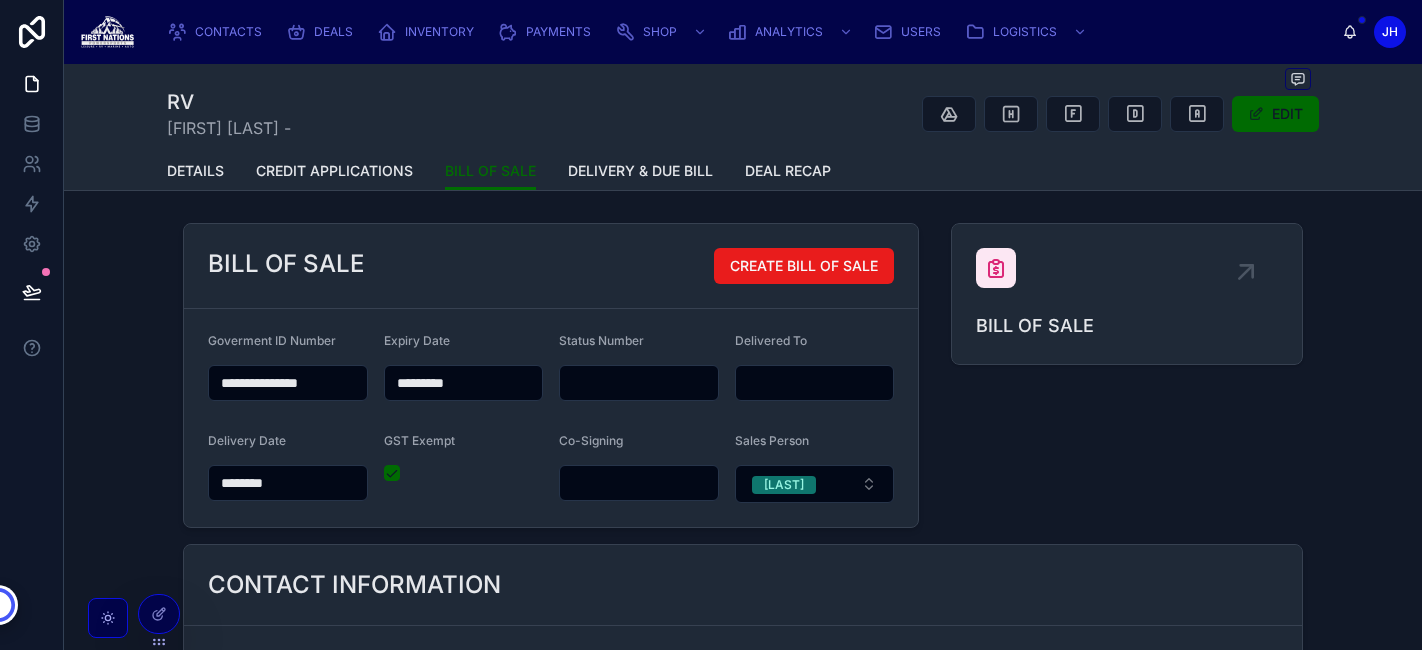 scroll, scrollTop: 0, scrollLeft: 0, axis: both 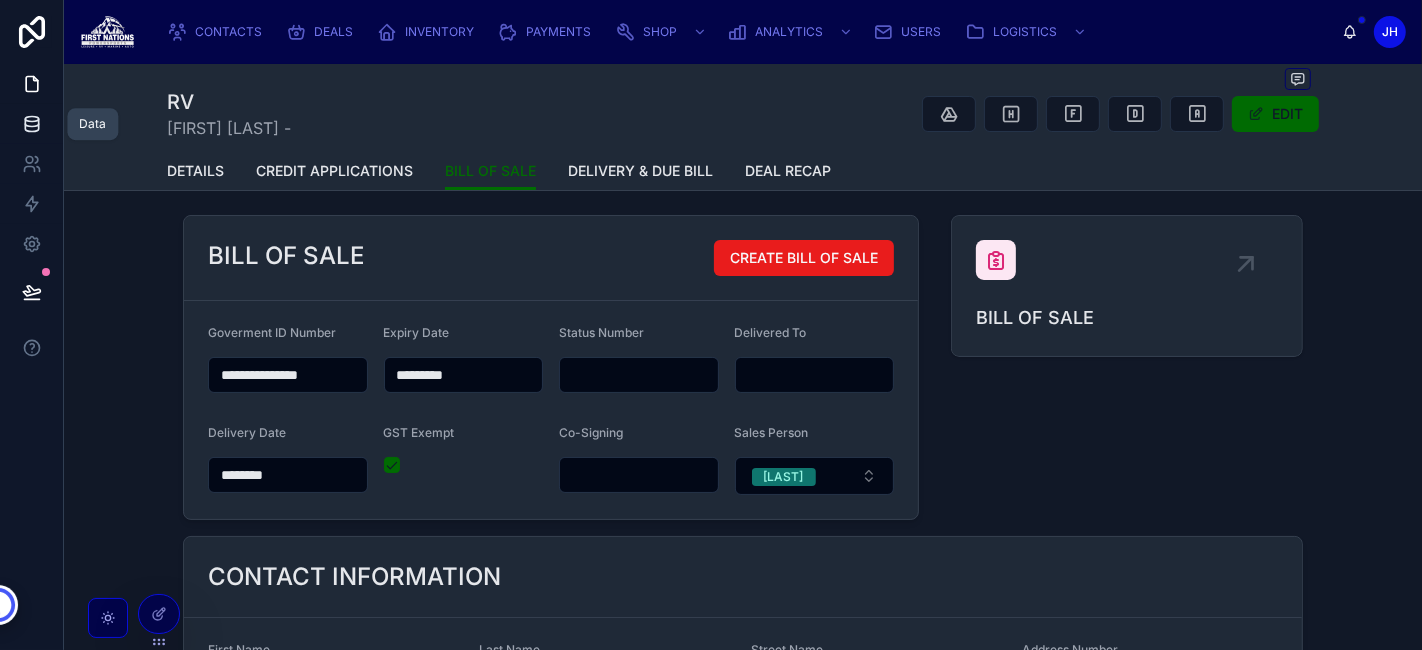 click at bounding box center [31, 124] 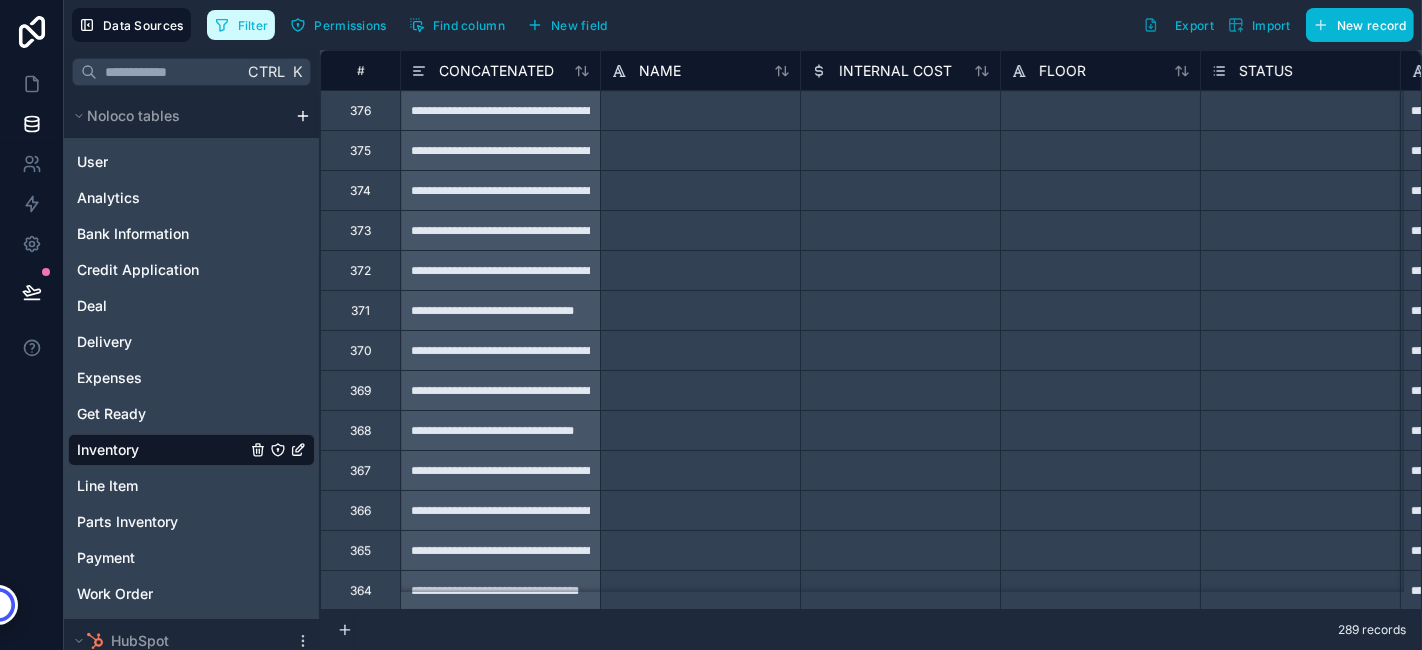 click on "Filter" at bounding box center (253, 25) 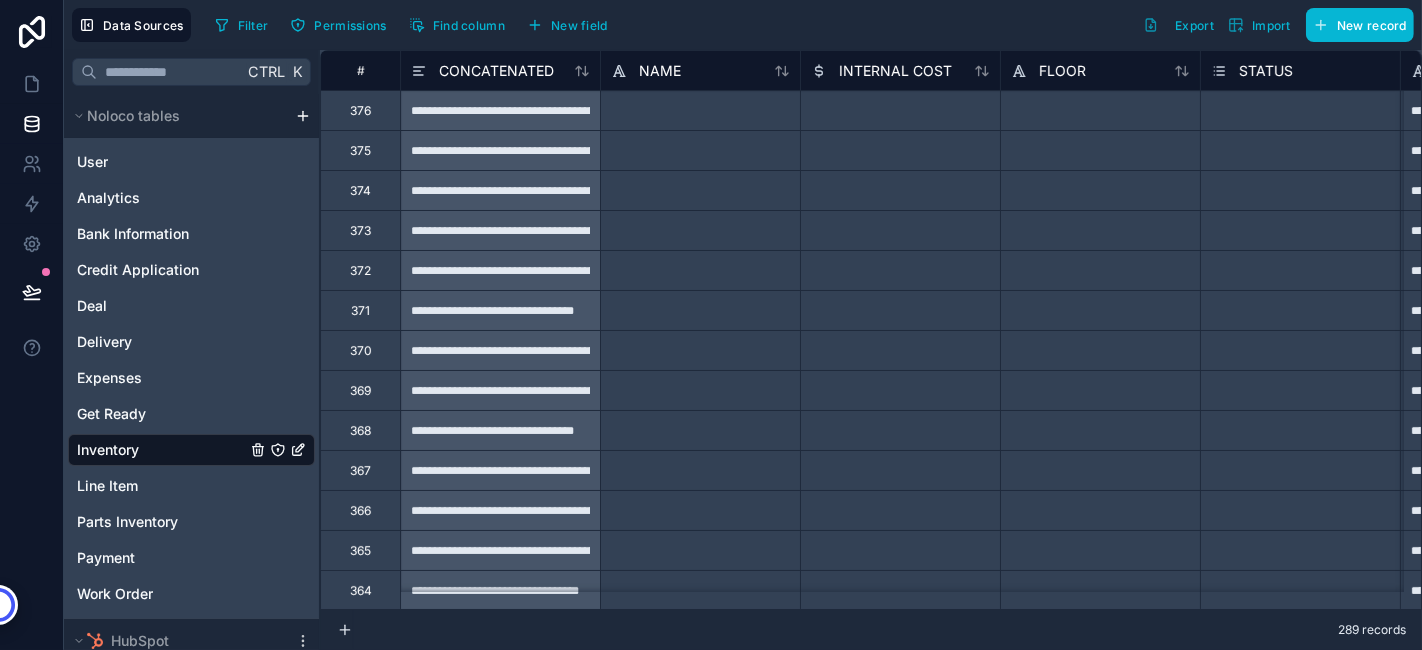 click on "Filter Permissions Find column New field Export Import New record" at bounding box center (810, 25) 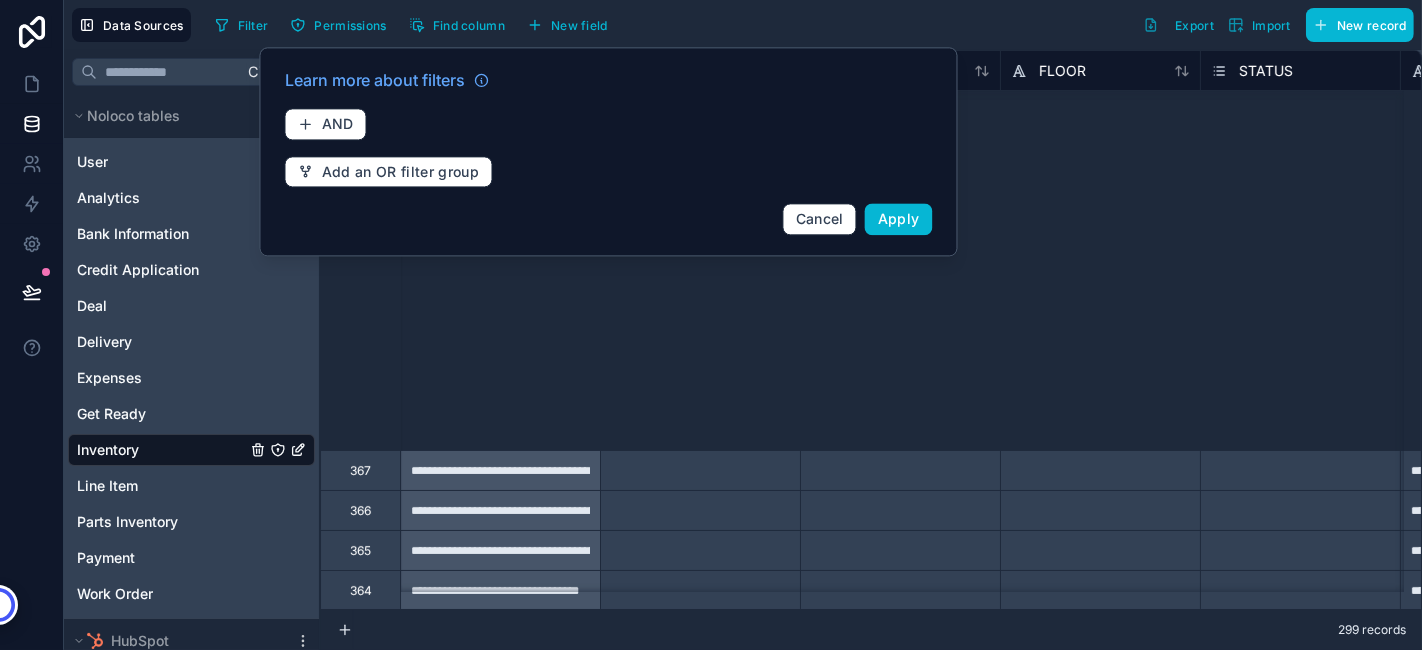 scroll, scrollTop: 615, scrollLeft: 0, axis: vertical 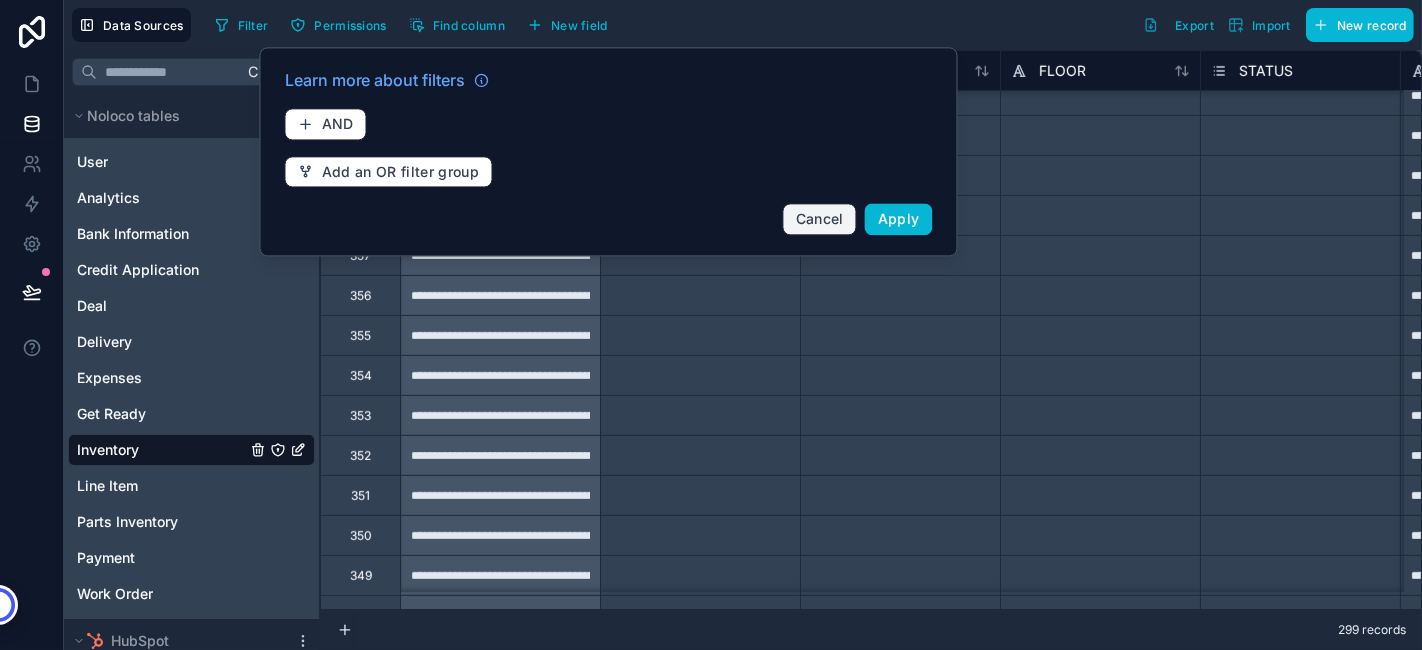 click on "Cancel" at bounding box center (820, 219) 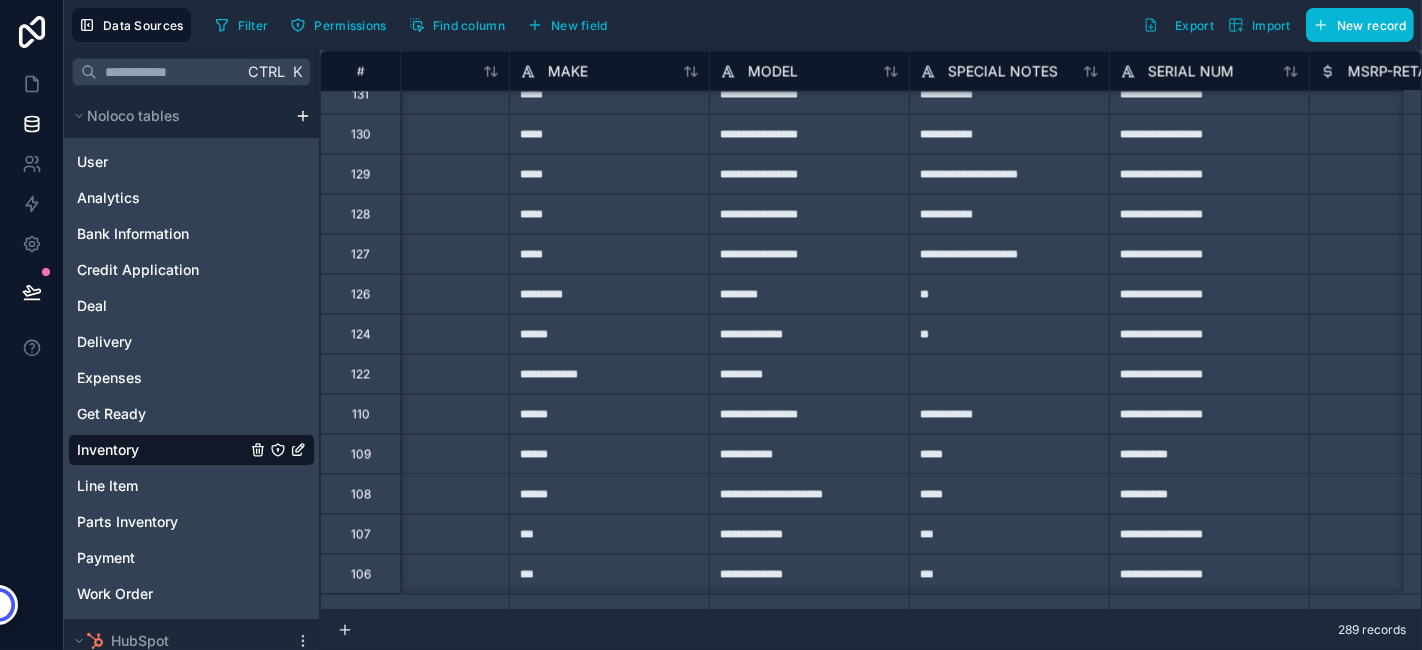 scroll, scrollTop: 9737, scrollLeft: 1121, axis: both 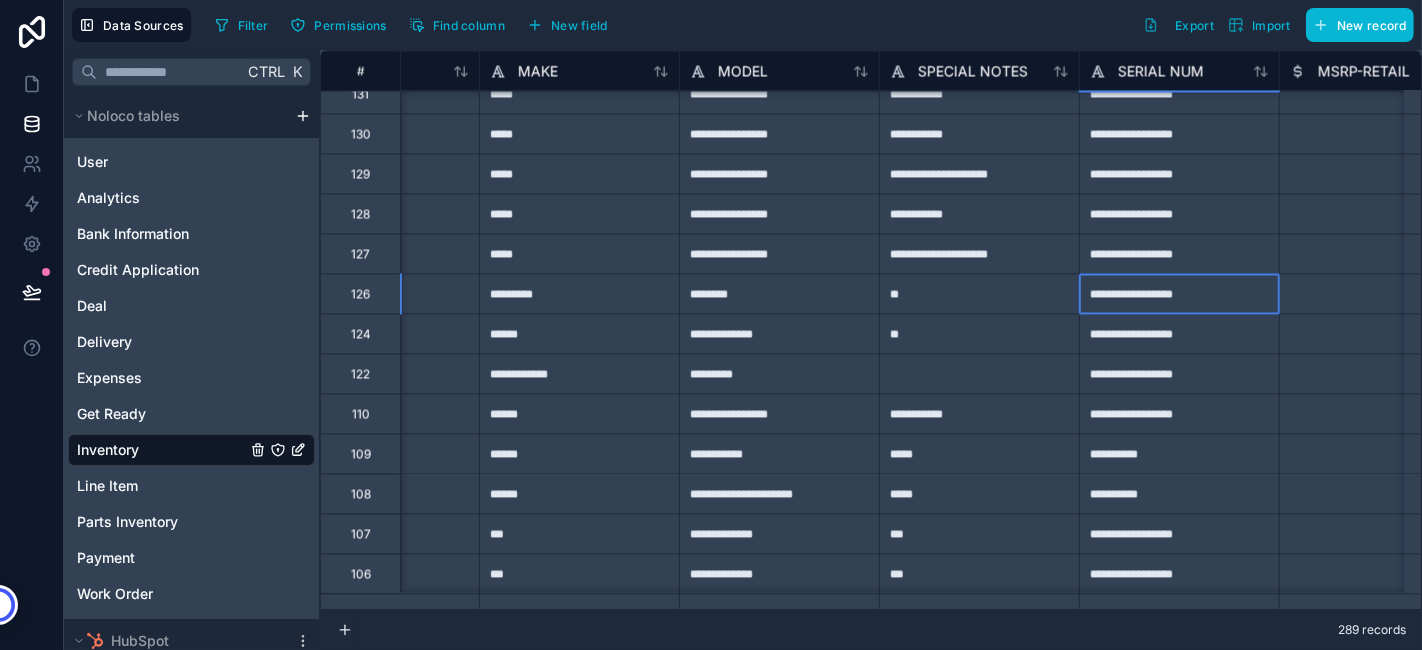 click on "**********" at bounding box center [1179, 293] 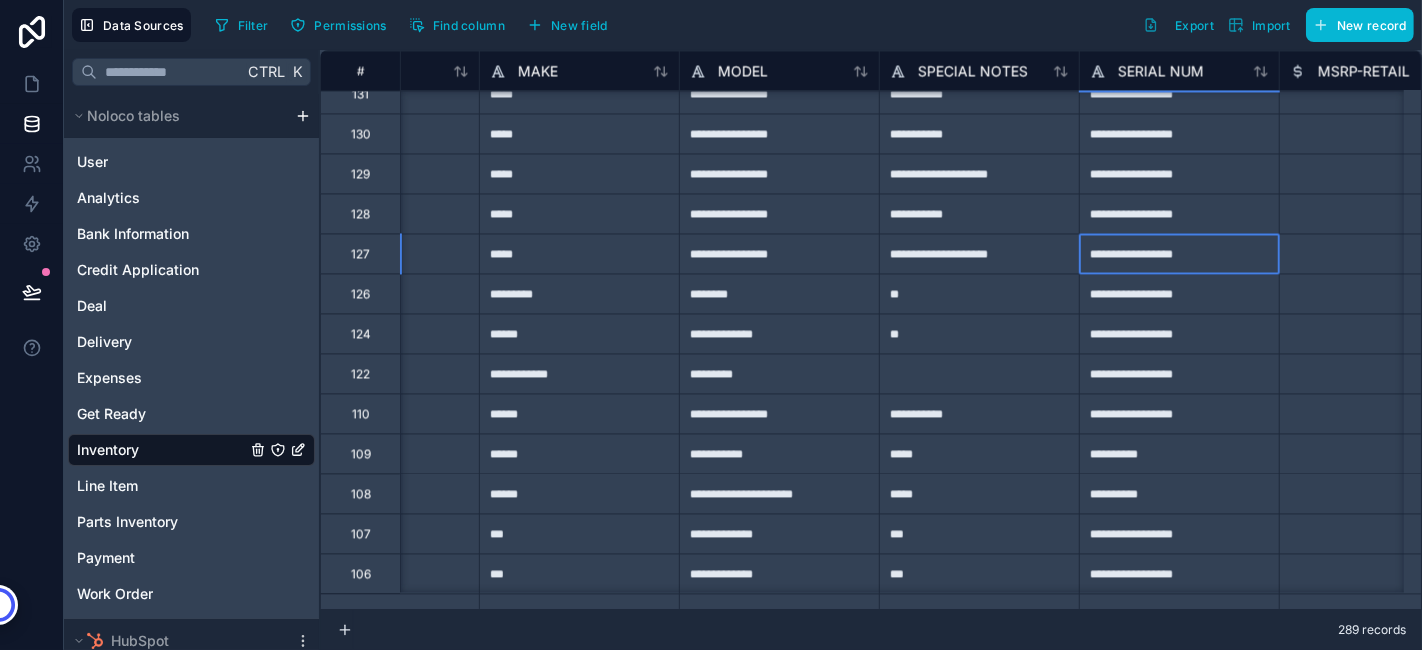 click on "**********" at bounding box center (1179, 253) 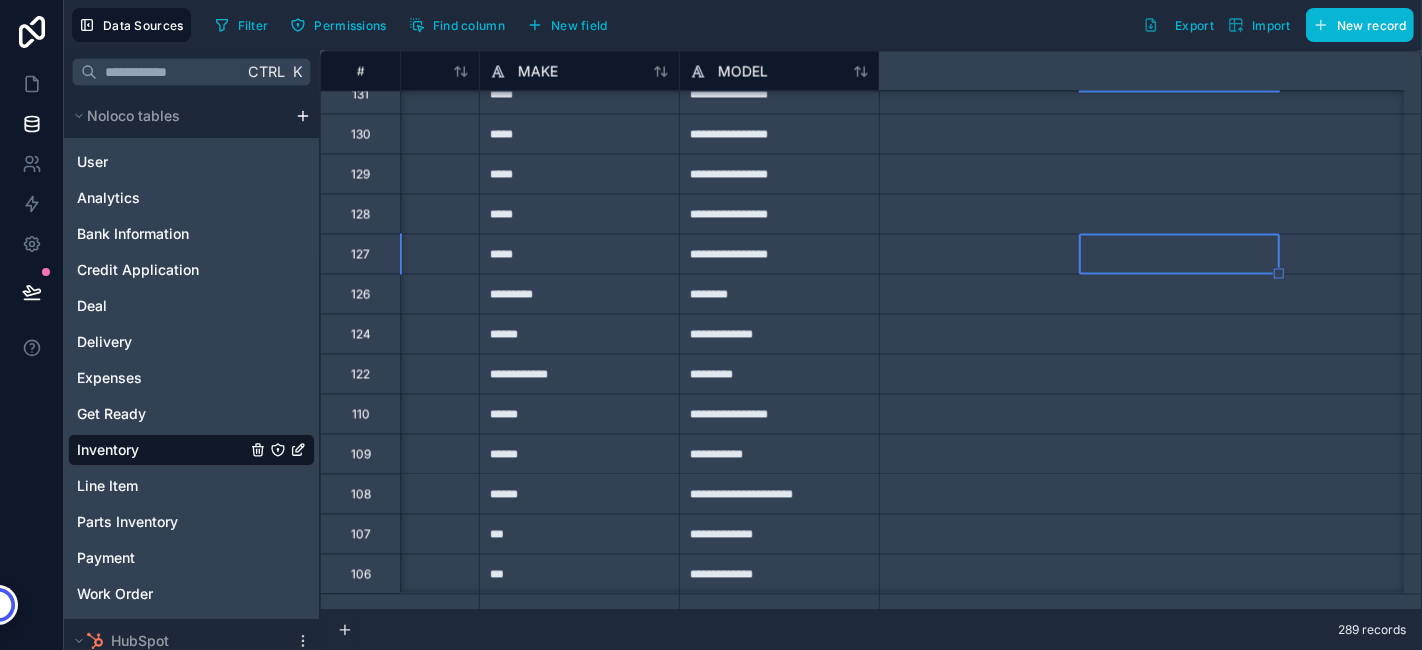 scroll, scrollTop: 9737, scrollLeft: 0, axis: vertical 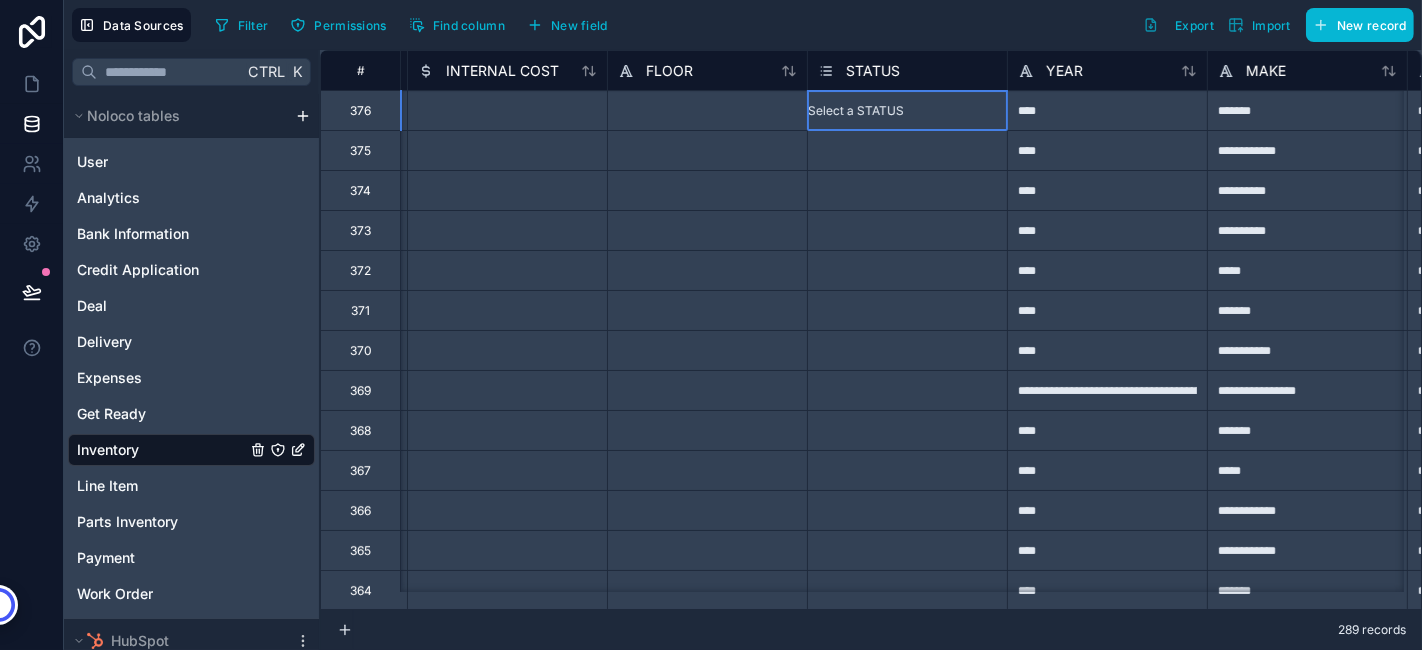 click on "Select a STATUS" at bounding box center [856, 111] 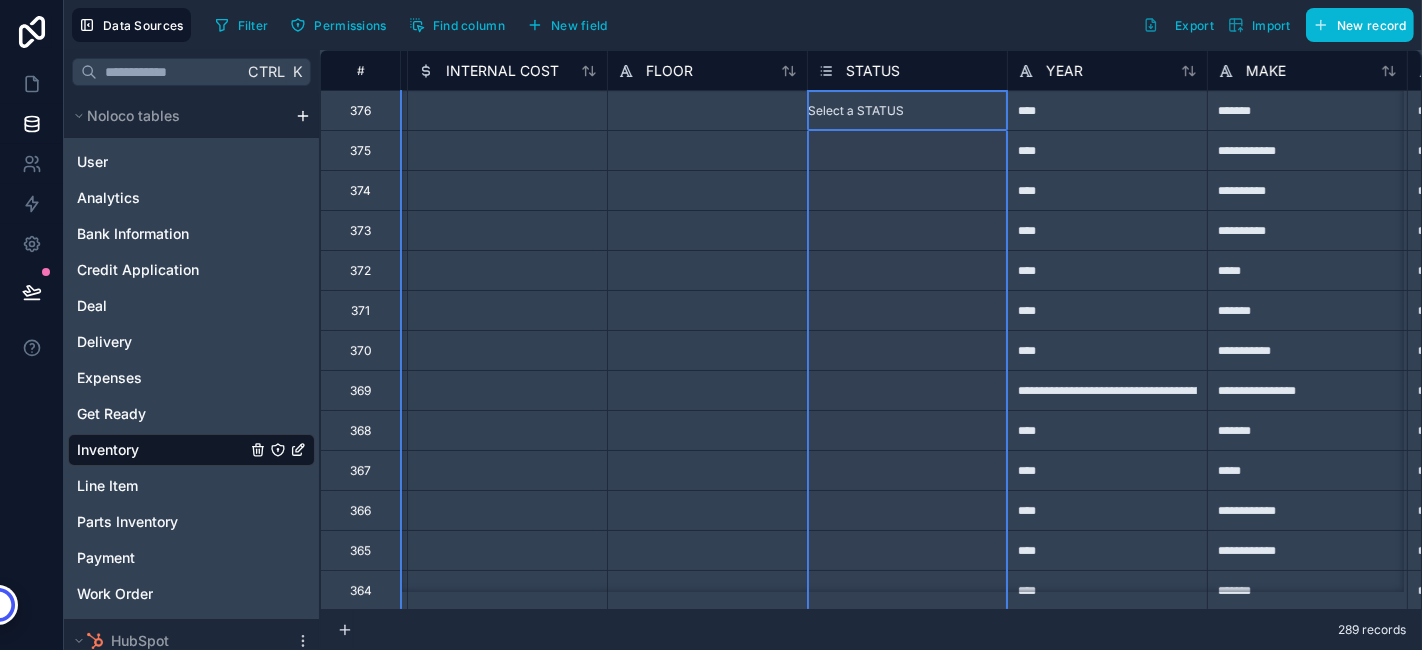 click on "STATUS" at bounding box center (873, 71) 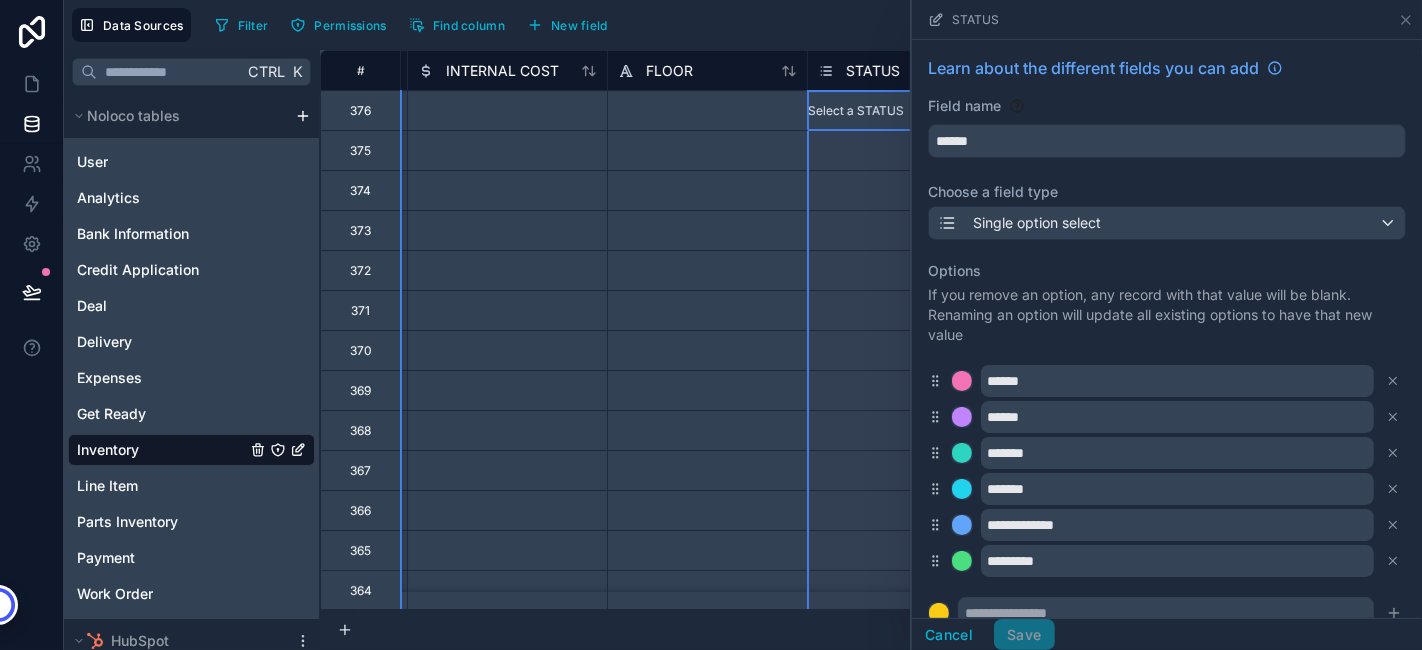 scroll, scrollTop: 30, scrollLeft: 0, axis: vertical 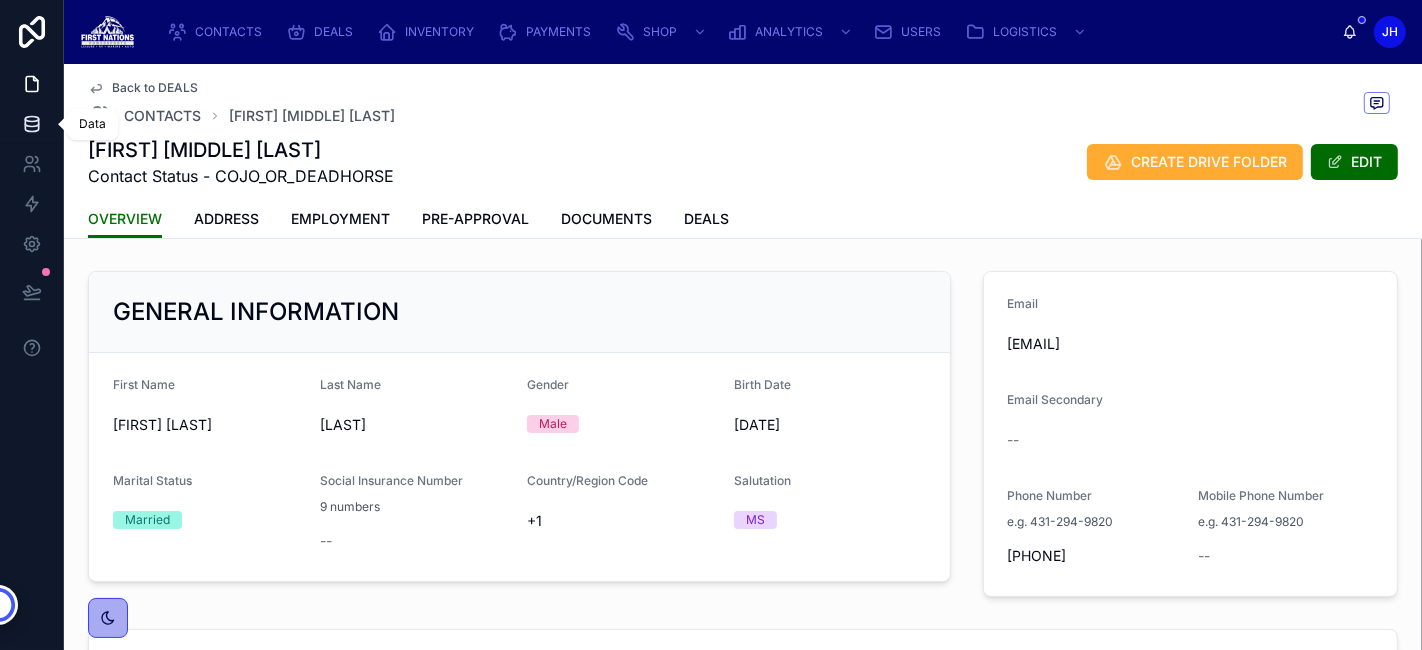 click at bounding box center (31, 124) 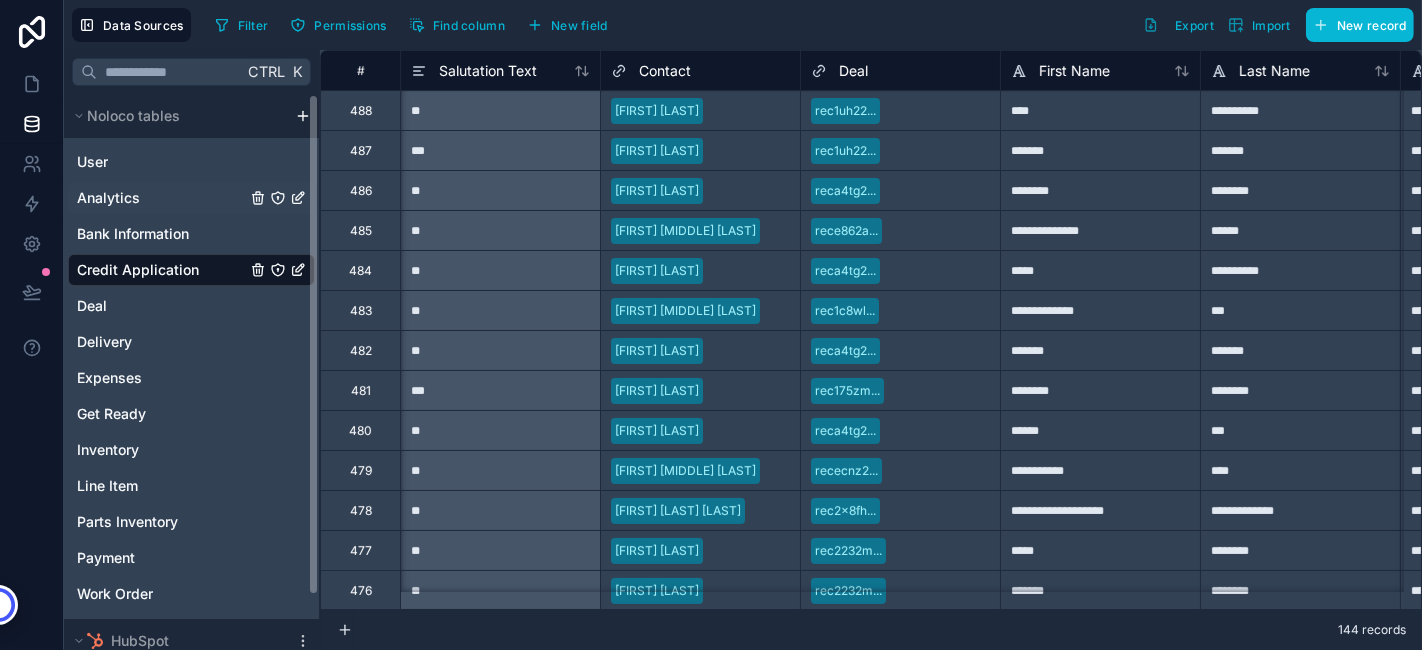 scroll, scrollTop: 0, scrollLeft: 295, axis: horizontal 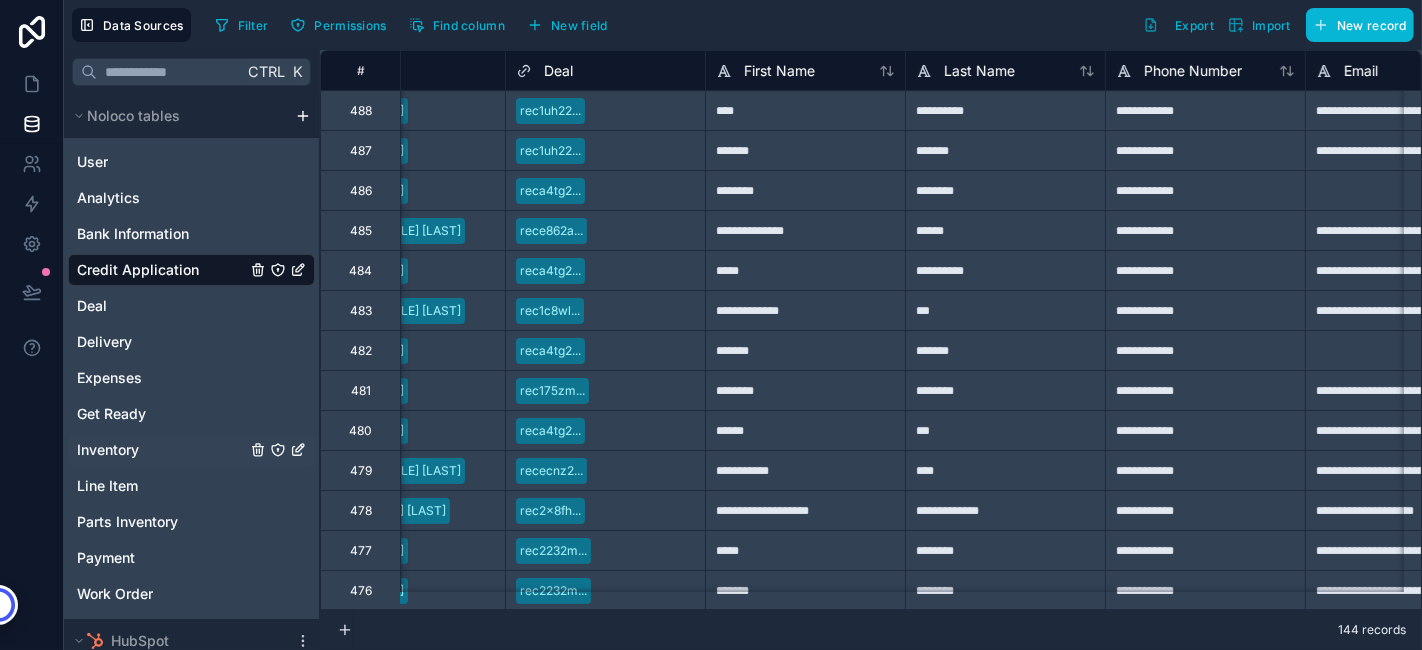 click on "Inventory" at bounding box center [108, 450] 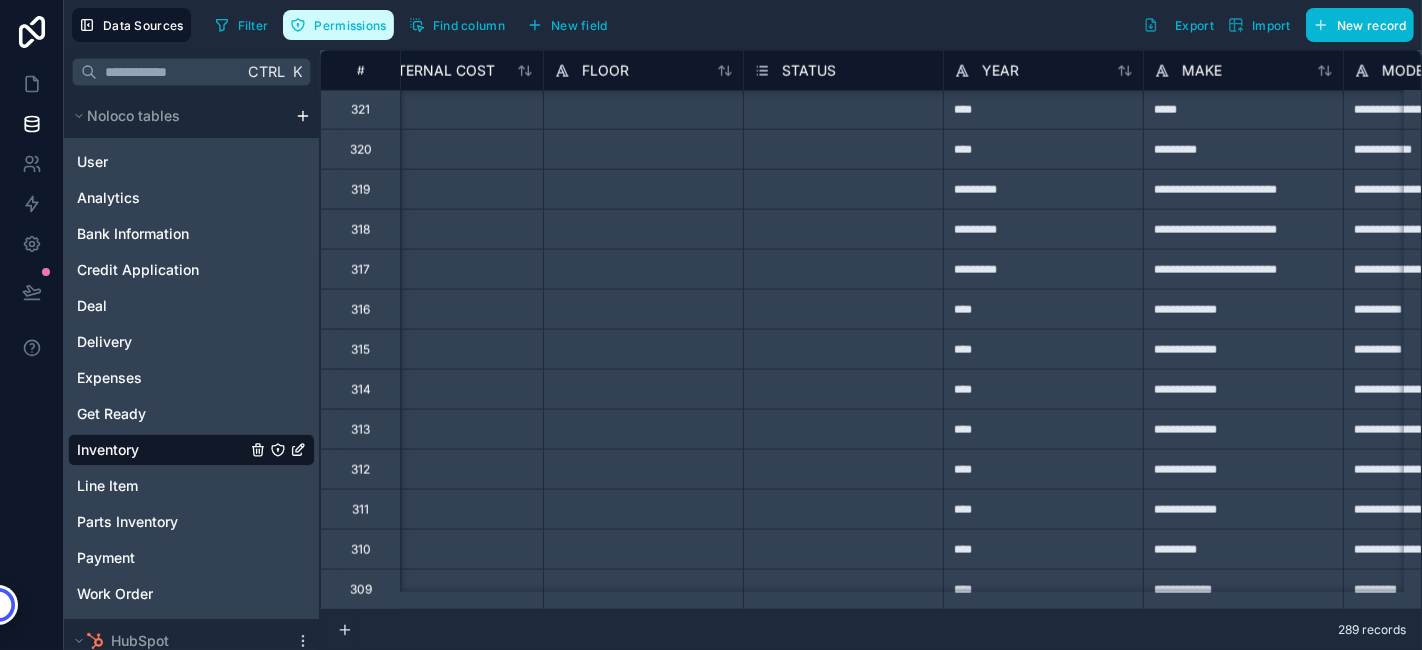 scroll, scrollTop: 2225, scrollLeft: 457, axis: both 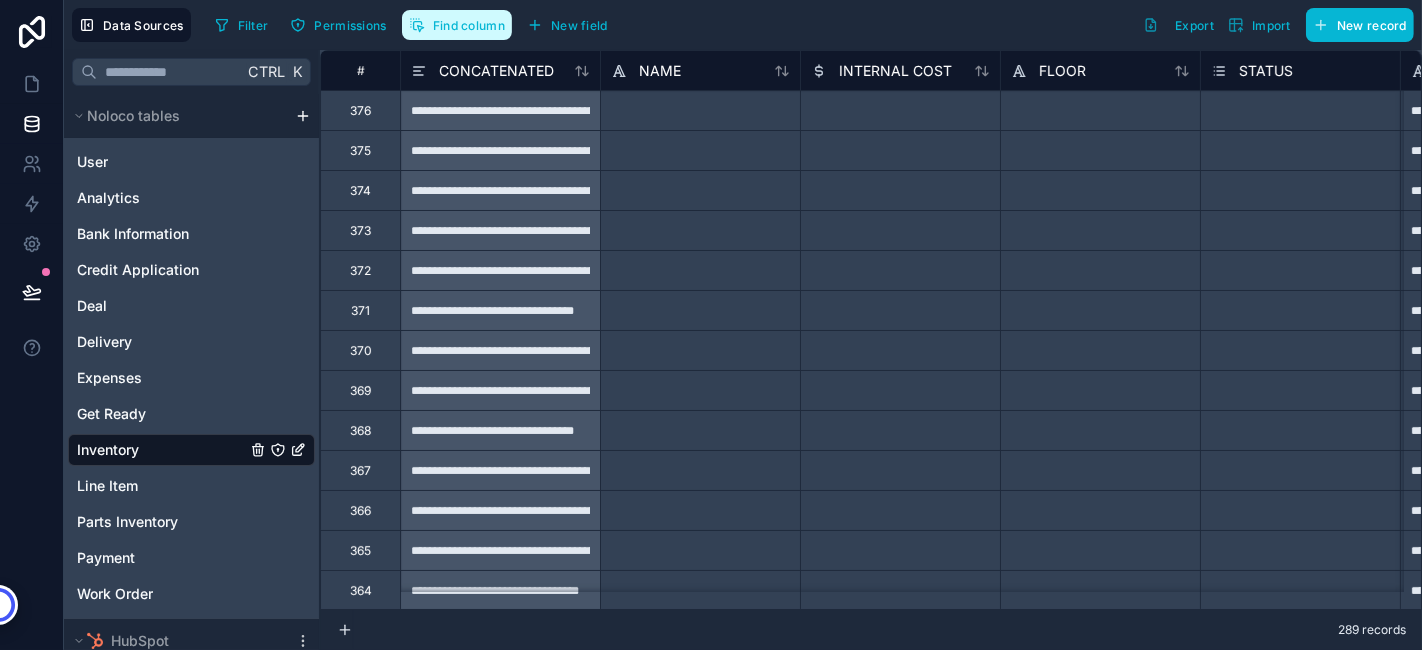 click on "Find column" at bounding box center [469, 25] 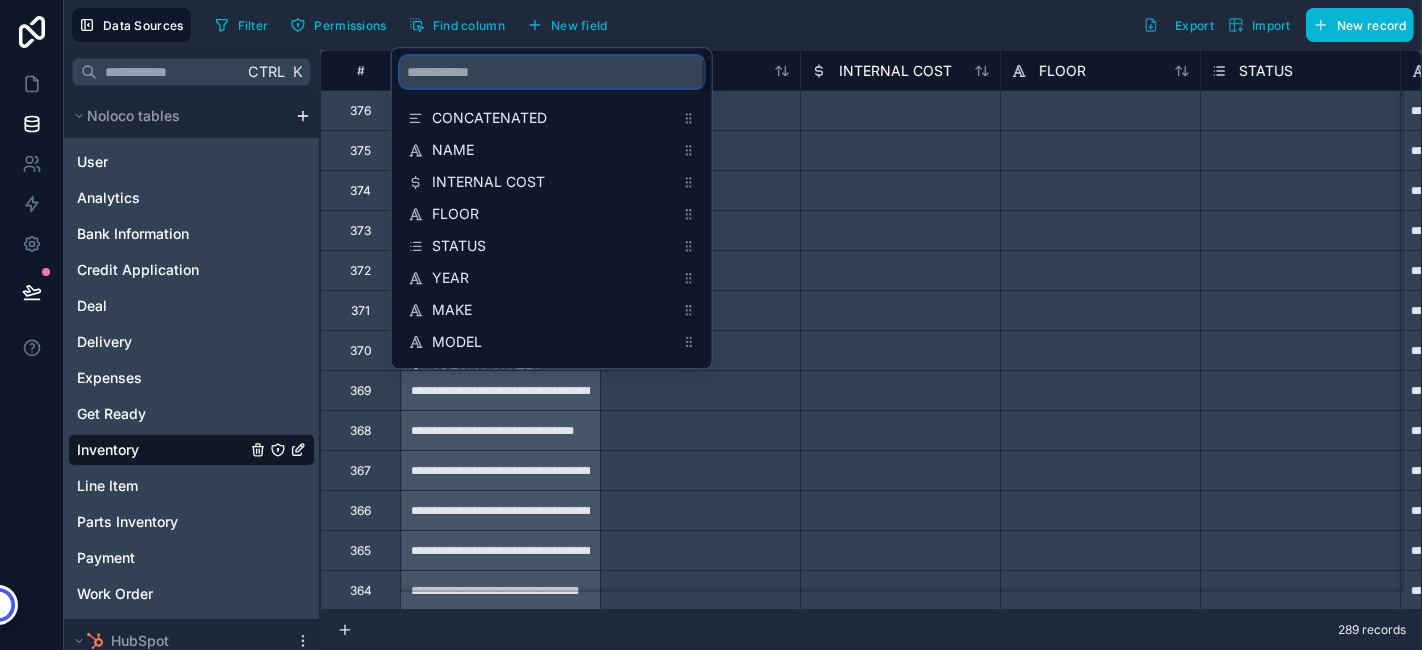 click at bounding box center (552, 72) 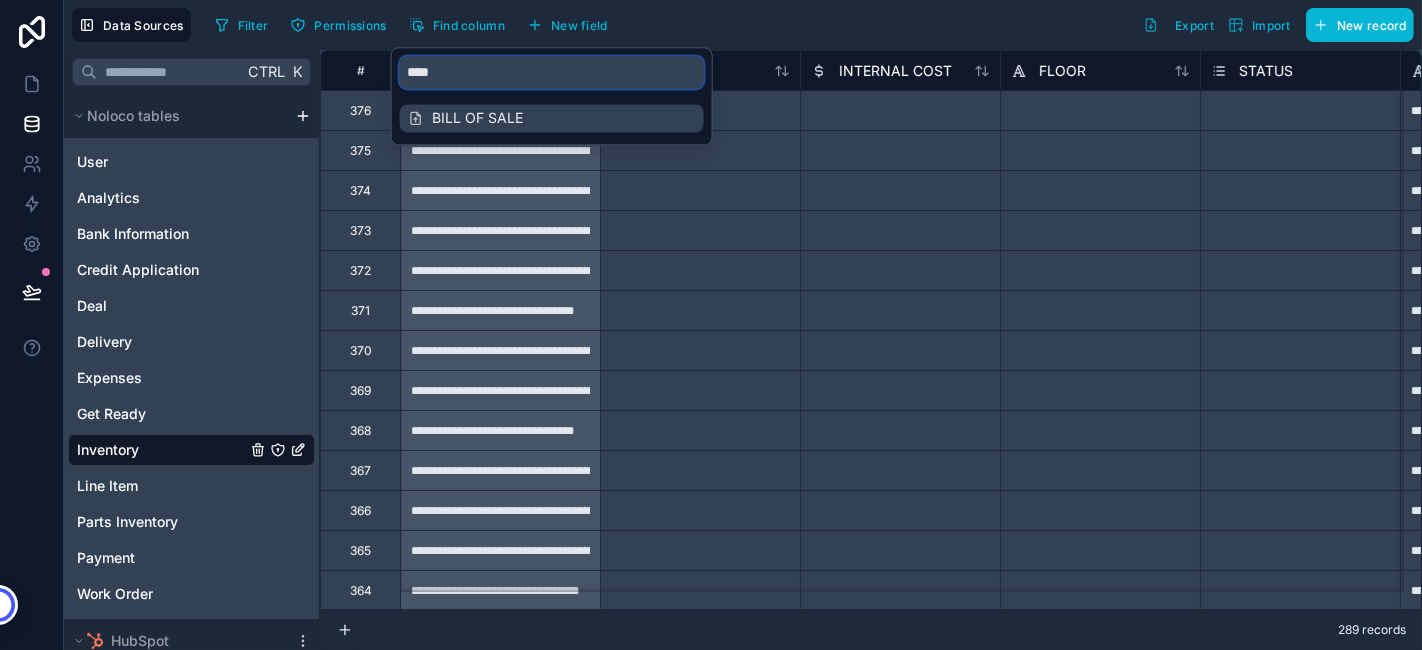 type on "****" 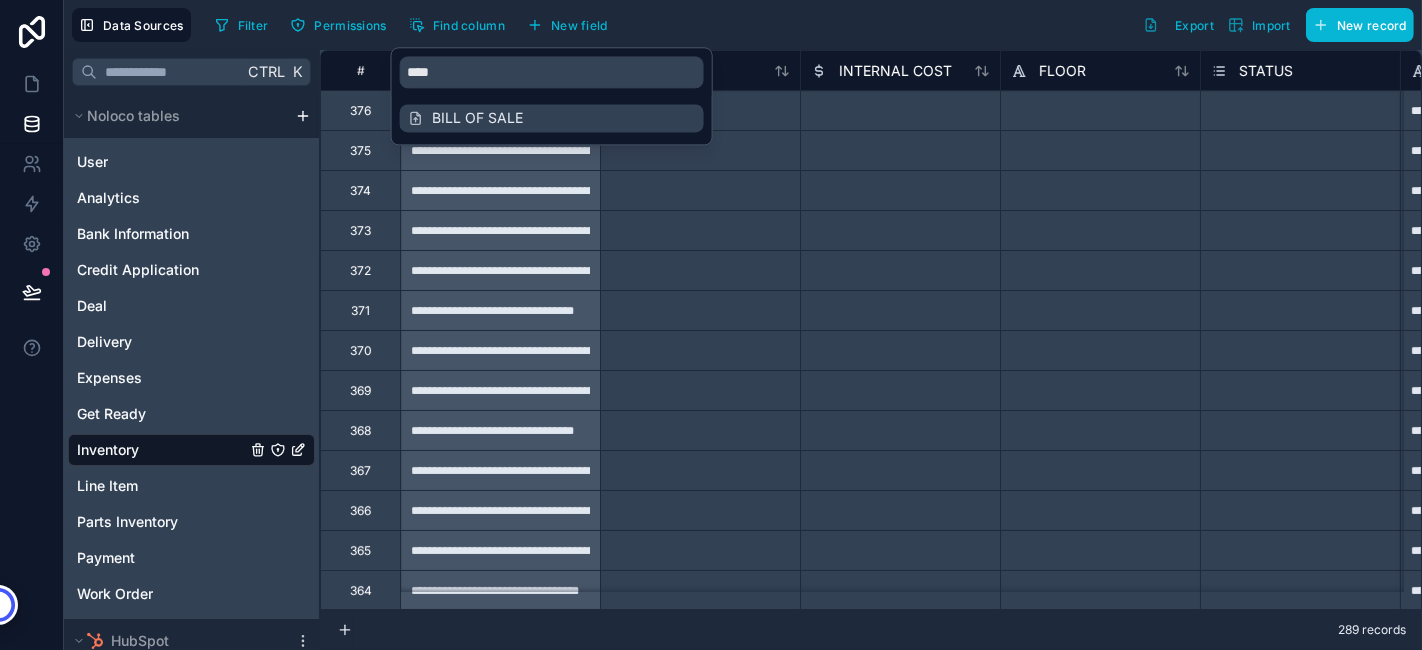 click on "BILL OF SALE" at bounding box center [553, 118] 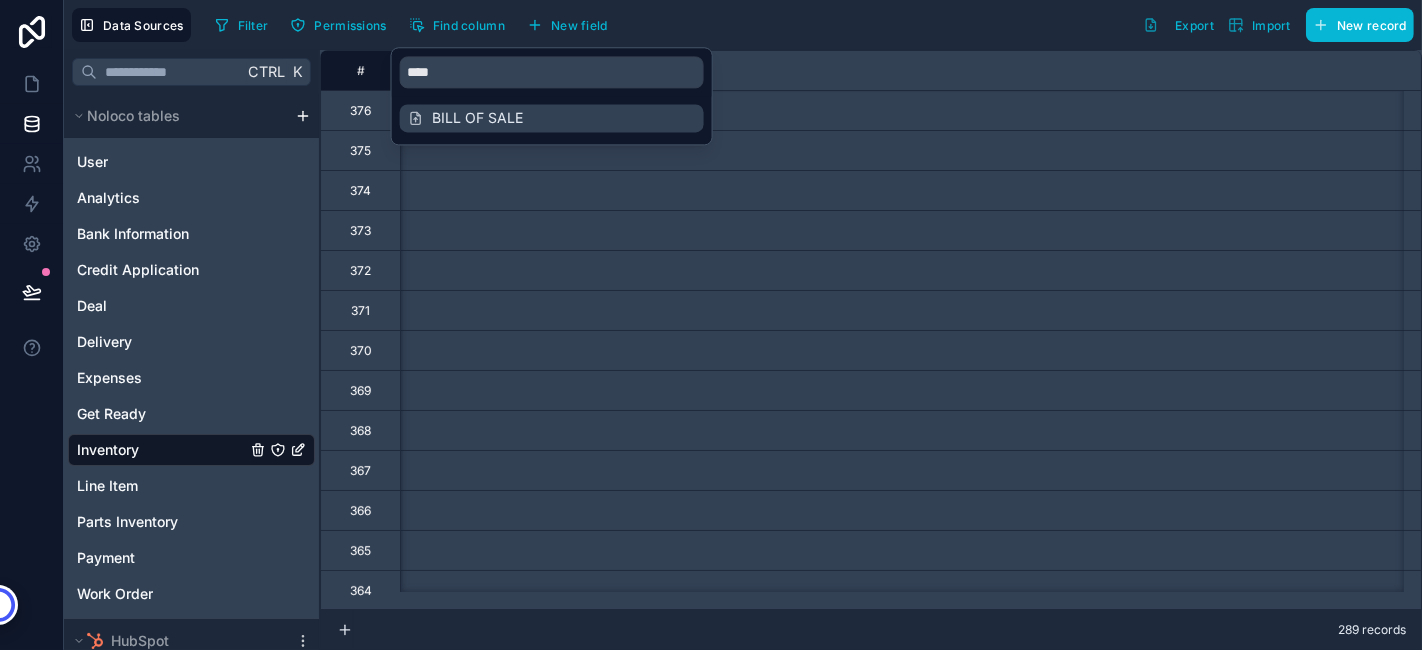 scroll, scrollTop: 0, scrollLeft: 11600, axis: horizontal 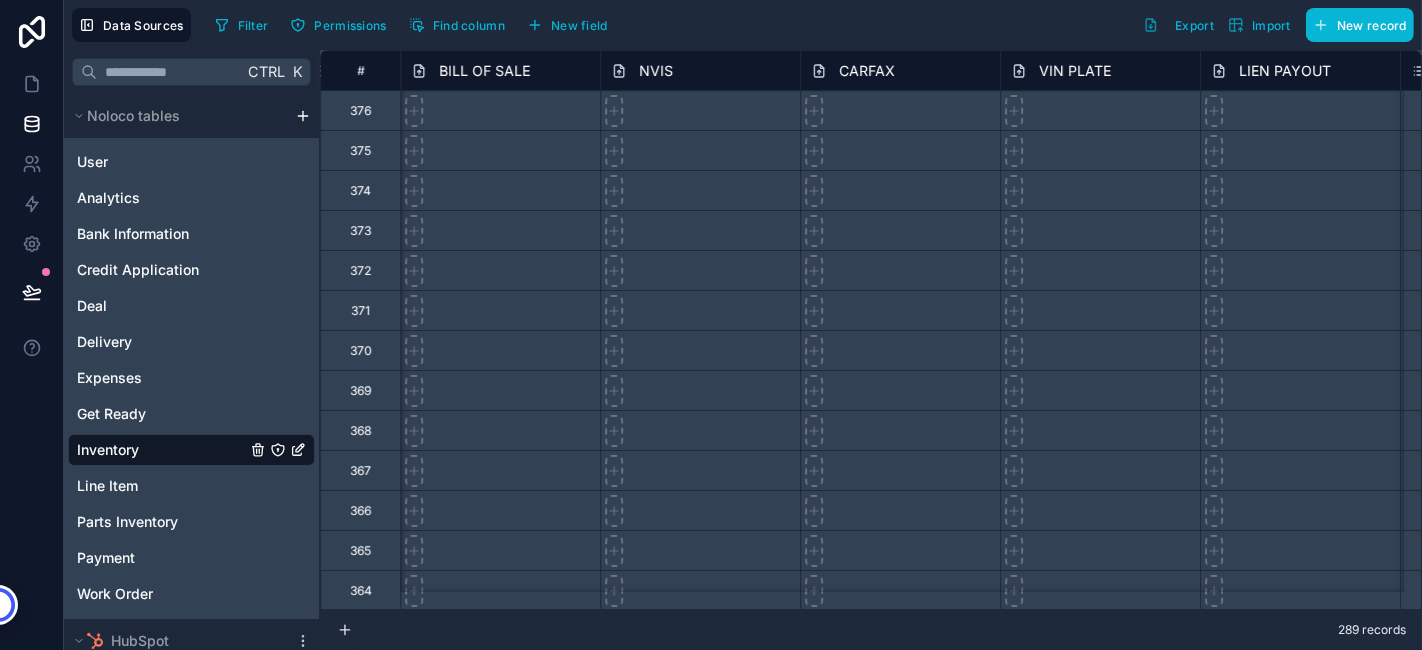 click on "Filter Permissions Find column New field Export Import New record" at bounding box center [810, 25] 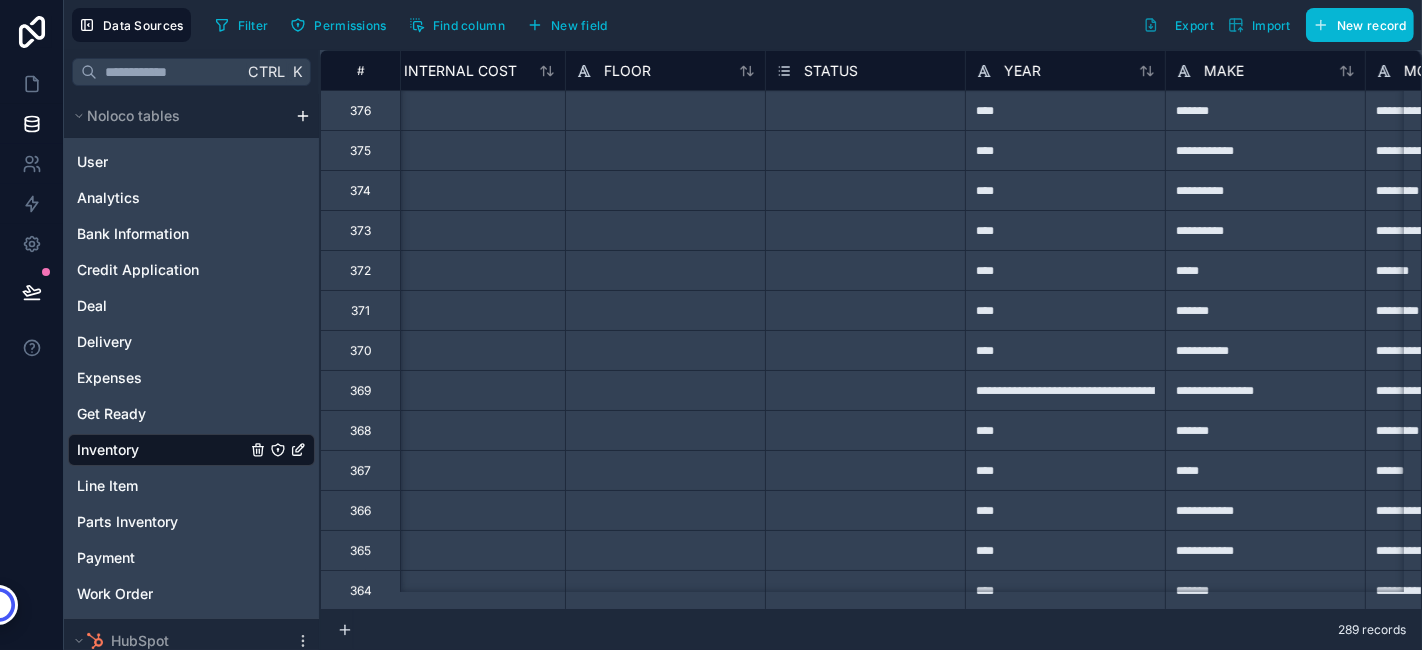 scroll, scrollTop: 0, scrollLeft: 444, axis: horizontal 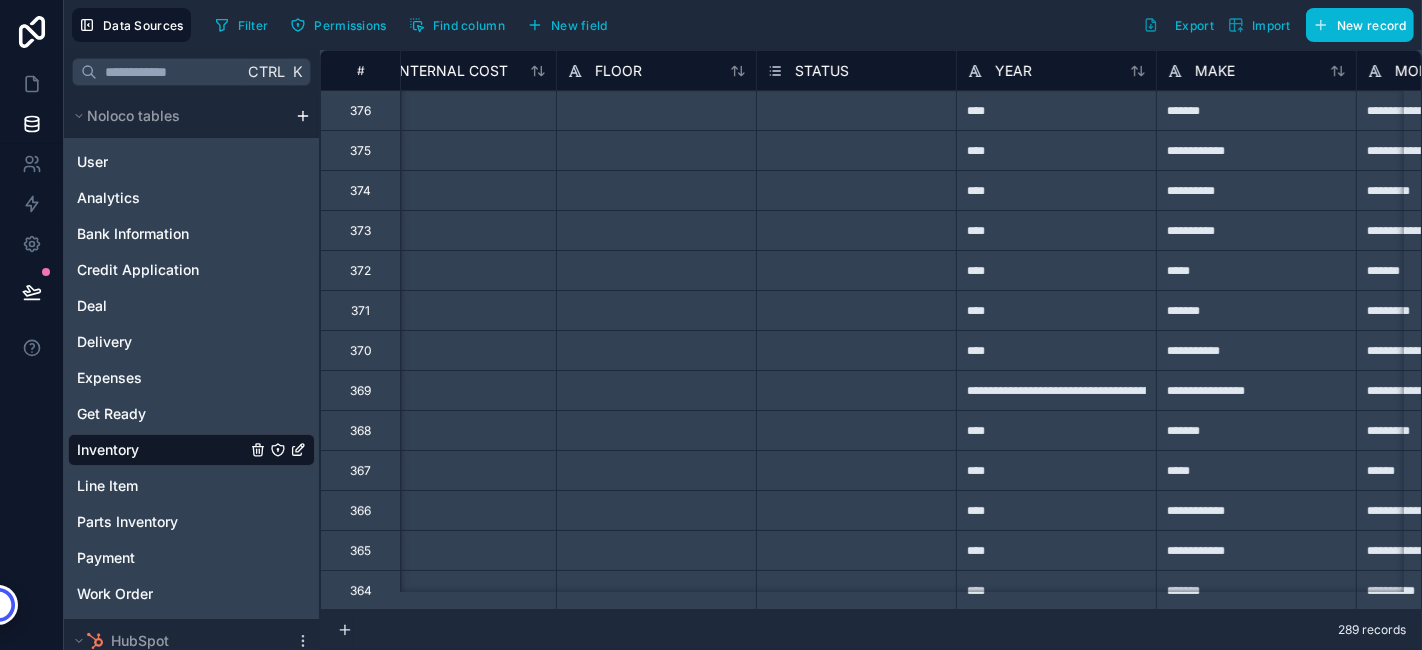 click on "Select a STATUS" at bounding box center (815, 111) 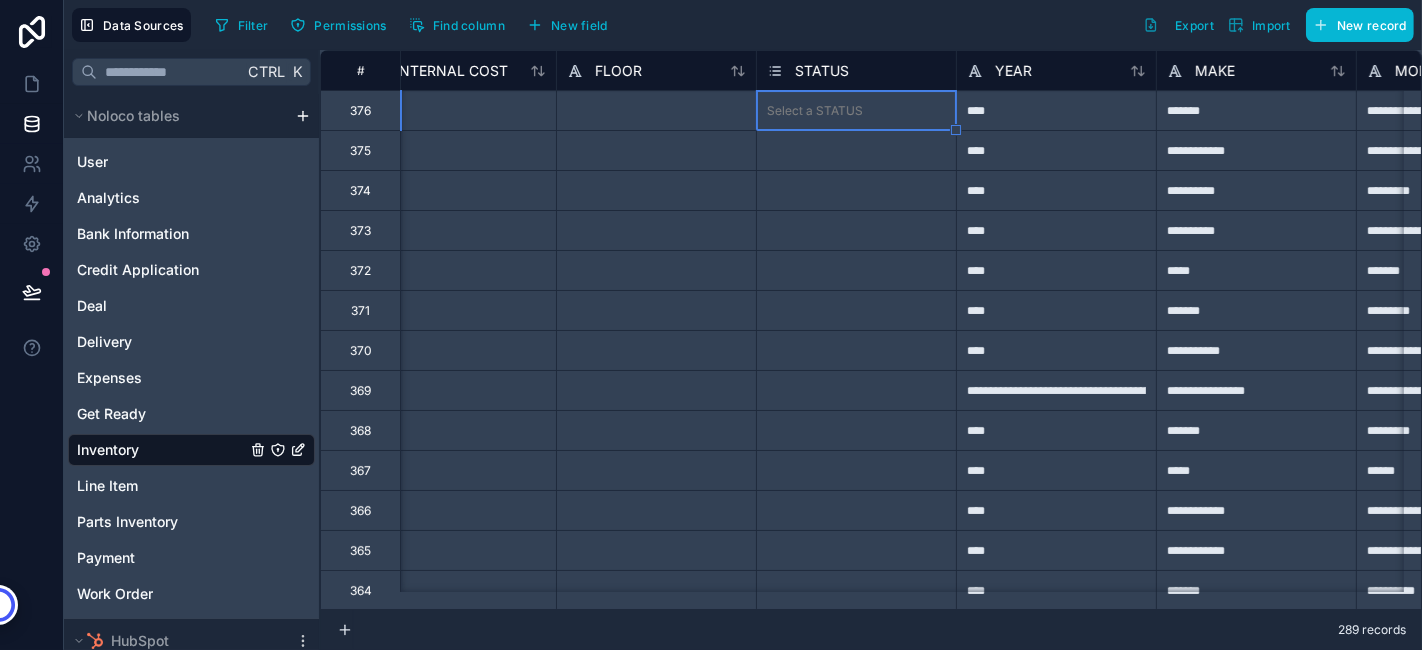 click on "Select a STATUS" at bounding box center (815, 111) 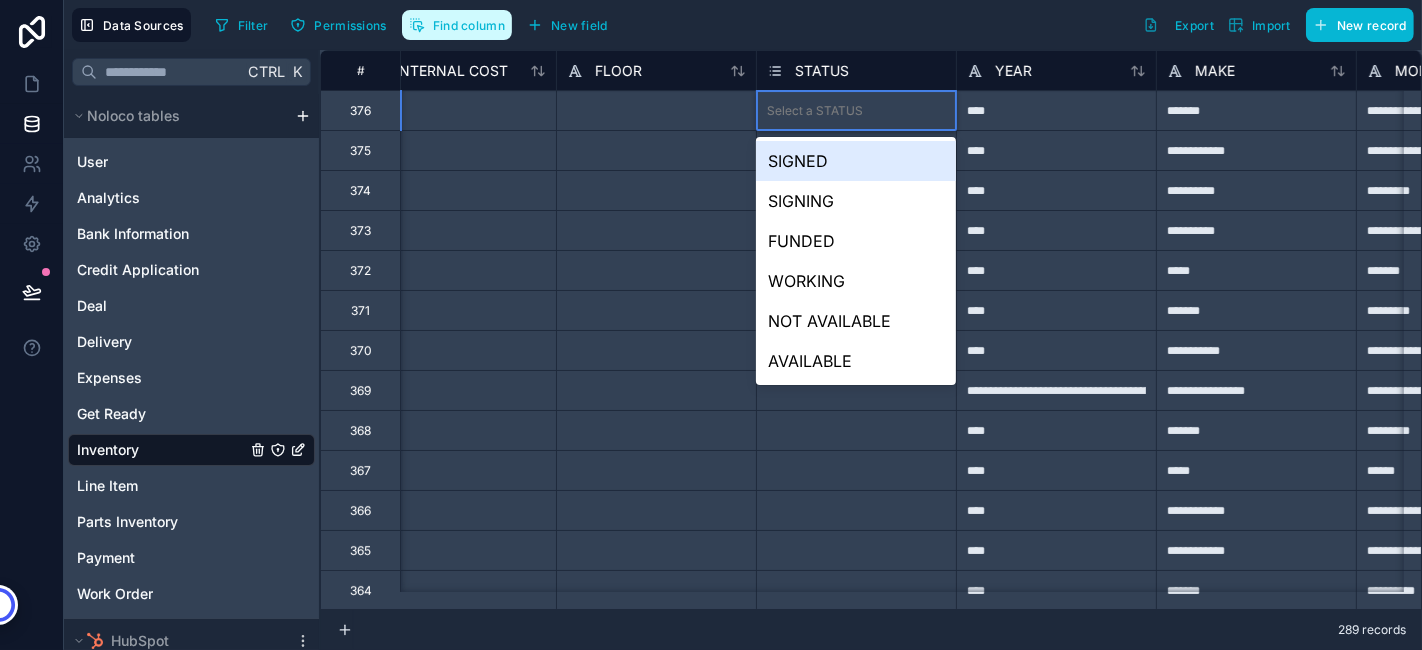 click 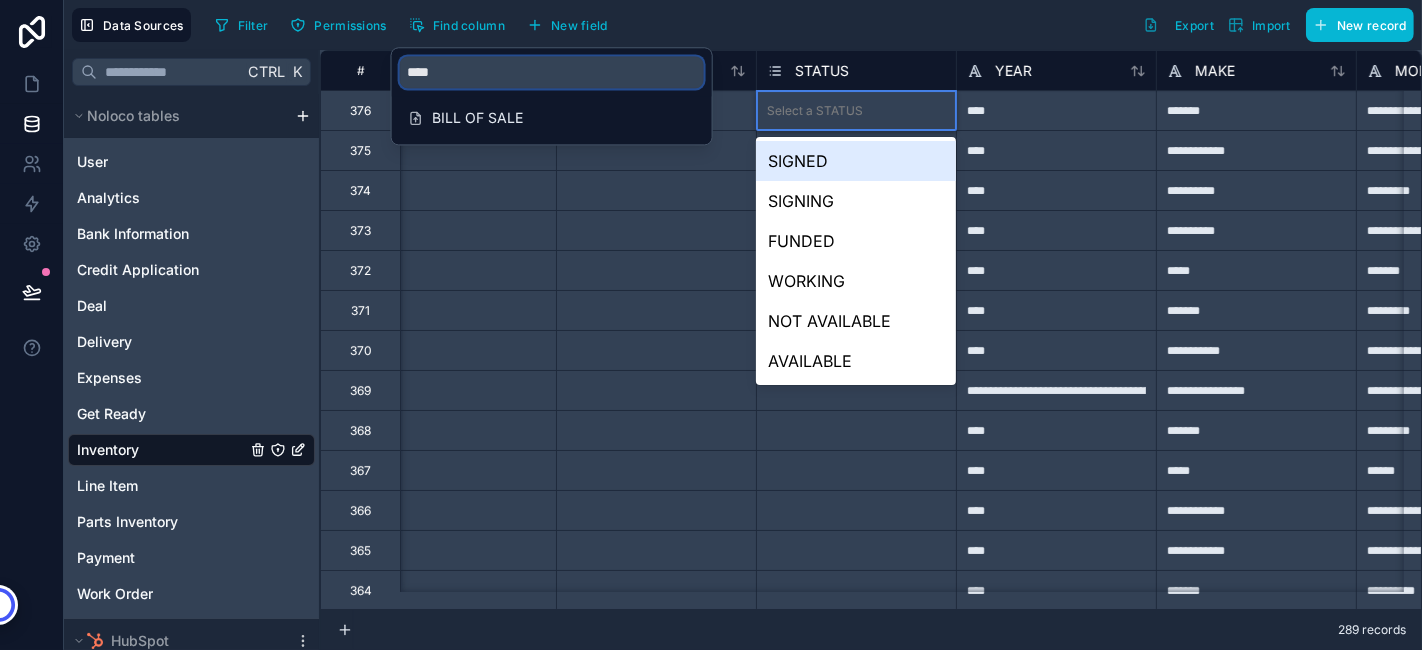 click on "****" at bounding box center [552, 72] 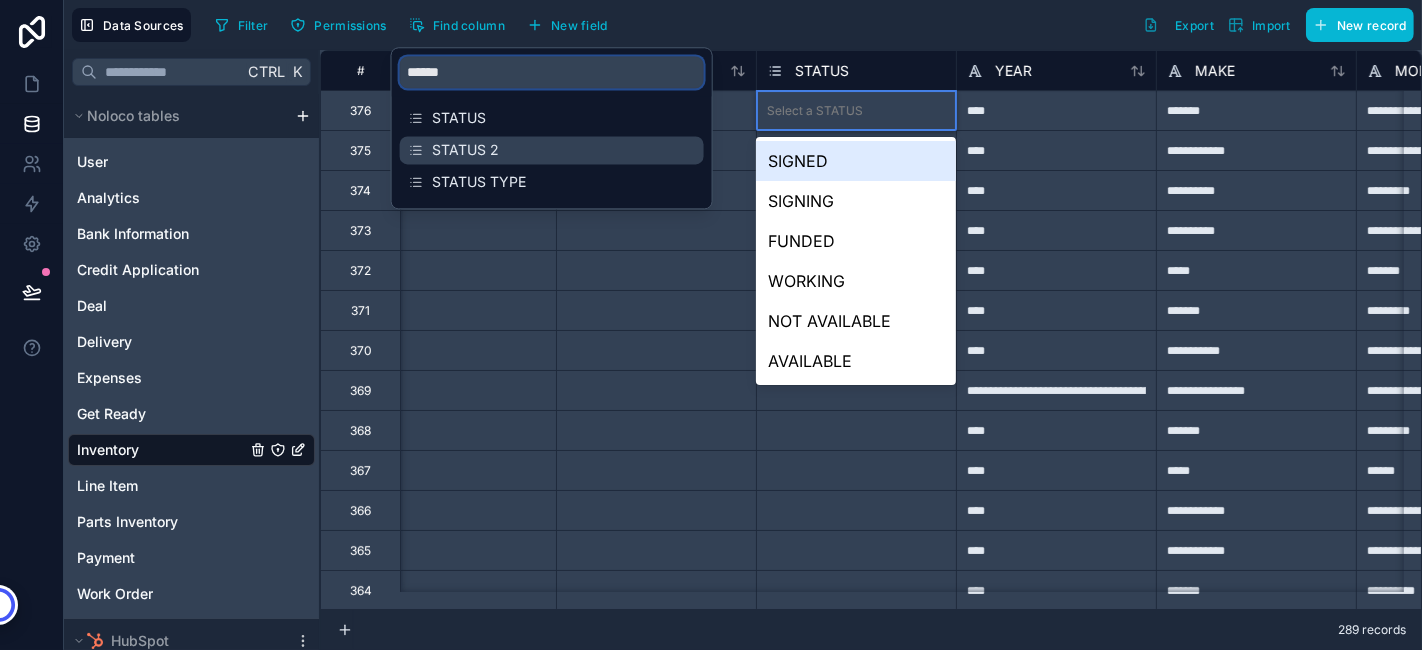 type on "******" 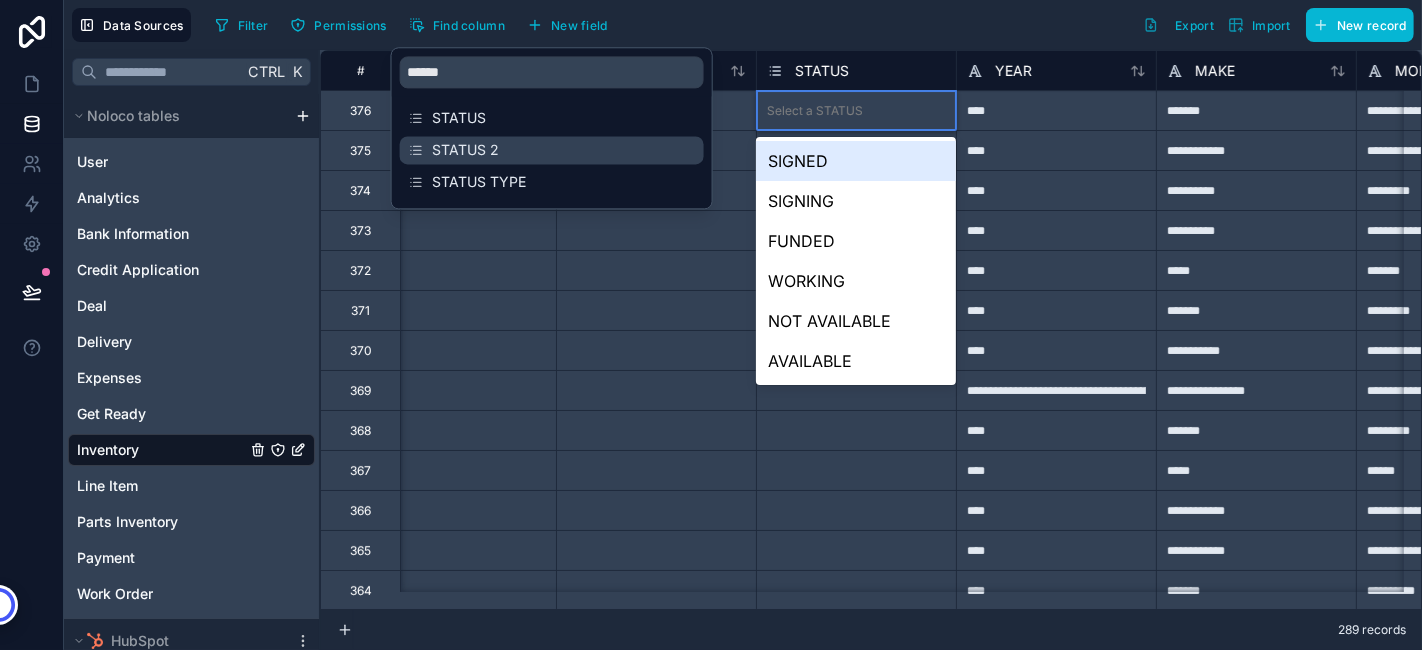 click on "STATUS 2" at bounding box center (553, 150) 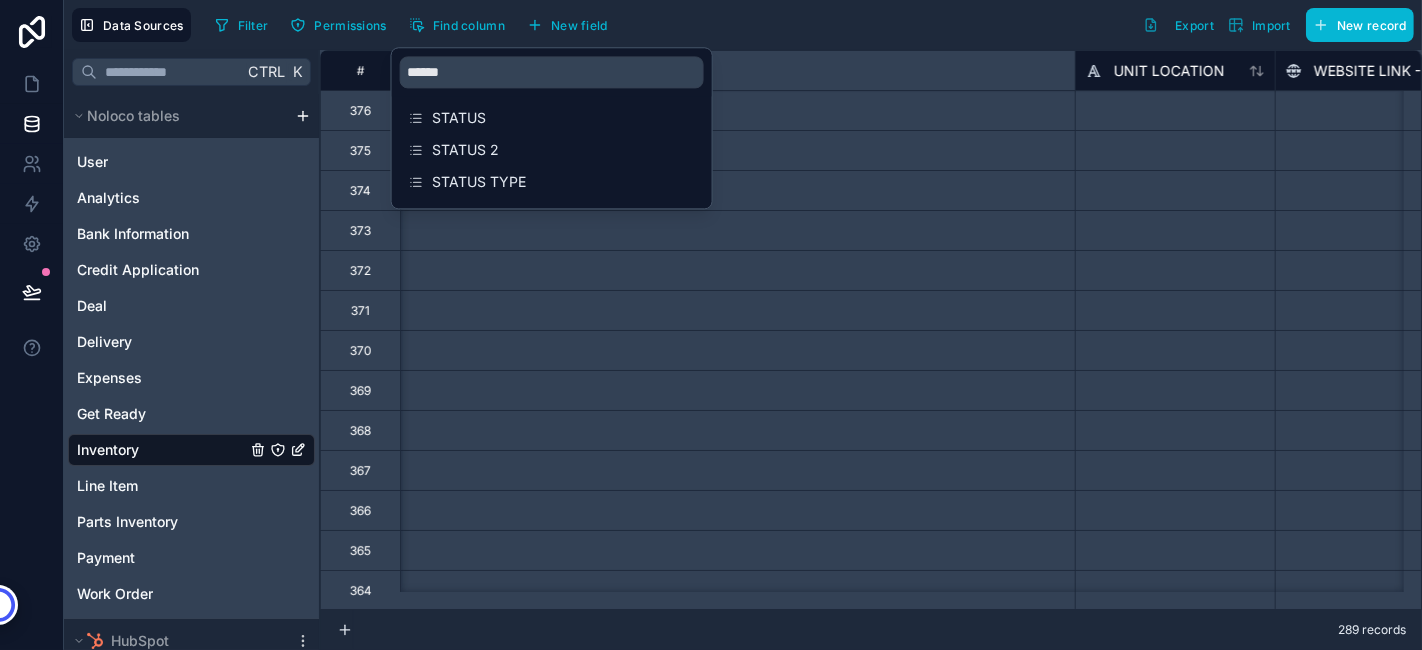 scroll, scrollTop: 0, scrollLeft: 2800, axis: horizontal 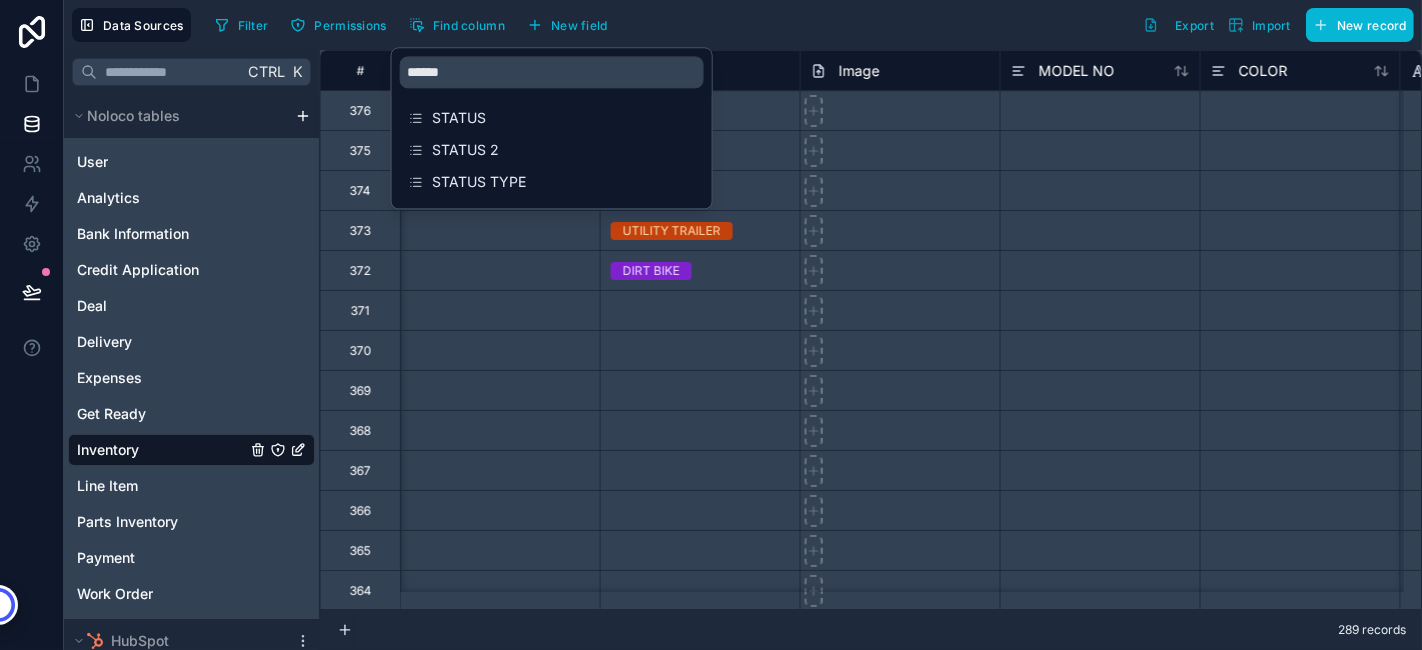 click on "Filter Permissions Find column New field Export Import New record" at bounding box center [810, 25] 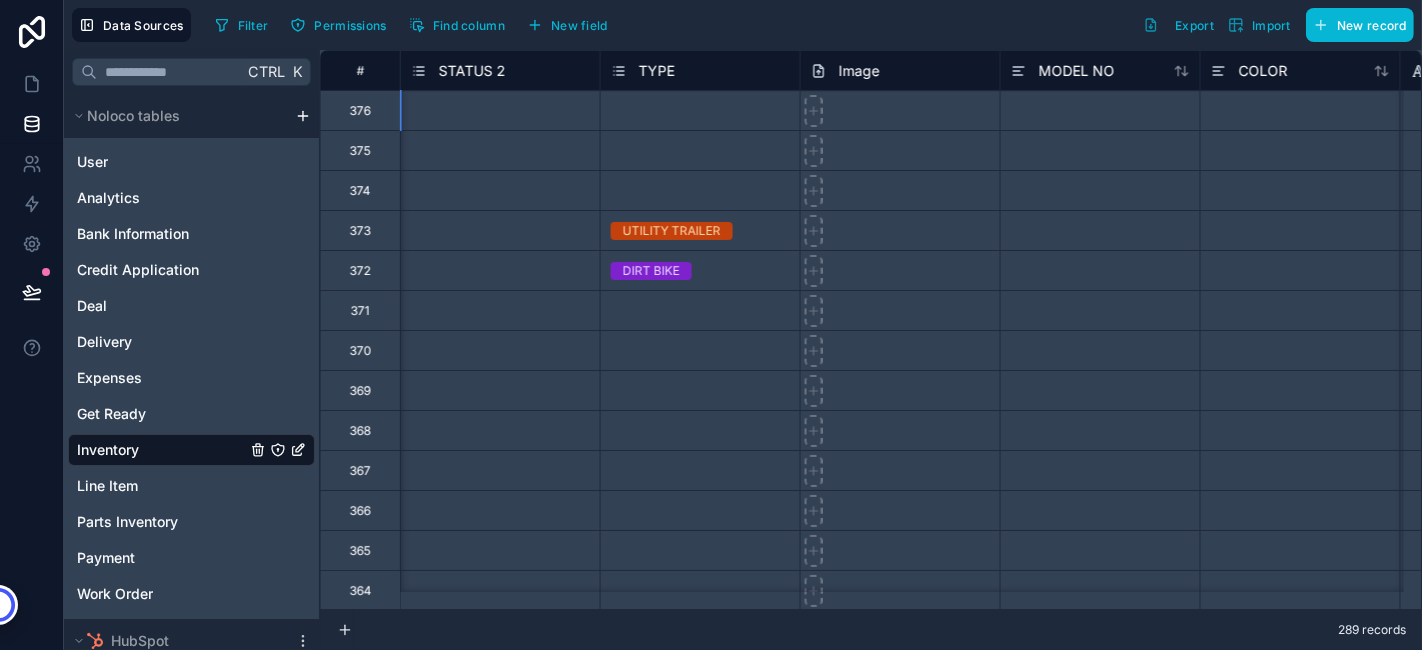 click on "STATUS 2" at bounding box center (500, 71) 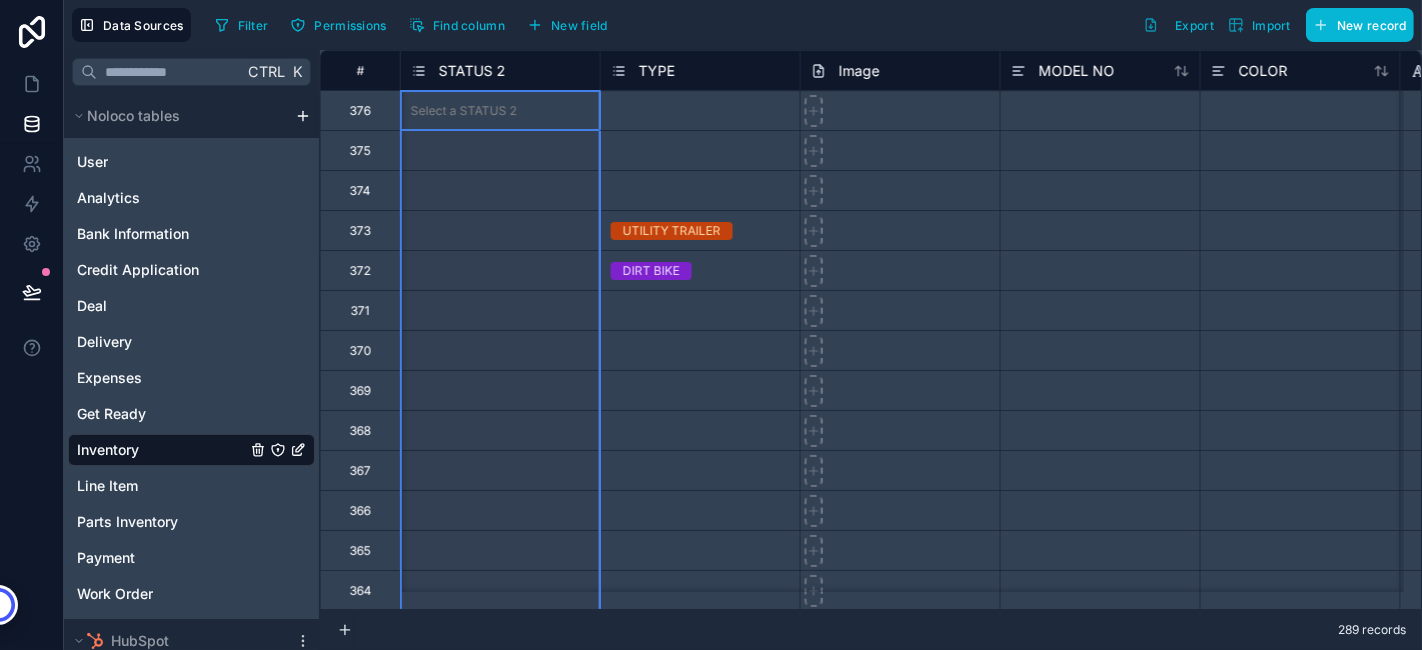 click on "STATUS 2" at bounding box center (472, 71) 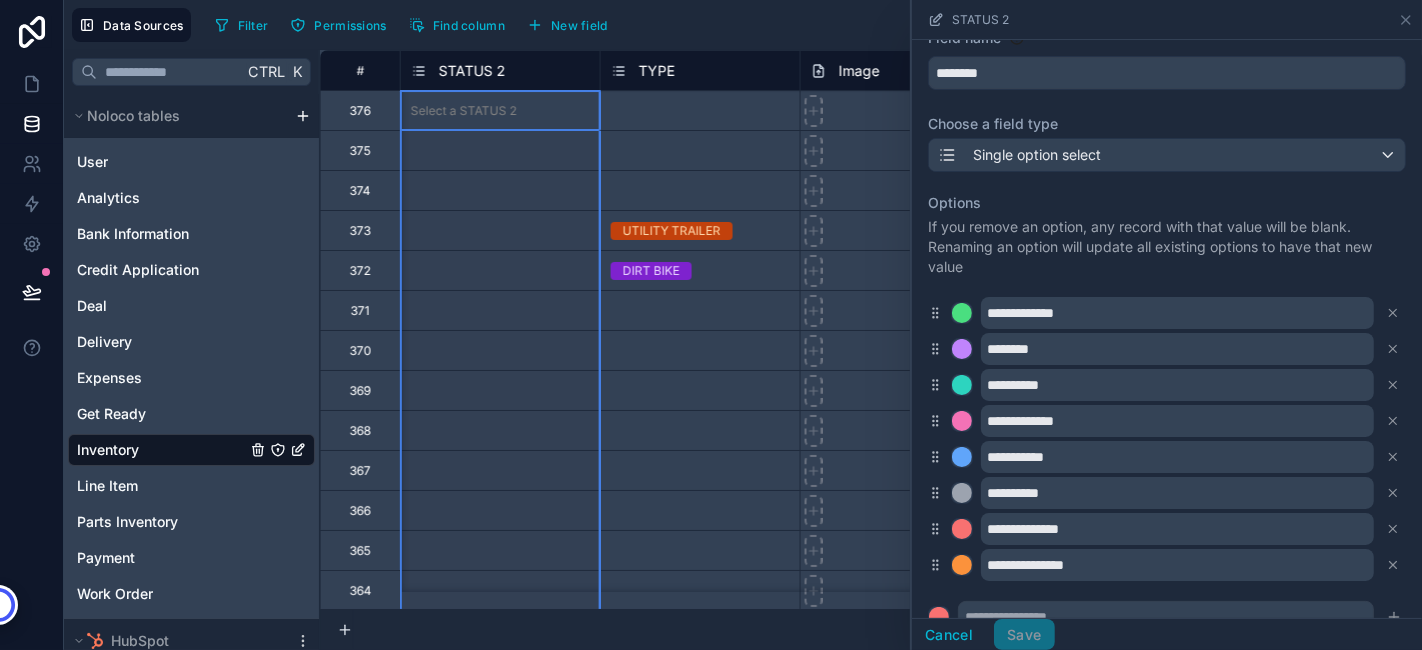 scroll, scrollTop: 66, scrollLeft: 0, axis: vertical 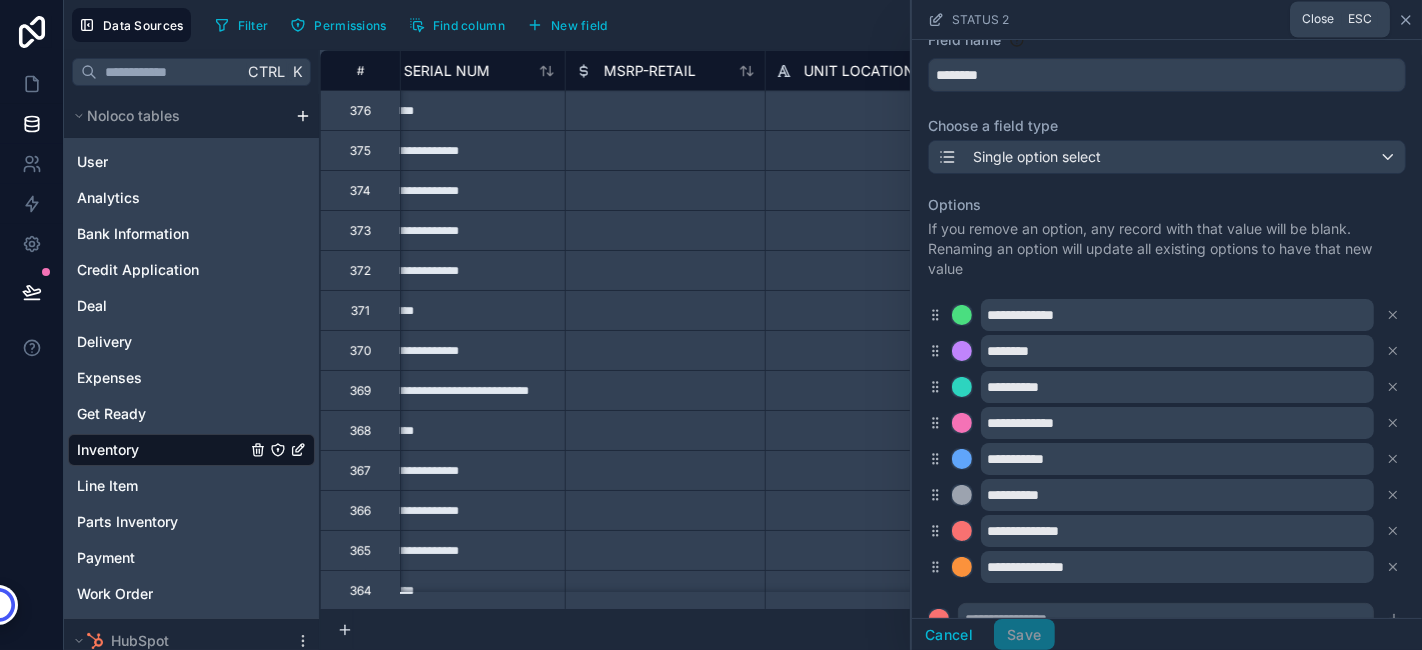 click 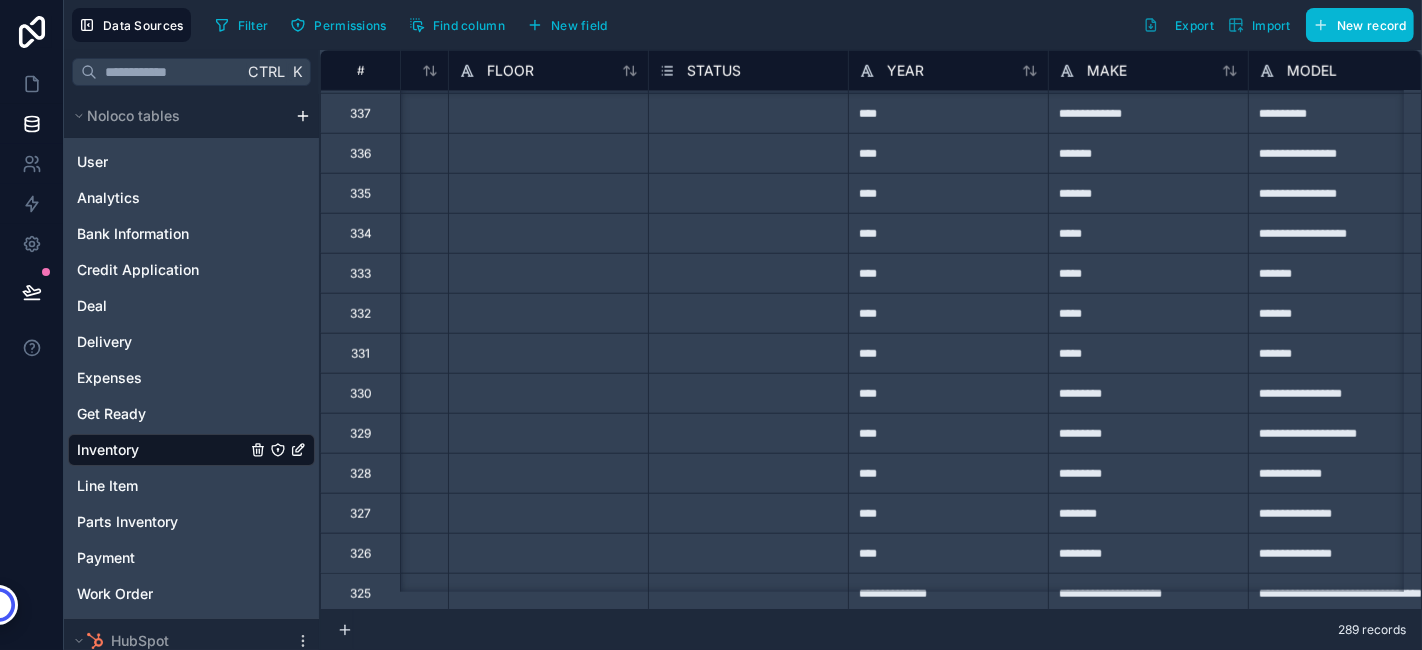 scroll, scrollTop: 1532, scrollLeft: 552, axis: both 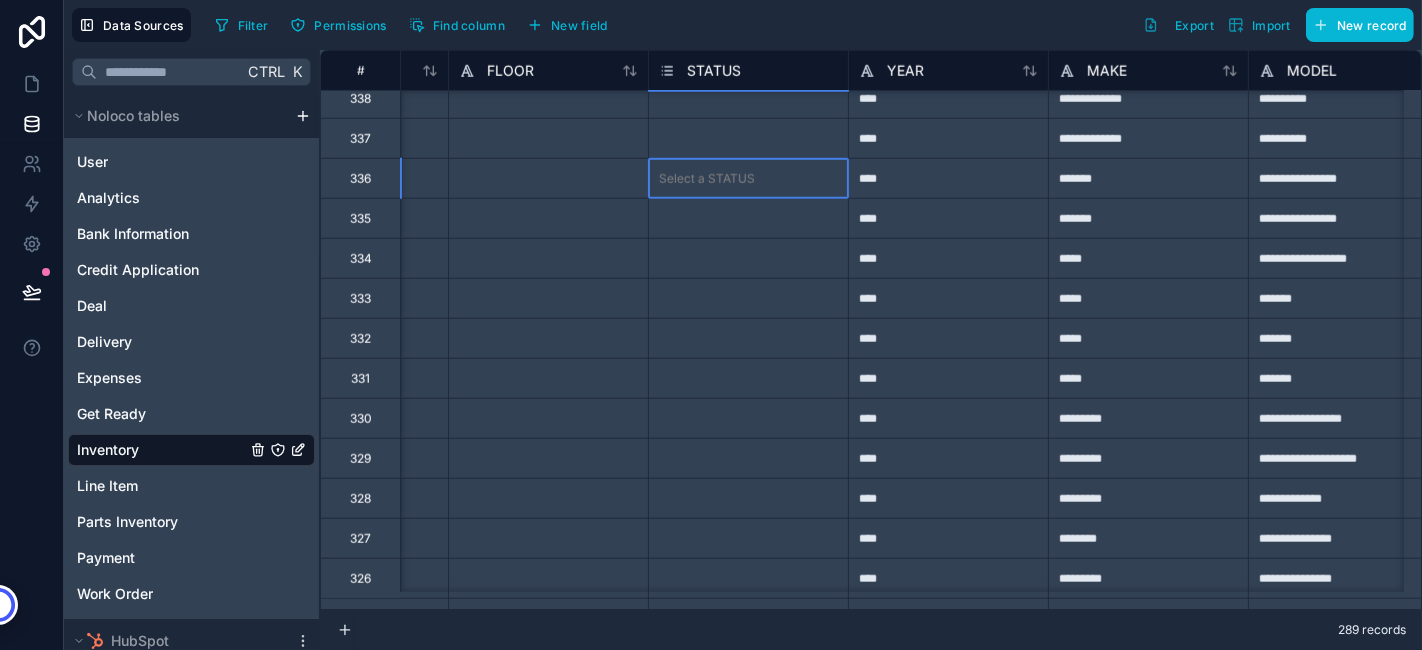 click on "Select a STATUS" at bounding box center (748, 179) 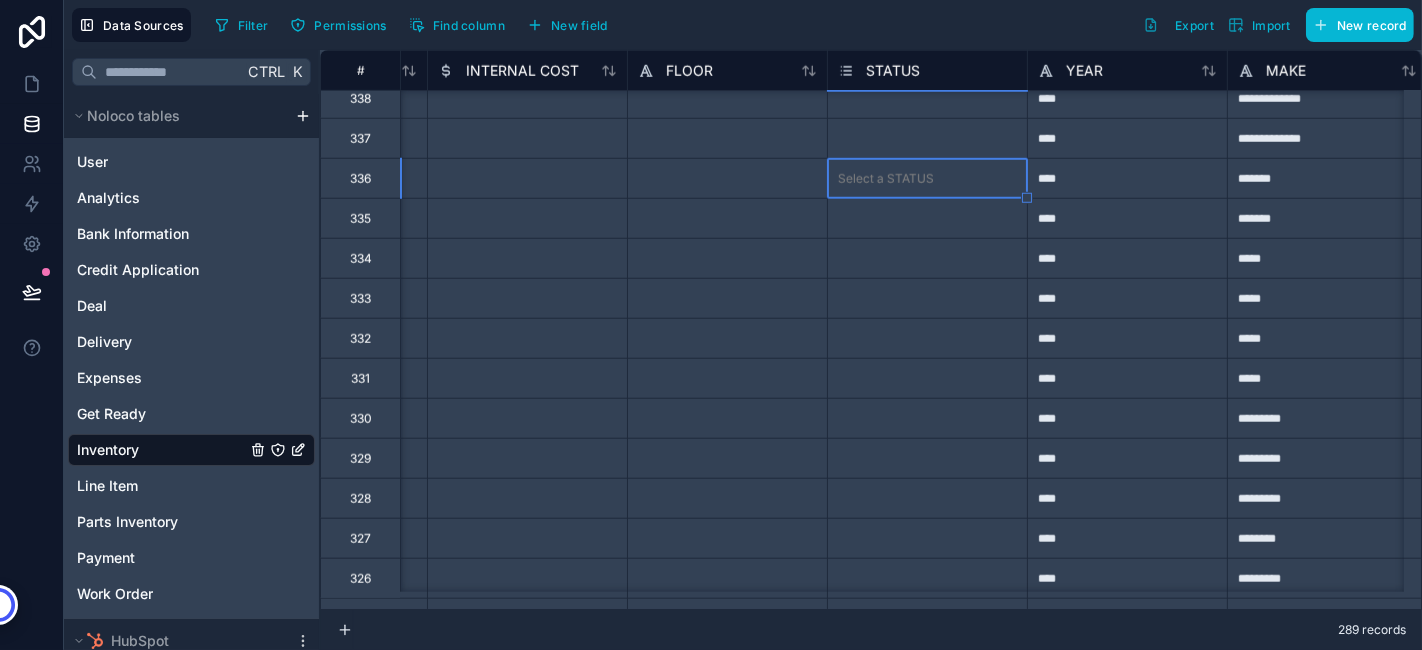 scroll, scrollTop: 1532, scrollLeft: 373, axis: both 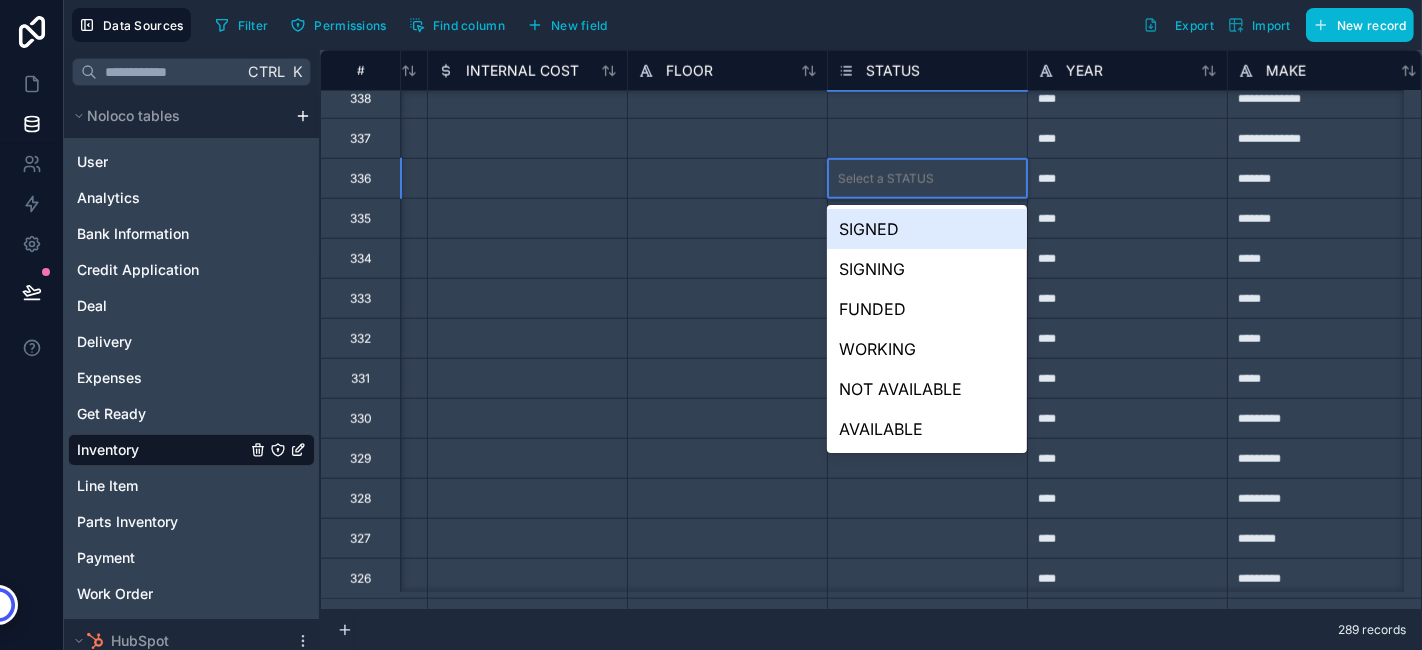 click on "Select a STATUS" at bounding box center [927, 178] 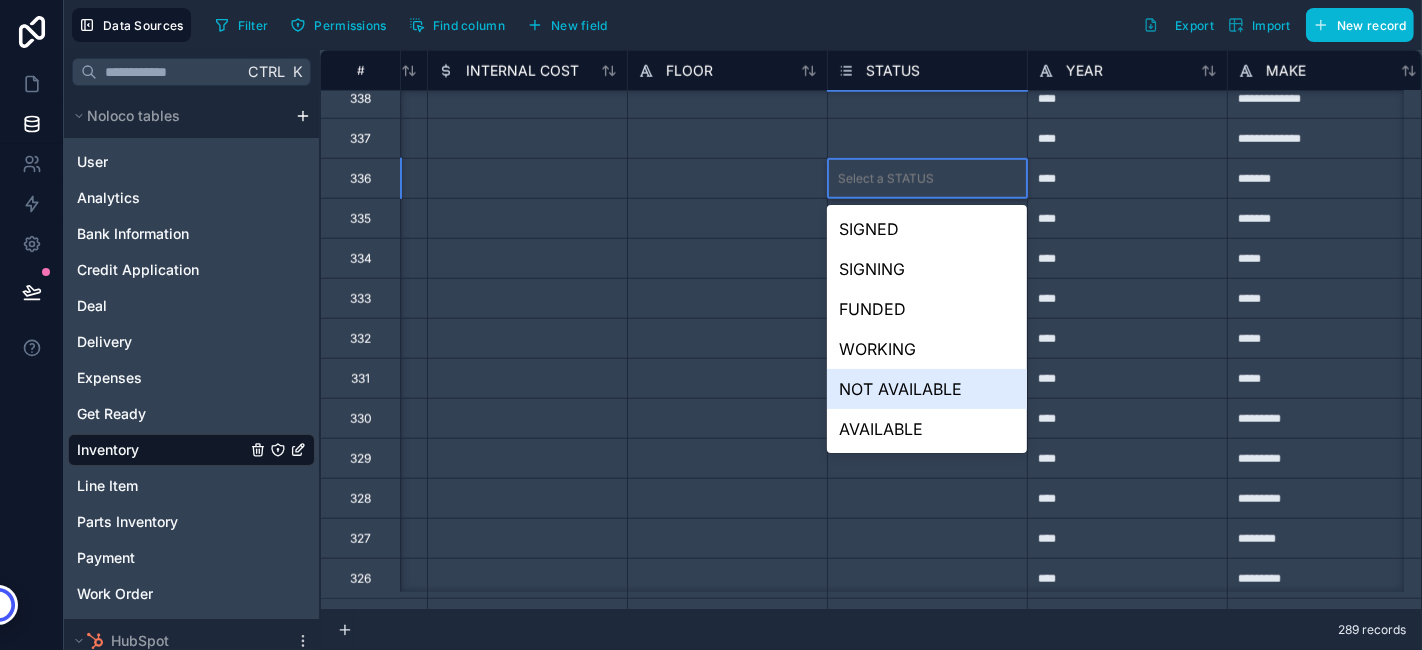 click on "NOT AVAILABLE" at bounding box center [926, 389] 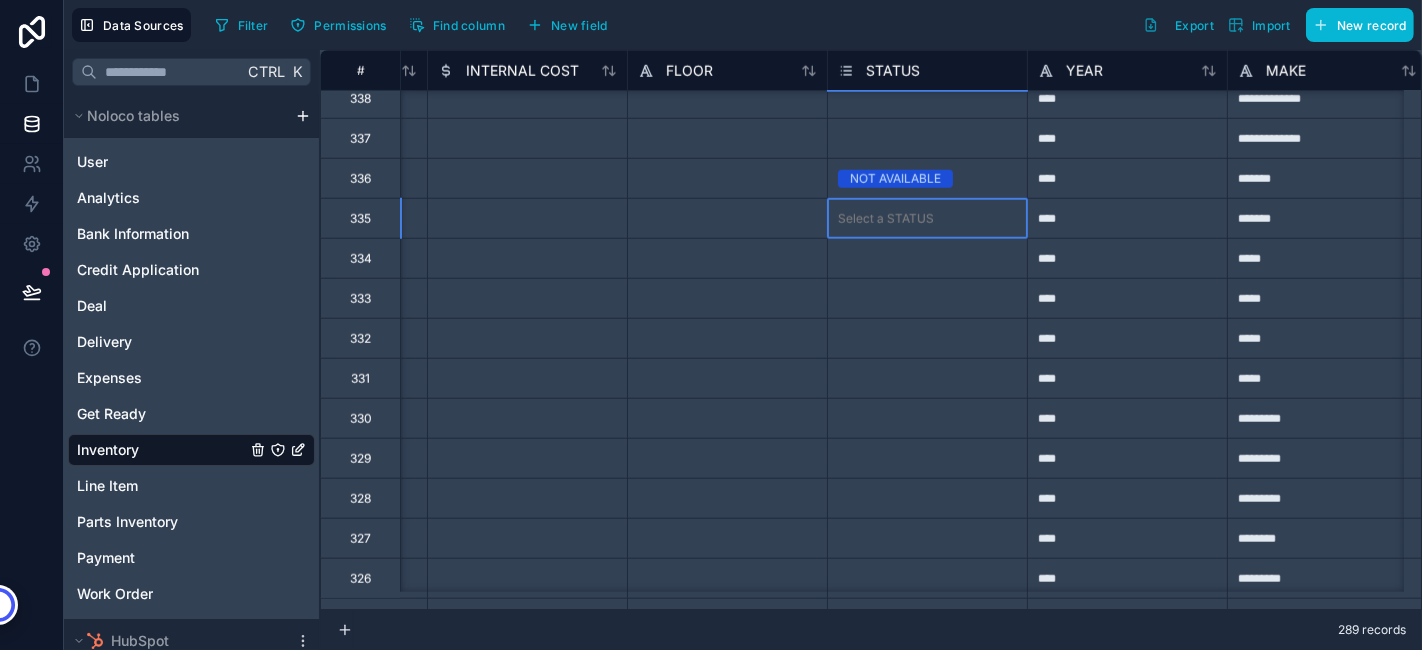 click on "Select a STATUS" at bounding box center (927, 219) 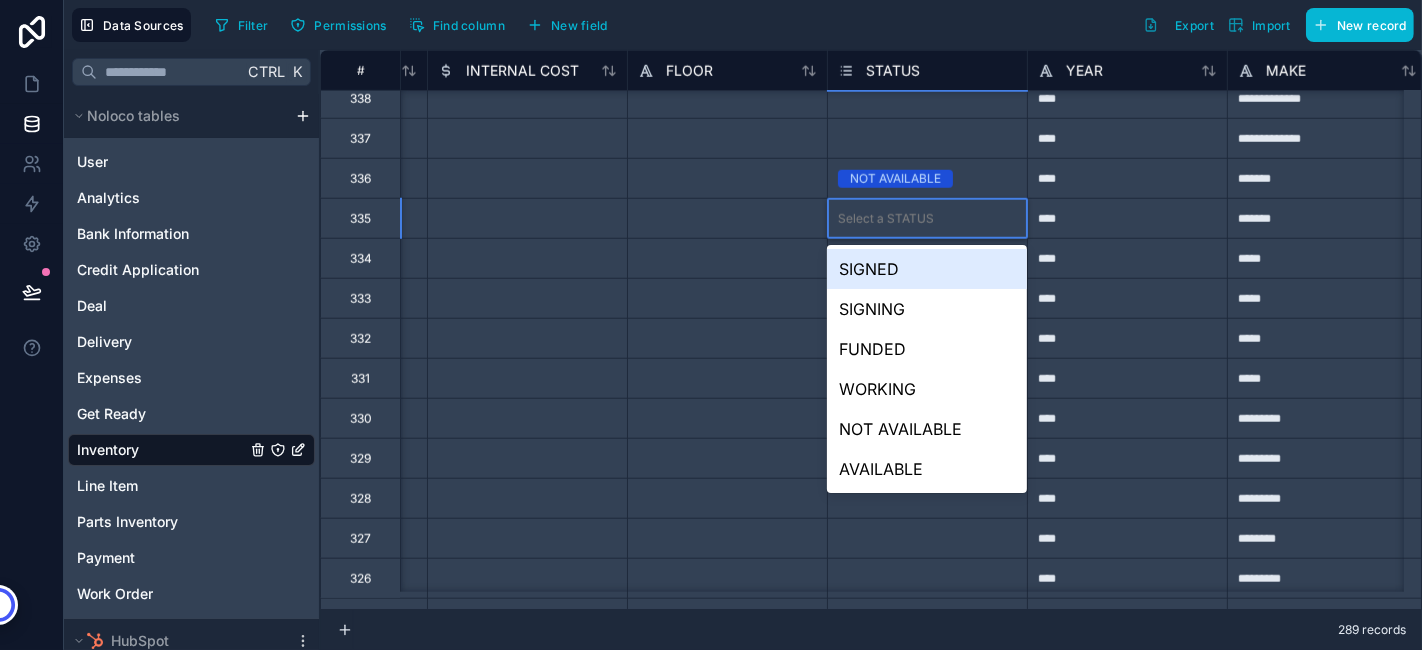 click on "Select a STATUS" at bounding box center [927, 219] 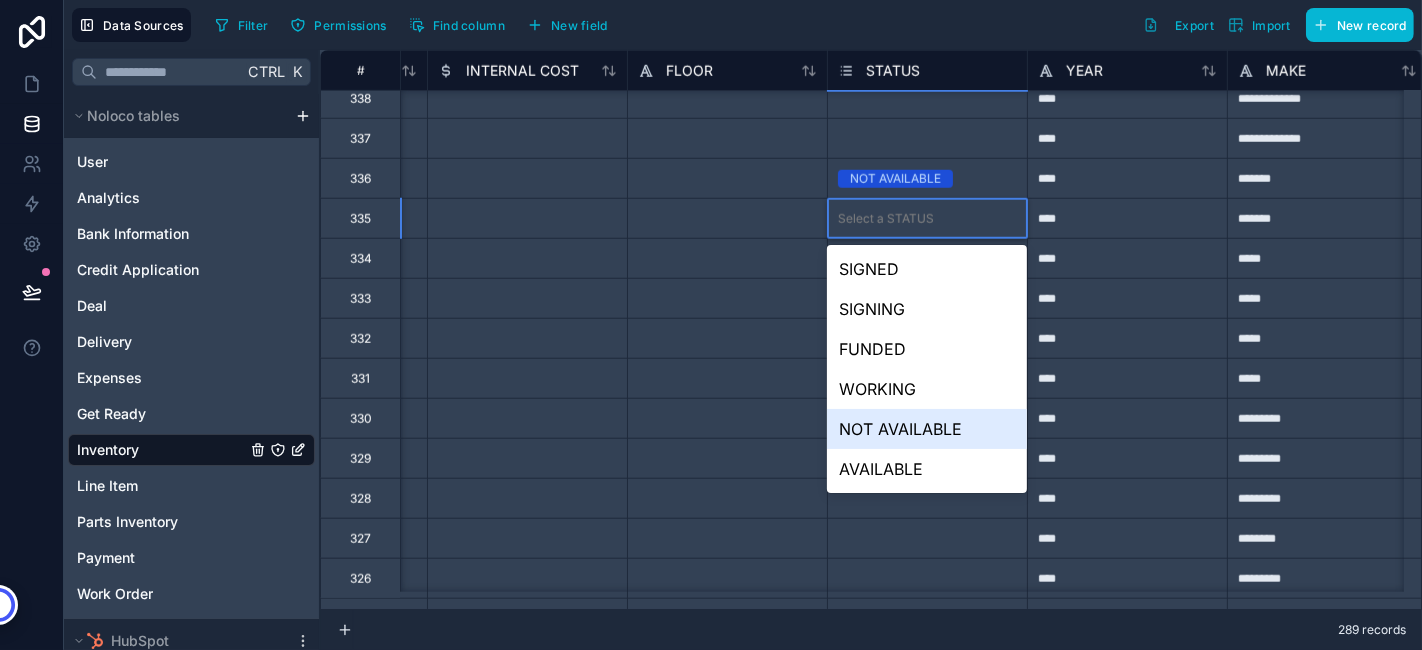 click on "NOT AVAILABLE" at bounding box center (926, 429) 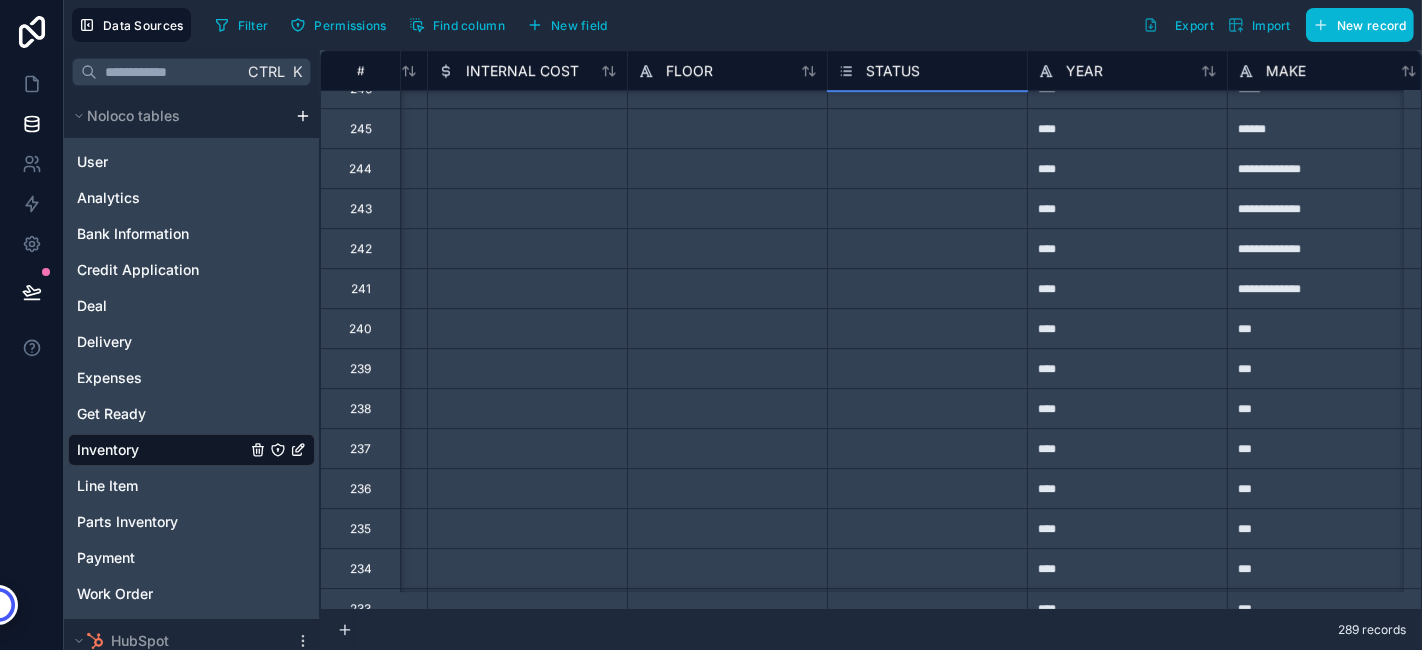 scroll, scrollTop: 5510, scrollLeft: 373, axis: both 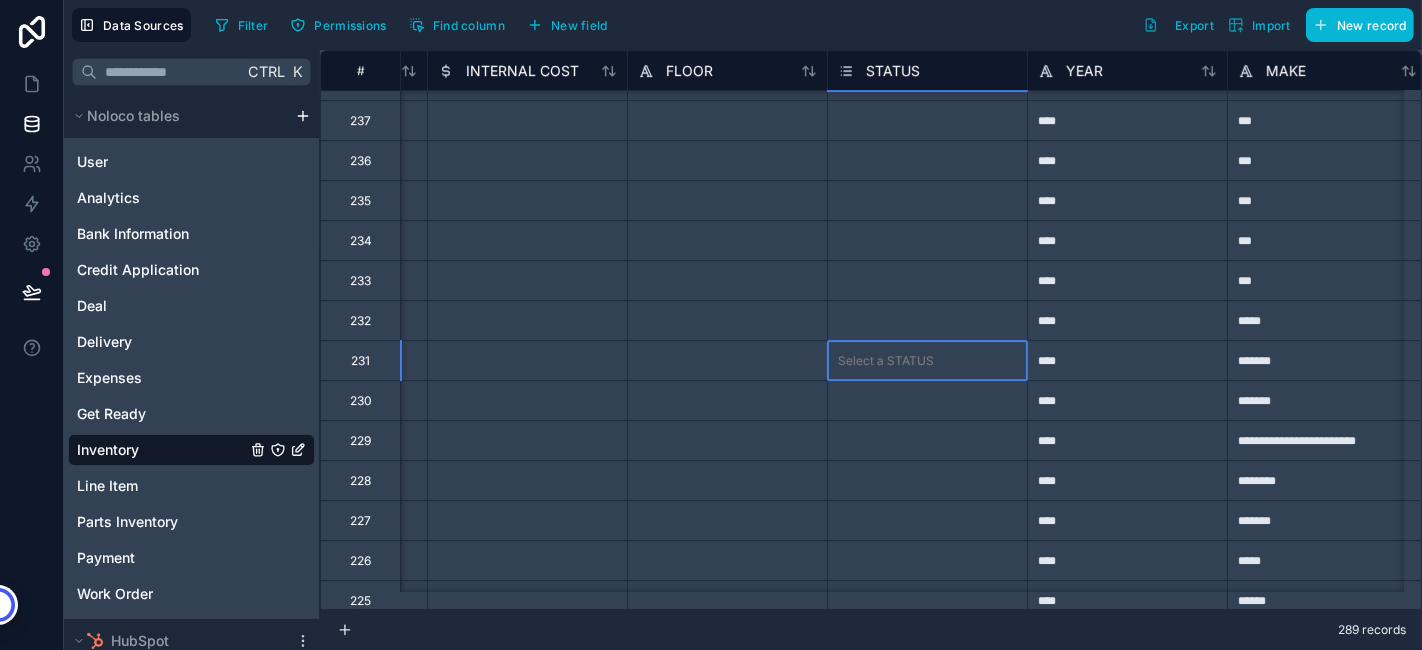 click on "Select a STATUS" at bounding box center [927, 361] 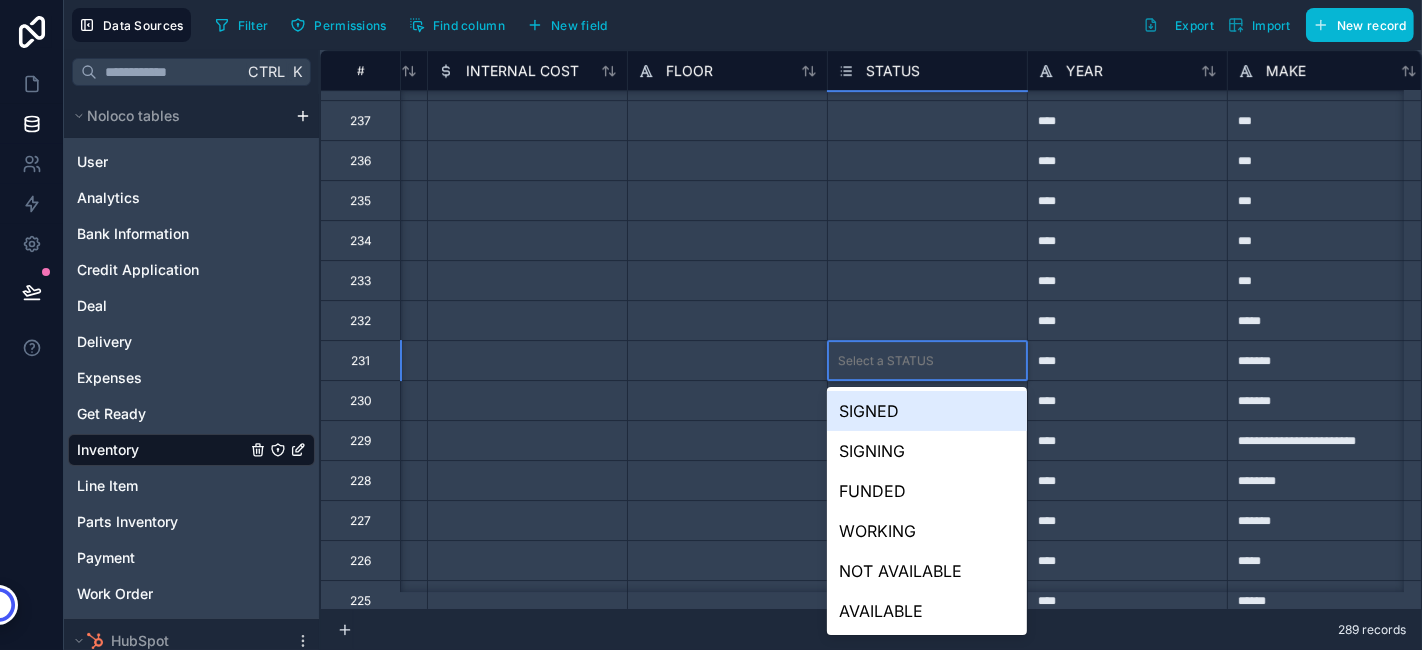 click on "Select a STATUS" at bounding box center (927, 361) 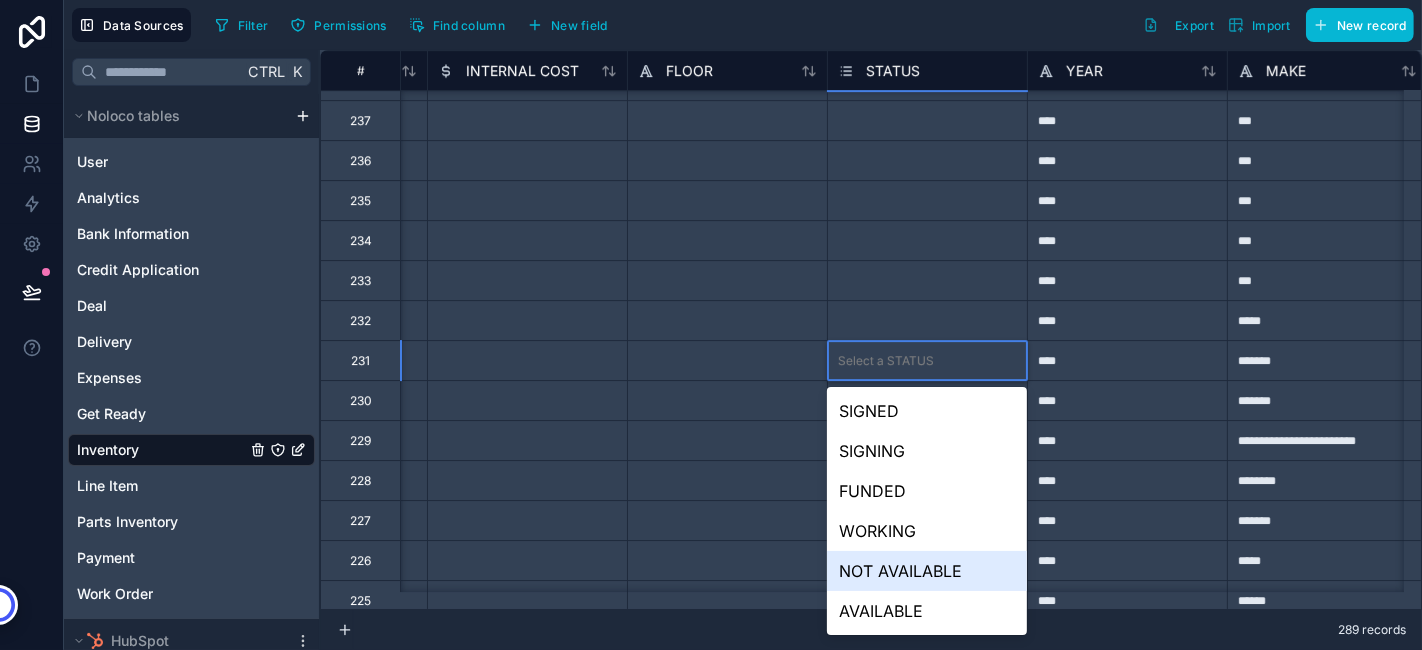 click on "NOT AVAILABLE" at bounding box center (926, 571) 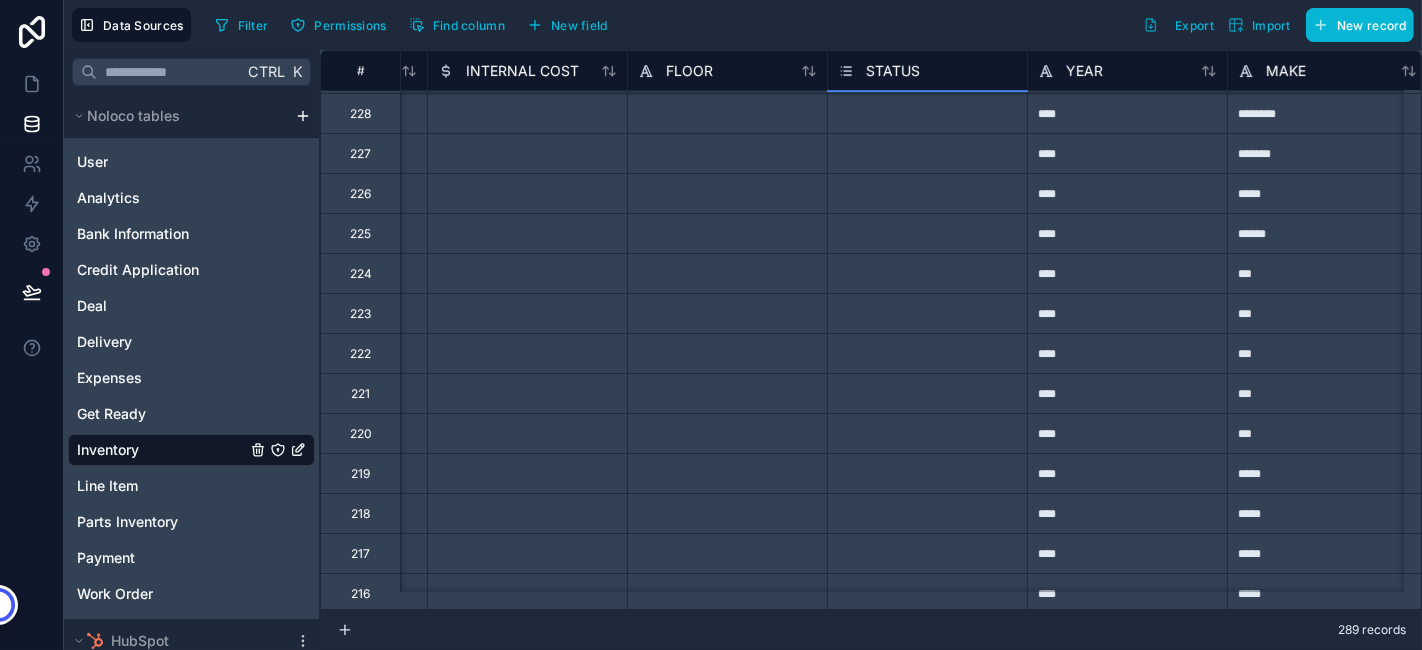 scroll, scrollTop: 5760, scrollLeft: 373, axis: both 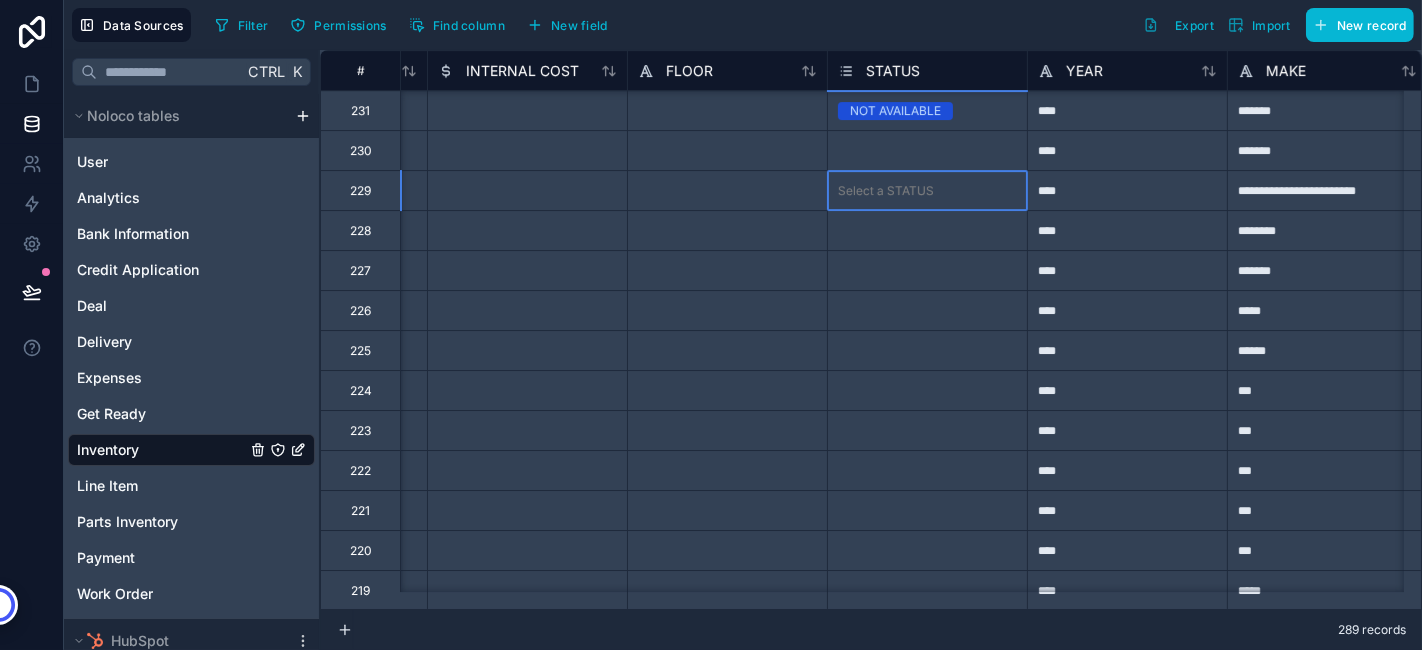 click on "Select a STATUS" at bounding box center [886, 191] 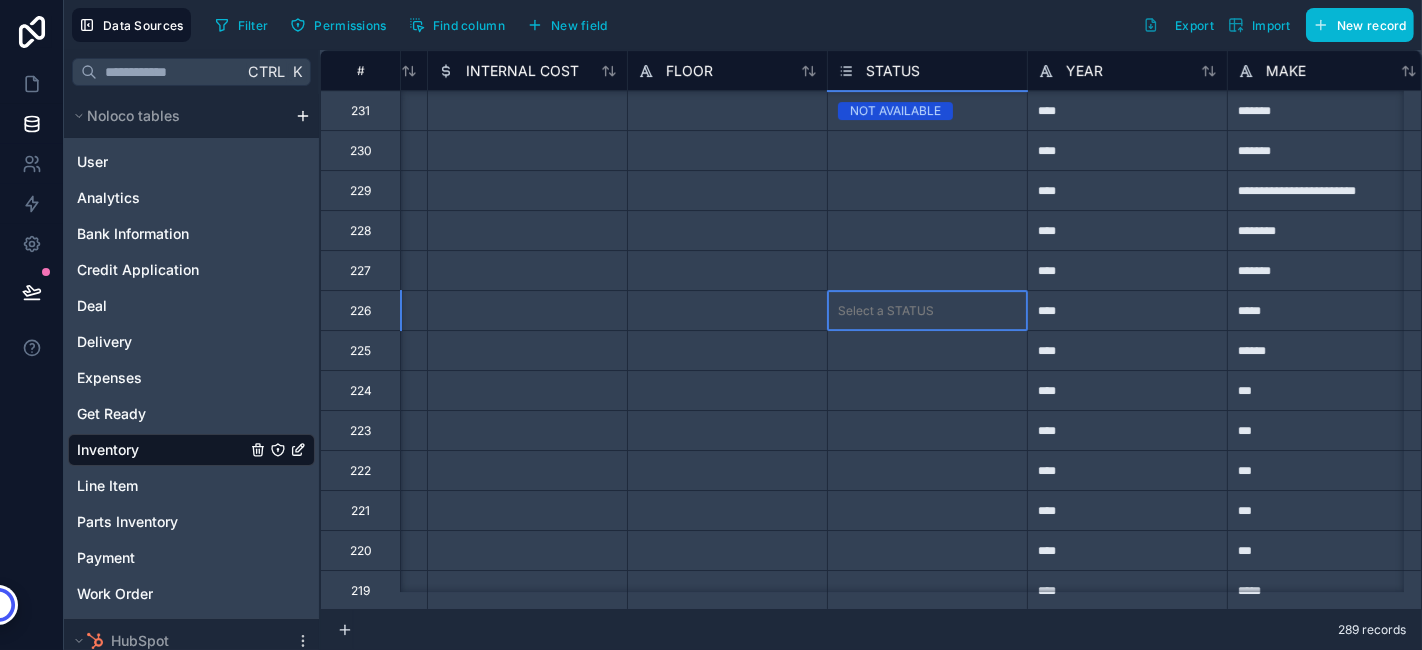 click on "Select a STATUS" at bounding box center (927, 310) 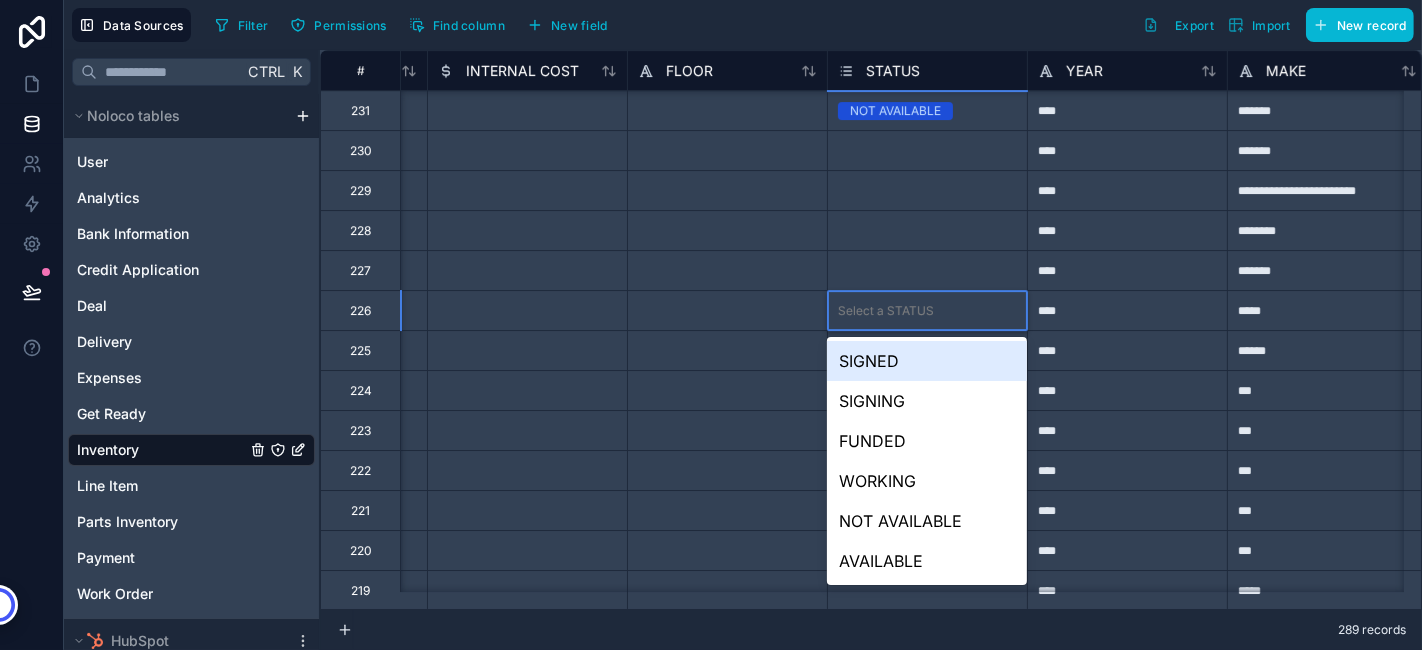 click on "Select a STATUS" at bounding box center [886, 311] 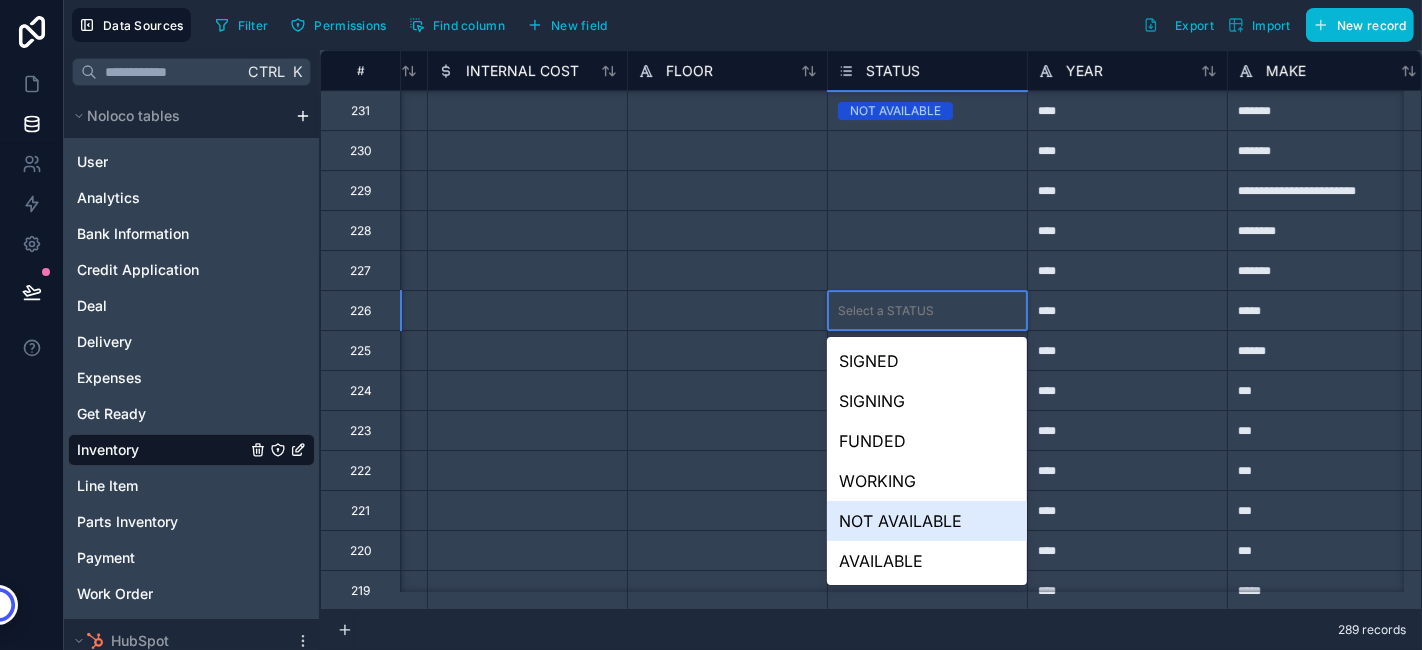 click on "NOT AVAILABLE" at bounding box center [926, 521] 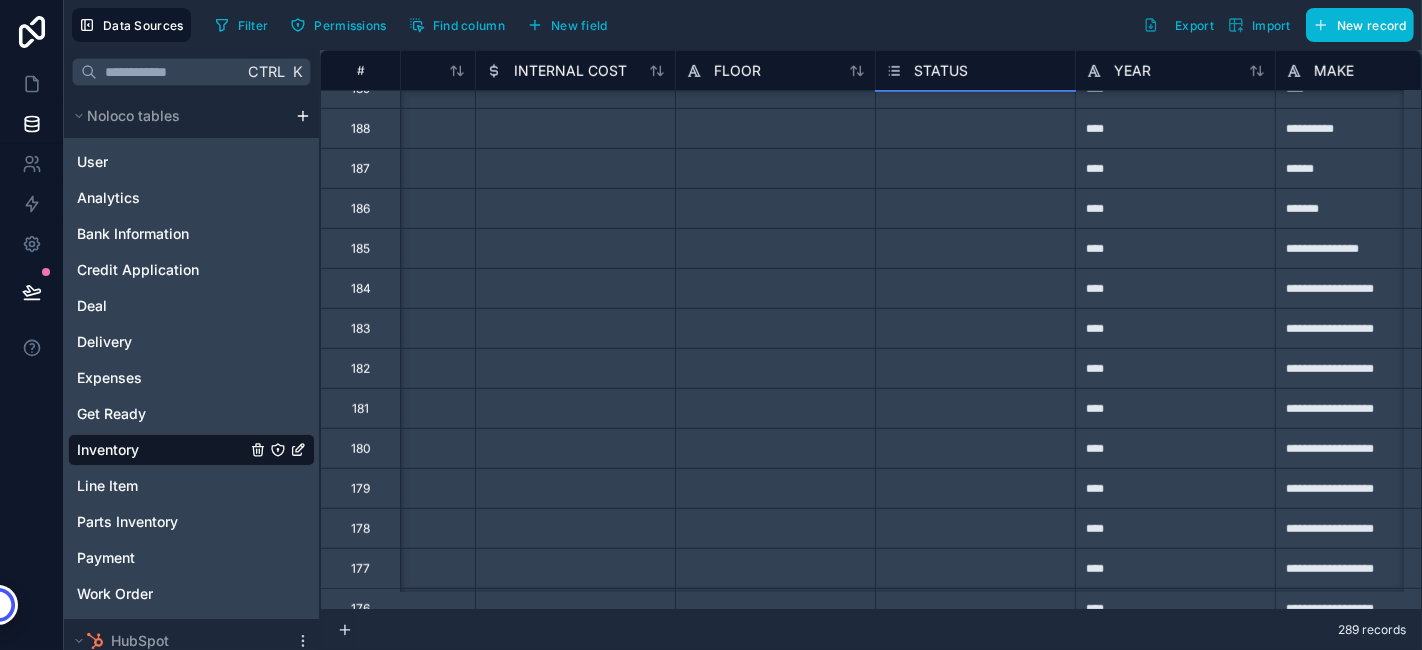 scroll, scrollTop: 7397, scrollLeft: 325, axis: both 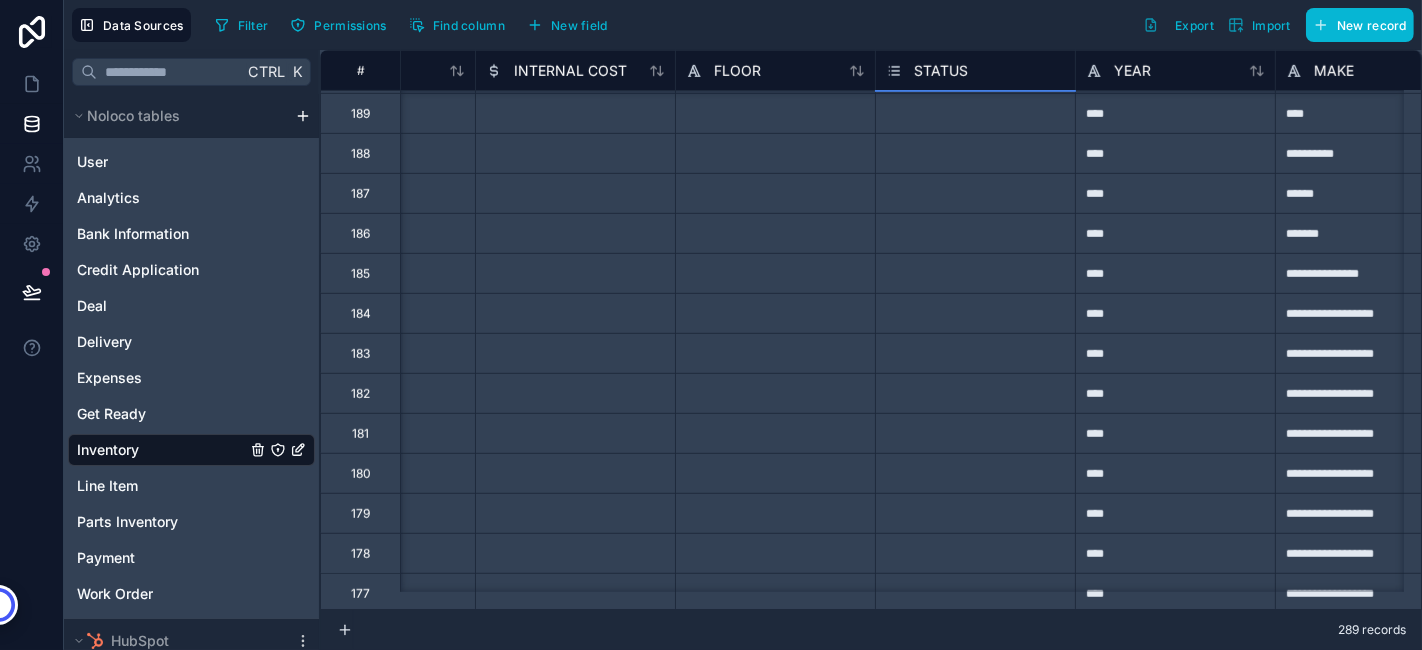 click on "Select a STATUS" at bounding box center [934, 194] 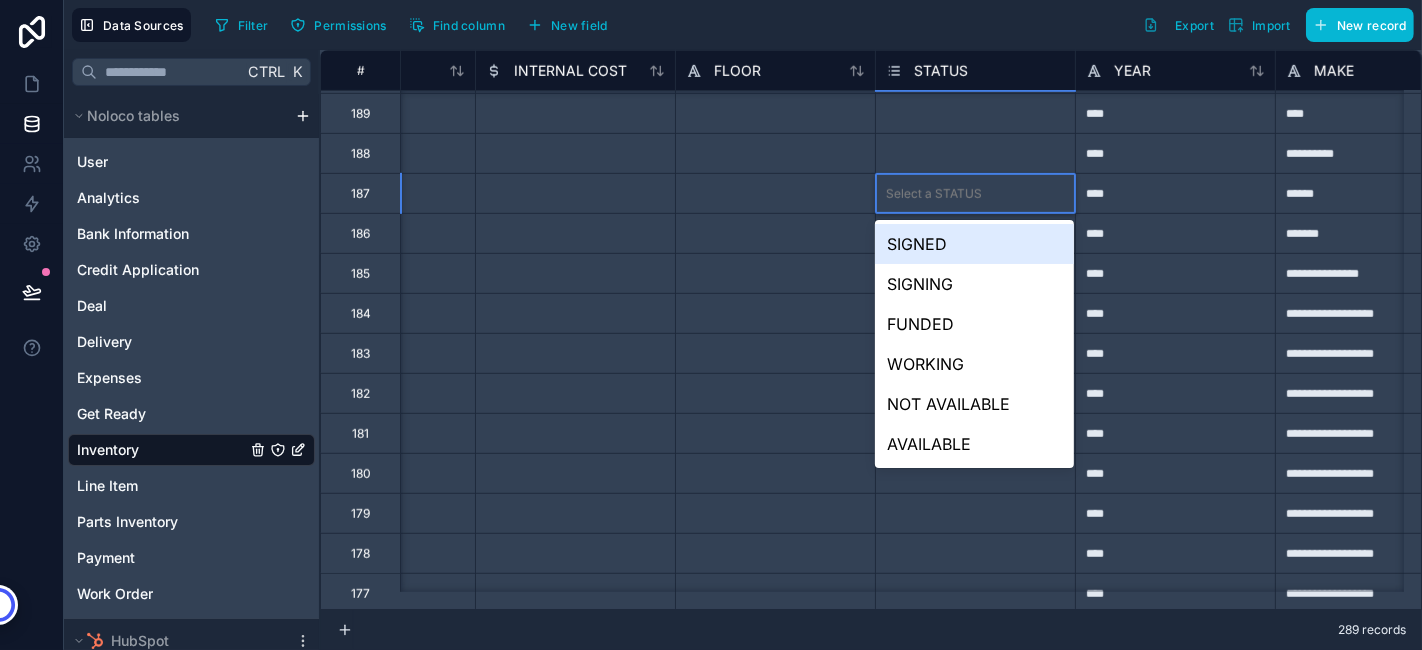 click on "Select a STATUS" at bounding box center [934, 194] 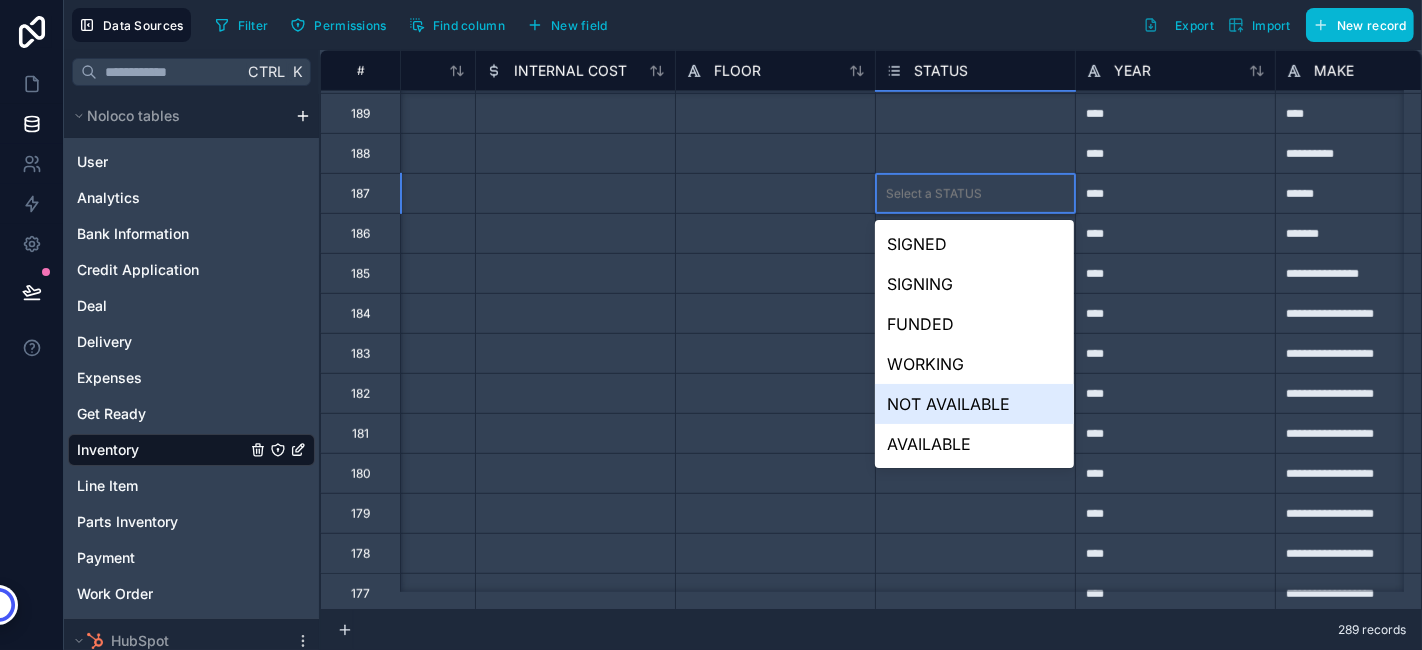 click on "NOT AVAILABLE" at bounding box center [974, 404] 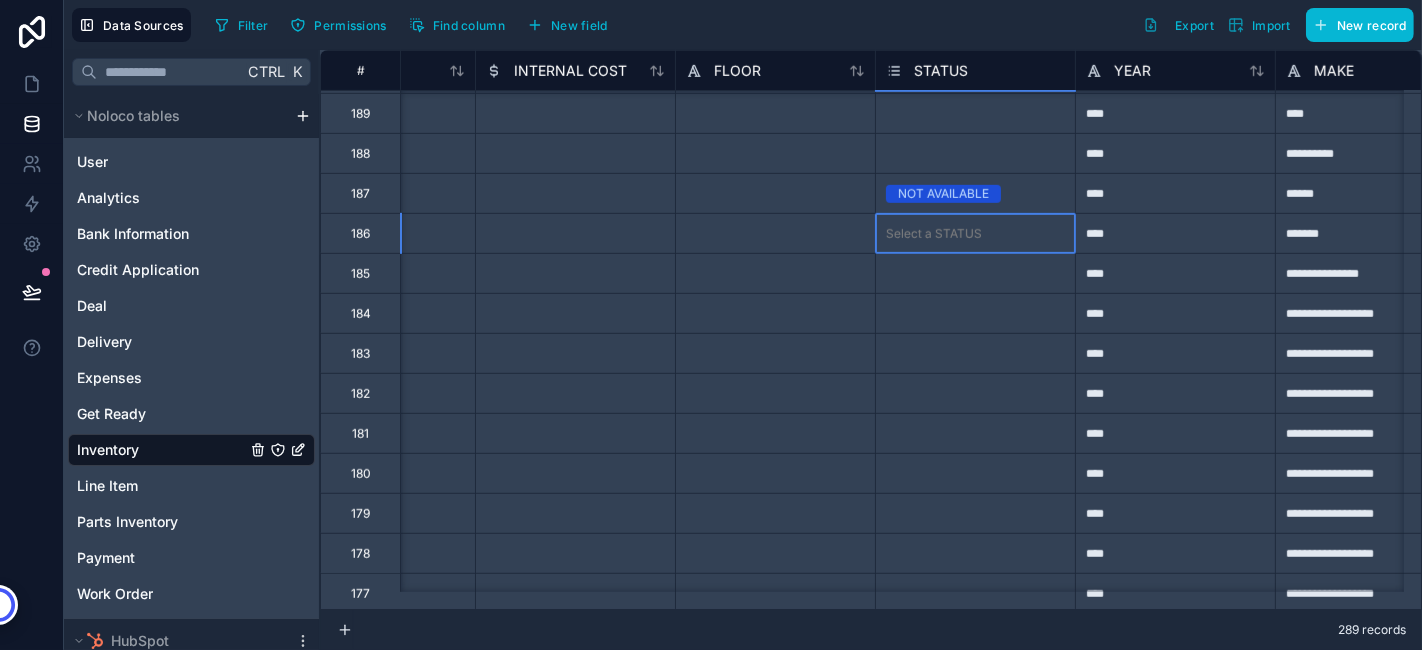 click on "Select a STATUS" at bounding box center [934, 234] 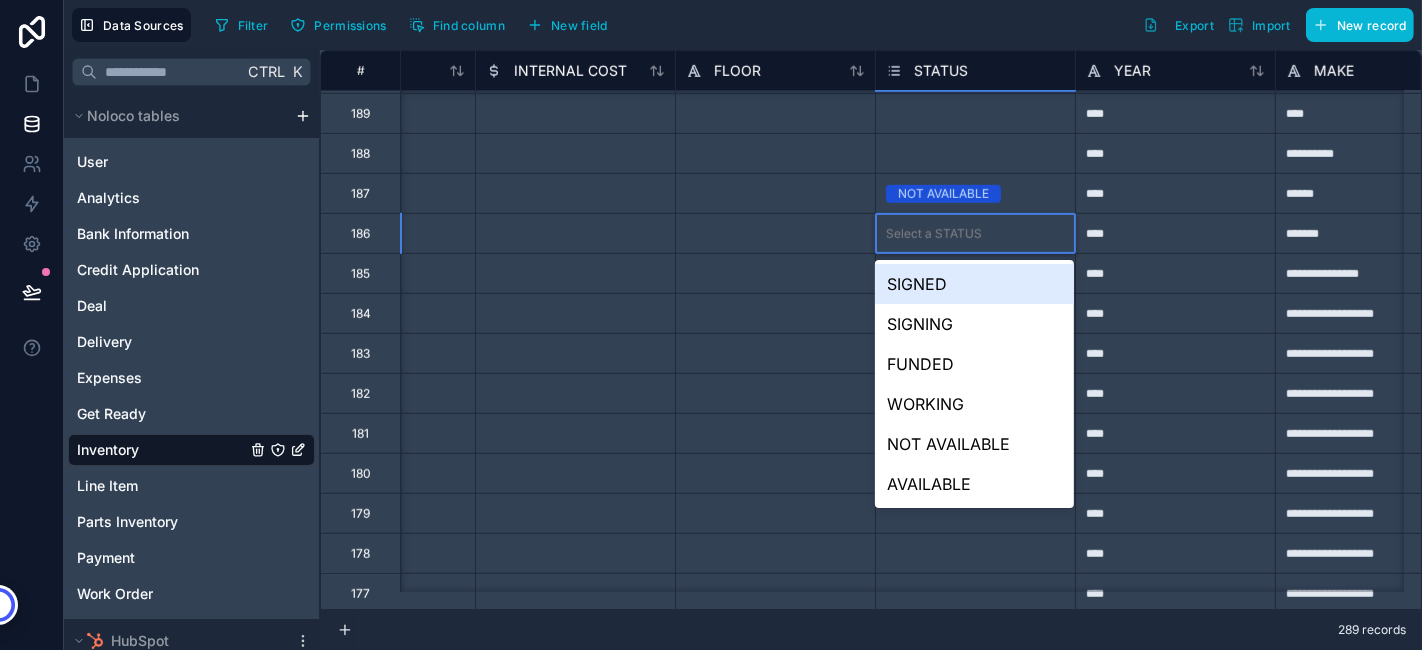click on "Select a STATUS" at bounding box center (934, 234) 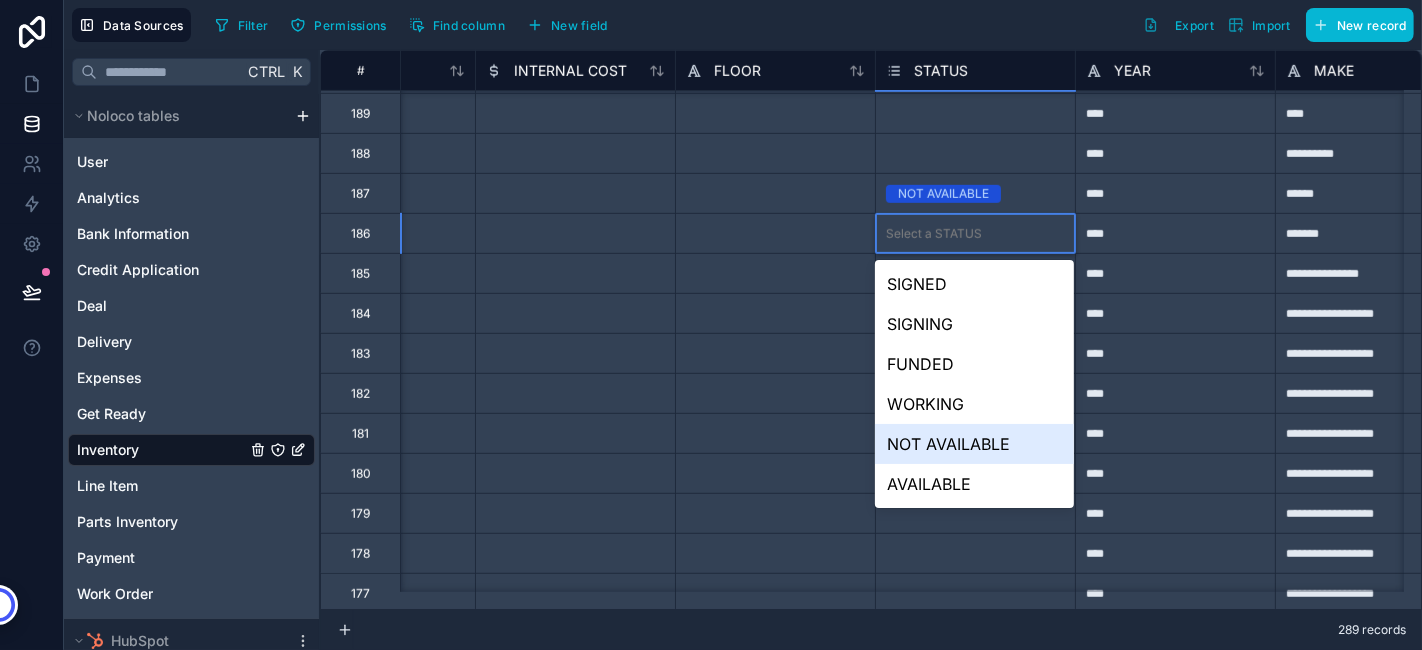 click on "NOT AVAILABLE" at bounding box center (974, 444) 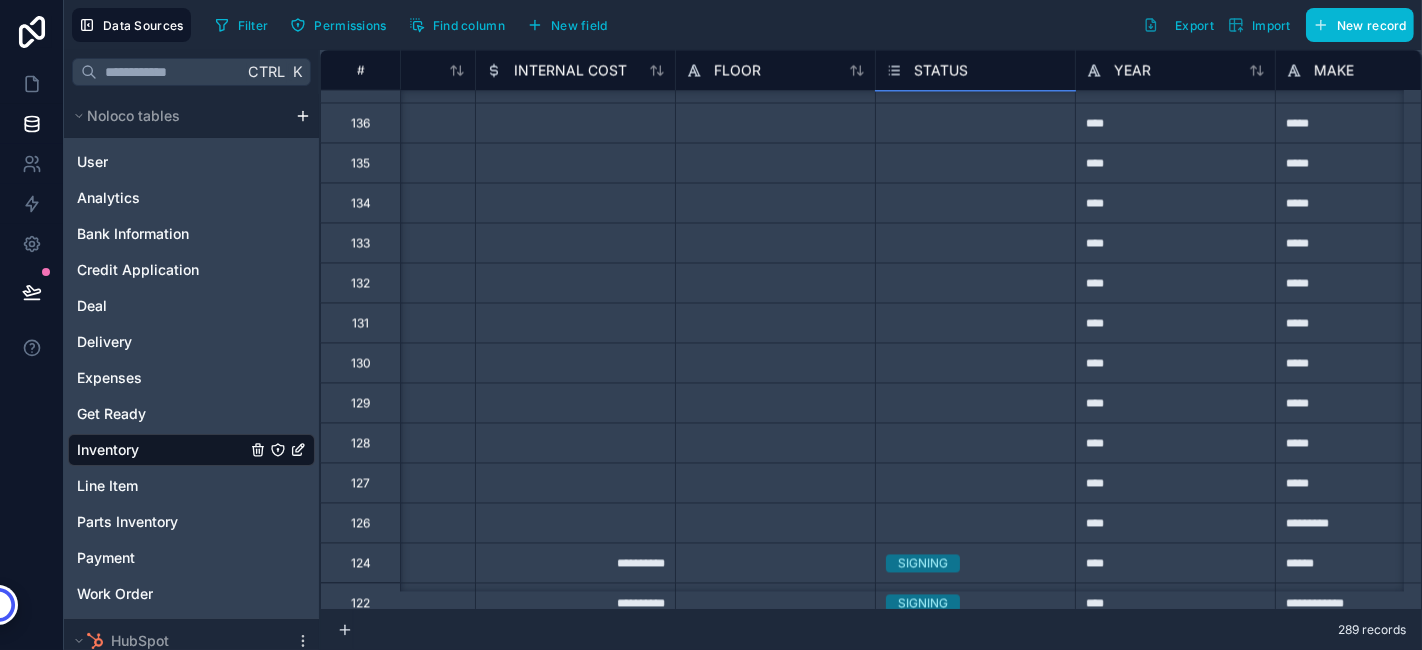 scroll, scrollTop: 9689, scrollLeft: 325, axis: both 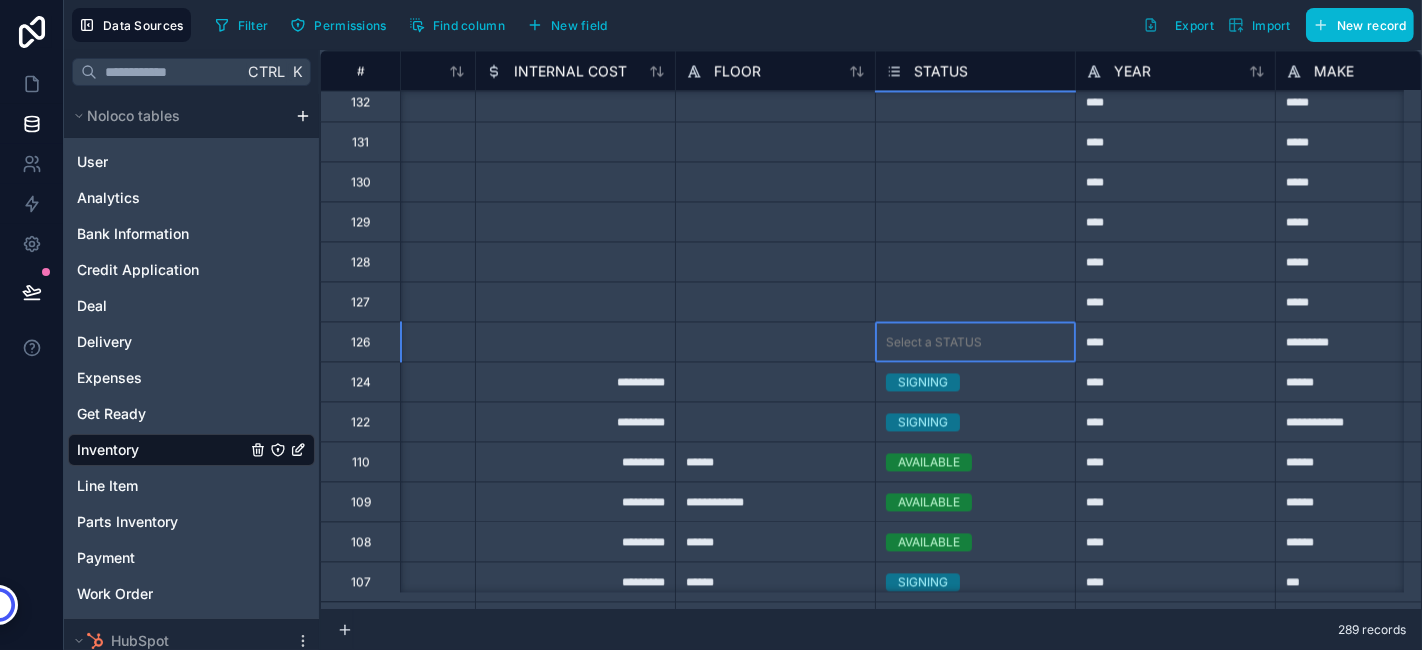 click on "Select a STATUS" at bounding box center [975, 341] 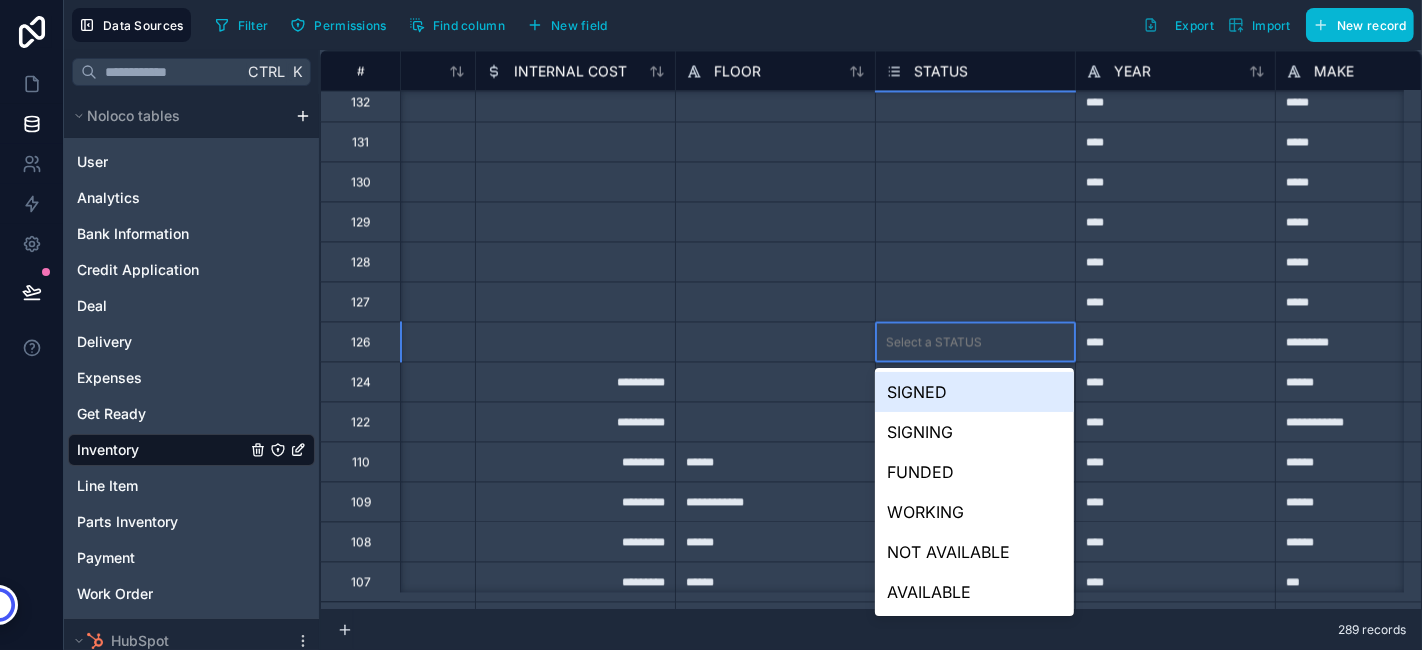 click on "Select a STATUS" at bounding box center (975, 341) 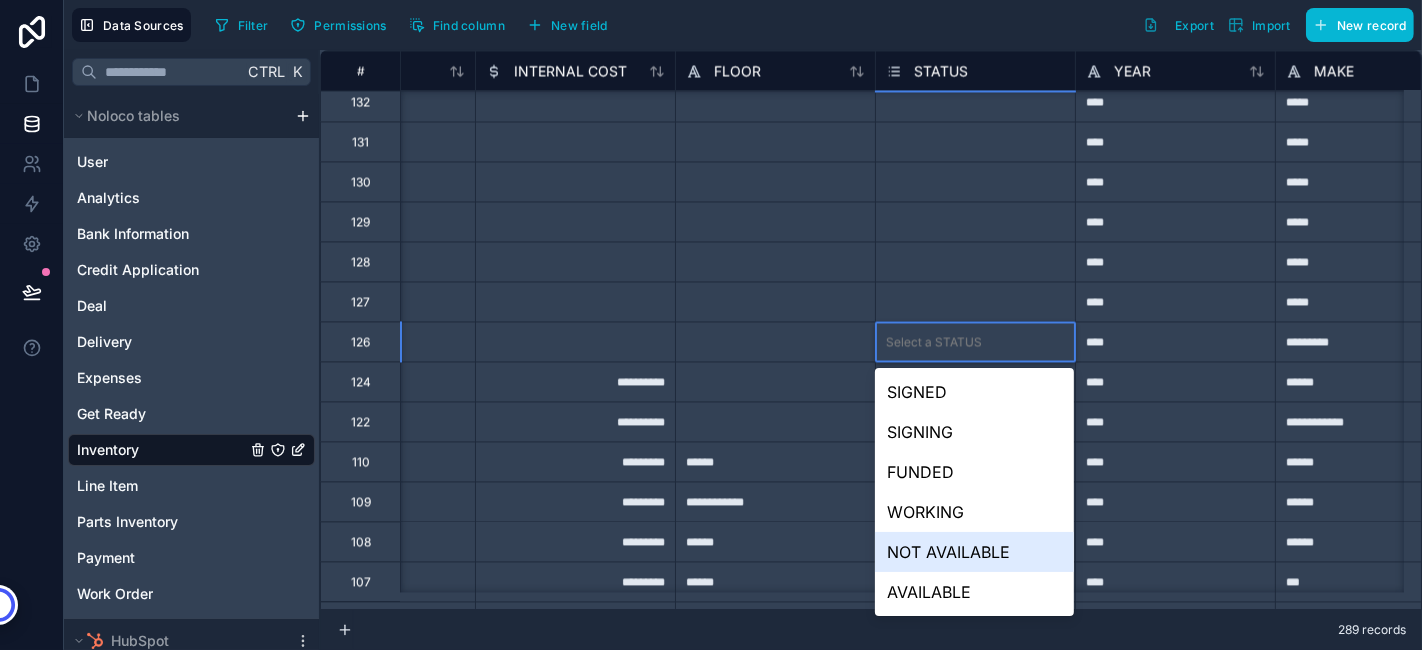 click on "NOT AVAILABLE" at bounding box center (974, 552) 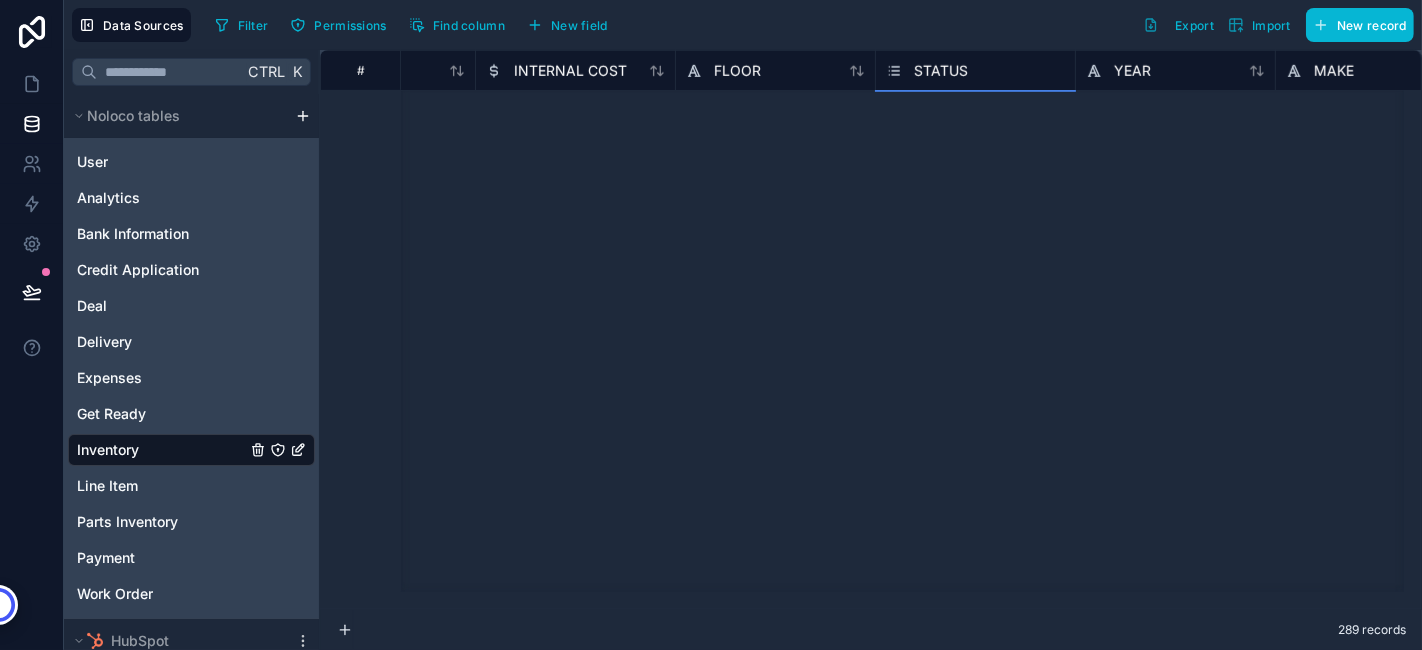 scroll, scrollTop: 0, scrollLeft: 325, axis: horizontal 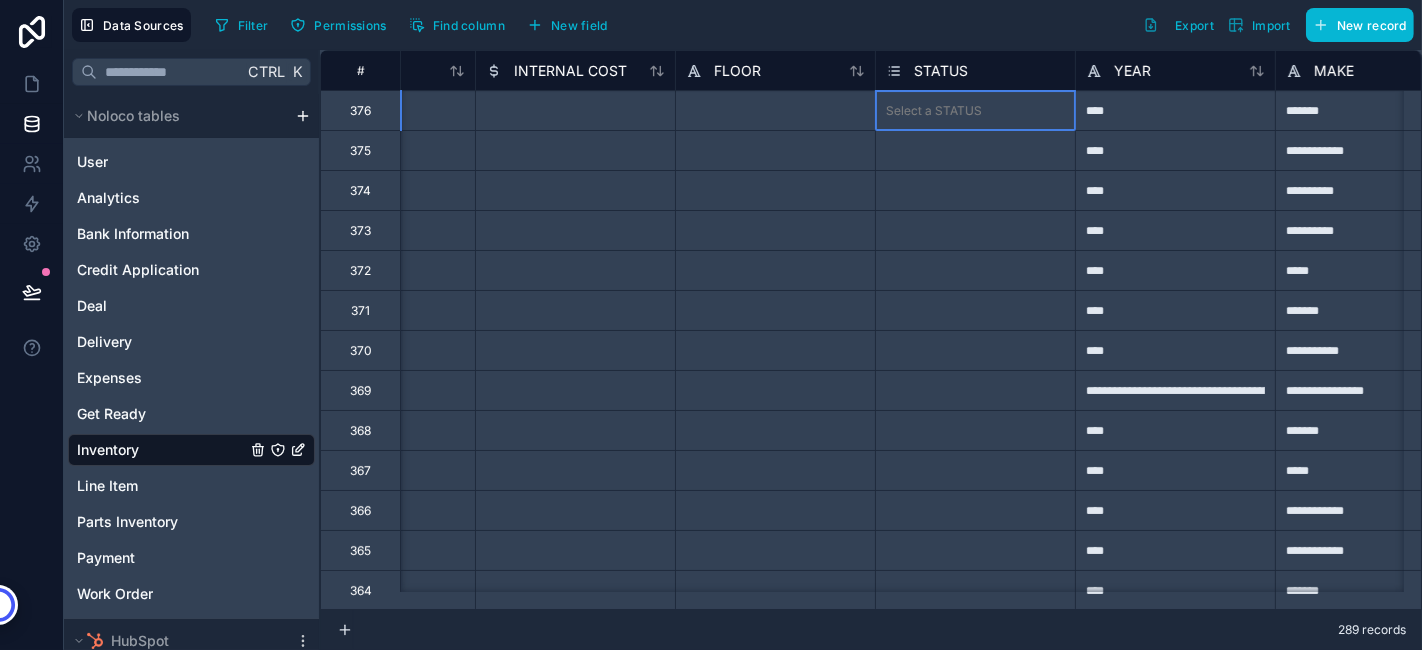 click on "Select a STATUS" at bounding box center (975, 111) 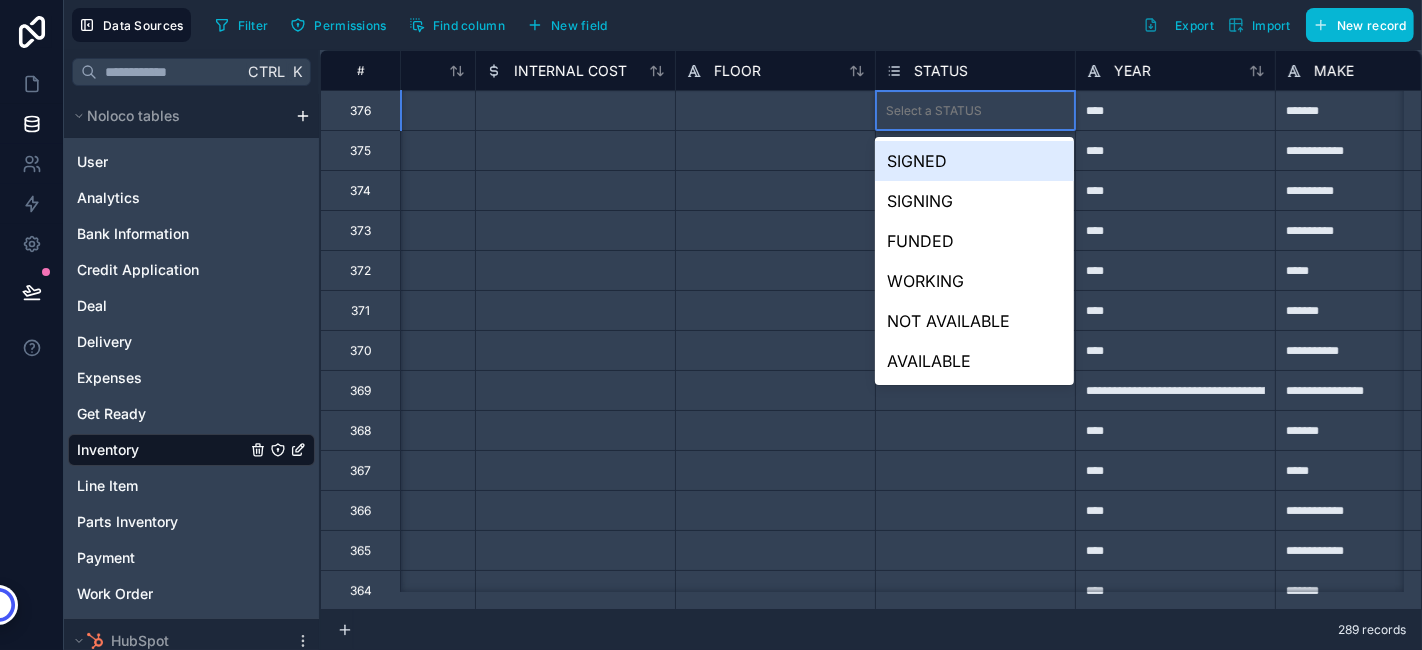 click on "Select a STATUS" at bounding box center (975, 111) 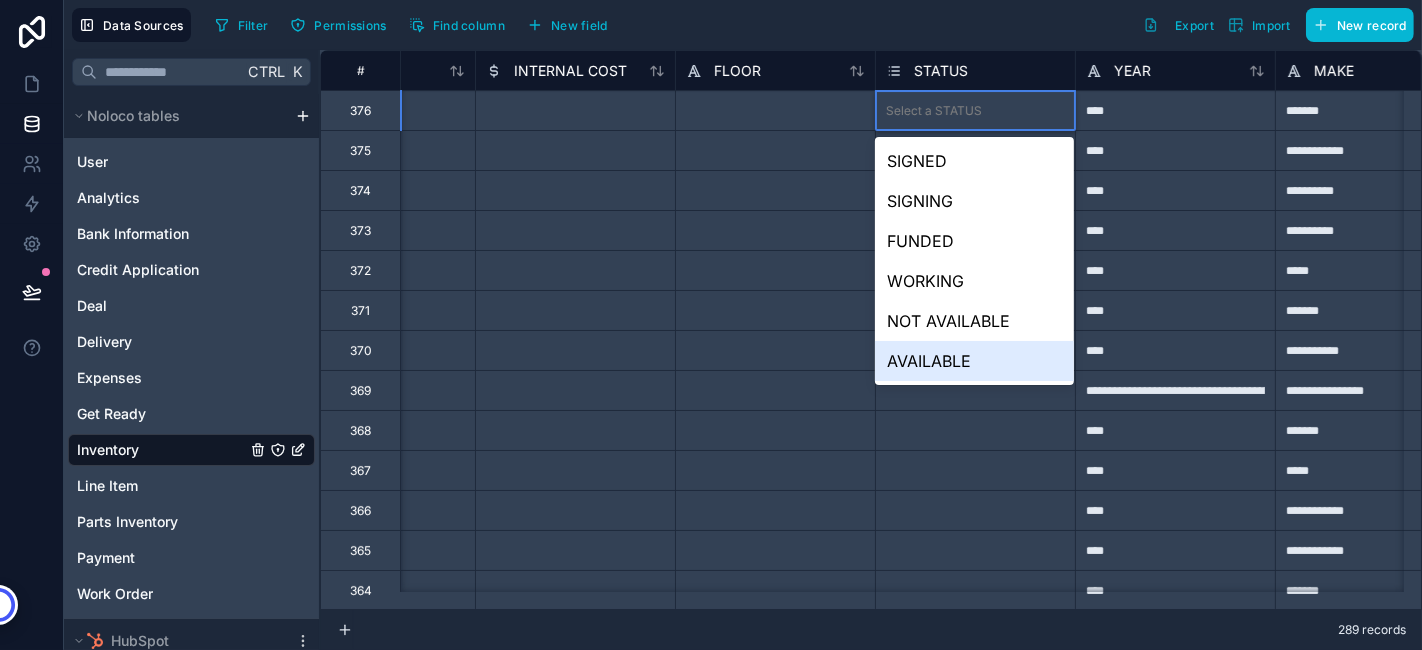 click on "AVAILABLE" at bounding box center (974, 361) 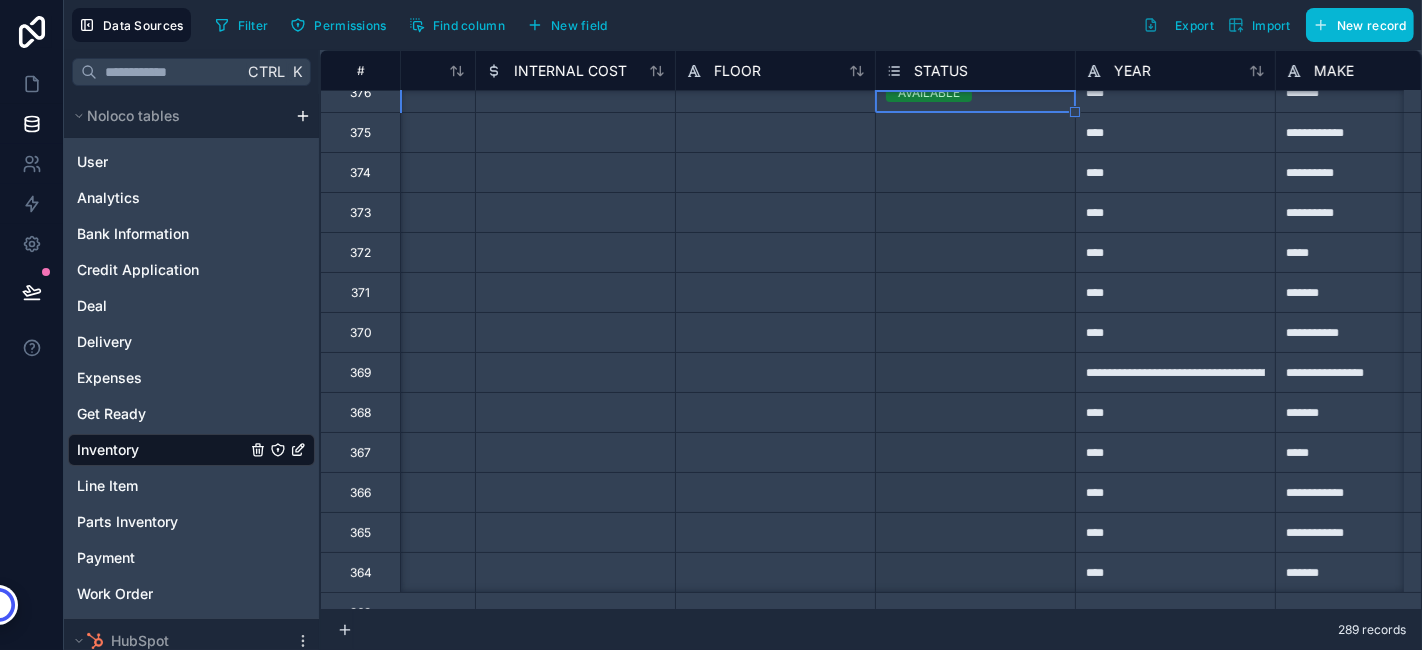 scroll, scrollTop: 58, scrollLeft: 325, axis: both 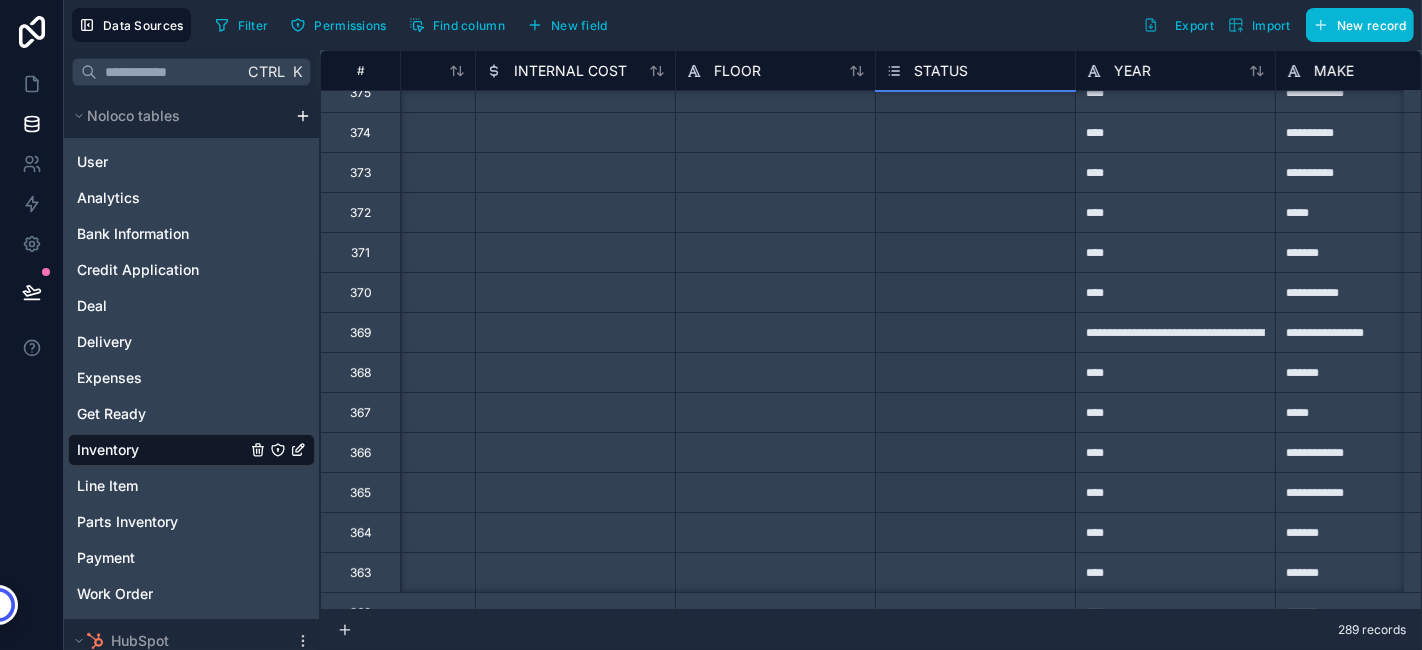 drag, startPoint x: 1068, startPoint y: 127, endPoint x: 1030, endPoint y: 606, distance: 480.50494 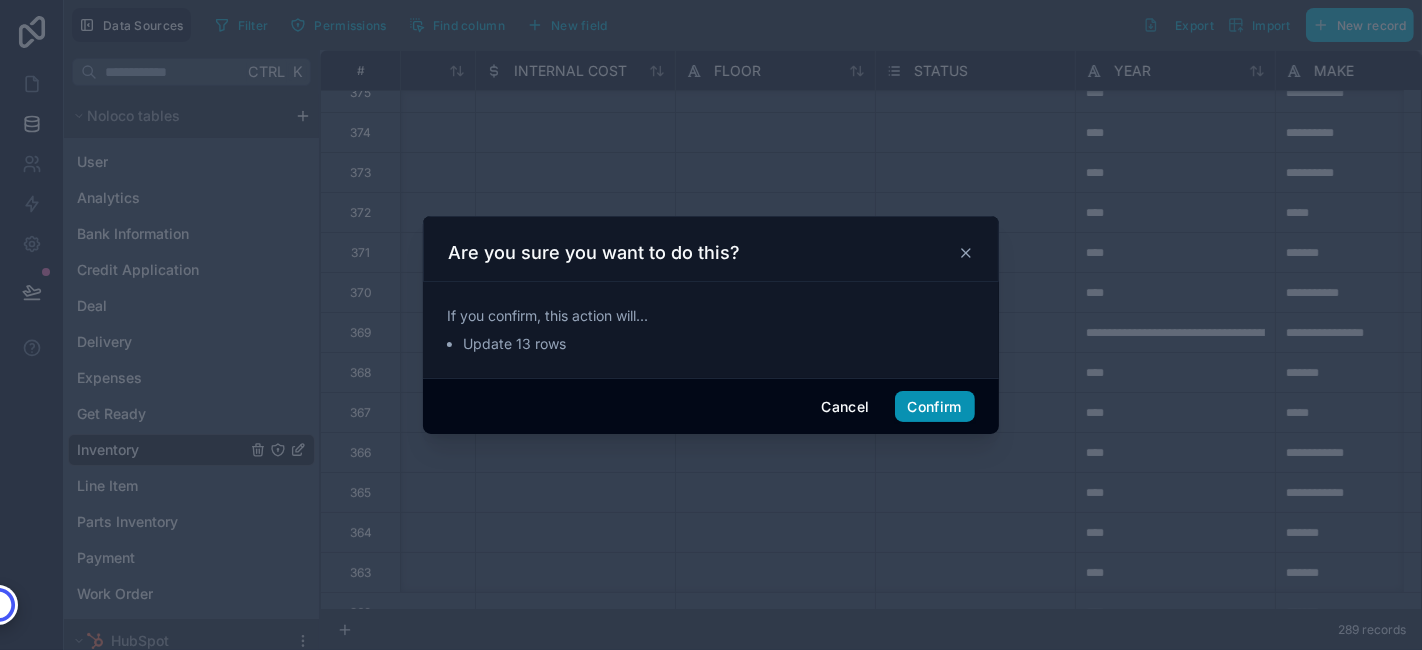 click on "Confirm" at bounding box center (935, 407) 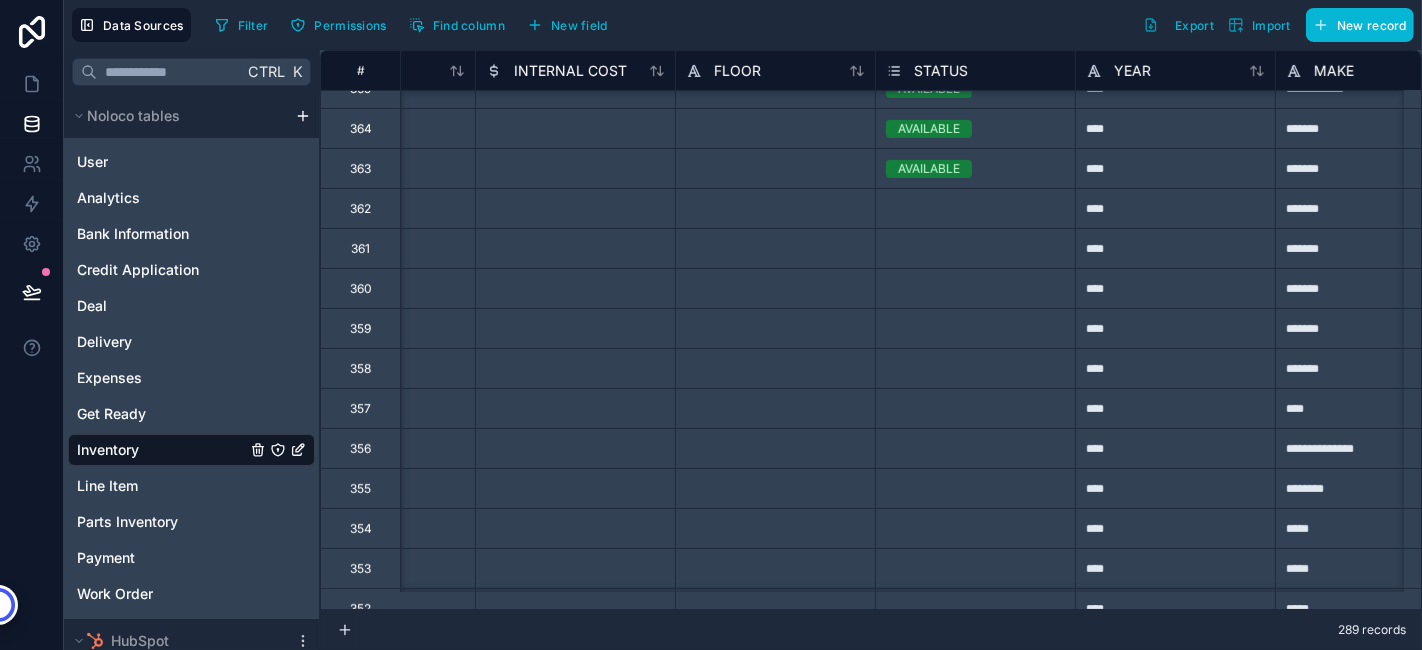 scroll, scrollTop: 469, scrollLeft: 325, axis: both 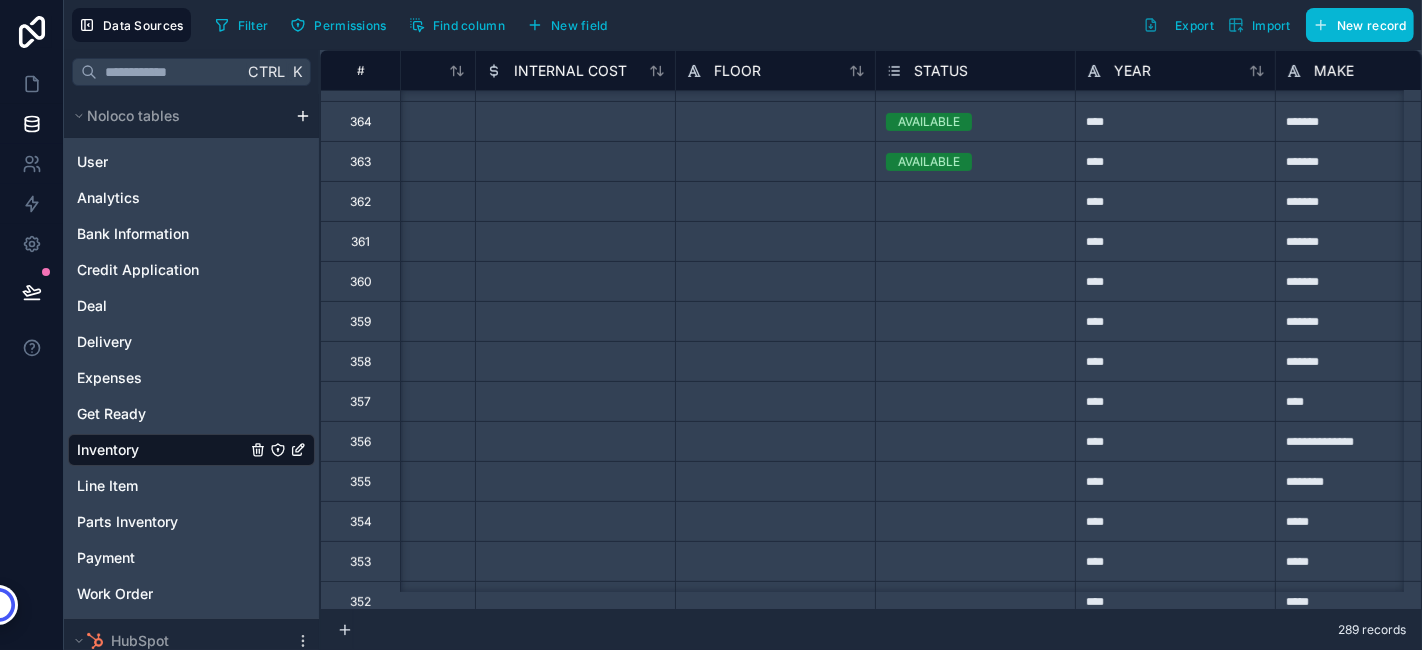click on "AVAILABLE" at bounding box center [975, 122] 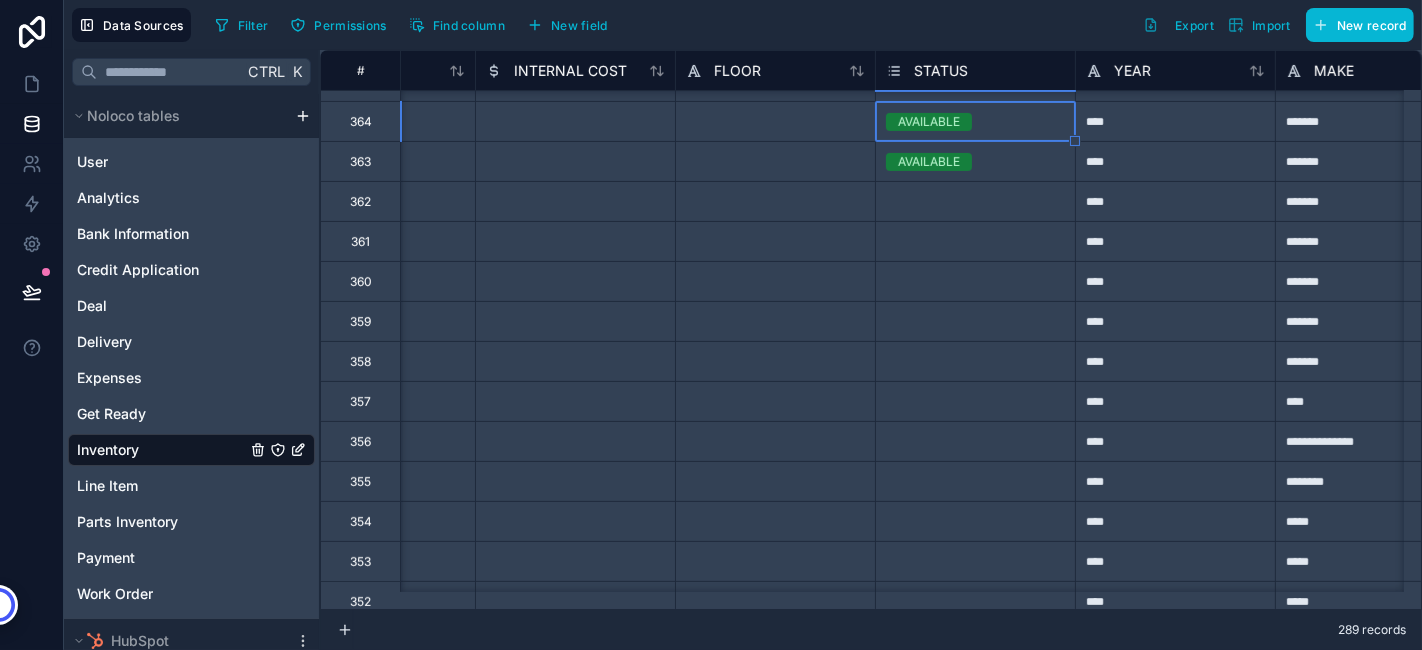 click on "AVAILABLE" at bounding box center (975, 161) 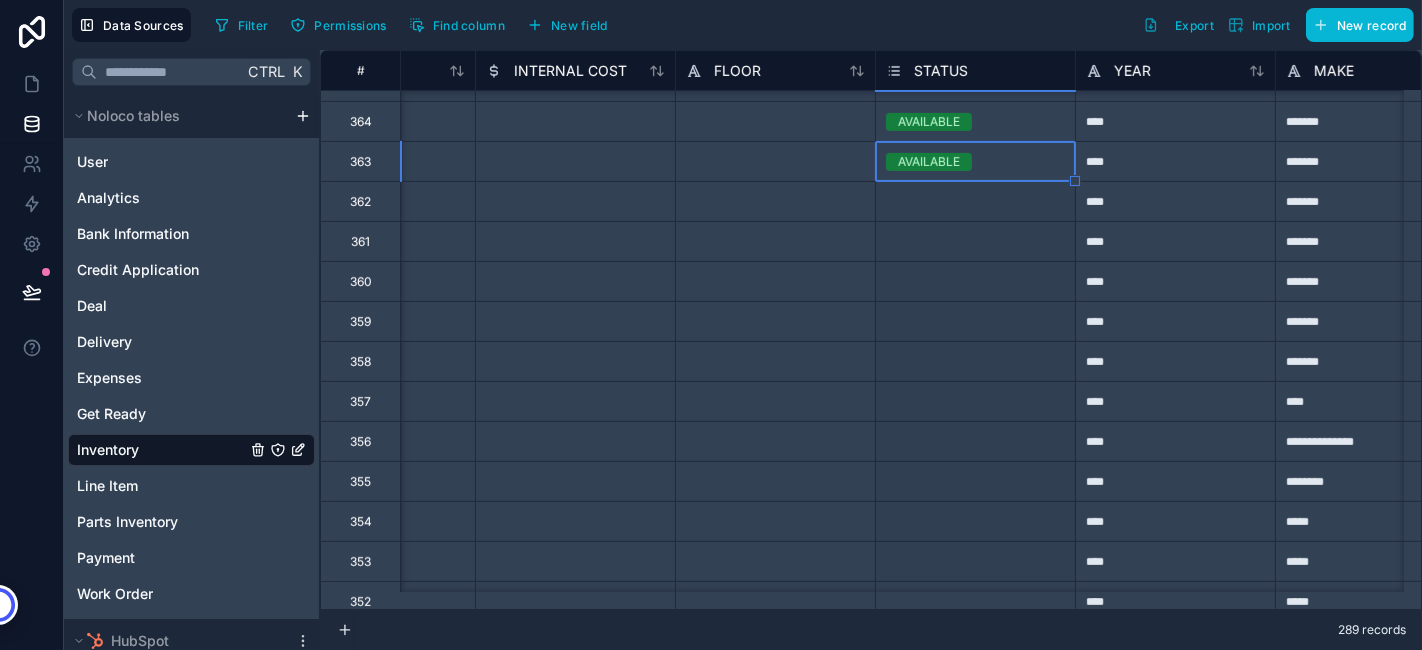 drag, startPoint x: 1077, startPoint y: 180, endPoint x: 1033, endPoint y: 572, distance: 394.46167 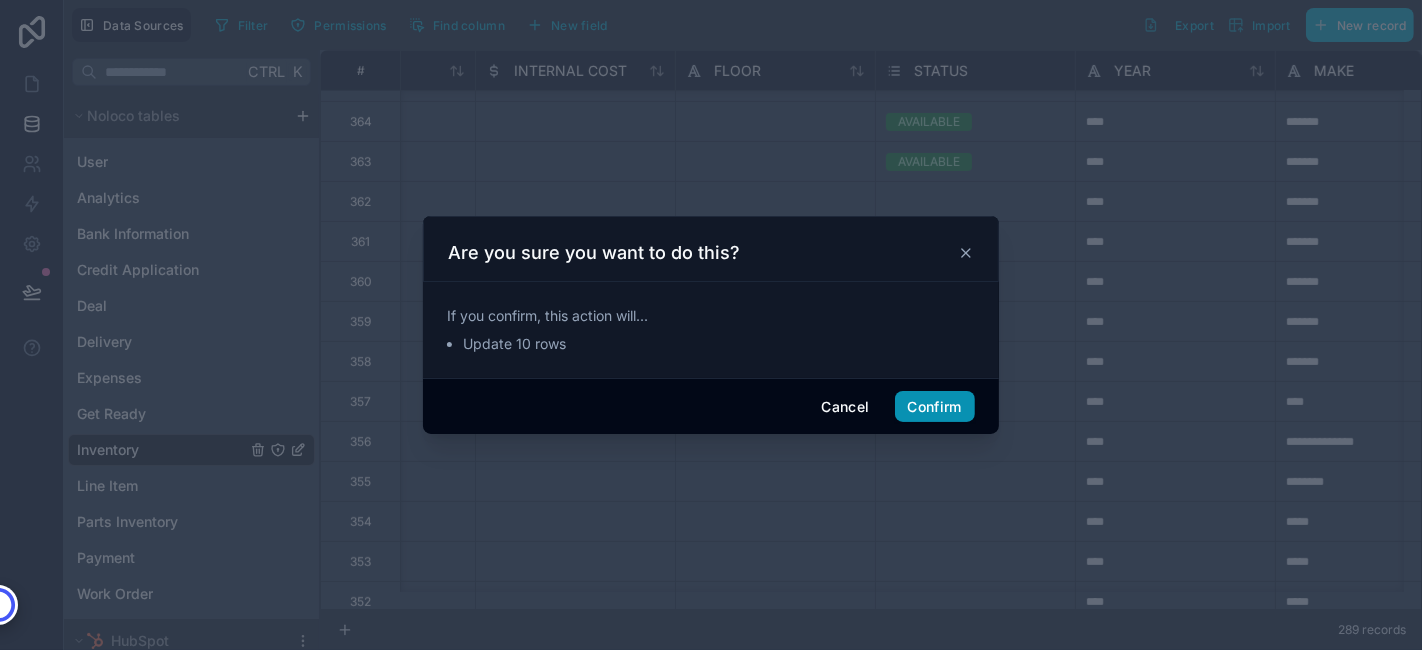click on "Confirm" at bounding box center (935, 407) 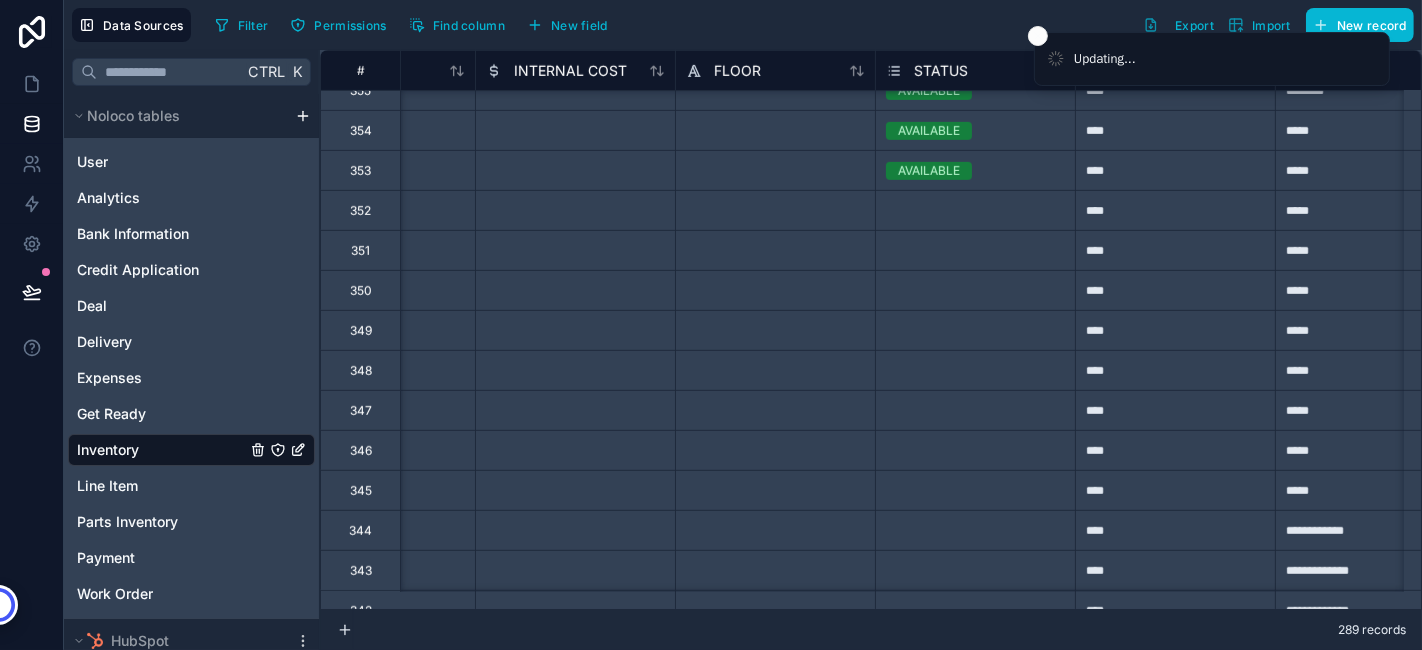scroll, scrollTop: 875, scrollLeft: 325, axis: both 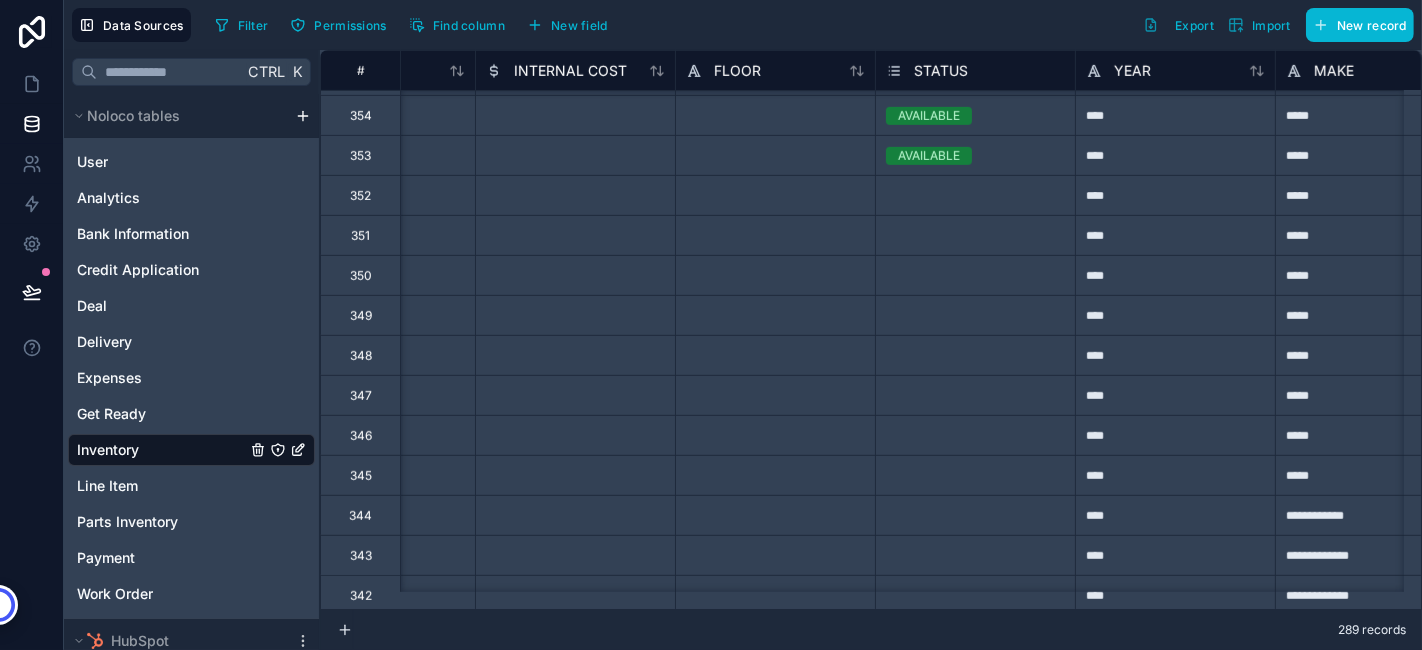 click on "AVAILABLE" at bounding box center [975, 156] 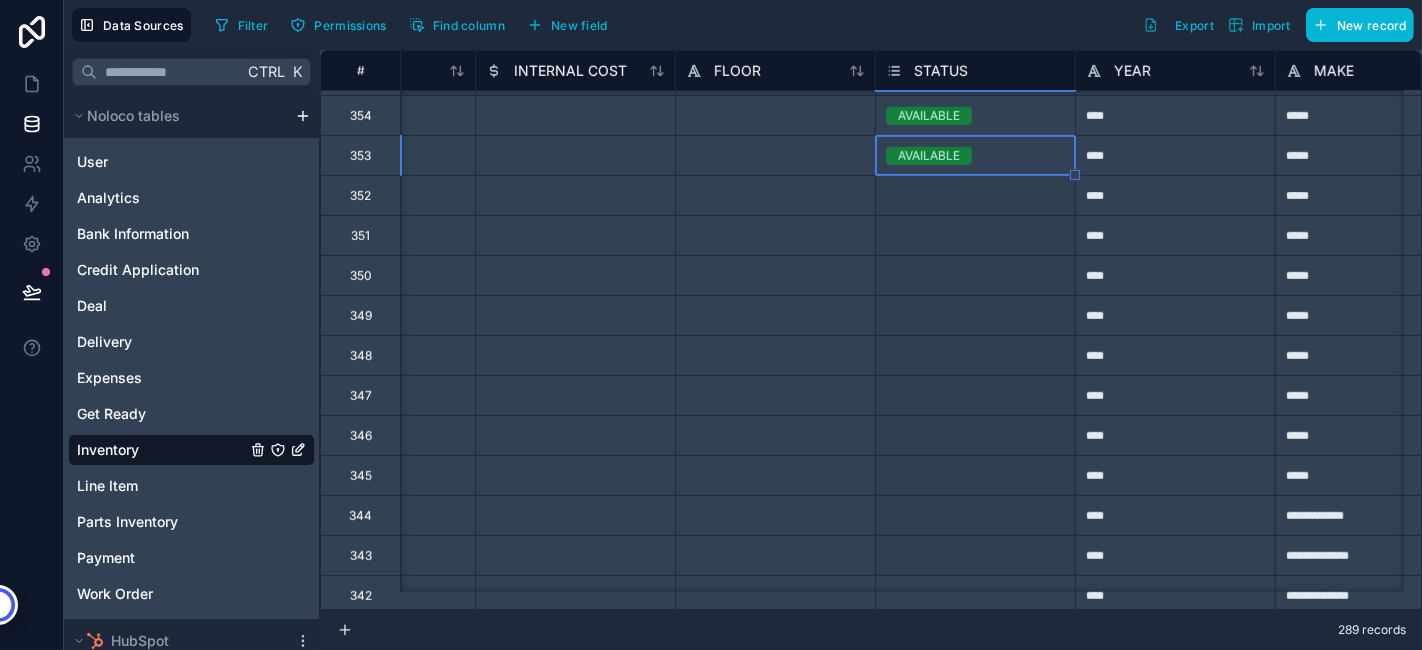 scroll, scrollTop: 898, scrollLeft: 325, axis: both 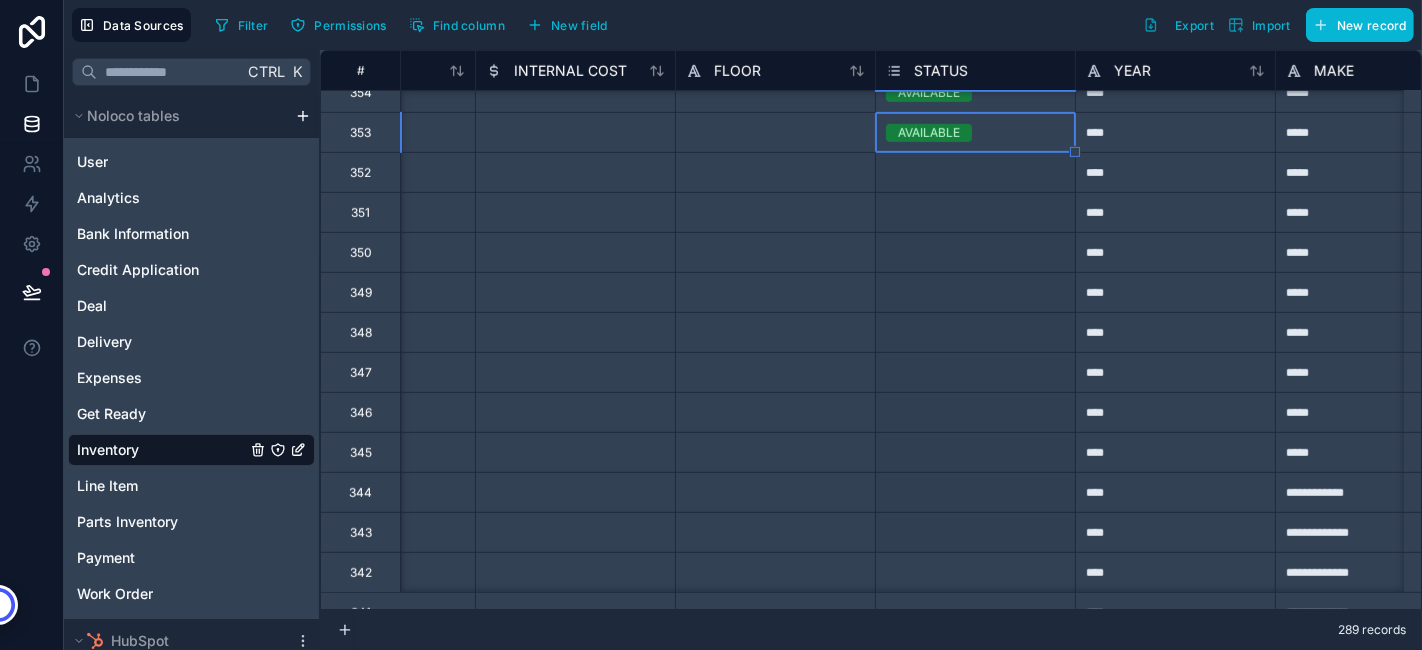 drag, startPoint x: 1071, startPoint y: 175, endPoint x: 1024, endPoint y: 571, distance: 398.7794 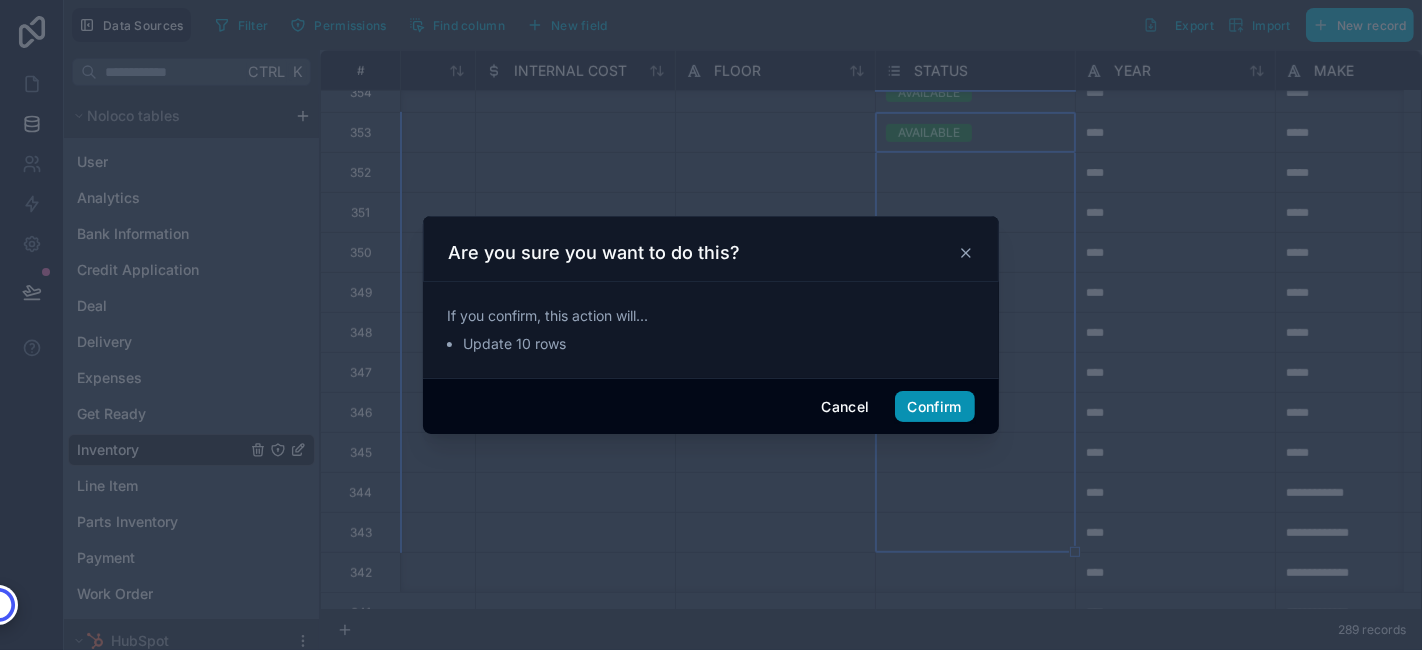 click on "Confirm" at bounding box center (935, 407) 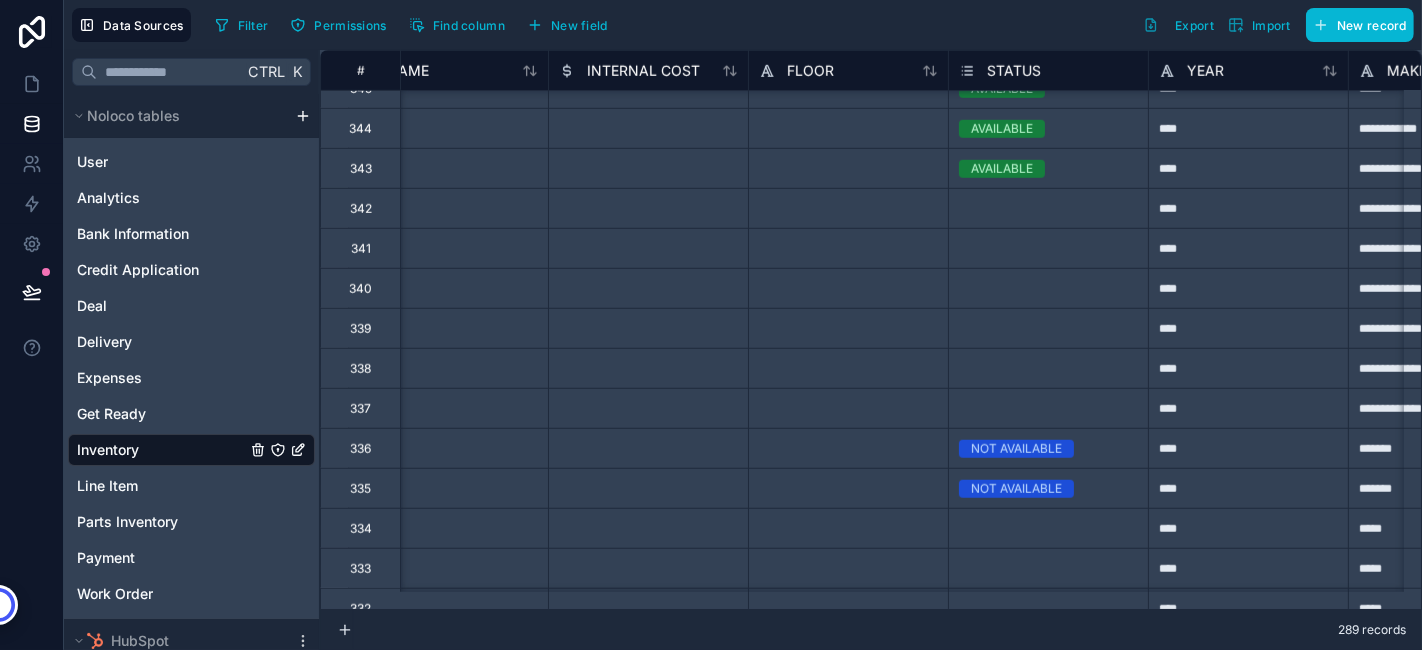 scroll, scrollTop: 1259, scrollLeft: 252, axis: both 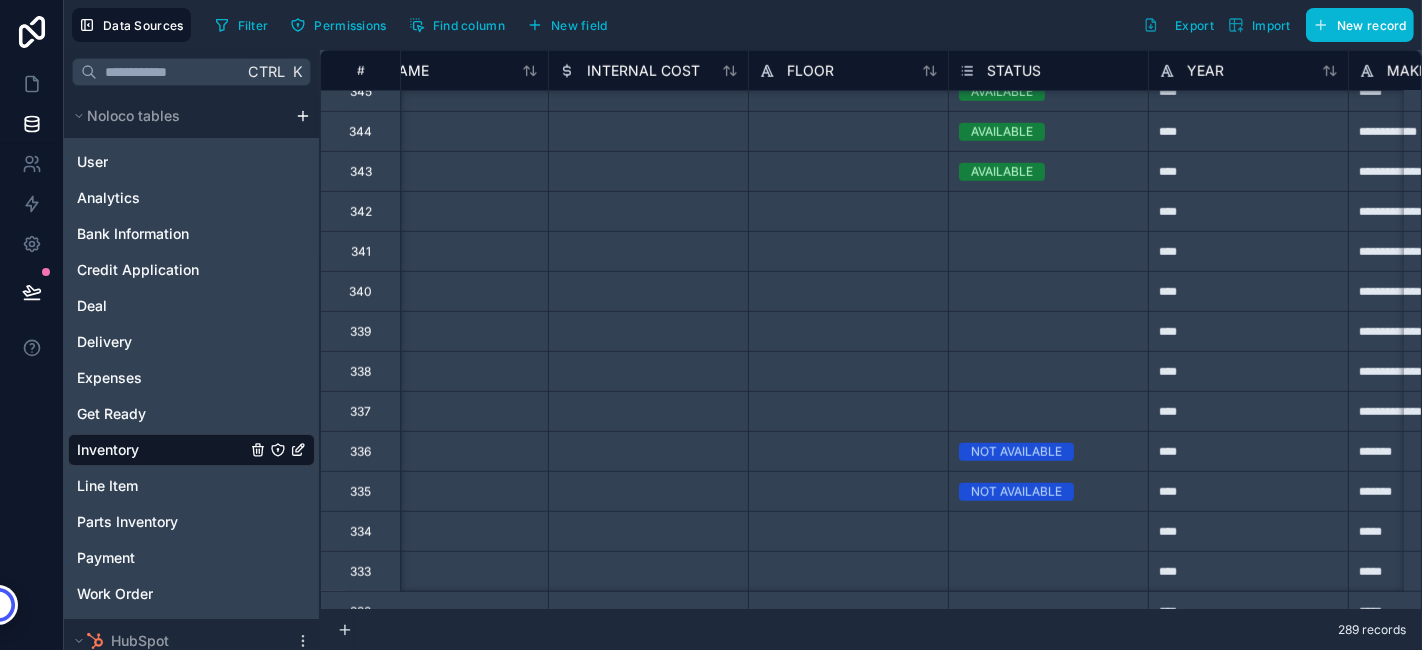 click on "AVAILABLE" at bounding box center [1002, 172] 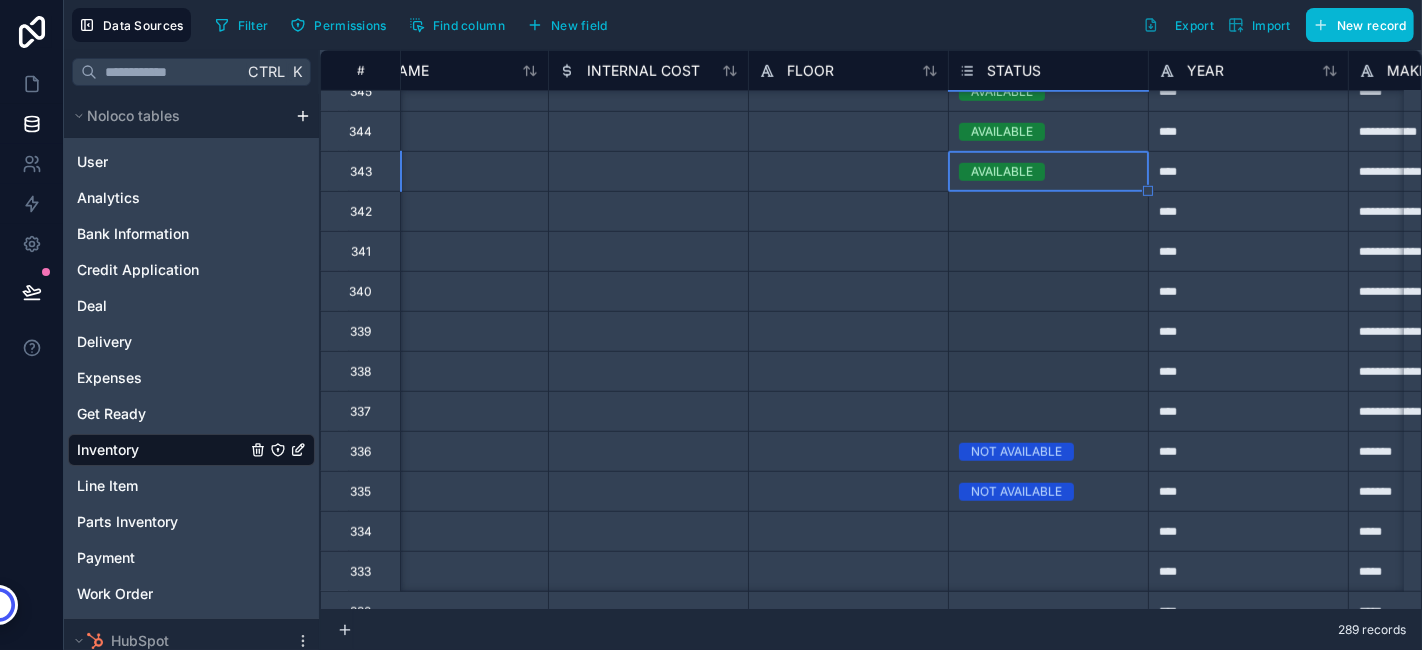 drag, startPoint x: 1148, startPoint y: 191, endPoint x: 1102, endPoint y: 410, distance: 223.77892 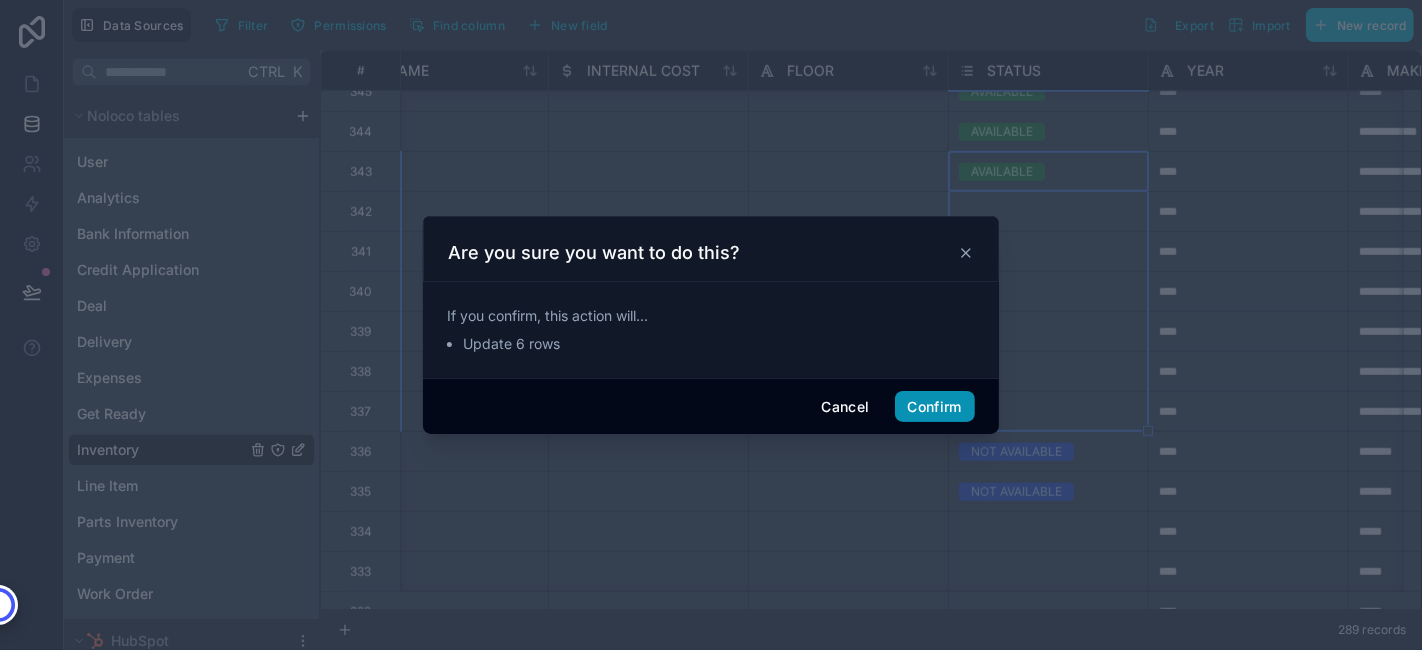 click on "Confirm" at bounding box center [935, 407] 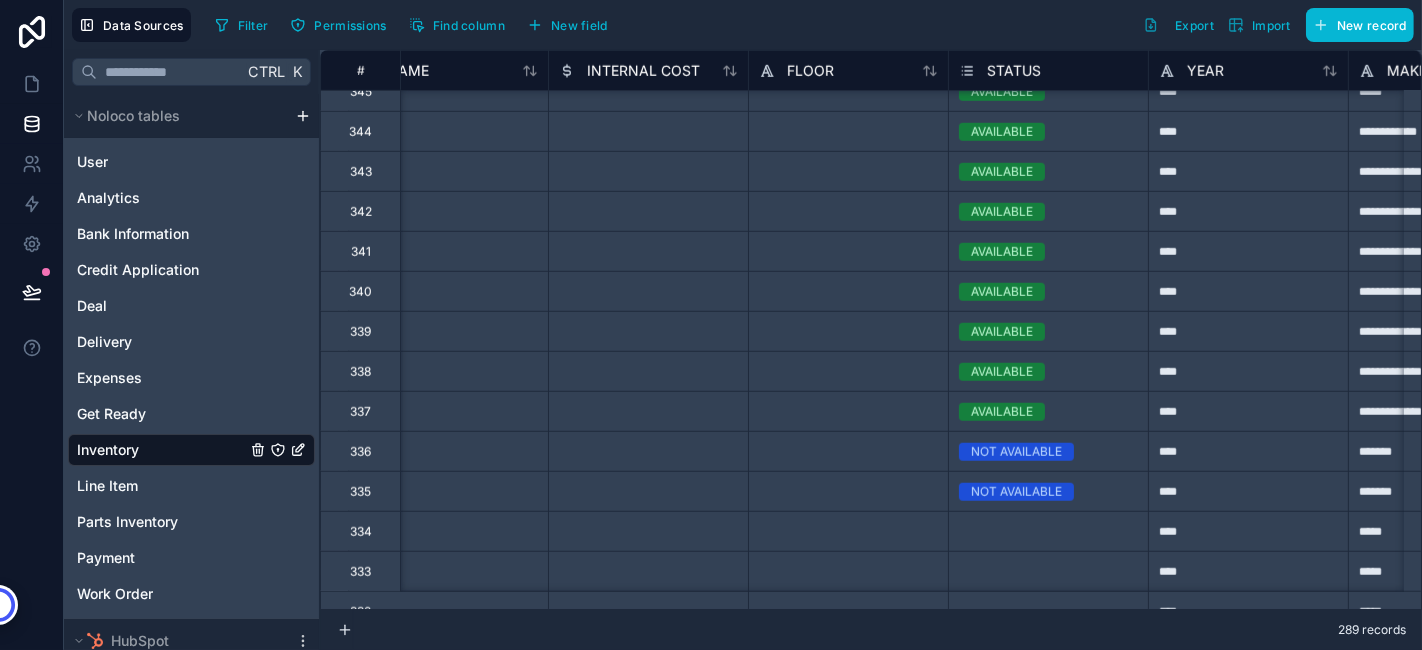 scroll, scrollTop: 1478, scrollLeft: 252, axis: both 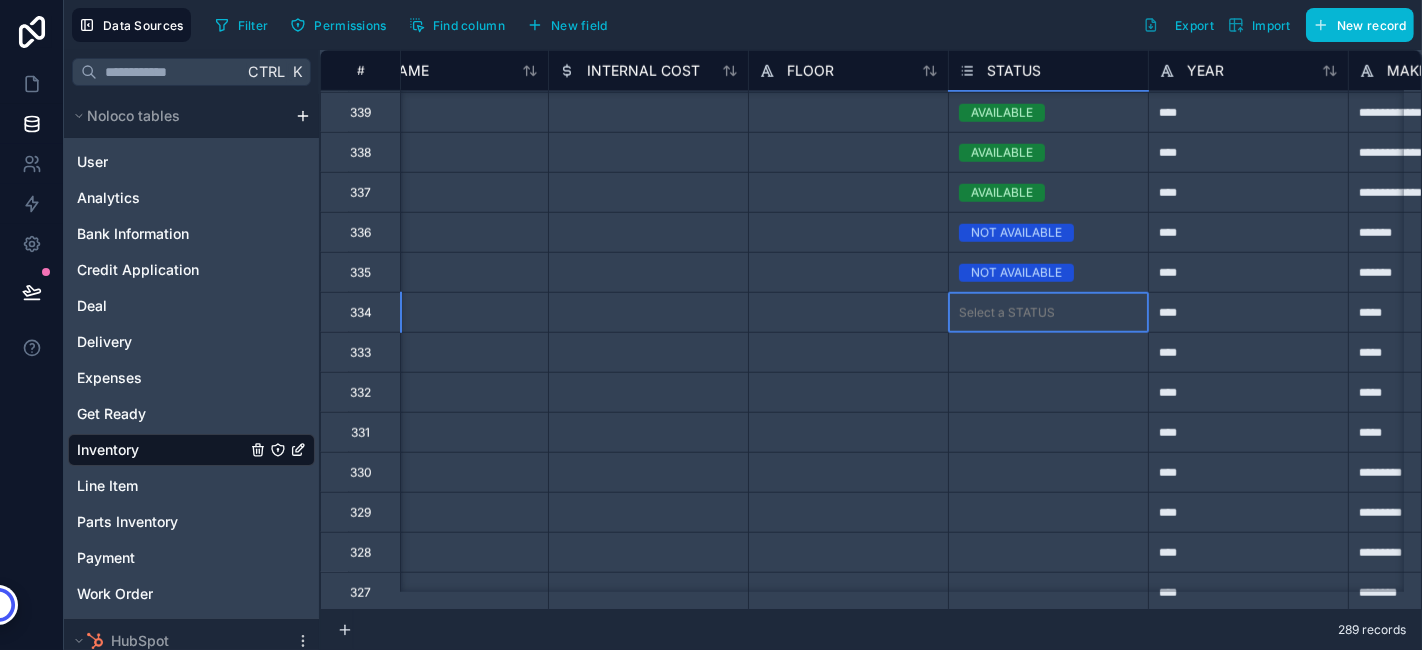 click on "Select a STATUS" at bounding box center (1048, 312) 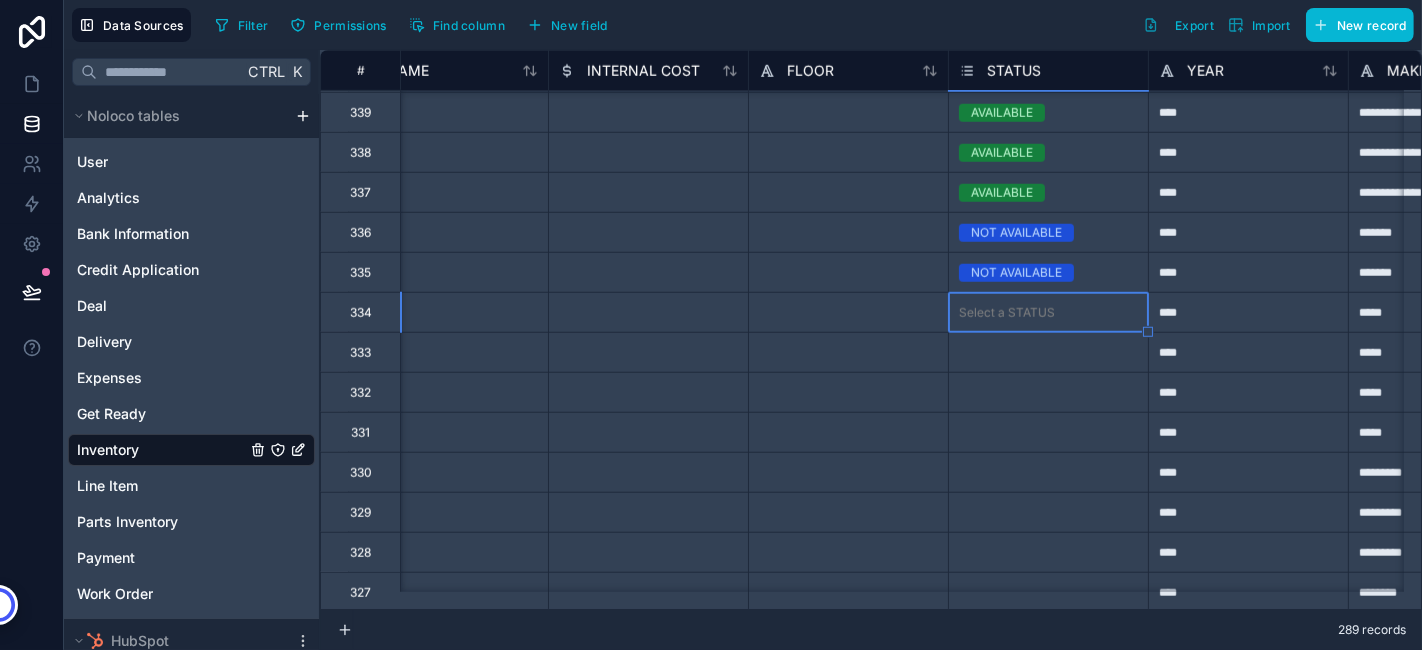 click on "Select a STATUS" at bounding box center (1048, 312) 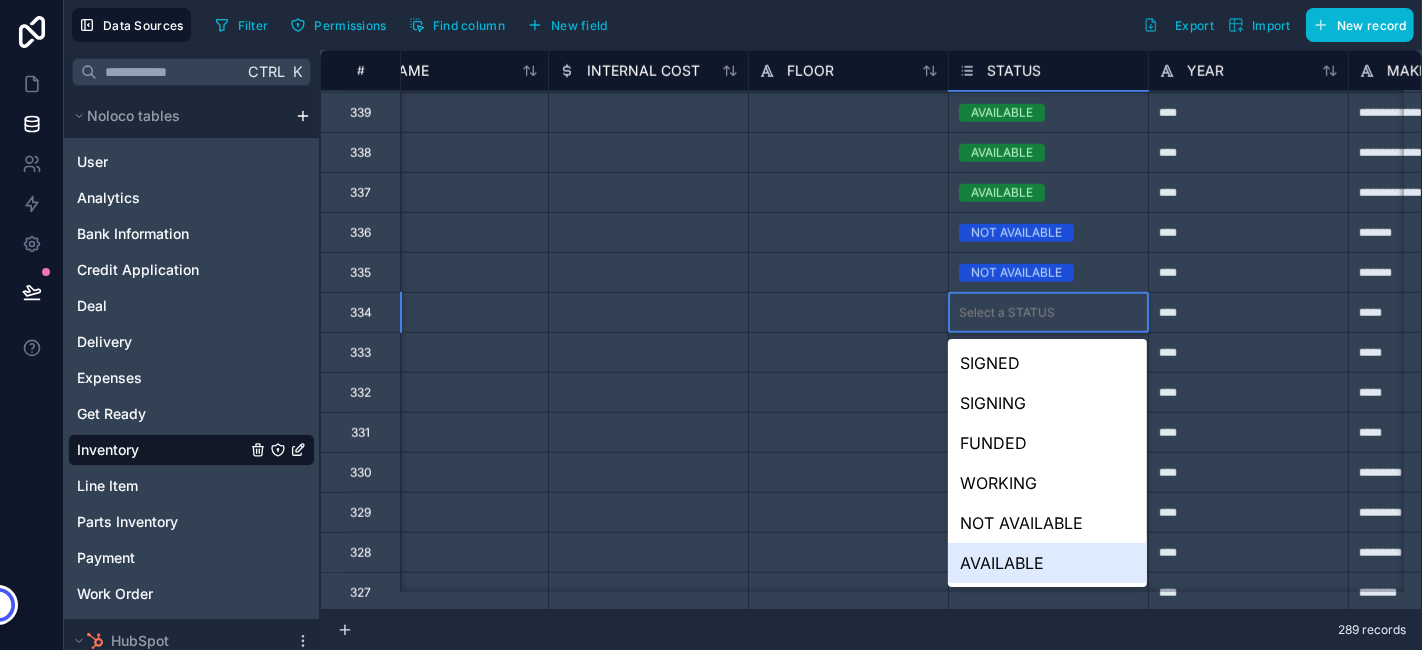 click on "AVAILABLE" at bounding box center [1047, 563] 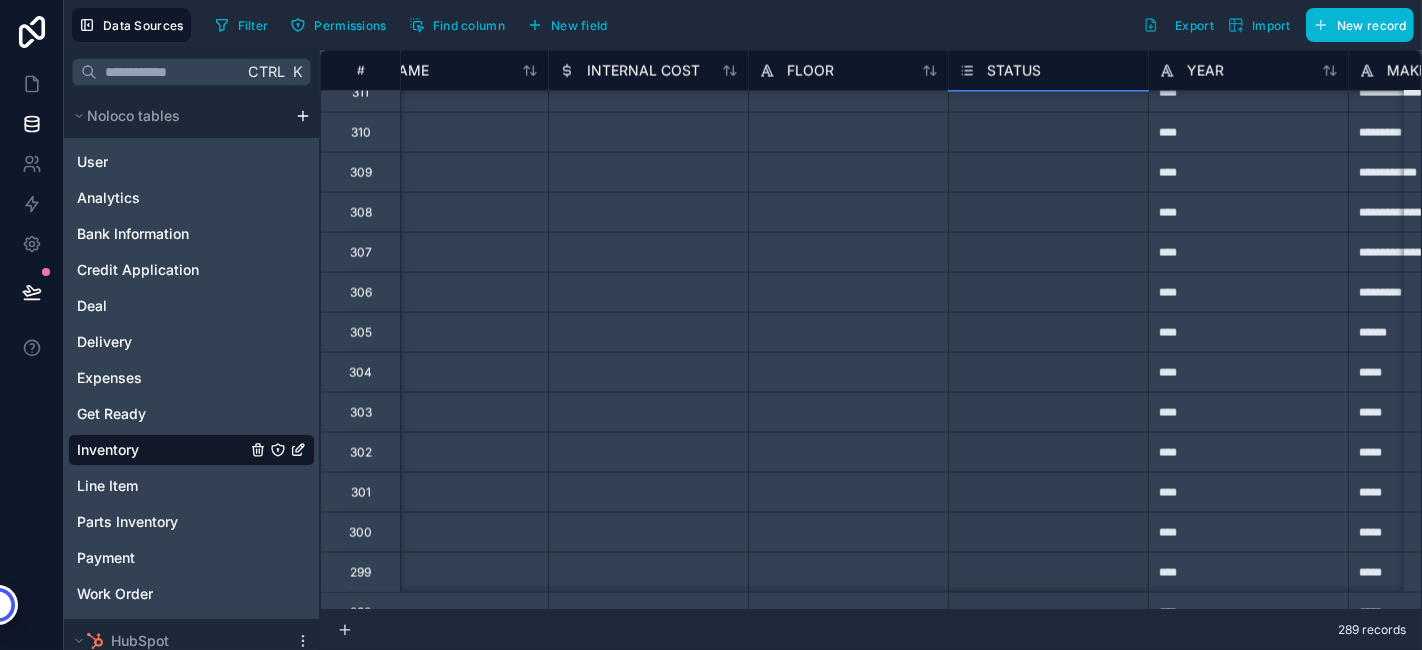 scroll, scrollTop: 2778, scrollLeft: 252, axis: both 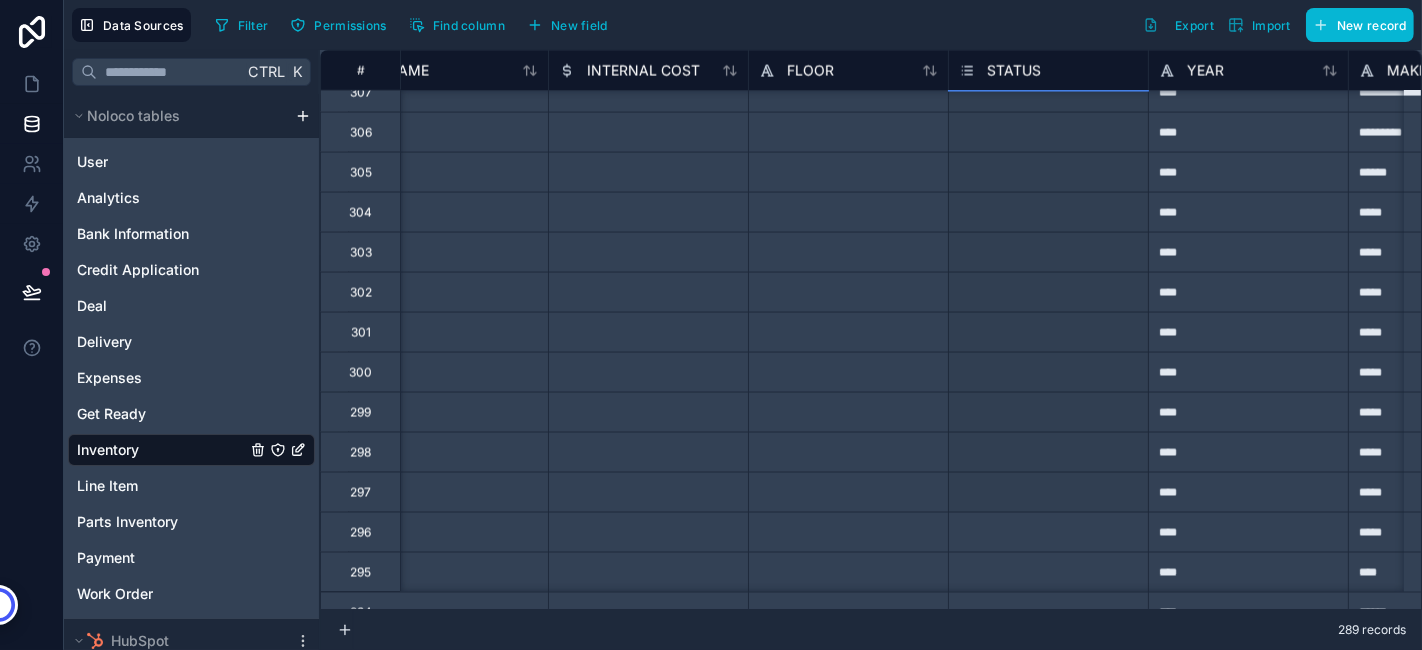 drag, startPoint x: 1146, startPoint y: 329, endPoint x: 1102, endPoint y: 500, distance: 176.5701 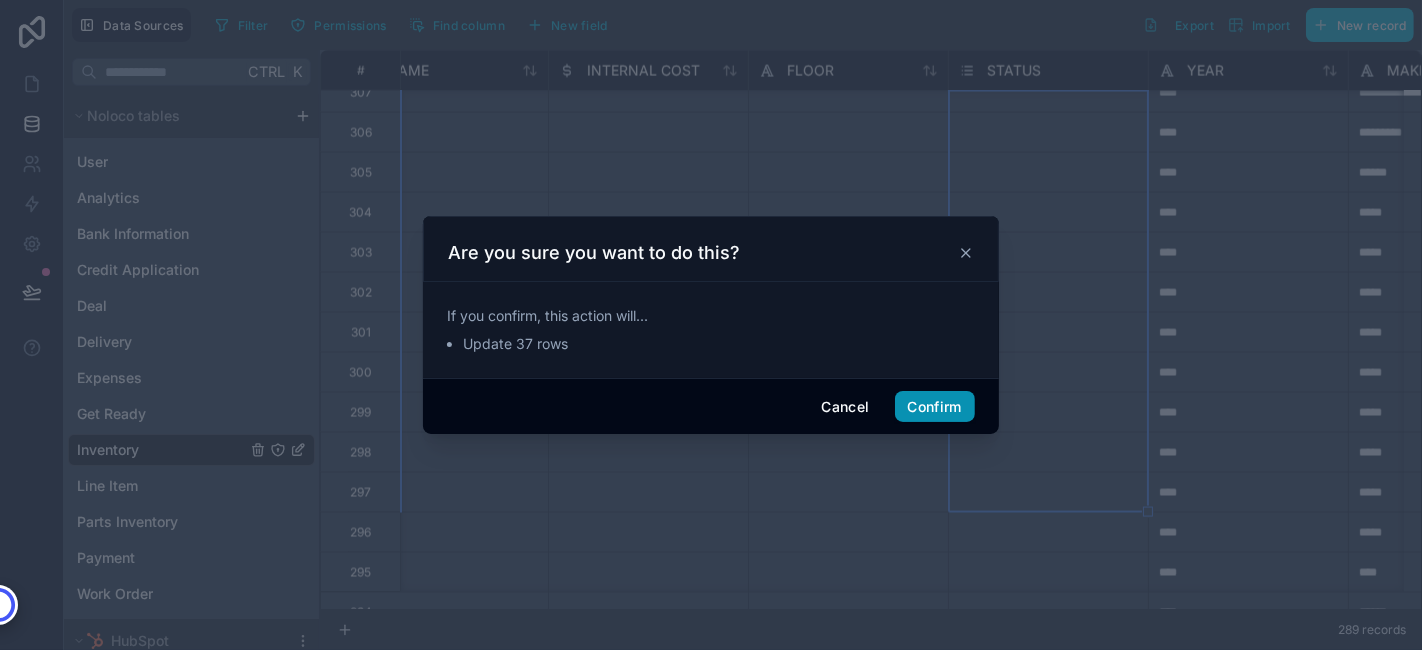 click on "Confirm" at bounding box center (935, 407) 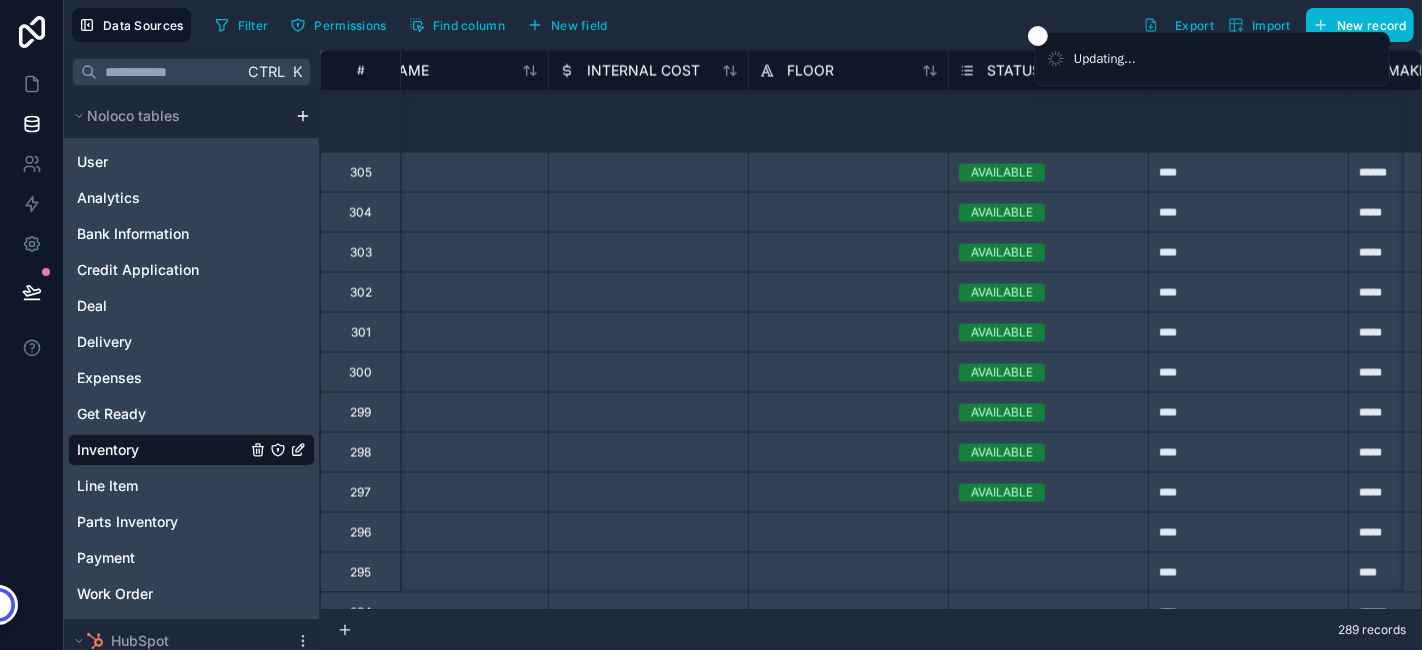 click on "AVAILABLE" at bounding box center (1048, 493) 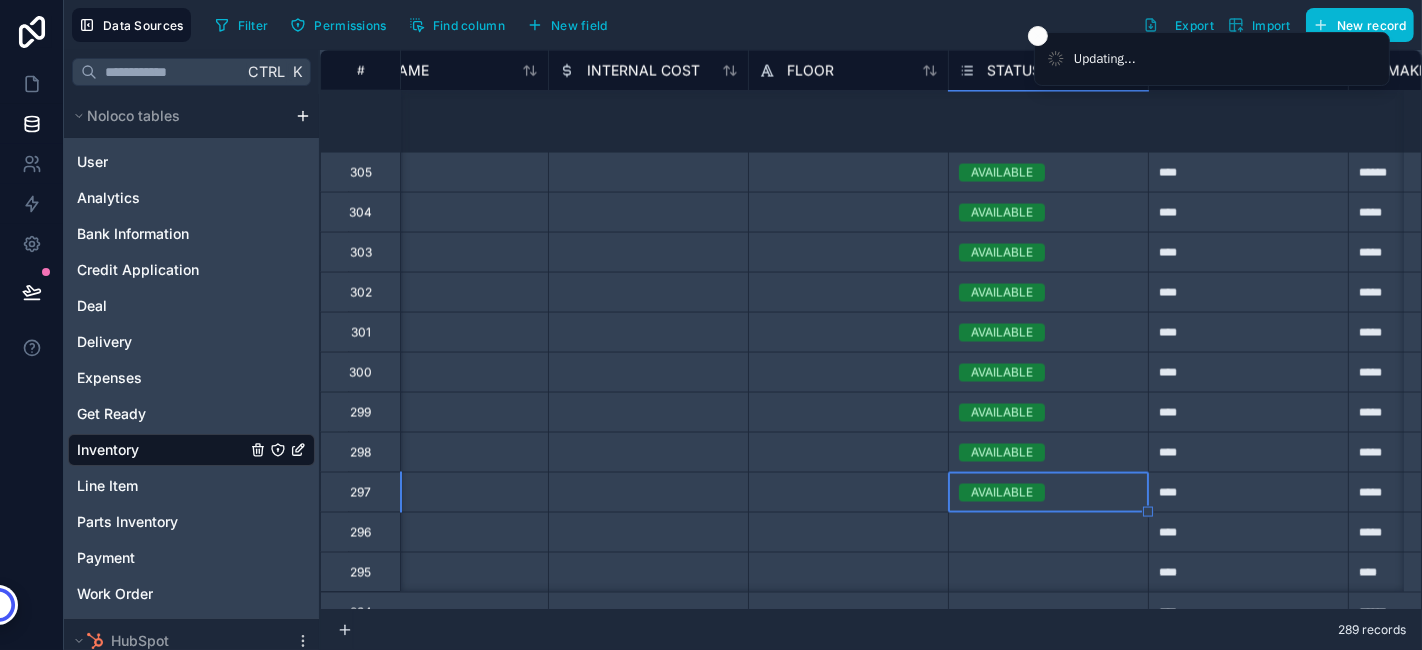 scroll, scrollTop: 3100, scrollLeft: 252, axis: both 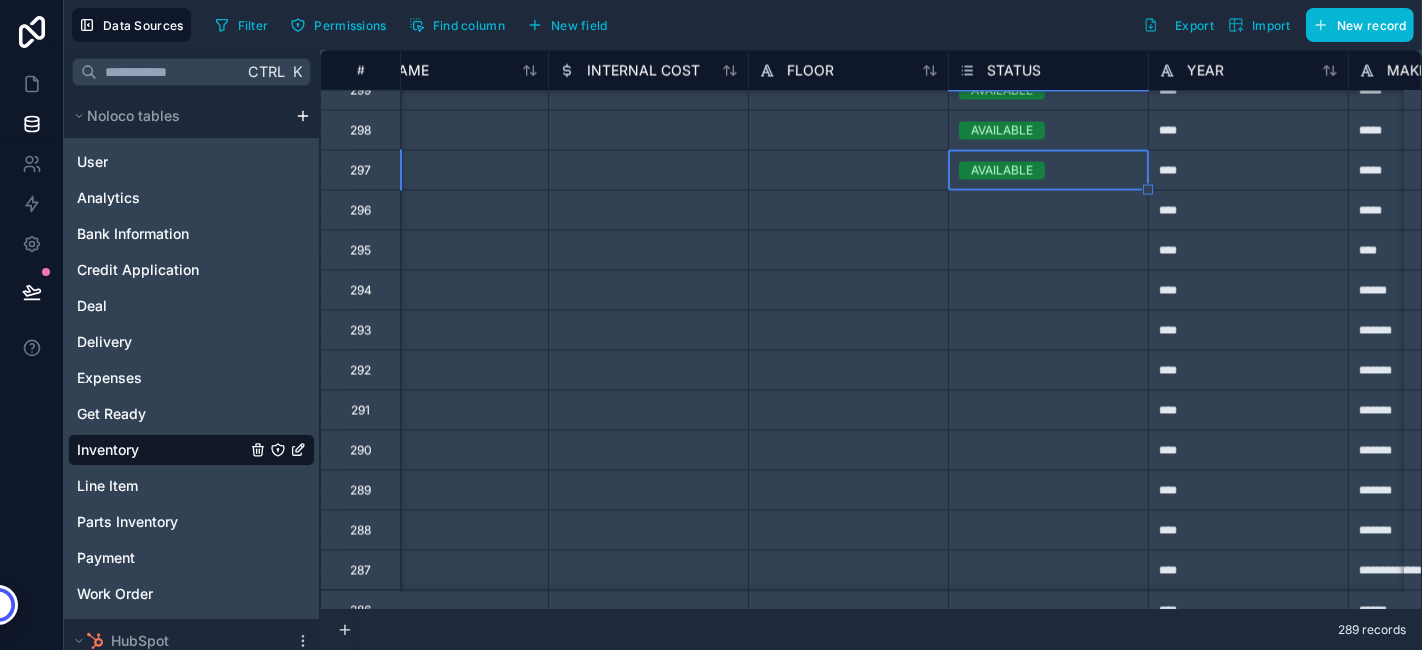 drag, startPoint x: 1148, startPoint y: 190, endPoint x: 1138, endPoint y: 232, distance: 43.174065 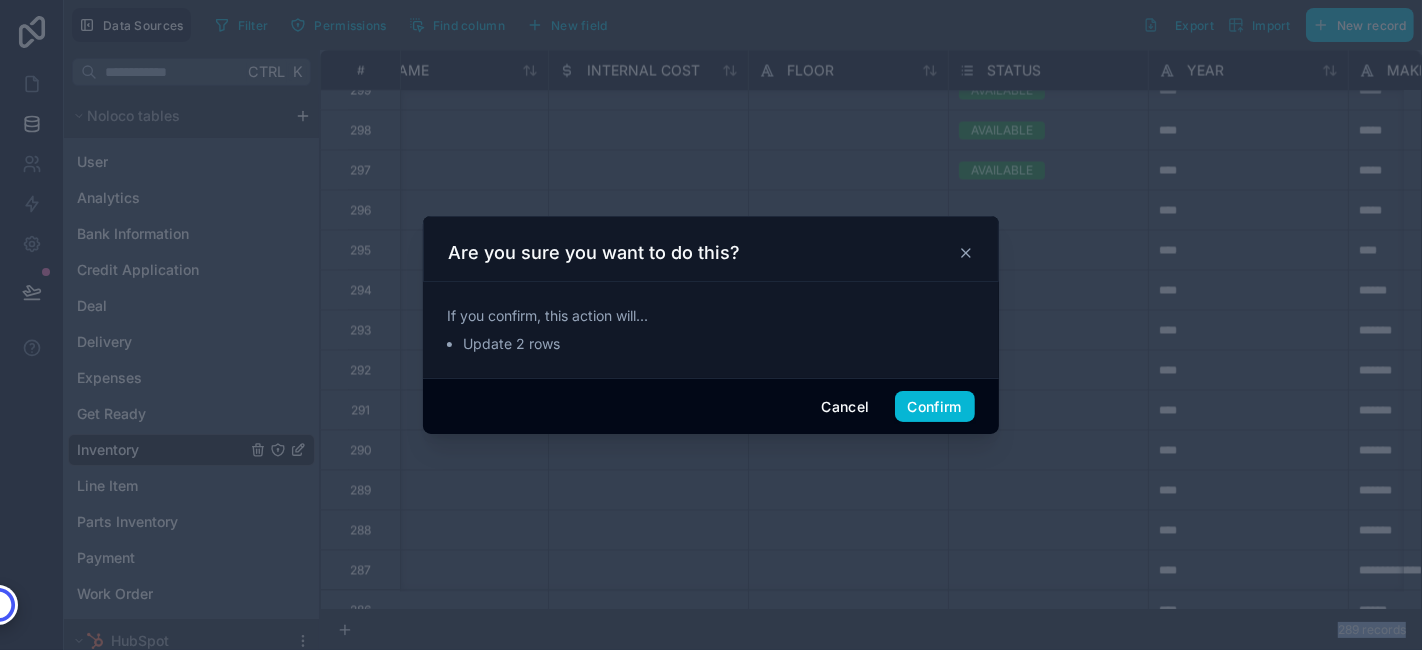 click on "**********" at bounding box center [711, 325] 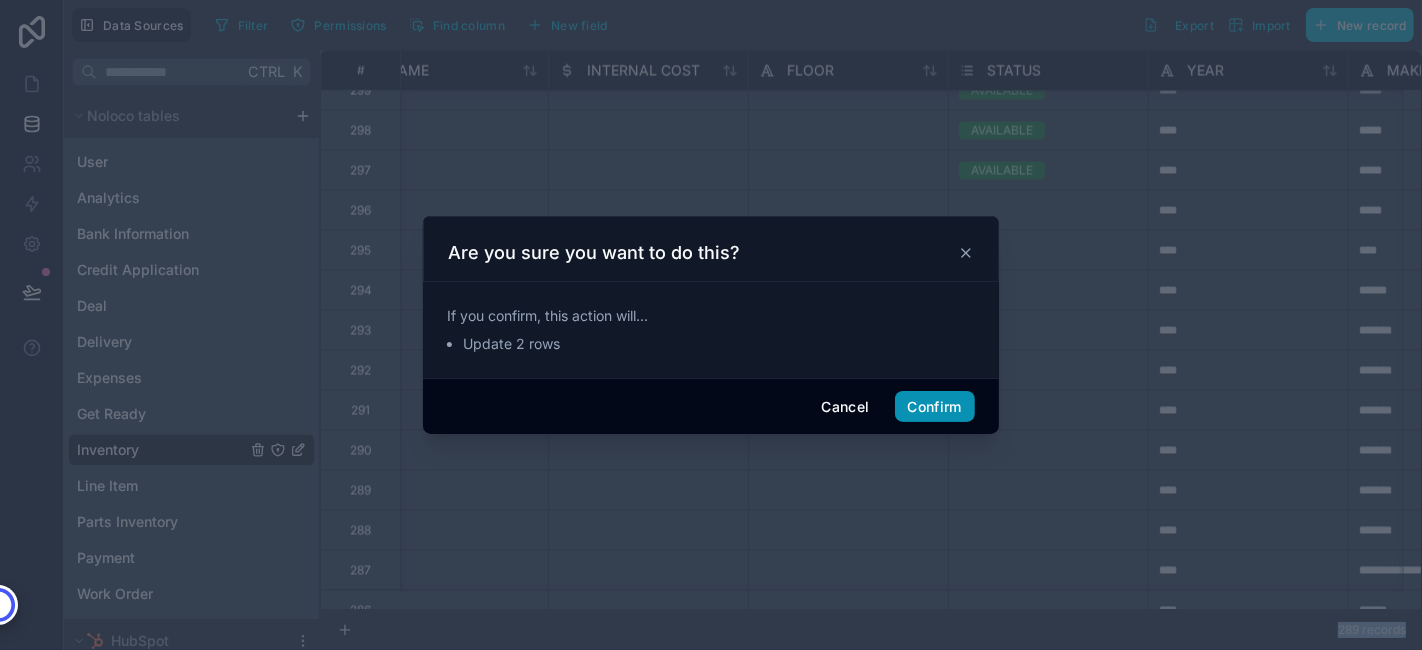 click on "Confirm" at bounding box center (935, 407) 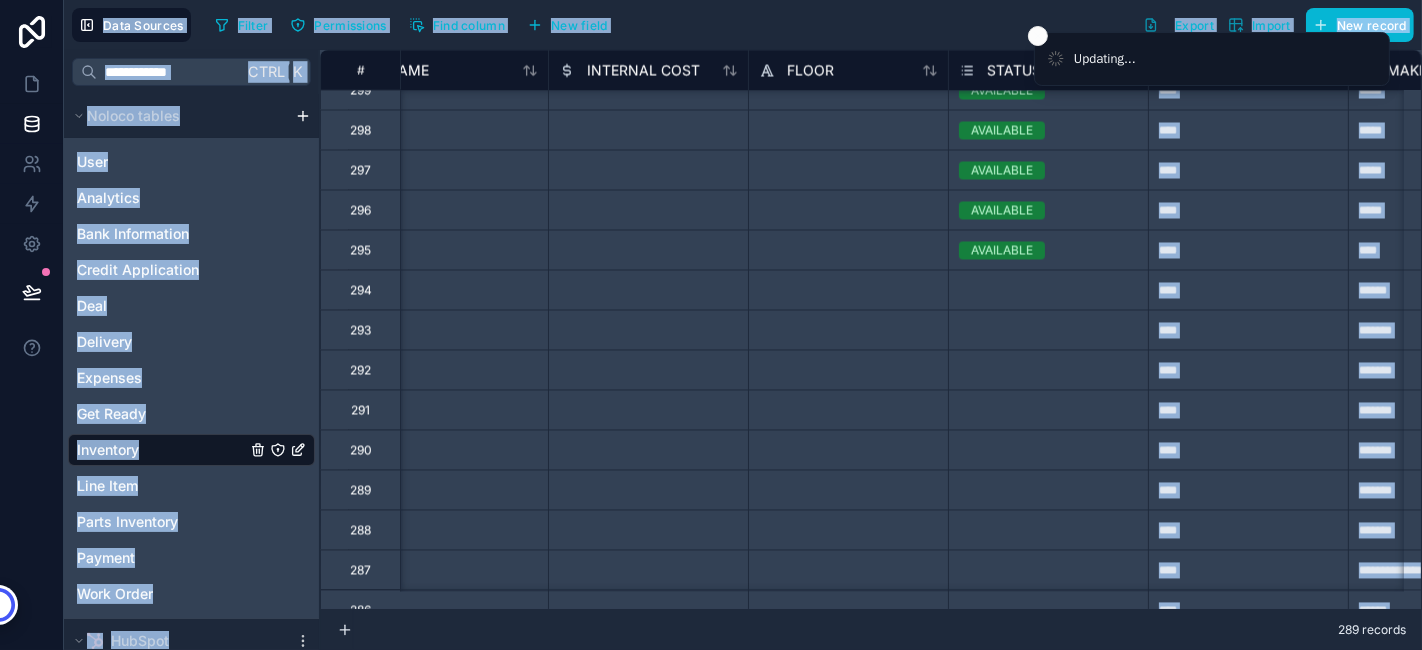 click on "AVAILABLE" at bounding box center [1048, 251] 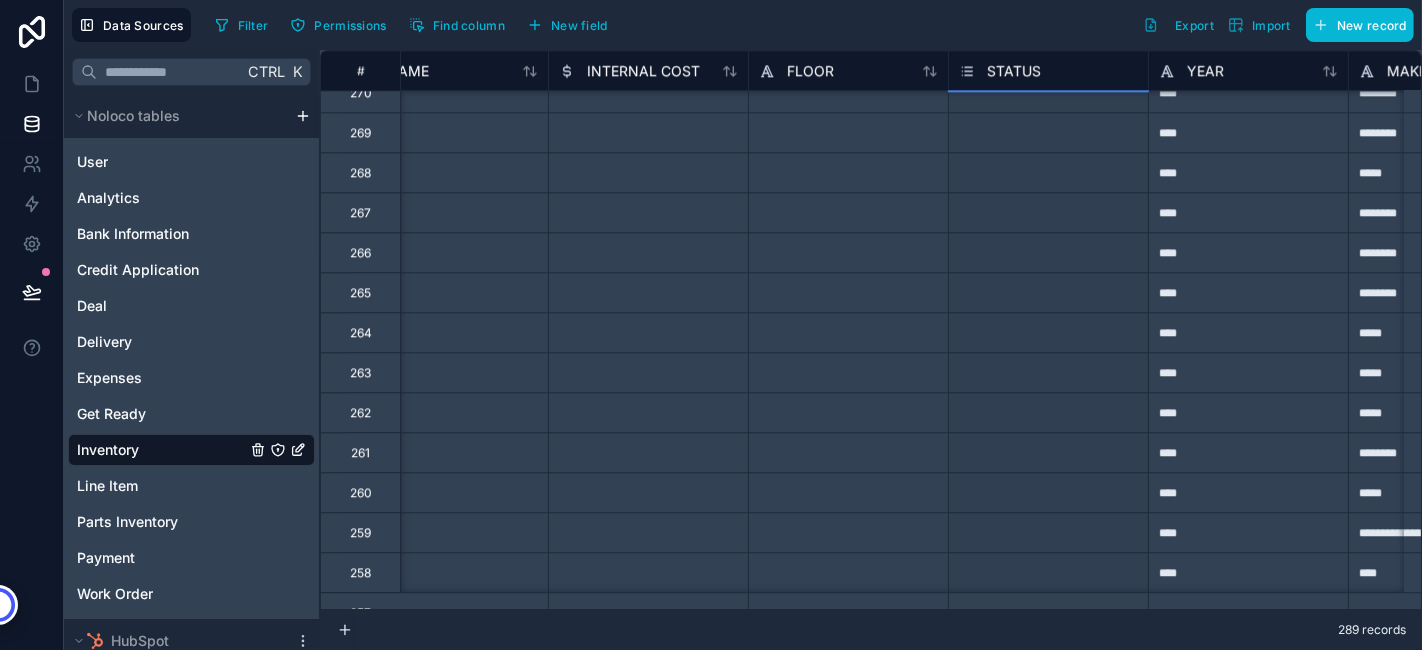 scroll, scrollTop: 4338, scrollLeft: 252, axis: both 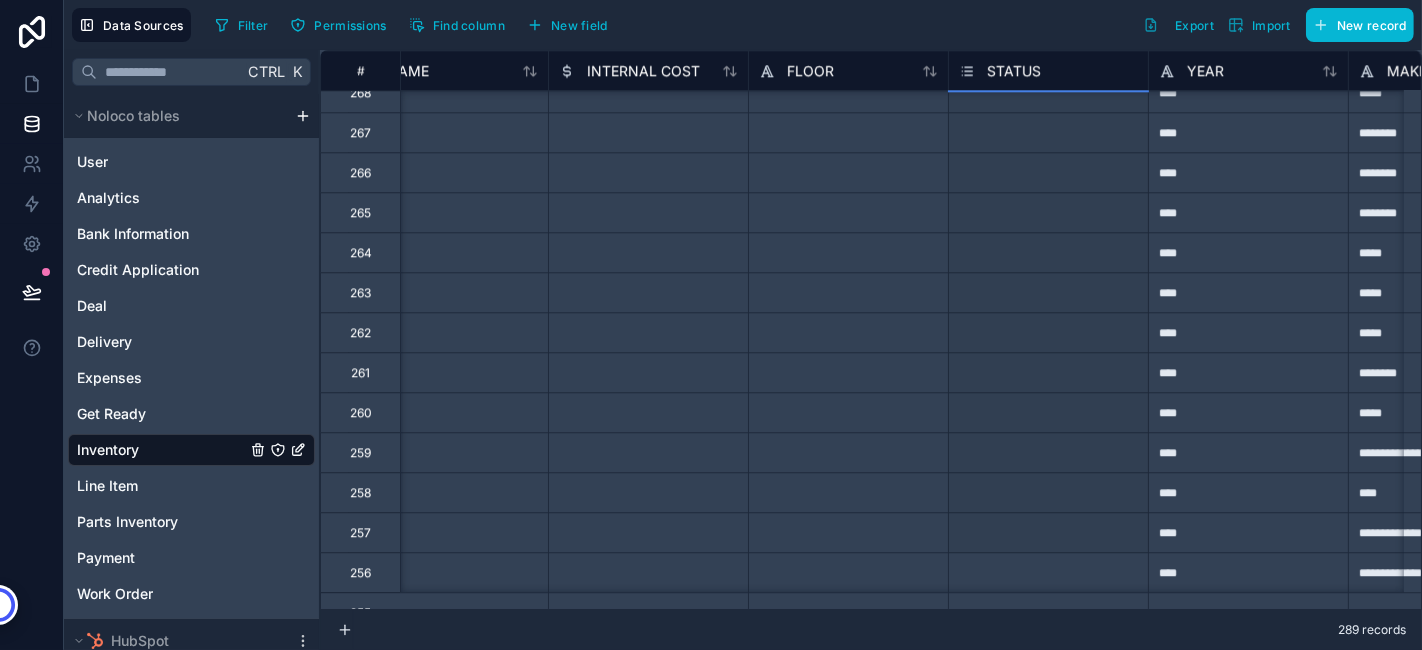 drag, startPoint x: 1151, startPoint y: 272, endPoint x: 1109, endPoint y: 550, distance: 281.15475 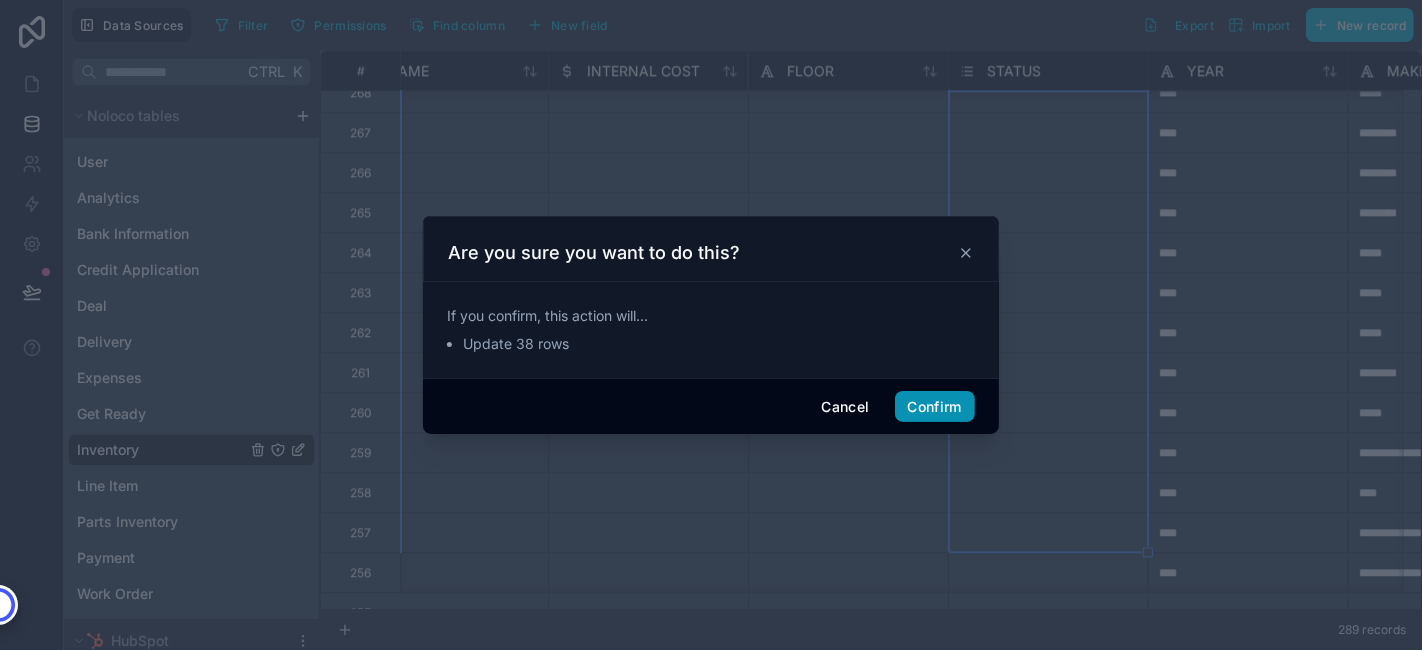 click on "Confirm" at bounding box center (935, 407) 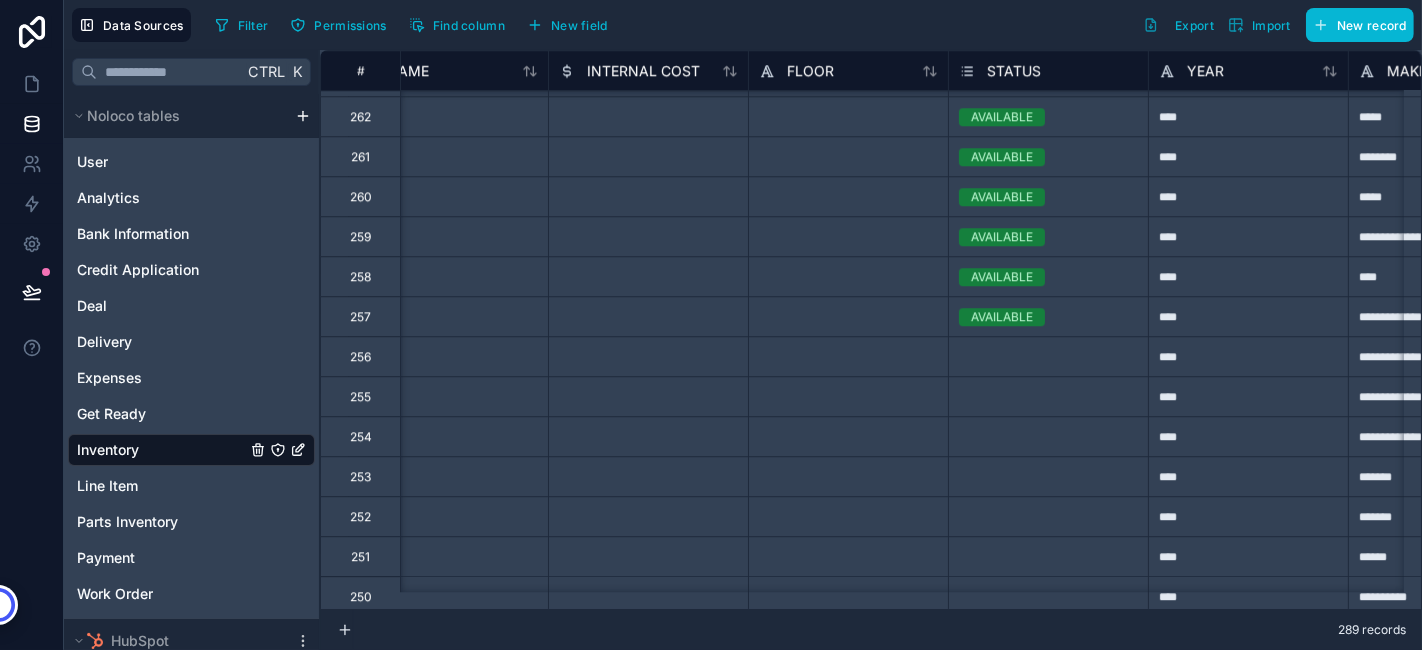 scroll, scrollTop: 4569, scrollLeft: 252, axis: both 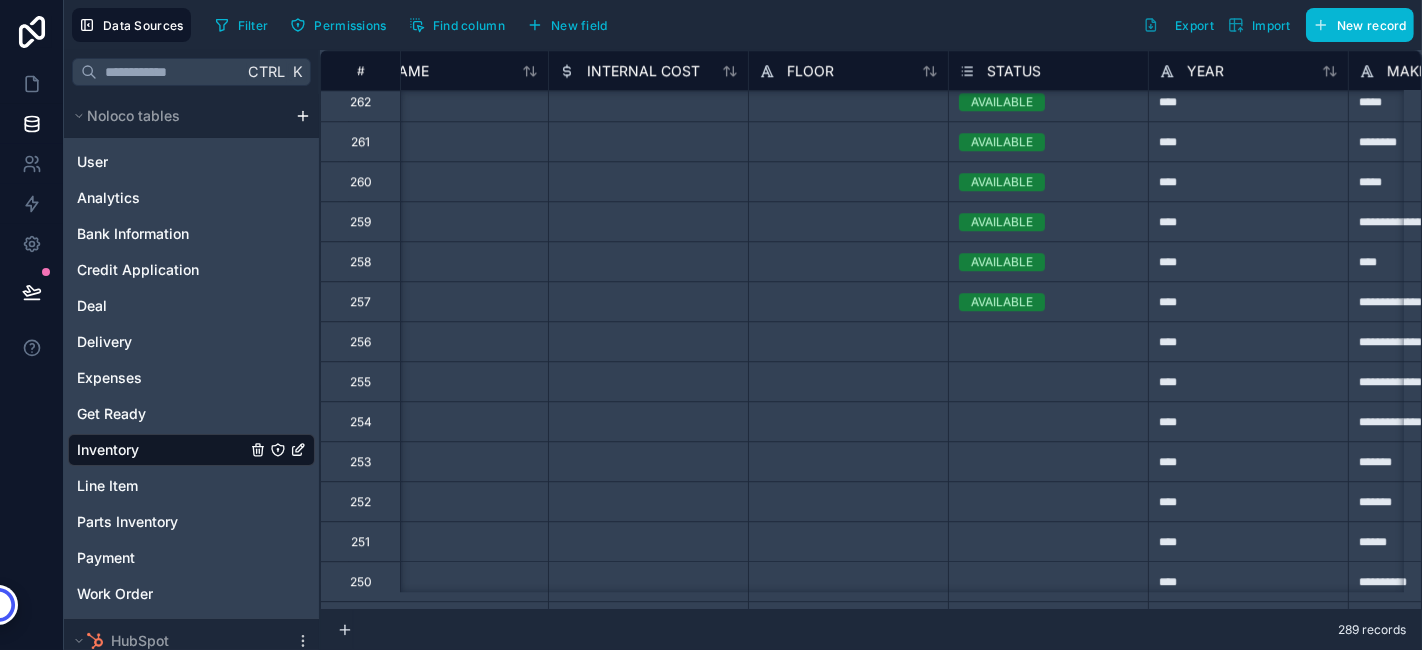 click on "AVAILABLE" at bounding box center (1048, 302) 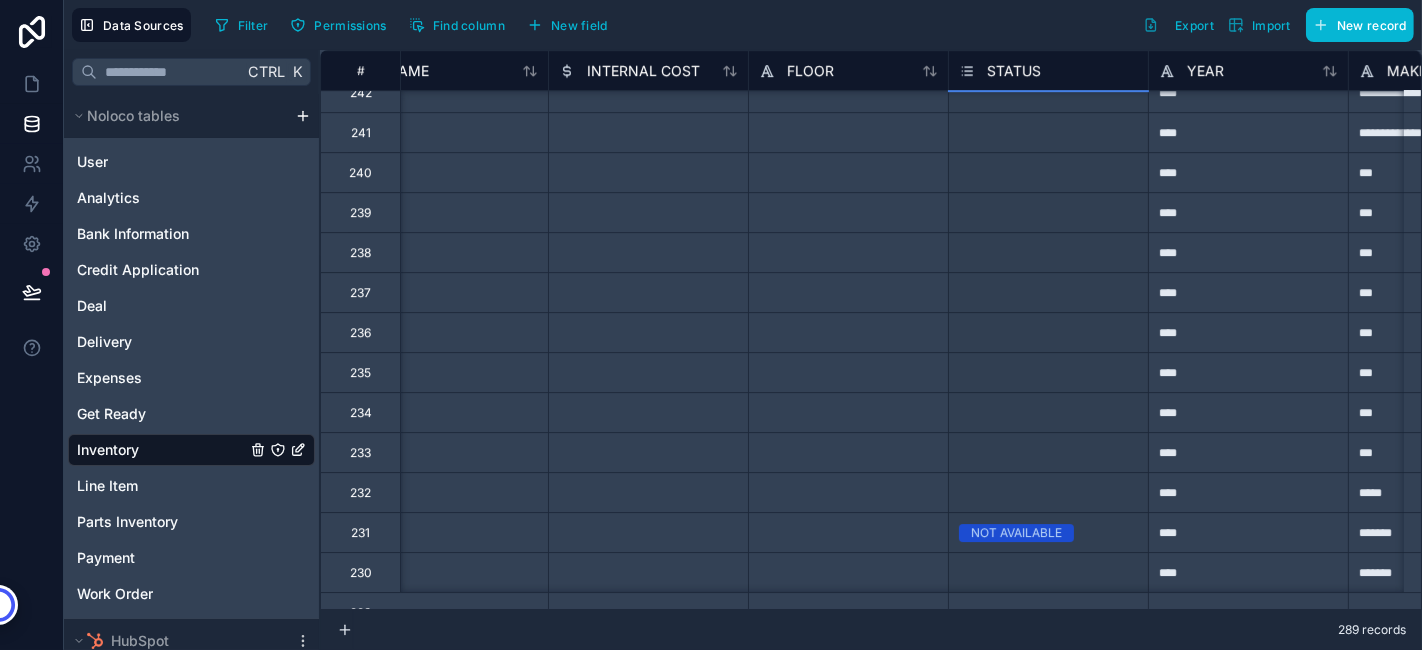 scroll, scrollTop: 5378, scrollLeft: 252, axis: both 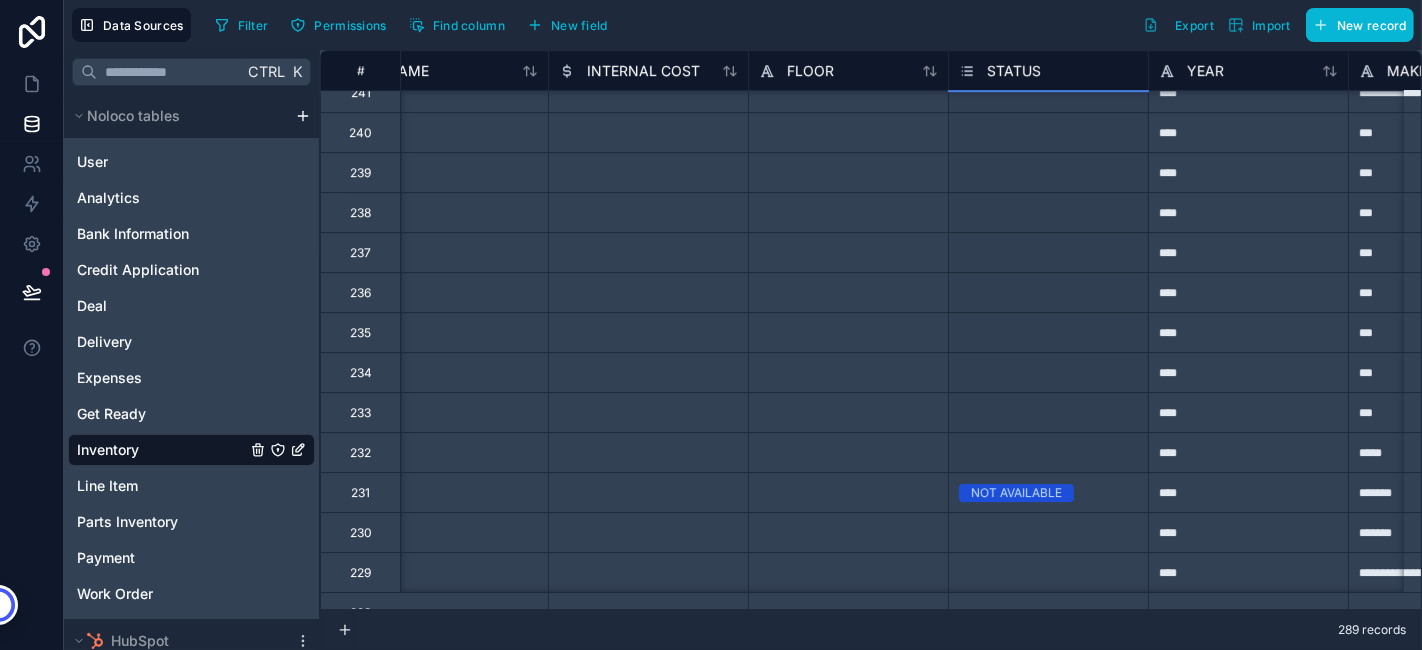 drag, startPoint x: 1144, startPoint y: 315, endPoint x: 1114, endPoint y: 455, distance: 143.1782 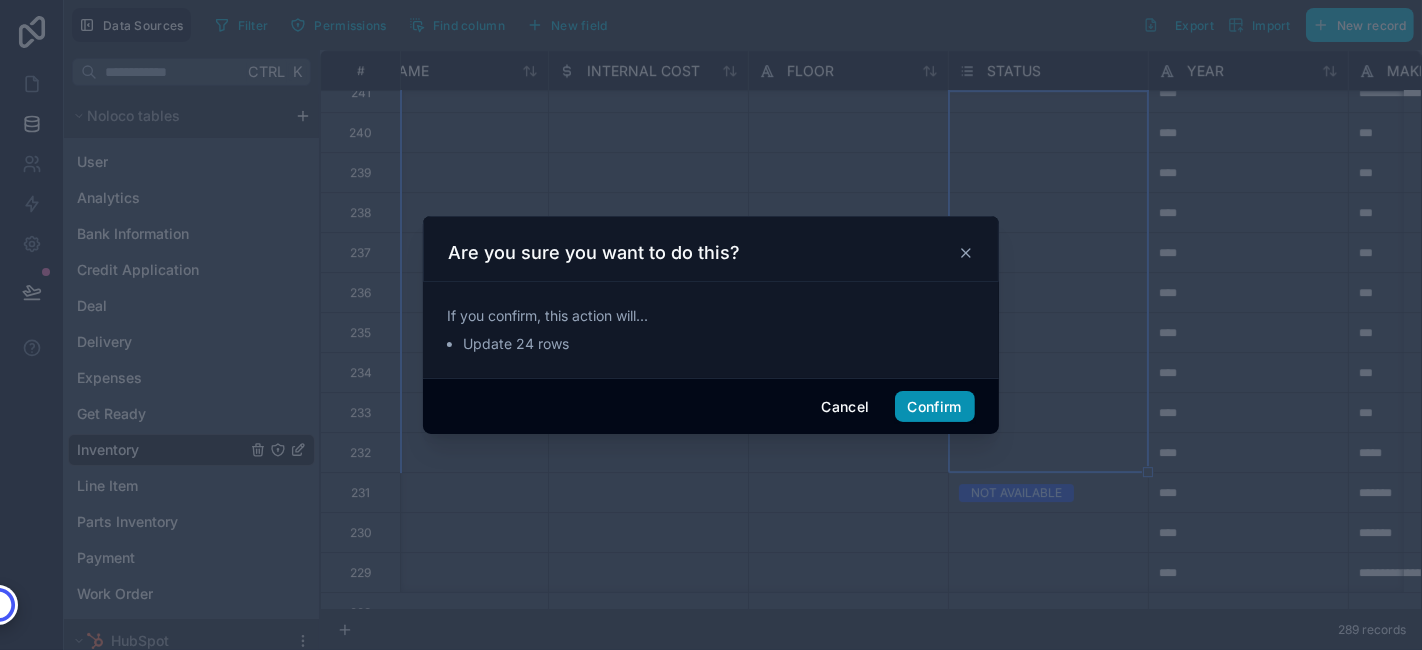 click on "Confirm" at bounding box center (935, 407) 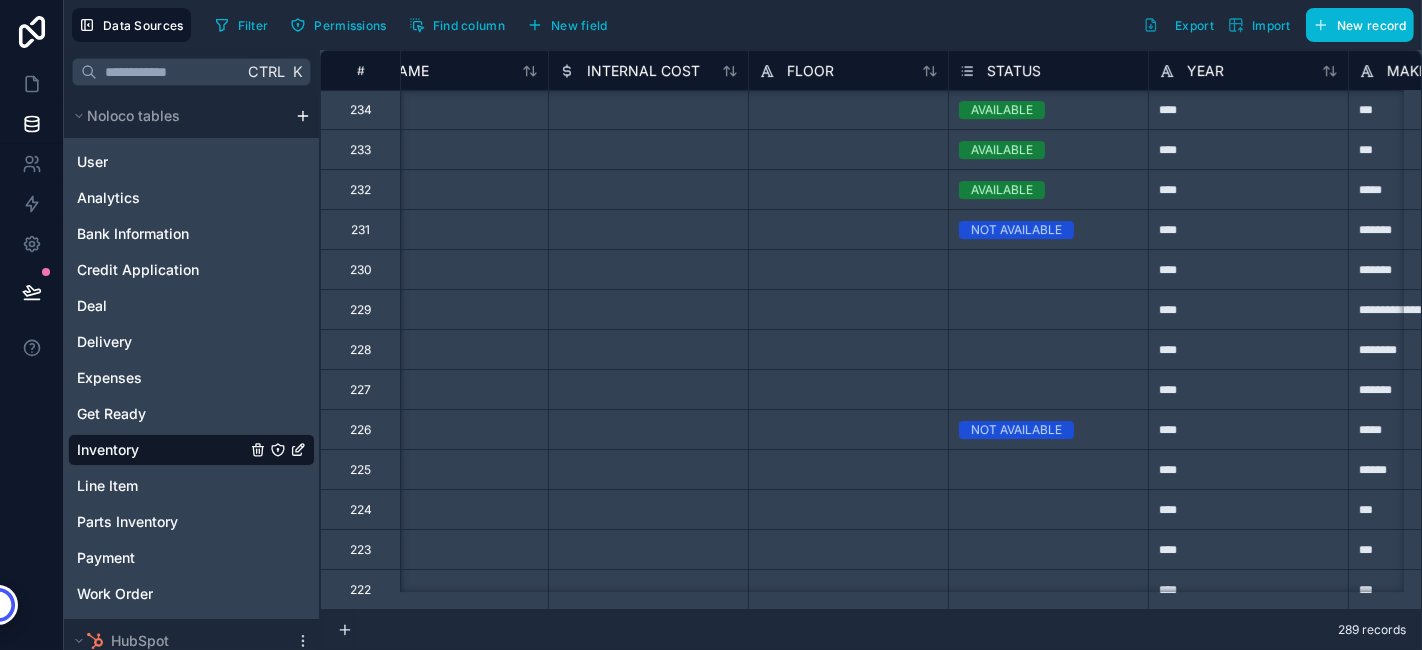 scroll, scrollTop: 5661, scrollLeft: 252, axis: both 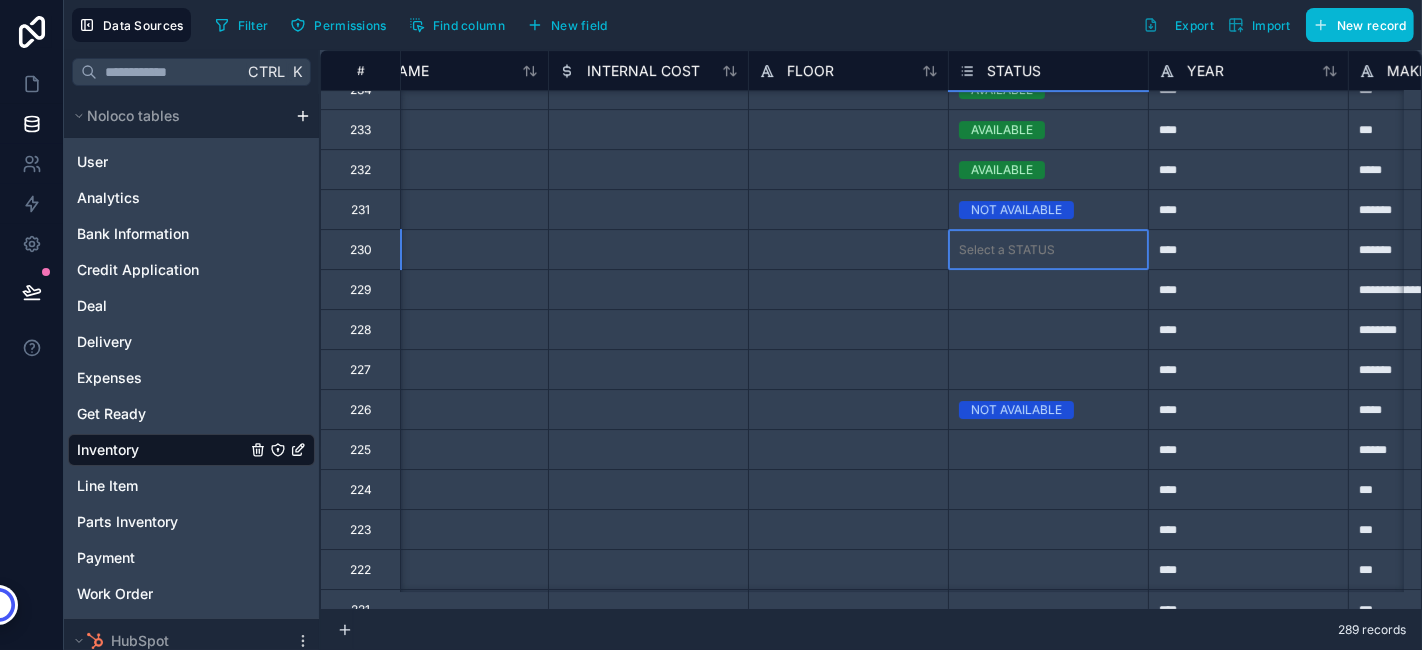 click on "Select a STATUS" at bounding box center (1048, 250) 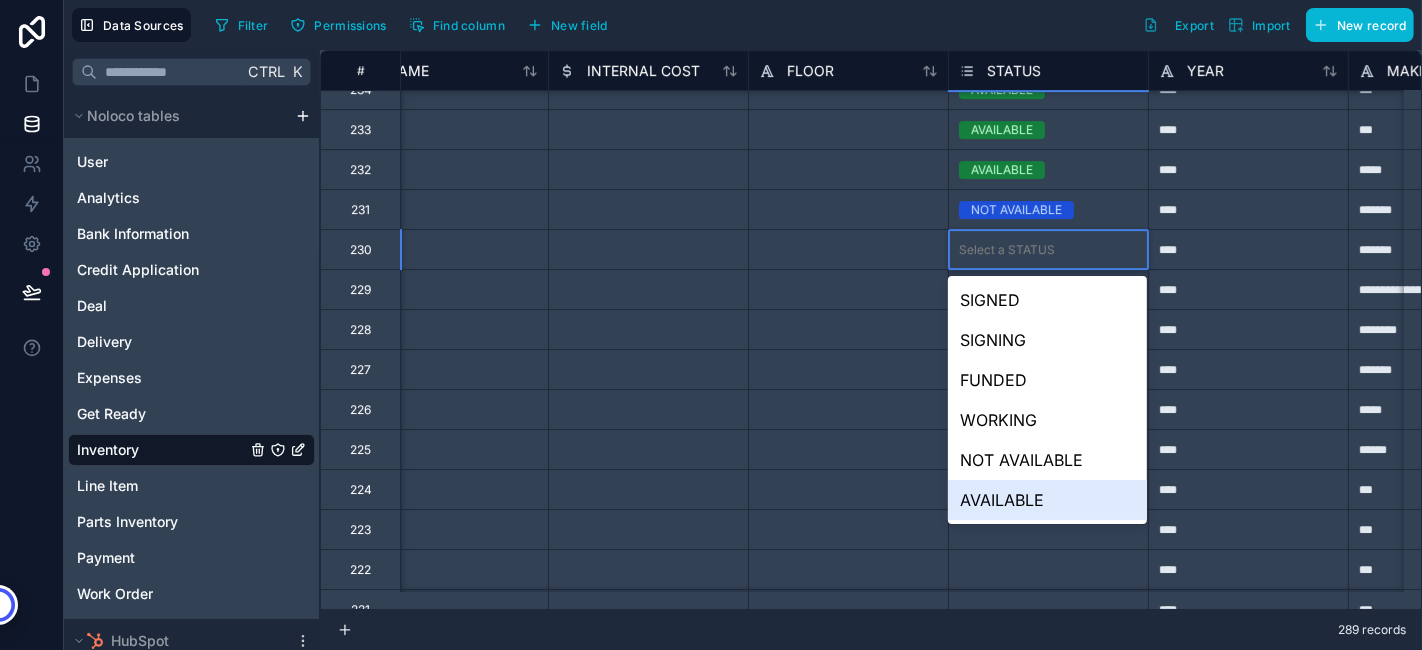 click on "AVAILABLE" at bounding box center [1047, 500] 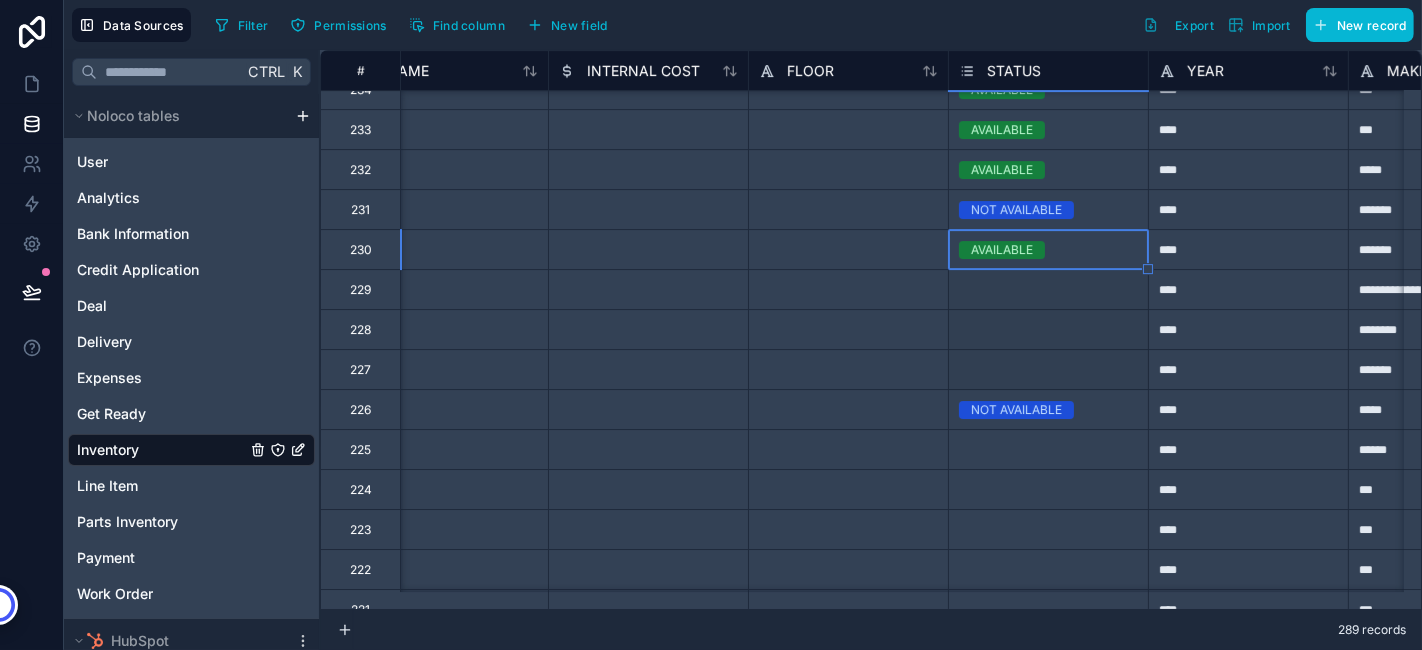 drag, startPoint x: 1148, startPoint y: 270, endPoint x: 1137, endPoint y: 363, distance: 93.64828 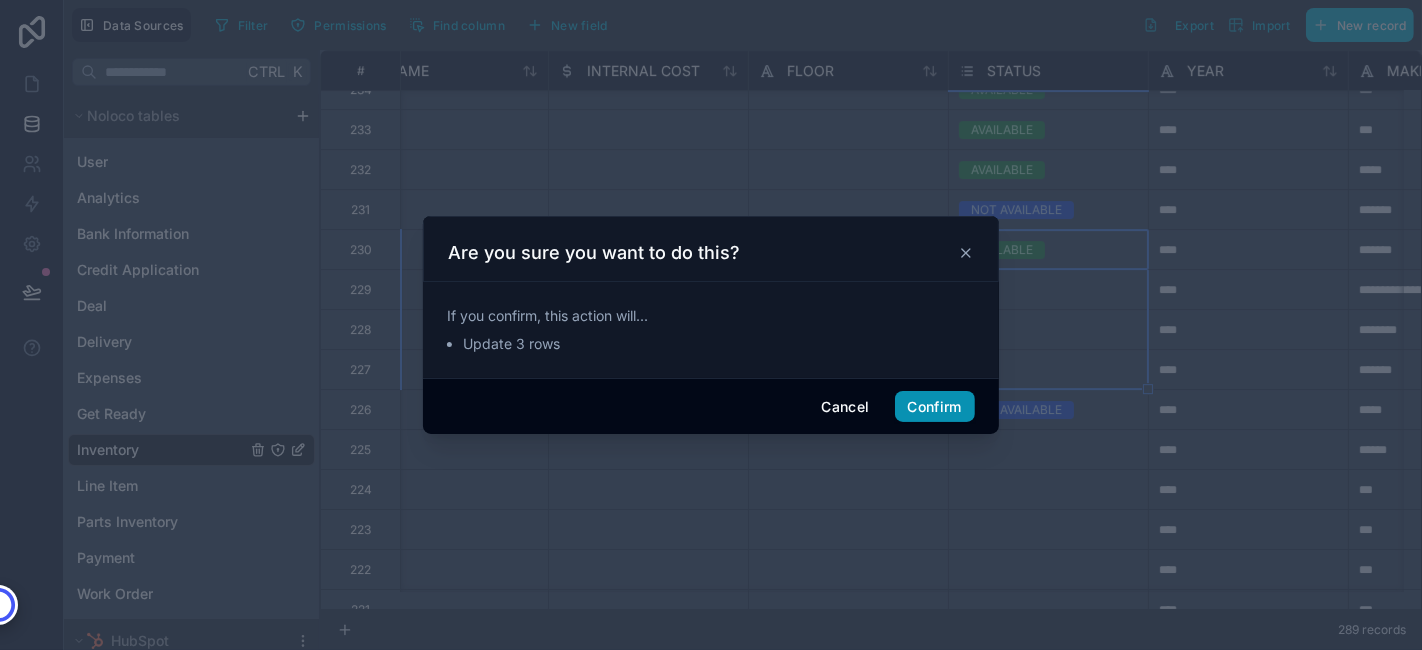 click on "Confirm" at bounding box center (935, 407) 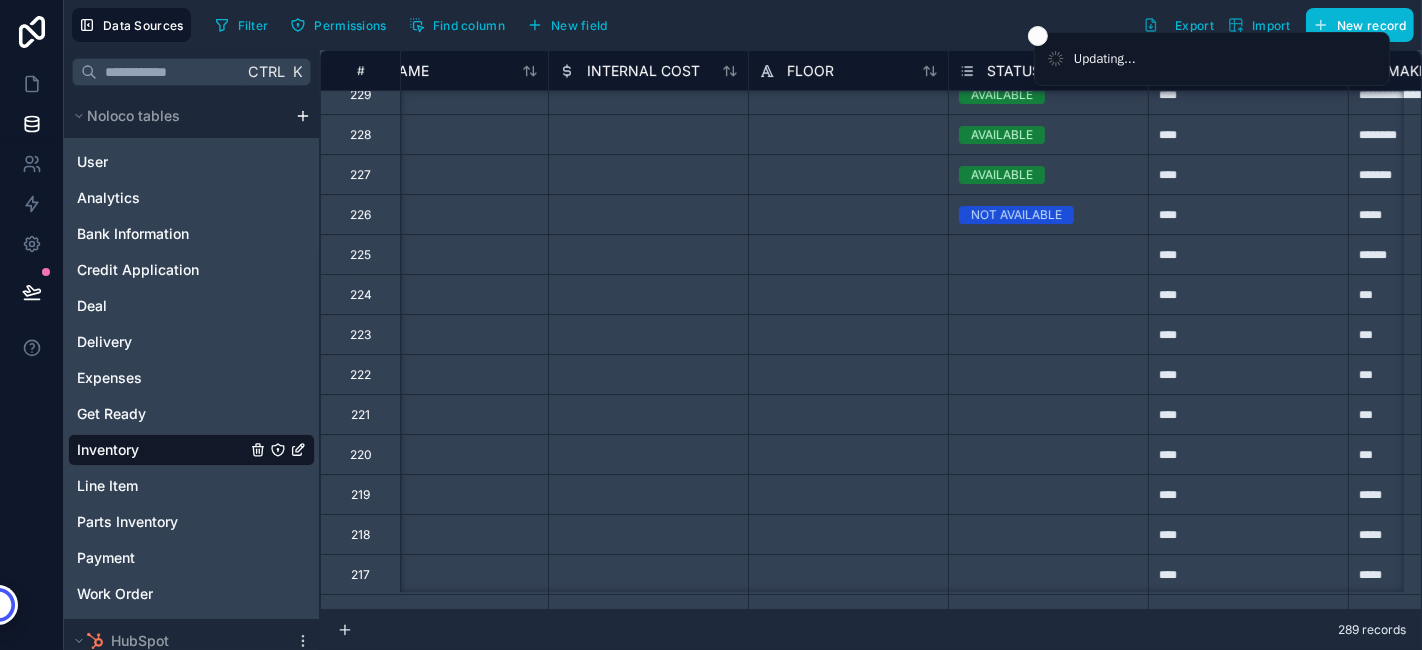 scroll, scrollTop: 5867, scrollLeft: 252, axis: both 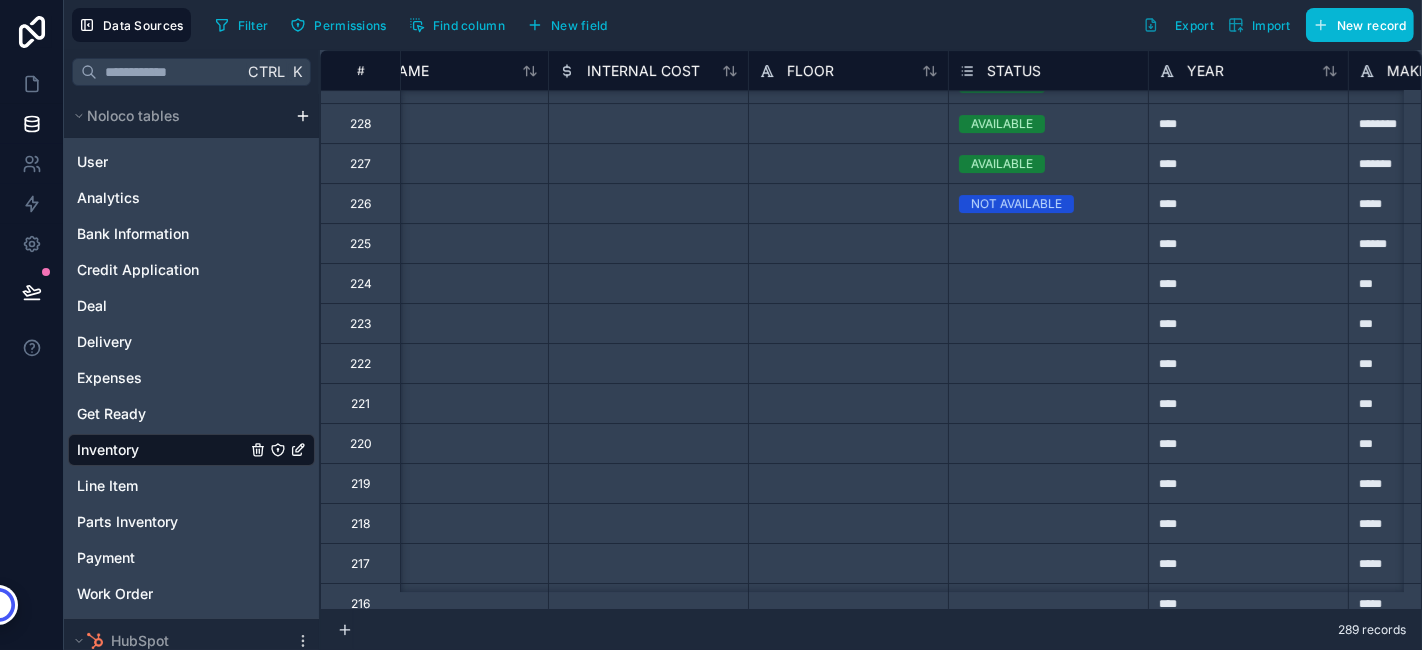 click on "Select a STATUS" at bounding box center [1007, 244] 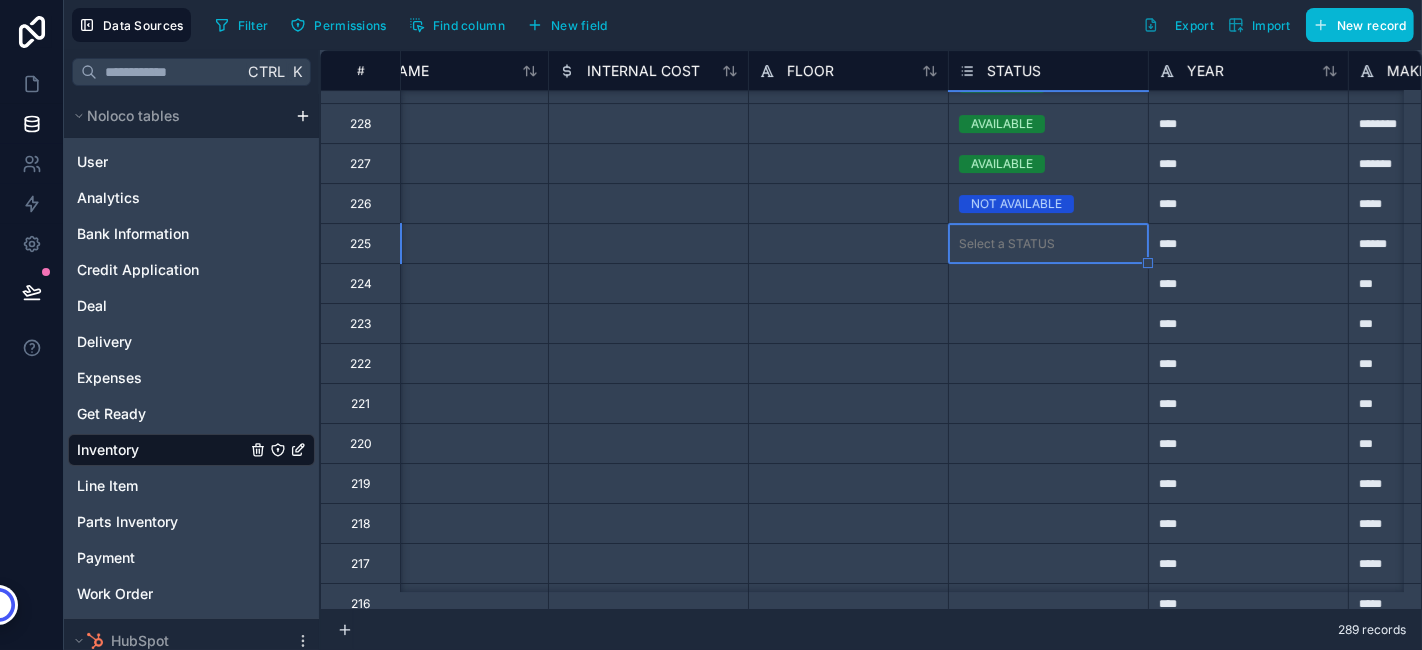 click on "Select a STATUS" at bounding box center (1007, 244) 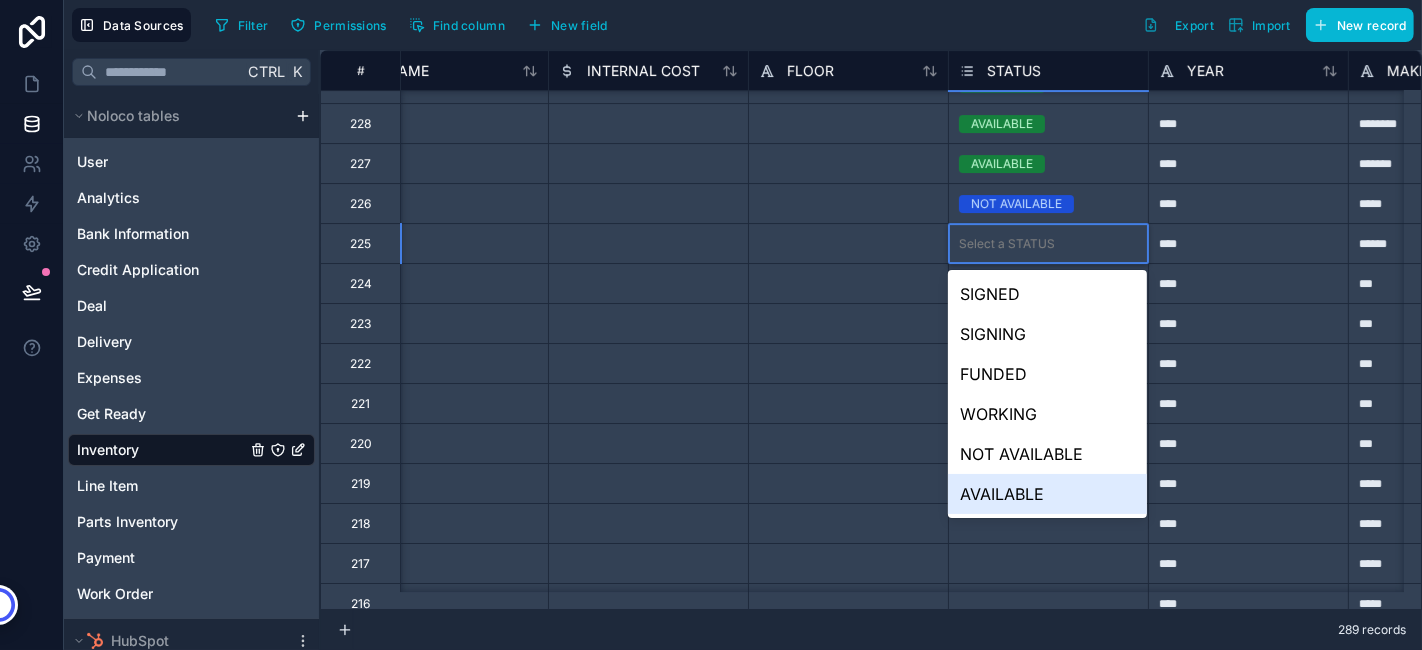 click on "AVAILABLE" at bounding box center (1047, 494) 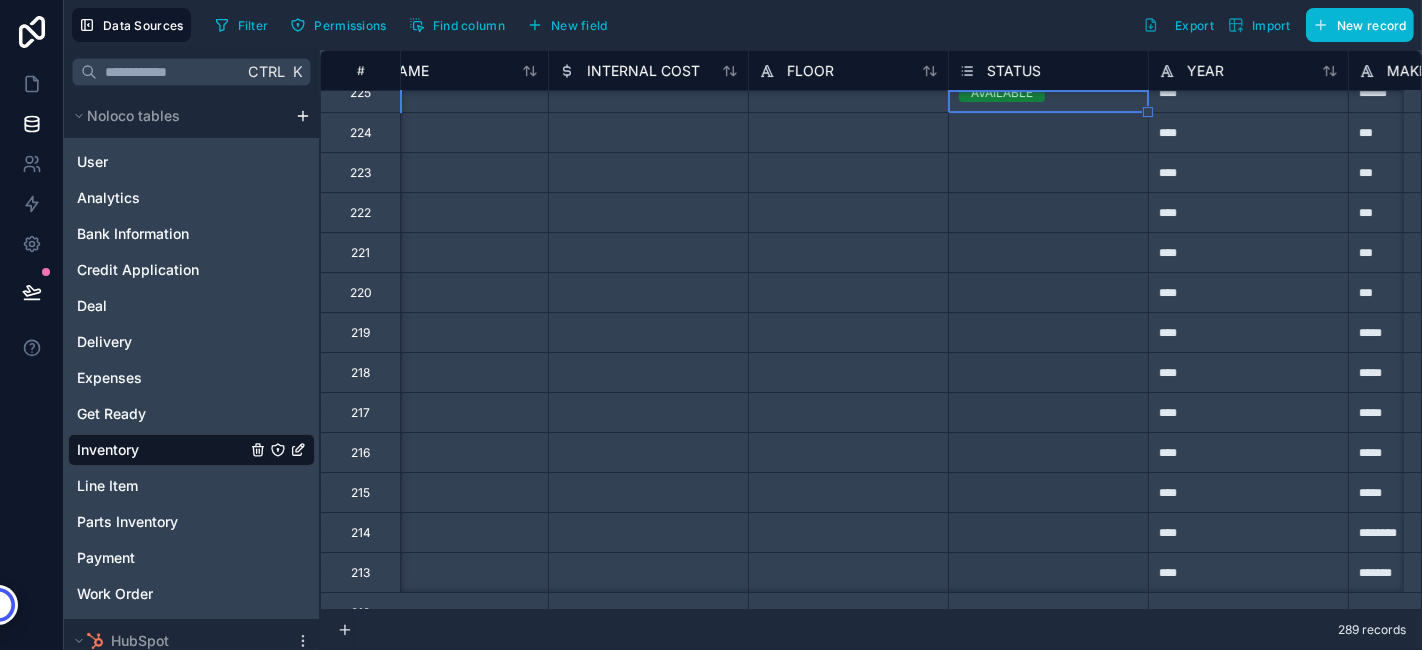 scroll, scrollTop: 6058, scrollLeft: 252, axis: both 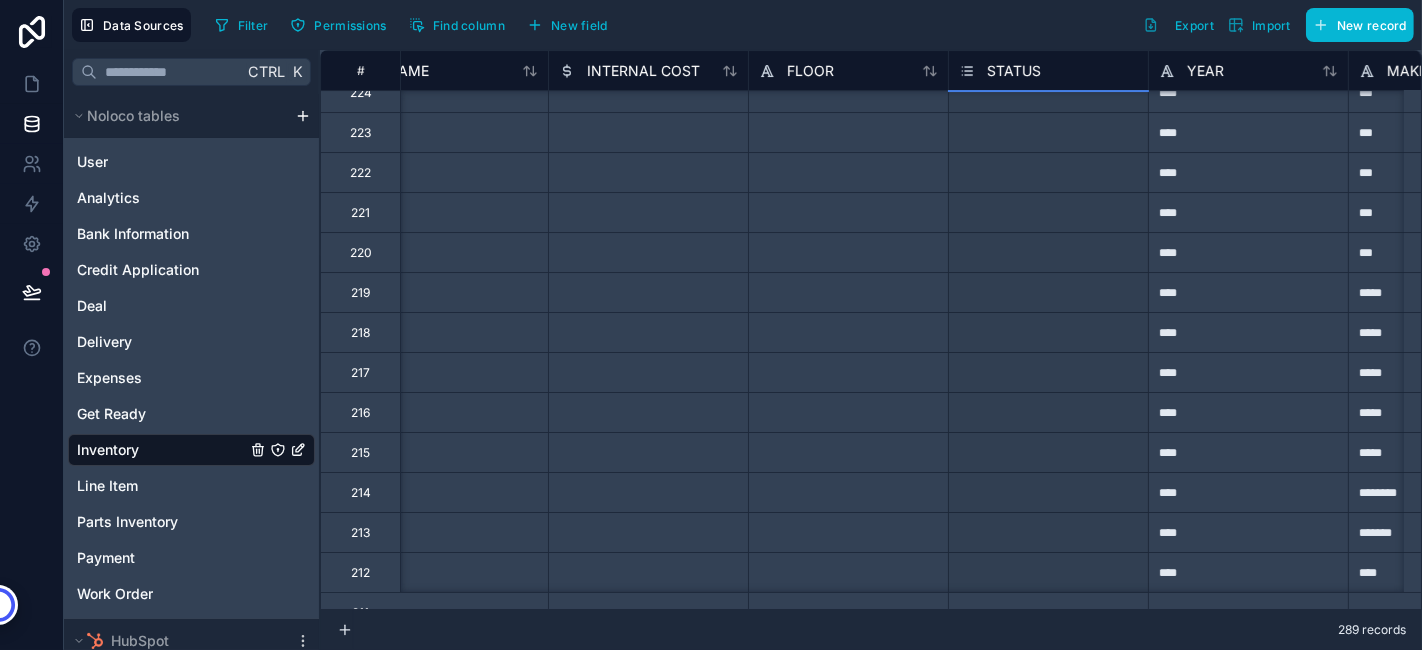 drag, startPoint x: 1147, startPoint y: 264, endPoint x: 1106, endPoint y: 593, distance: 331.54486 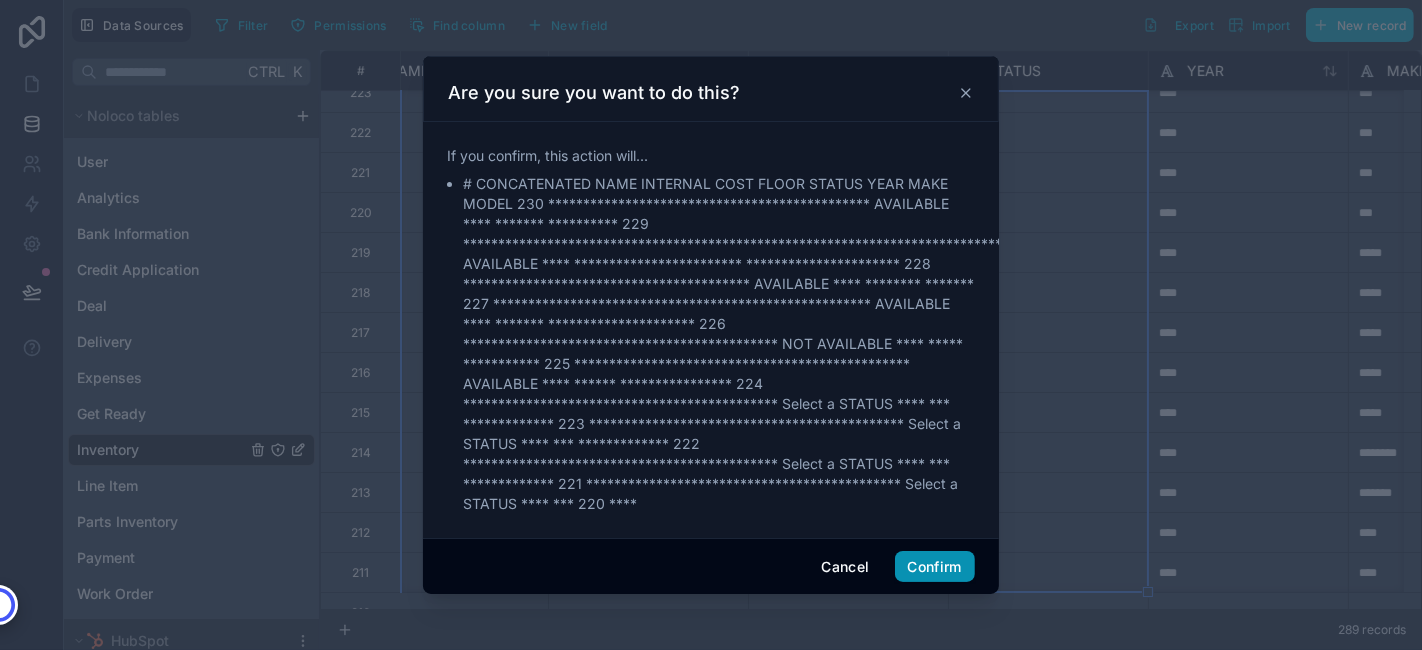 click on "Confirm" at bounding box center (935, 567) 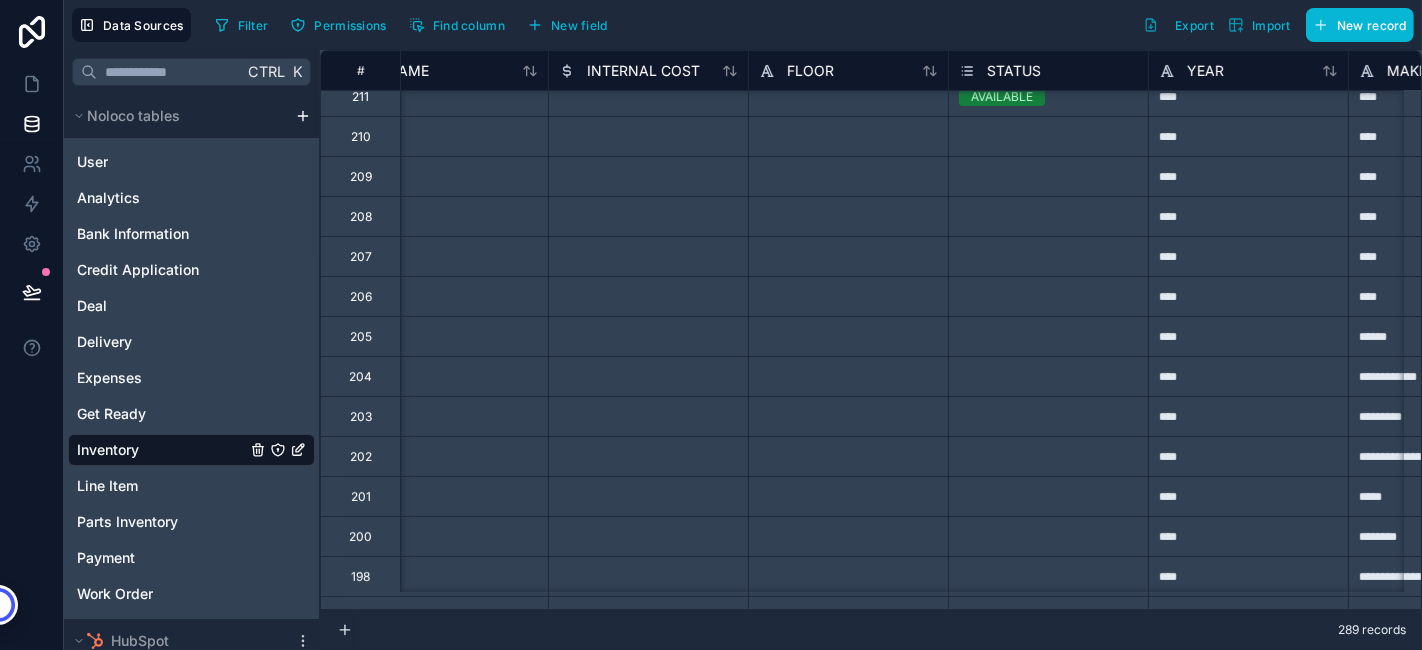 scroll, scrollTop: 6574, scrollLeft: 252, axis: both 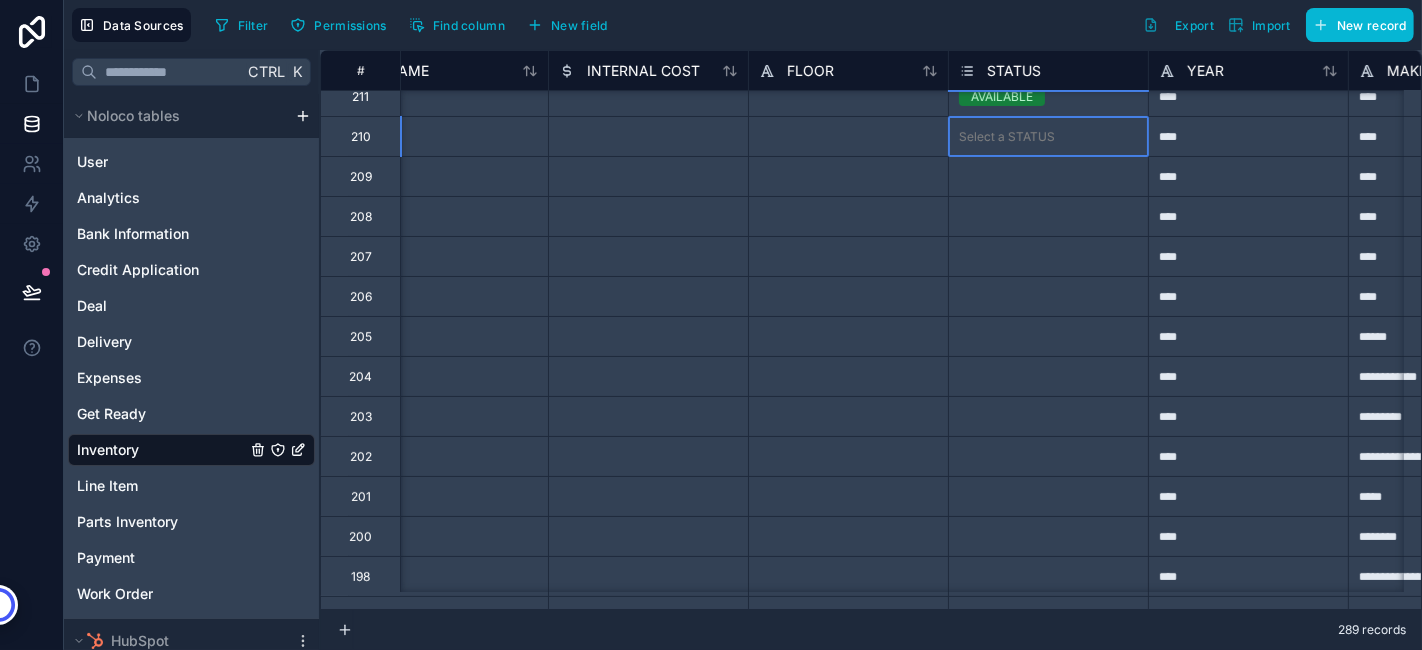 click on "Select a STATUS" at bounding box center [1007, 137] 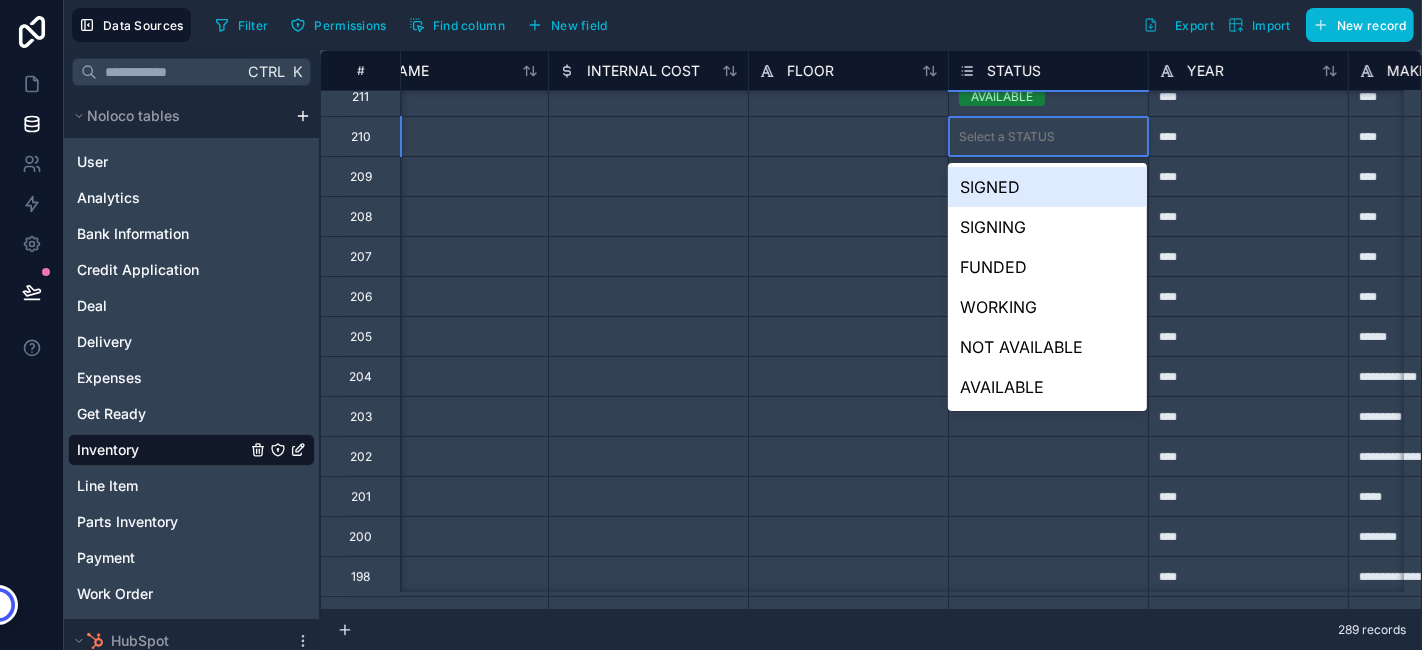 click on "Select a STATUS" at bounding box center (1007, 137) 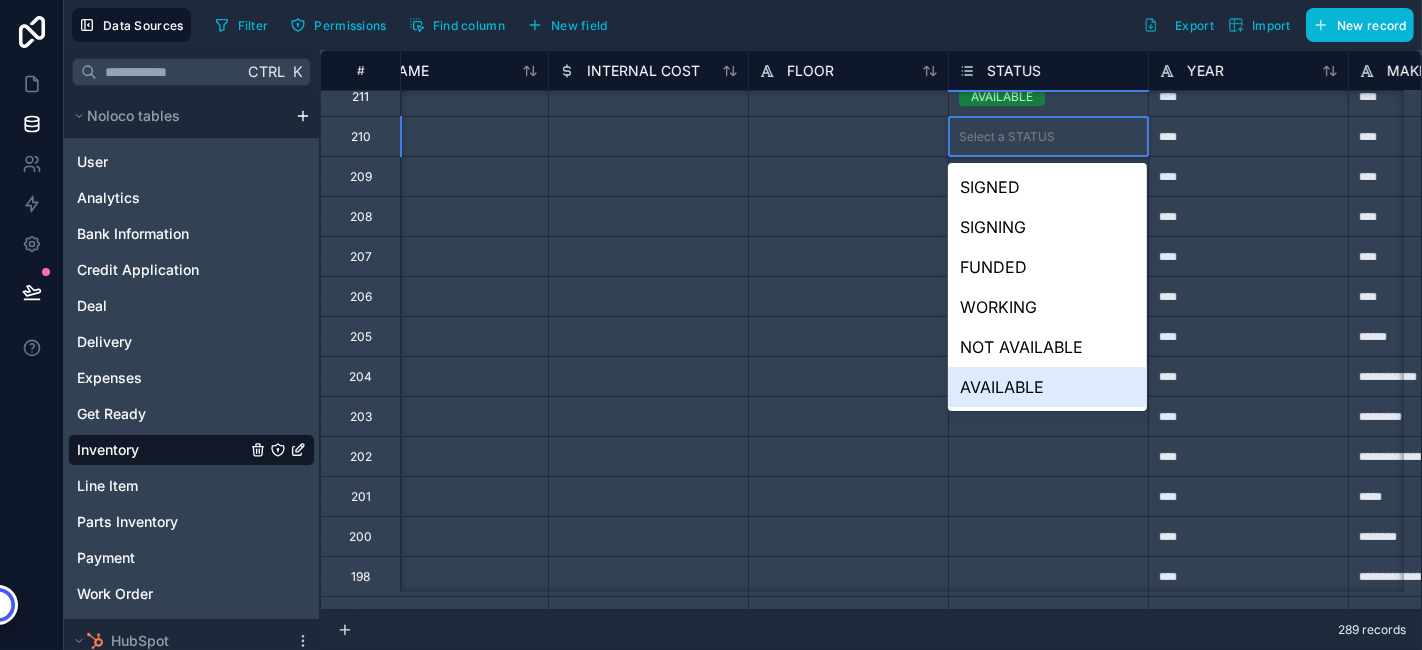 click on "AVAILABLE" at bounding box center [1047, 387] 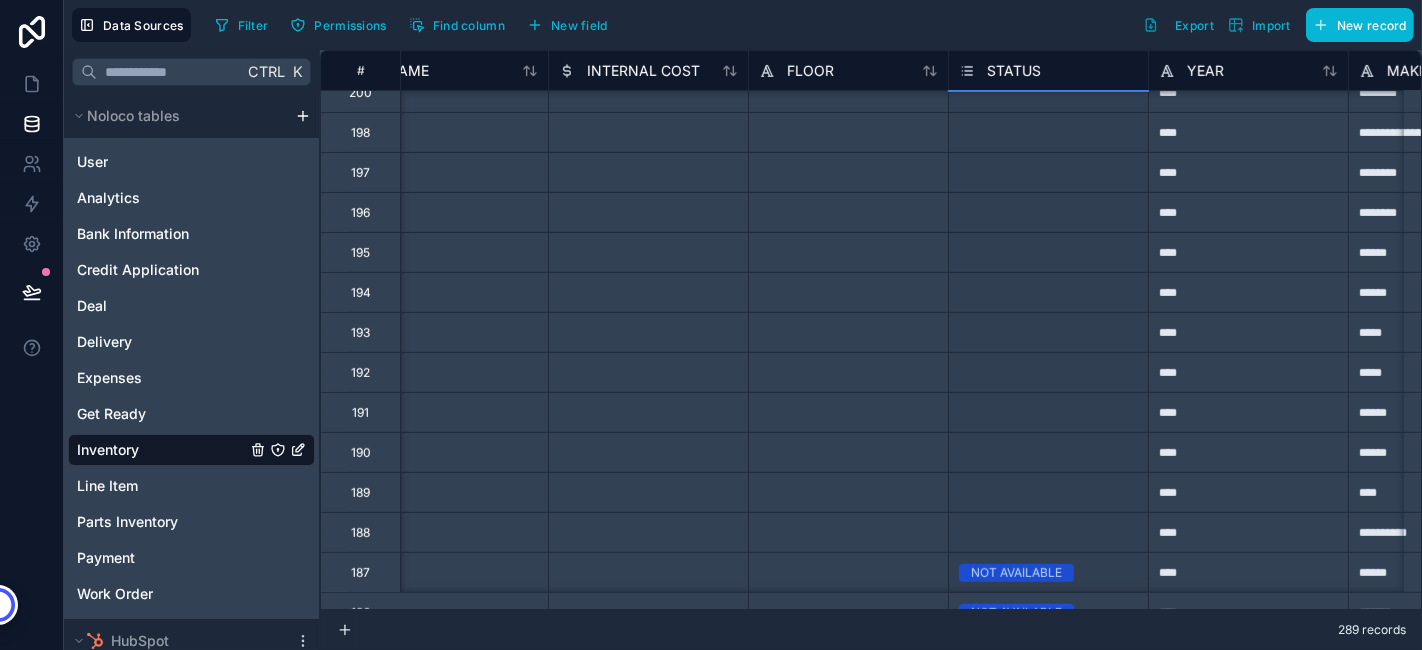 scroll, scrollTop: 7058, scrollLeft: 252, axis: both 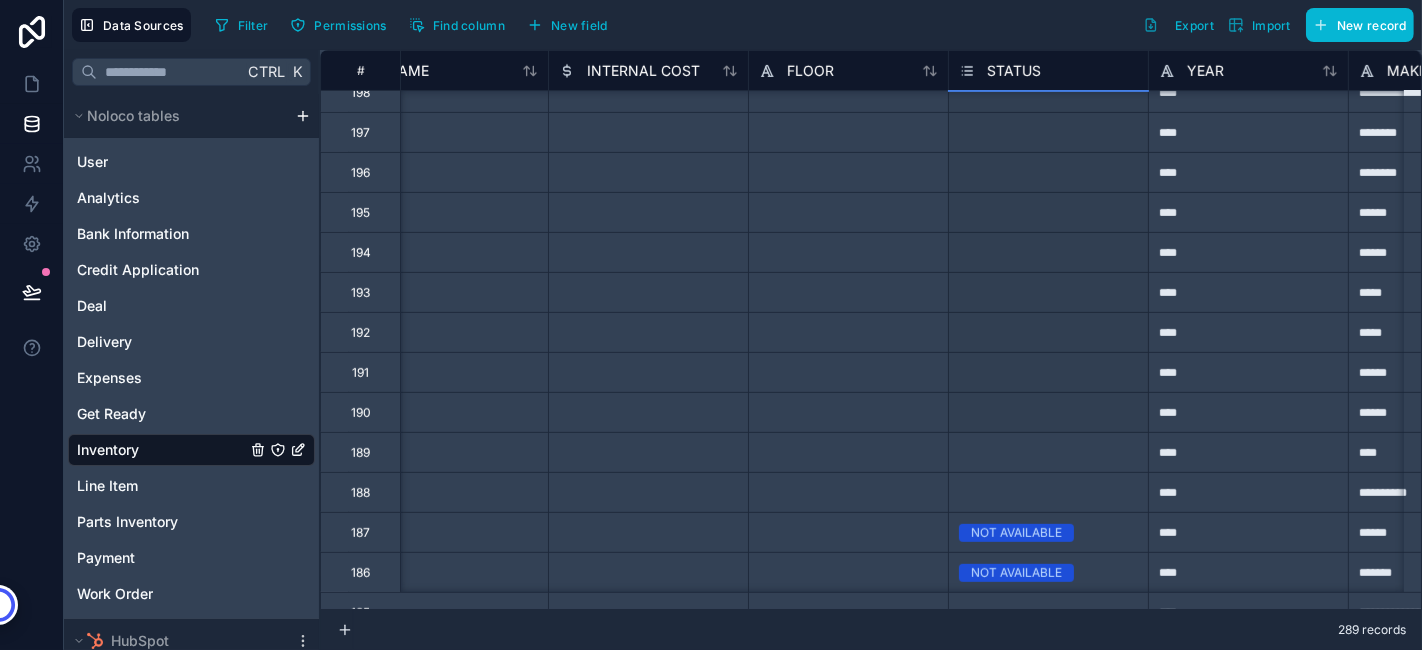 drag, startPoint x: 1143, startPoint y: 150, endPoint x: 1108, endPoint y: 421, distance: 273.2508 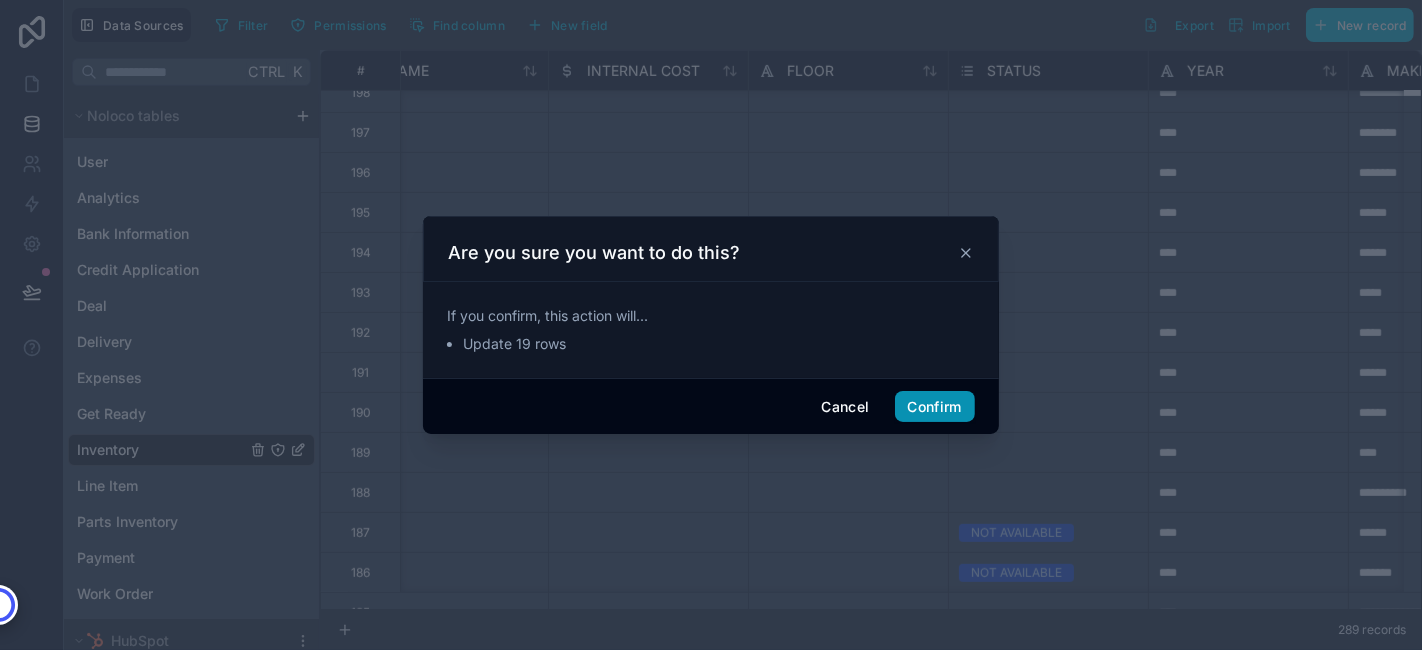click on "Confirm" at bounding box center [935, 407] 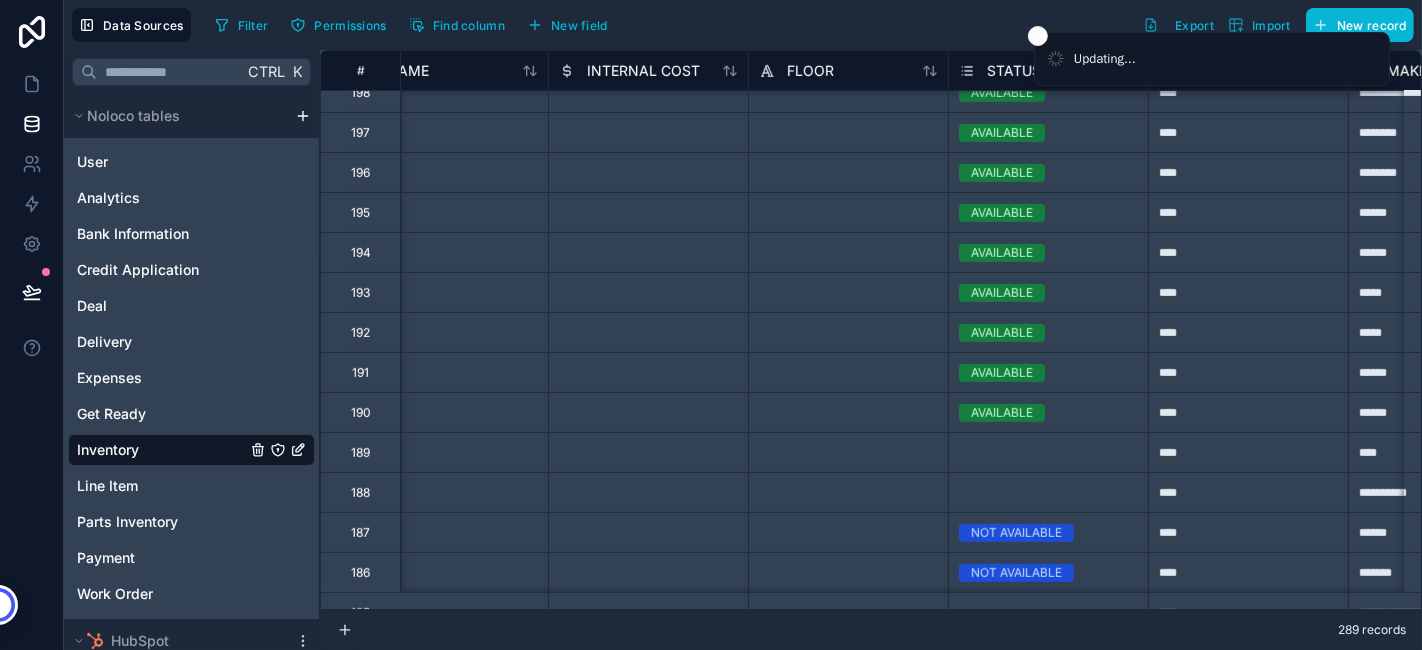 click on "Select a STATUS" at bounding box center (1007, 453) 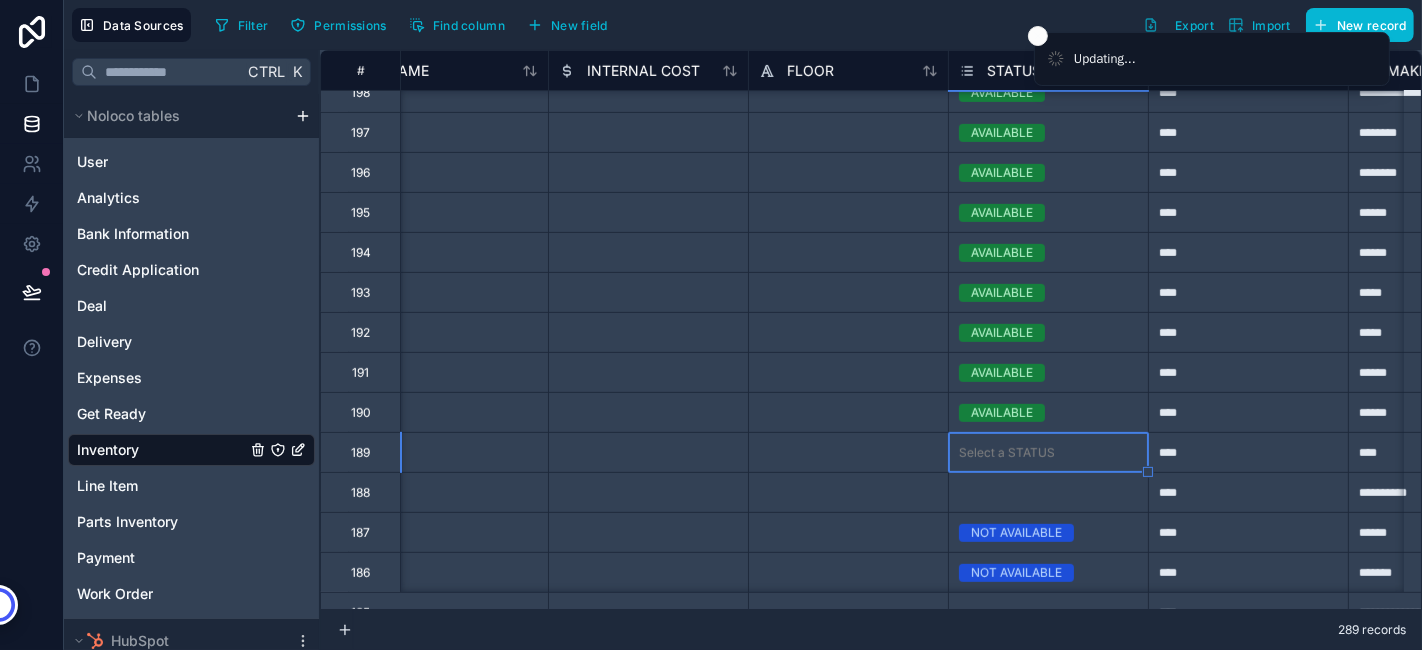 click on "Select a STATUS" at bounding box center (1007, 453) 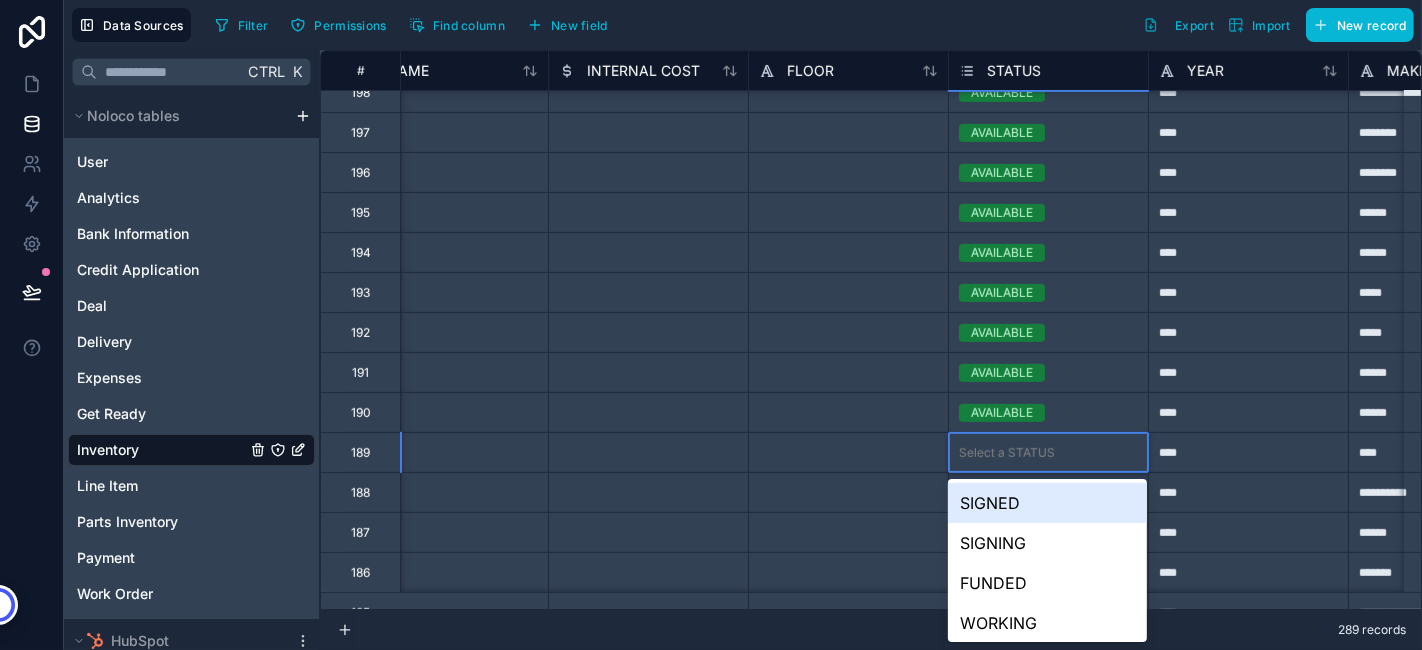 scroll, scrollTop: 84, scrollLeft: 0, axis: vertical 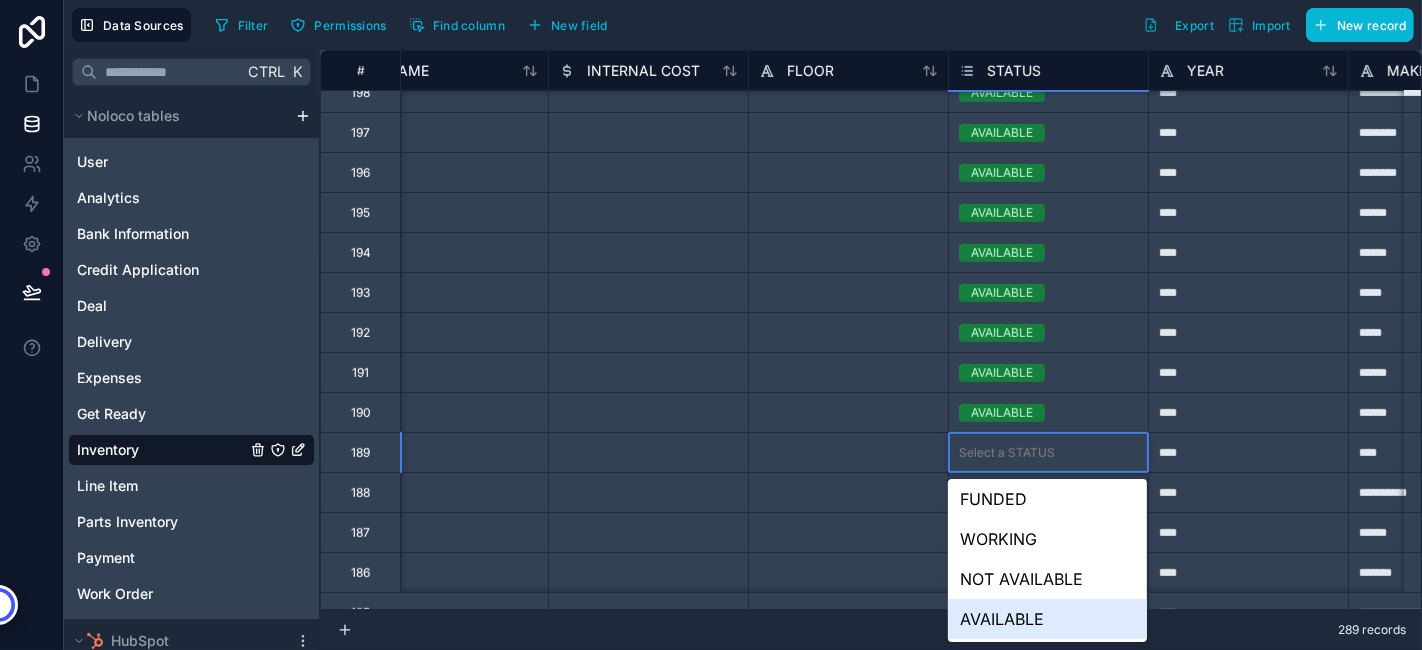 click on "AVAILABLE" at bounding box center (1047, 619) 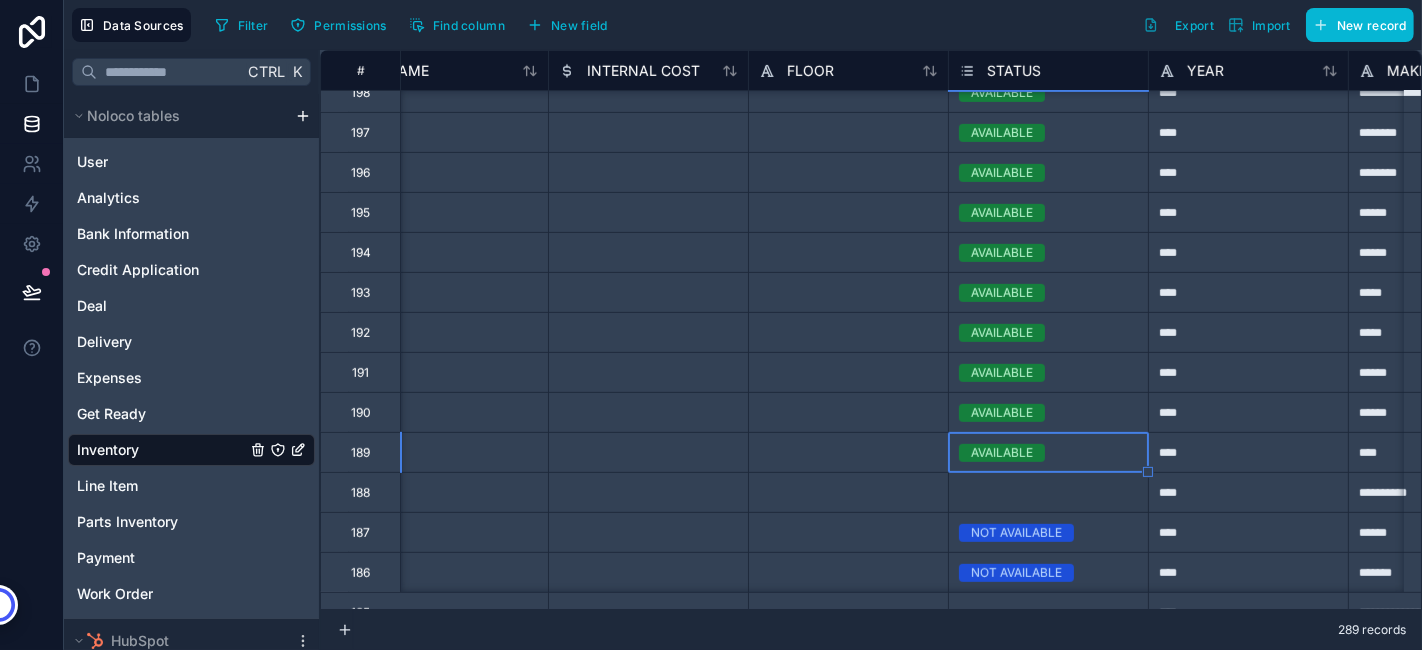 drag, startPoint x: 1148, startPoint y: 468, endPoint x: 1145, endPoint y: 504, distance: 36.124783 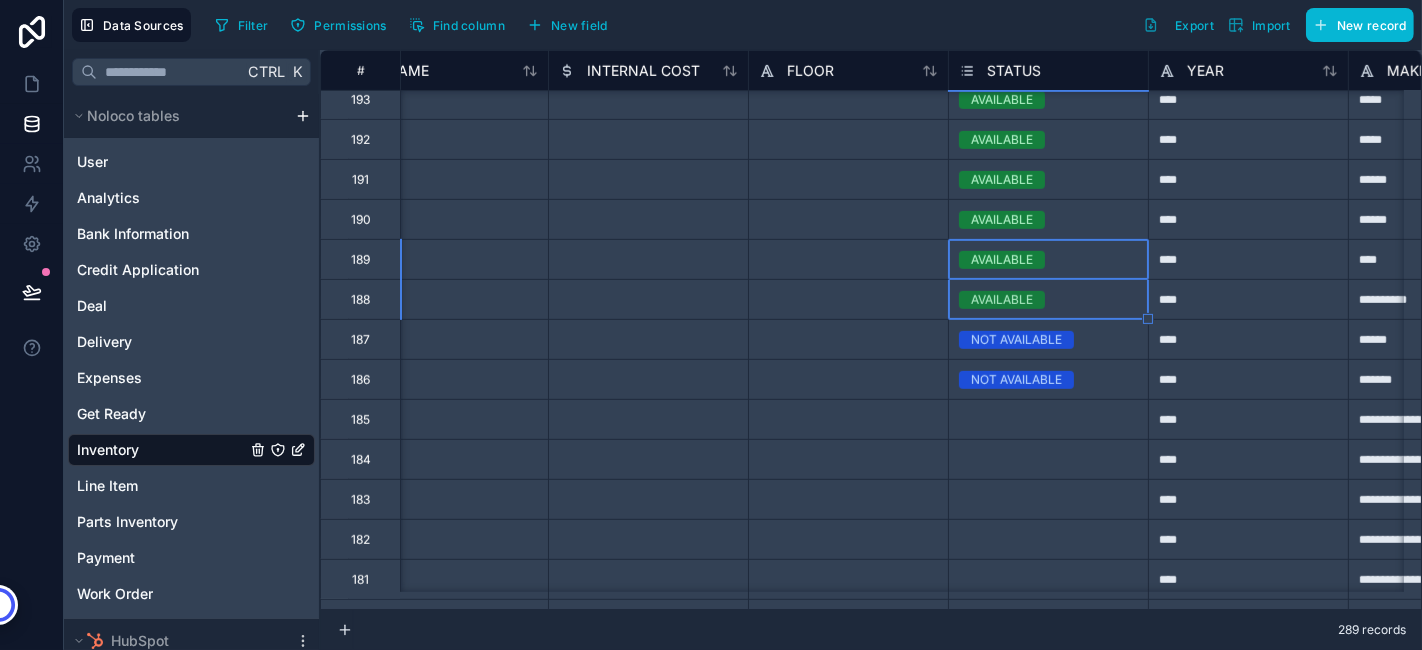 scroll, scrollTop: 7320, scrollLeft: 252, axis: both 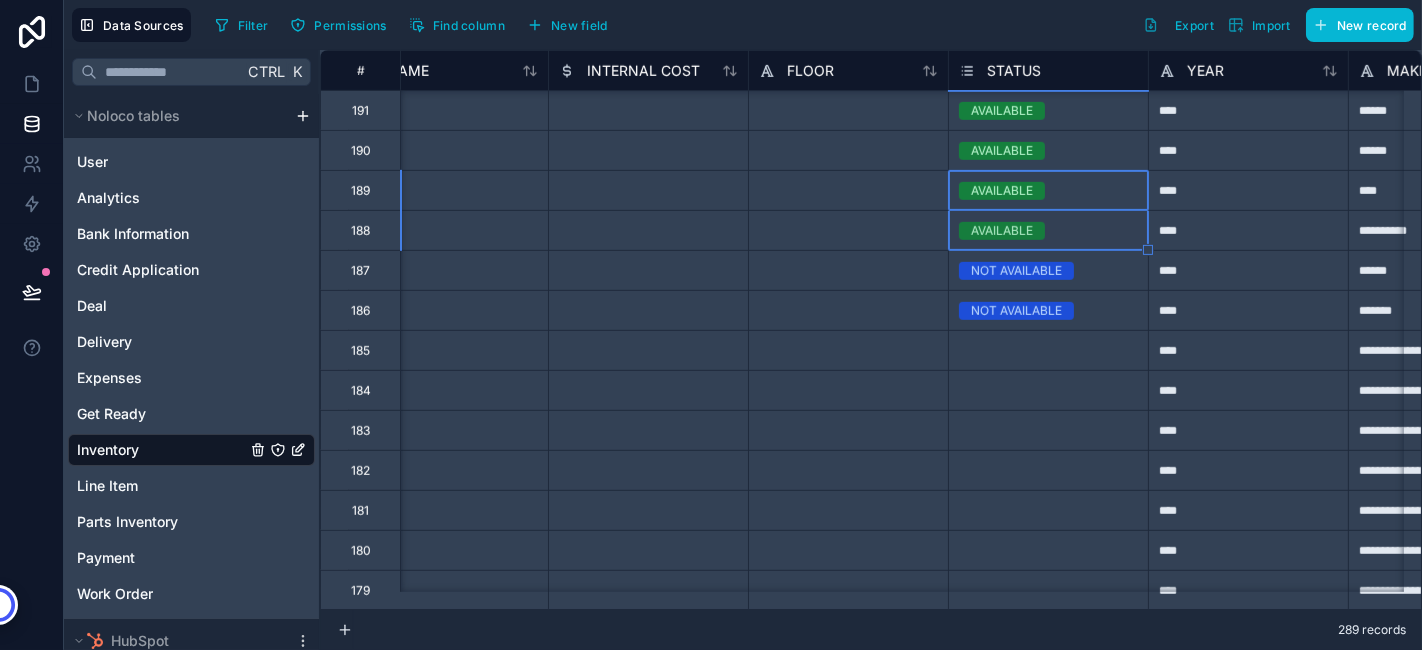 click on "Select a STATUS" at bounding box center (1007, 351) 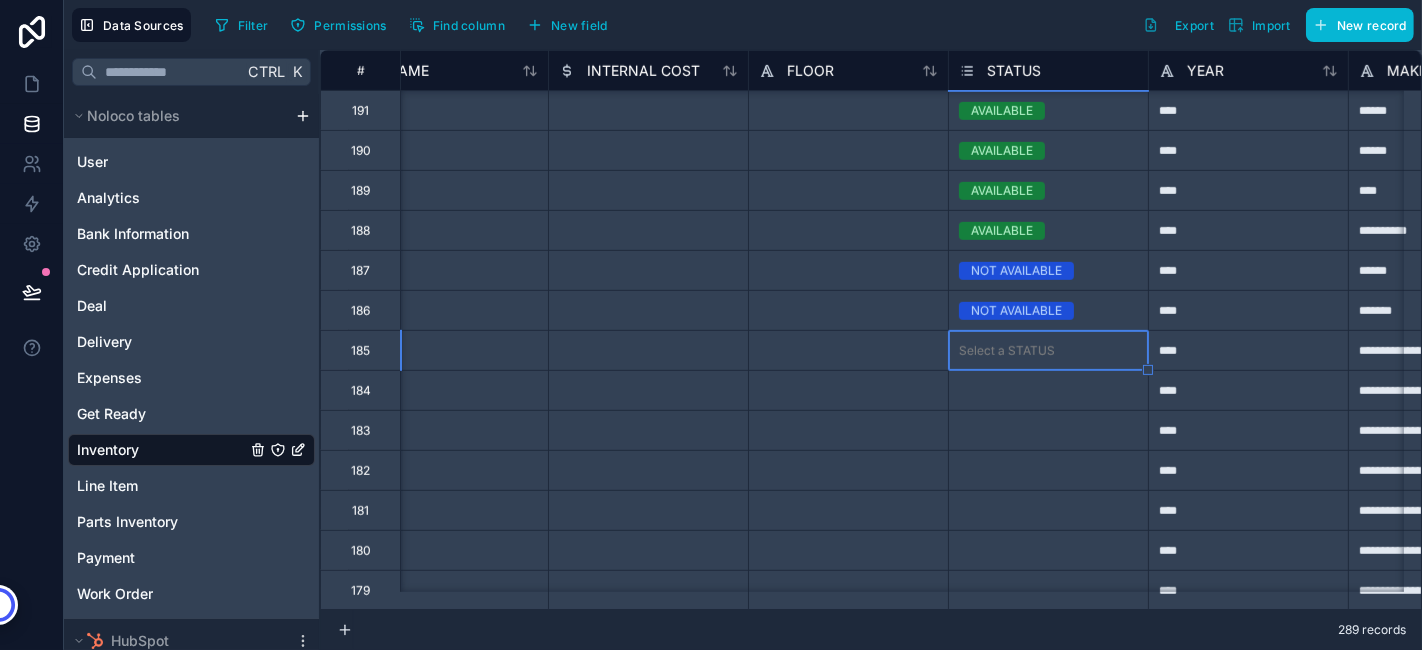 click on "Select a STATUS" at bounding box center (1007, 351) 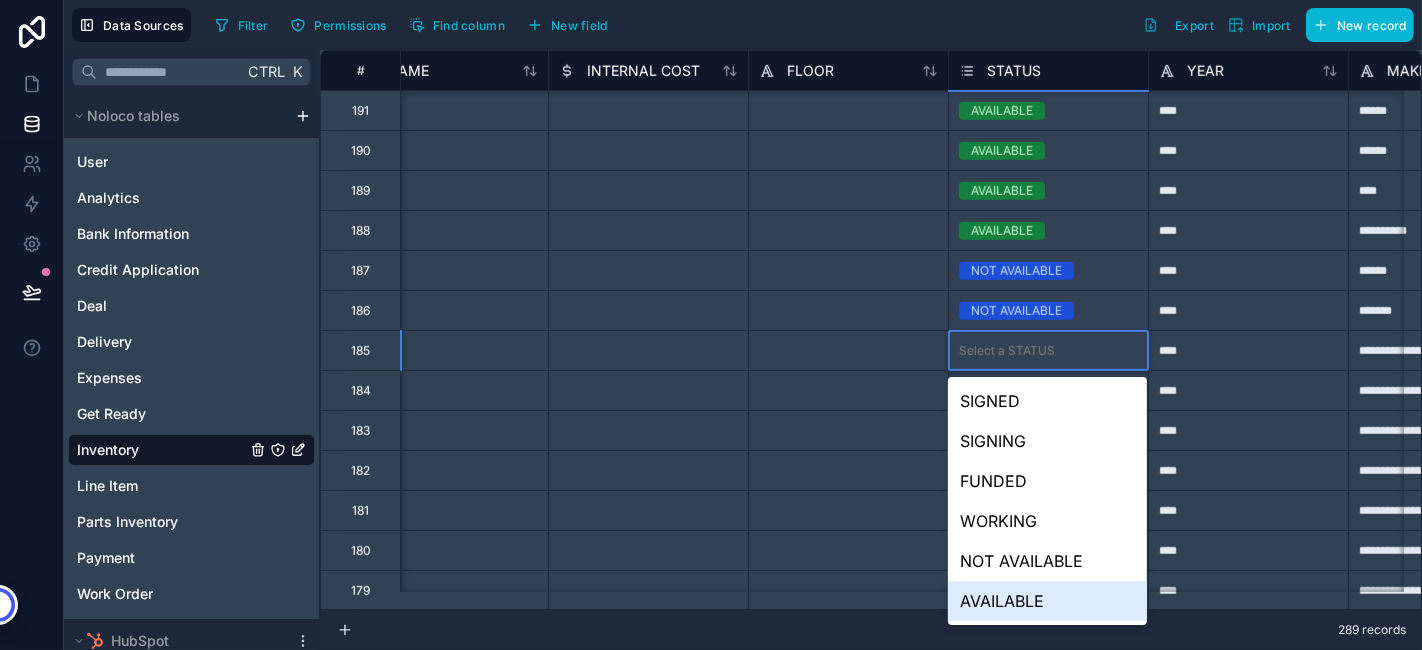 click on "AVAILABLE" at bounding box center [1047, 601] 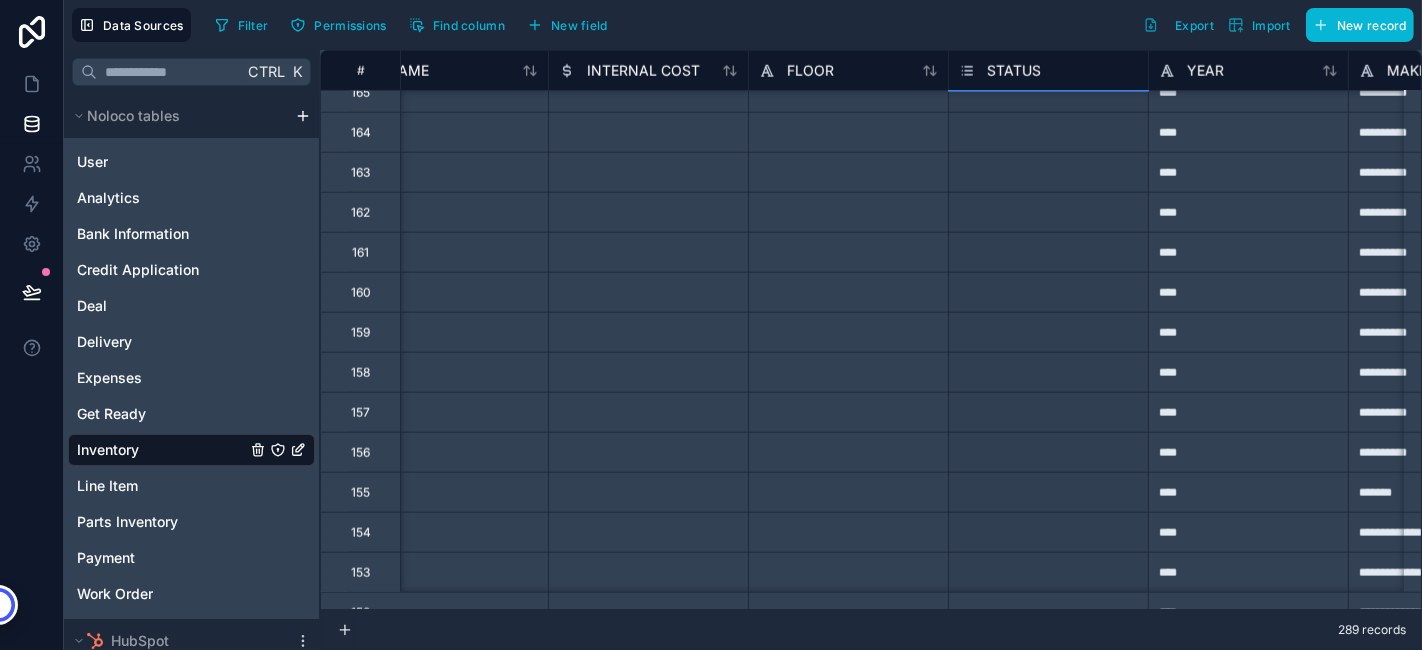 scroll, scrollTop: 8498, scrollLeft: 252, axis: both 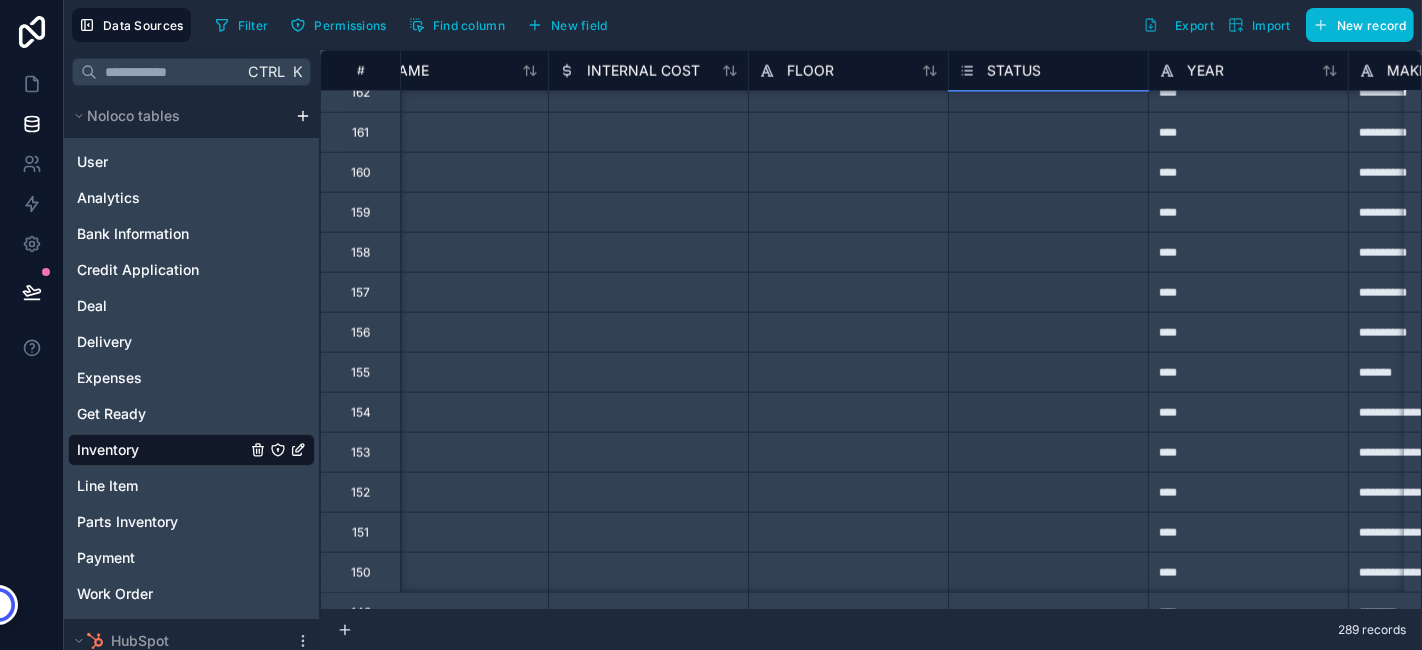 drag, startPoint x: 1146, startPoint y: 369, endPoint x: 1115, endPoint y: 650, distance: 282.7048 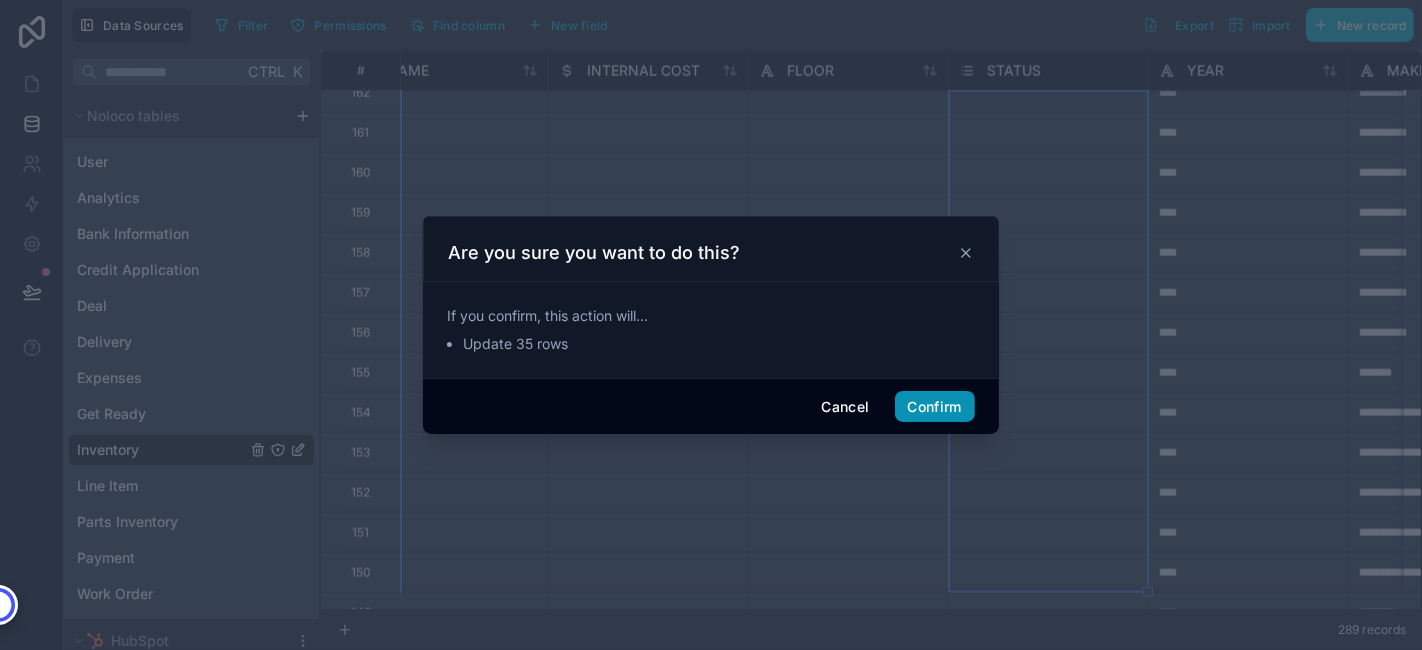 click on "Confirm" at bounding box center [935, 407] 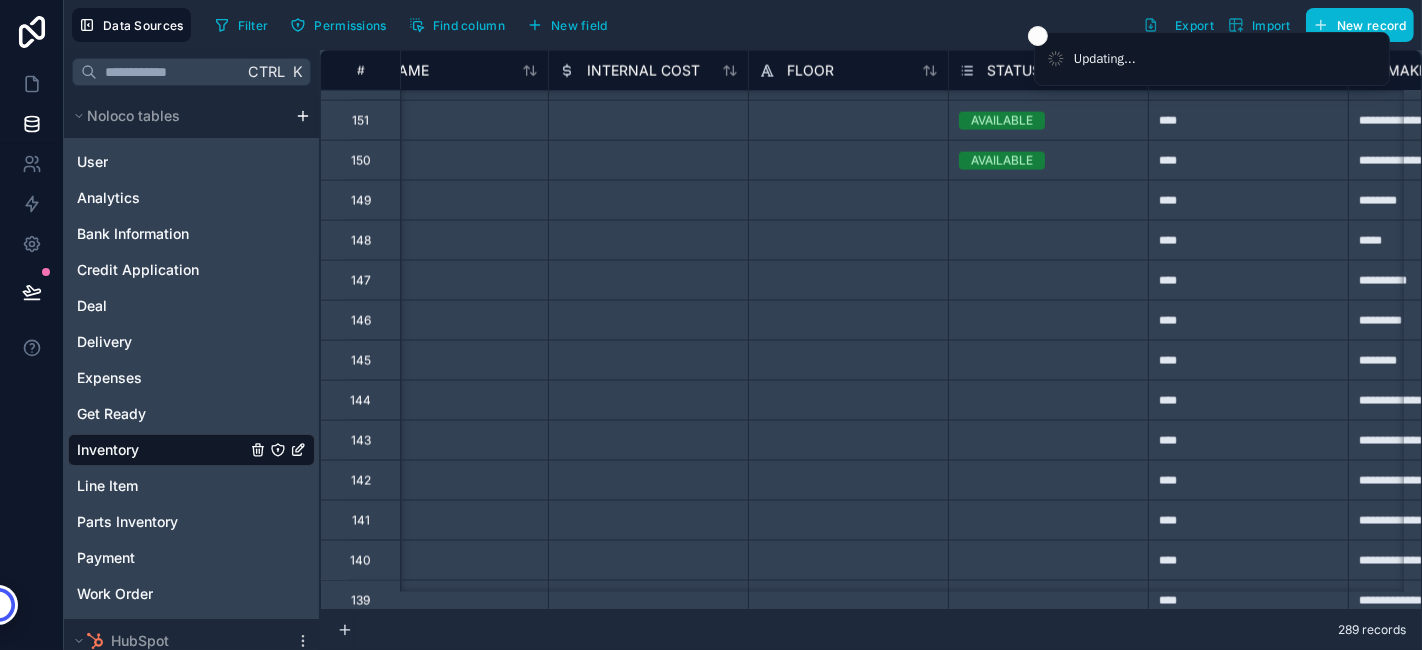 scroll, scrollTop: 8928, scrollLeft: 252, axis: both 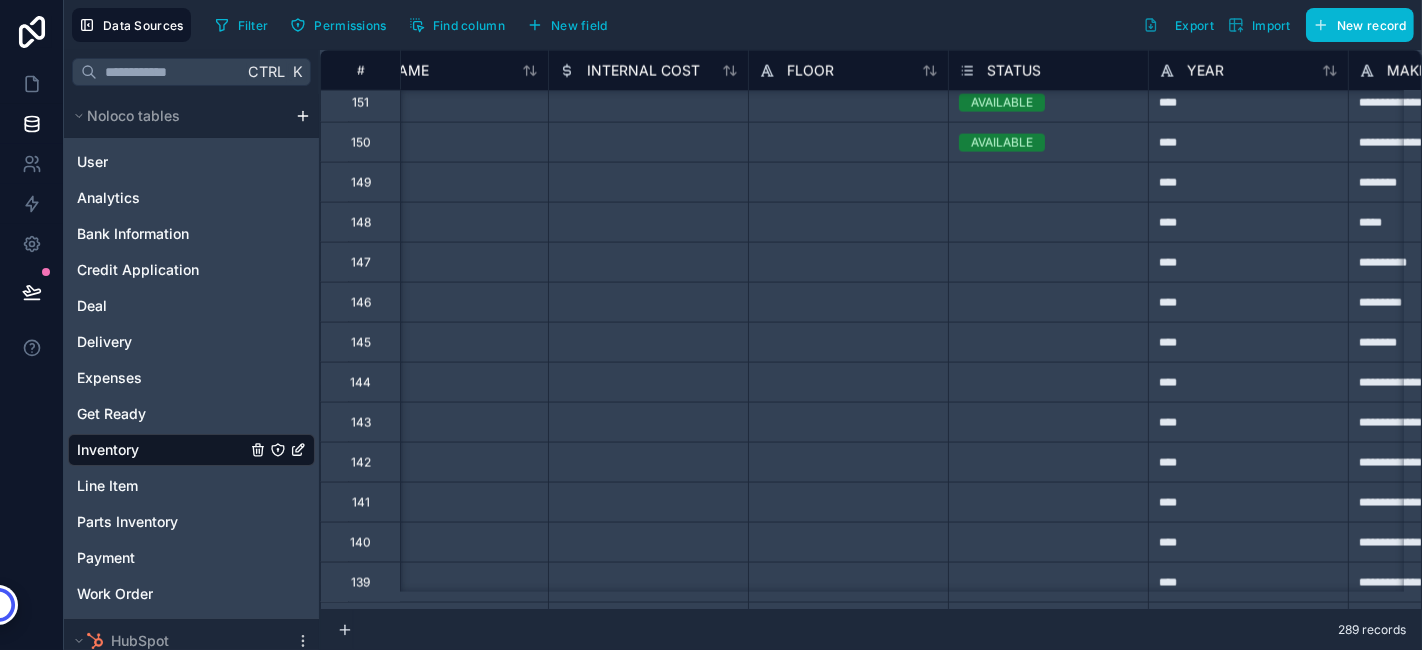 click on "AVAILABLE" at bounding box center (1048, 143) 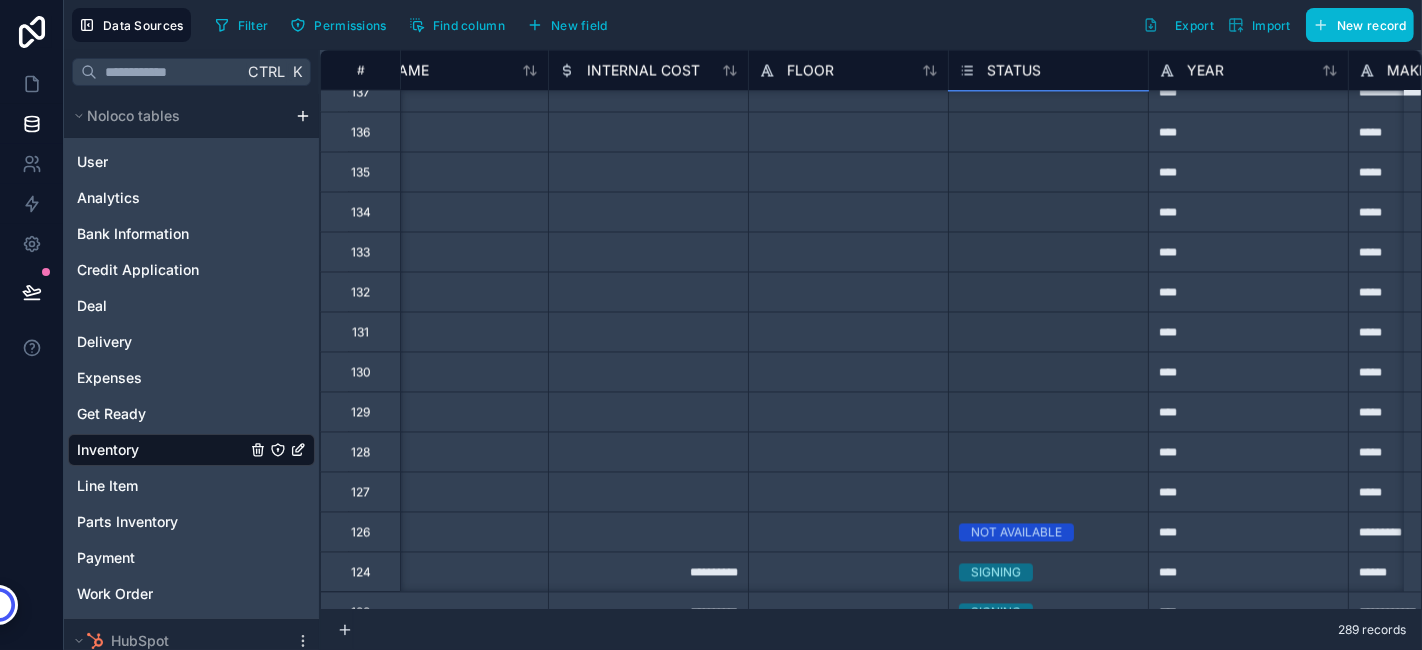 scroll, scrollTop: 9578, scrollLeft: 252, axis: both 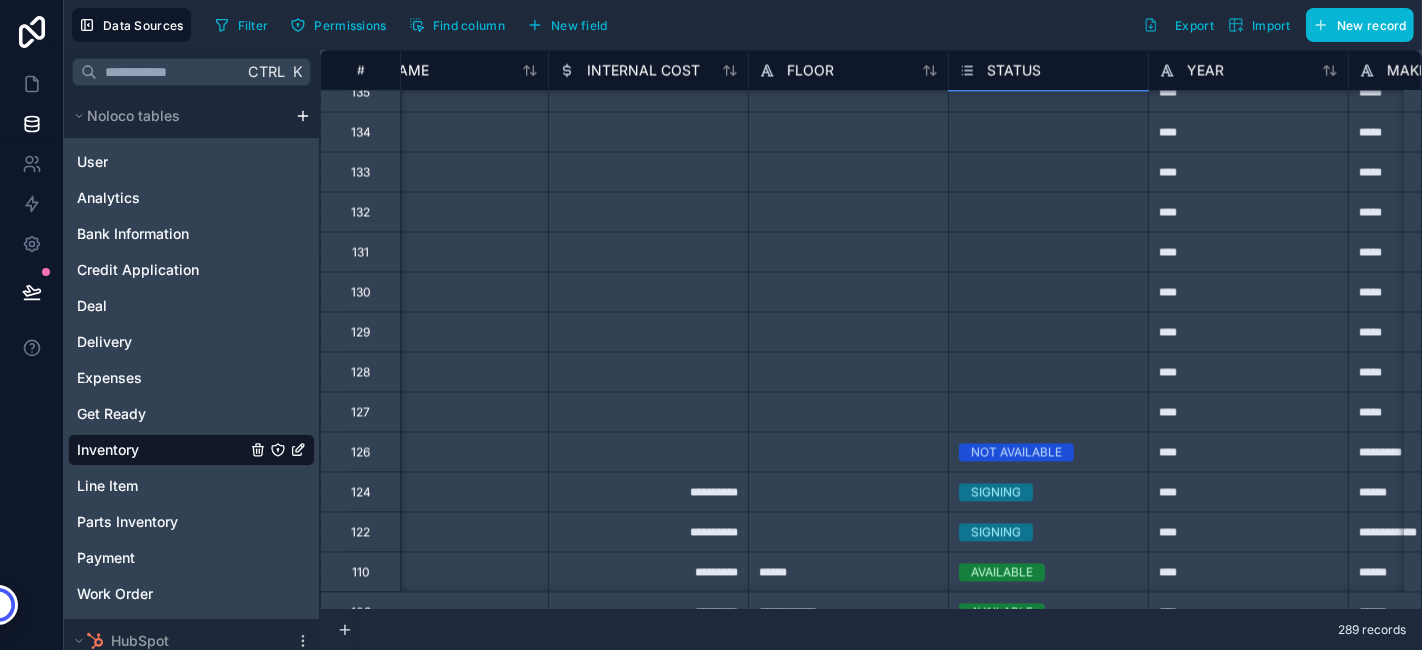 drag, startPoint x: 1144, startPoint y: 158, endPoint x: 1131, endPoint y: 404, distance: 246.34326 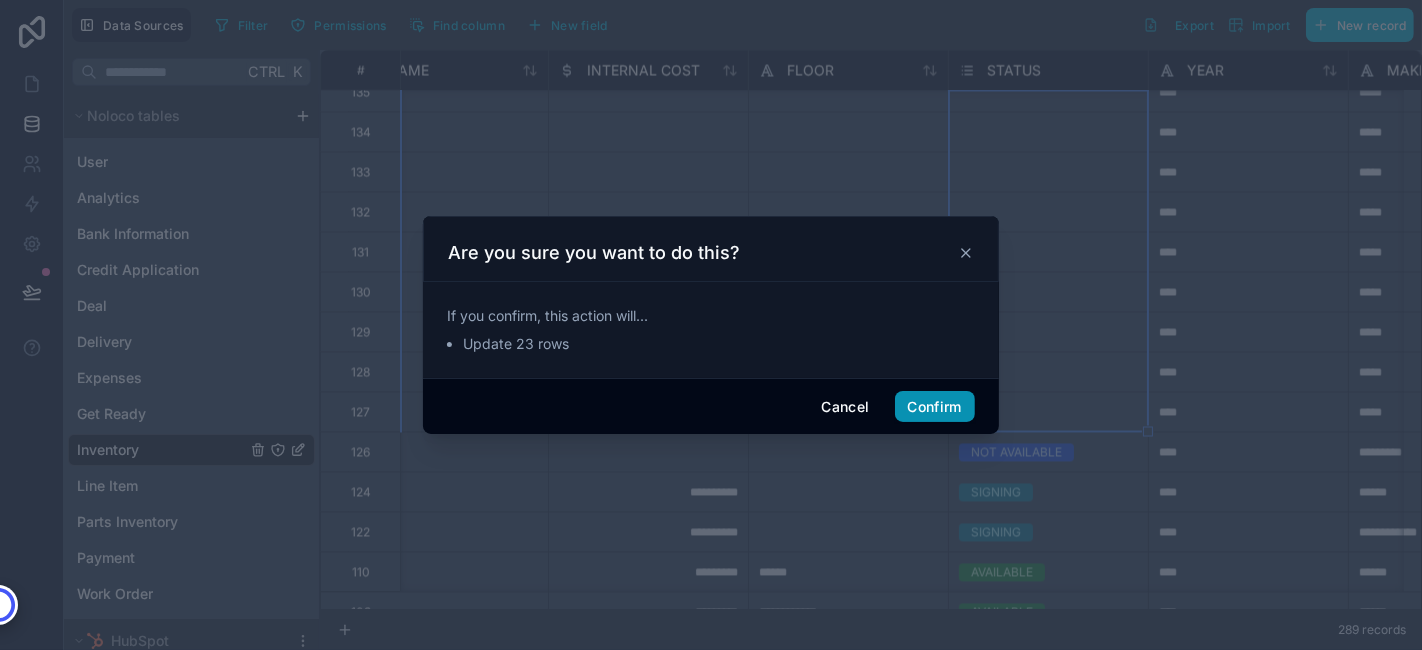 click on "Confirm" at bounding box center [935, 407] 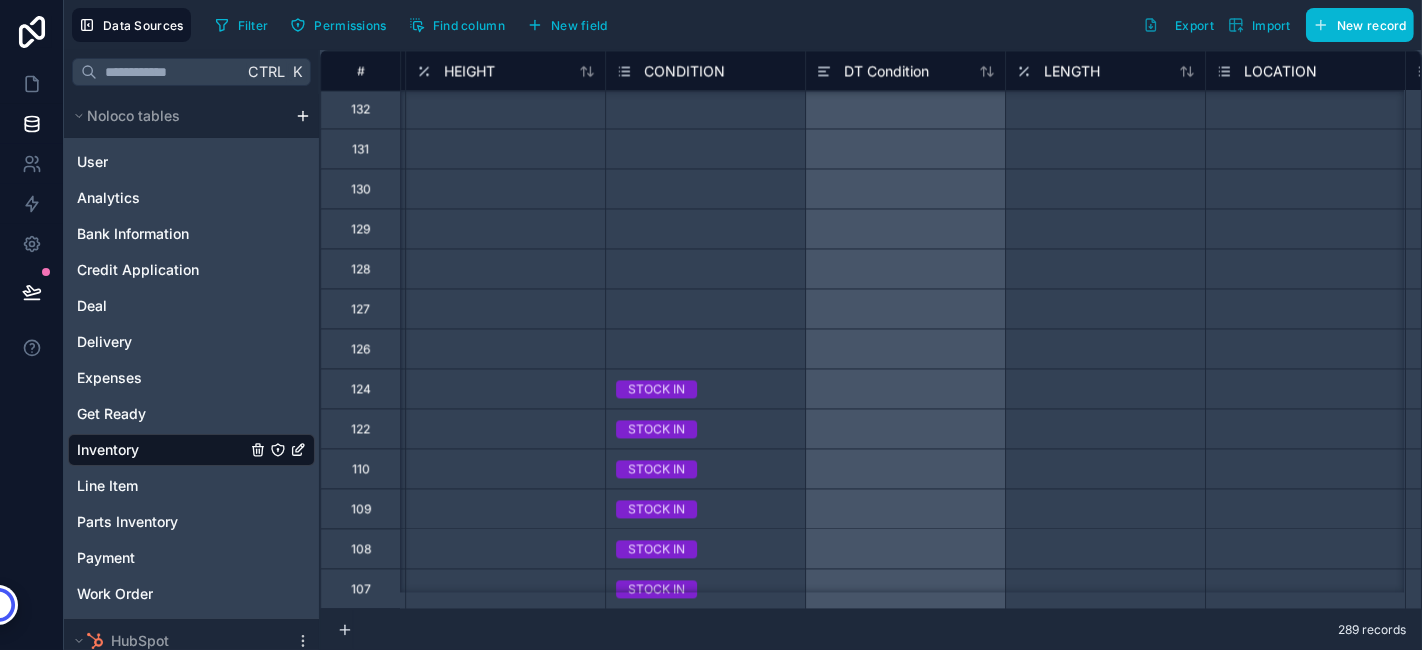 scroll, scrollTop: 9682, scrollLeft: 5595, axis: both 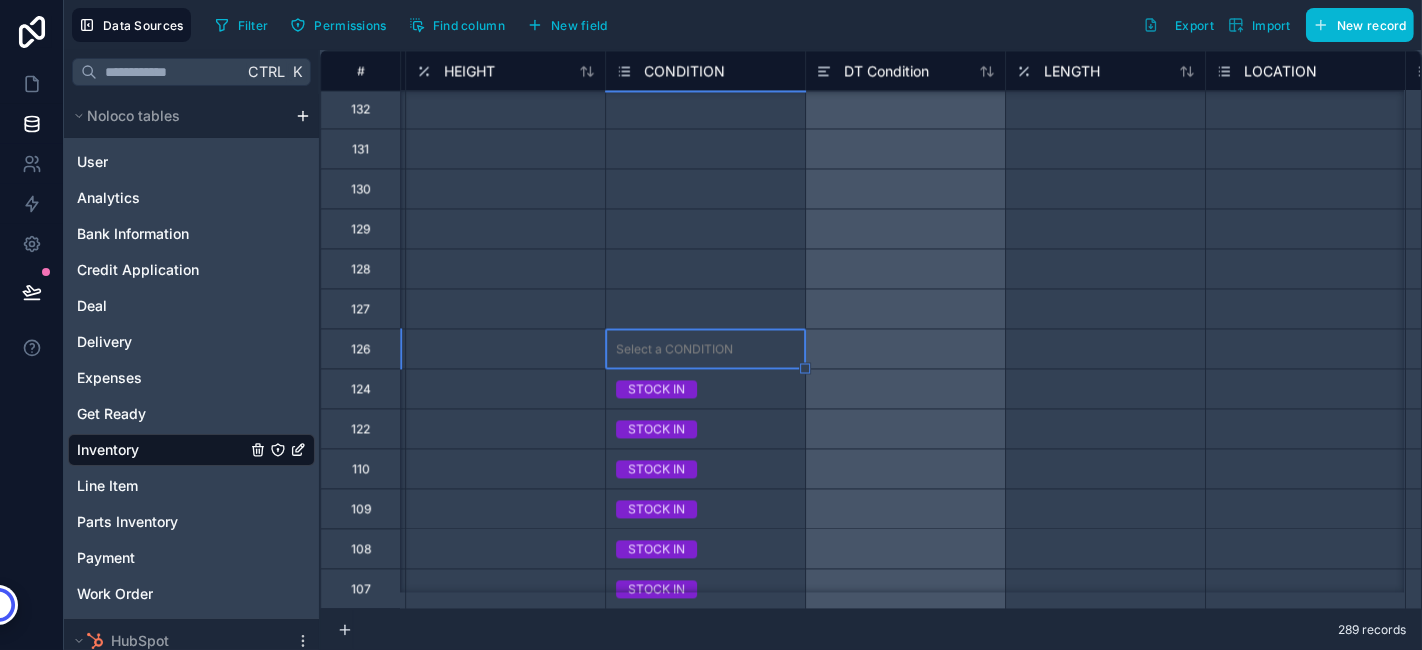 click on "Select a CONDITION" at bounding box center (705, 348) 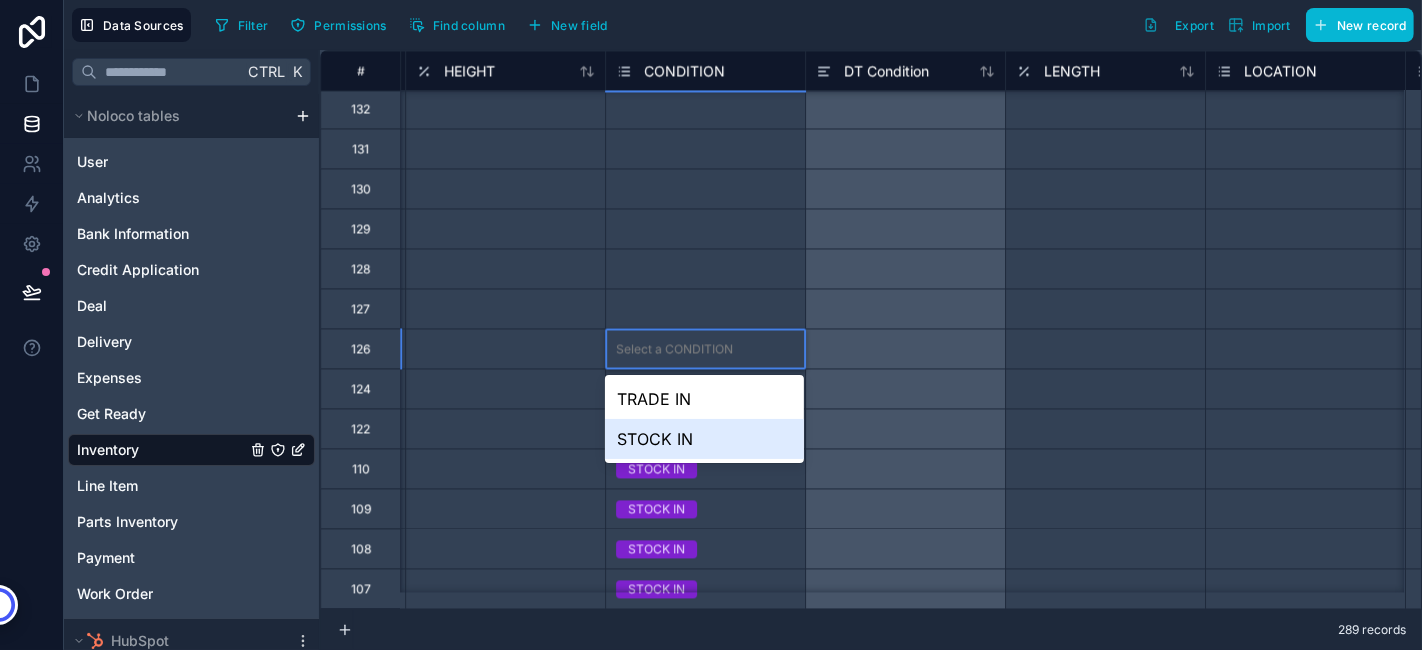 click on "STOCK IN" at bounding box center [704, 439] 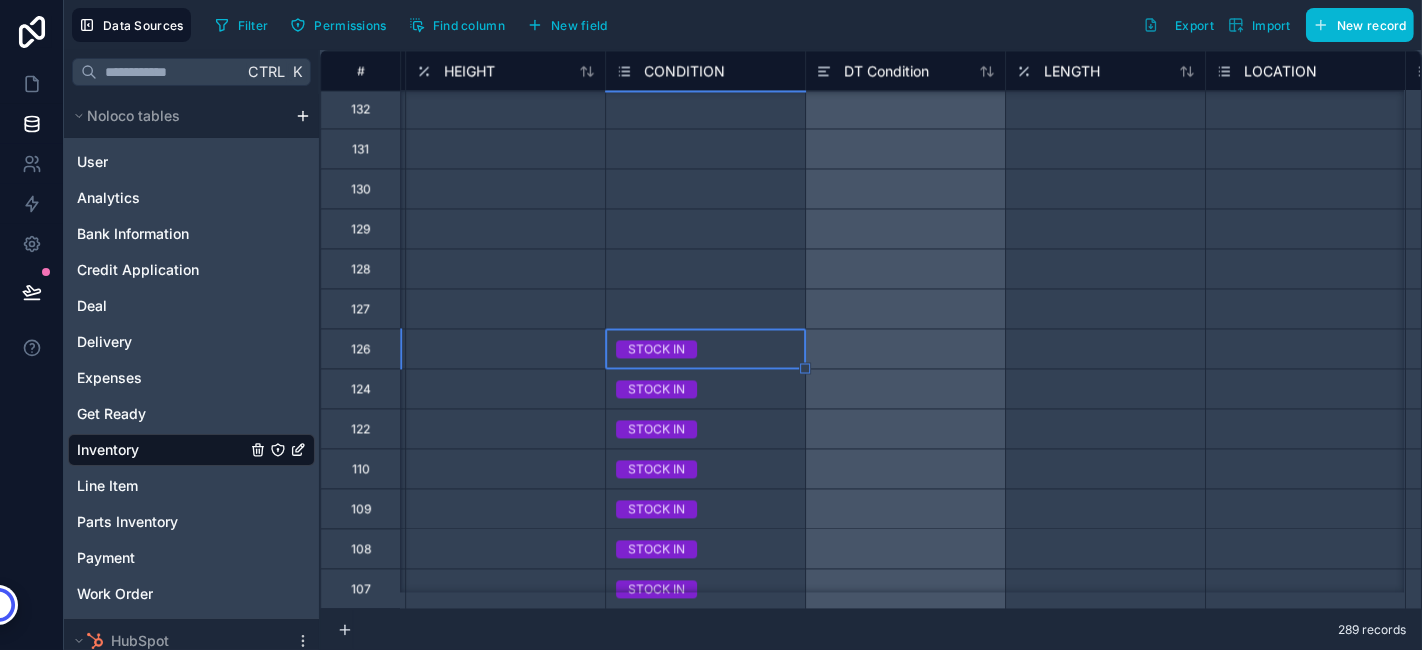 drag, startPoint x: 803, startPoint y: 364, endPoint x: 786, endPoint y: 62, distance: 302.4781 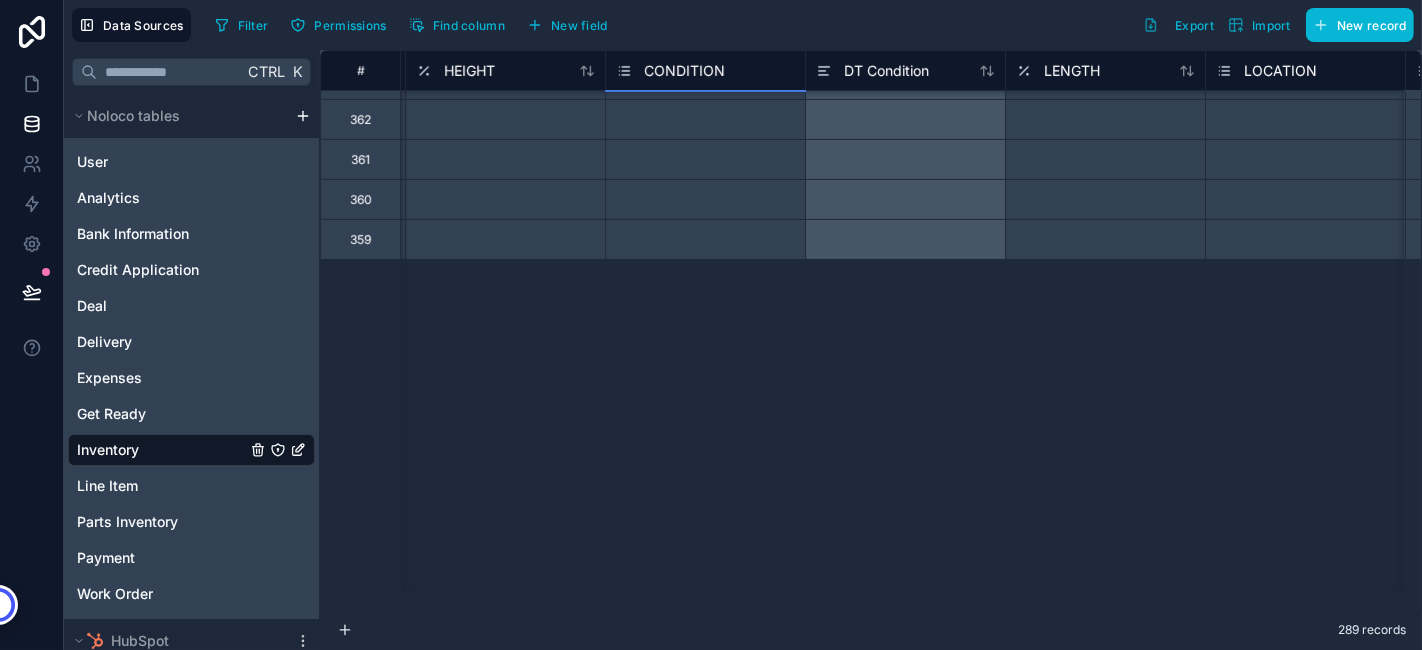 scroll, scrollTop: 0, scrollLeft: 5595, axis: horizontal 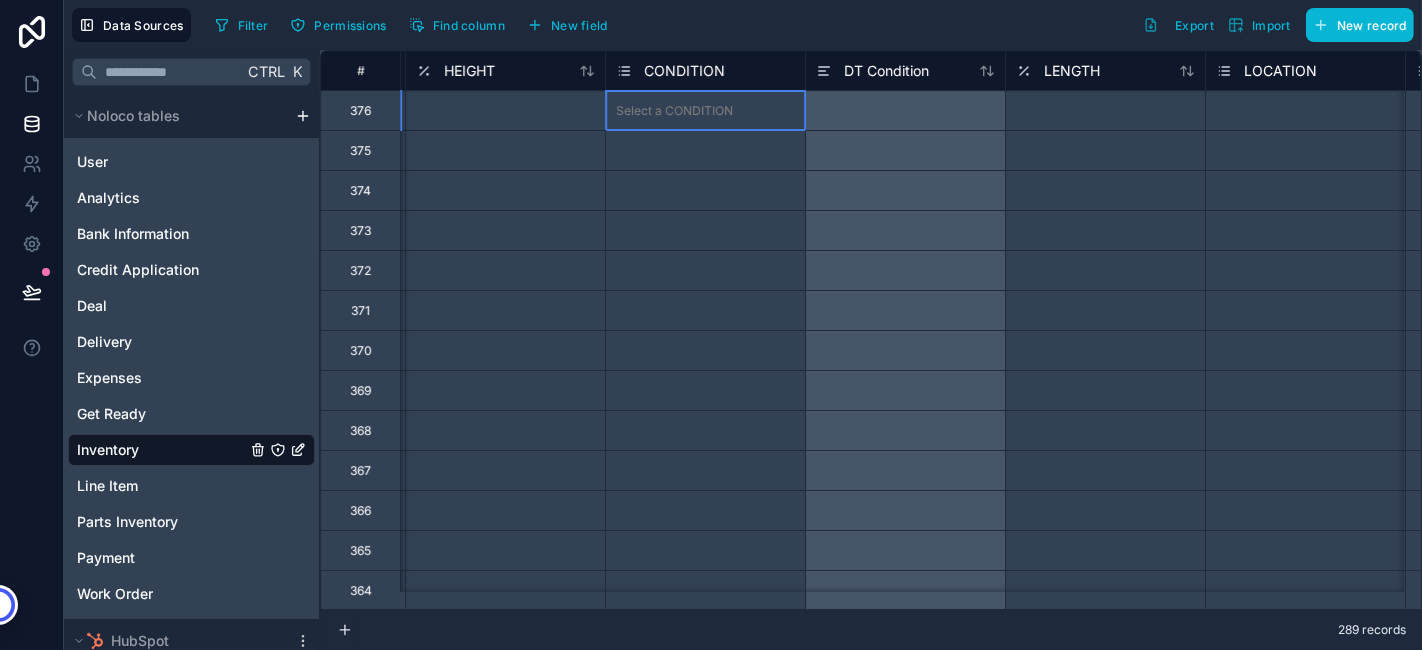 click on "Select a CONDITION" at bounding box center [674, 111] 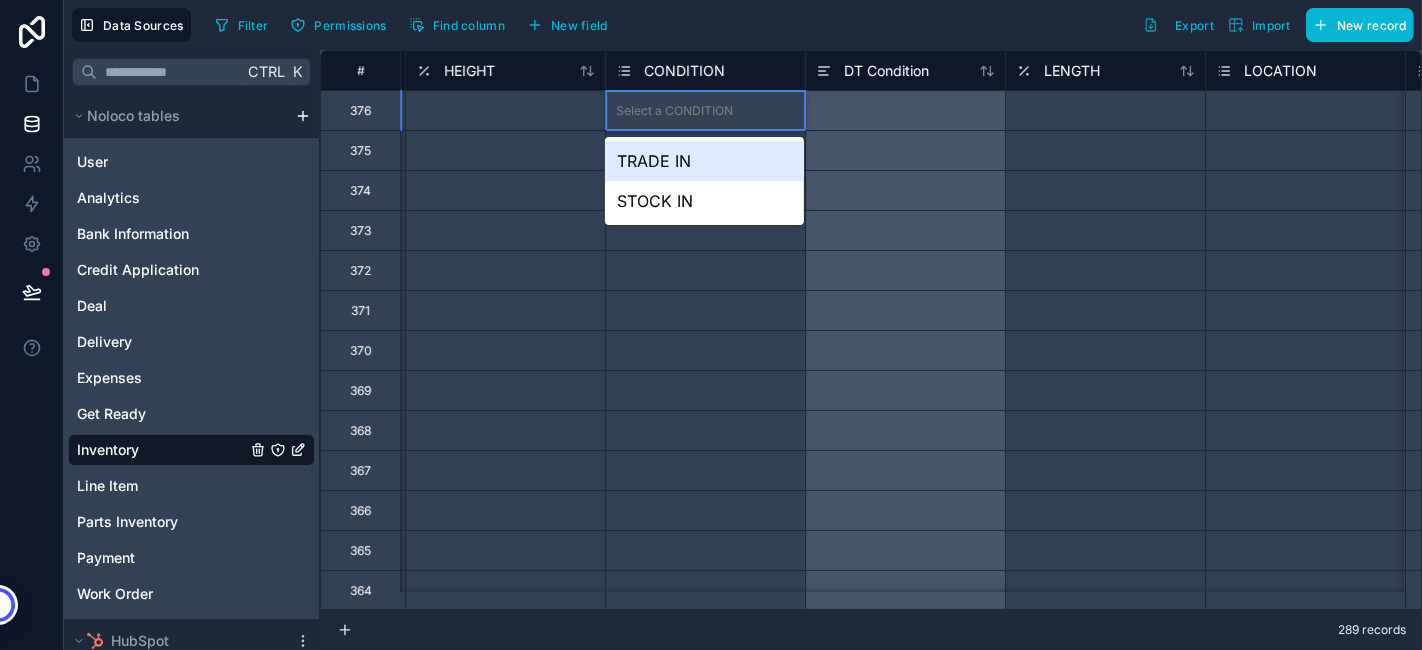 click on "Select a CONDITION" at bounding box center [674, 111] 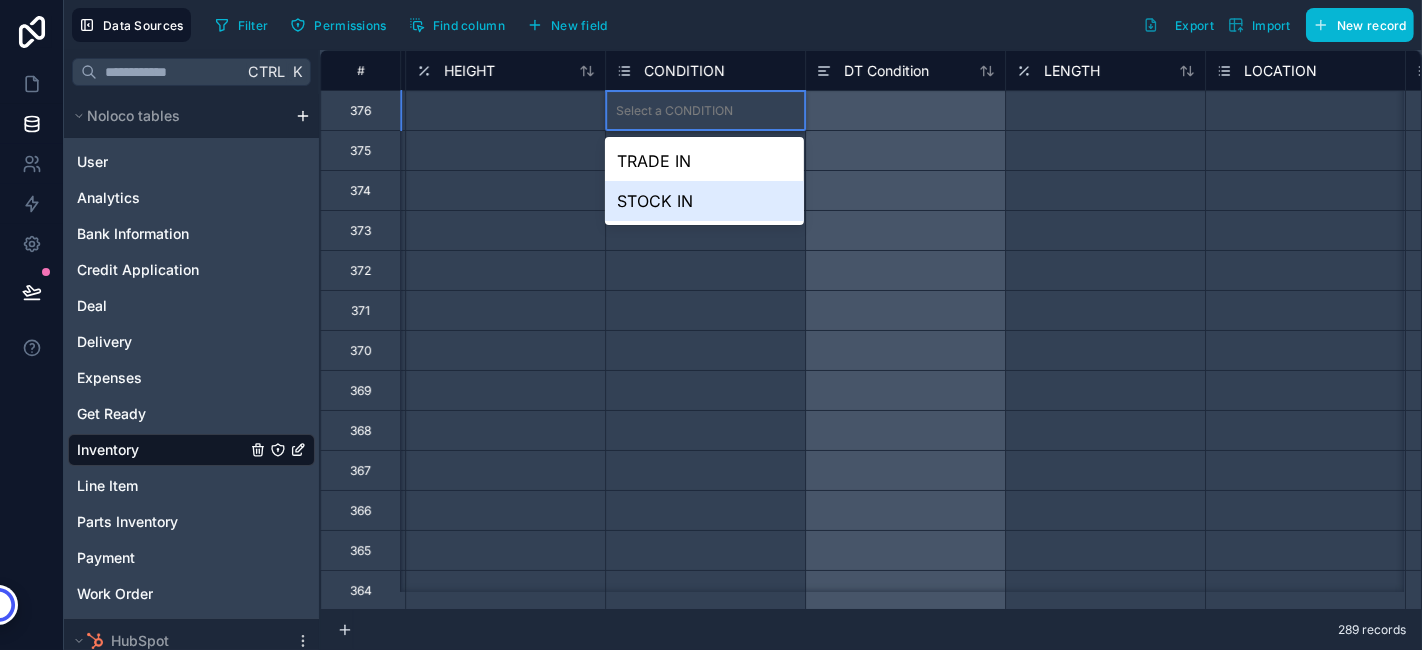 click on "STOCK IN" at bounding box center [704, 201] 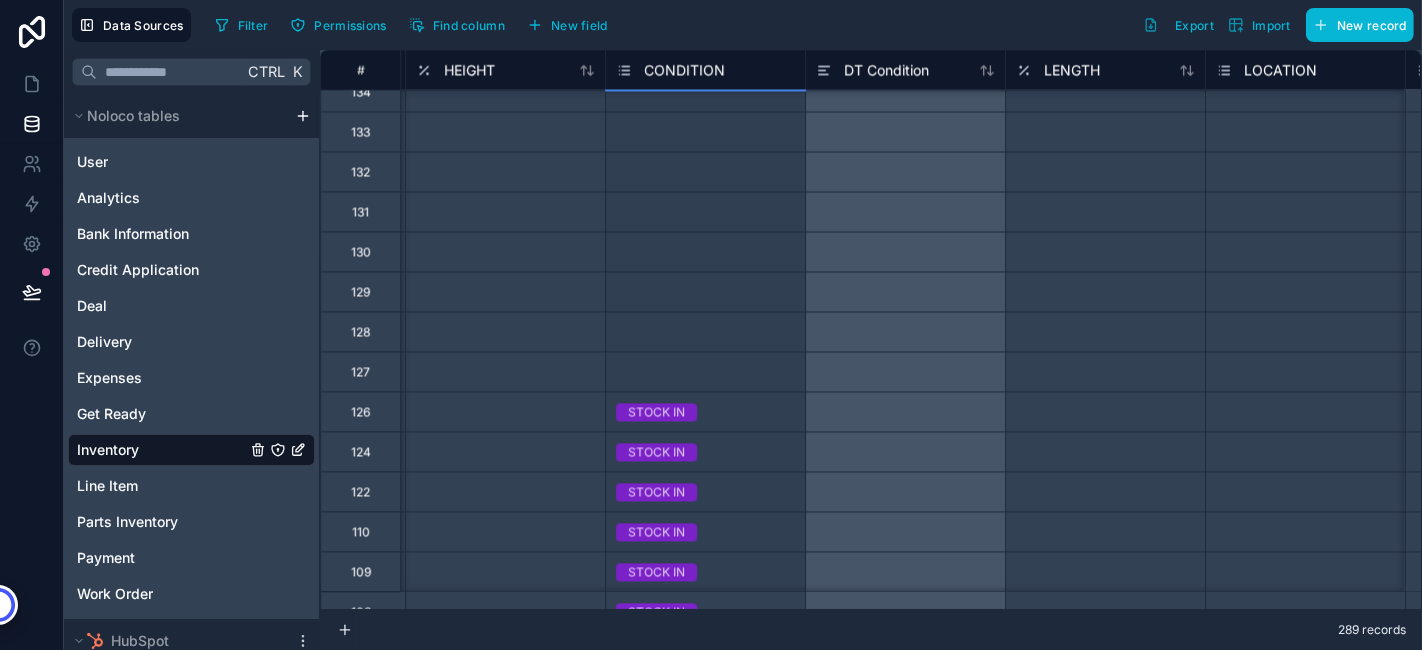 scroll, scrollTop: 9738, scrollLeft: 5595, axis: both 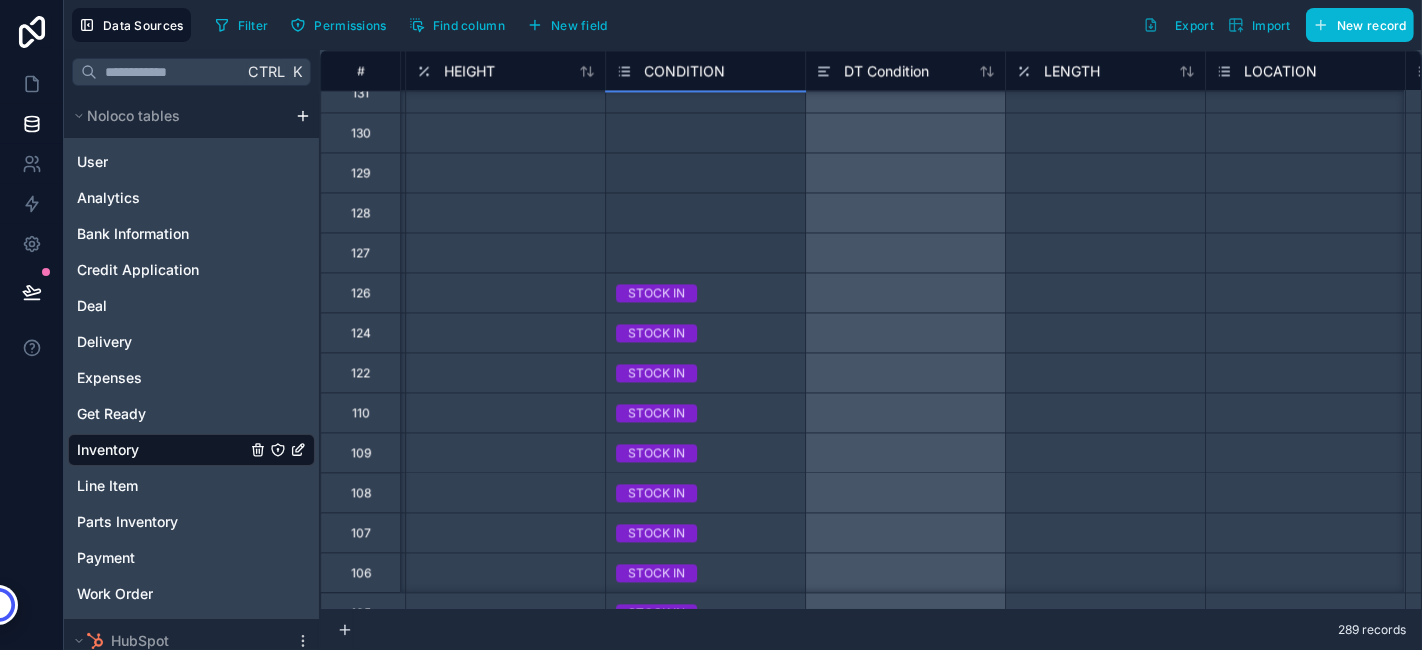 drag, startPoint x: 803, startPoint y: 127, endPoint x: 777, endPoint y: 257, distance: 132.57451 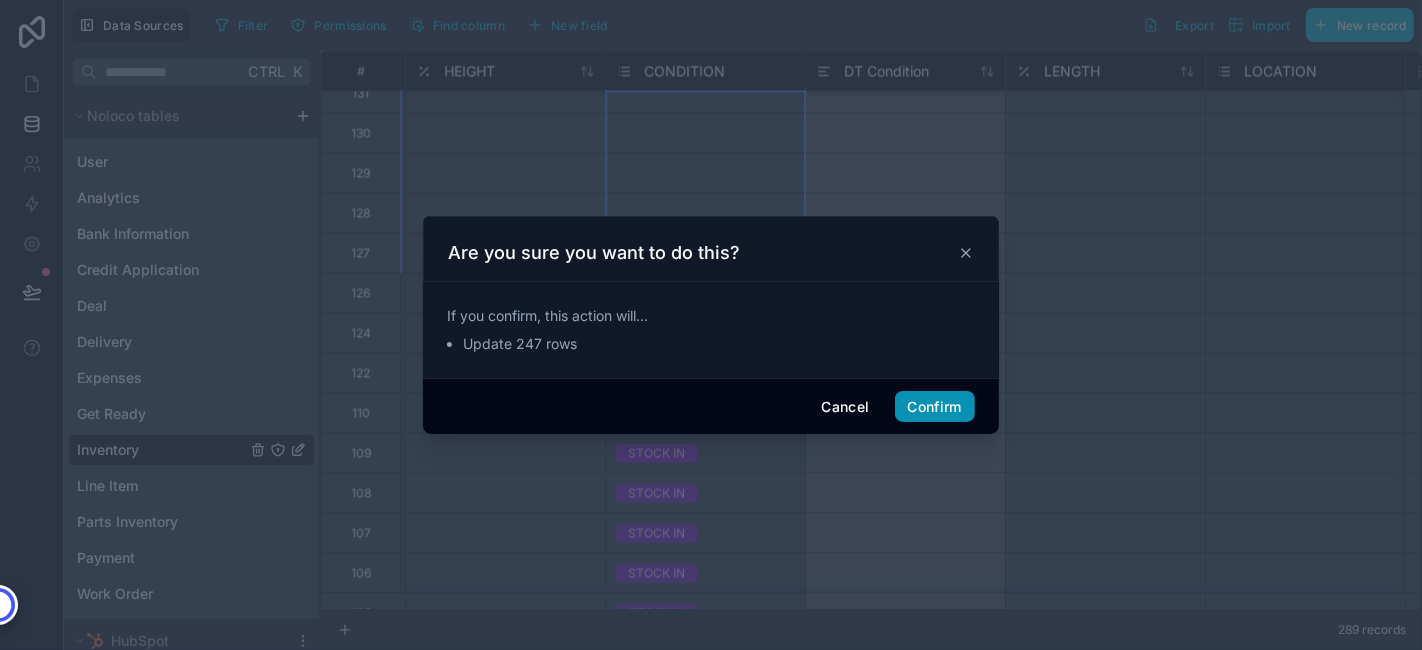 click on "Confirm" at bounding box center [935, 407] 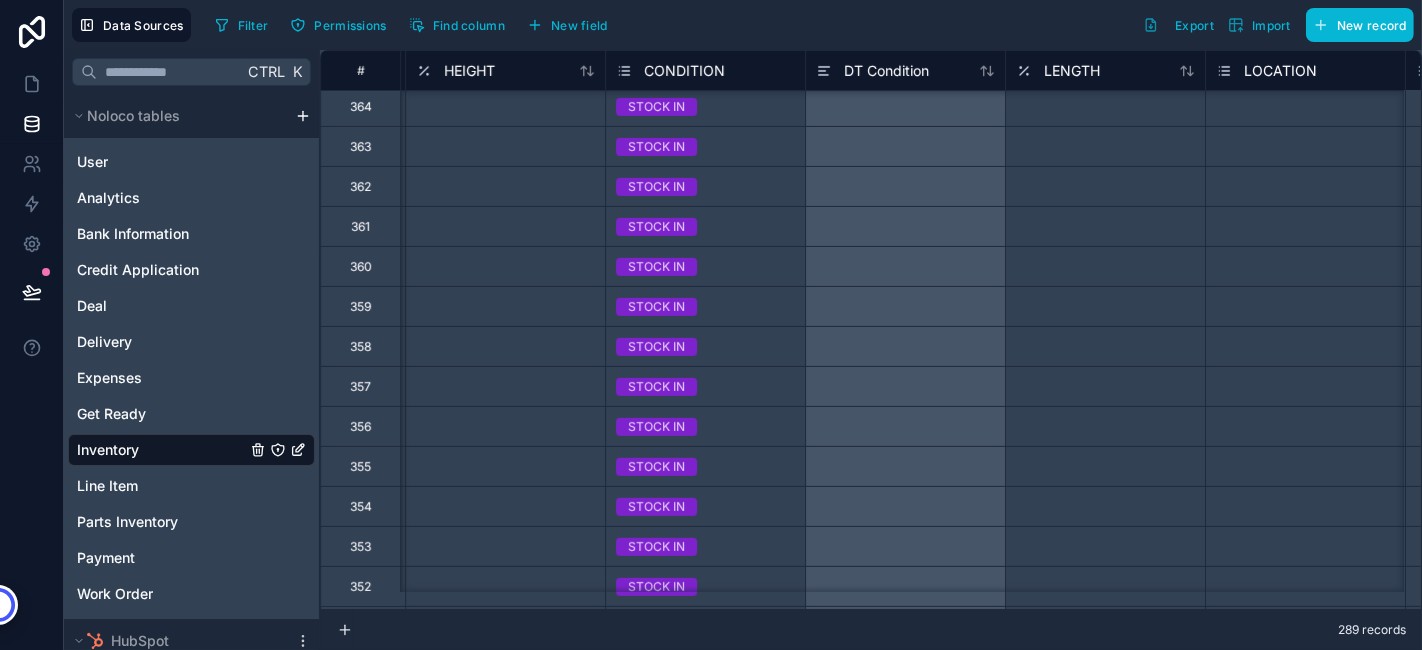 scroll, scrollTop: 806, scrollLeft: 5595, axis: both 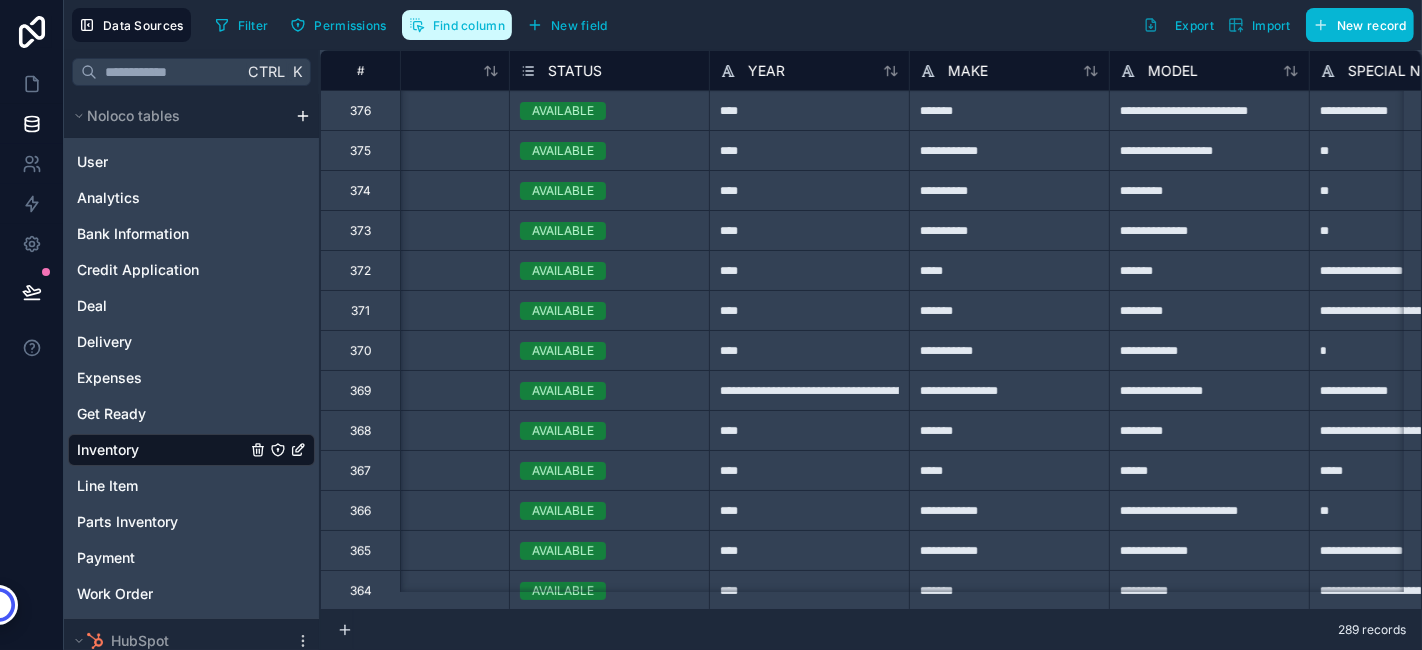 click on "Find column" at bounding box center [469, 25] 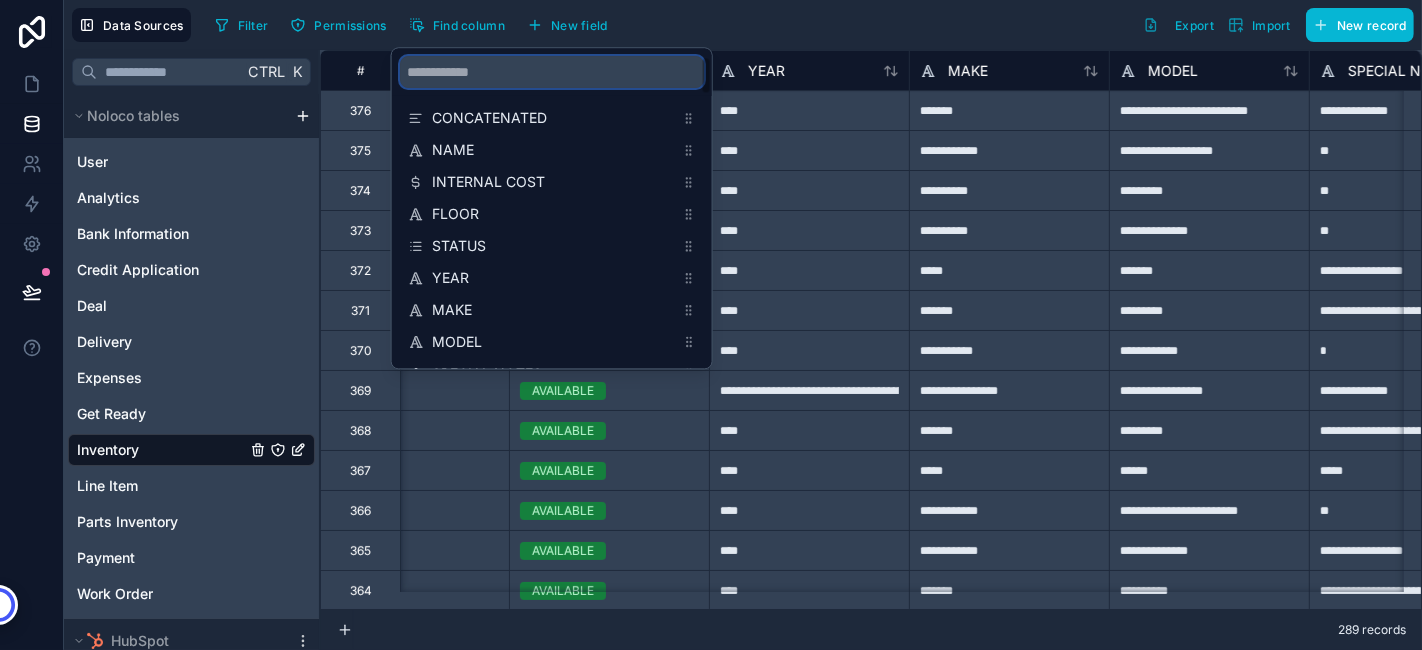 click at bounding box center [552, 72] 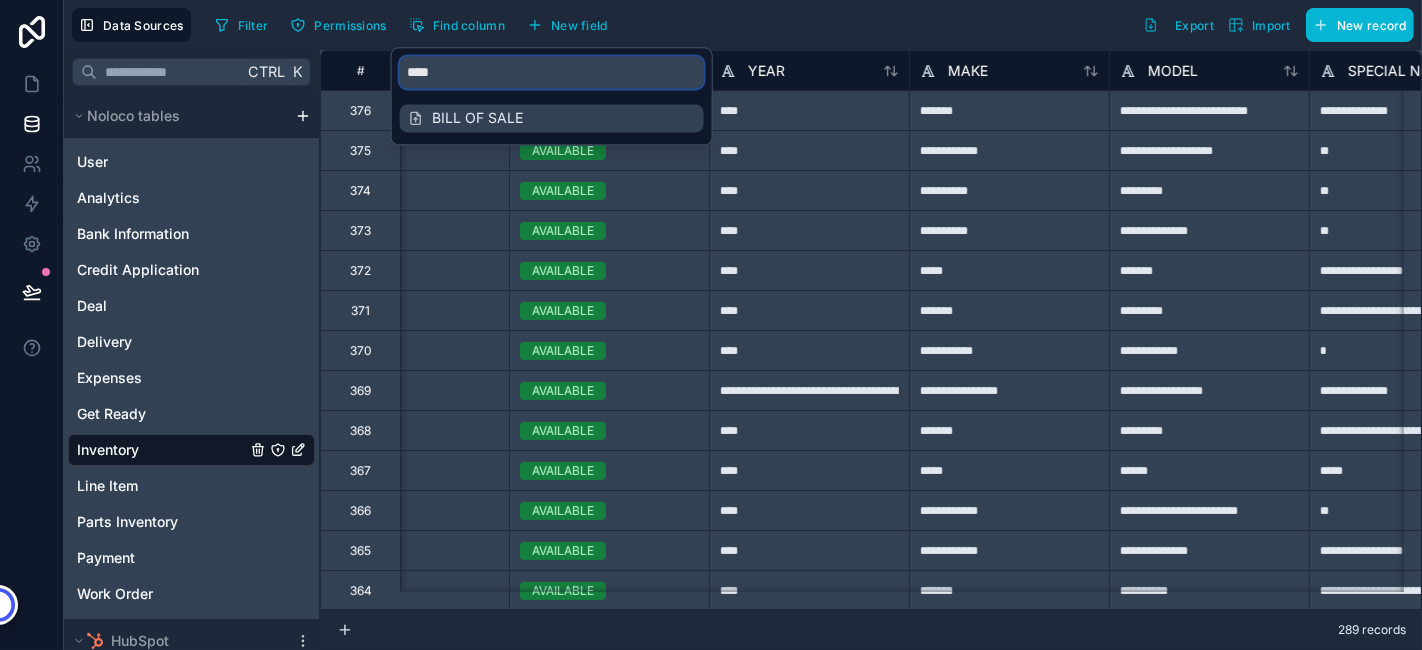 type on "****" 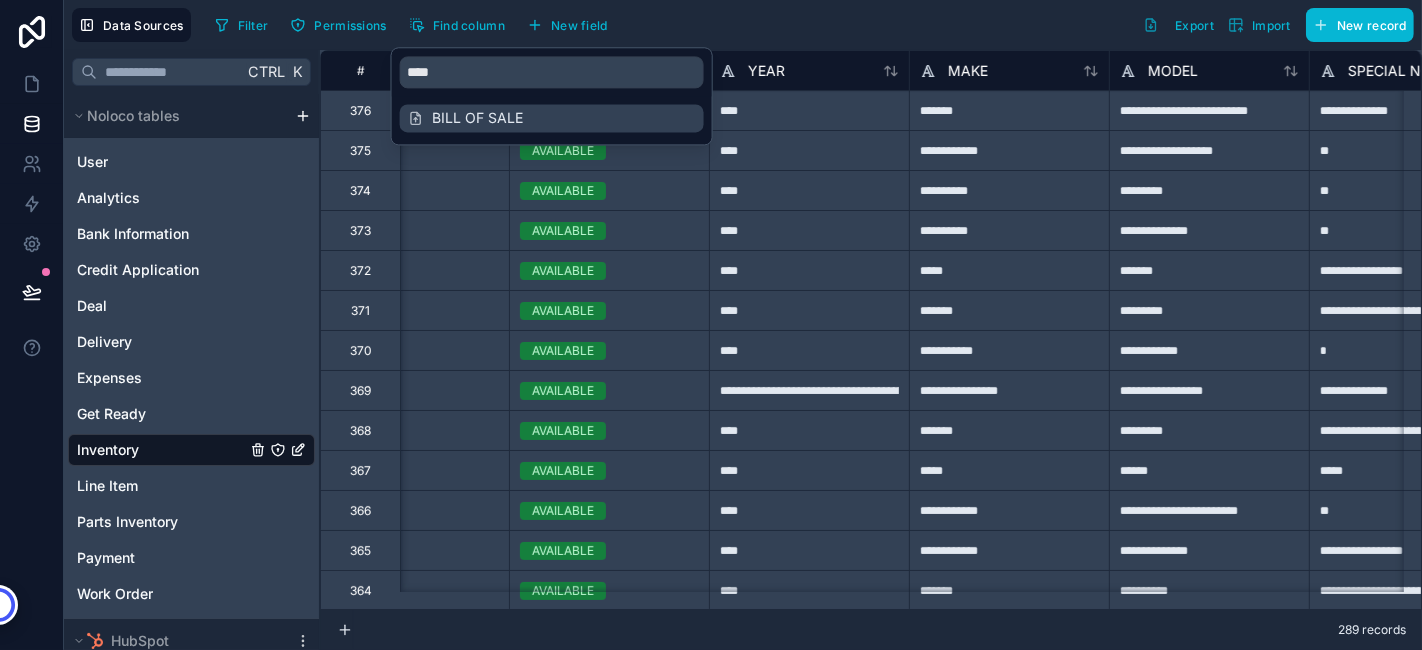 click on "BILL OF SALE" at bounding box center (553, 118) 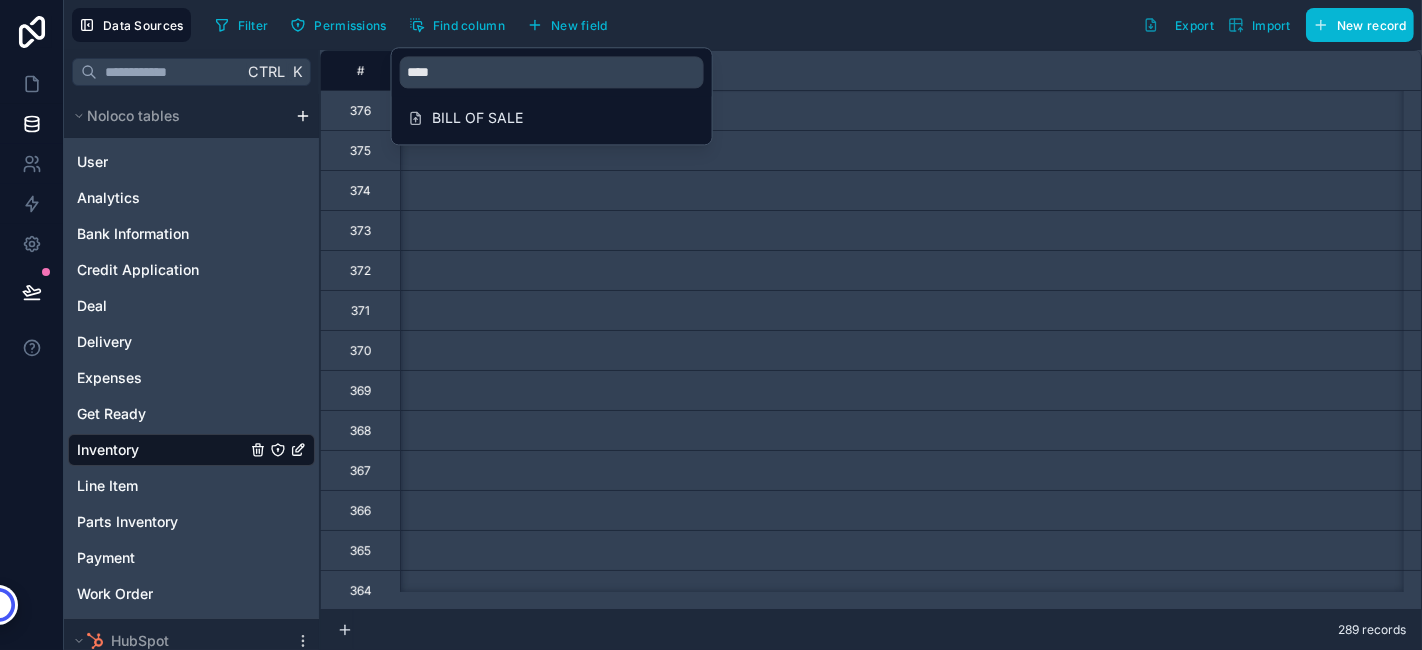 scroll, scrollTop: 0, scrollLeft: 11600, axis: horizontal 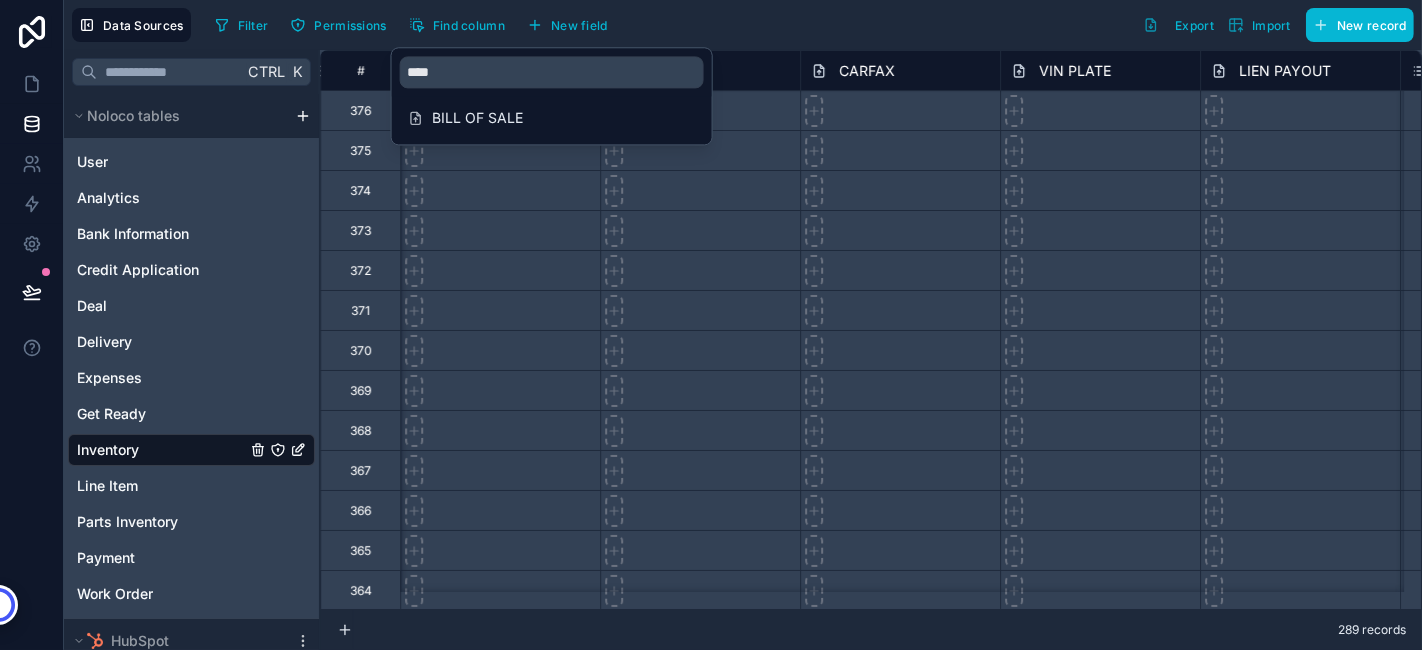 click on "Filter Permissions Find column New field Export Import New record" at bounding box center [810, 25] 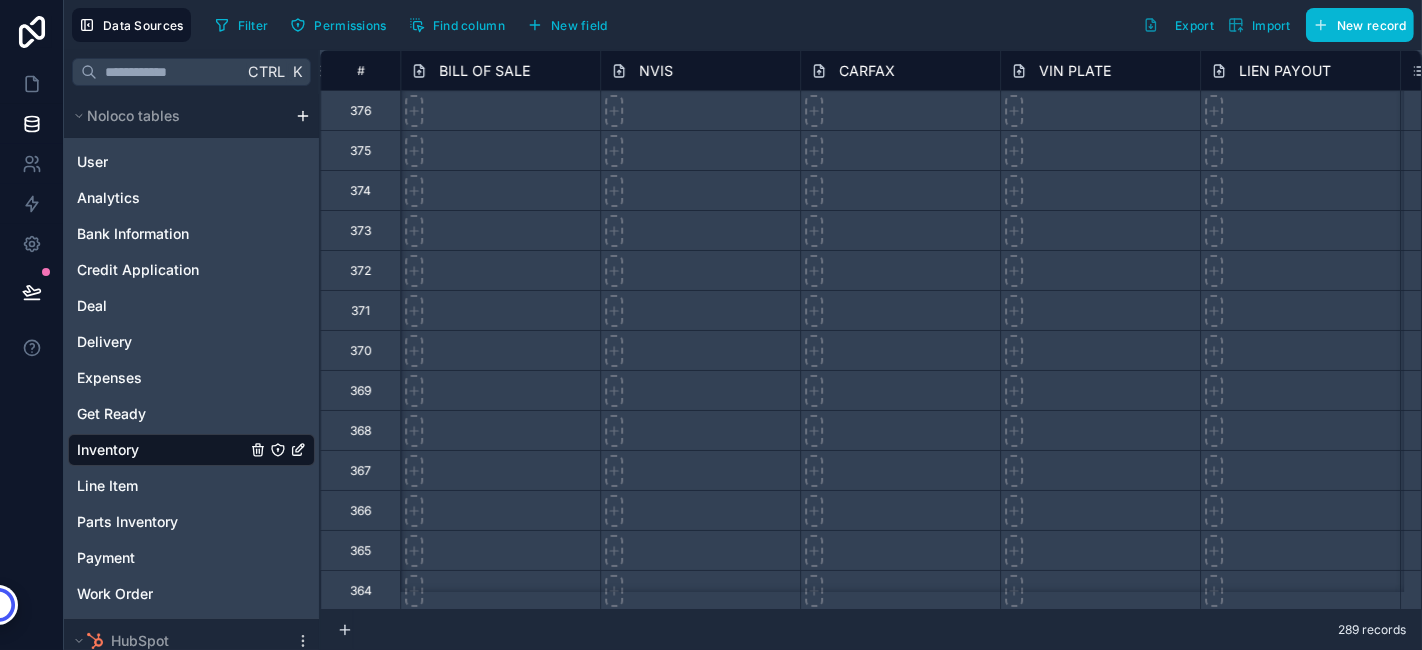 click on "BILL OF SALE" at bounding box center (500, 70) 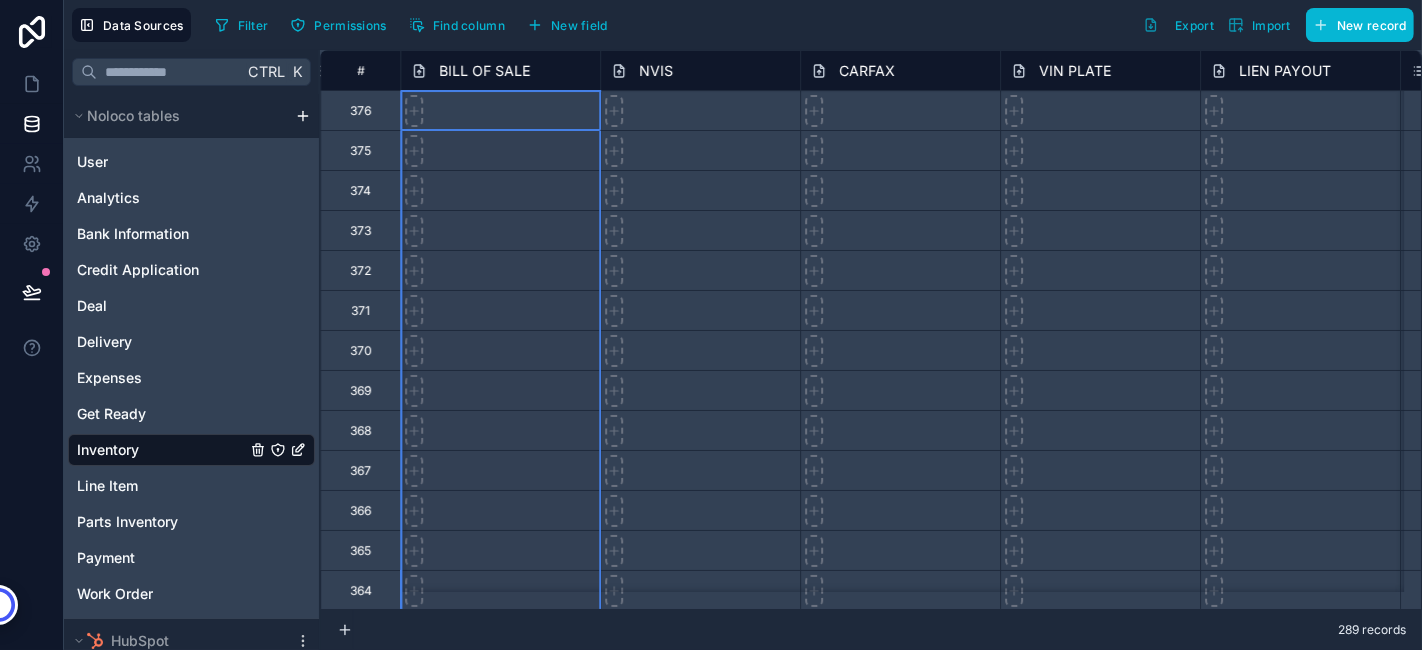 click on "BILL OF SALE" at bounding box center (484, 71) 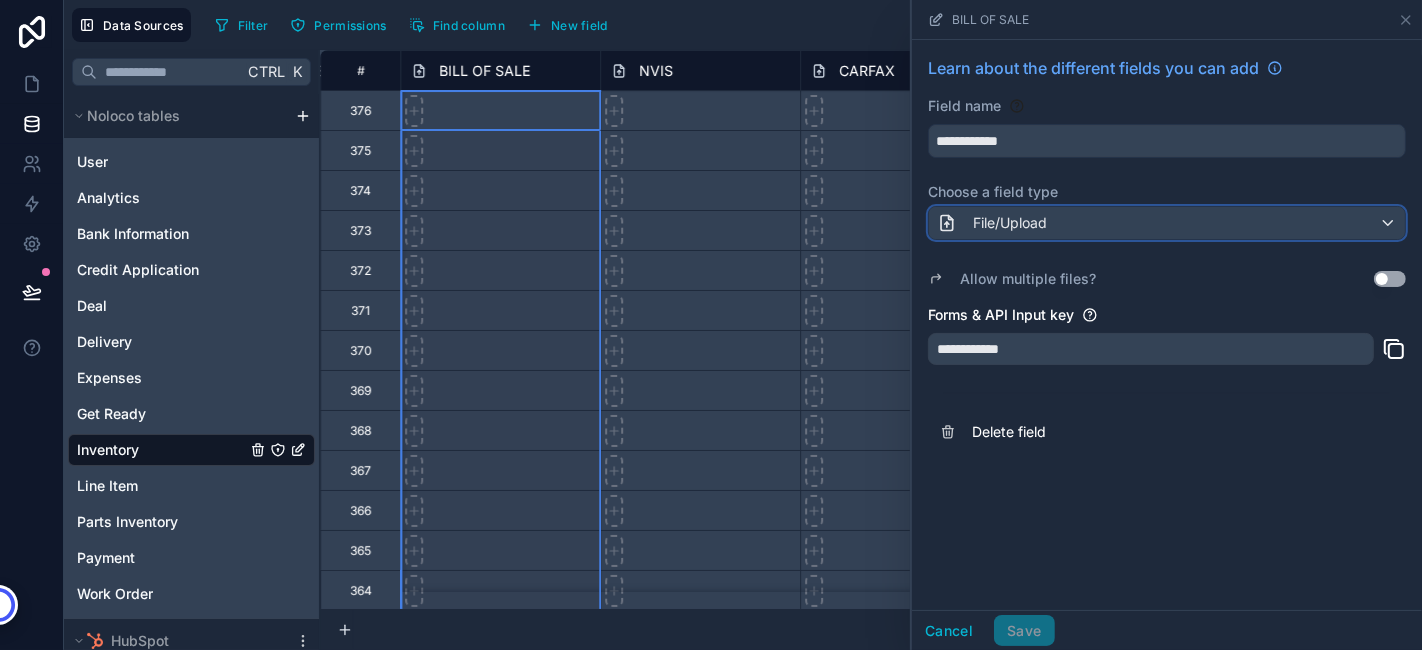 click on "File/Upload" at bounding box center [1010, 223] 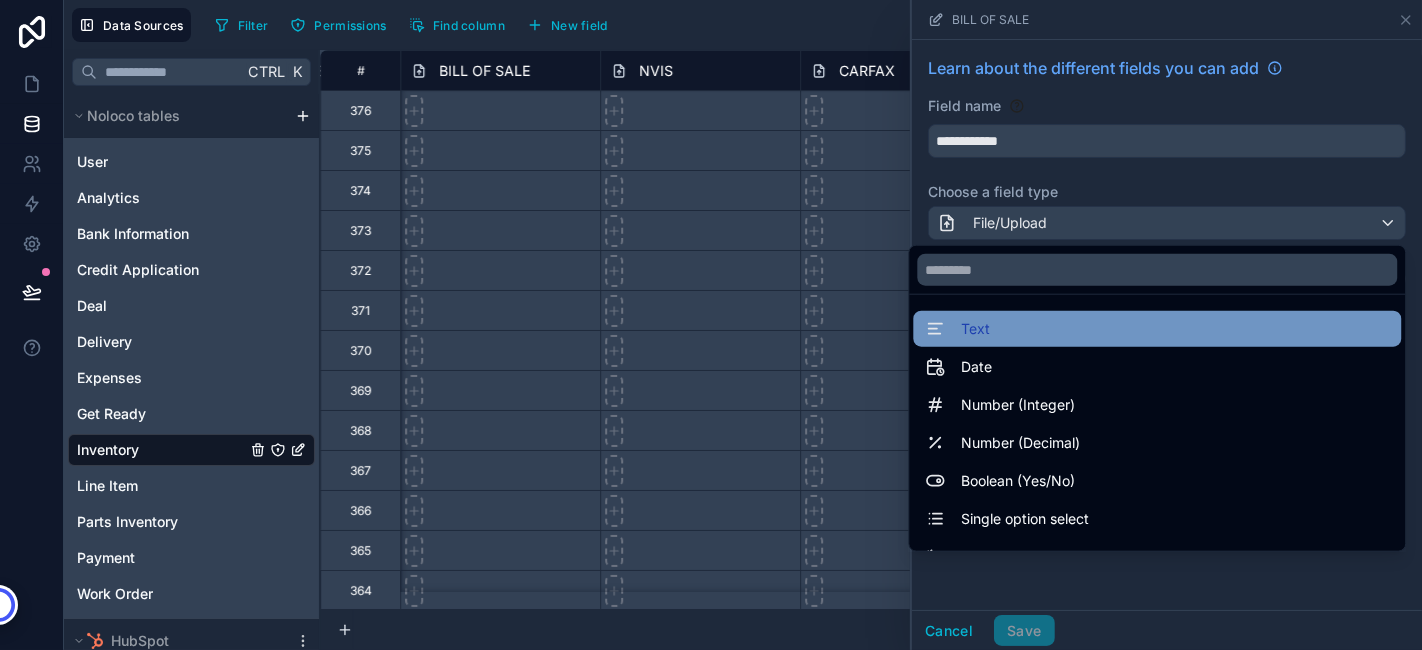 click on "Text" at bounding box center (1157, 329) 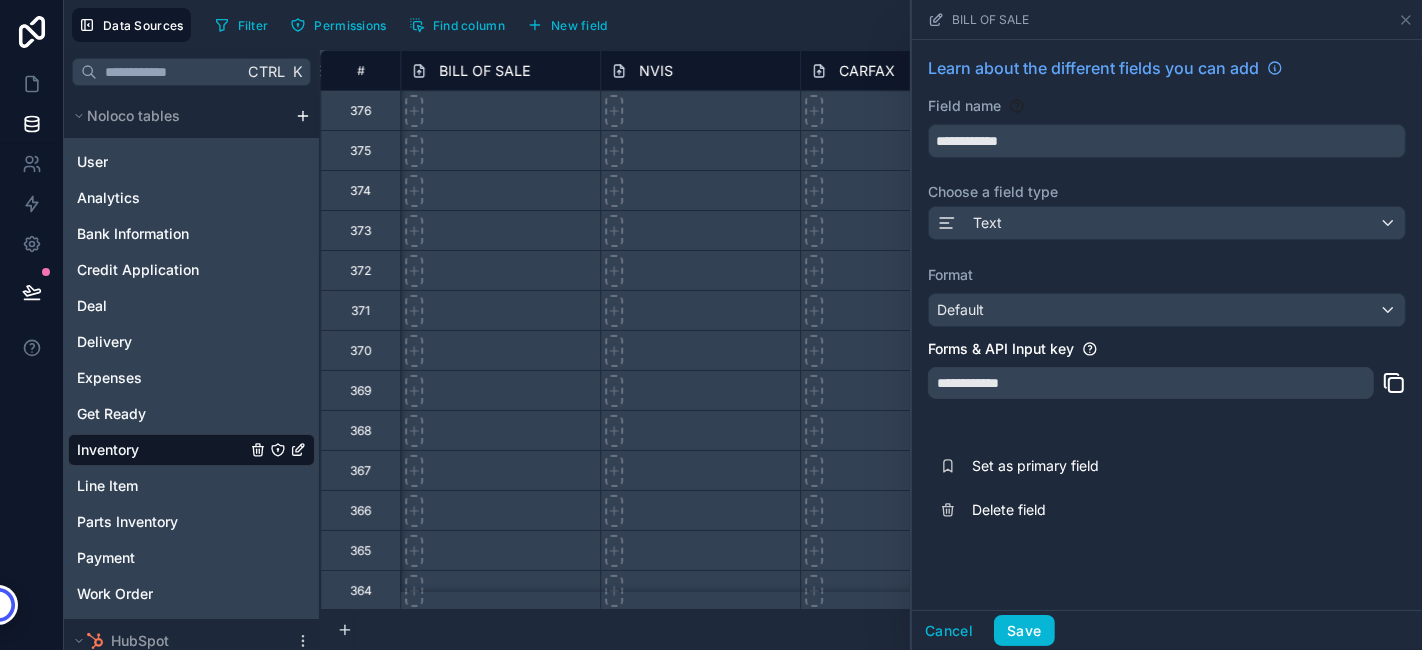click on "Format" at bounding box center [1167, 275] 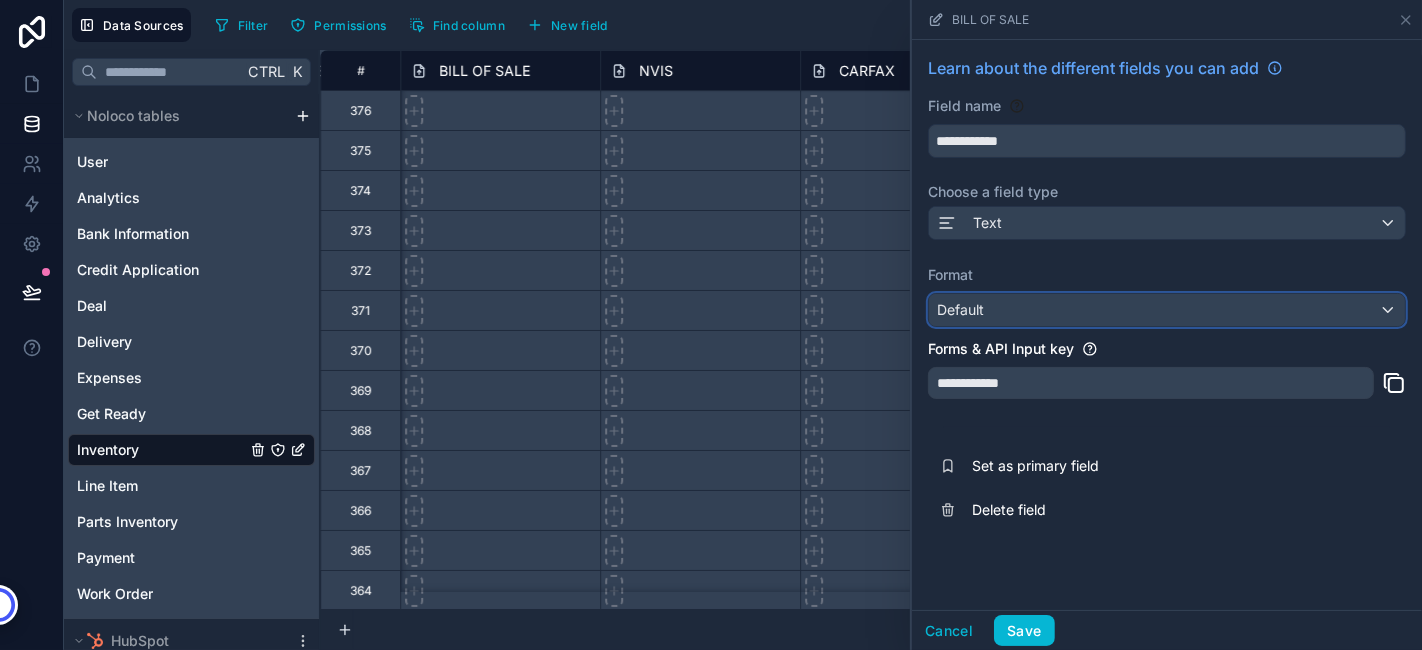 click on "Default" at bounding box center (1167, 310) 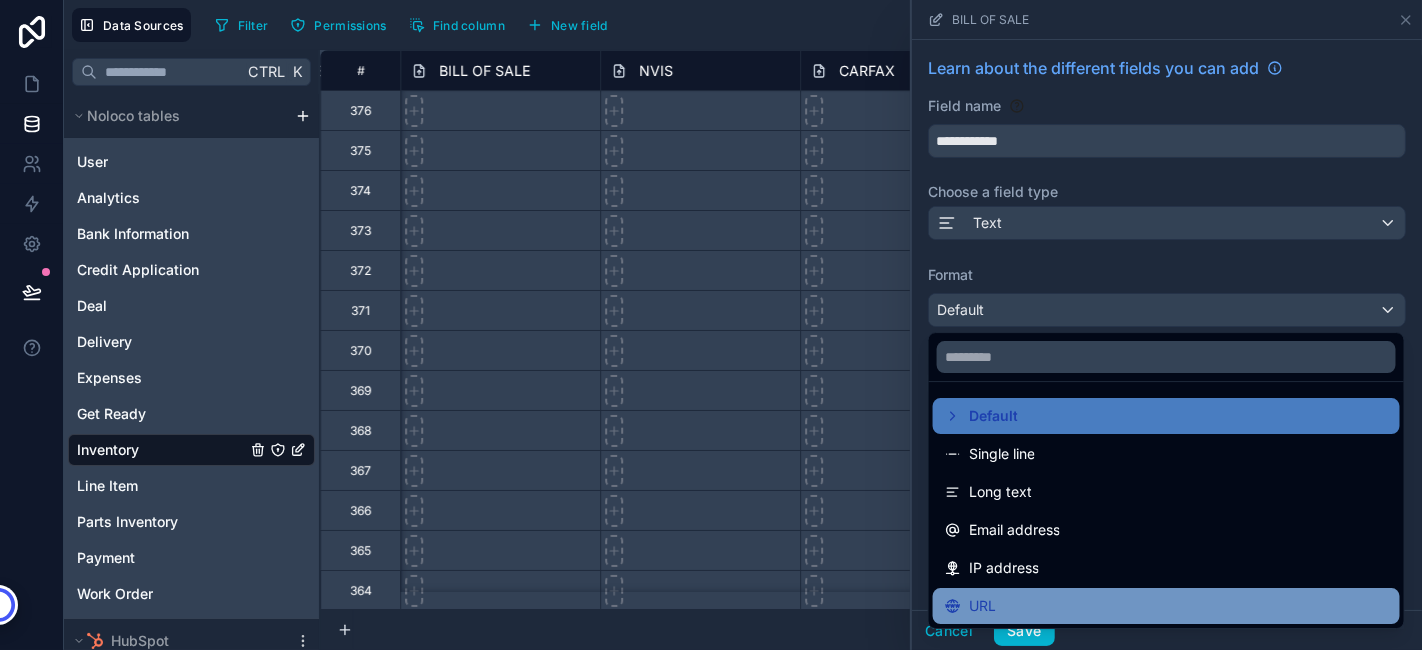 click on "URL" at bounding box center (1166, 606) 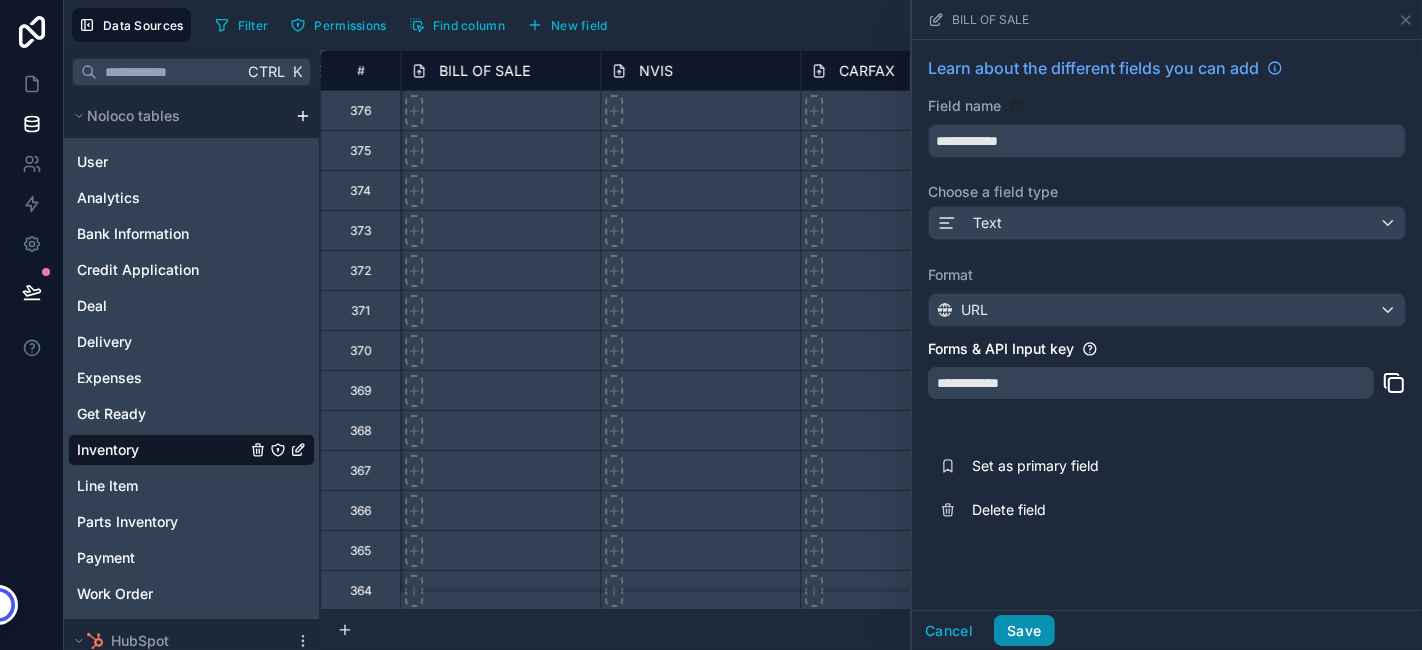 click on "Save" at bounding box center (1024, 631) 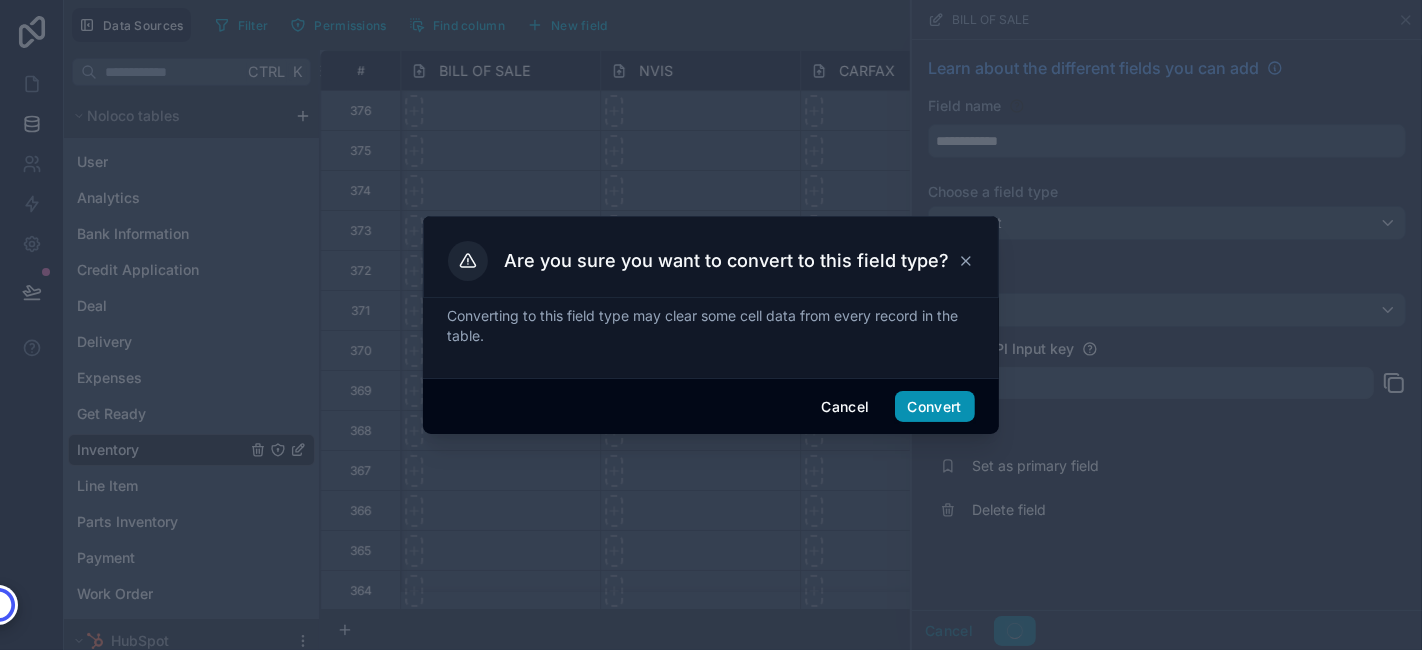 click on "Convert" at bounding box center (935, 407) 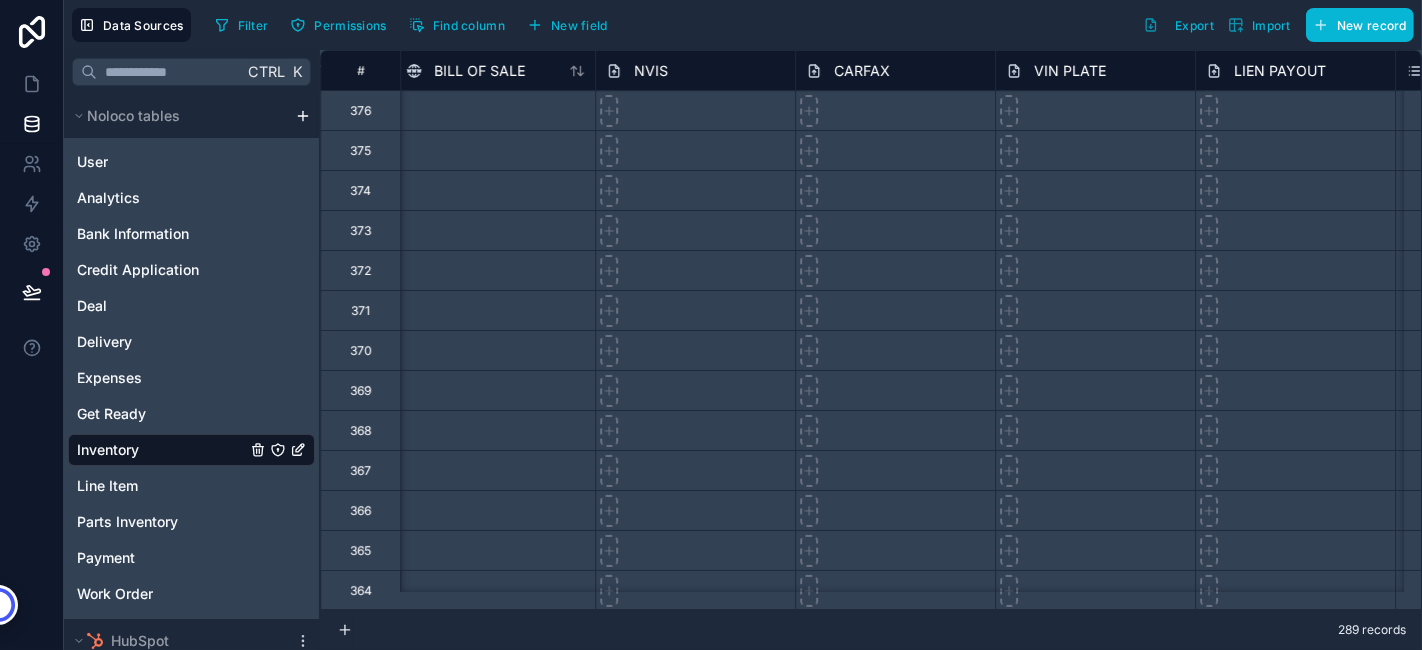 scroll, scrollTop: 0, scrollLeft: 11464, axis: horizontal 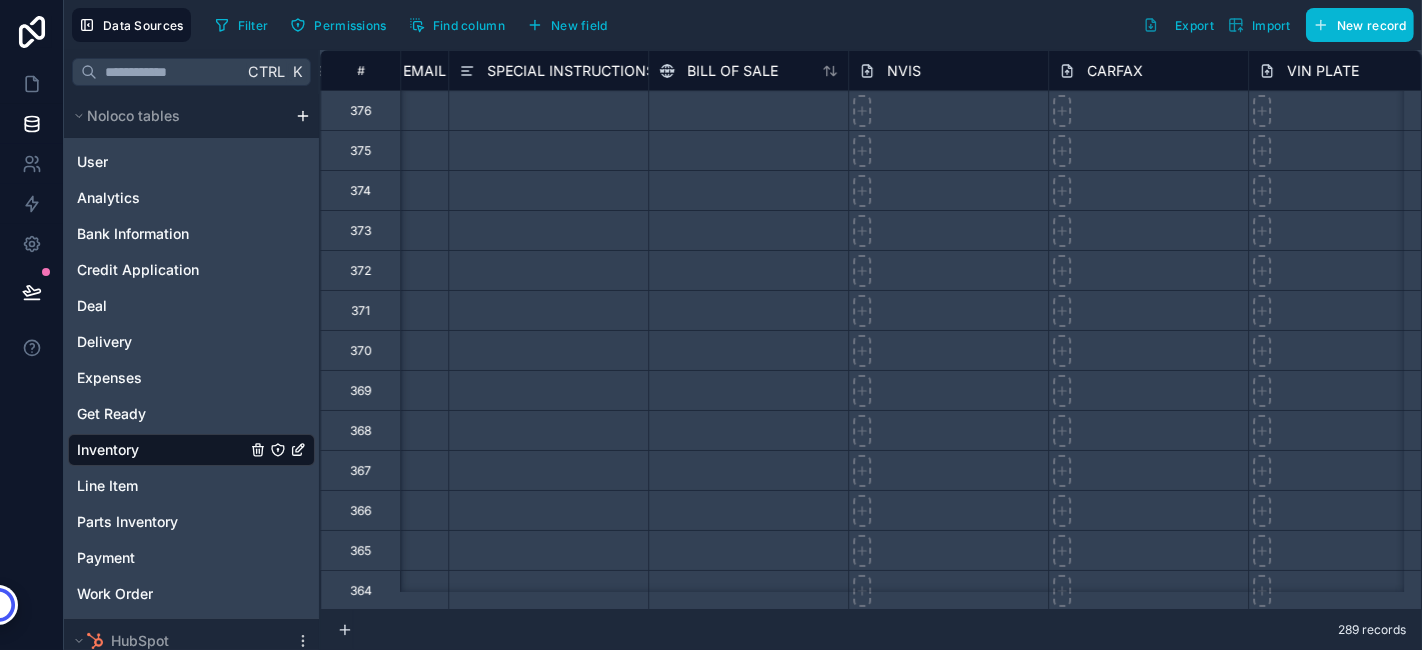 click on "NVIS" at bounding box center (904, 71) 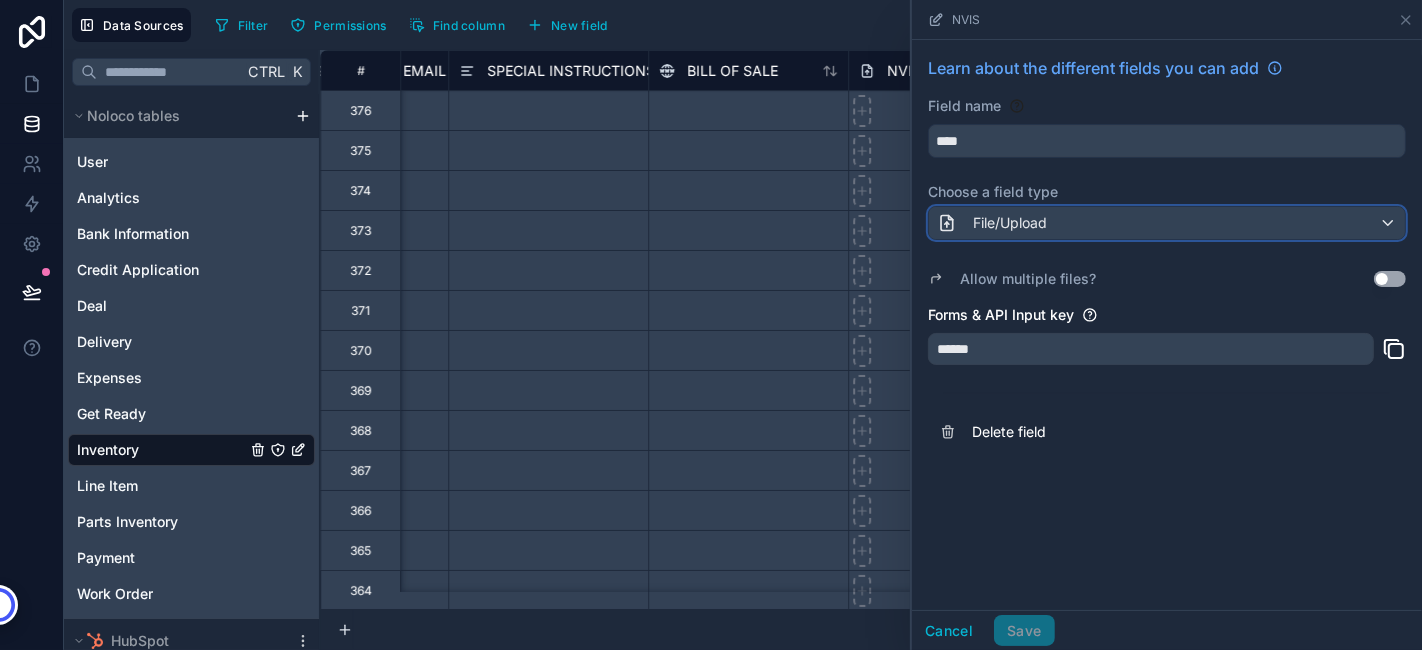 click on "File/Upload" at bounding box center [1010, 223] 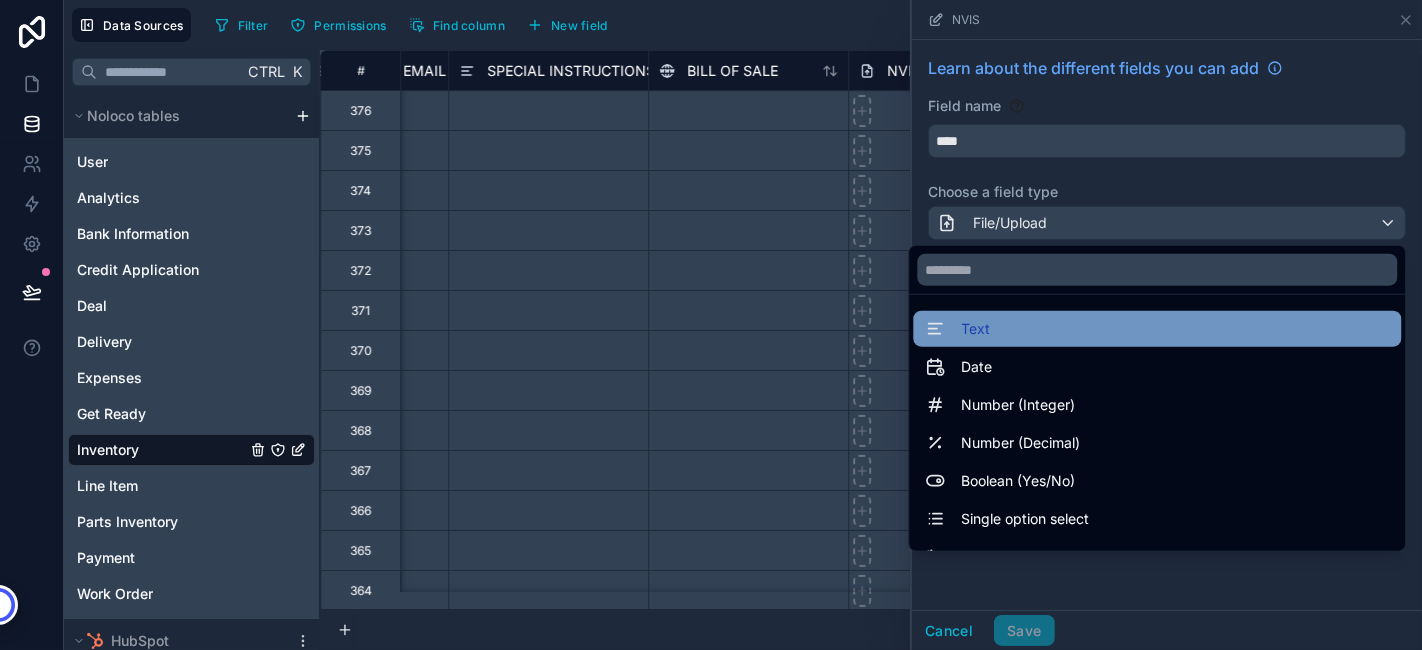 click on "Text" at bounding box center (1157, 329) 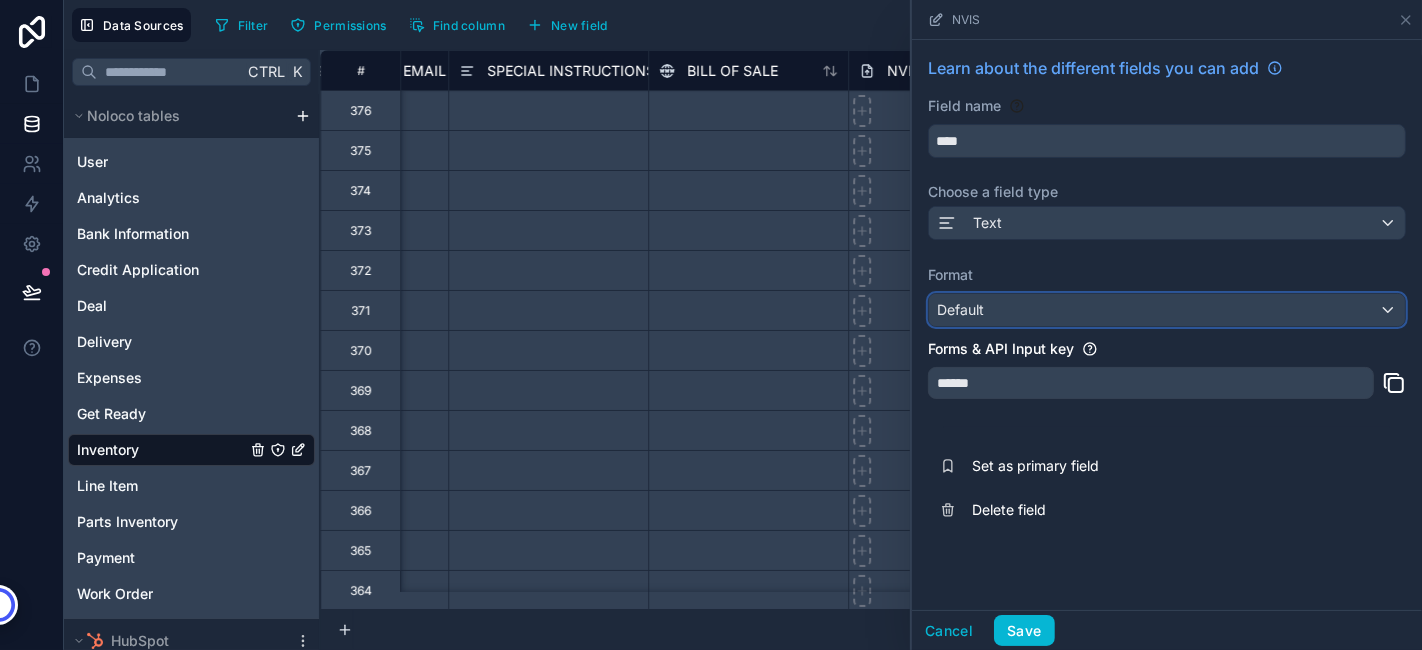 click on "Default" at bounding box center (1167, 310) 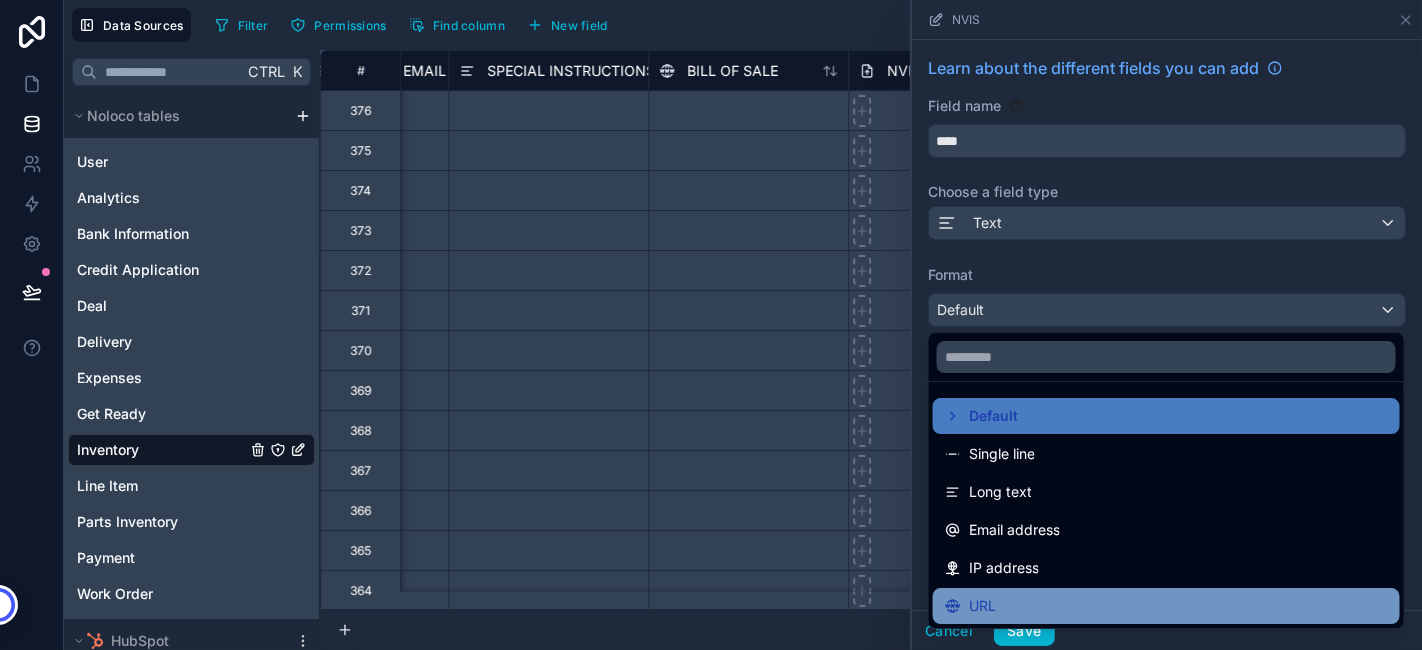 click on "URL" at bounding box center (1166, 606) 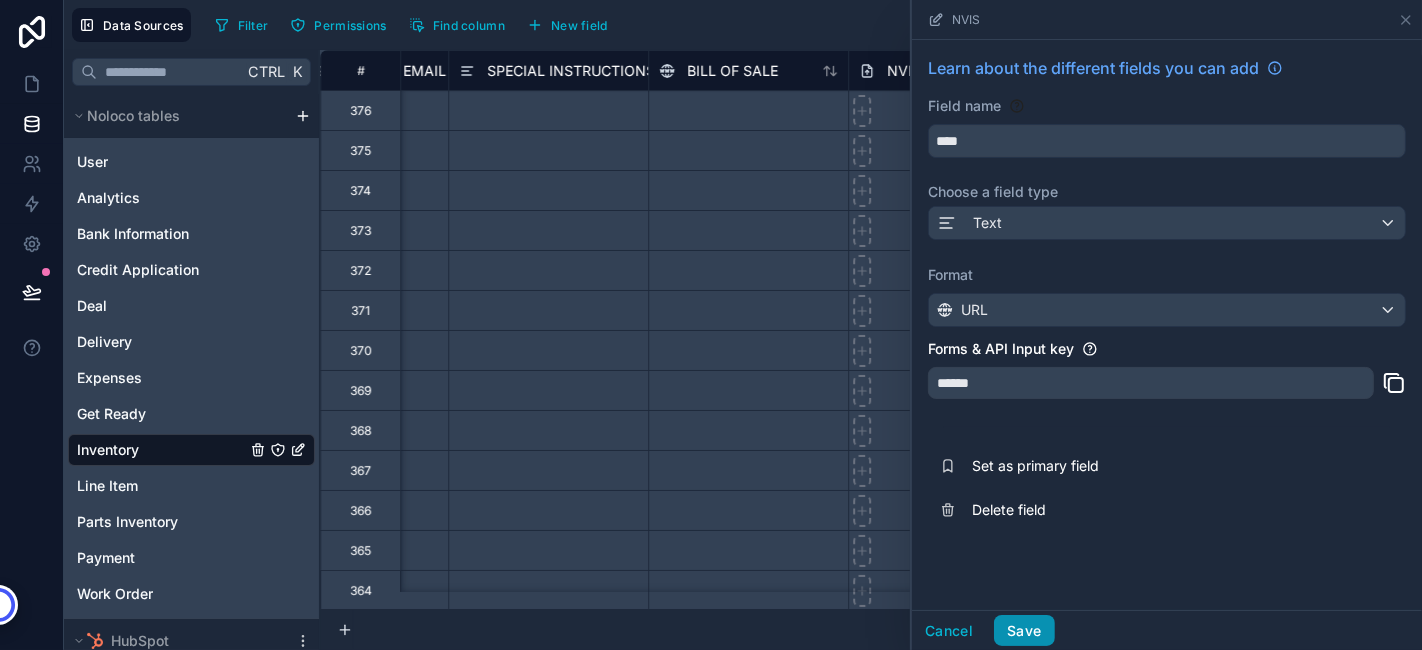 click on "Save" at bounding box center [1024, 631] 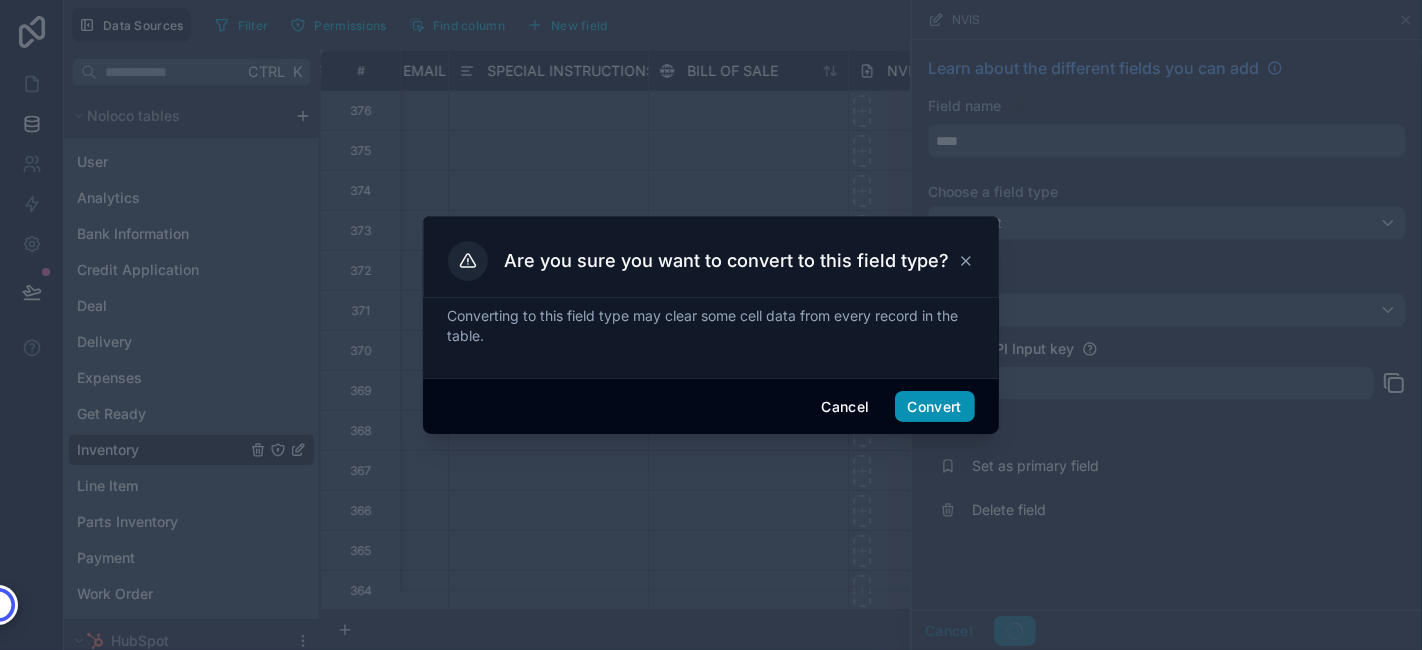click on "Convert" at bounding box center [935, 407] 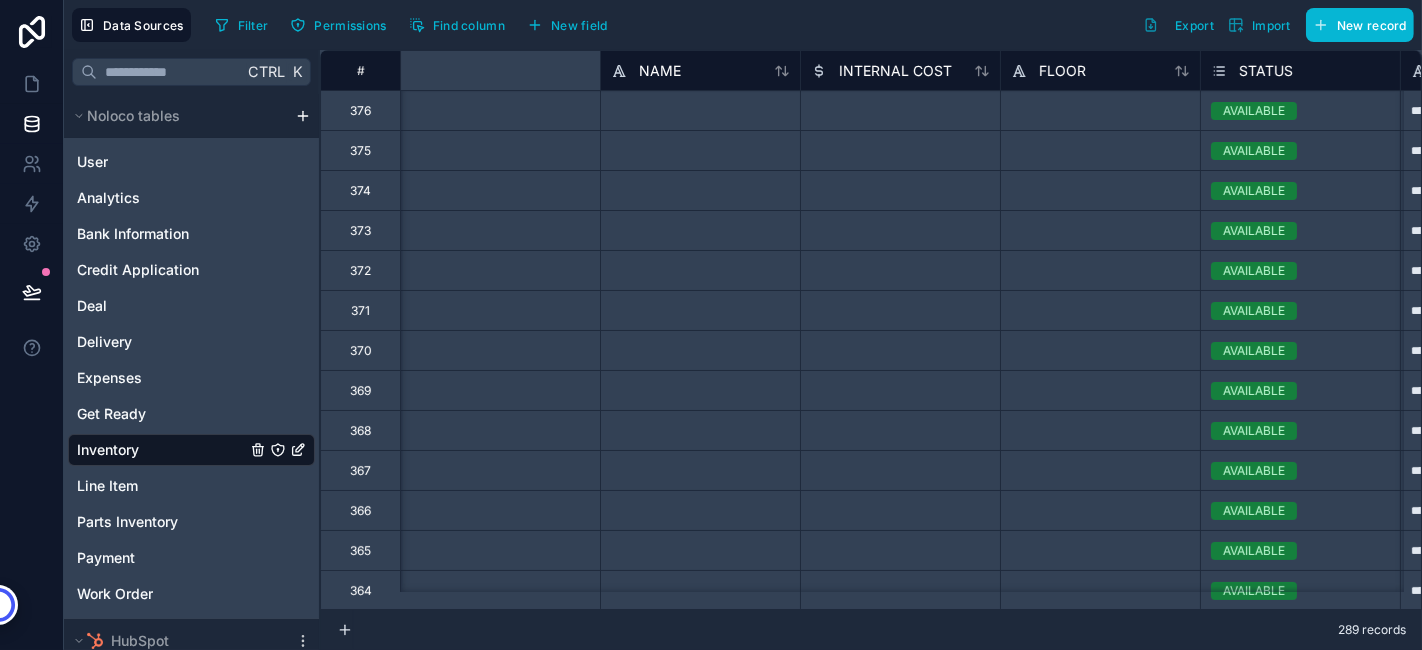 scroll, scrollTop: 0, scrollLeft: 564, axis: horizontal 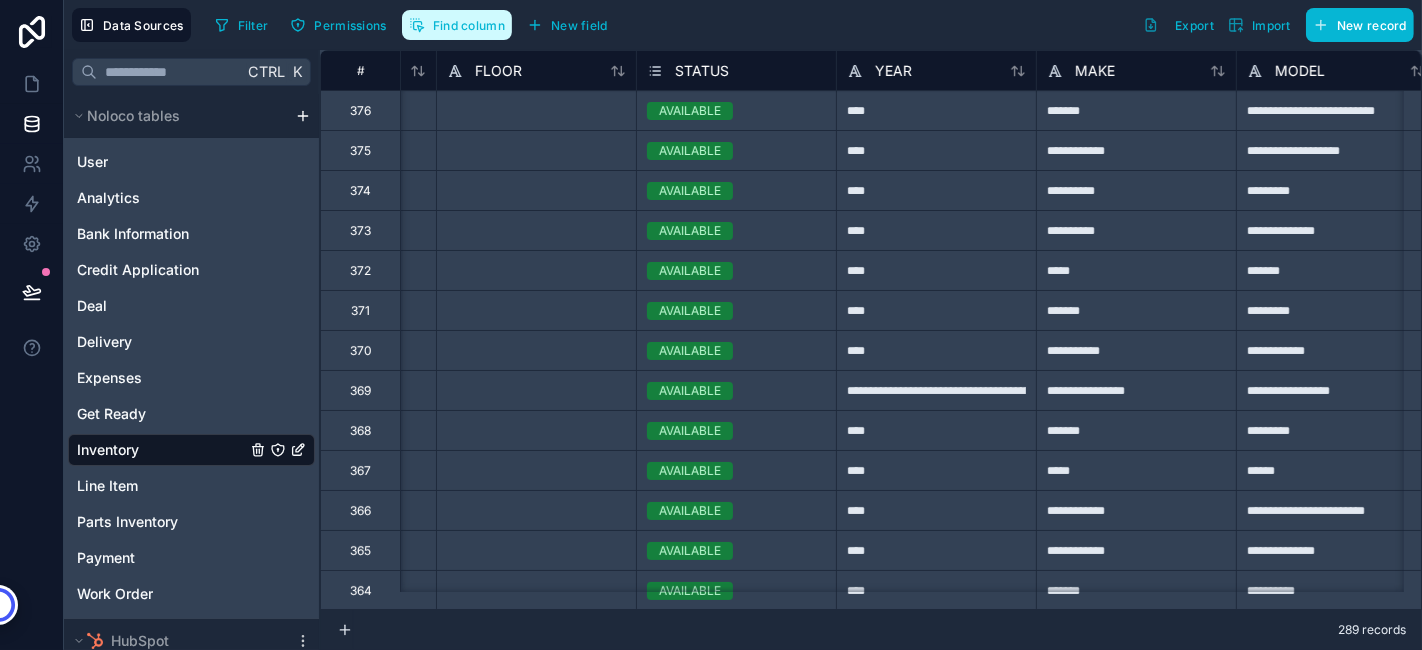 click on "Find column" at bounding box center (469, 25) 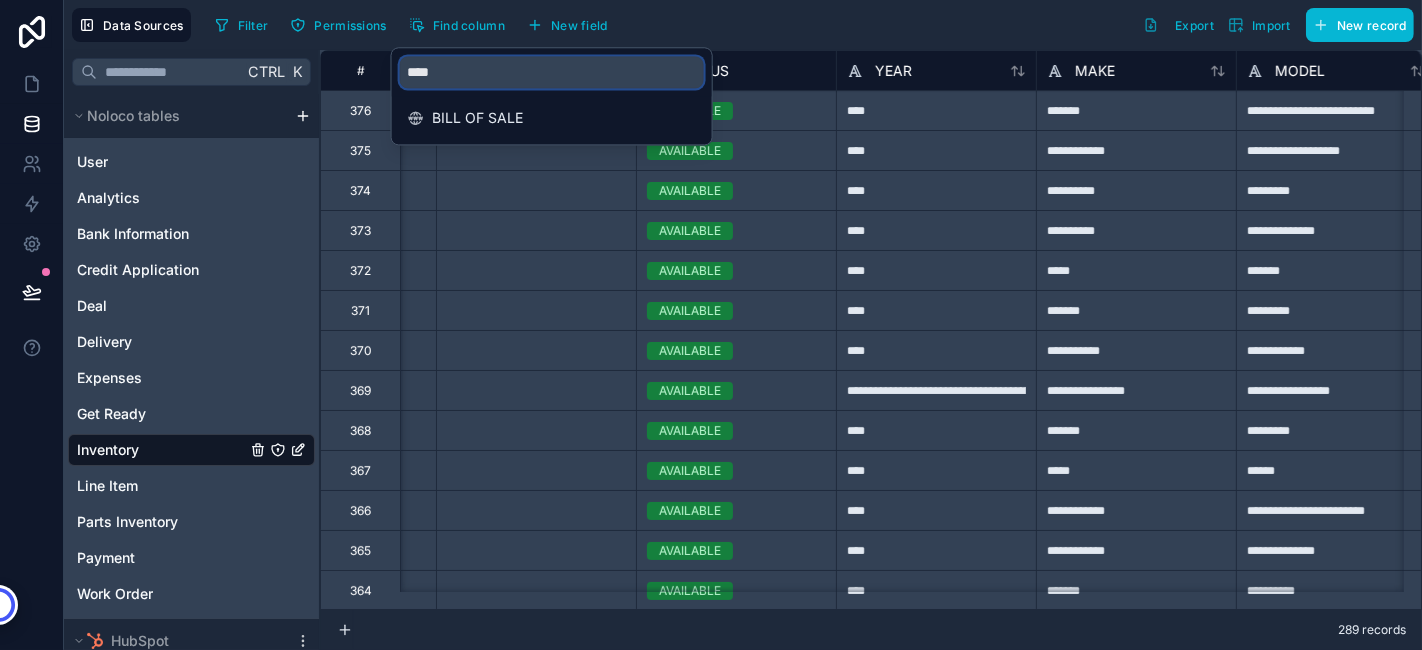 click on "****" at bounding box center [552, 72] 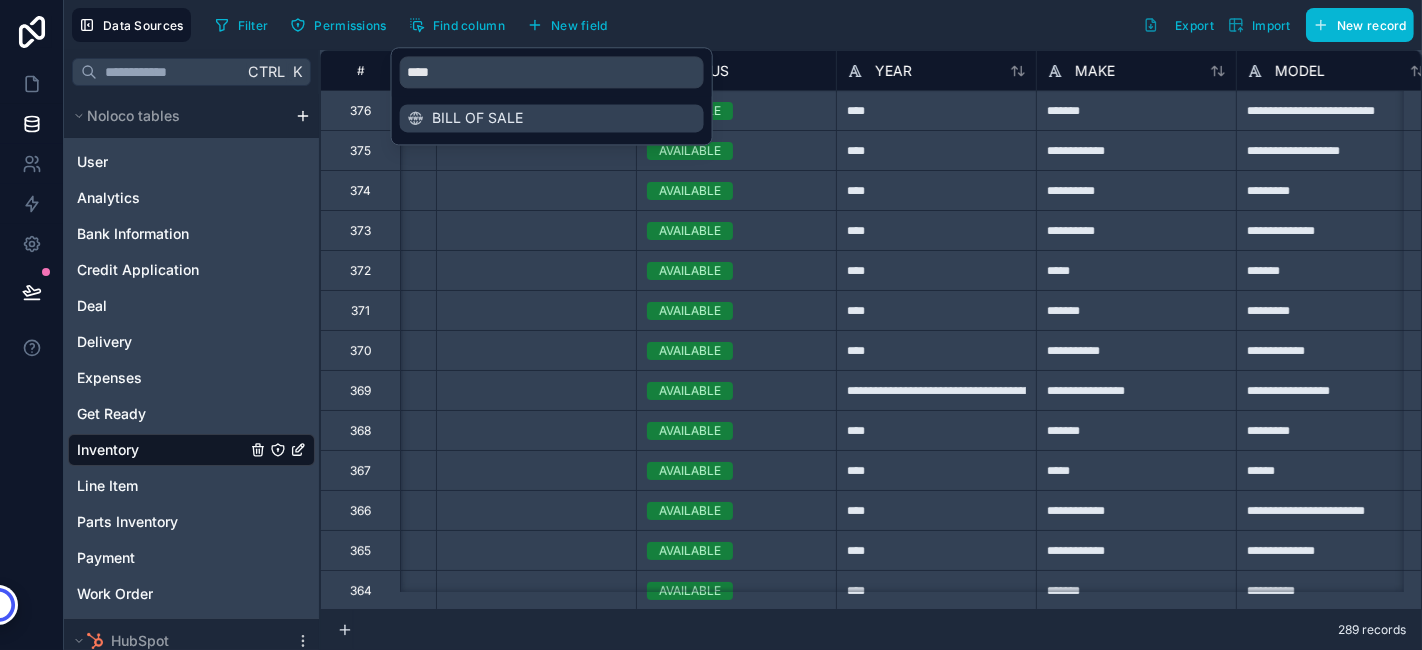 click on "BILL OF SALE" at bounding box center (552, 118) 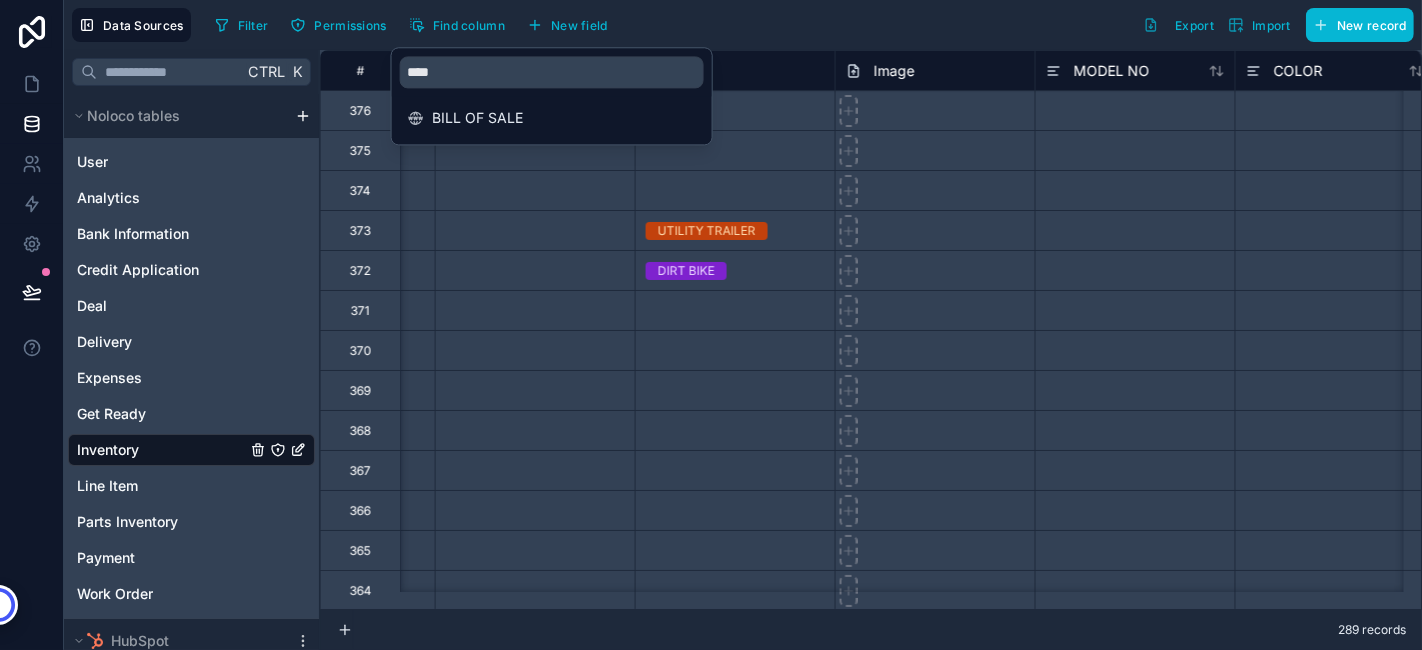scroll, scrollTop: 0, scrollLeft: 11600, axis: horizontal 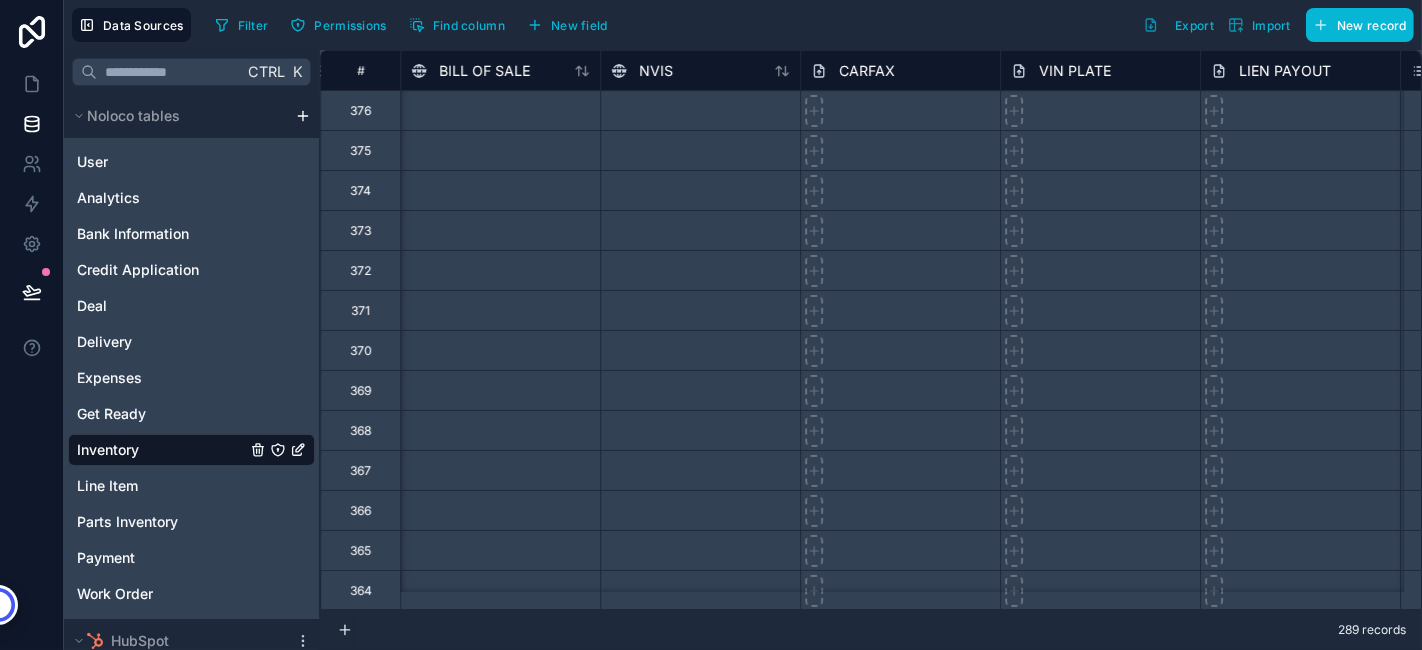 click on "Filter Permissions Find column New field Export Import New record" at bounding box center (810, 25) 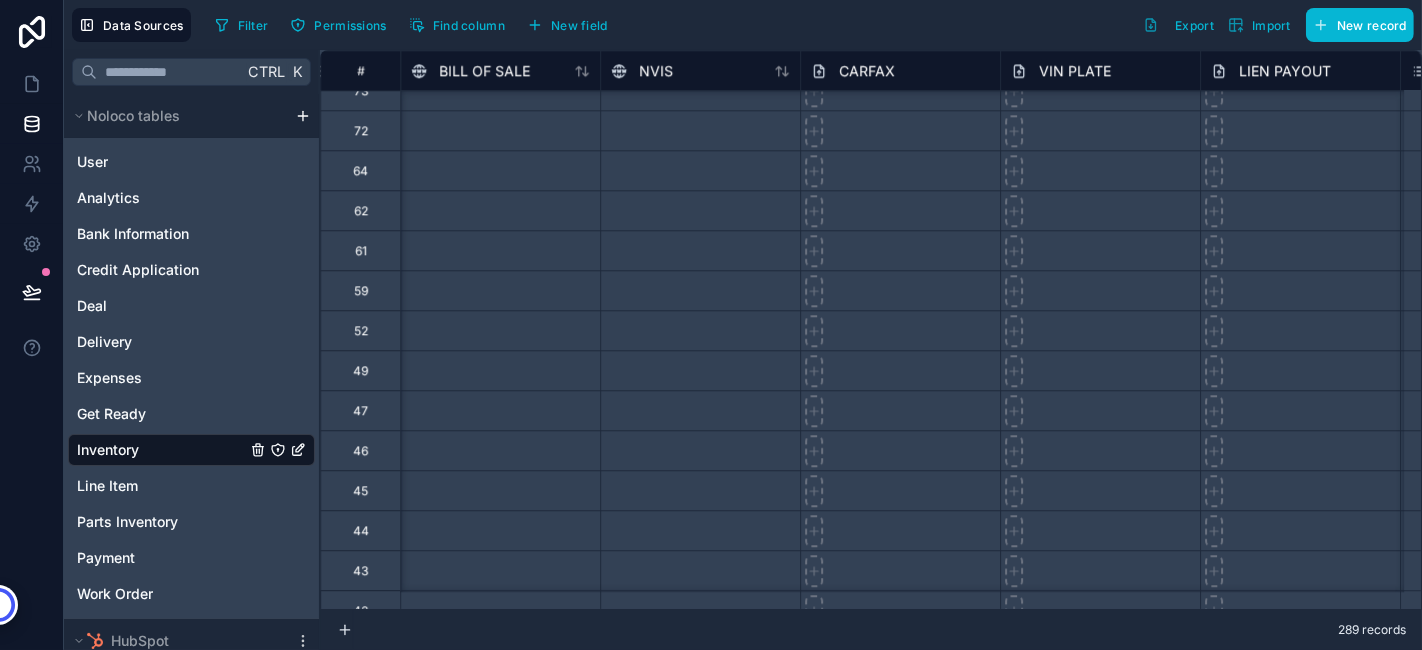 scroll, scrollTop: 11057, scrollLeft: 11600, axis: both 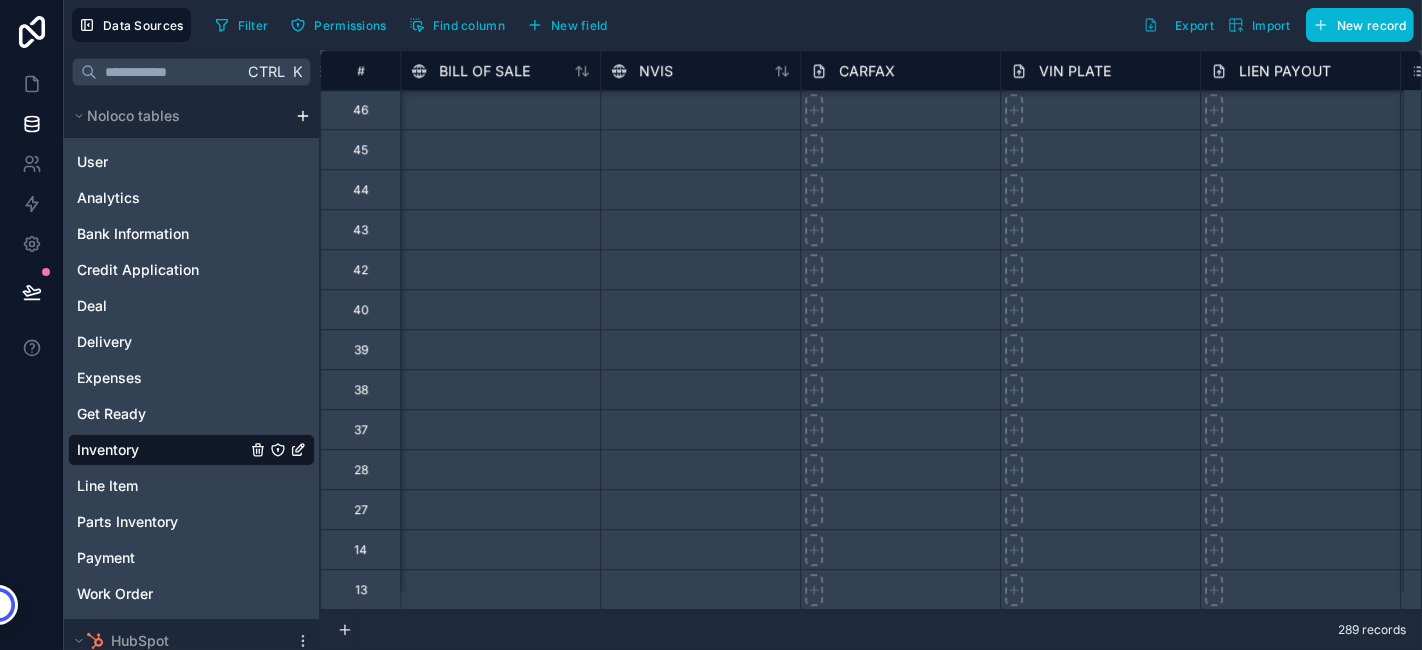 click on "CARFAX" at bounding box center (867, 71) 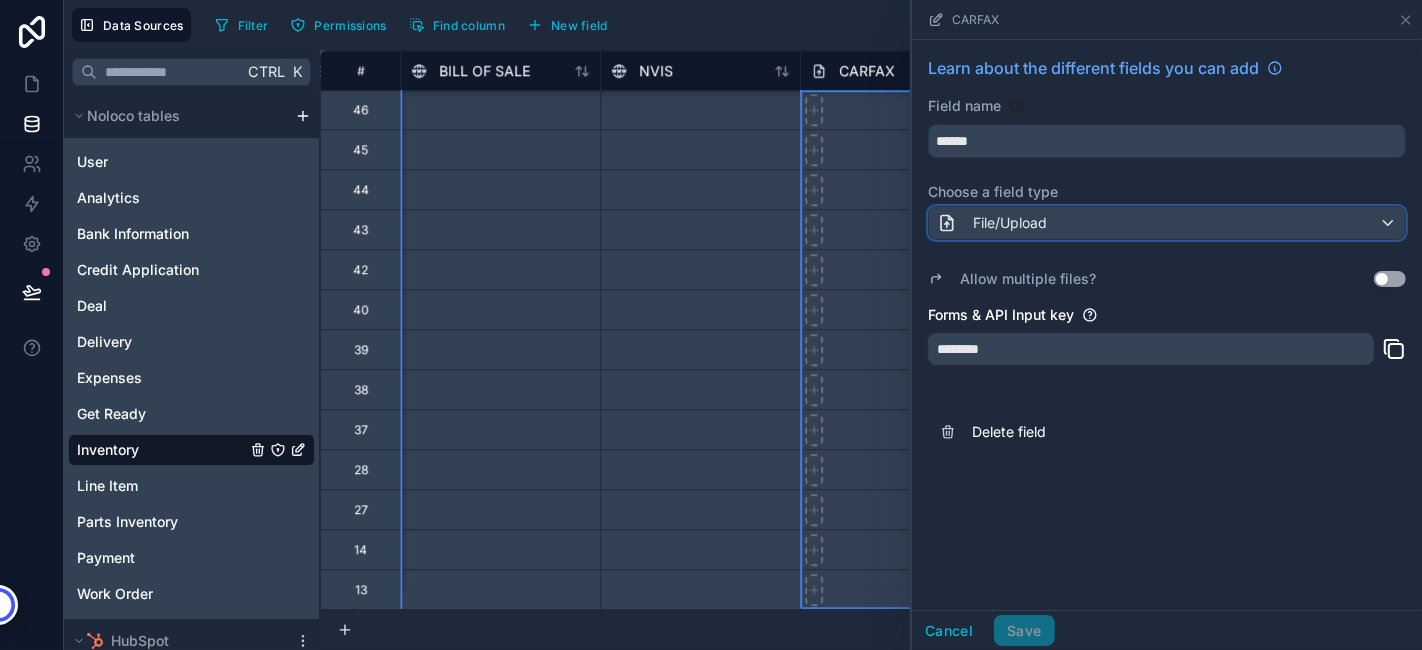 click on "File/Upload" at bounding box center [992, 223] 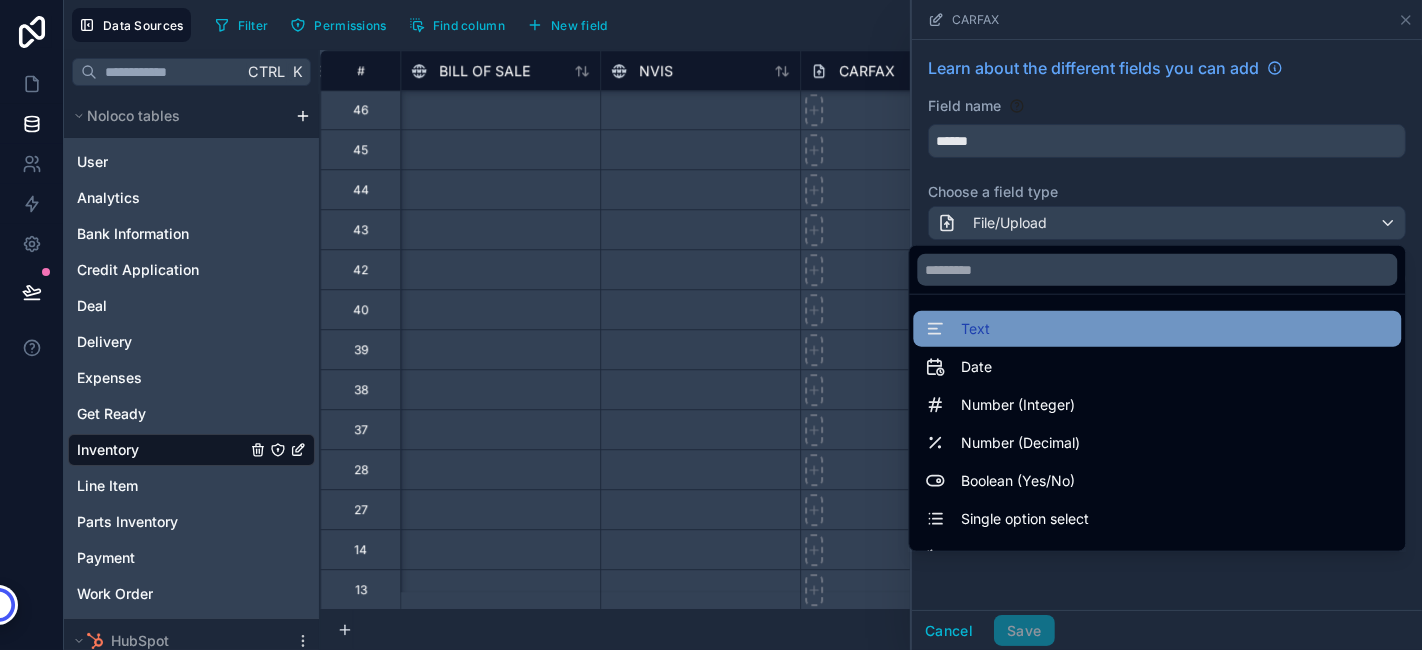 click on "Text" at bounding box center (1157, 329) 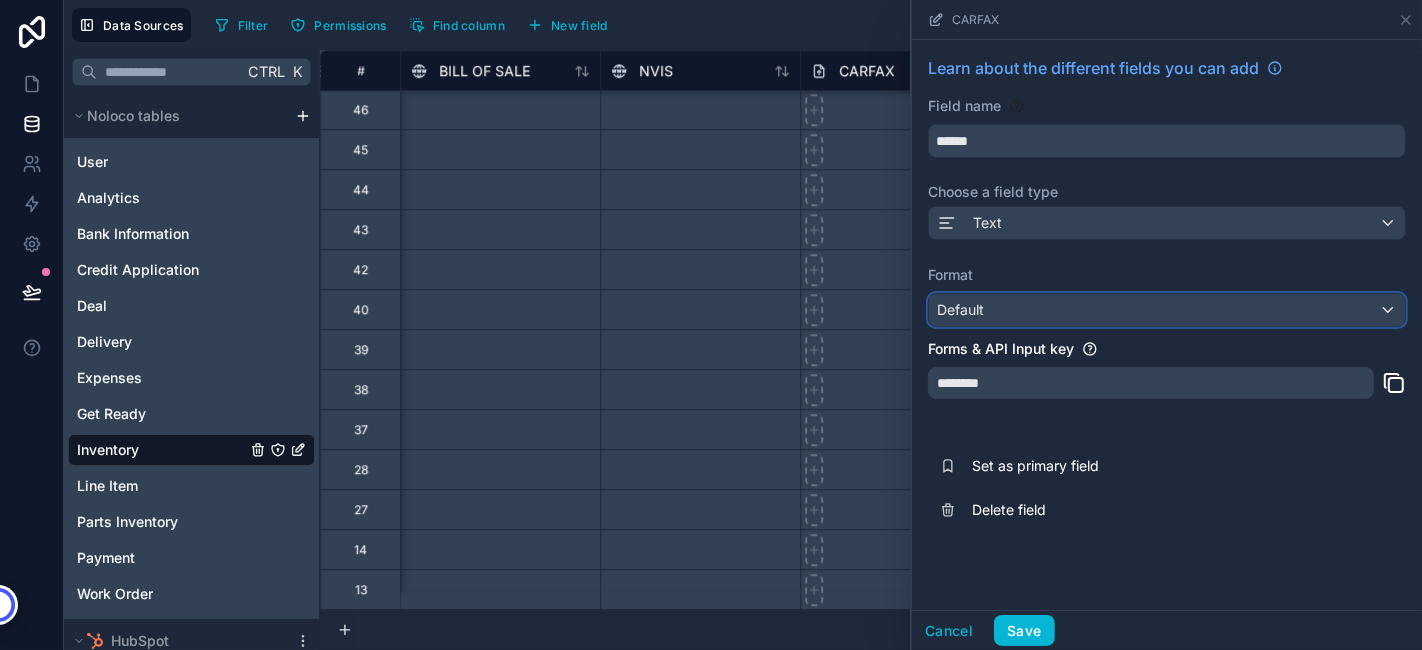 click on "Default" at bounding box center [1167, 310] 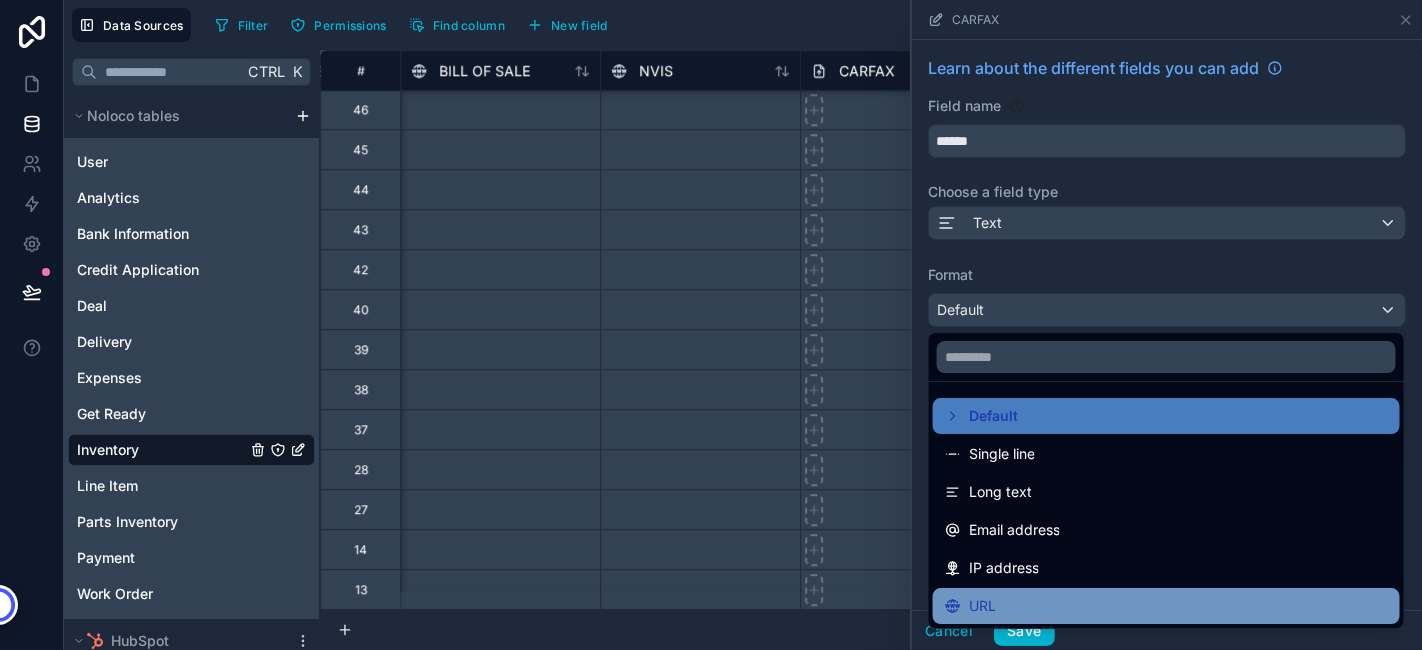 click on "URL" at bounding box center [1166, 606] 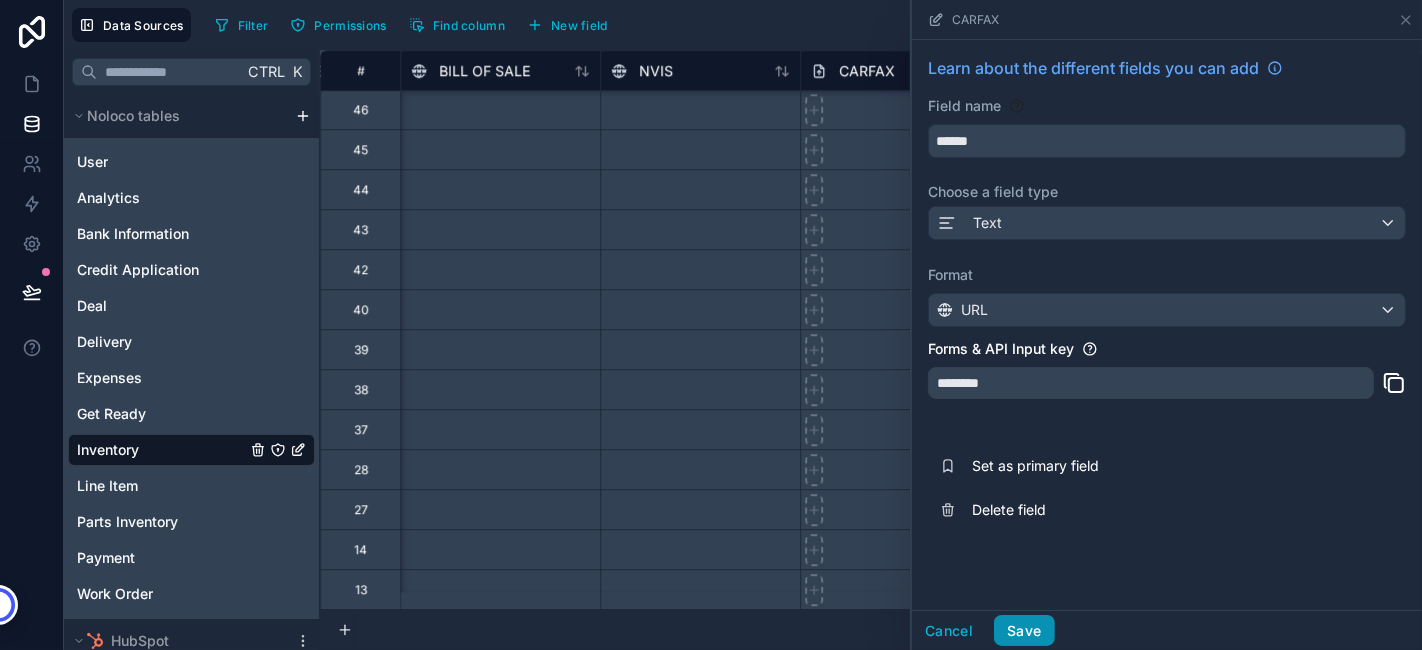 click on "Save" at bounding box center [1024, 631] 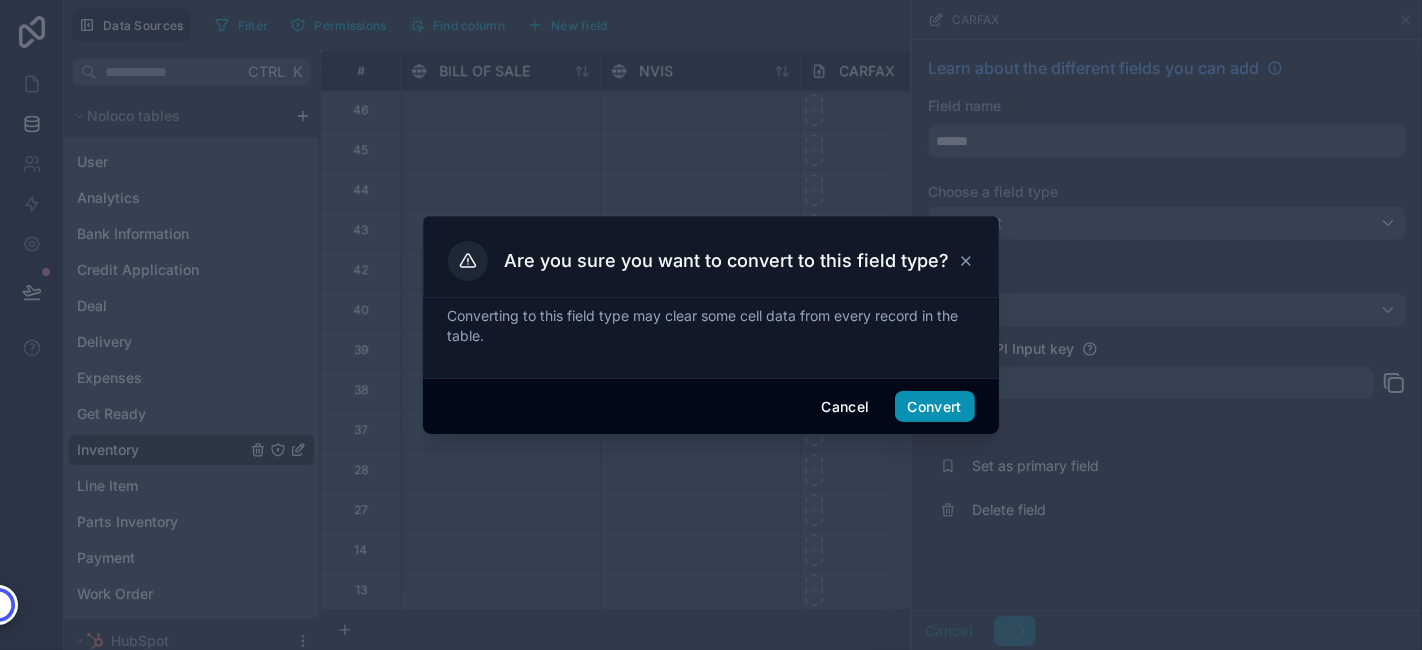 click on "Convert" at bounding box center (935, 407) 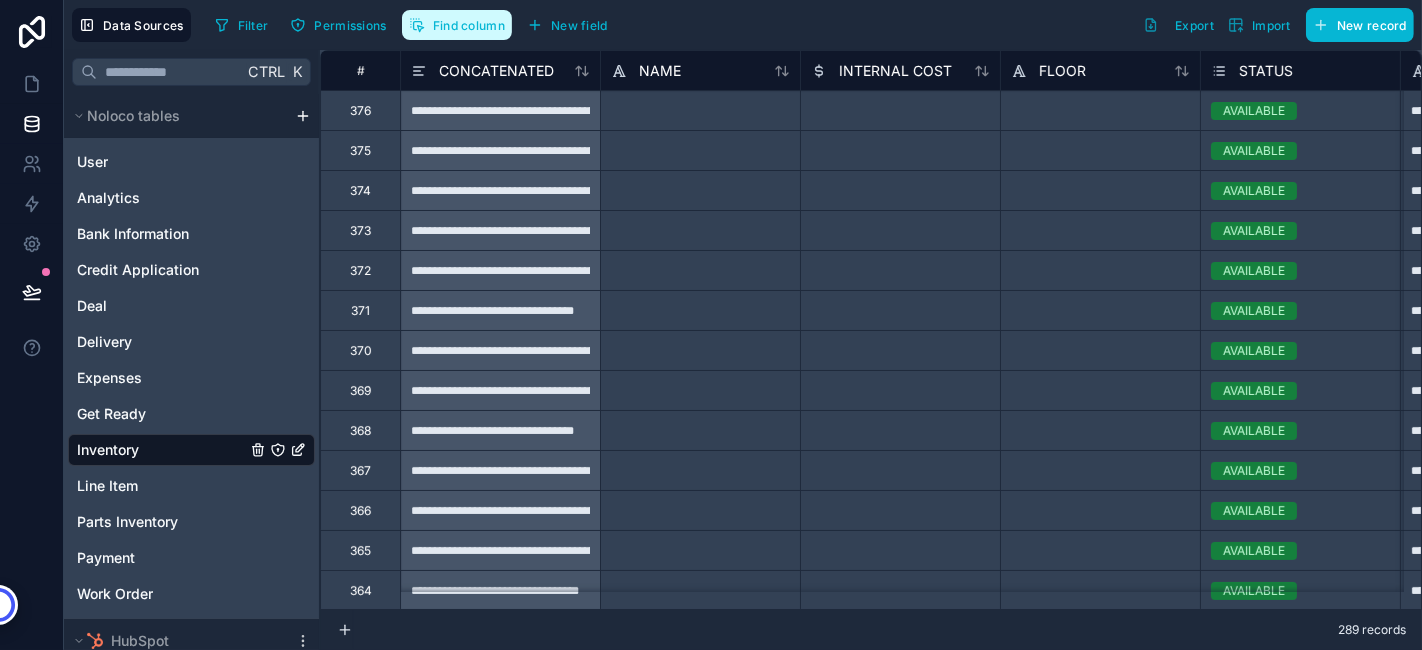 click on "Find column" at bounding box center (469, 25) 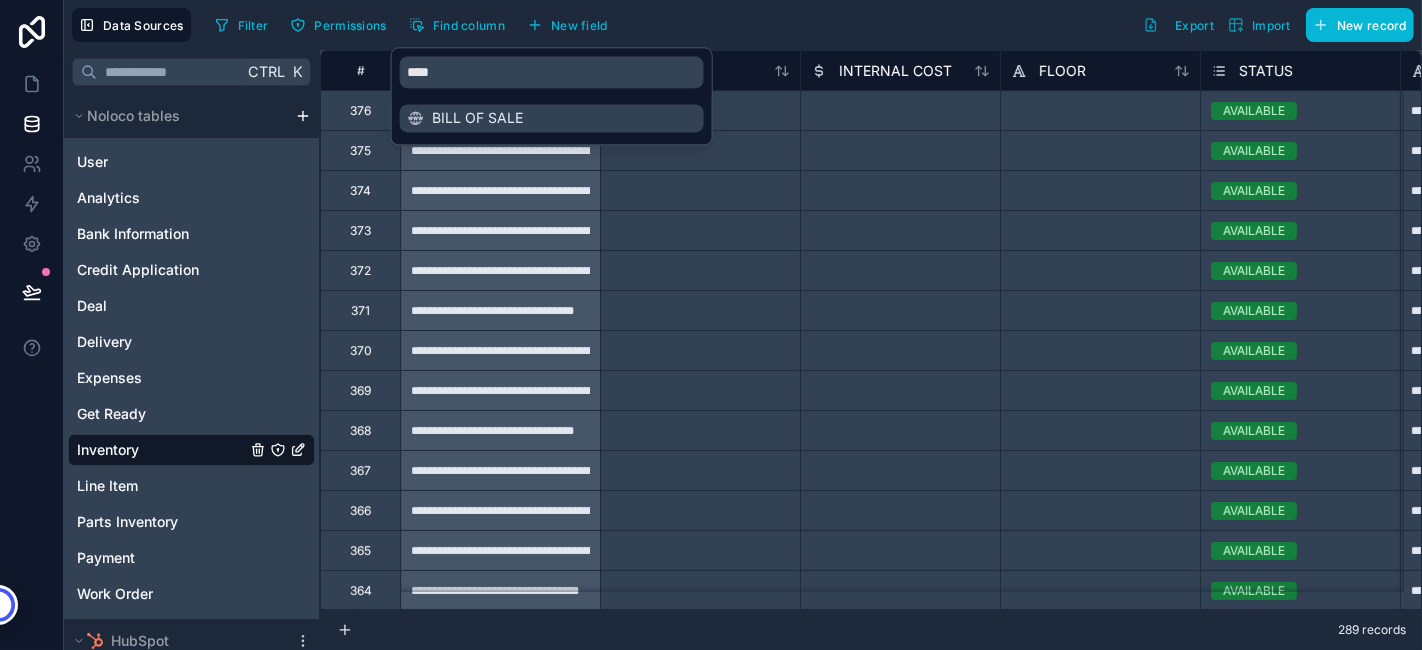 click on "BILL OF SALE" at bounding box center (553, 118) 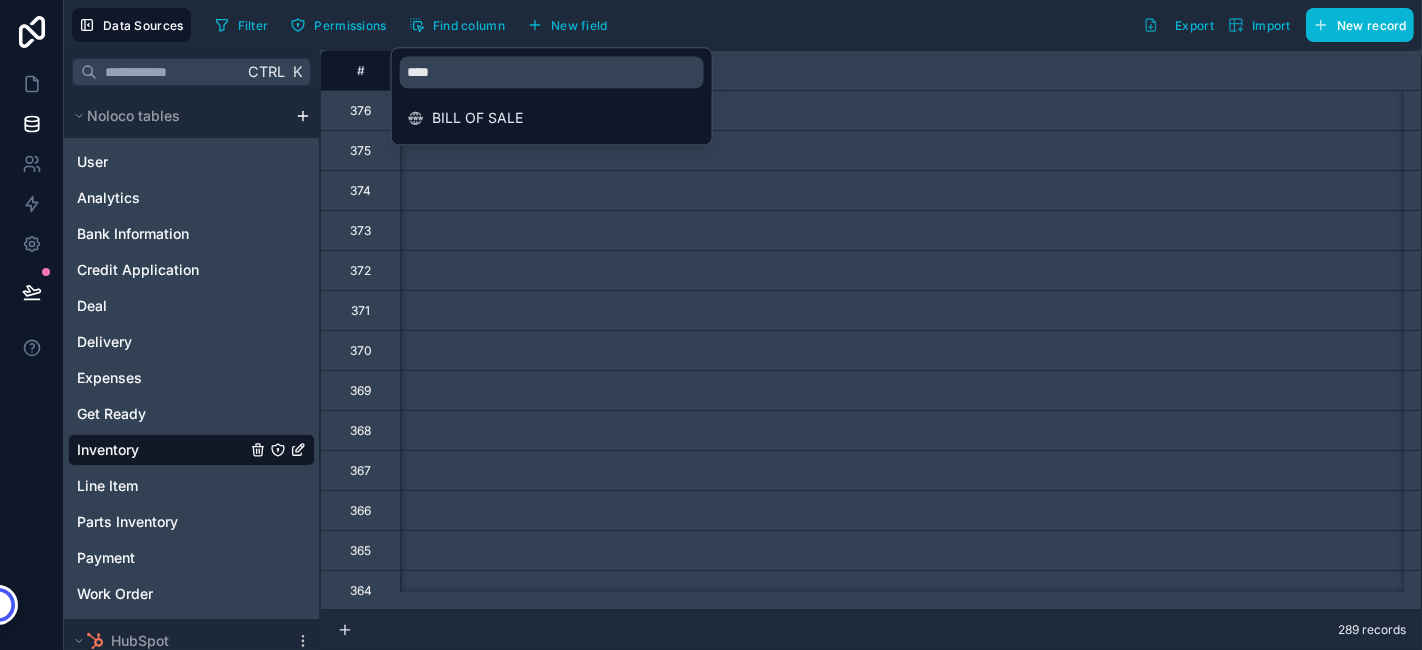 scroll, scrollTop: 0, scrollLeft: 11600, axis: horizontal 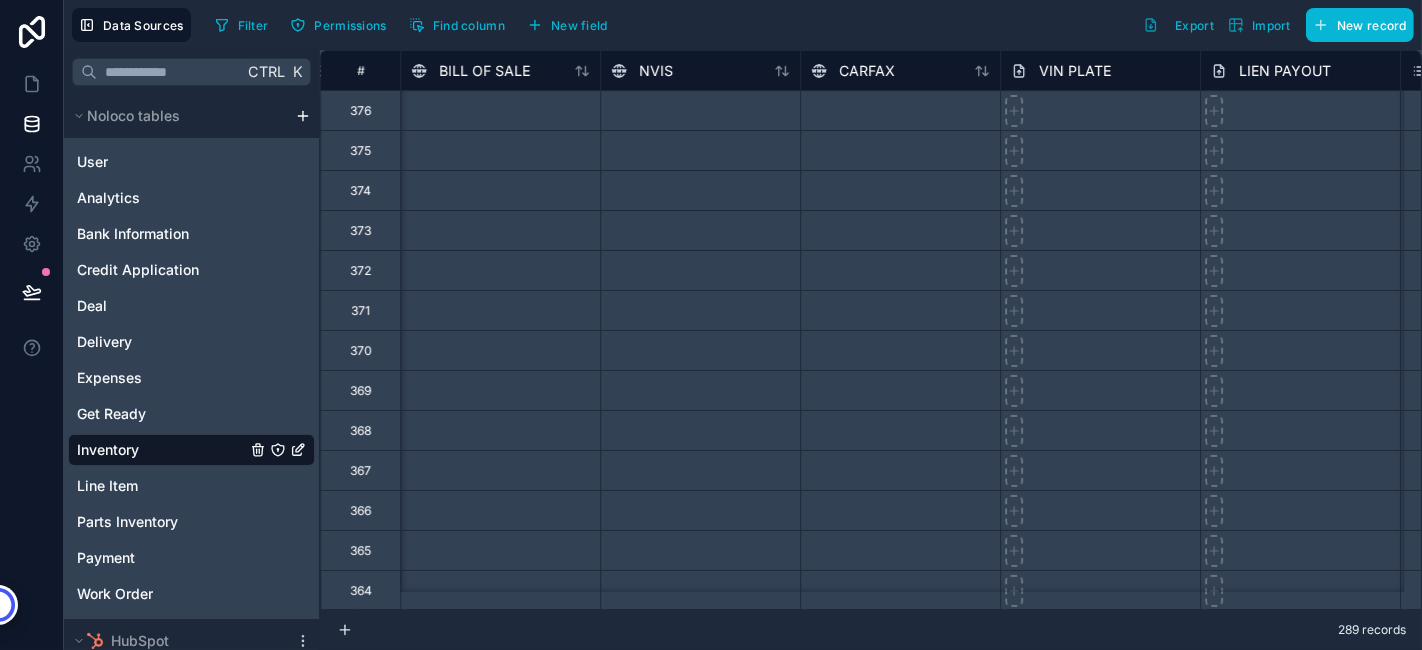 click on "Filter Permissions Find column New field Export Import New record" at bounding box center (810, 25) 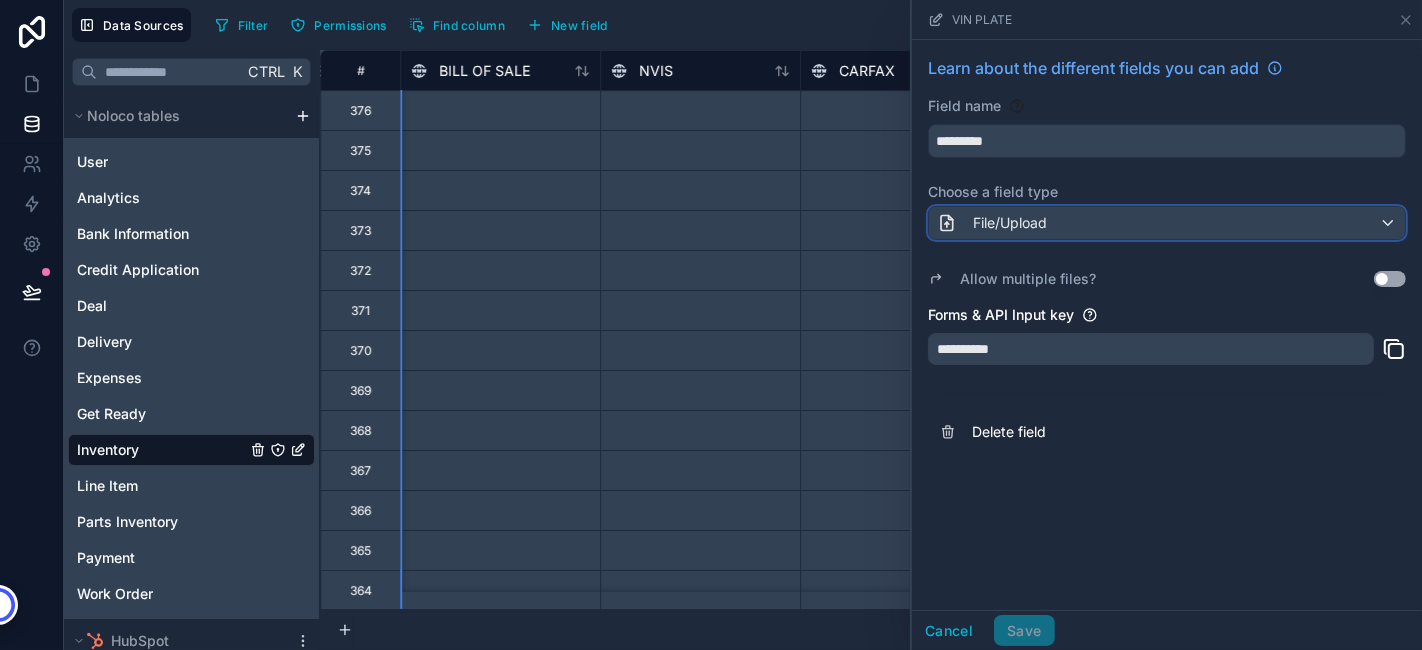click on "File/Upload" at bounding box center (1010, 223) 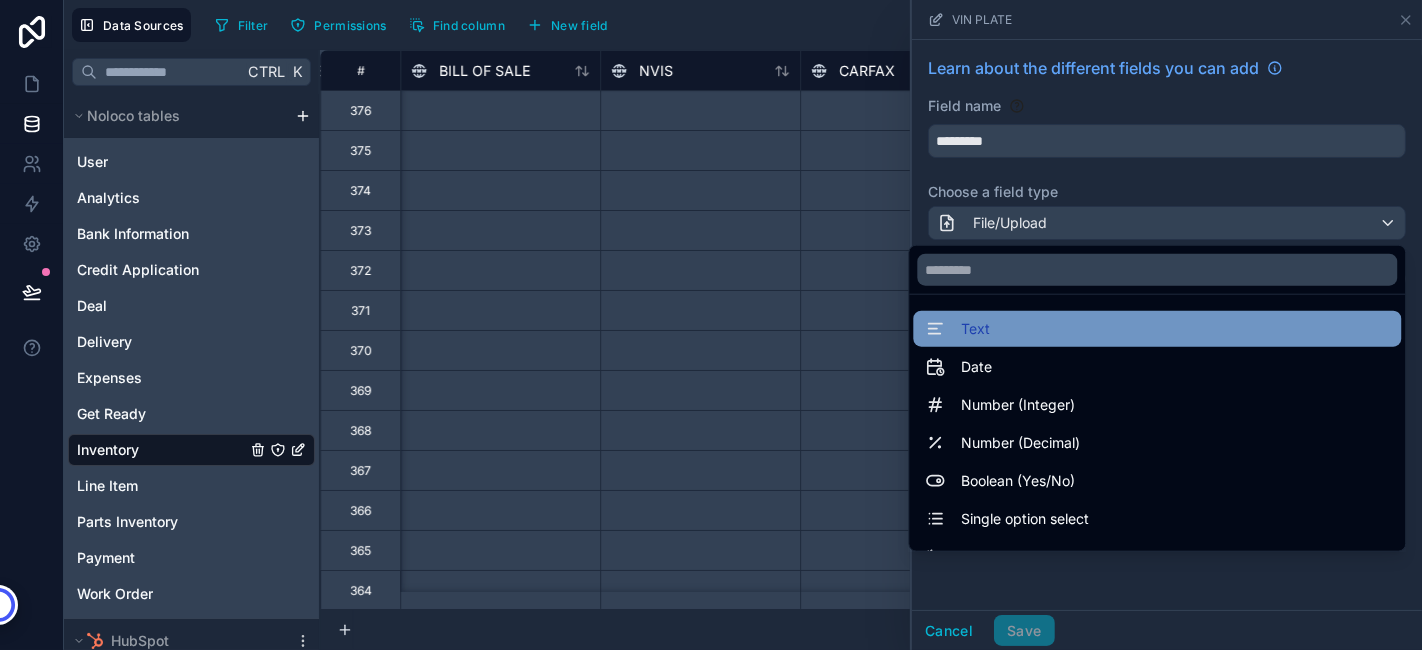 click on "Text" at bounding box center [1157, 329] 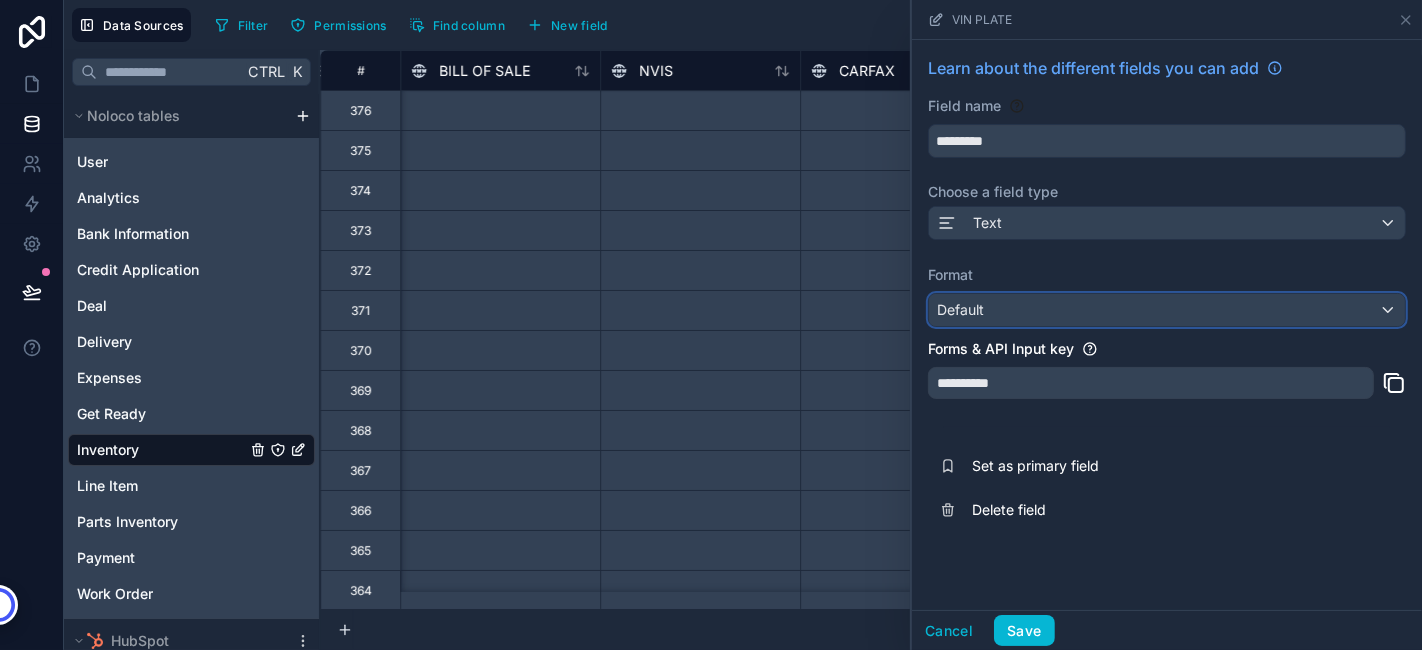 click on "Default" at bounding box center [1167, 310] 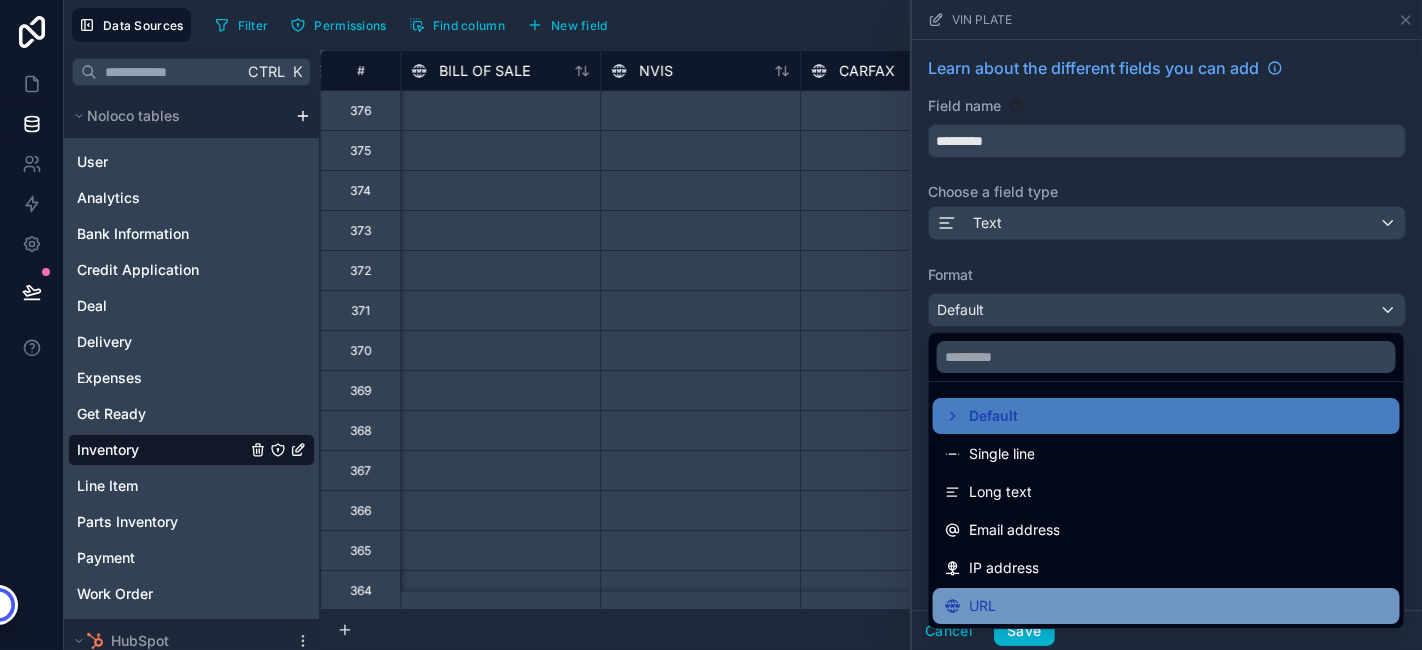 click on "URL" at bounding box center [1166, 606] 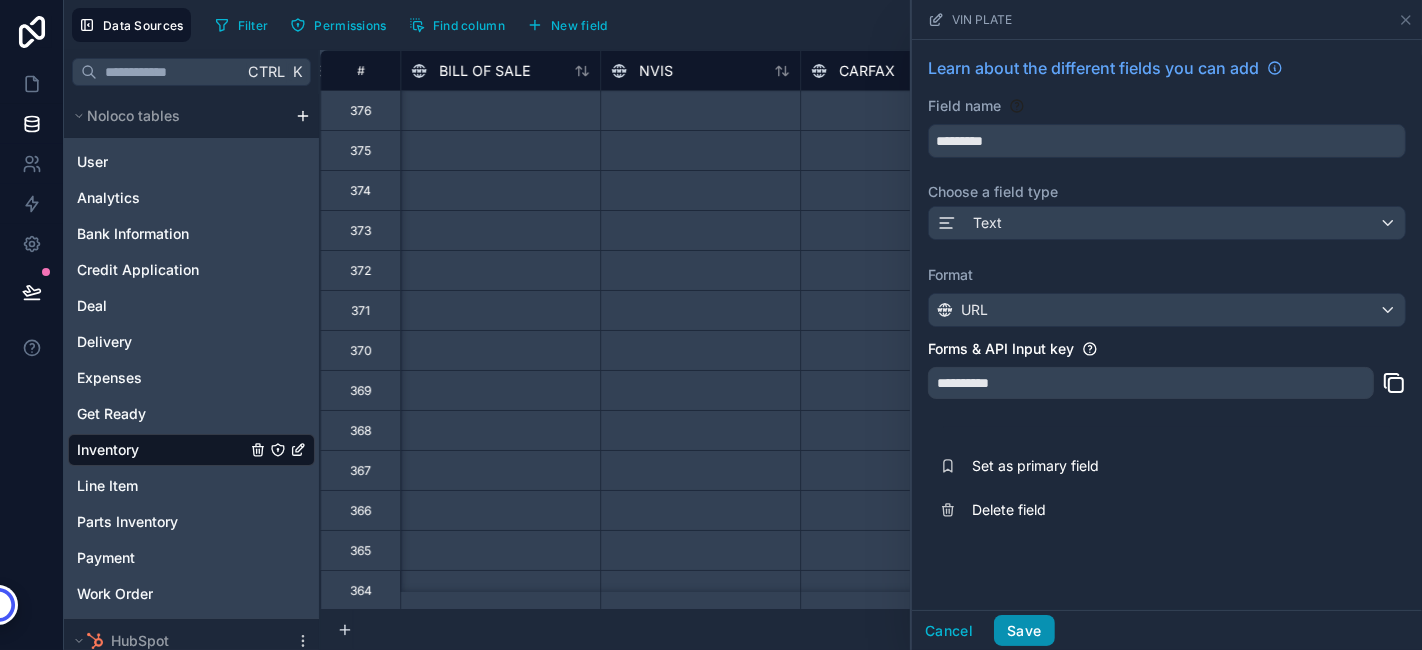 click on "Save" at bounding box center (1024, 631) 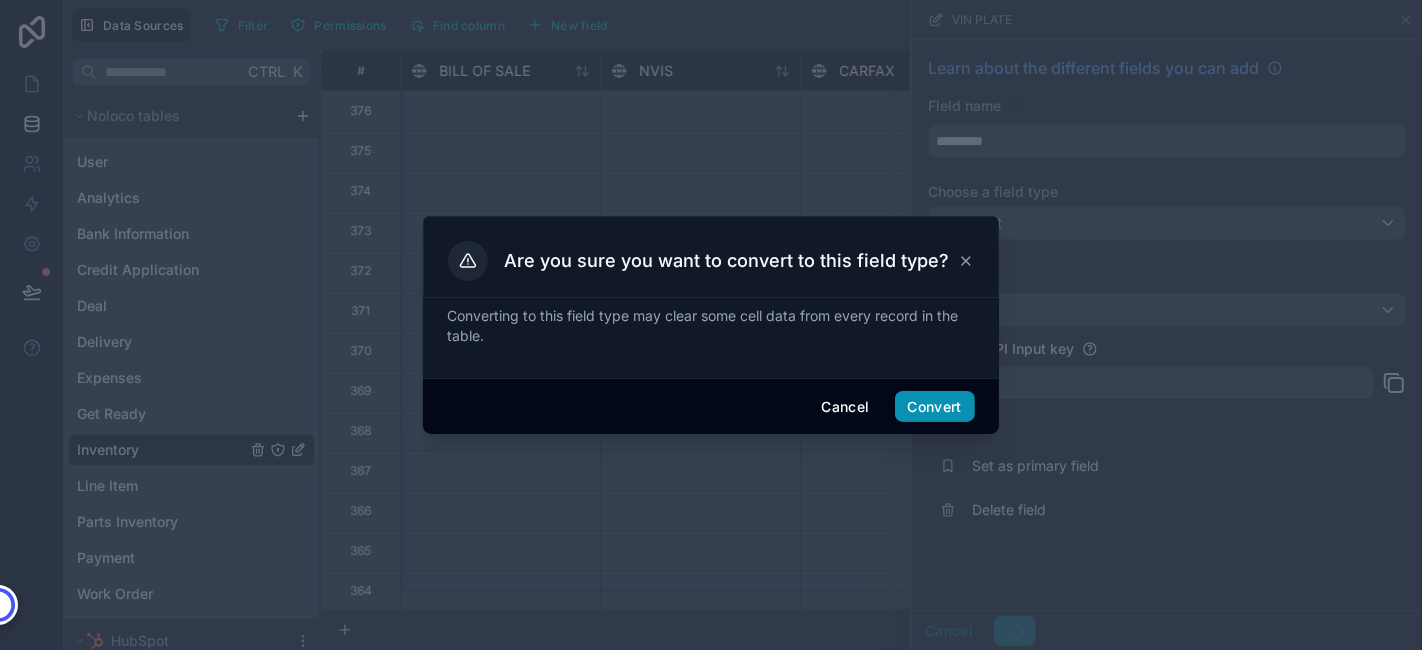 click on "Convert" at bounding box center [935, 407] 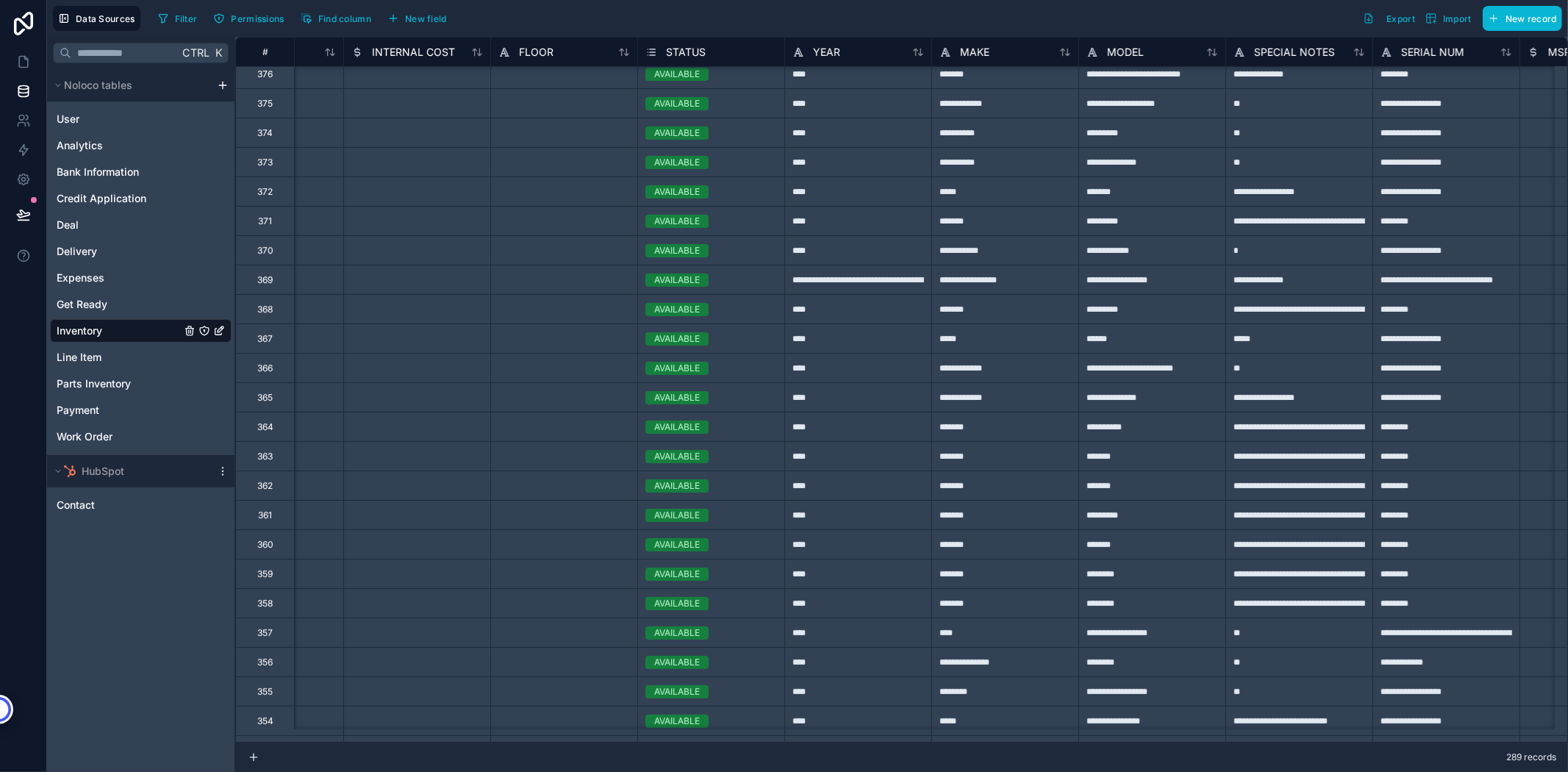 scroll, scrollTop: 0, scrollLeft: 245, axis: horizontal 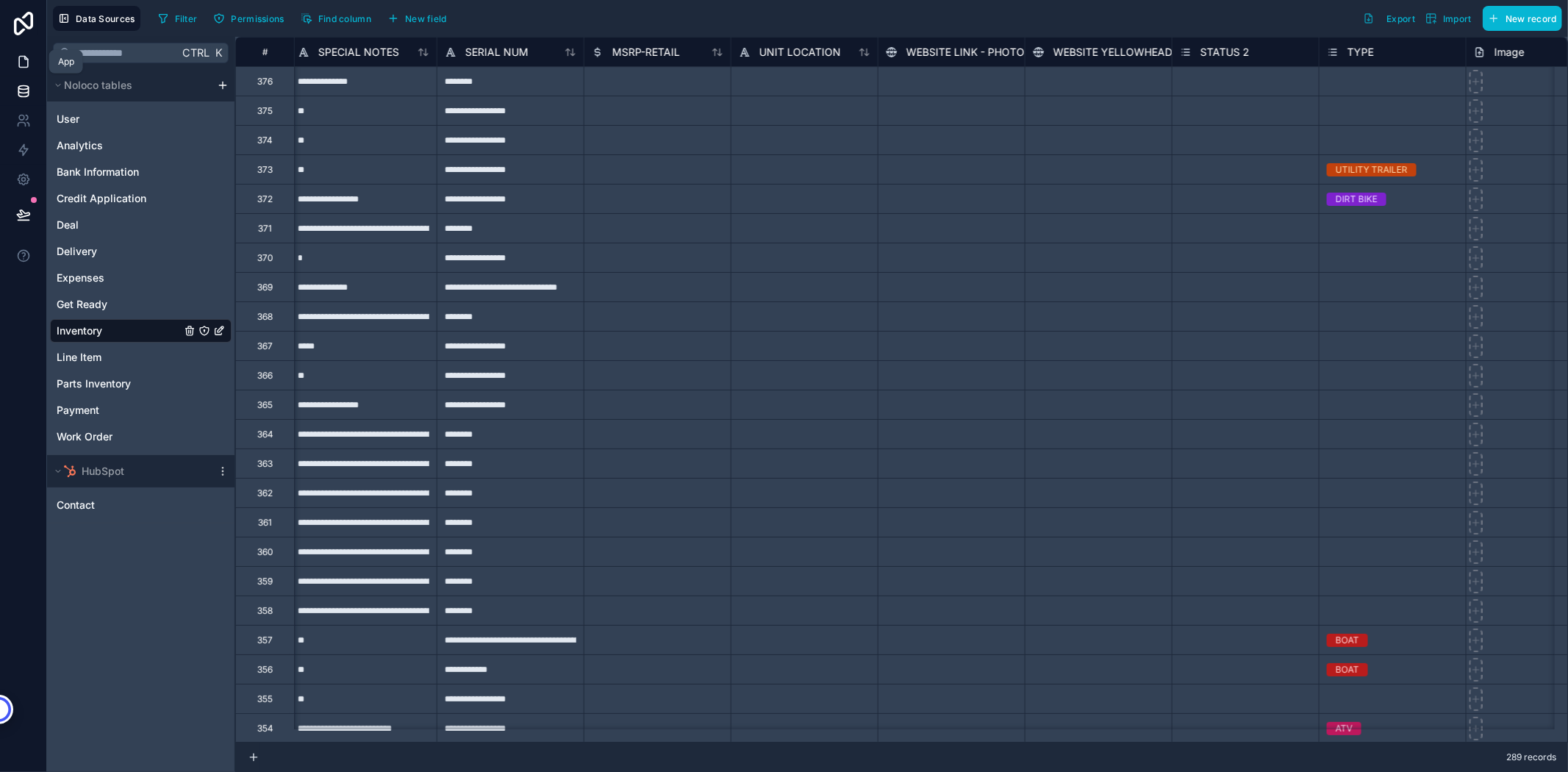 click 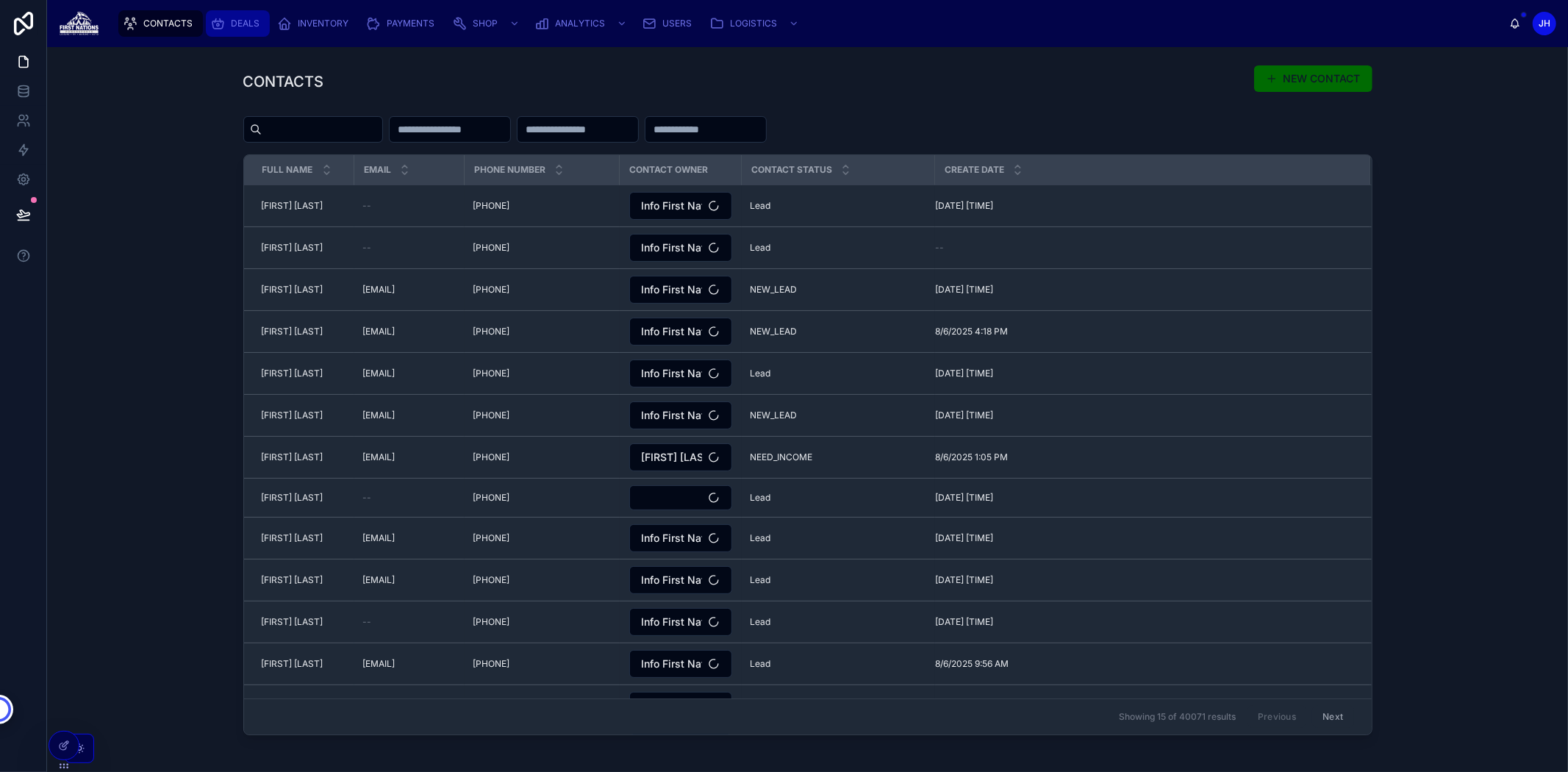 click at bounding box center [218, 24] 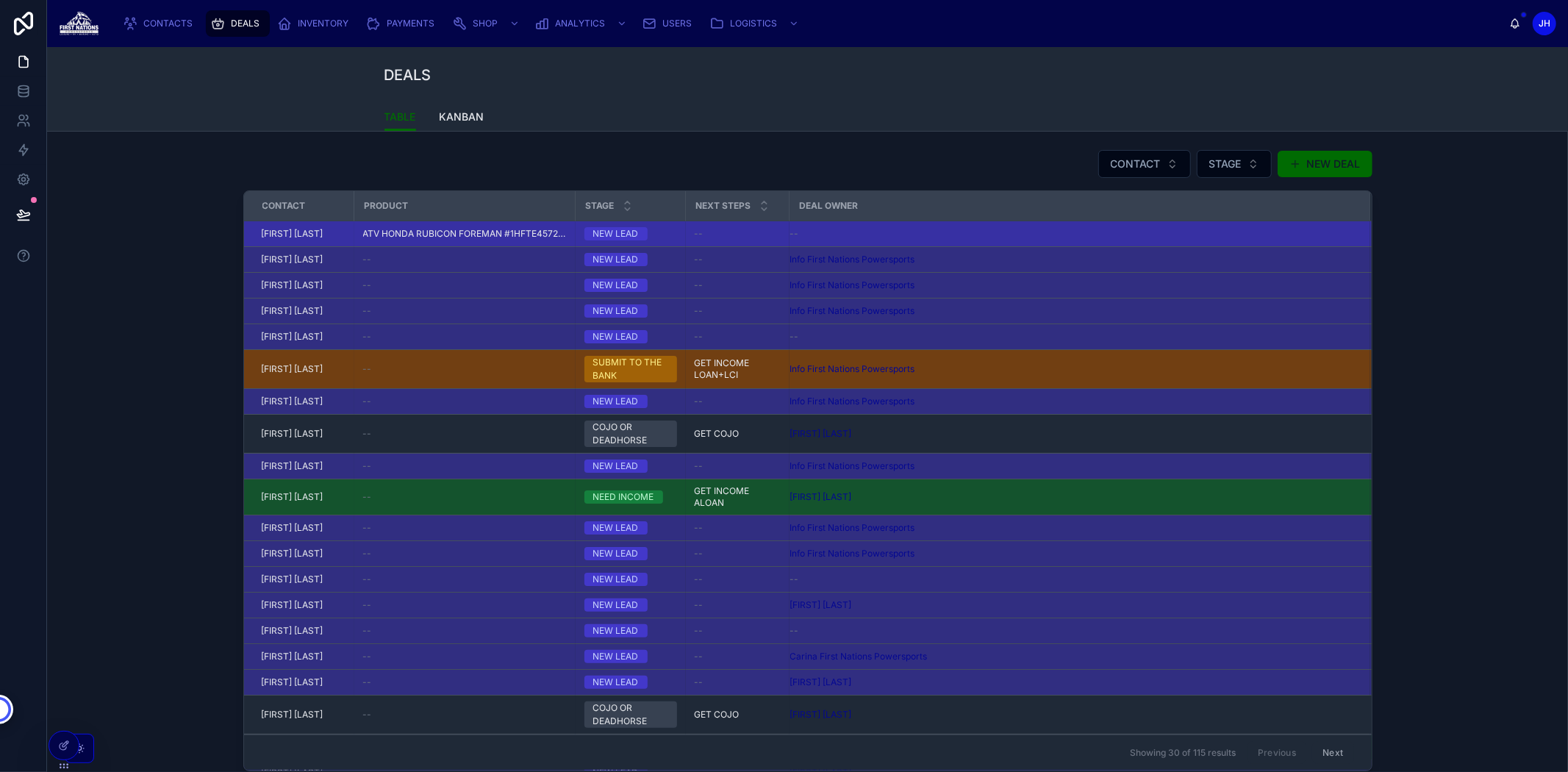 click on "2025 ATV HONDA RUBICON FOREMAN #1HFTE4572SJ101491" at bounding box center [465, 234] 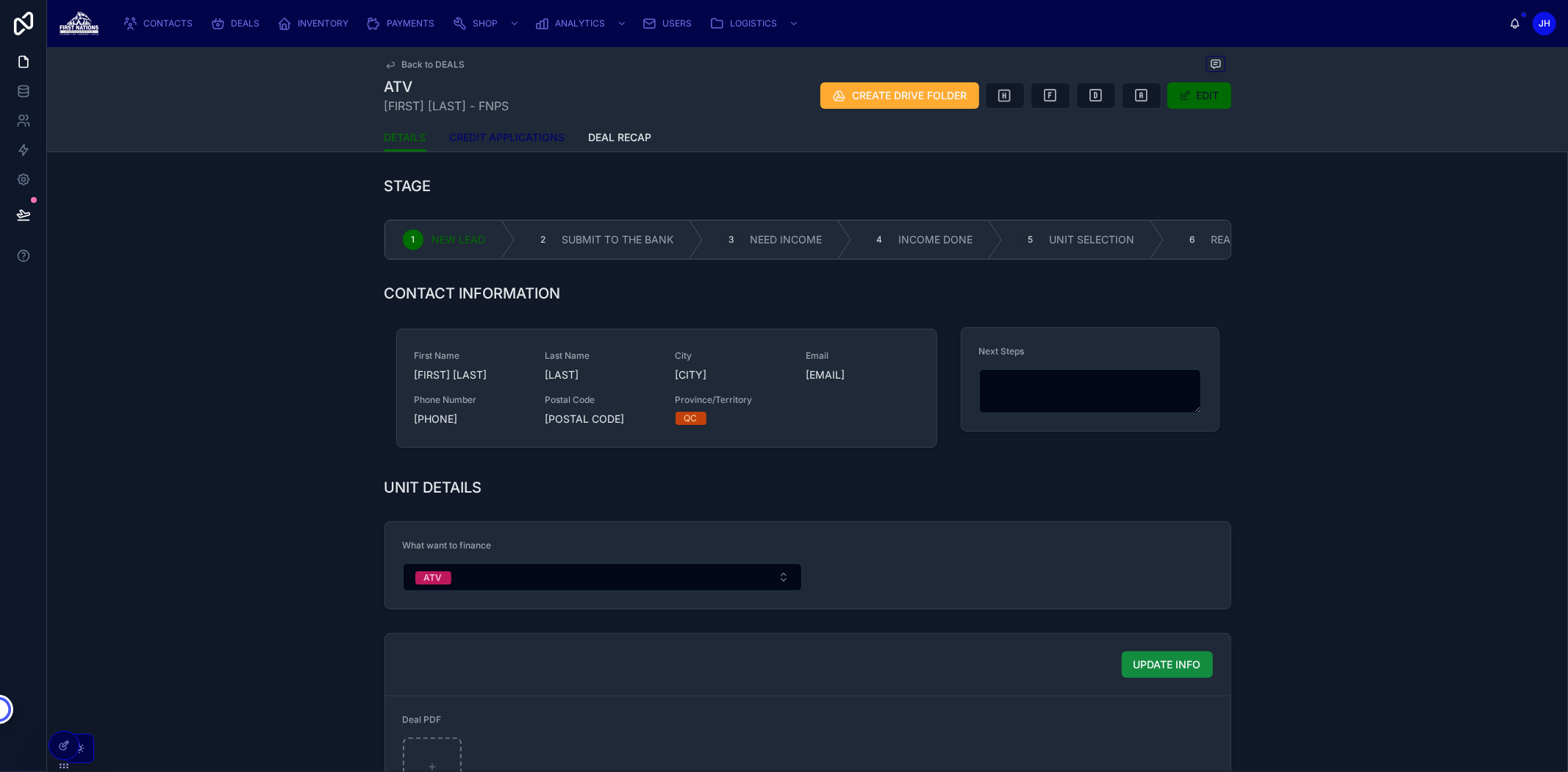 click on "CREDIT APPLICATIONS" at bounding box center [507, 137] 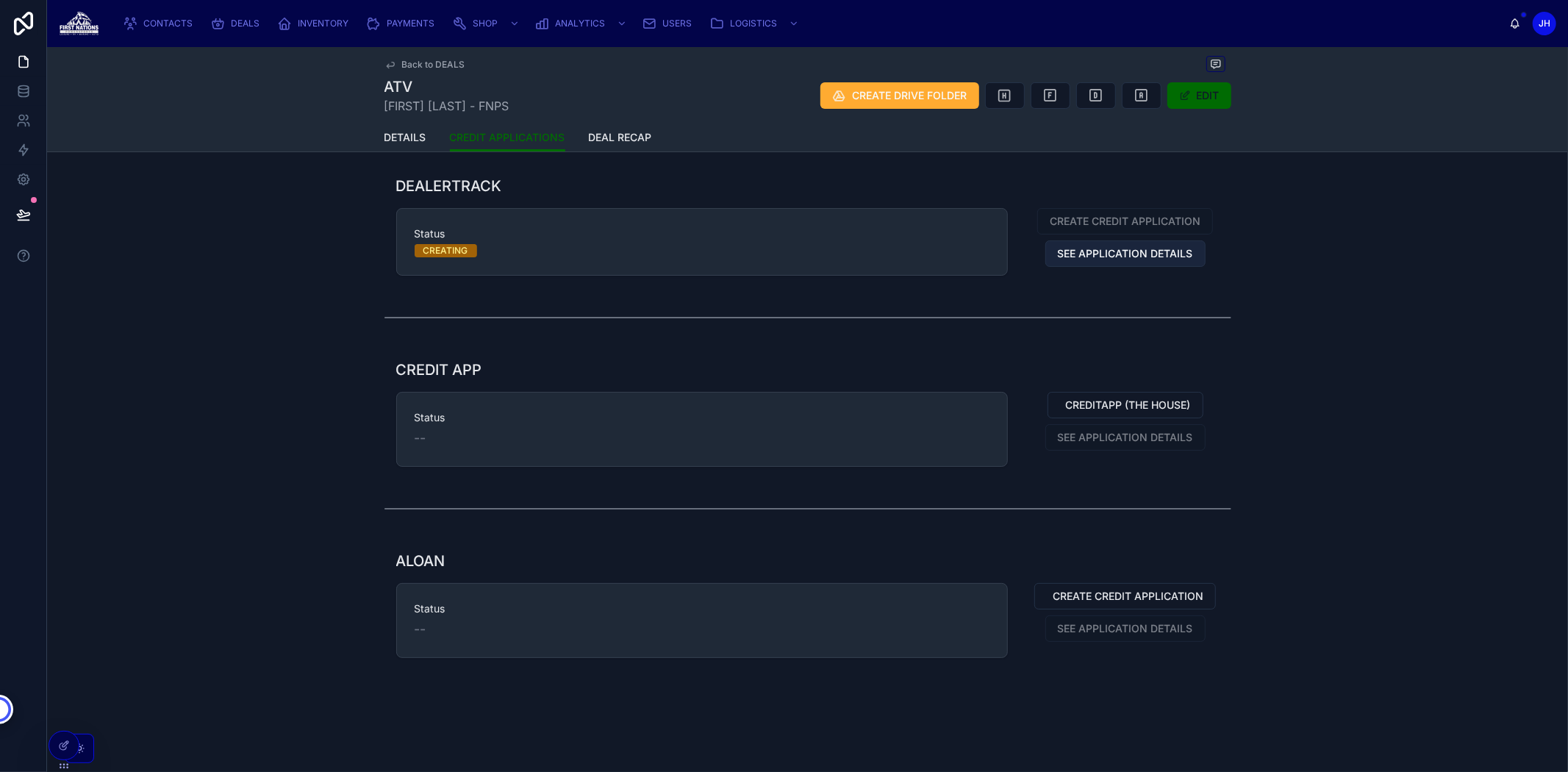 click on "SEE APPLICATION DETAILS" at bounding box center [1125, 254] 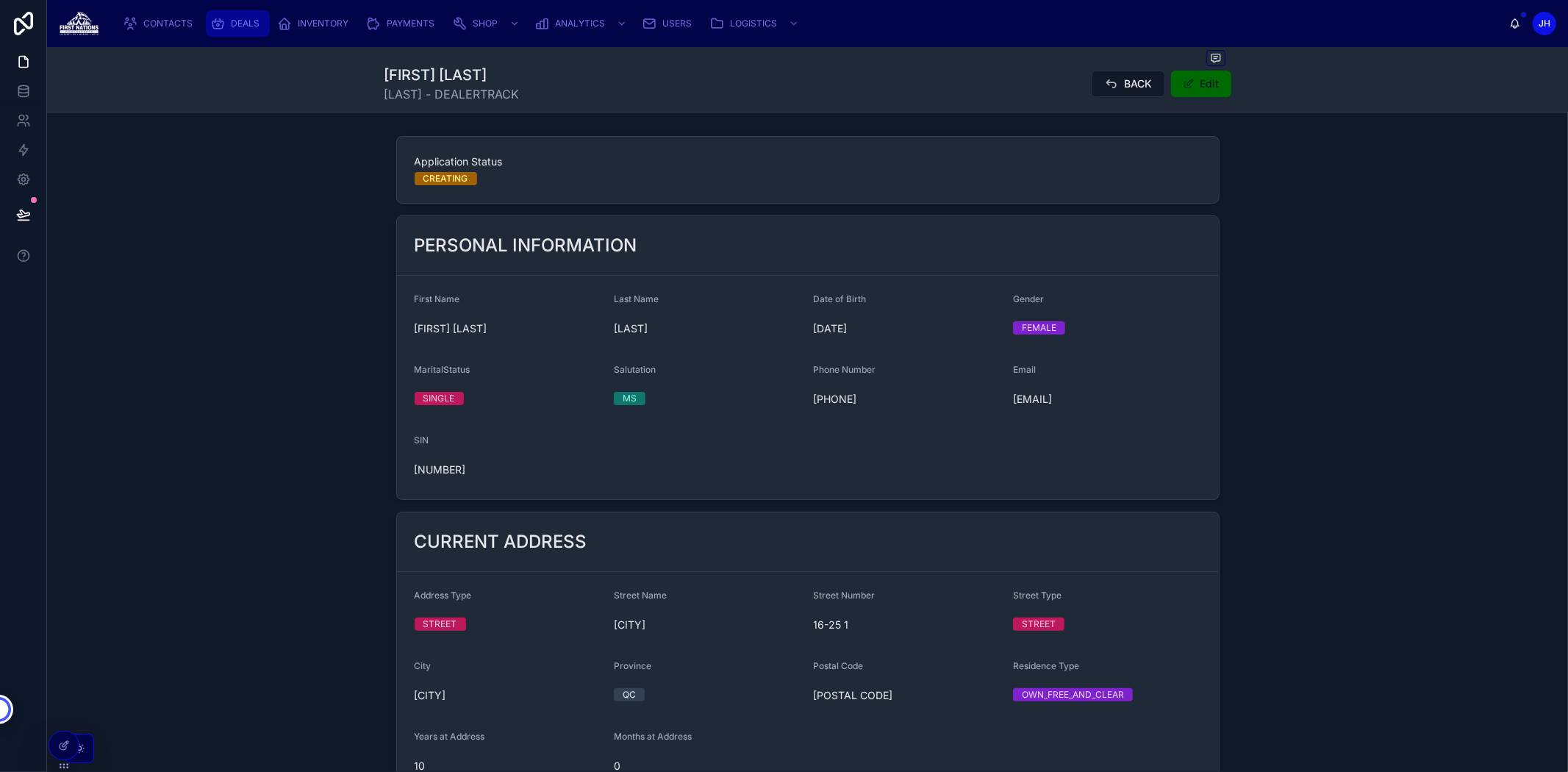 click on "DEALS" at bounding box center (245, 24) 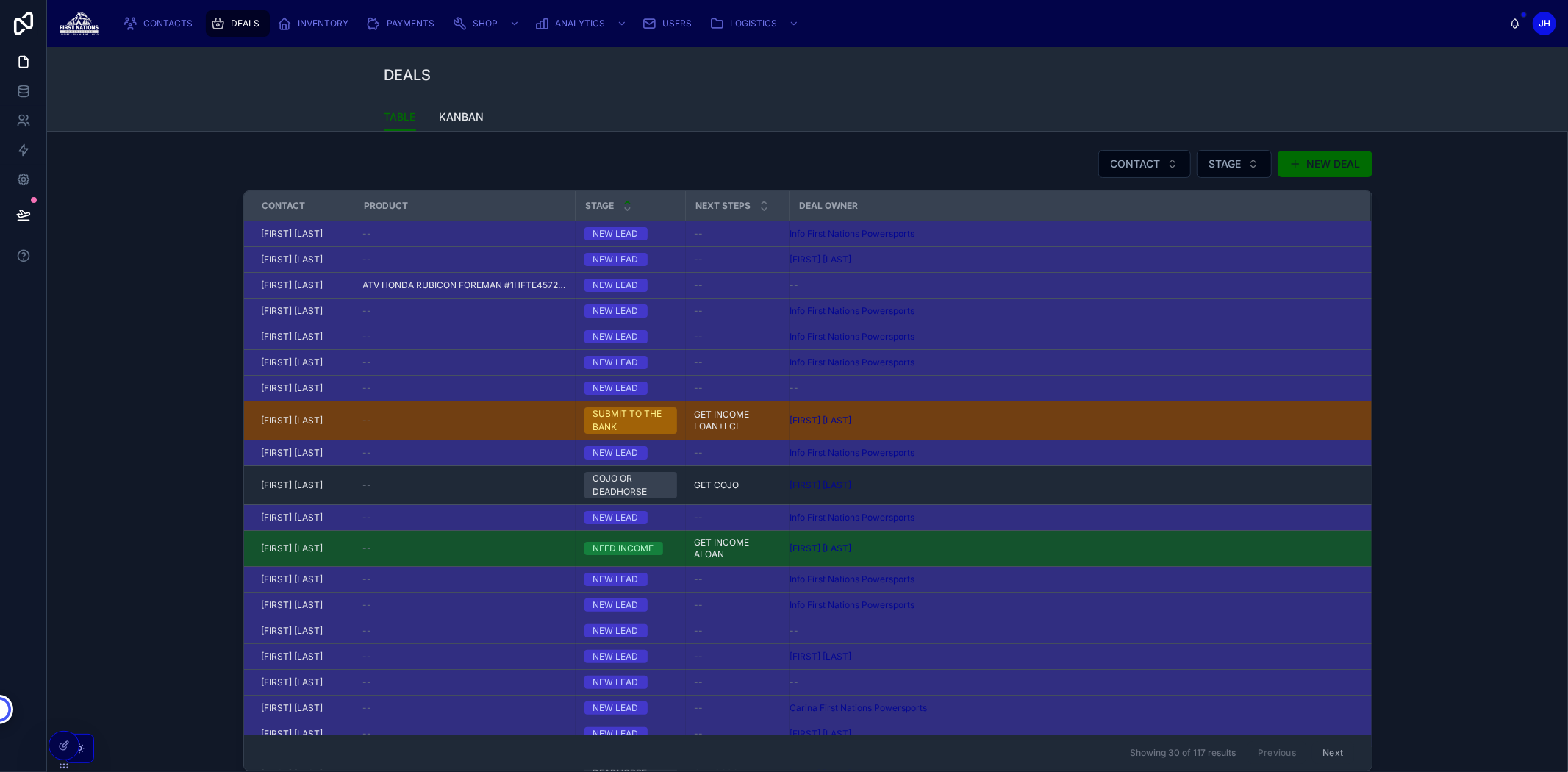 click at bounding box center (627, 206) 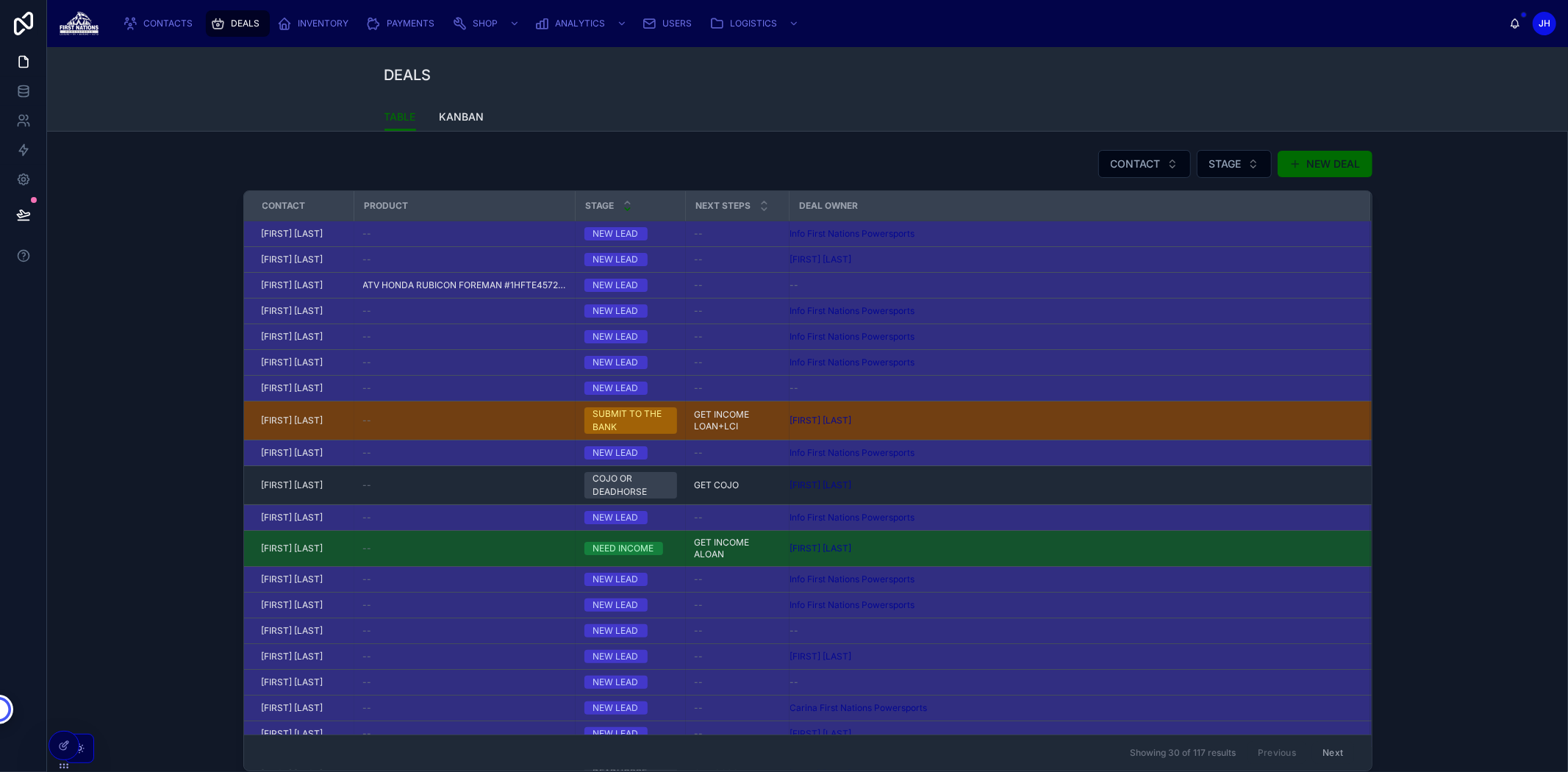 click 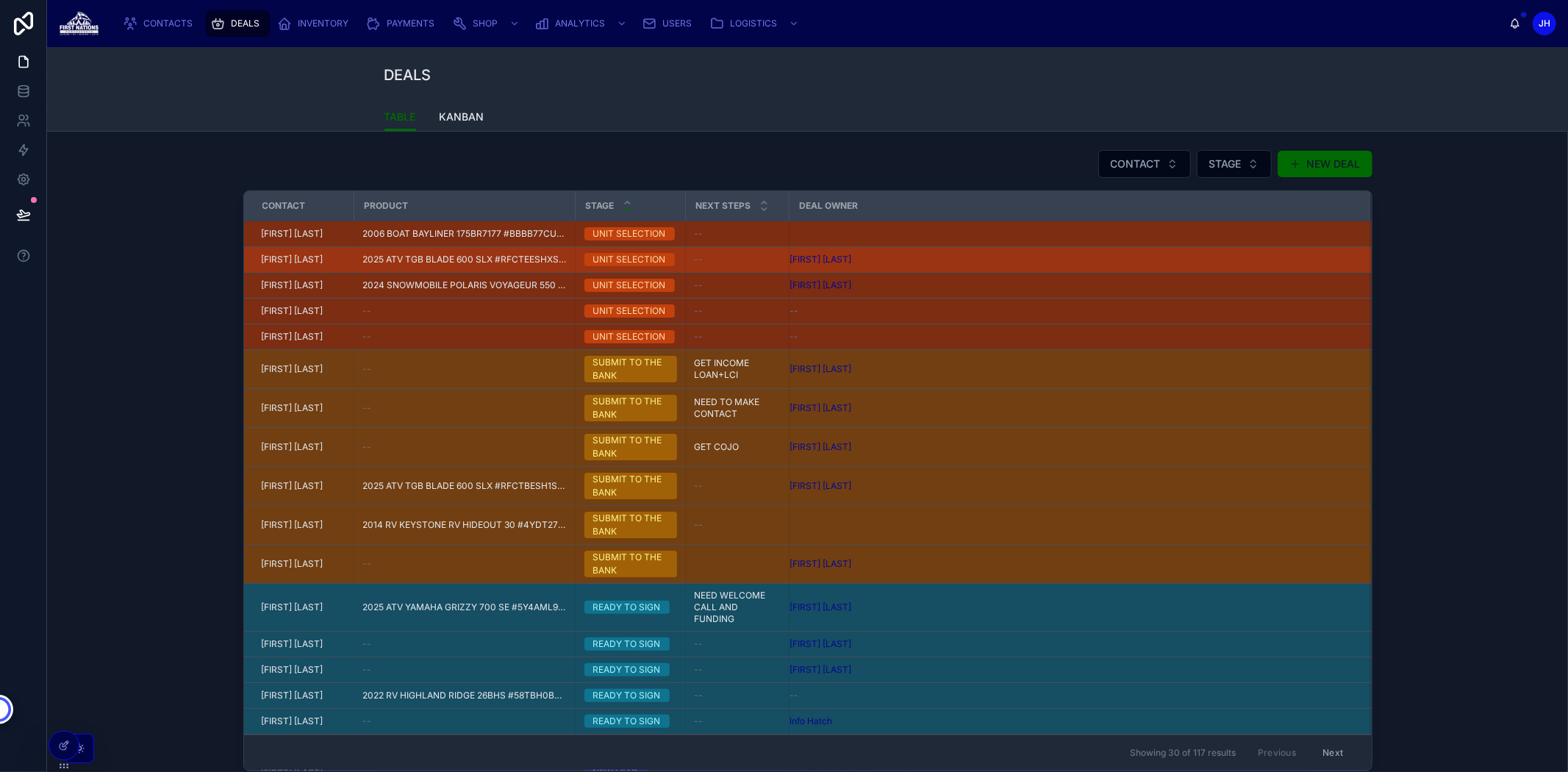 scroll, scrollTop: 359, scrollLeft: 0, axis: vertical 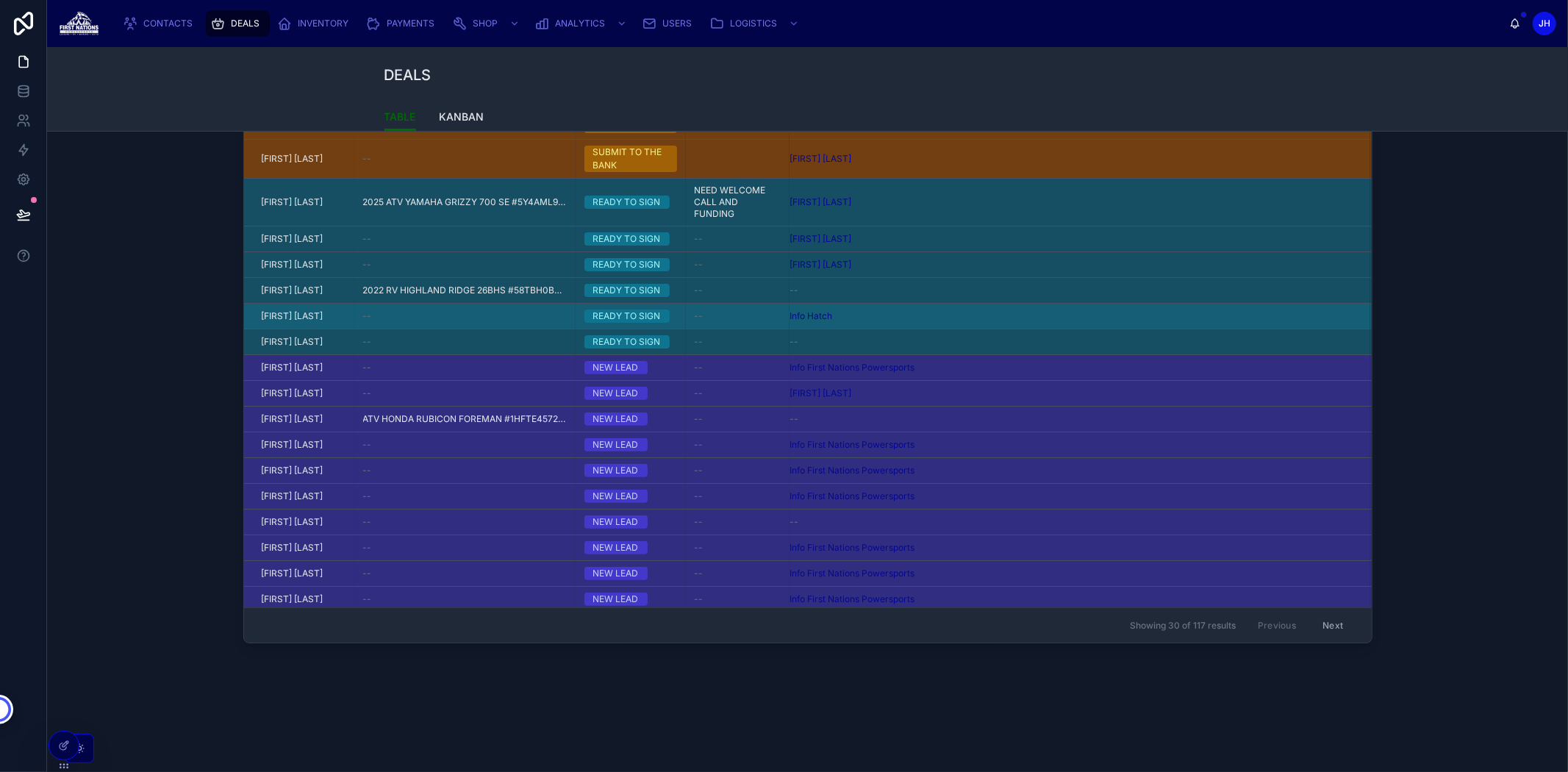click on "--" at bounding box center [465, 316] 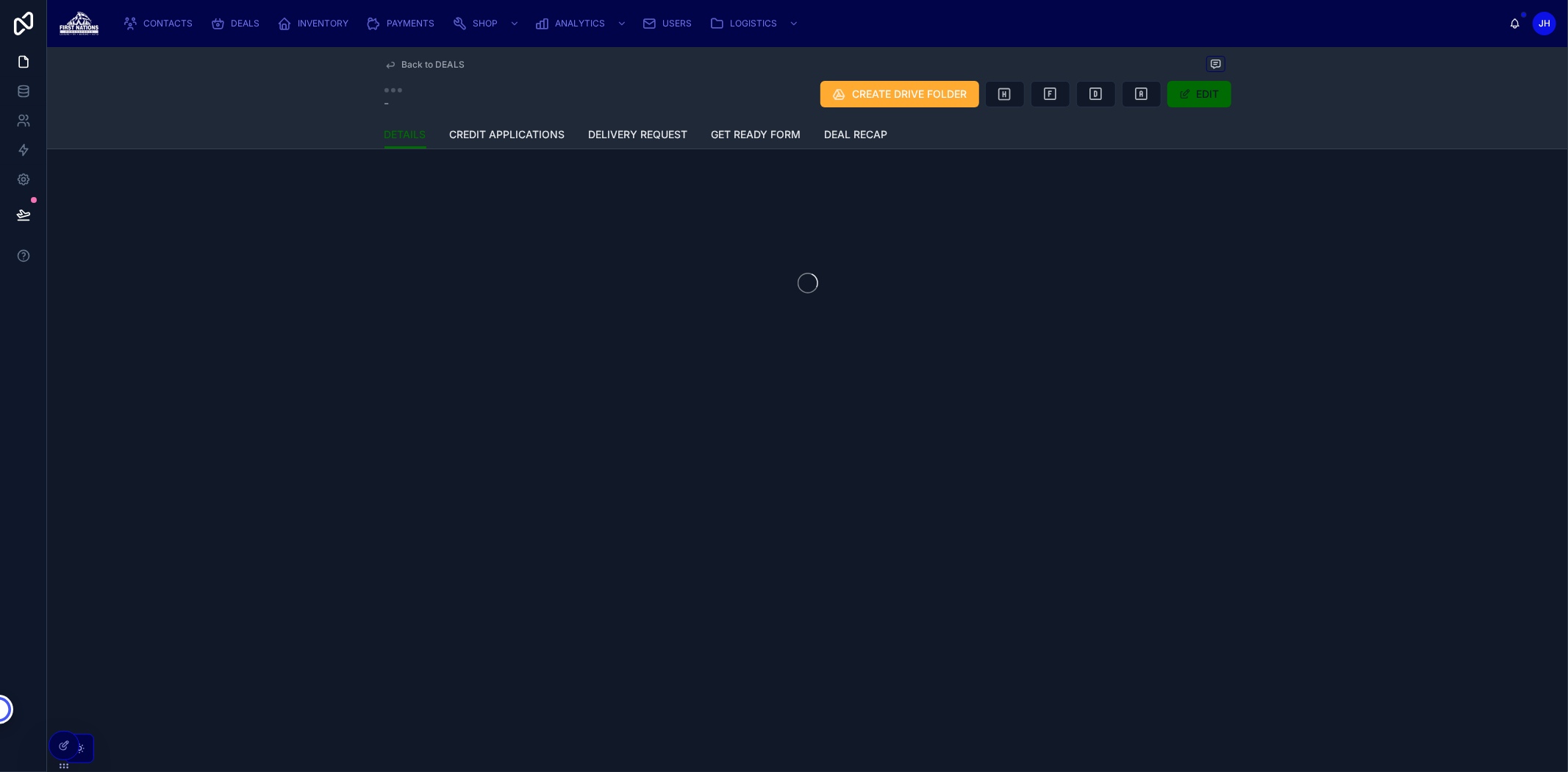 scroll, scrollTop: 0, scrollLeft: 0, axis: both 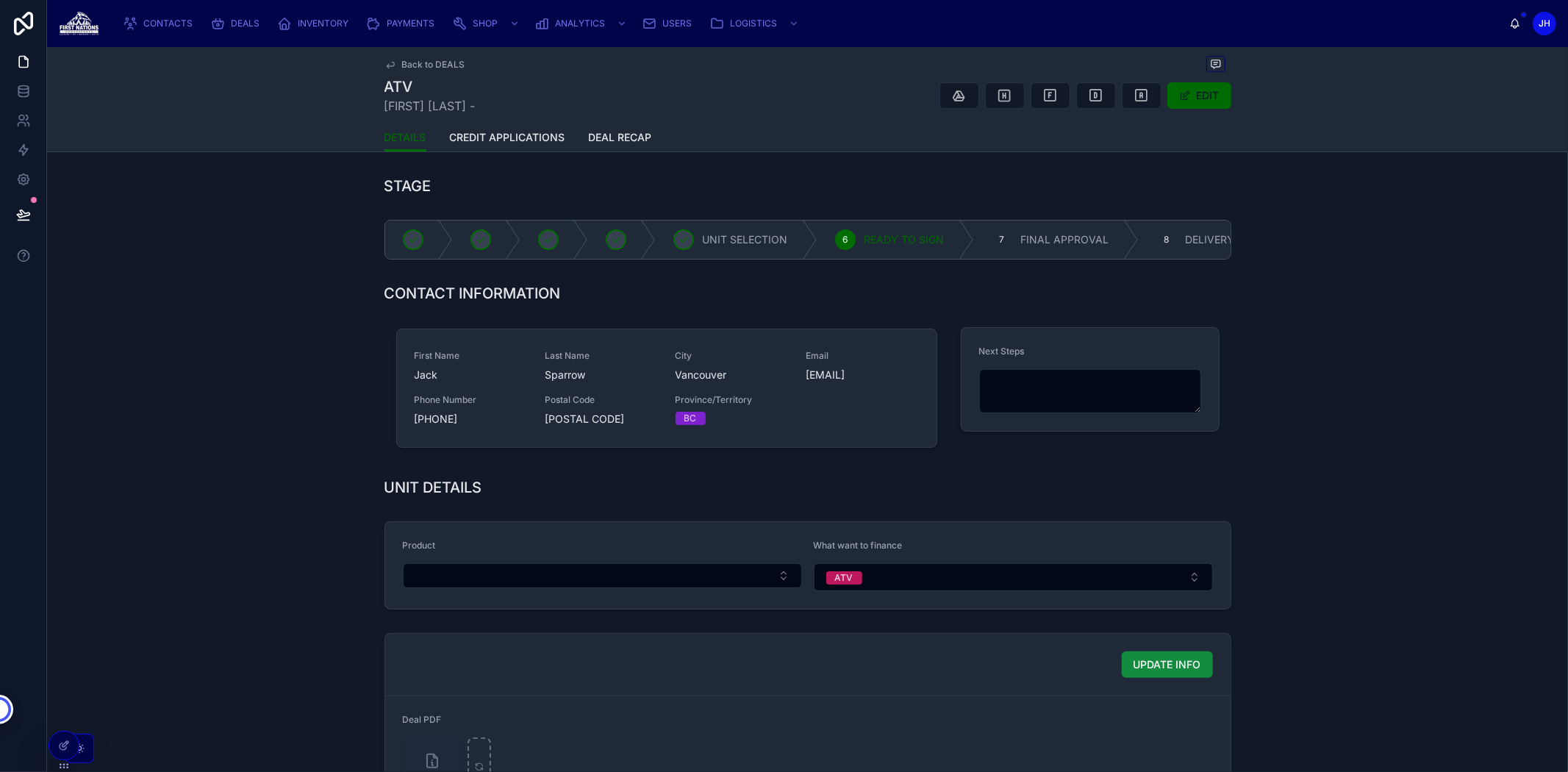 click on "Back to DEALS" at bounding box center [434, 65] 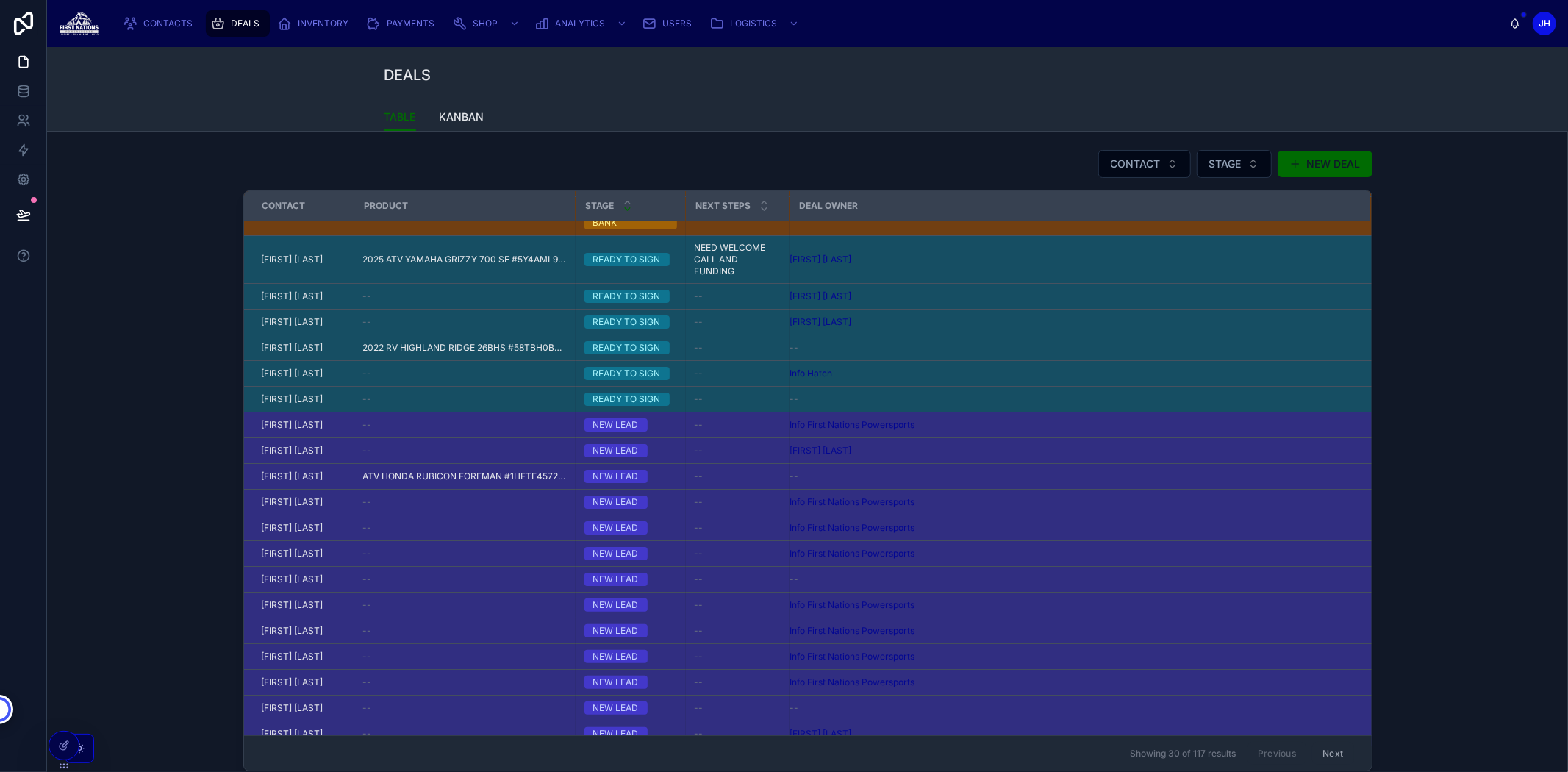 scroll, scrollTop: 359, scrollLeft: 0, axis: vertical 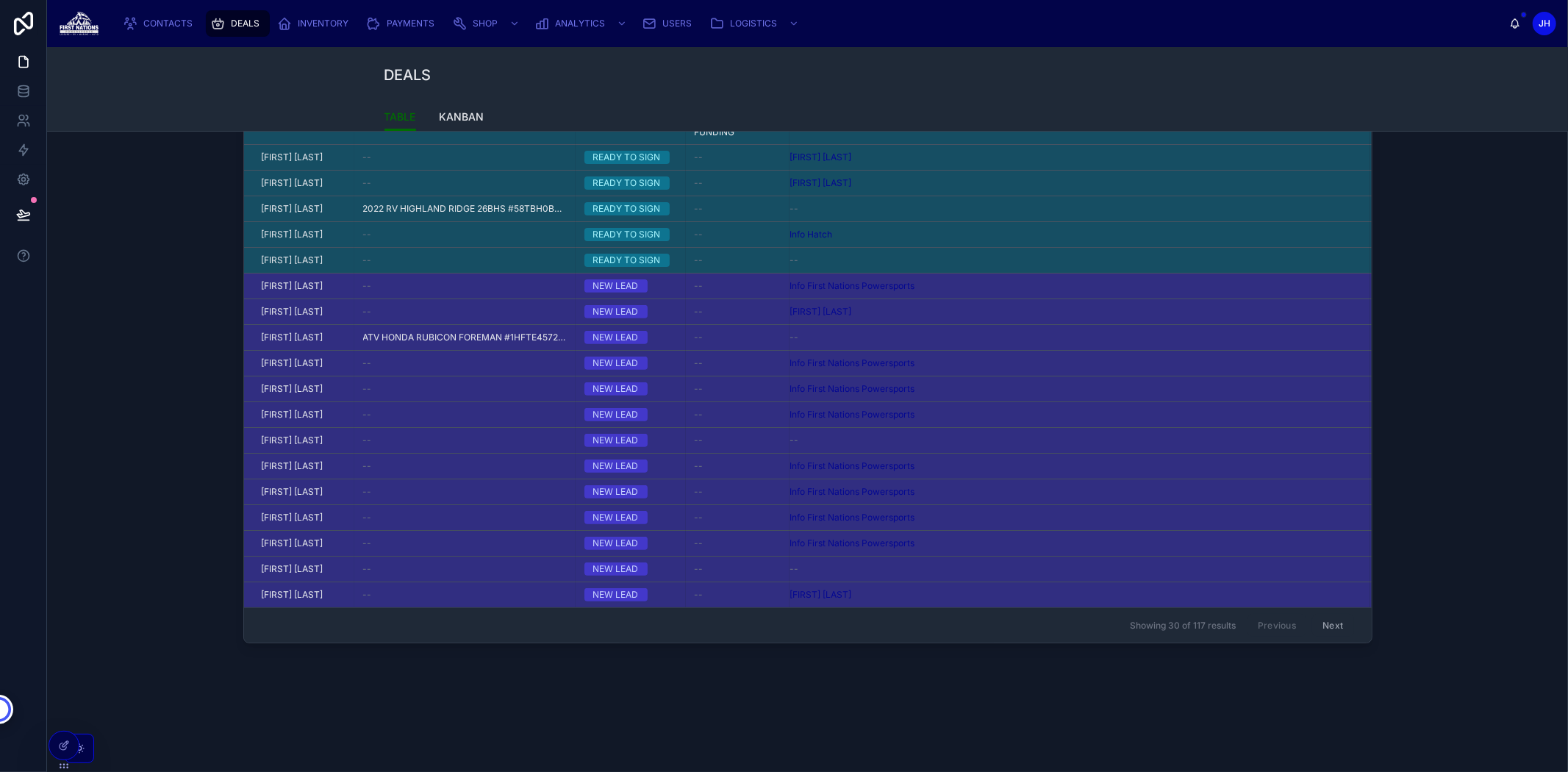 click on "Next" at bounding box center [1333, 625] 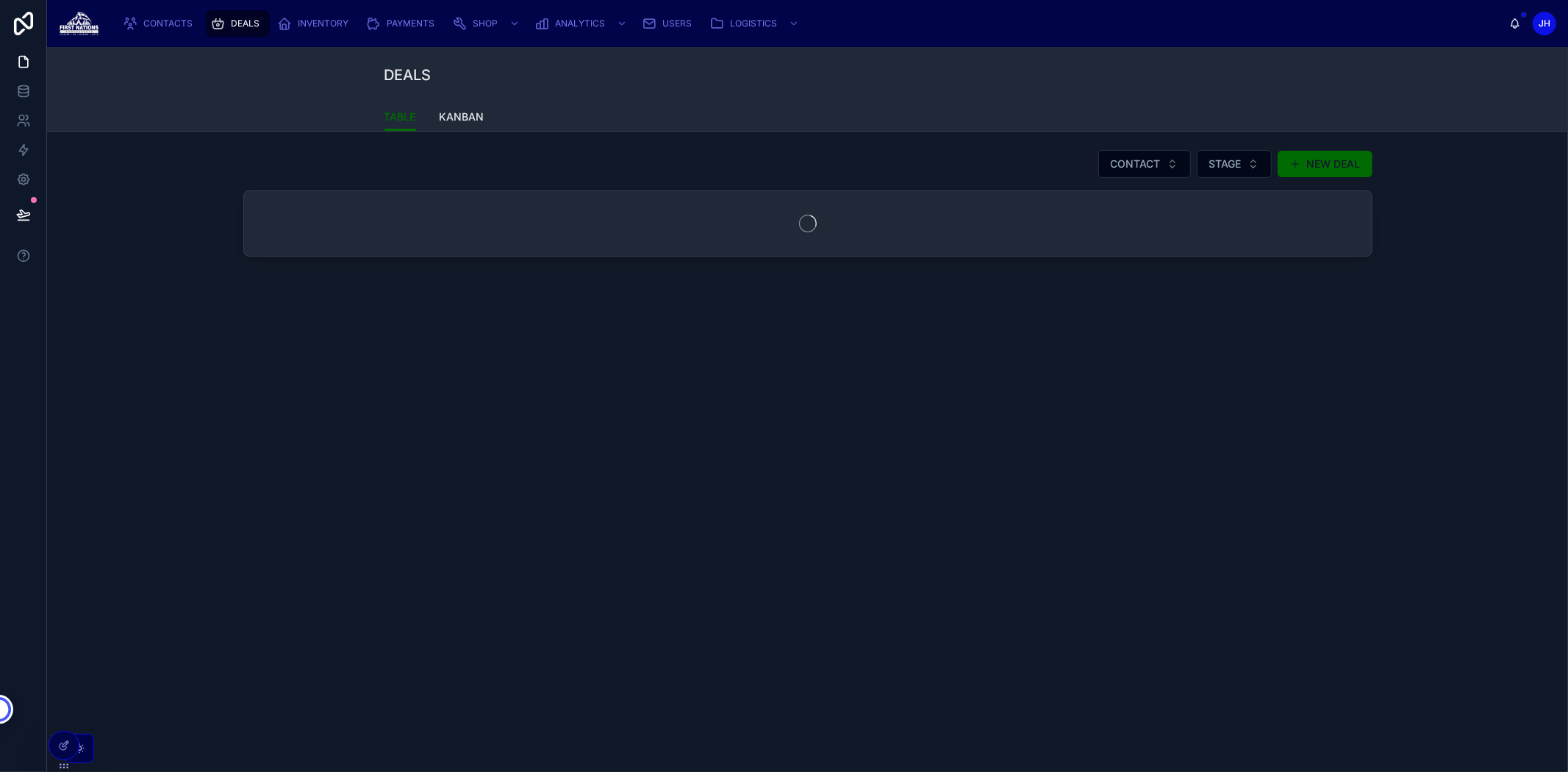 scroll, scrollTop: 0, scrollLeft: 0, axis: both 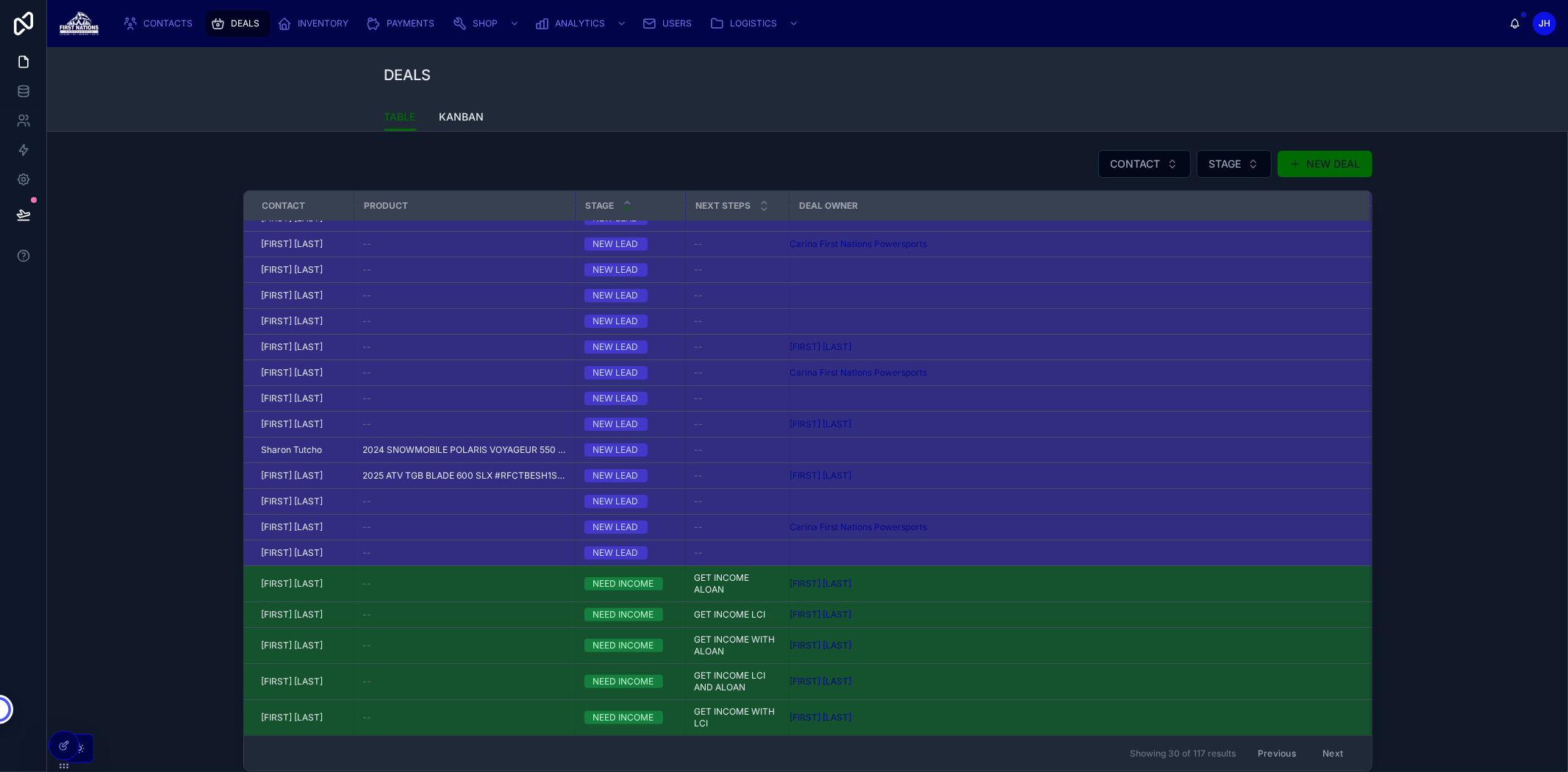 click on "Next" at bounding box center [1333, 753] 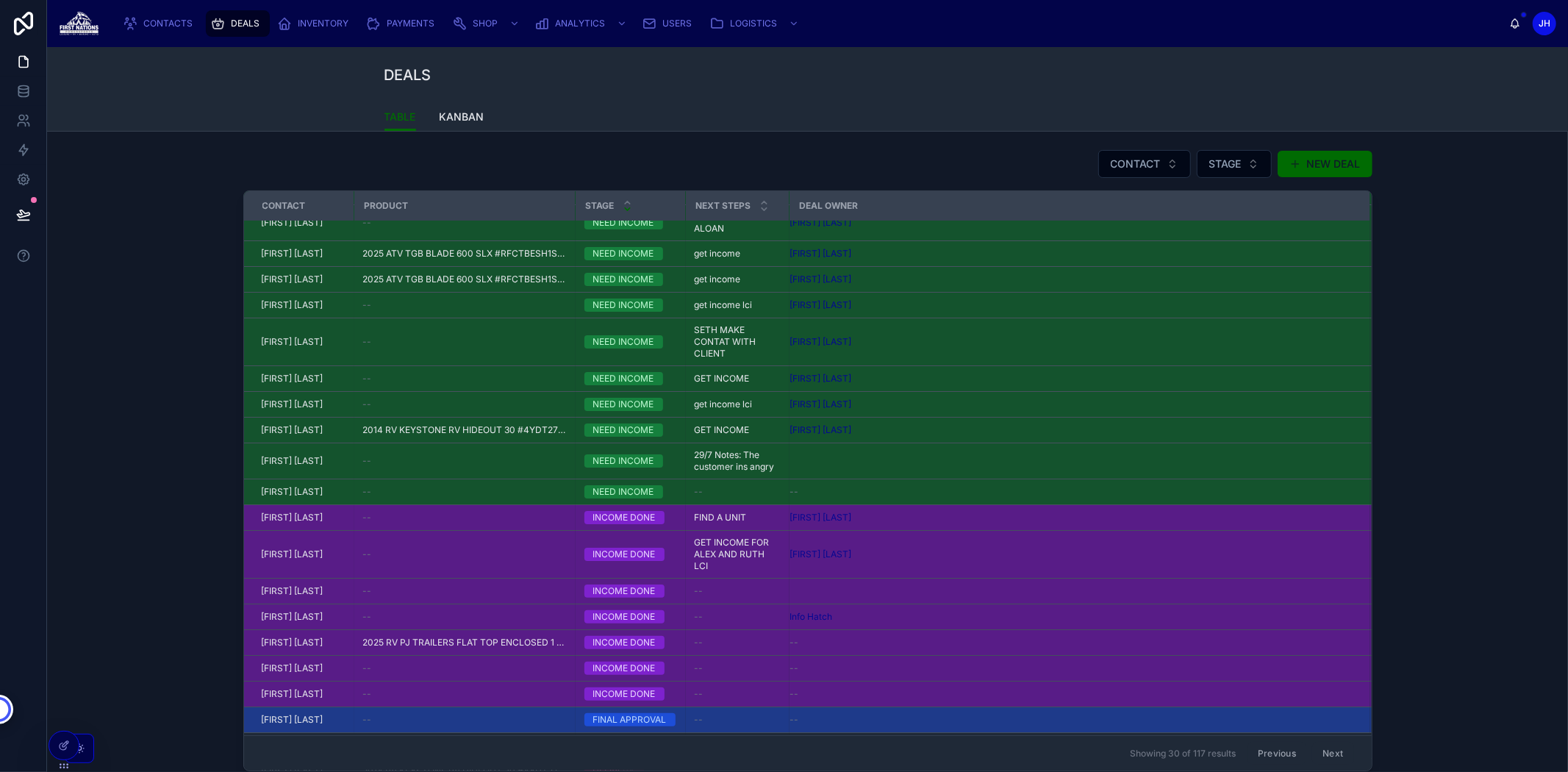 scroll, scrollTop: 332, scrollLeft: 0, axis: vertical 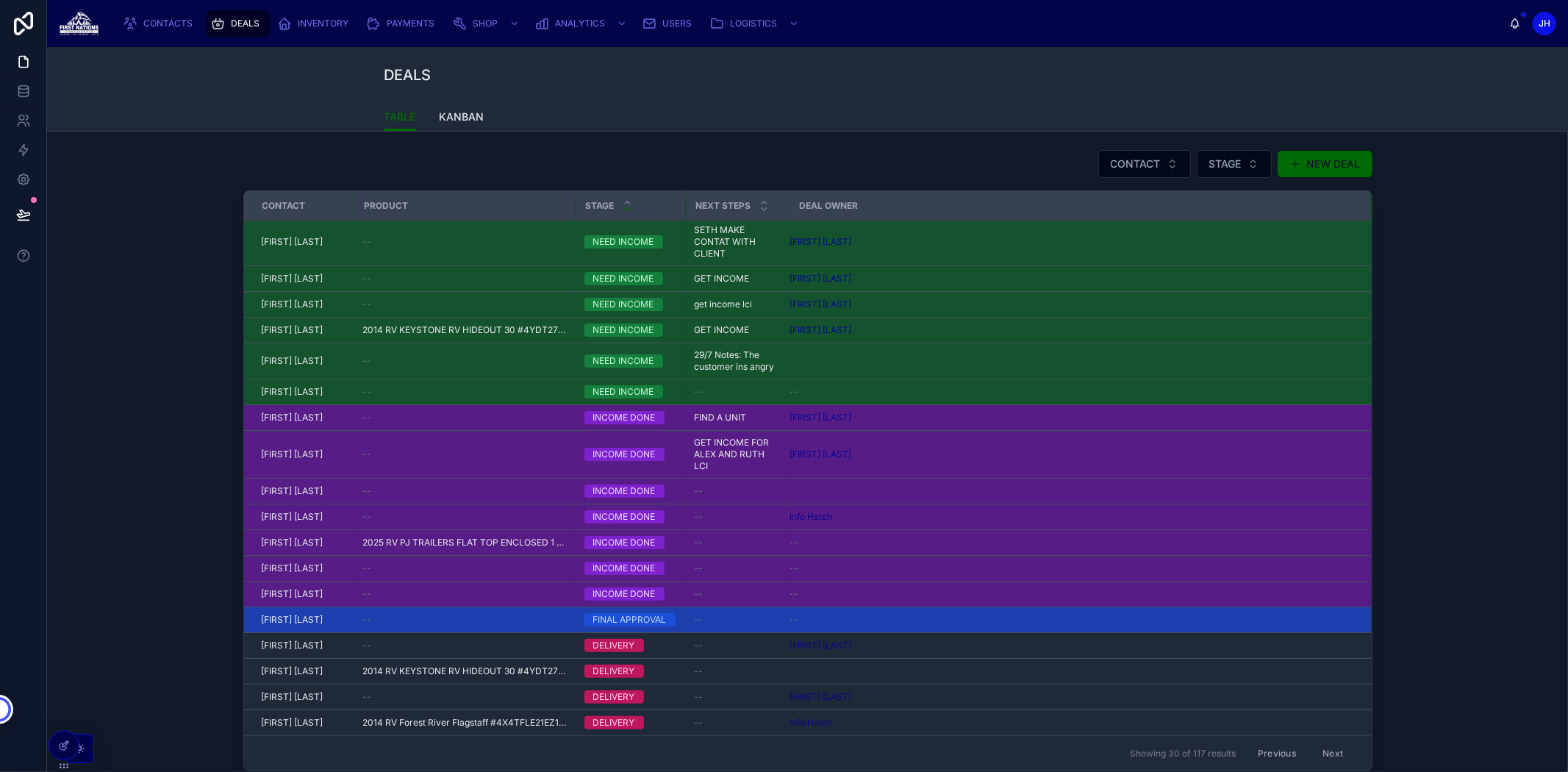 click on "--" at bounding box center (465, 620) 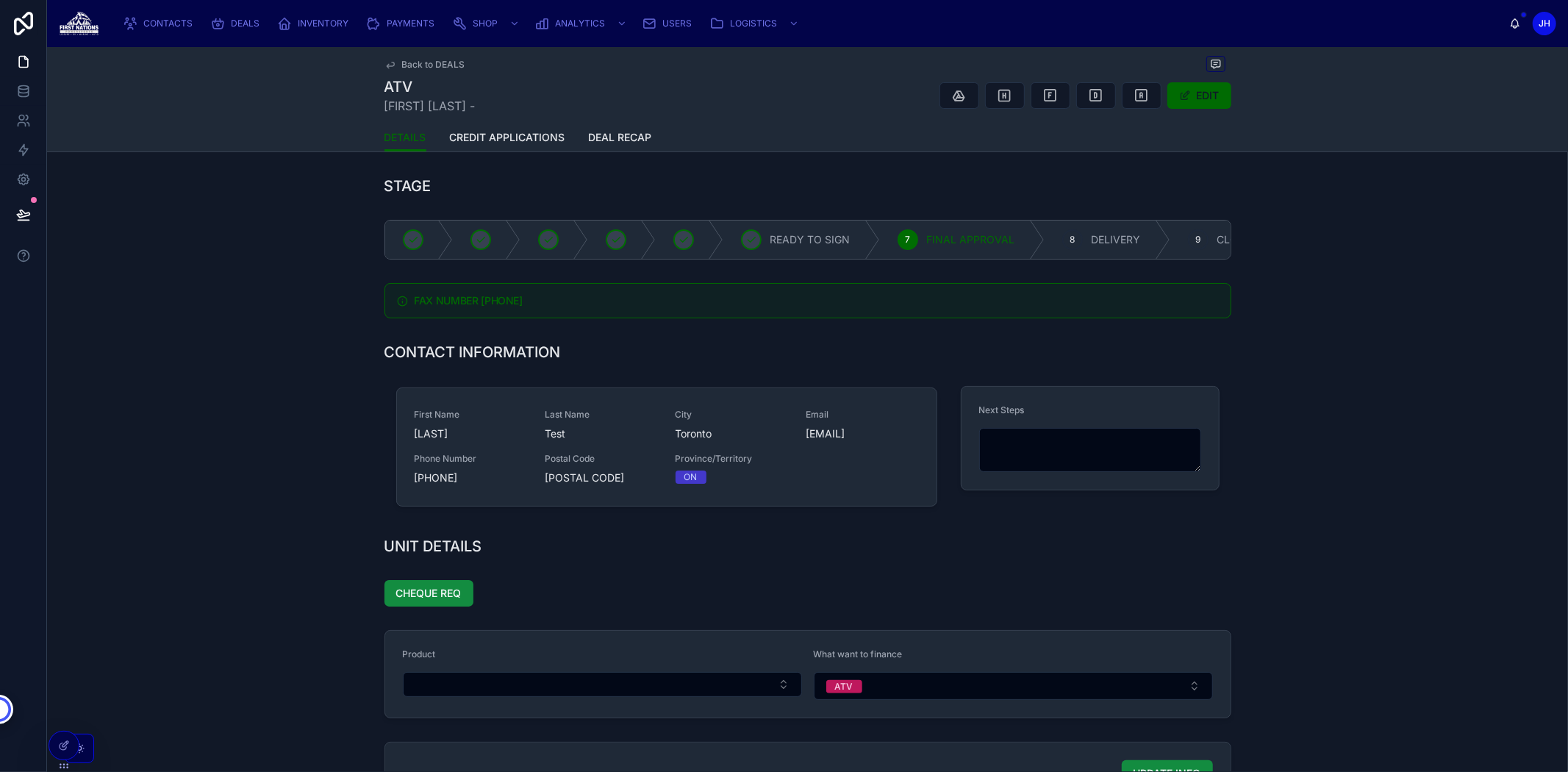 click on "Back to DEALS" at bounding box center [434, 65] 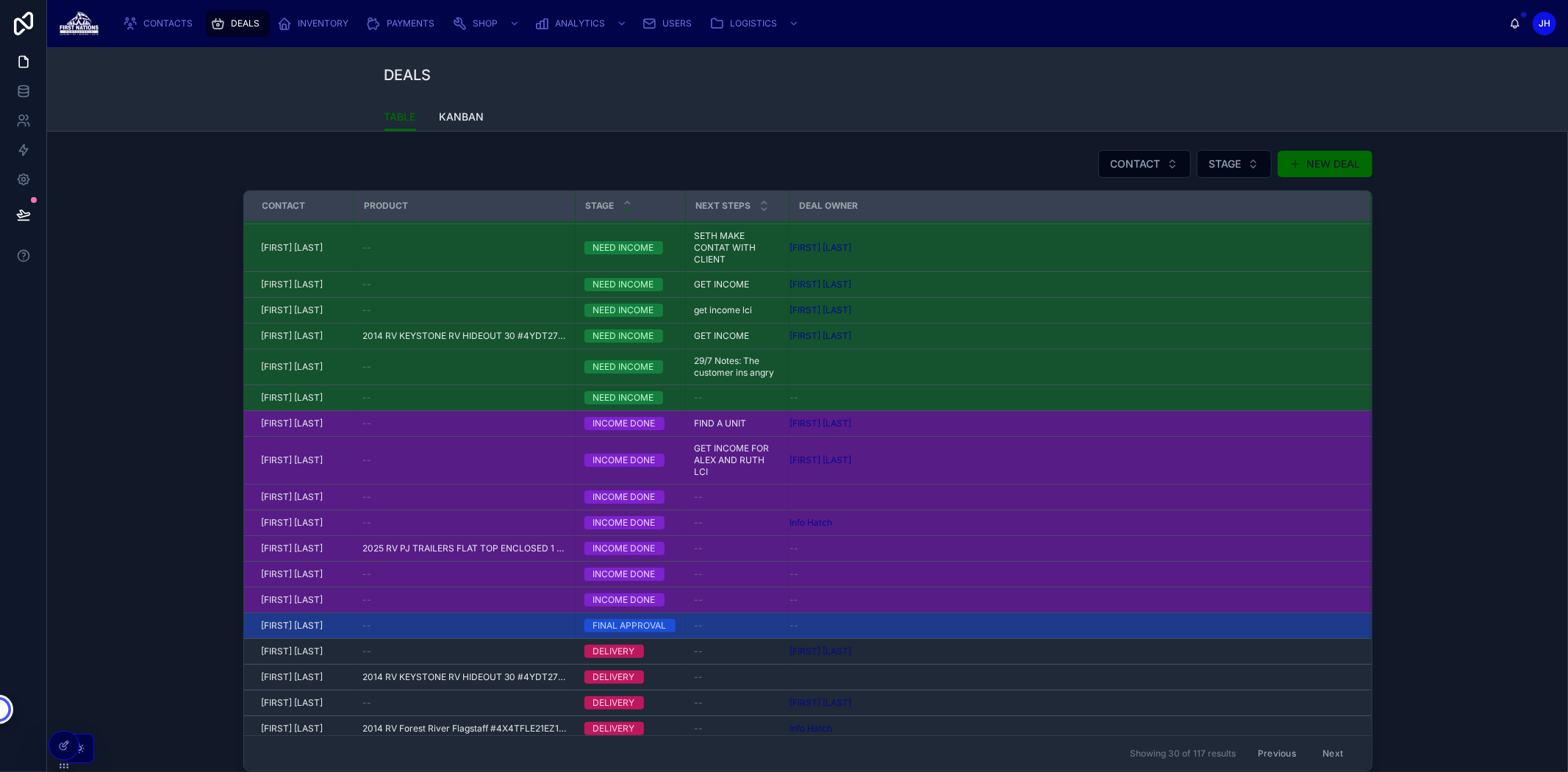 scroll, scrollTop: 332, scrollLeft: 0, axis: vertical 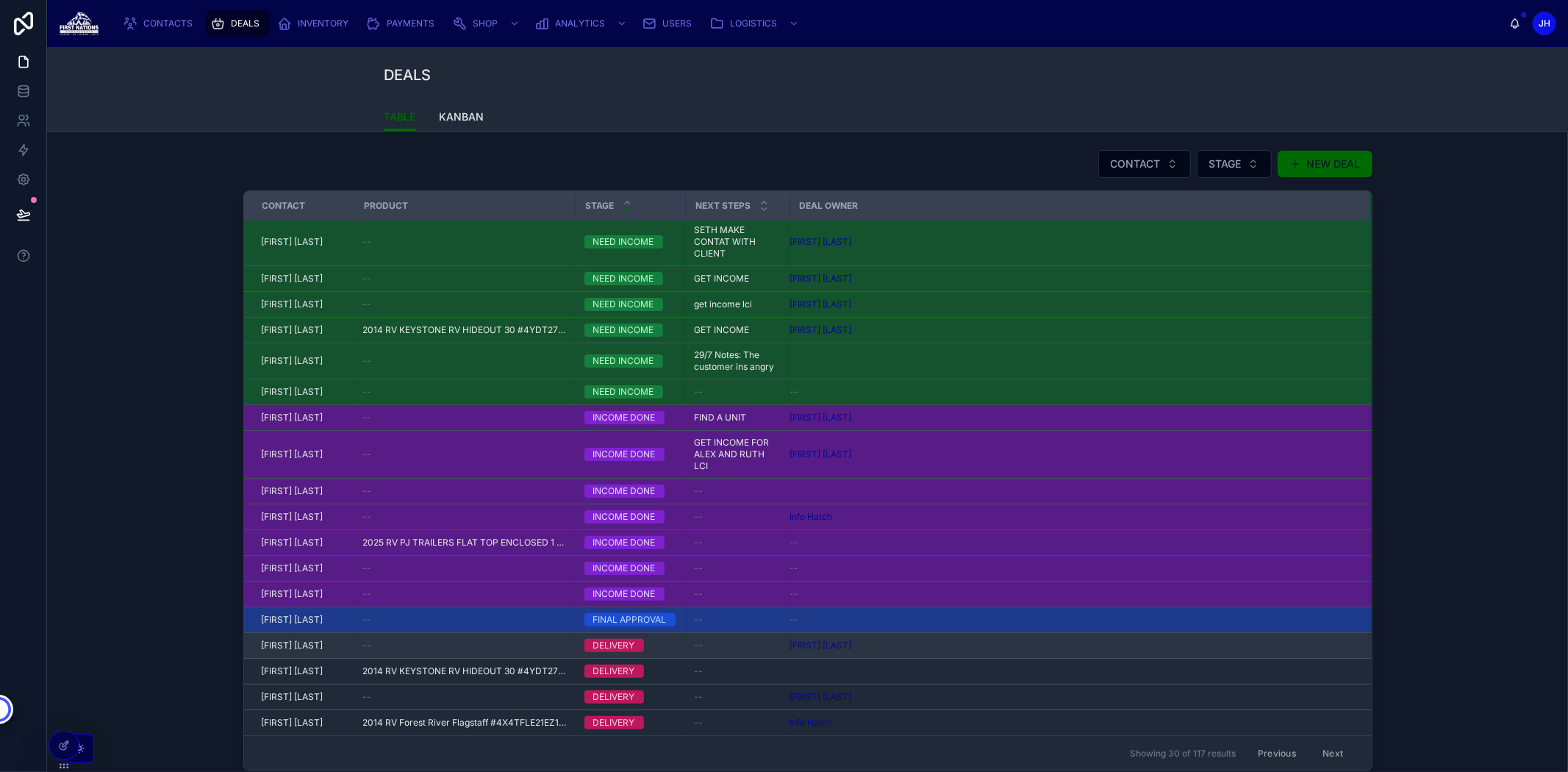 click on "DELIVERY" at bounding box center (614, 646) 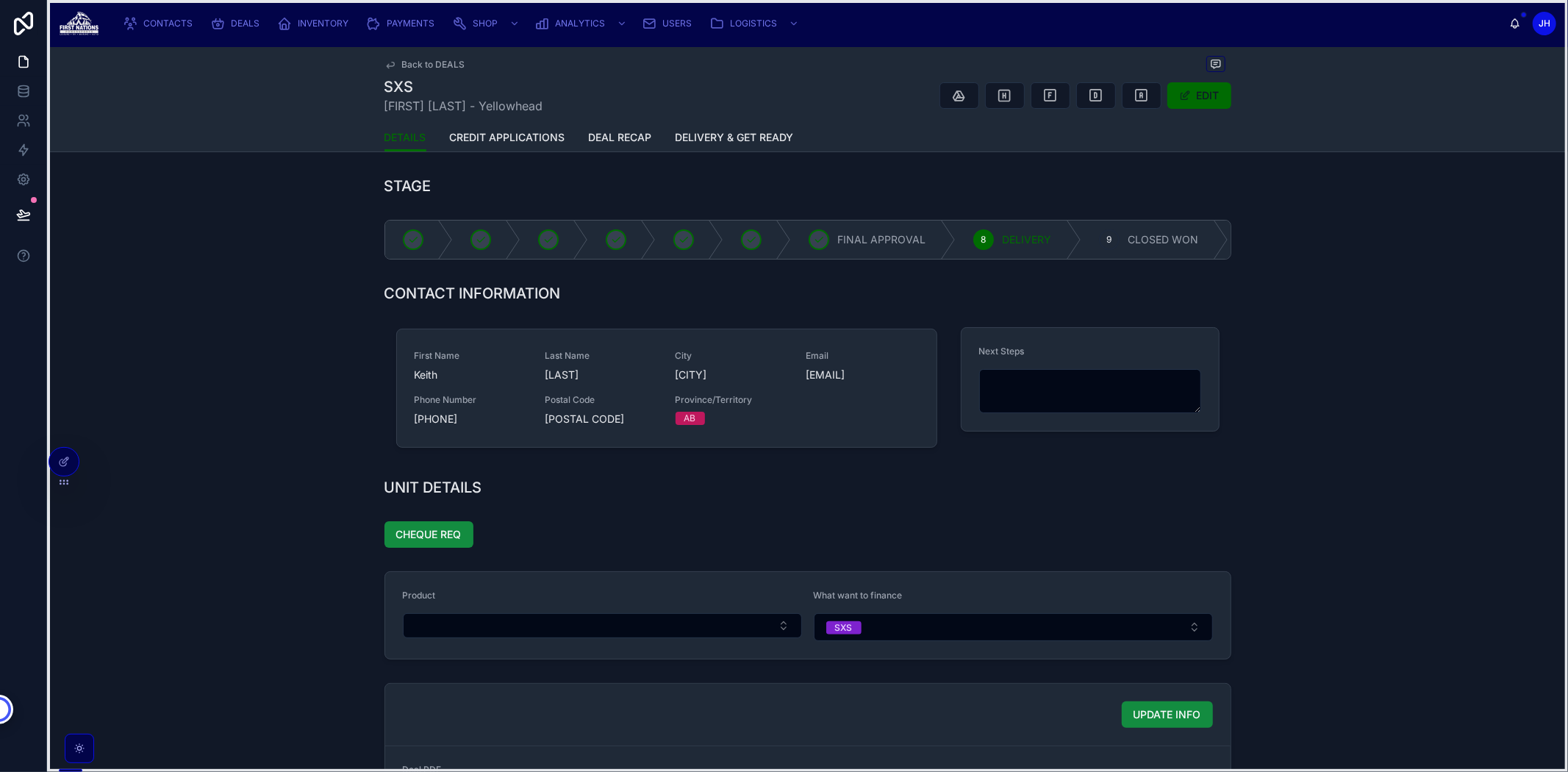 drag, startPoint x: 60, startPoint y: 765, endPoint x: 60, endPoint y: 690, distance: 75 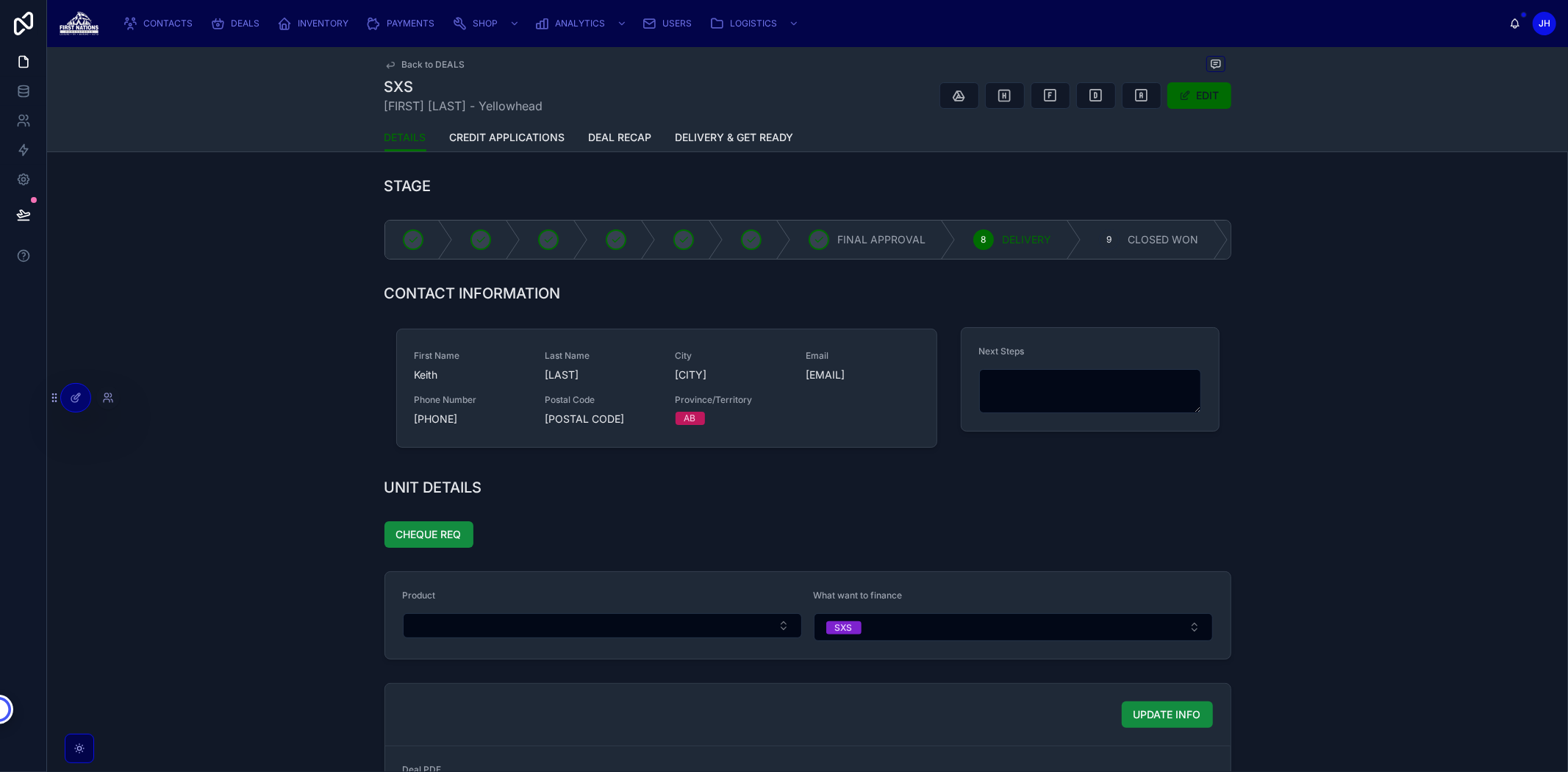 click on "CONTACTS DEALS INVENTORY PAYMENTS SHOP ANALYTICS USERS LOGISTICS JH Jennifer Hatch Back to DEALS SXS Keith Denoncourt - Yellowhead EDIT DETAILS DETAILS CREDIT APPLICATIONS DEAL RECAP DELIVERY & GET READY STAGE FINAL APPROVAL 8 DELIVERY 9 CLOSED WON 10 HELP TO TRY AND GET AHOLD OF 11 DEAL LOST 12 ANY LANGUAGE BARRIER ARE BOLDED 13 COJO OR DEADHORSE CONTACT INFORMATION First Name Keith Last Name Denoncourt City CANYON CREEK Email kadenoncourt@gmail.com Phone Number 780-369-2397 Postal Code T0G 0M0 Province/Territory AB Next Steps UNIT DETAILS CHEQUE REQ Product What want to finance SXS UPDATE INFO Deal PDF" at bounding box center [807, 386] 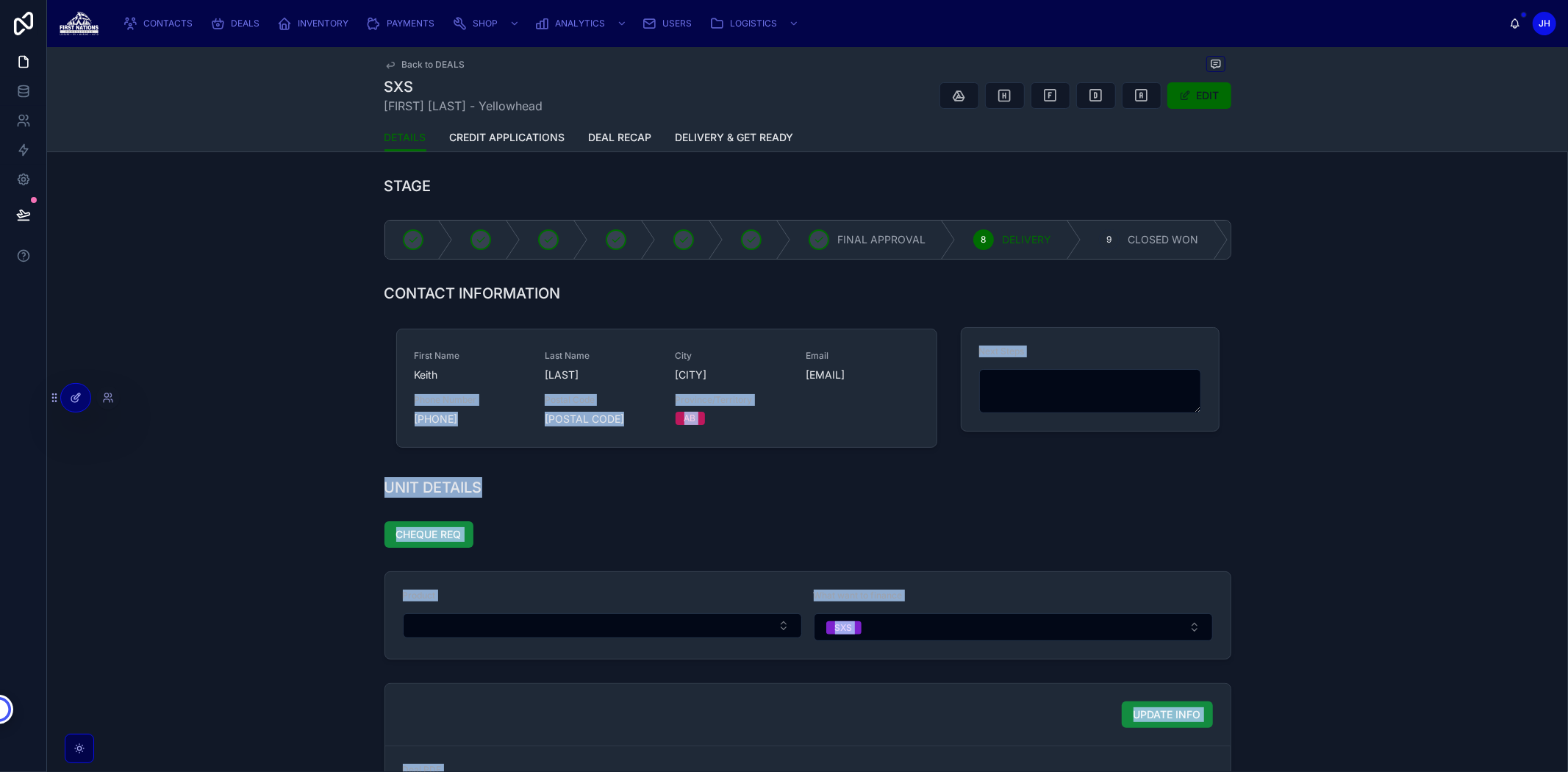 click 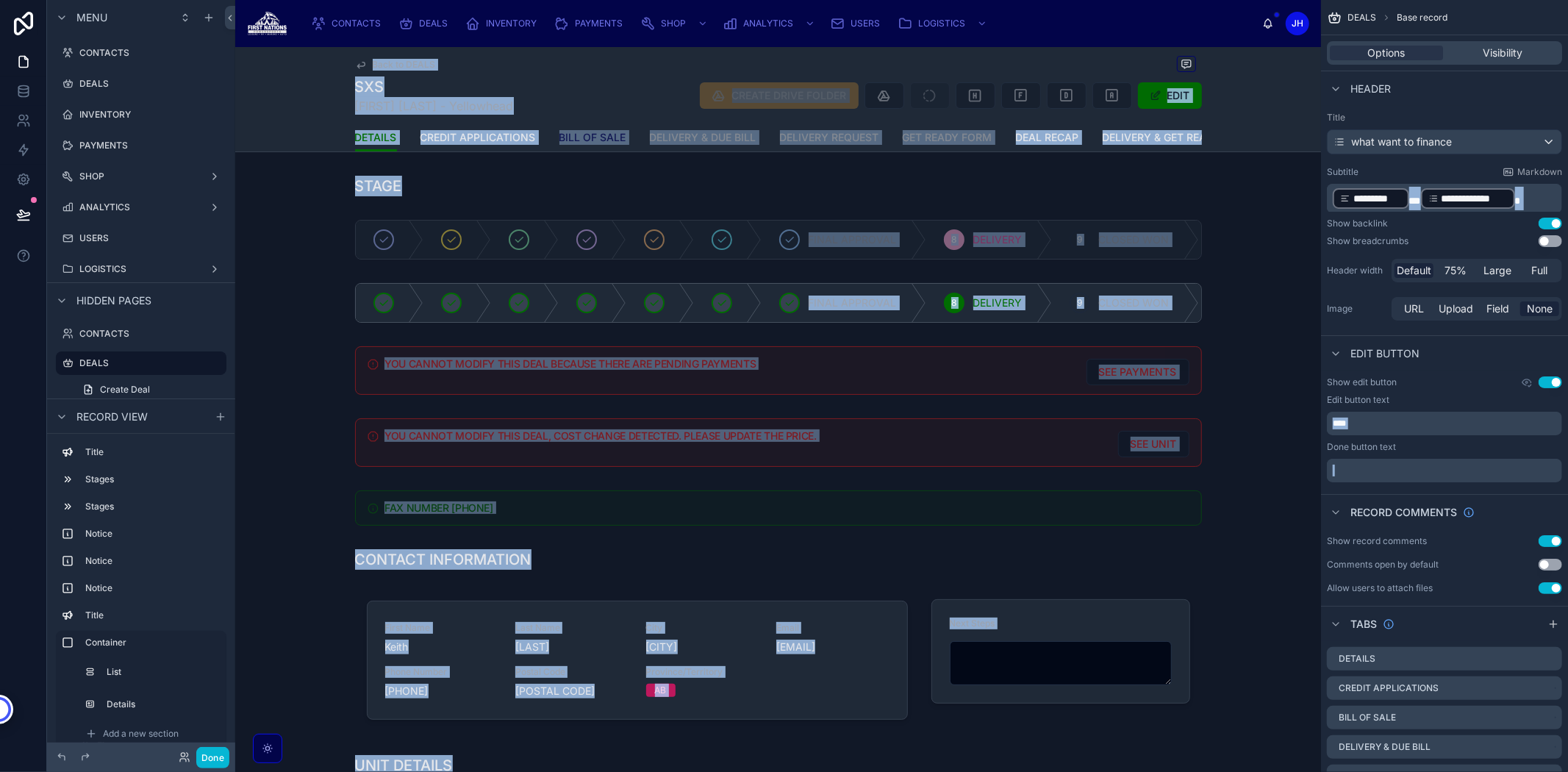 click on "BILL OF SALE" at bounding box center (593, 137) 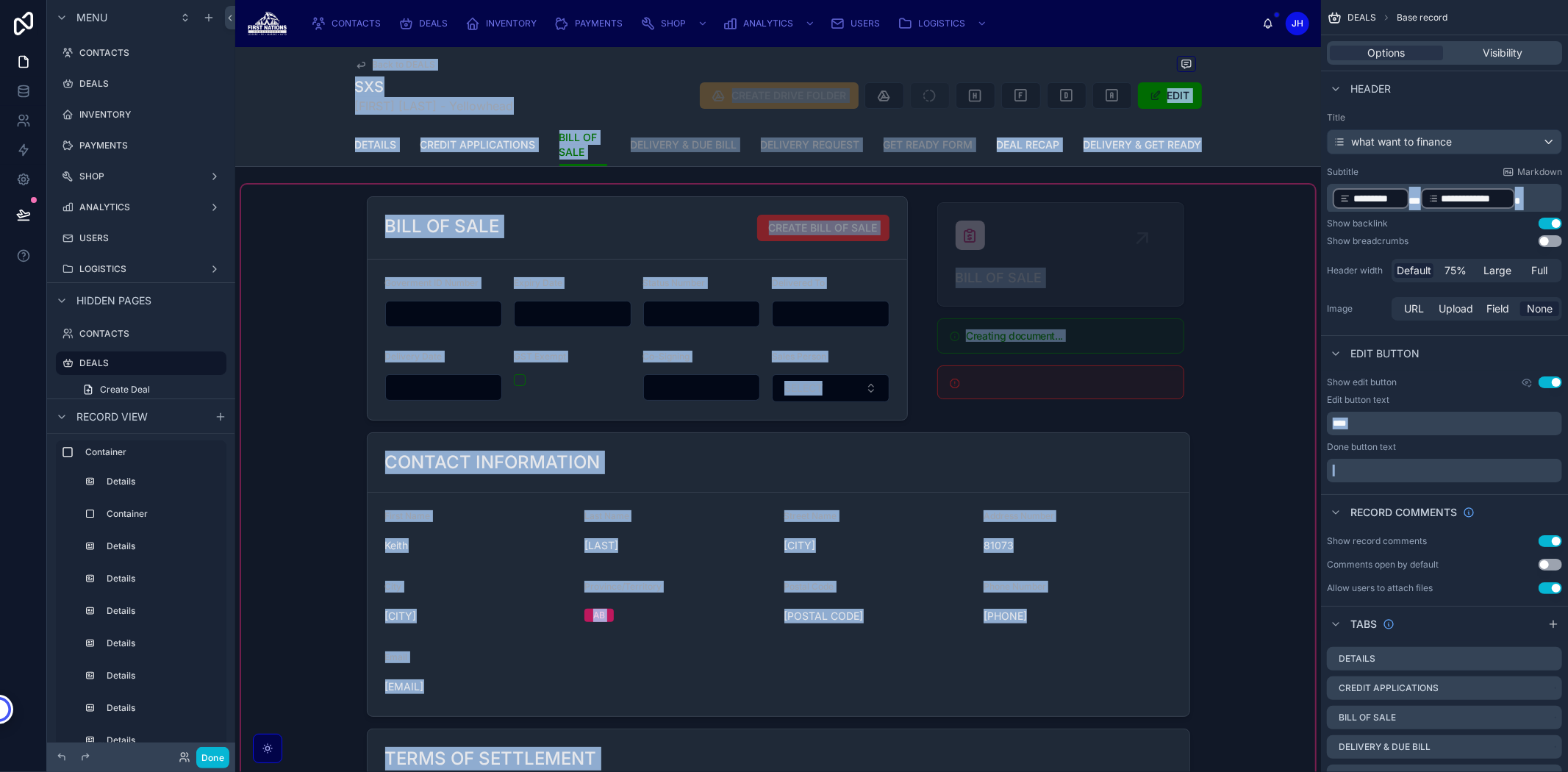 click at bounding box center [778, 1143] 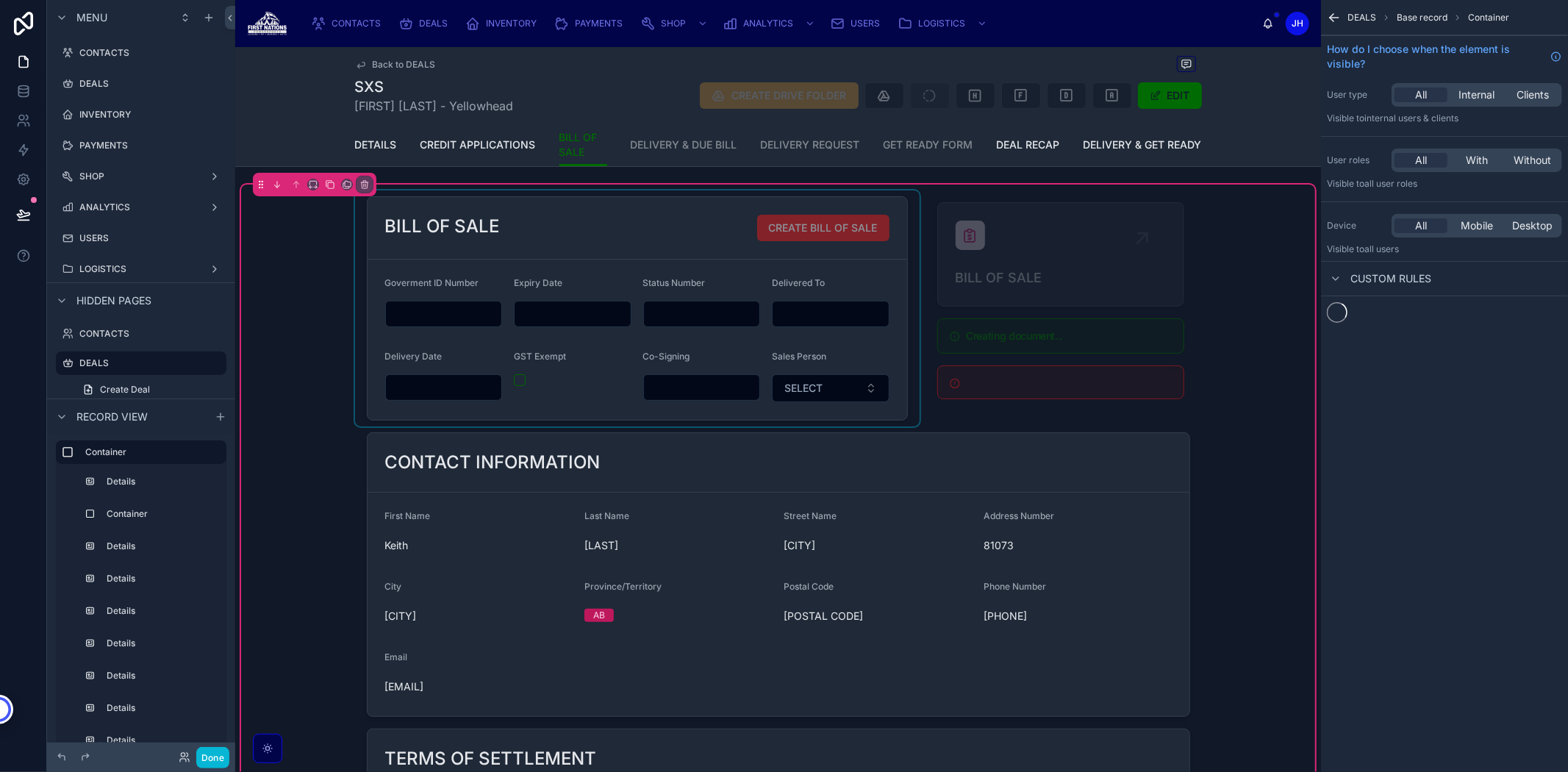 click at bounding box center (637, 308) 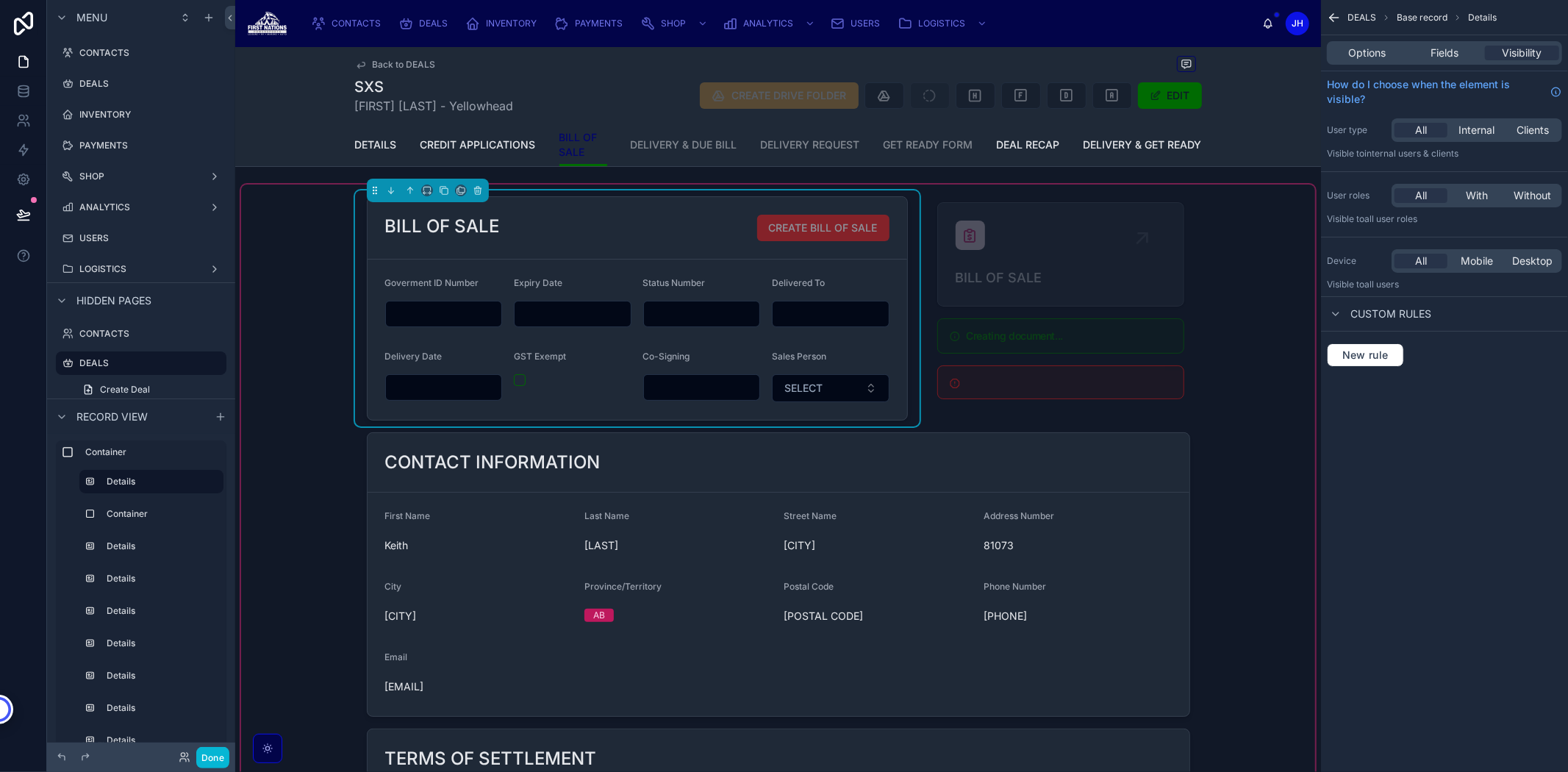 click on "BILL OF SALE" at bounding box center [583, 145] 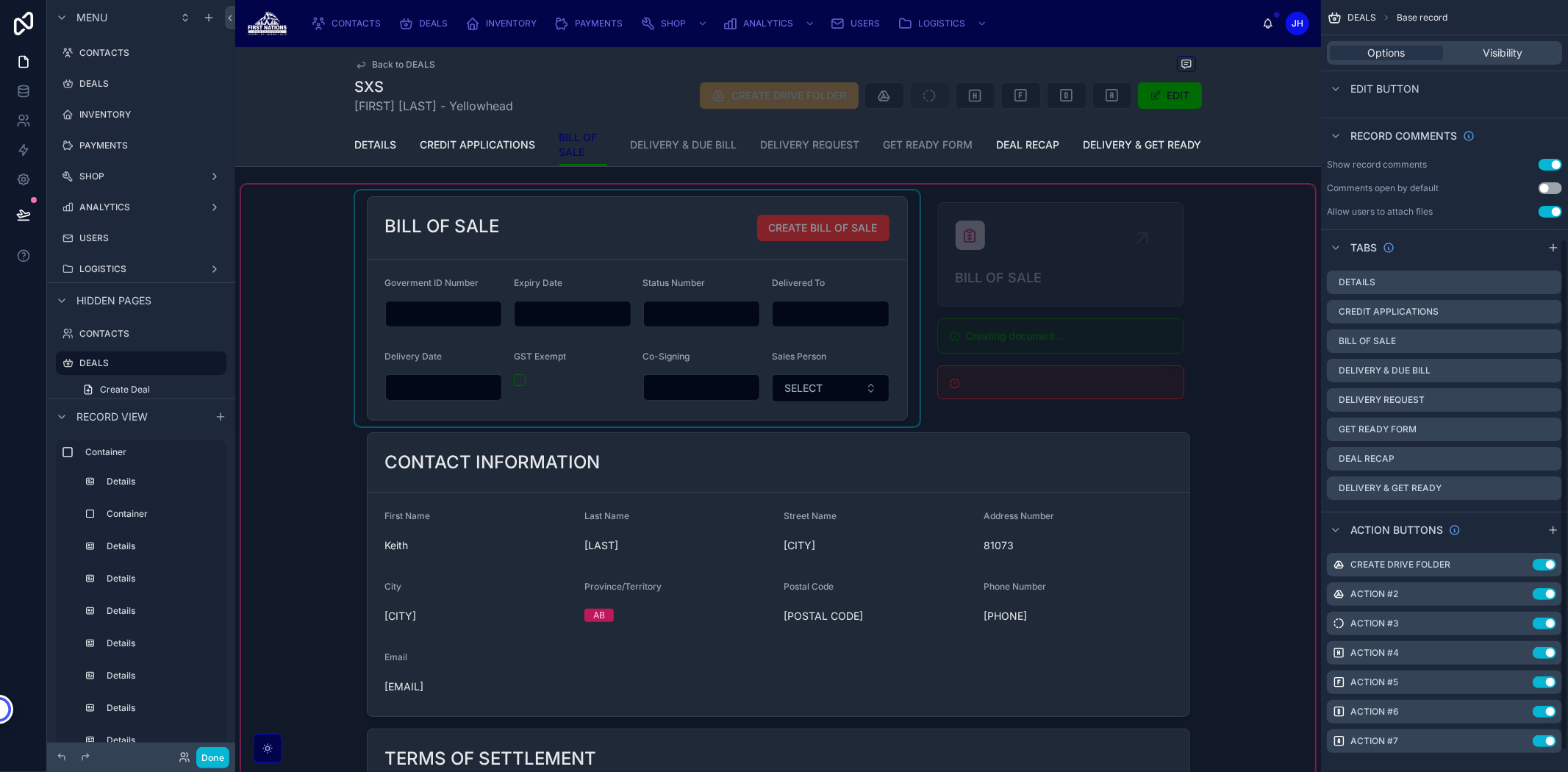 scroll, scrollTop: 392, scrollLeft: 0, axis: vertical 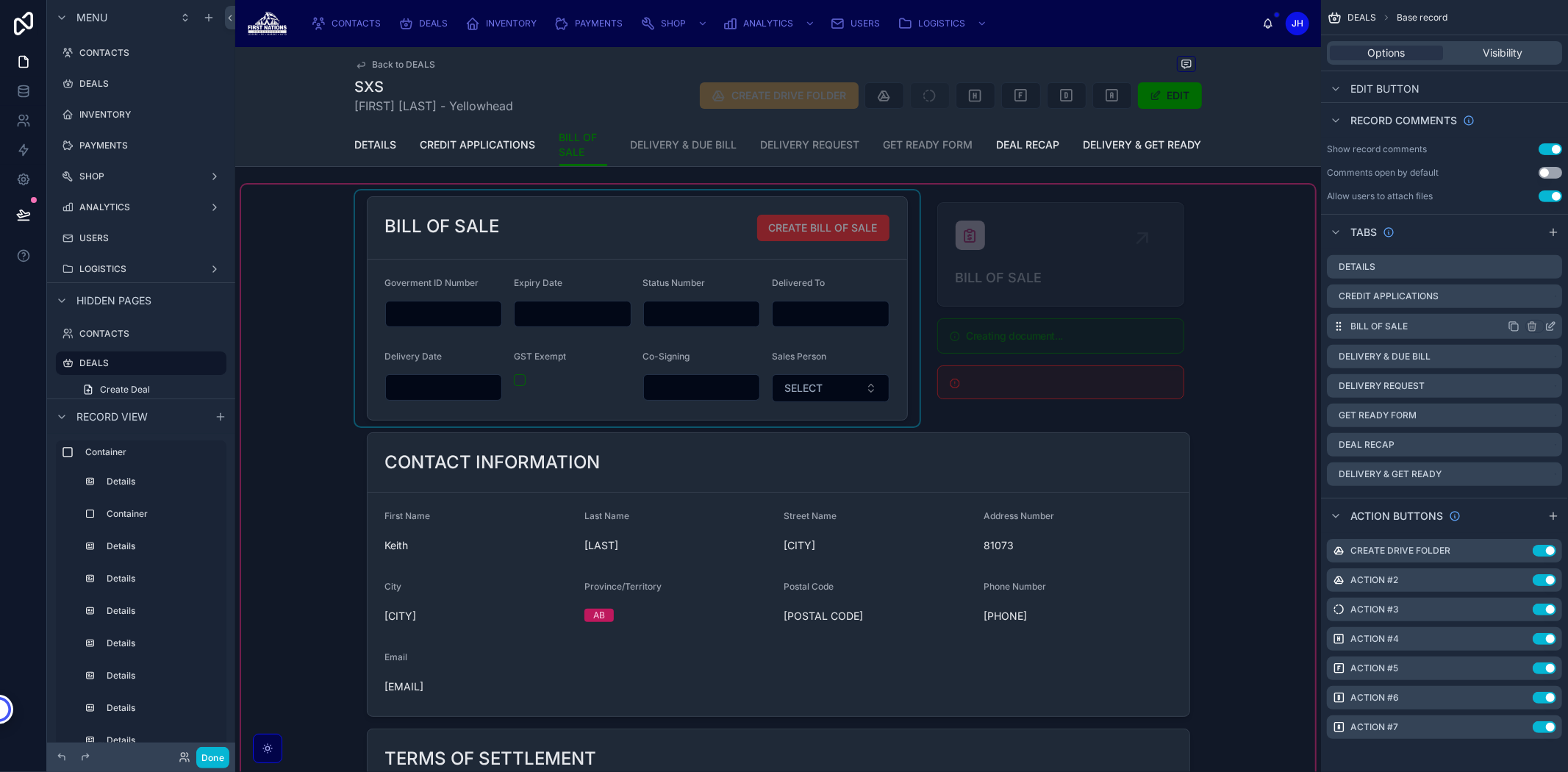 click 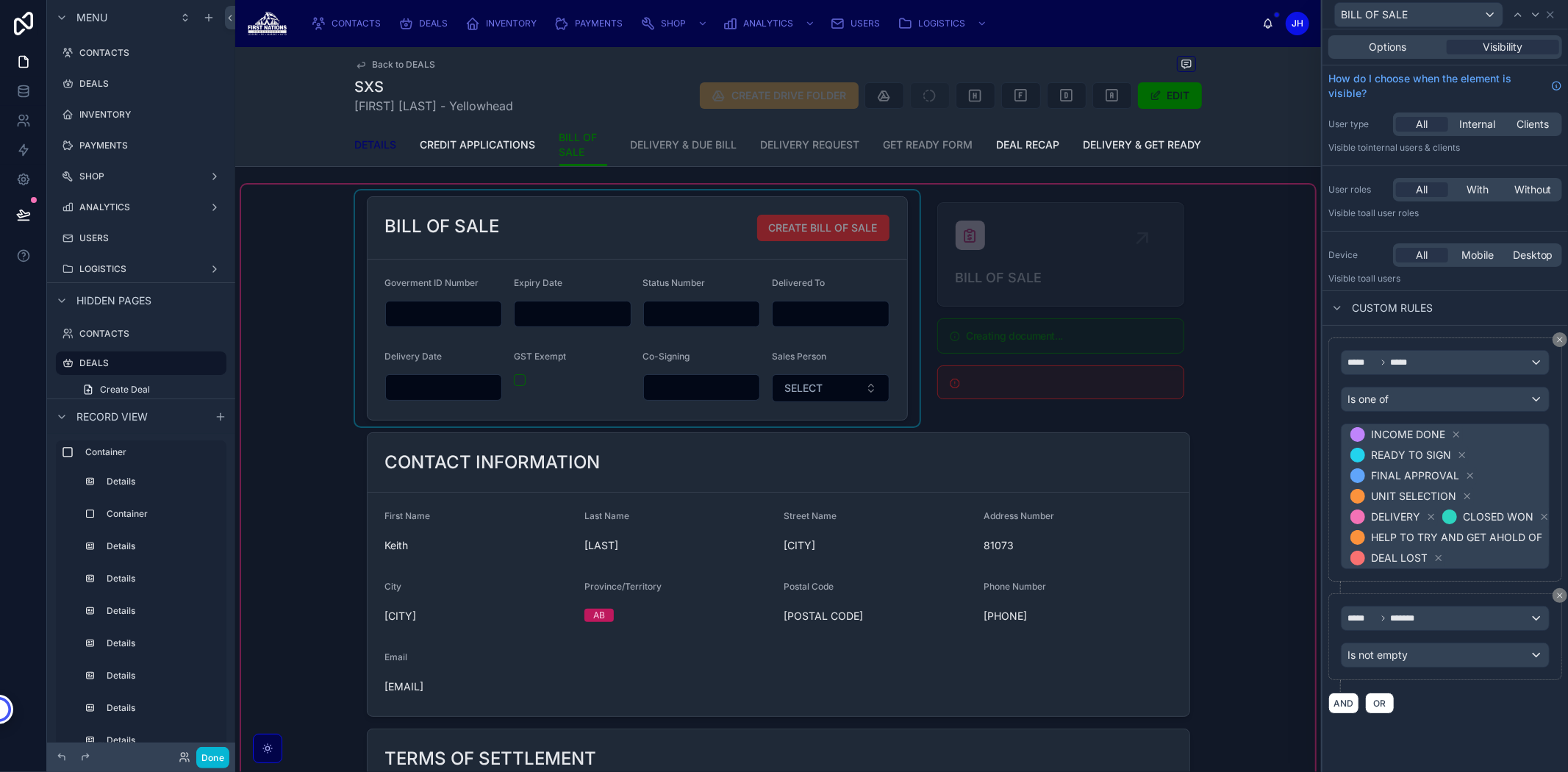 click on "DETAILS" at bounding box center (376, 145) 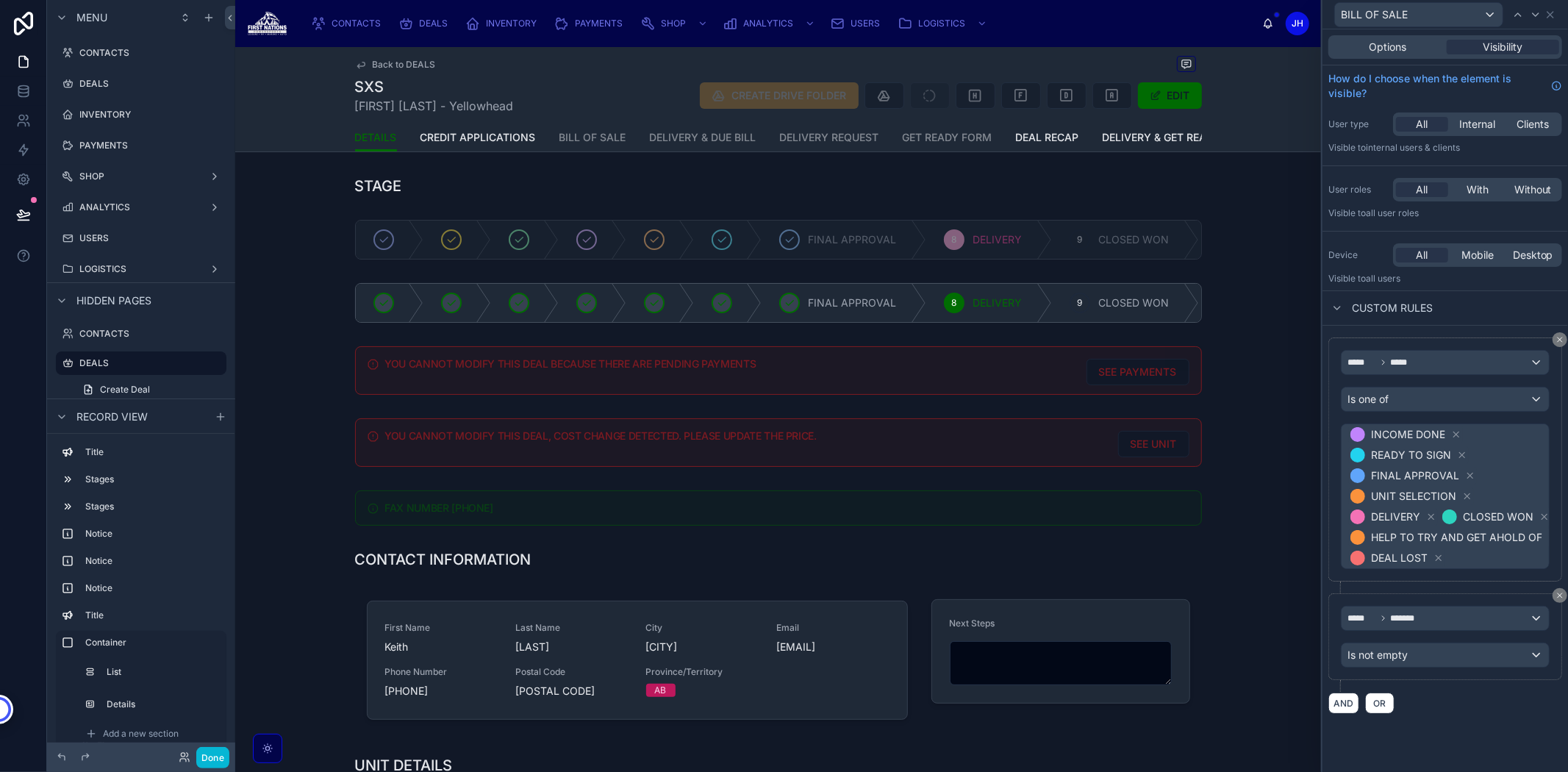 click on "Back to DEALS SXS Keith Denoncourt - Yellowhead CREATE DRIVE FOLDER EDIT" at bounding box center (778, 85) 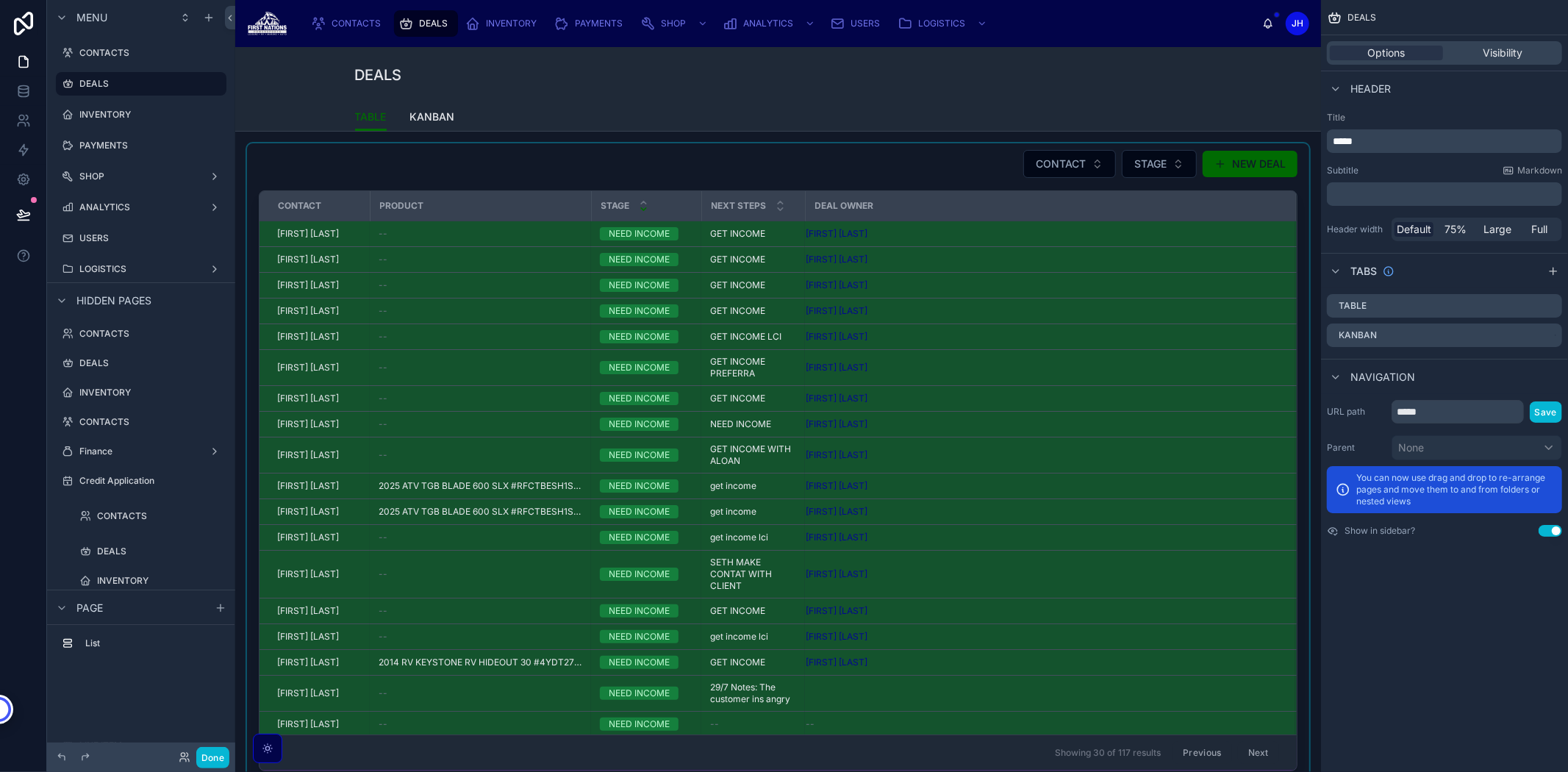 scroll, scrollTop: 0, scrollLeft: 0, axis: both 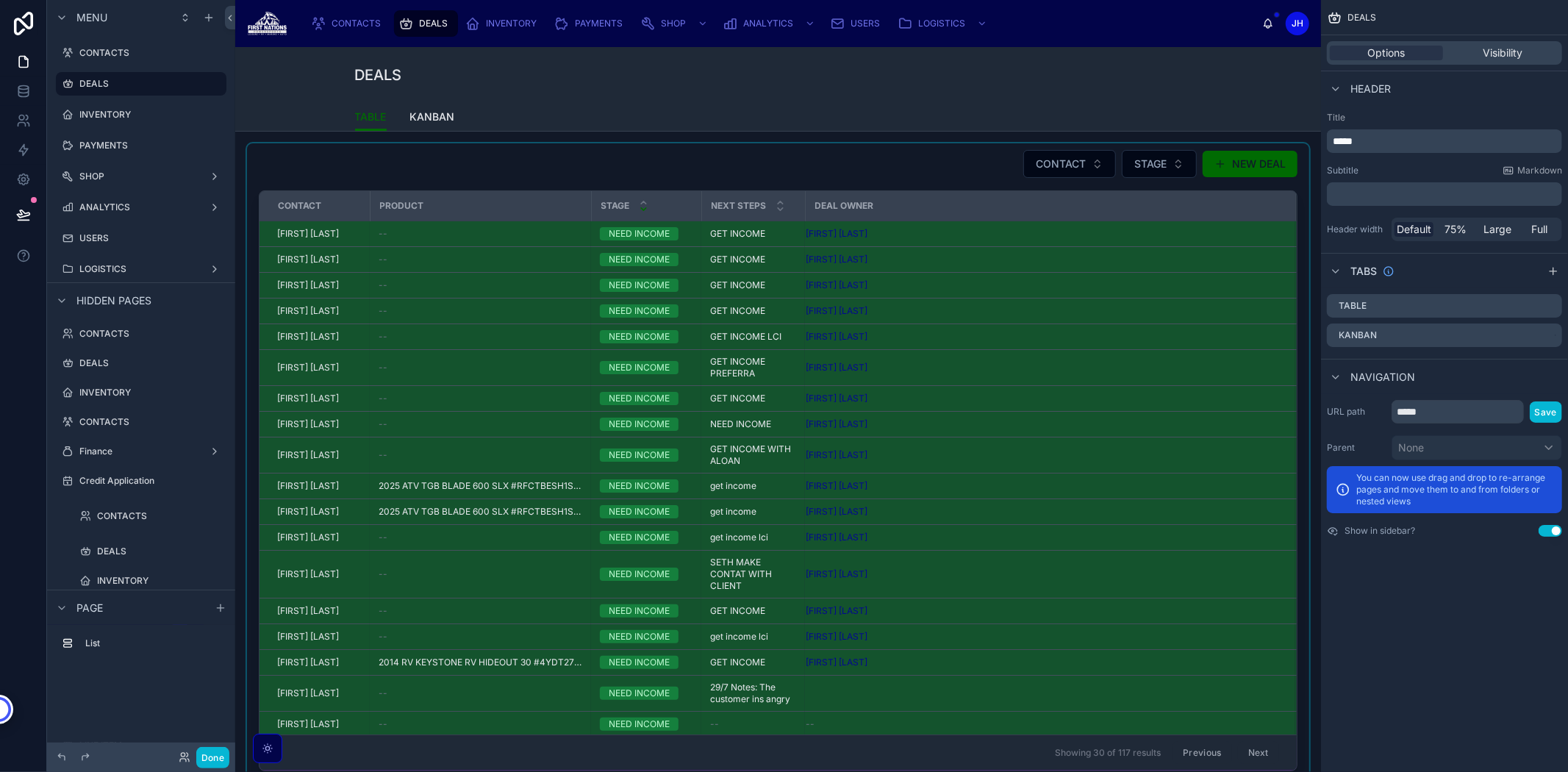 click at bounding box center [778, 463] 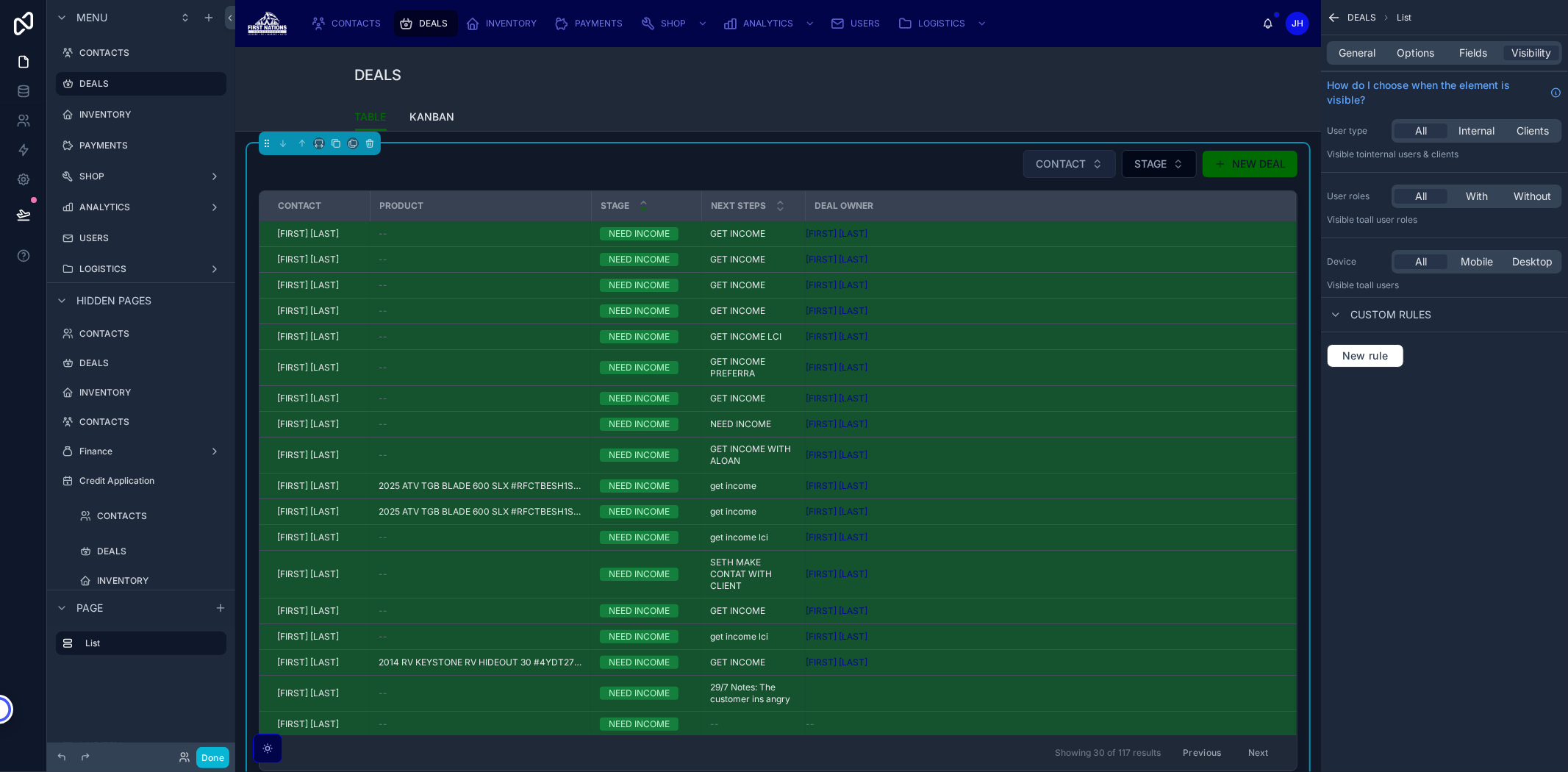 click on "CONTACT" at bounding box center [1061, 164] 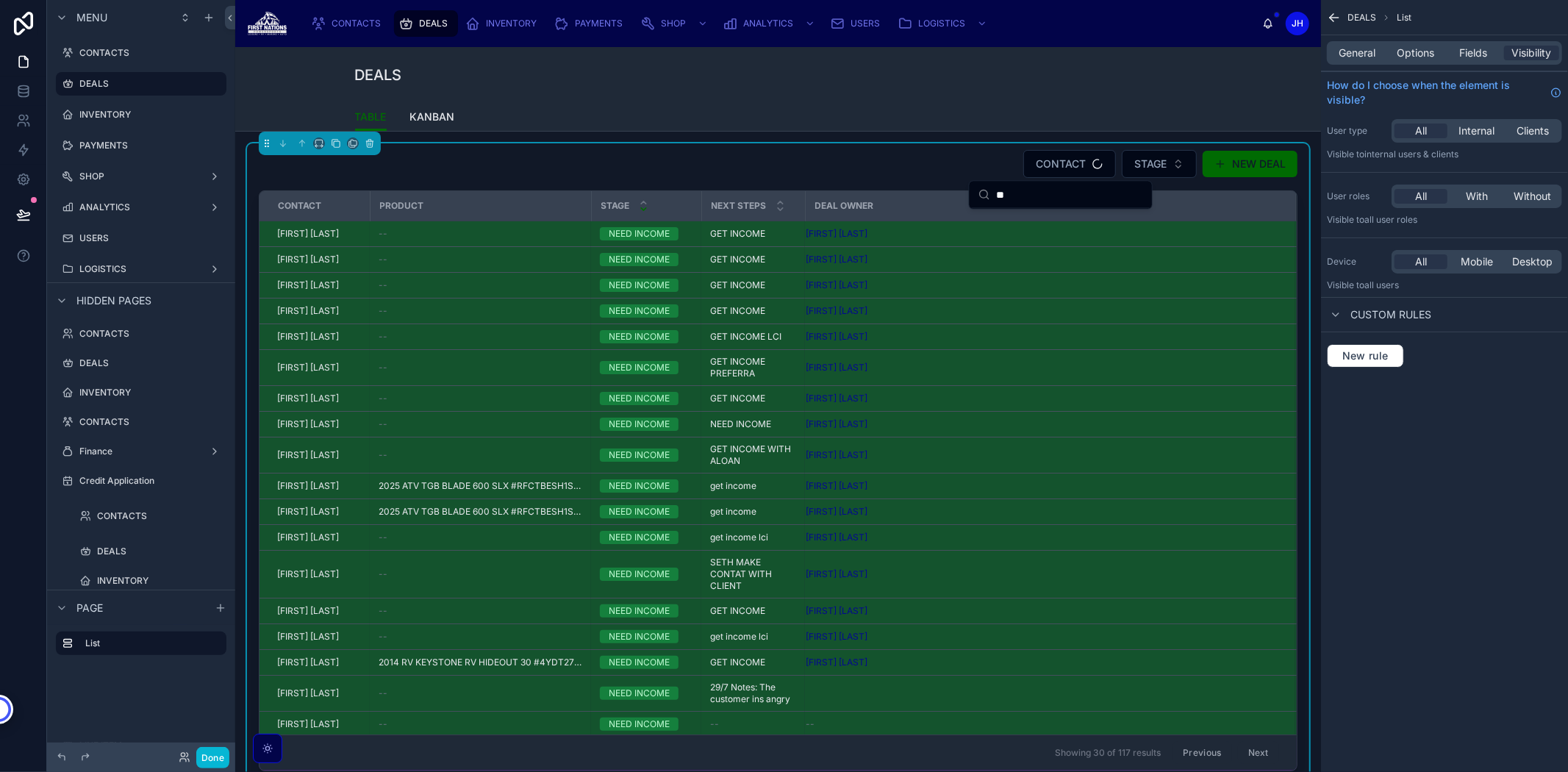 type on "*" 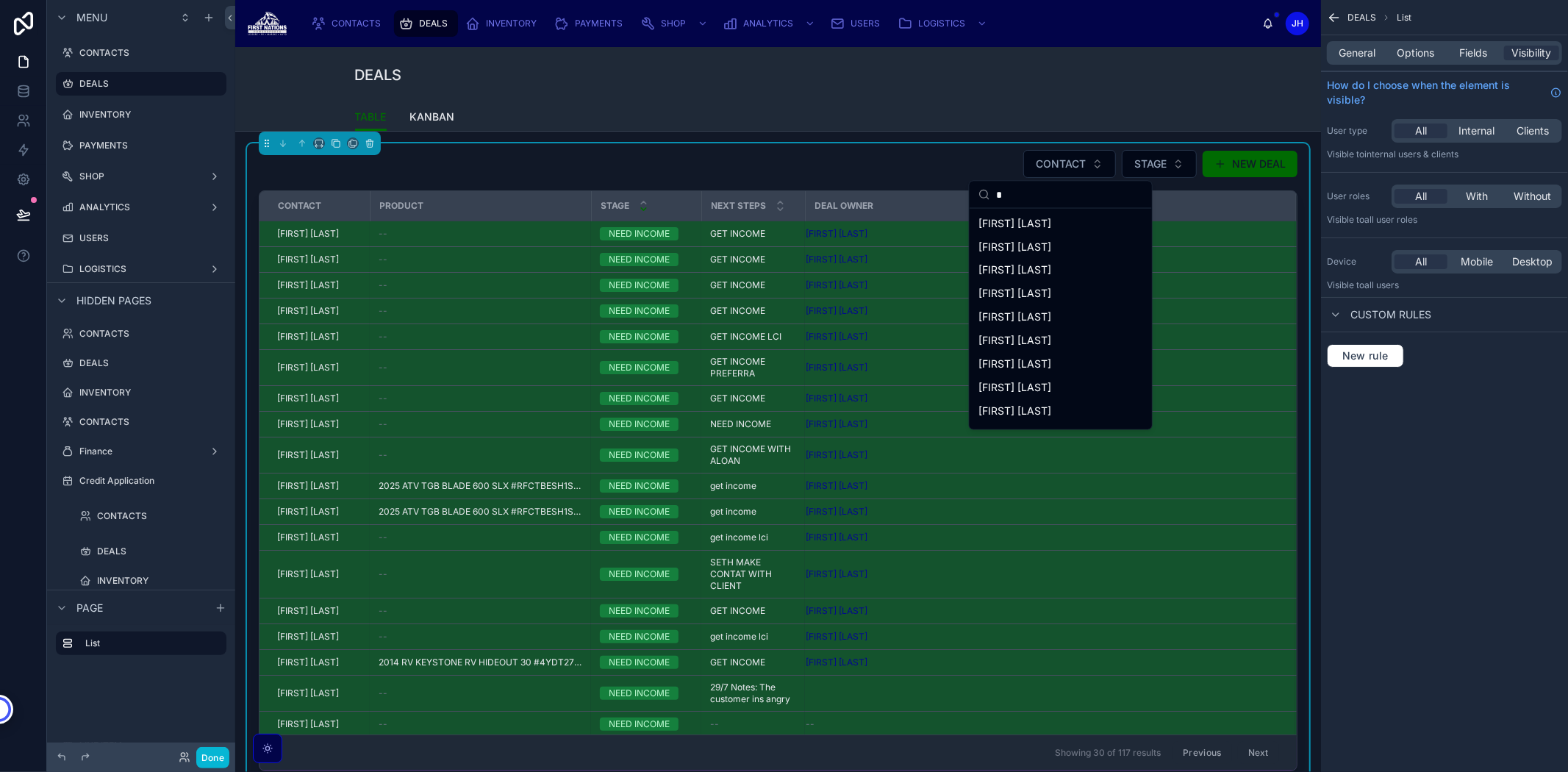 type 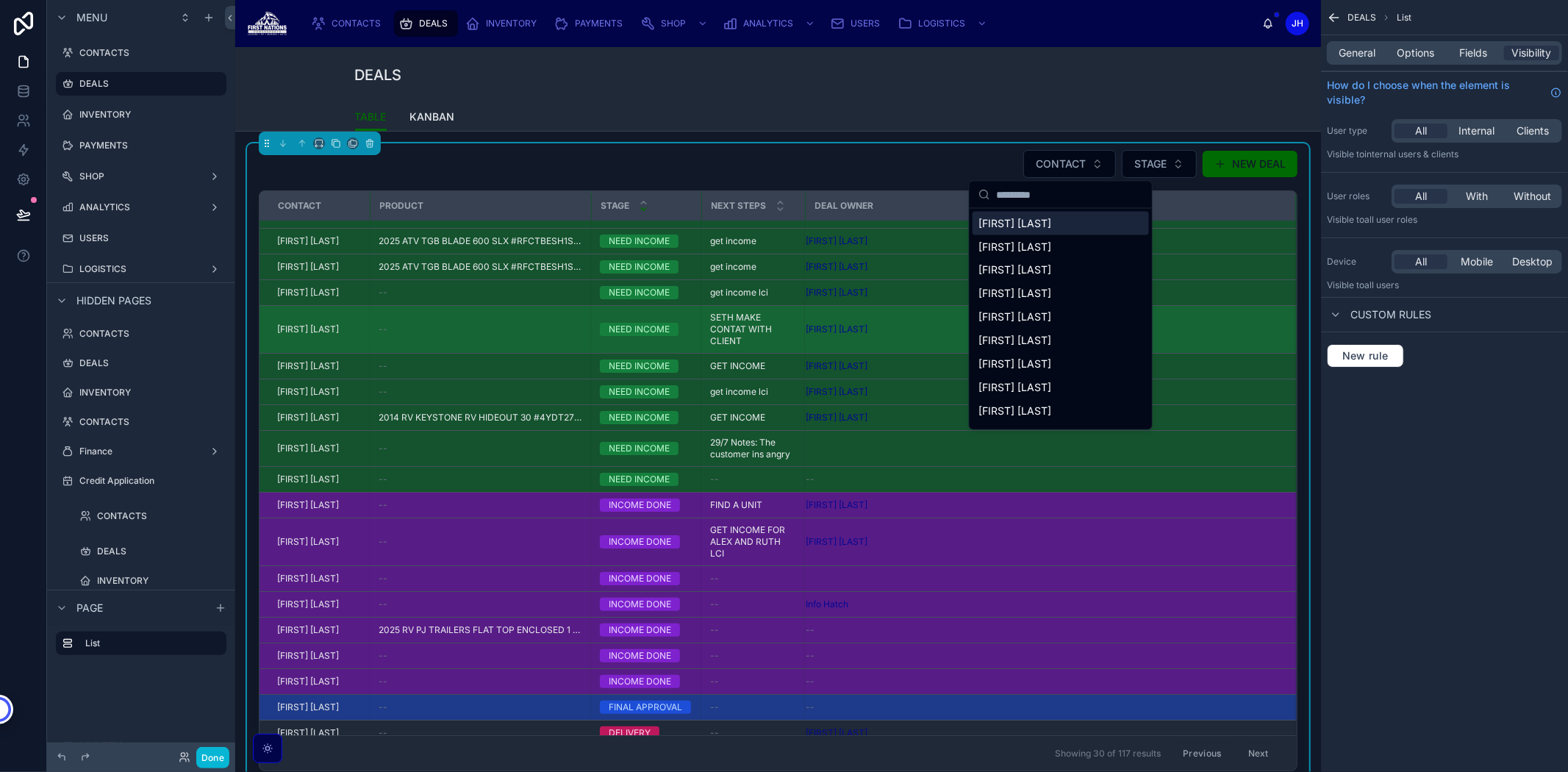 scroll, scrollTop: 332, scrollLeft: 0, axis: vertical 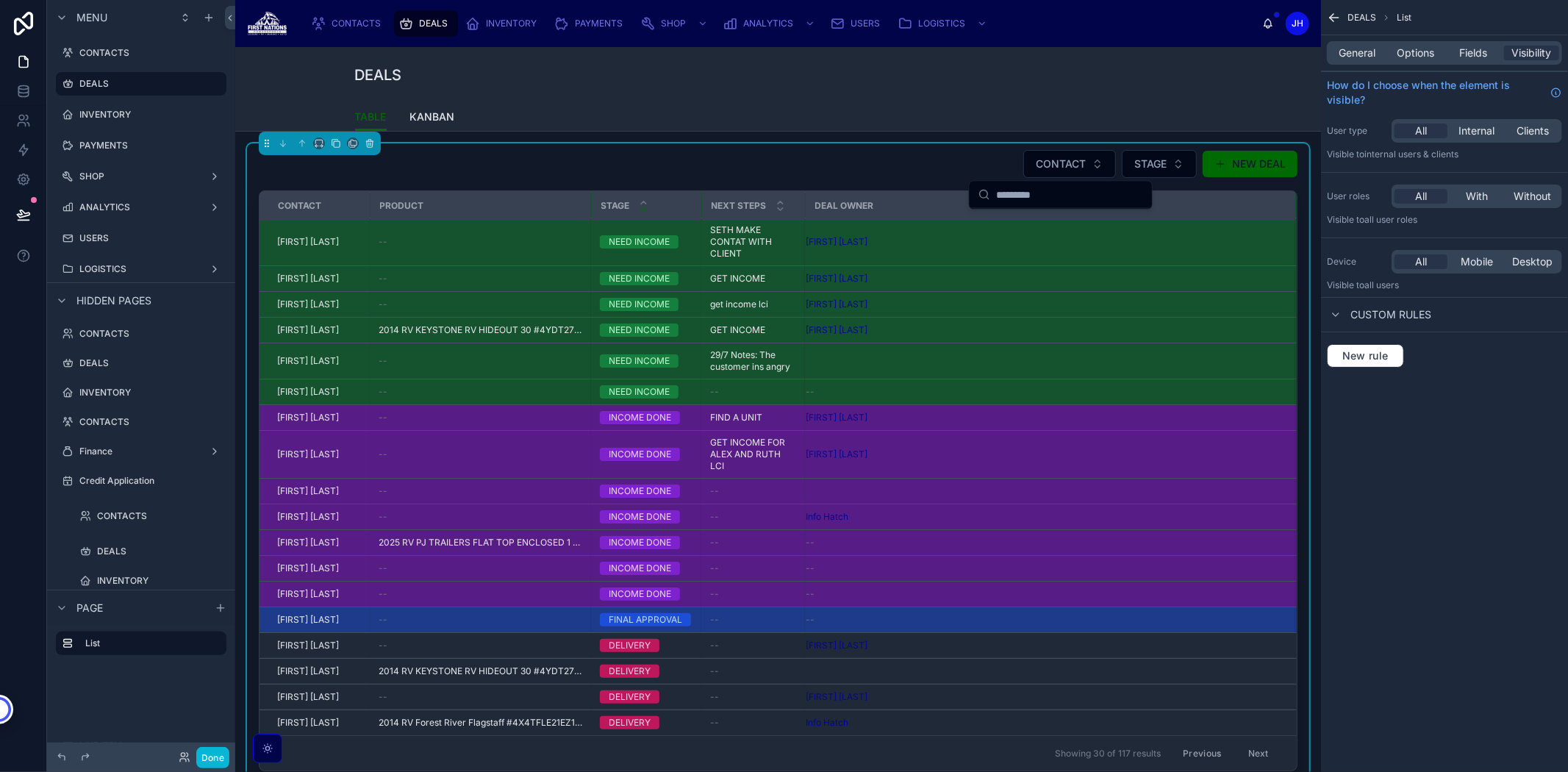 click on "CONTACT STAGE NEW DEAL" at bounding box center [778, 164] 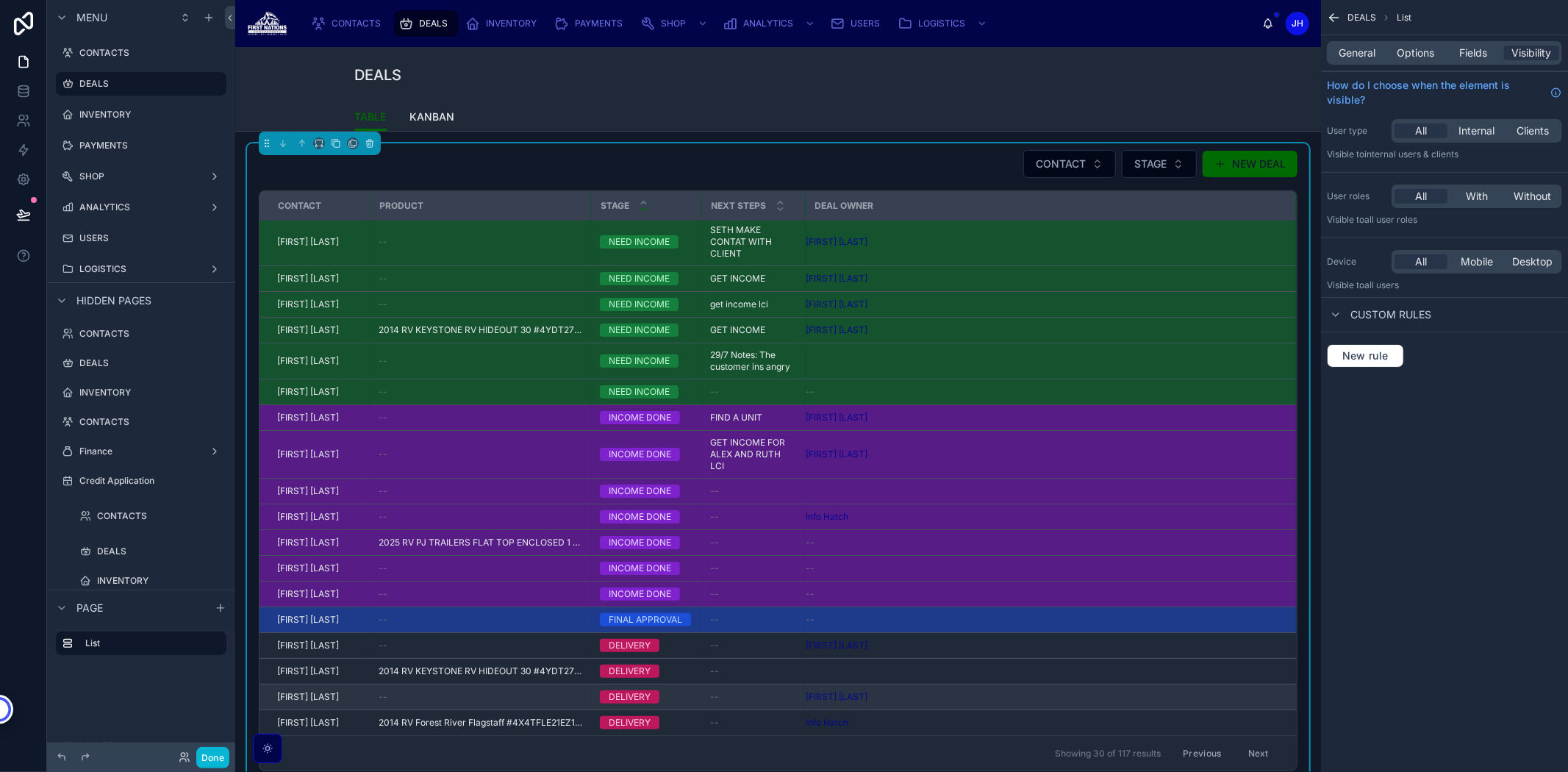 click on "[FIRST] [LAST]" at bounding box center [315, 697] 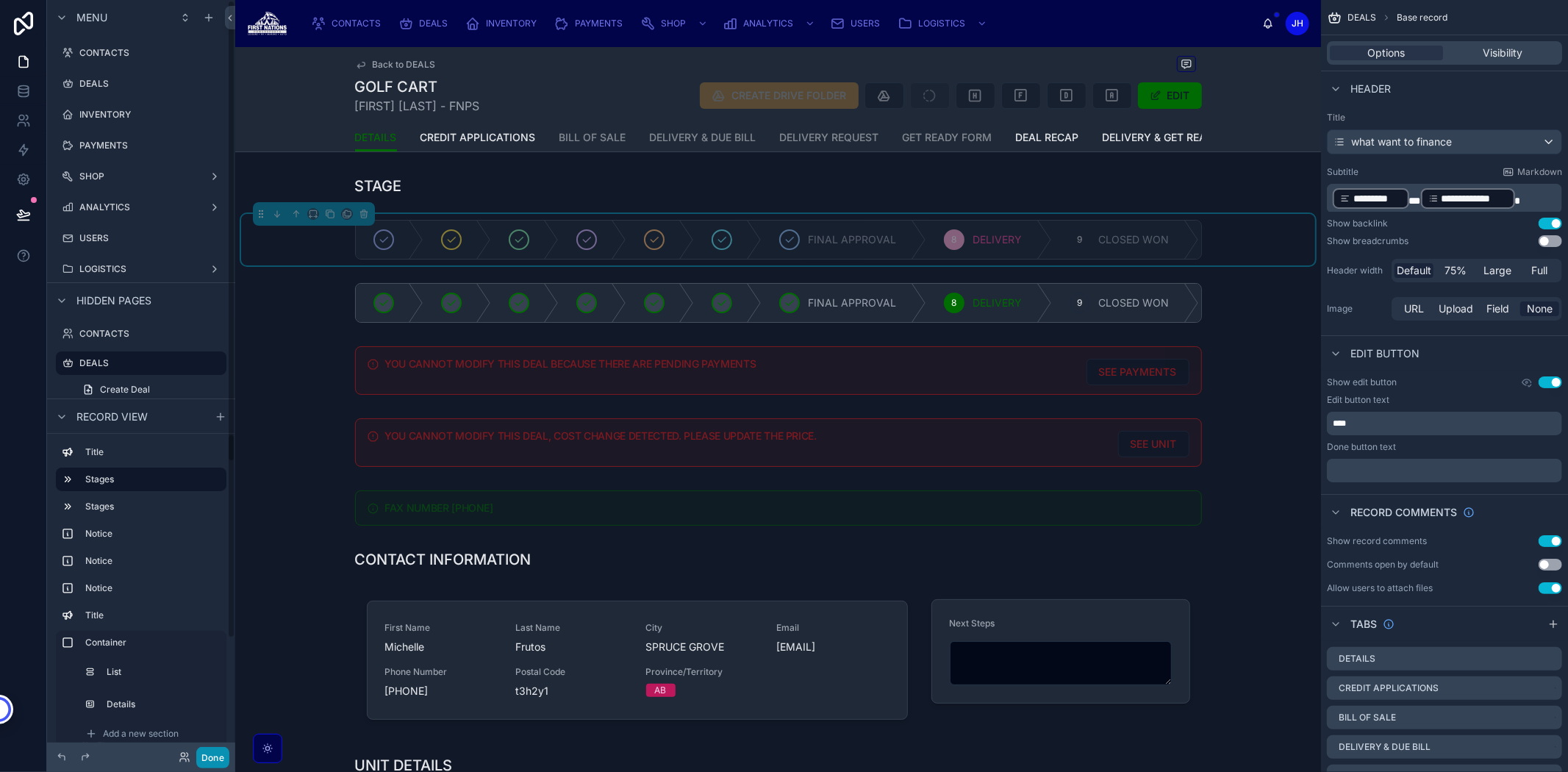 click on "Done" at bounding box center [212, 757] 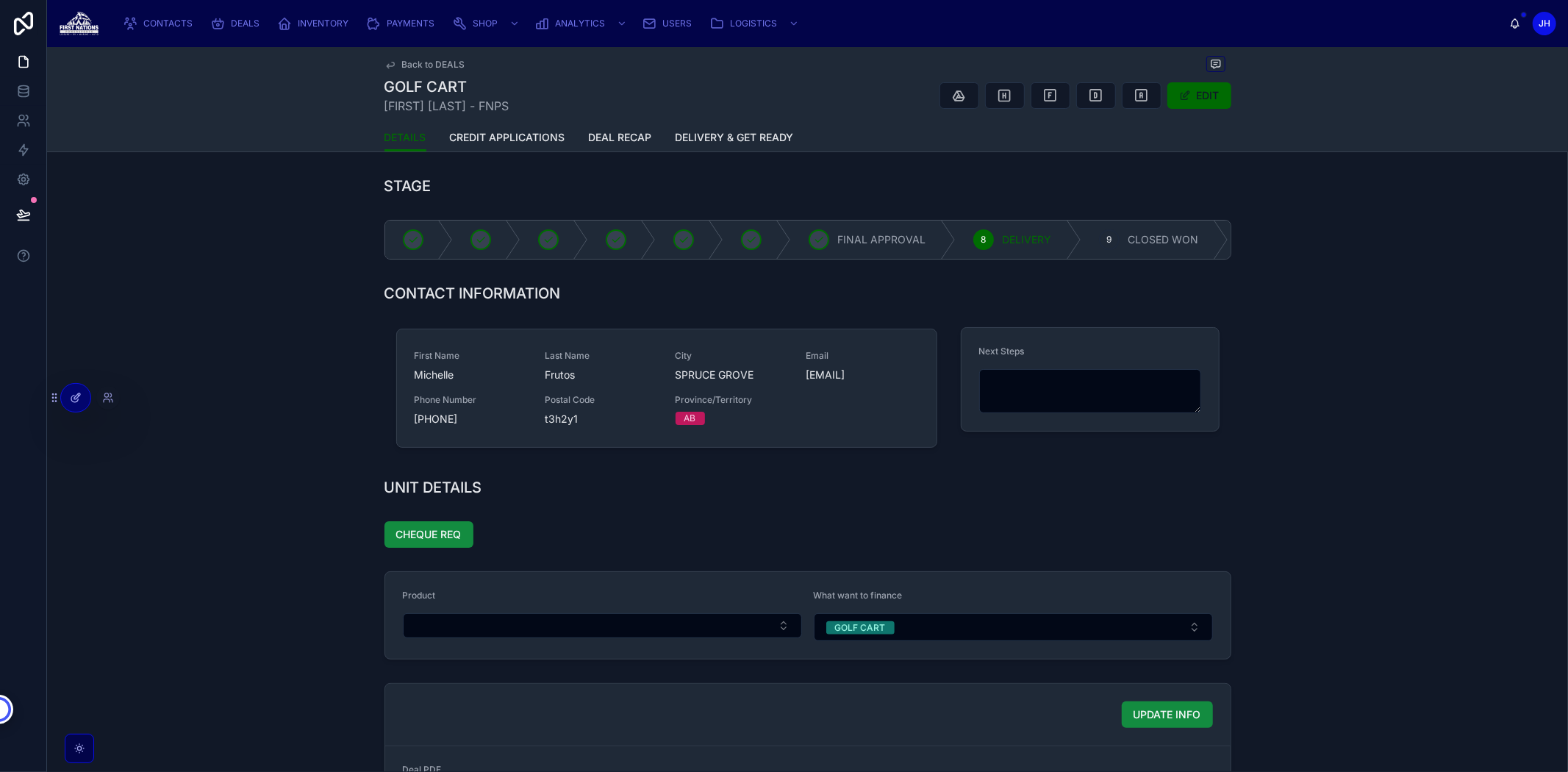 click 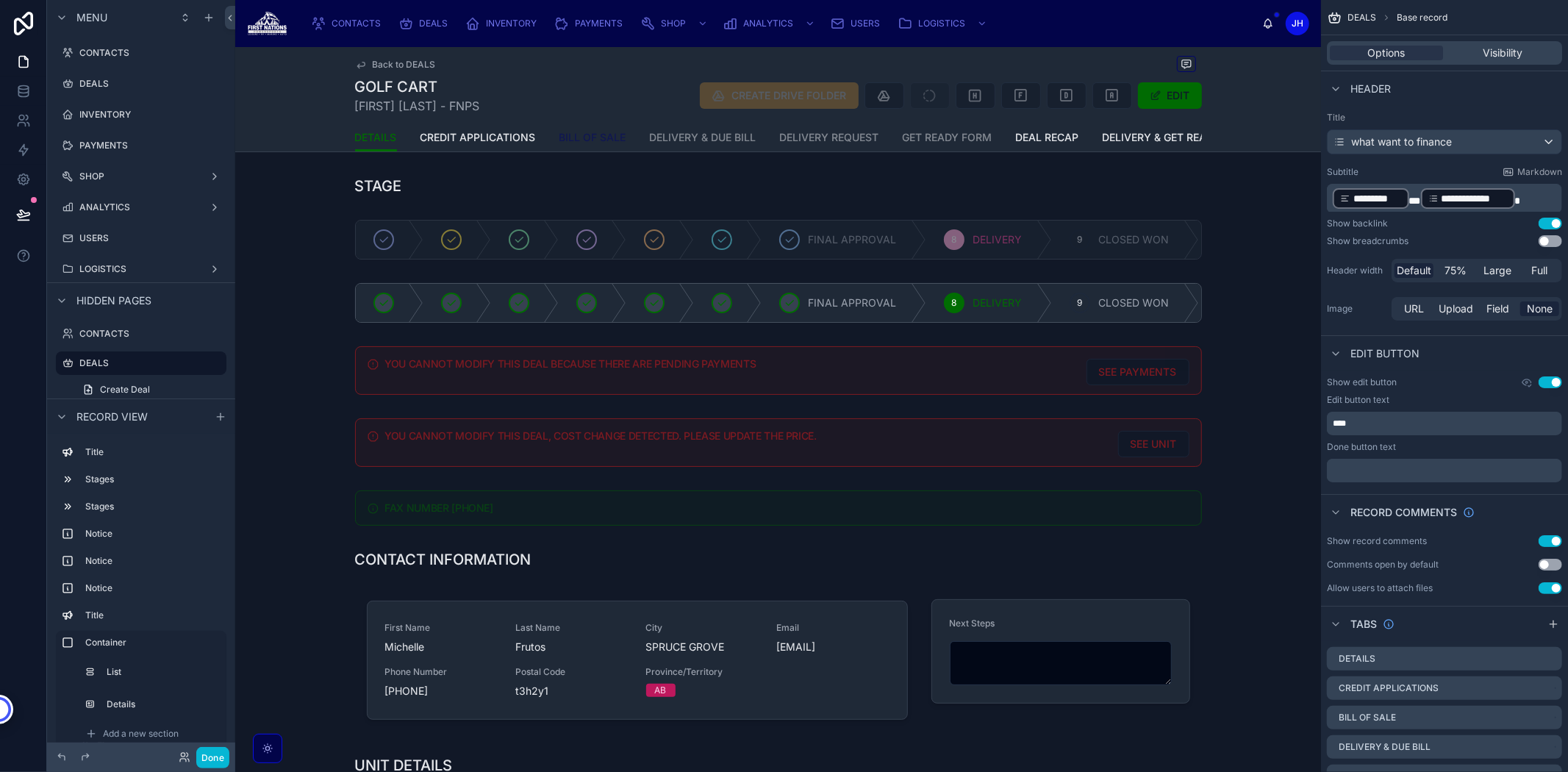 click on "BILL OF SALE" at bounding box center (593, 137) 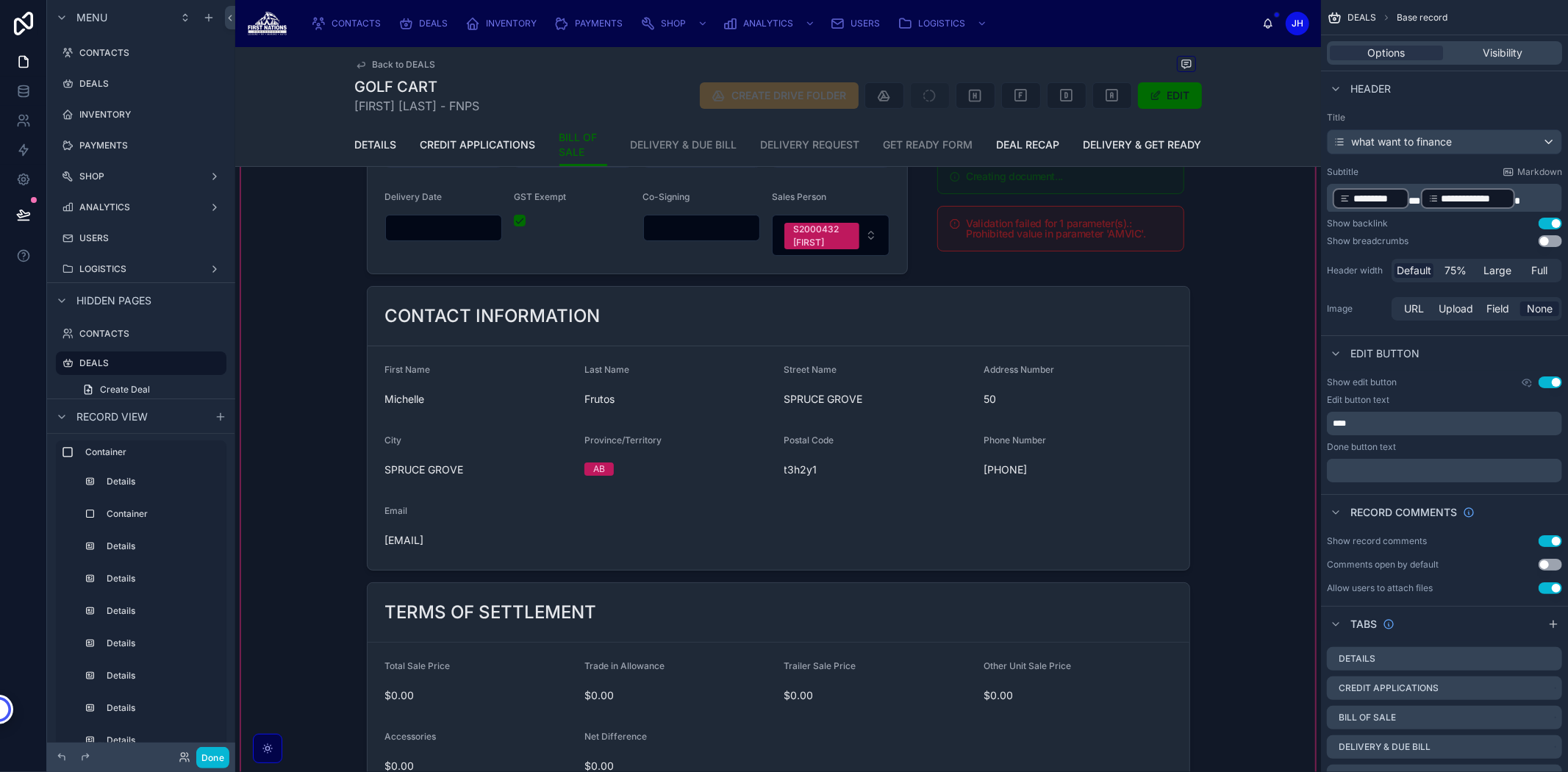 scroll, scrollTop: 82, scrollLeft: 0, axis: vertical 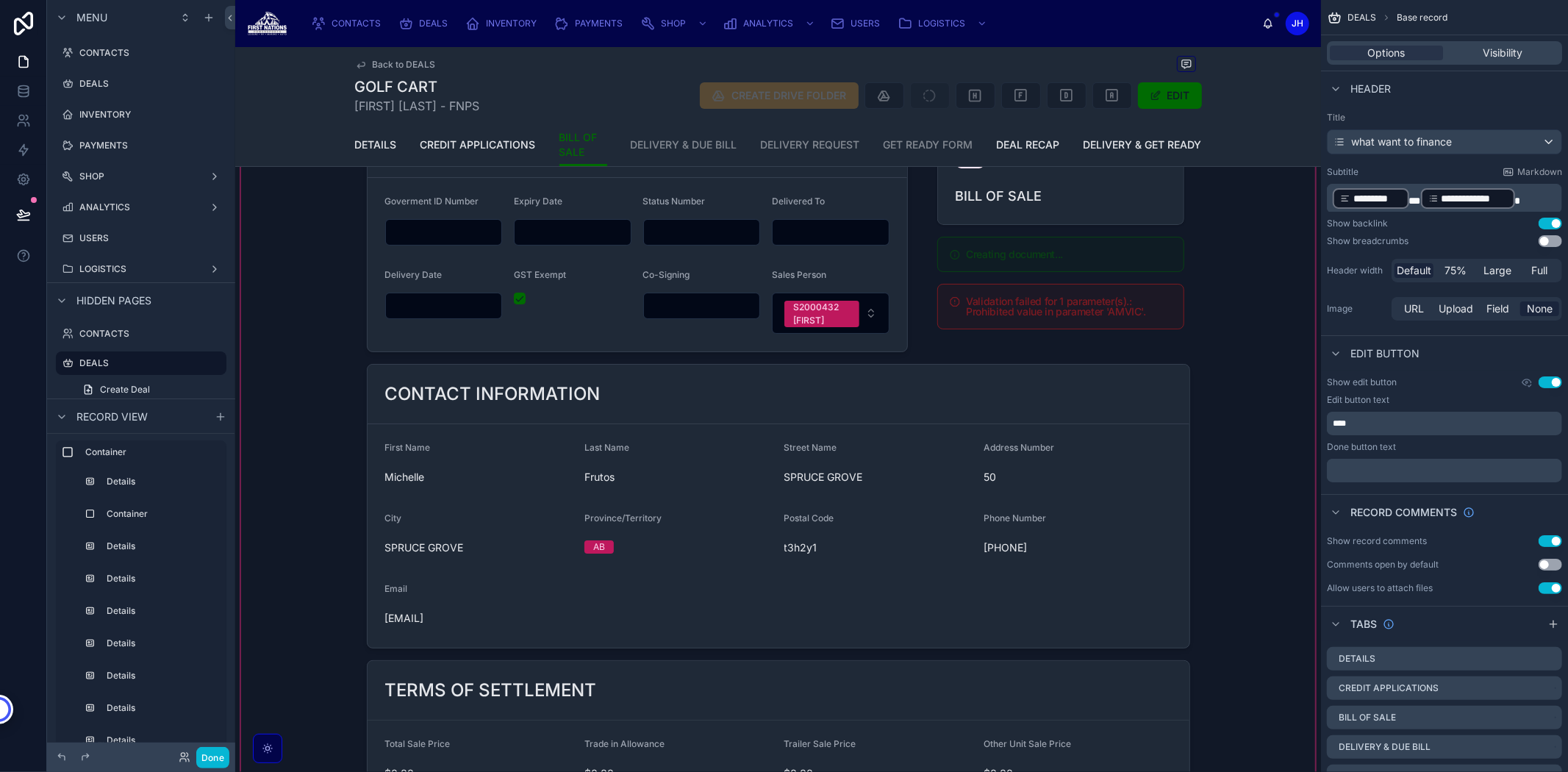 click at bounding box center [778, 1032] 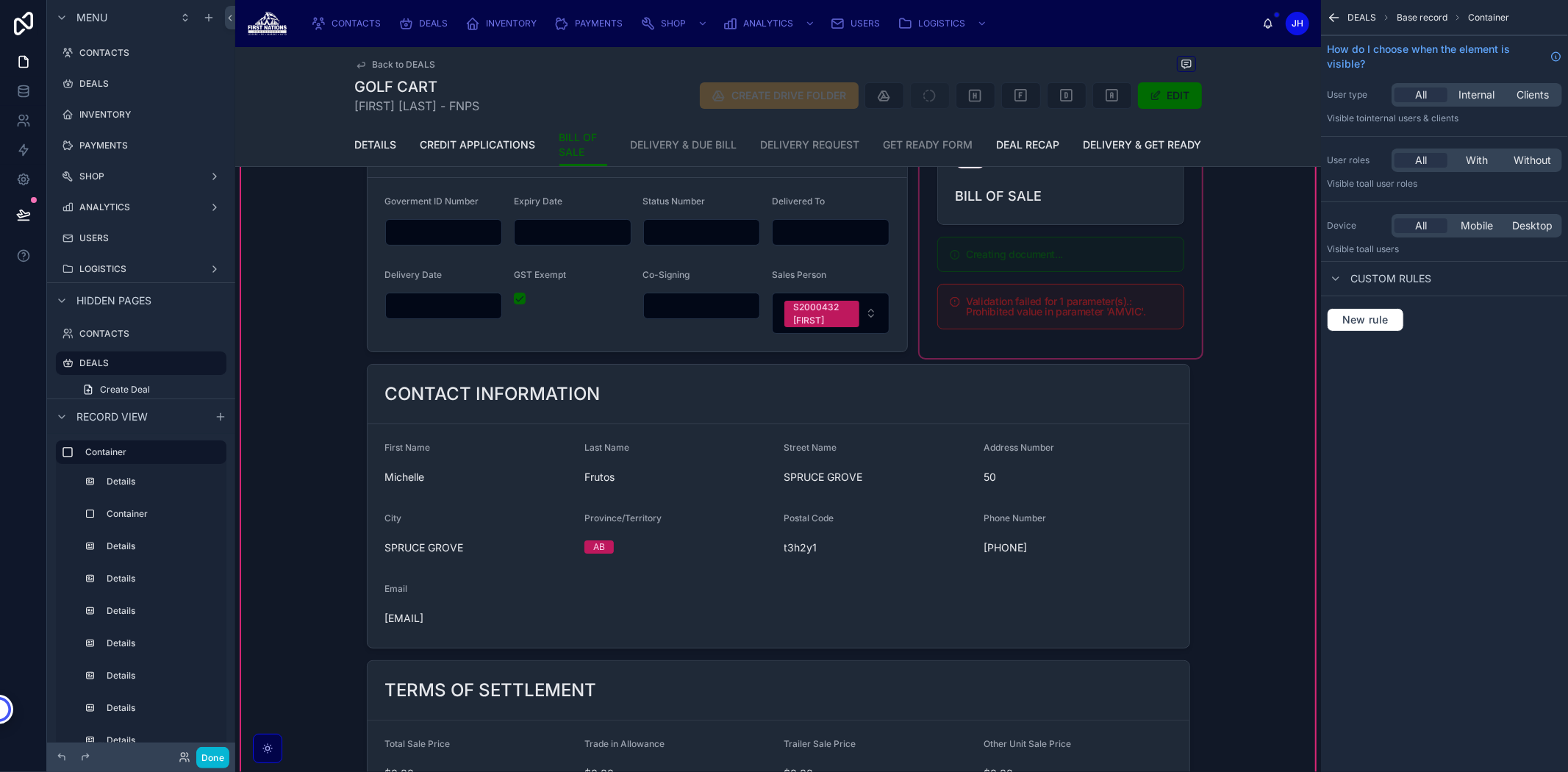 click at bounding box center (1061, 233) 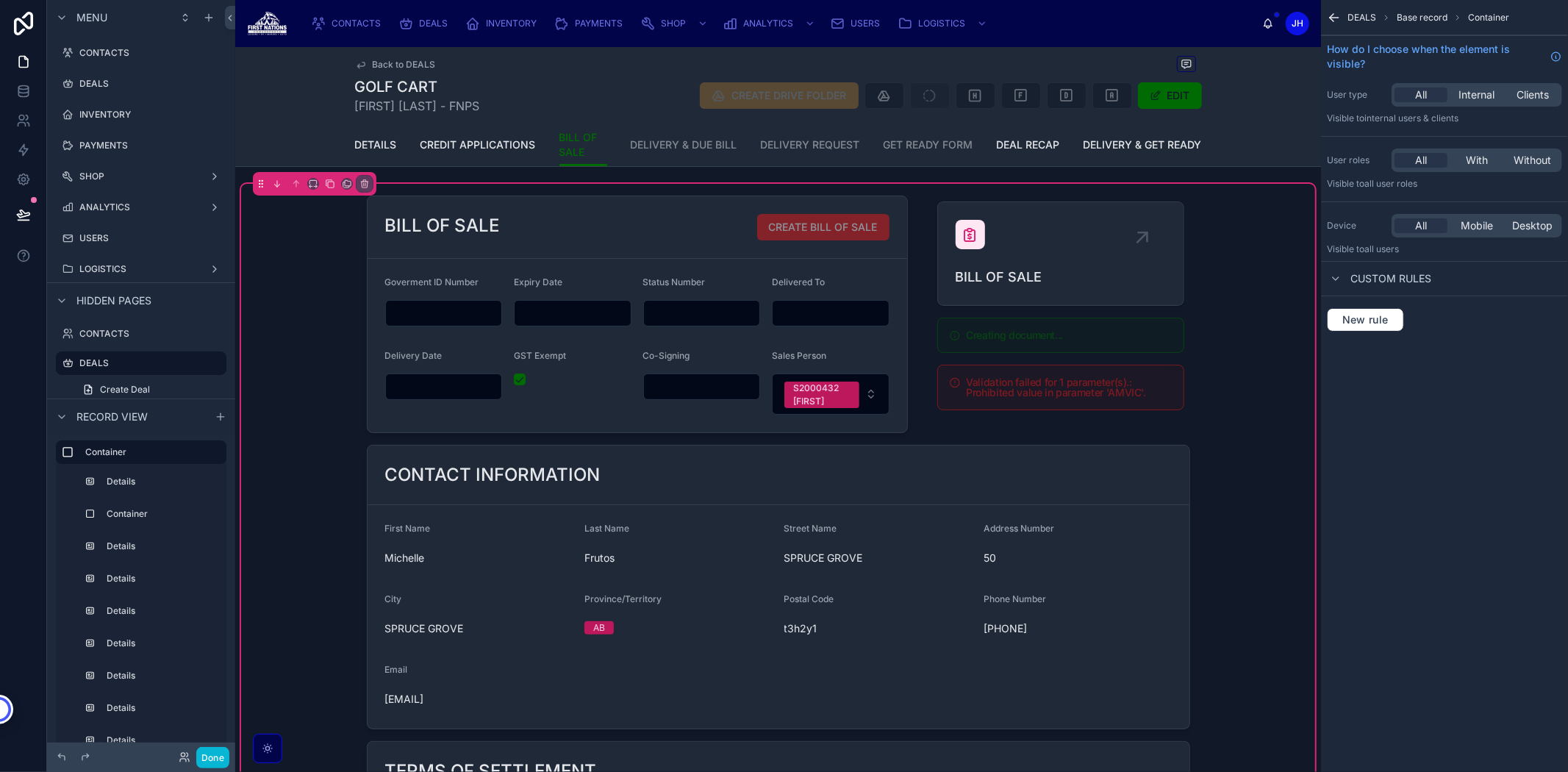 scroll, scrollTop: 0, scrollLeft: 0, axis: both 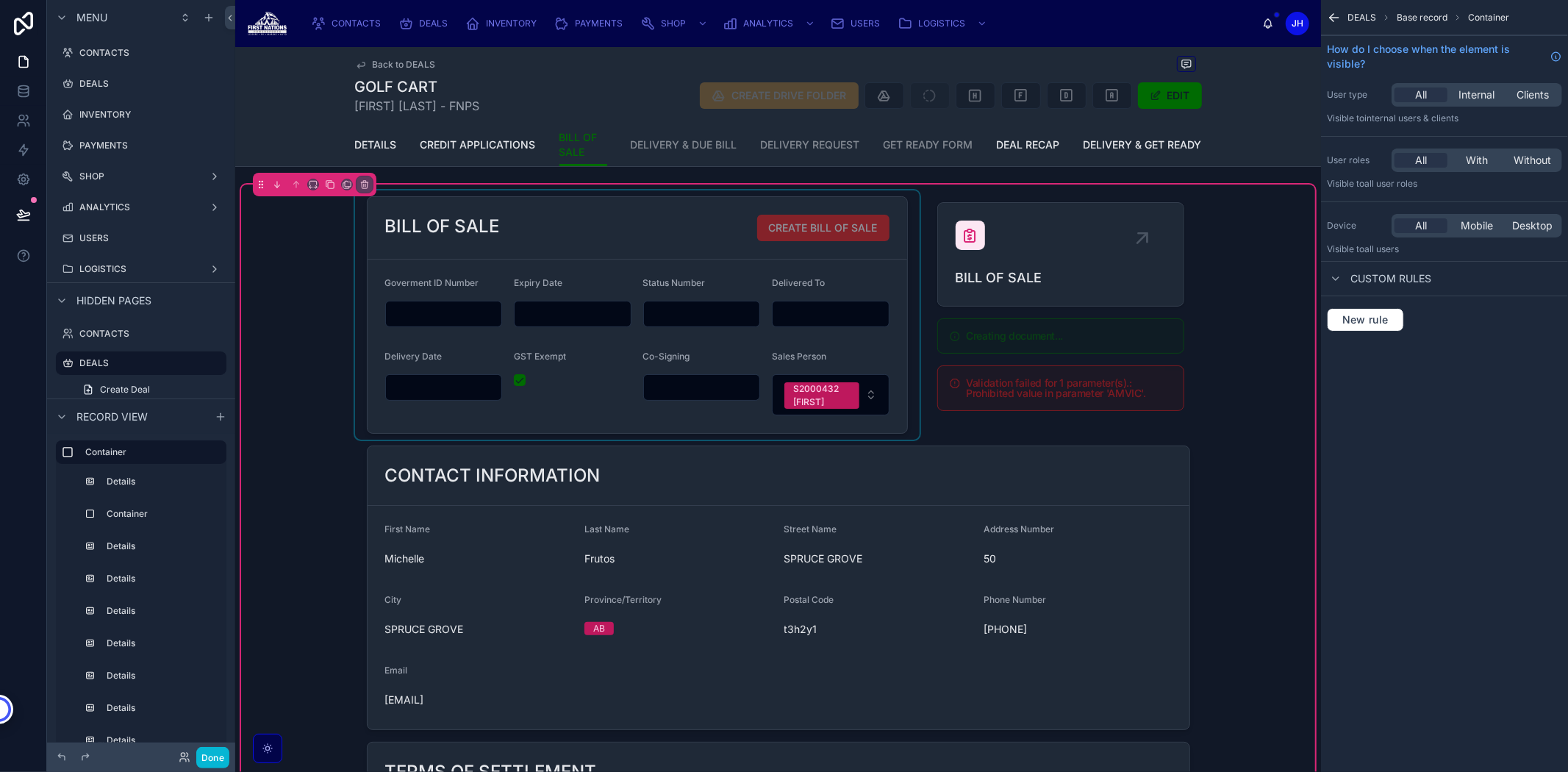click at bounding box center [637, 315] 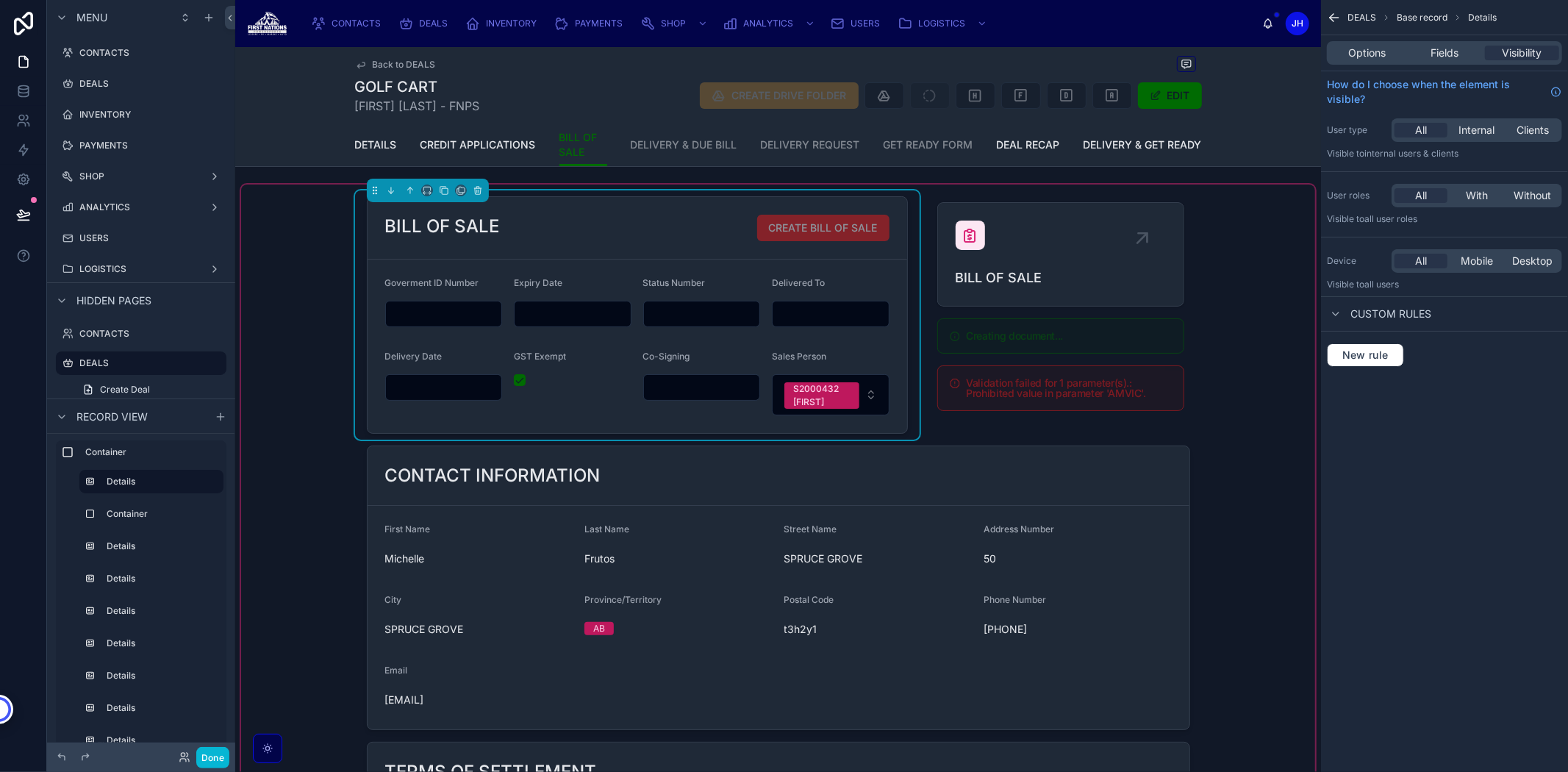 click on "BILL OF SALE CREATE BILL OF SALE" at bounding box center (637, 228) 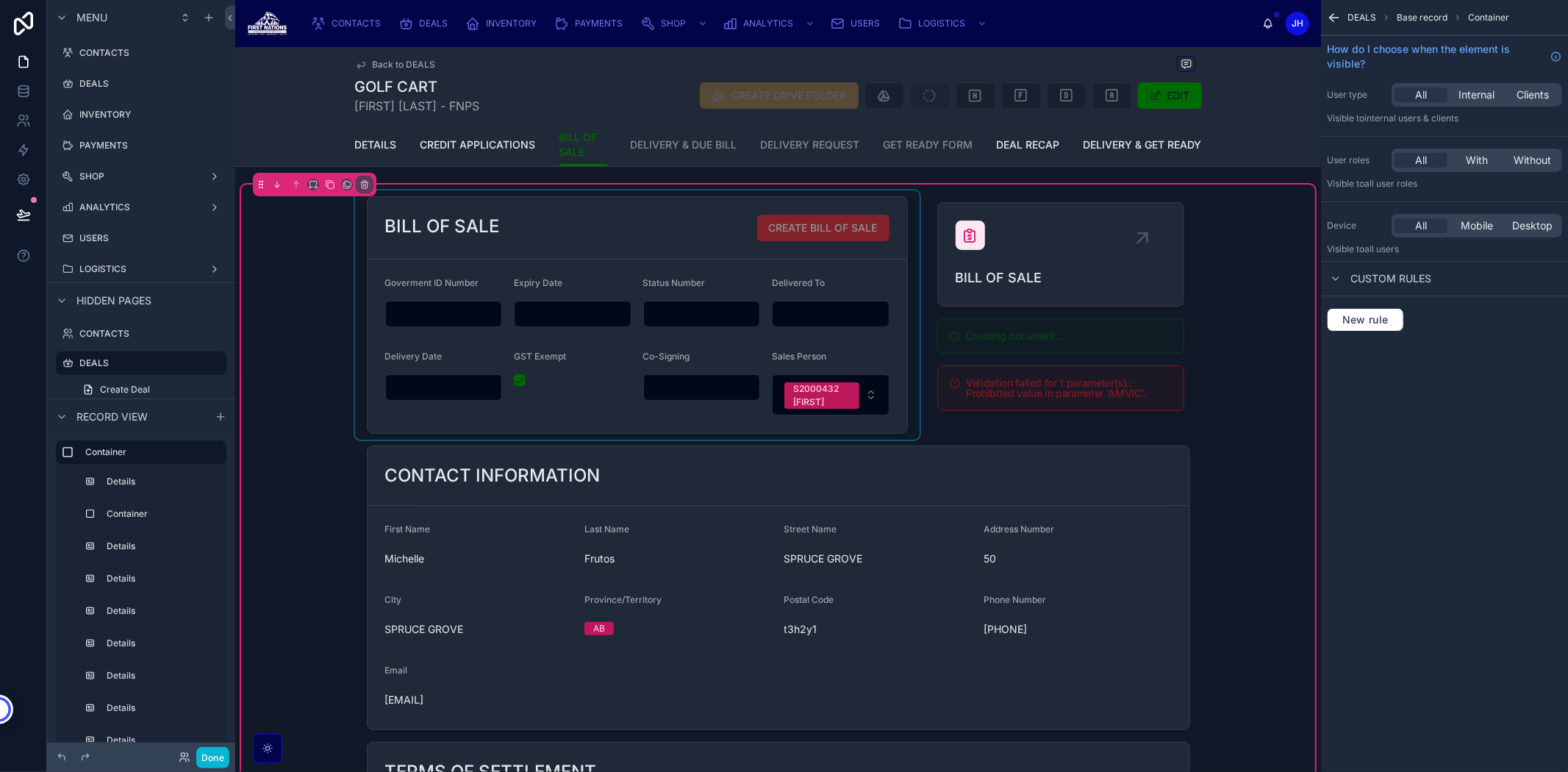click at bounding box center [637, 315] 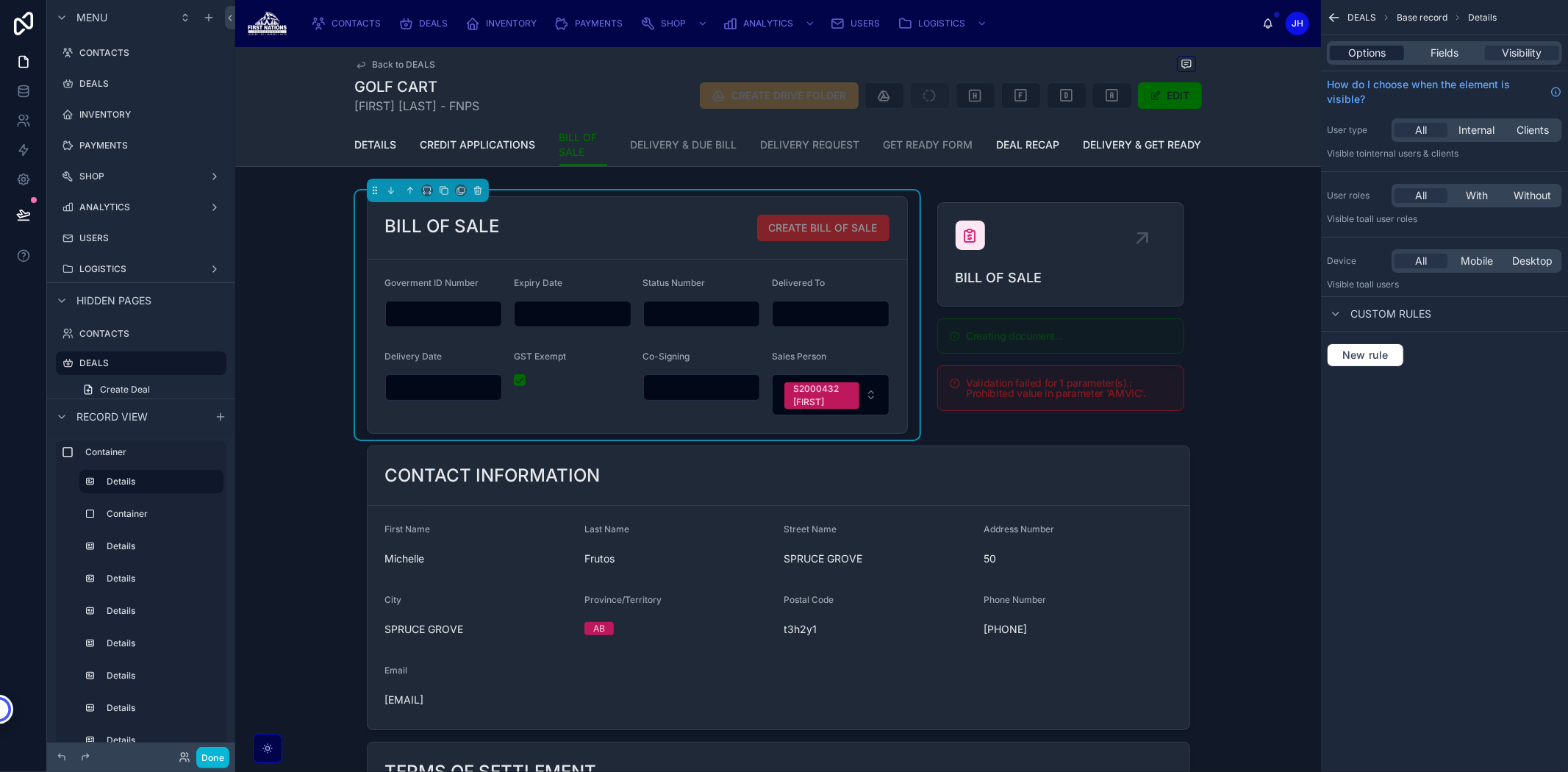 click on "Options" at bounding box center (1367, 53) 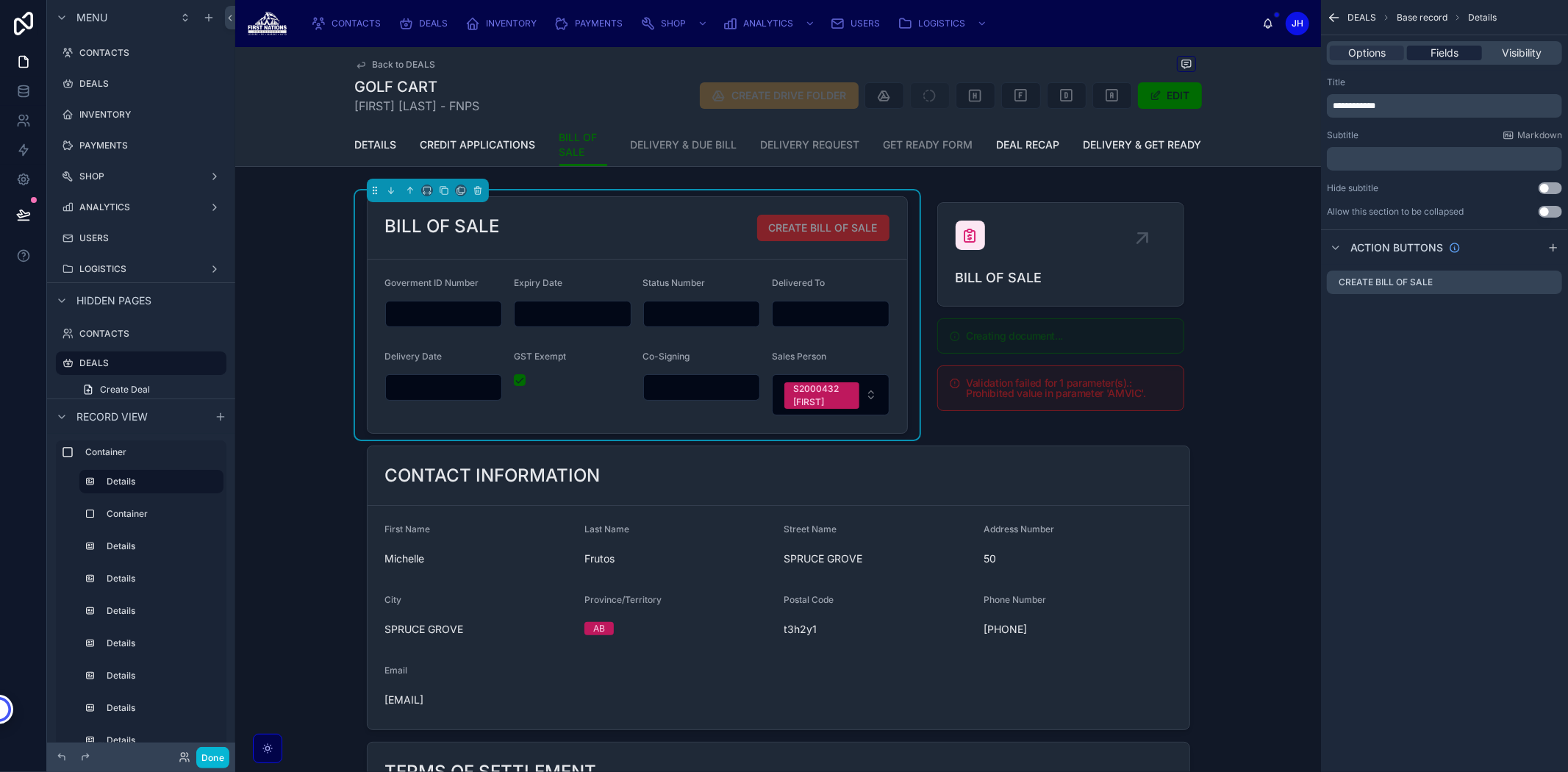 click on "Fields" at bounding box center [1444, 53] 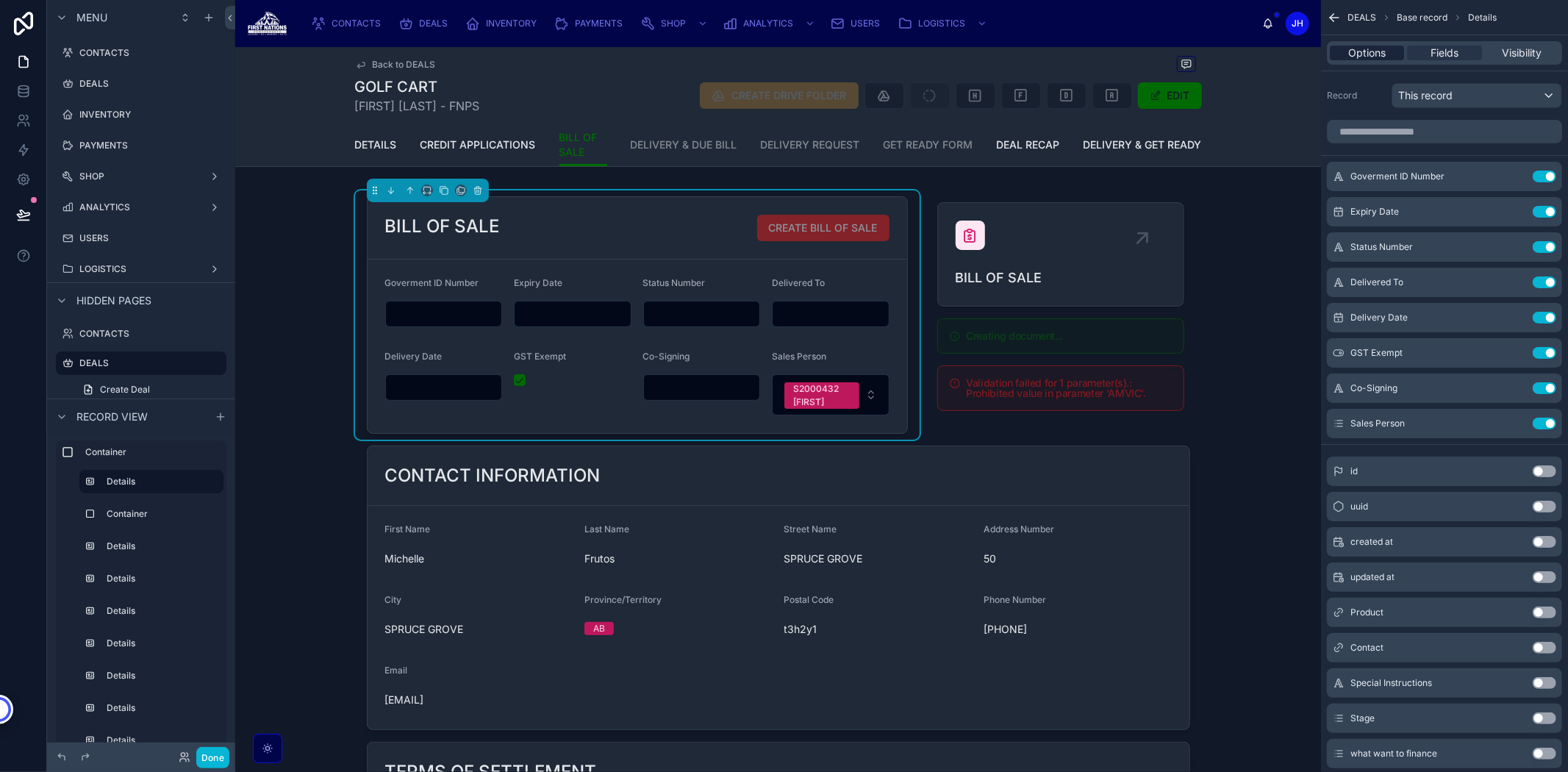 click on "Options" at bounding box center (1367, 53) 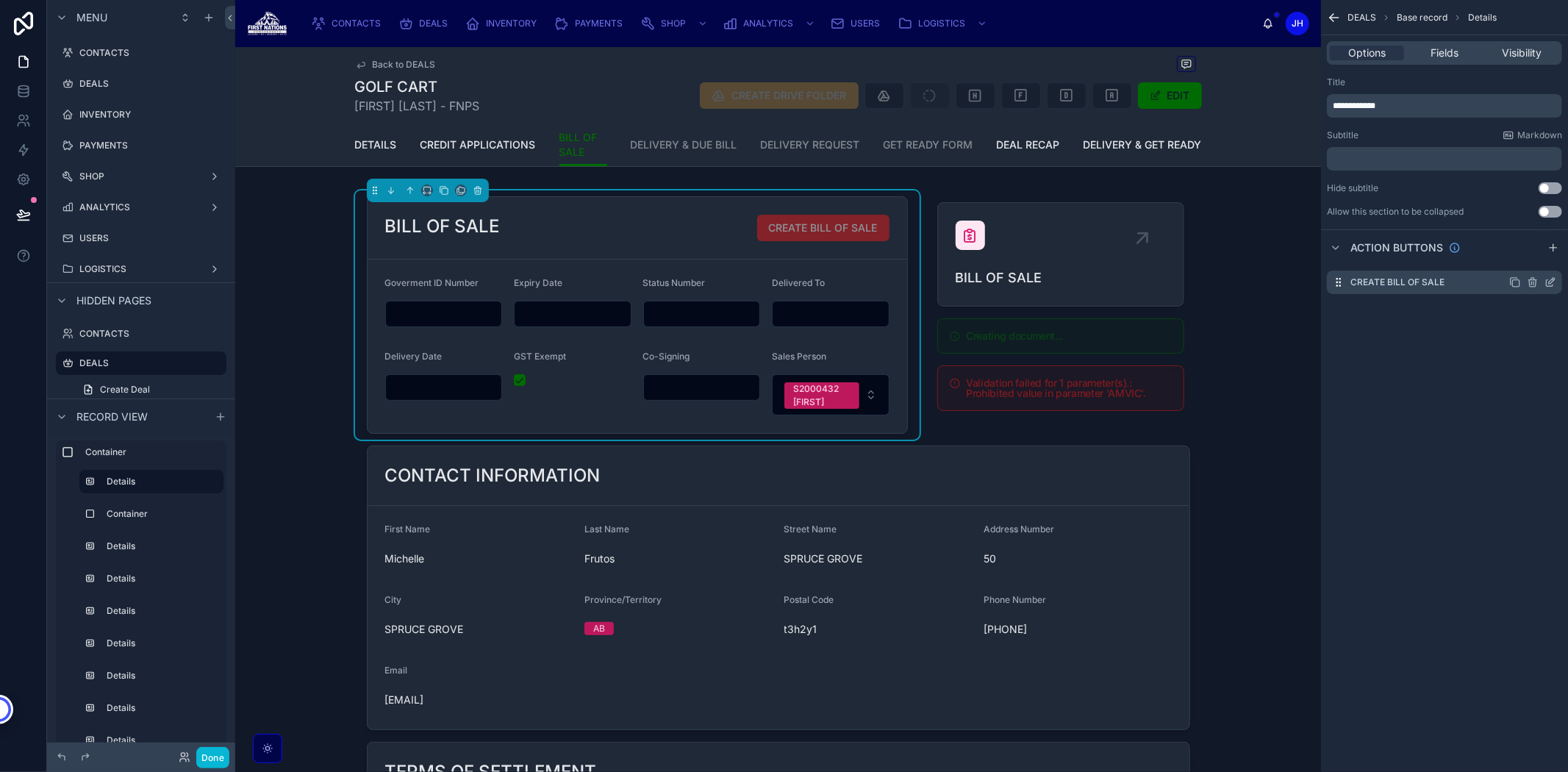 click 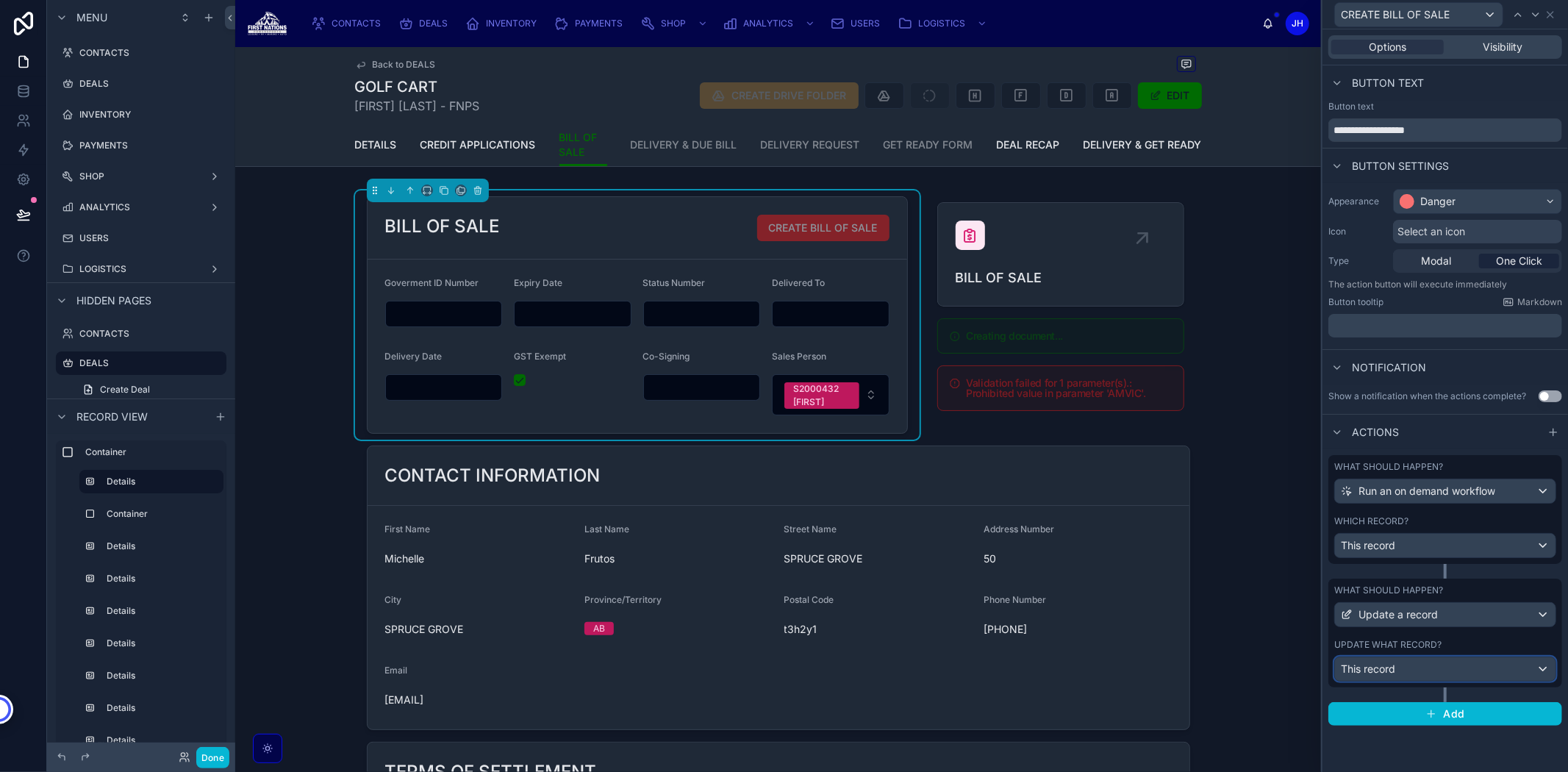 click on "This record" at bounding box center (1445, 669) 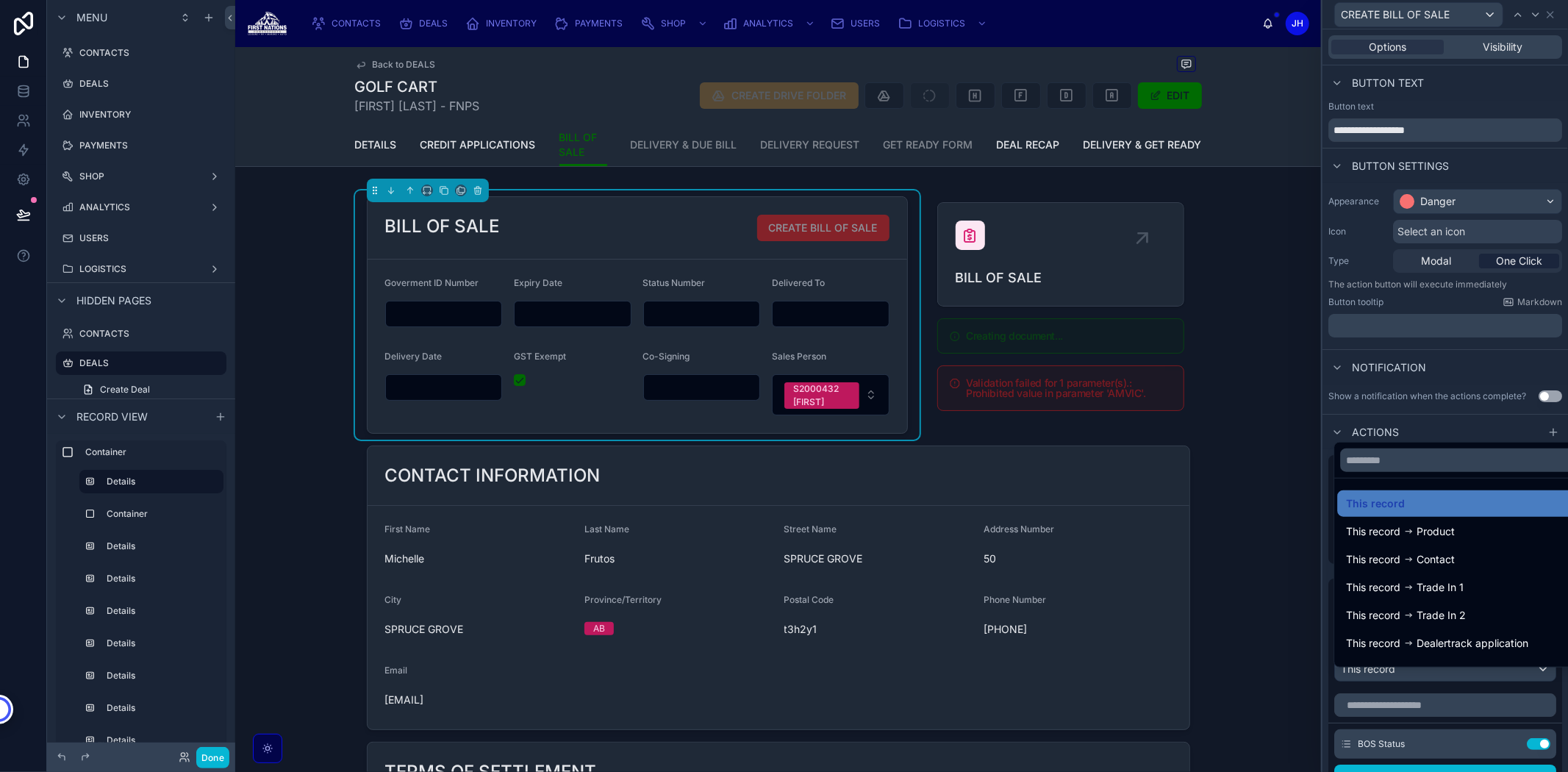 click at bounding box center [1445, 386] 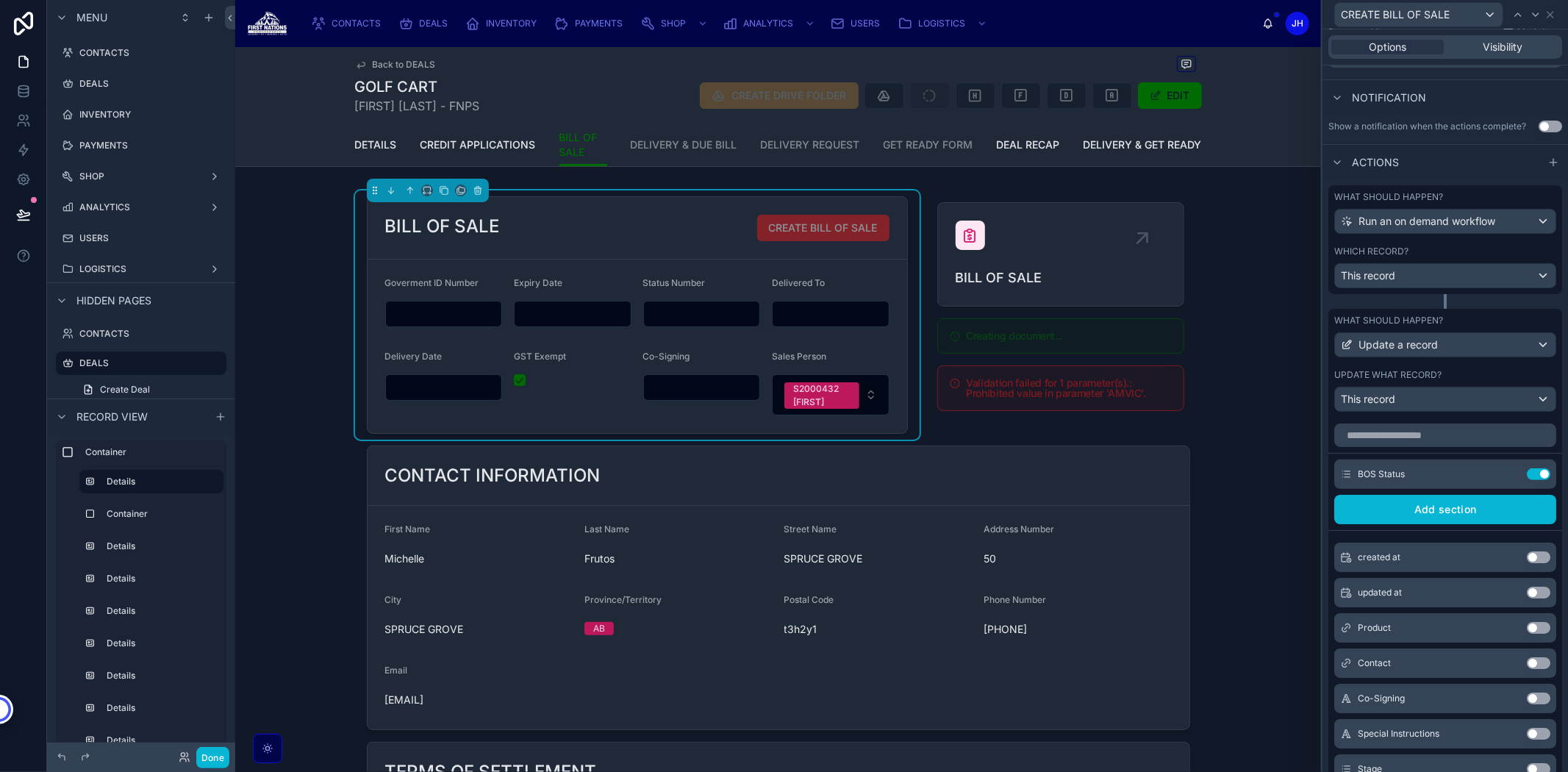 scroll, scrollTop: 326, scrollLeft: 0, axis: vertical 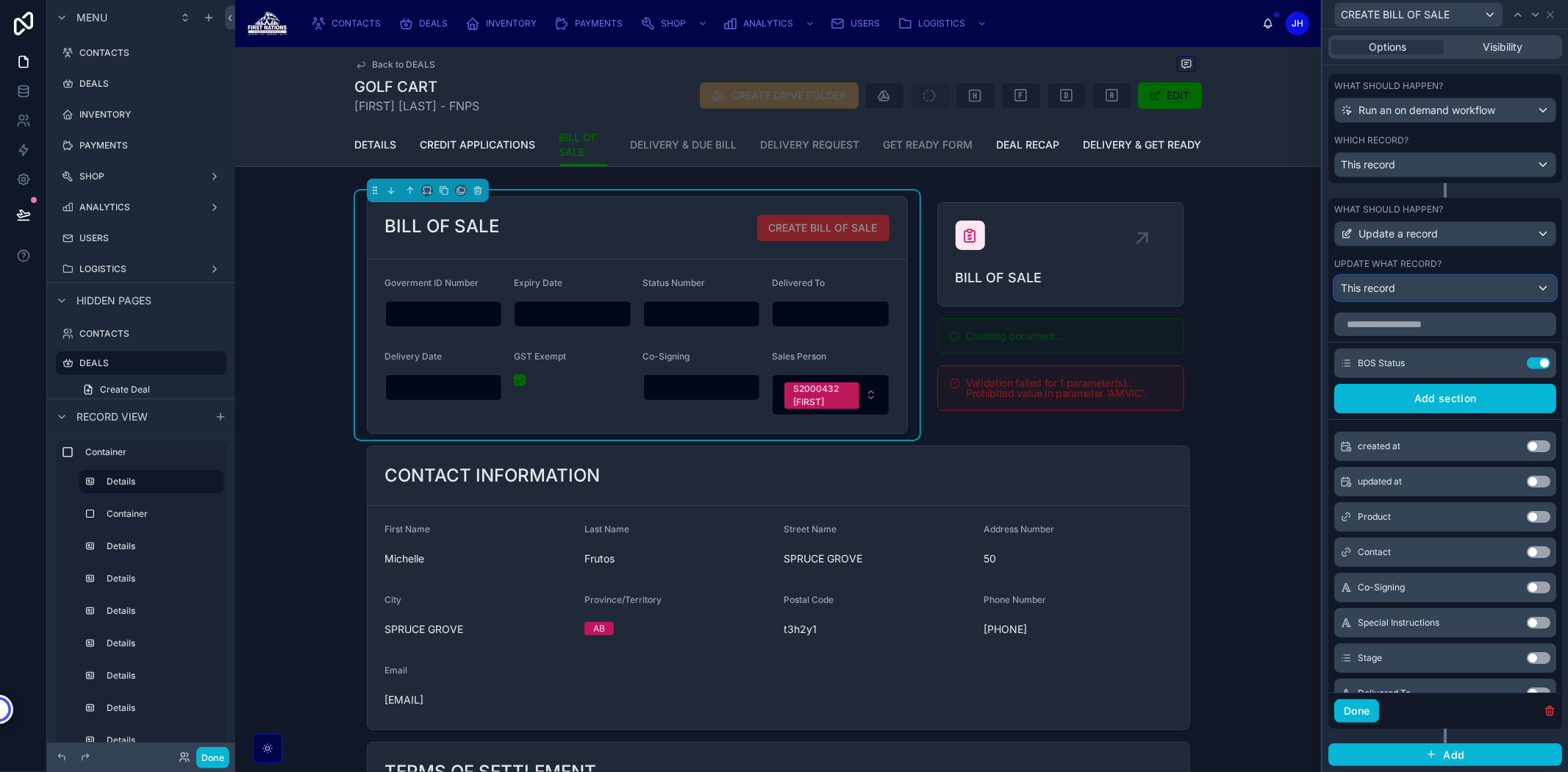 click on "This record" at bounding box center (1445, 288) 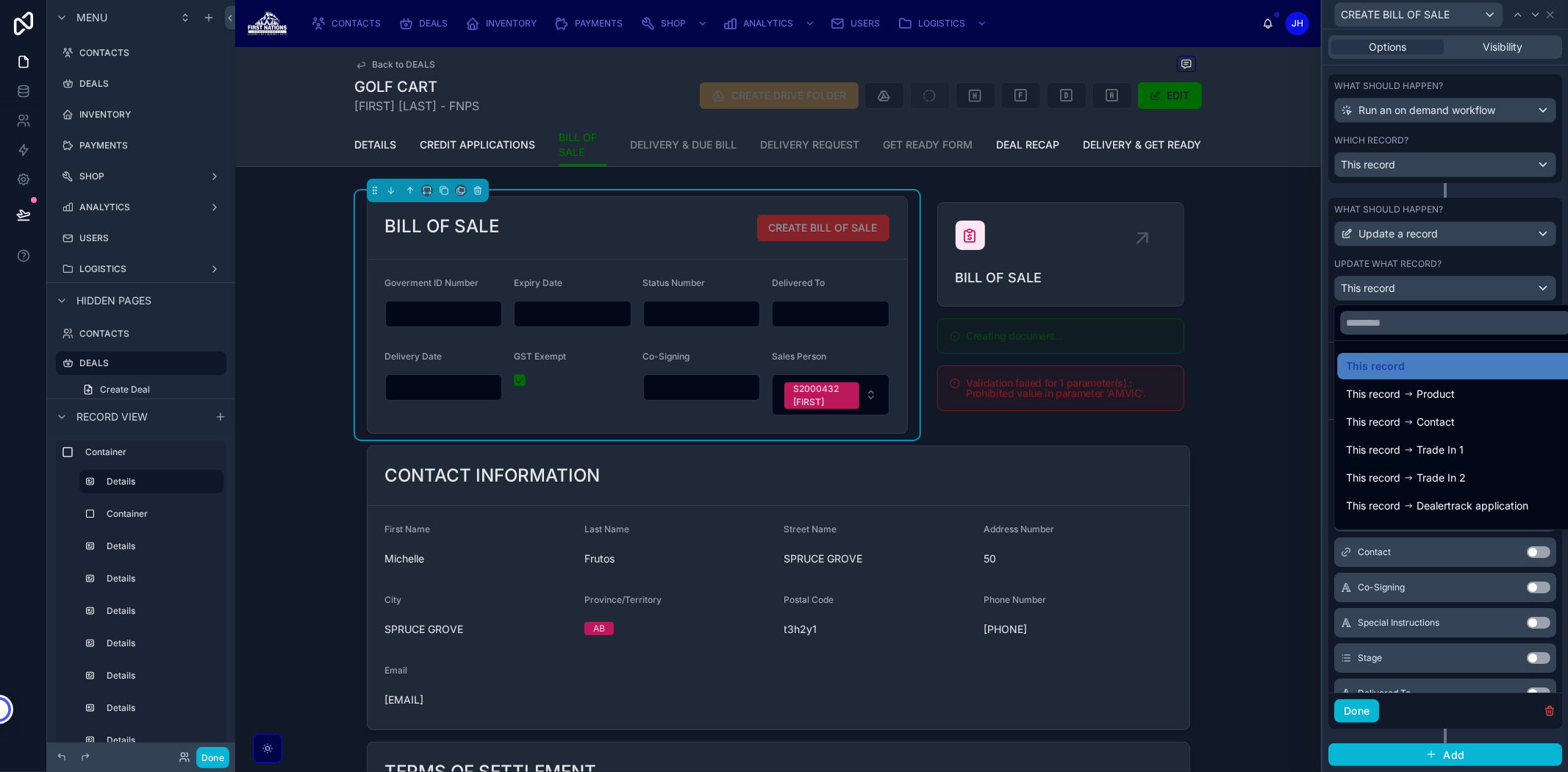 click at bounding box center [1445, 386] 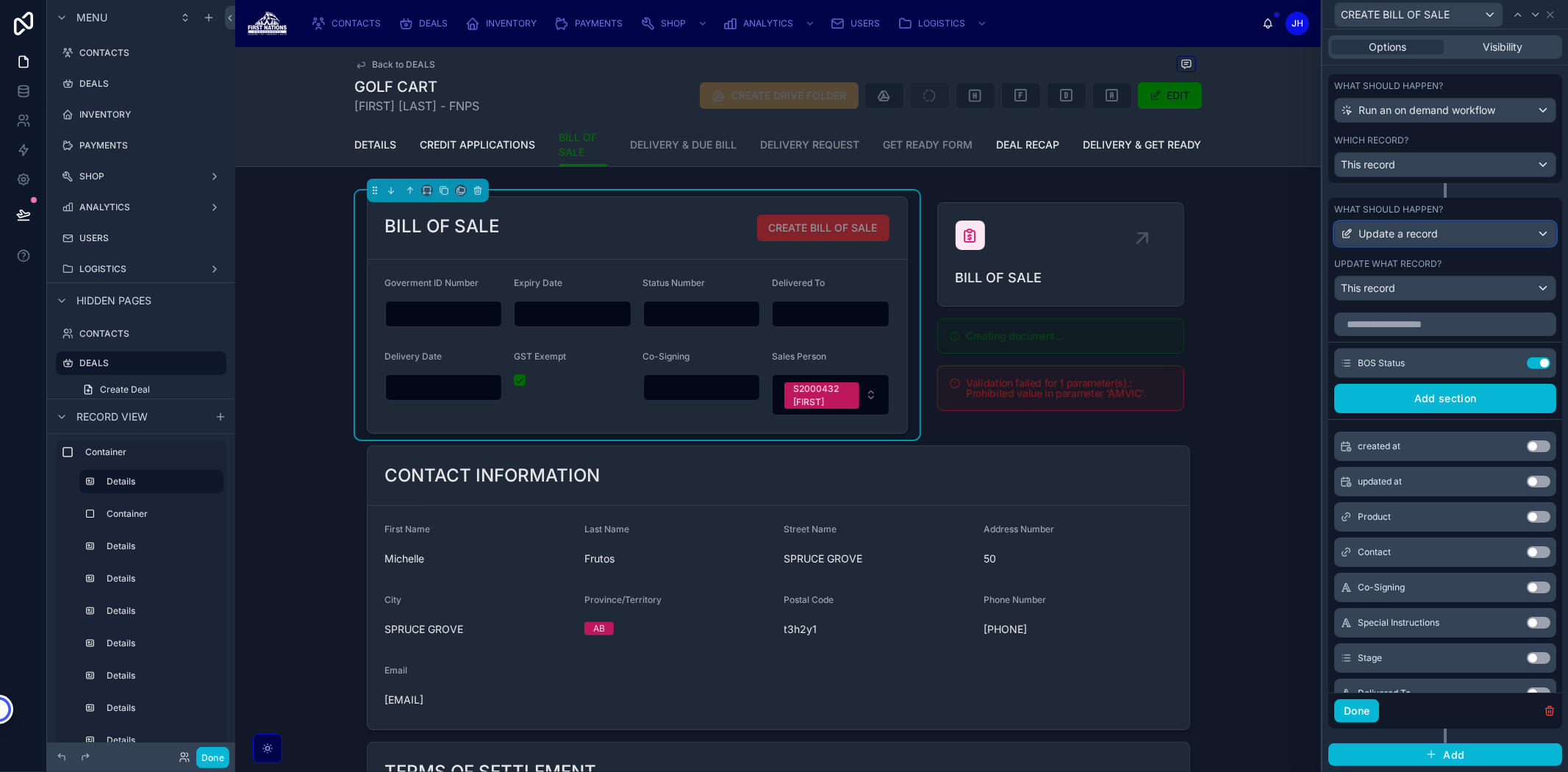 click on "Update a record" at bounding box center (1398, 234) 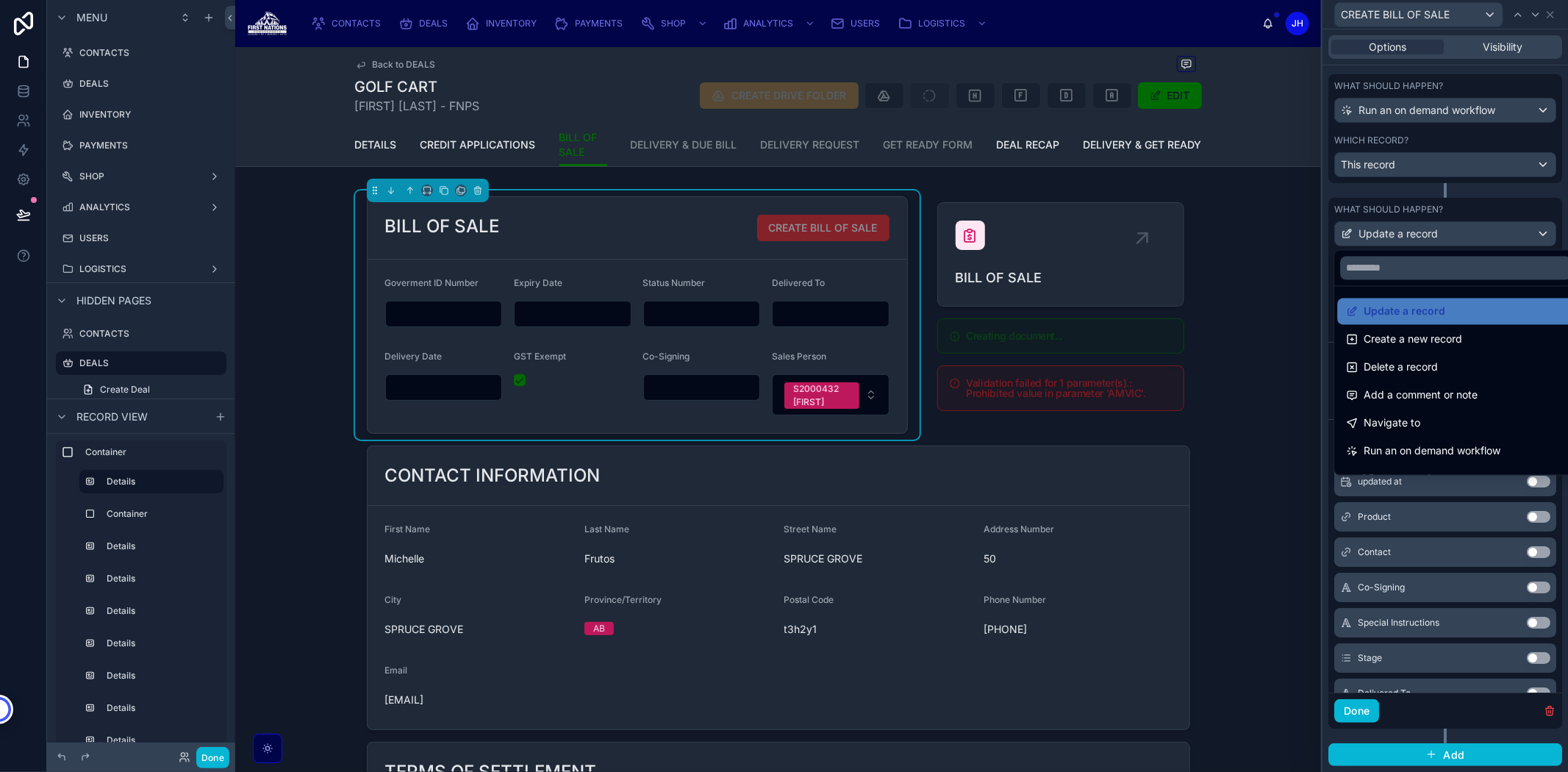 click at bounding box center [1445, 386] 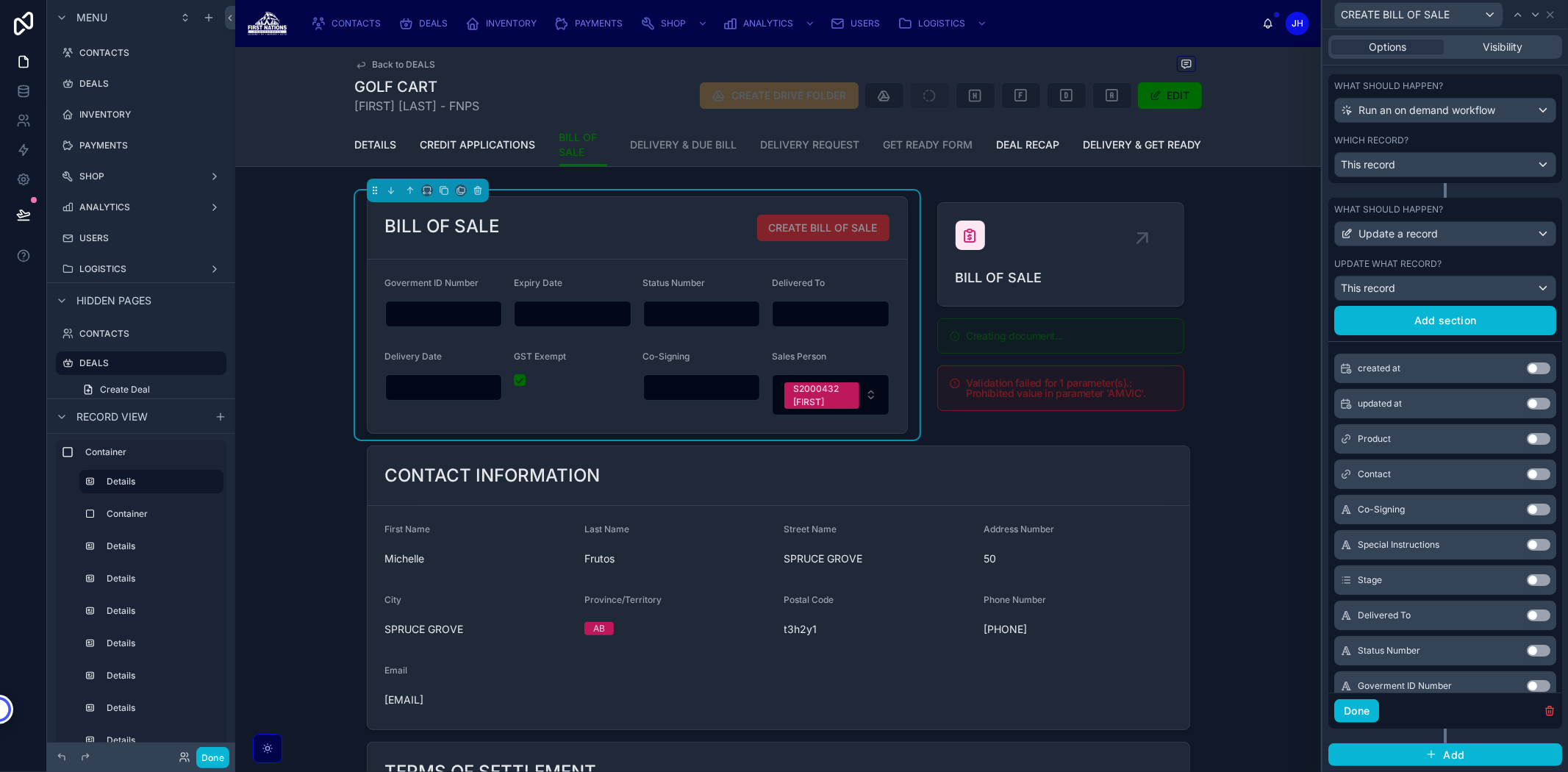 scroll, scrollTop: 0, scrollLeft: 0, axis: both 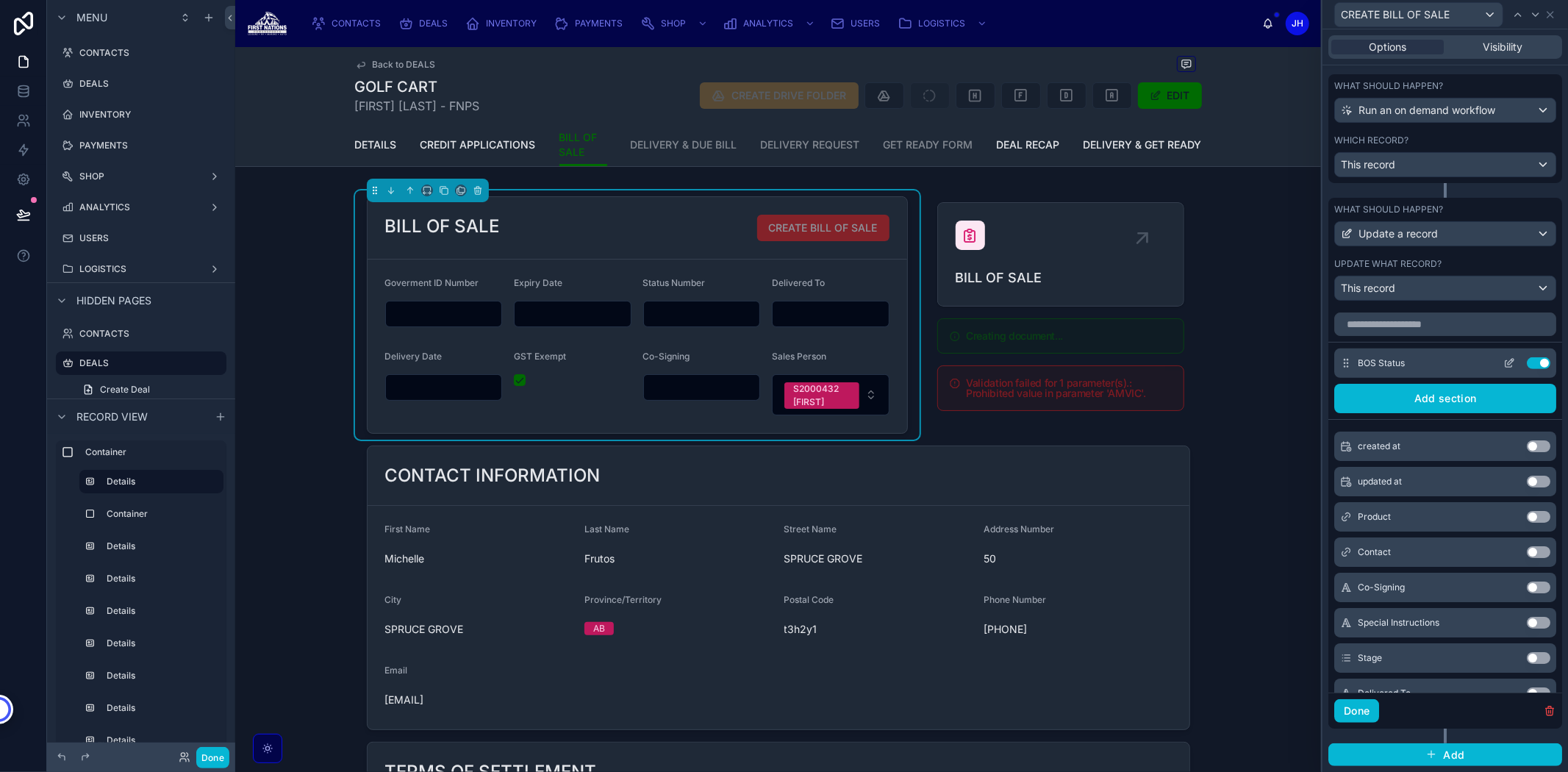 click 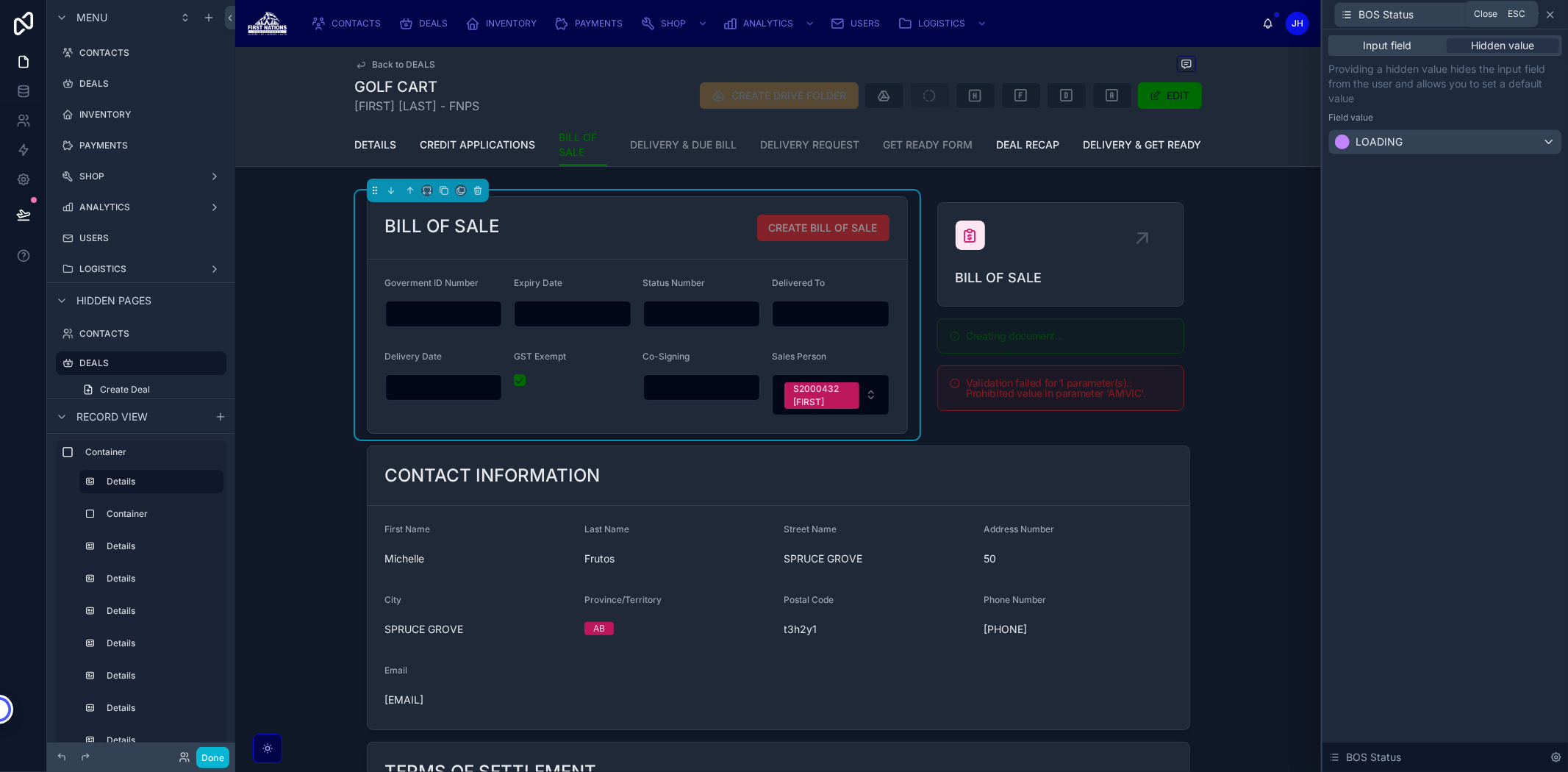 click 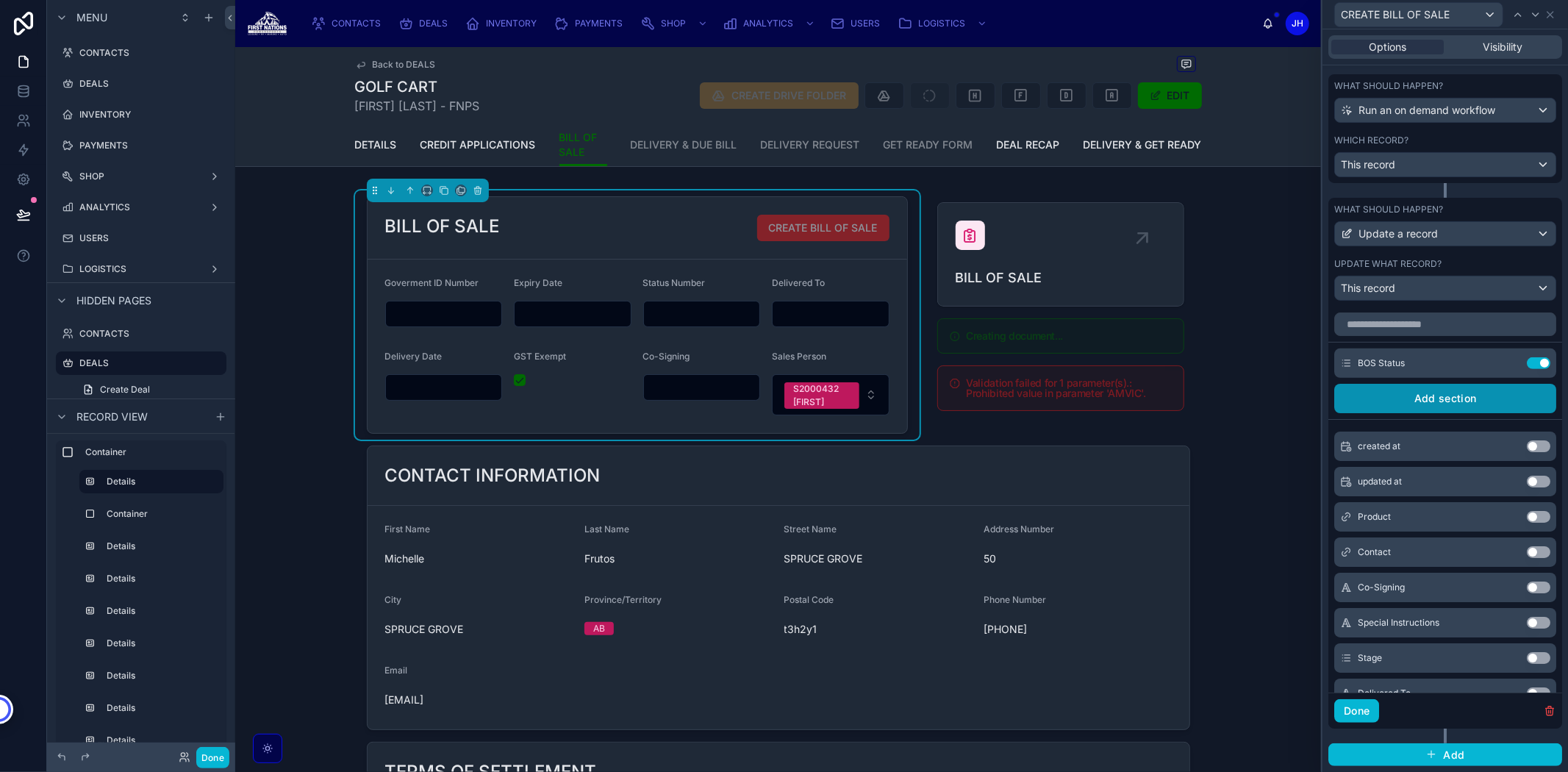 click on "Add section" at bounding box center [1445, 398] 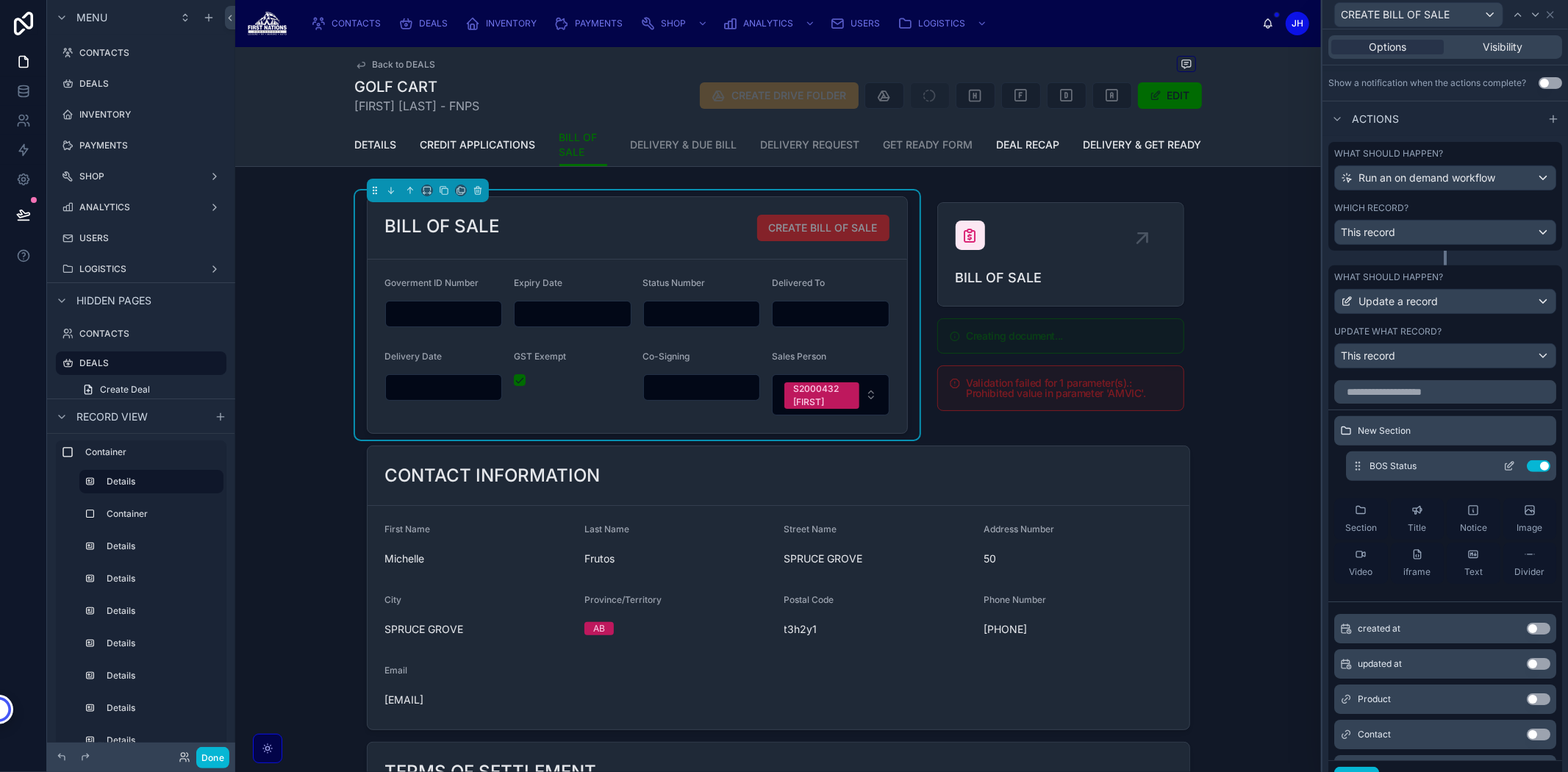scroll, scrollTop: 412, scrollLeft: 0, axis: vertical 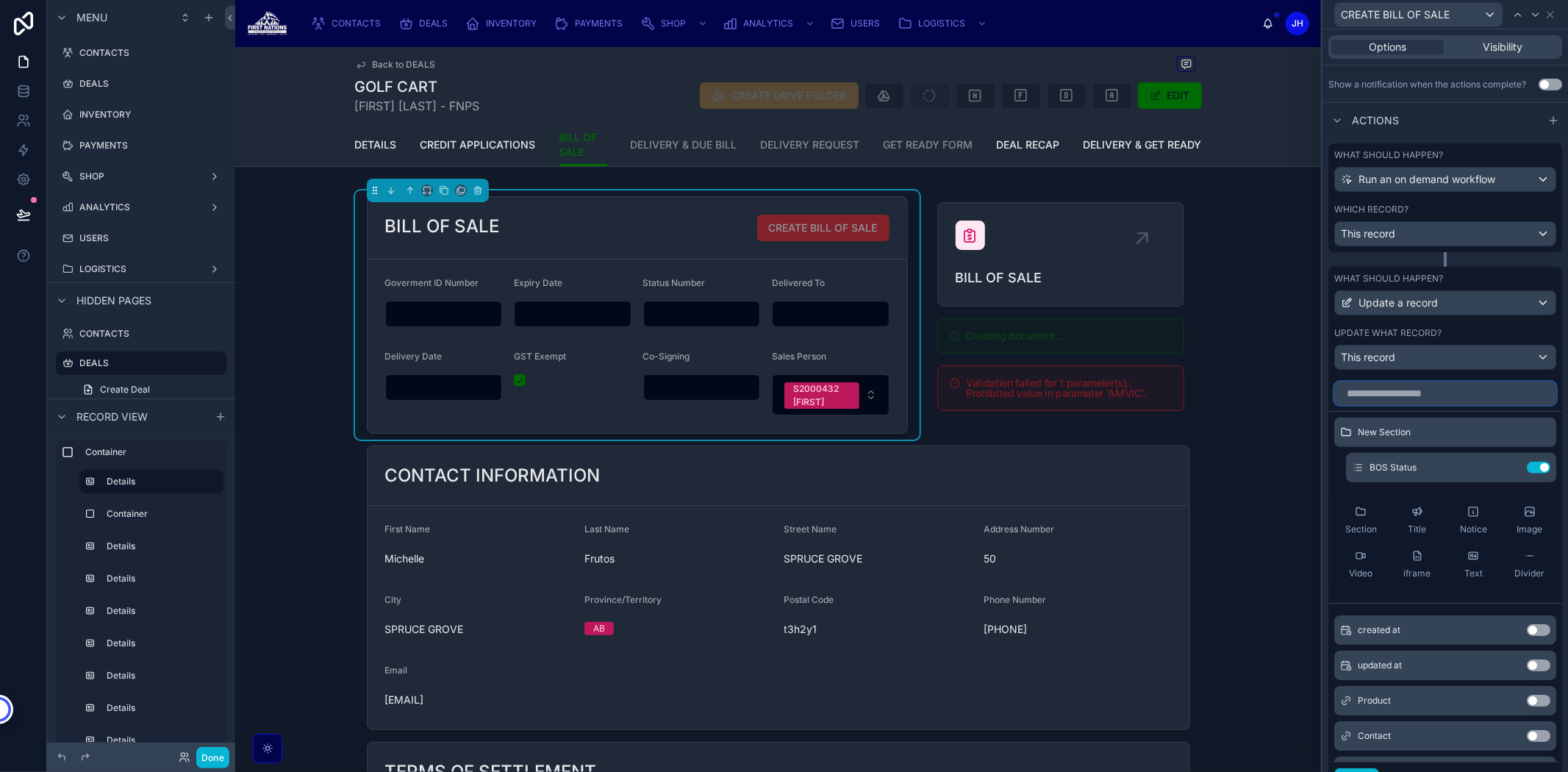 click at bounding box center (1445, 393) 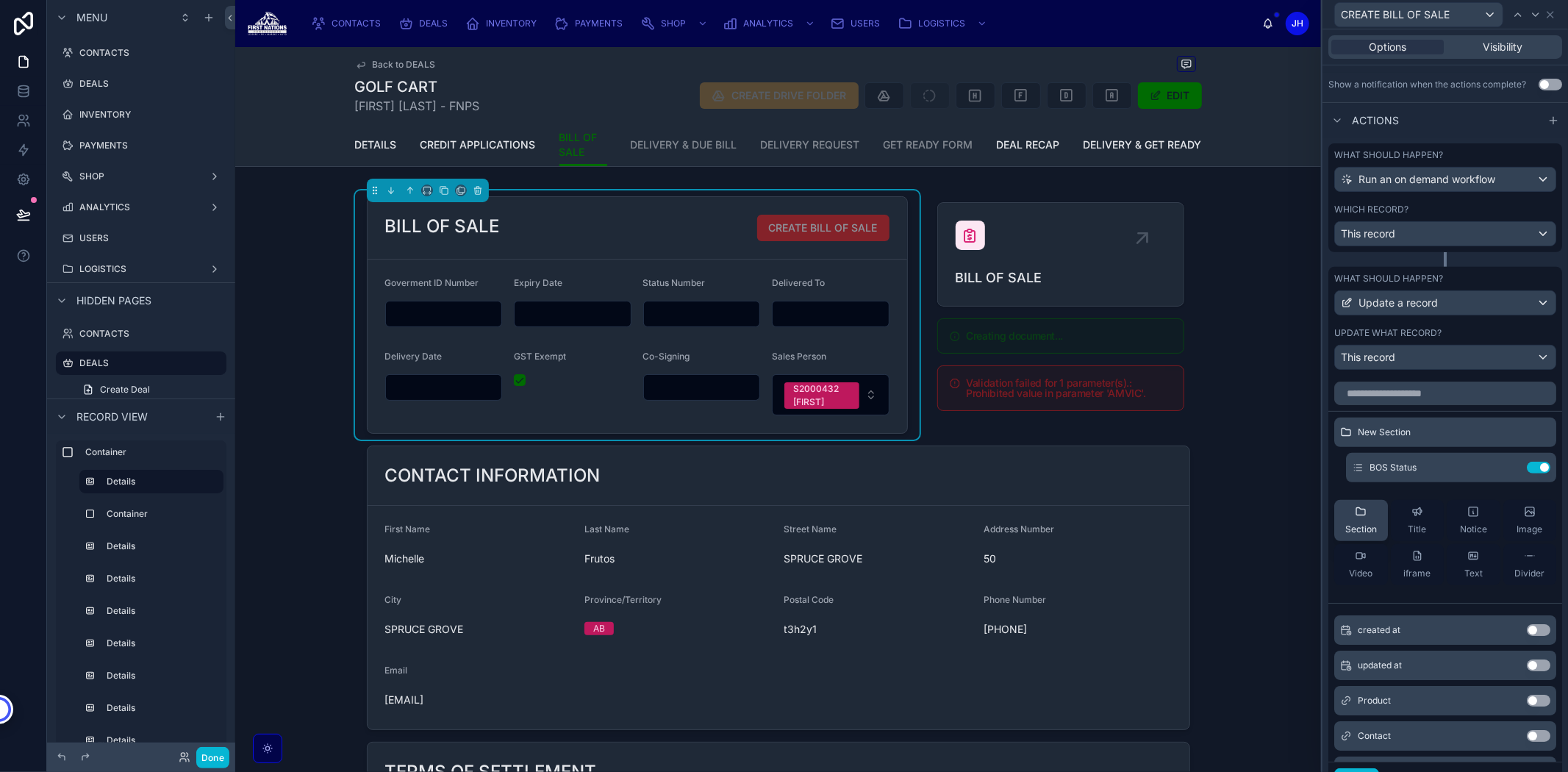 click on "Section" at bounding box center (1361, 529) 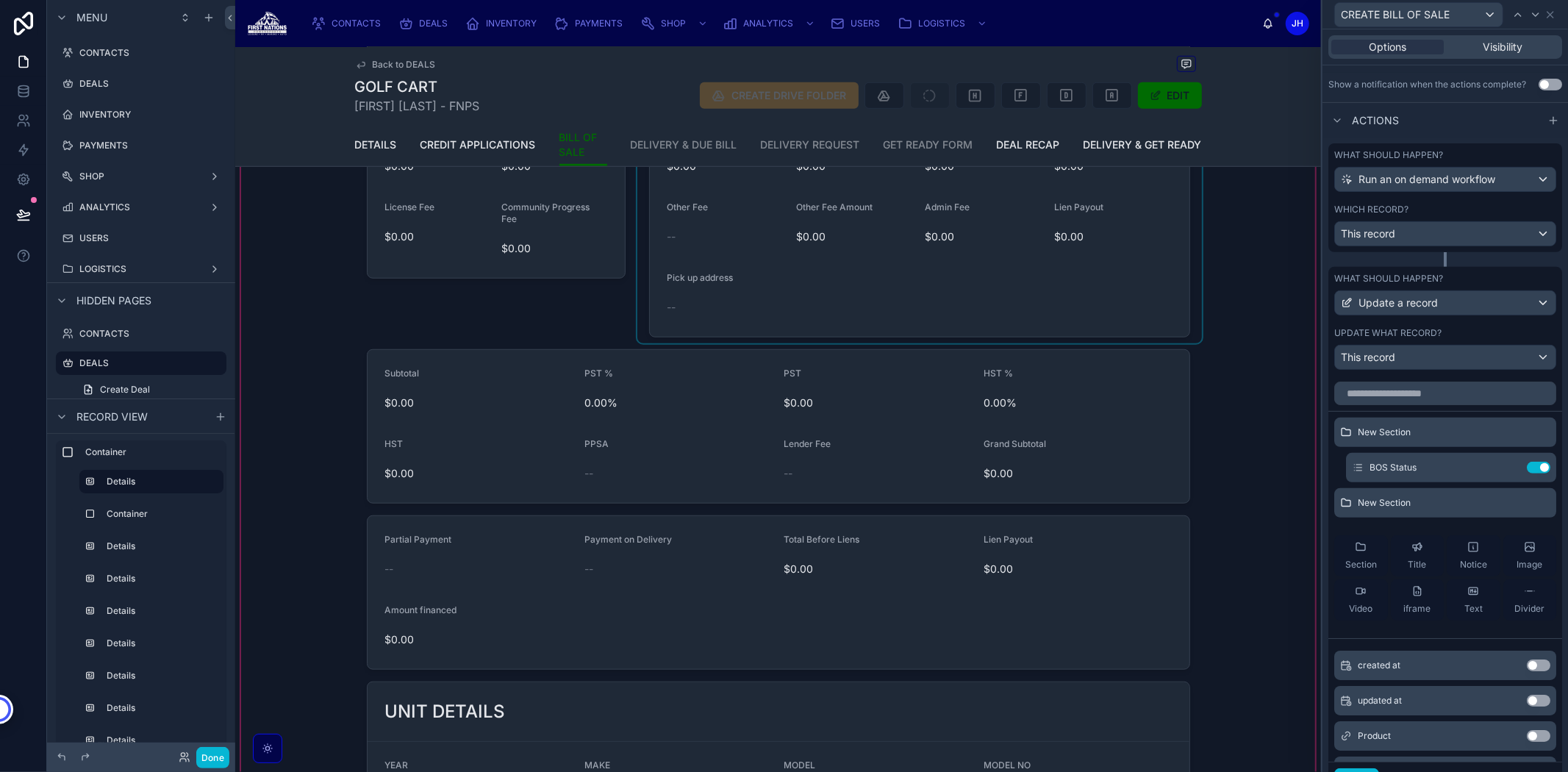 scroll, scrollTop: 571, scrollLeft: 0, axis: vertical 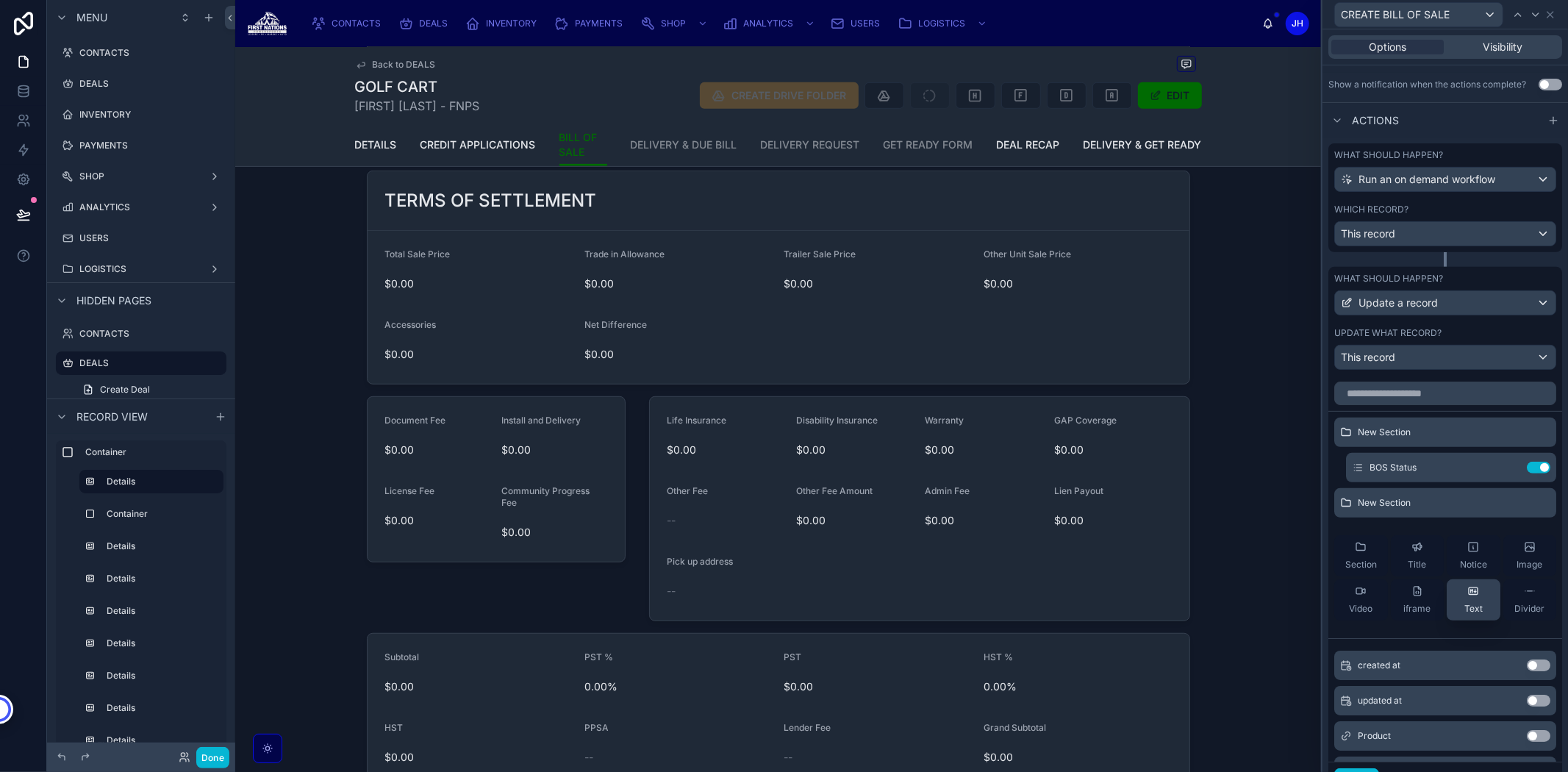 click on "Text" at bounding box center [1473, 600] 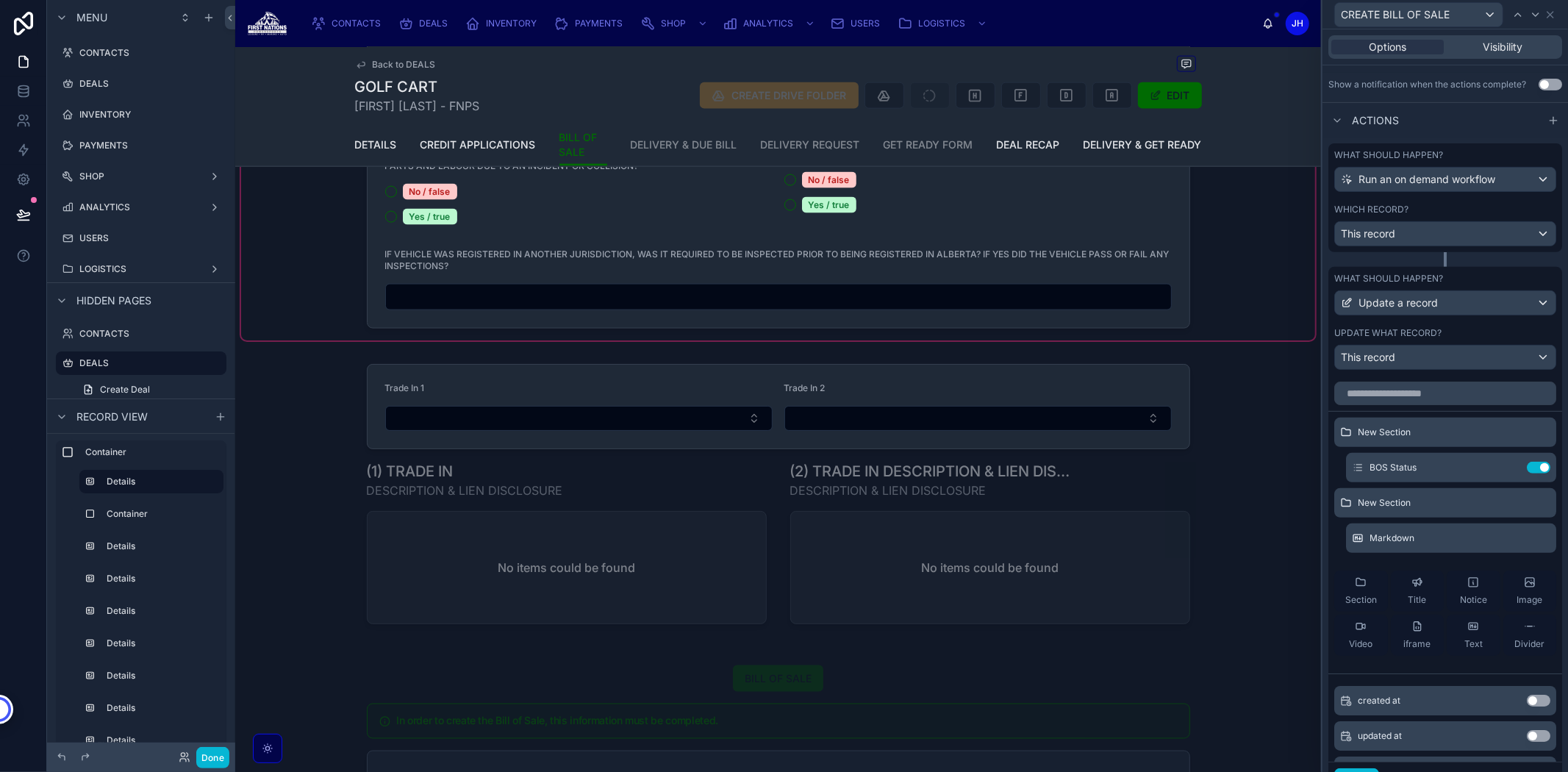 scroll, scrollTop: 1960, scrollLeft: 0, axis: vertical 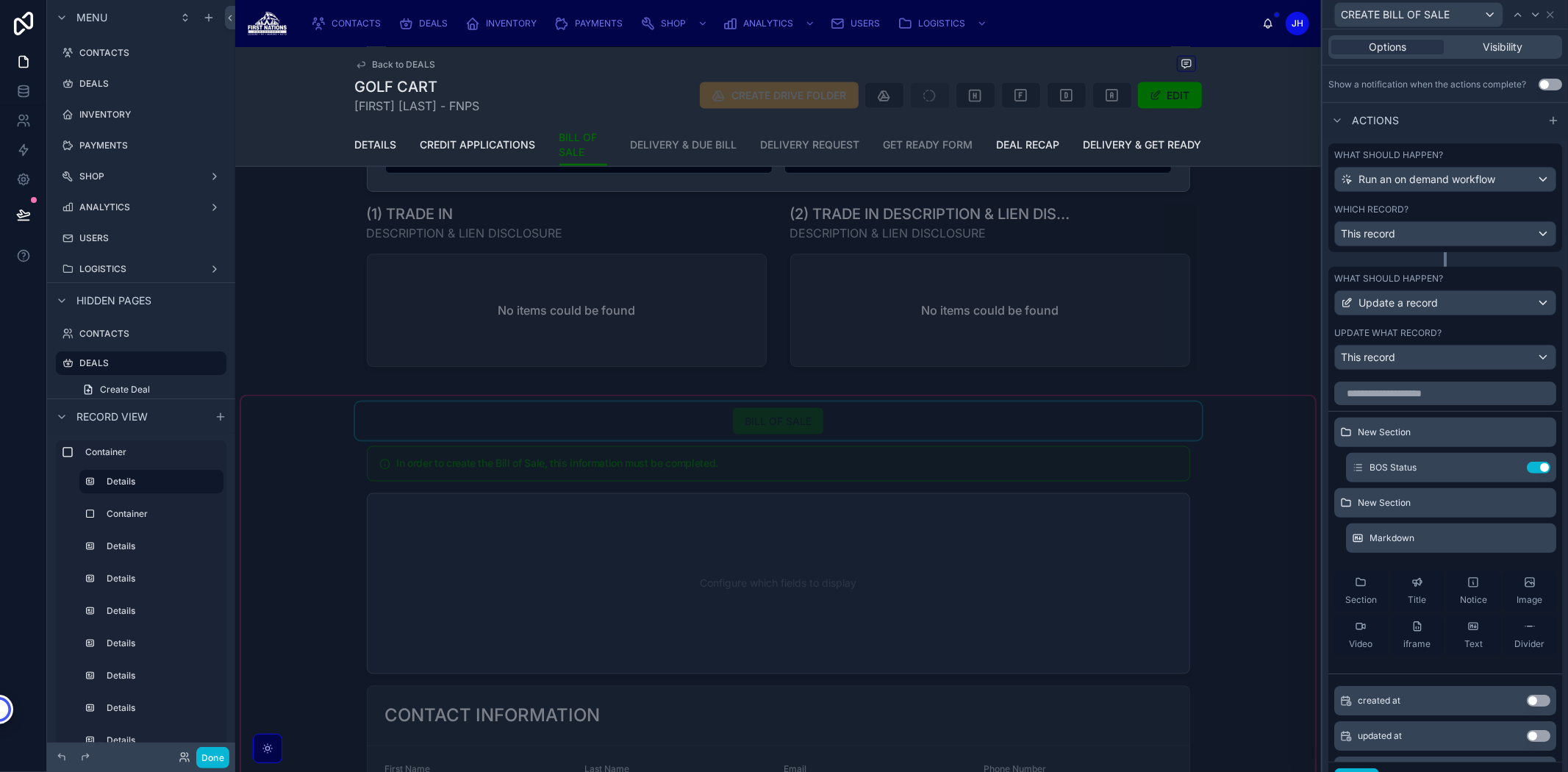 click at bounding box center [778, 837] 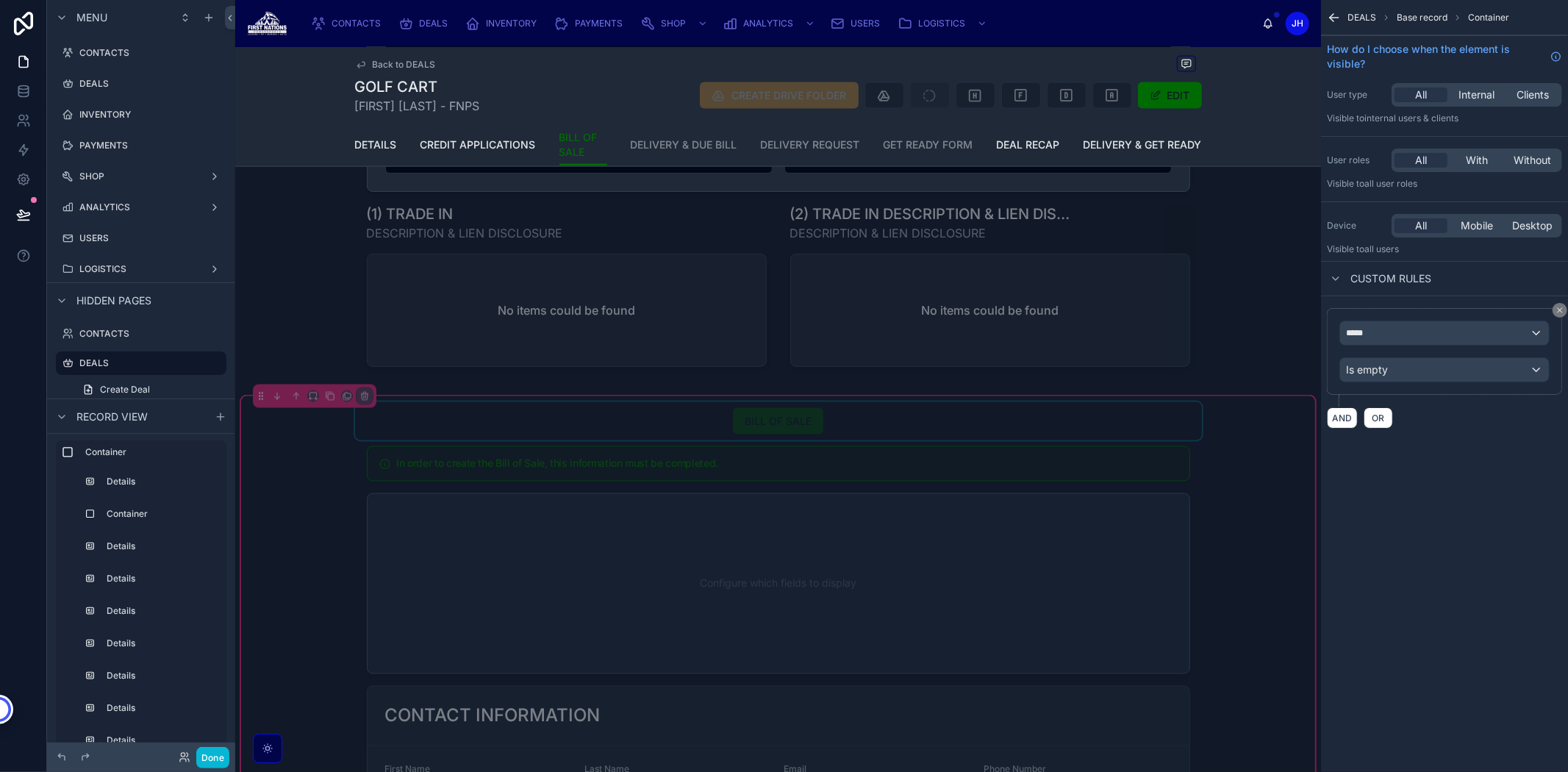 click at bounding box center [778, 421] 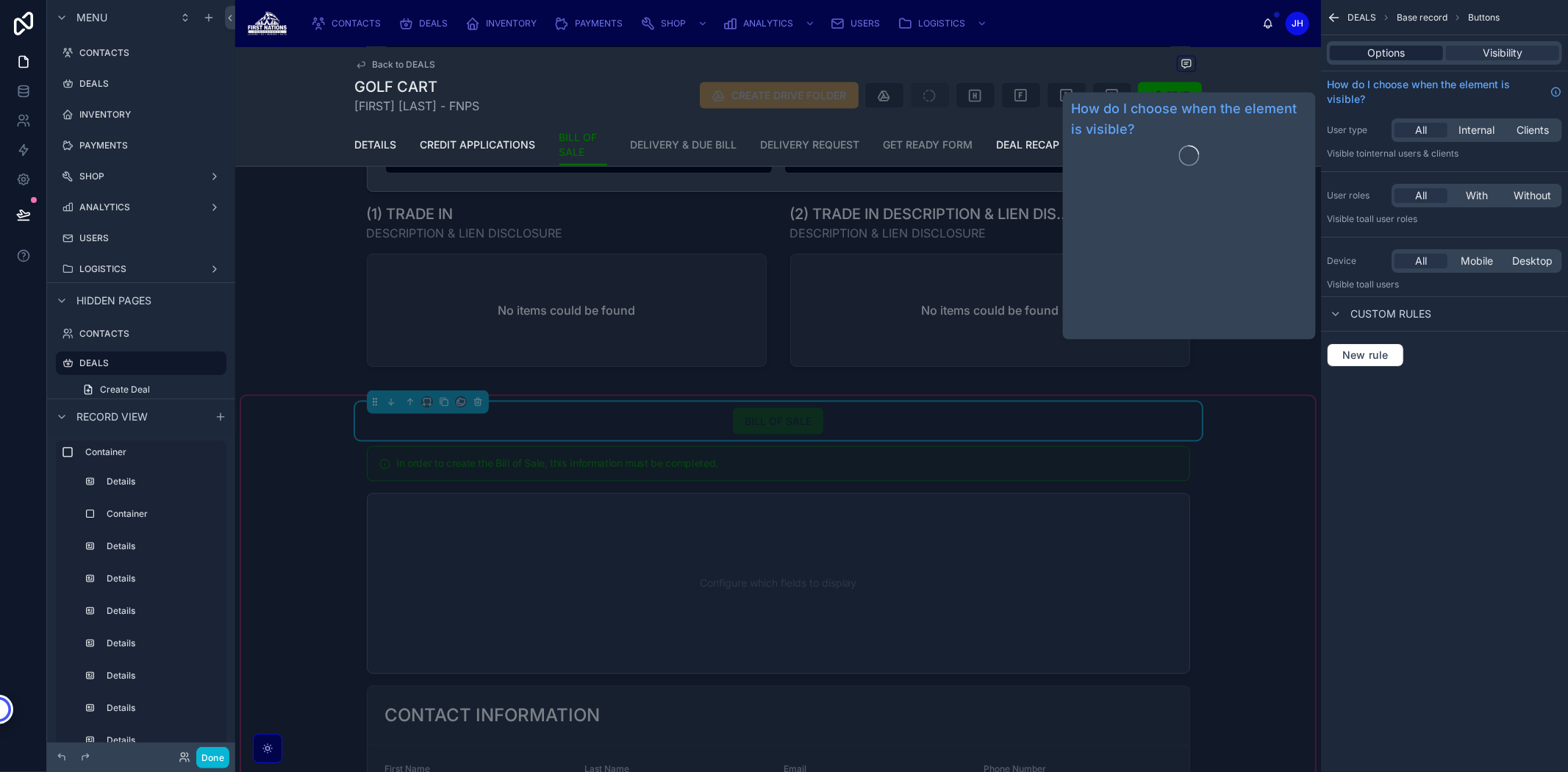 click on "Options" at bounding box center (1386, 53) 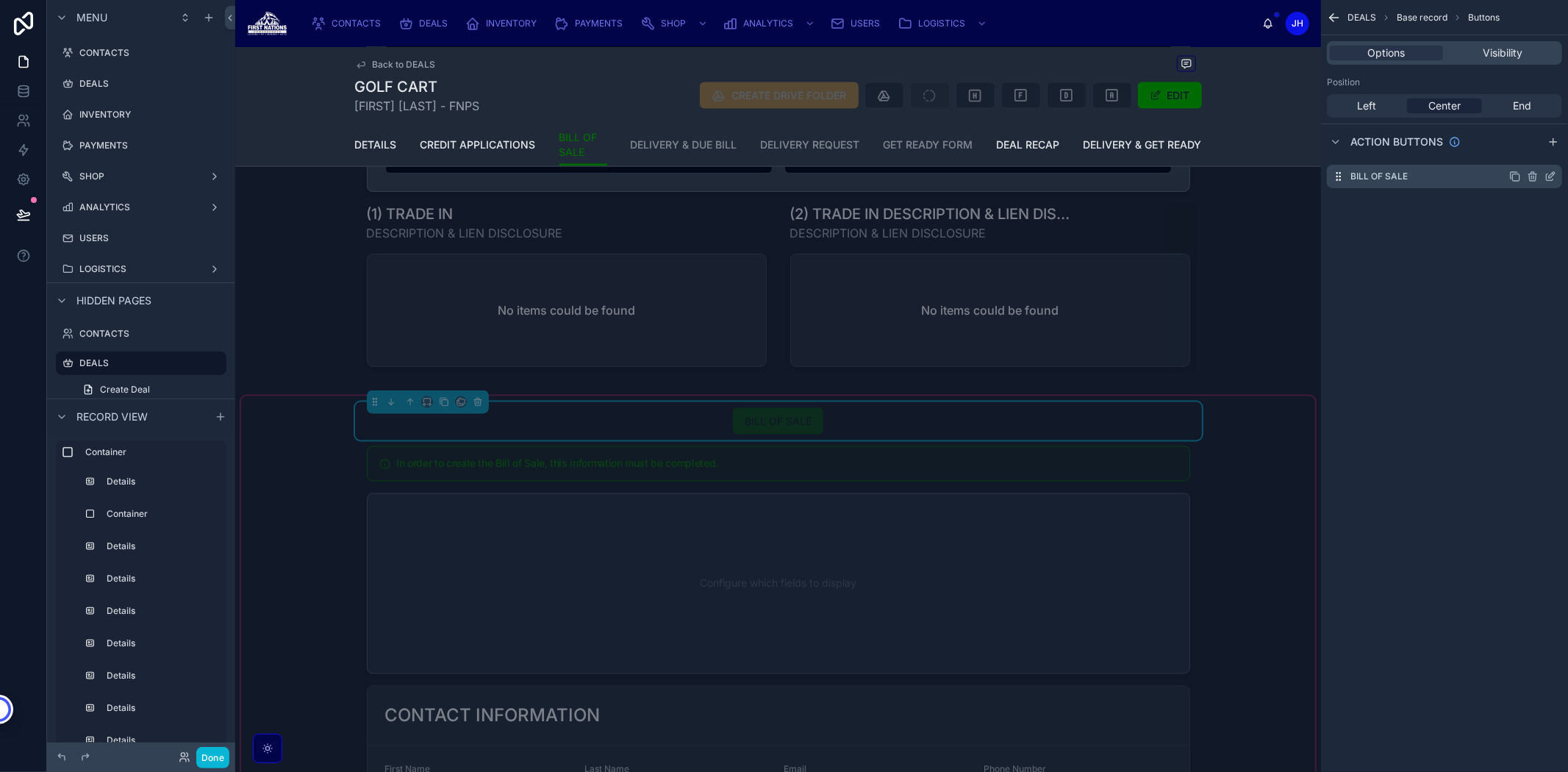 click 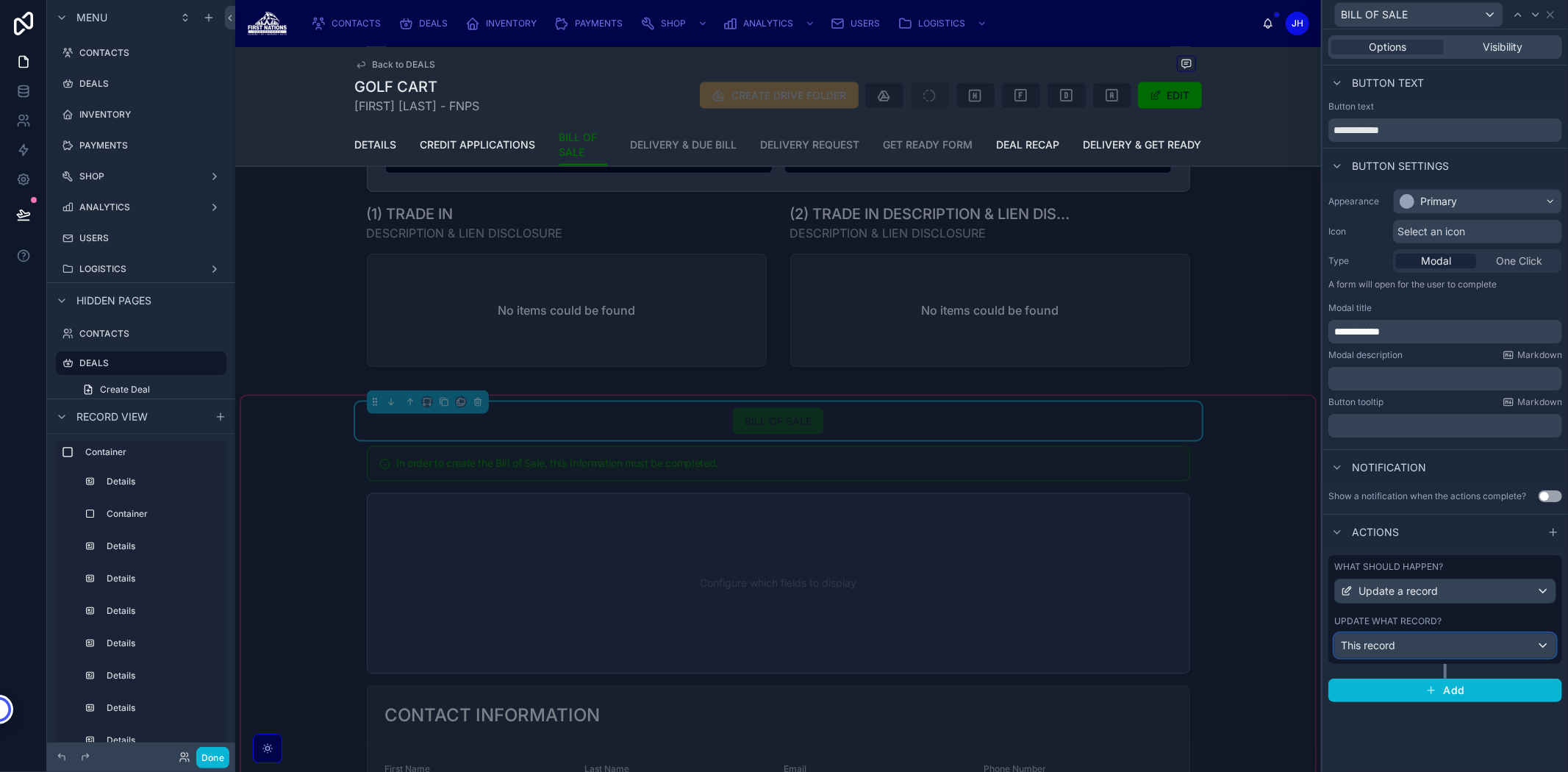 click on "This record" at bounding box center (1445, 646) 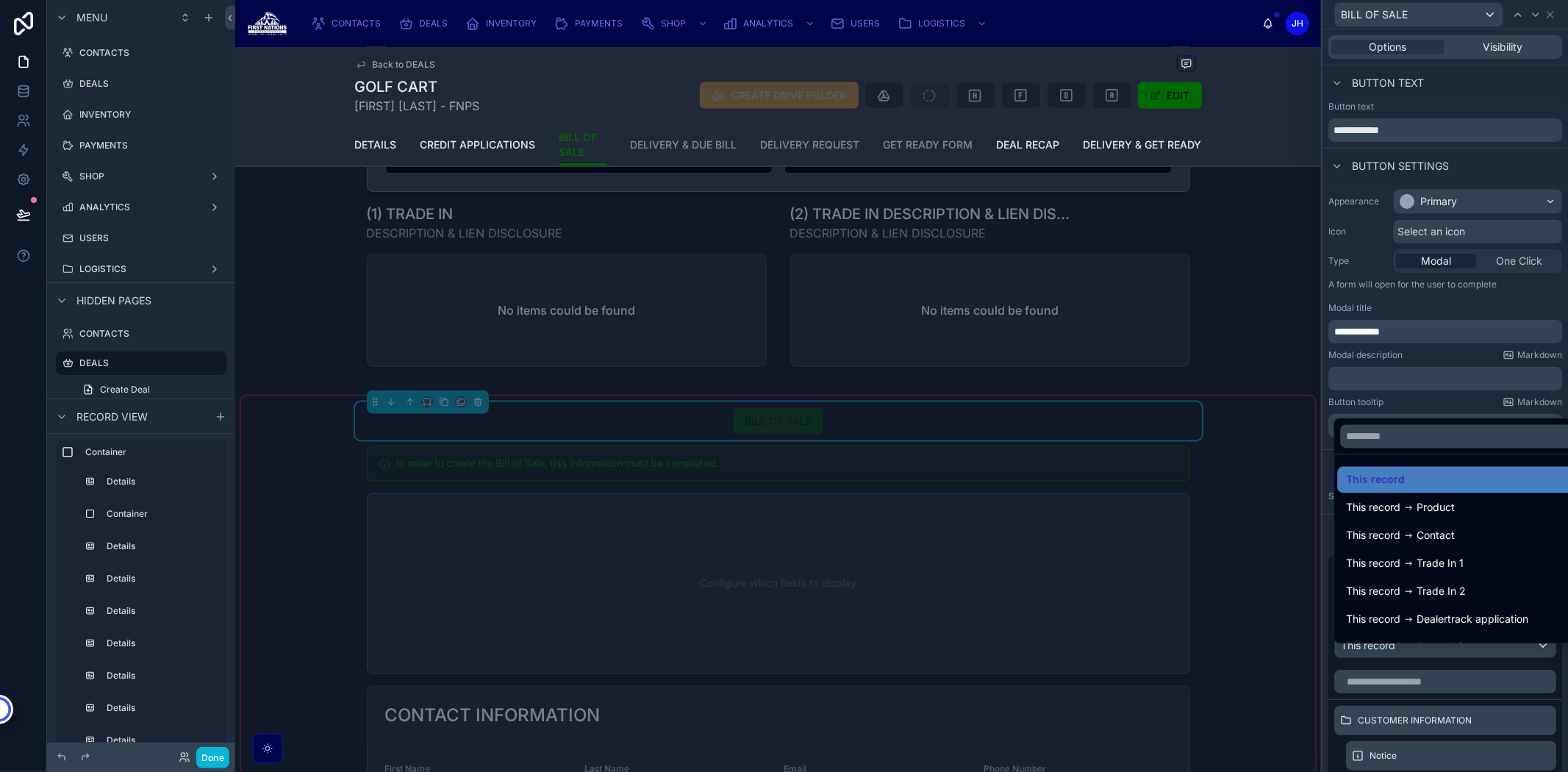 click at bounding box center (1445, 386) 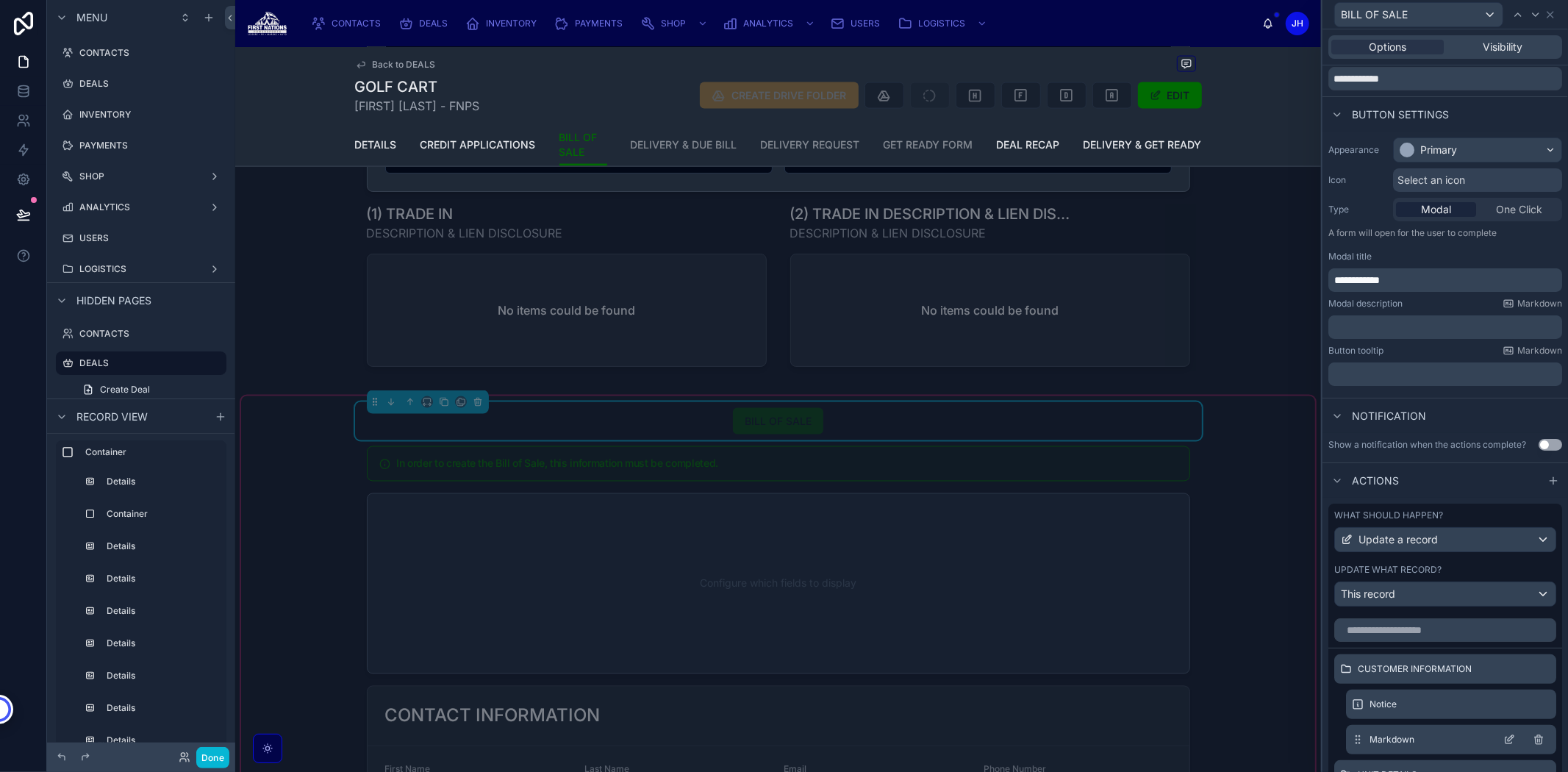 scroll, scrollTop: 163, scrollLeft: 0, axis: vertical 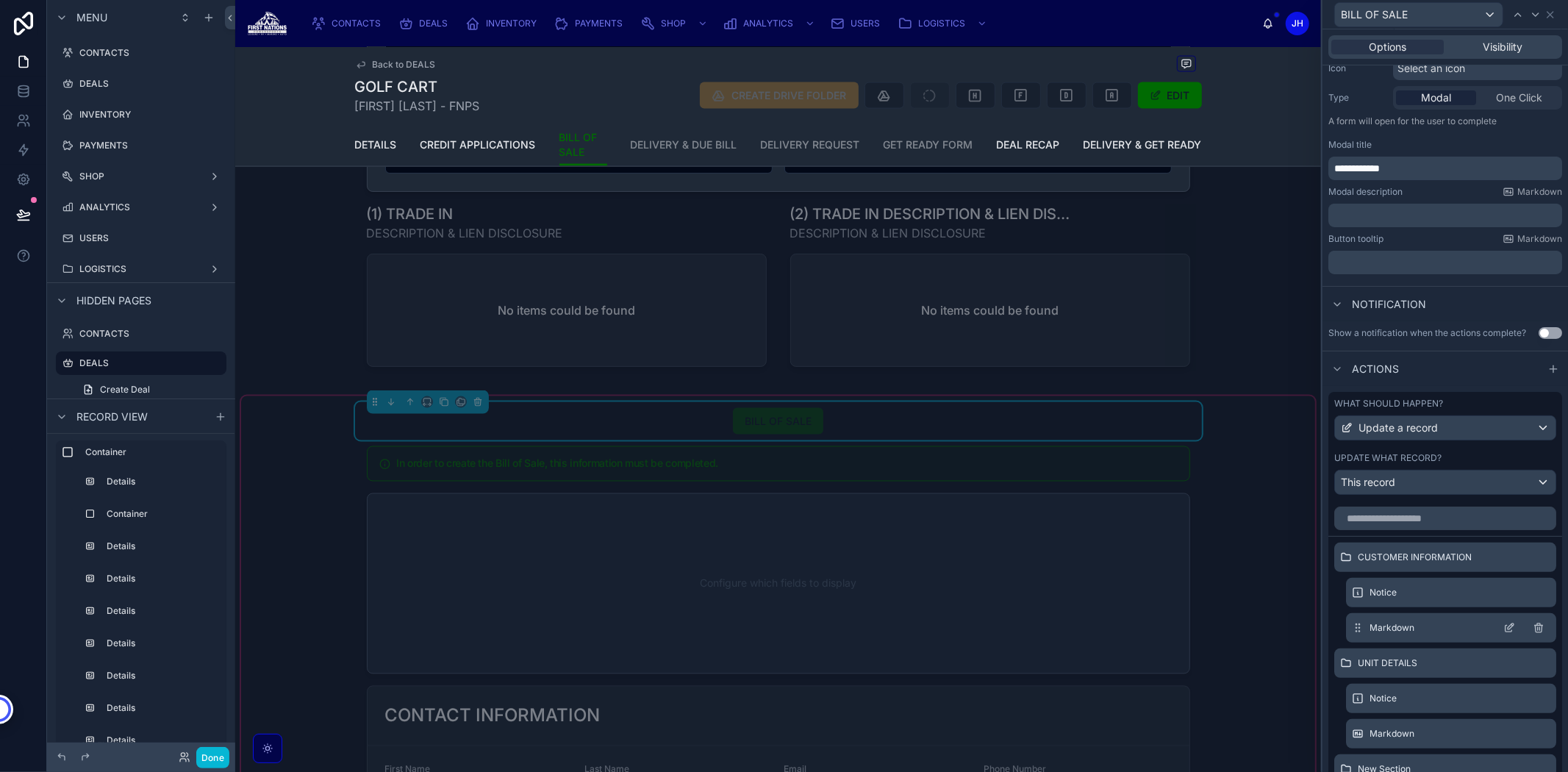 click 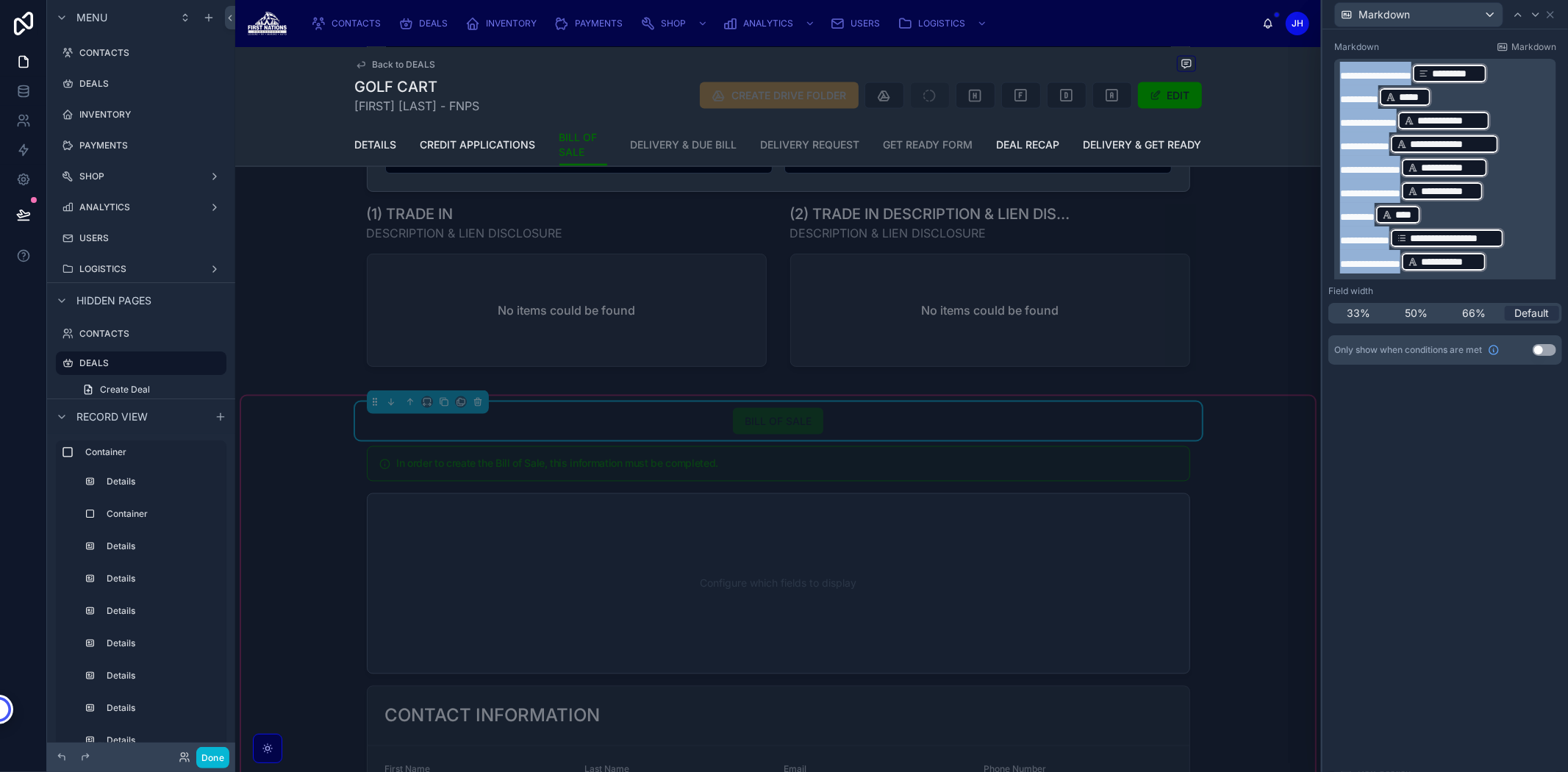 drag, startPoint x: 1479, startPoint y: 268, endPoint x: 1339, endPoint y: 70, distance: 242.495 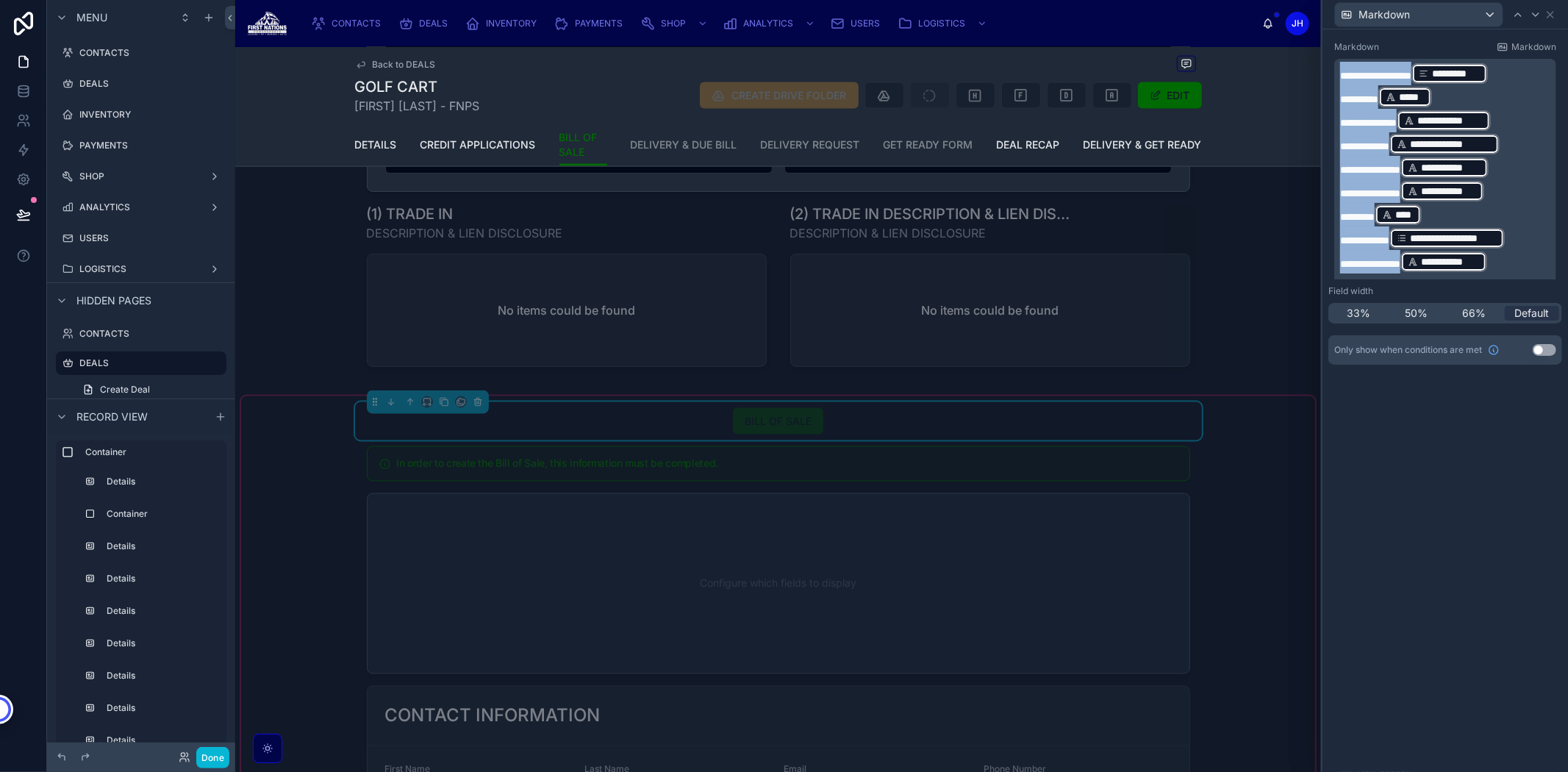 click on "**********" at bounding box center (1445, 175) 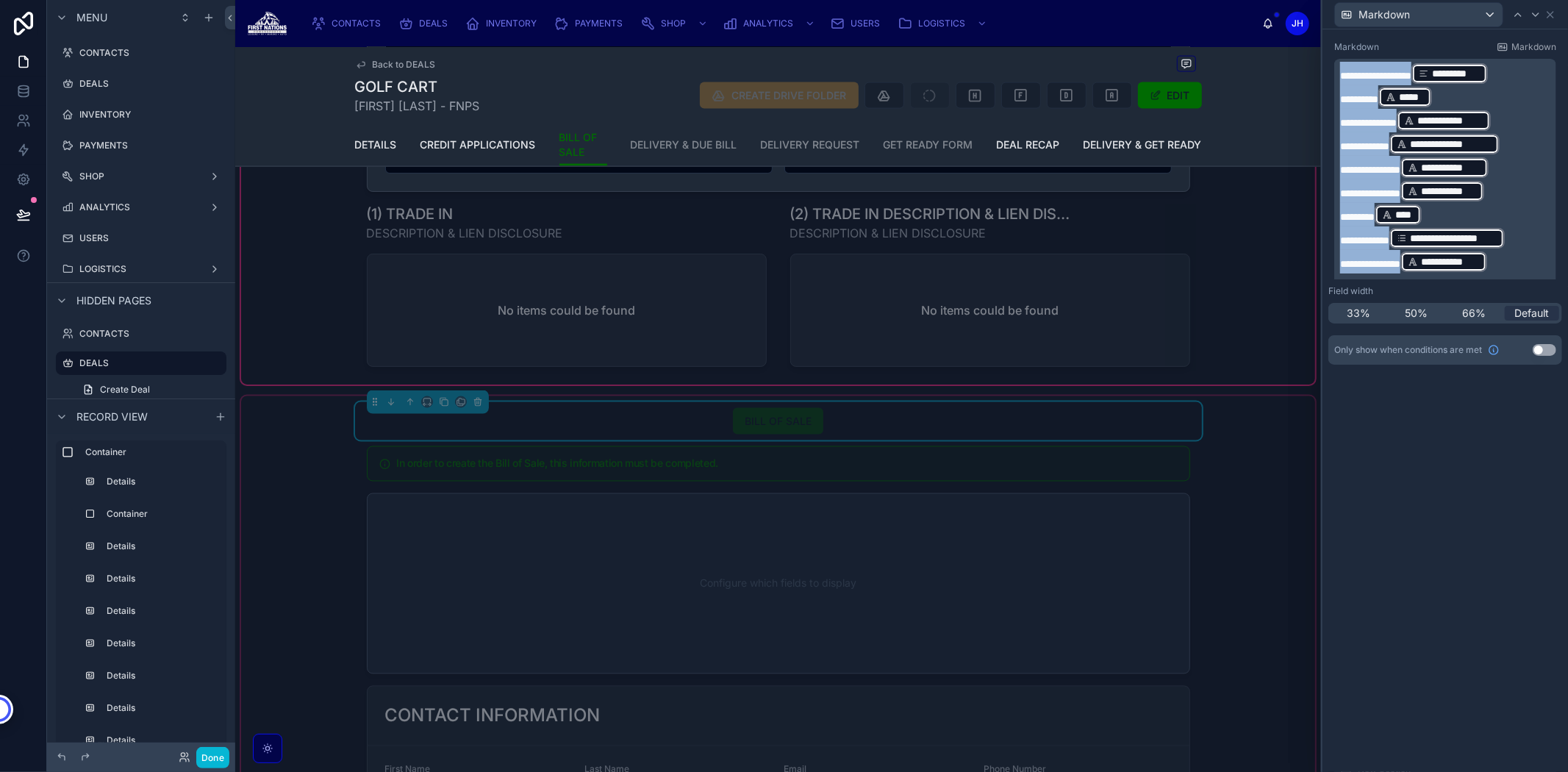 copy on "**********" 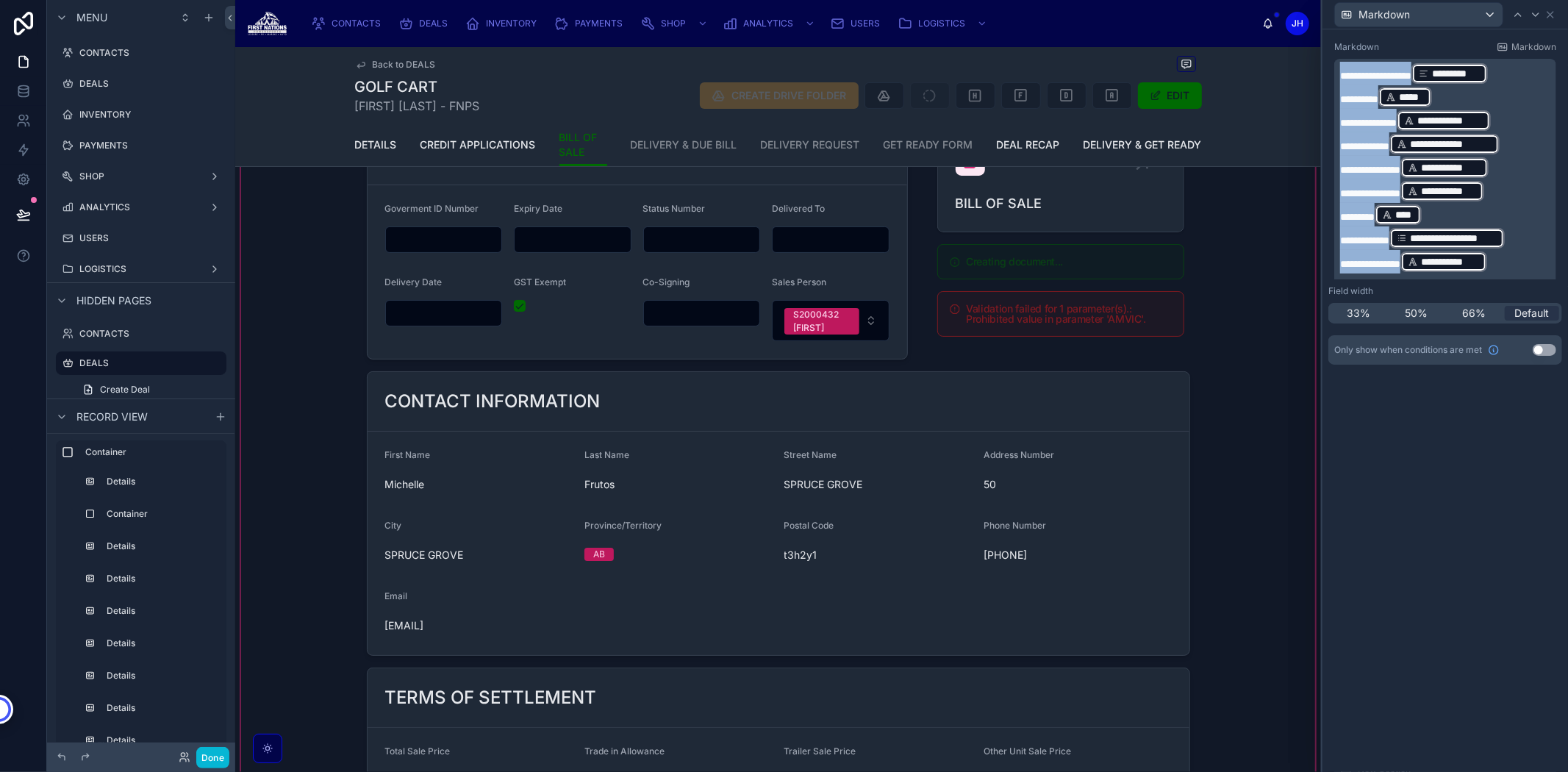 scroll, scrollTop: 0, scrollLeft: 0, axis: both 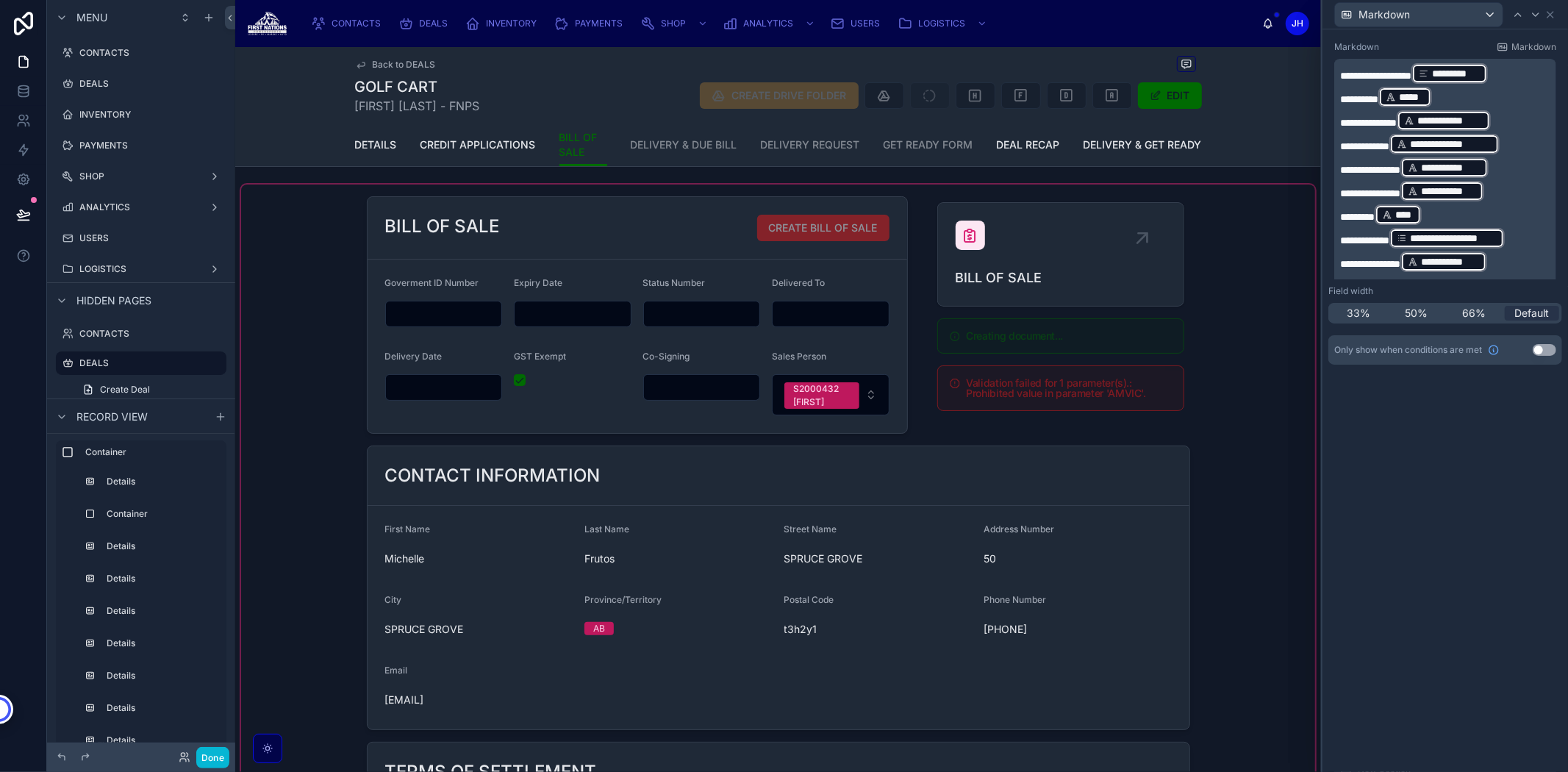 click at bounding box center [778, 1114] 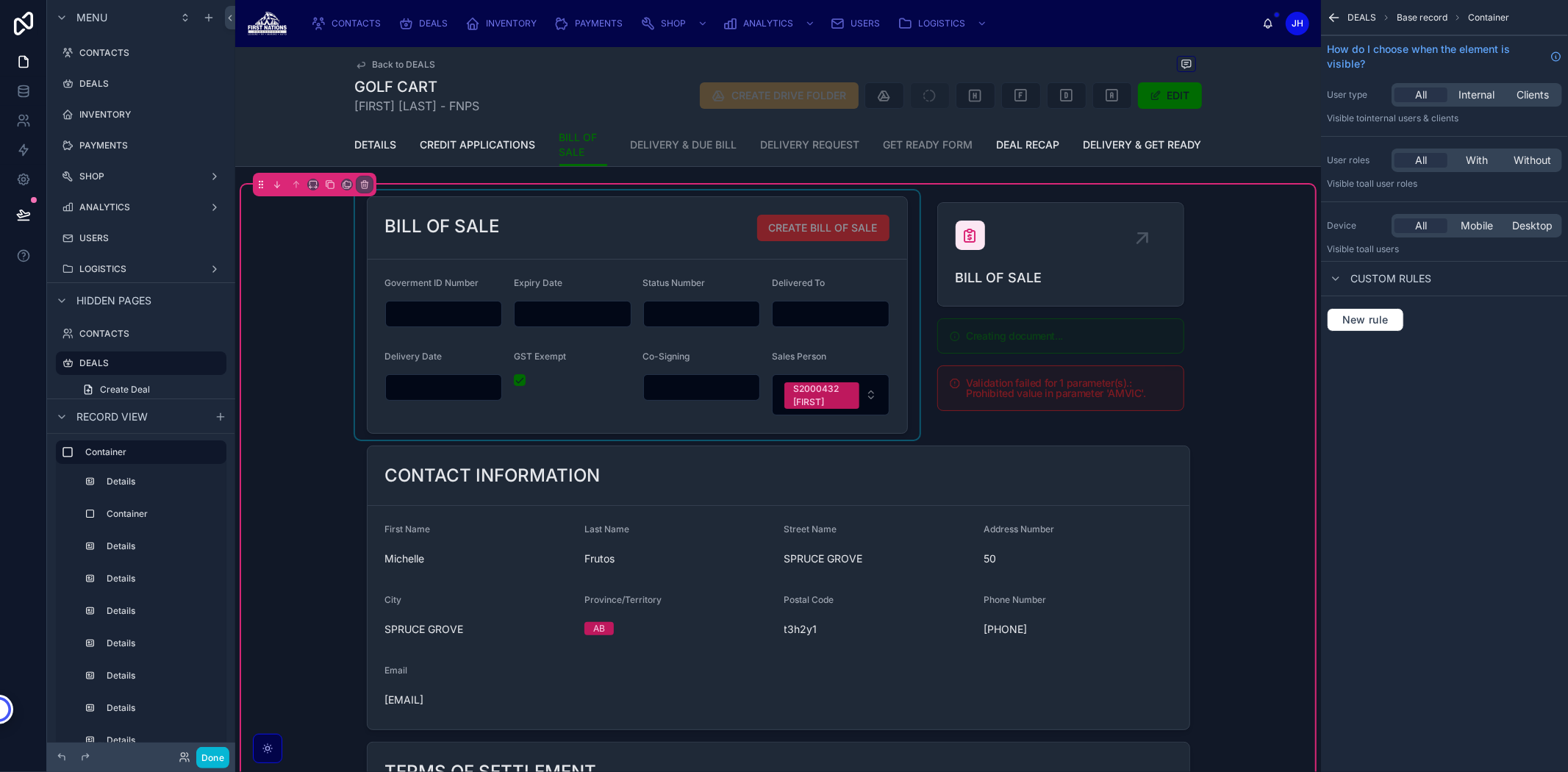 click at bounding box center [637, 315] 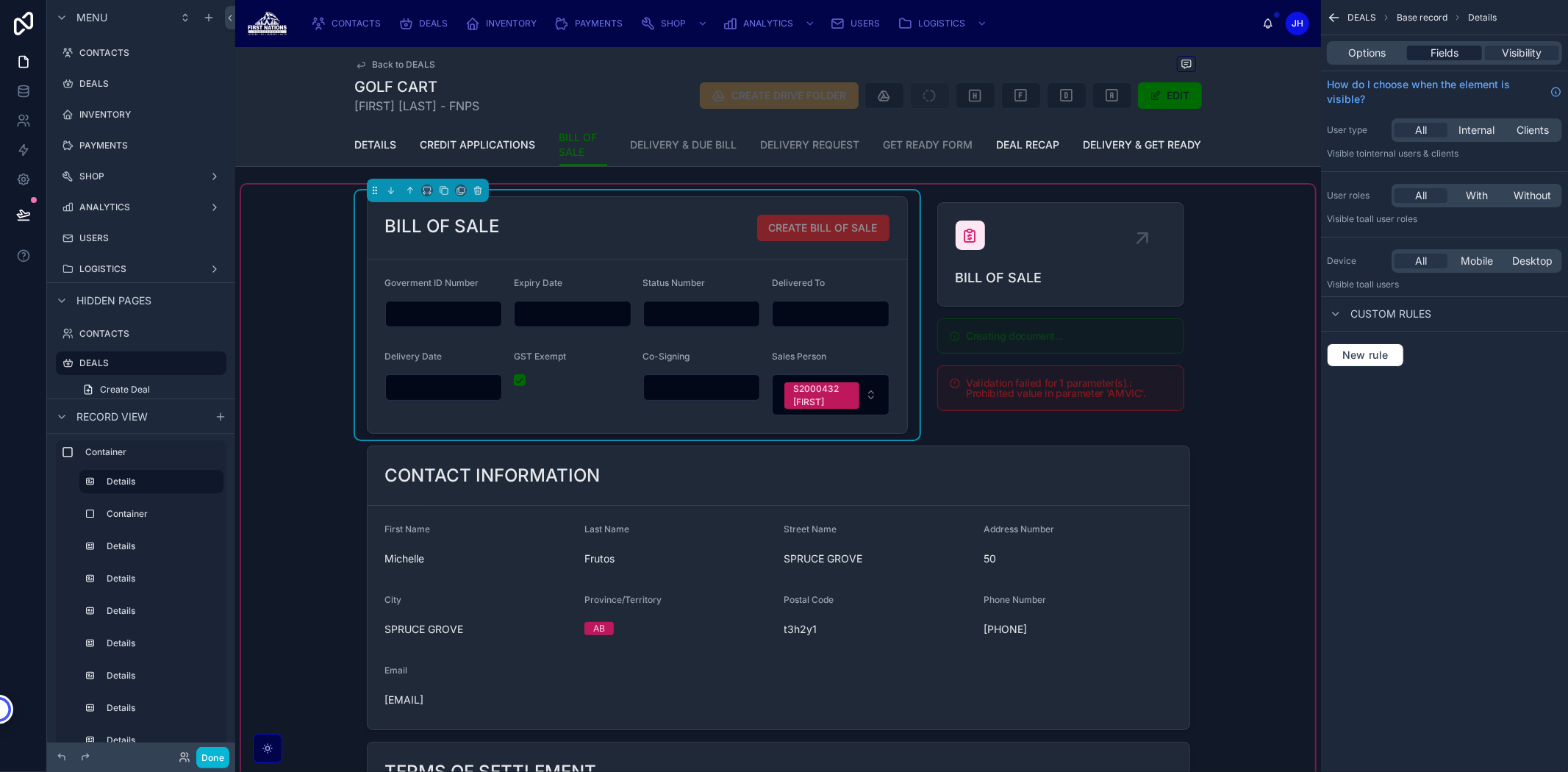 click on "Fields" at bounding box center (1445, 53) 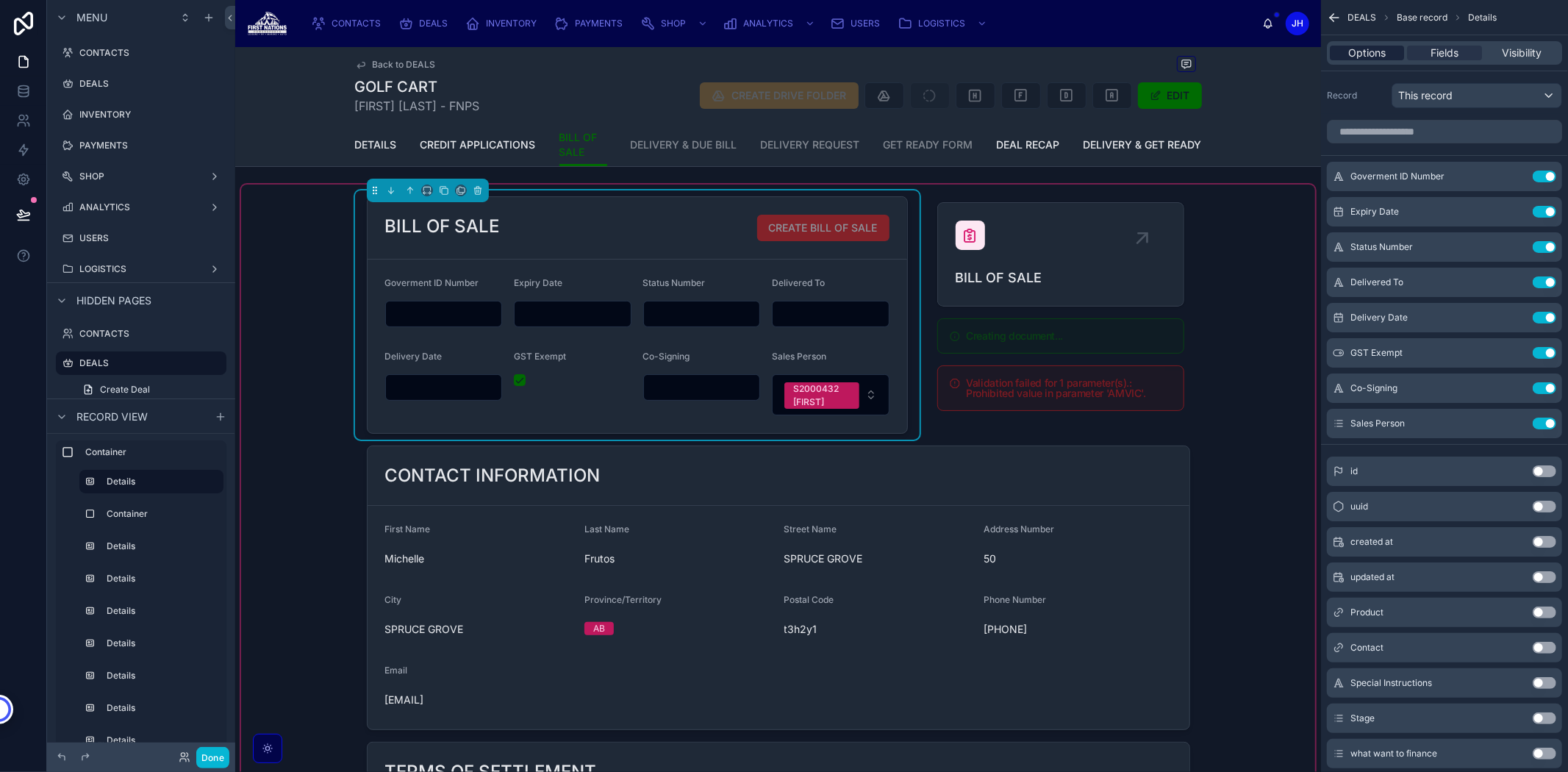 click on "Options" at bounding box center [1367, 53] 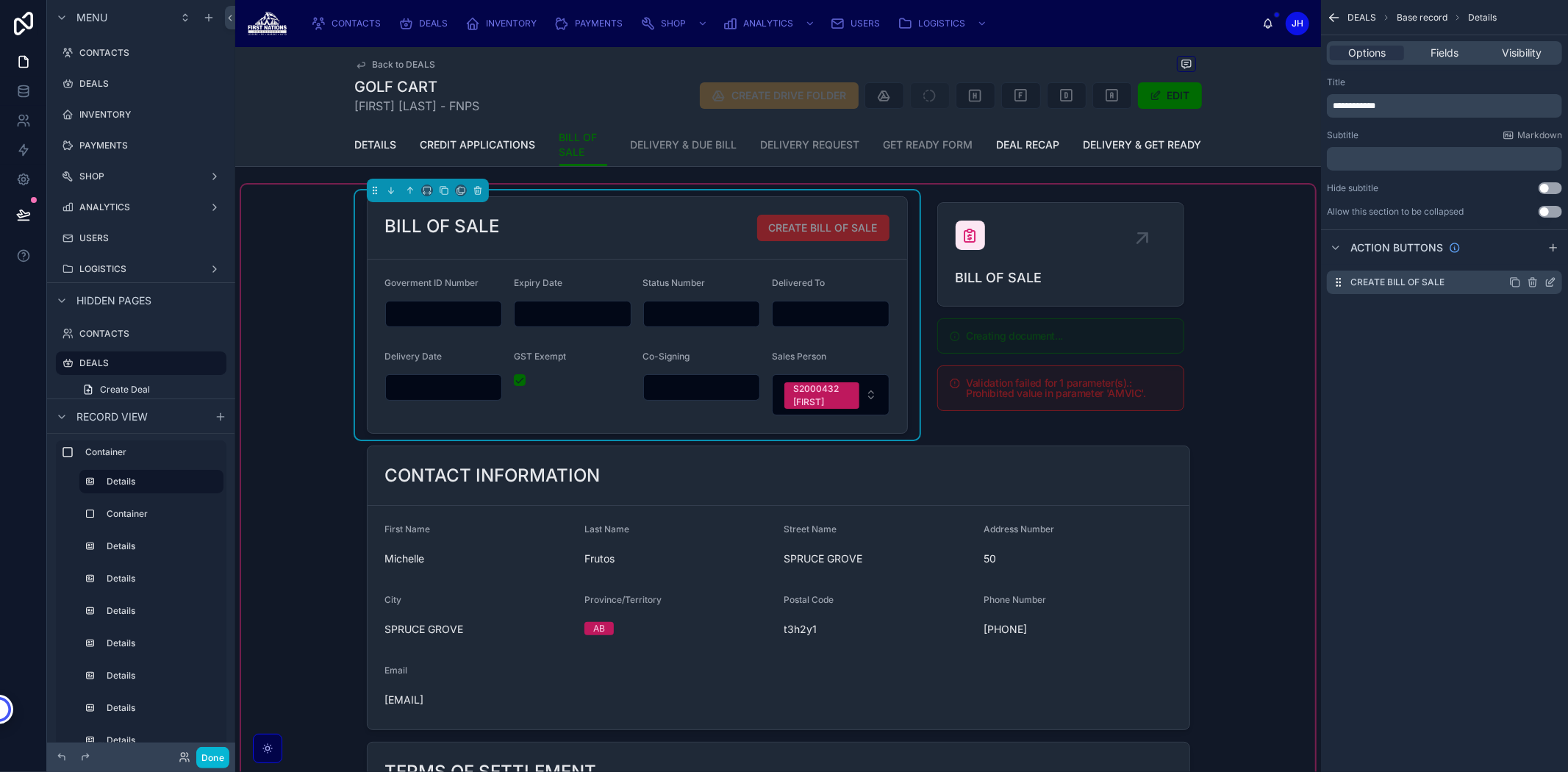 click 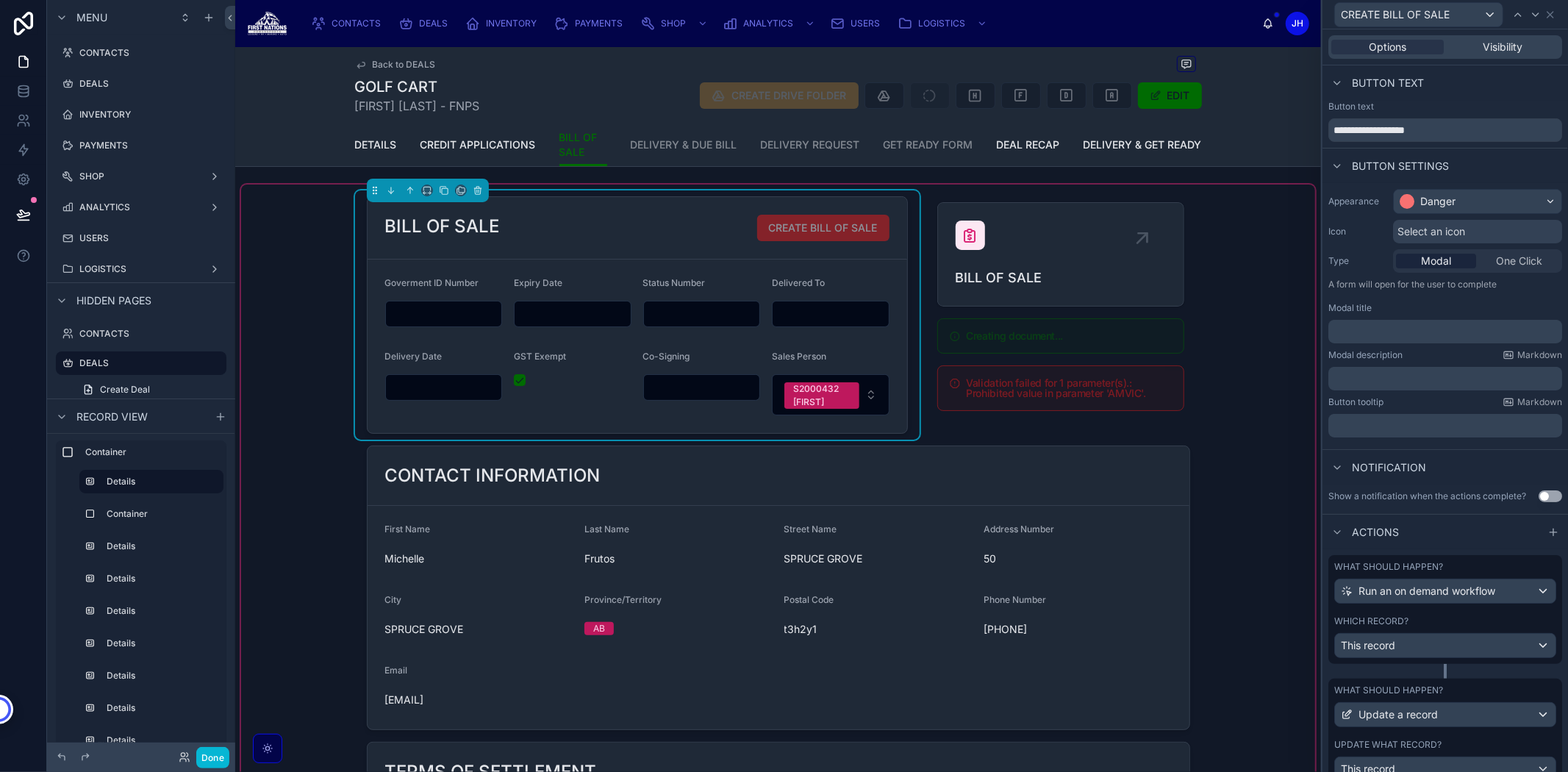 scroll, scrollTop: 71, scrollLeft: 0, axis: vertical 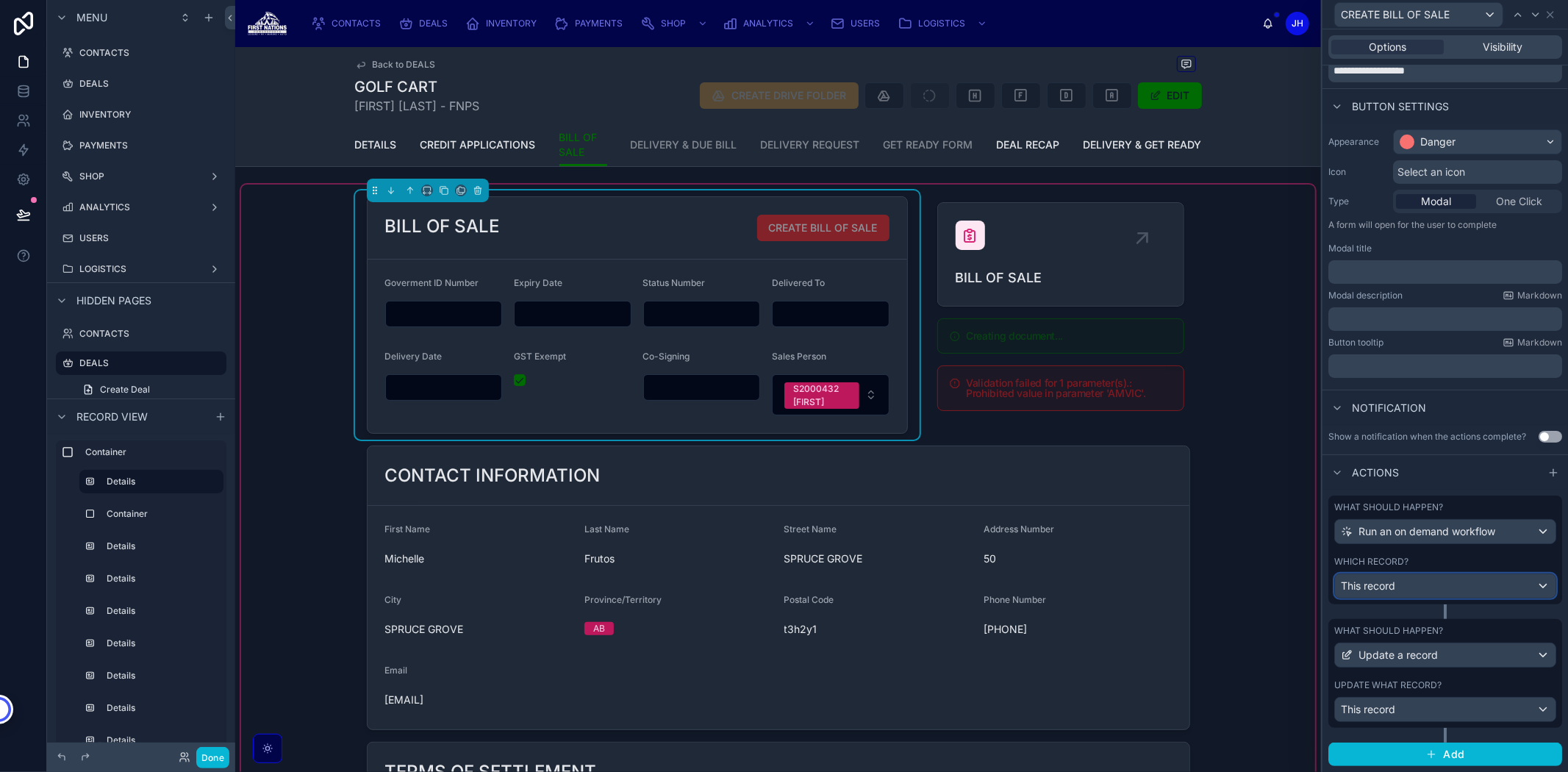 click on "This record" at bounding box center [1445, 586] 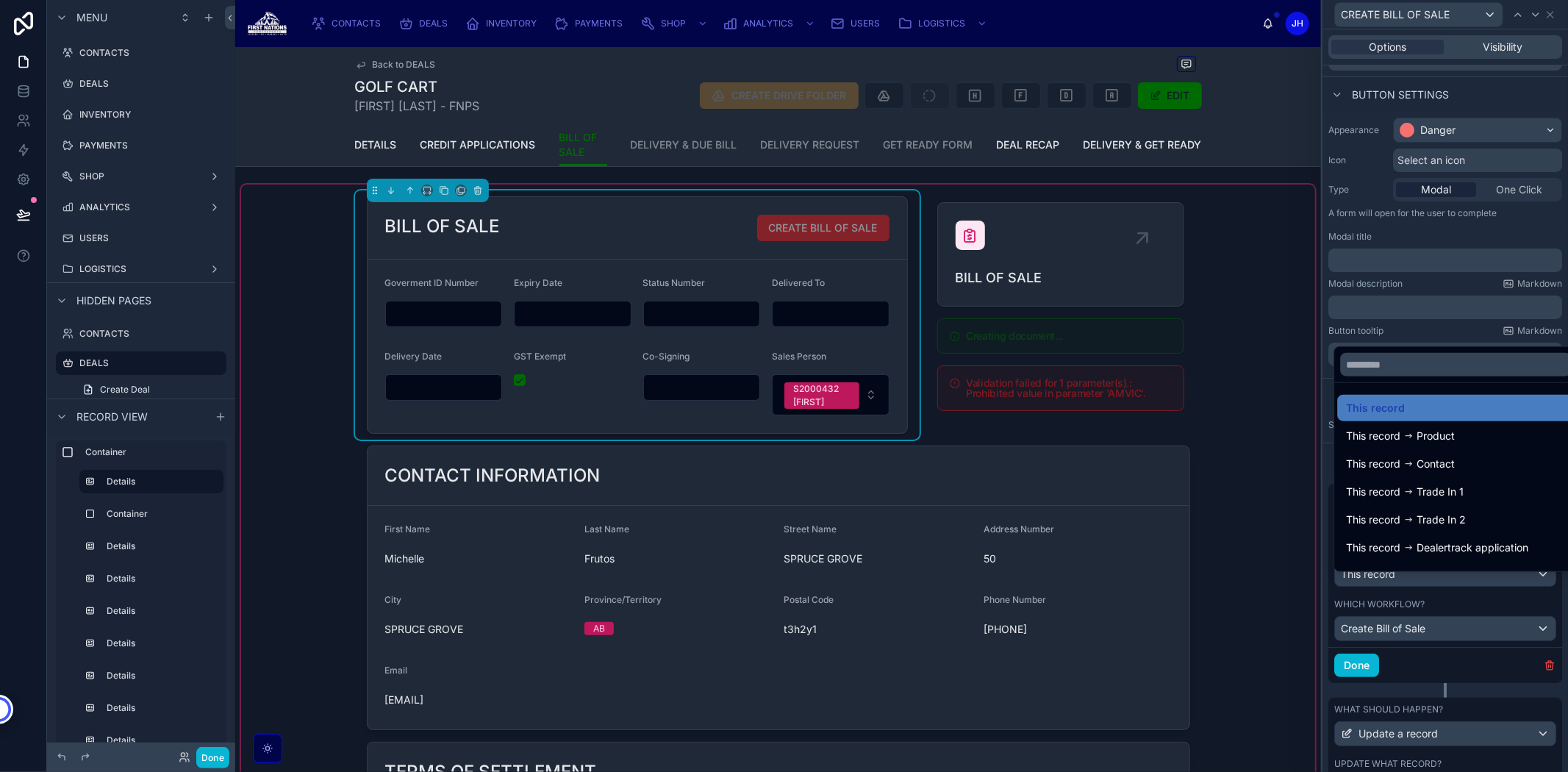 click at bounding box center [1445, 386] 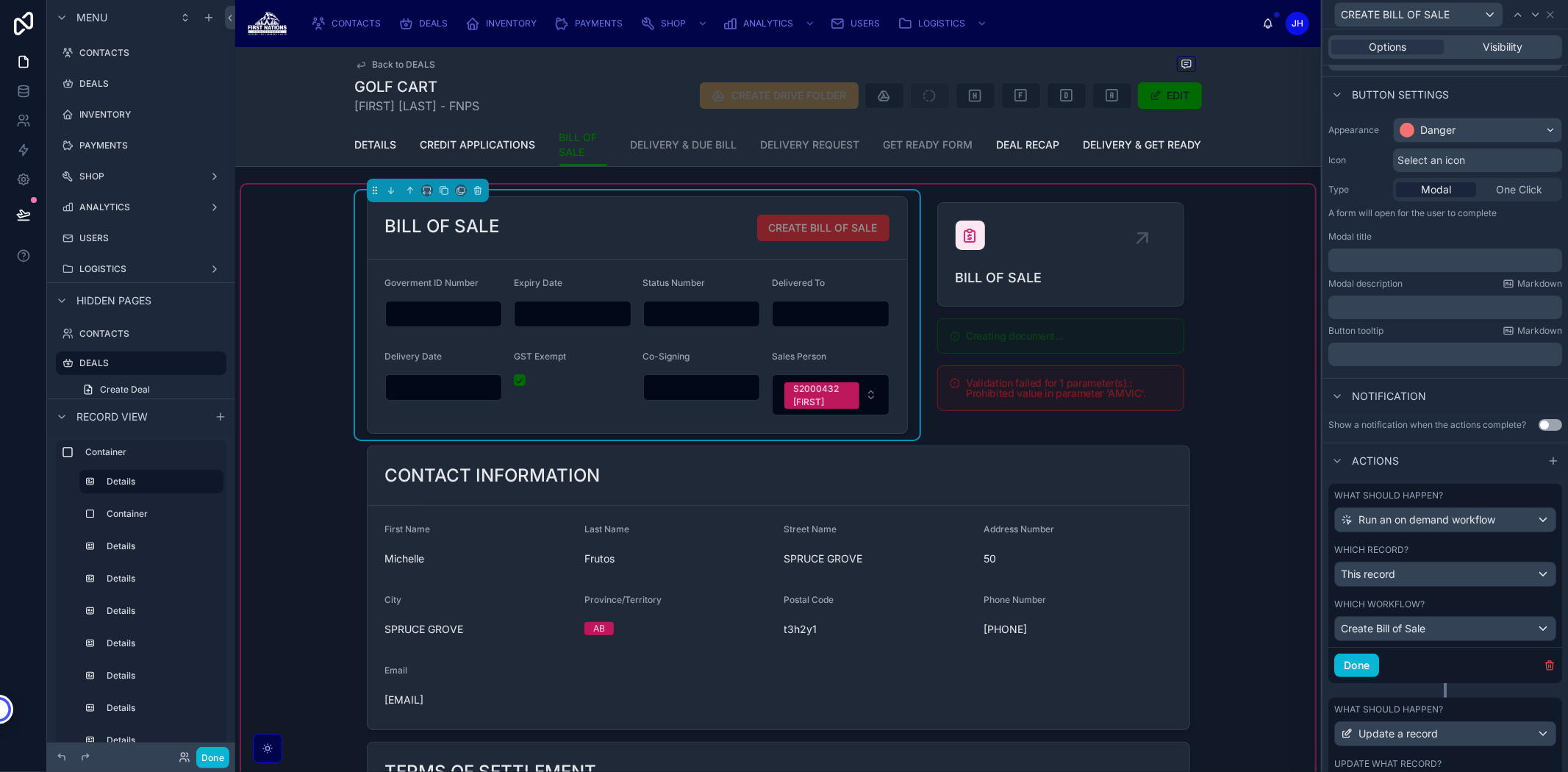 scroll, scrollTop: 162, scrollLeft: 0, axis: vertical 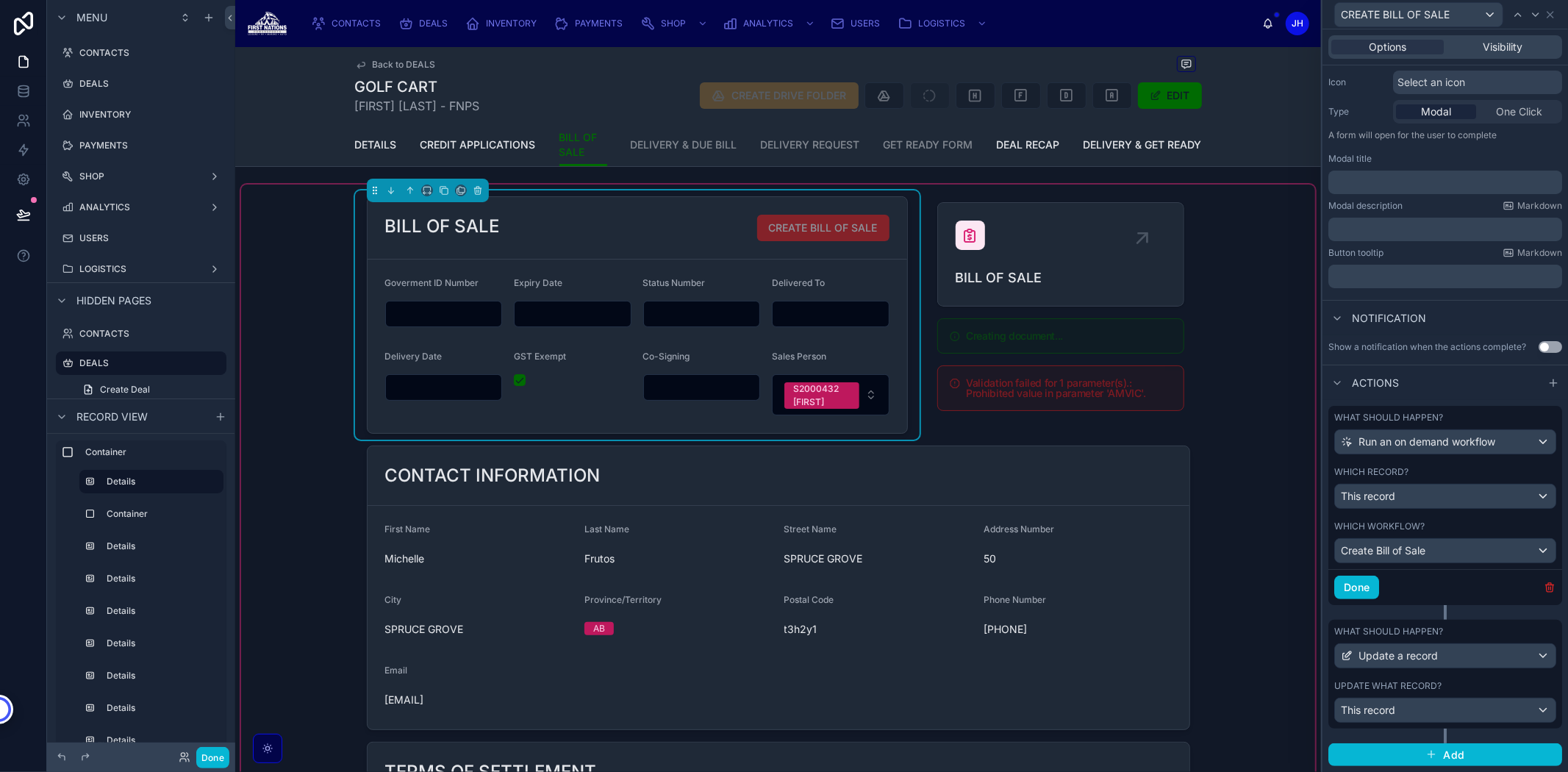 click 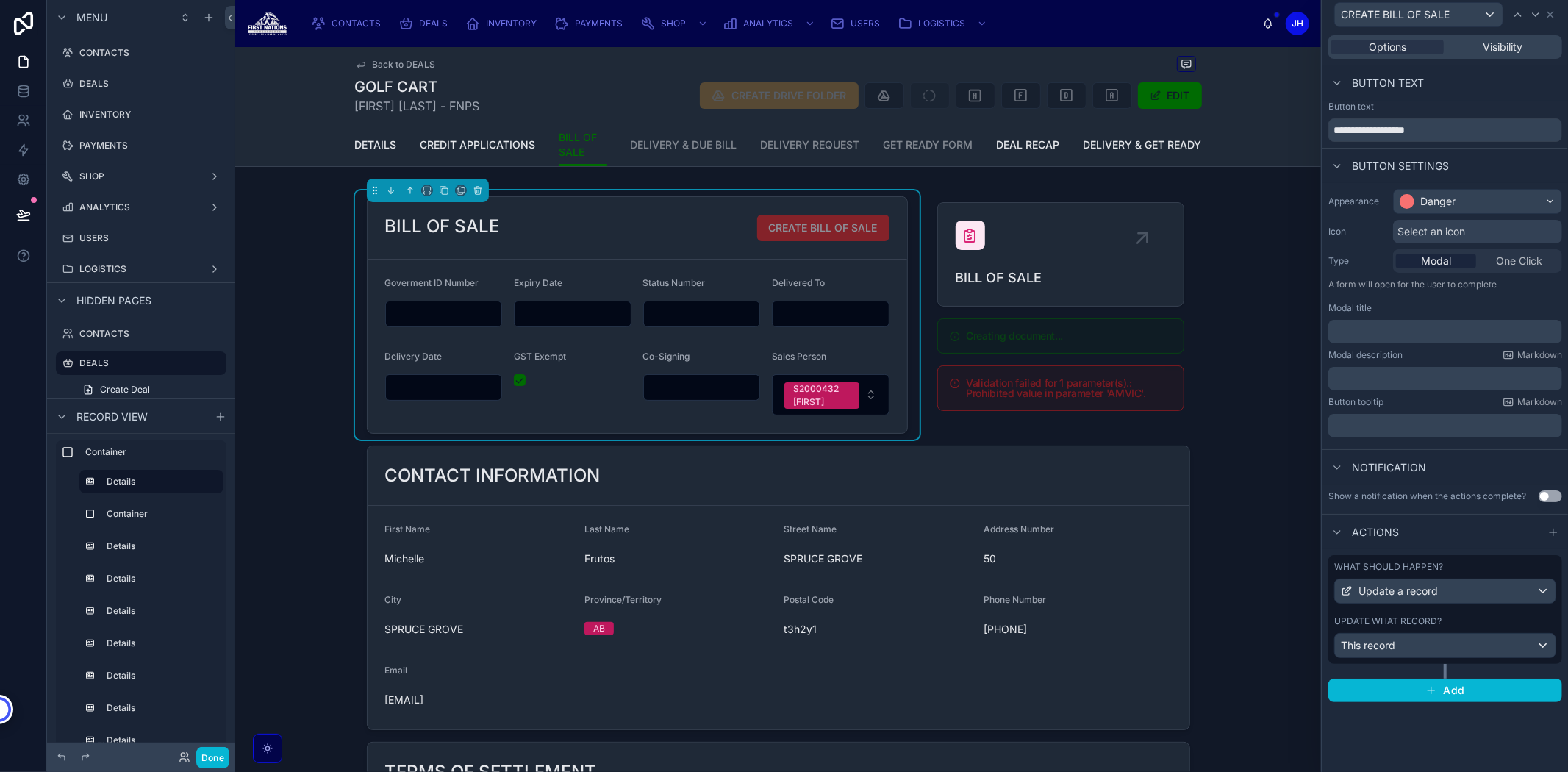 scroll, scrollTop: 0, scrollLeft: 0, axis: both 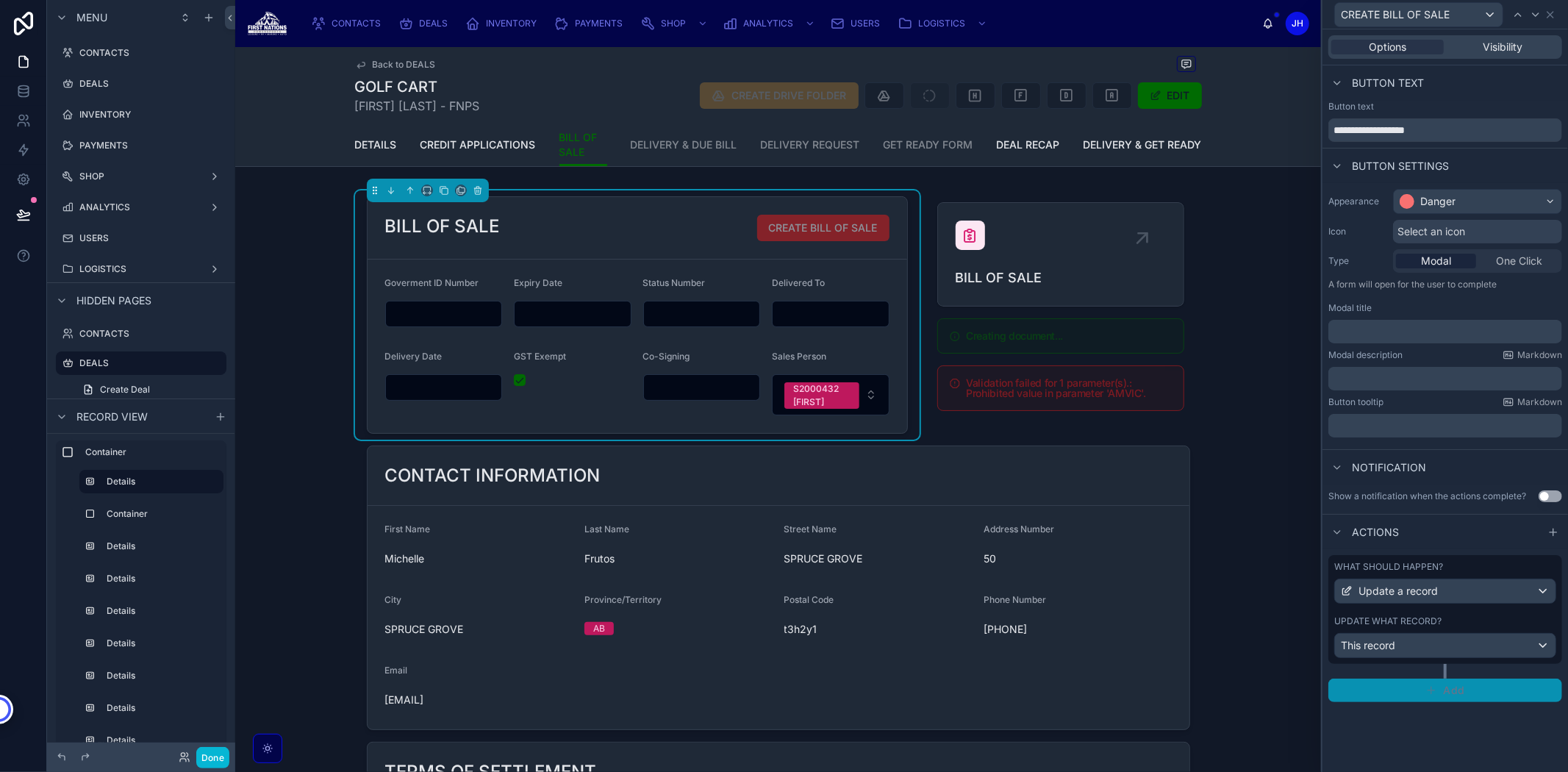 click on "Add" at bounding box center (1453, 690) 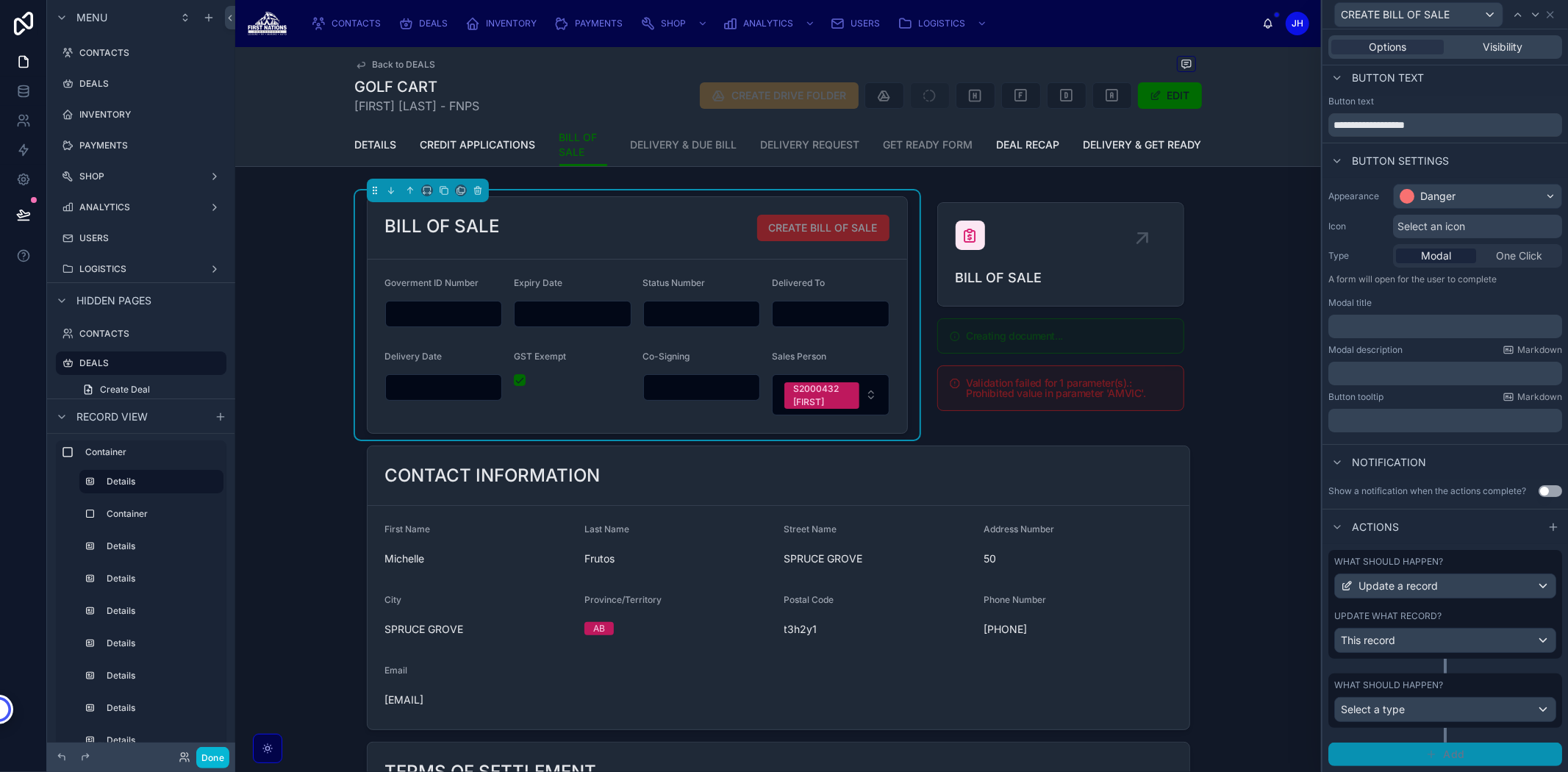 scroll, scrollTop: 17, scrollLeft: 0, axis: vertical 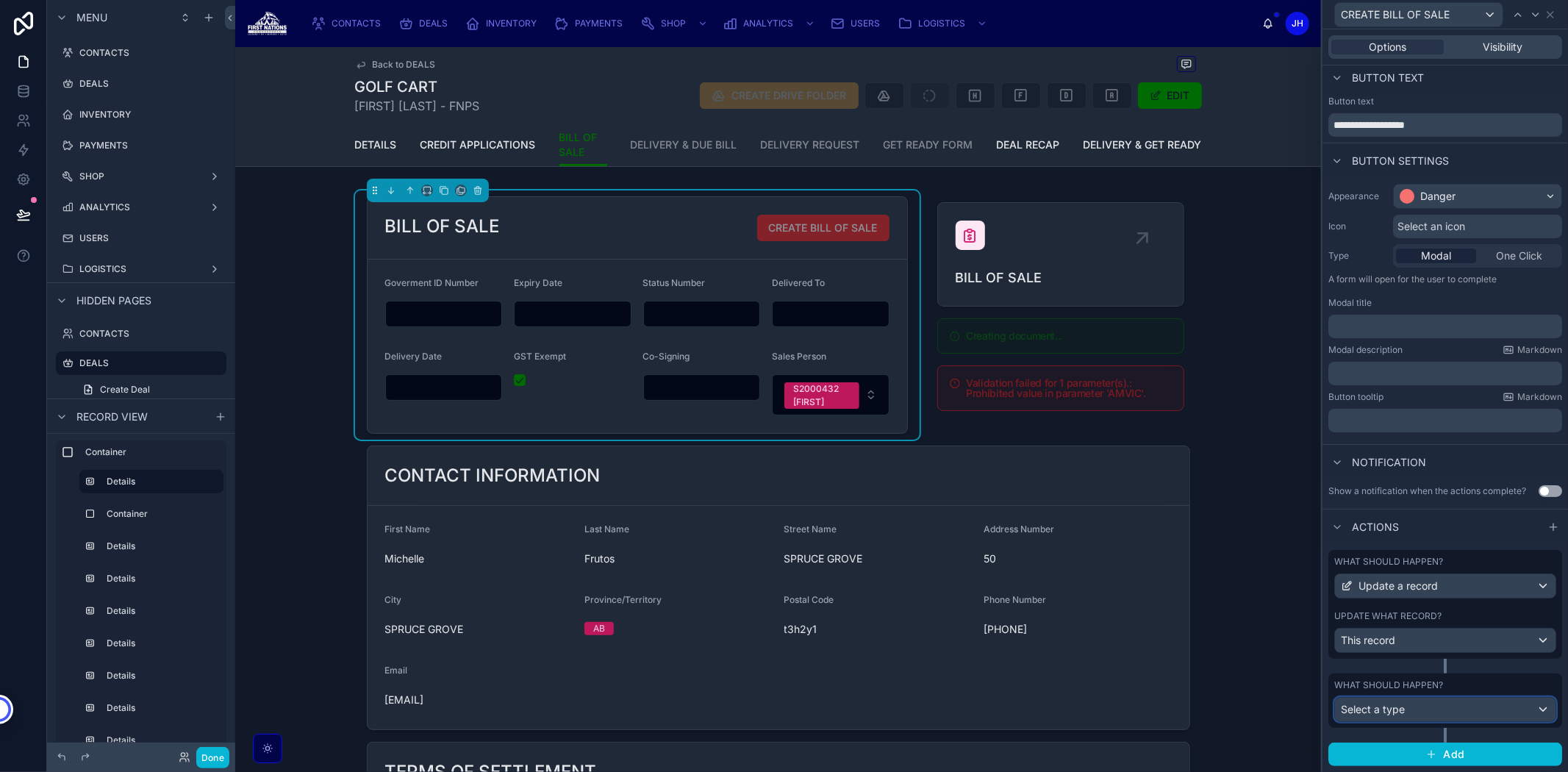 click on "Select a type" at bounding box center [1445, 710] 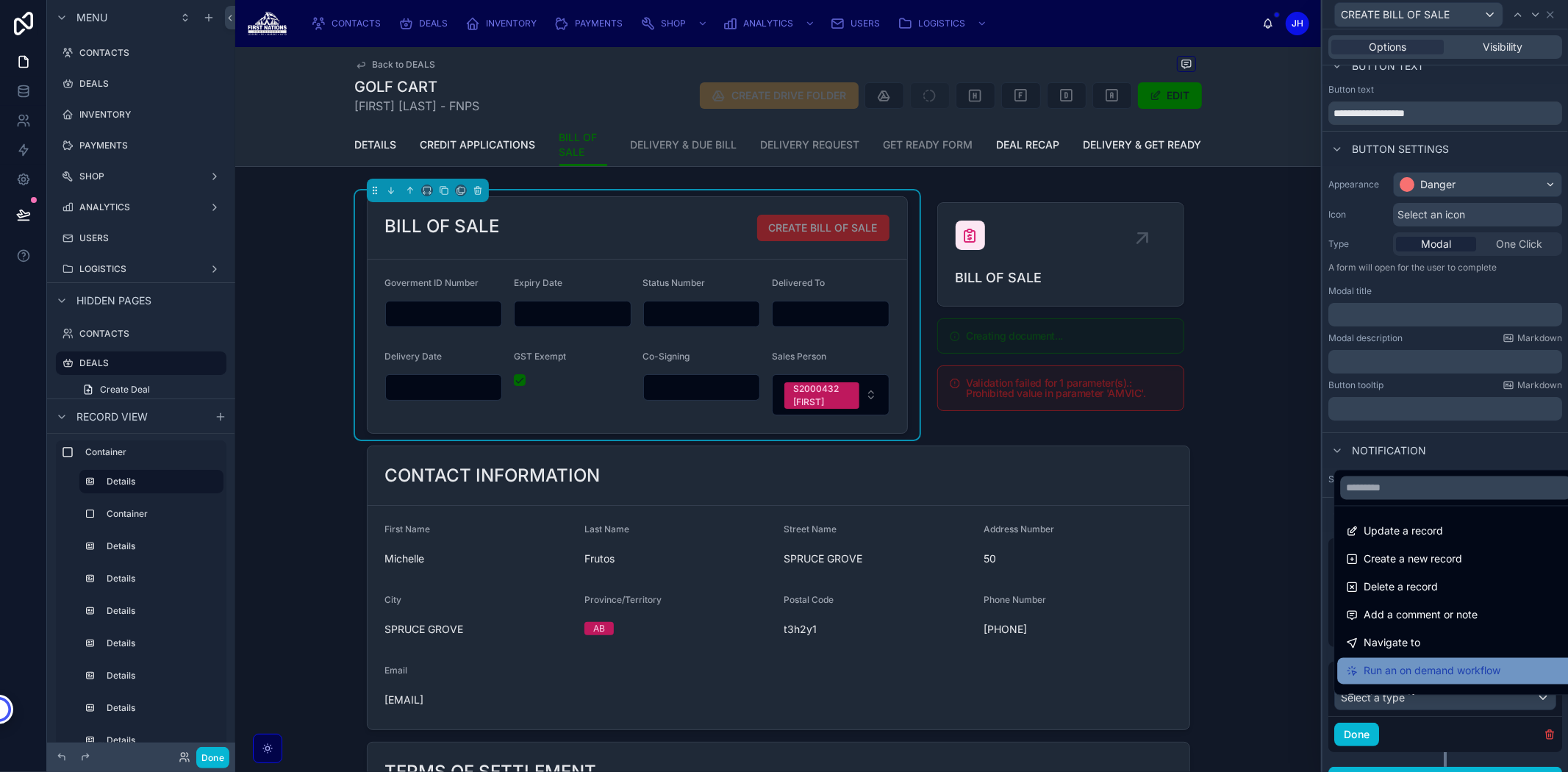 click on "Run an on demand workflow" at bounding box center [1432, 671] 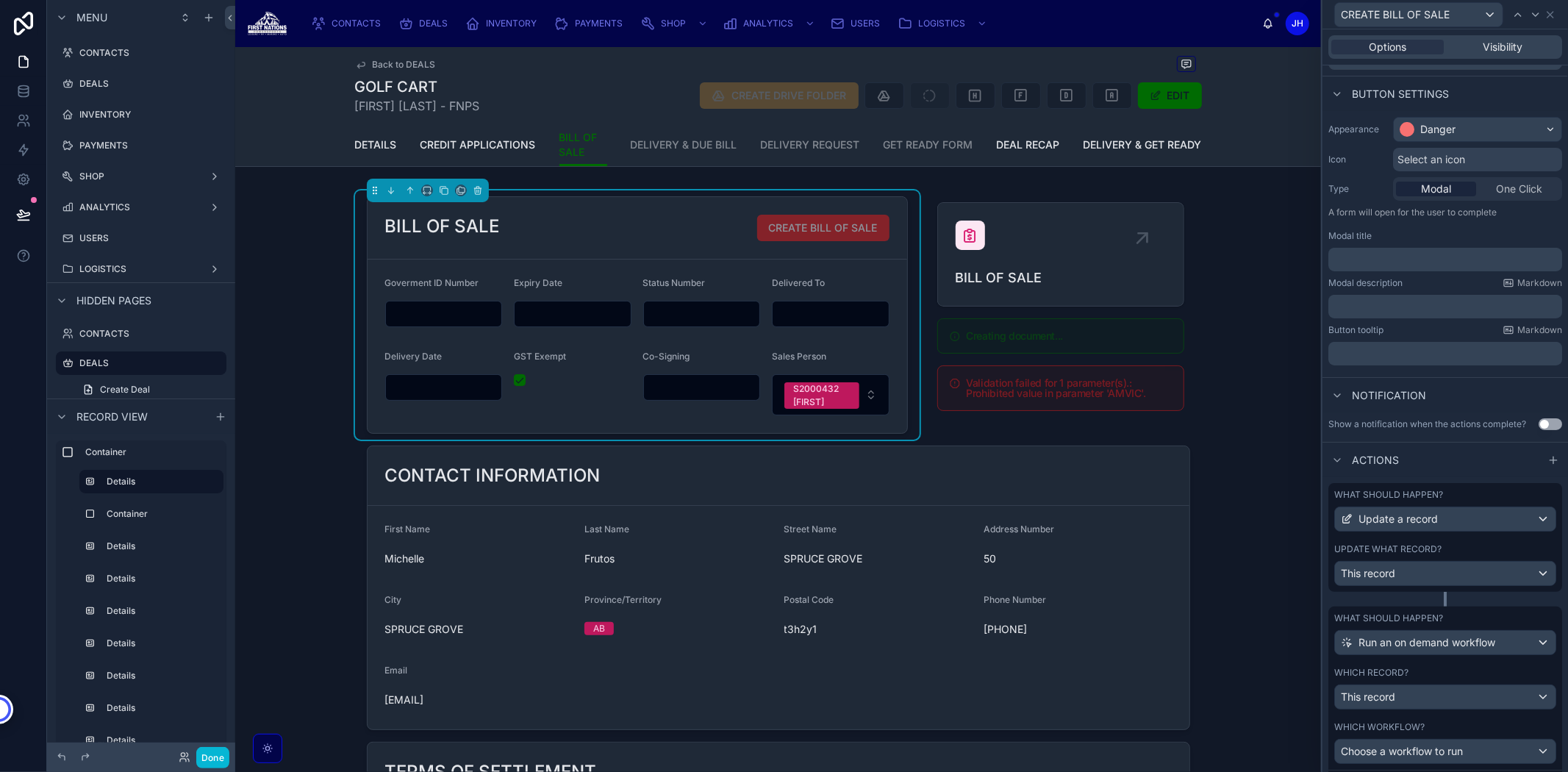 scroll, scrollTop: 162, scrollLeft: 0, axis: vertical 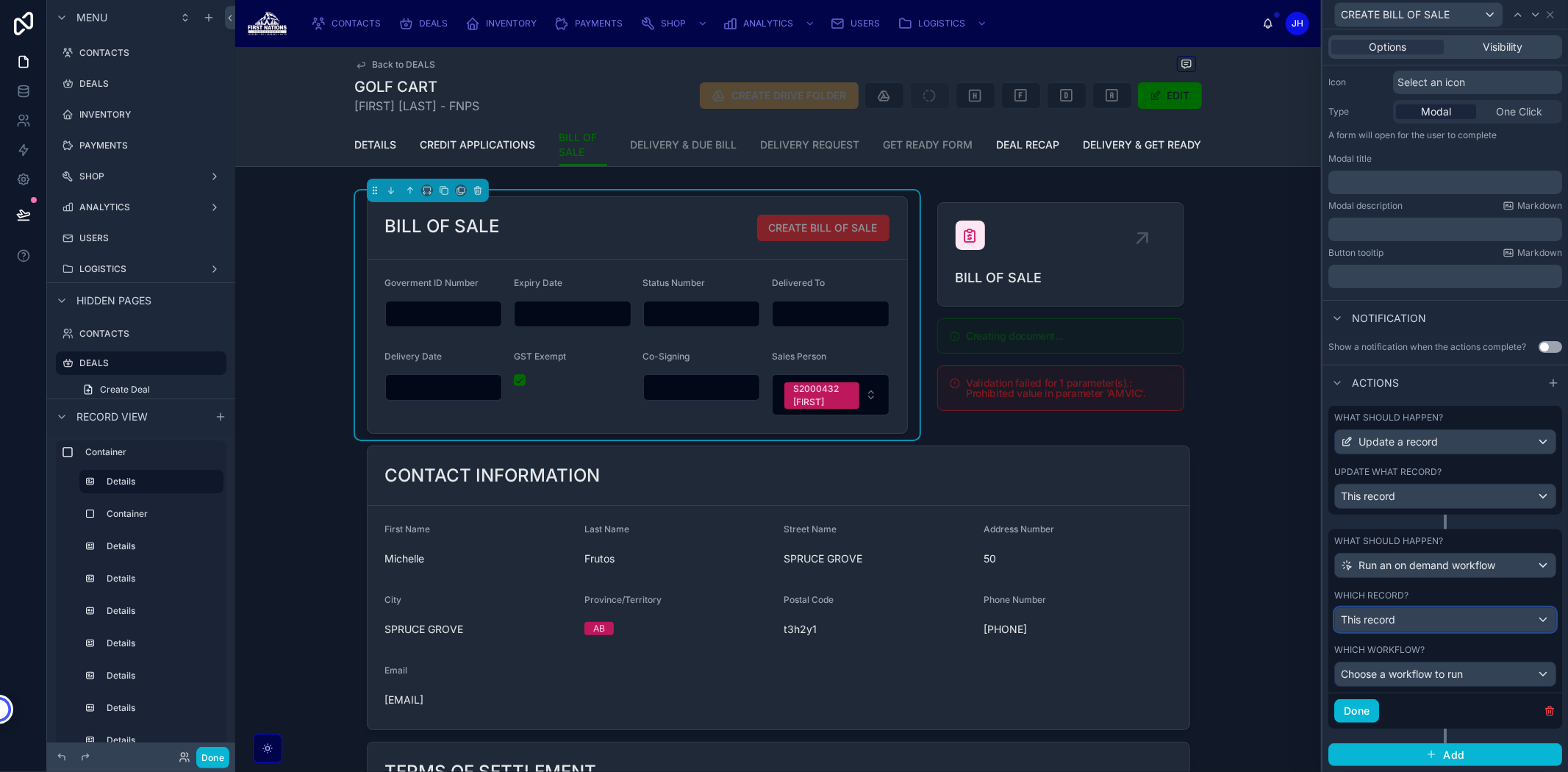 click on "This record" at bounding box center (1445, 620) 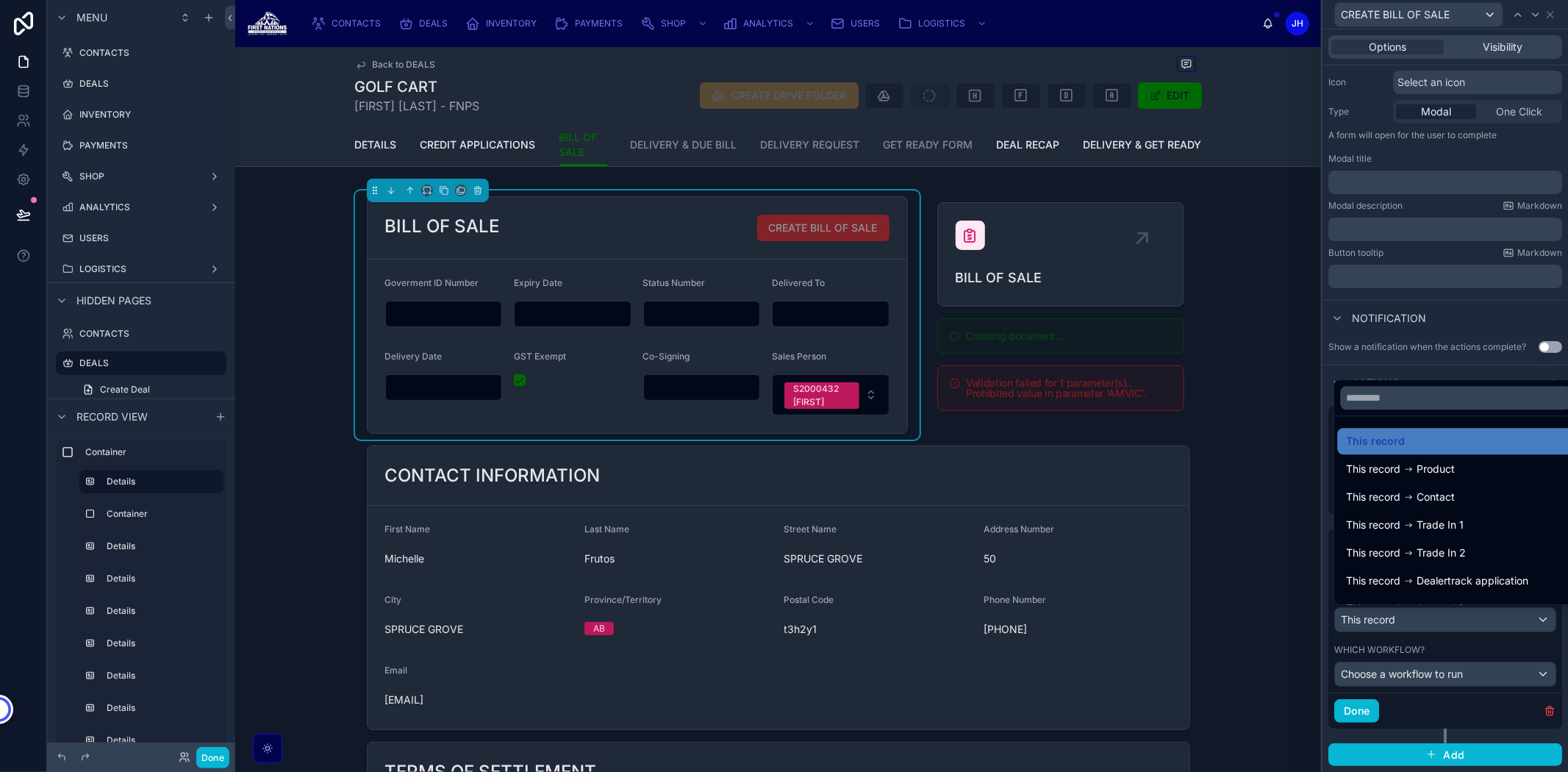 click at bounding box center (1445, 386) 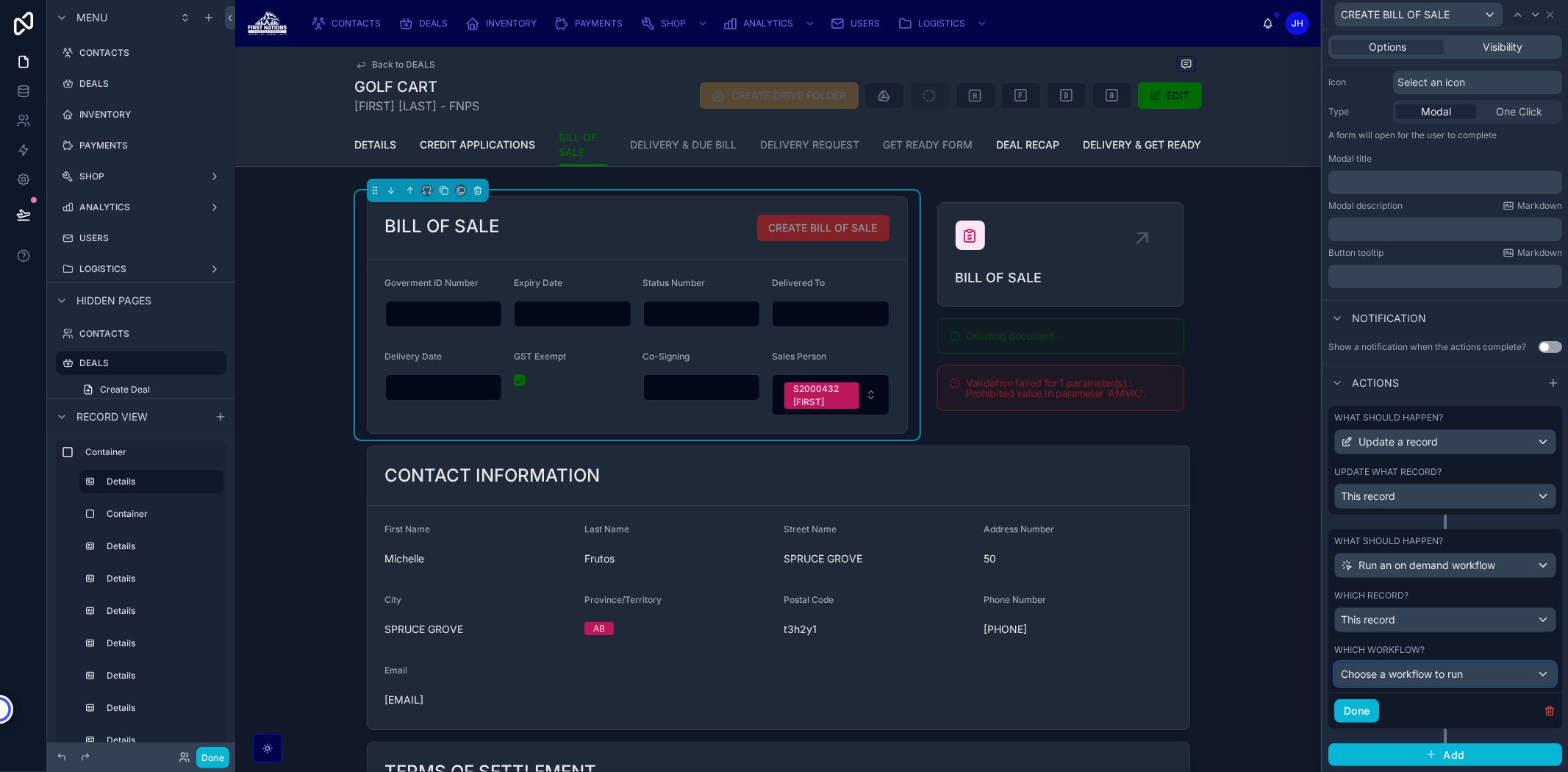 click on "Choose a workflow to run" at bounding box center (1402, 673) 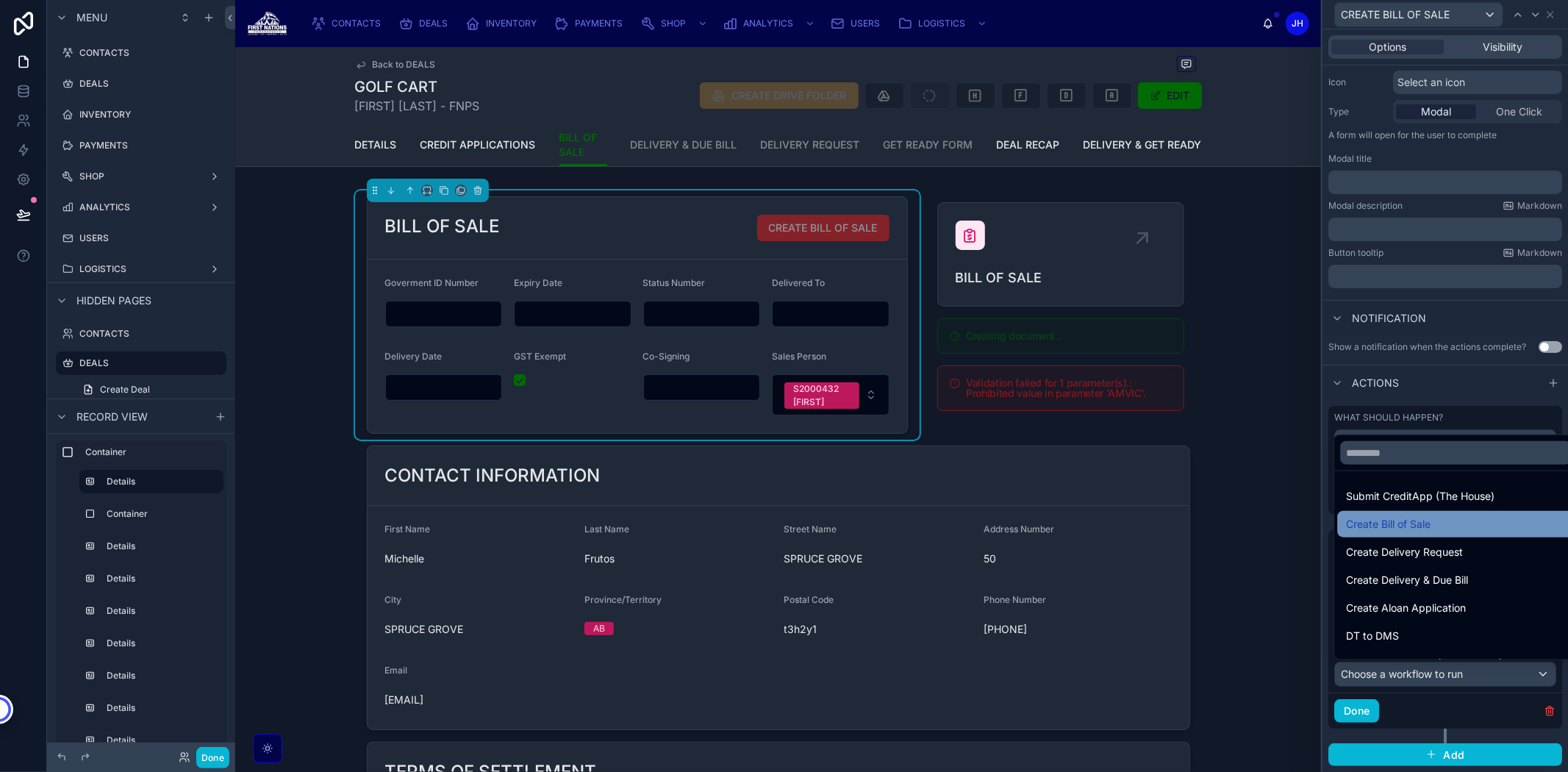 click on "Create Bill of Sale" at bounding box center (1456, 524) 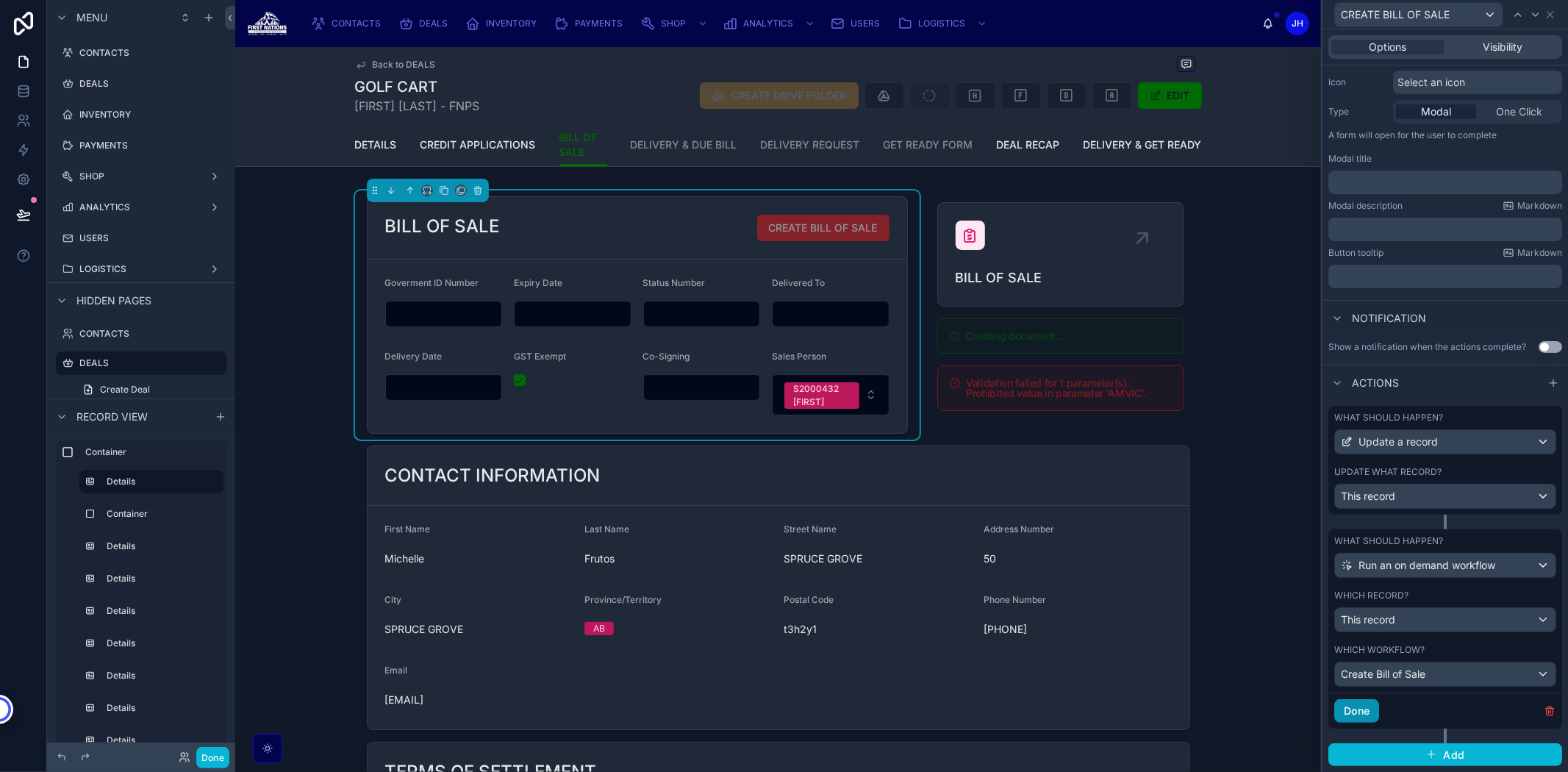 click on "Done" at bounding box center (1356, 711) 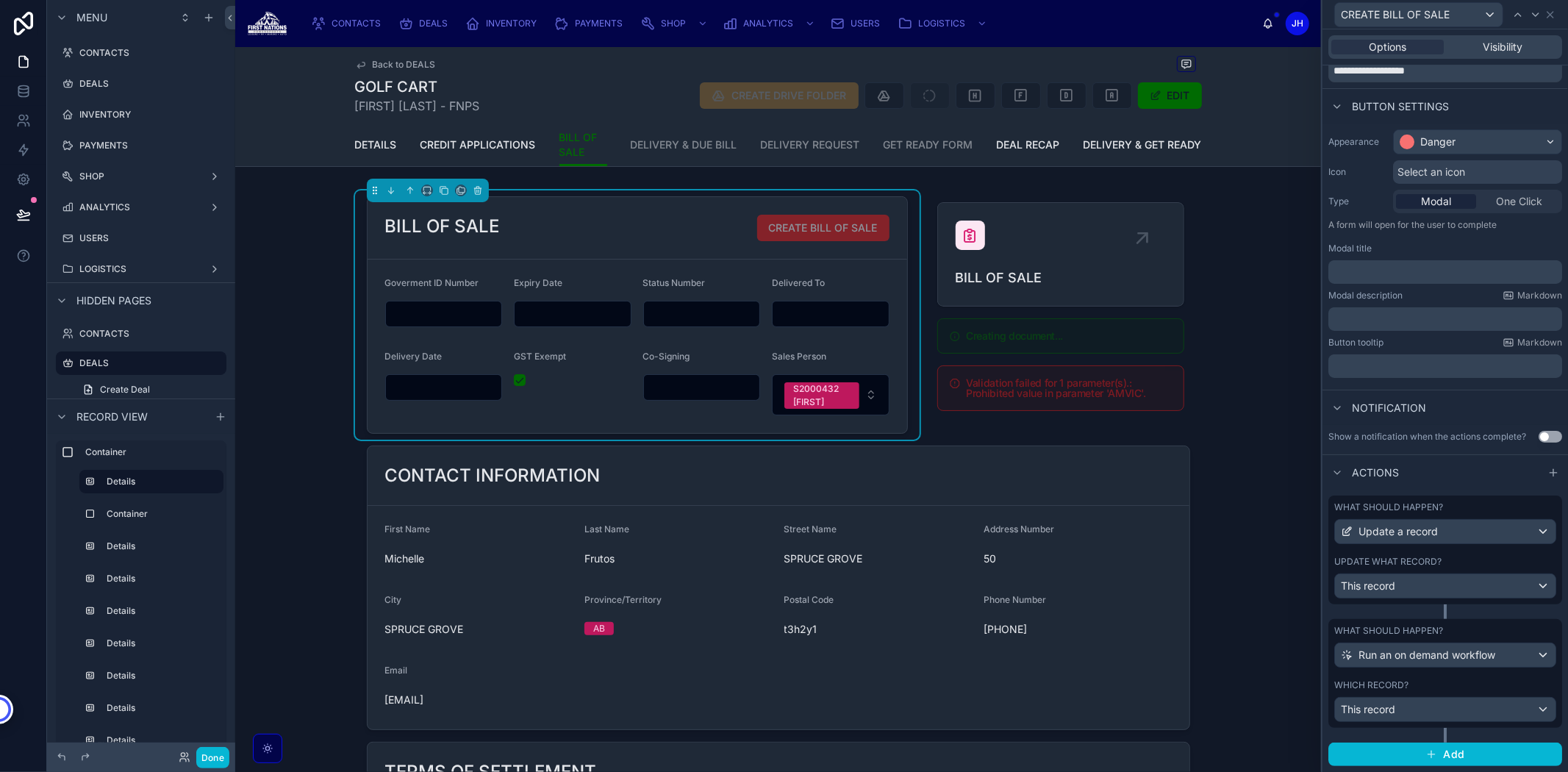 scroll, scrollTop: 71, scrollLeft: 0, axis: vertical 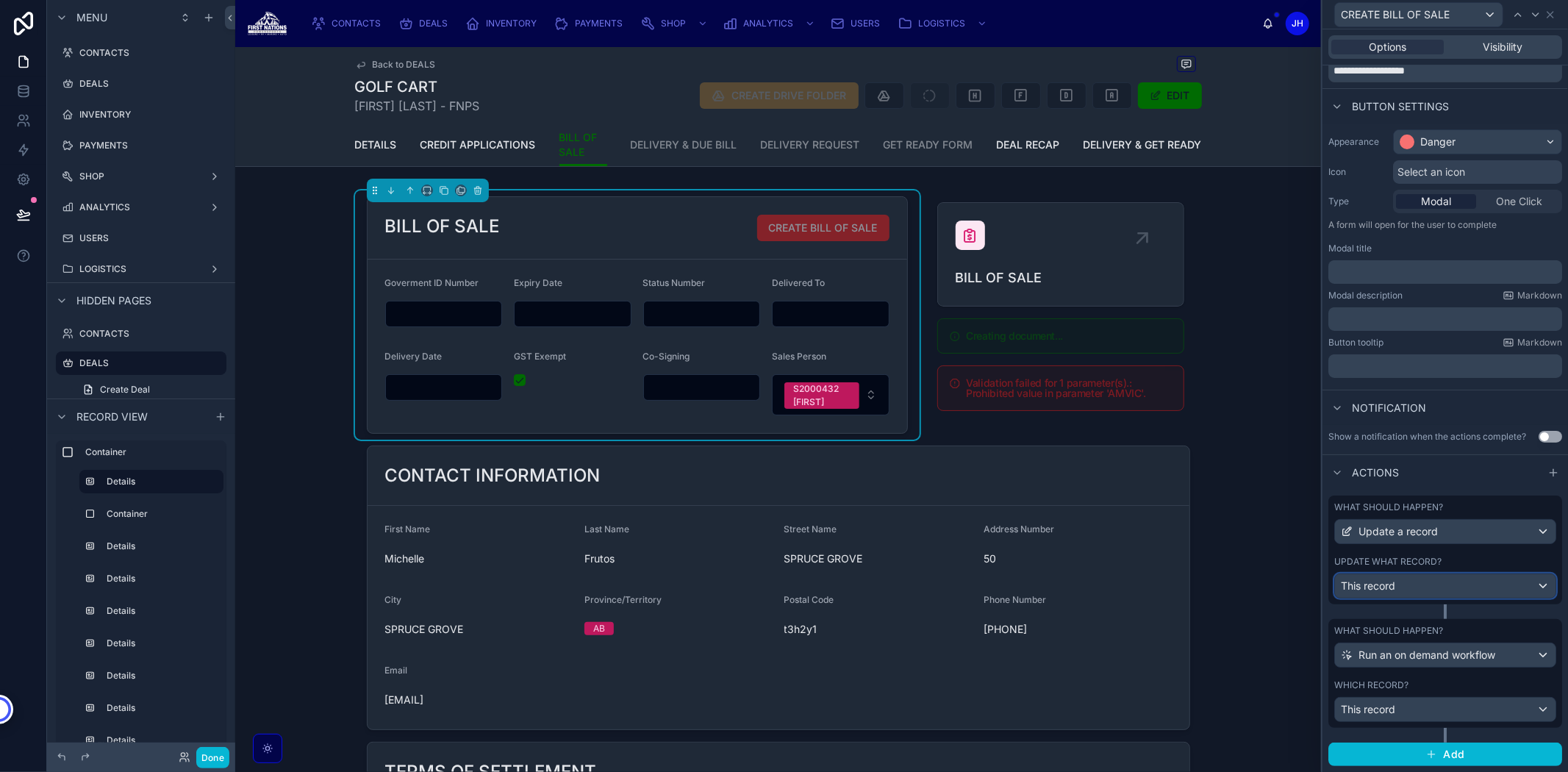 click on "This record" at bounding box center [1368, 586] 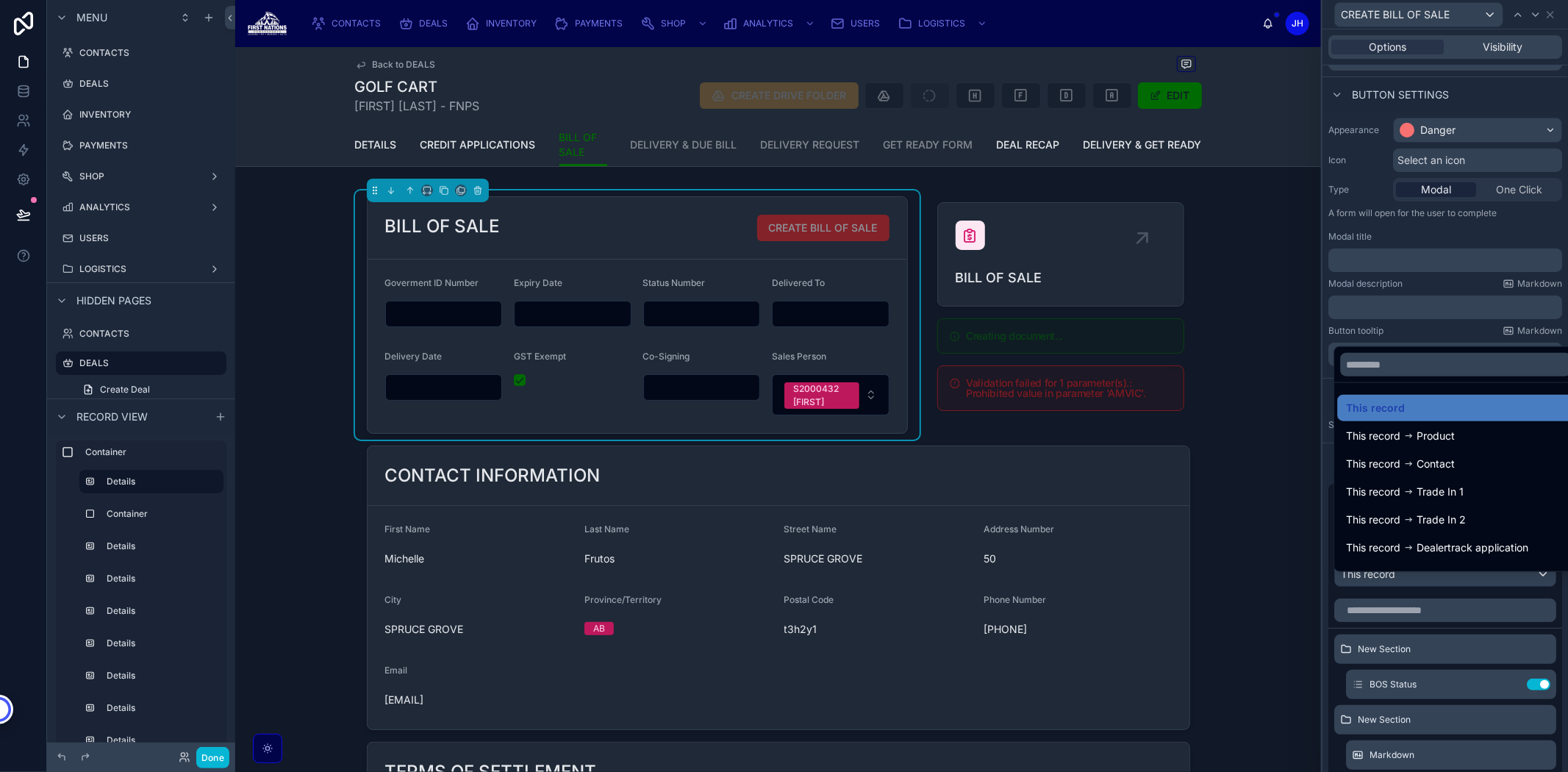 click at bounding box center (1445, 386) 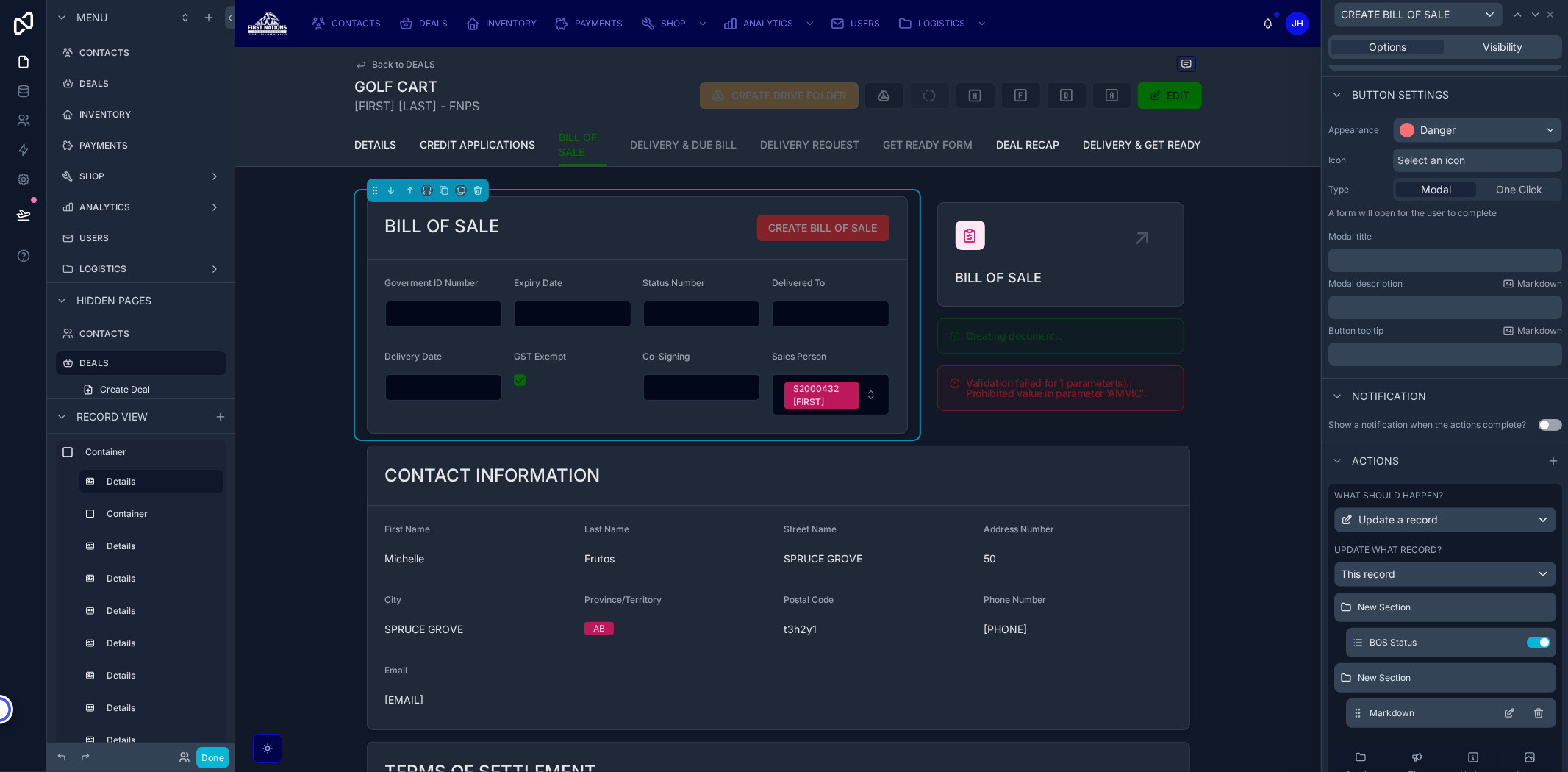 scroll, scrollTop: 82, scrollLeft: 0, axis: vertical 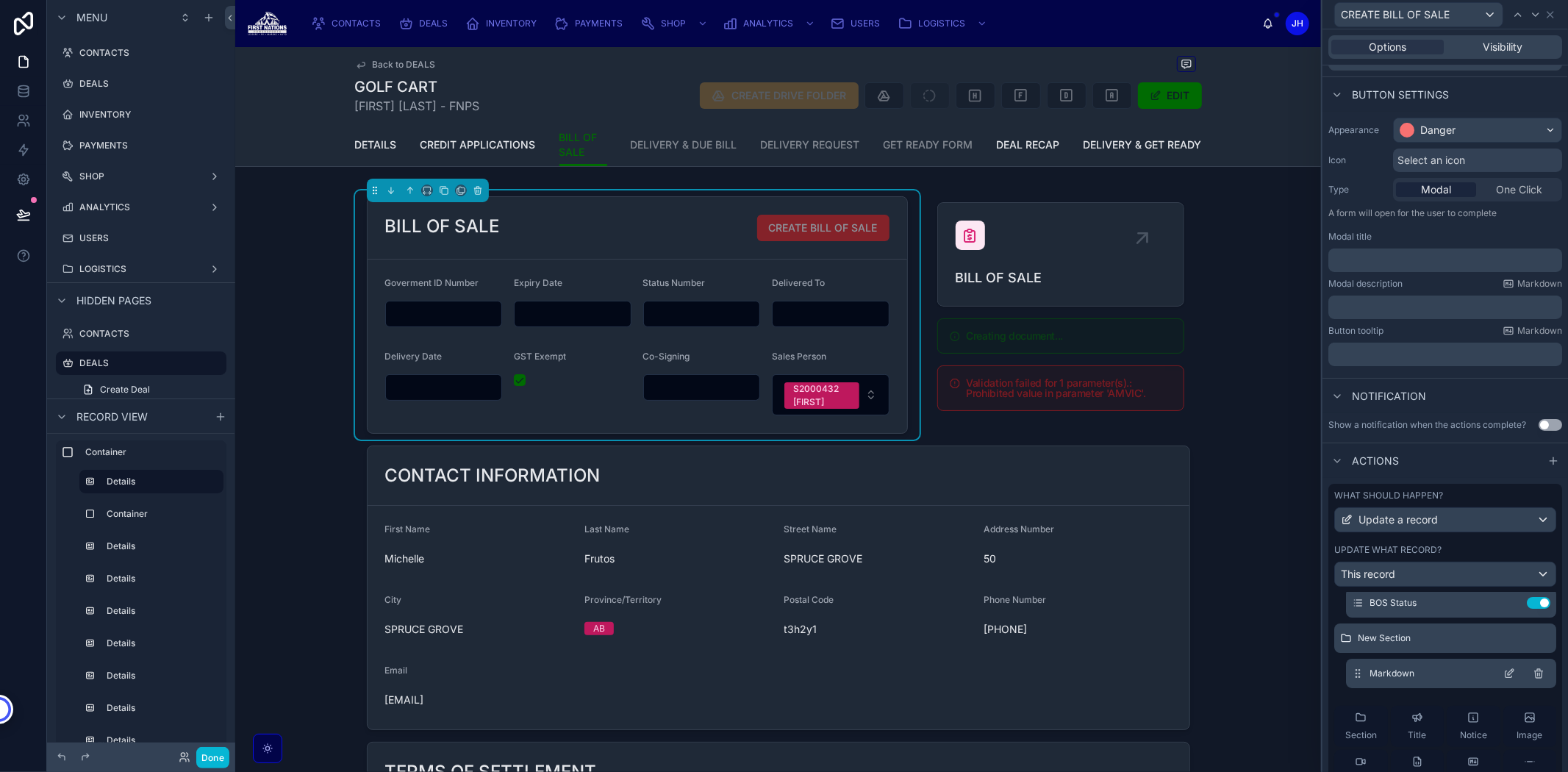 click 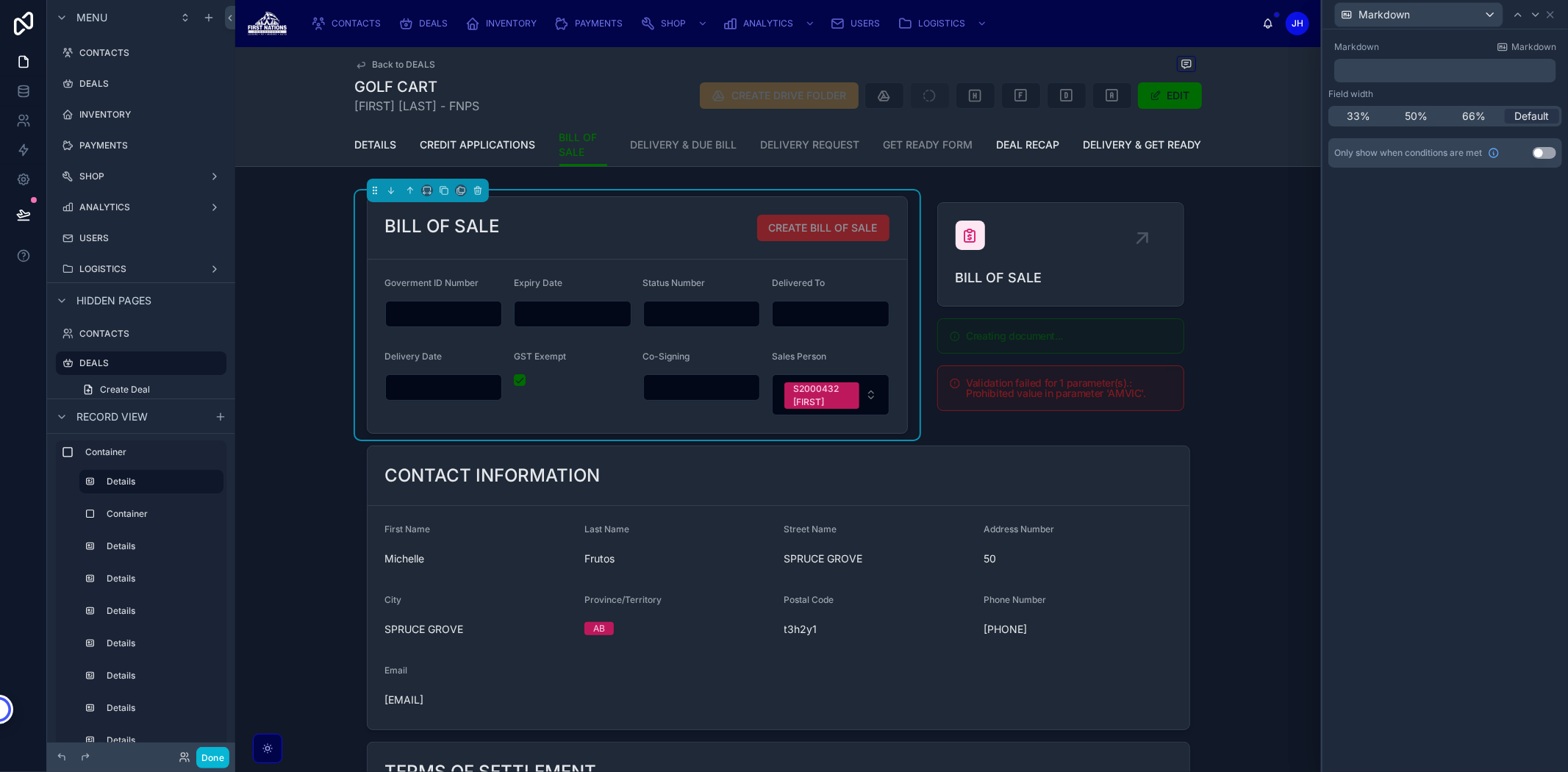 click on "﻿" at bounding box center [1447, 71] 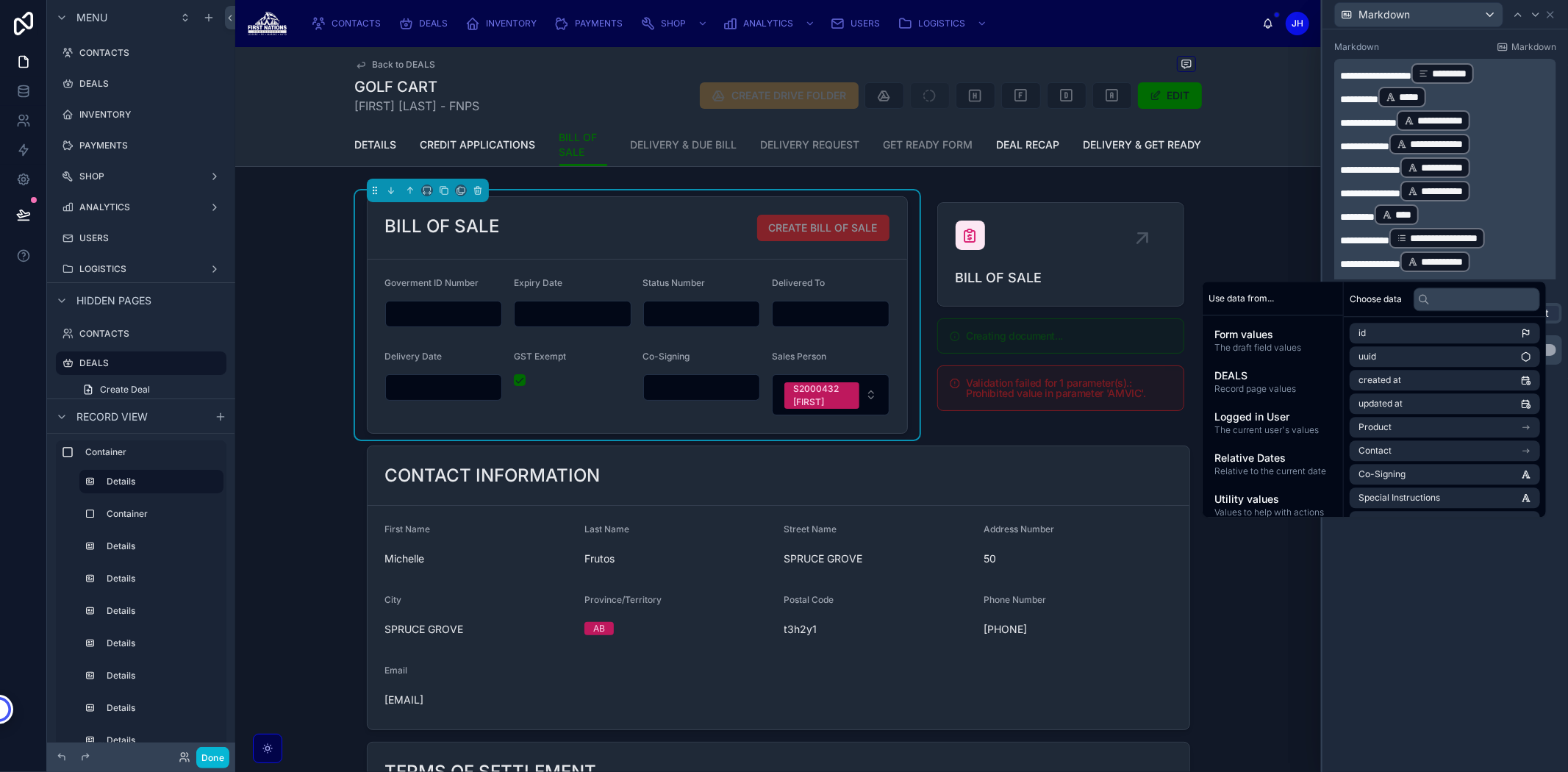 scroll, scrollTop: 0, scrollLeft: 0, axis: both 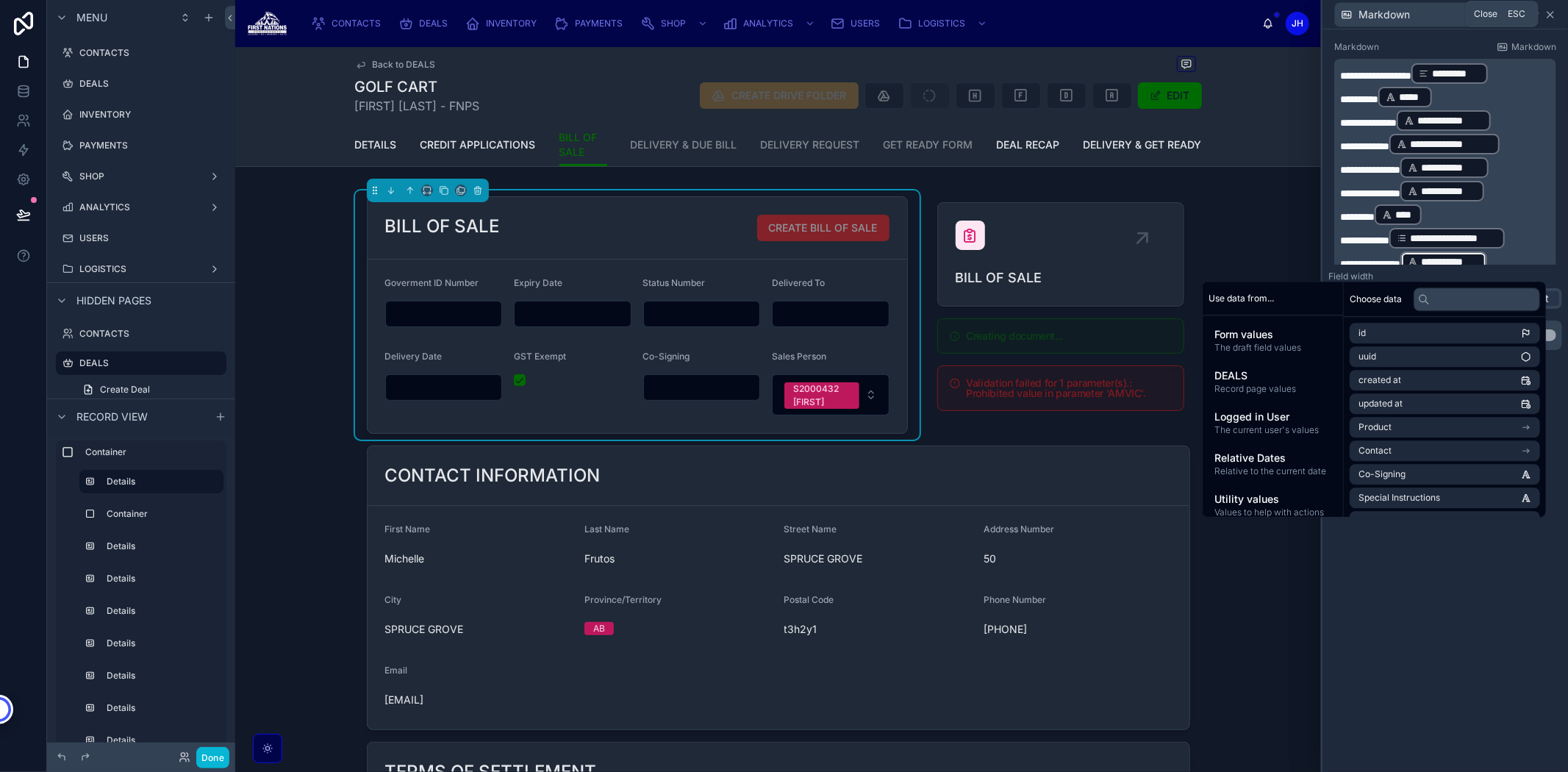 click 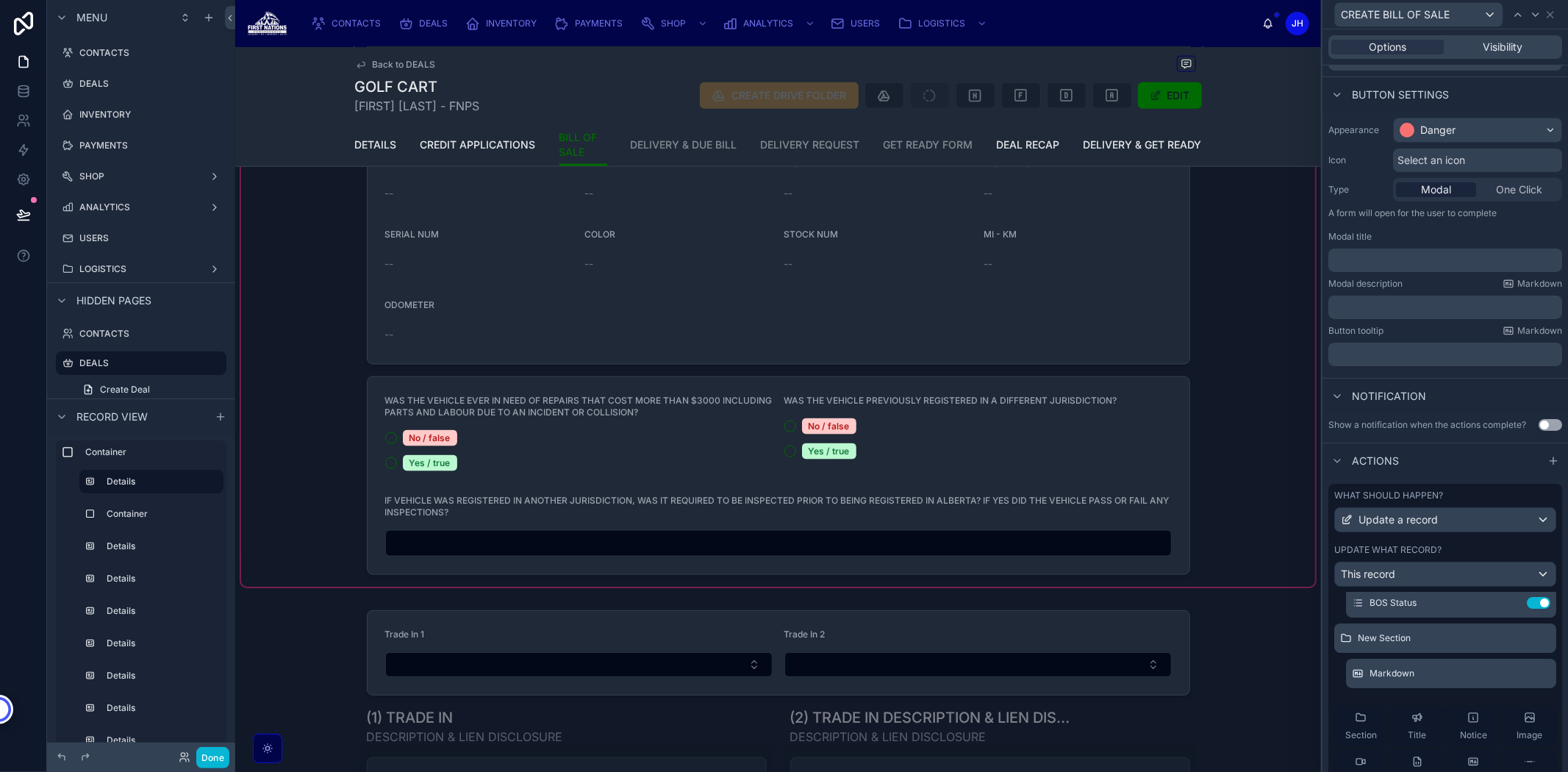scroll, scrollTop: 1797, scrollLeft: 0, axis: vertical 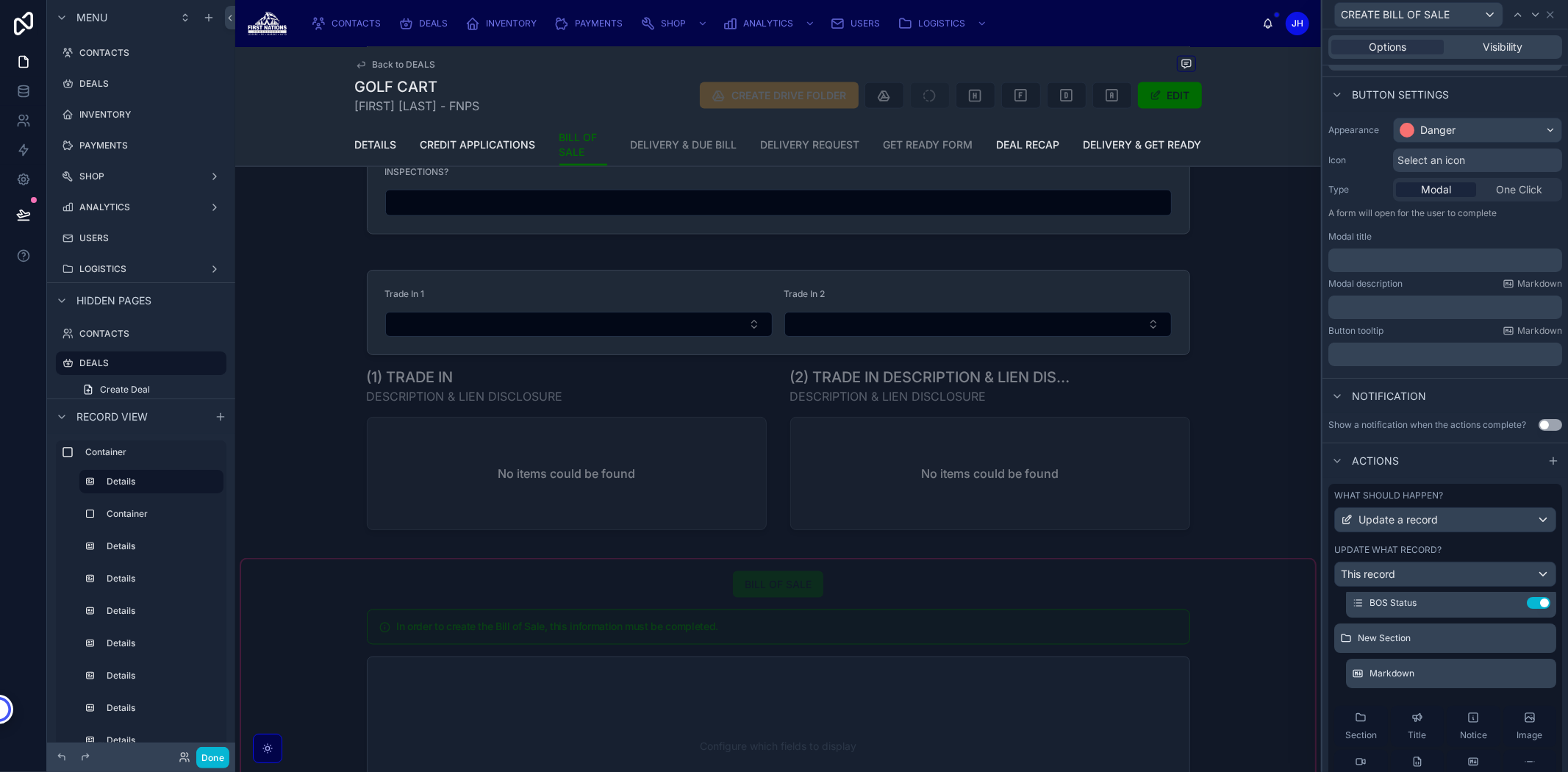 click at bounding box center (778, 1001) 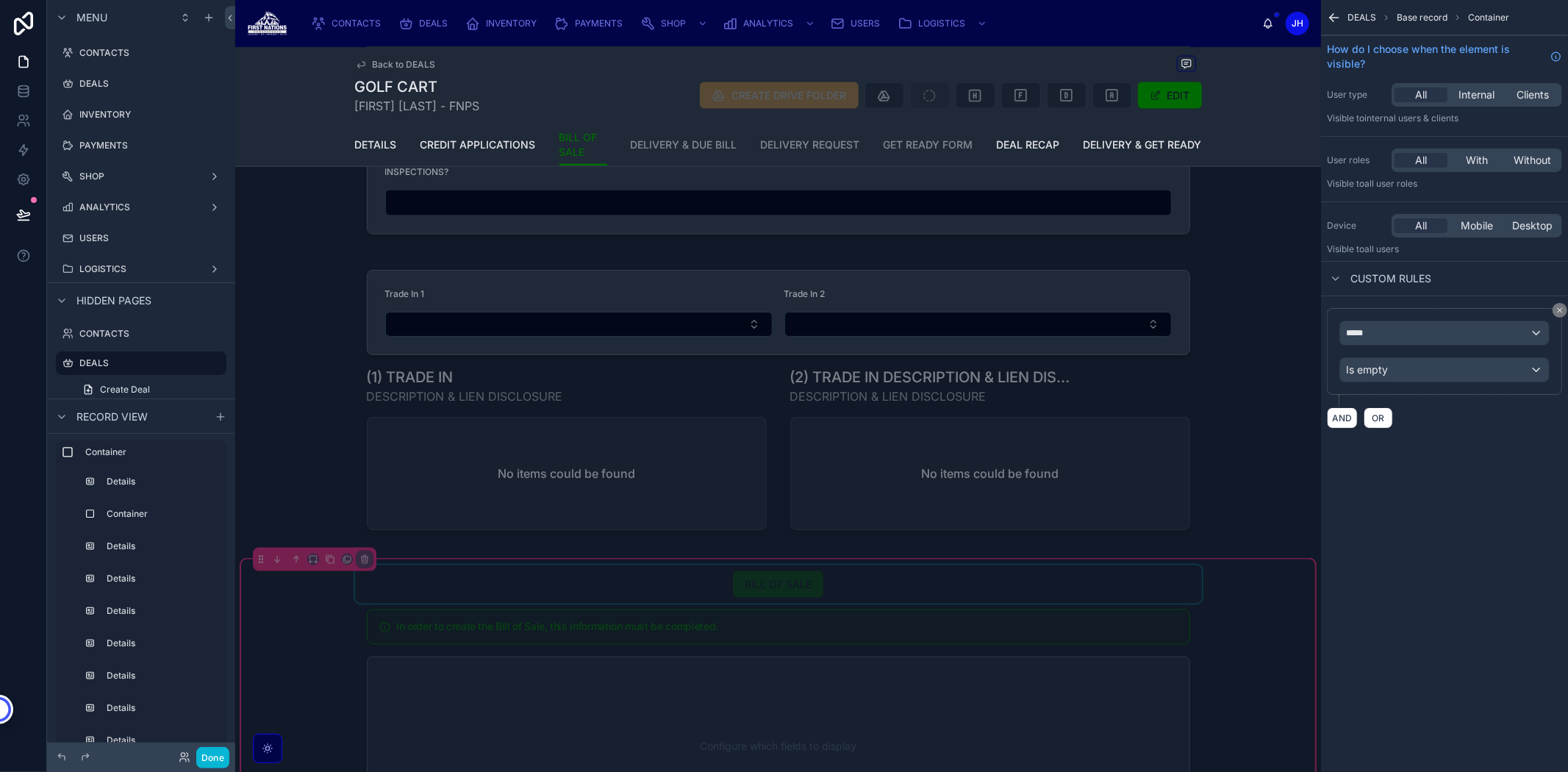 click at bounding box center [778, 585] 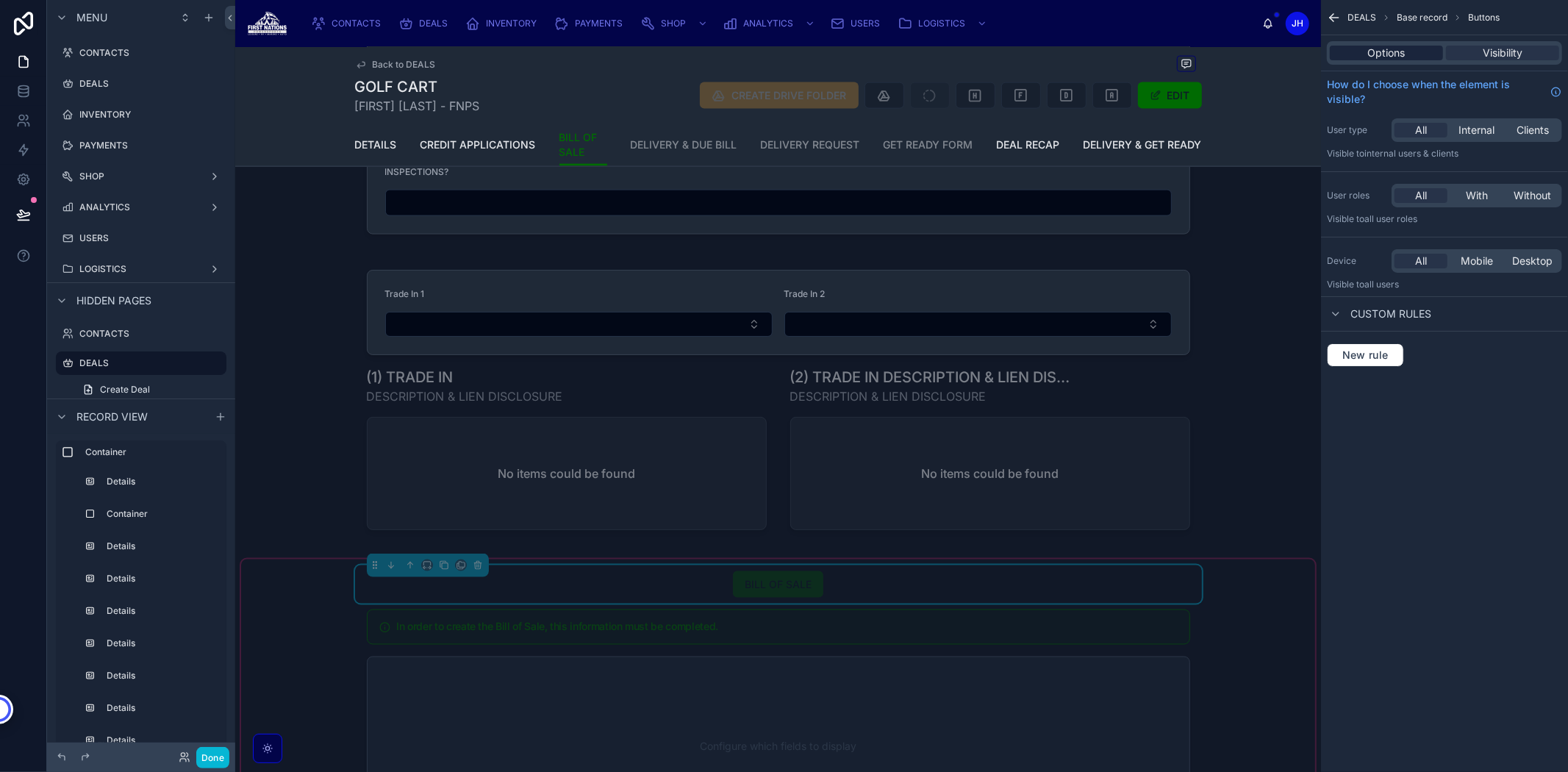 click on "Options" at bounding box center (1386, 53) 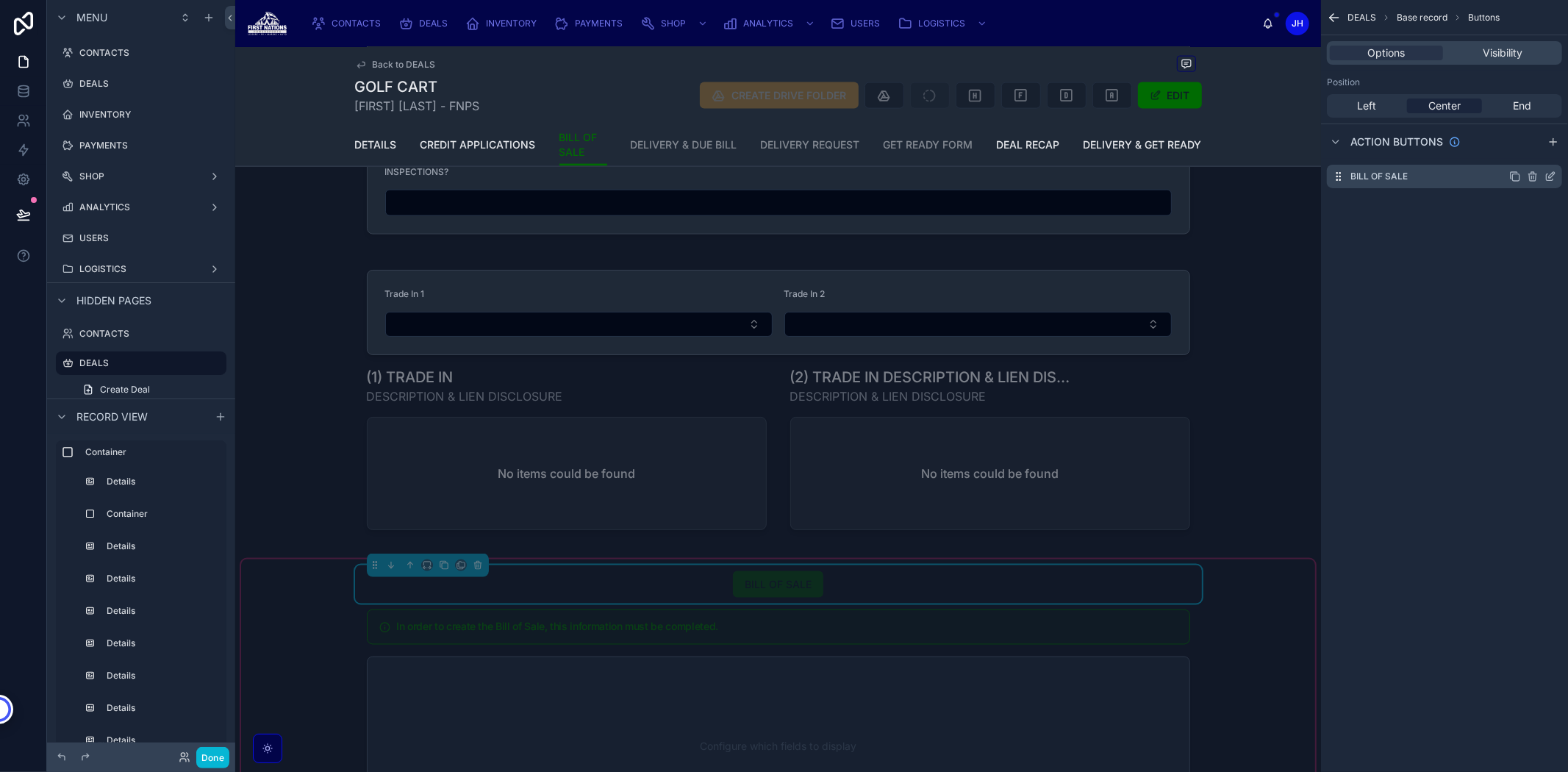 click 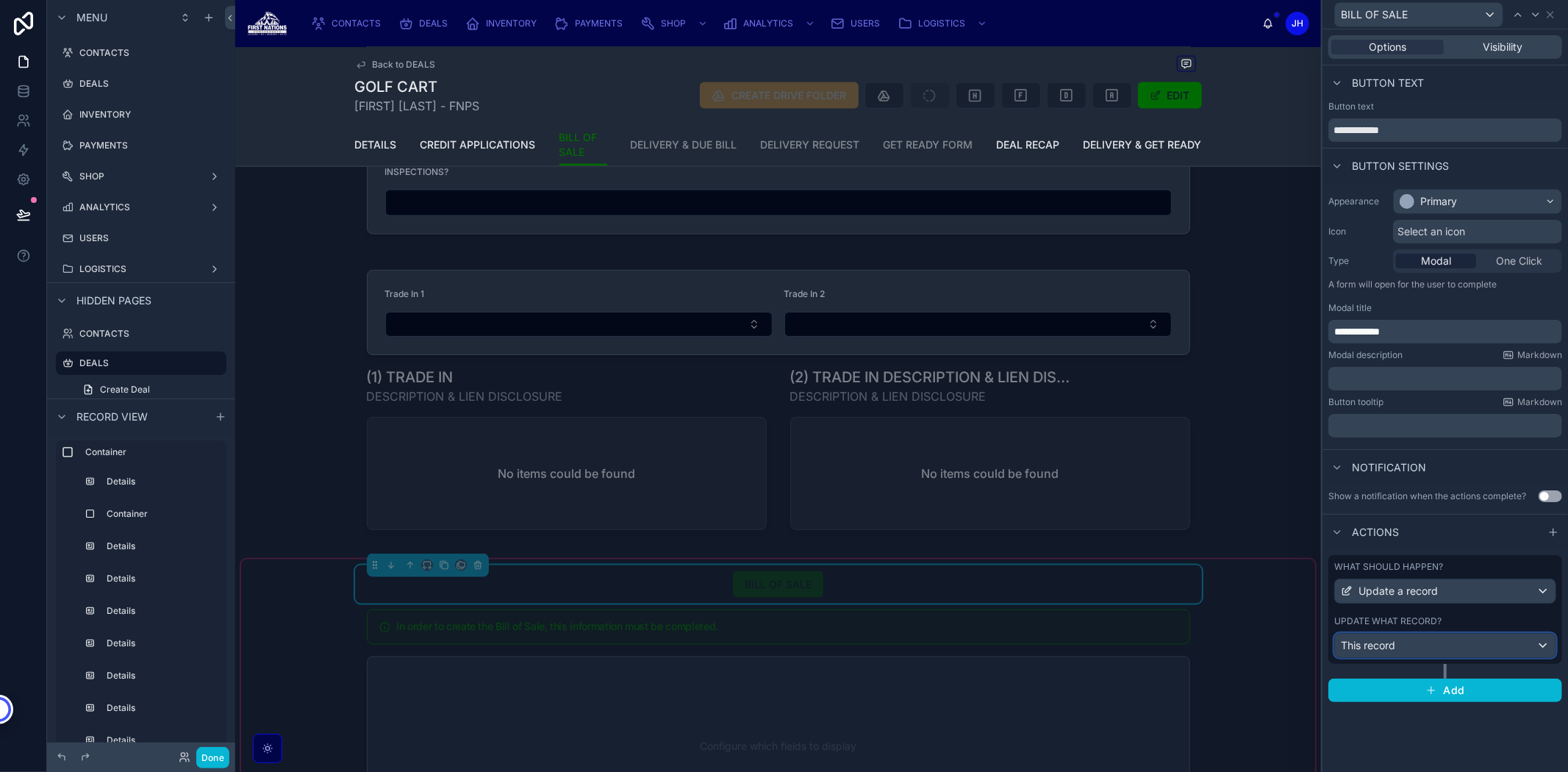 click on "This record" at bounding box center [1445, 646] 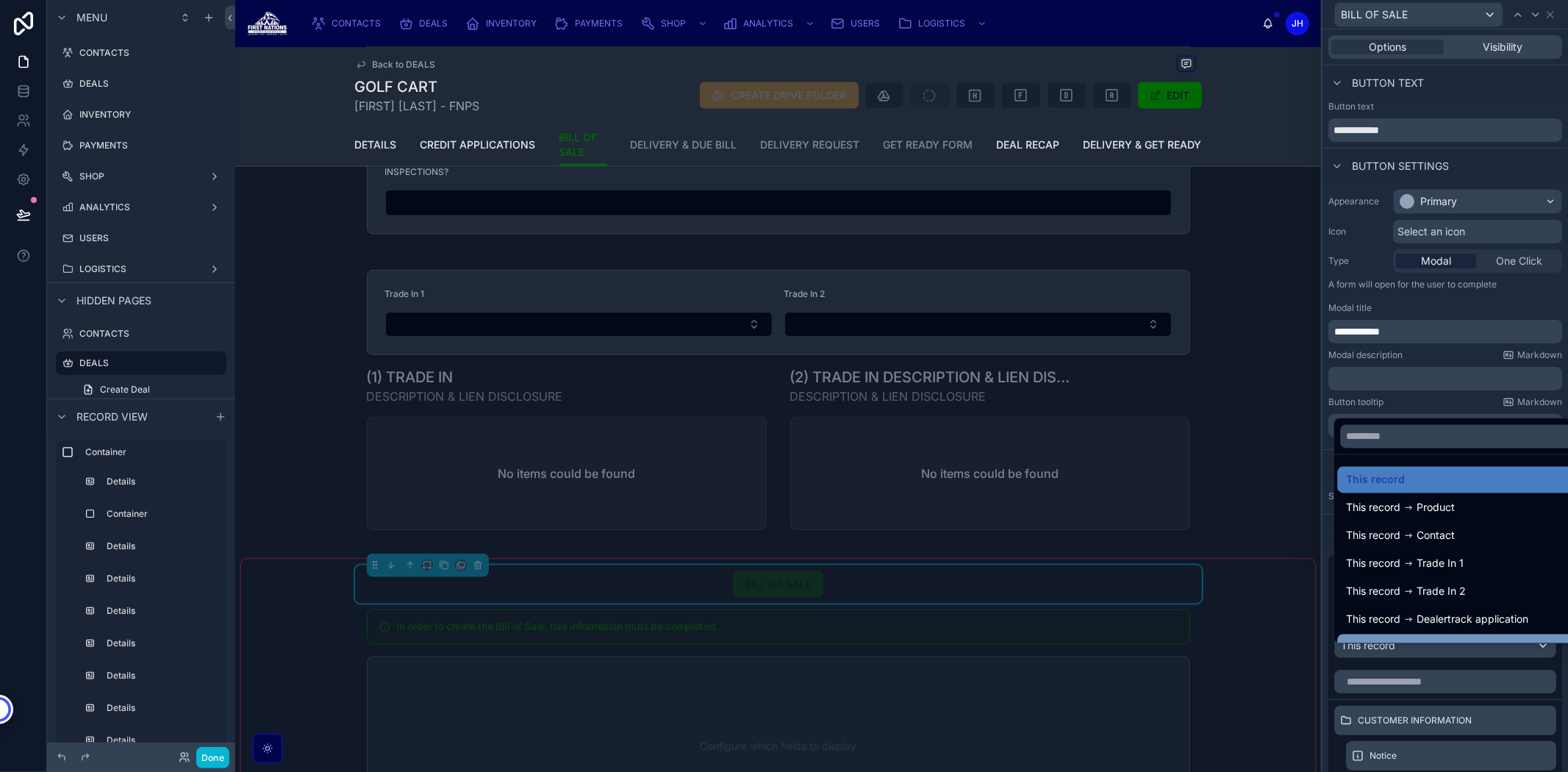 click on "This record Created By" at bounding box center [1461, 648] 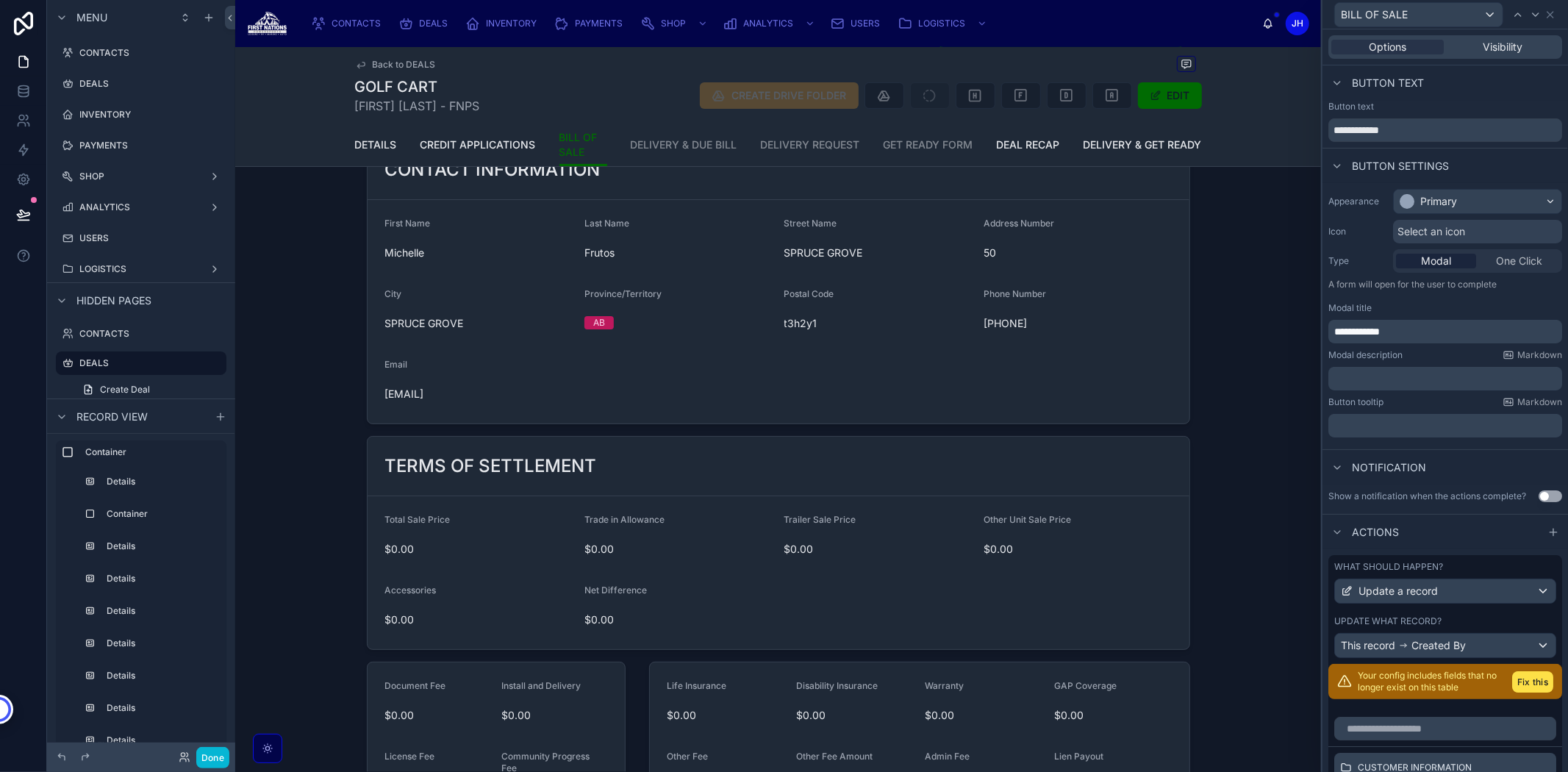 scroll, scrollTop: 310, scrollLeft: 0, axis: vertical 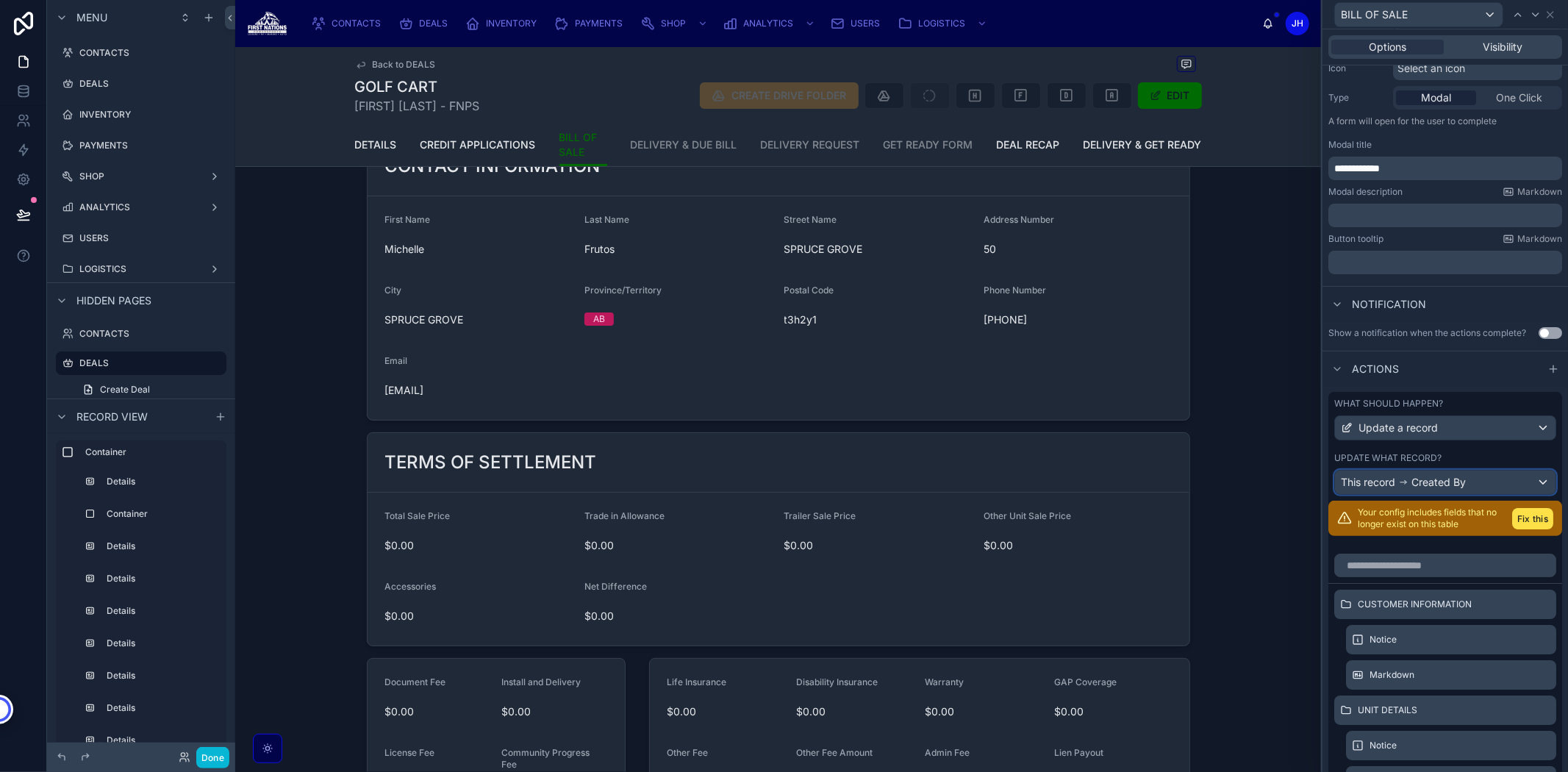 click on "This record" at bounding box center (1368, 482) 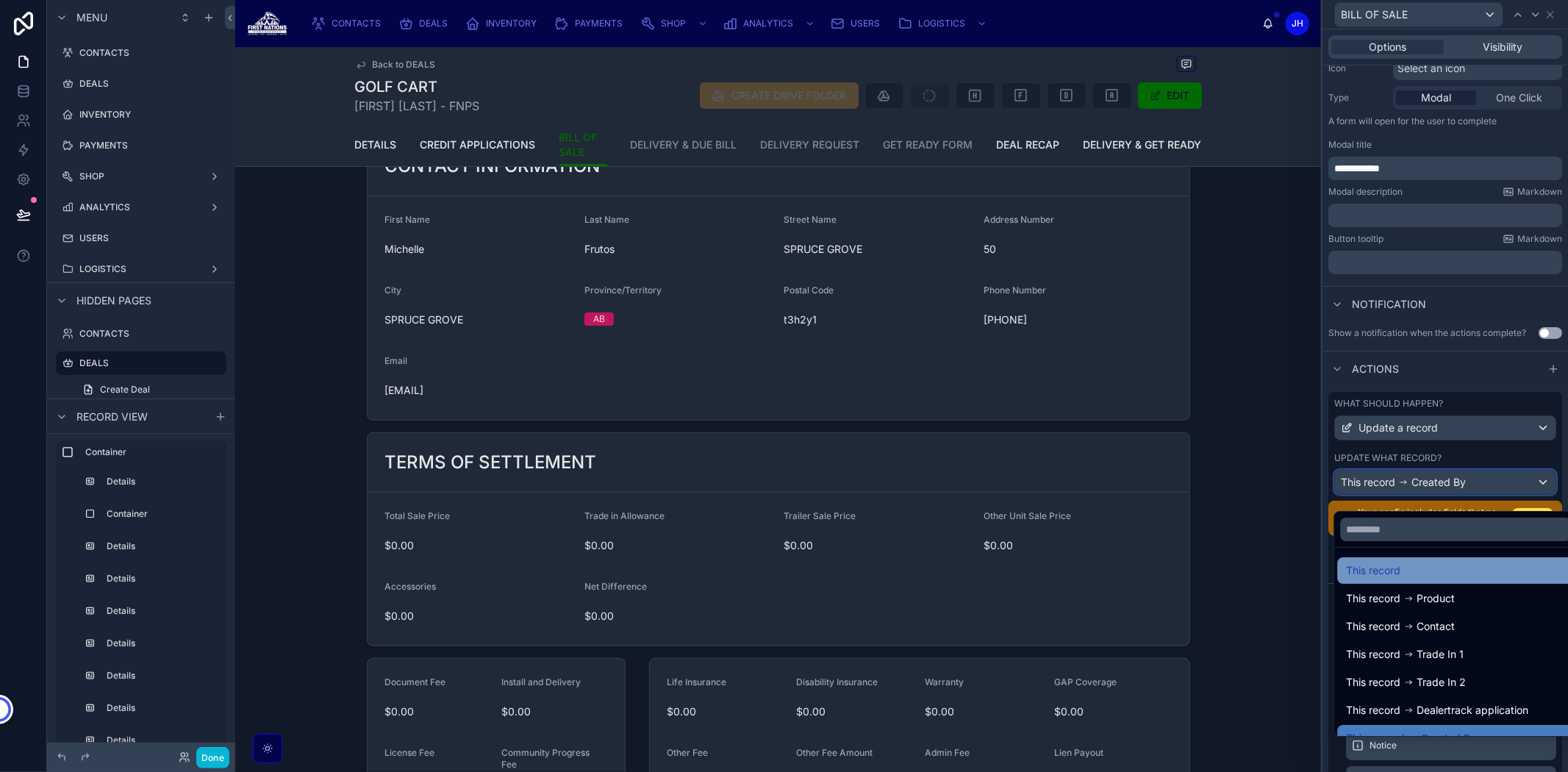 scroll, scrollTop: 0, scrollLeft: 0, axis: both 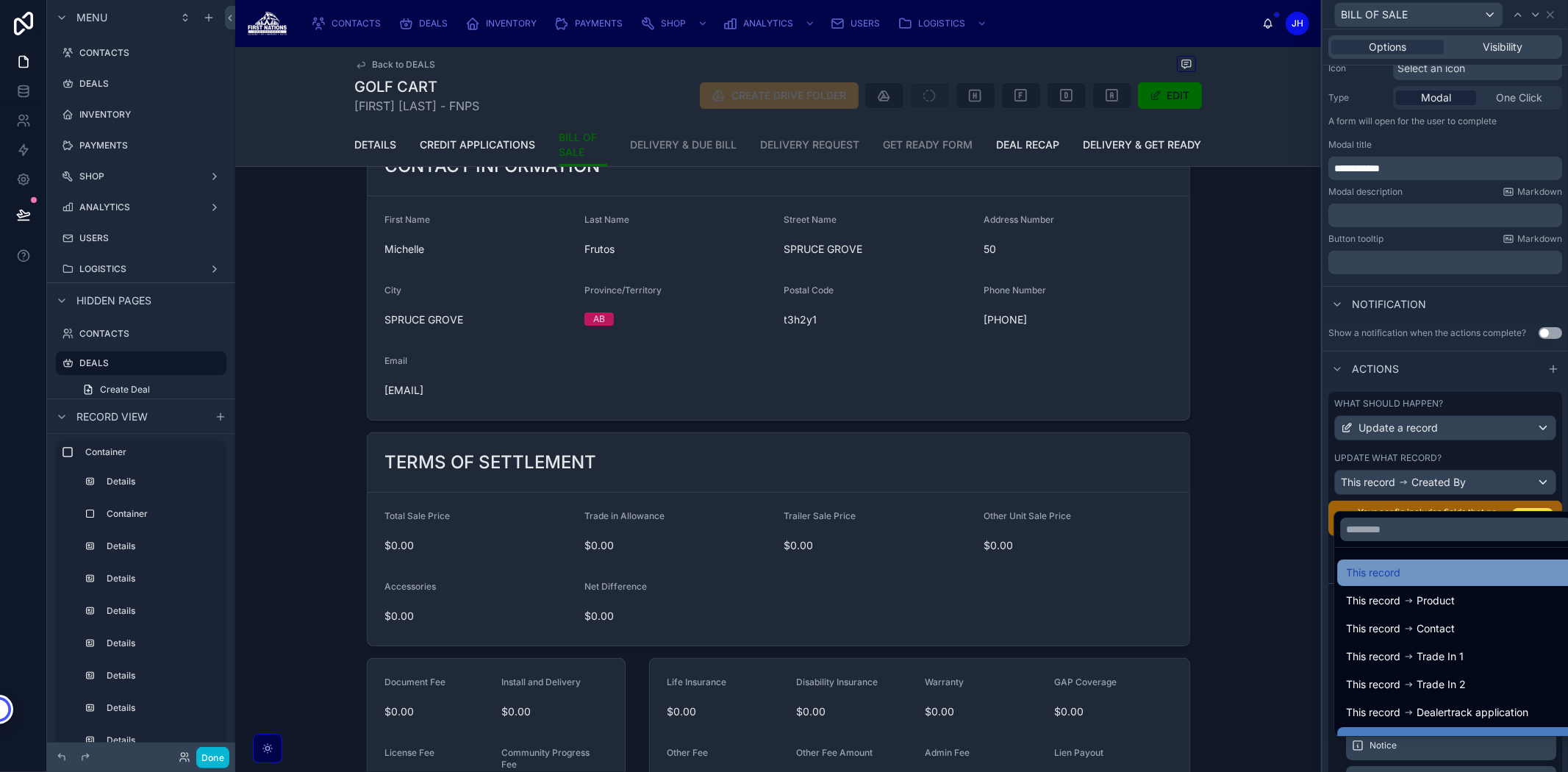 click on "This record" at bounding box center (1456, 573) 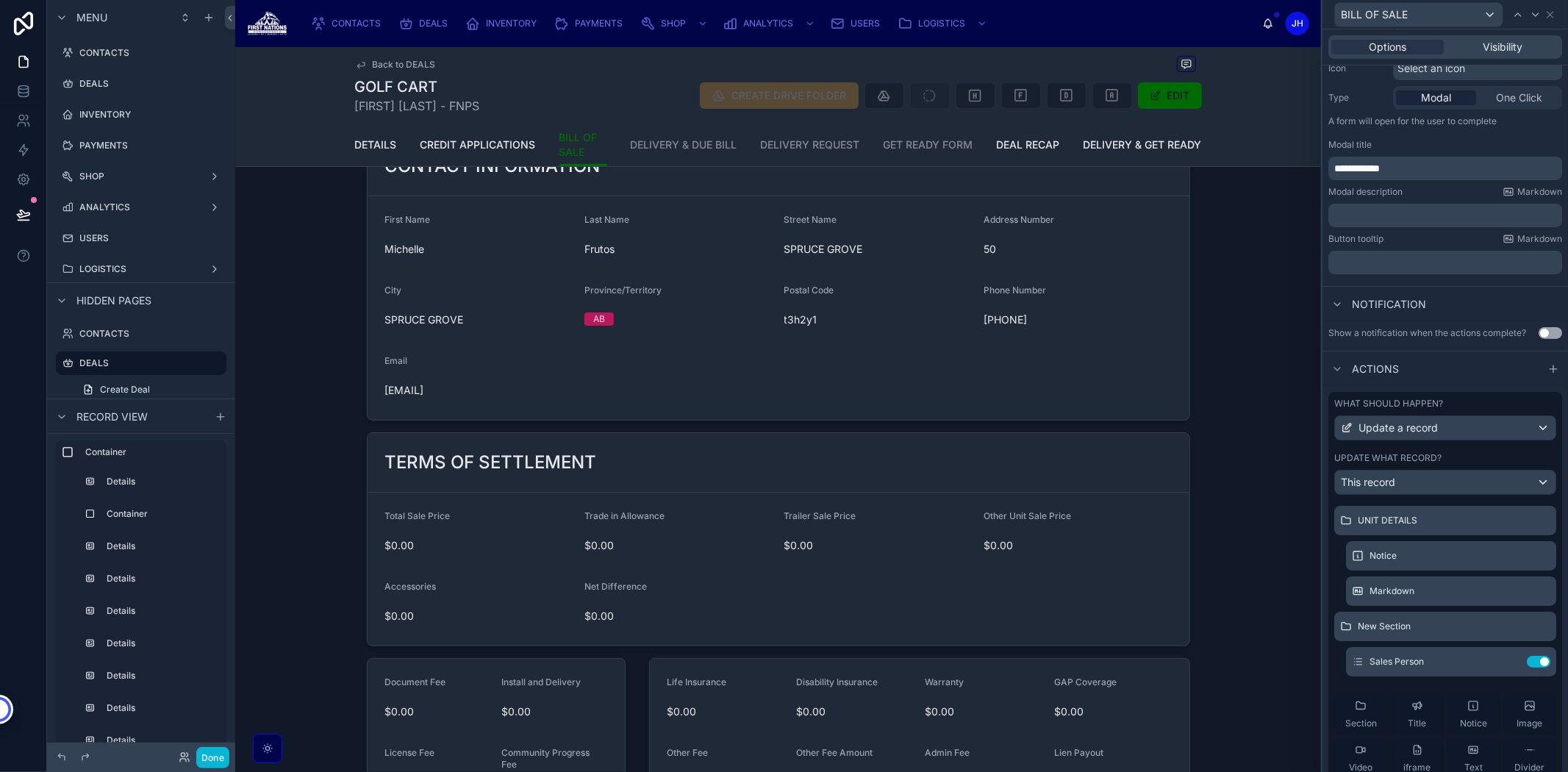 scroll, scrollTop: 82, scrollLeft: 0, axis: vertical 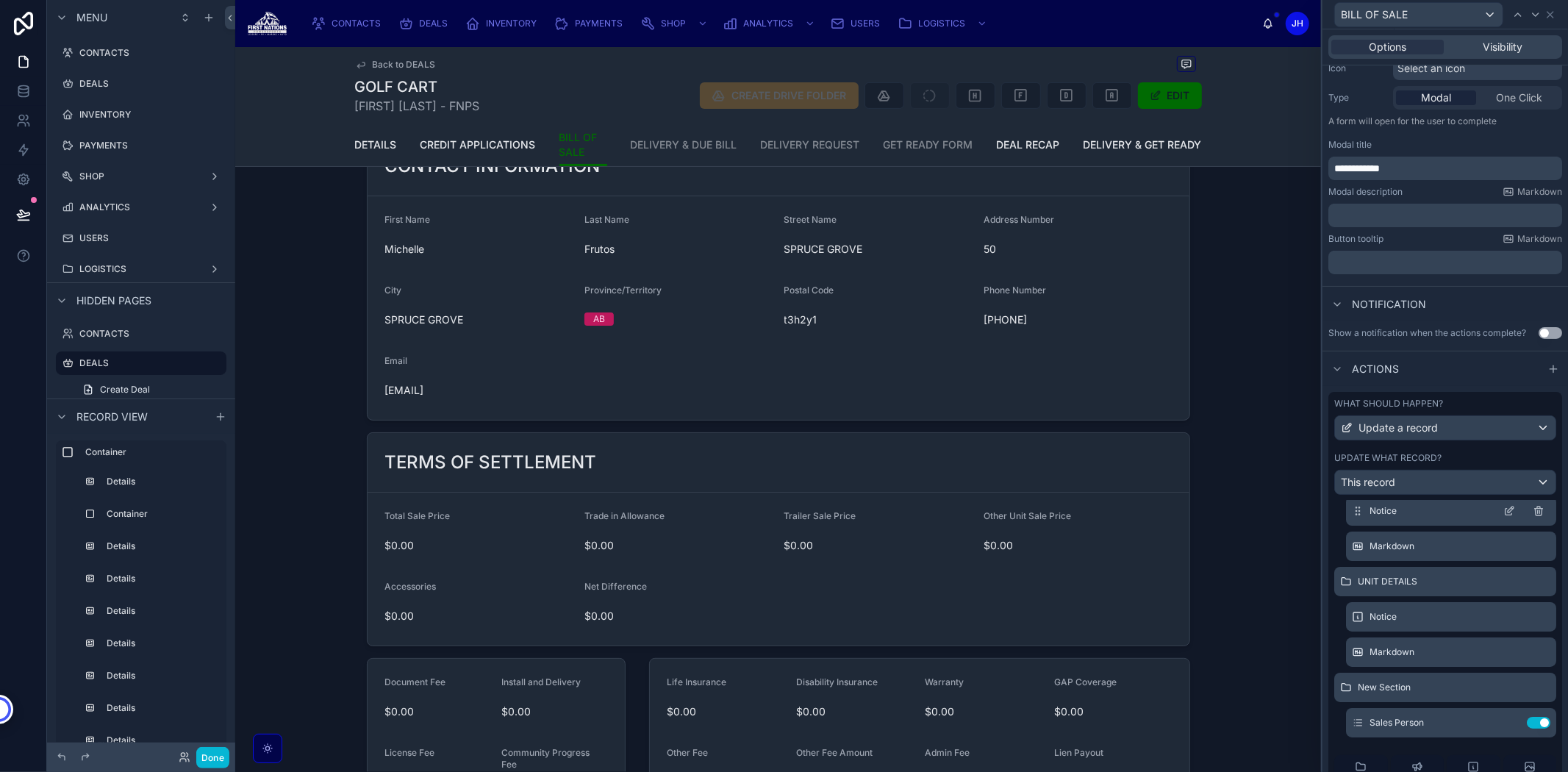 click 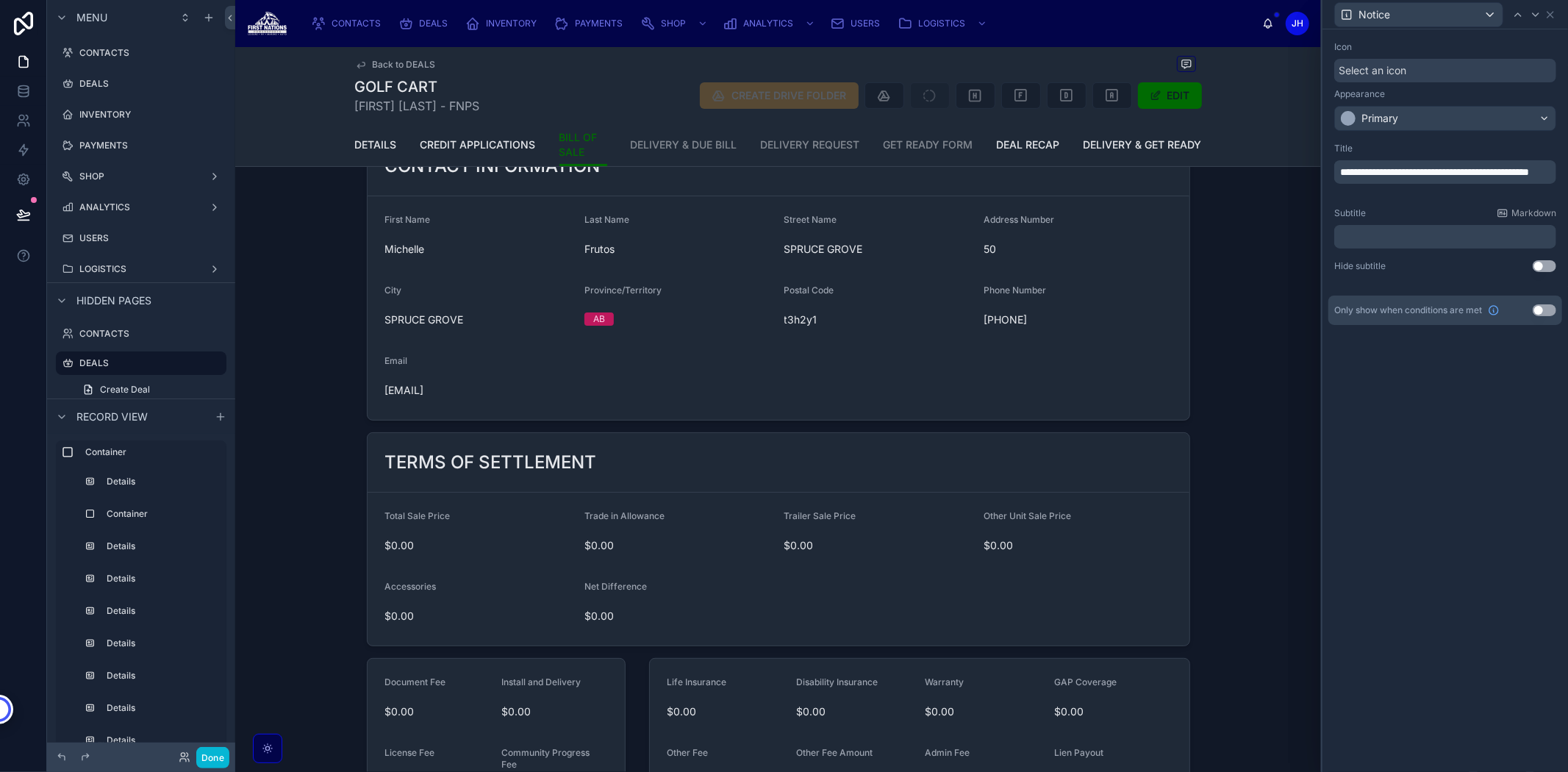 click on "**********" at bounding box center (1434, 172) 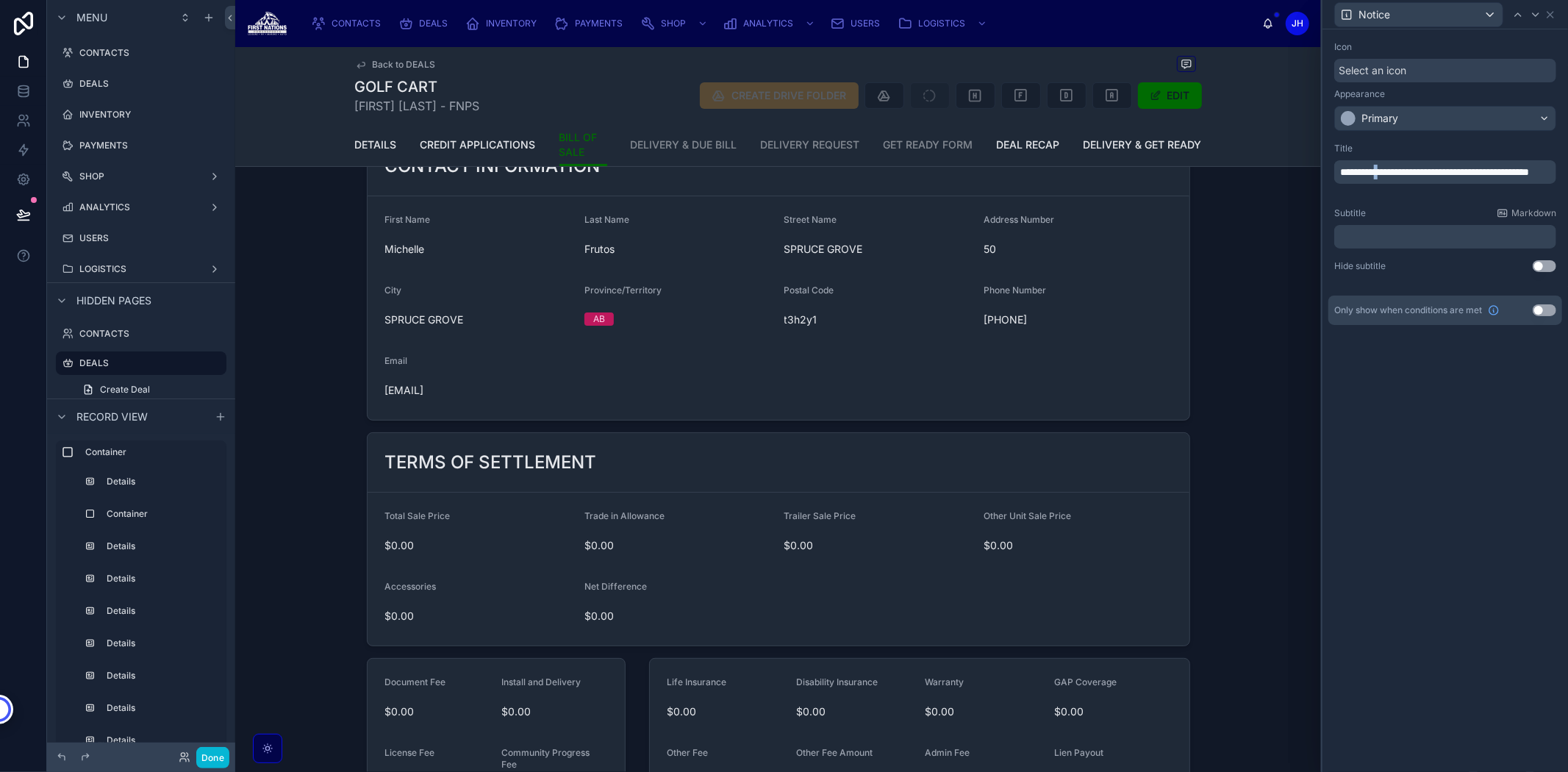 click on "**********" at bounding box center (1434, 172) 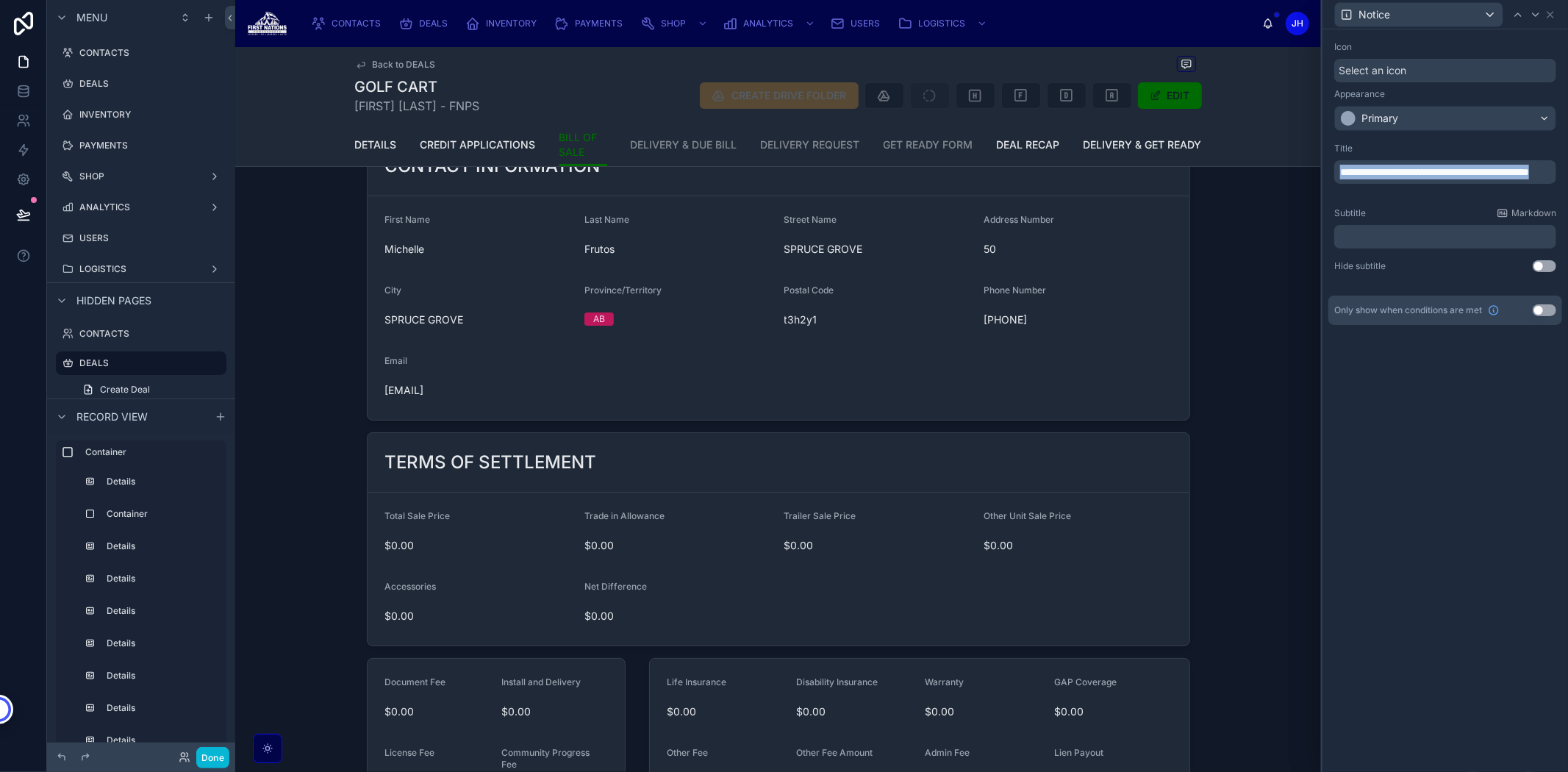 click on "**********" at bounding box center (1434, 172) 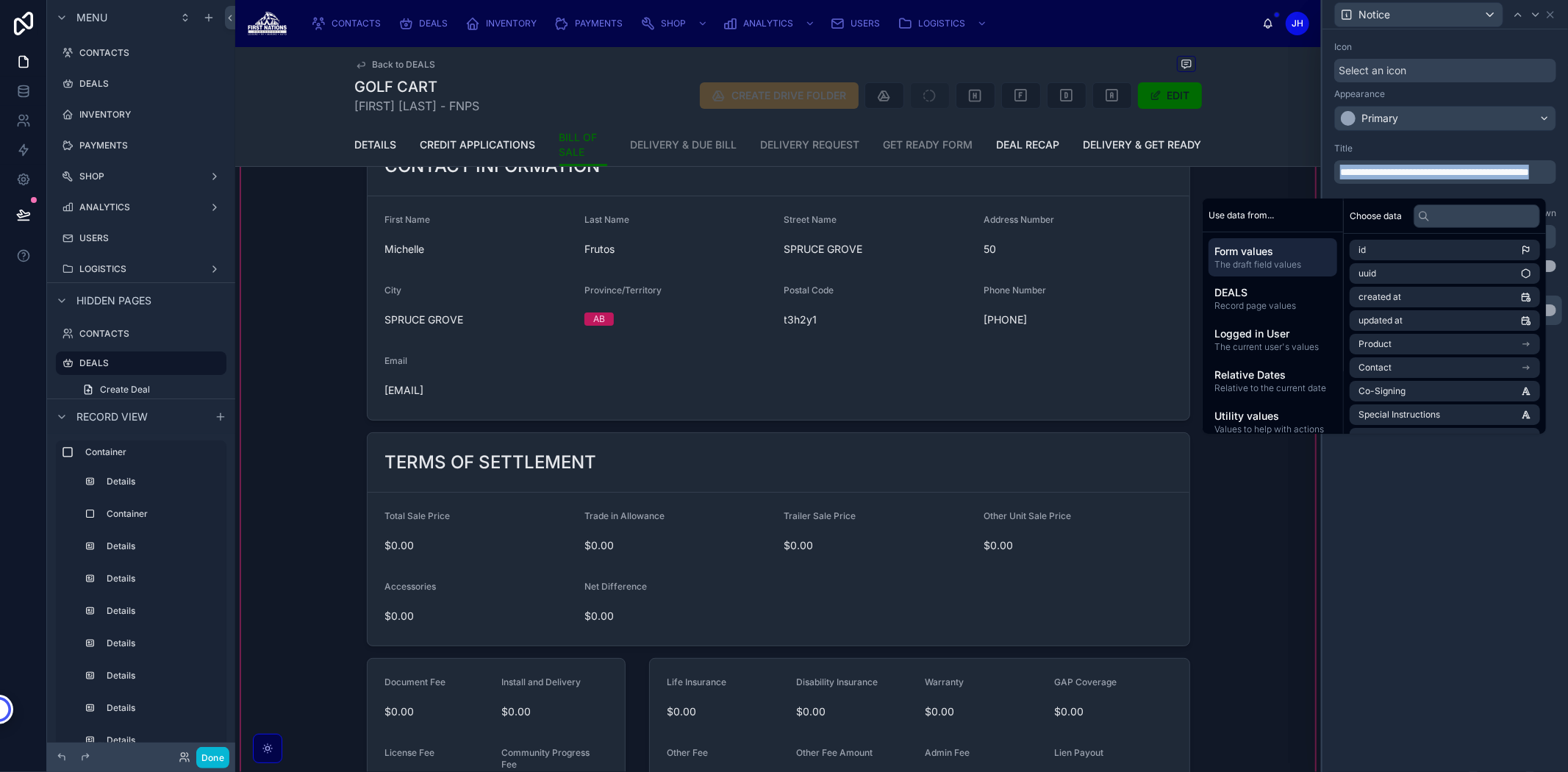 copy on "**********" 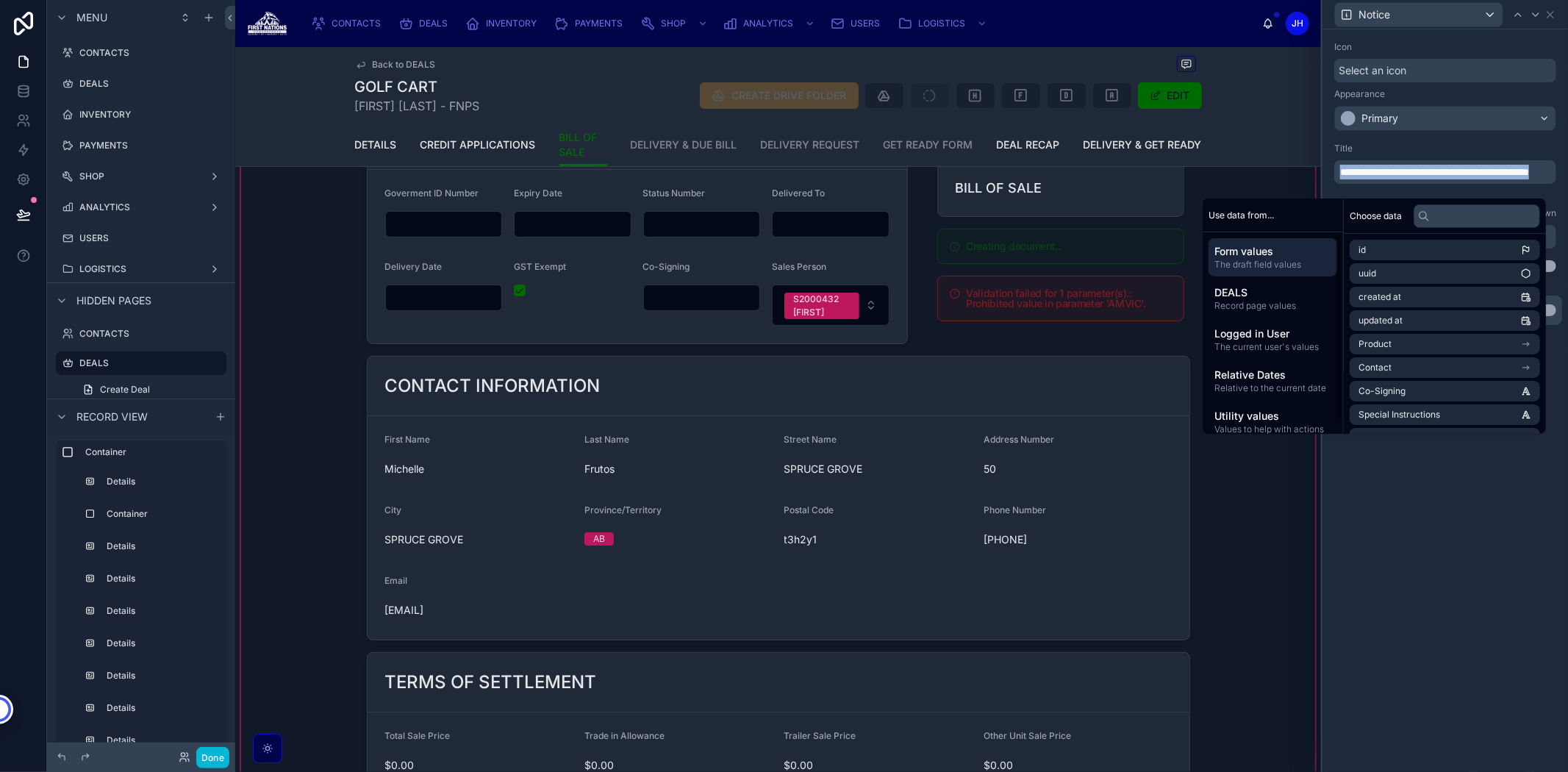 scroll, scrollTop: 0, scrollLeft: 0, axis: both 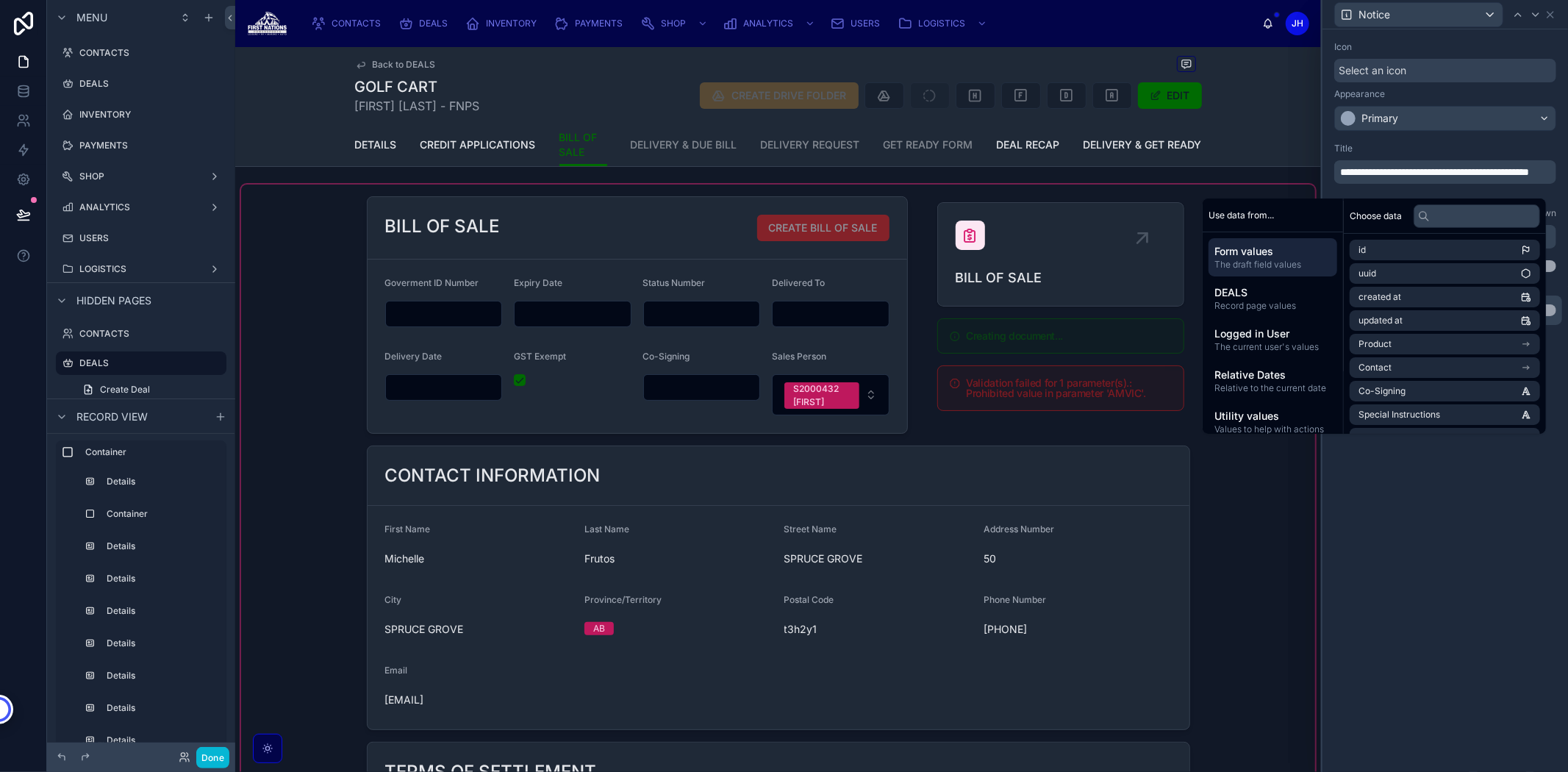 click at bounding box center [778, 1114] 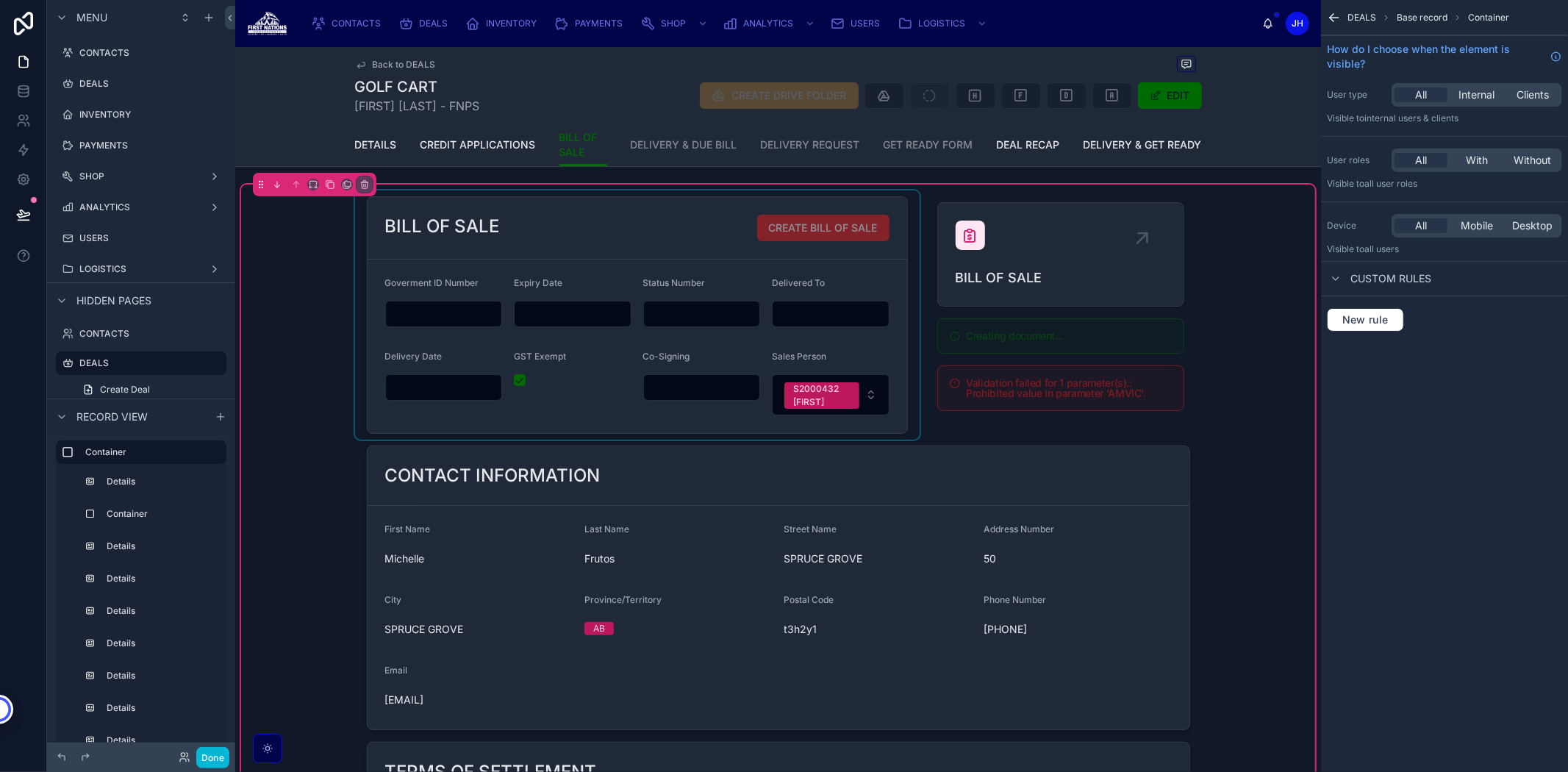 click at bounding box center [637, 315] 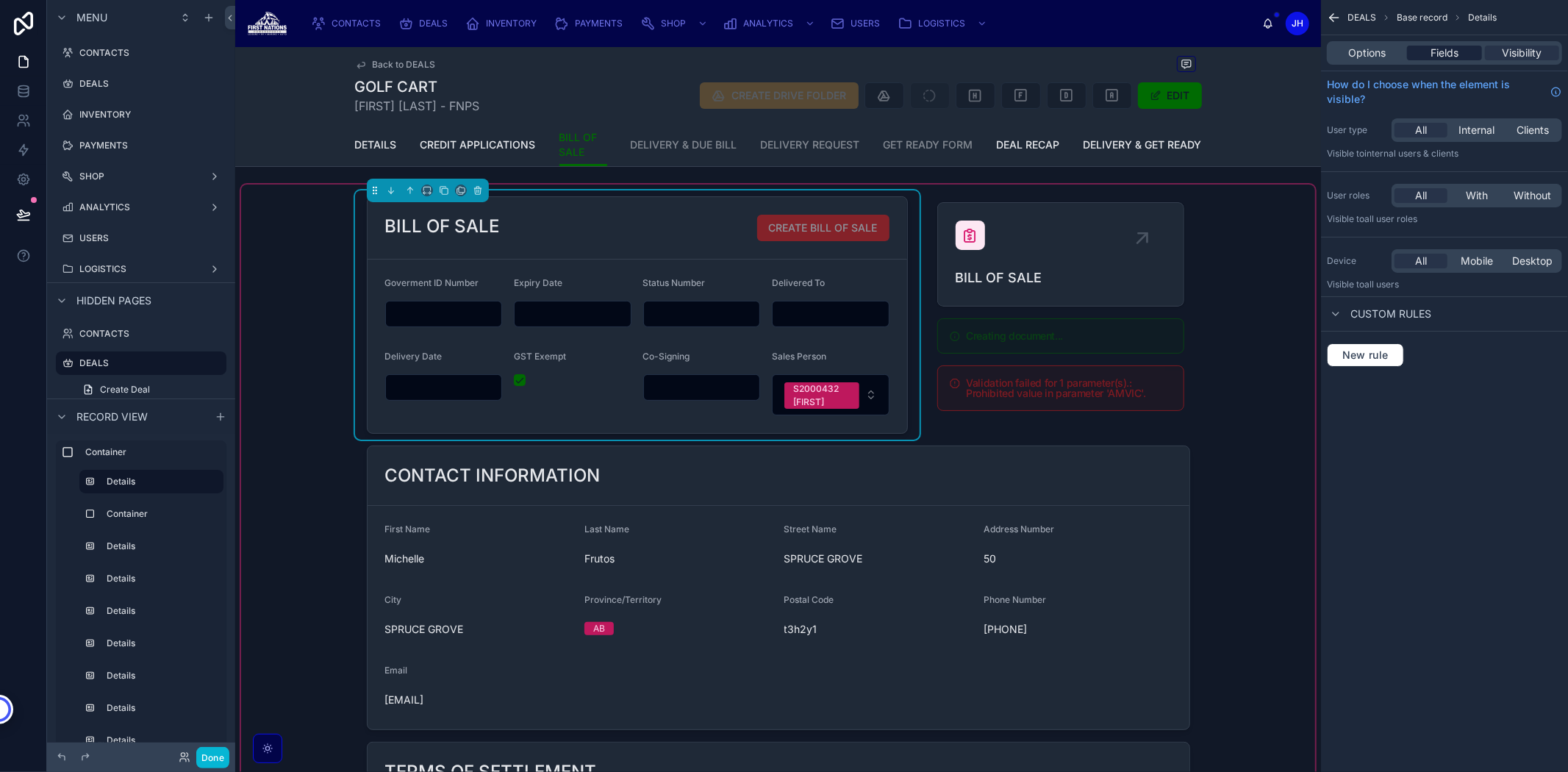 click on "Fields" at bounding box center [1444, 53] 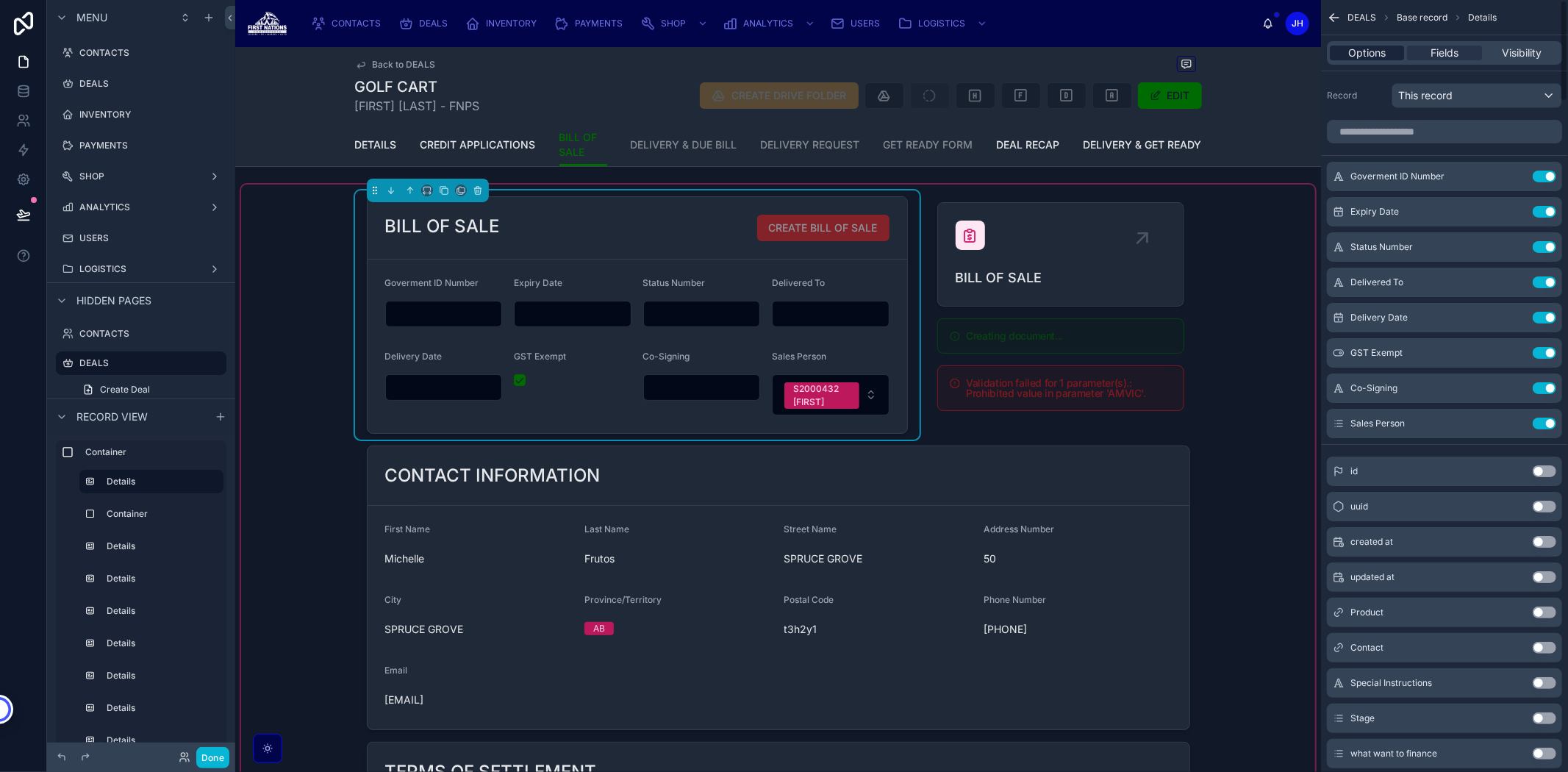 click on "Options" at bounding box center [1367, 53] 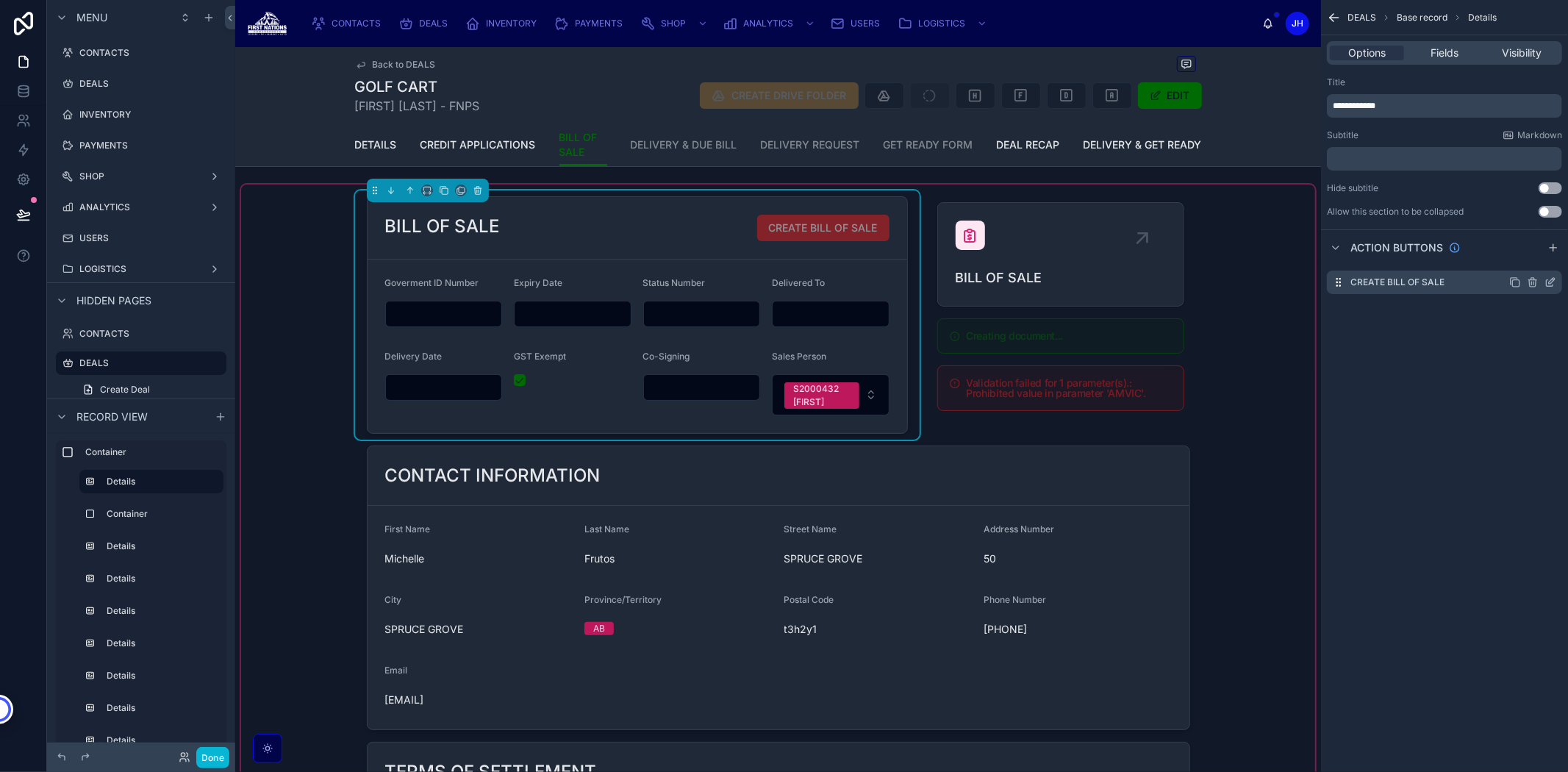 click 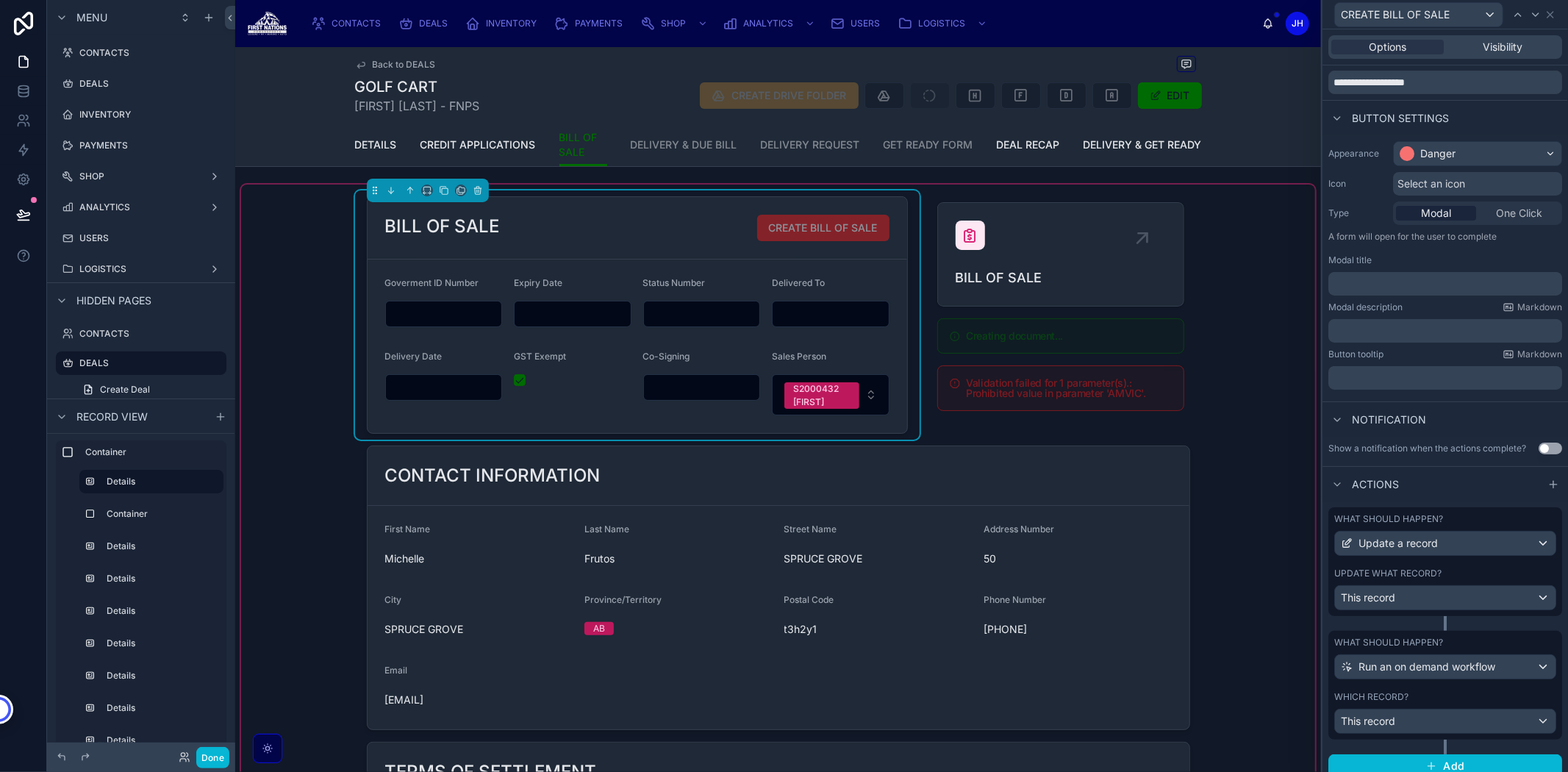 scroll, scrollTop: 71, scrollLeft: 0, axis: vertical 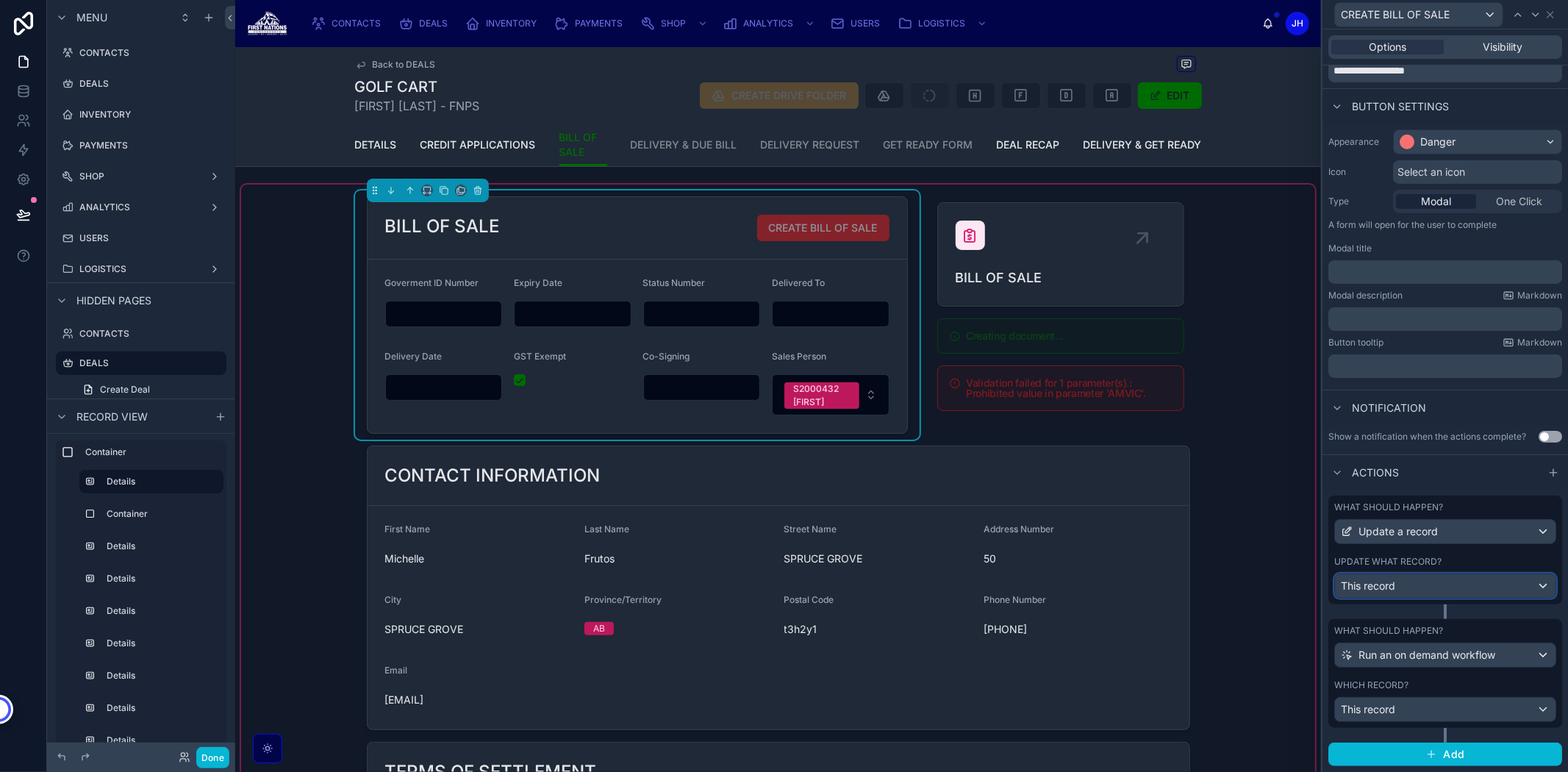 click on "This record" at bounding box center [1445, 586] 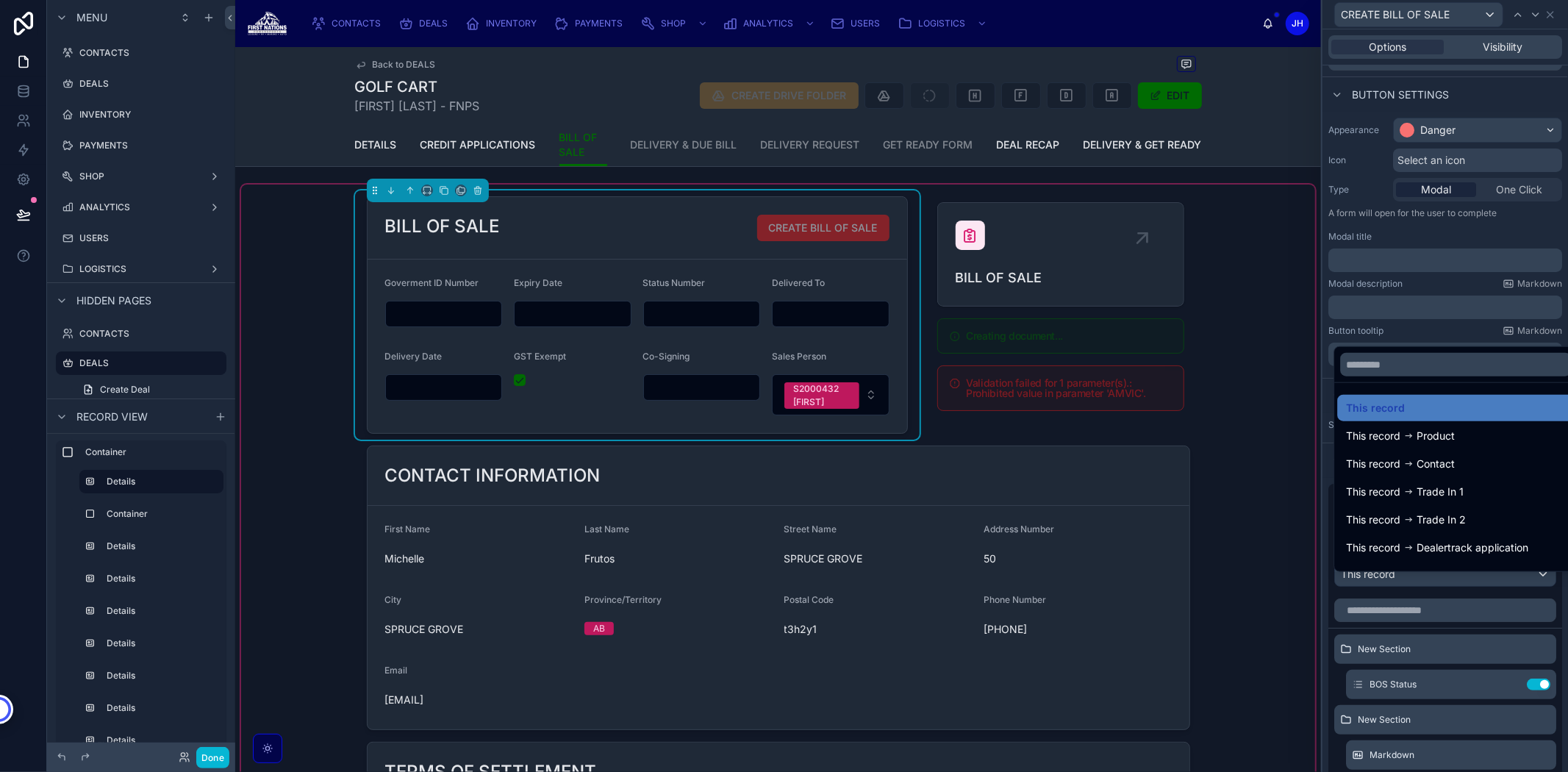 click at bounding box center (1445, 386) 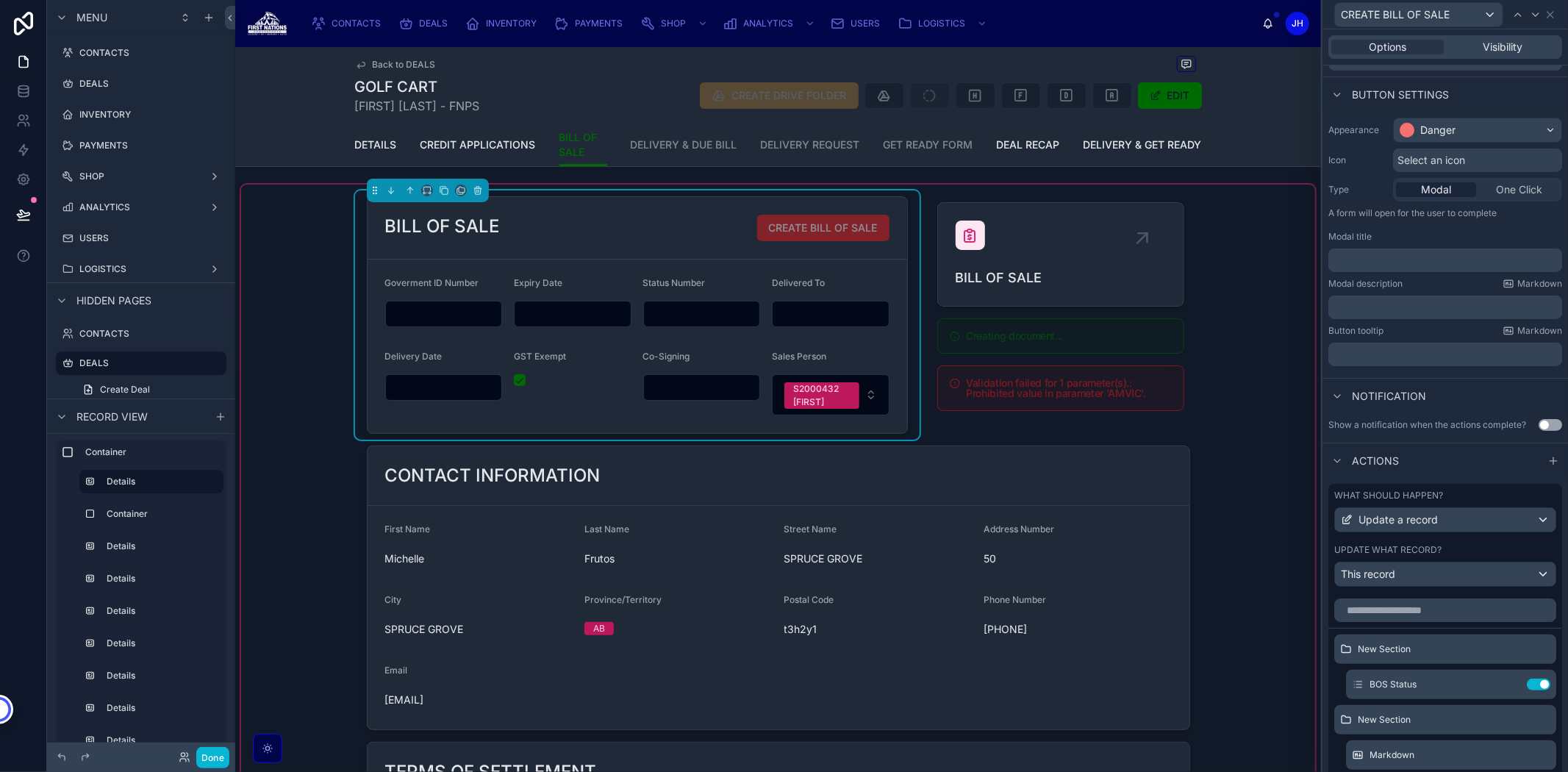 scroll, scrollTop: 153, scrollLeft: 0, axis: vertical 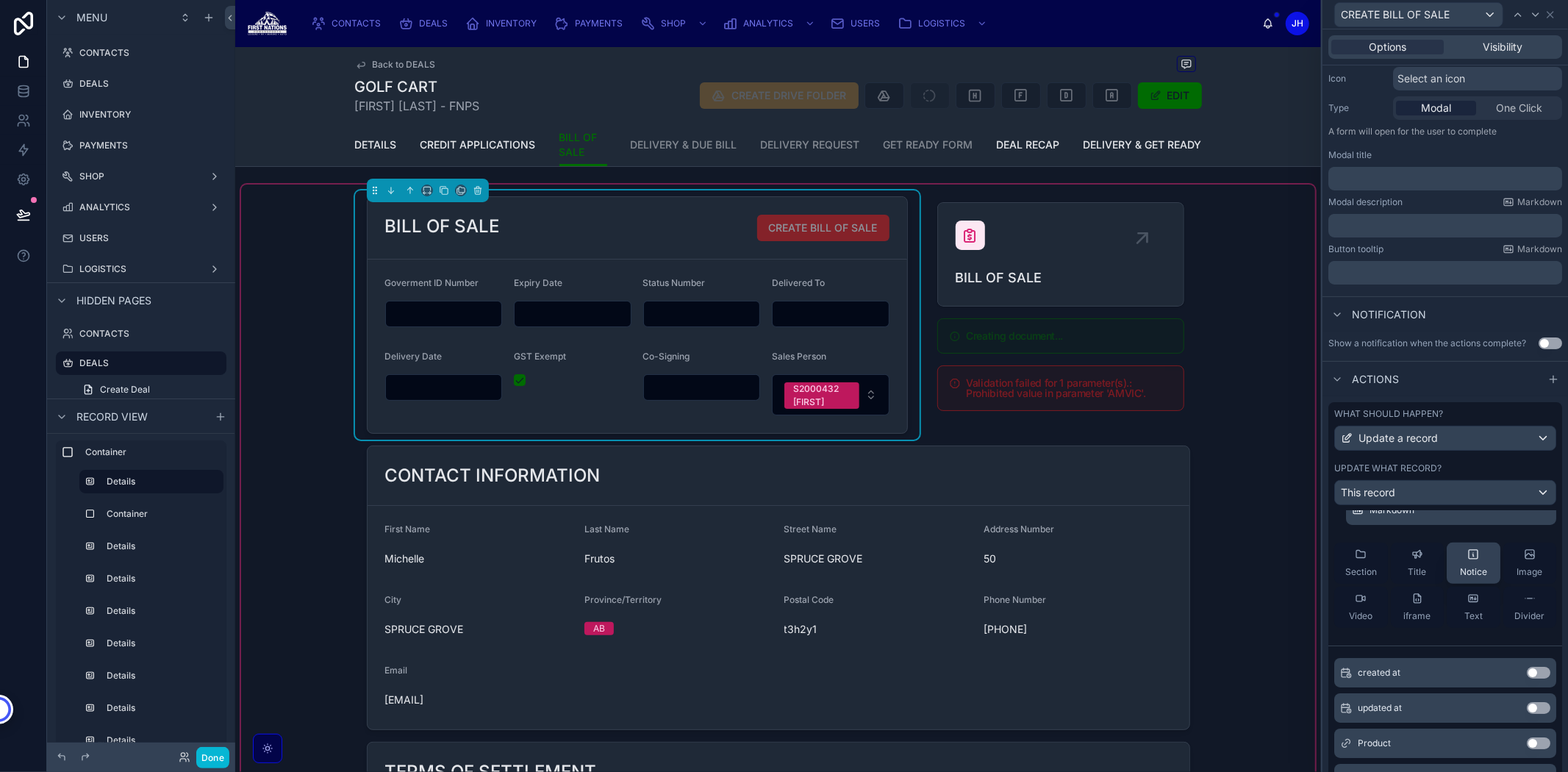 click on "Notice" at bounding box center [1473, 563] 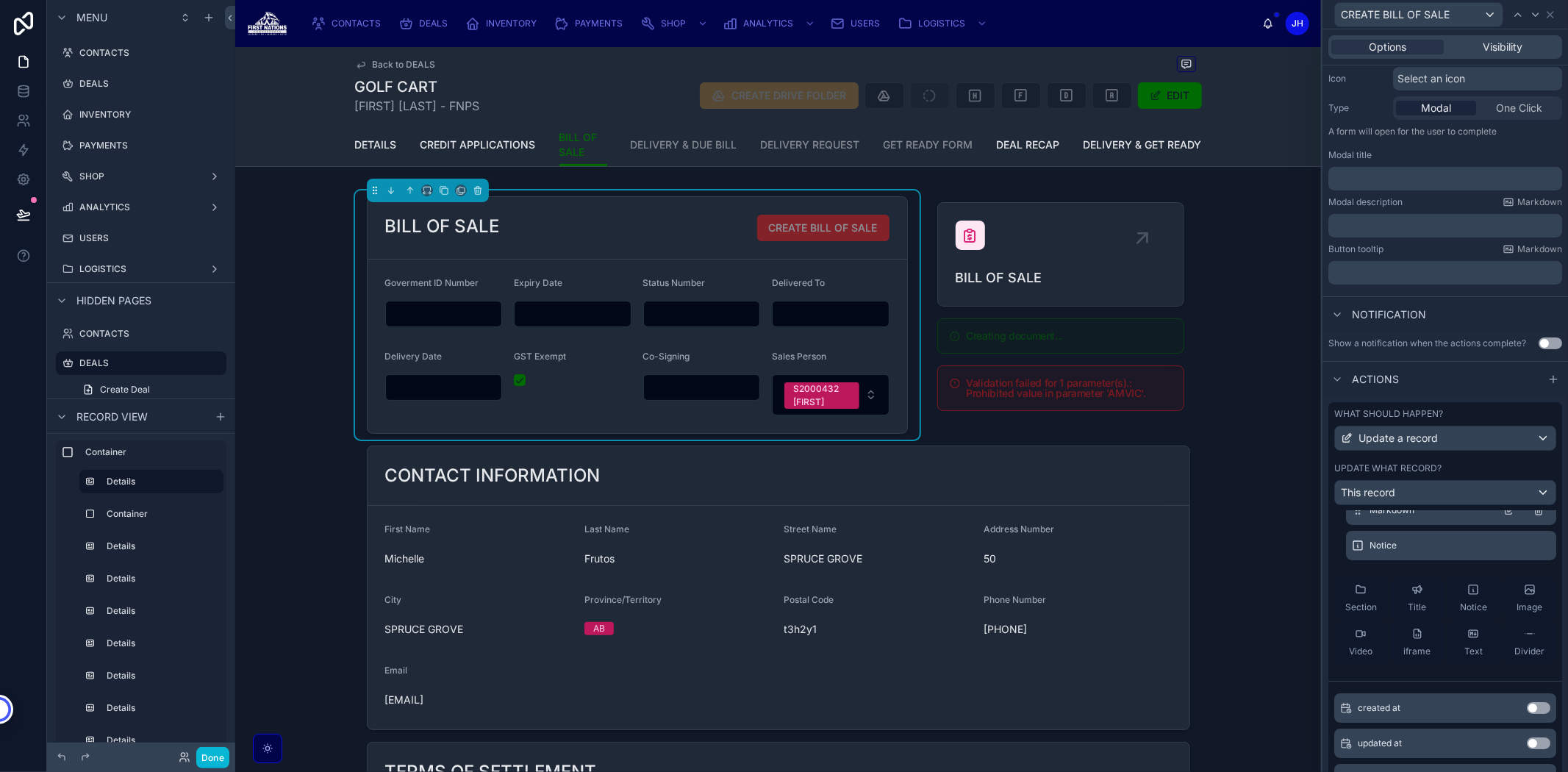 scroll, scrollTop: 82, scrollLeft: 0, axis: vertical 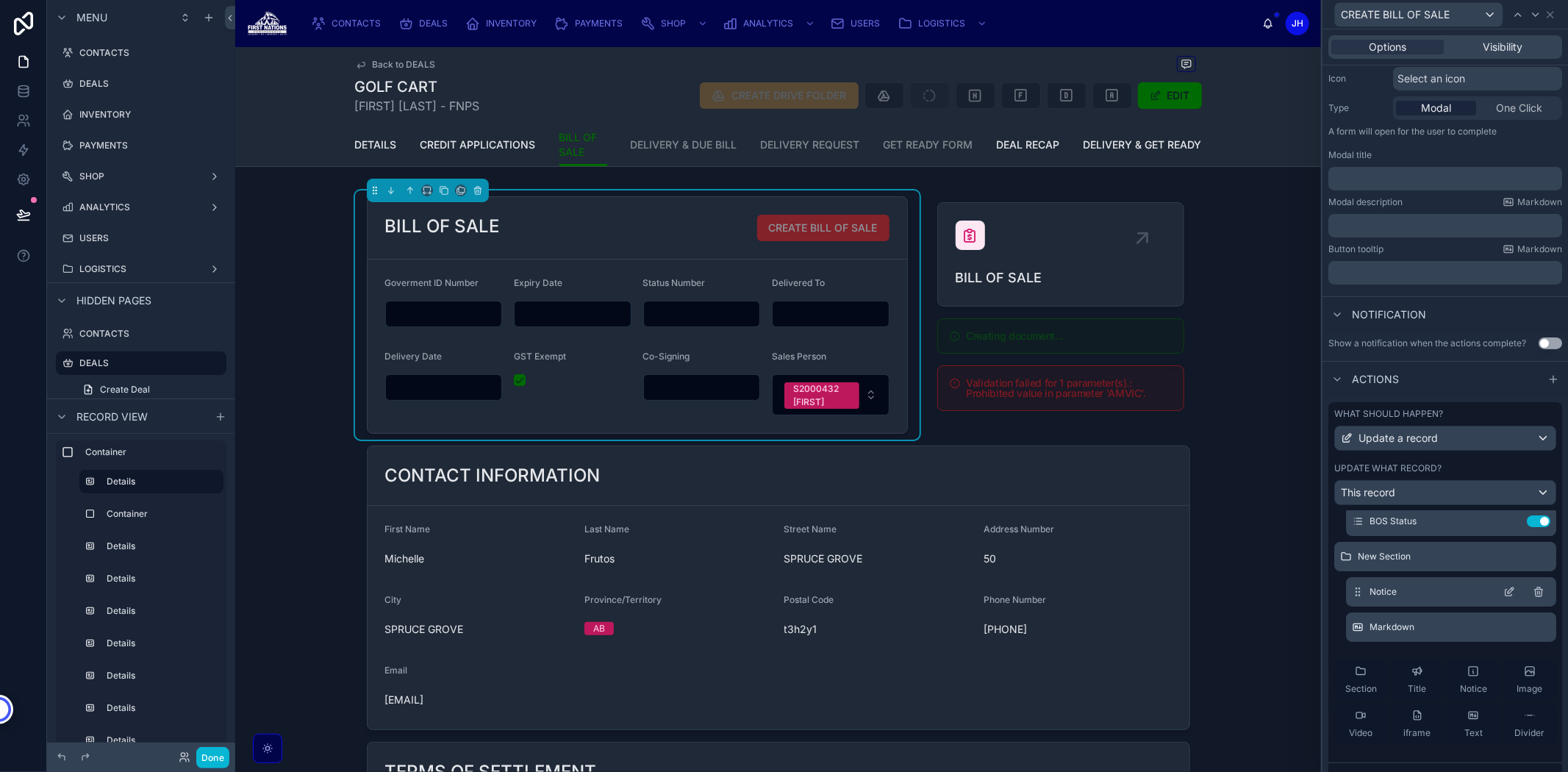 click 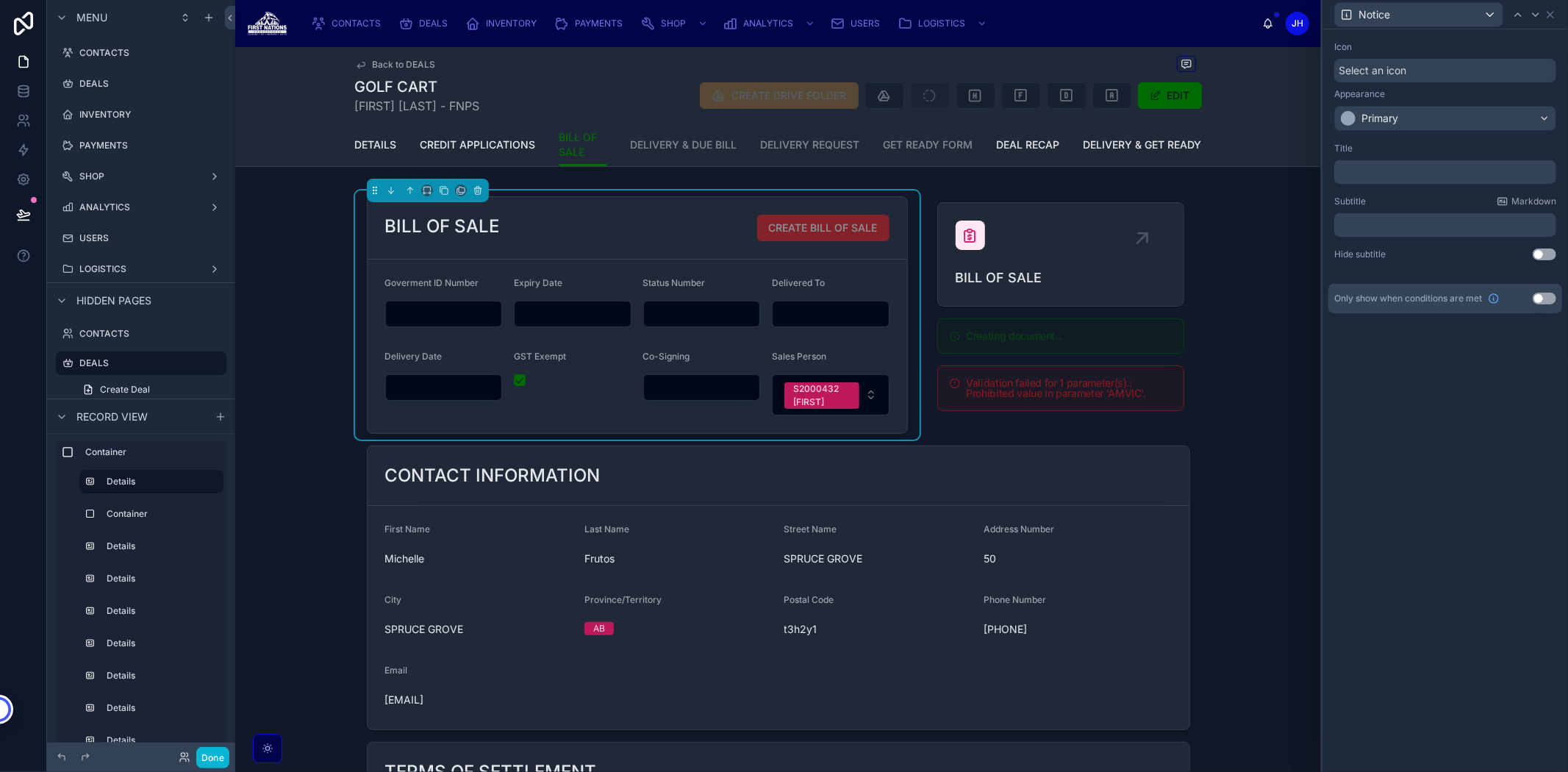 click on "Select an icon" at bounding box center [1372, 71] 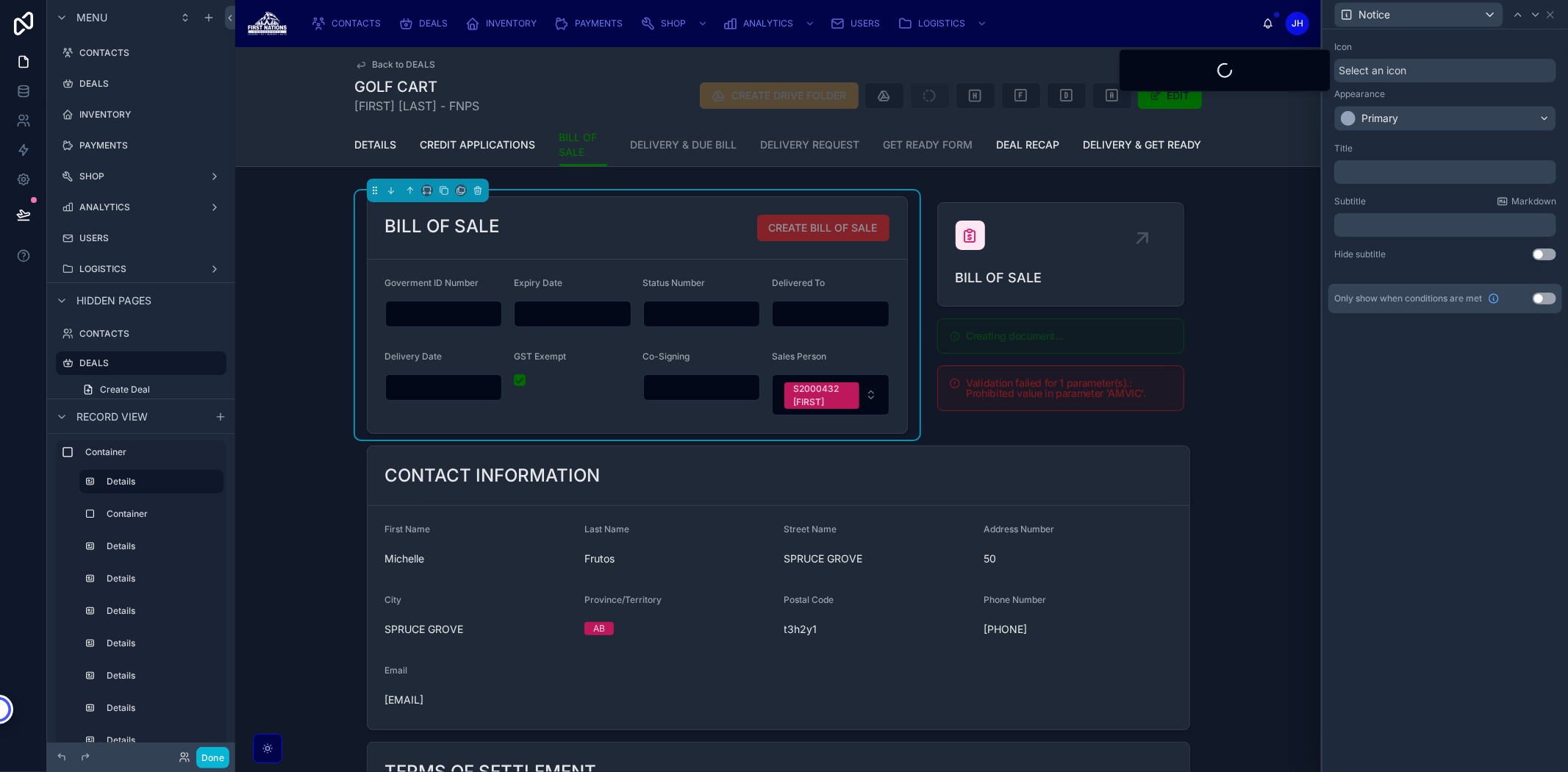click on "Appearance" at bounding box center (1359, 94) 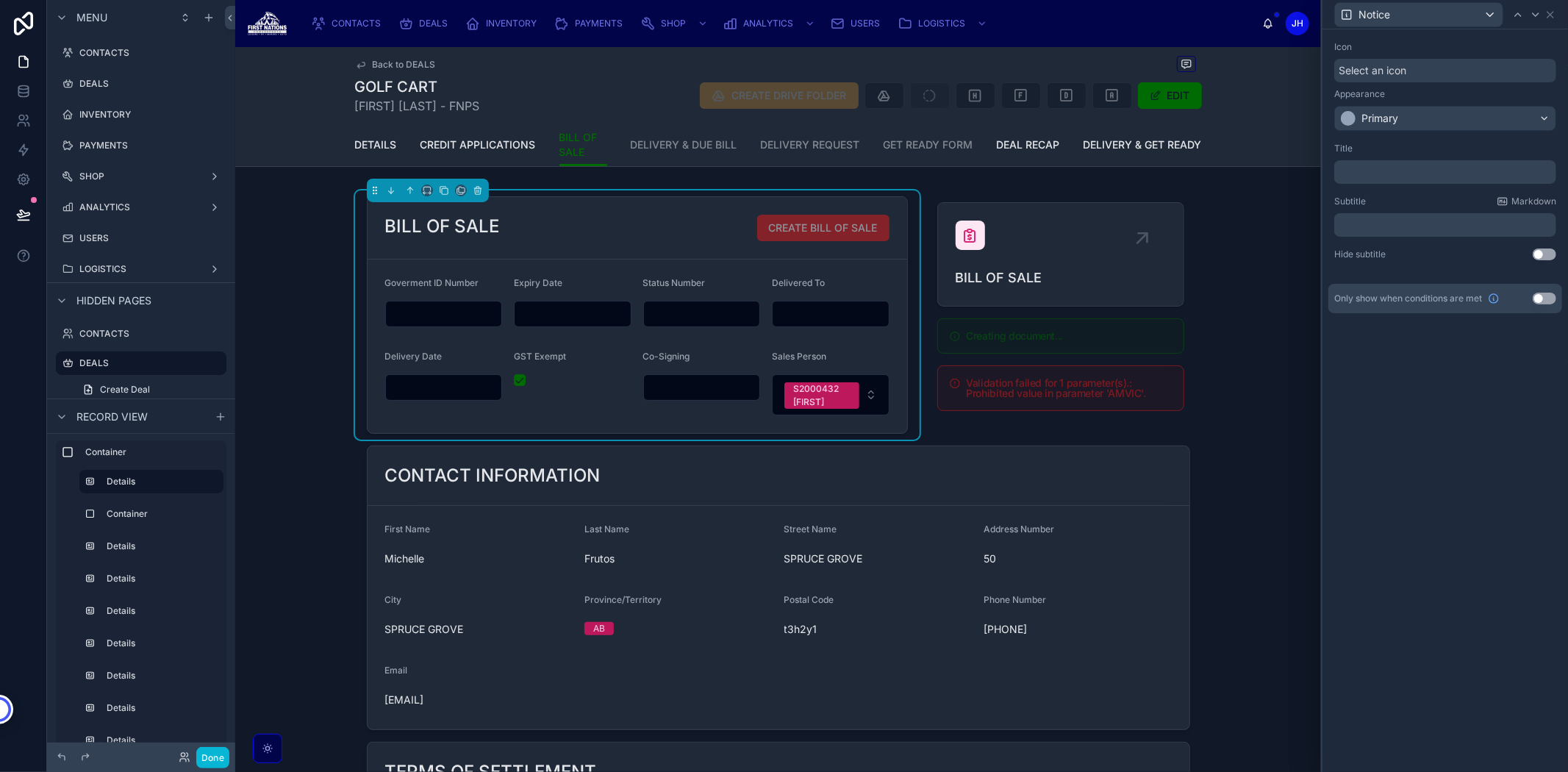 click on "﻿" at bounding box center (1447, 172) 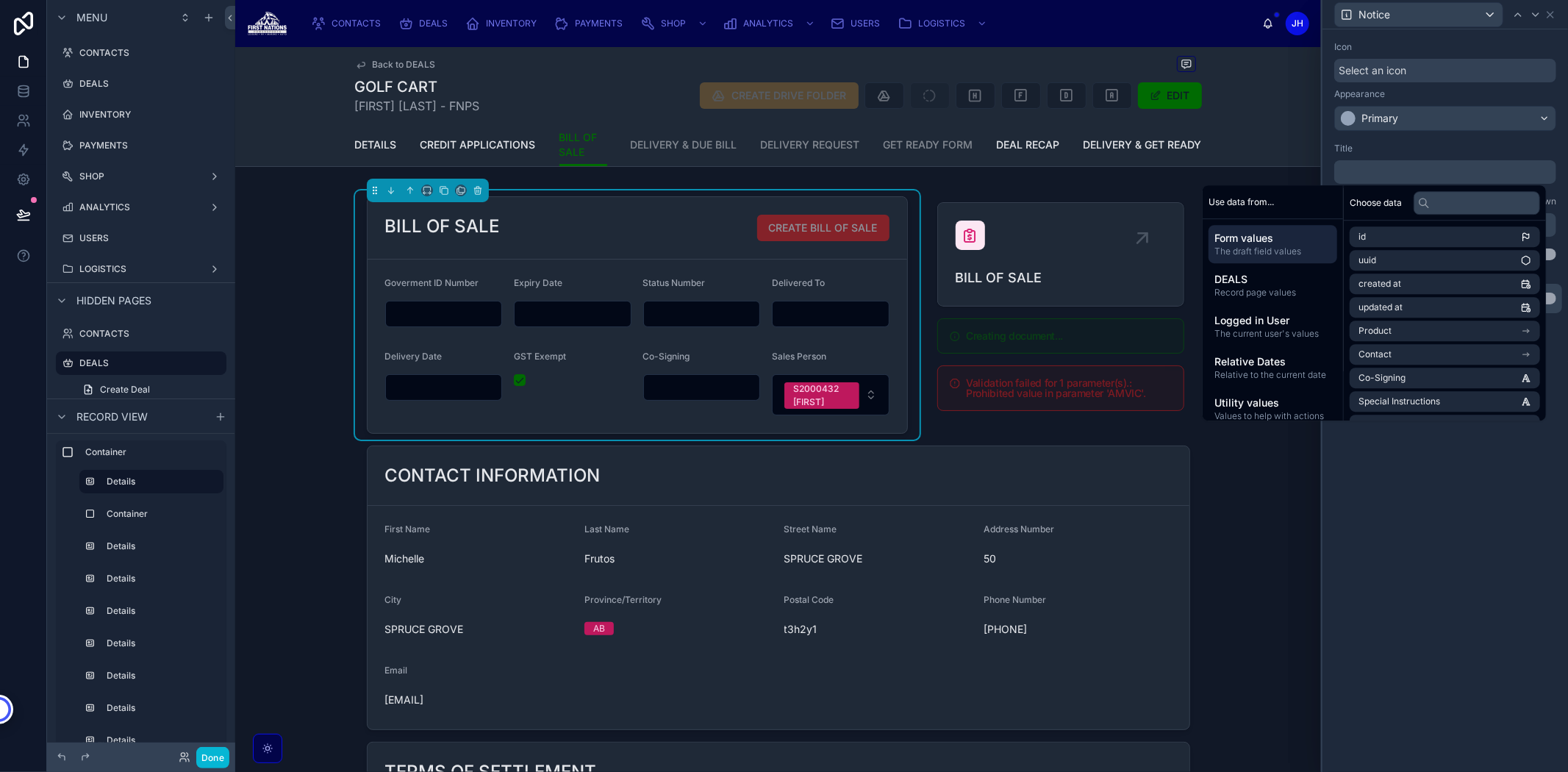 scroll, scrollTop: 0, scrollLeft: 0, axis: both 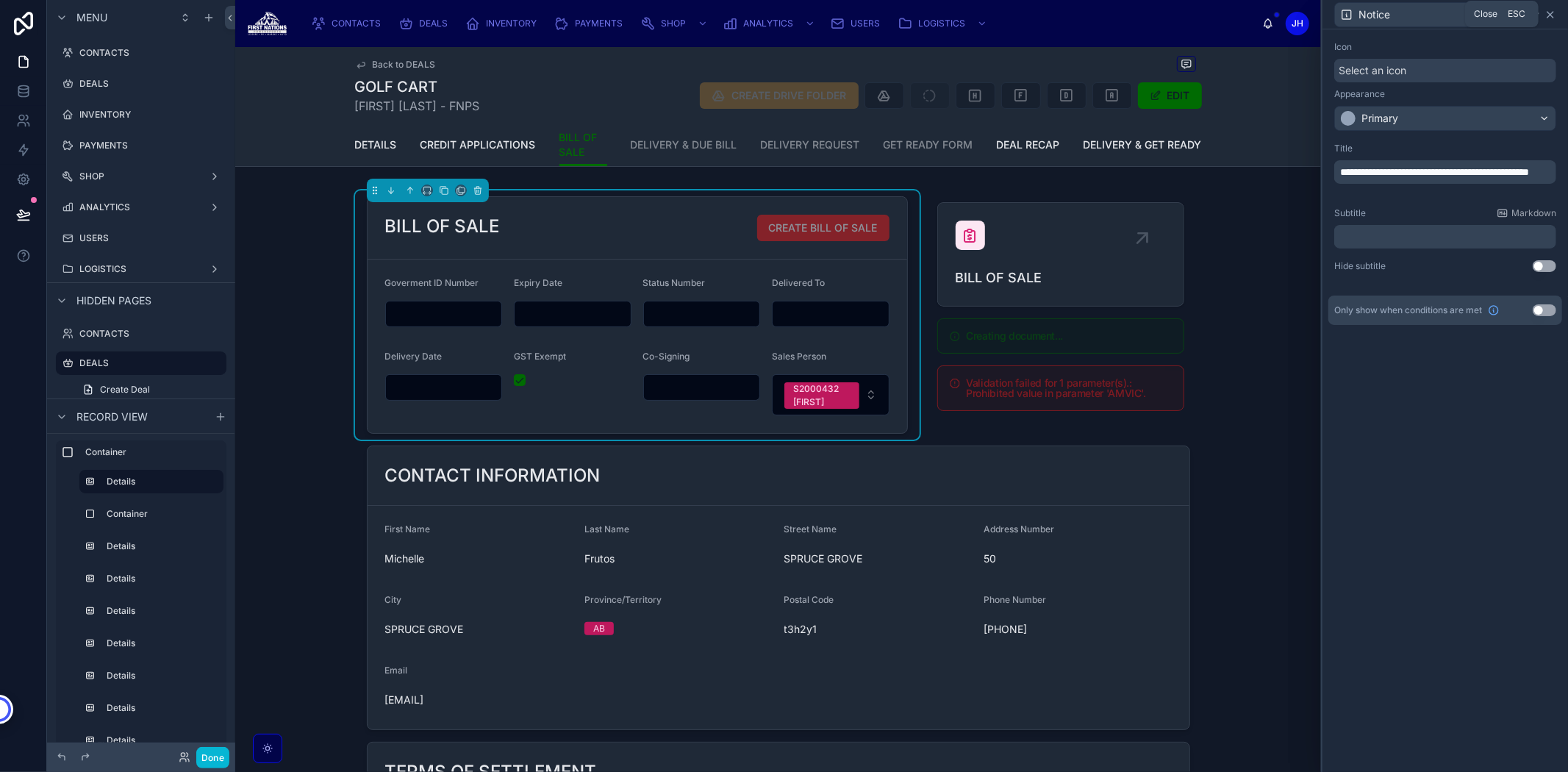 click 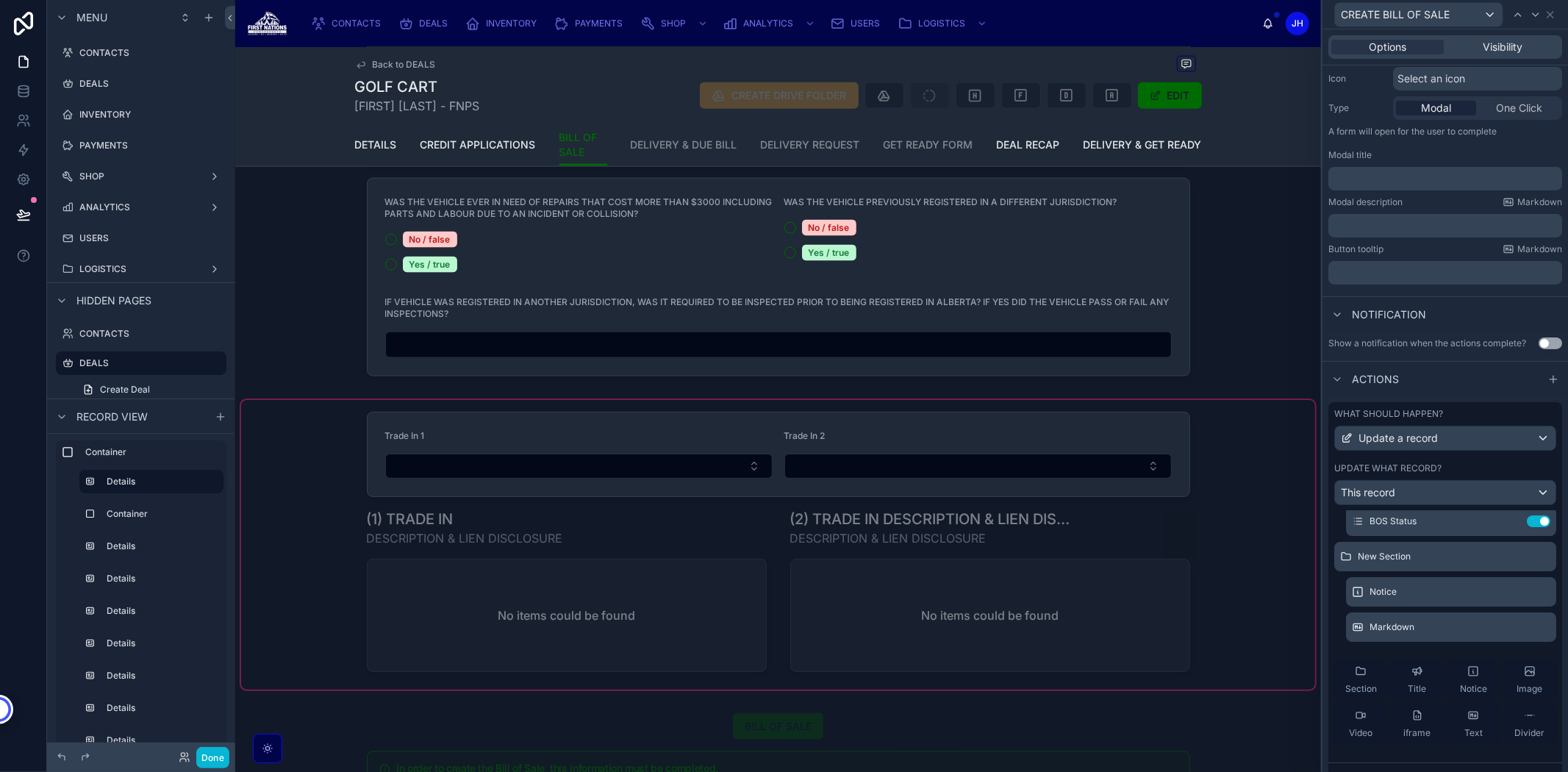 scroll, scrollTop: 1715, scrollLeft: 0, axis: vertical 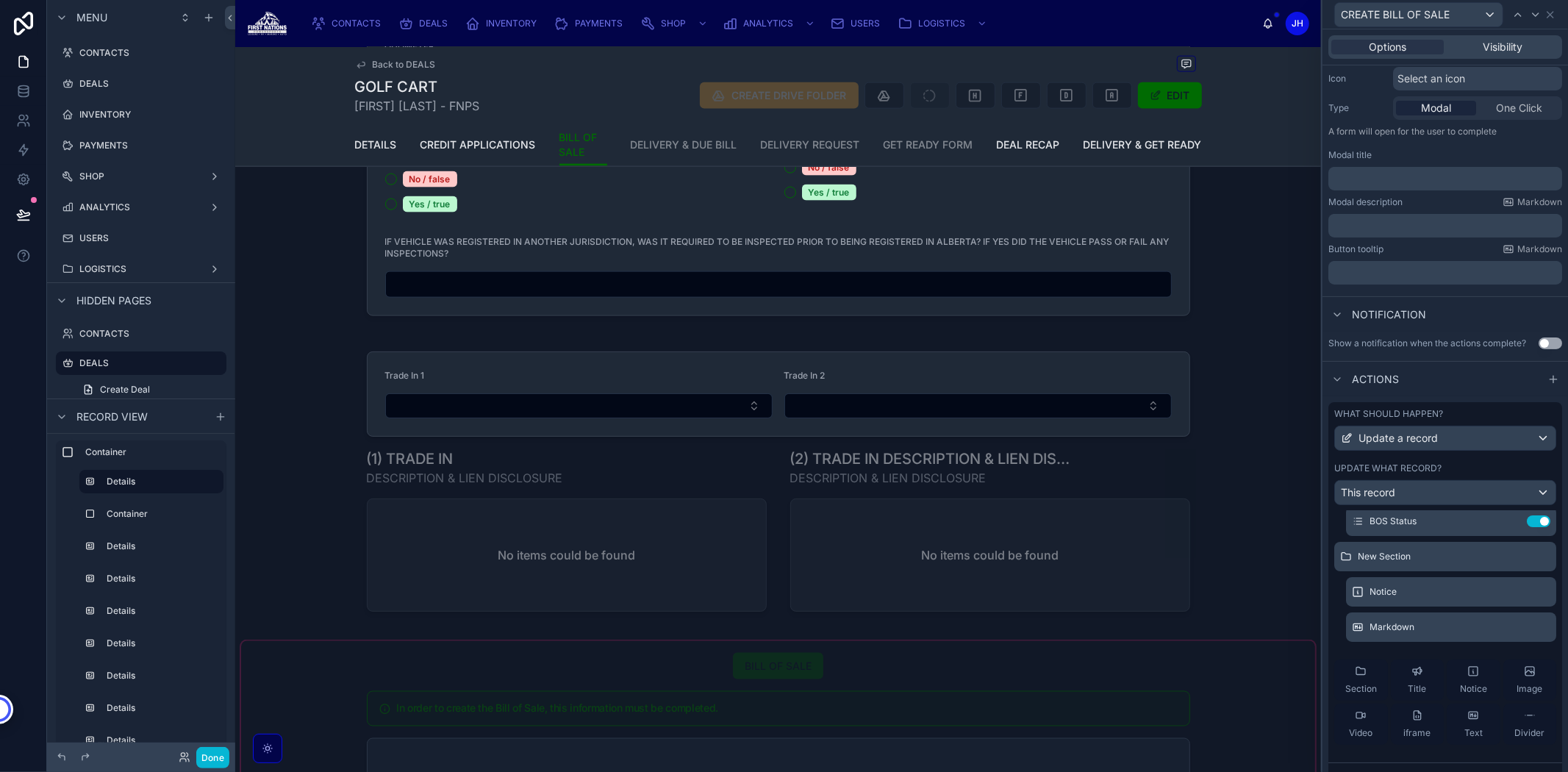 click at bounding box center (778, 1082) 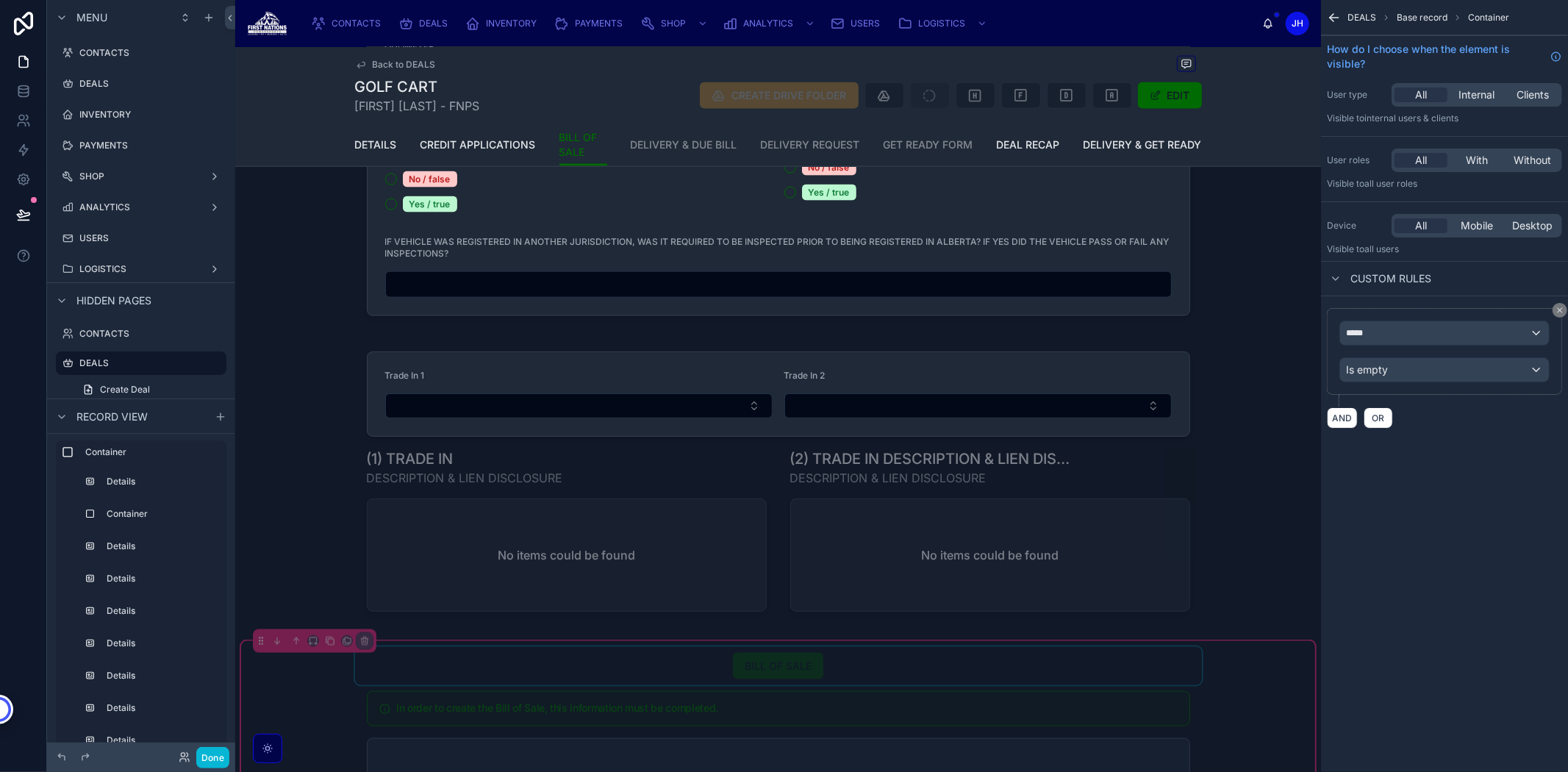 click at bounding box center [778, 666] 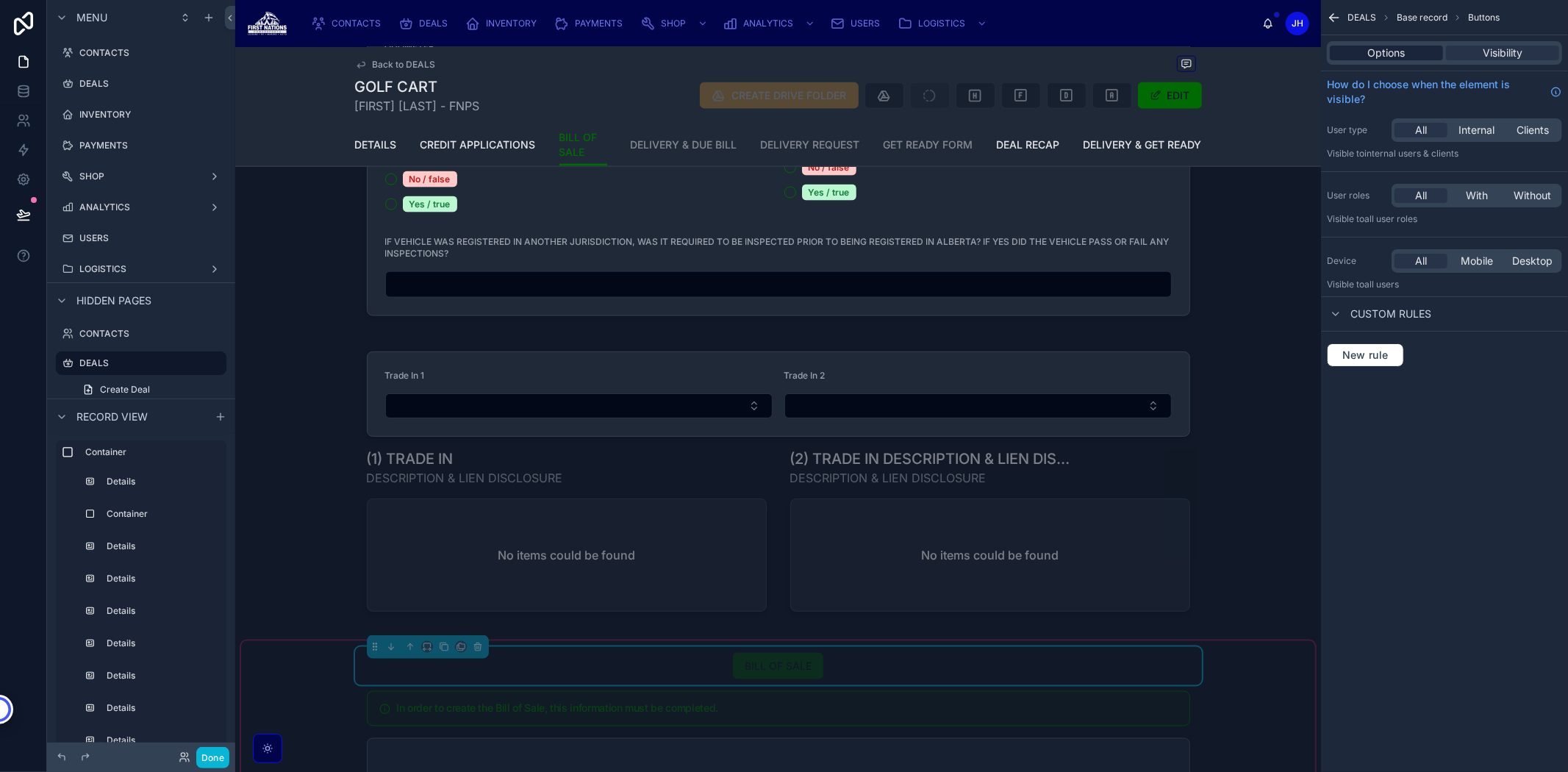click on "Options" at bounding box center [1386, 53] 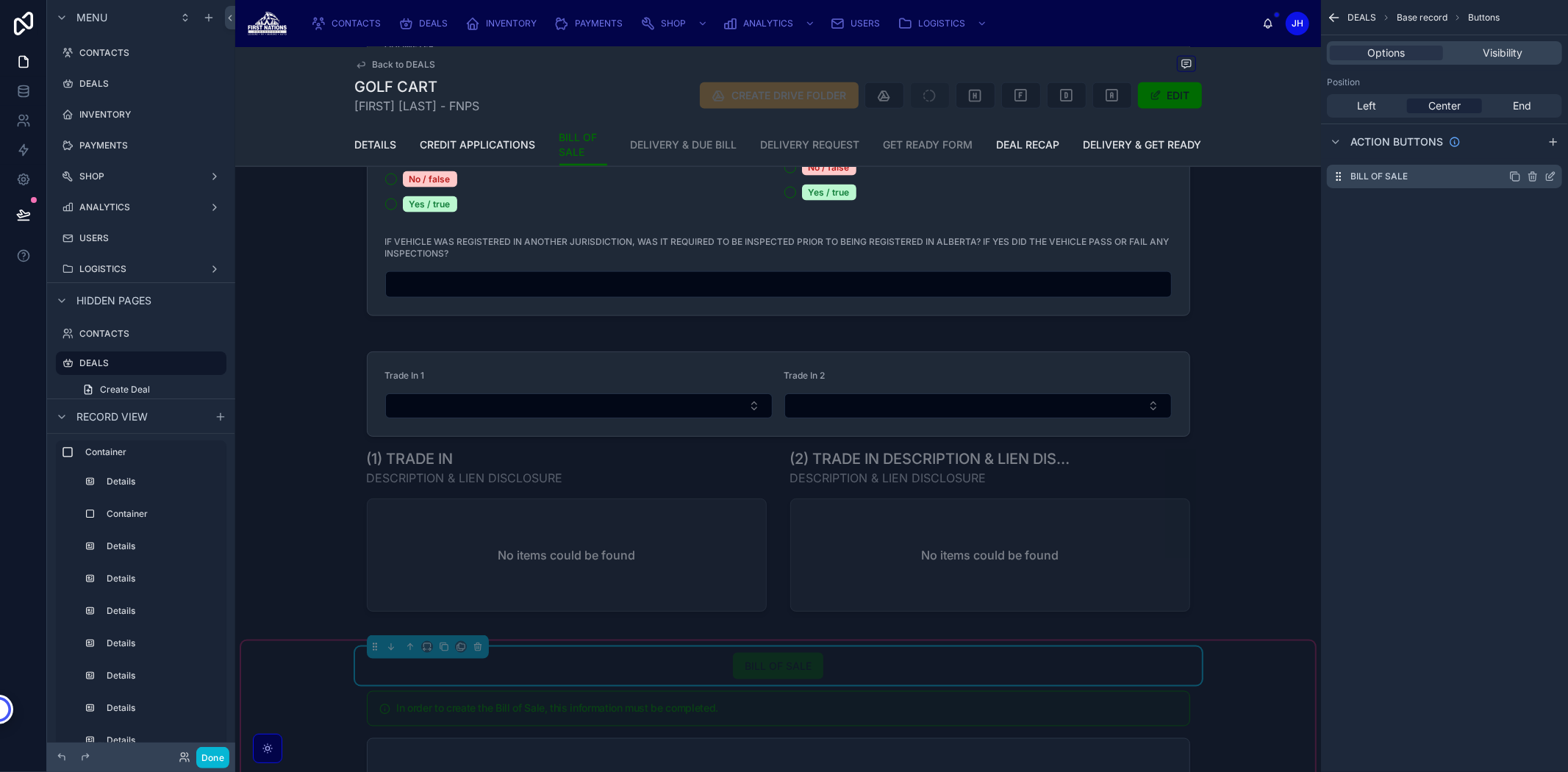 click 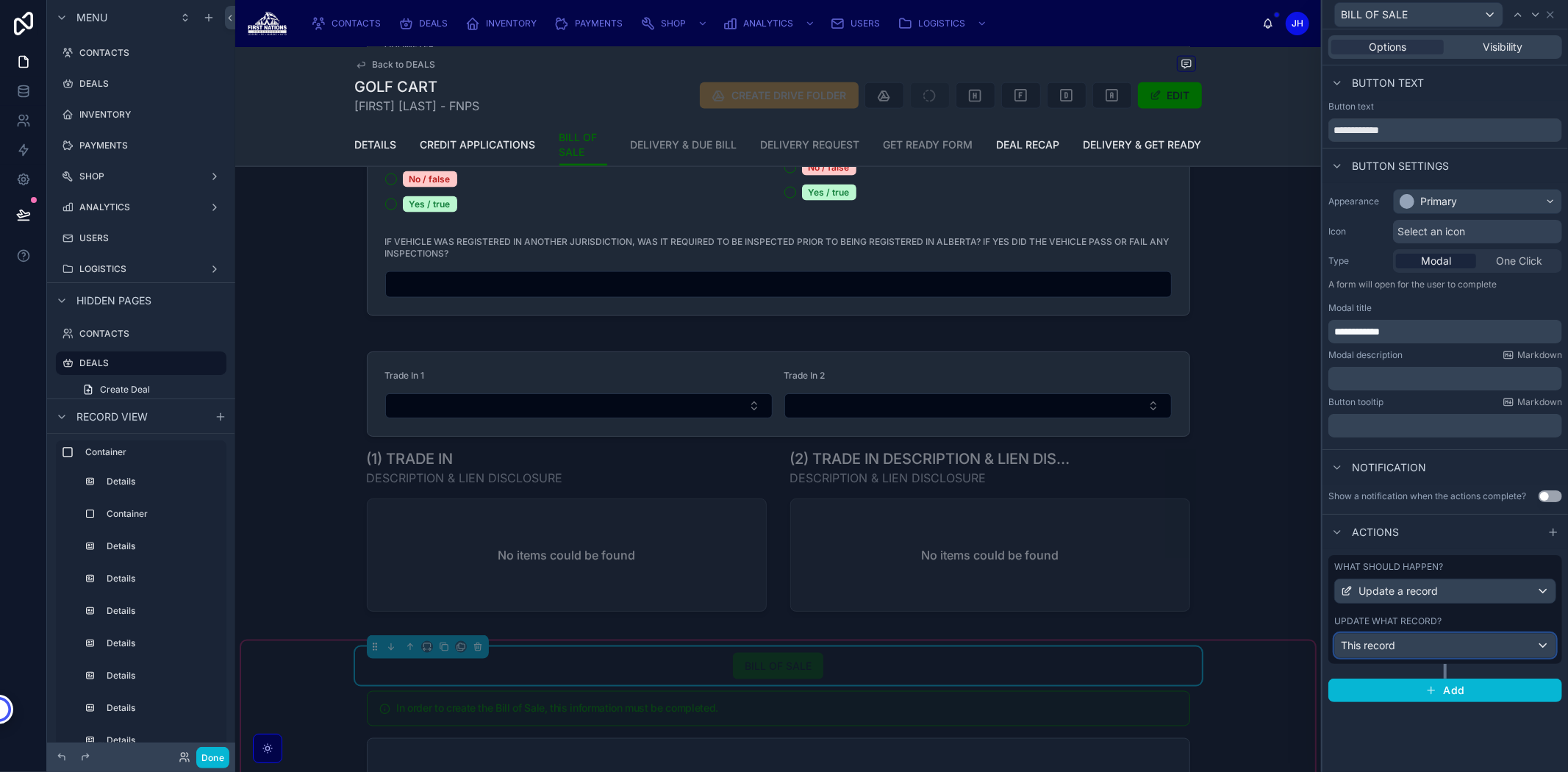 click on "This record" at bounding box center (1368, 646) 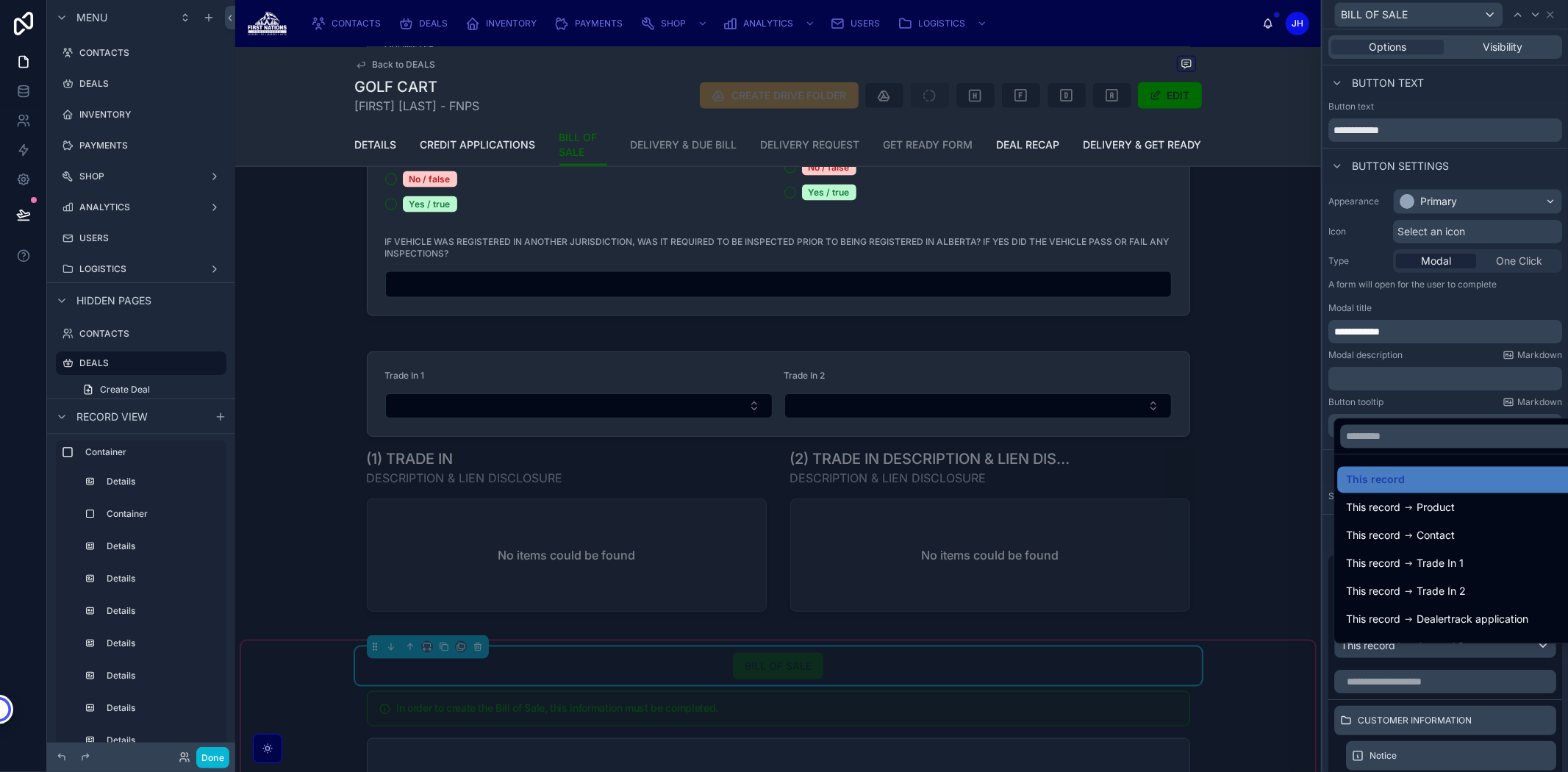 click at bounding box center (1445, 386) 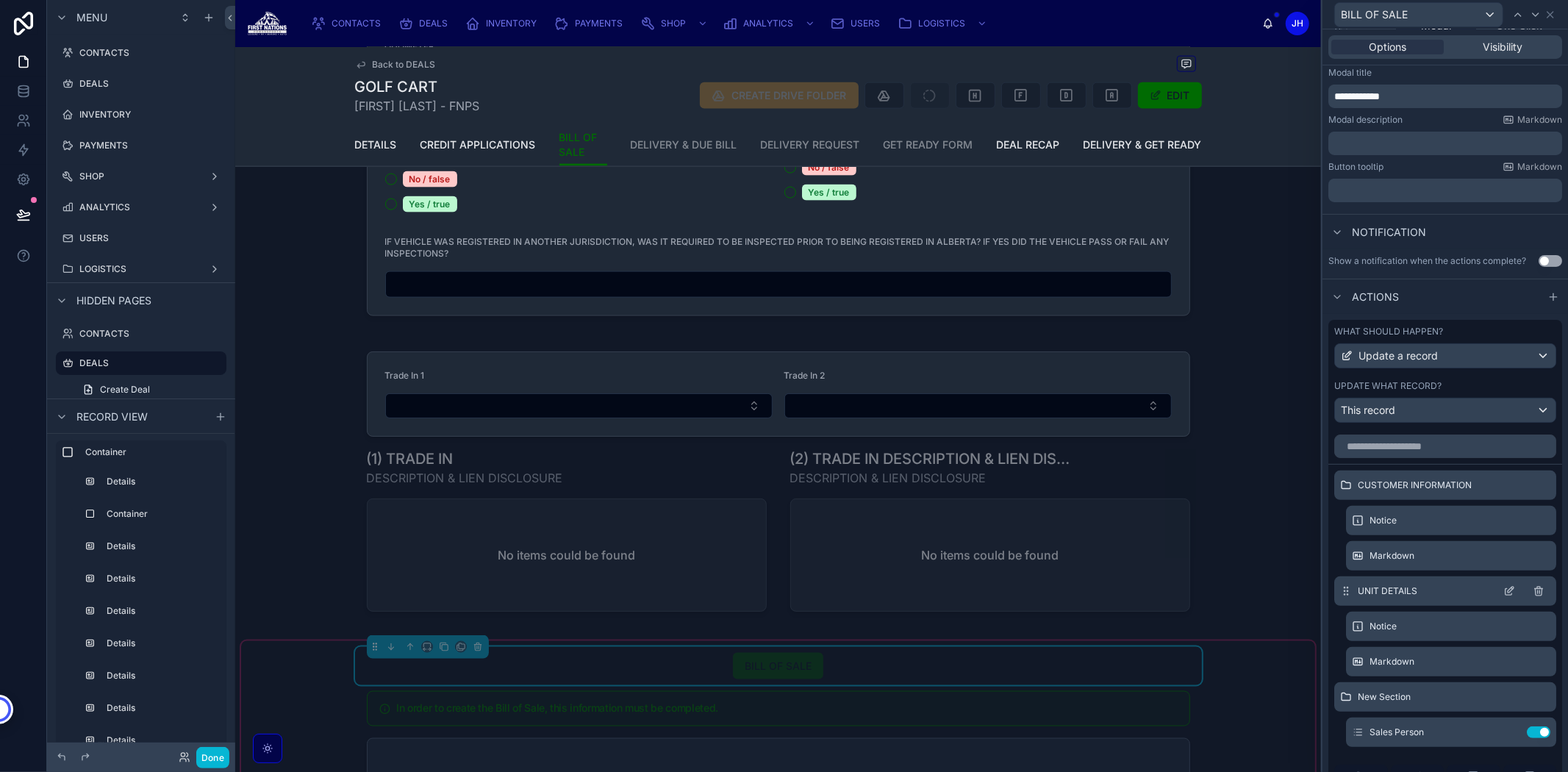 scroll, scrollTop: 245, scrollLeft: 0, axis: vertical 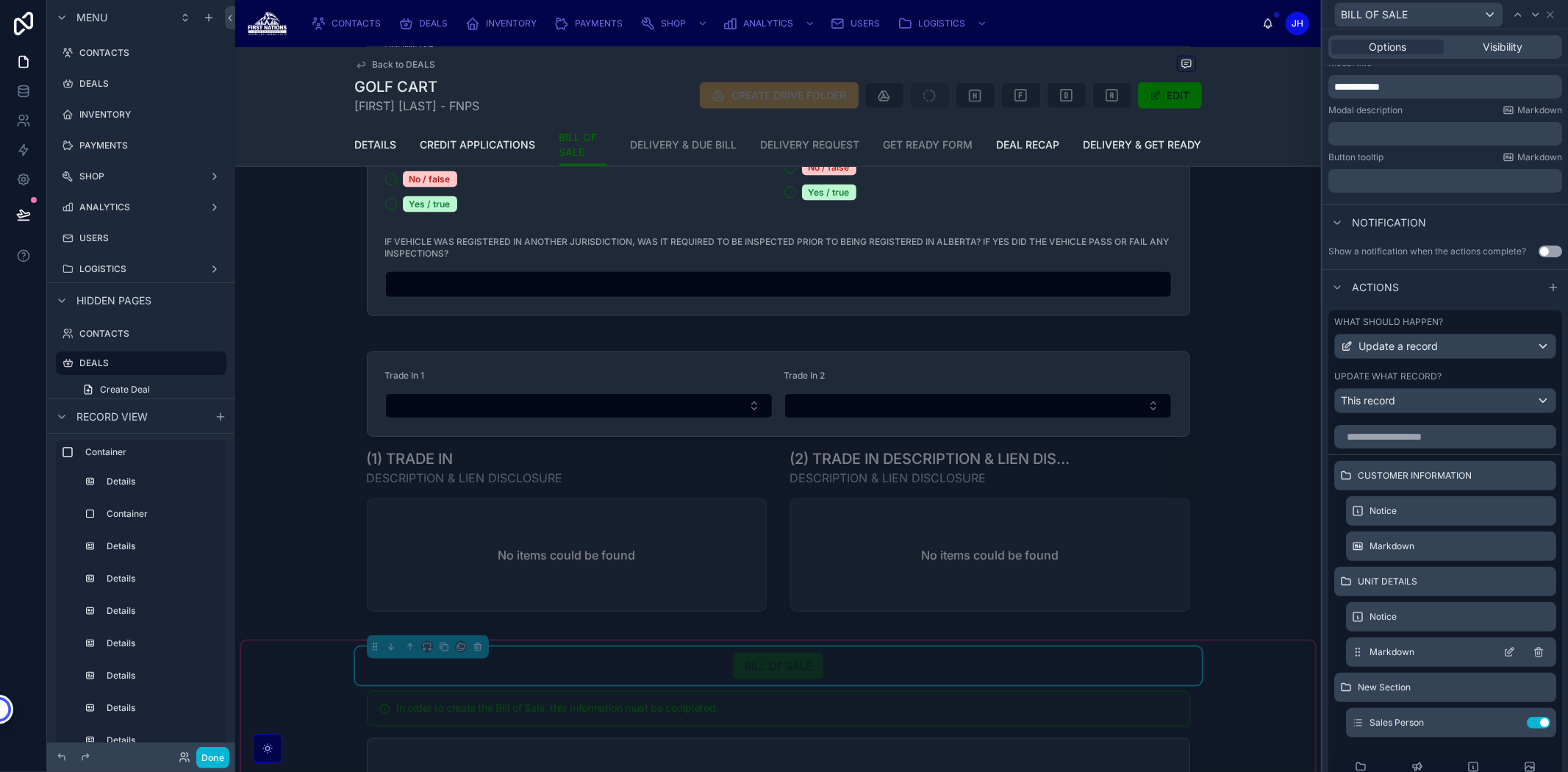 click 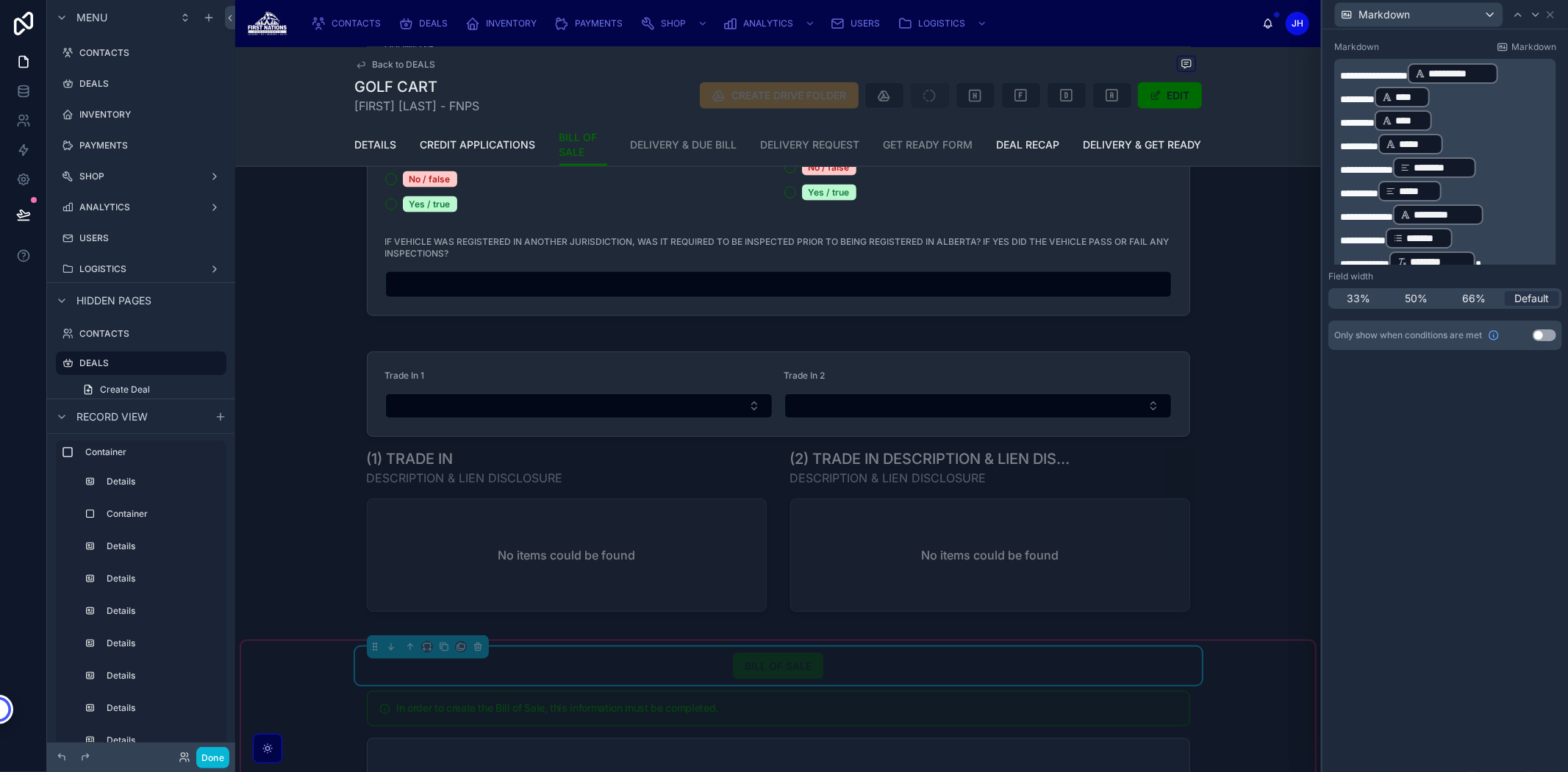 click on "**********" at bounding box center [1445, 168] 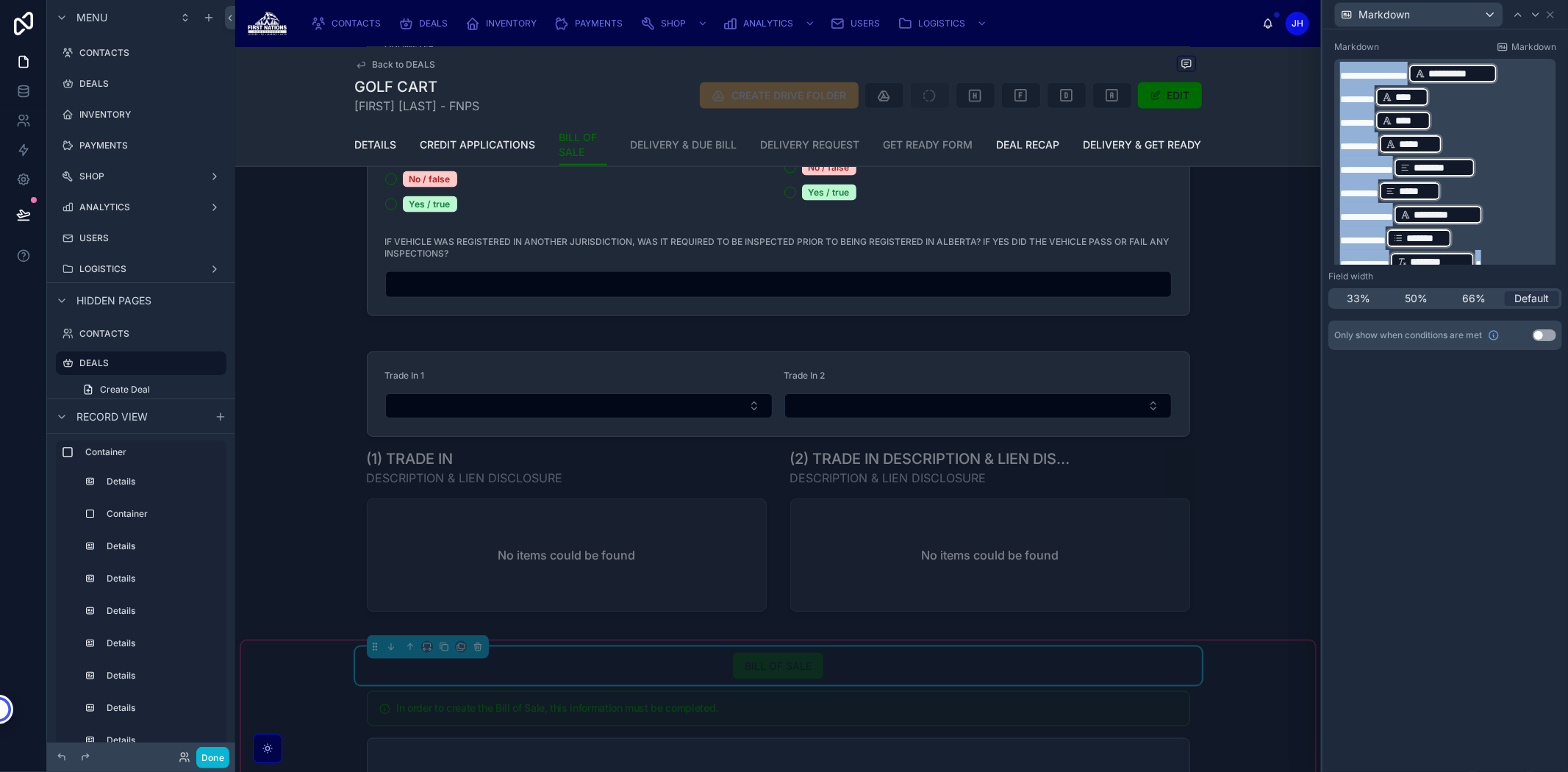 drag, startPoint x: 1529, startPoint y: 251, endPoint x: 1336, endPoint y: 70, distance: 264.594 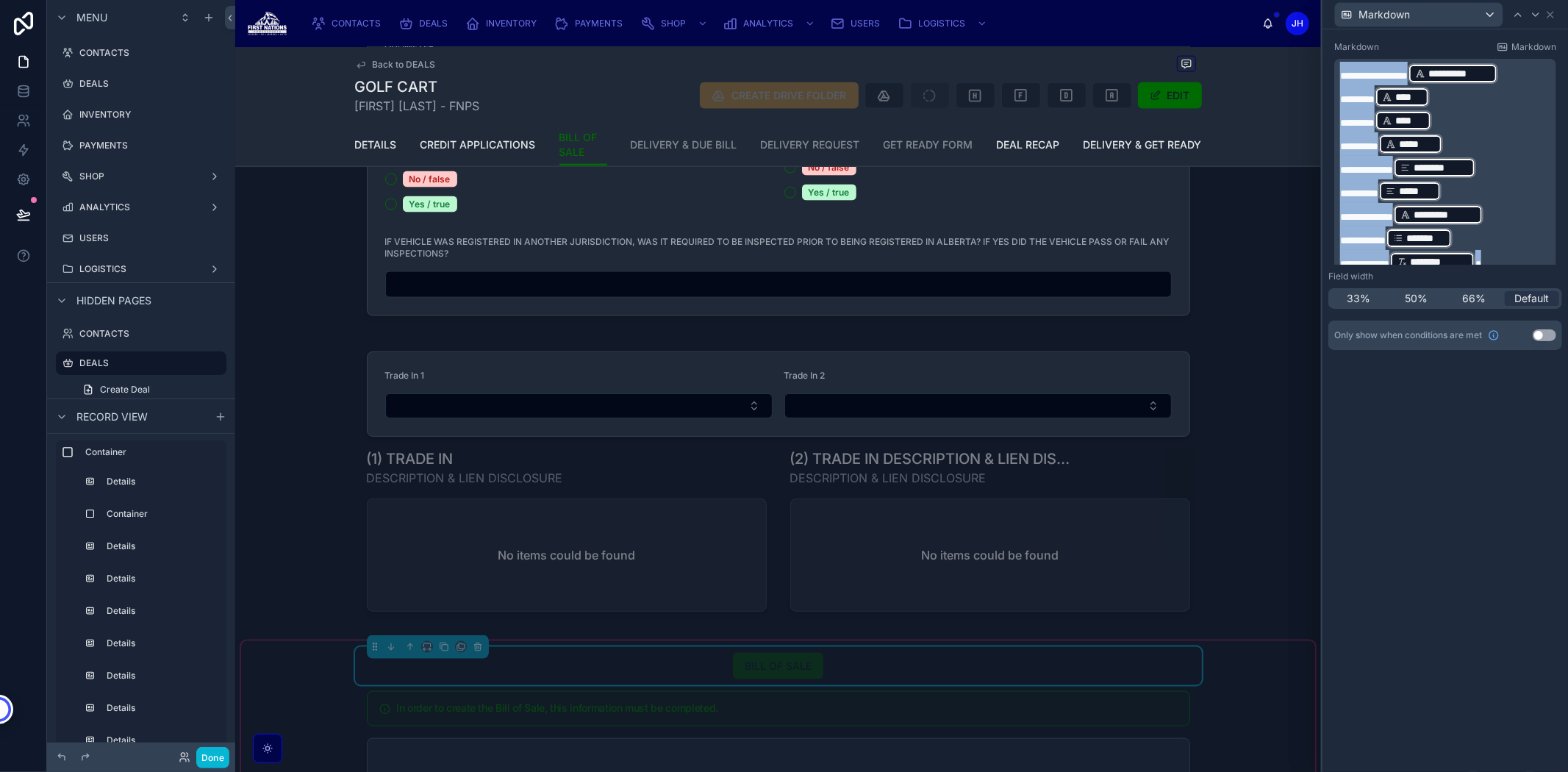 click on "**********" at bounding box center [1445, 168] 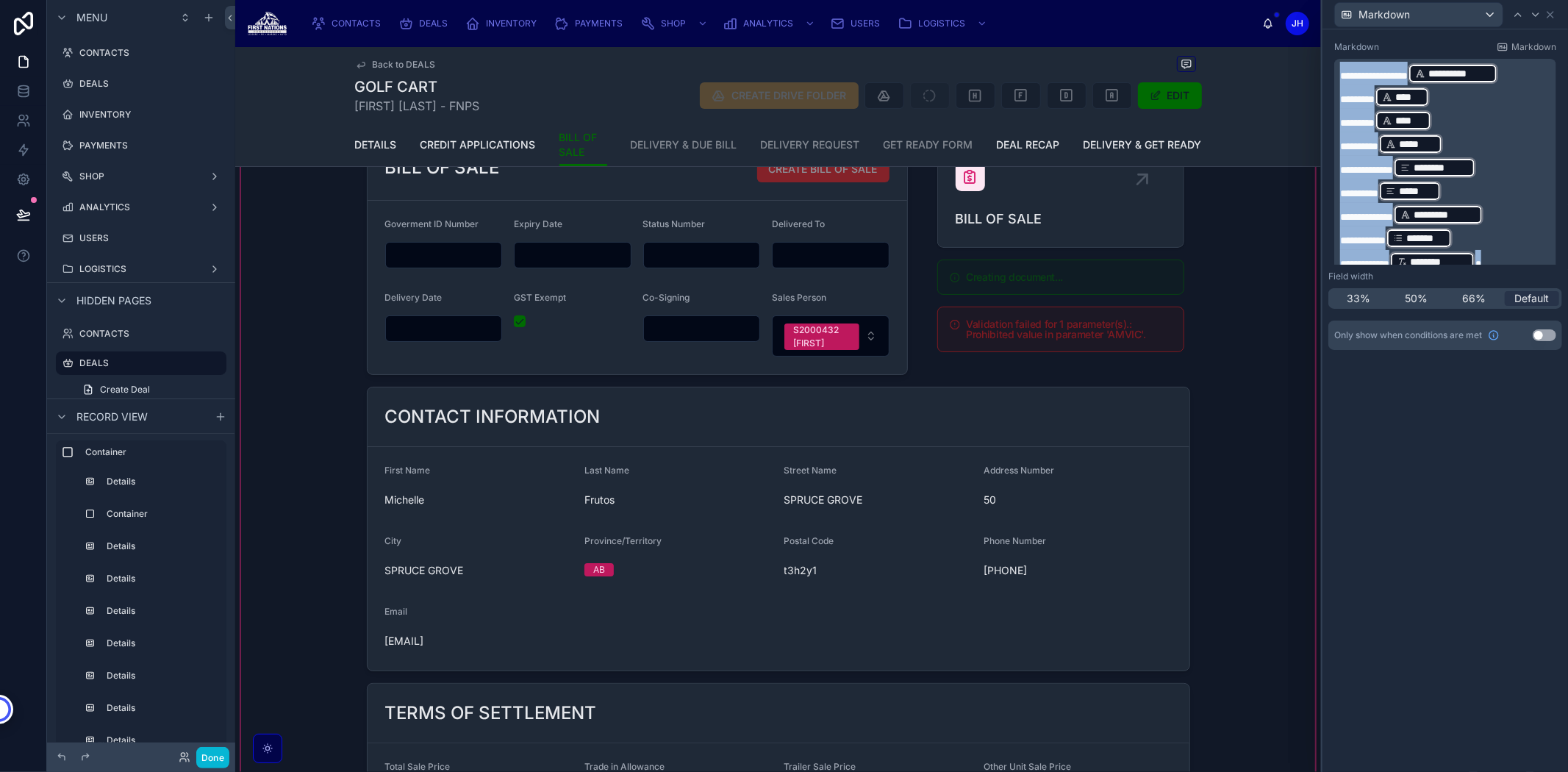 scroll, scrollTop: 0, scrollLeft: 0, axis: both 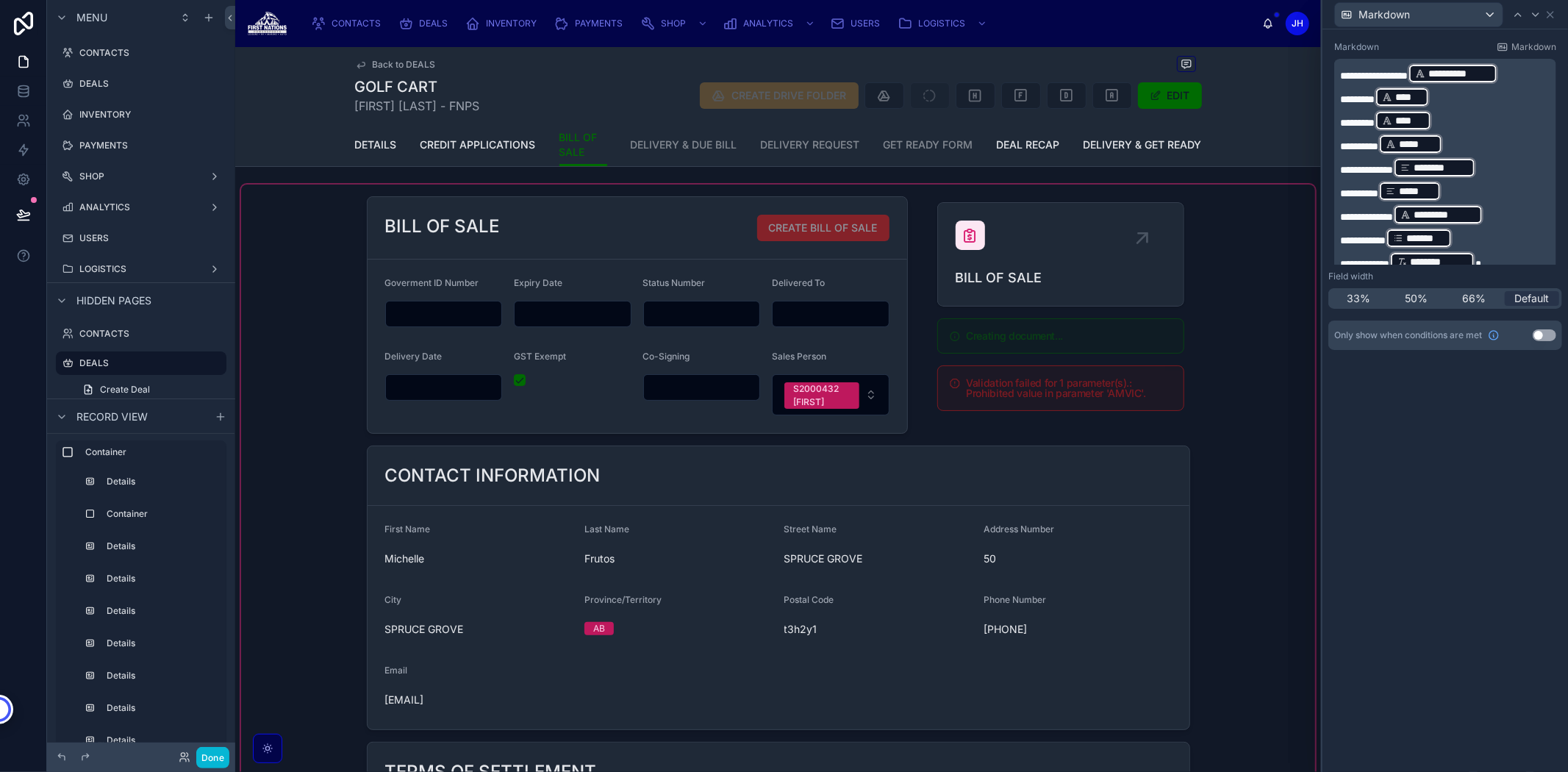 click at bounding box center (778, 1114) 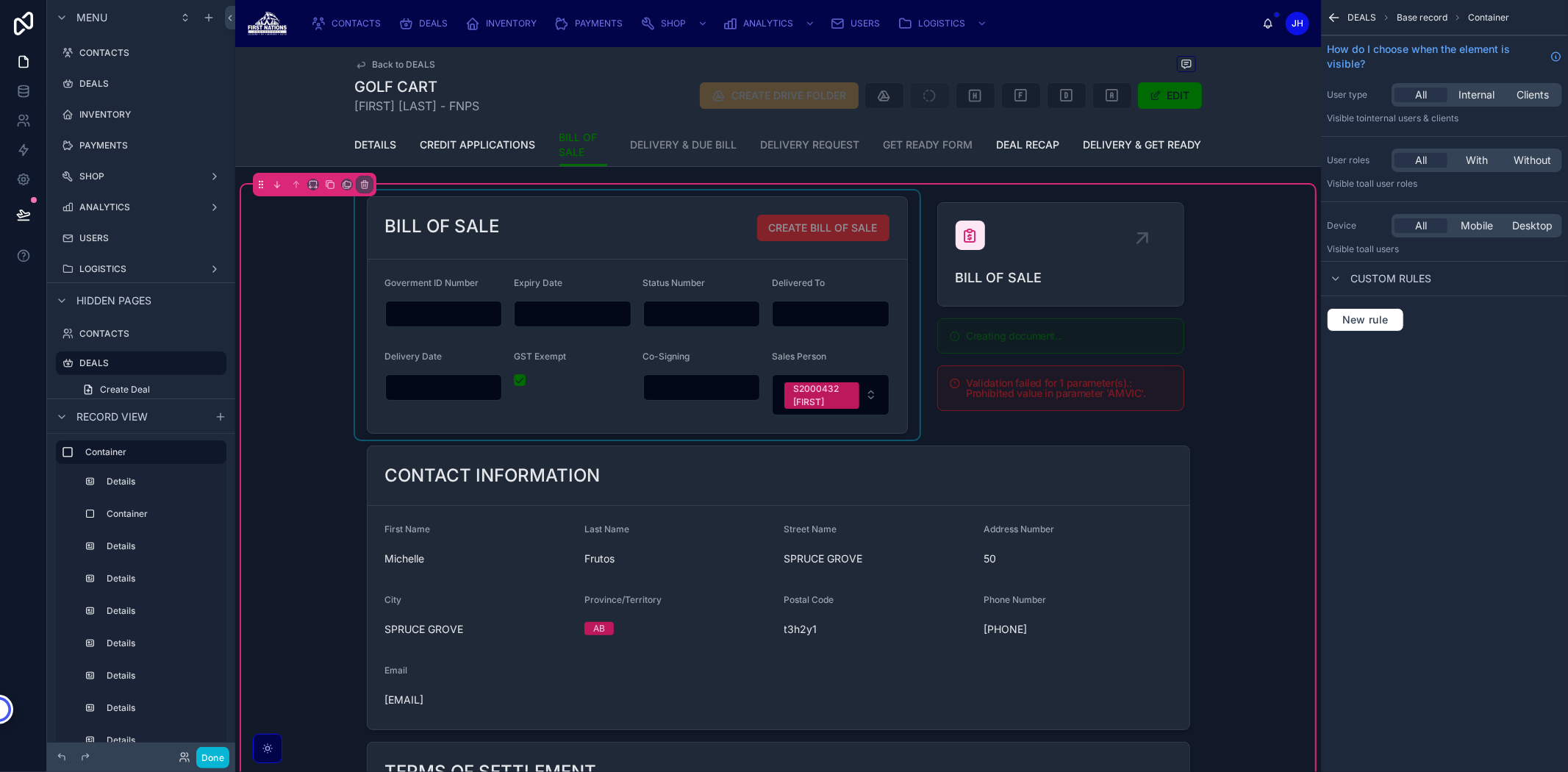 click at bounding box center (637, 315) 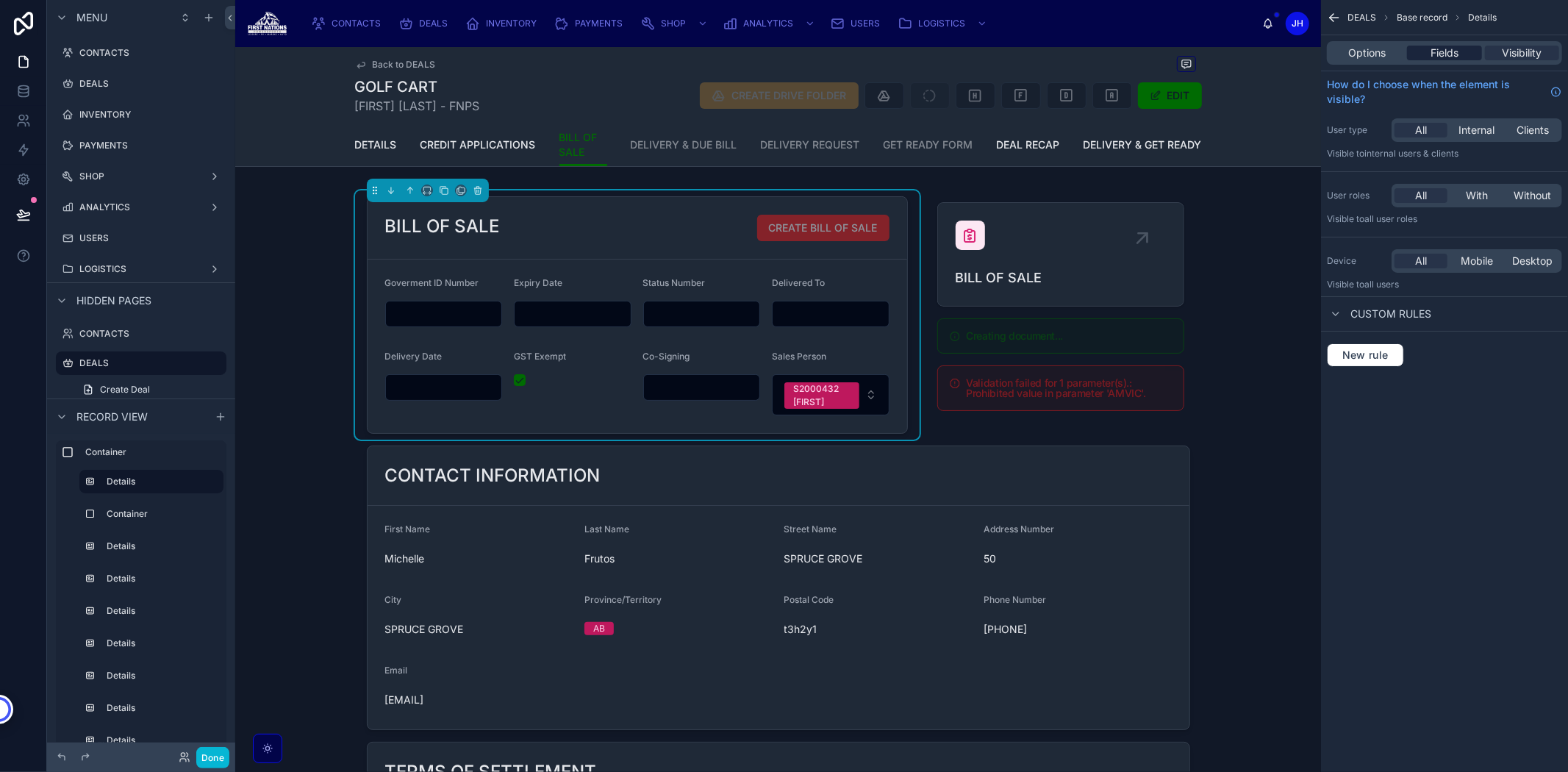 click on "Fields" at bounding box center (1445, 53) 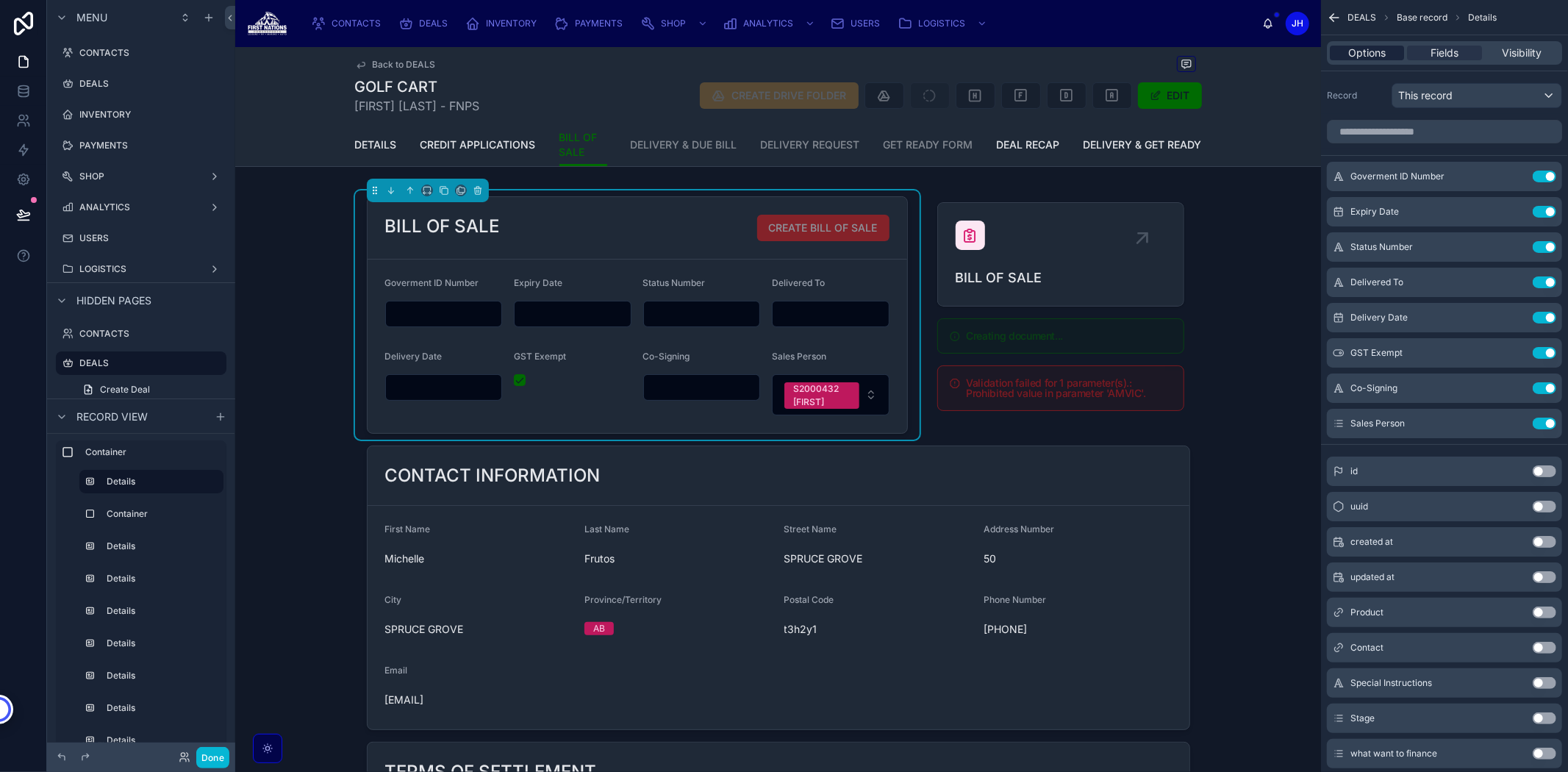 click on "Options" at bounding box center [1367, 53] 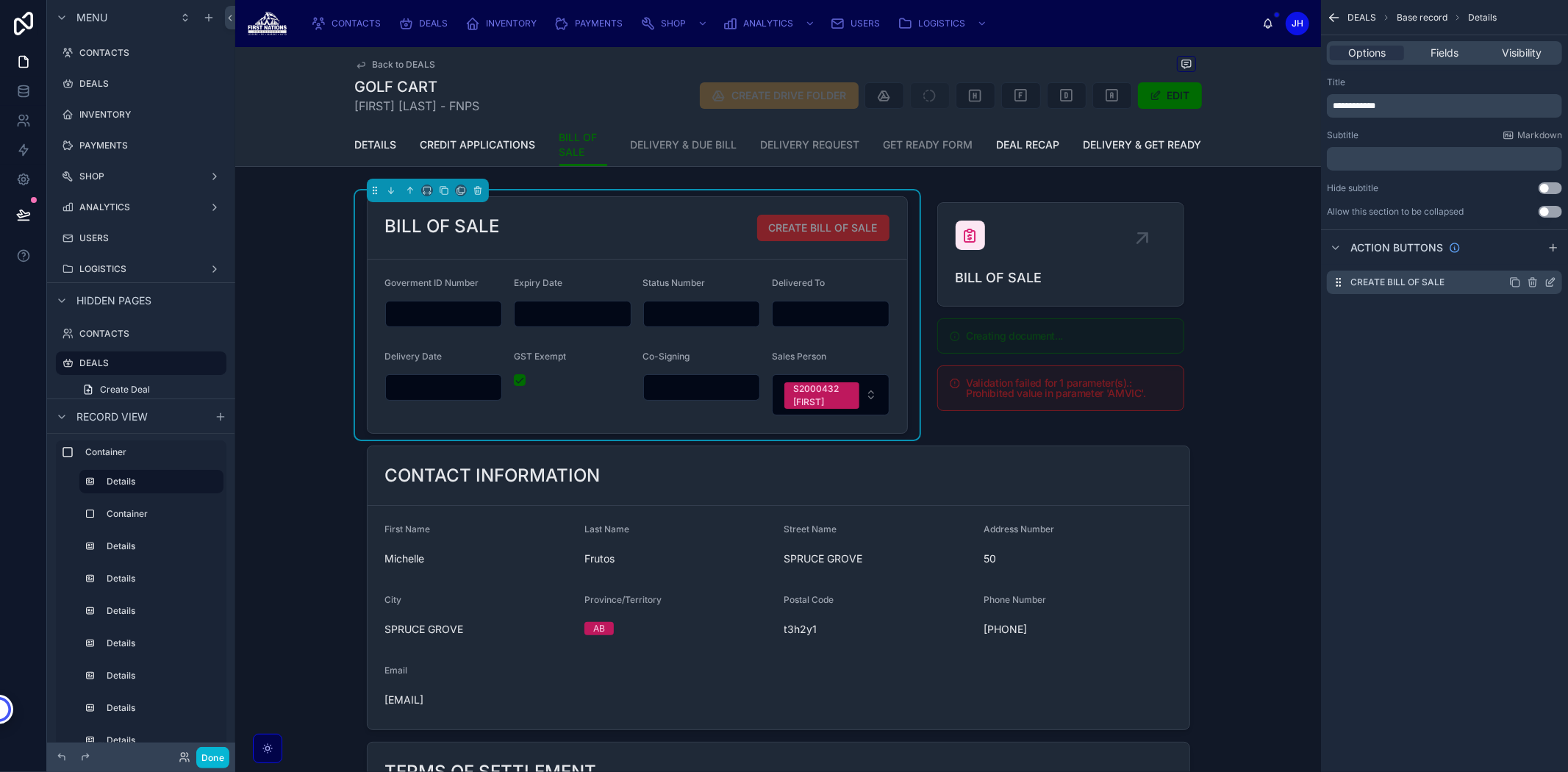 click 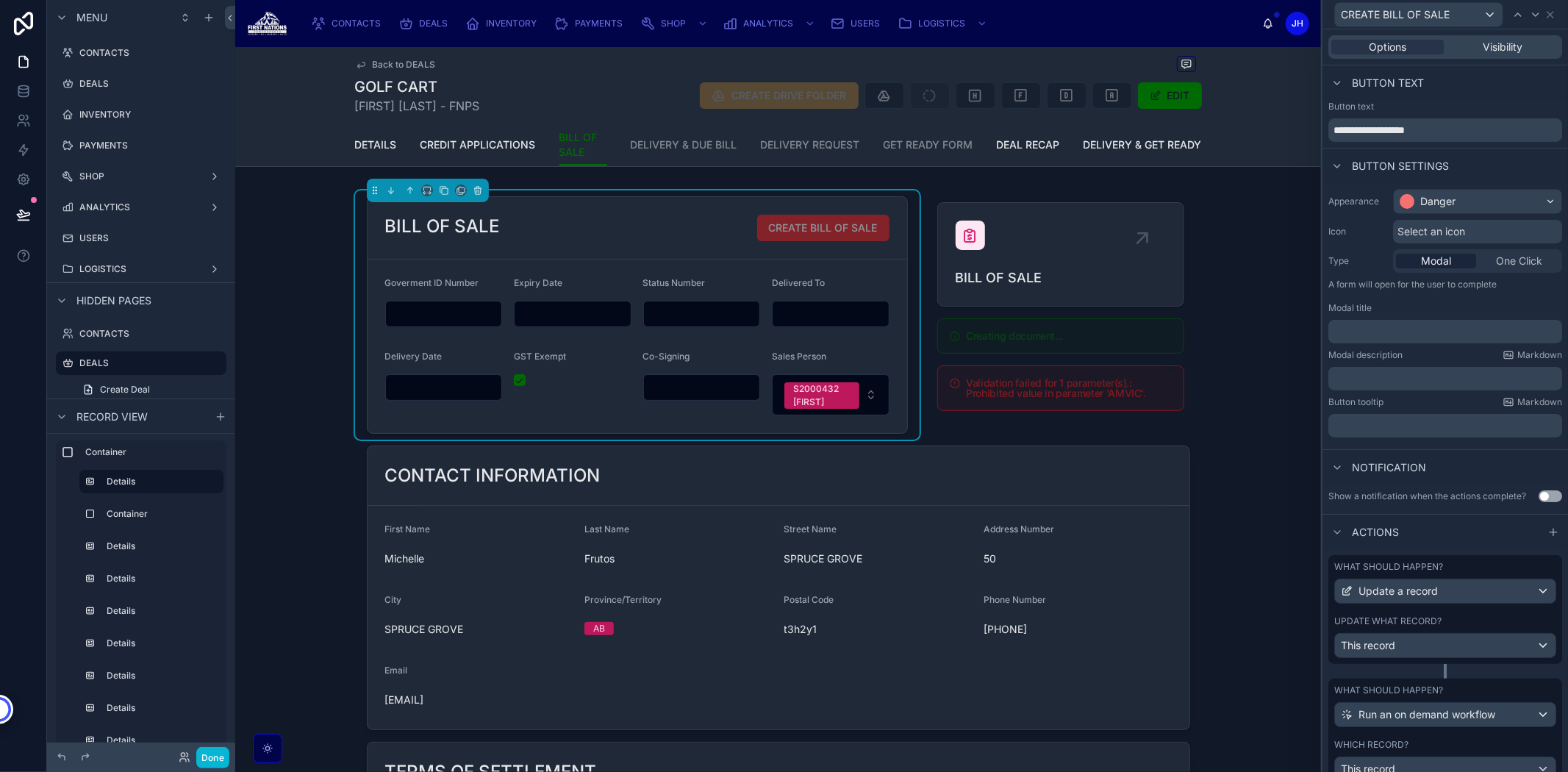 scroll, scrollTop: 71, scrollLeft: 0, axis: vertical 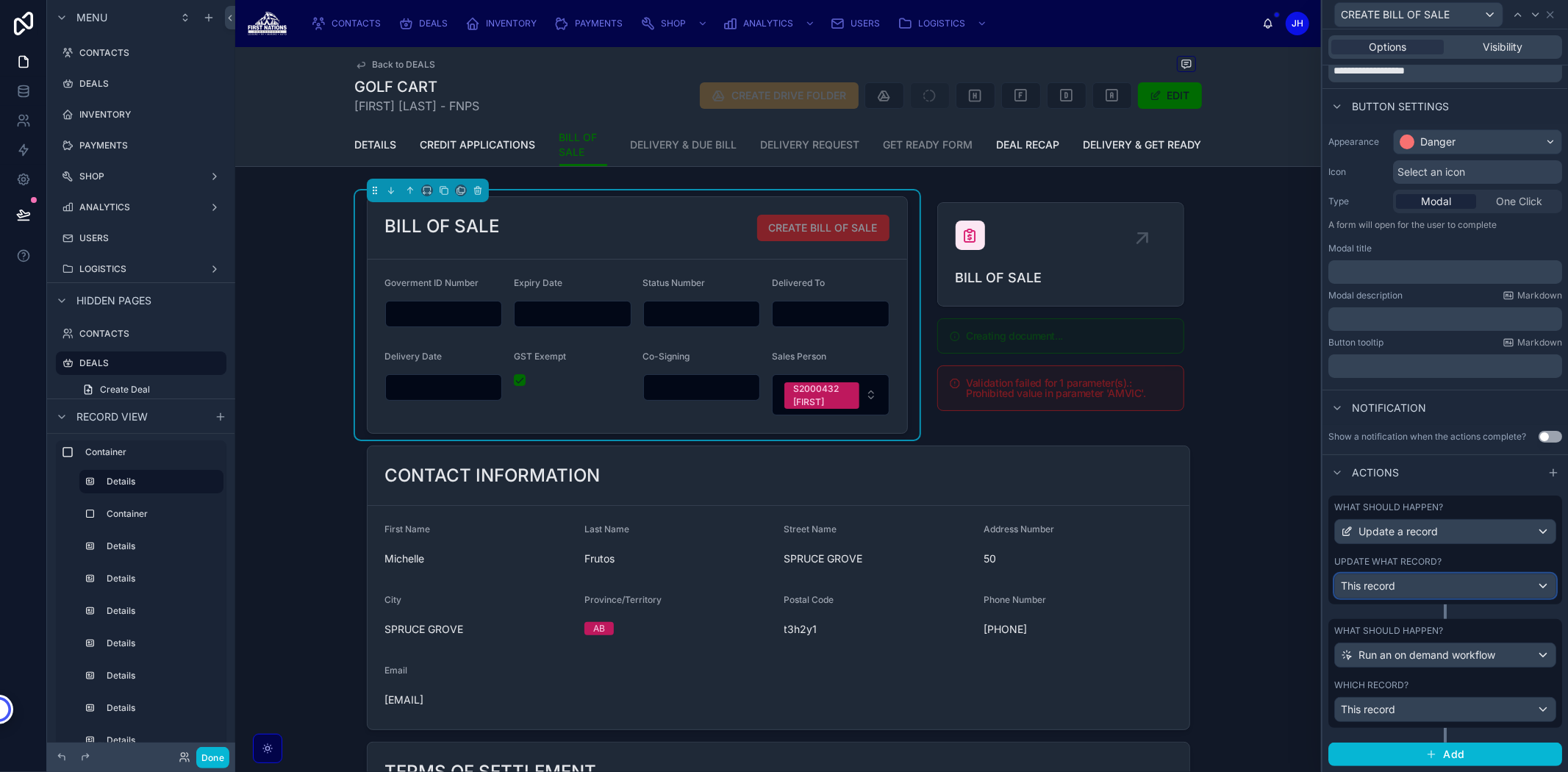 click on "This record" at bounding box center (1445, 586) 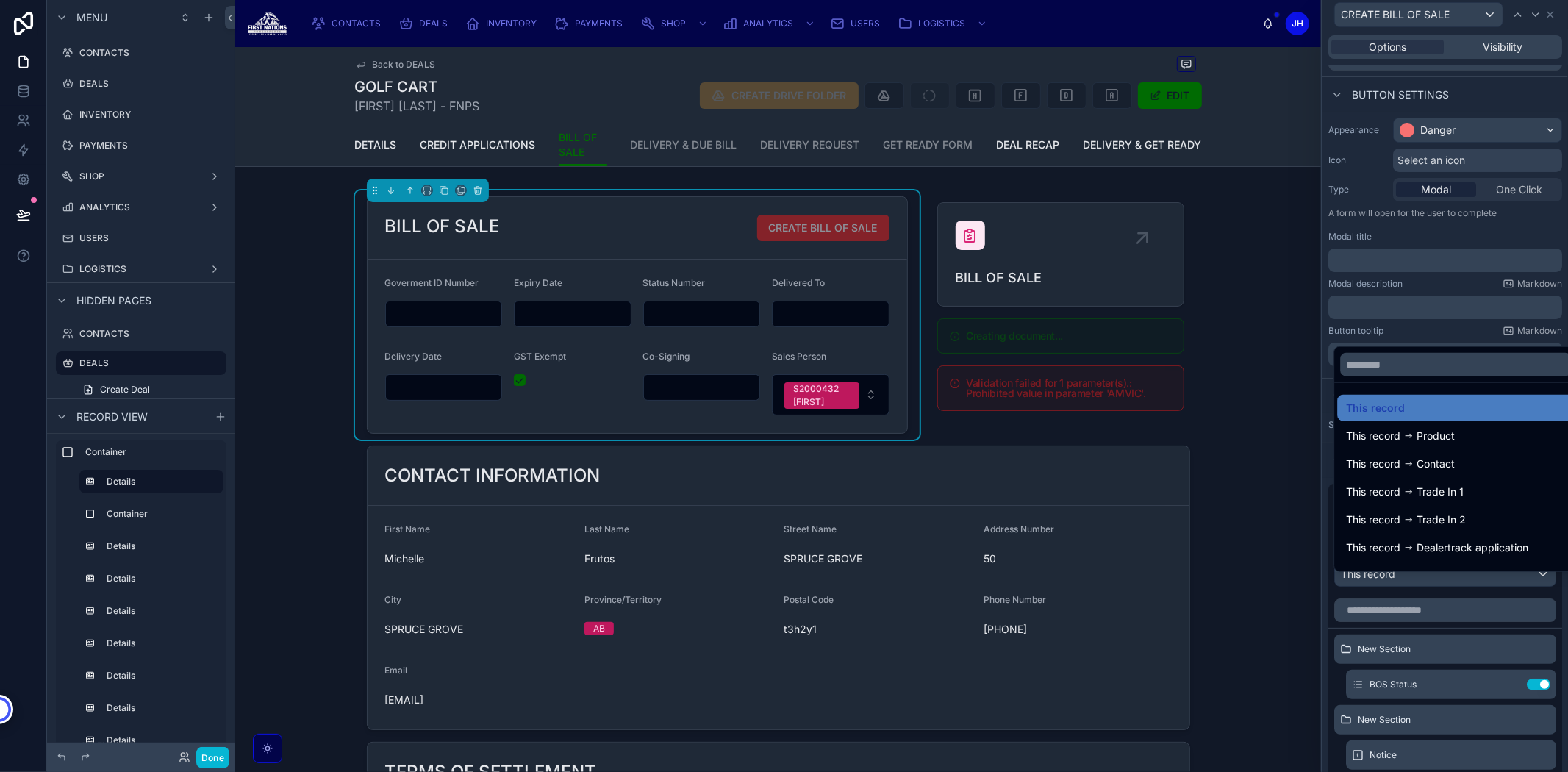 click at bounding box center [1445, 386] 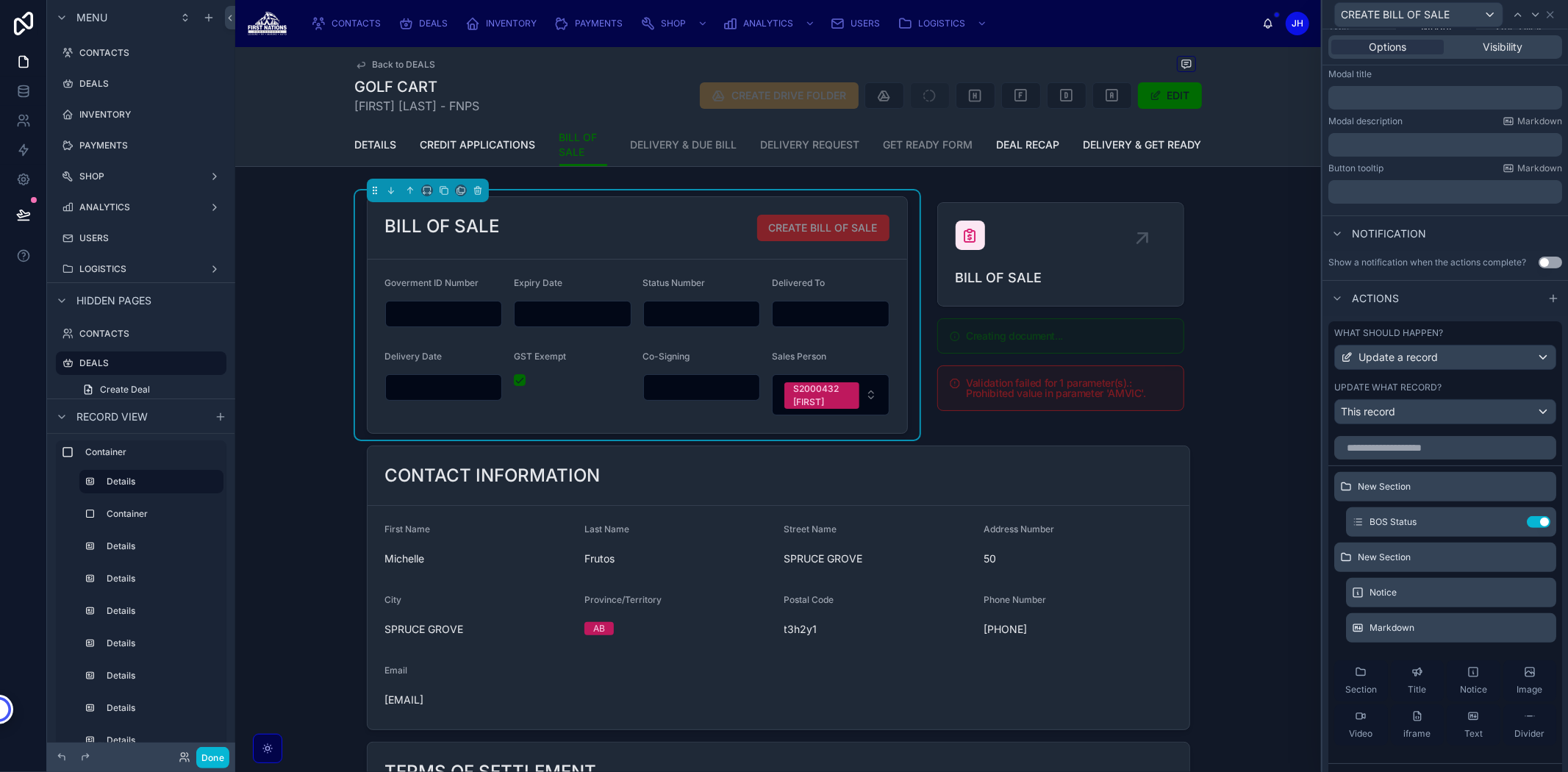 scroll, scrollTop: 235, scrollLeft: 0, axis: vertical 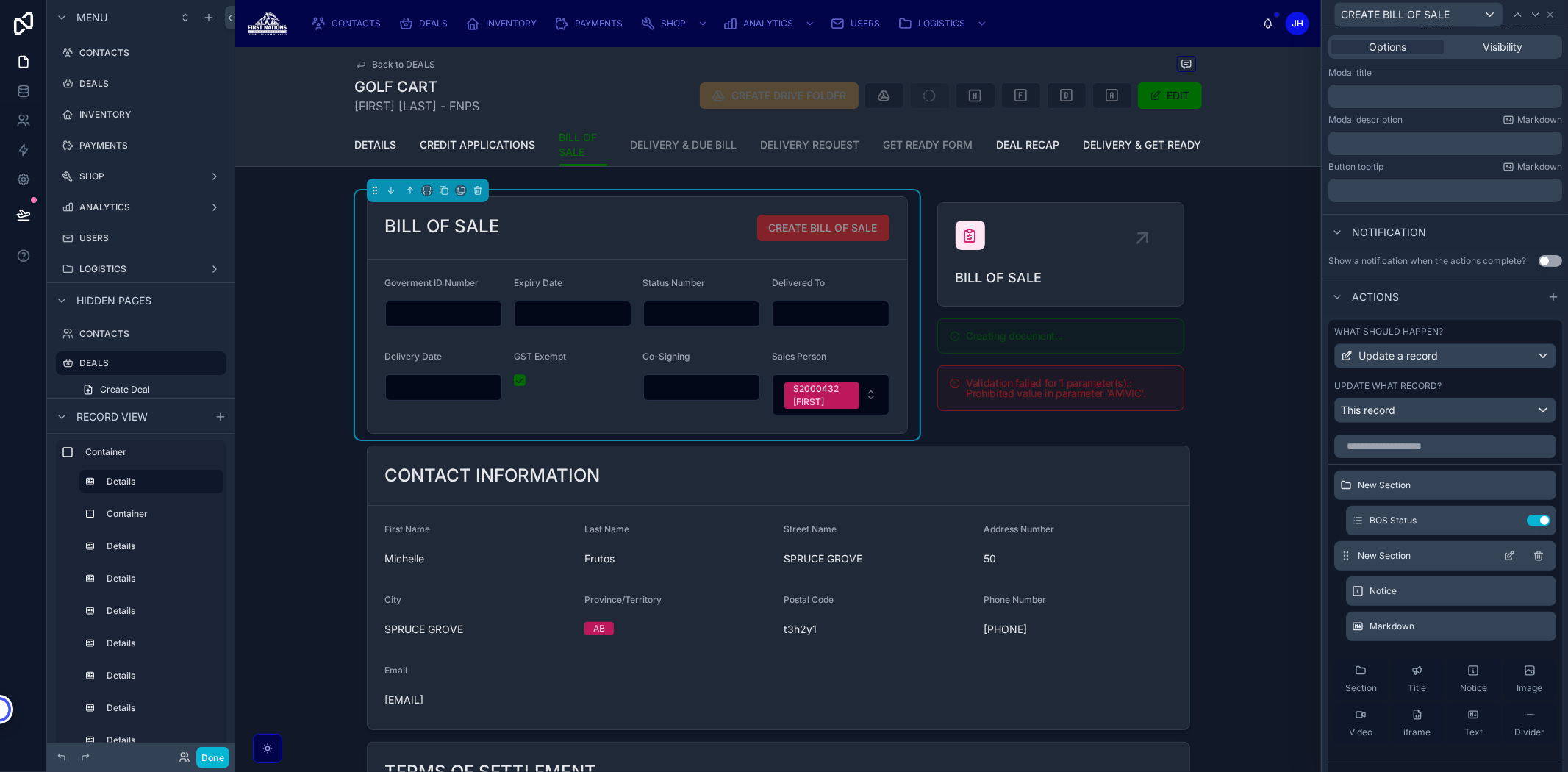 click 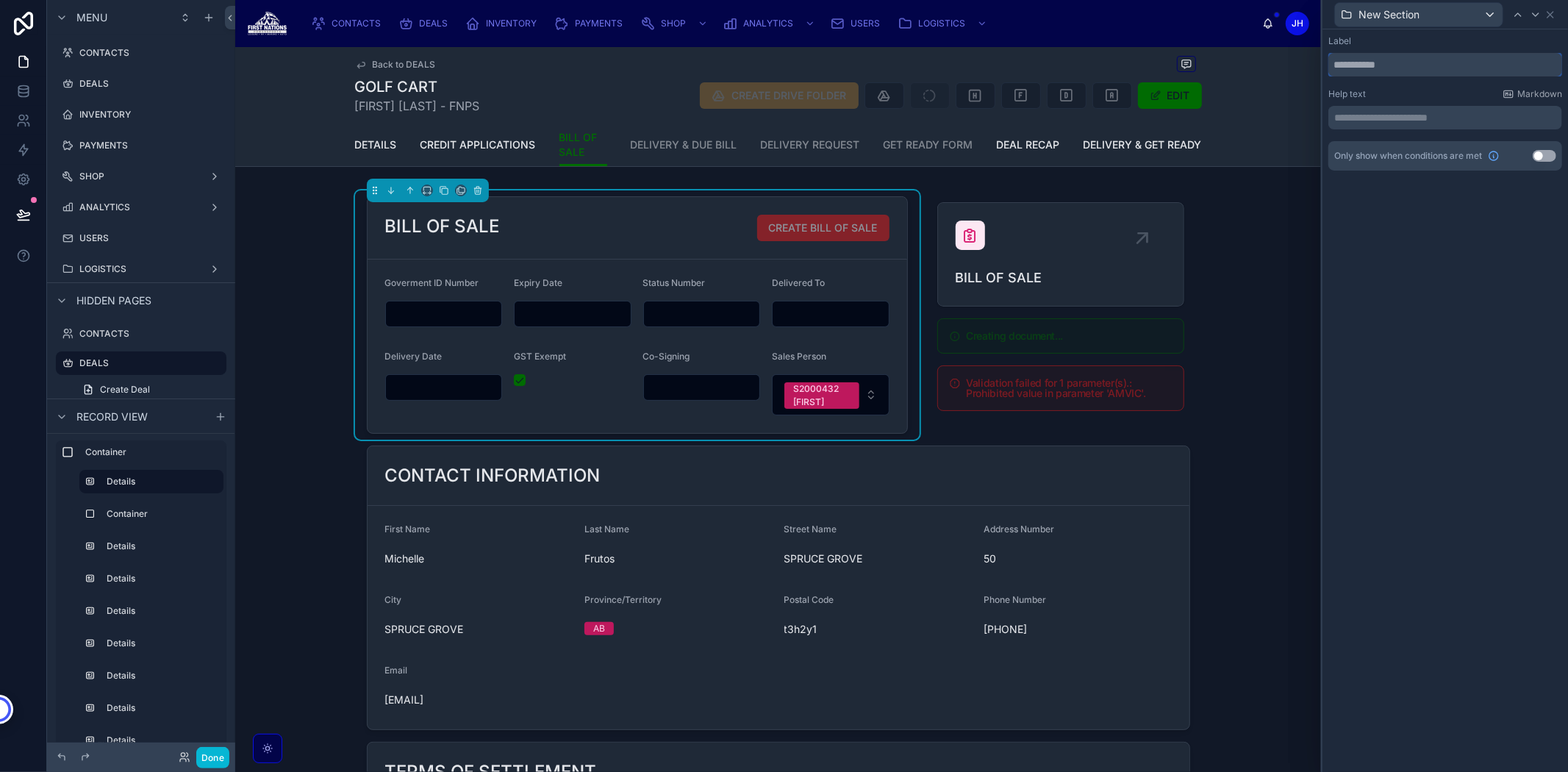 click at bounding box center [1445, 65] 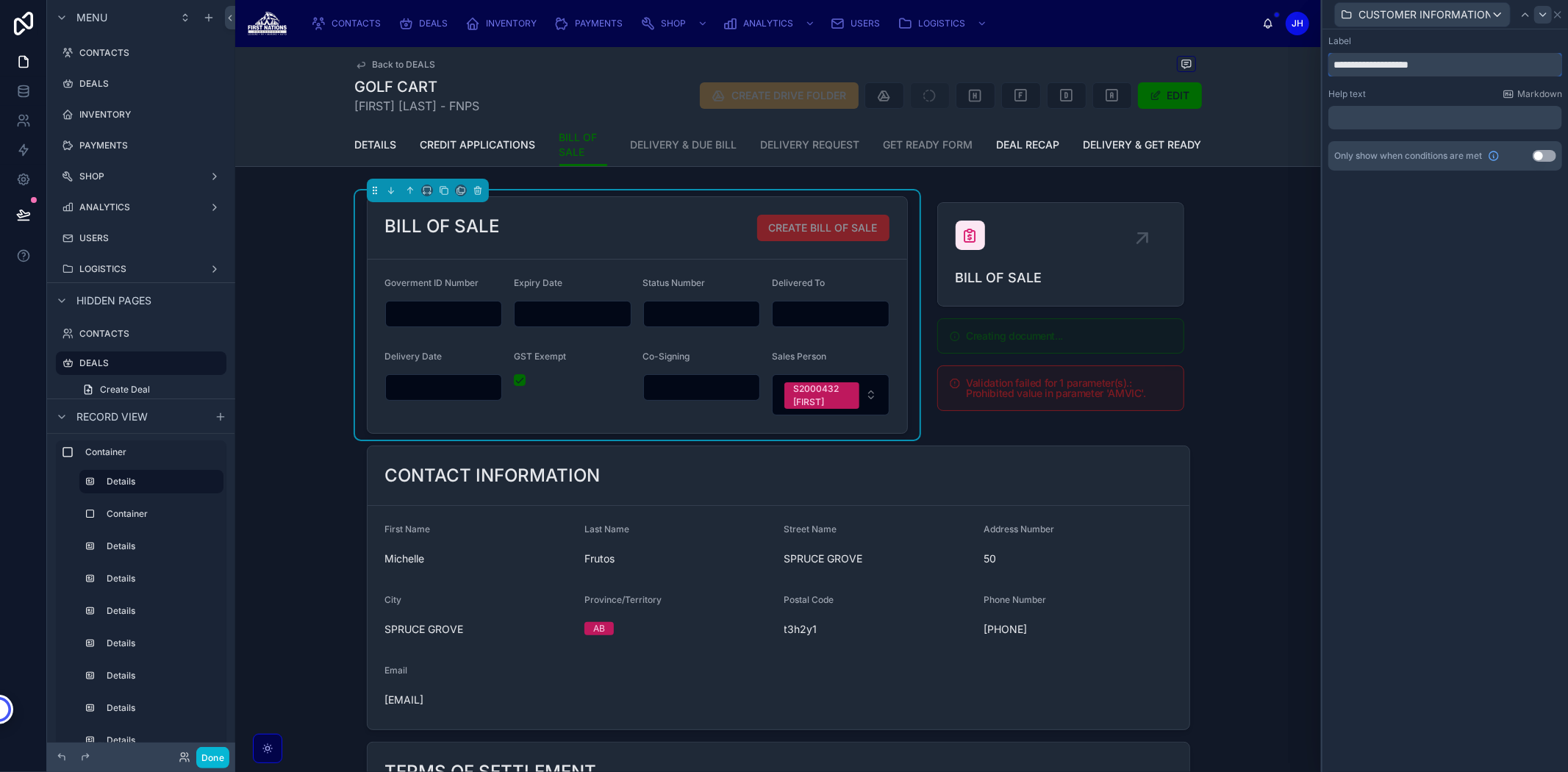 type on "**********" 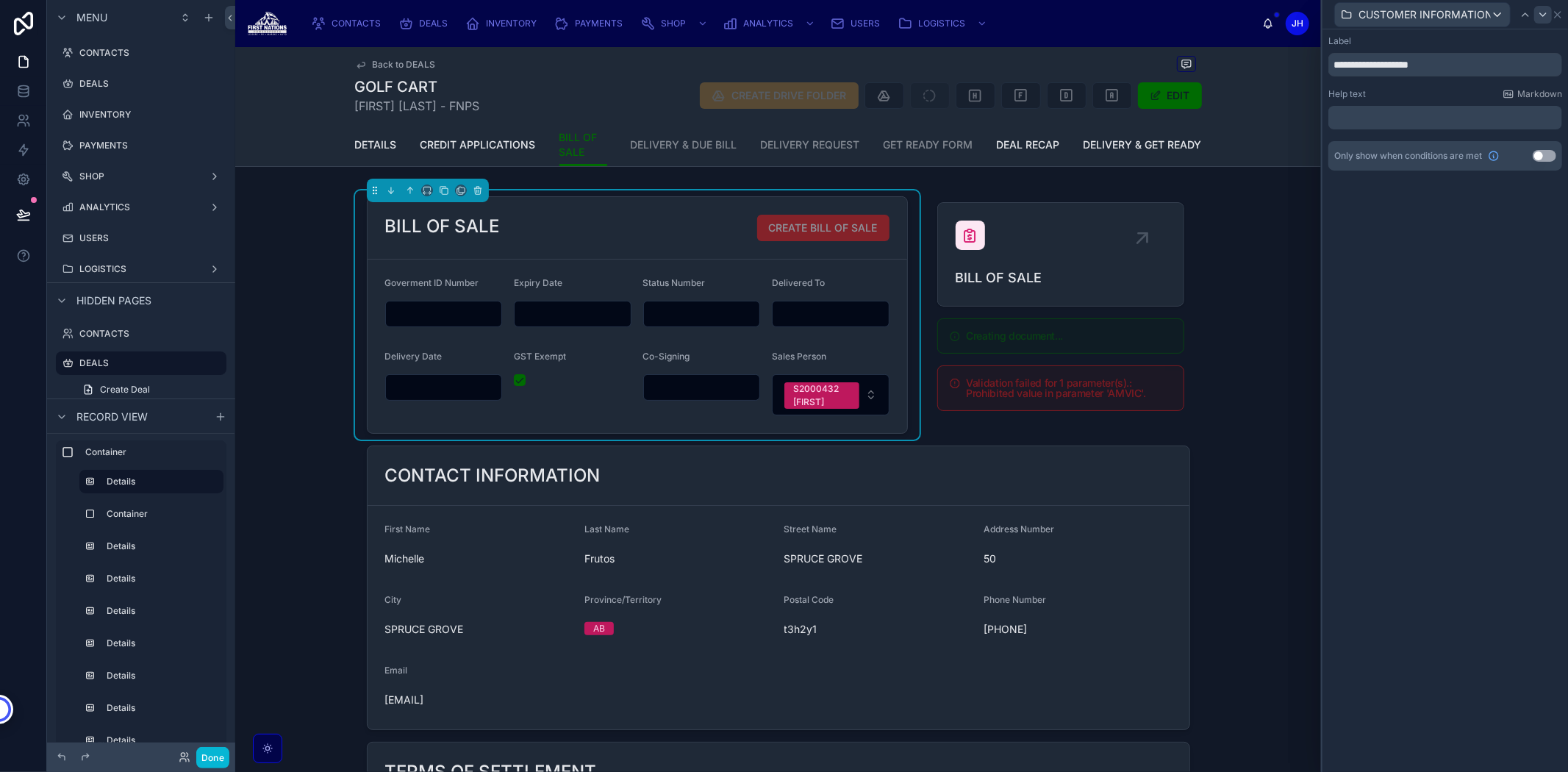 click 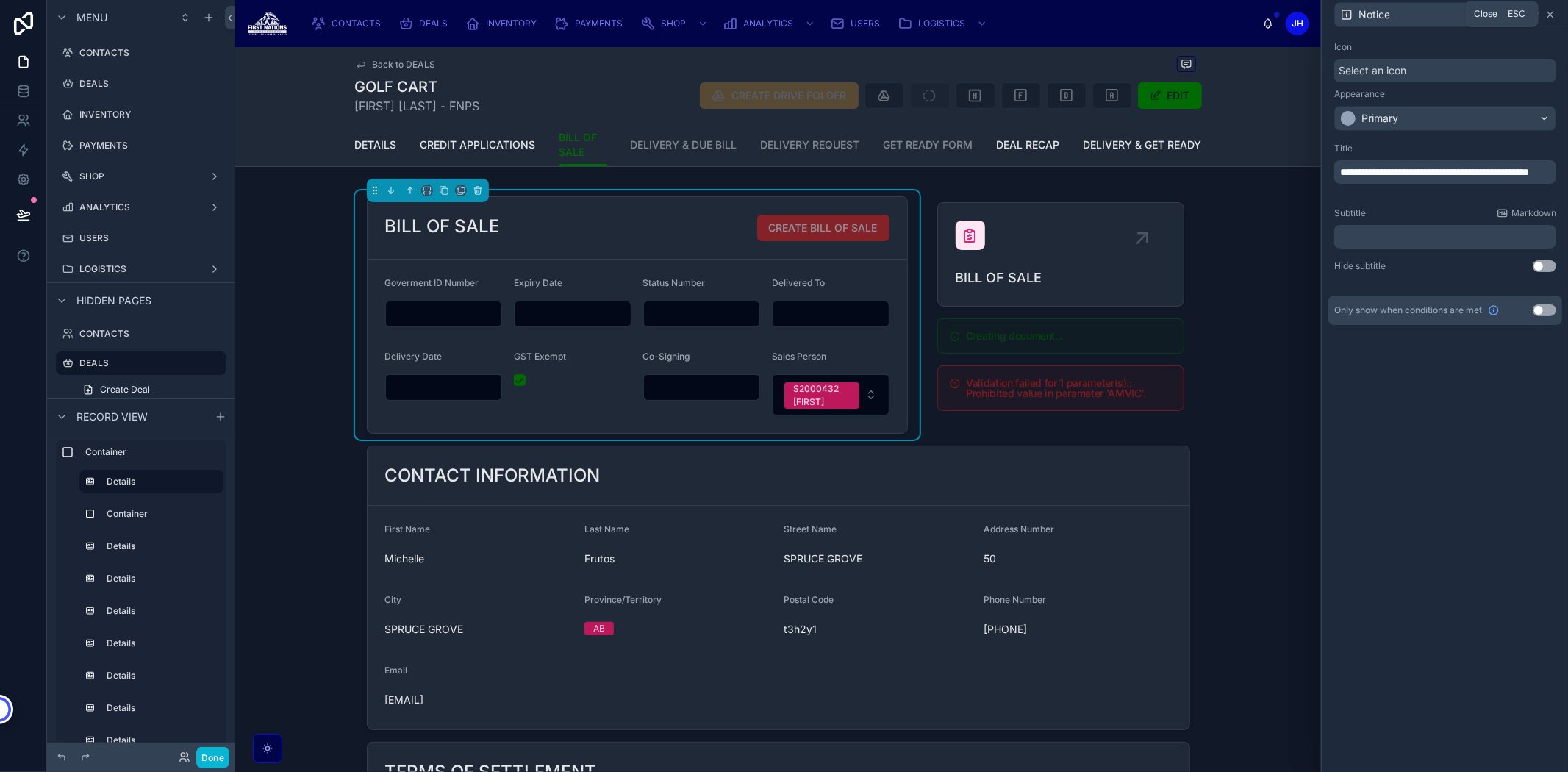click 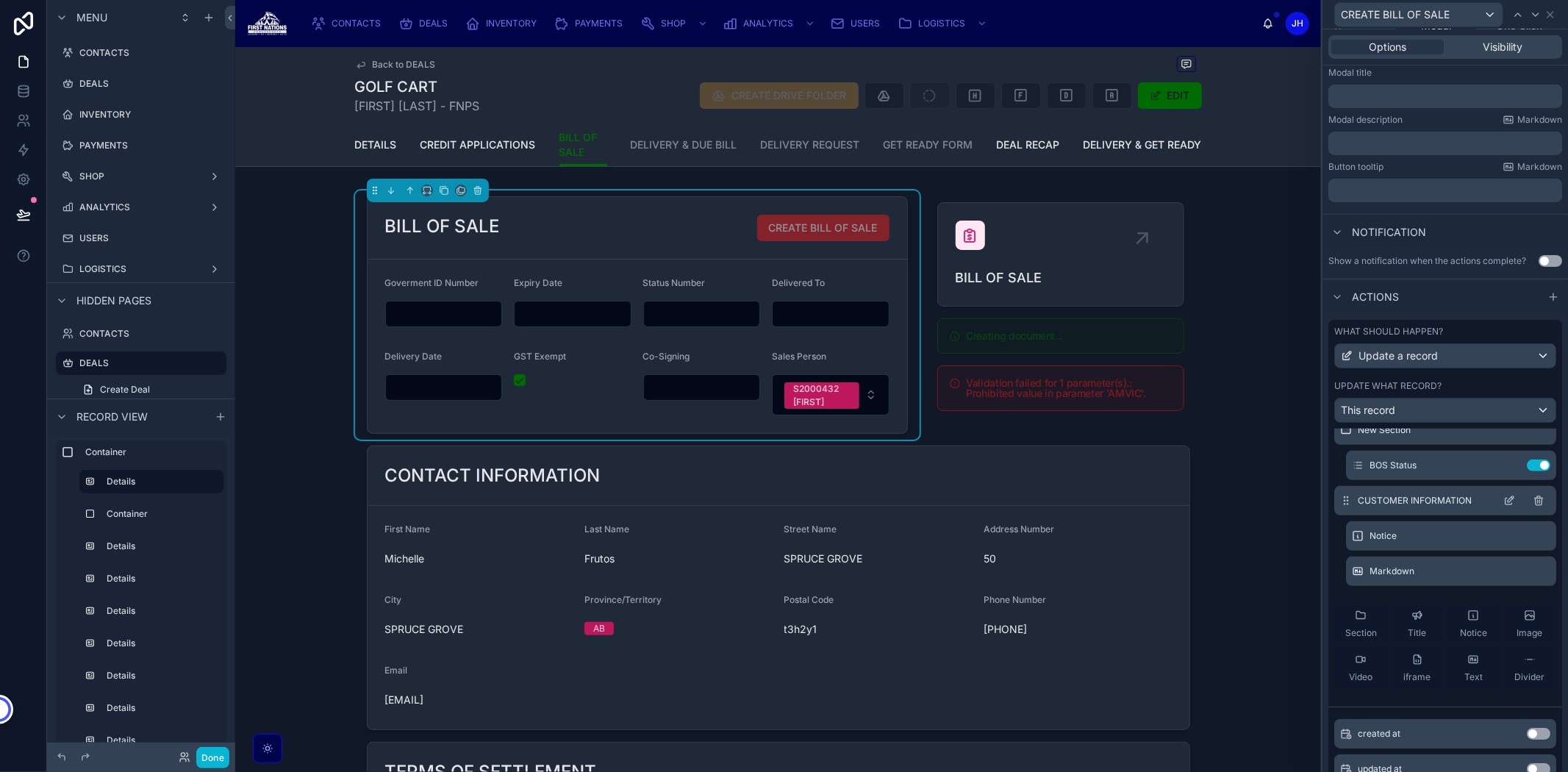 scroll, scrollTop: 82, scrollLeft: 0, axis: vertical 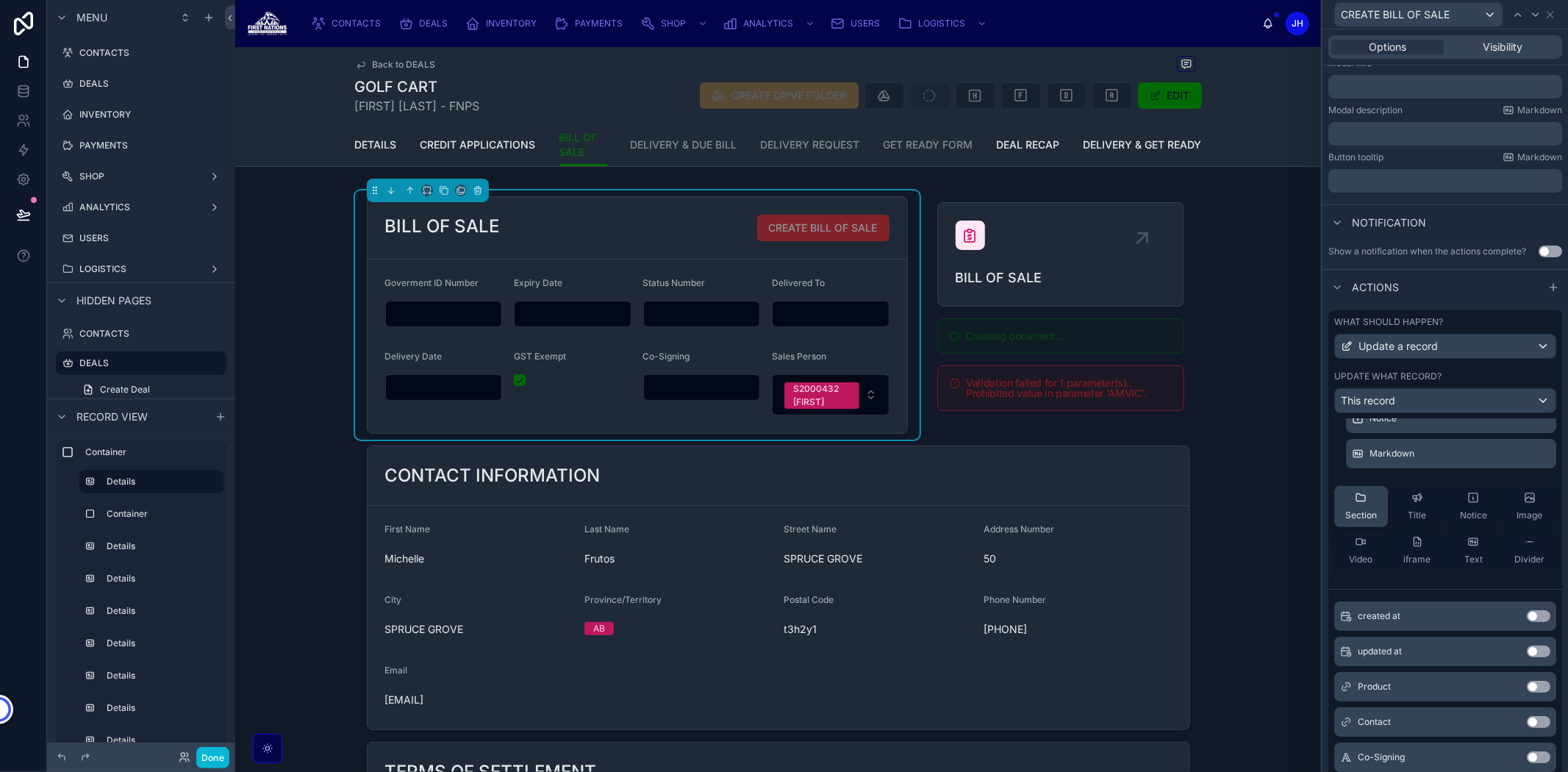 click on "Section" at bounding box center [1361, 507] 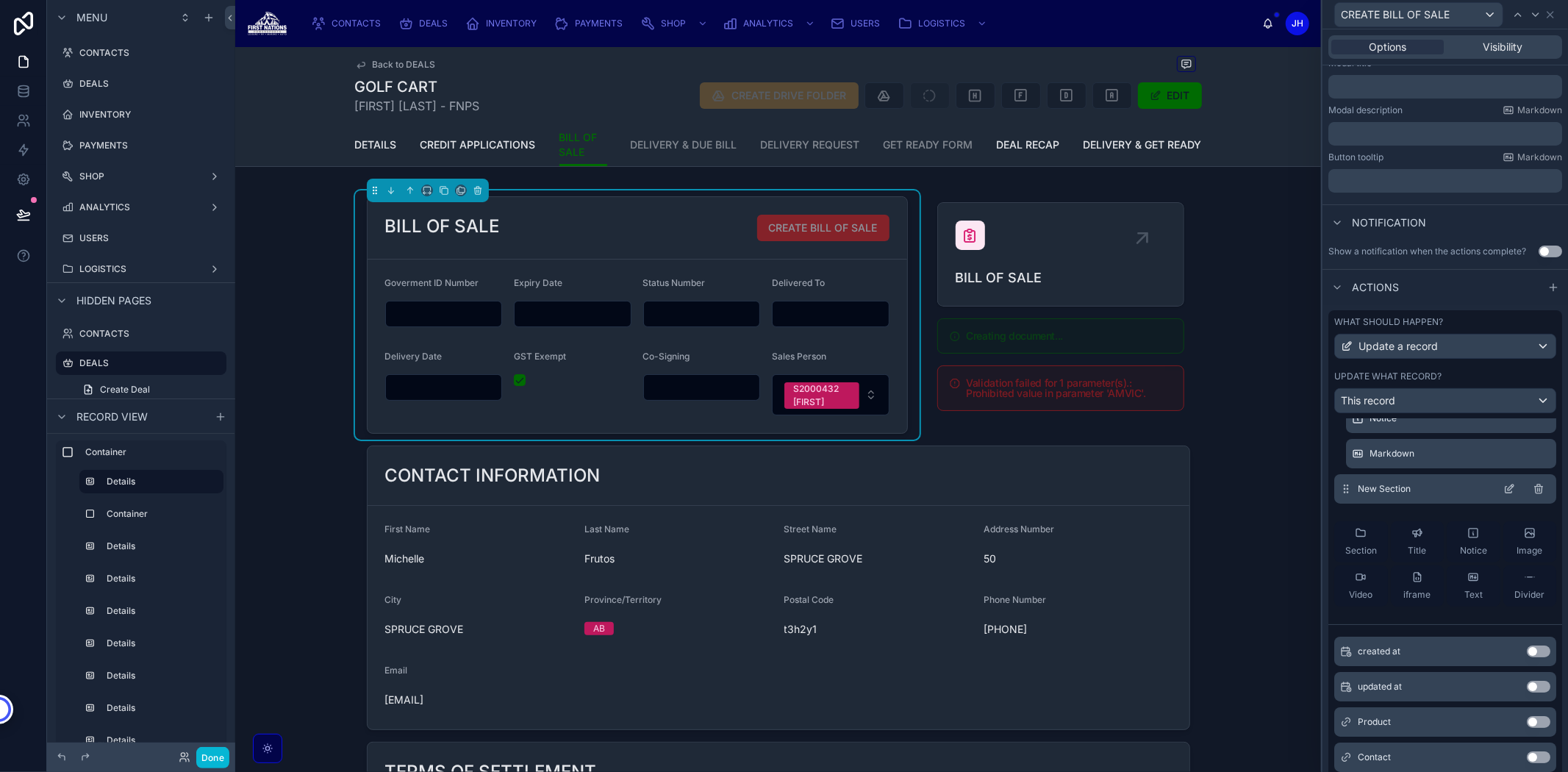 click 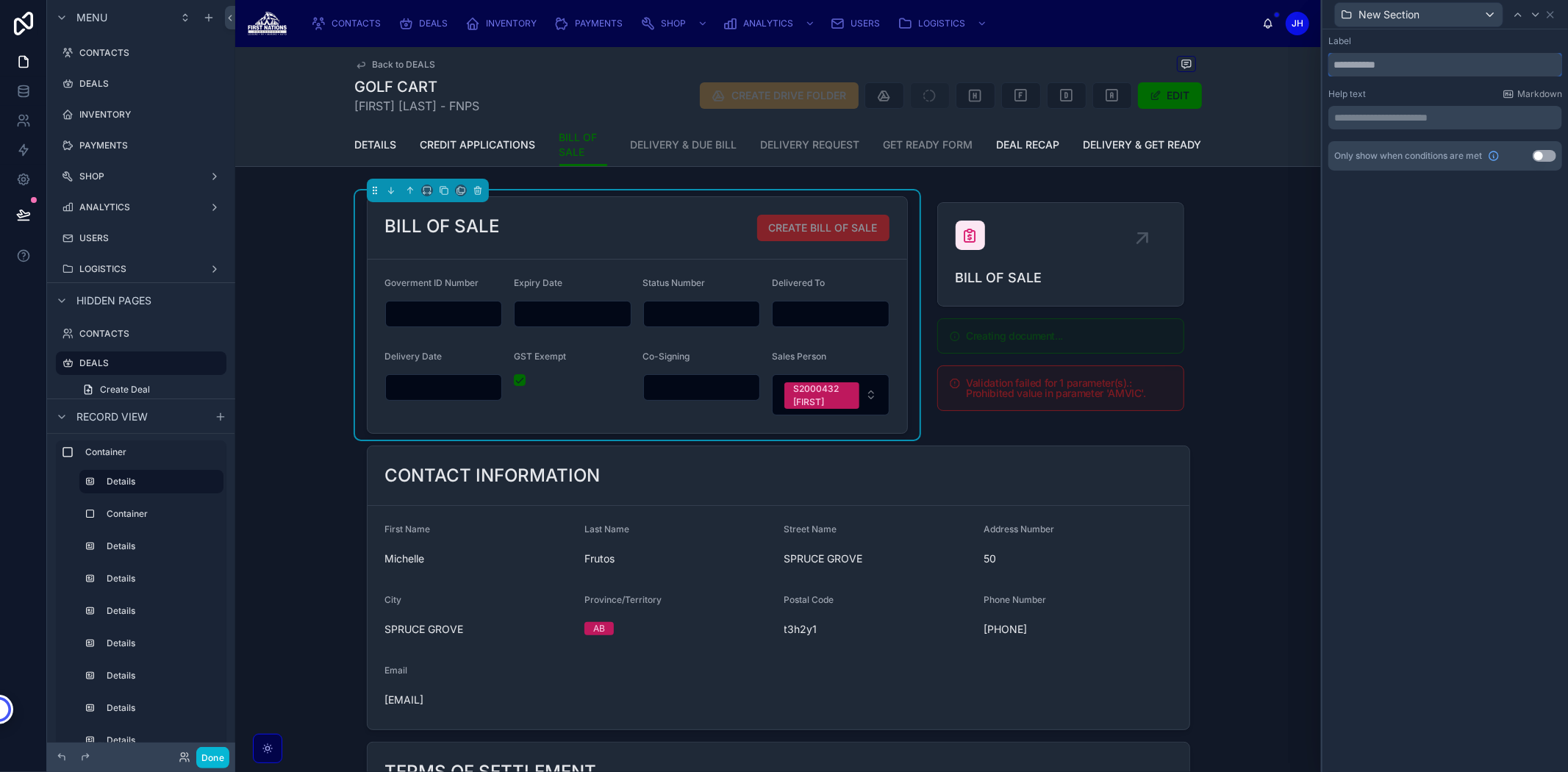 click at bounding box center (1445, 65) 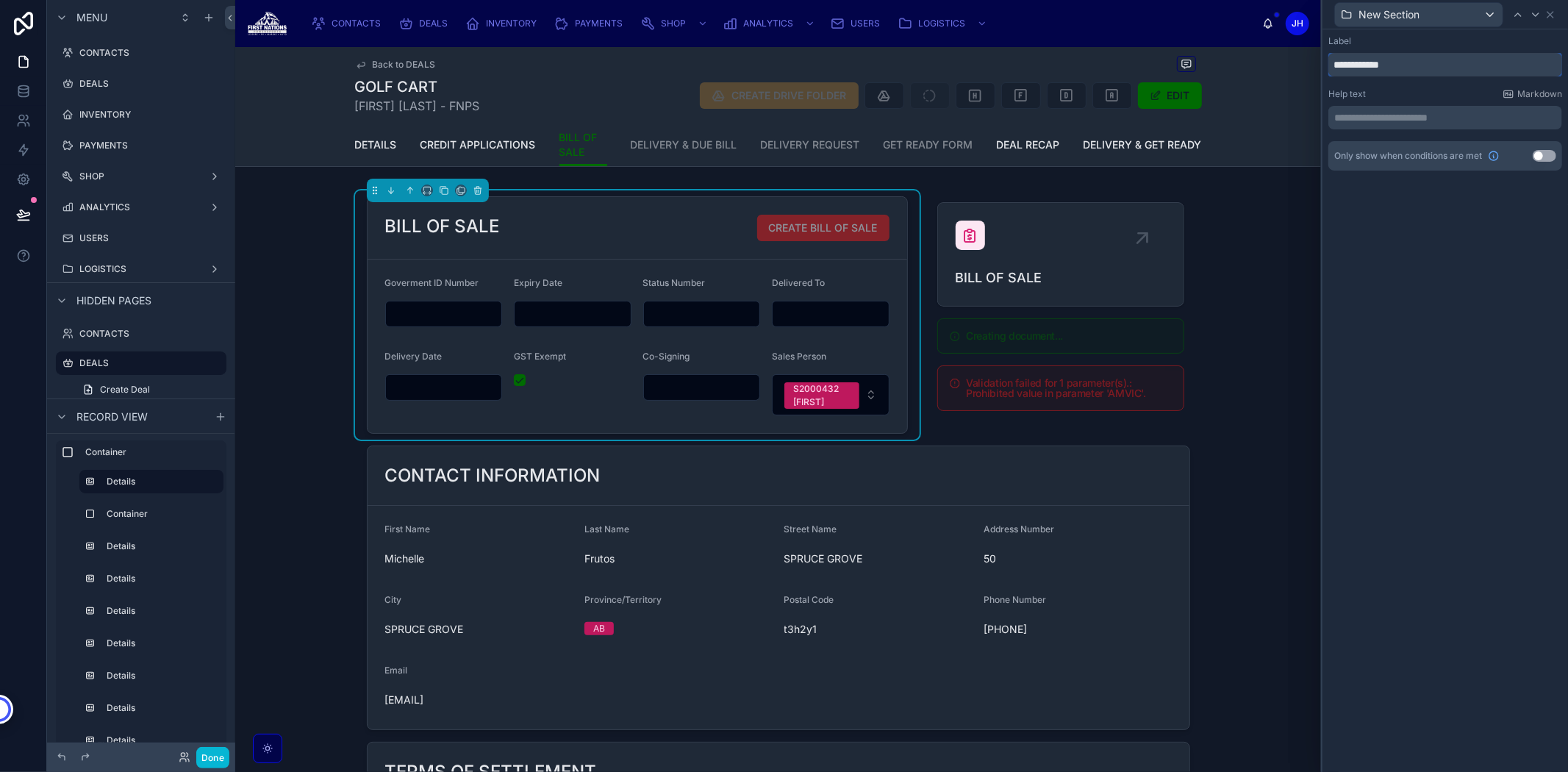 type on "**********" 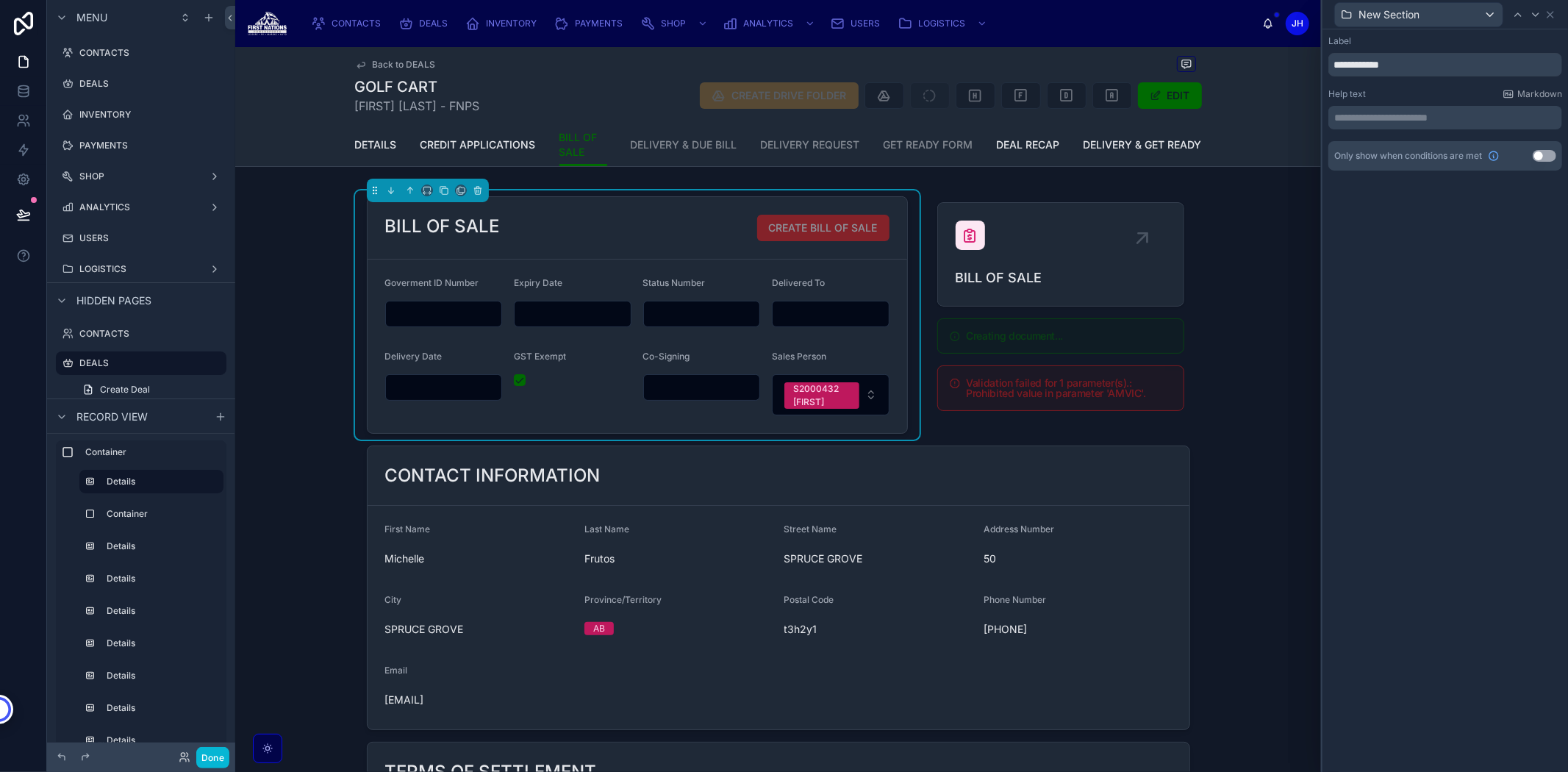 click on "New Section" at bounding box center [1445, 14] 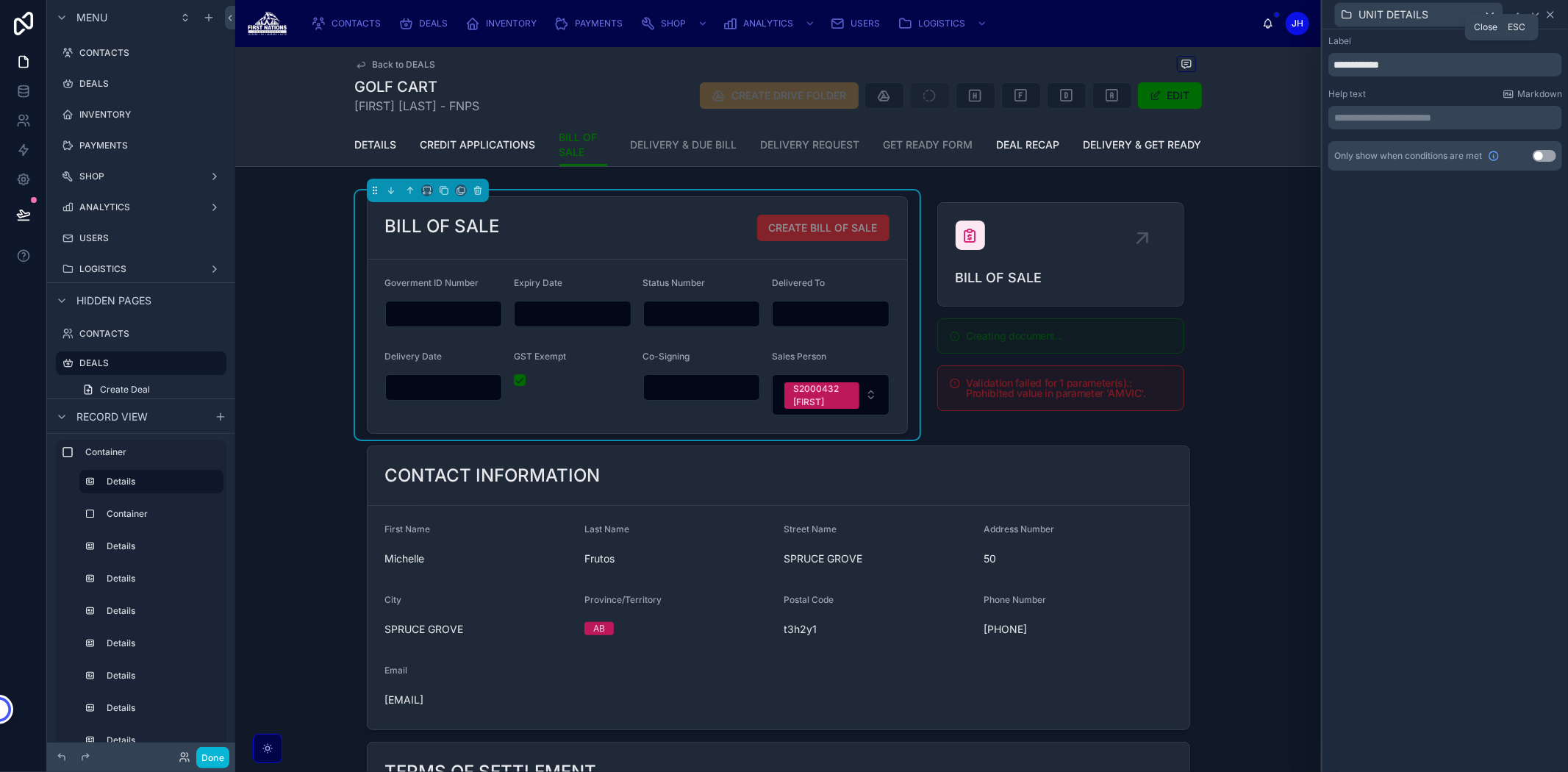 click 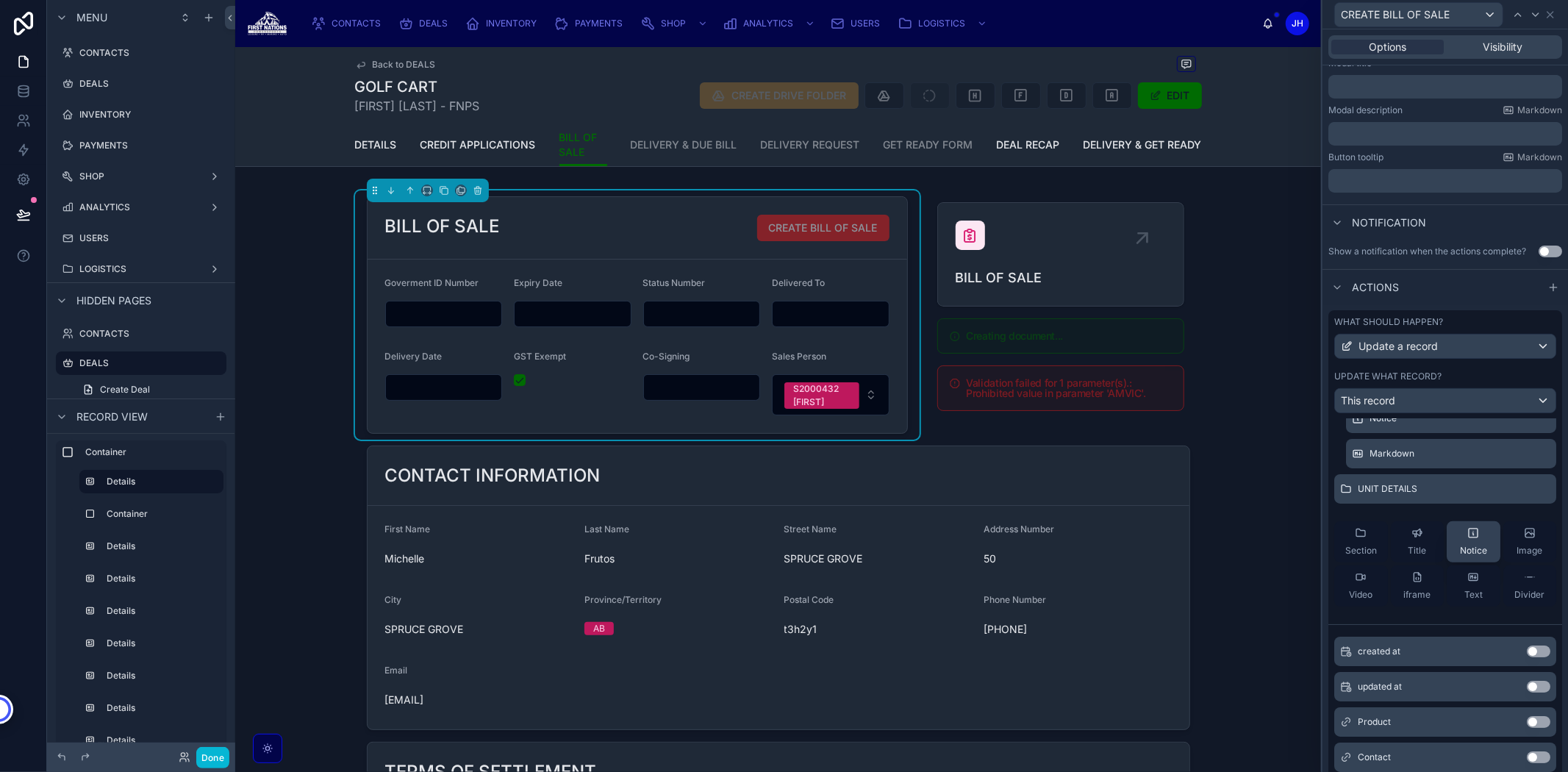 click on "Notice" at bounding box center [1473, 542] 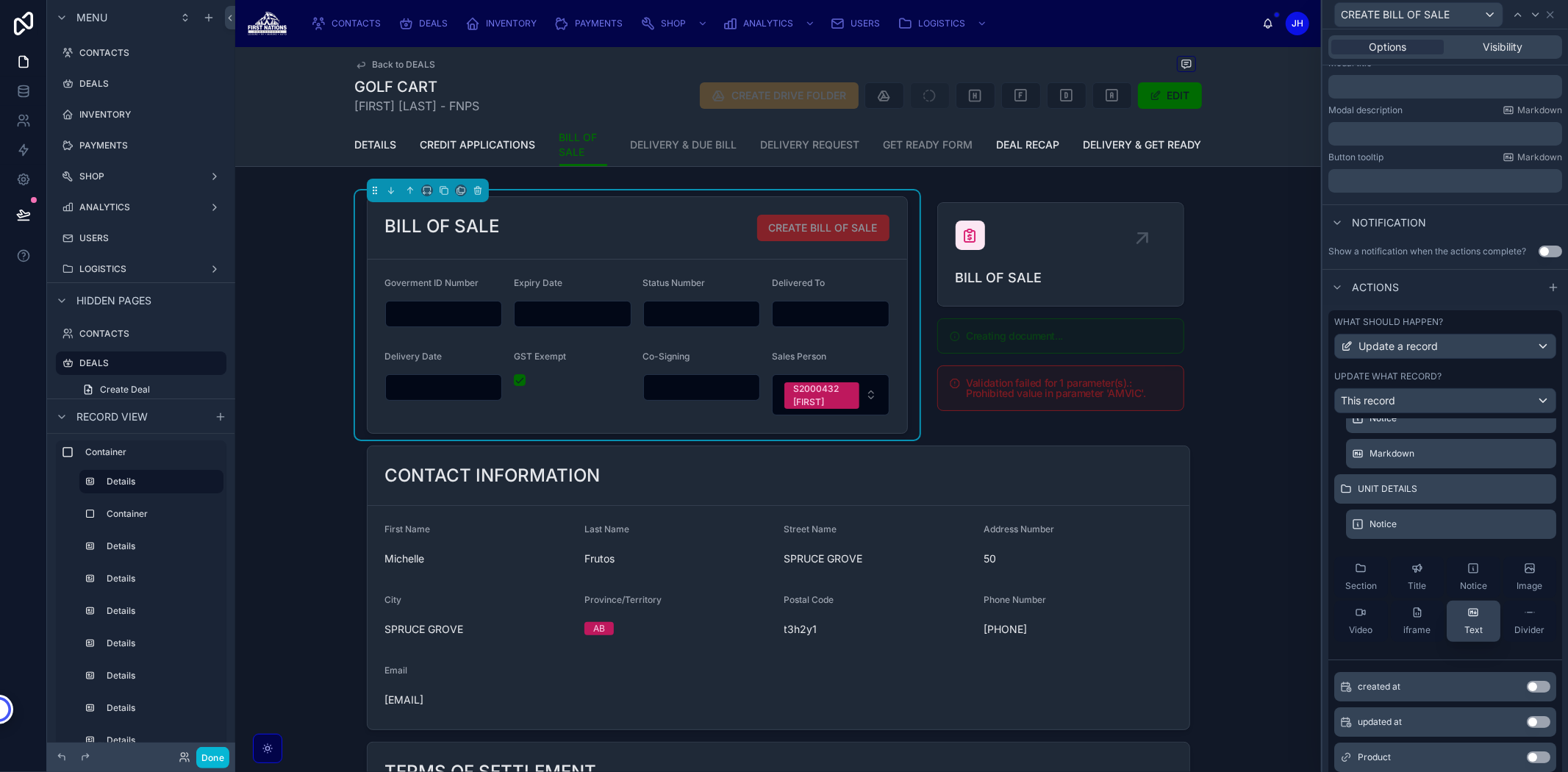 click on "Text" at bounding box center (1473, 621) 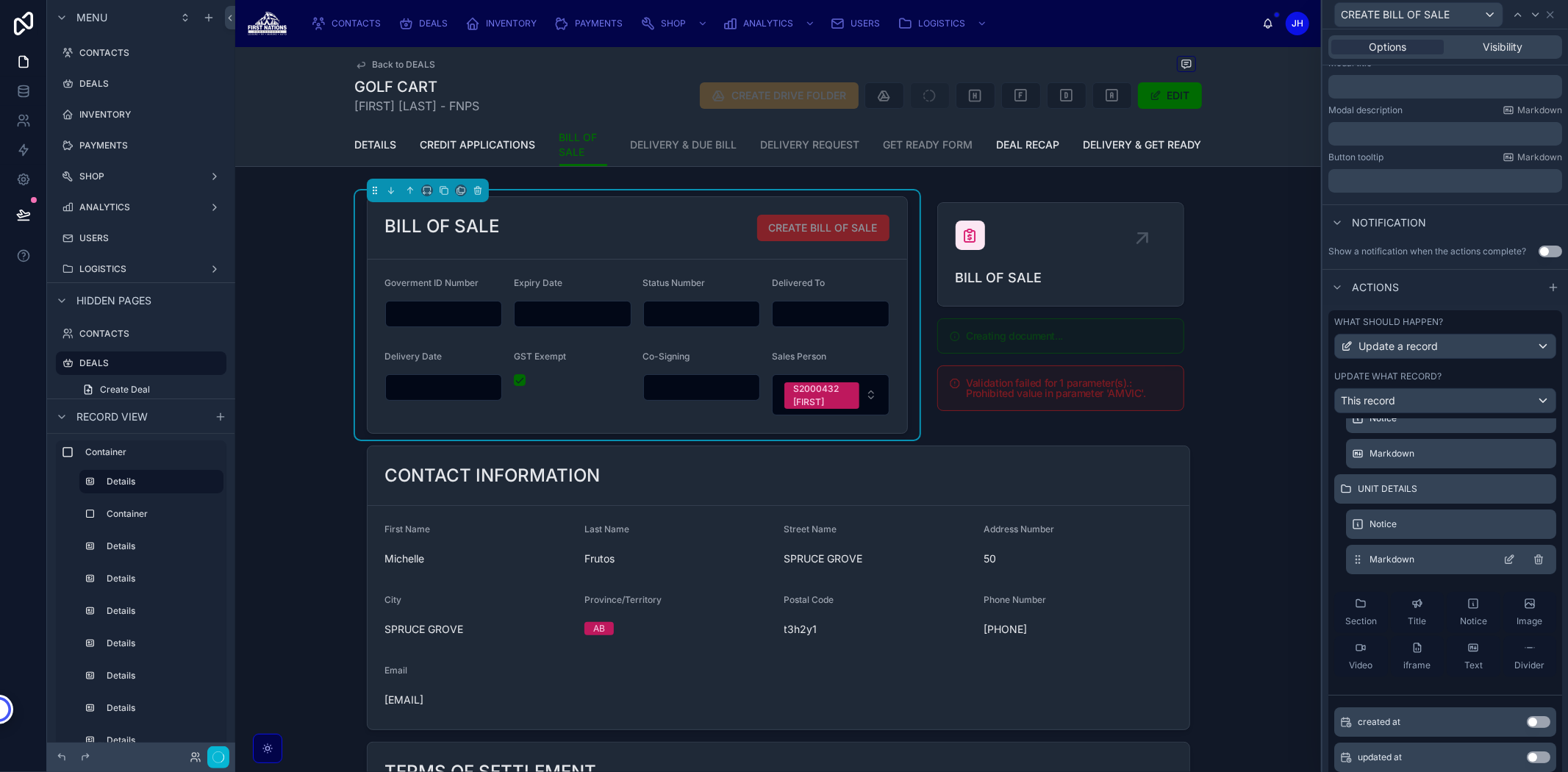 click 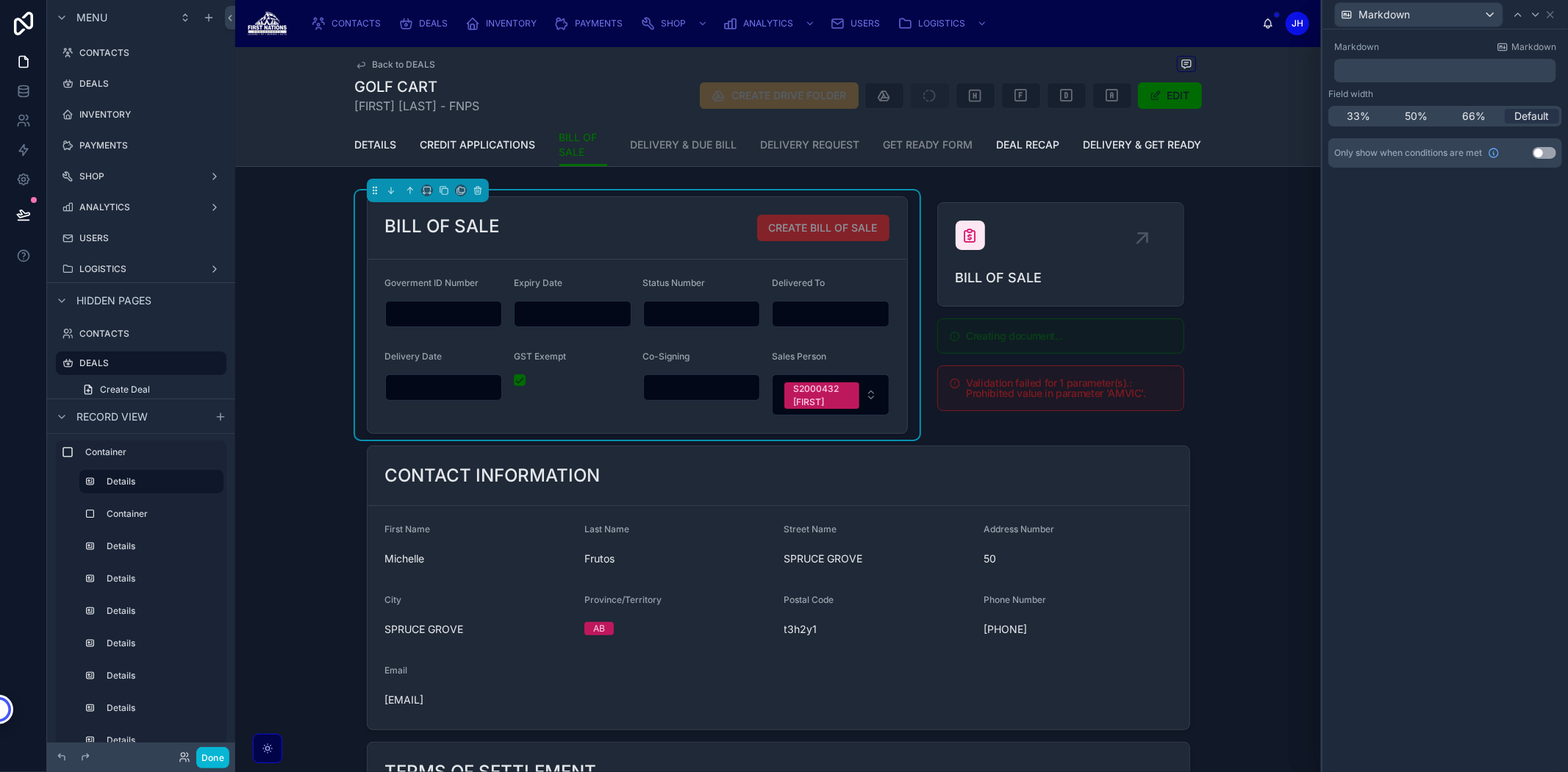click on "﻿" at bounding box center (1447, 71) 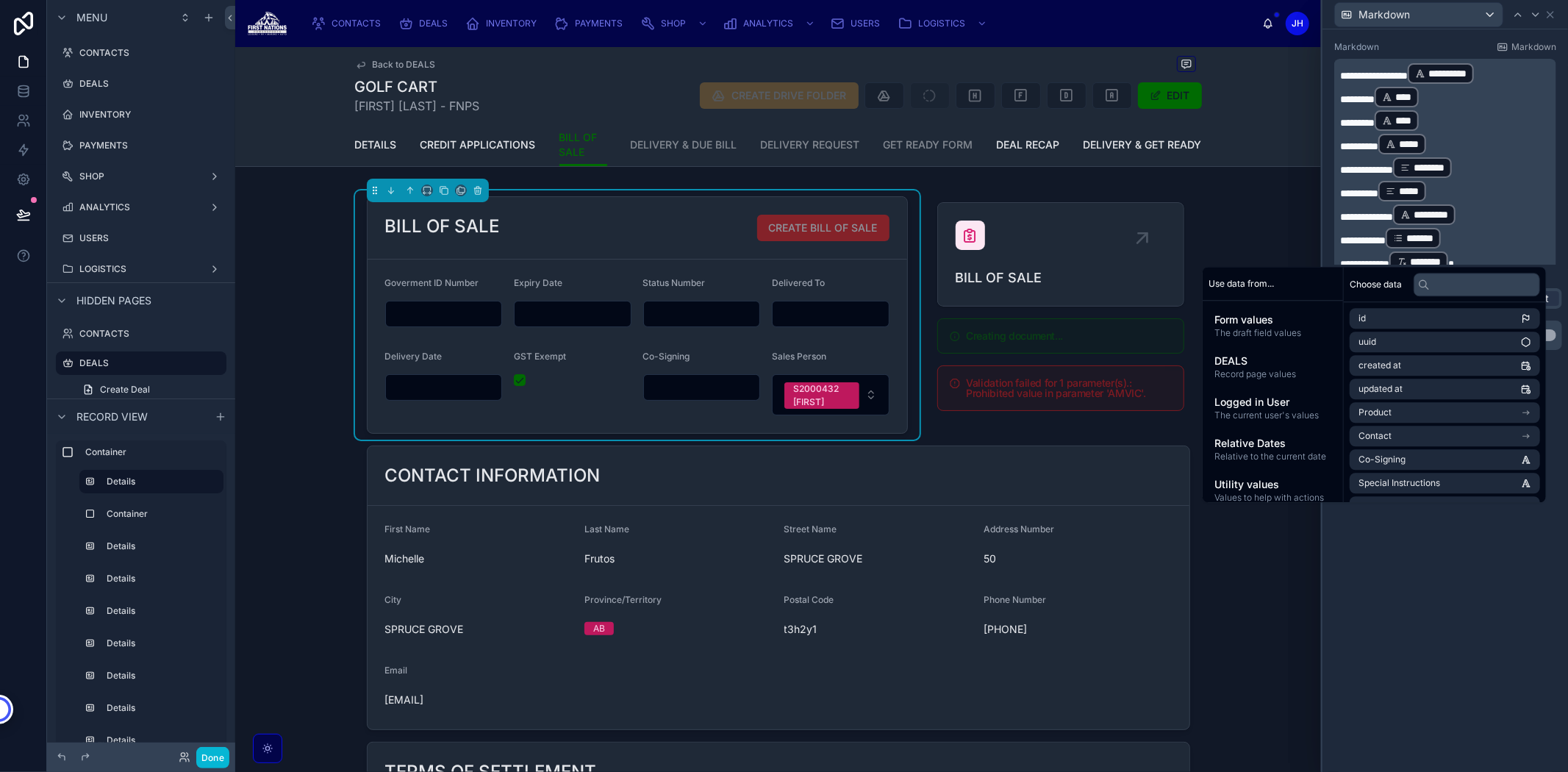 scroll, scrollTop: 0, scrollLeft: 0, axis: both 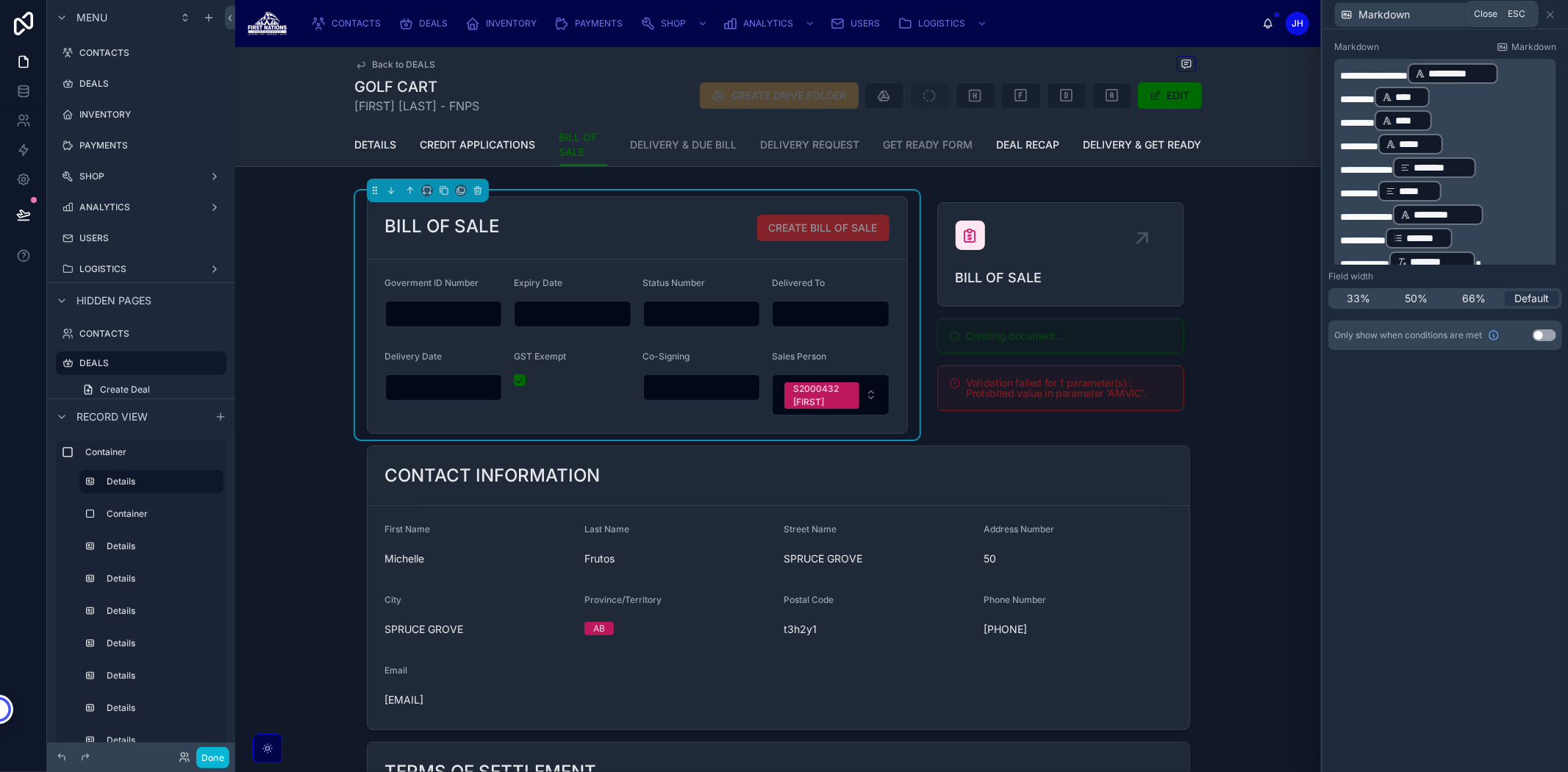 click 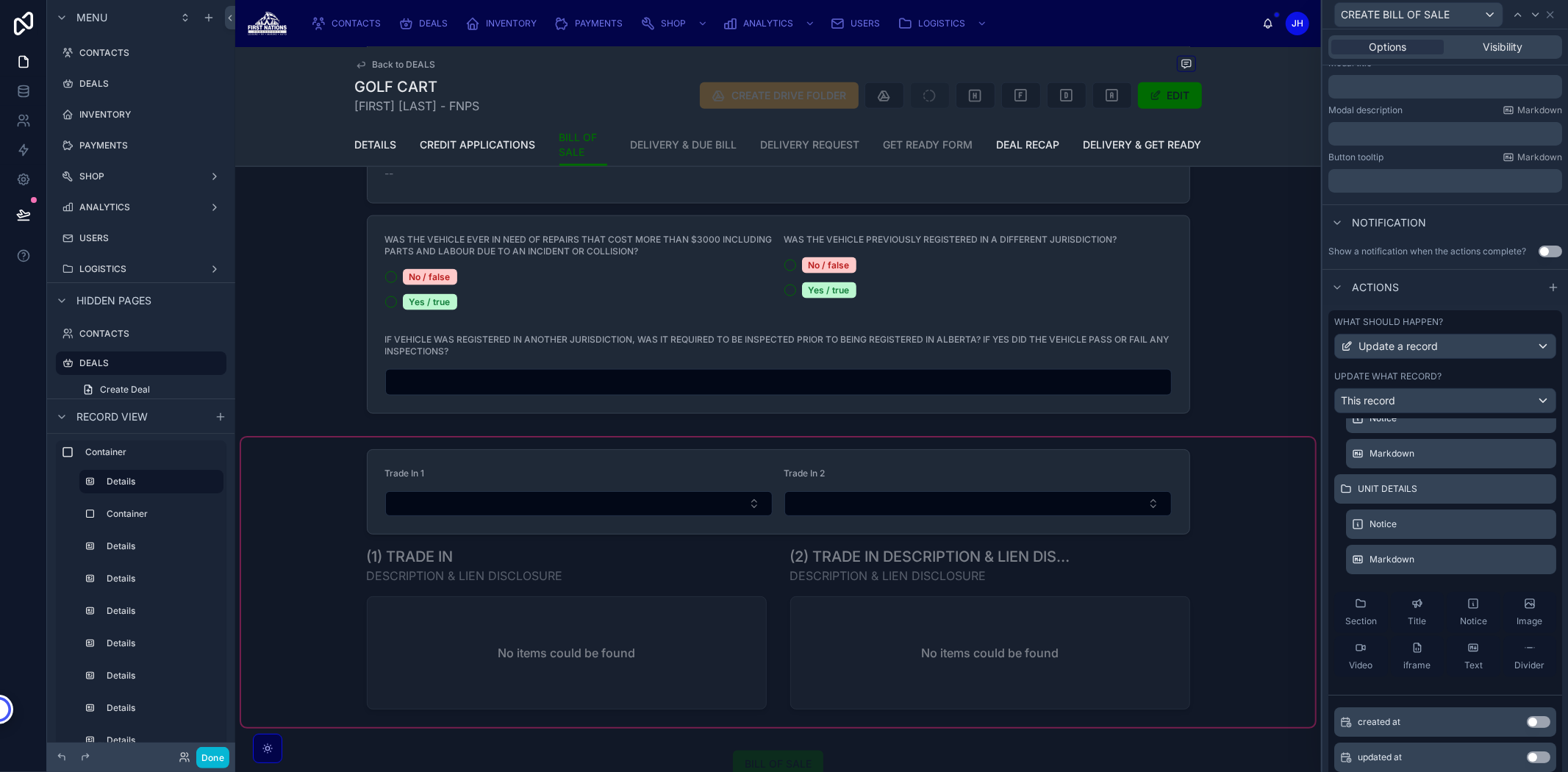 scroll, scrollTop: 1797, scrollLeft: 0, axis: vertical 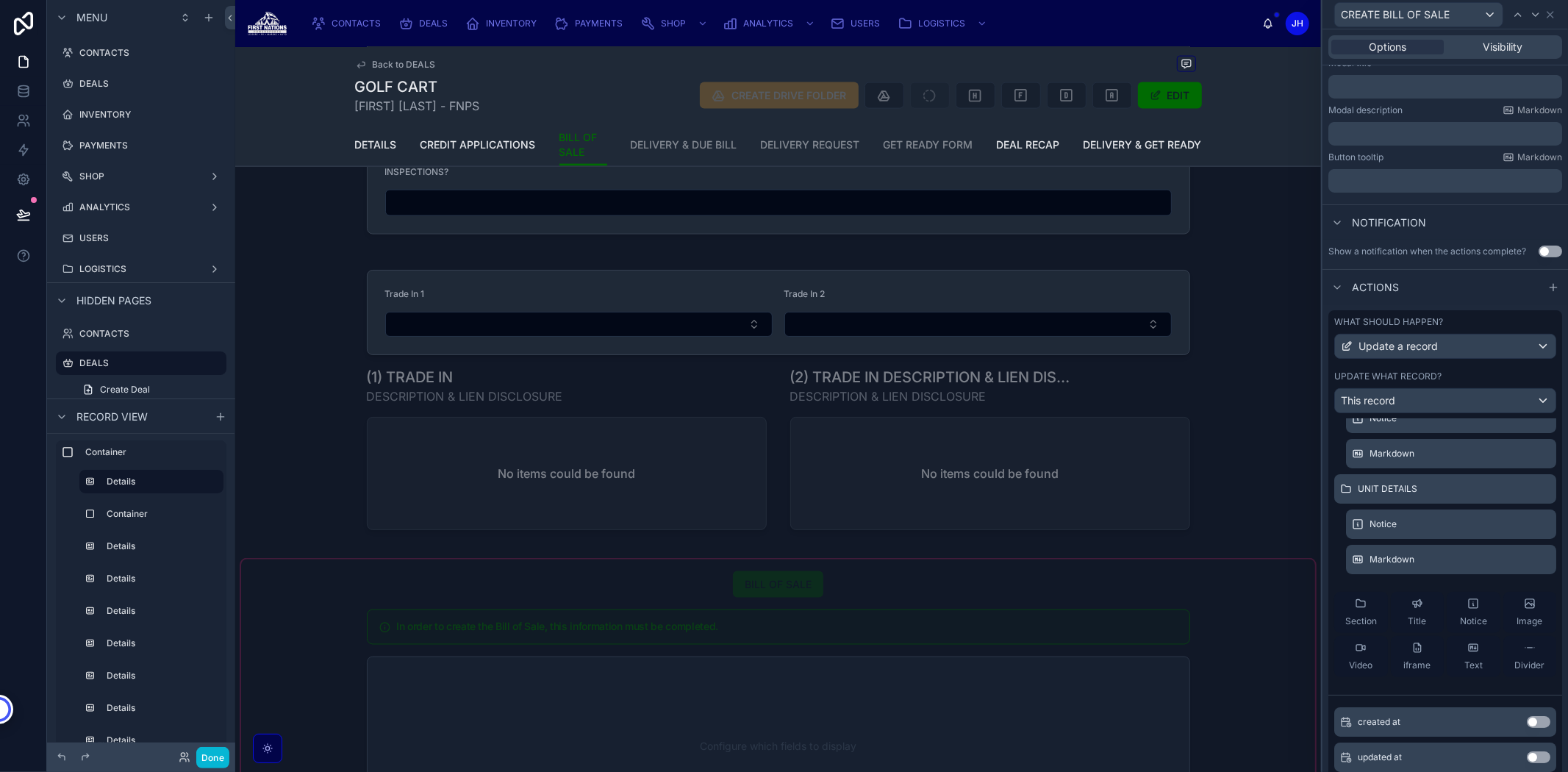 click at bounding box center (778, 1001) 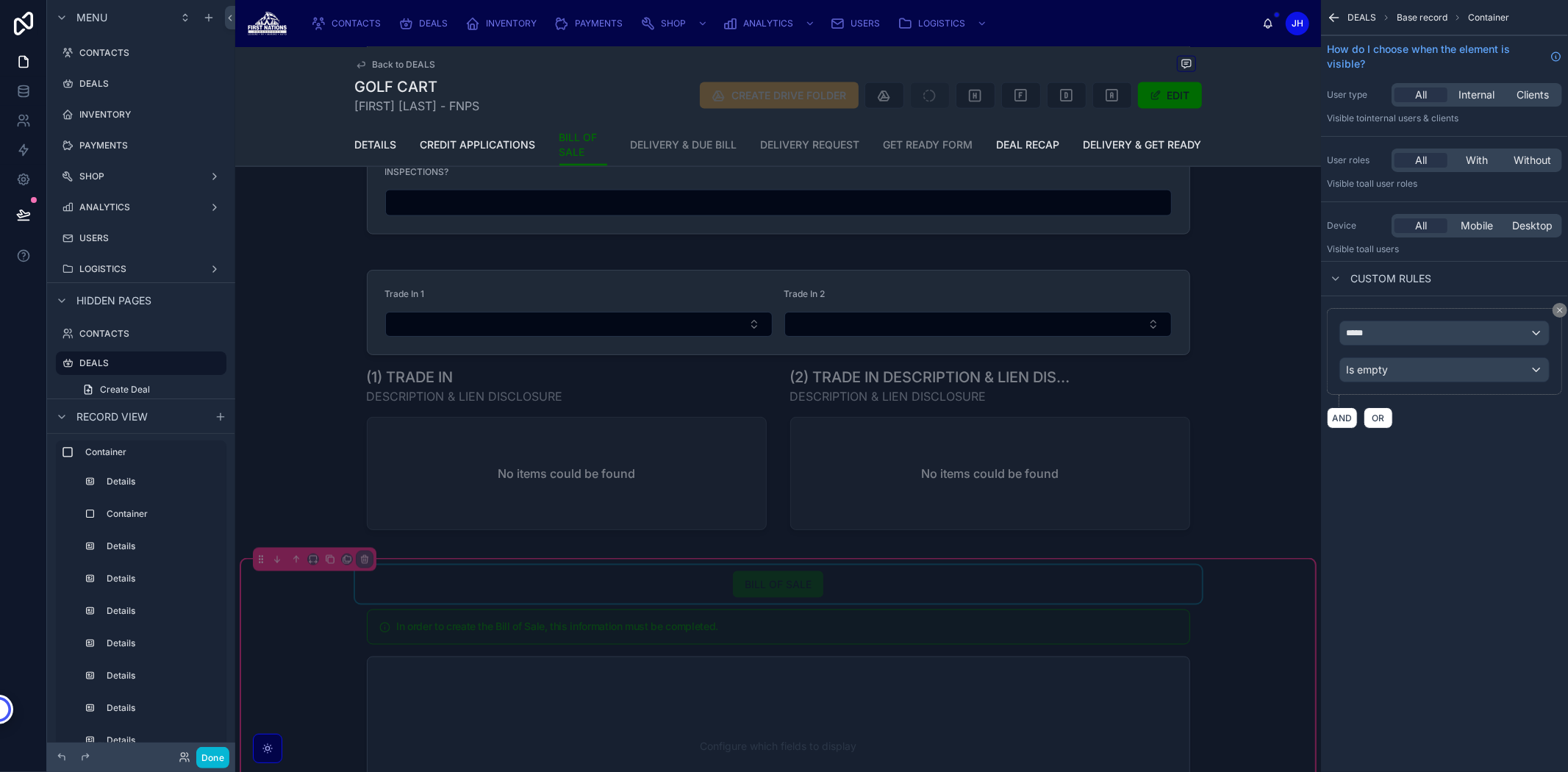 click at bounding box center [778, 585] 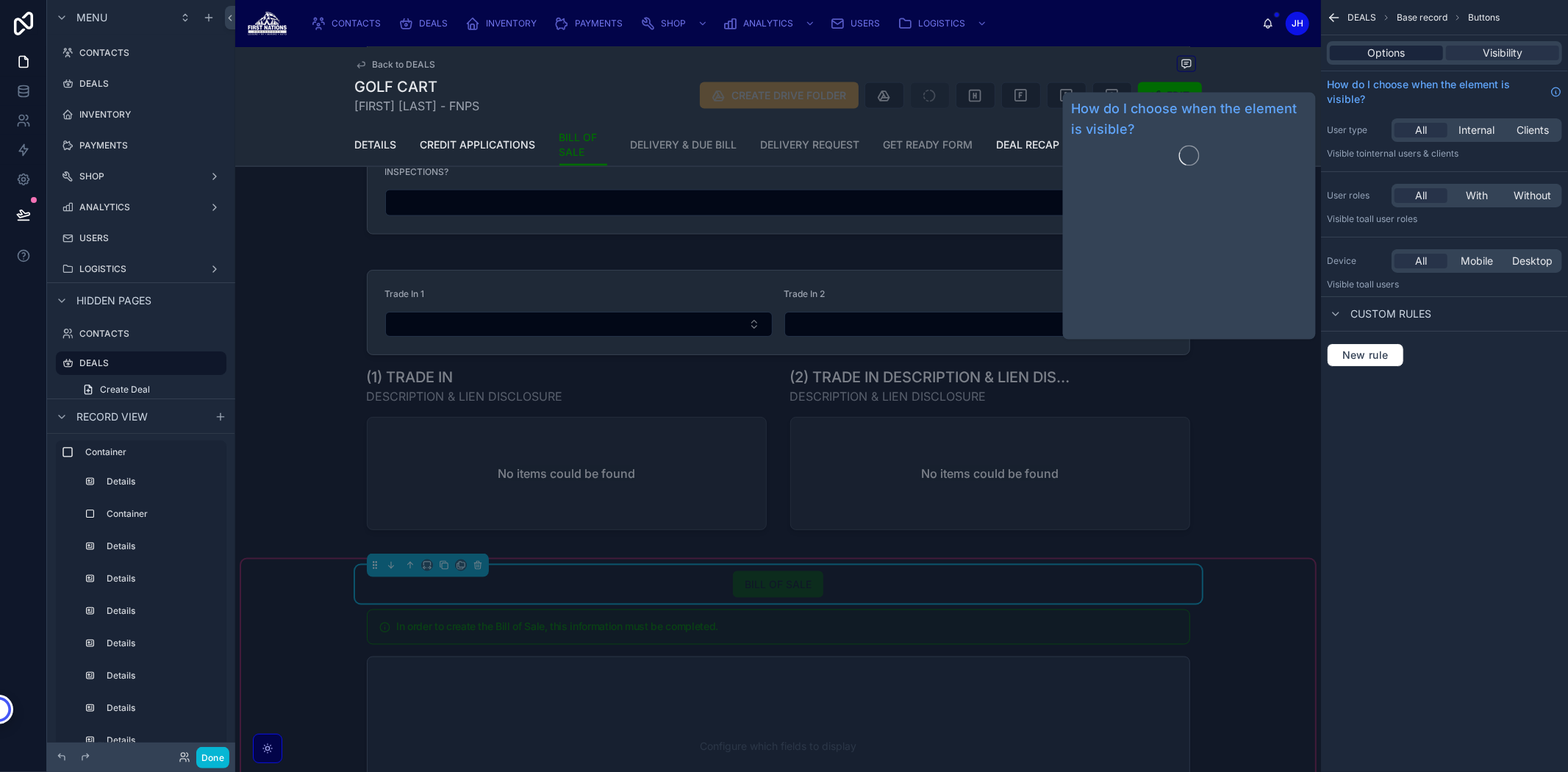 click on "Options" at bounding box center (1386, 53) 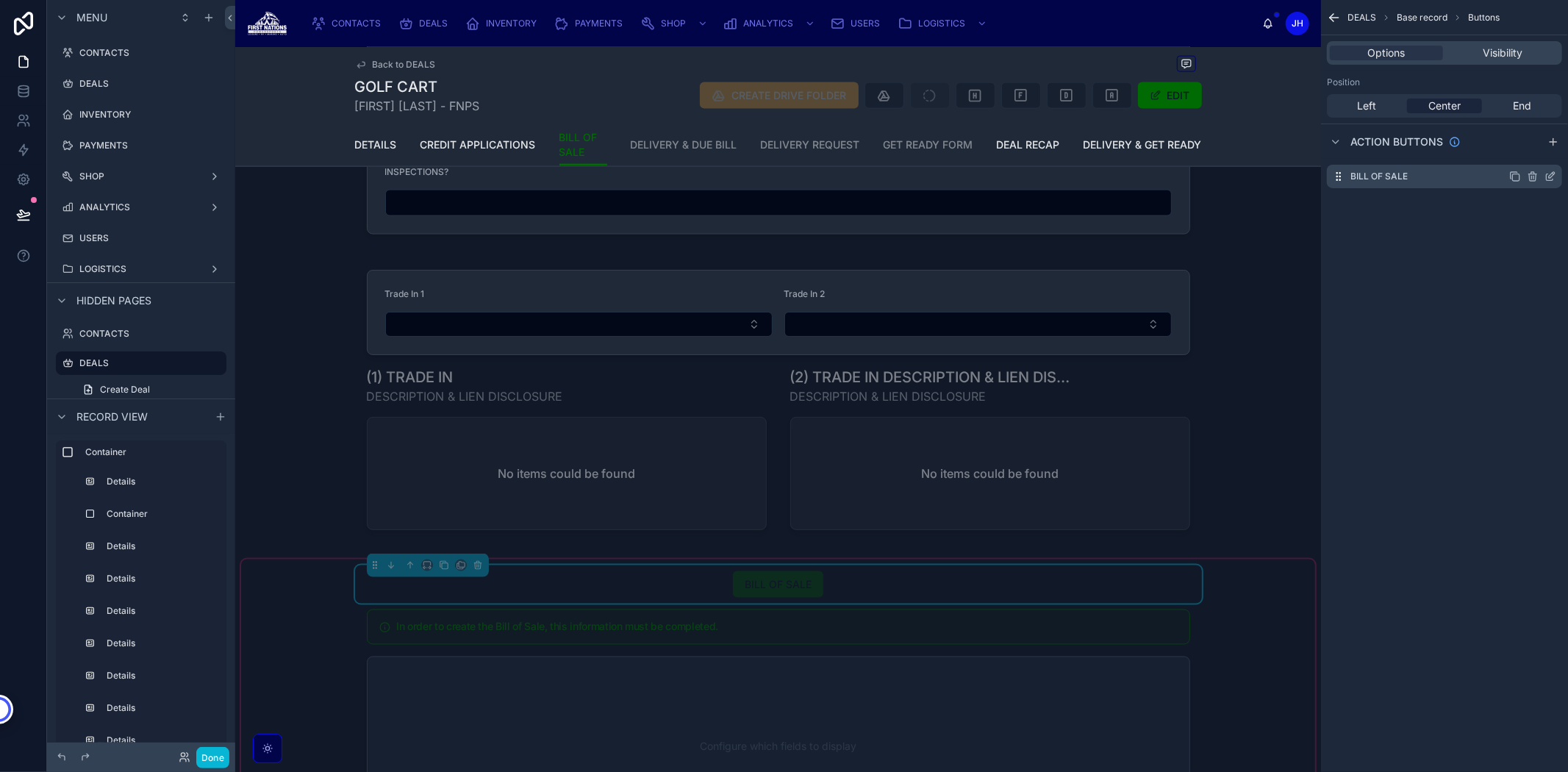 click 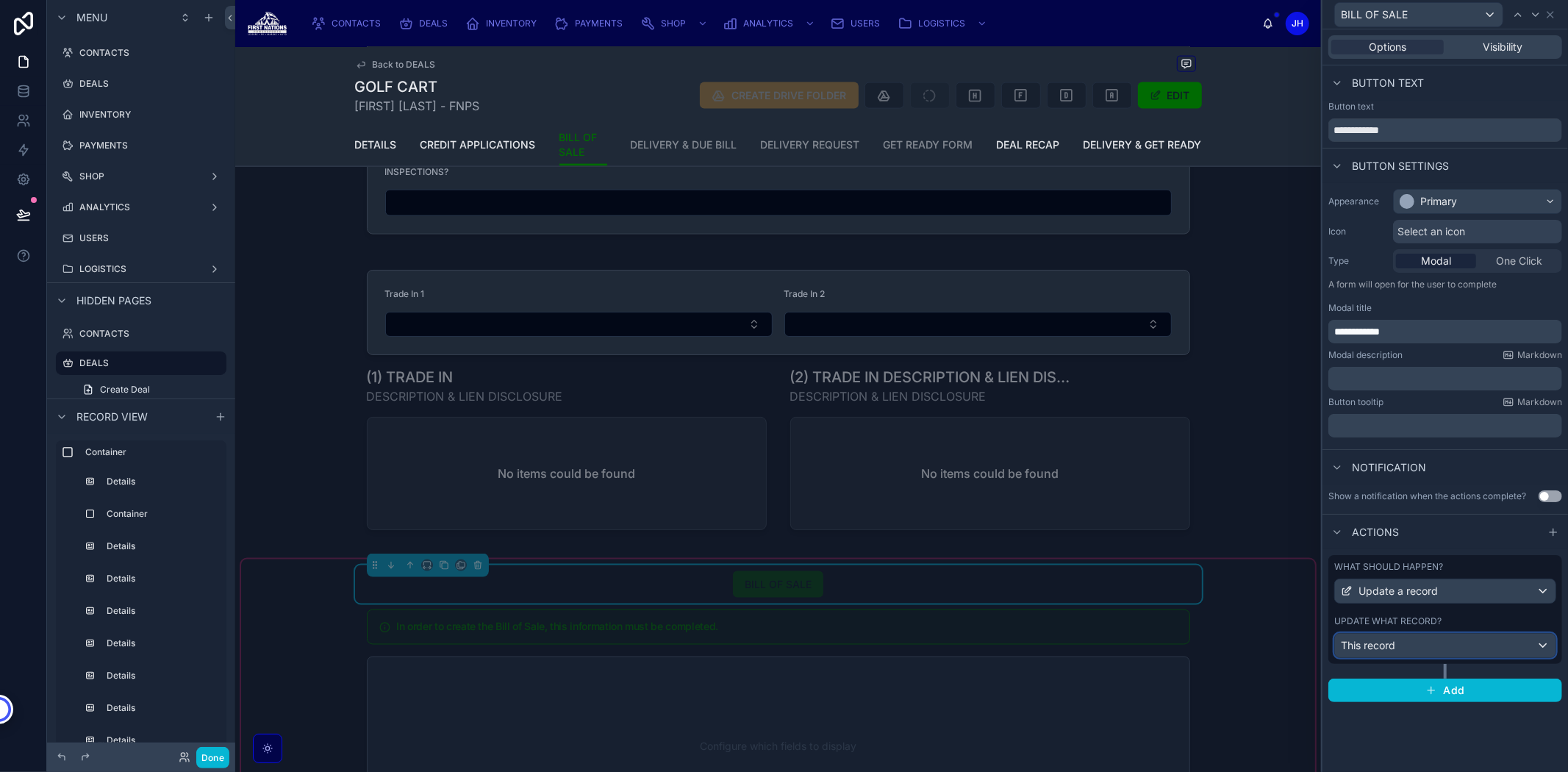 click on "This record" at bounding box center [1445, 646] 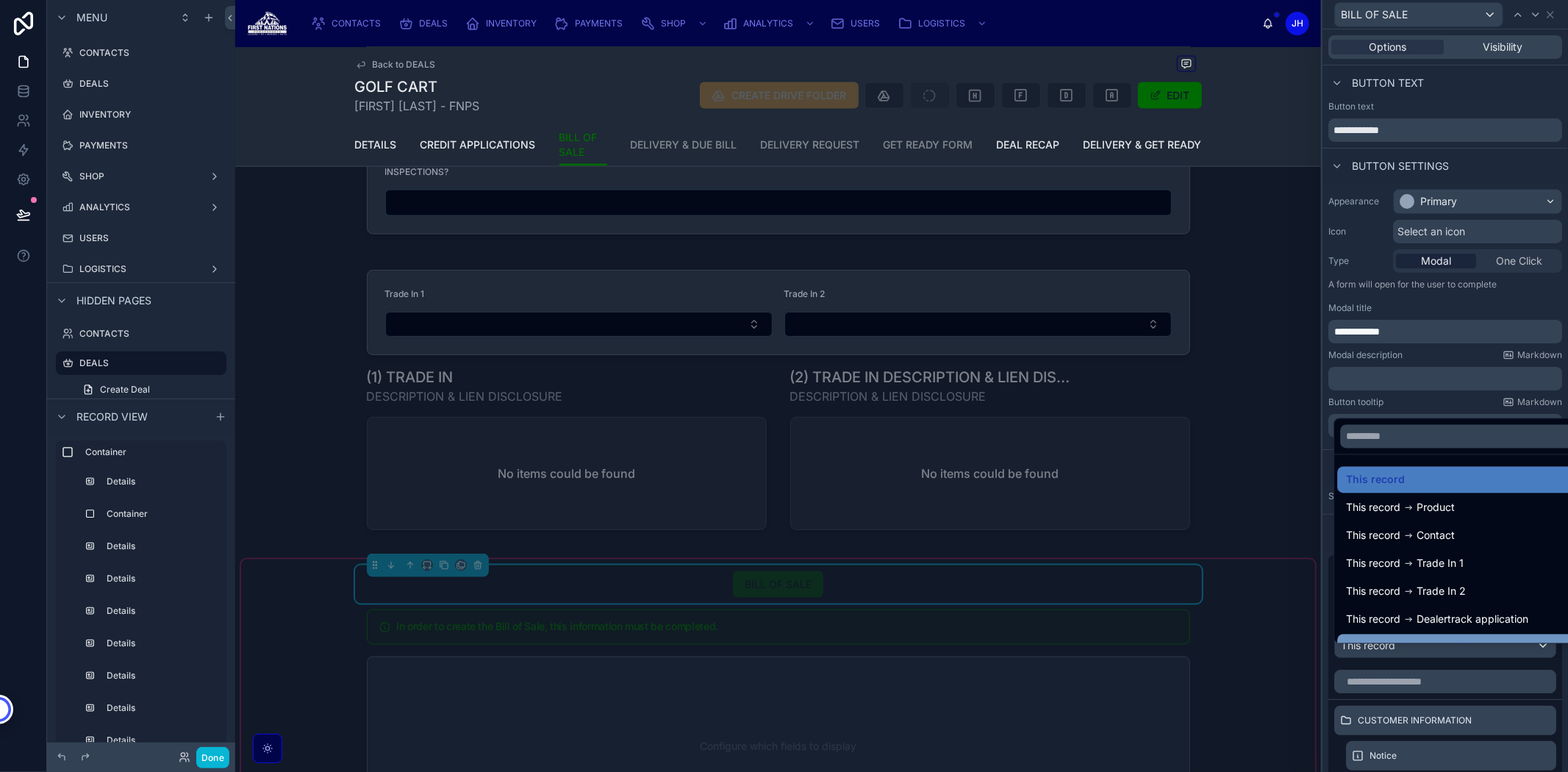 click 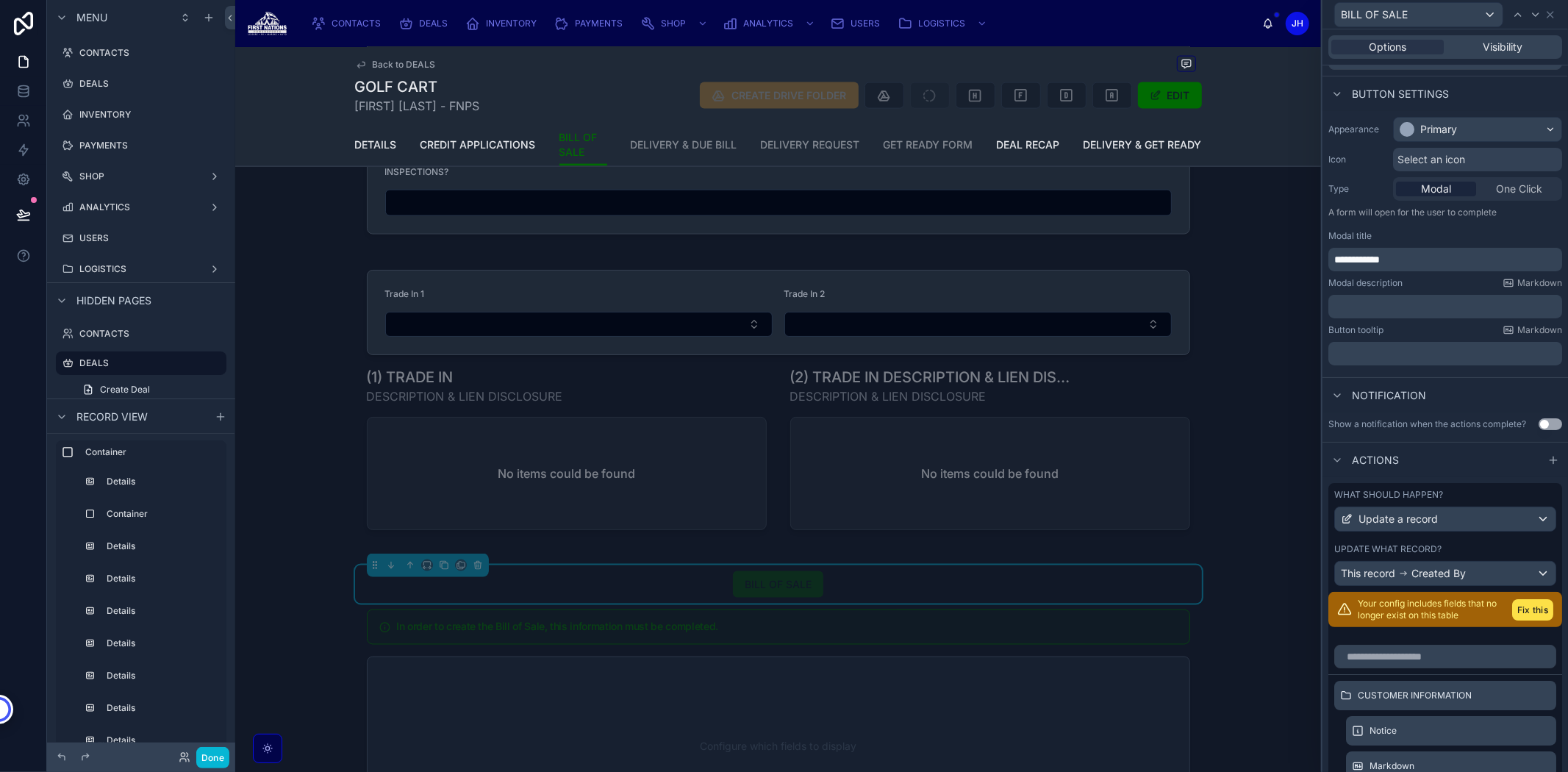 scroll, scrollTop: 163, scrollLeft: 0, axis: vertical 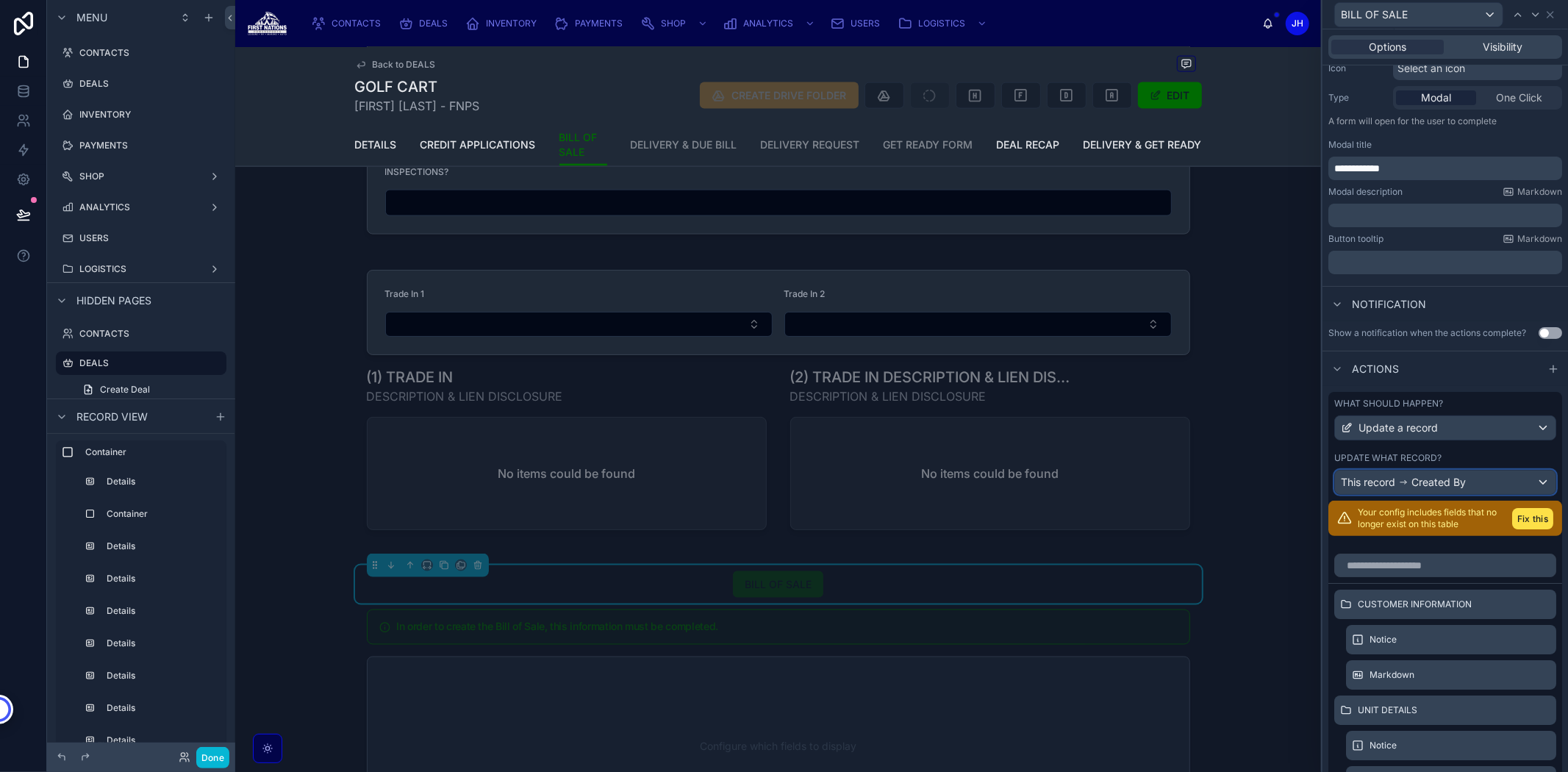 click on "This record Created By" at bounding box center [1403, 482] 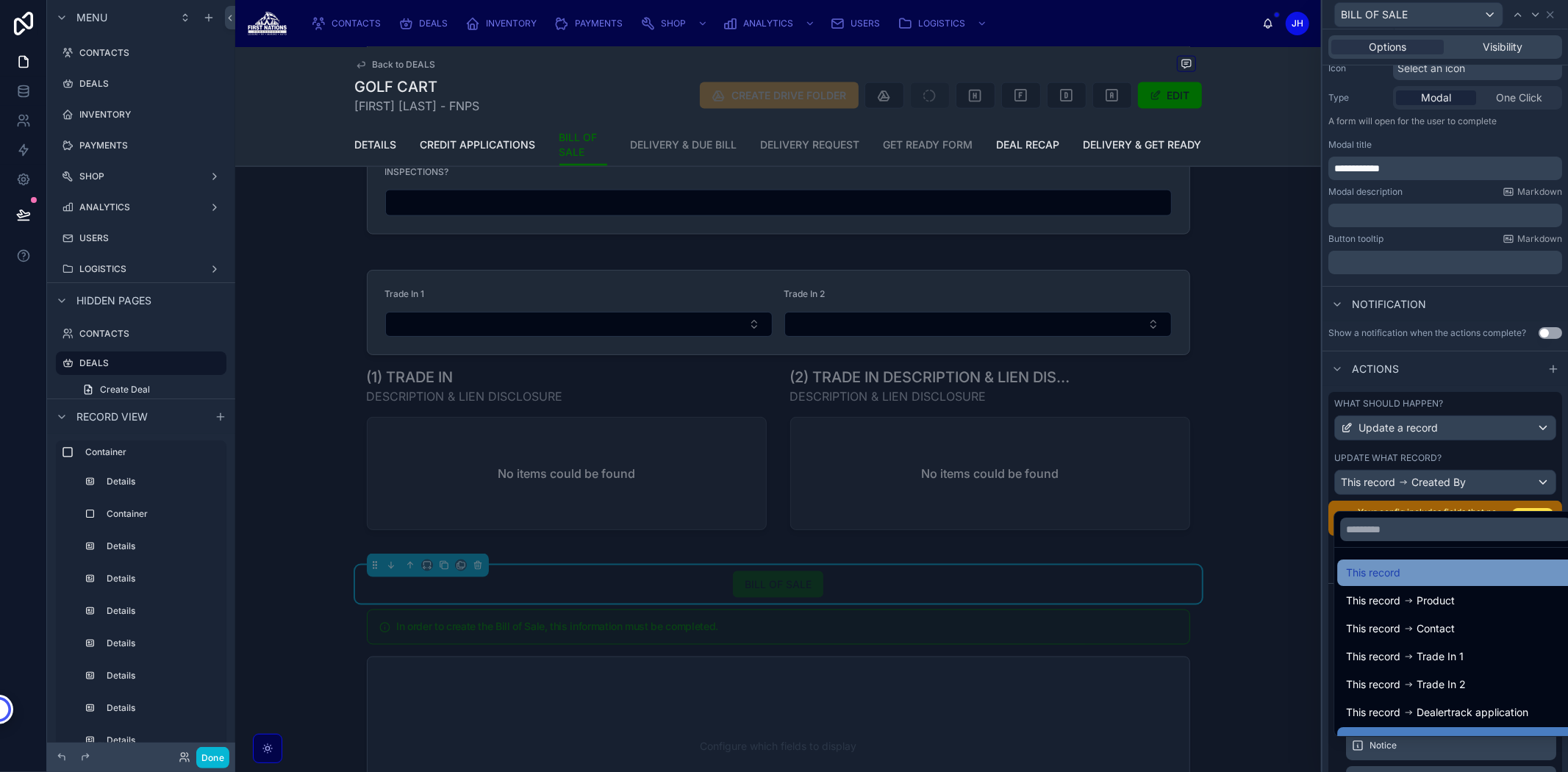 click on "This record" at bounding box center (1373, 573) 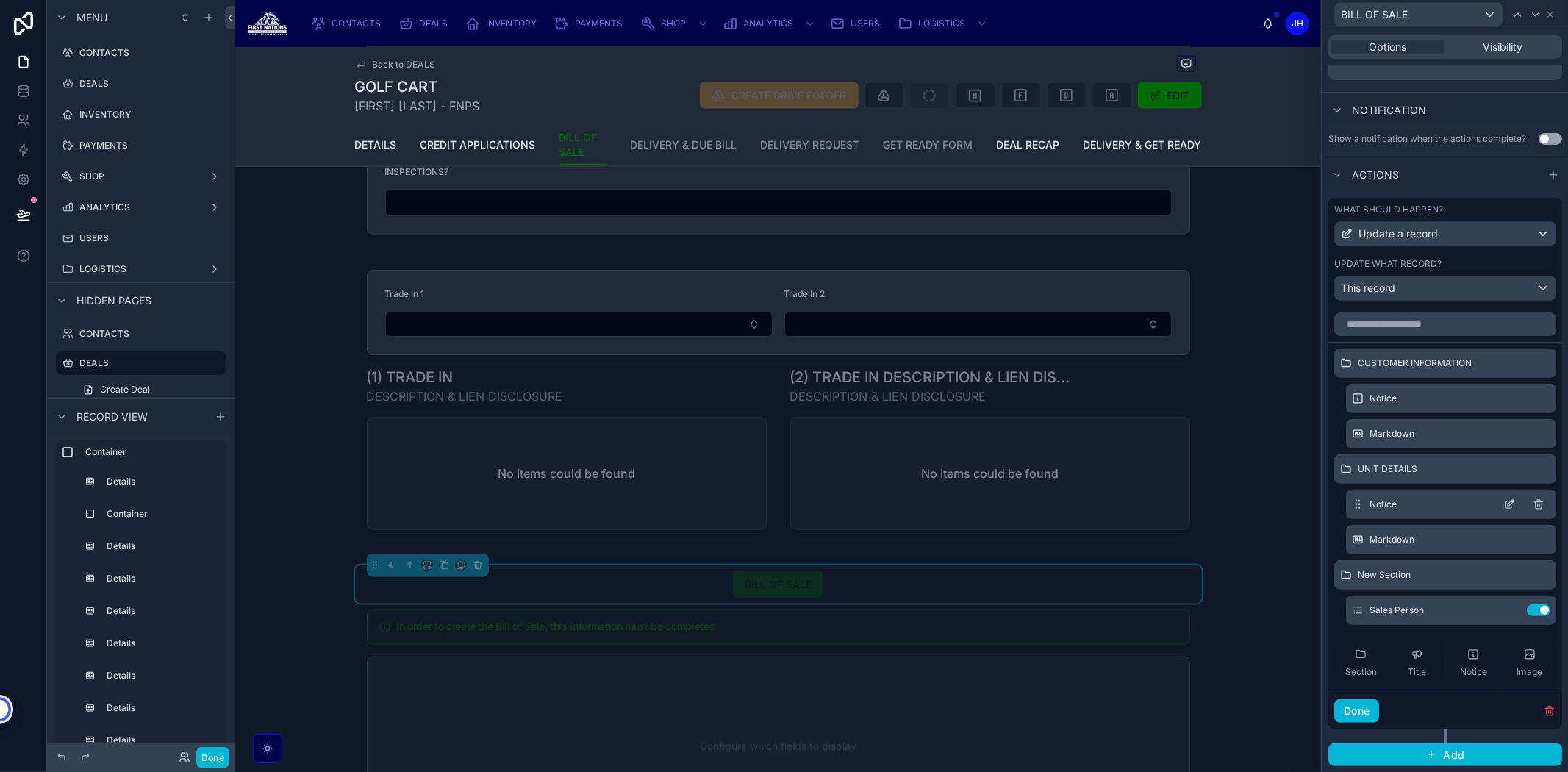 scroll, scrollTop: 370, scrollLeft: 0, axis: vertical 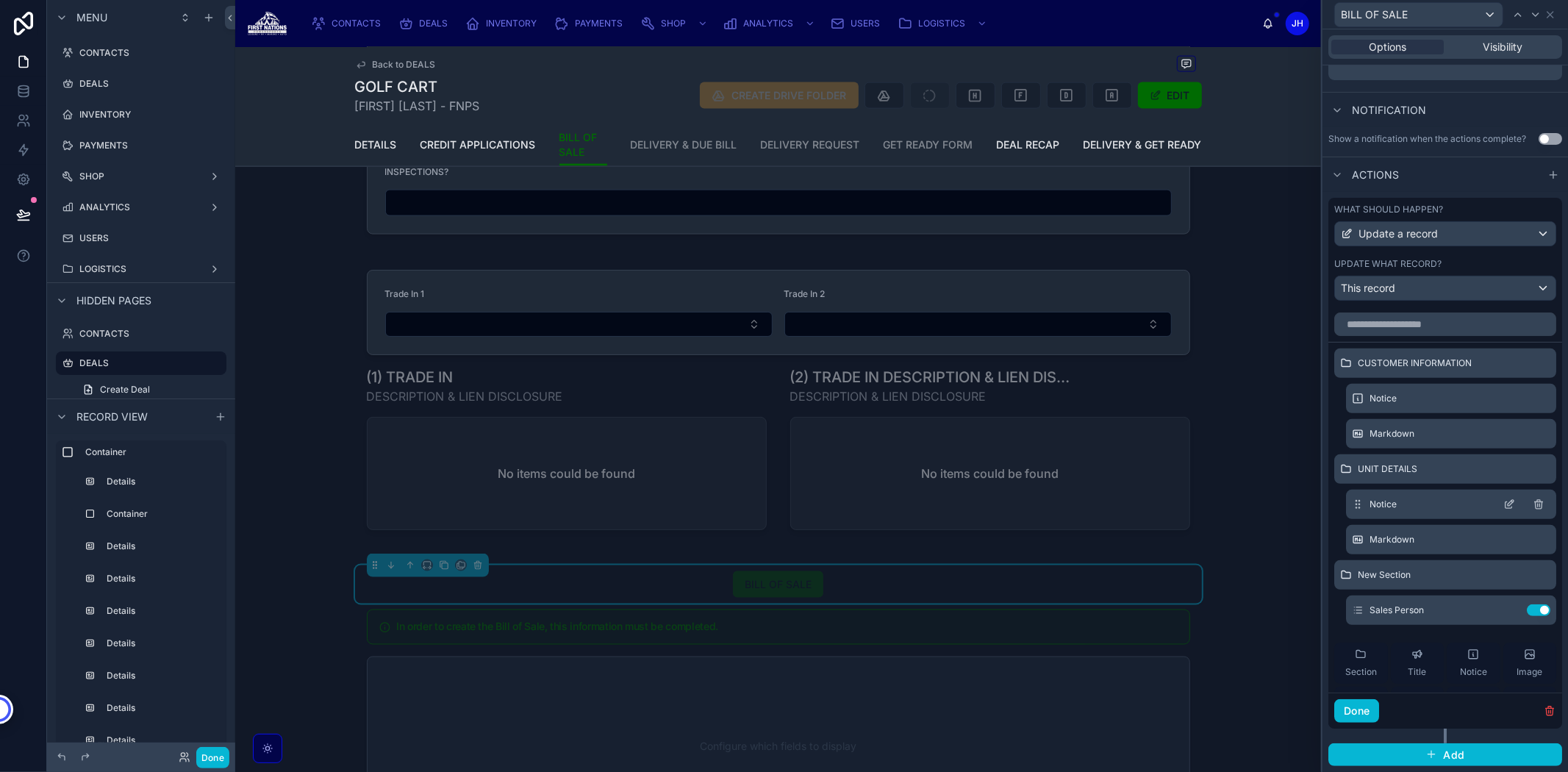 click 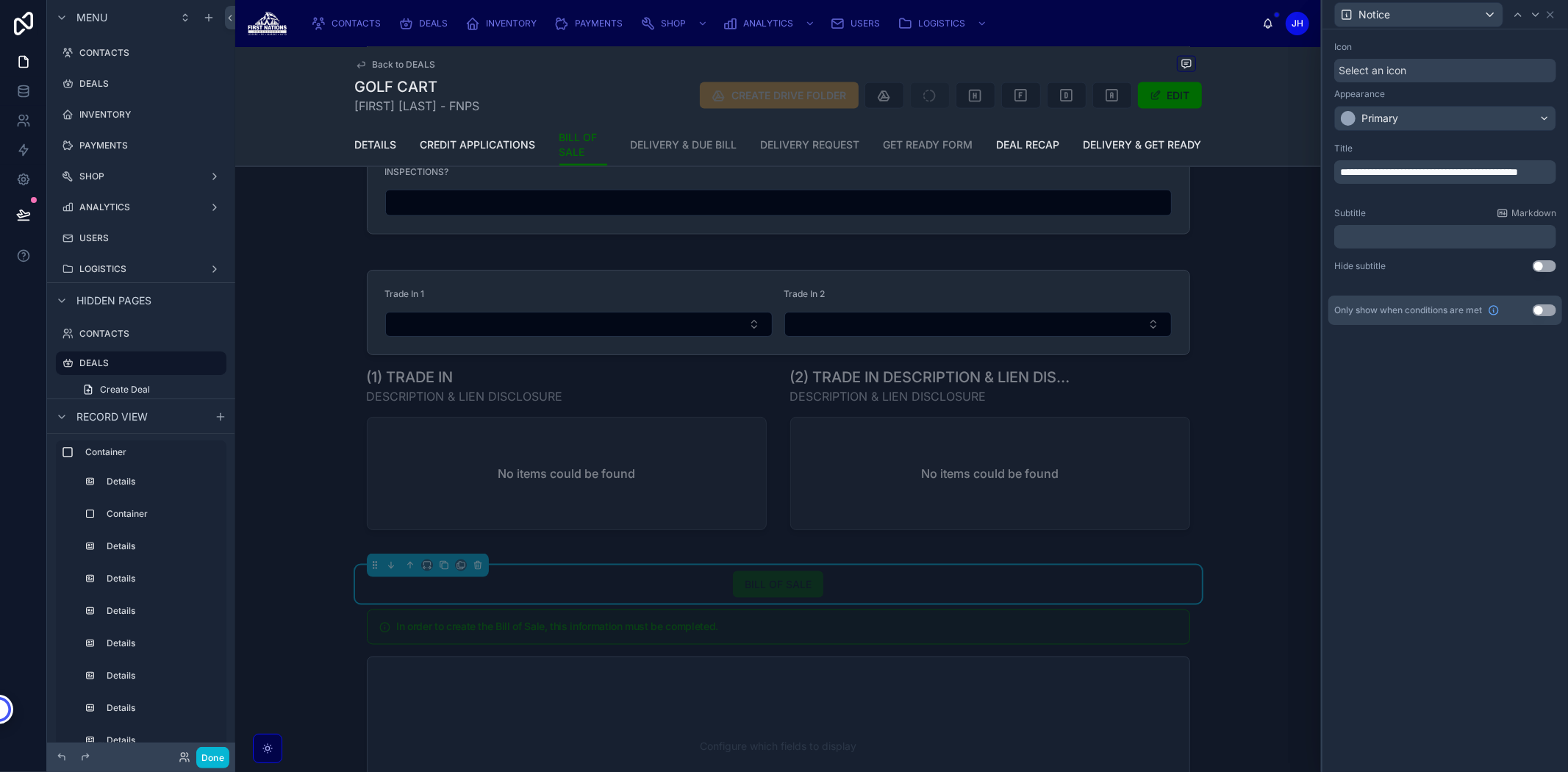 click on "**********" at bounding box center (1429, 172) 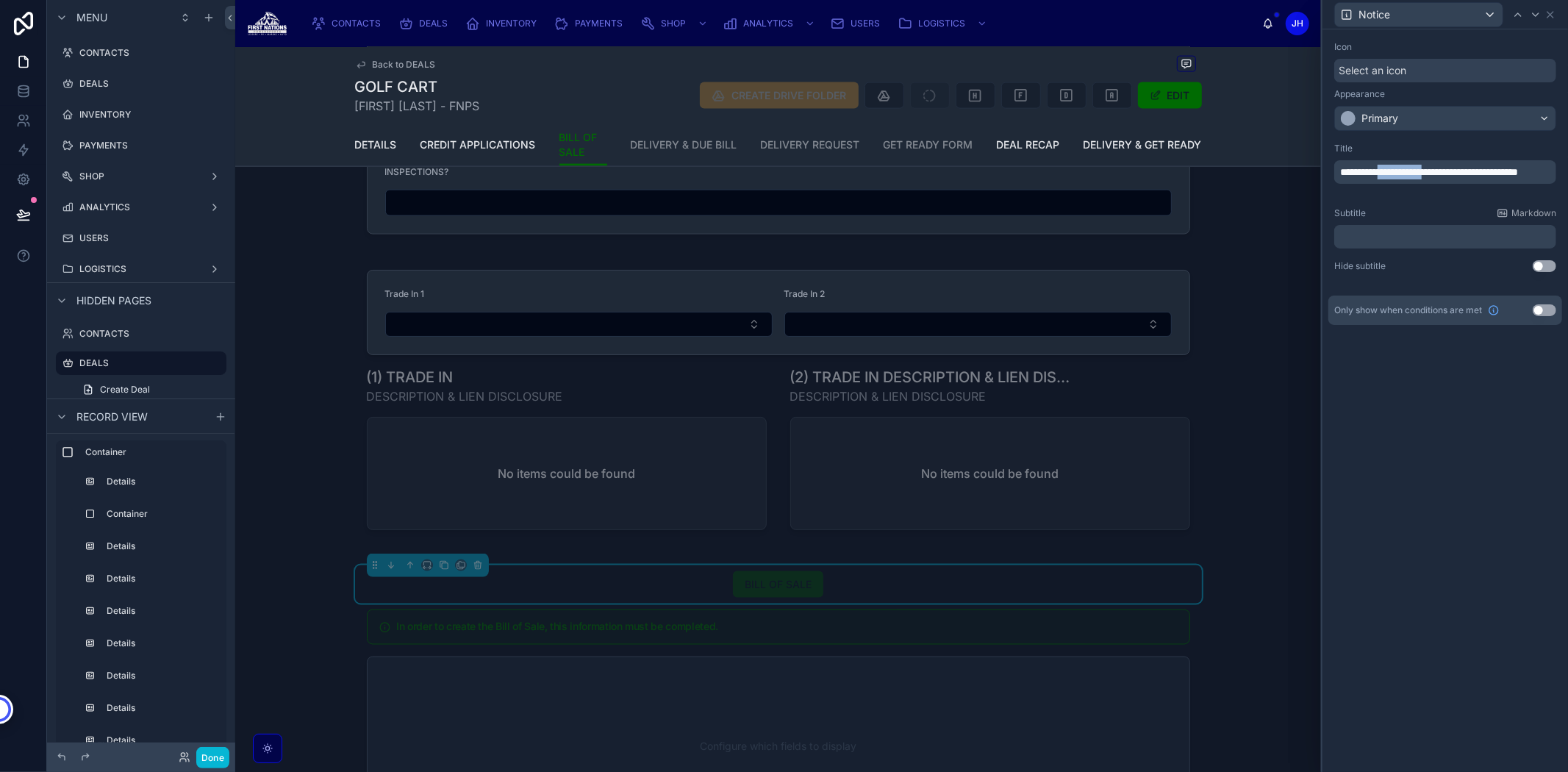click on "**********" at bounding box center (1429, 172) 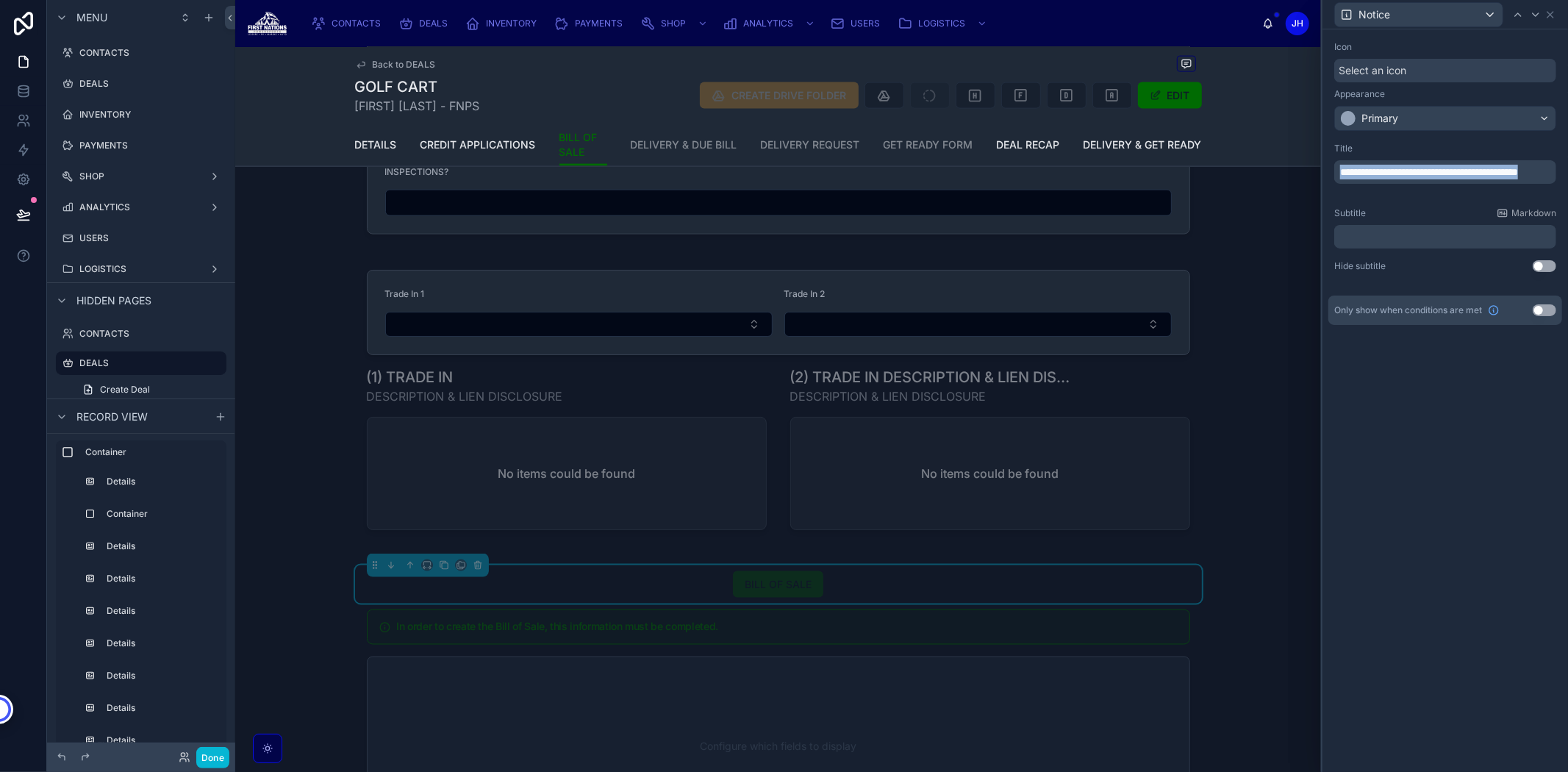 click on "**********" at bounding box center [1429, 172] 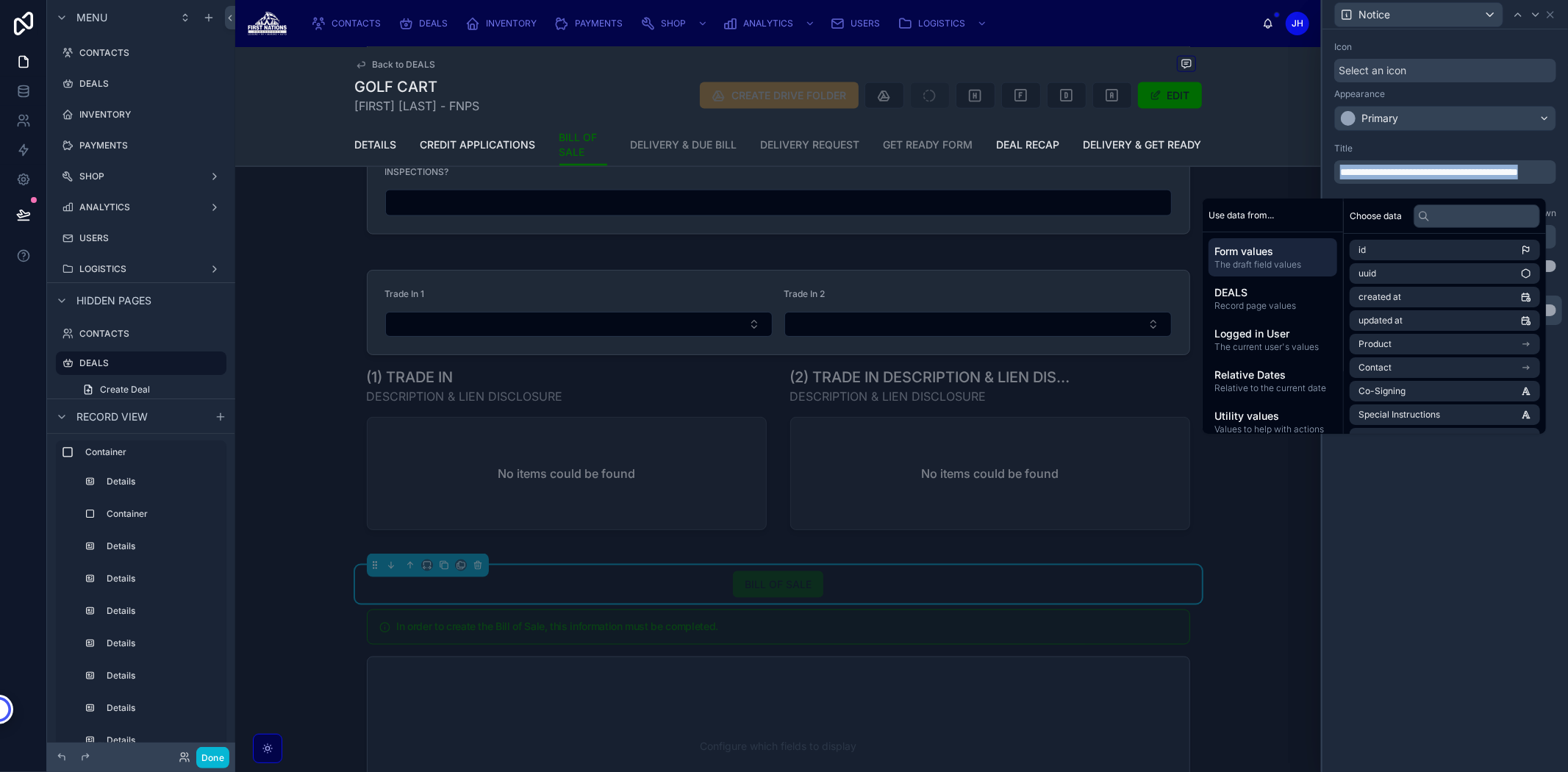 copy on "**********" 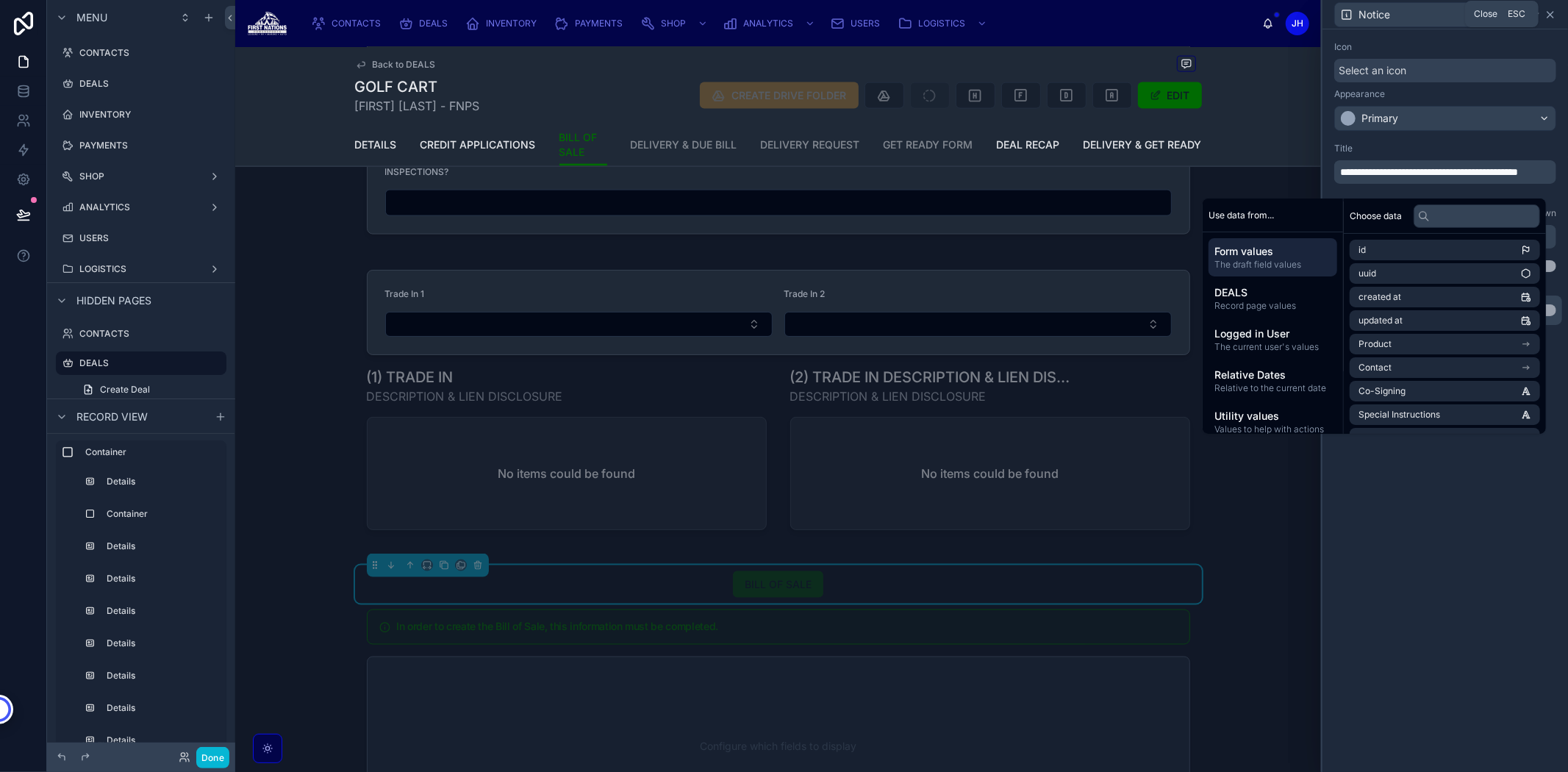 click 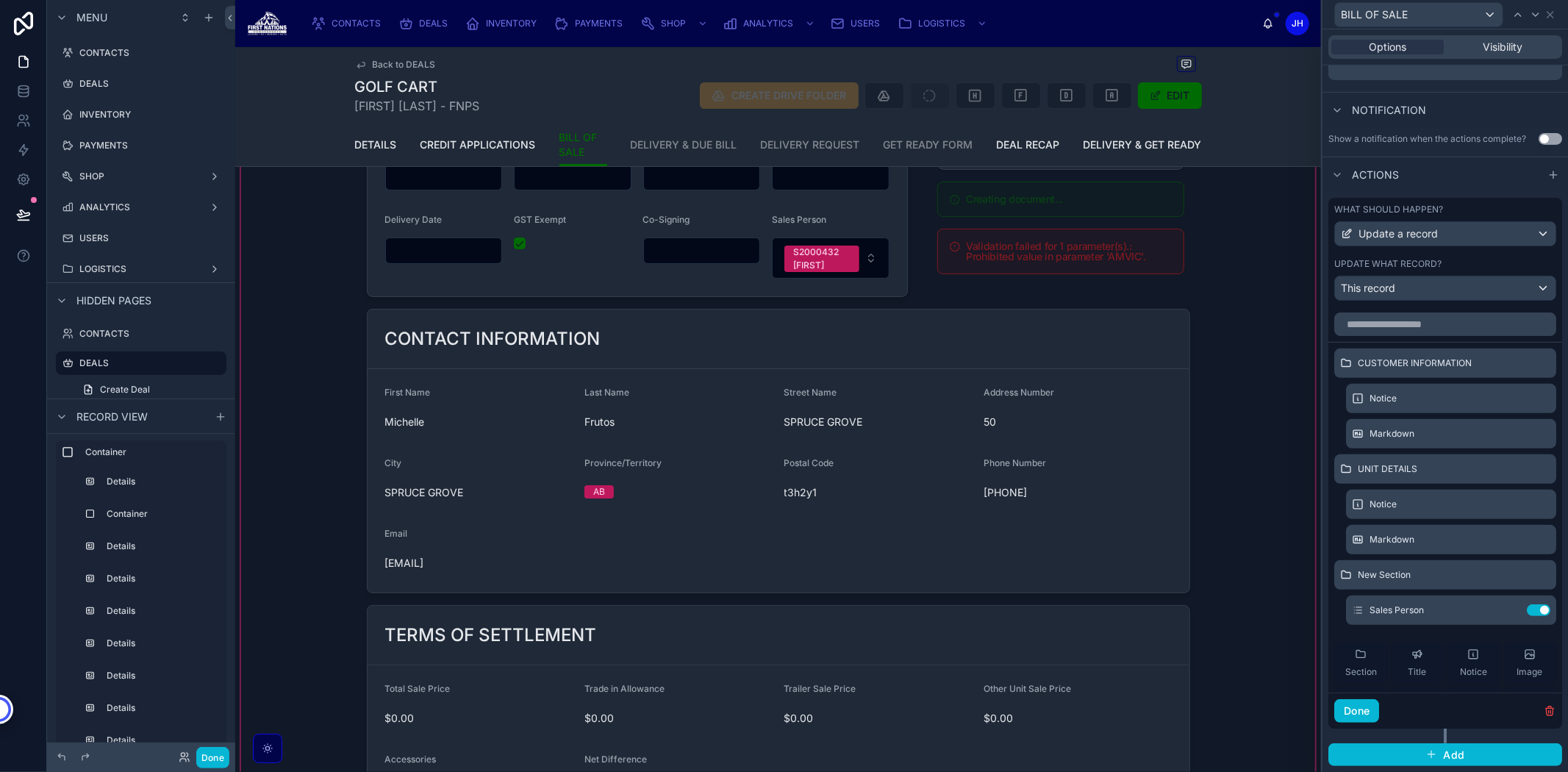 scroll, scrollTop: 0, scrollLeft: 0, axis: both 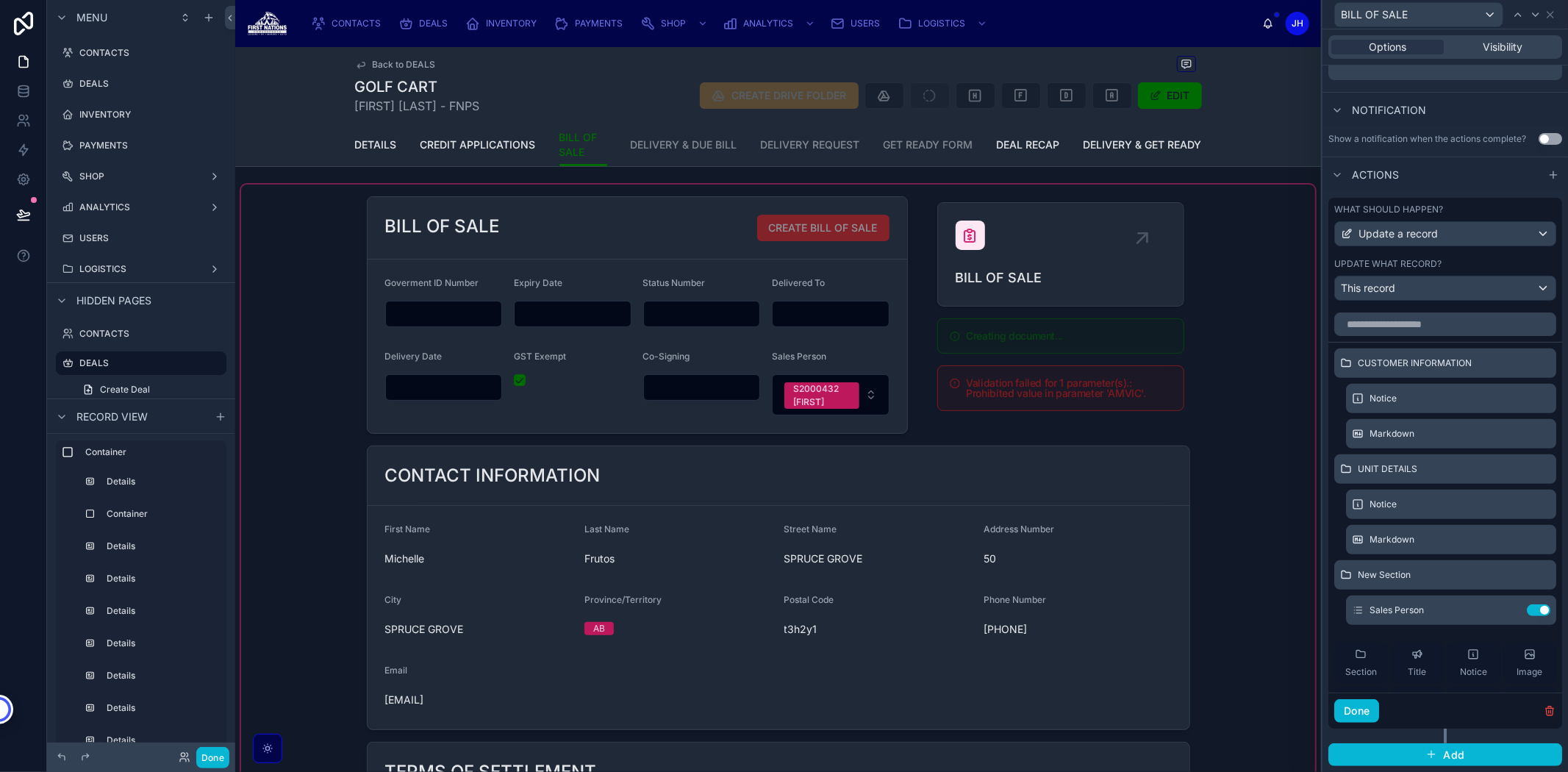 click at bounding box center [778, 1114] 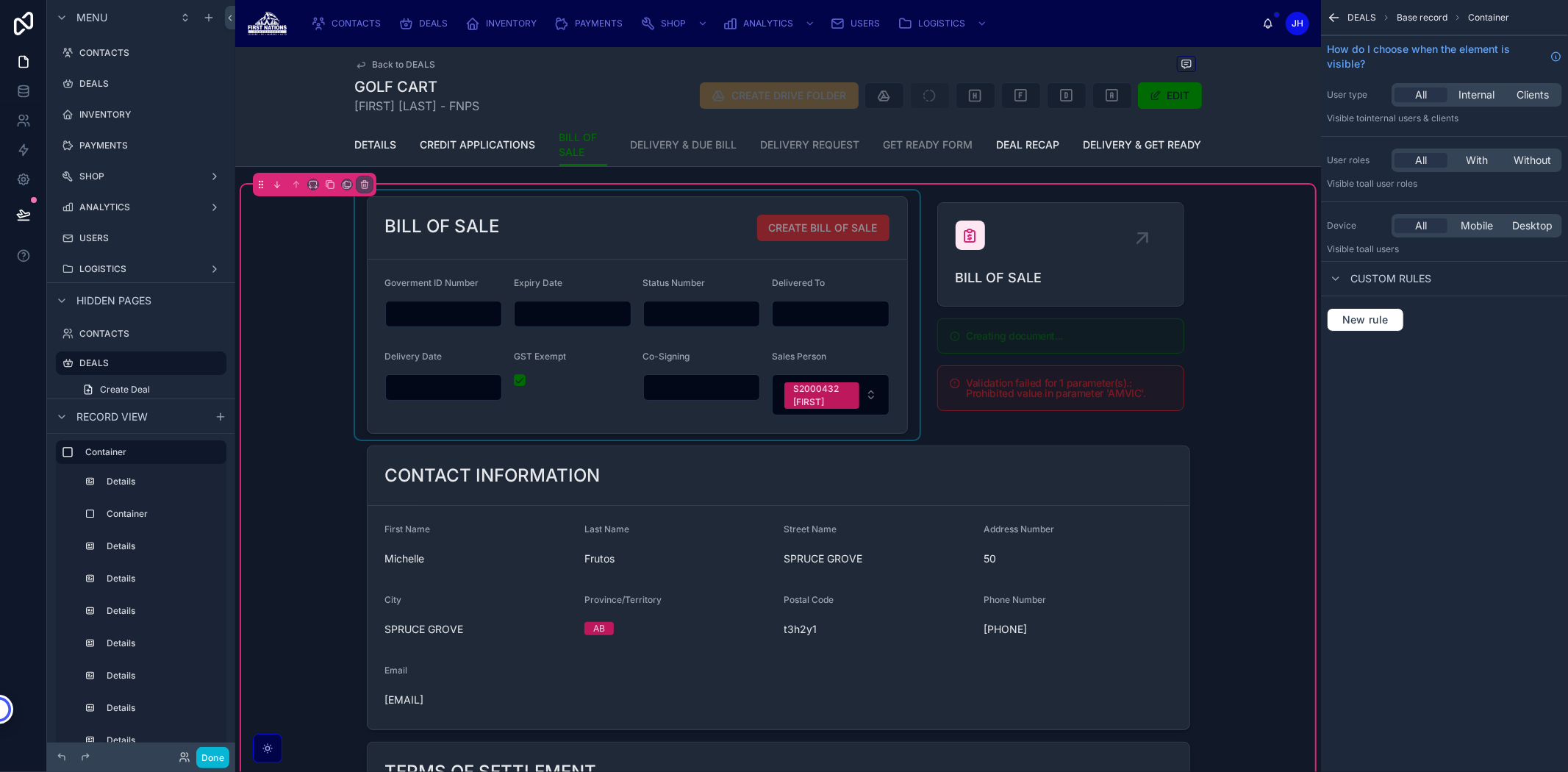 click at bounding box center [637, 315] 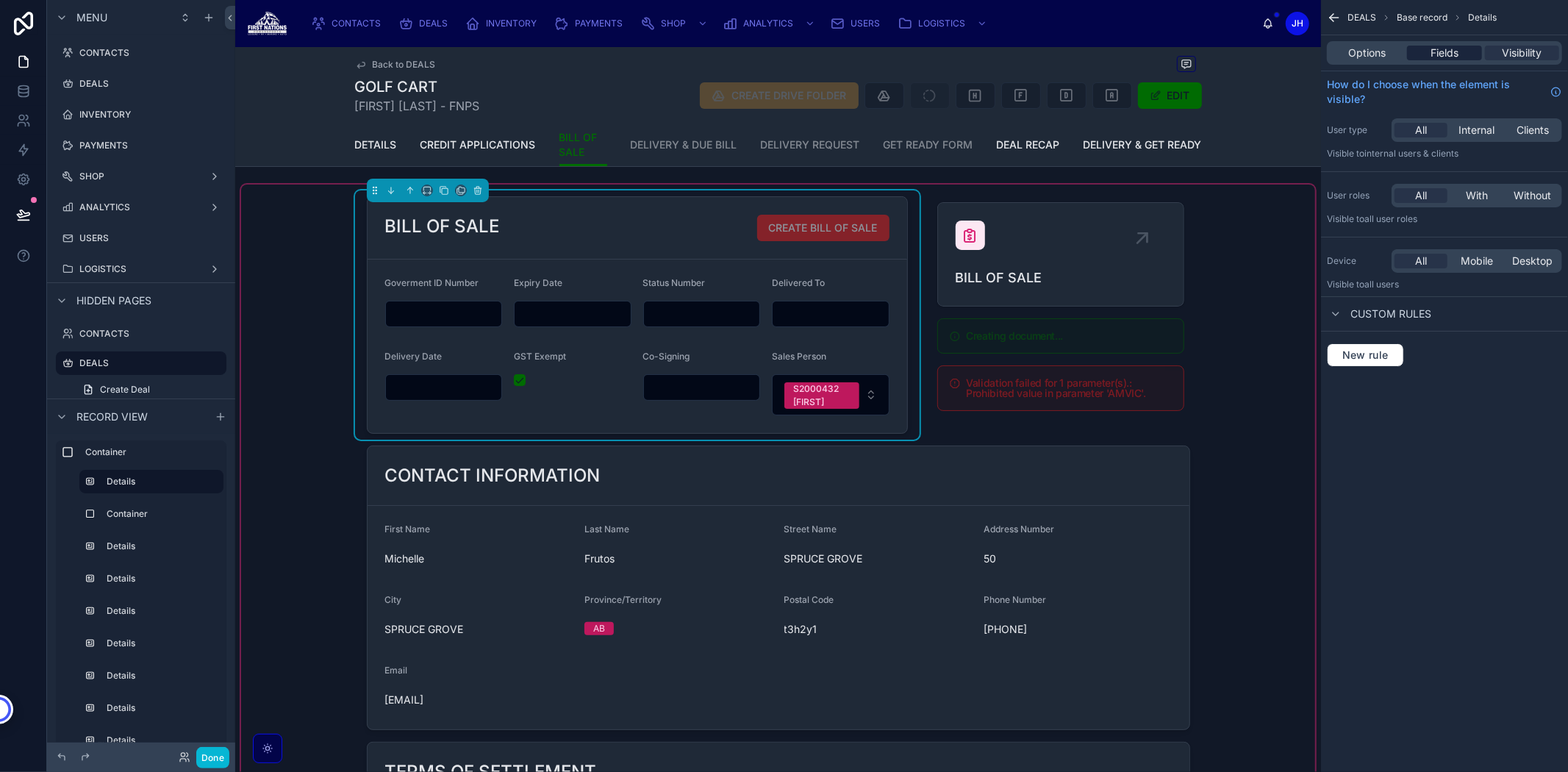 click on "Fields" at bounding box center (1445, 53) 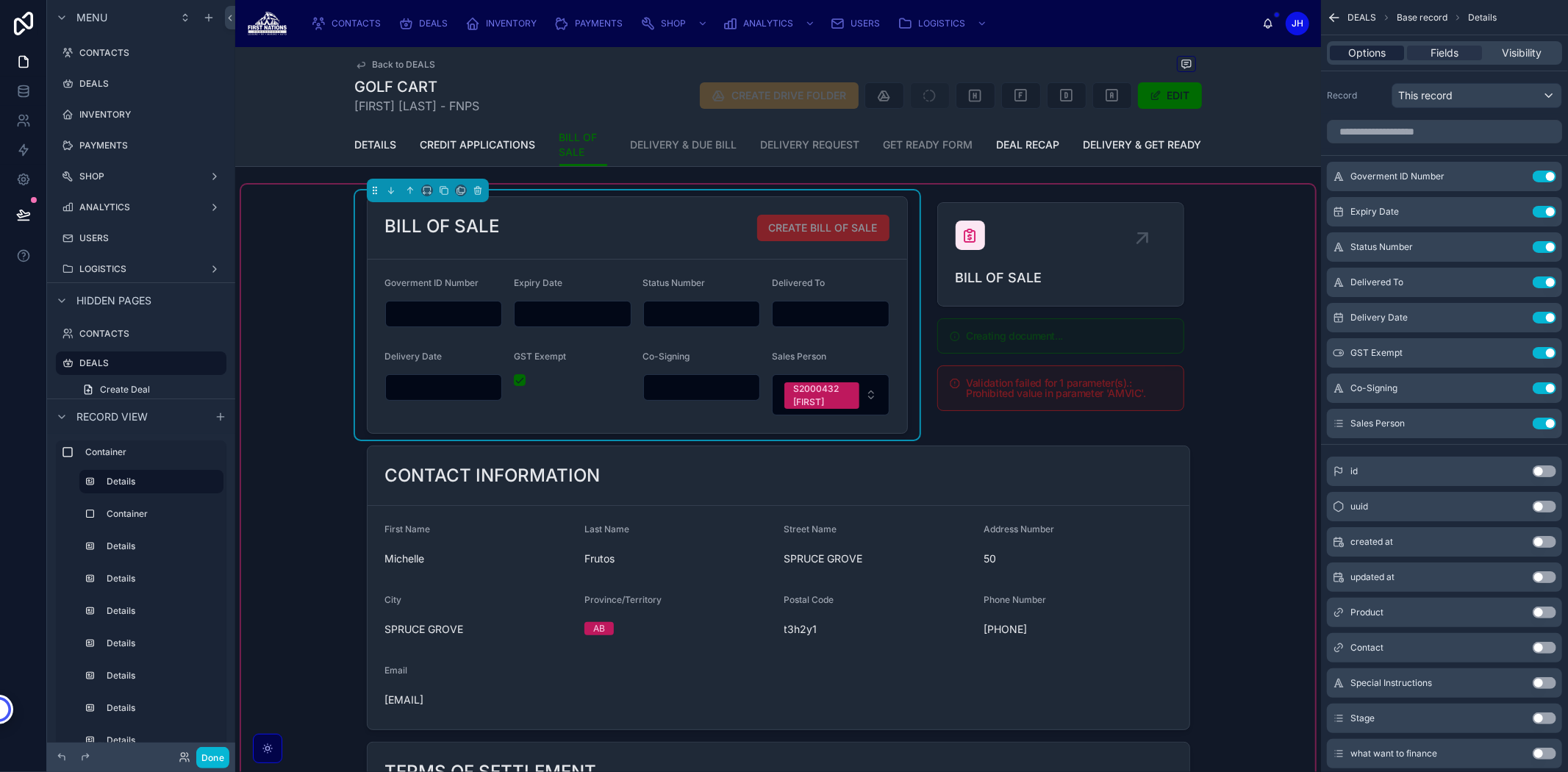 click on "Options" at bounding box center (1367, 53) 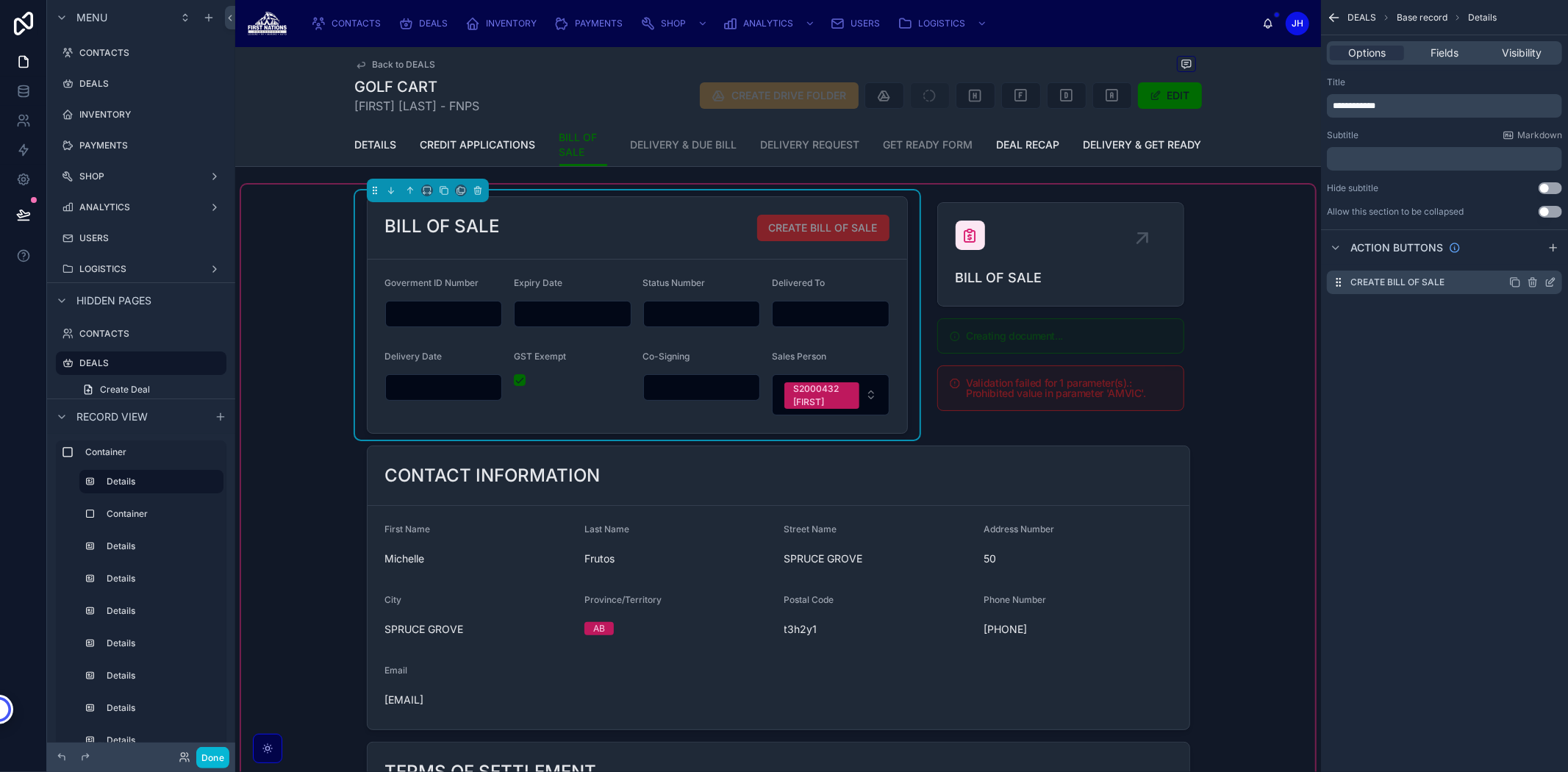 click 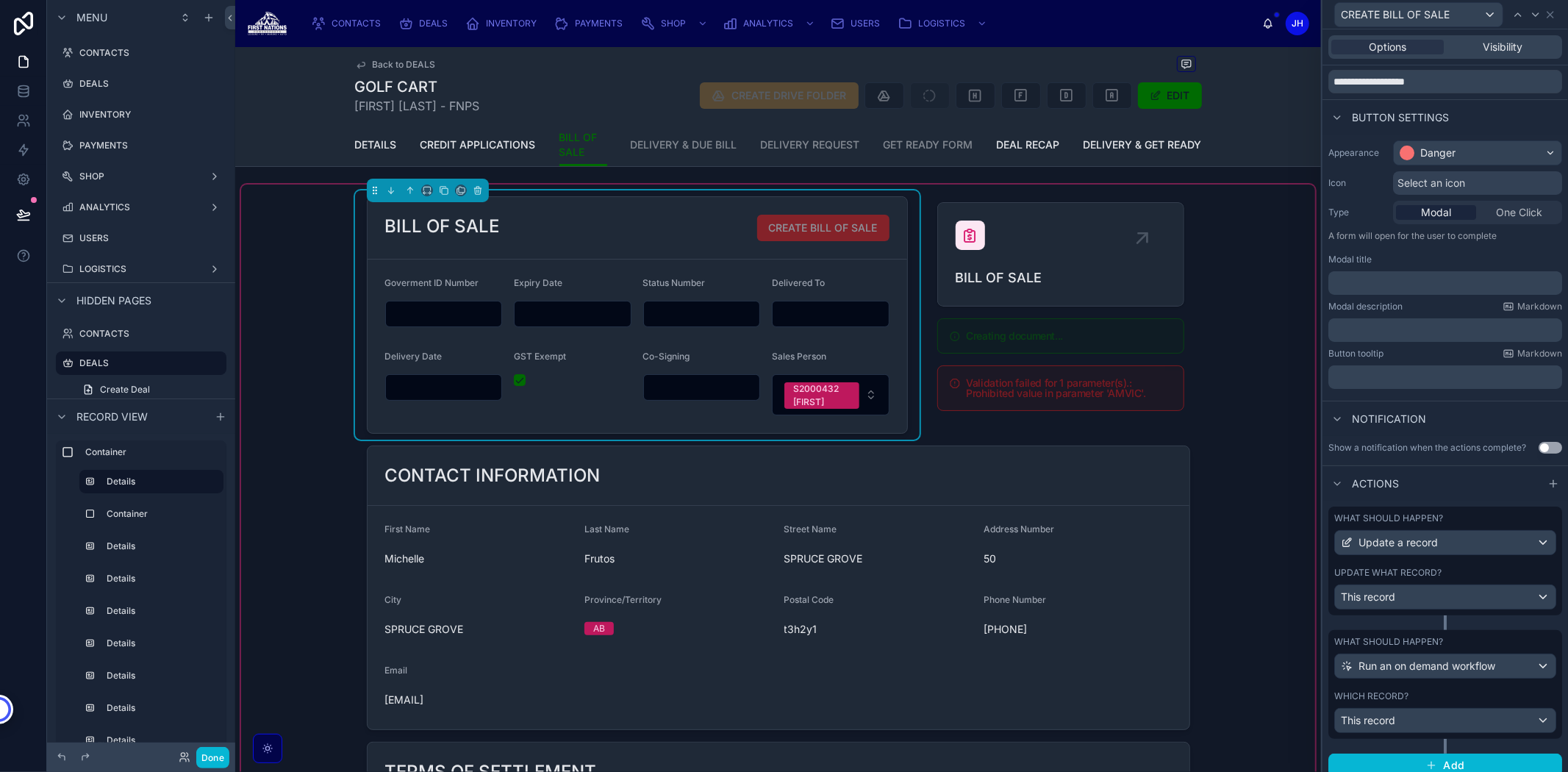 scroll, scrollTop: 71, scrollLeft: 0, axis: vertical 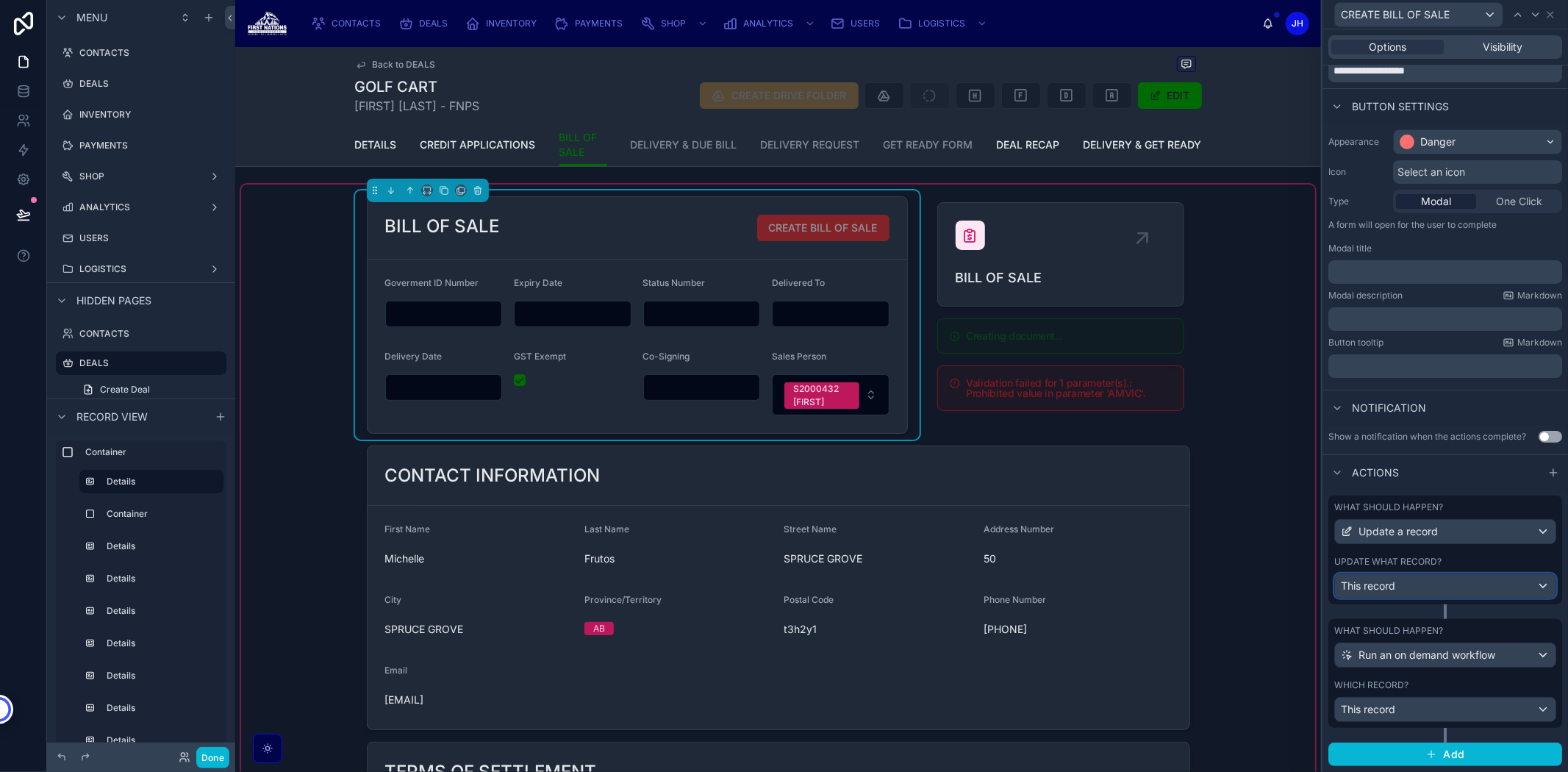 click on "This record" at bounding box center [1445, 586] 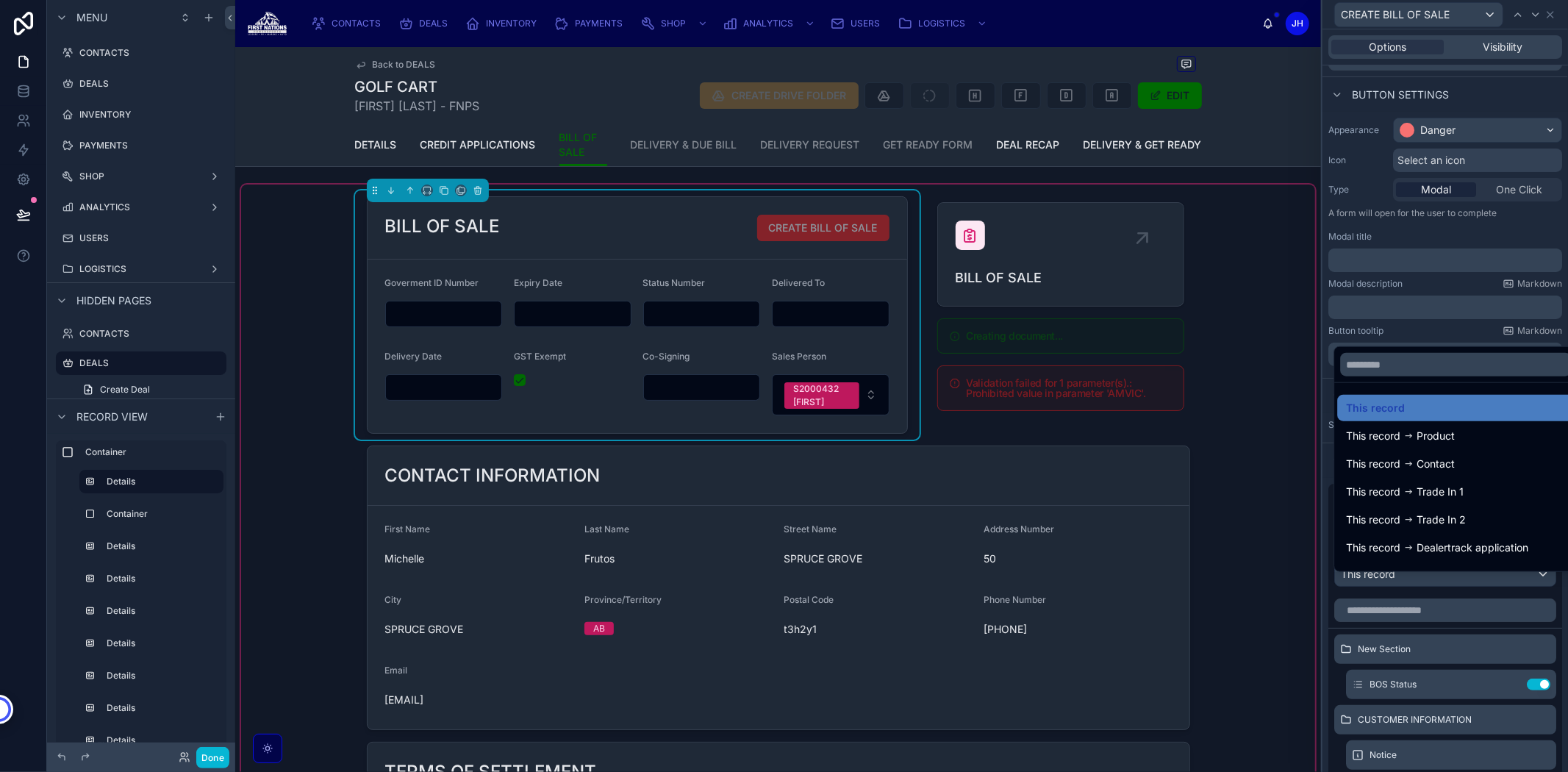 click at bounding box center (1445, 386) 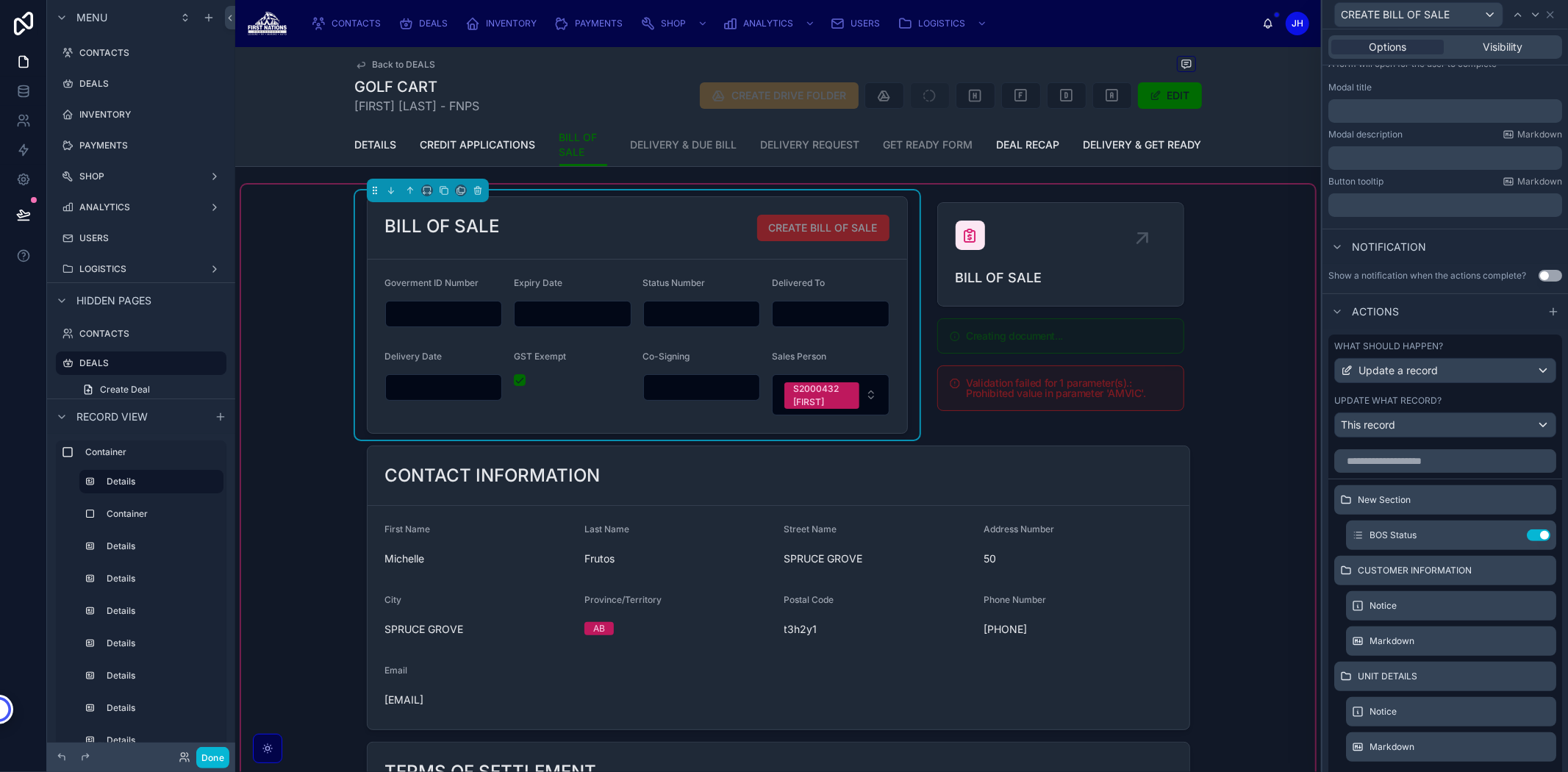 scroll, scrollTop: 235, scrollLeft: 0, axis: vertical 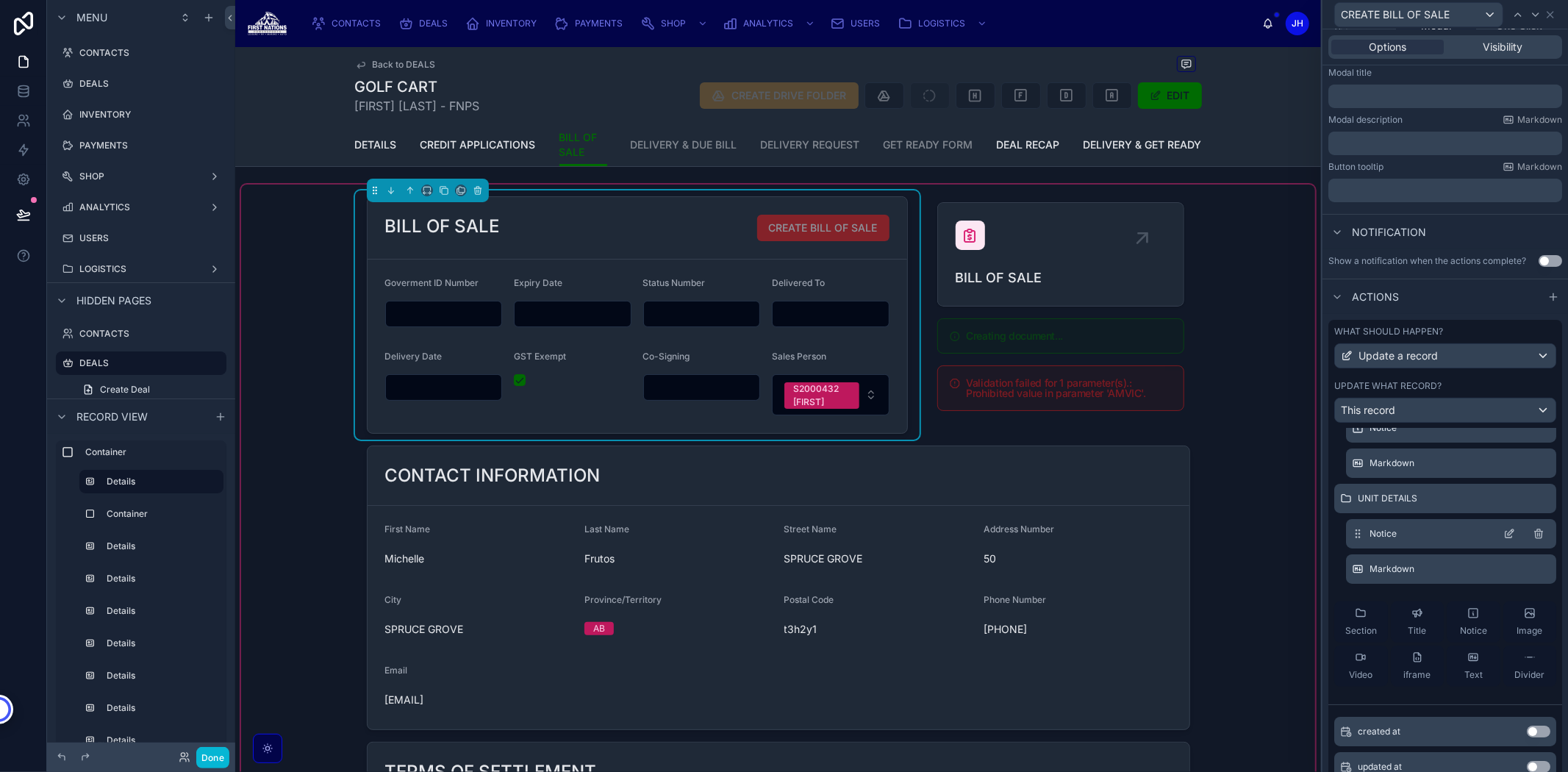 click 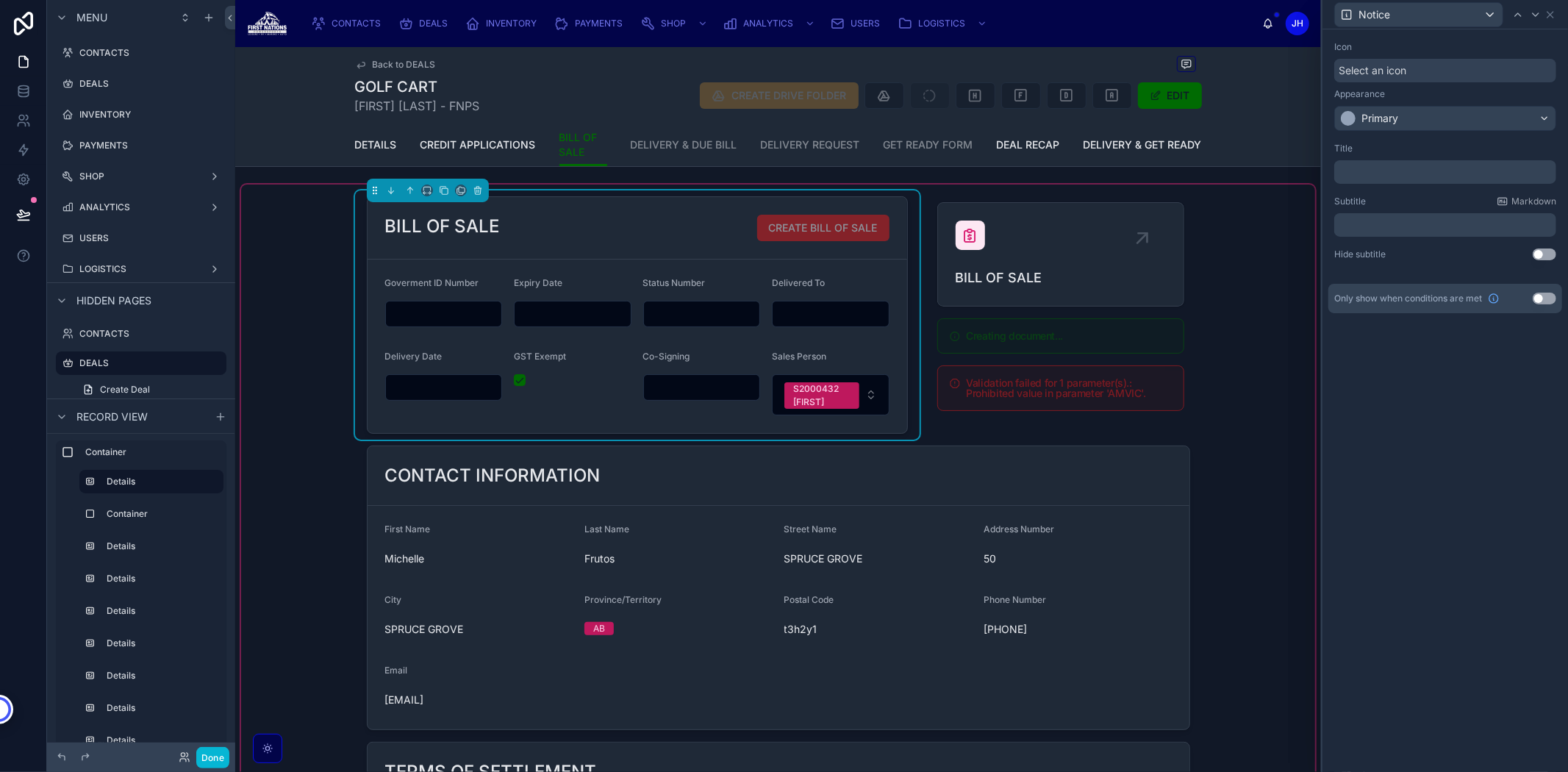 click on "﻿" at bounding box center (1445, 172) 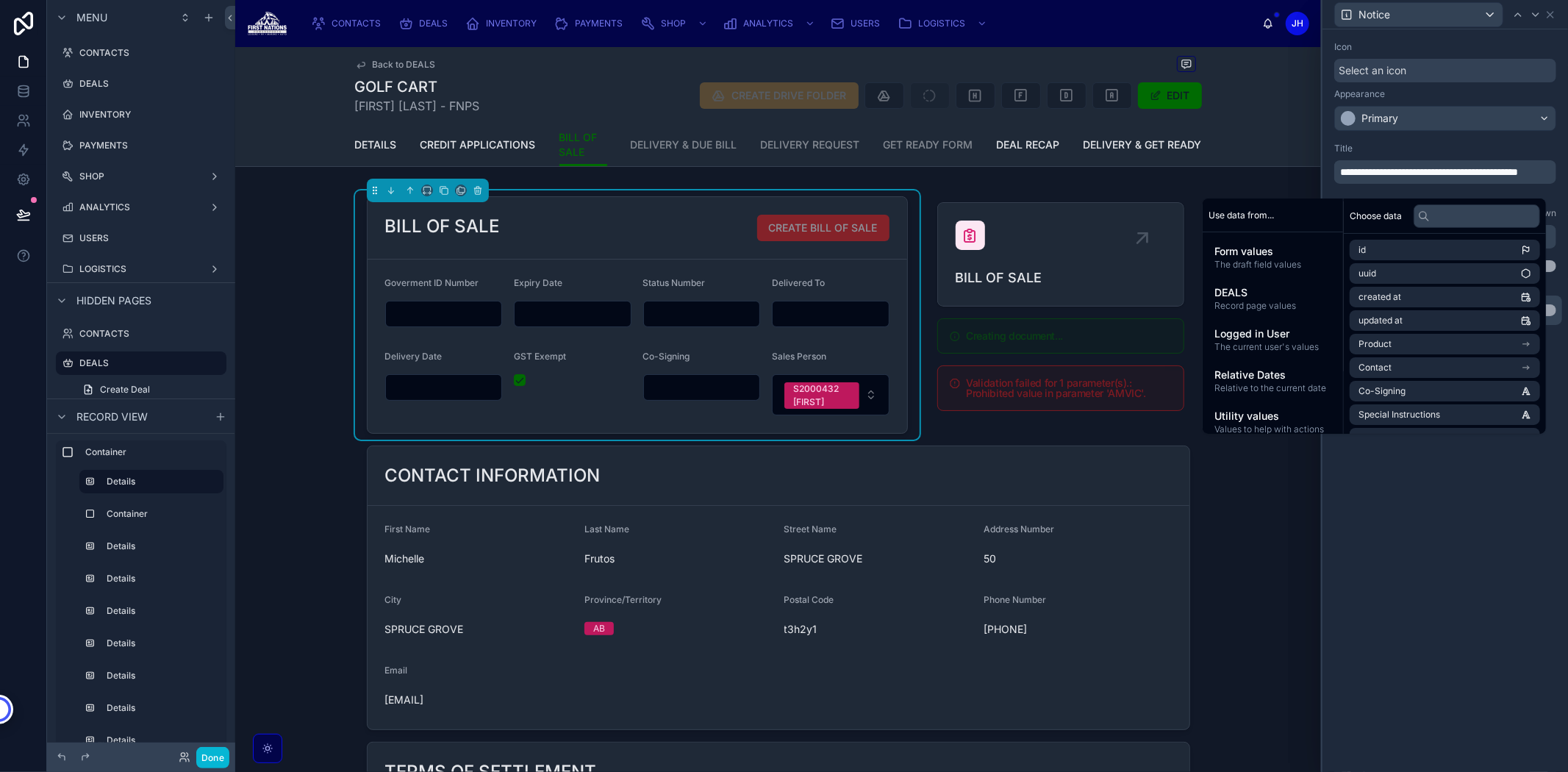 scroll, scrollTop: 0, scrollLeft: 0, axis: both 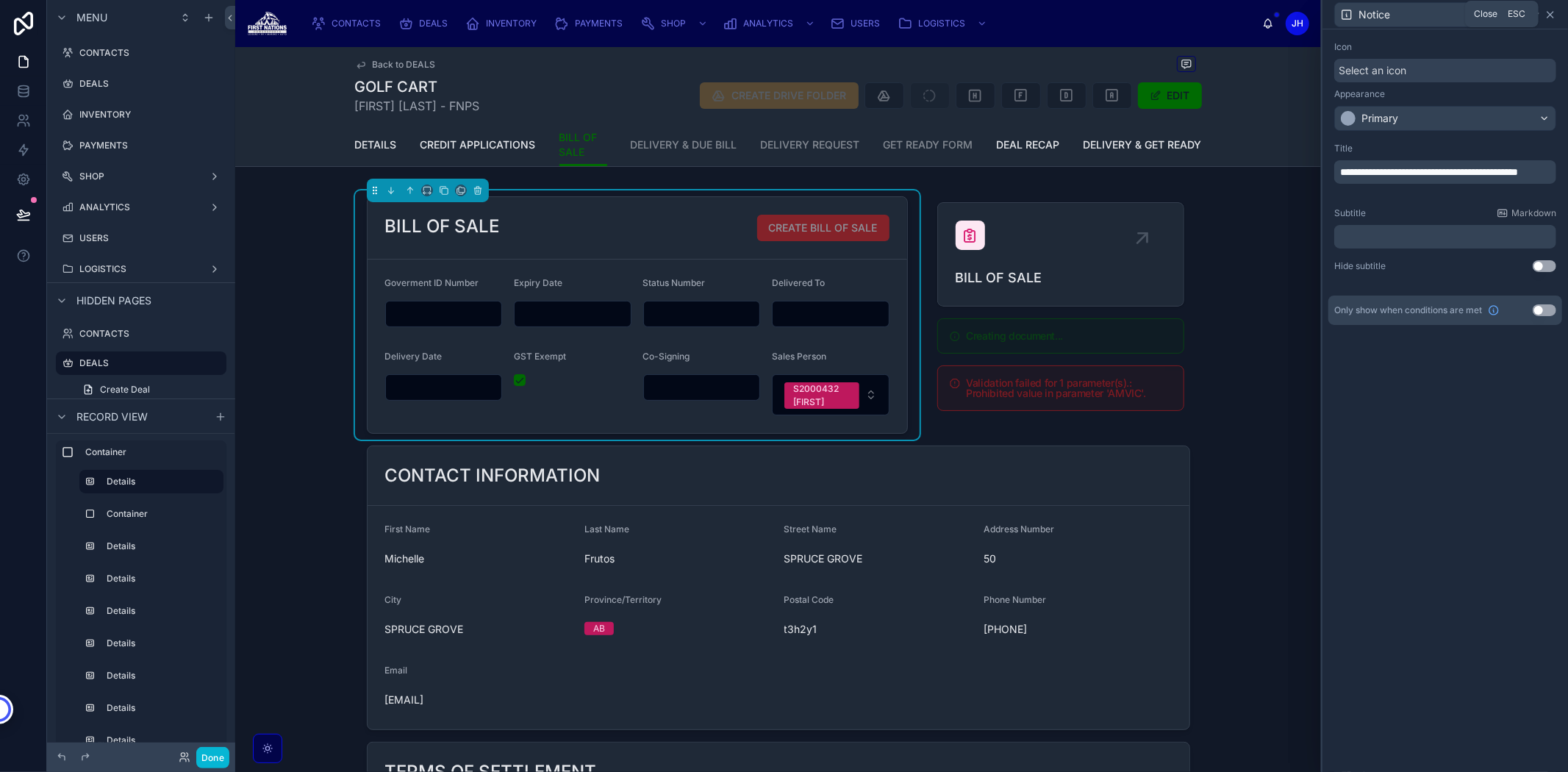 click 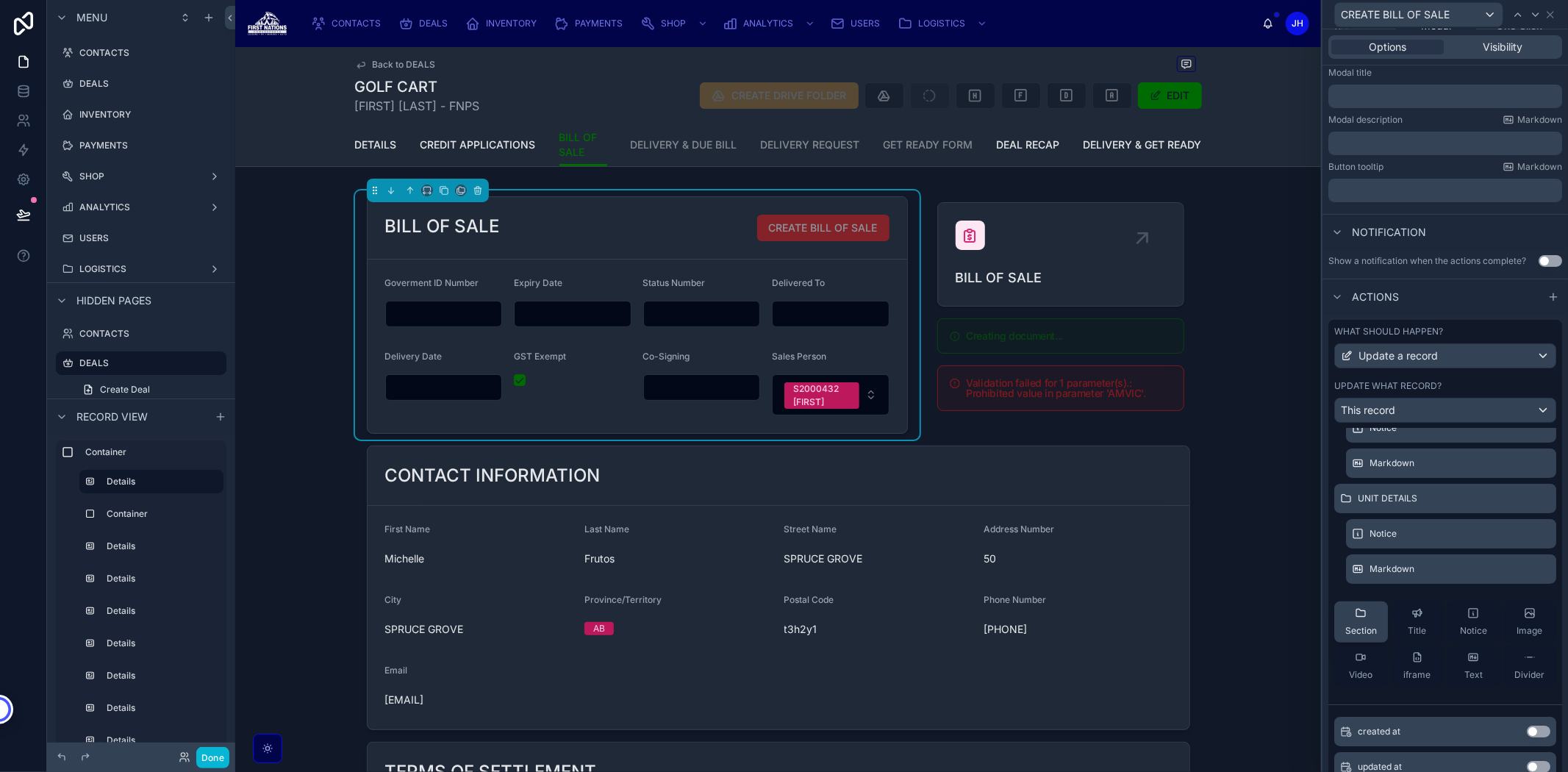 click on "Section" at bounding box center [1361, 631] 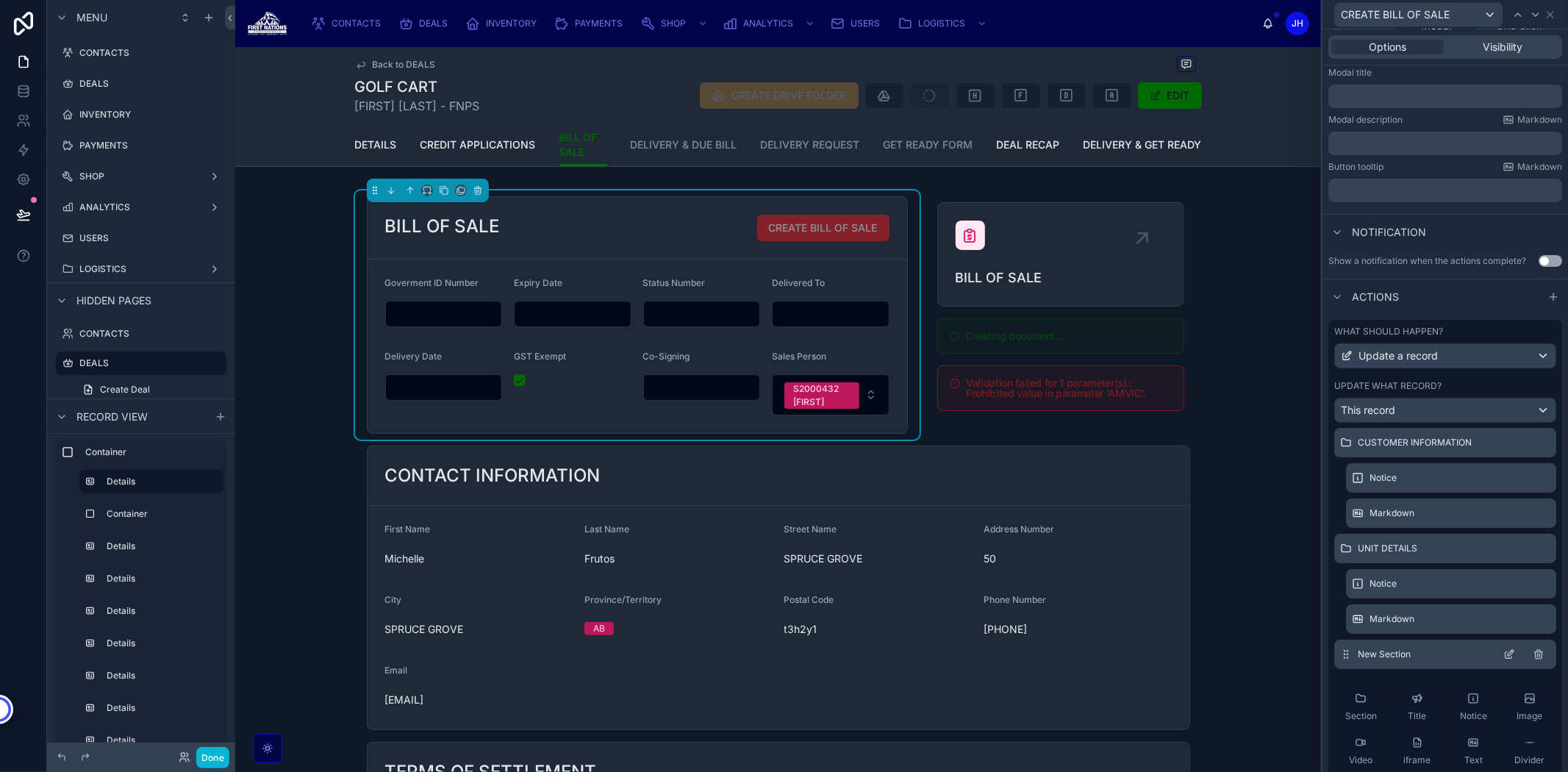 scroll, scrollTop: 0, scrollLeft: 0, axis: both 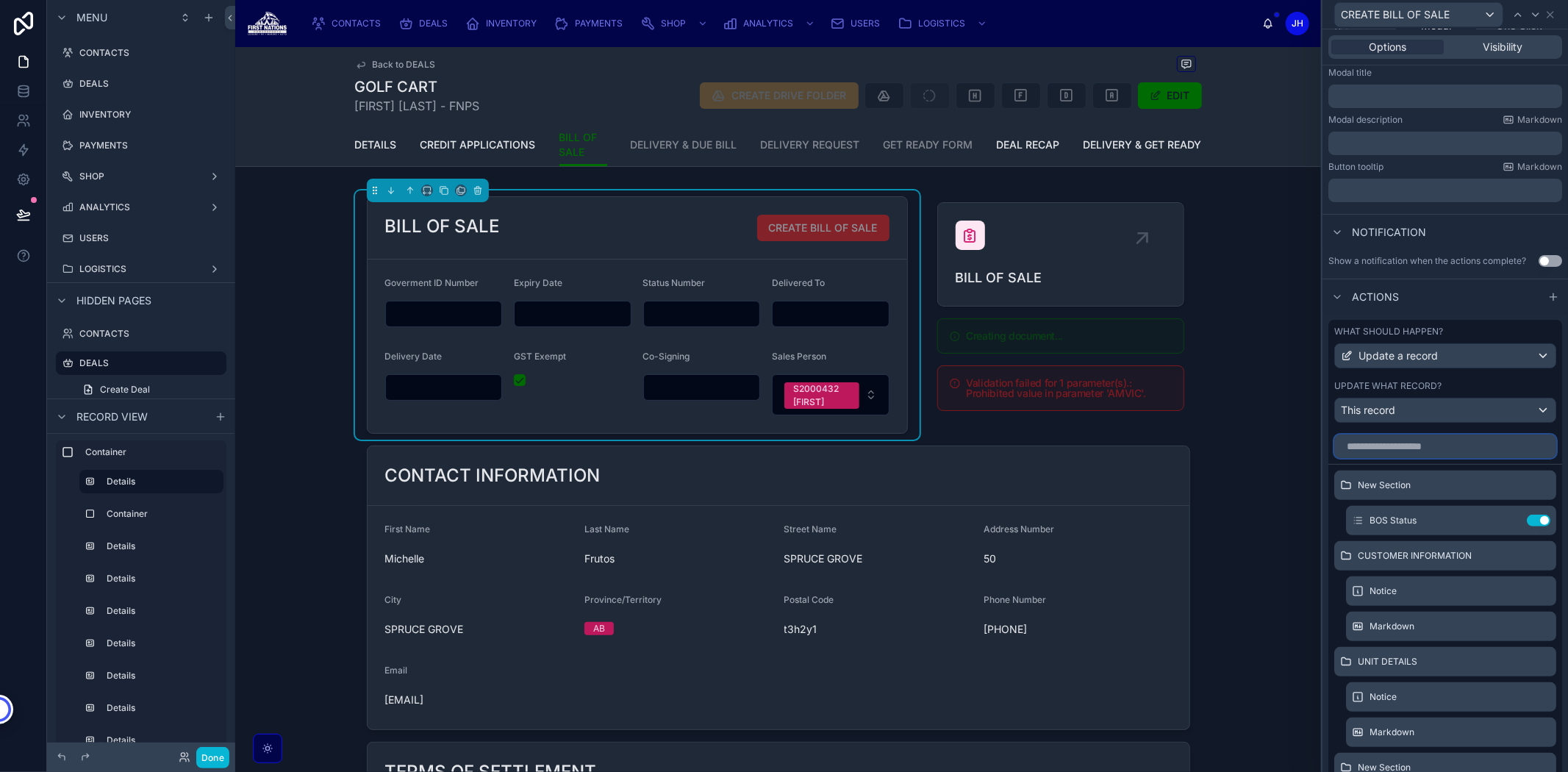 click at bounding box center [1445, 446] 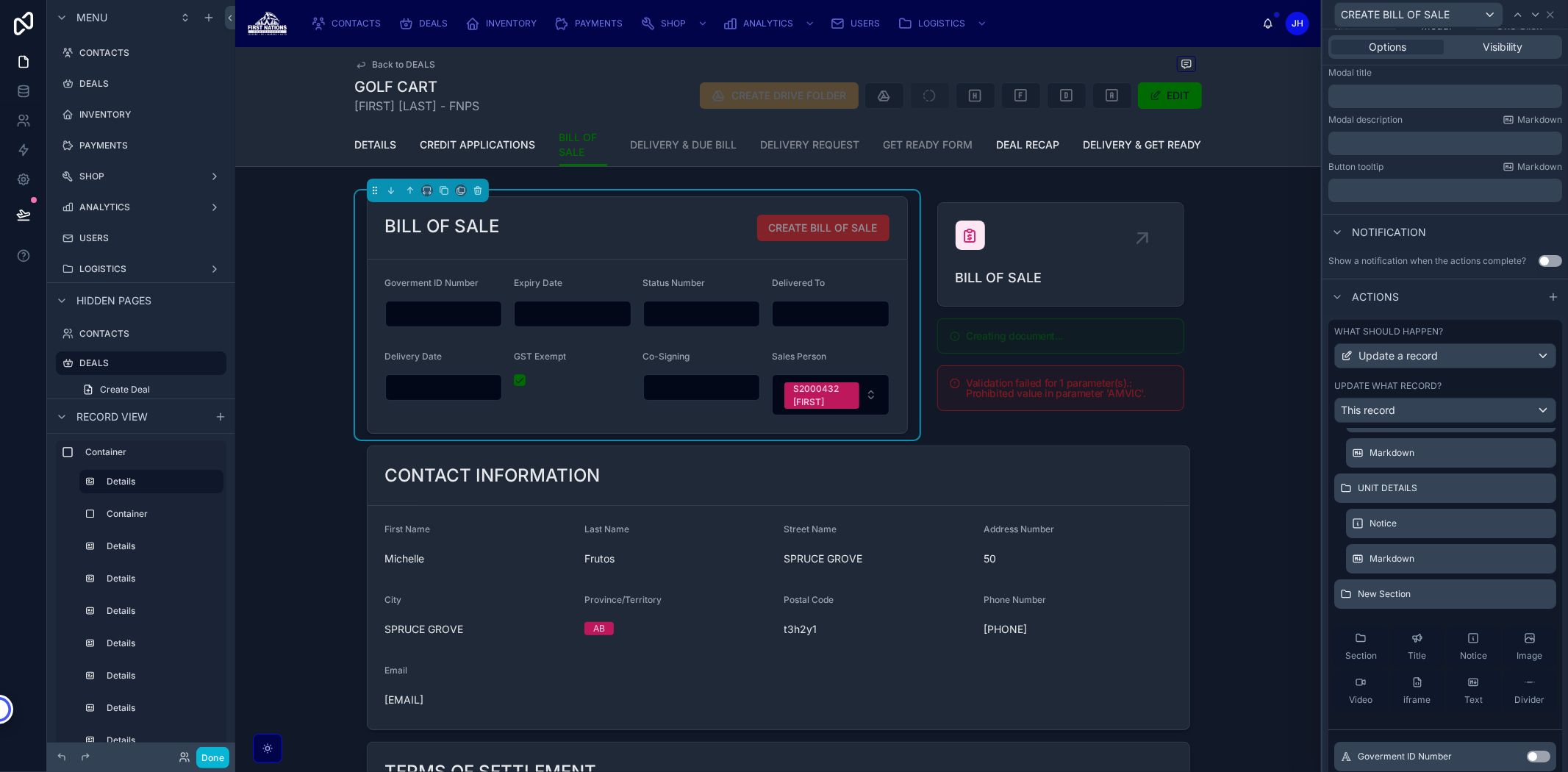 scroll, scrollTop: 147, scrollLeft: 0, axis: vertical 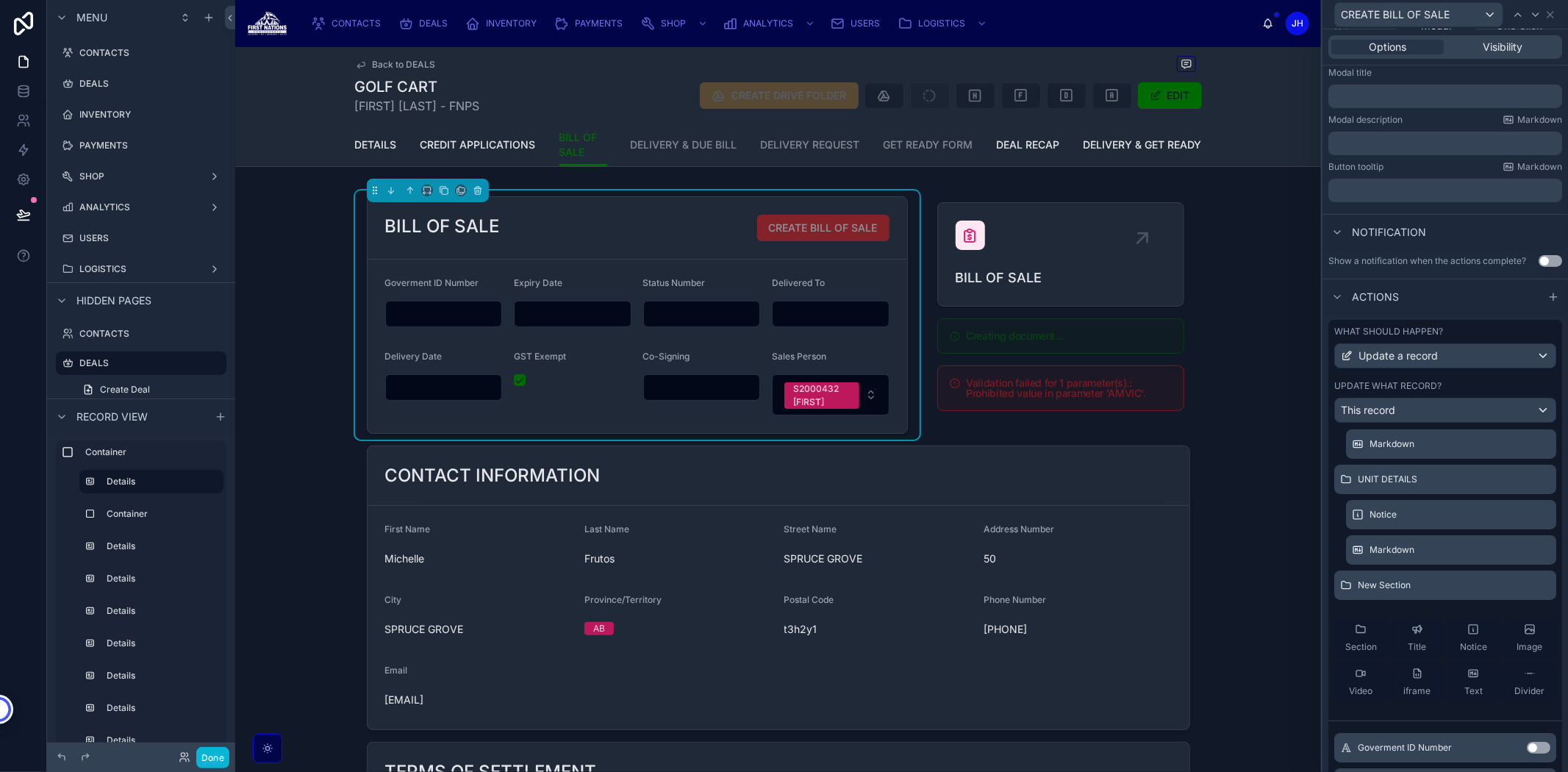 click on "Use setting" at bounding box center (1539, 748) 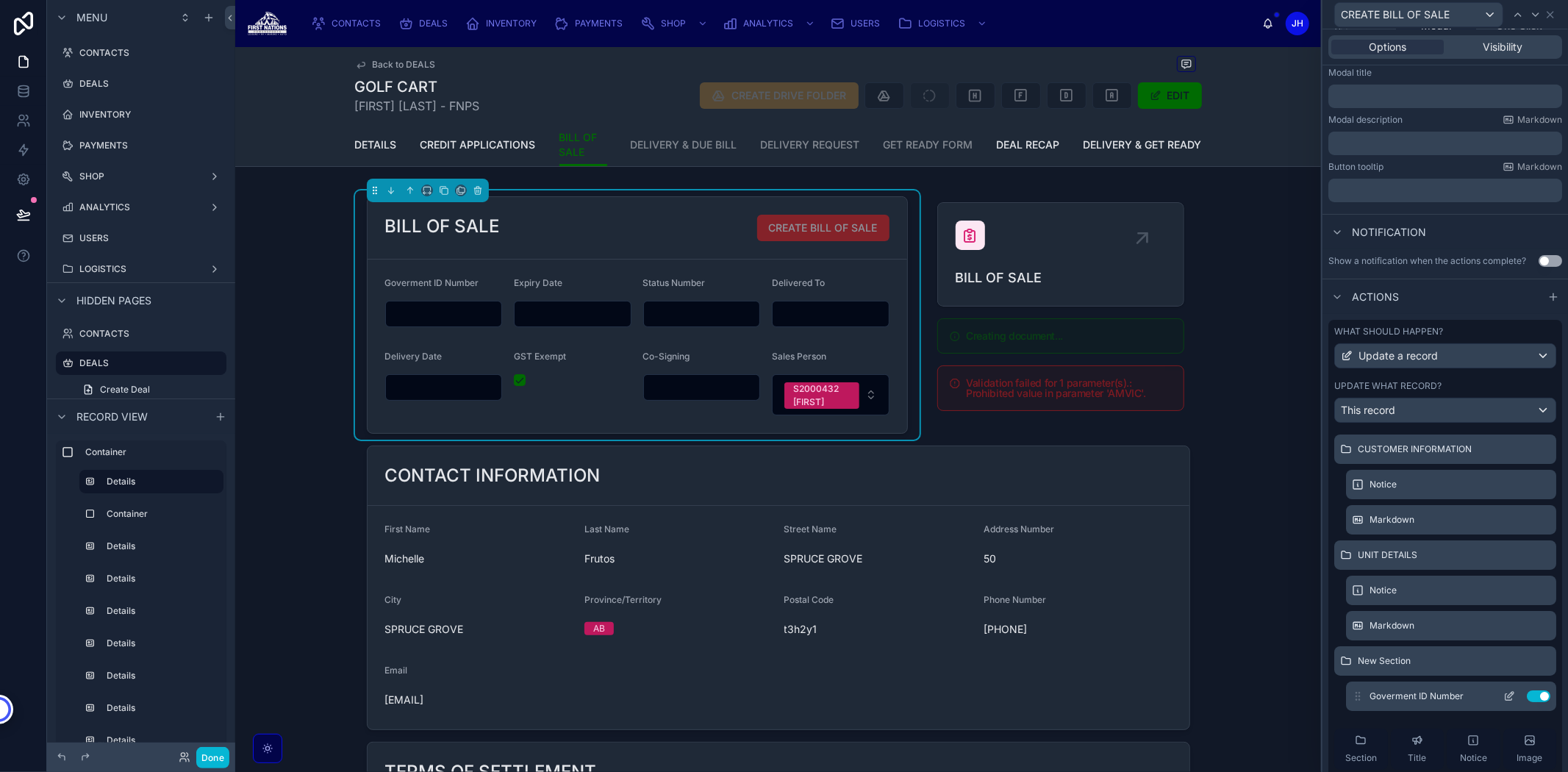 scroll, scrollTop: 0, scrollLeft: 0, axis: both 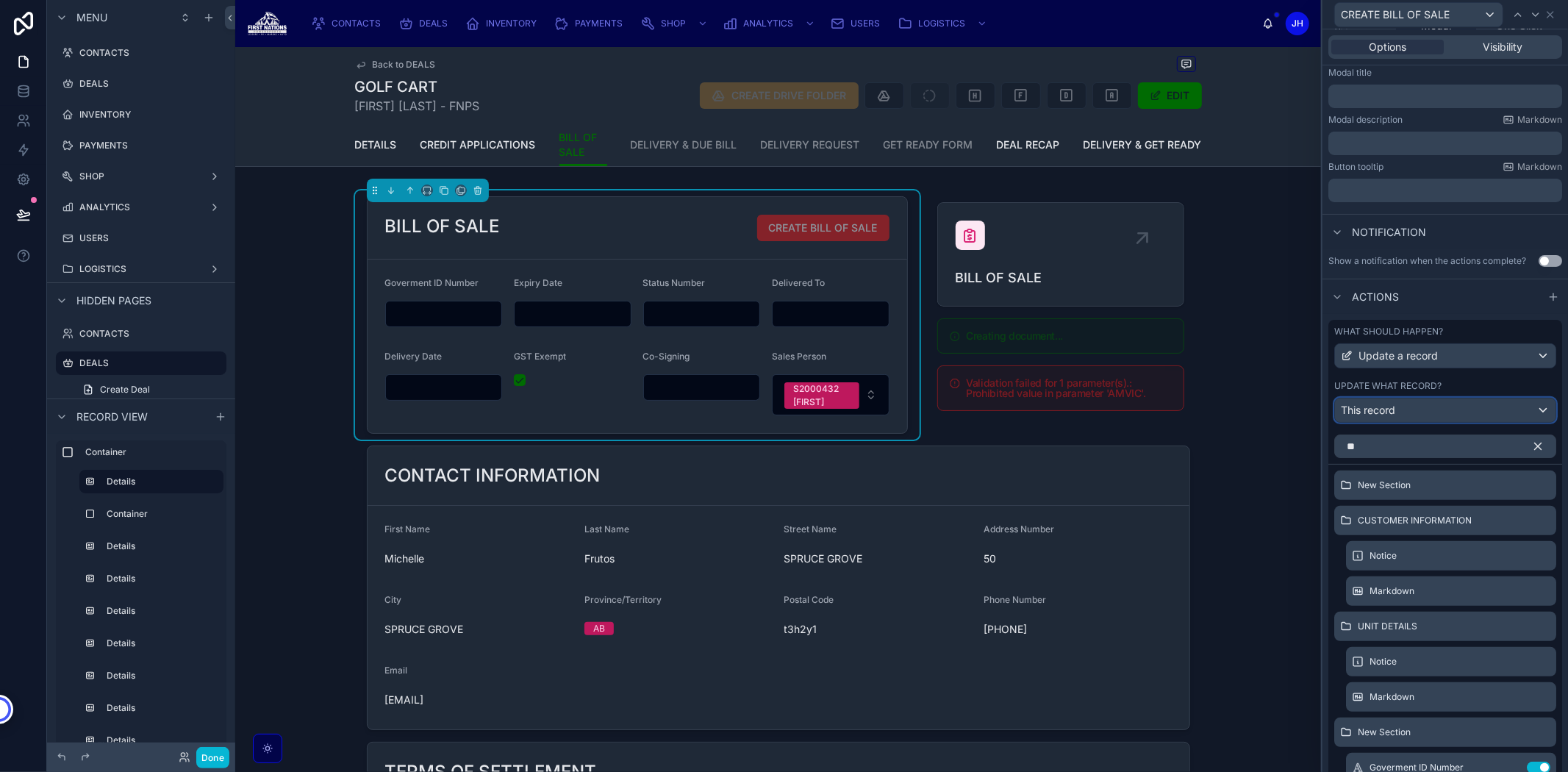 click on "This record" at bounding box center (1445, 410) 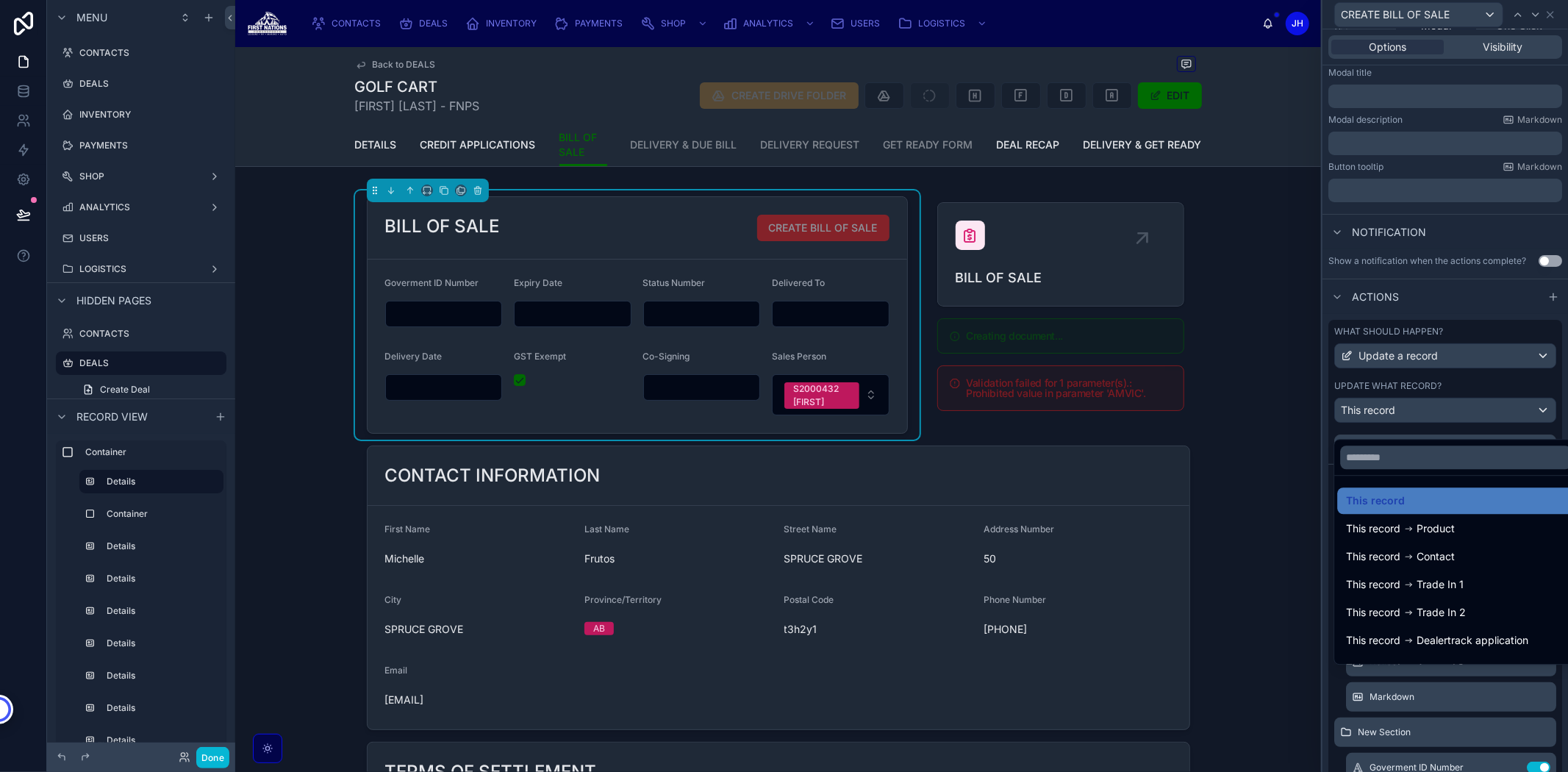 click at bounding box center (1445, 386) 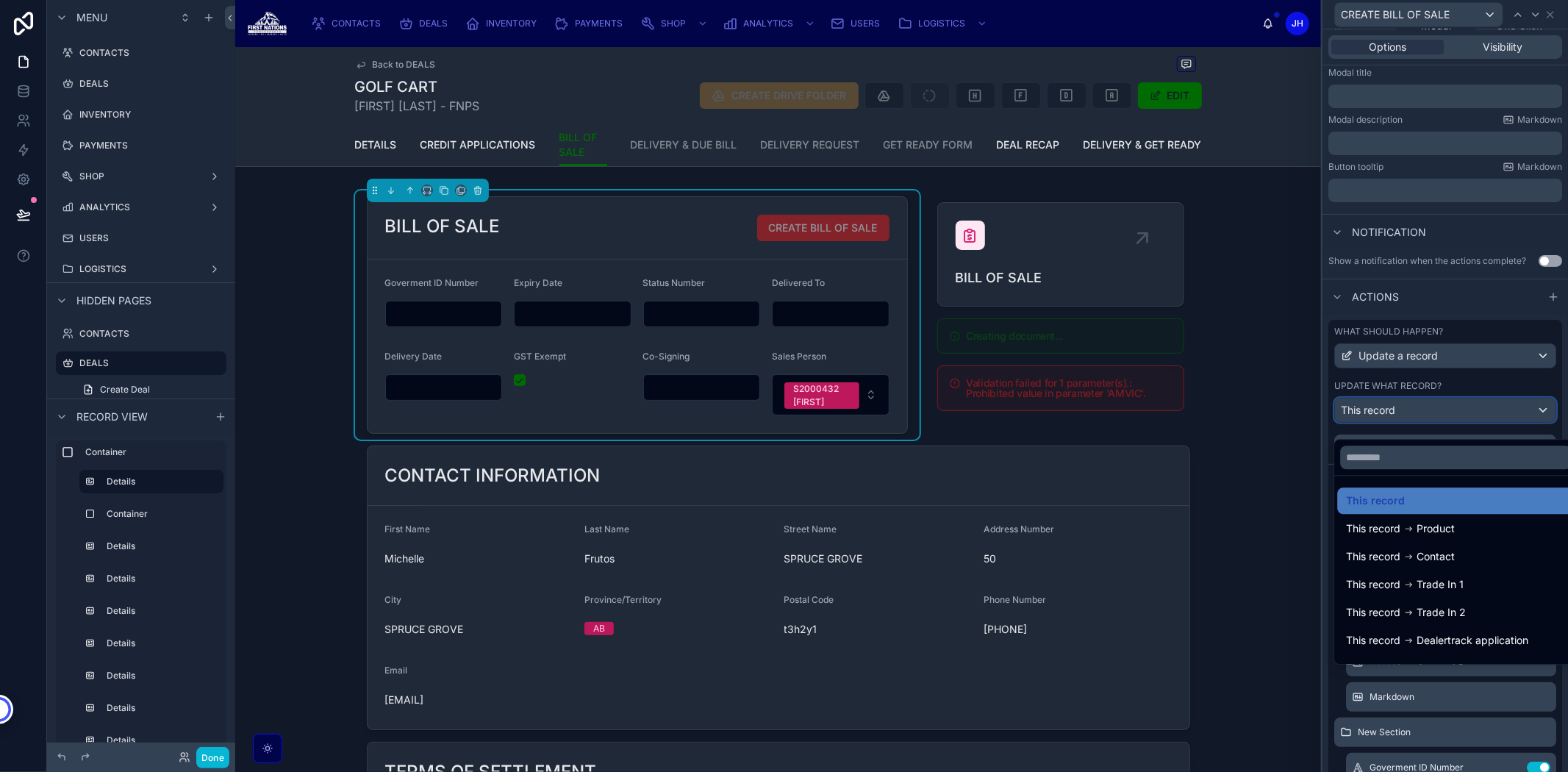 click on "This record" at bounding box center [1445, 410] 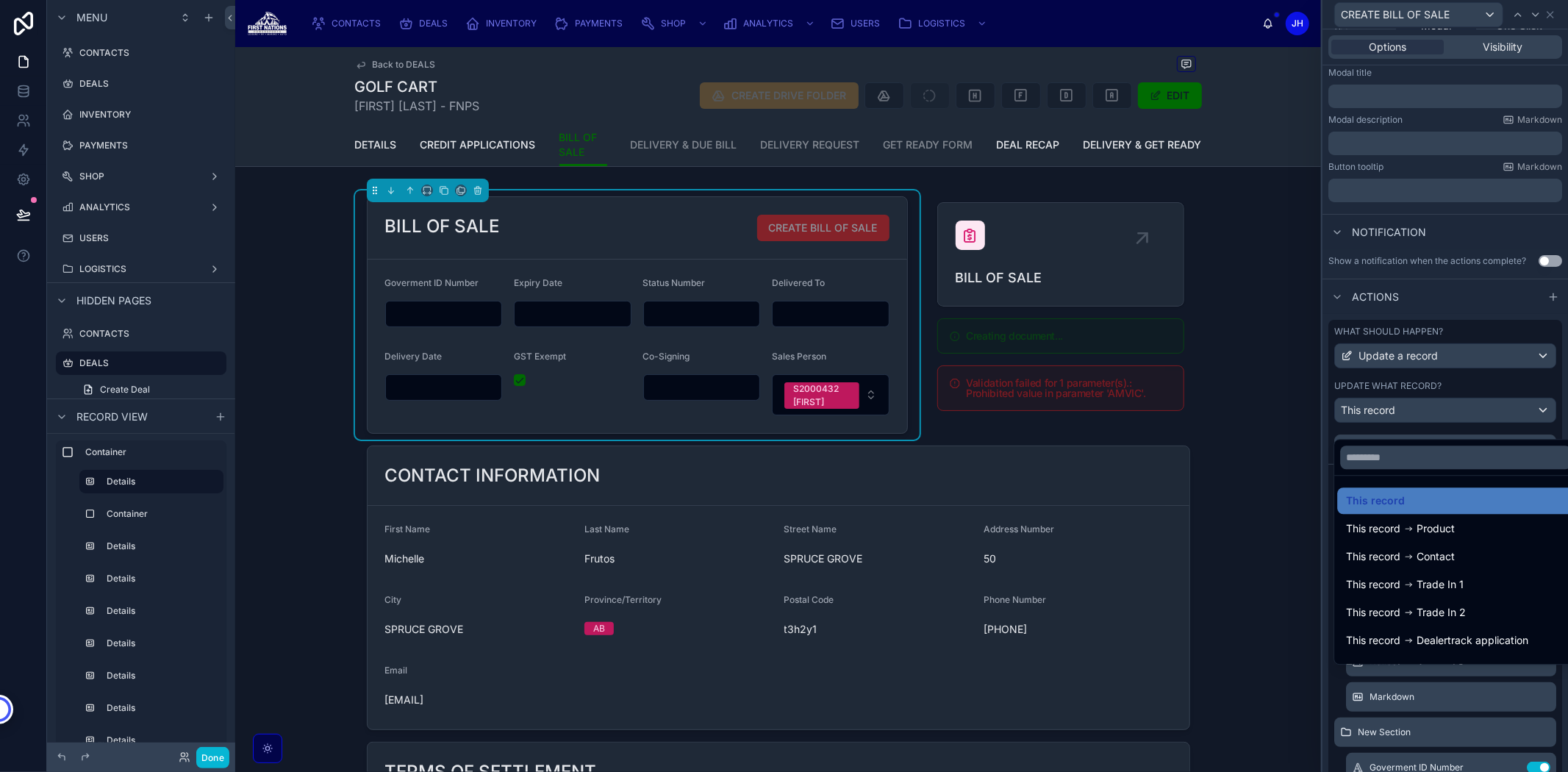 click at bounding box center [1445, 386] 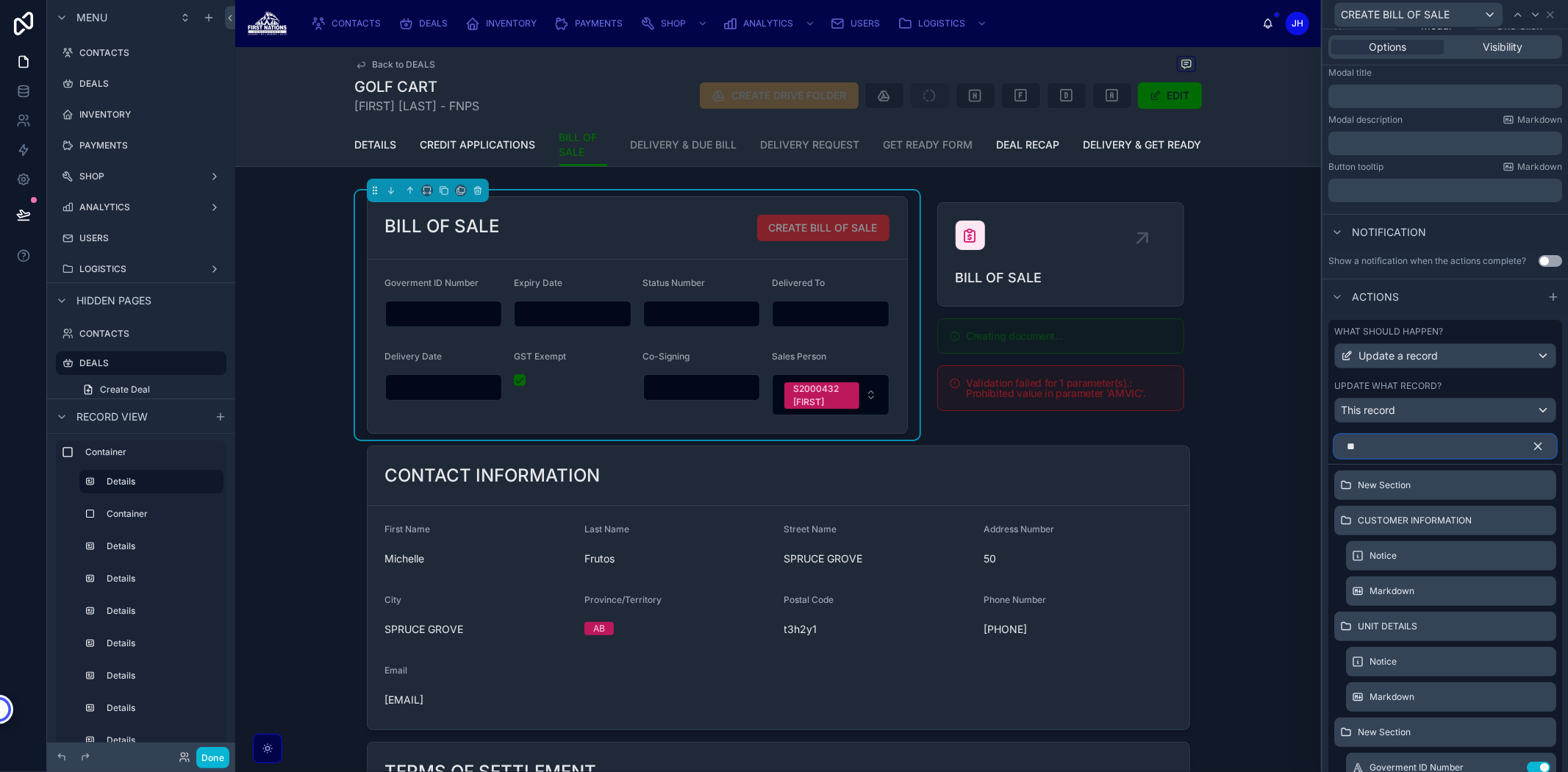 click on "**" at bounding box center [1445, 446] 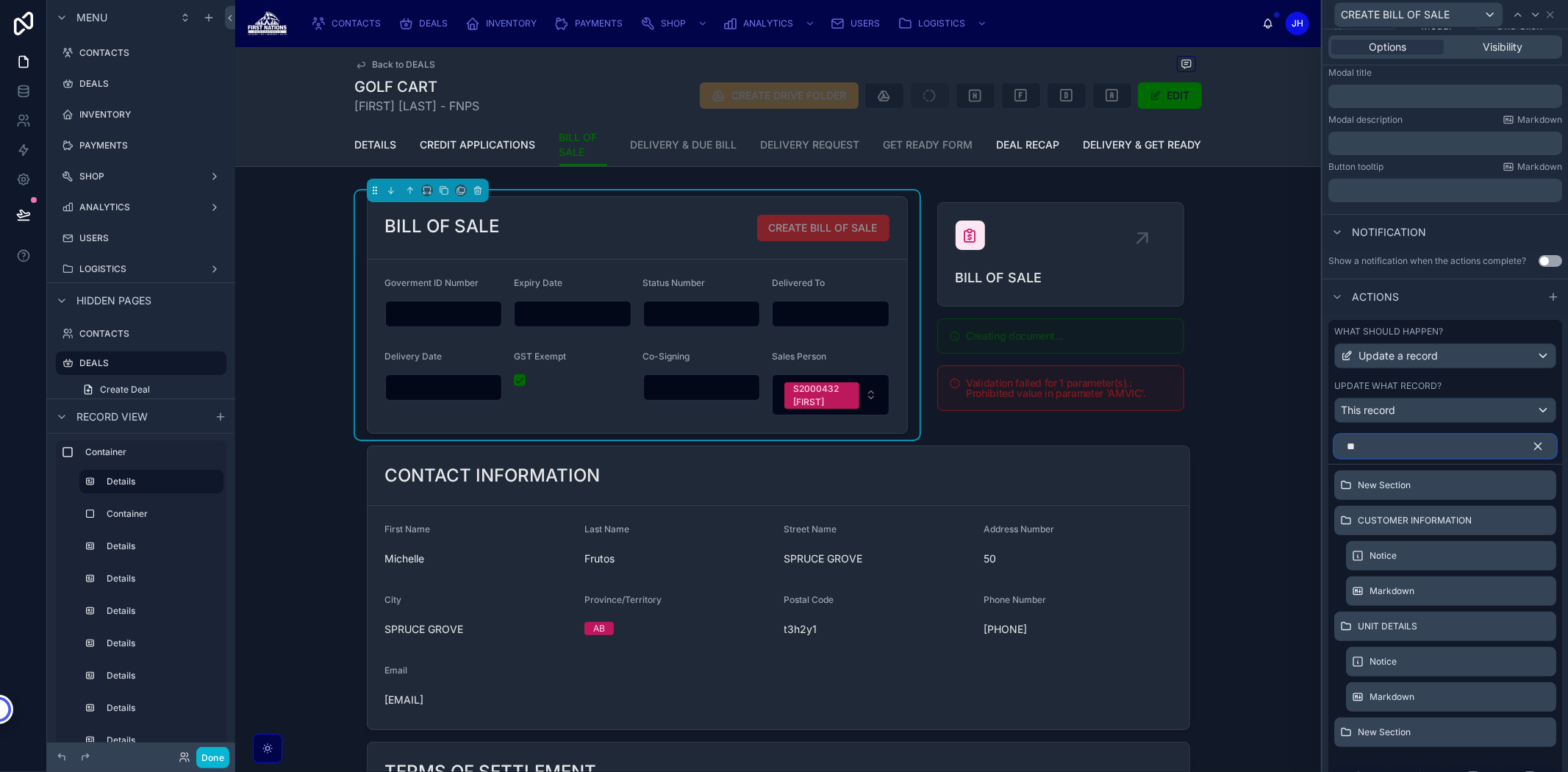 type on "*" 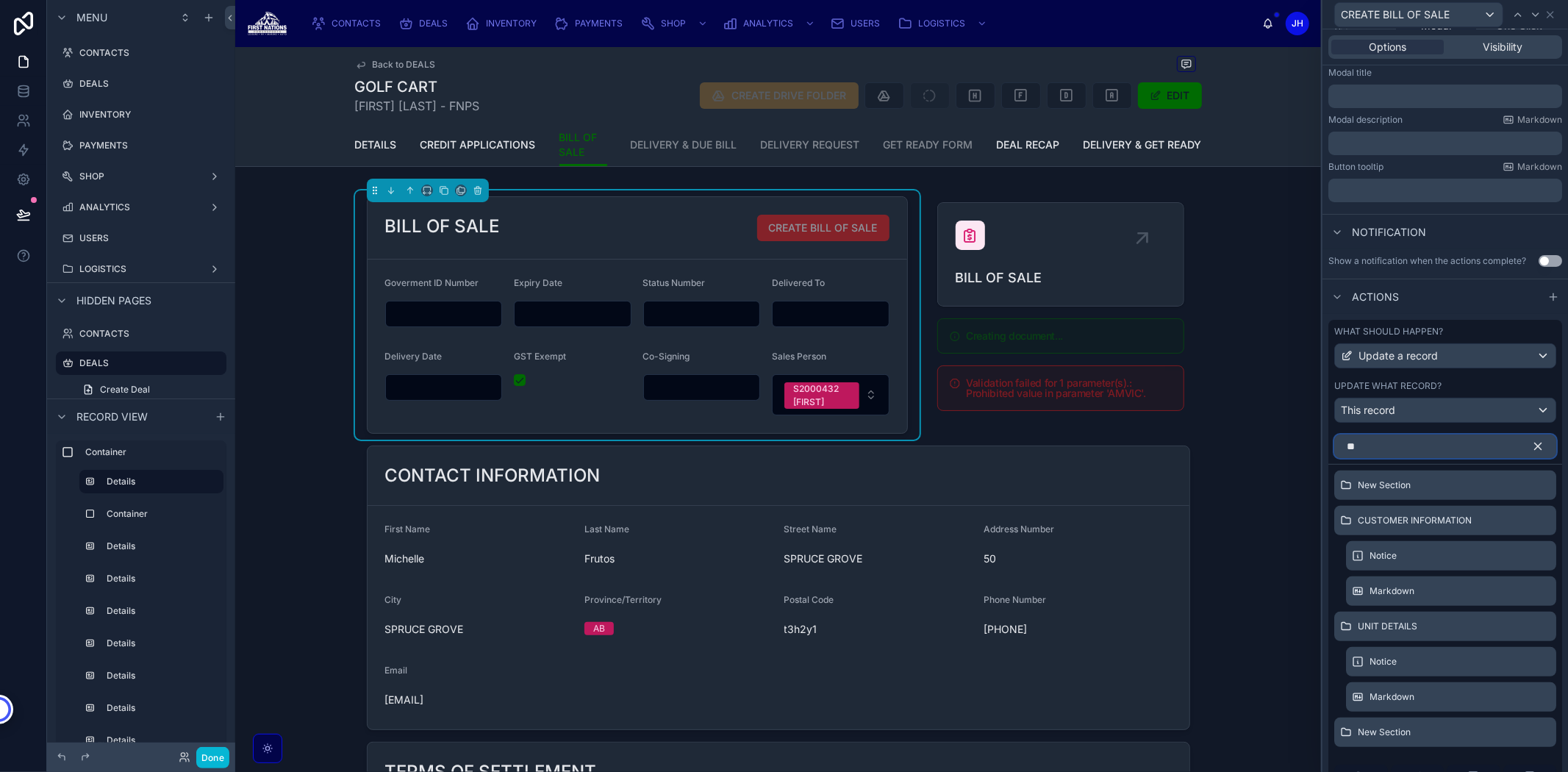 type on "*" 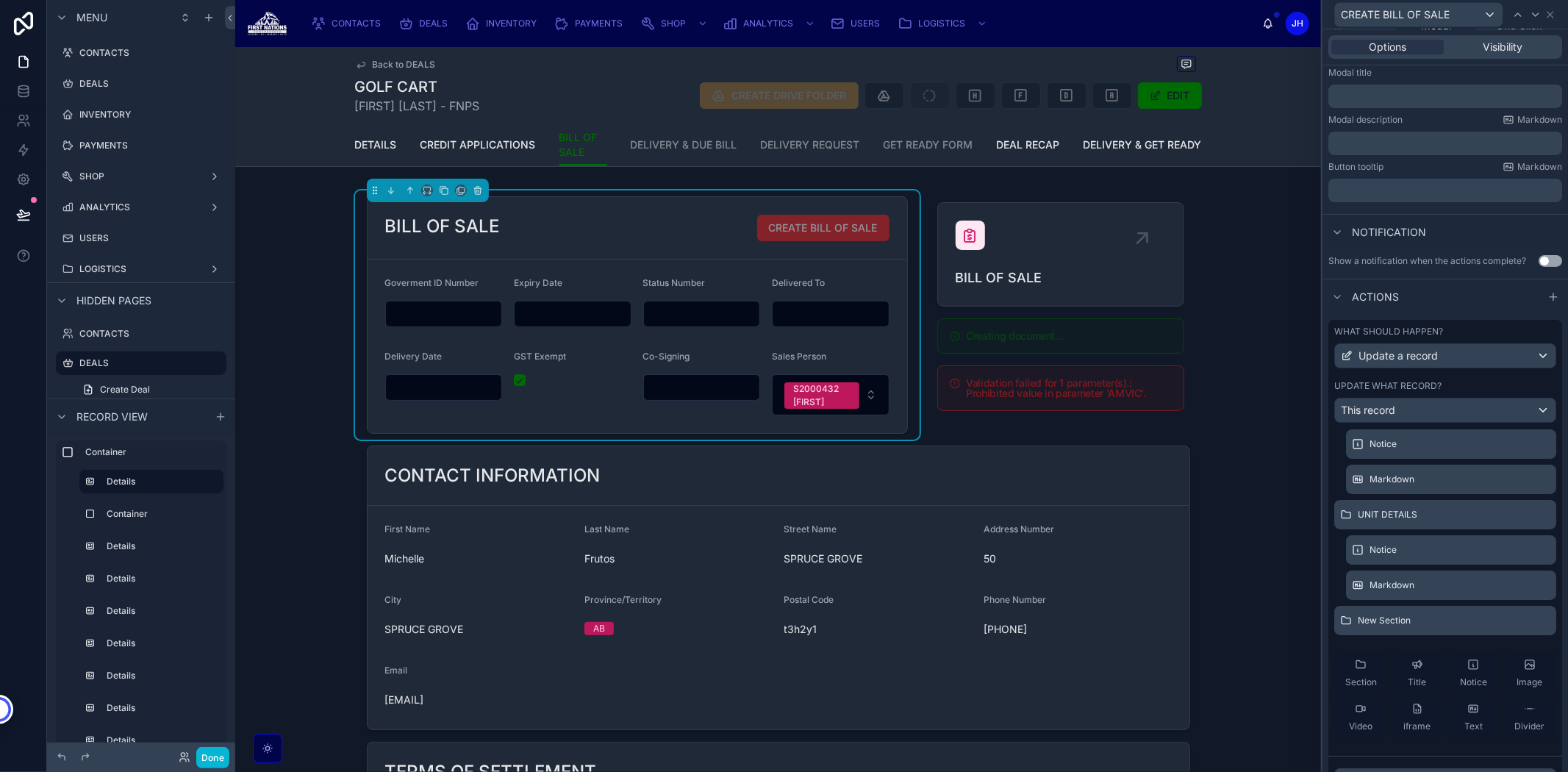 scroll, scrollTop: 0, scrollLeft: 0, axis: both 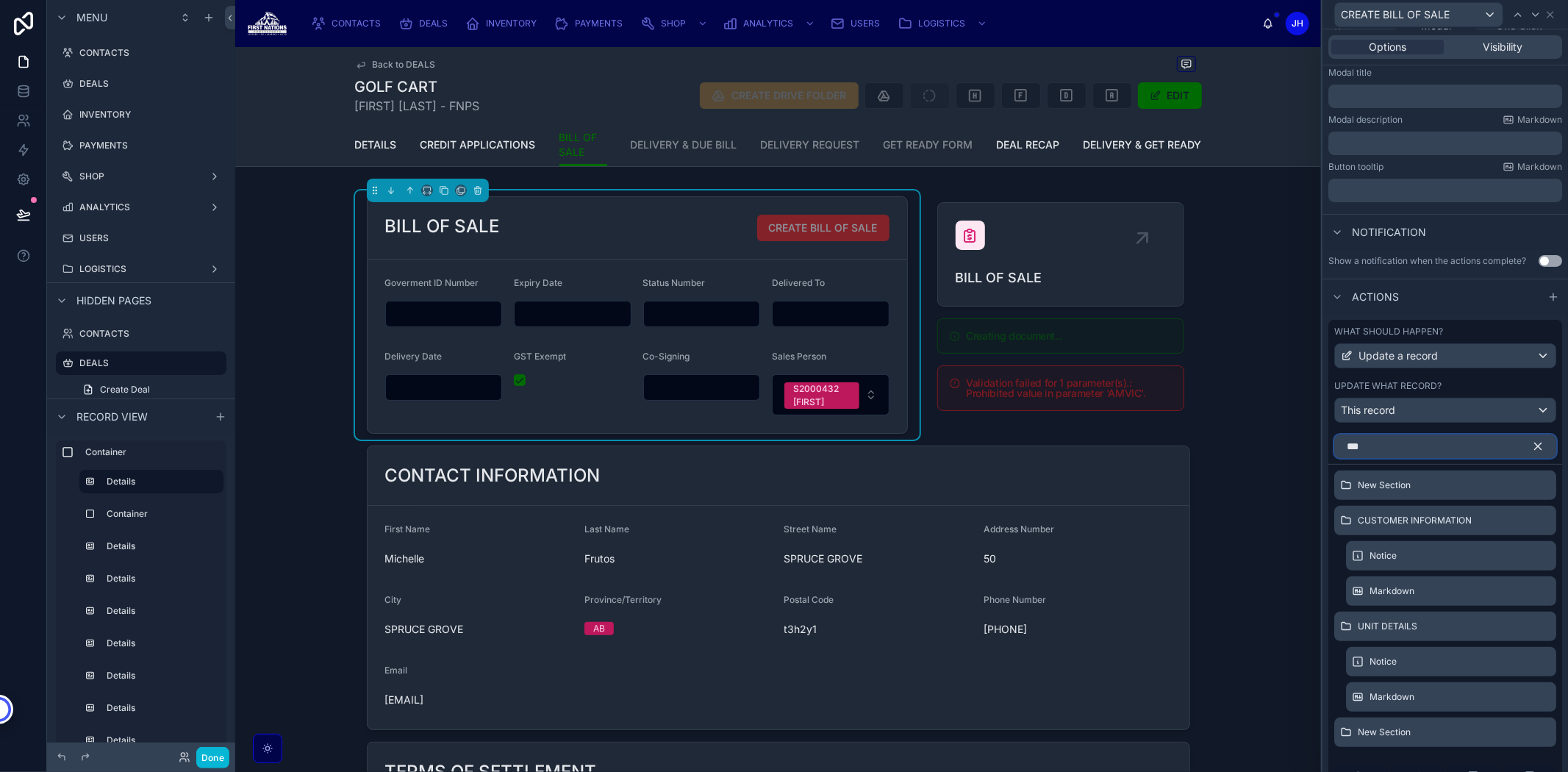 click on "***" at bounding box center (1445, 446) 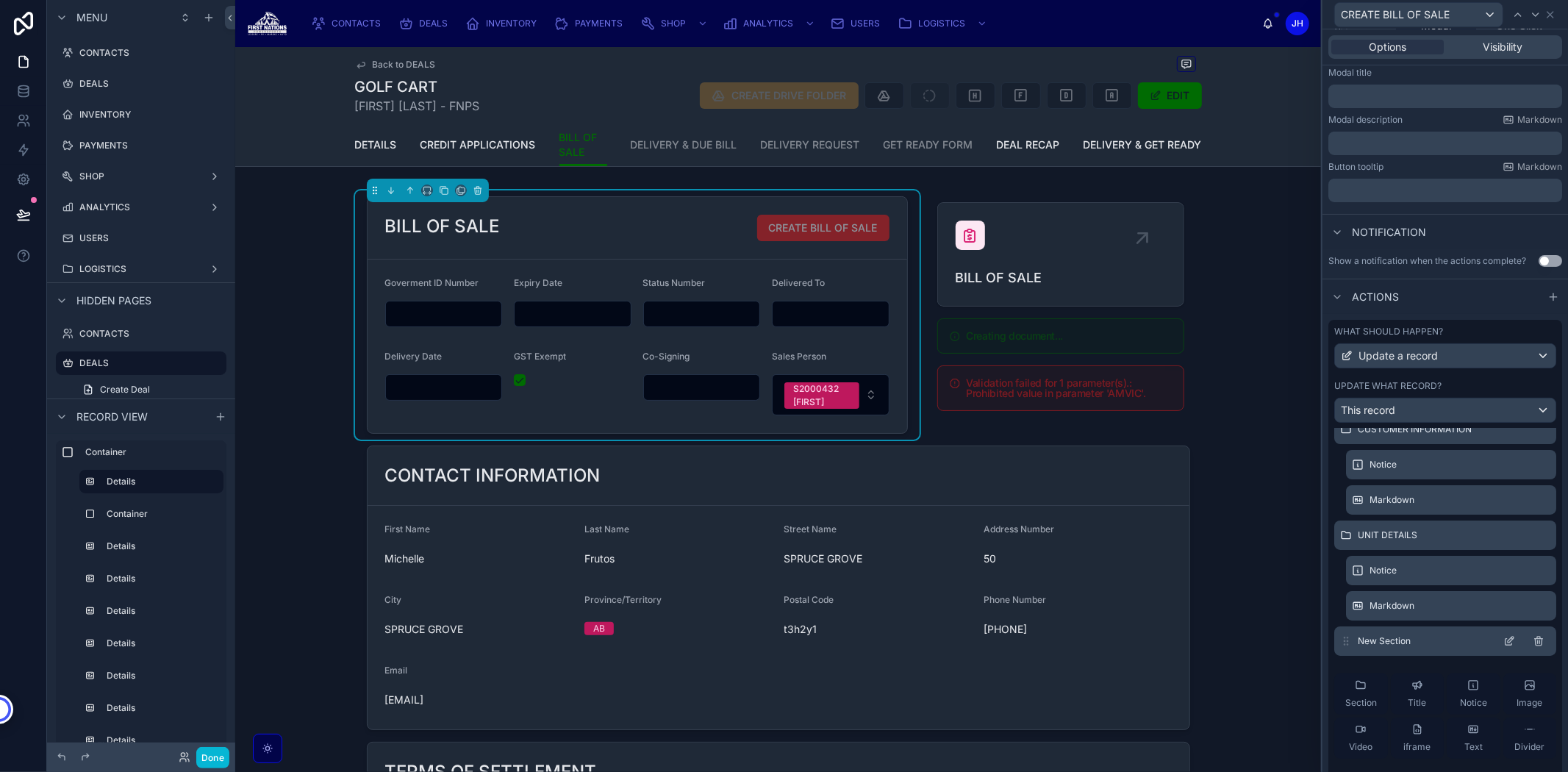 scroll, scrollTop: 218, scrollLeft: 0, axis: vertical 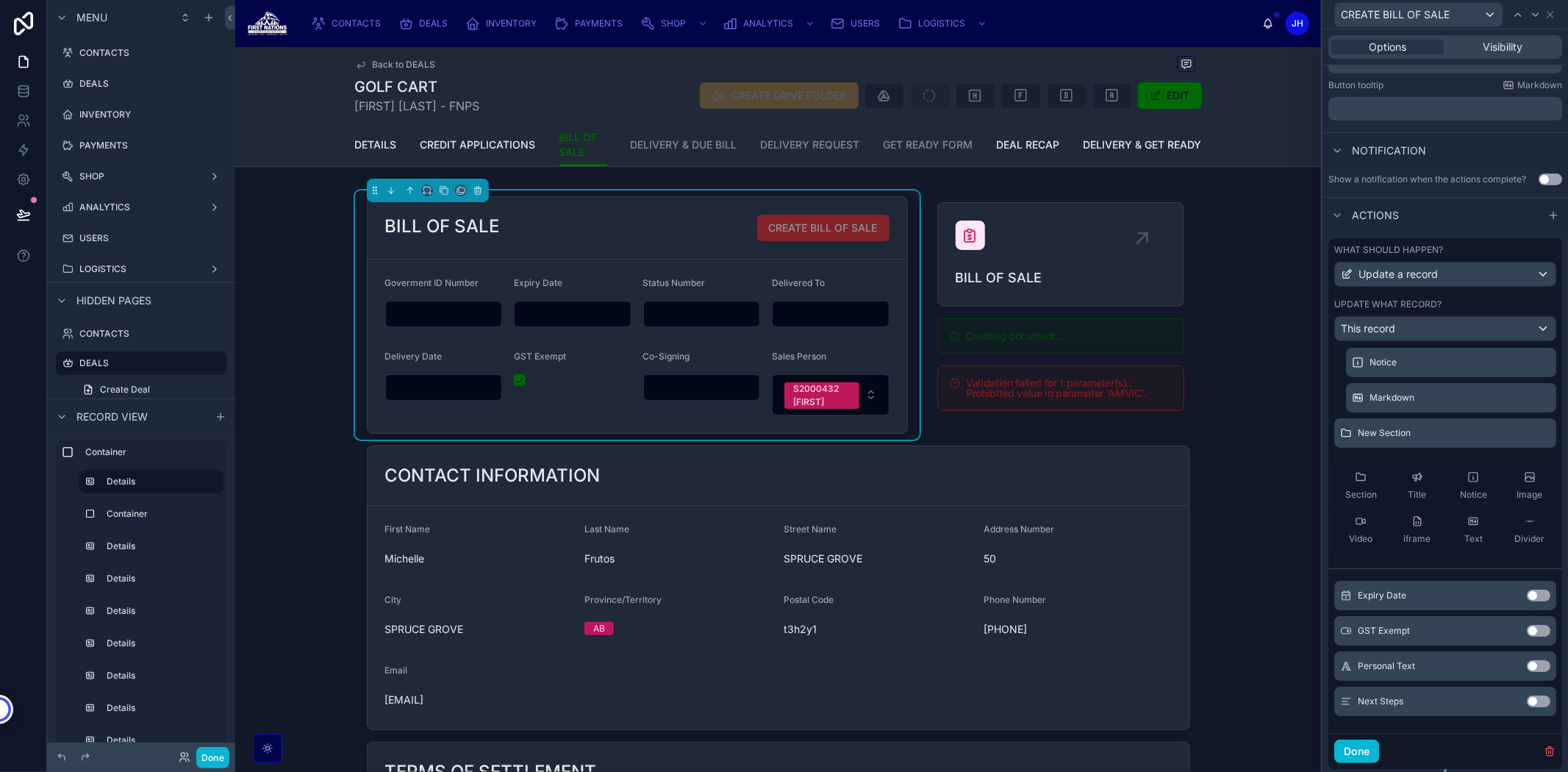 type on "**" 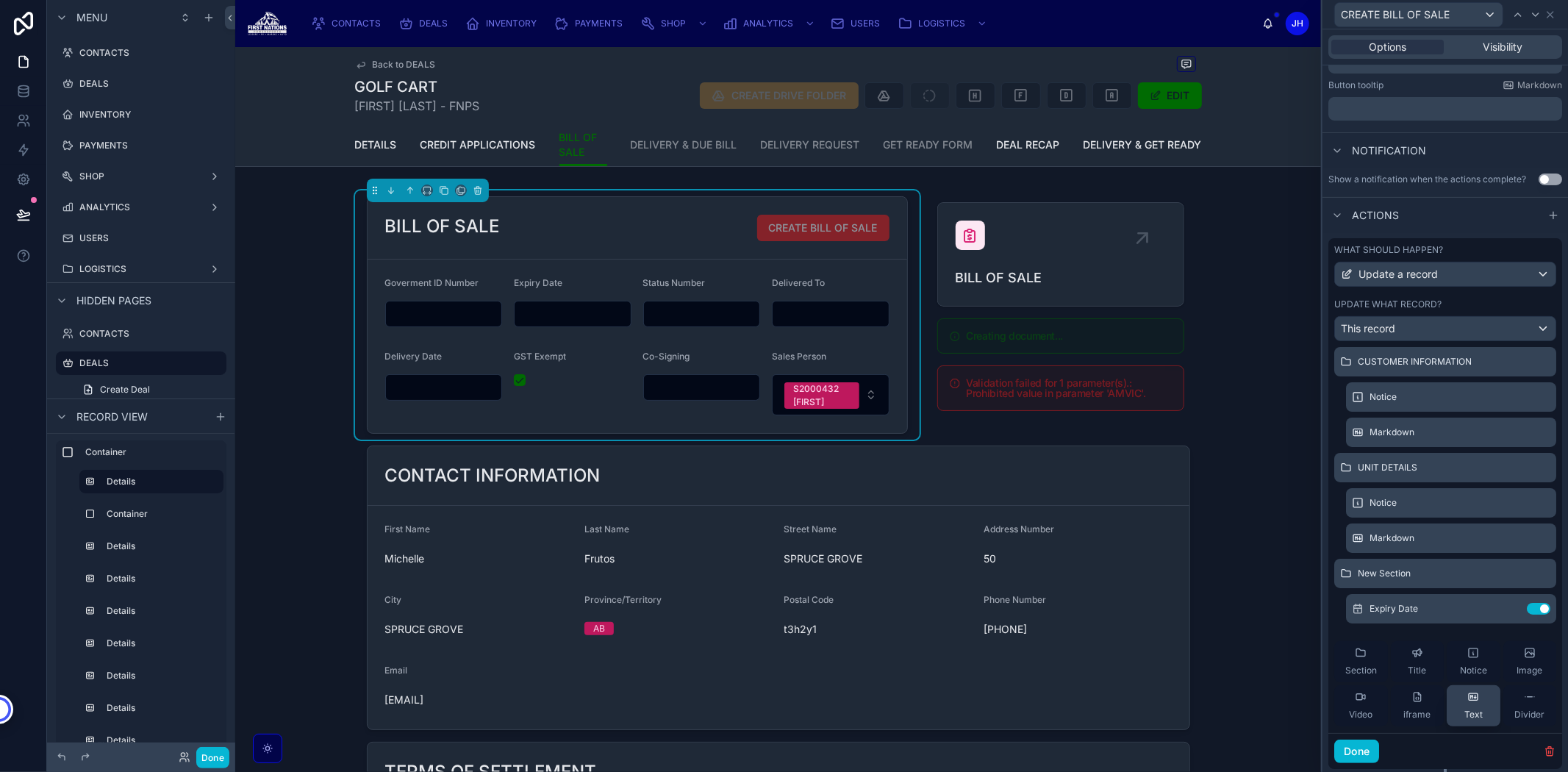 scroll, scrollTop: 0, scrollLeft: 0, axis: both 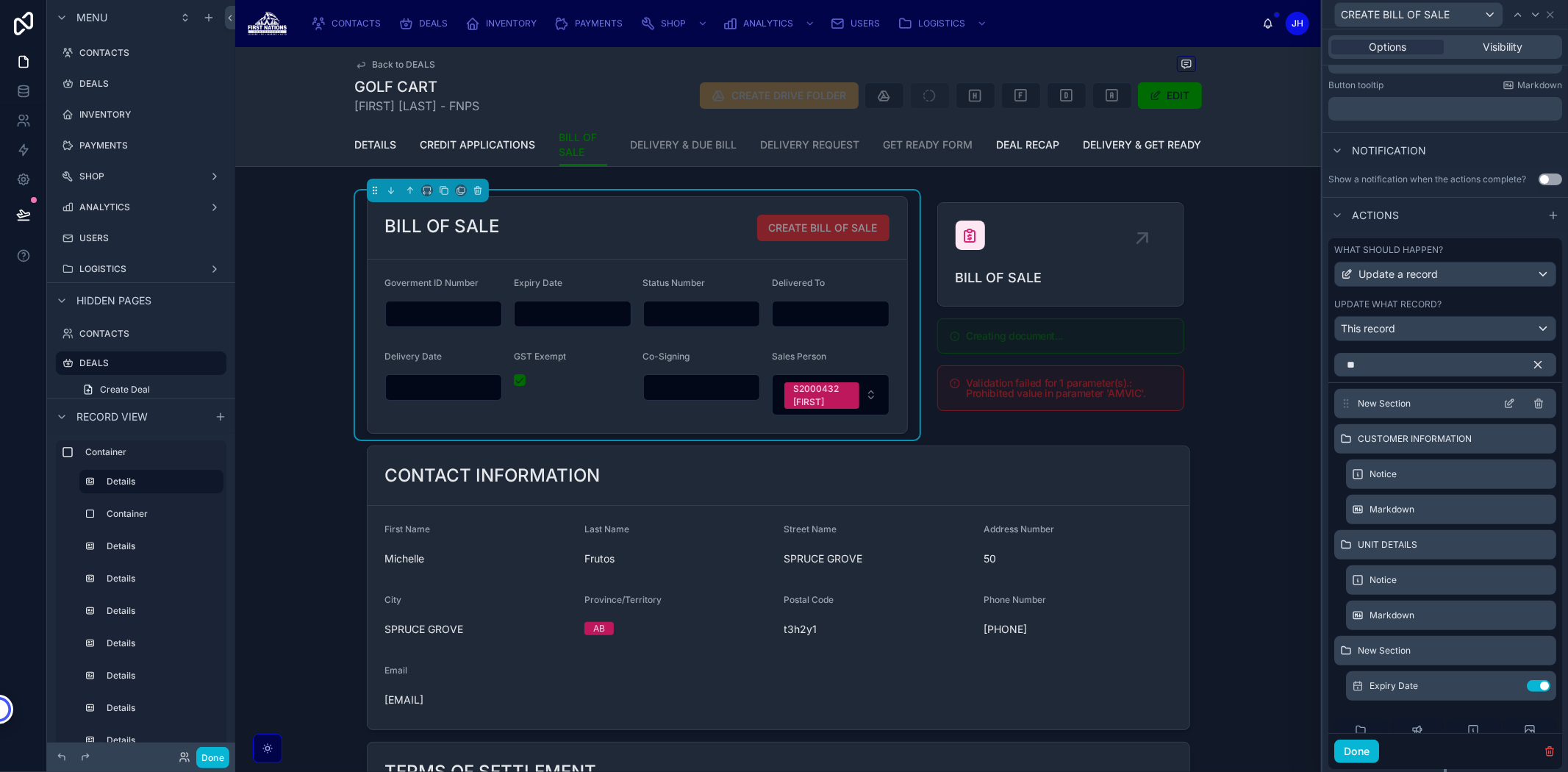 click 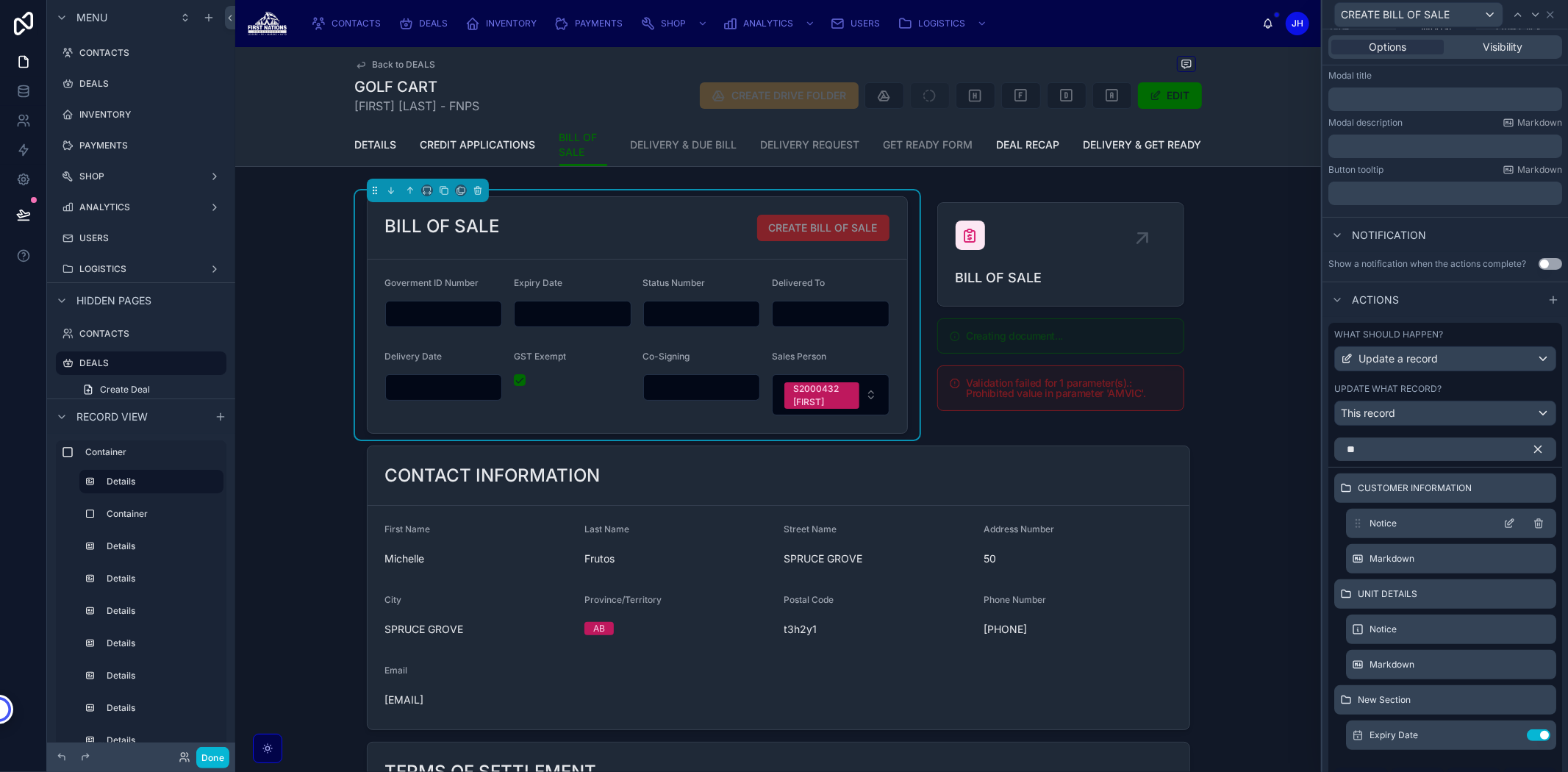 scroll, scrollTop: 153, scrollLeft: 0, axis: vertical 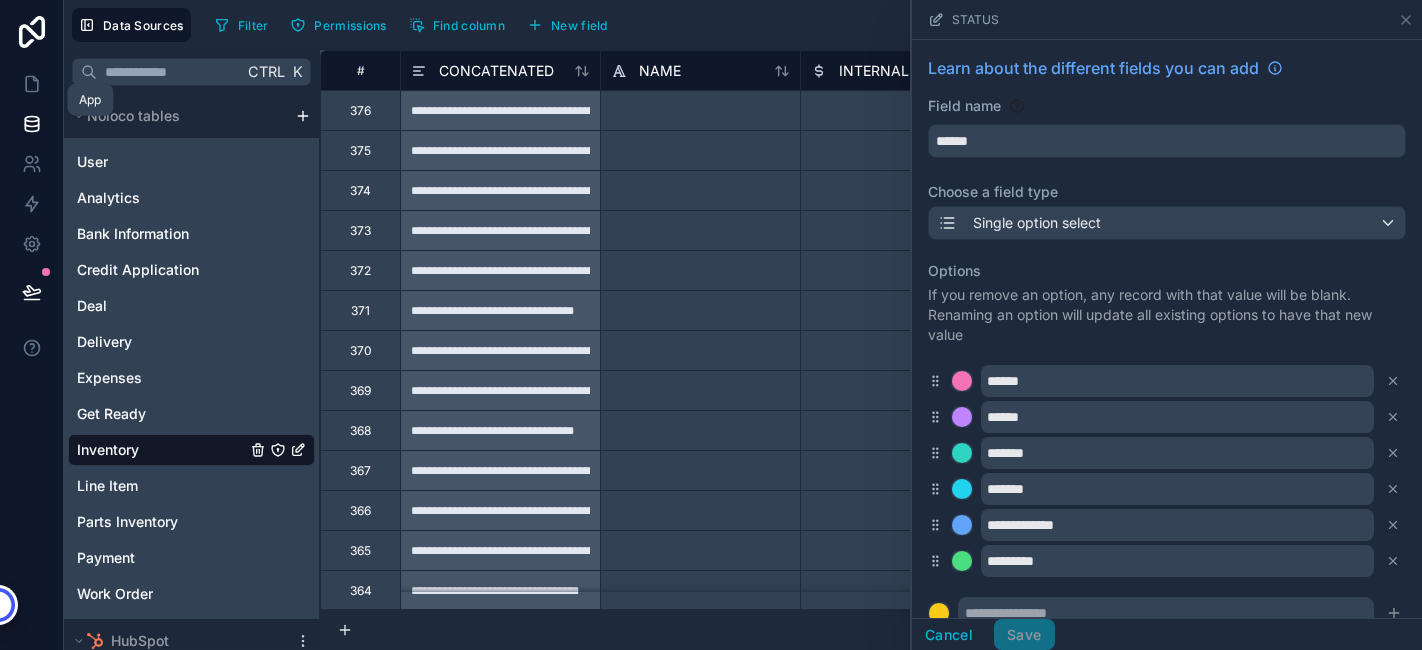 click at bounding box center [31, 84] 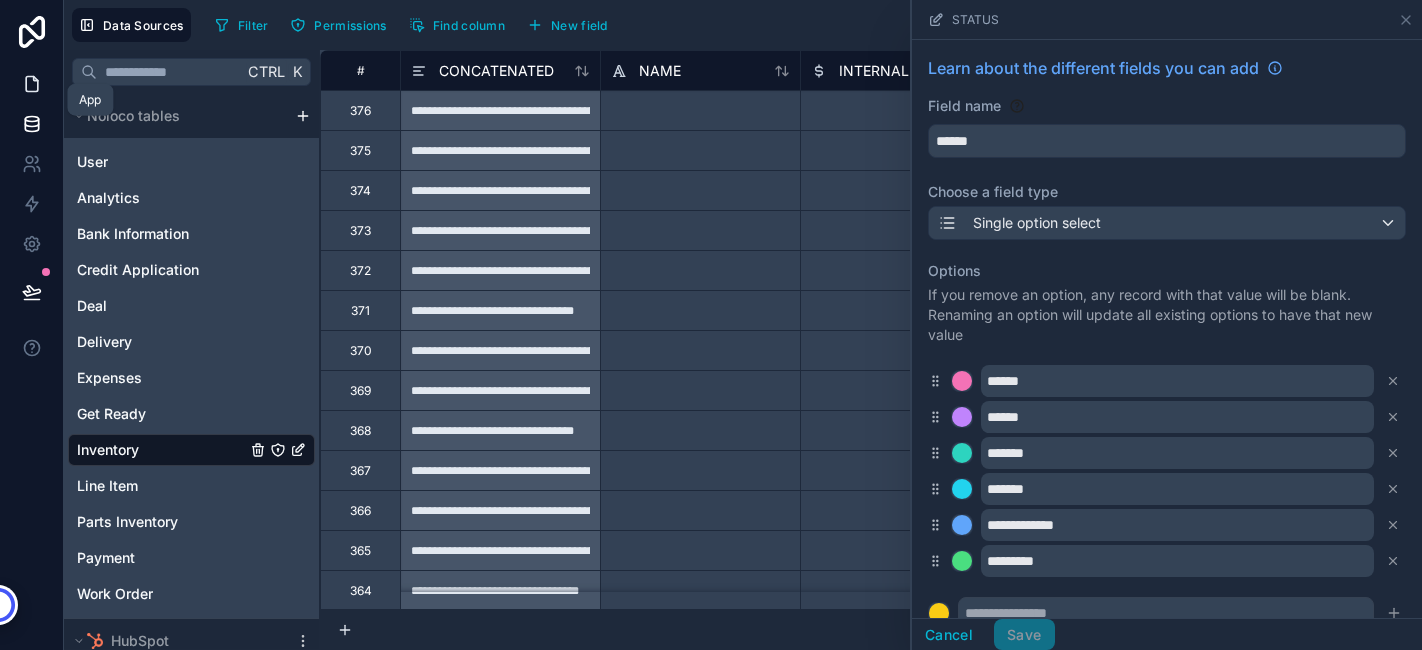 scroll, scrollTop: 0, scrollLeft: 0, axis: both 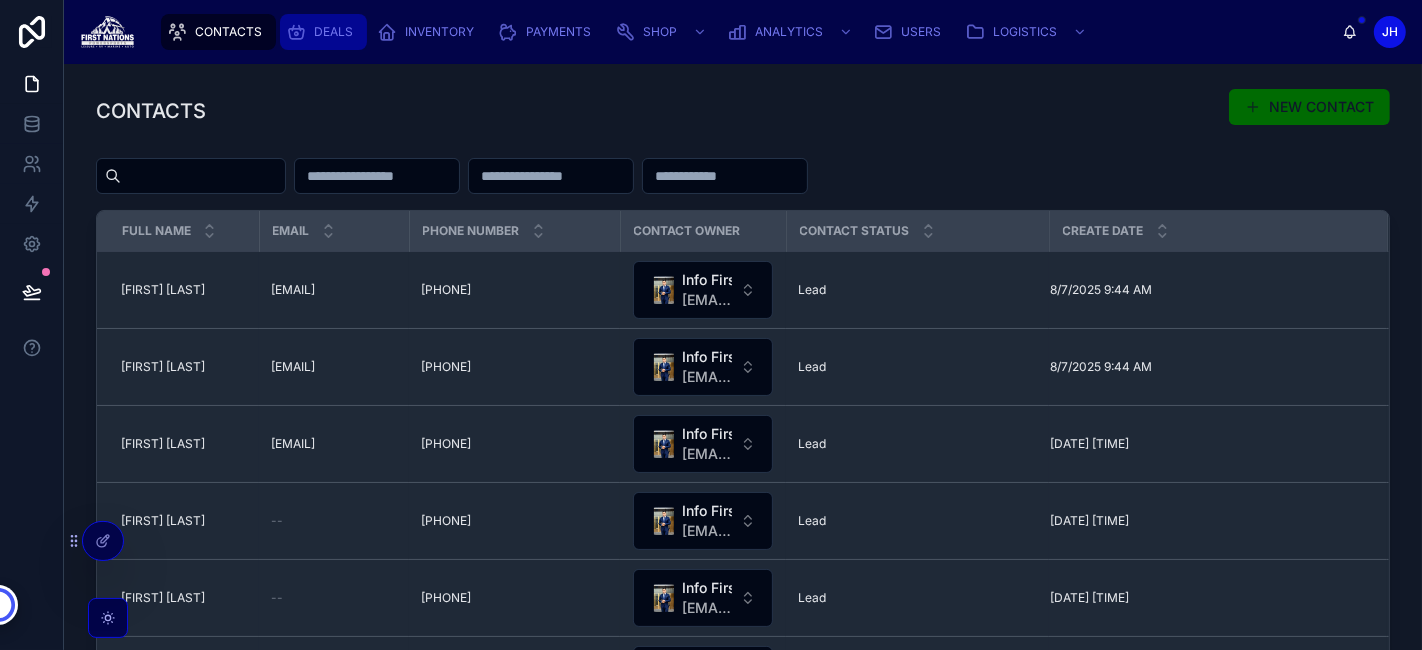 click on "DEALS" at bounding box center [333, 32] 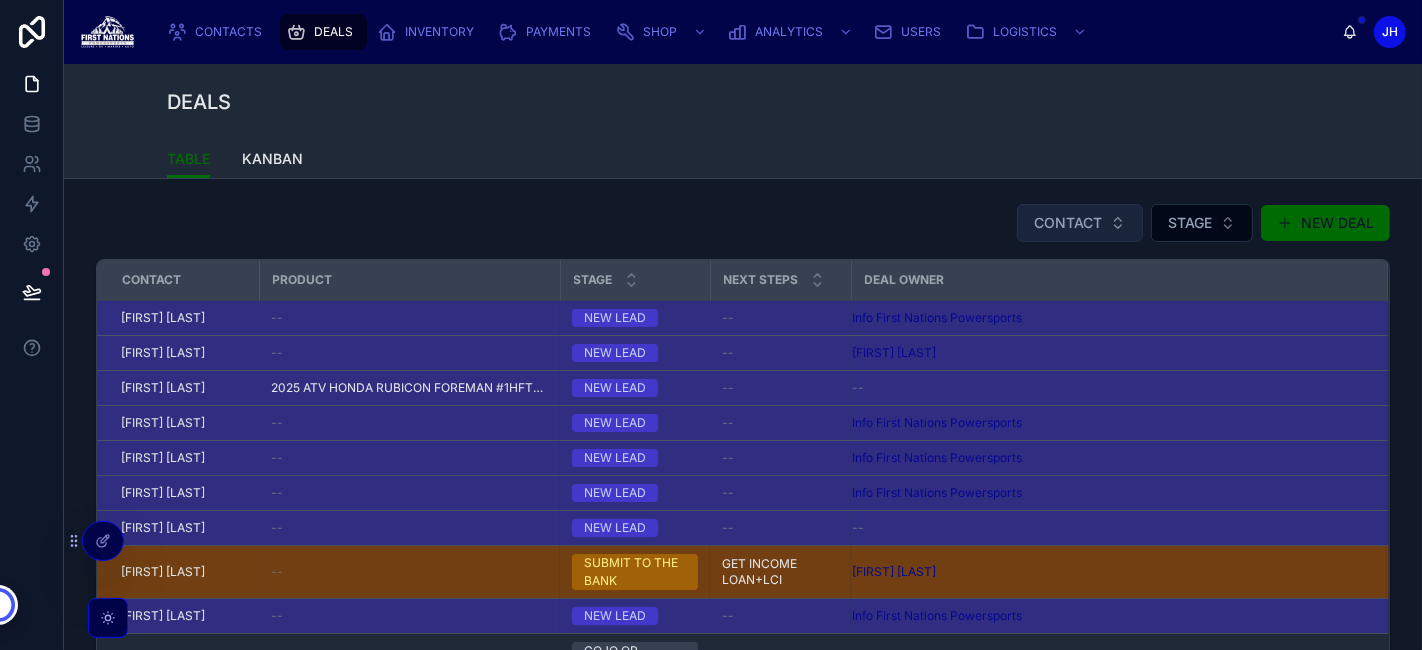 click on "CONTACT" at bounding box center (1080, 223) 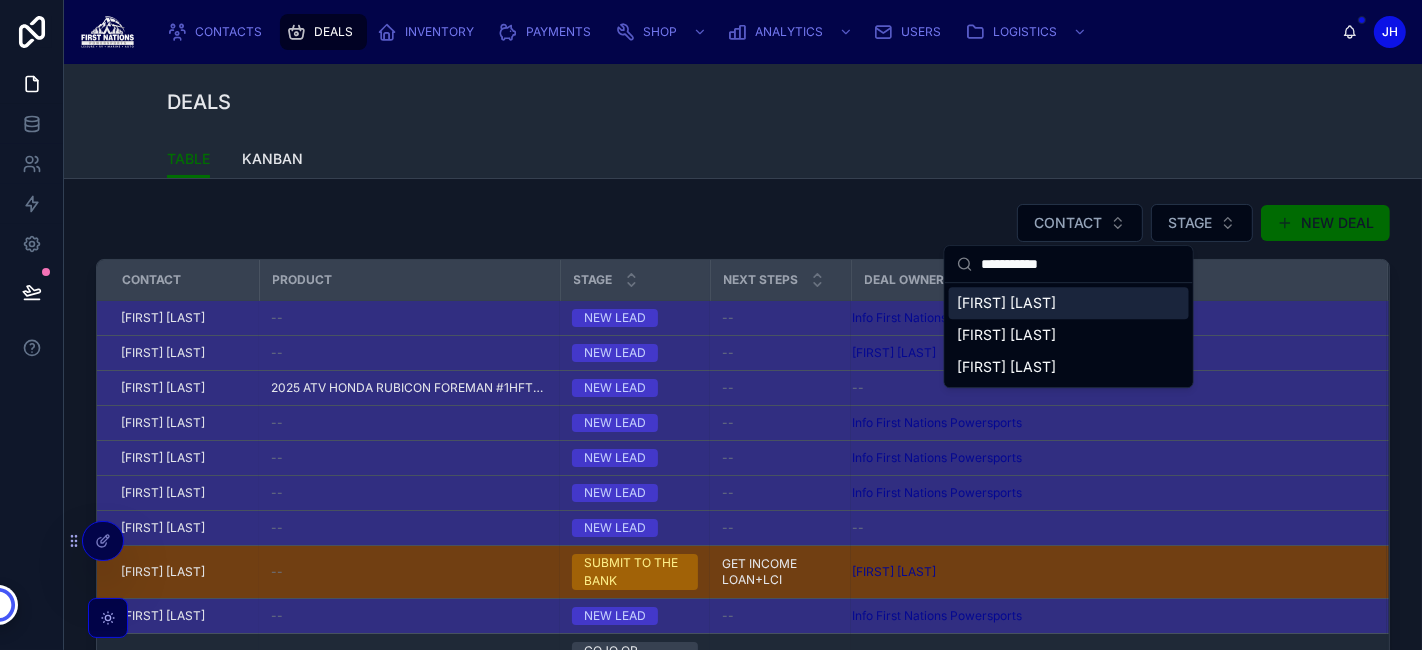 type on "**********" 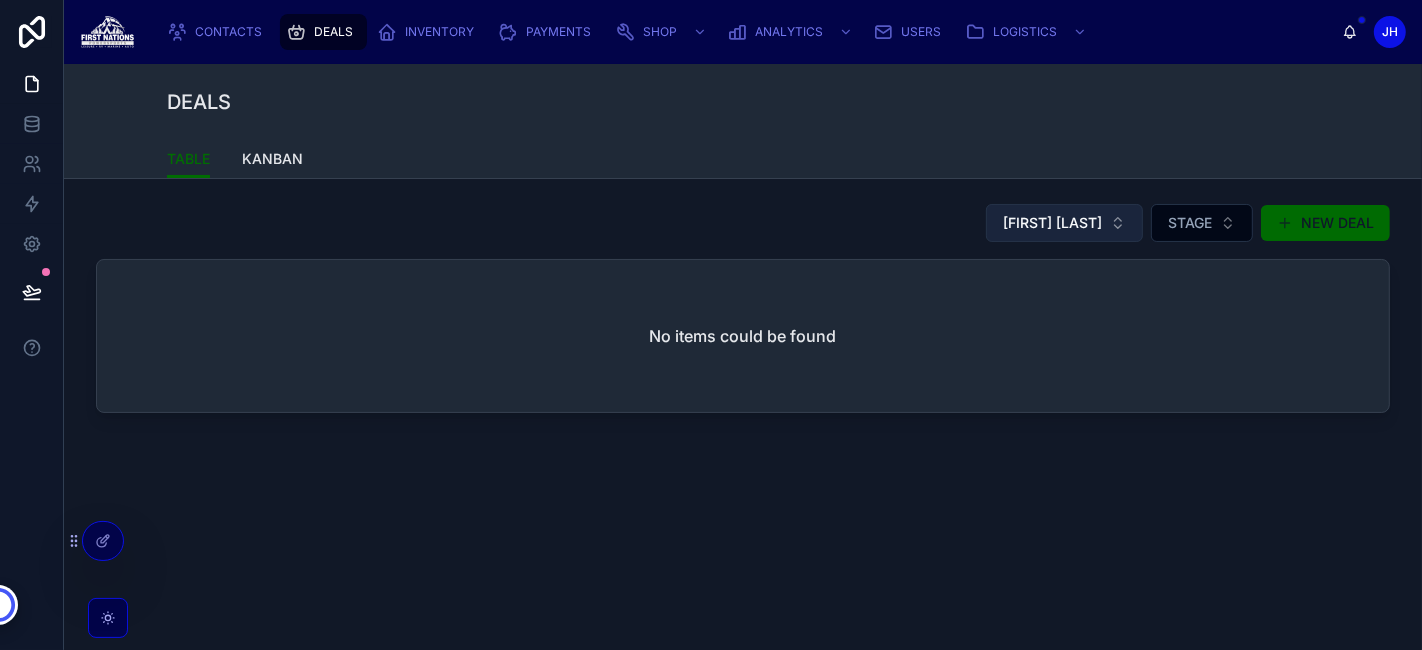 click on "Thomas Paul" at bounding box center (1052, 223) 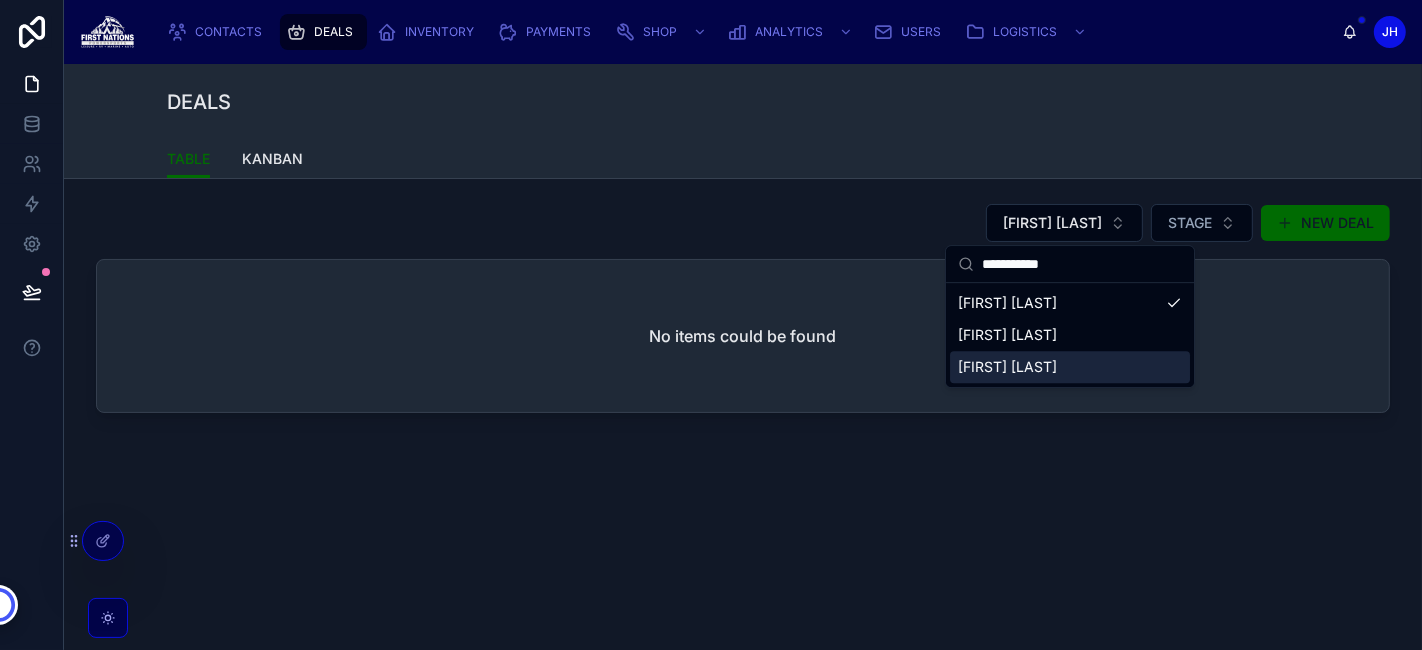type on "**********" 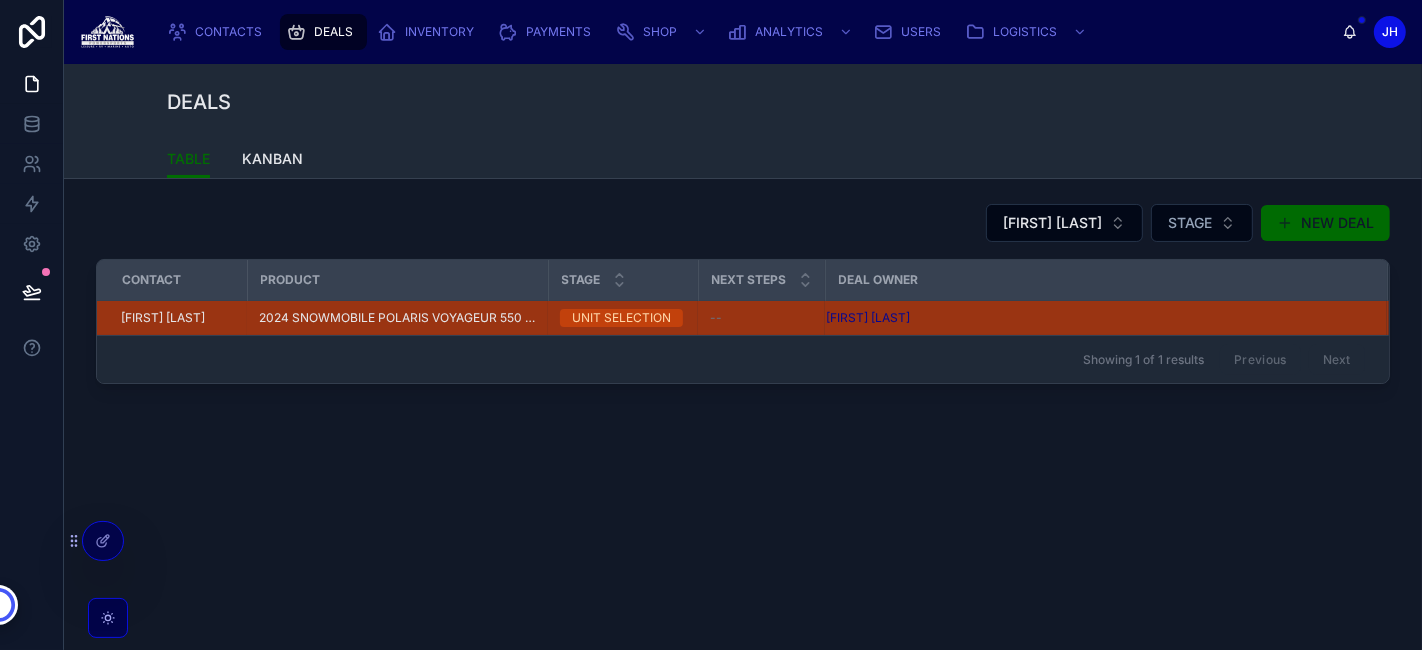 click on "2024 SNOWMOBILE POLARIS VOYAGEUR 550 LXT ES #SN1CED5T6RC201449" at bounding box center (397, 318) 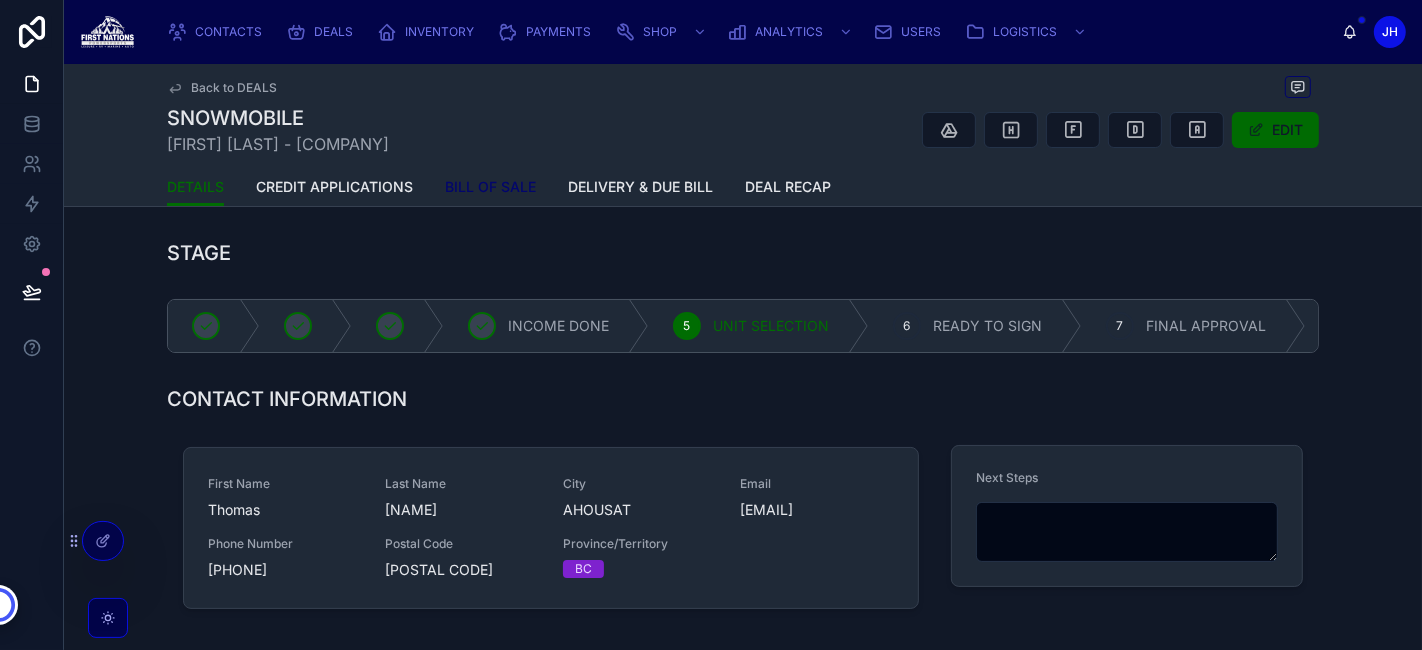 click on "BILL OF SALE" at bounding box center [490, 187] 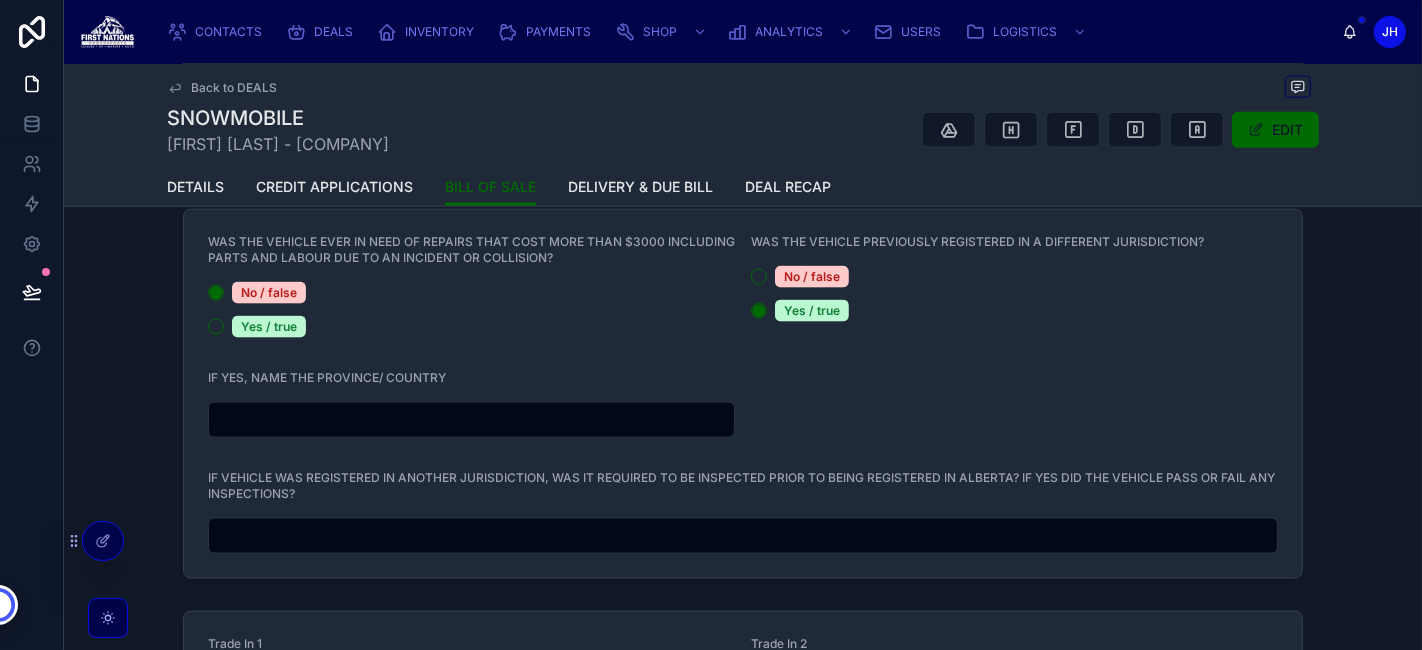 scroll, scrollTop: 2240, scrollLeft: 0, axis: vertical 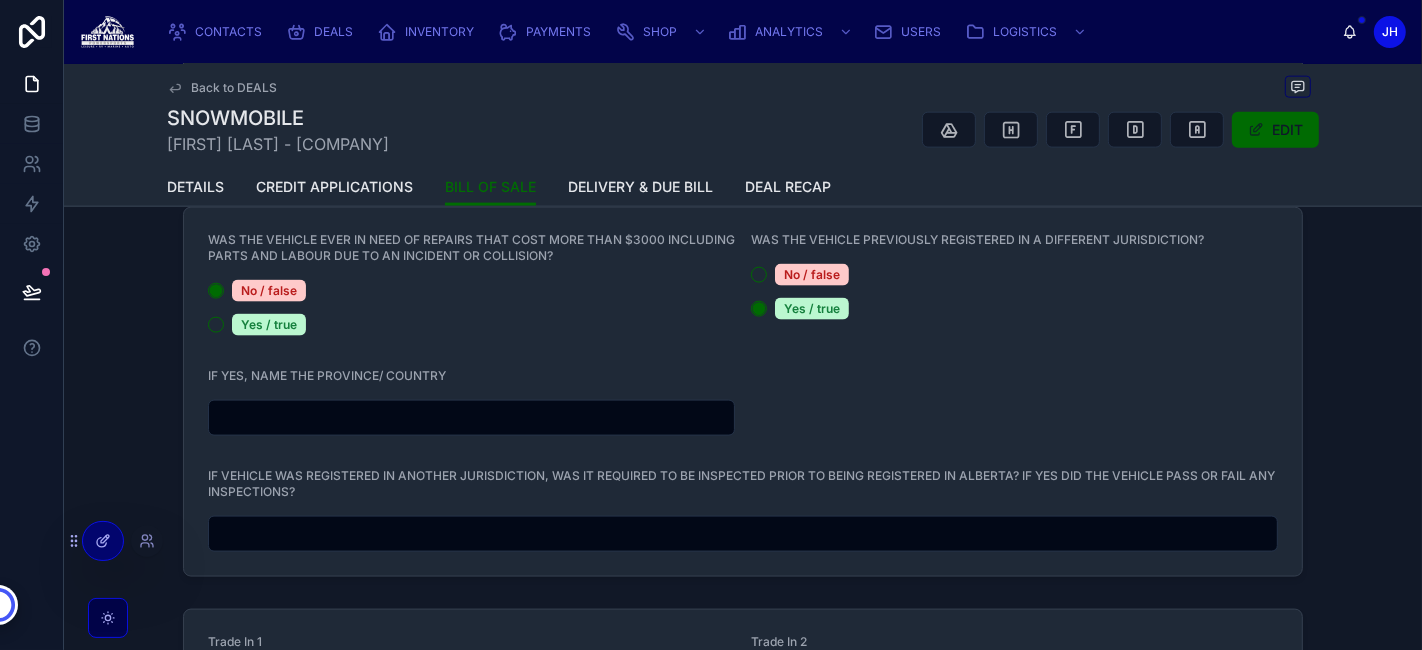 click at bounding box center (103, 541) 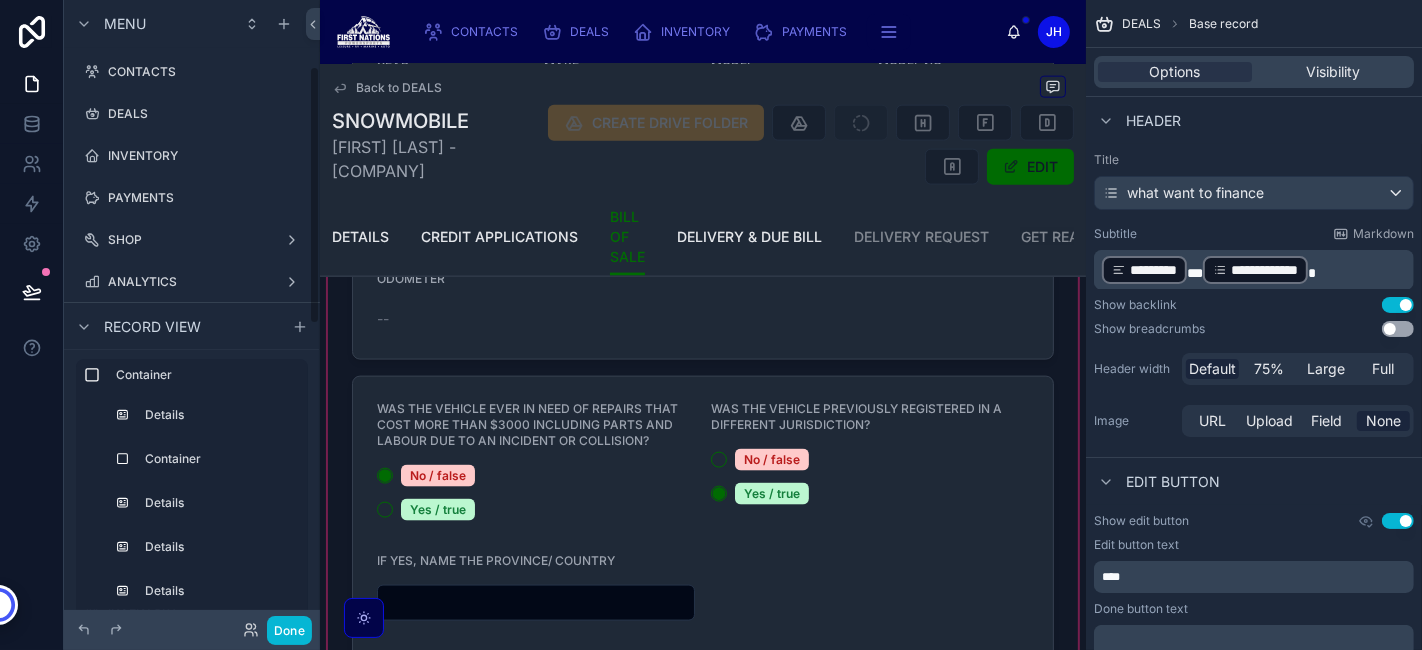 click at bounding box center (703, -581) 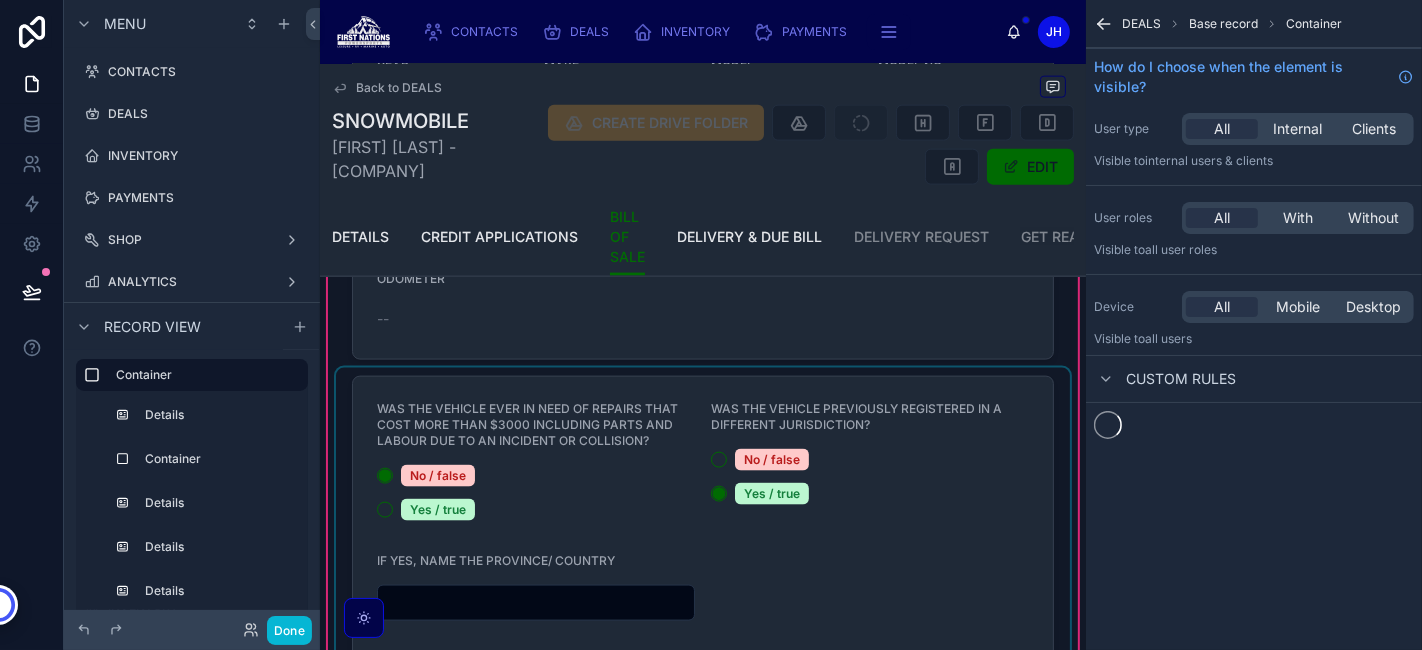 scroll, scrollTop: 160, scrollLeft: 0, axis: vertical 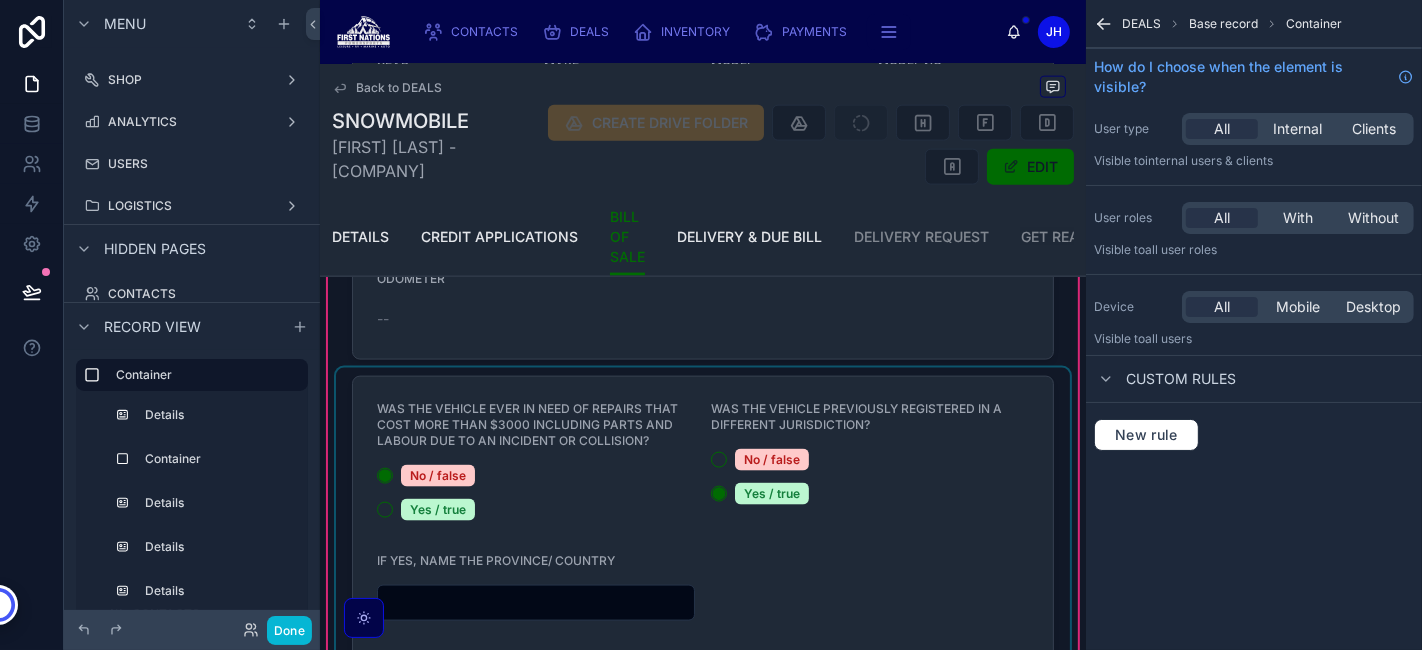 click at bounding box center [703, 569] 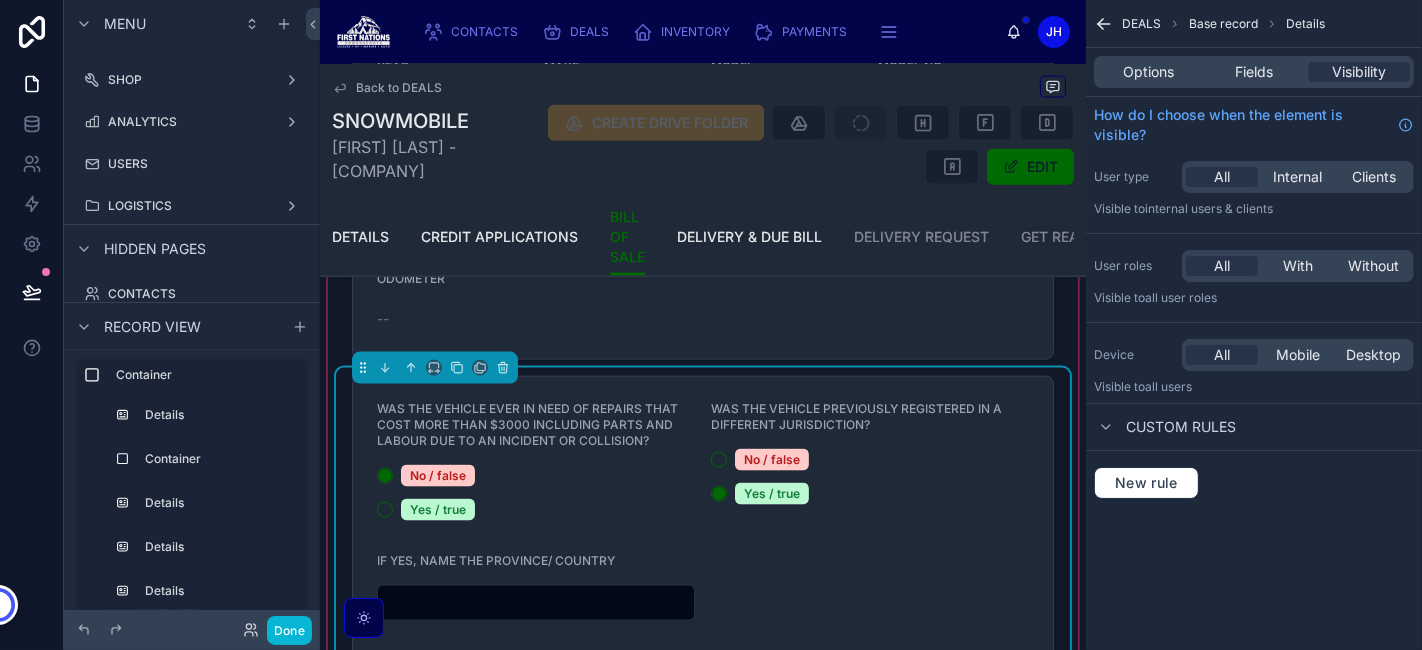 click on "Options Fields Visibility" at bounding box center (1254, 72) 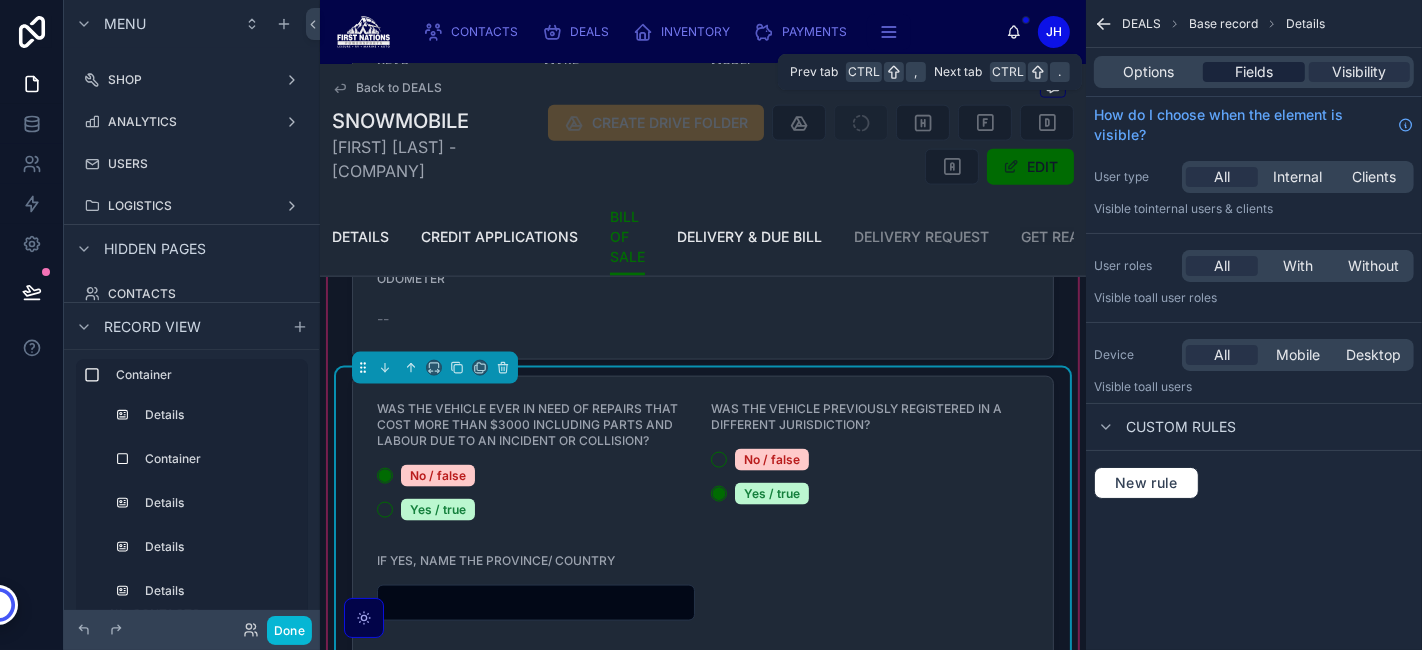 click on "Fields" at bounding box center (1254, 72) 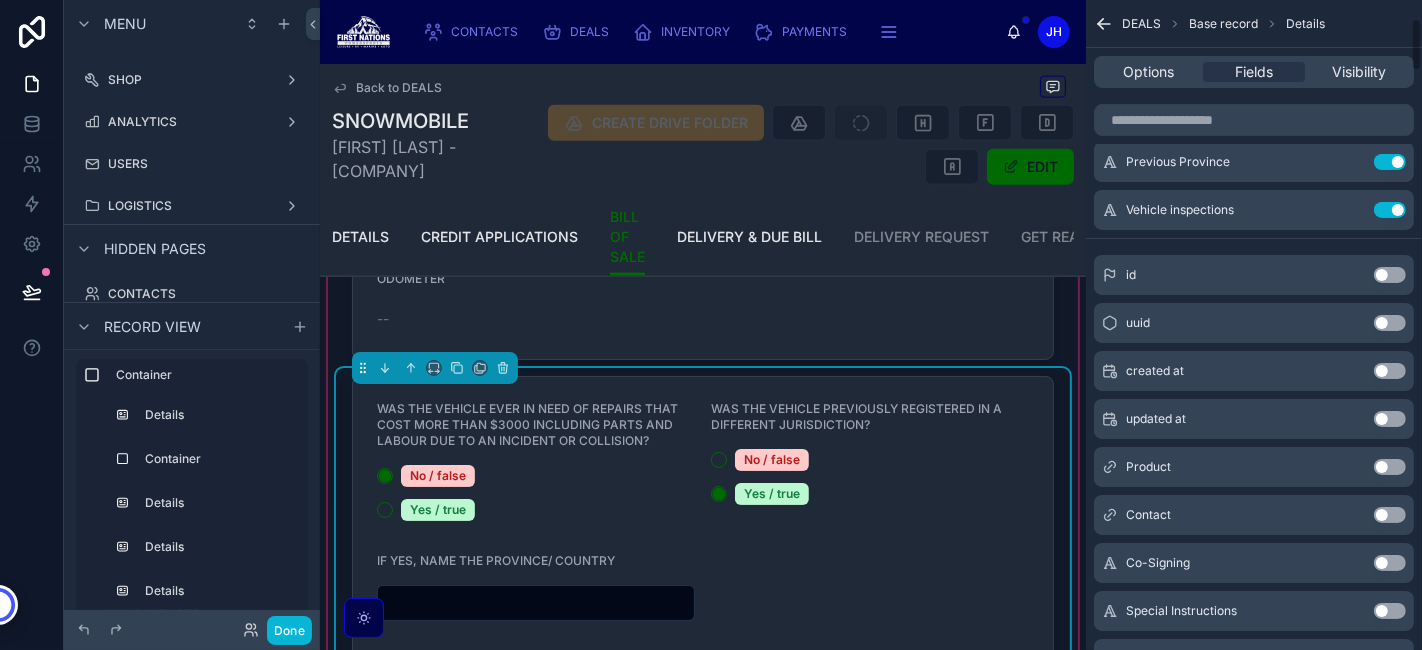 scroll, scrollTop: 0, scrollLeft: 0, axis: both 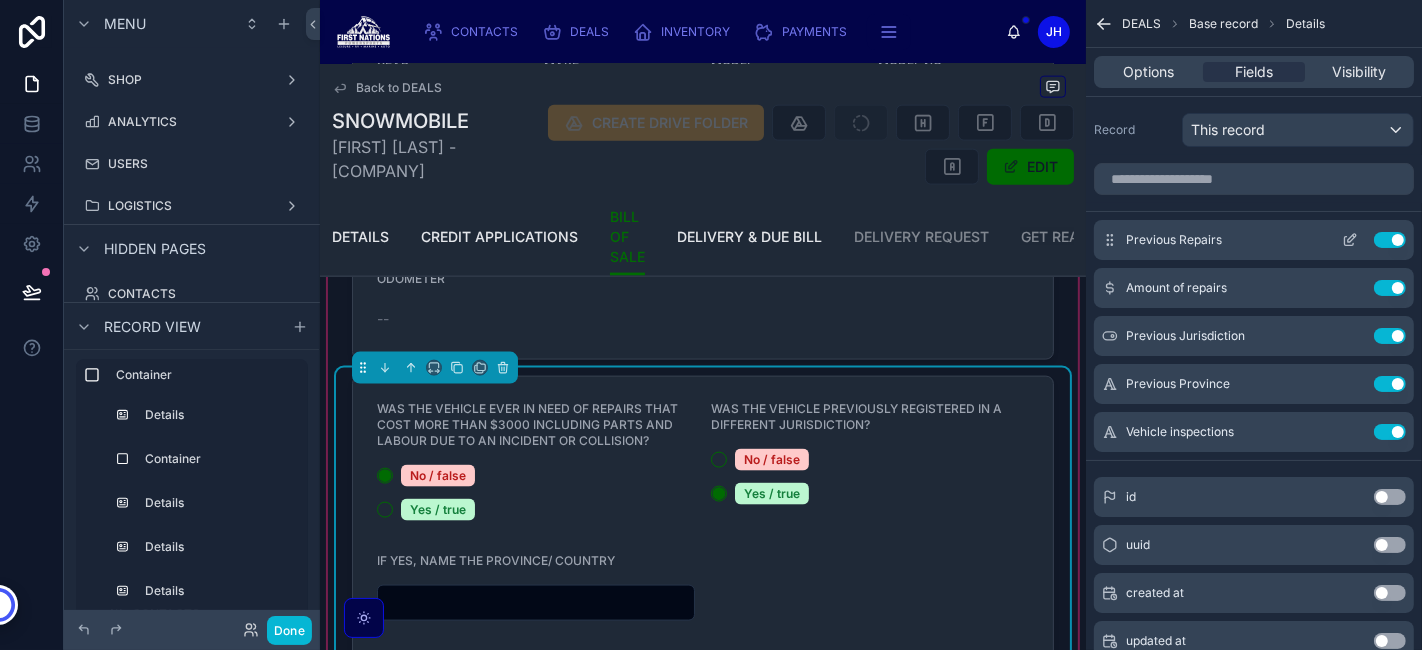 click at bounding box center [1350, 240] 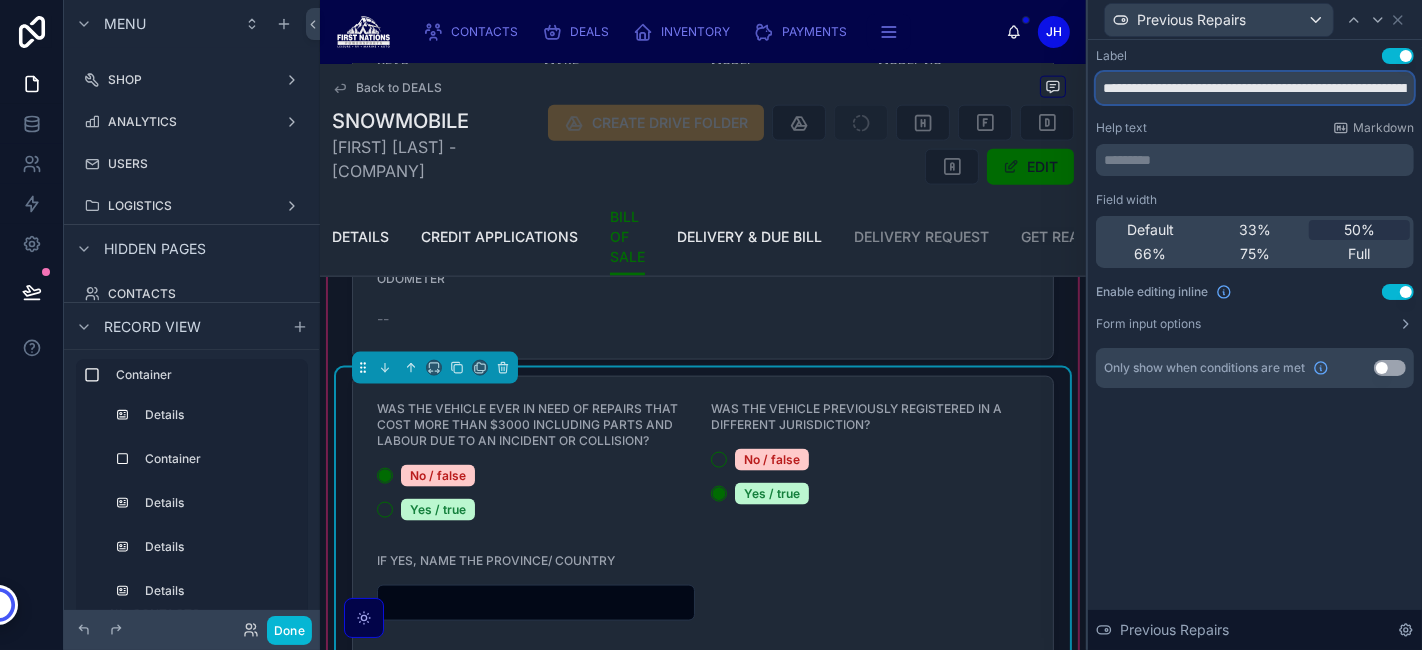 click on "**********" at bounding box center (1255, 88) 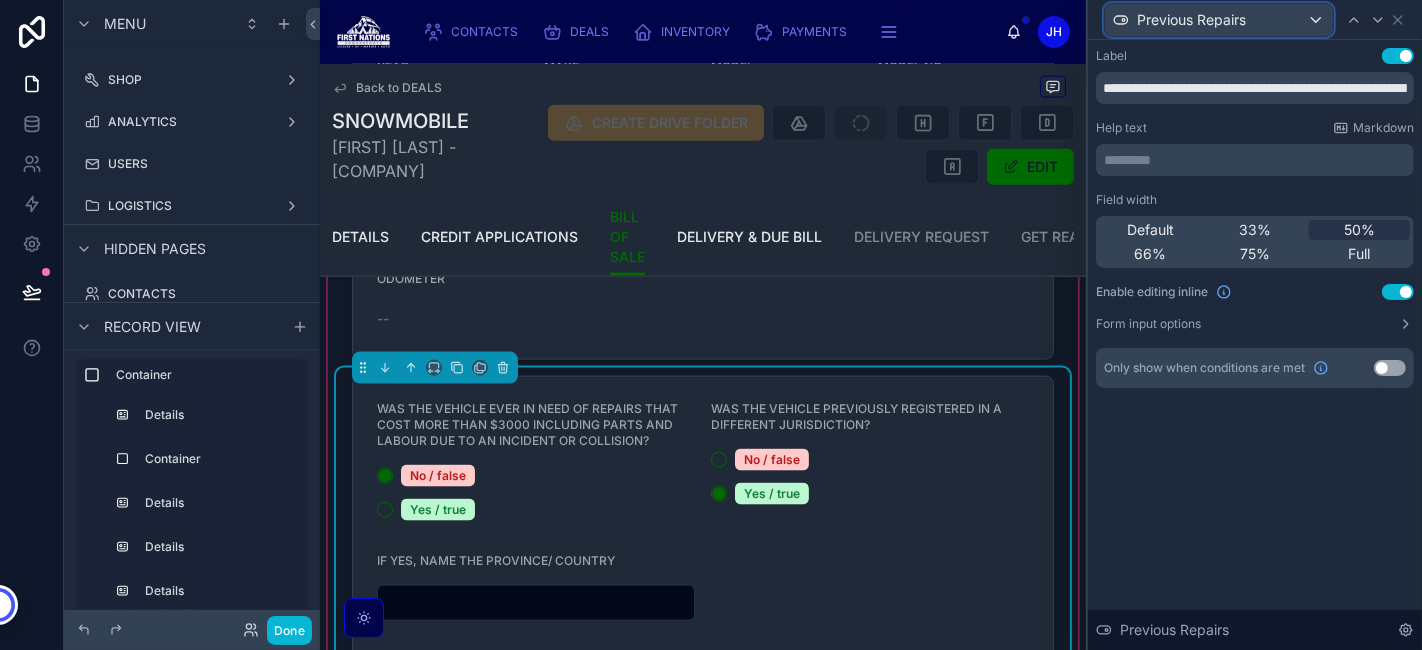 click on "Previous Repairs" at bounding box center [1191, 20] 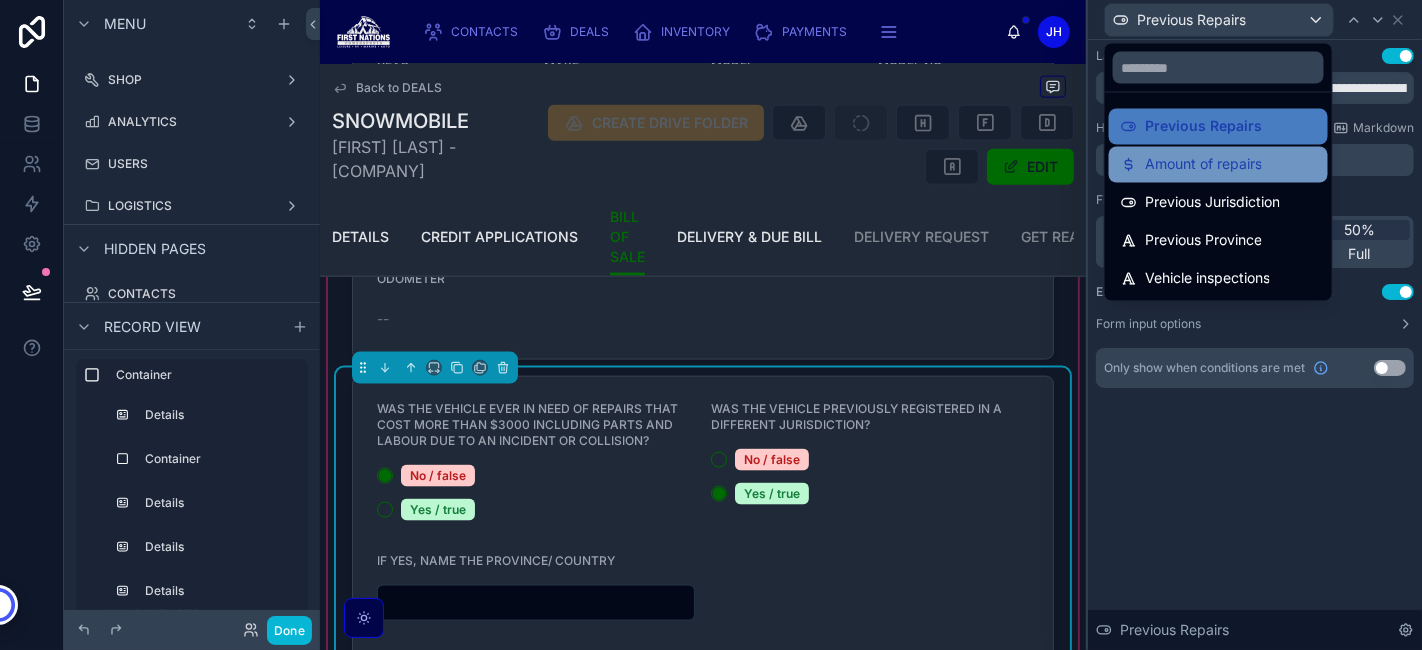 click on "Amount of repairs" at bounding box center [1203, 165] 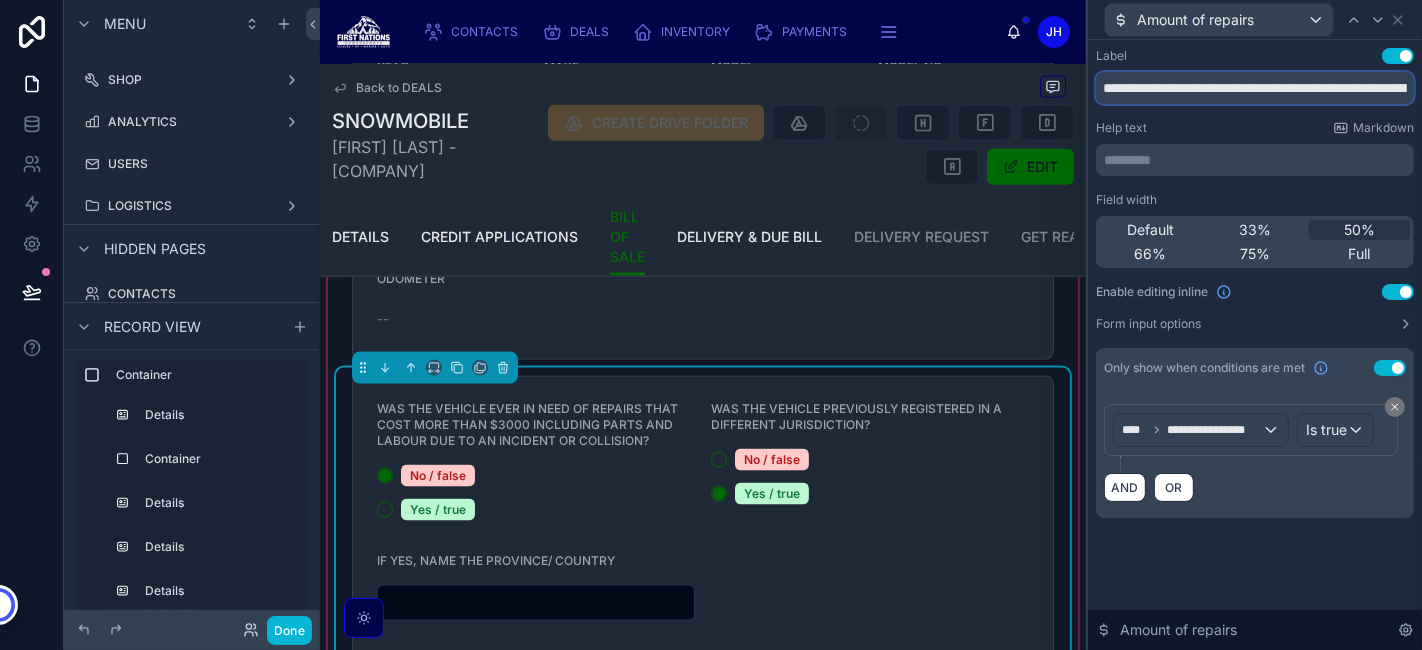 click on "**********" at bounding box center (1255, 88) 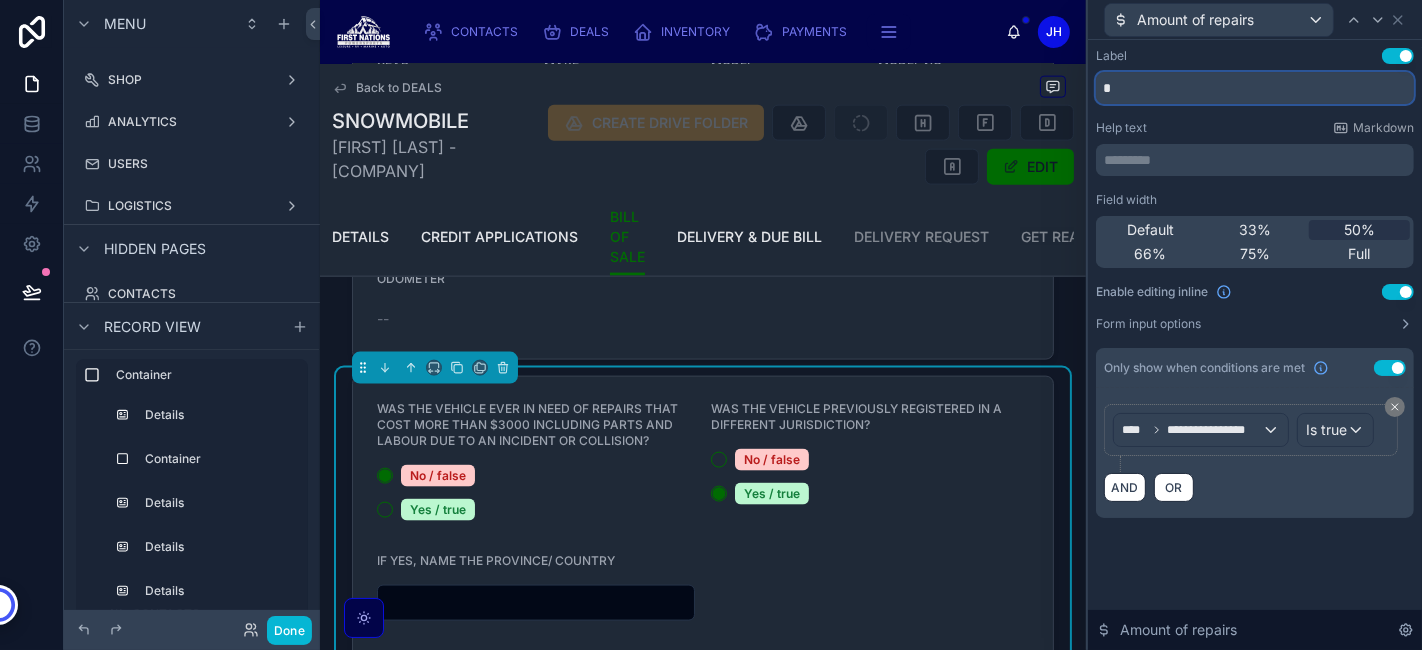 type on "**********" 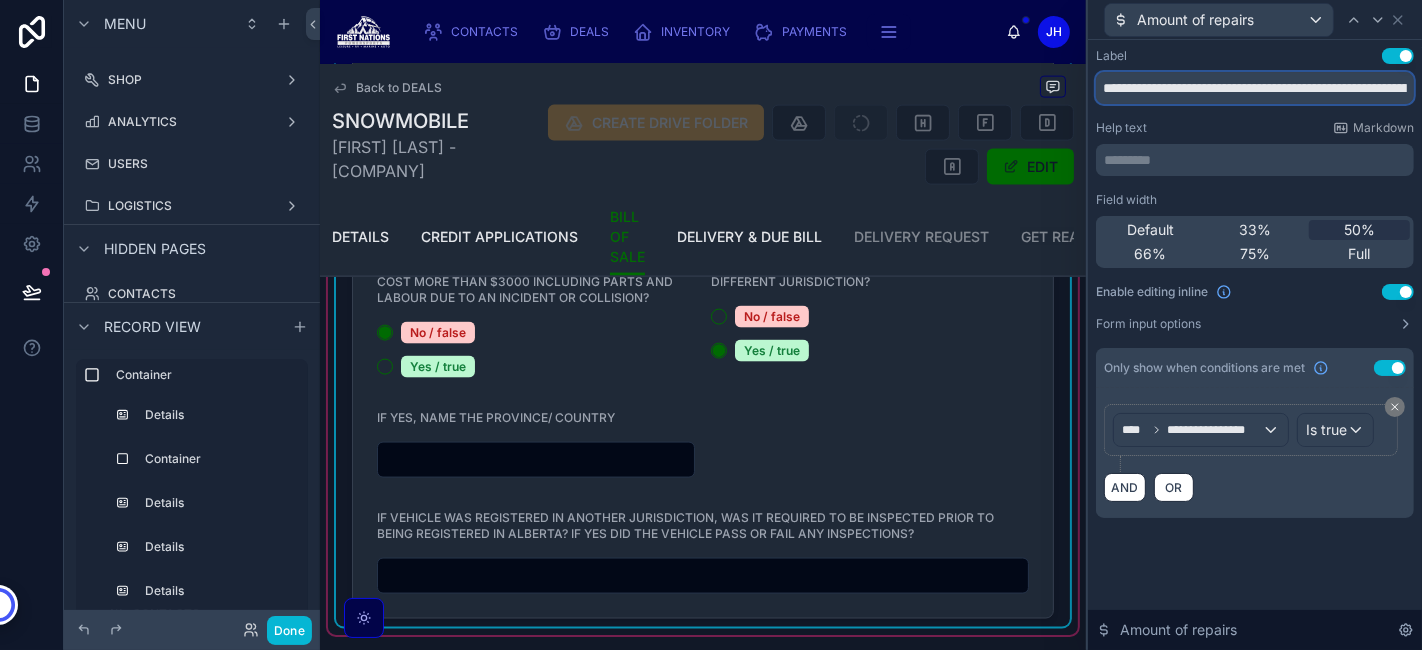 scroll, scrollTop: 2351, scrollLeft: 0, axis: vertical 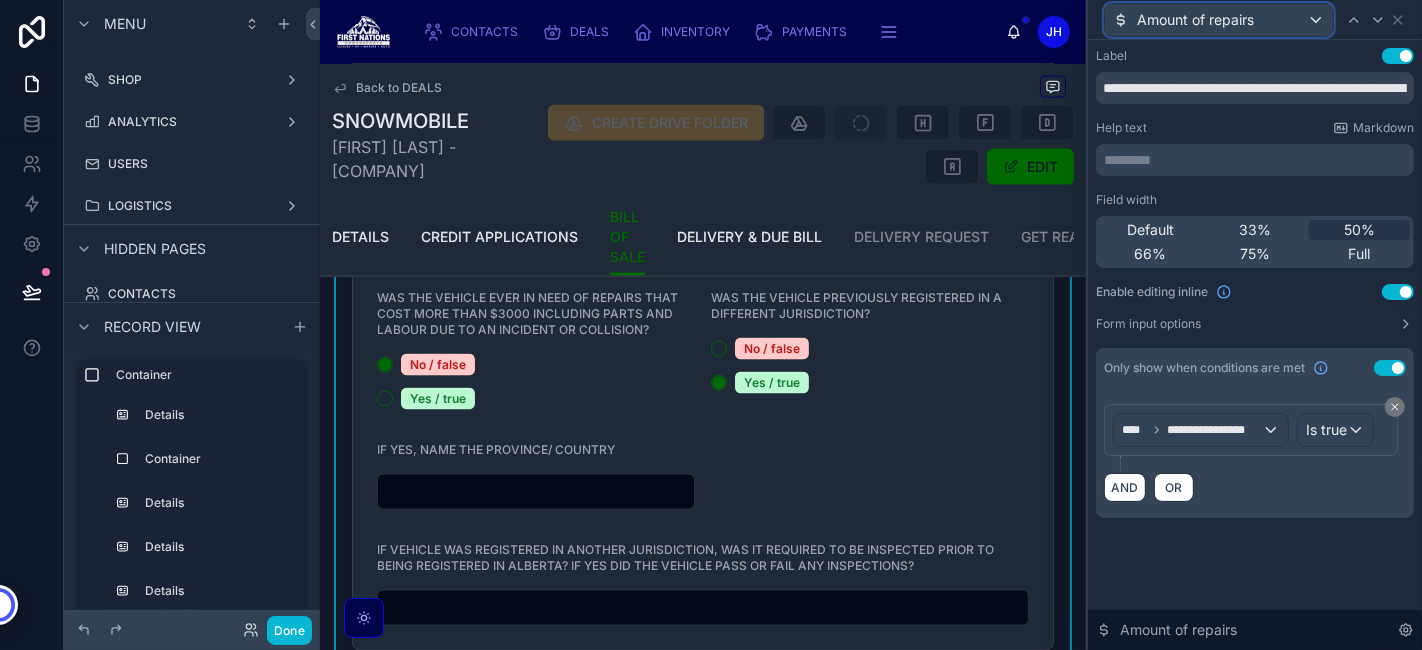 click on "Amount of repairs" at bounding box center [1195, 20] 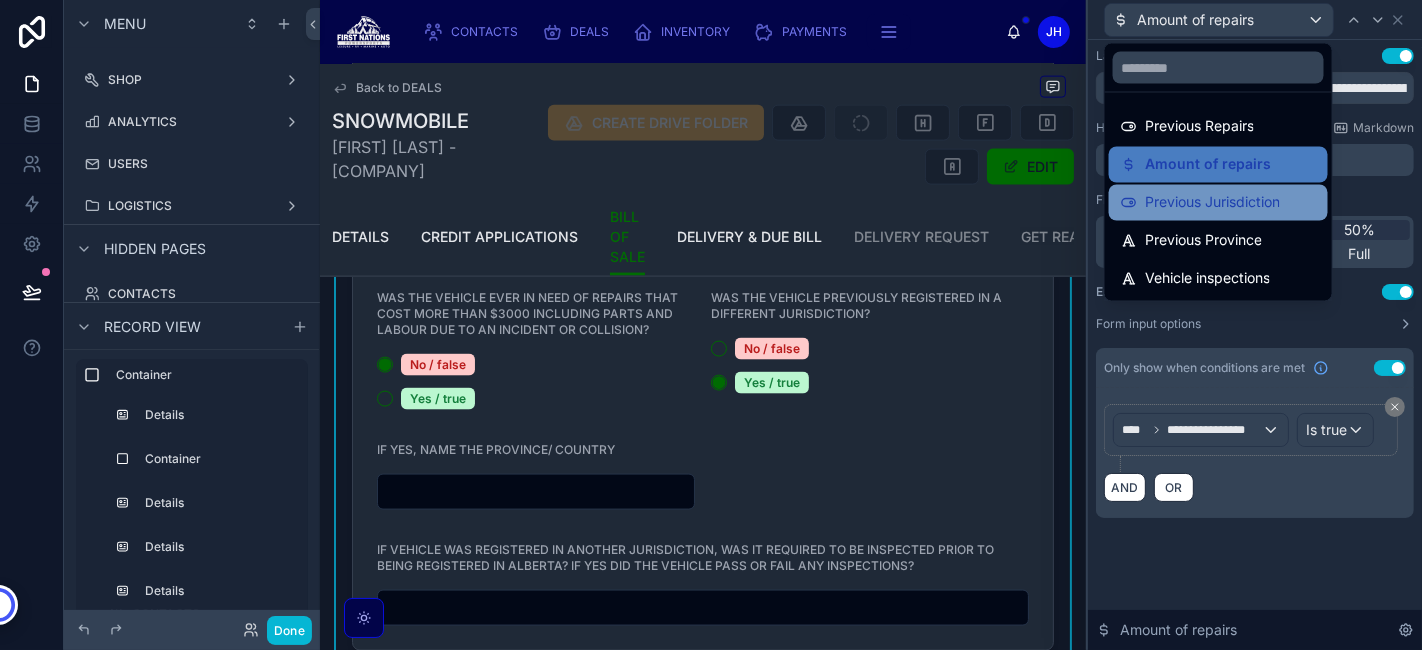 click on "Previous Jurisdiction" at bounding box center [1212, 203] 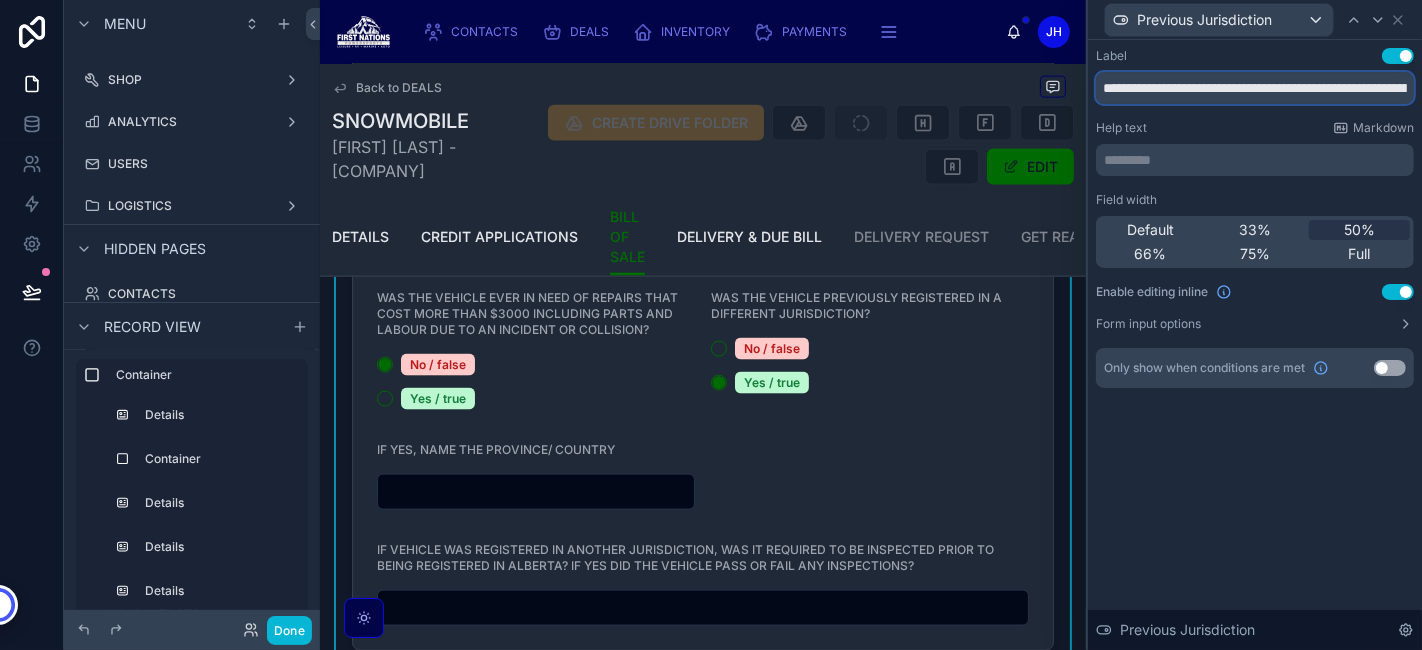 click on "**********" at bounding box center [1255, 88] 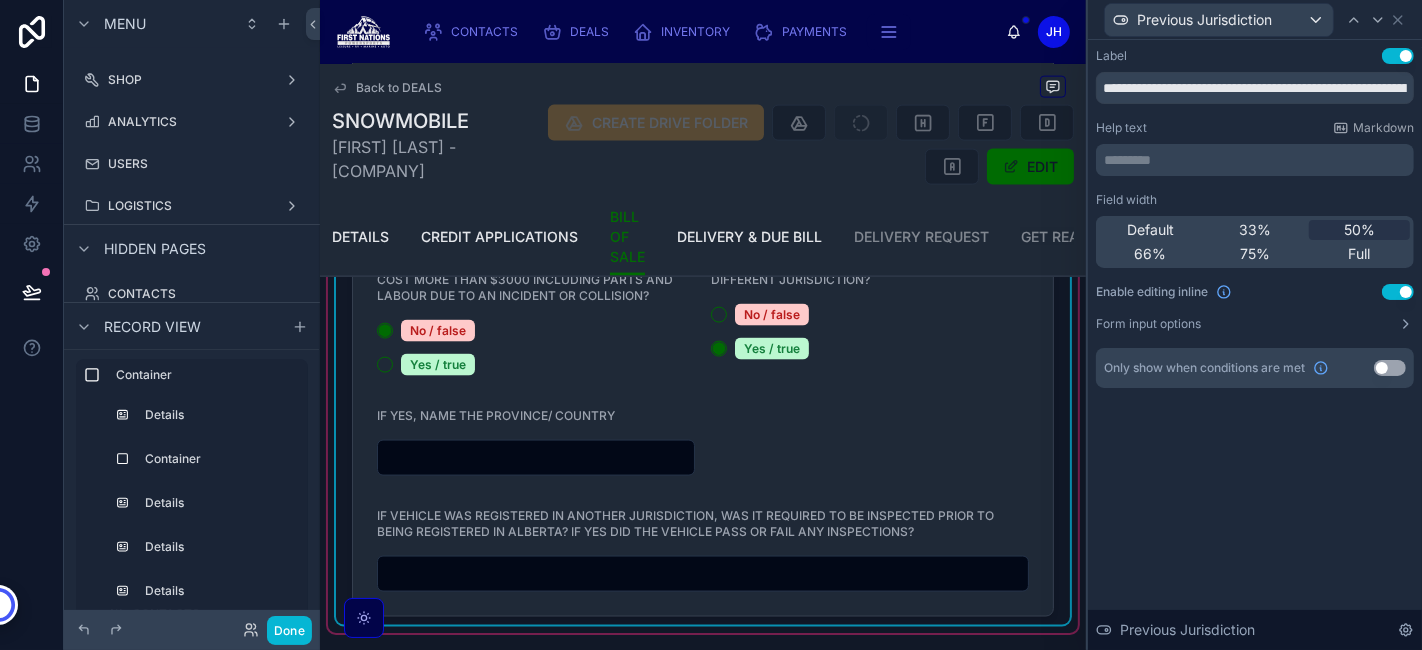 scroll, scrollTop: 2351, scrollLeft: 0, axis: vertical 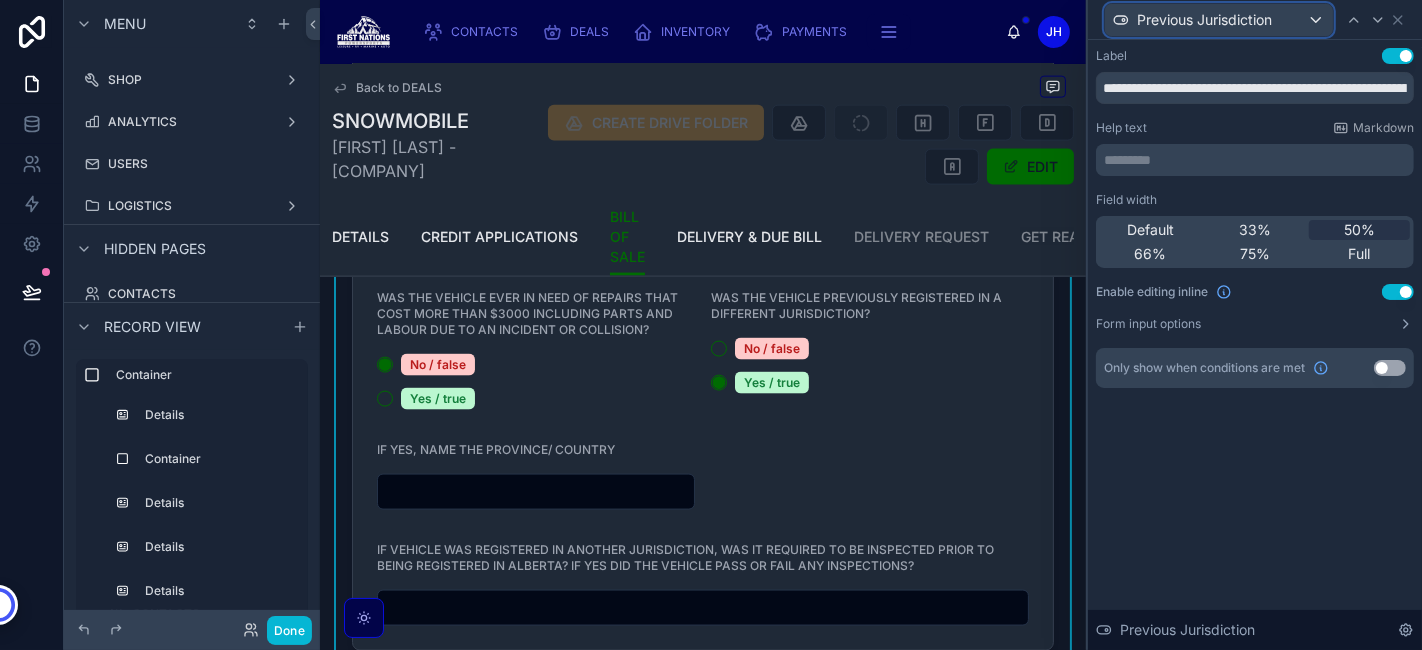 click on "Previous Jurisdiction" at bounding box center [1204, 20] 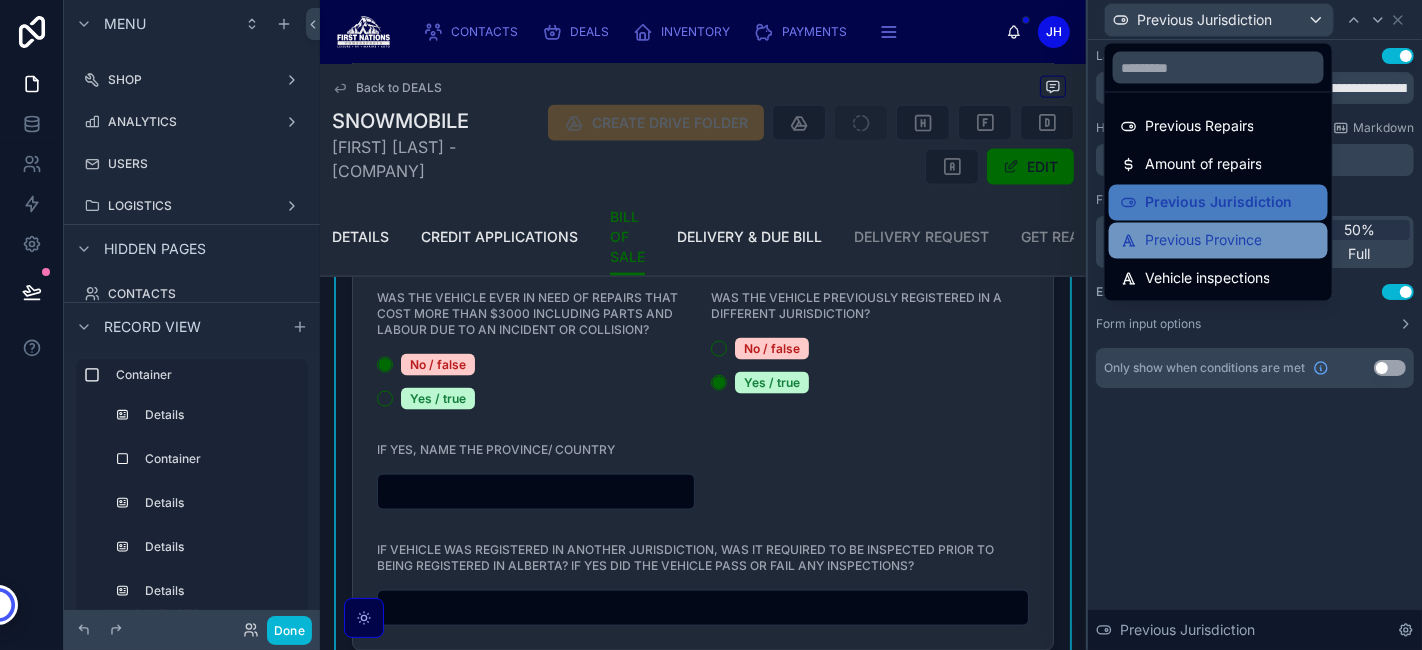 click on "Previous Province" at bounding box center [1218, 241] 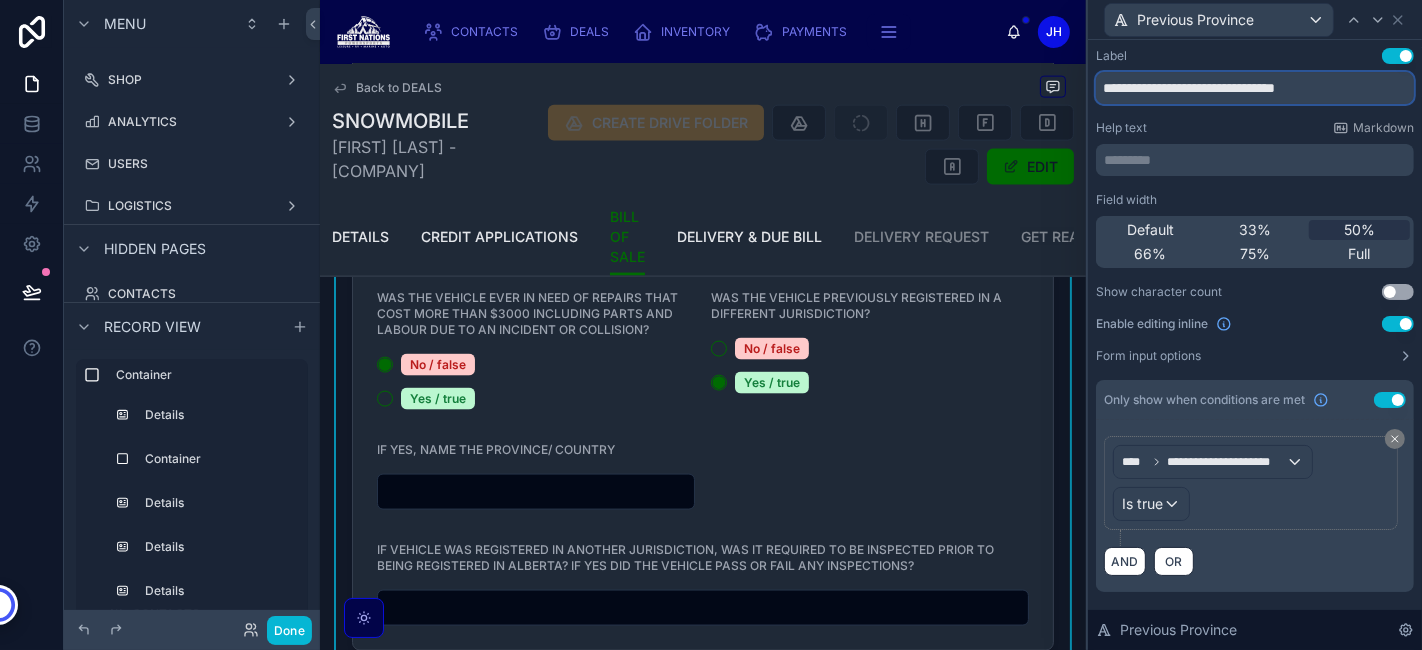 click on "**********" at bounding box center [1255, 88] 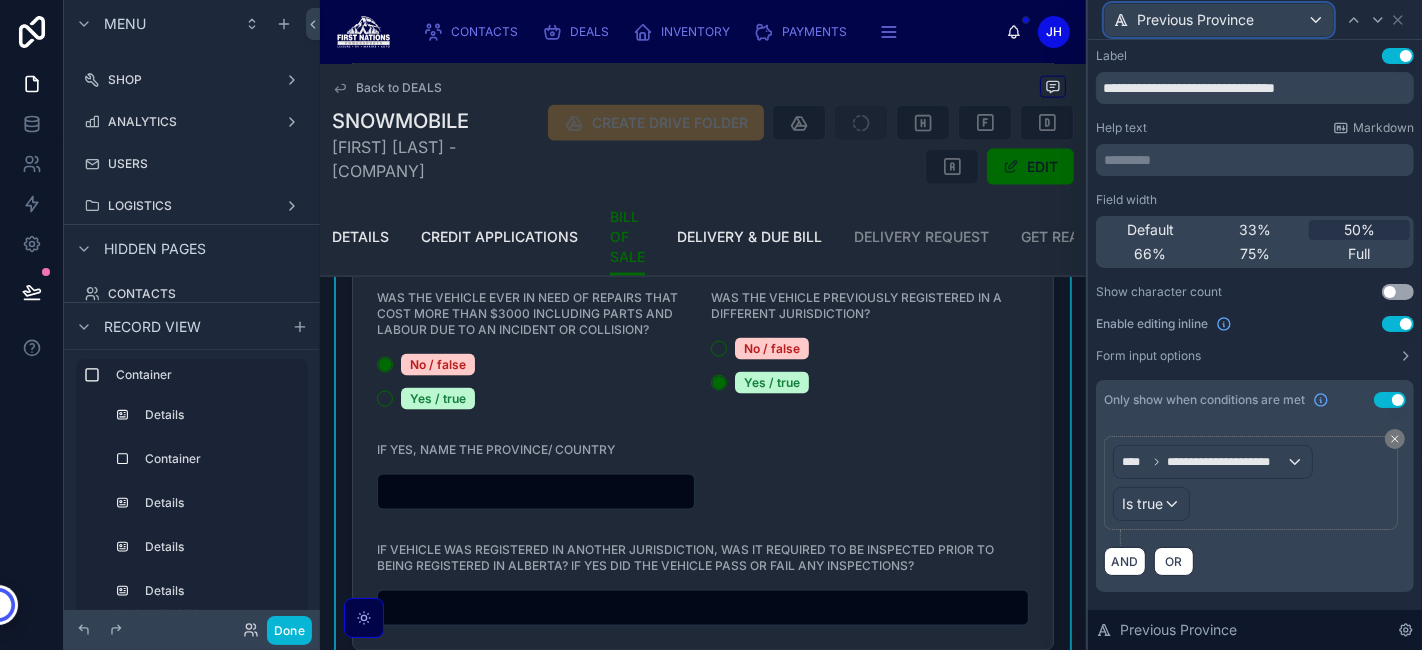 click on "Previous Province" at bounding box center [1195, 20] 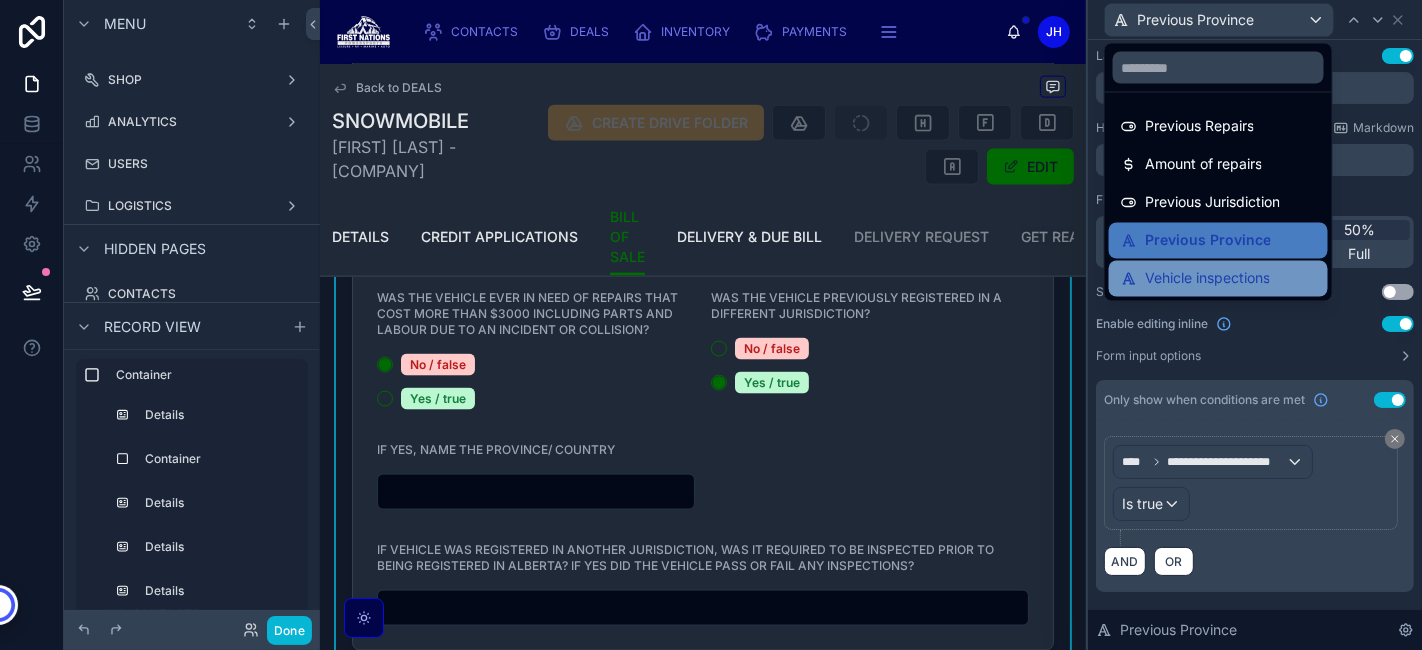 click on "Vehicle inspections" at bounding box center (1207, 279) 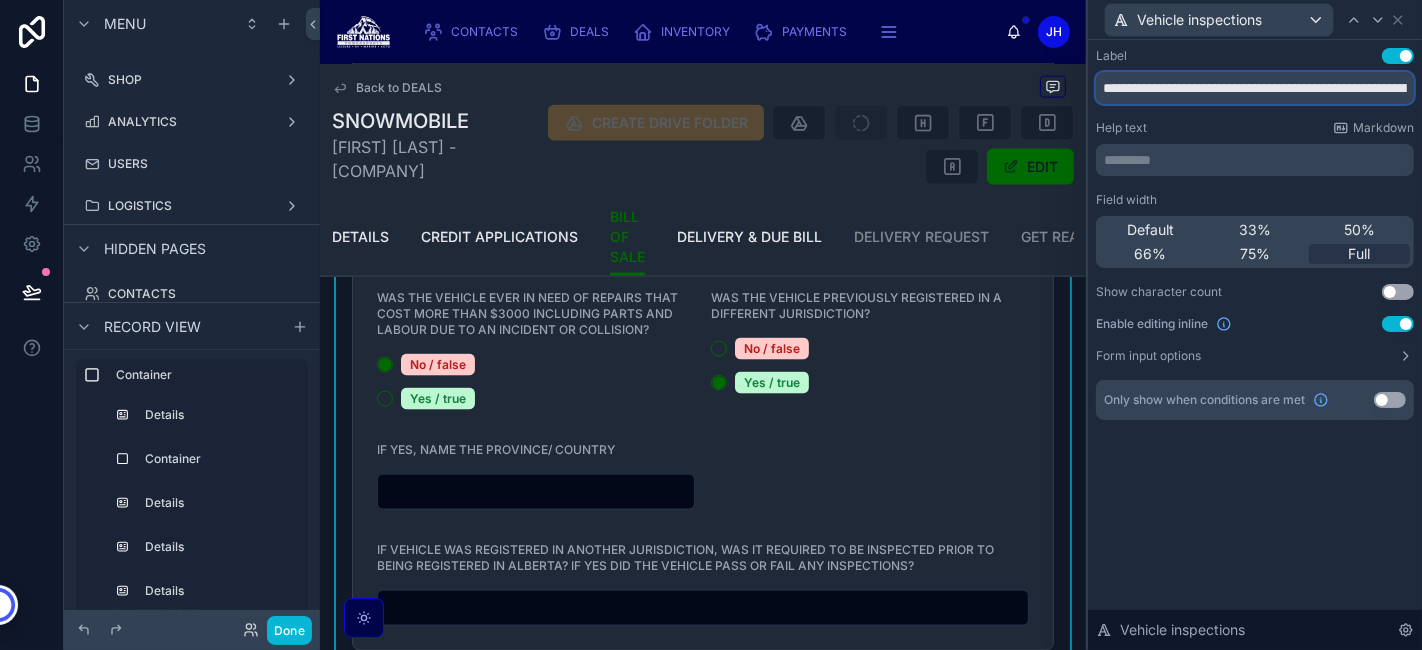 click on "**********" at bounding box center [1255, 88] 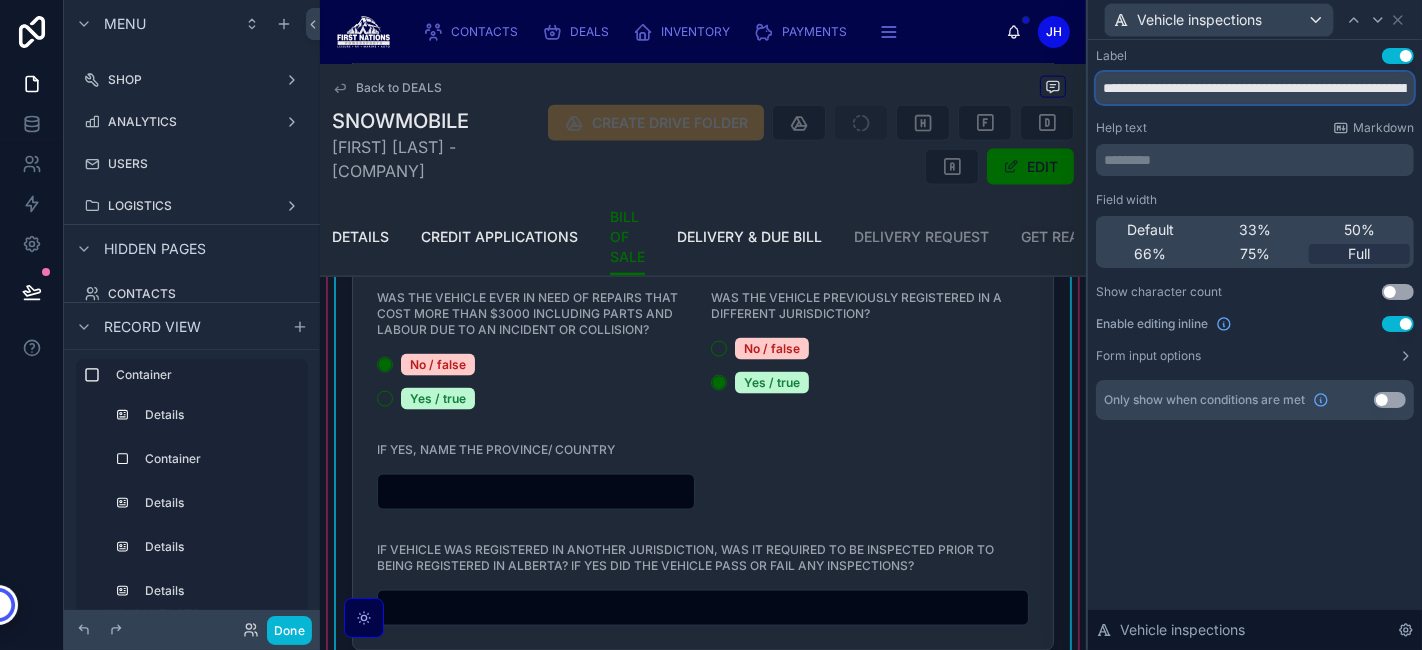 scroll, scrollTop: 2462, scrollLeft: 0, axis: vertical 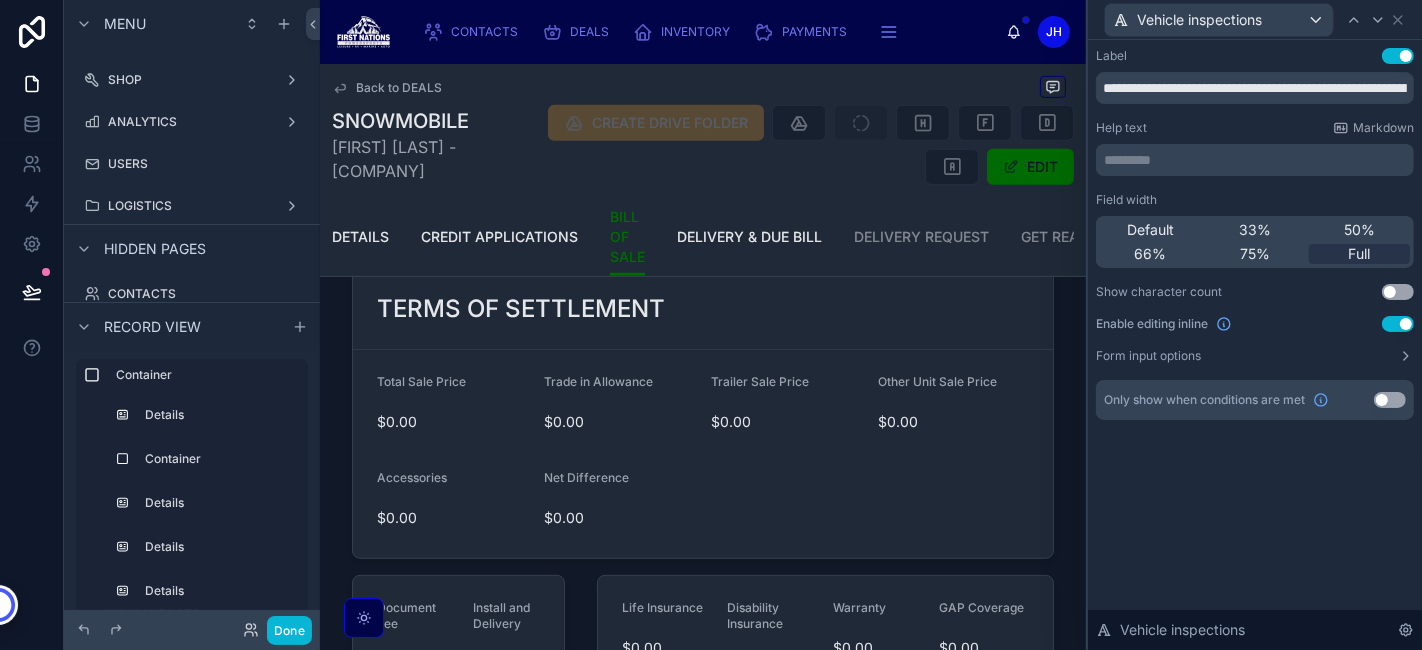 click on "**********" at bounding box center [1255, 345] 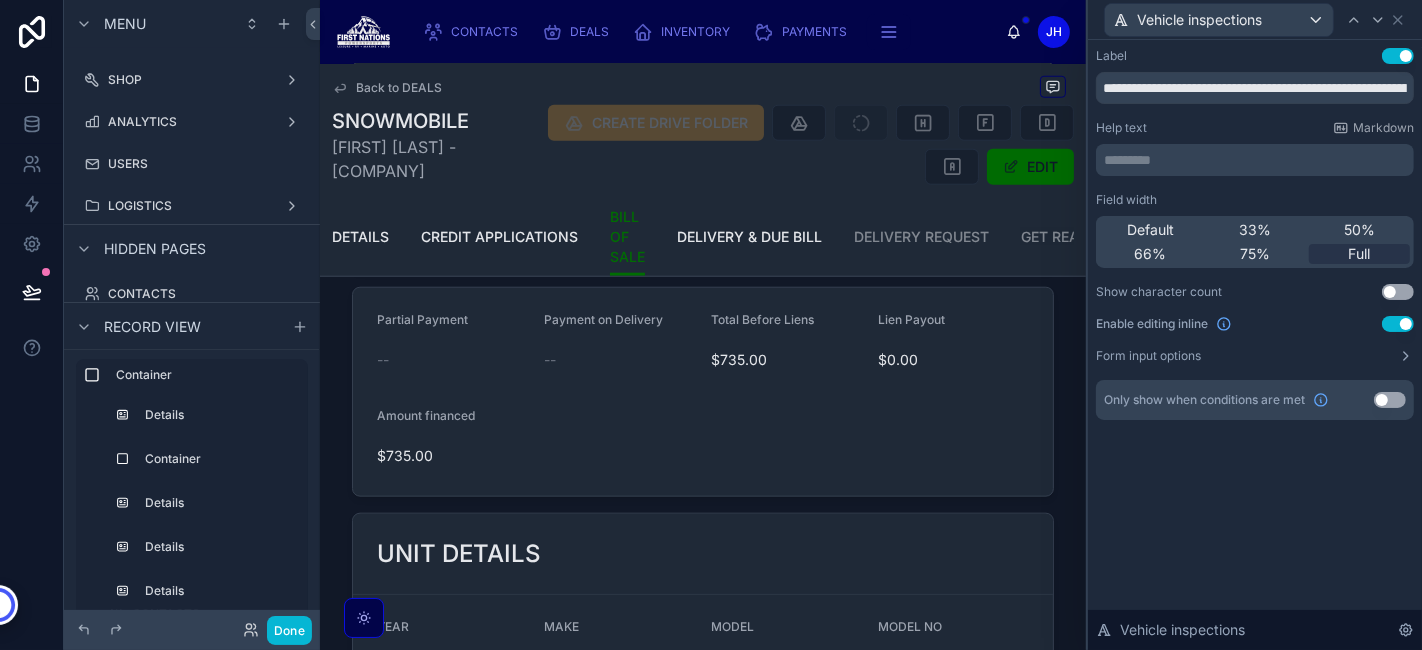 scroll, scrollTop: 1685, scrollLeft: 0, axis: vertical 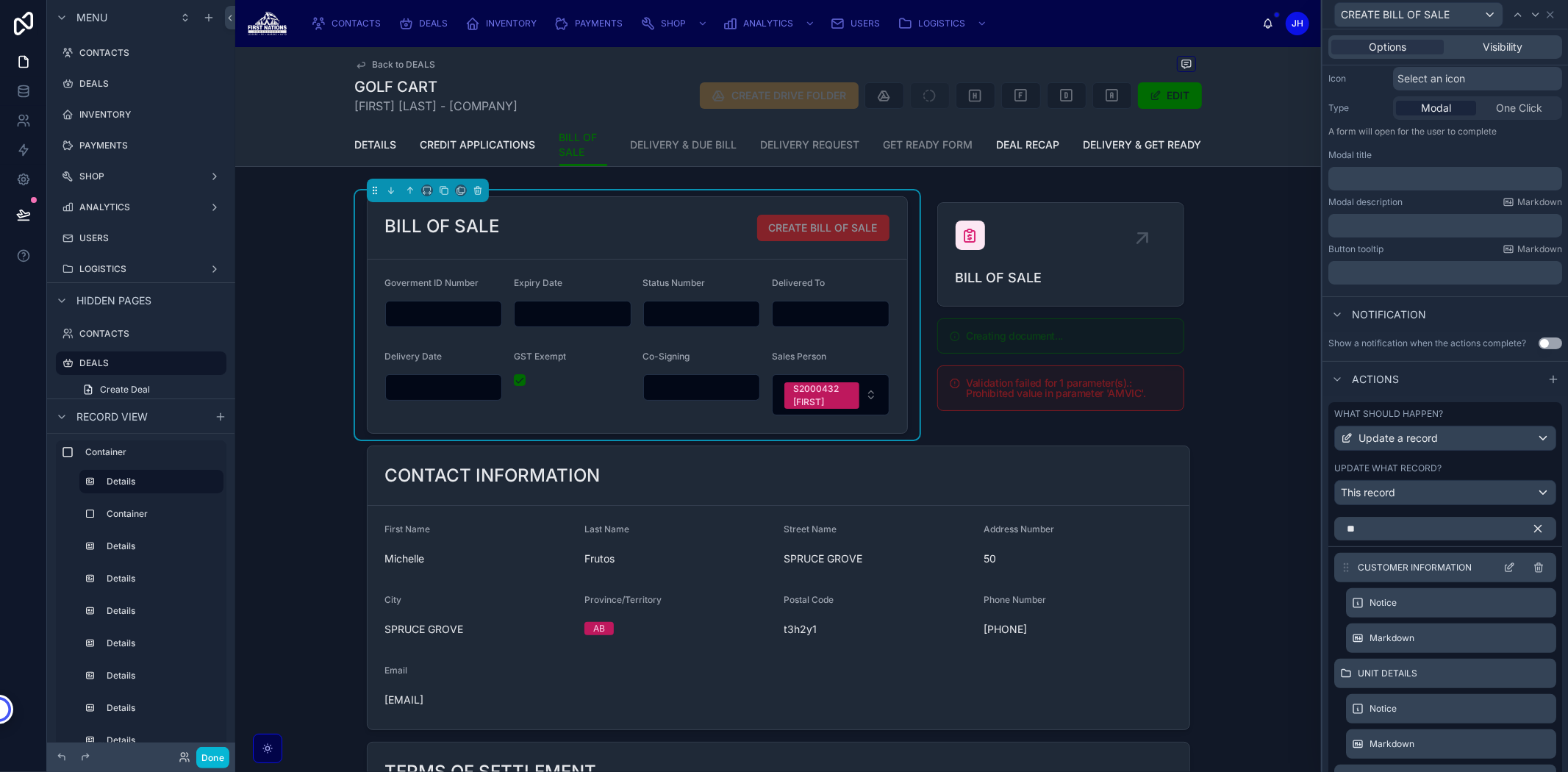 click 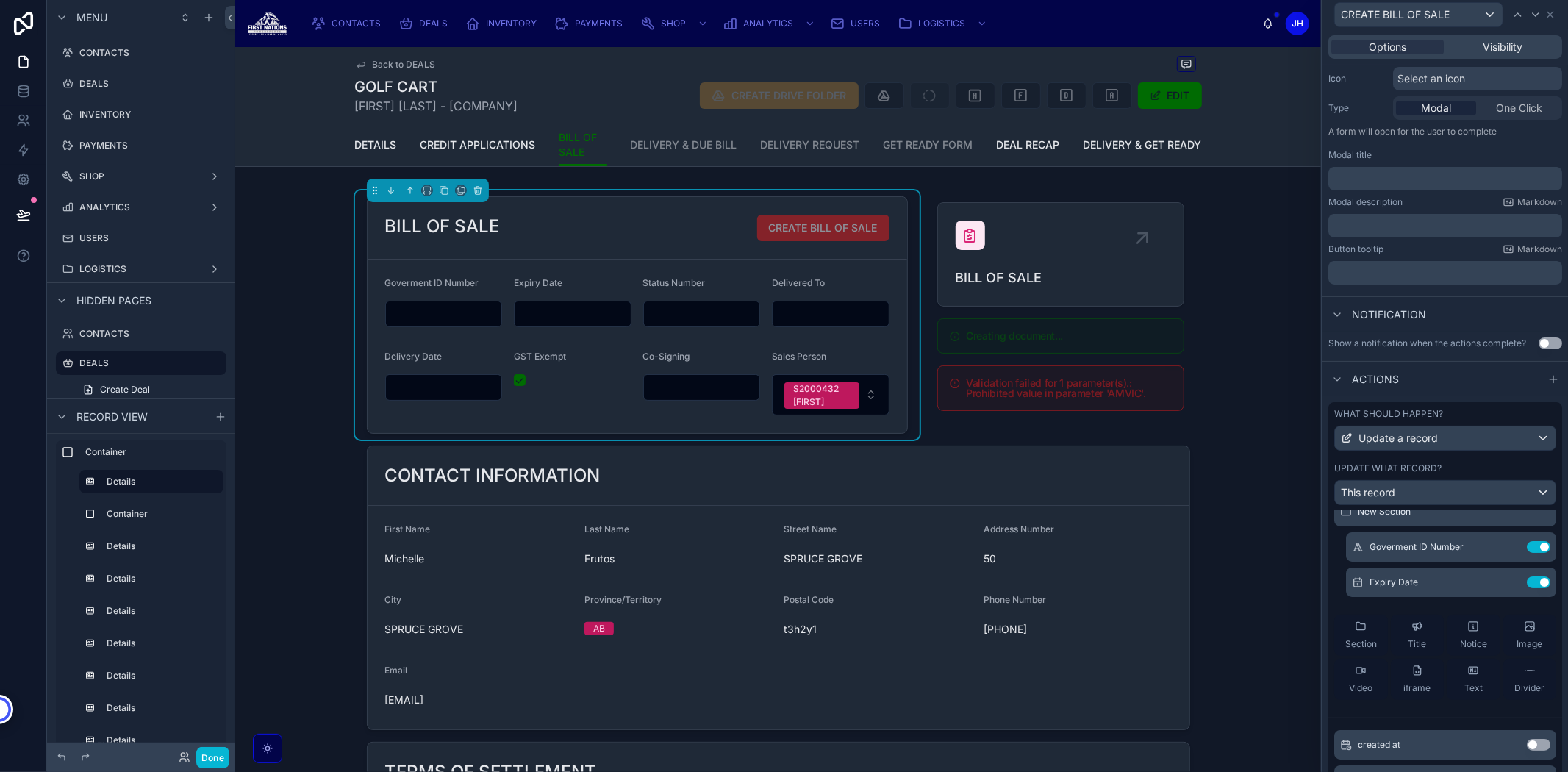 scroll, scrollTop: 326, scrollLeft: 0, axis: vertical 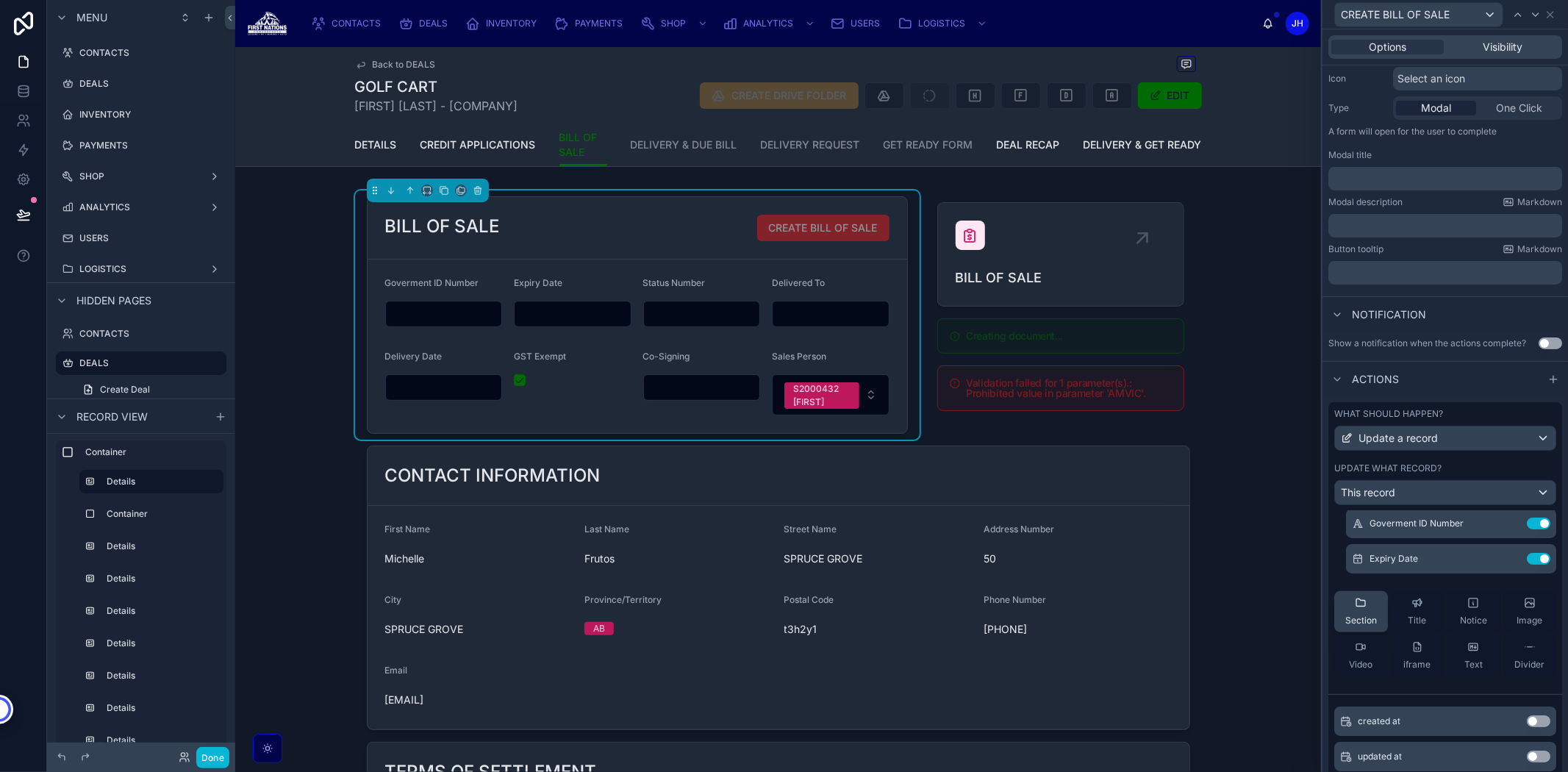 click on "Section" at bounding box center [1361, 612] 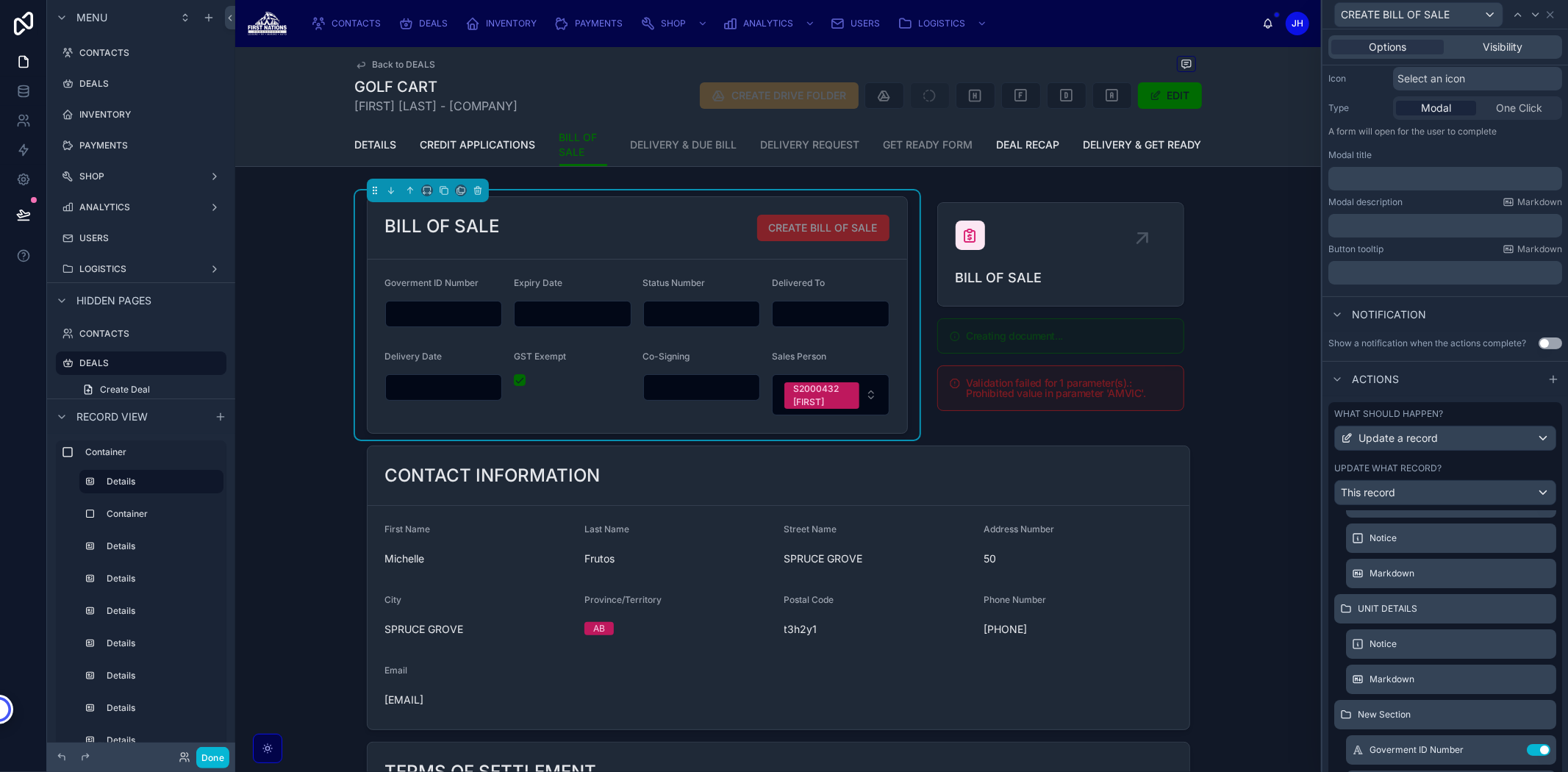 scroll, scrollTop: 245, scrollLeft: 0, axis: vertical 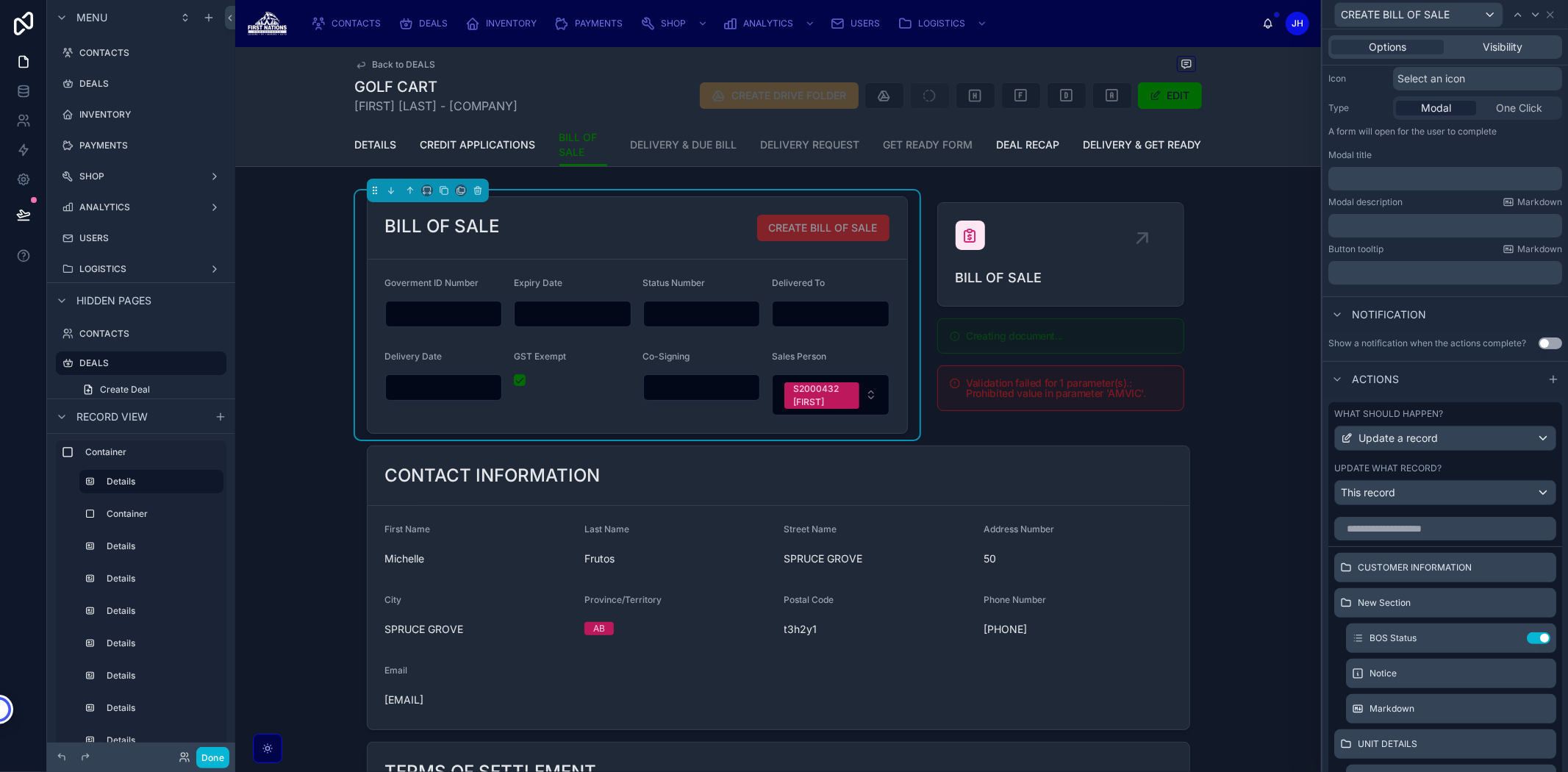 drag, startPoint x: 1347, startPoint y: 582, endPoint x: 1347, endPoint y: 594, distance: 12 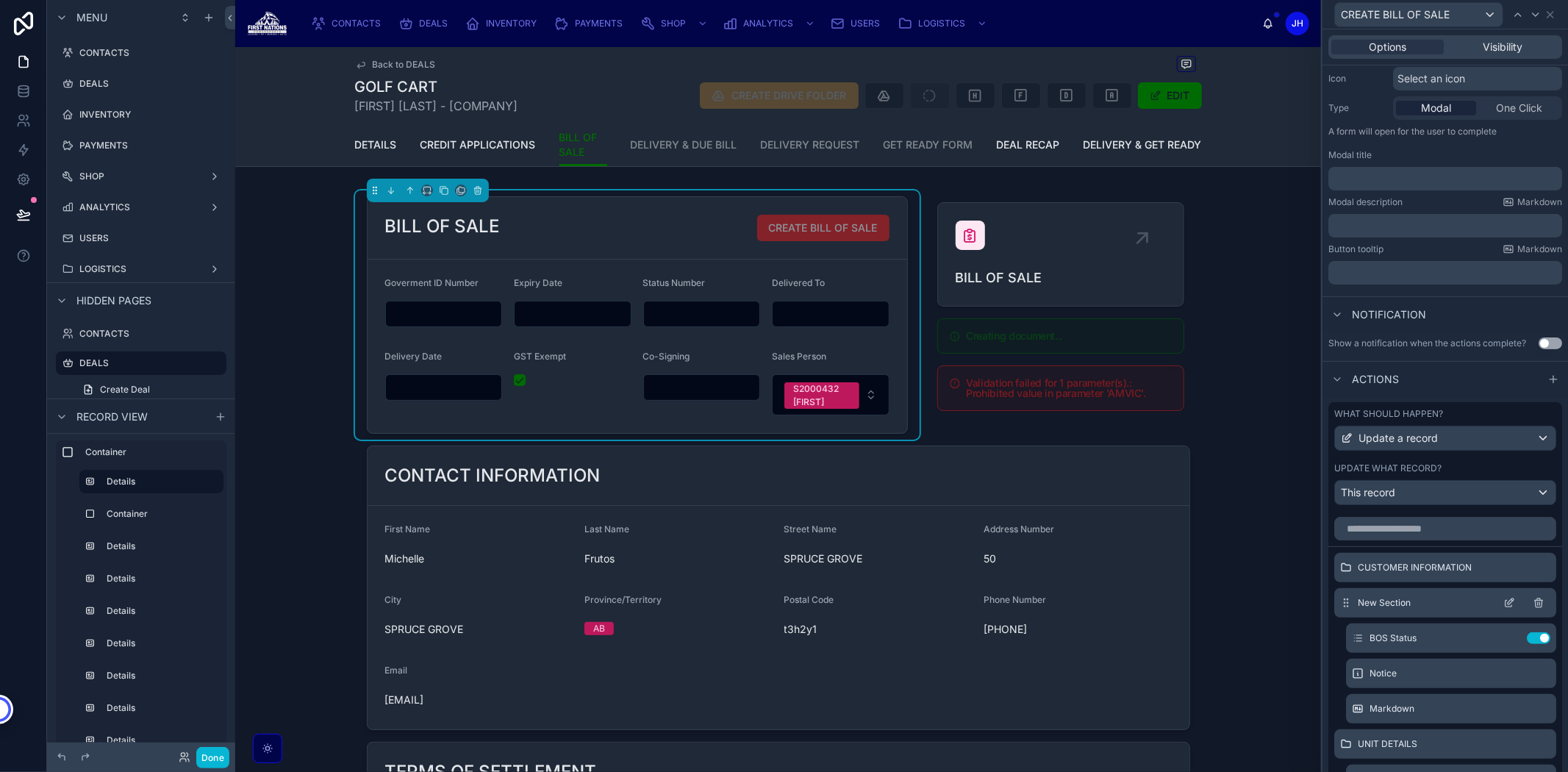 drag, startPoint x: 1347, startPoint y: 576, endPoint x: 1355, endPoint y: 620, distance: 44.72136 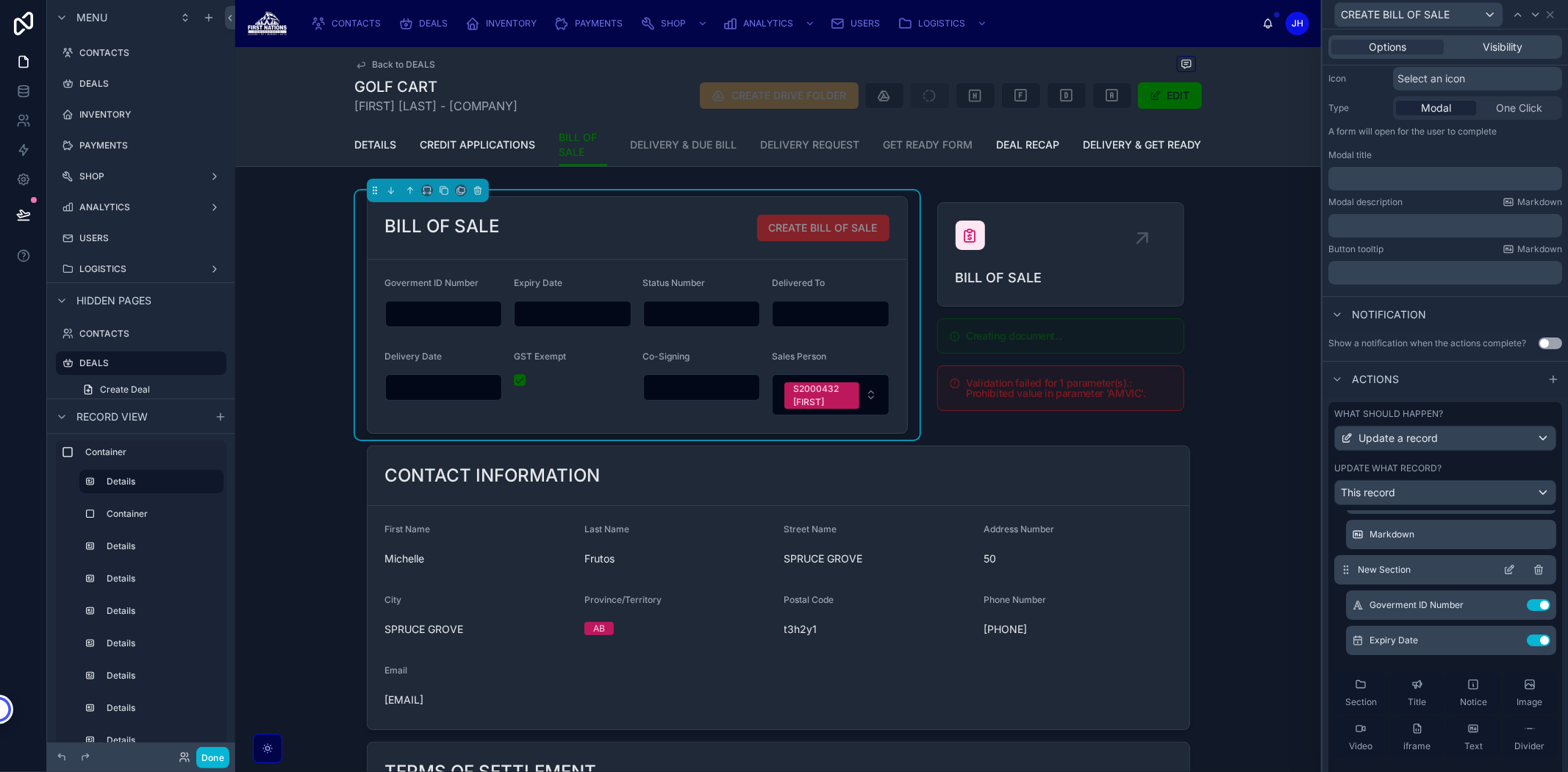 scroll, scrollTop: 0, scrollLeft: 0, axis: both 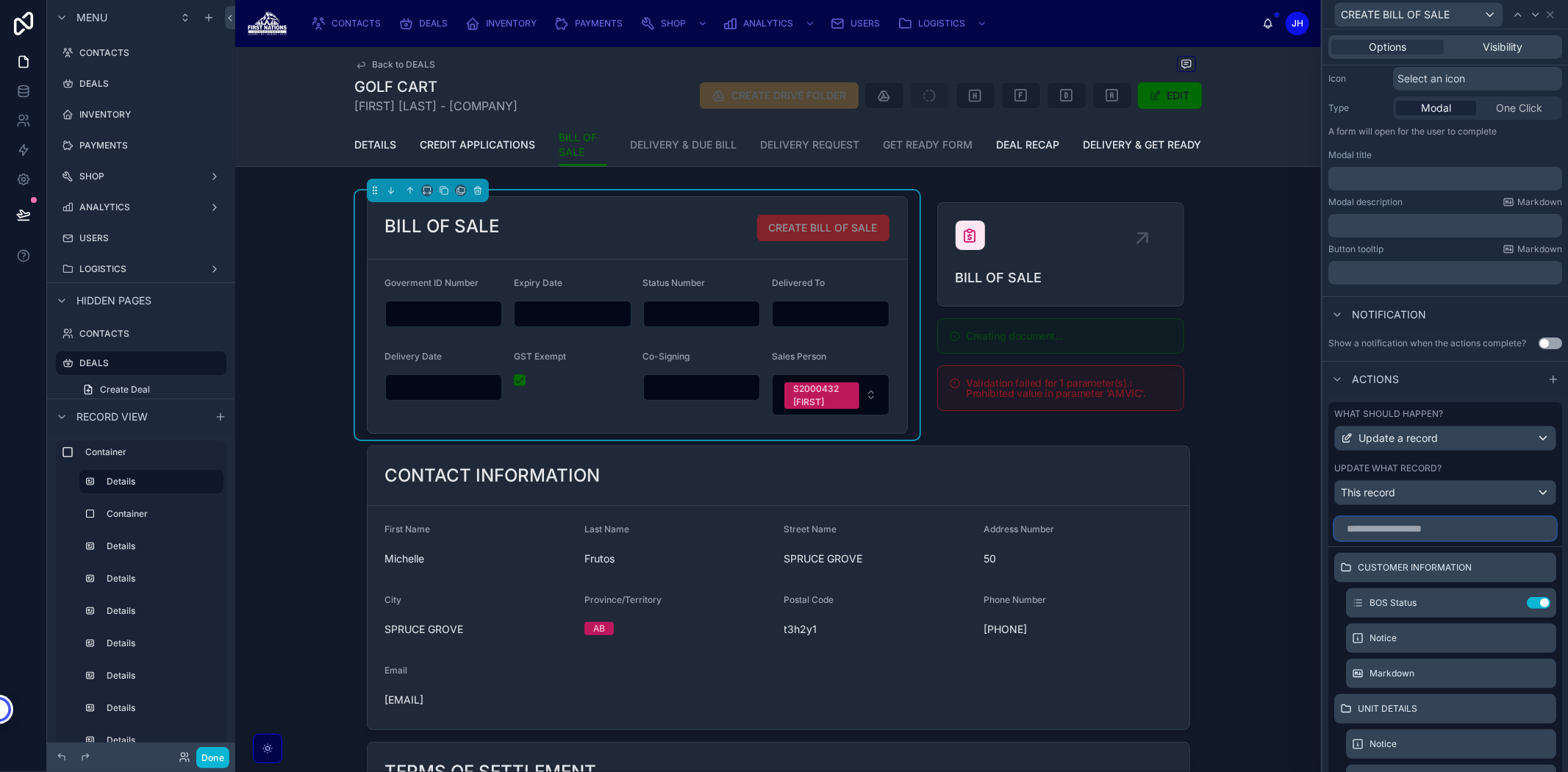 click at bounding box center [1445, 529] 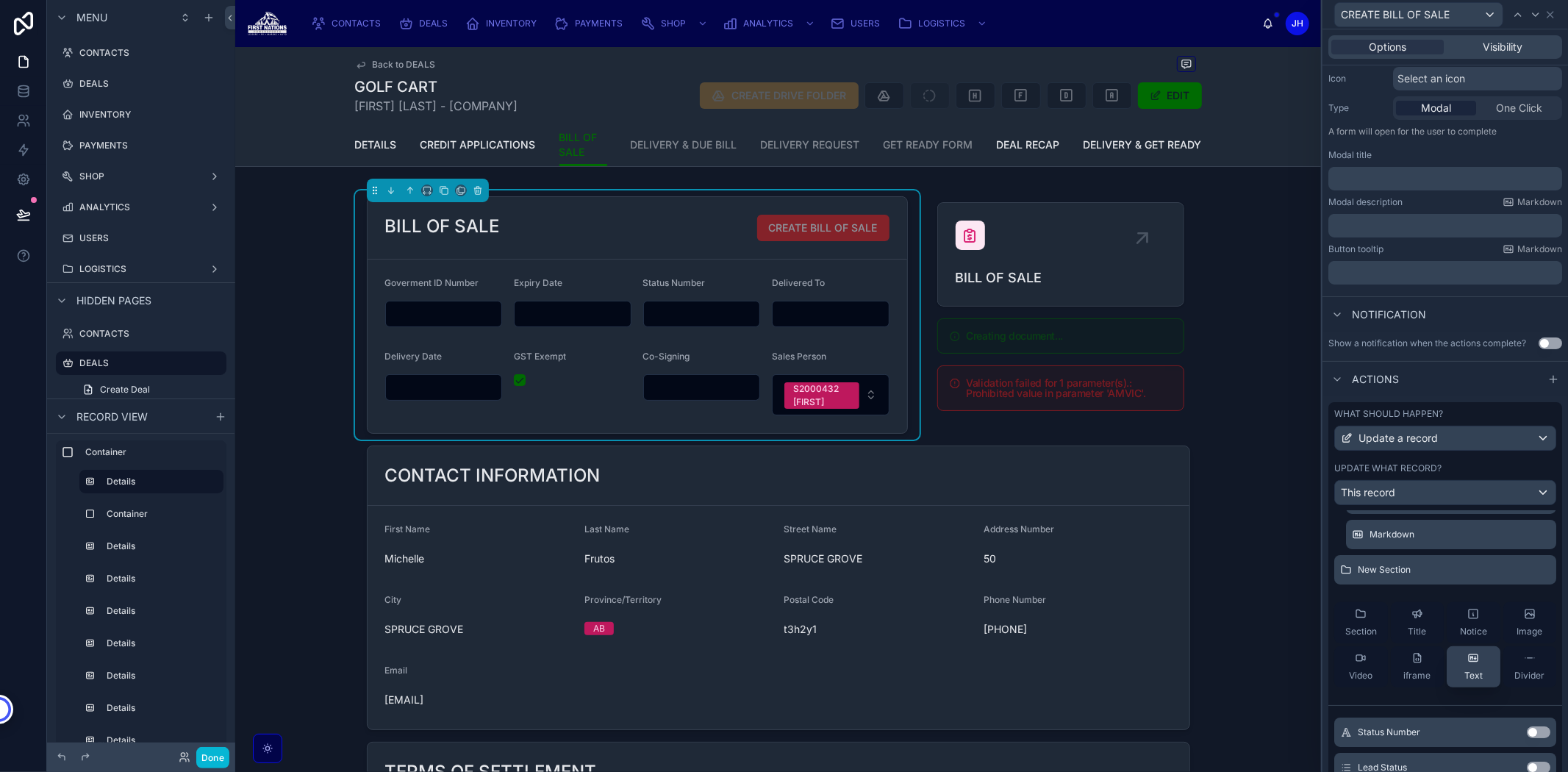 scroll, scrollTop: 288, scrollLeft: 0, axis: vertical 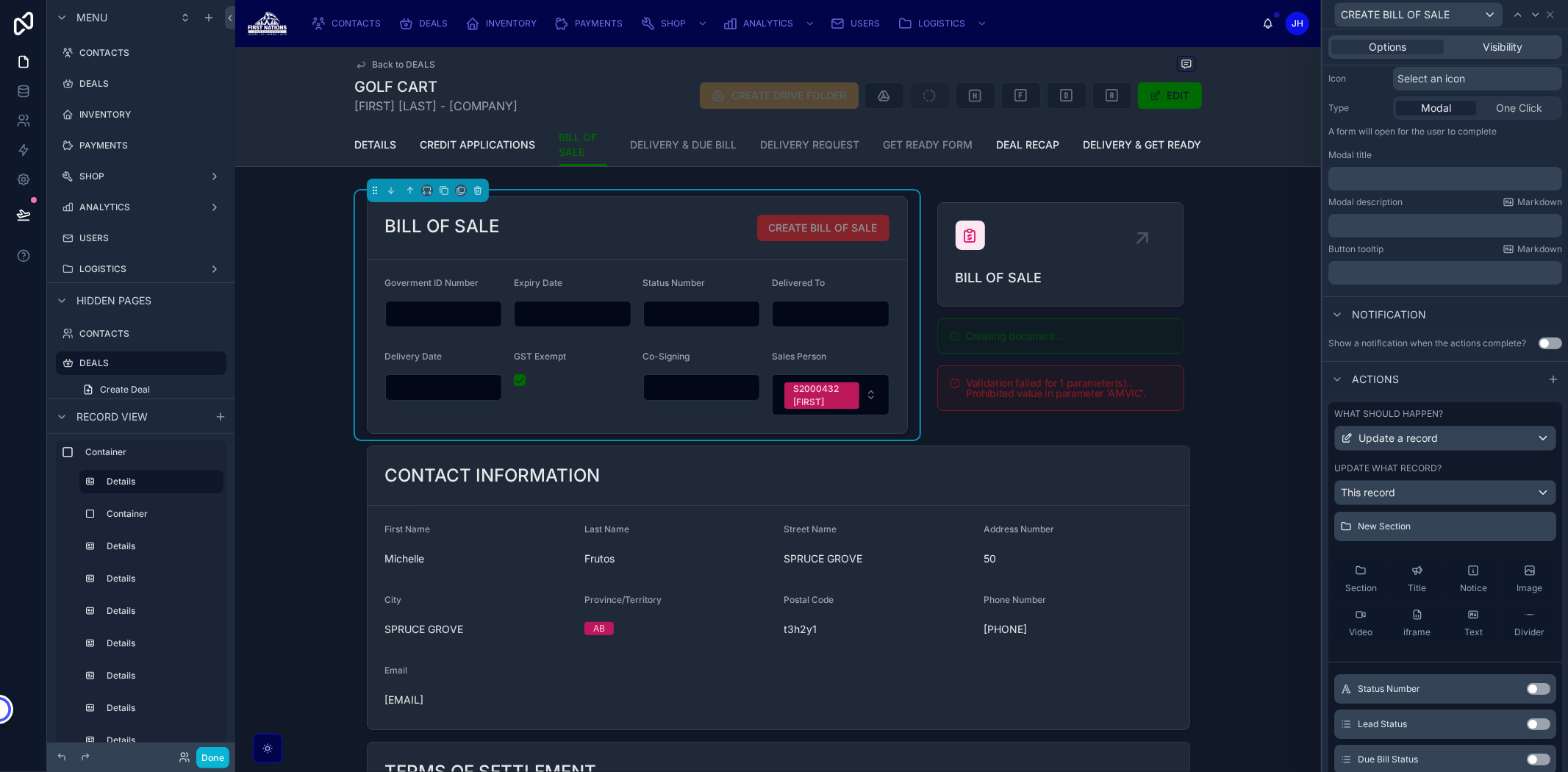 click on "Use setting" at bounding box center (1539, 689) 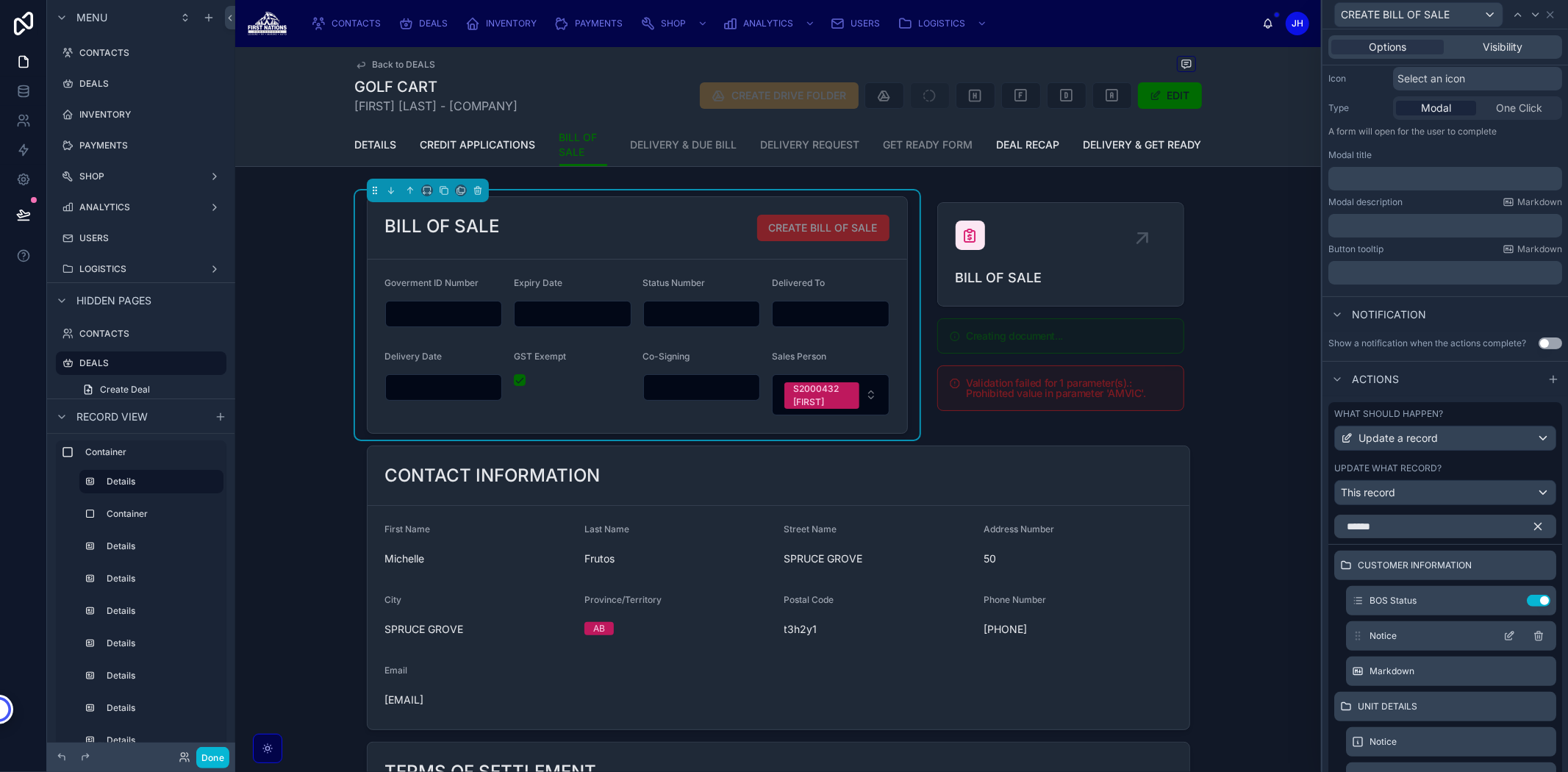 scroll, scrollTop: 0, scrollLeft: 0, axis: both 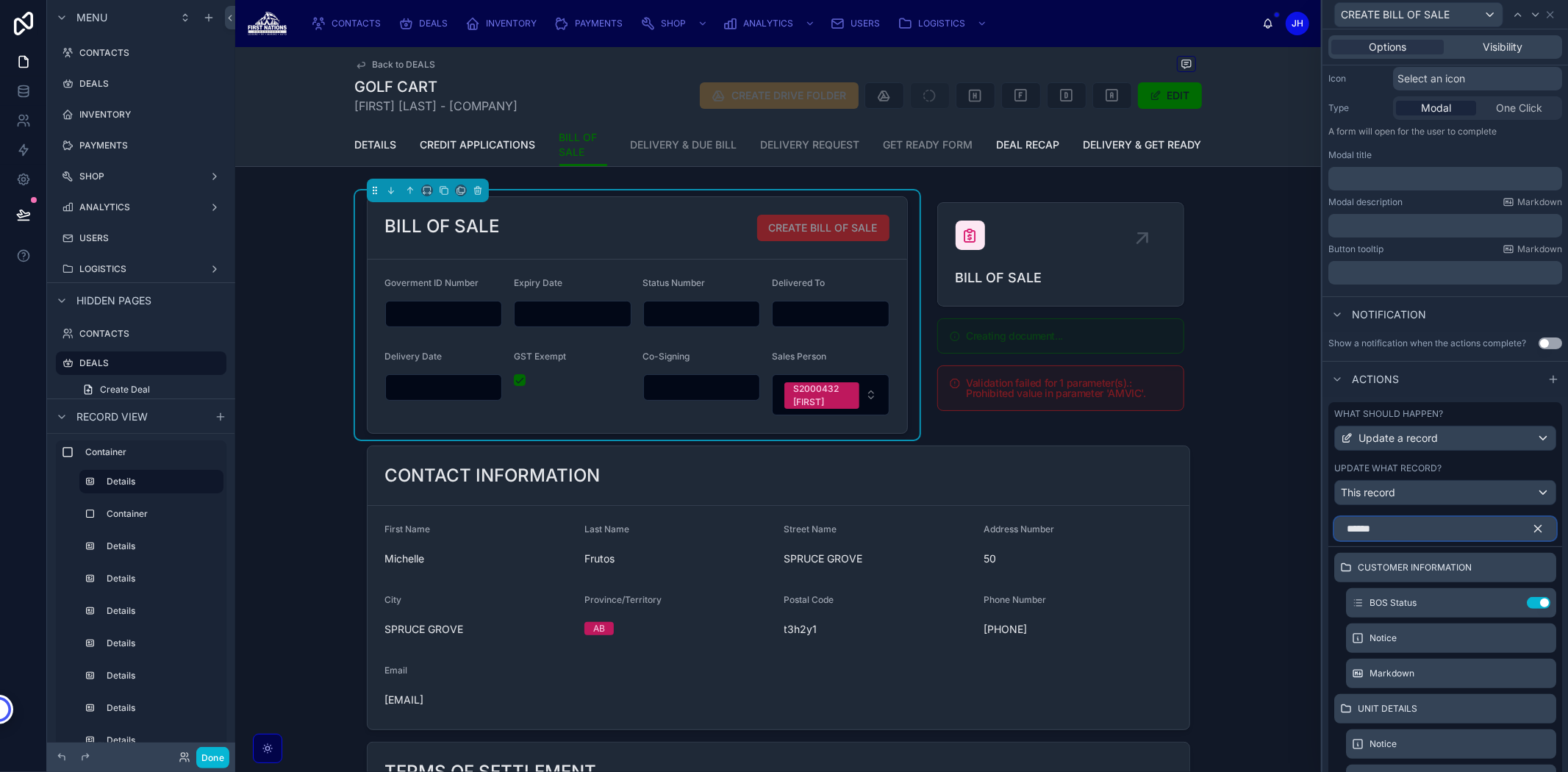 click on "******" at bounding box center (1445, 529) 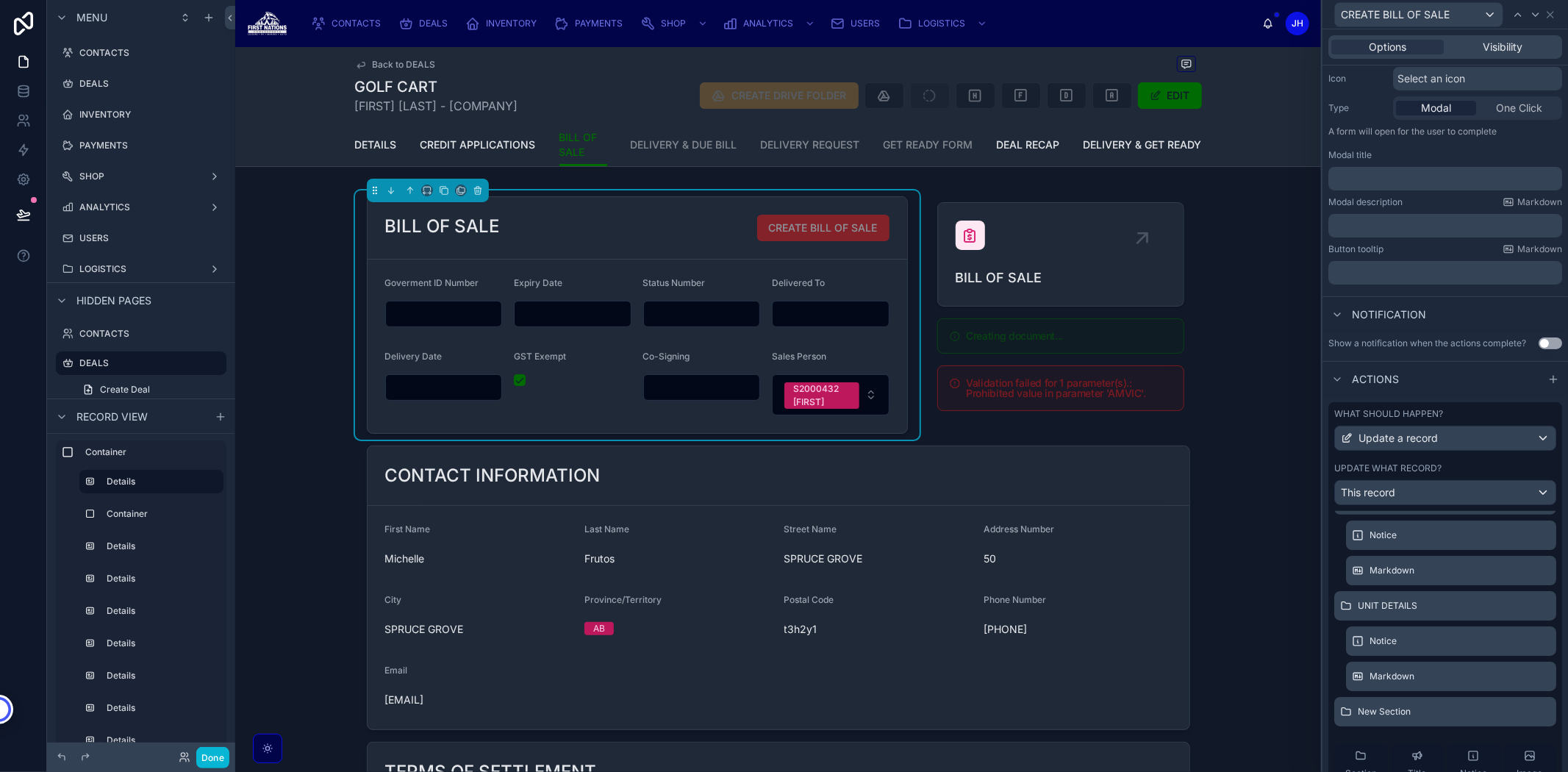 scroll, scrollTop: 76, scrollLeft: 0, axis: vertical 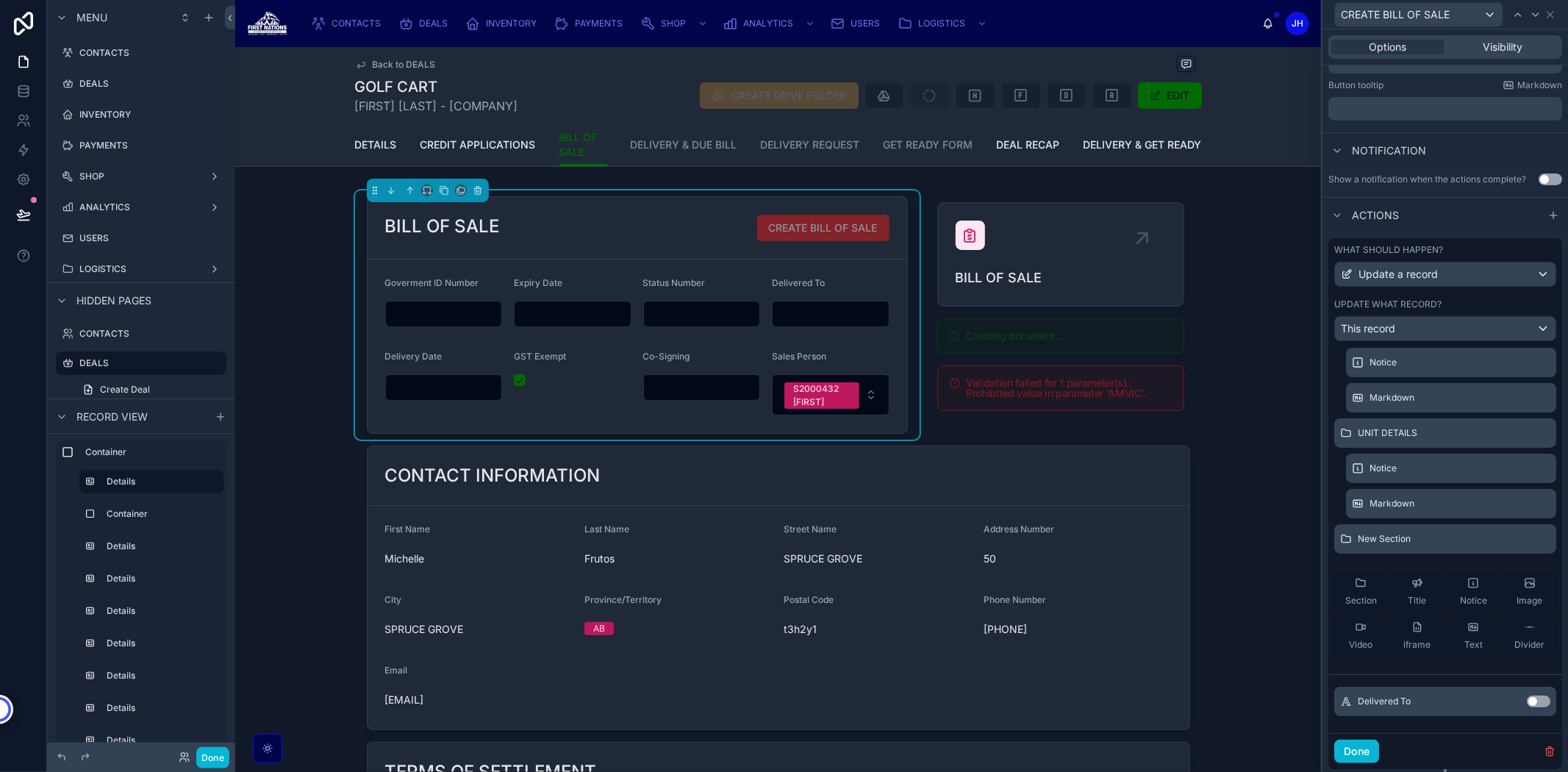 click on "Use setting" at bounding box center (1539, 701) 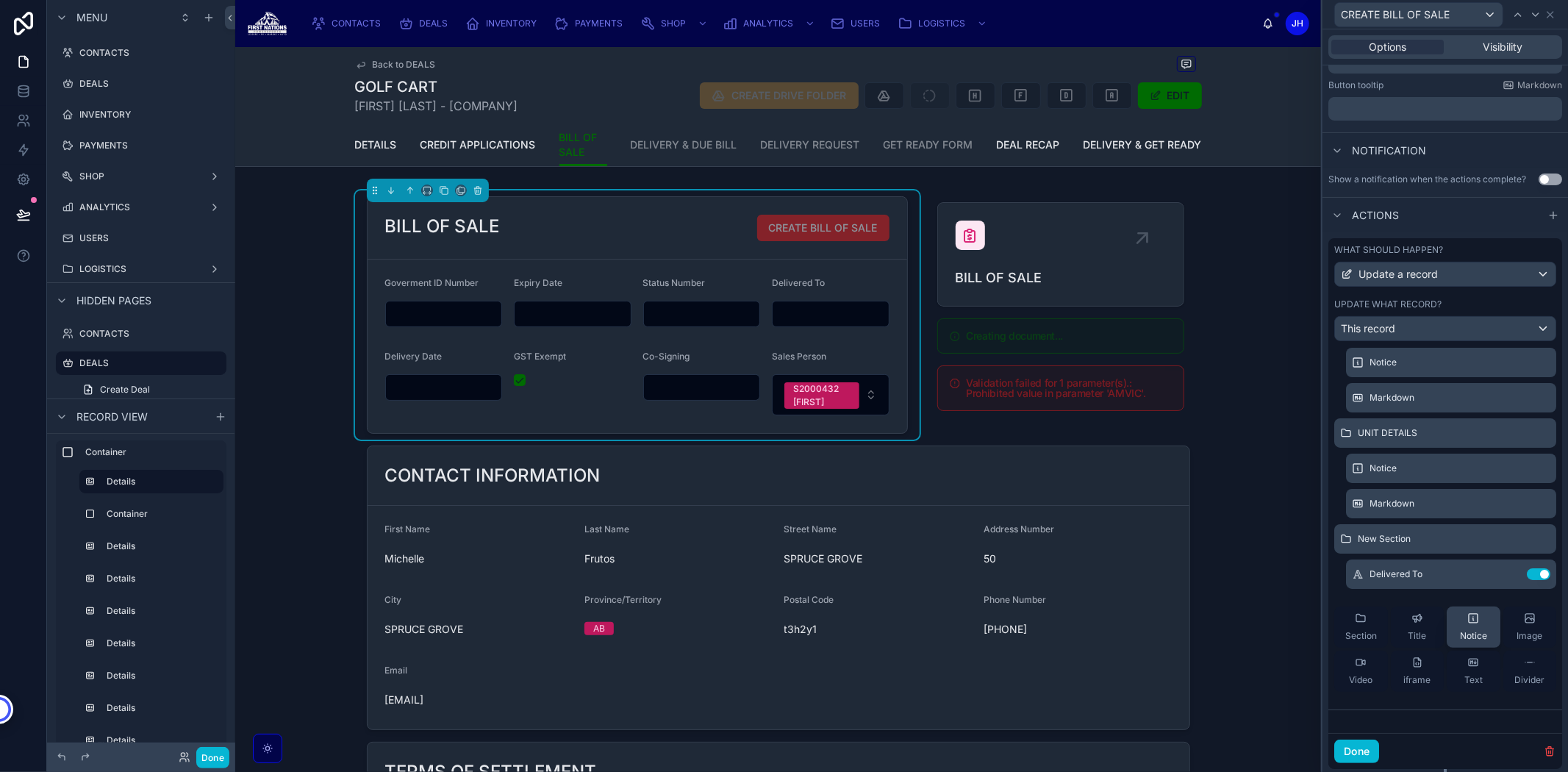scroll, scrollTop: 0, scrollLeft: 0, axis: both 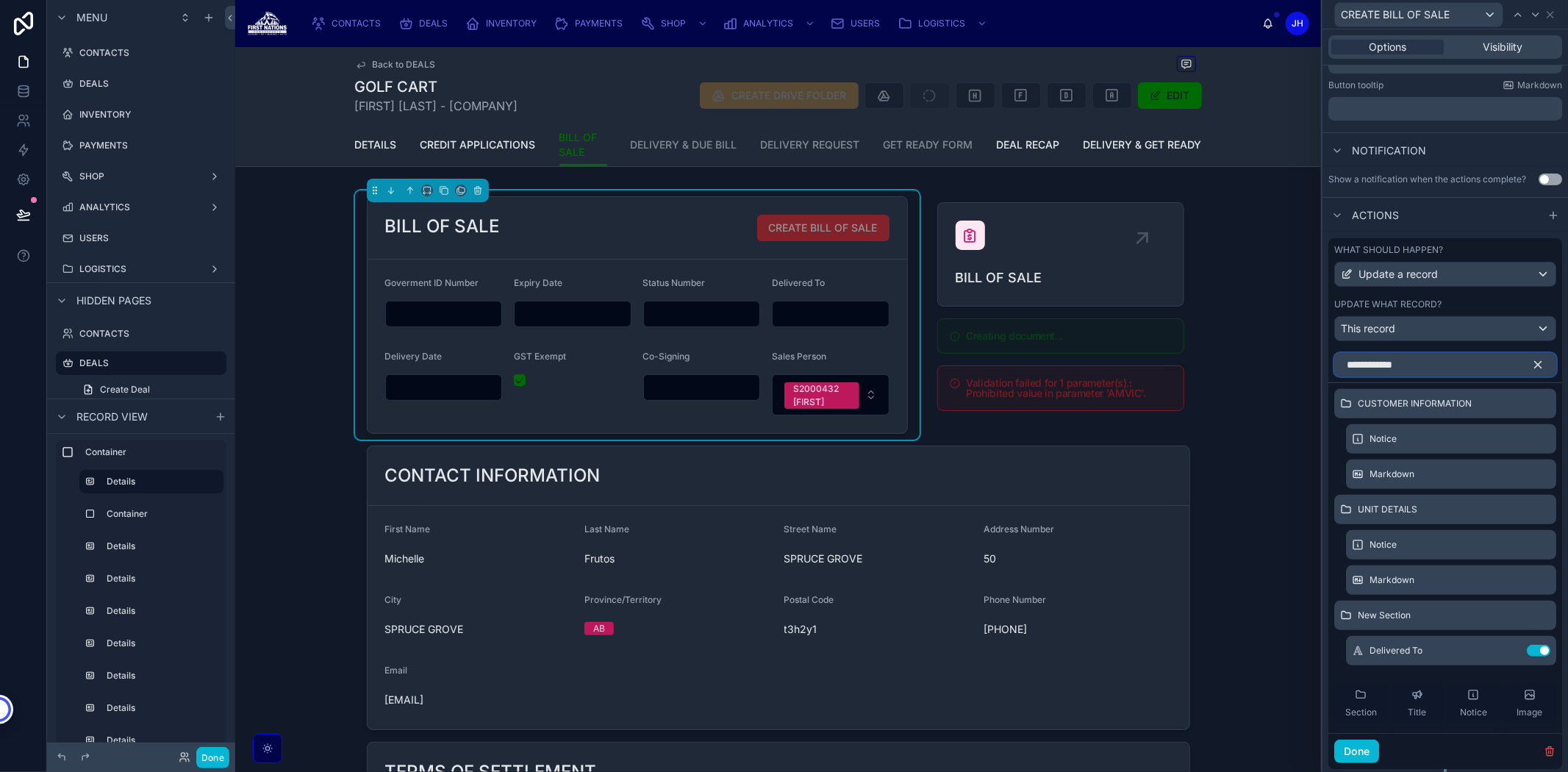 click on "**********" at bounding box center [1445, 365] 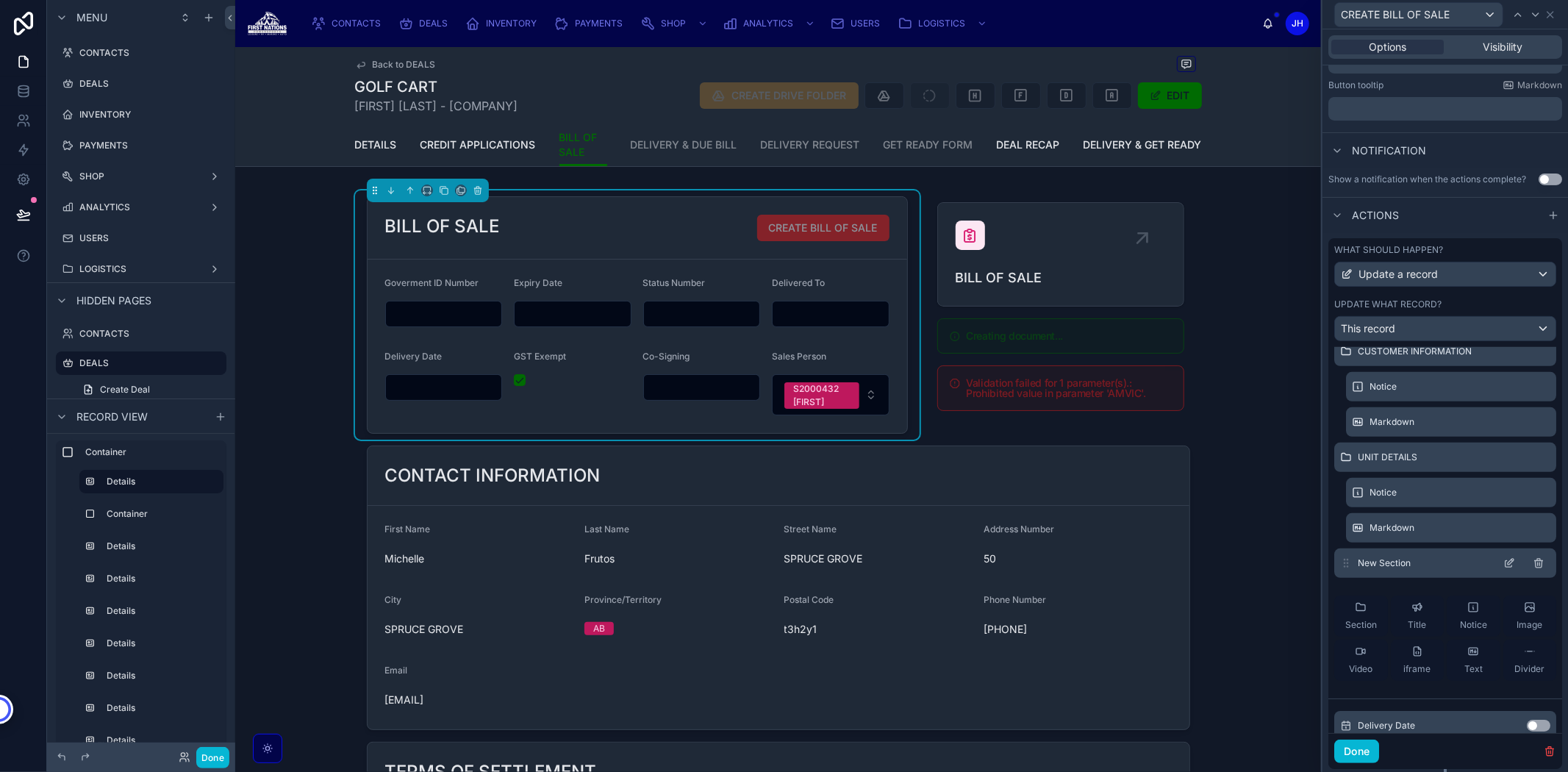 scroll, scrollTop: 76, scrollLeft: 0, axis: vertical 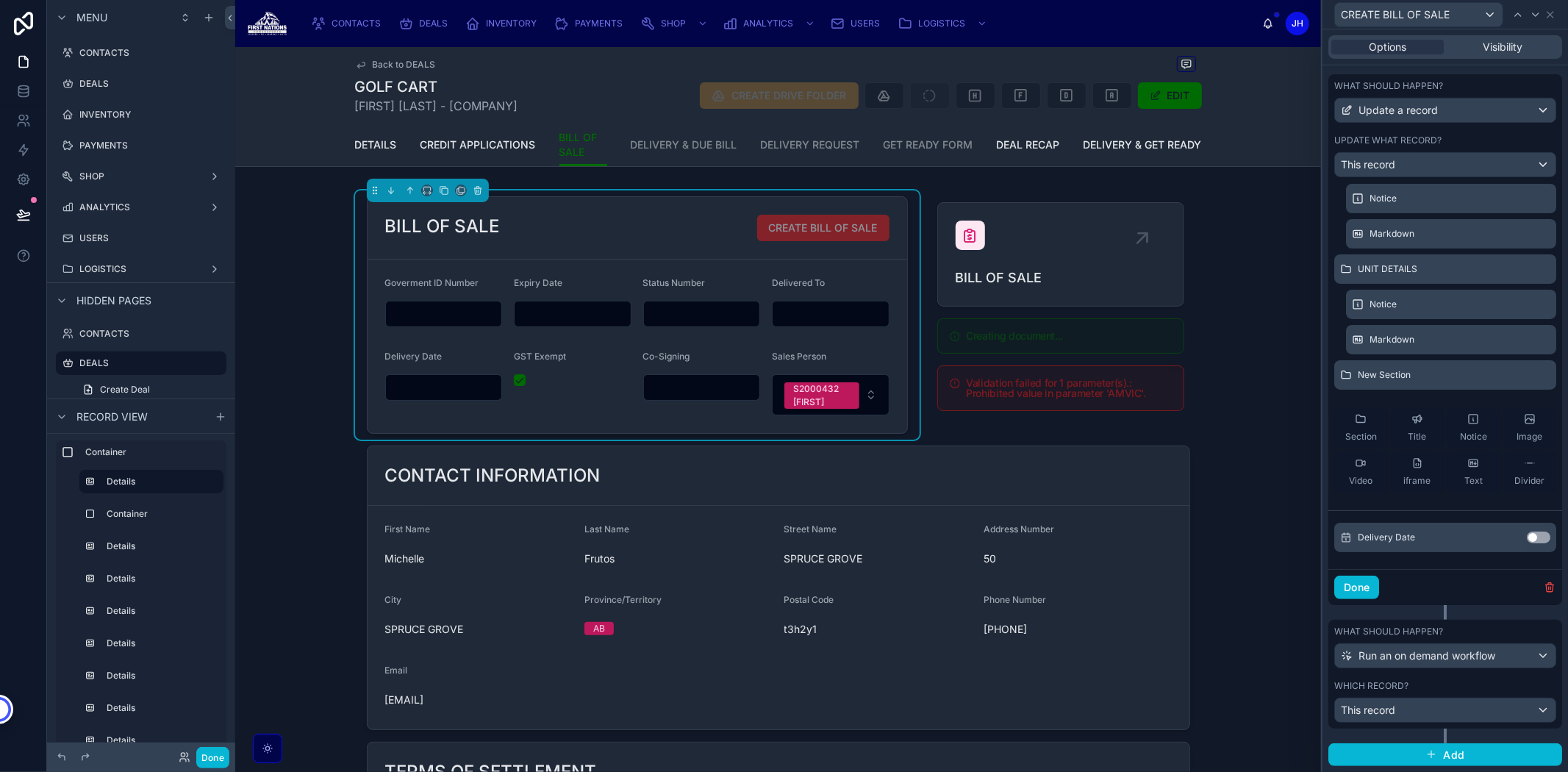 click on "Use setting" at bounding box center (1539, 537) 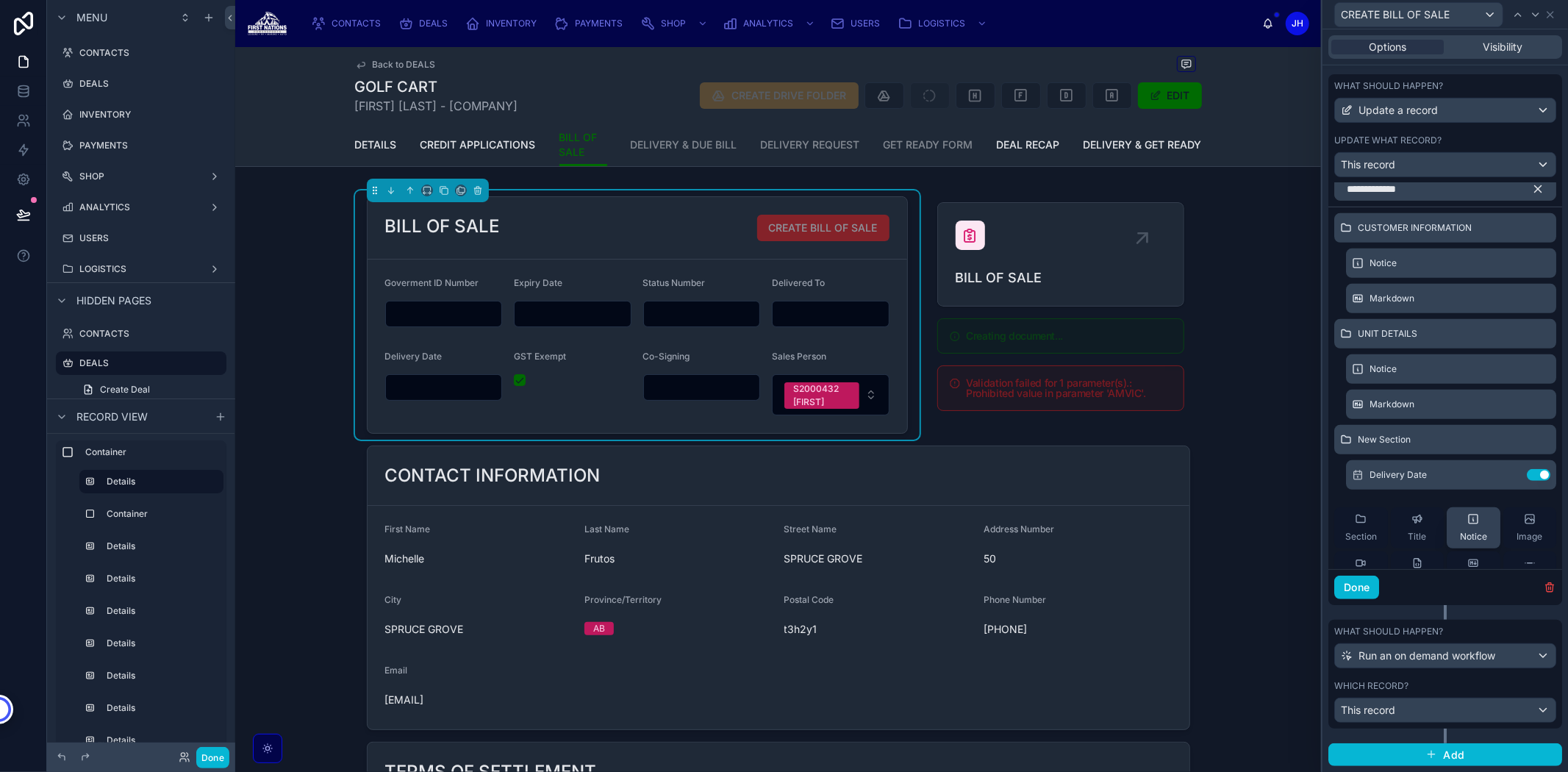 scroll, scrollTop: 0, scrollLeft: 0, axis: both 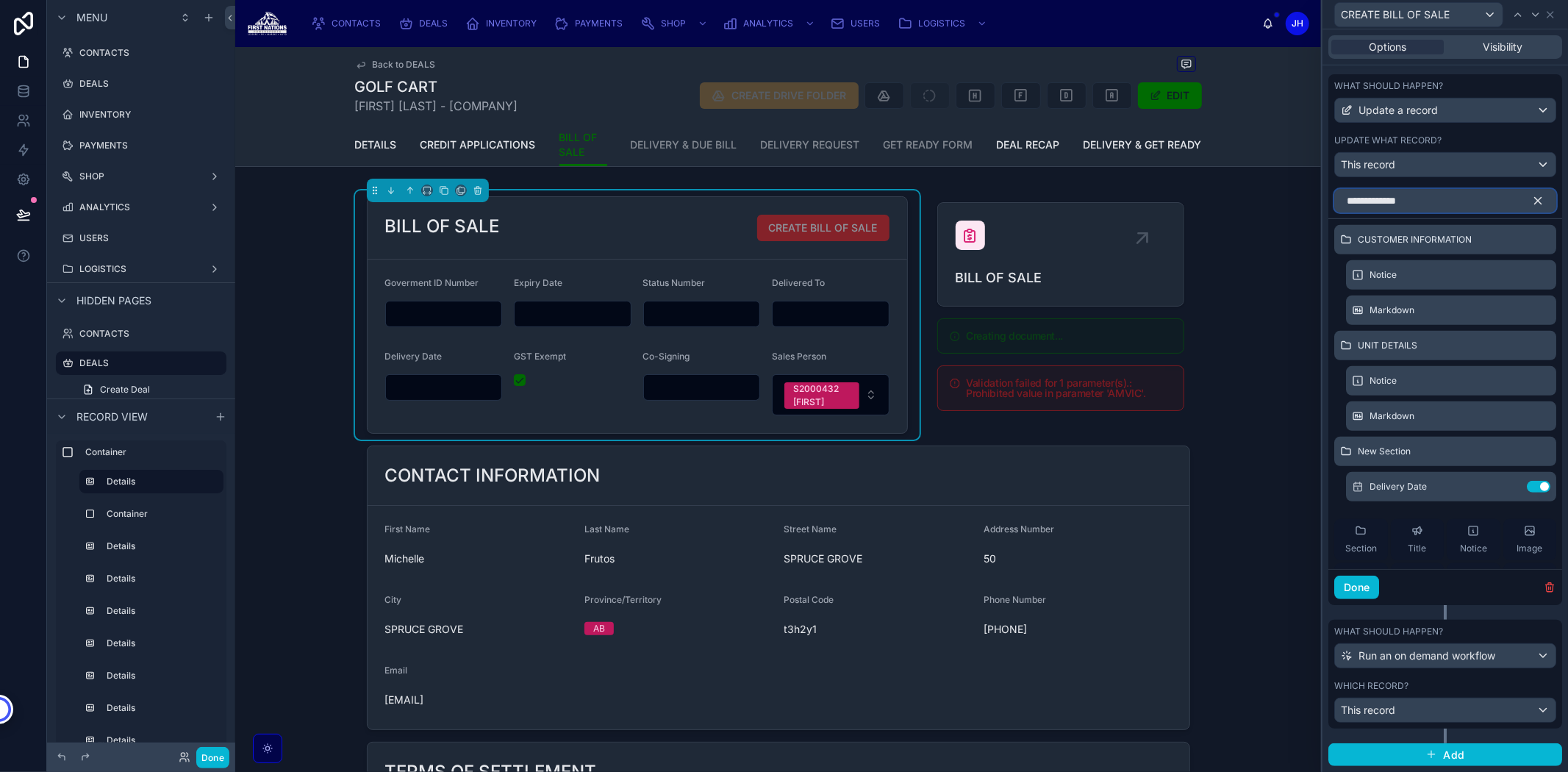 click on "**********" at bounding box center (1445, 201) 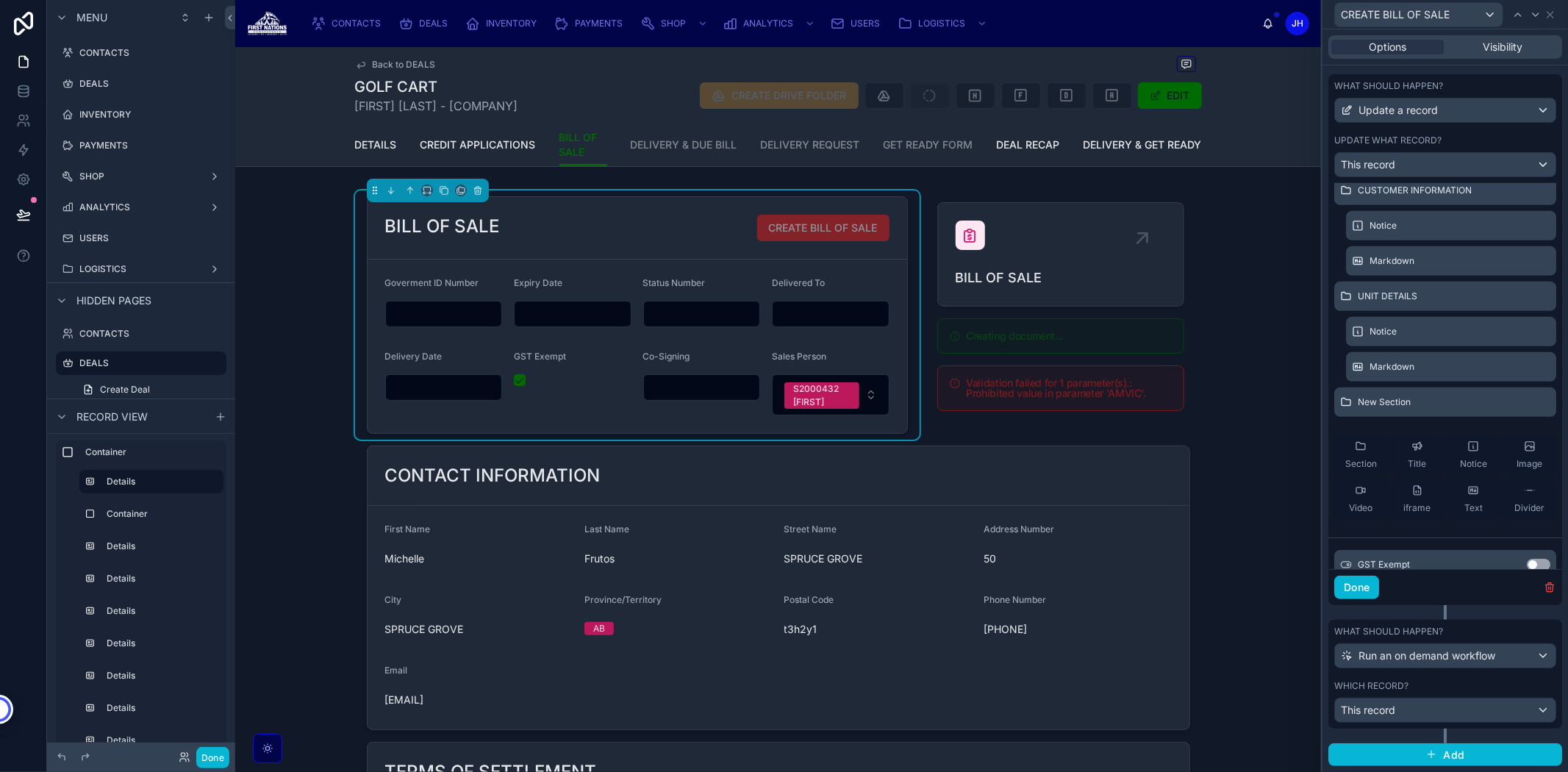 scroll, scrollTop: 76, scrollLeft: 0, axis: vertical 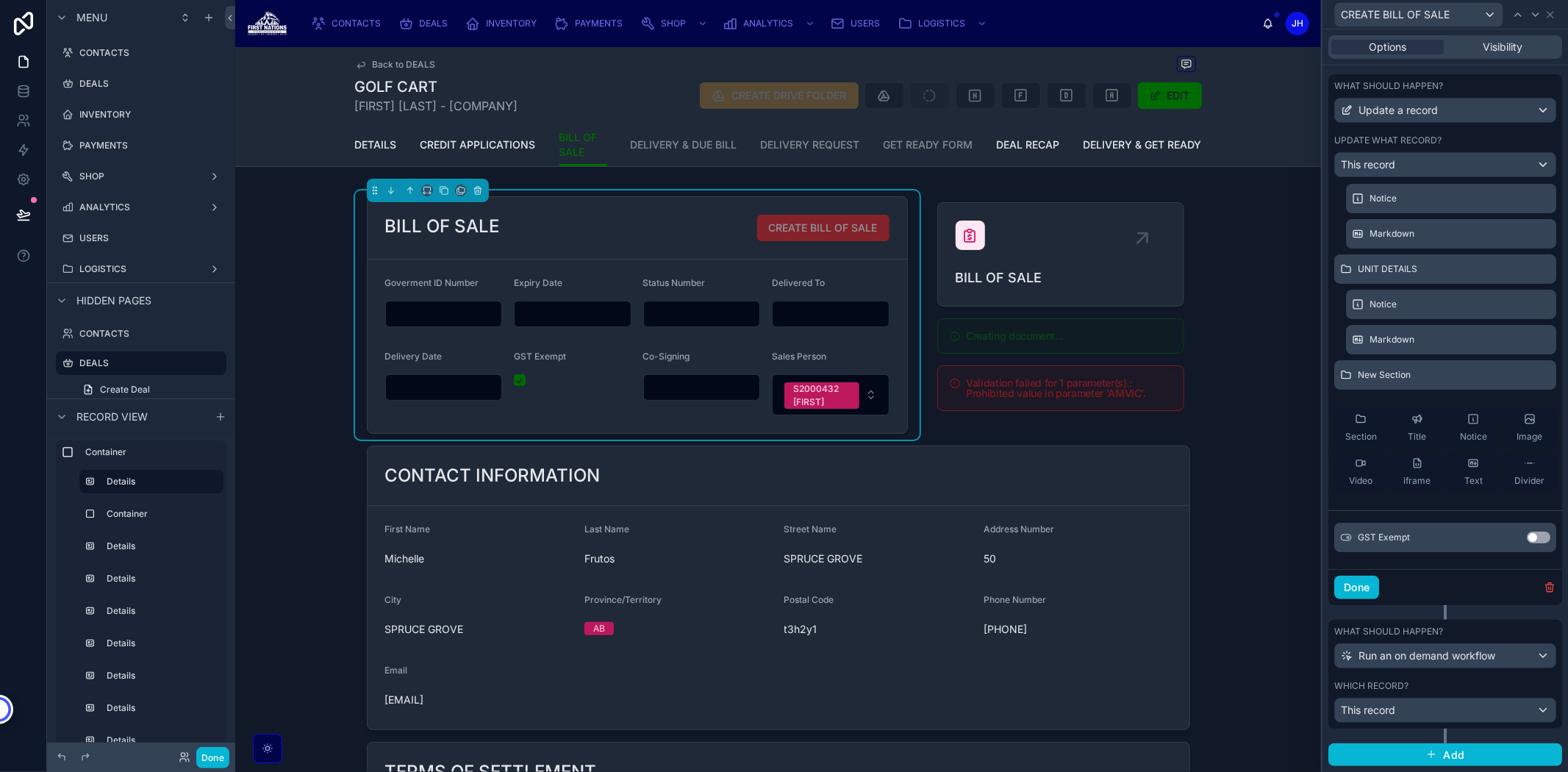 click on "Use setting" at bounding box center (1539, 537) 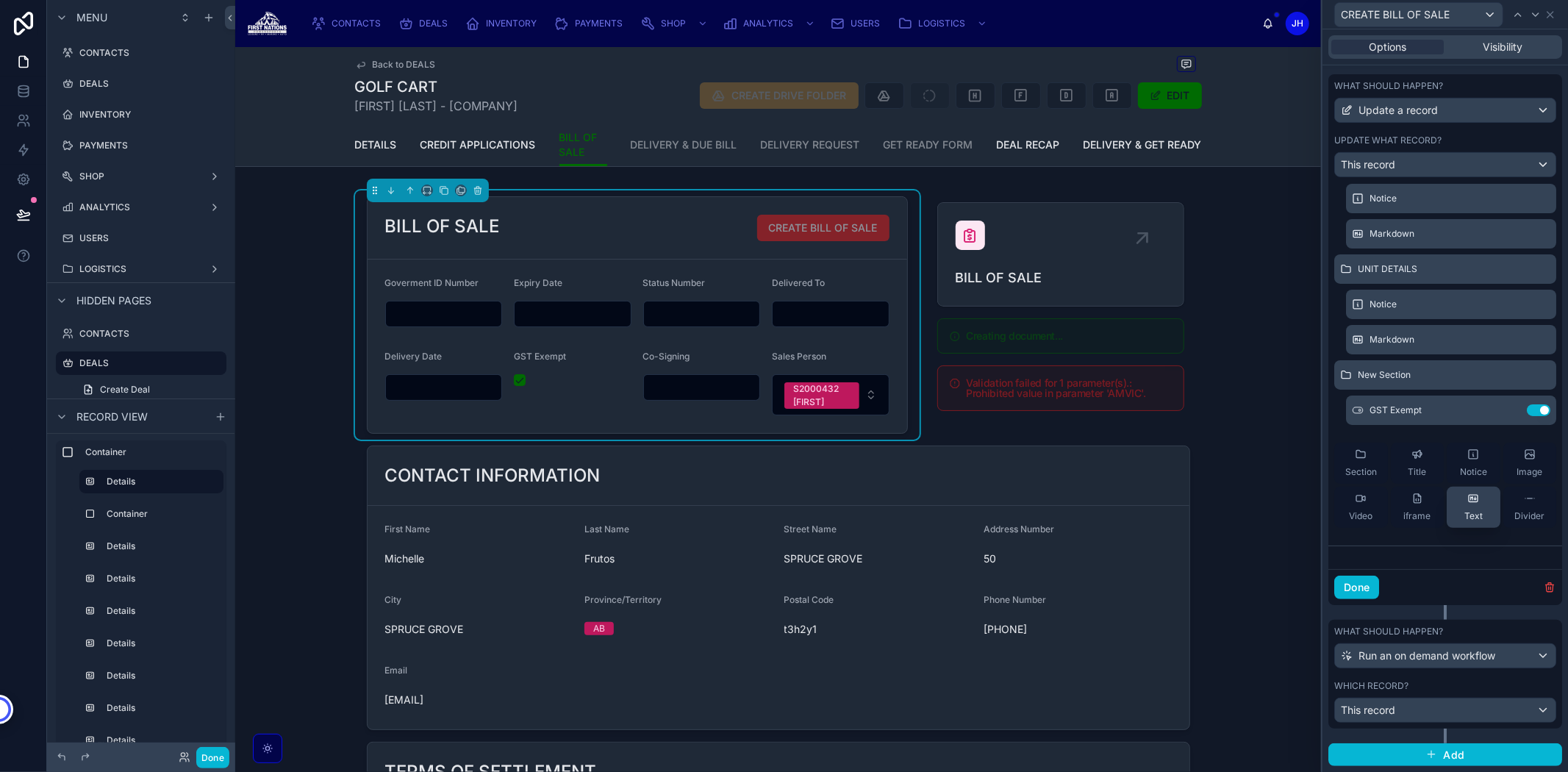 scroll, scrollTop: 0, scrollLeft: 0, axis: both 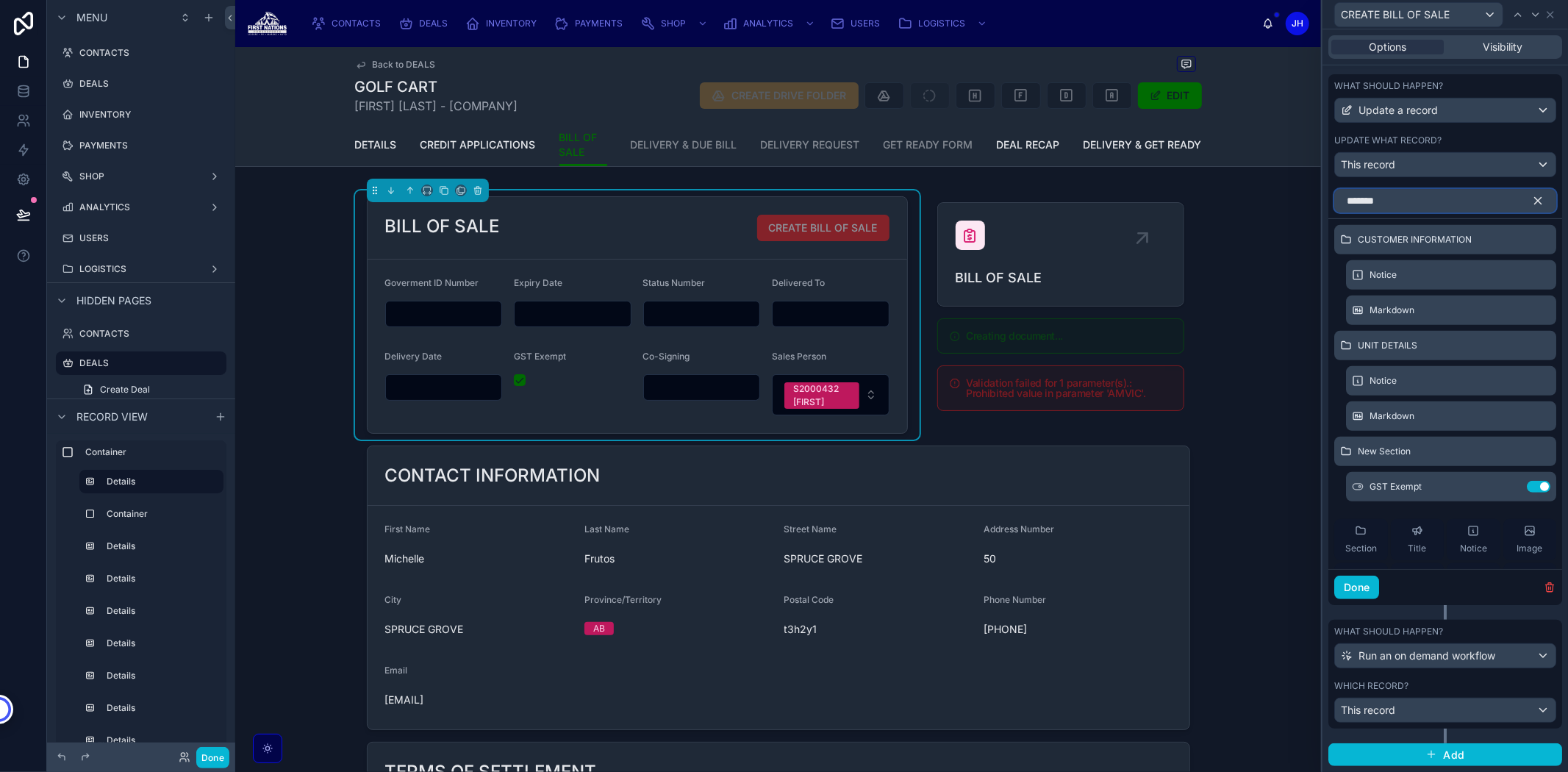 click on "*******" at bounding box center [1445, 201] 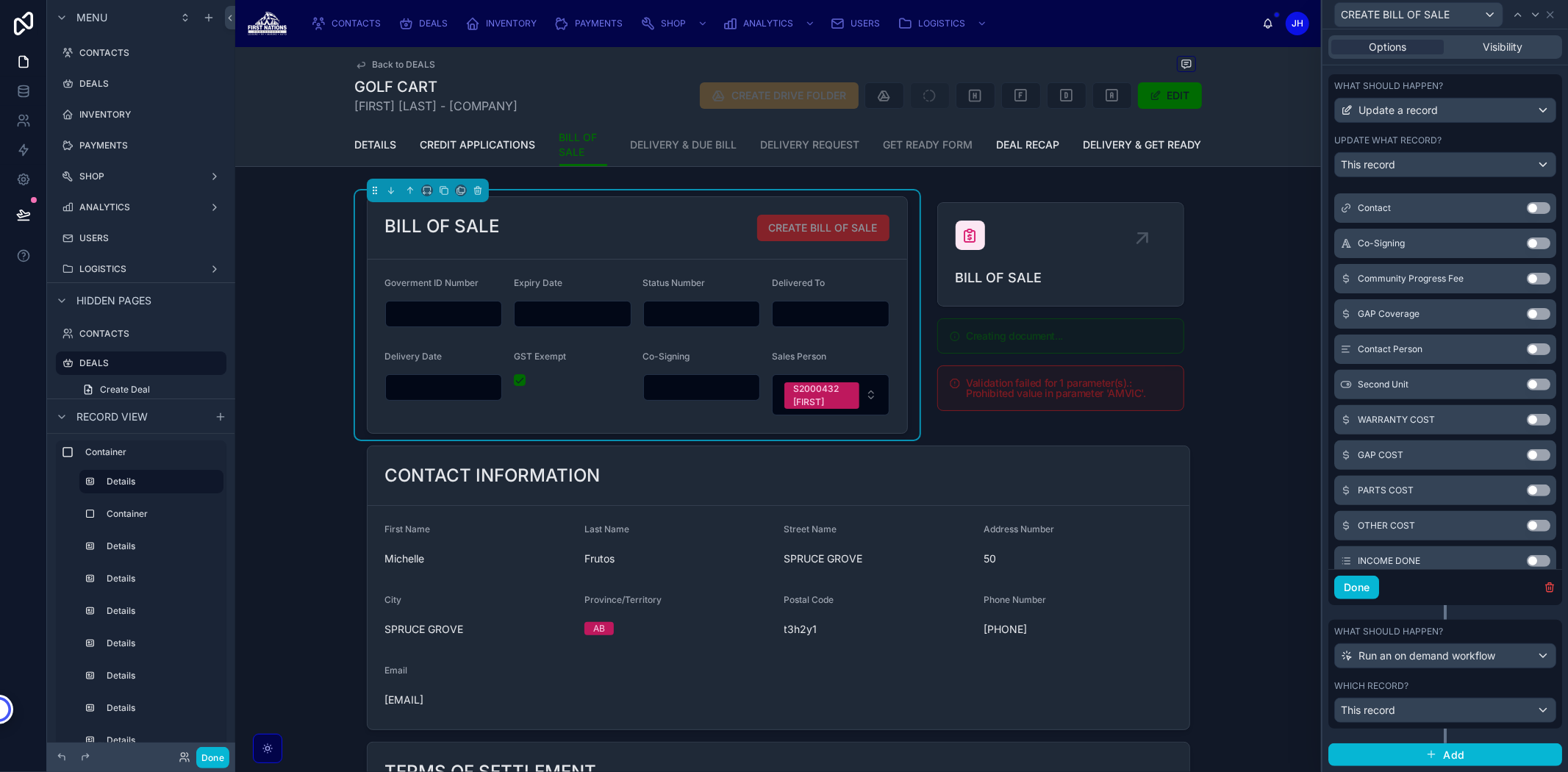 scroll, scrollTop: 245, scrollLeft: 0, axis: vertical 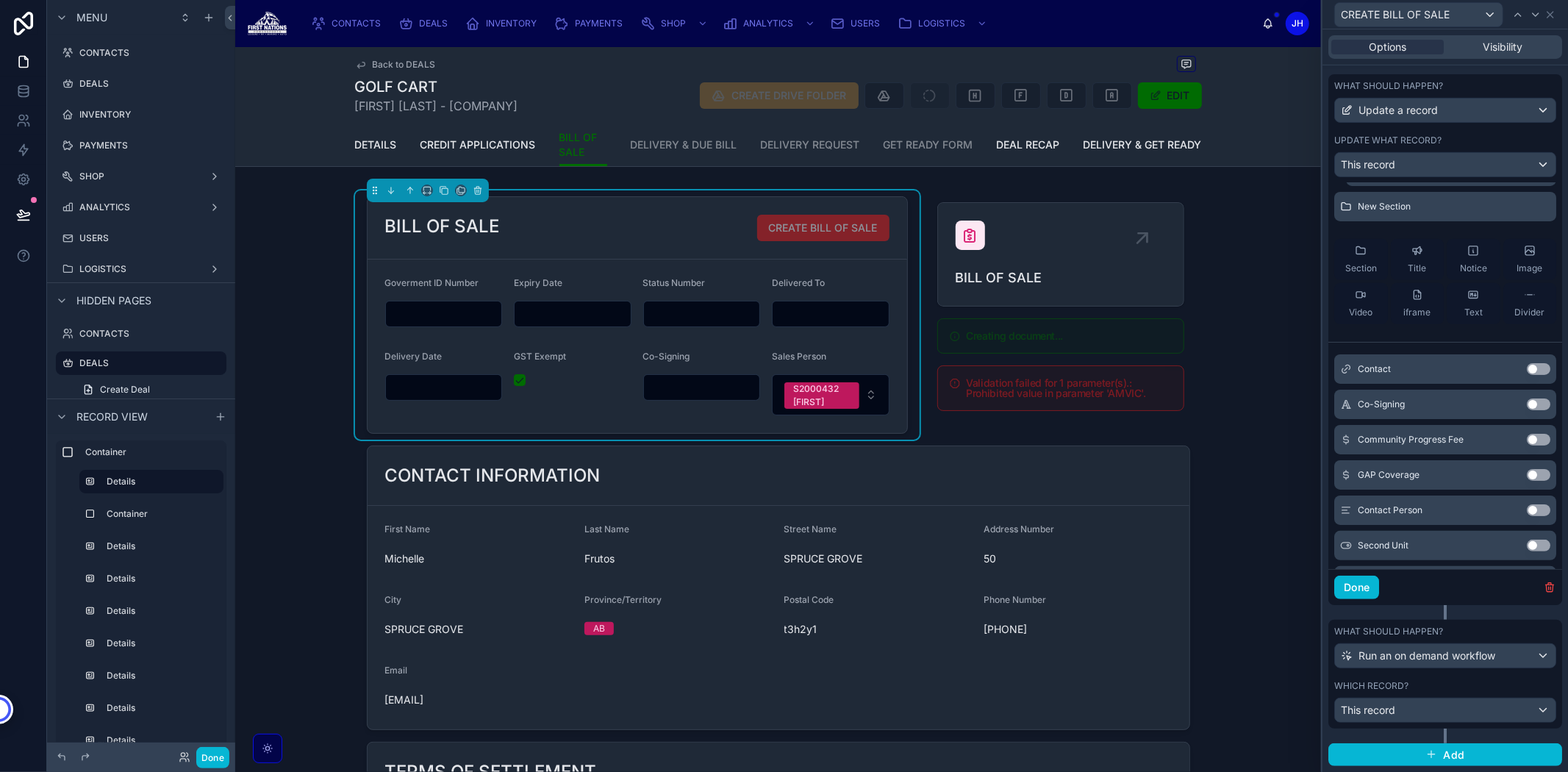 click on "Use setting" at bounding box center [1539, 404] 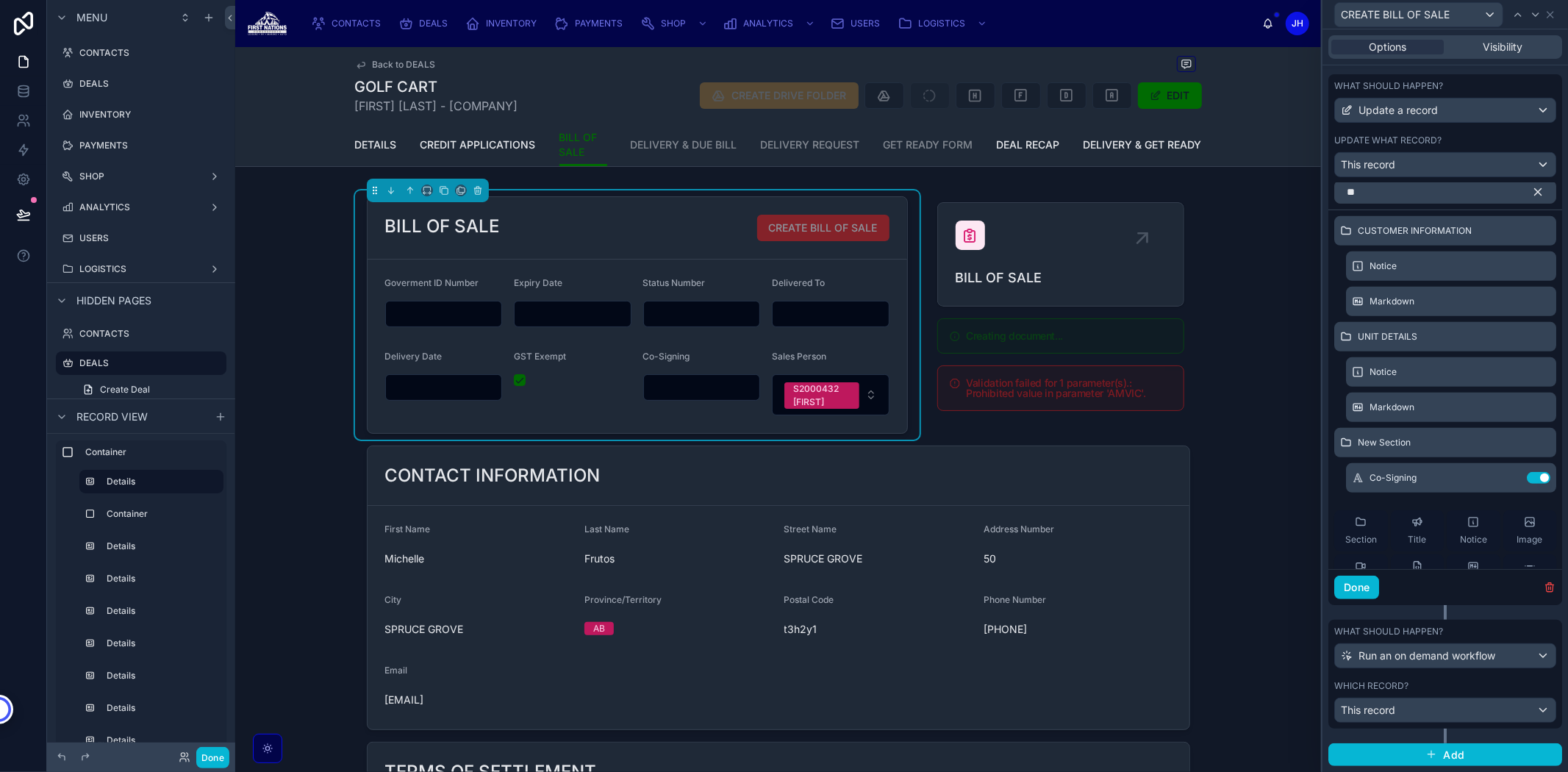 scroll, scrollTop: 0, scrollLeft: 0, axis: both 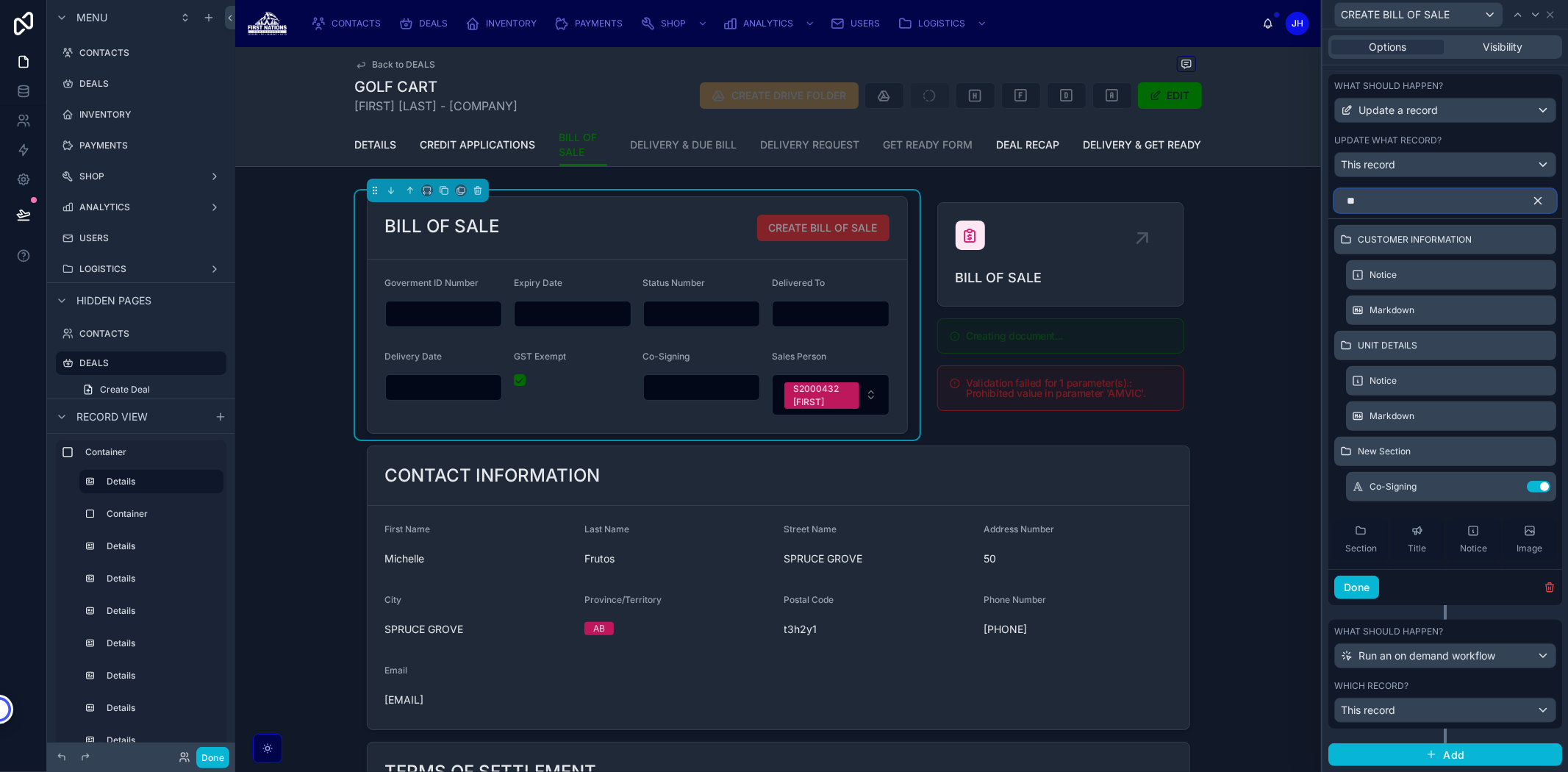 click on "**" at bounding box center [1445, 201] 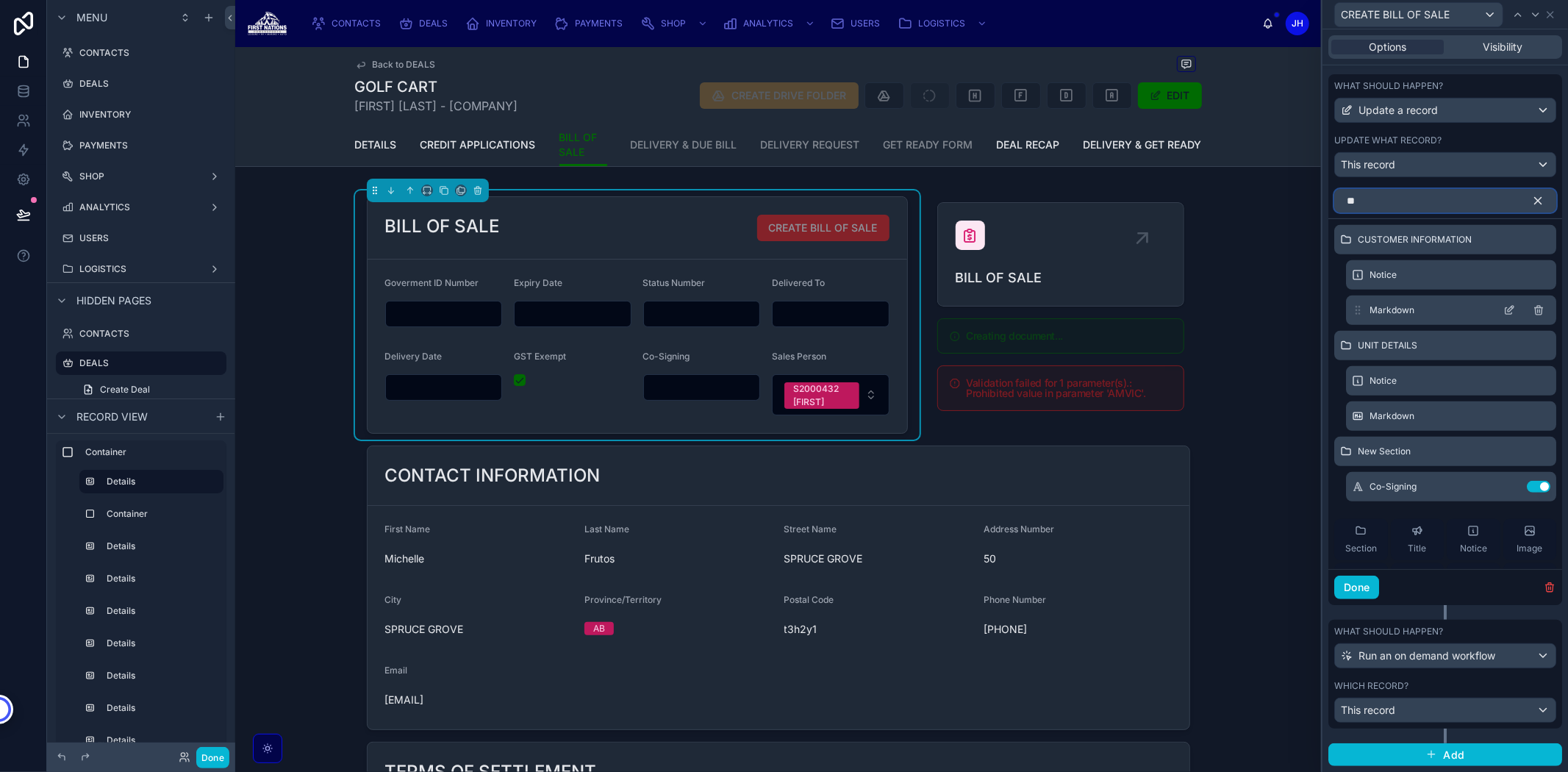 scroll, scrollTop: 412, scrollLeft: 0, axis: vertical 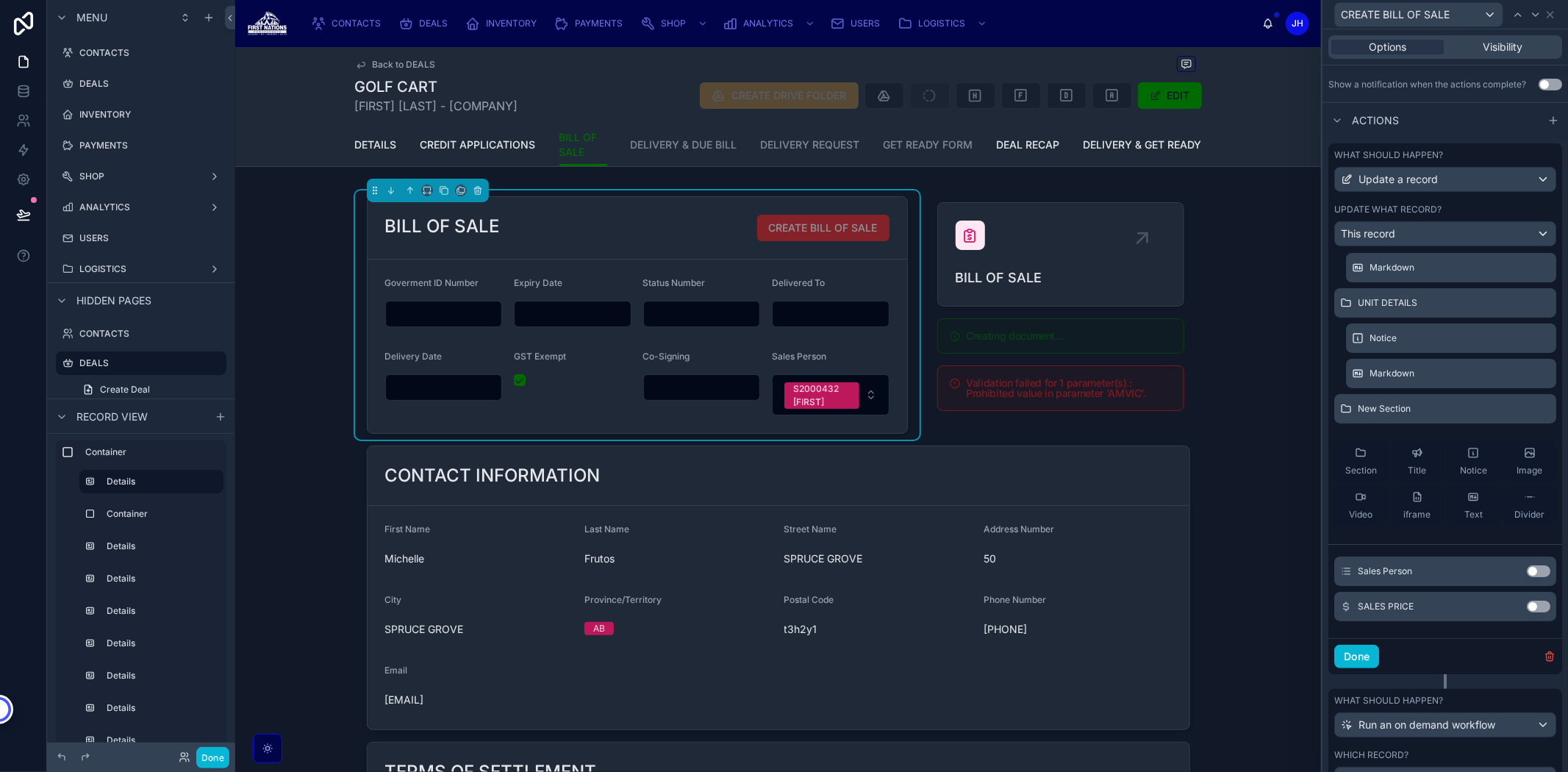 type on "*****" 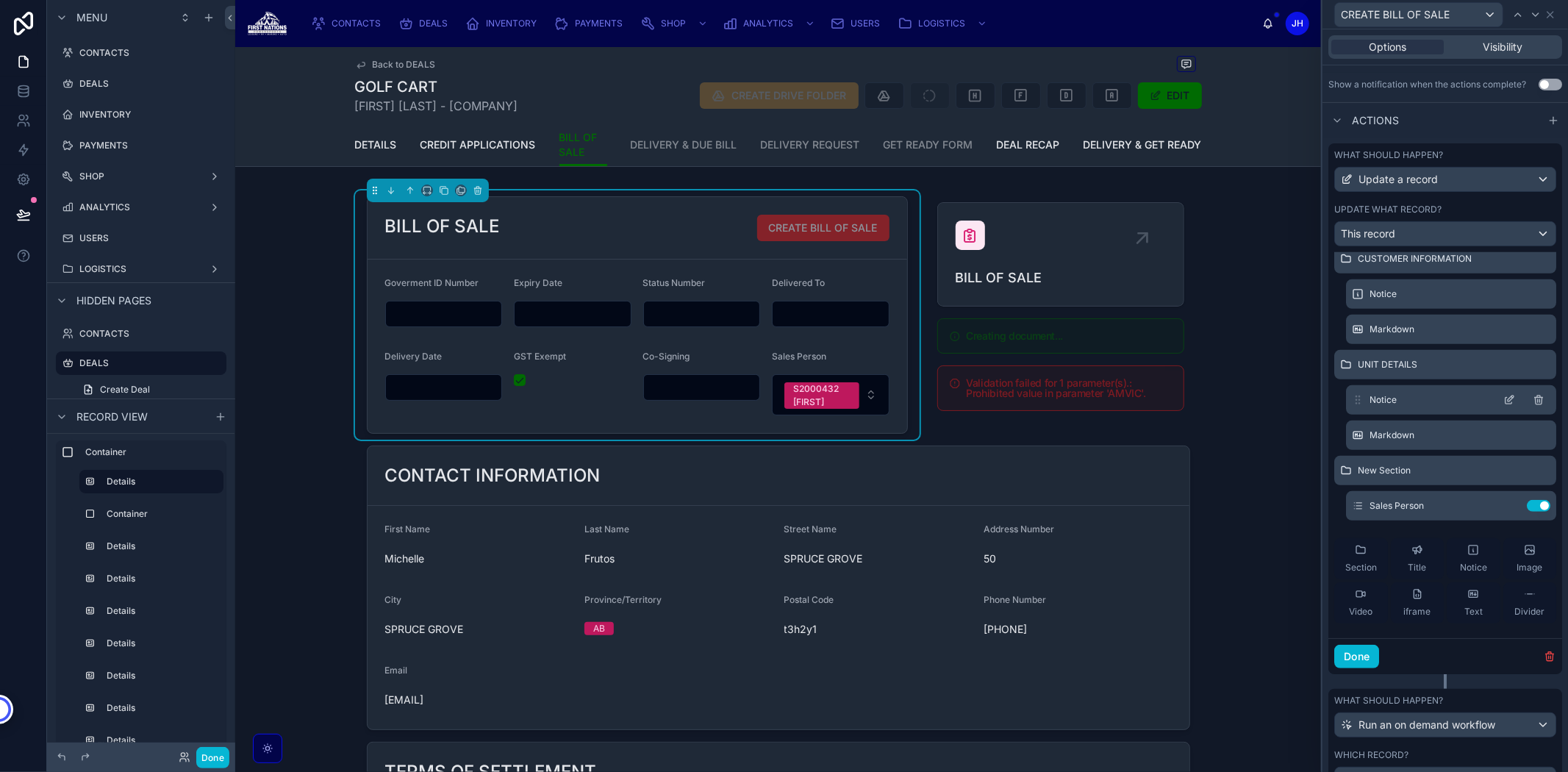 scroll, scrollTop: 0, scrollLeft: 0, axis: both 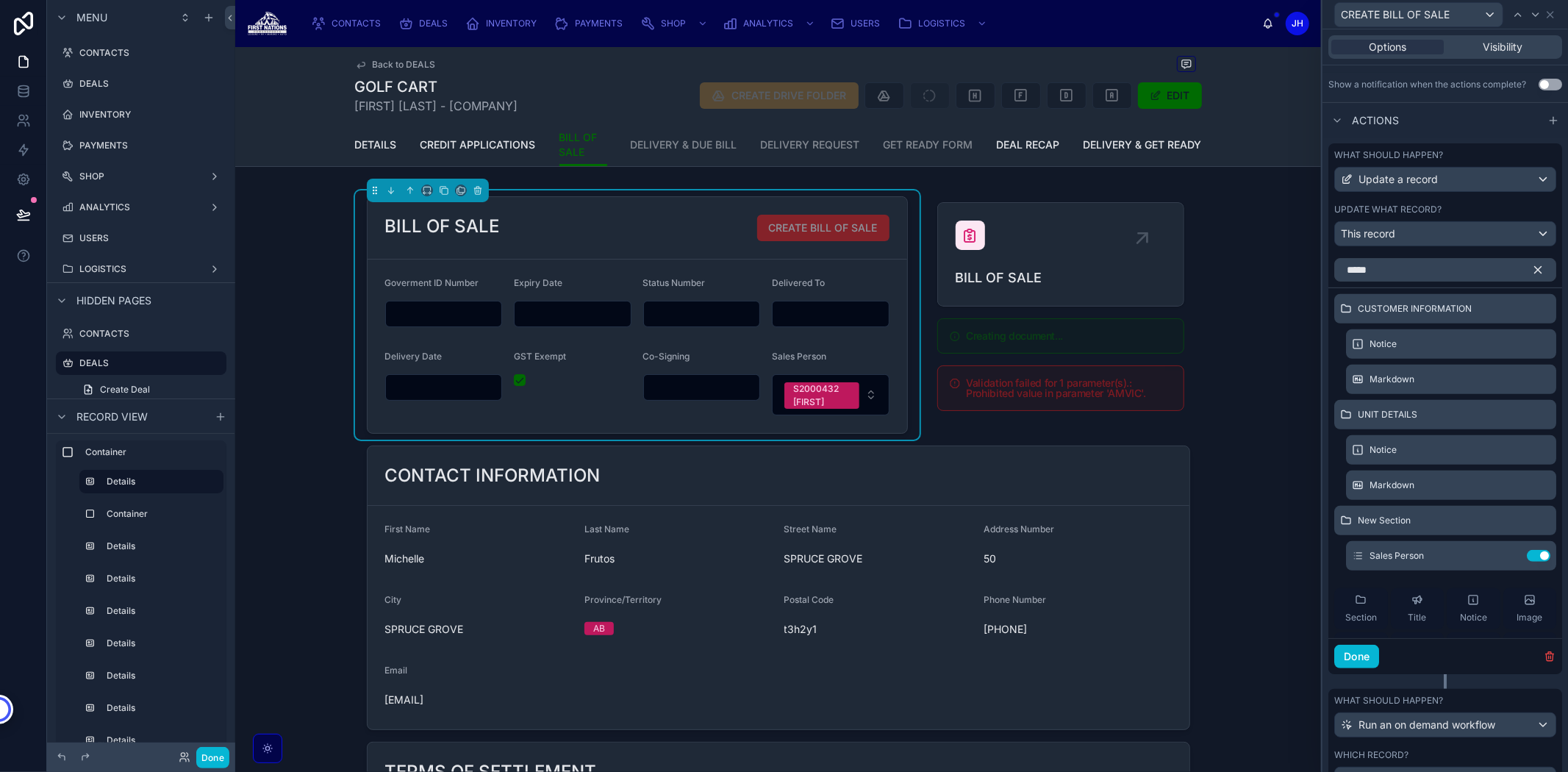 click 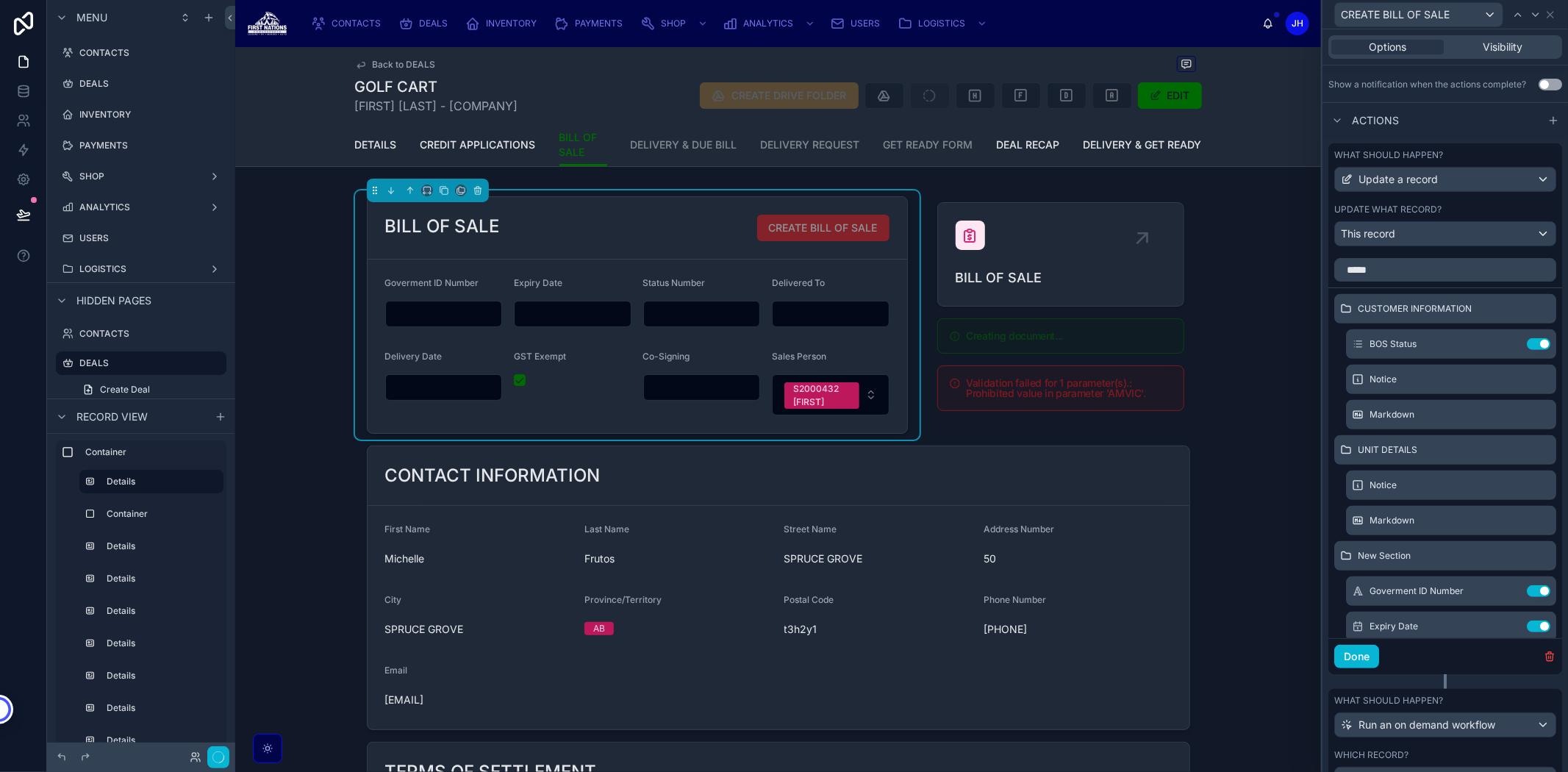 type 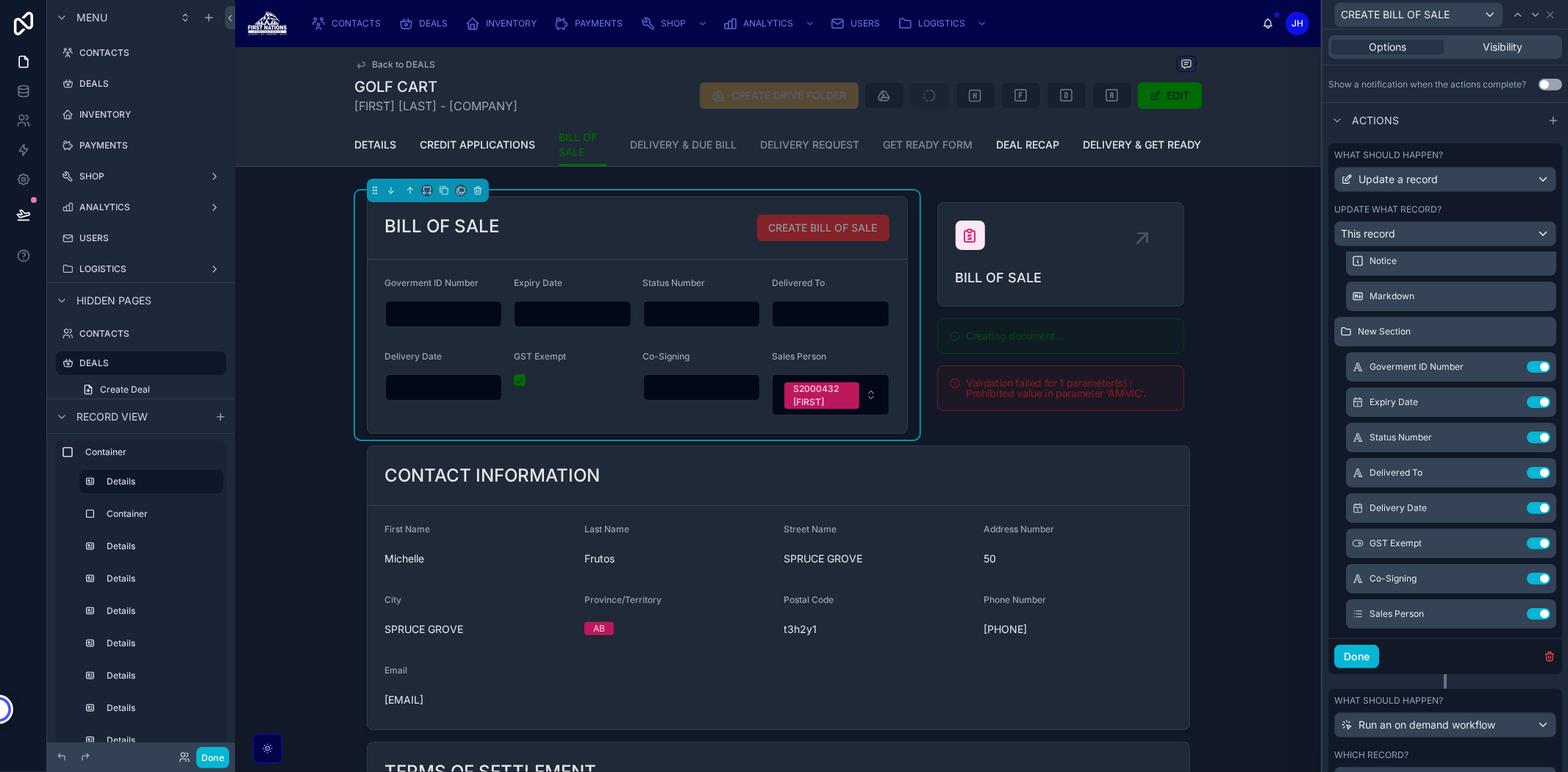 scroll, scrollTop: 245, scrollLeft: 0, axis: vertical 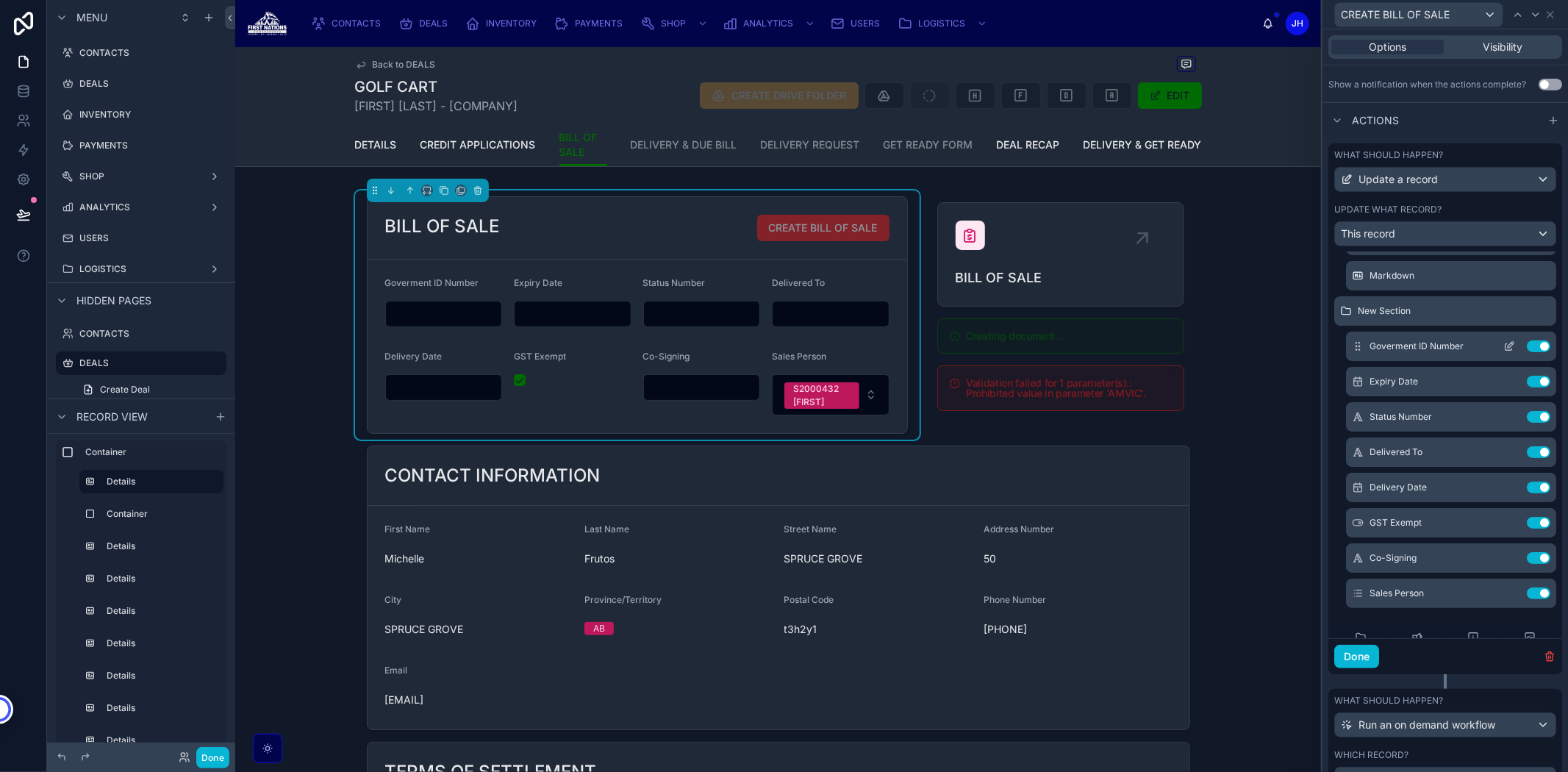 click 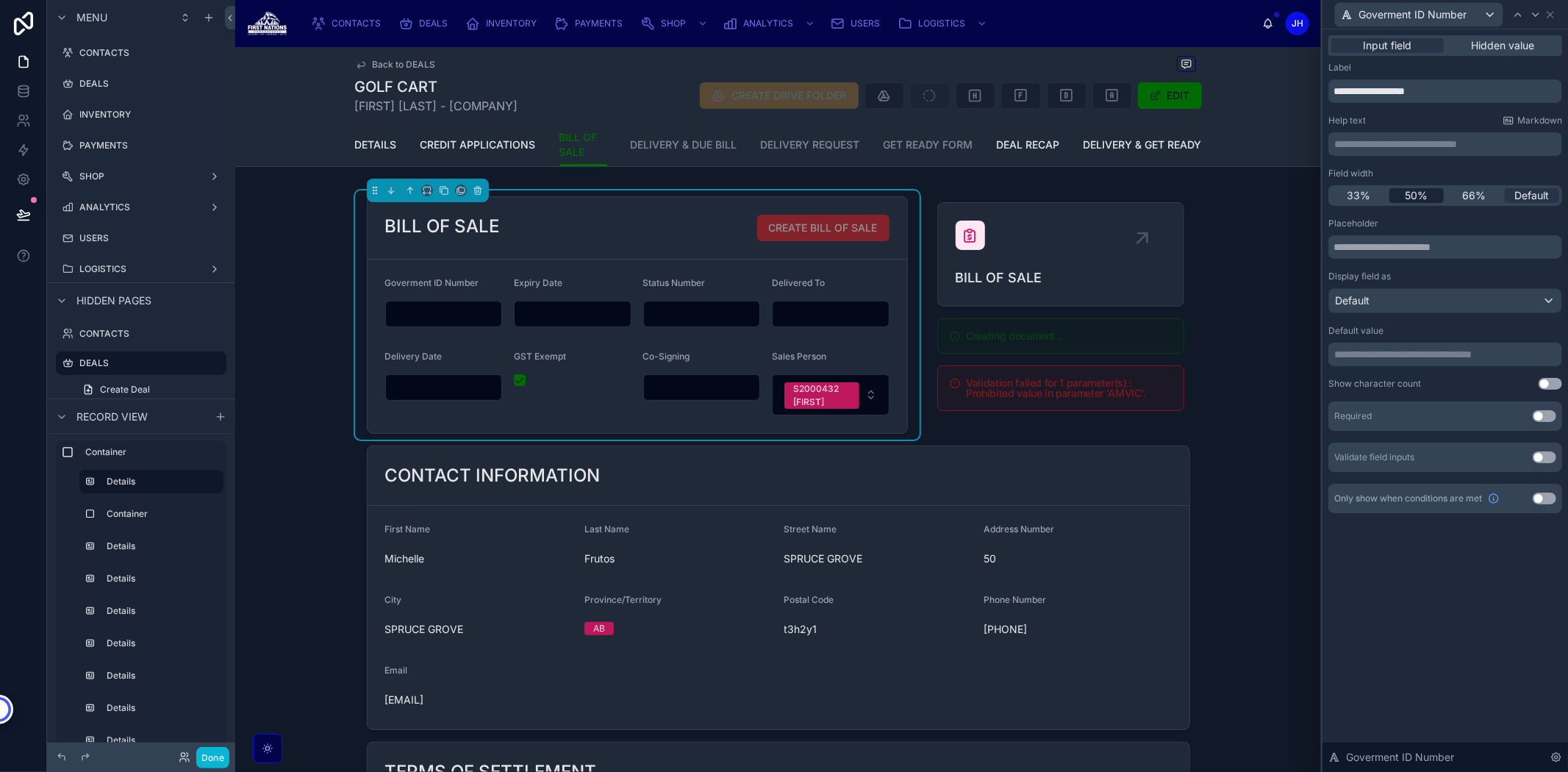 click on "50%" at bounding box center (1416, 196) 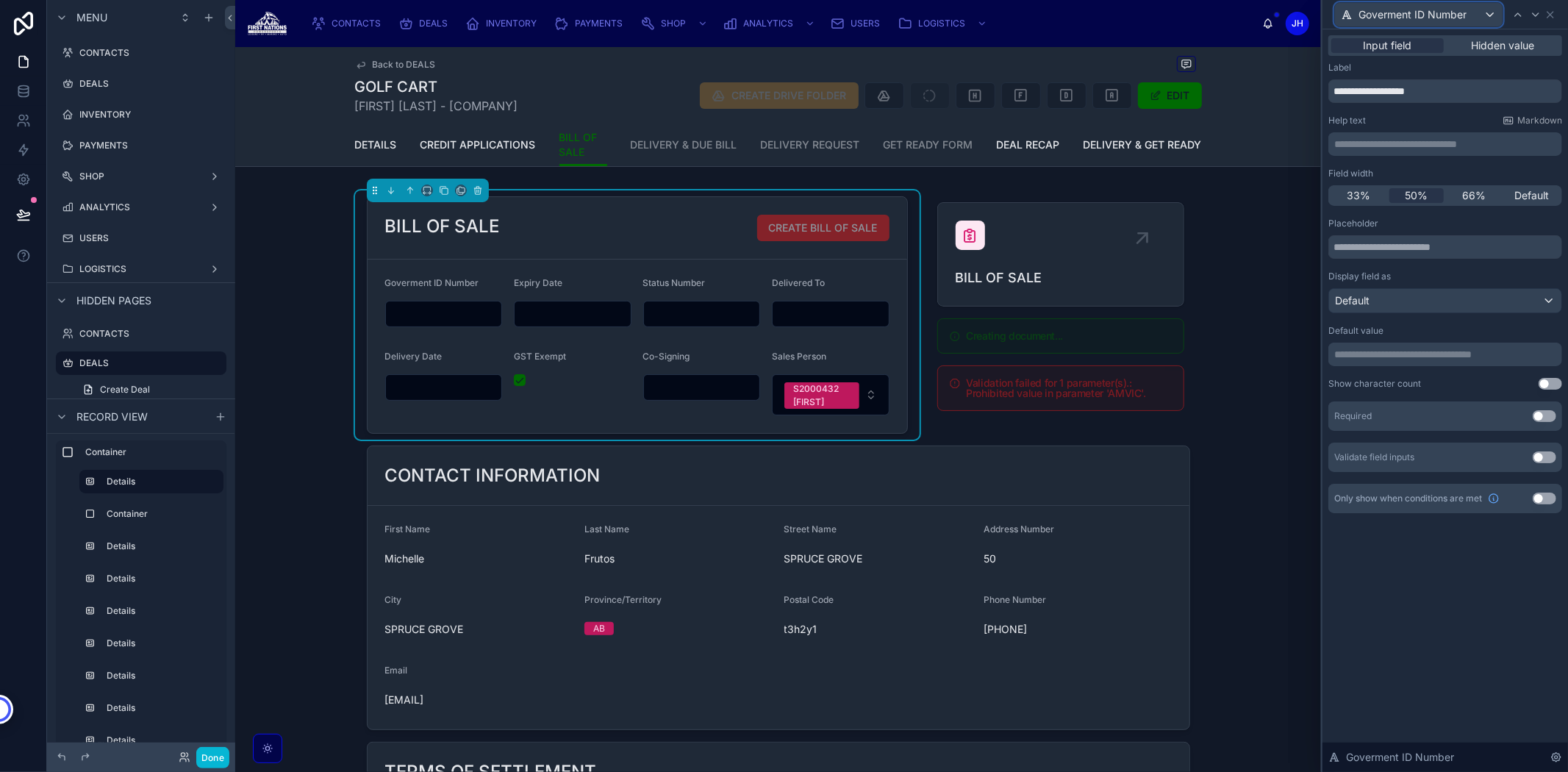 click on "Goverment ID Number" at bounding box center (1412, 15) 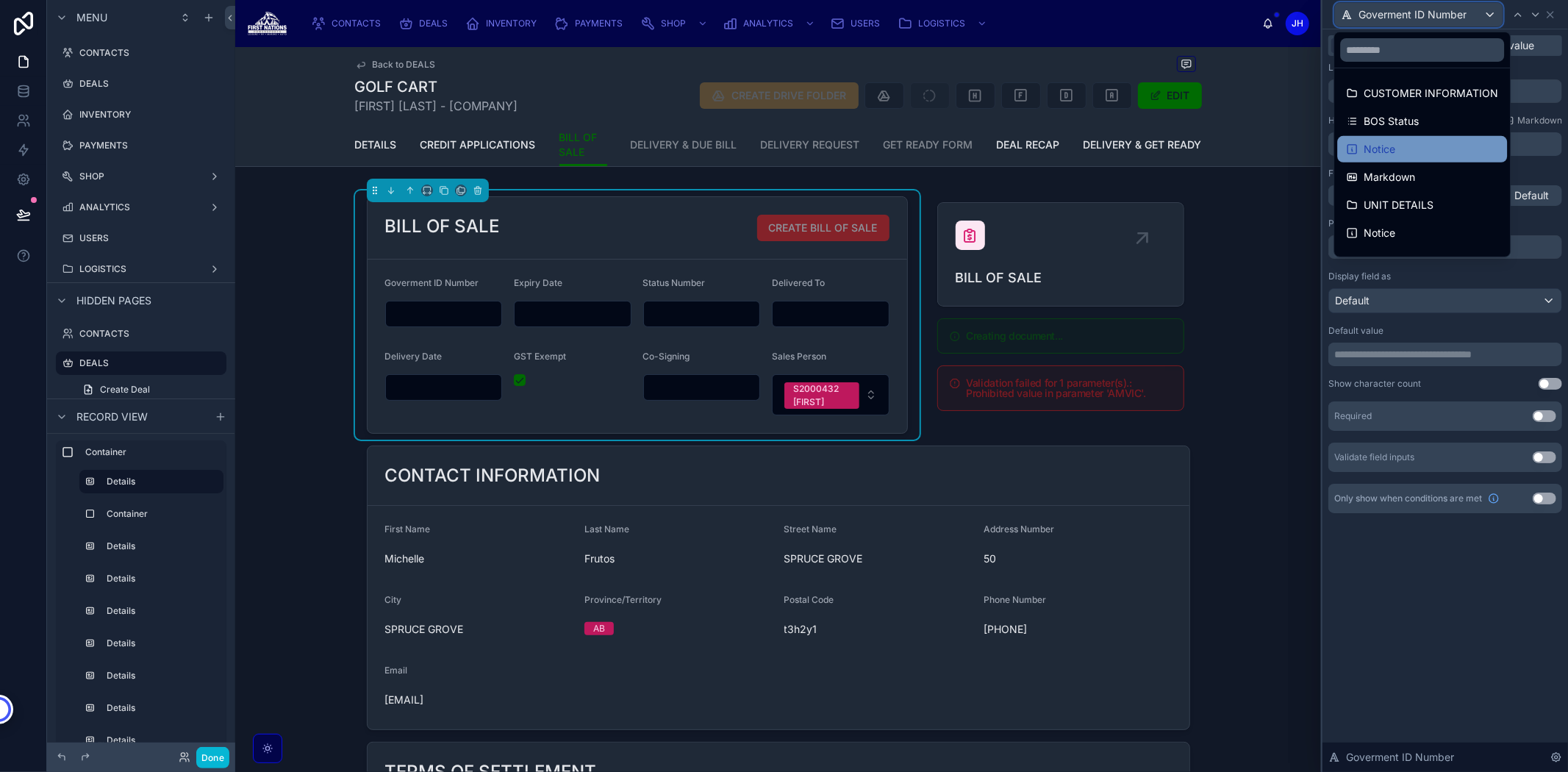 scroll, scrollTop: 245, scrollLeft: 0, axis: vertical 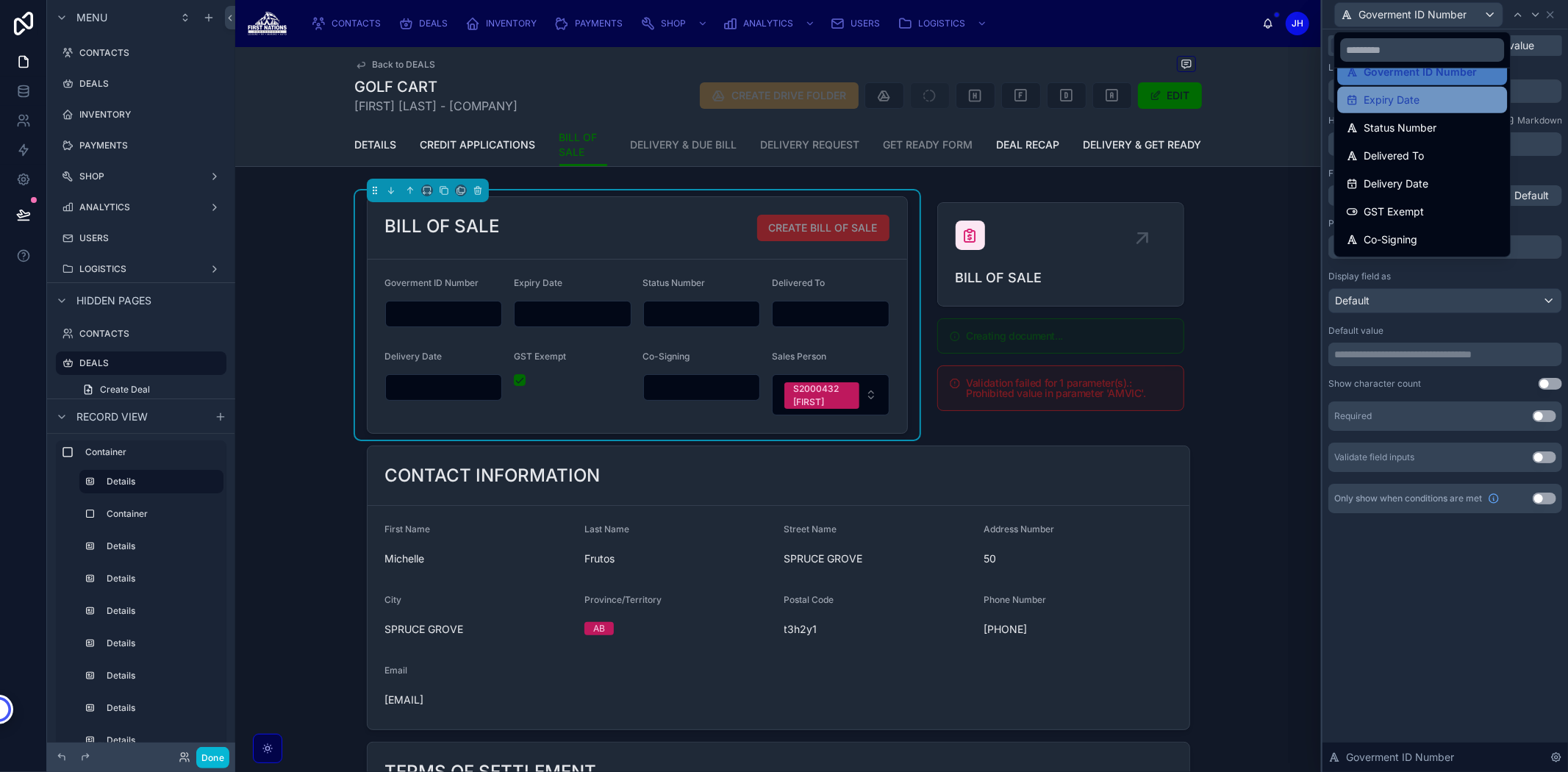 click on "Expiry Date" at bounding box center (1392, 100) 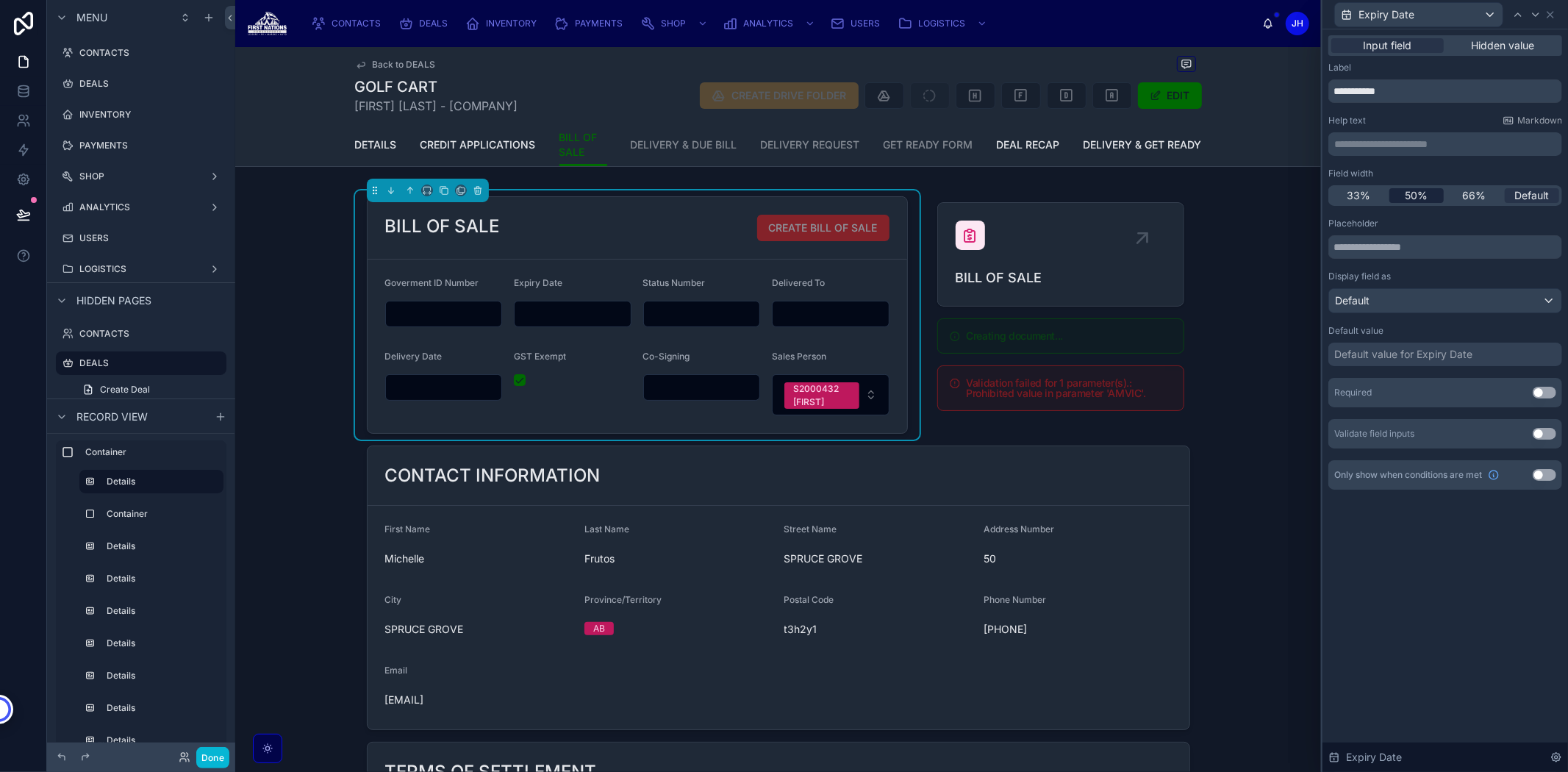 click on "50%" at bounding box center [1416, 196] 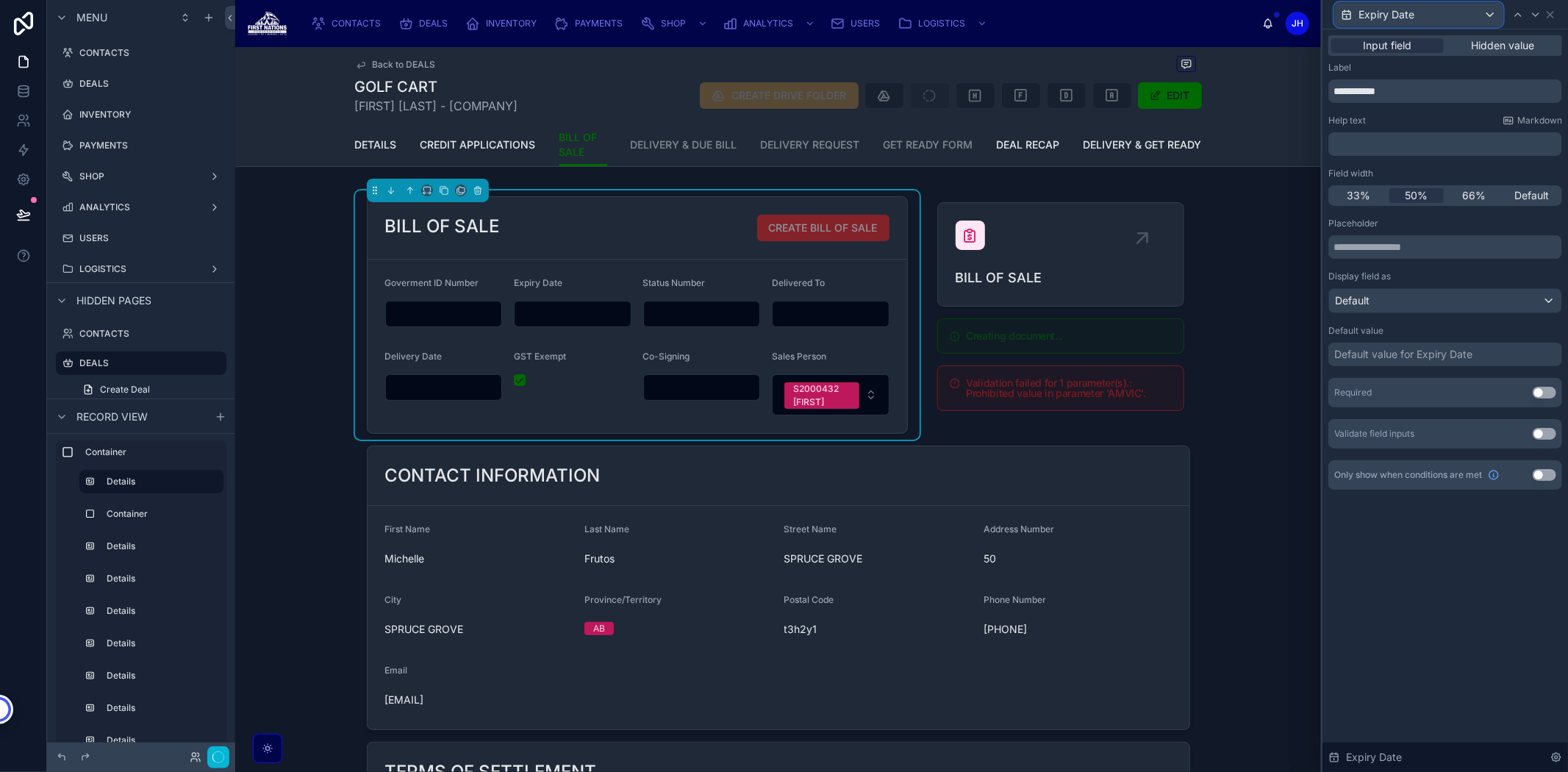click on "Expiry Date" at bounding box center [1419, 15] 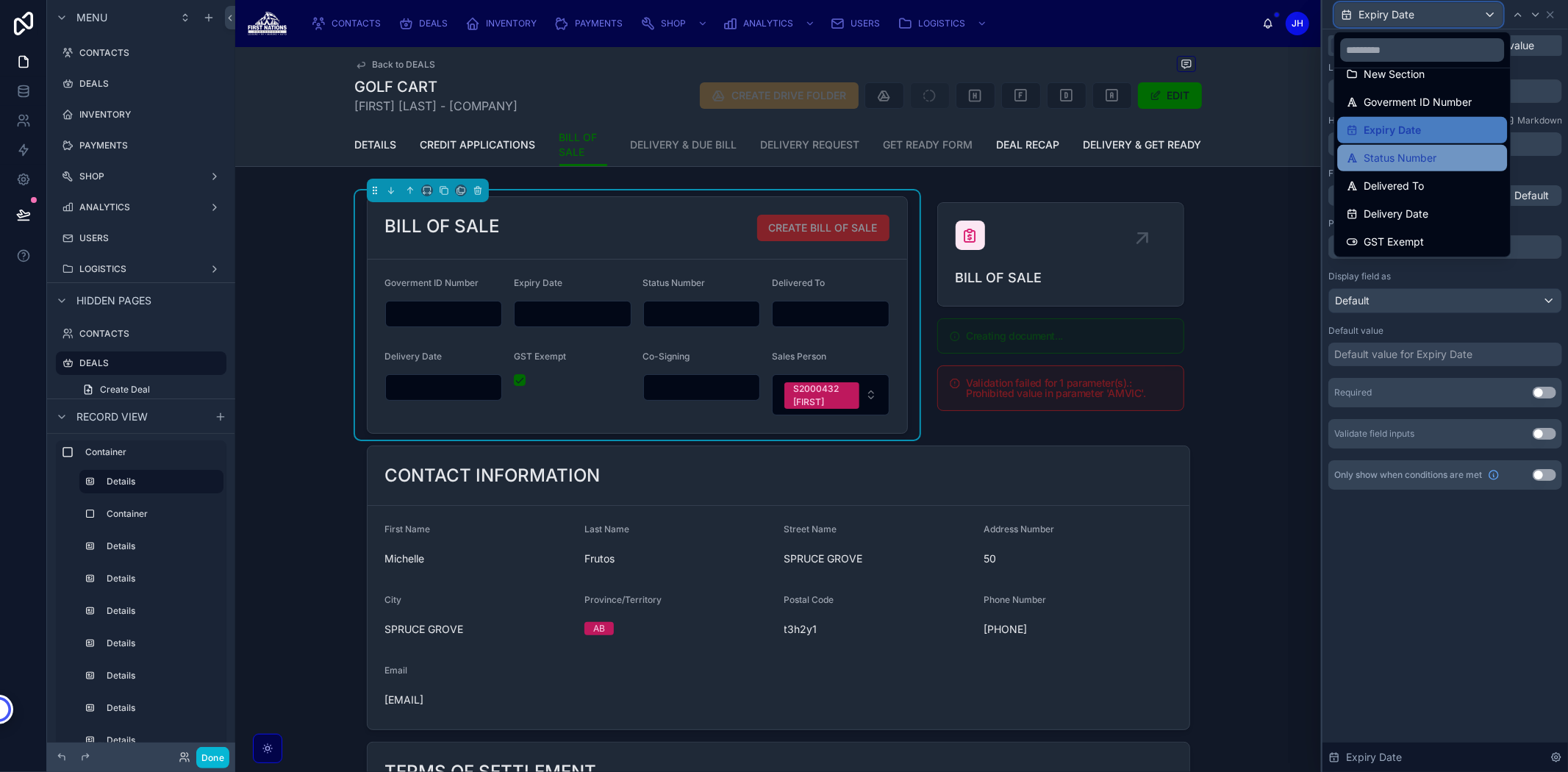 scroll, scrollTop: 245, scrollLeft: 0, axis: vertical 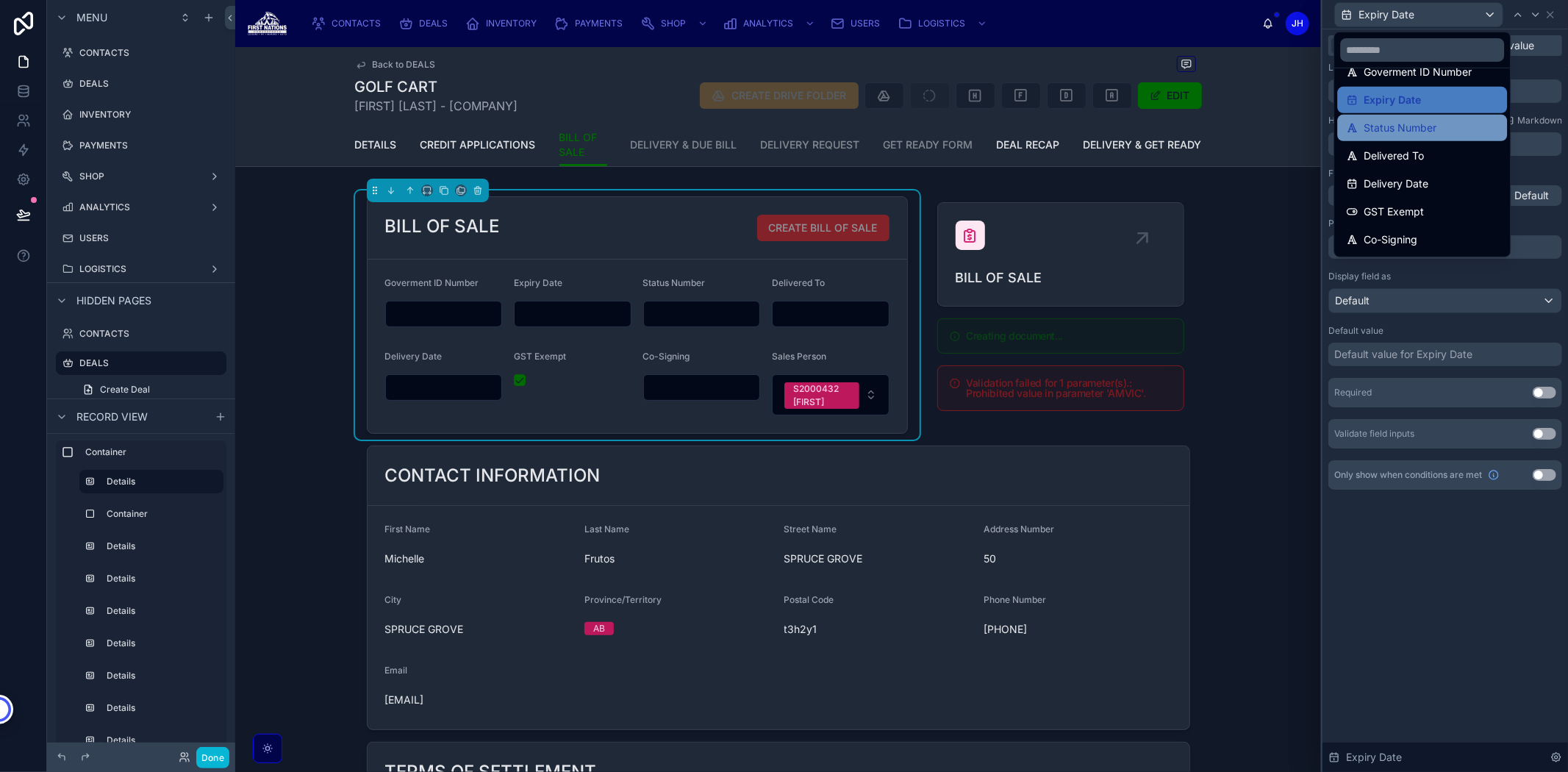 click on "Status Number" at bounding box center (1400, 128) 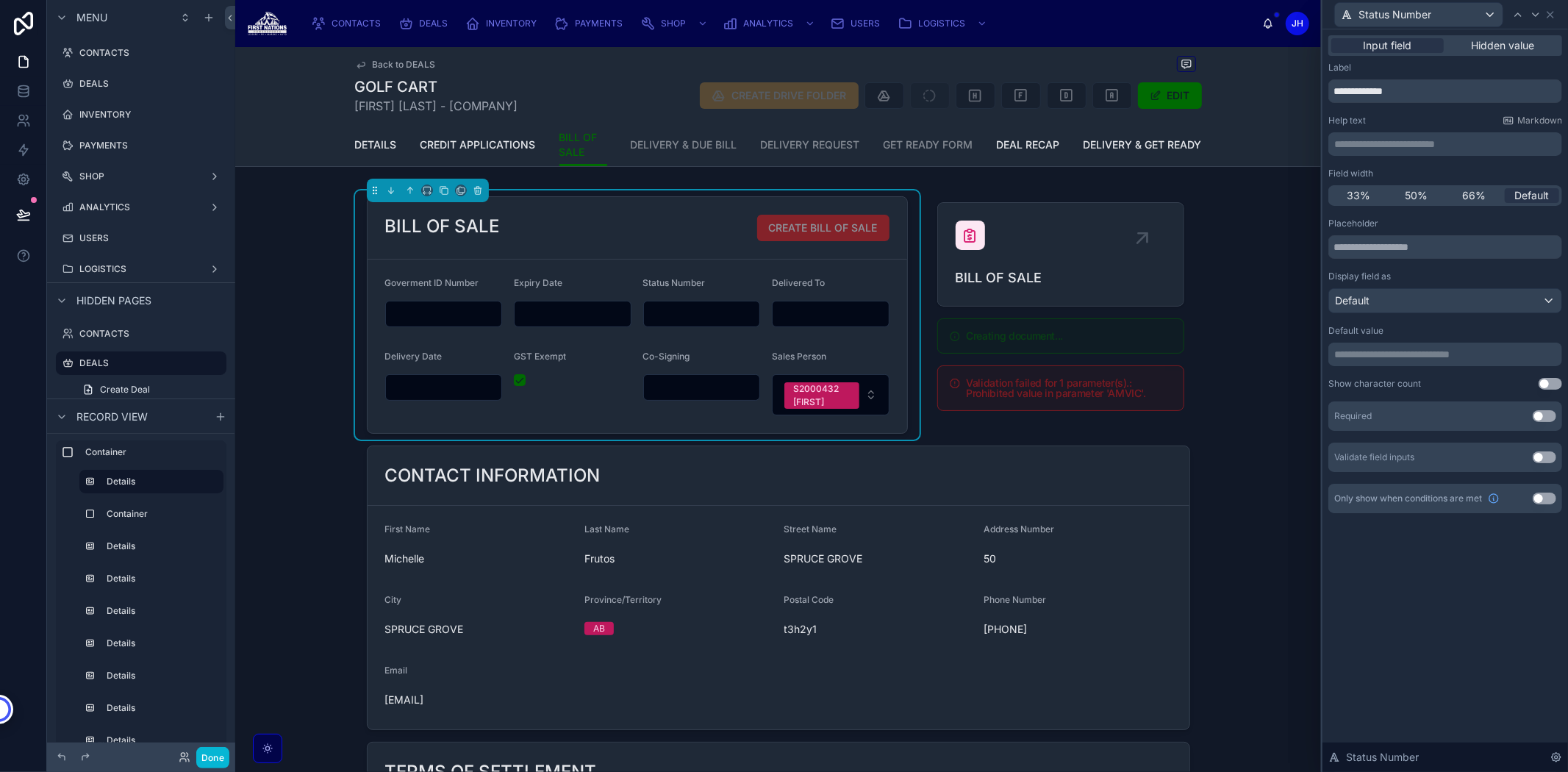 click on "50%" at bounding box center [1416, 196] 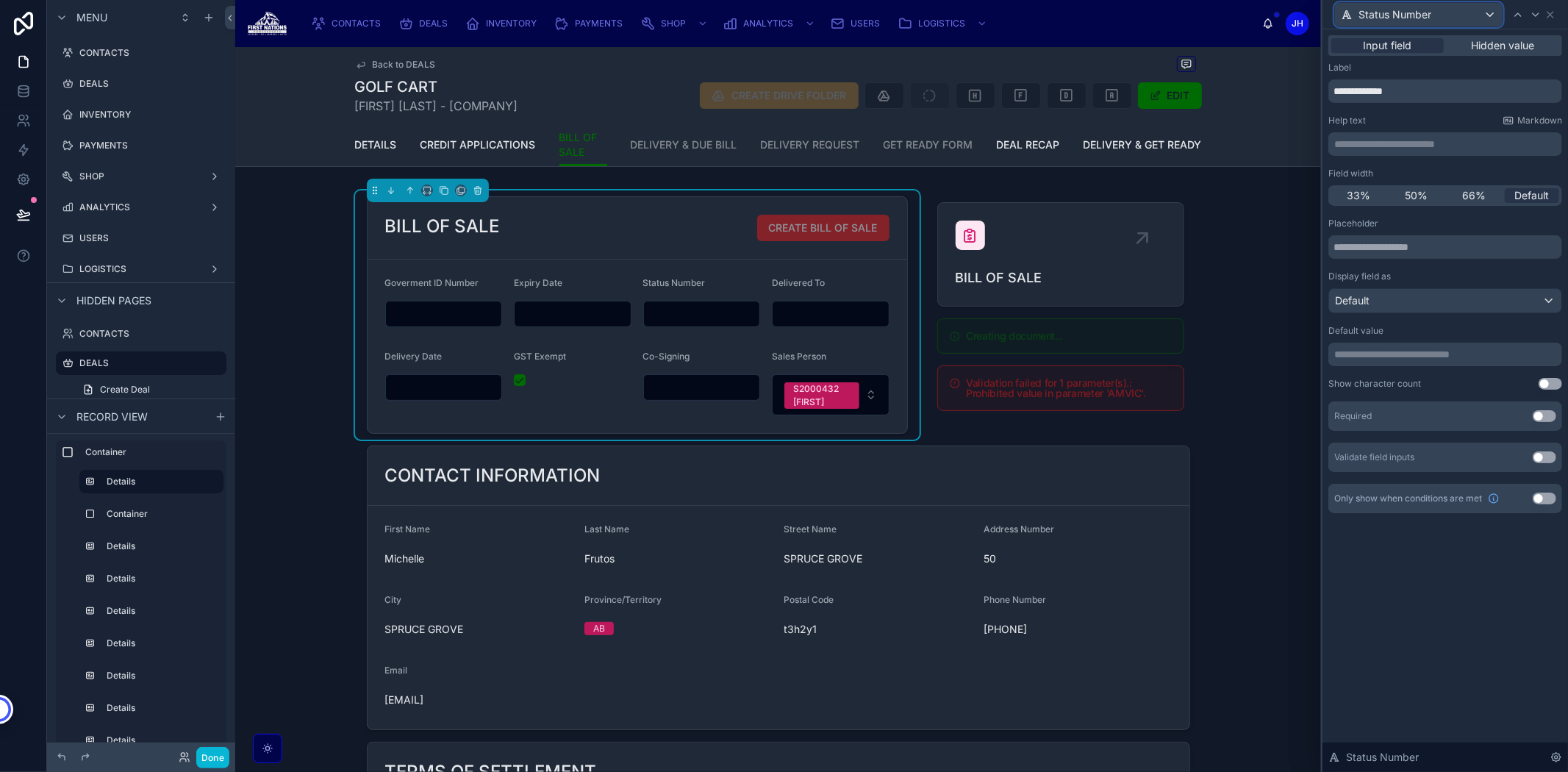 click on "Status Number" at bounding box center (1395, 15) 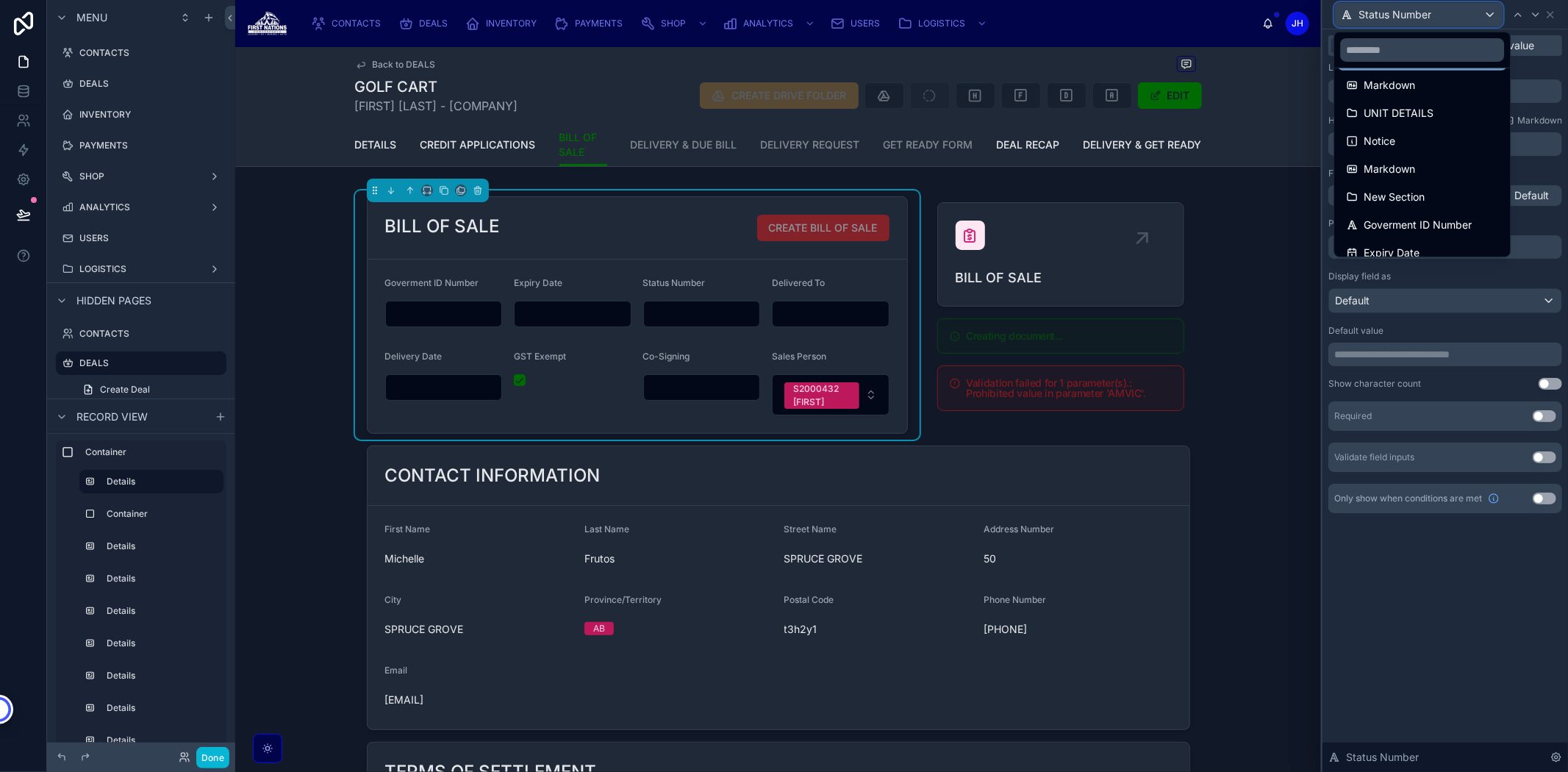 scroll, scrollTop: 245, scrollLeft: 0, axis: vertical 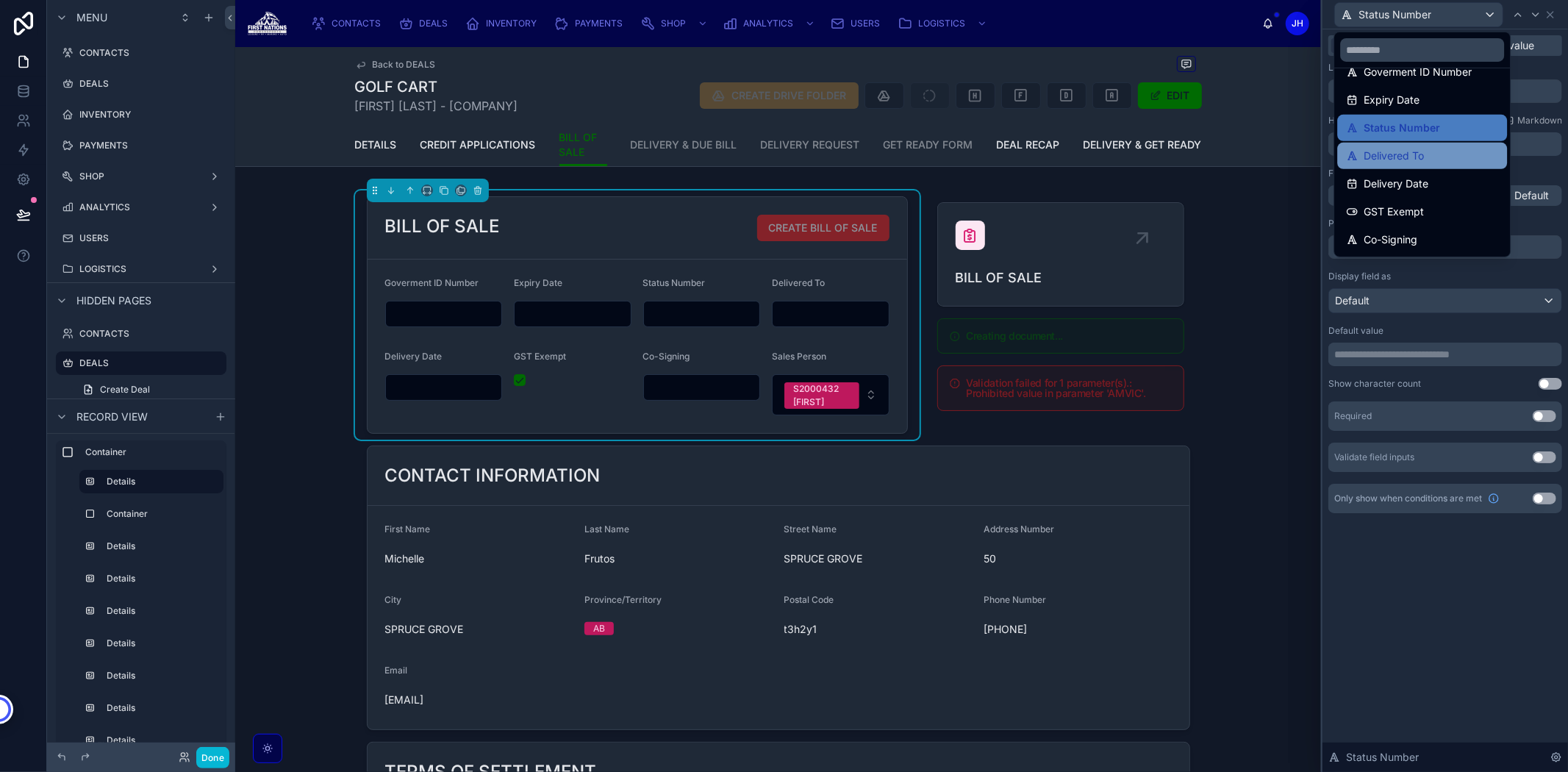 click on "Delivered To" at bounding box center (1394, 156) 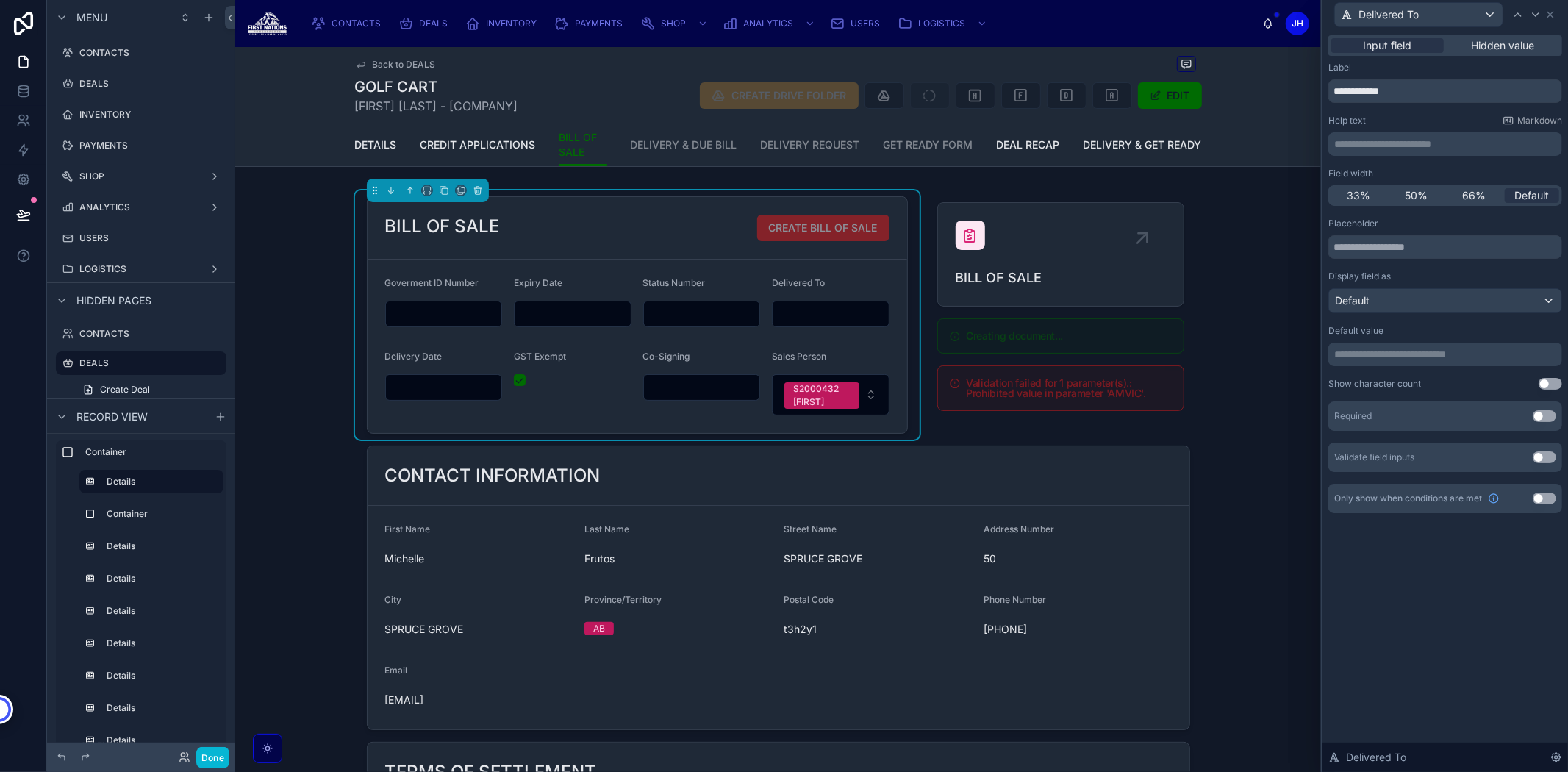 click on "33% 50% 66% Default" at bounding box center (1445, 196) 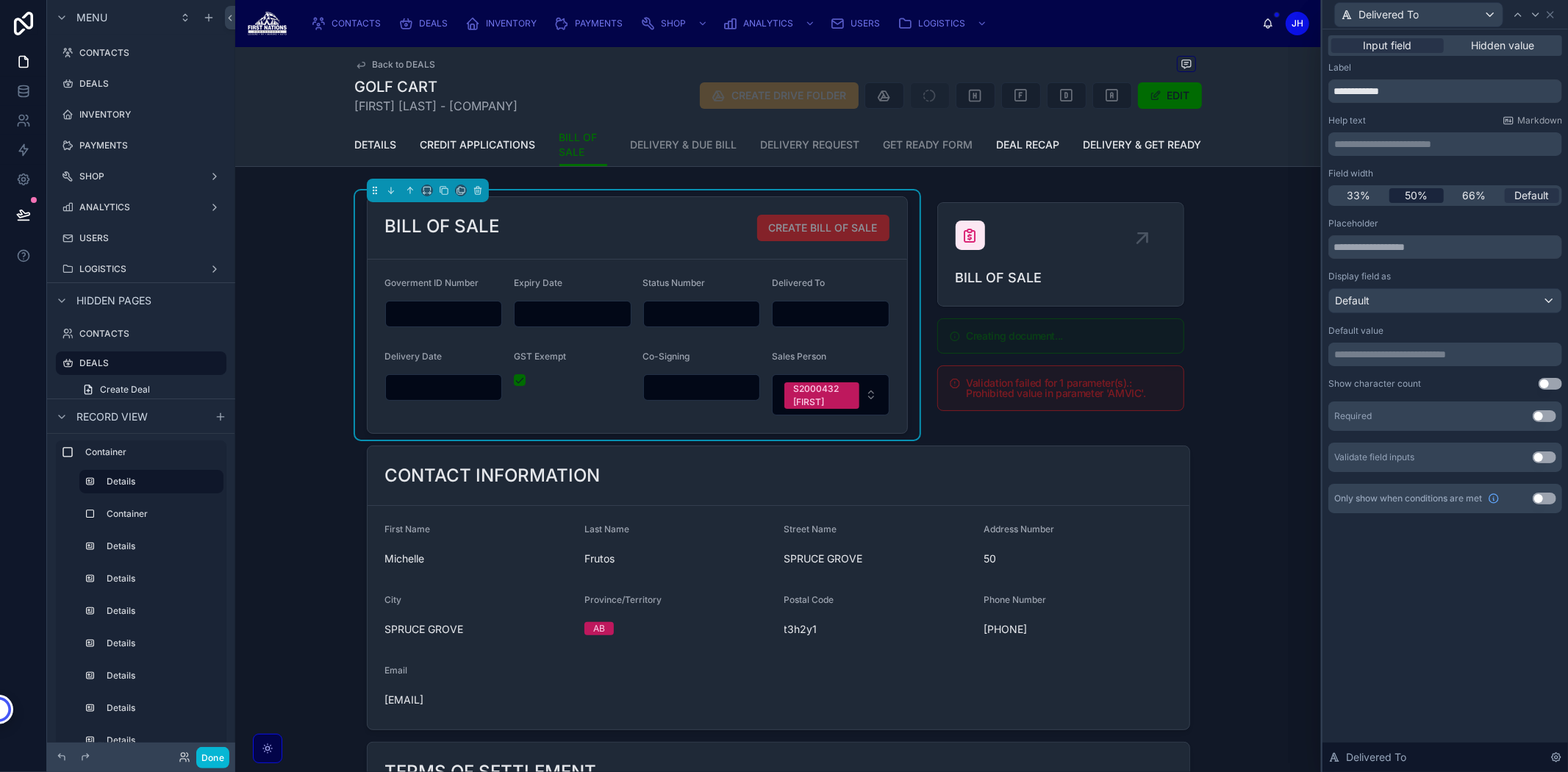 click on "50%" at bounding box center [1416, 196] 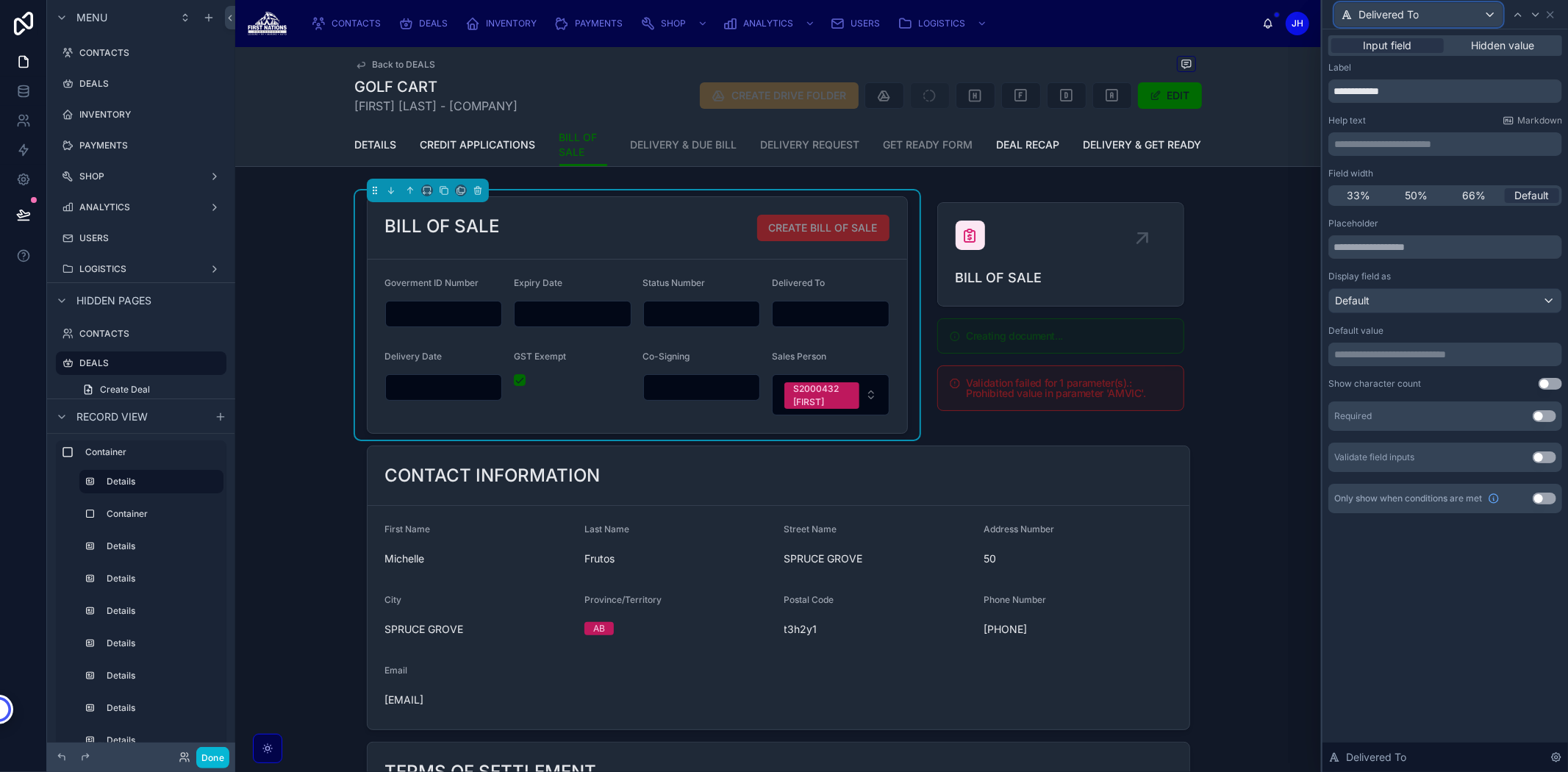 click on "Delivered To" at bounding box center [1389, 15] 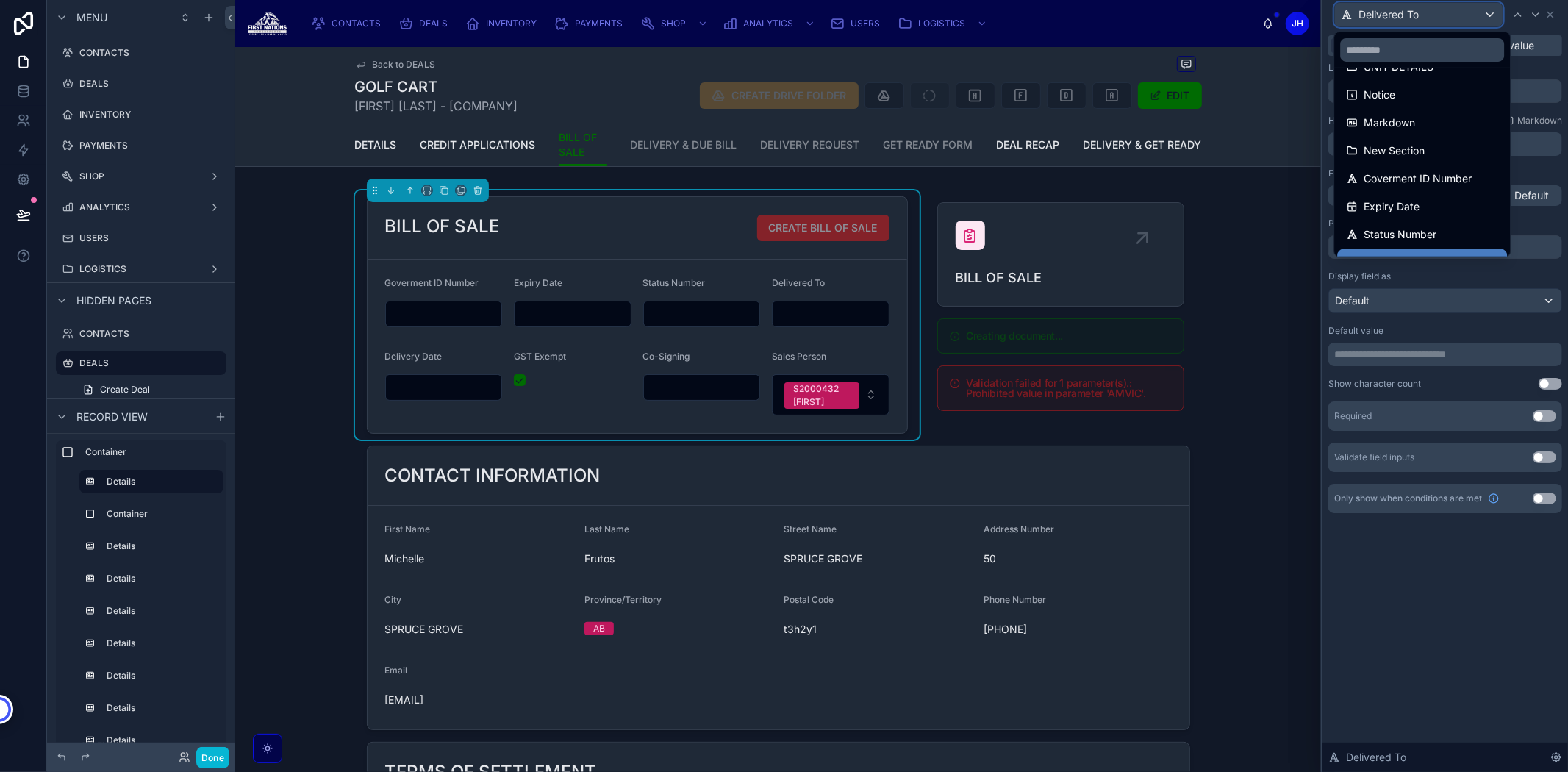 scroll, scrollTop: 245, scrollLeft: 0, axis: vertical 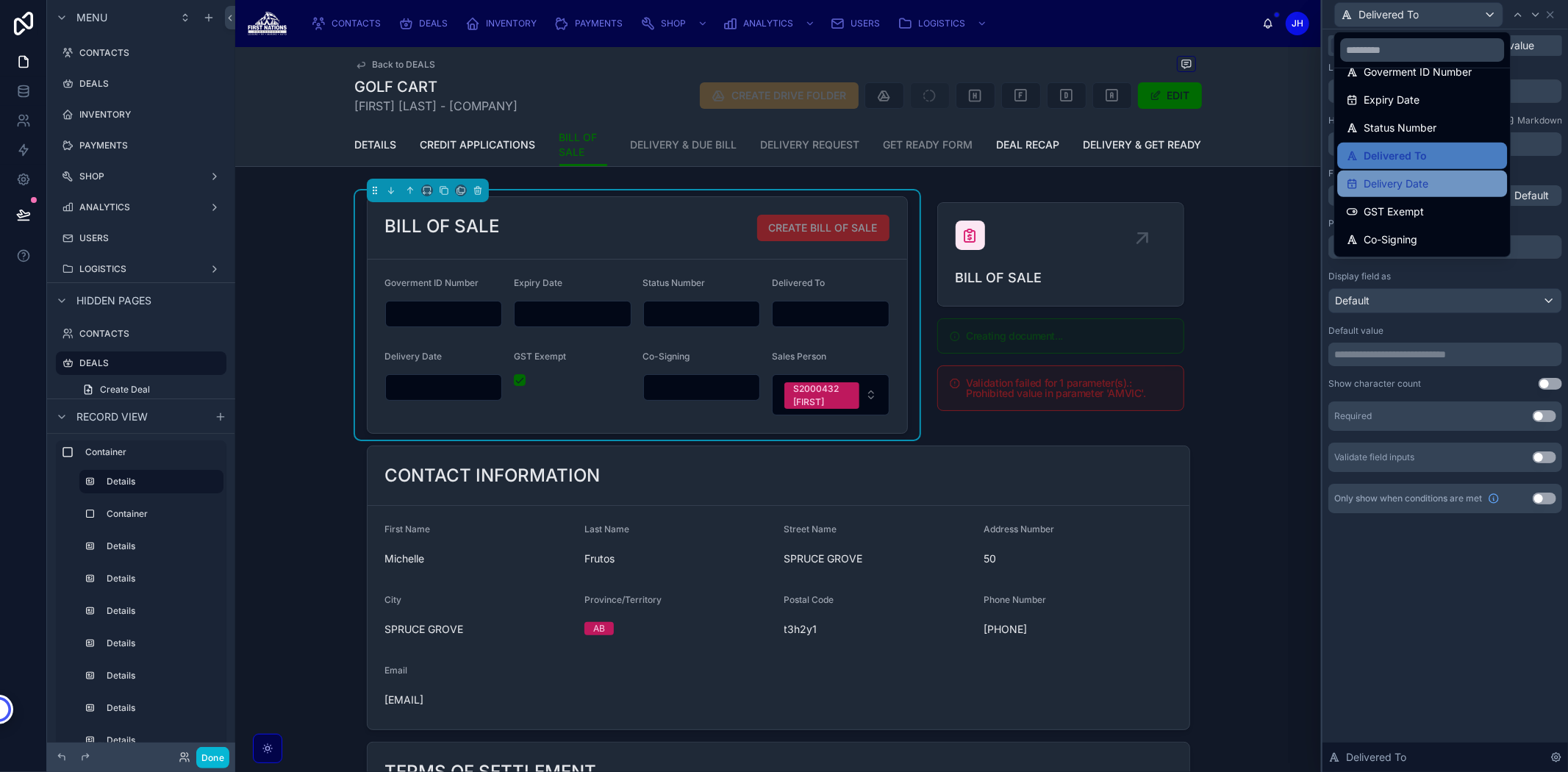 click on "Delivery Date" at bounding box center (1396, 184) 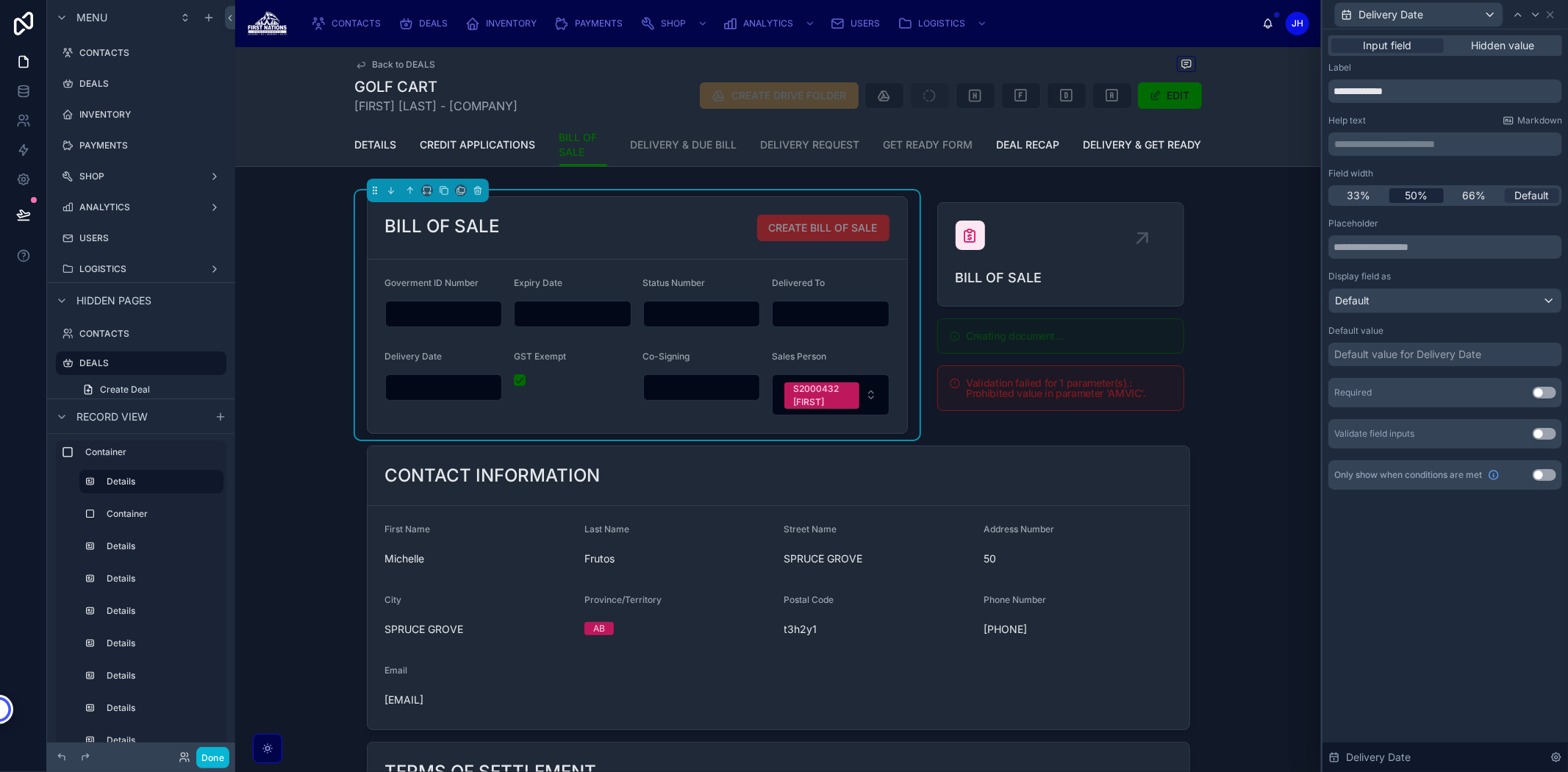 click on "50%" at bounding box center (1416, 196) 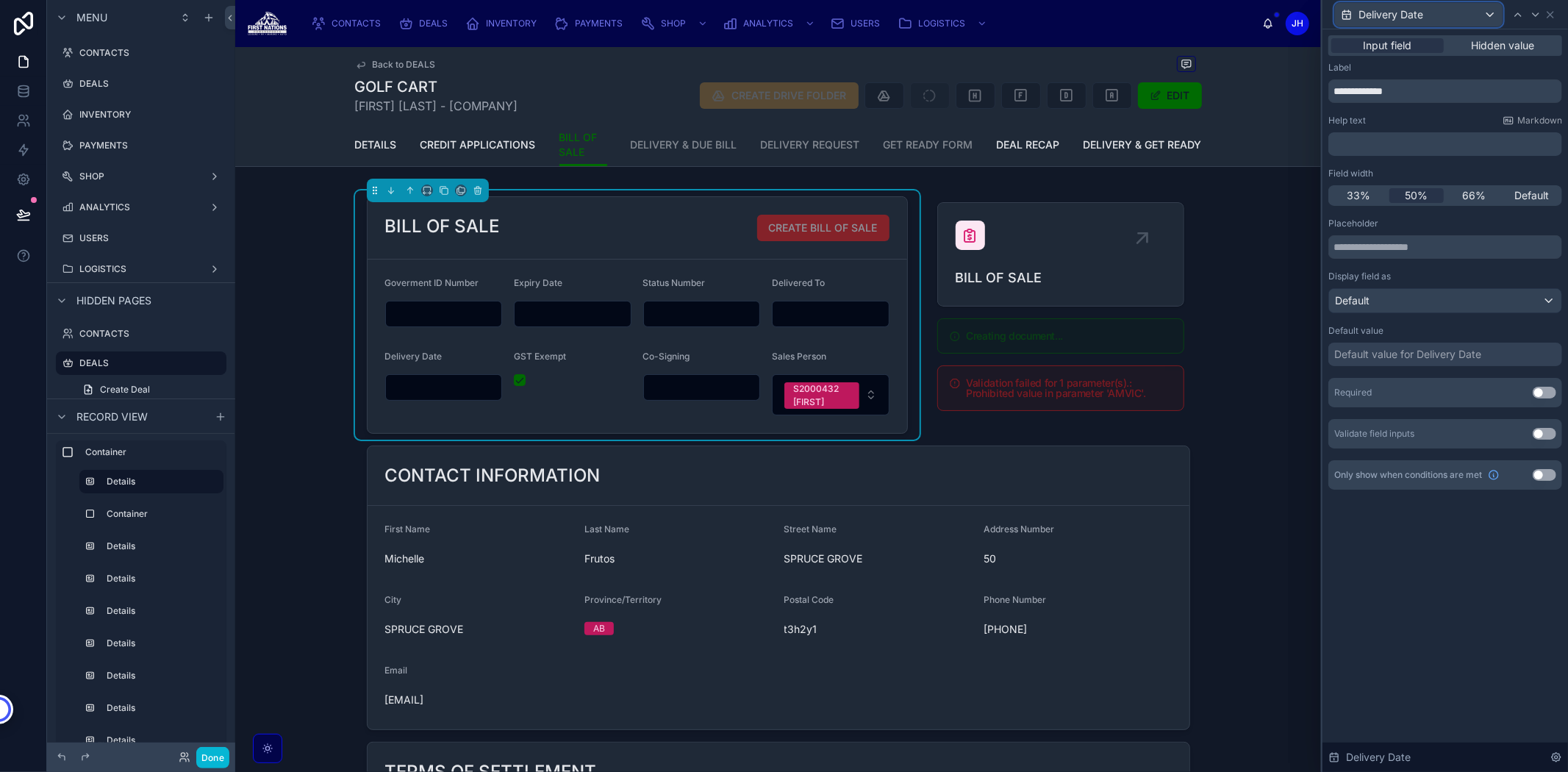click on "Delivery Date" at bounding box center (1391, 15) 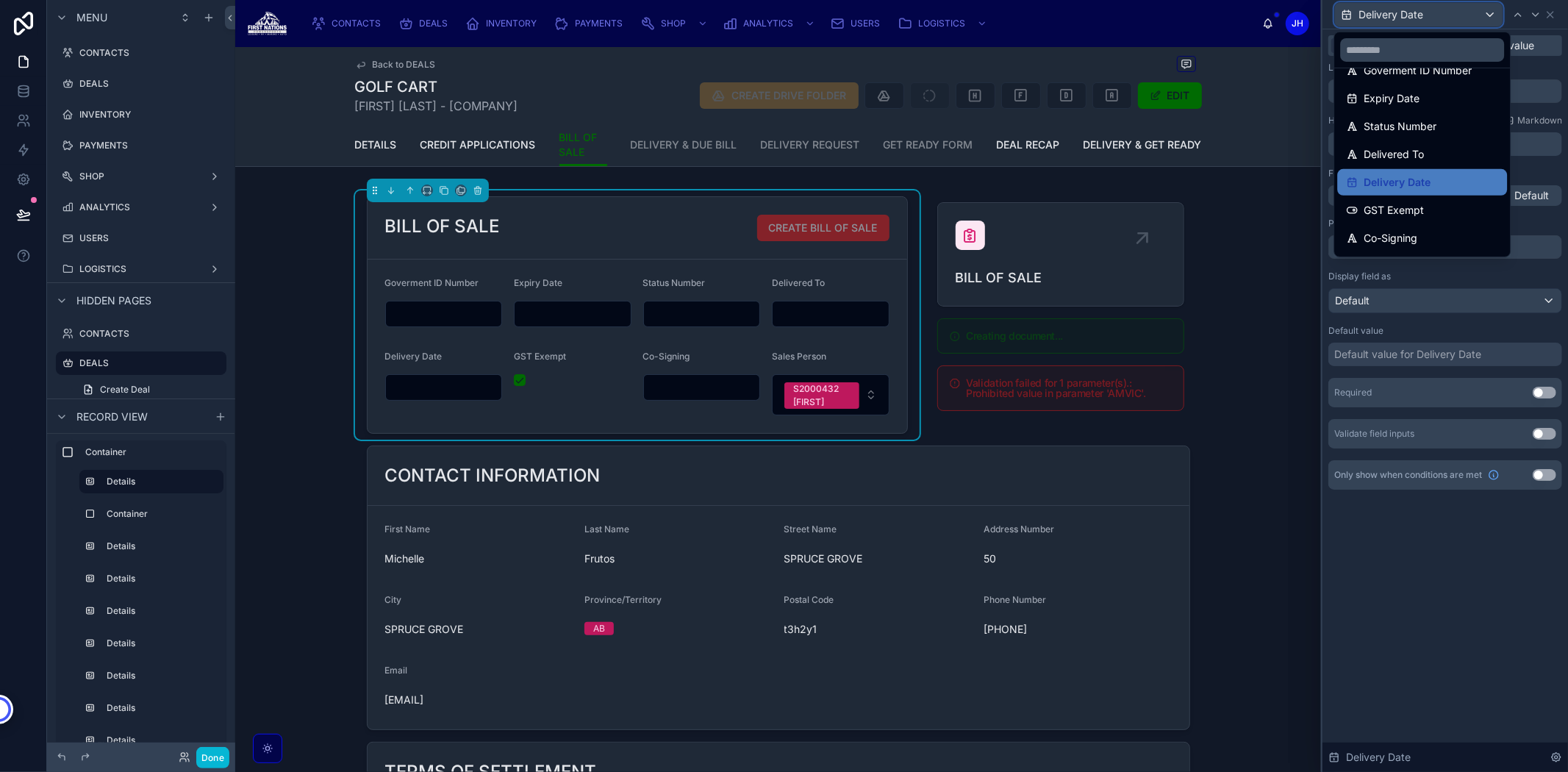 scroll, scrollTop: 272, scrollLeft: 0, axis: vertical 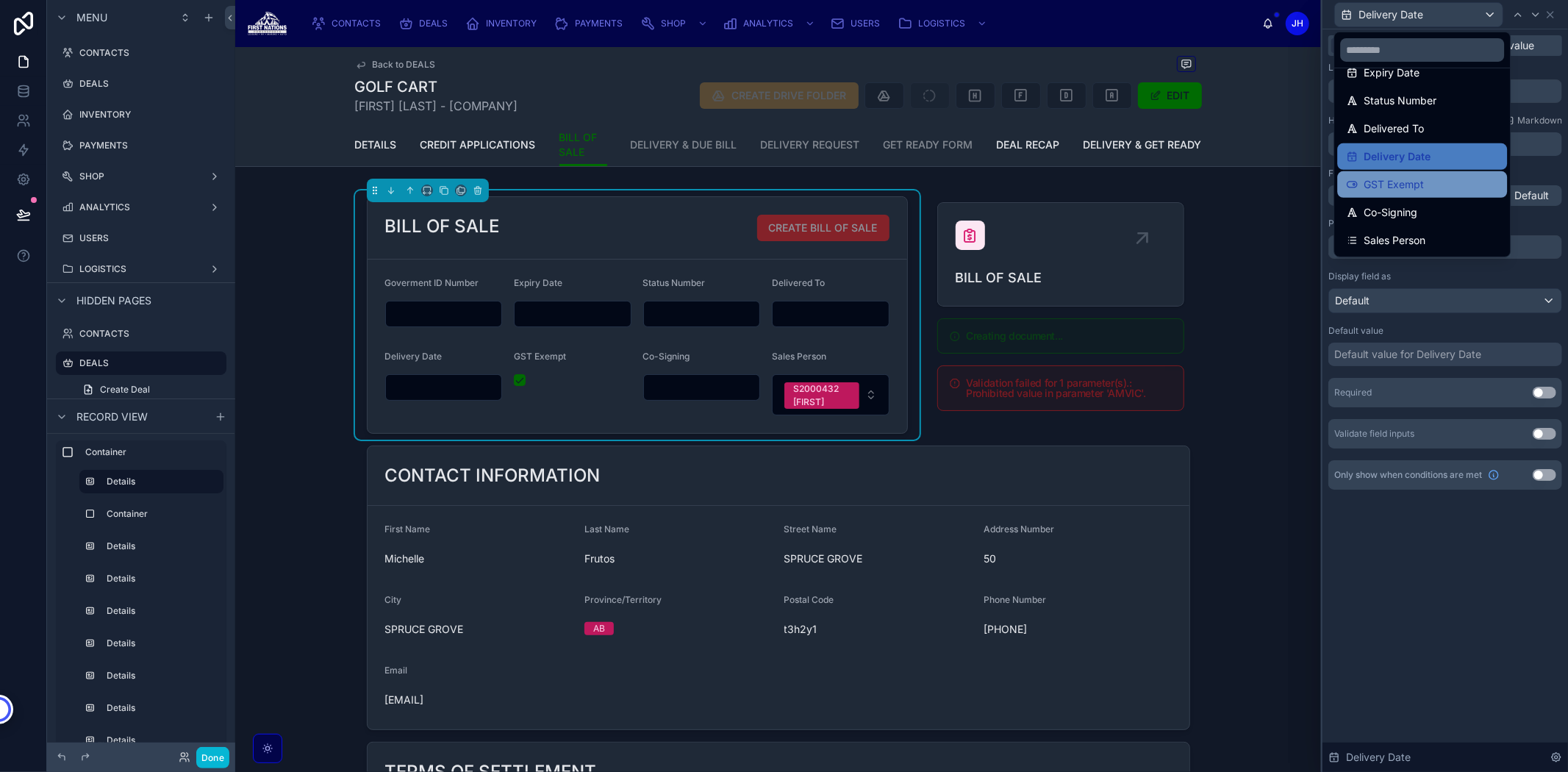 click on "GST Exempt" at bounding box center [1422, 185] 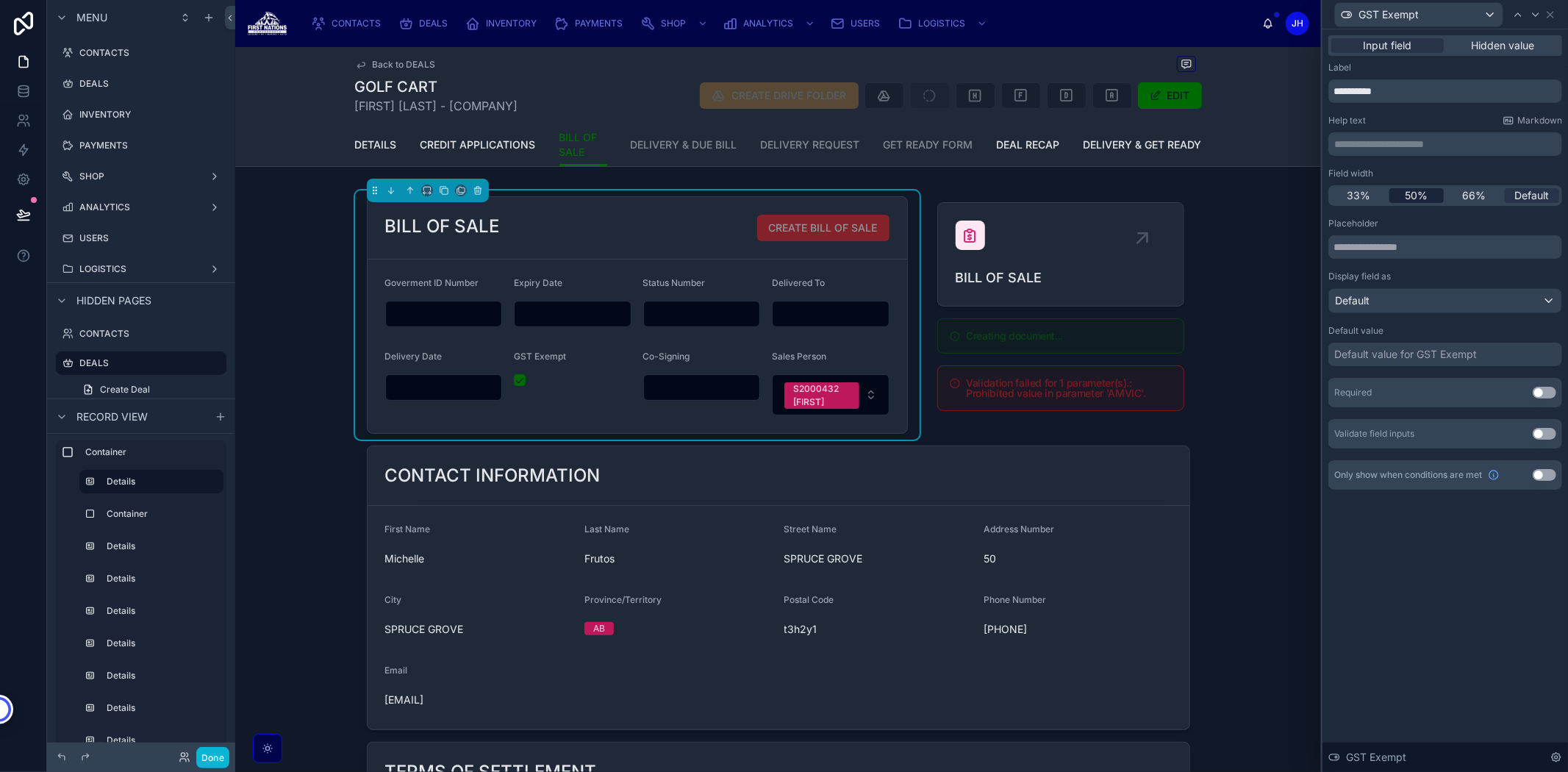 click on "50%" at bounding box center (1416, 196) 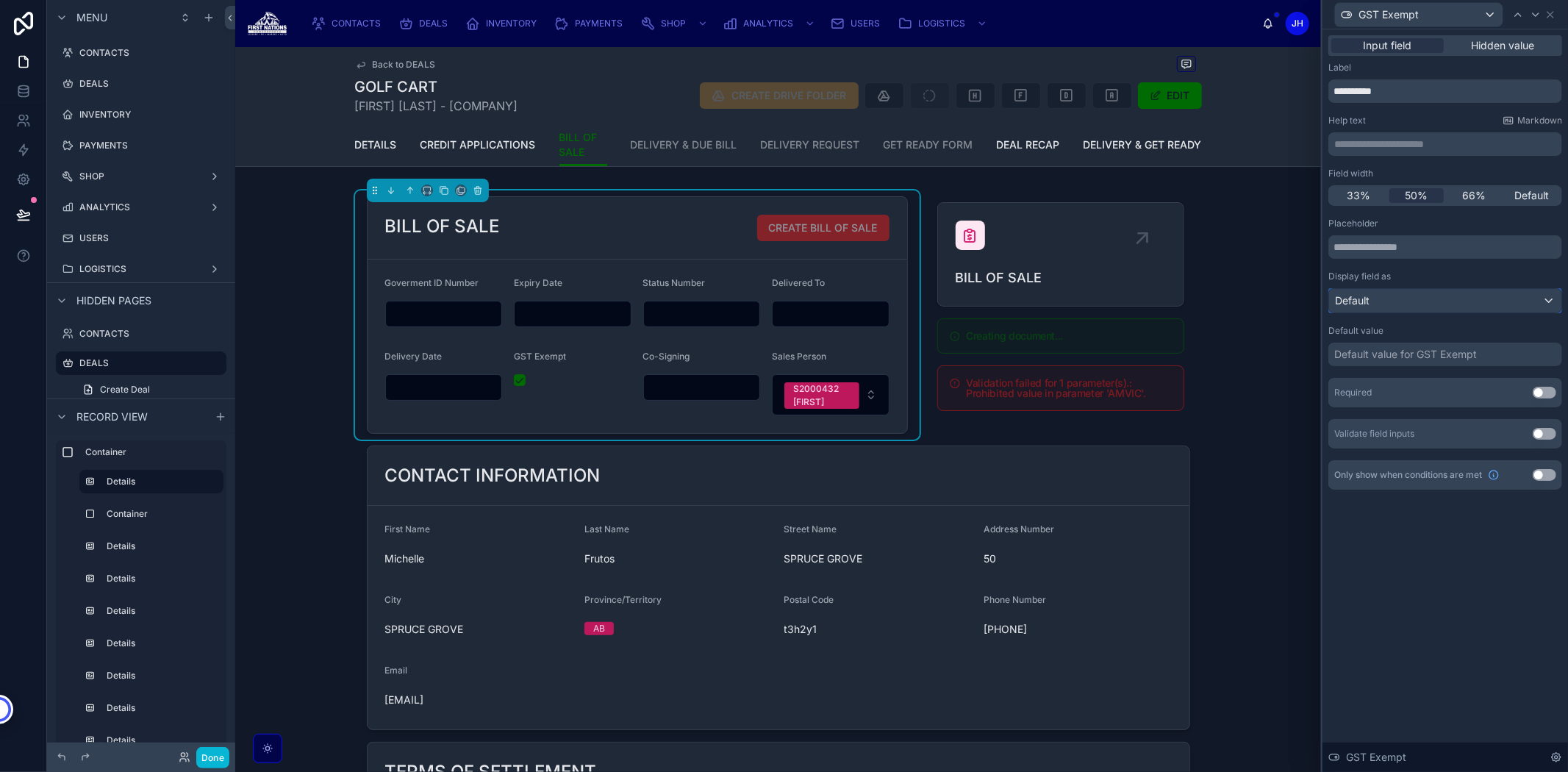 click on "Default" at bounding box center [1445, 301] 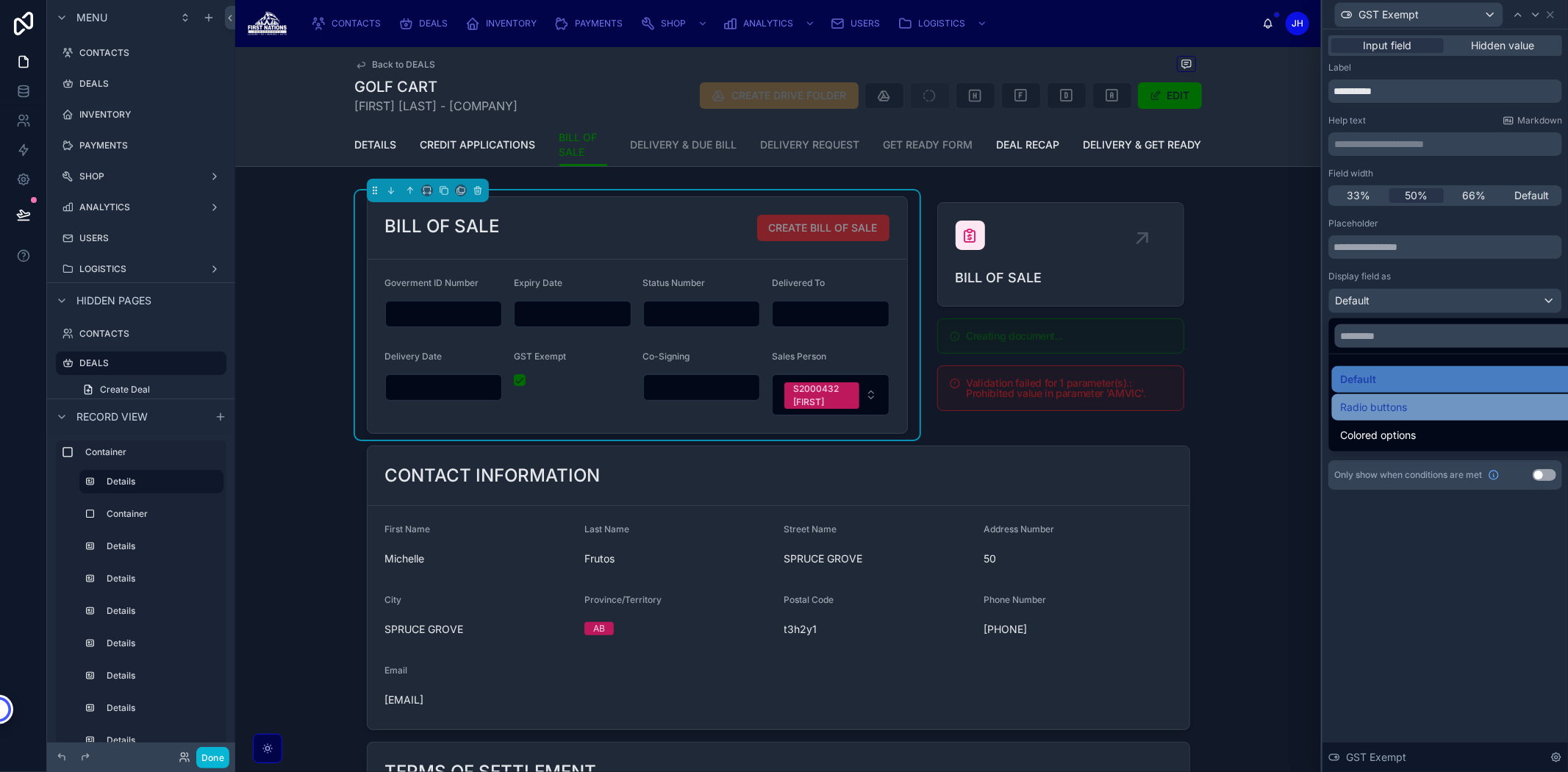 click on "Radio buttons" at bounding box center [1462, 407] 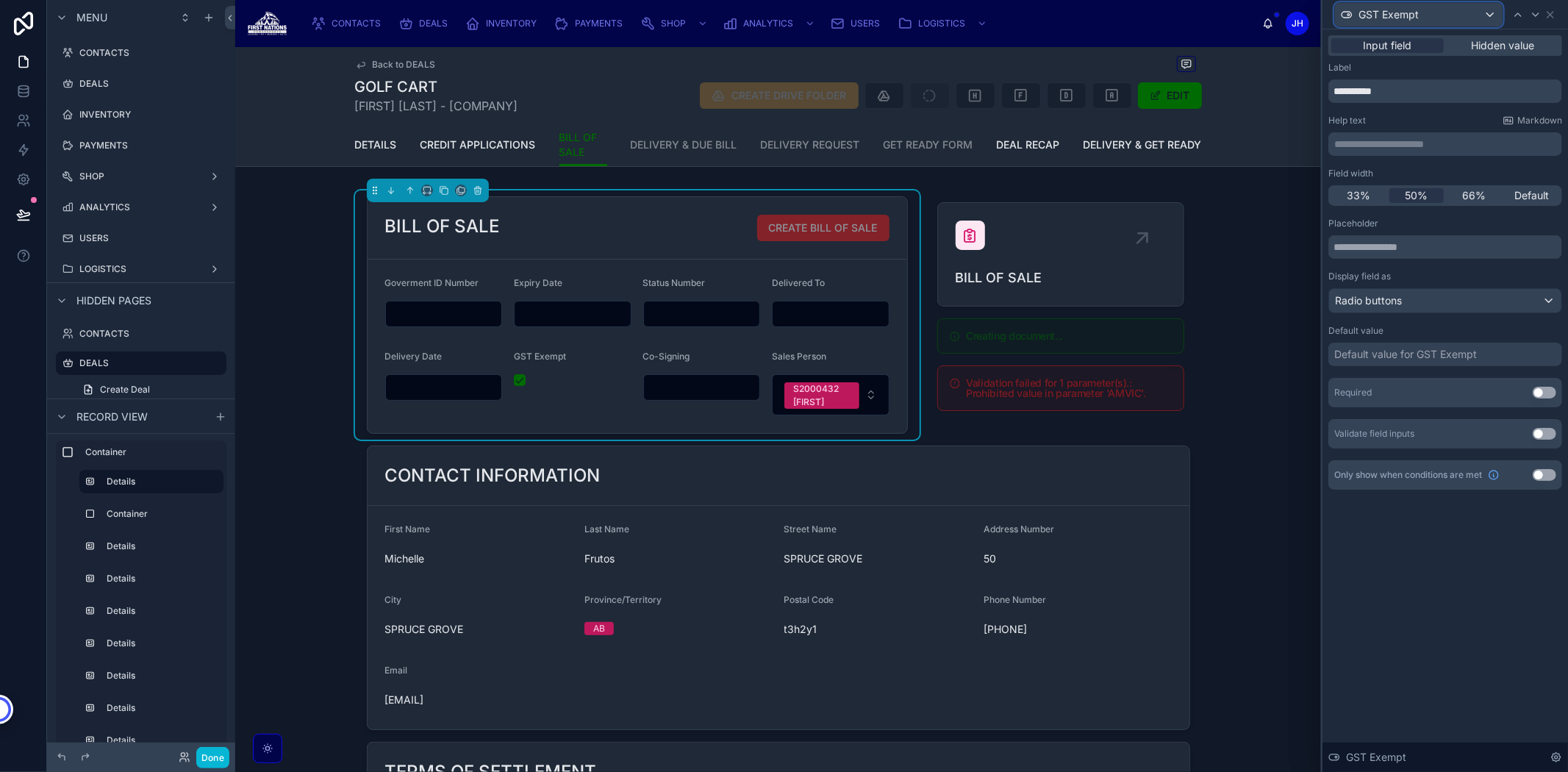 click on "GST Exempt" at bounding box center (1389, 15) 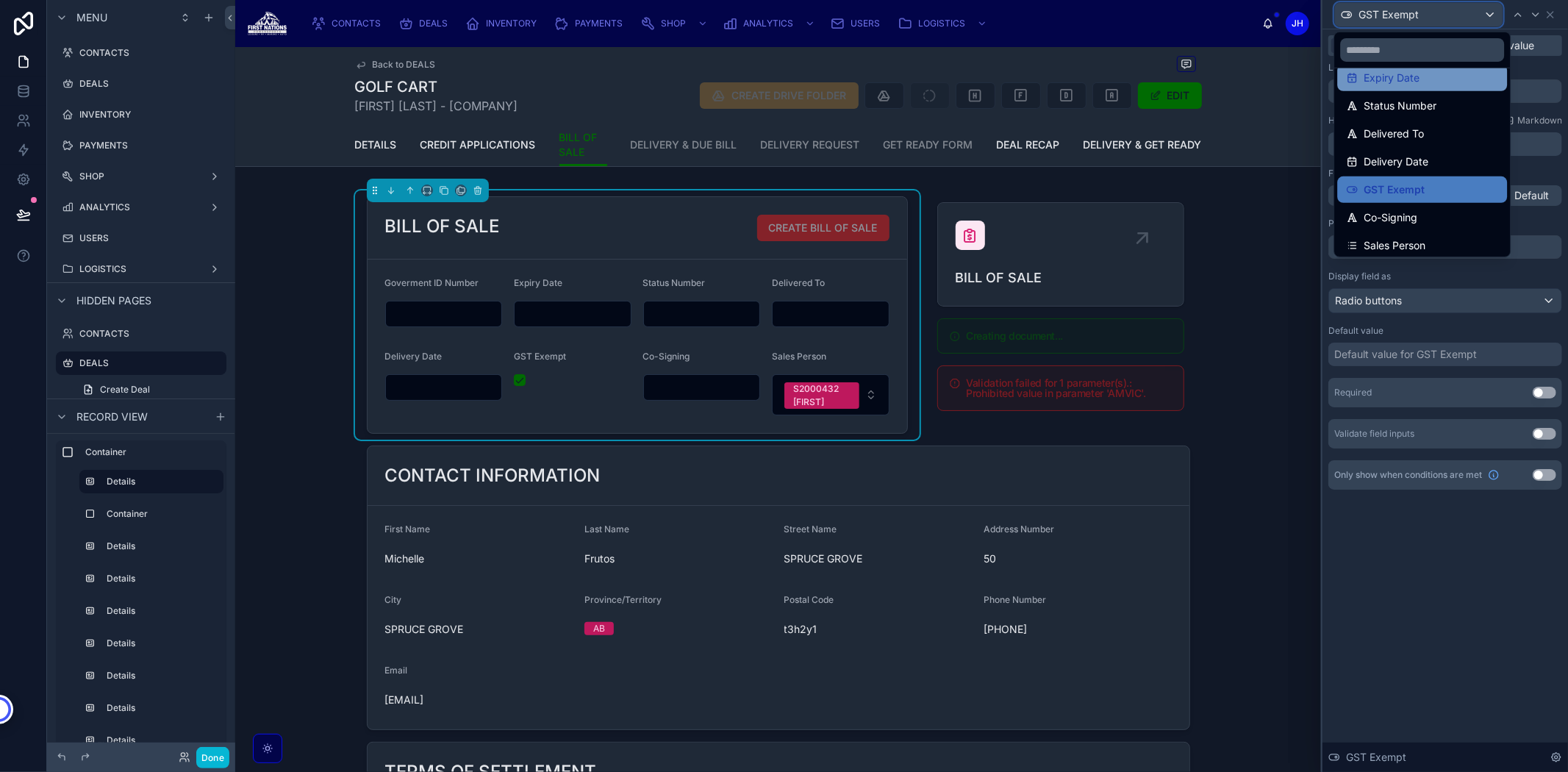 scroll, scrollTop: 272, scrollLeft: 0, axis: vertical 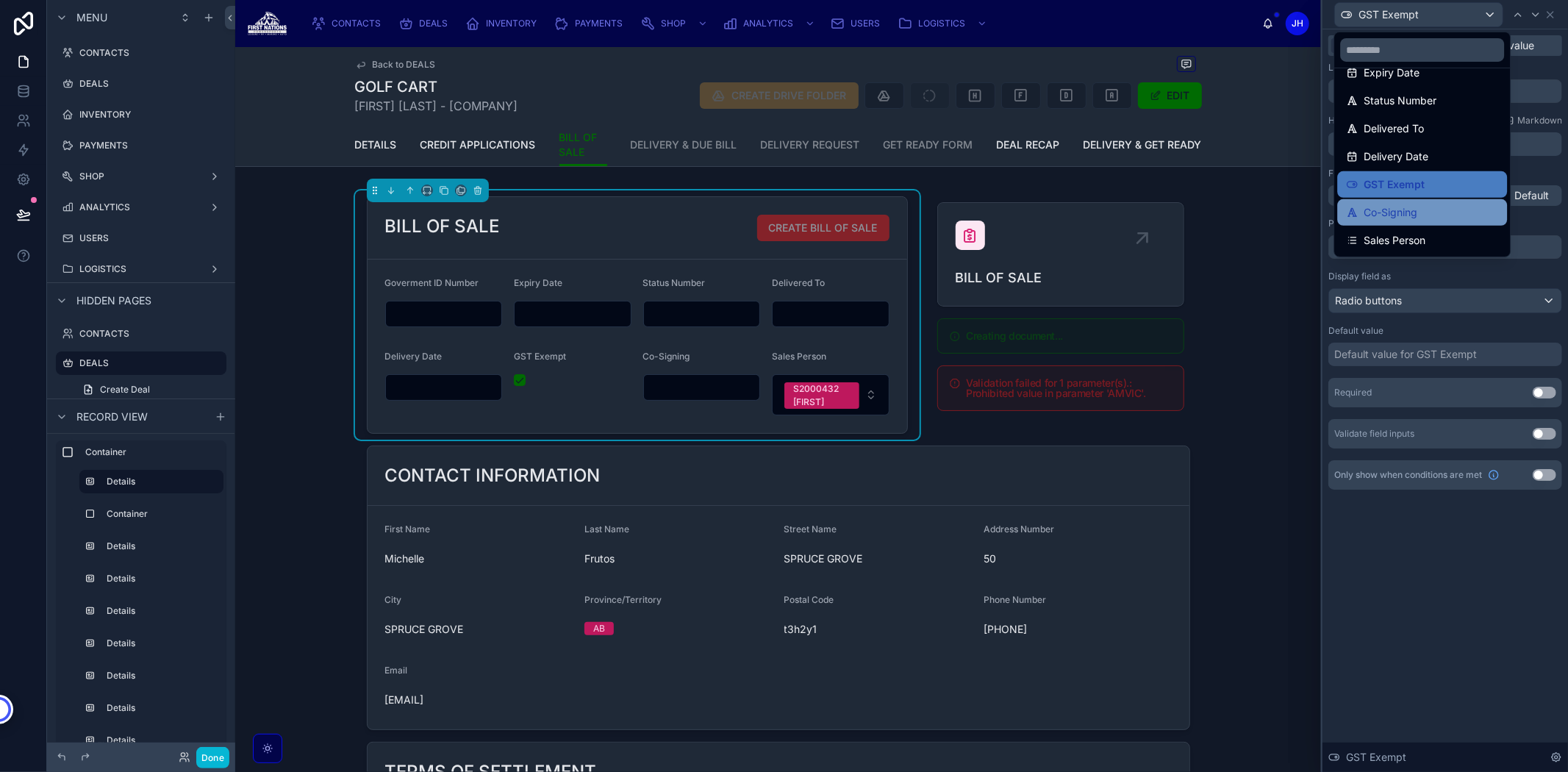 click on "Co-Signing" at bounding box center (1390, 212) 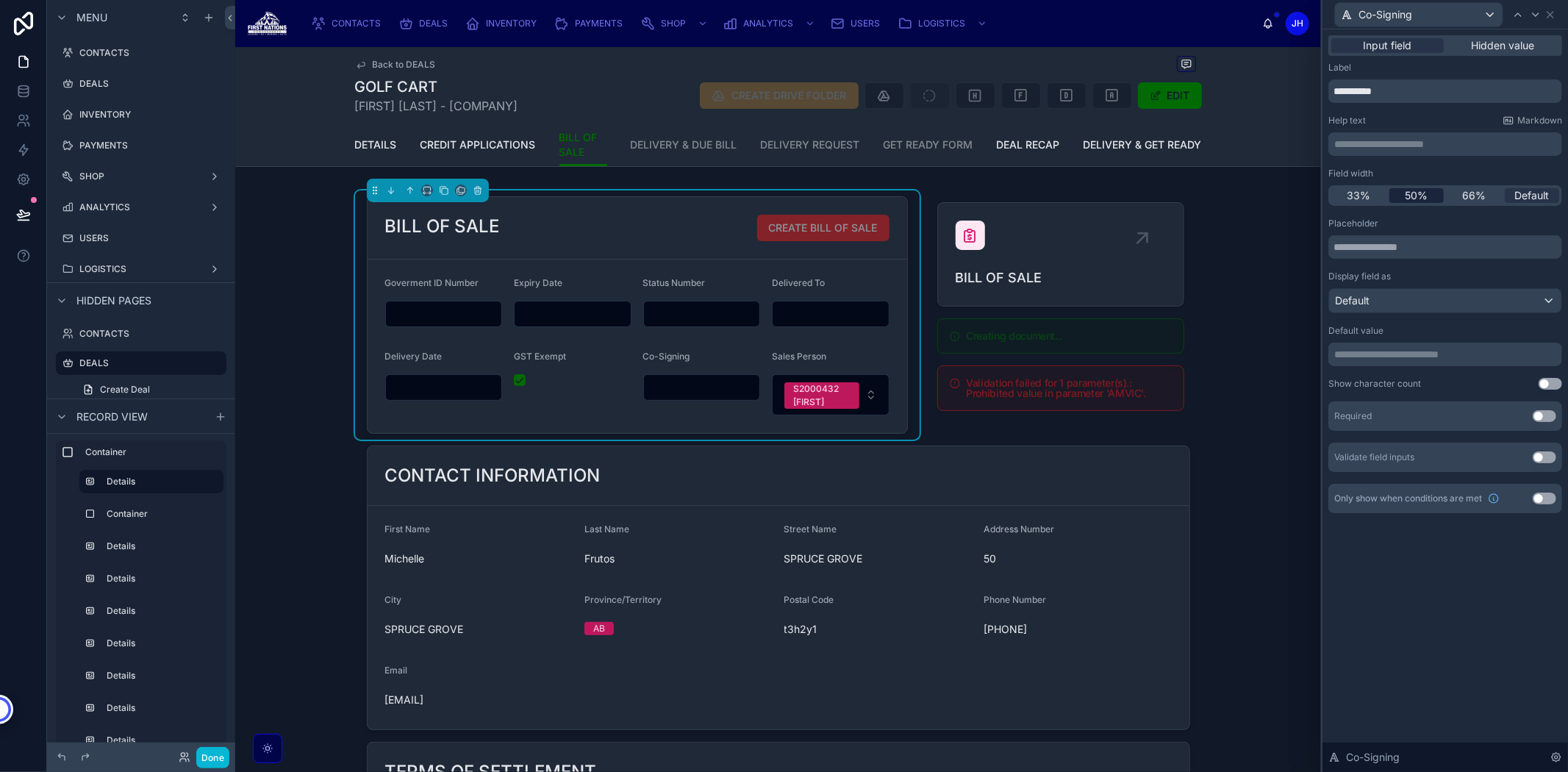 click on "50%" at bounding box center (1416, 196) 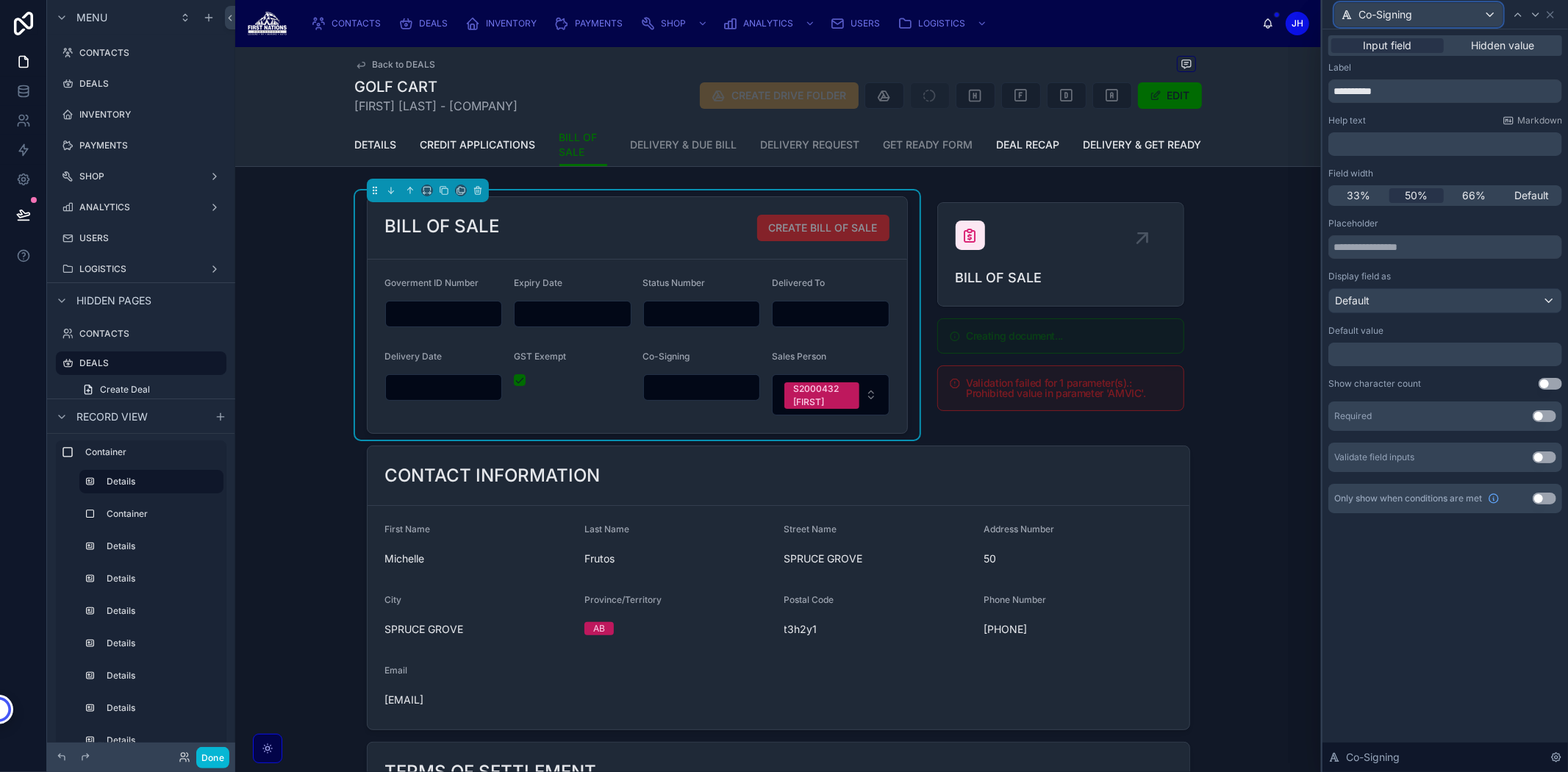 click on "Co-Signing" at bounding box center (1385, 15) 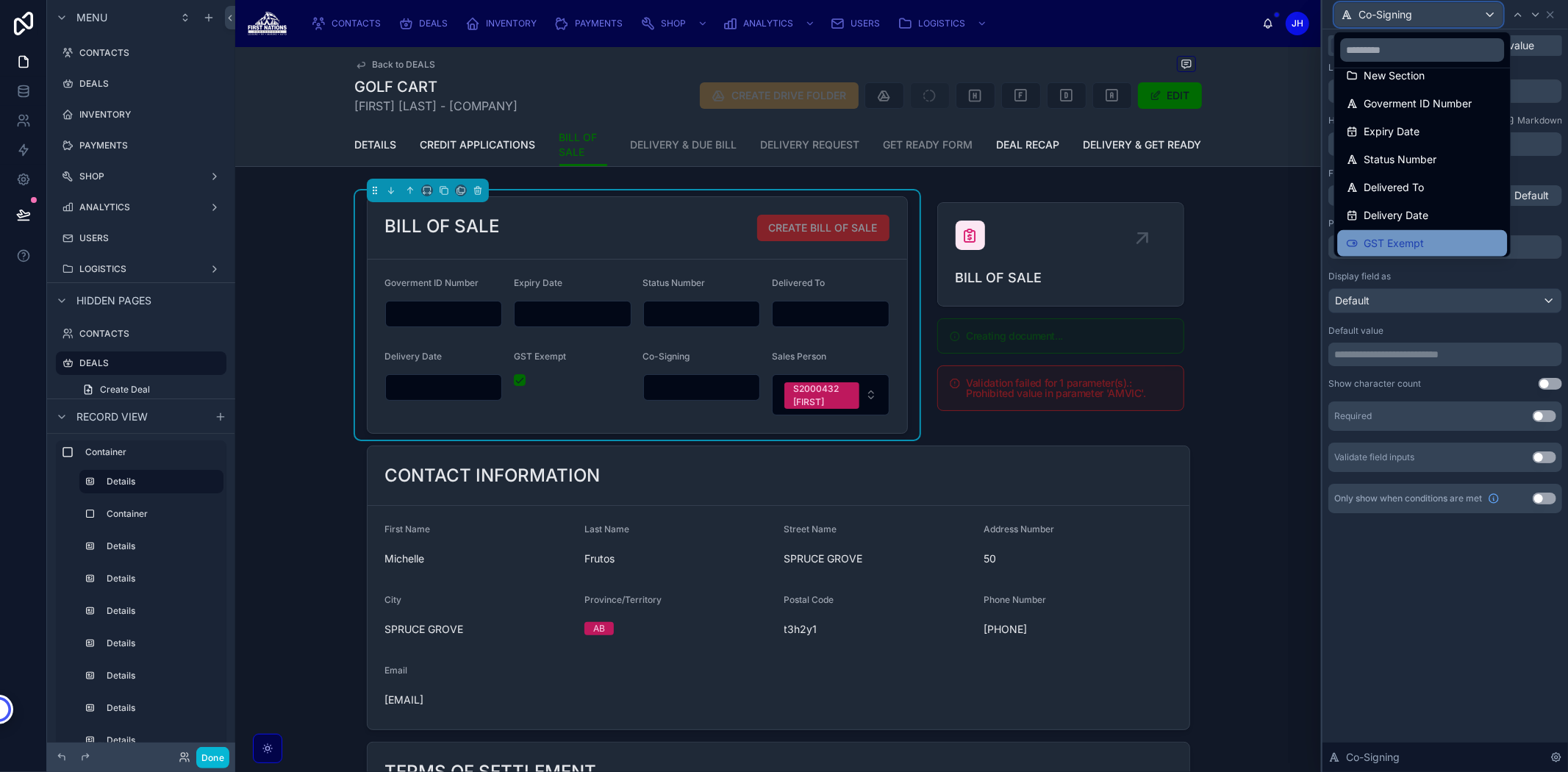scroll, scrollTop: 272, scrollLeft: 0, axis: vertical 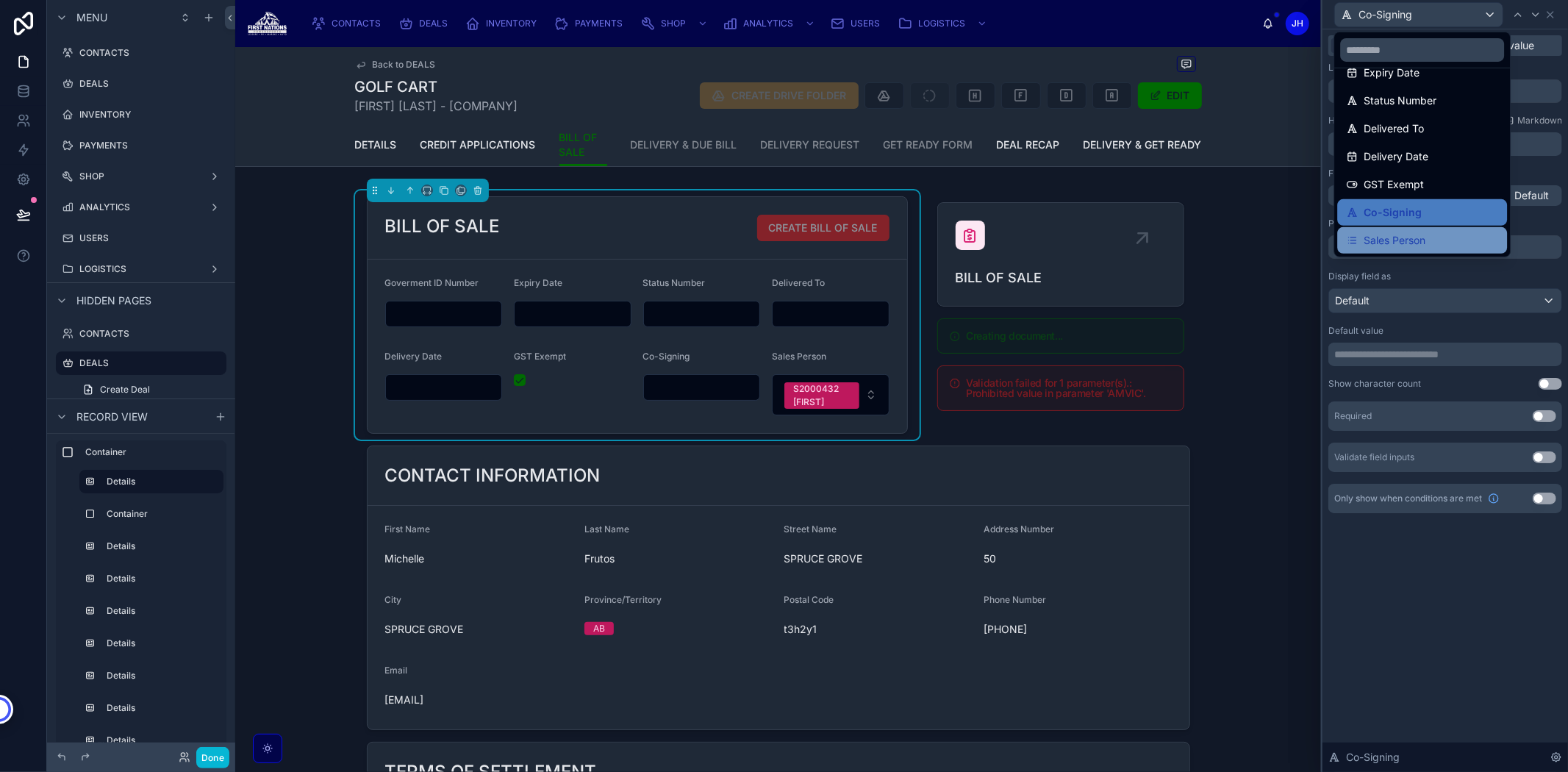 click on "Sales Person" at bounding box center [1395, 240] 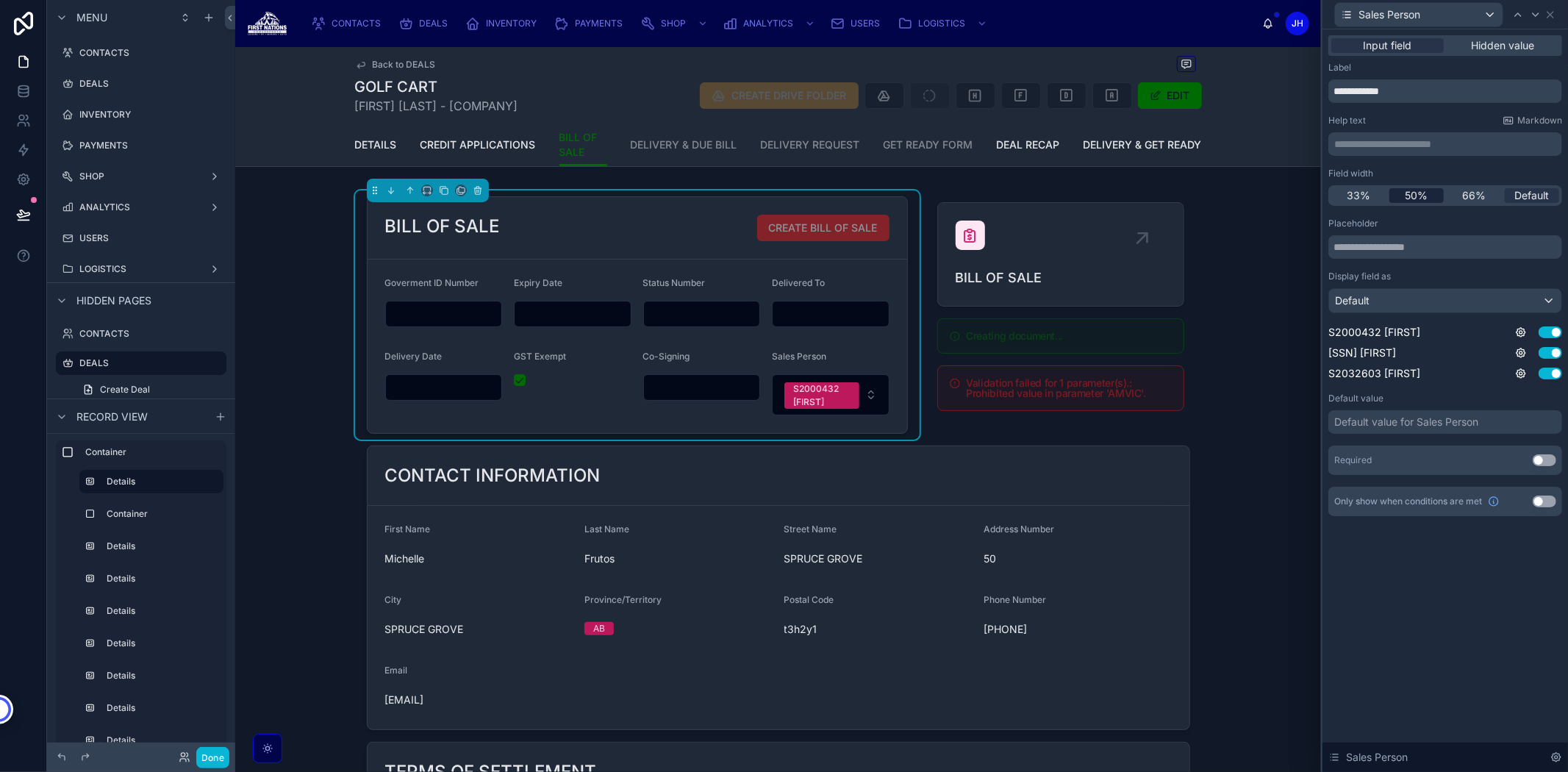 click on "50%" at bounding box center [1416, 196] 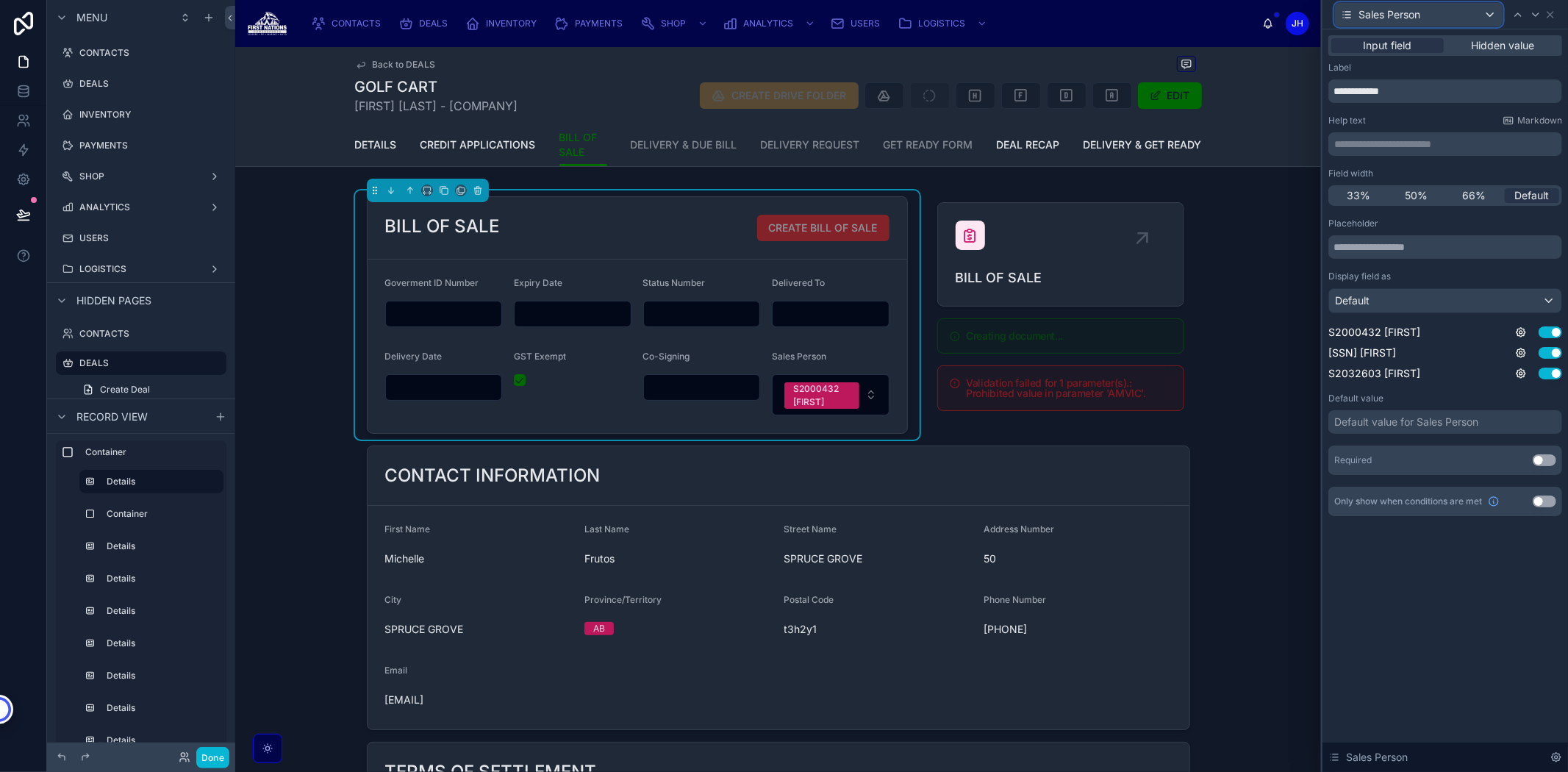 click on "Sales Person" at bounding box center (1389, 15) 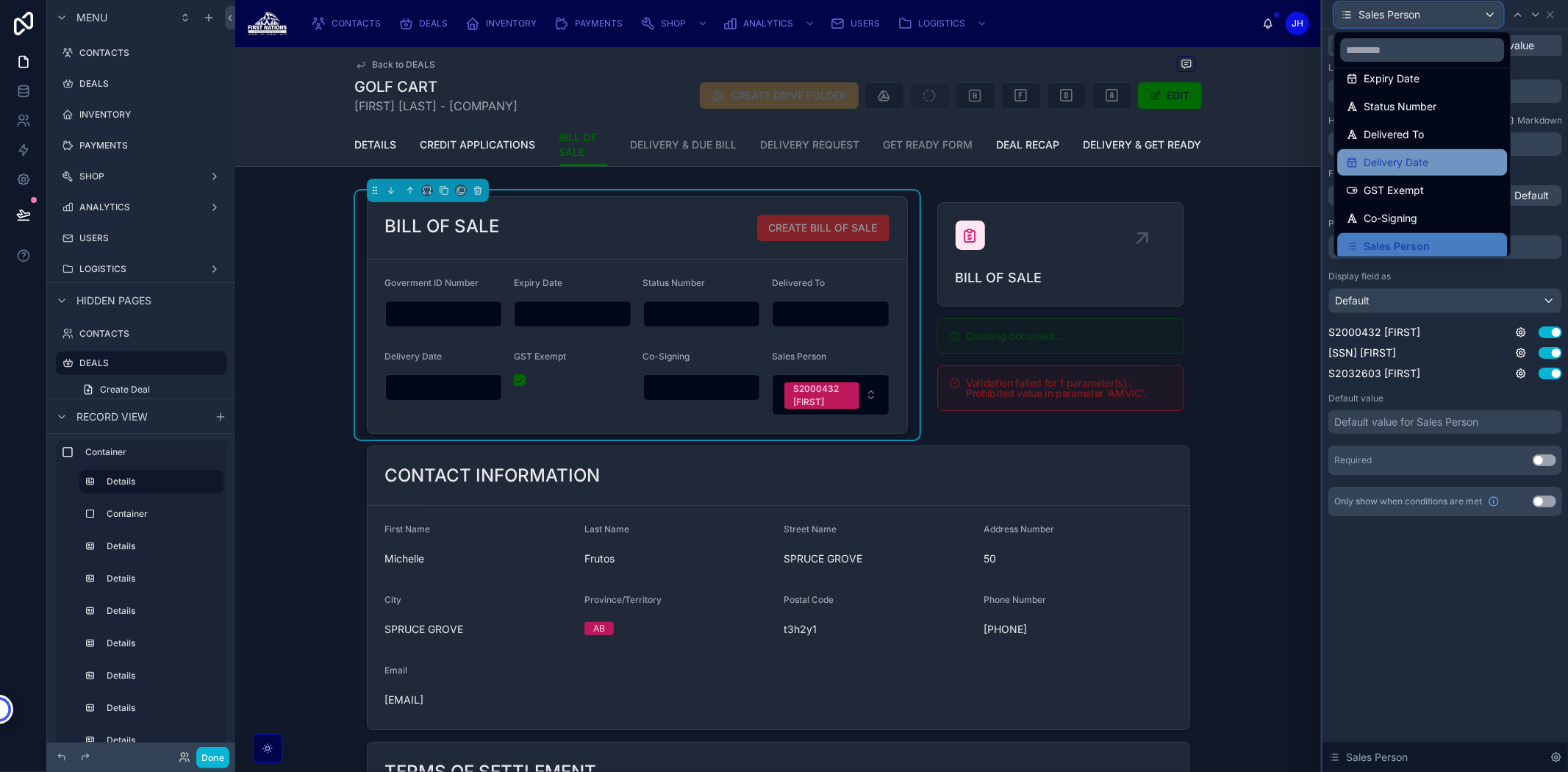 scroll, scrollTop: 272, scrollLeft: 0, axis: vertical 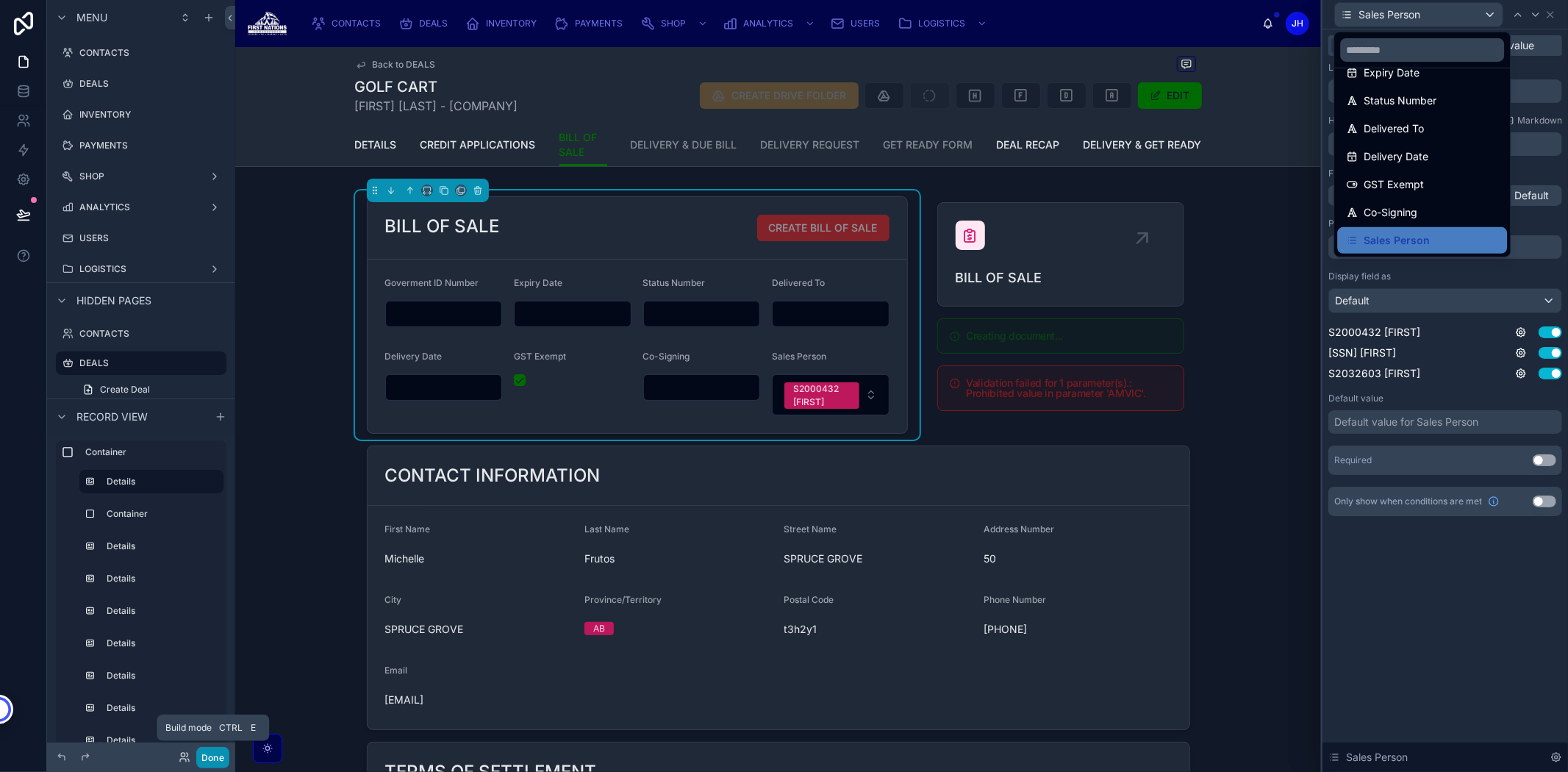 click on "Done" at bounding box center [212, 757] 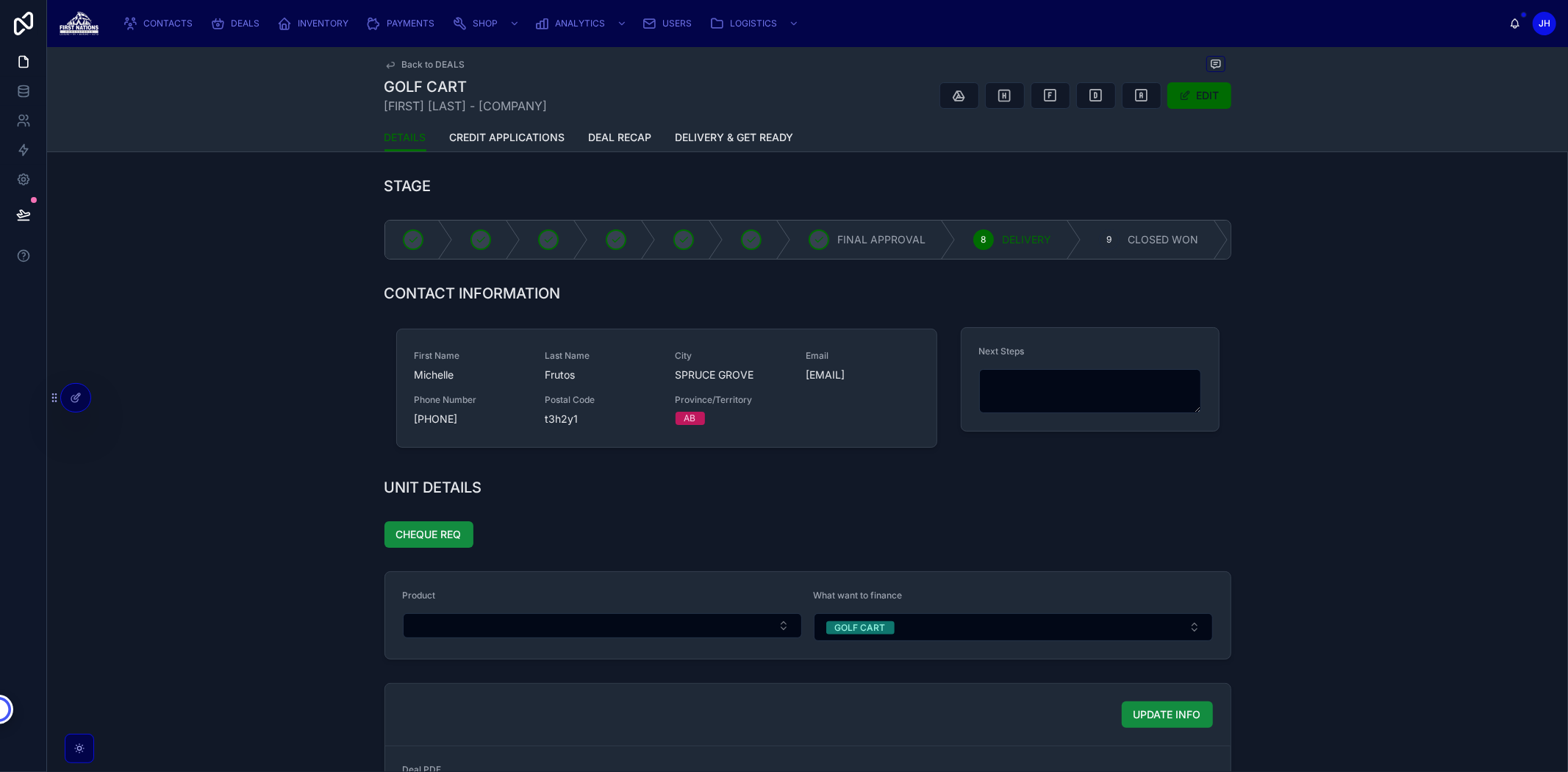 click on "Back to DEALS" at bounding box center [434, 65] 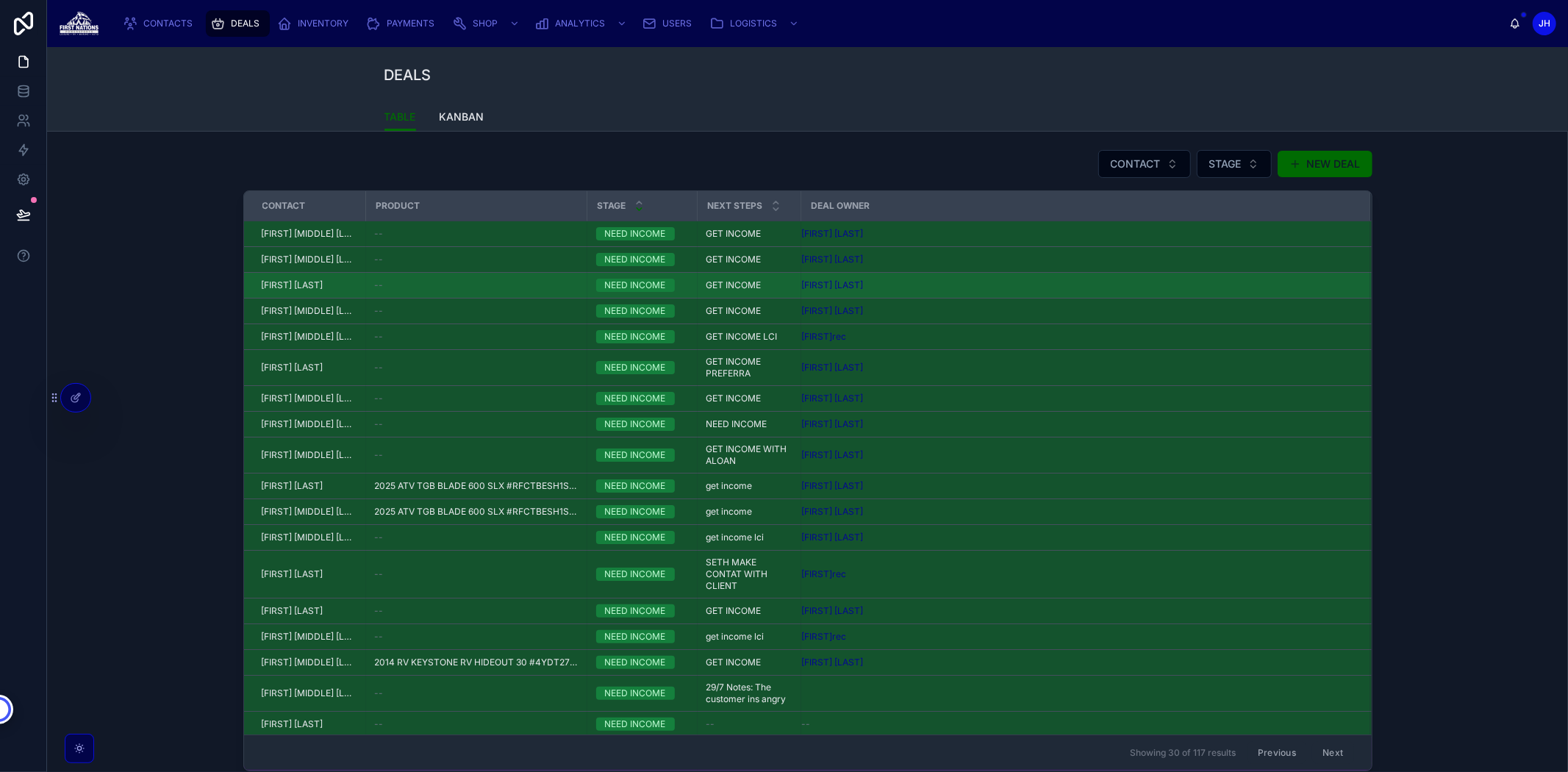 scroll, scrollTop: 332, scrollLeft: 0, axis: vertical 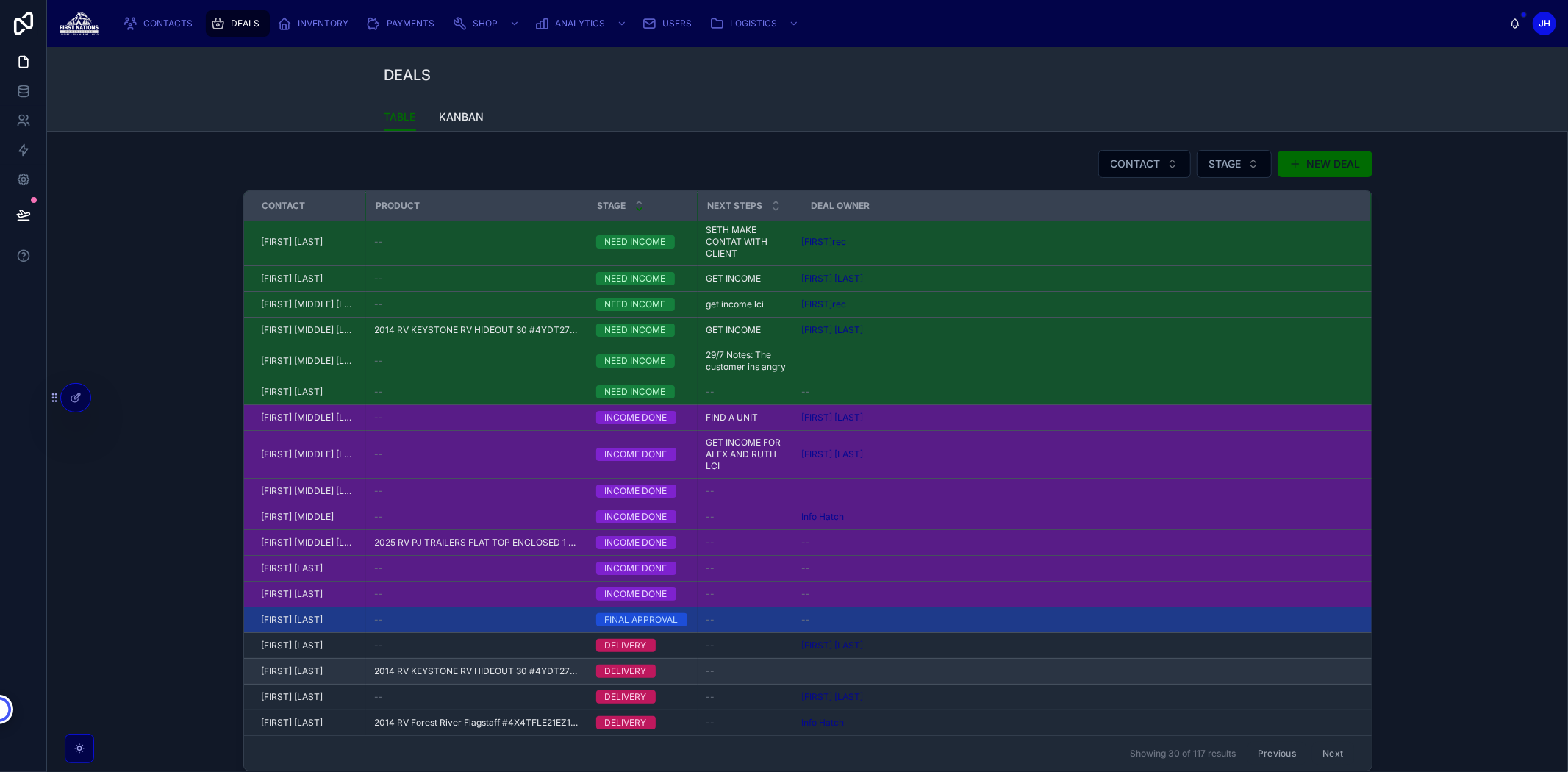 click on "DELIVERY" at bounding box center (642, 671) 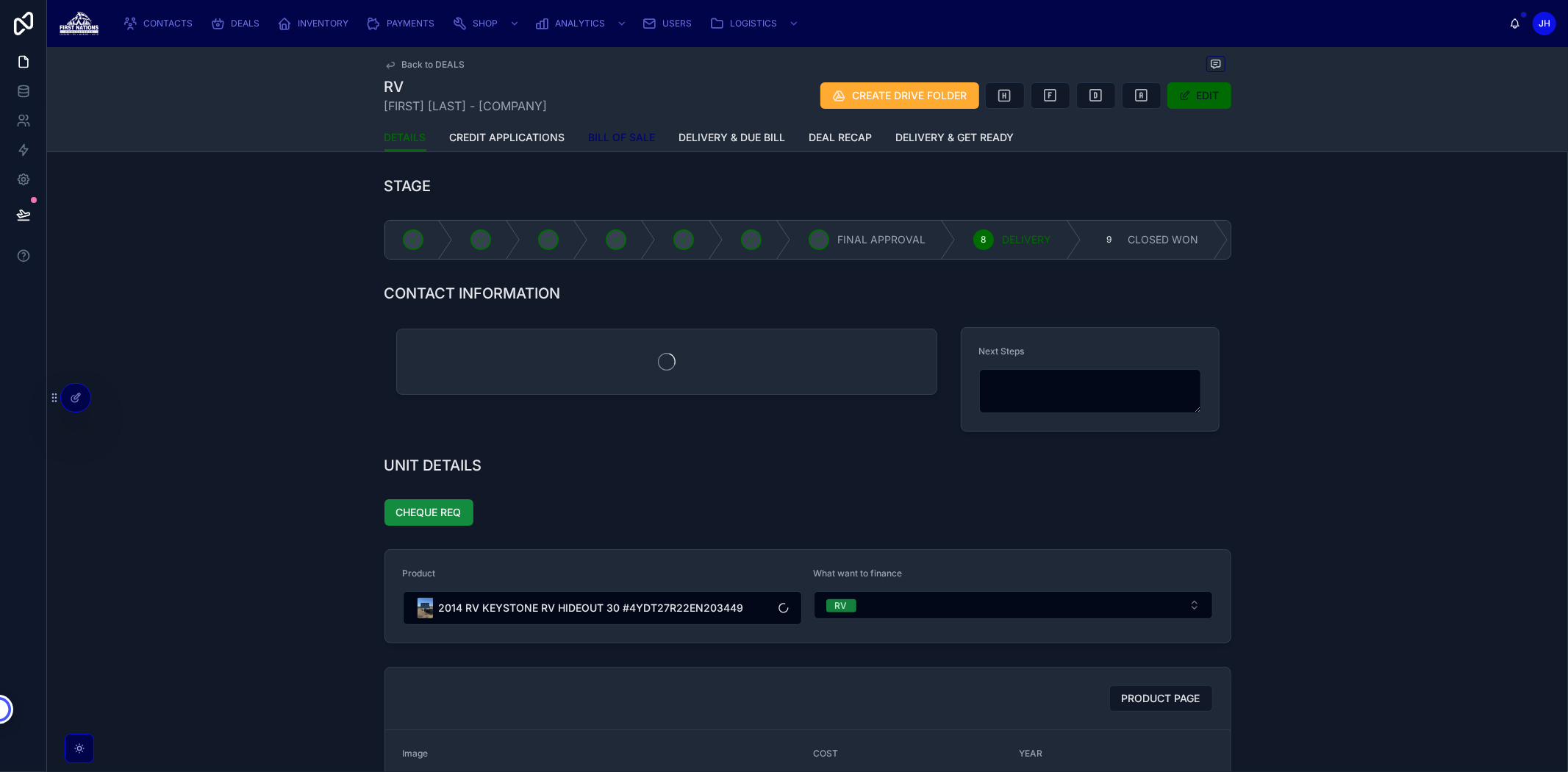 click on "BILL OF SALE" at bounding box center (622, 137) 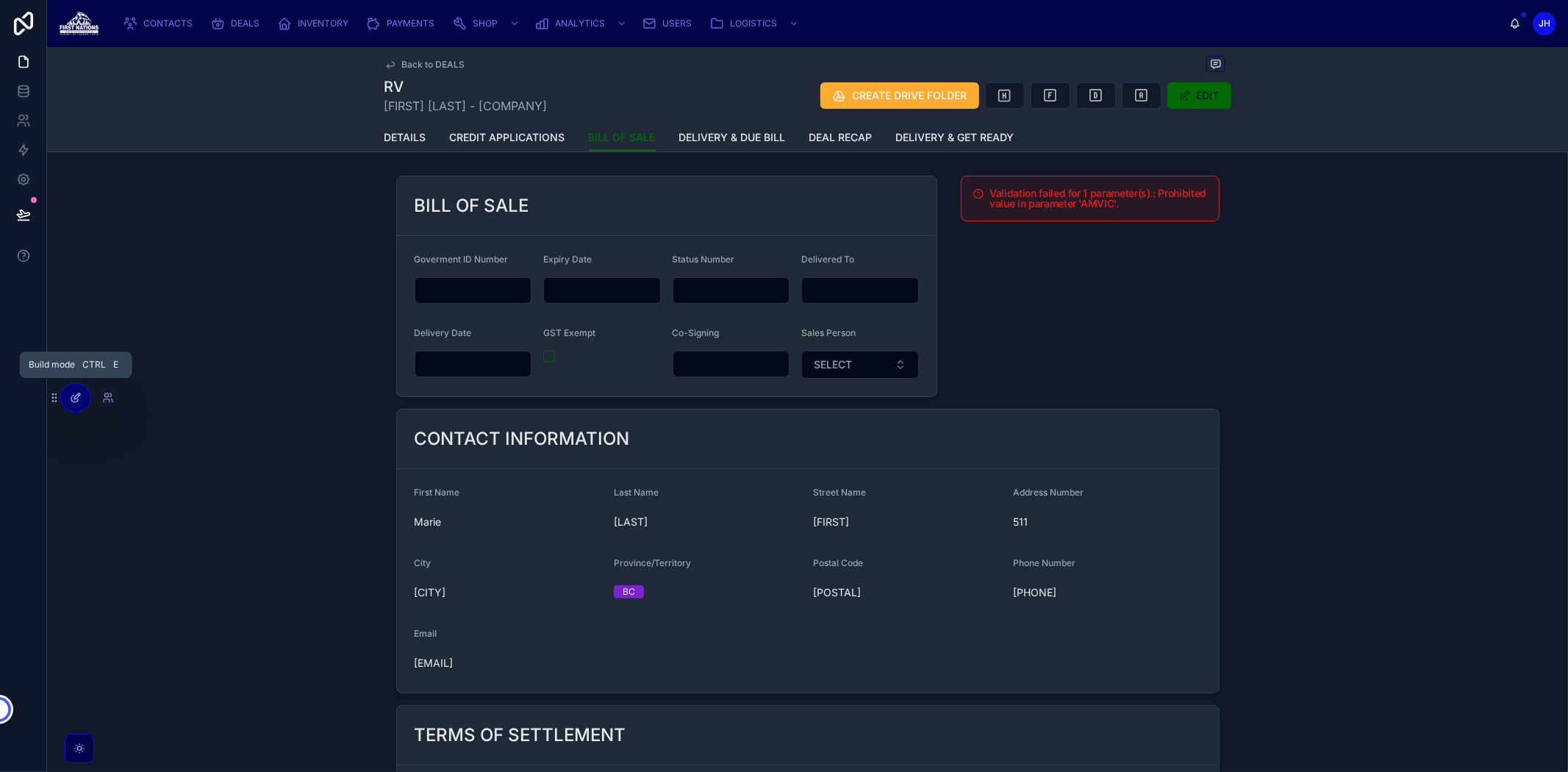 click 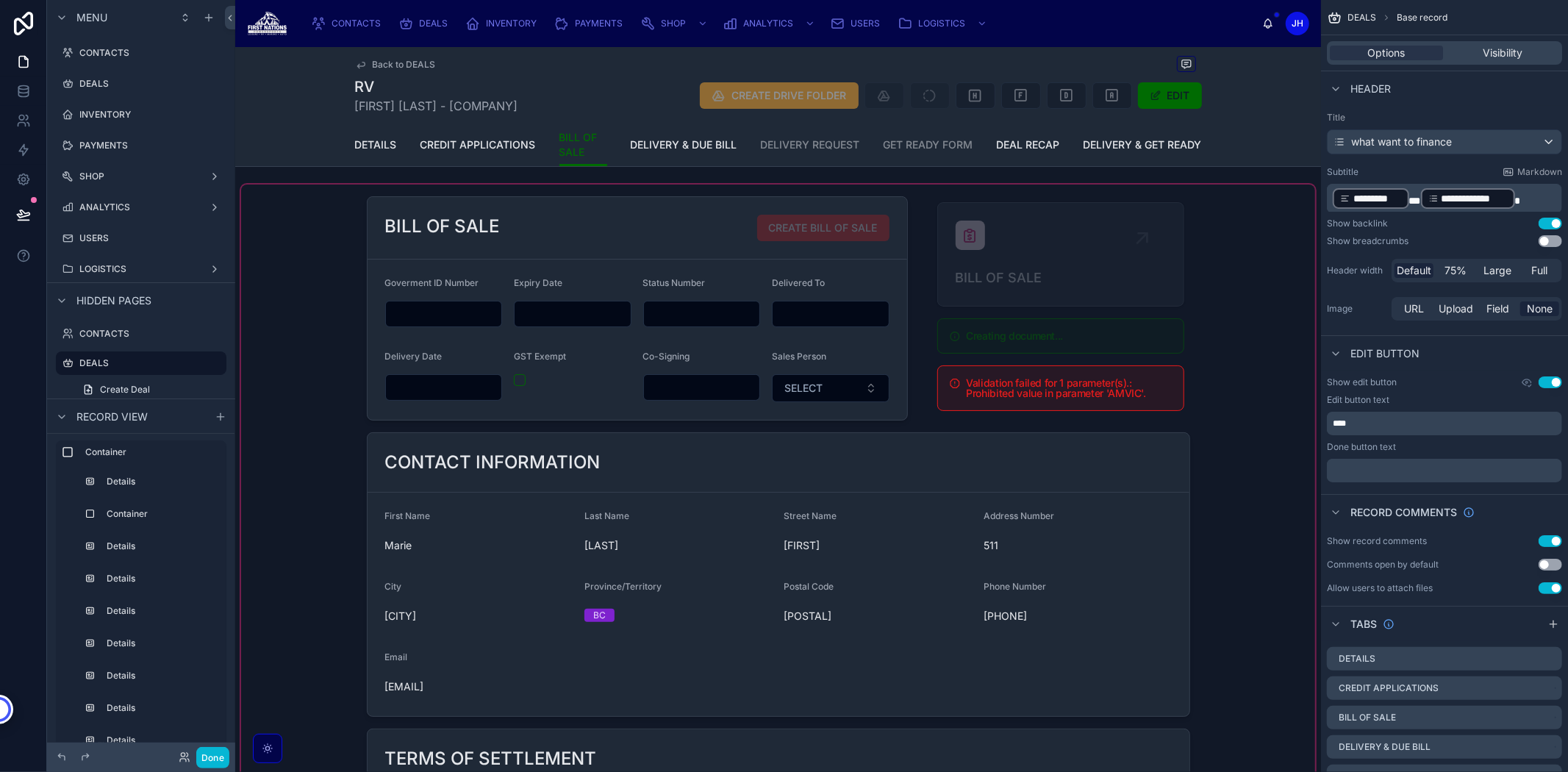 click at bounding box center (778, 1143) 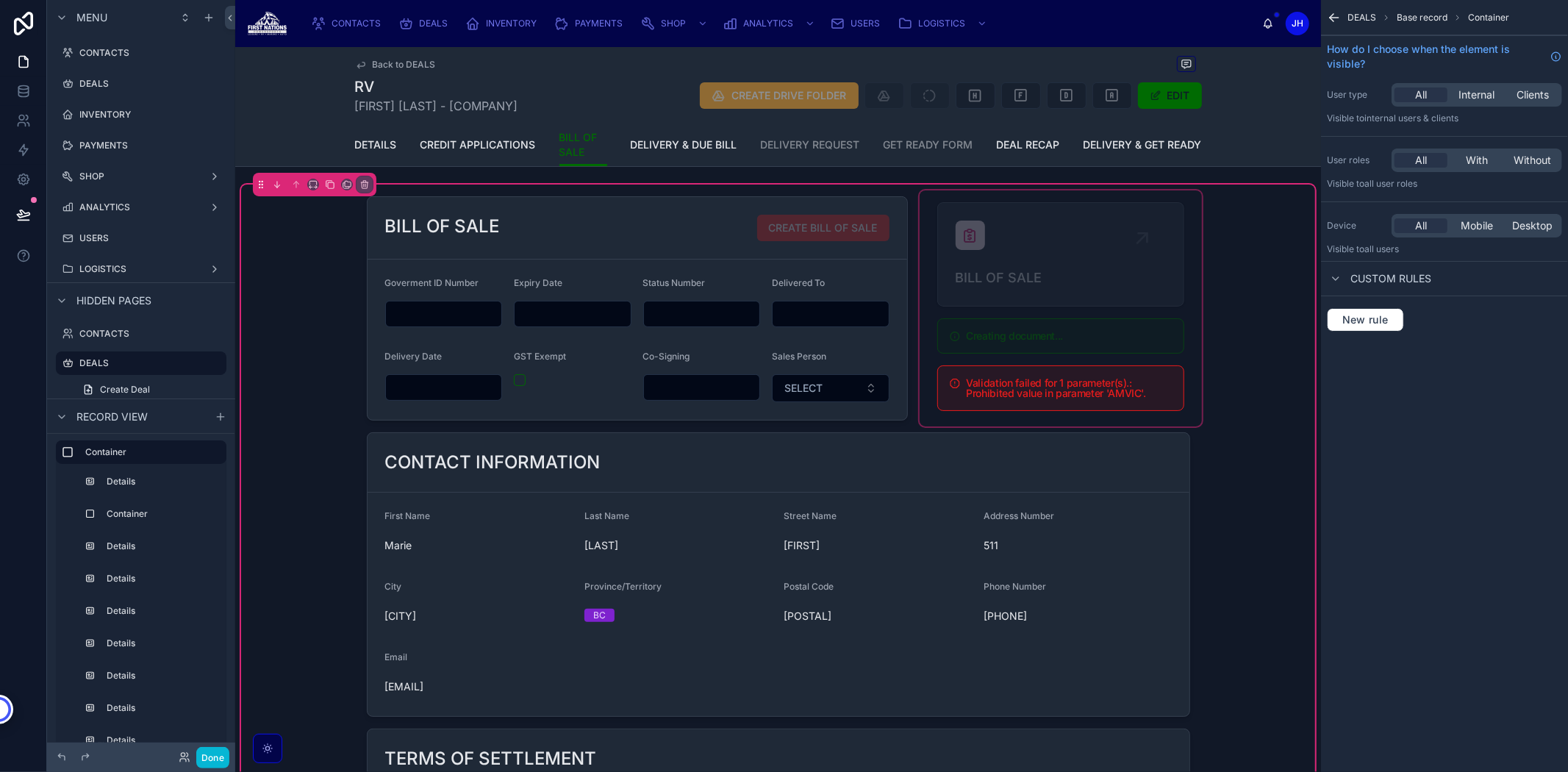 click at bounding box center (1061, 308) 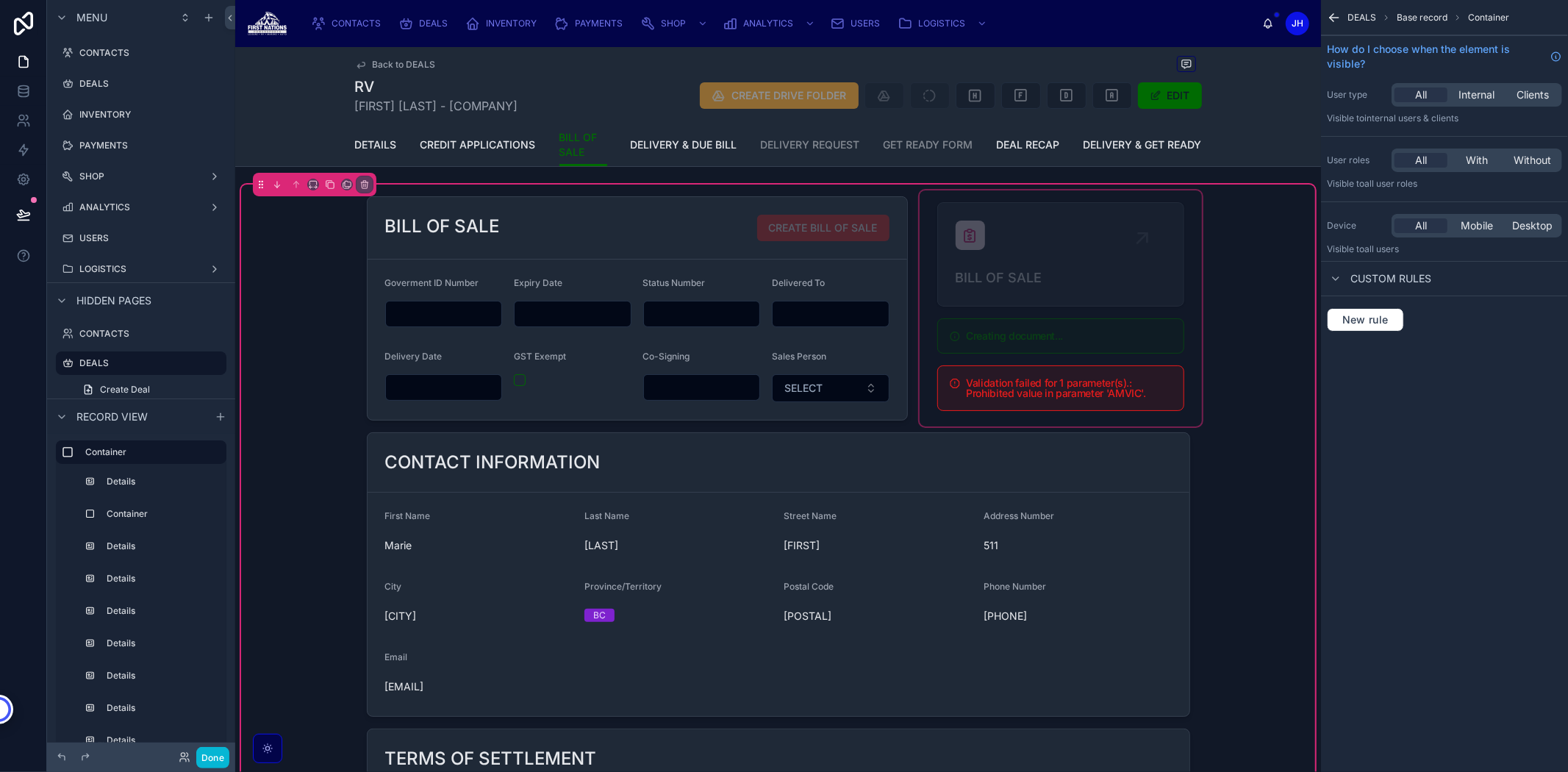 click at bounding box center [1061, 308] 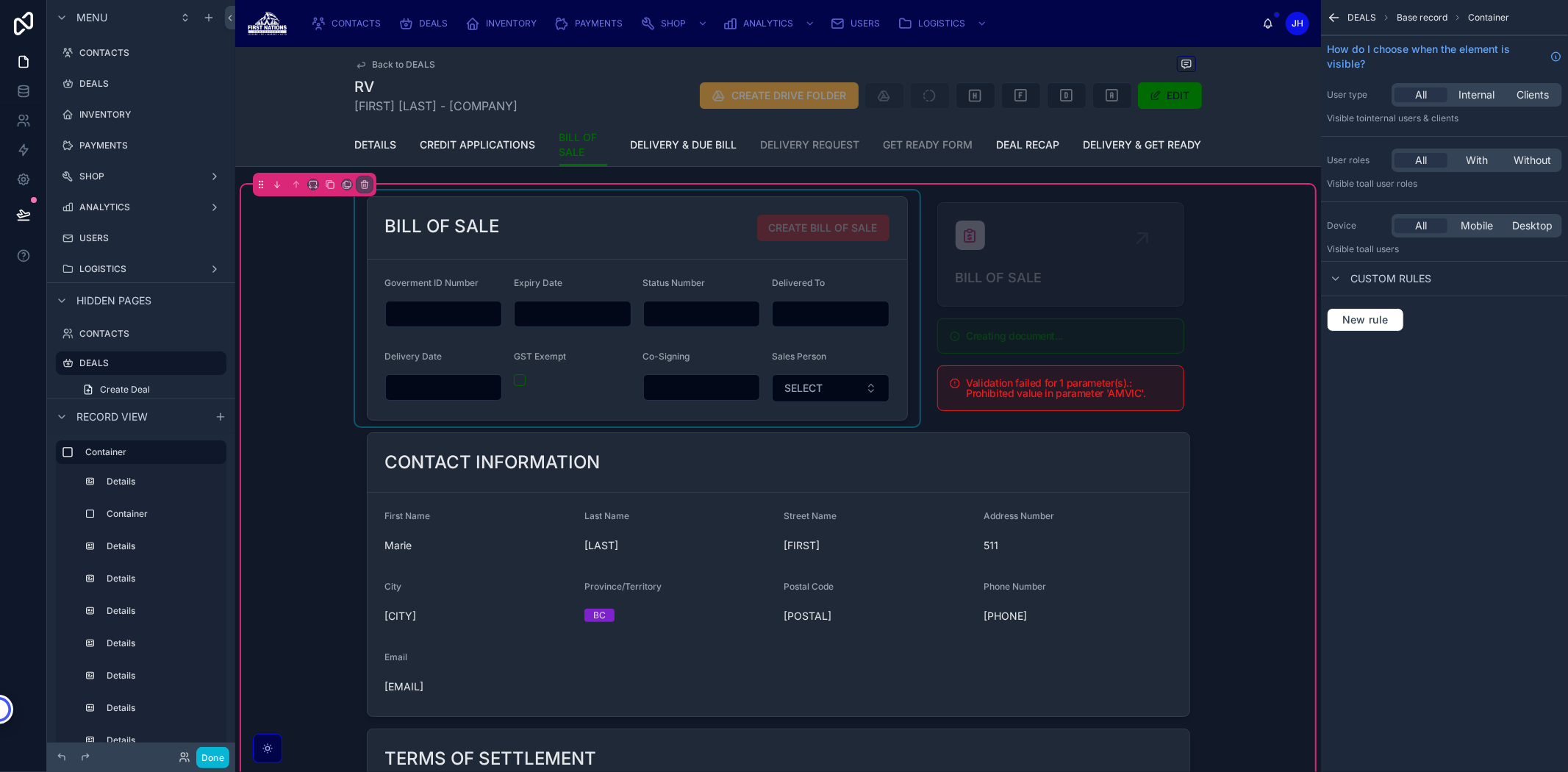 click at bounding box center [637, 308] 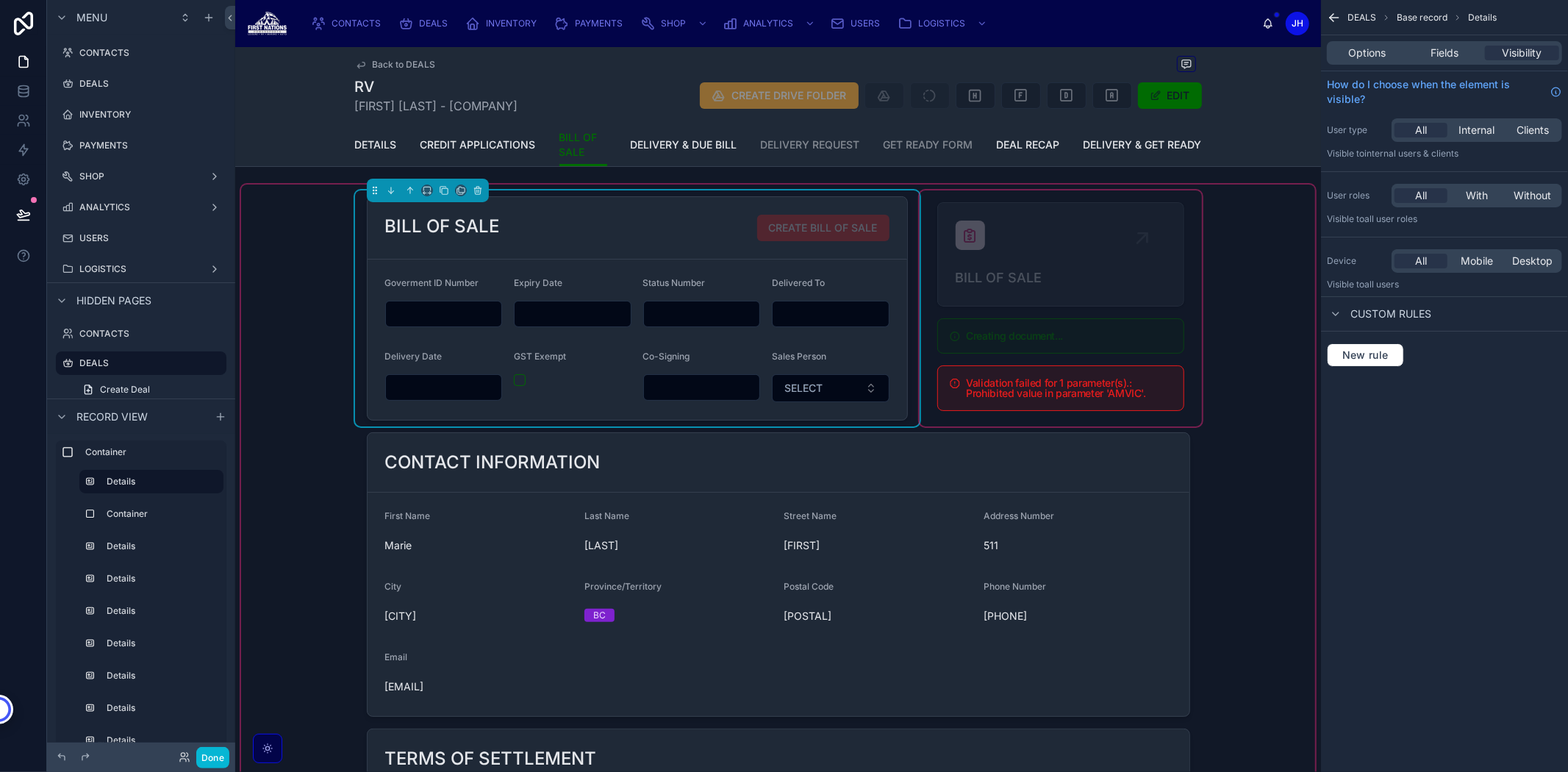 click at bounding box center (1061, 308) 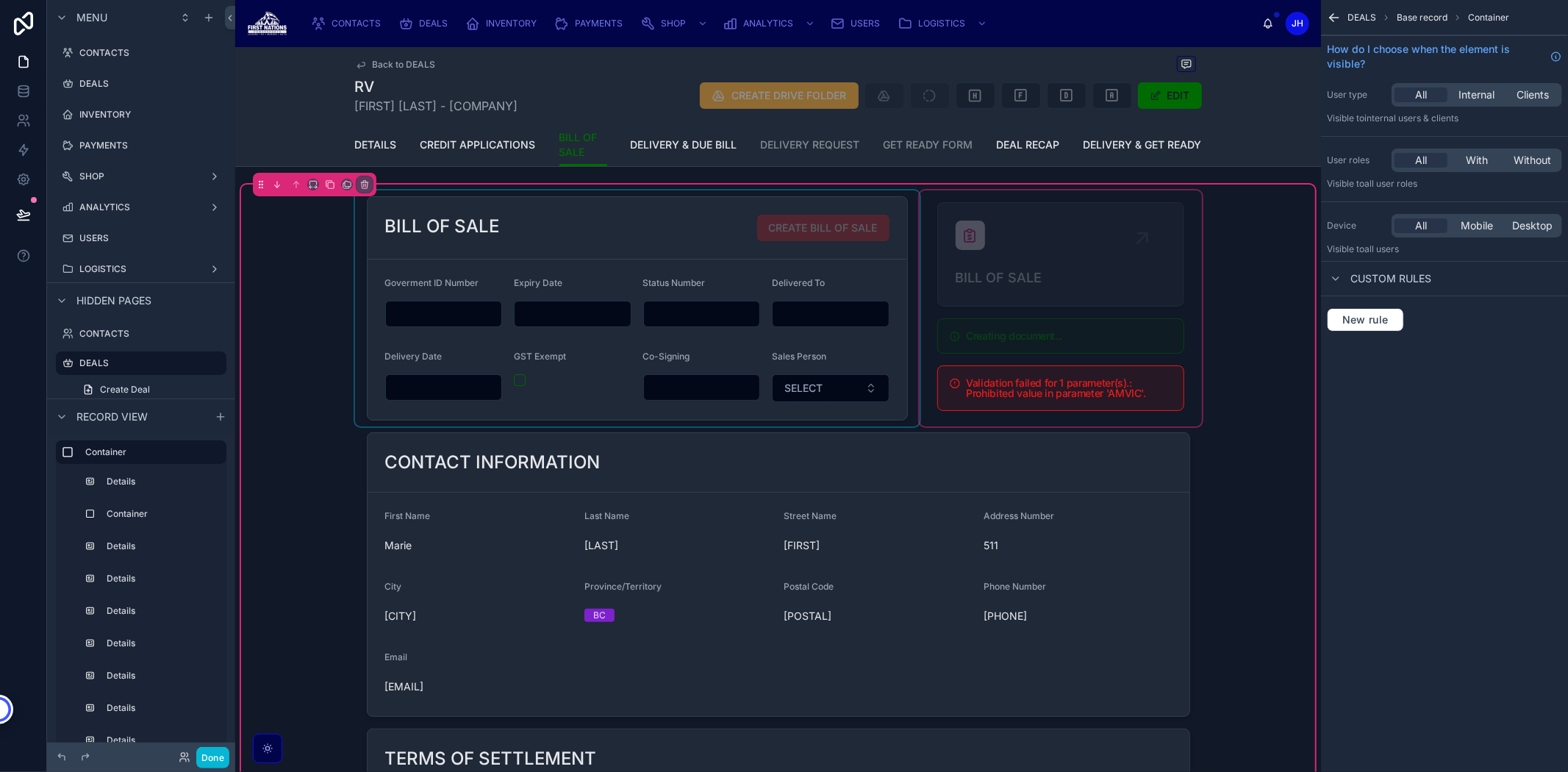 click at bounding box center [1061, 308] 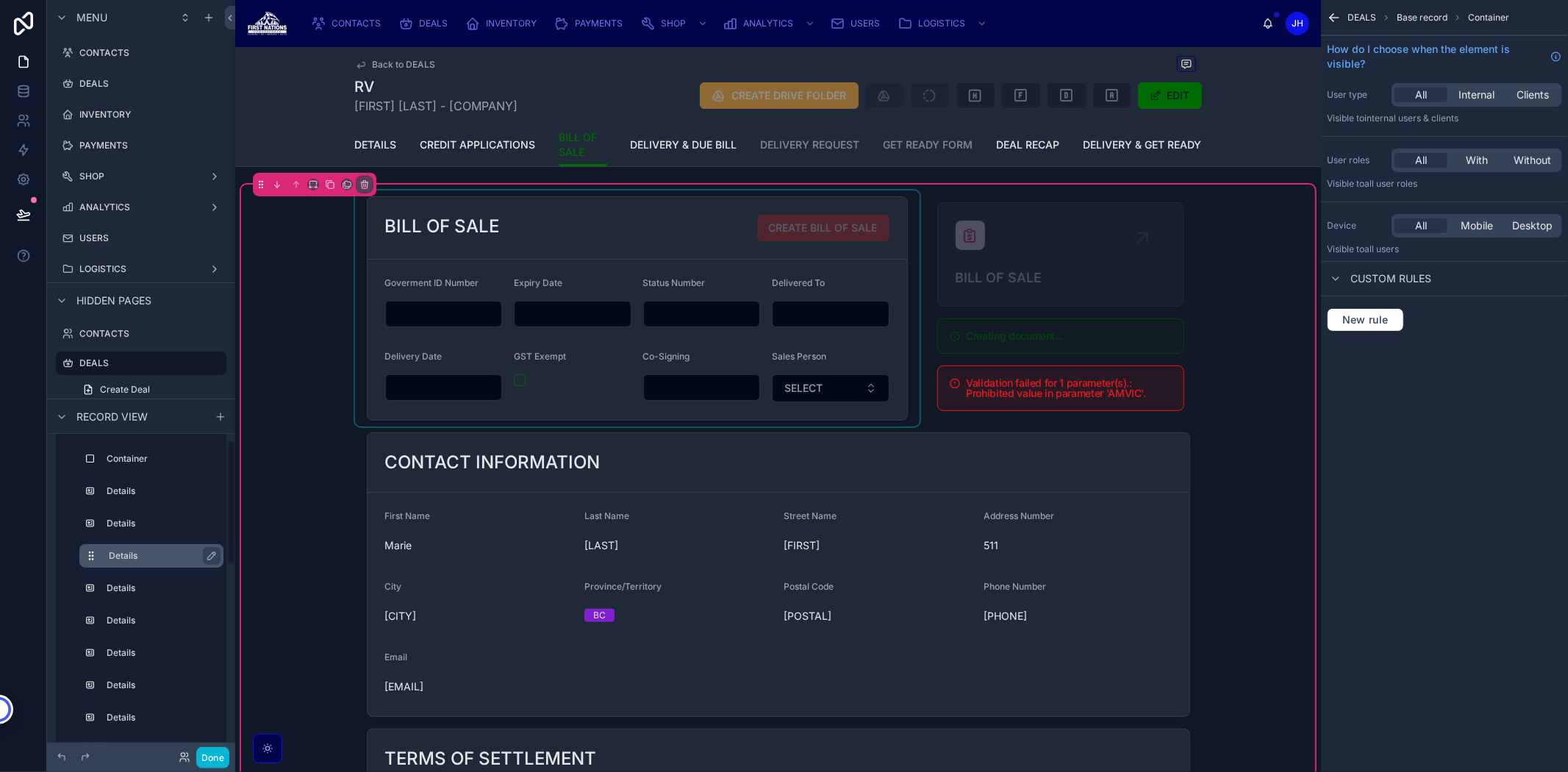 scroll, scrollTop: 0, scrollLeft: 0, axis: both 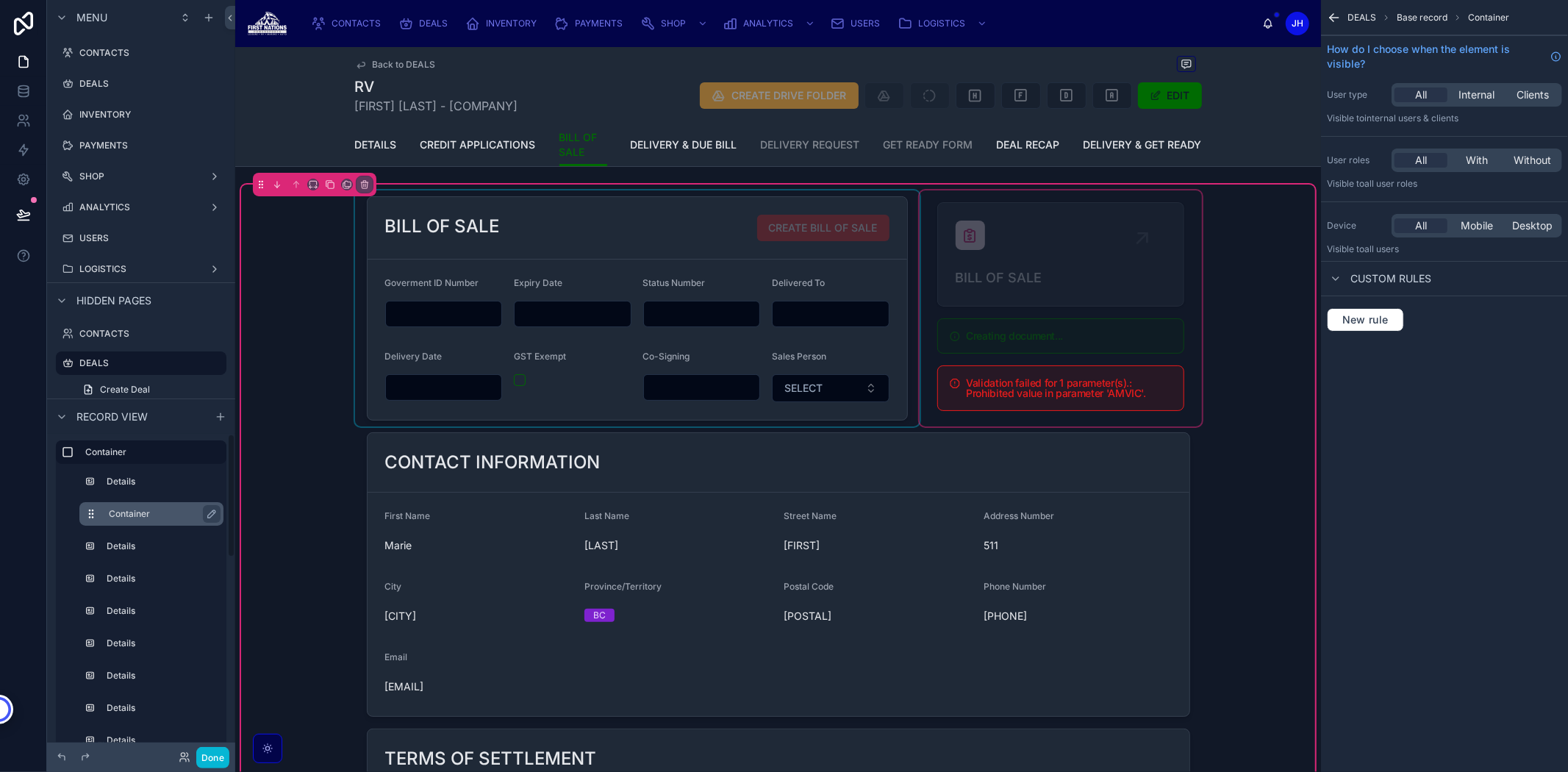click on "Container" at bounding box center [160, 514] 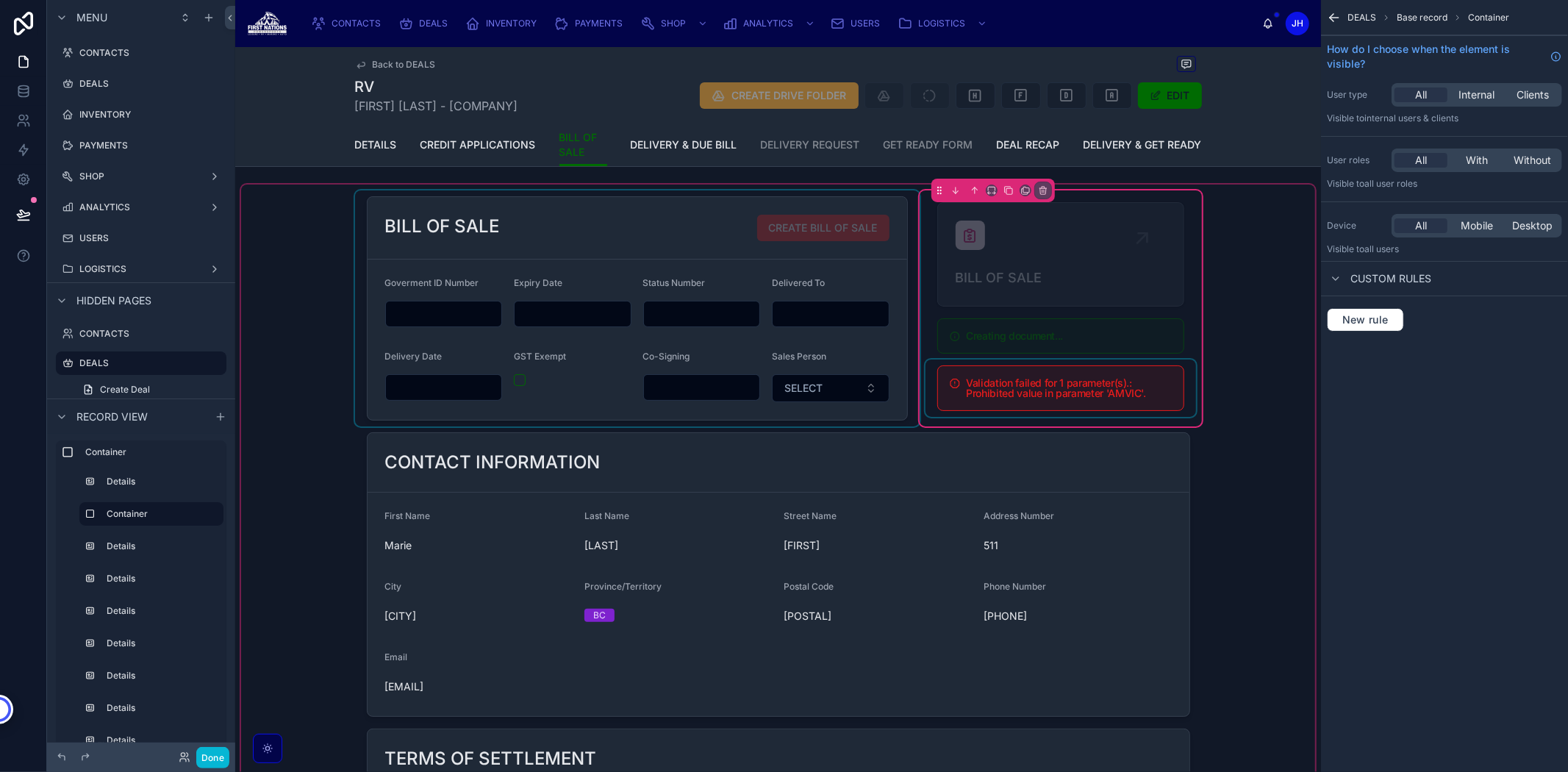 click at bounding box center (1061, 388) 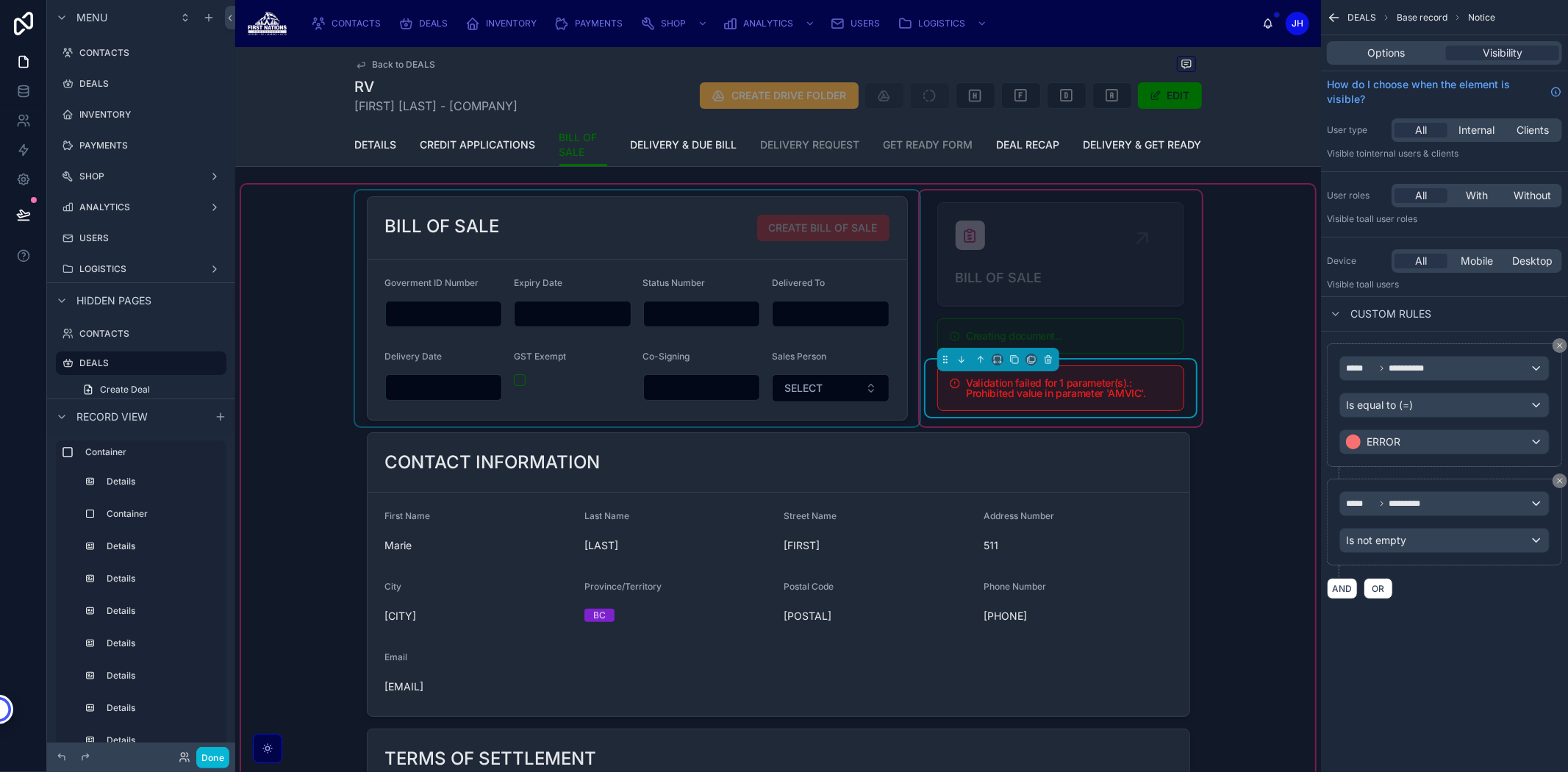 click at bounding box center [778, 1143] 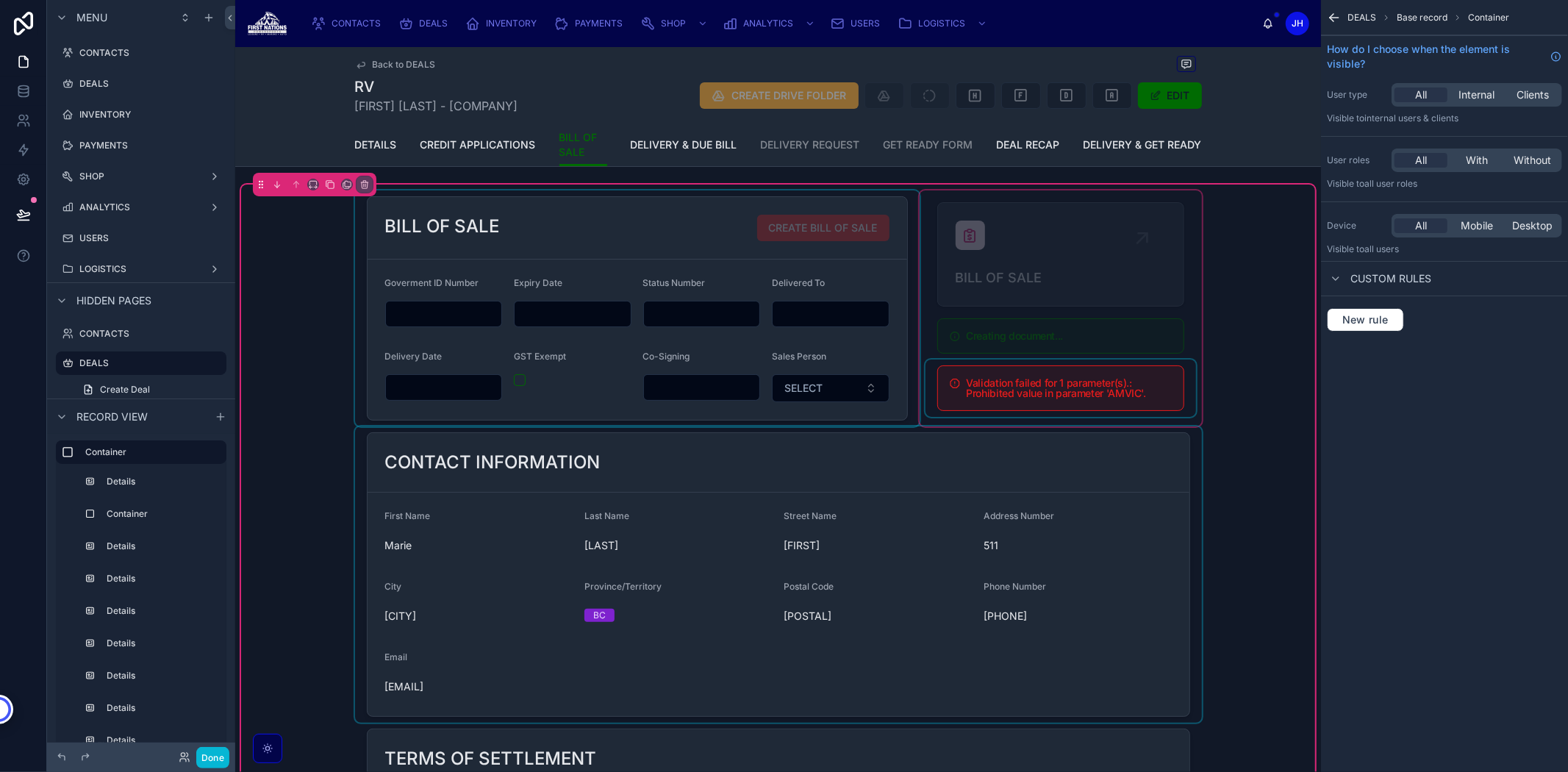 click at bounding box center (778, 574) 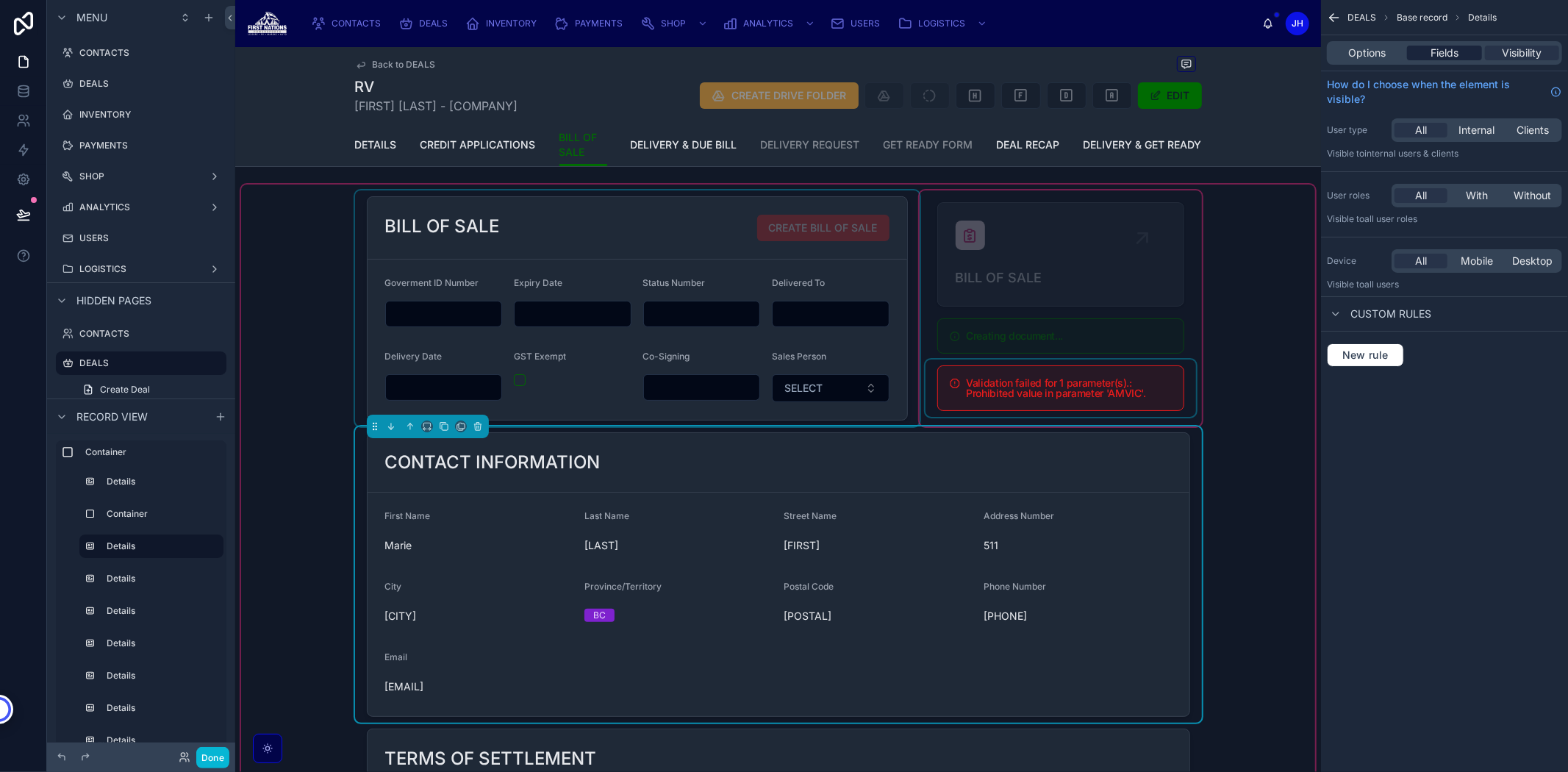 click on "Fields" at bounding box center (1445, 53) 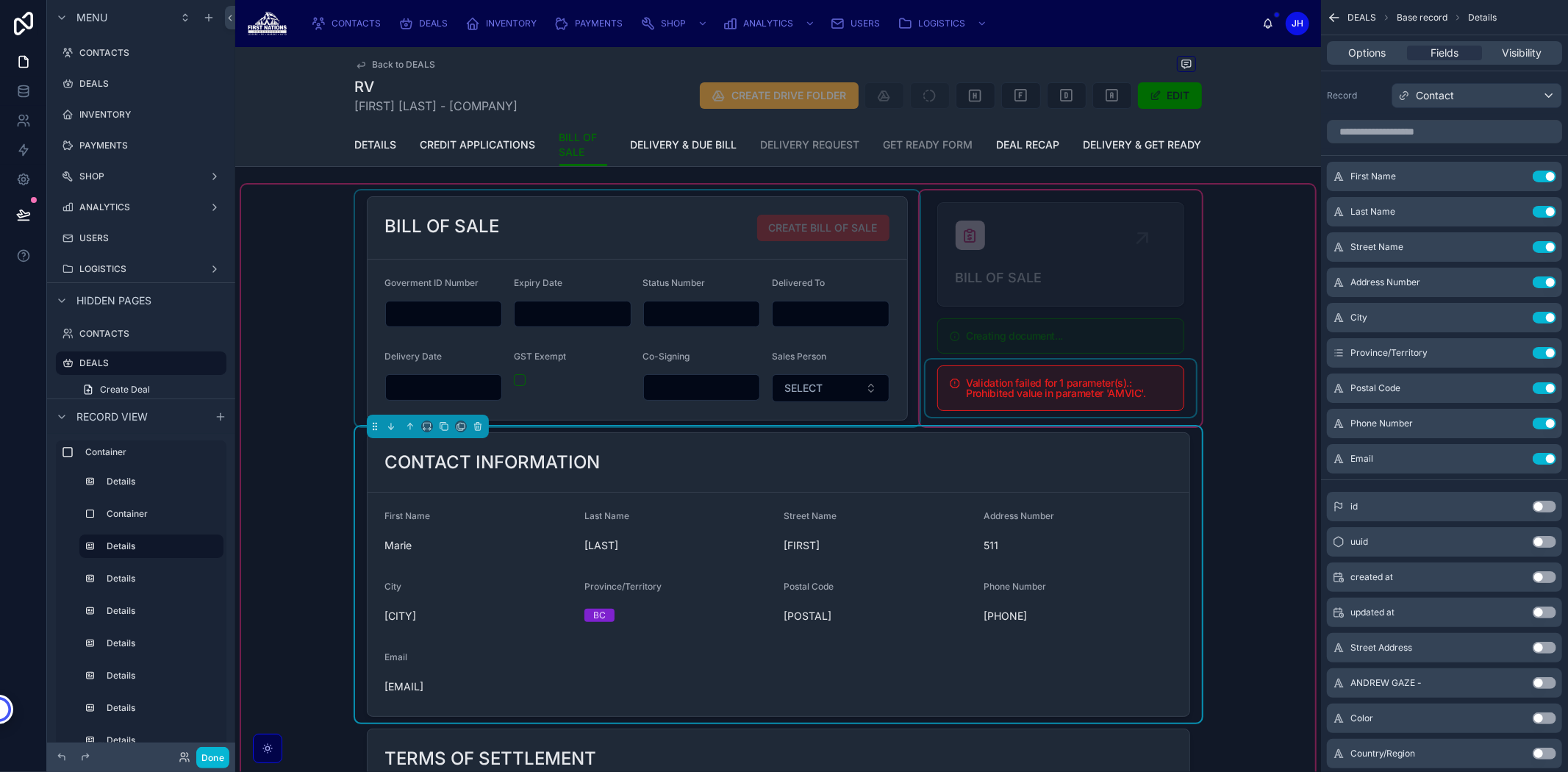 click at bounding box center [637, 308] 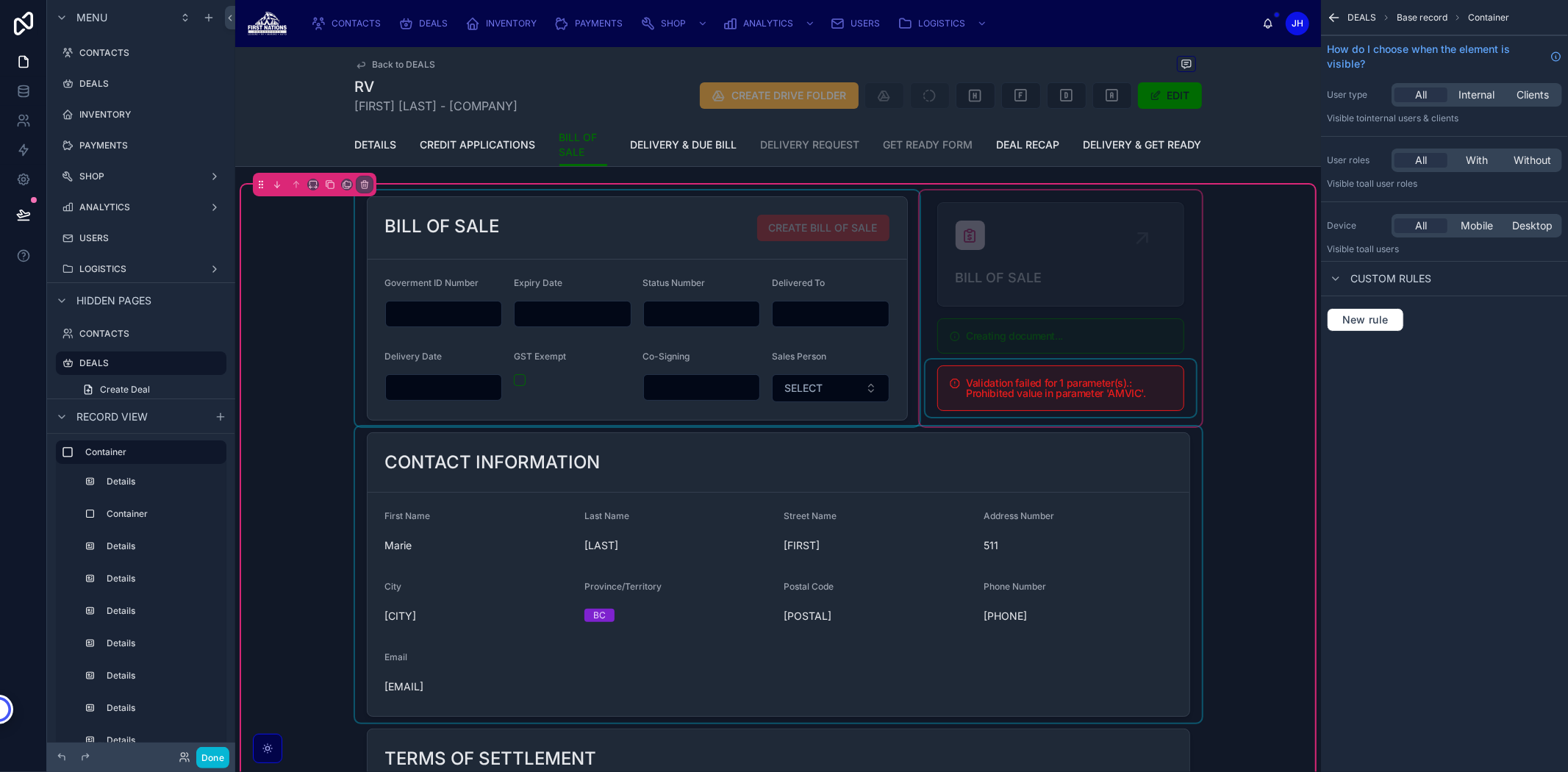 click at bounding box center (637, 308) 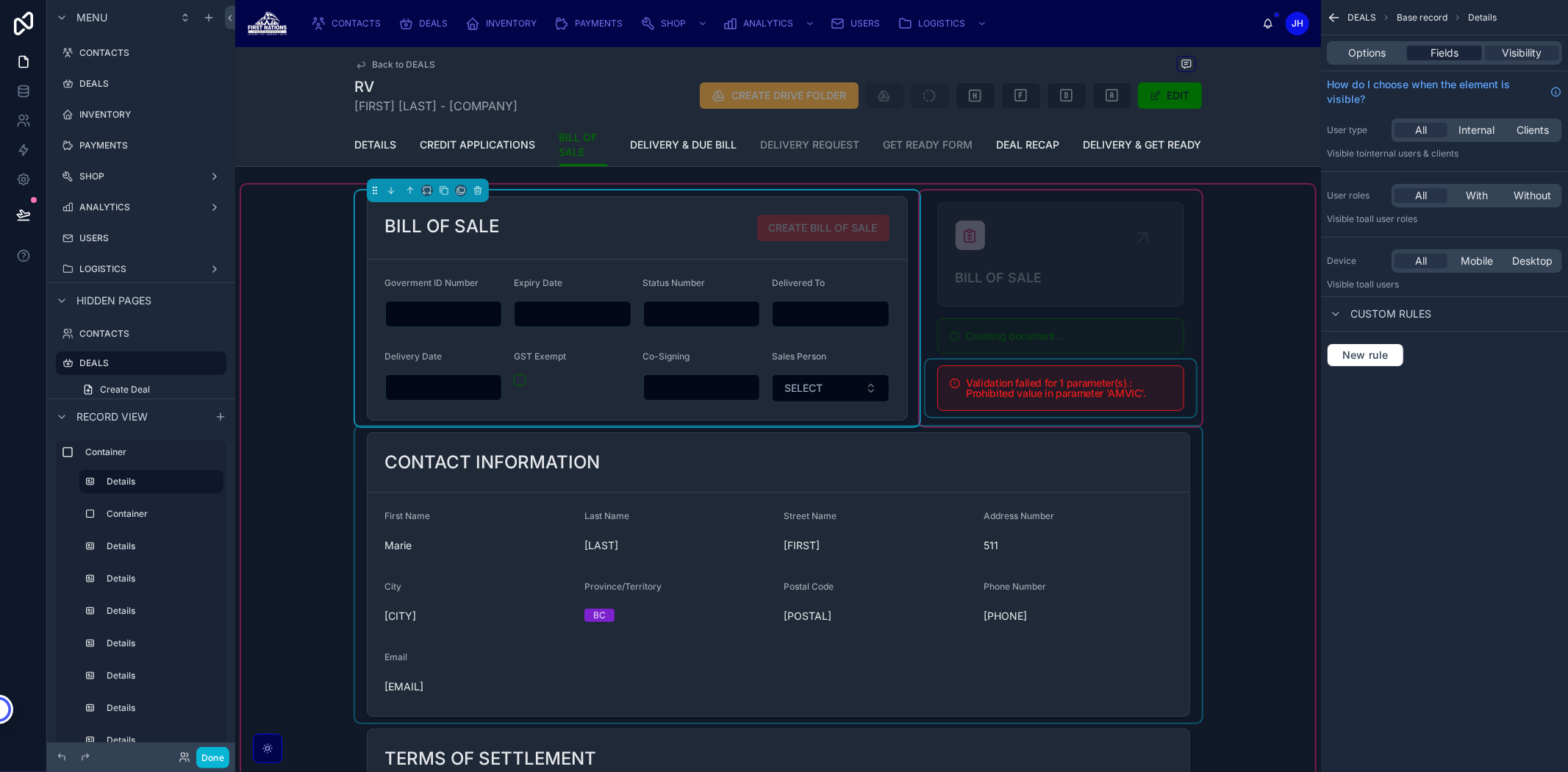 click on "Fields" at bounding box center (1445, 53) 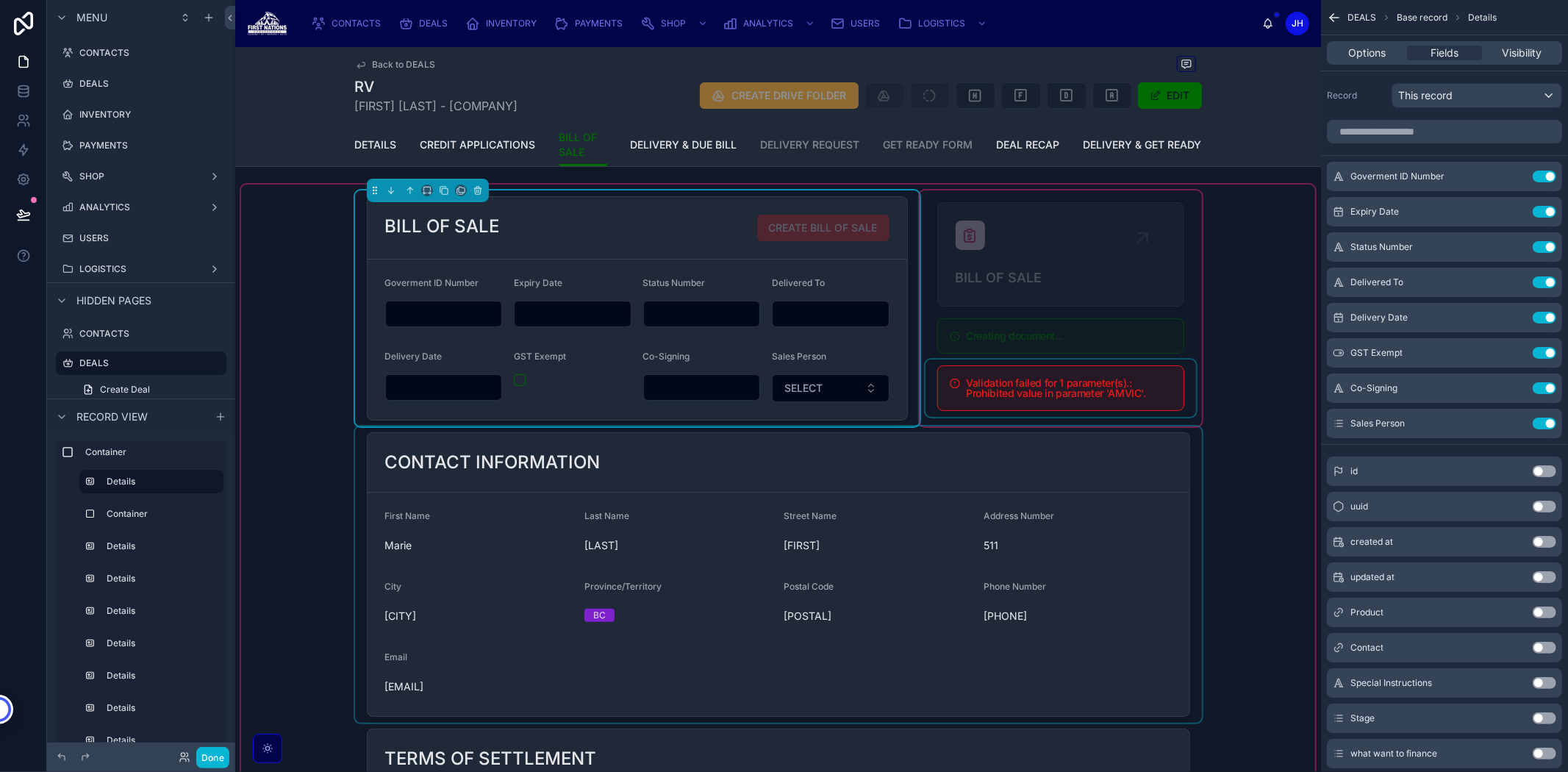 click at bounding box center (1445, 132) 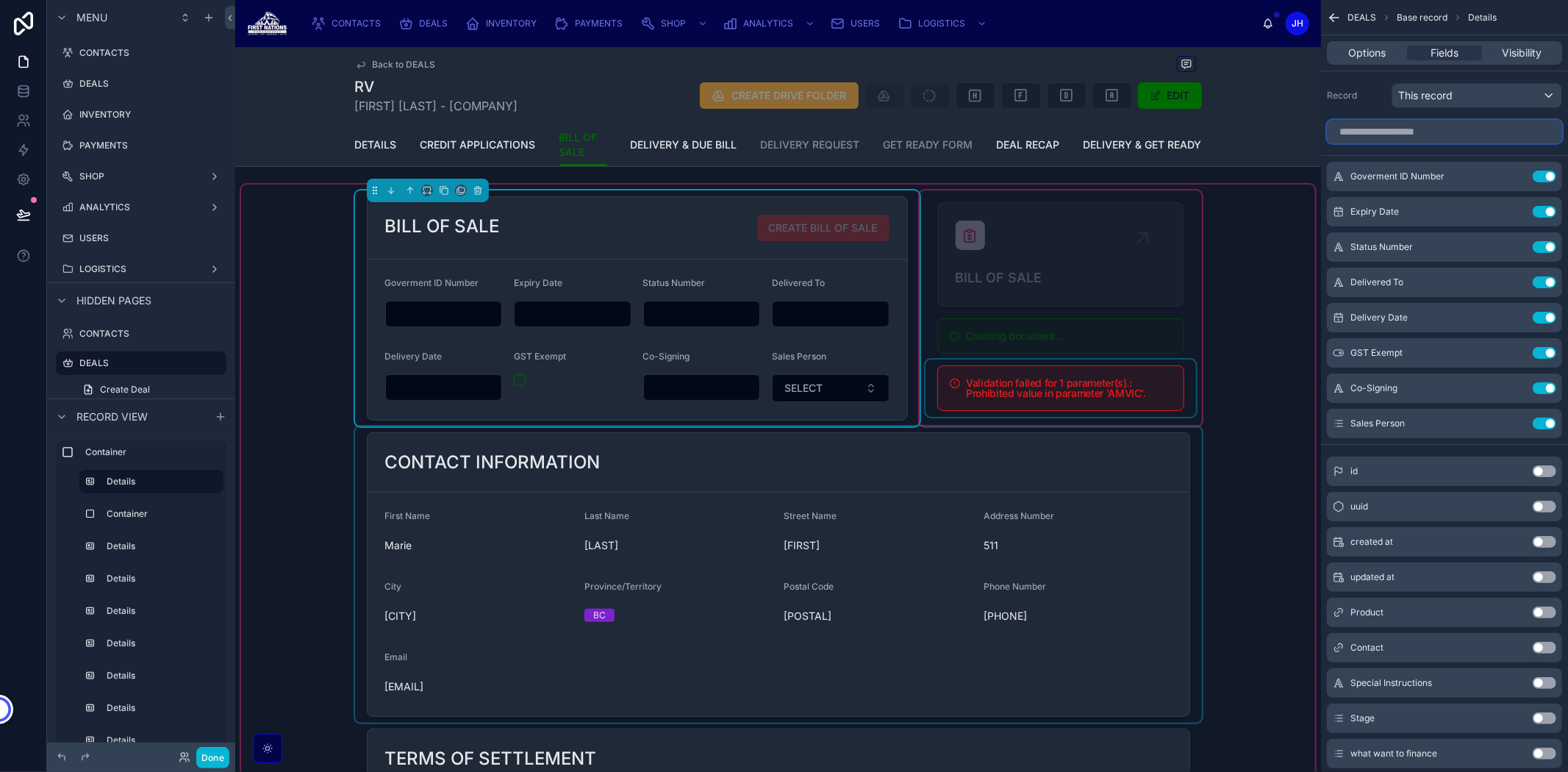 click at bounding box center (1445, 132) 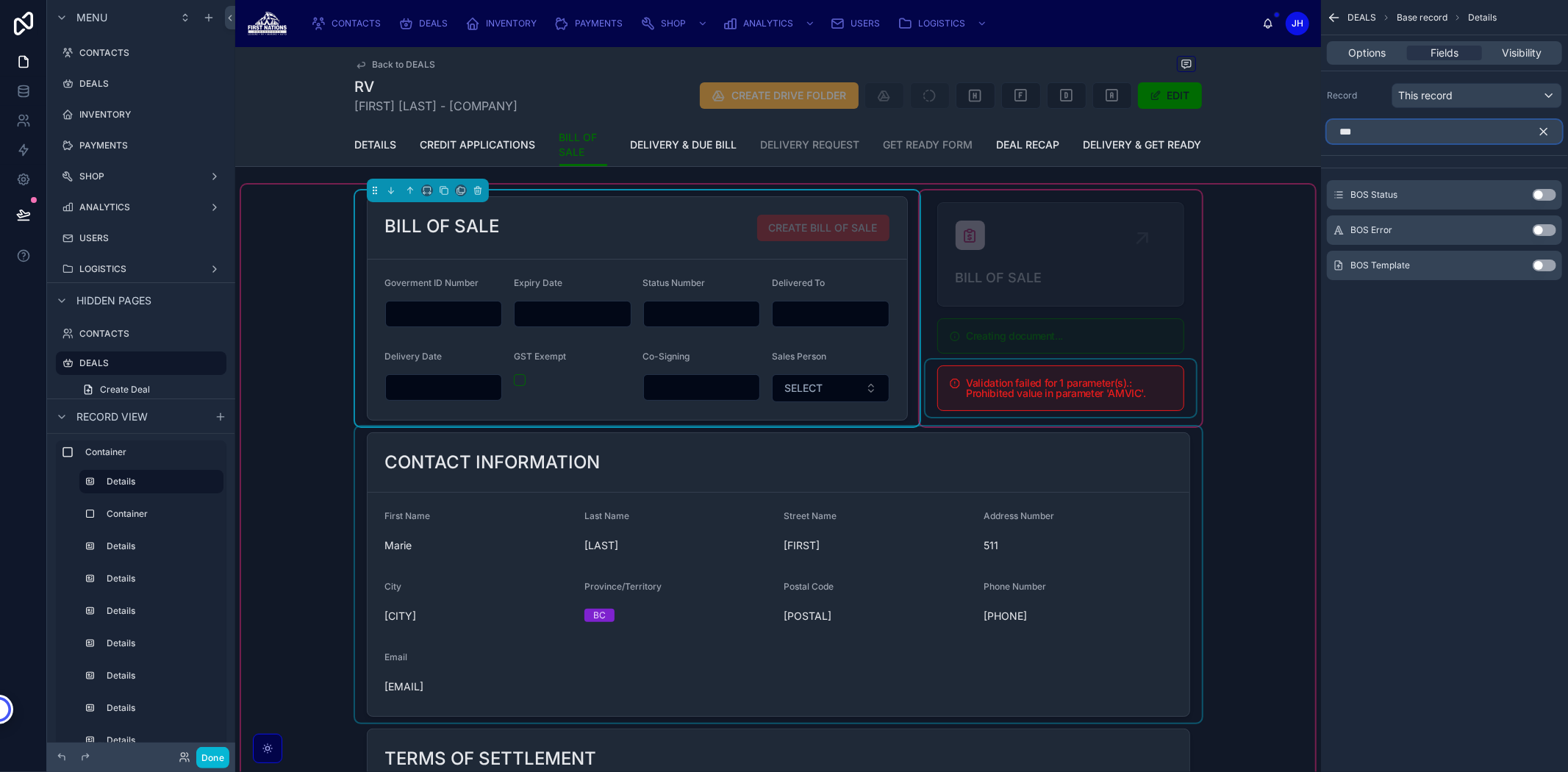 type on "***" 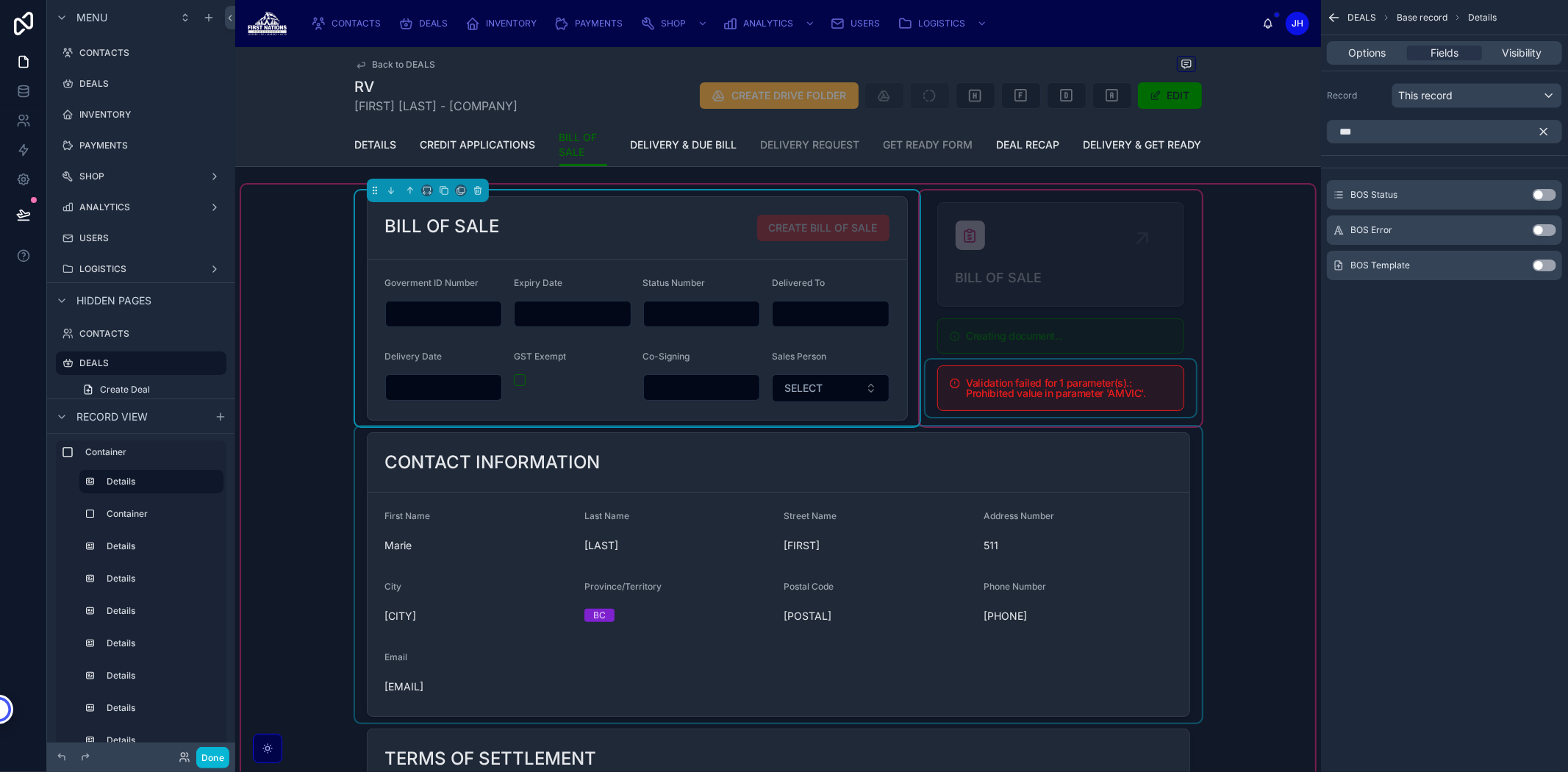 click on "Use setting" at bounding box center (1544, 195) 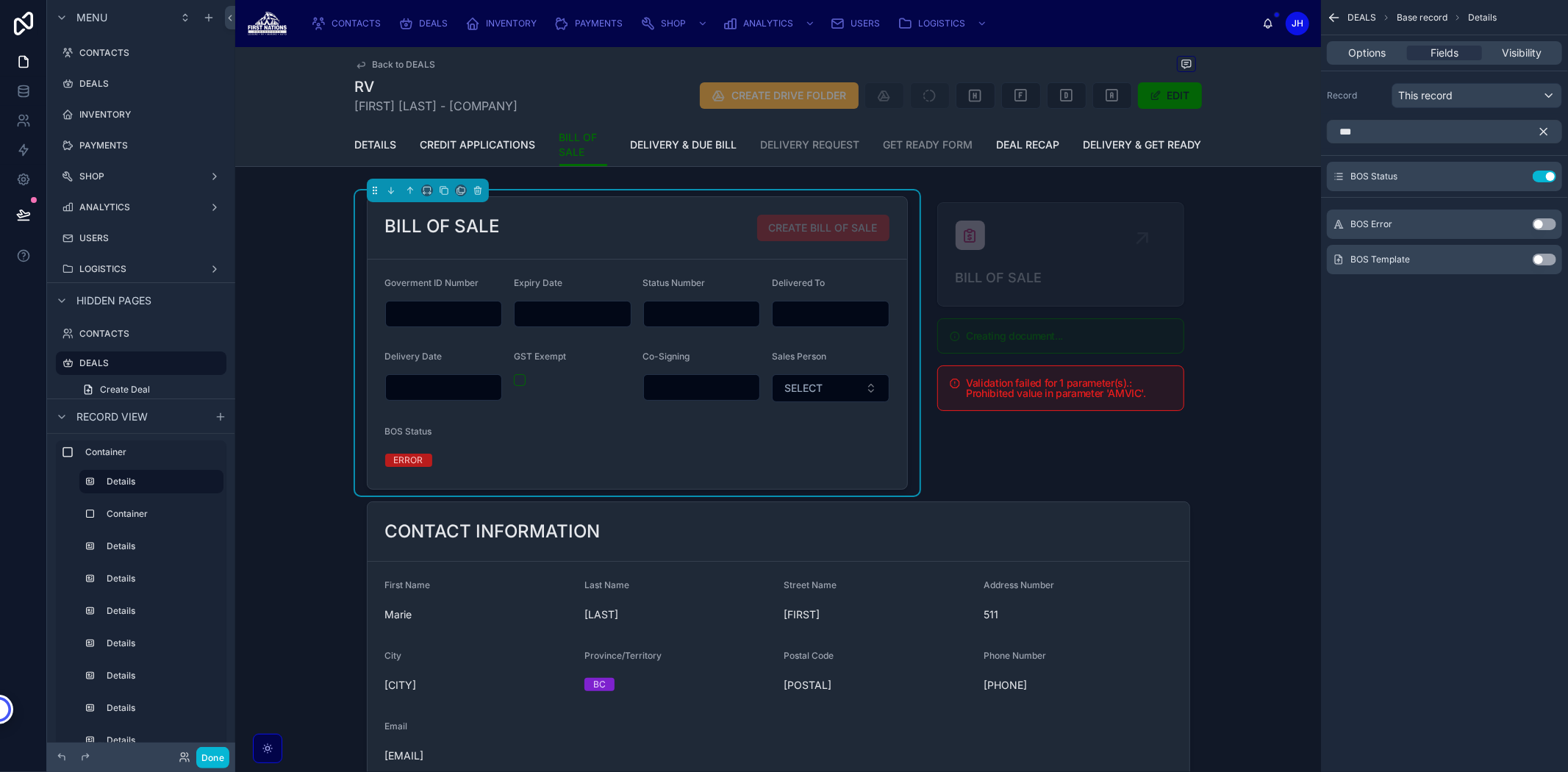 click on "EDIT" at bounding box center [1170, 96] 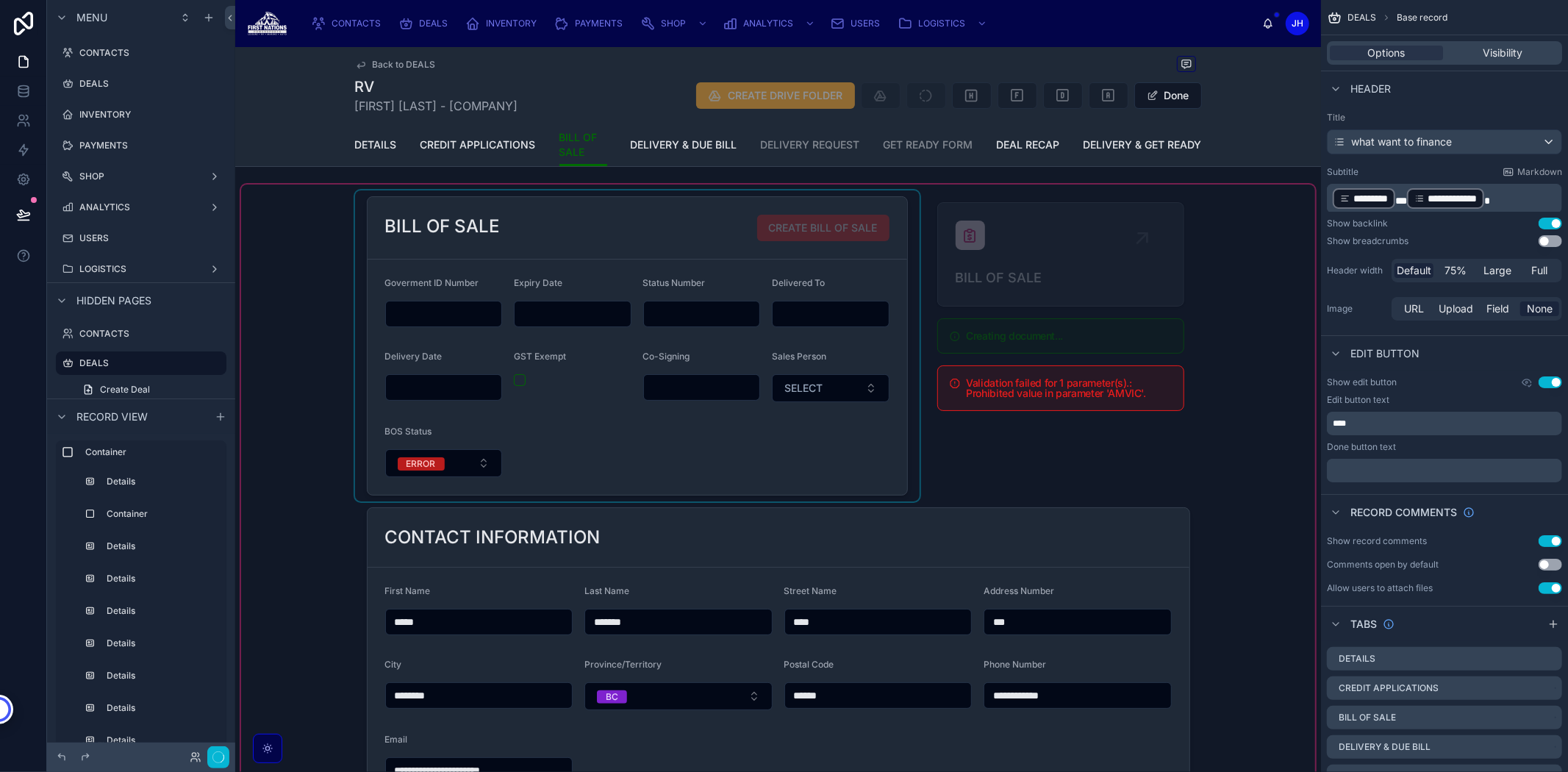 click at bounding box center [778, 1219] 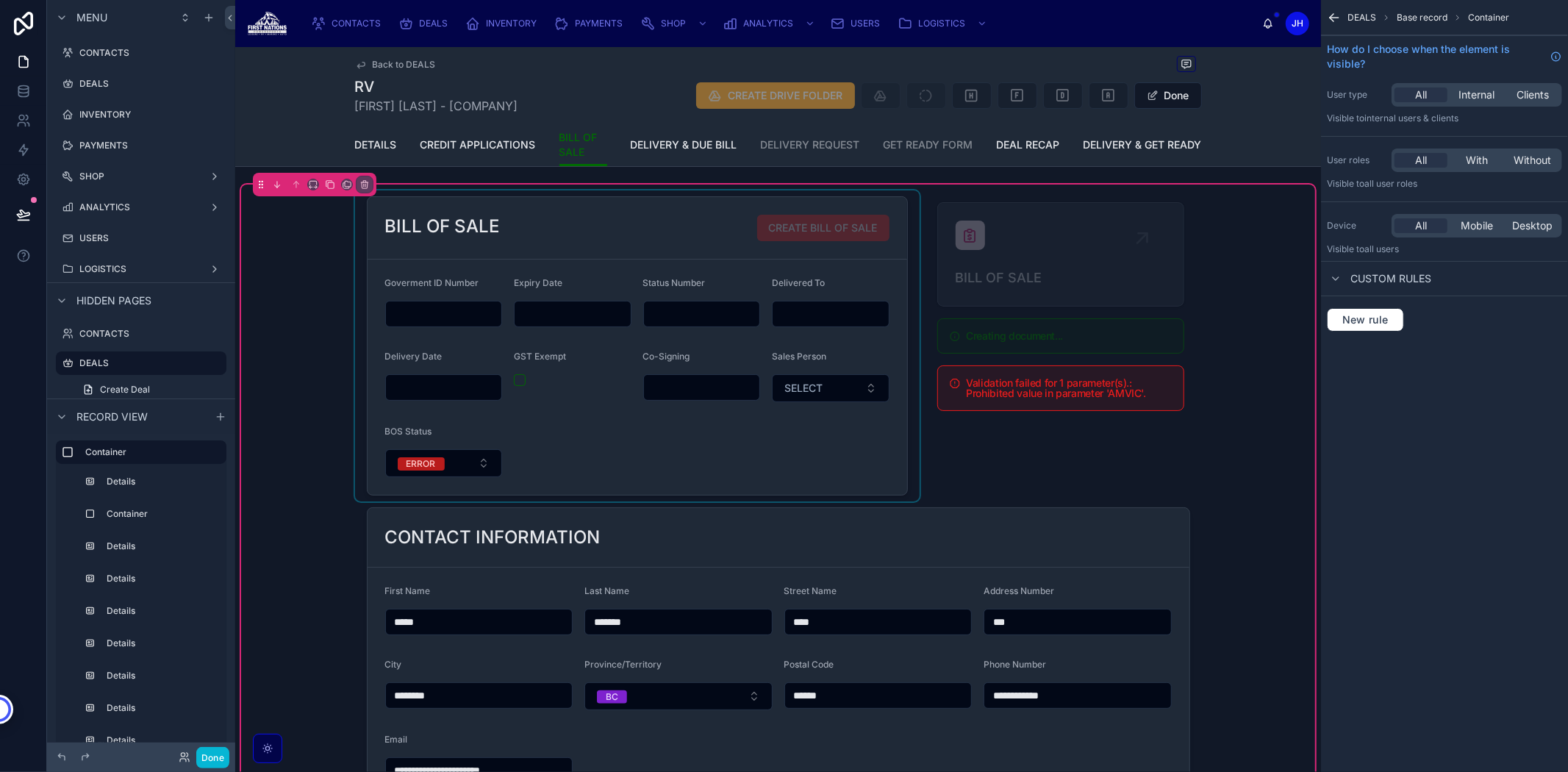 click at bounding box center (637, 346) 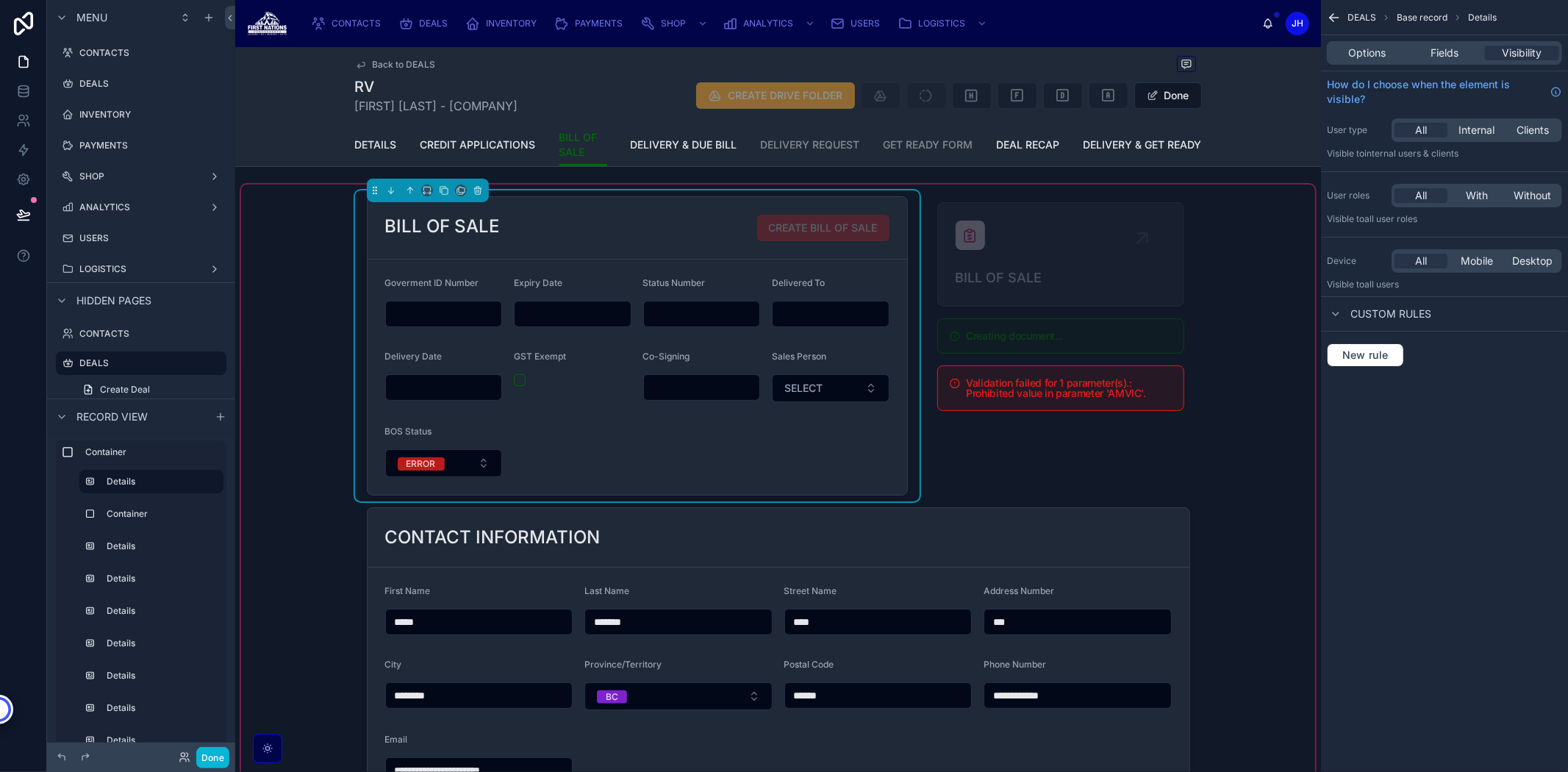 click on "ERROR" at bounding box center [444, 463] 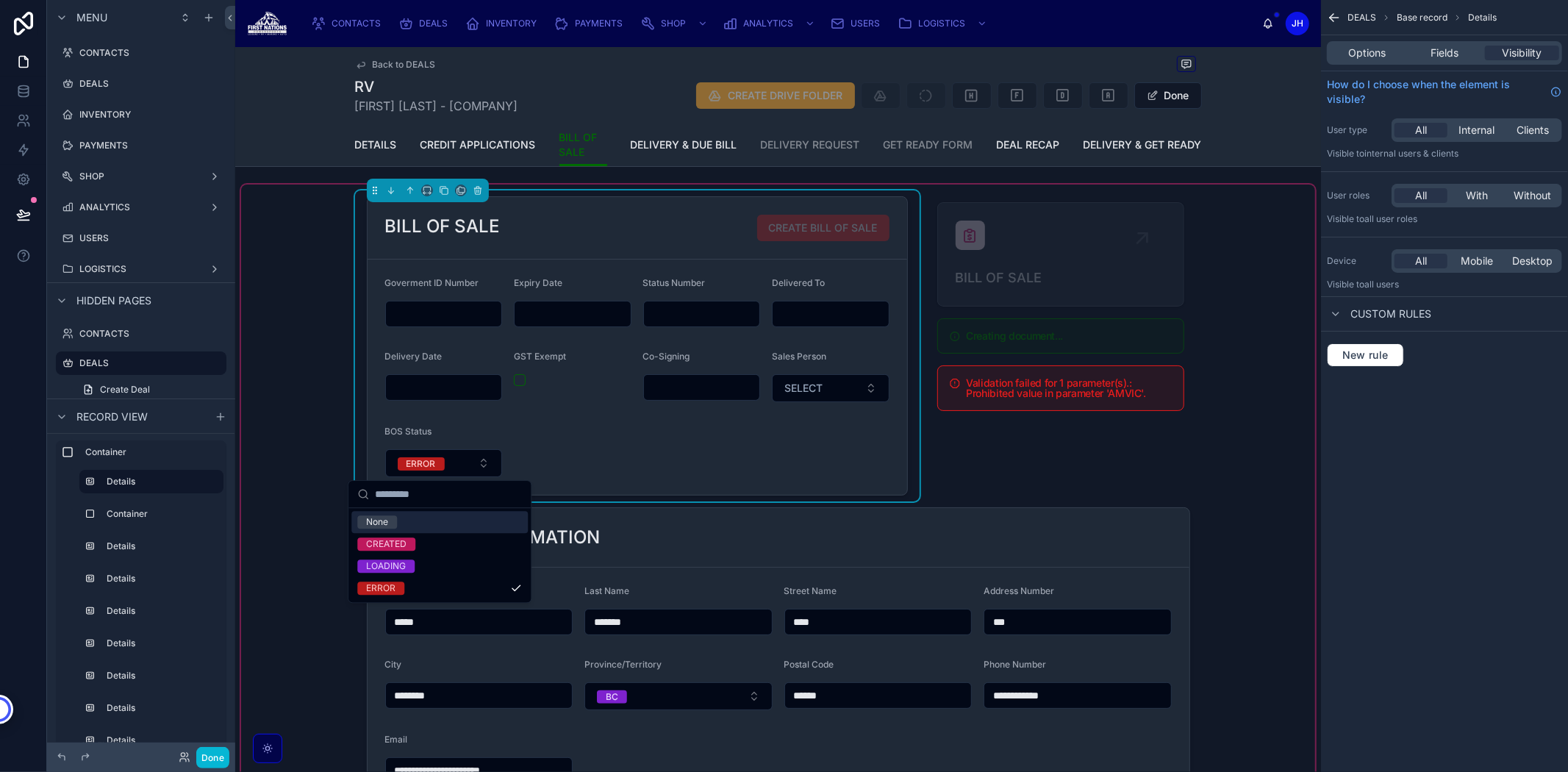 click on "None" at bounding box center [440, 522] 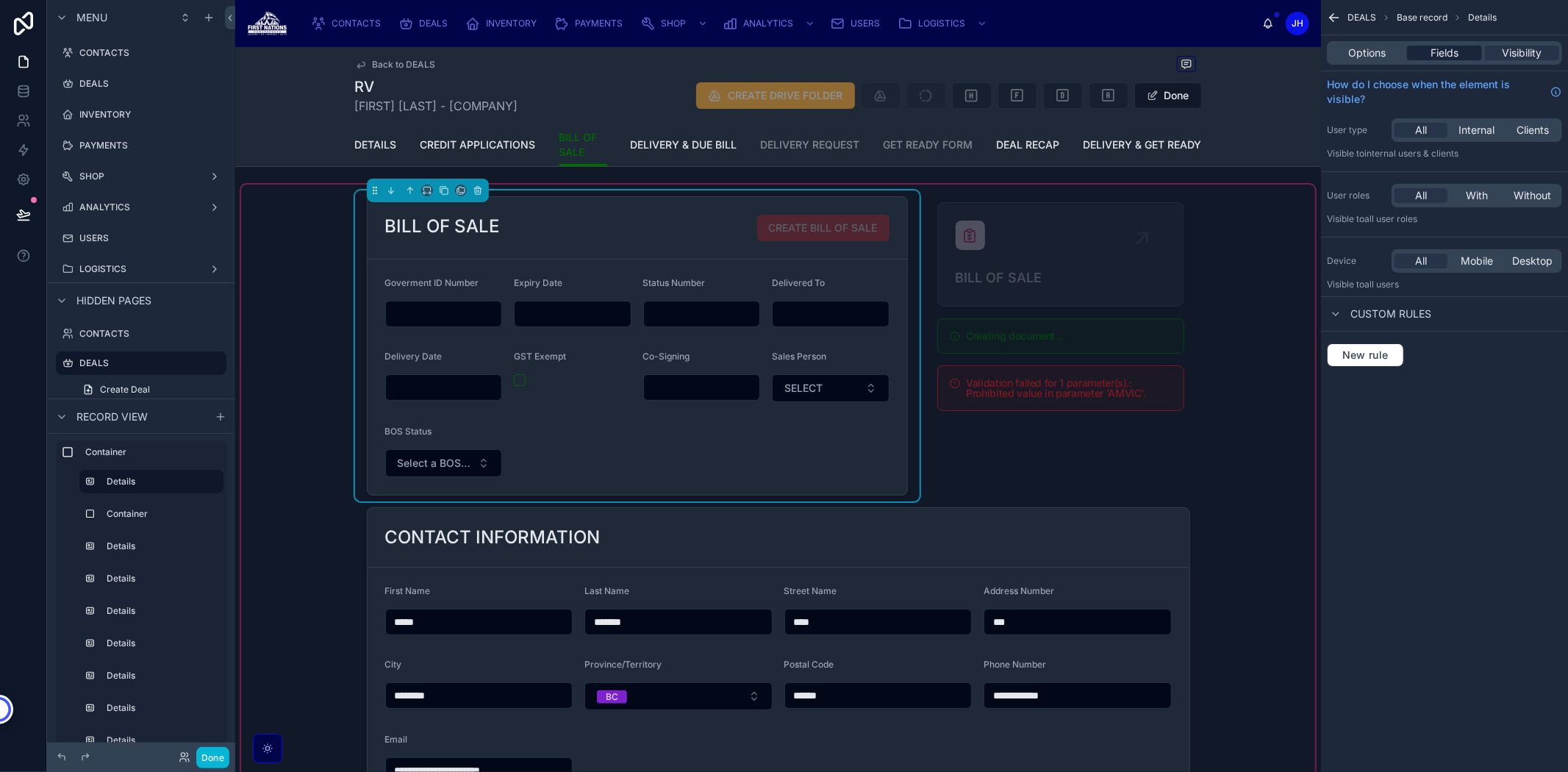 click on "Fields" at bounding box center (1445, 53) 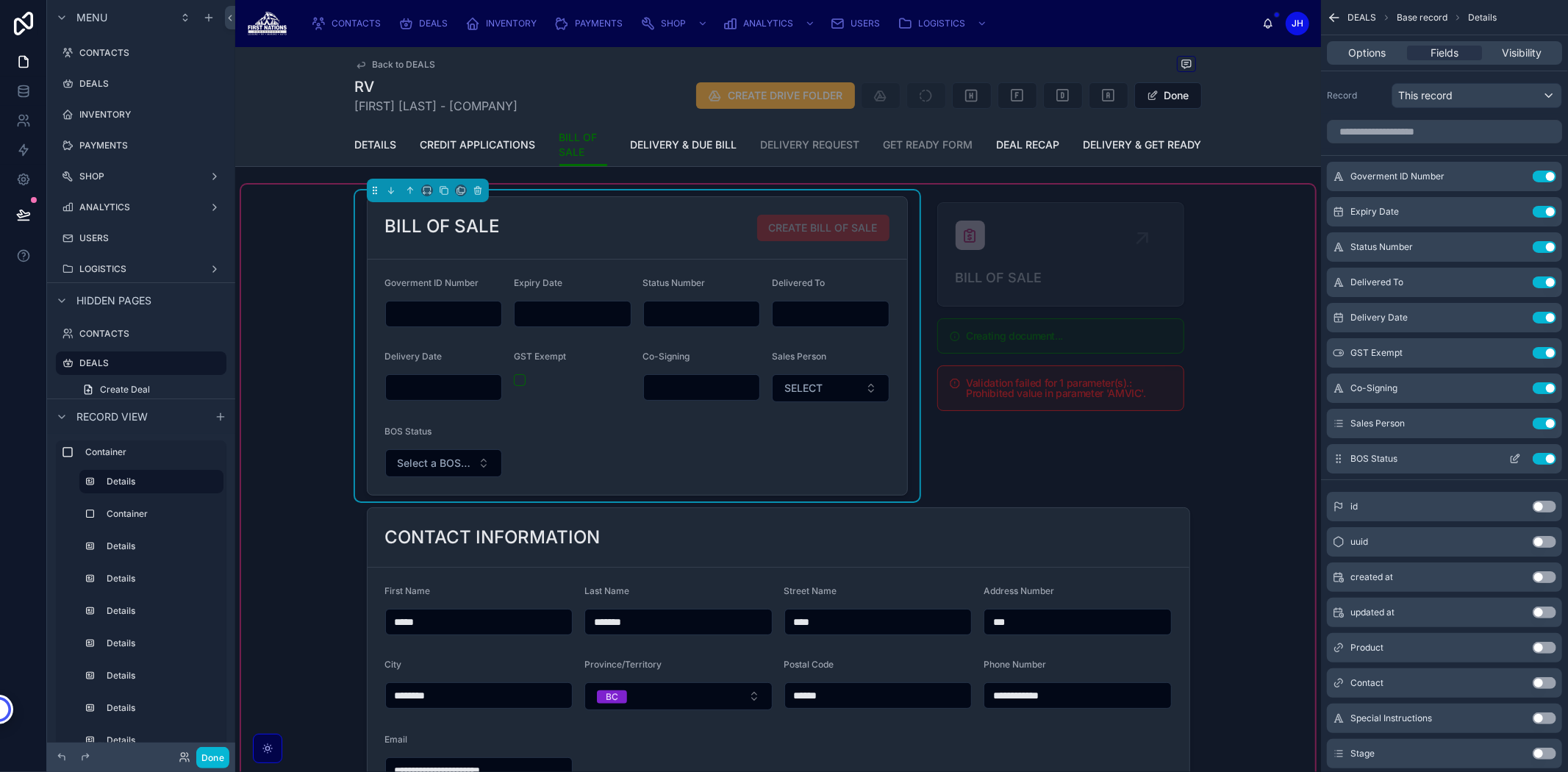 click on "Use setting" at bounding box center [1544, 459] 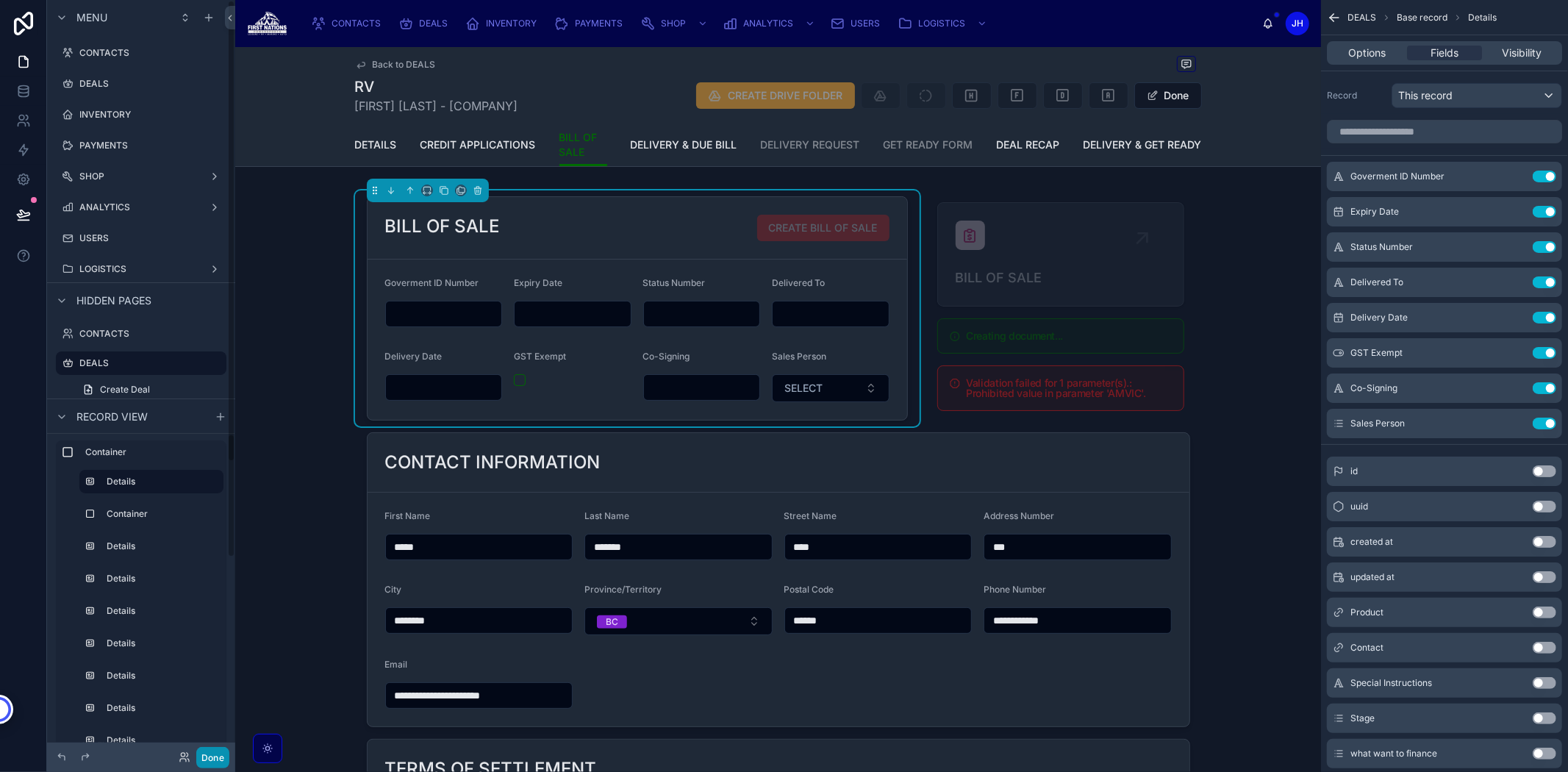 click on "Done" at bounding box center [212, 757] 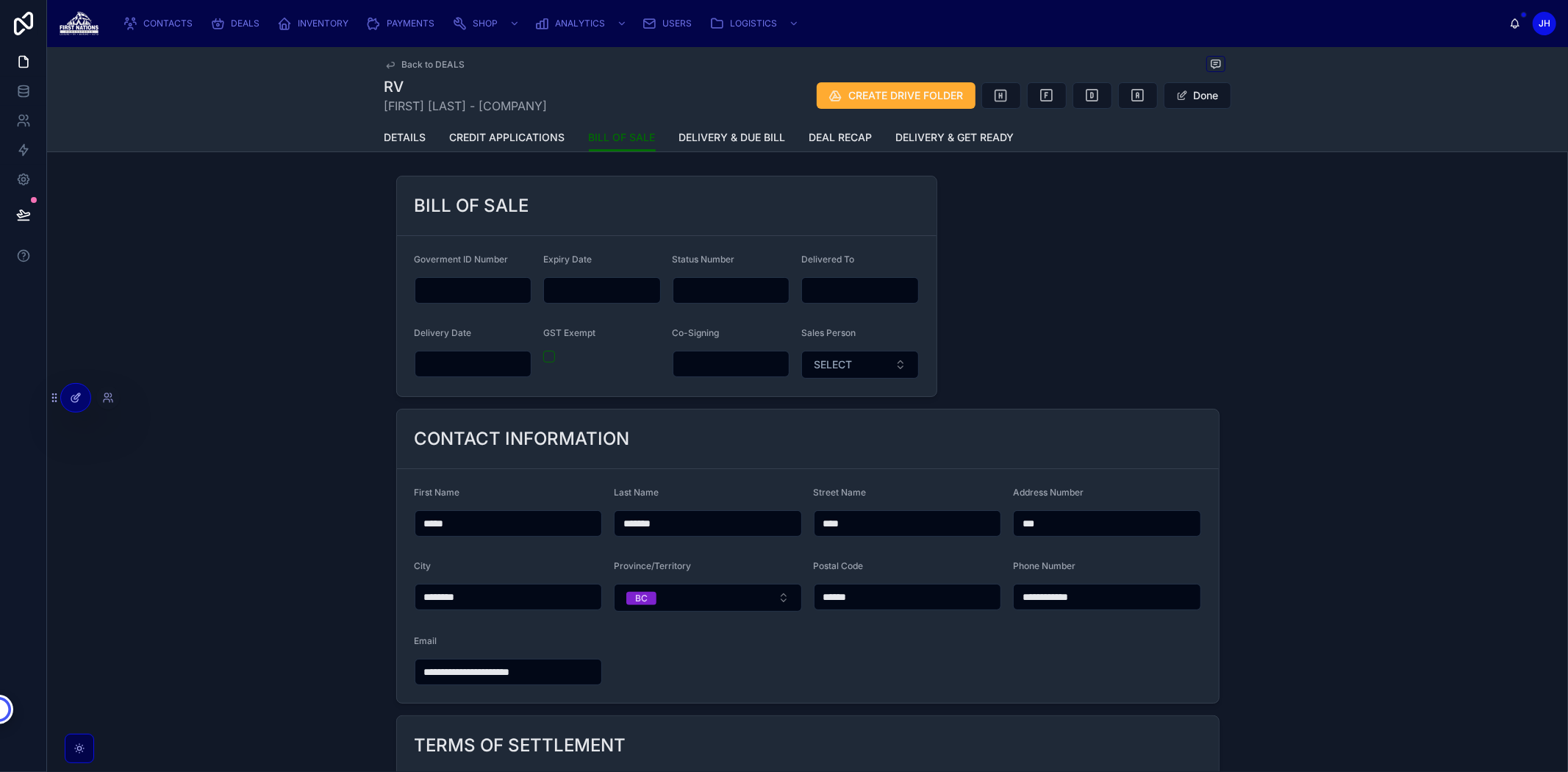 click 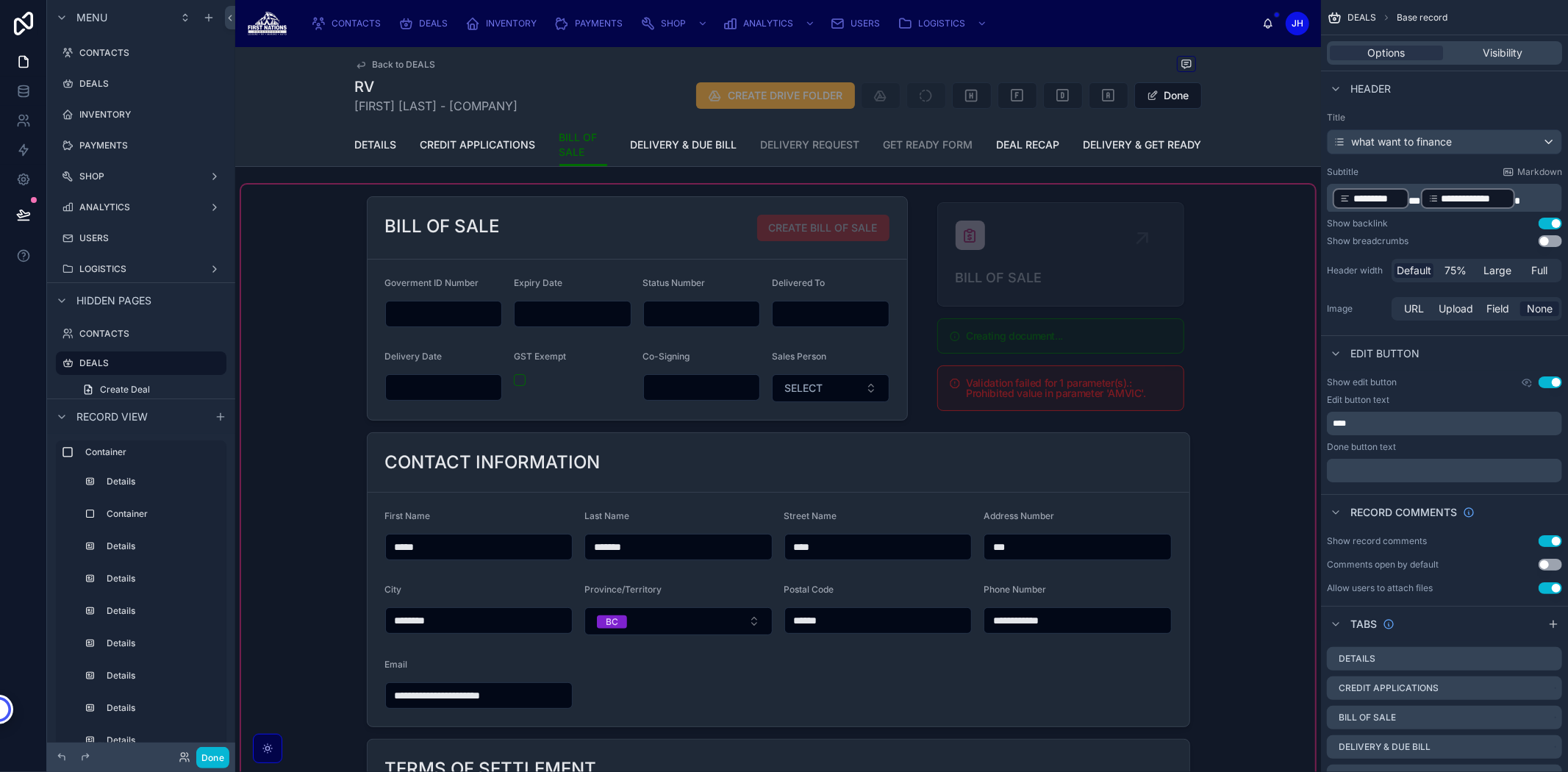 click at bounding box center (778, 1182) 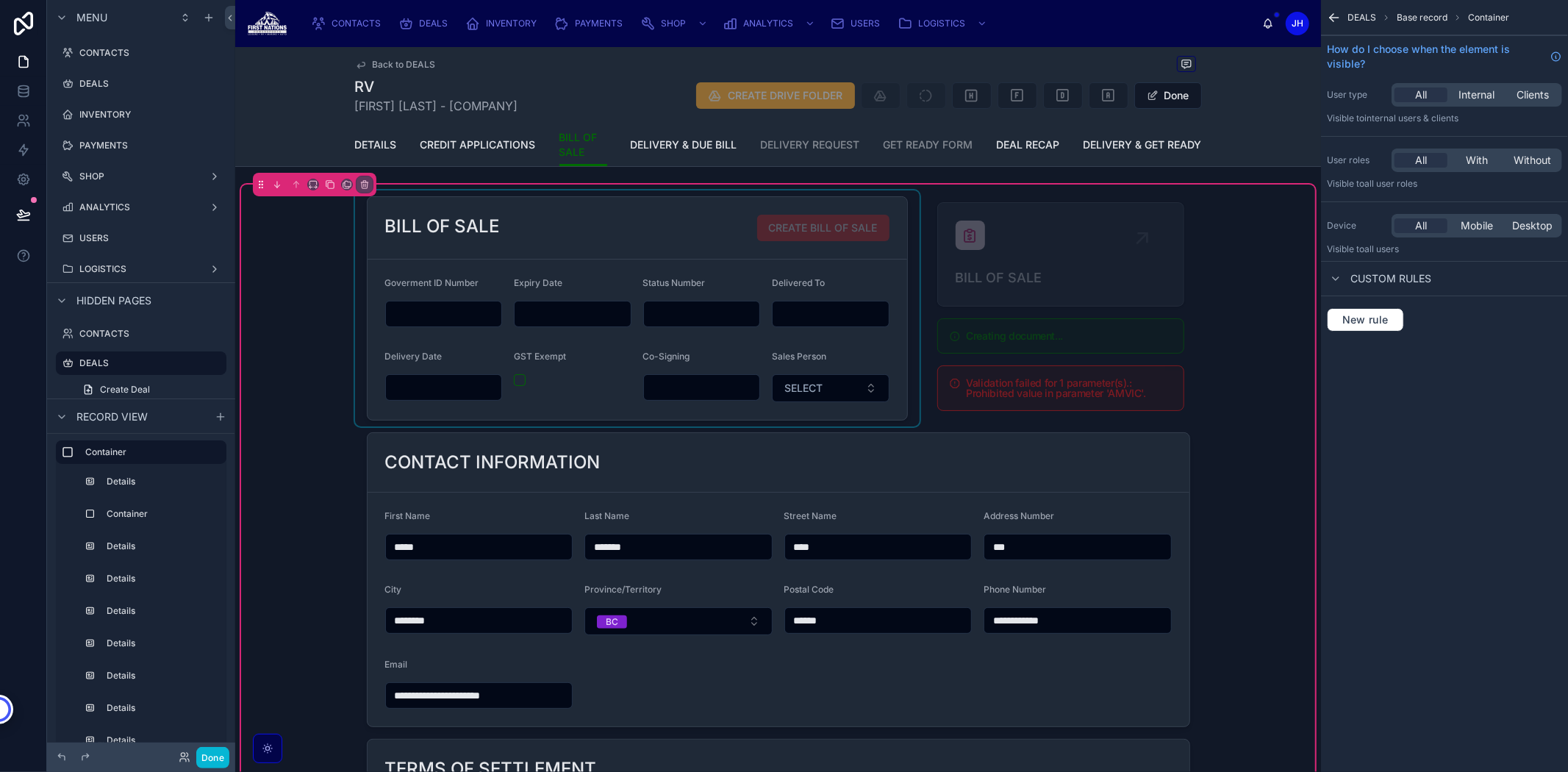 click at bounding box center (637, 308) 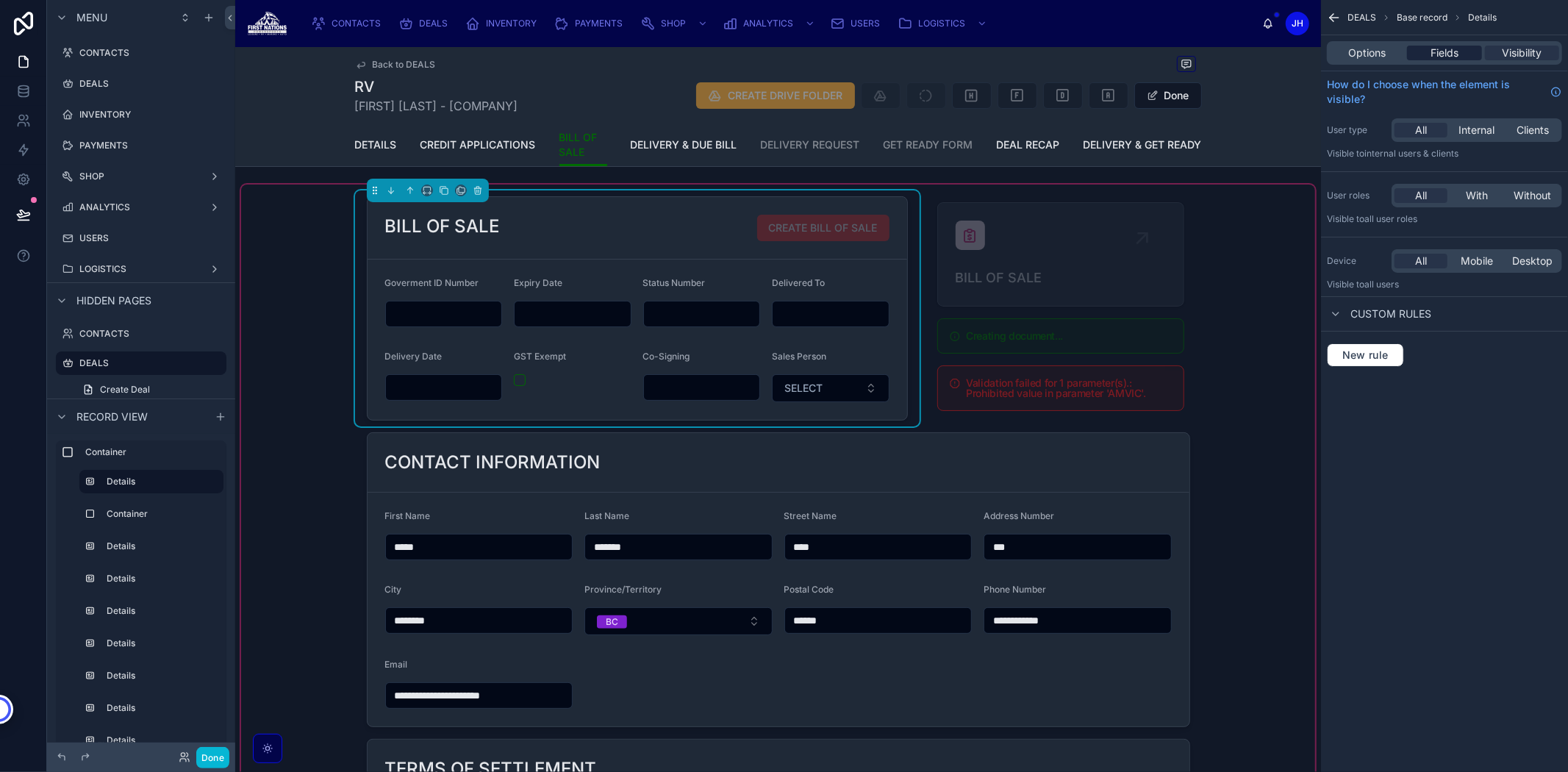 click on "Fields" at bounding box center [1445, 53] 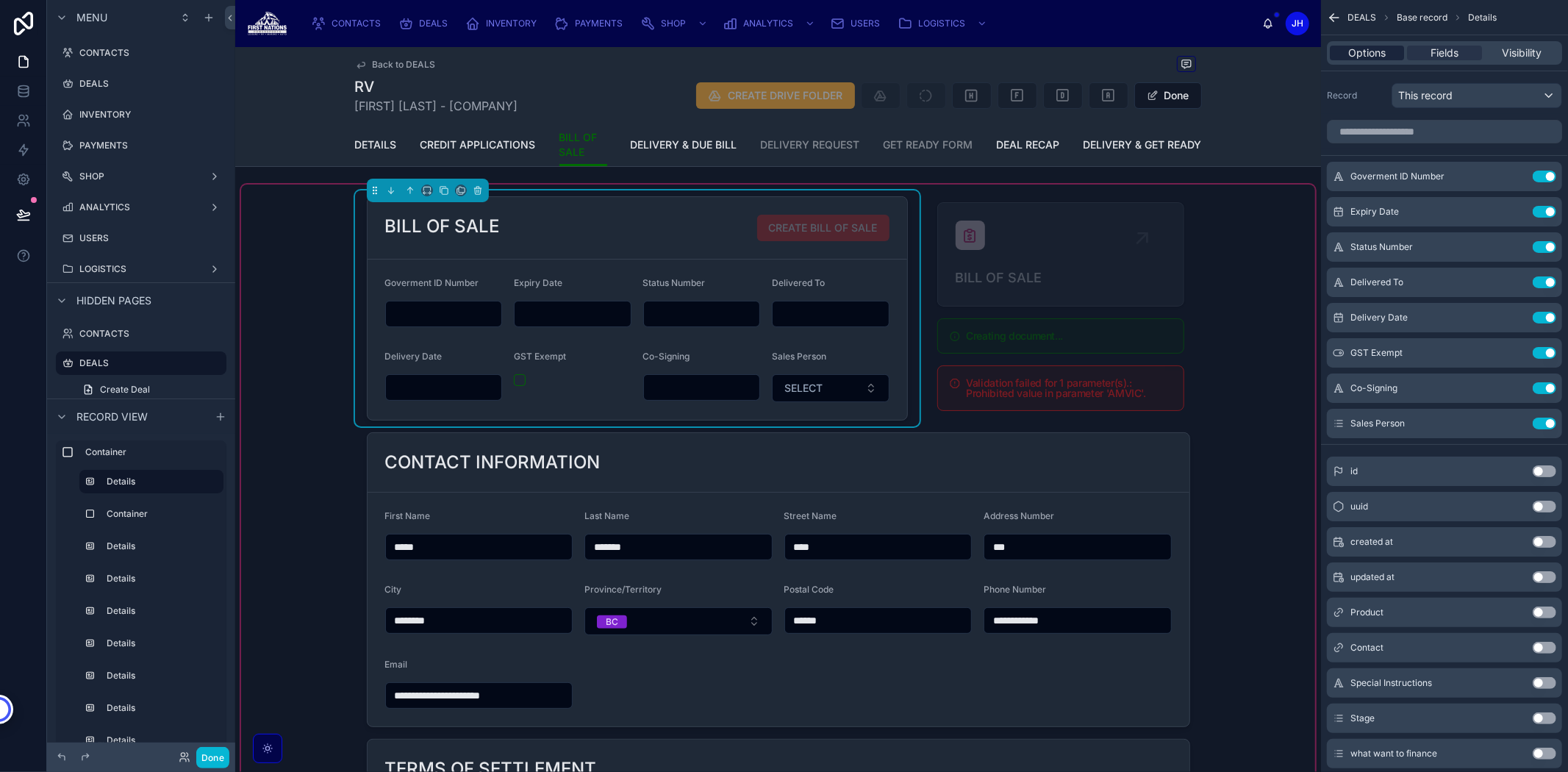 click on "Options" at bounding box center (1367, 53) 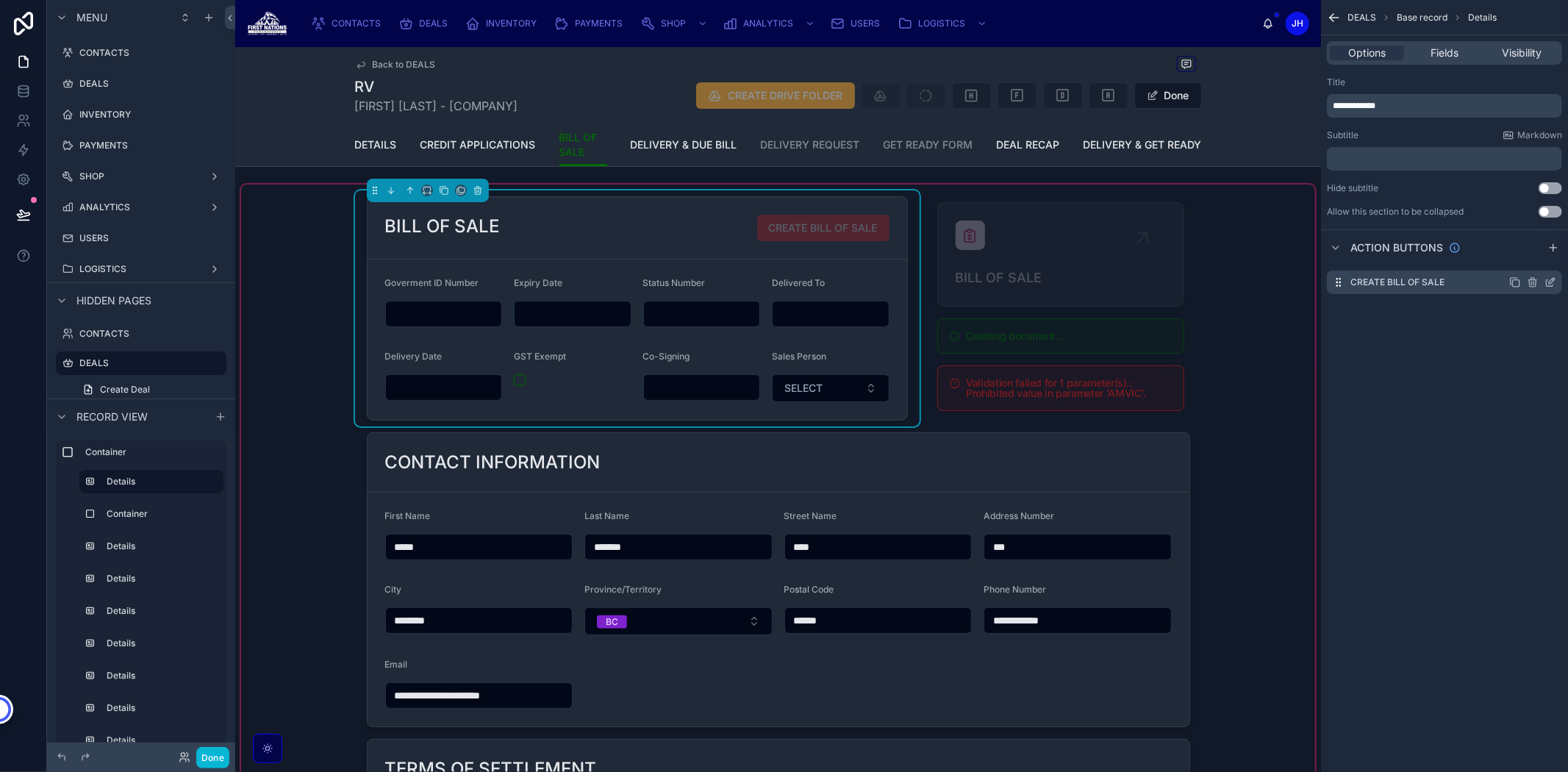 click 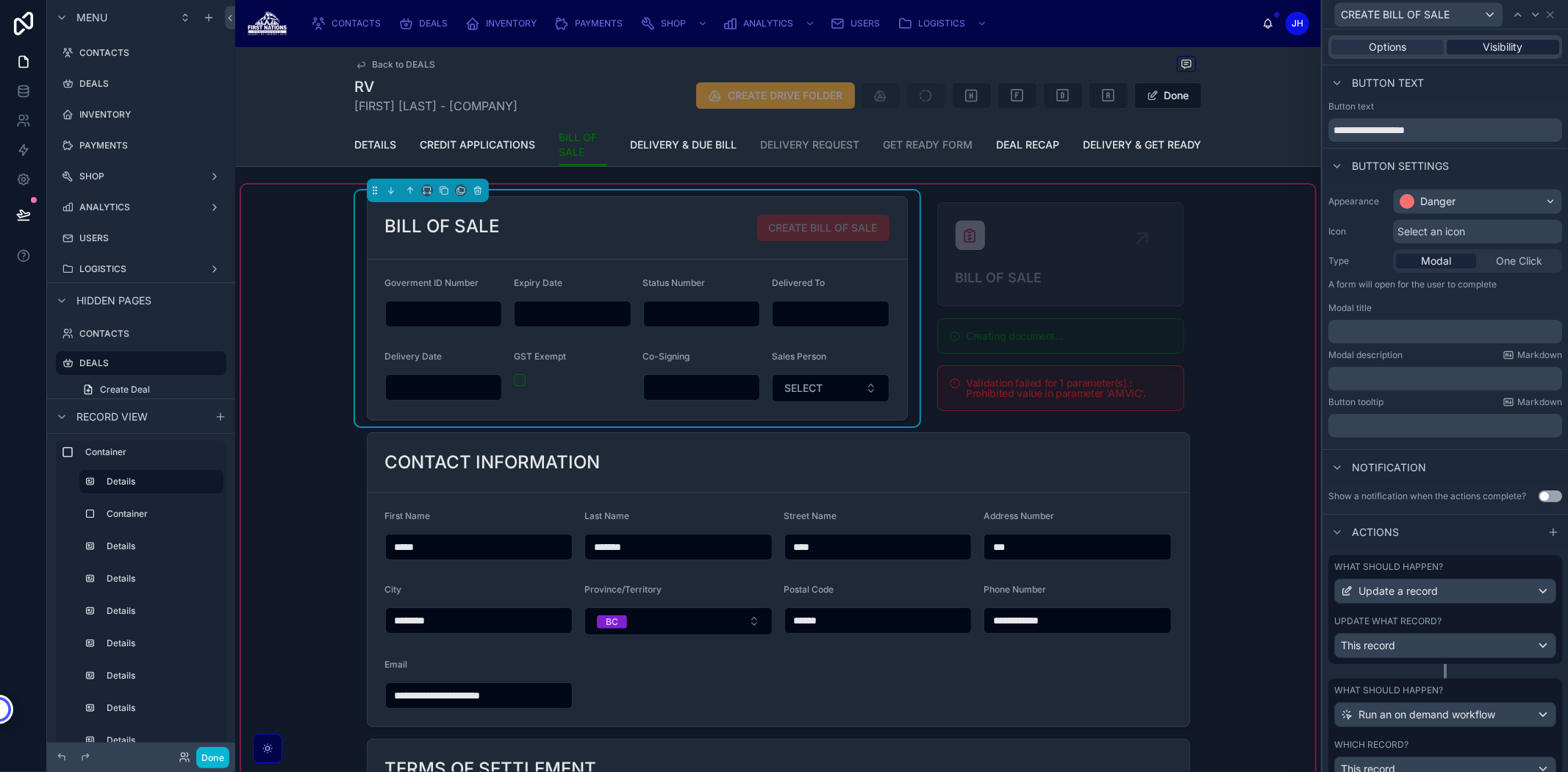 click on "Visibility" at bounding box center [1503, 47] 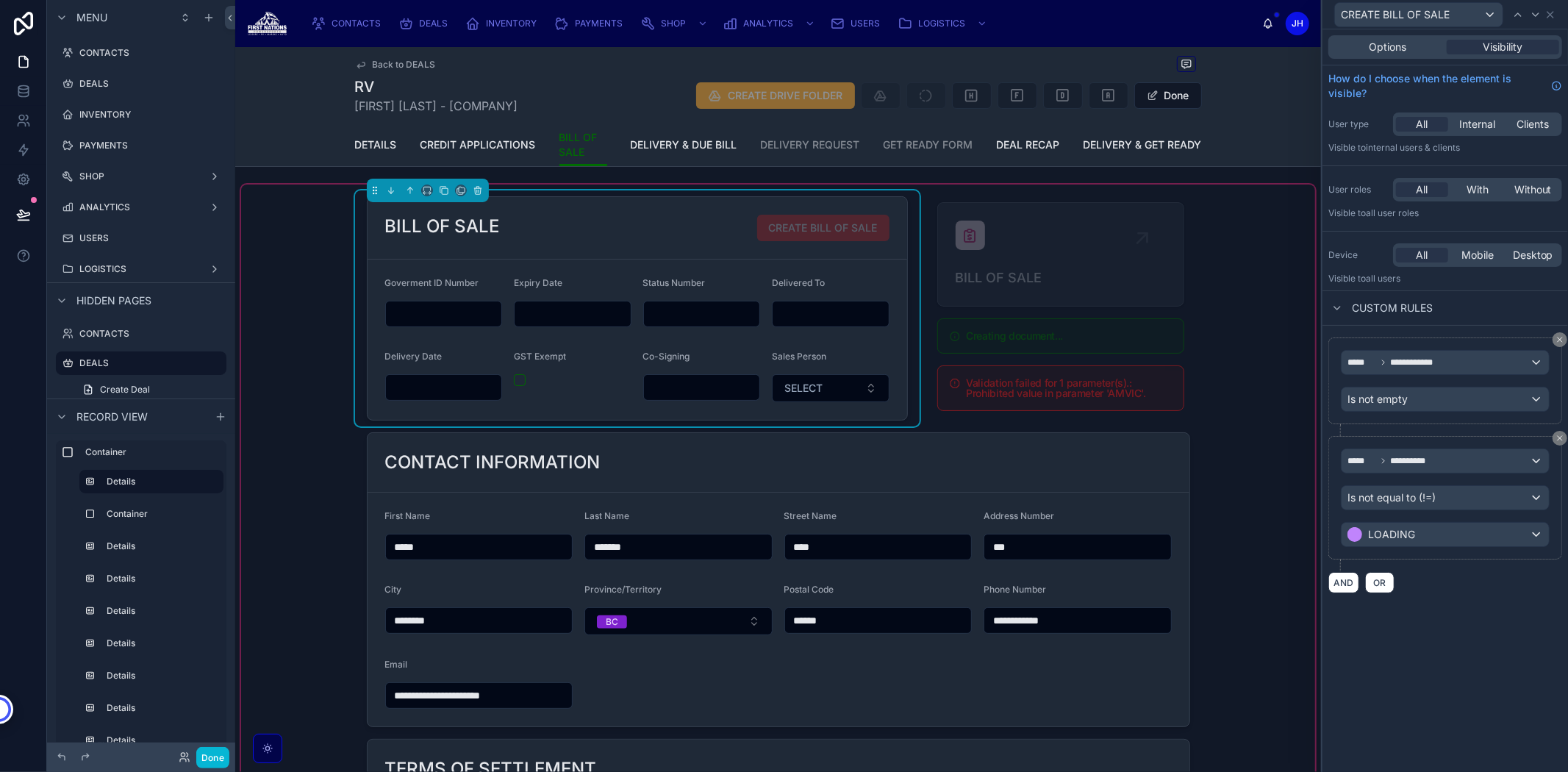 click on "Back to DEALS" at bounding box center (404, 65) 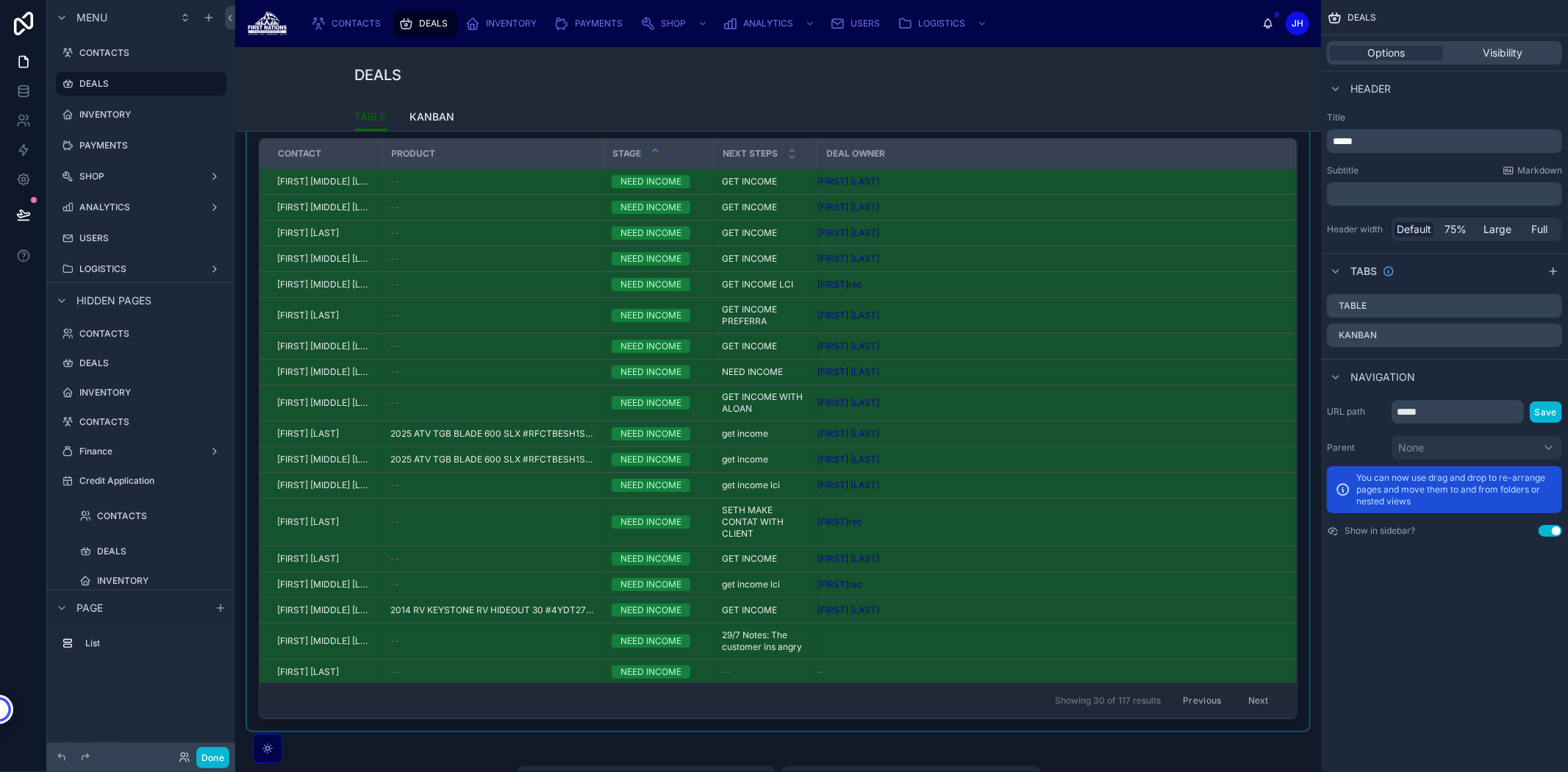 scroll, scrollTop: 82, scrollLeft: 0, axis: vertical 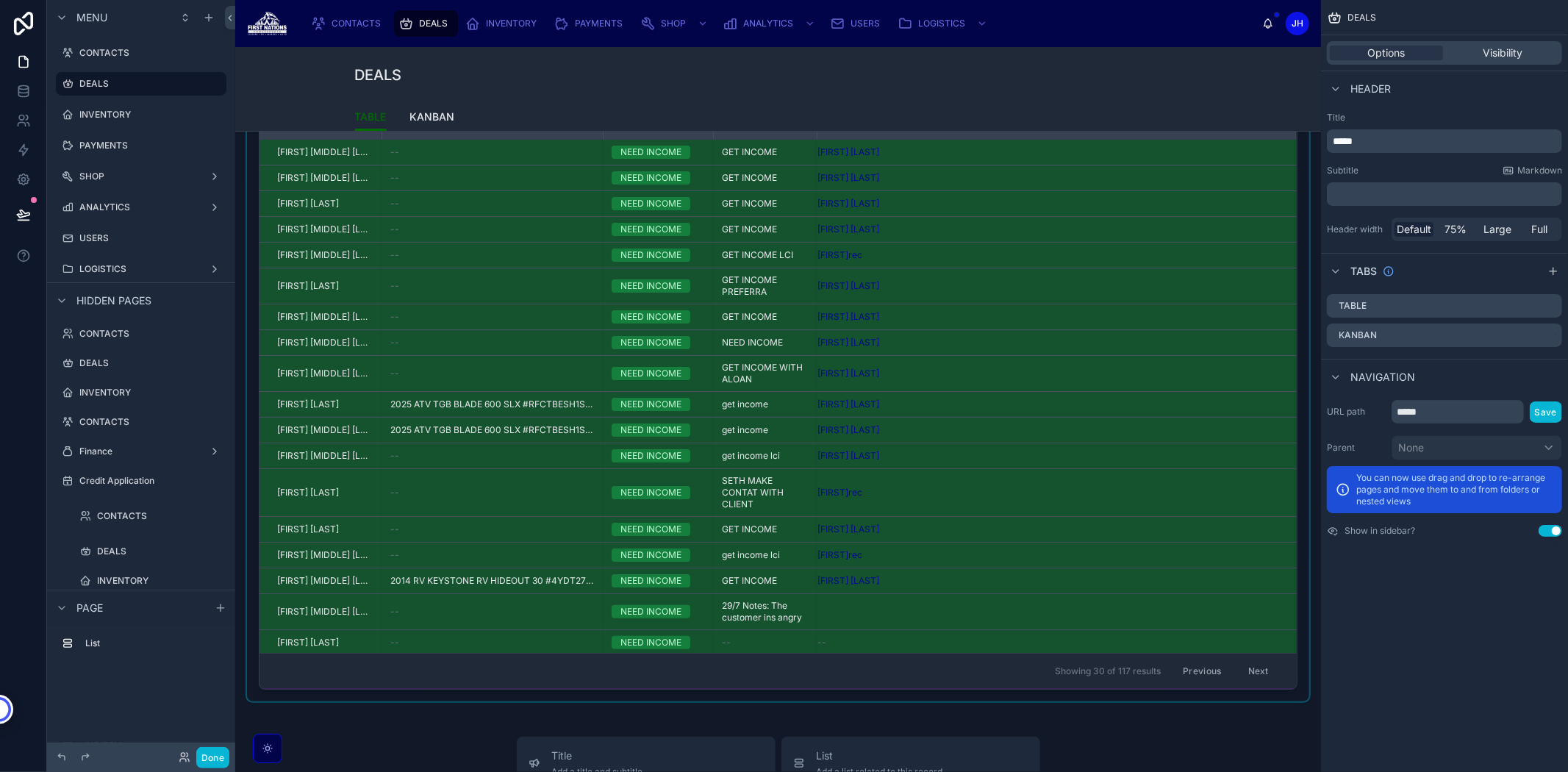 click on "Next" at bounding box center [1259, 671] 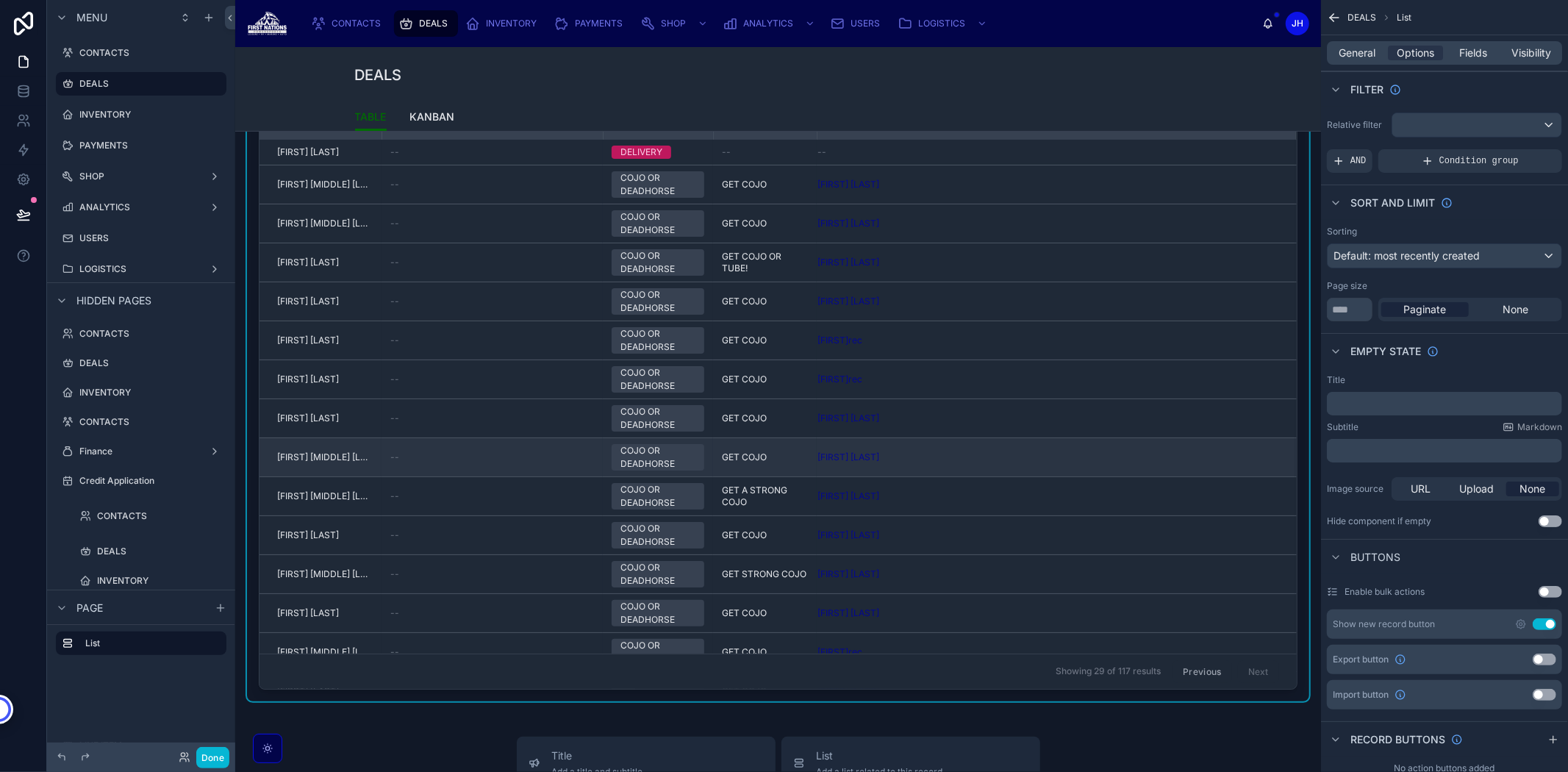 scroll, scrollTop: 0, scrollLeft: 0, axis: both 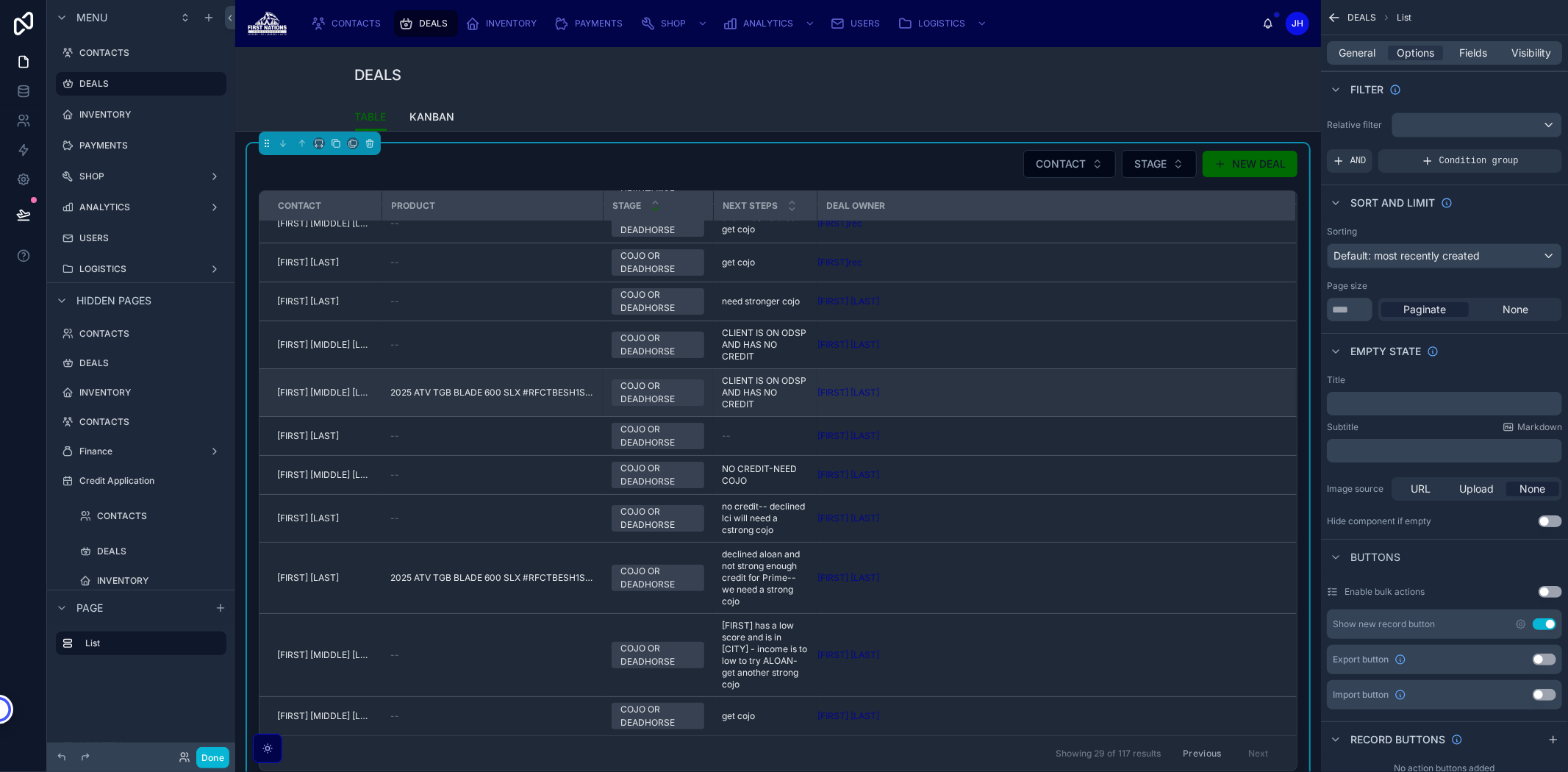 click on "2025 ATV TGB BLADE 600 SLX #RFCTBESH1SY021532" at bounding box center (492, 393) 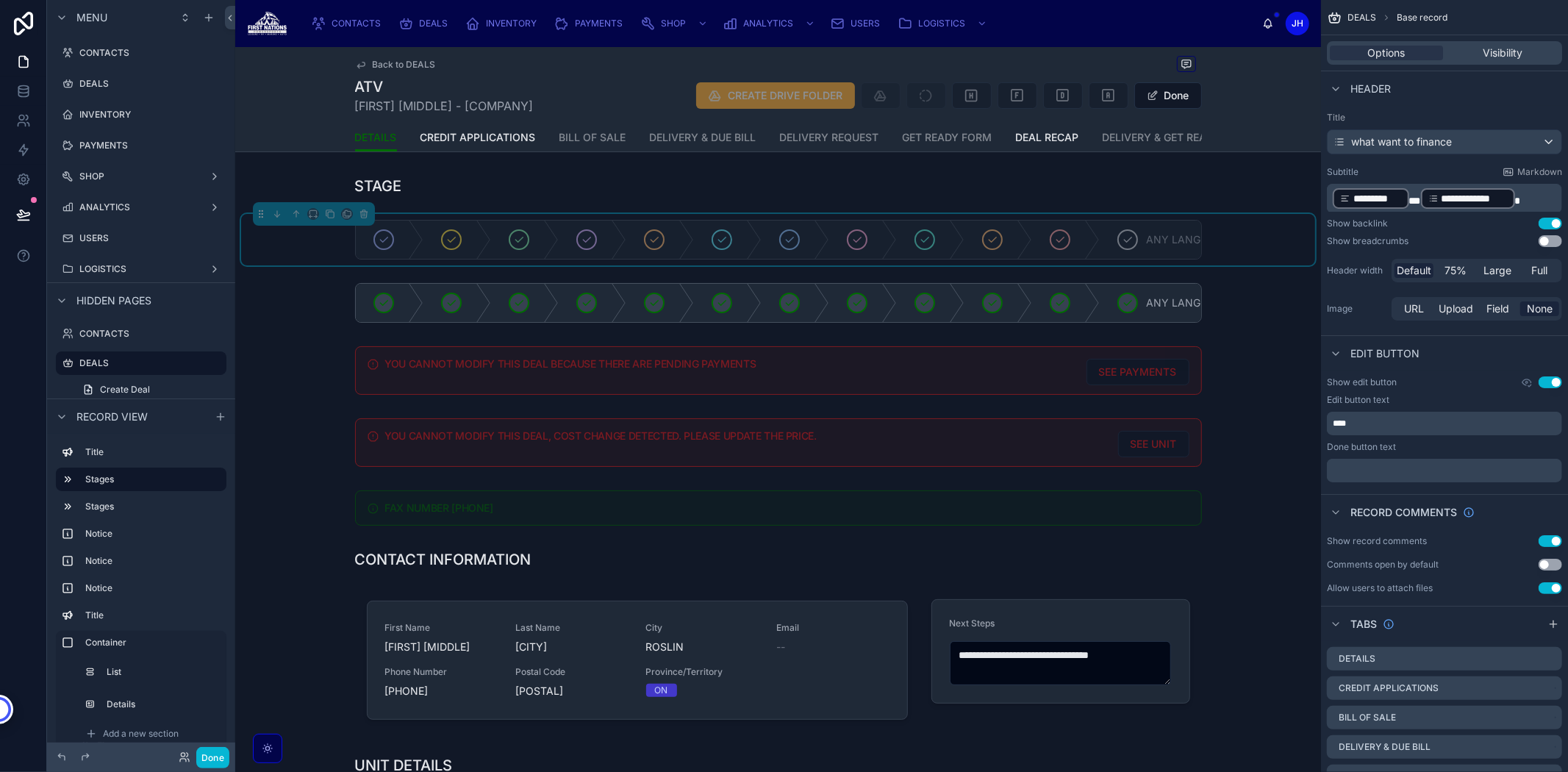 click on "Back to DEALS" at bounding box center [404, 65] 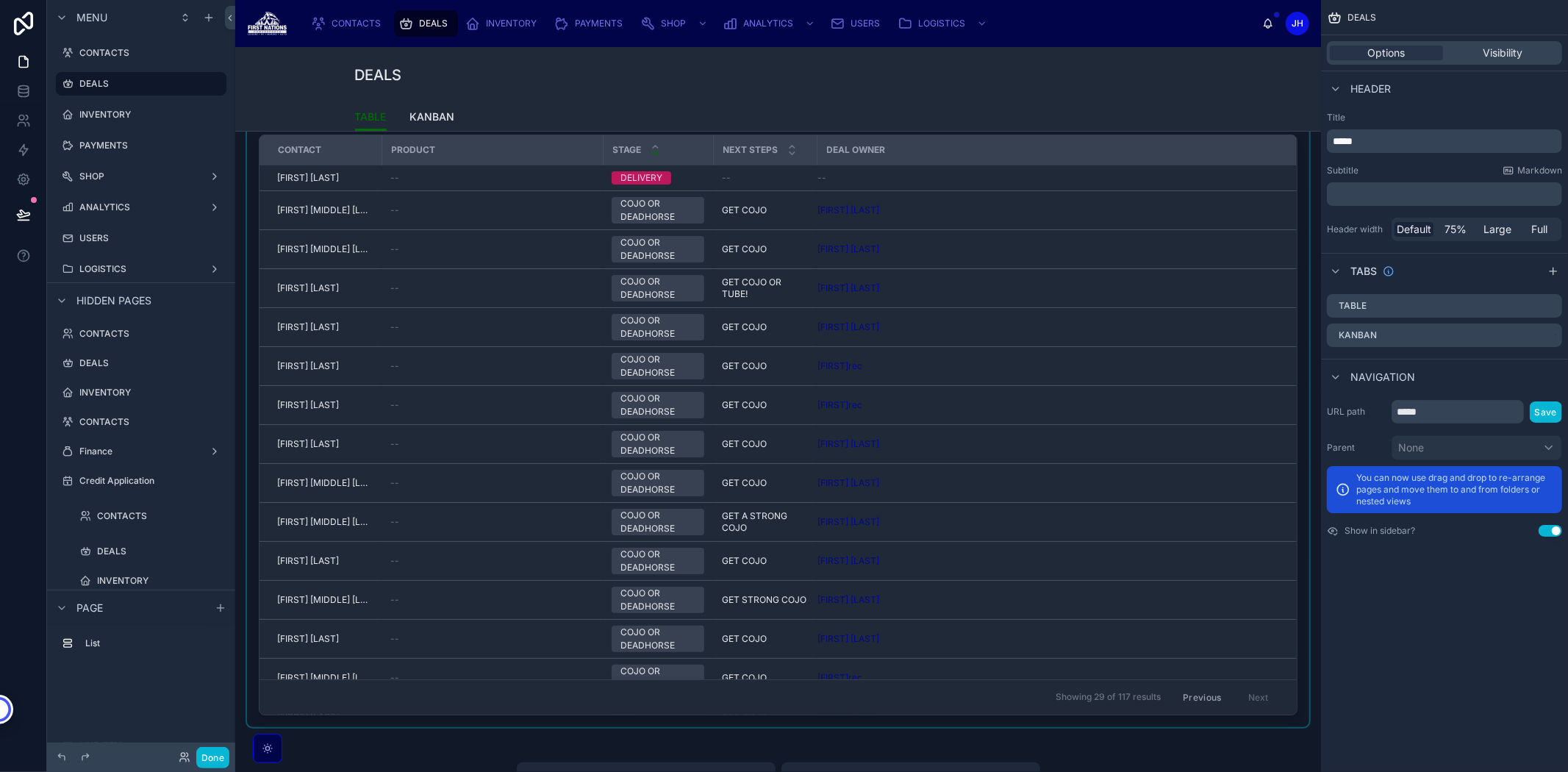 scroll, scrollTop: 137, scrollLeft: 0, axis: vertical 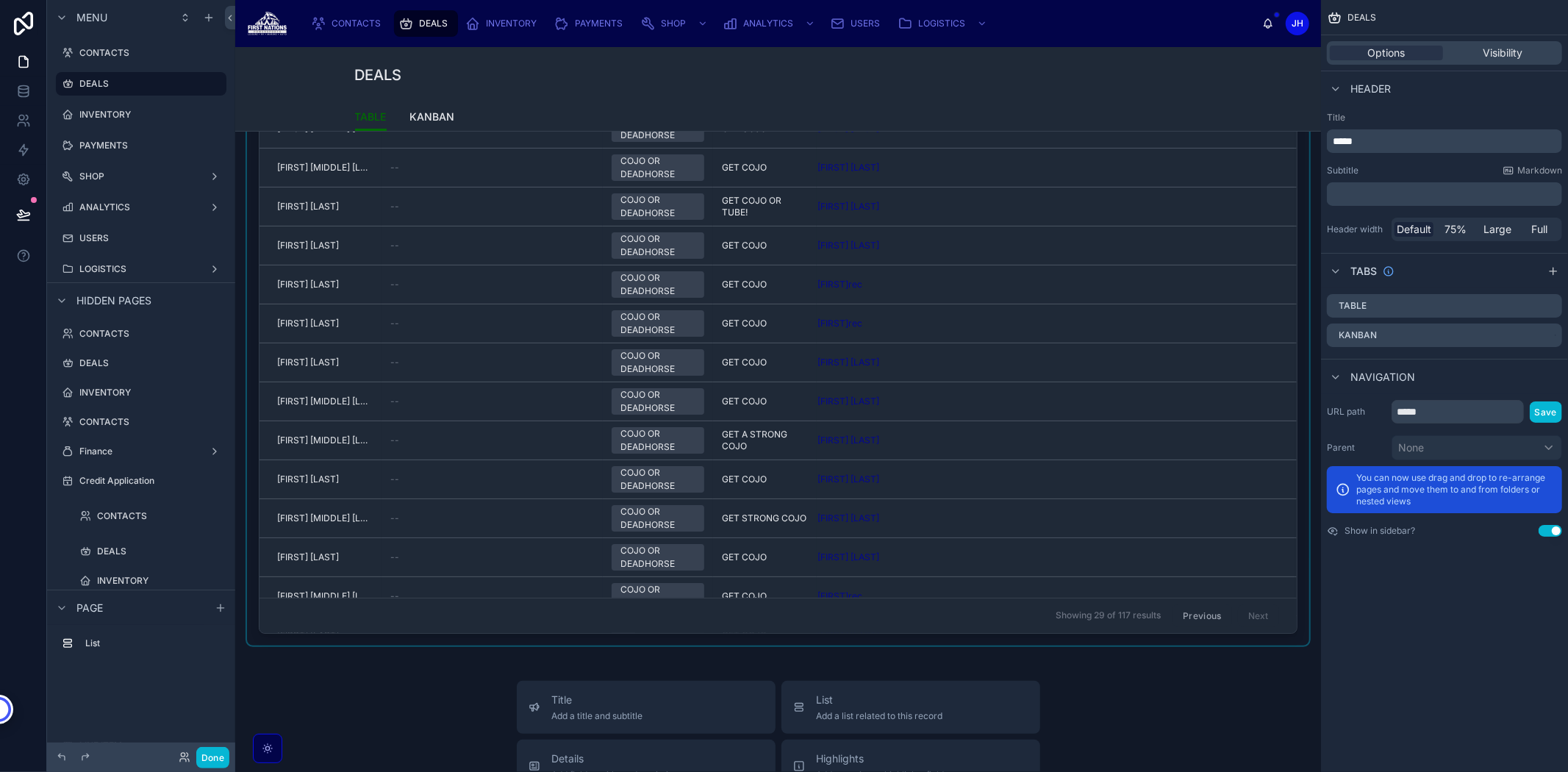 click on "Previous Next" at bounding box center [1225, 615] 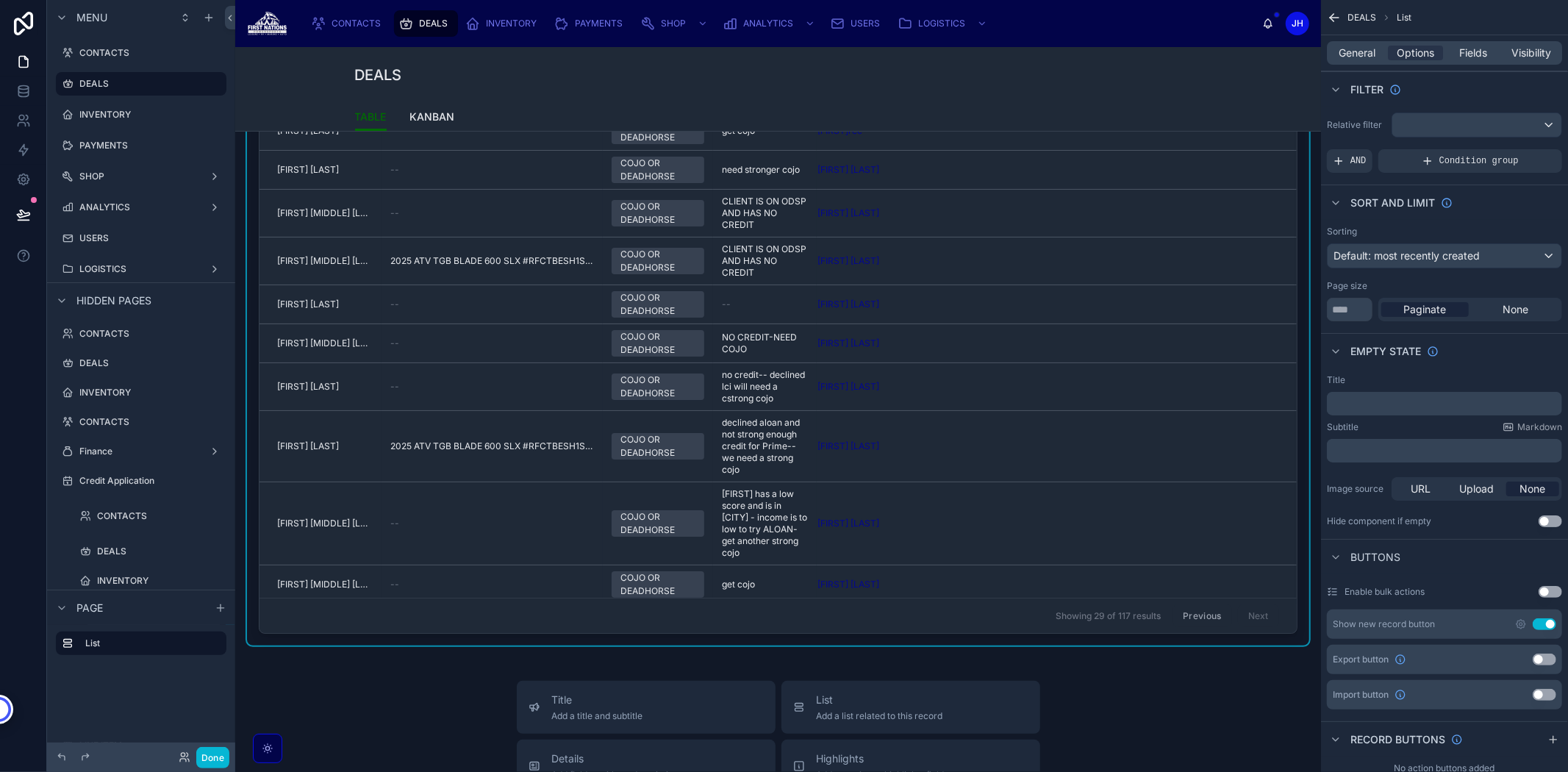 scroll, scrollTop: 716, scrollLeft: 0, axis: vertical 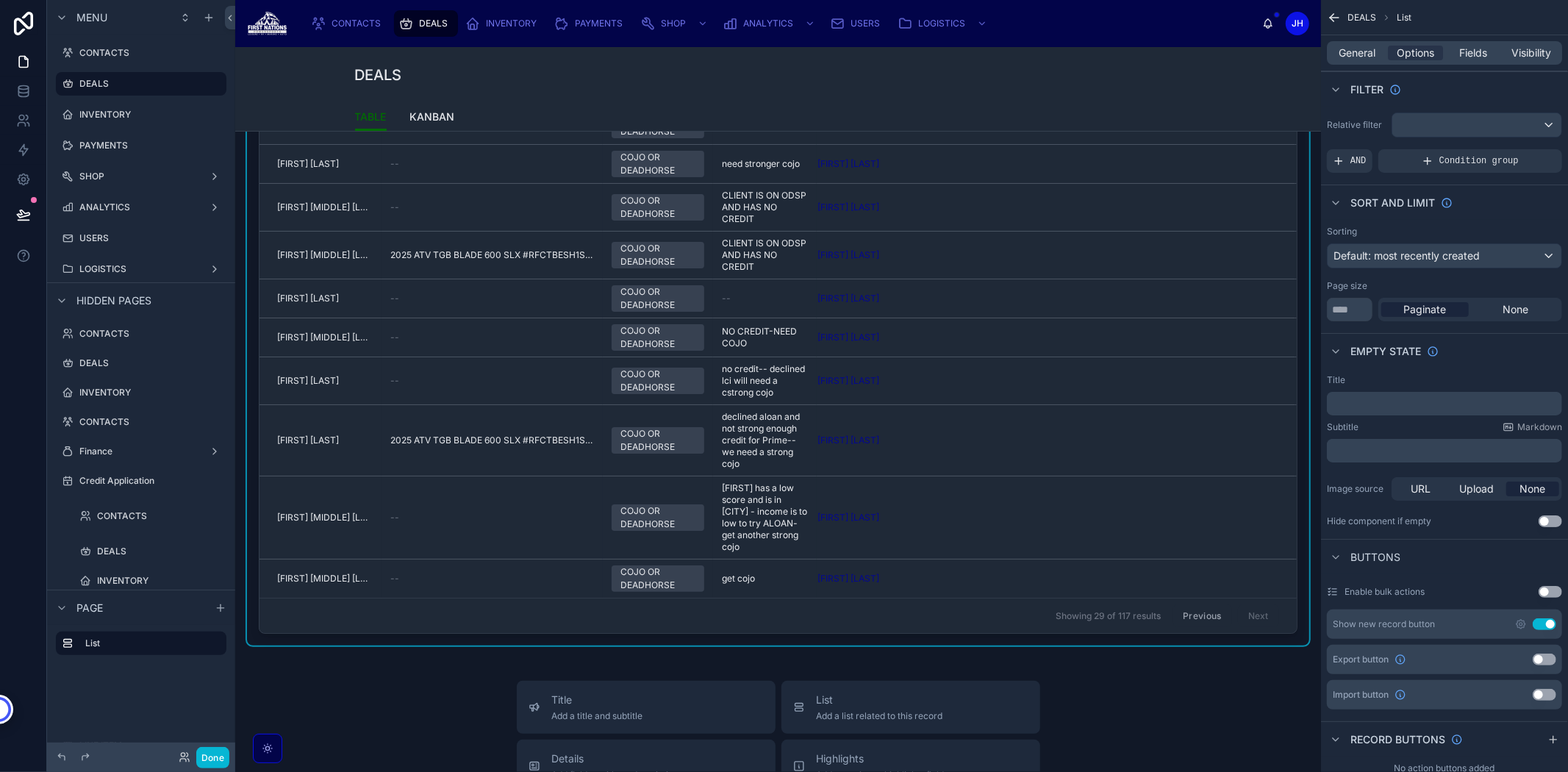 click on "Previous" at bounding box center (1202, 615) 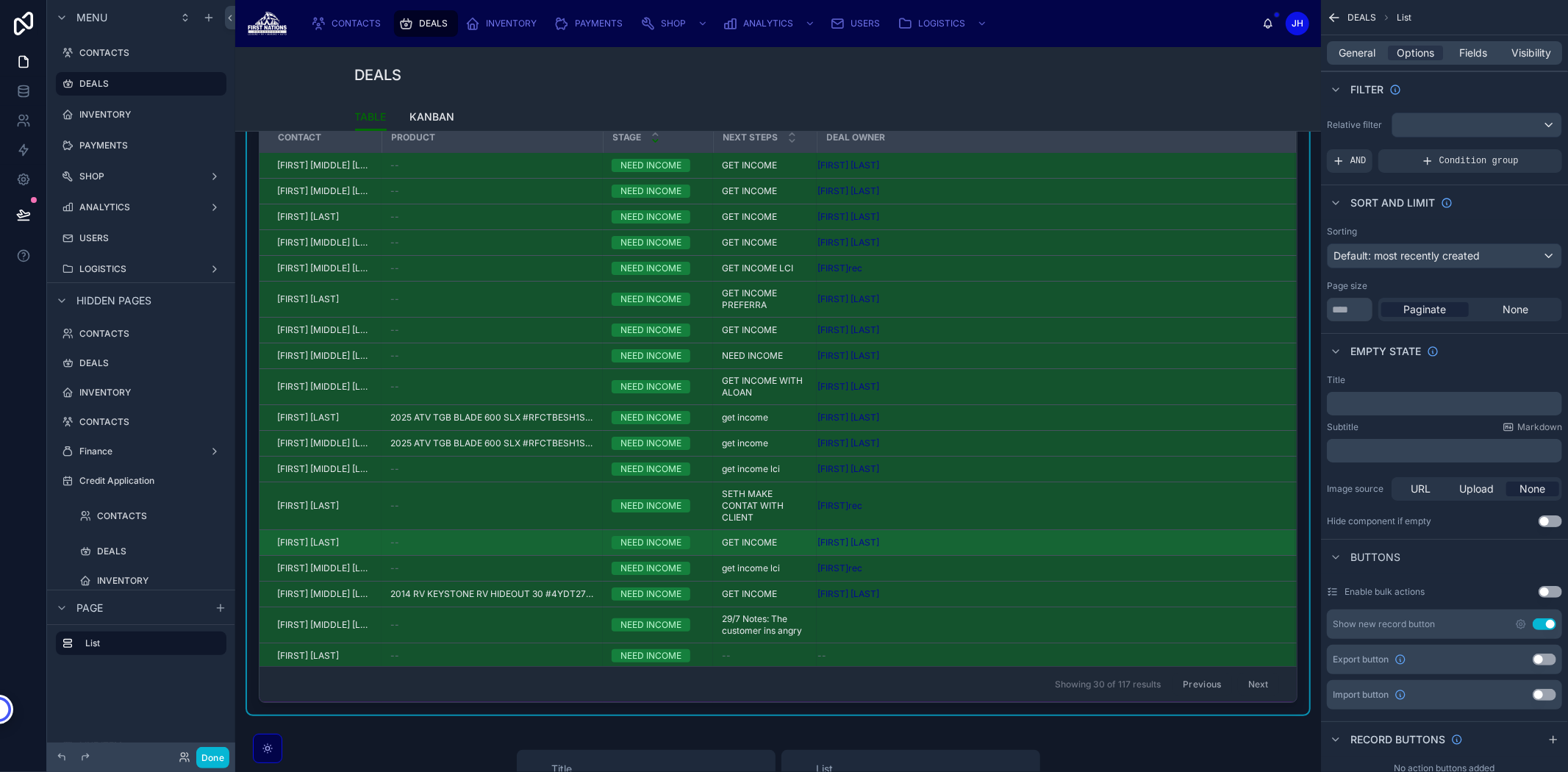 scroll, scrollTop: 163, scrollLeft: 0, axis: vertical 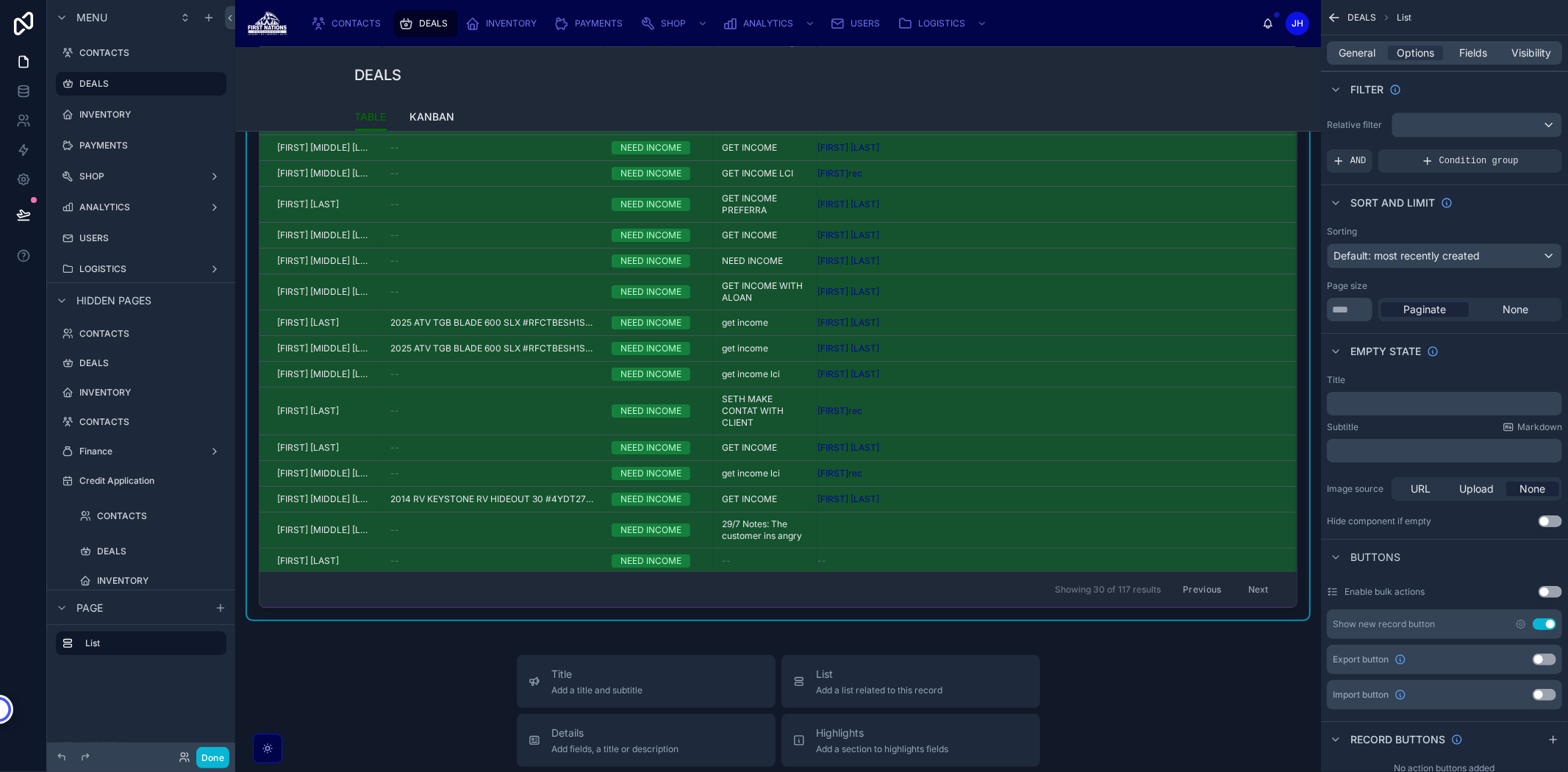 click on "Previous" at bounding box center (1202, 590) 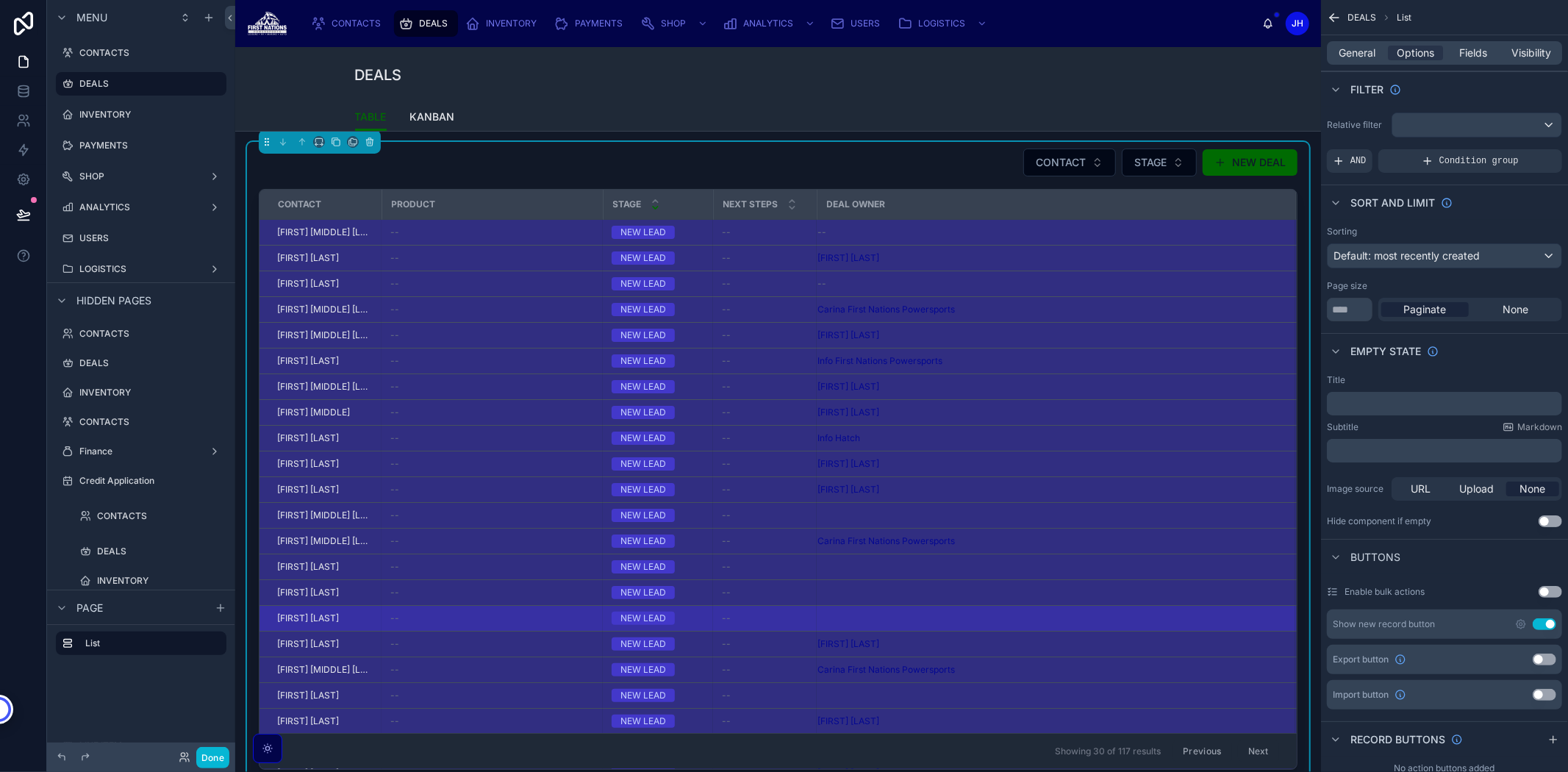 scroll, scrollTop: 0, scrollLeft: 0, axis: both 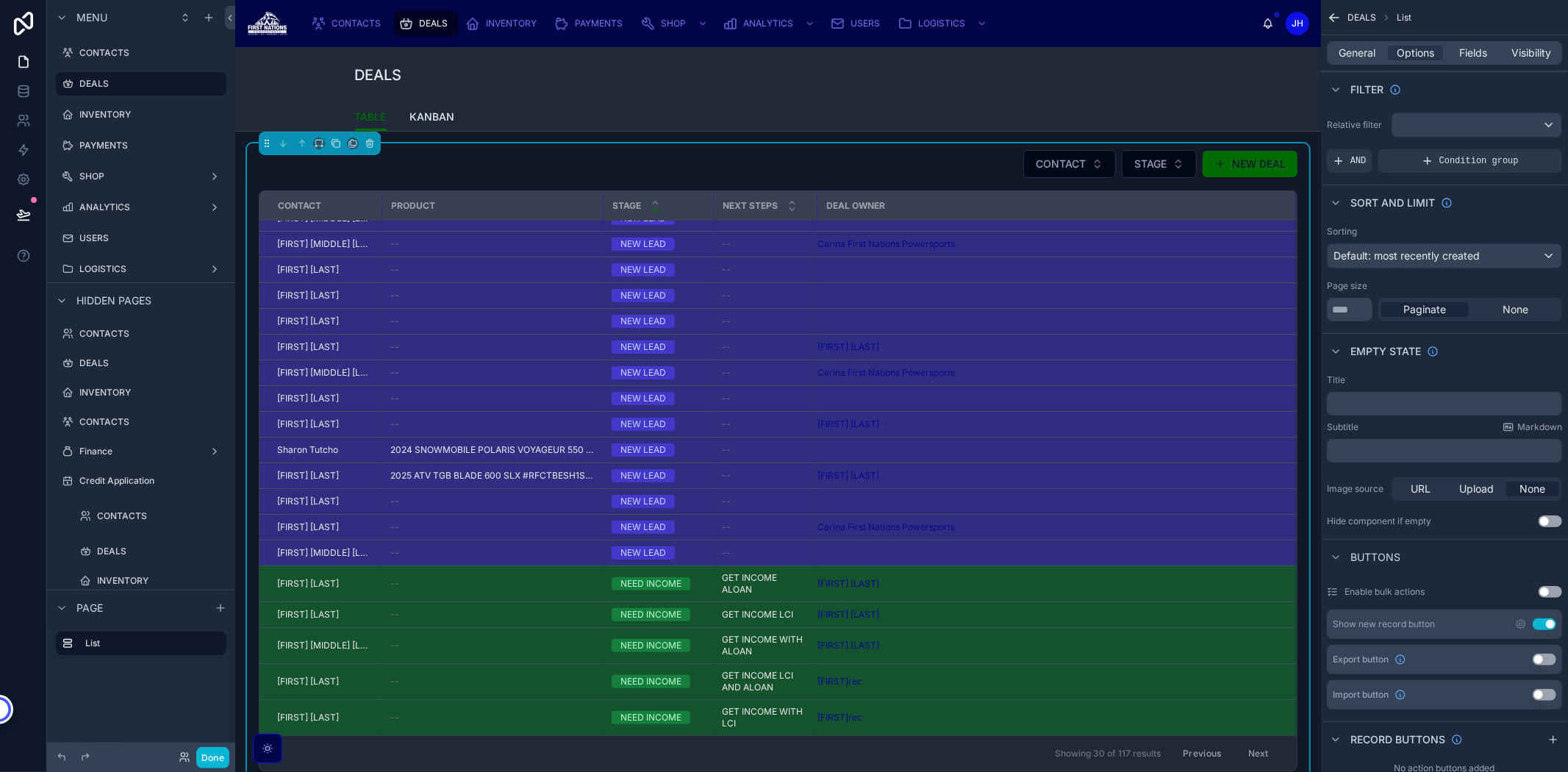 click on "Previous" at bounding box center (1202, 753) 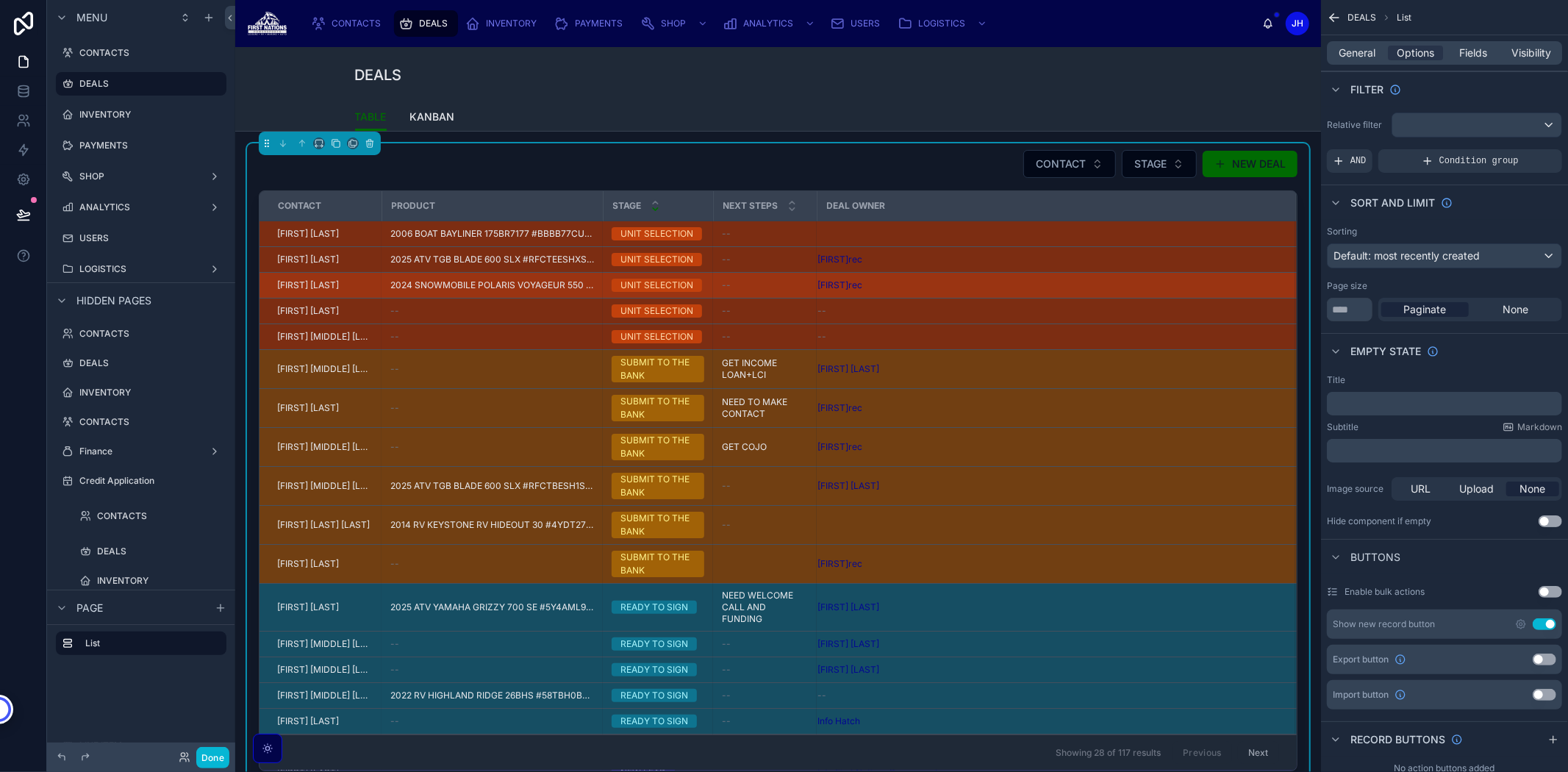 click on "2024 SNOWMOBILE POLARIS VOYAGEUR 550 LXT ES #SN1CED5T6RC201449" at bounding box center (492, 285) 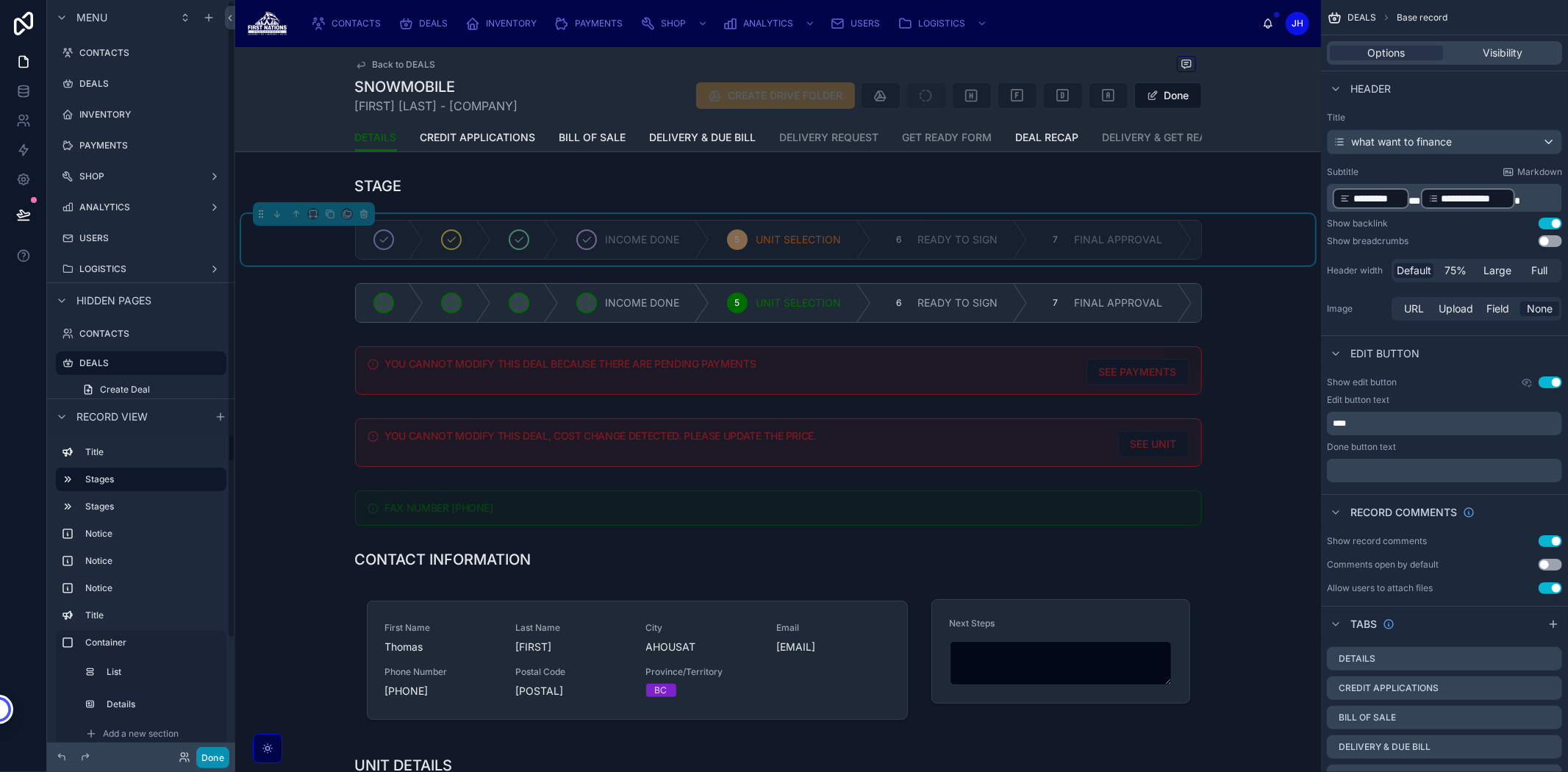 click on "Done" at bounding box center (212, 757) 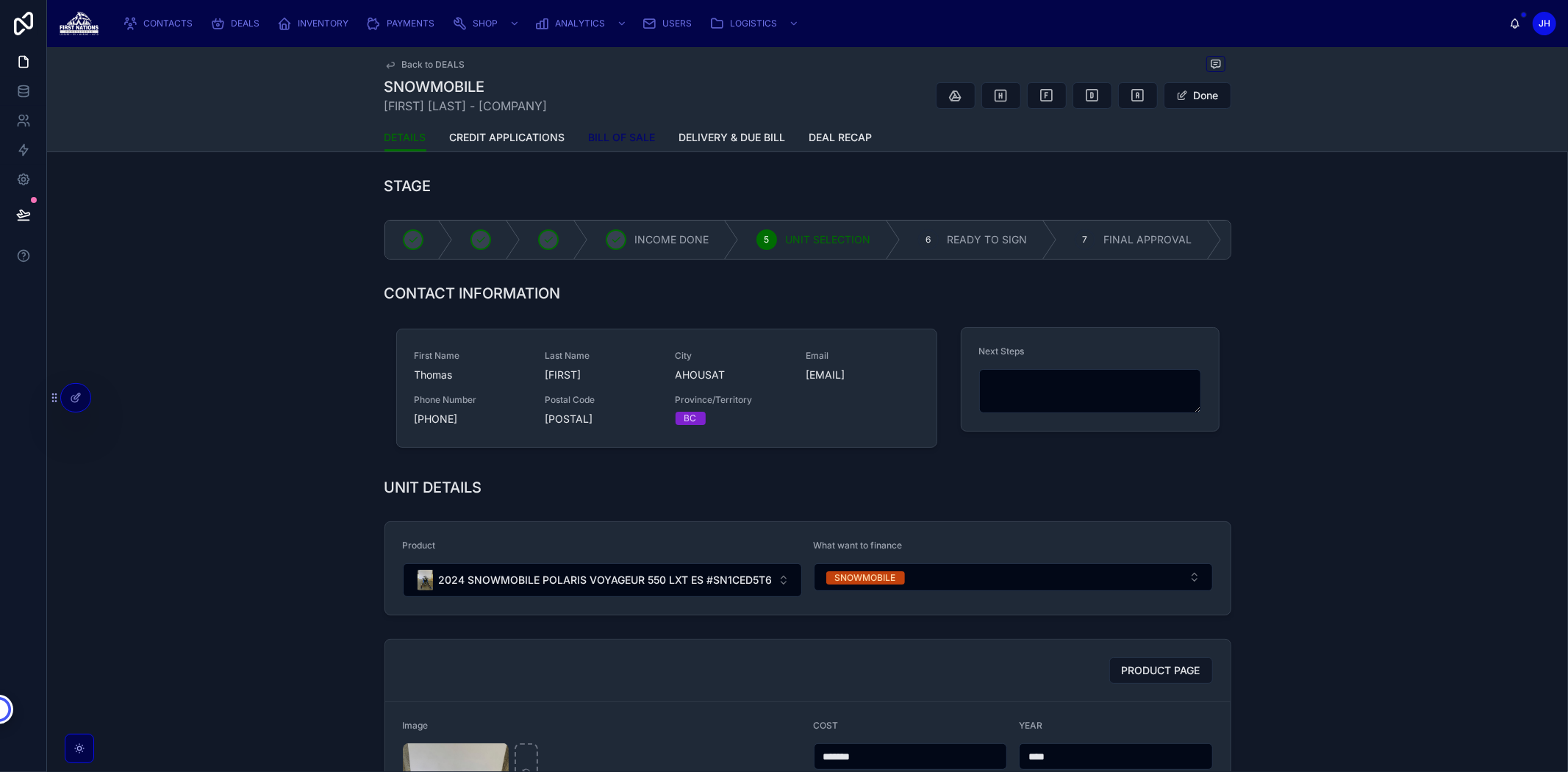 click on "BILL OF SALE" at bounding box center [622, 137] 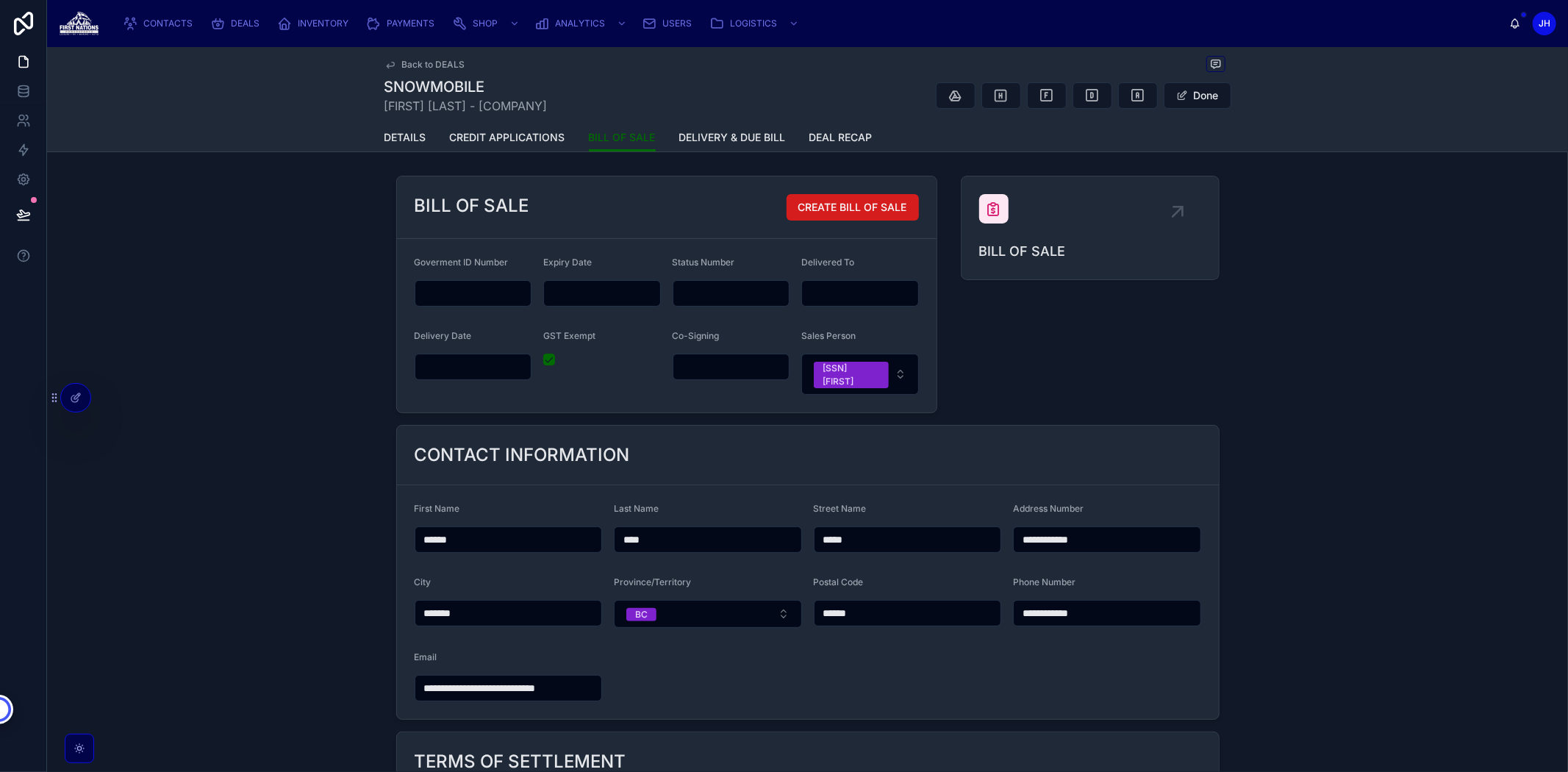 click on "CREATE BILL OF SALE" at bounding box center (853, 207) 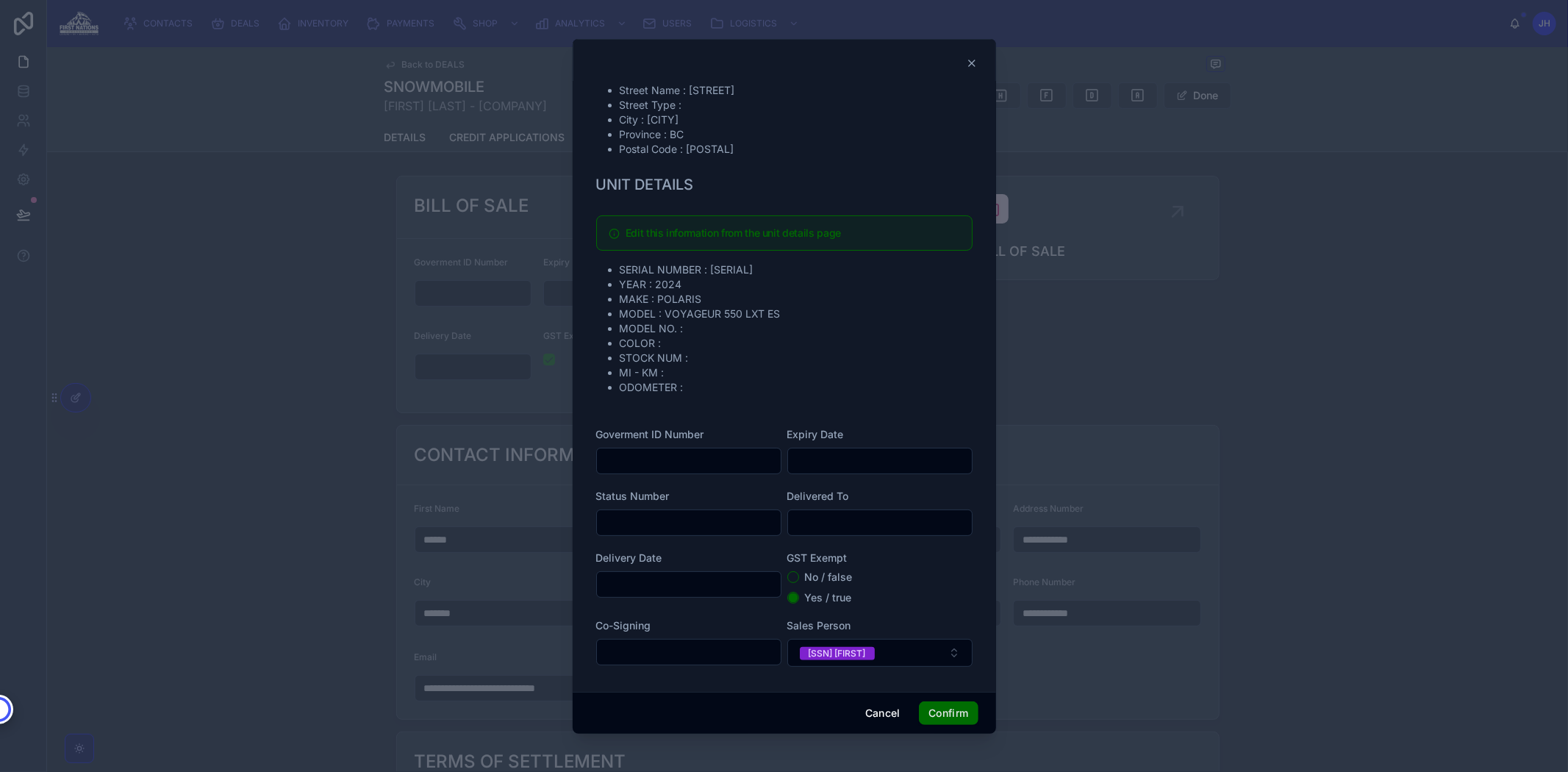 scroll, scrollTop: 165, scrollLeft: 0, axis: vertical 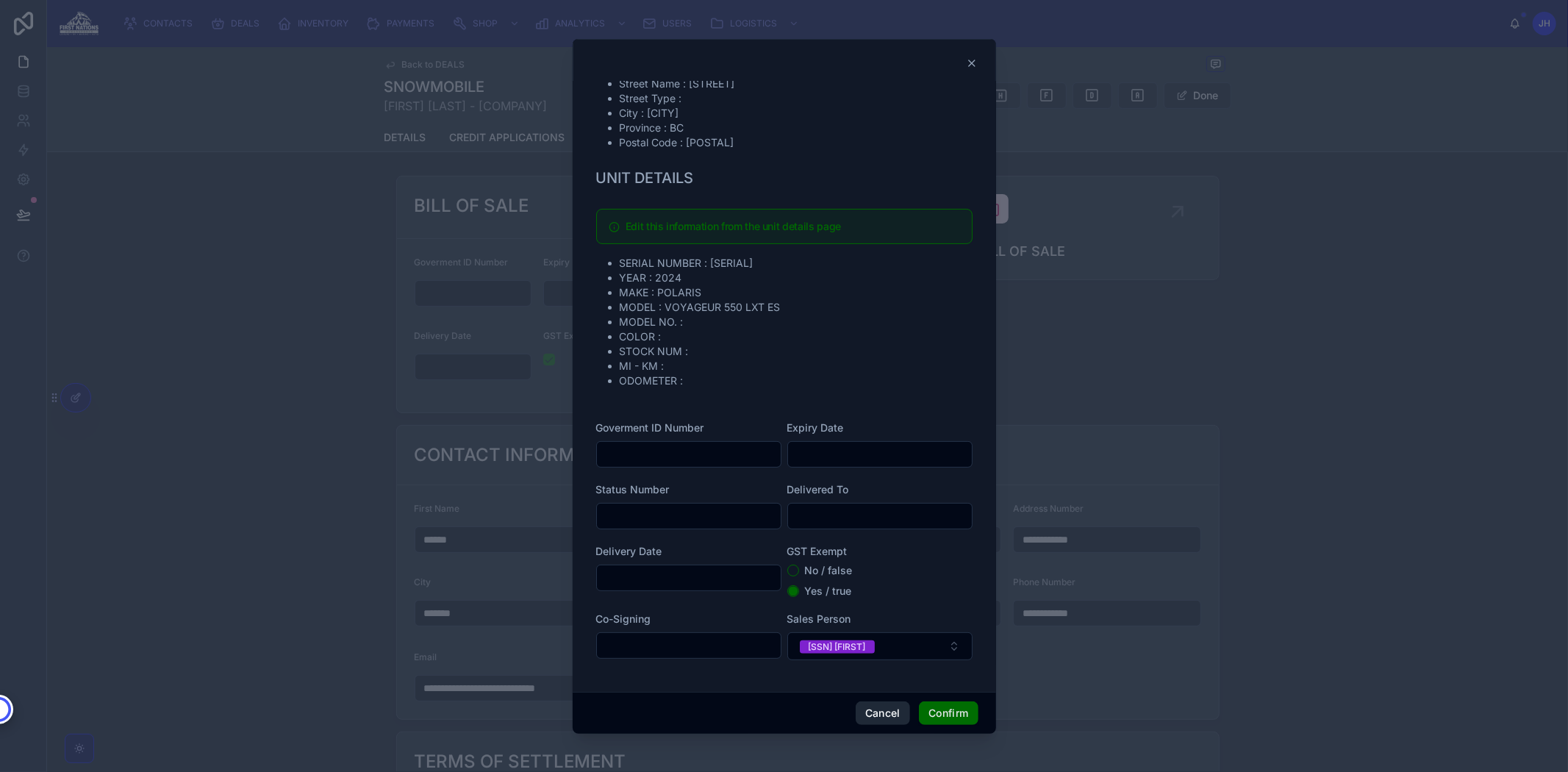 click on "Cancel" at bounding box center (883, 713) 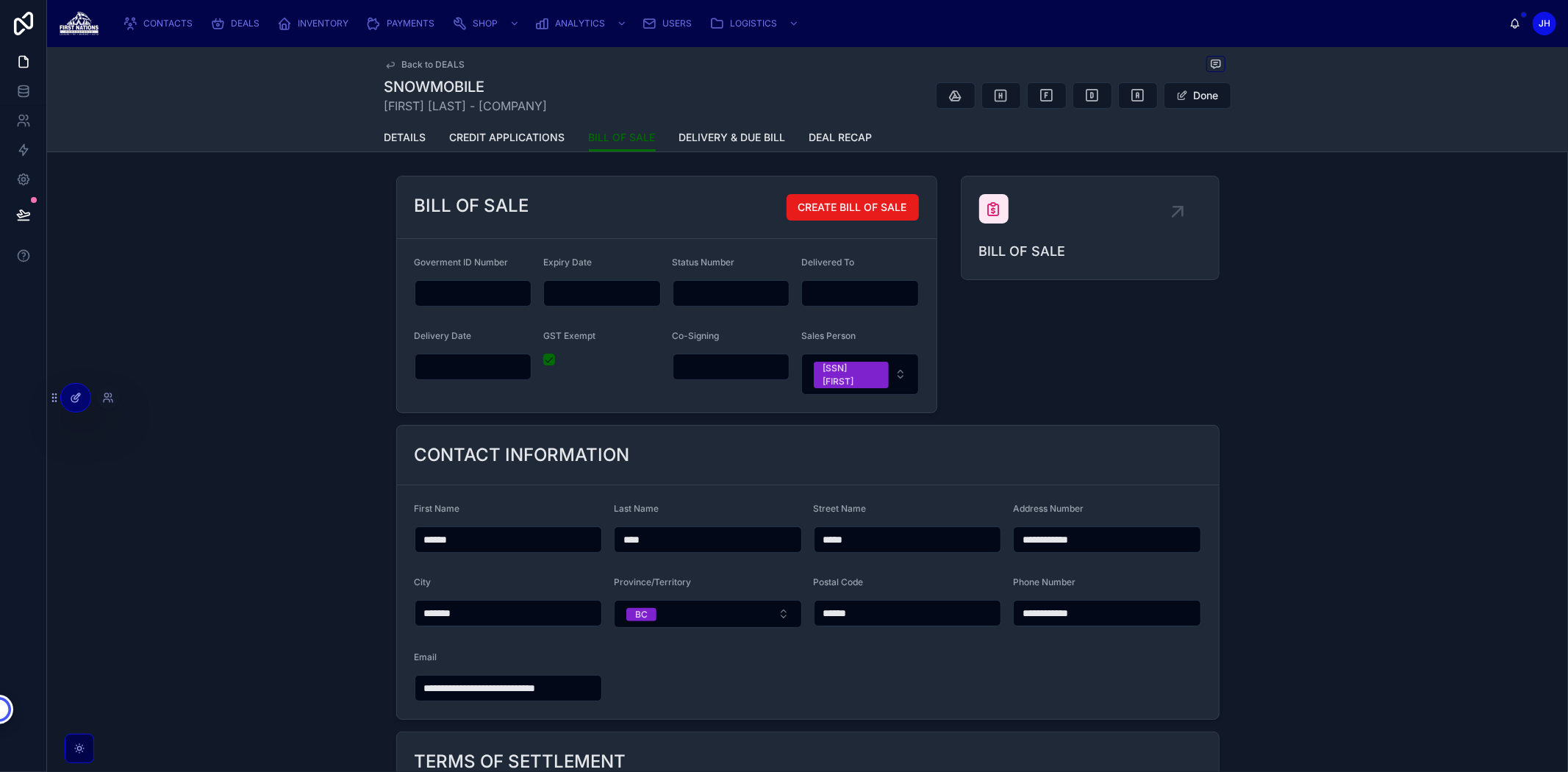 click 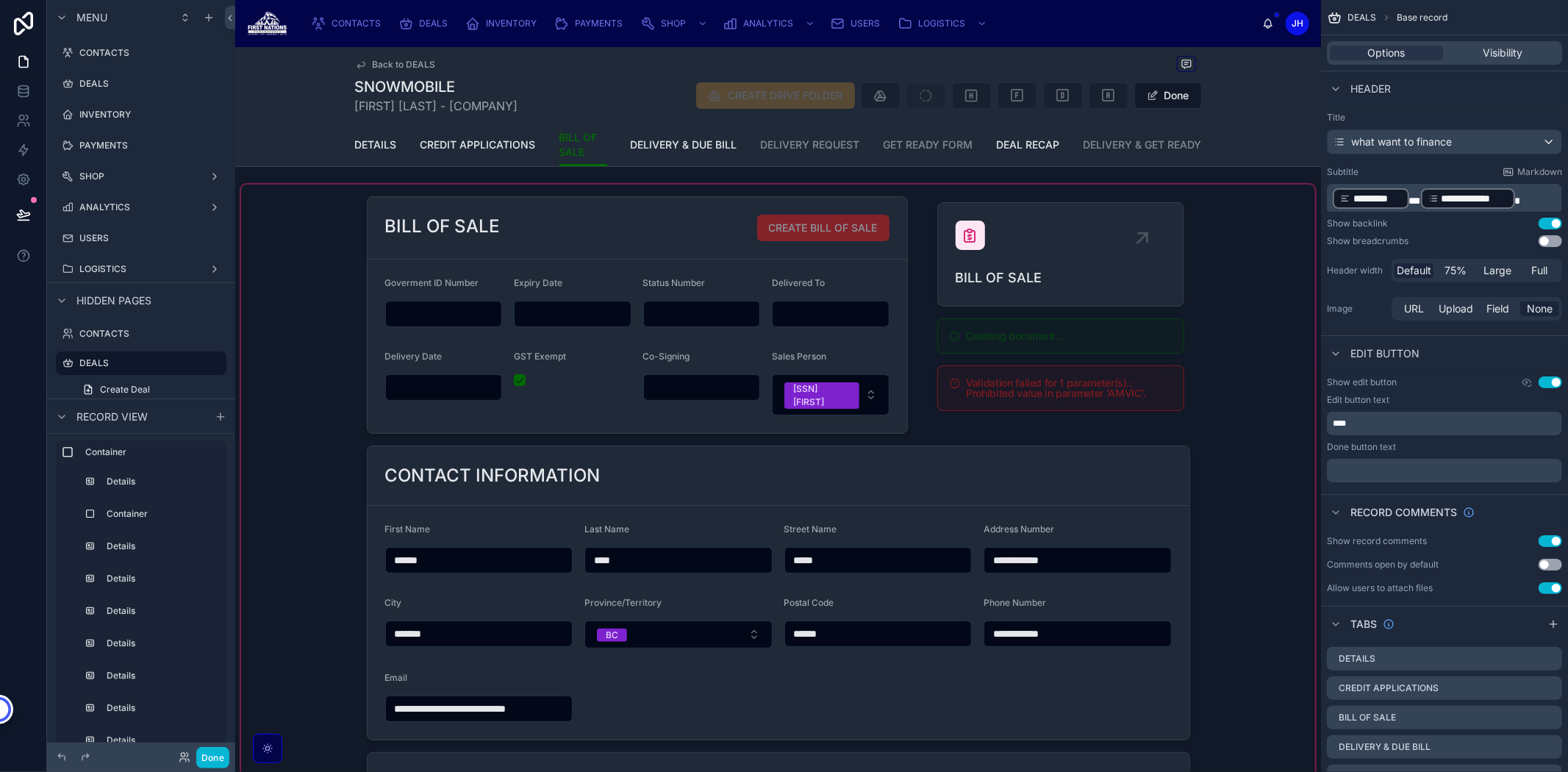 click at bounding box center [778, 1188] 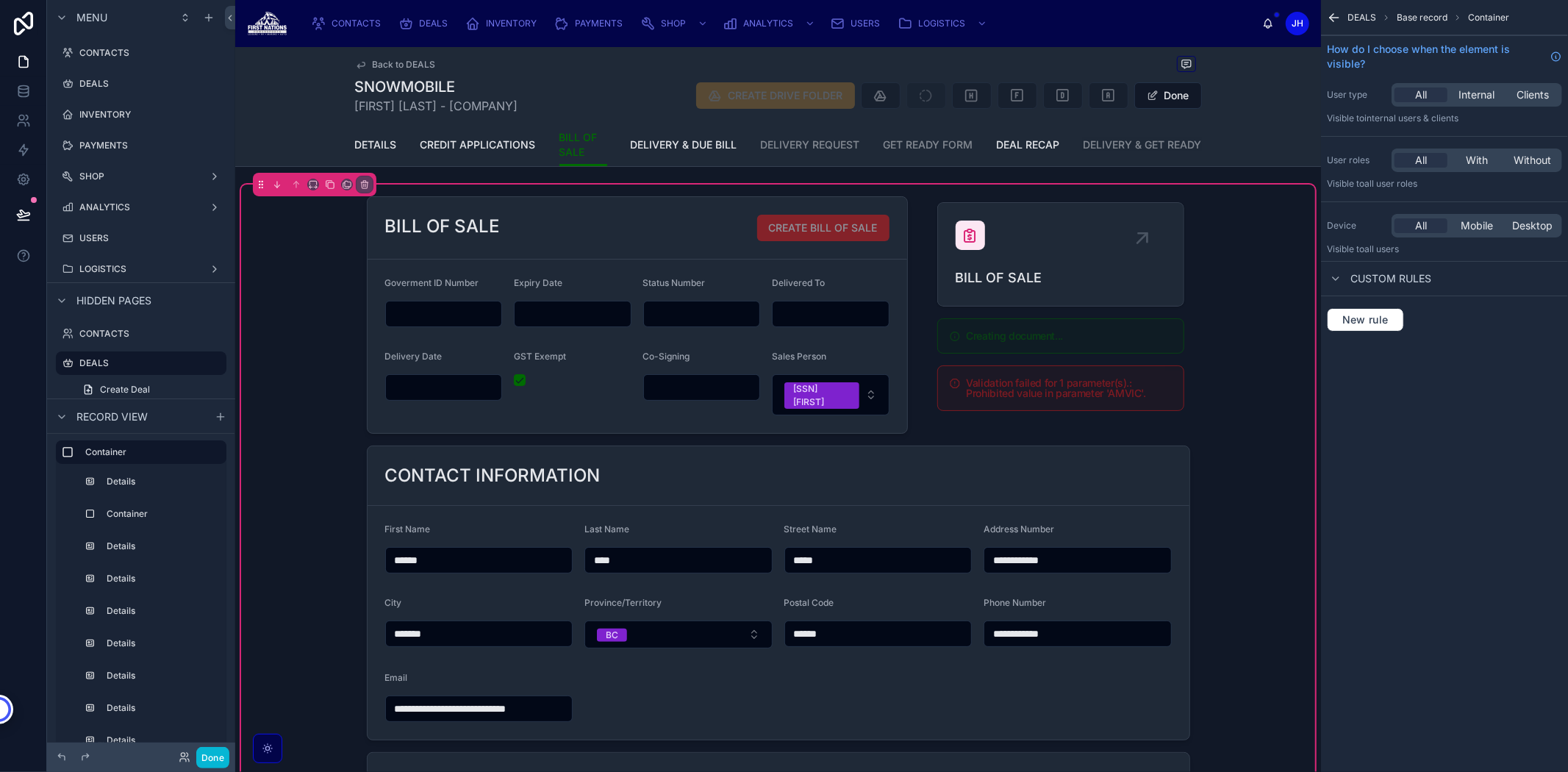 click at bounding box center [637, 315] 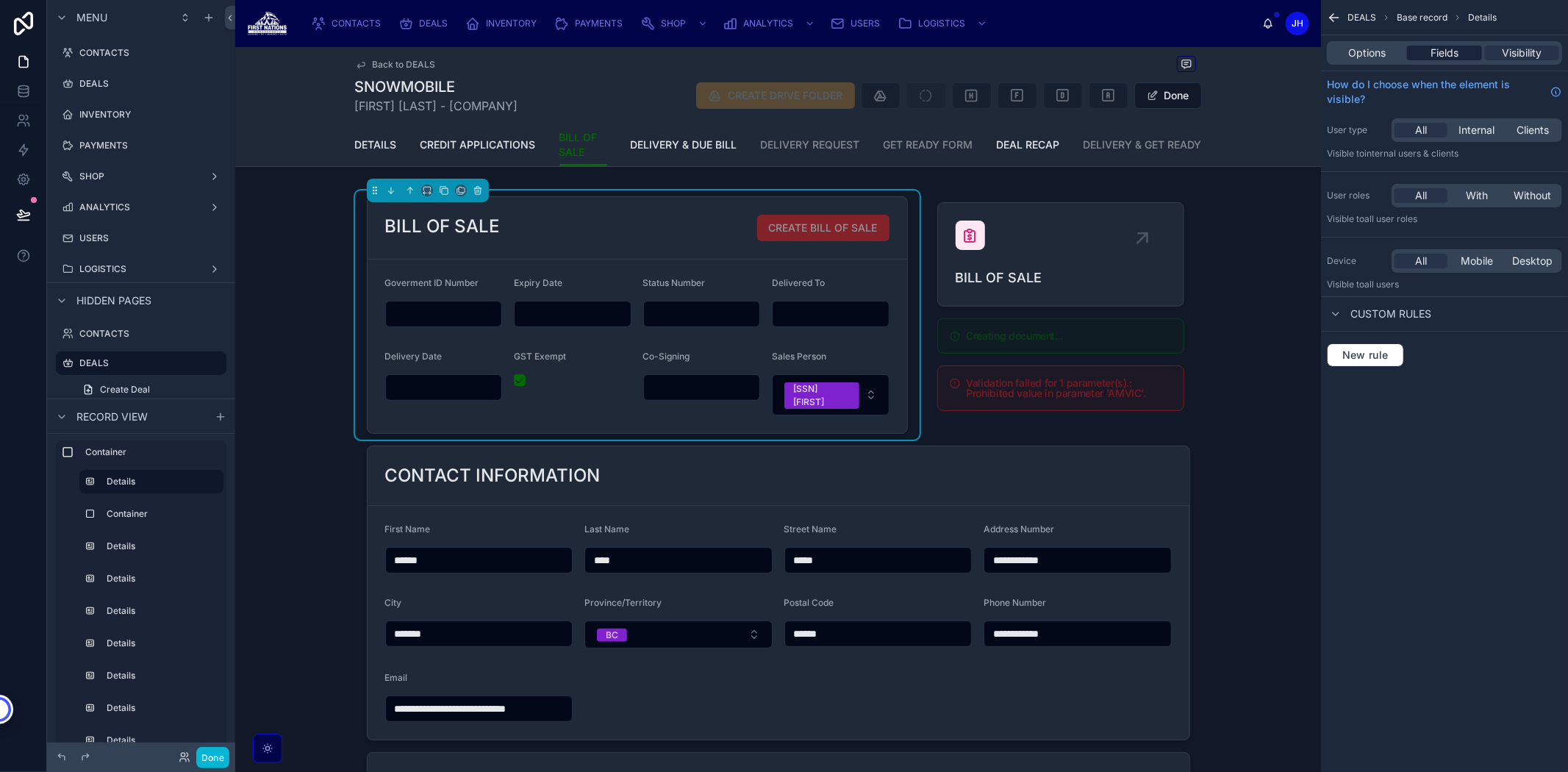 click on "Fields" at bounding box center [1444, 53] 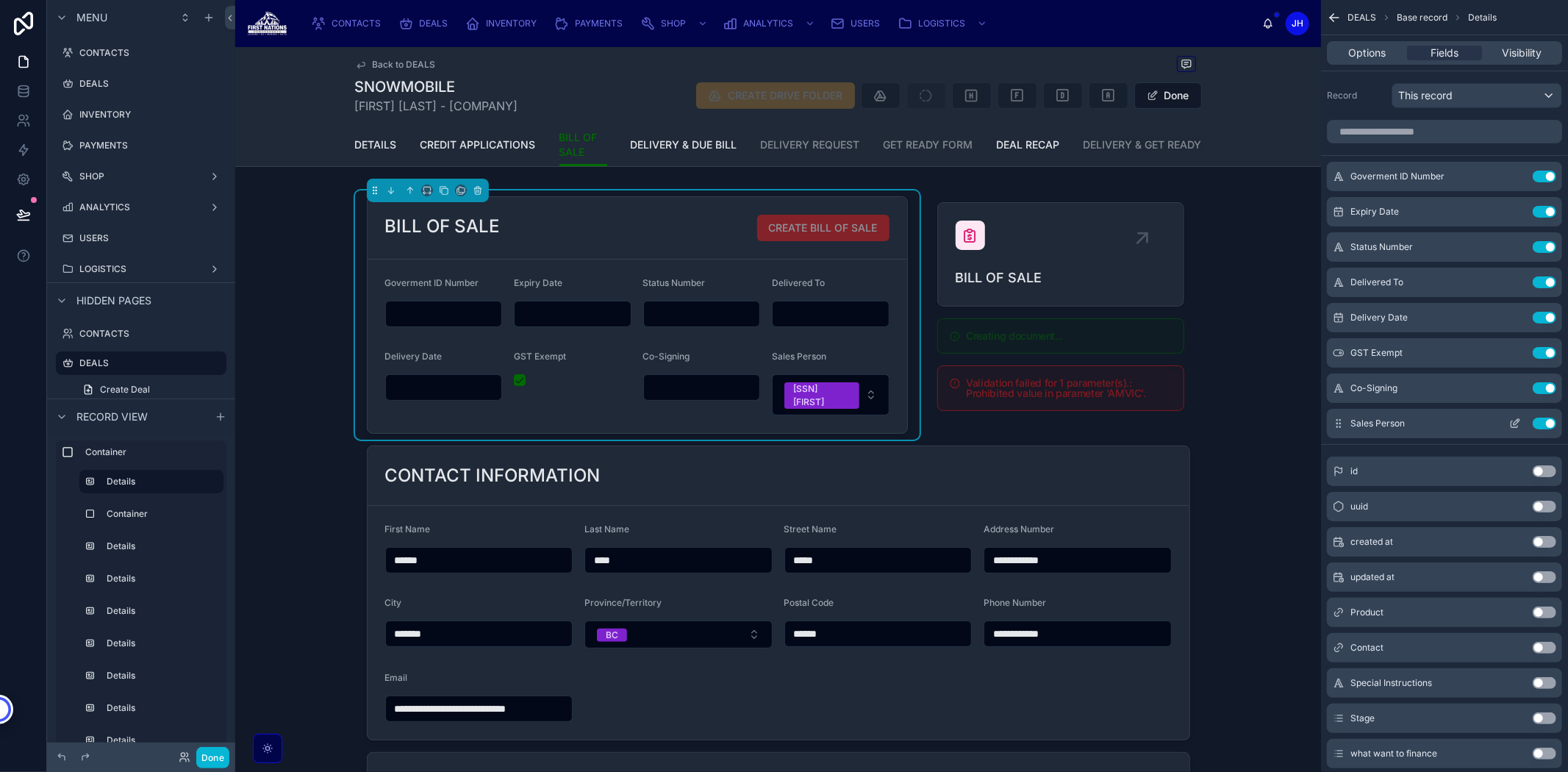 click 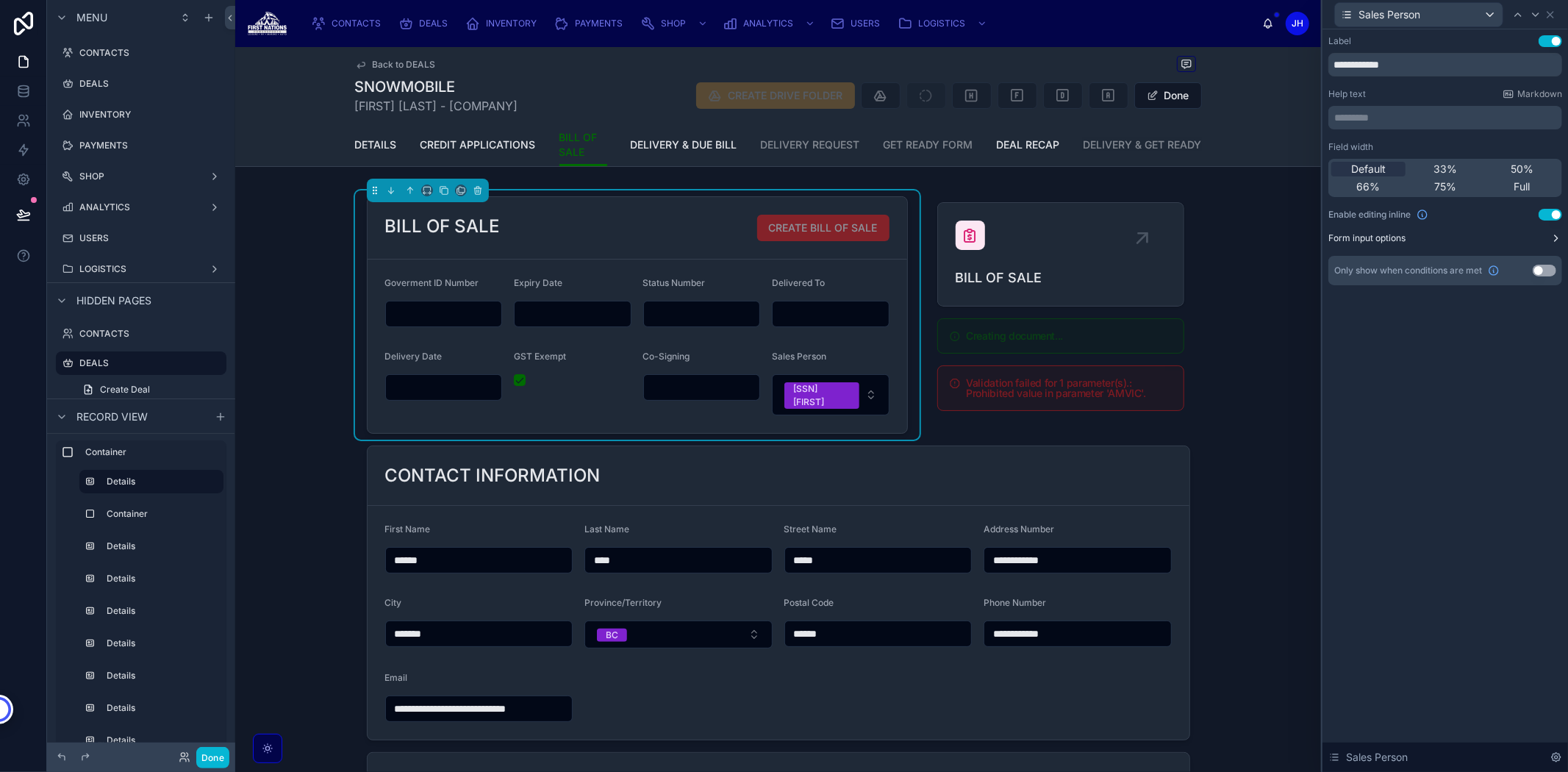 click on "Form input options" at bounding box center (1445, 238) 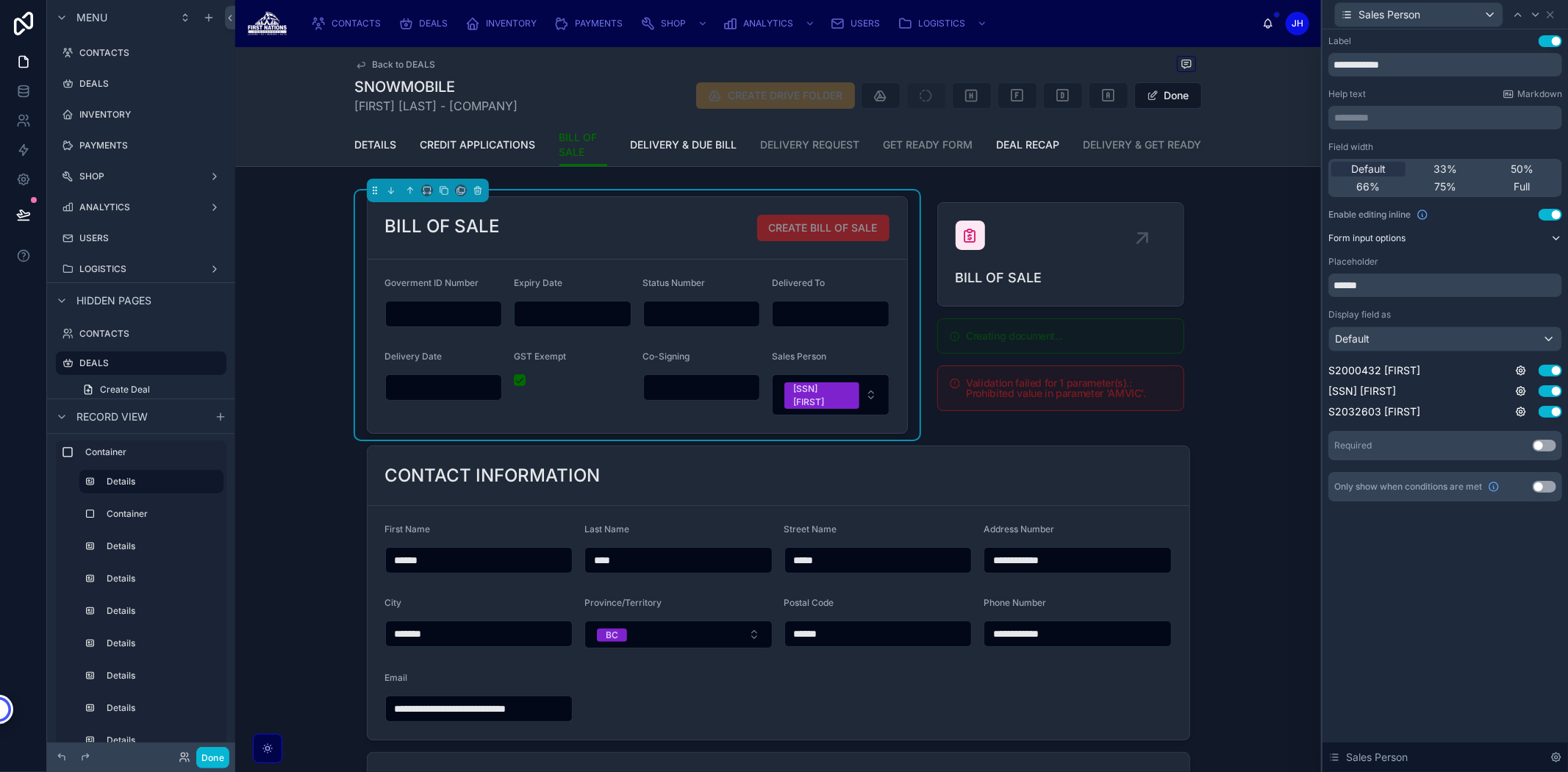 click on "Form input options" at bounding box center [1445, 238] 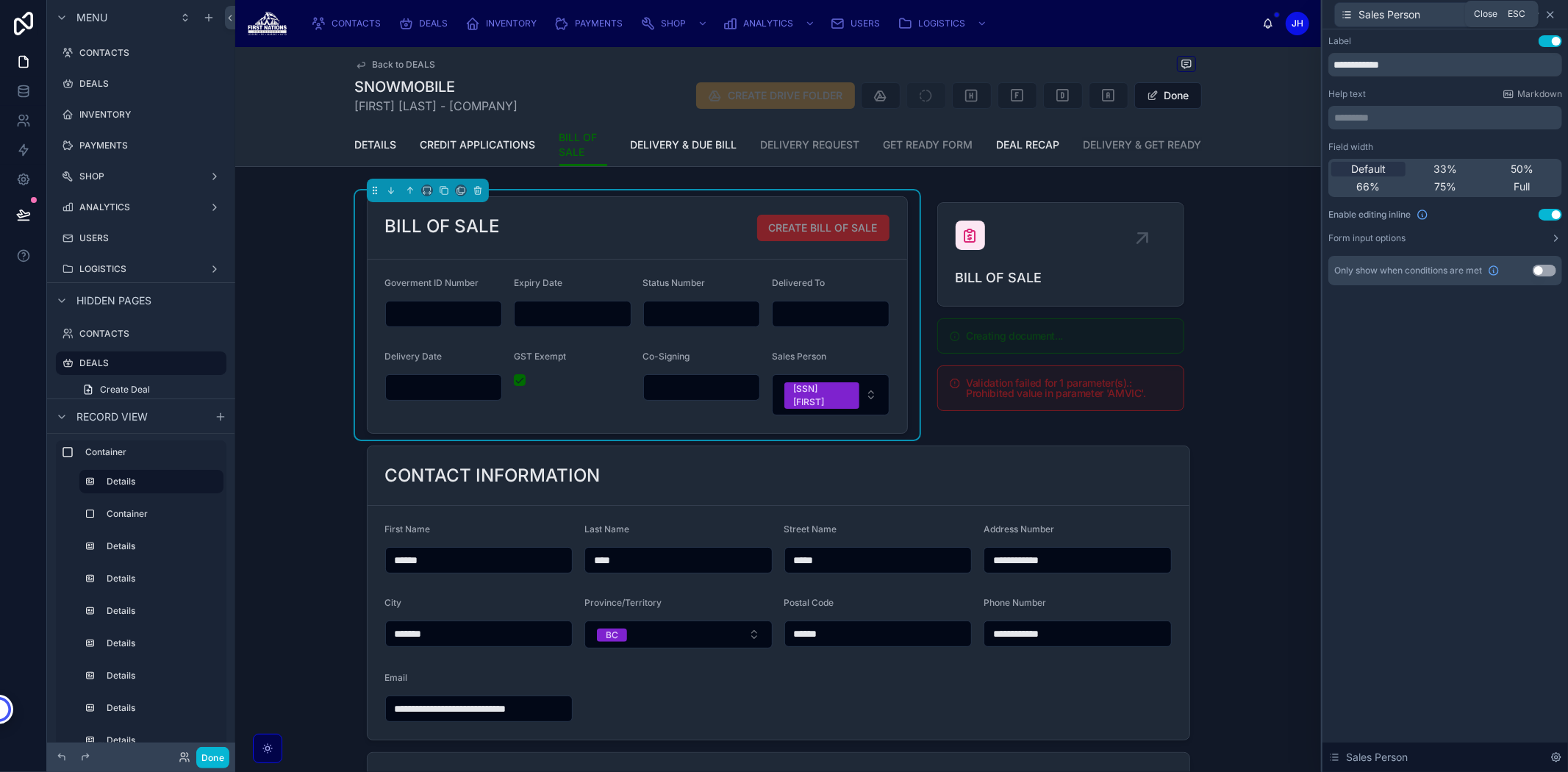 click 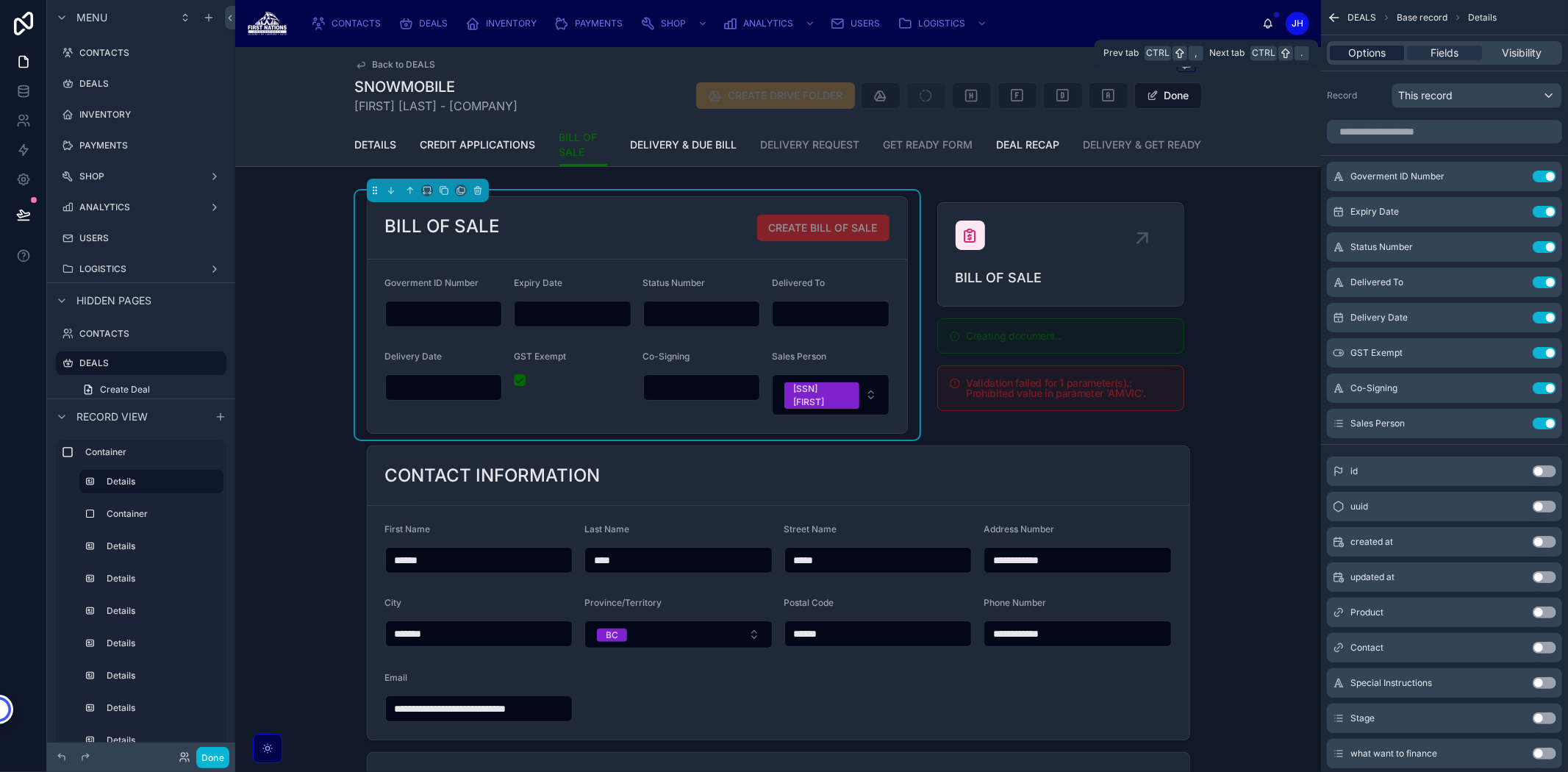 click on "Options" at bounding box center [1367, 53] 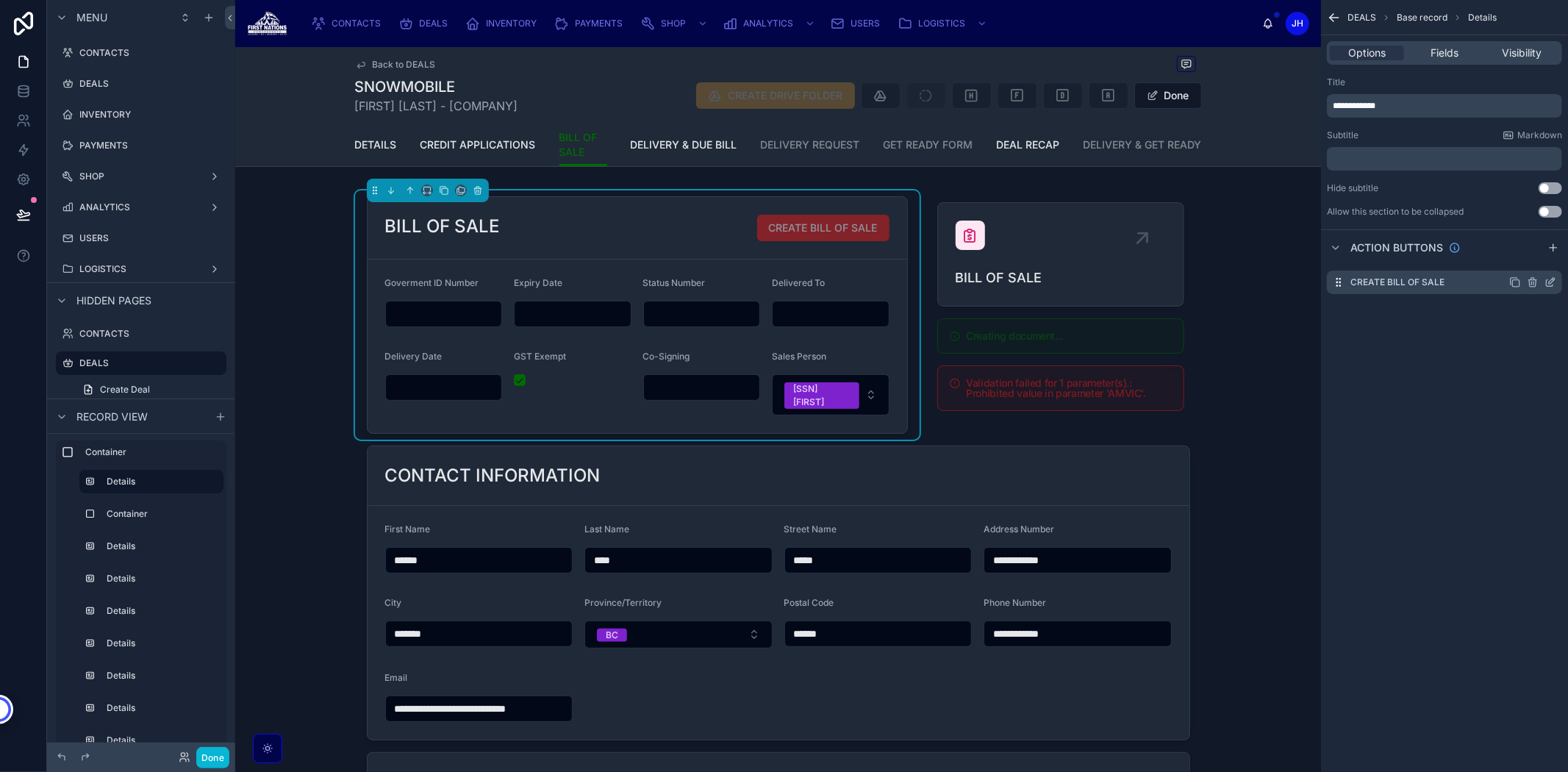 click 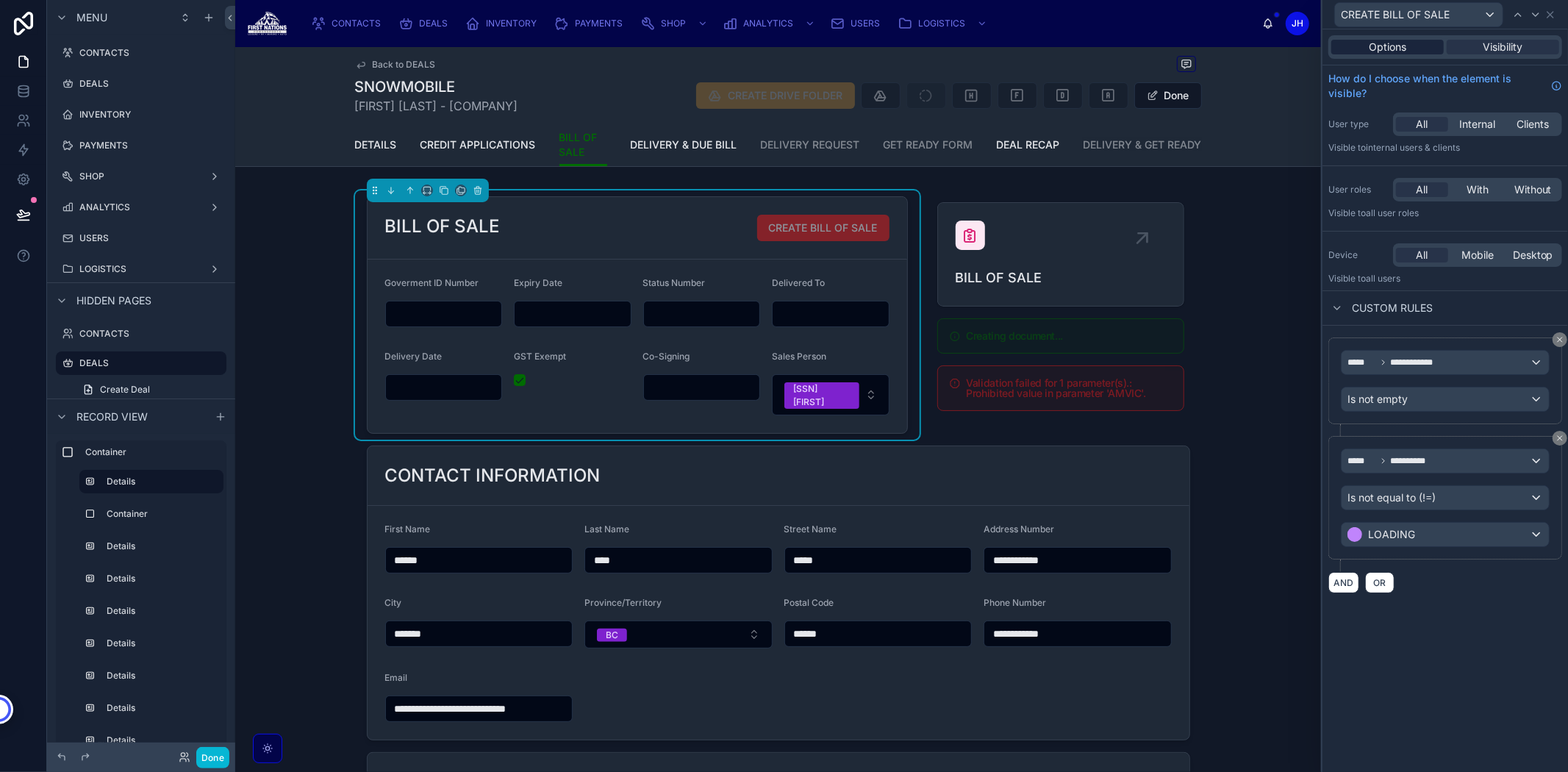 click on "Options" at bounding box center (1387, 47) 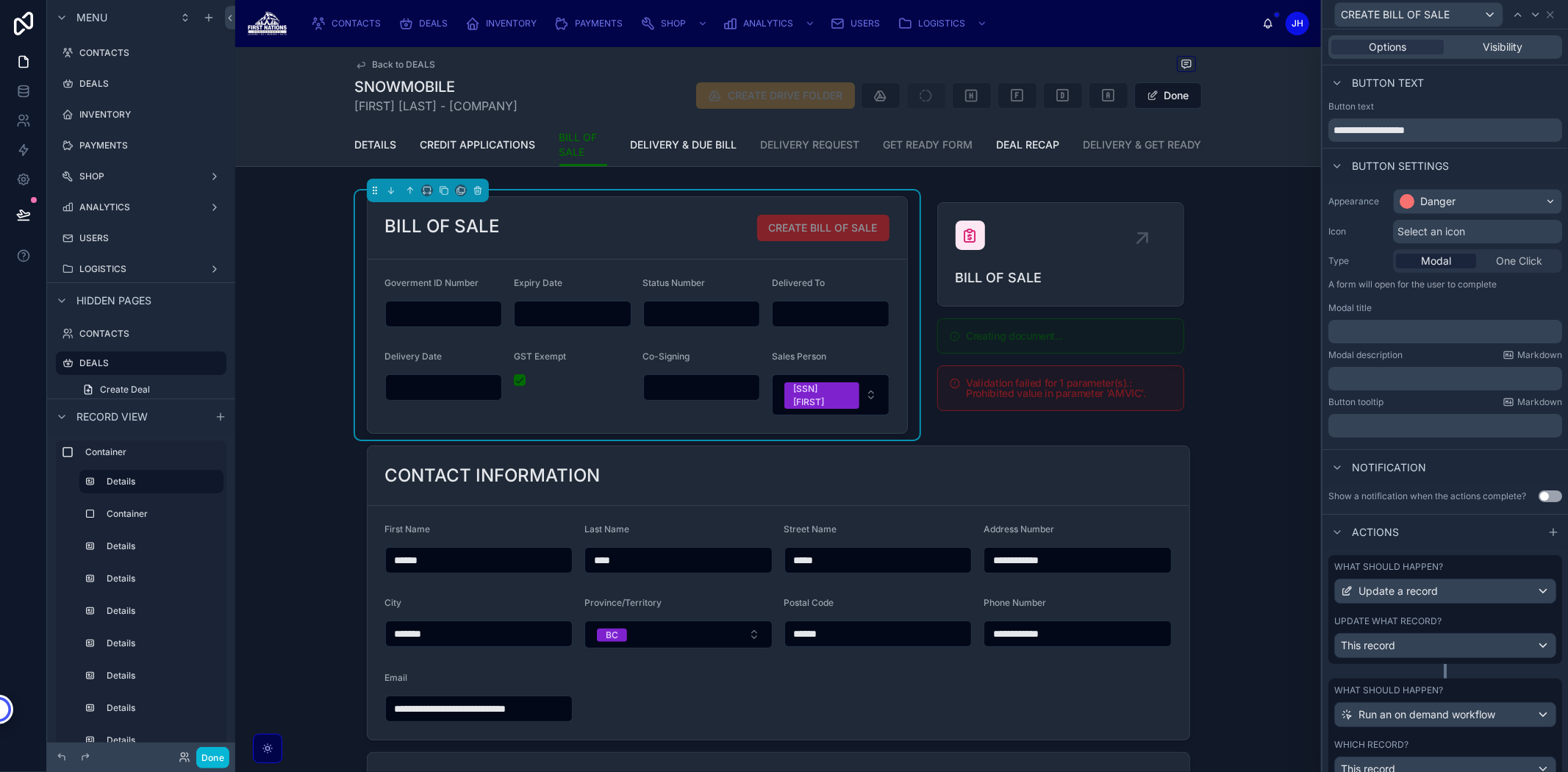 scroll, scrollTop: 71, scrollLeft: 0, axis: vertical 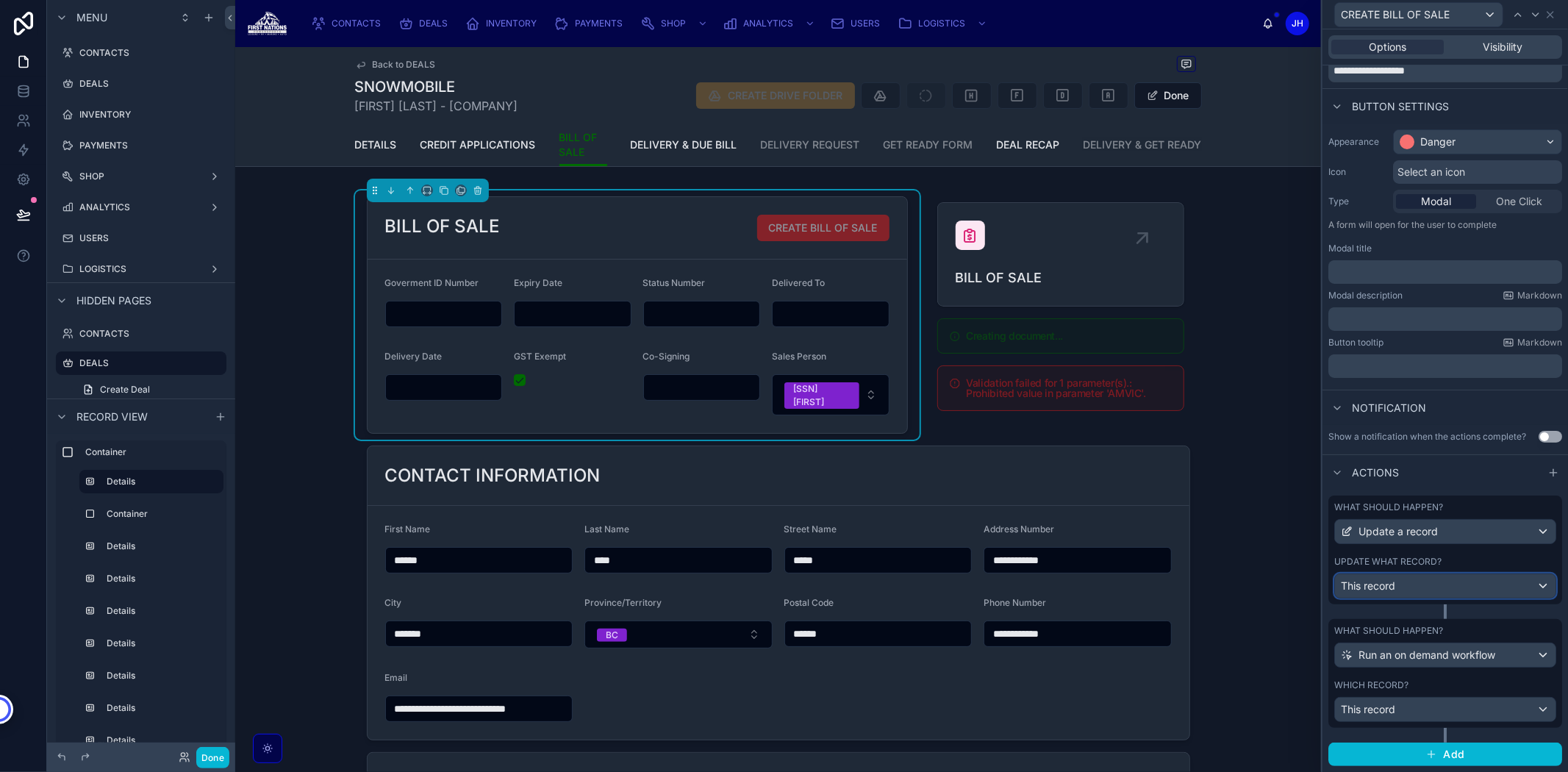 click on "This record" at bounding box center [1445, 586] 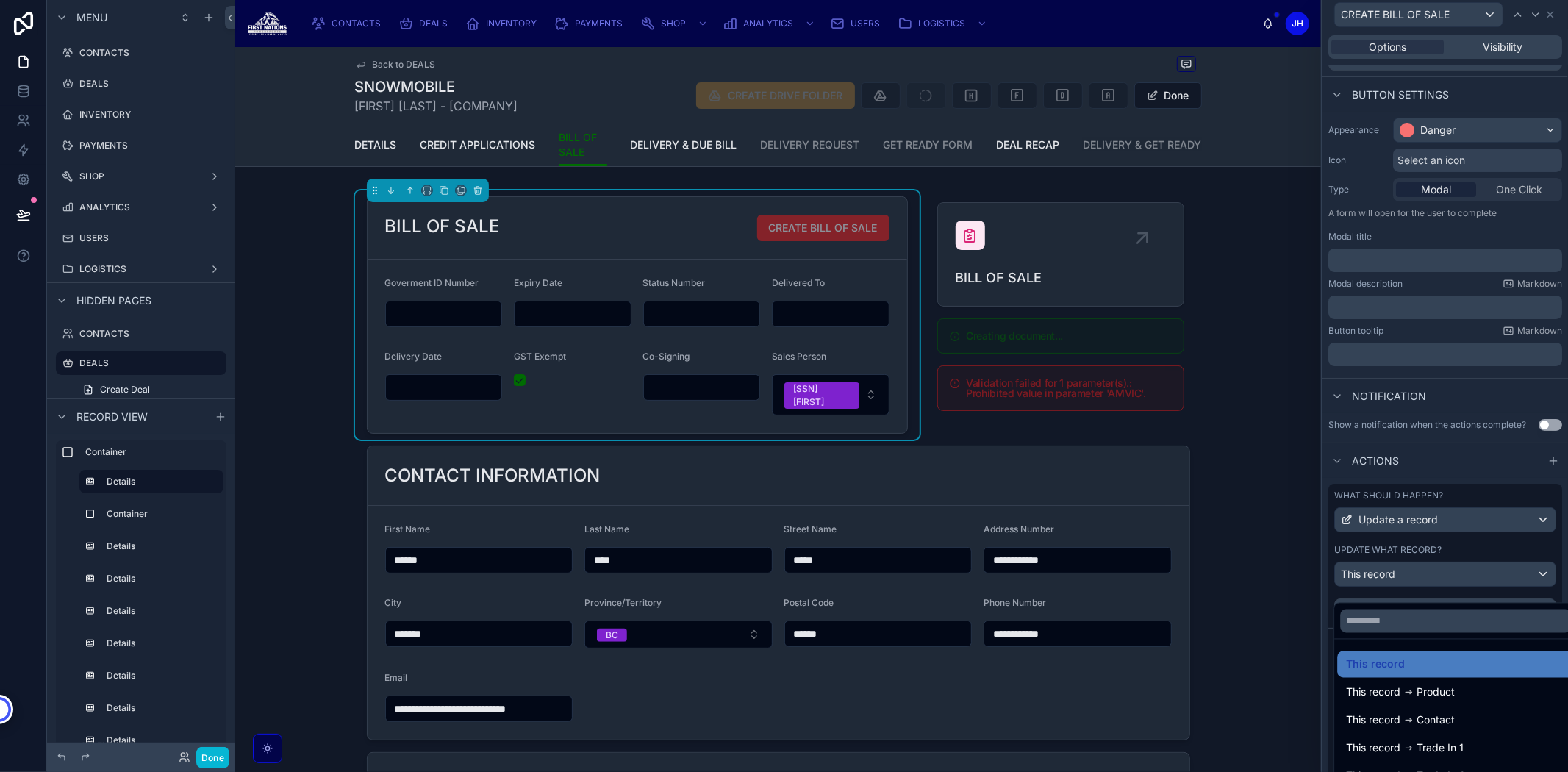 click at bounding box center [1445, 386] 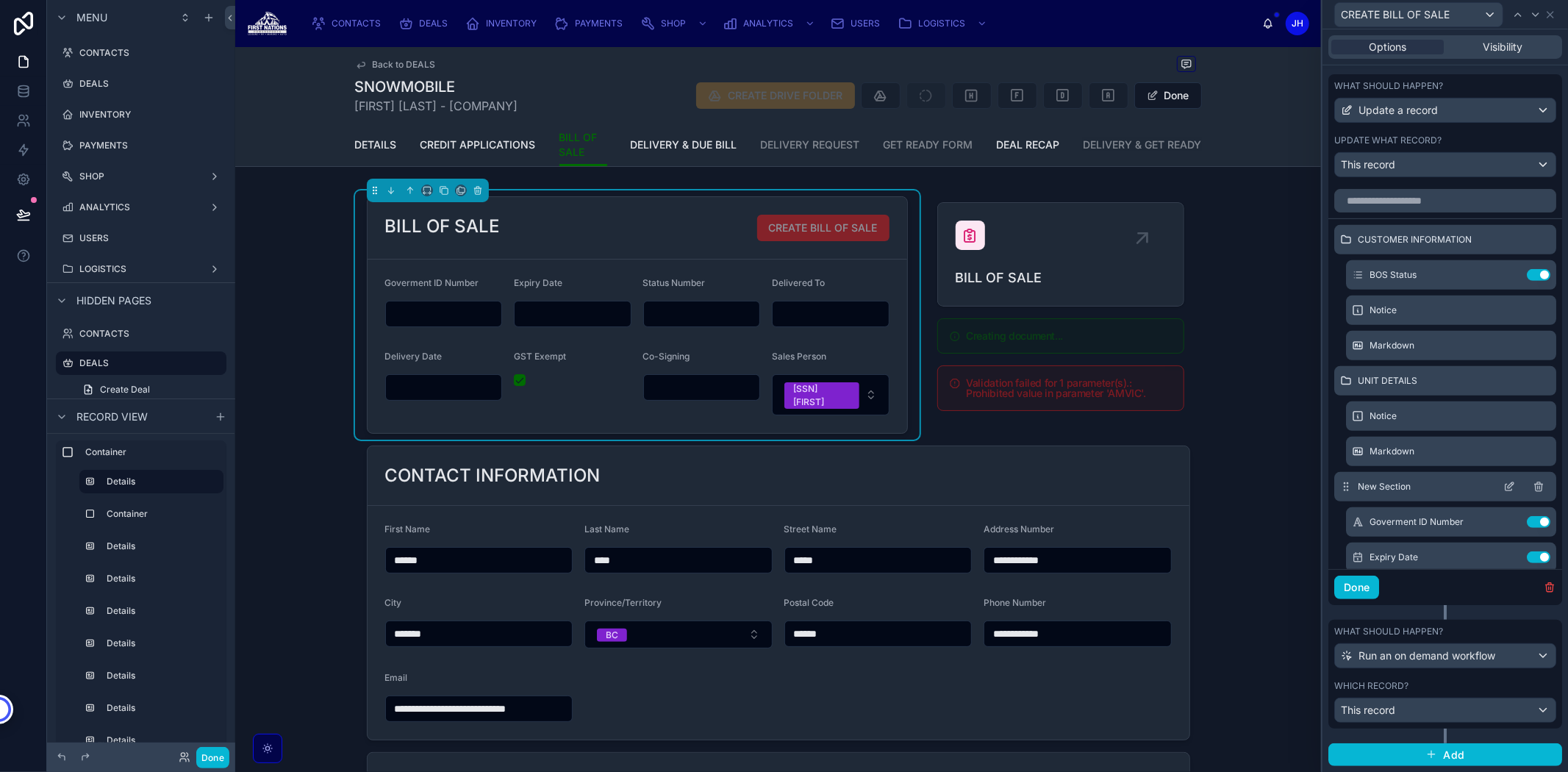 scroll, scrollTop: 493, scrollLeft: 0, axis: vertical 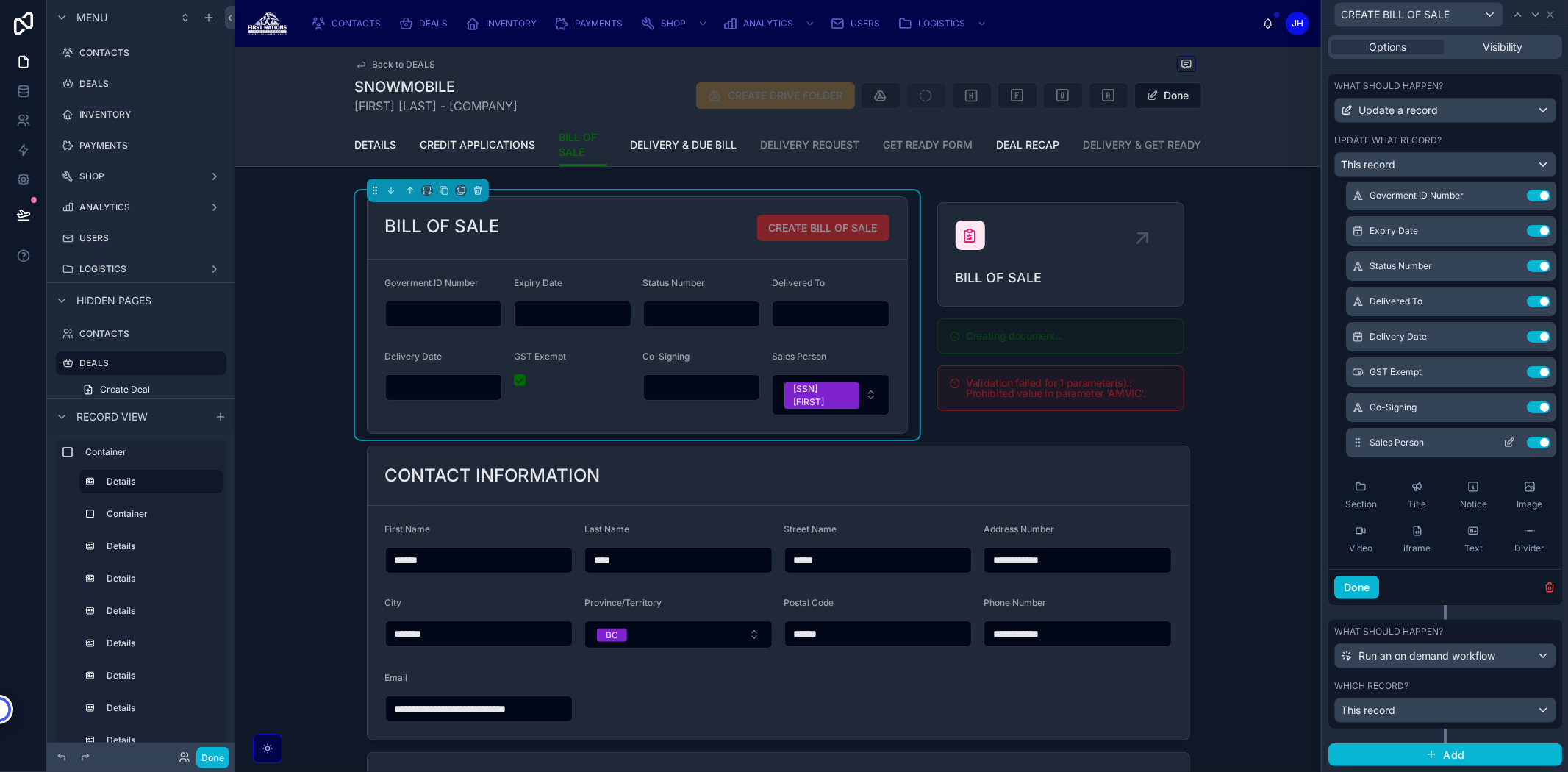 click 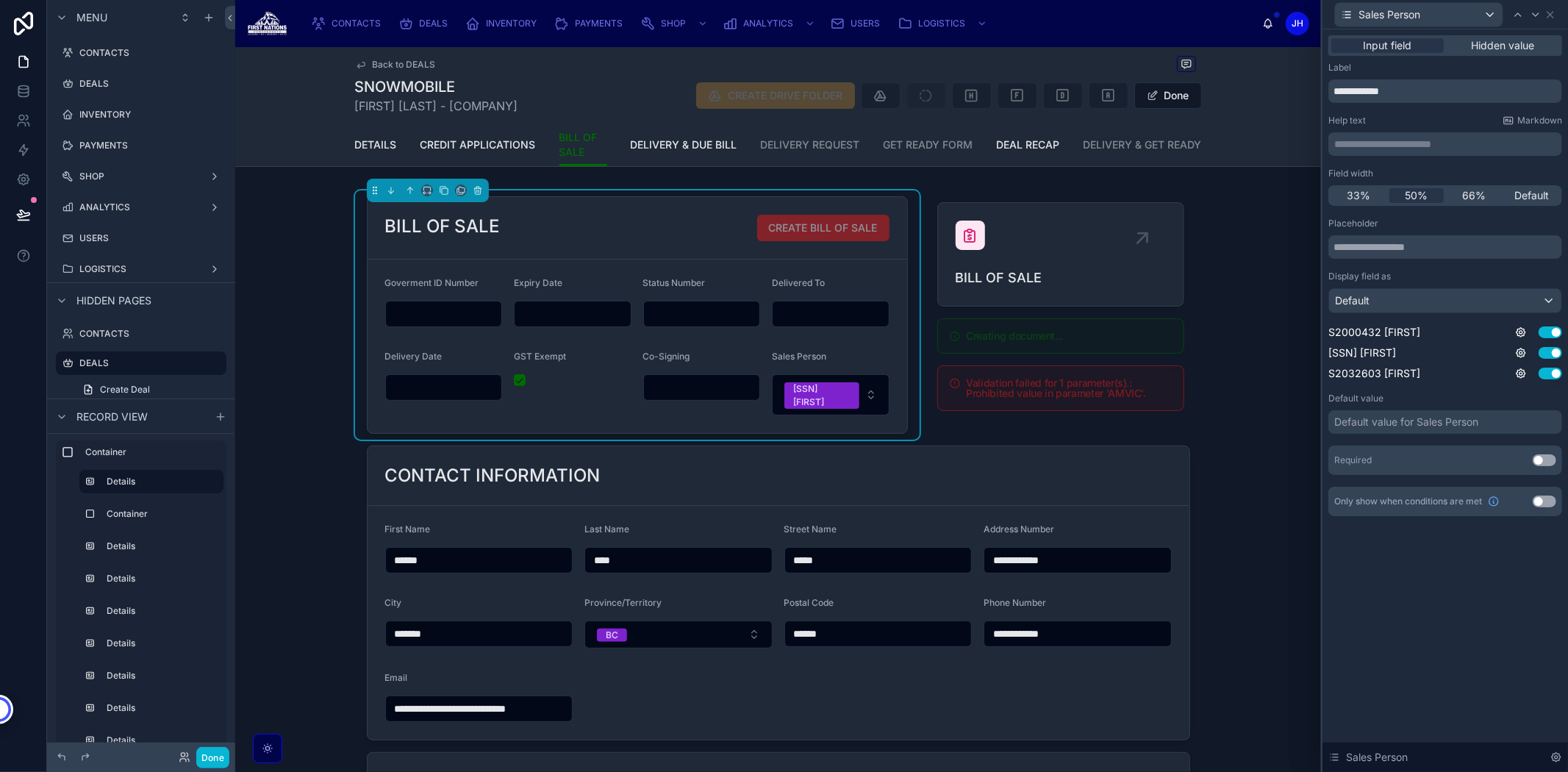 click on "Use setting" at bounding box center [1544, 460] 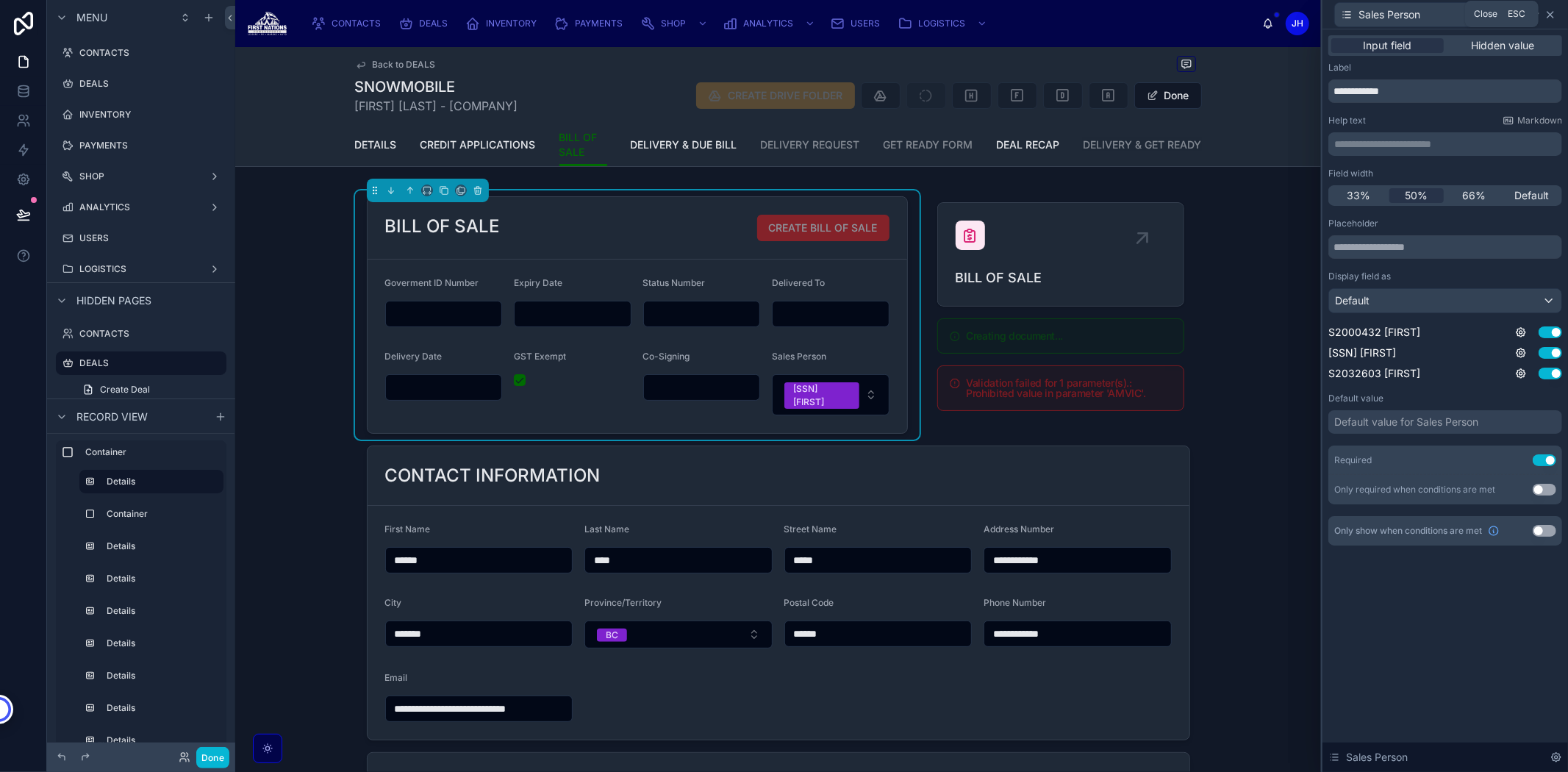 click 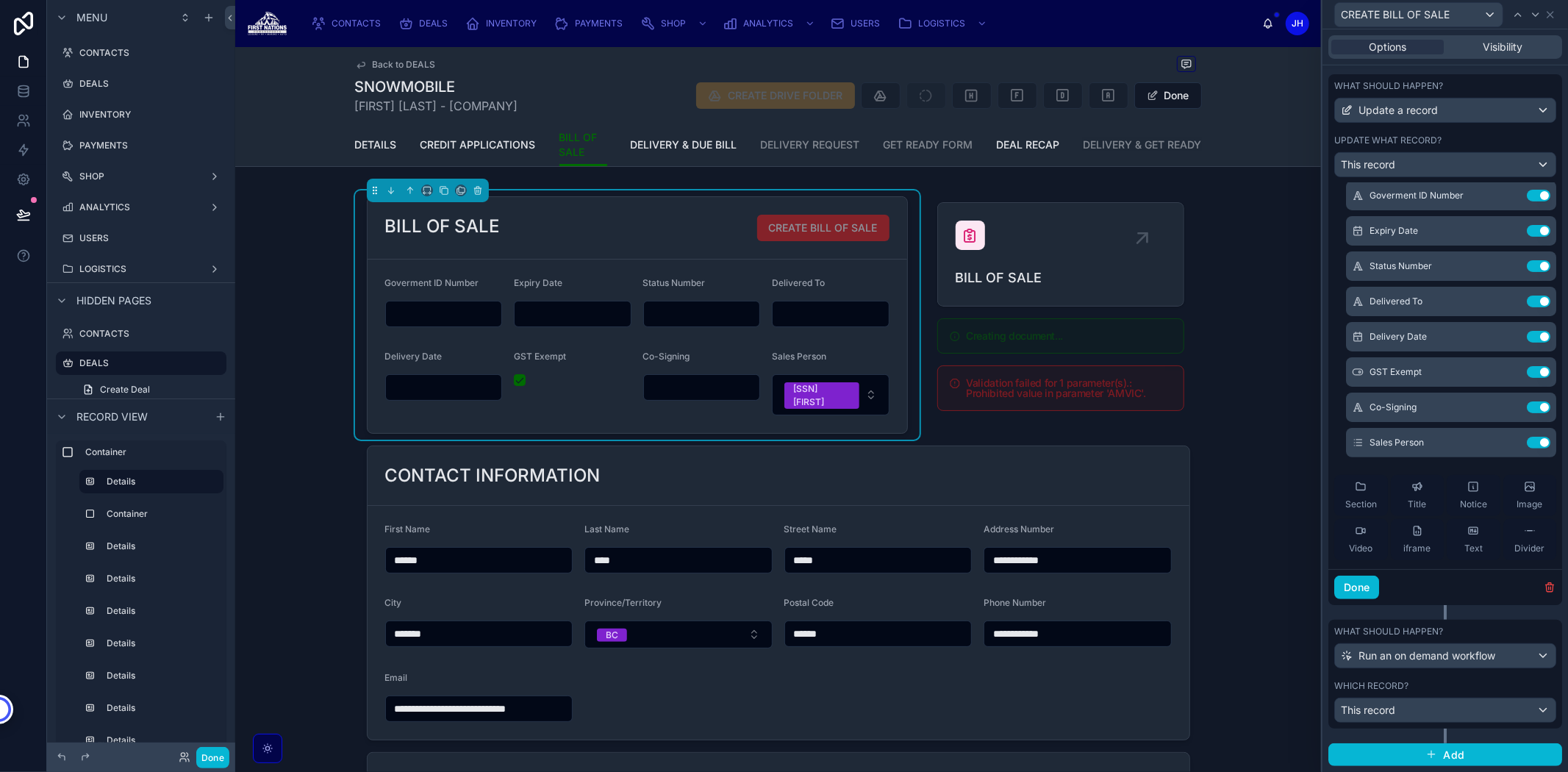 scroll, scrollTop: 245, scrollLeft: 0, axis: vertical 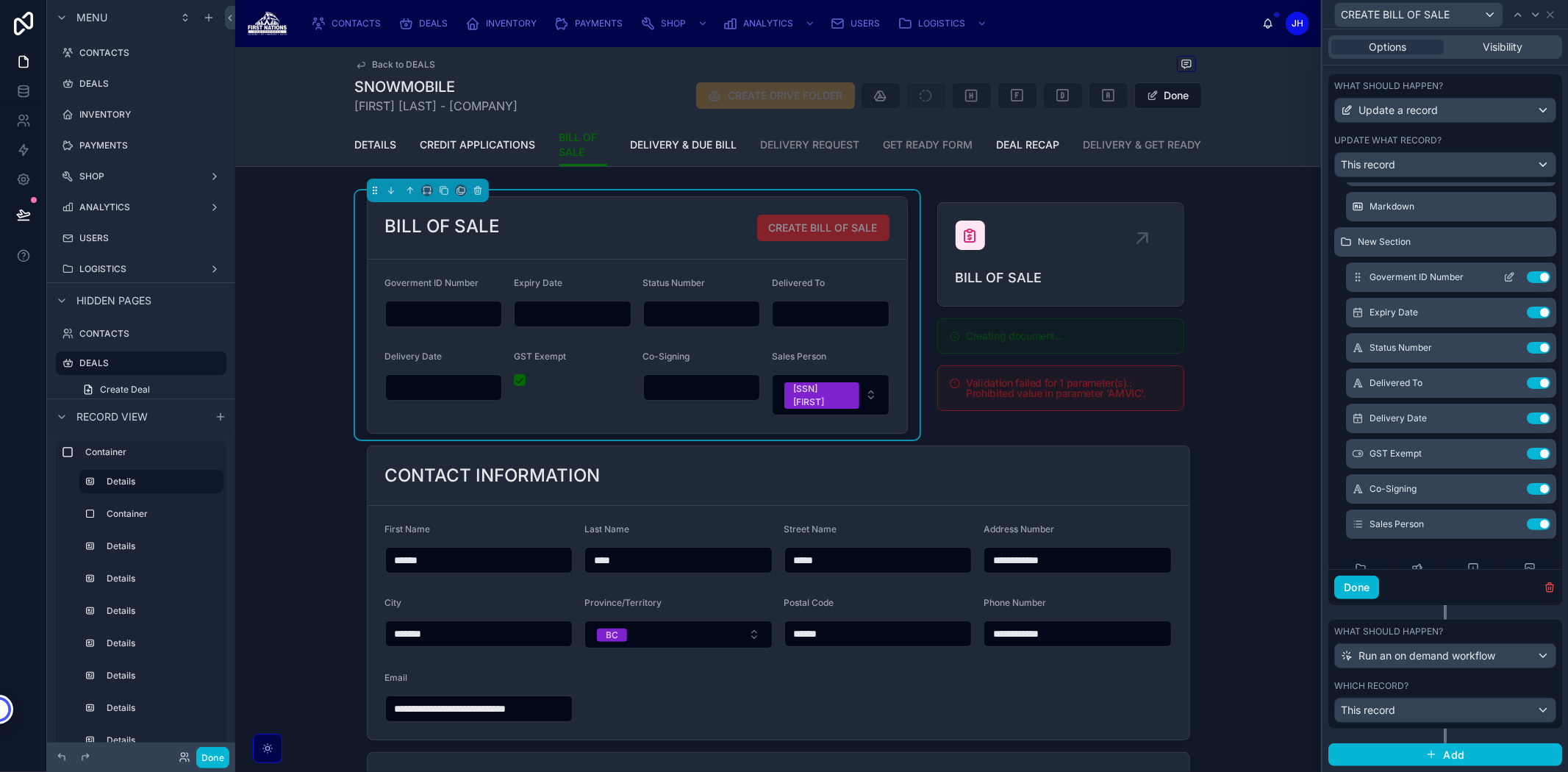 click on "Use setting" at bounding box center (1539, 277) 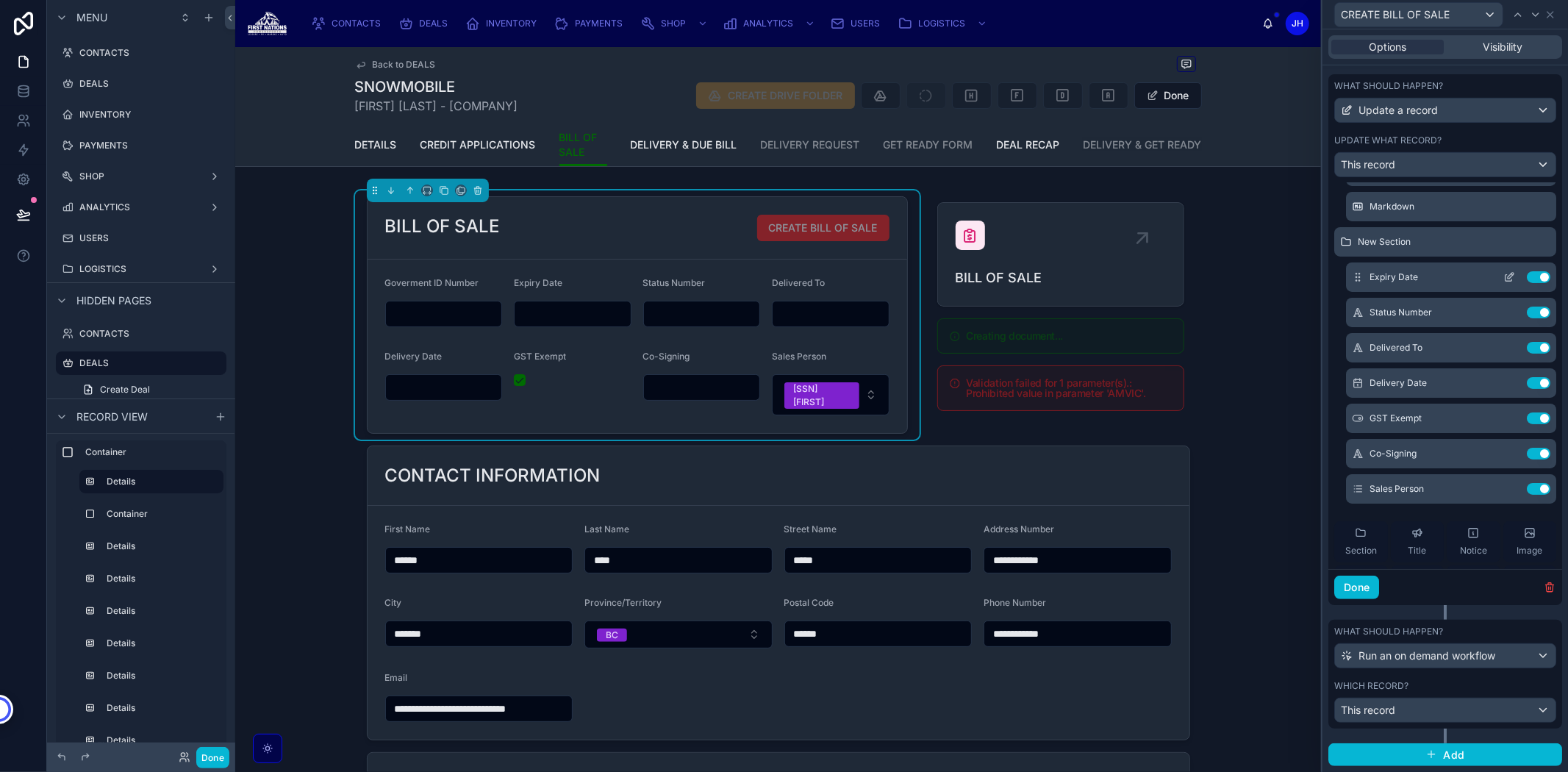 click on "Use setting" at bounding box center (1539, 277) 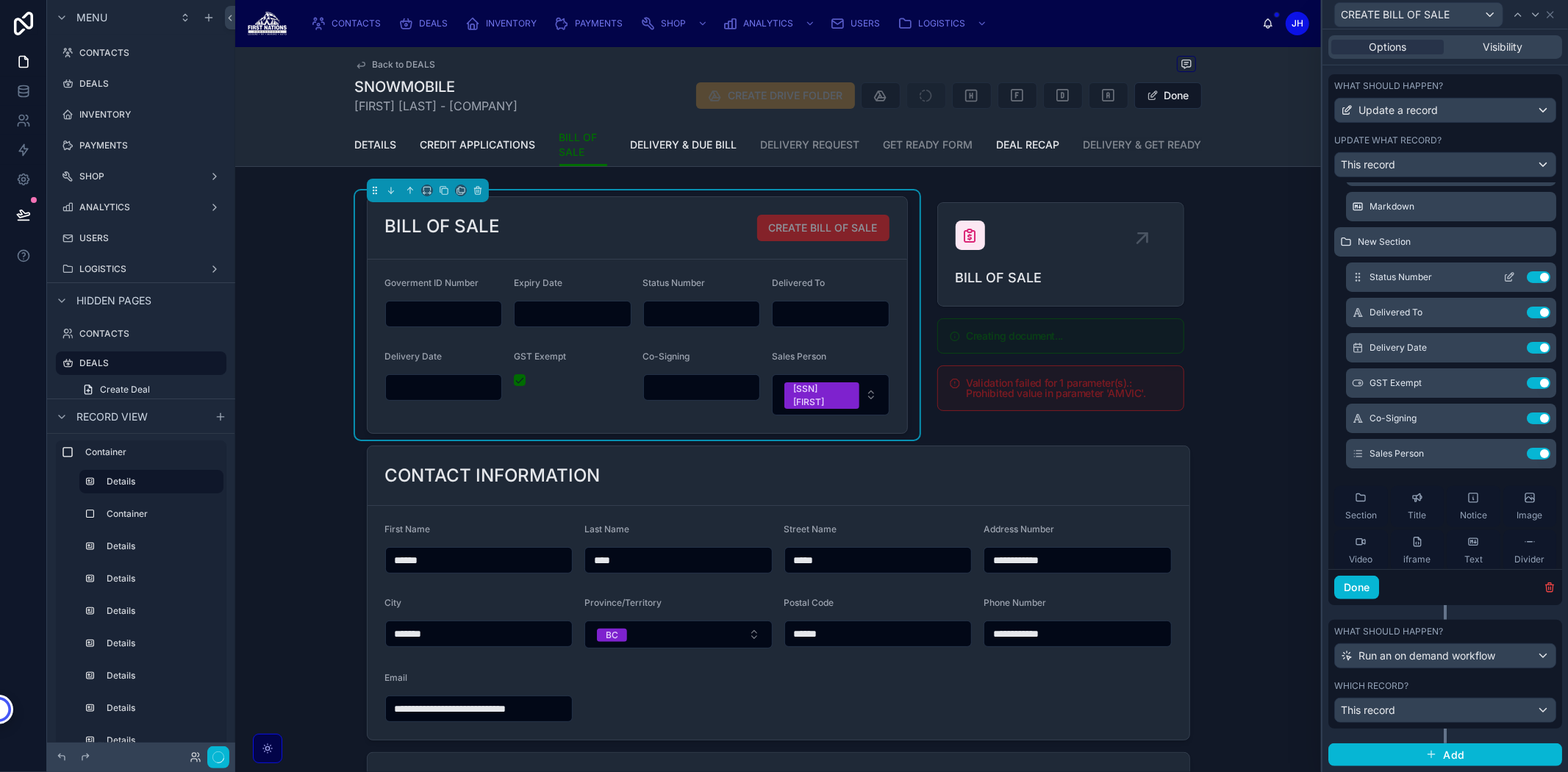 click on "Use setting" at bounding box center [1539, 277] 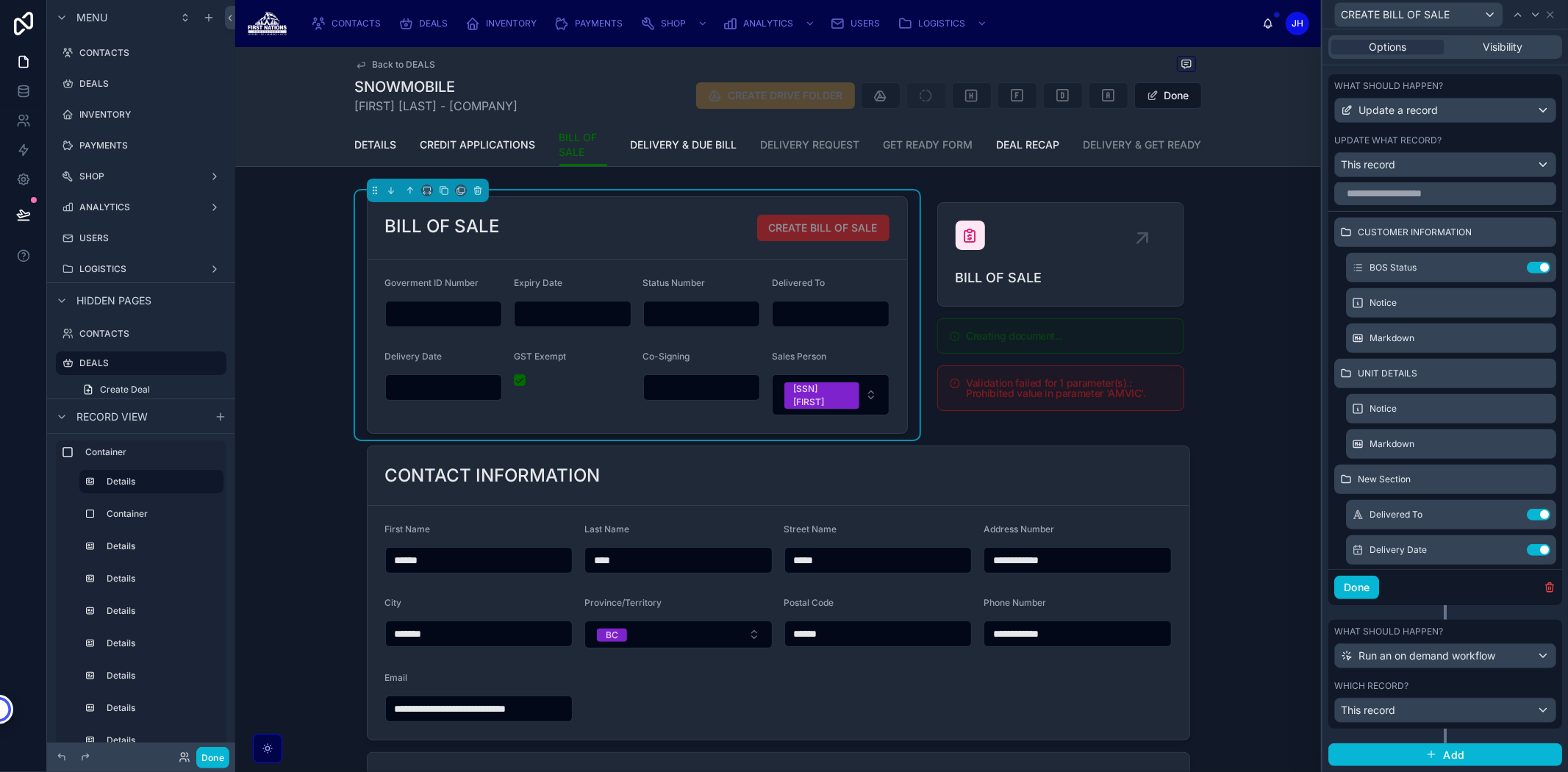 scroll, scrollTop: 0, scrollLeft: 0, axis: both 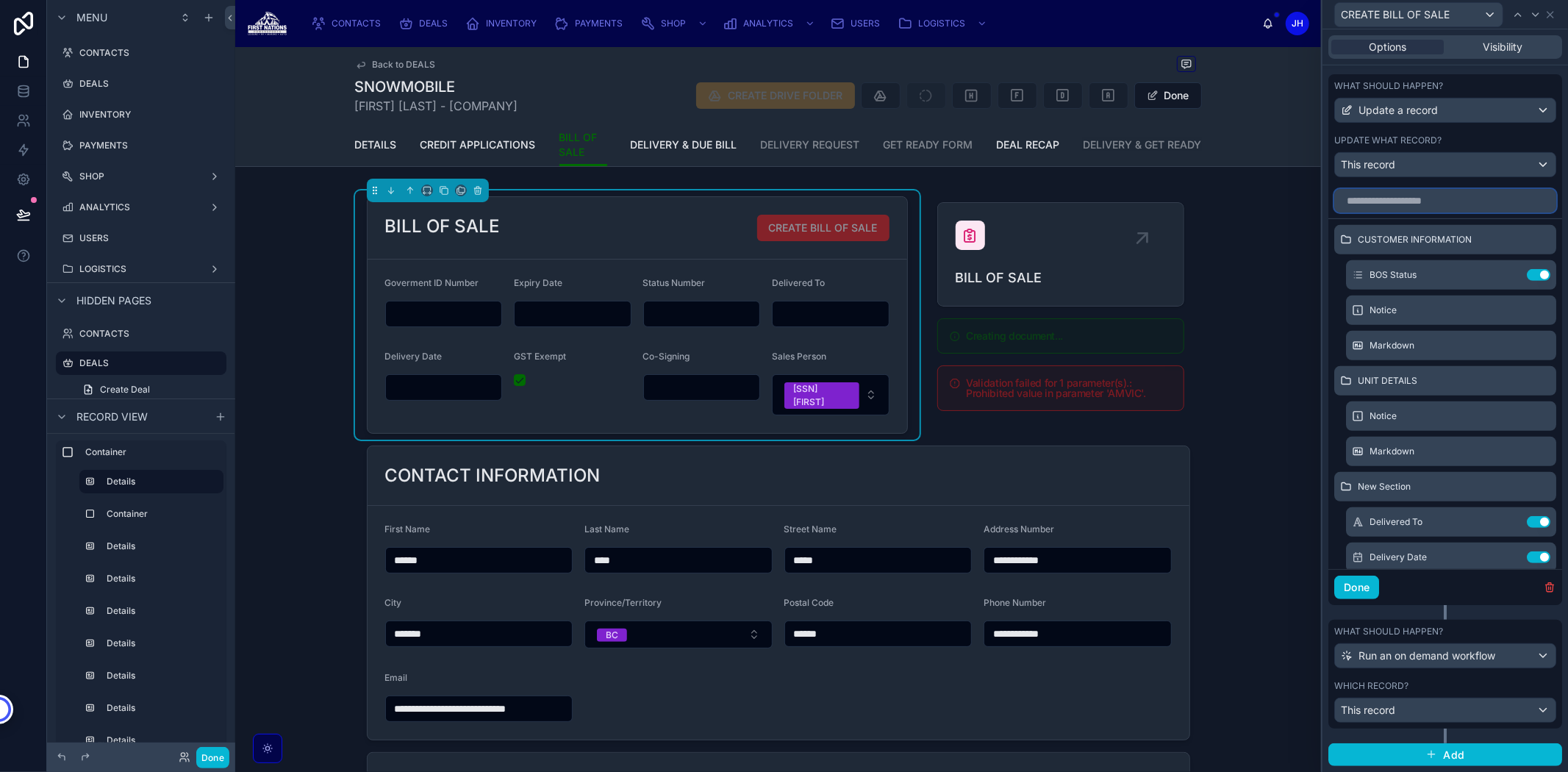 click at bounding box center (1445, 201) 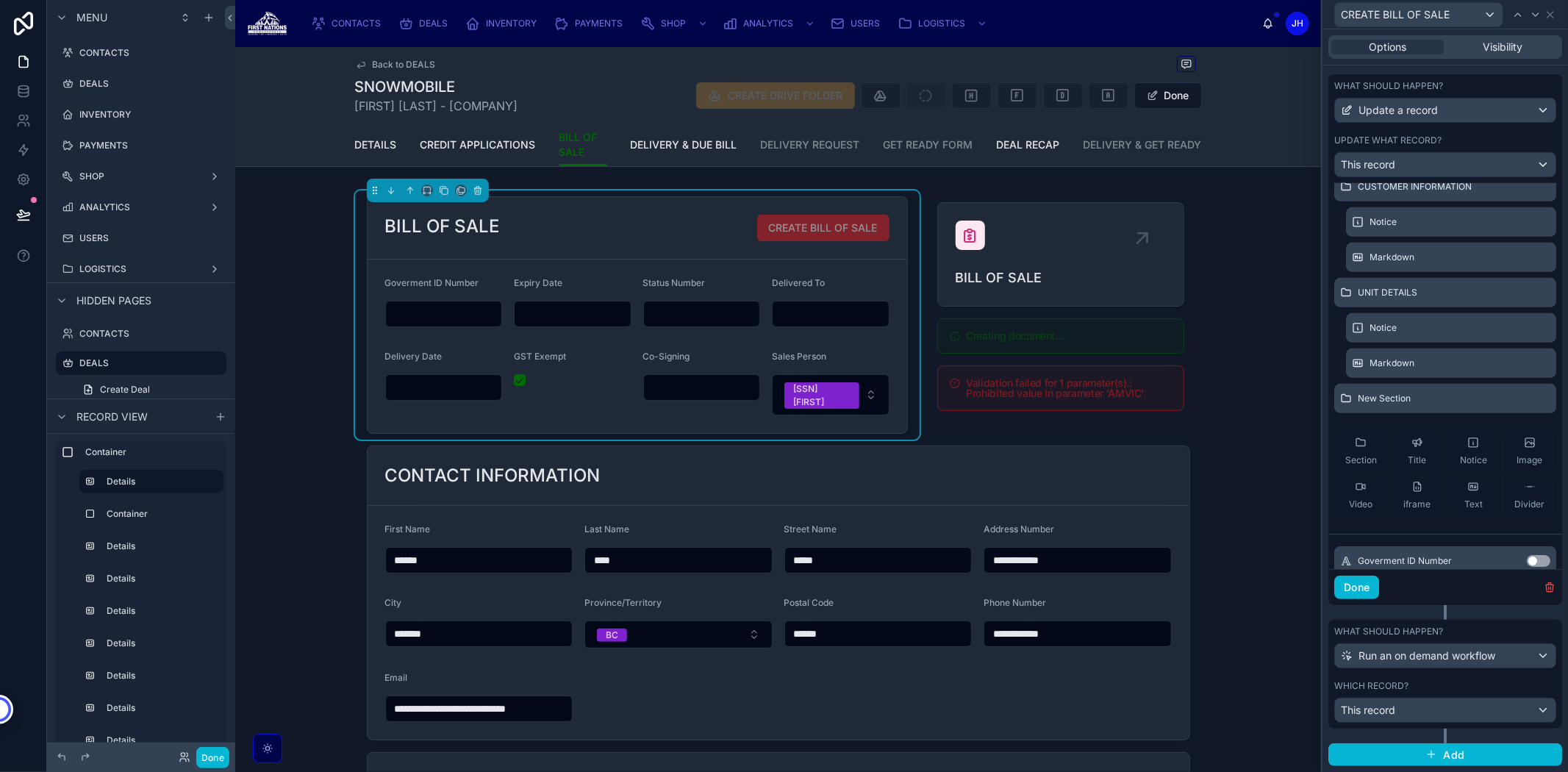 scroll, scrollTop: 76, scrollLeft: 0, axis: vertical 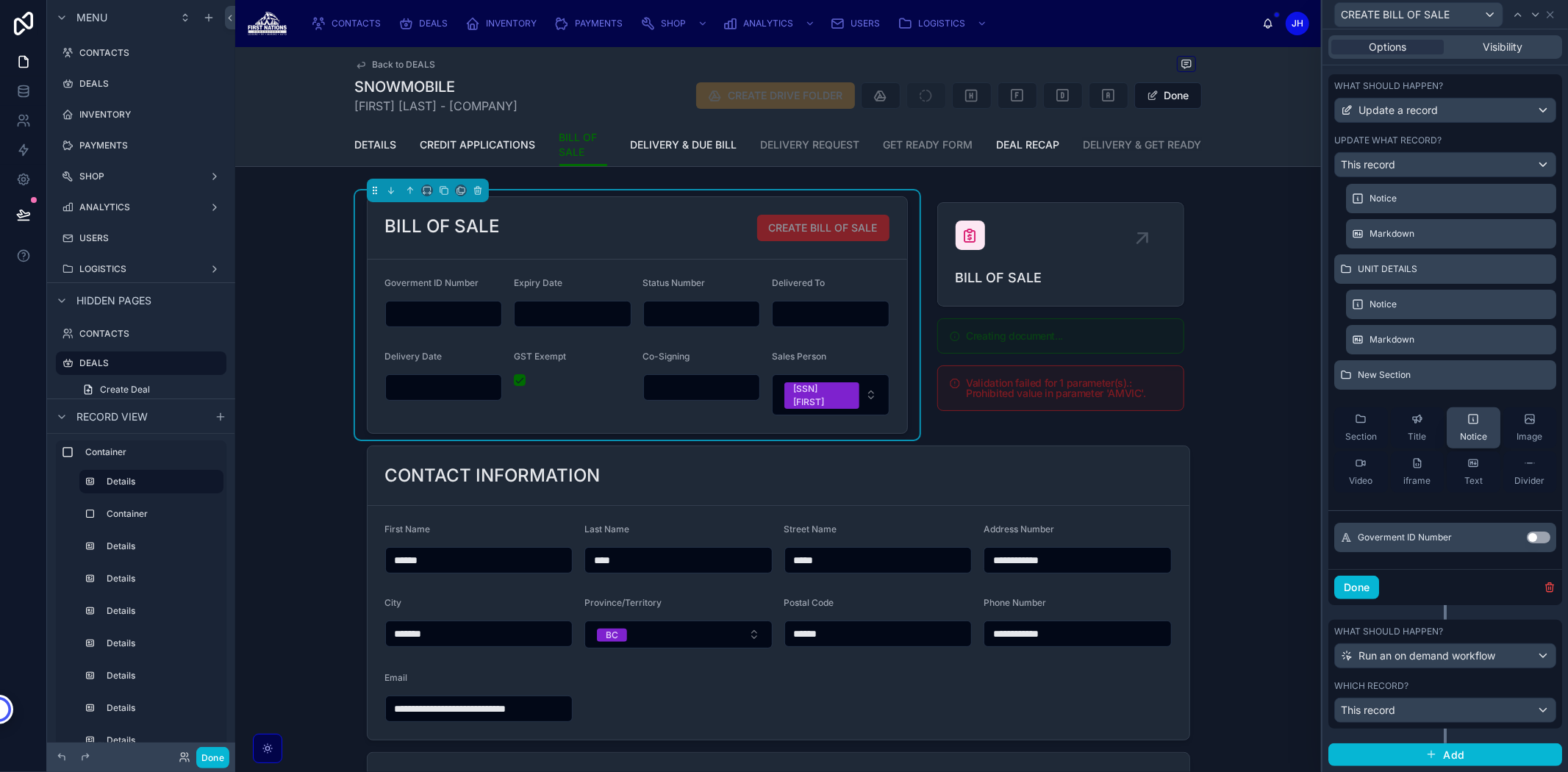 click on "Use setting" at bounding box center (1539, 537) 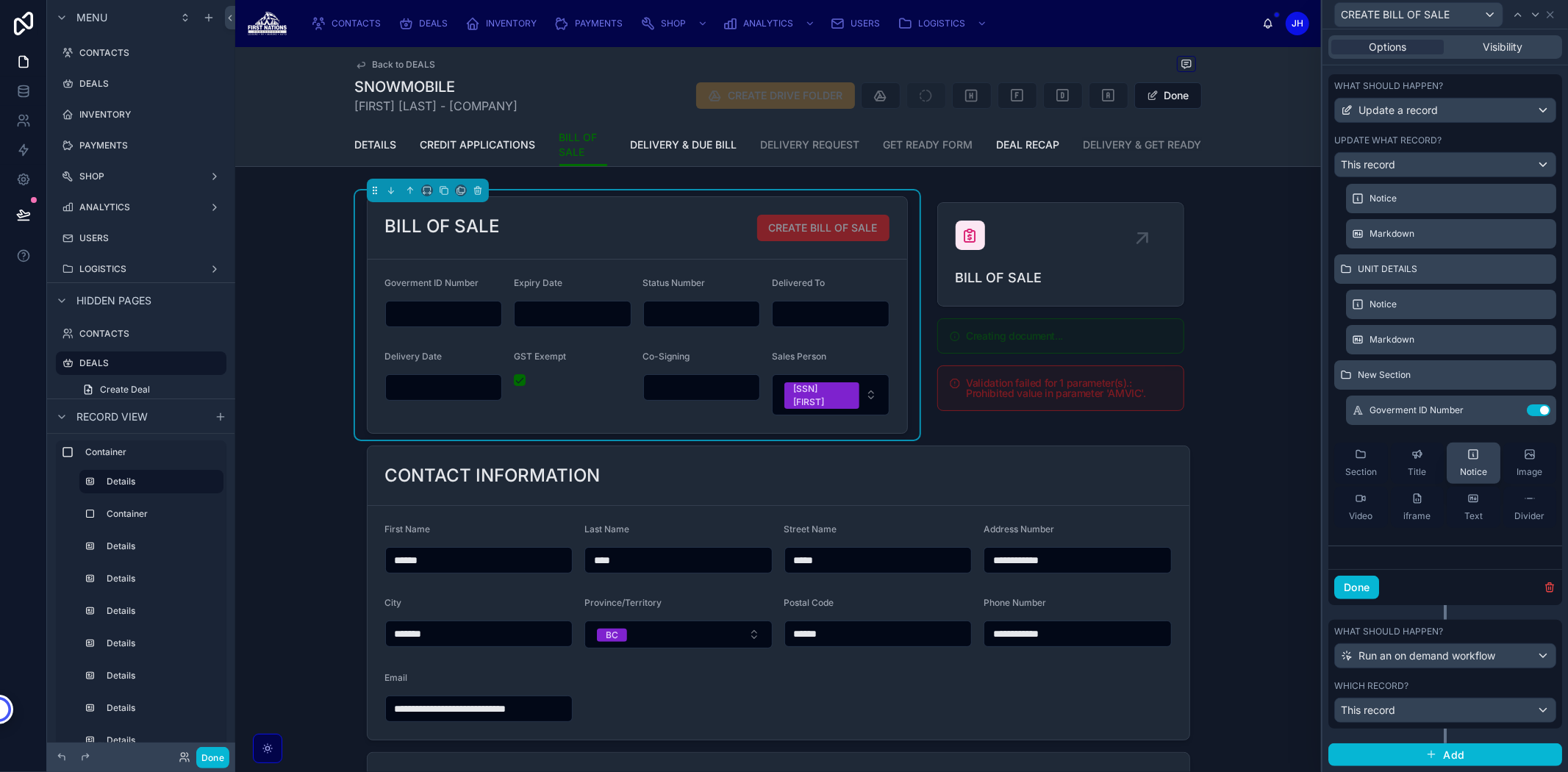 scroll, scrollTop: 0, scrollLeft: 0, axis: both 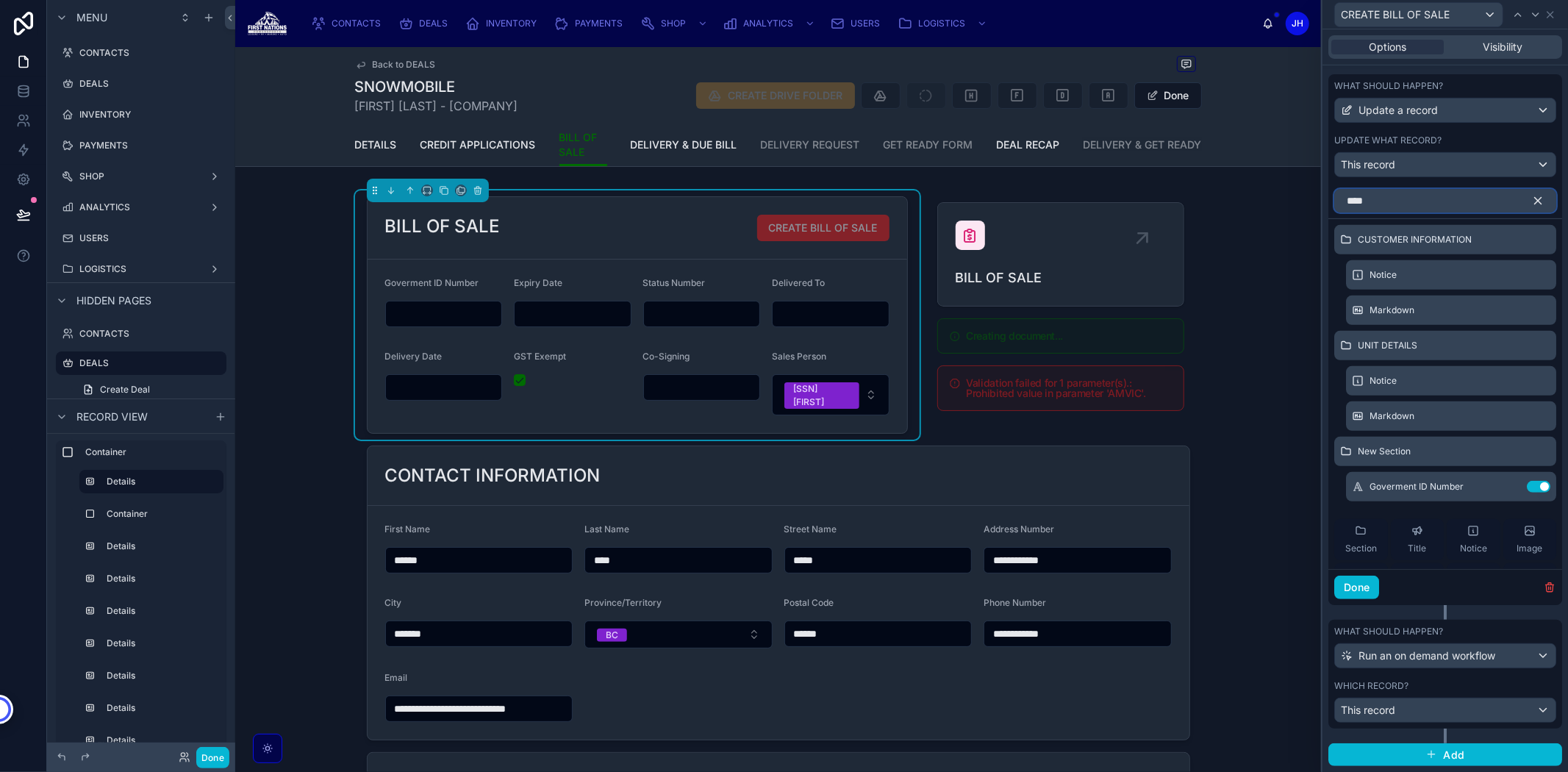 click on "****" at bounding box center [1445, 201] 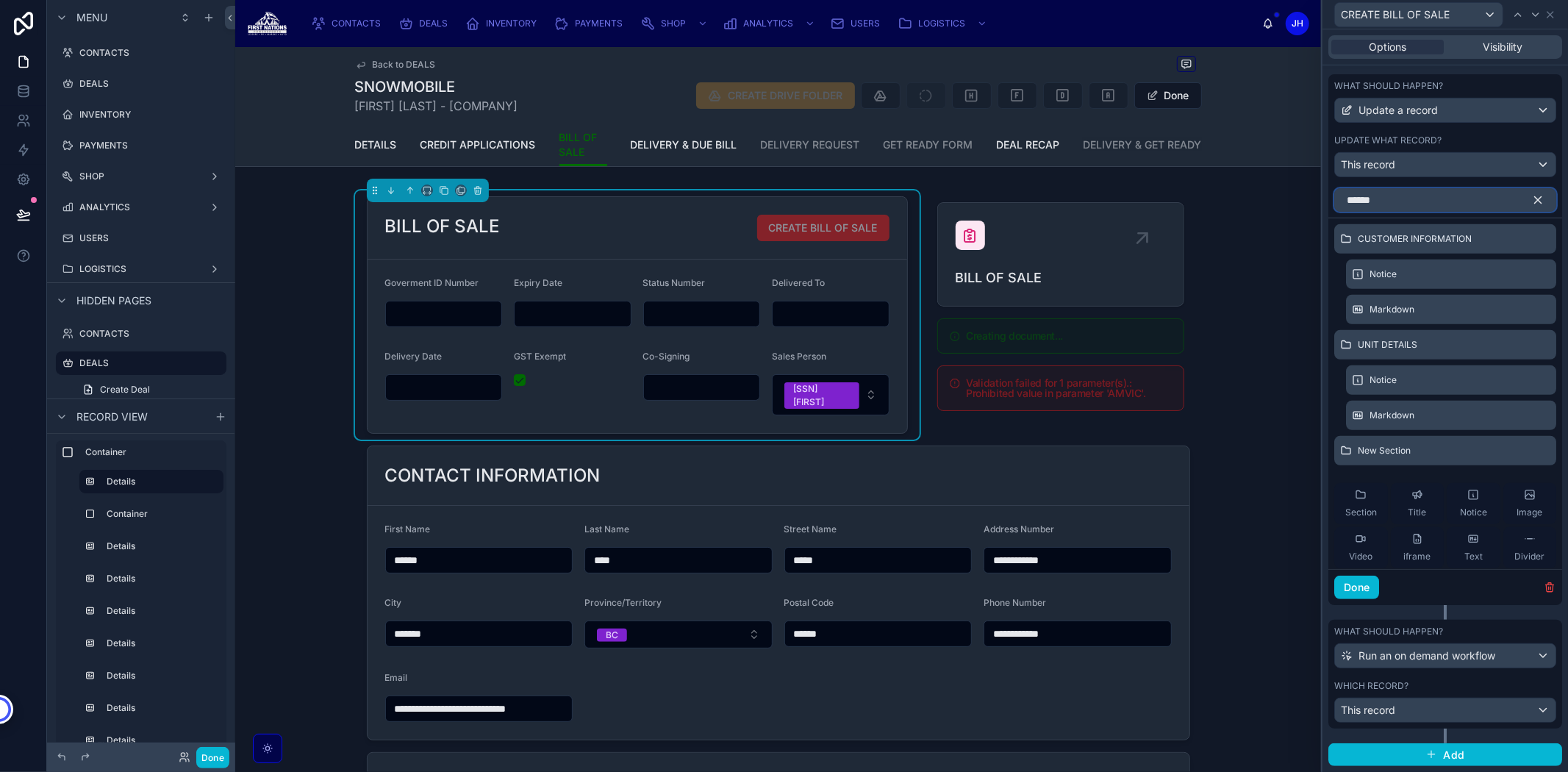 scroll, scrollTop: 0, scrollLeft: 0, axis: both 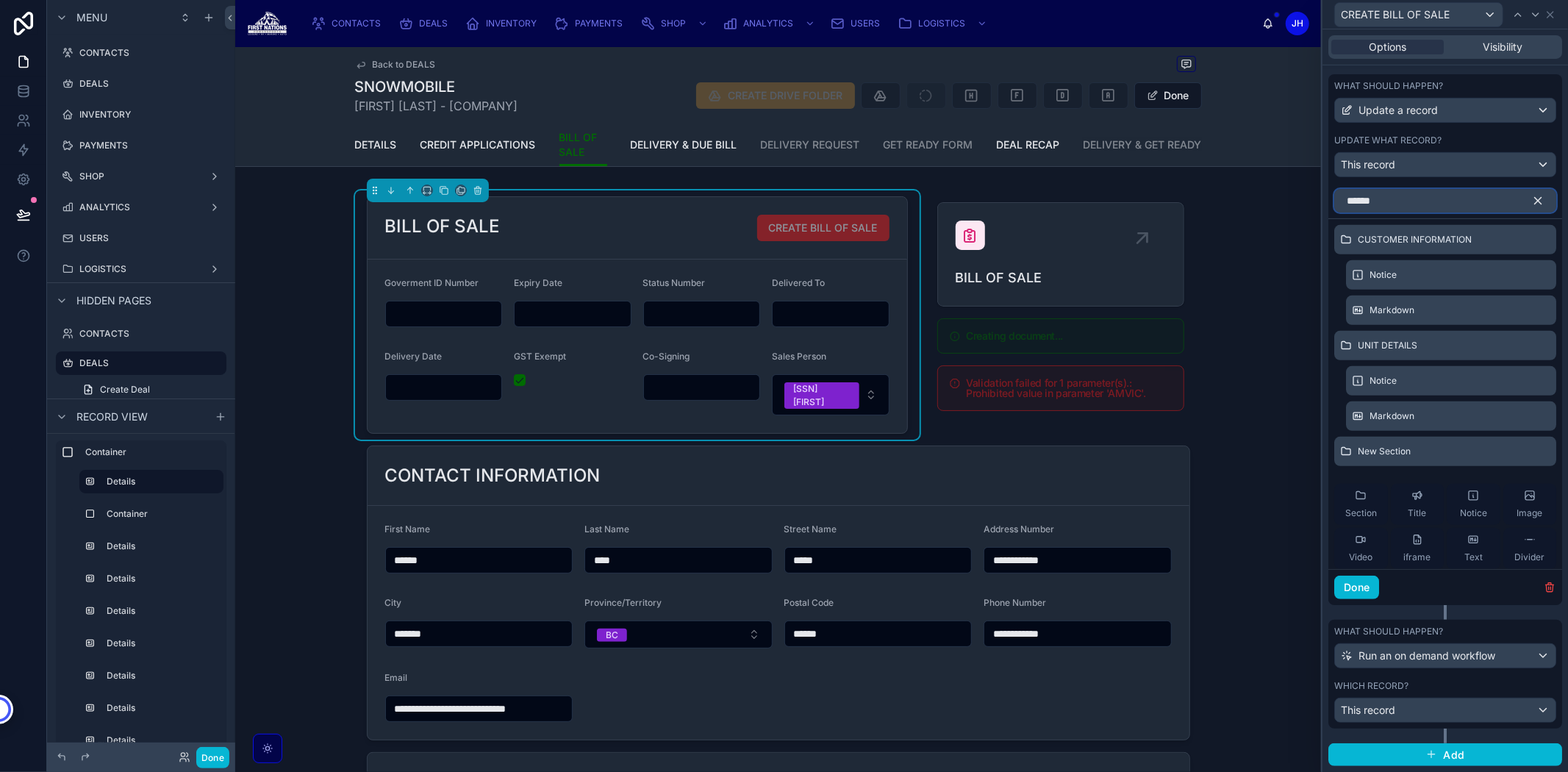 click on "******" at bounding box center [1445, 201] 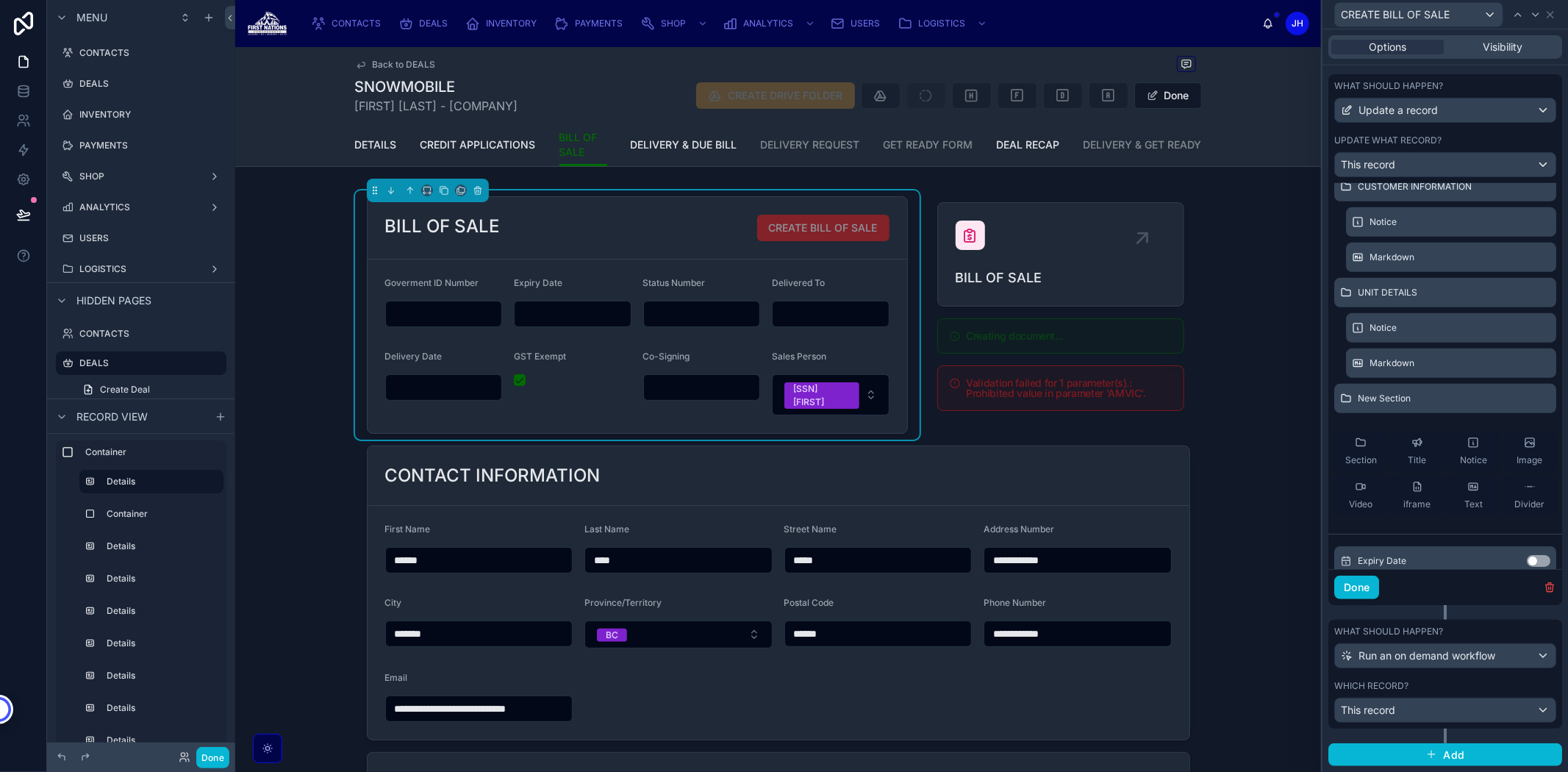 scroll, scrollTop: 76, scrollLeft: 0, axis: vertical 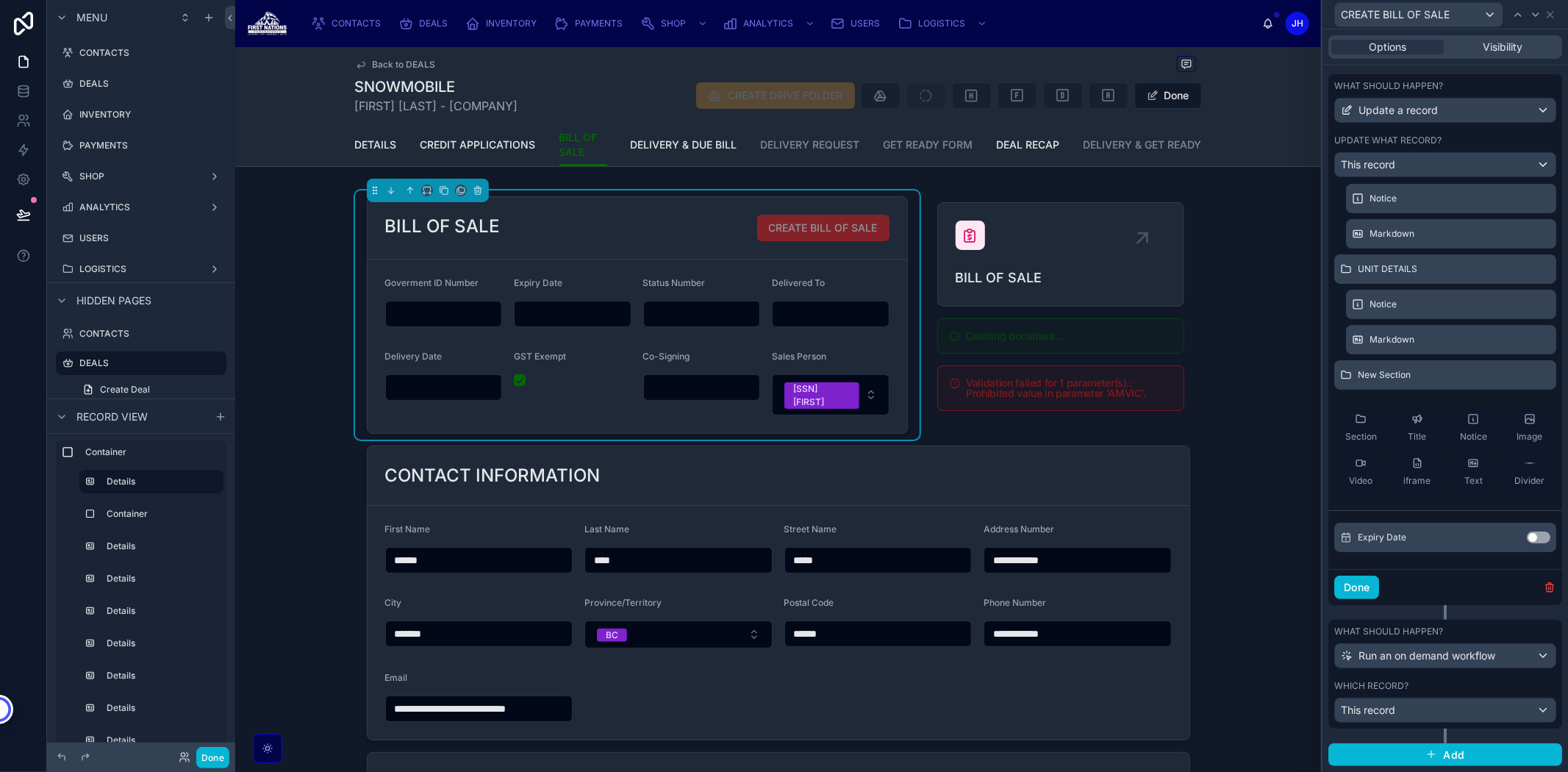 click on "Use setting" at bounding box center [1539, 537] 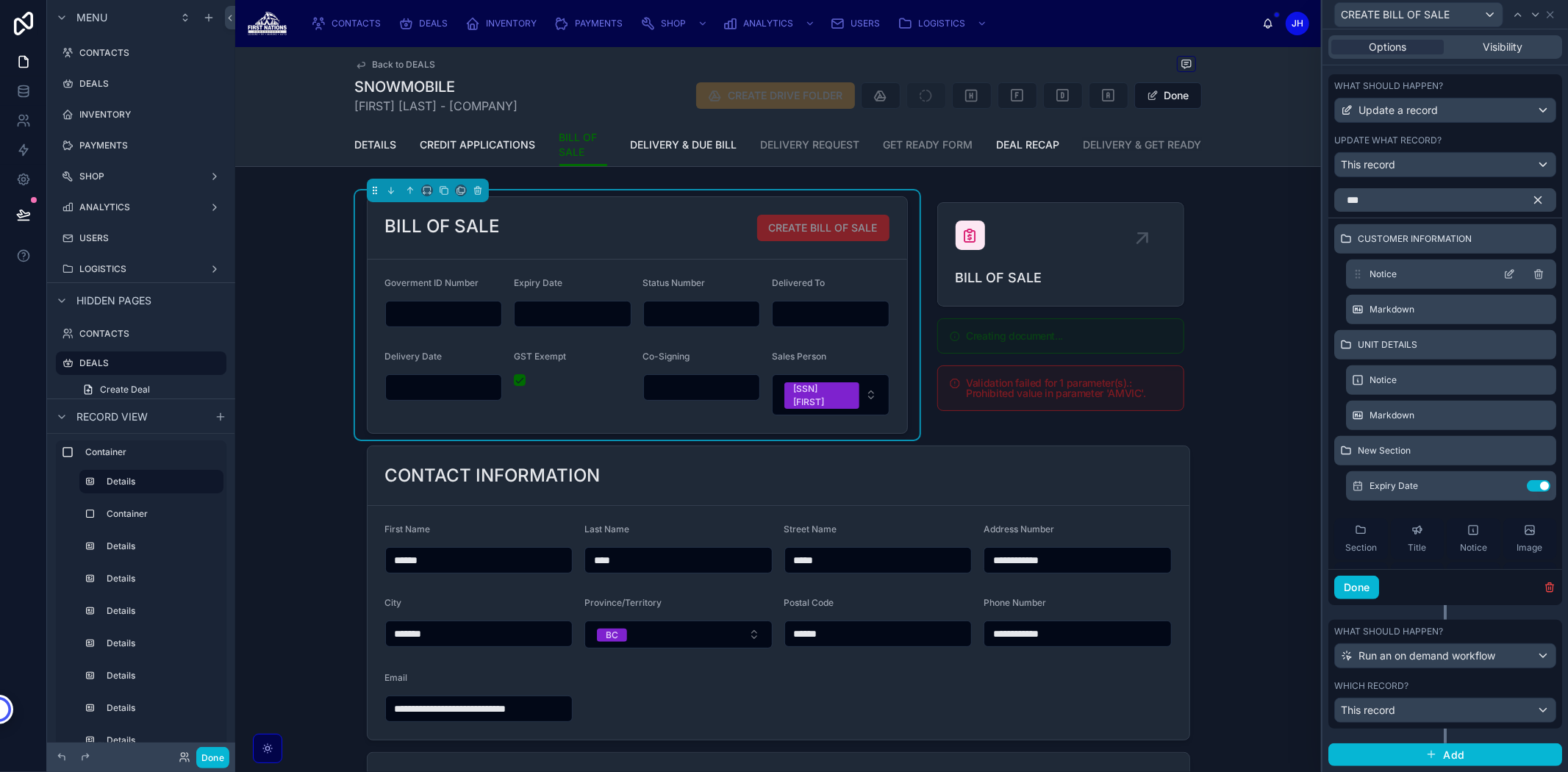 scroll, scrollTop: 0, scrollLeft: 0, axis: both 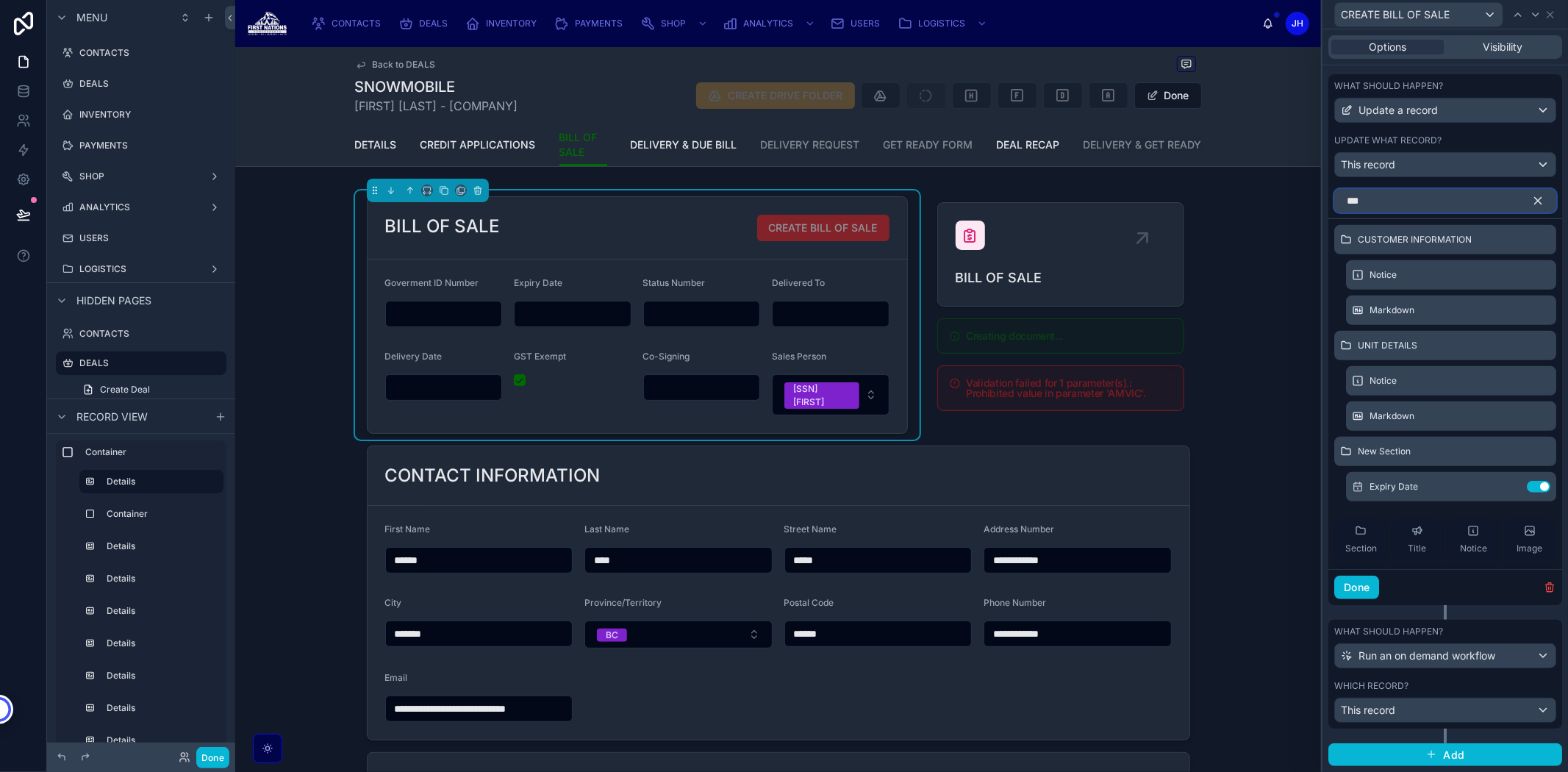 click on "***" at bounding box center [1445, 201] 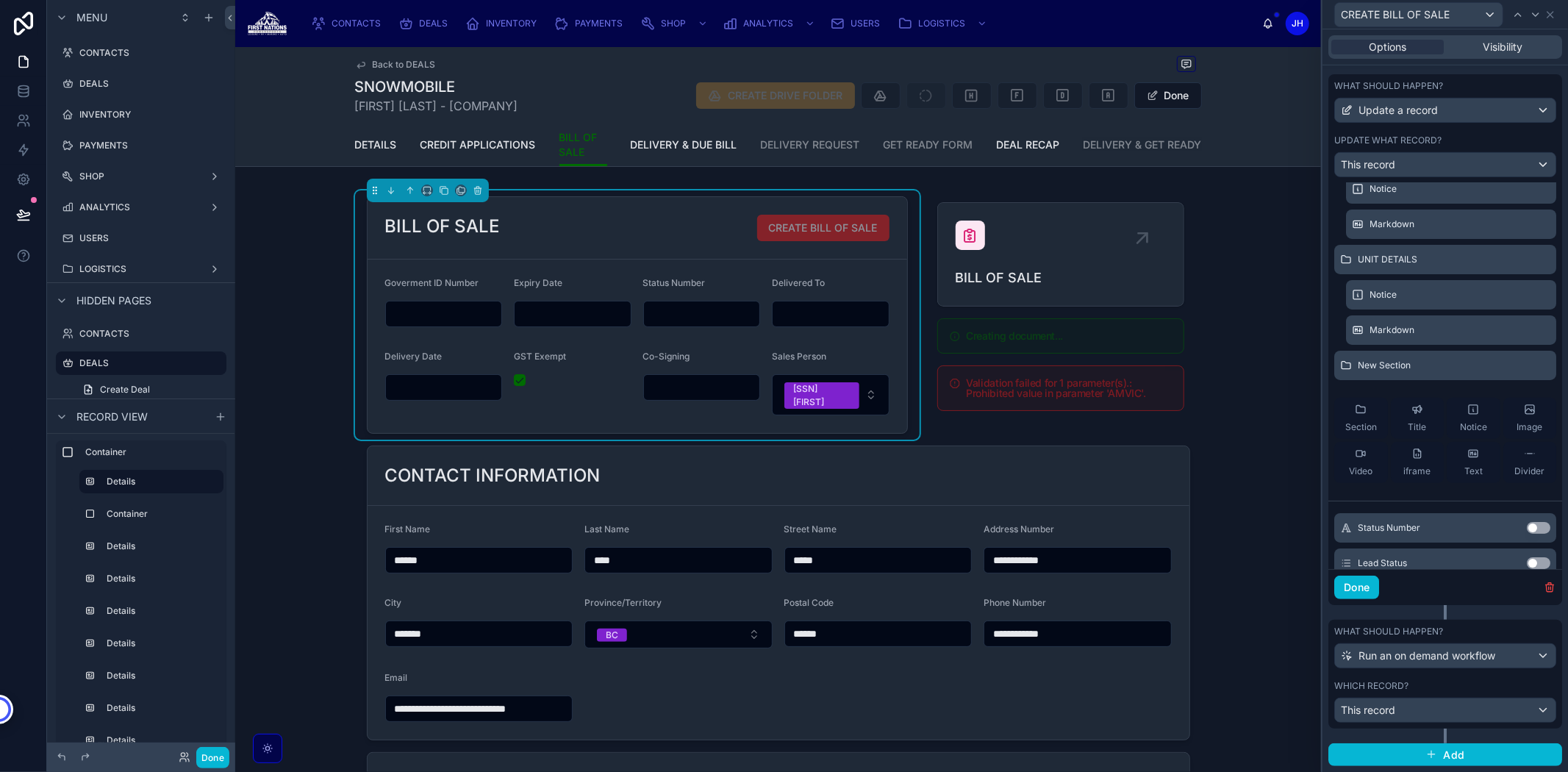scroll, scrollTop: 245, scrollLeft: 0, axis: vertical 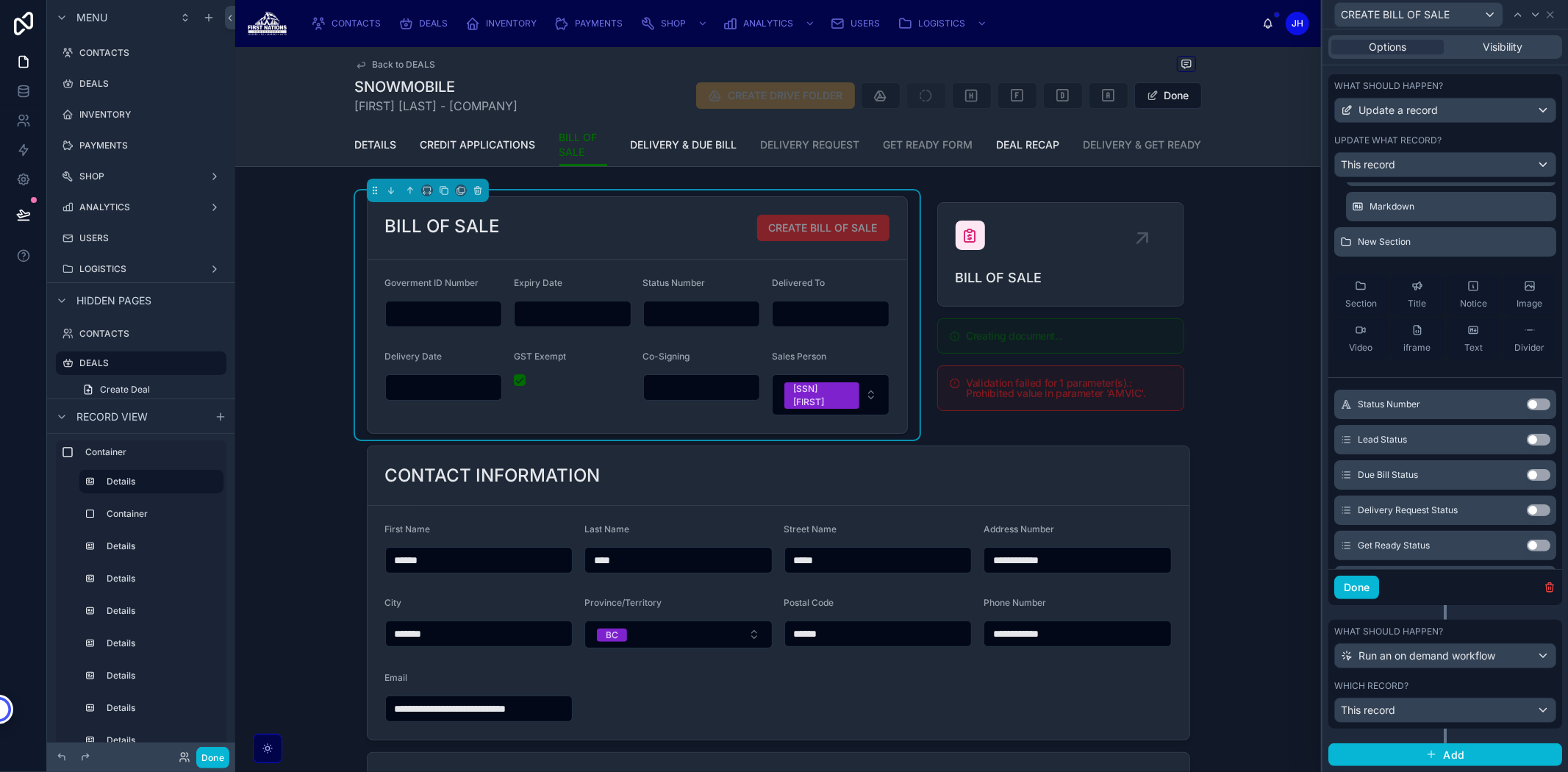 click on "Use setting" at bounding box center [1539, 404] 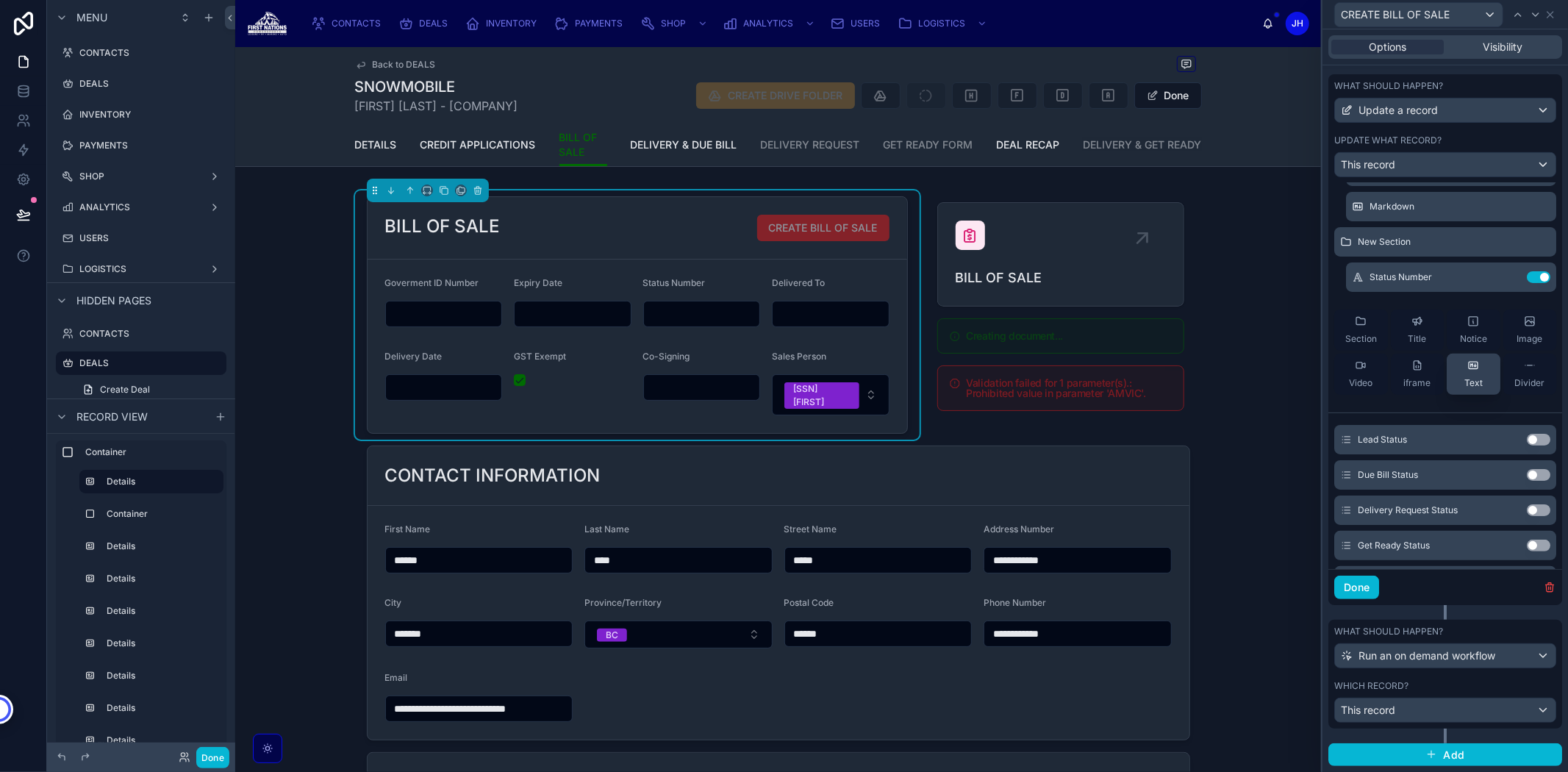 scroll, scrollTop: 0, scrollLeft: 0, axis: both 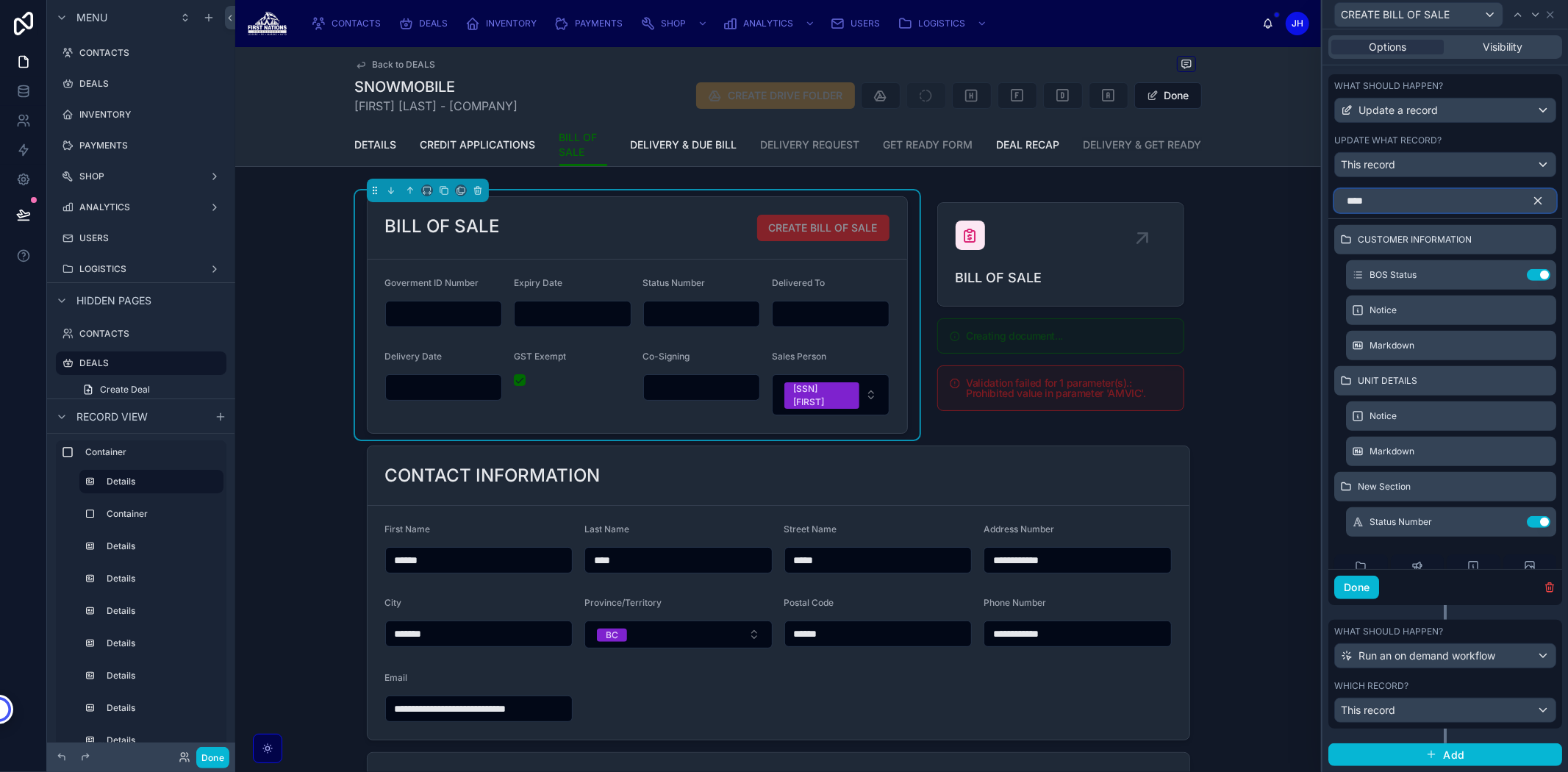 click on "****" at bounding box center [1445, 201] 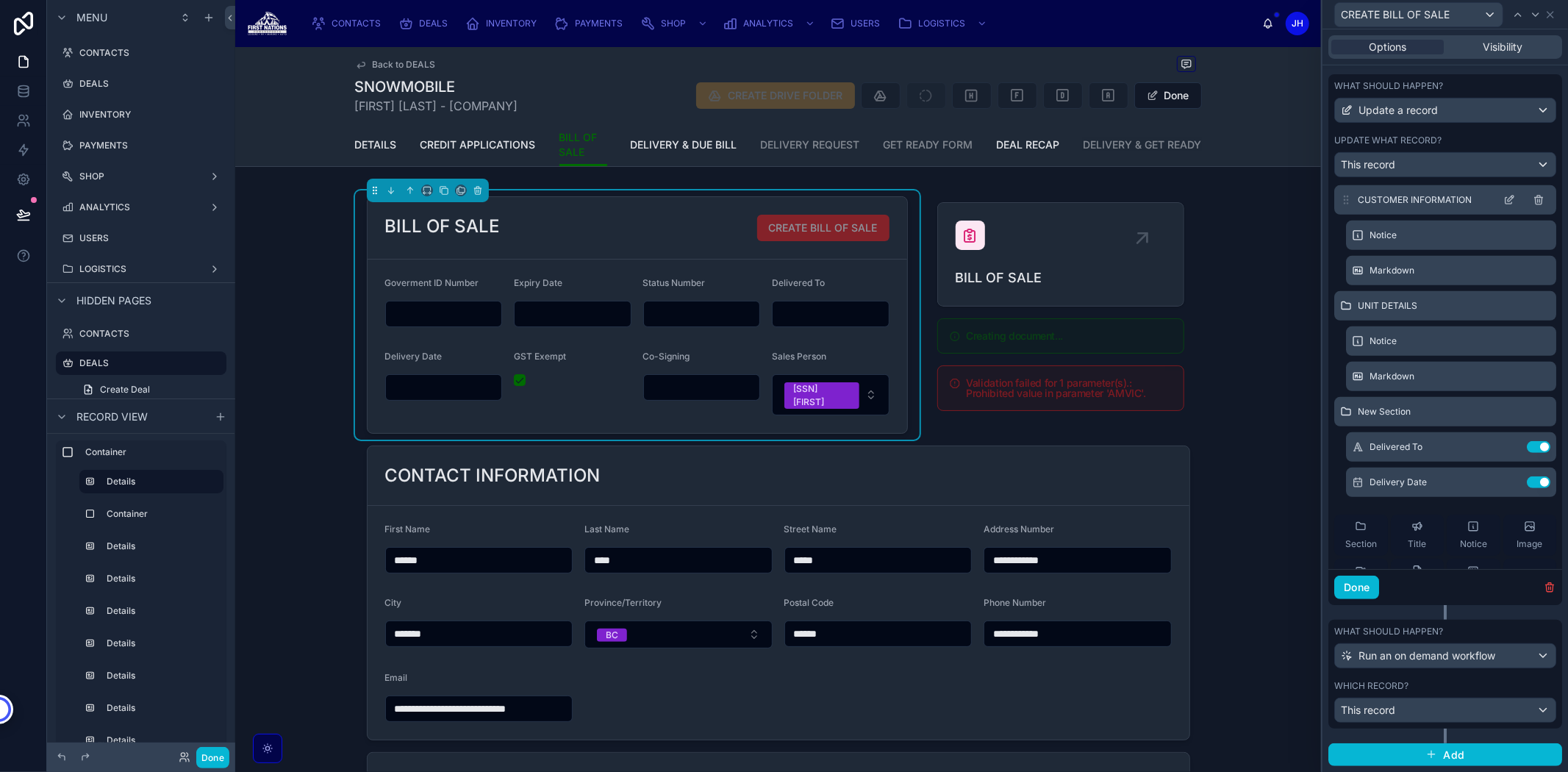 scroll, scrollTop: 0, scrollLeft: 0, axis: both 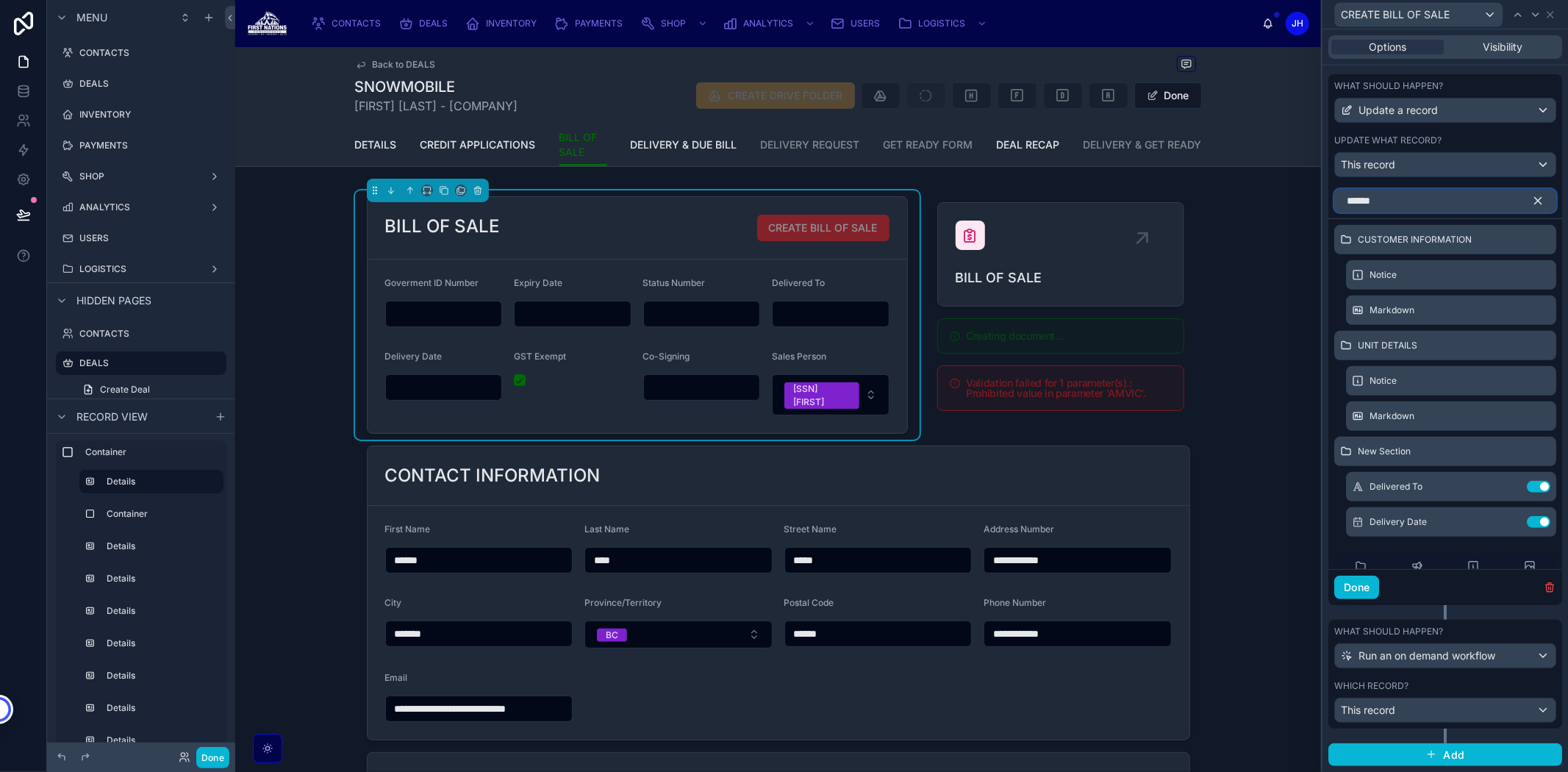 type on "******" 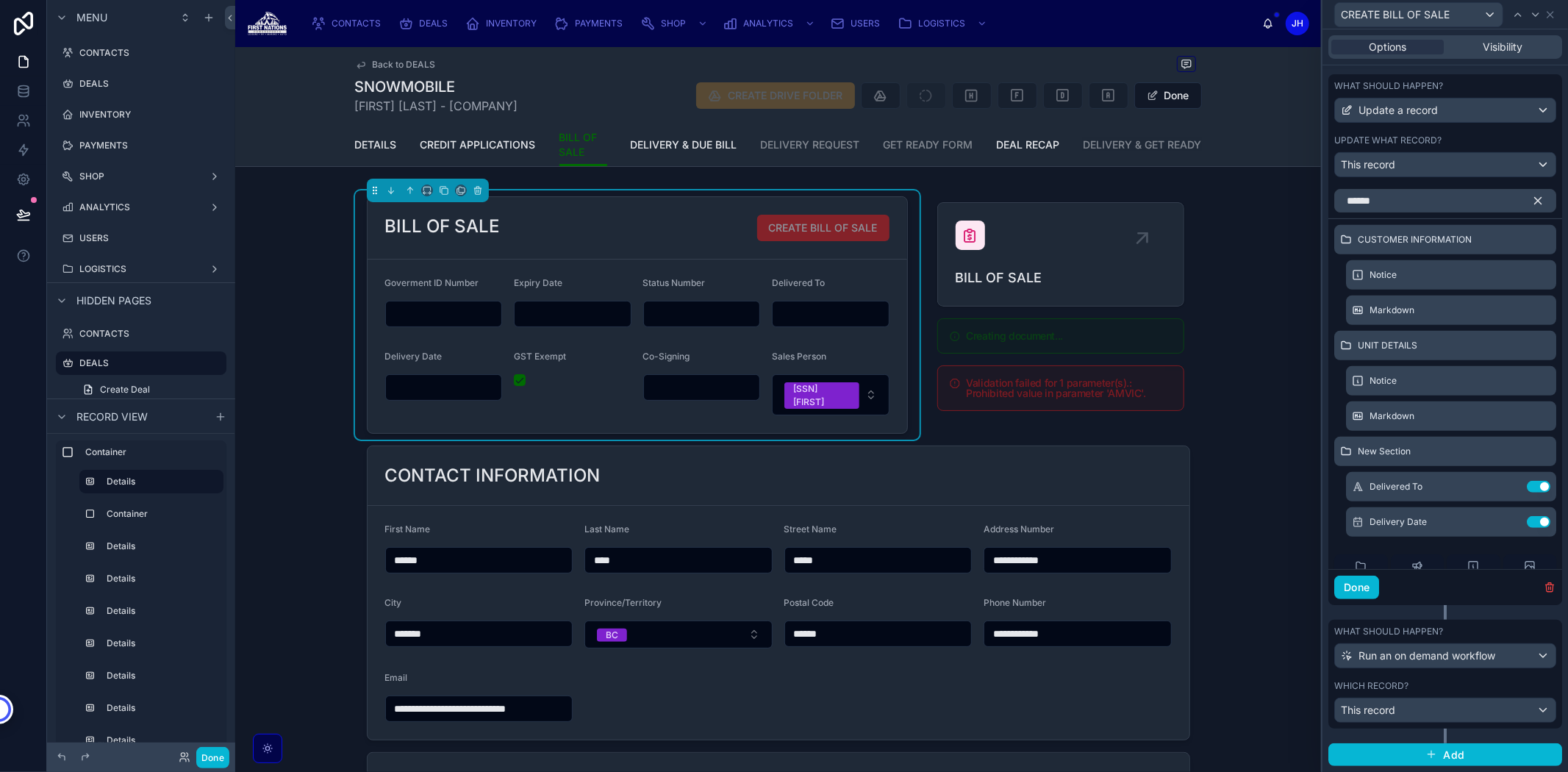 click 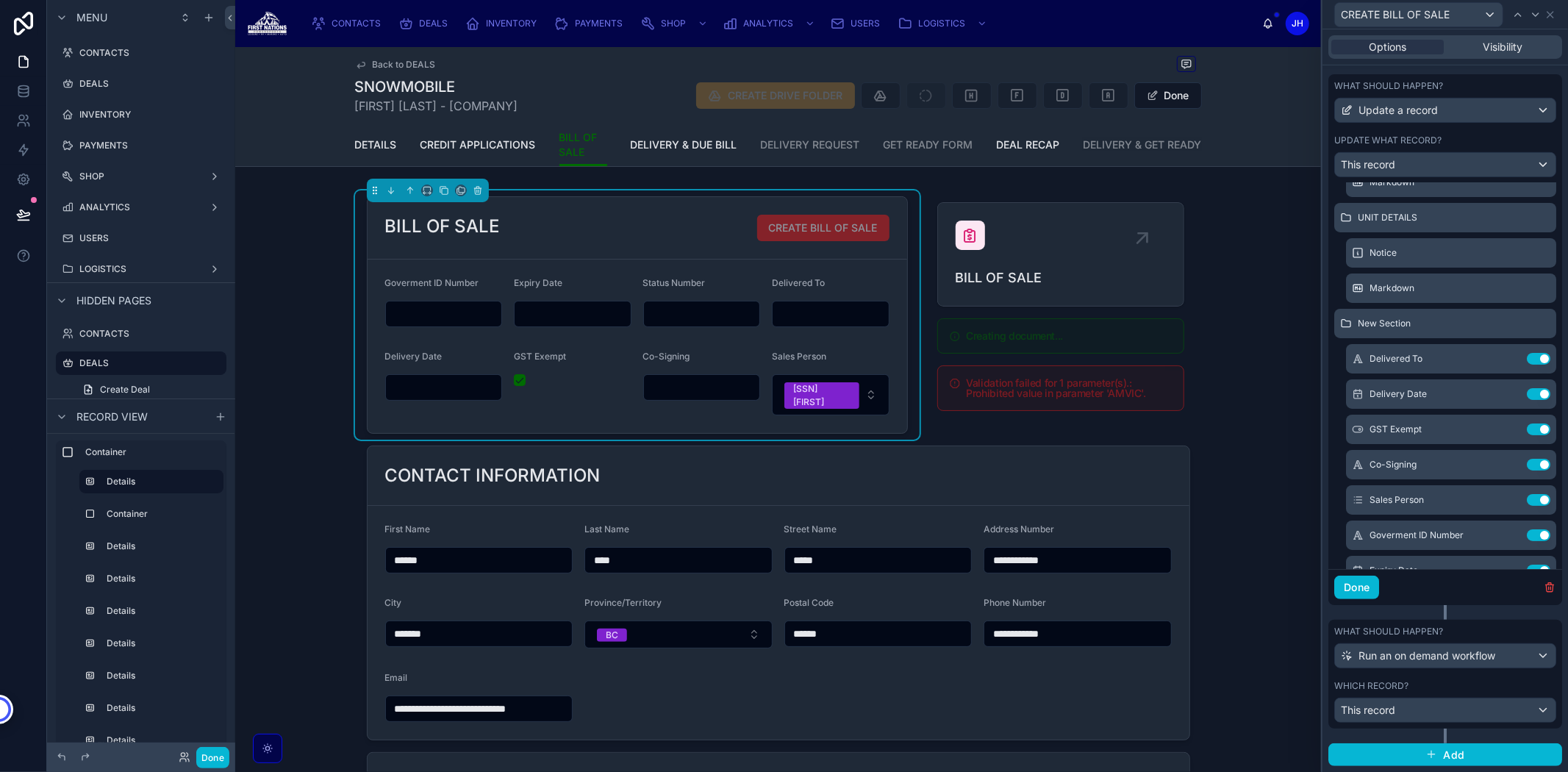 scroll, scrollTop: 245, scrollLeft: 0, axis: vertical 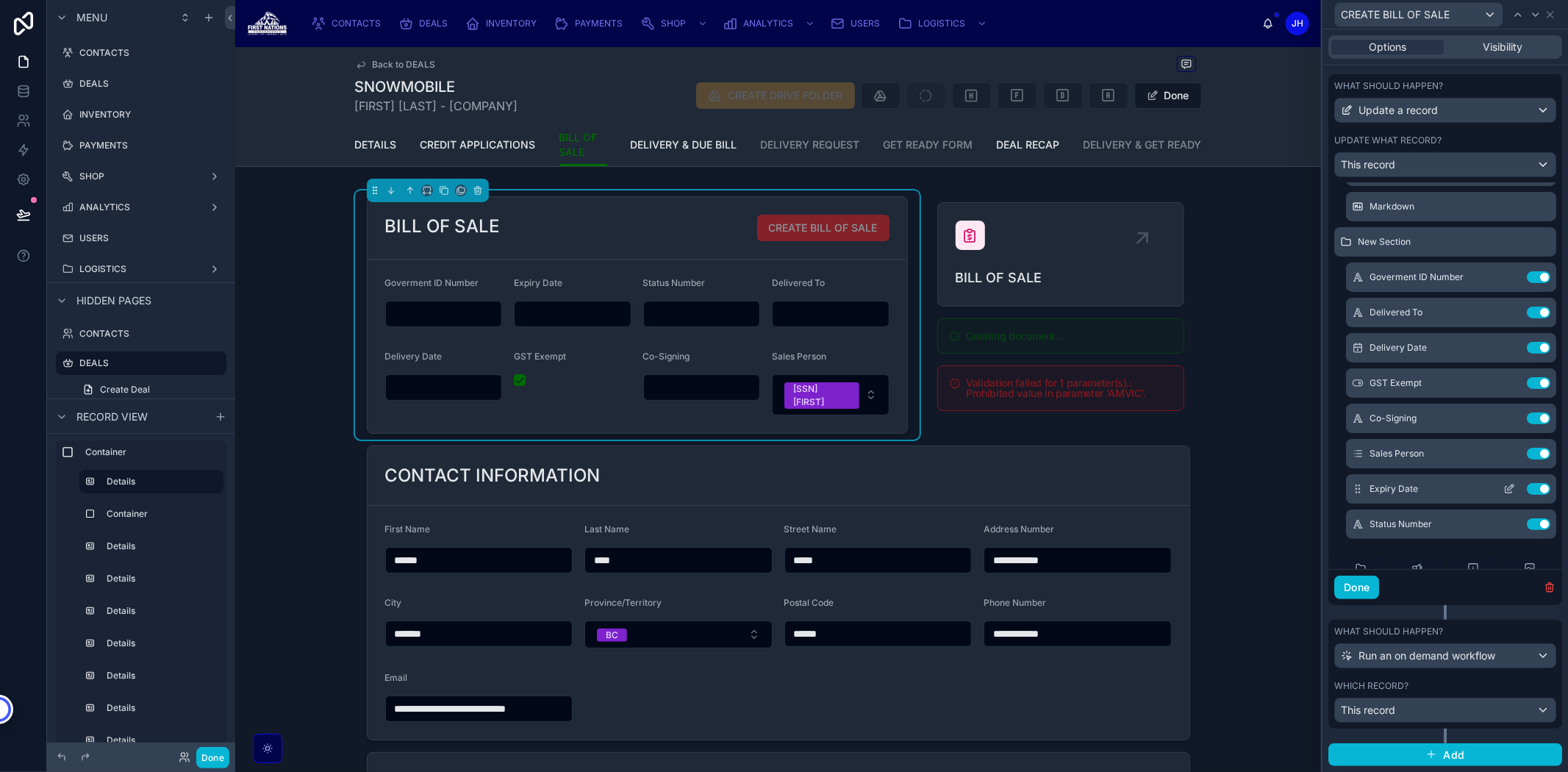 click 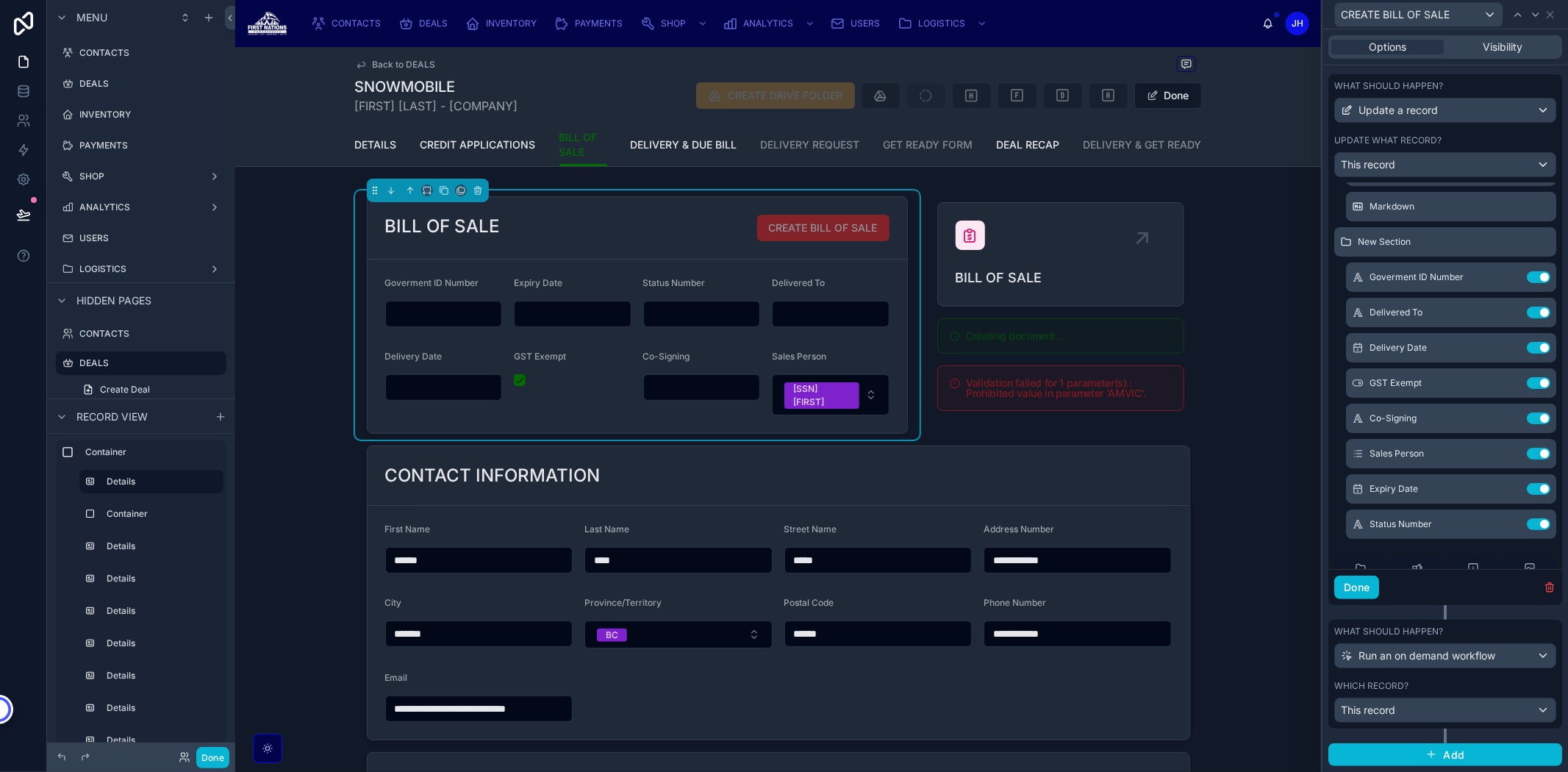 drag, startPoint x: 1356, startPoint y: 493, endPoint x: 1350, endPoint y: 294, distance: 199.0904 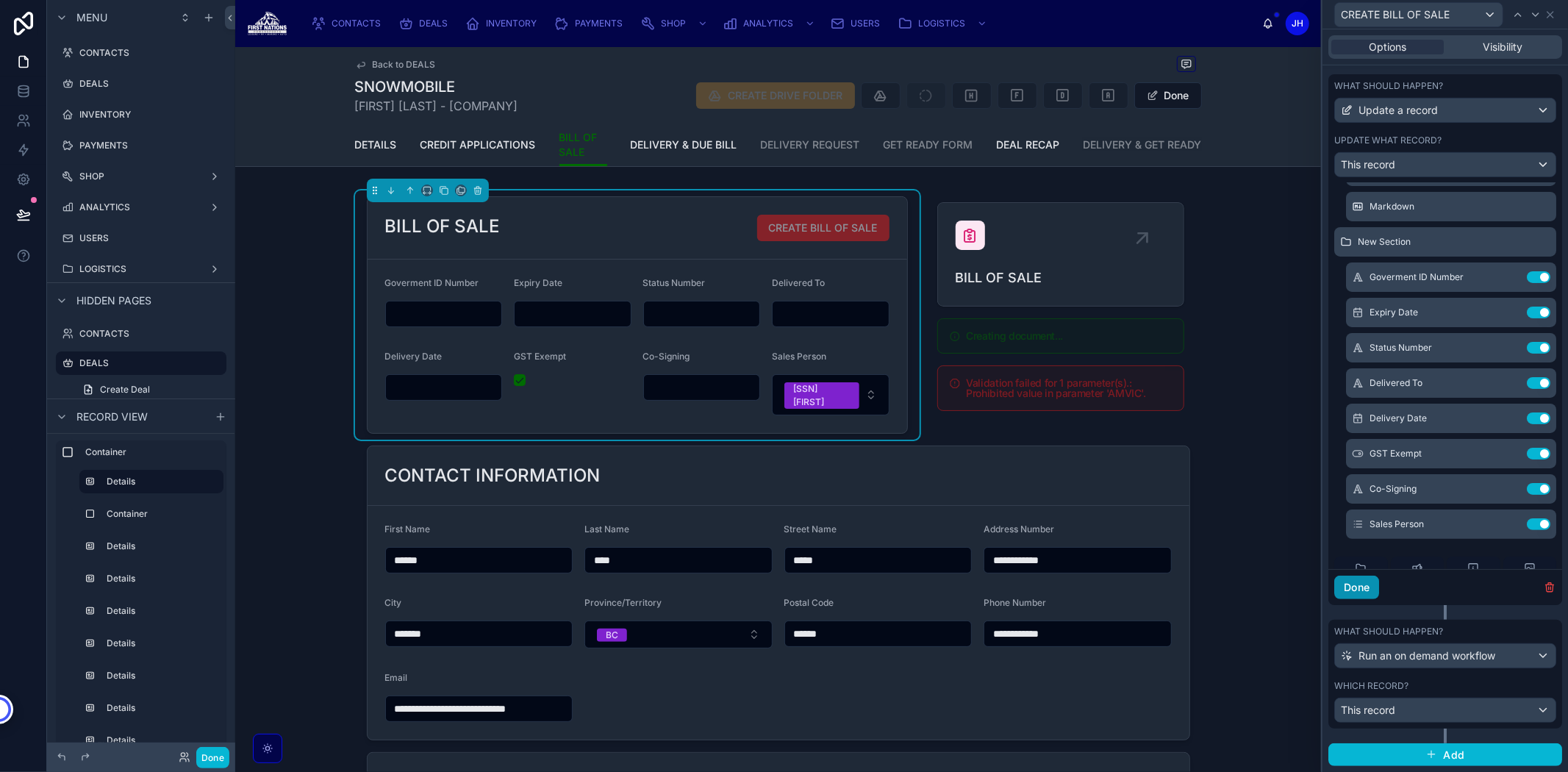 click on "Done" at bounding box center [1356, 587] 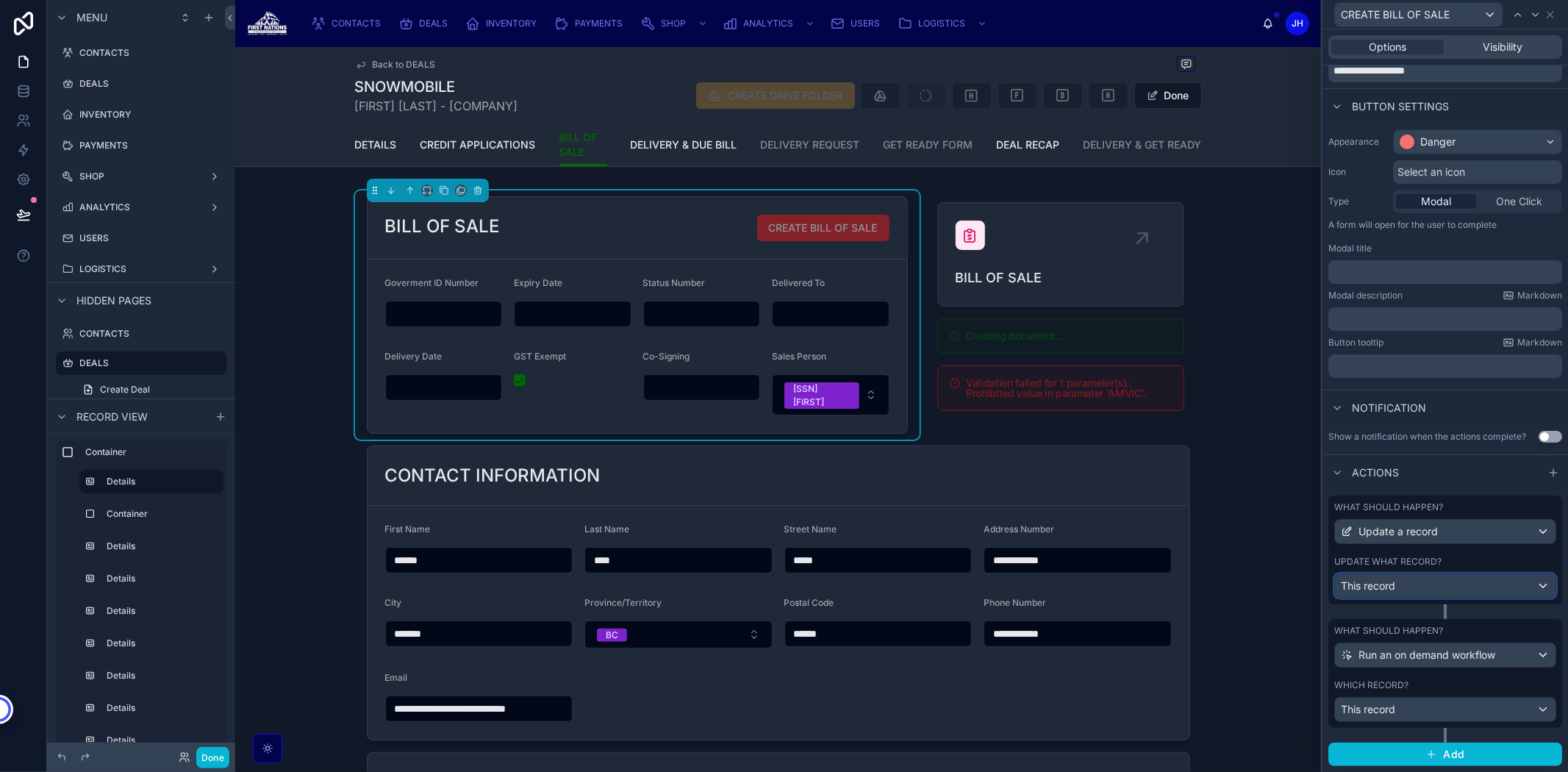 click on "This record" at bounding box center (1445, 586) 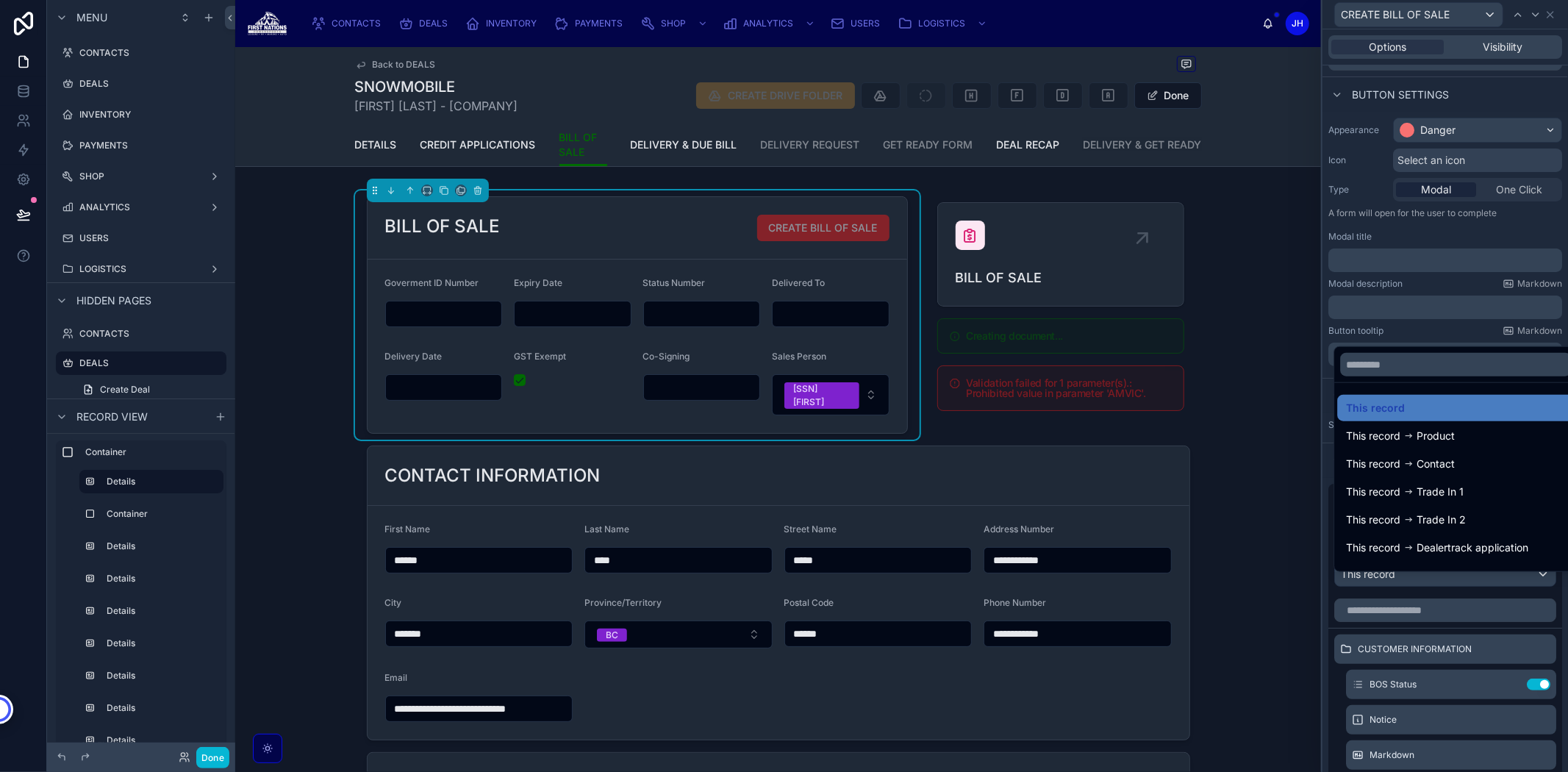 click at bounding box center [1445, 386] 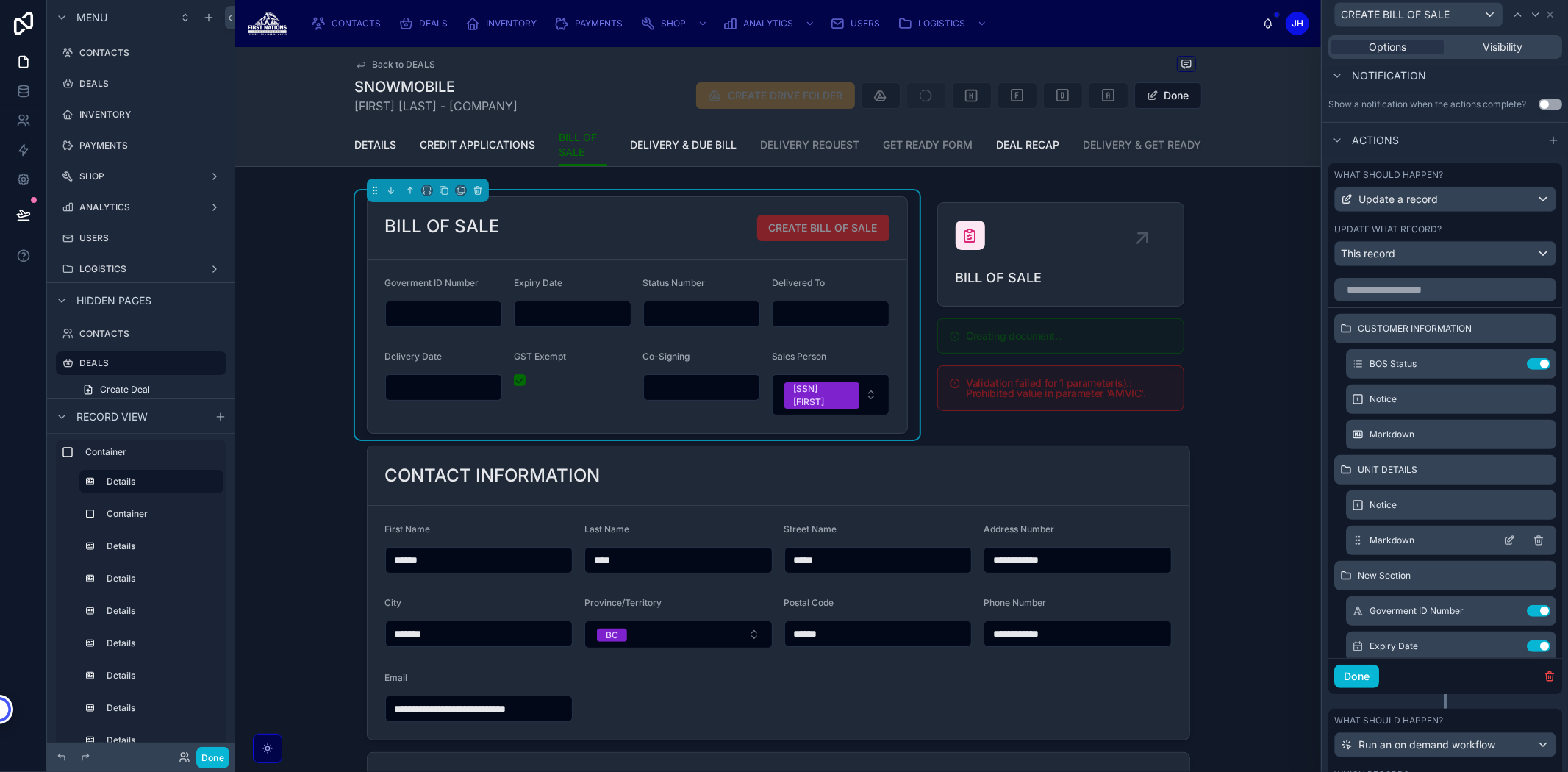 scroll, scrollTop: 398, scrollLeft: 0, axis: vertical 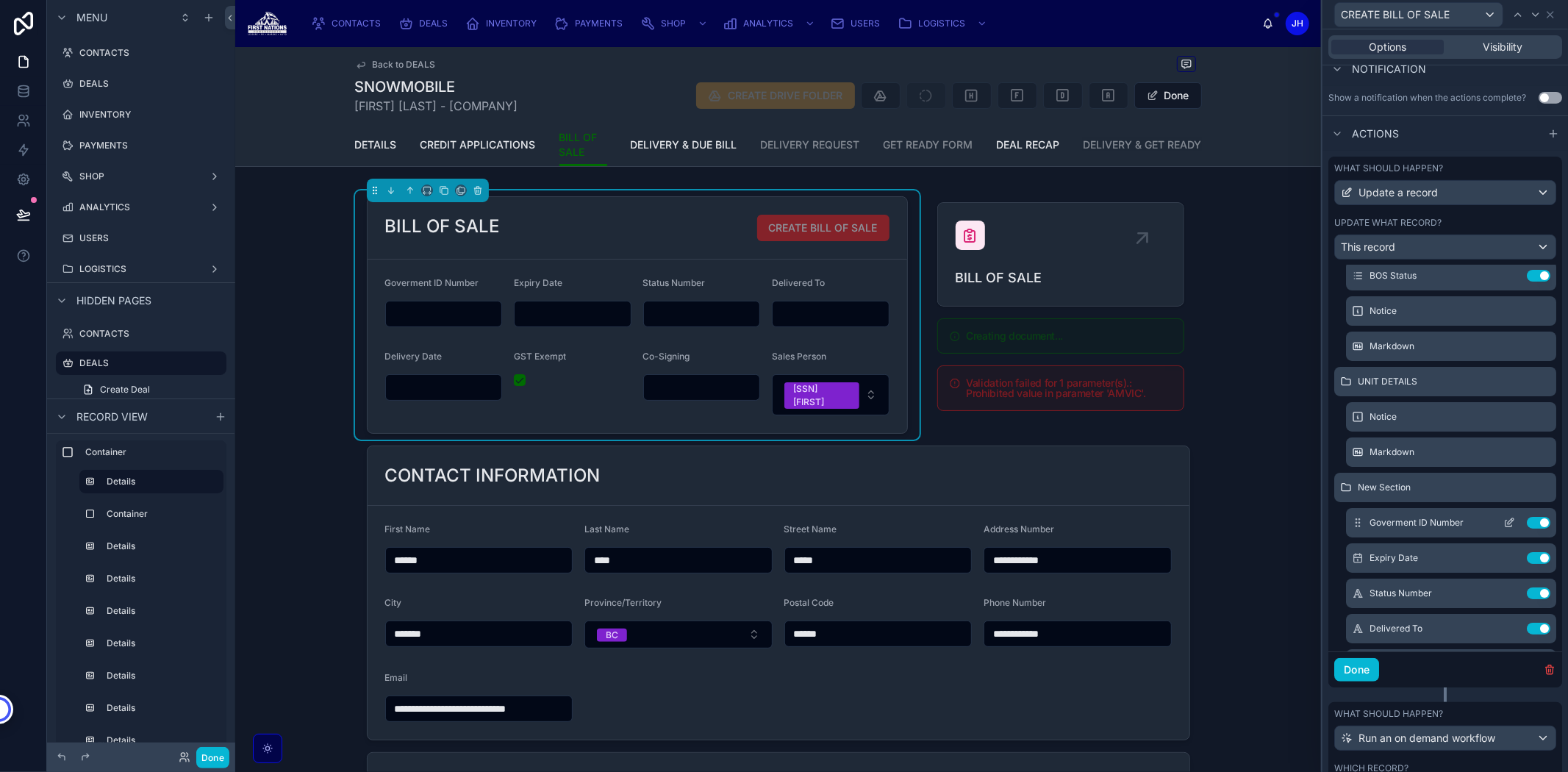 click 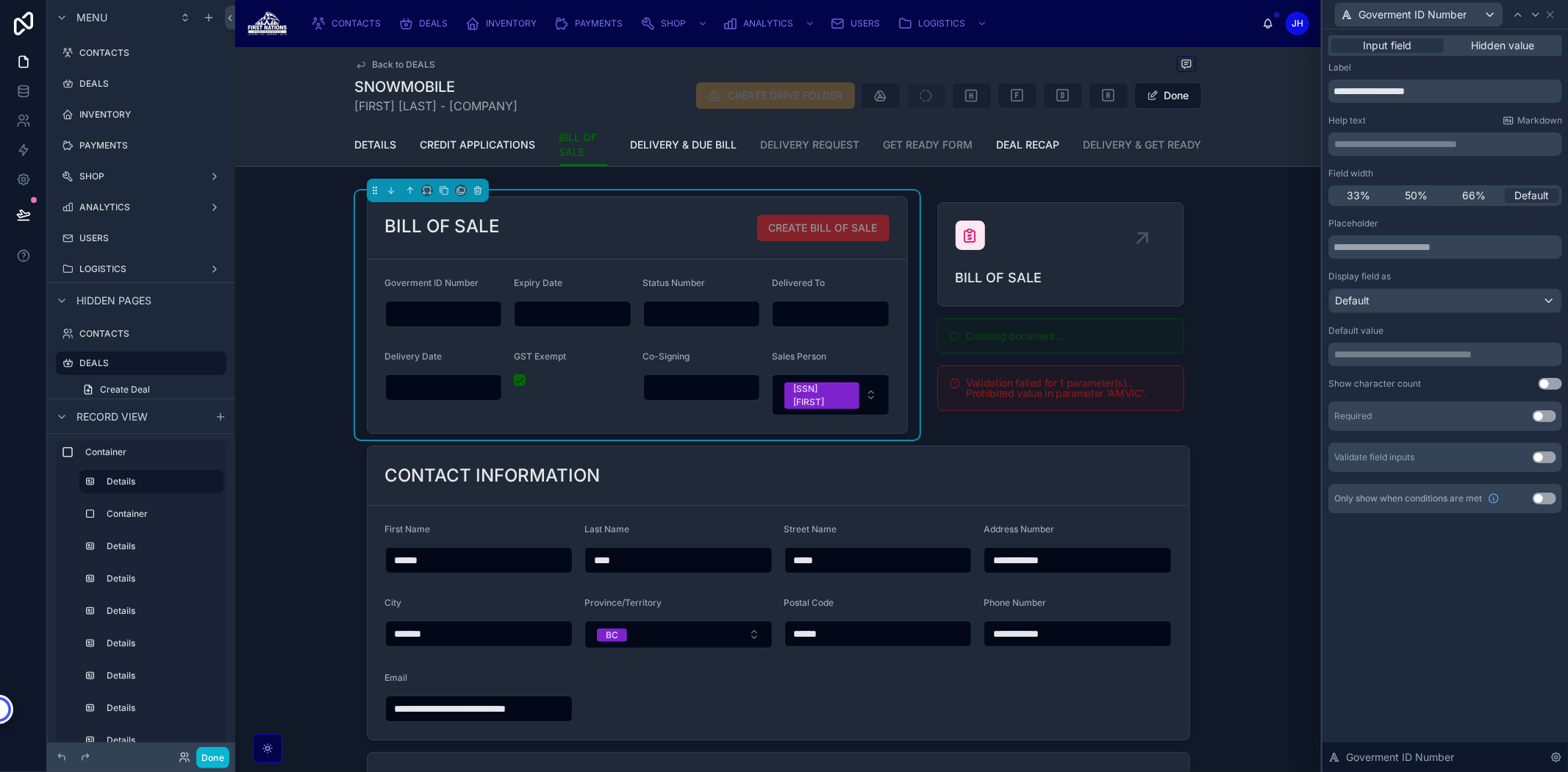 click on "33% 50% 66% Default" at bounding box center (1445, 196) 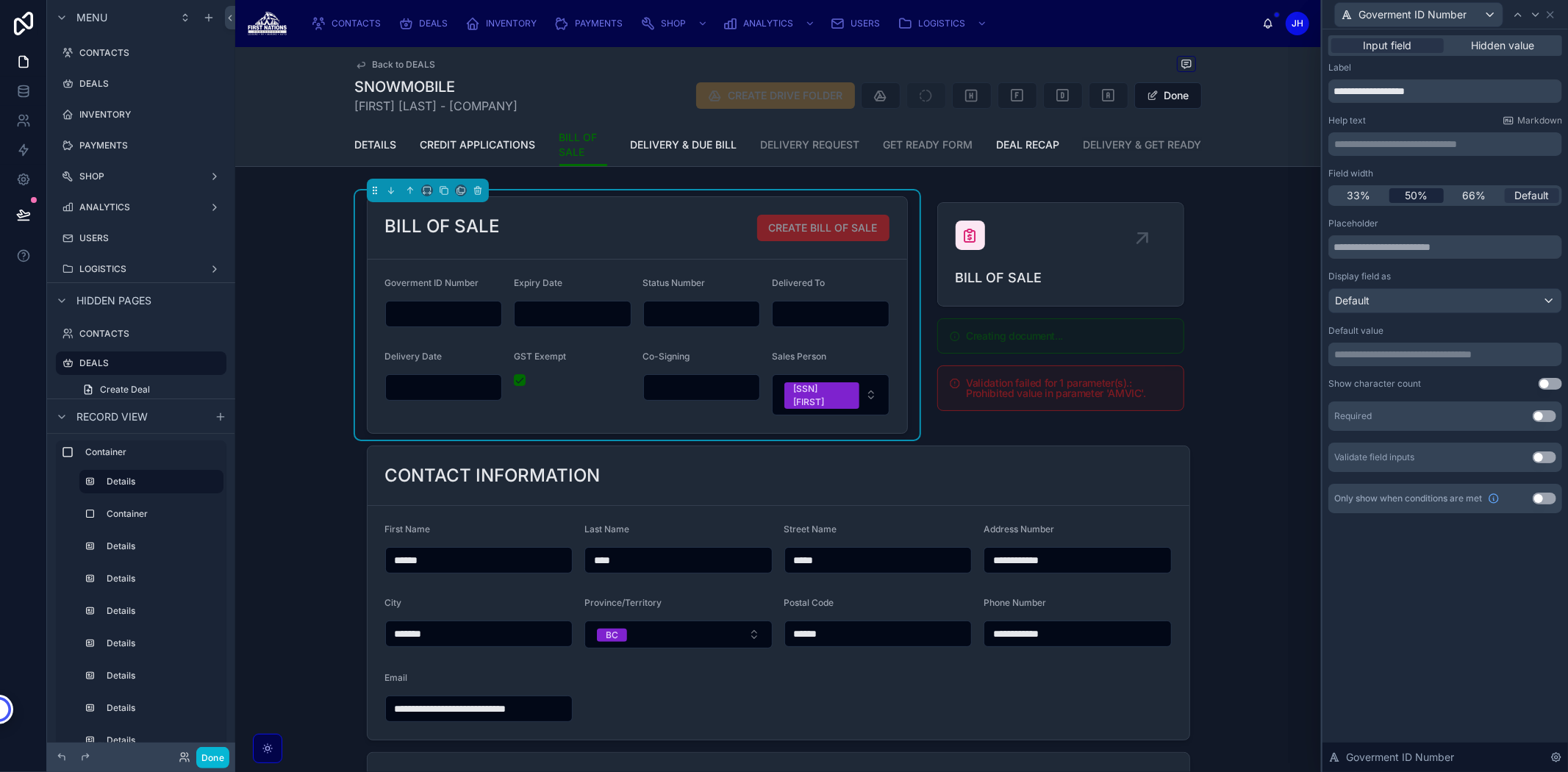 click on "50%" at bounding box center (1416, 196) 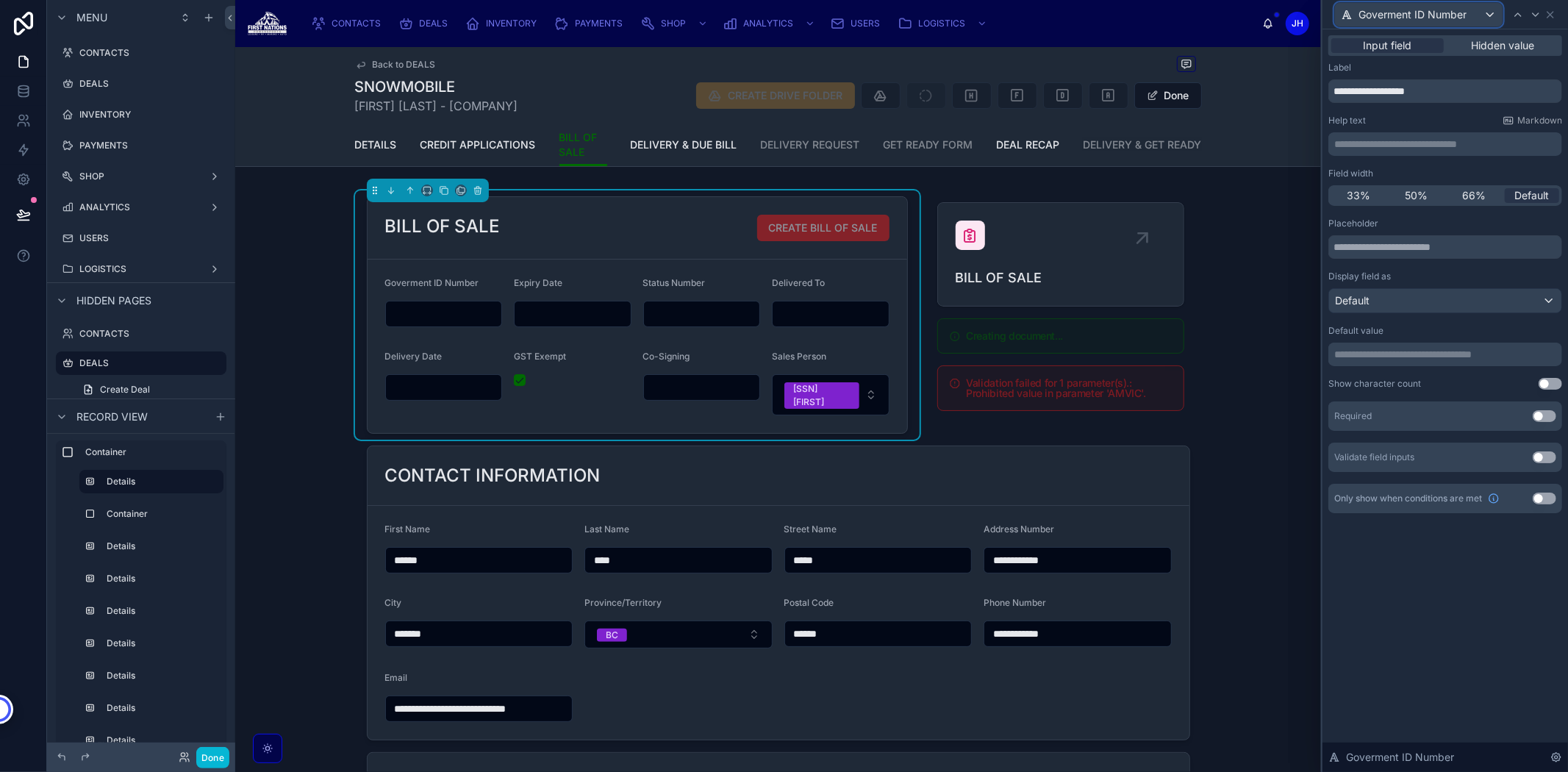 click on "Goverment ID Number" at bounding box center [1412, 15] 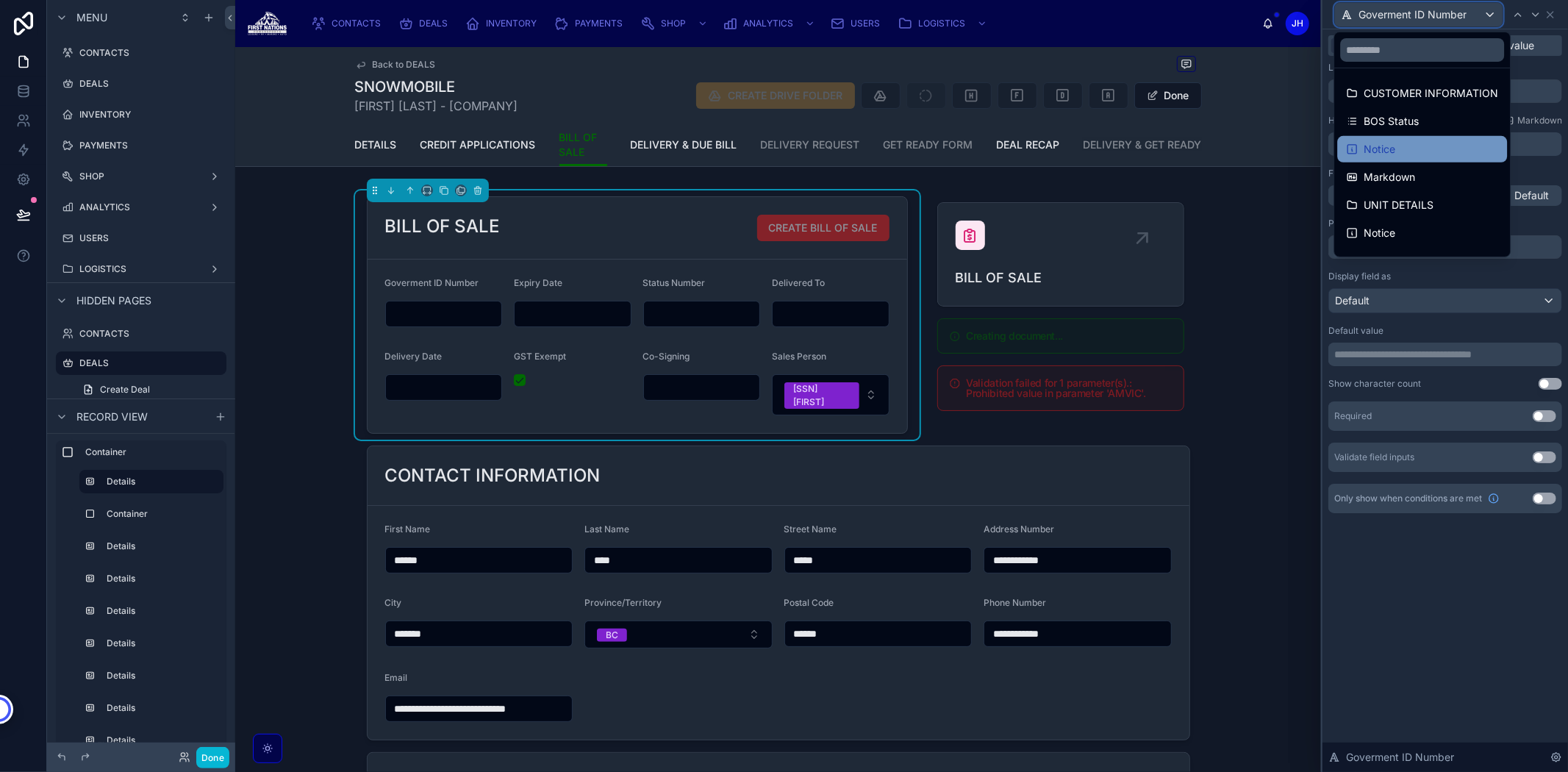 scroll, scrollTop: 245, scrollLeft: 0, axis: vertical 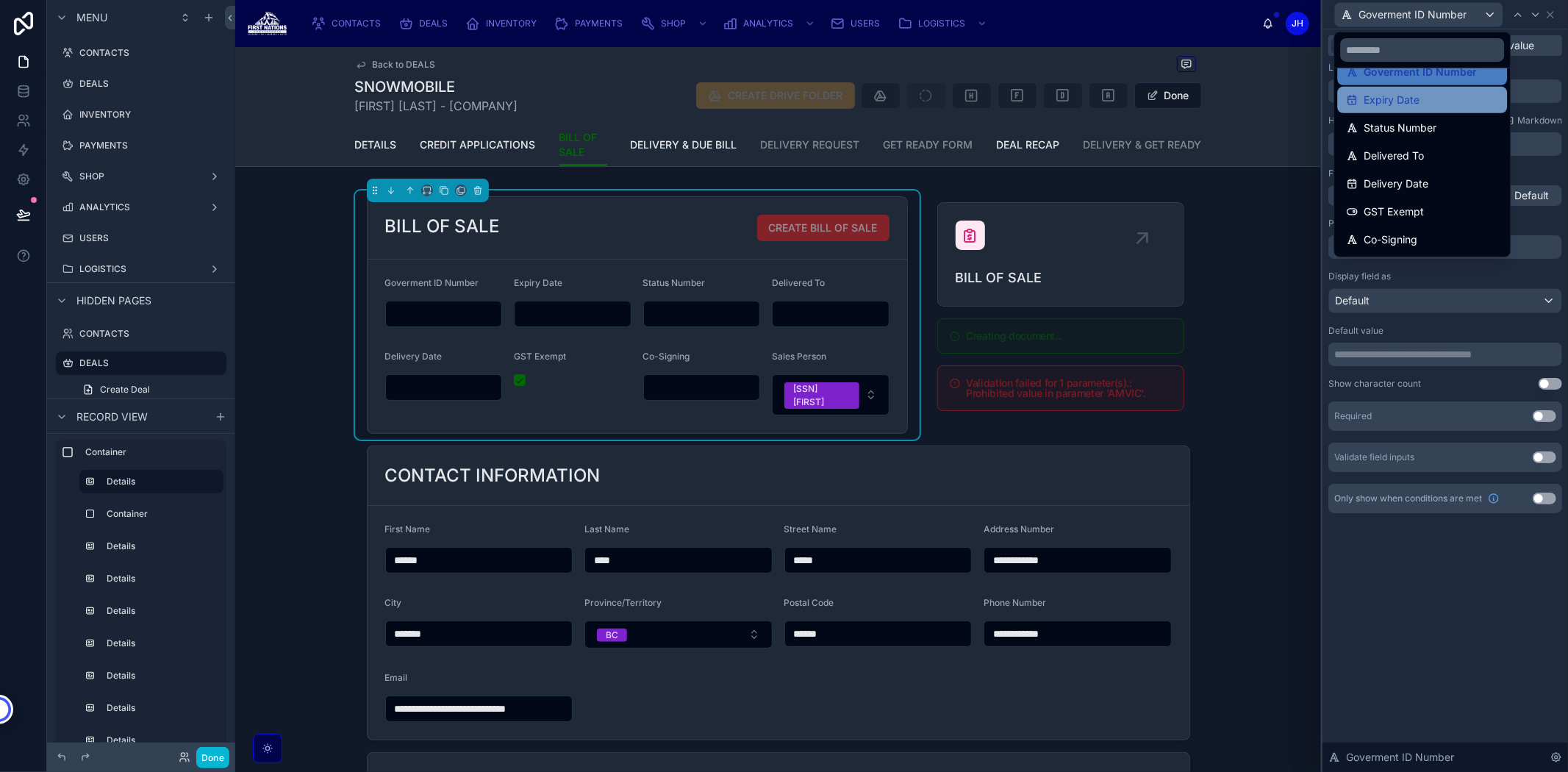 click on "Expiry Date" at bounding box center (1392, 100) 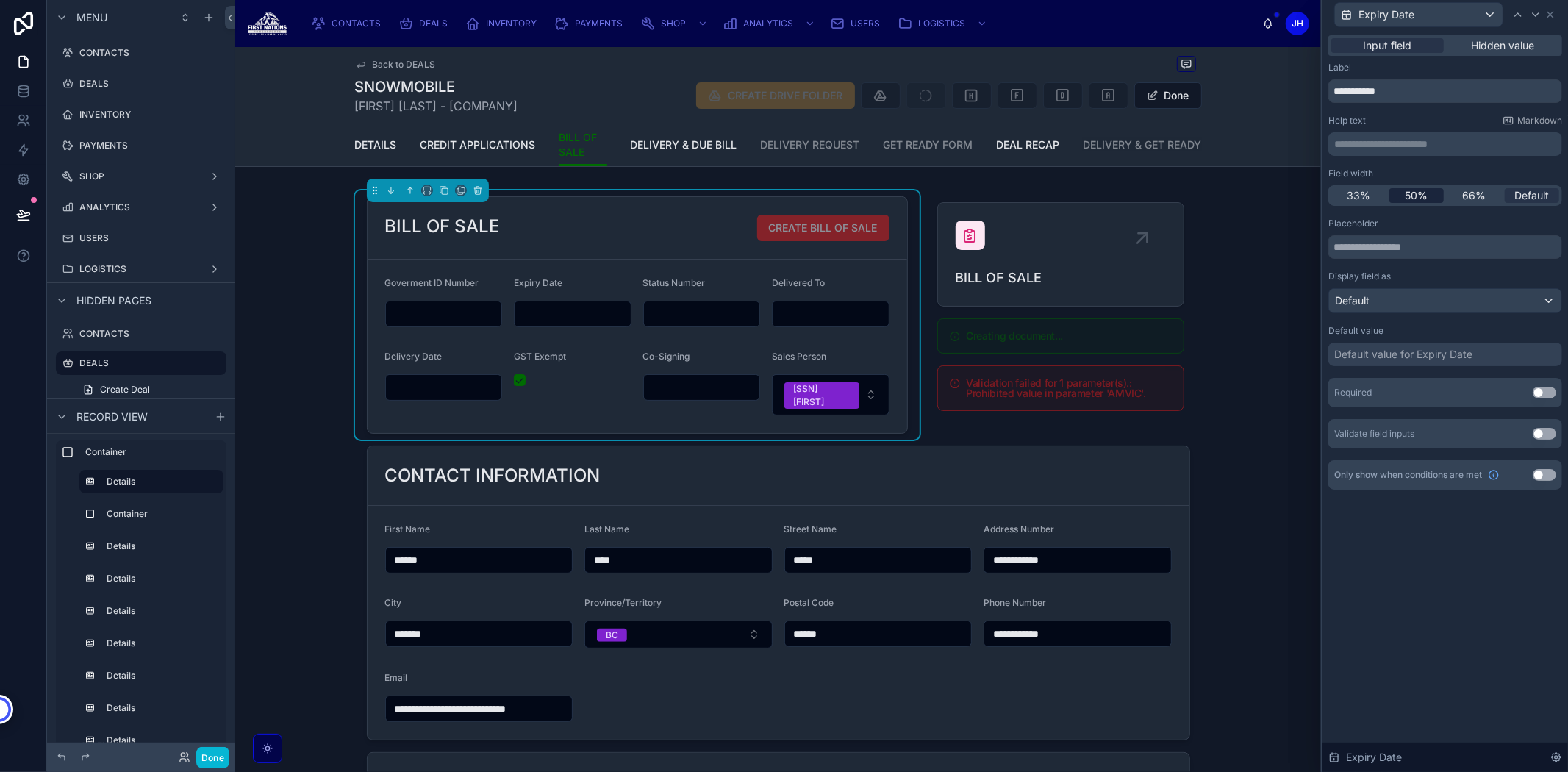 click on "50%" at bounding box center [1416, 196] 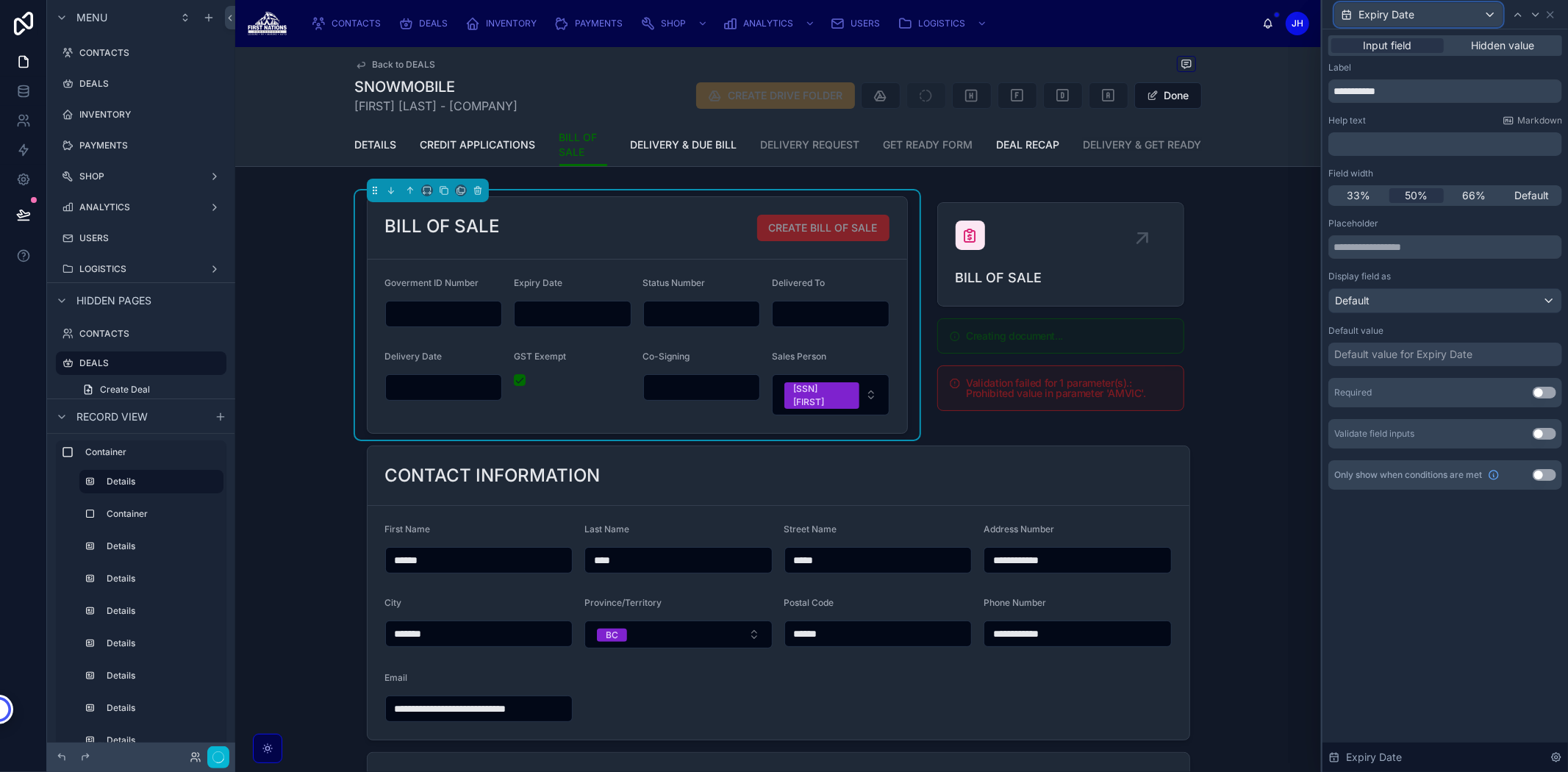 click on "Expiry Date" at bounding box center [1386, 15] 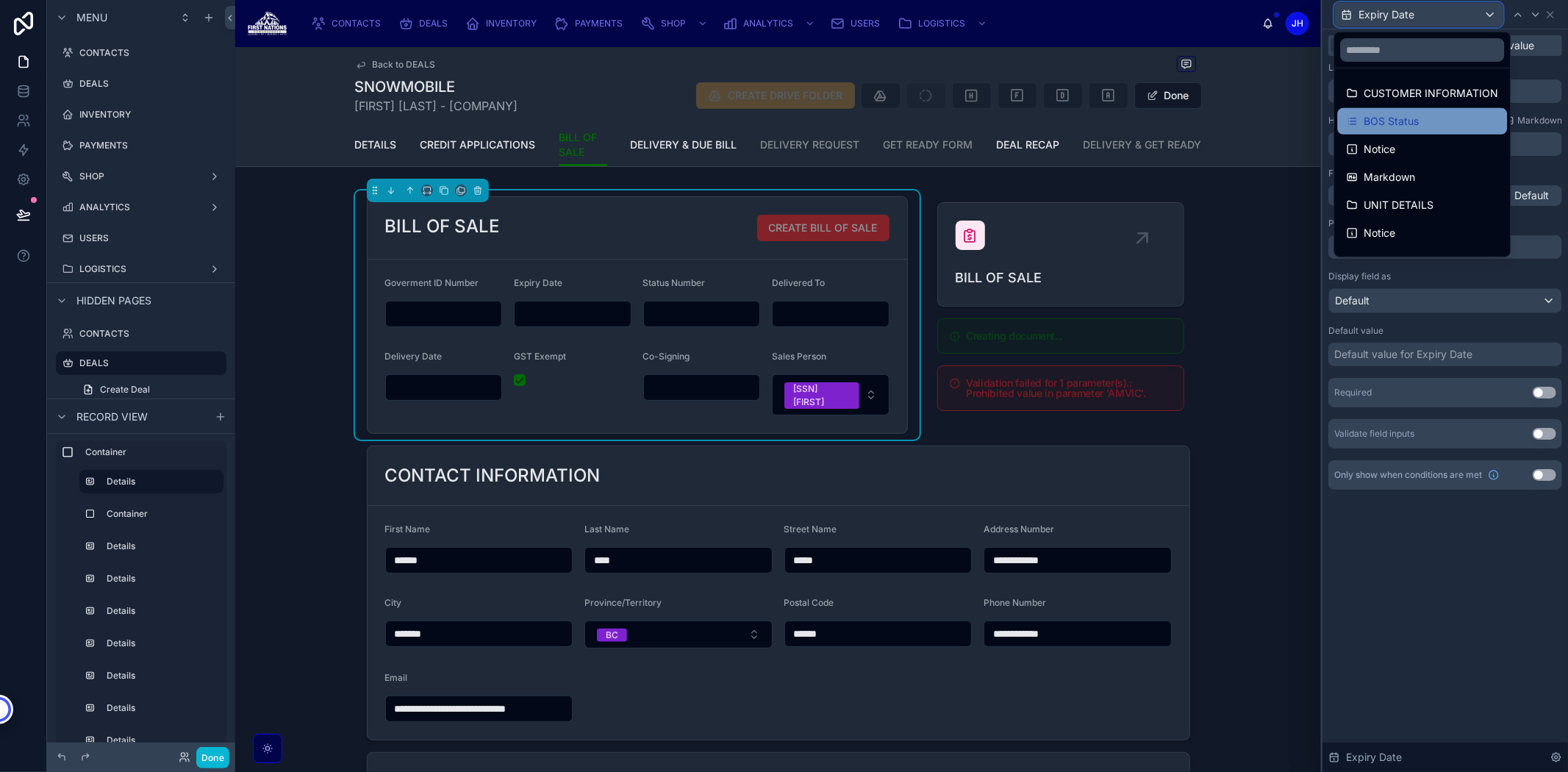 scroll, scrollTop: 272, scrollLeft: 0, axis: vertical 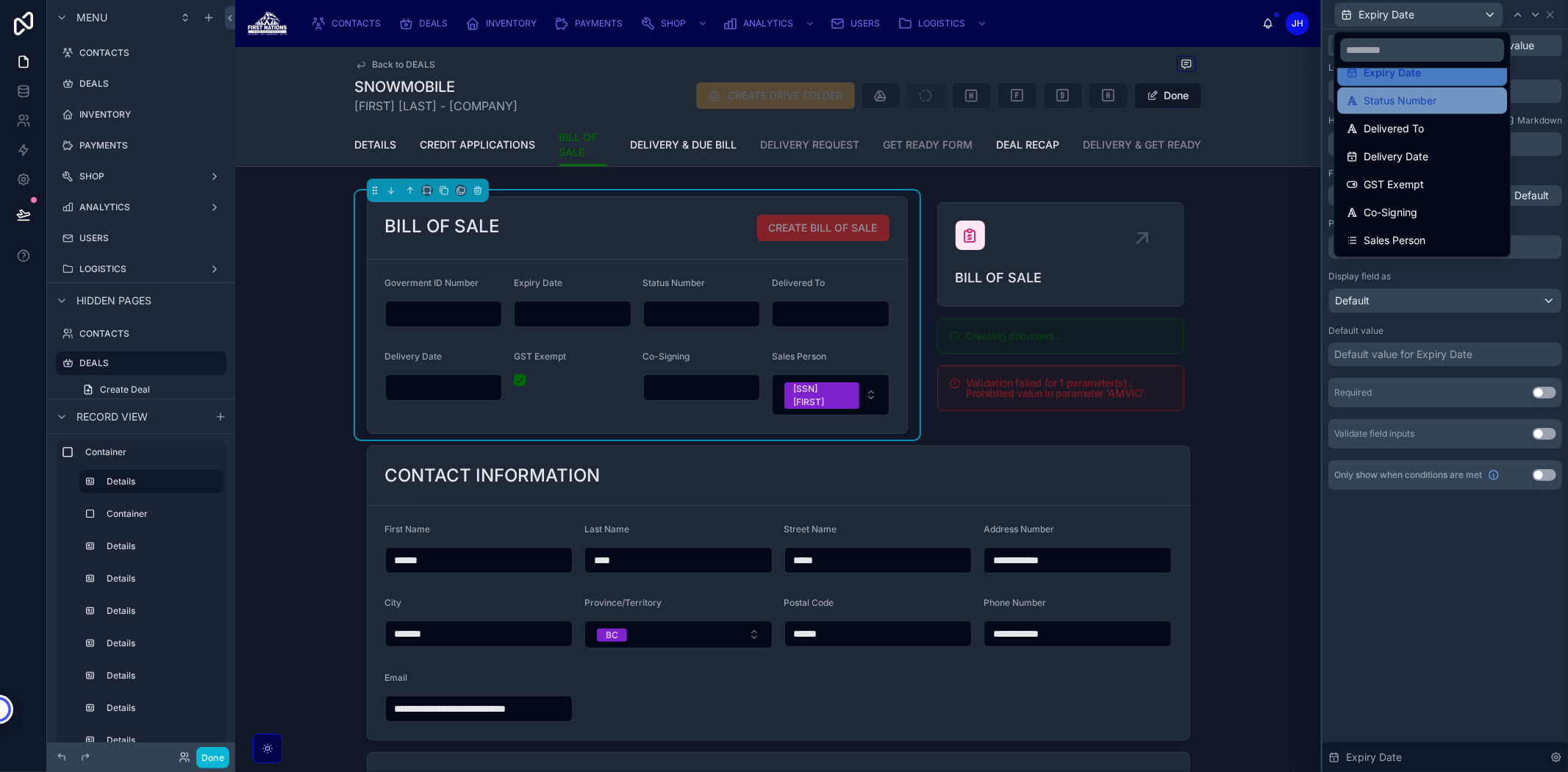 click on "Status Number" at bounding box center [1400, 101] 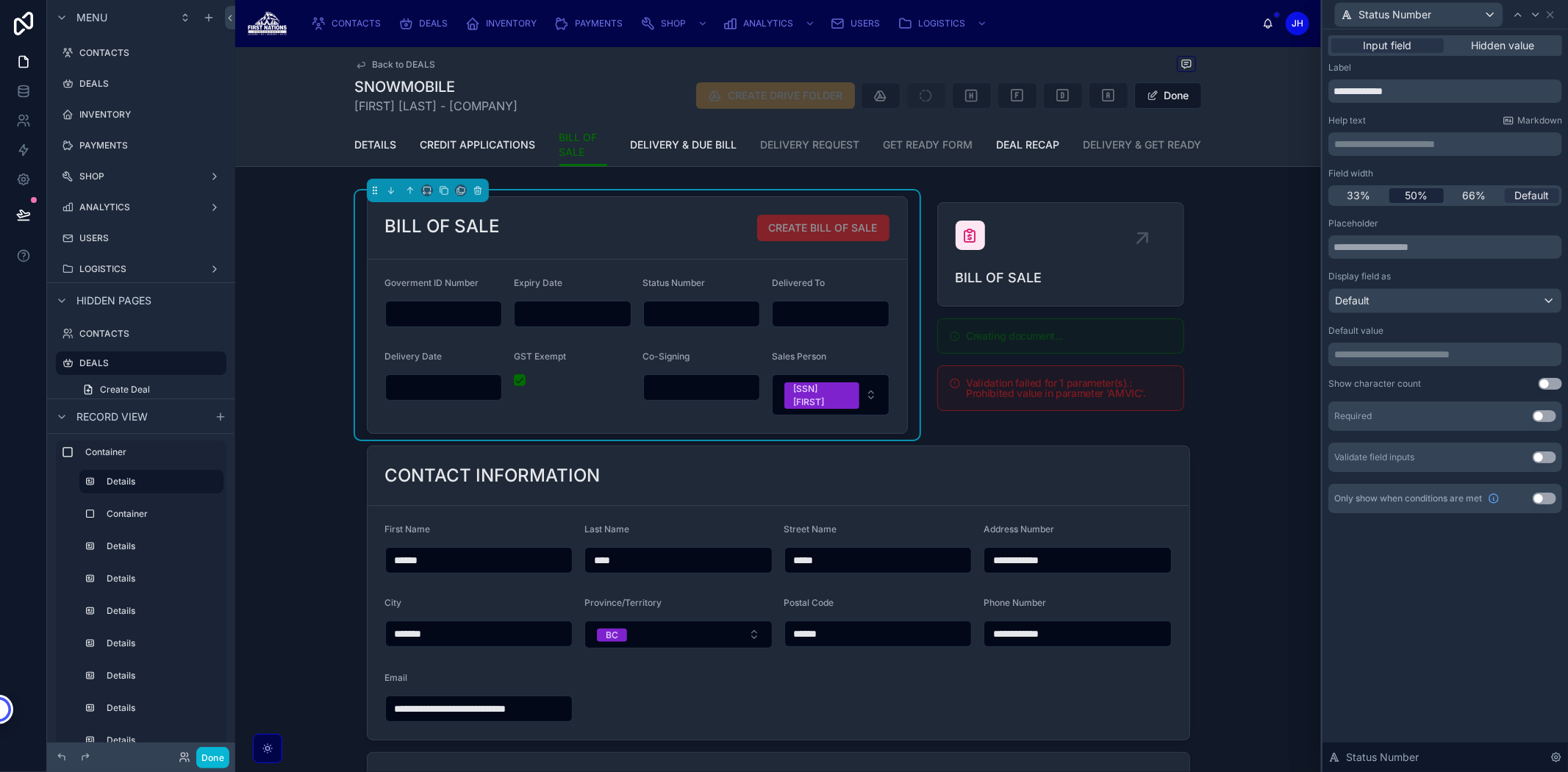 click on "50%" at bounding box center (1416, 196) 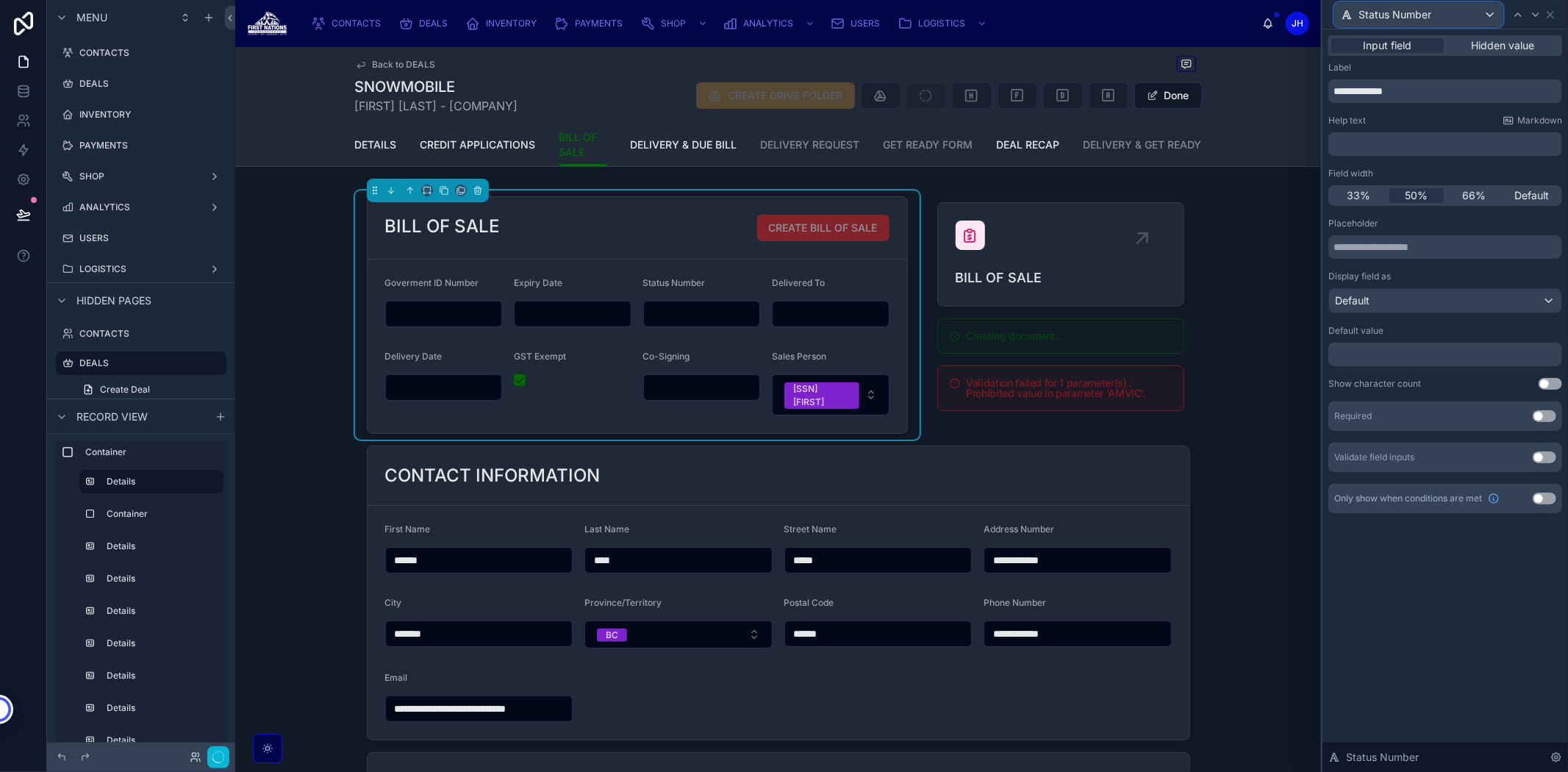 click on "Status Number" at bounding box center [1395, 15] 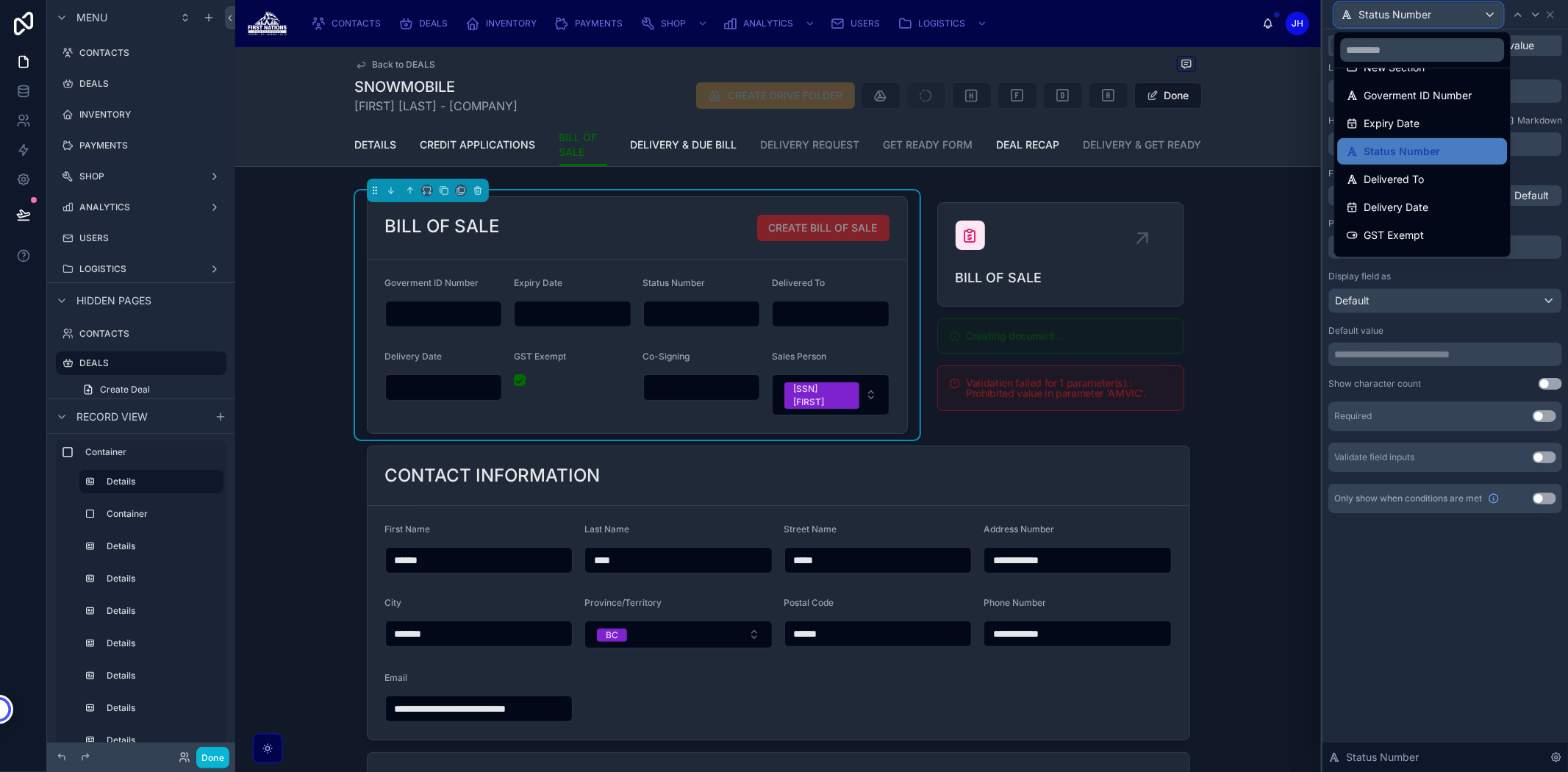 scroll, scrollTop: 272, scrollLeft: 0, axis: vertical 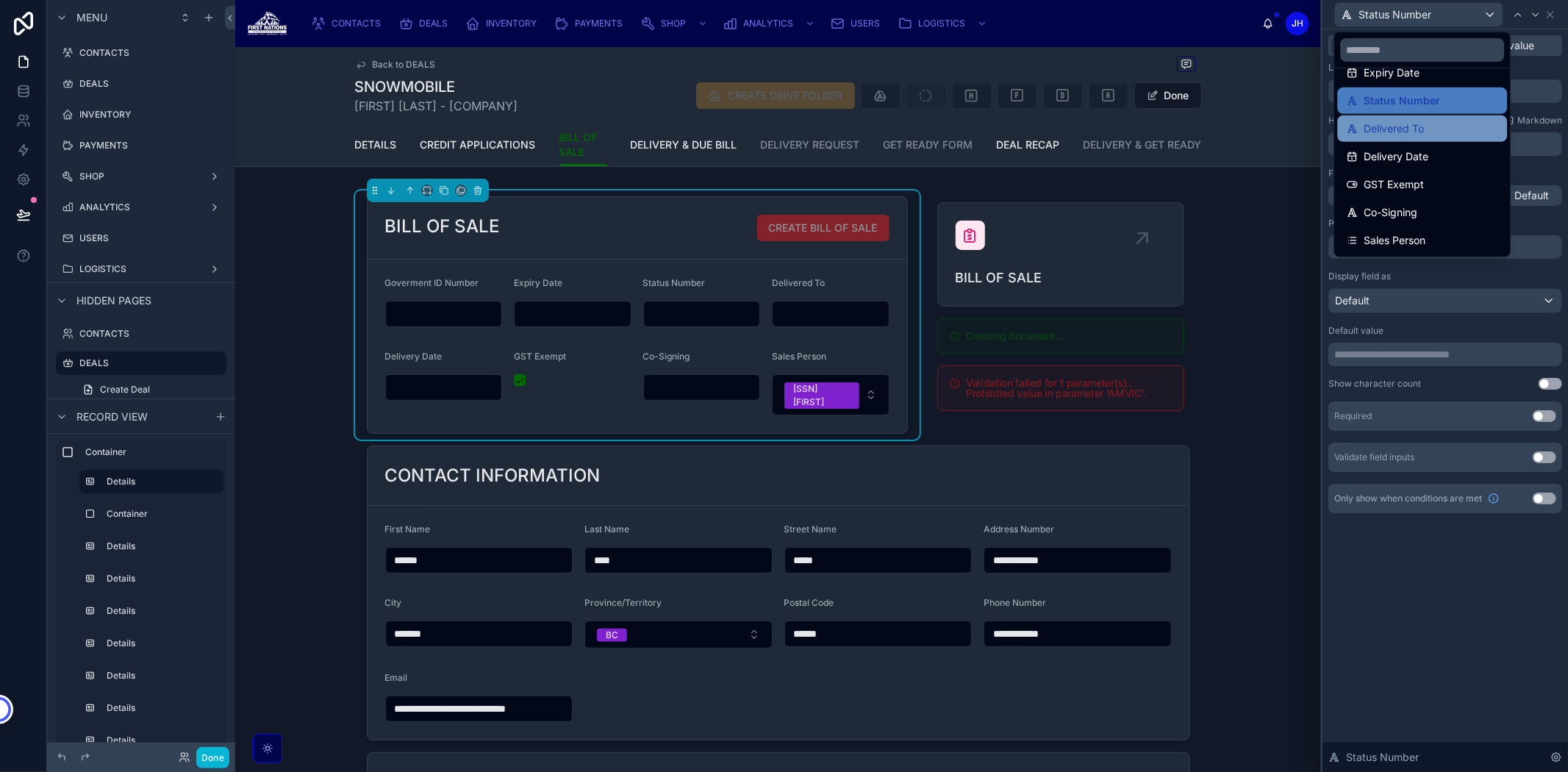 click on "Delivered To" at bounding box center [1394, 129] 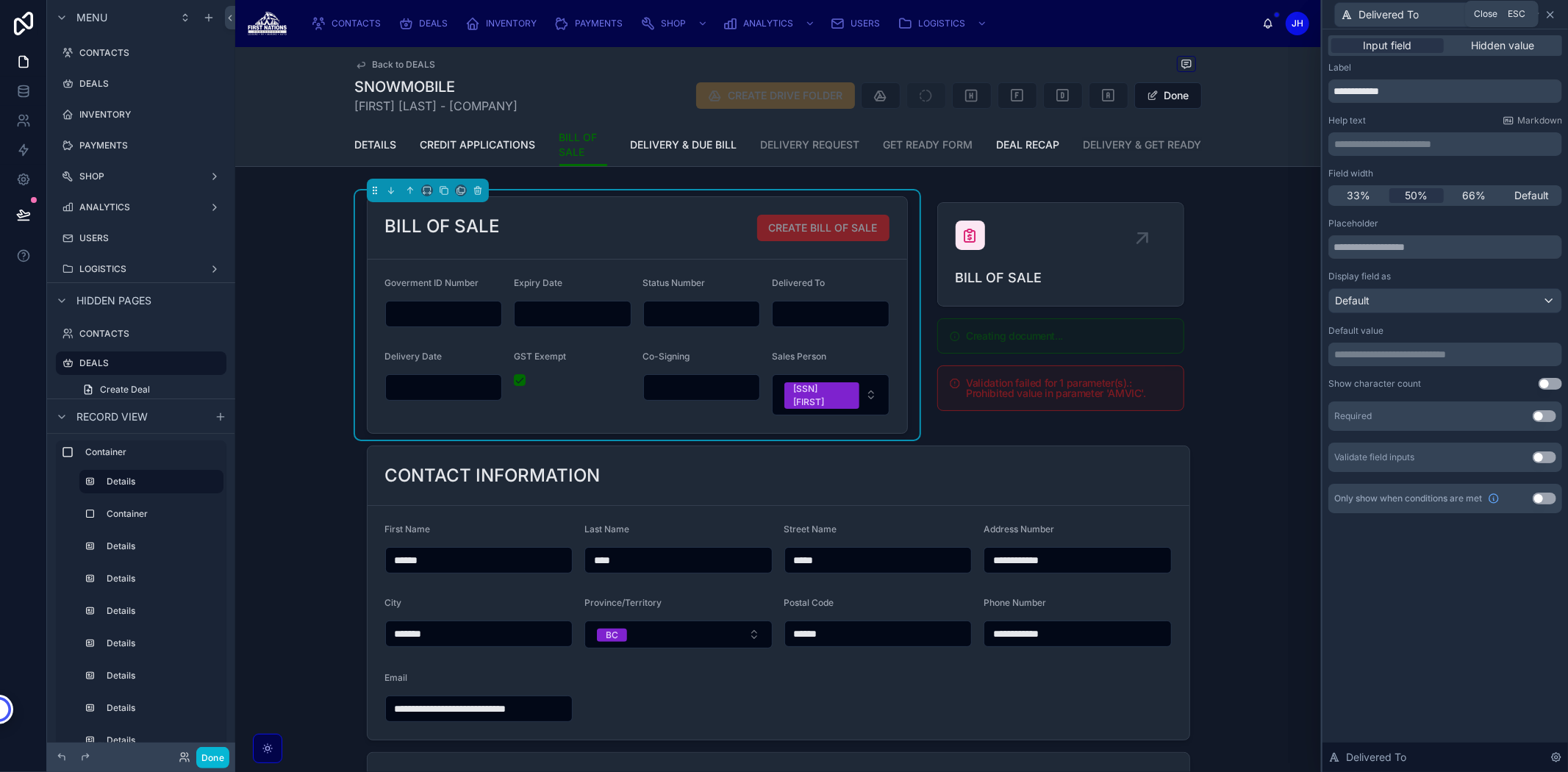 click 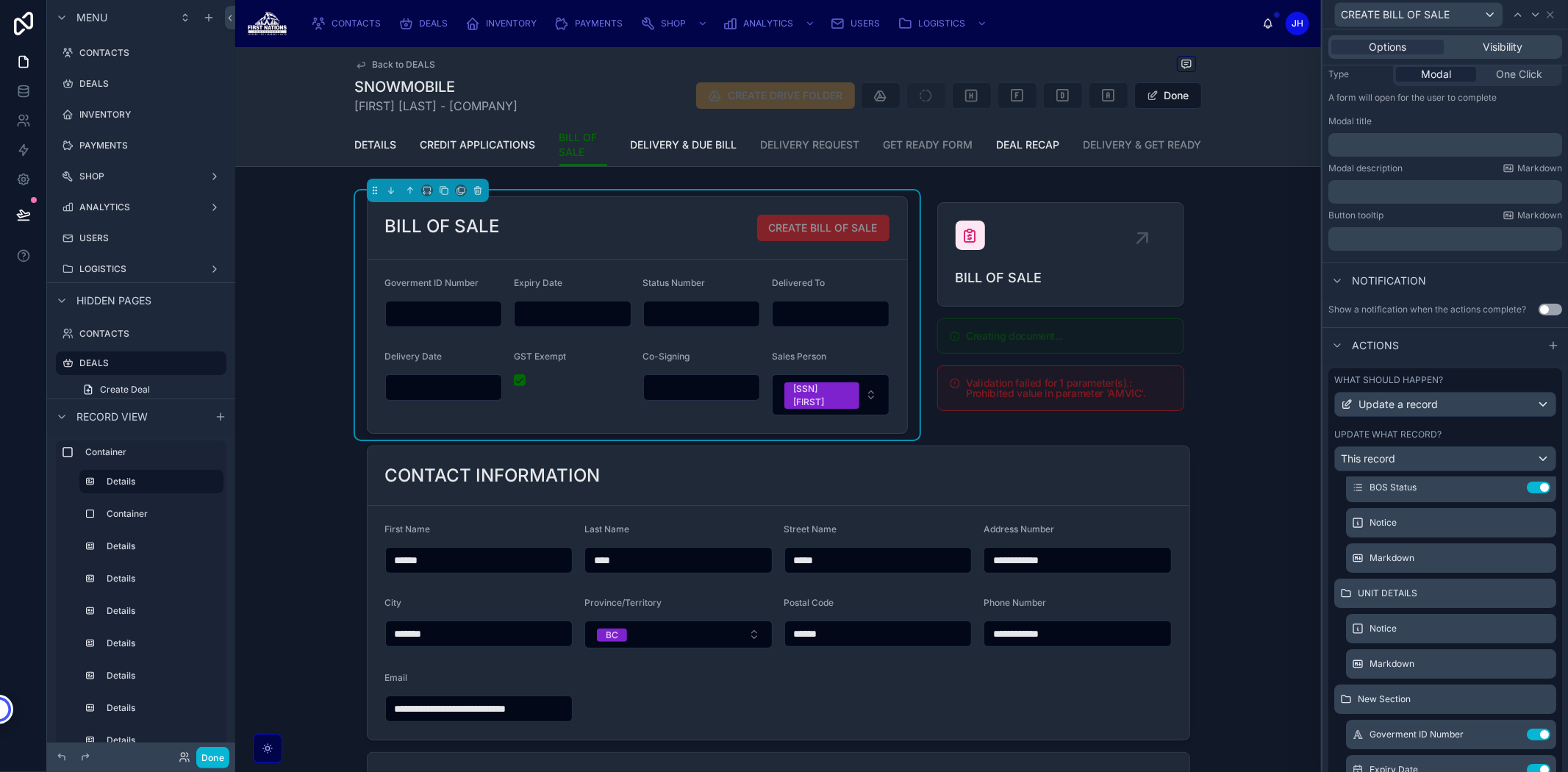 scroll, scrollTop: 235, scrollLeft: 0, axis: vertical 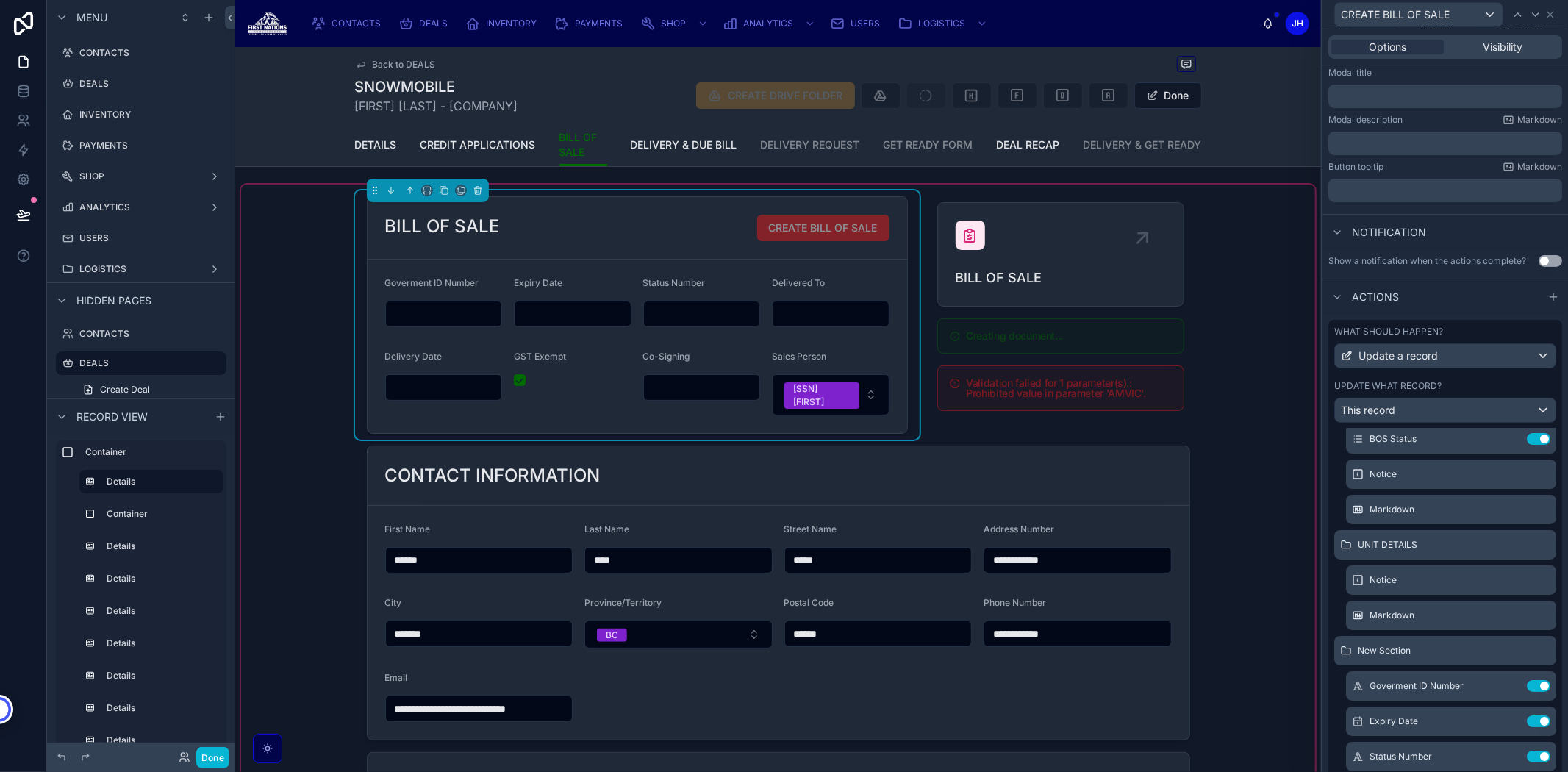 click on "BILL OF SALE CREATE BILL OF SALE" at bounding box center [637, 228] 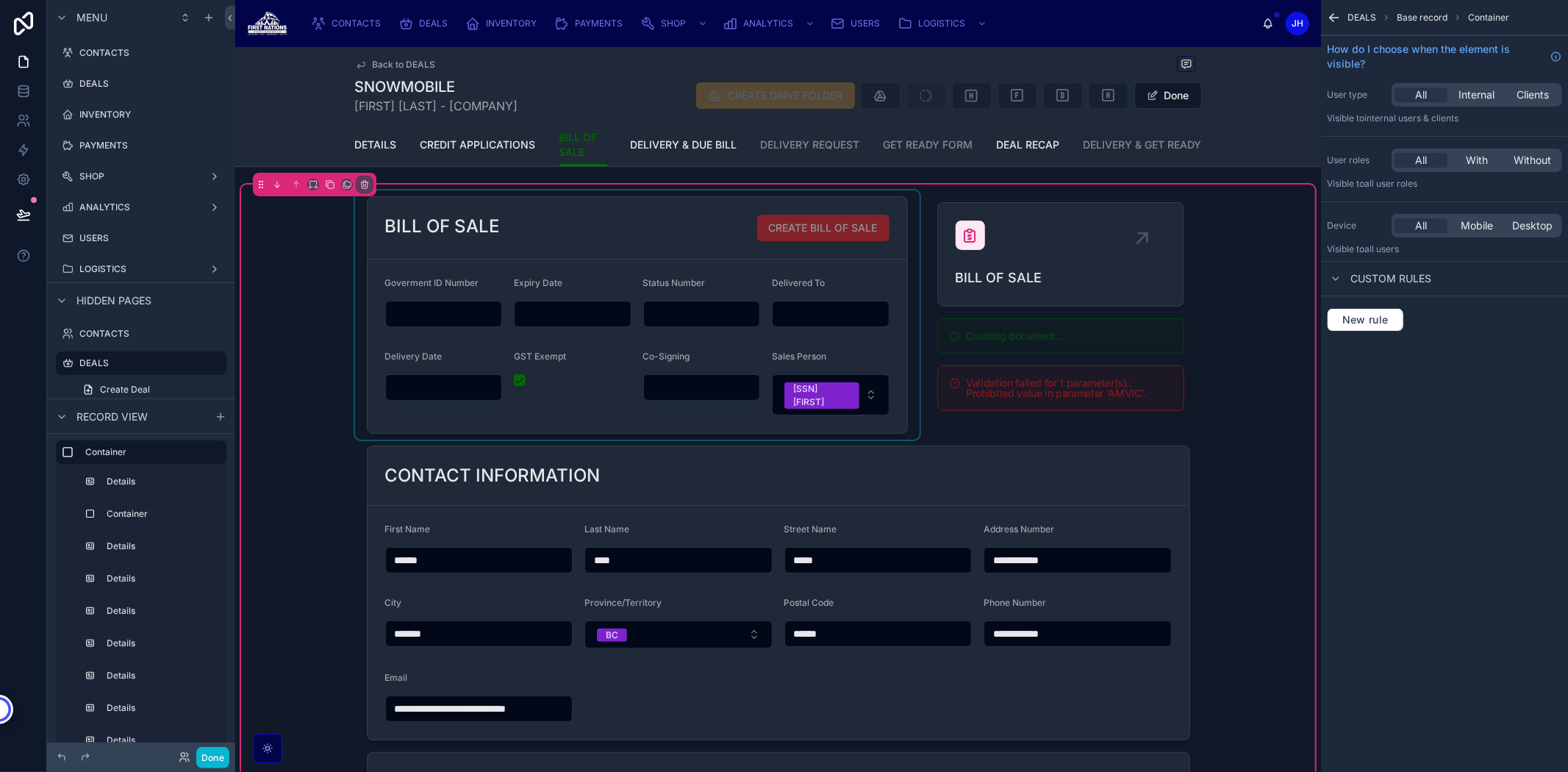 click at bounding box center [637, 315] 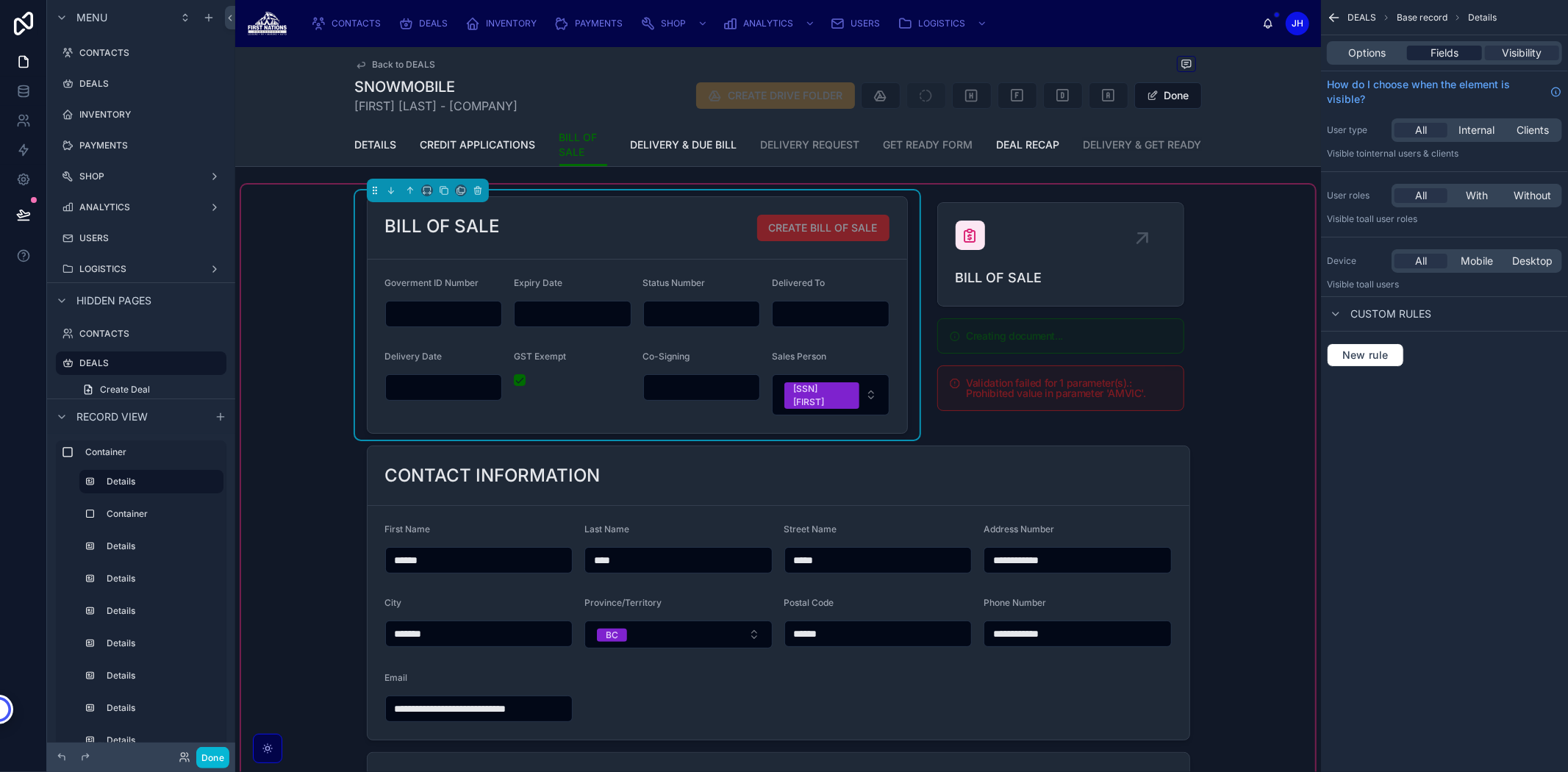 click on "Fields" at bounding box center (1445, 53) 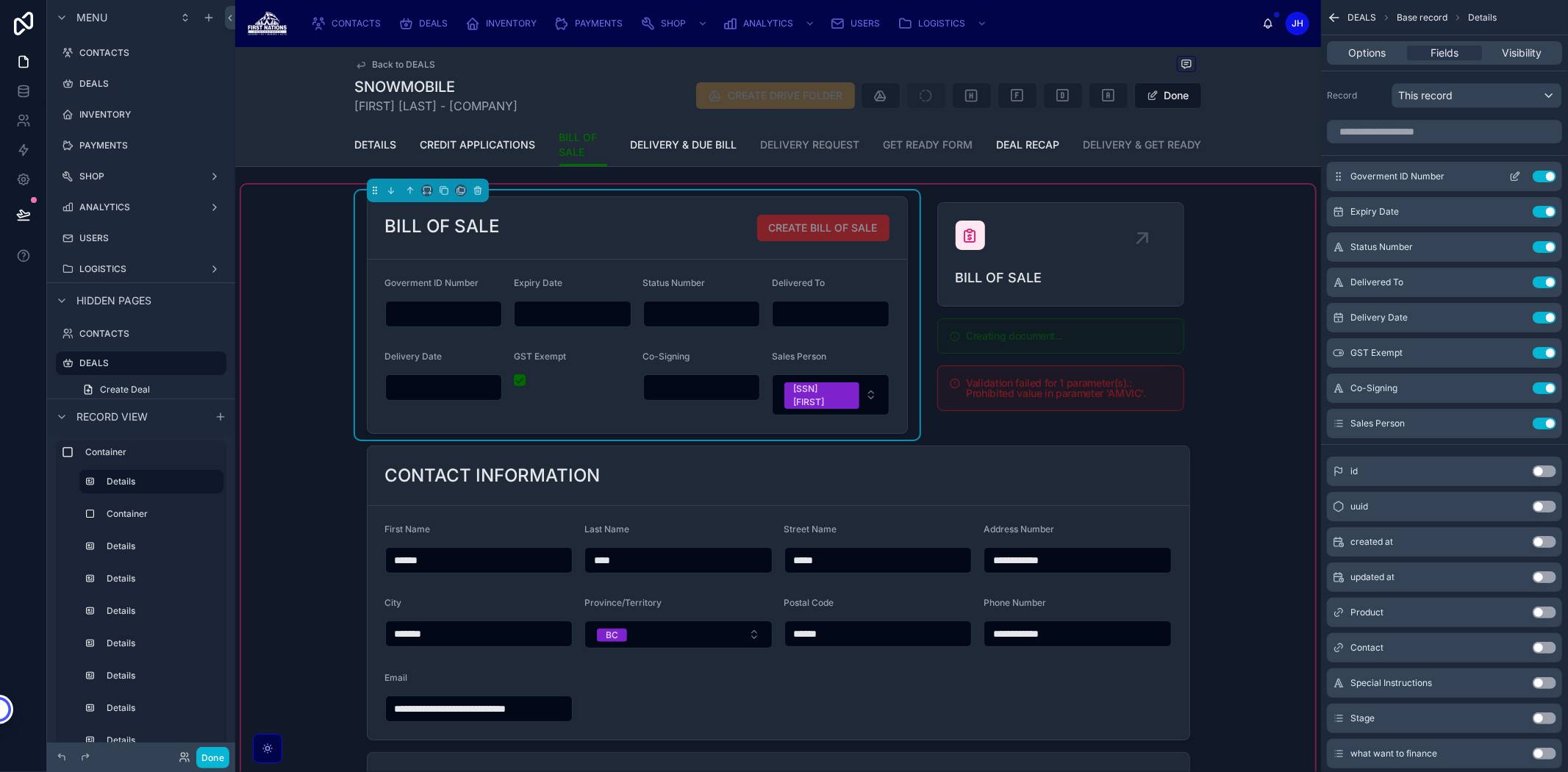 click on "Use setting" at bounding box center (1544, 176) 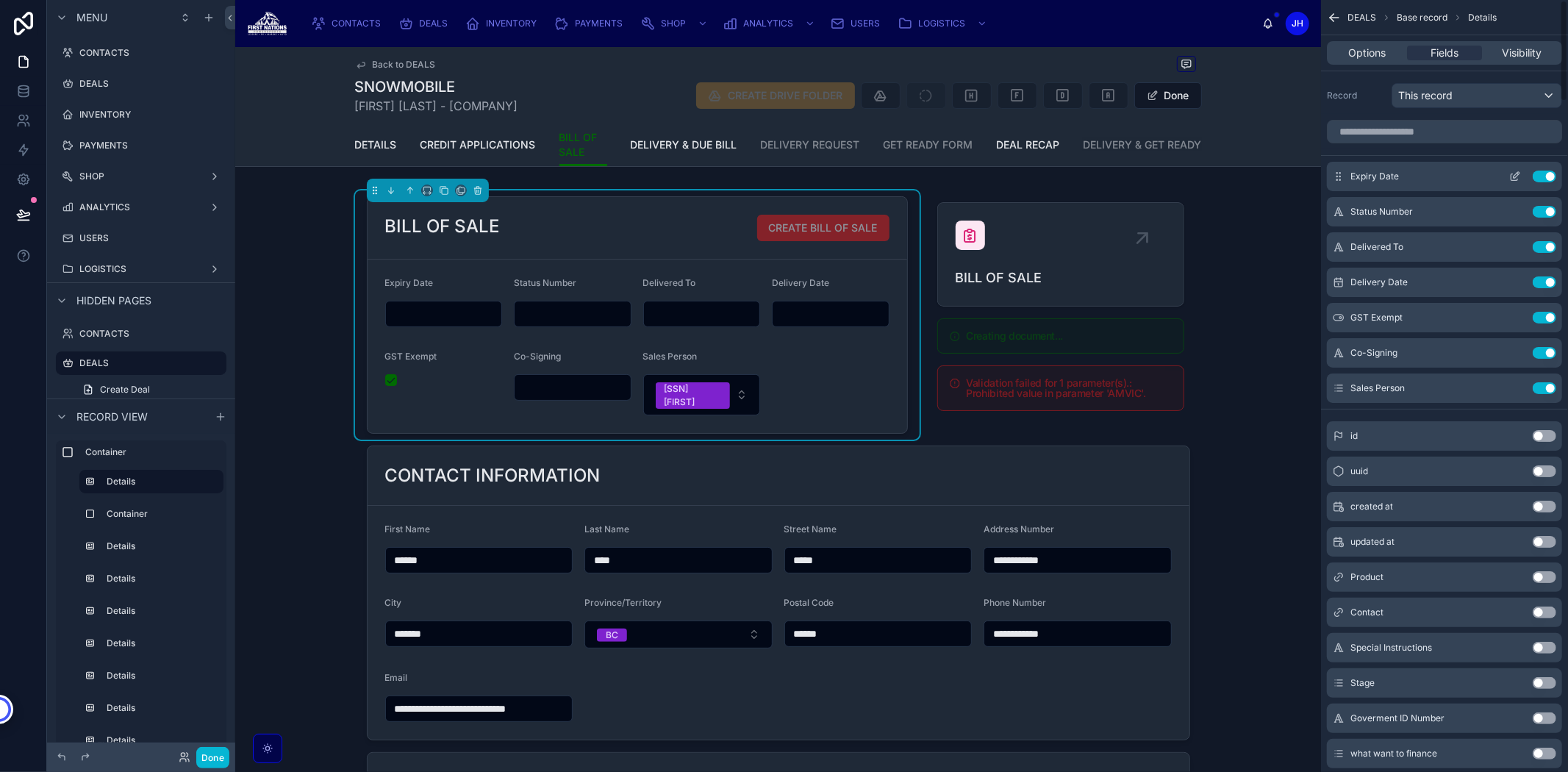 click on "Use setting" at bounding box center (1544, 176) 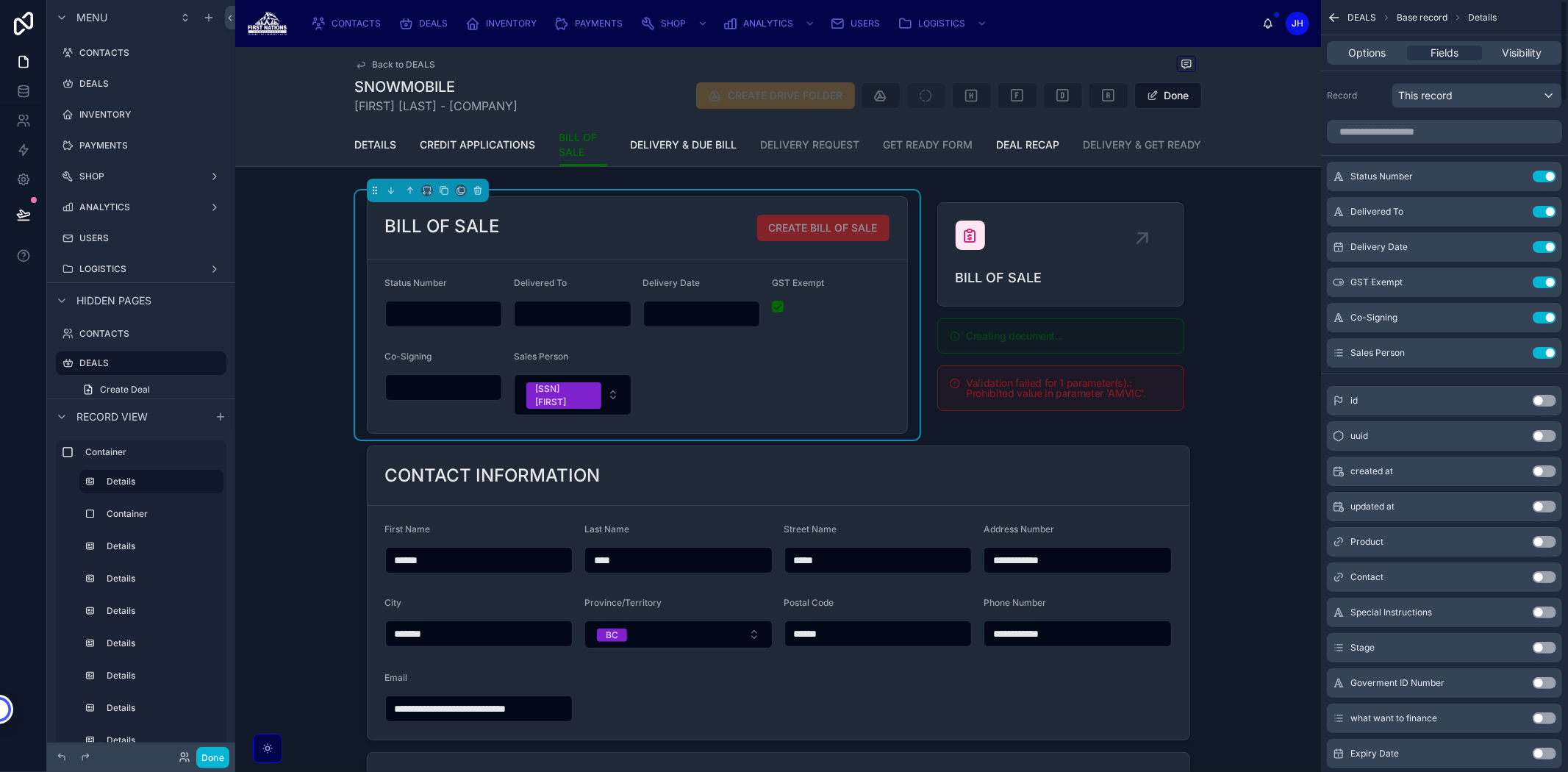 click on "Use setting" at bounding box center [1544, 176] 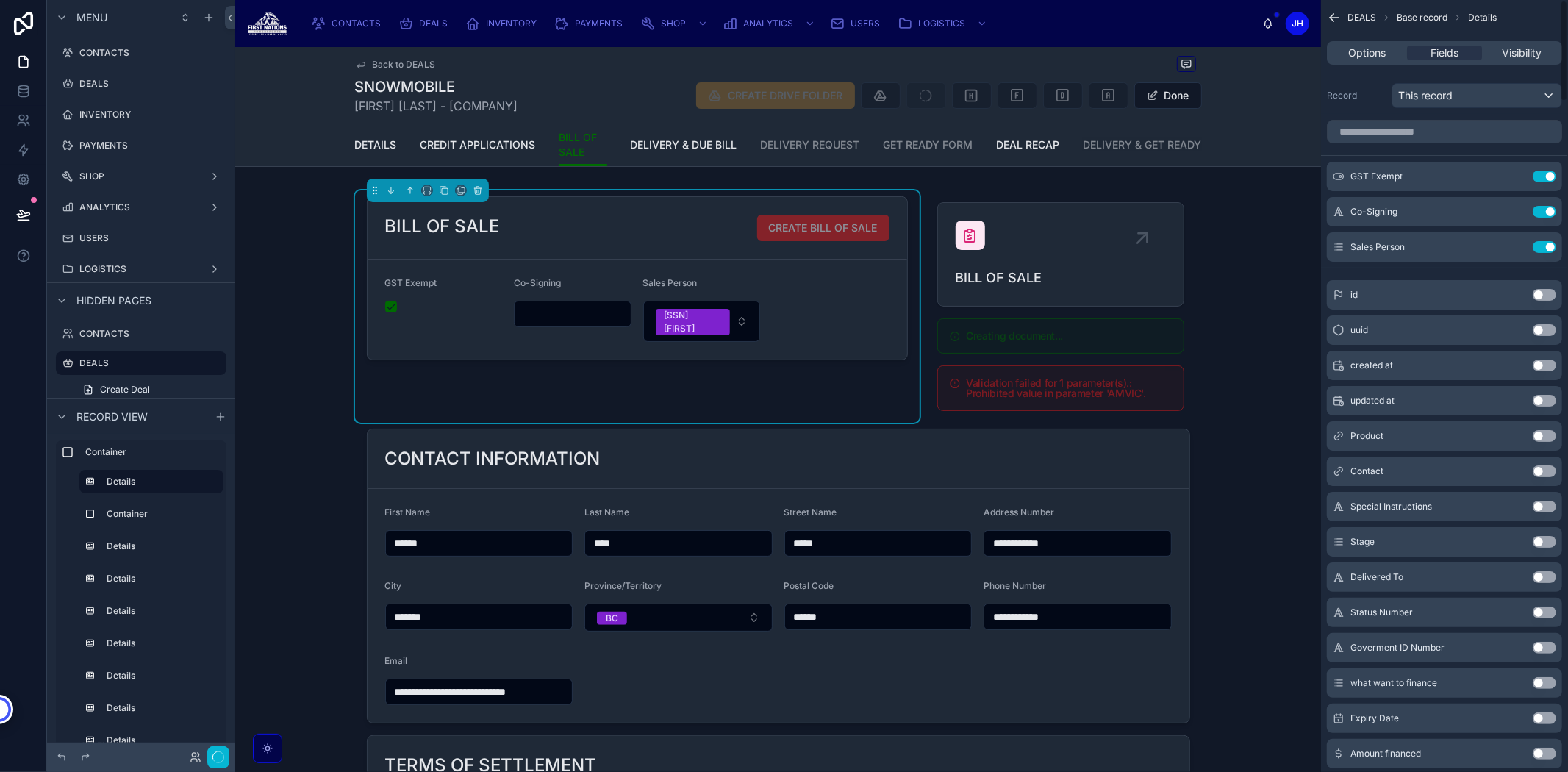 click on "Use setting" at bounding box center [1544, 176] 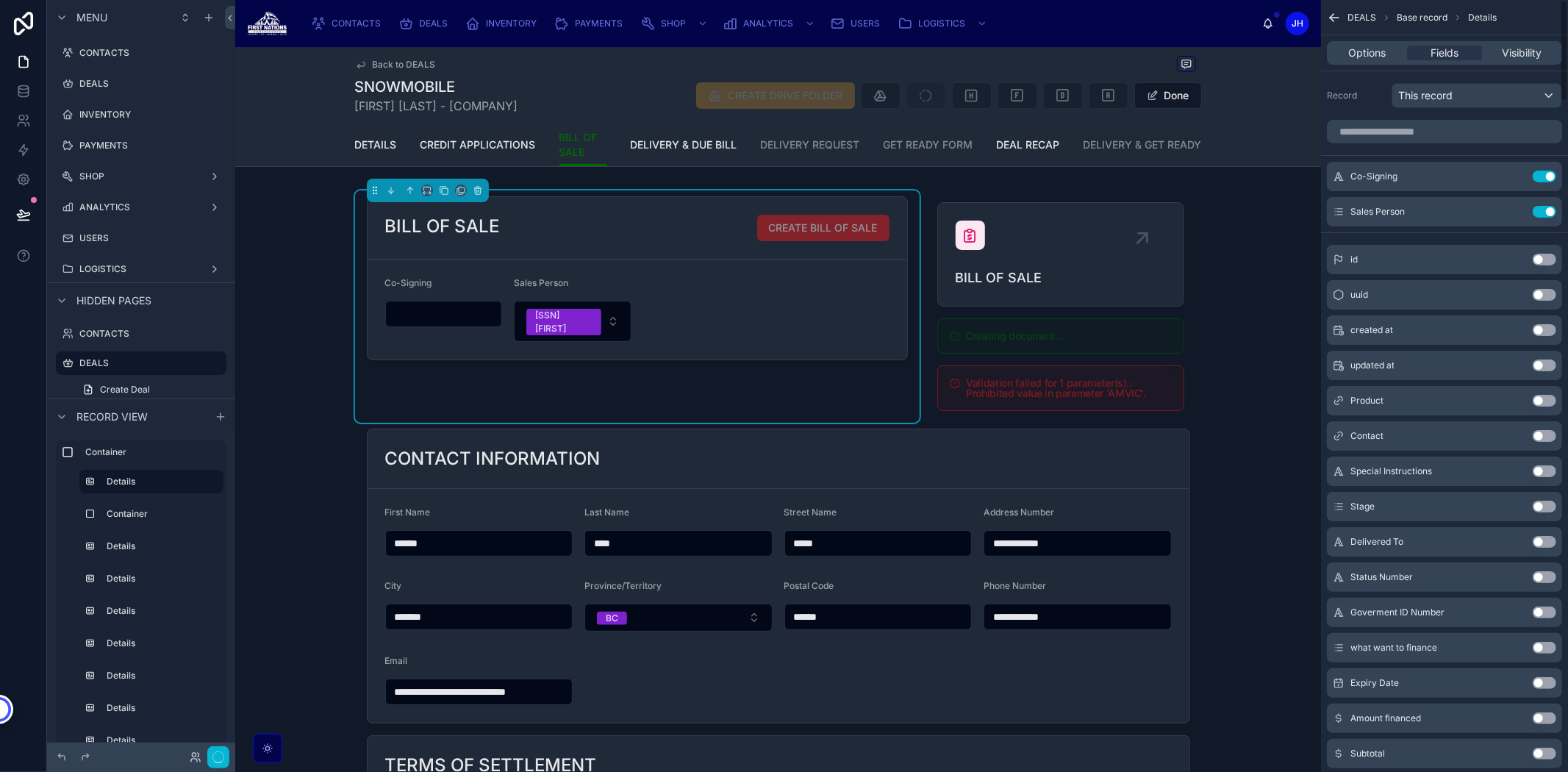 click on "Use setting" at bounding box center (1544, 176) 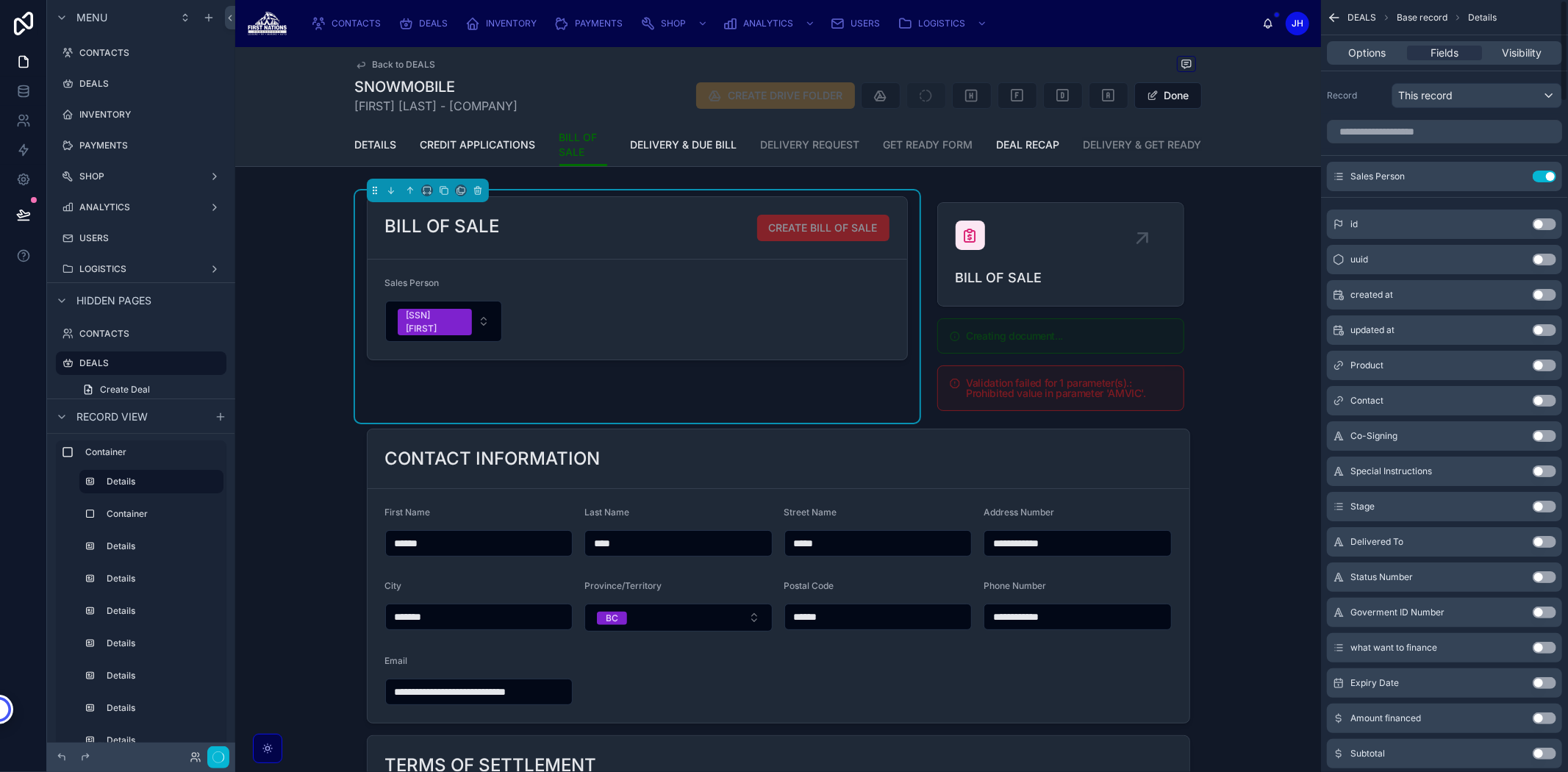 click on "Use setting" at bounding box center (1544, 176) 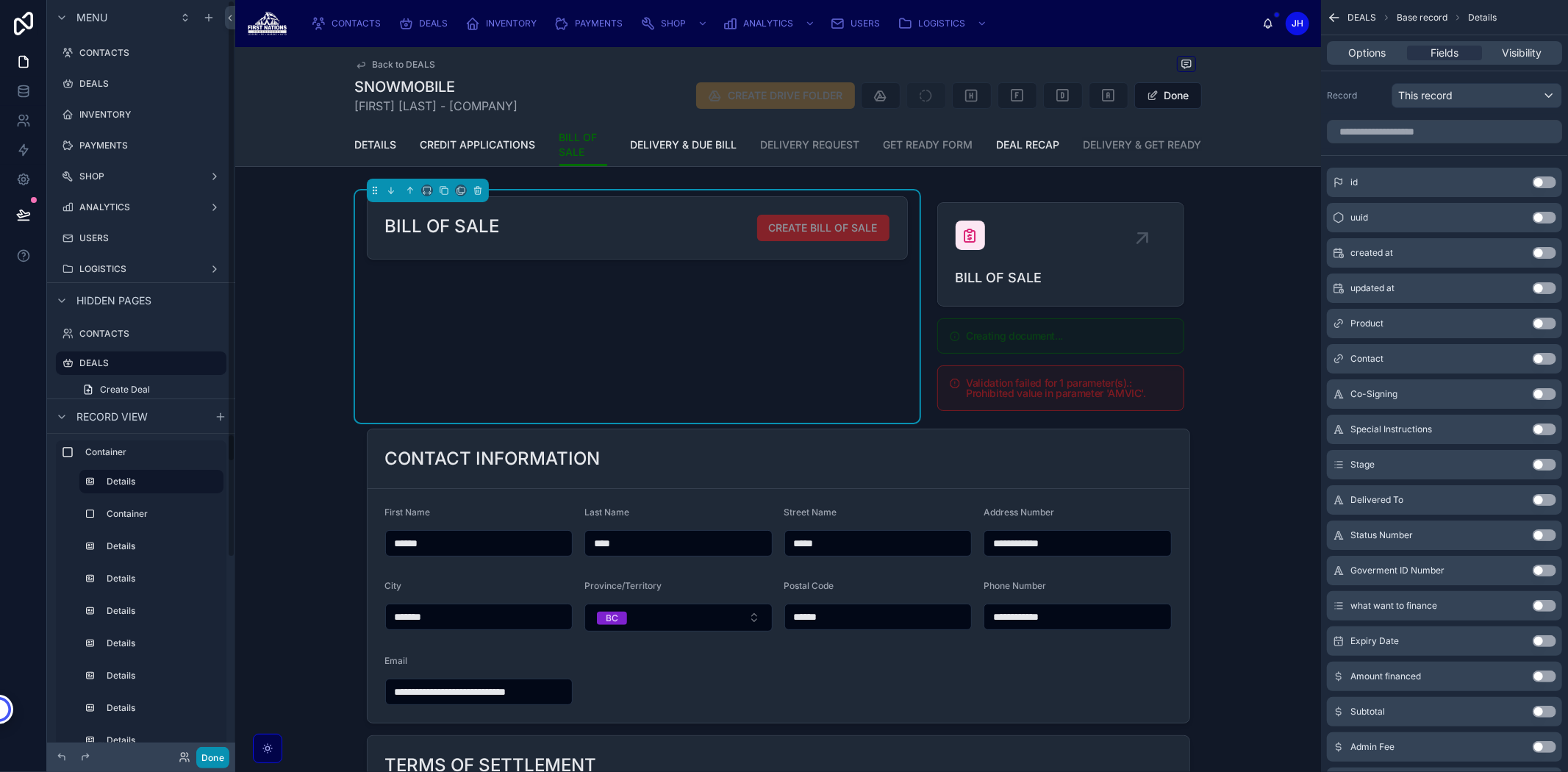 click on "Done" at bounding box center (212, 757) 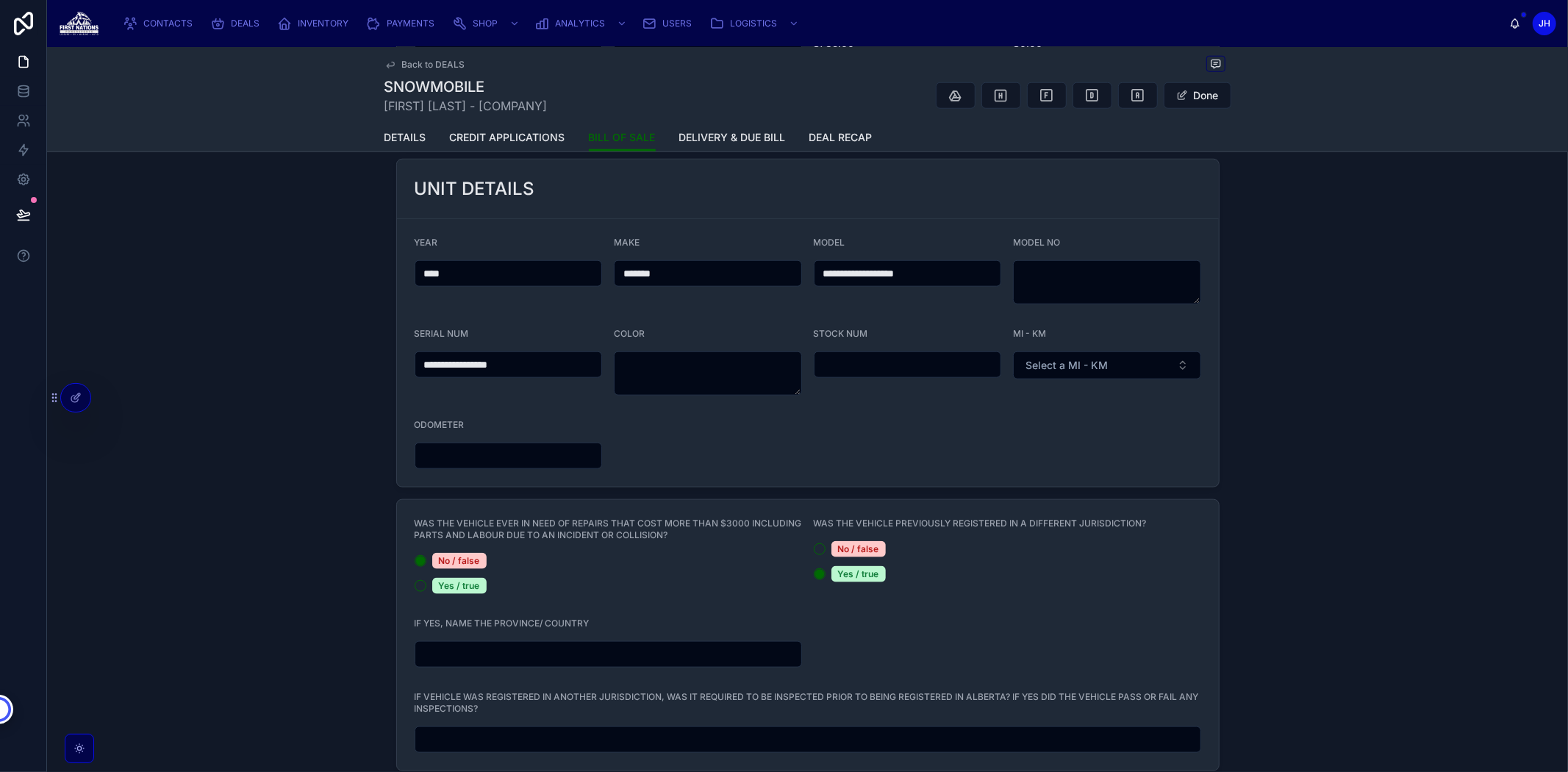 scroll, scrollTop: 1476, scrollLeft: 0, axis: vertical 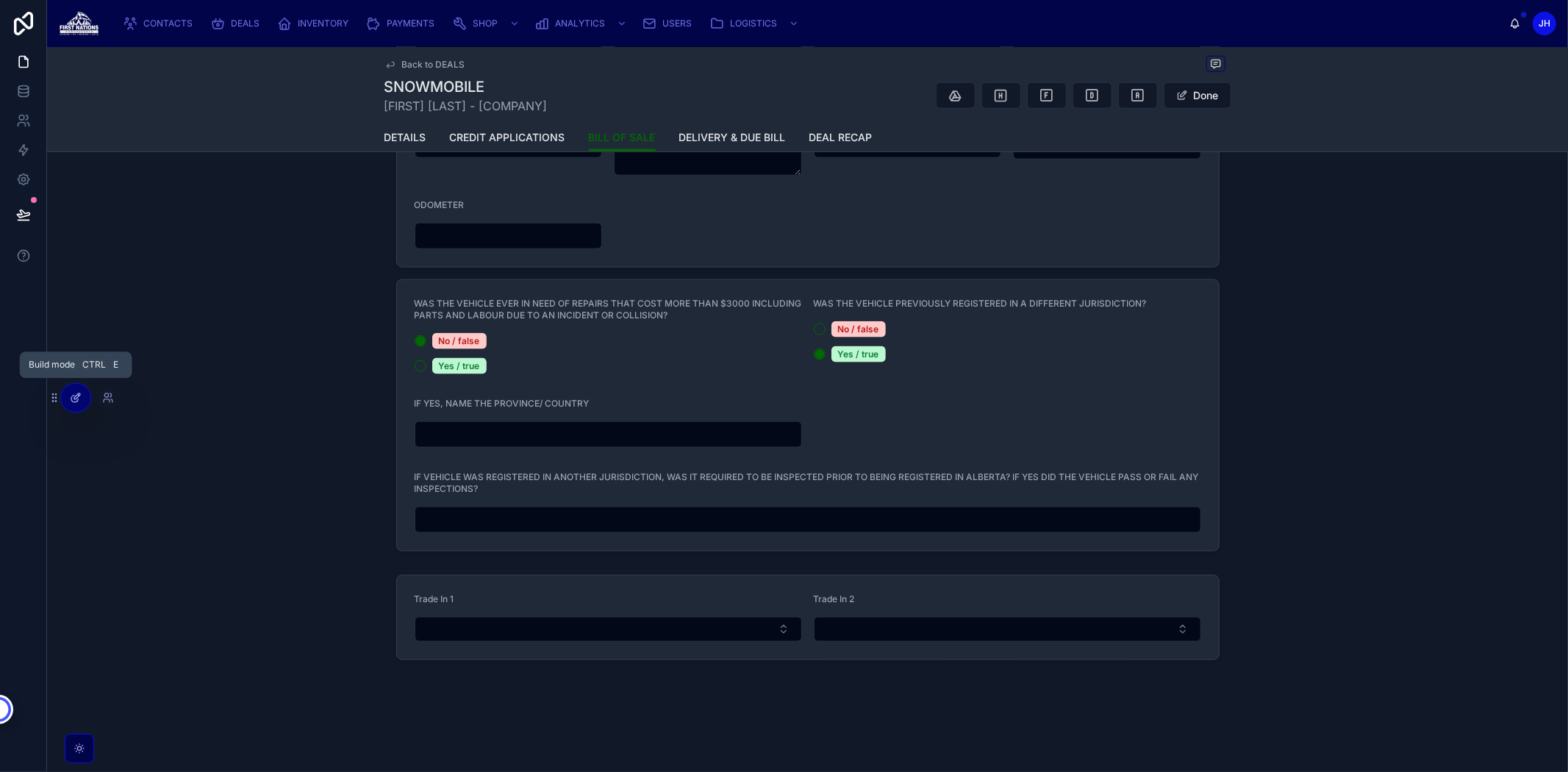 click 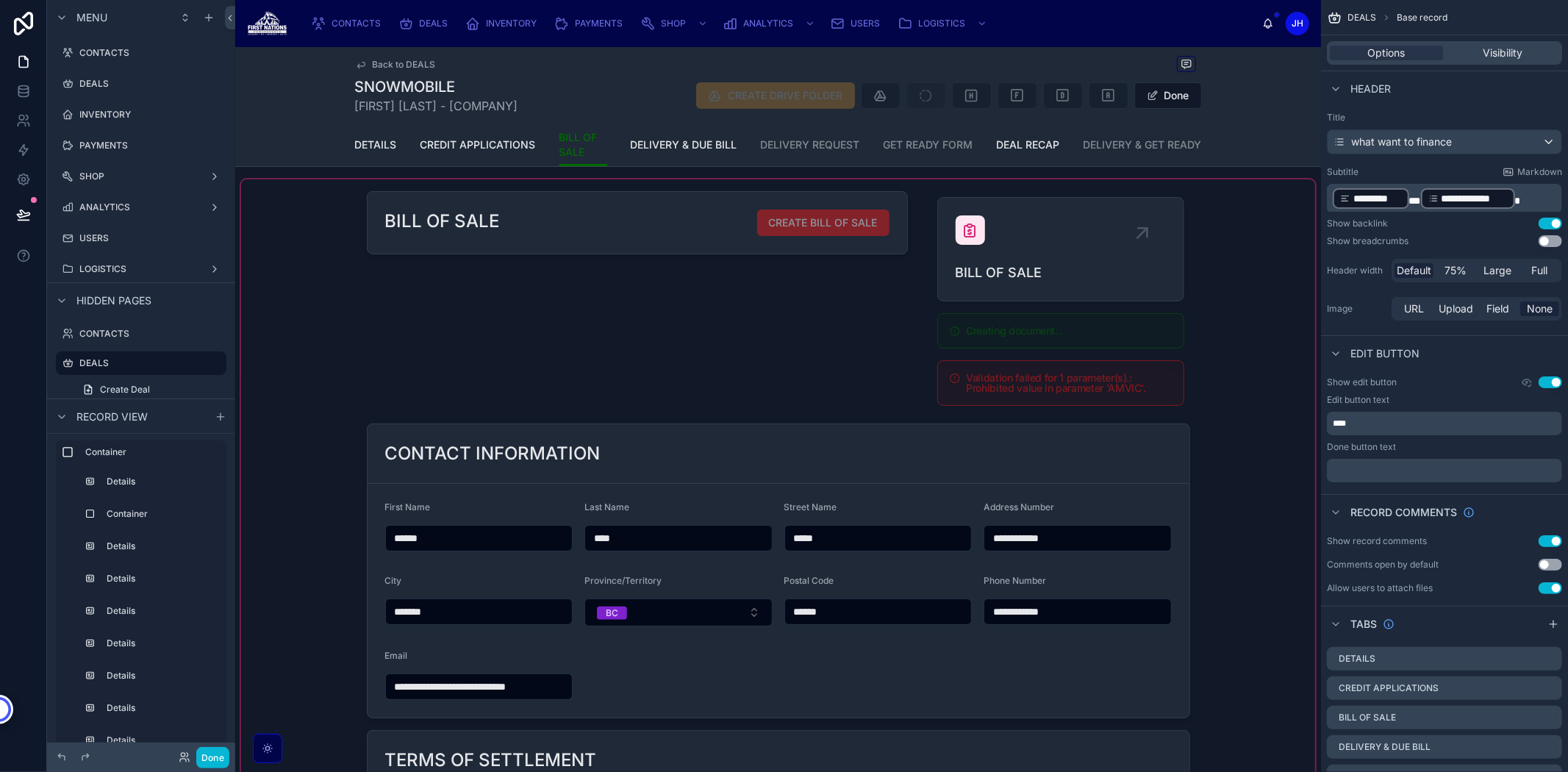 scroll, scrollTop: 0, scrollLeft: 0, axis: both 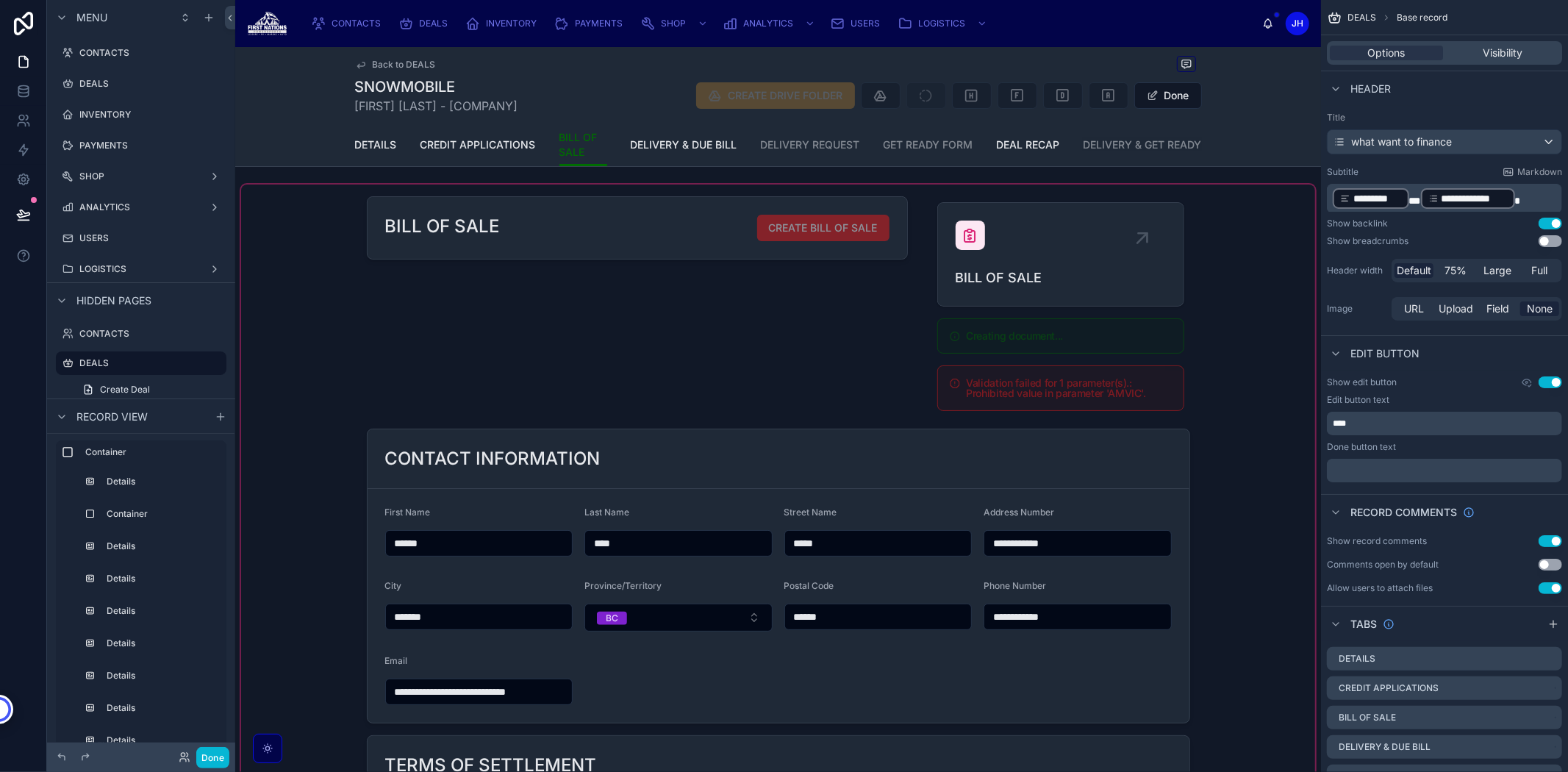 click at bounding box center [778, 1179] 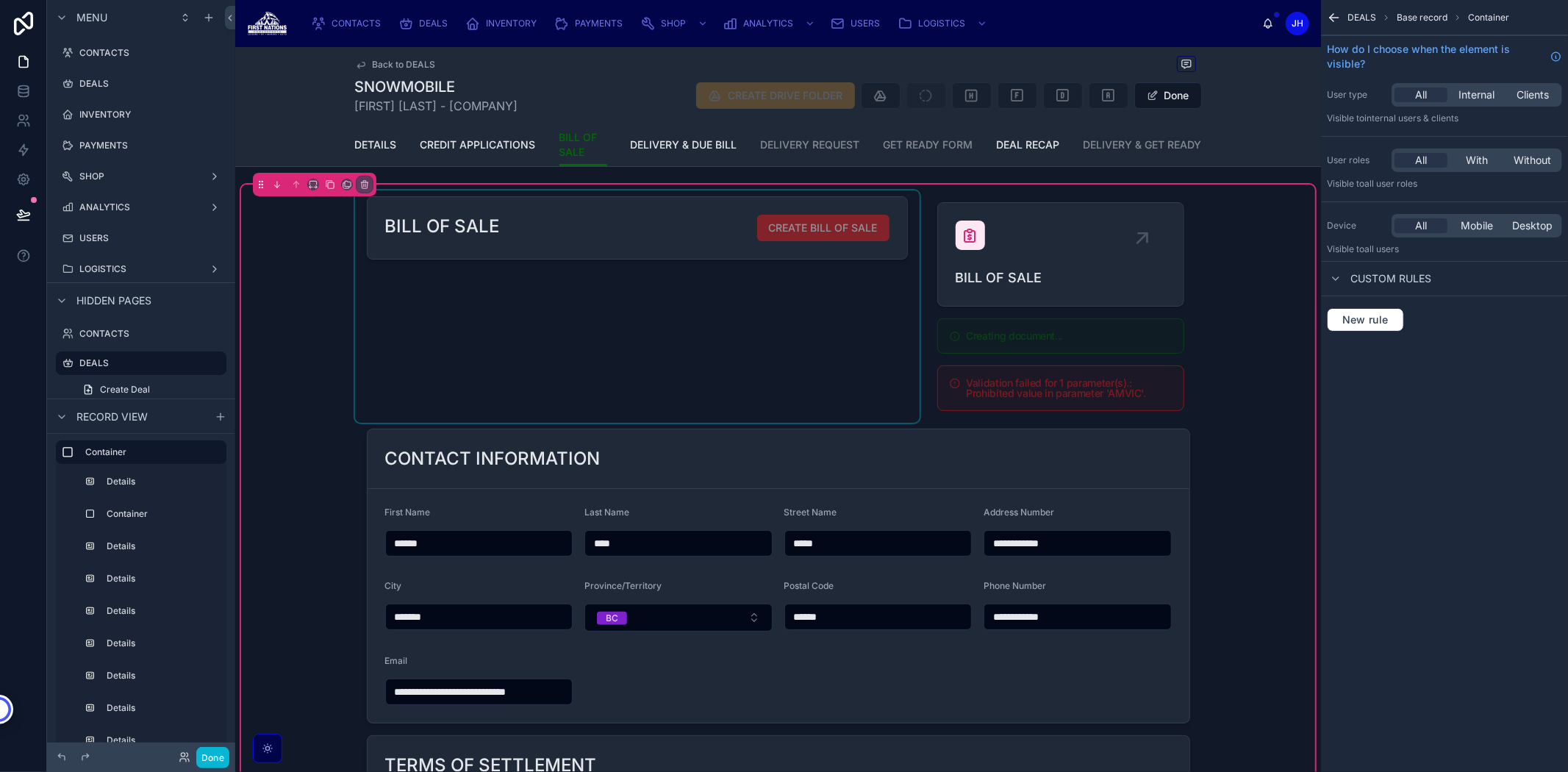 click at bounding box center [637, 307] 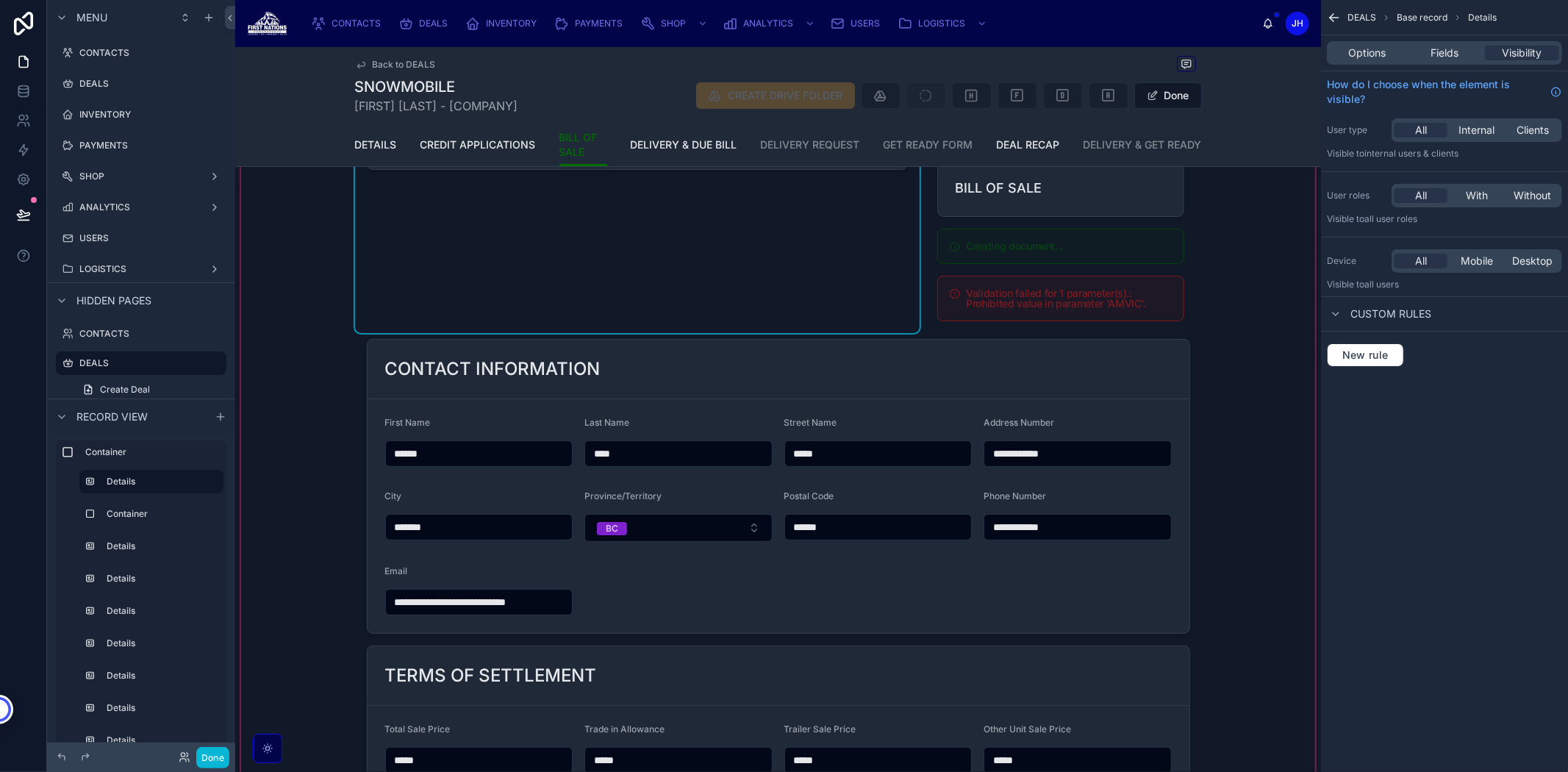 scroll, scrollTop: 0, scrollLeft: 0, axis: both 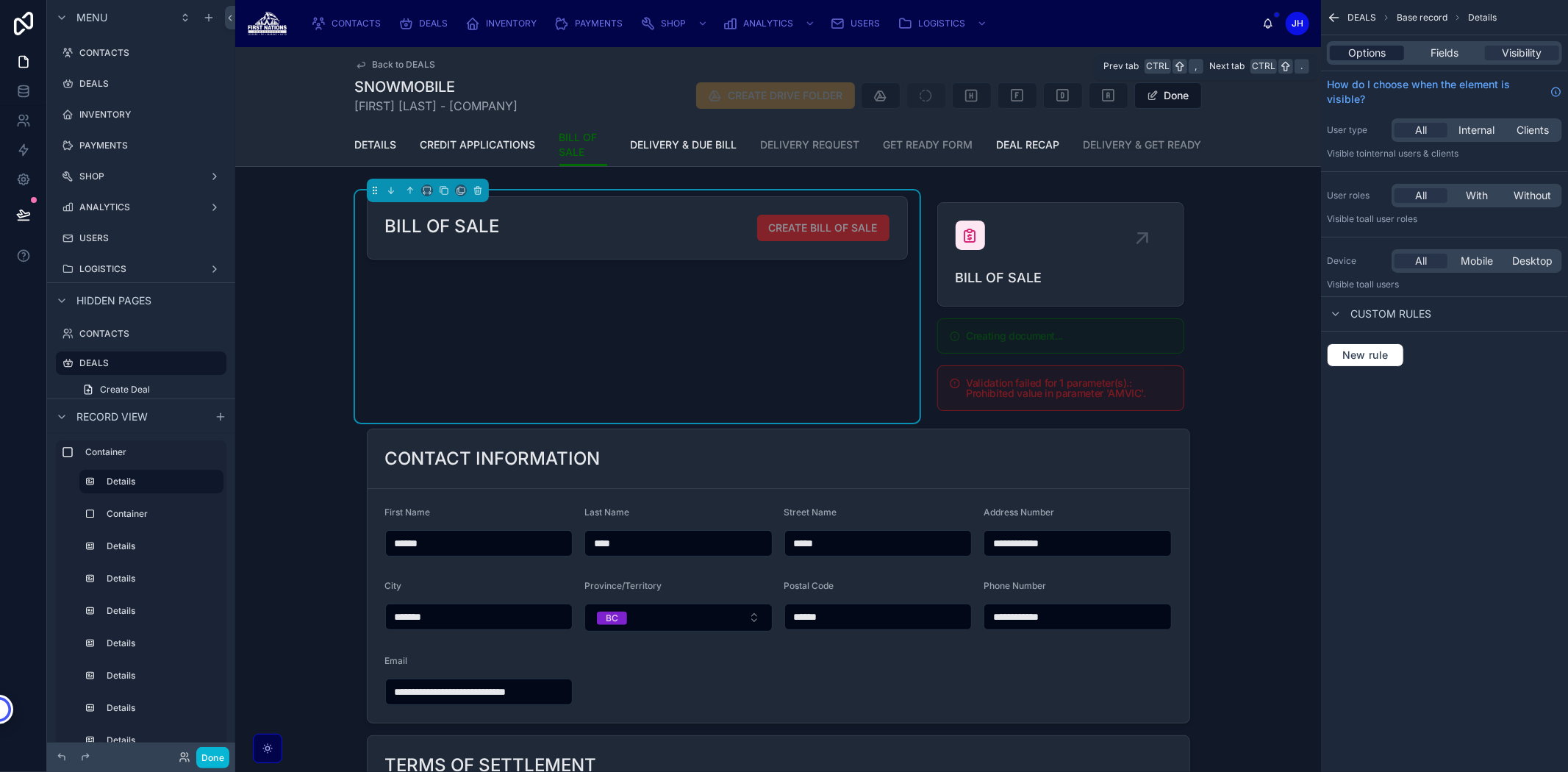 click on "Options" at bounding box center (1367, 53) 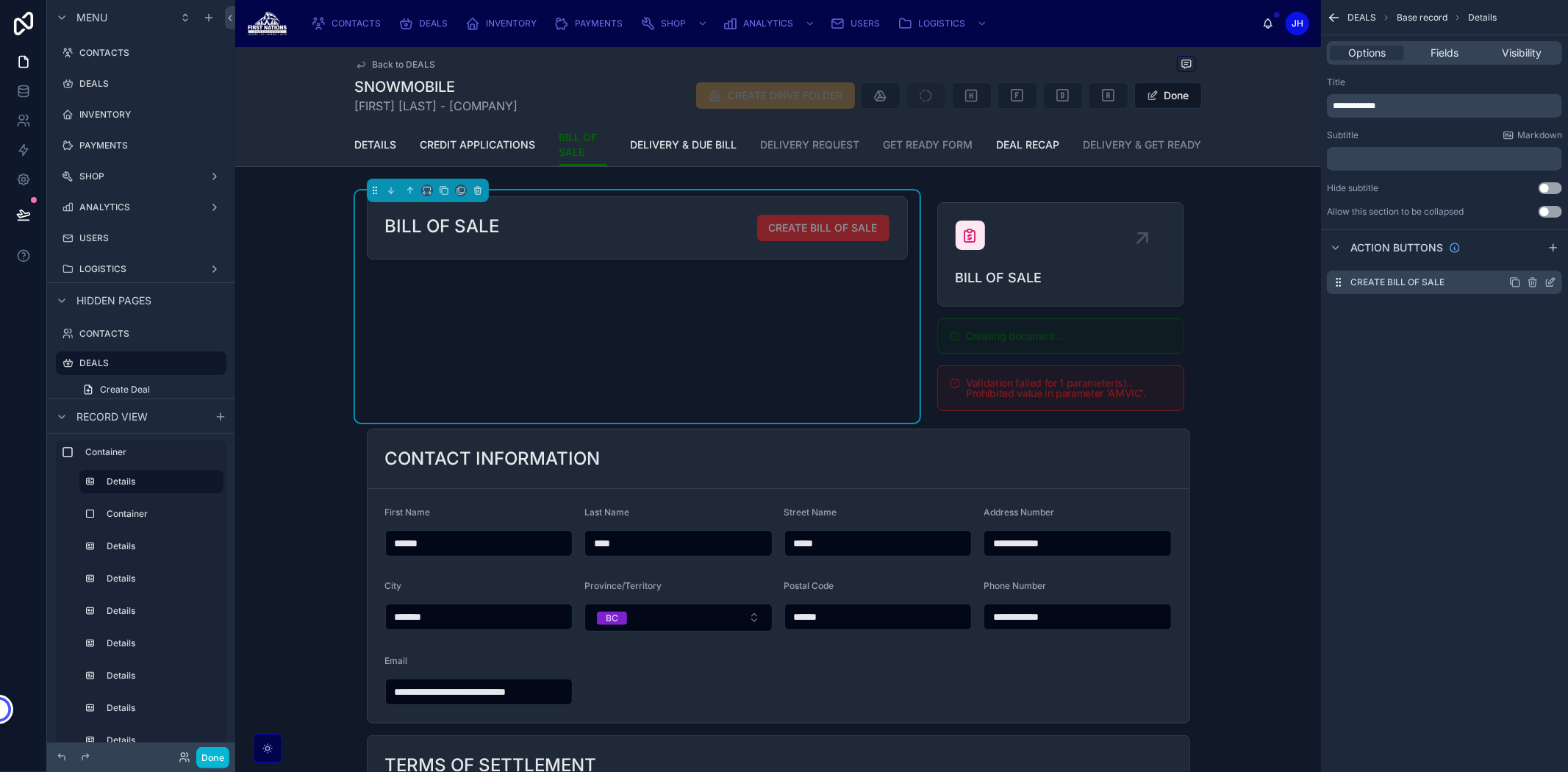 click 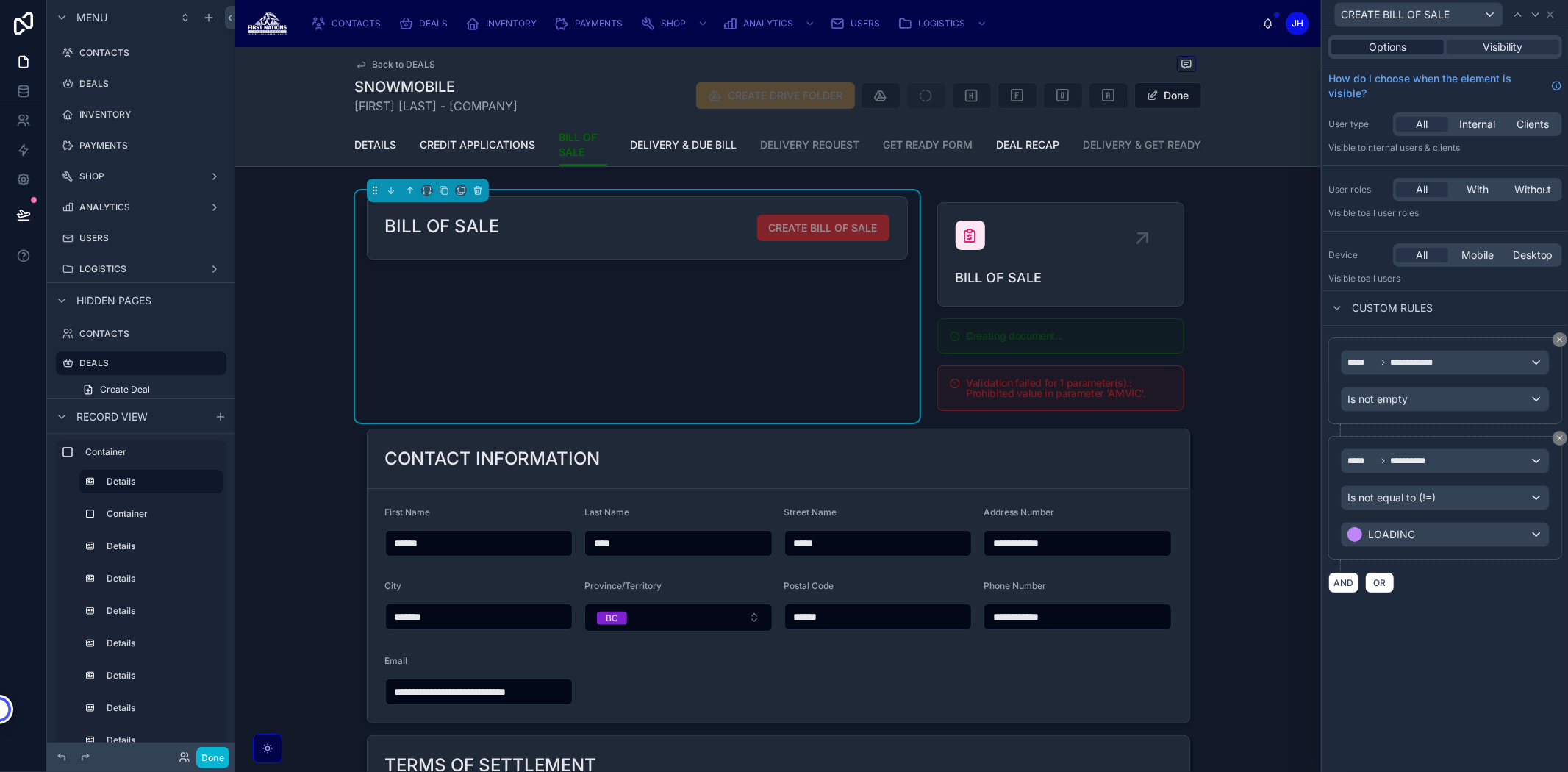 click on "Options" at bounding box center (1387, 47) 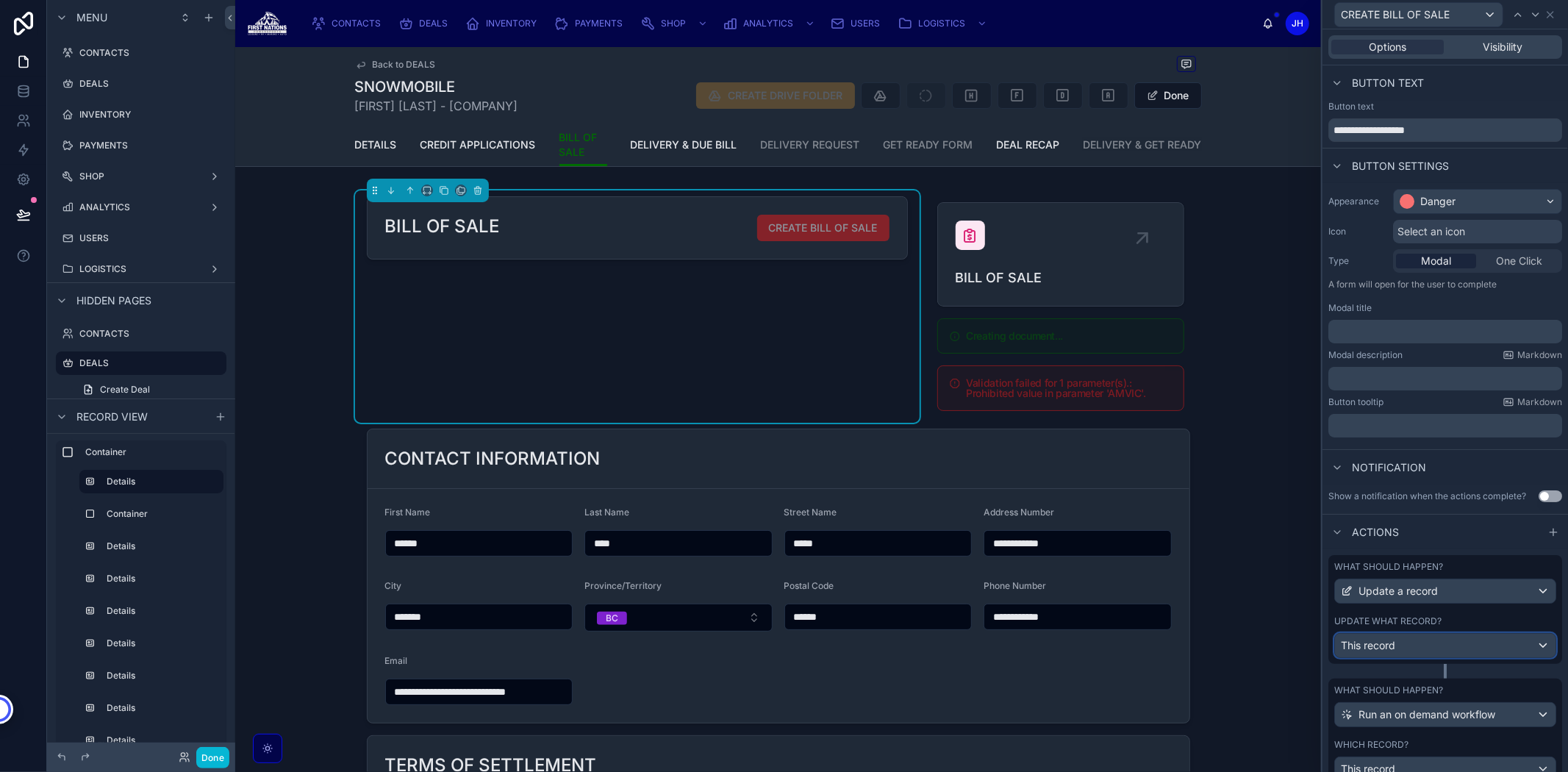click on "This record" at bounding box center [1445, 646] 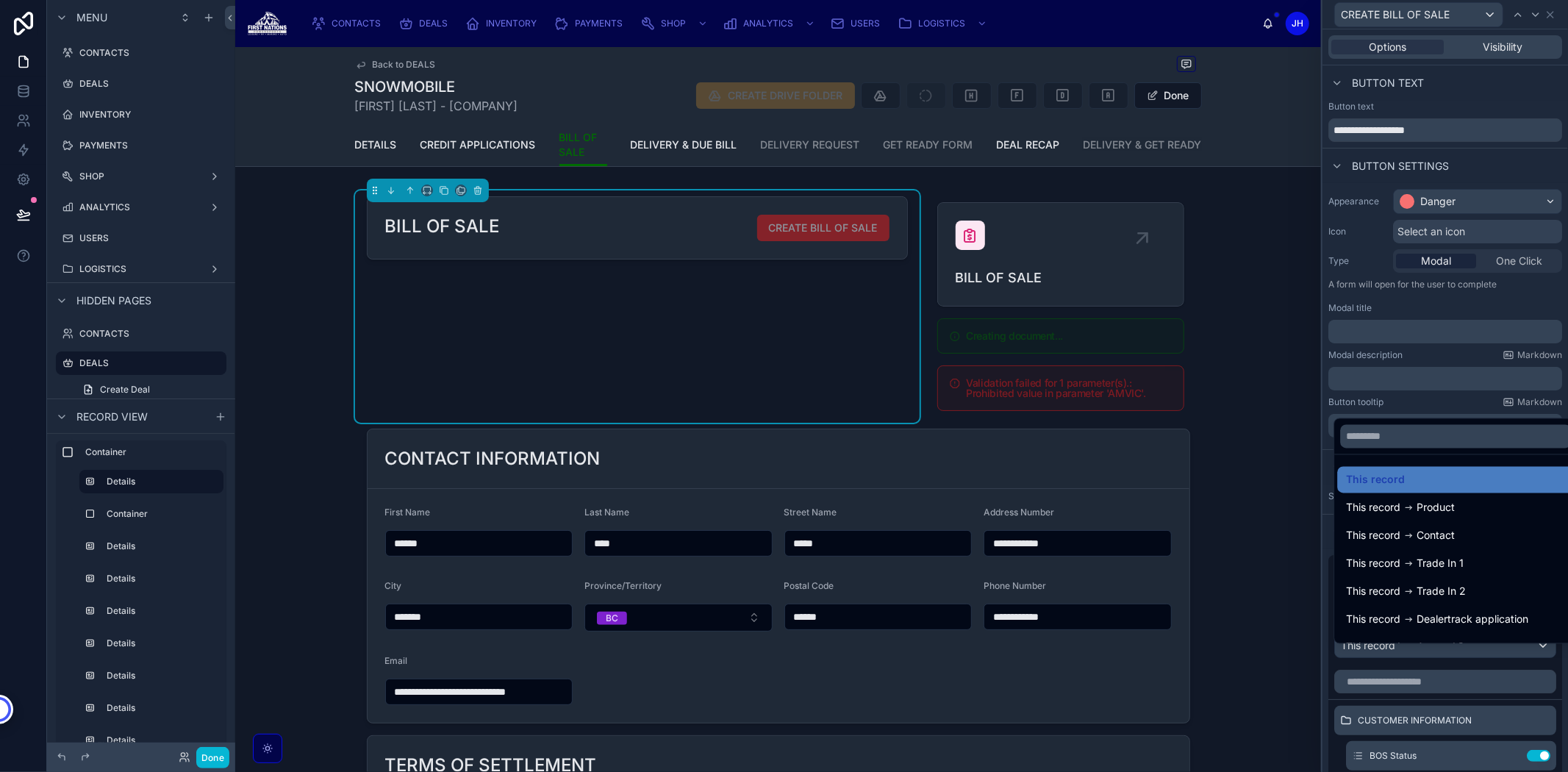 click at bounding box center (1445, 386) 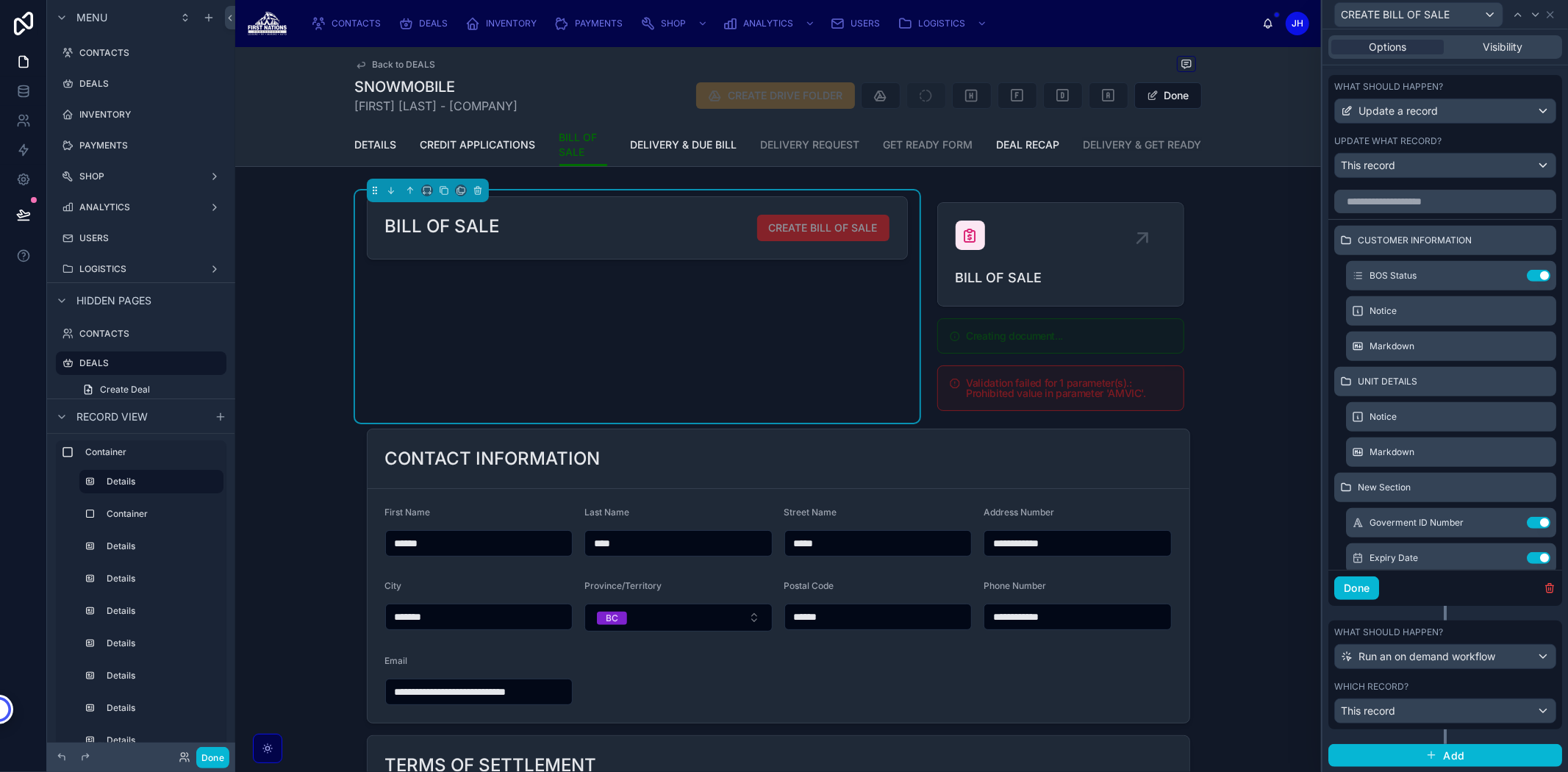 scroll, scrollTop: 493, scrollLeft: 0, axis: vertical 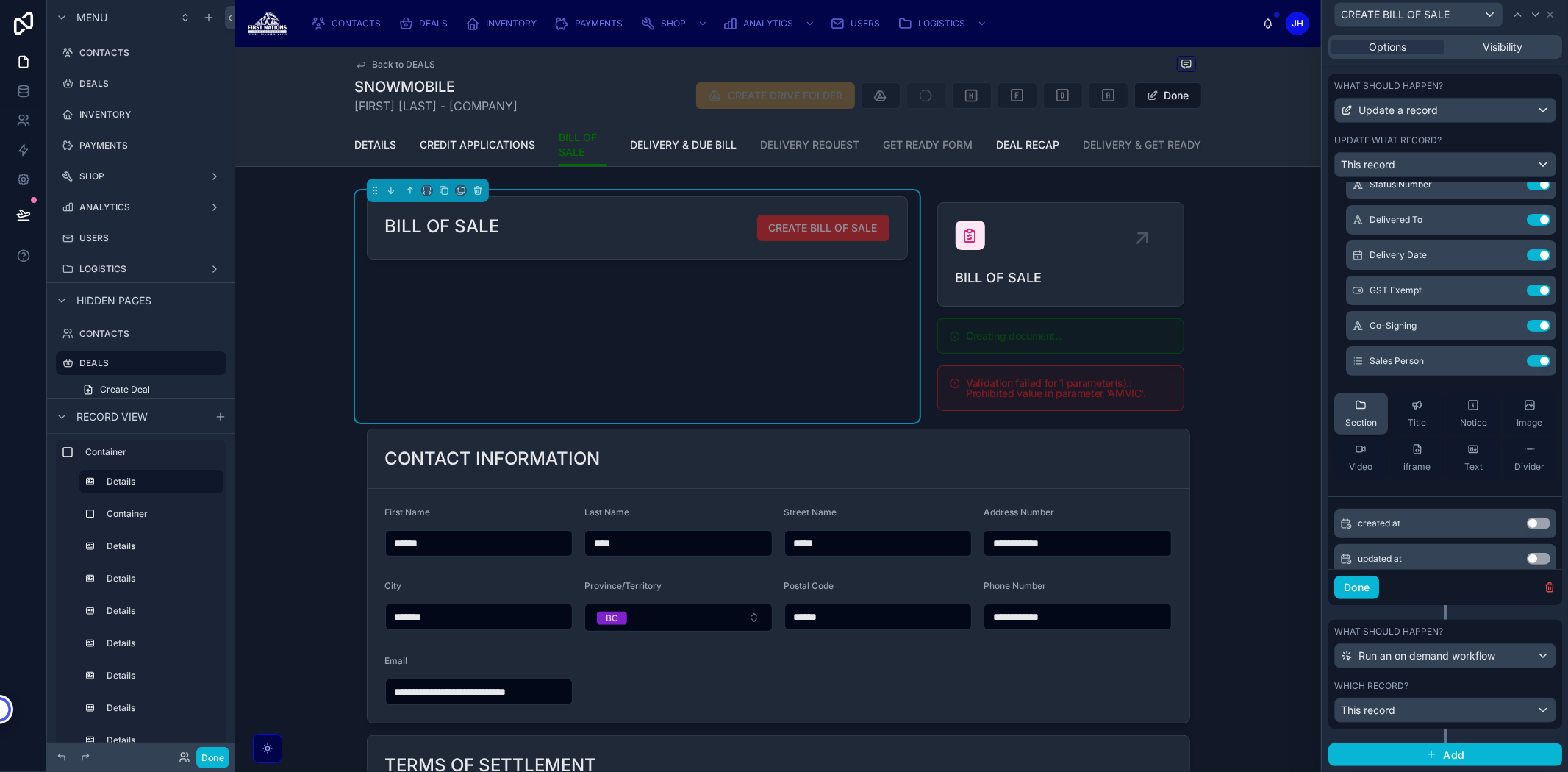 click on "Section" at bounding box center [1361, 414] 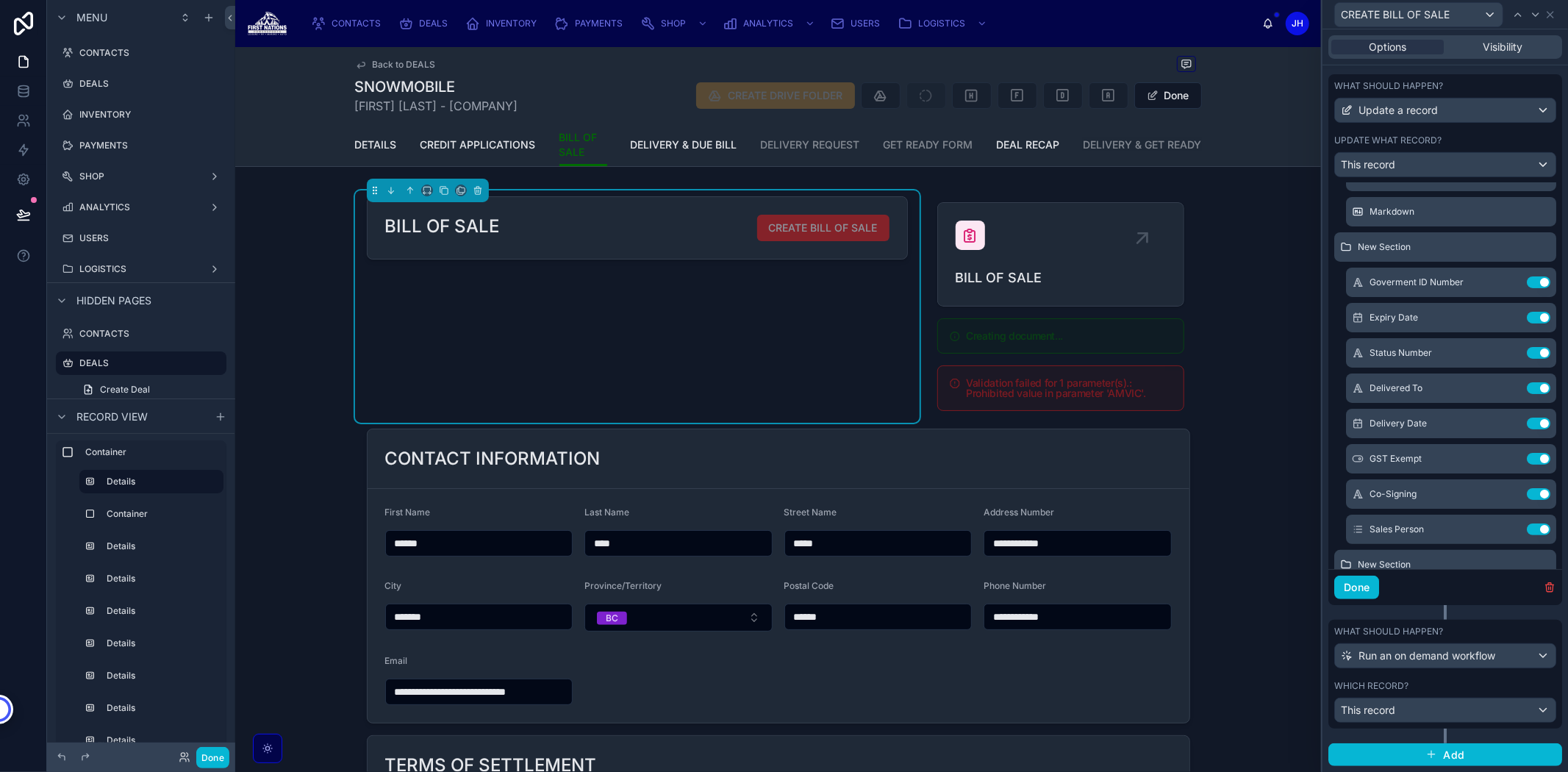 scroll, scrollTop: 0, scrollLeft: 0, axis: both 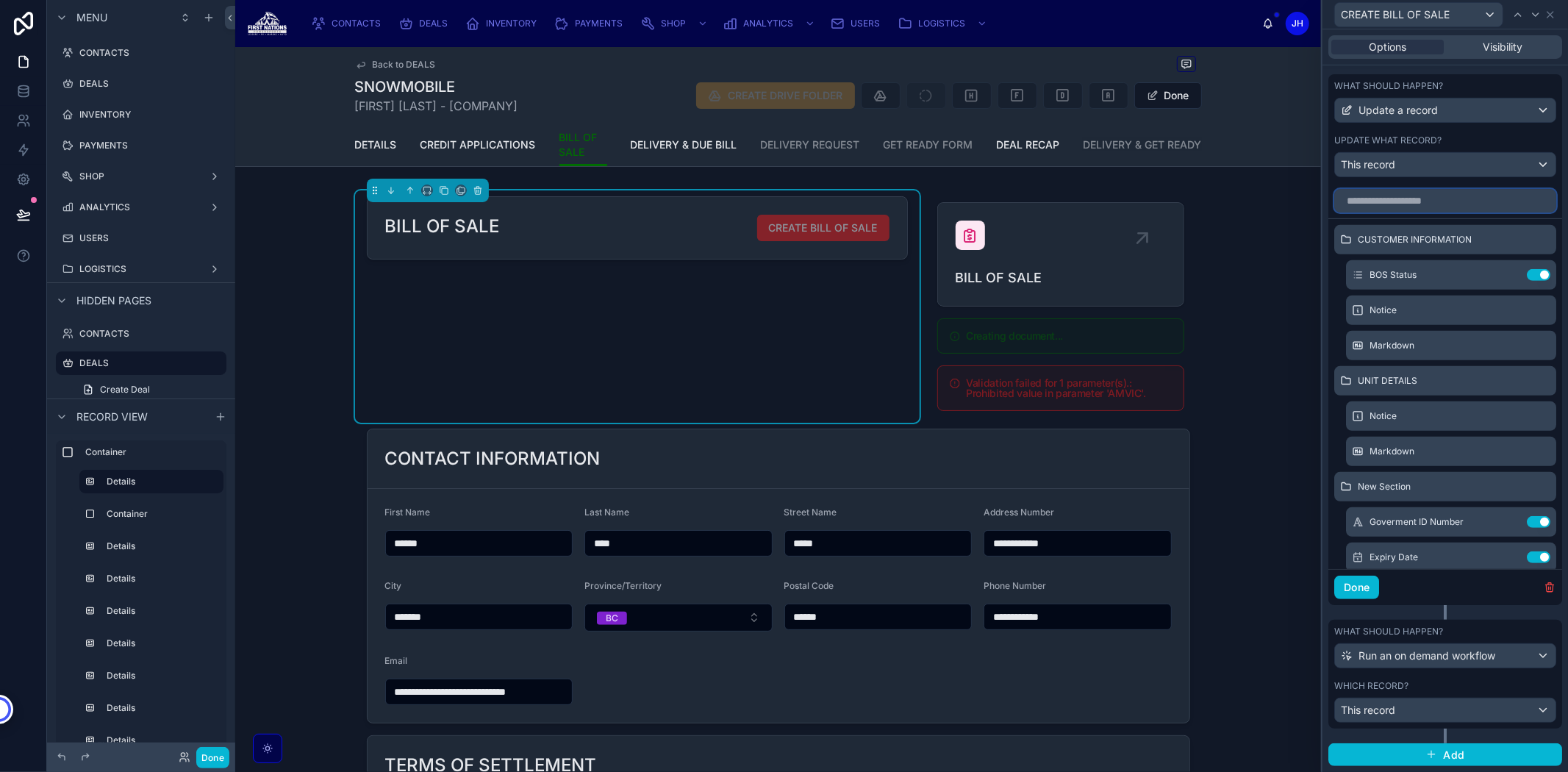 click at bounding box center (1445, 201) 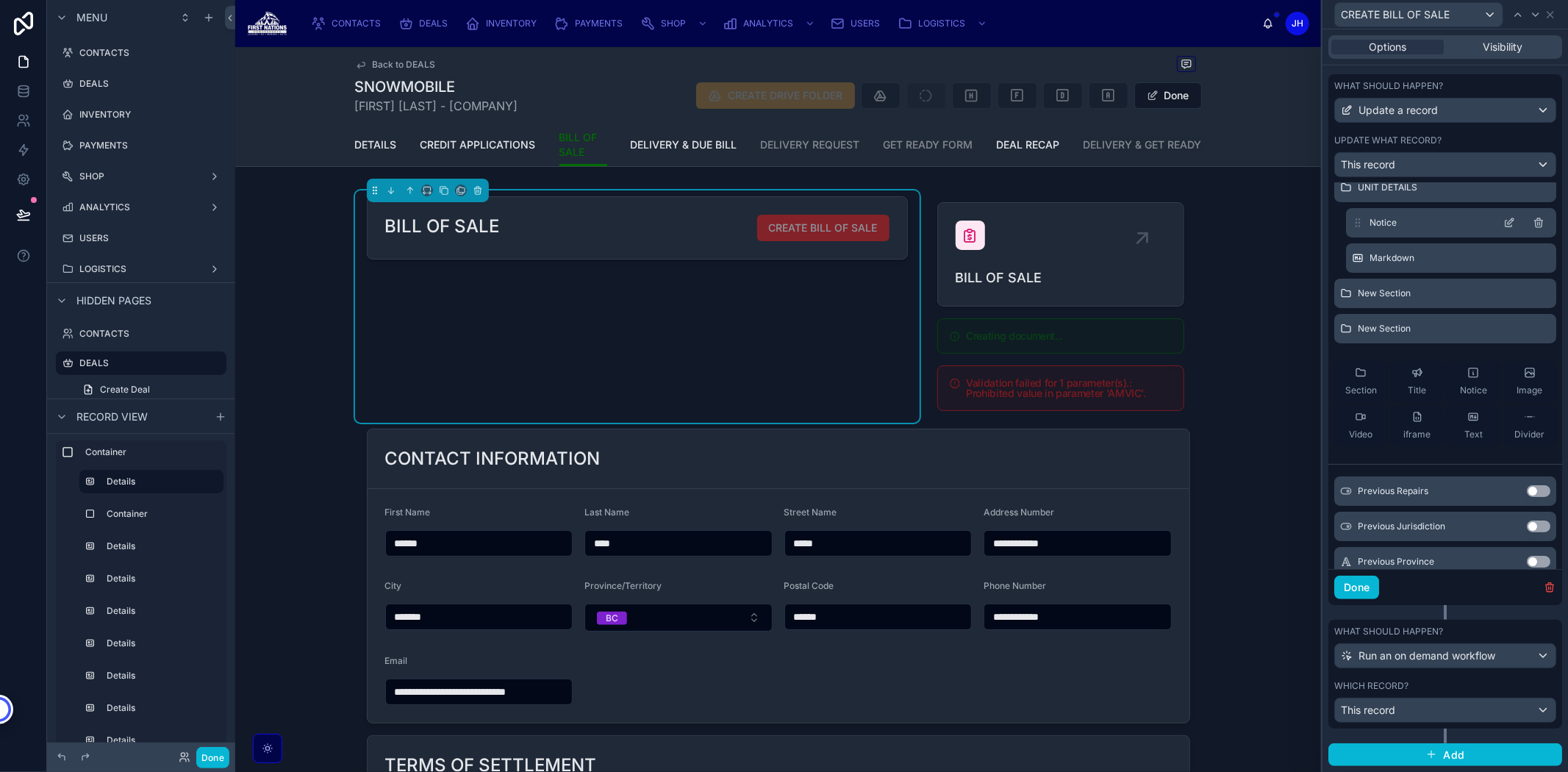 scroll, scrollTop: 182, scrollLeft: 0, axis: vertical 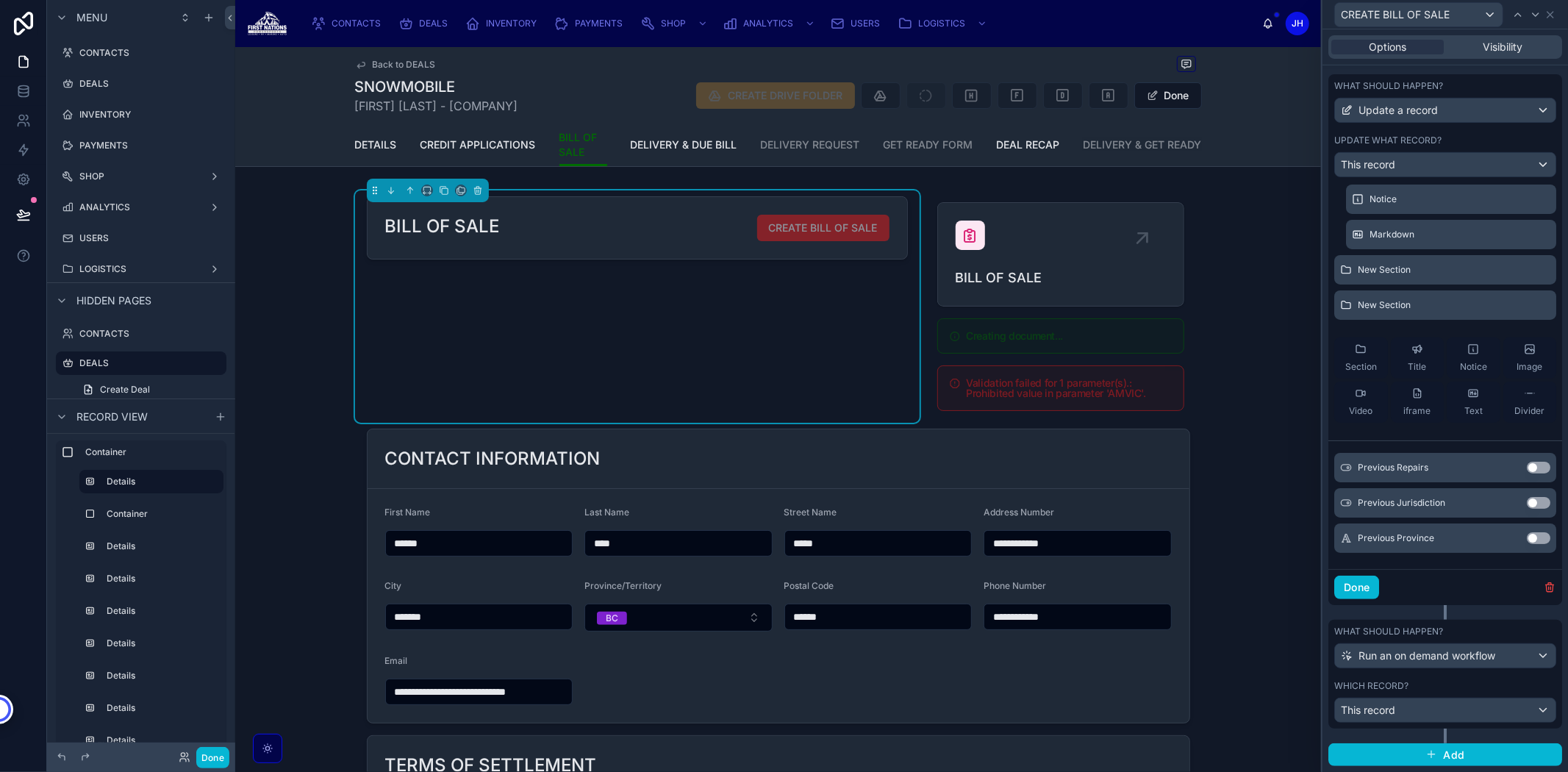 click on "Use setting" at bounding box center (1539, 468) 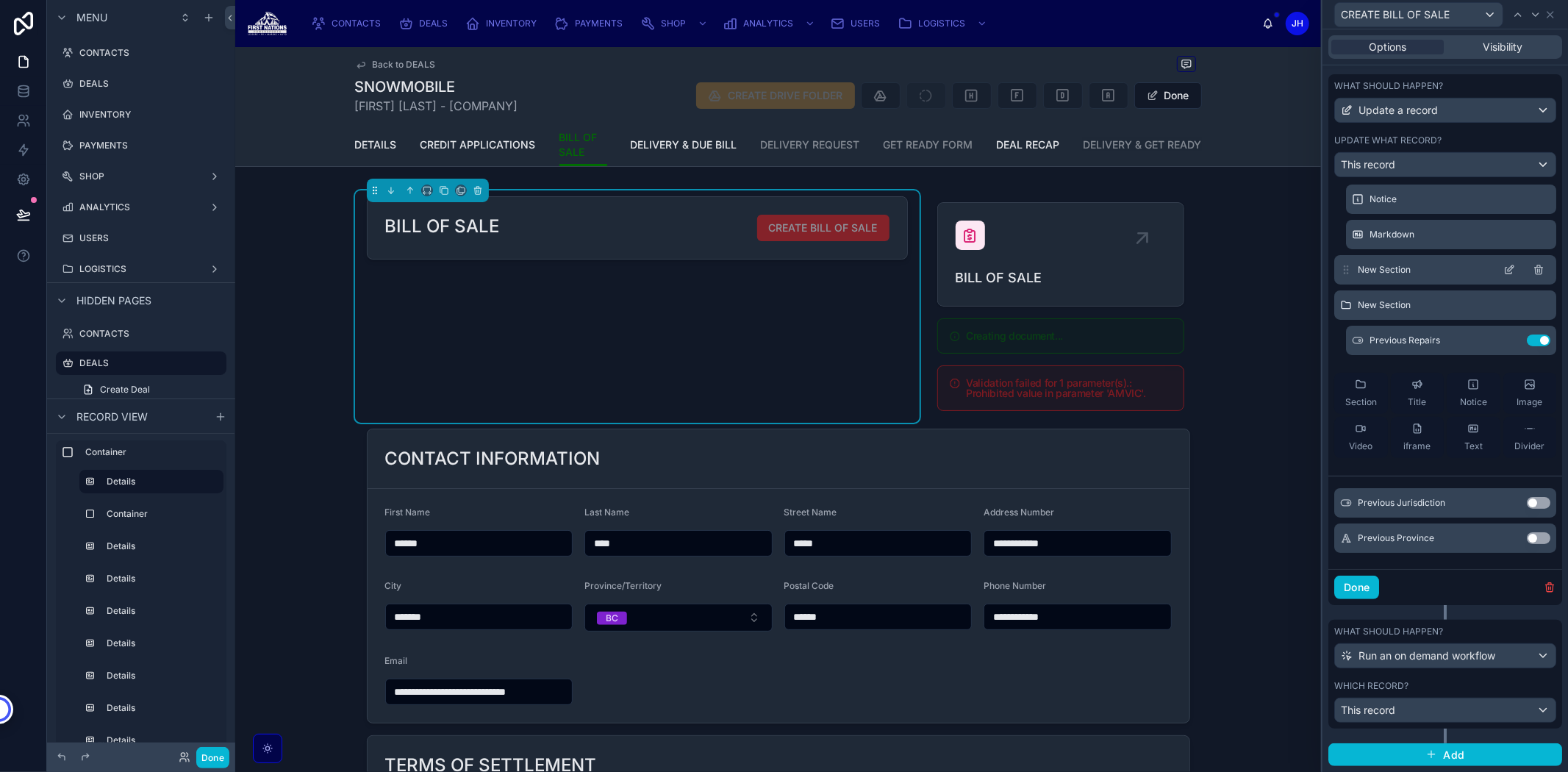 scroll, scrollTop: 0, scrollLeft: 0, axis: both 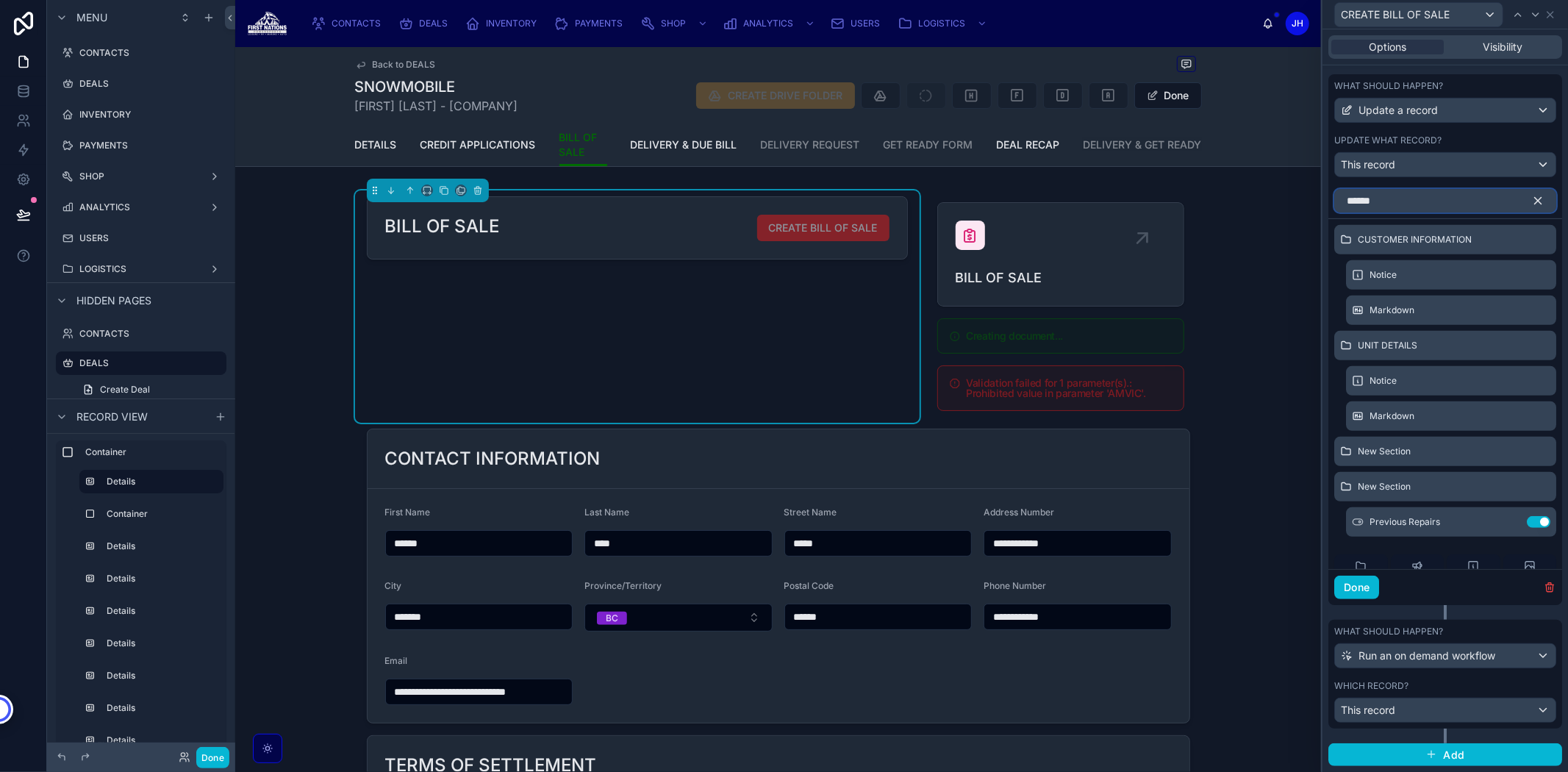 click on "******" at bounding box center (1445, 201) 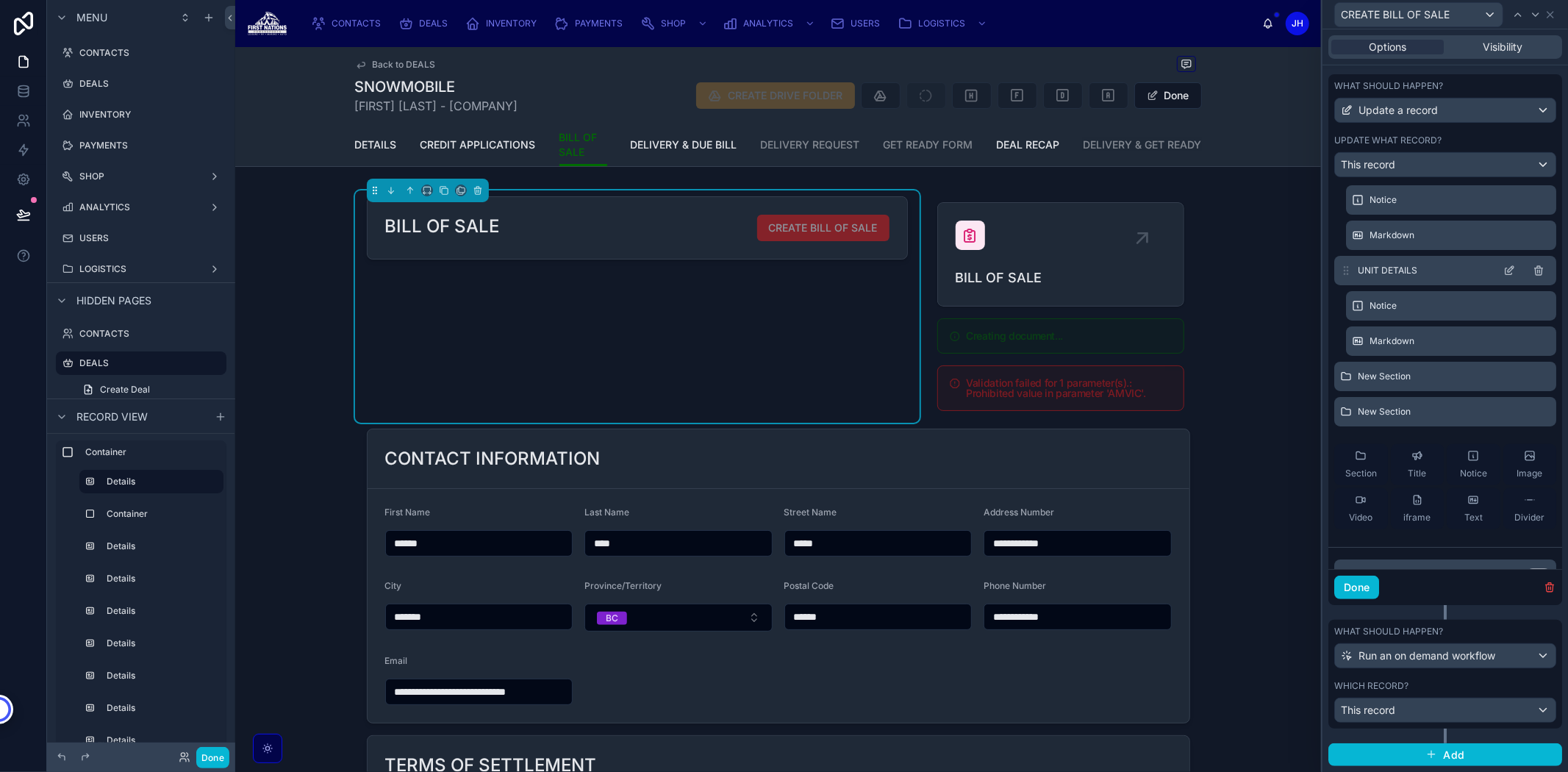 scroll, scrollTop: 218, scrollLeft: 0, axis: vertical 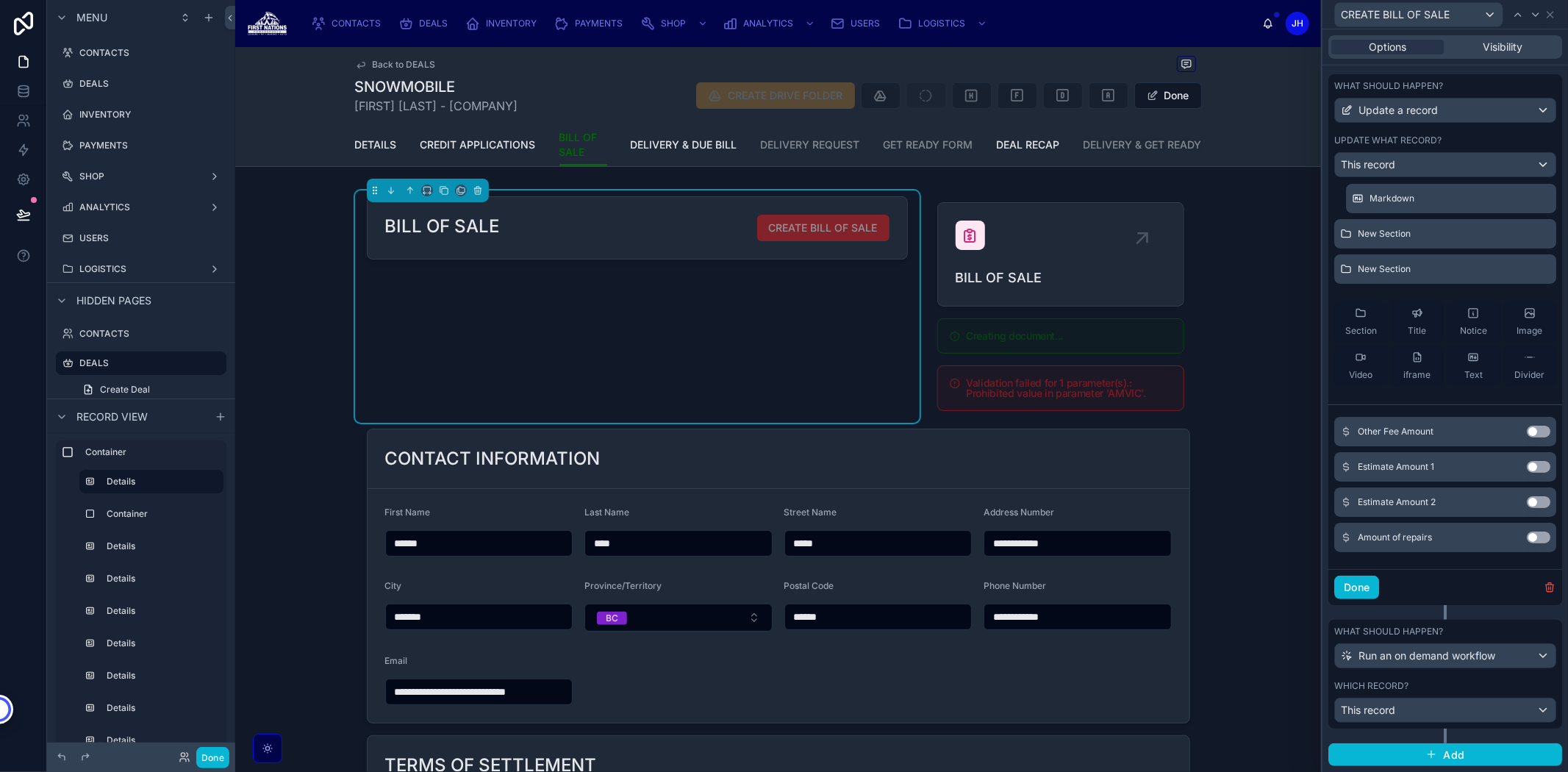 click on "Use setting" at bounding box center [1539, 537] 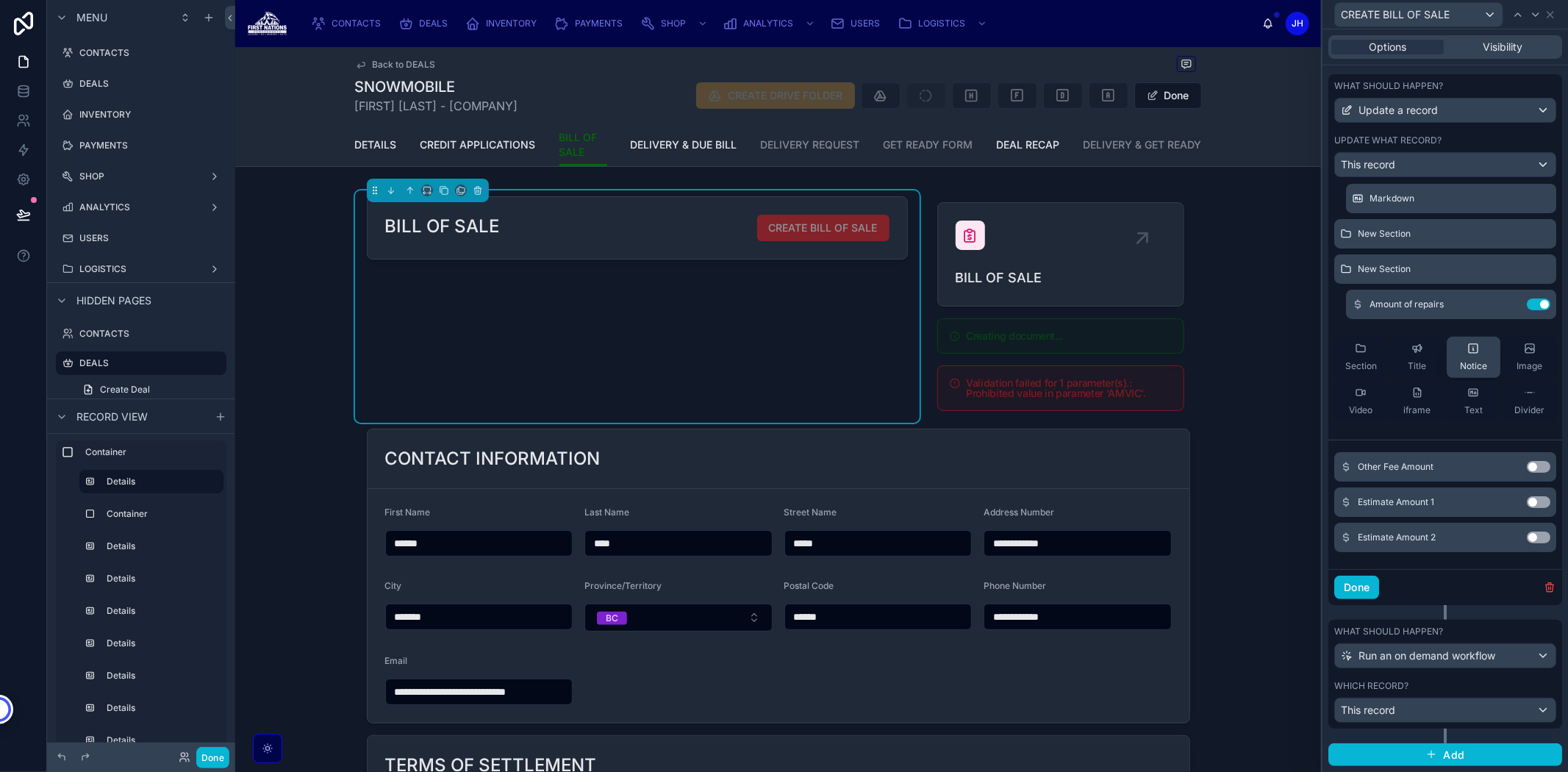 scroll, scrollTop: 0, scrollLeft: 0, axis: both 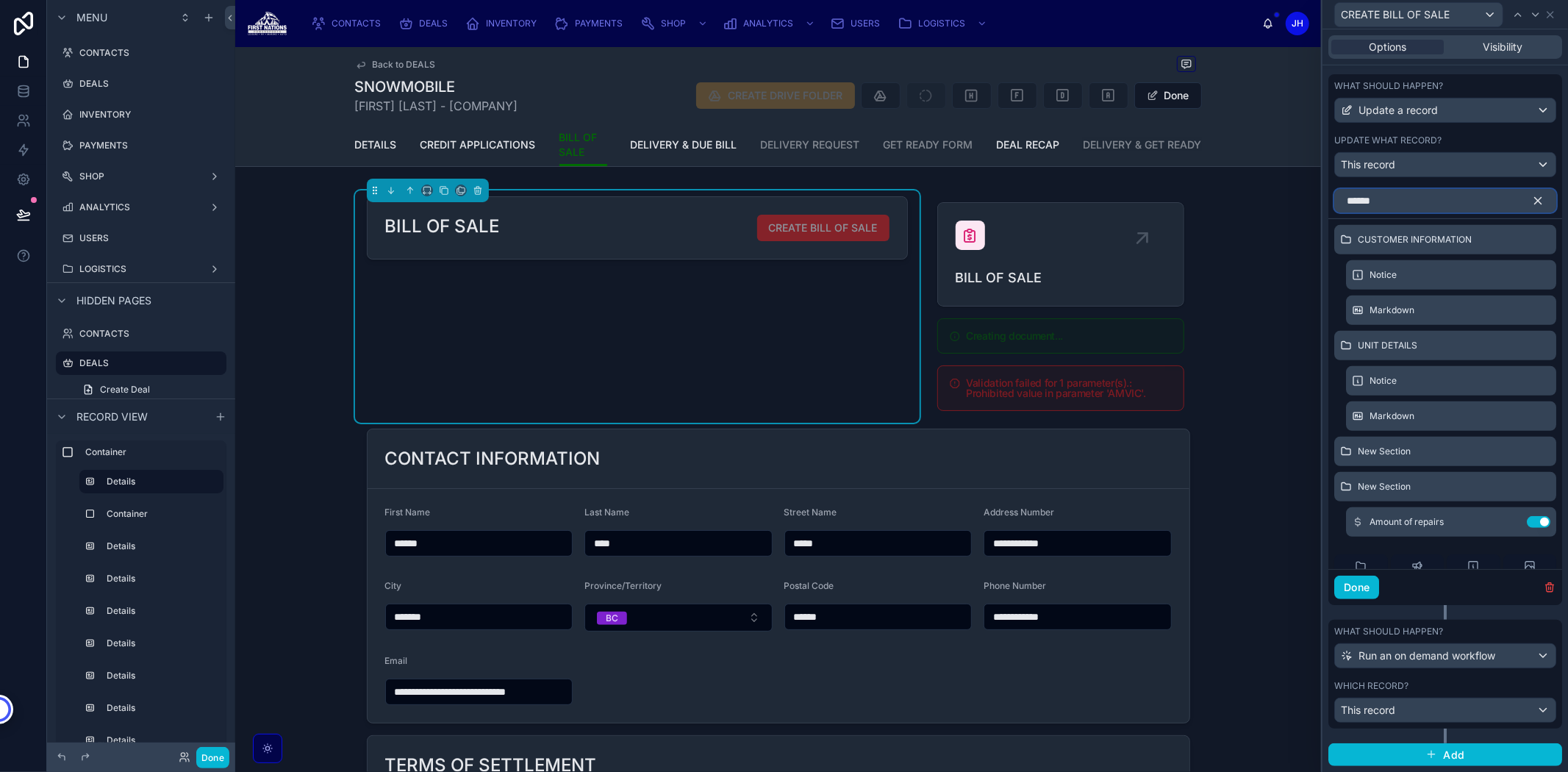 click on "******" at bounding box center [1445, 201] 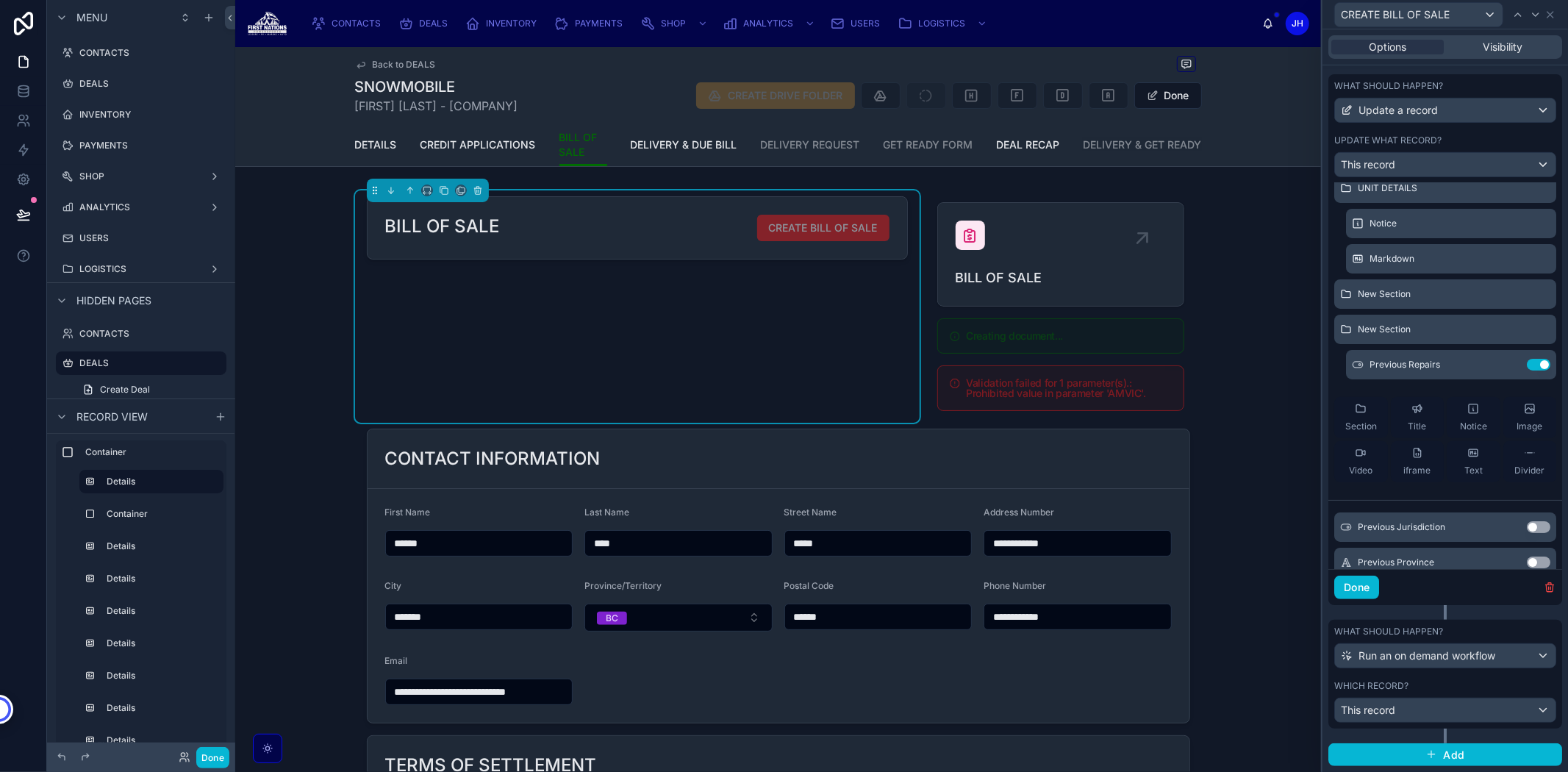 scroll, scrollTop: 182, scrollLeft: 0, axis: vertical 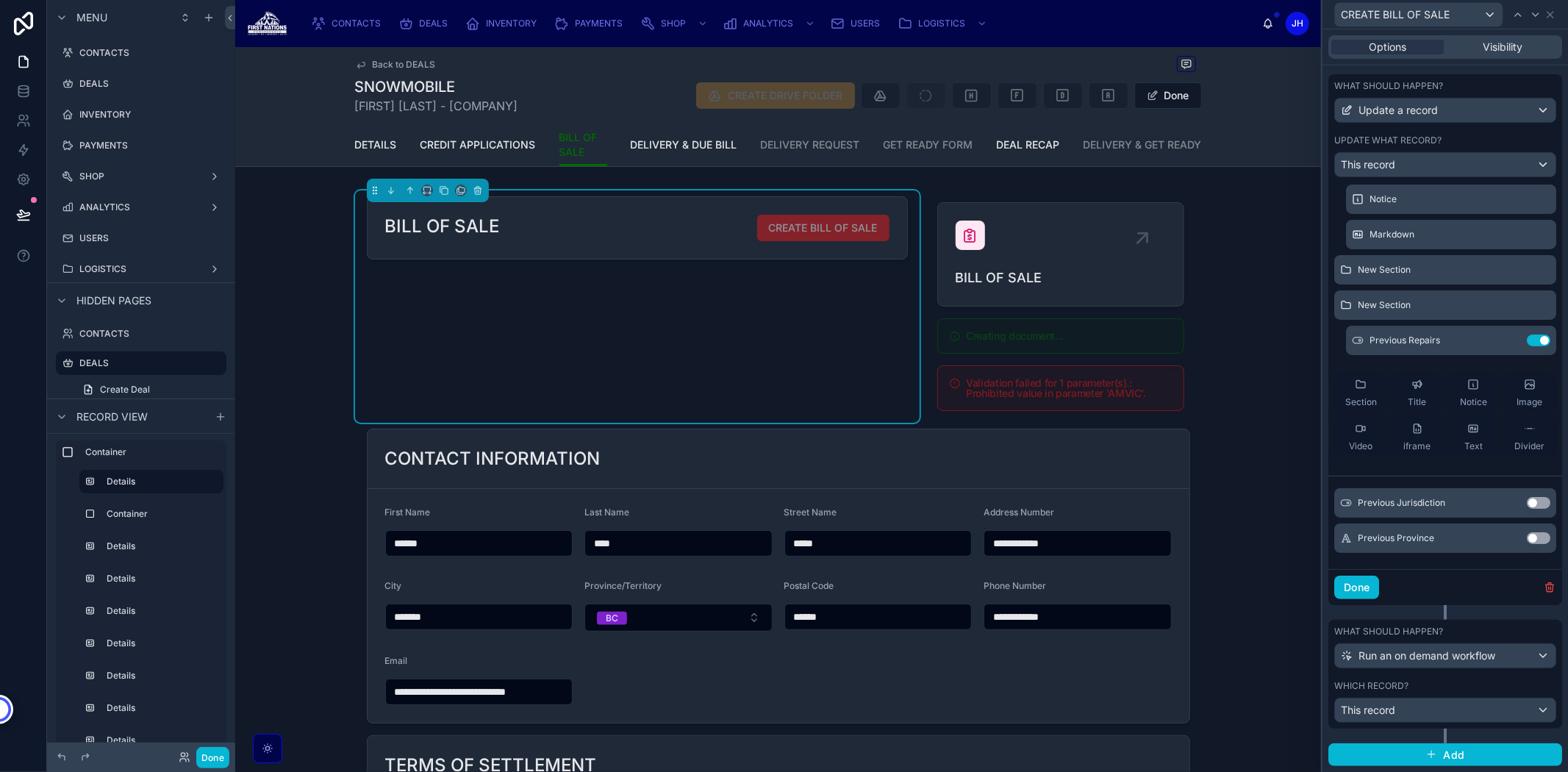 click on "Use setting" at bounding box center (1539, 503) 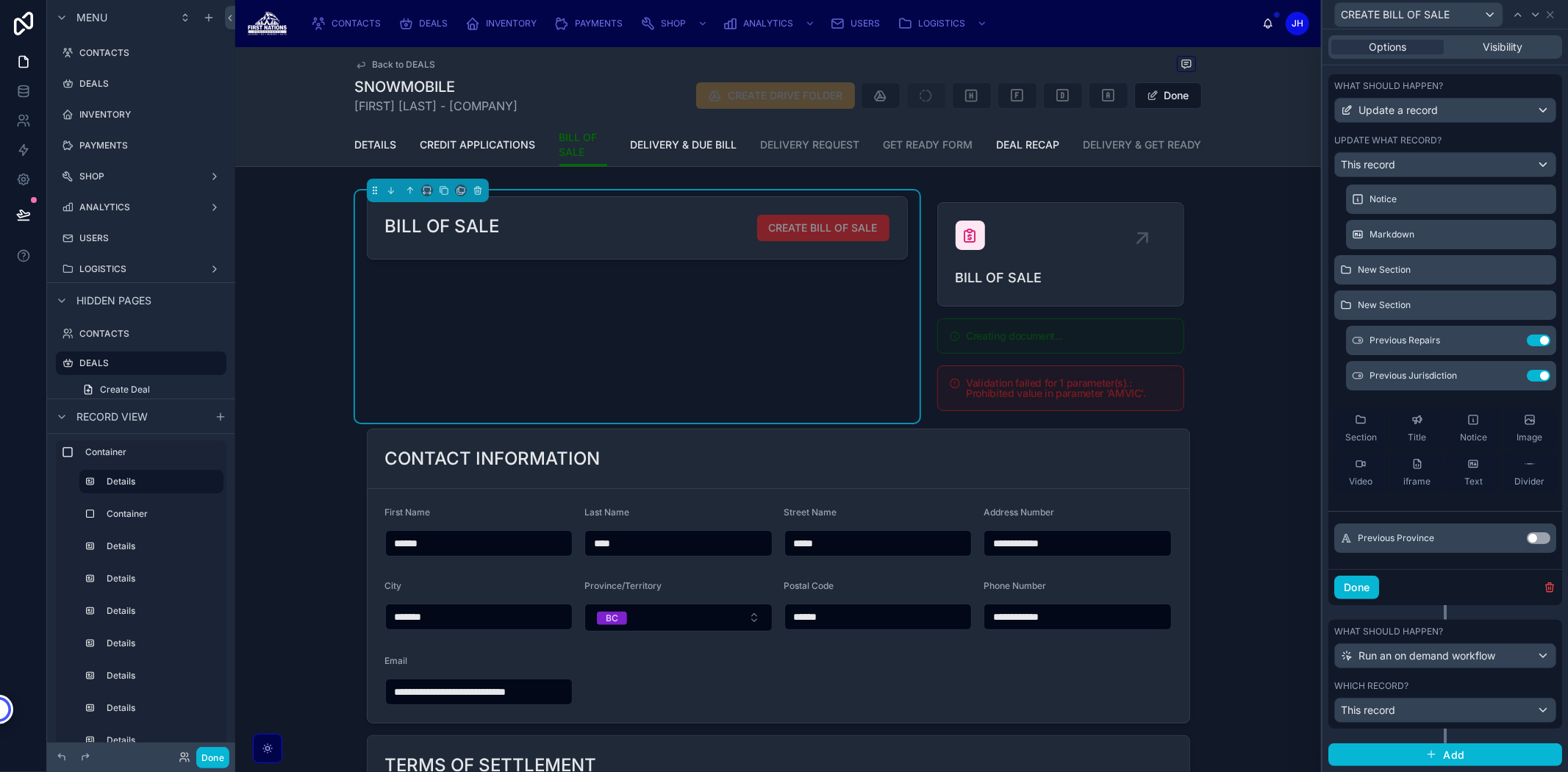click on "Use setting" at bounding box center [1539, 538] 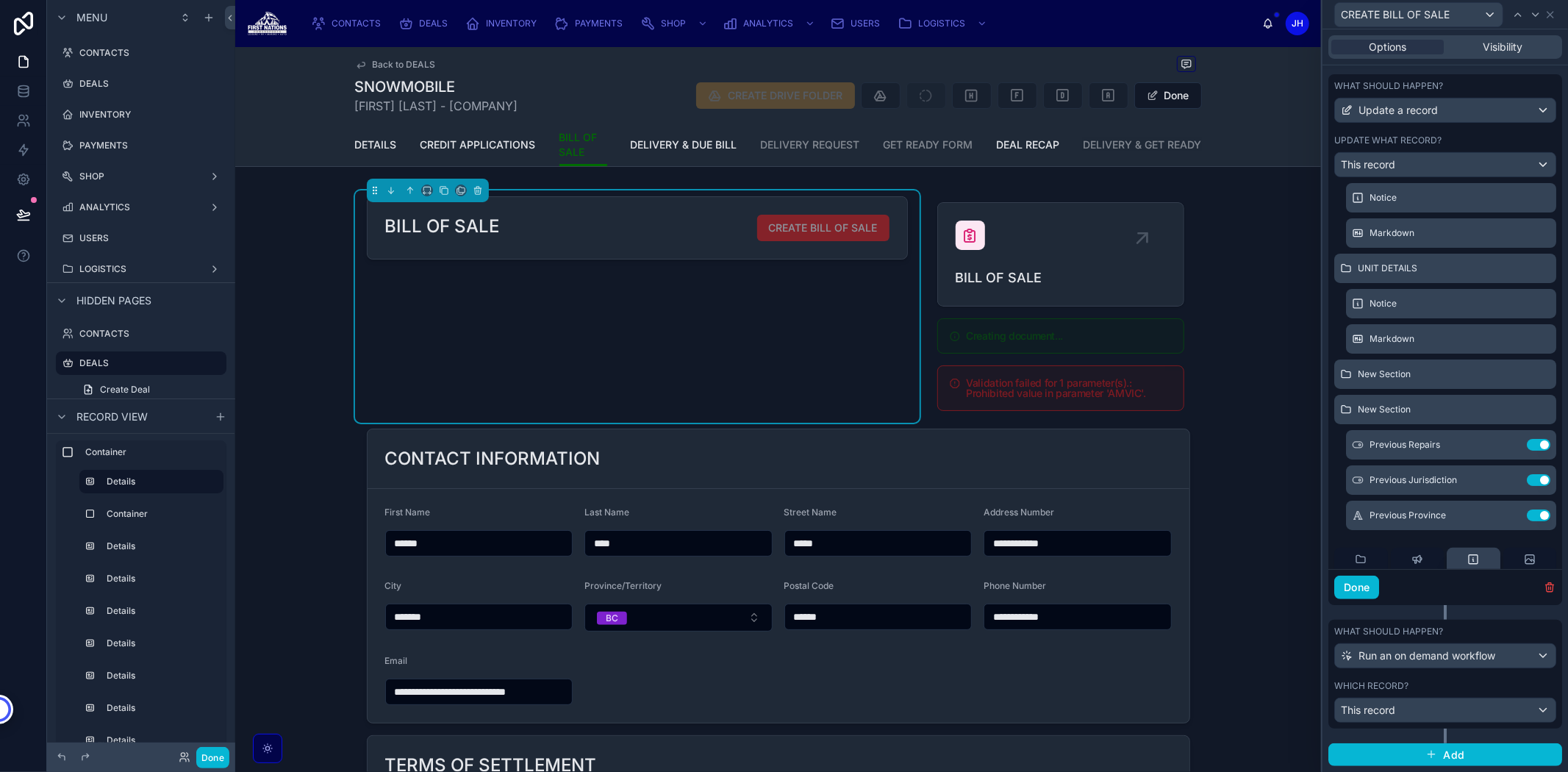 scroll, scrollTop: 0, scrollLeft: 0, axis: both 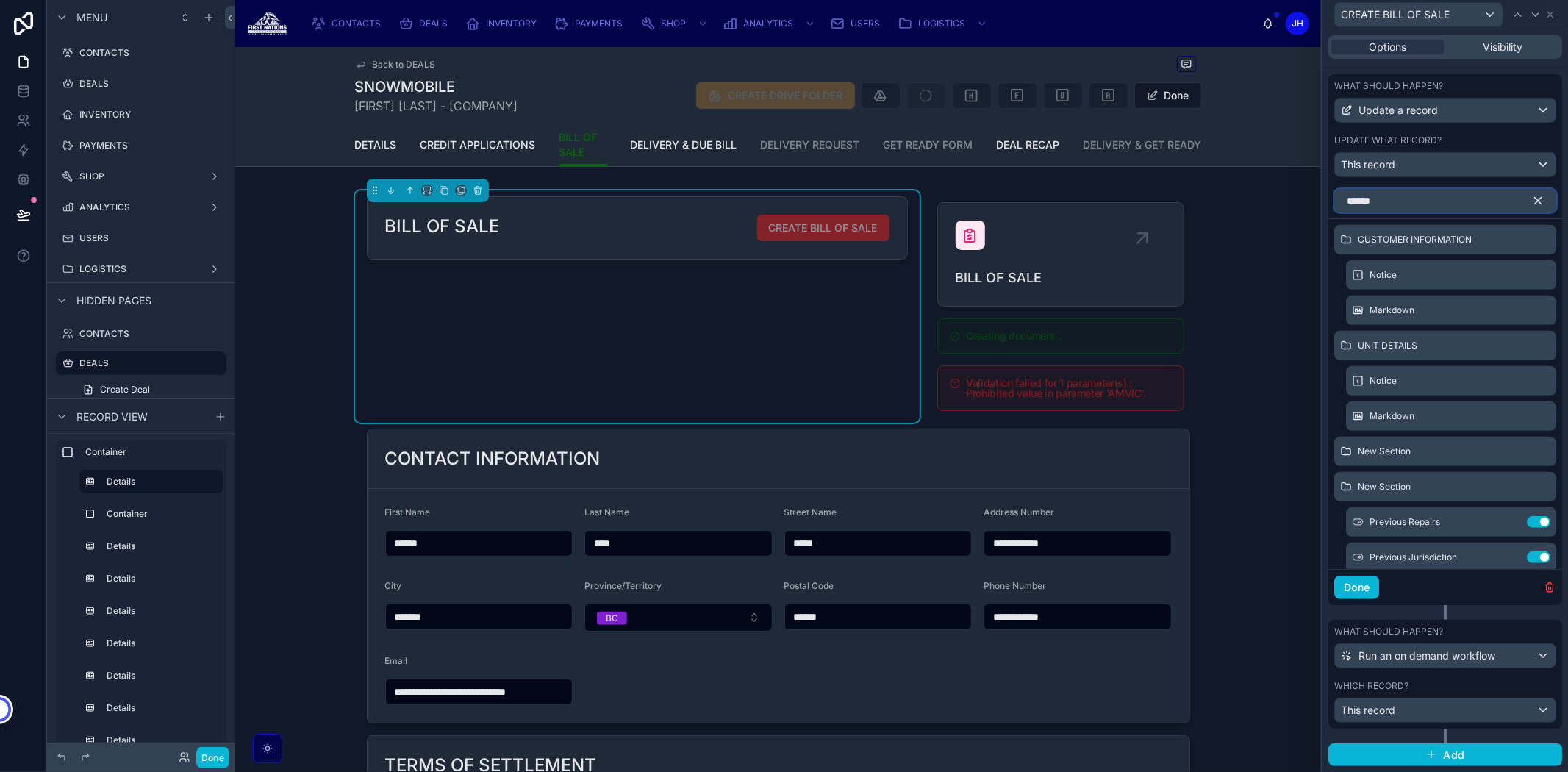 click on "******" at bounding box center (1445, 201) 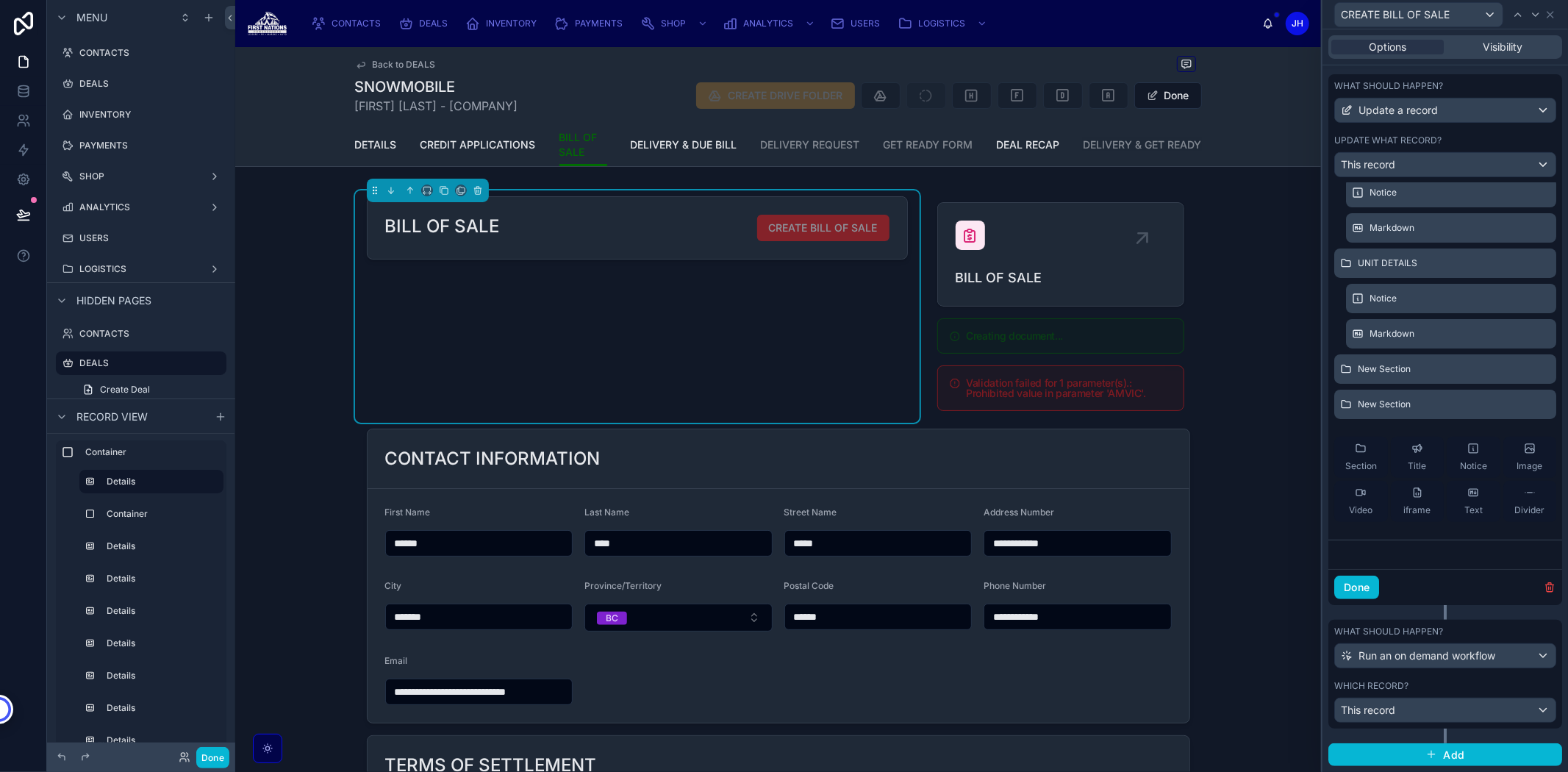 scroll, scrollTop: 0, scrollLeft: 0, axis: both 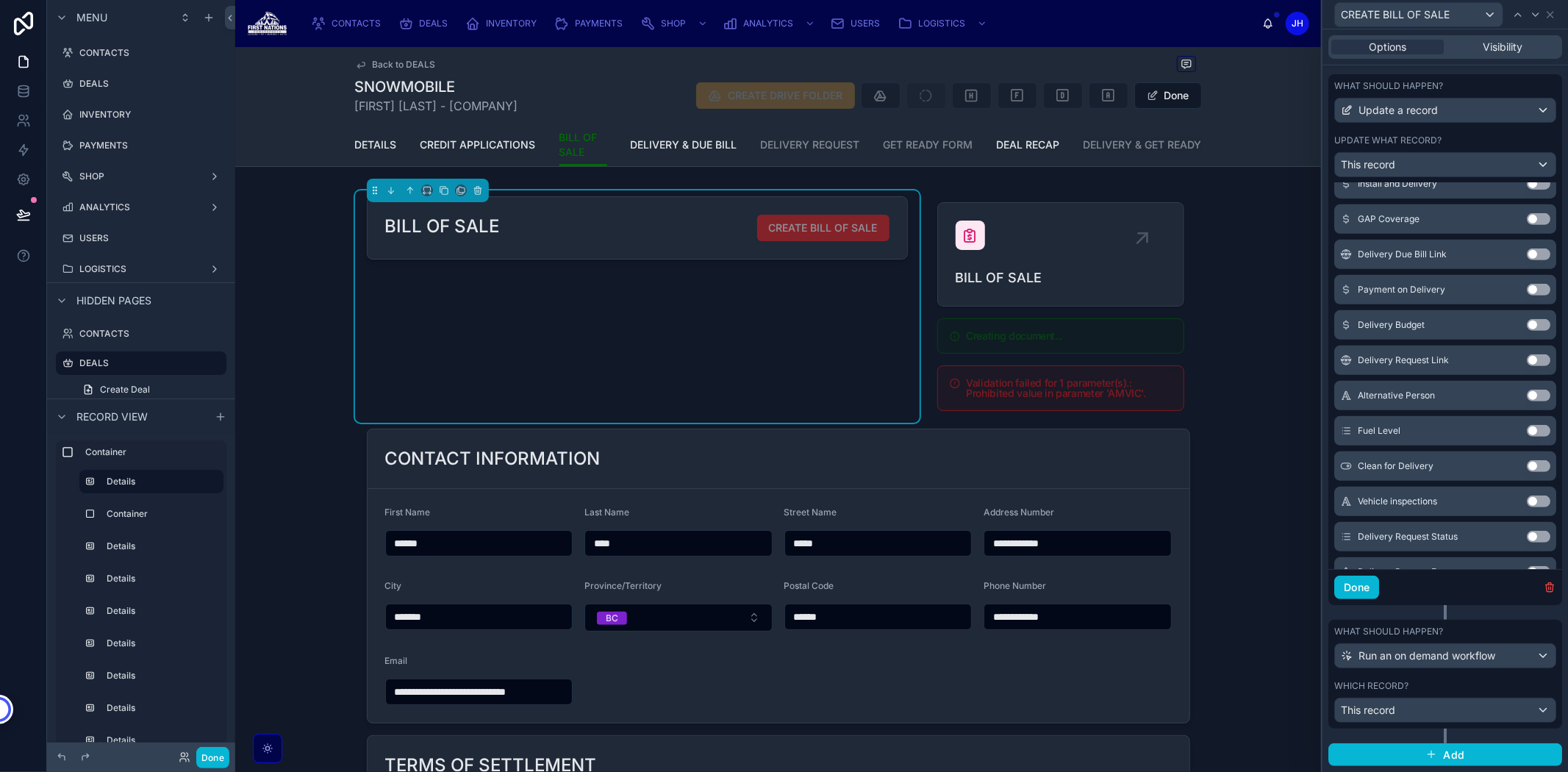 type on "**" 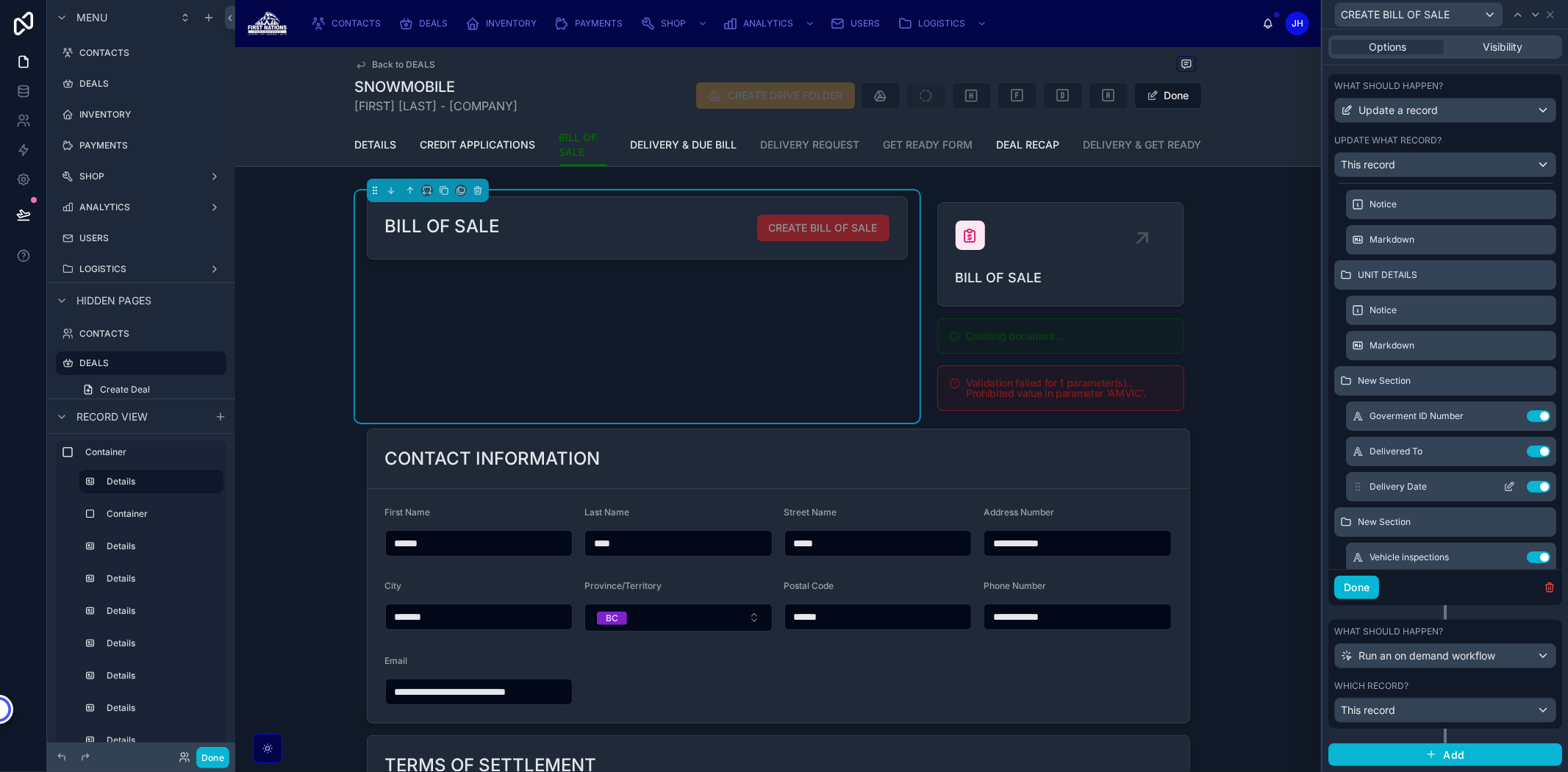 scroll, scrollTop: 0, scrollLeft: 0, axis: both 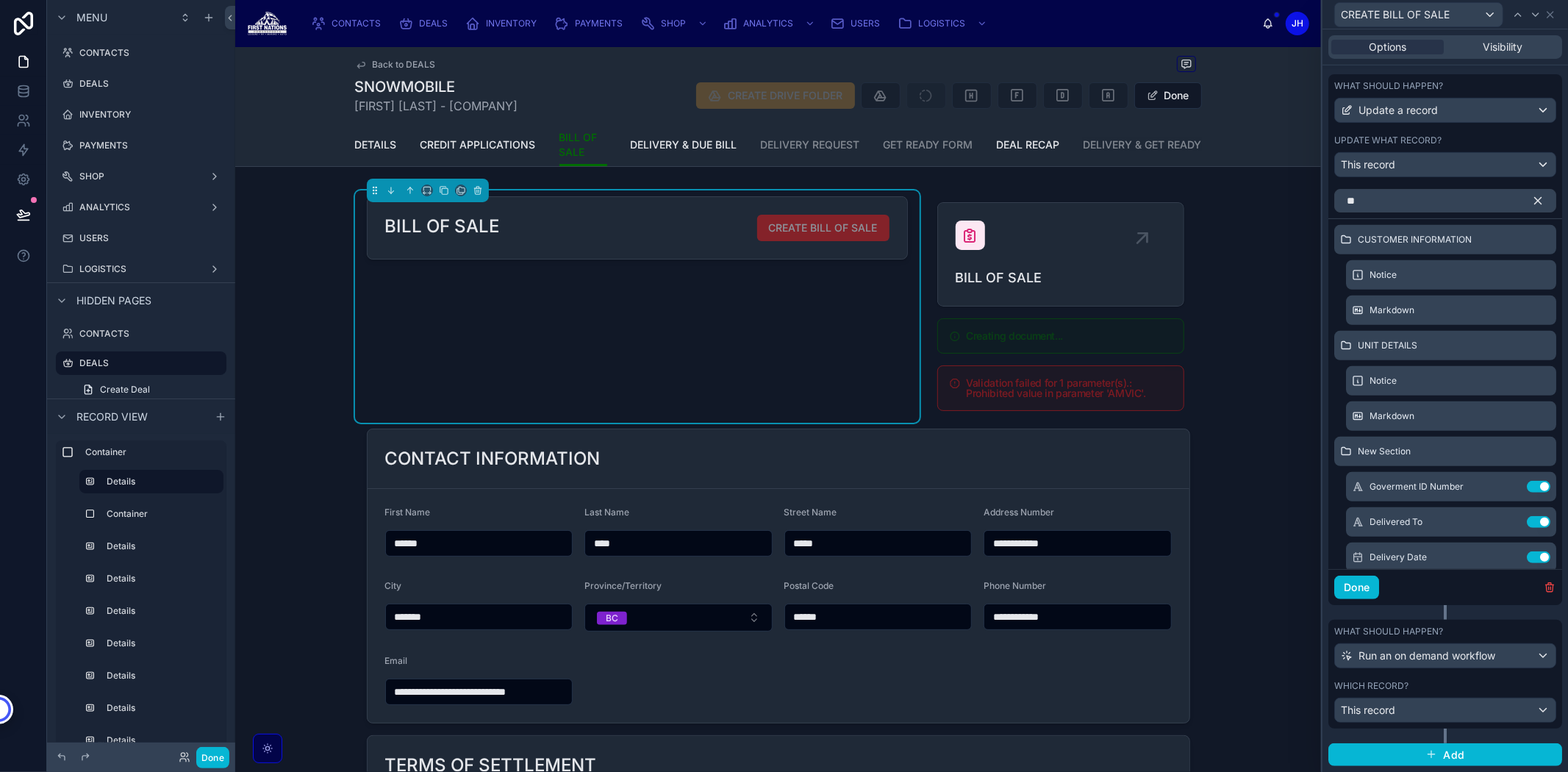 click 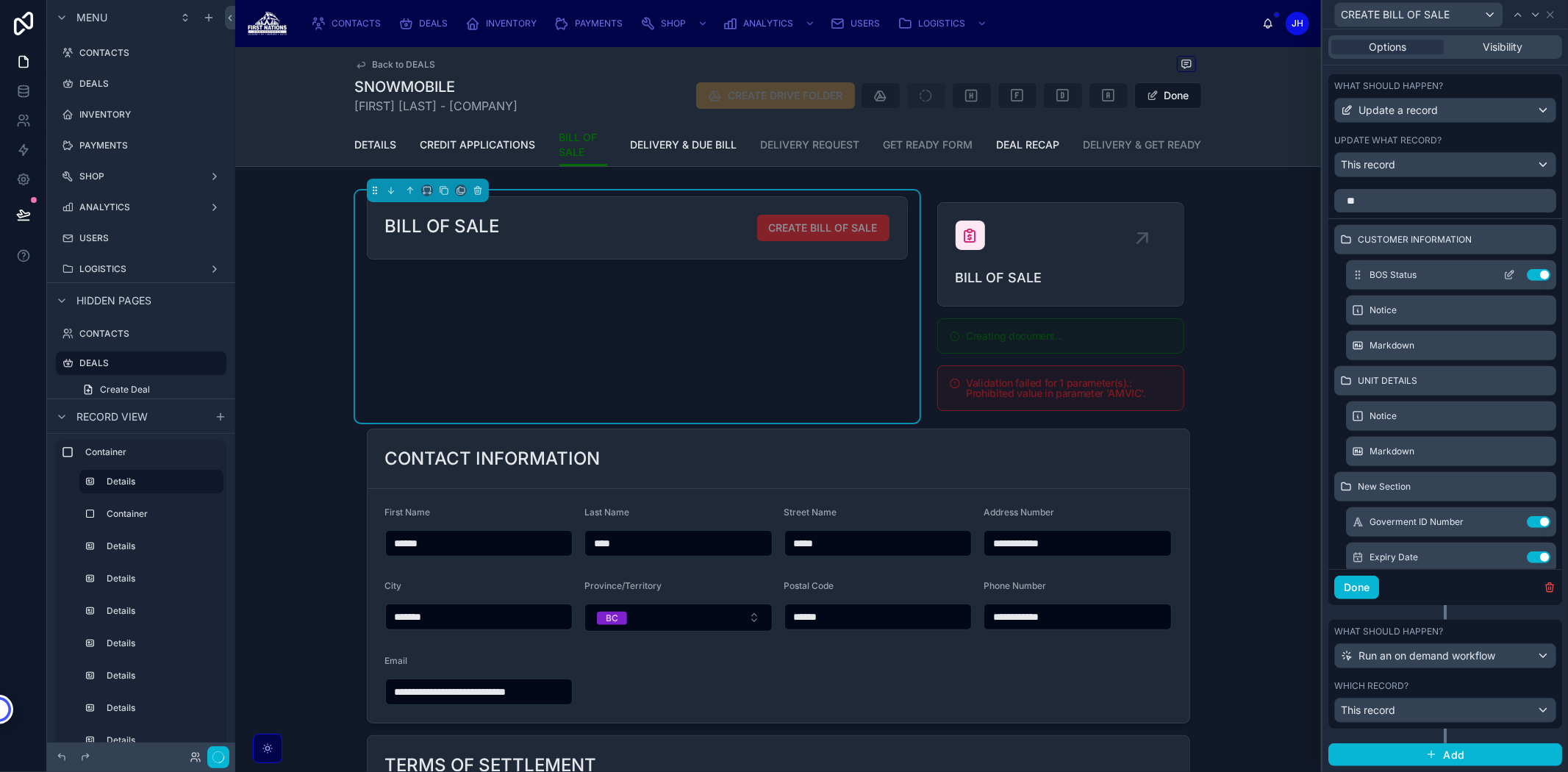 type 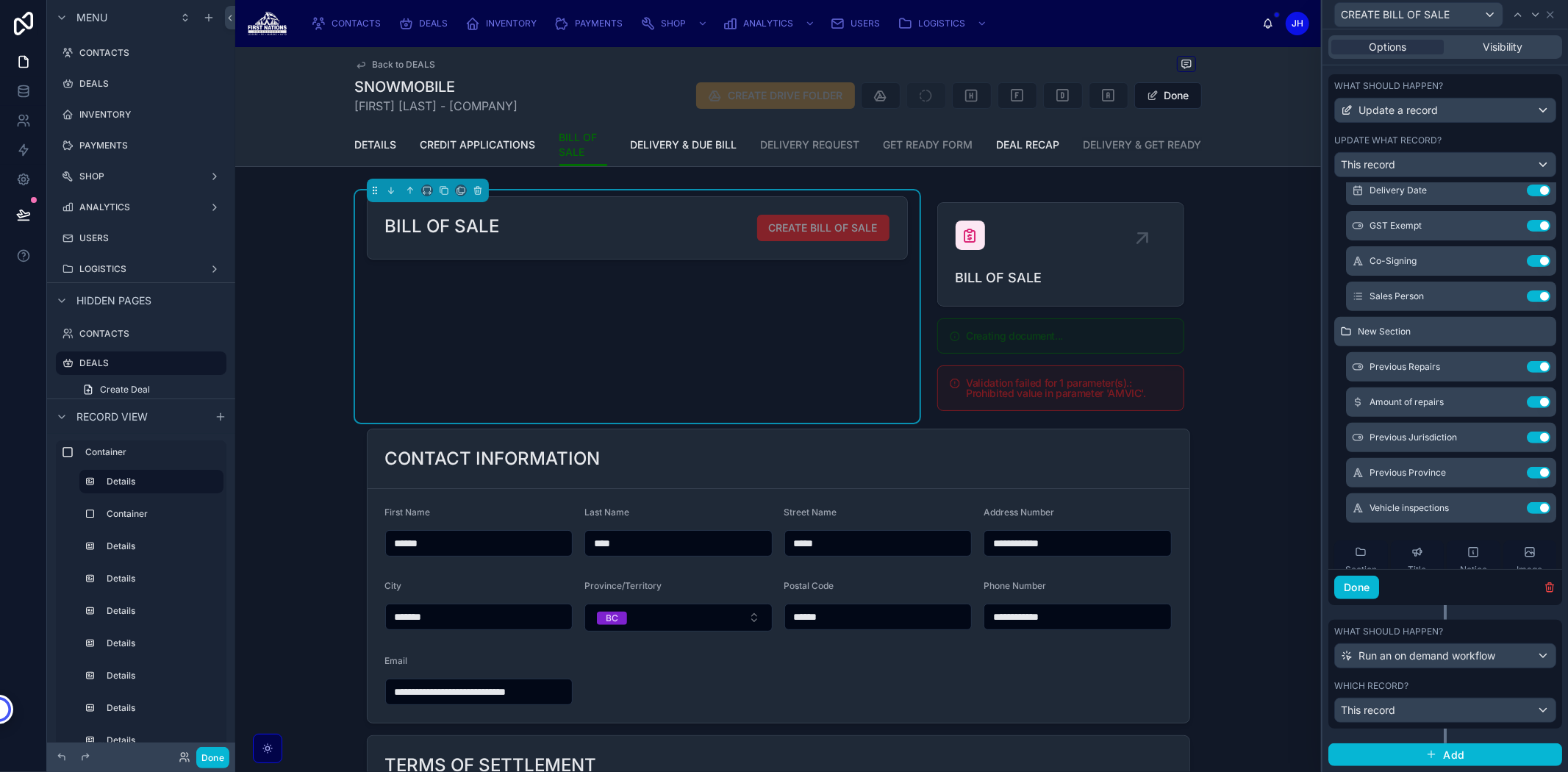 scroll, scrollTop: 571, scrollLeft: 0, axis: vertical 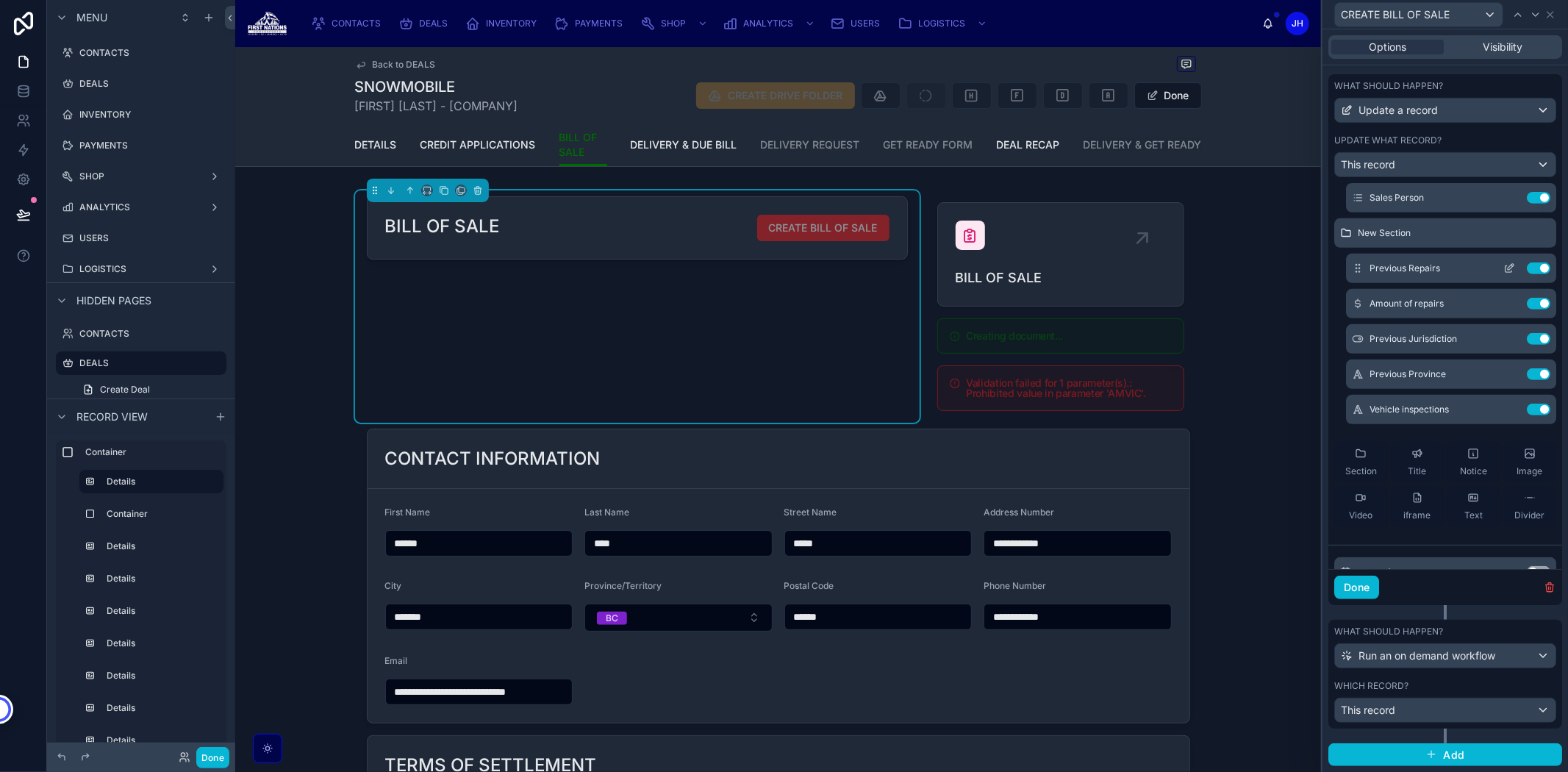 click 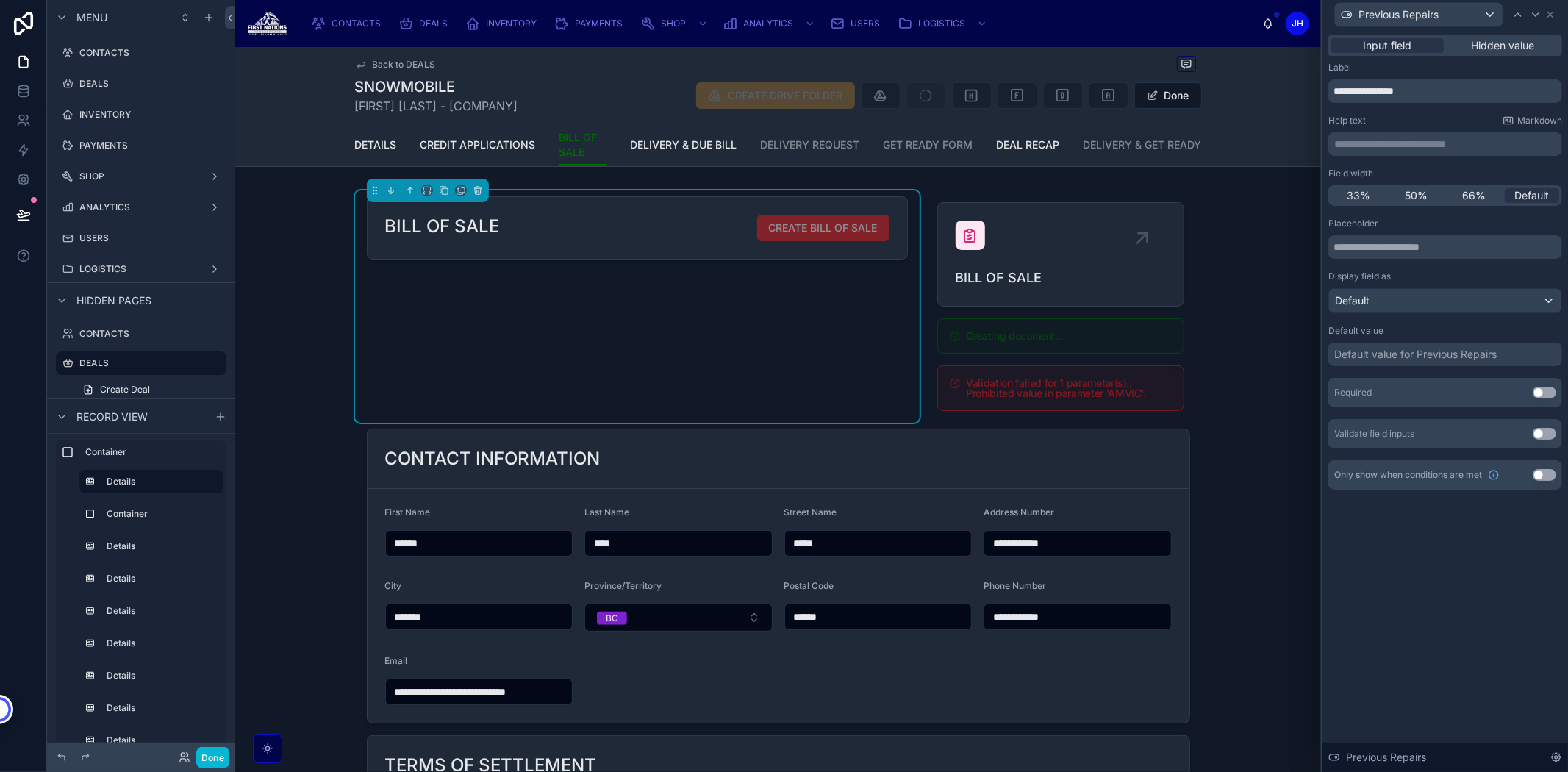 click on "**********" at bounding box center [1447, 144] 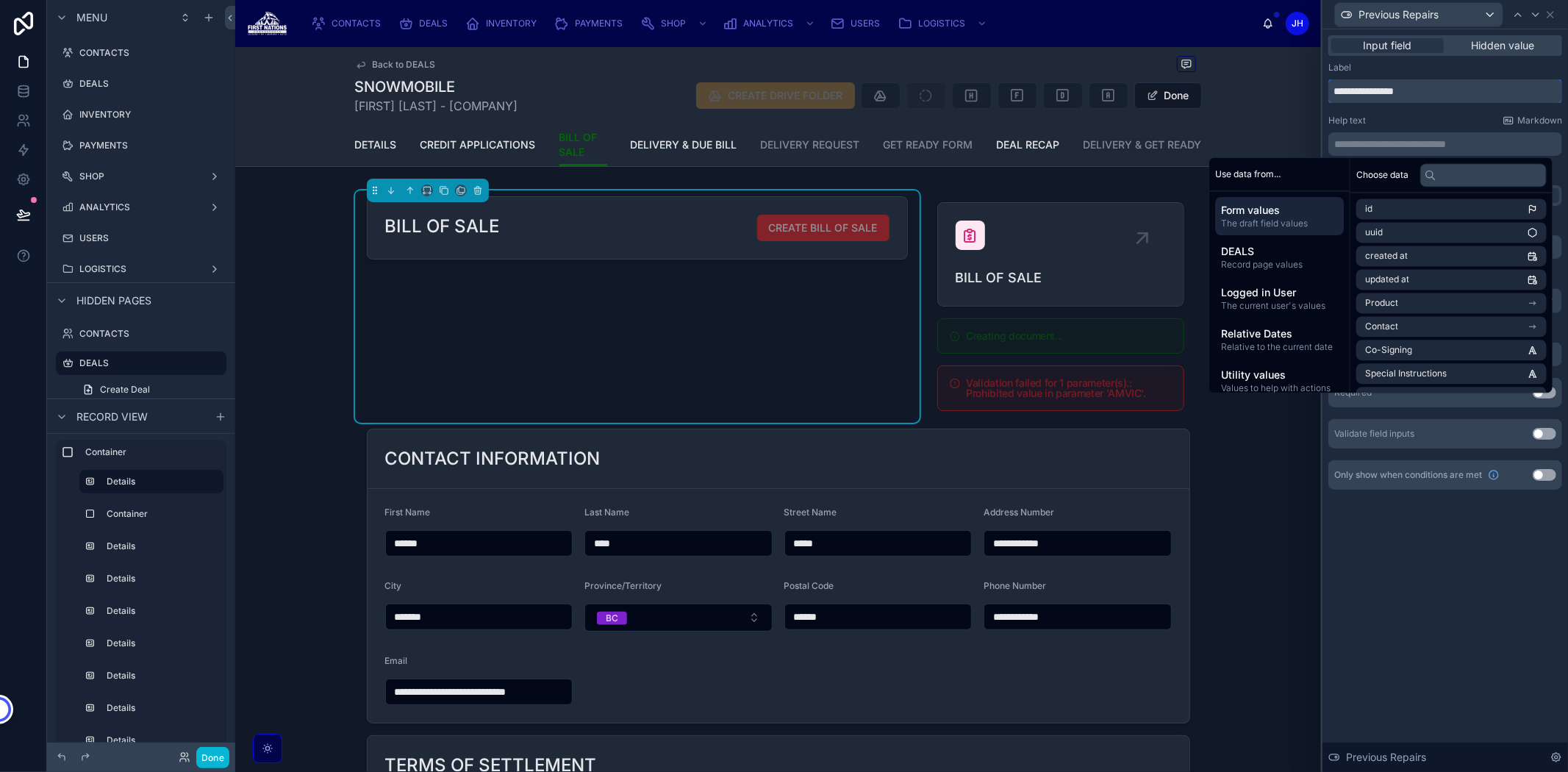 click on "**********" at bounding box center (1445, 91) 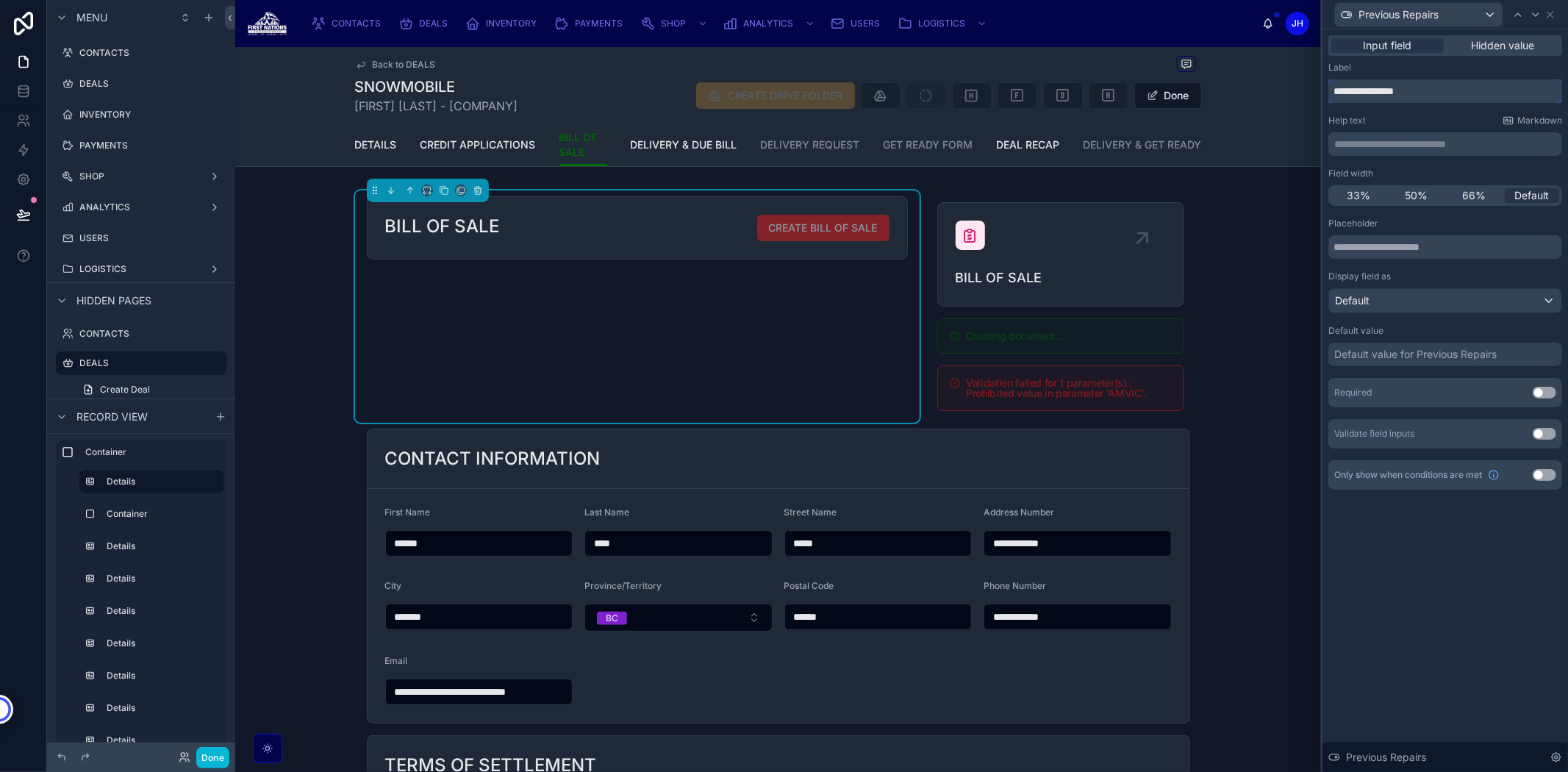 click on "**********" at bounding box center [1445, 91] 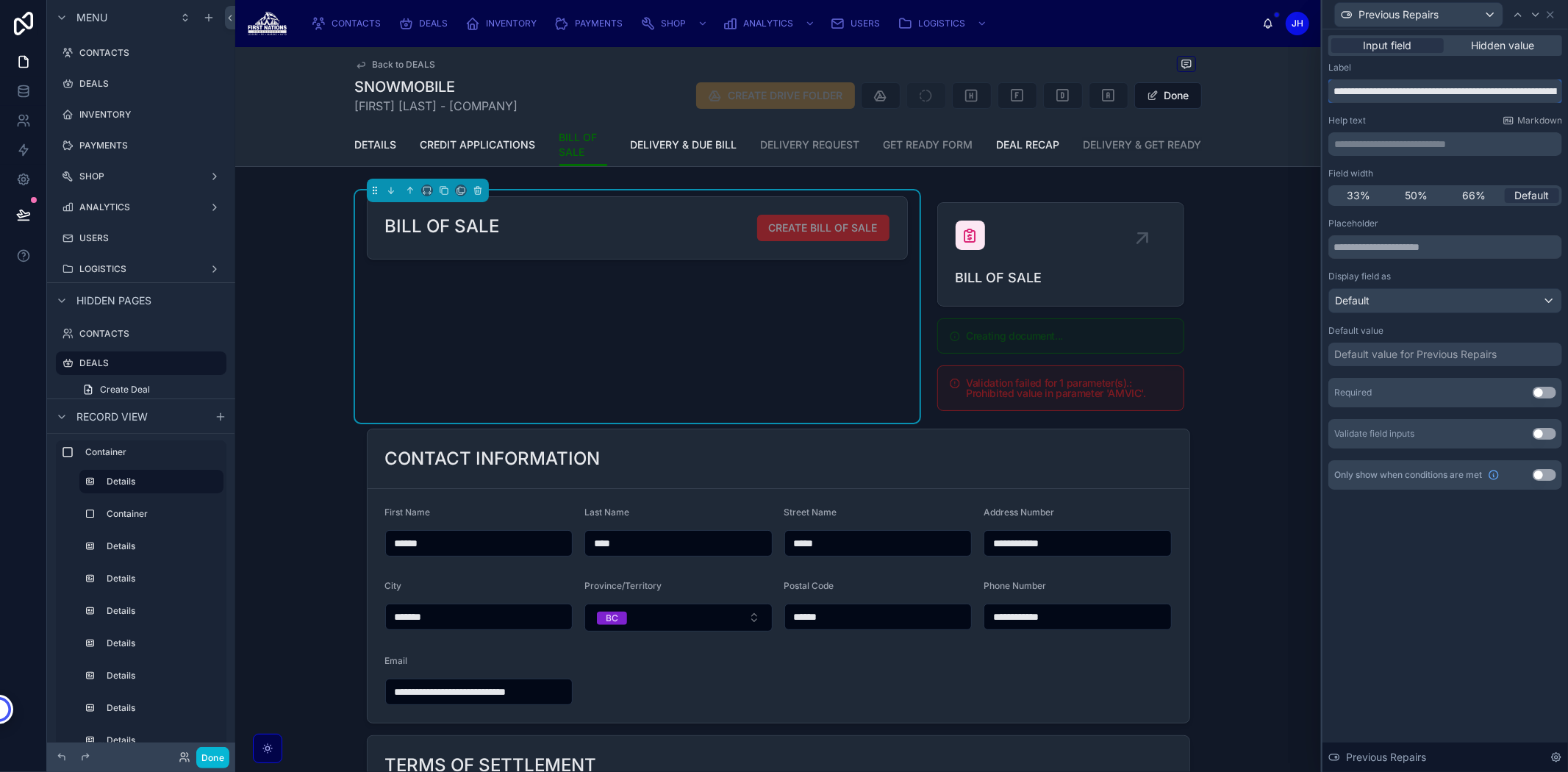 scroll, scrollTop: 0, scrollLeft: 522, axis: horizontal 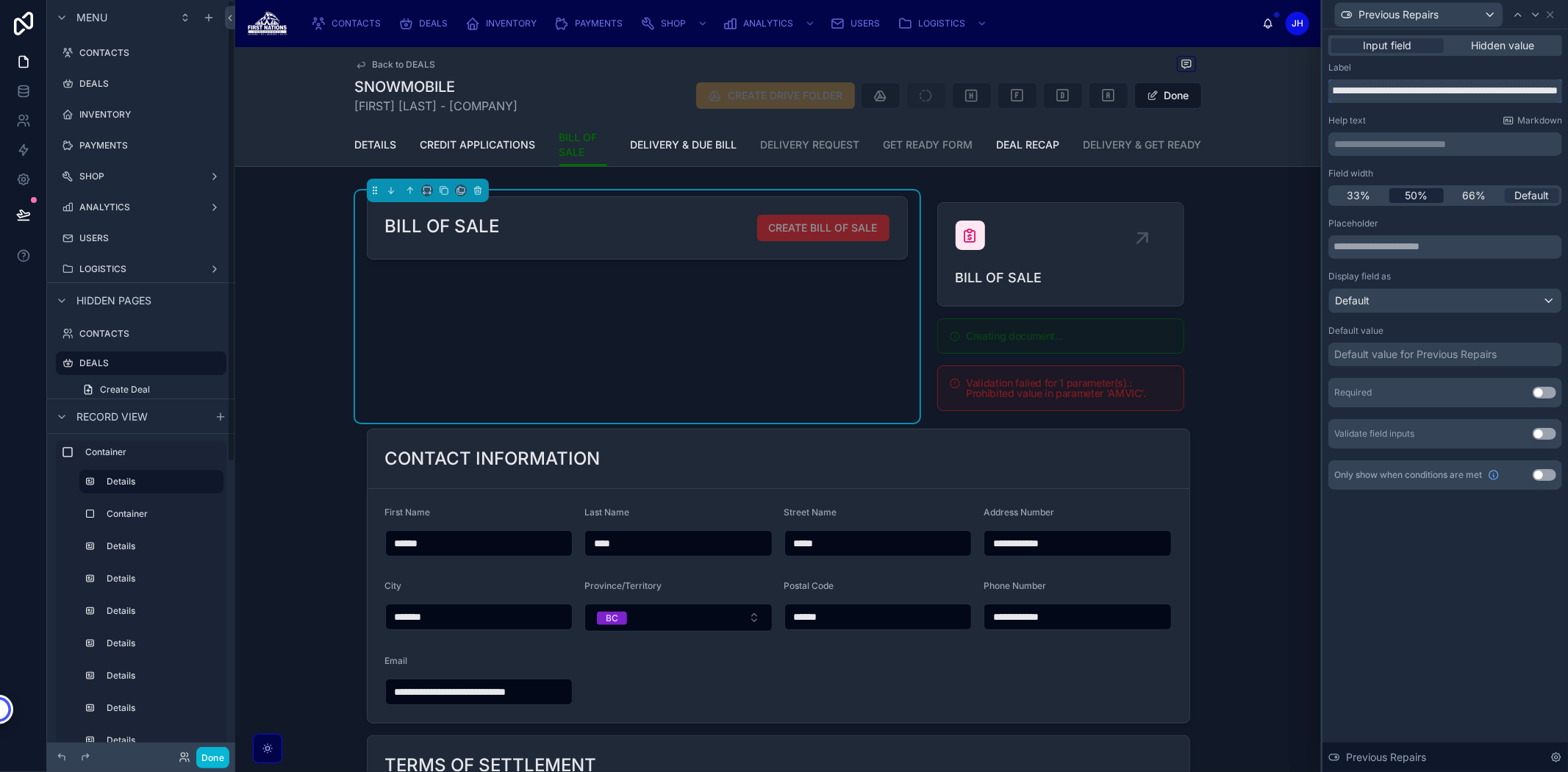type on "**********" 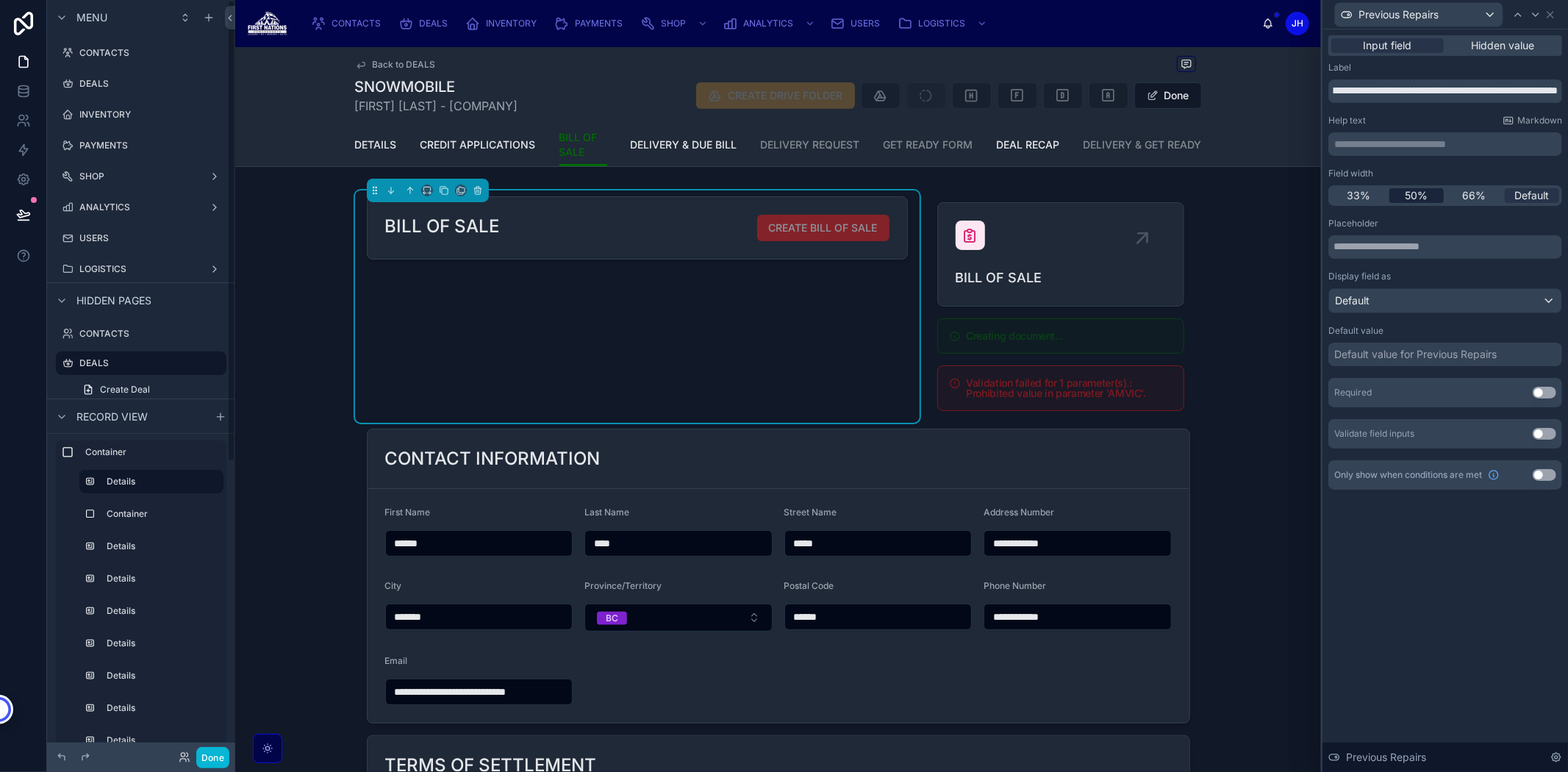 click on "50%" at bounding box center (1416, 196) 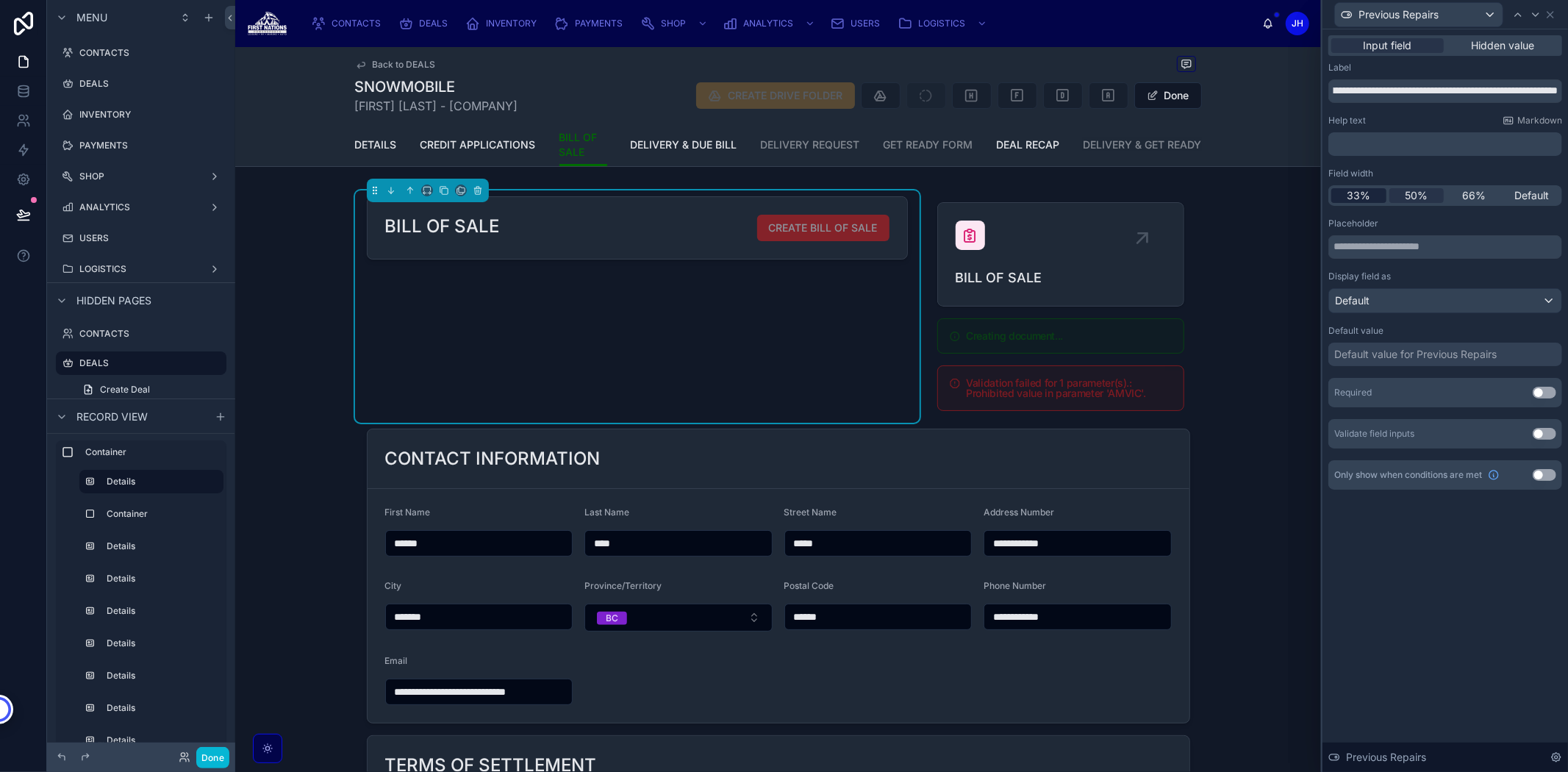scroll, scrollTop: 0, scrollLeft: 0, axis: both 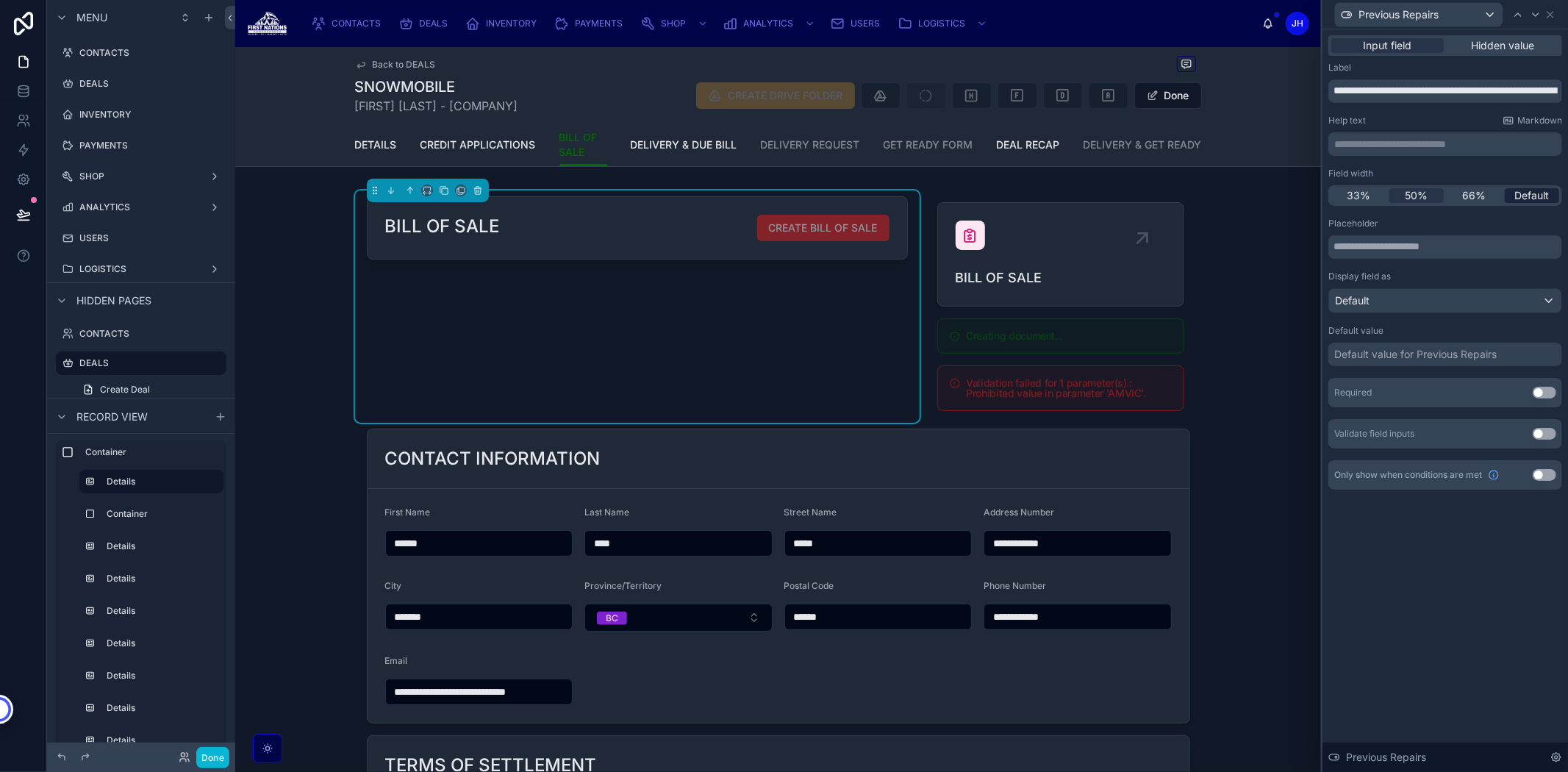 click on "Default" at bounding box center [1531, 196] 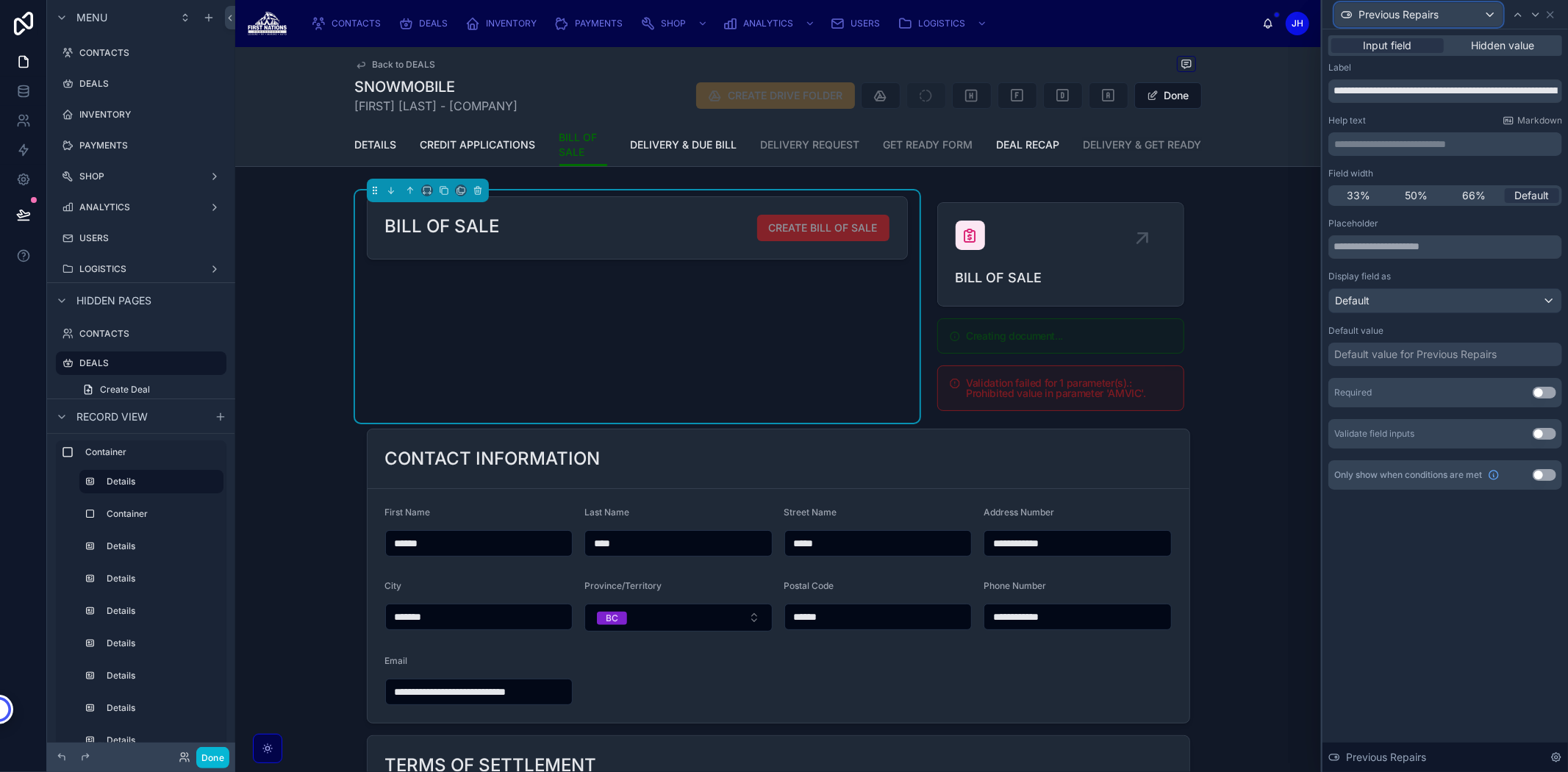 click on "Previous Repairs" at bounding box center [1419, 15] 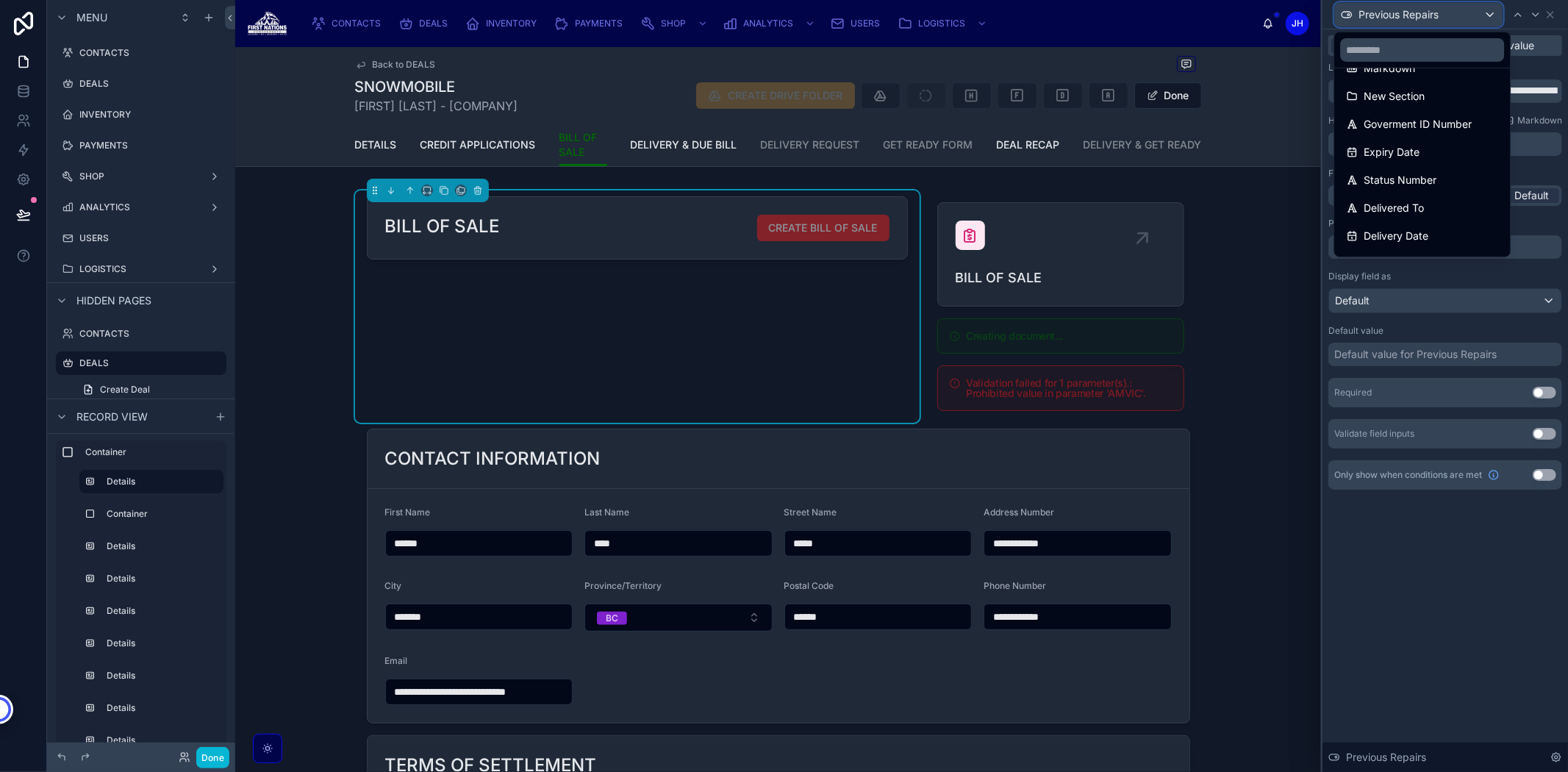 scroll, scrollTop: 408, scrollLeft: 0, axis: vertical 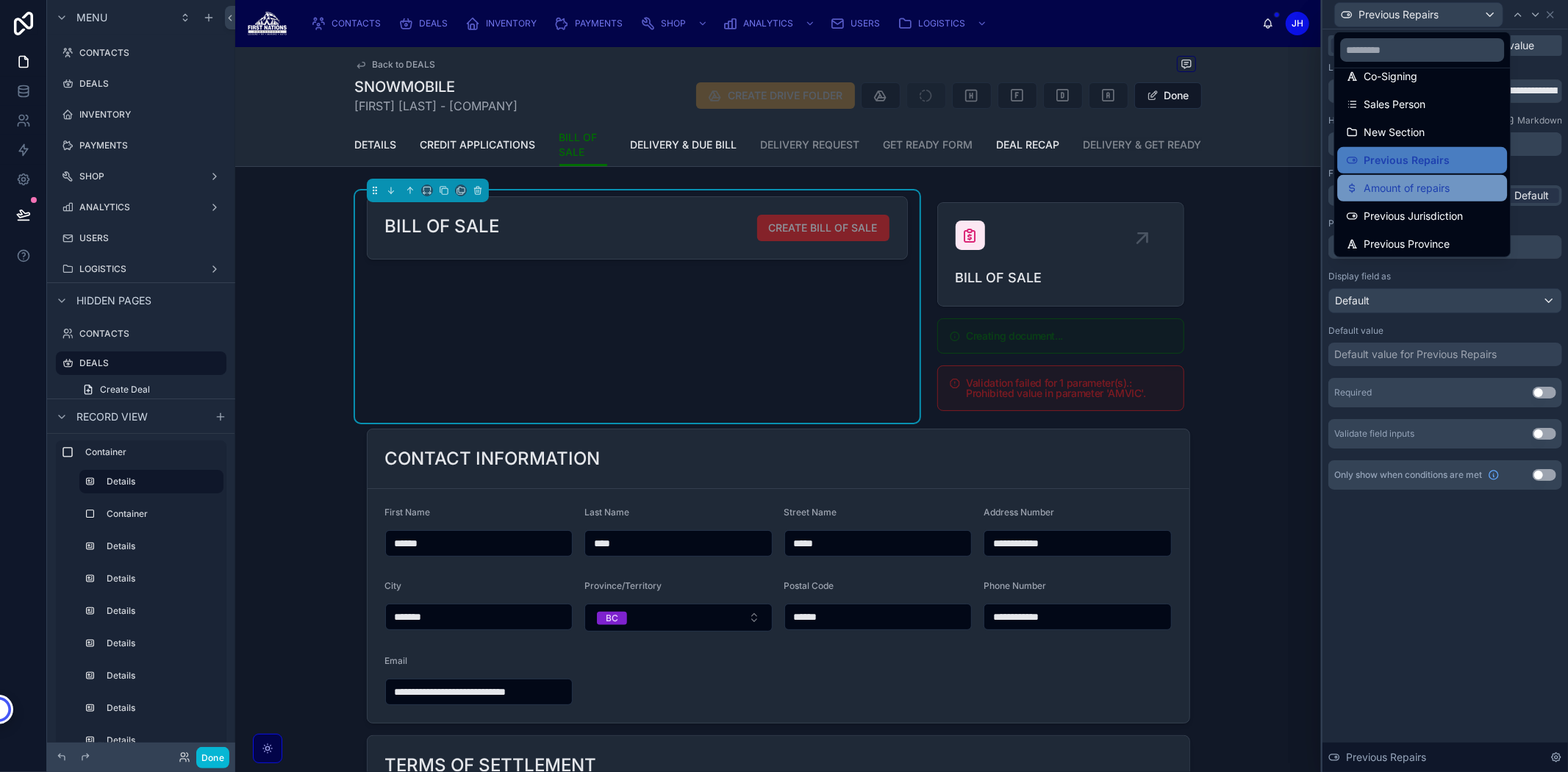 click on "Amount of repairs" at bounding box center (1422, 188) 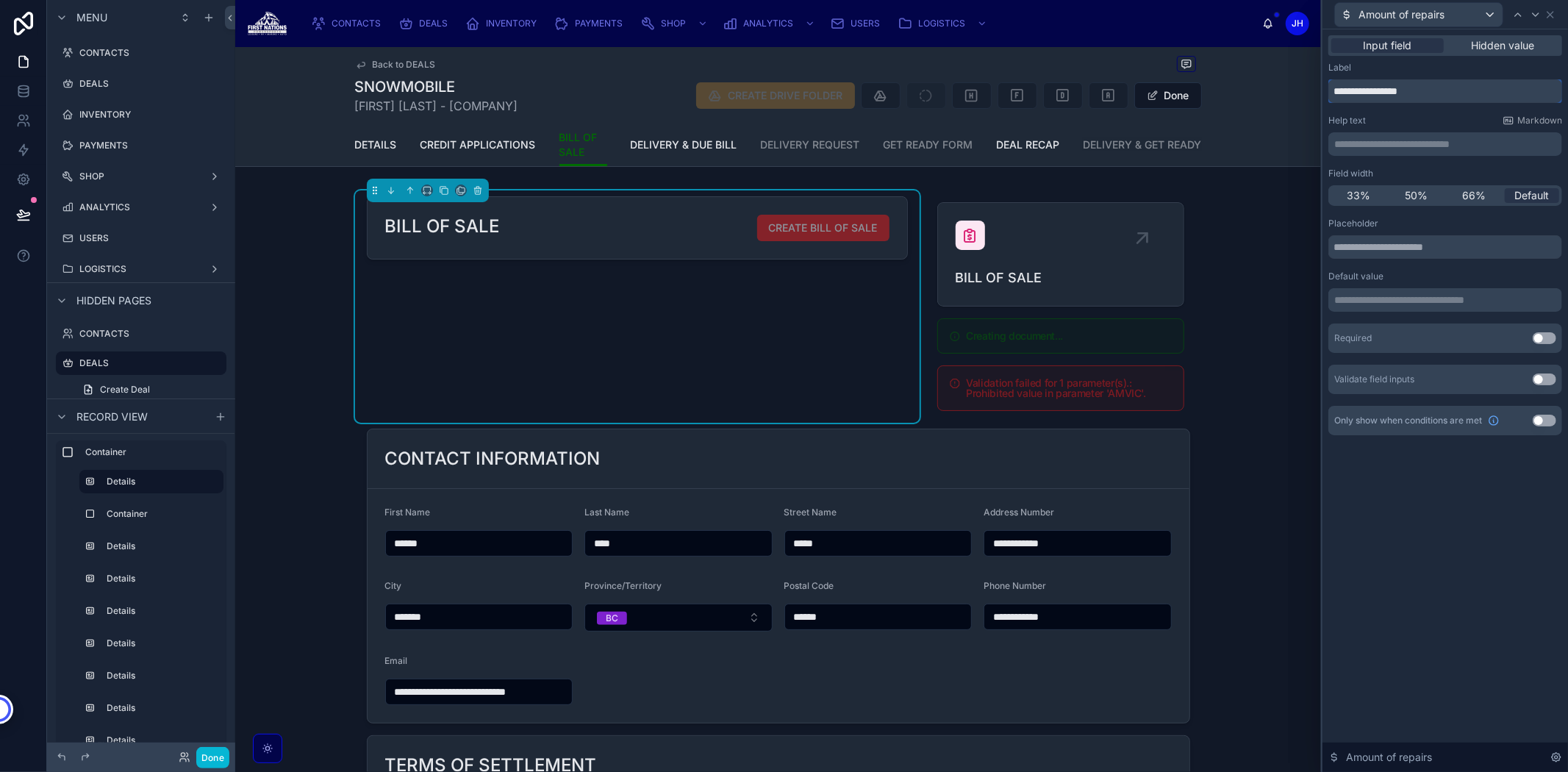 click on "**********" at bounding box center [1445, 91] 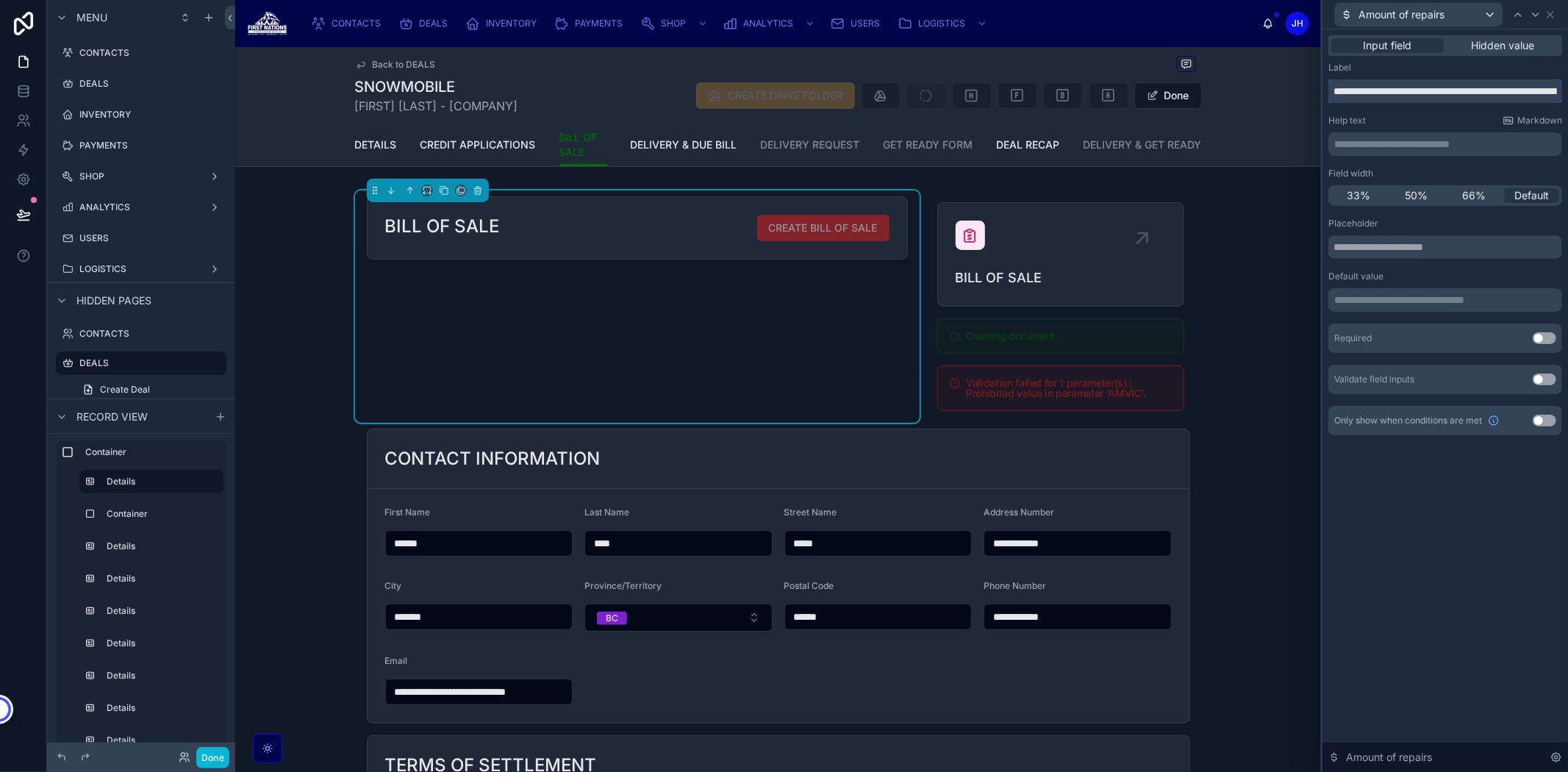 scroll, scrollTop: 0, scrollLeft: 399, axis: horizontal 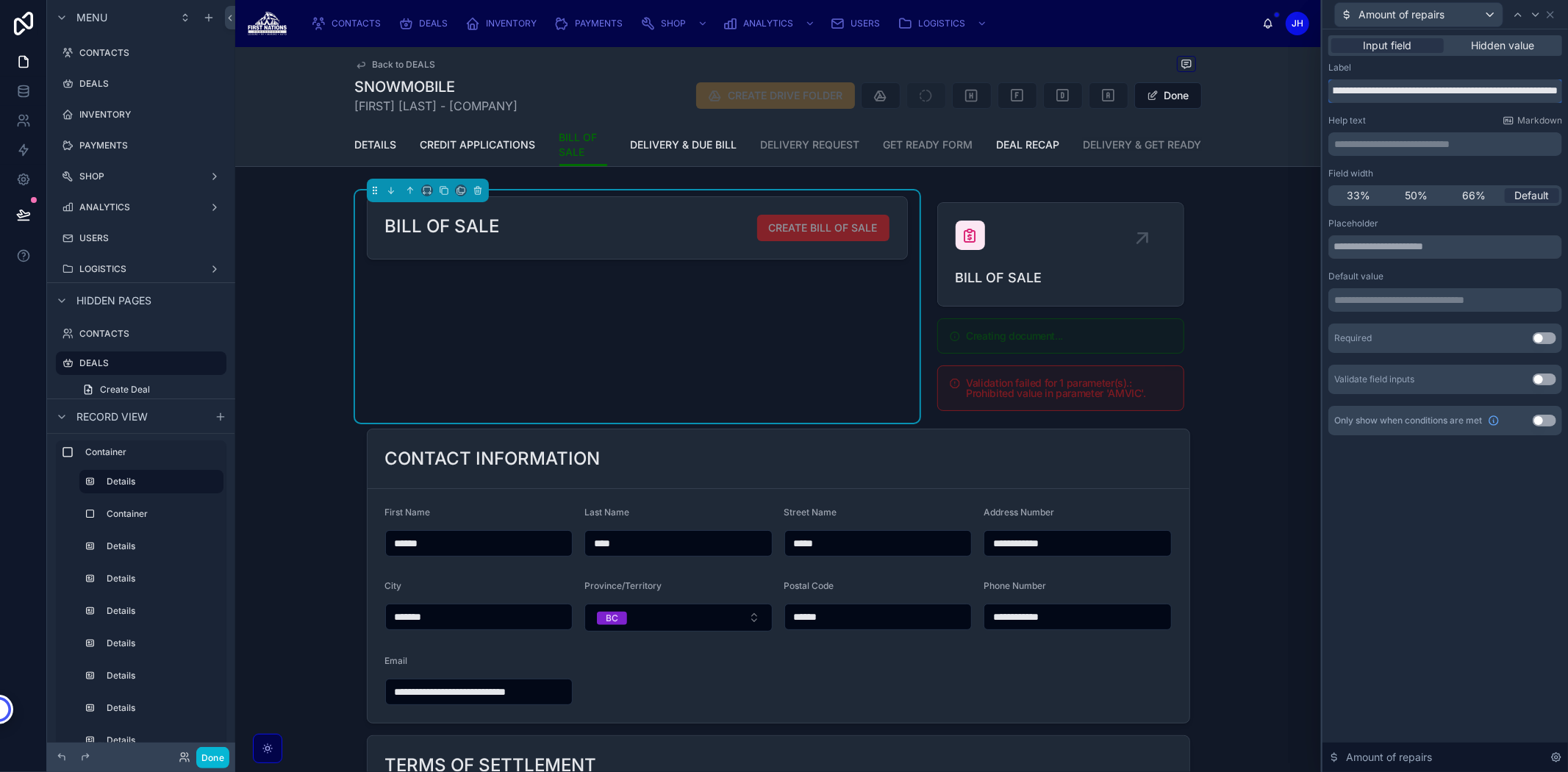 type on "**********" 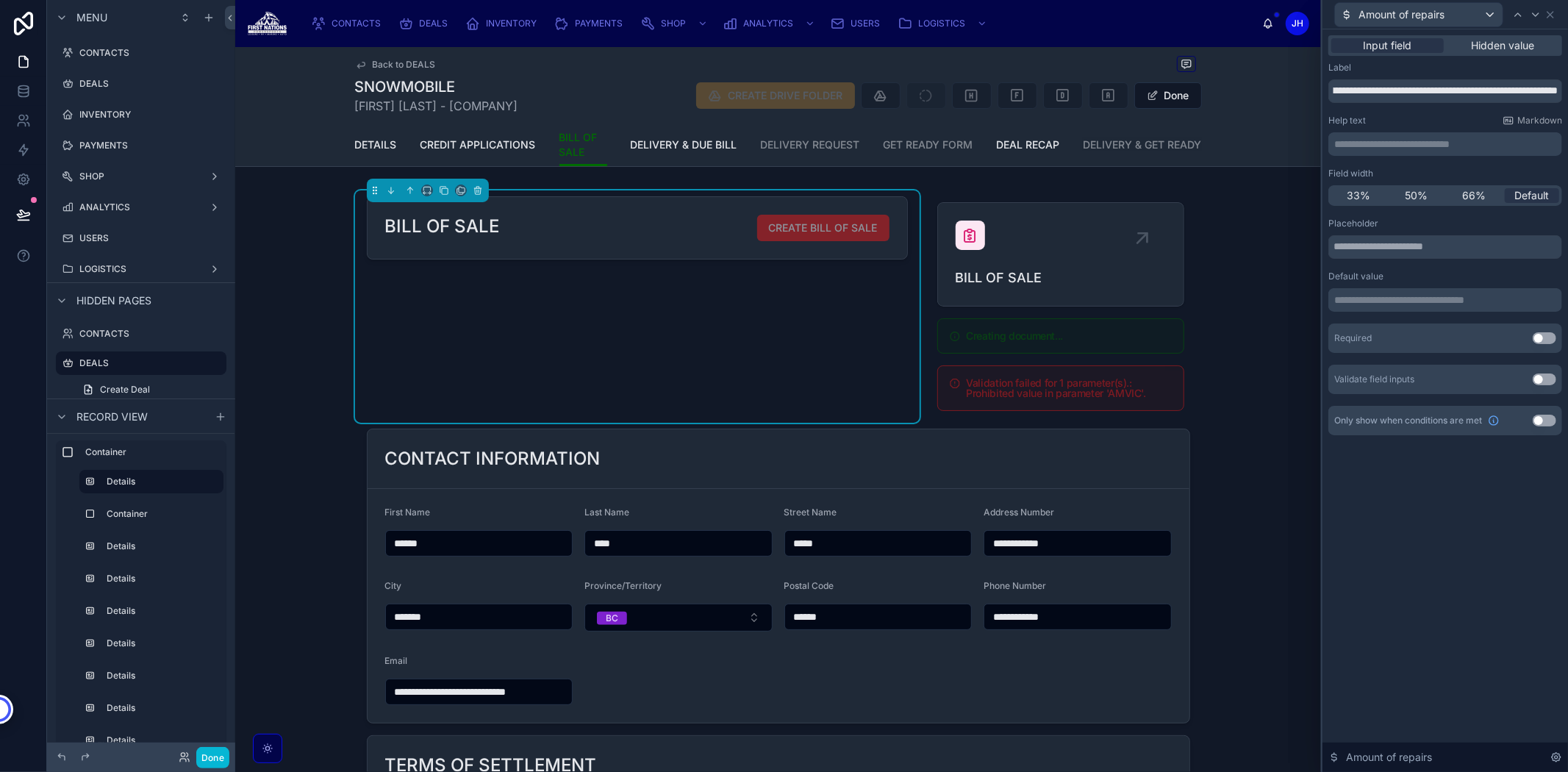 click on "Use setting" at bounding box center [1544, 421] 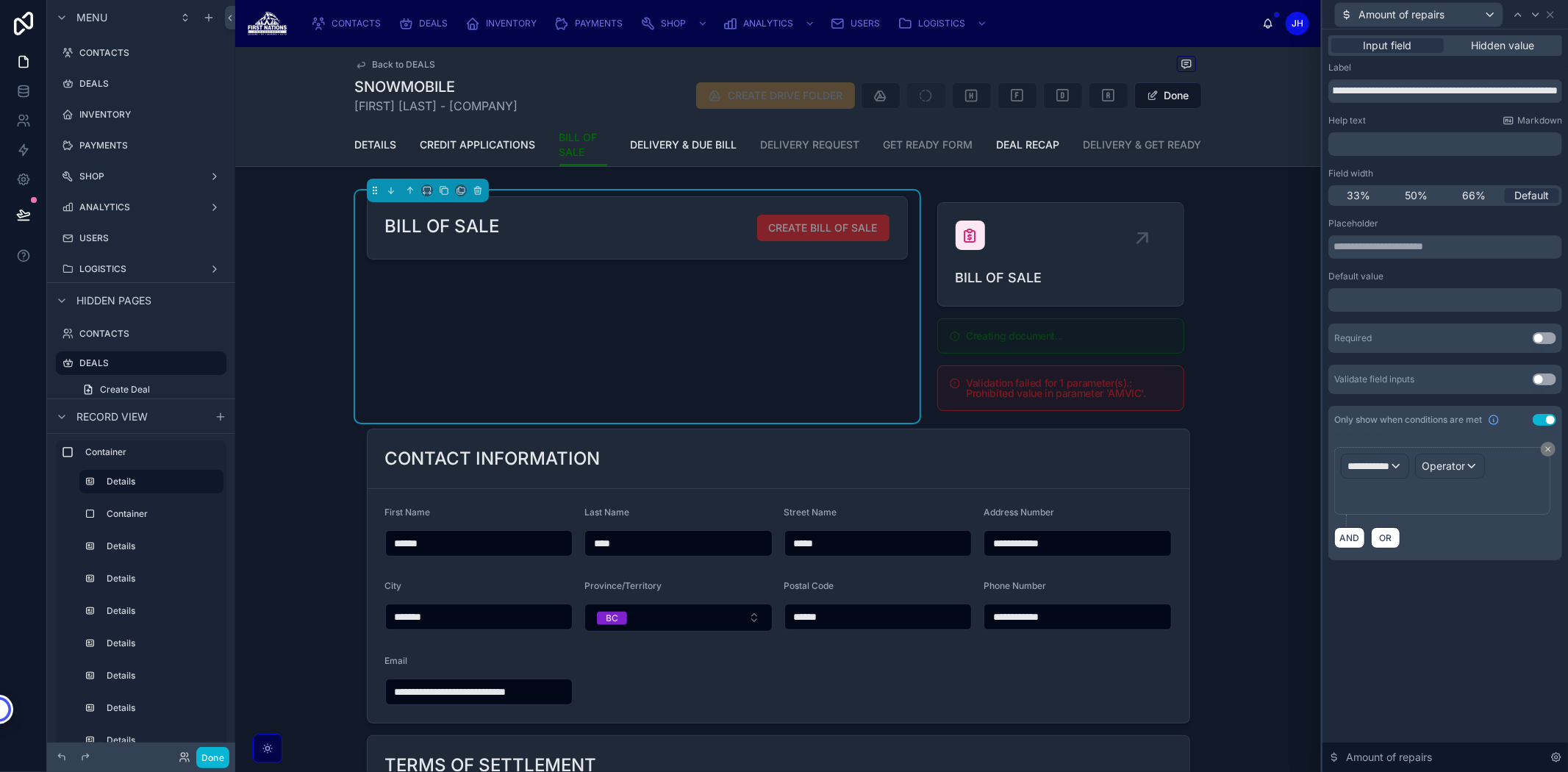 scroll, scrollTop: 0, scrollLeft: 0, axis: both 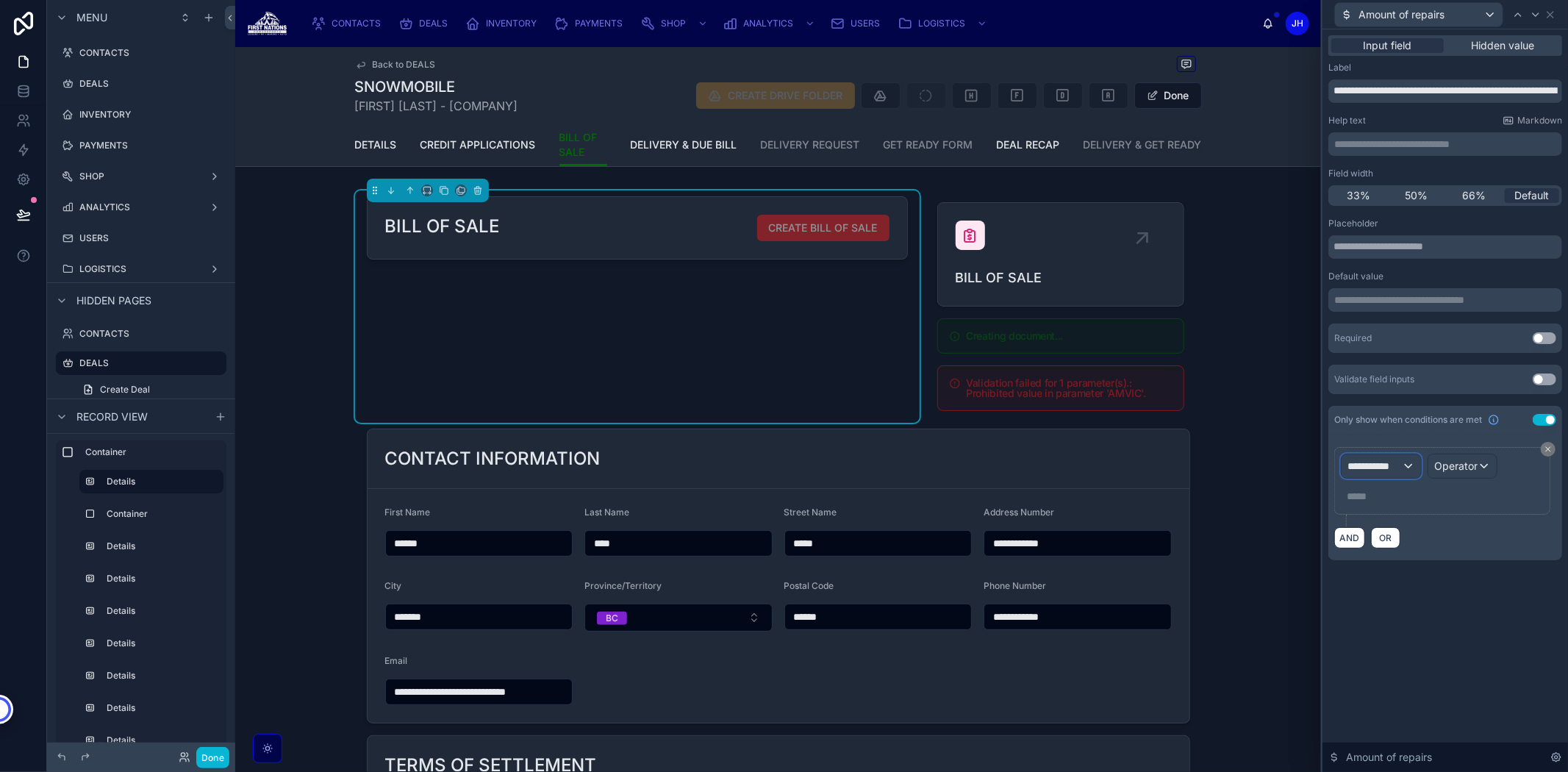 click on "**********" at bounding box center [1375, 466] 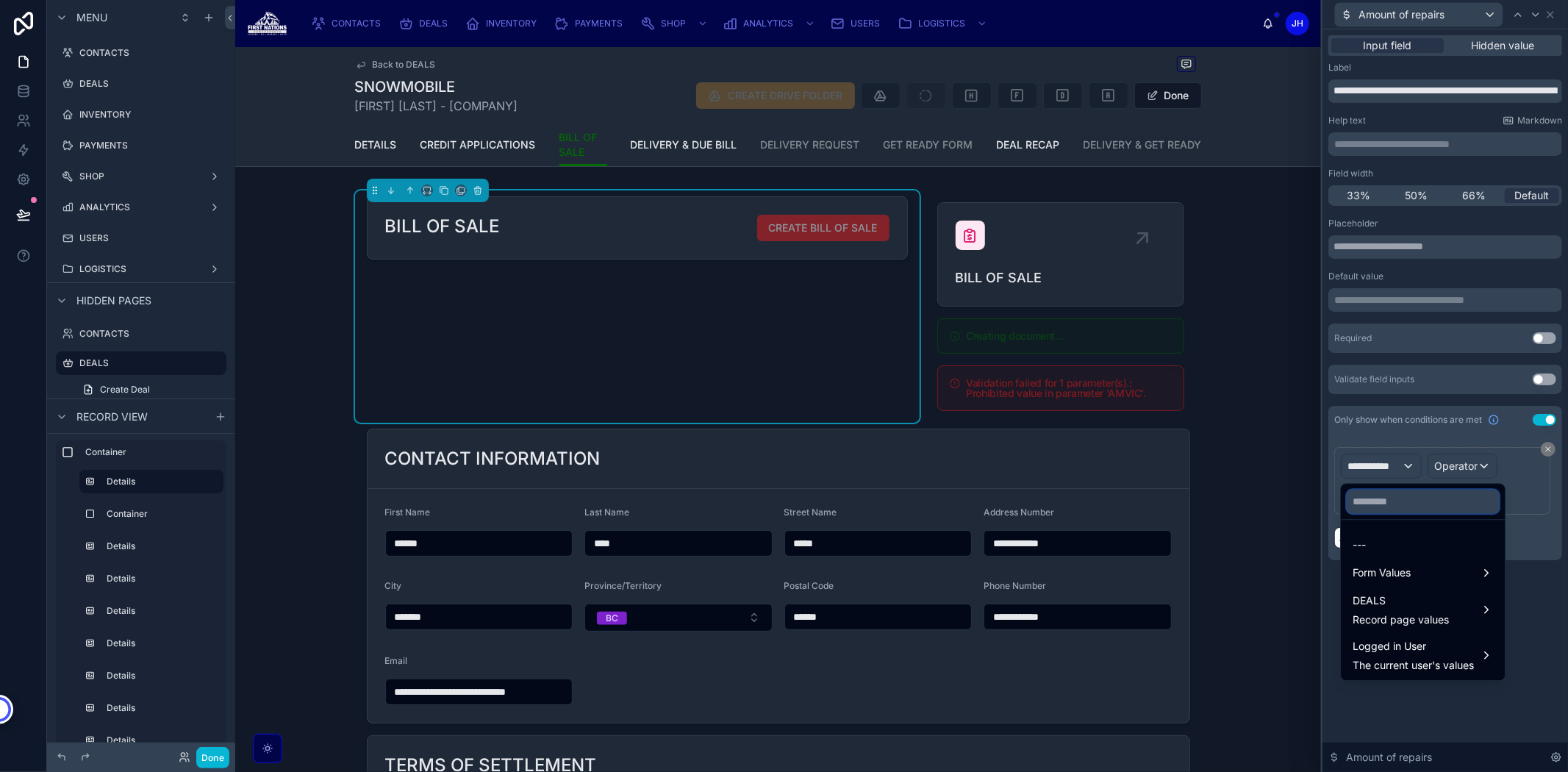 click at bounding box center [1422, 501] 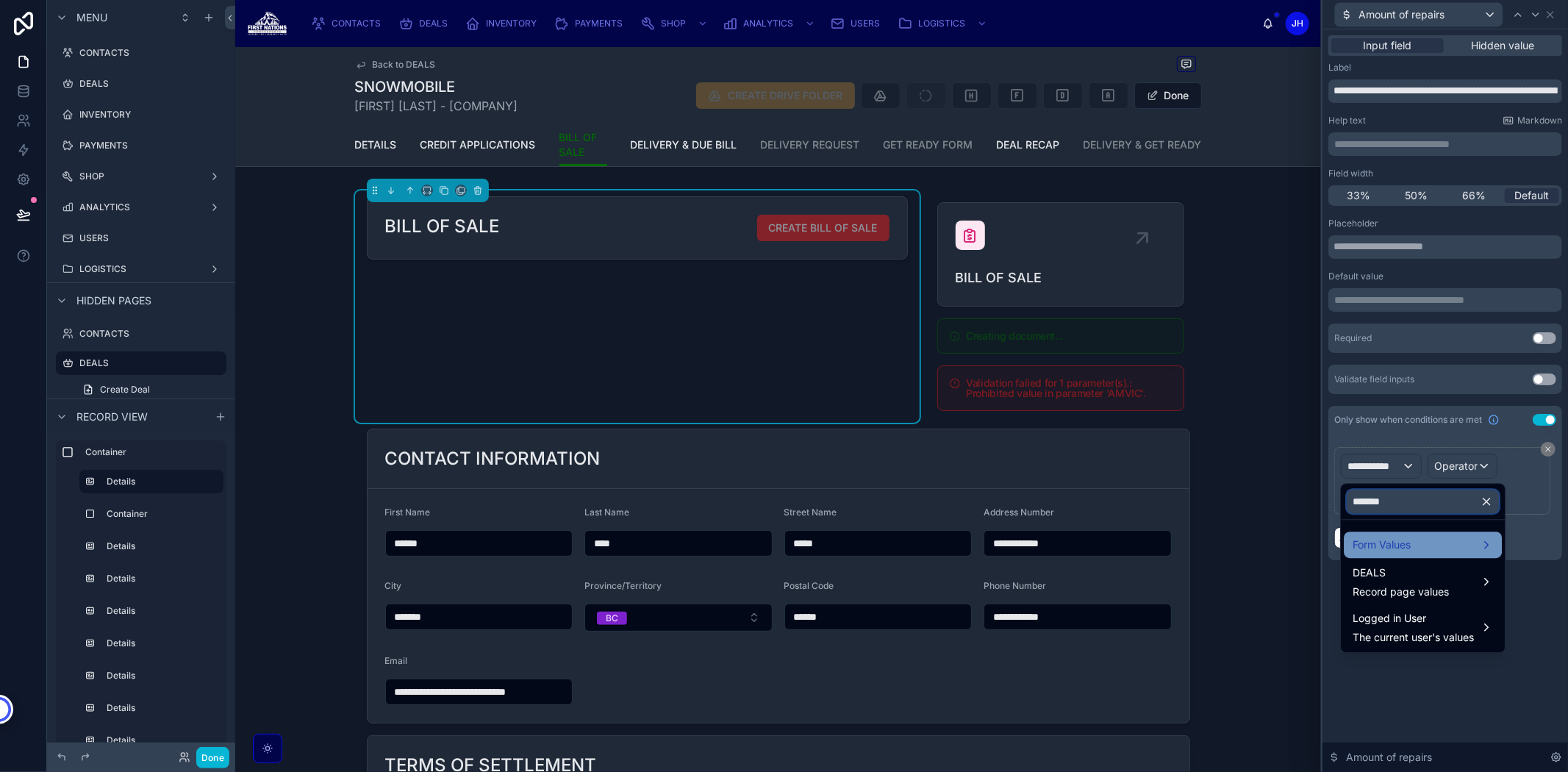 type on "*******" 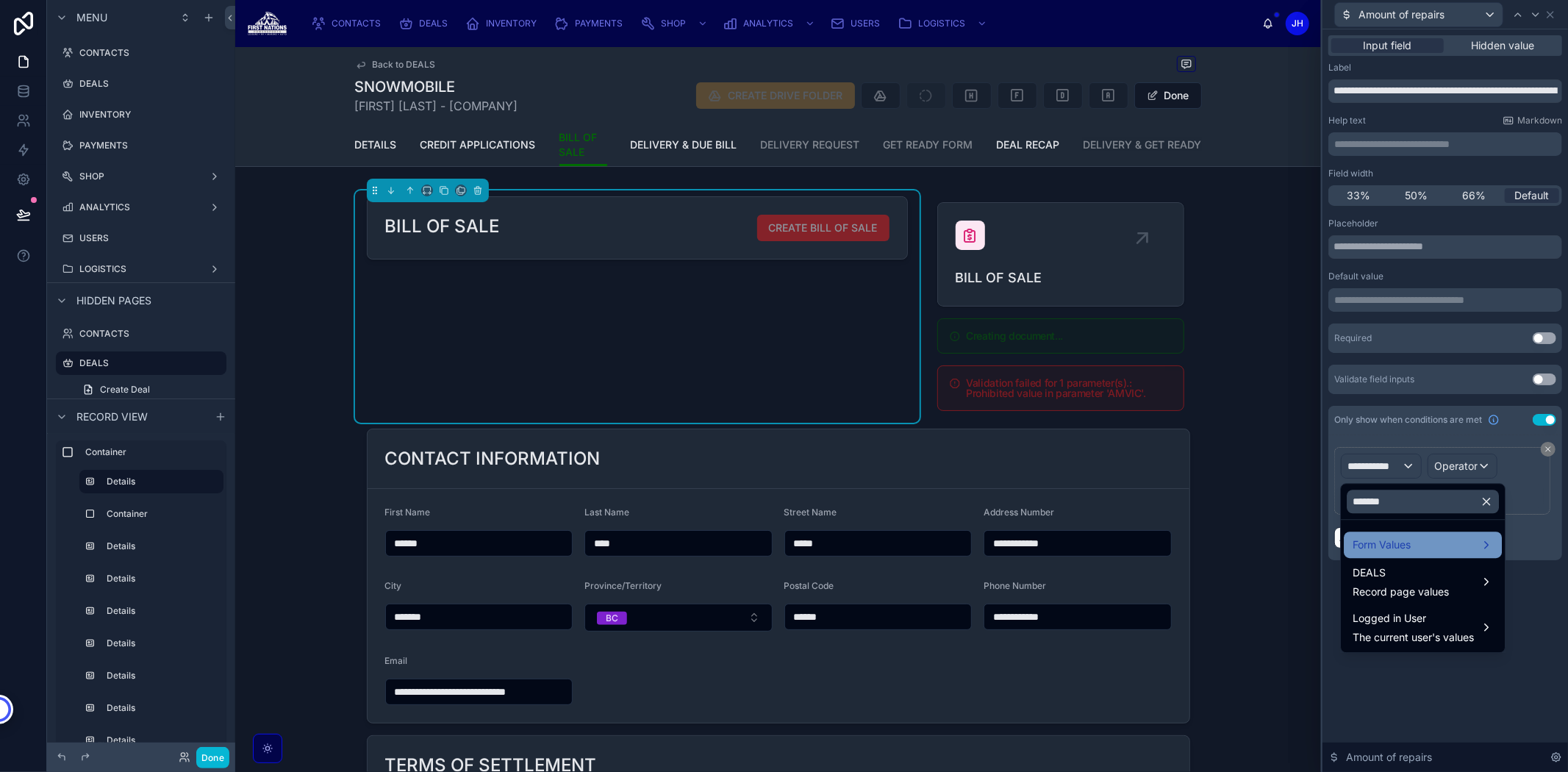 click on "Form Values" at bounding box center [1381, 545] 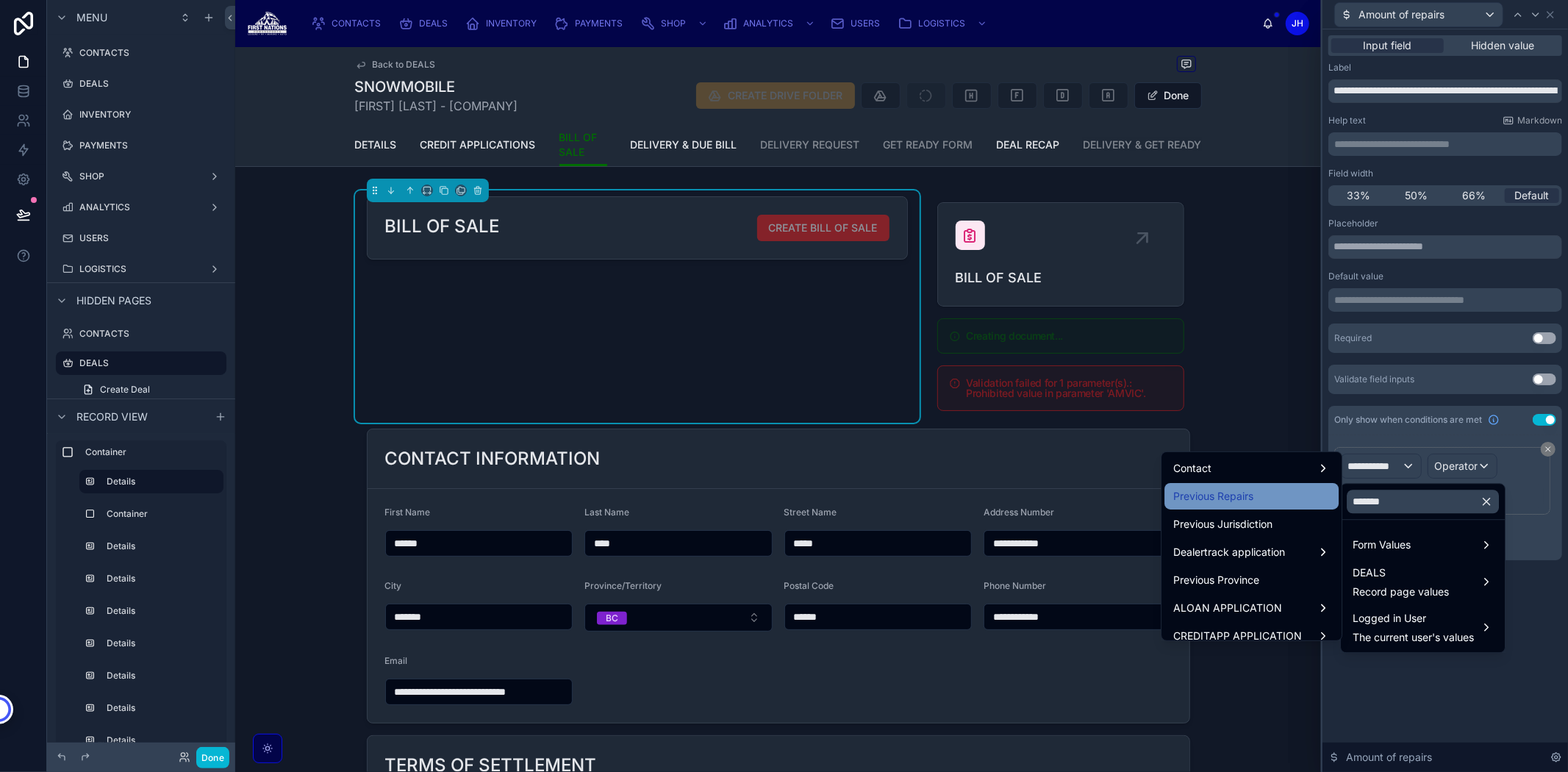 click on "Previous Repairs" at bounding box center (1251, 496) 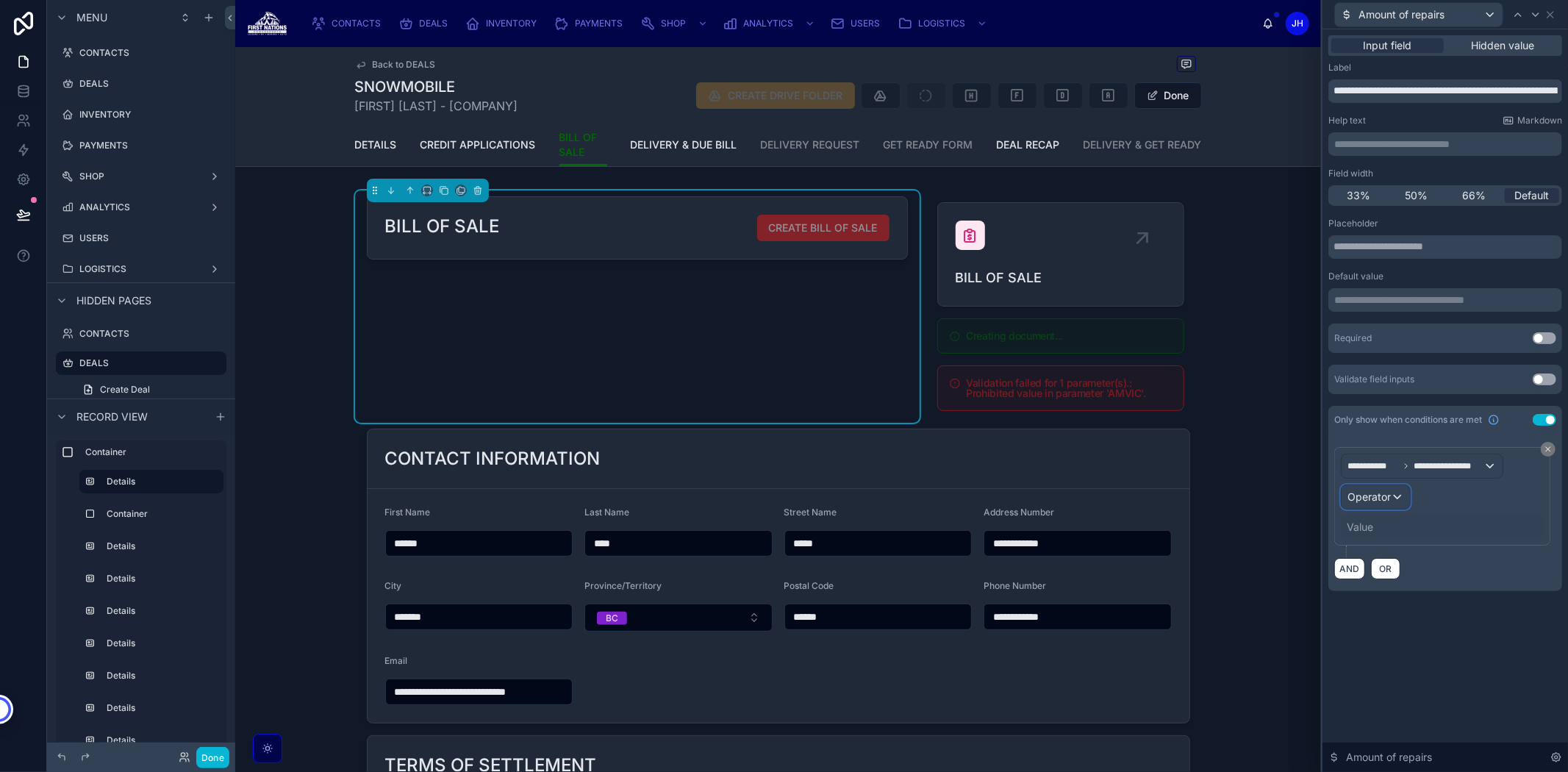 click on "Operator" at bounding box center [1369, 496] 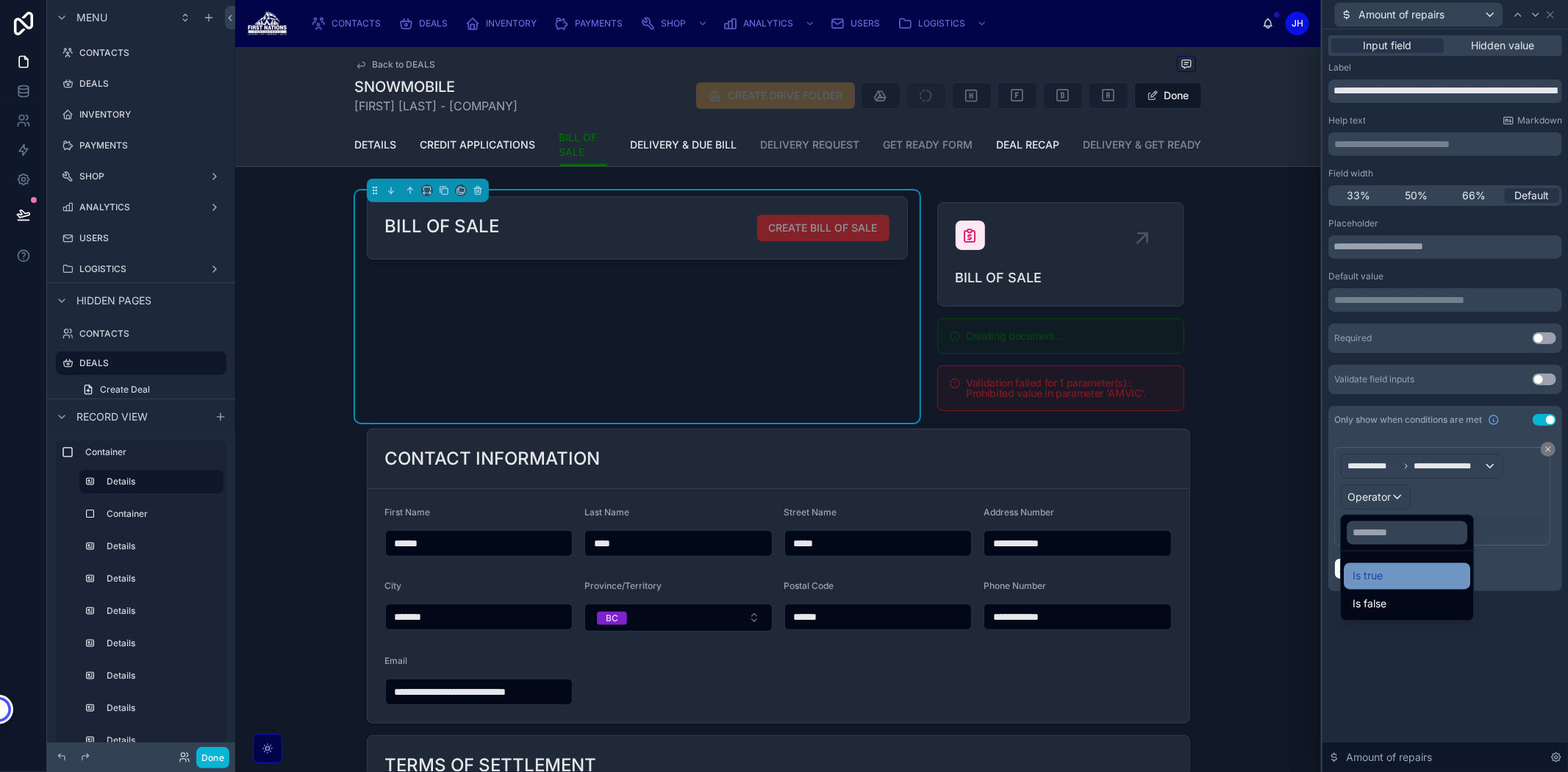 click on "Is true" at bounding box center (1367, 576) 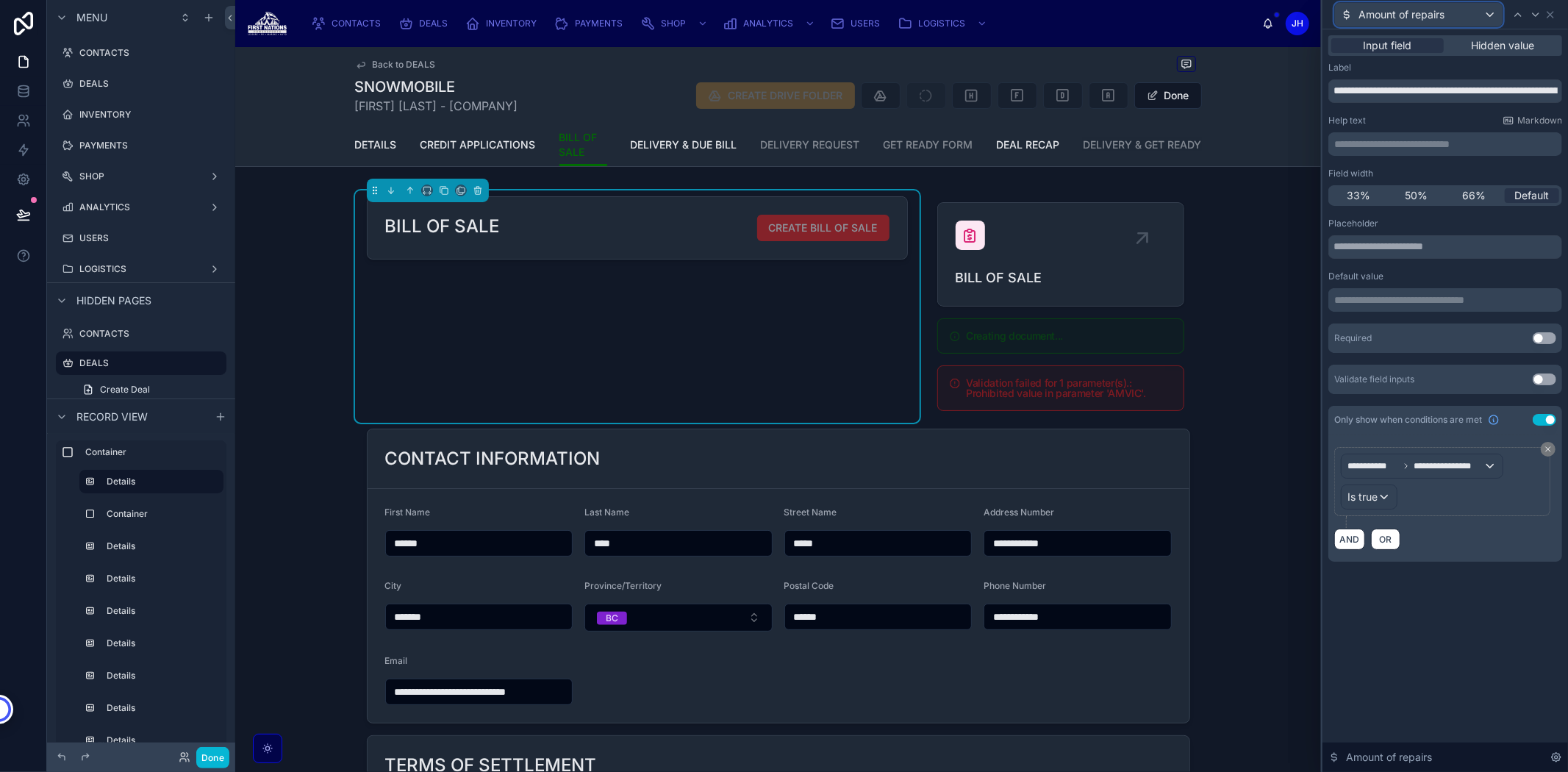 click on "Amount of repairs" at bounding box center (1419, 15) 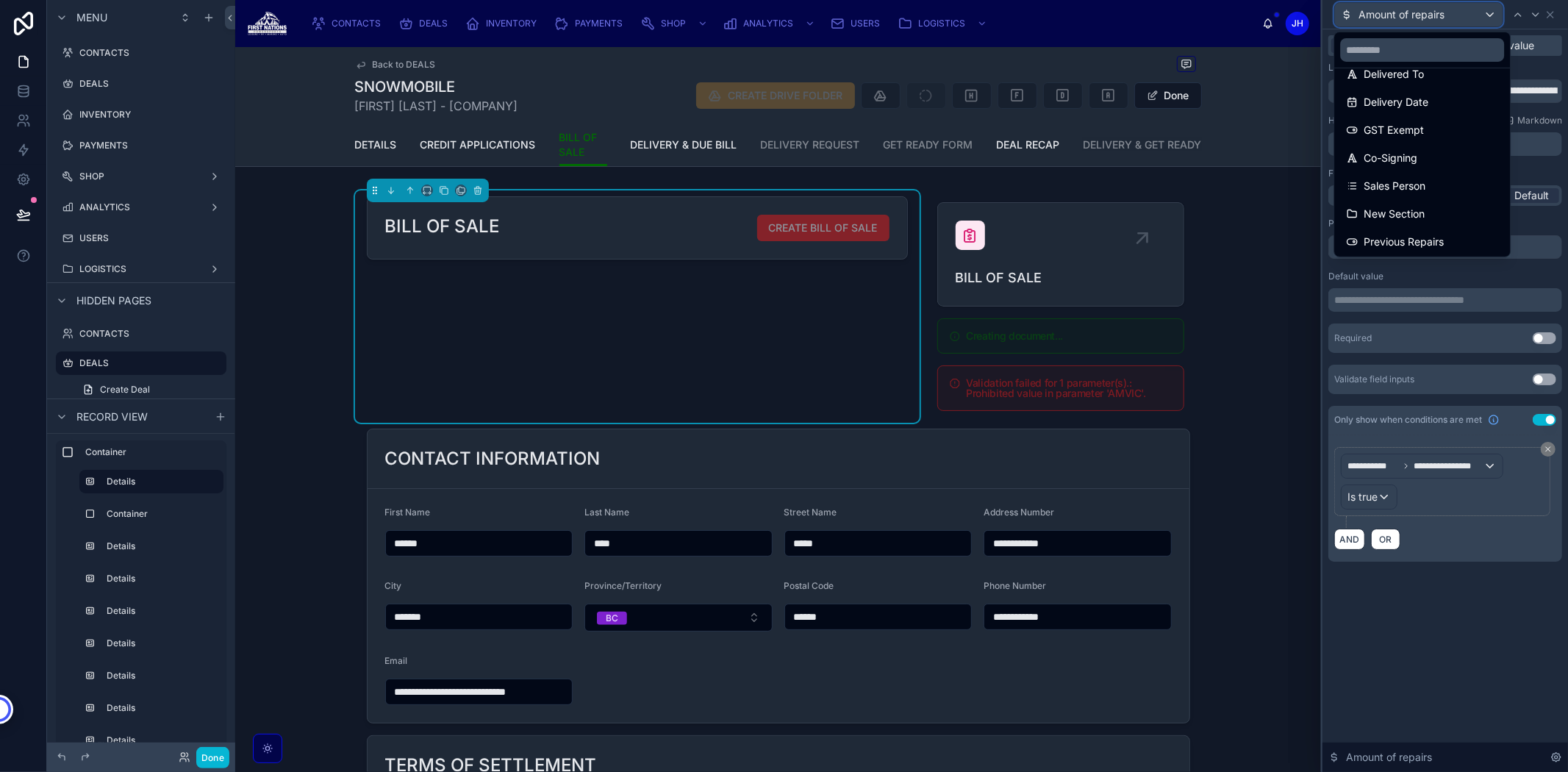 scroll, scrollTop: 439, scrollLeft: 0, axis: vertical 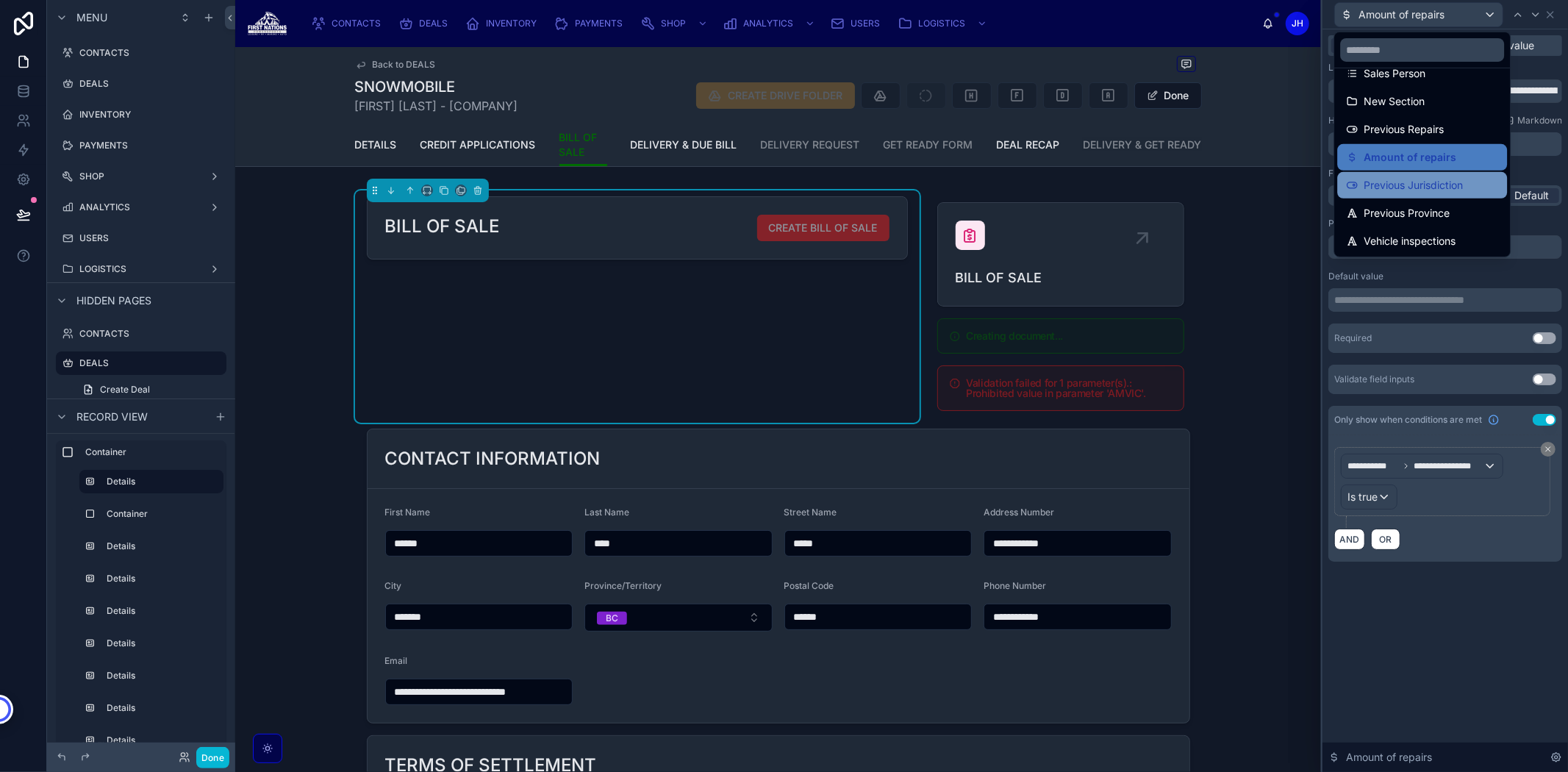 click on "Previous Jurisdiction" at bounding box center [1413, 185] 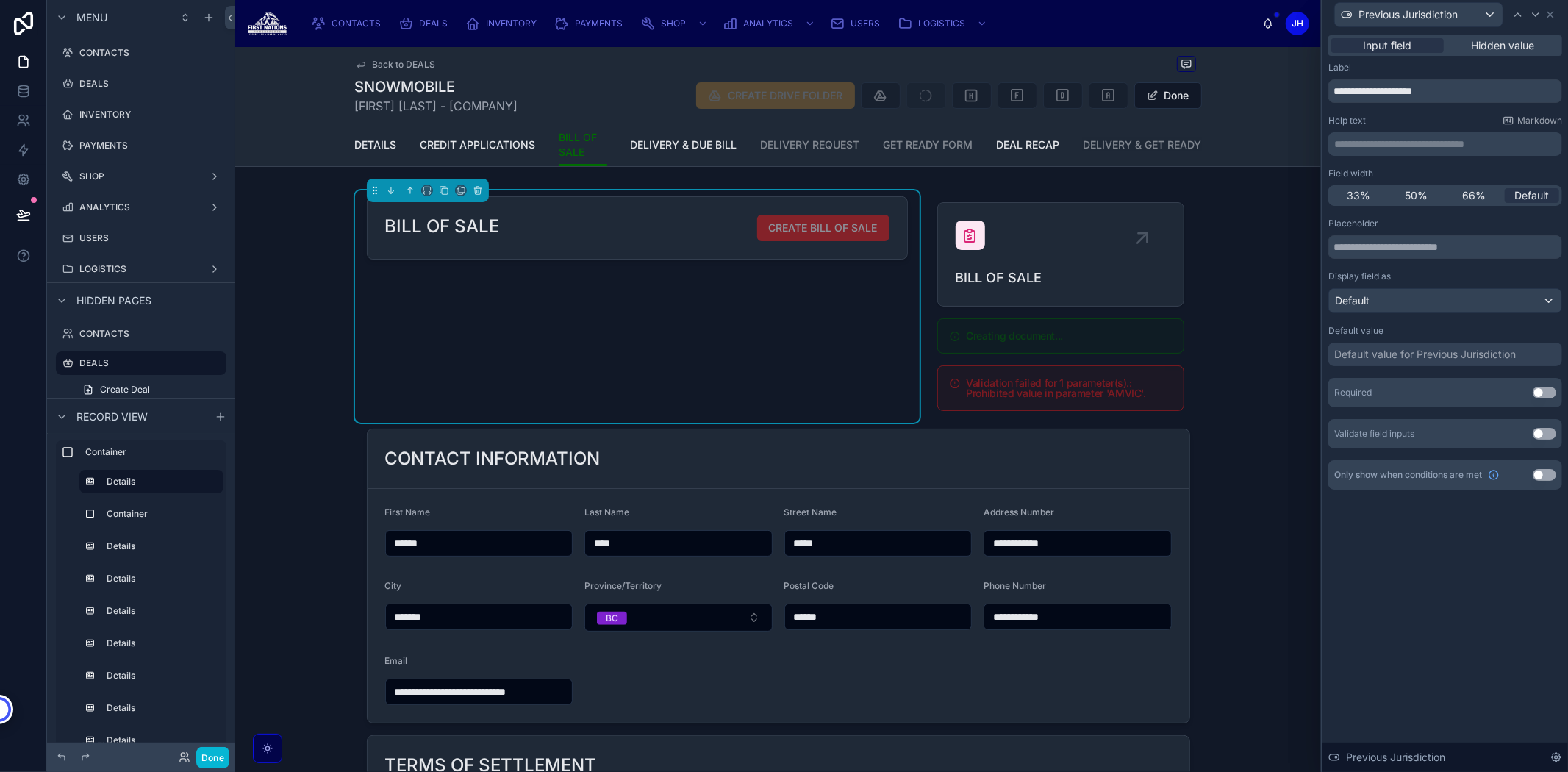 click on "**********" at bounding box center [1447, 144] 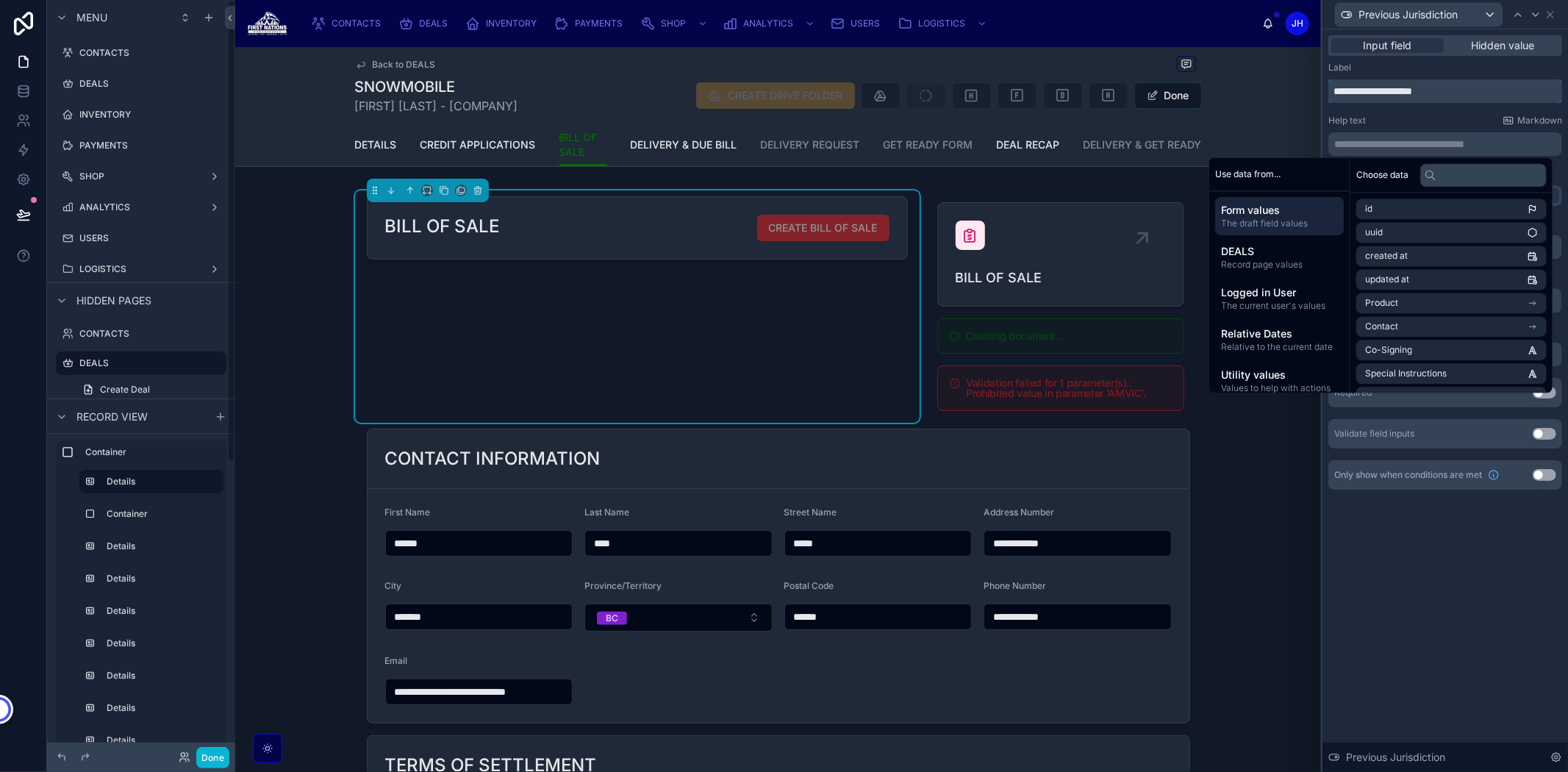 click on "**********" at bounding box center [1445, 91] 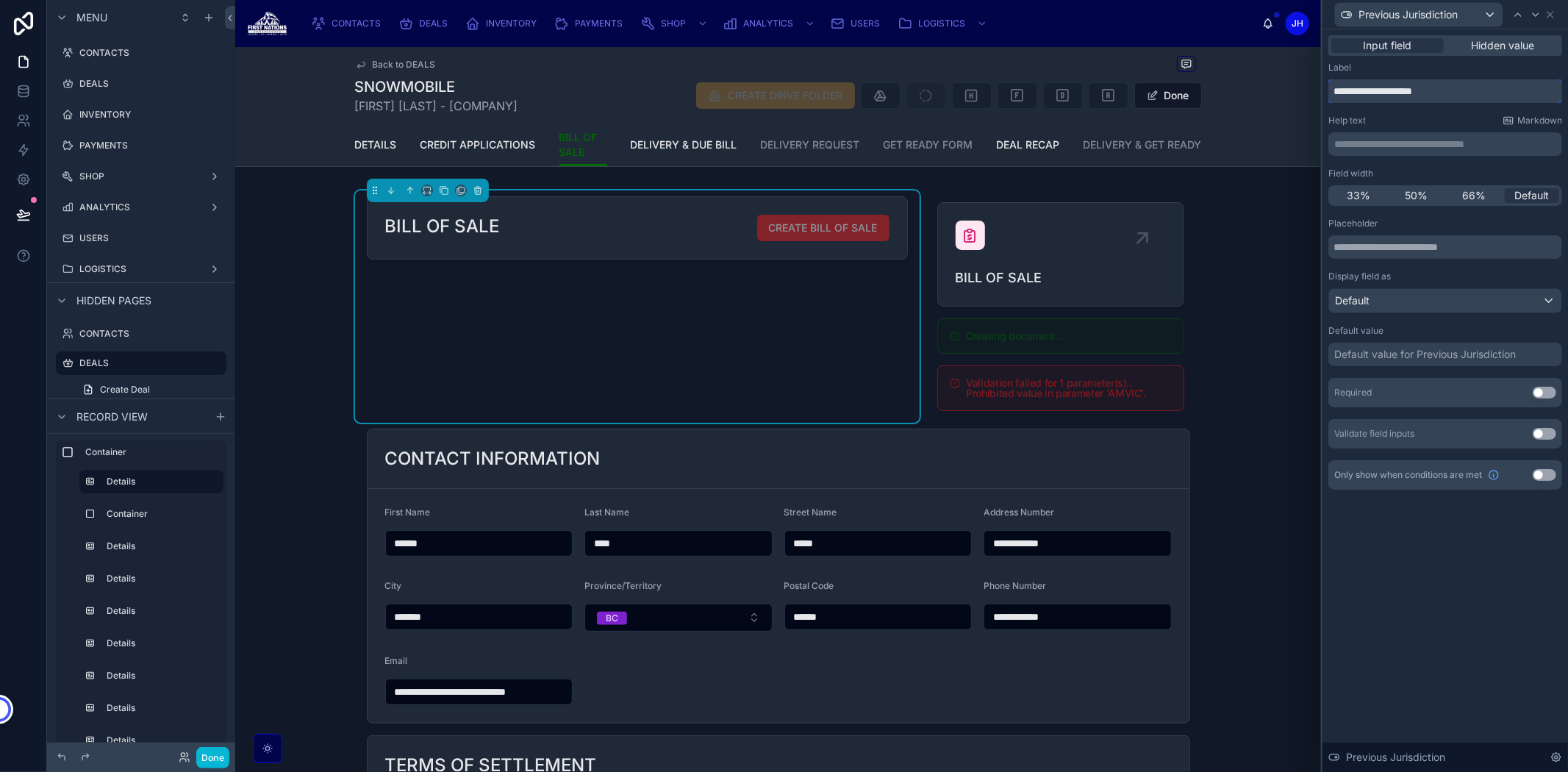 click on "**********" at bounding box center [1445, 91] 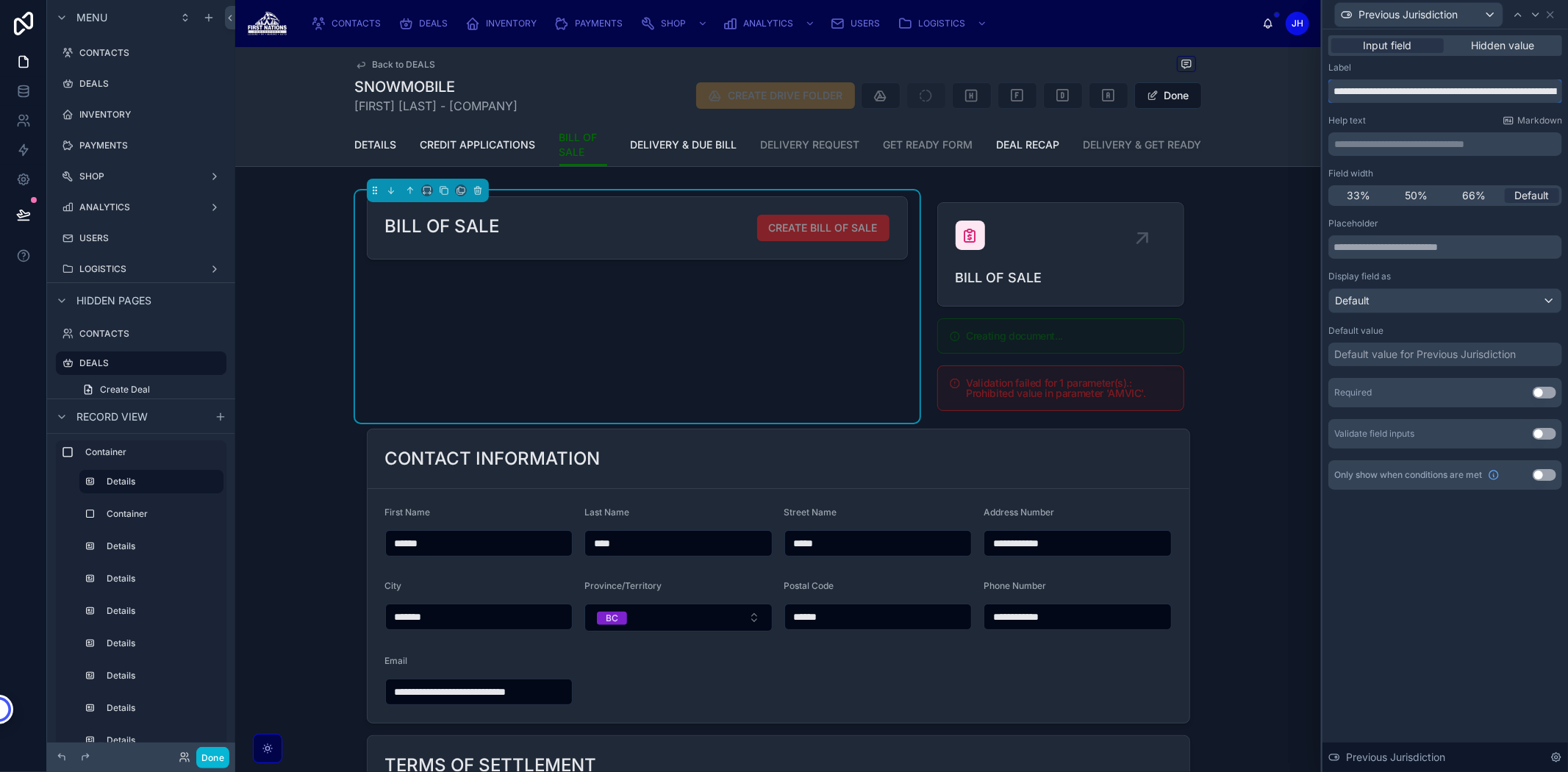 scroll, scrollTop: 0, scrollLeft: 164, axis: horizontal 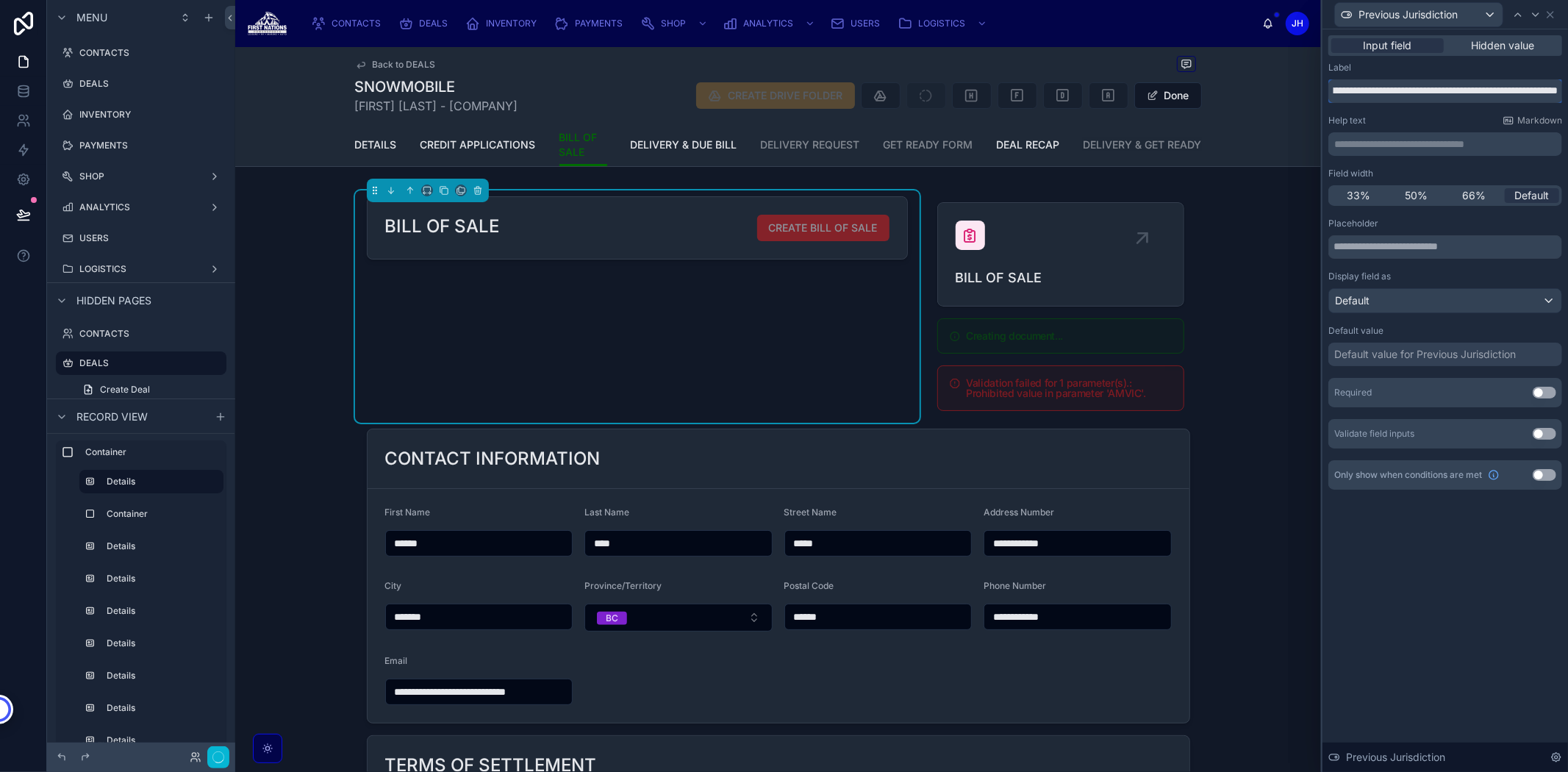 type on "**********" 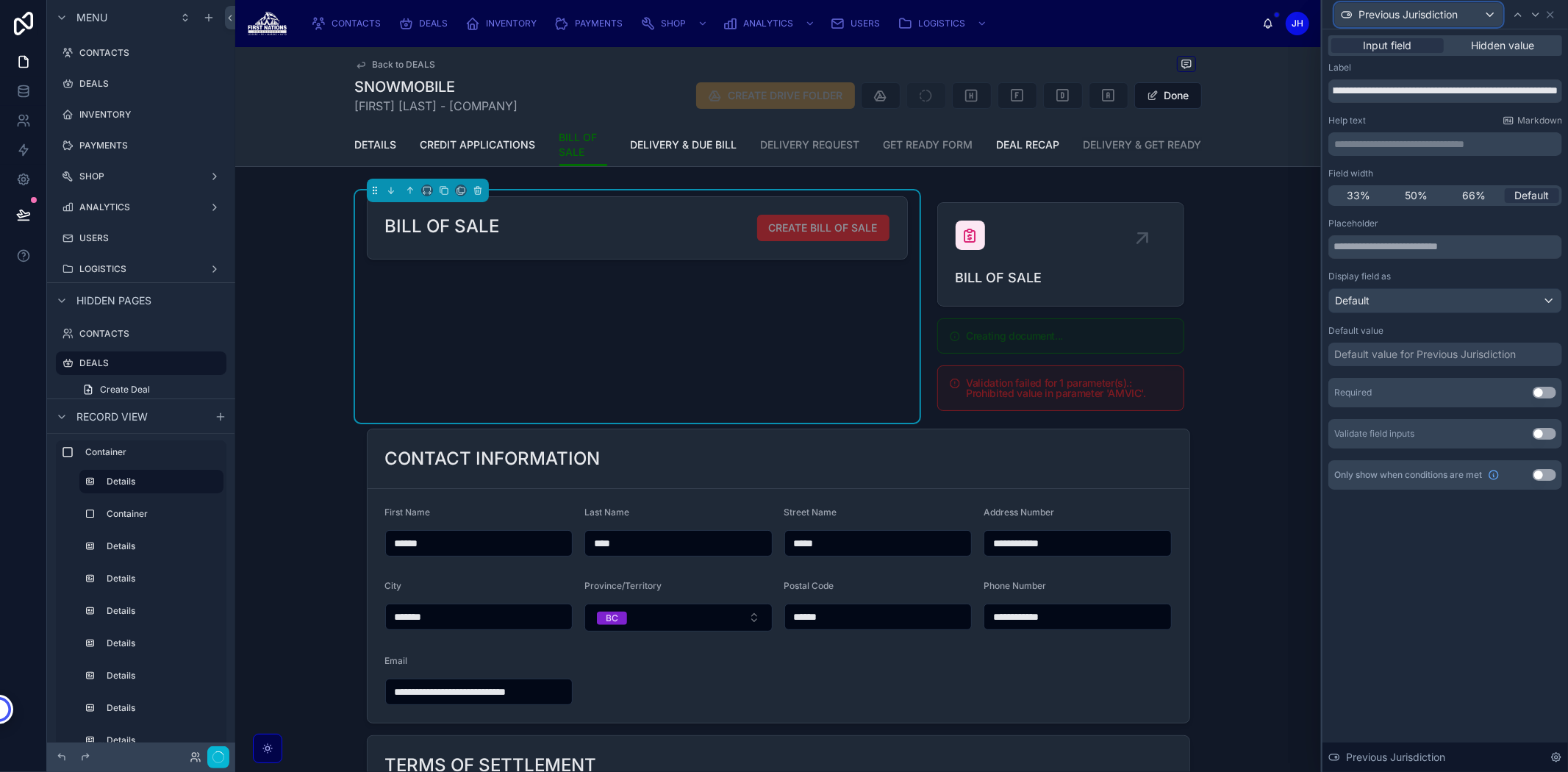 click on "Previous Jurisdiction" at bounding box center [1408, 15] 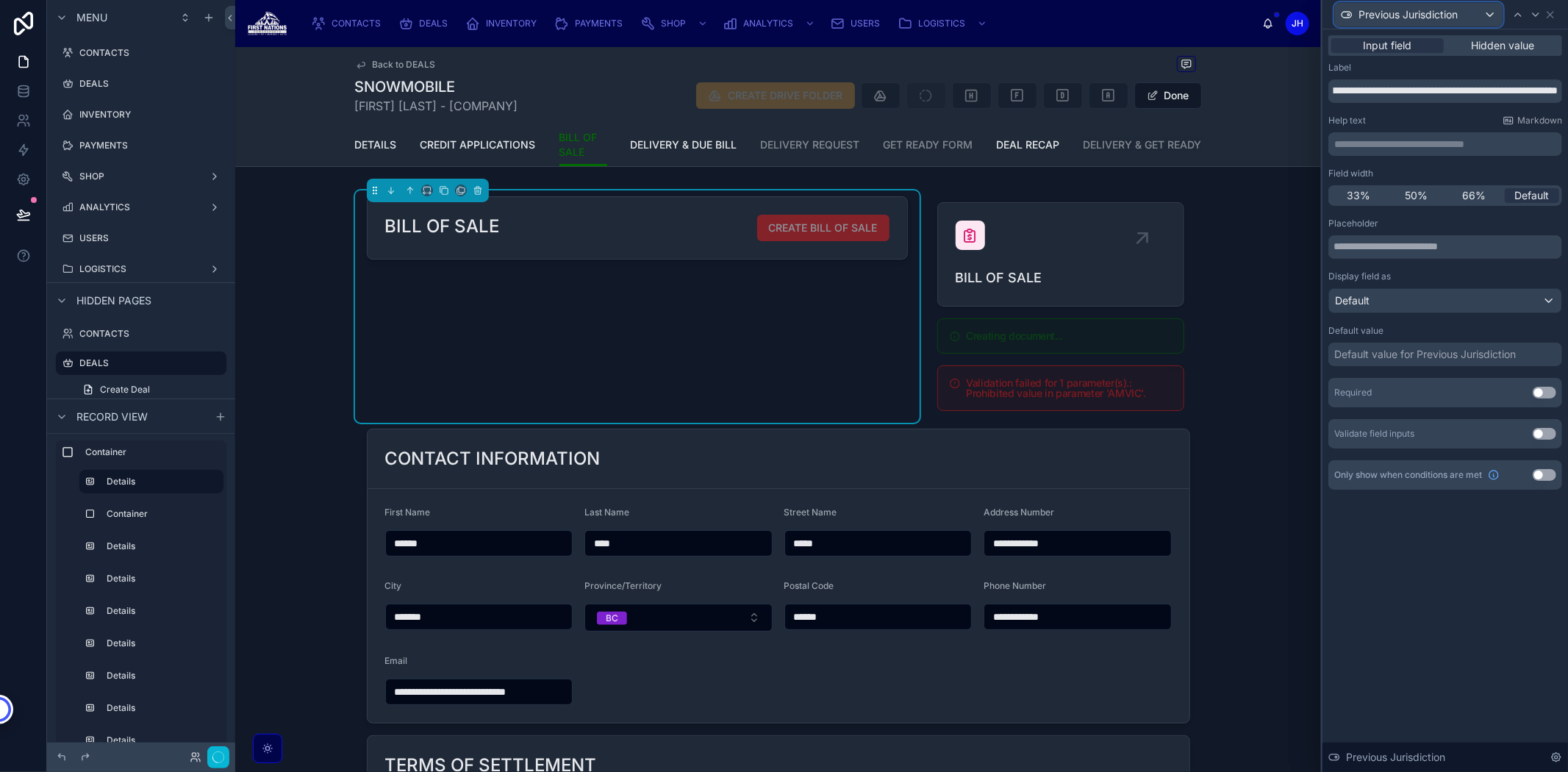 scroll, scrollTop: 0, scrollLeft: 0, axis: both 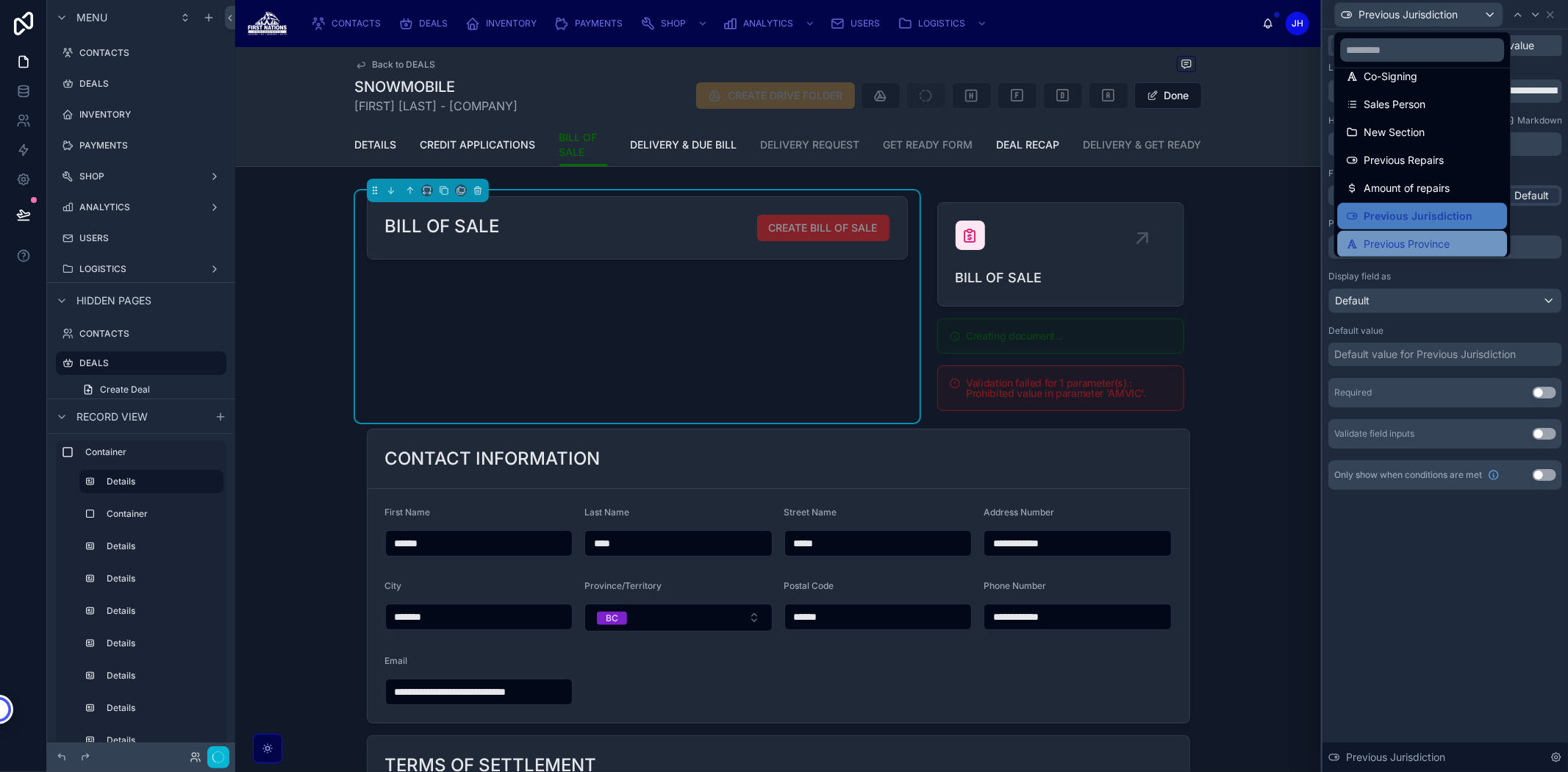click on "Previous Province" at bounding box center [1422, 244] 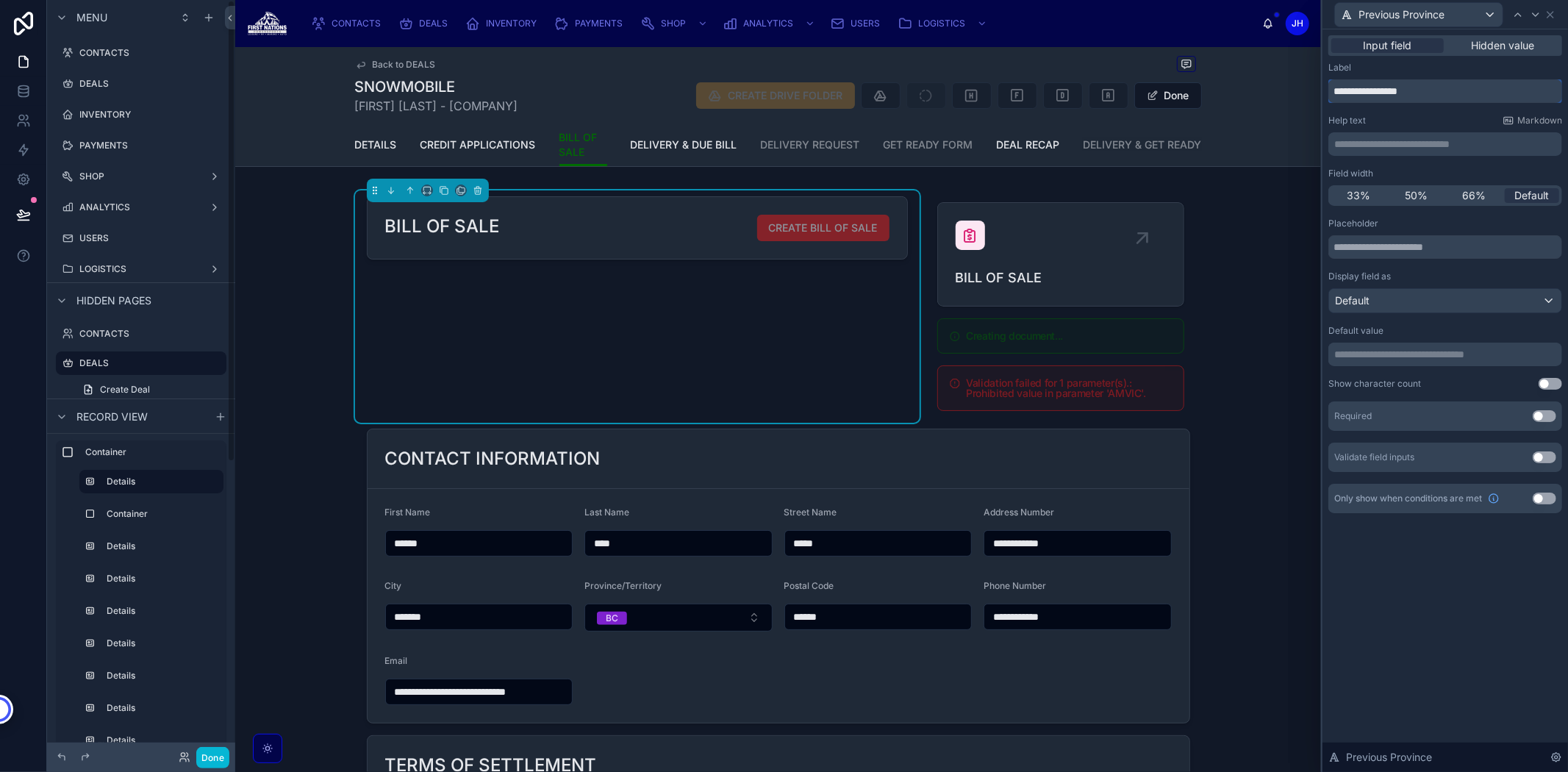 click on "**********" at bounding box center [1445, 91] 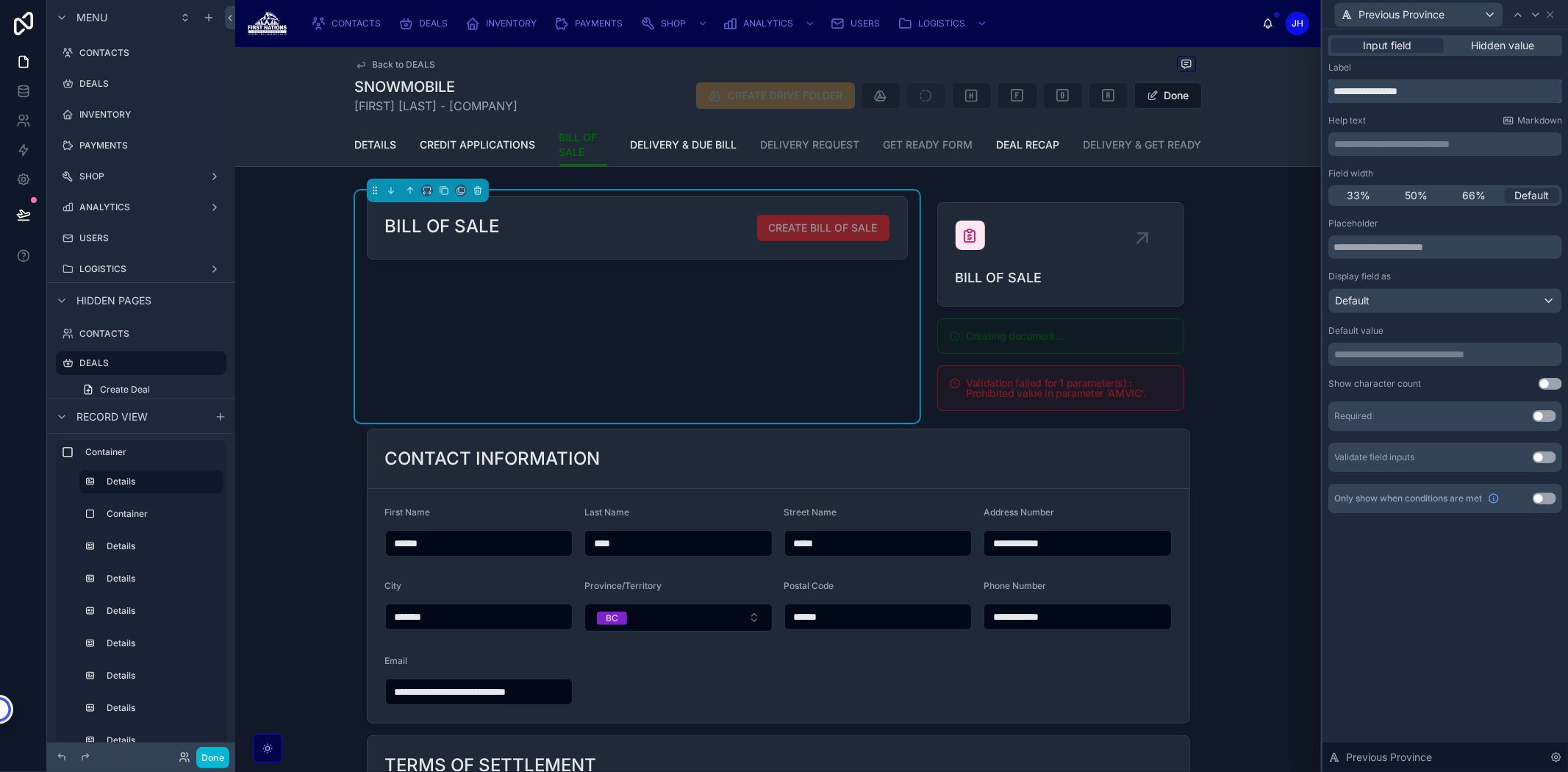 click on "**********" at bounding box center [1445, 91] 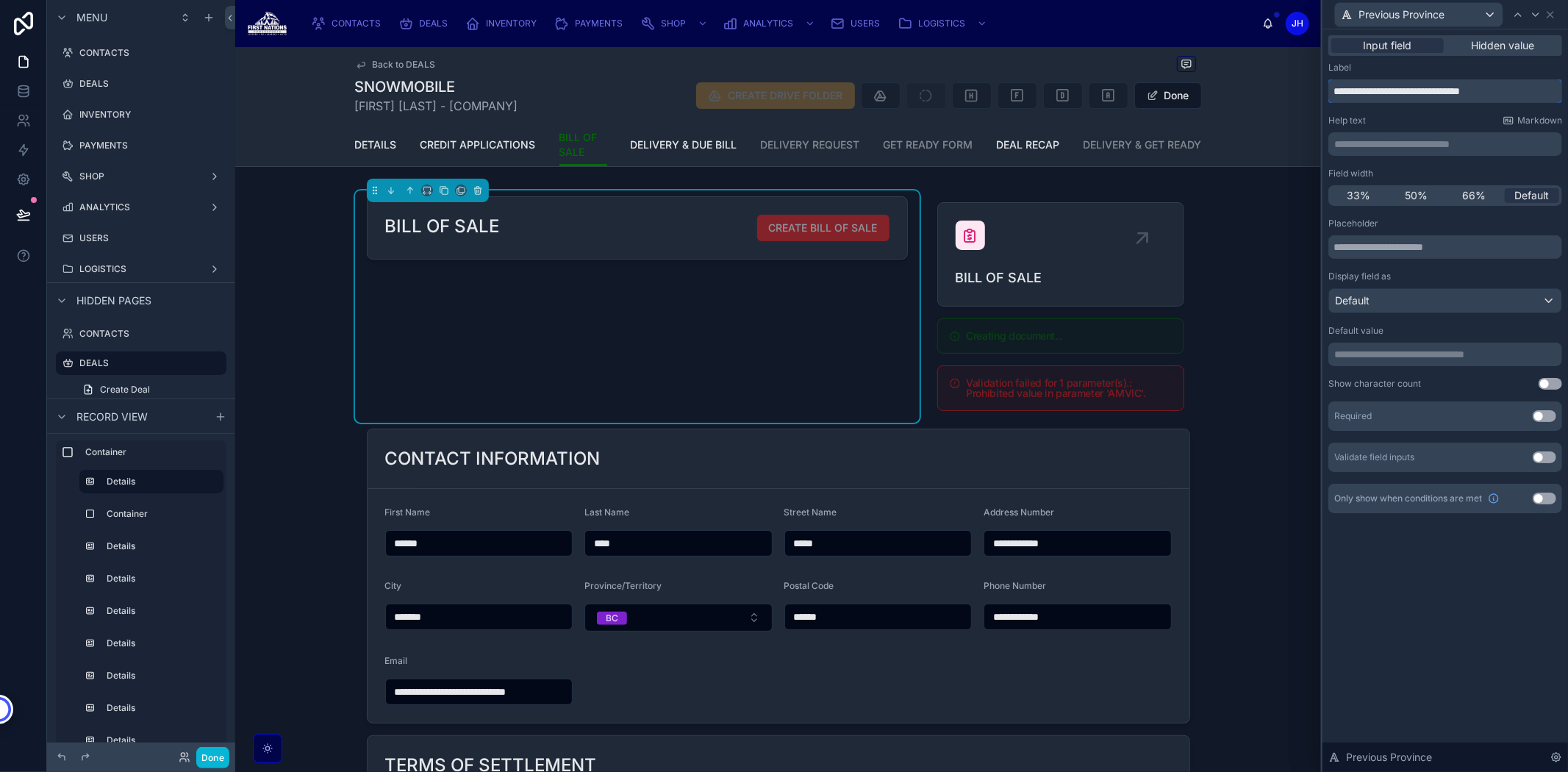 type on "**********" 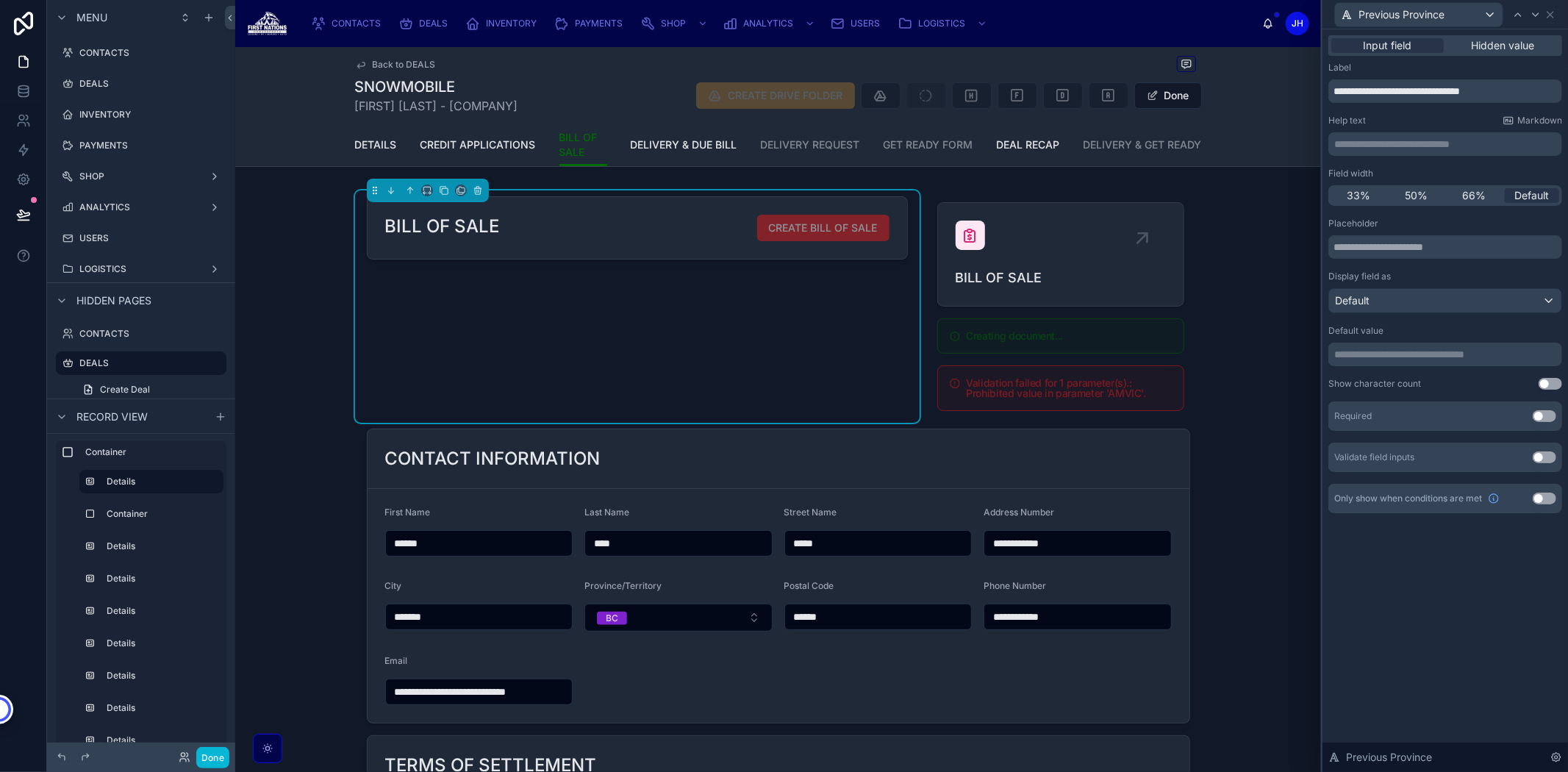 click on "Use setting" at bounding box center [1544, 498] 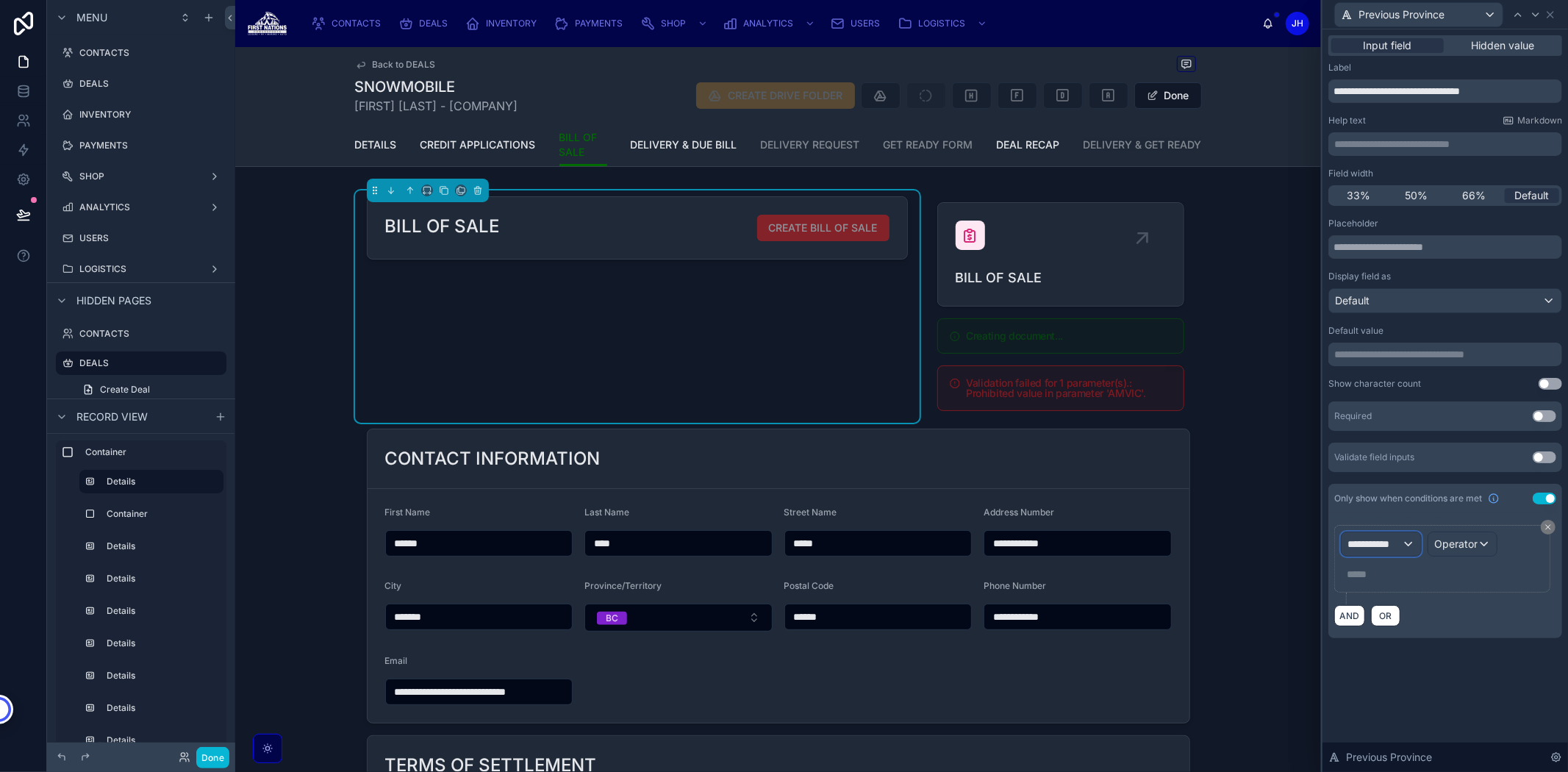 click on "**********" at bounding box center (1381, 544) 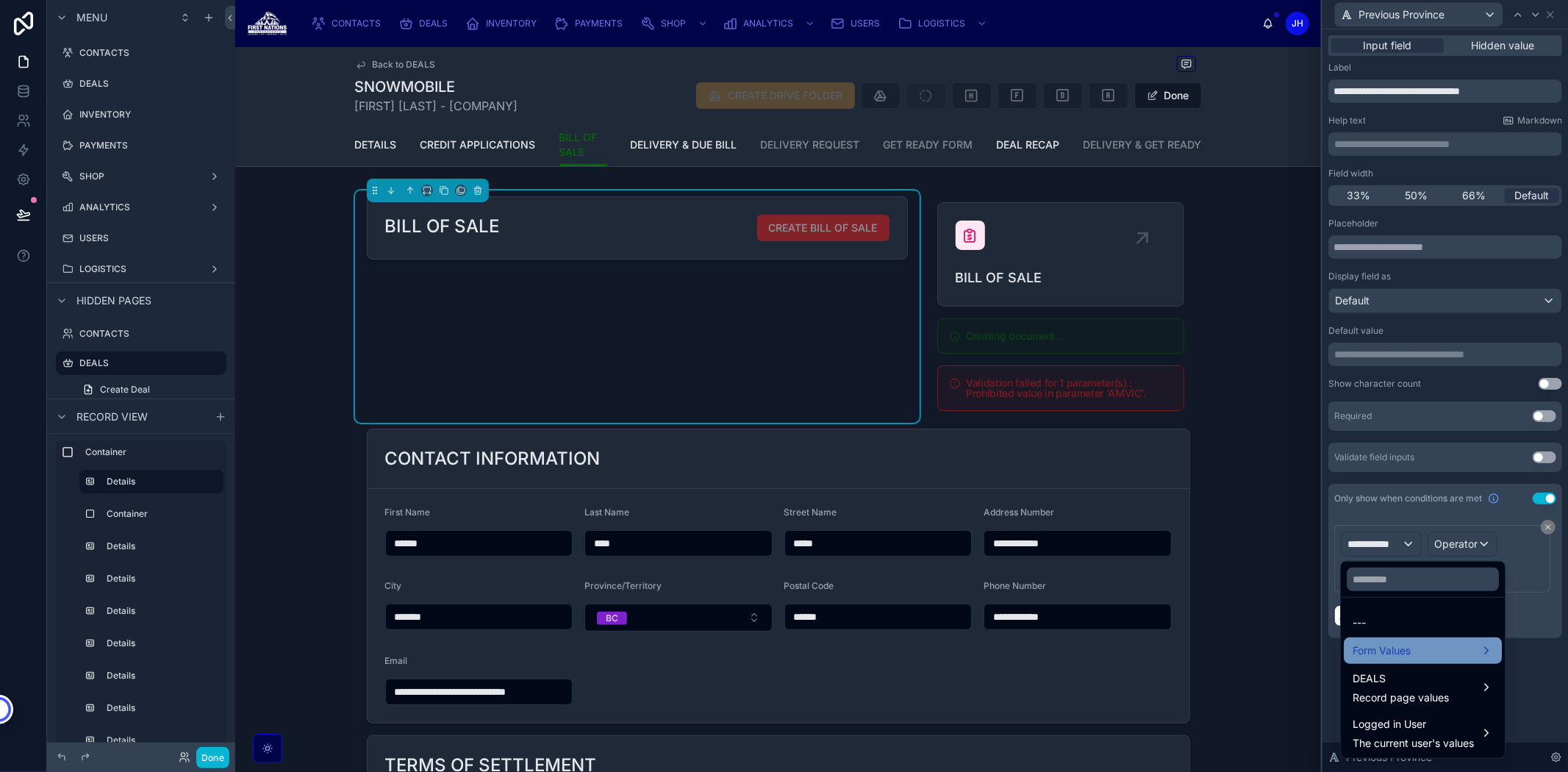 click on "Form Values" at bounding box center [1422, 651] 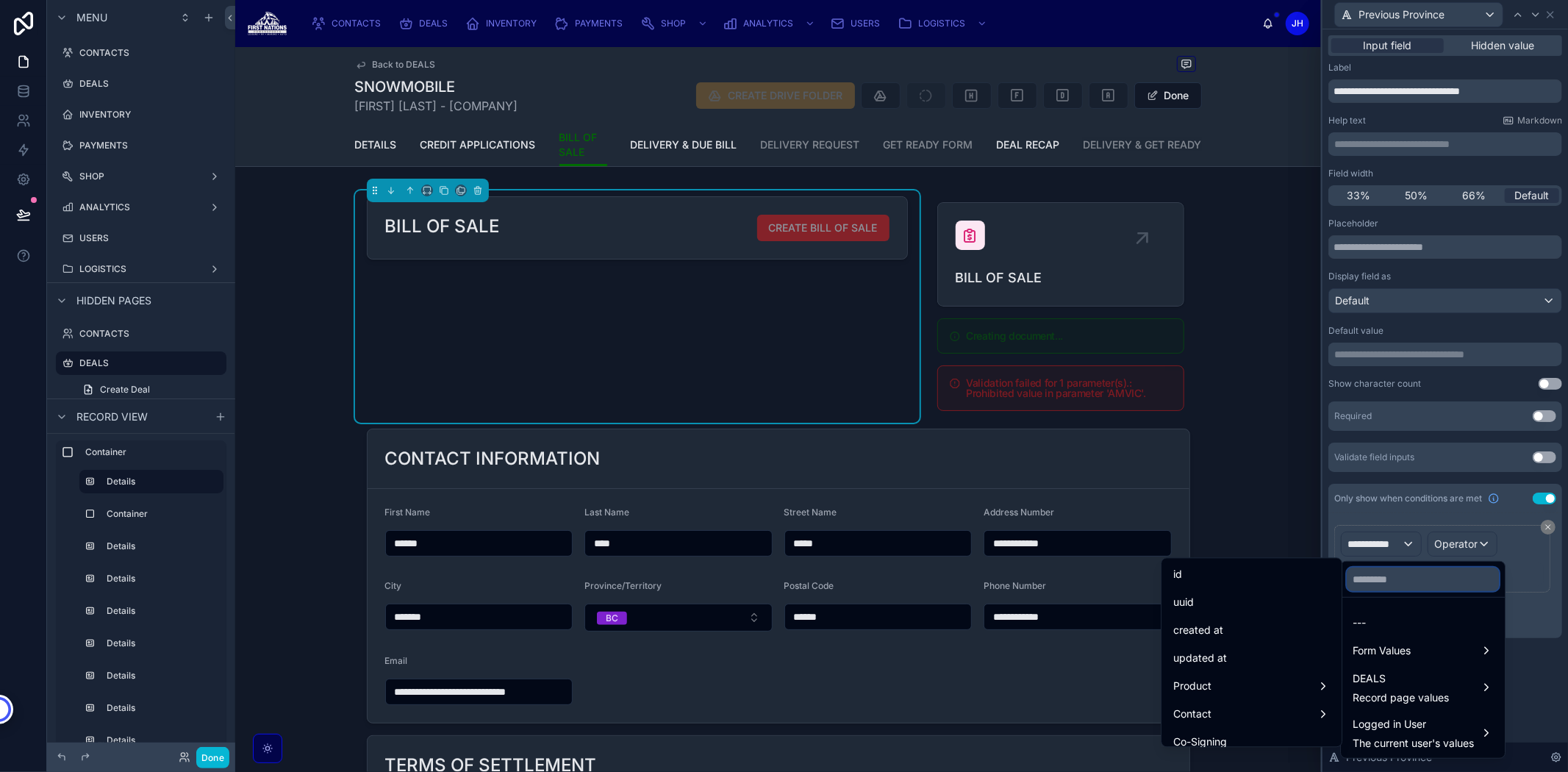 click at bounding box center (1422, 579) 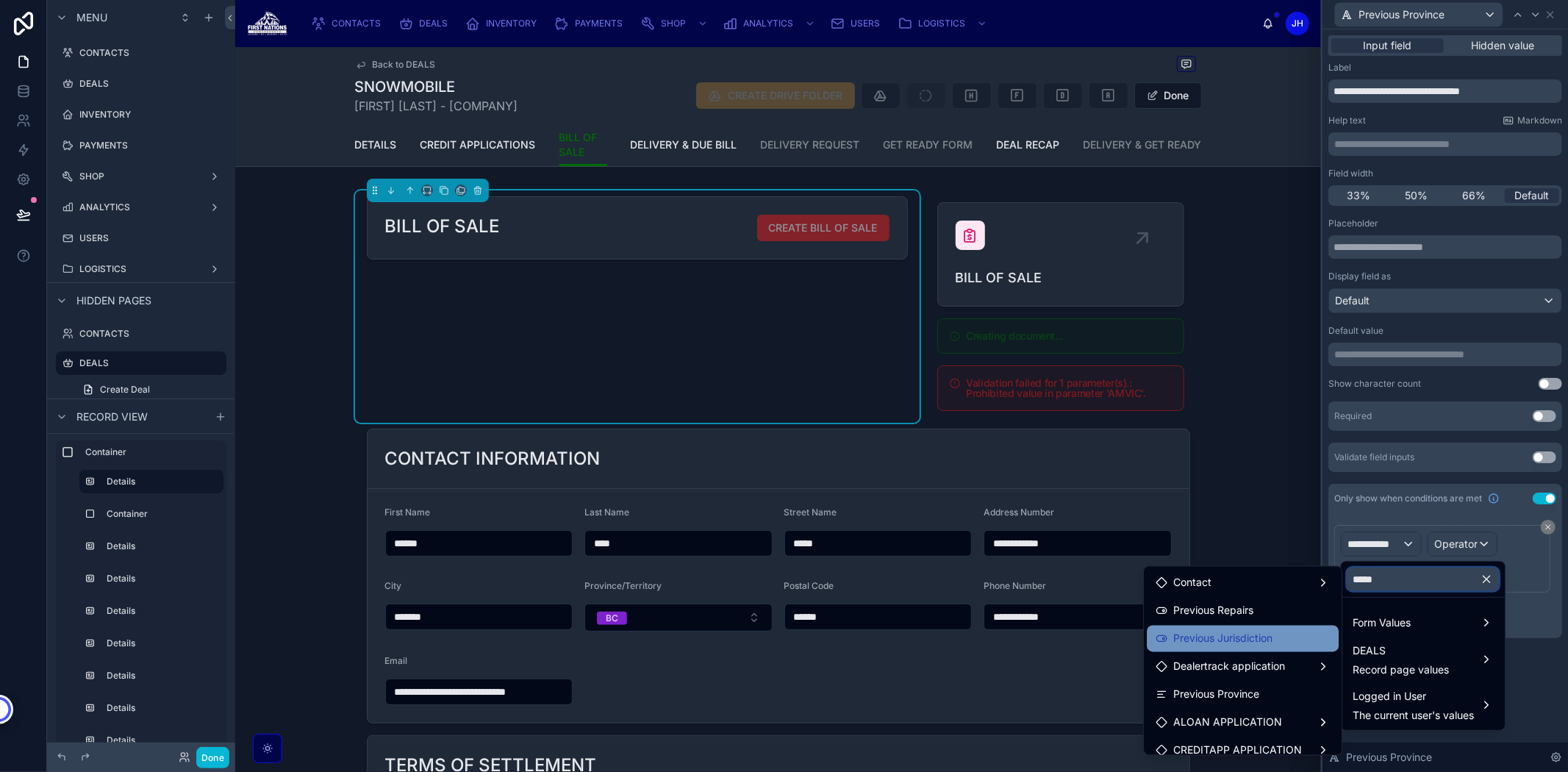 type on "*****" 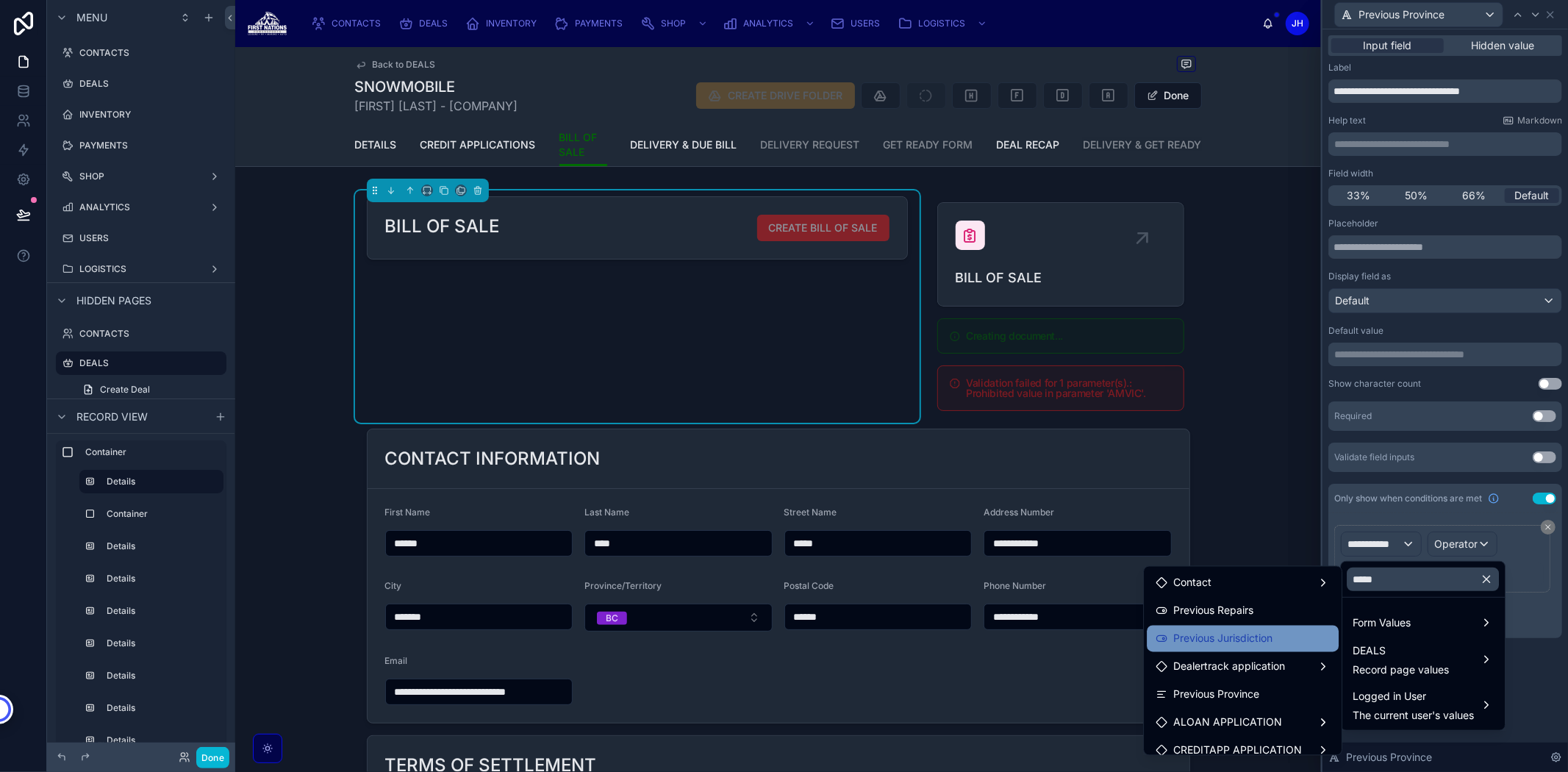 click on "Previous Jurisdiction" at bounding box center [1242, 639] 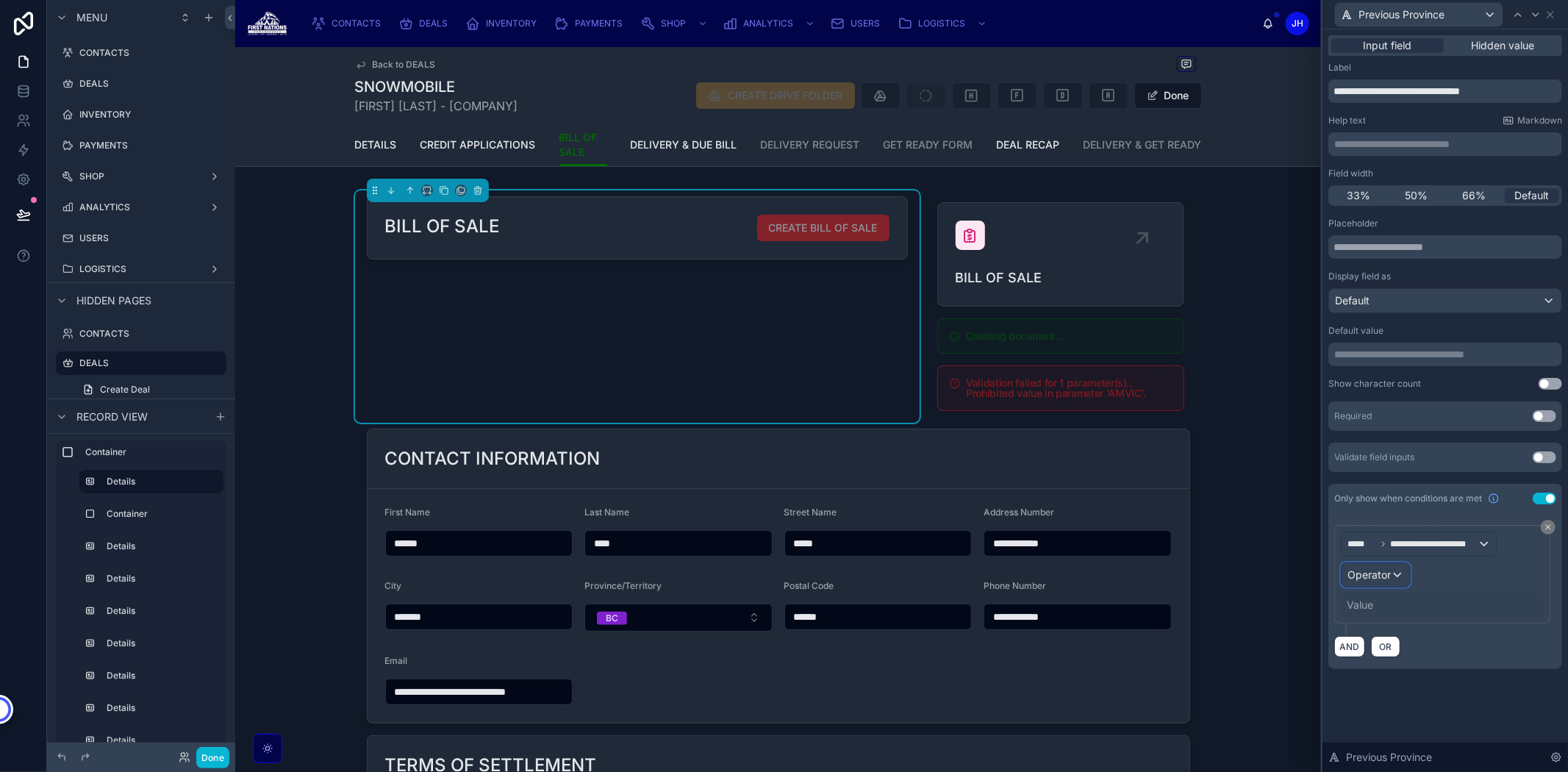 click on "Operator" at bounding box center (1369, 574) 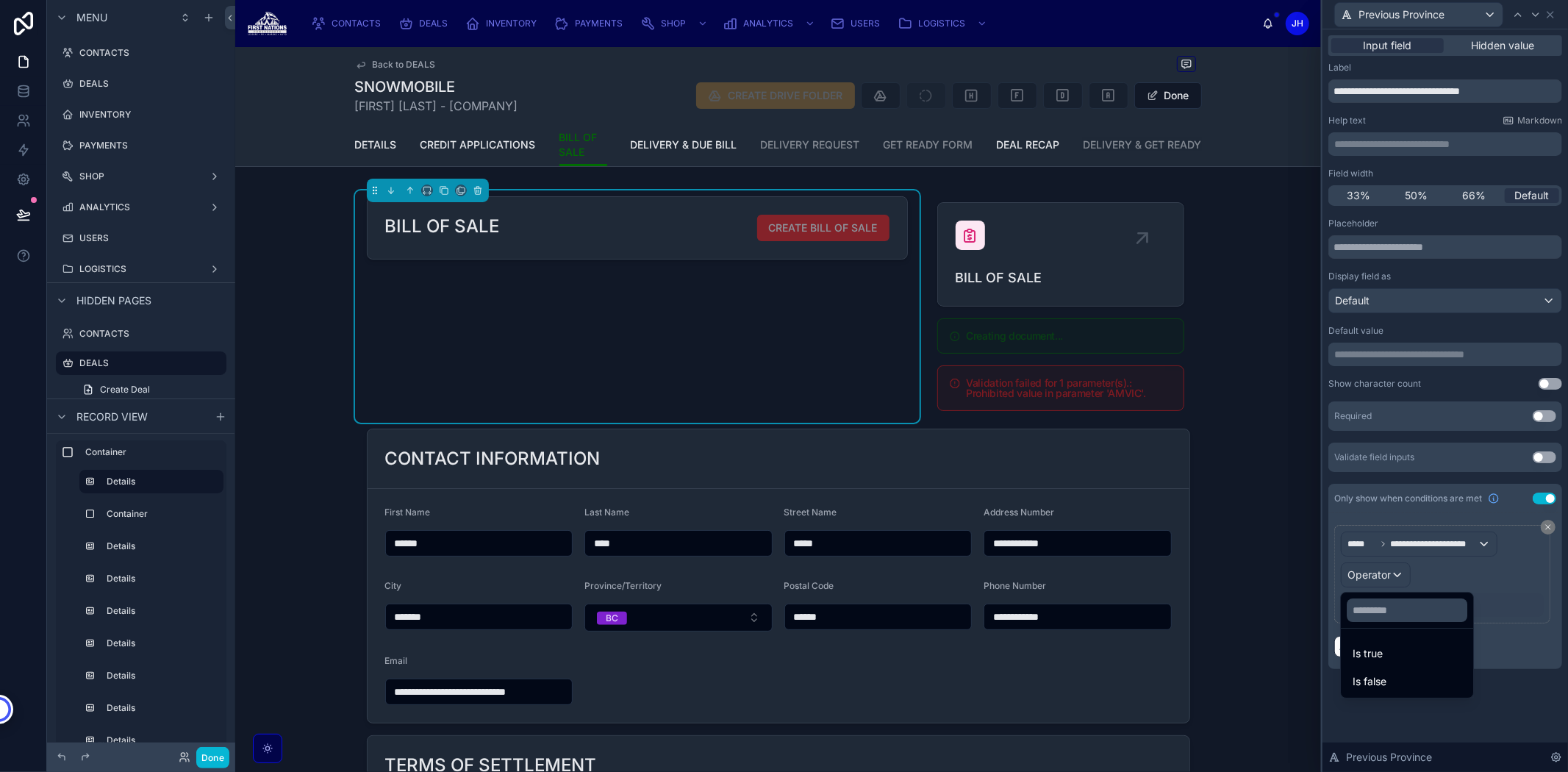 click on "Is true" at bounding box center (1407, 654) 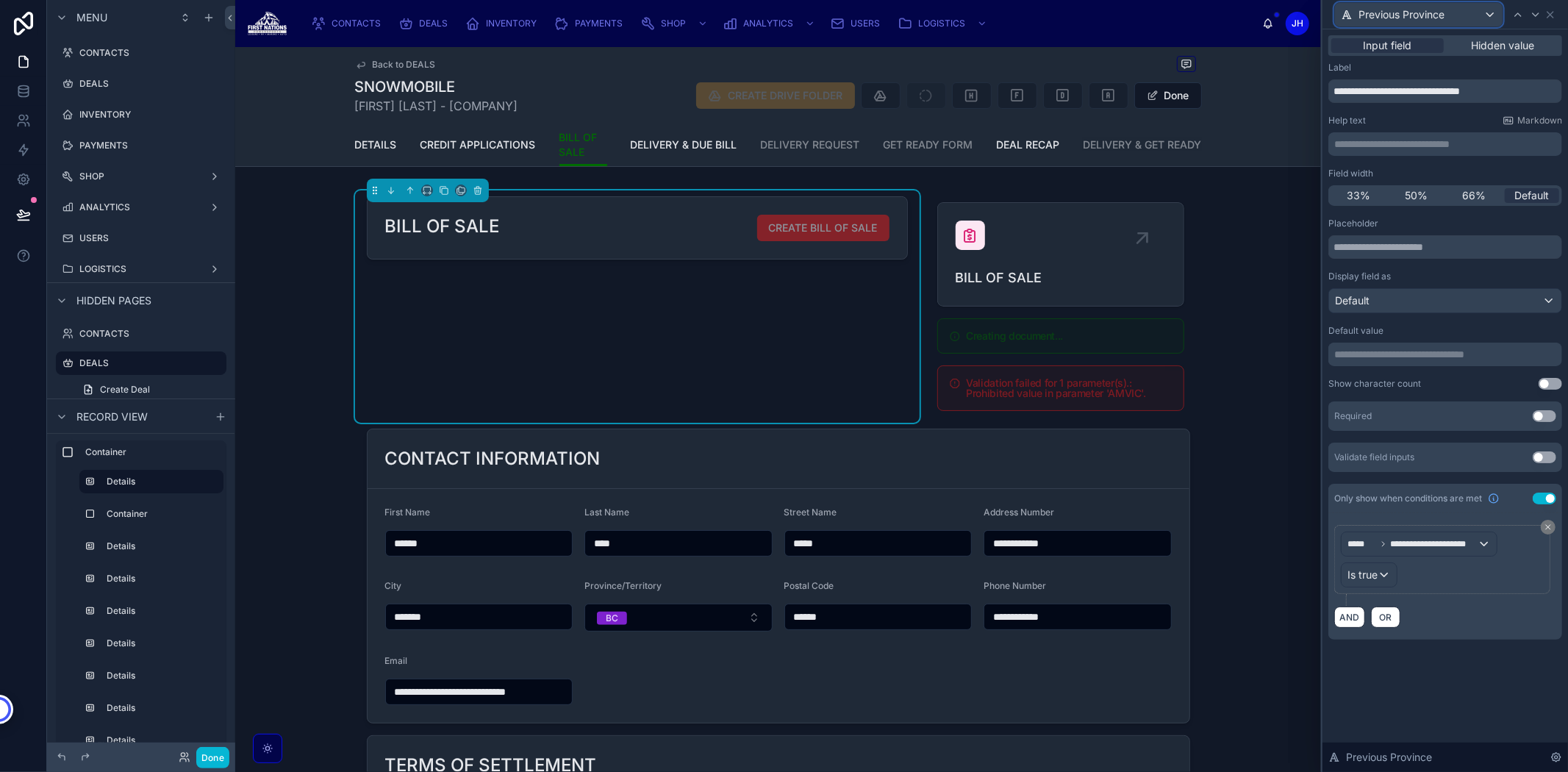 click on "Previous Province" at bounding box center (1401, 15) 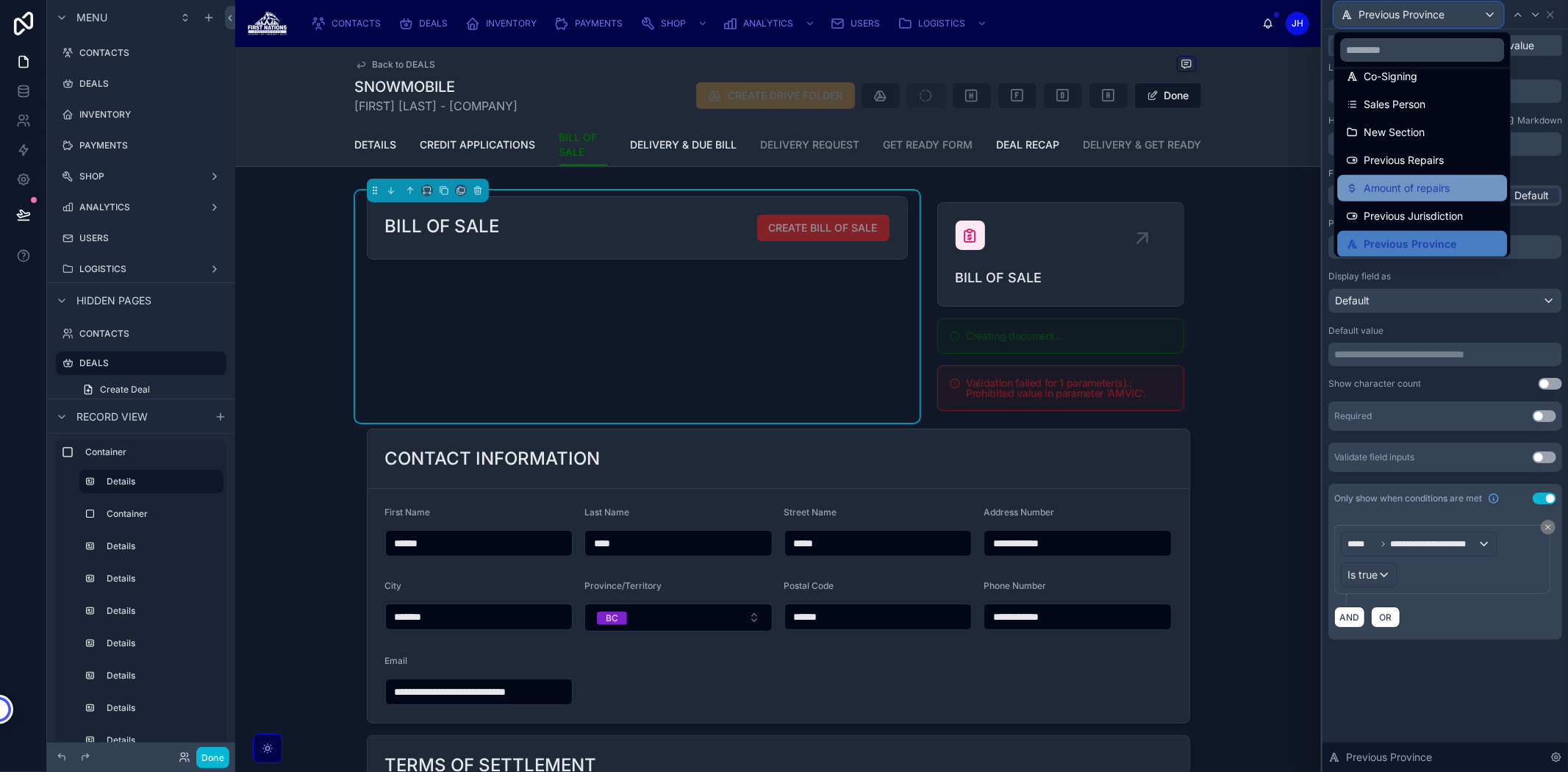 scroll, scrollTop: 439, scrollLeft: 0, axis: vertical 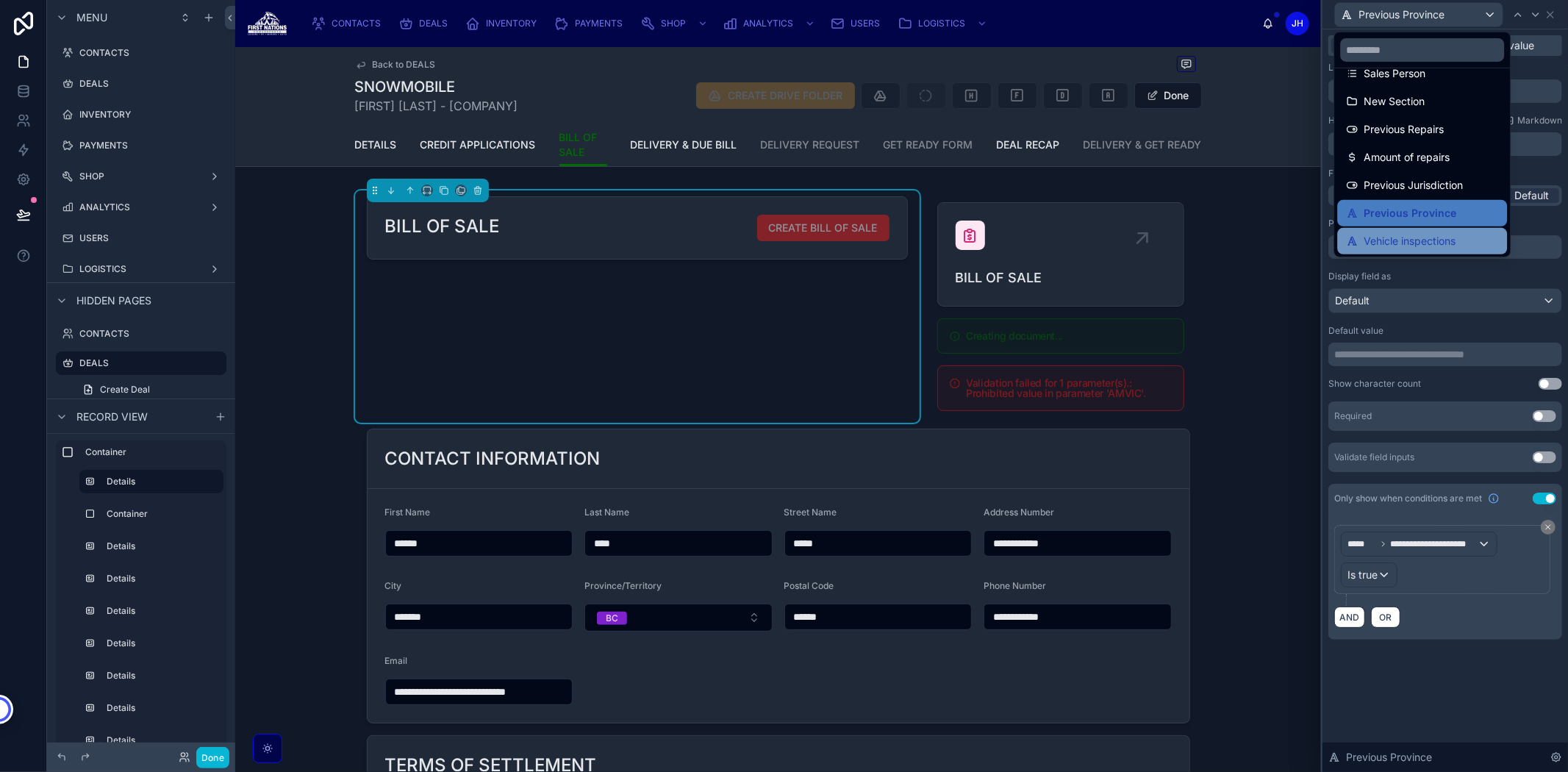 click on "Vehicle inspections" at bounding box center (1409, 241) 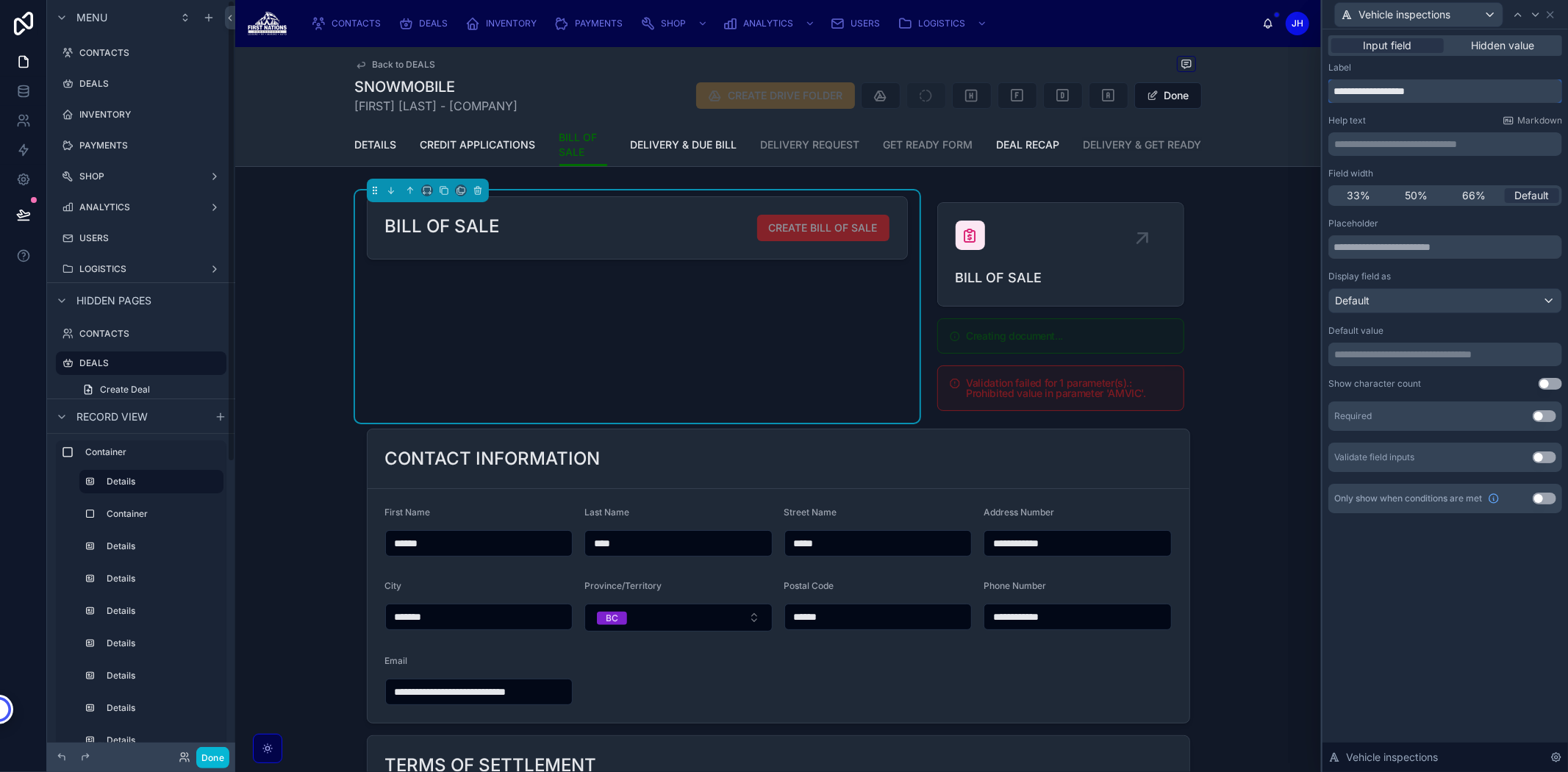 click on "**********" at bounding box center (1445, 91) 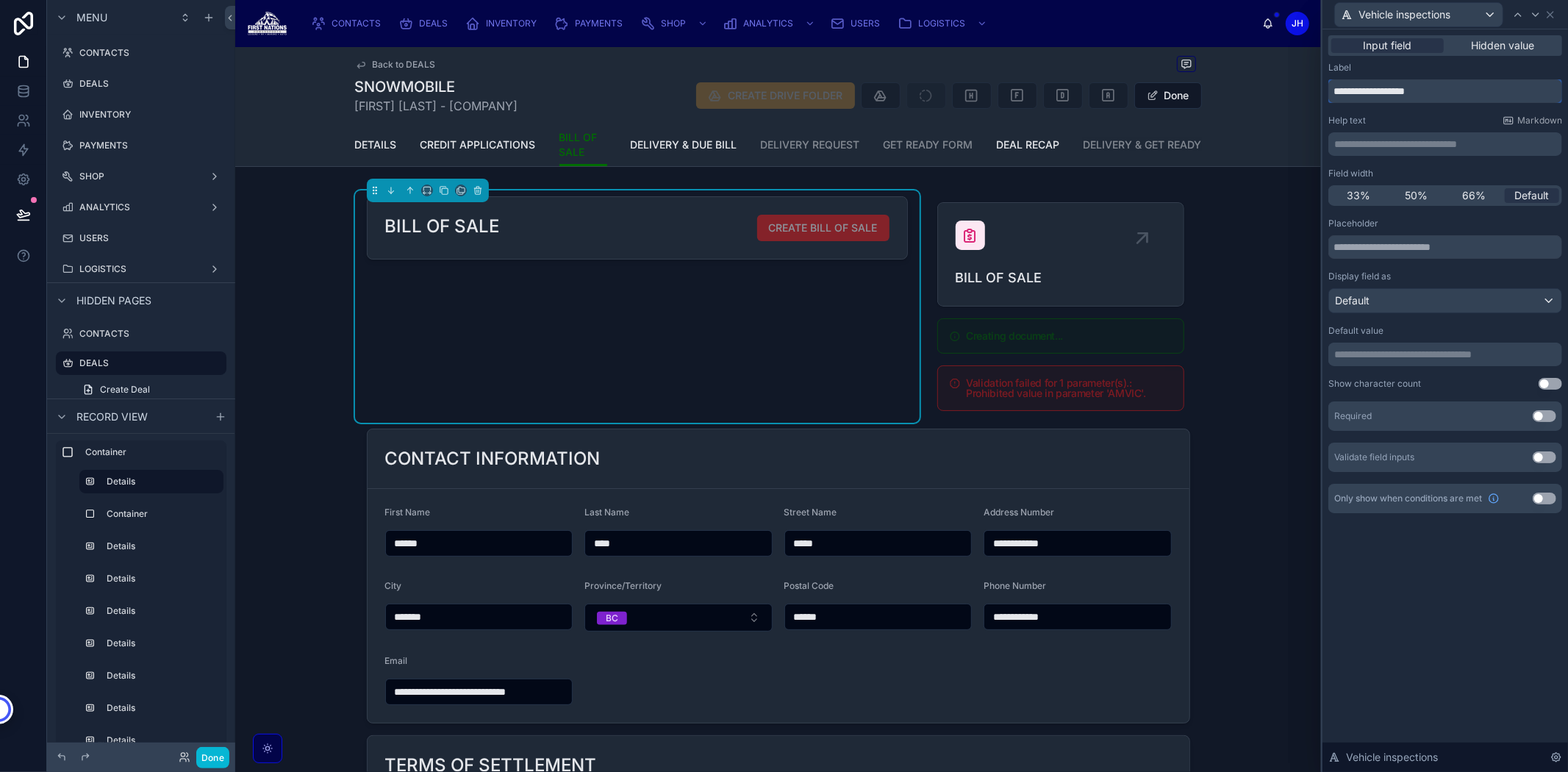 click on "**********" at bounding box center (1445, 91) 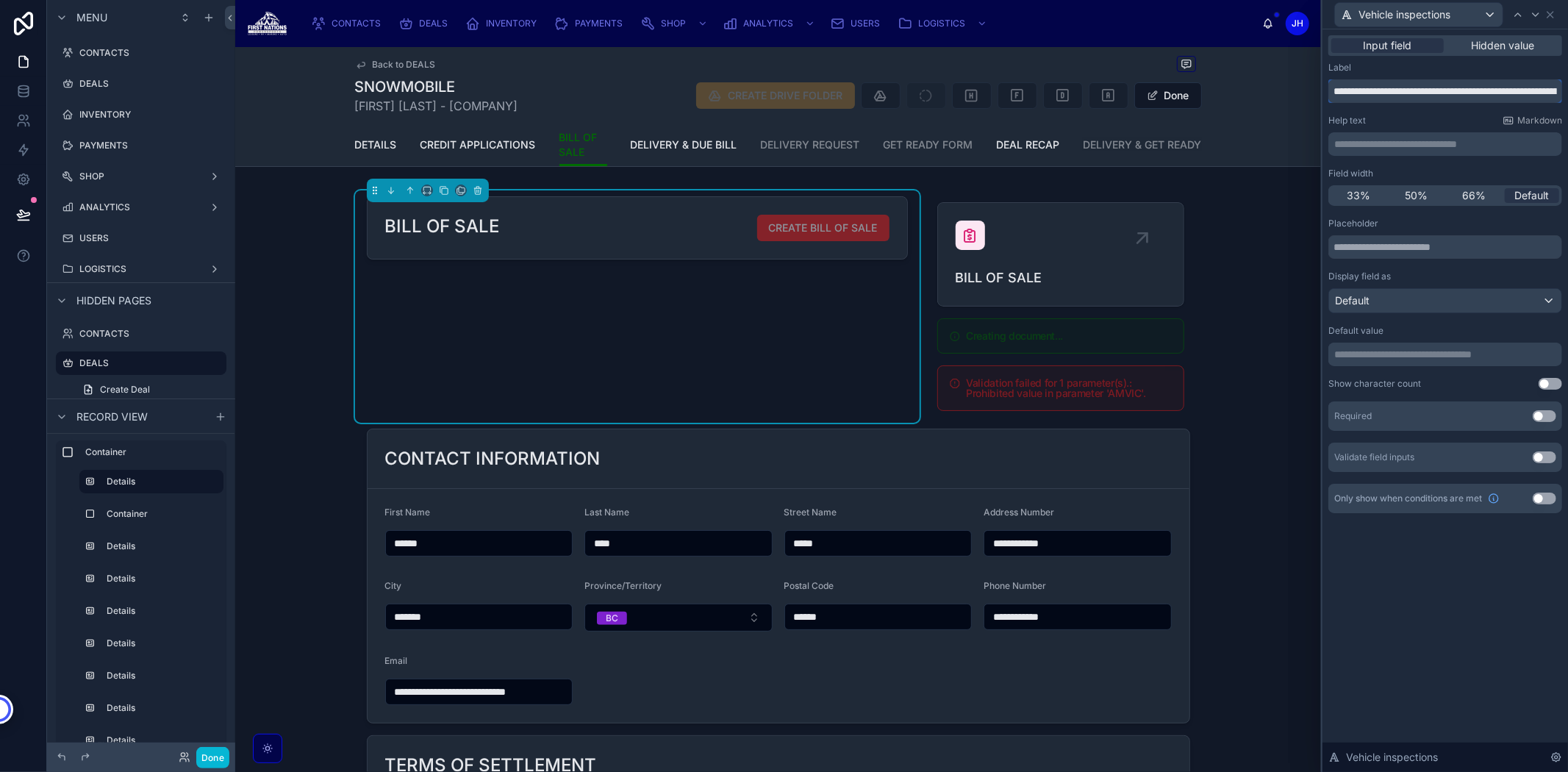 scroll, scrollTop: 0, scrollLeft: 766, axis: horizontal 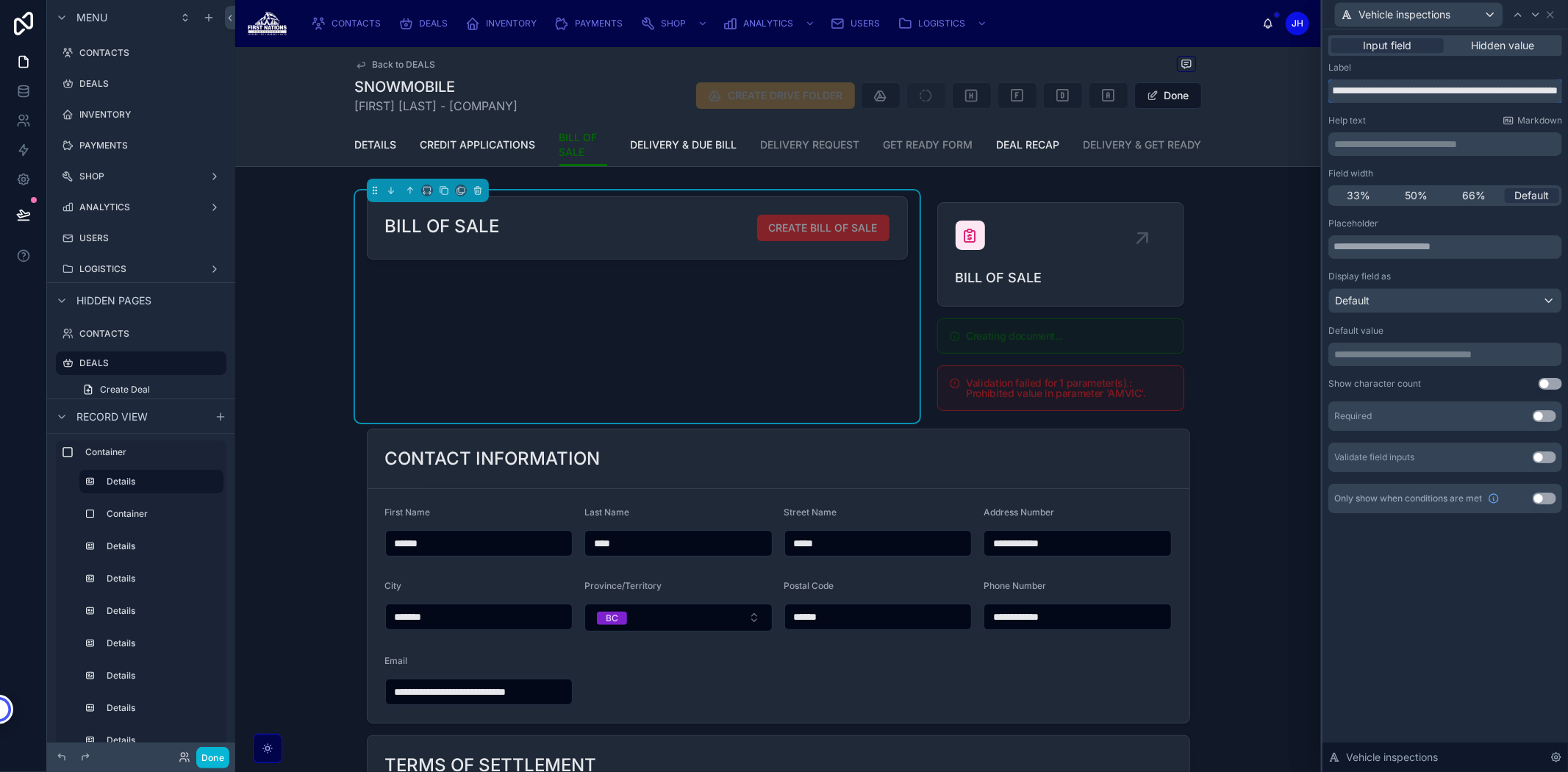 type on "**********" 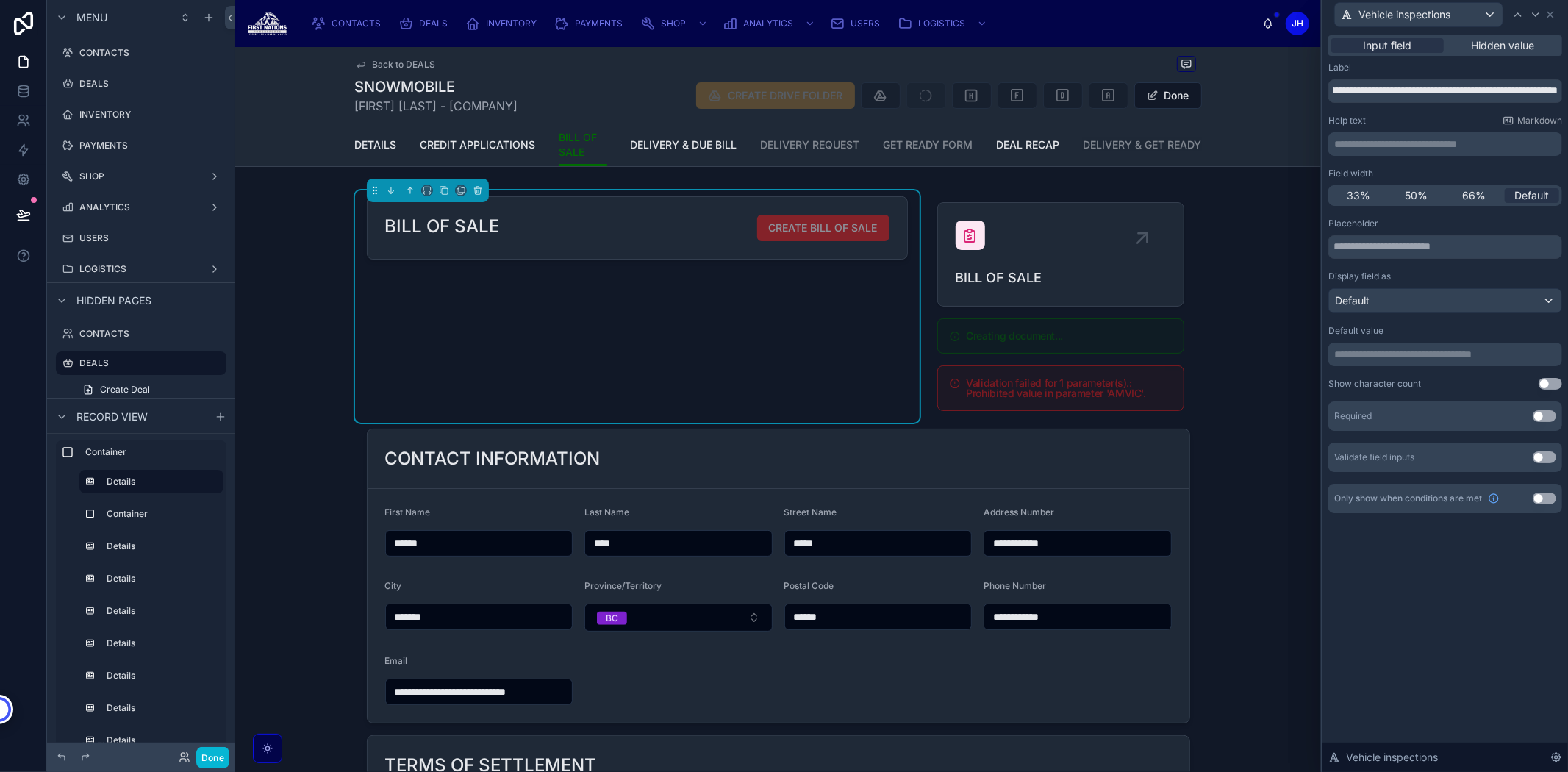click on "**********" at bounding box center (1445, 345) 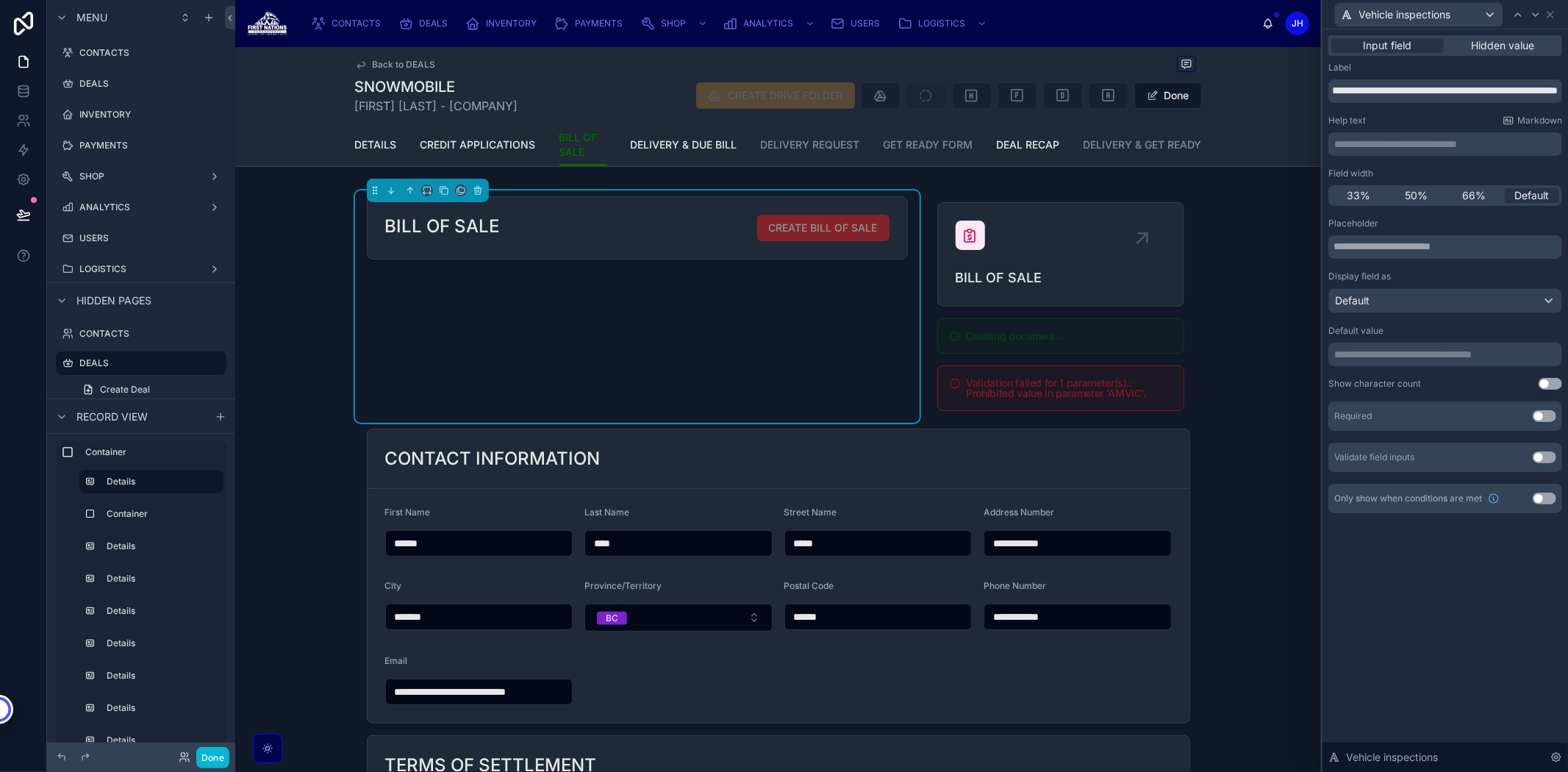 scroll, scrollTop: 0, scrollLeft: 0, axis: both 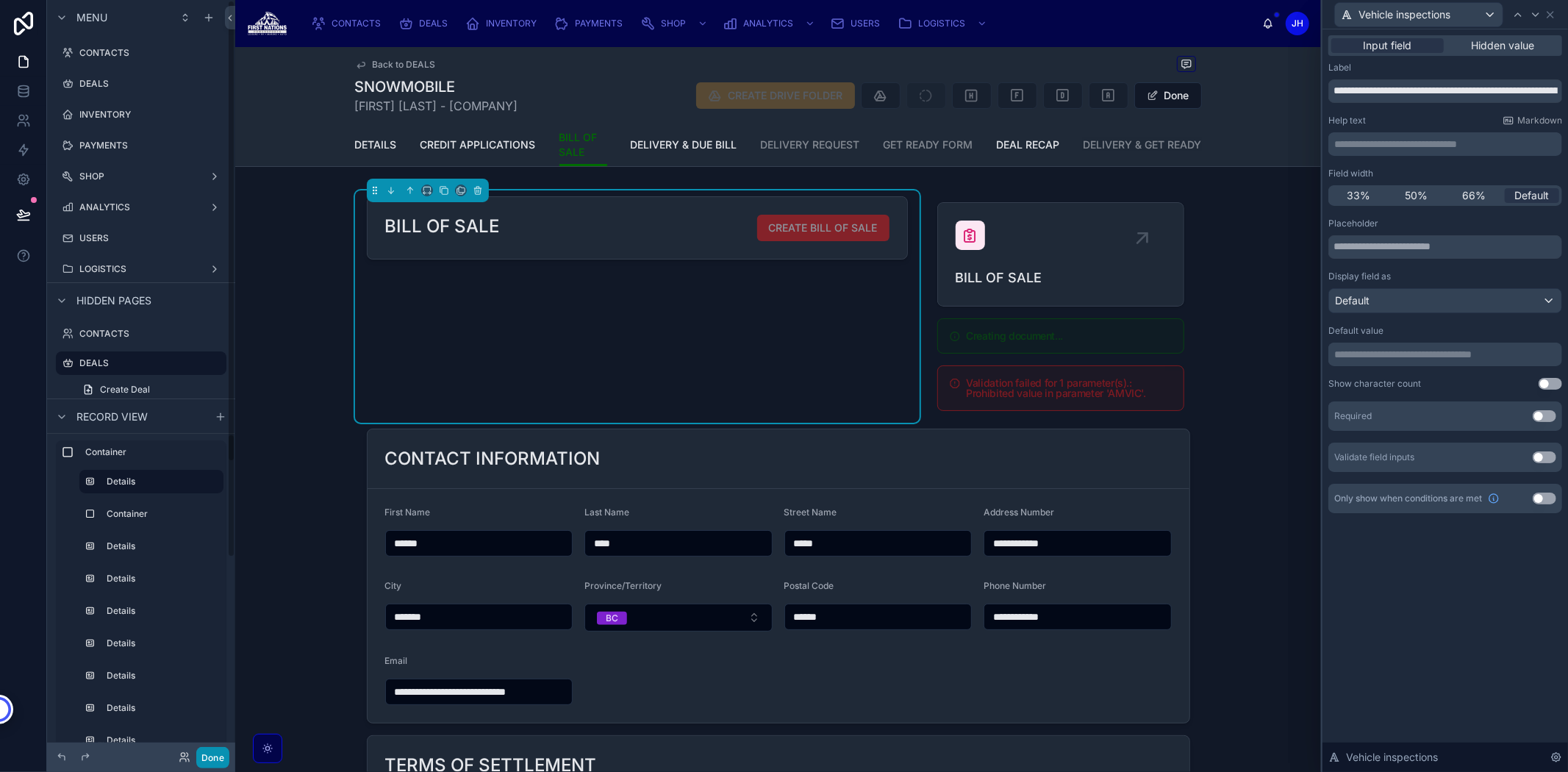 click on "Done" at bounding box center (212, 757) 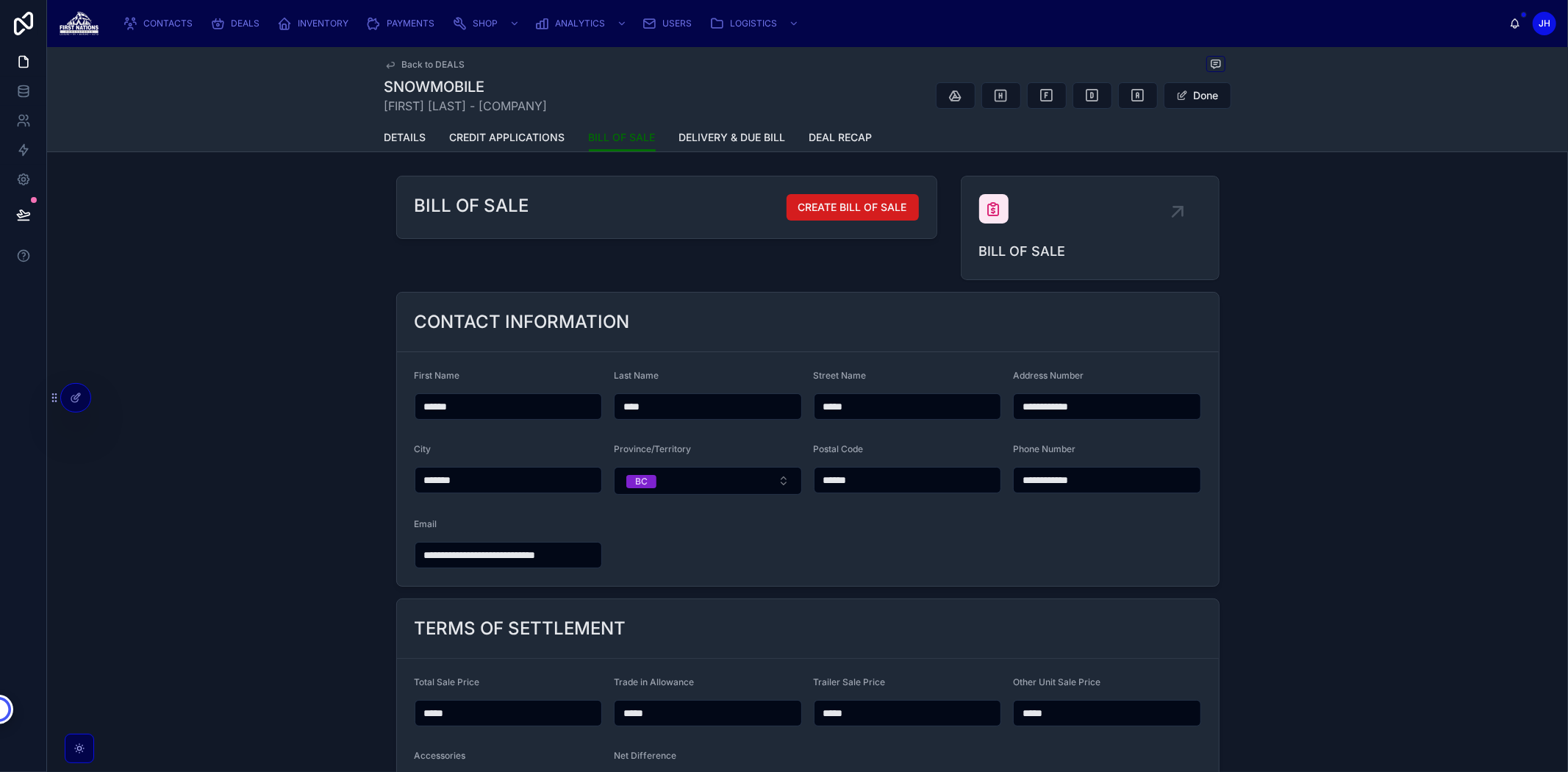 click on "CREATE BILL OF SALE" at bounding box center (853, 207) 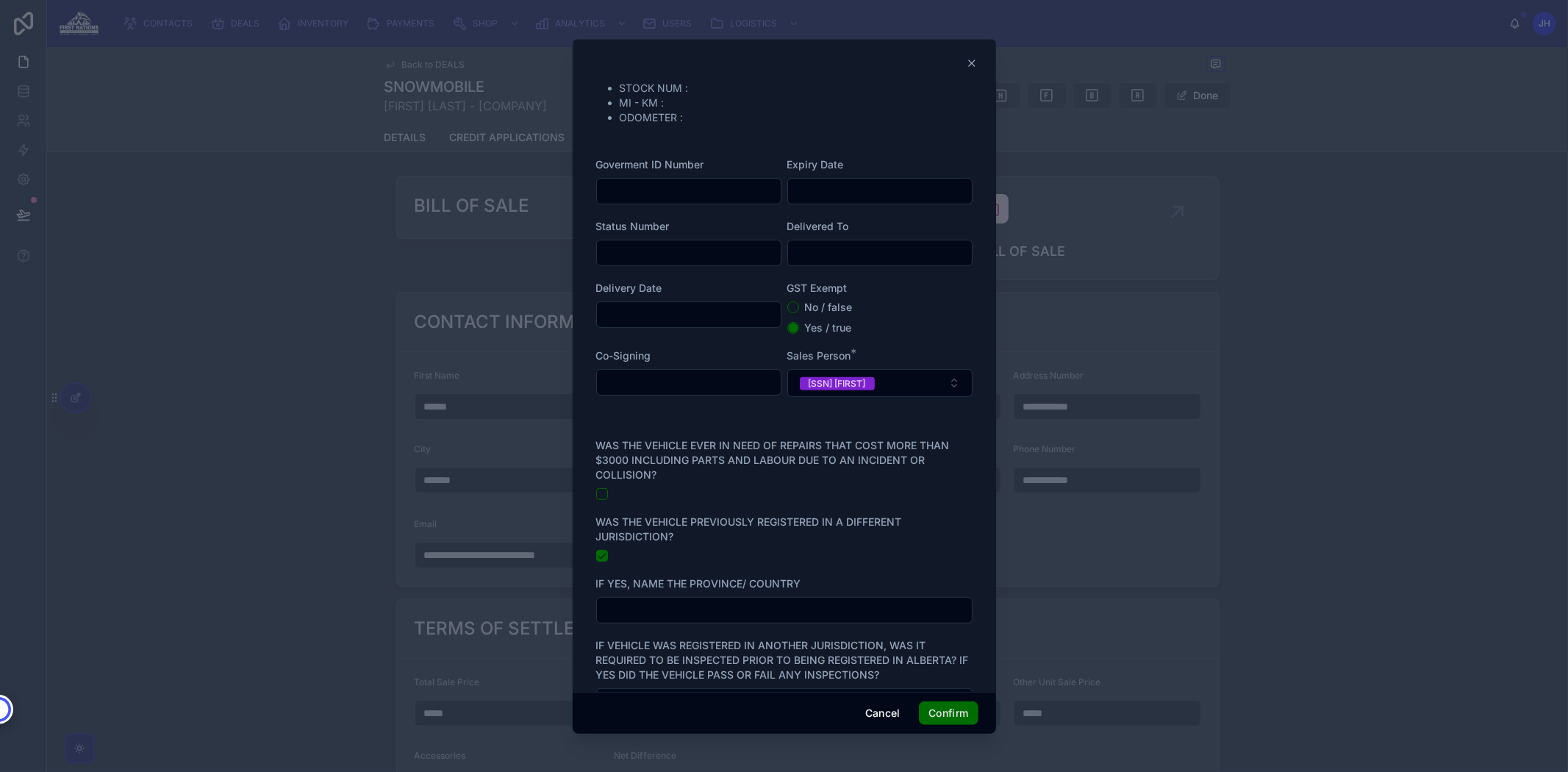 scroll, scrollTop: 482, scrollLeft: 0, axis: vertical 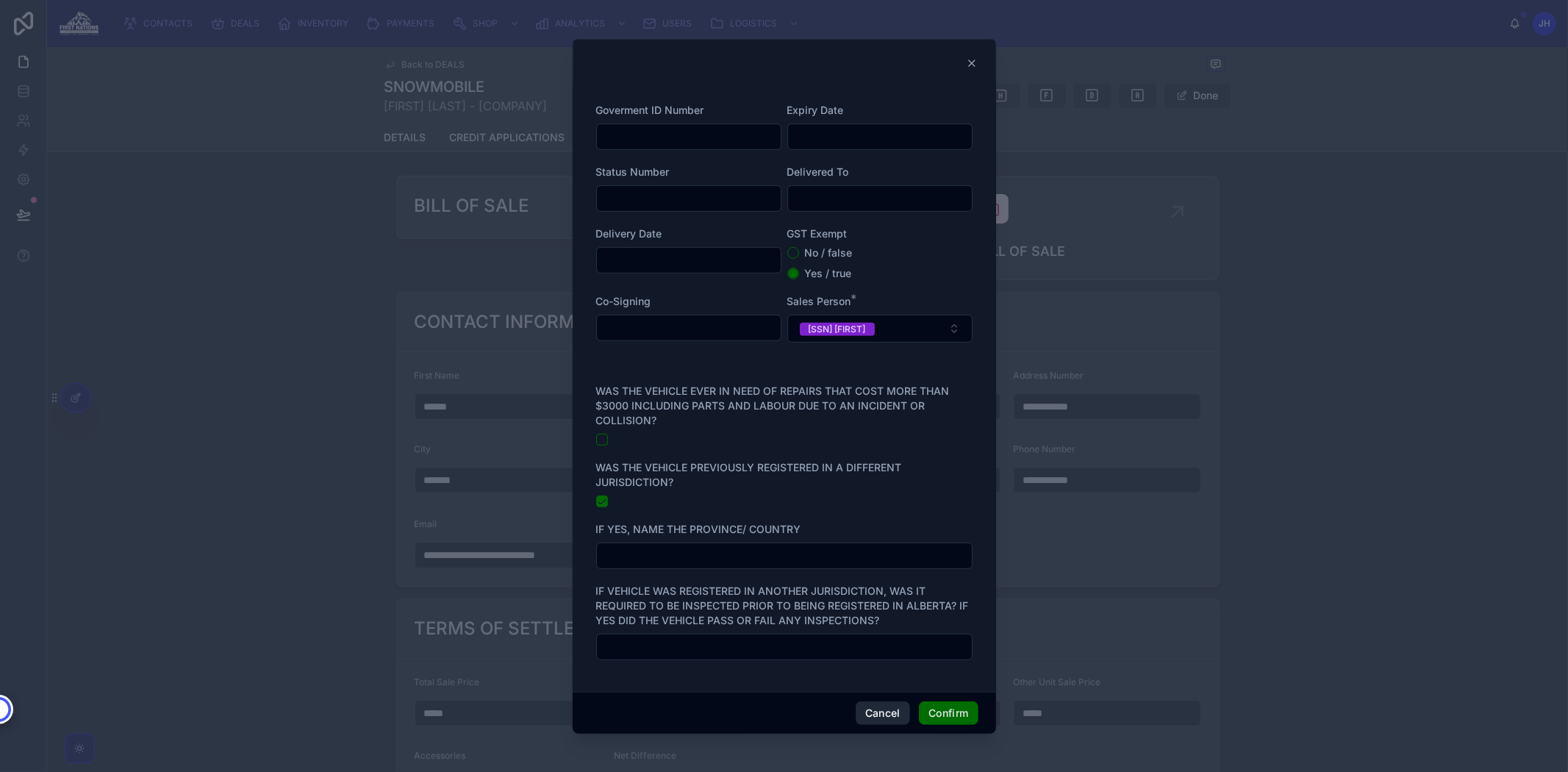click on "Cancel" at bounding box center [883, 713] 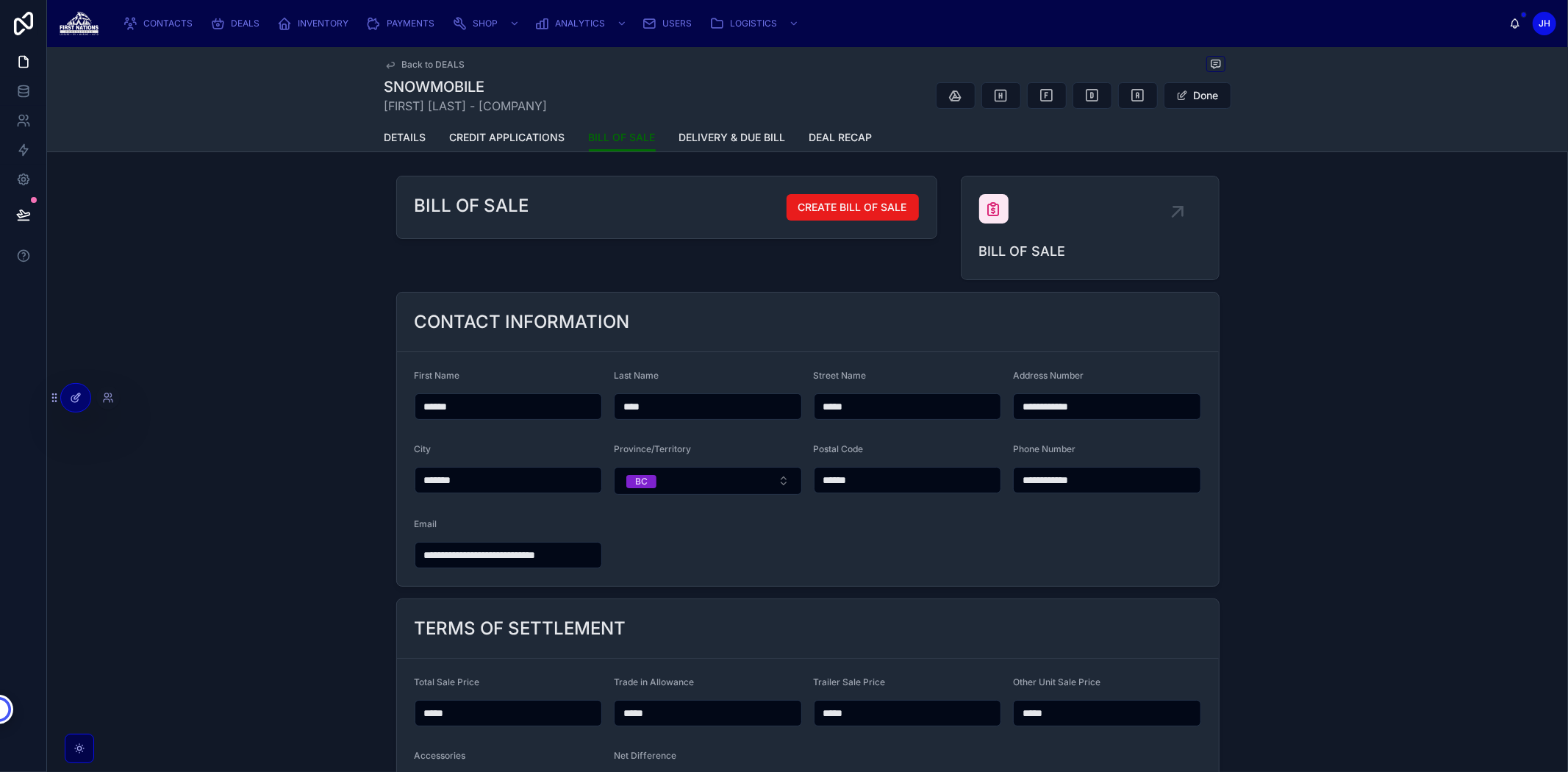 click 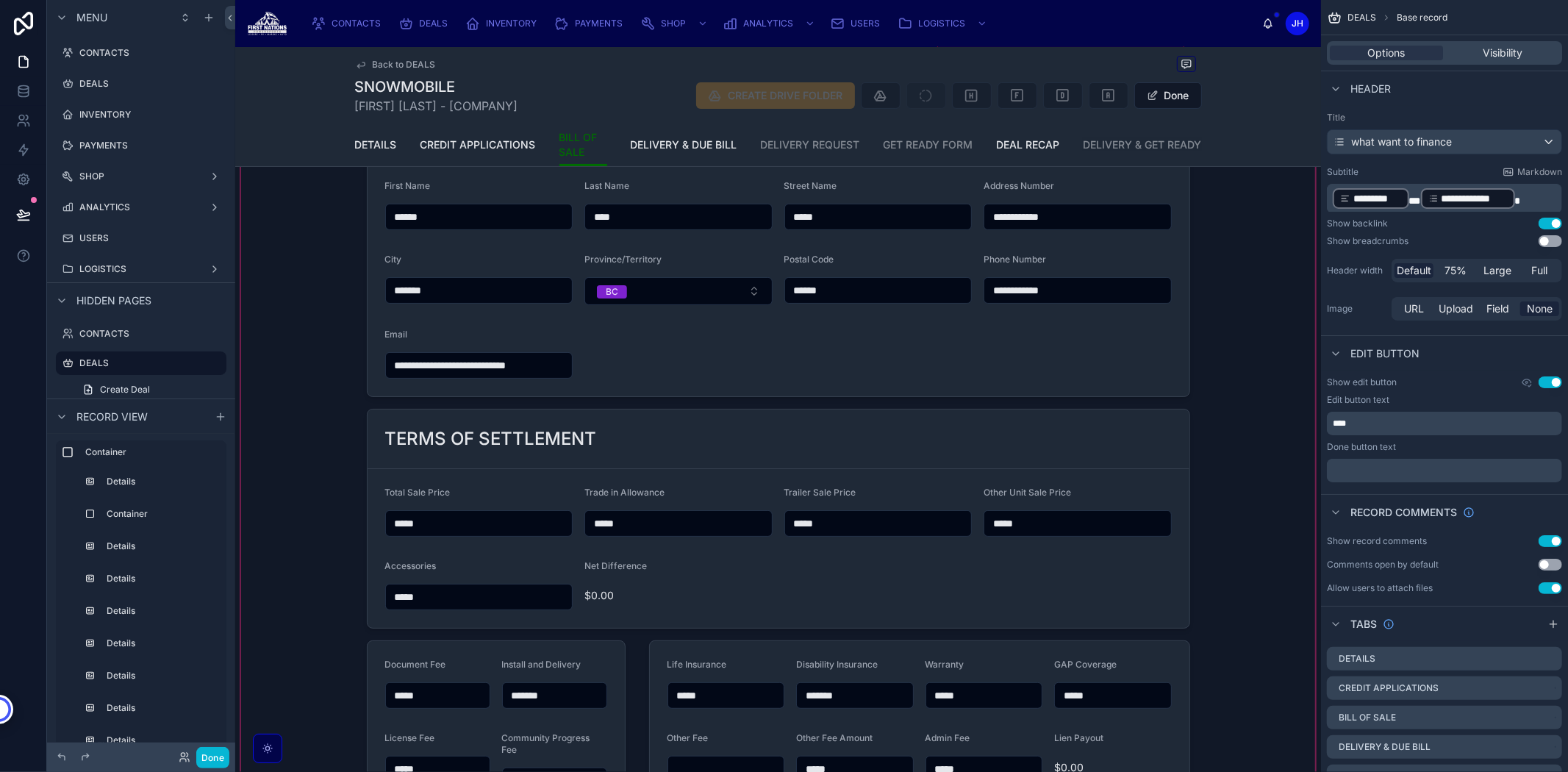 scroll, scrollTop: 0, scrollLeft: 0, axis: both 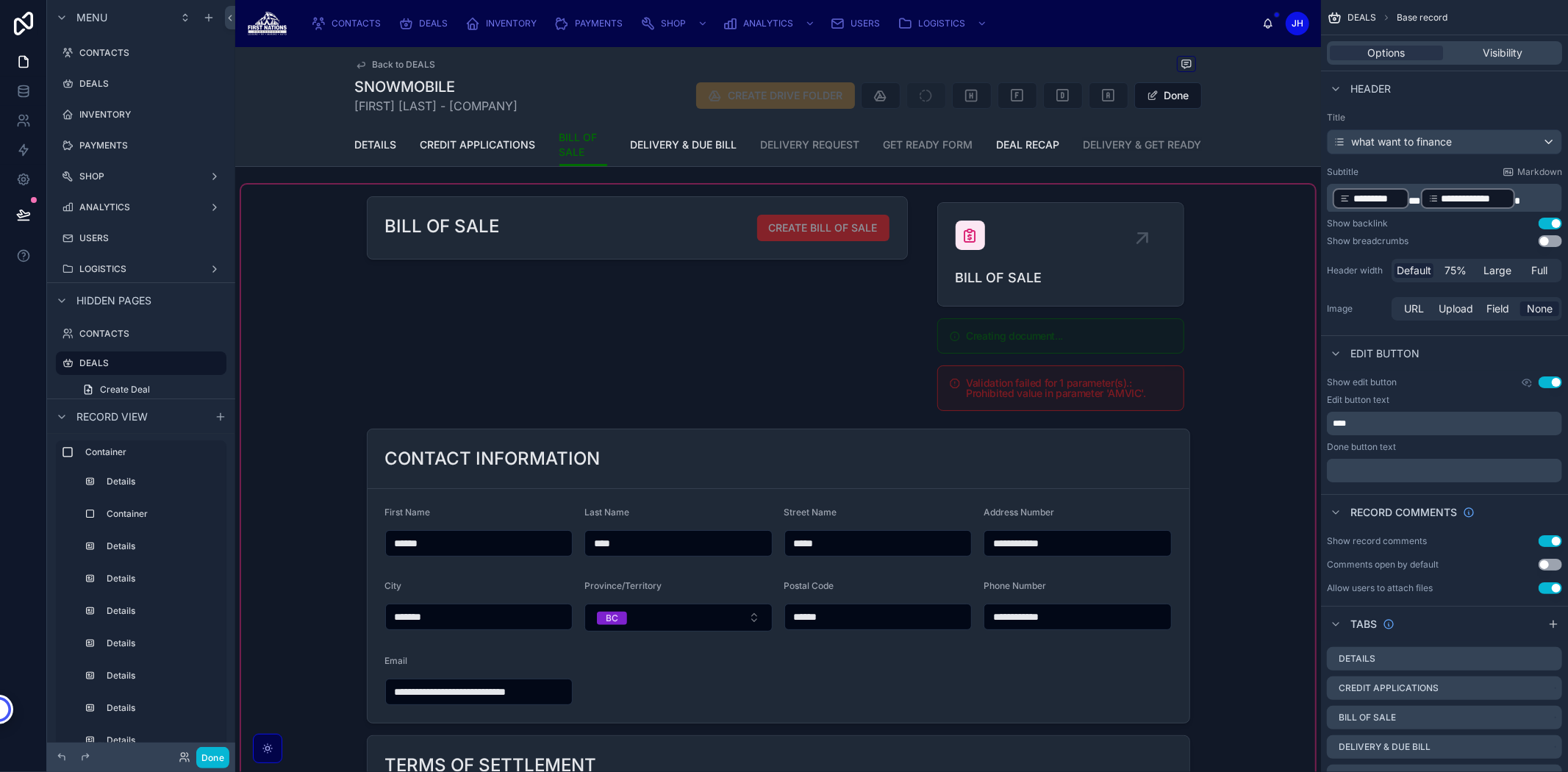 click at bounding box center [778, 1179] 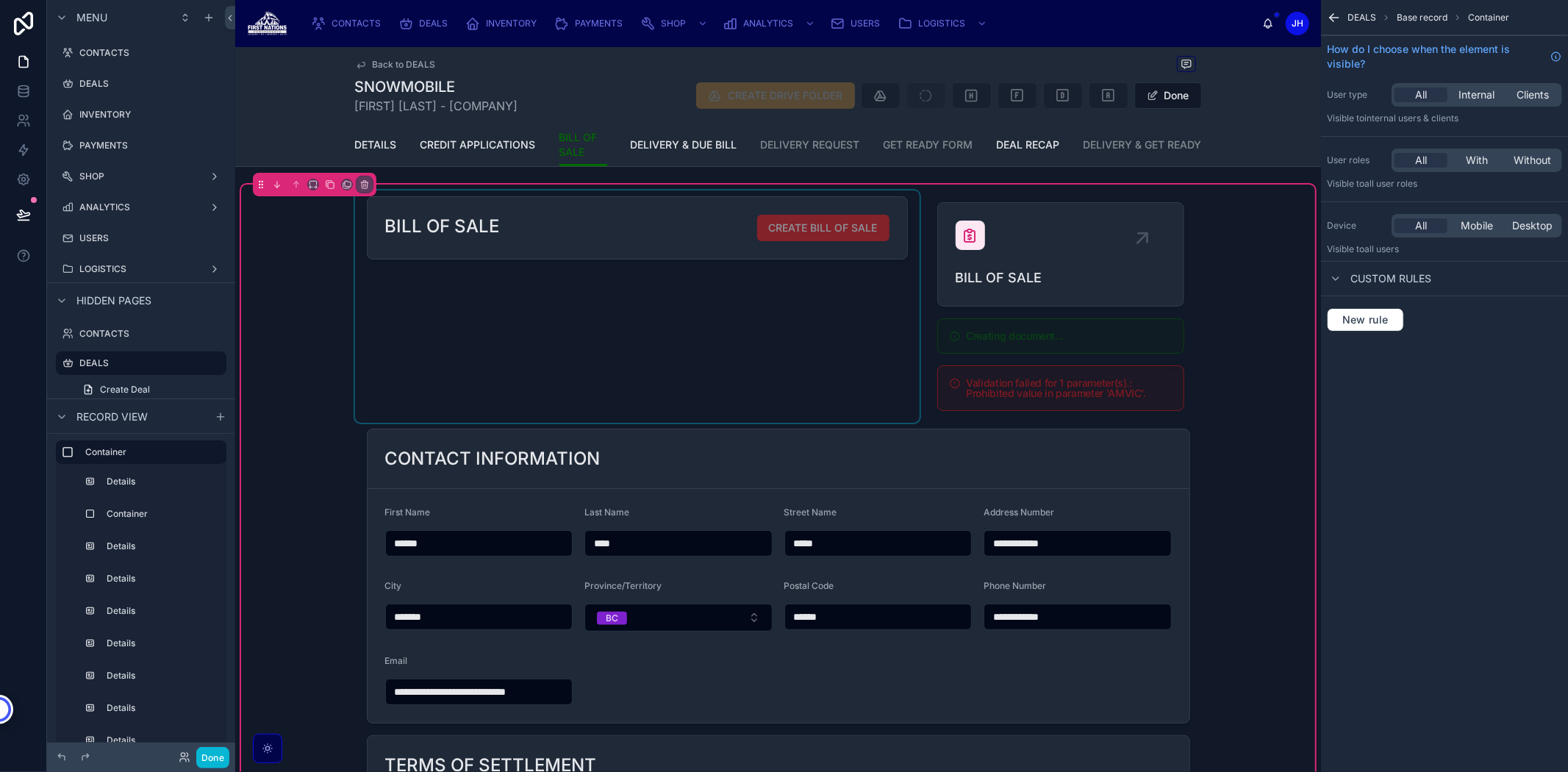 click at bounding box center [637, 307] 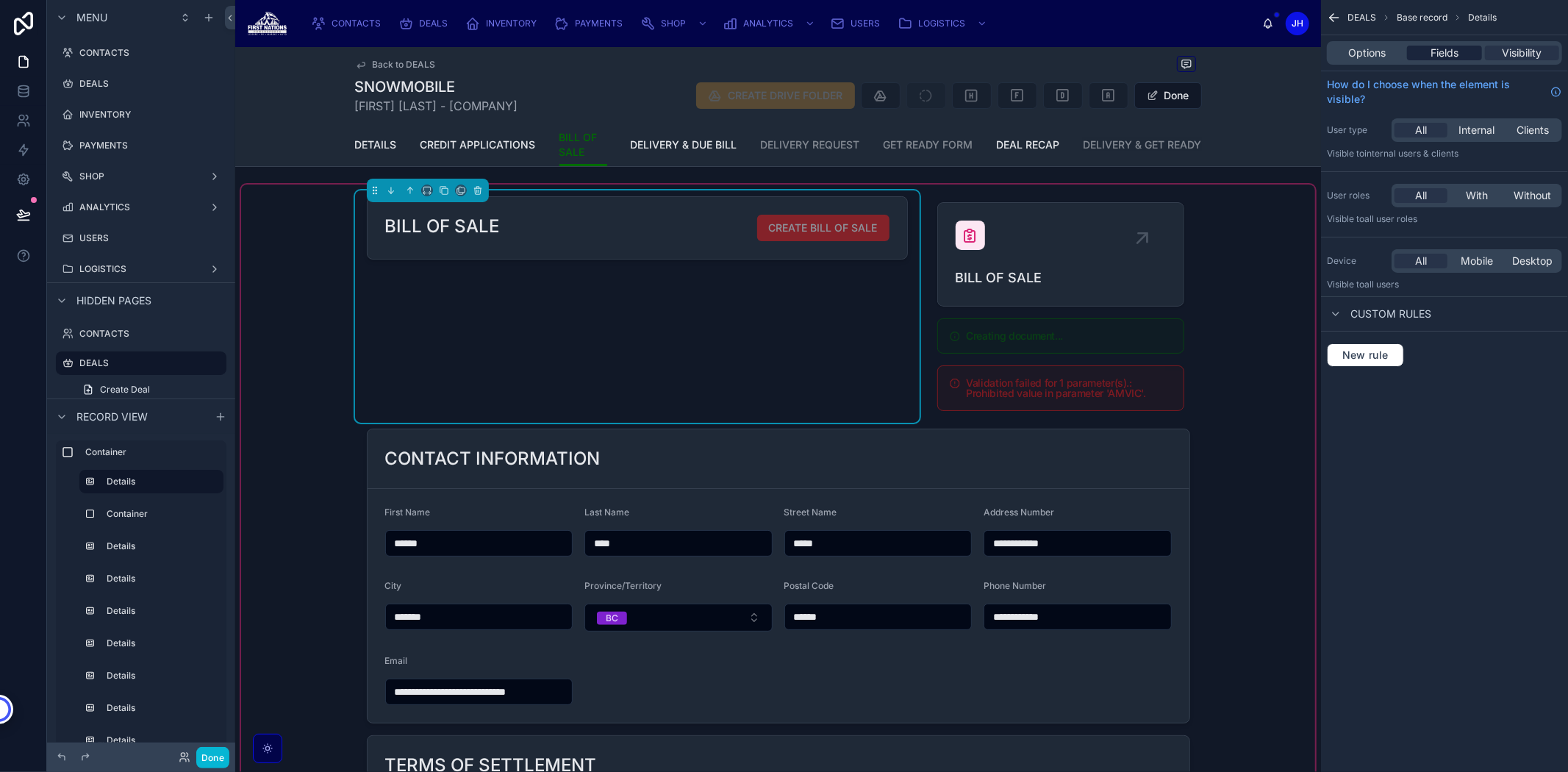 click on "Fields" at bounding box center (1445, 53) 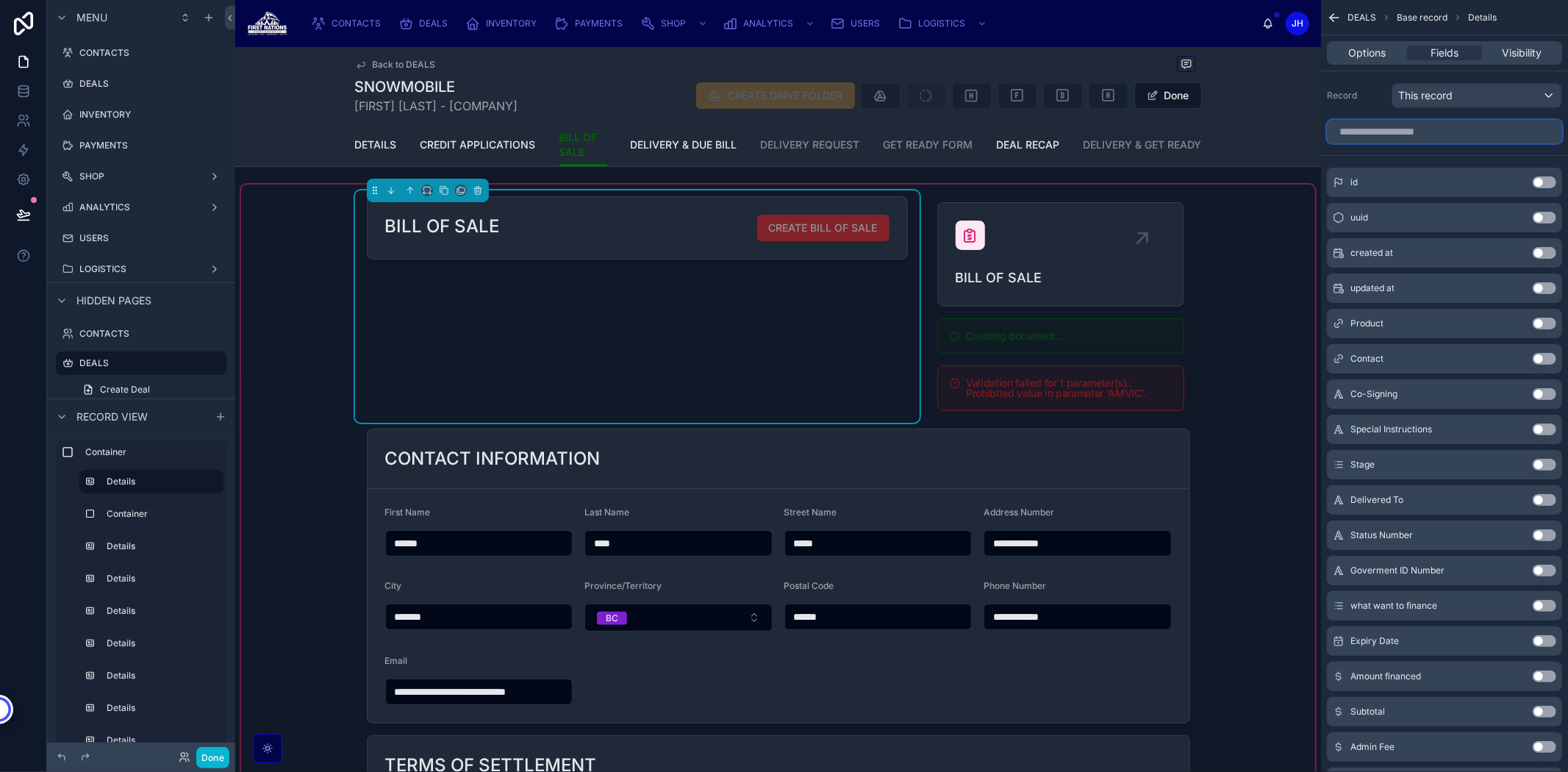 click at bounding box center (1445, 132) 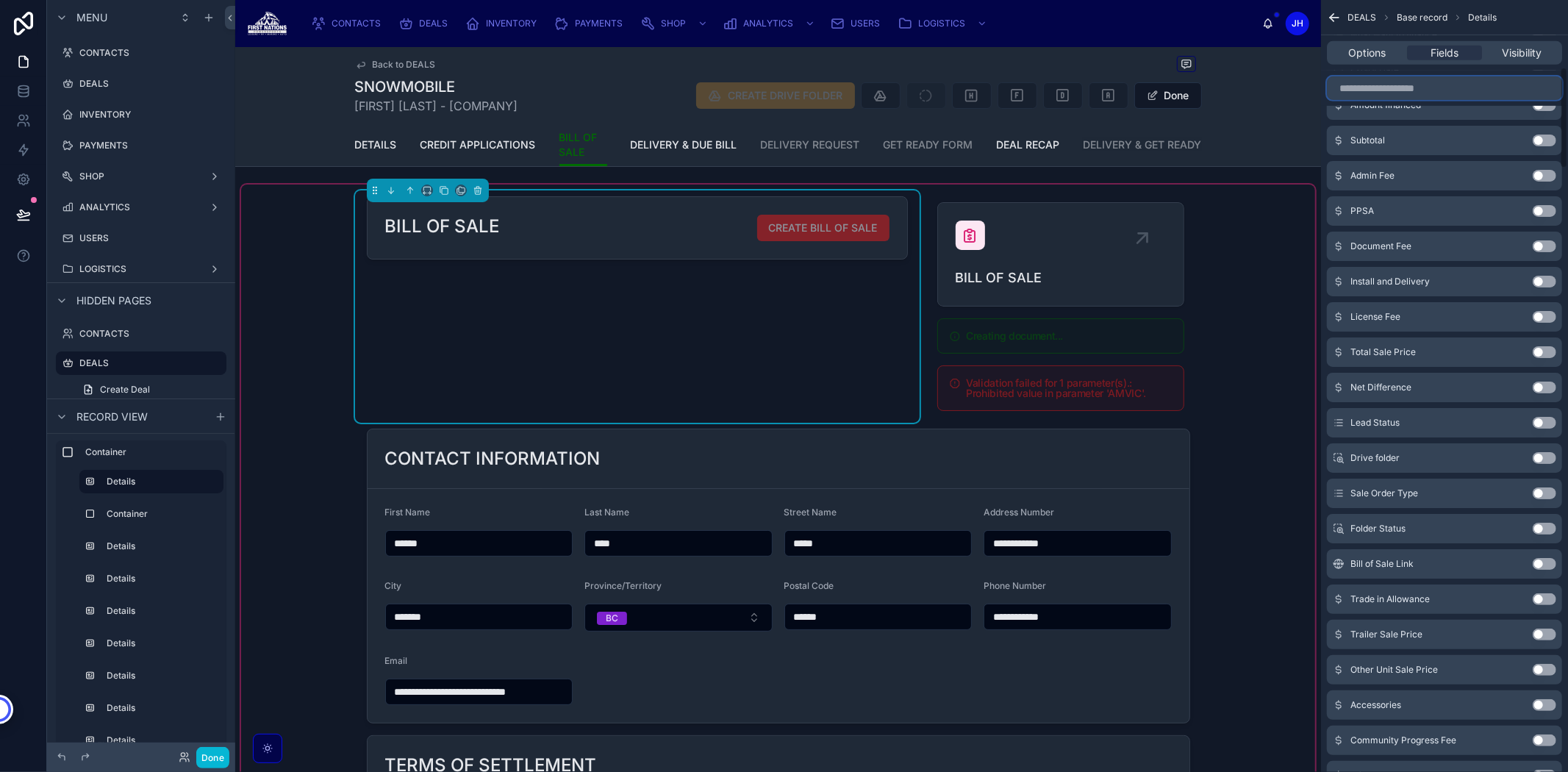 scroll, scrollTop: 163, scrollLeft: 0, axis: vertical 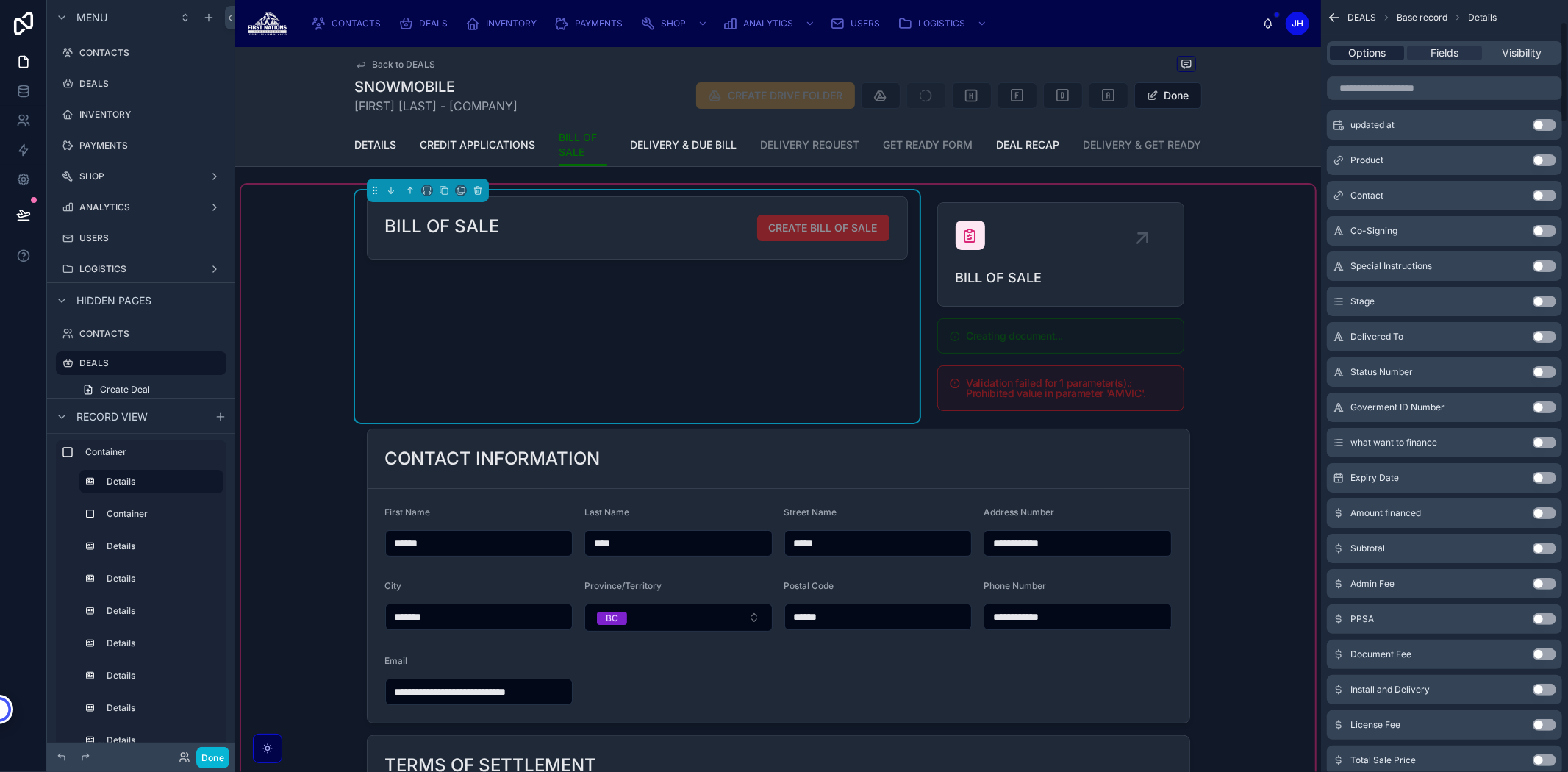 click on "Options" at bounding box center (1367, 53) 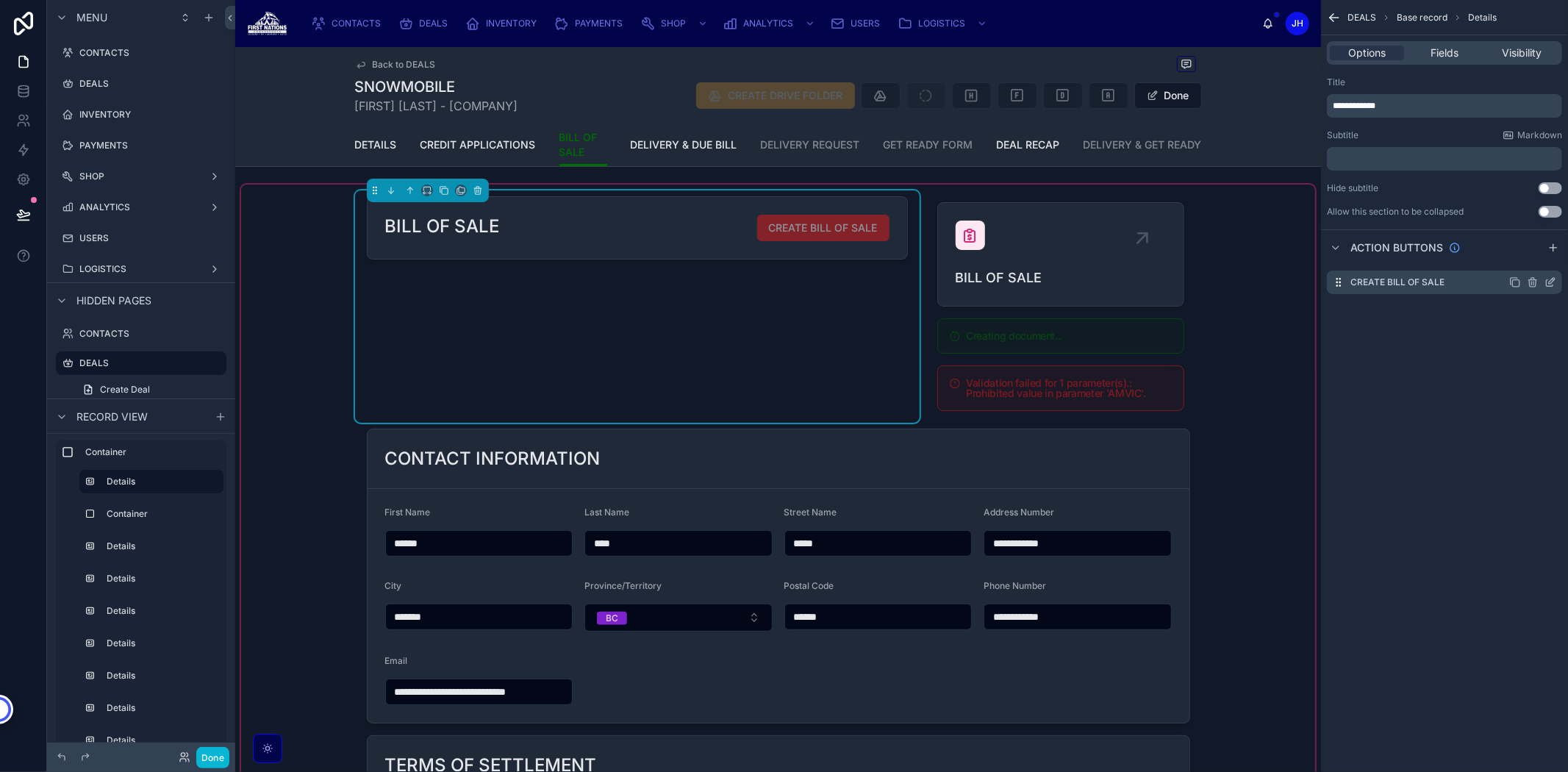 click 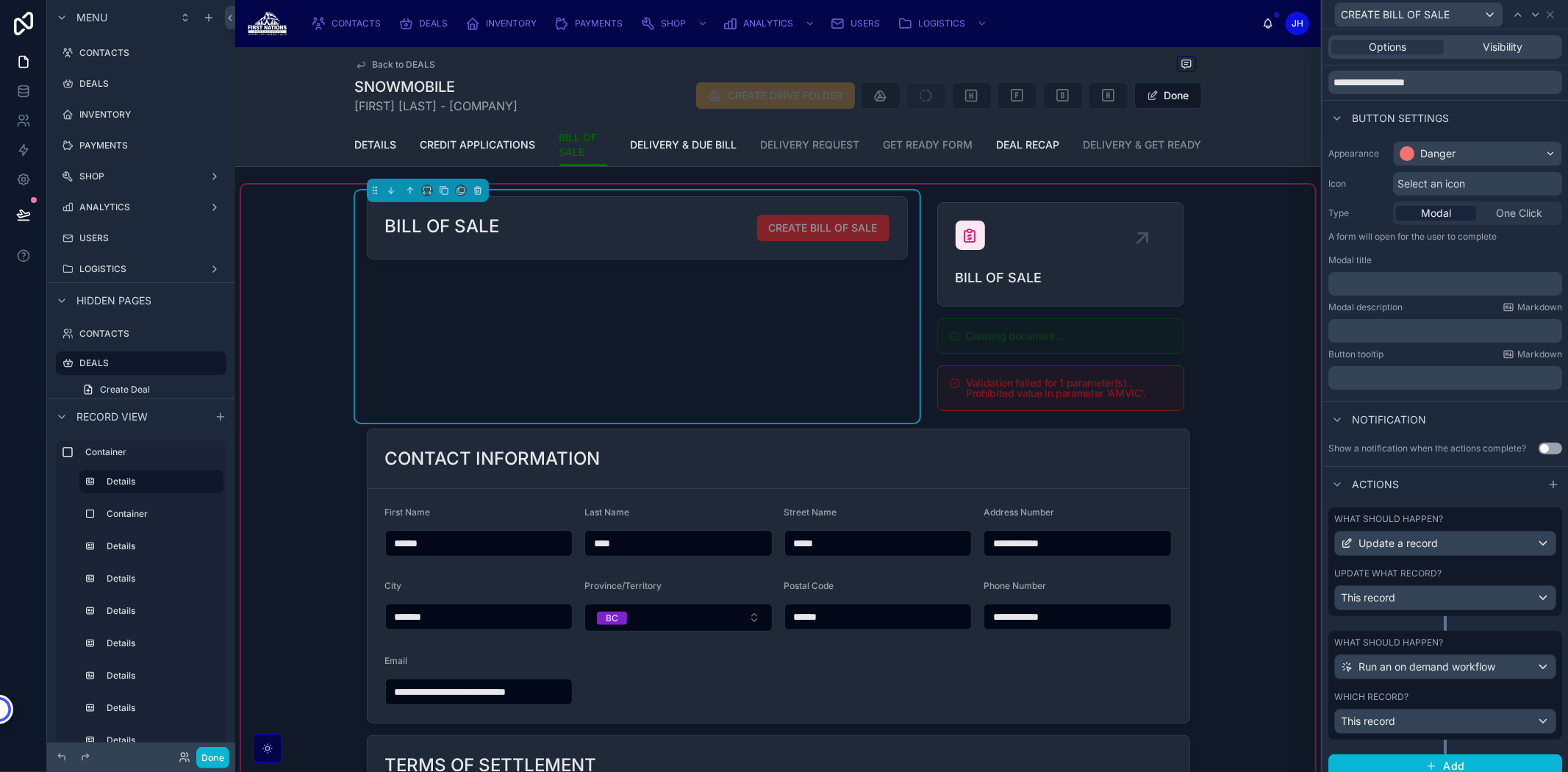 scroll, scrollTop: 71, scrollLeft: 0, axis: vertical 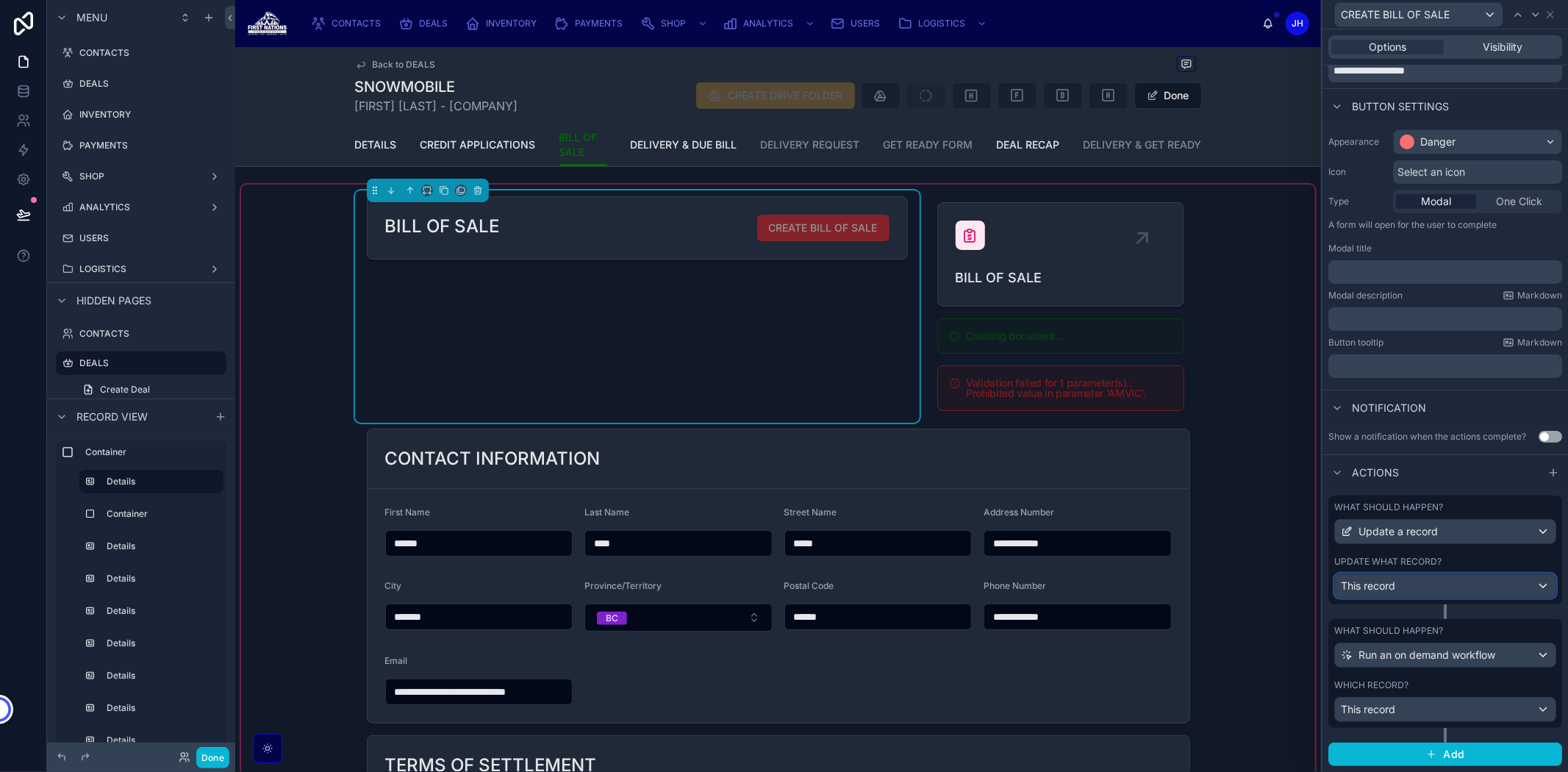 click on "This record" at bounding box center (1445, 586) 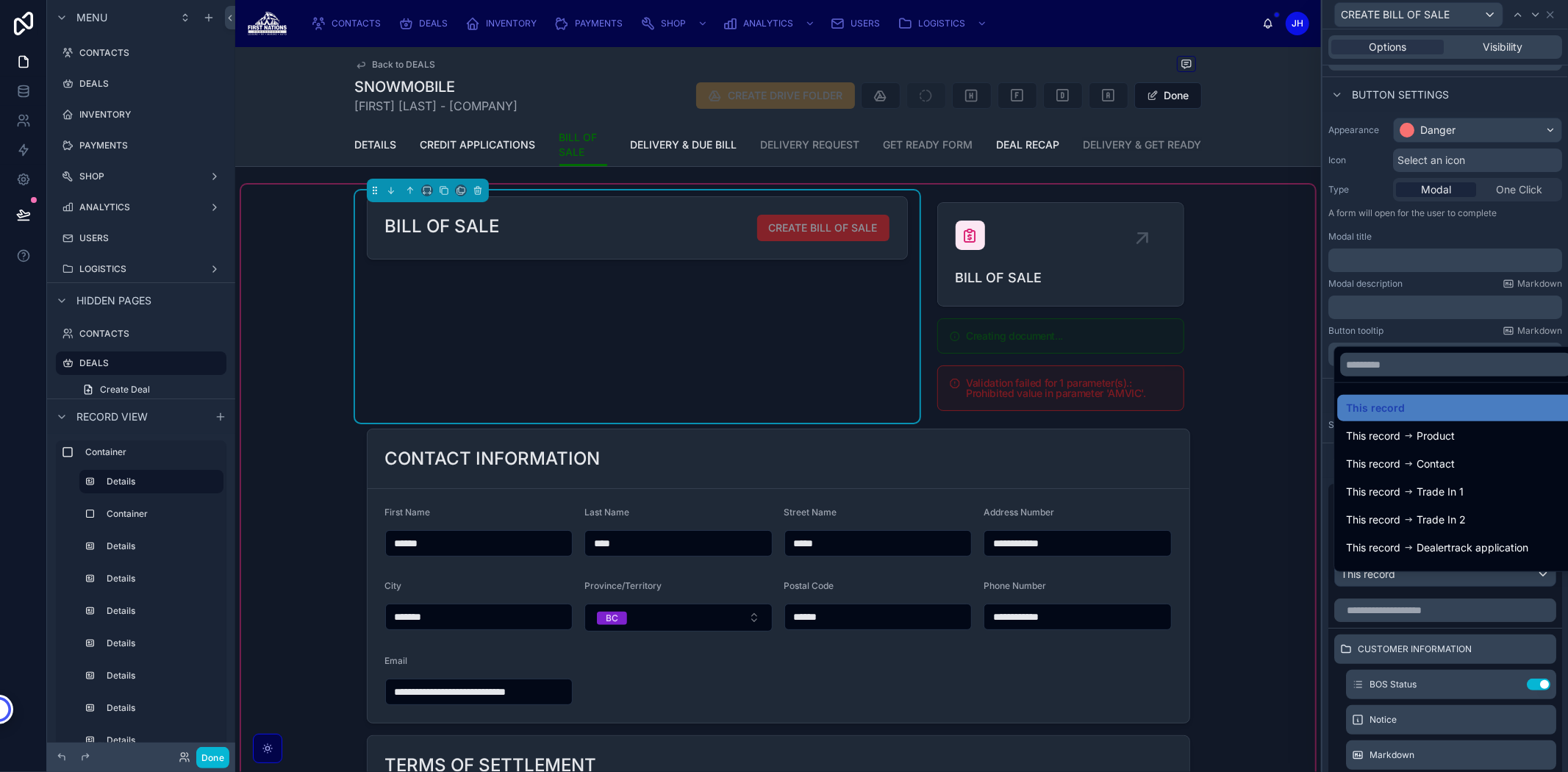 click at bounding box center (1445, 386) 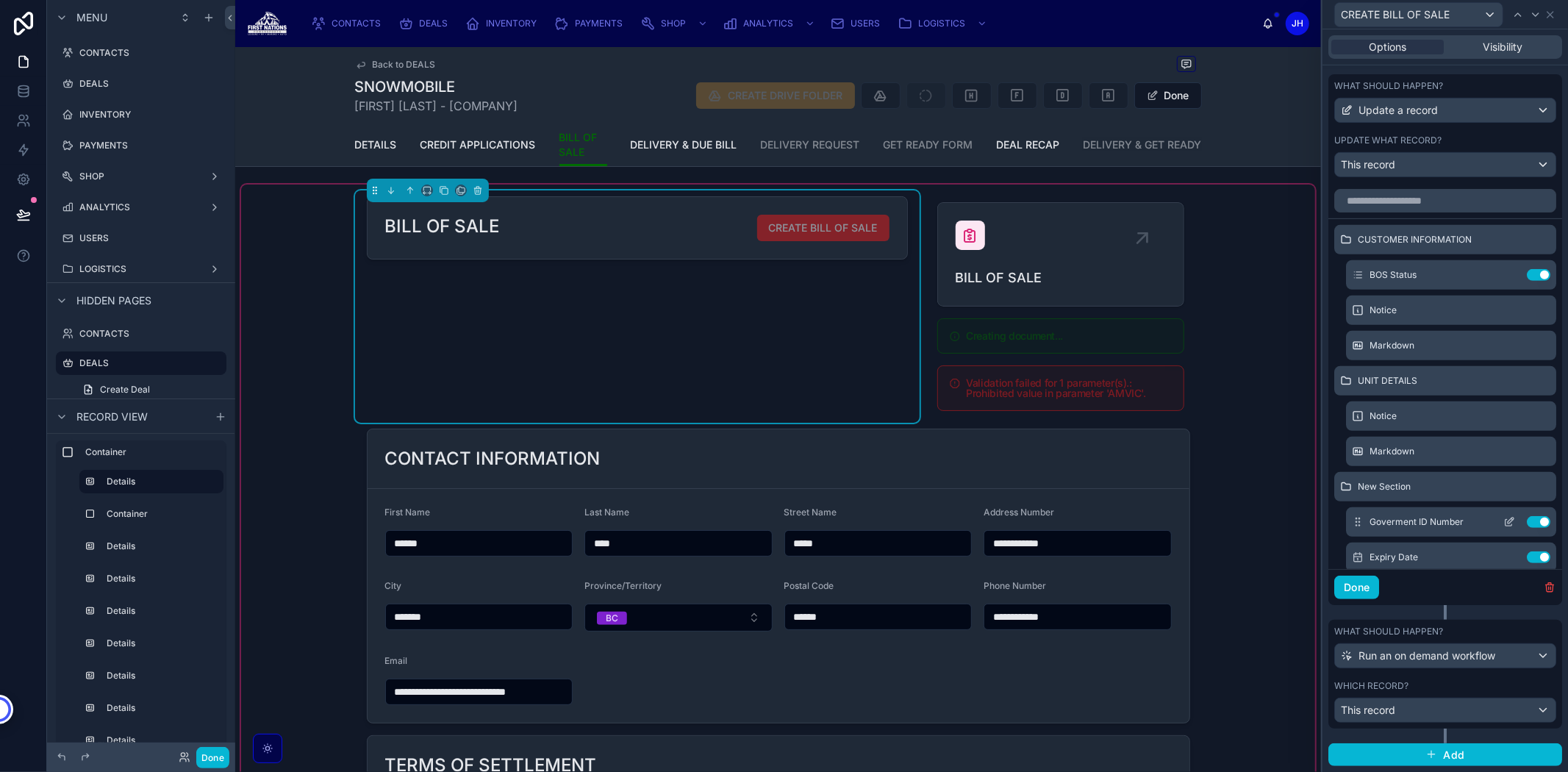 scroll, scrollTop: 493, scrollLeft: 0, axis: vertical 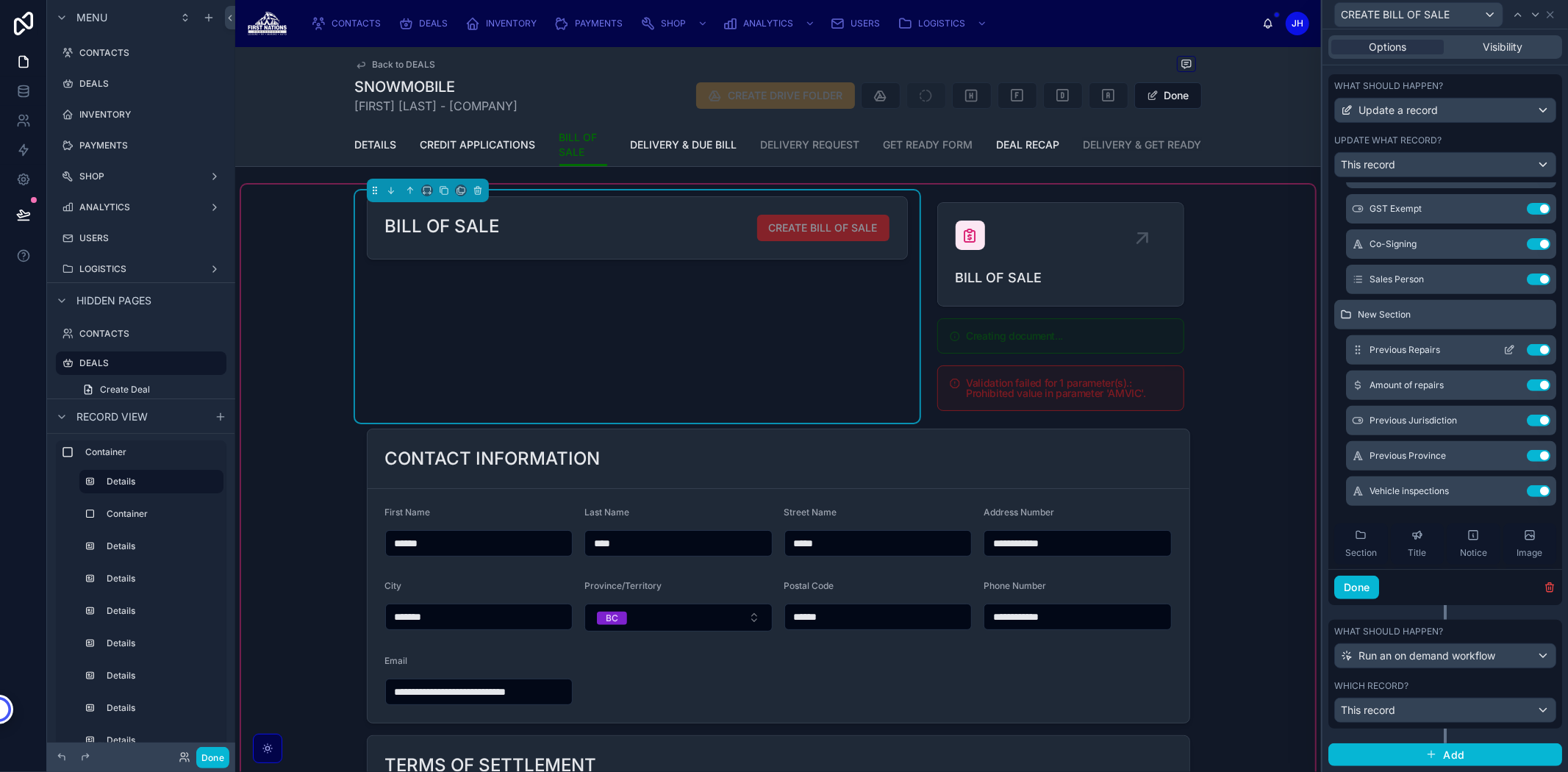click 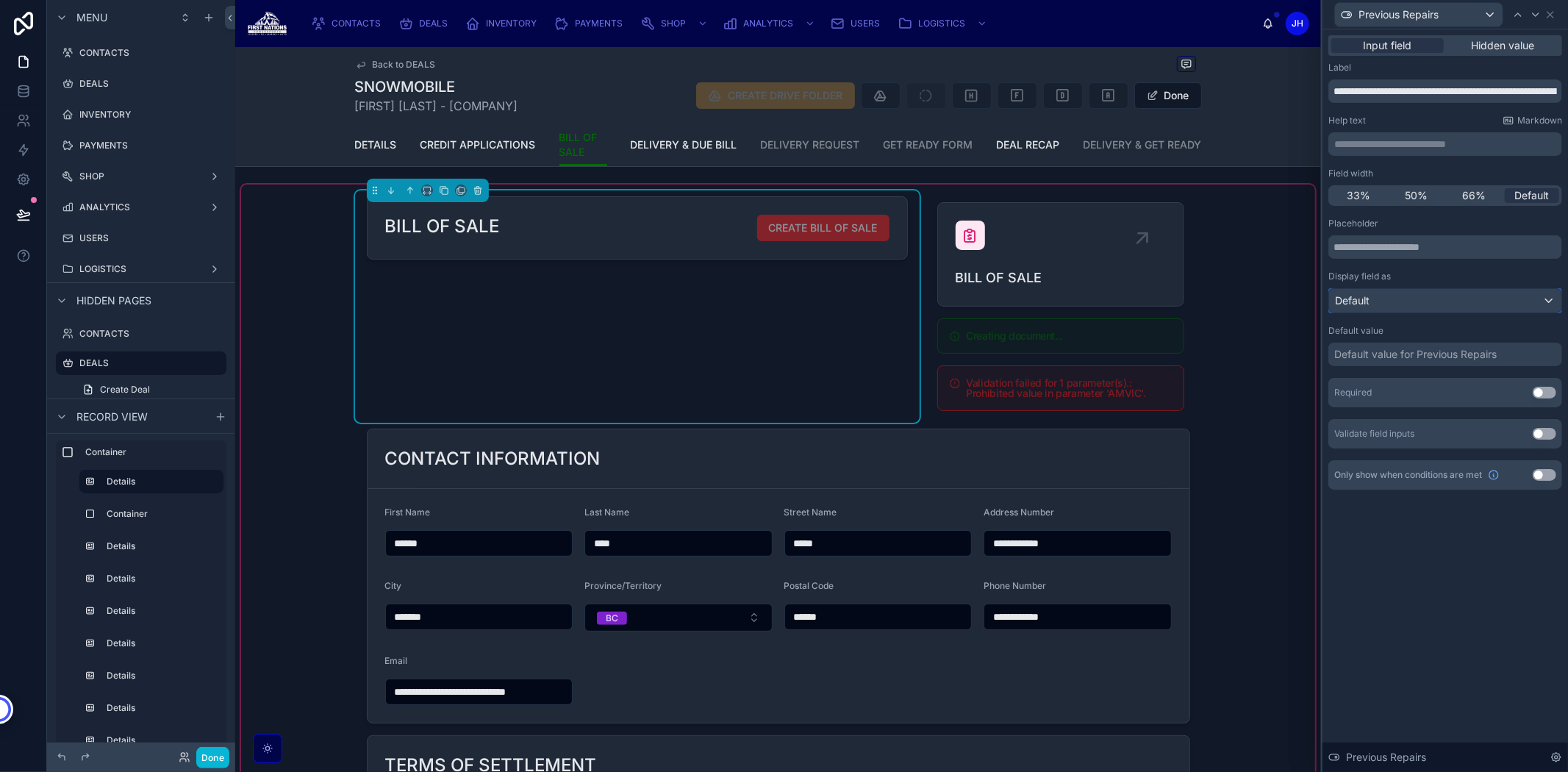 click on "Default" at bounding box center [1445, 301] 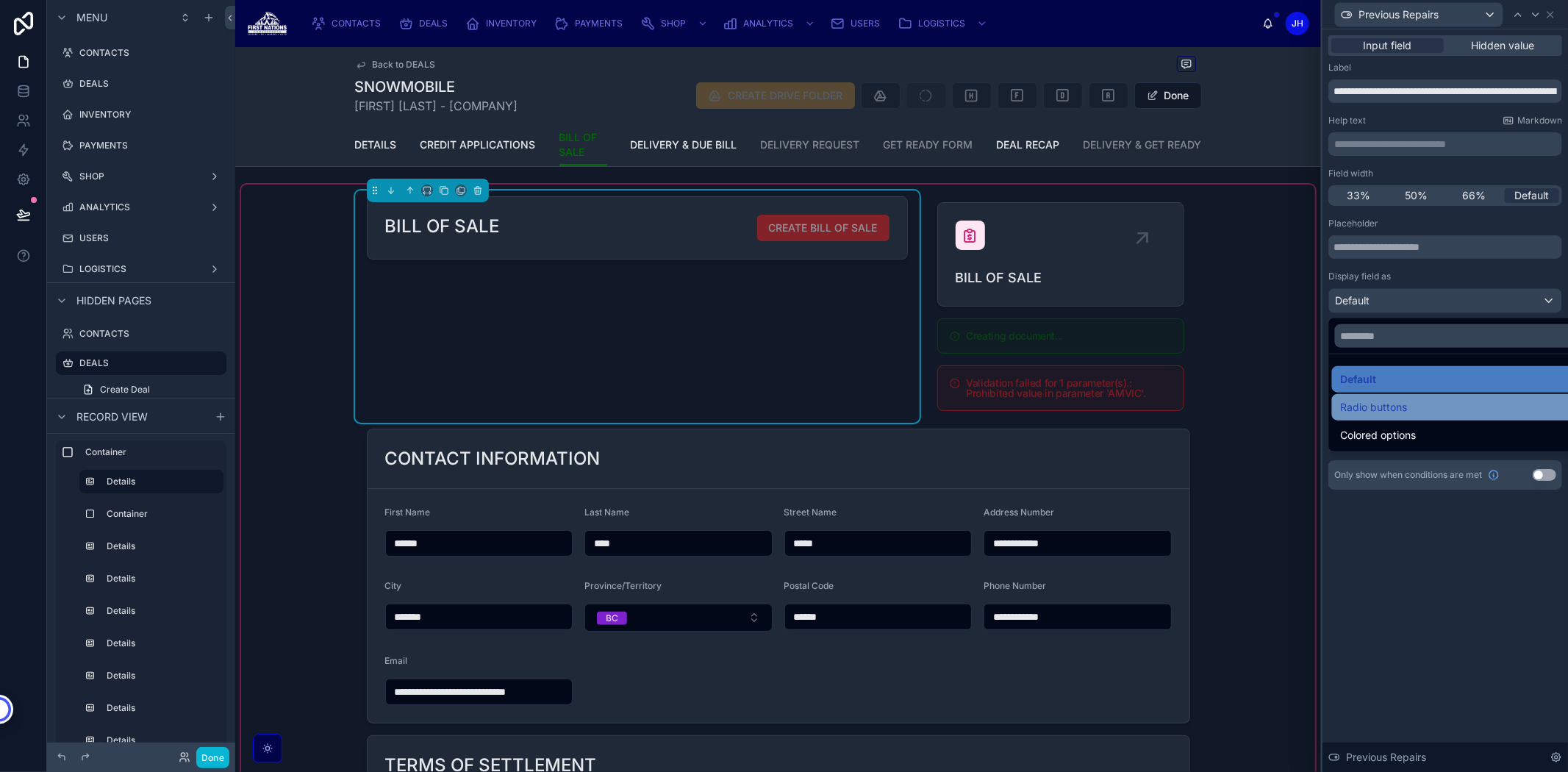 click on "Radio buttons" at bounding box center (1374, 407) 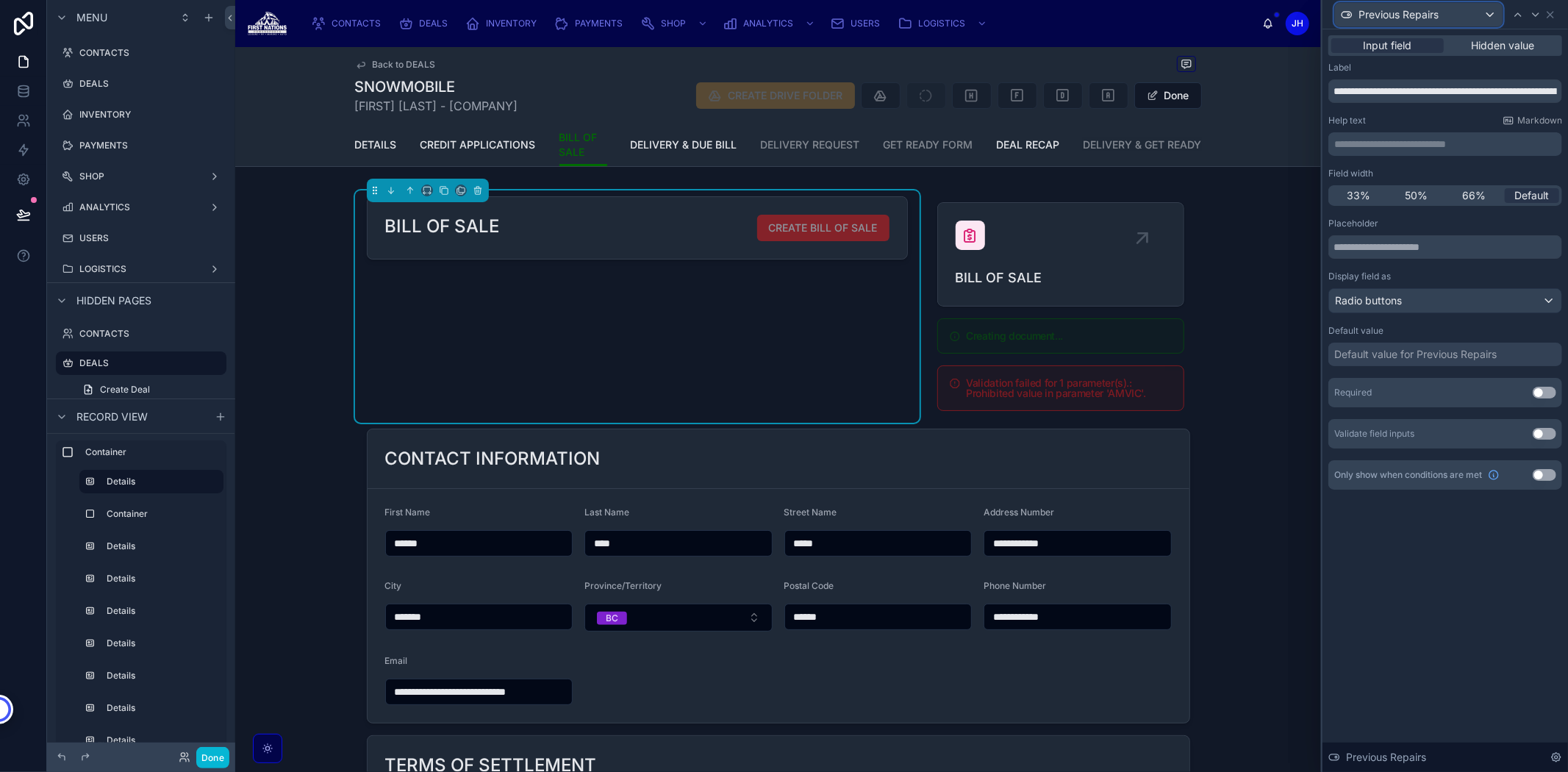 click on "Previous Repairs" at bounding box center [1398, 15] 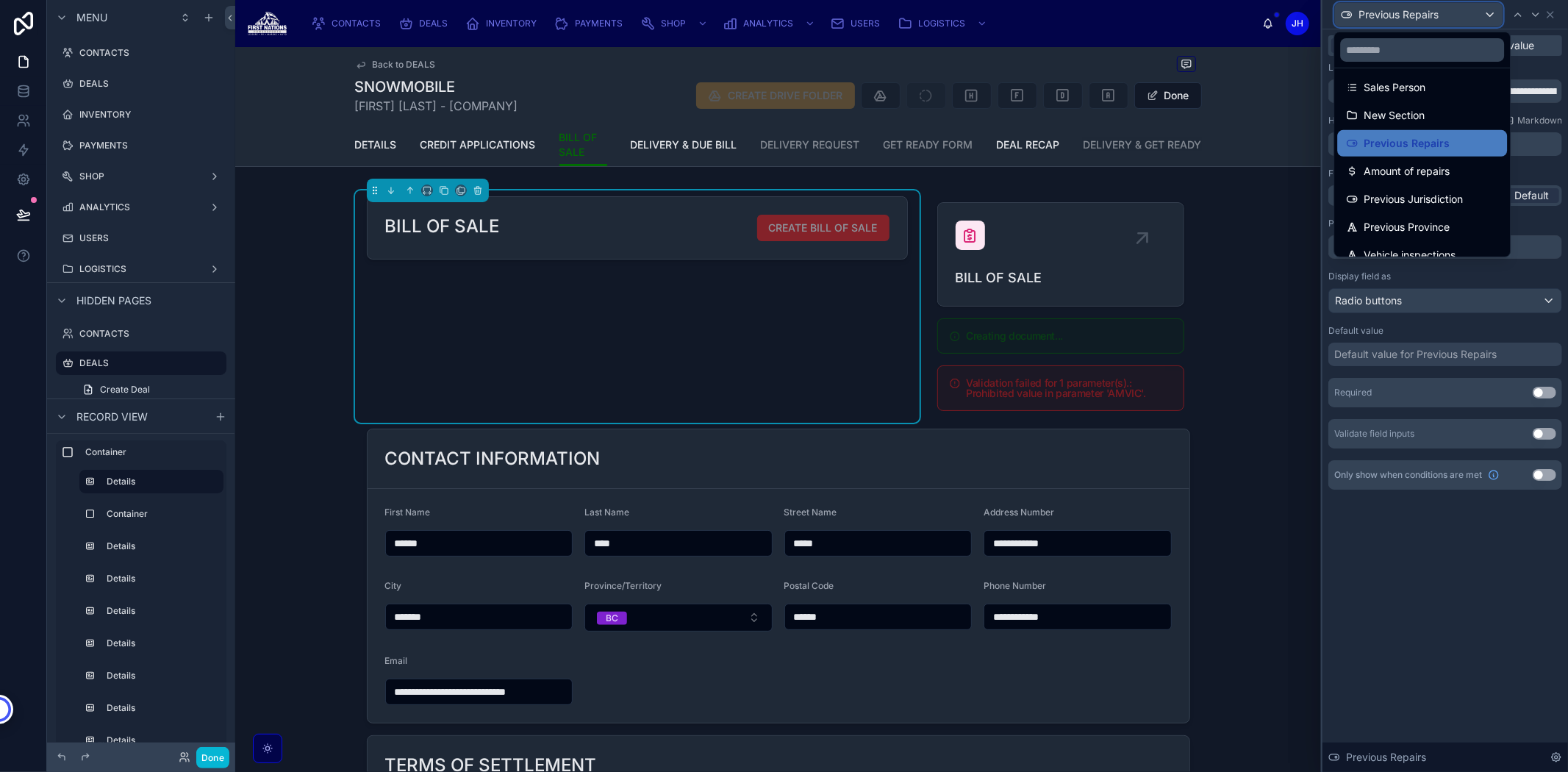 scroll, scrollTop: 439, scrollLeft: 0, axis: vertical 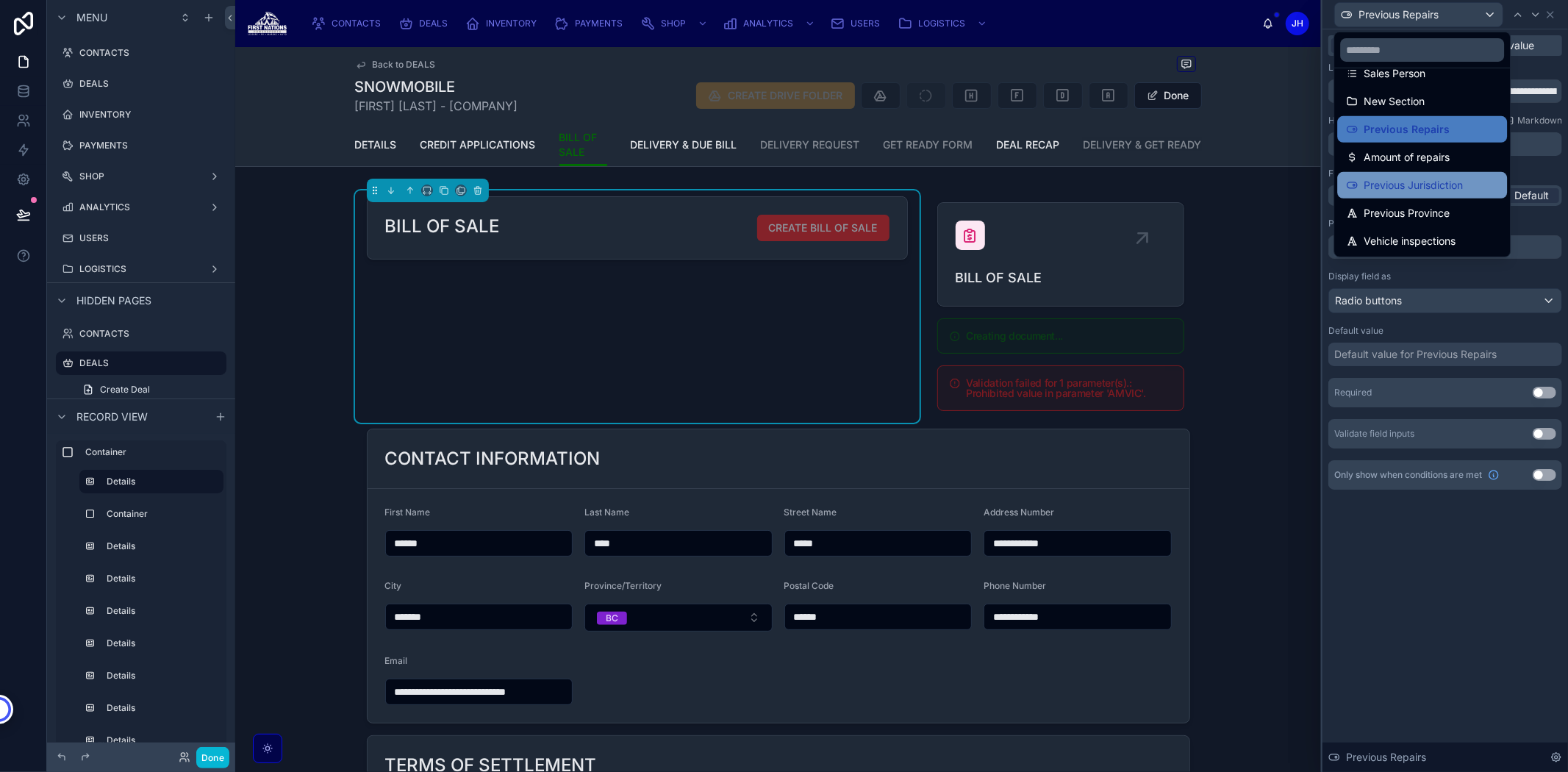 click on "Previous Jurisdiction" at bounding box center [1413, 185] 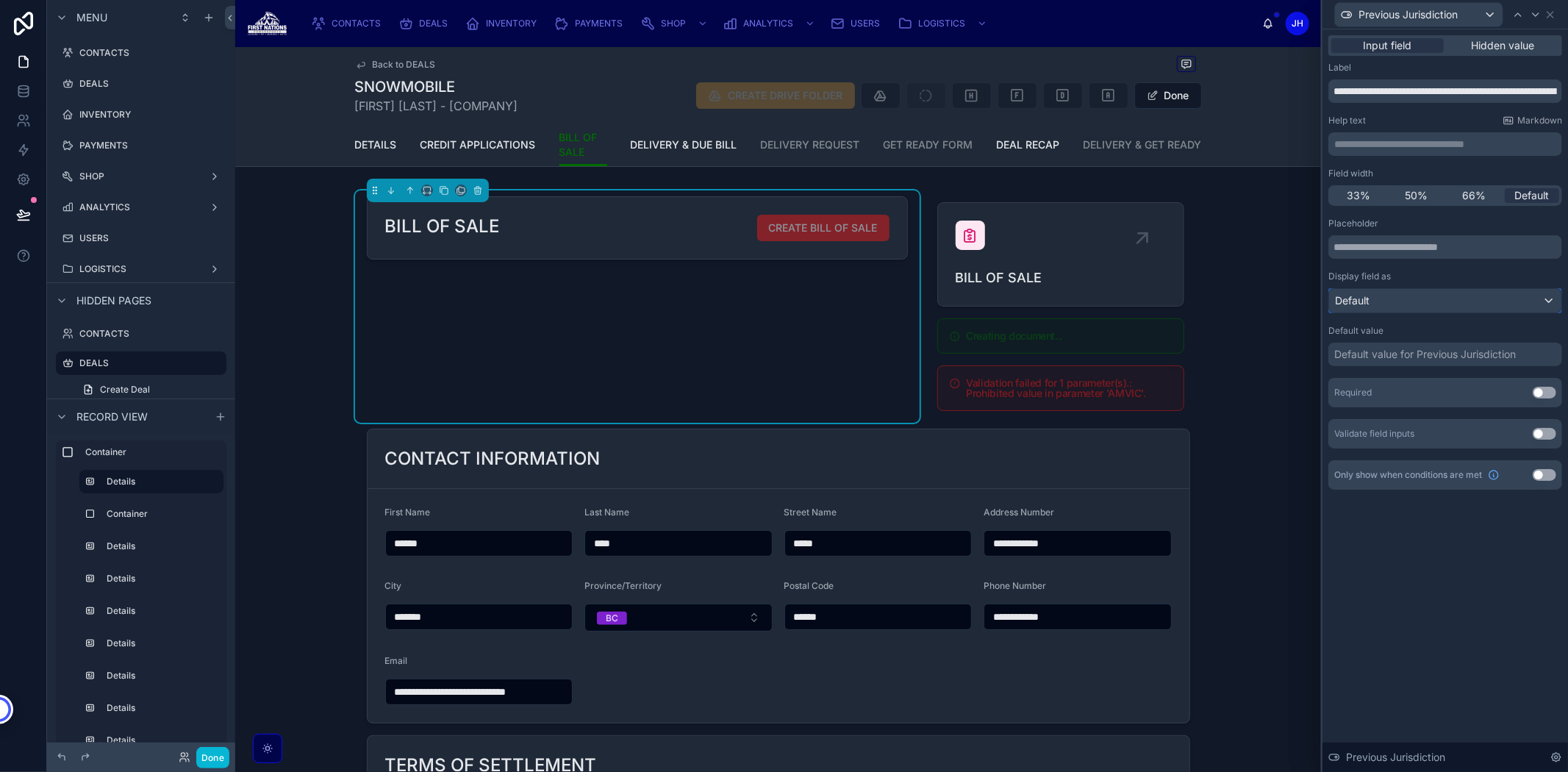 click on "Default" at bounding box center [1445, 301] 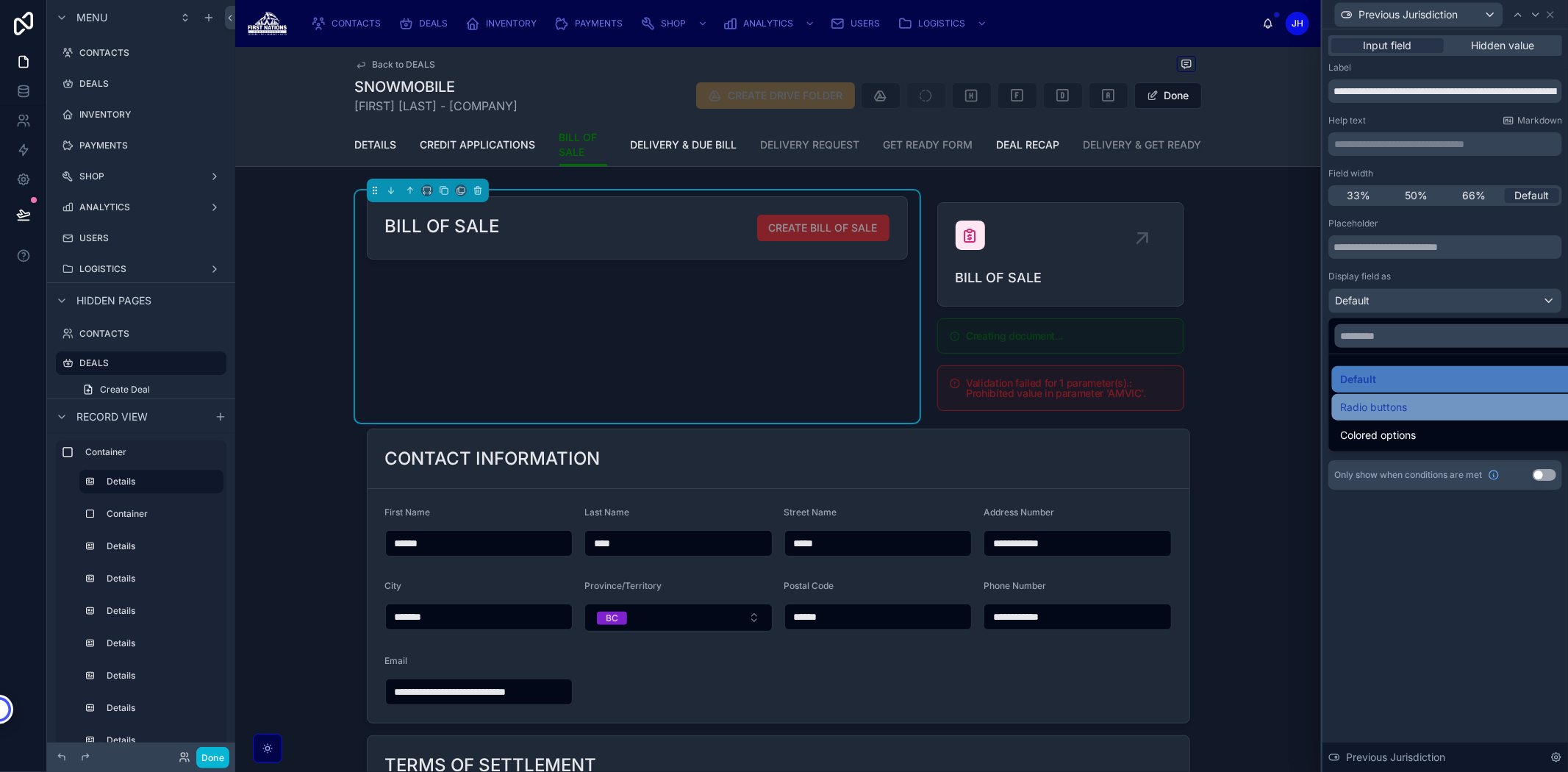 click on "Radio buttons" at bounding box center (1374, 407) 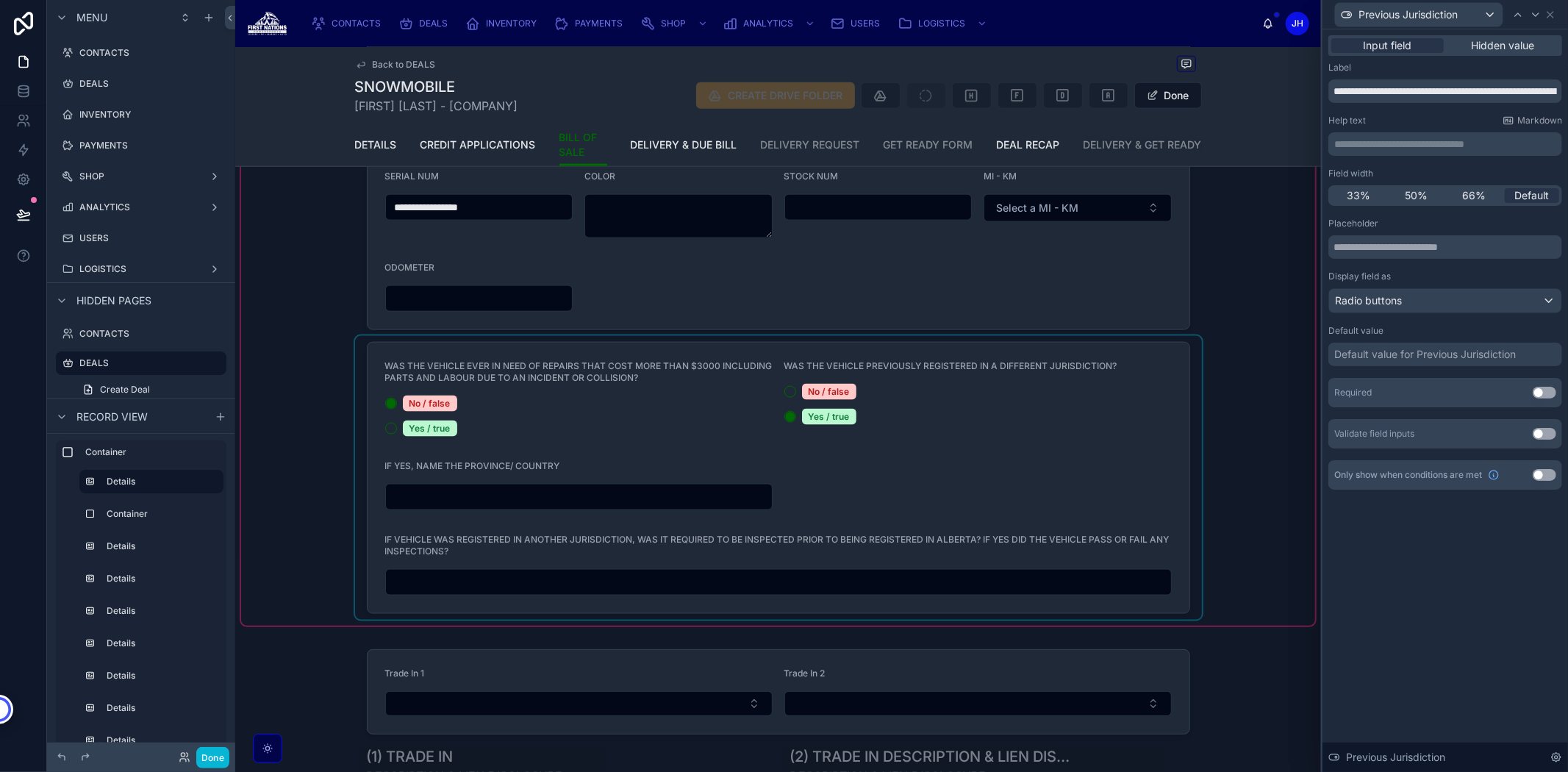 scroll, scrollTop: 1552, scrollLeft: 0, axis: vertical 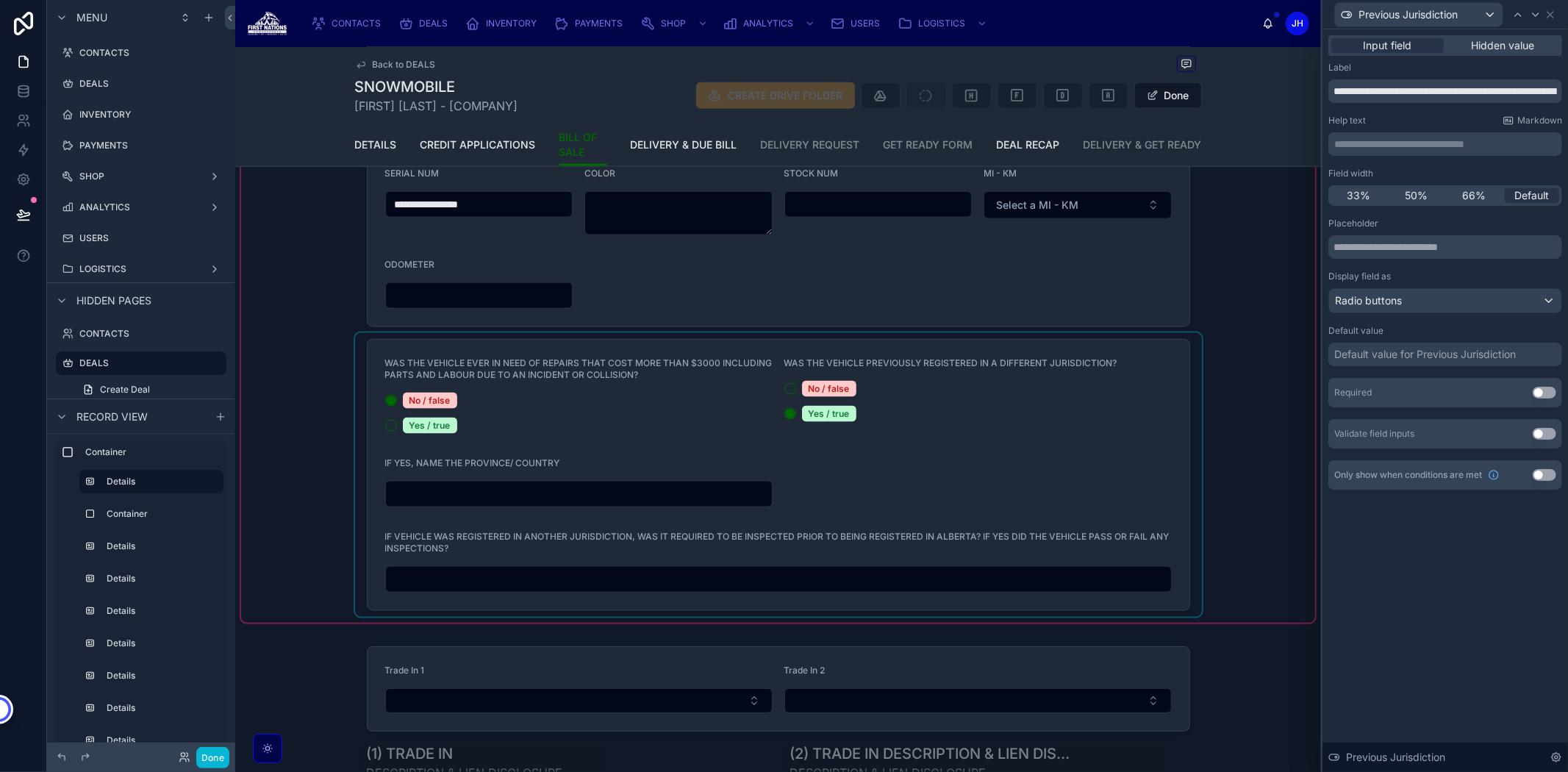 click at bounding box center (778, 475) 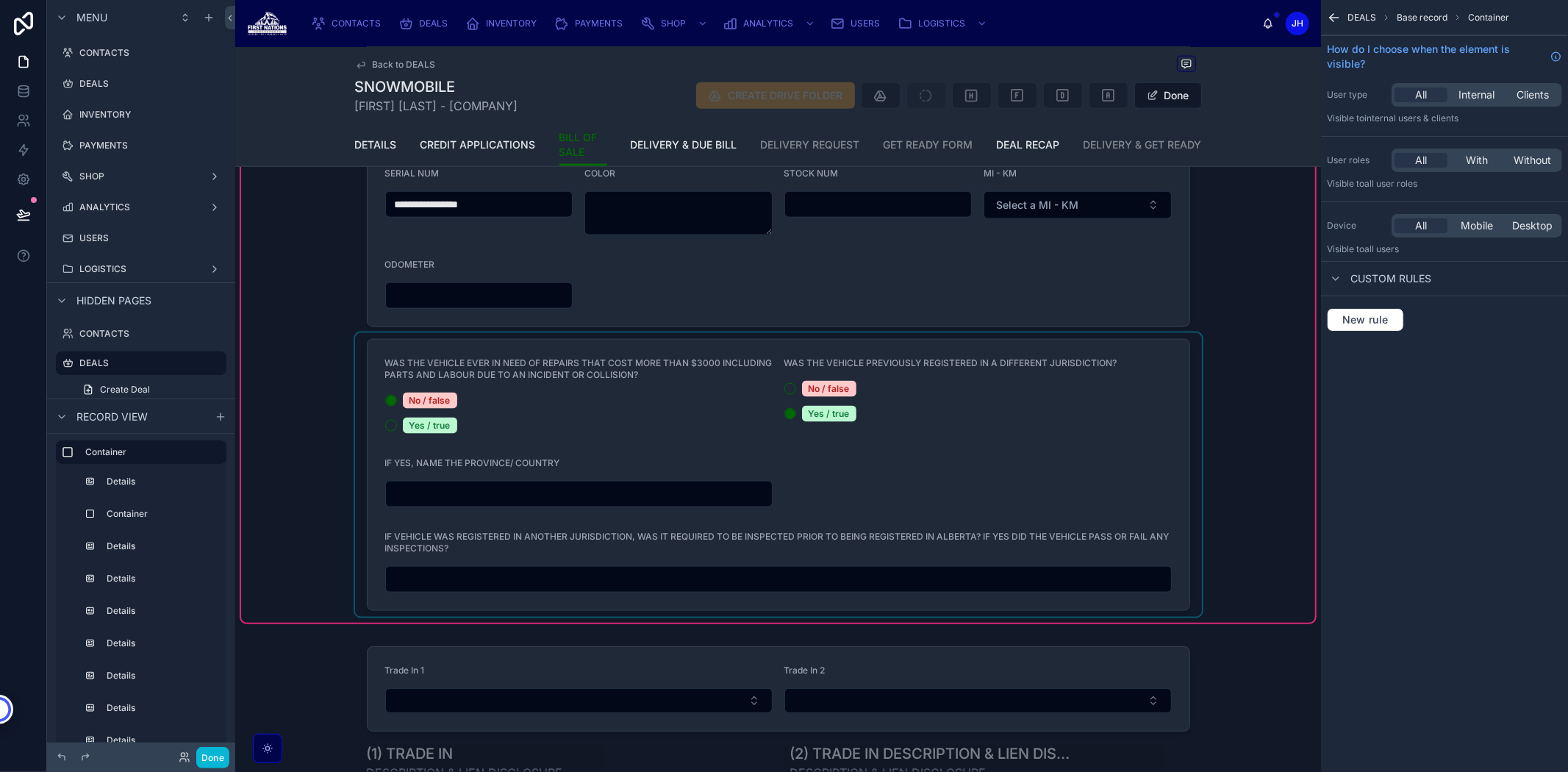 click at bounding box center [778, 475] 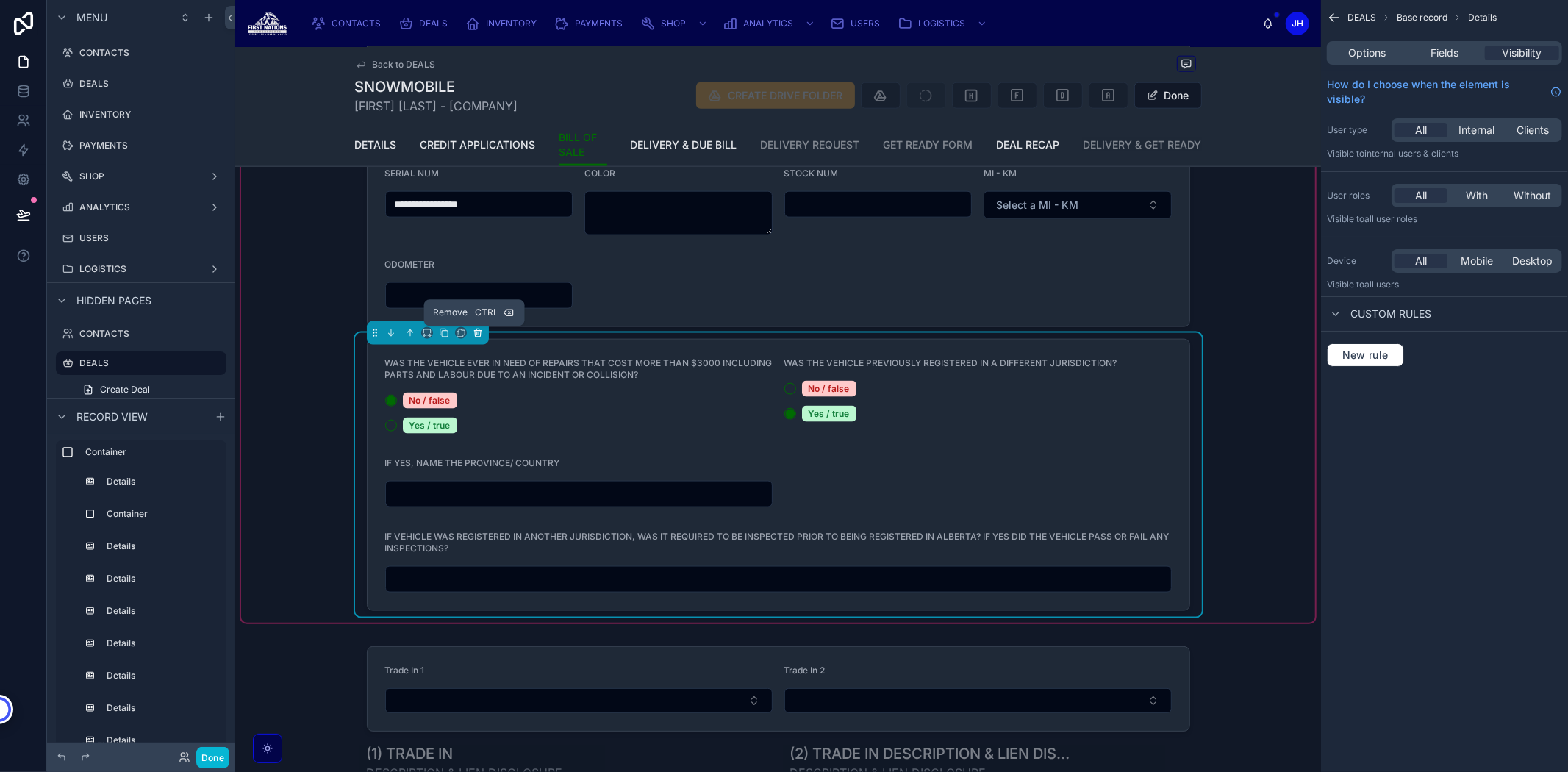 click 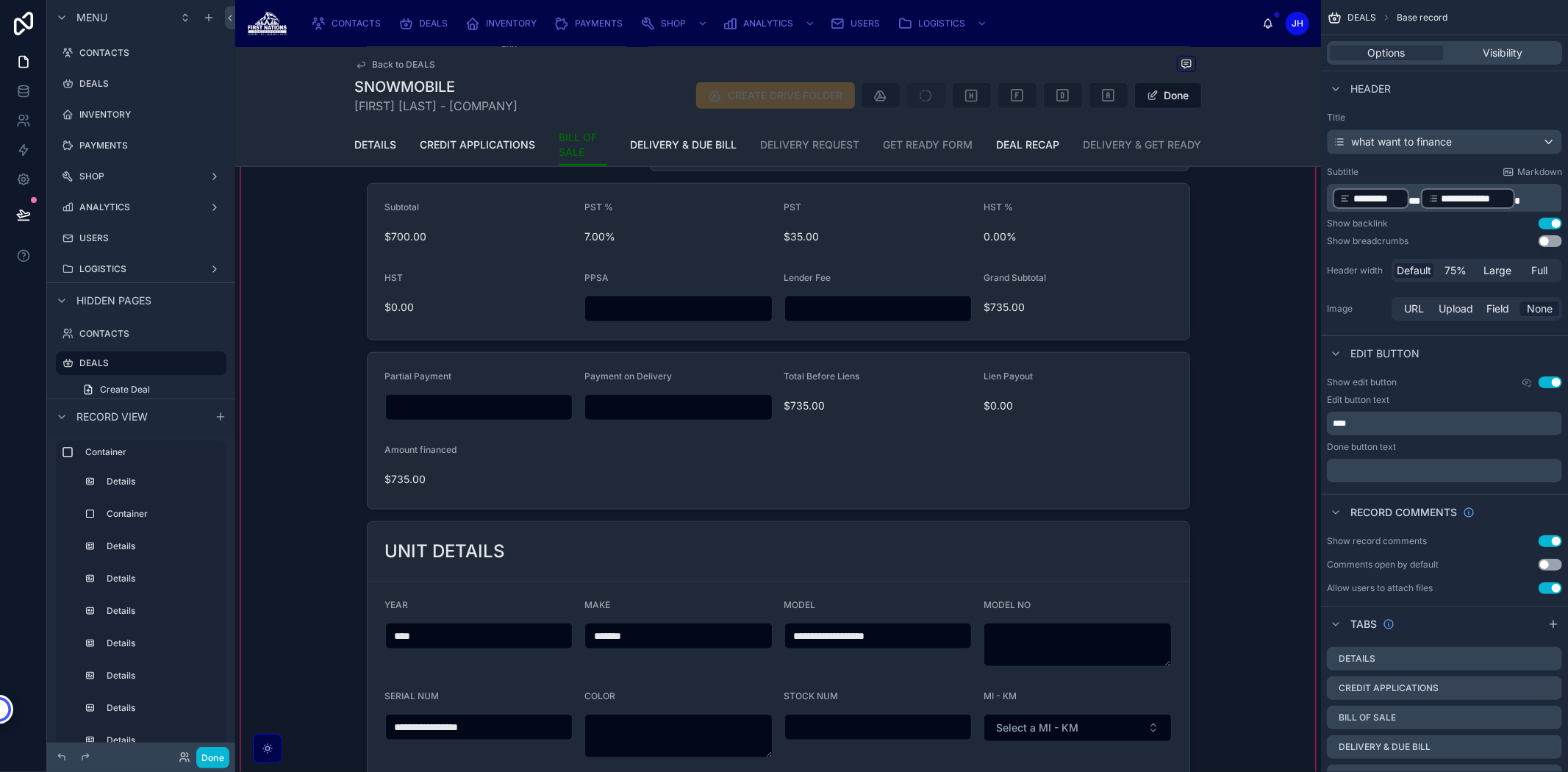 scroll, scrollTop: 980, scrollLeft: 0, axis: vertical 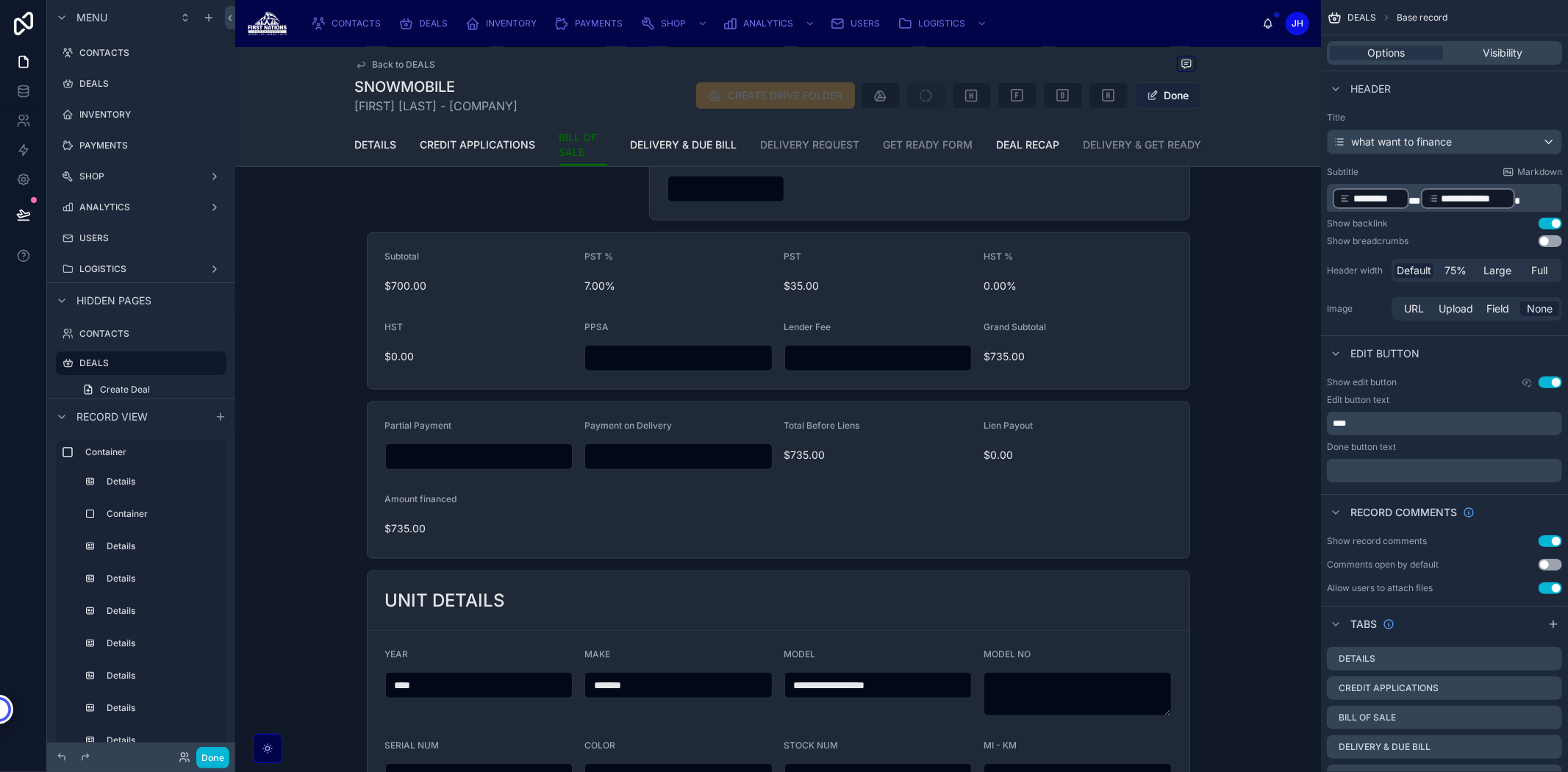 click on "Done" at bounding box center (1168, 96) 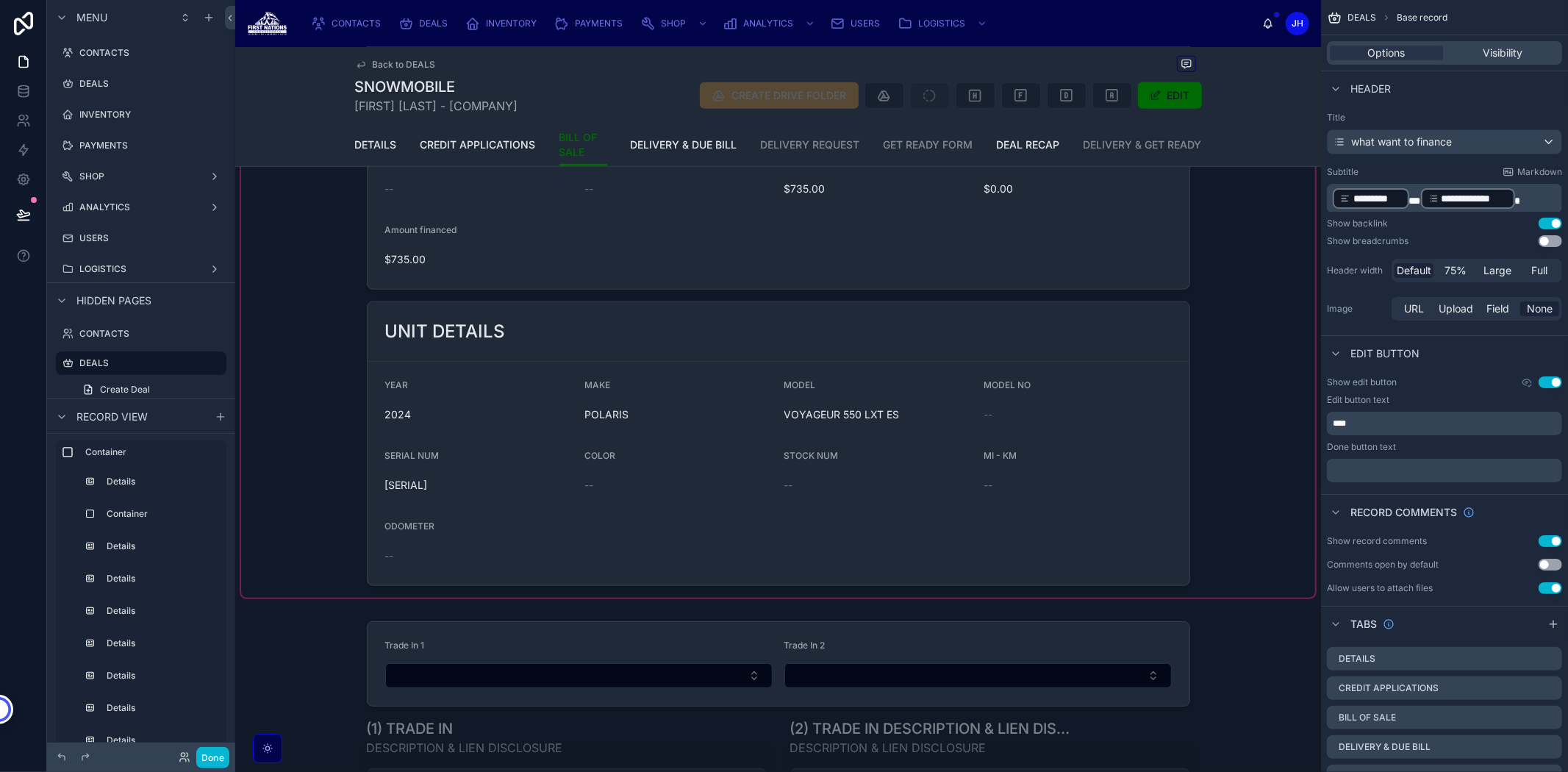 scroll, scrollTop: 1634, scrollLeft: 0, axis: vertical 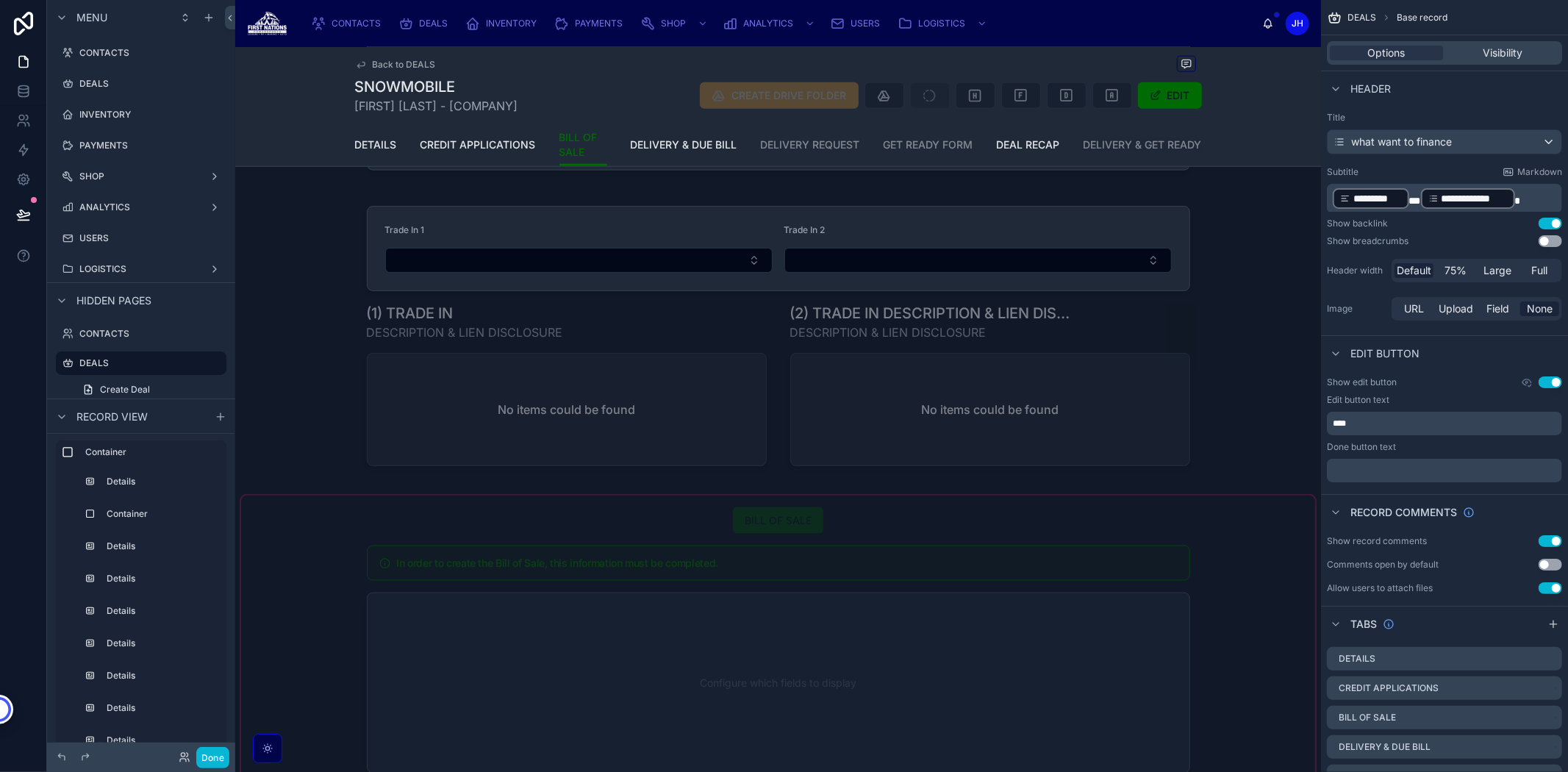 click at bounding box center [778, 959] 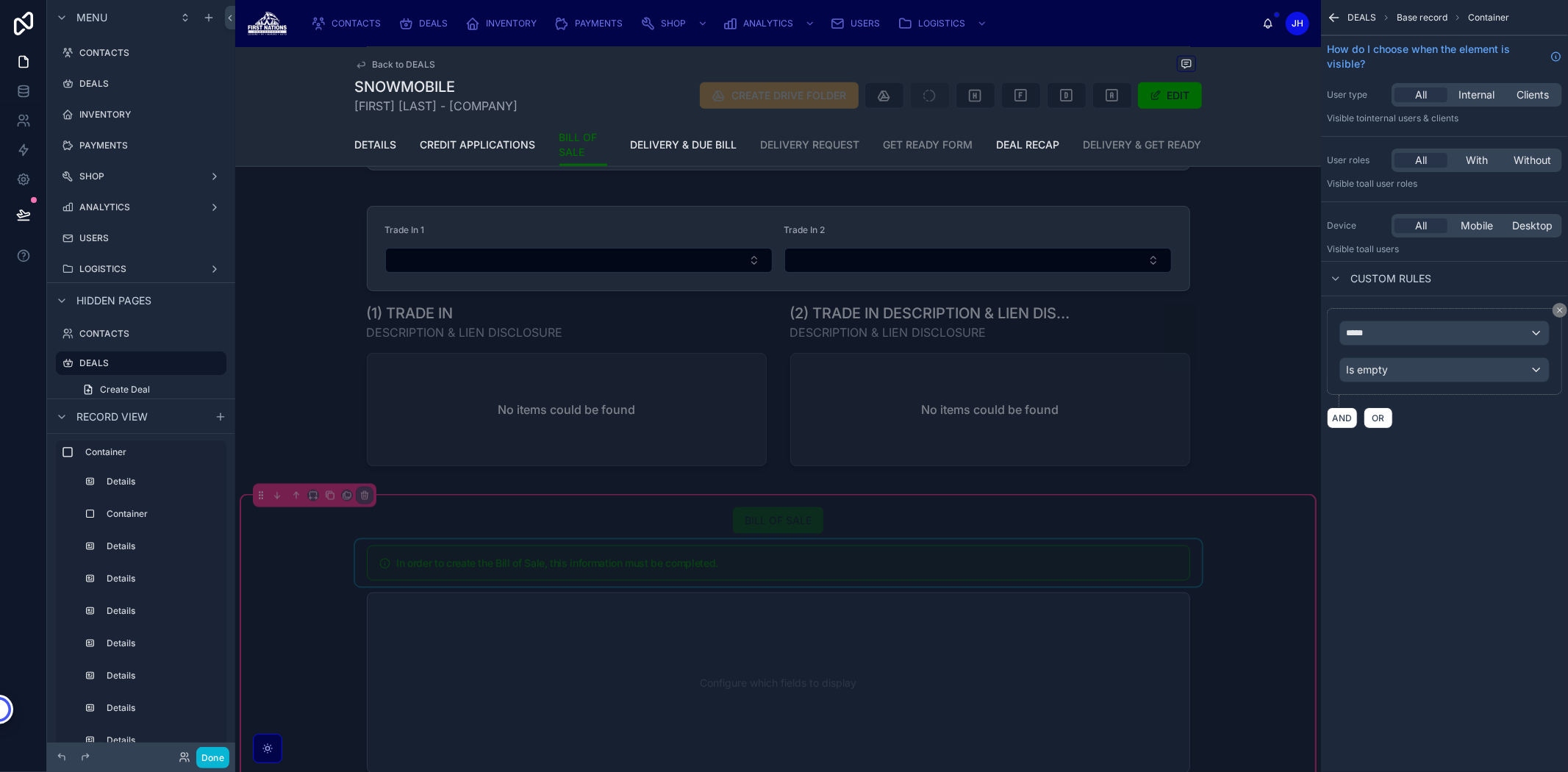 click at bounding box center [778, 563] 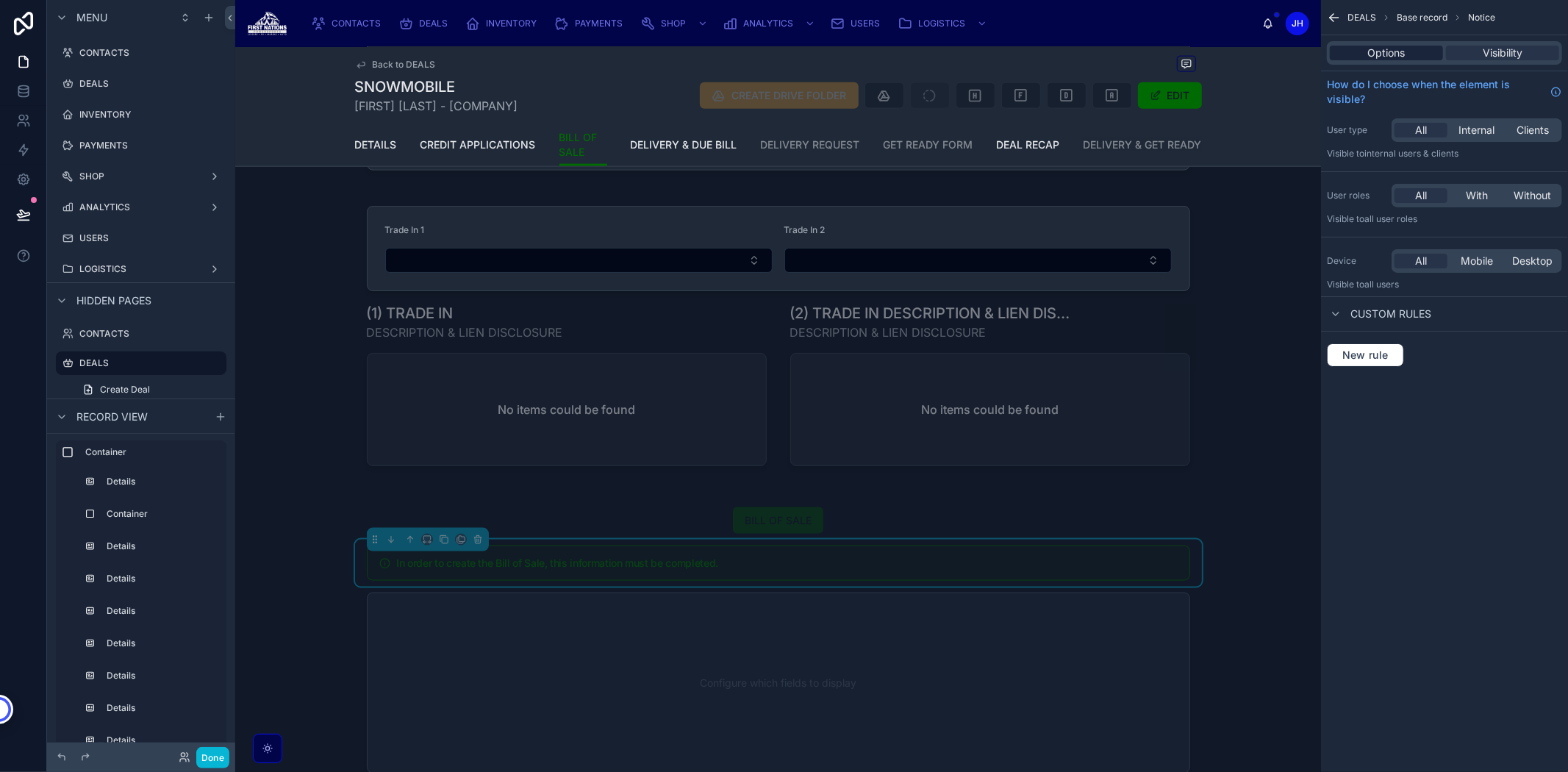 click on "Options" at bounding box center [1386, 53] 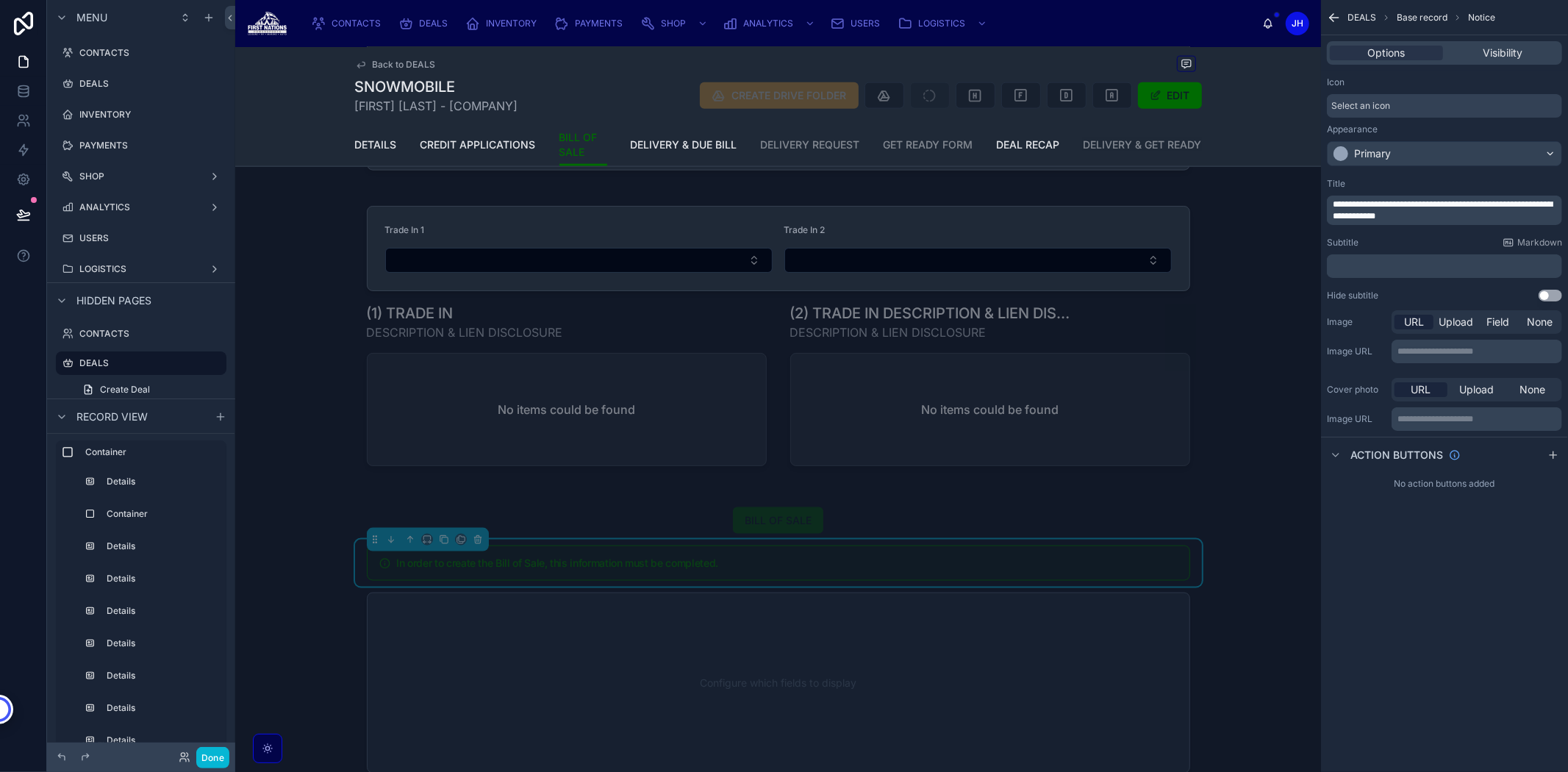 click on "**********" at bounding box center (1442, 210) 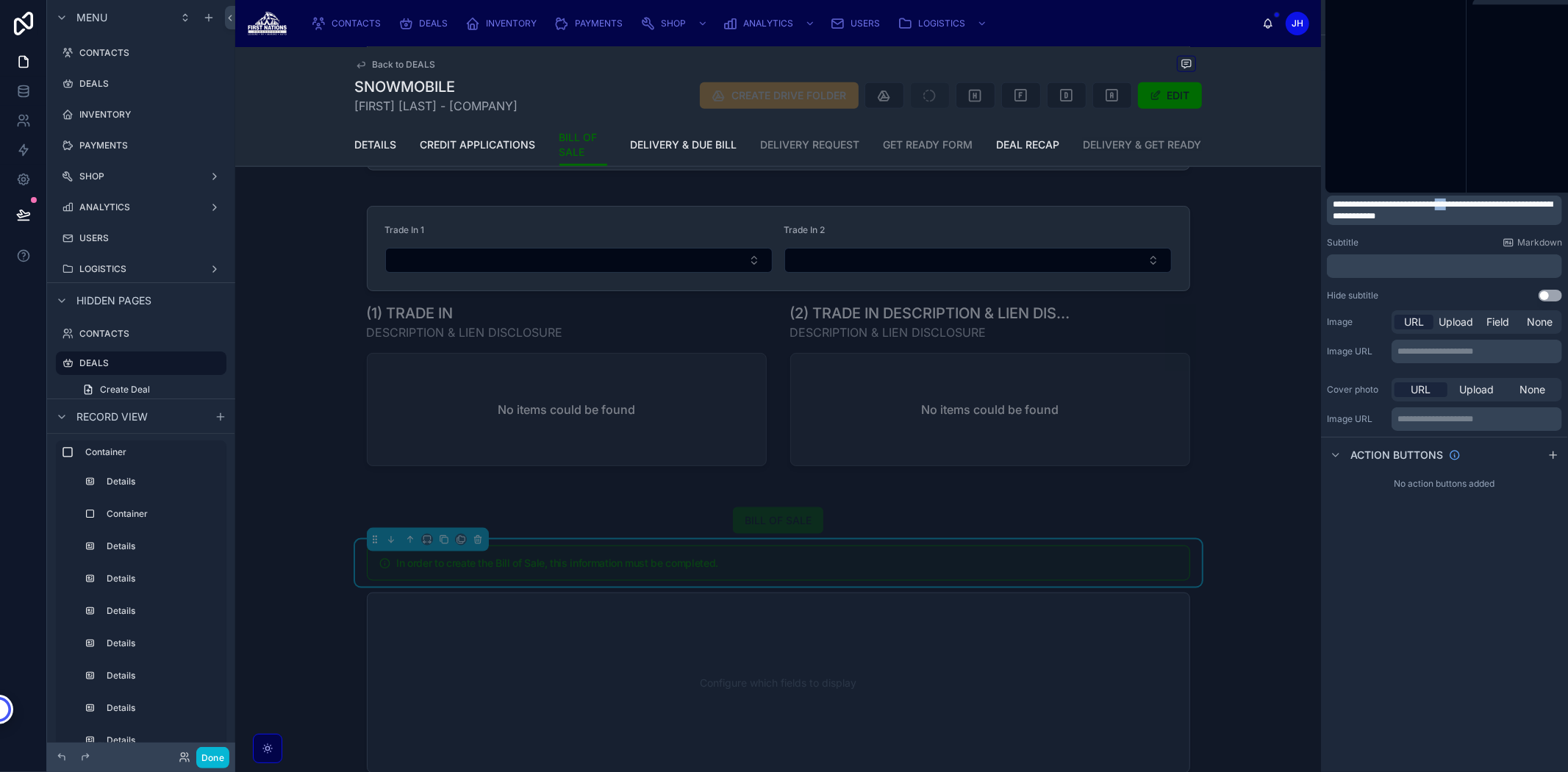 click on "**********" at bounding box center [1442, 210] 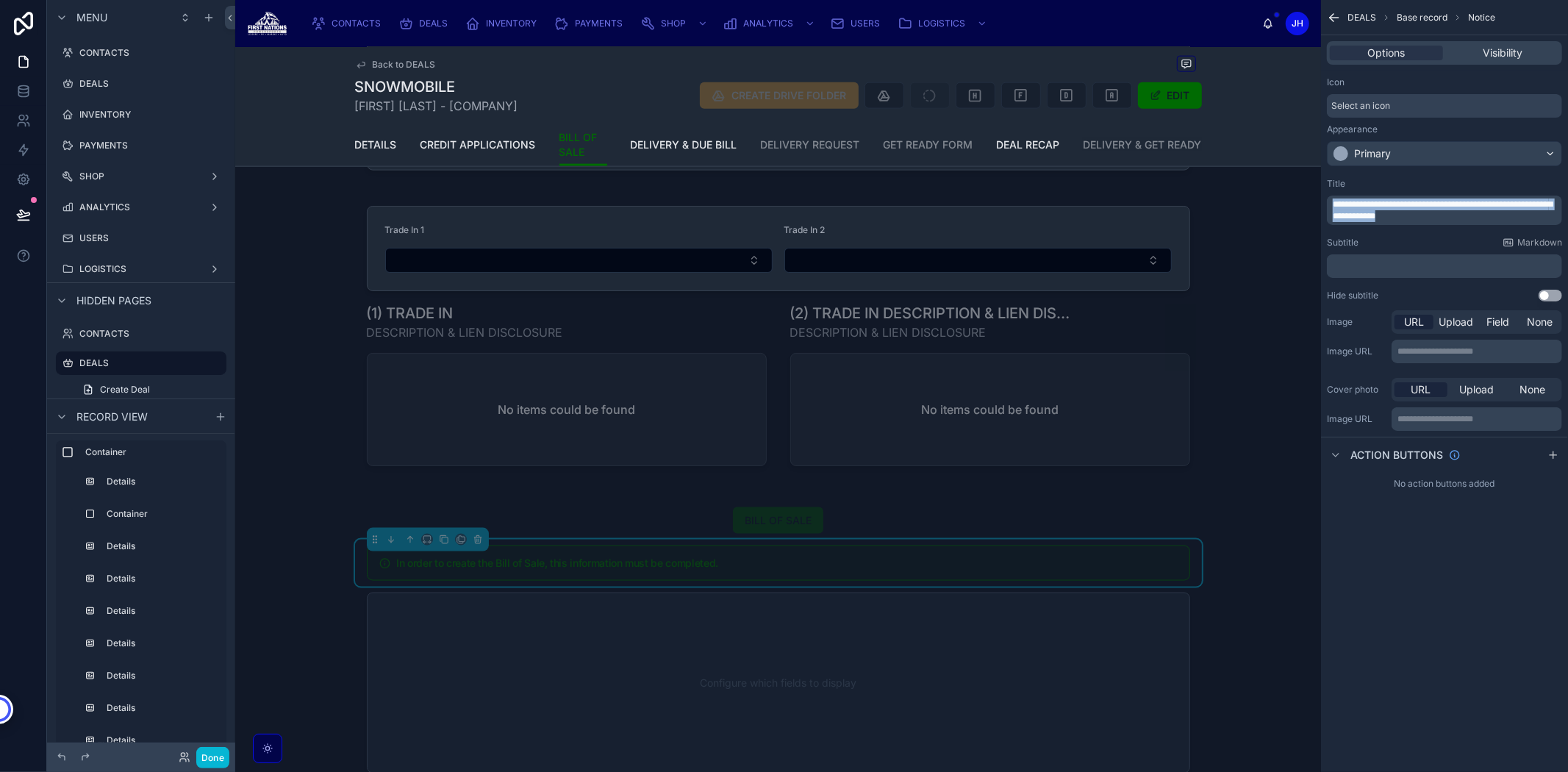 click on "**********" at bounding box center (1442, 210) 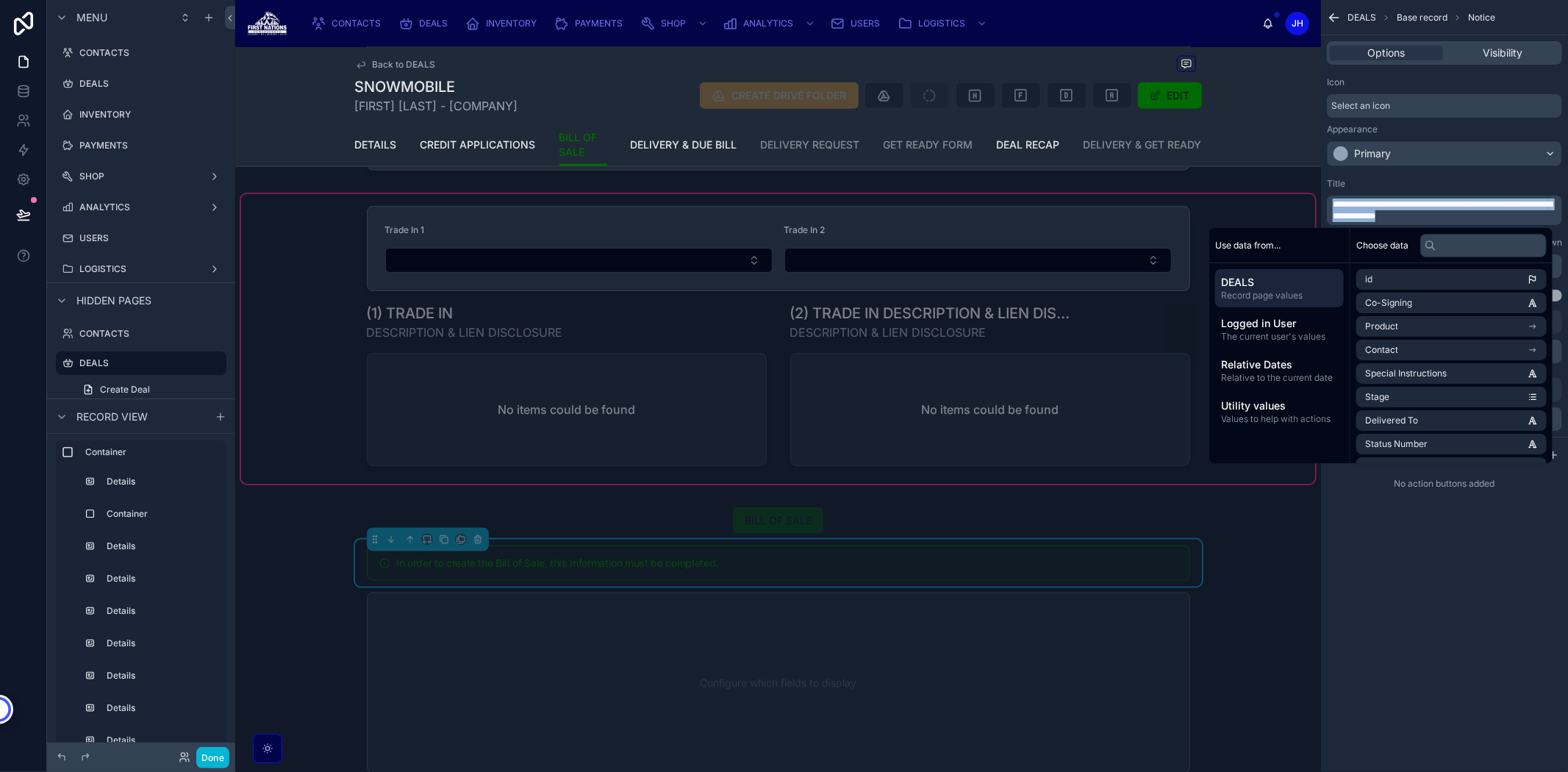 copy on "**********" 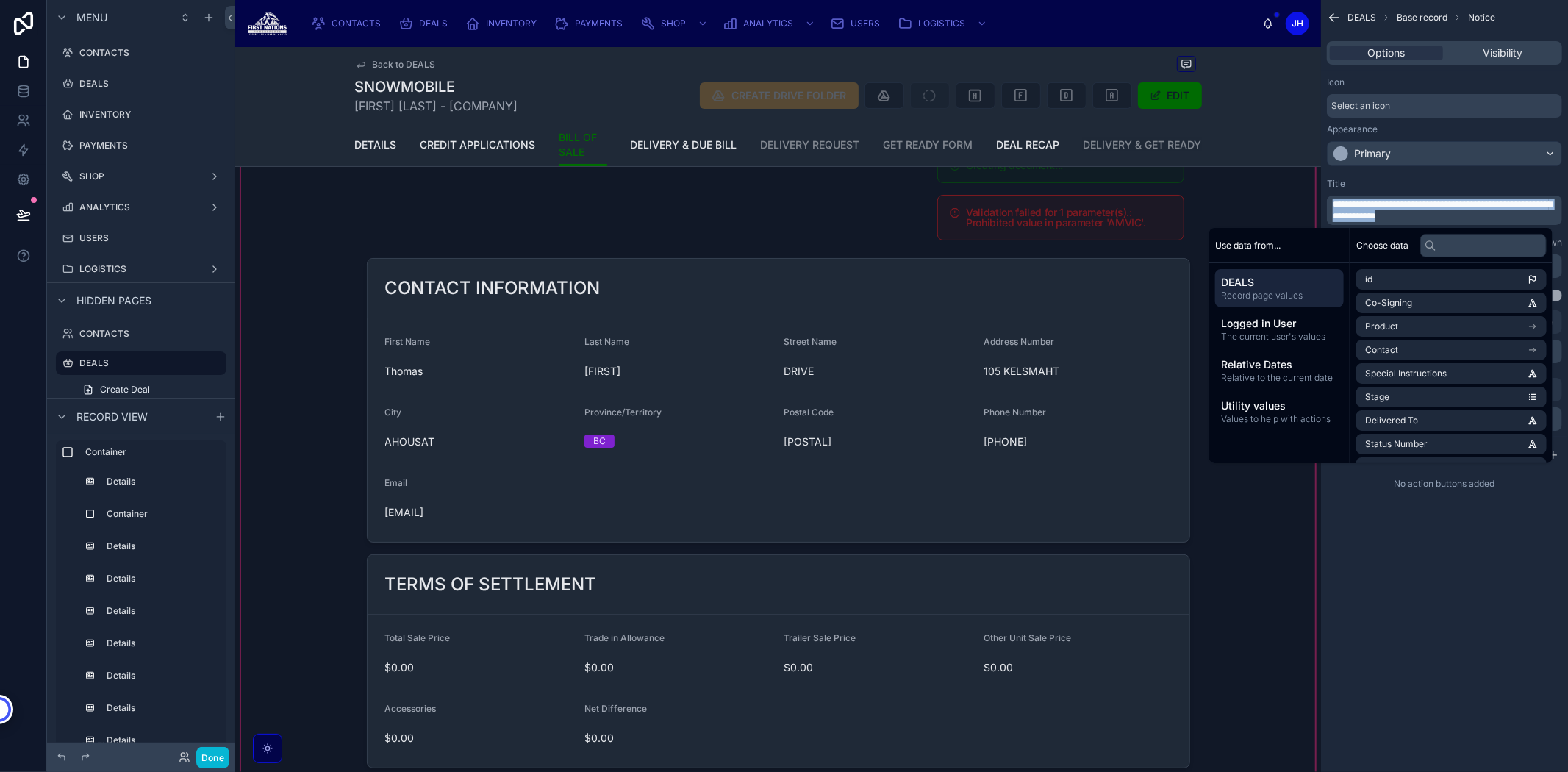 scroll, scrollTop: 0, scrollLeft: 0, axis: both 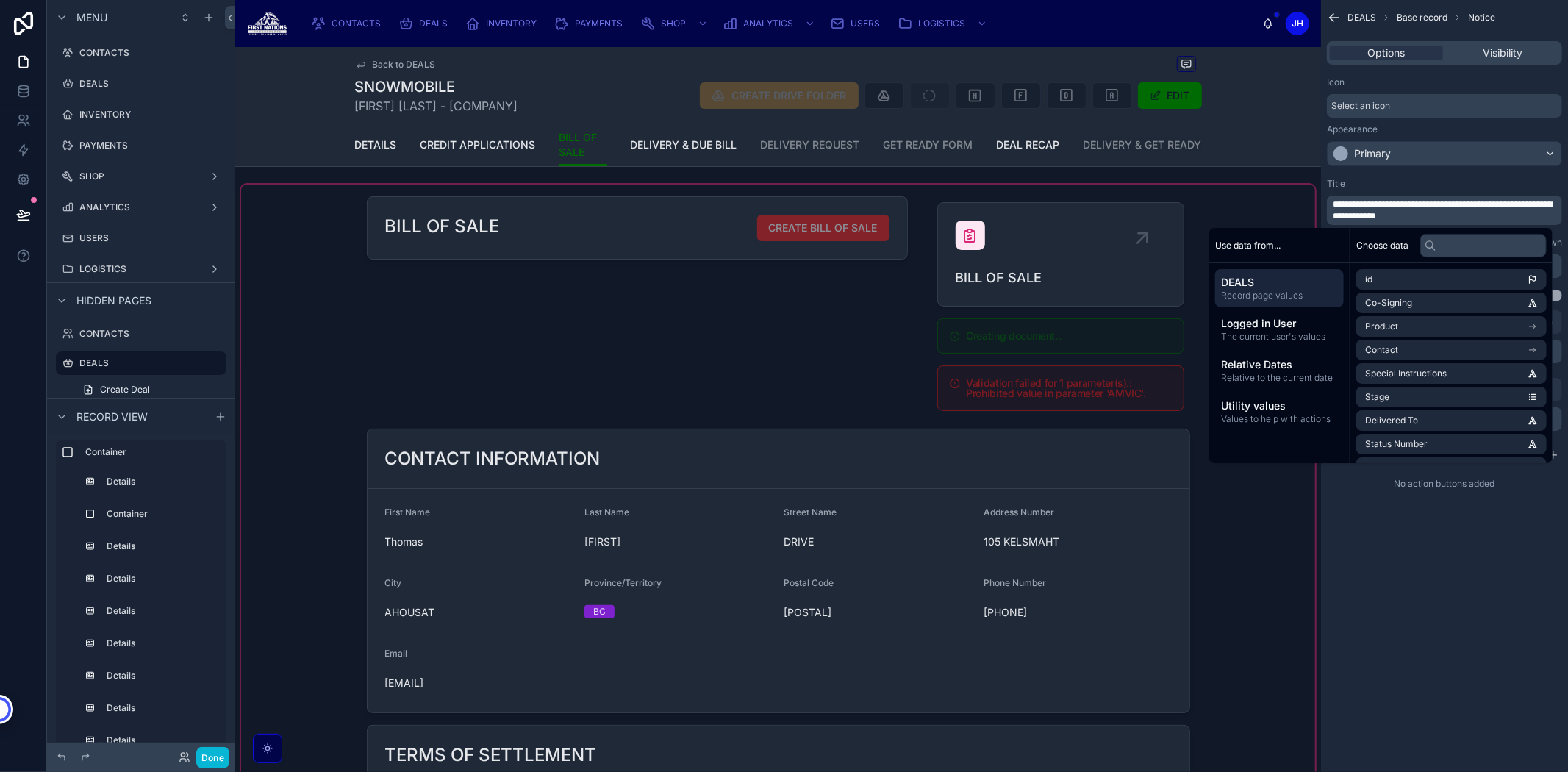click at bounding box center [778, 1000] 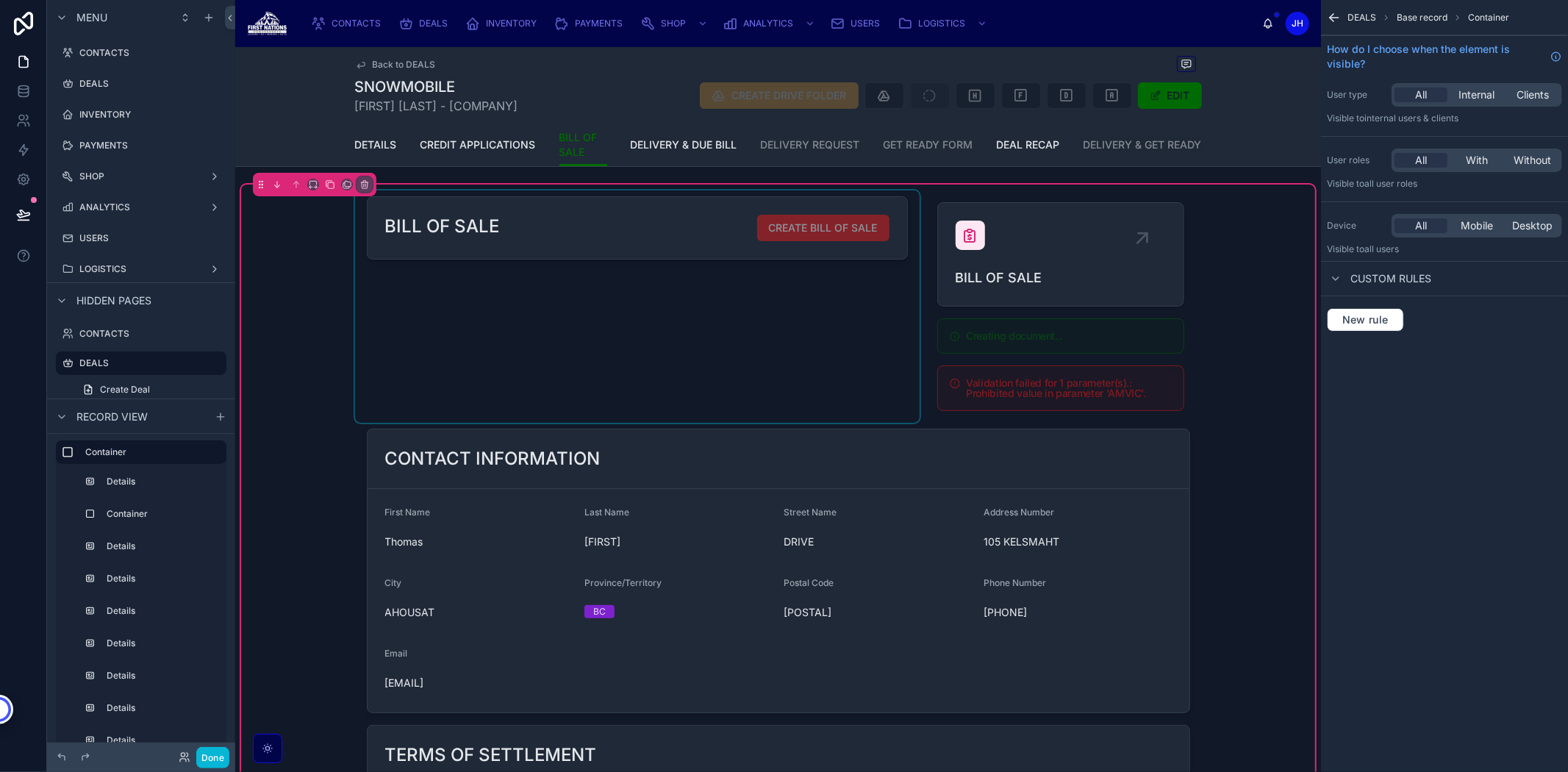 click at bounding box center [637, 307] 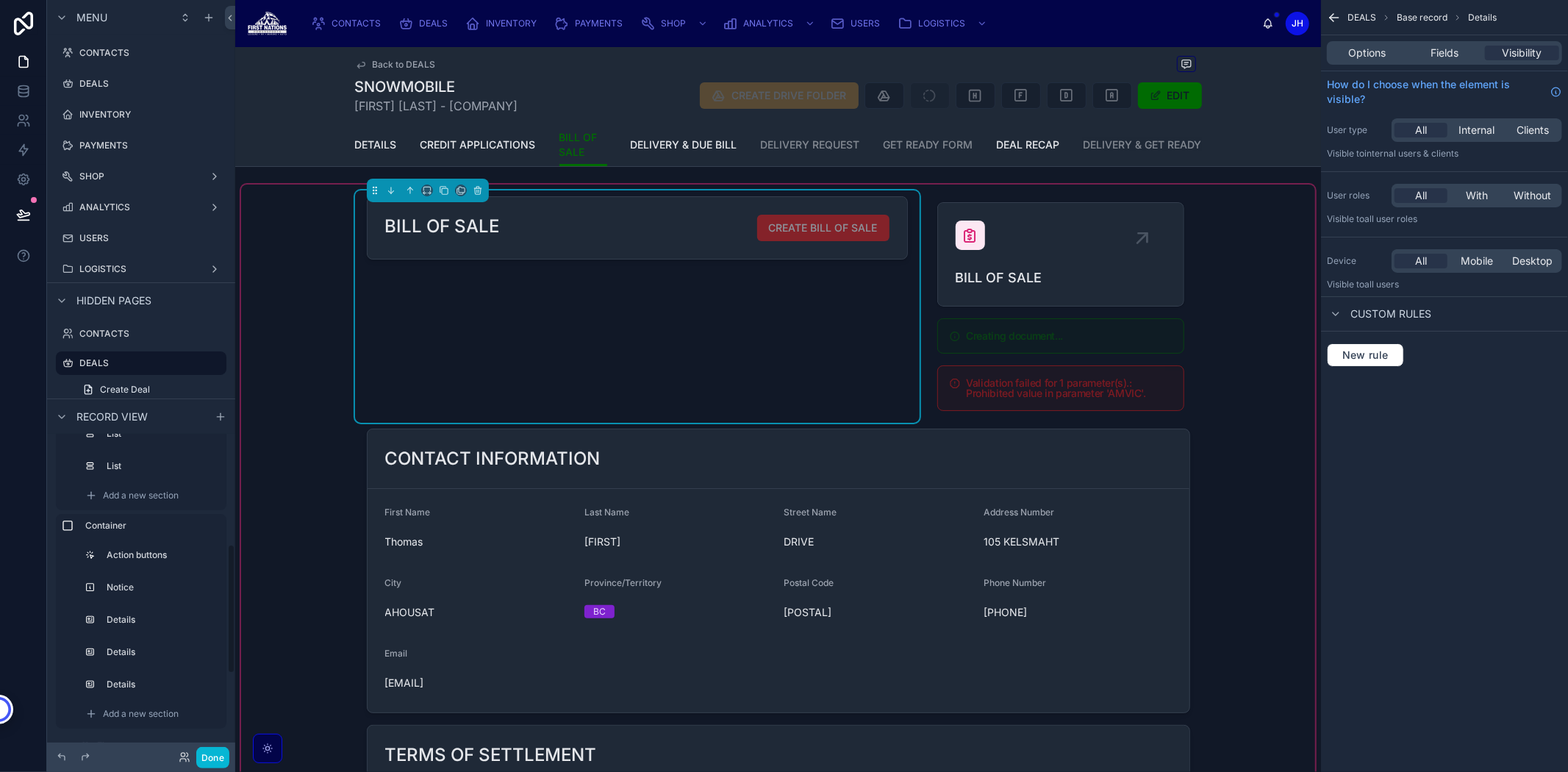 scroll, scrollTop: 265, scrollLeft: 0, axis: vertical 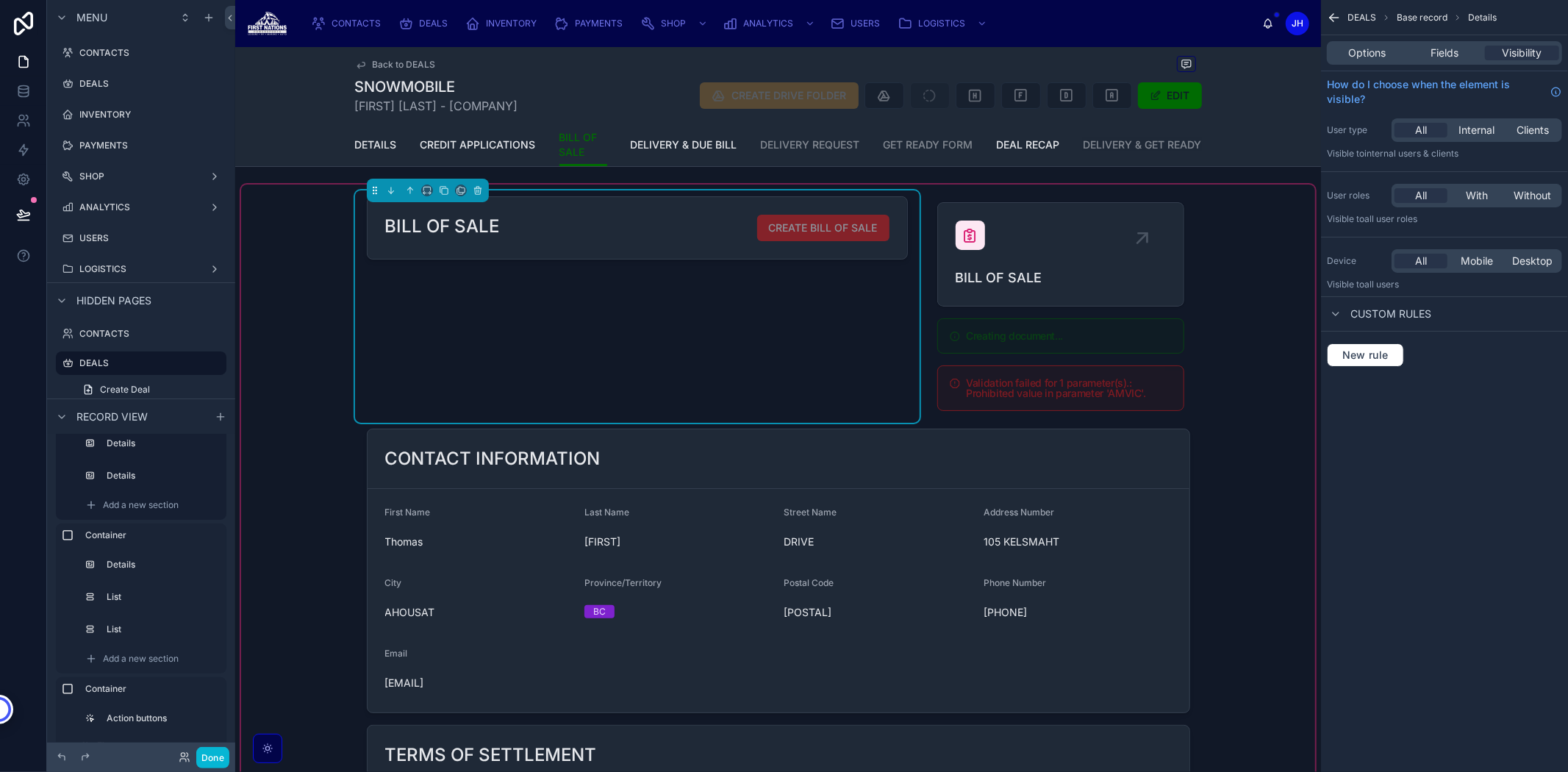 click on "Add a new section" at bounding box center (141, 505) 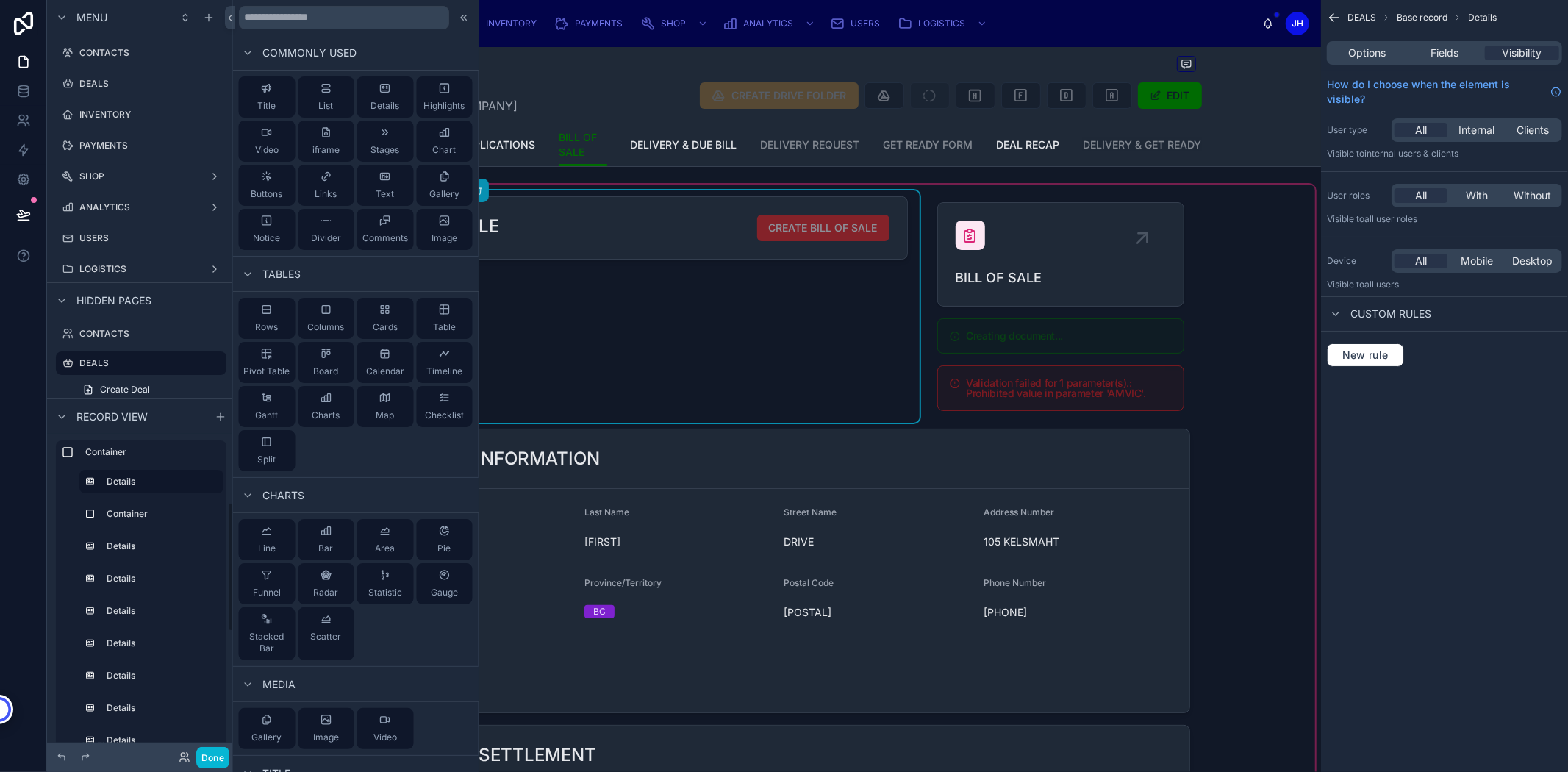 scroll, scrollTop: 163, scrollLeft: 0, axis: vertical 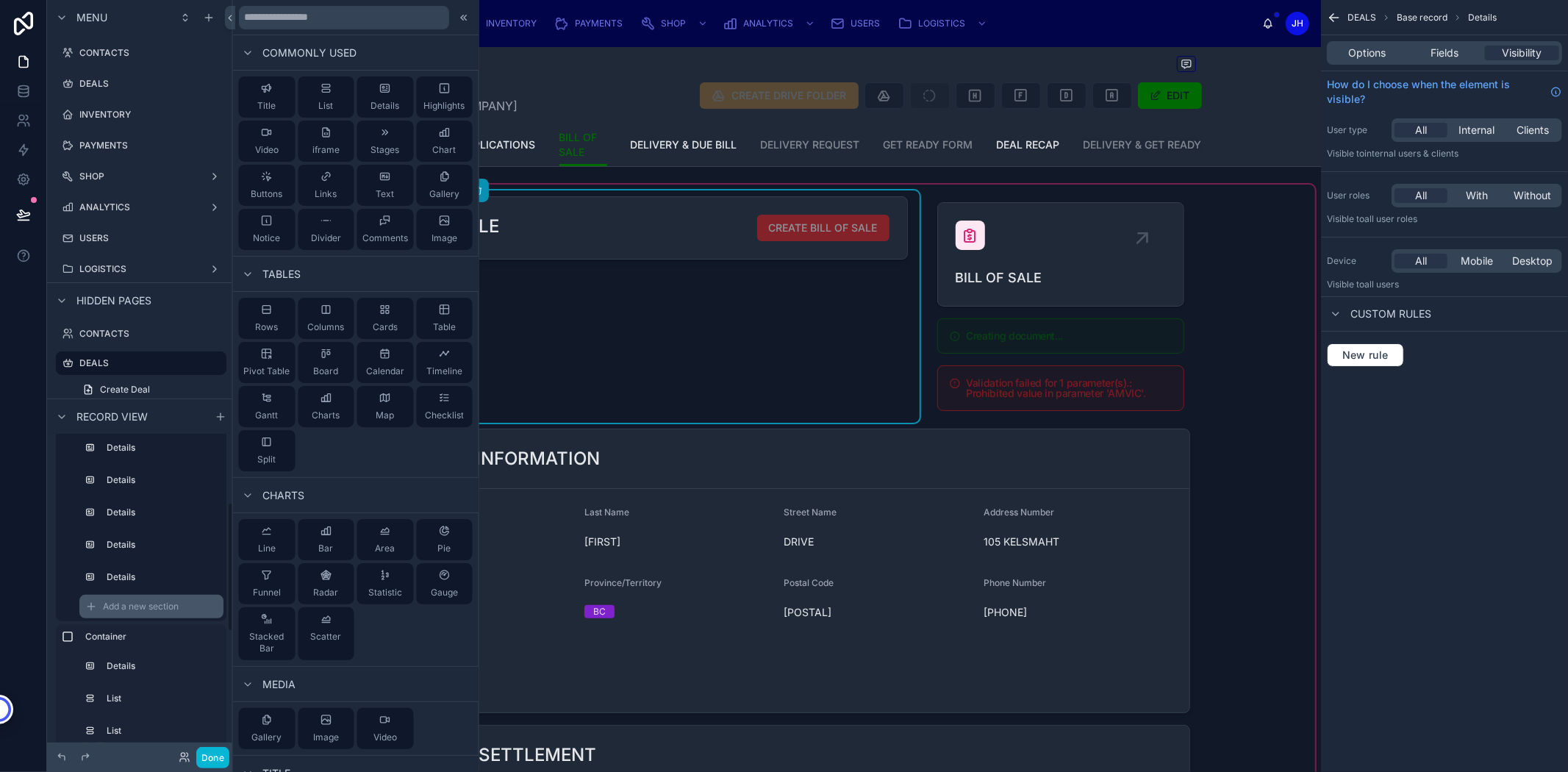 click on "Add a new section" at bounding box center (140, 607) 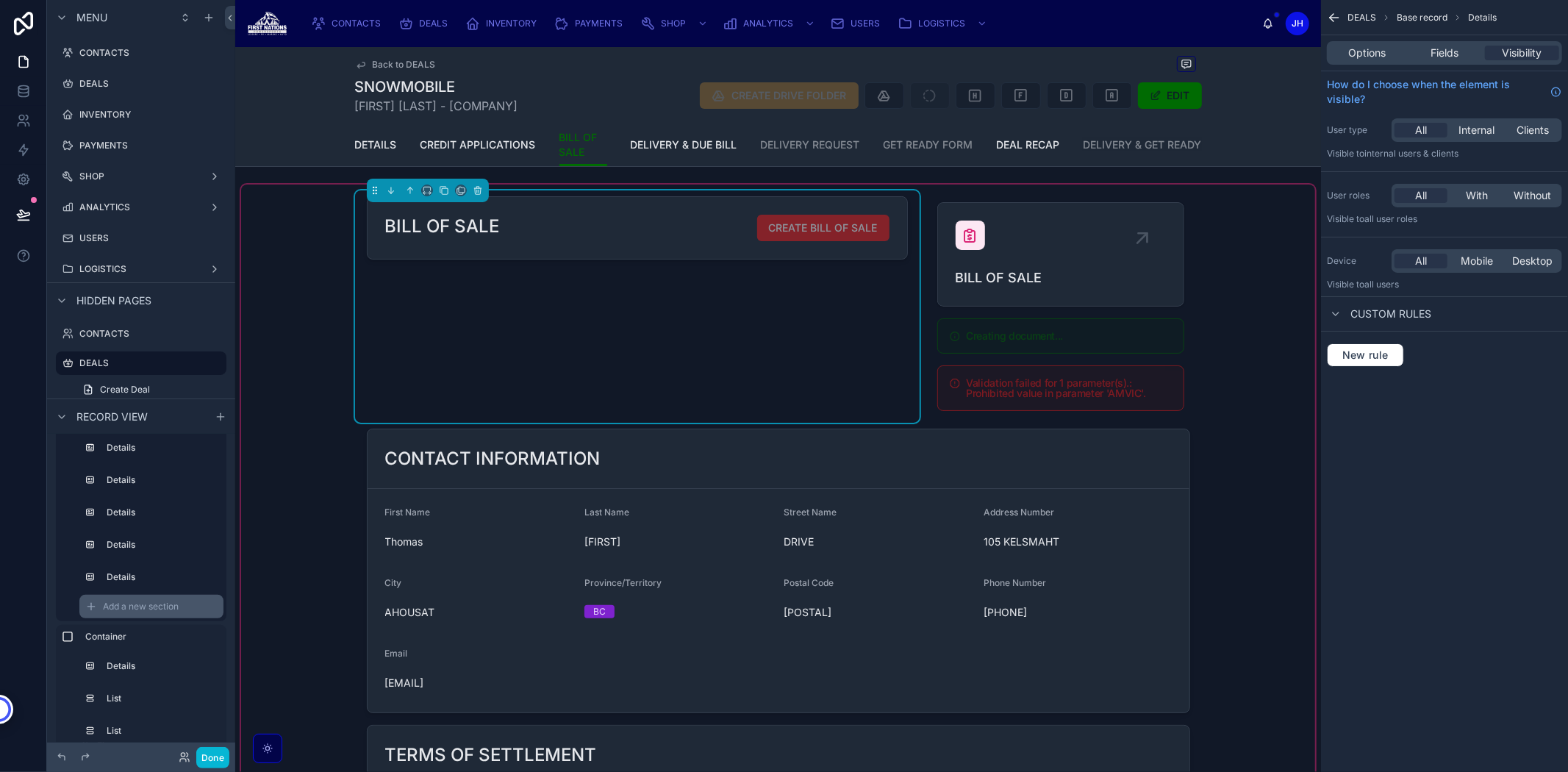 click on "Add a new section" at bounding box center (151, 607) 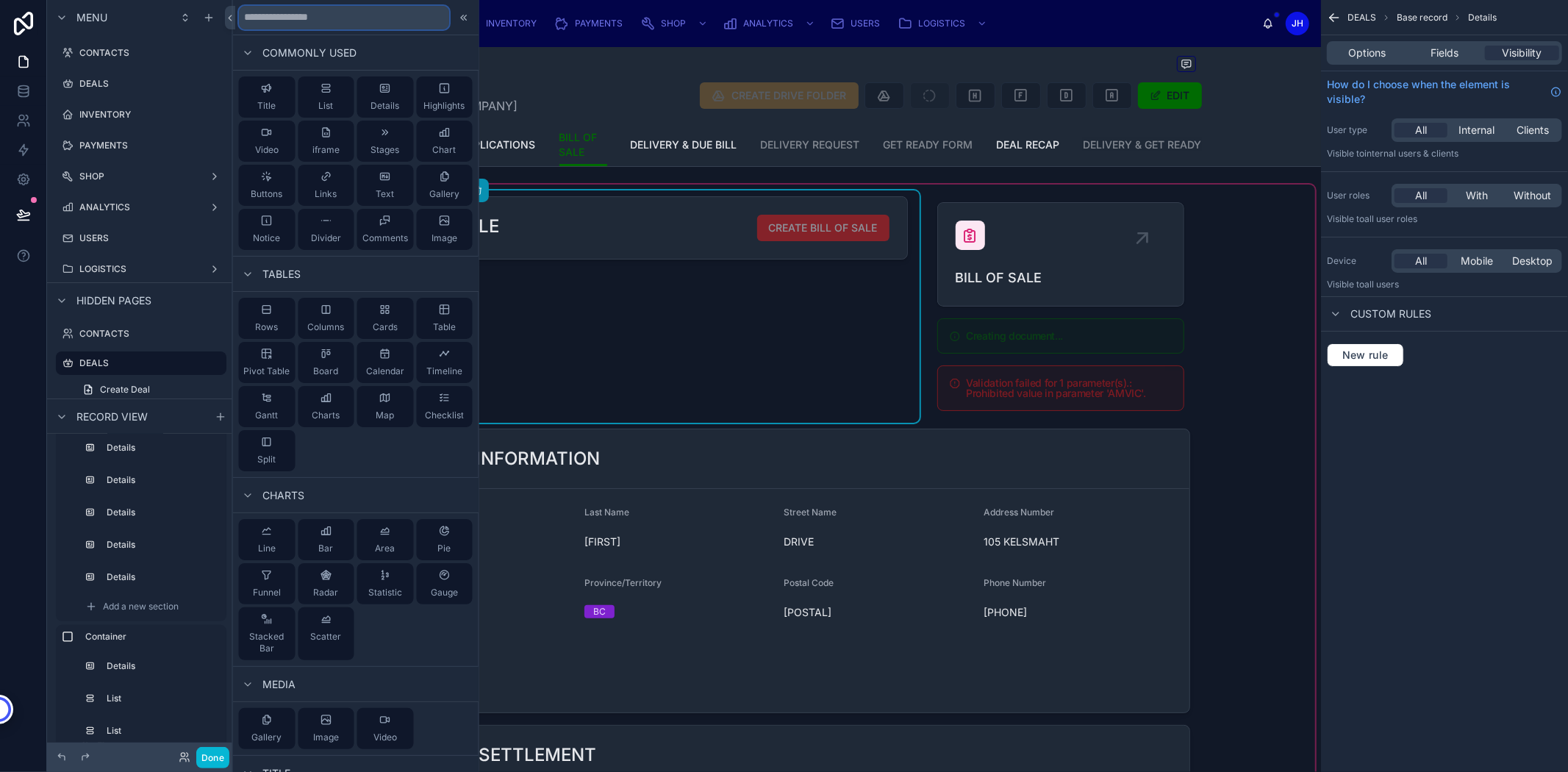 click at bounding box center (344, 18) 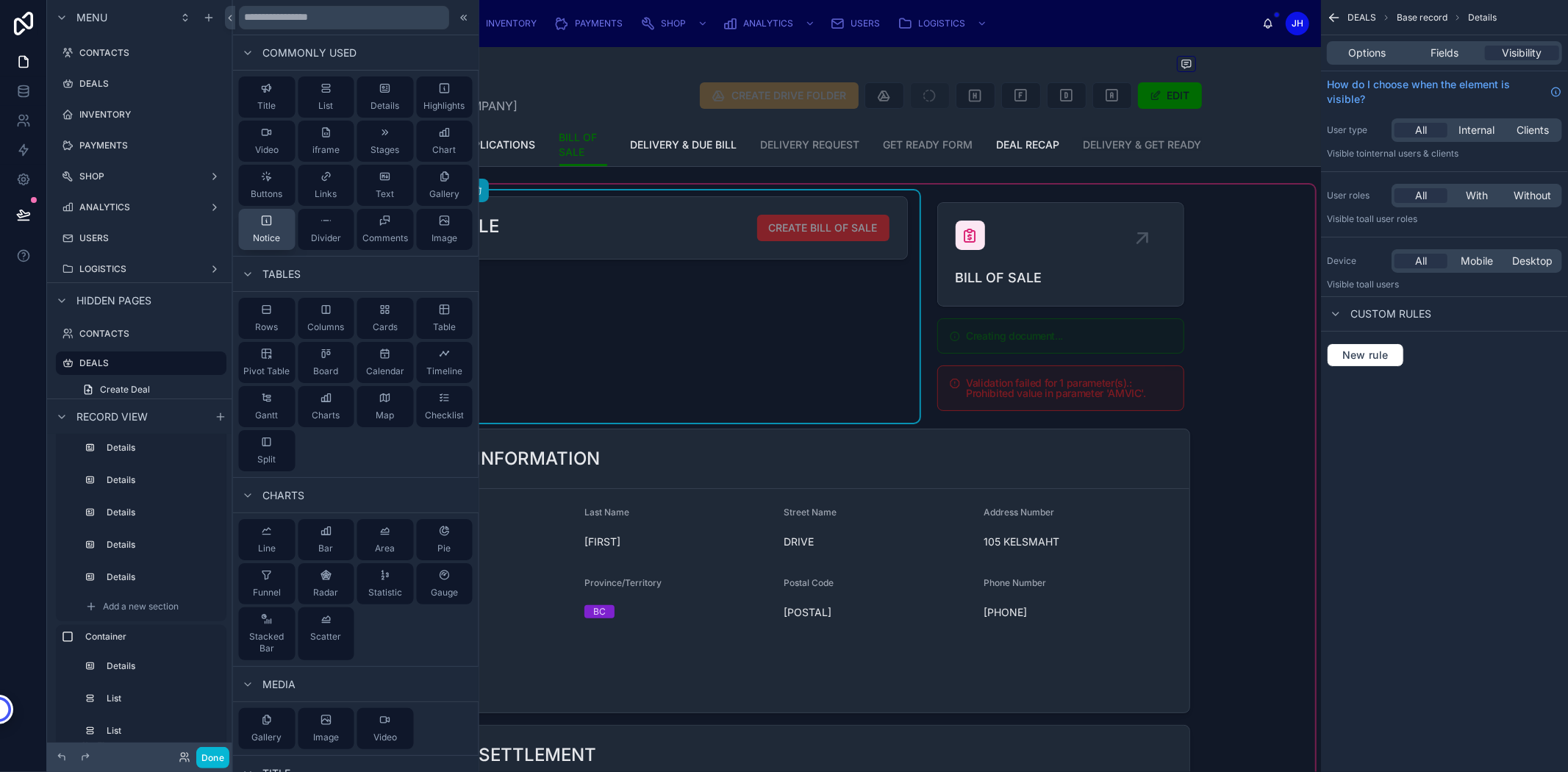 click on "Notice" at bounding box center (266, 229) 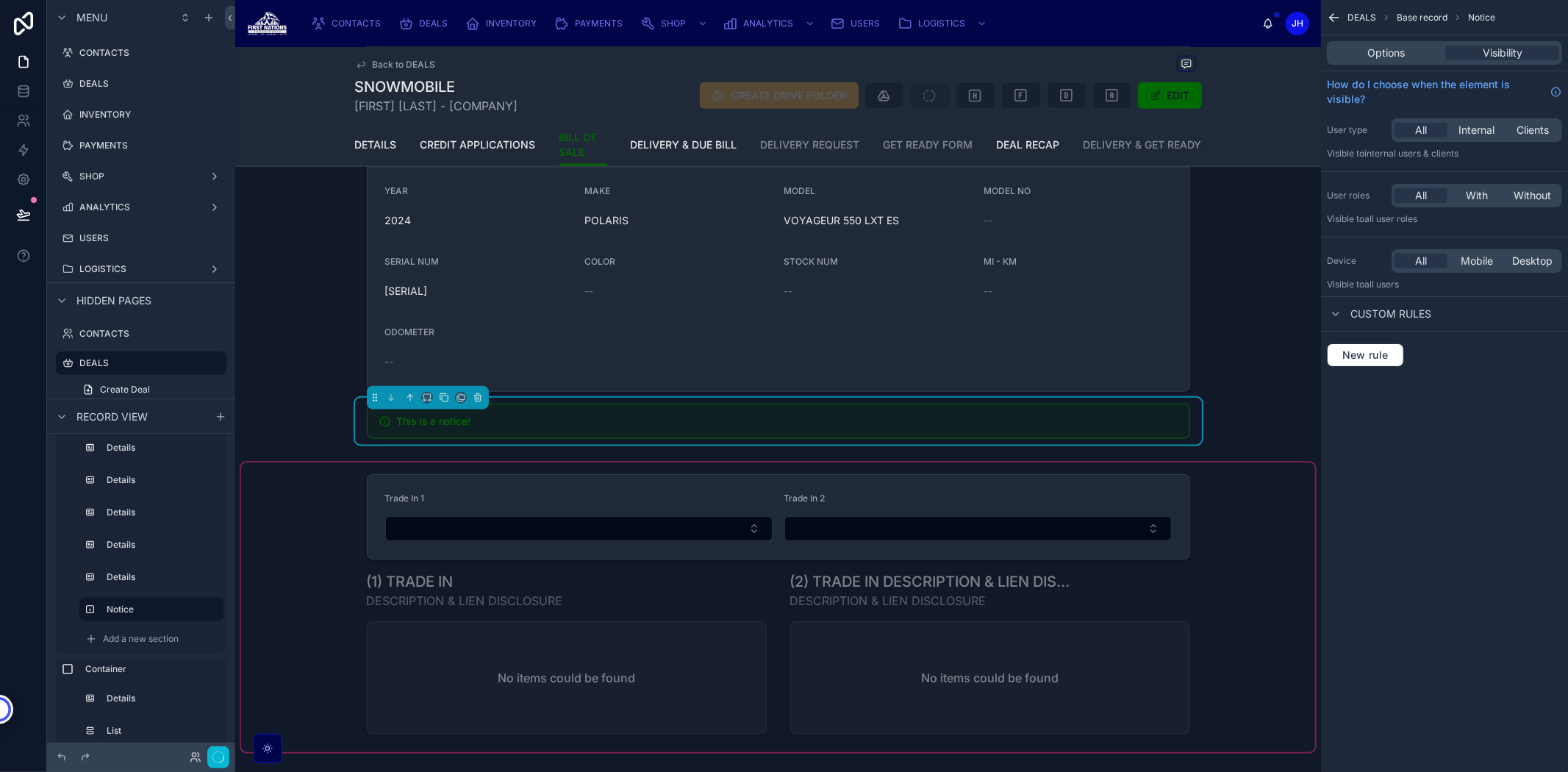 scroll, scrollTop: 1424, scrollLeft: 0, axis: vertical 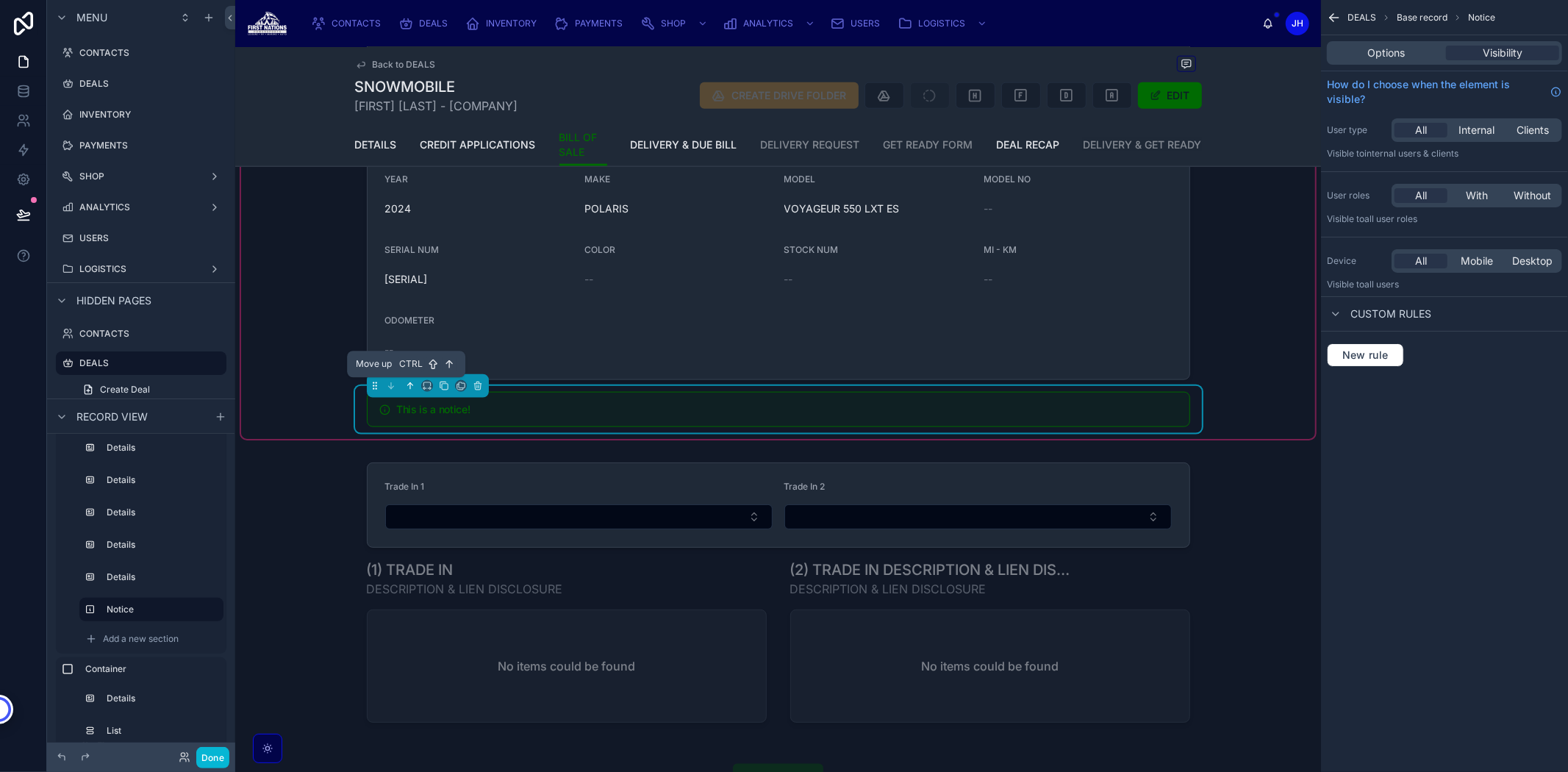 click 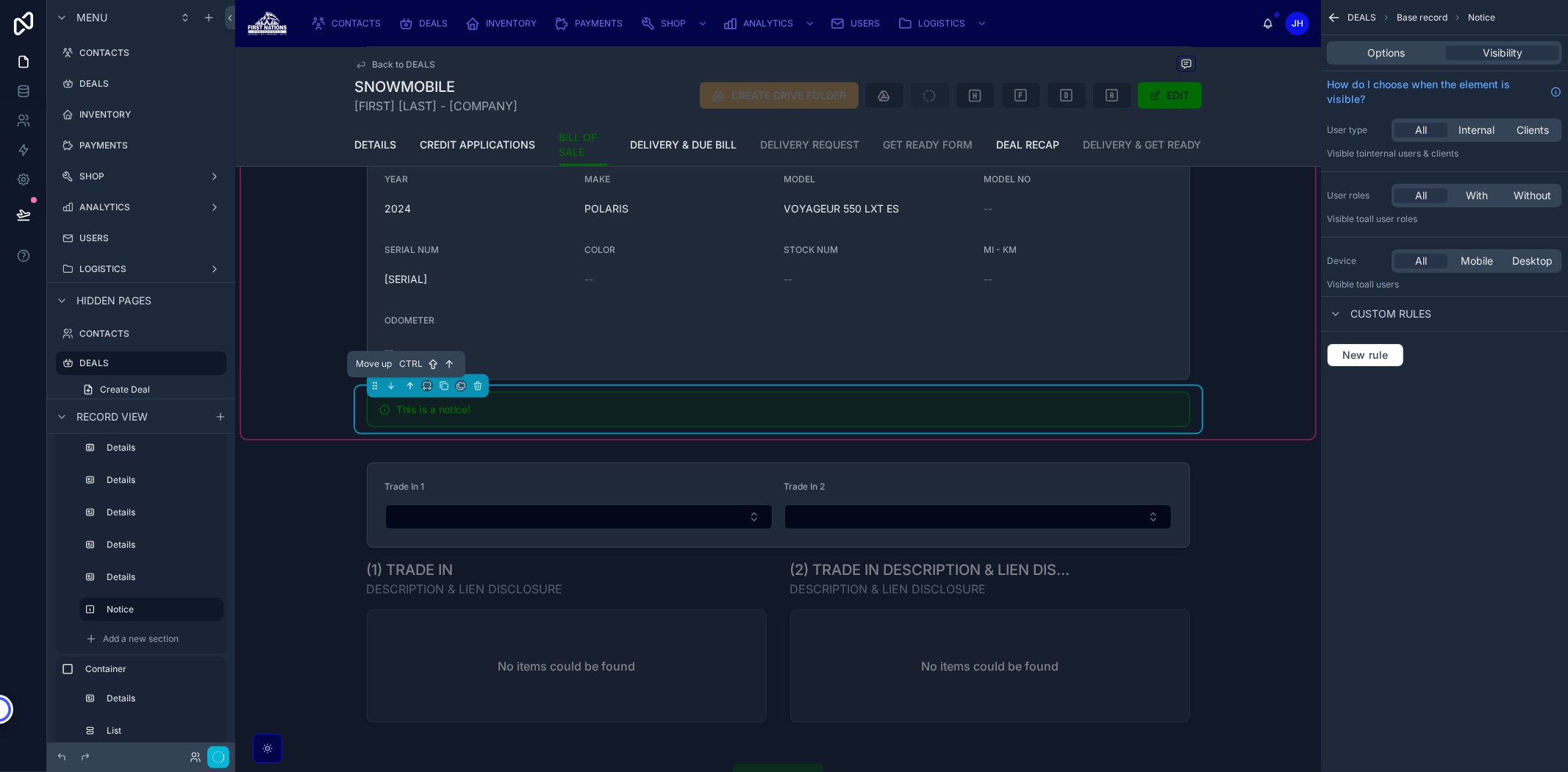 click 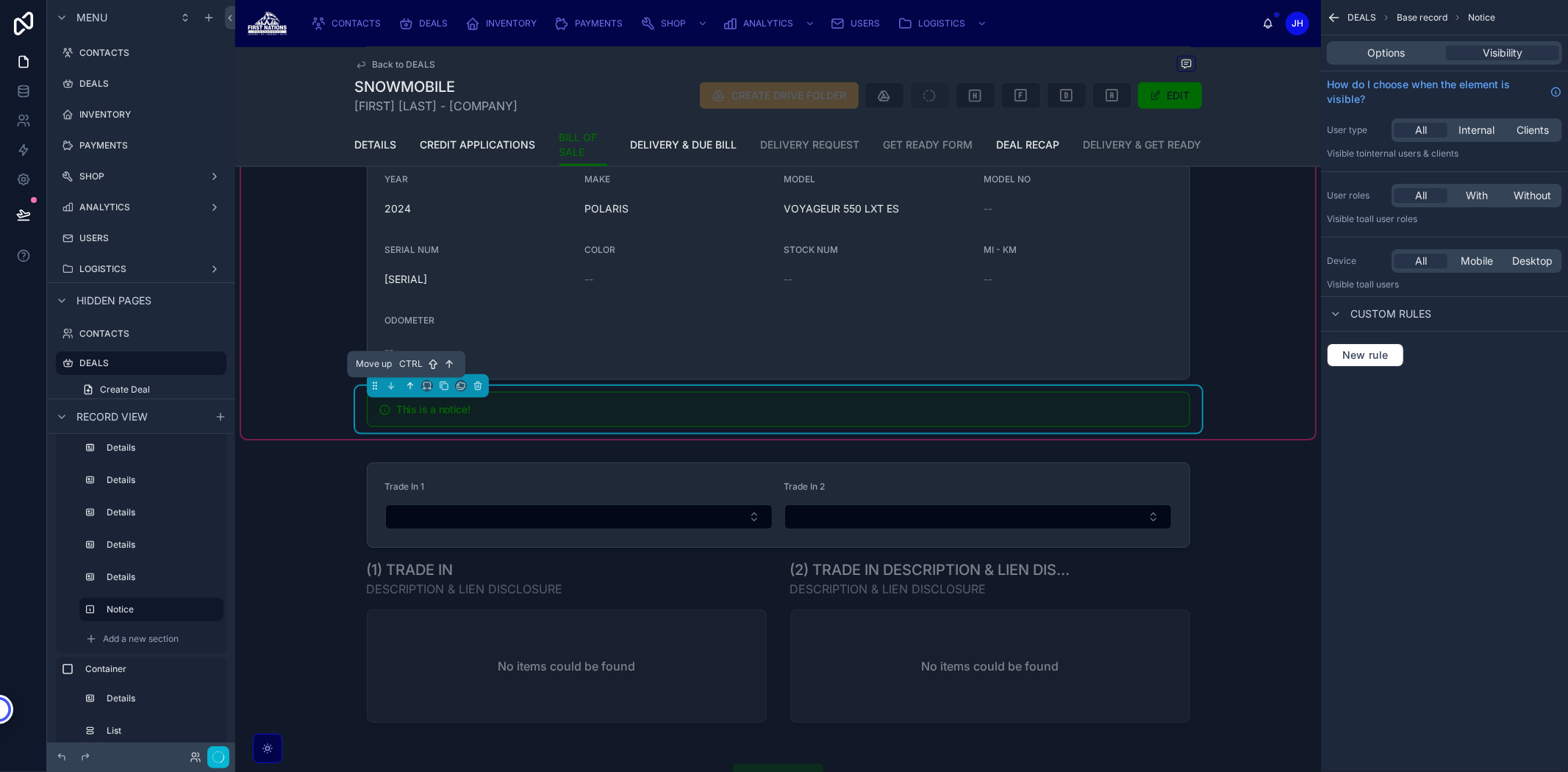 click 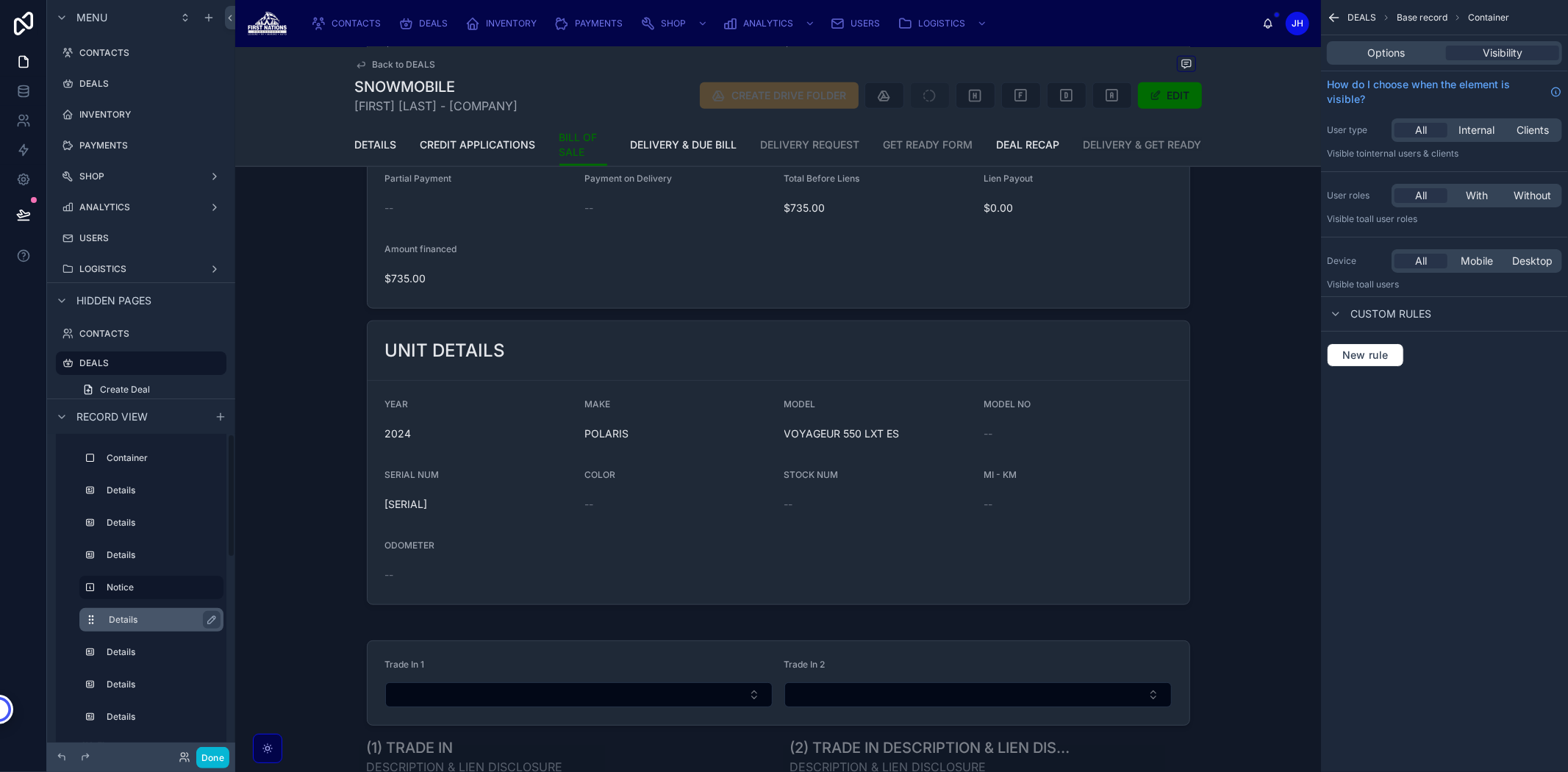 scroll, scrollTop: 0, scrollLeft: 0, axis: both 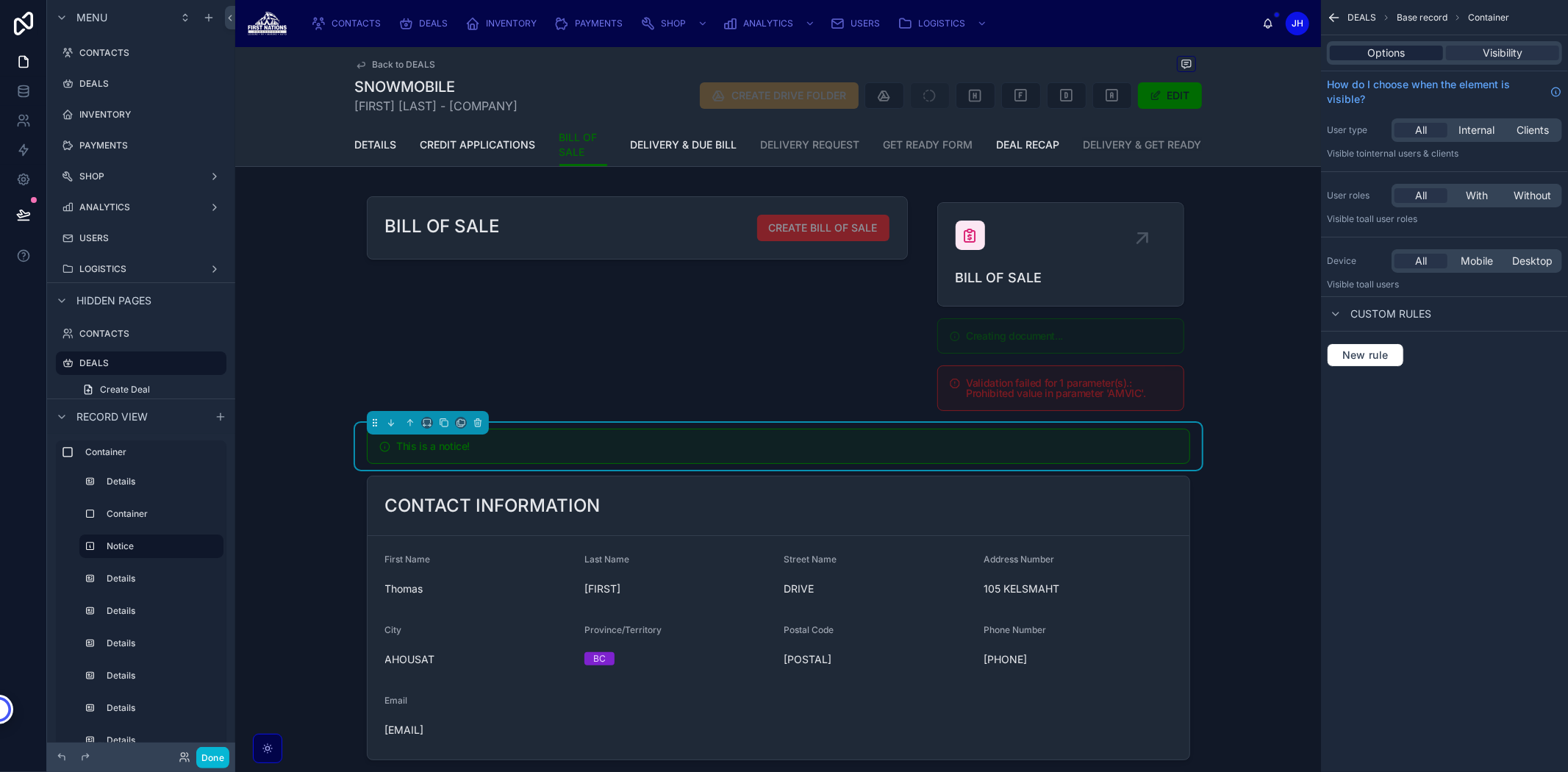 click on "Options" at bounding box center (1386, 53) 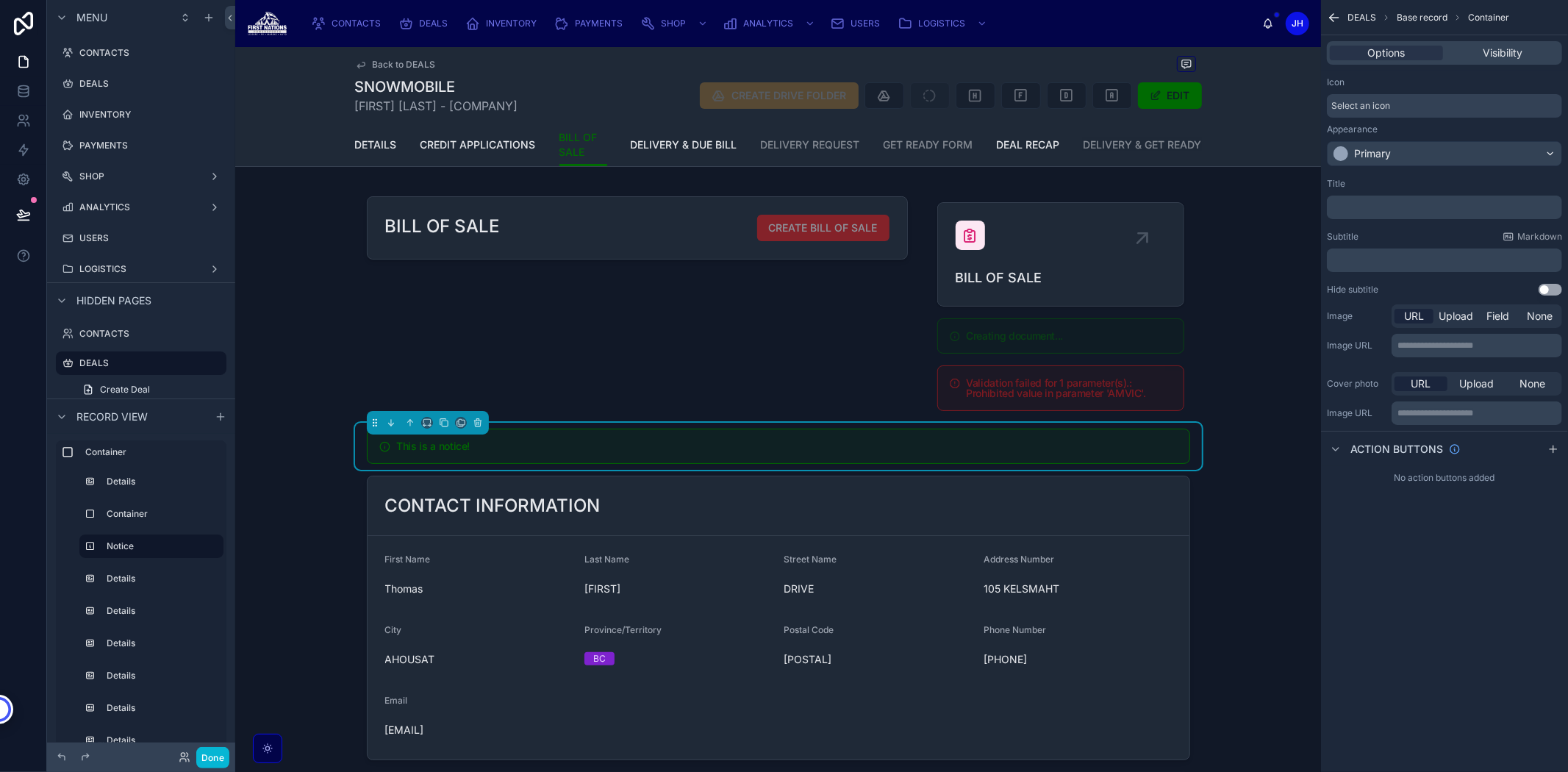 click on "﻿" at bounding box center [1446, 207] 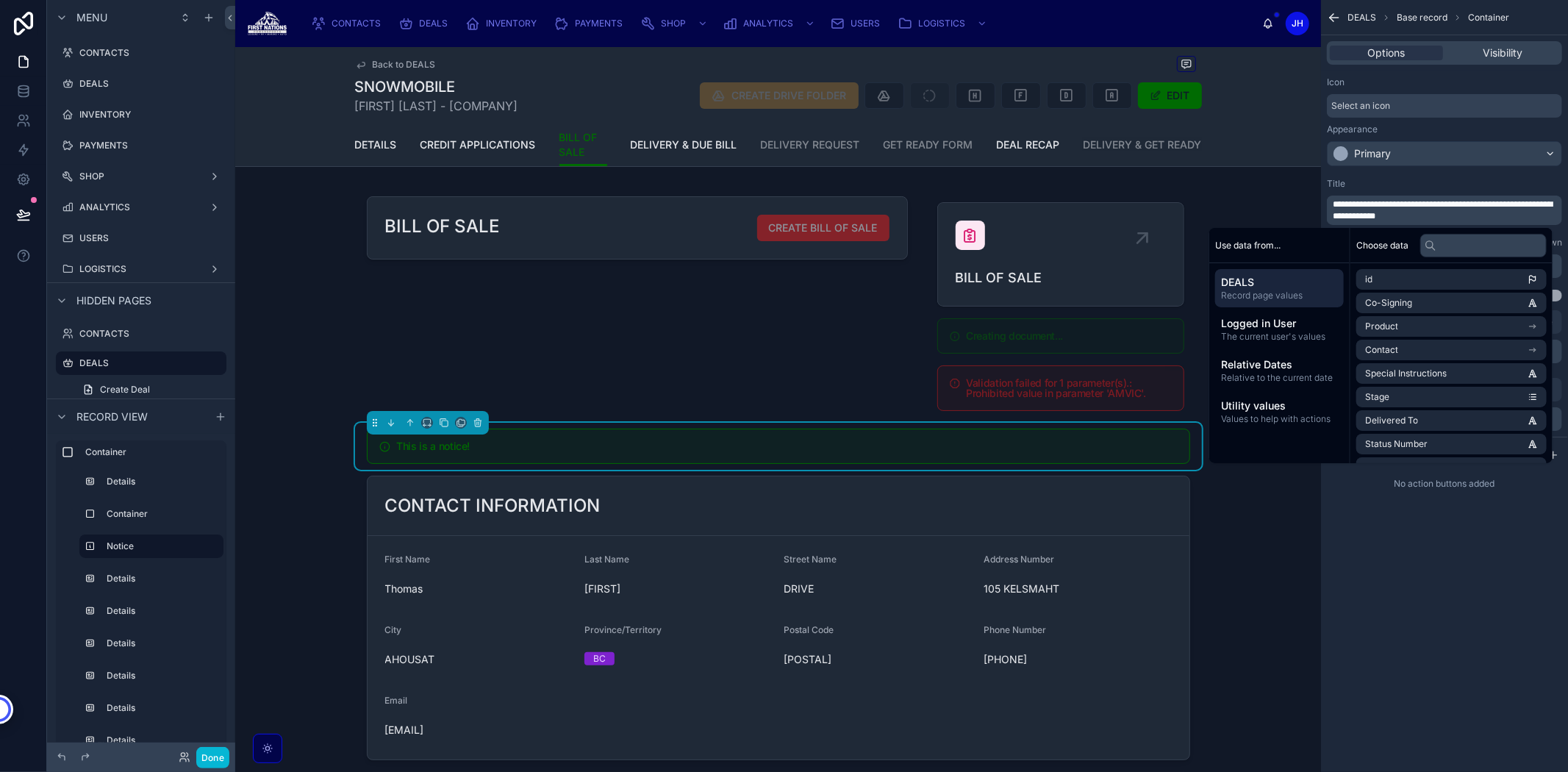 scroll, scrollTop: 0, scrollLeft: 0, axis: both 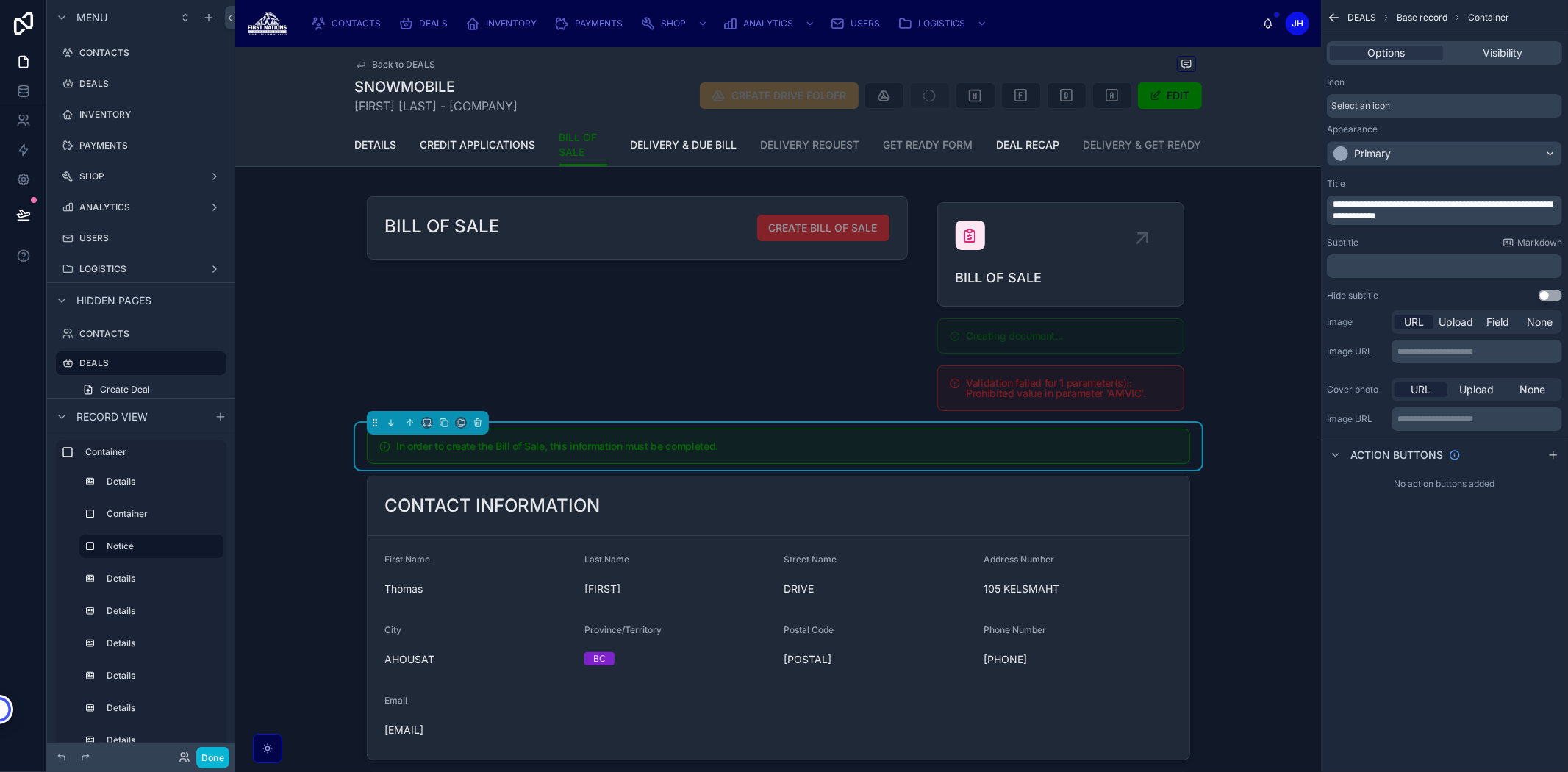 click on "**********" at bounding box center (1442, 210) 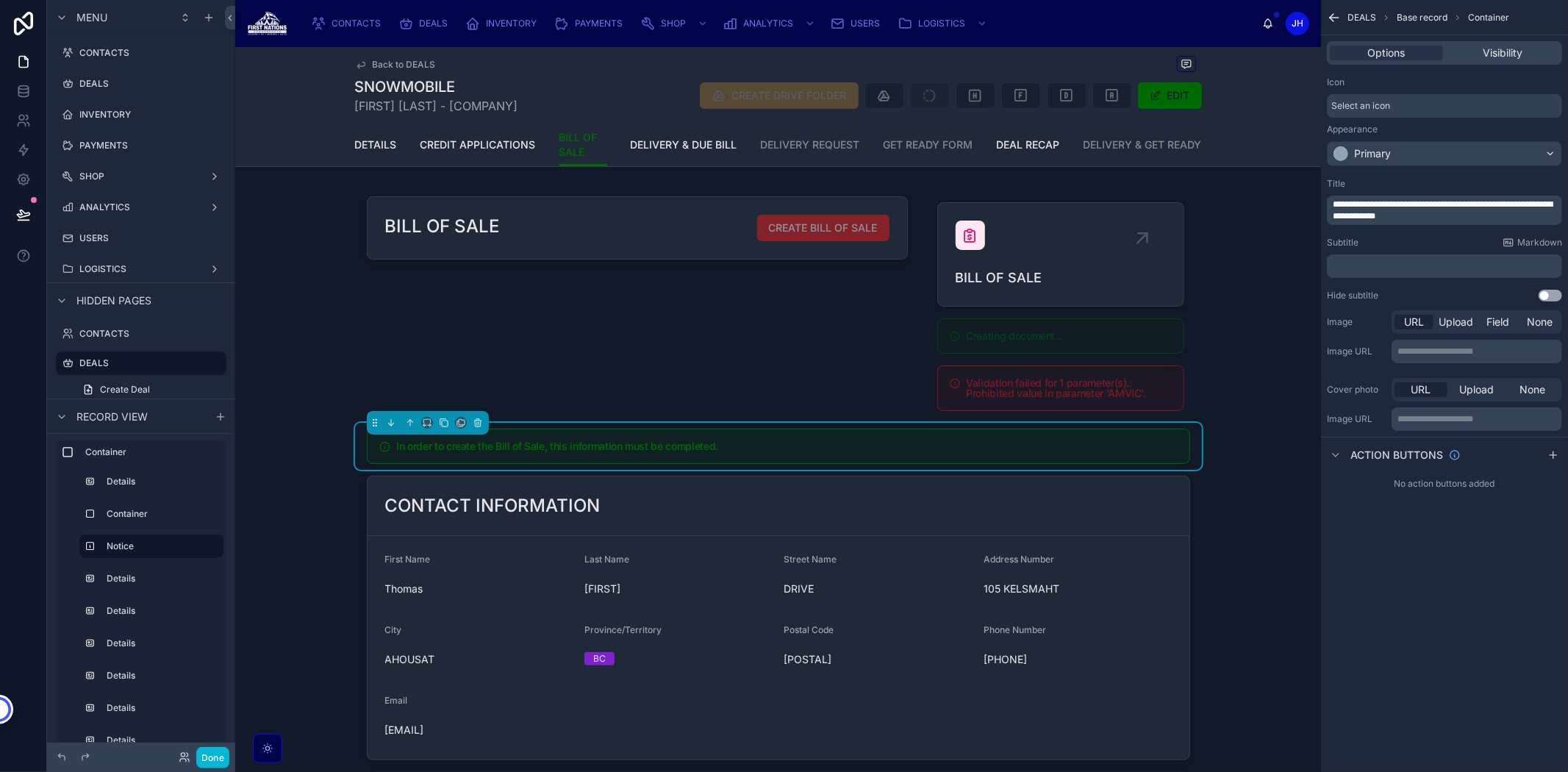 click on "**********" at bounding box center (1442, 210) 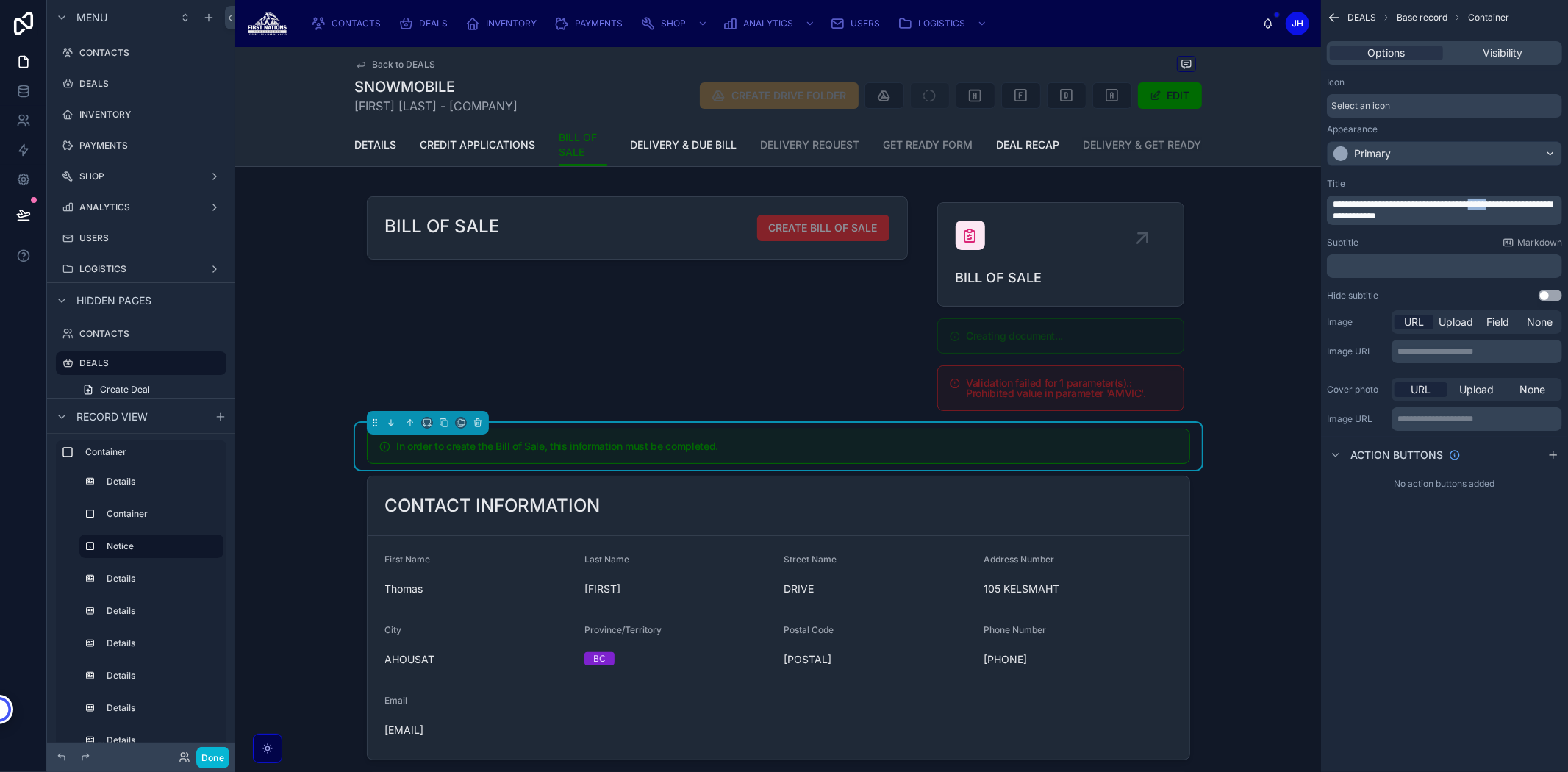 click on "**********" at bounding box center [1442, 210] 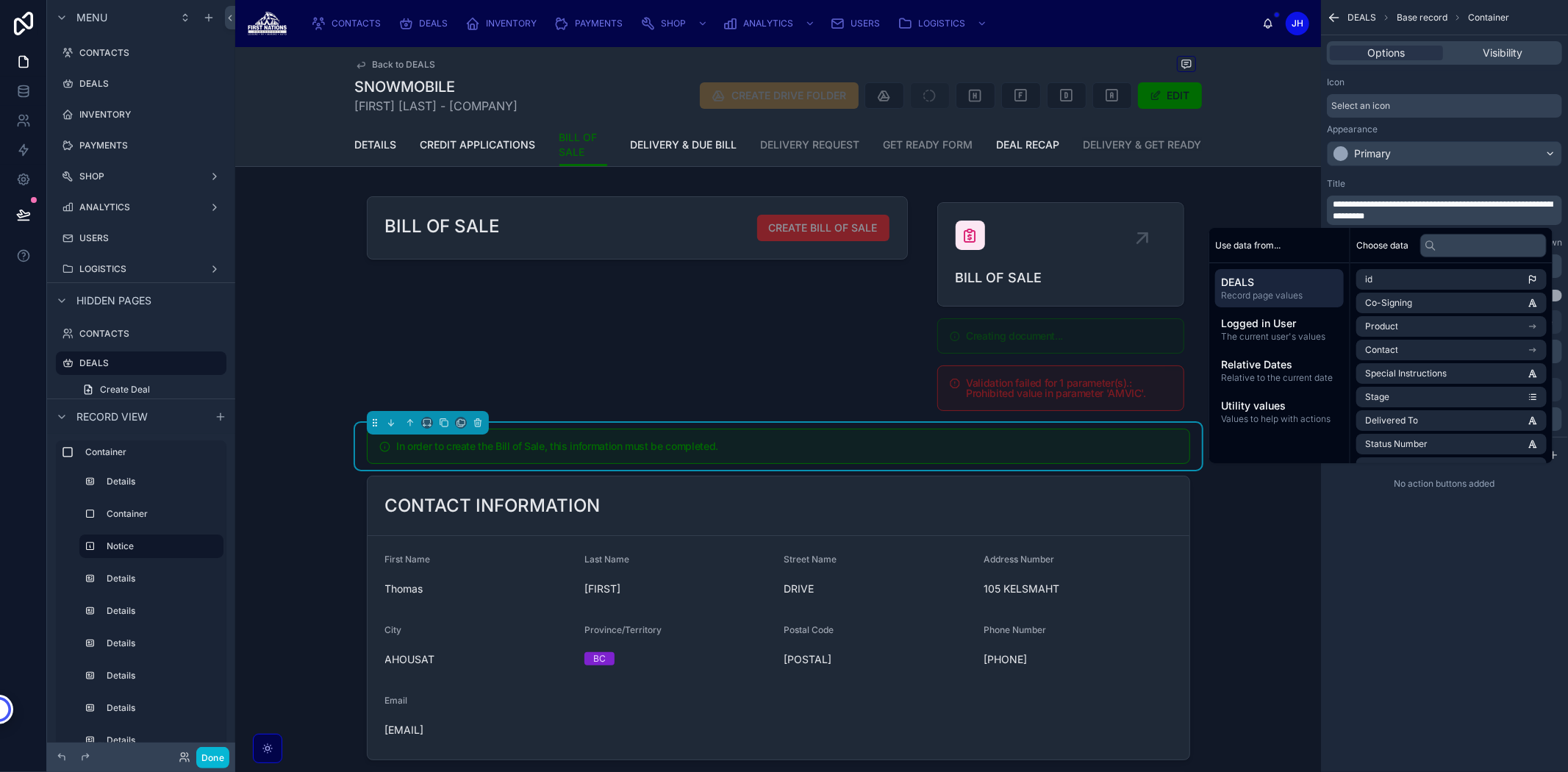 type 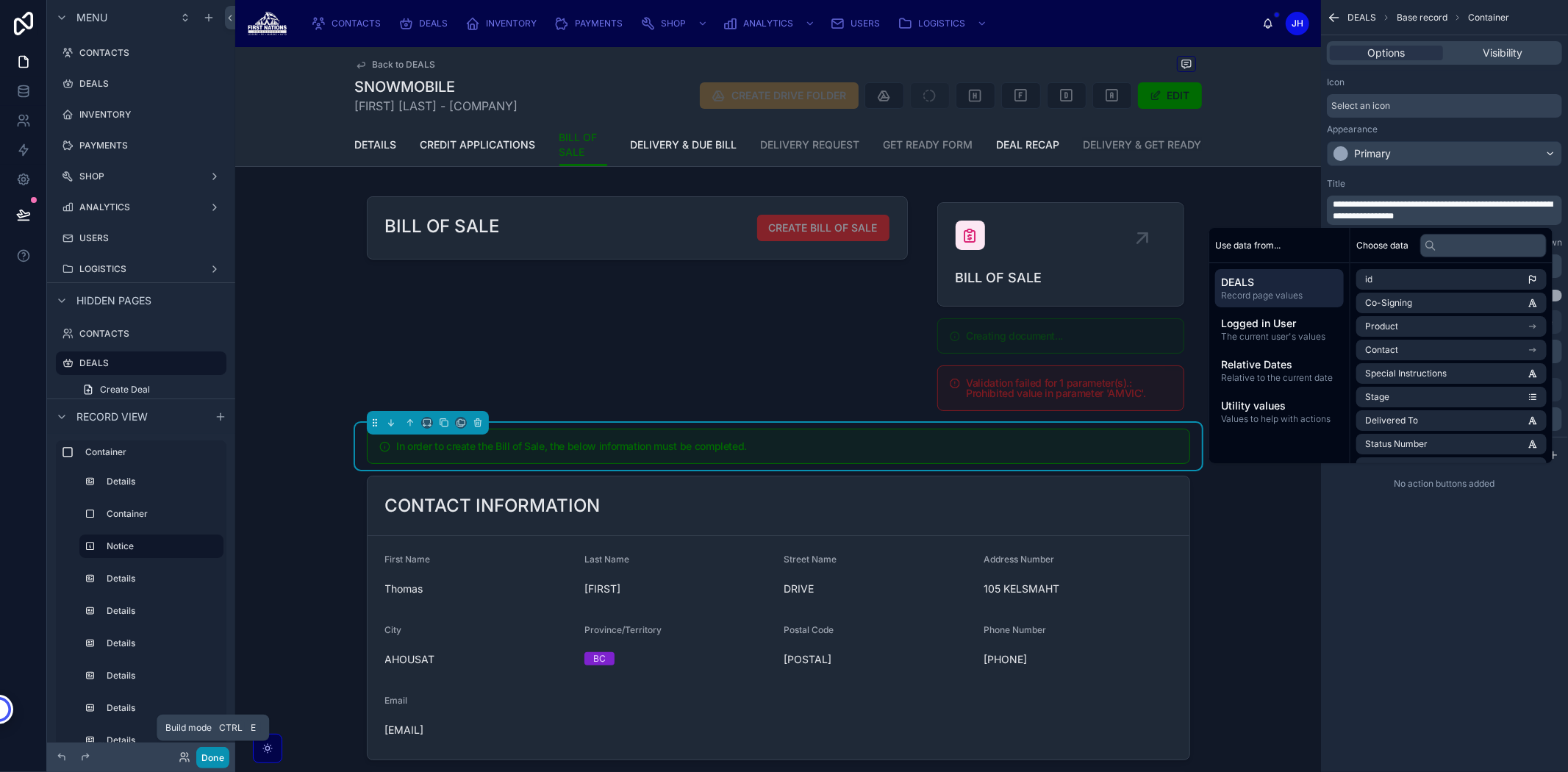 click on "Done" at bounding box center [212, 757] 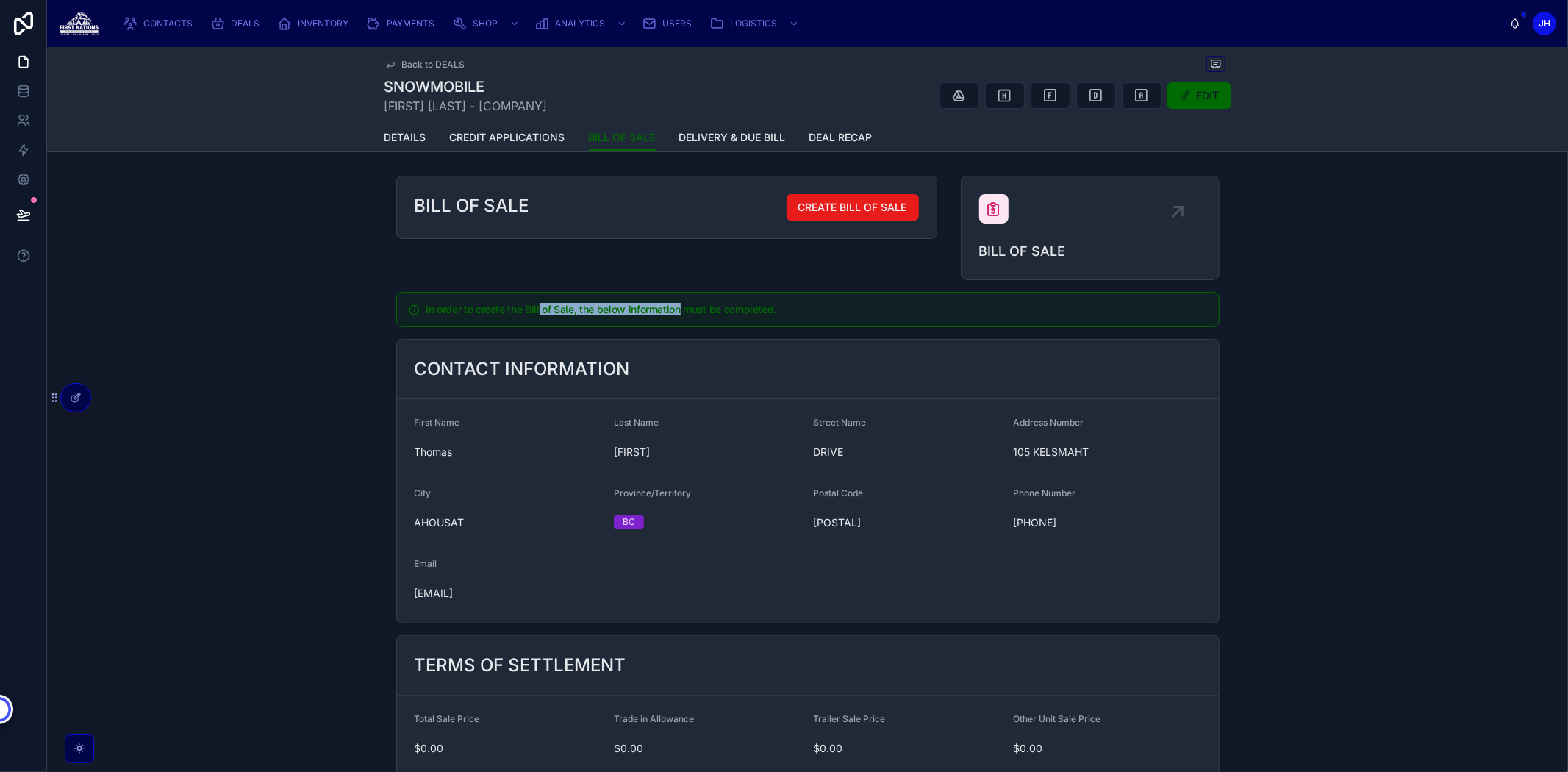 drag, startPoint x: 534, startPoint y: 310, endPoint x: 676, endPoint y: 309, distance: 142.00352 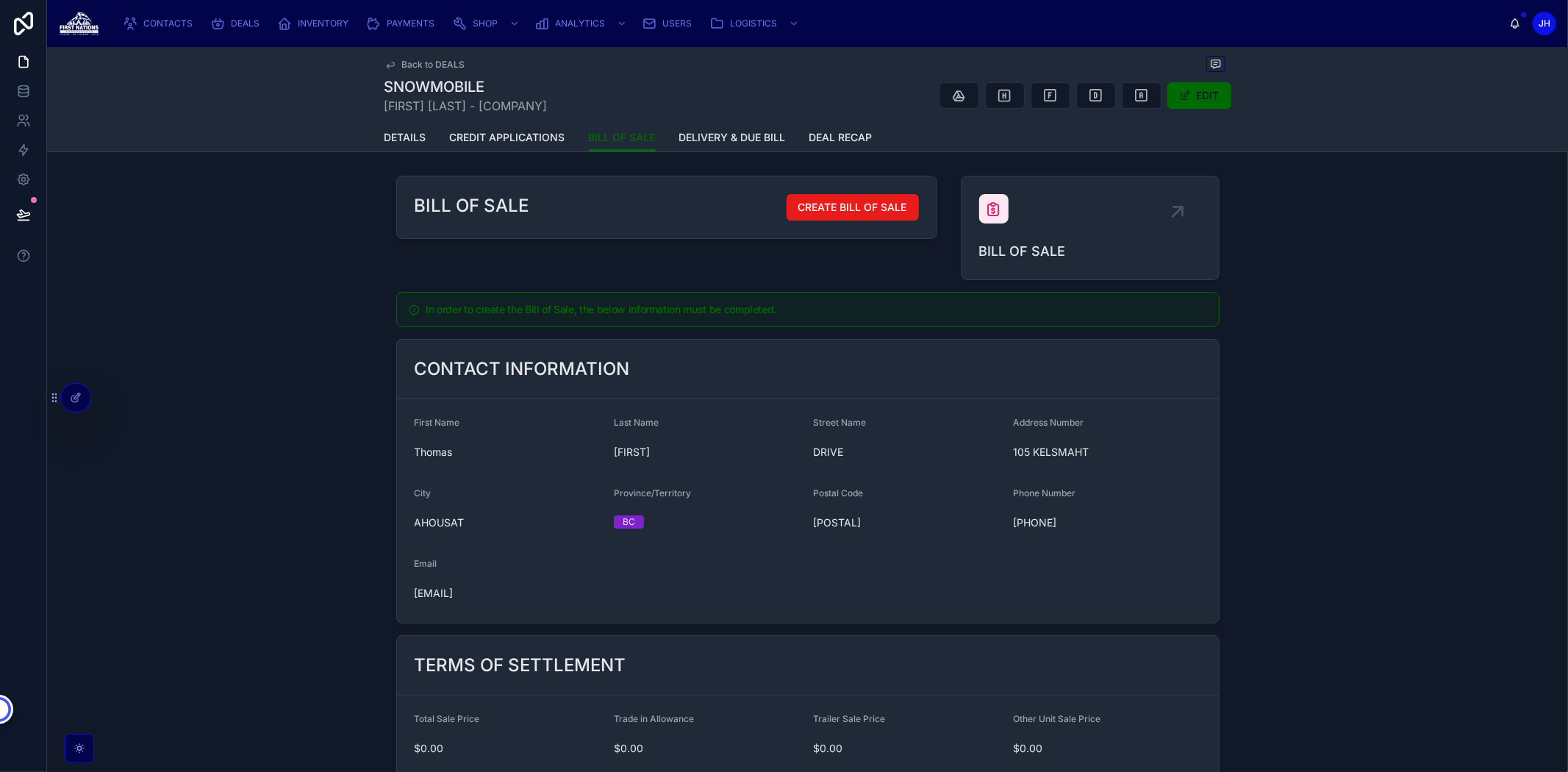 click on "In order to create the Bill of Sale, the below information must be completed." at bounding box center [816, 310] 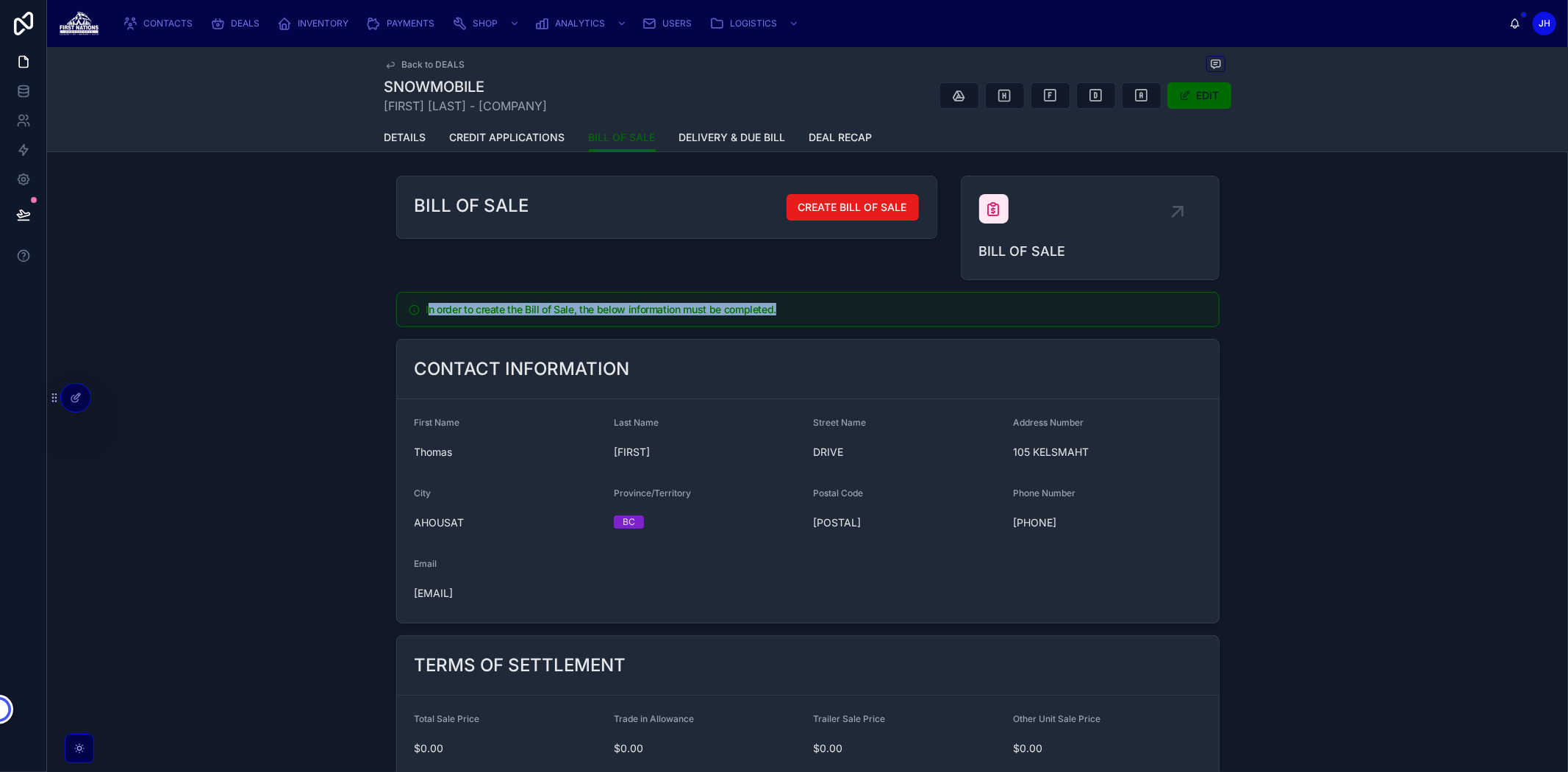 drag, startPoint x: 811, startPoint y: 310, endPoint x: 426, endPoint y: 324, distance: 385.25446 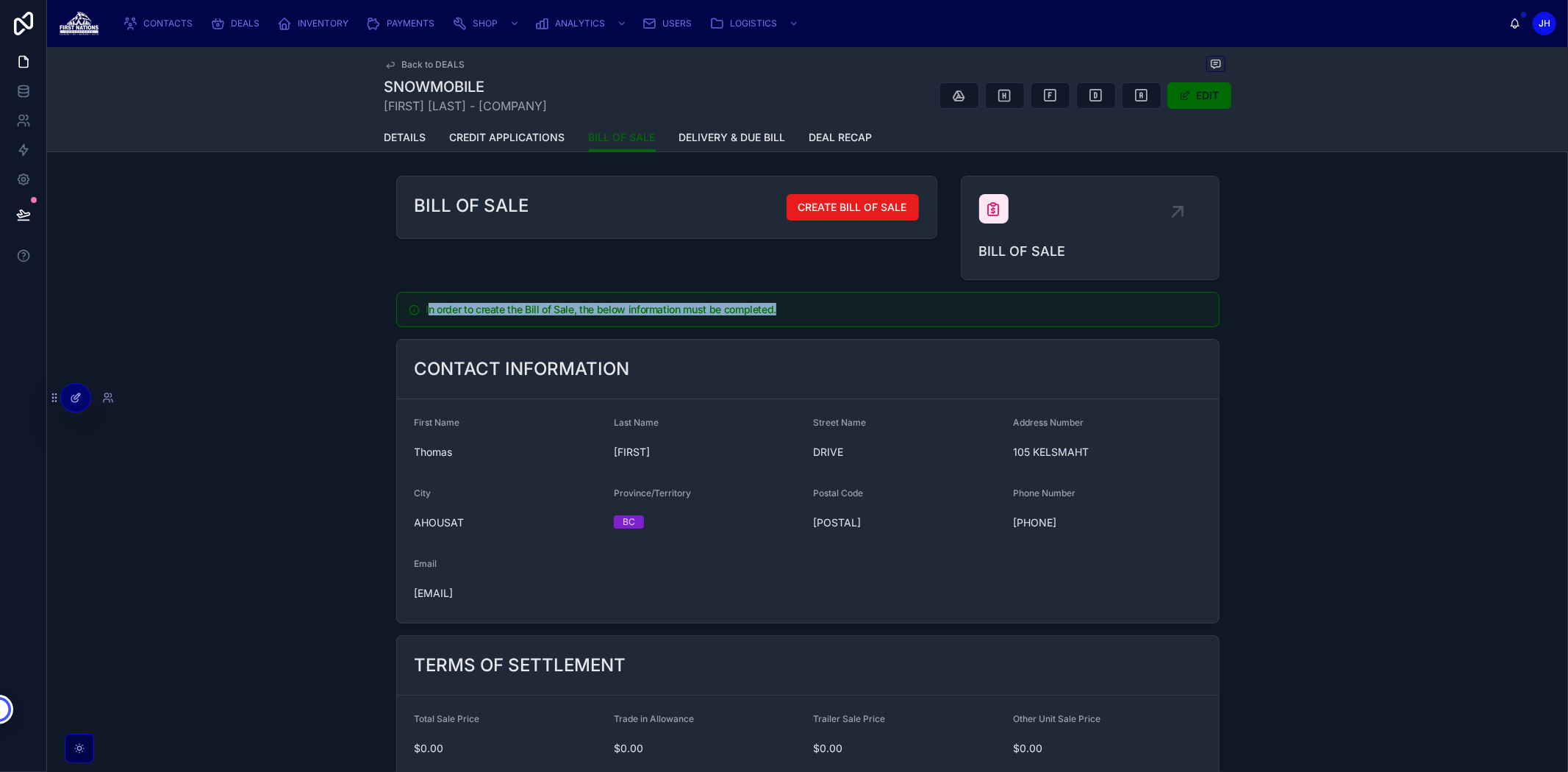 click at bounding box center (76, 398) 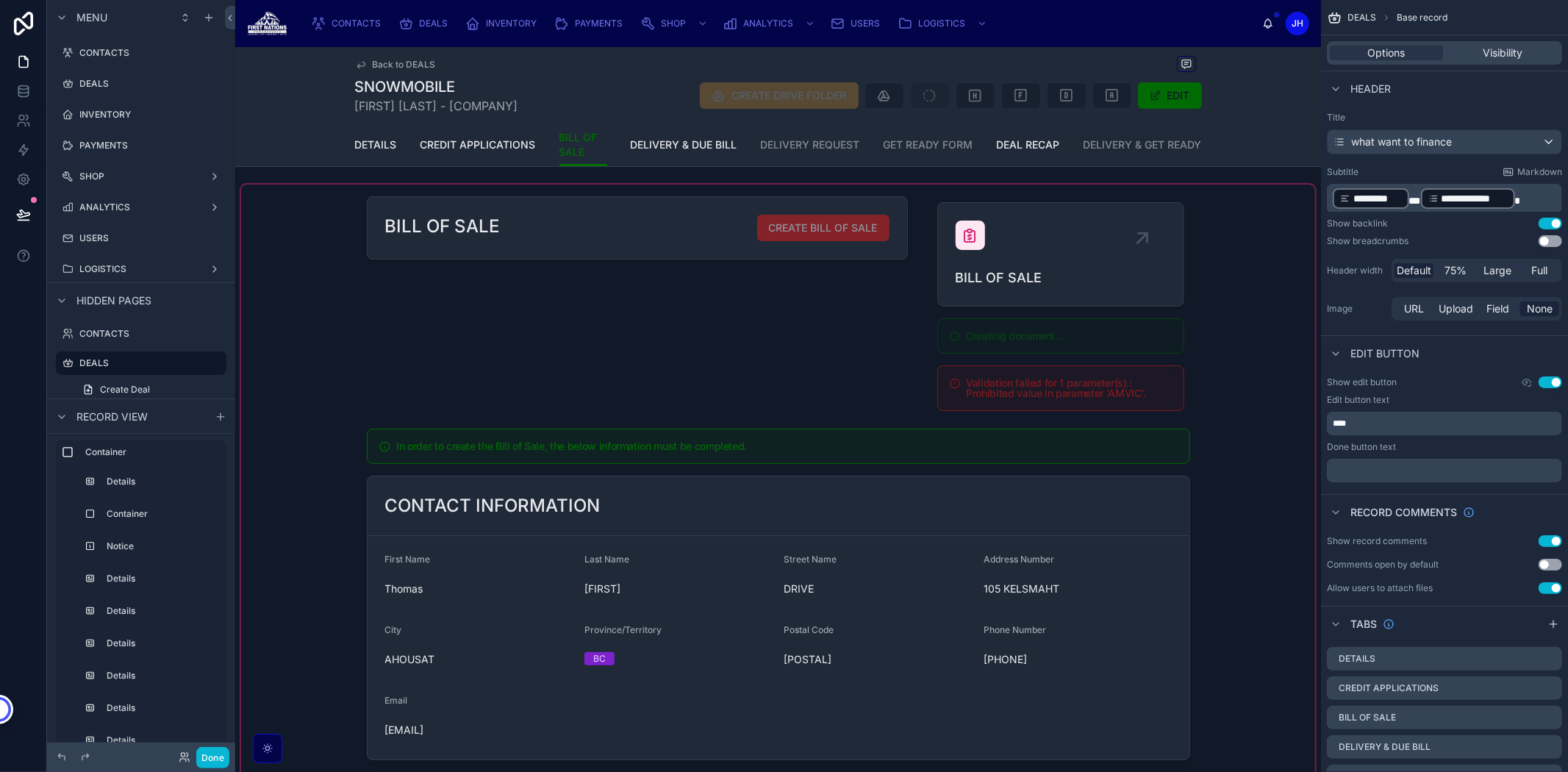 click at bounding box center (778, 1023) 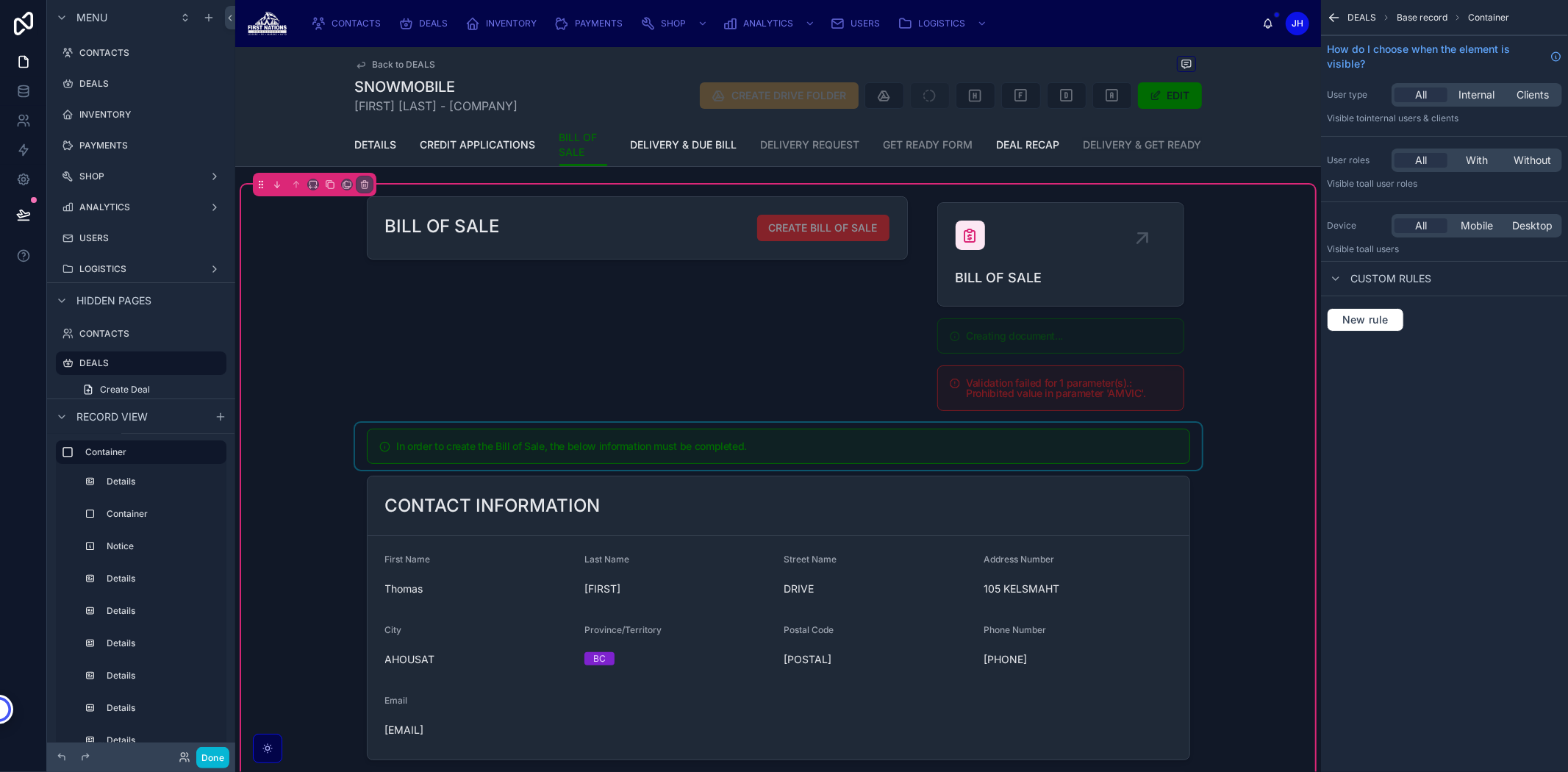 click at bounding box center [778, 446] 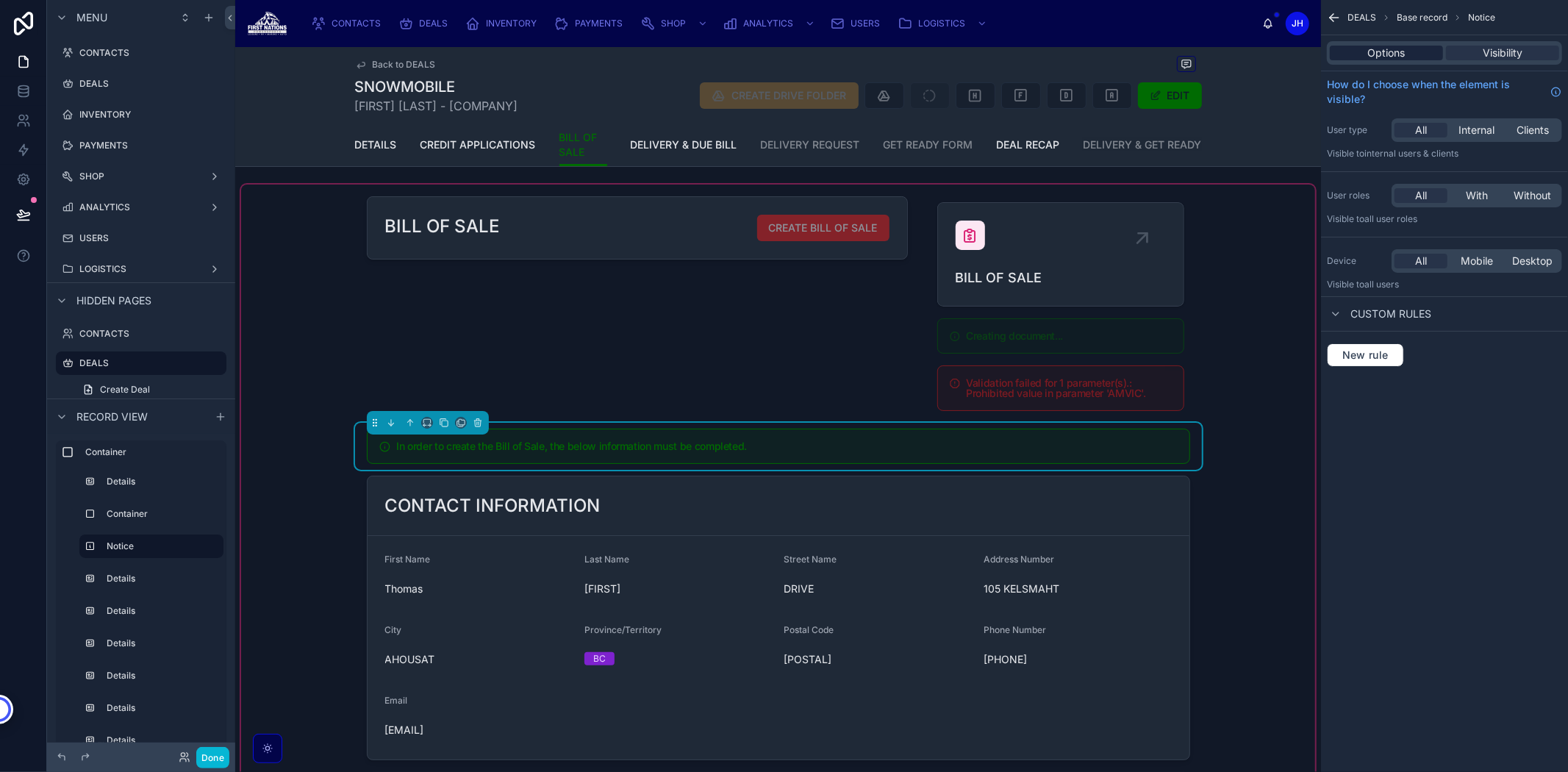 click on "Options" at bounding box center [1386, 53] 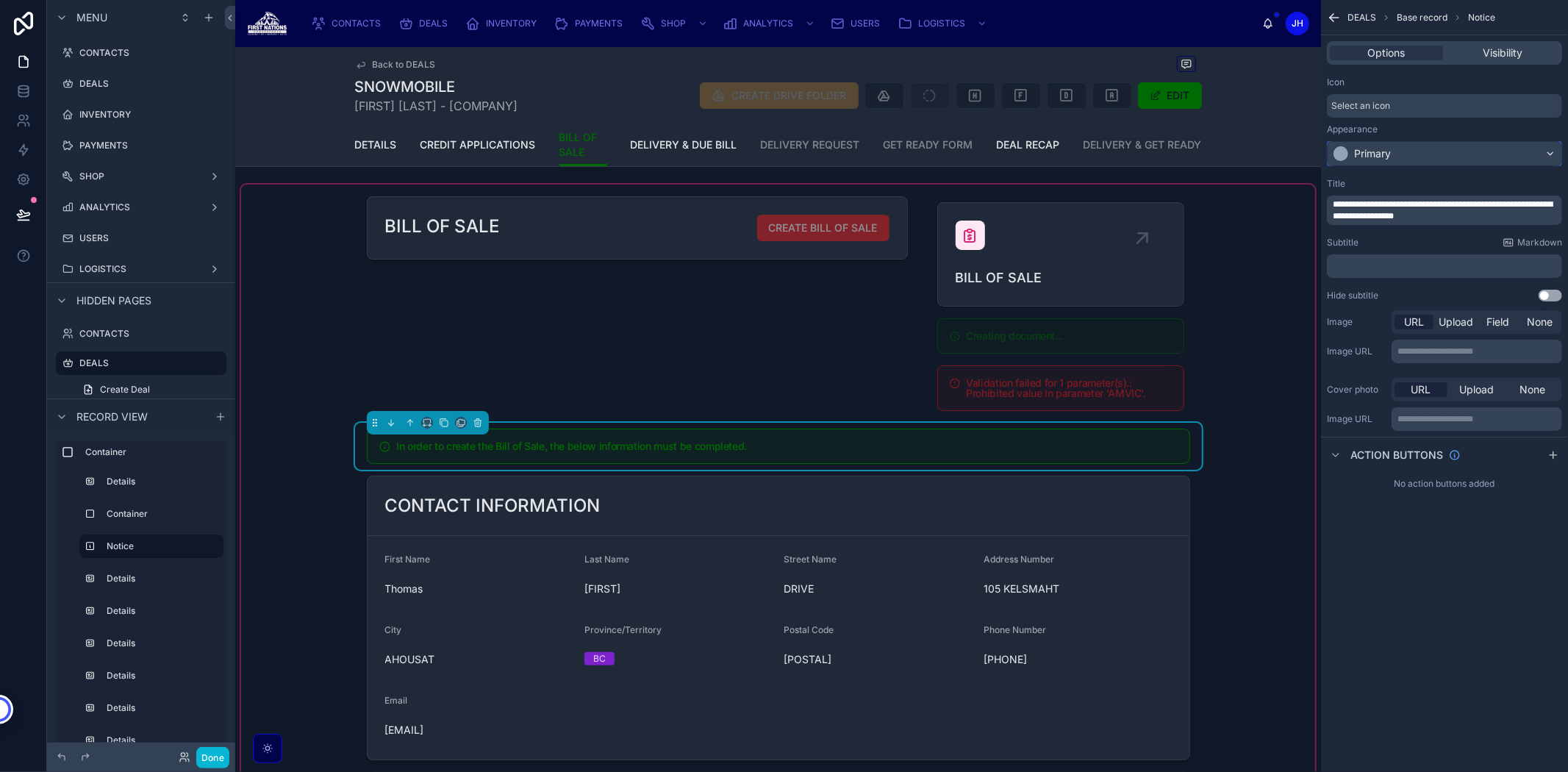 click on "Primary" at bounding box center (1445, 154) 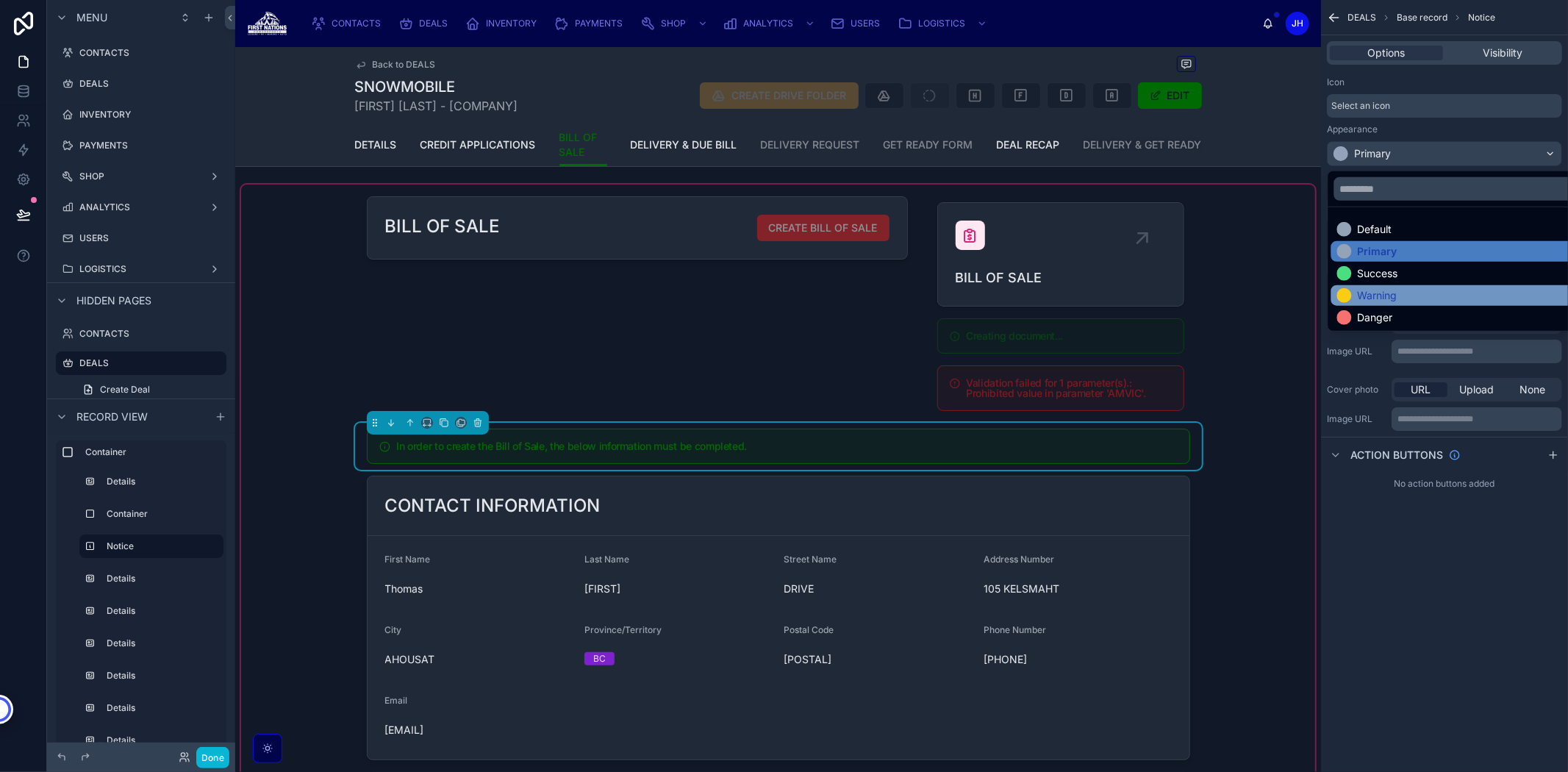 click on "Warning" at bounding box center (1378, 296) 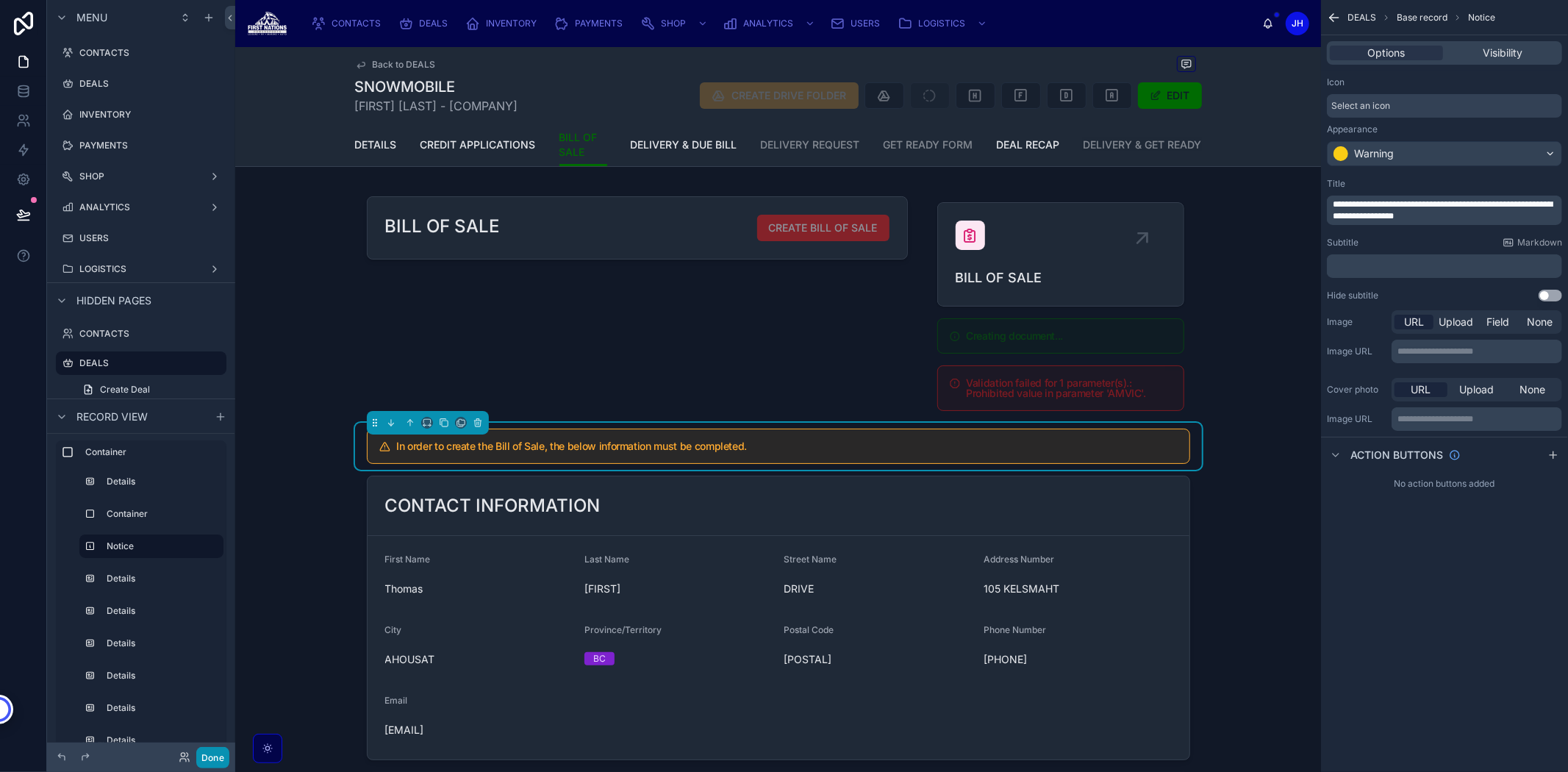 click on "Done" at bounding box center [212, 757] 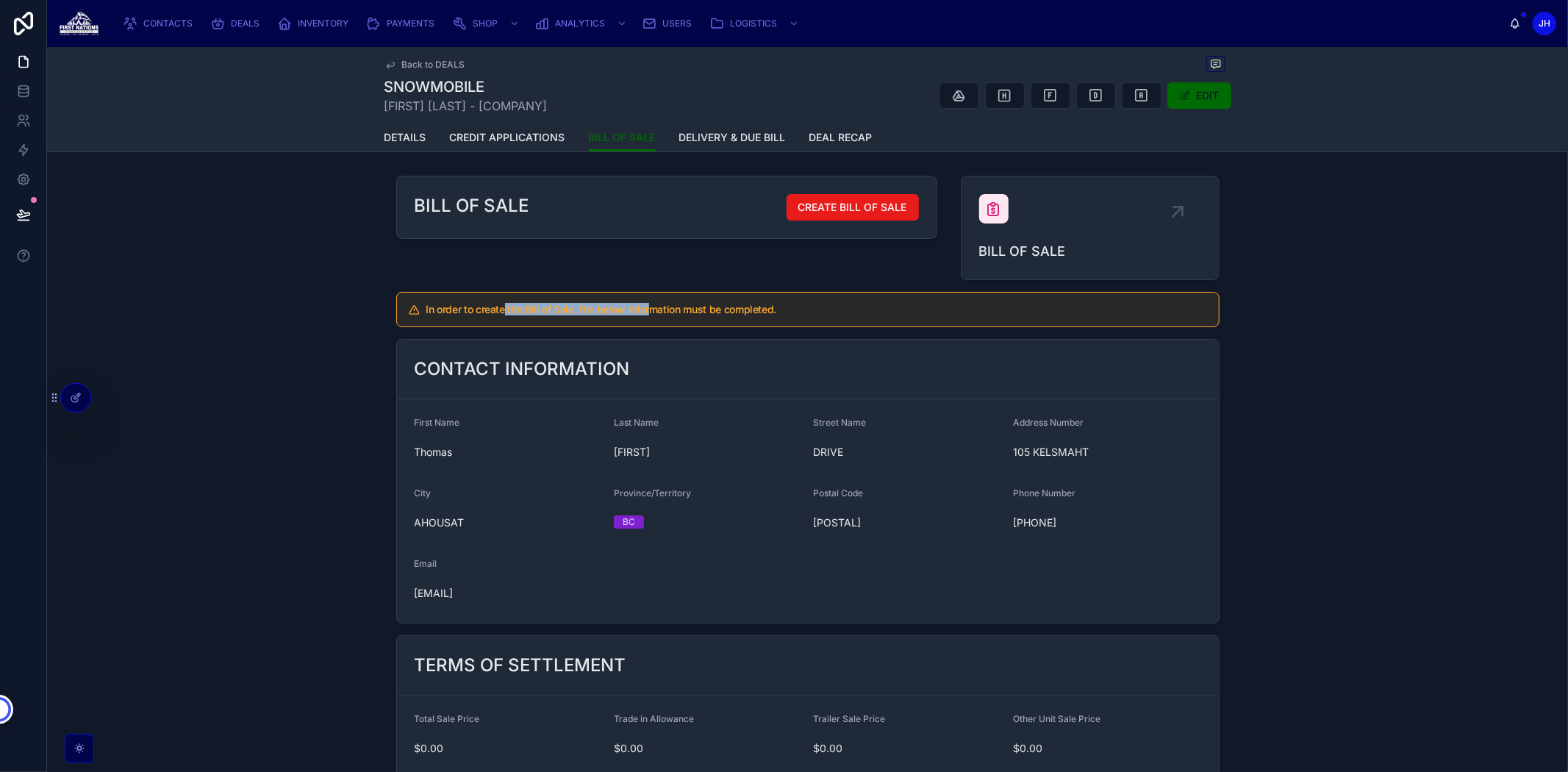 drag, startPoint x: 502, startPoint y: 302, endPoint x: 648, endPoint y: 302, distance: 146 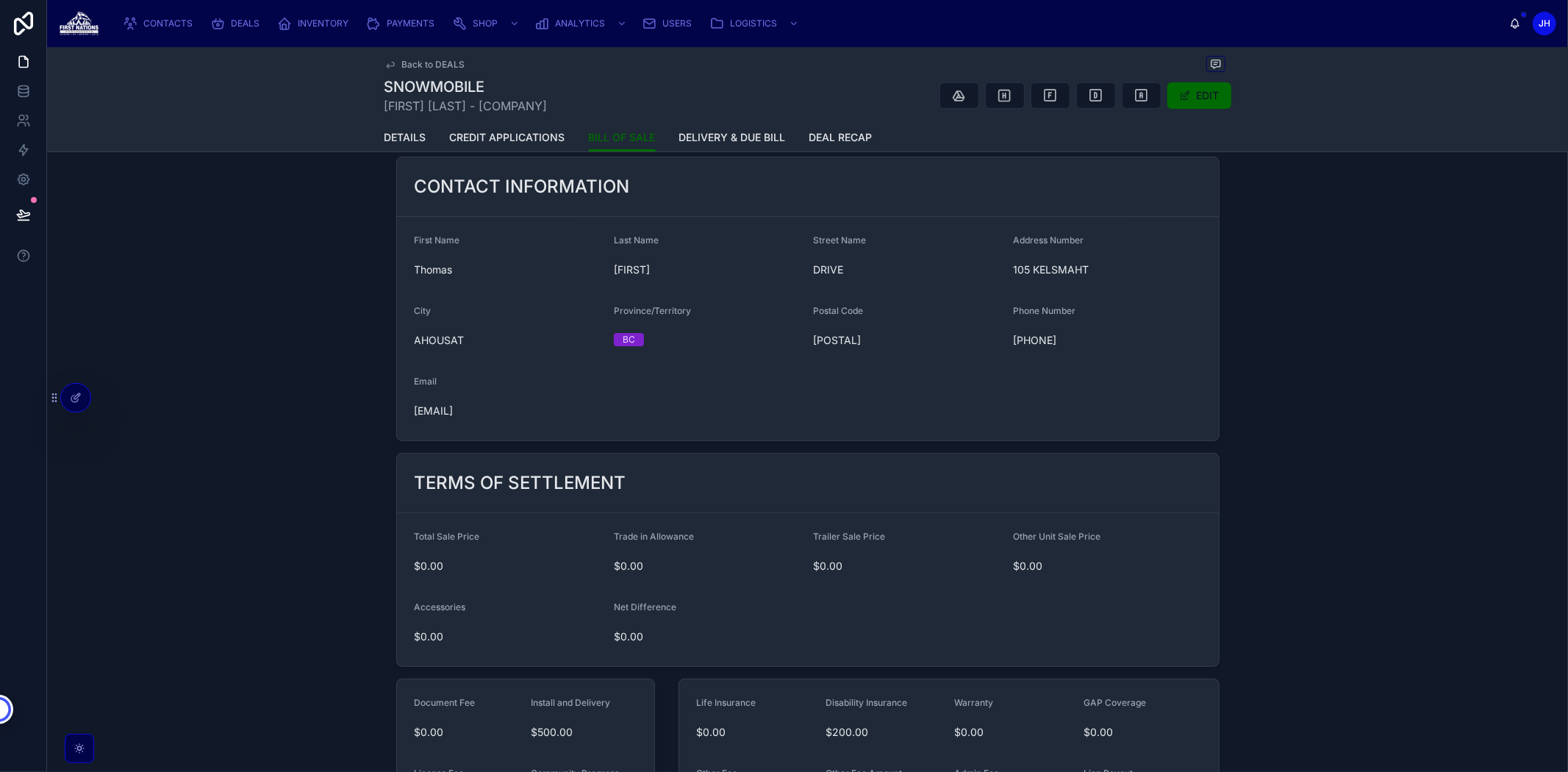 scroll, scrollTop: 0, scrollLeft: 0, axis: both 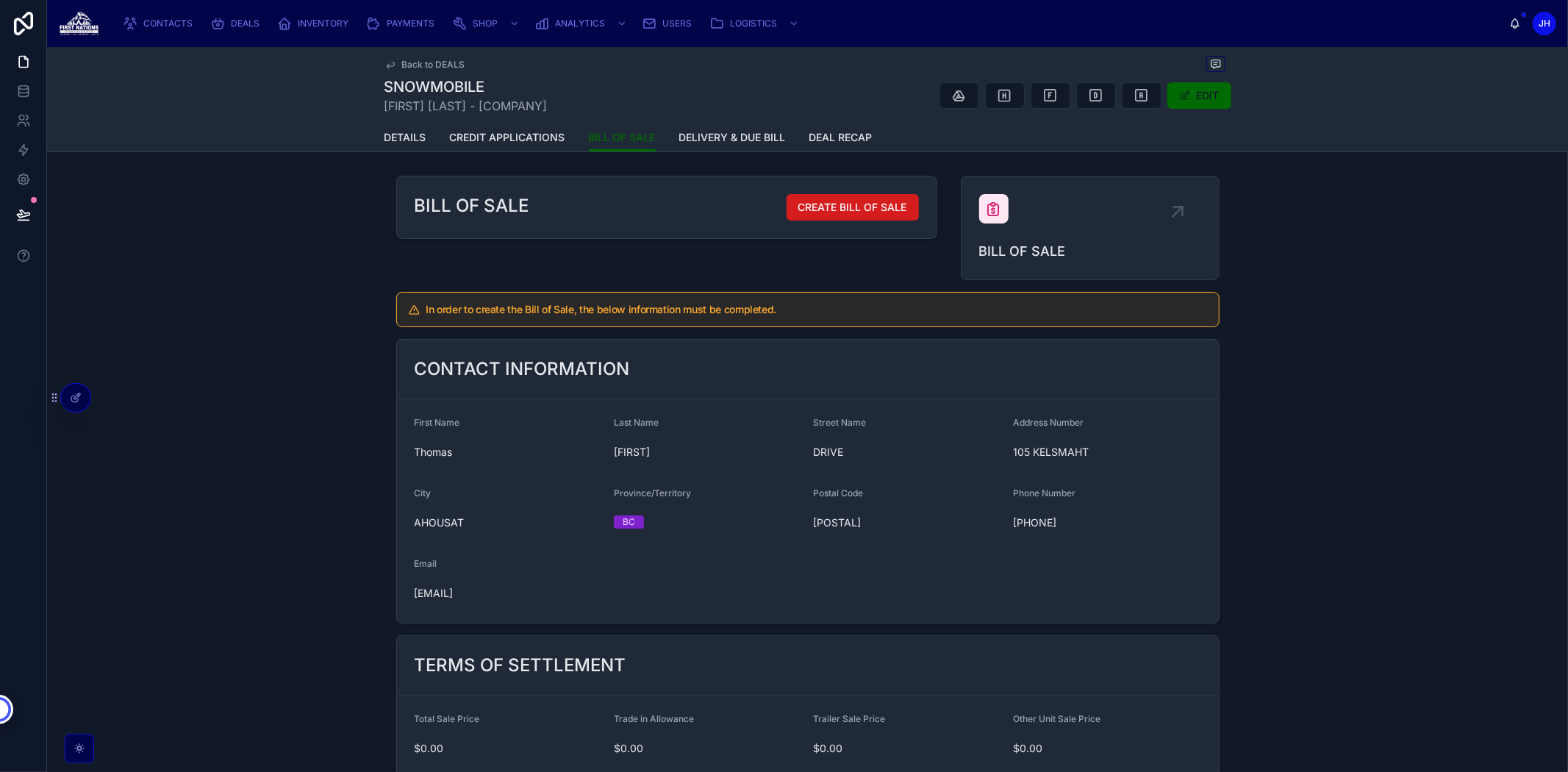 click on "CREATE BILL OF SALE" at bounding box center [853, 207] 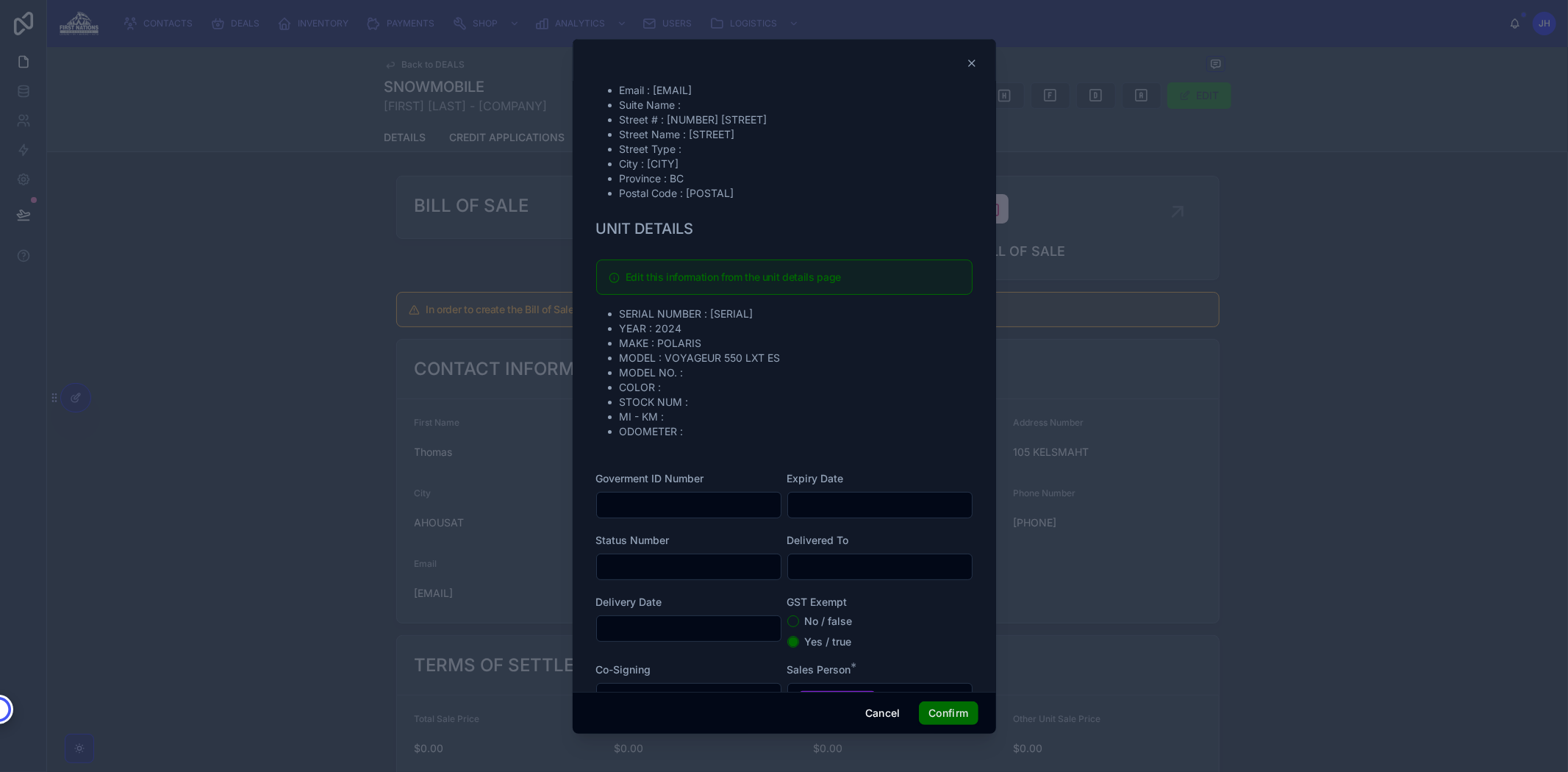 scroll, scrollTop: 278, scrollLeft: 0, axis: vertical 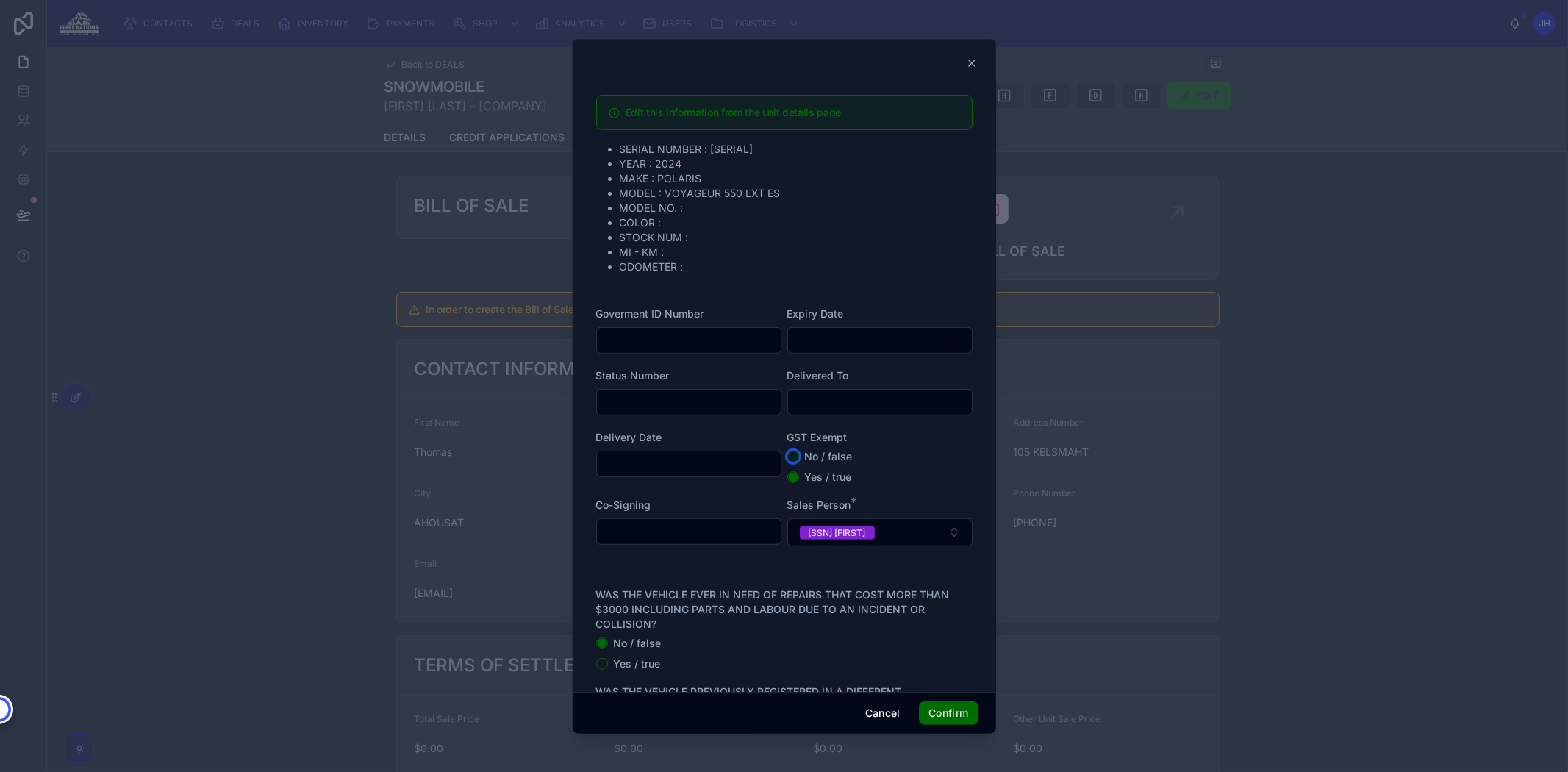 click on "No / false" at bounding box center (793, 457) 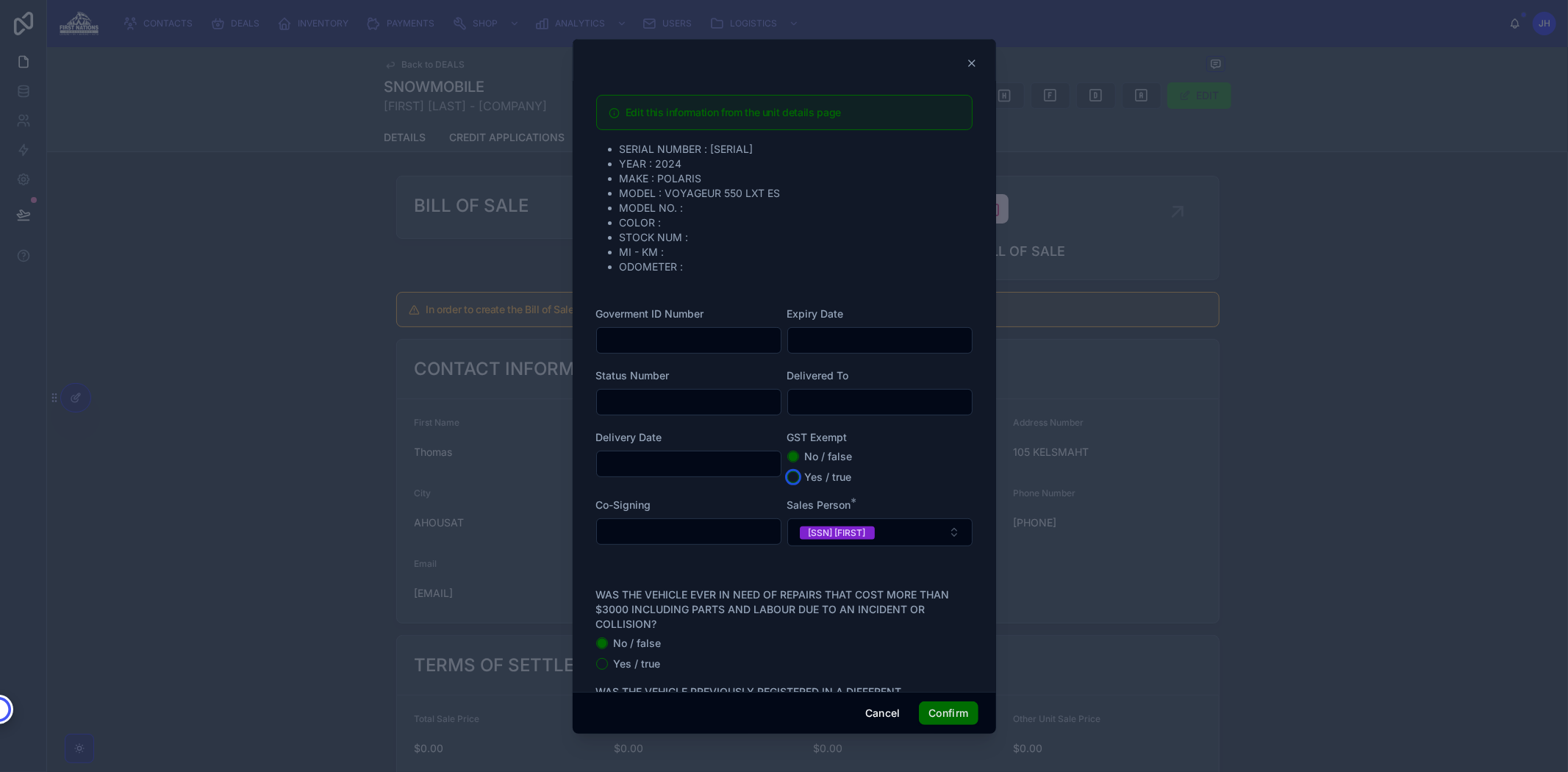 click on "Yes / true" at bounding box center (793, 477) 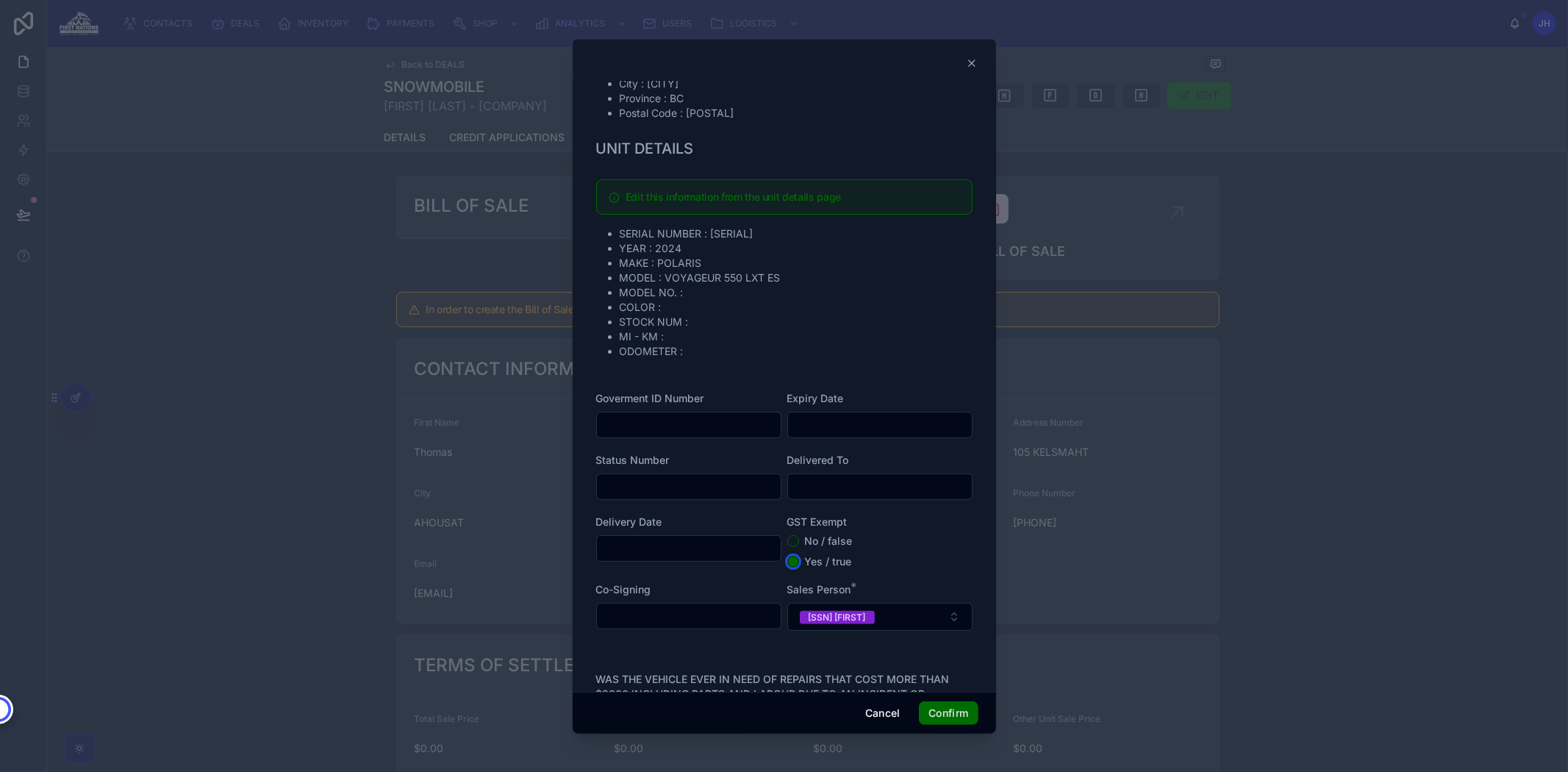 scroll, scrollTop: 0, scrollLeft: 0, axis: both 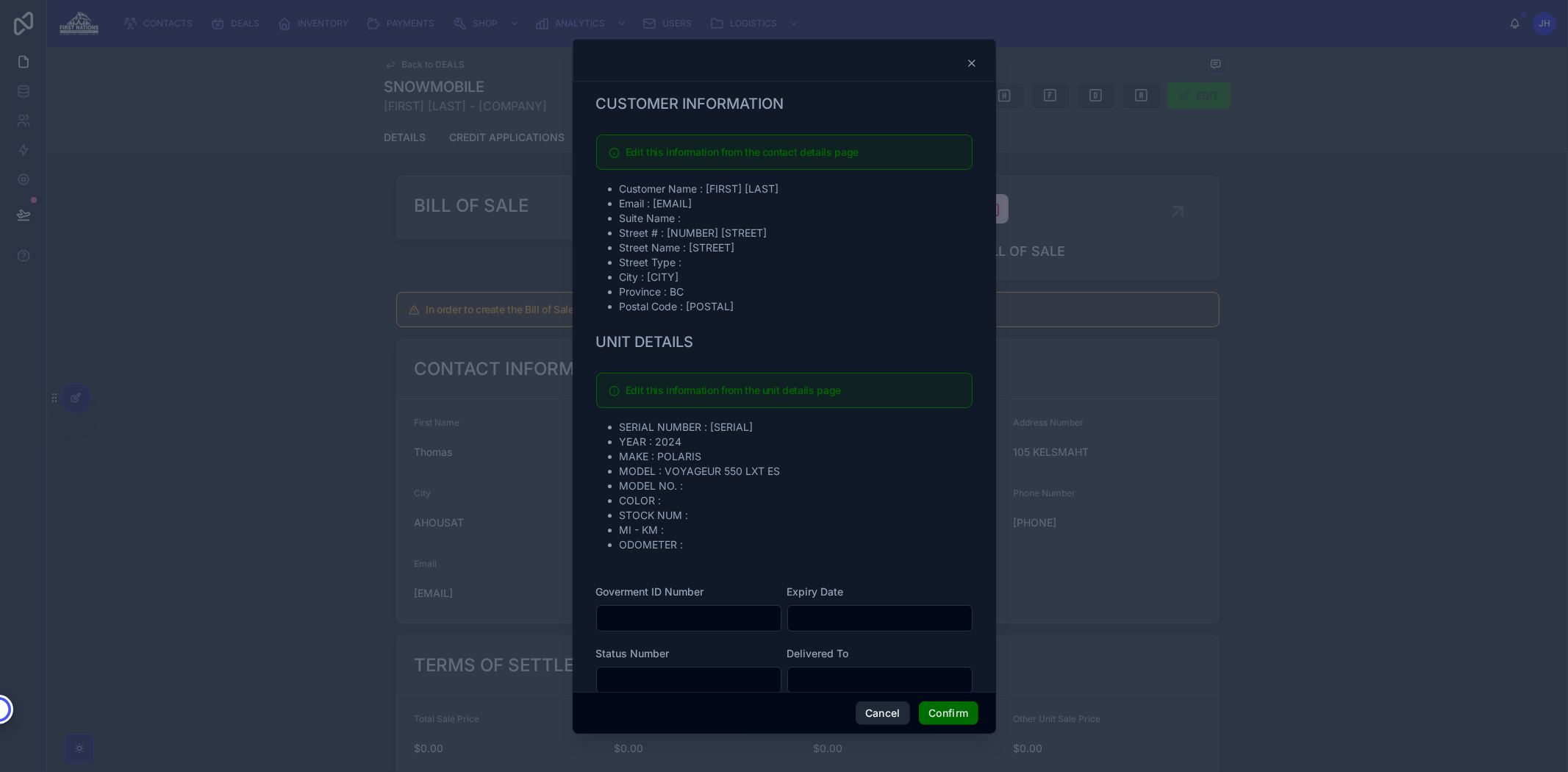 click on "Cancel" at bounding box center [883, 713] 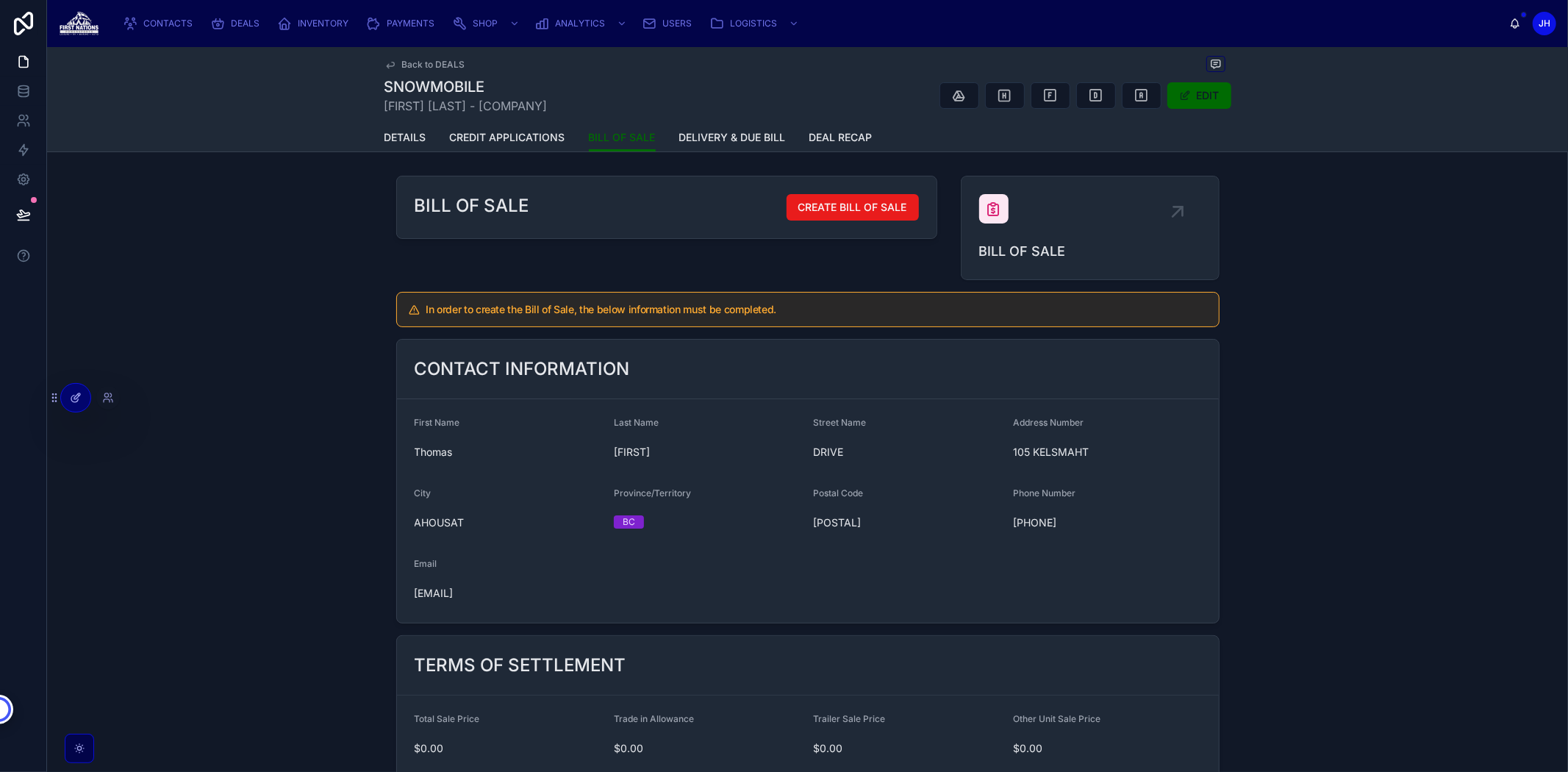 click 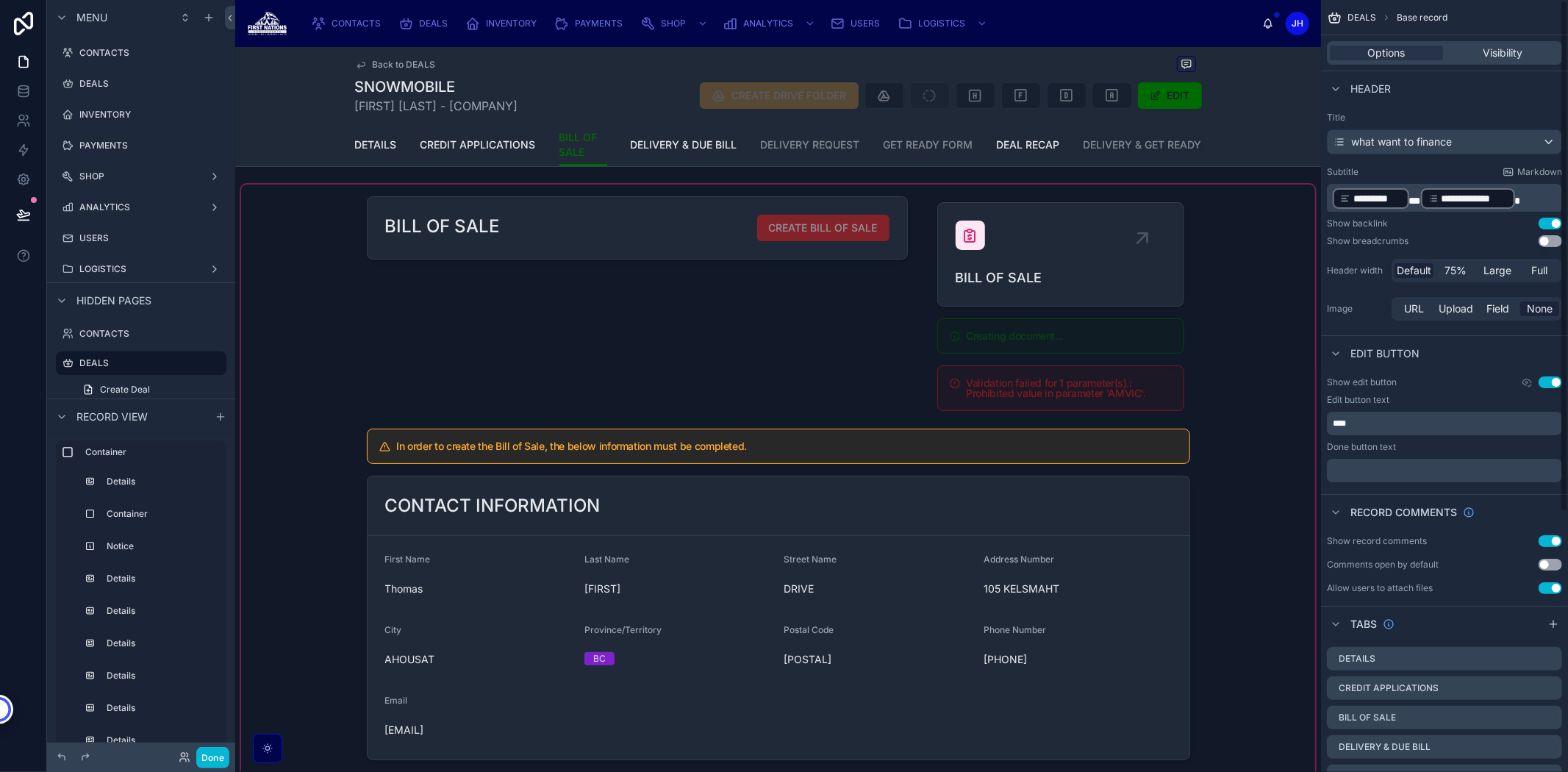 click at bounding box center (778, 1023) 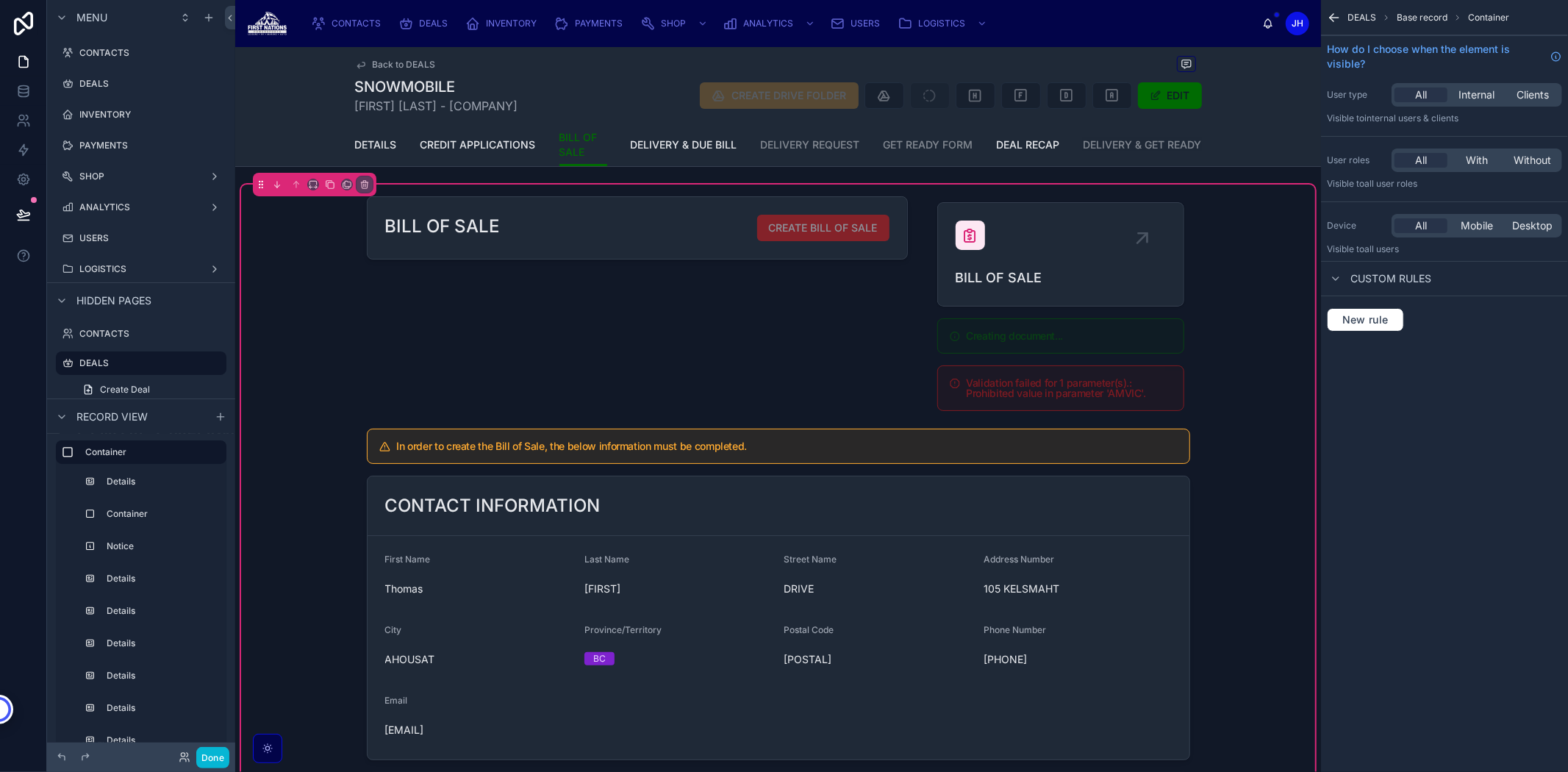 click at bounding box center [637, 307] 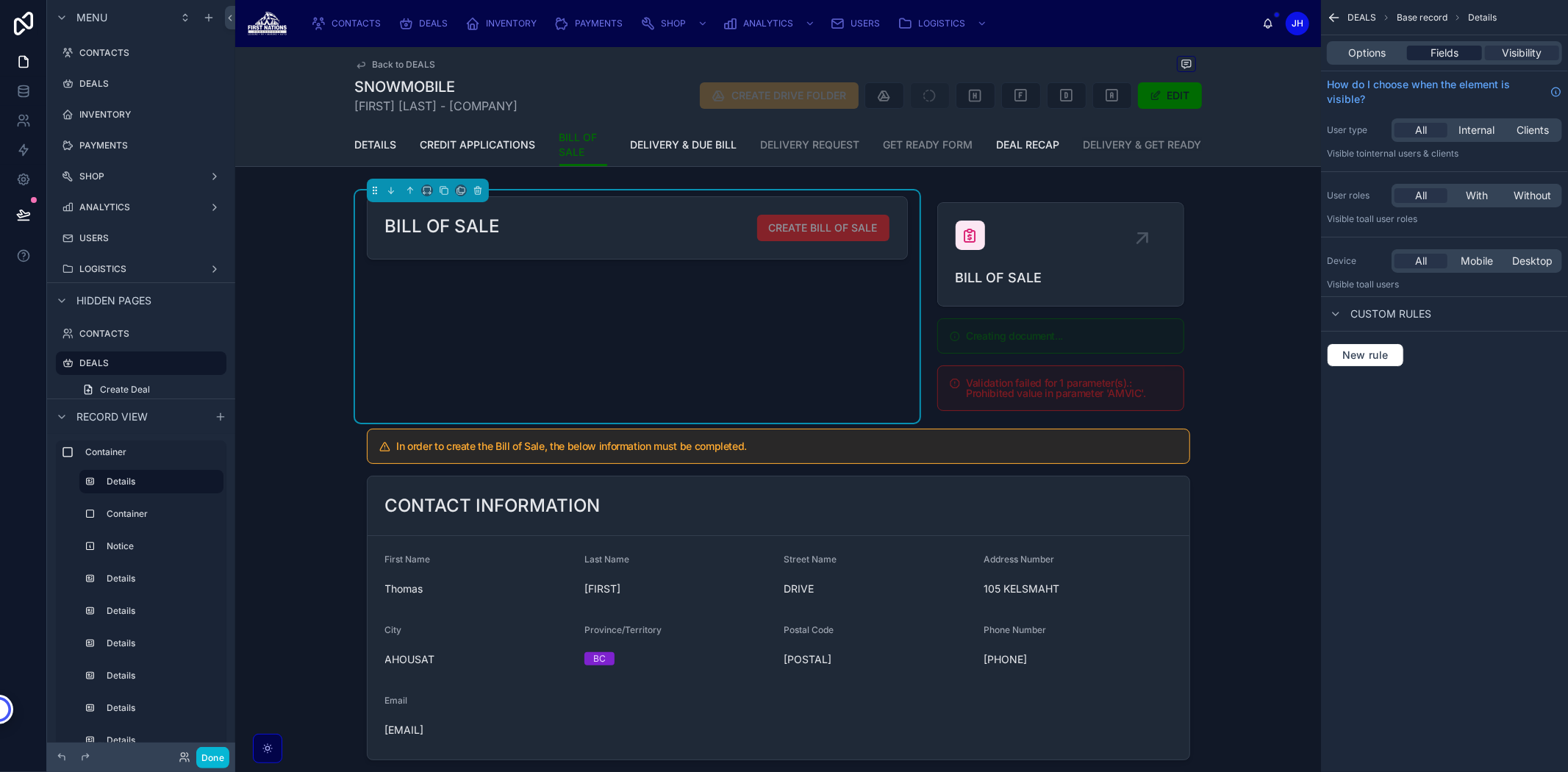 click on "Fields" at bounding box center (1445, 53) 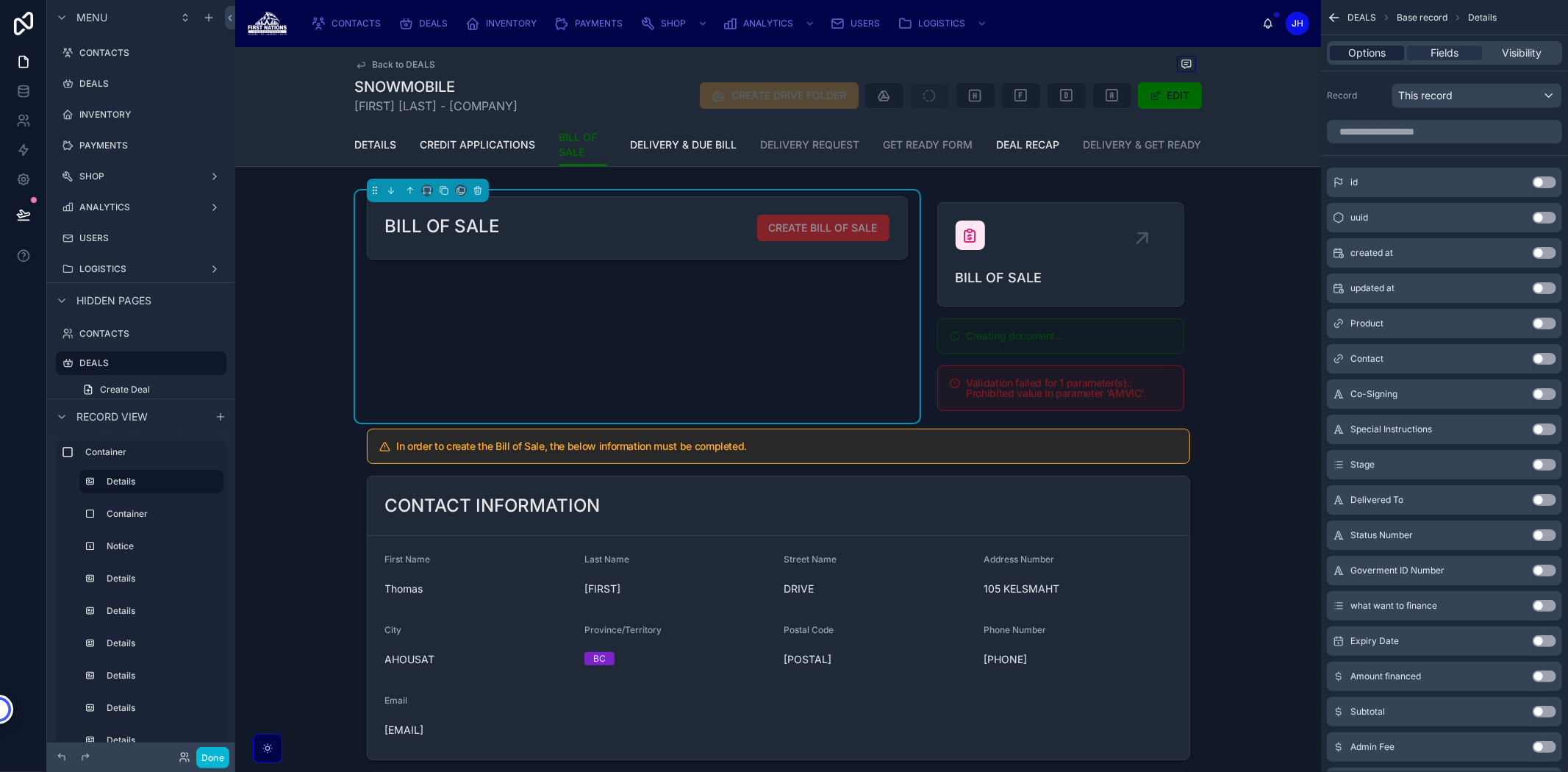click on "Options" at bounding box center (1367, 53) 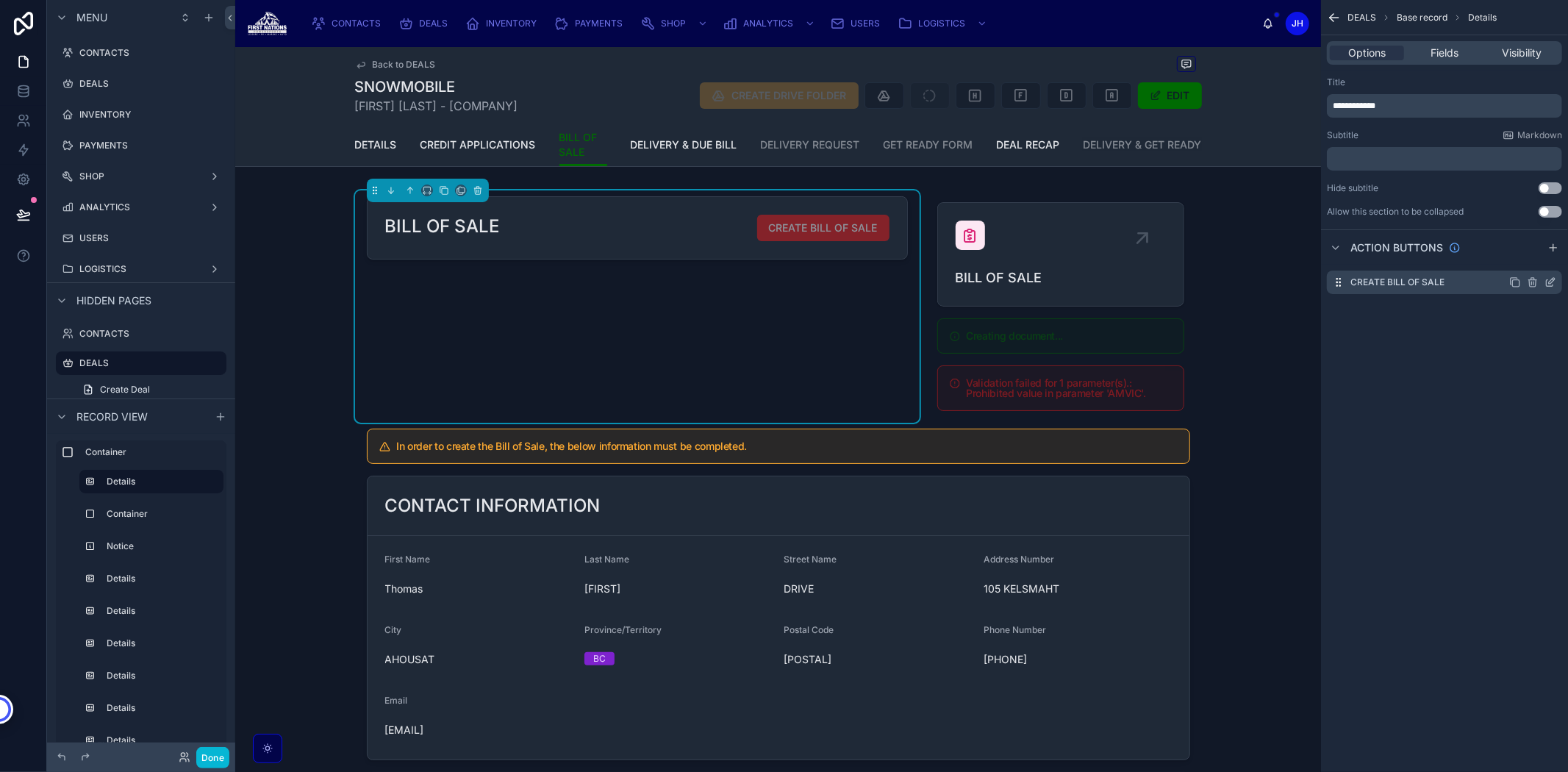 click 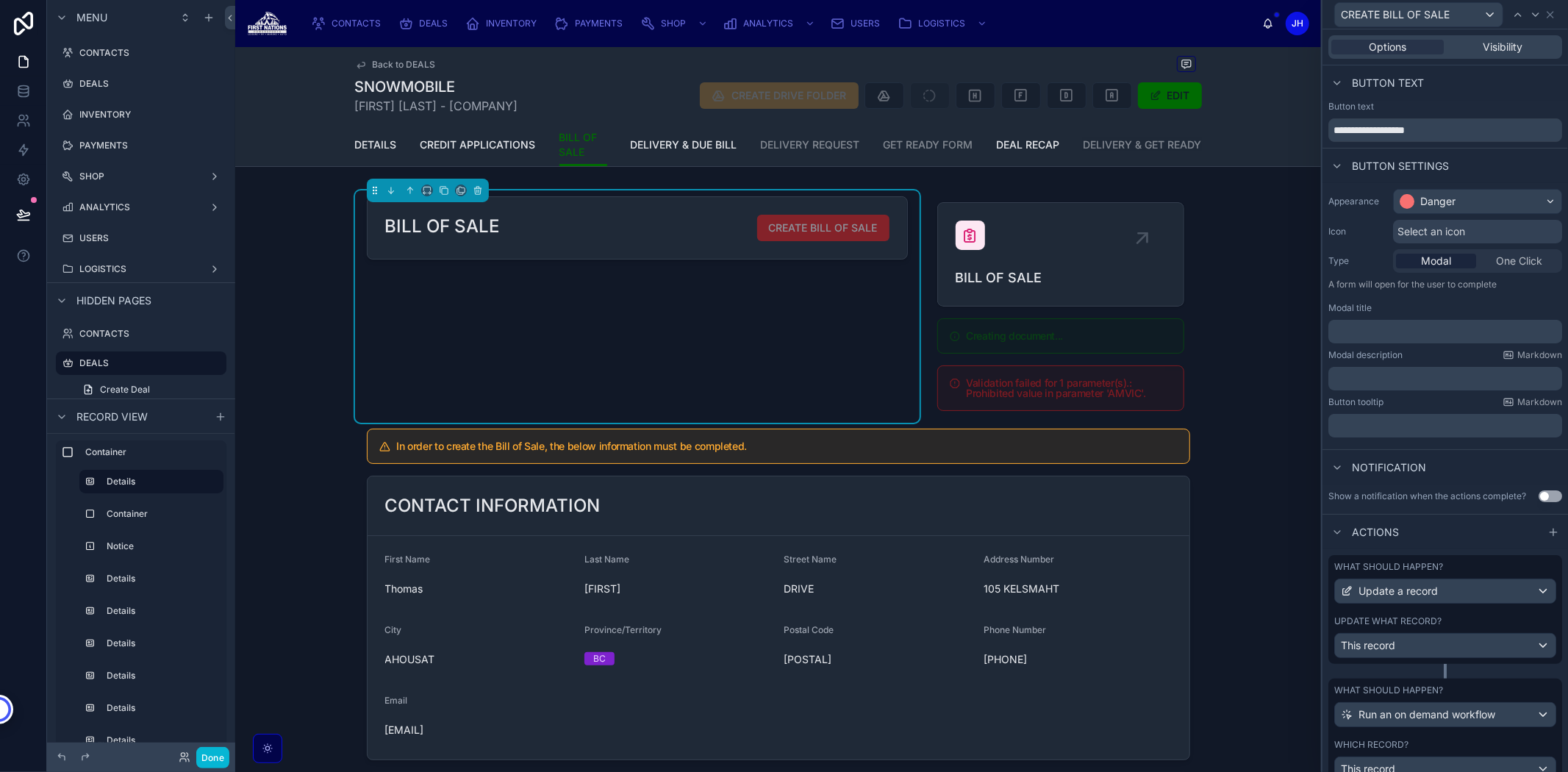scroll, scrollTop: 71, scrollLeft: 0, axis: vertical 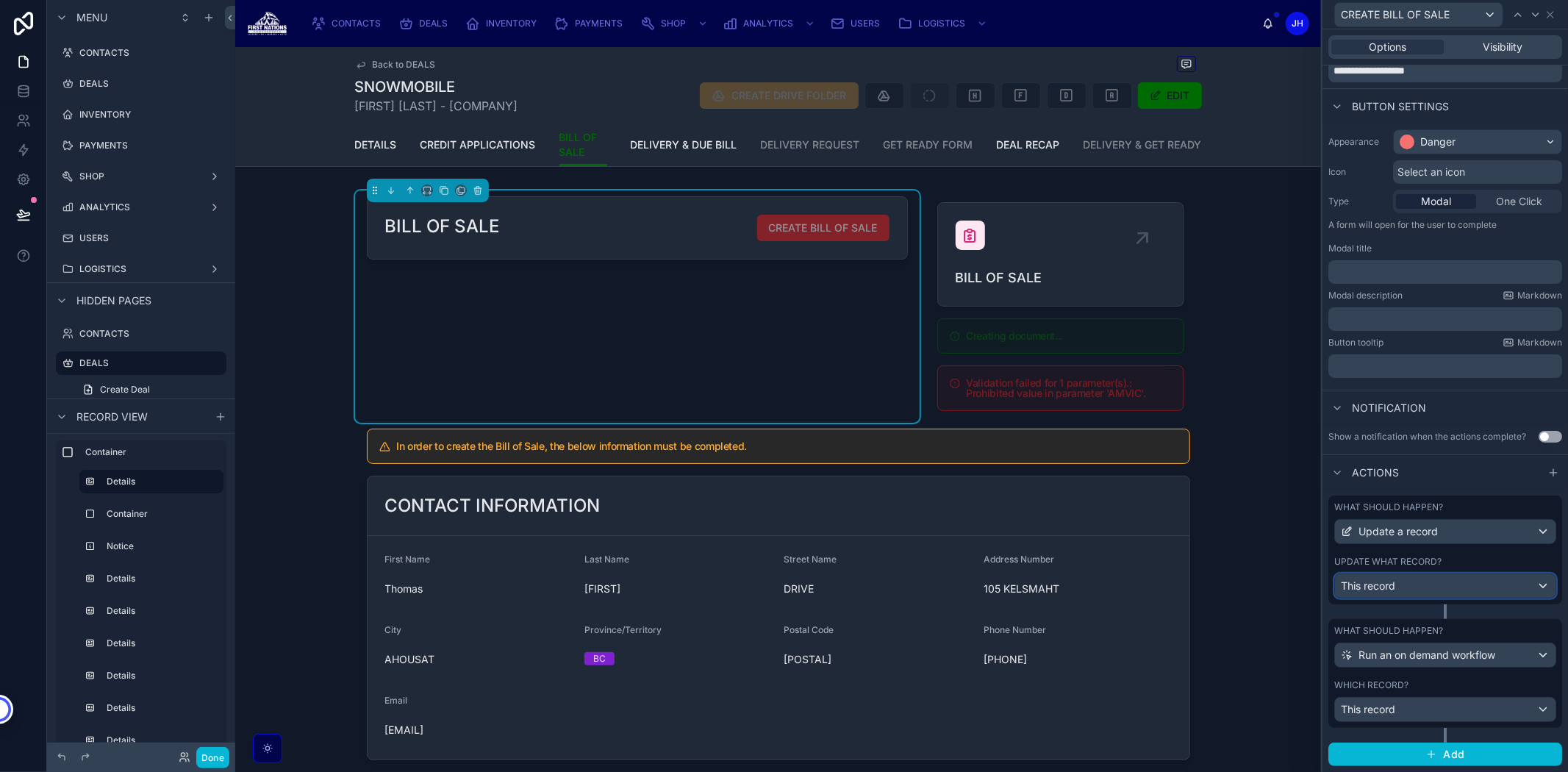 click on "This record" at bounding box center (1368, 586) 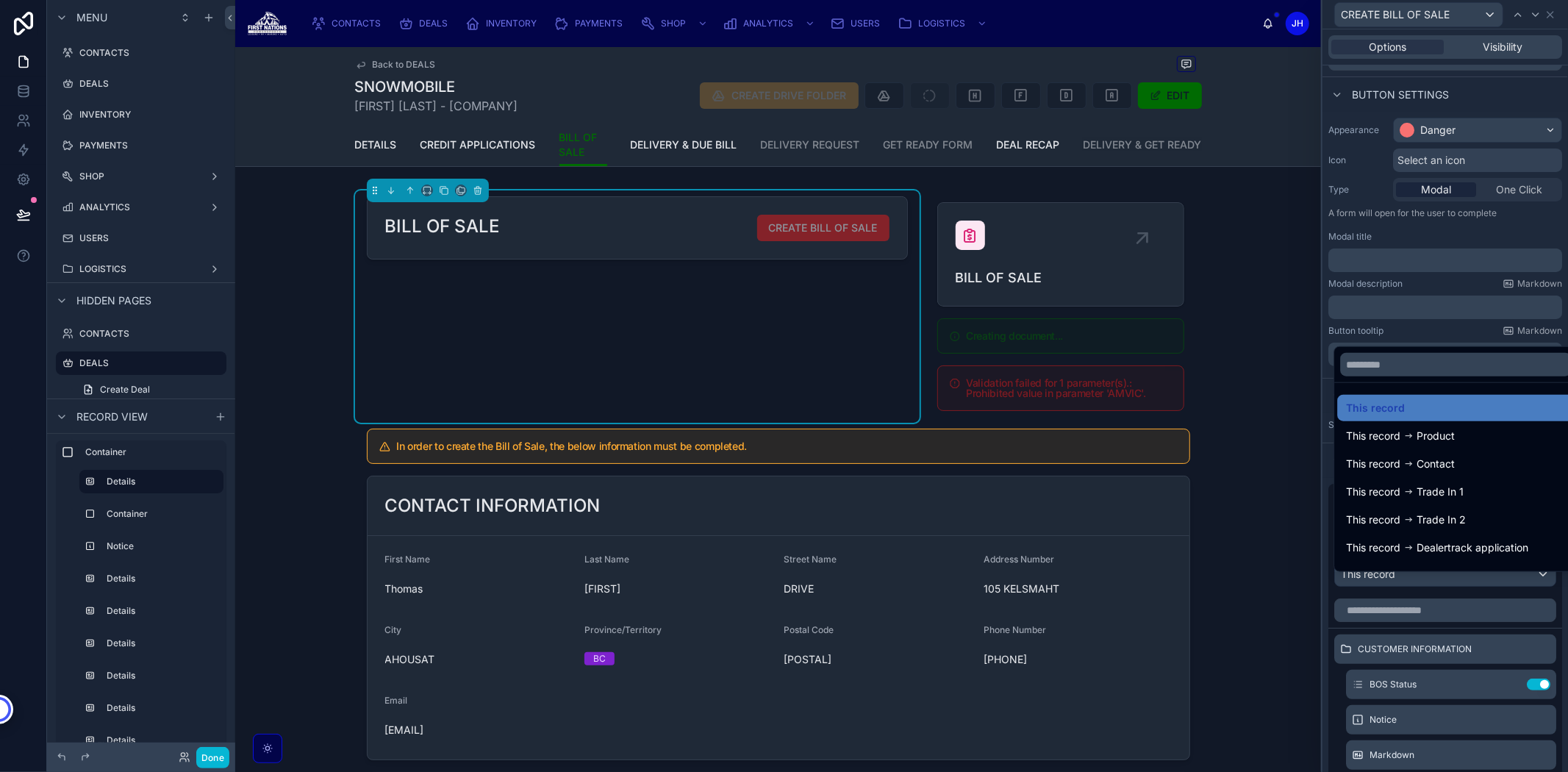 click at bounding box center (1445, 386) 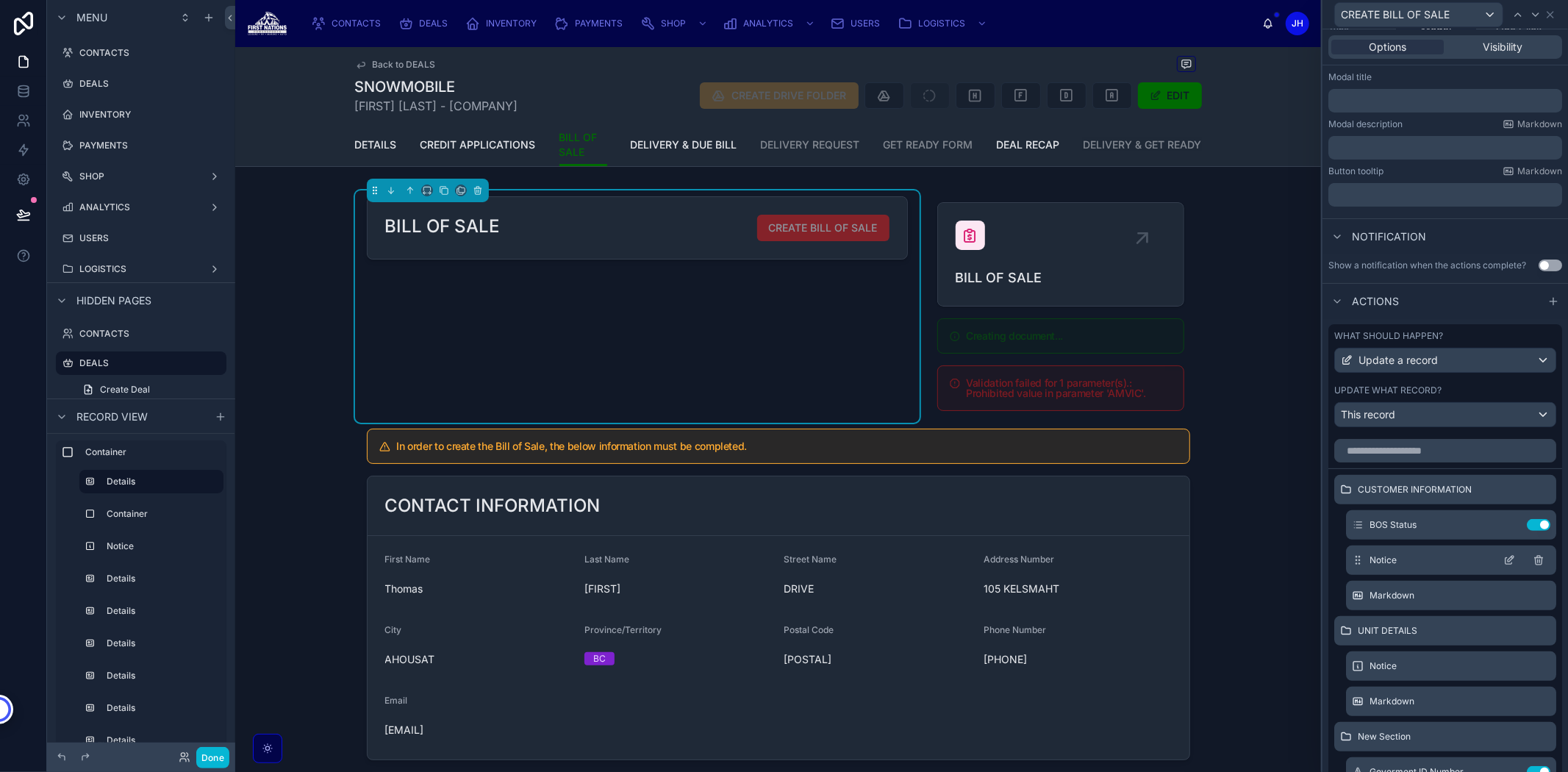 scroll, scrollTop: 235, scrollLeft: 0, axis: vertical 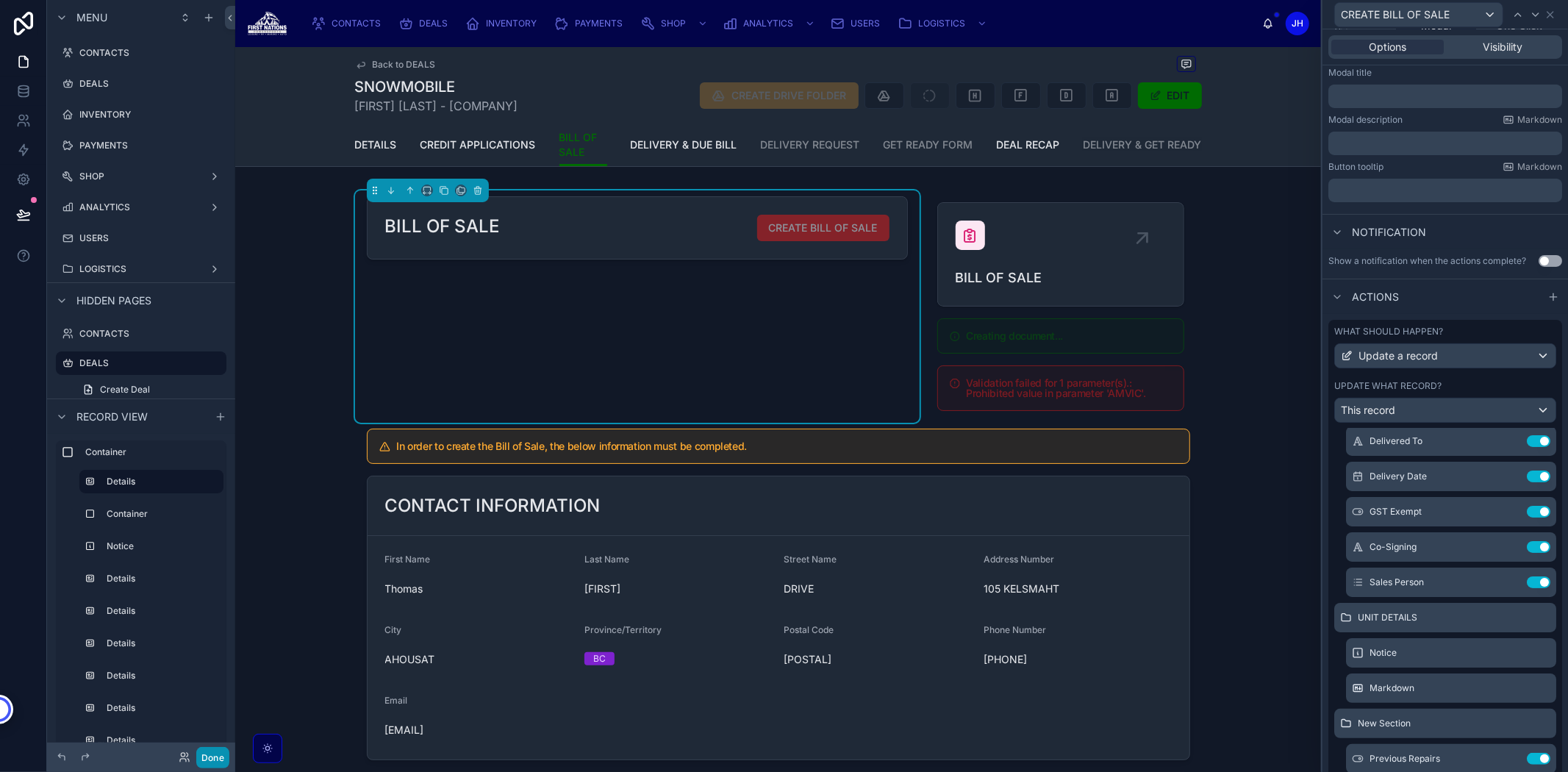 click on "Done" at bounding box center (212, 757) 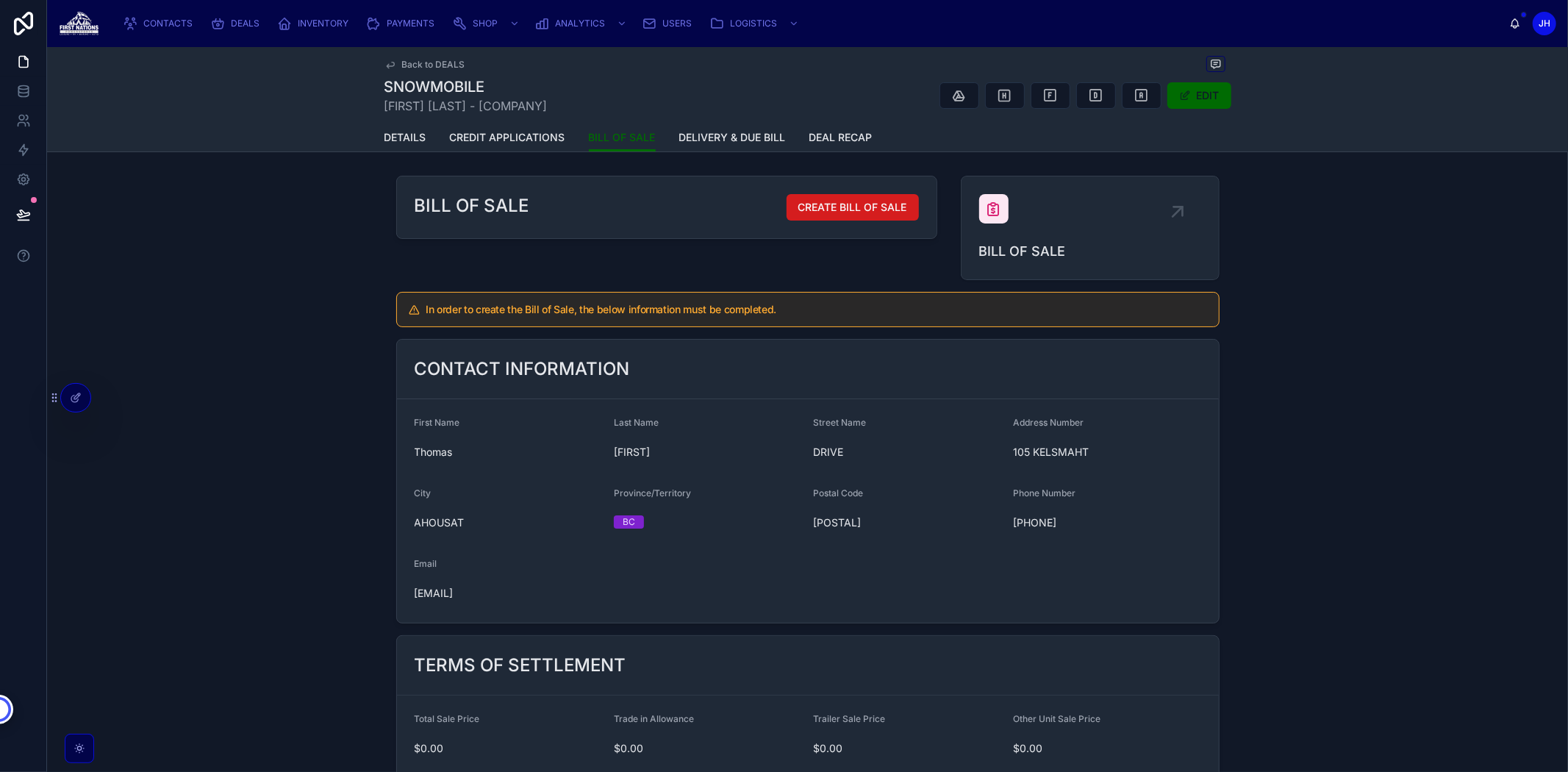 click on "CREATE BILL OF SALE" at bounding box center [853, 207] 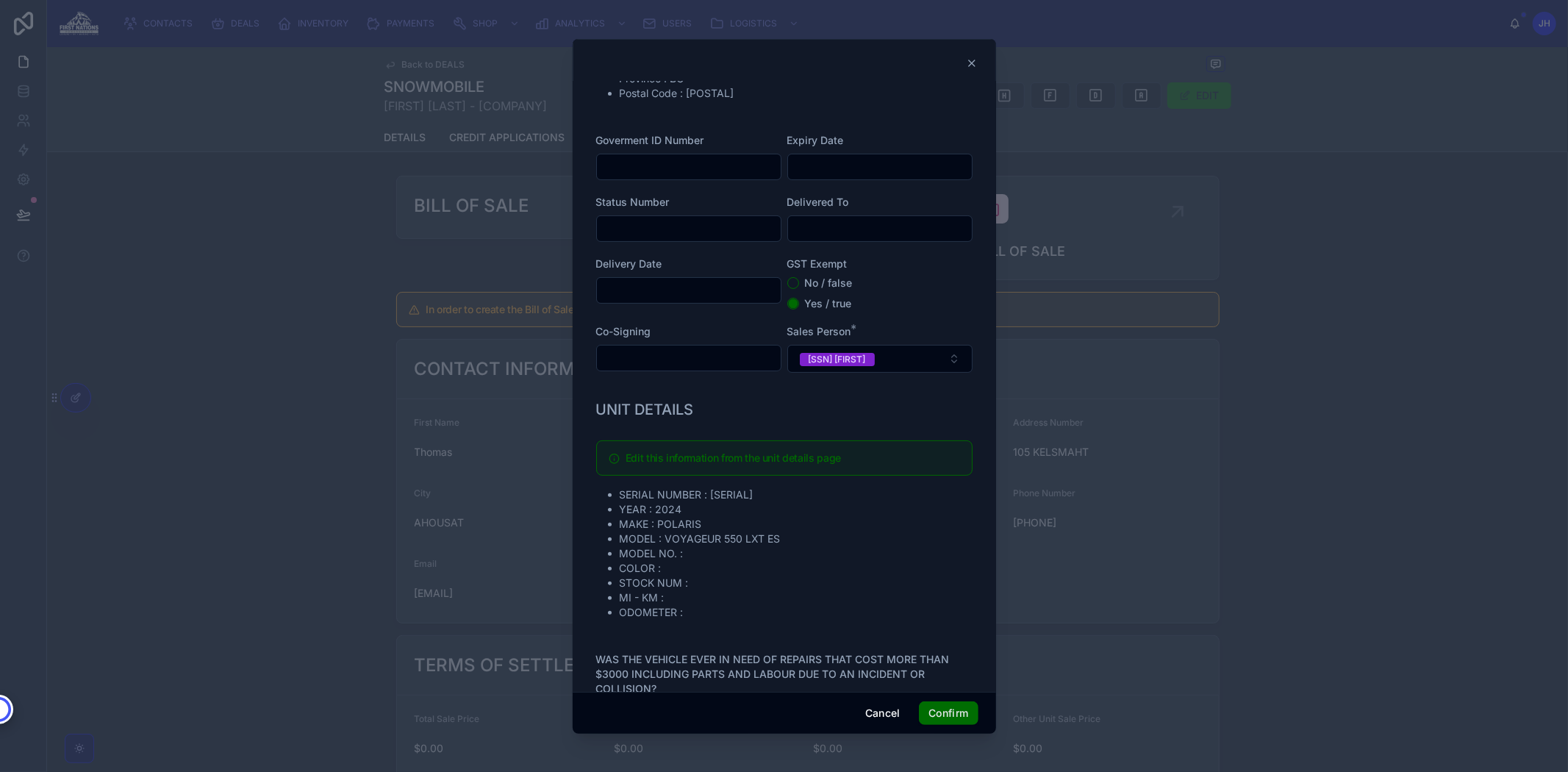 scroll, scrollTop: 408, scrollLeft: 0, axis: vertical 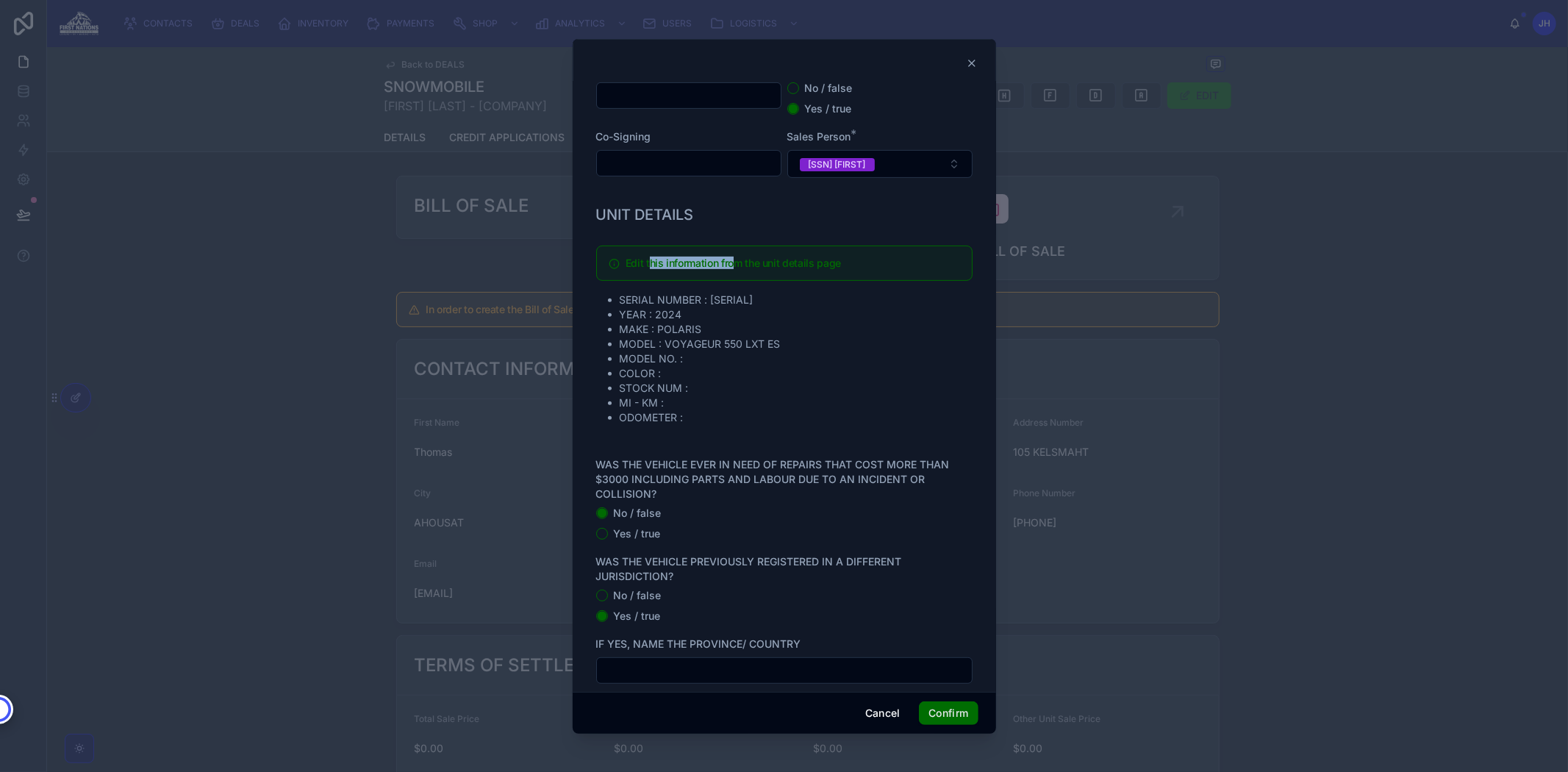 drag, startPoint x: 649, startPoint y: 265, endPoint x: 734, endPoint y: 262, distance: 85.05292 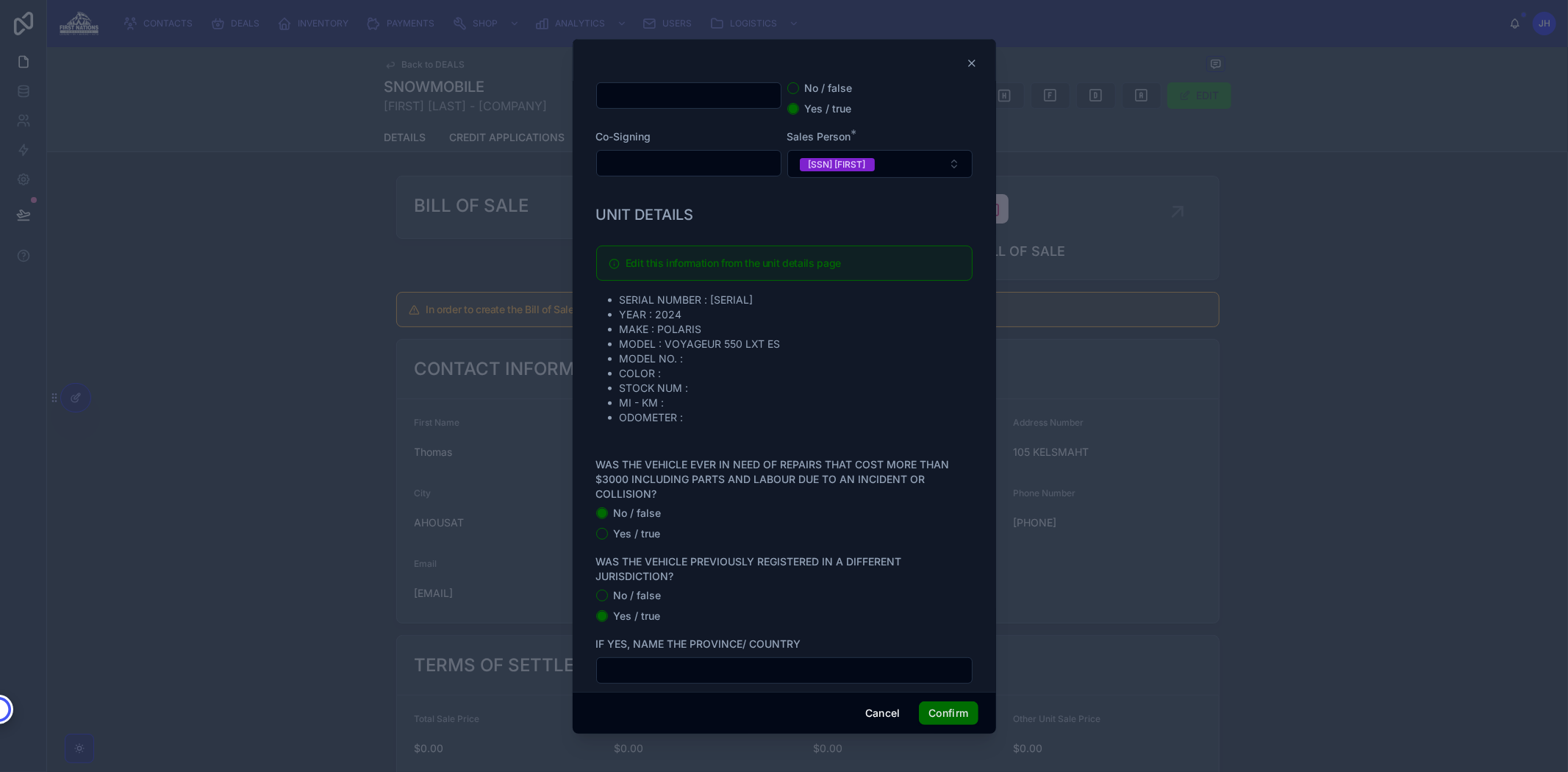 click on "Edit this information from the unit details page" at bounding box center [784, 263] 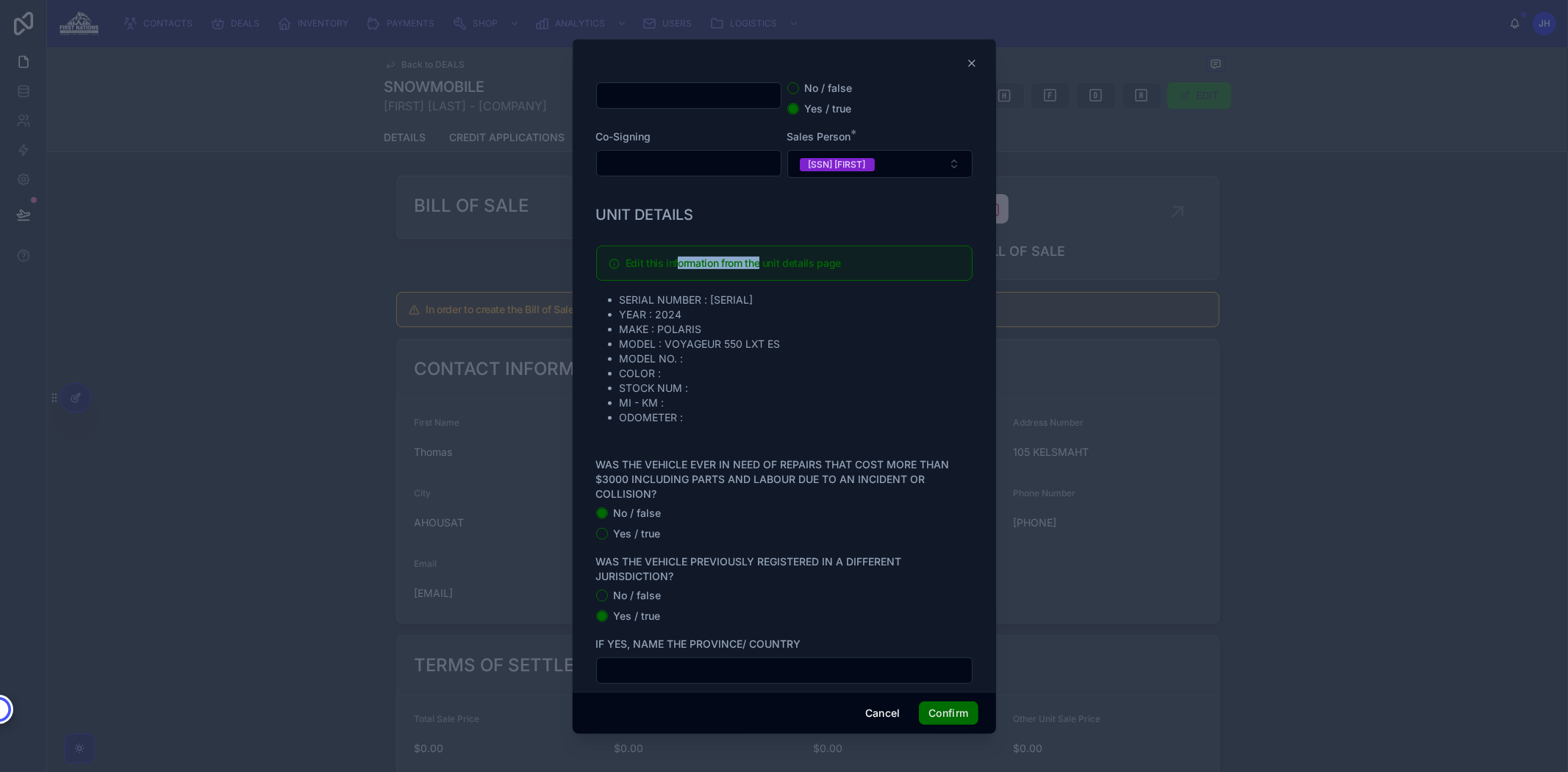 drag, startPoint x: 679, startPoint y: 254, endPoint x: 759, endPoint y: 254, distance: 80 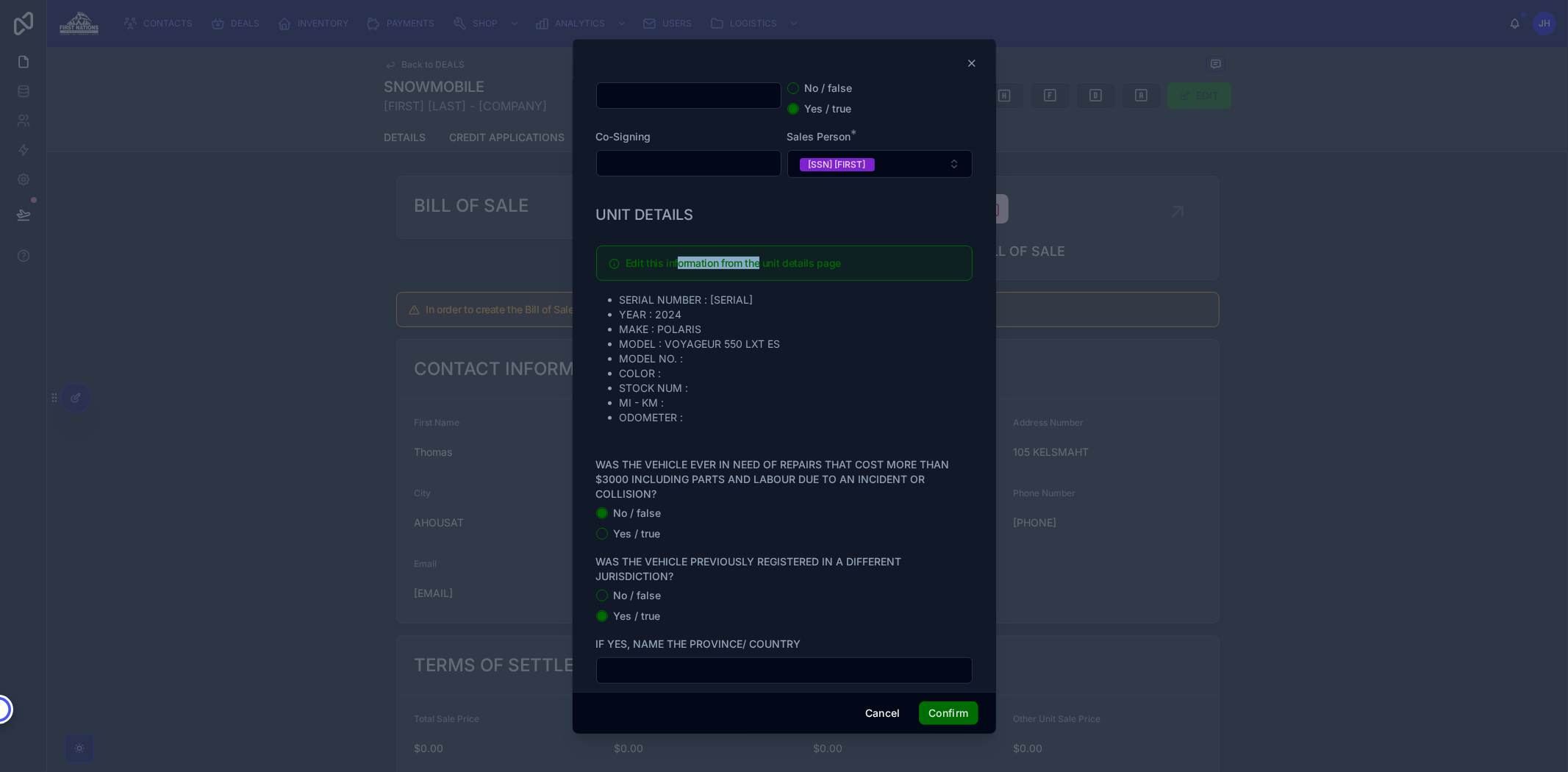 click on "Edit this information from the unit details page" at bounding box center [792, 263] 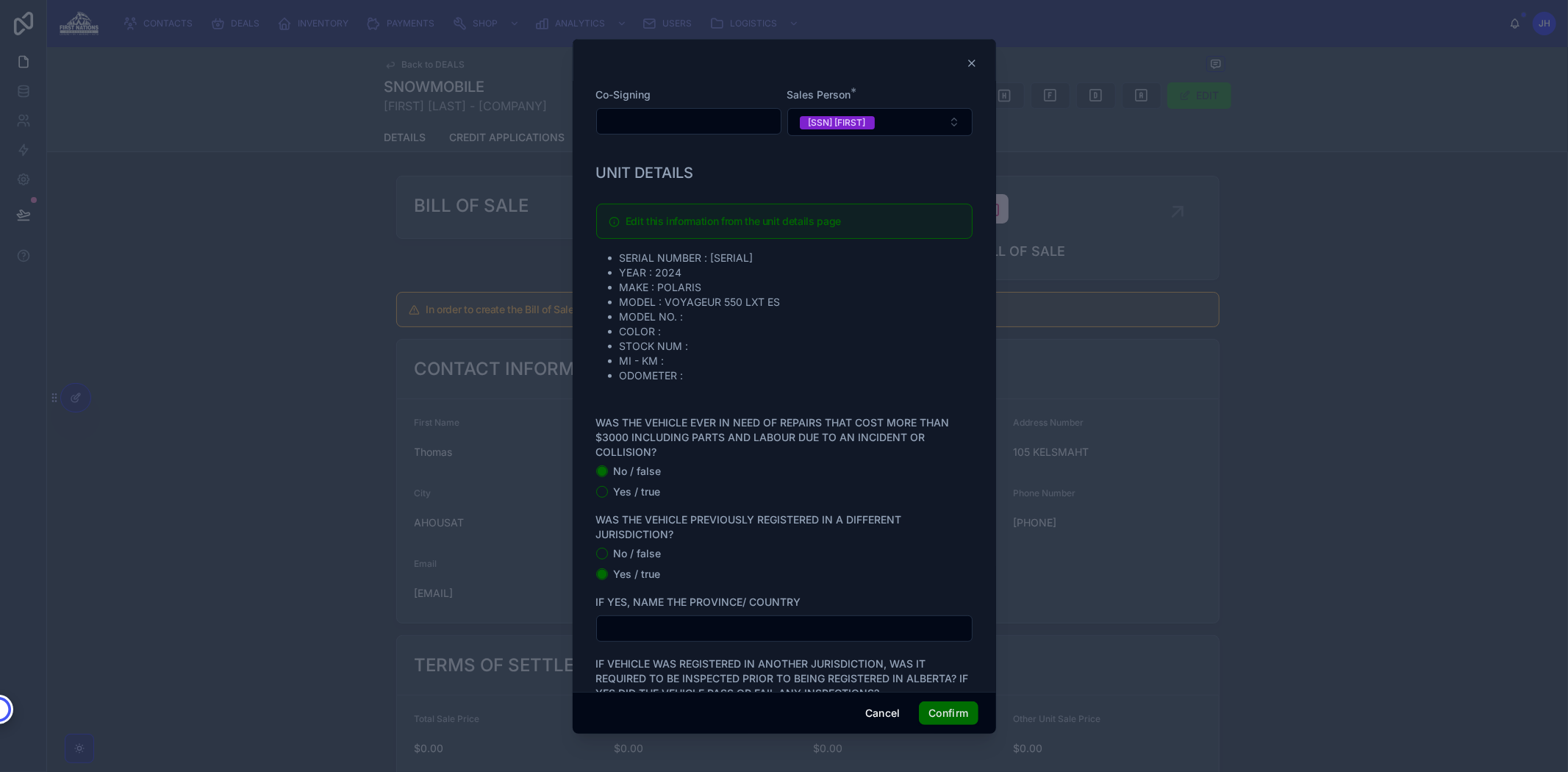 scroll, scrollTop: 523, scrollLeft: 0, axis: vertical 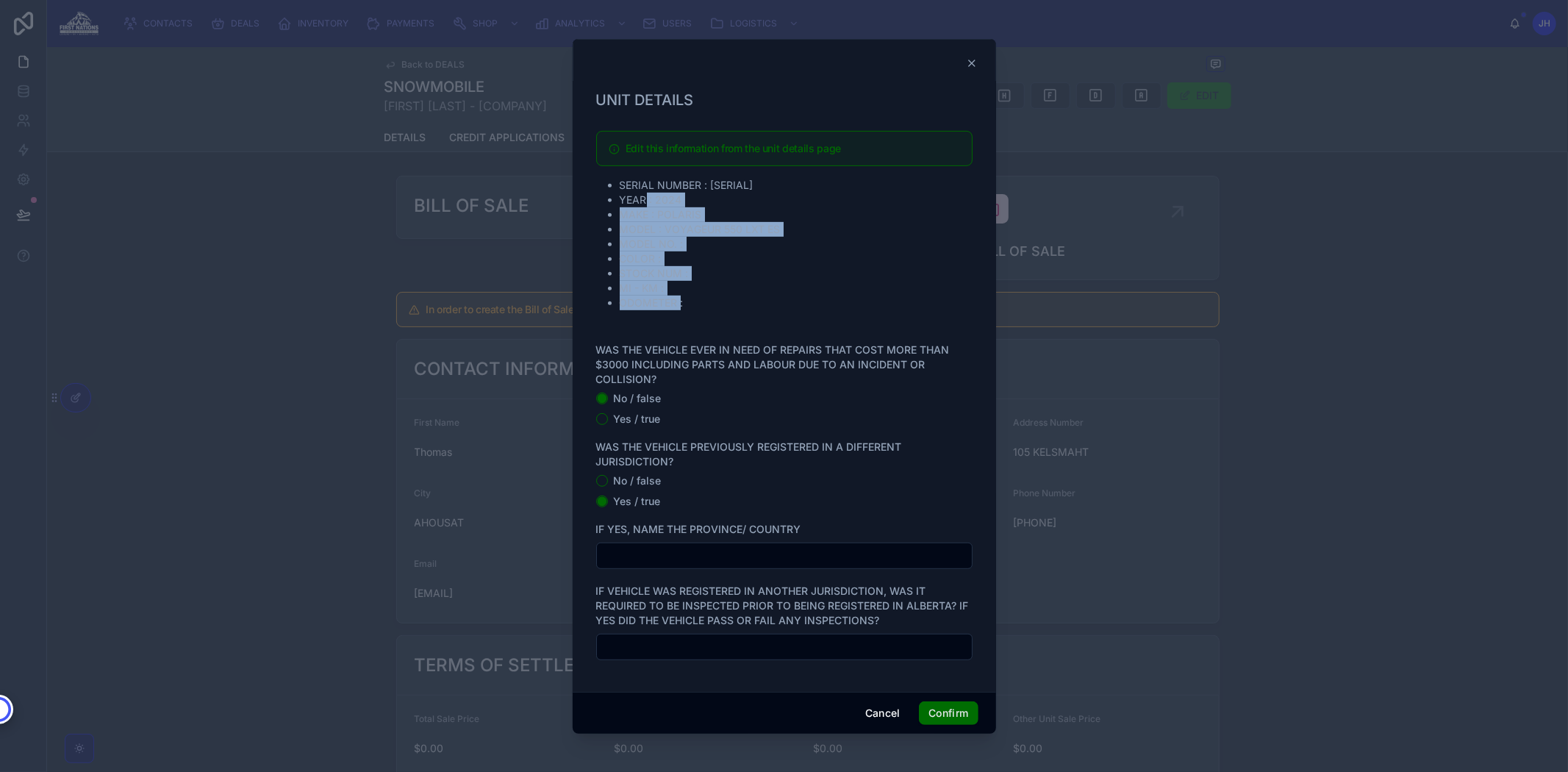 drag, startPoint x: 648, startPoint y: 208, endPoint x: 680, endPoint y: 297, distance: 94.578 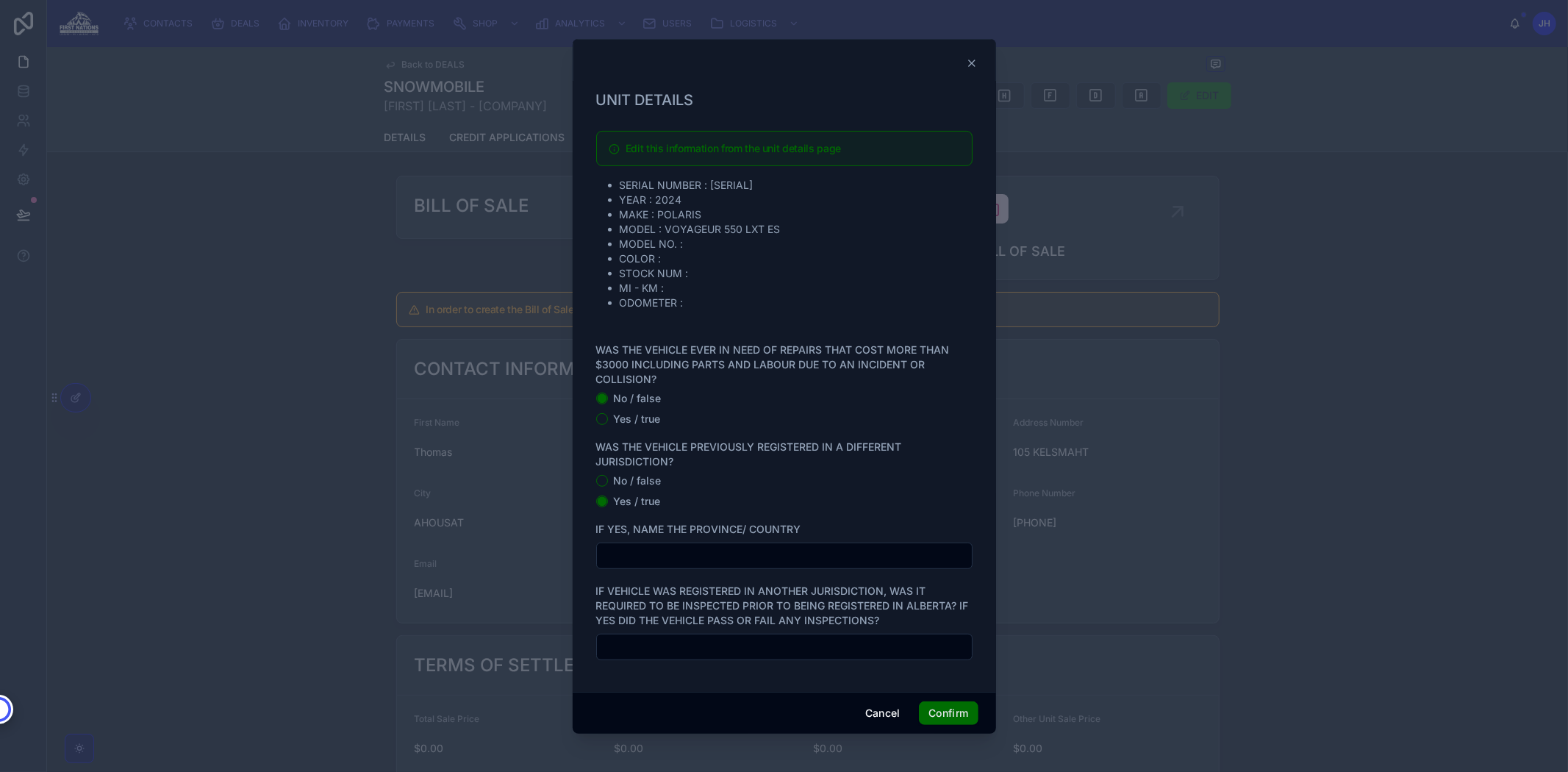 click on "Edit this information from the unit details page SERIAL NUMBER : SN1CED5T6RC201449 YEAR : 2024 MAKE : POLARIS MODEL : VOYAGEUR 550 LXT ES MODEL NO. : COLOR : STOCK NUM : MI - KM : ODOMETER :" at bounding box center (784, 221) 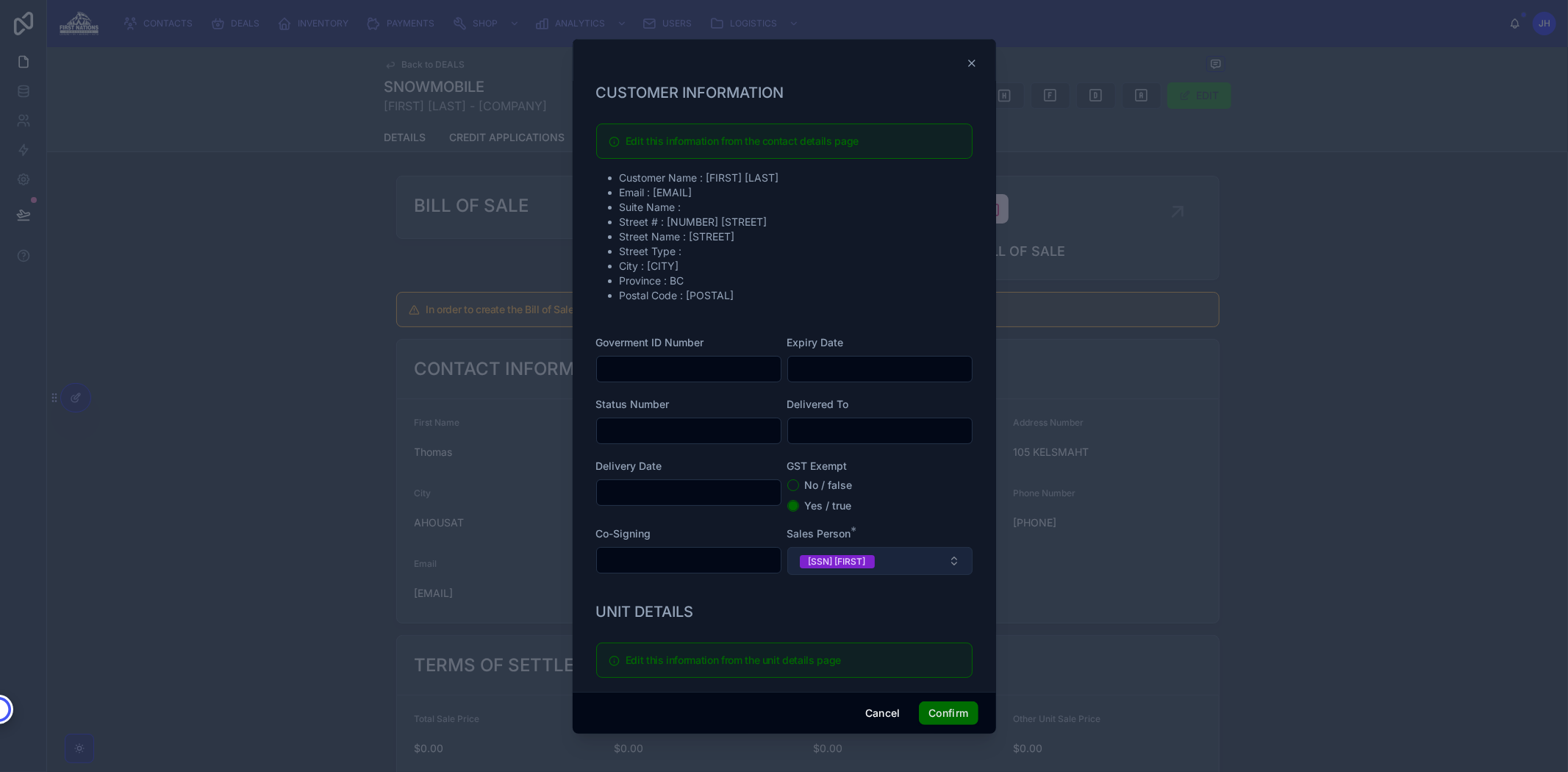scroll, scrollTop: 0, scrollLeft: 0, axis: both 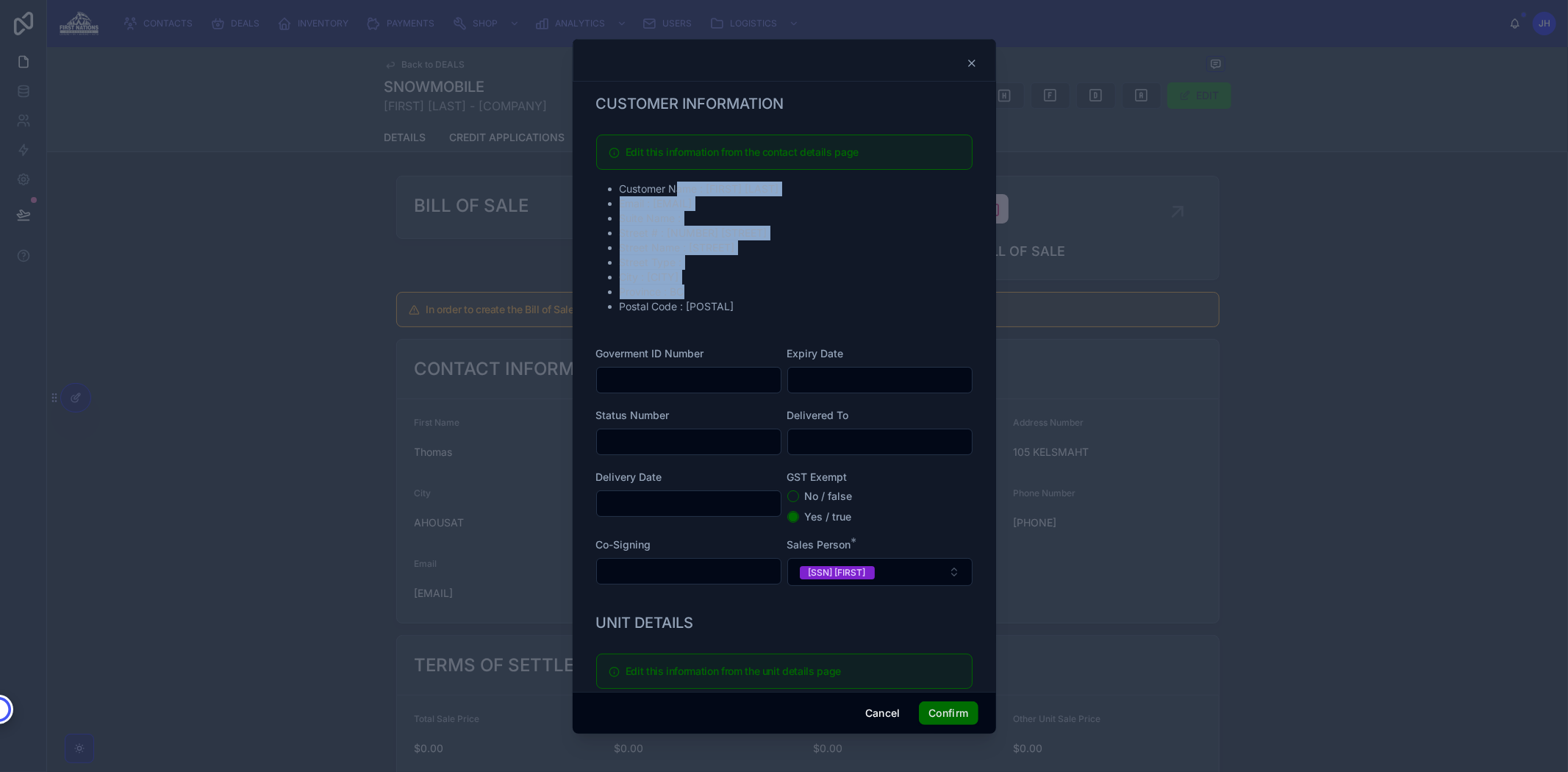 drag, startPoint x: 673, startPoint y: 188, endPoint x: 729, endPoint y: 298, distance: 123.43419 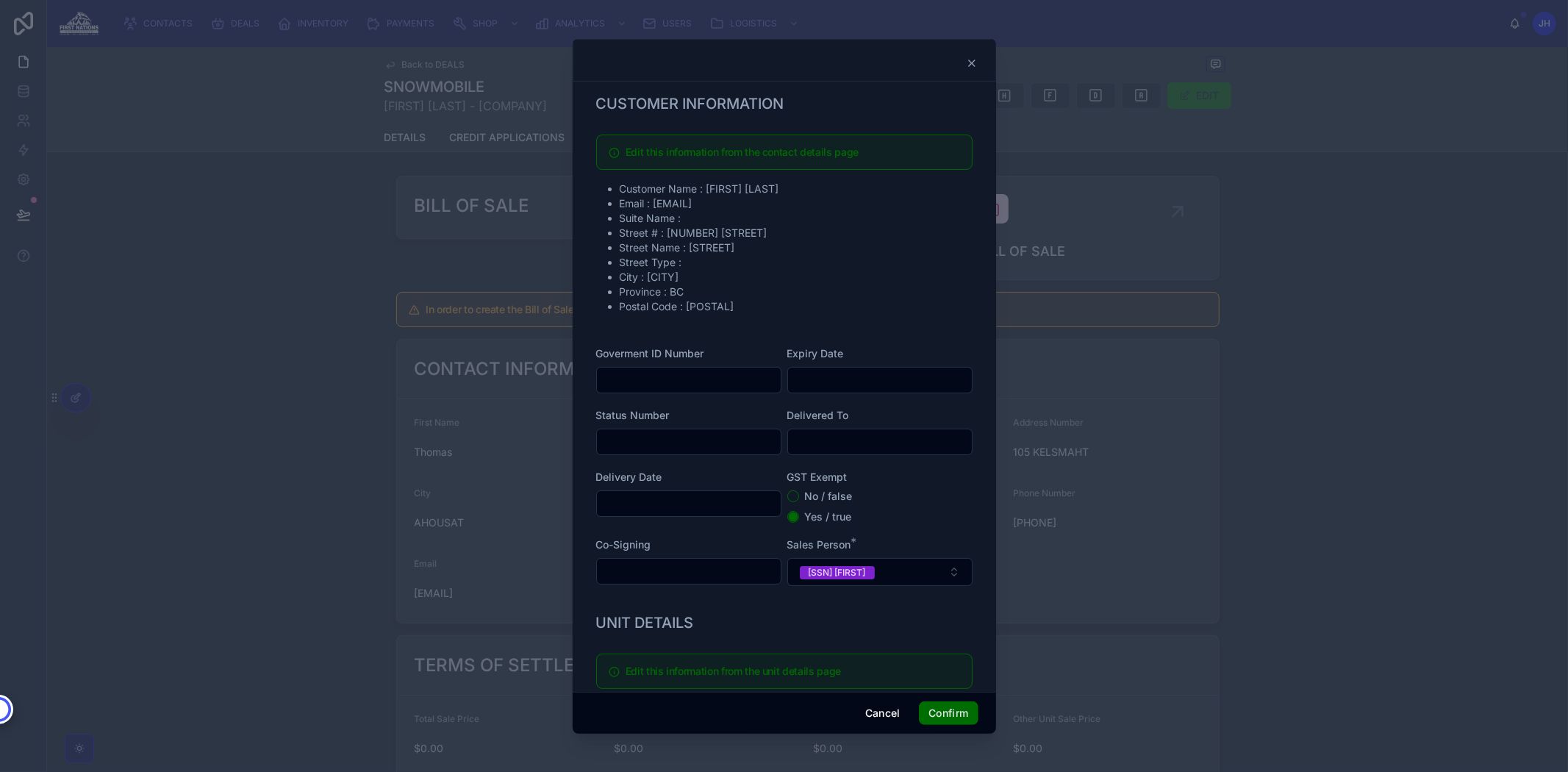 click on "Postal Code : V0R1A0" at bounding box center (796, 307) 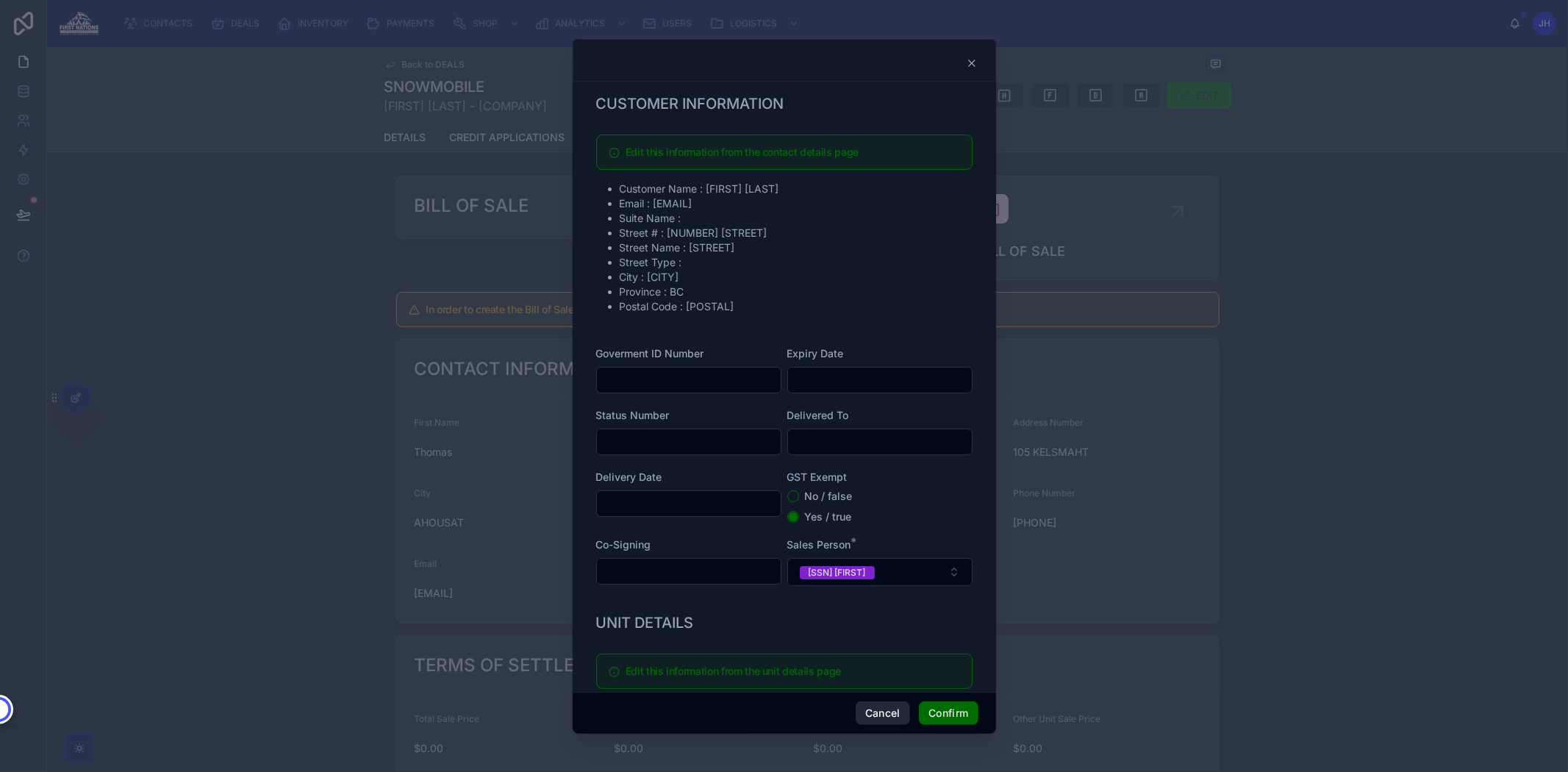 click on "Cancel" at bounding box center [883, 713] 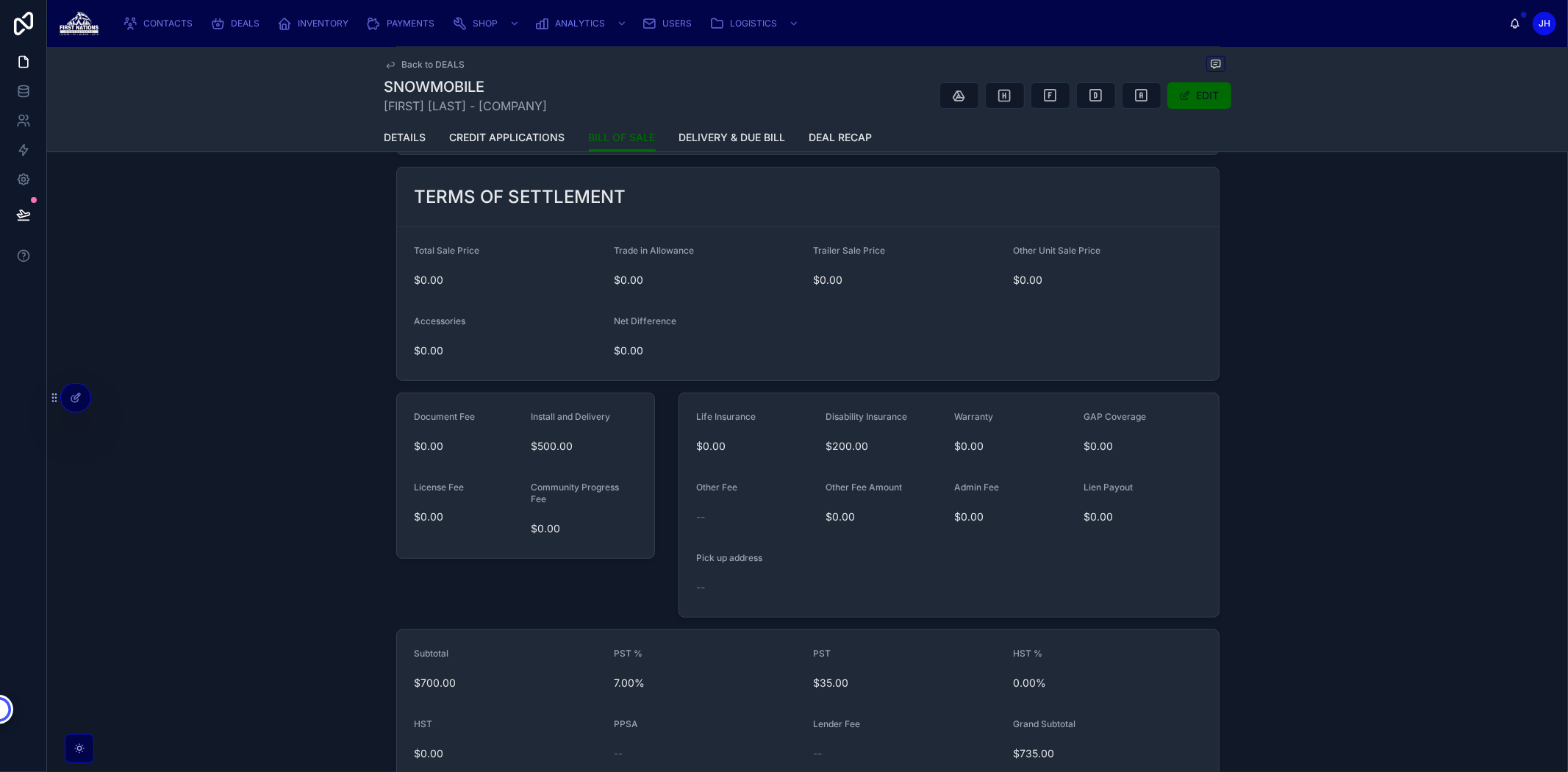 scroll, scrollTop: 408, scrollLeft: 0, axis: vertical 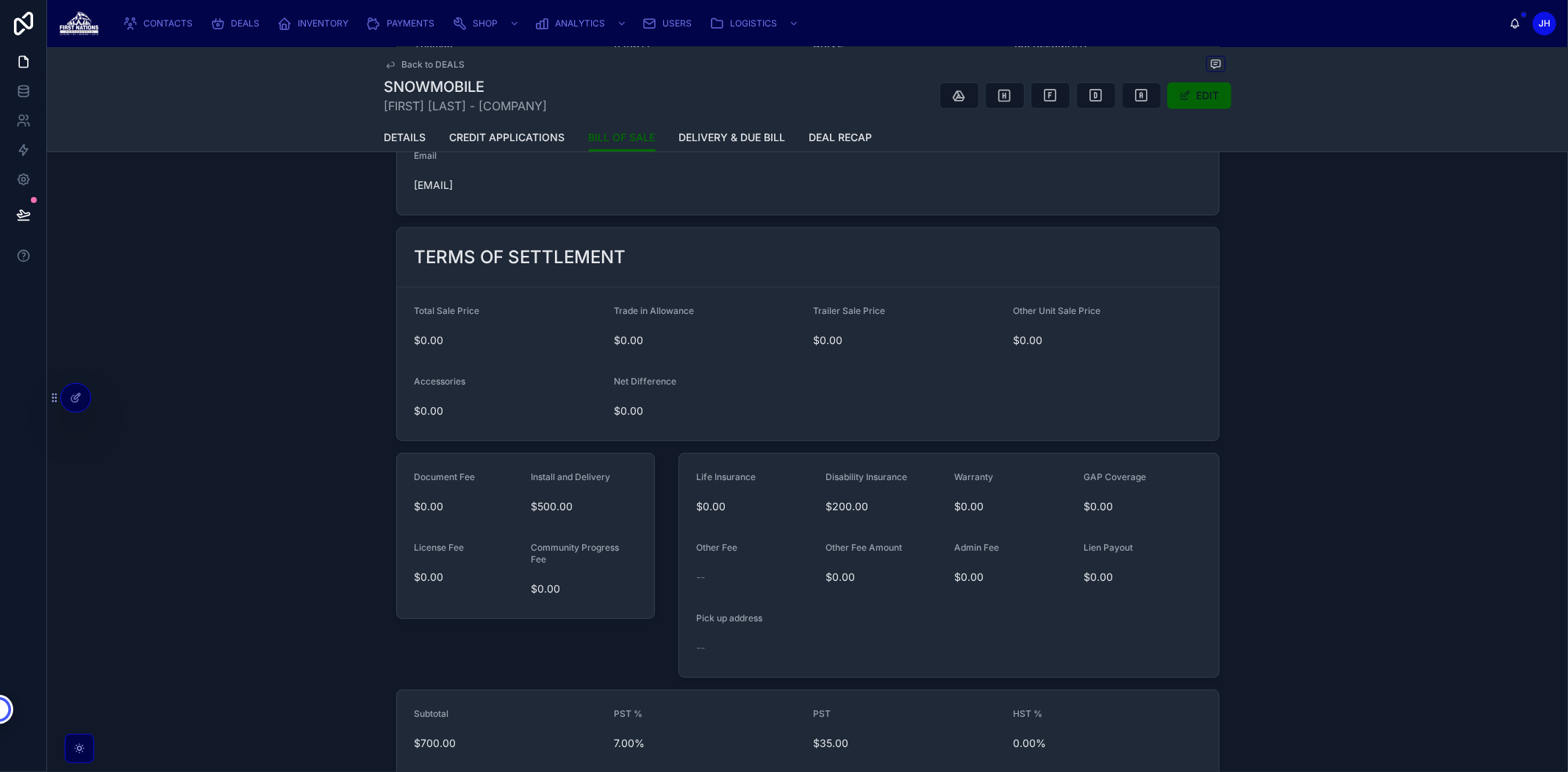 click on "EDIT" at bounding box center (1199, 96) 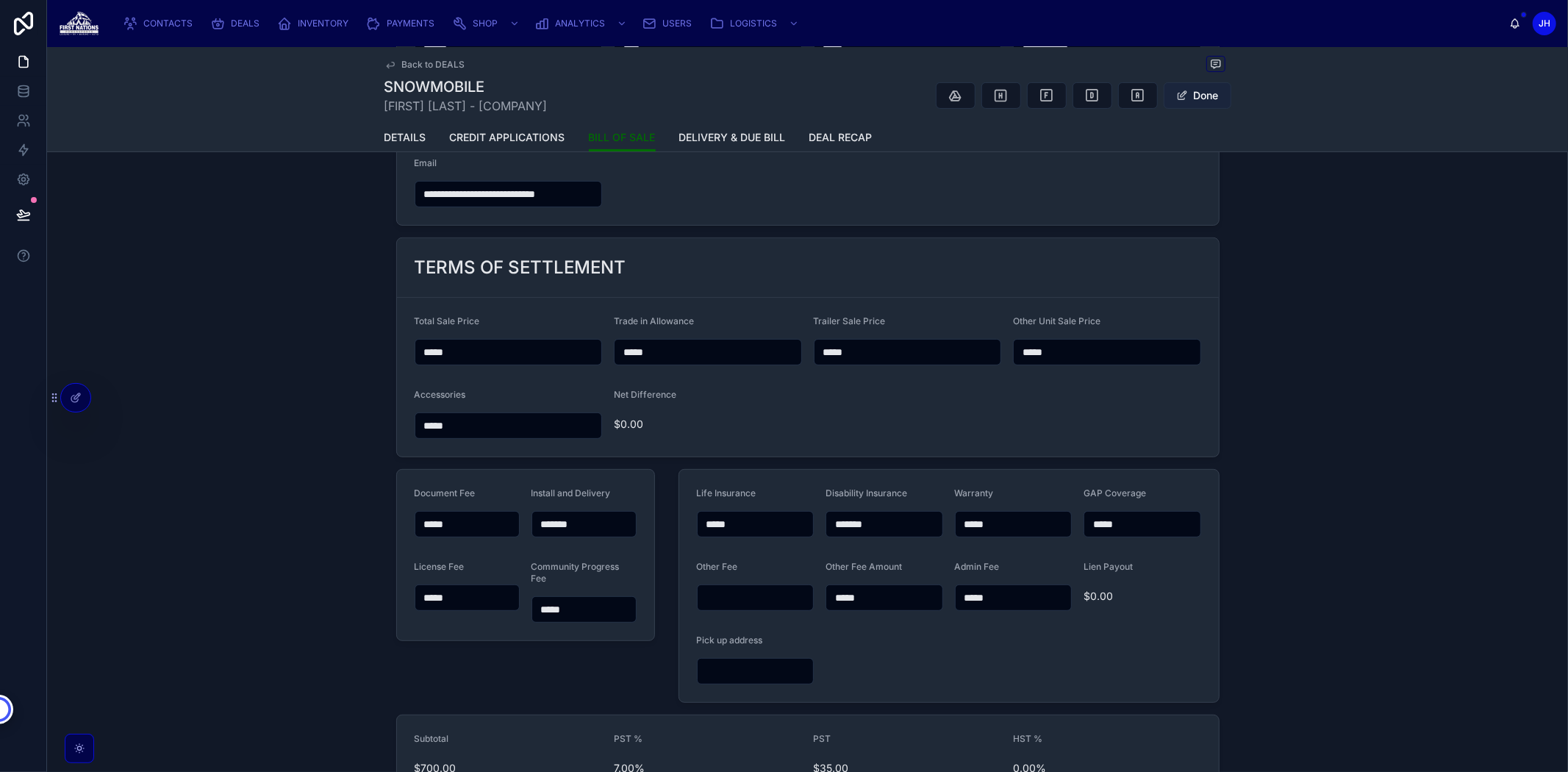 click on "Done" at bounding box center [1198, 96] 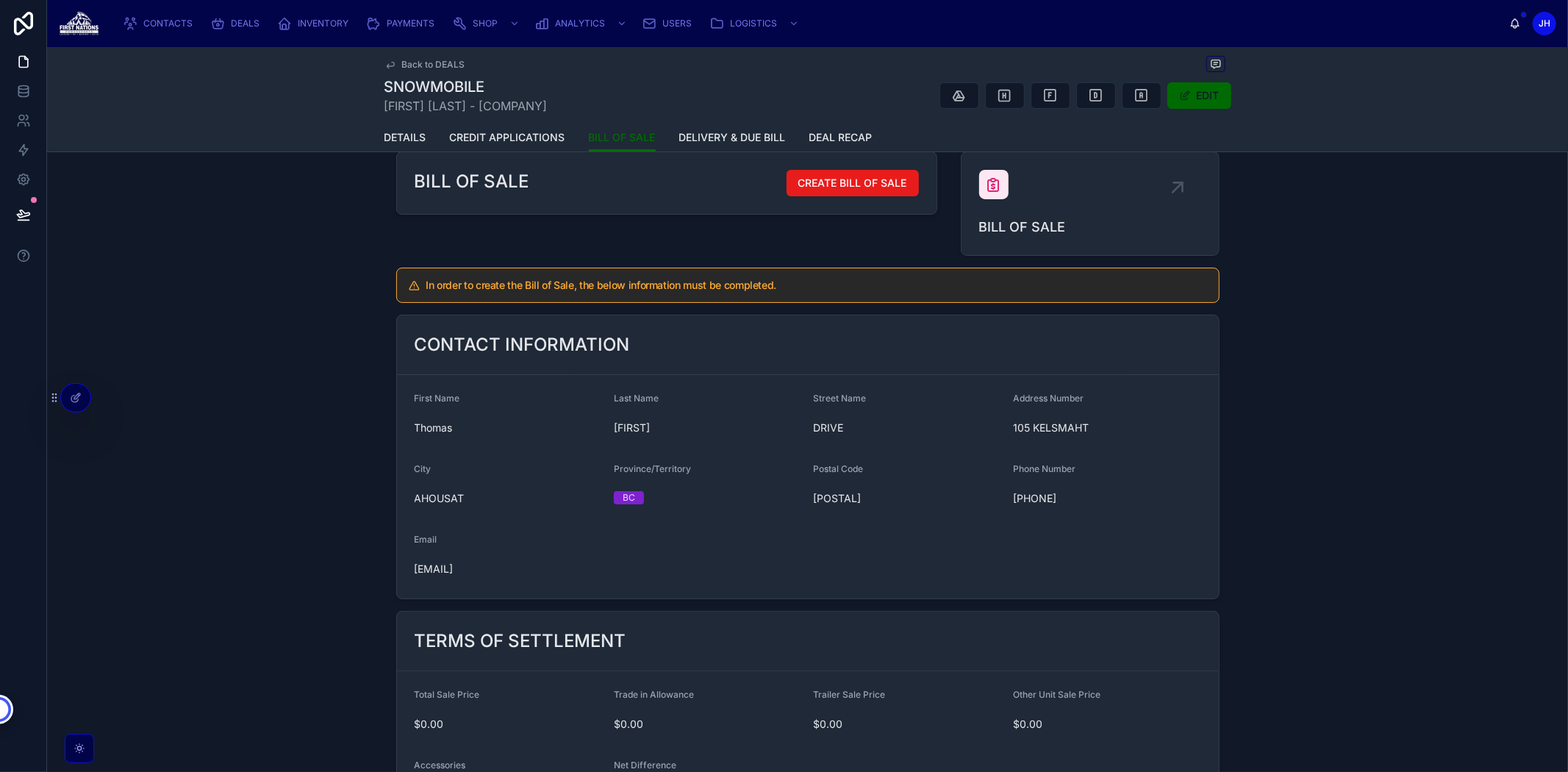 scroll, scrollTop: 0, scrollLeft: 0, axis: both 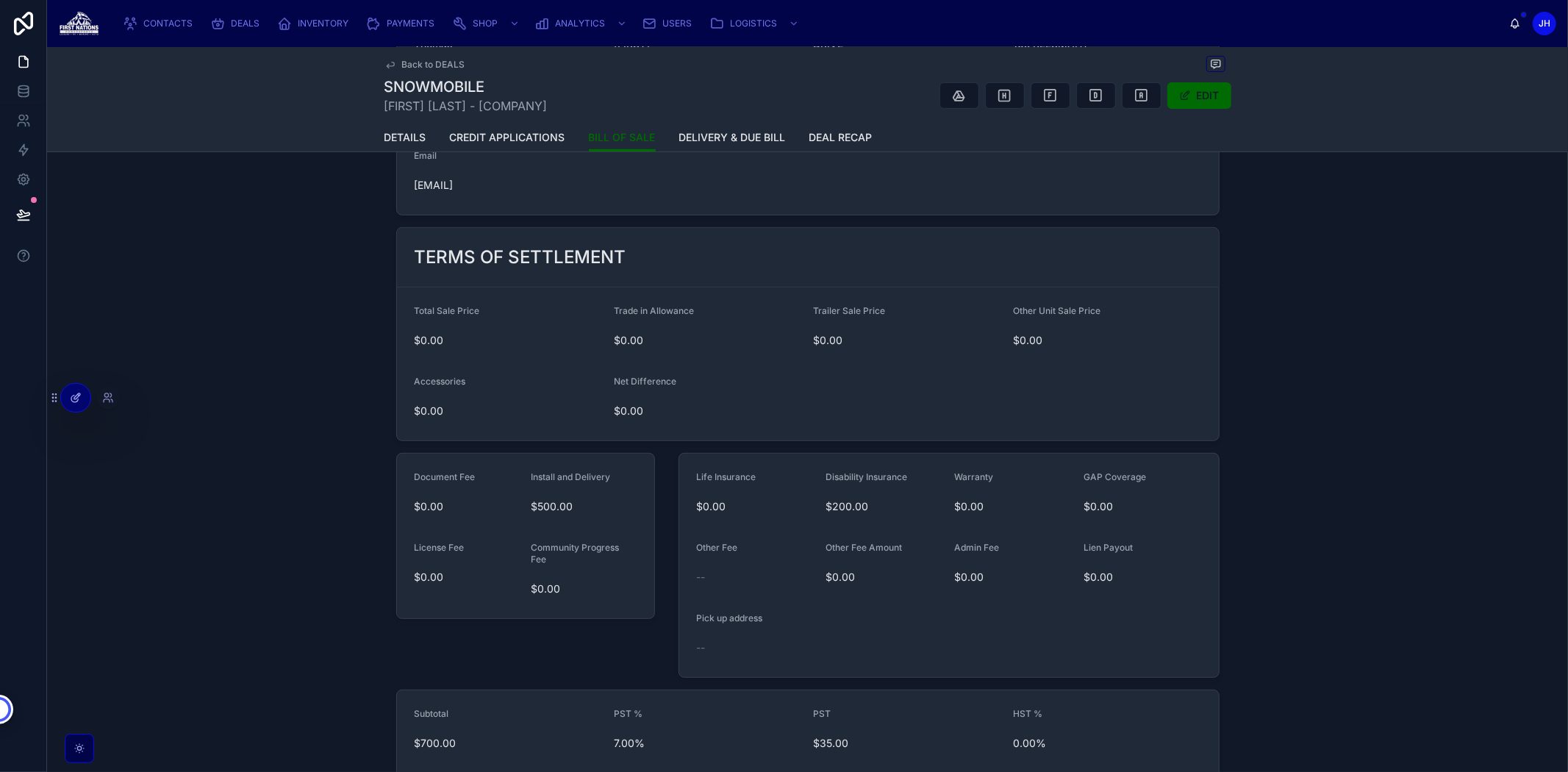 click at bounding box center (76, 398) 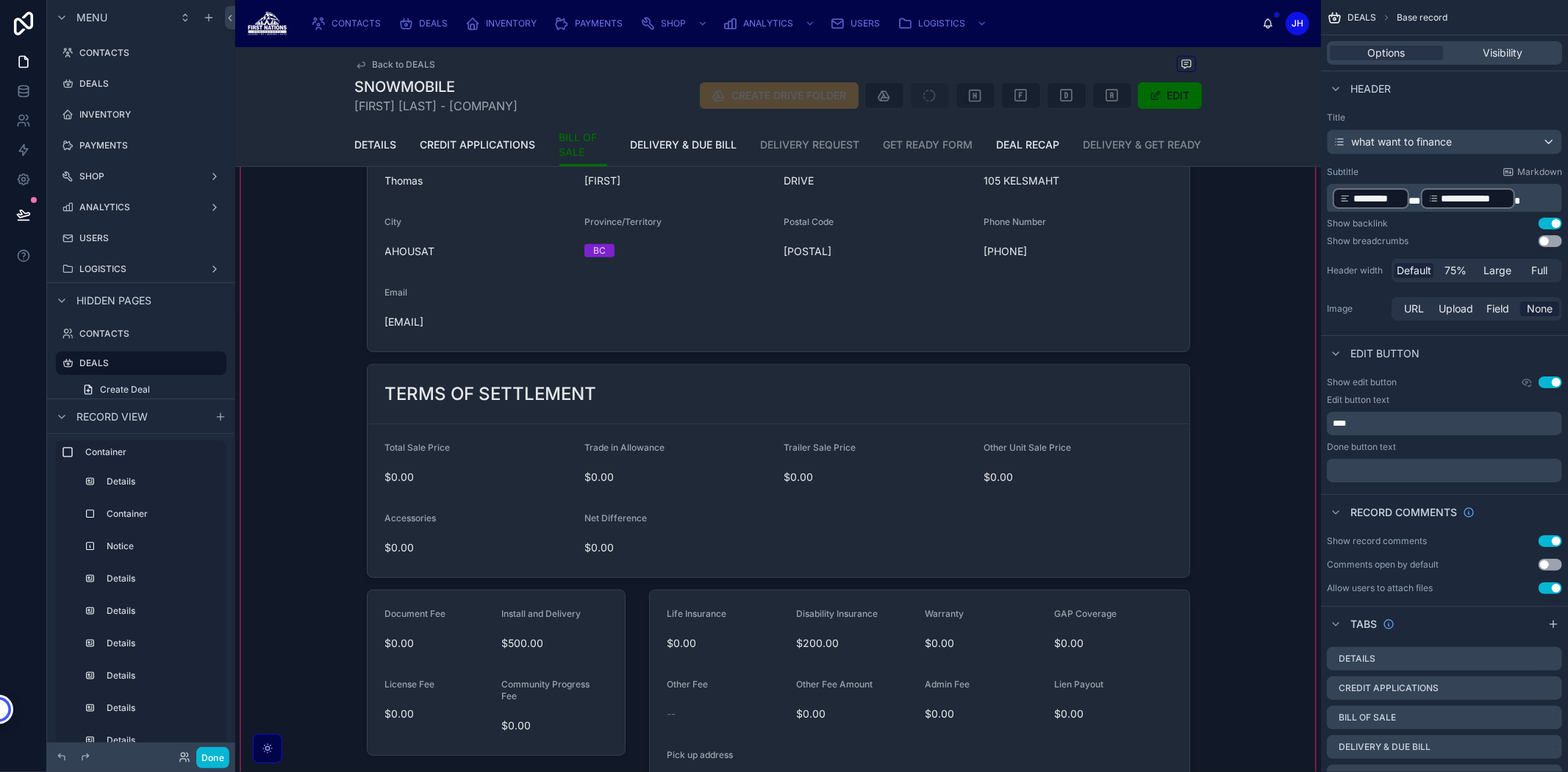 click at bounding box center (778, 615) 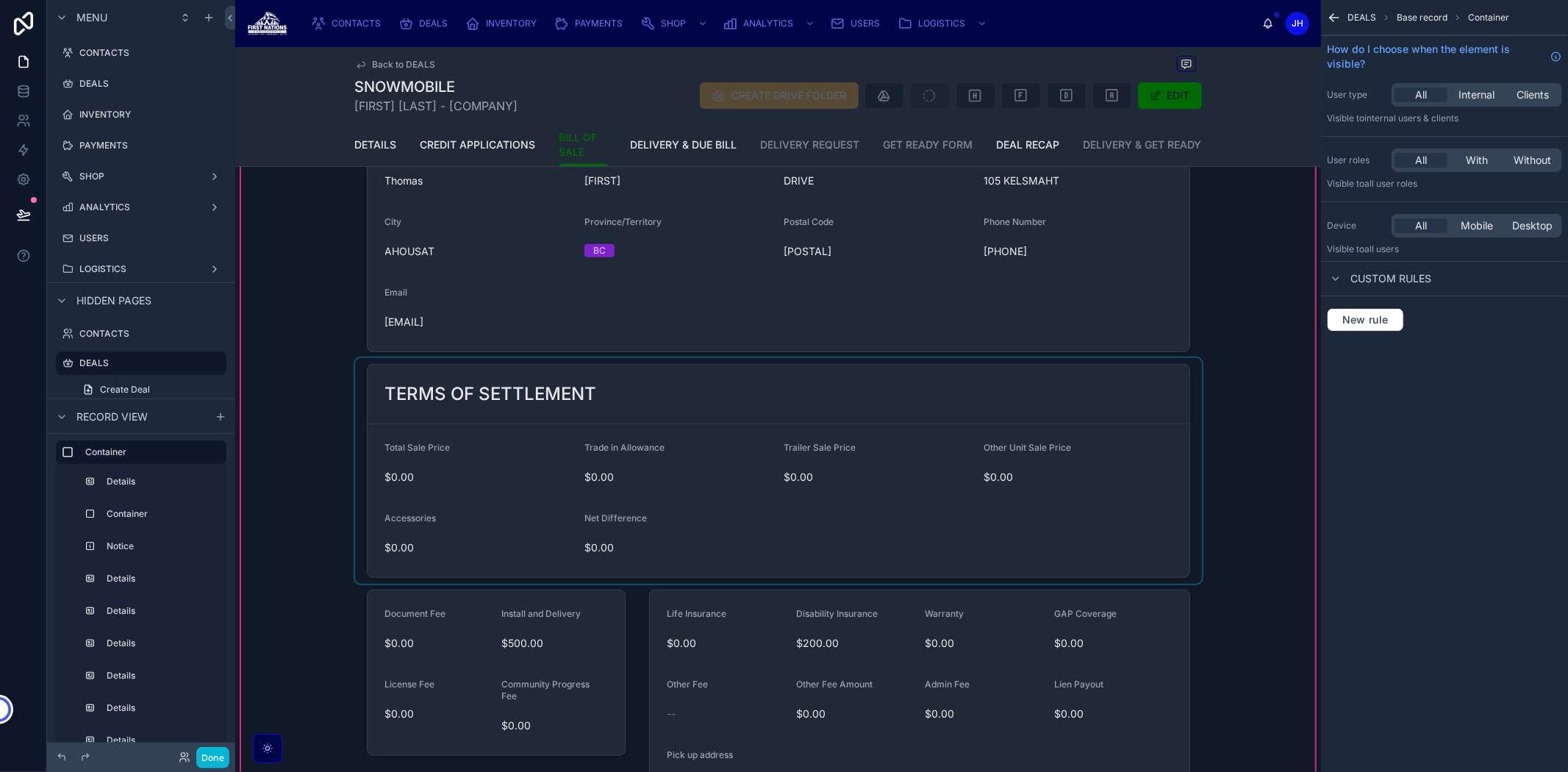 click at bounding box center [778, 471] 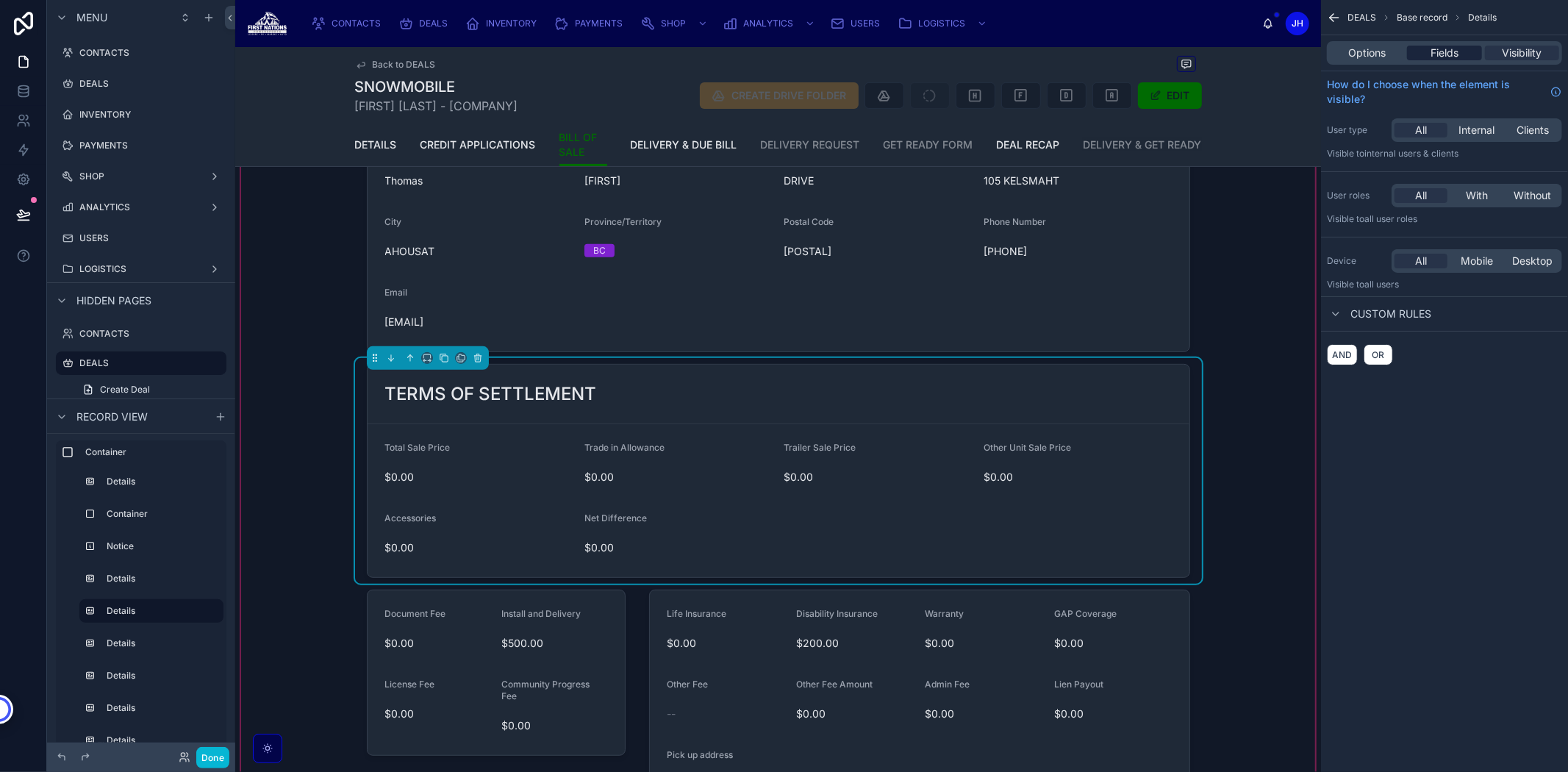 click on "Fields" at bounding box center [1444, 53] 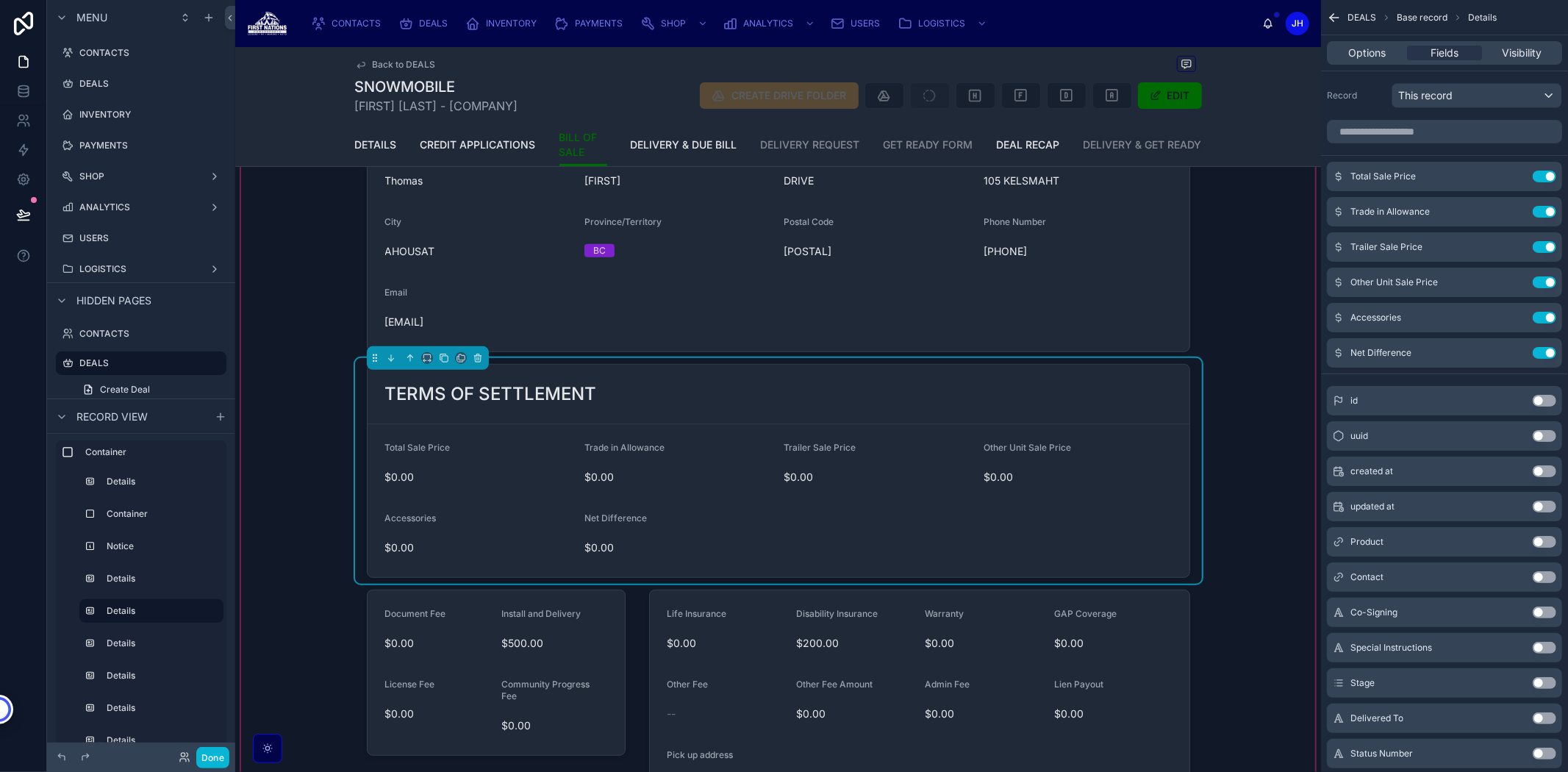 click at bounding box center (1445, 132) 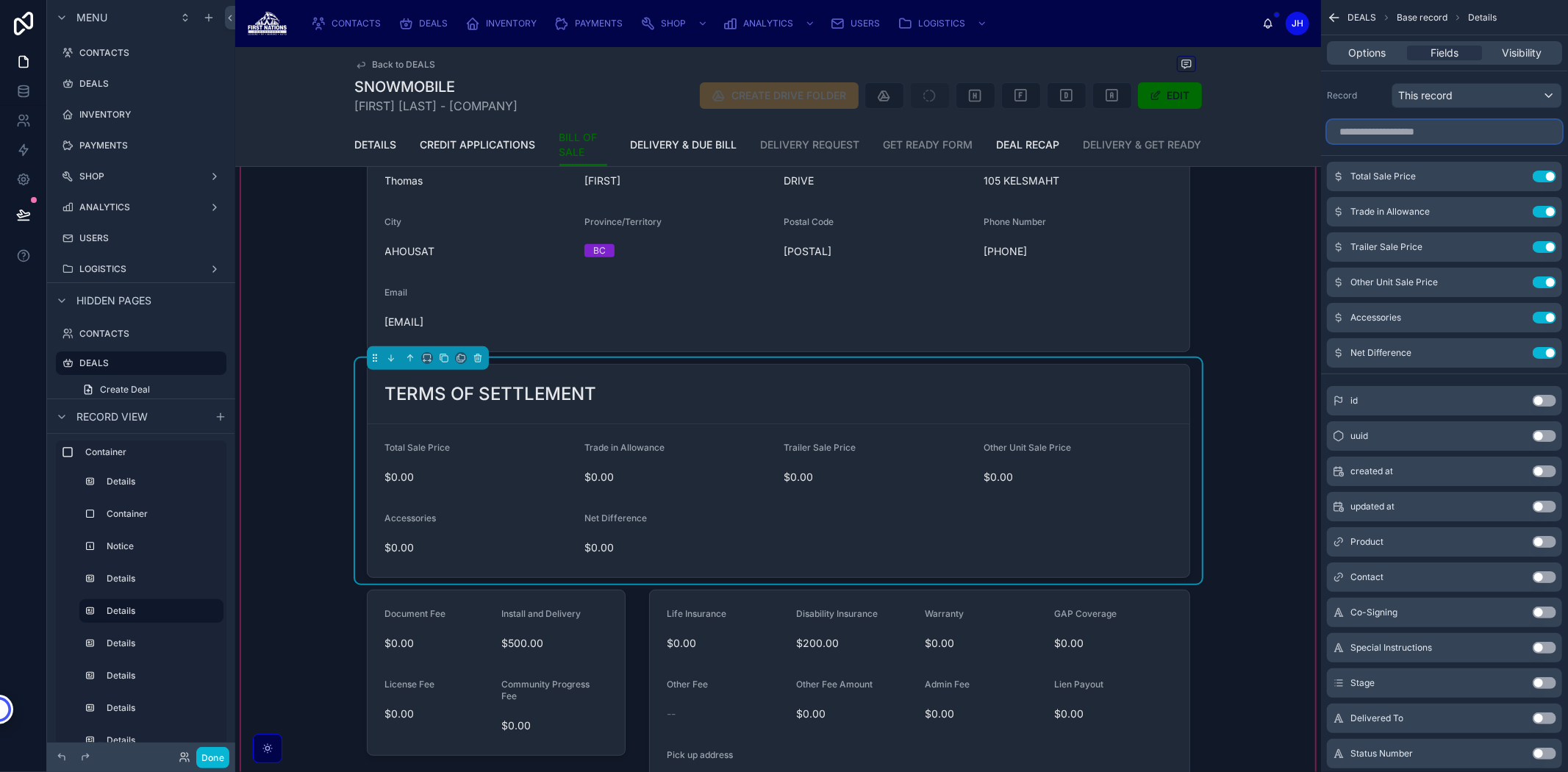 click at bounding box center [1445, 132] 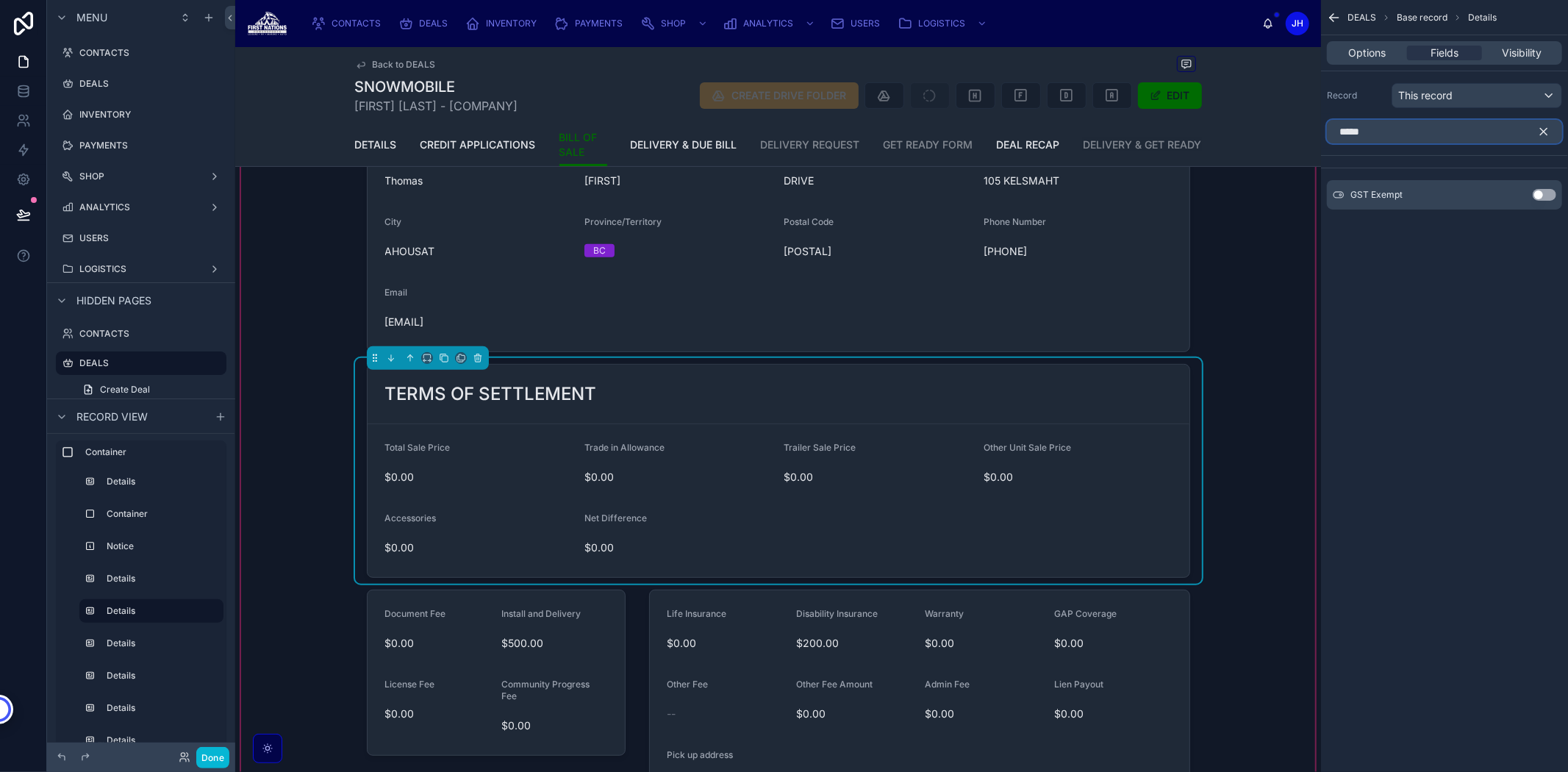 type on "*****" 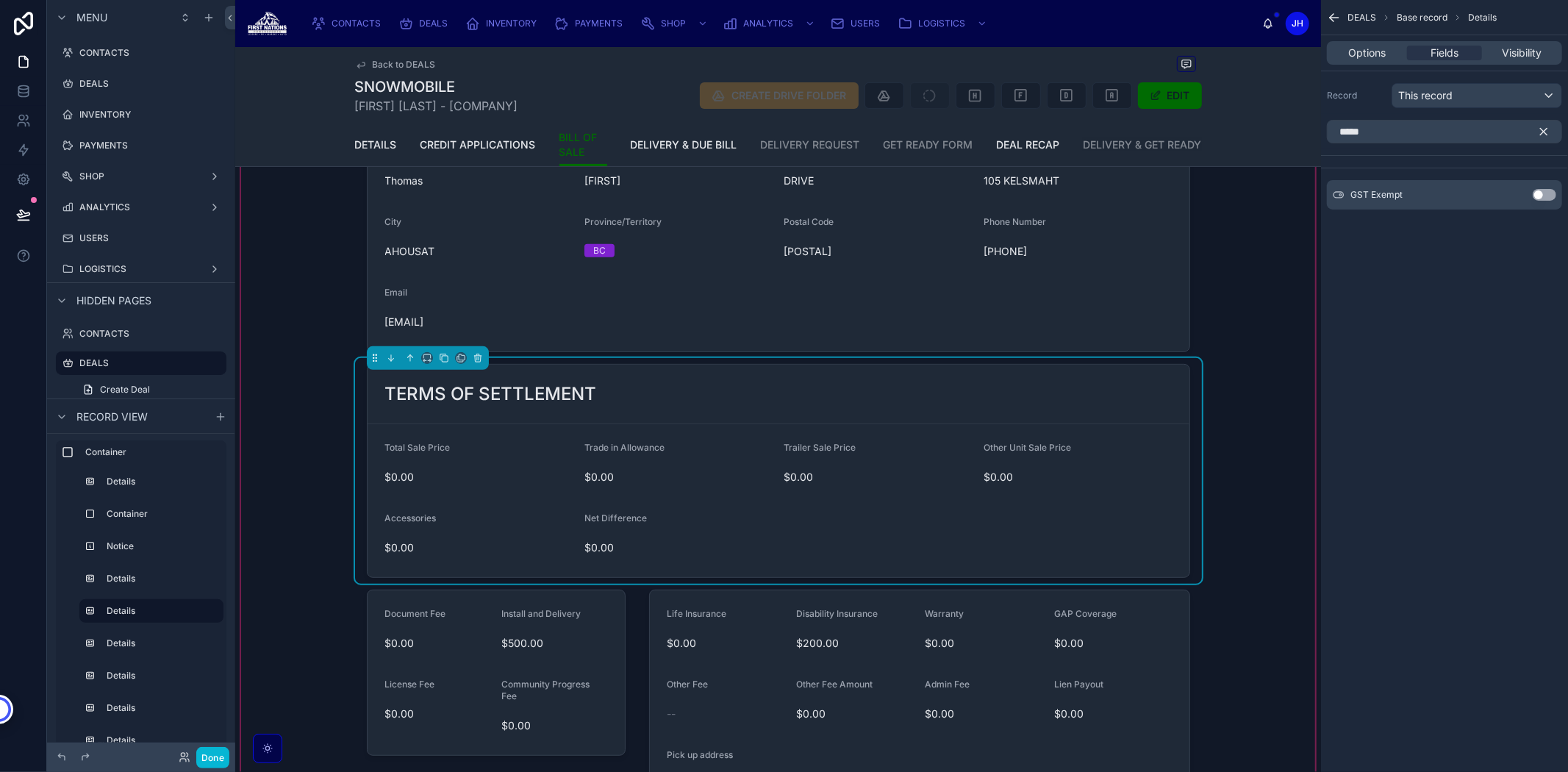 click on "GST Exempt Use setting" at bounding box center [1445, 195] 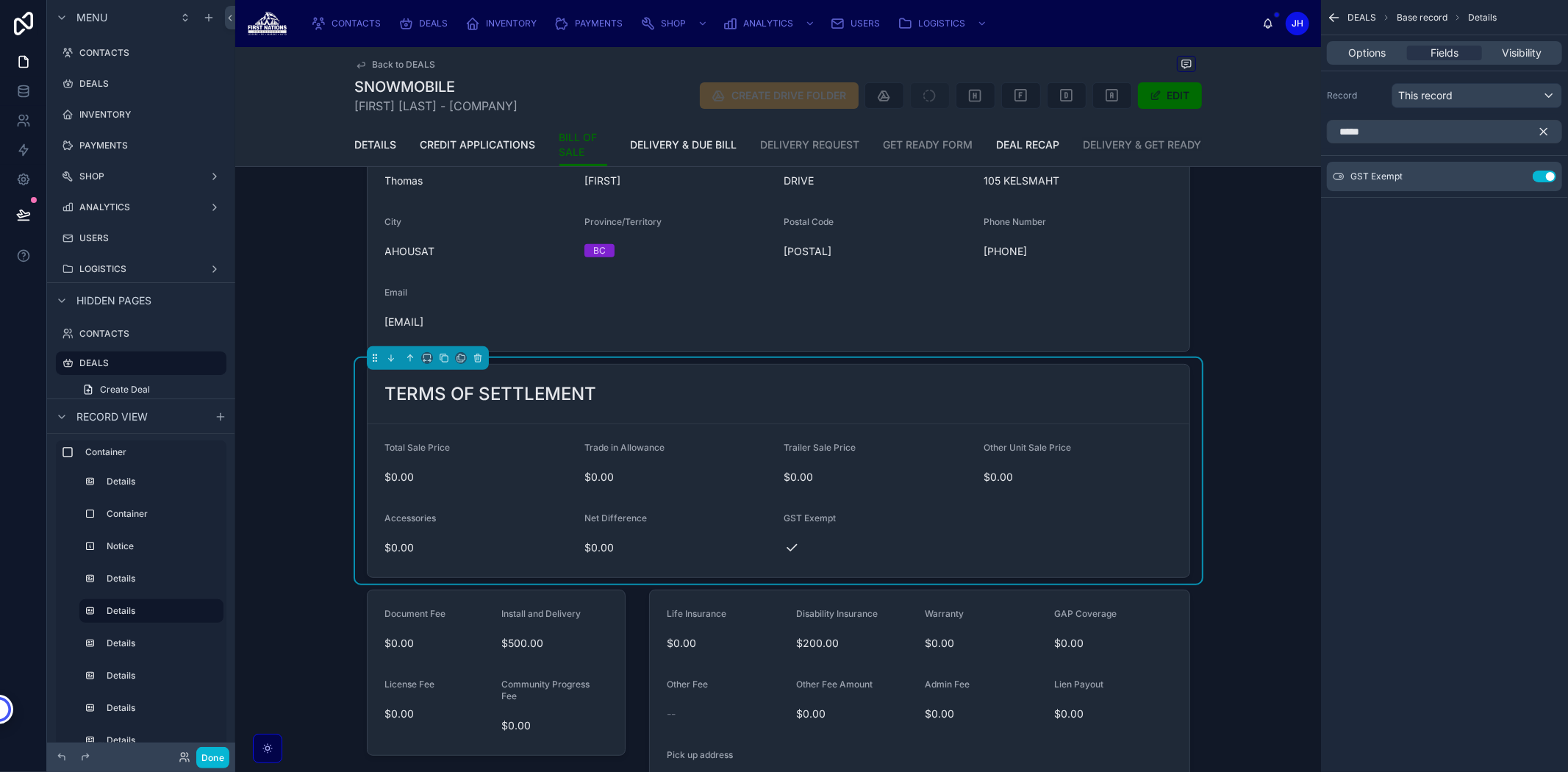 click 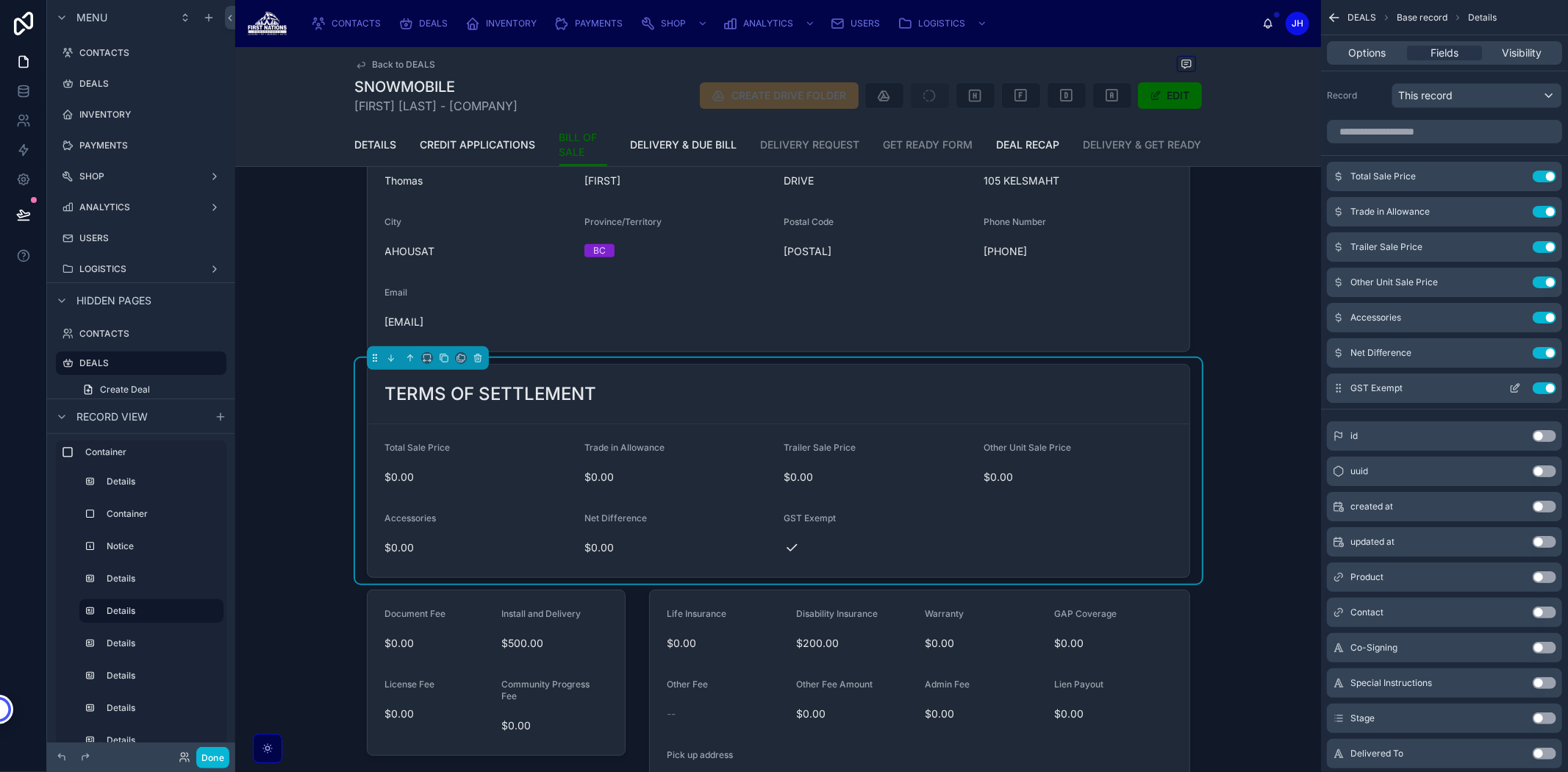 click 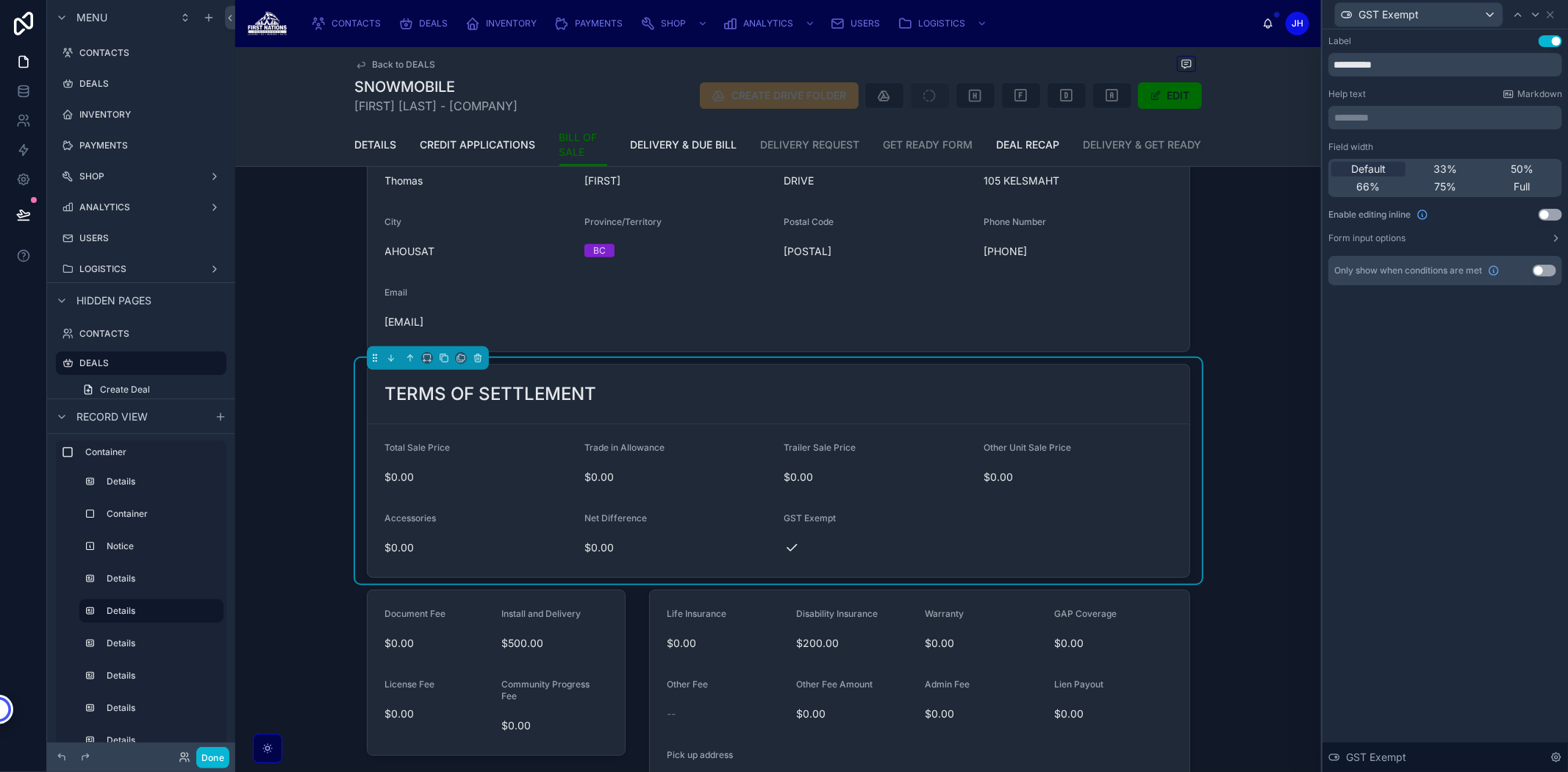 click on "Field width Default 33% 50% 66% 75% Full Enable editing inline Use setting Form input options" at bounding box center (1445, 193) 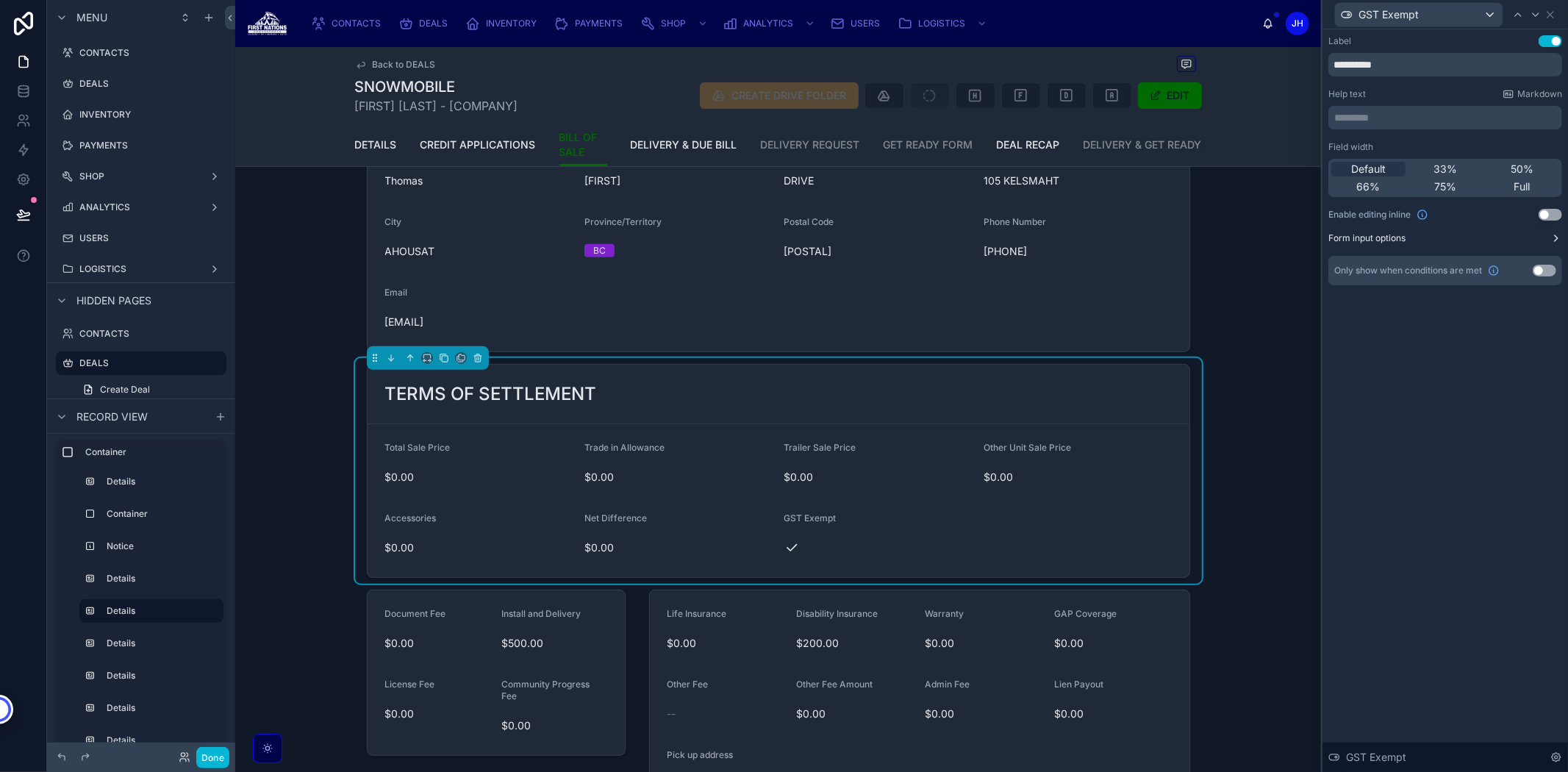 click on "Form input options" at bounding box center [1367, 238] 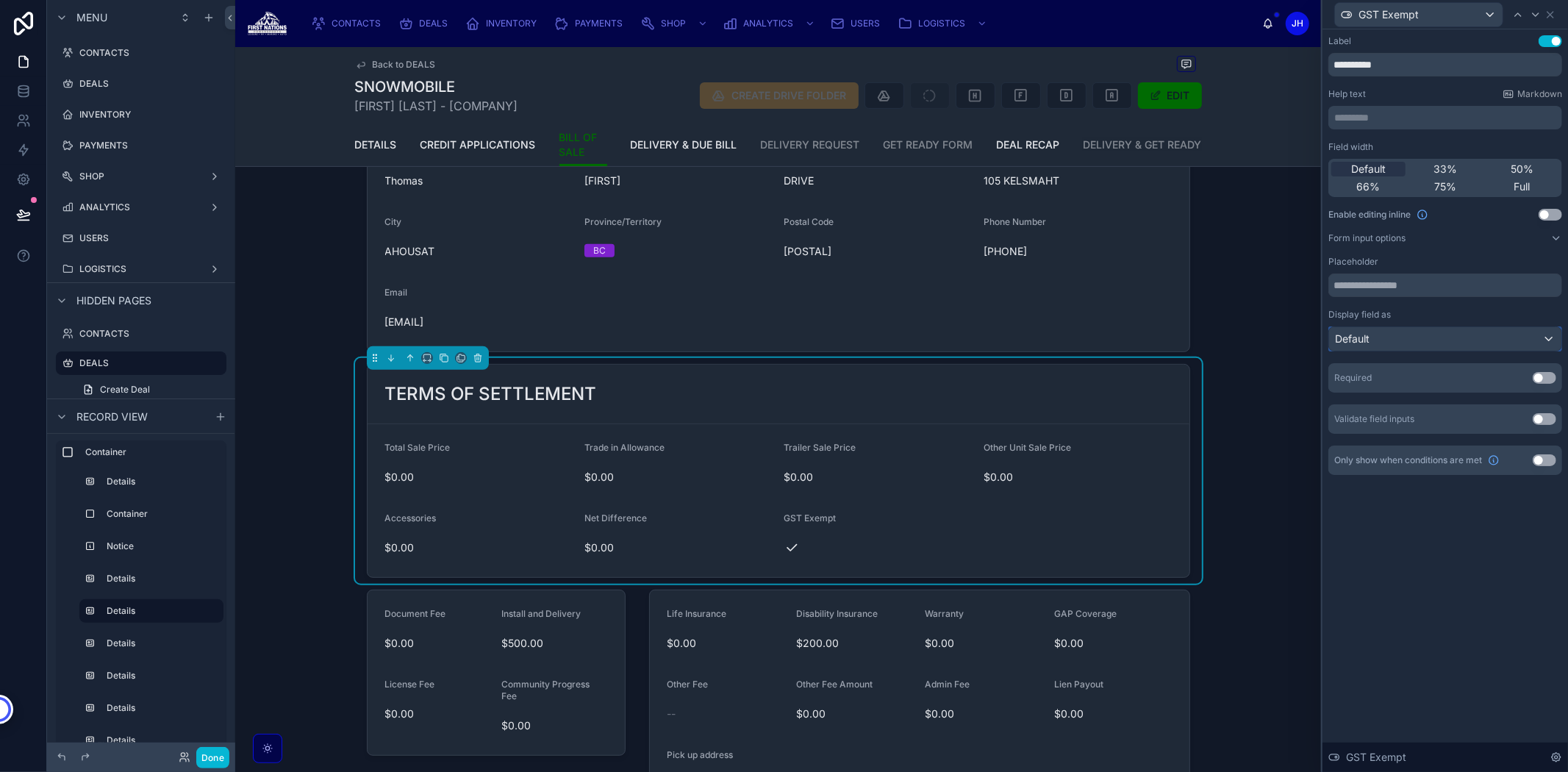 click on "Default" at bounding box center (1445, 339) 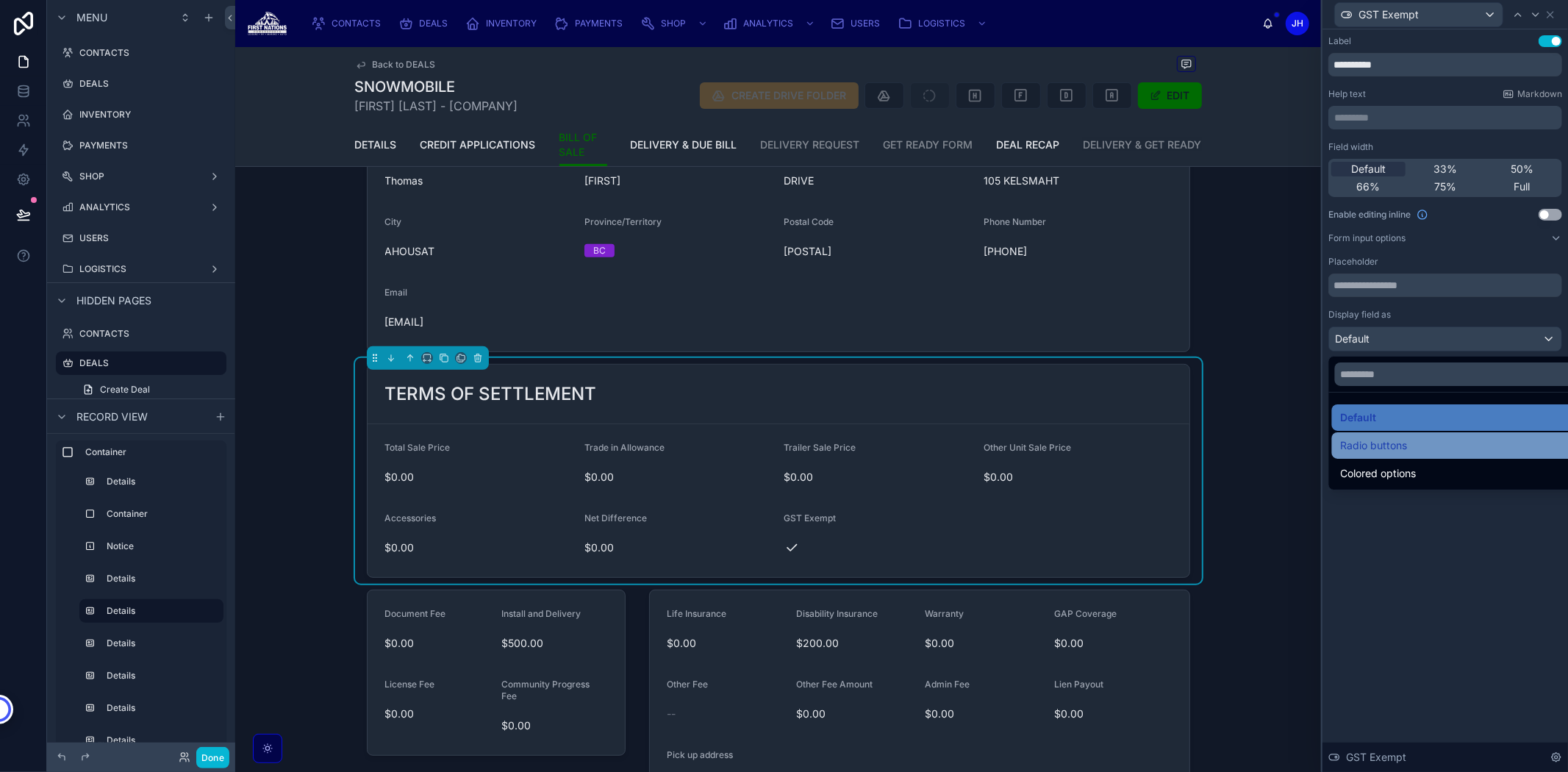 click on "Radio buttons" at bounding box center (1462, 446) 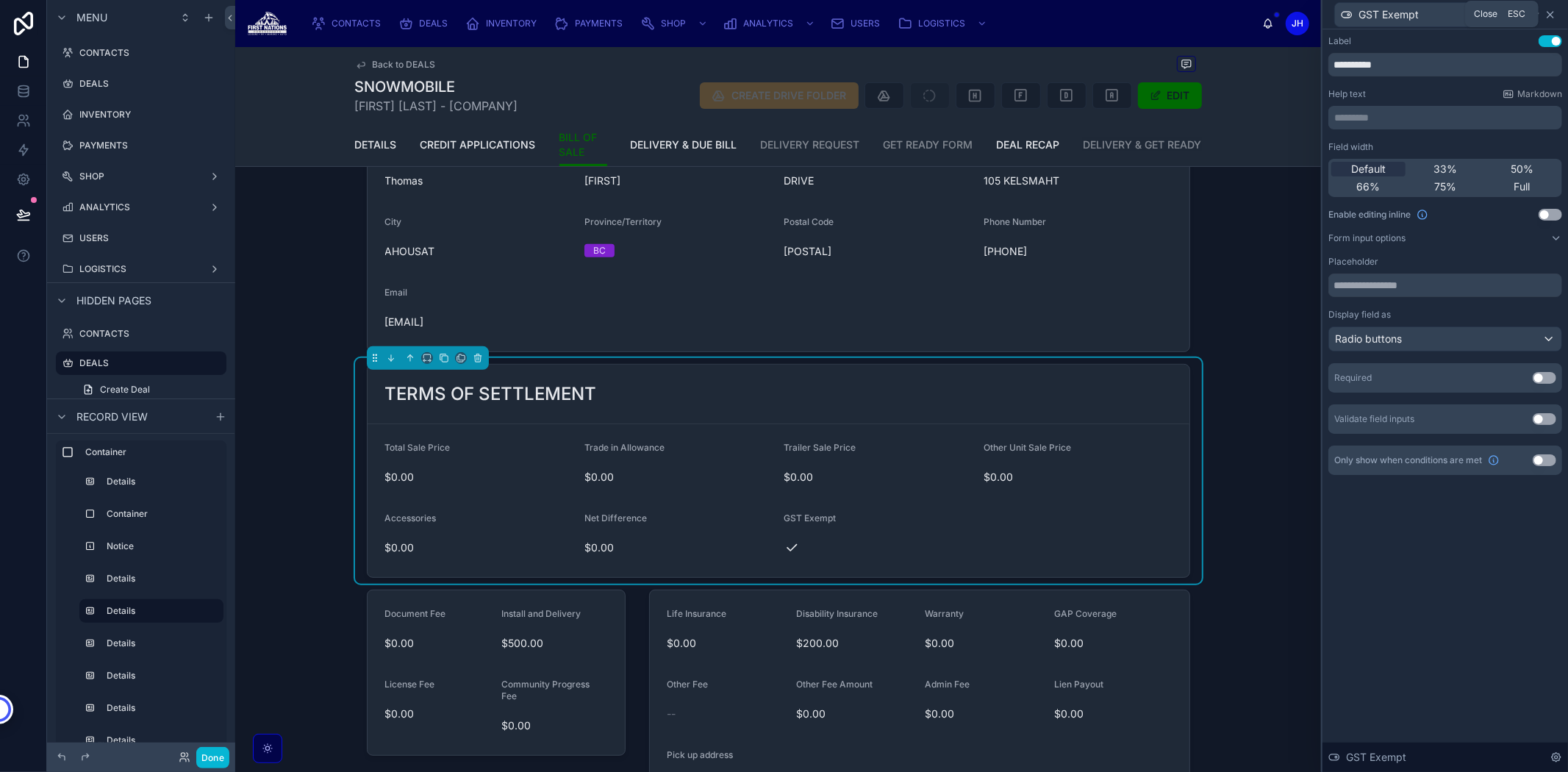 click 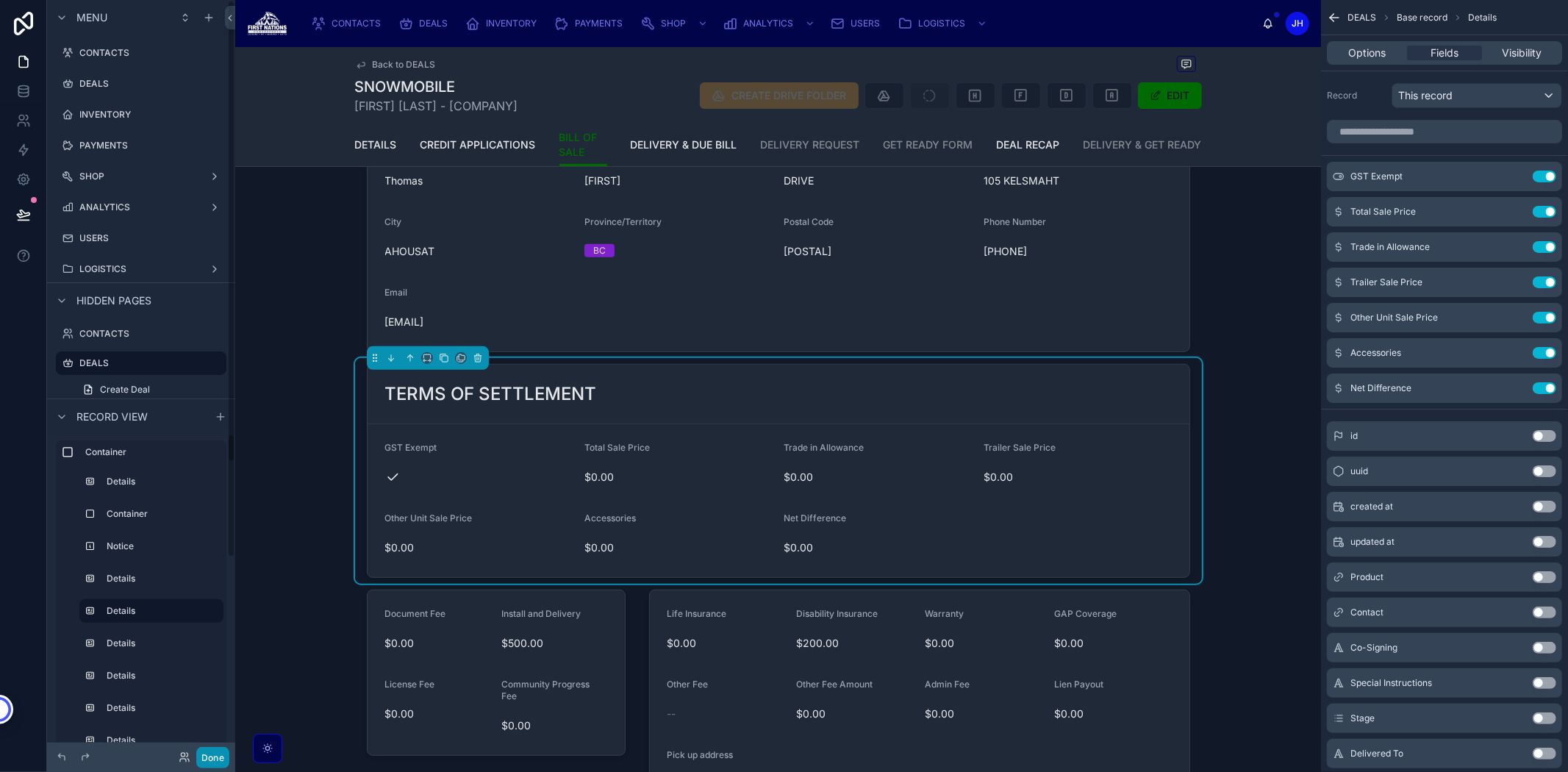 click on "Done" at bounding box center (212, 757) 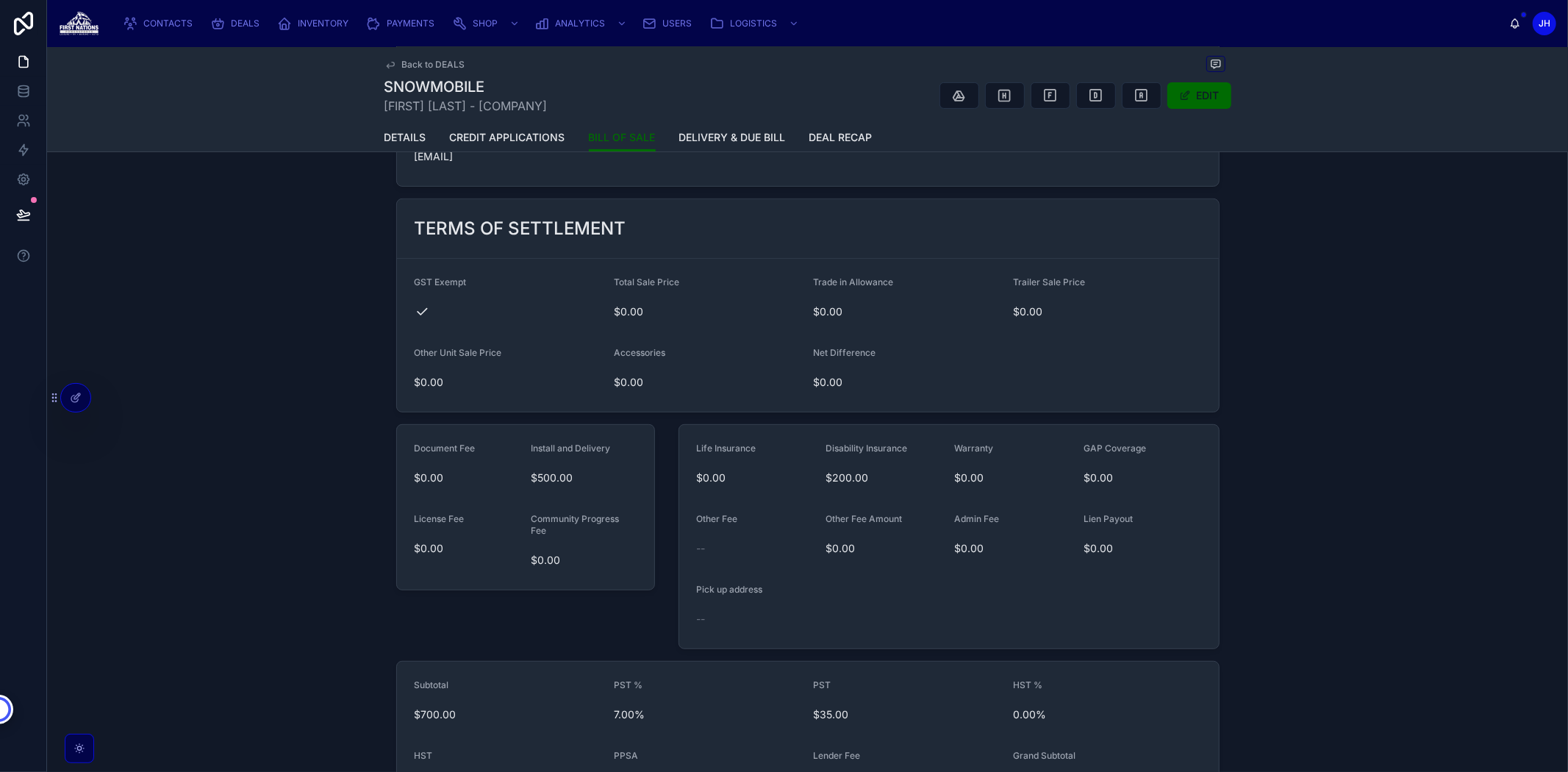scroll, scrollTop: 428, scrollLeft: 0, axis: vertical 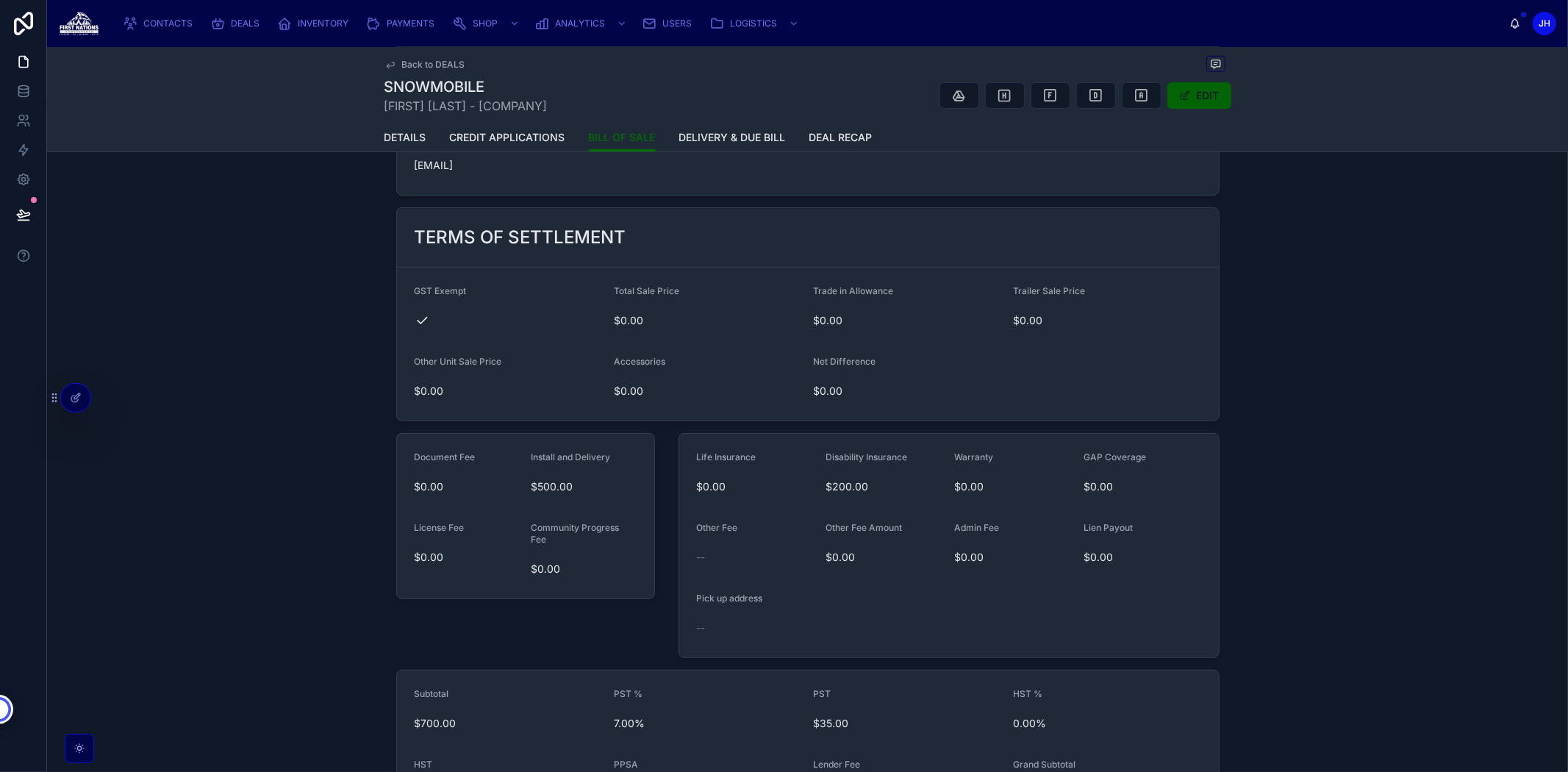 click on "EDIT" at bounding box center [1199, 96] 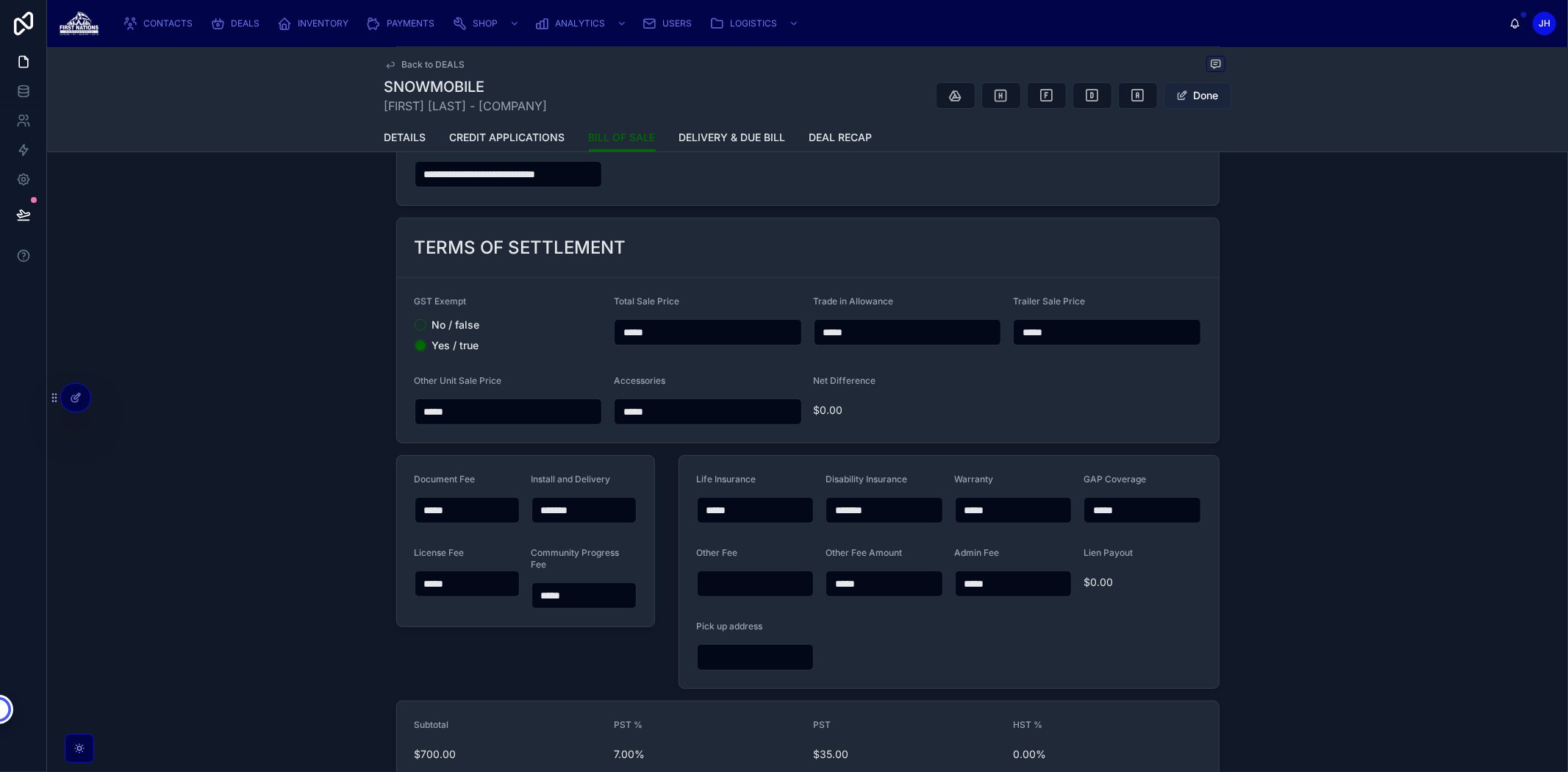 scroll, scrollTop: 431, scrollLeft: 0, axis: vertical 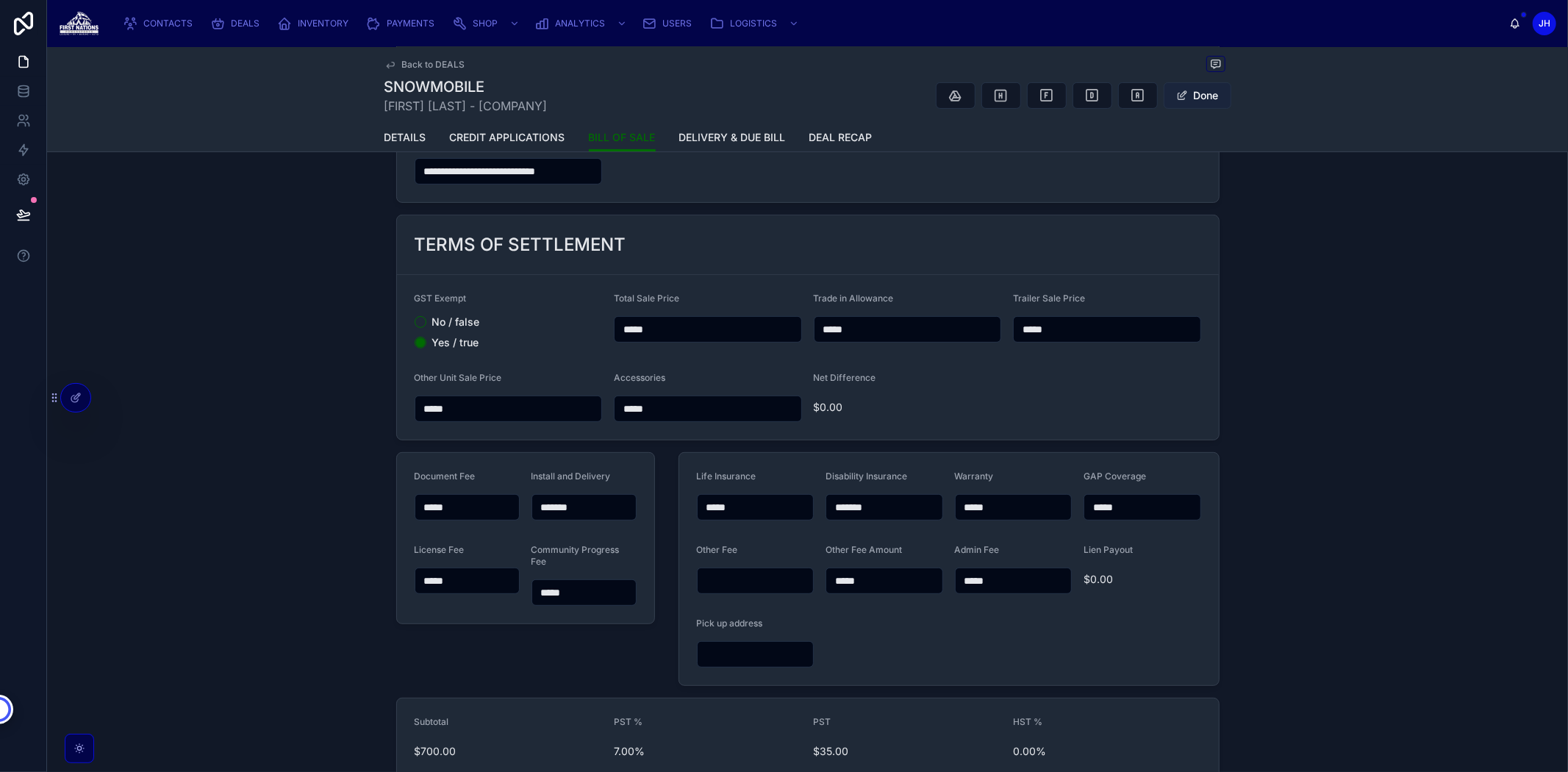 click on "Done" at bounding box center (1198, 96) 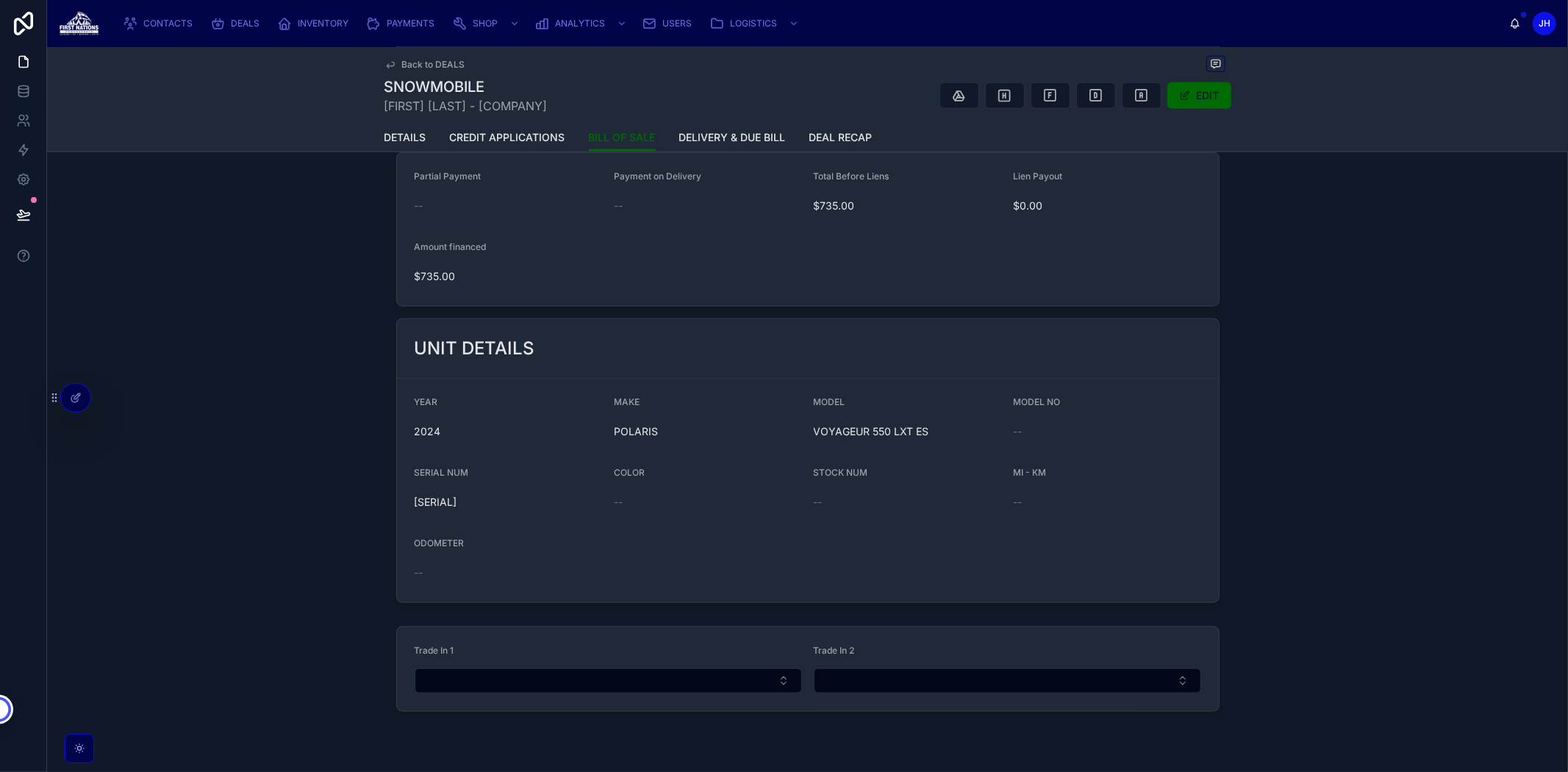 scroll, scrollTop: 1163, scrollLeft: 0, axis: vertical 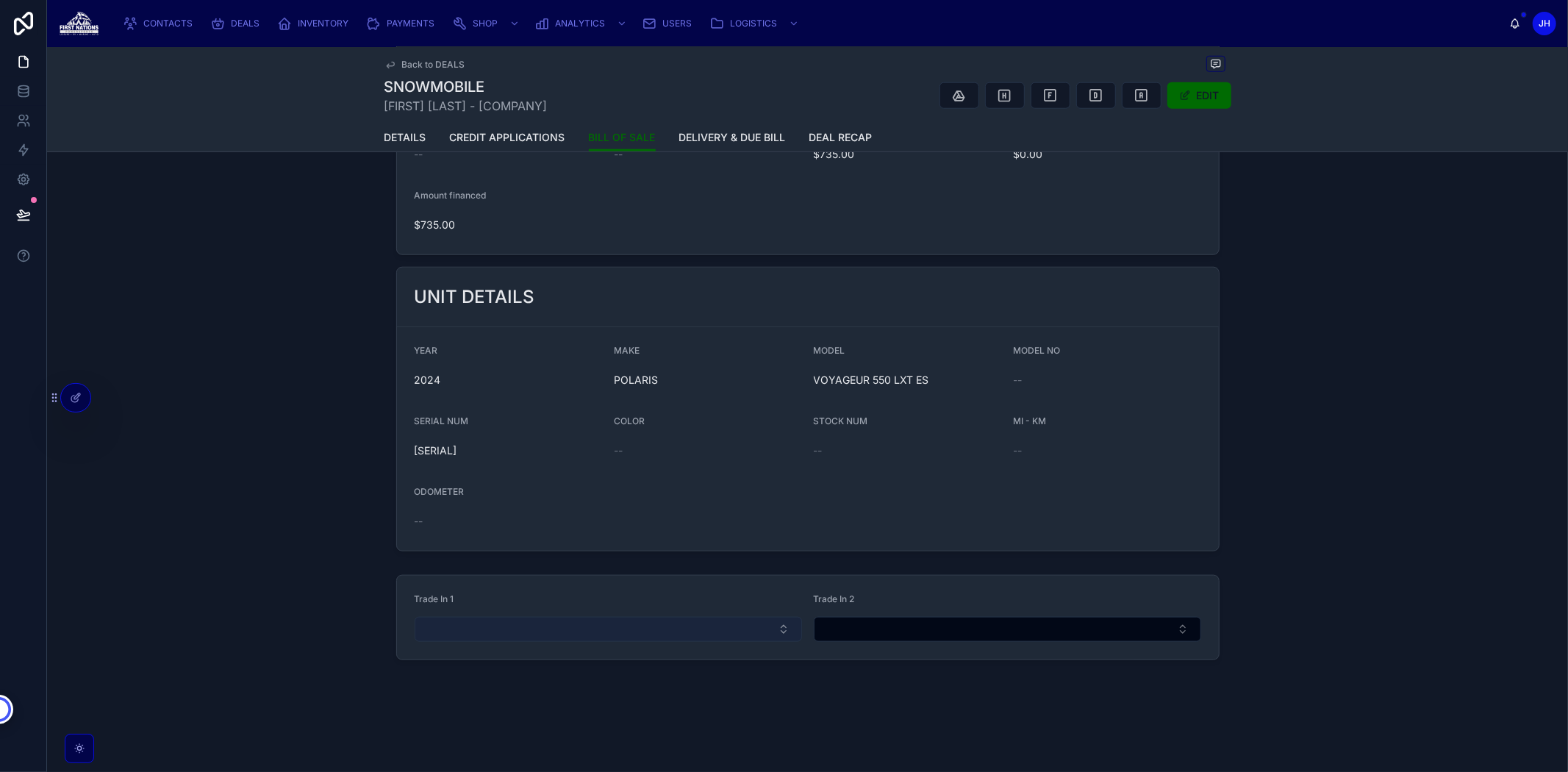 click at bounding box center [608, 629] 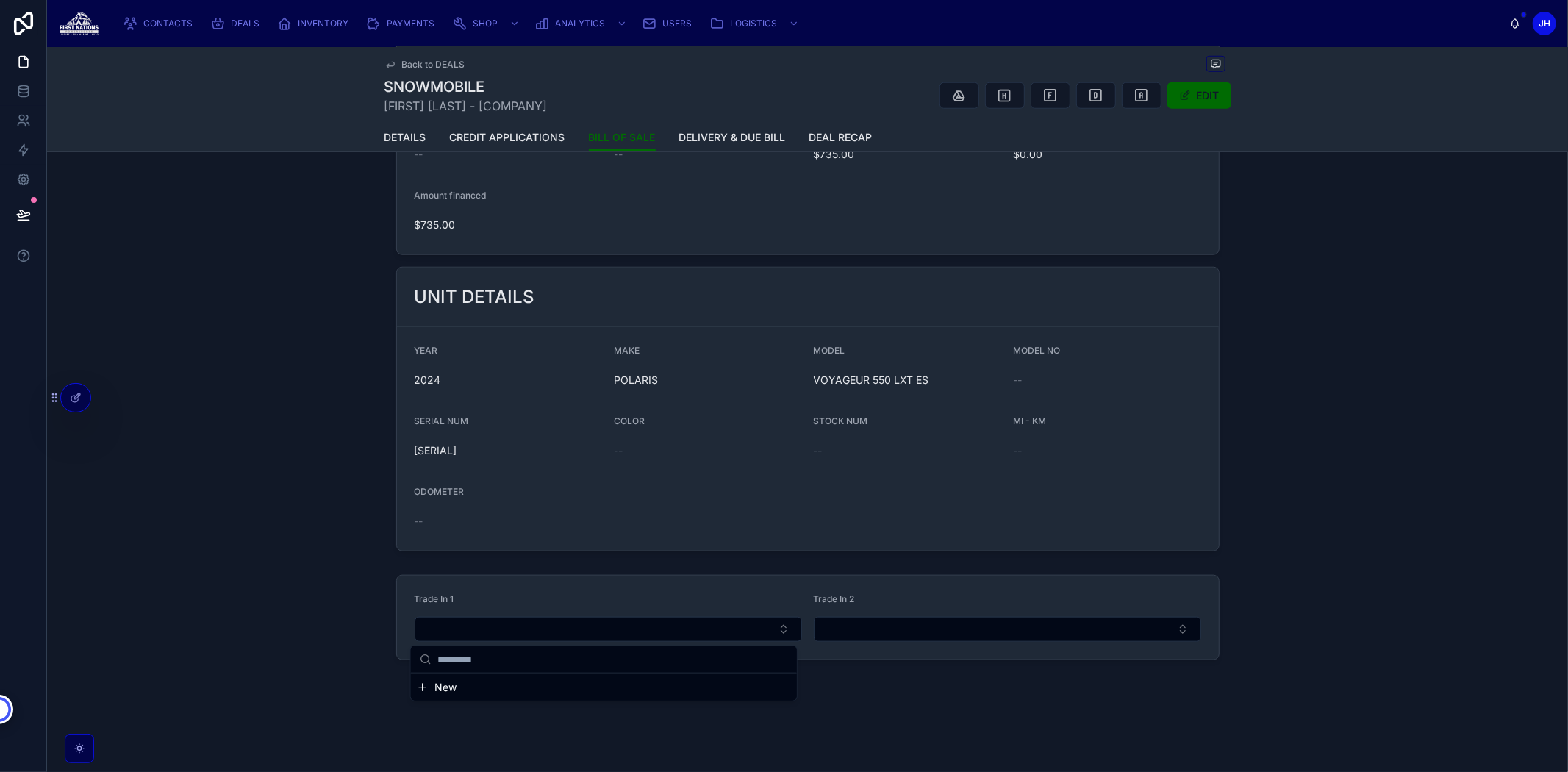 click on "Trade In 1 Trade In 2" at bounding box center (808, 618) 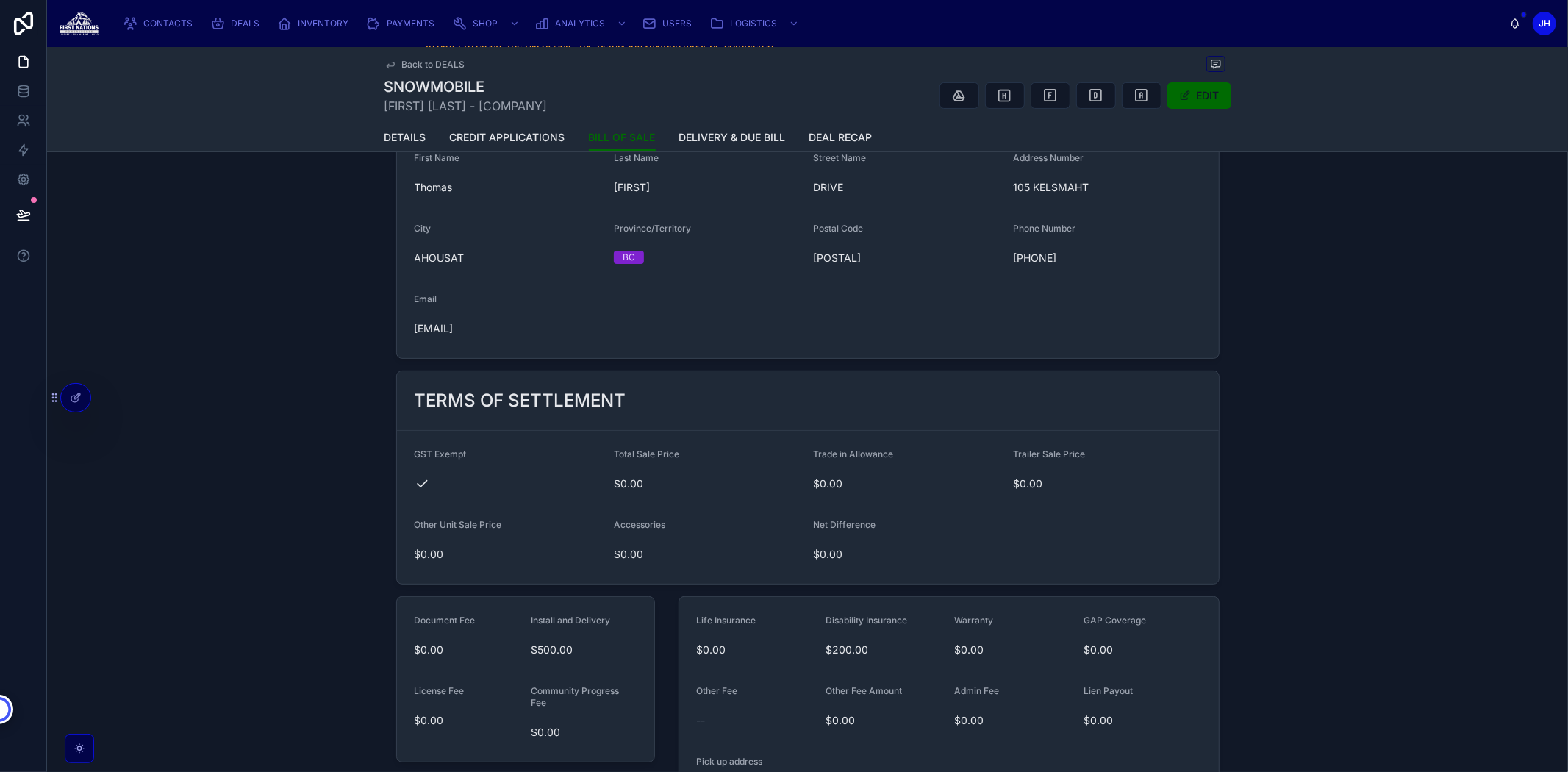 scroll, scrollTop: 0, scrollLeft: 0, axis: both 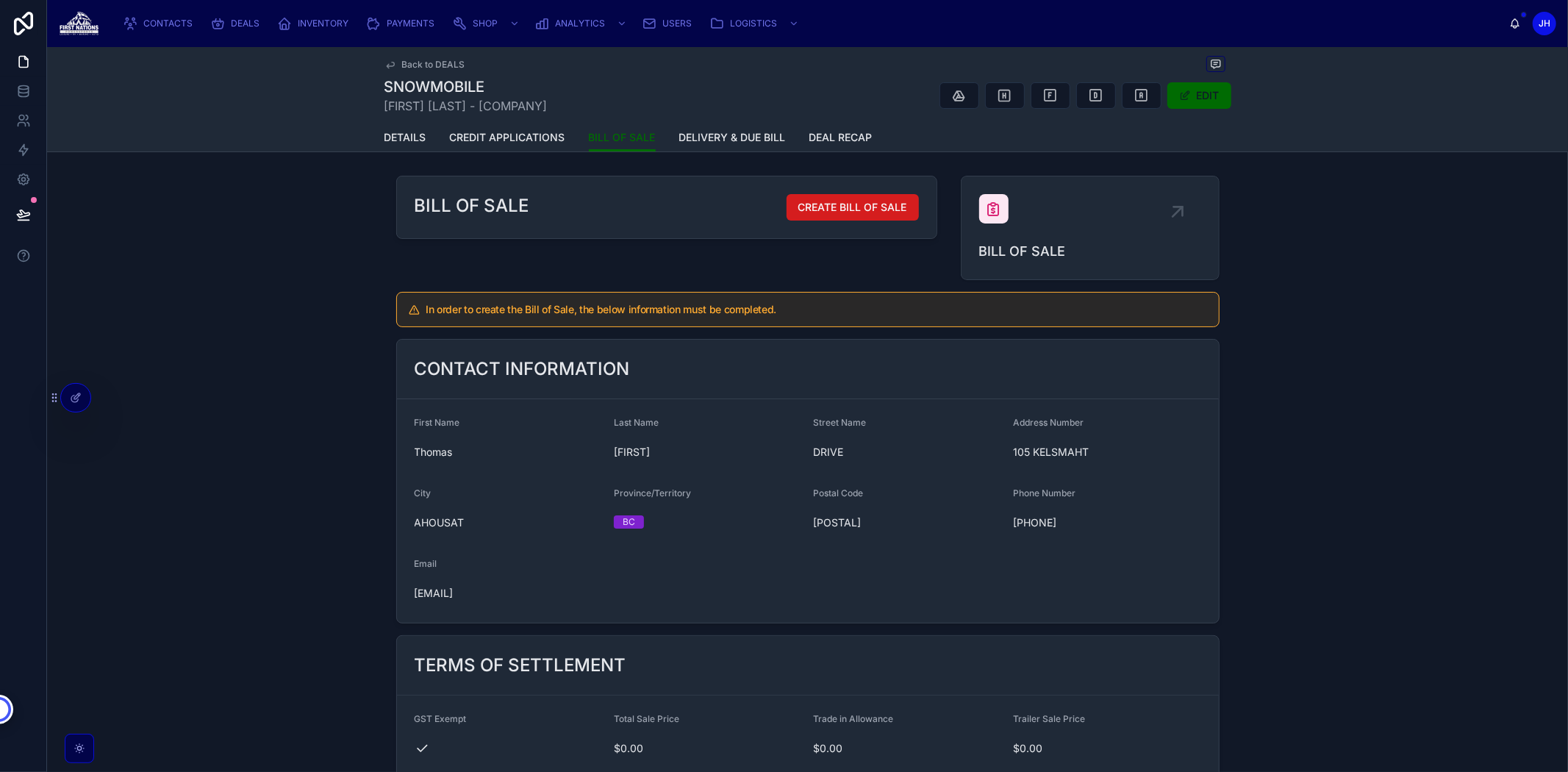 click on "CREATE BILL OF SALE" at bounding box center (853, 207) 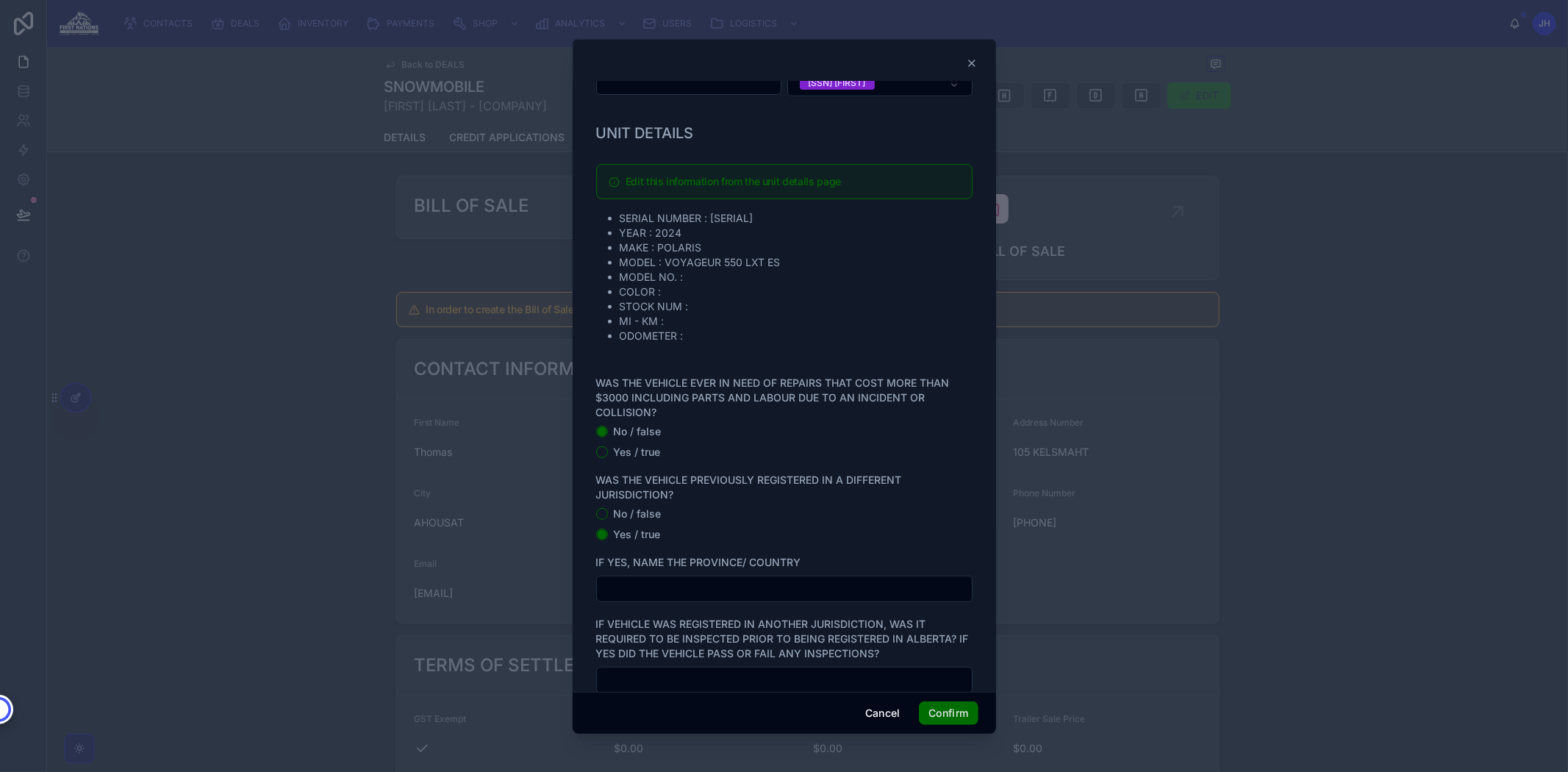 scroll, scrollTop: 523, scrollLeft: 0, axis: vertical 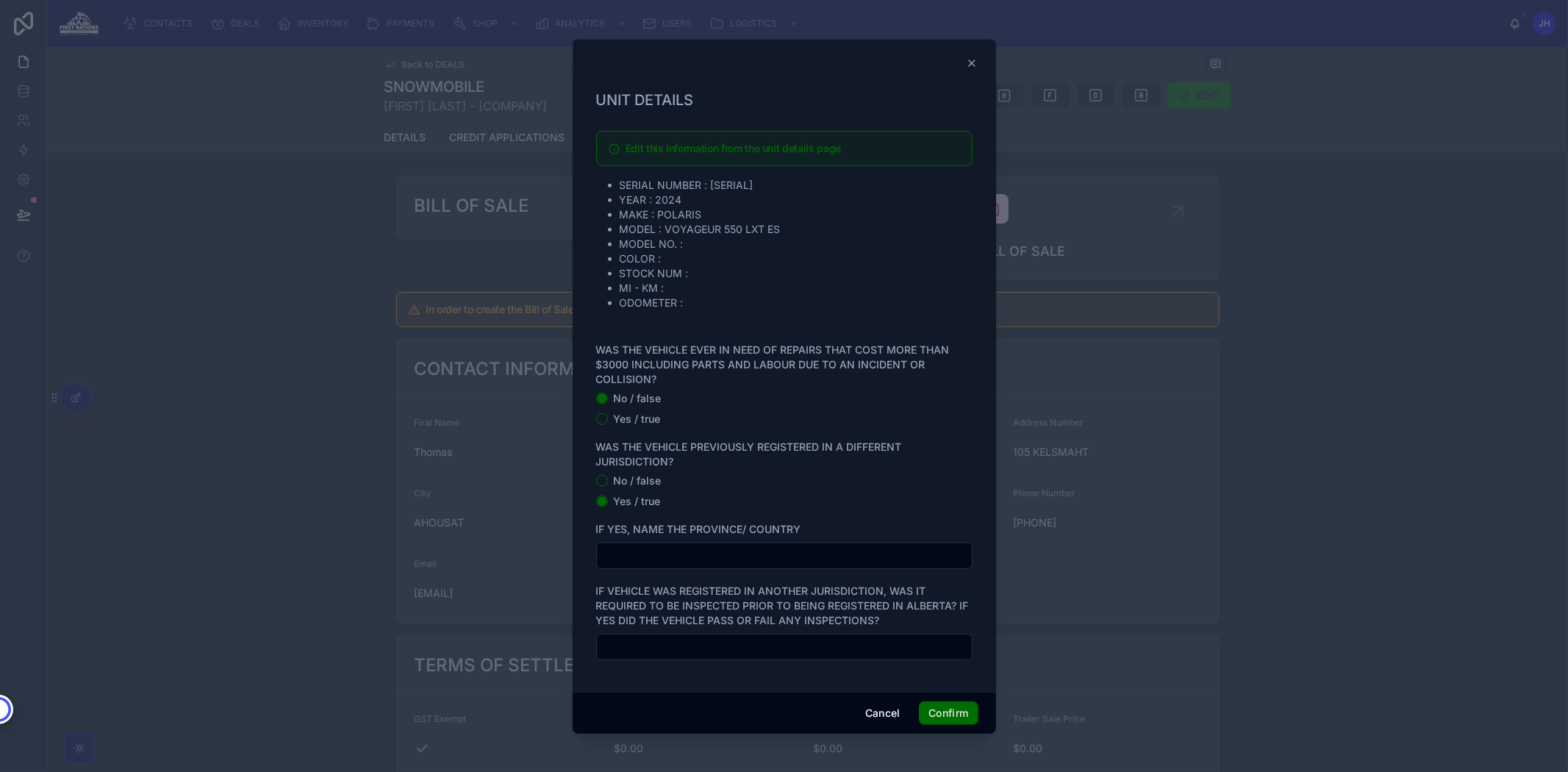 click on "Yes / true" at bounding box center [637, 419] 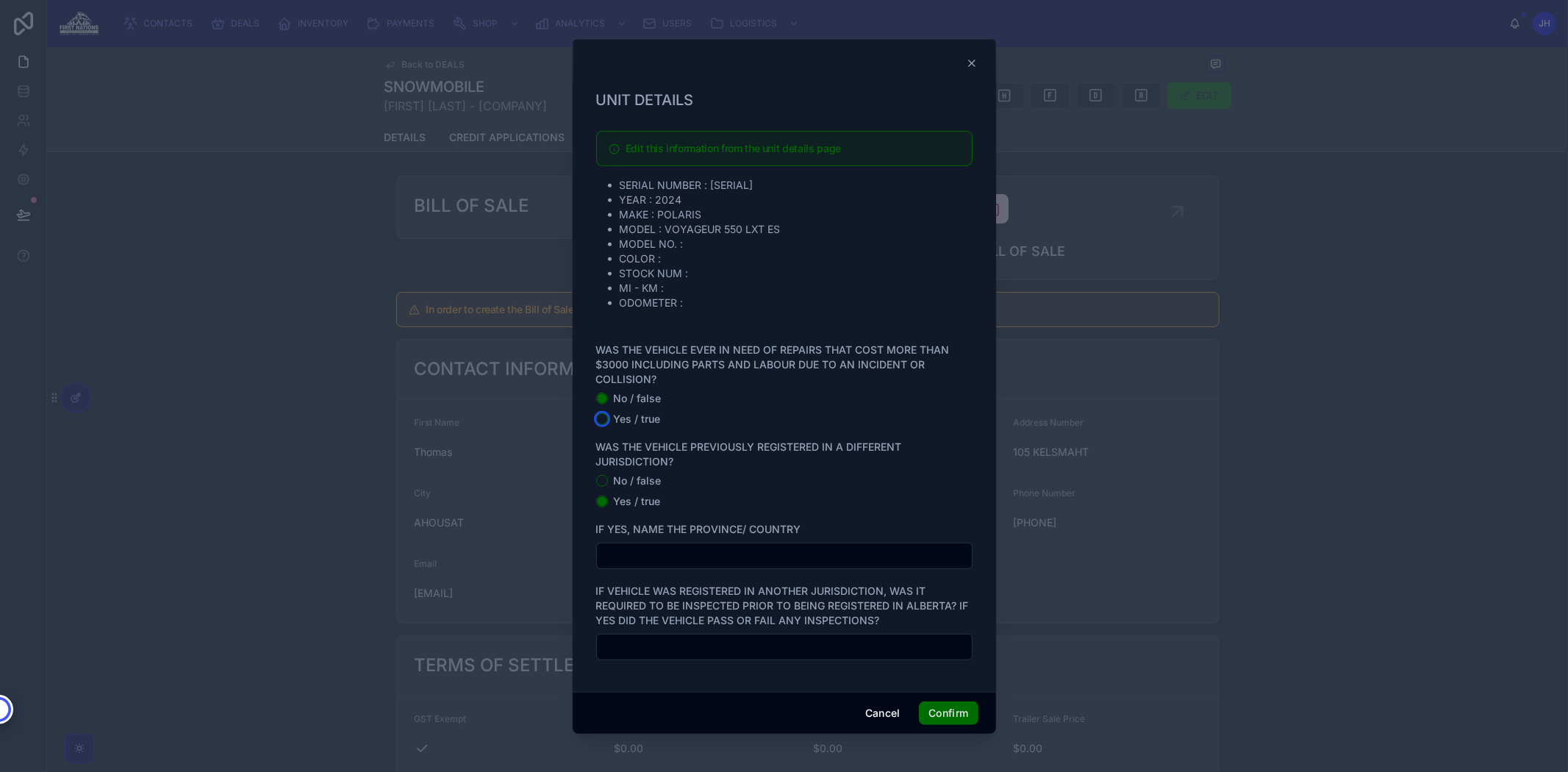 click on "Yes / true" at bounding box center (602, 419) 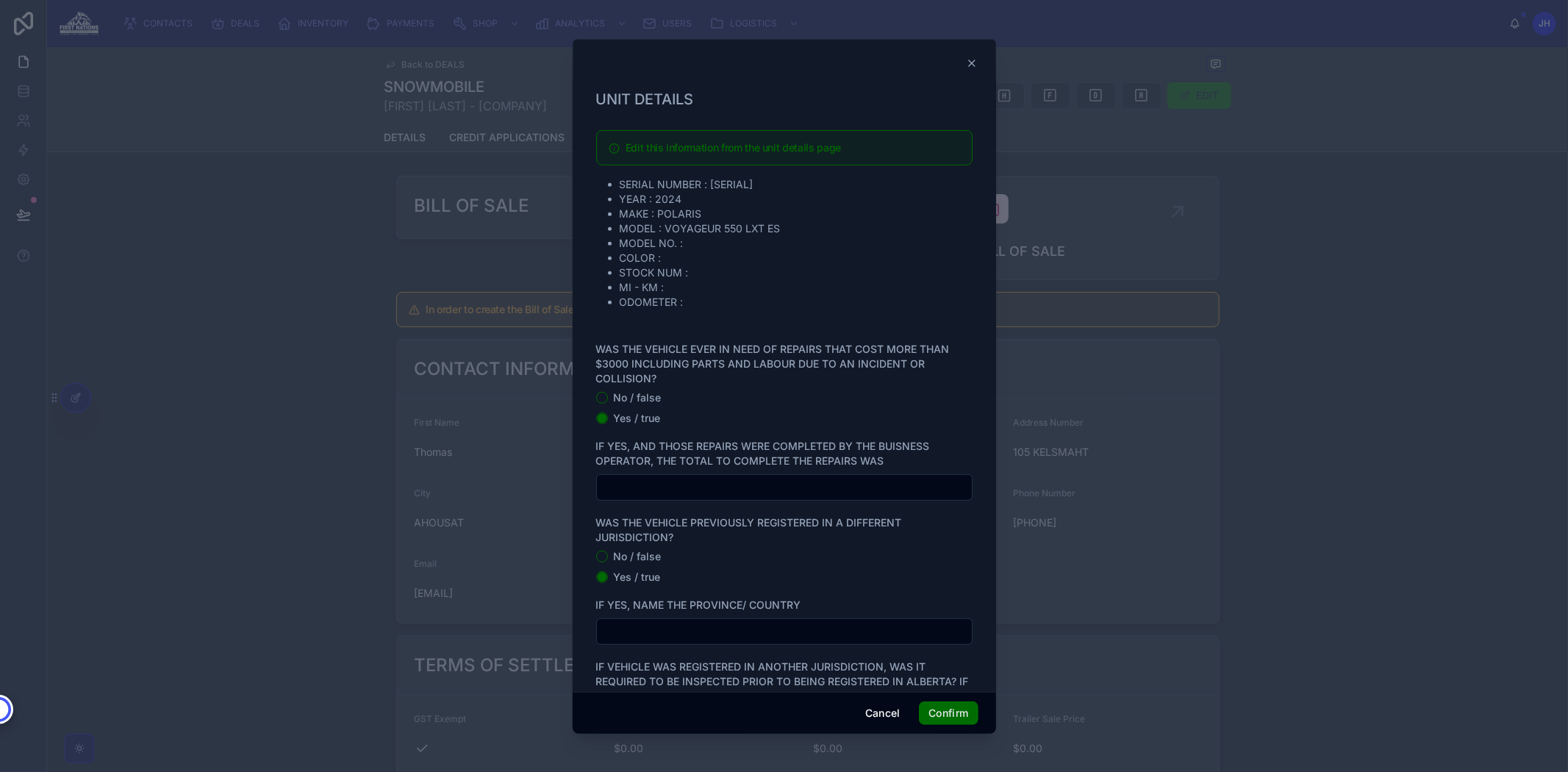 click on "Yes / true" at bounding box center [784, 418] 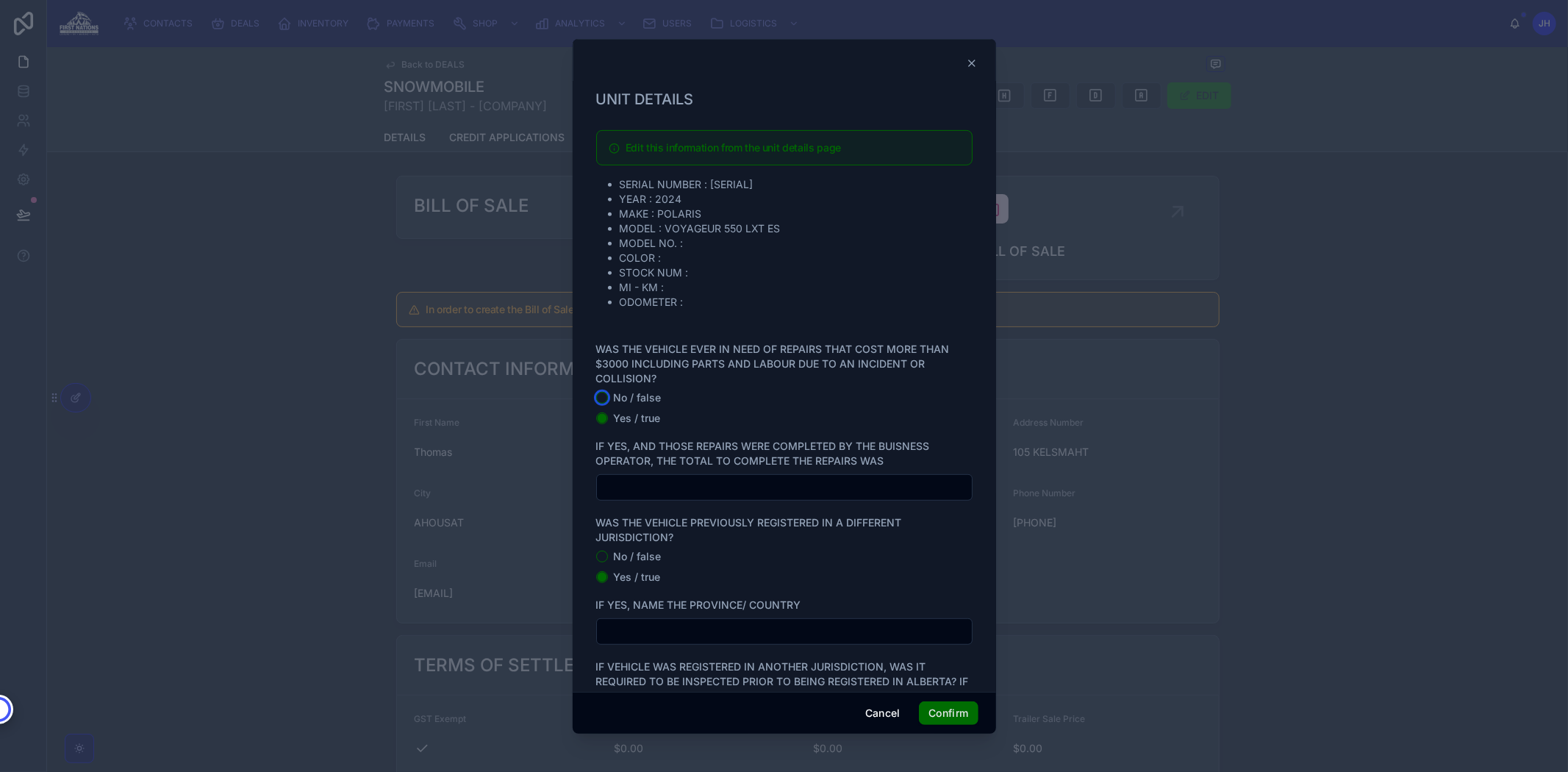 click on "No / false" at bounding box center (602, 398) 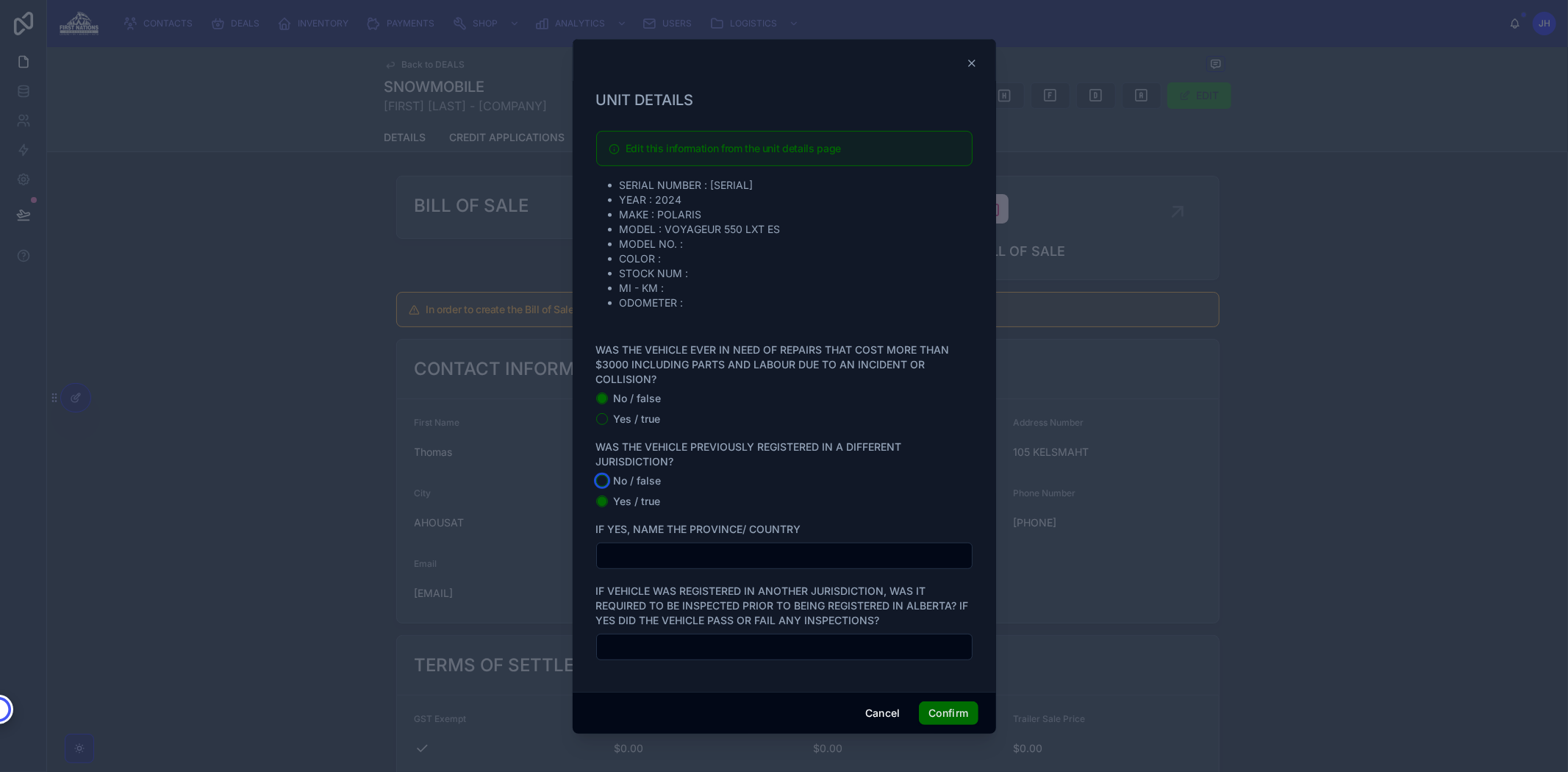 click on "No / false" at bounding box center (602, 481) 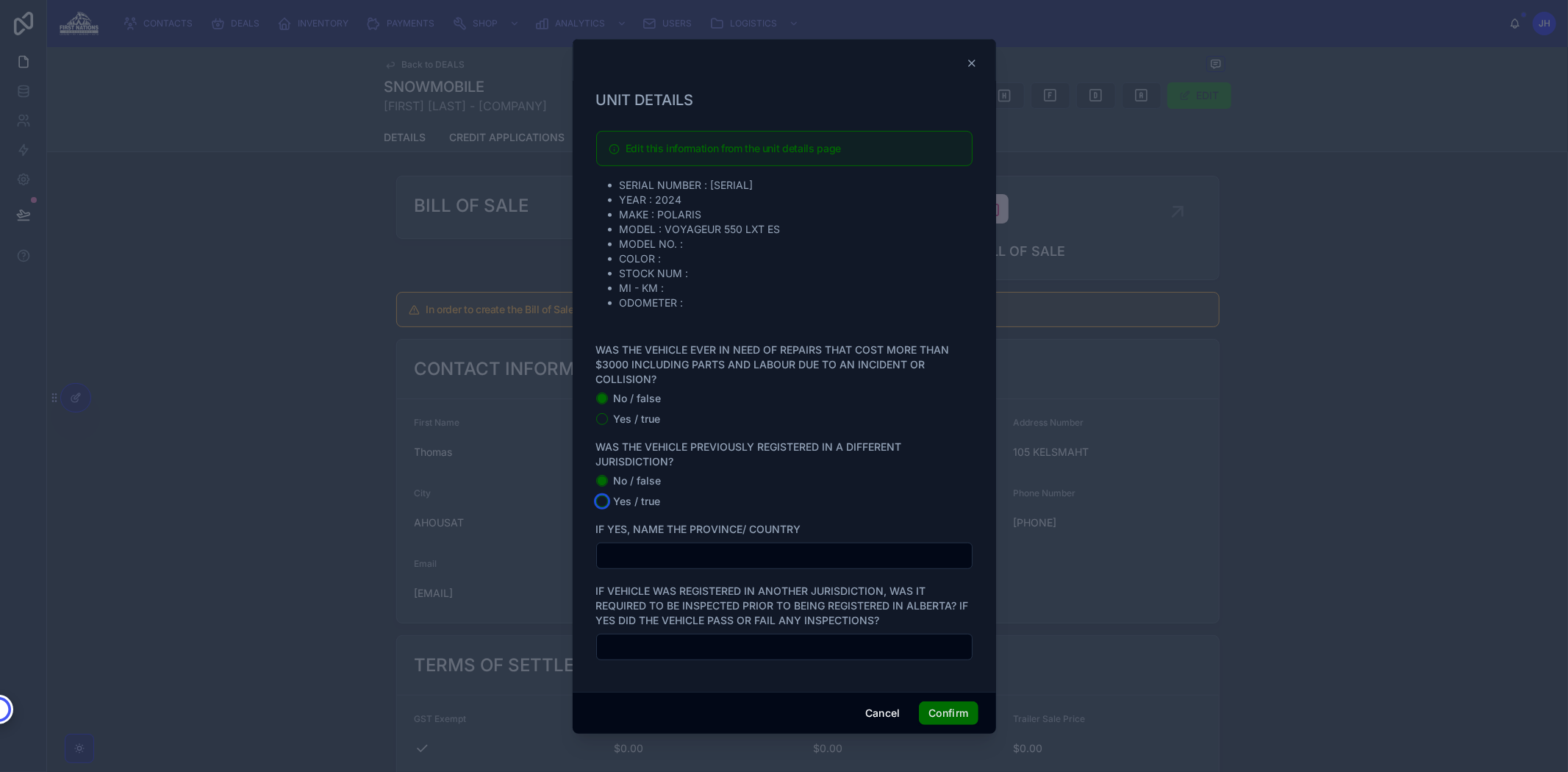 click on "Yes / true" at bounding box center [602, 501] 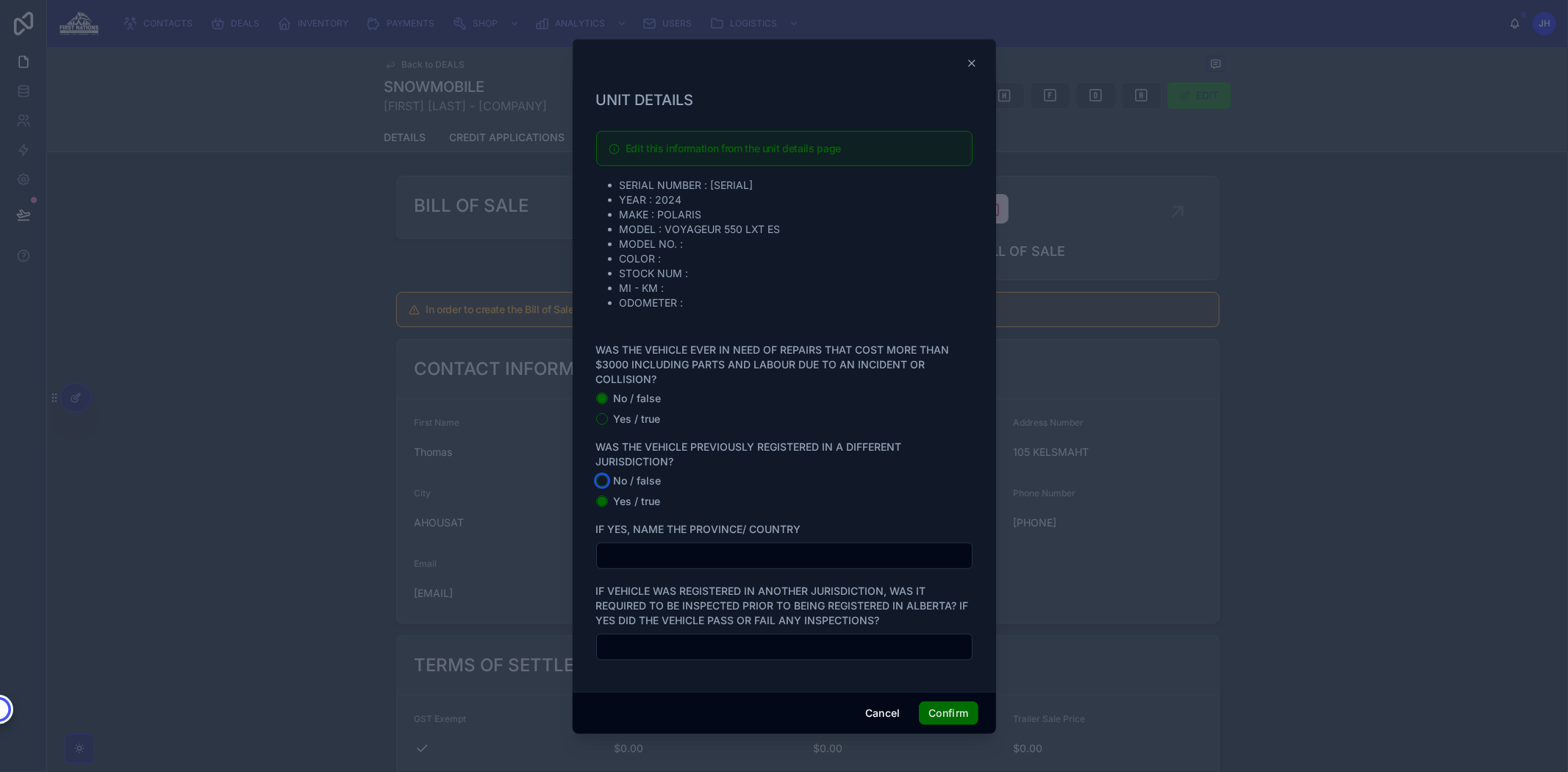 click on "No / false" at bounding box center (602, 481) 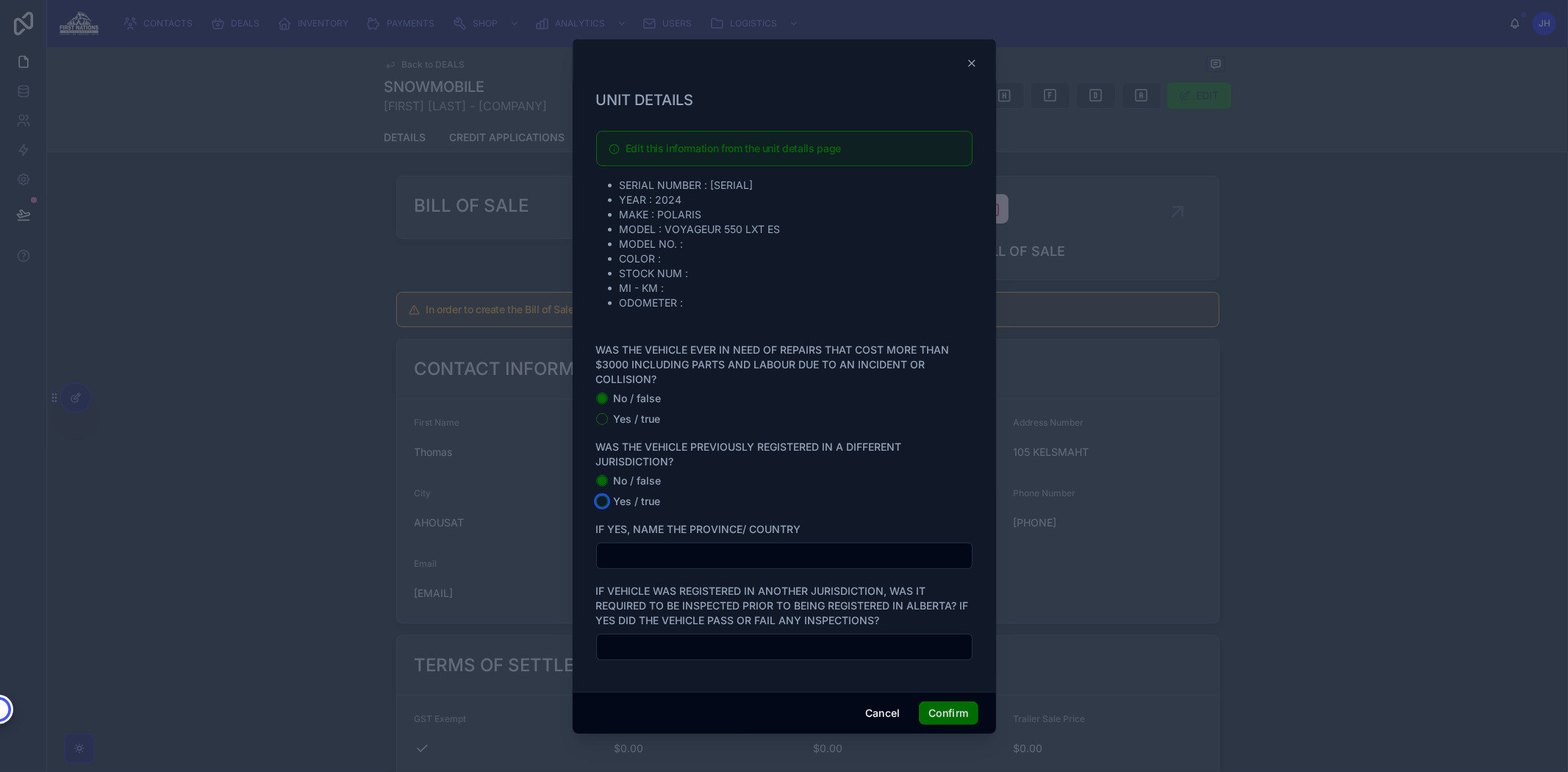 click on "Yes / true" at bounding box center (602, 501) 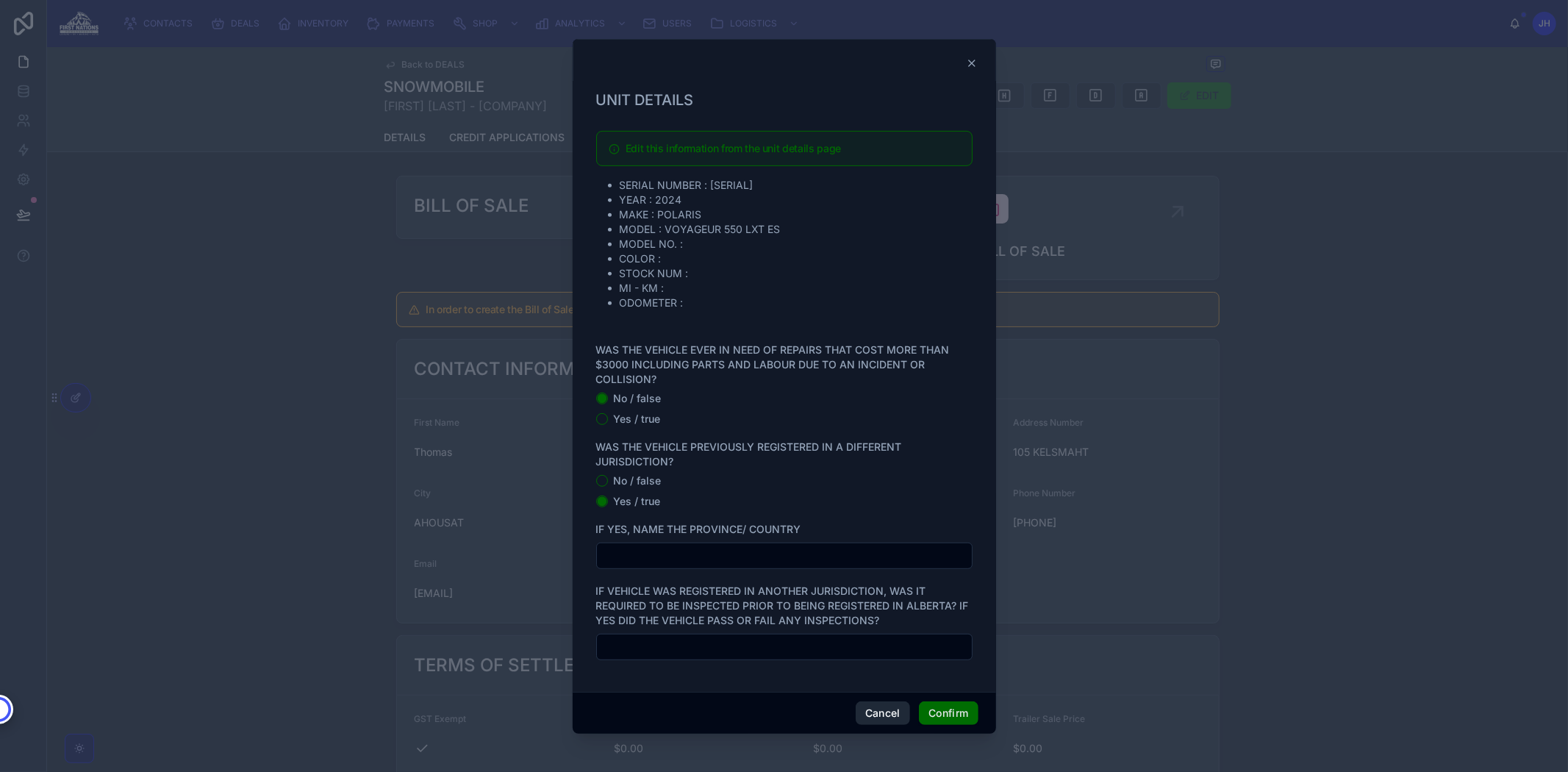 click on "Cancel" at bounding box center (883, 713) 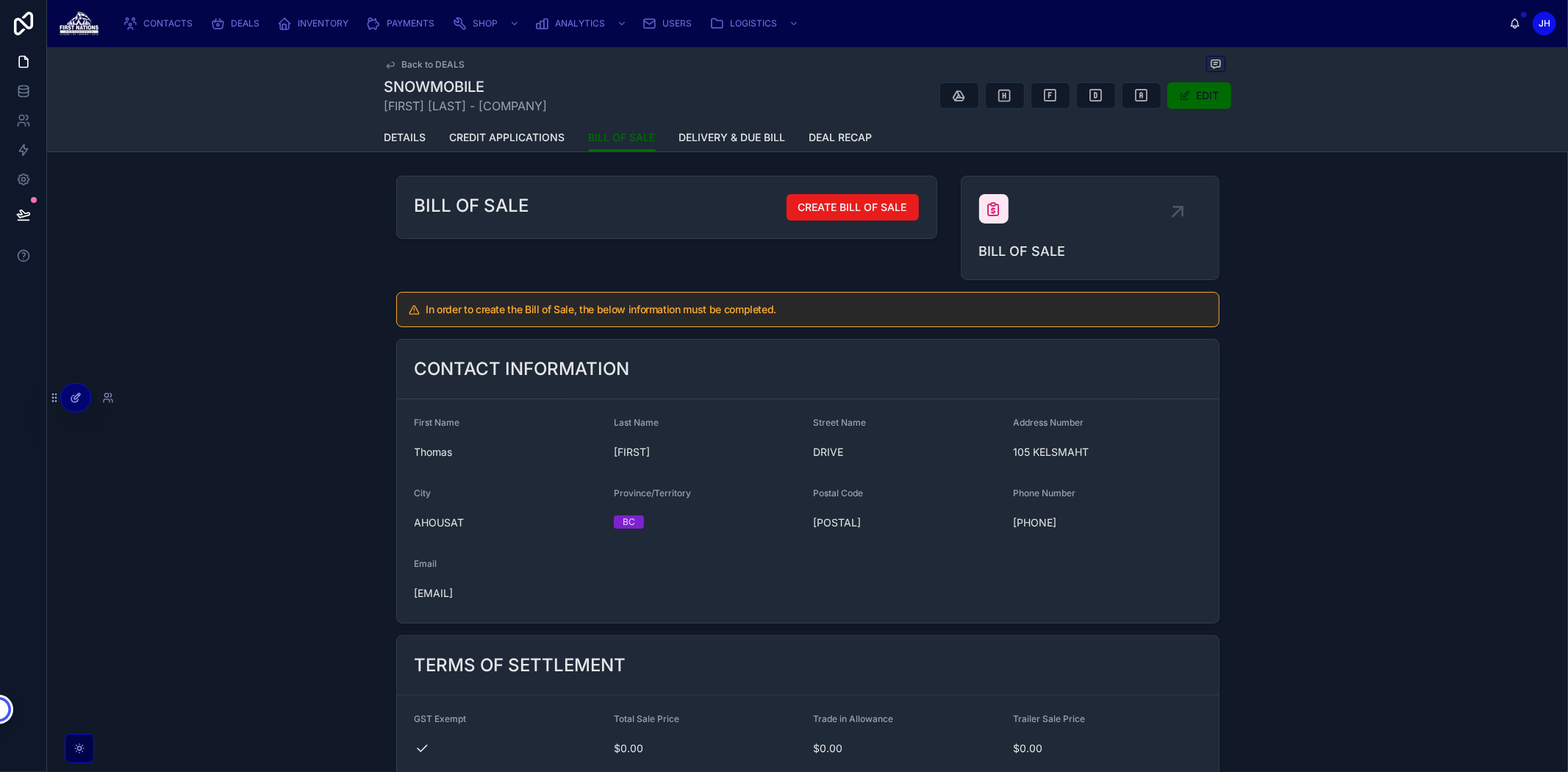 click 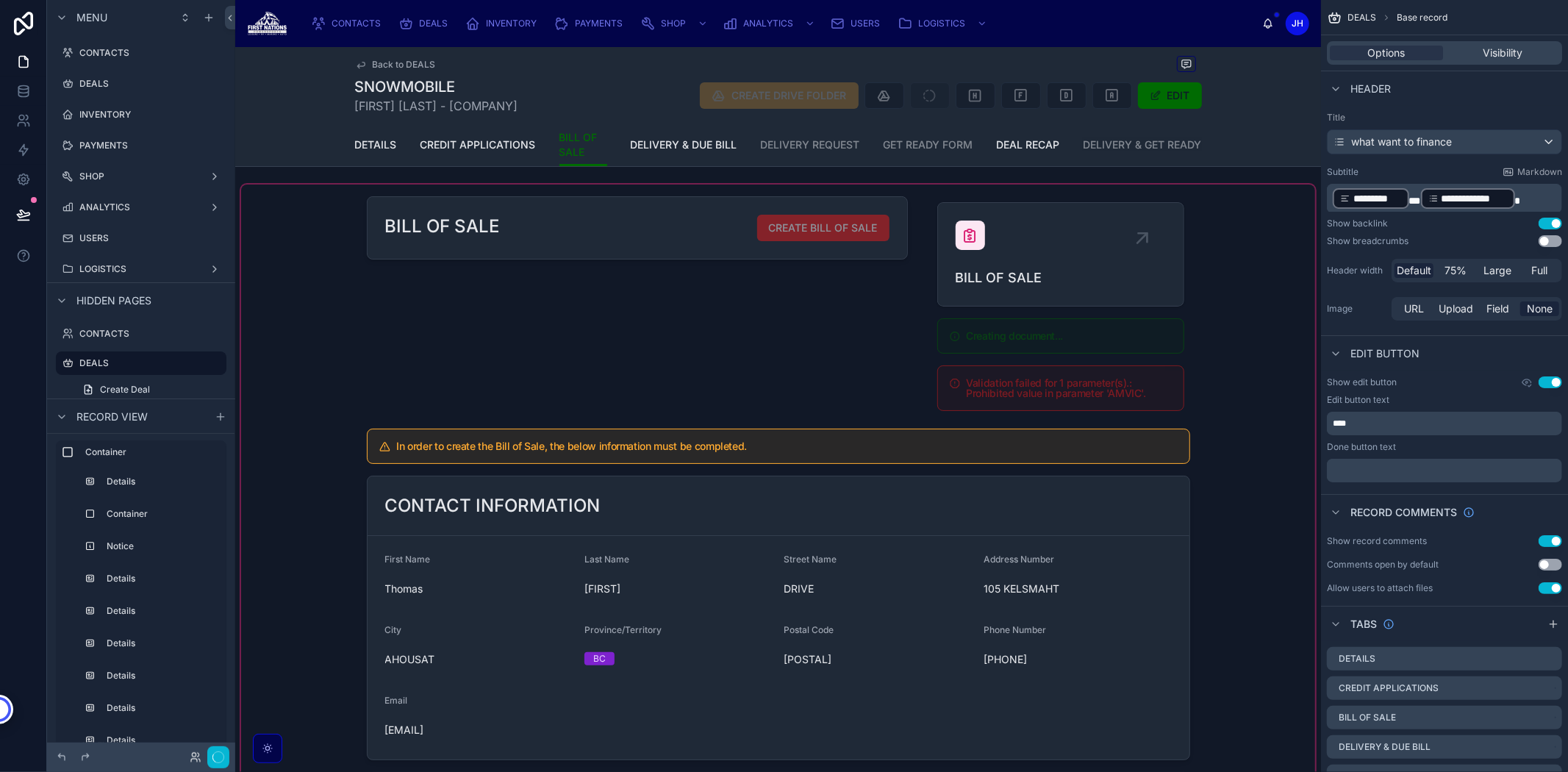 click at bounding box center [778, 1023] 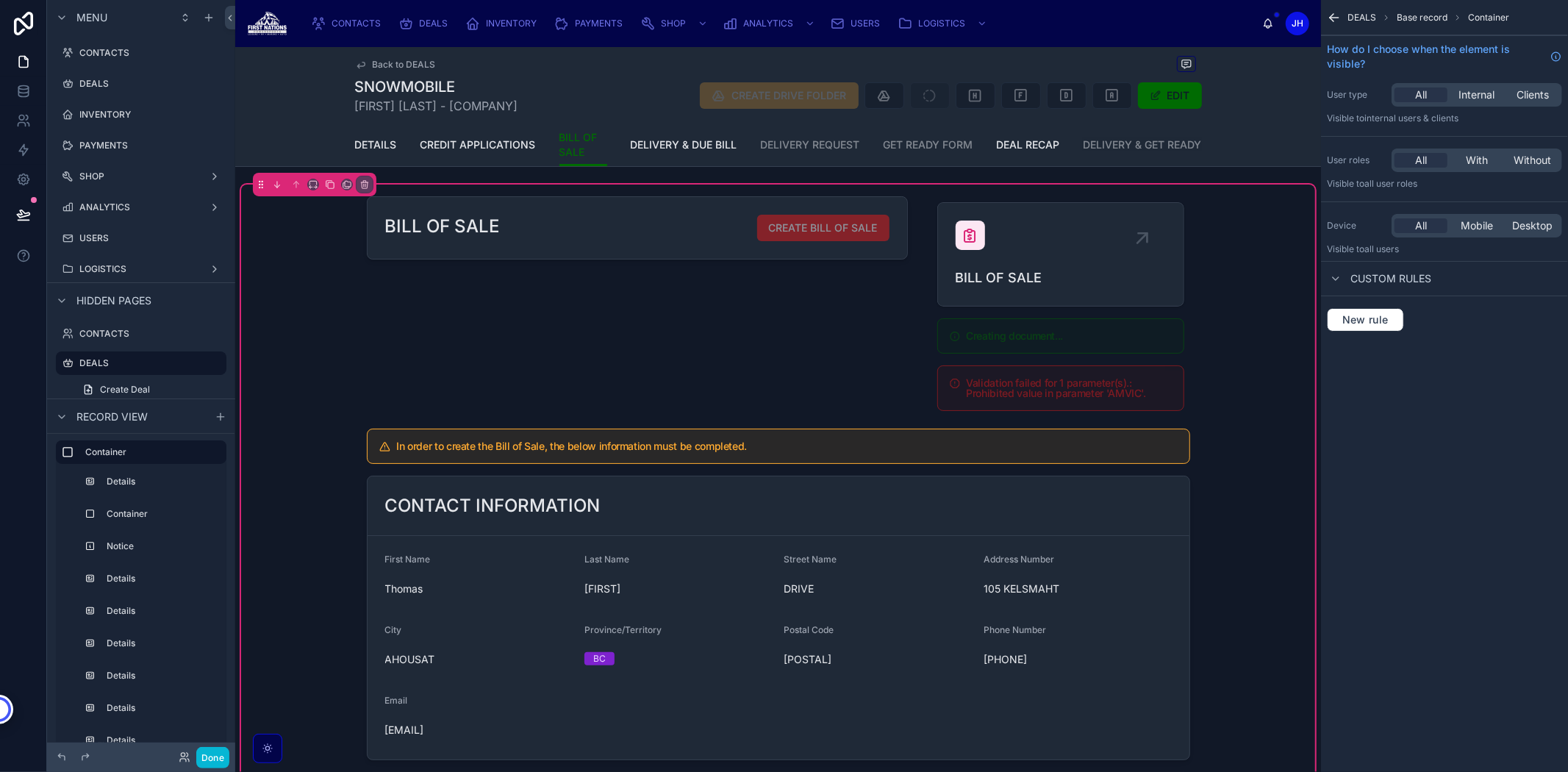 click at bounding box center [637, 307] 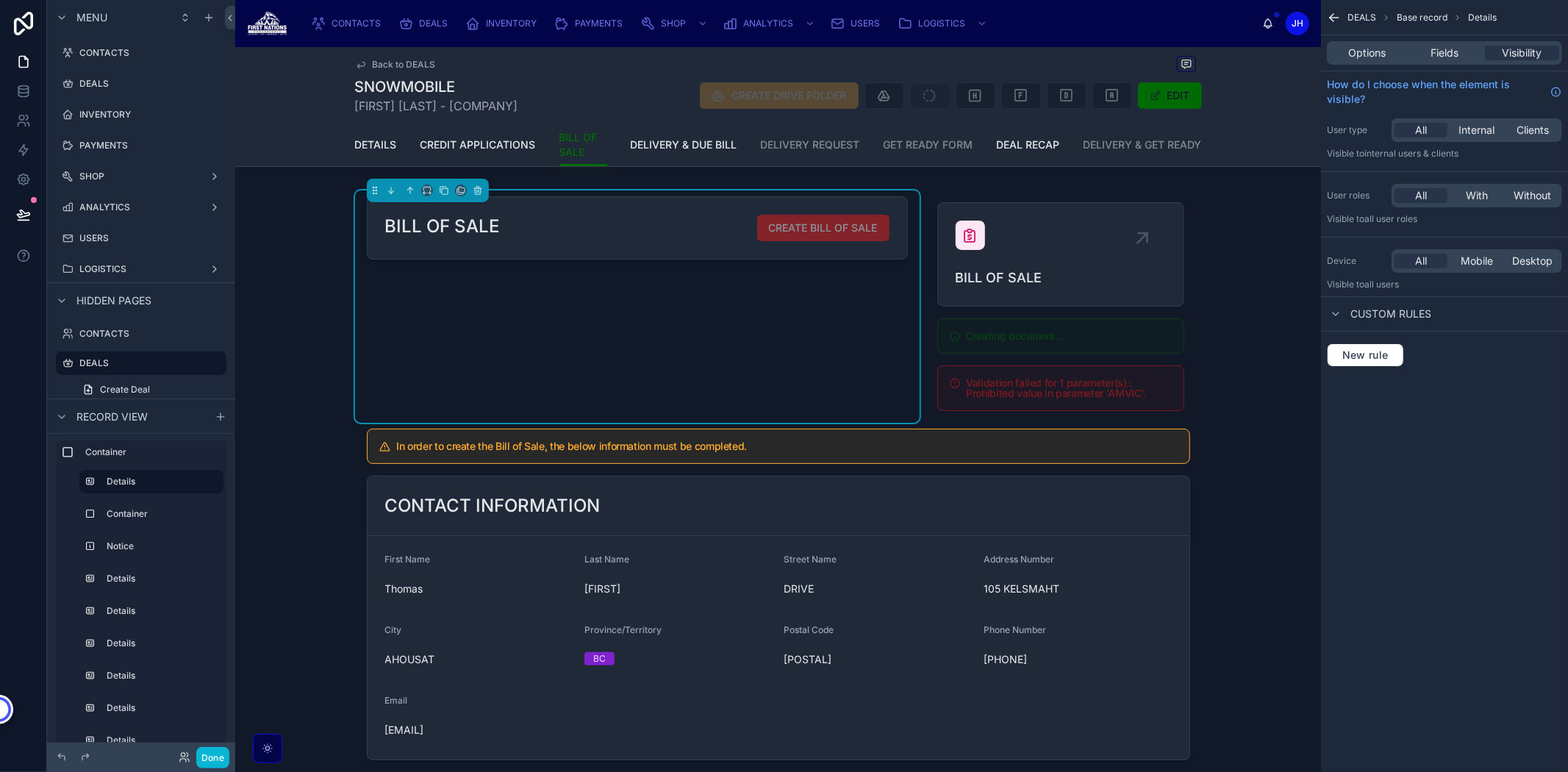 click on "Options Fields Visibility" at bounding box center (1445, 53) 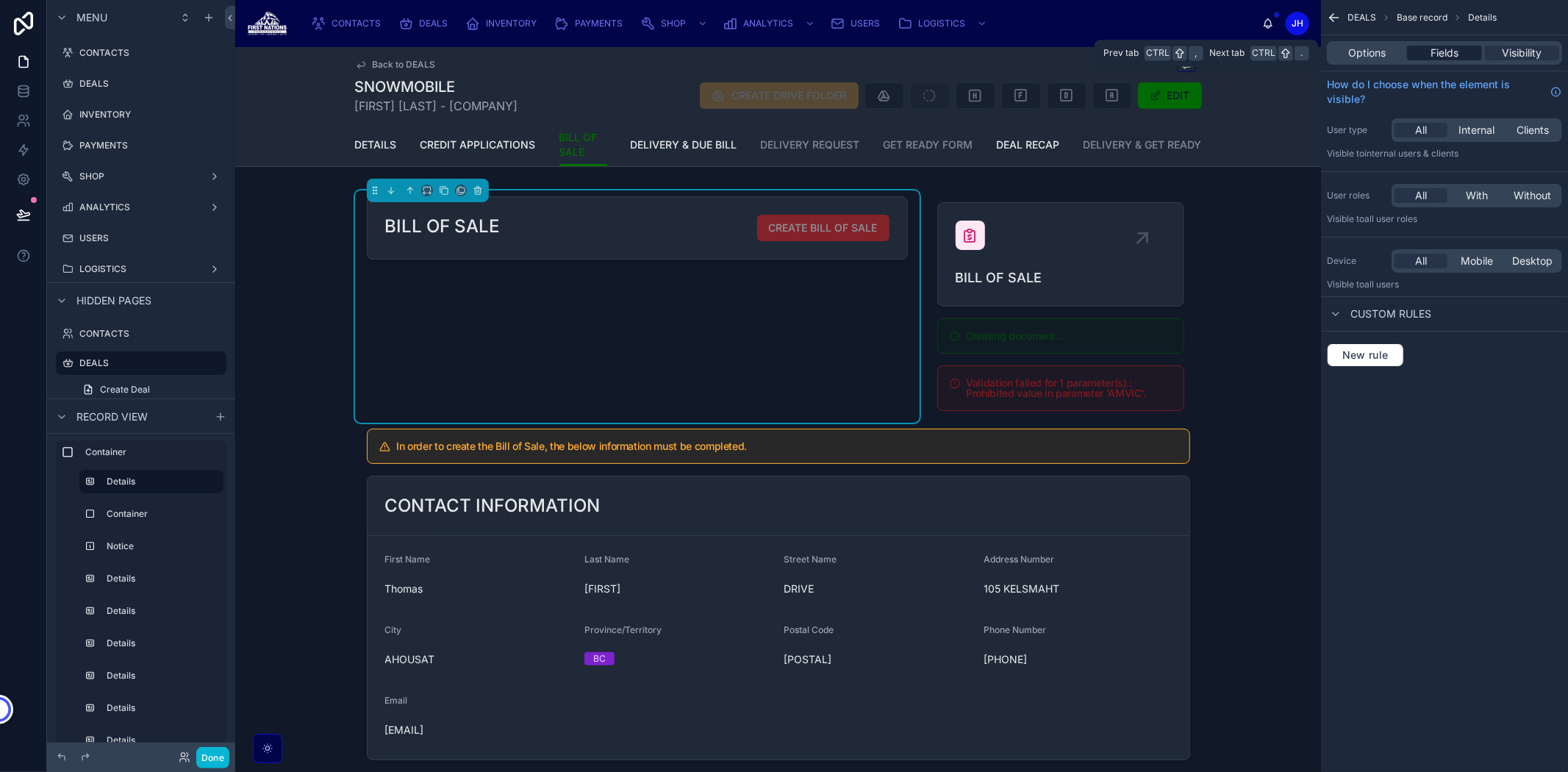click on "Fields" at bounding box center (1445, 53) 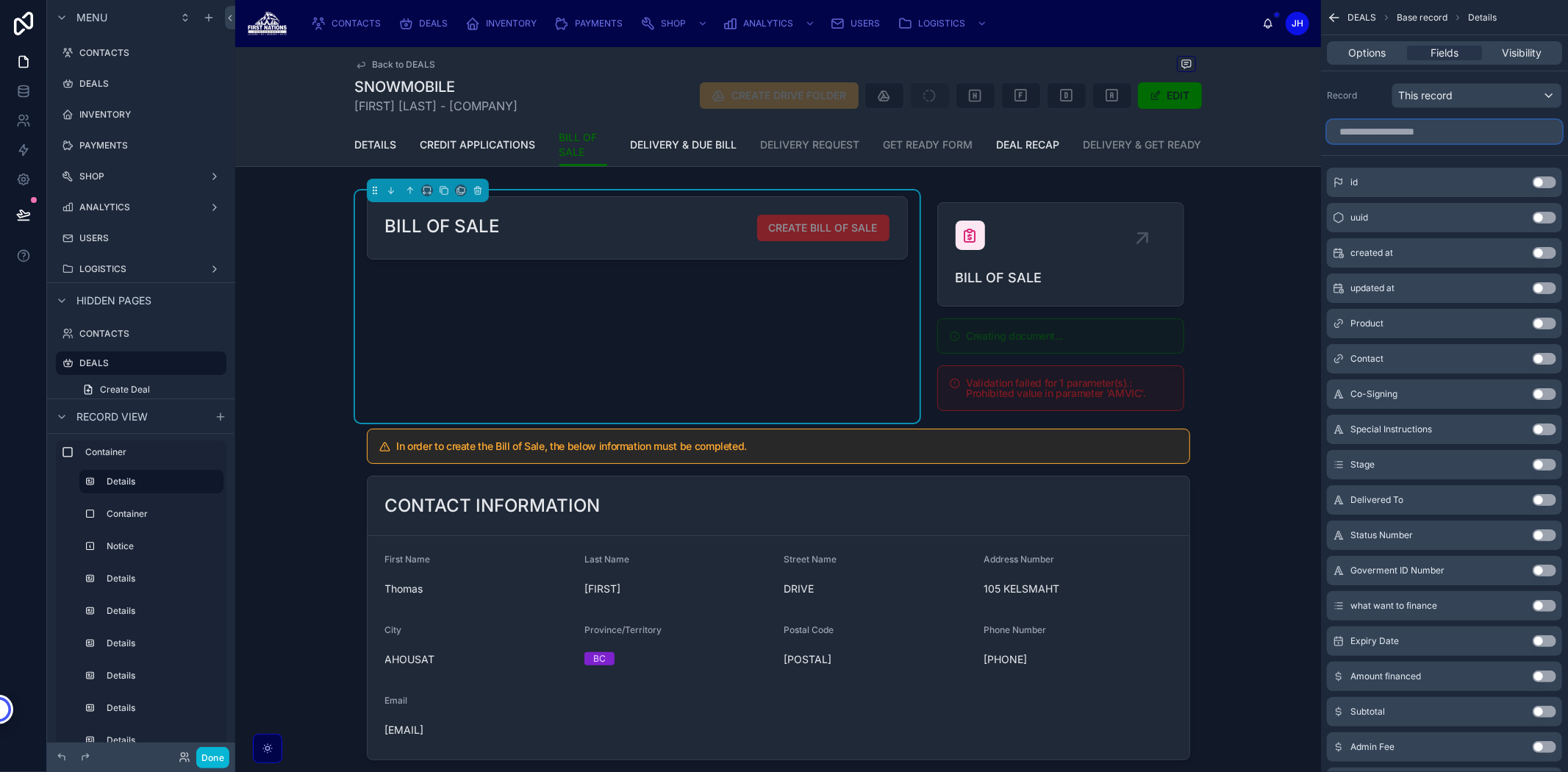 click at bounding box center (1445, 132) 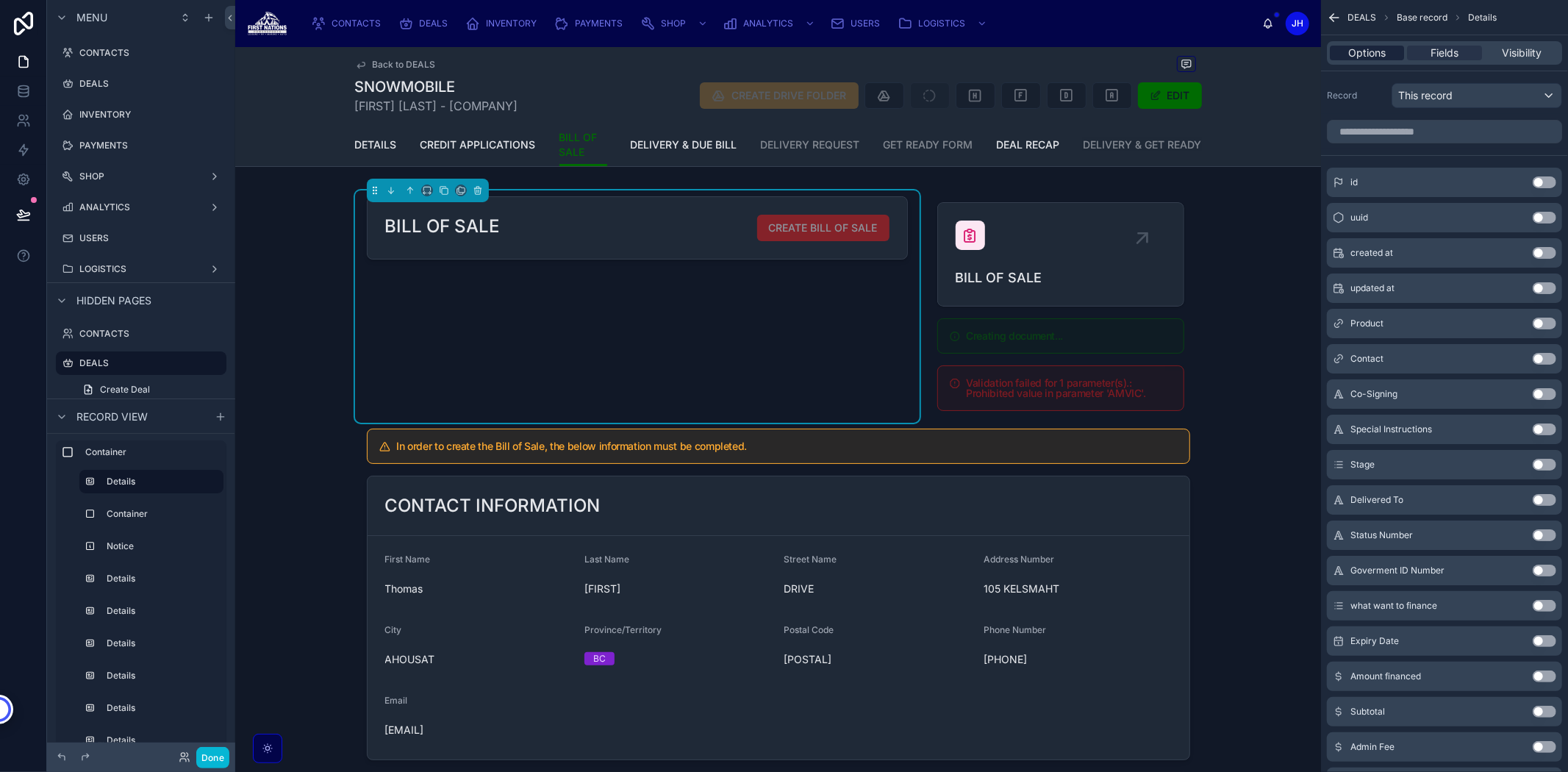click on "Options" at bounding box center (1367, 53) 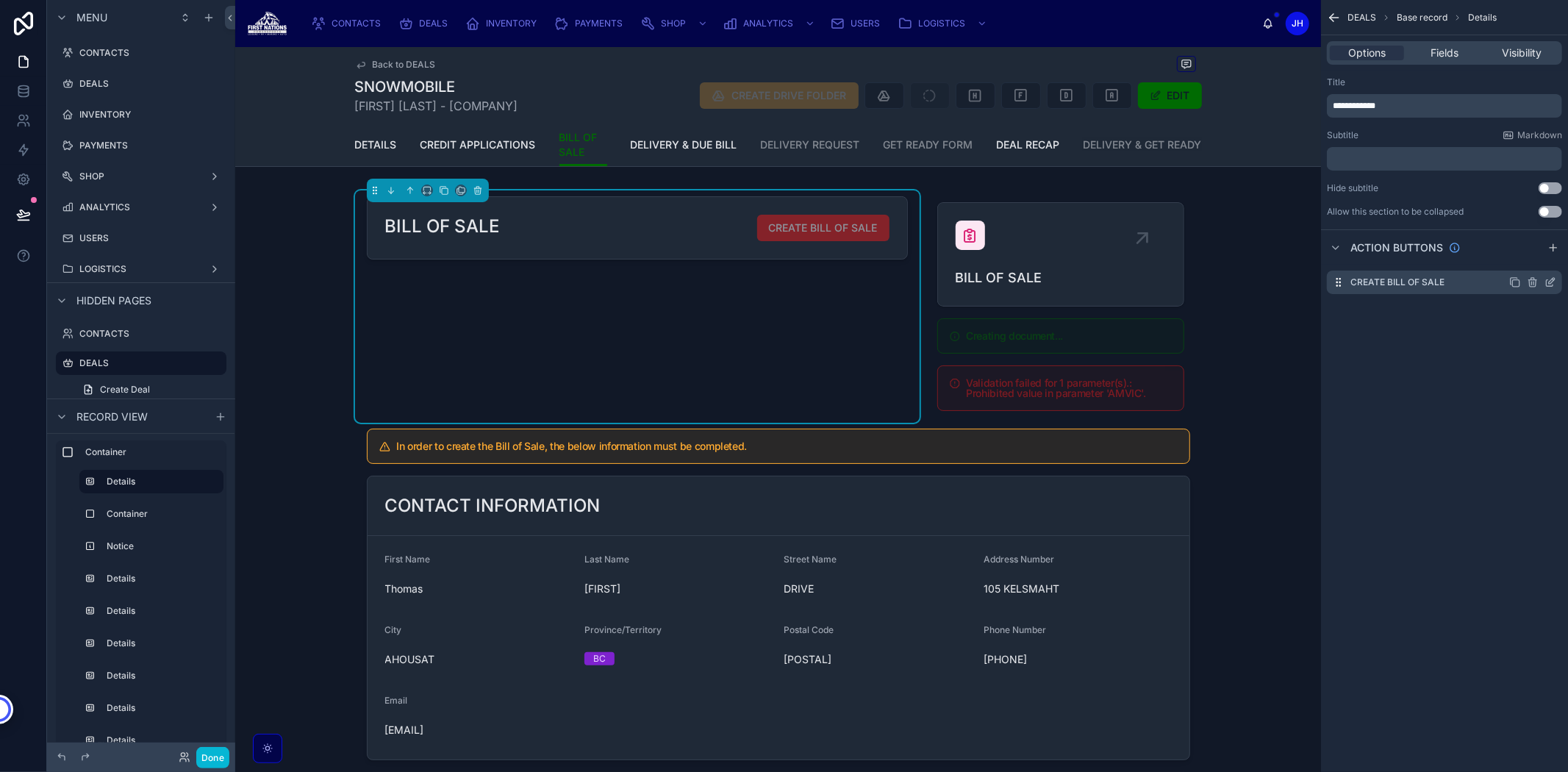 click 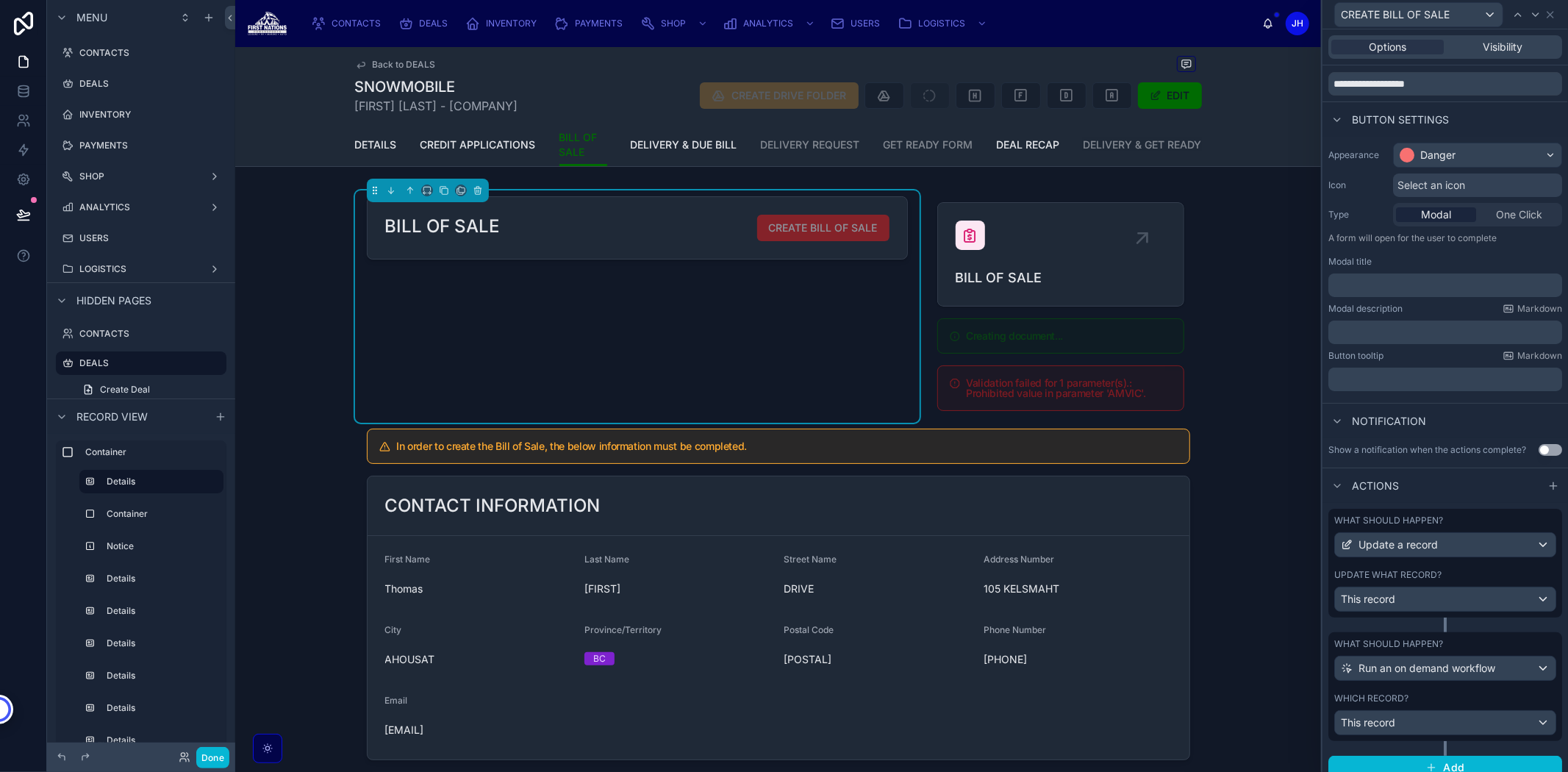 scroll, scrollTop: 71, scrollLeft: 0, axis: vertical 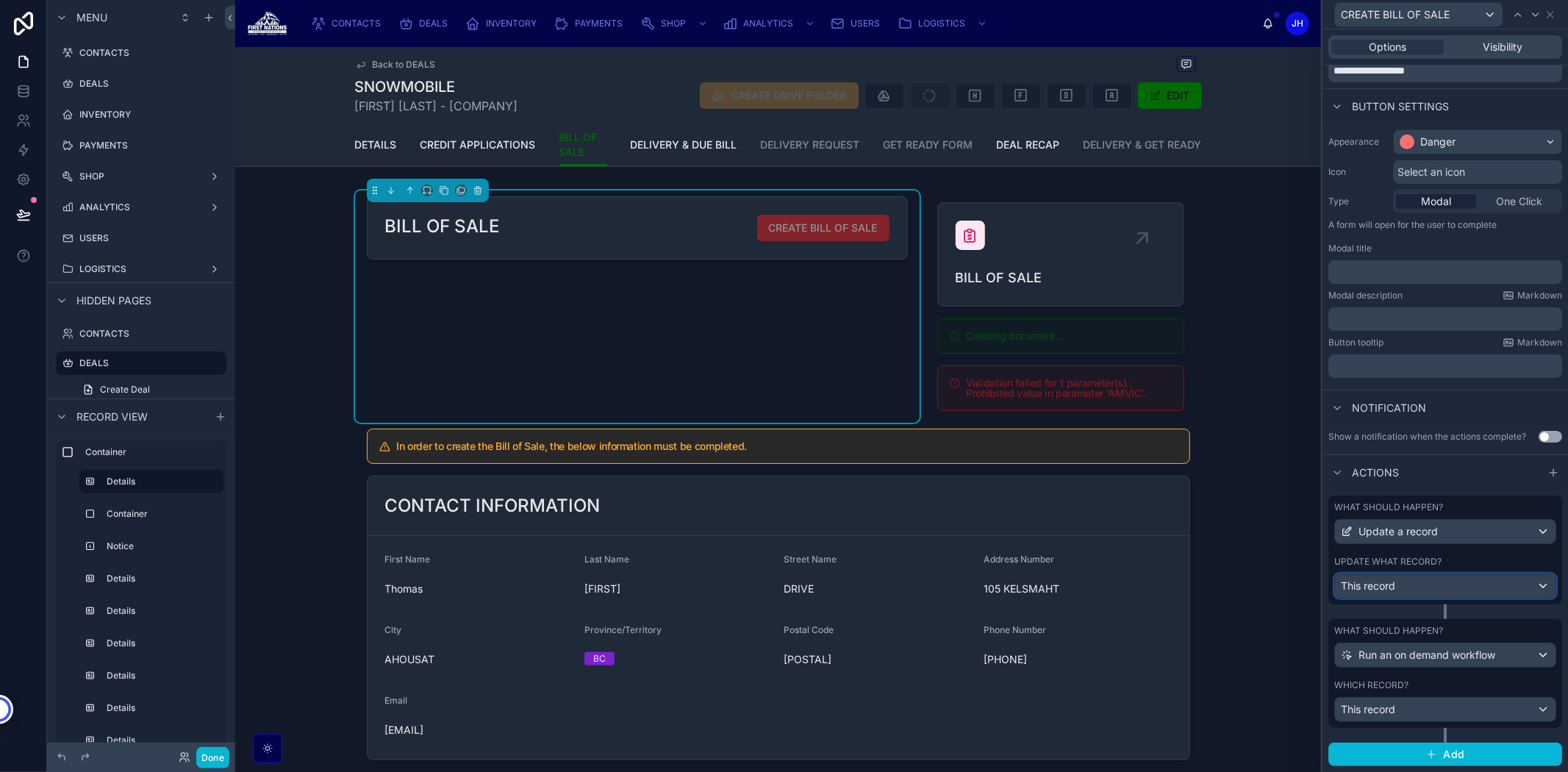 click on "This record" at bounding box center [1445, 586] 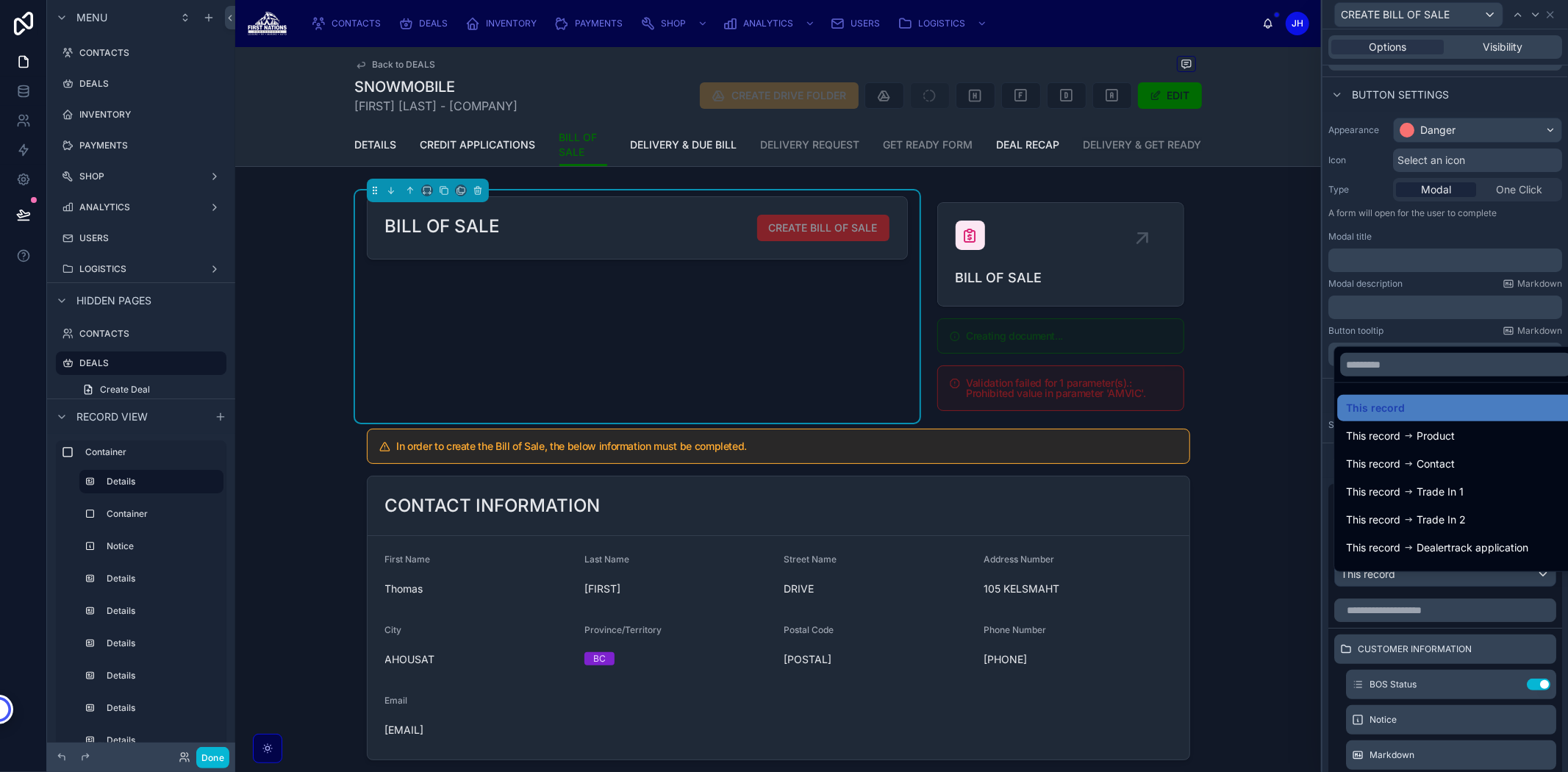 click at bounding box center [1445, 386] 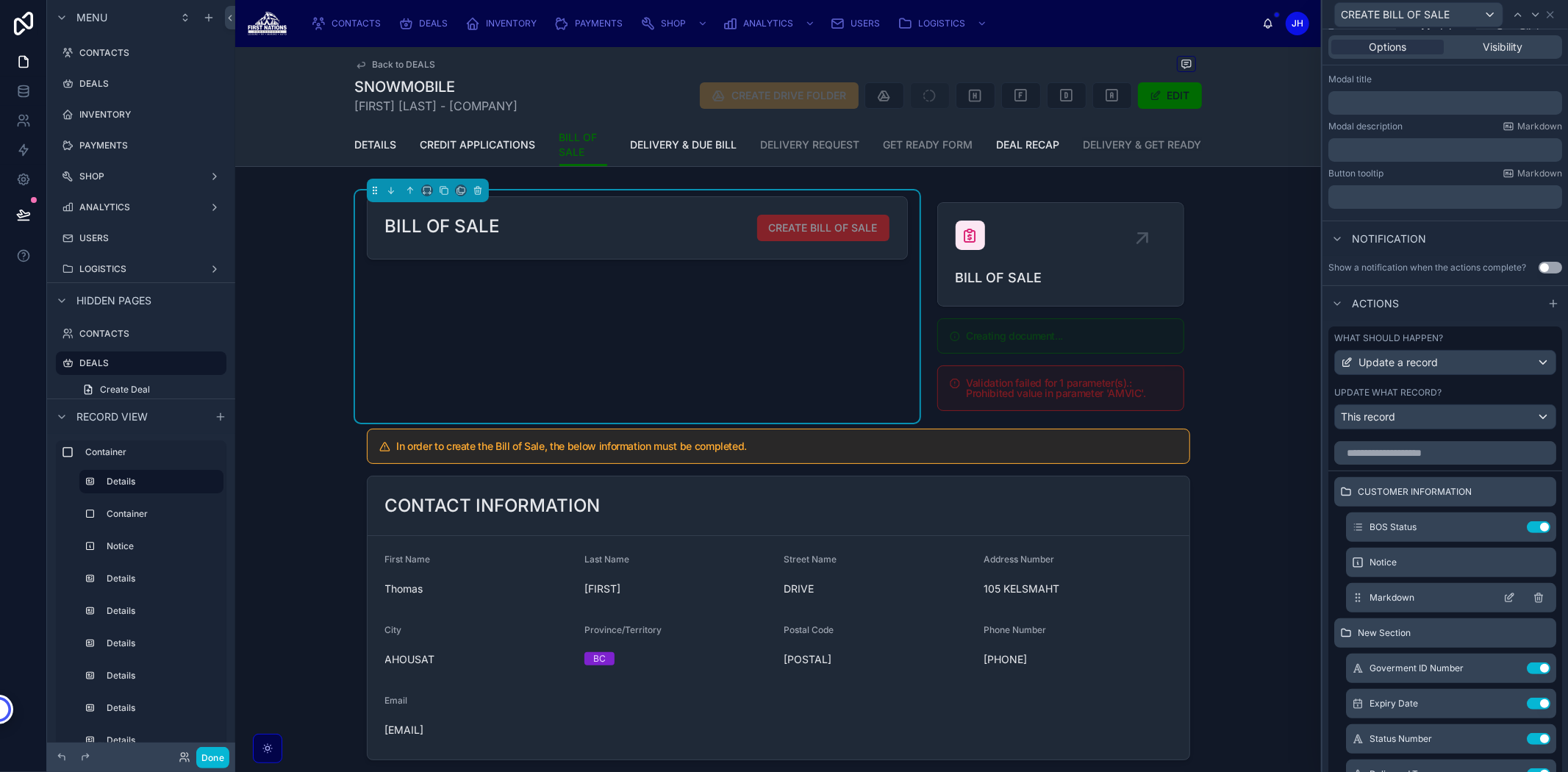 scroll, scrollTop: 235, scrollLeft: 0, axis: vertical 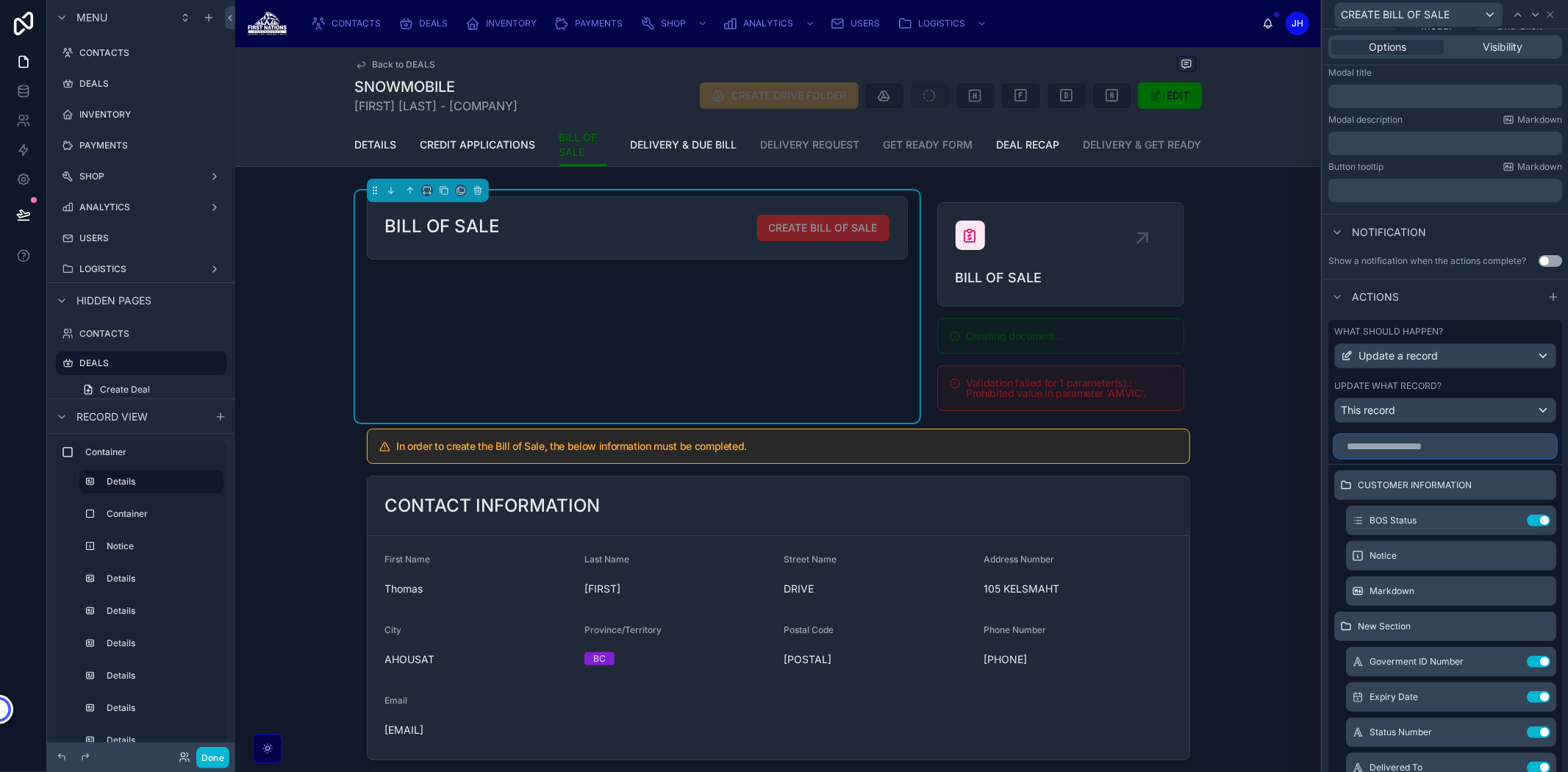 click at bounding box center (1445, 446) 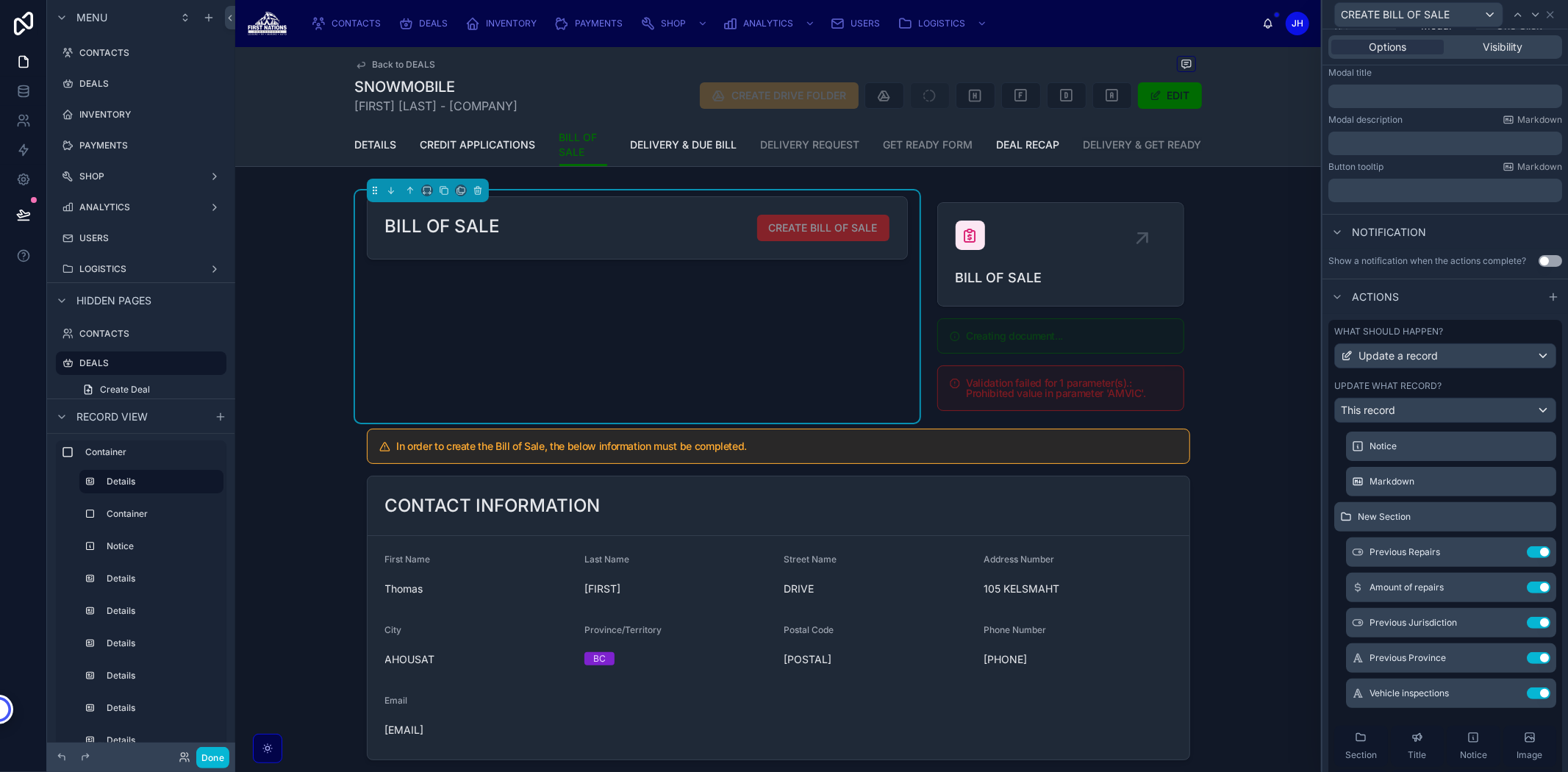 scroll, scrollTop: 571, scrollLeft: 0, axis: vertical 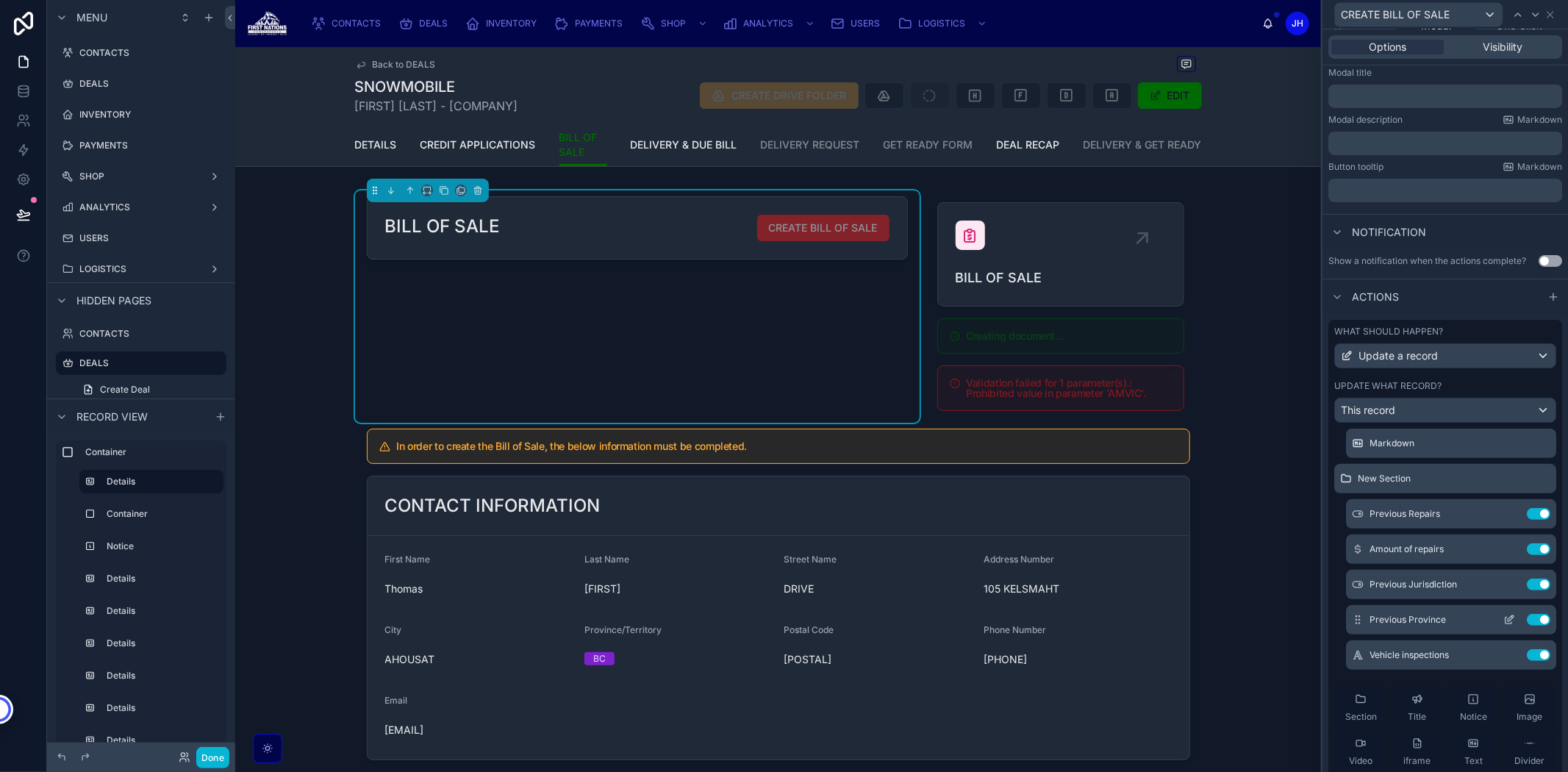 click 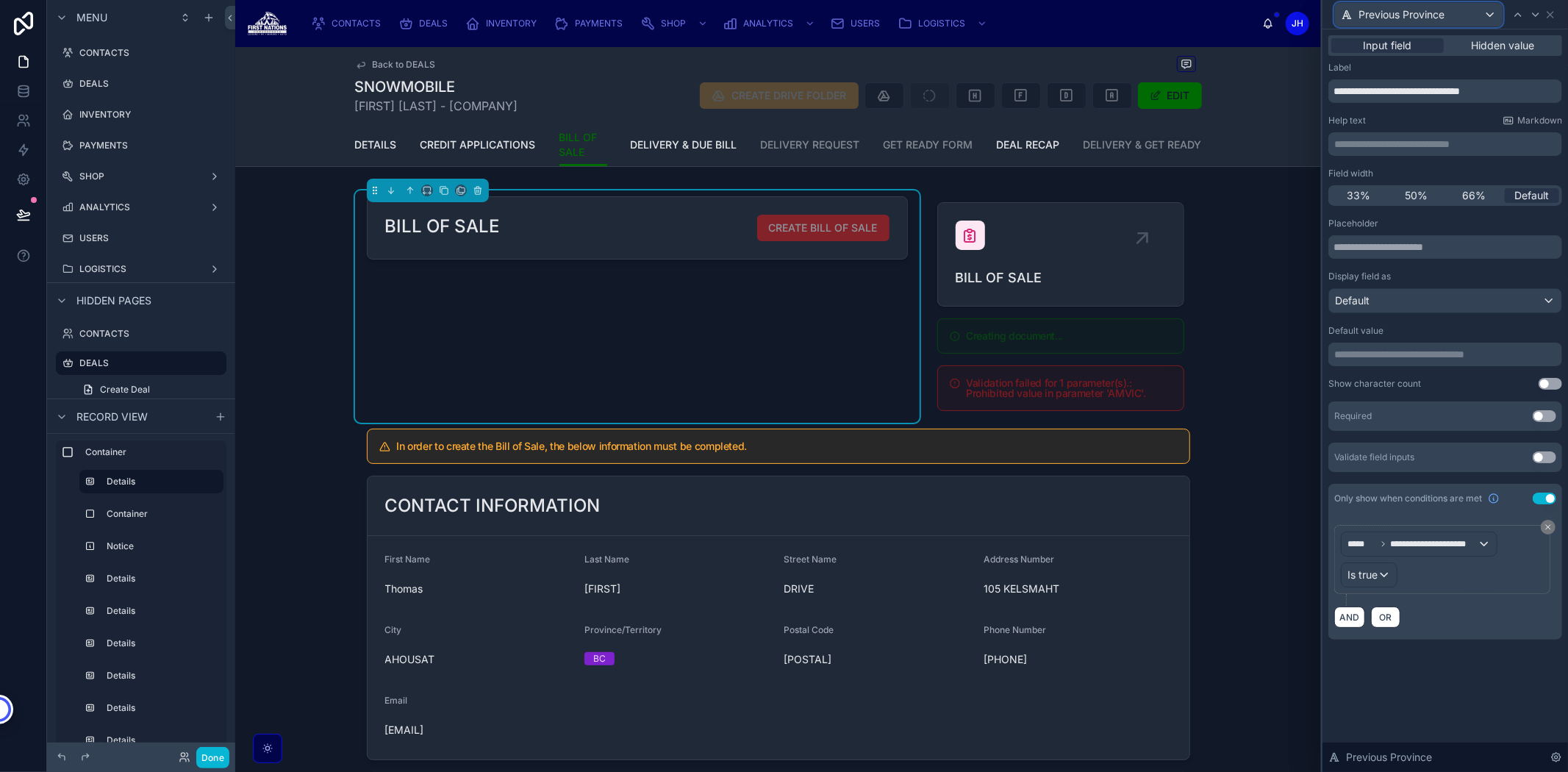 click on "Previous Province" at bounding box center (1401, 15) 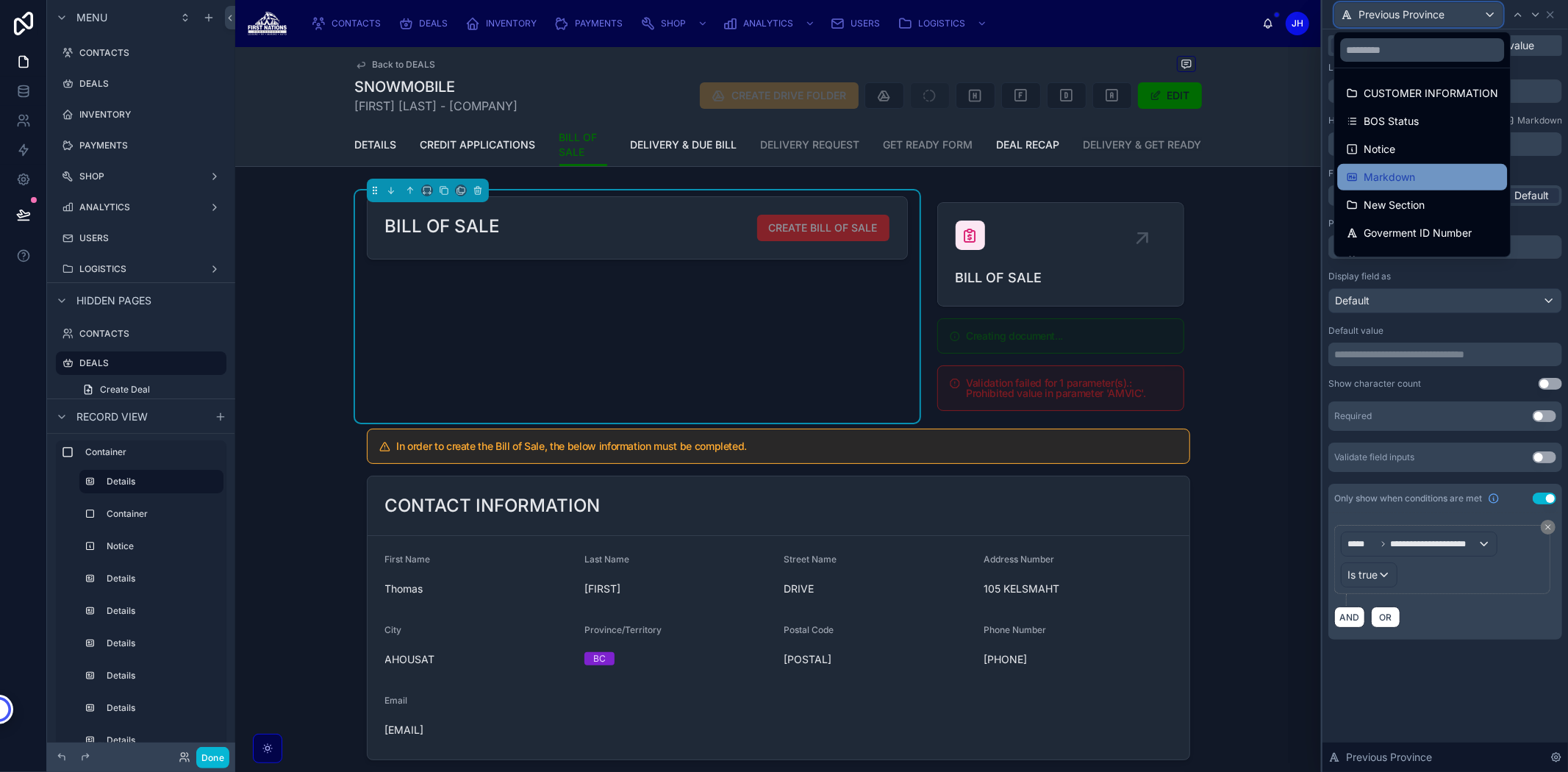scroll, scrollTop: 408, scrollLeft: 0, axis: vertical 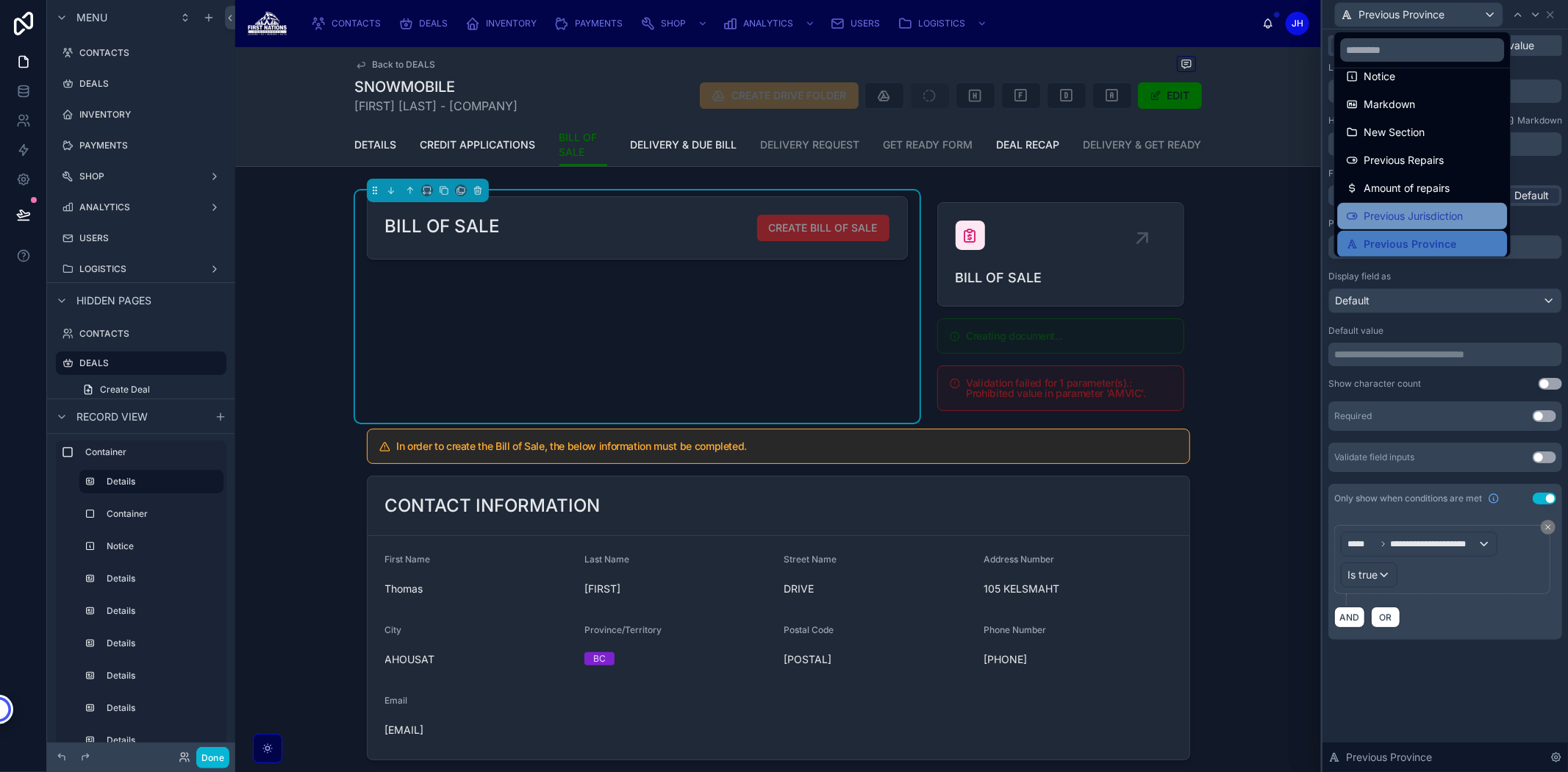 click on "Previous Jurisdiction" at bounding box center [1413, 216] 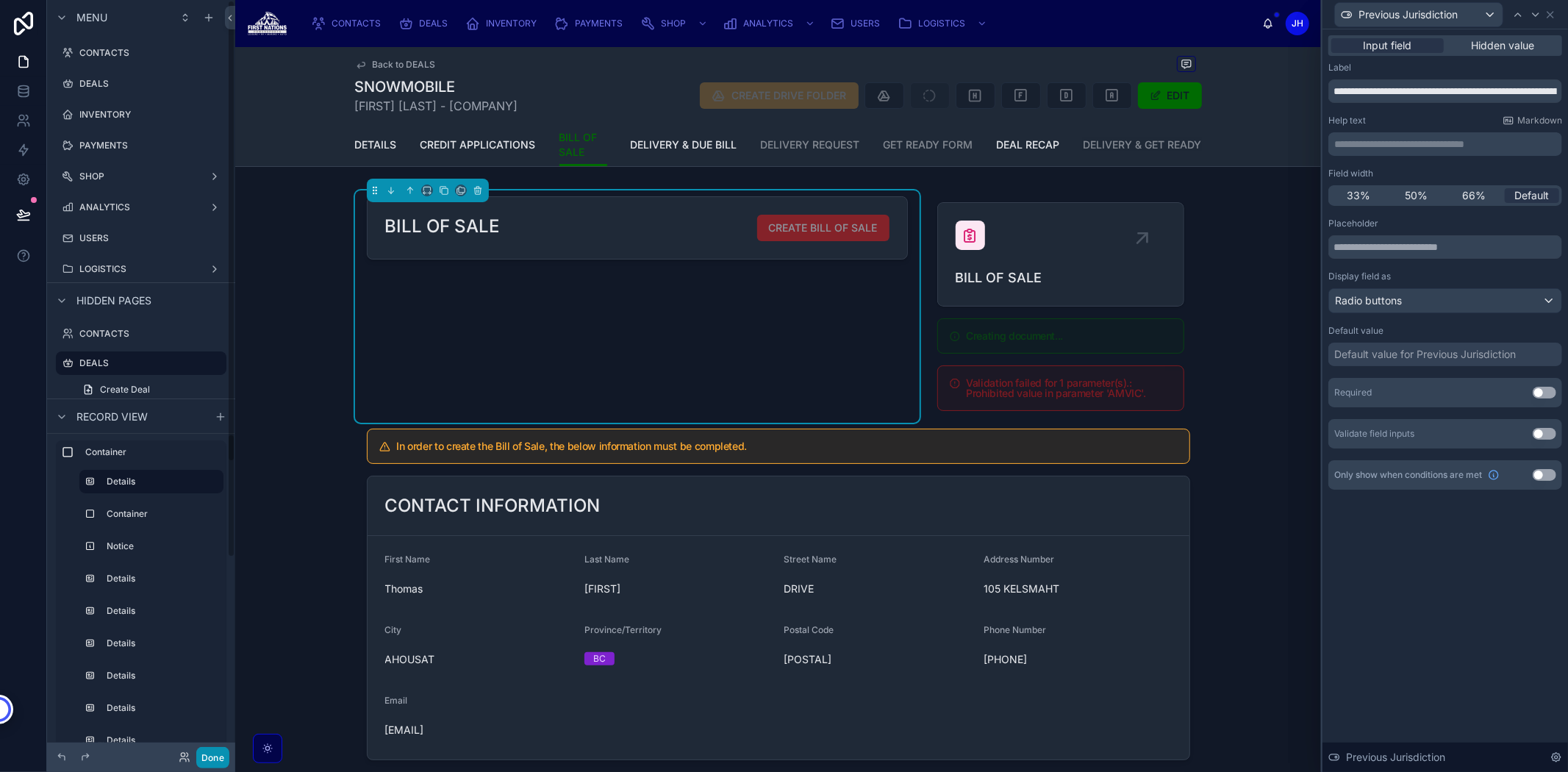 click on "Done" at bounding box center (212, 757) 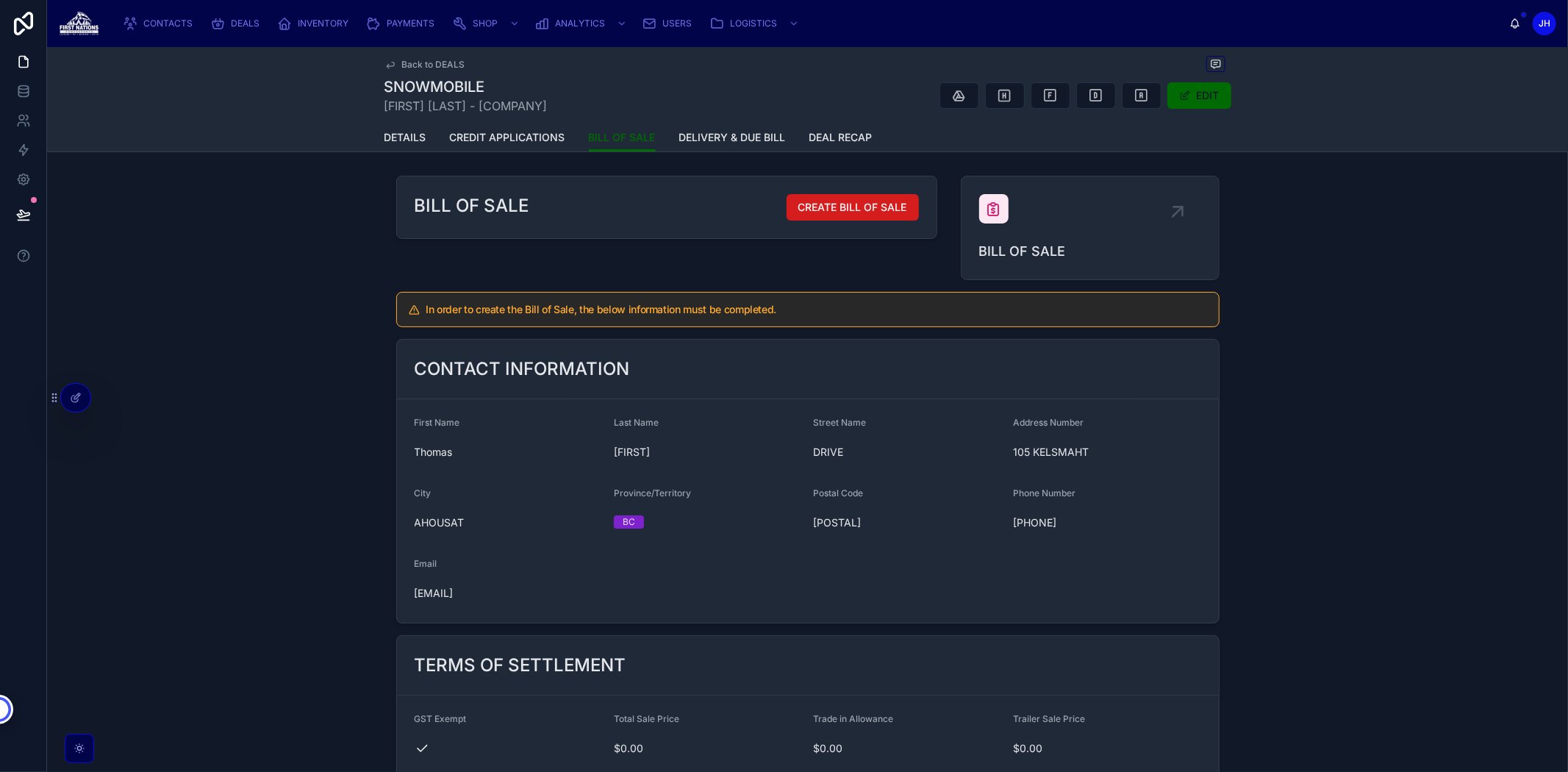 click on "CREATE BILL OF SALE" at bounding box center [853, 207] 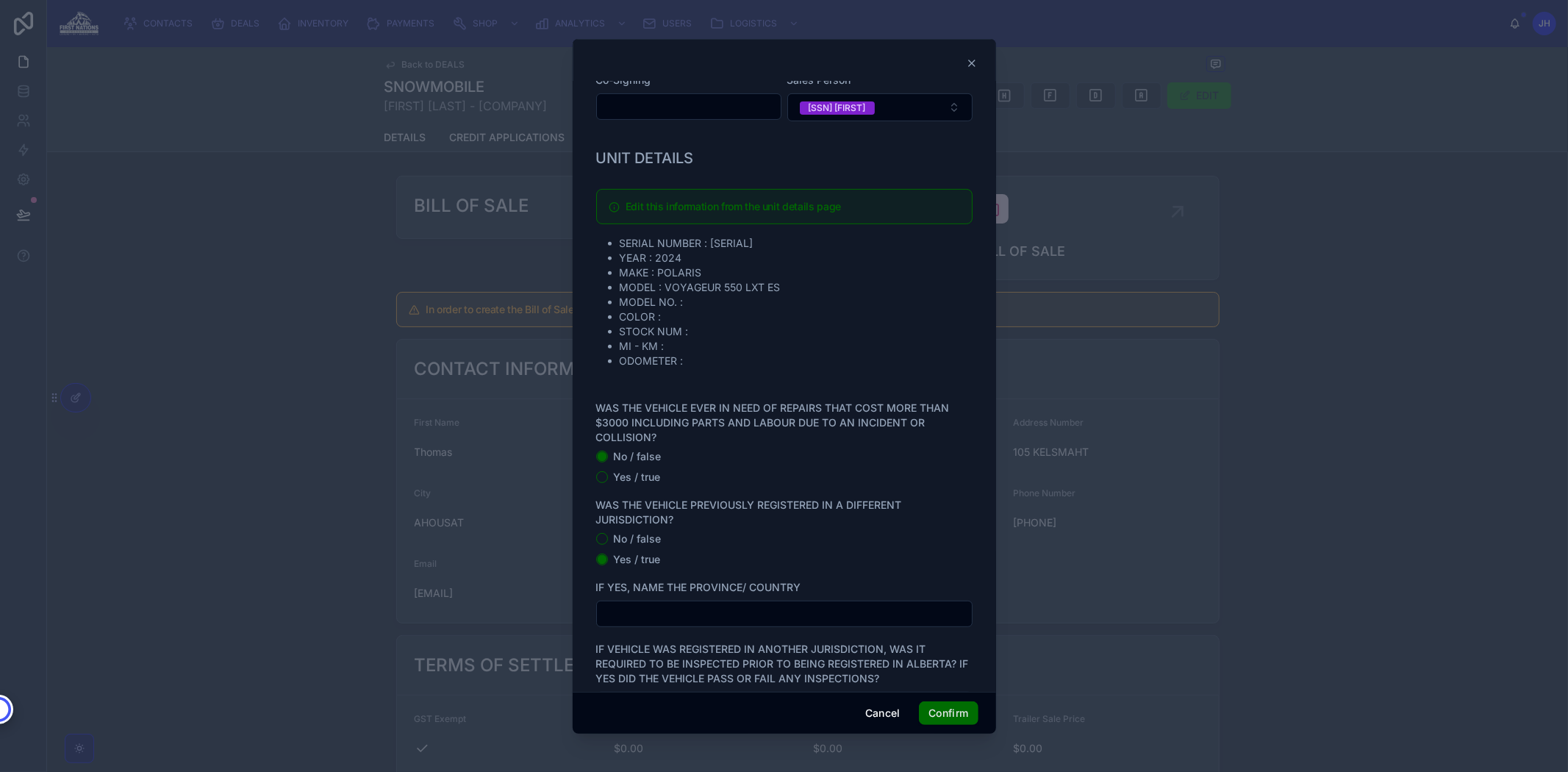 scroll, scrollTop: 523, scrollLeft: 0, axis: vertical 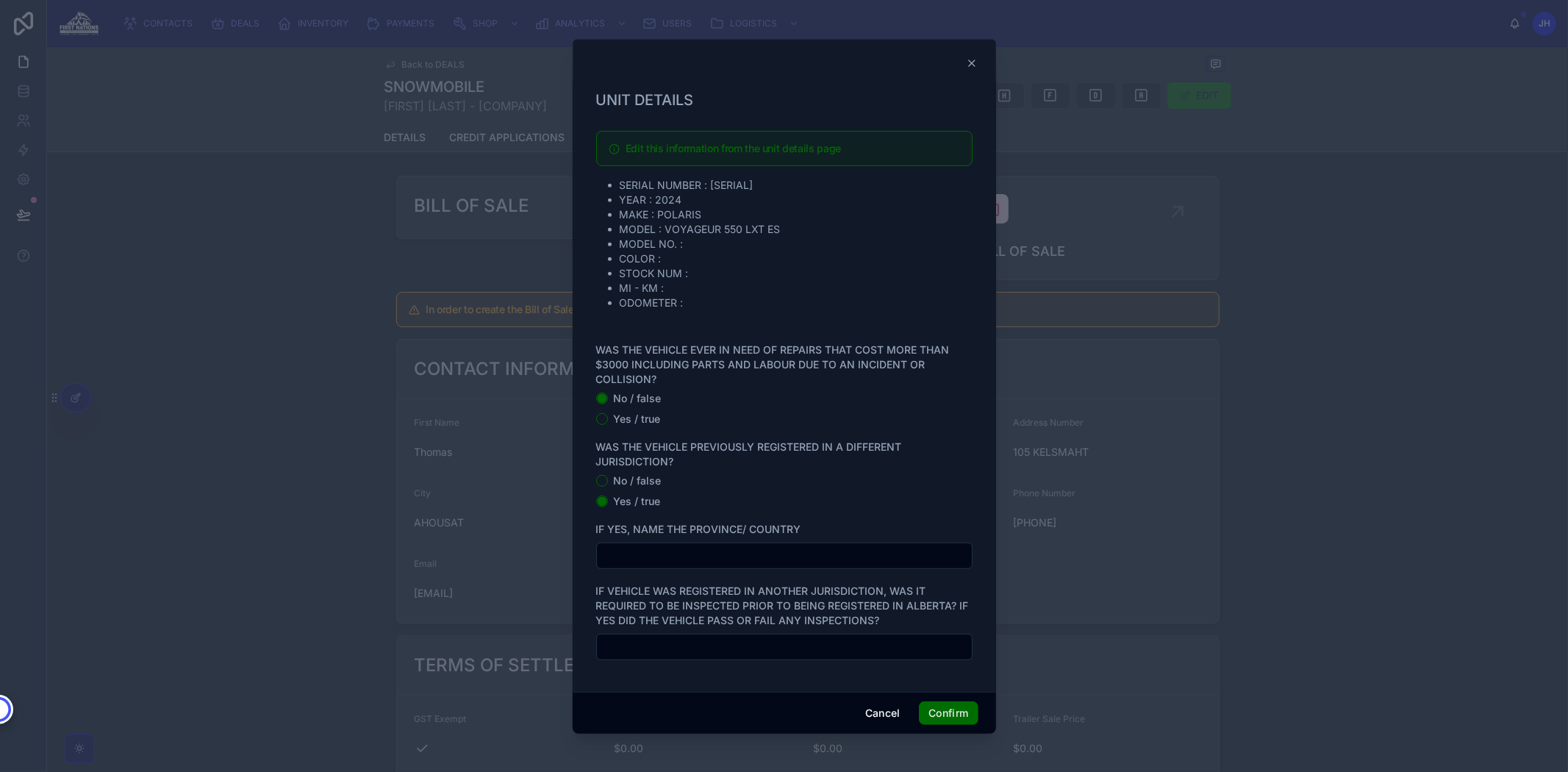 click on "No / false" at bounding box center [784, 481] 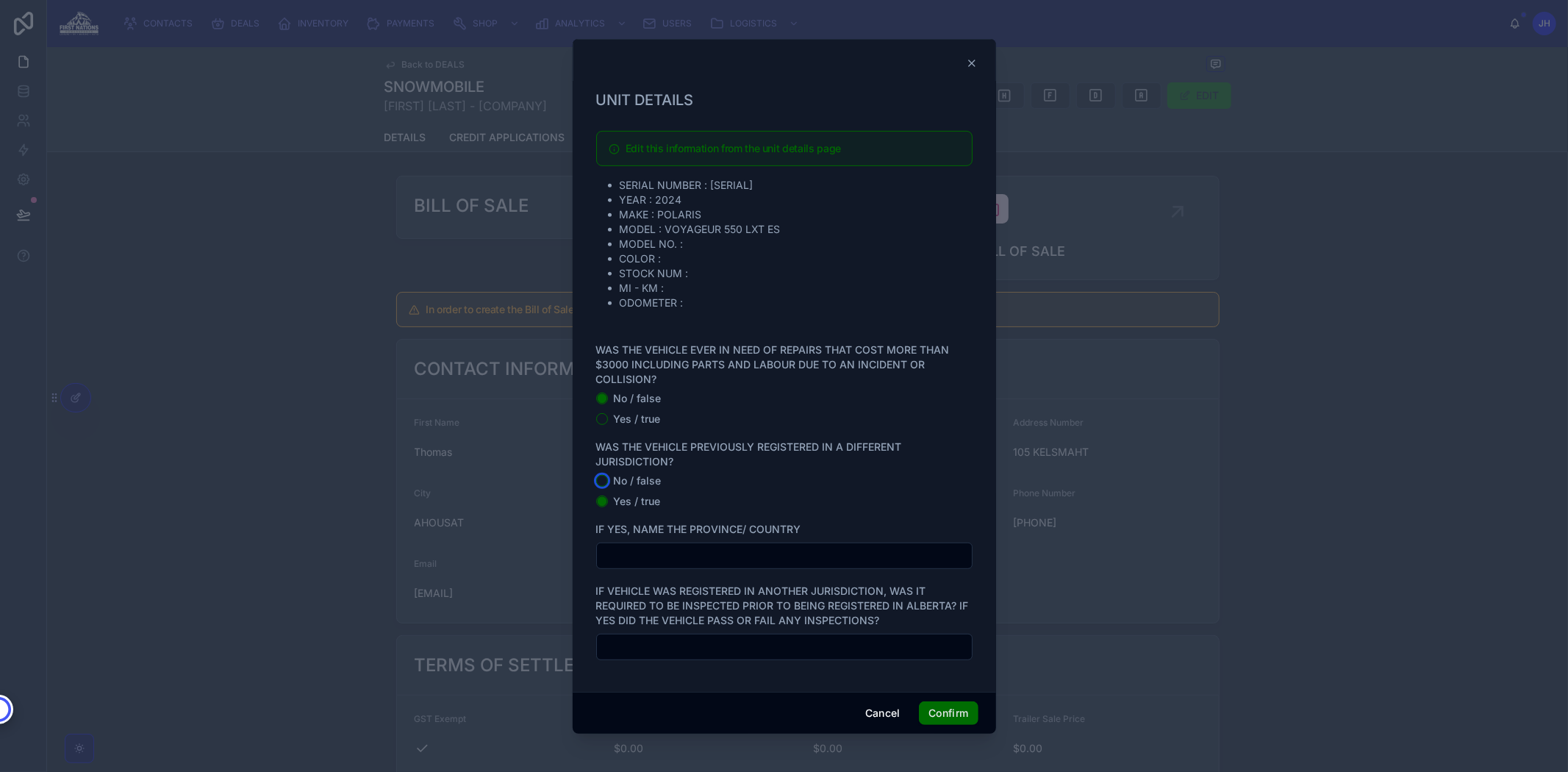click on "No / false" at bounding box center (602, 481) 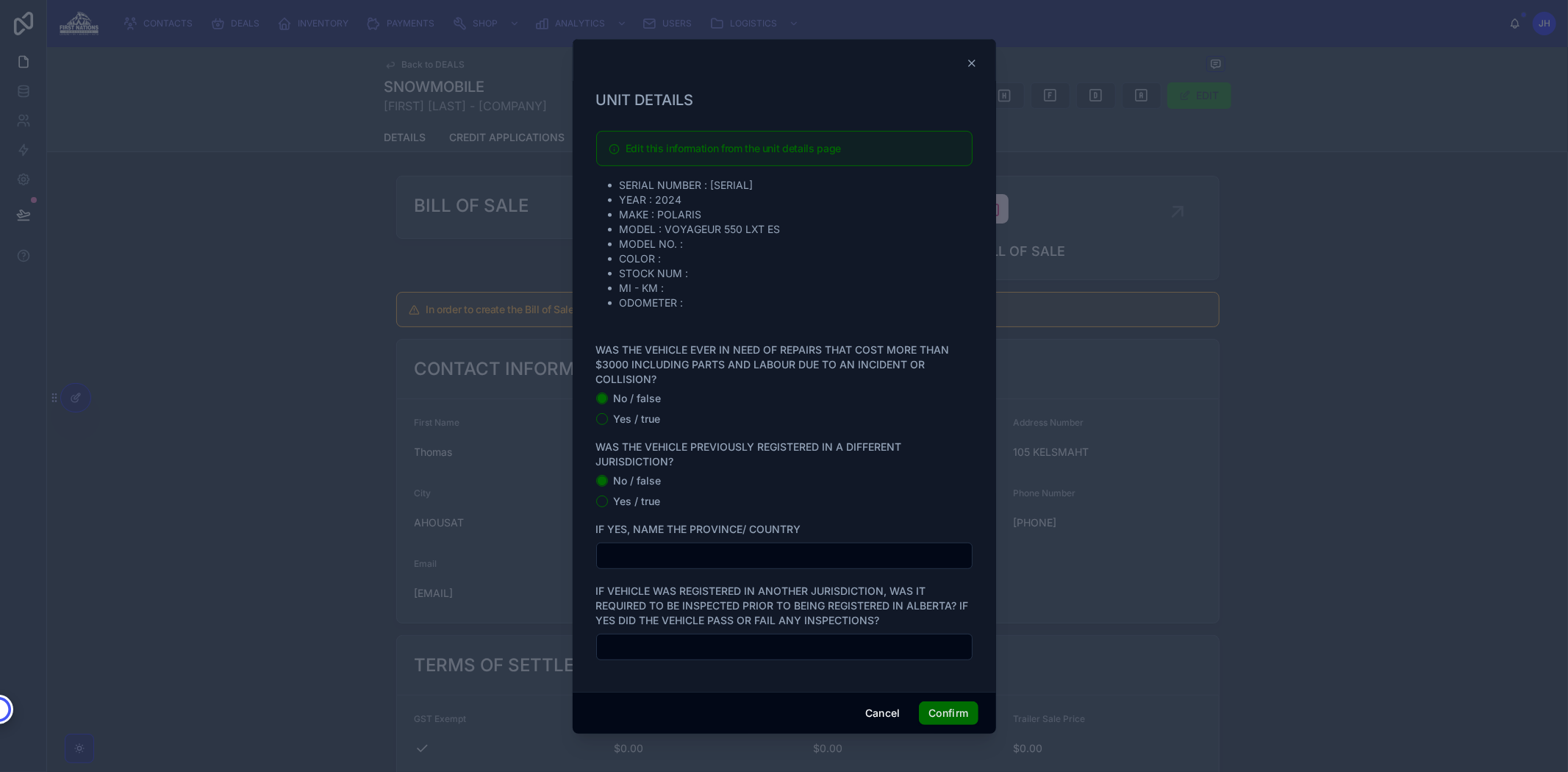 click on "Yes / true" at bounding box center (637, 501) 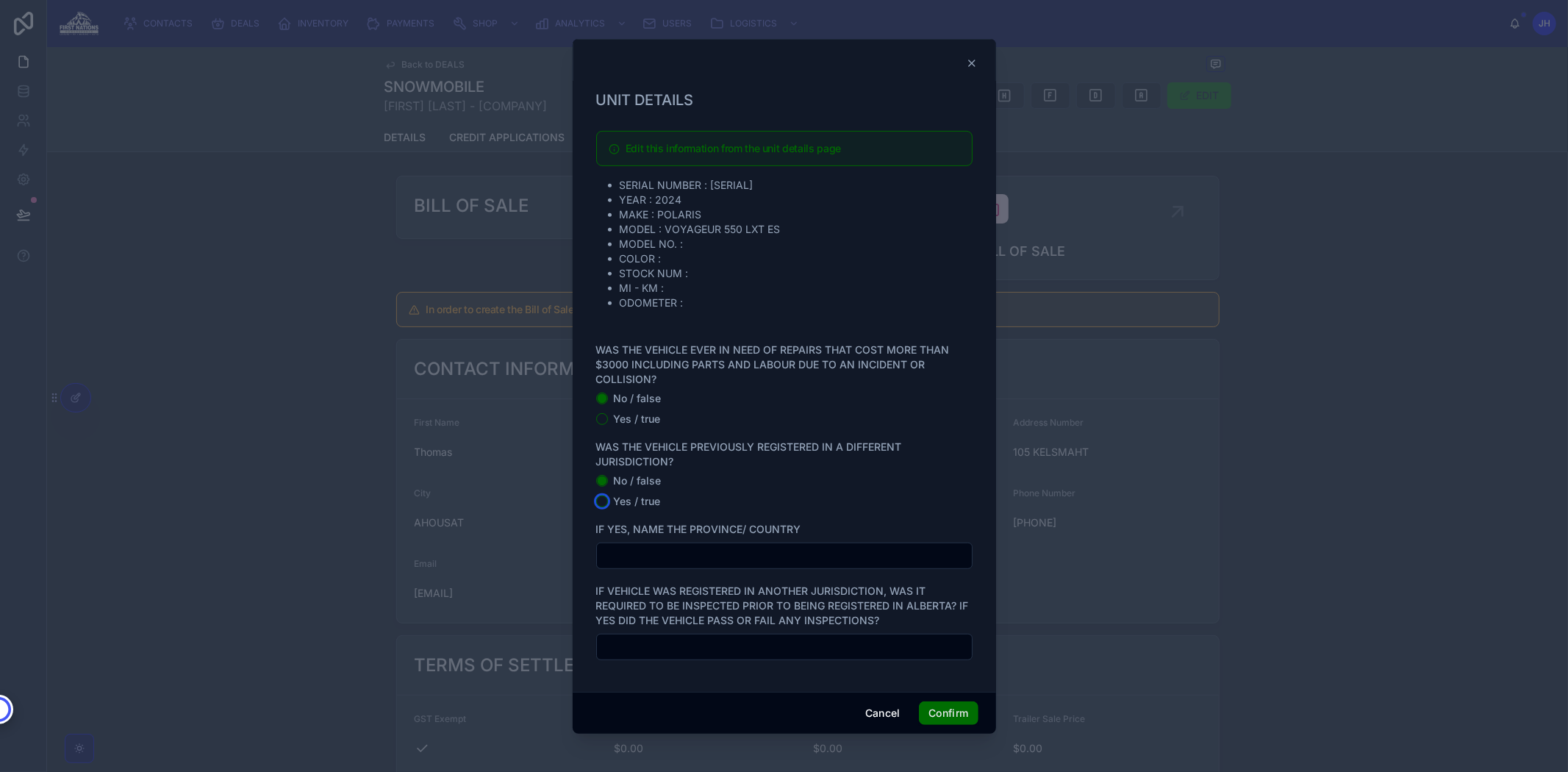 click on "Yes / true" at bounding box center [602, 501] 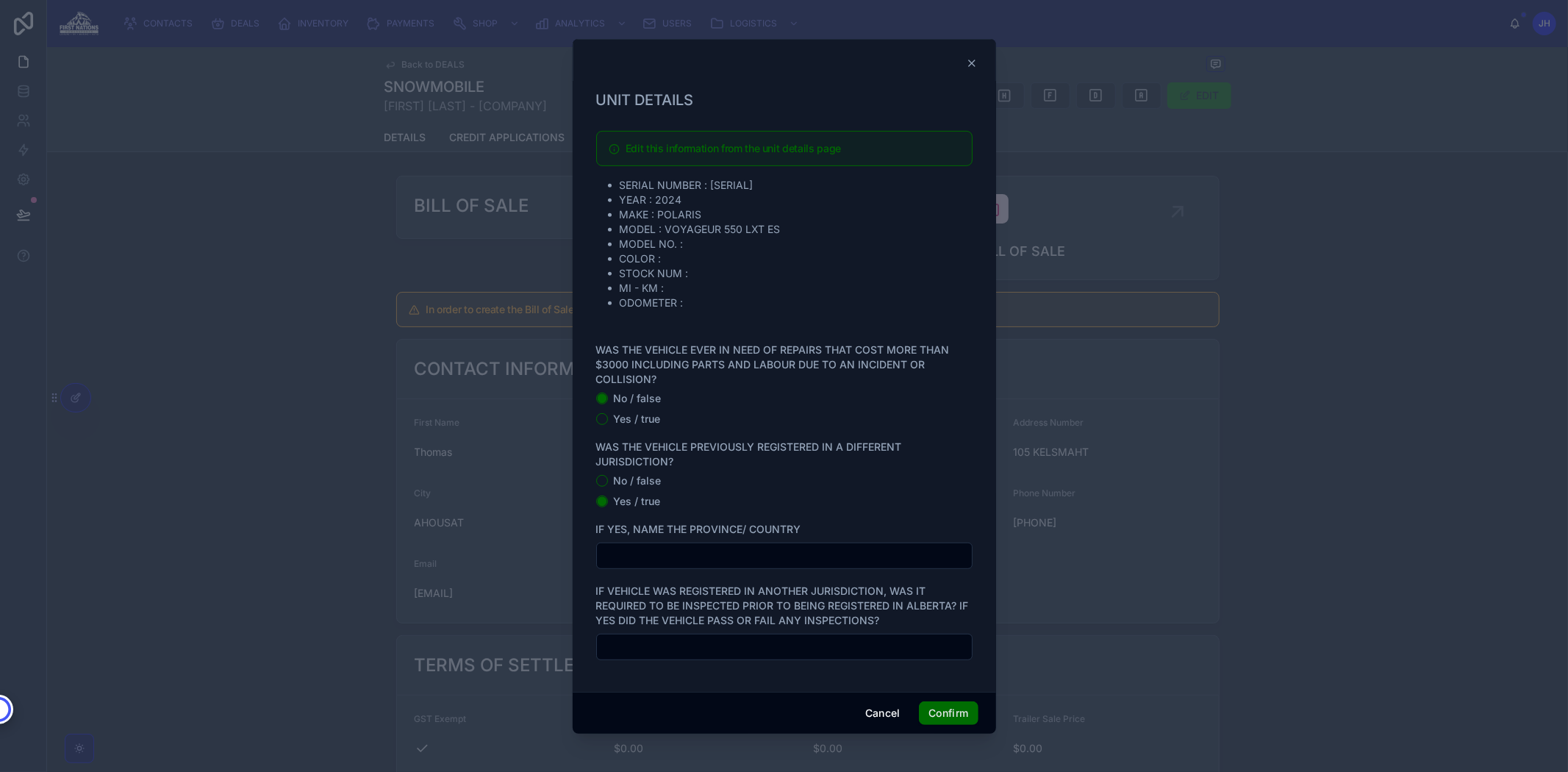 click on "IF YES, NAME THE PROVINCE/ COUNTRY" at bounding box center (698, 529) 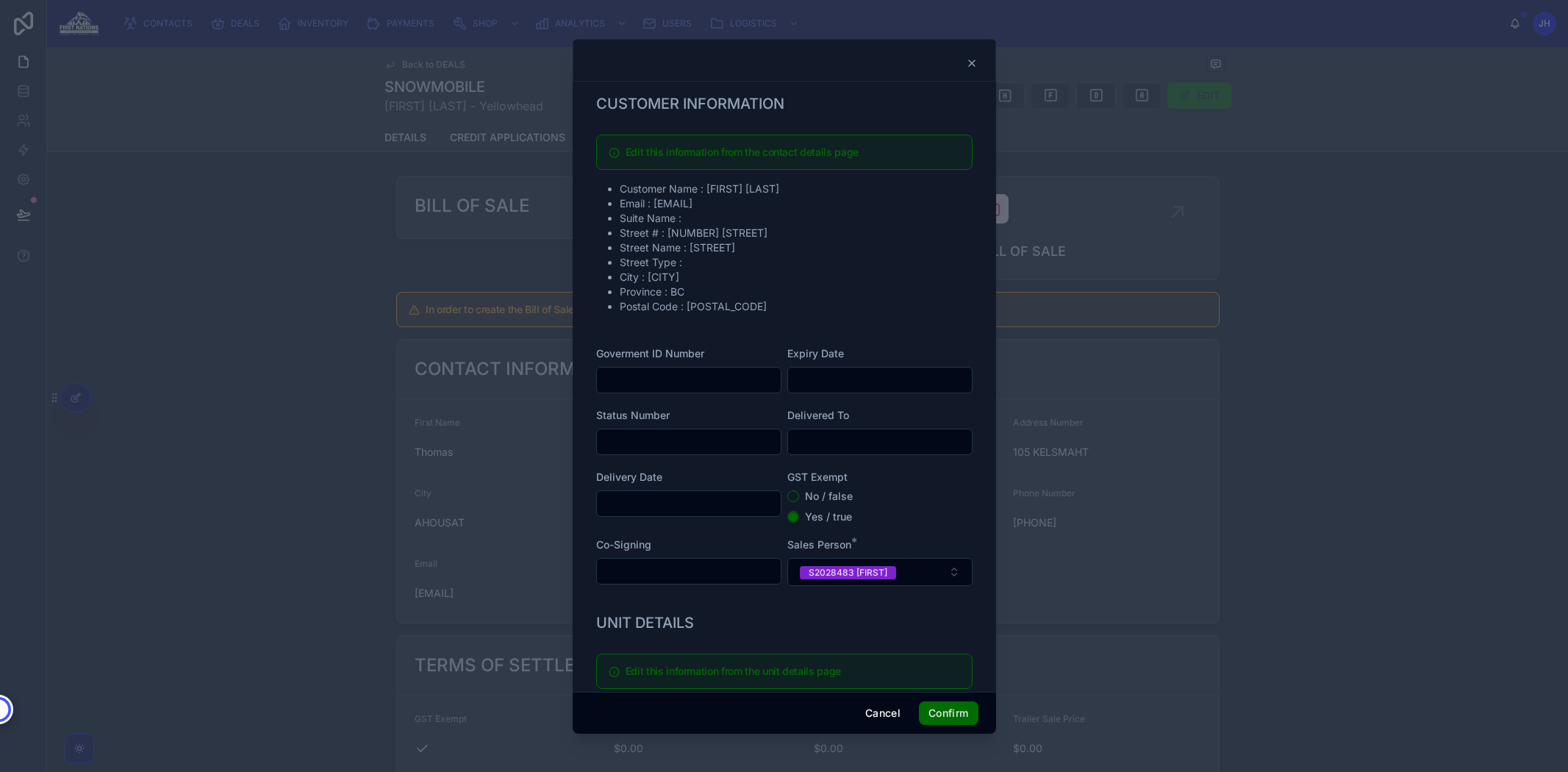 scroll, scrollTop: 0, scrollLeft: 0, axis: both 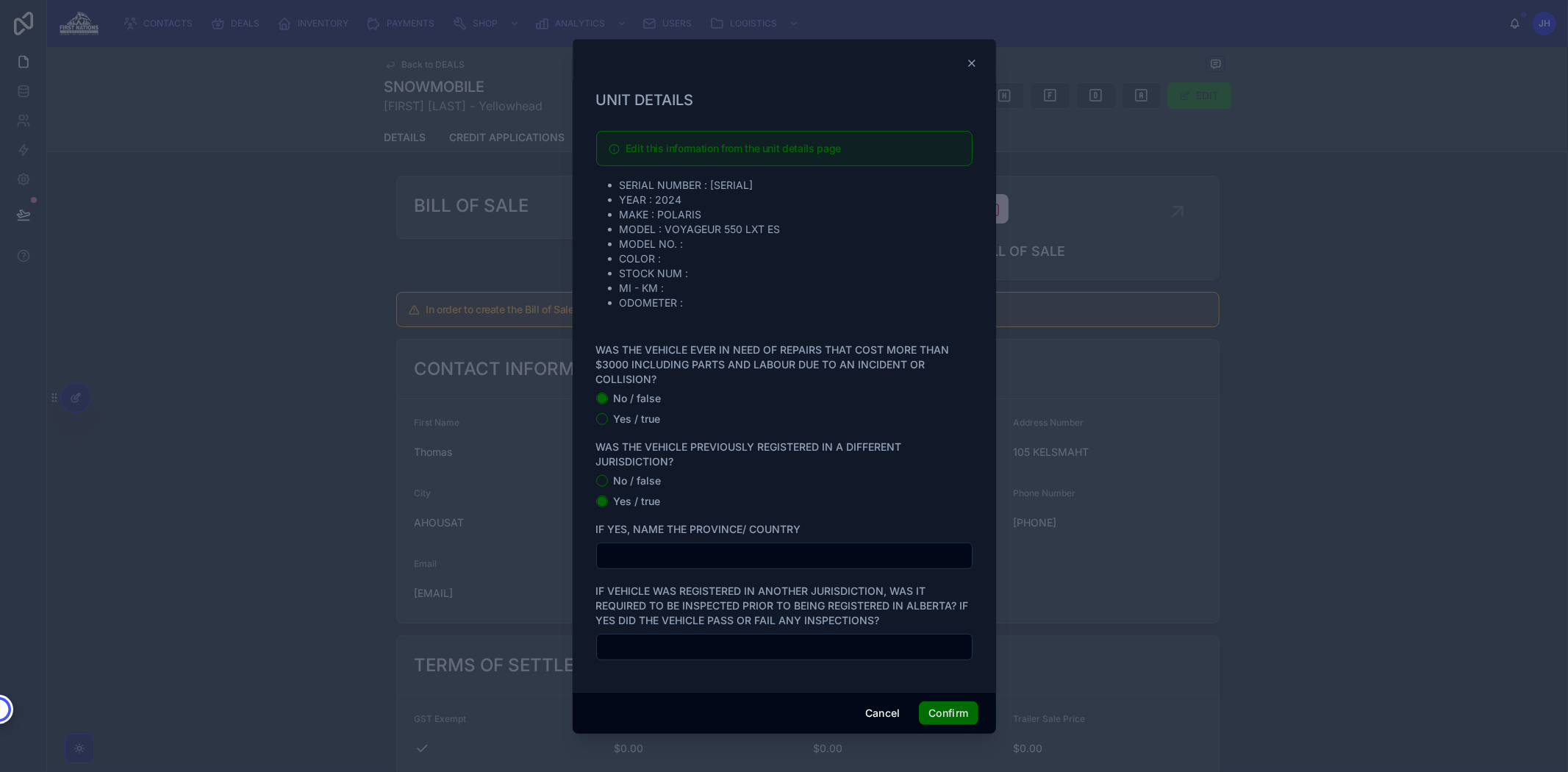 click on "Yes / true" at bounding box center [784, 419] 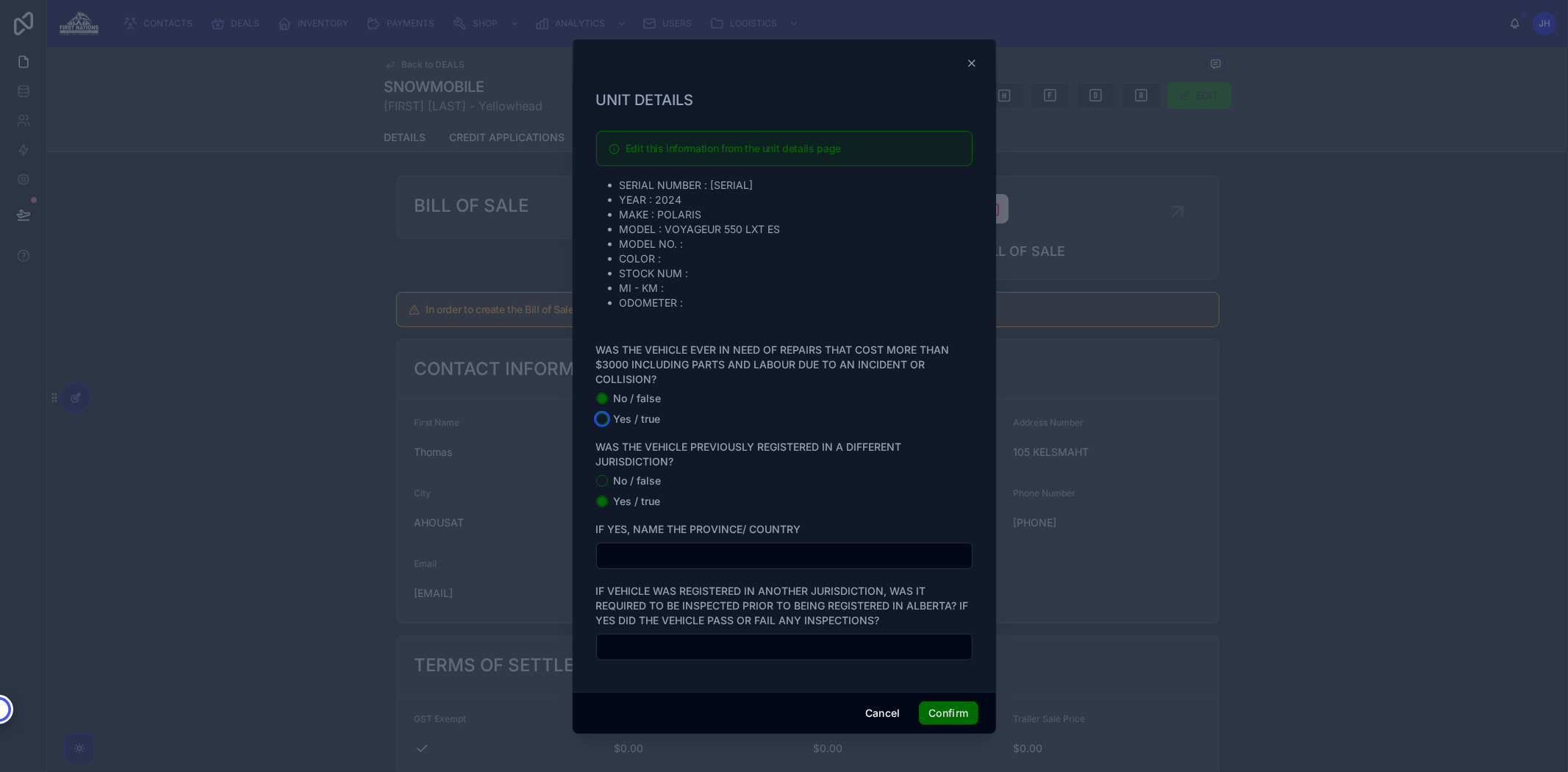 click on "Yes / true" at bounding box center [602, 419] 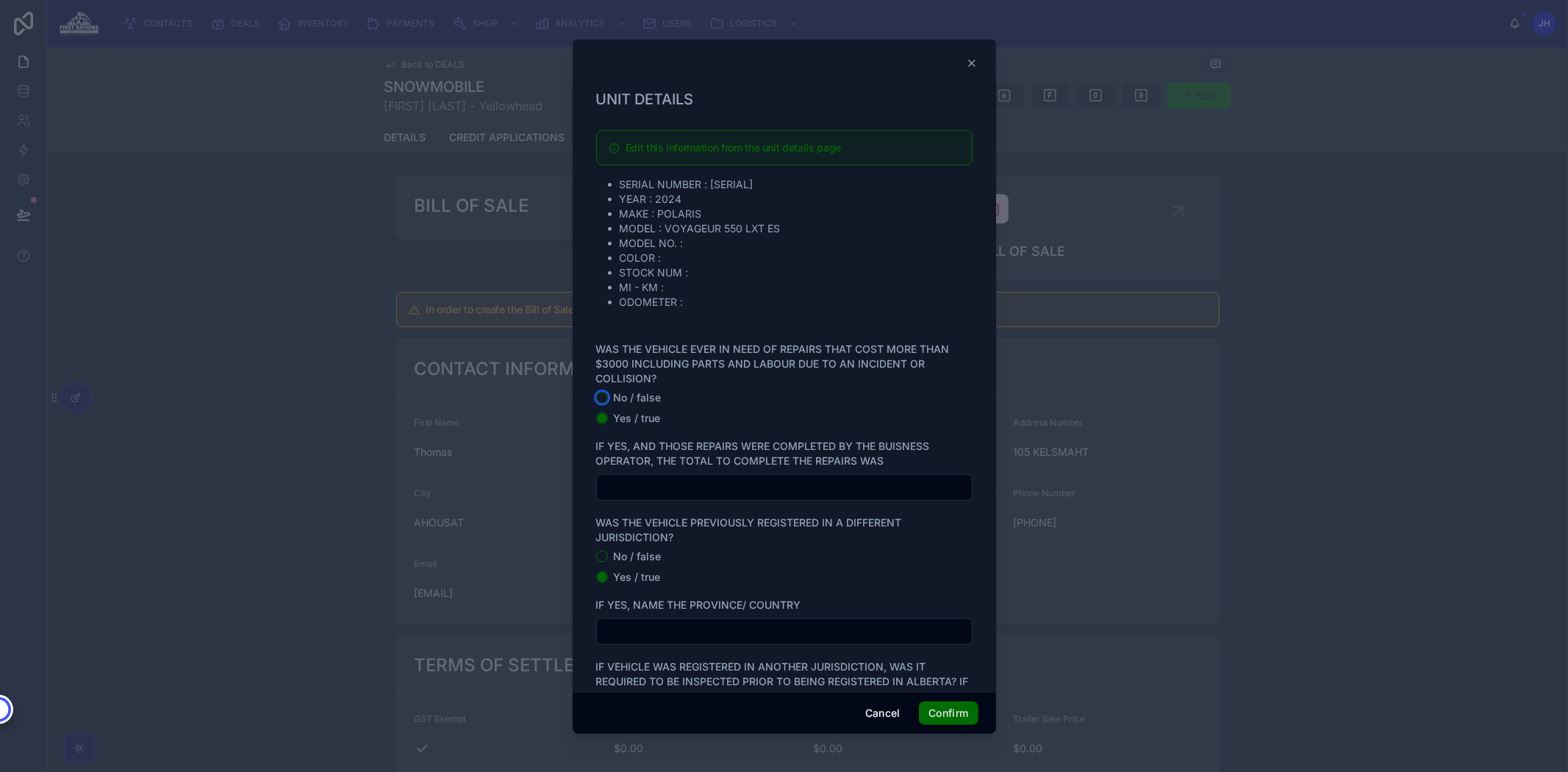 click on "No / false" at bounding box center (602, 398) 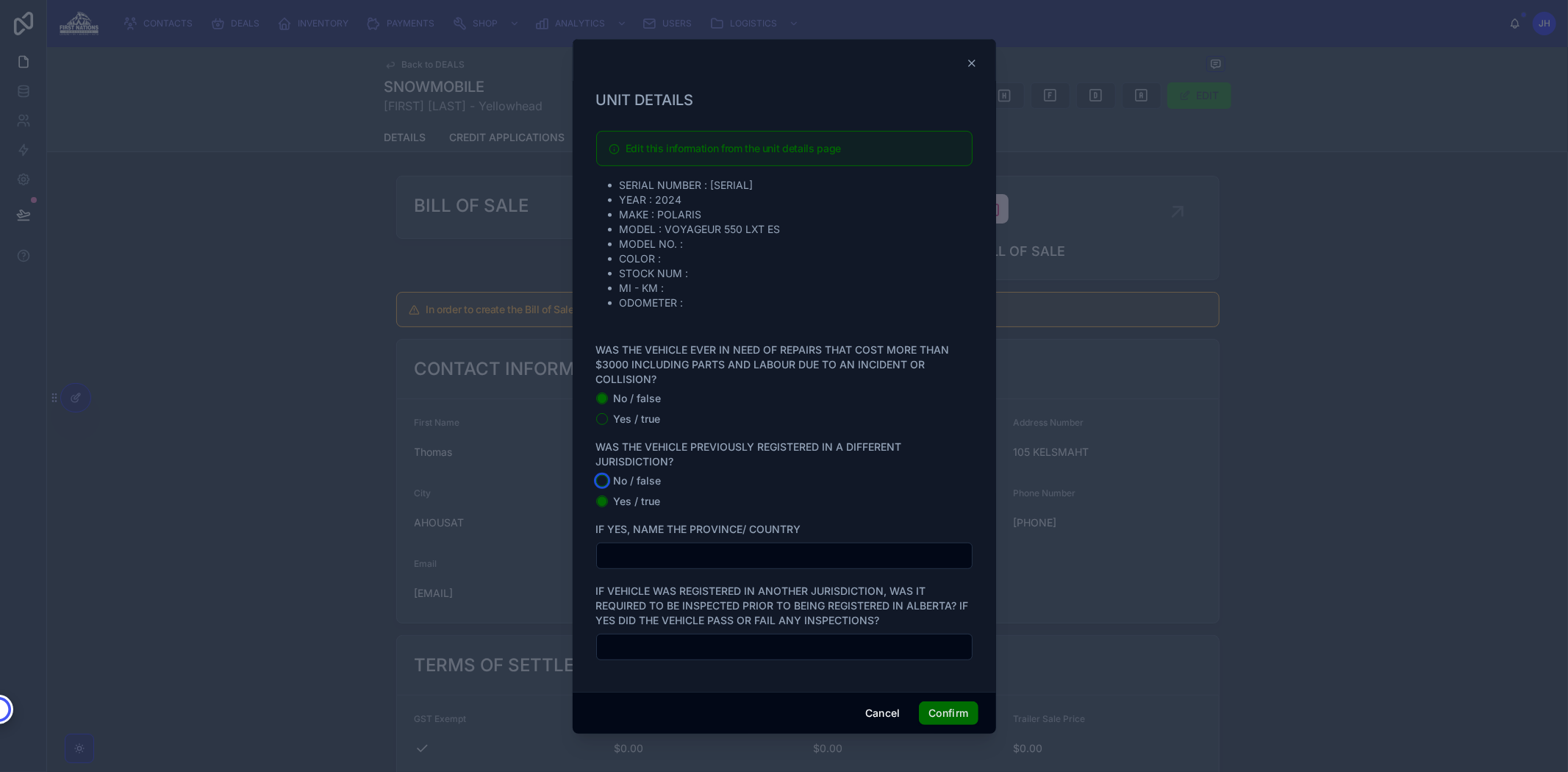 click on "No / false" at bounding box center (602, 481) 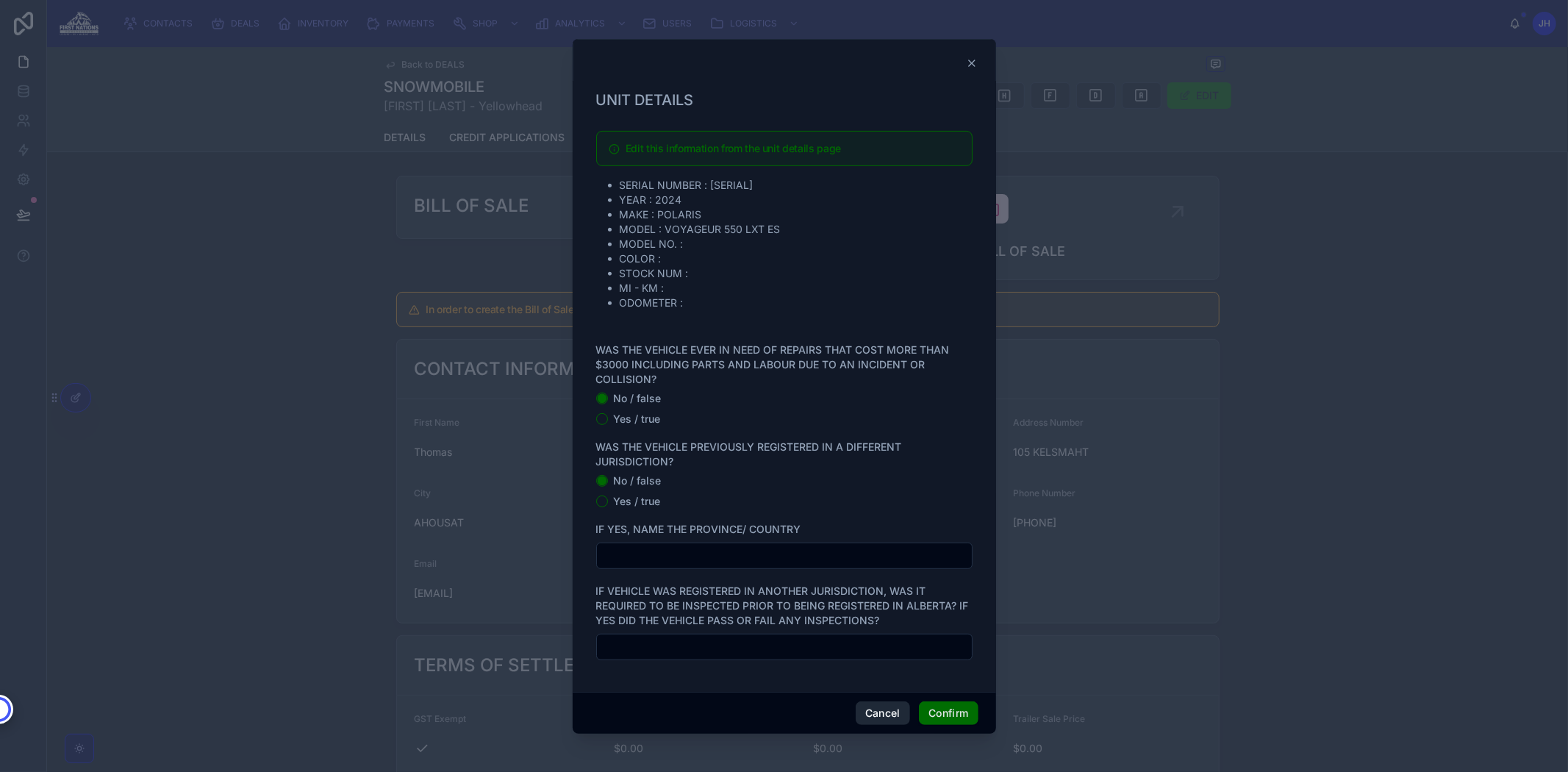 click on "Cancel" at bounding box center (883, 713) 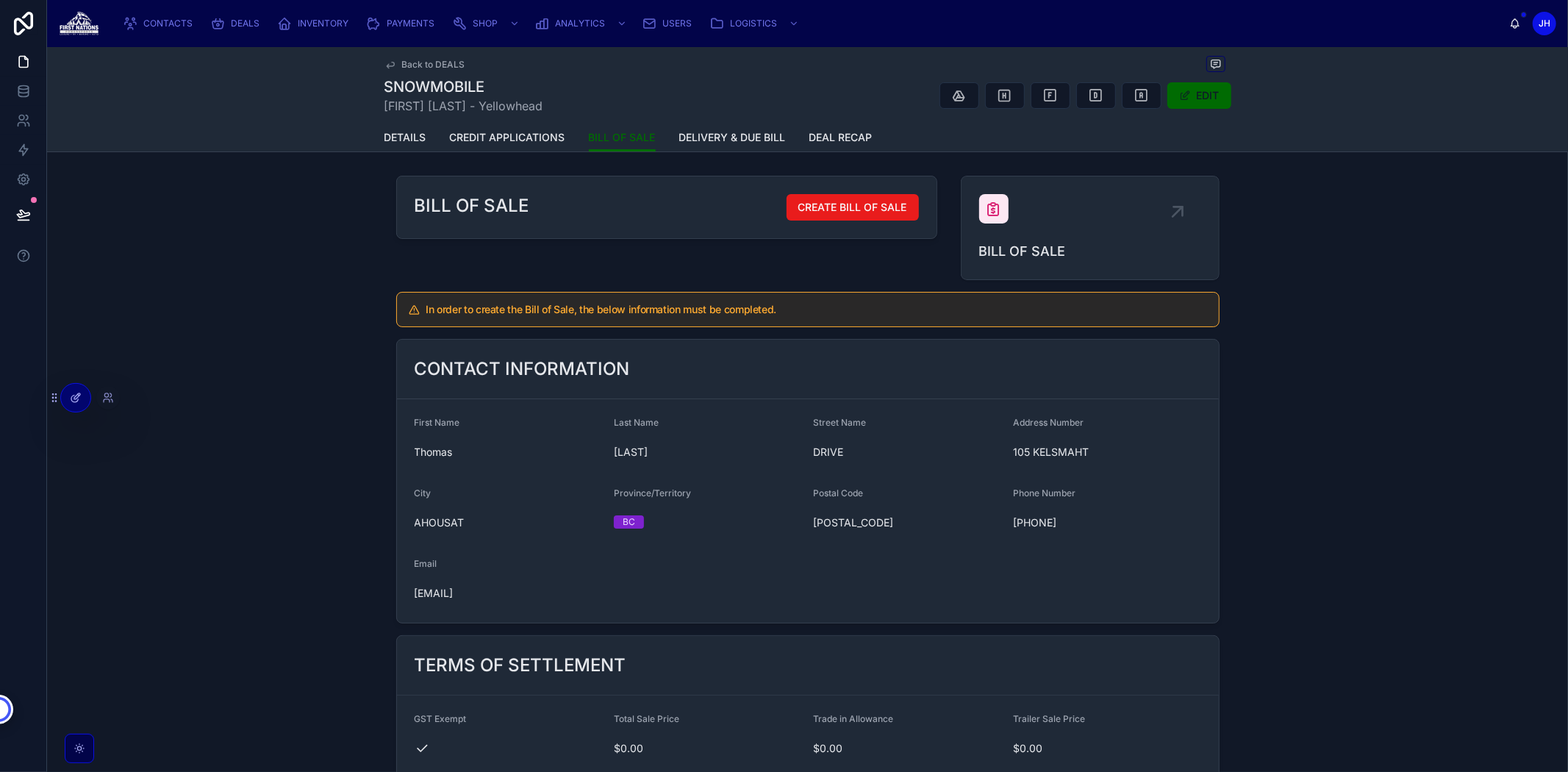 click at bounding box center (76, 398) 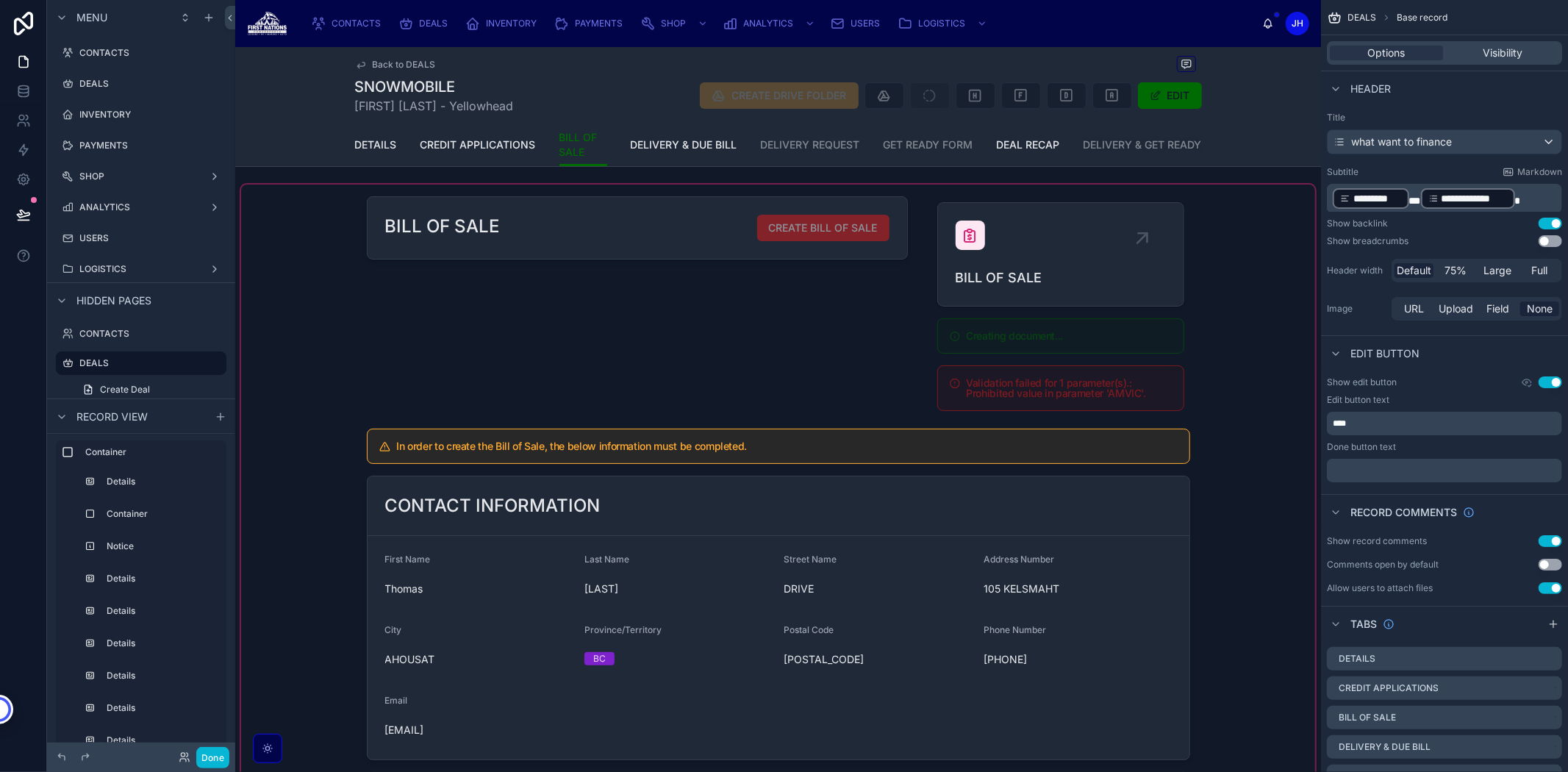 click at bounding box center (778, 1023) 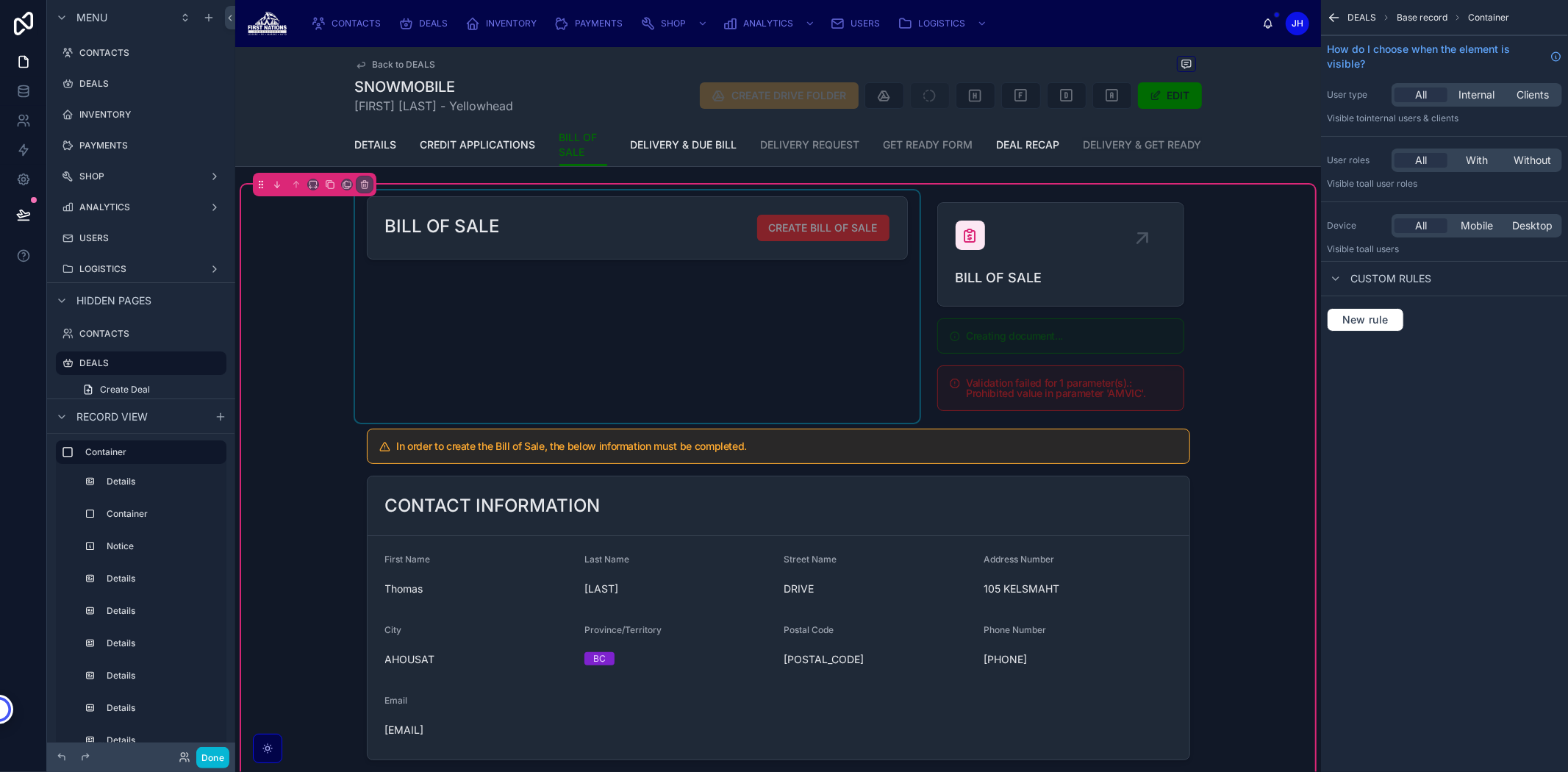 click at bounding box center [637, 307] 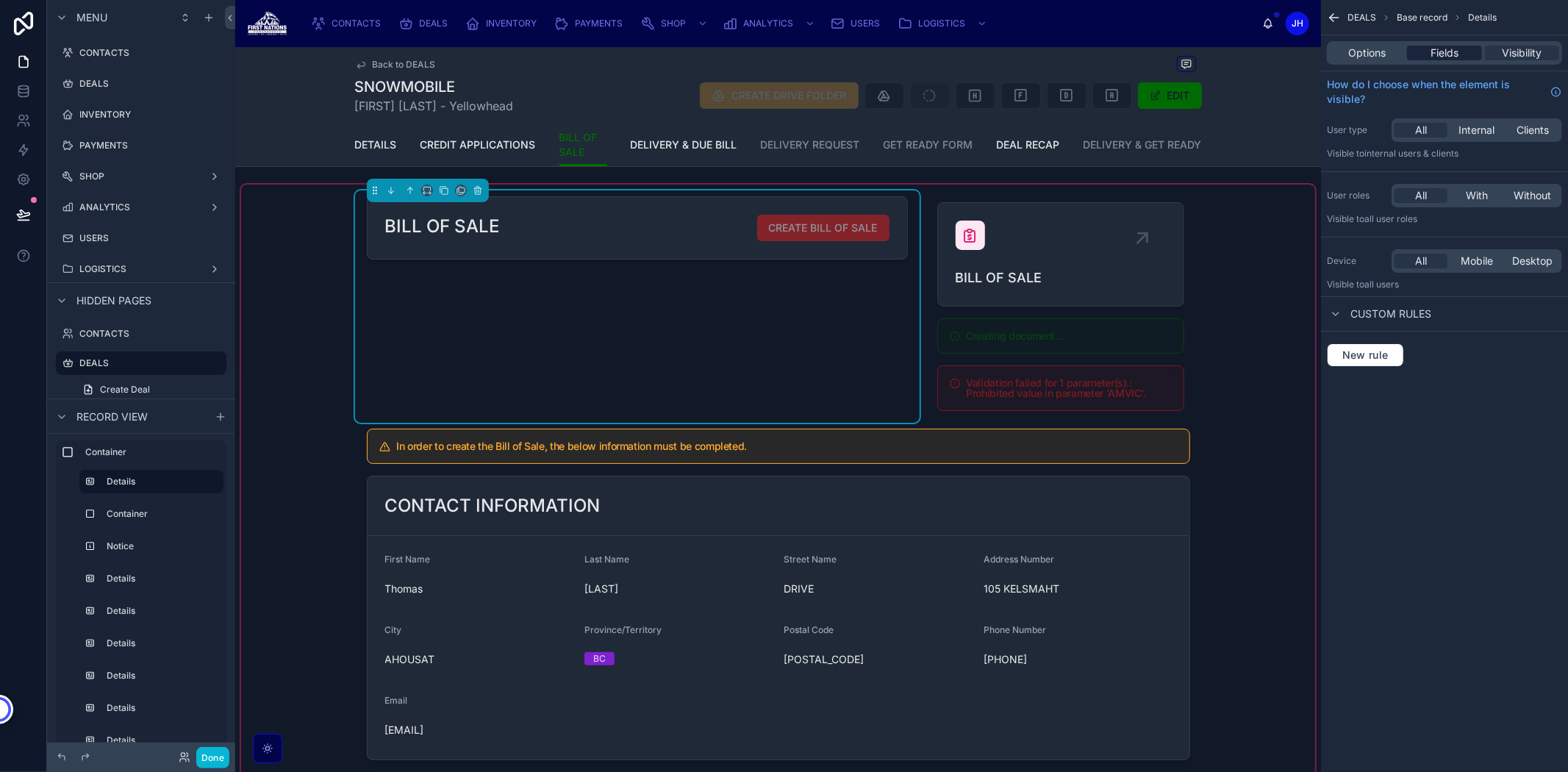 click on "Fields" at bounding box center [1444, 53] 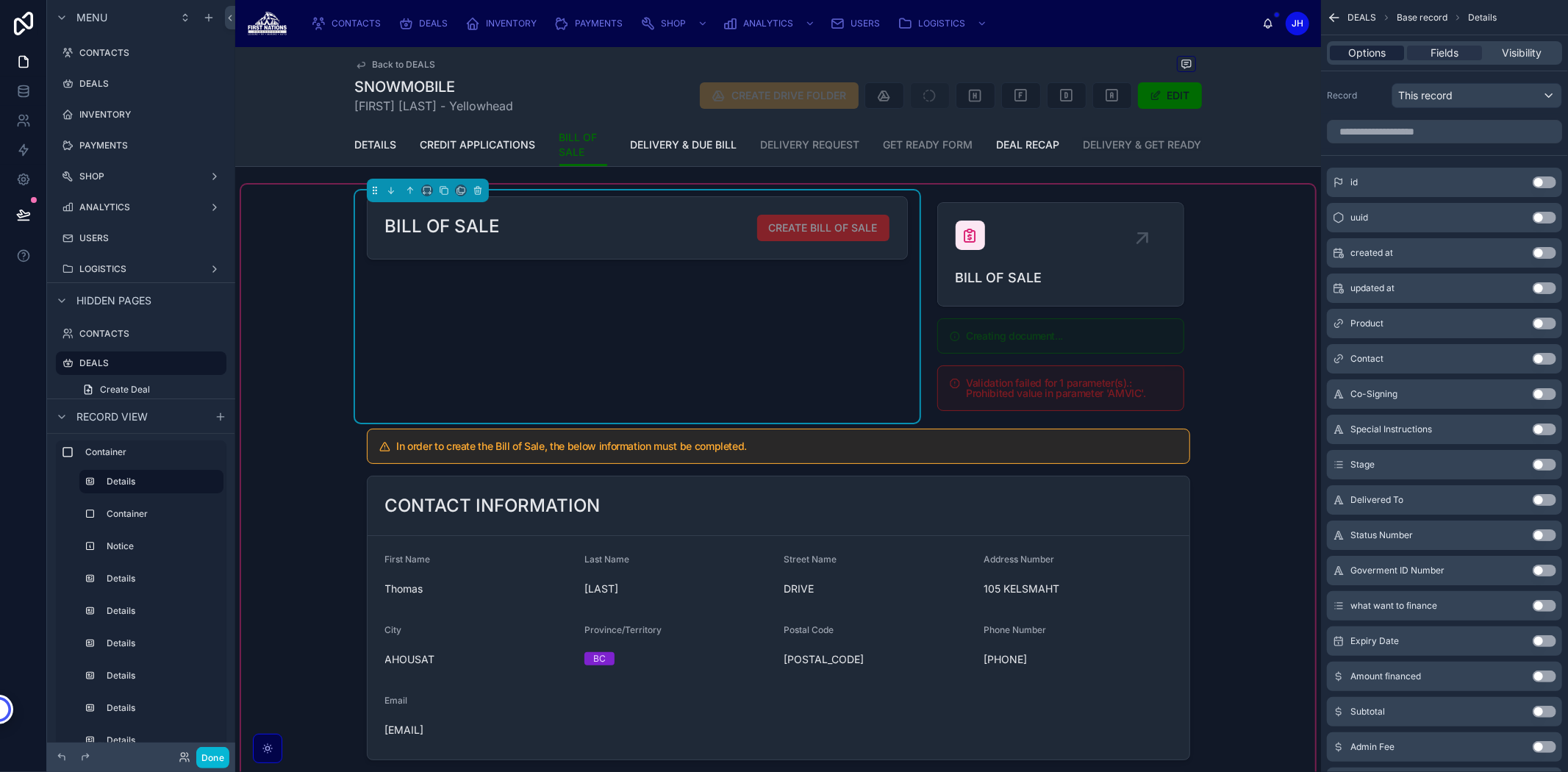 click on "Options" at bounding box center (1367, 53) 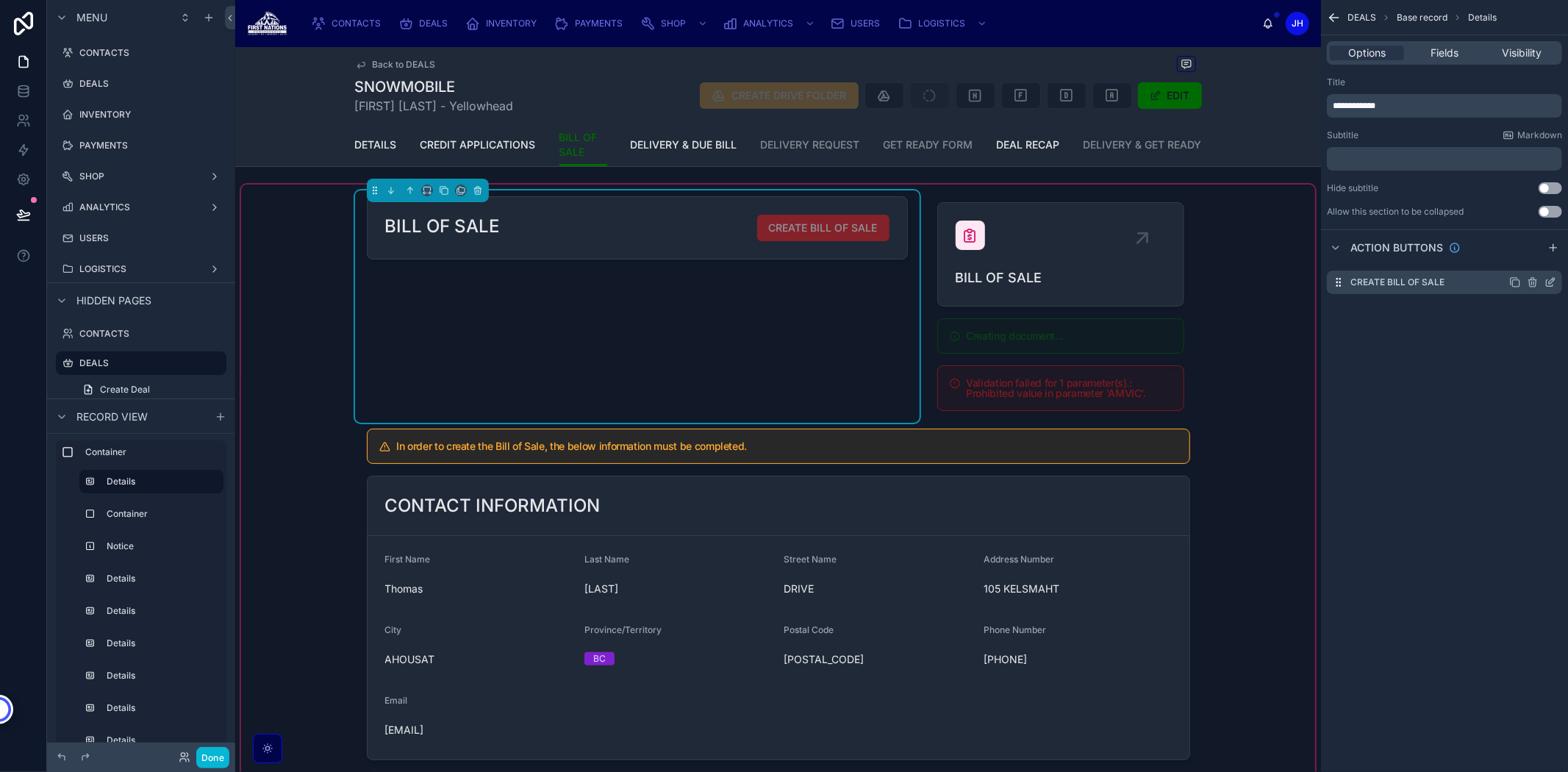 click 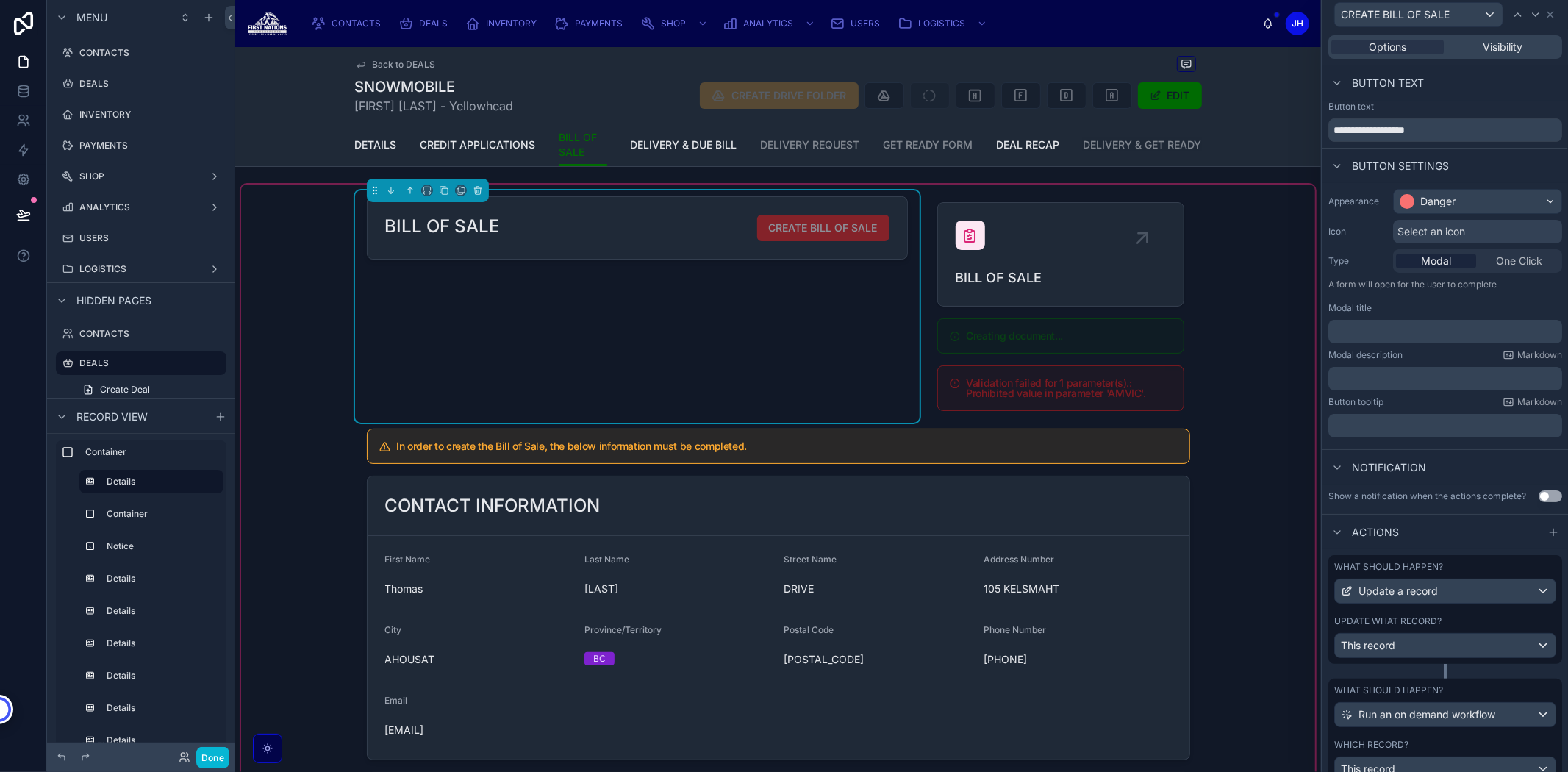 scroll, scrollTop: 71, scrollLeft: 0, axis: vertical 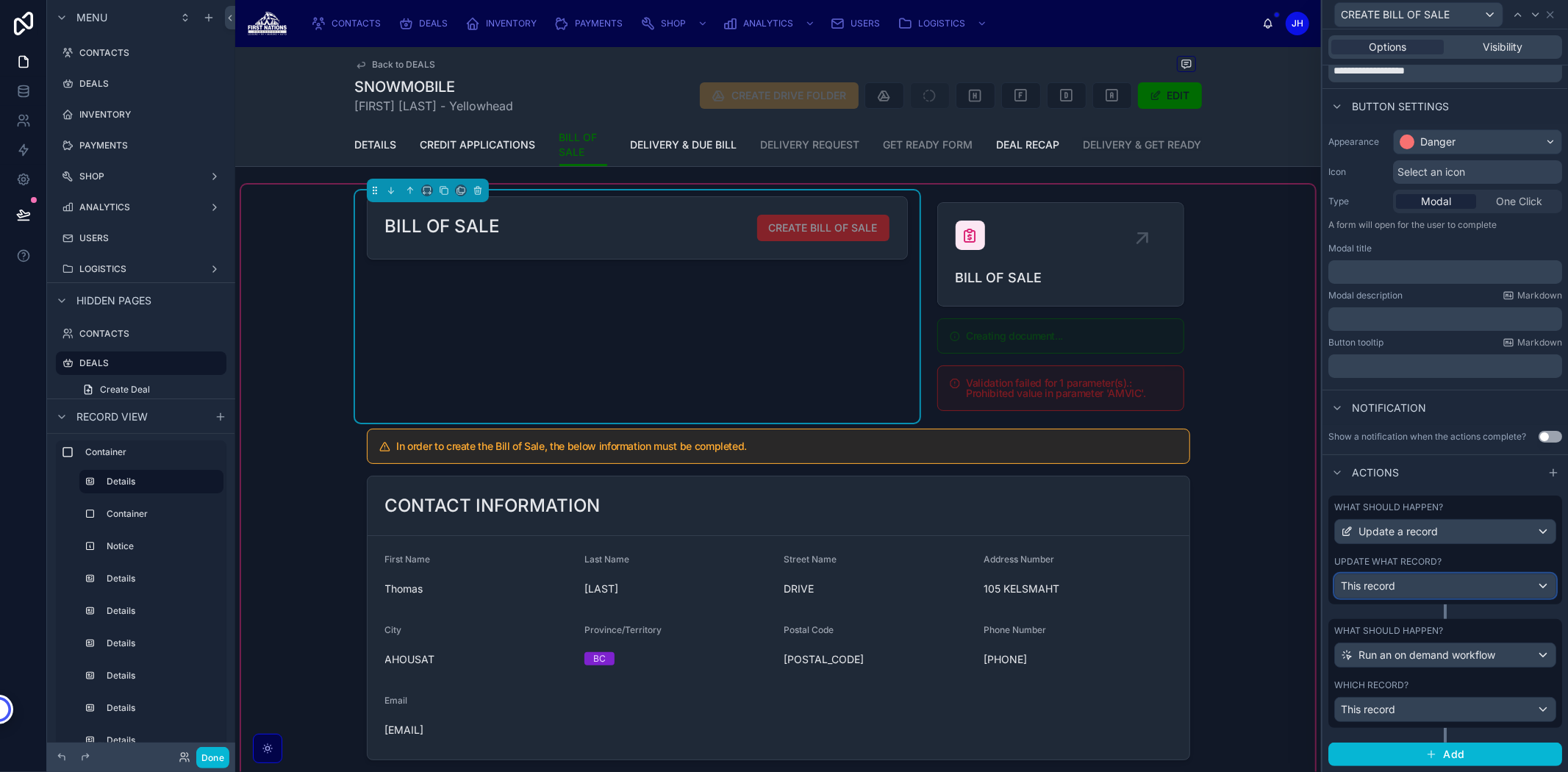 click on "This record" at bounding box center (1368, 586) 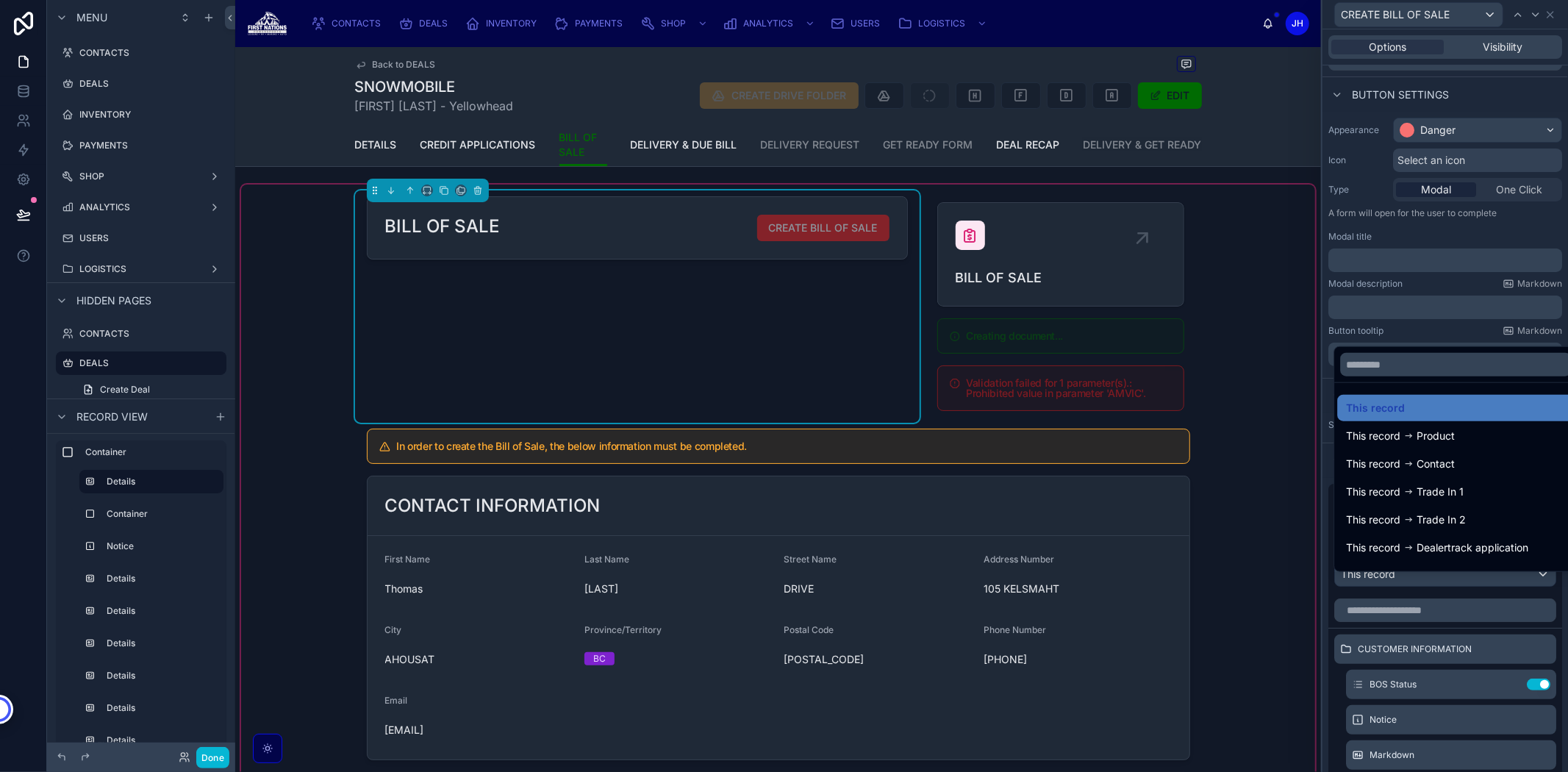 click at bounding box center (1445, 386) 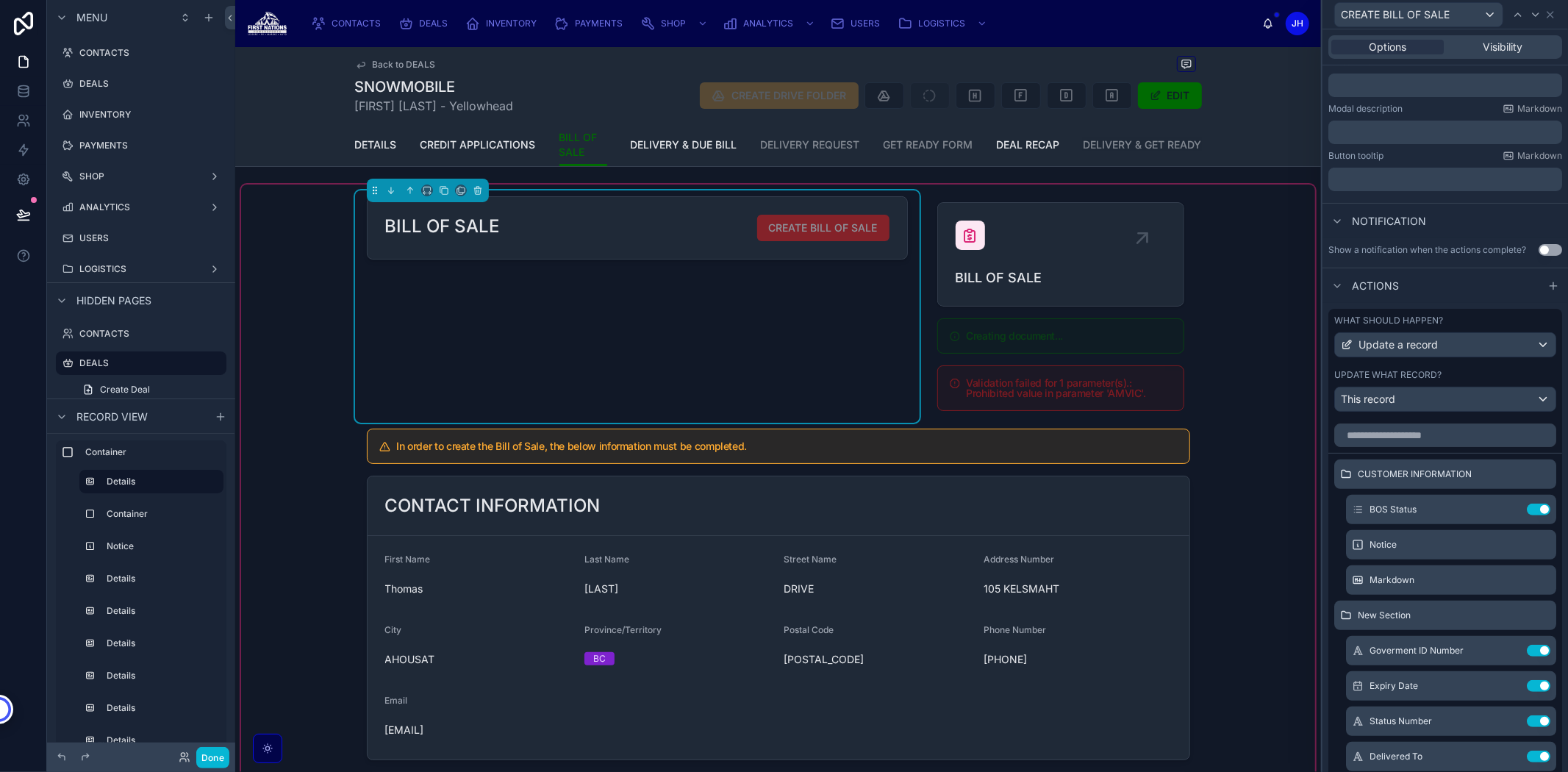 scroll, scrollTop: 317, scrollLeft: 0, axis: vertical 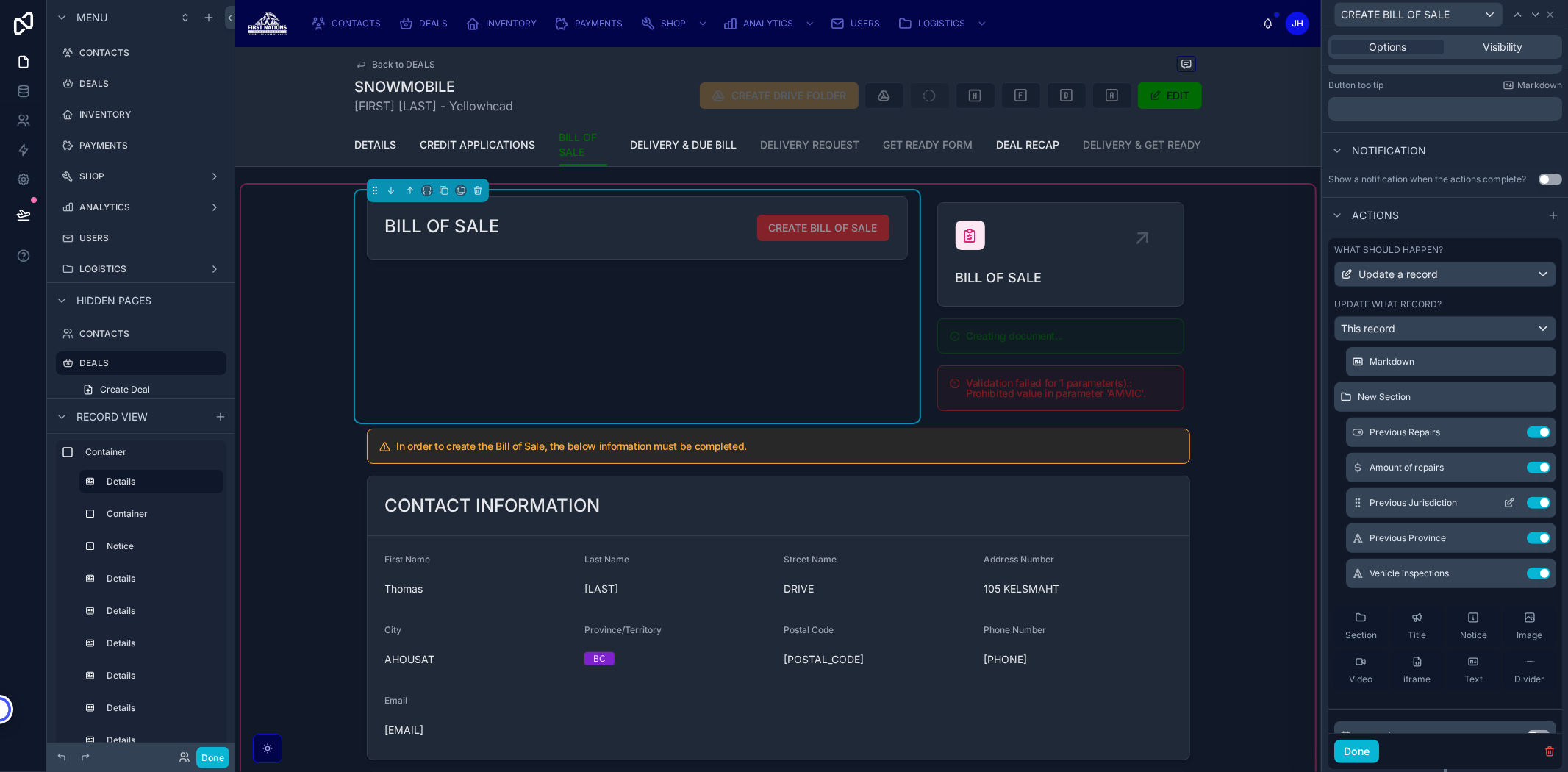 click 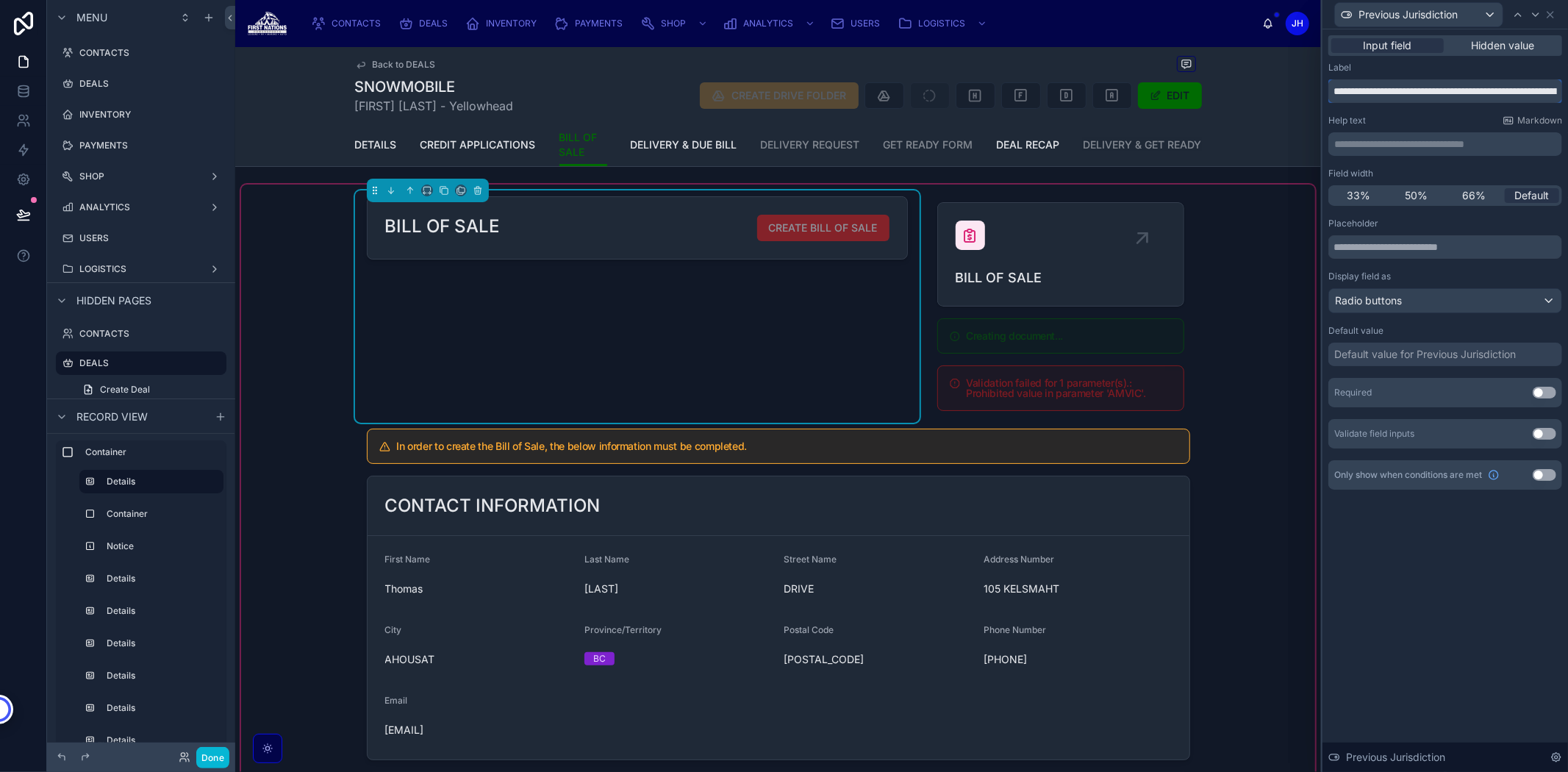 click on "**********" at bounding box center (1445, 91) 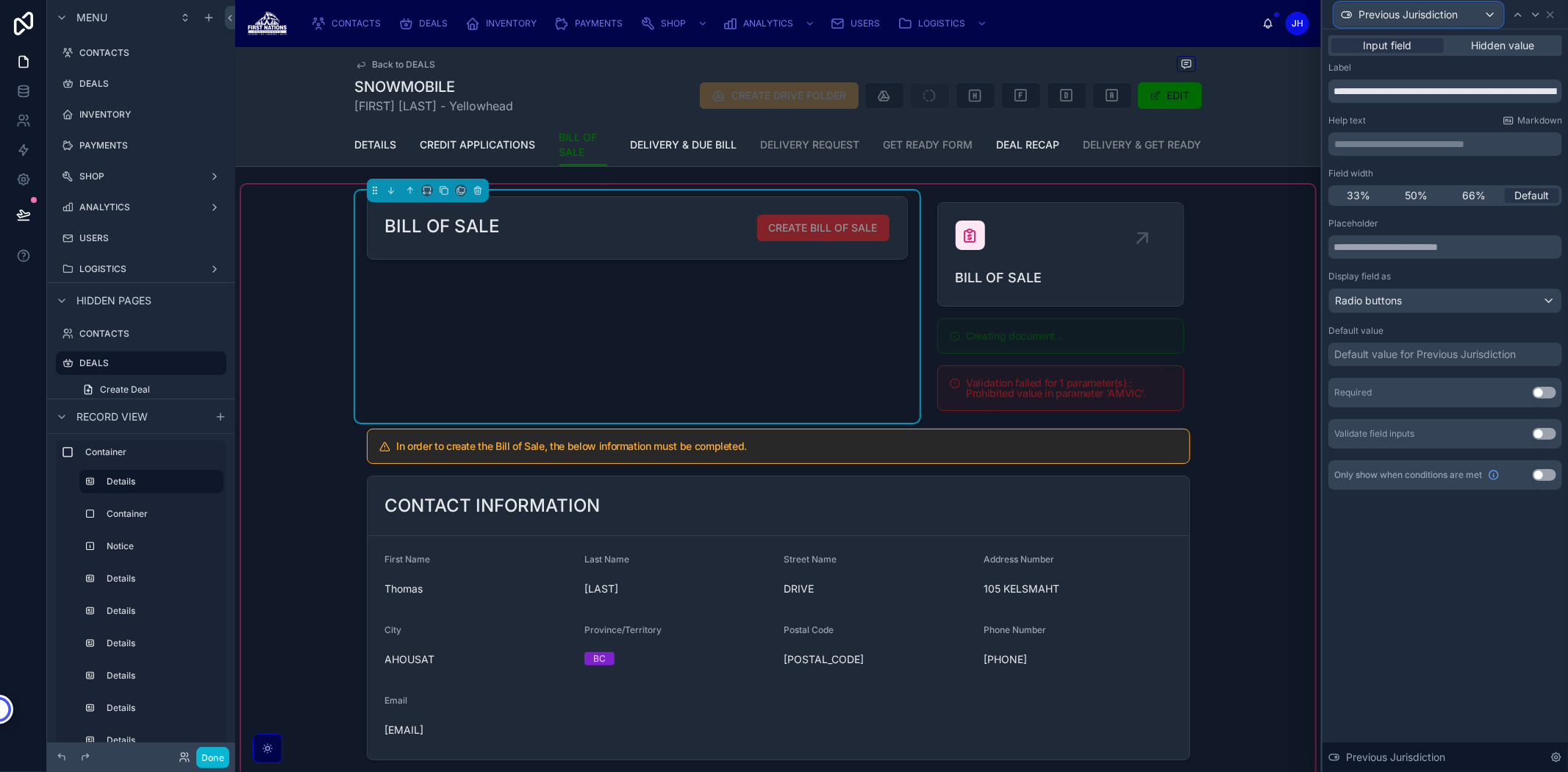 click on "Previous Jurisdiction" at bounding box center (1408, 15) 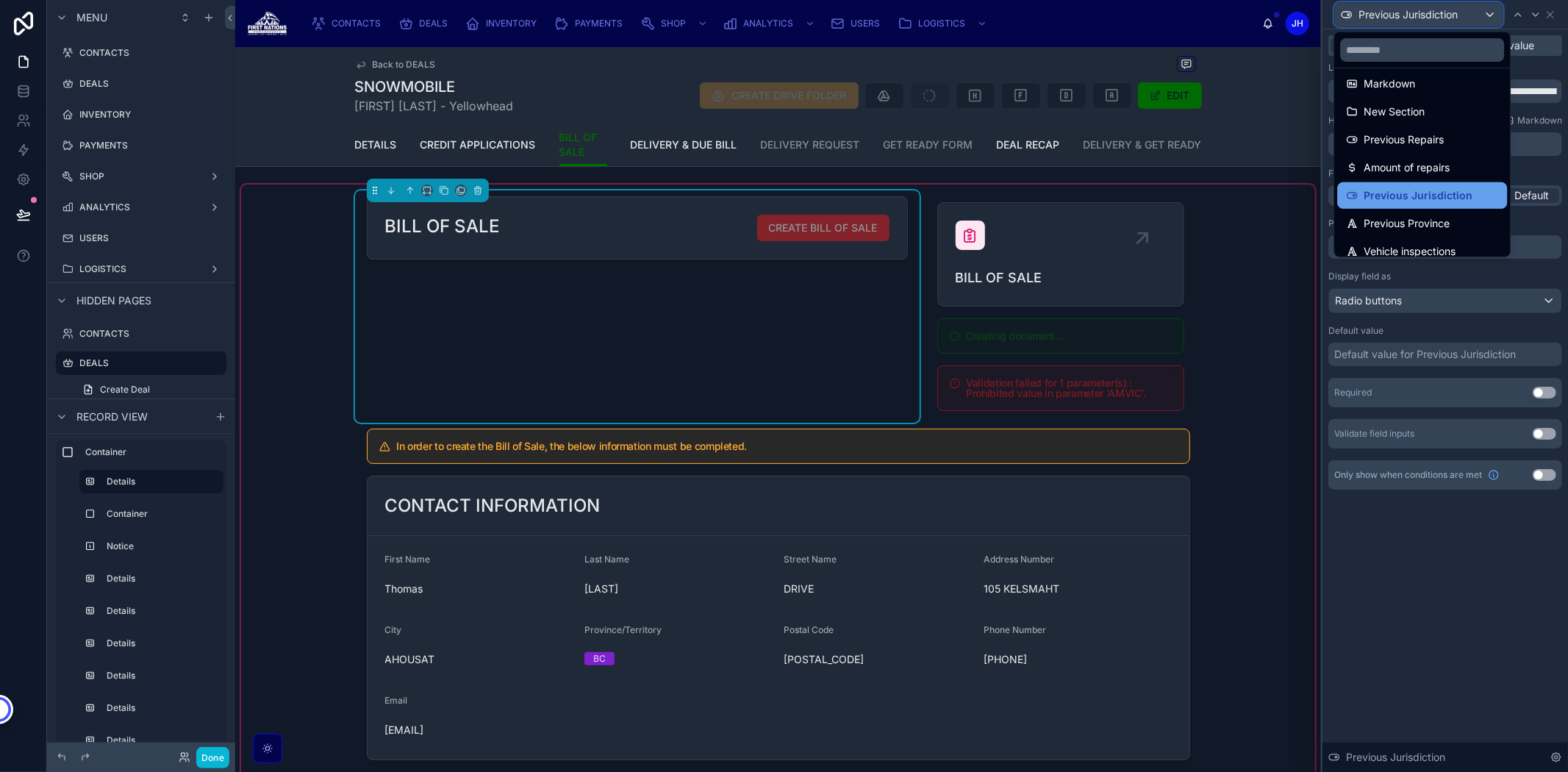 scroll, scrollTop: 439, scrollLeft: 0, axis: vertical 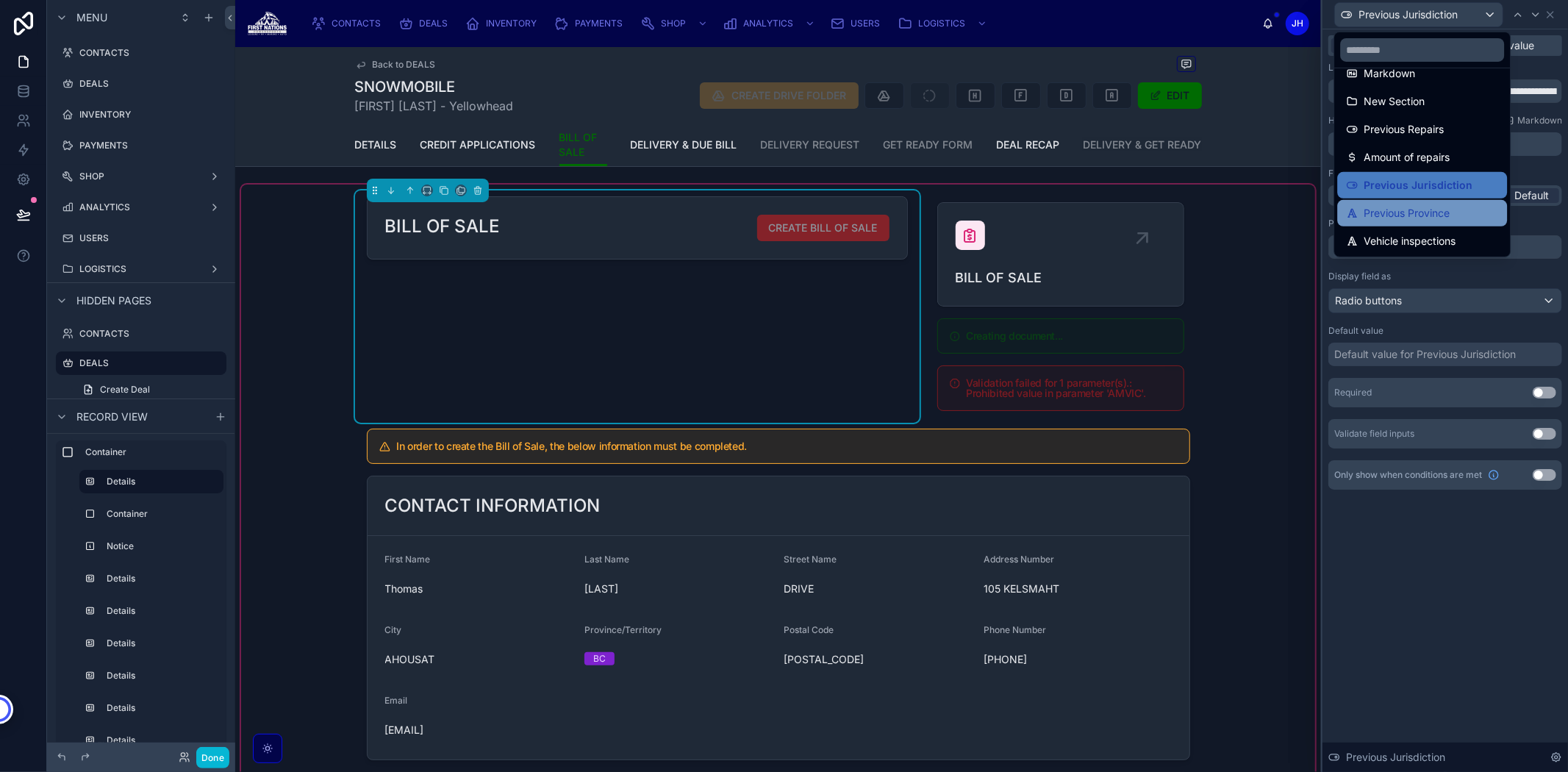 click on "Previous Province" at bounding box center [1406, 213] 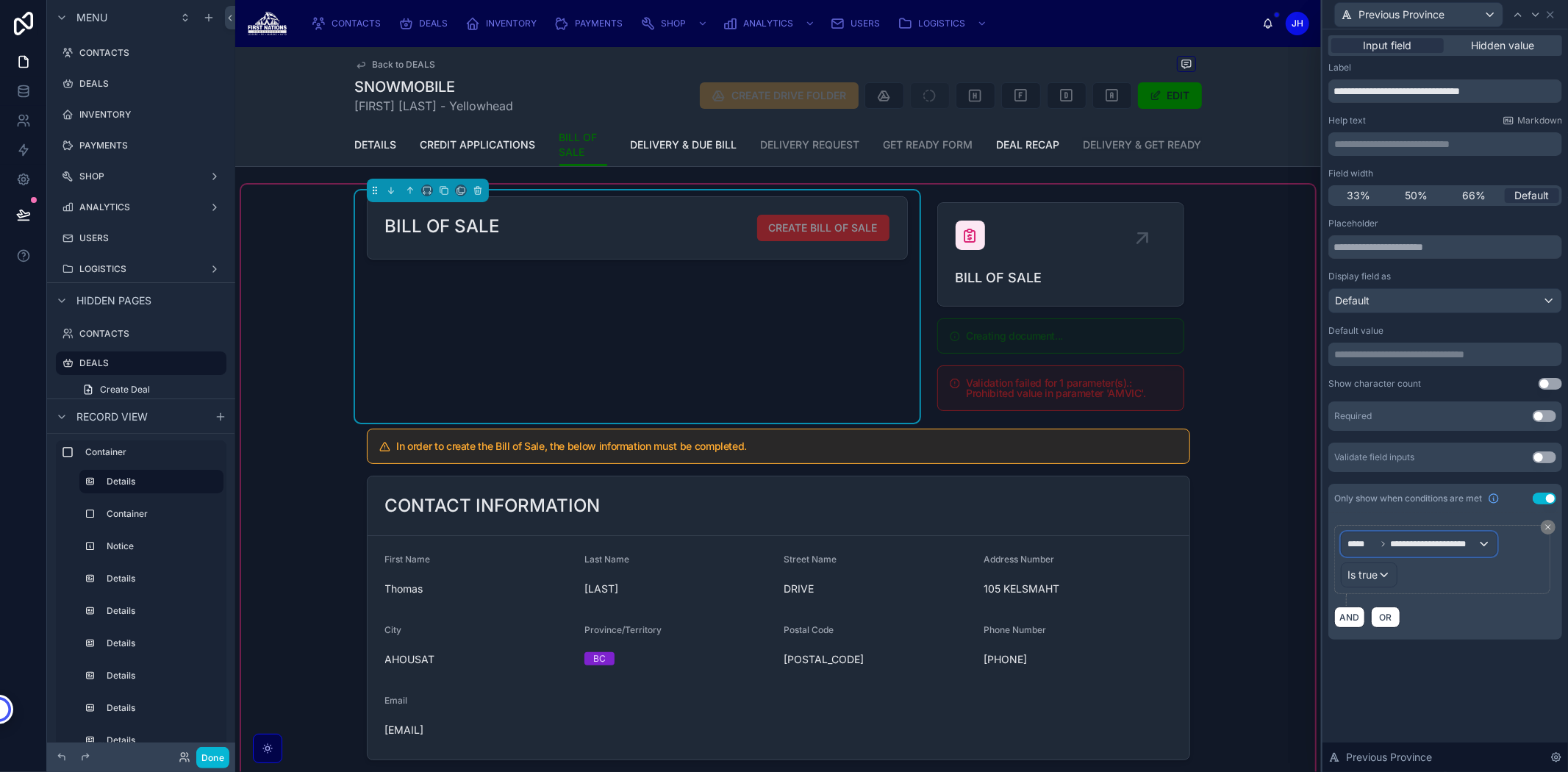 click on "**********" at bounding box center (1419, 544) 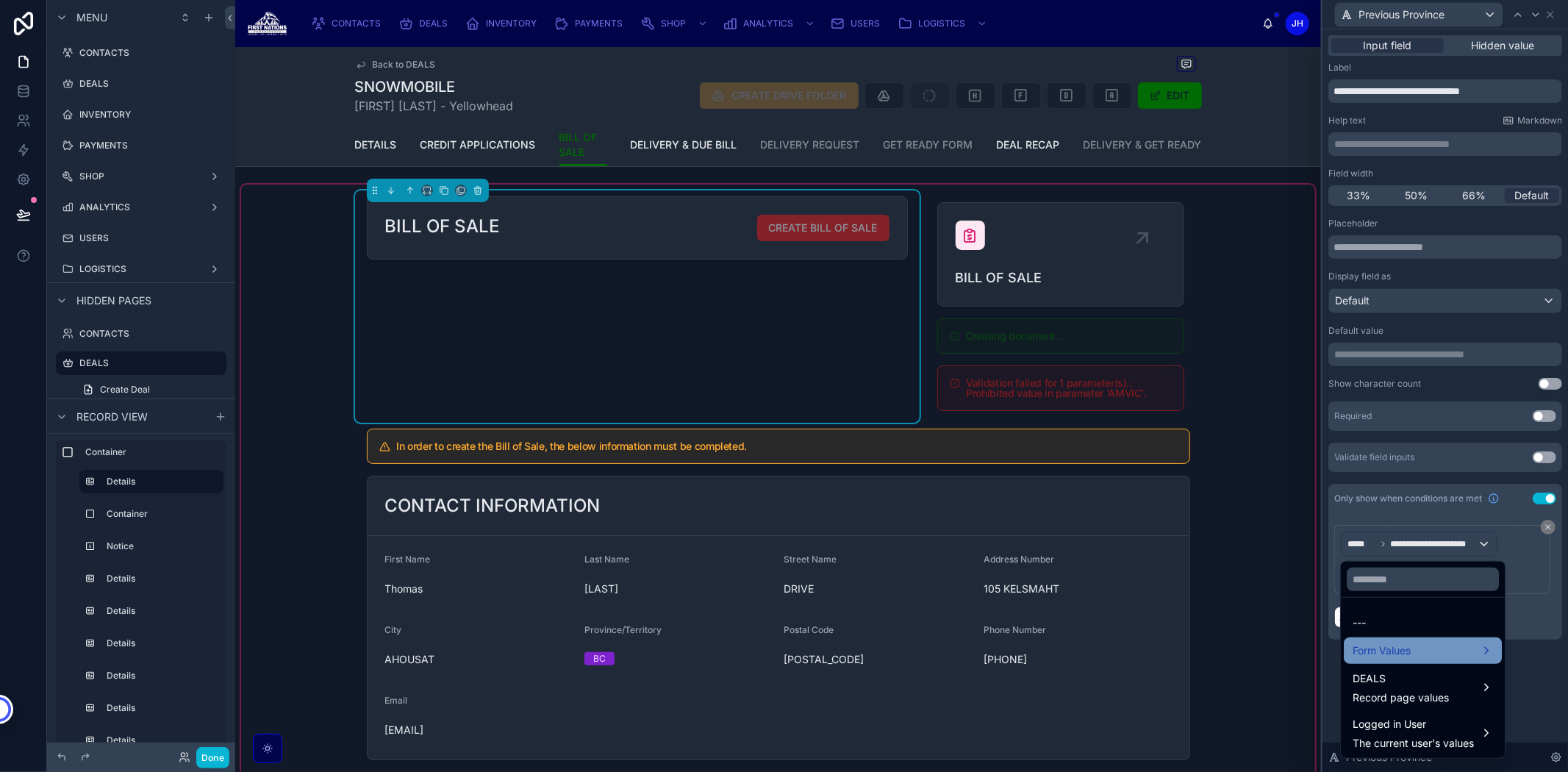 click on "Form Values" at bounding box center (1381, 651) 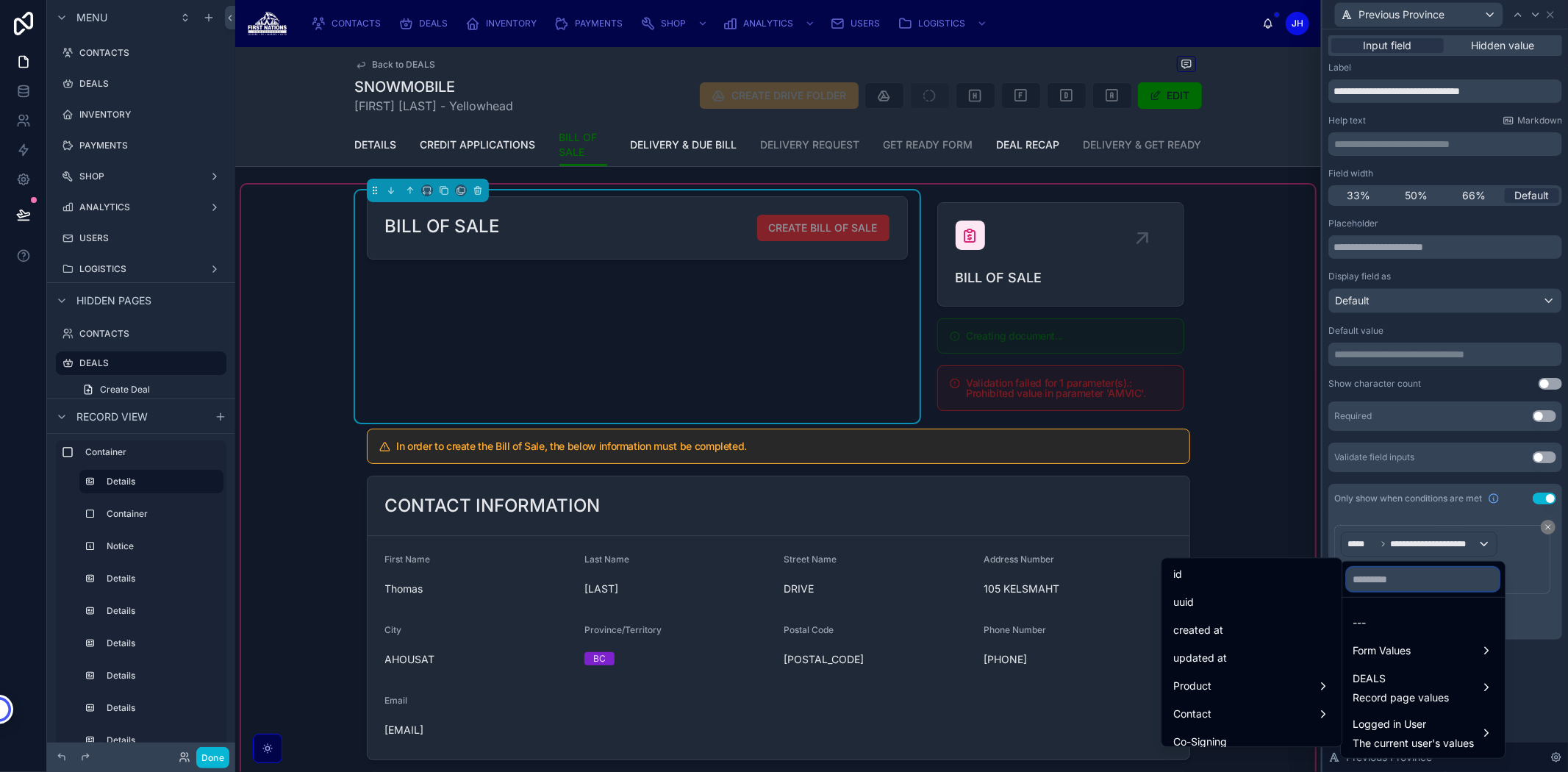 click at bounding box center [1422, 579] 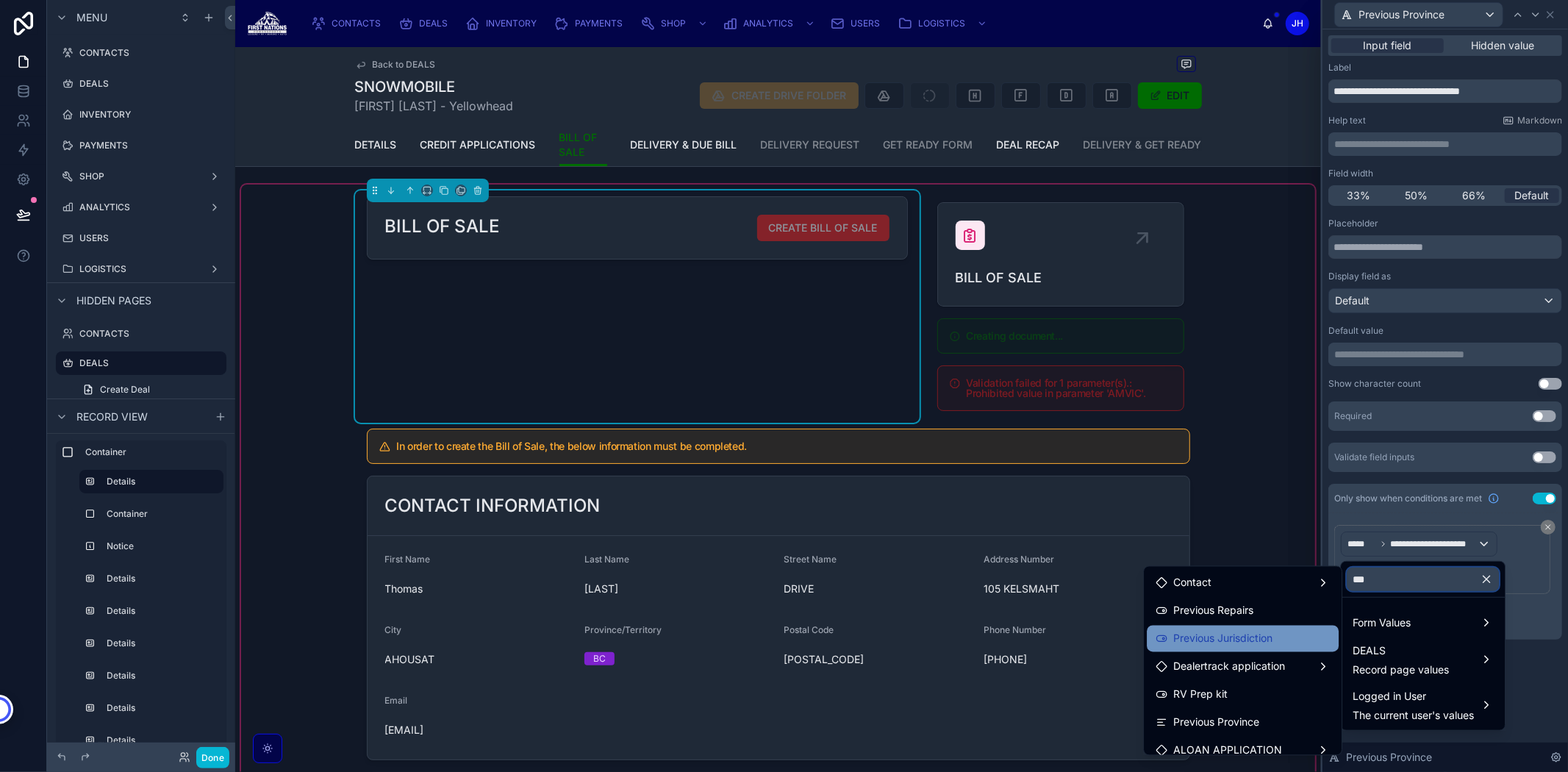 type on "***" 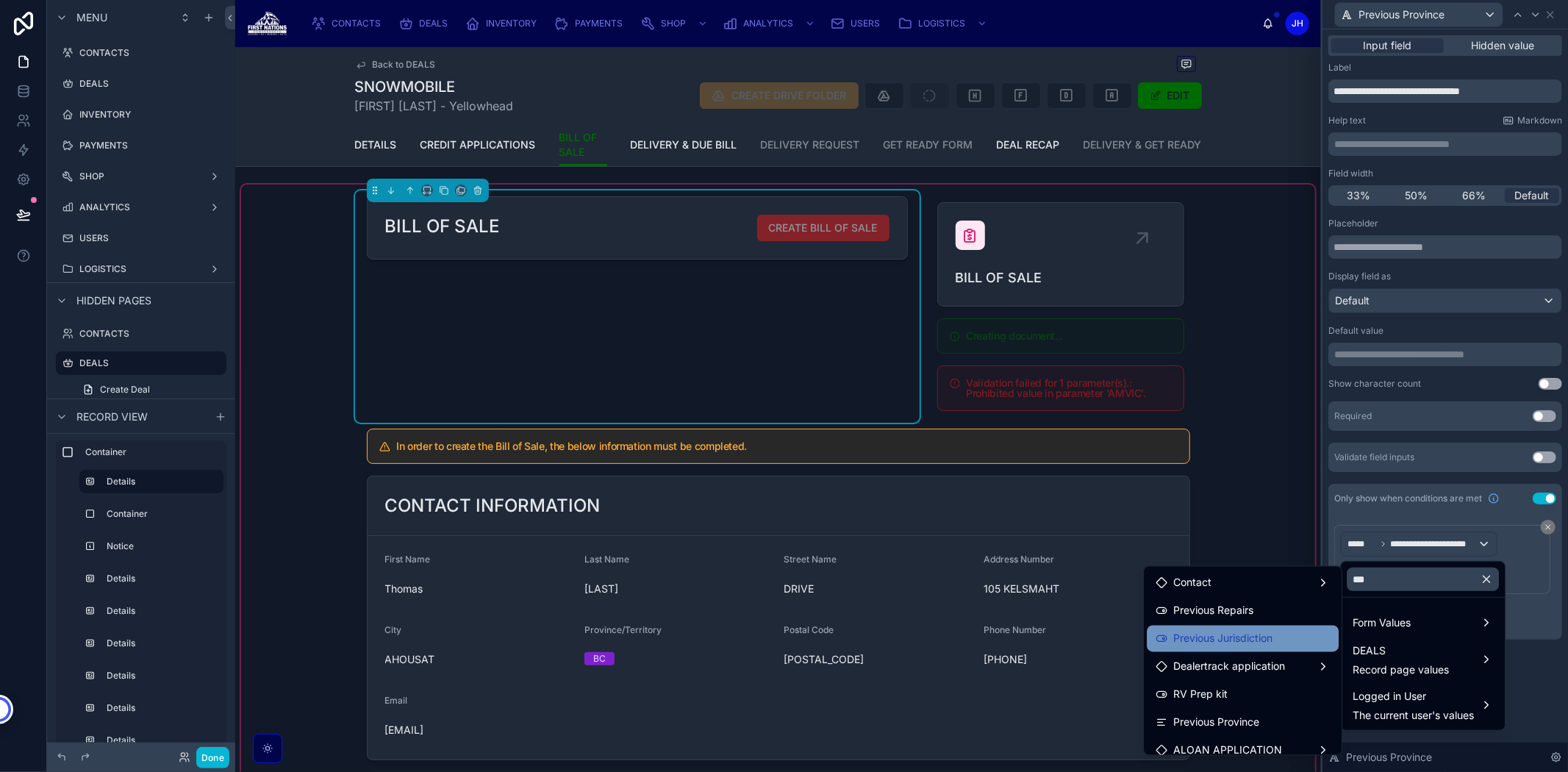 click on "Previous Jurisdiction" at bounding box center (1242, 639) 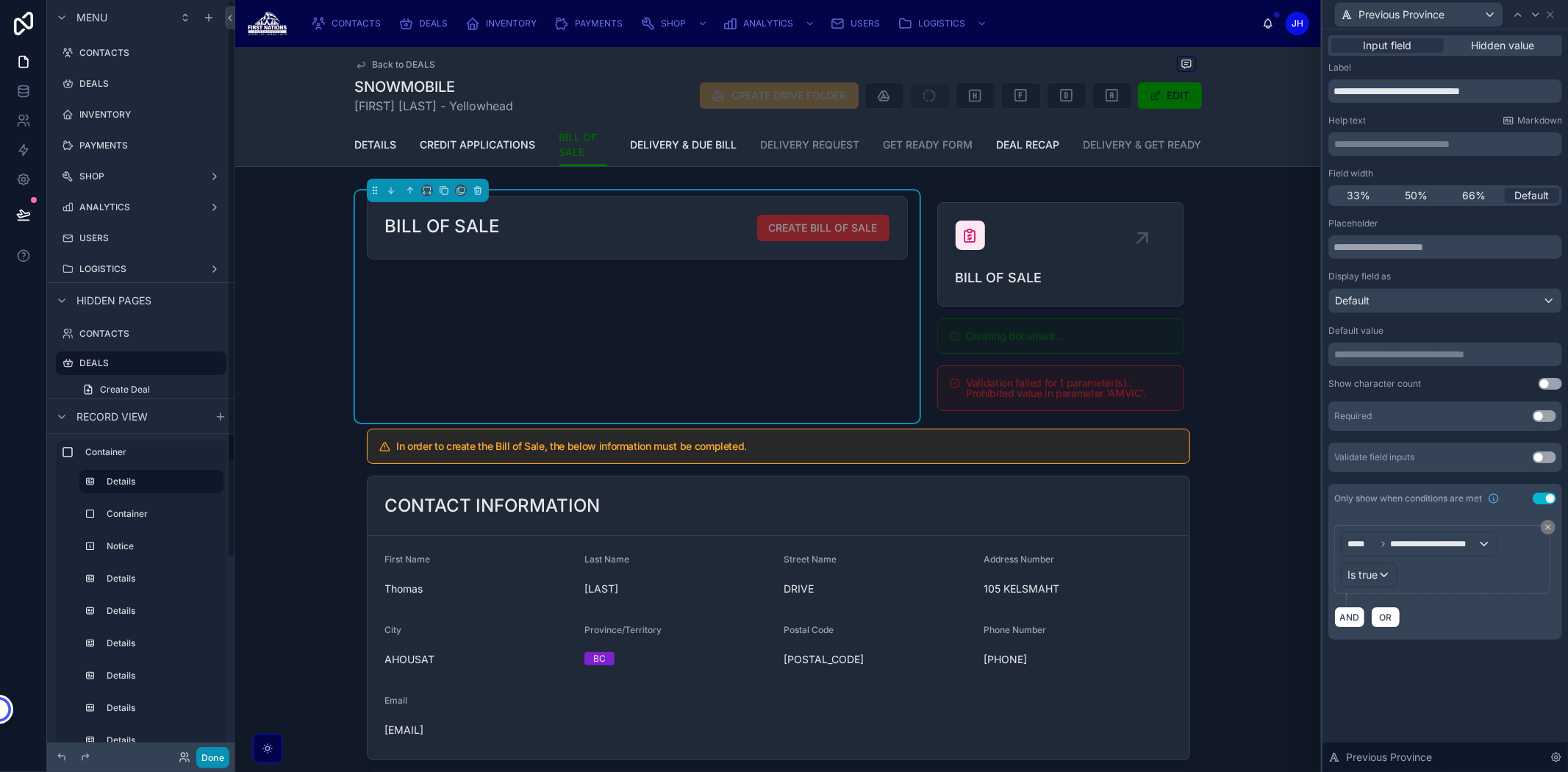click on "Done" at bounding box center [212, 757] 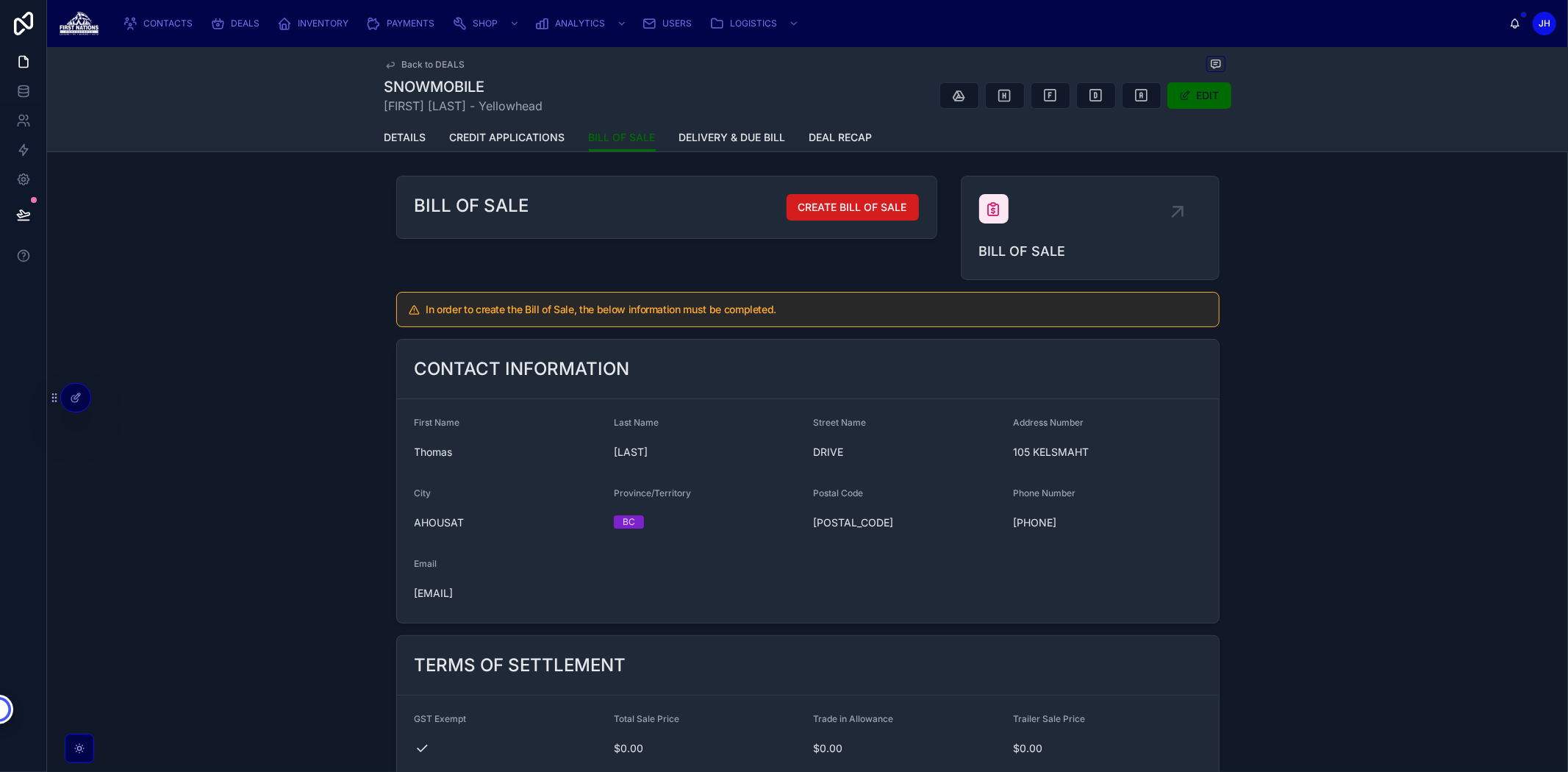 click on "CREATE BILL OF SALE" at bounding box center [853, 207] 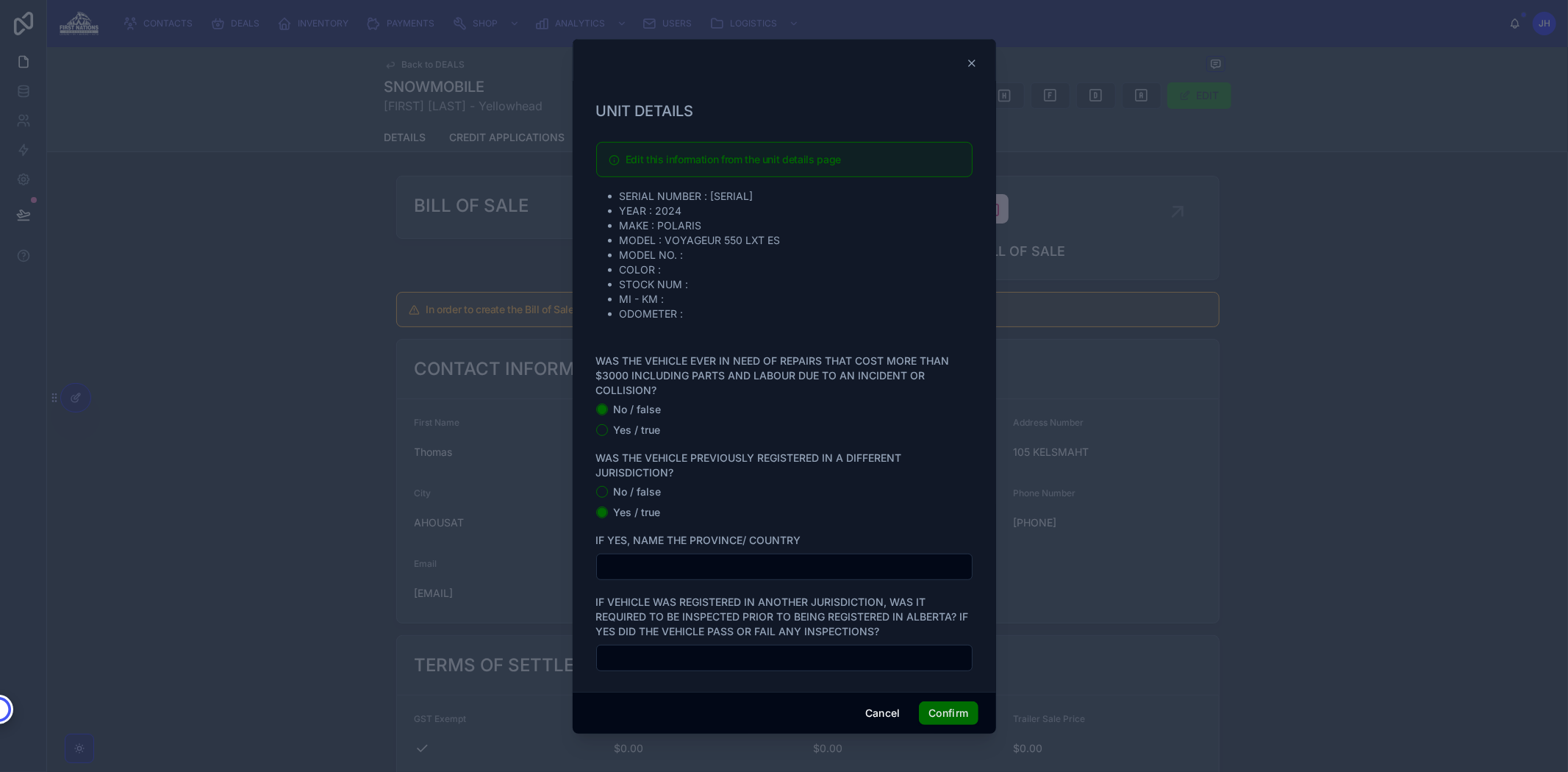scroll, scrollTop: 523, scrollLeft: 0, axis: vertical 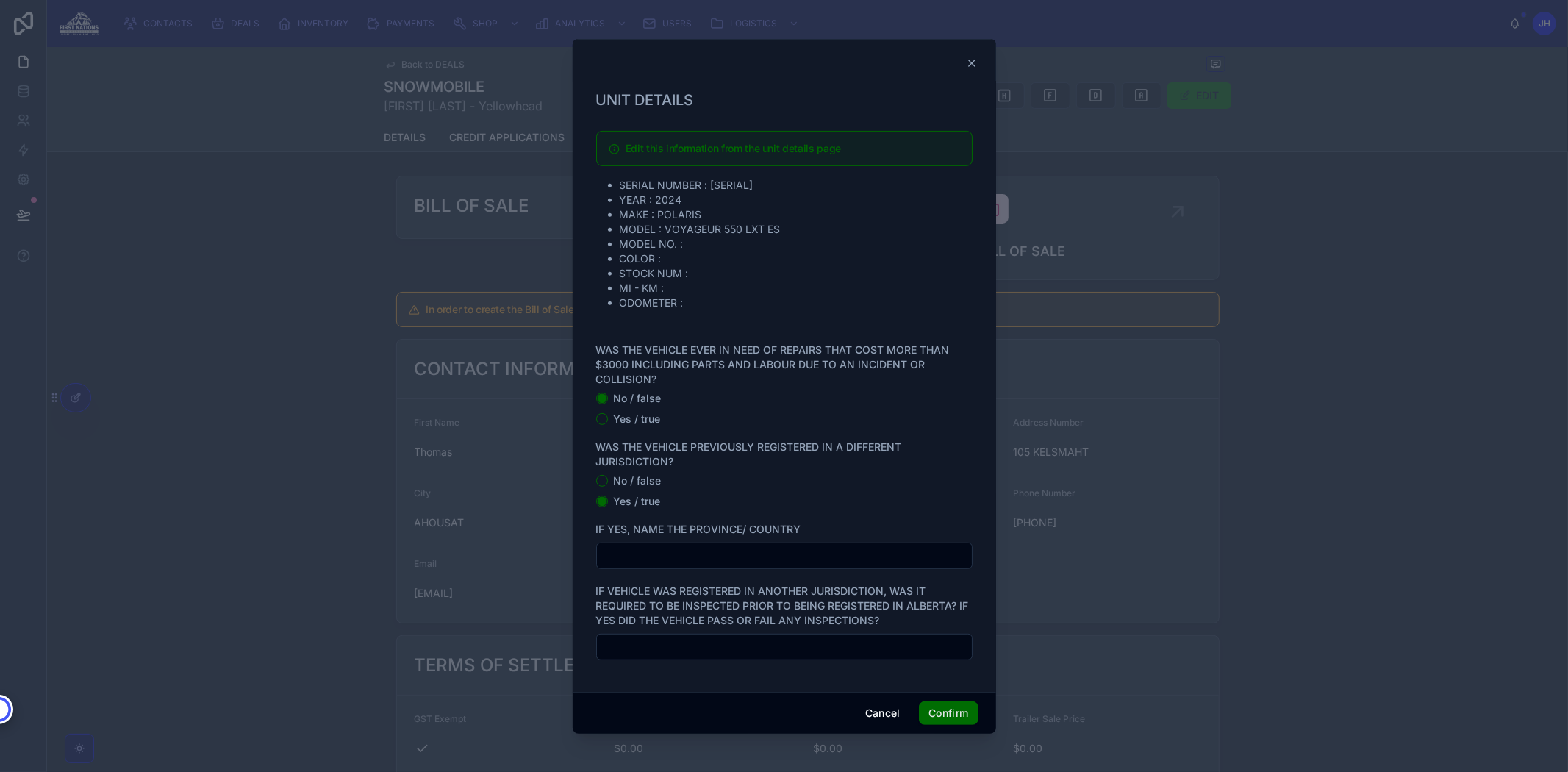 click on "No / false" at bounding box center [784, 481] 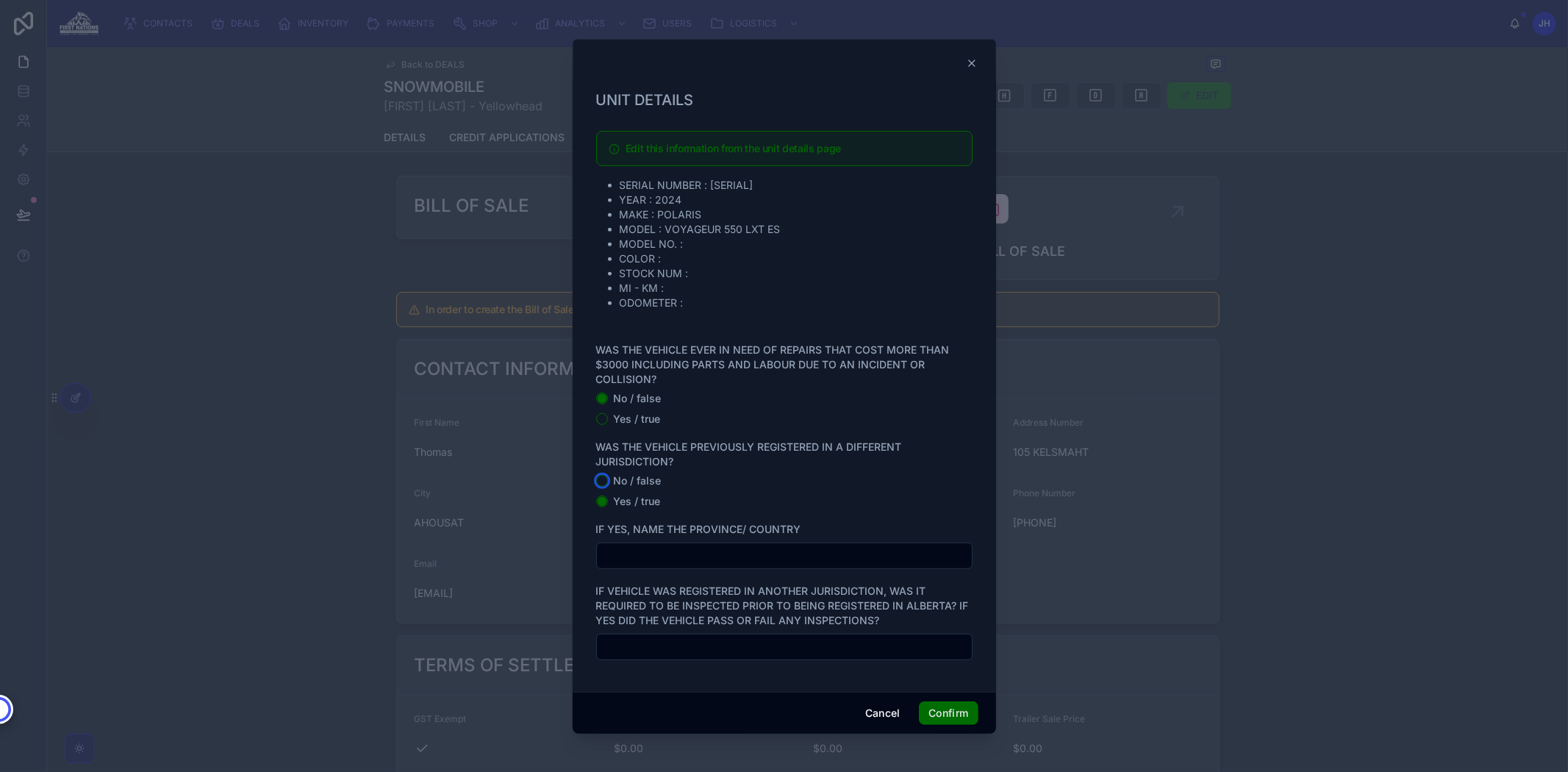 click on "No / false" at bounding box center (602, 481) 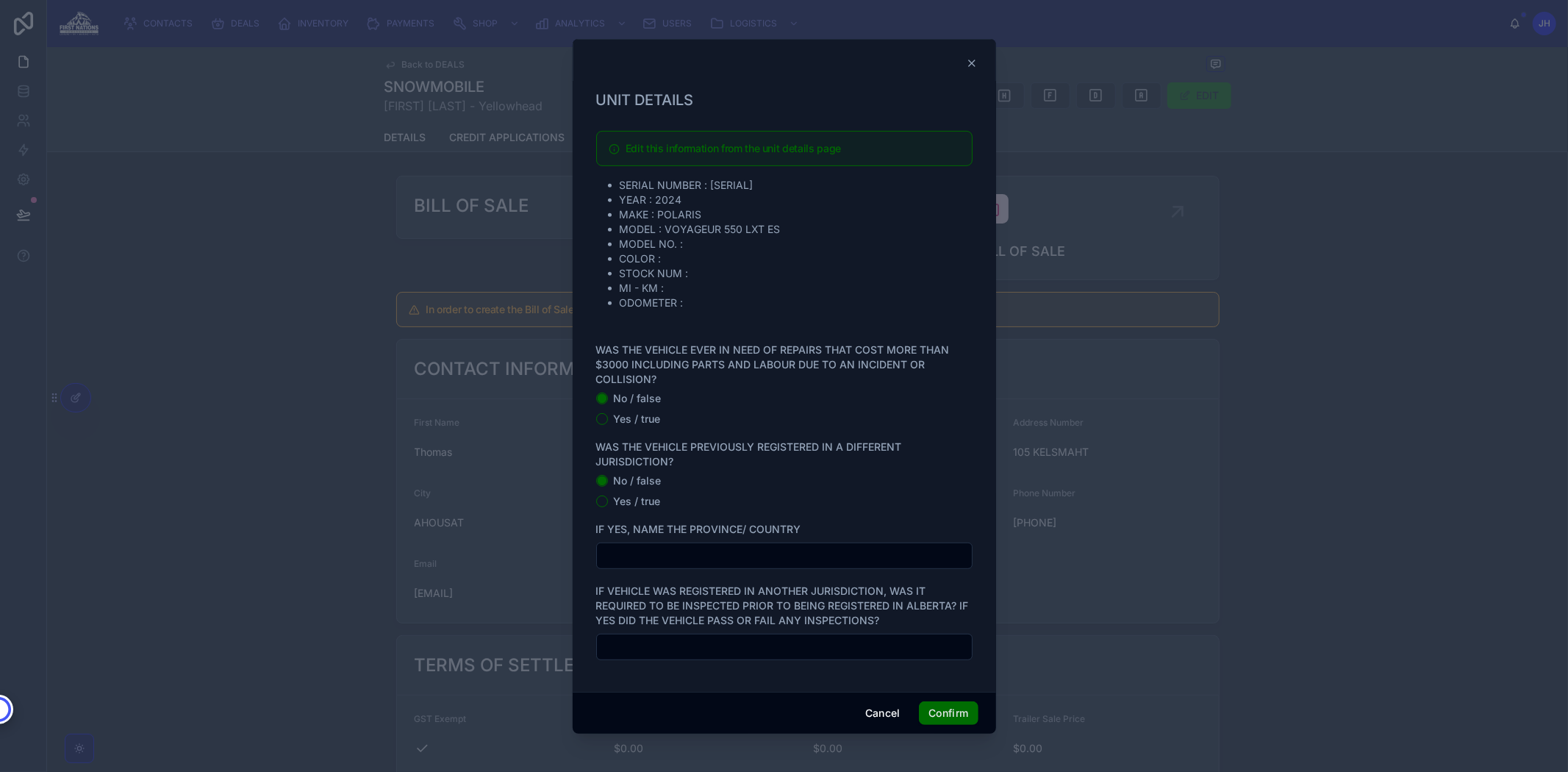 click on "No / false Yes / true" at bounding box center [784, 491] 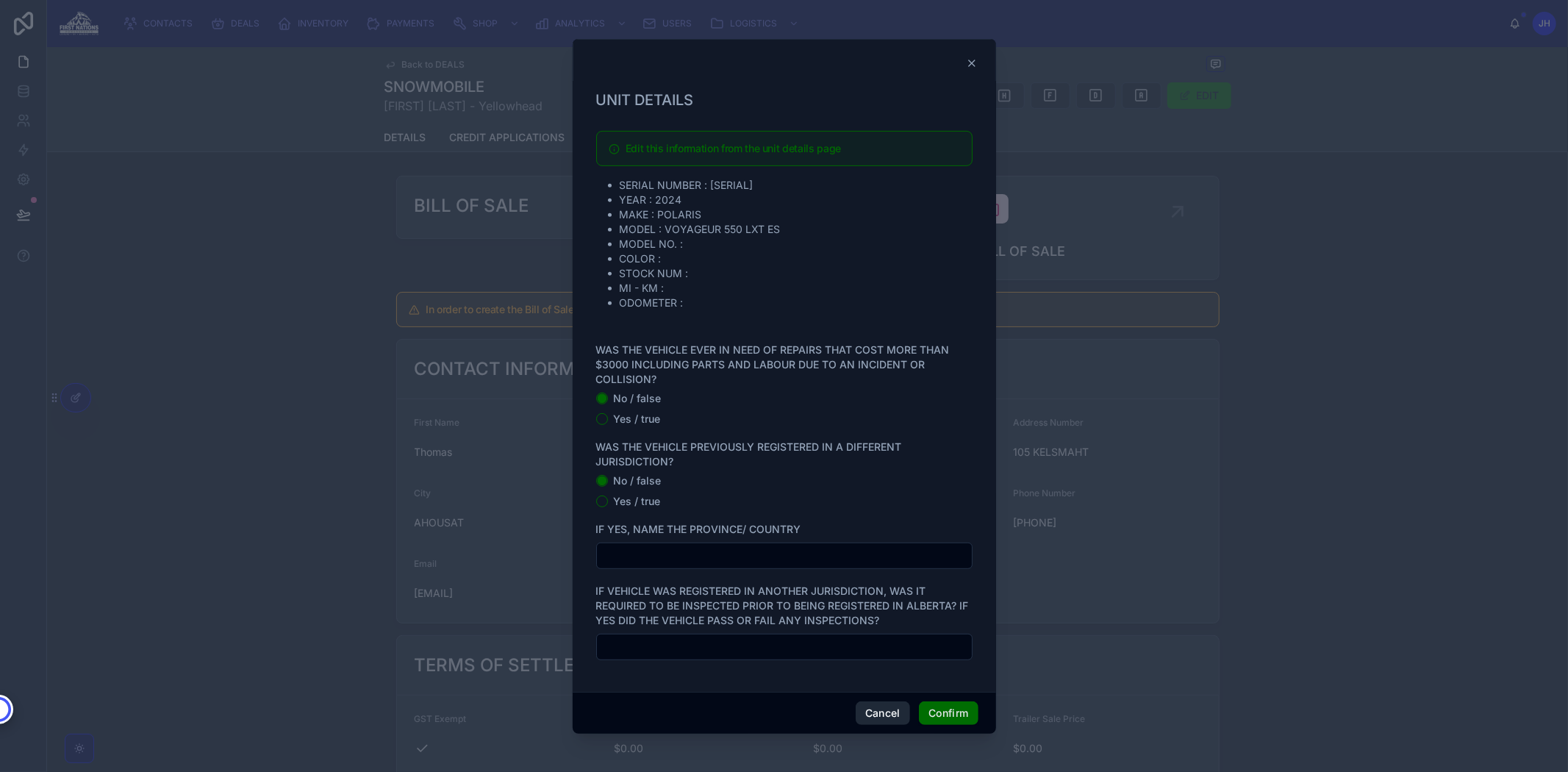 click on "Cancel" at bounding box center (883, 713) 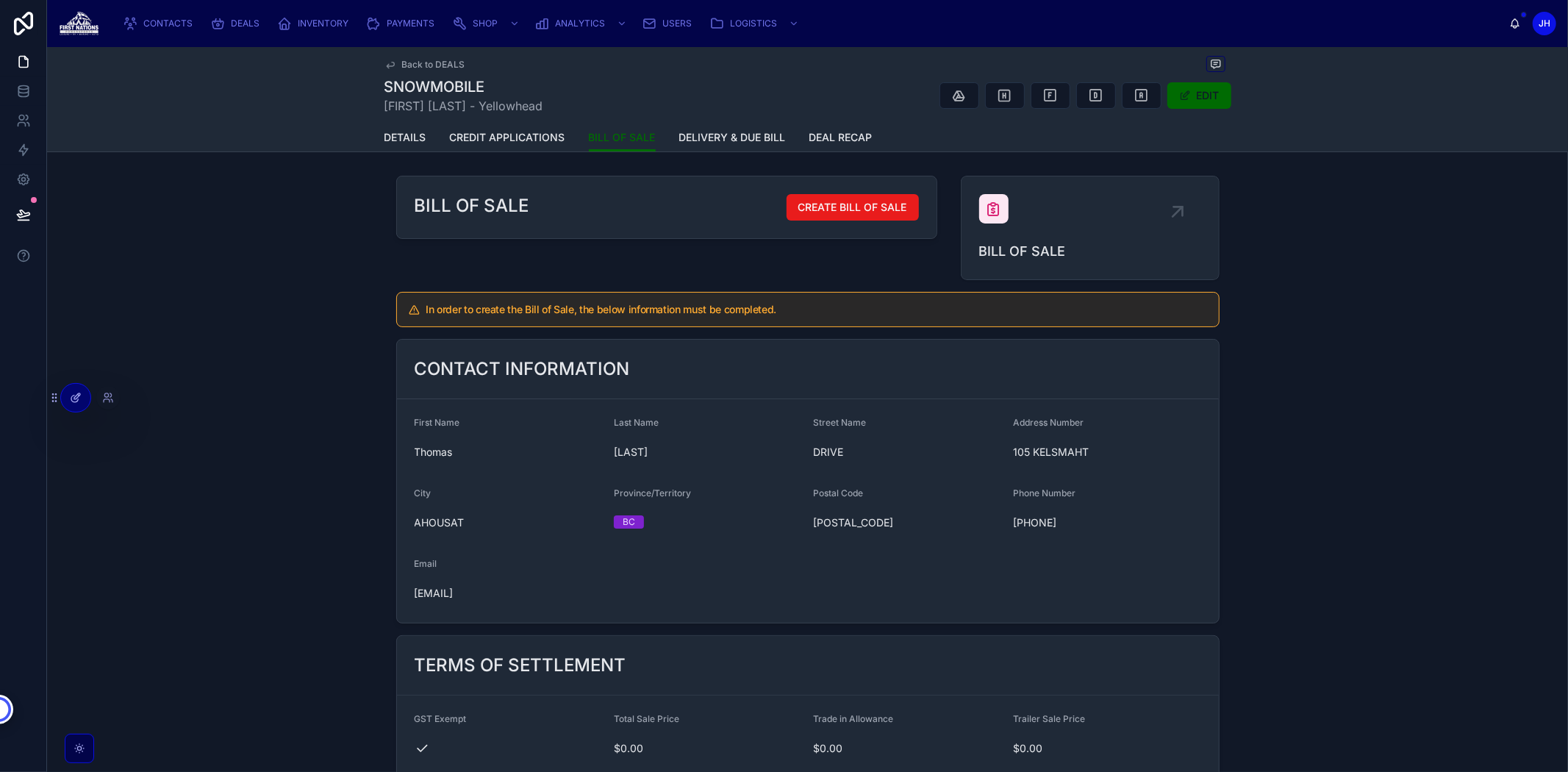click at bounding box center (76, 398) 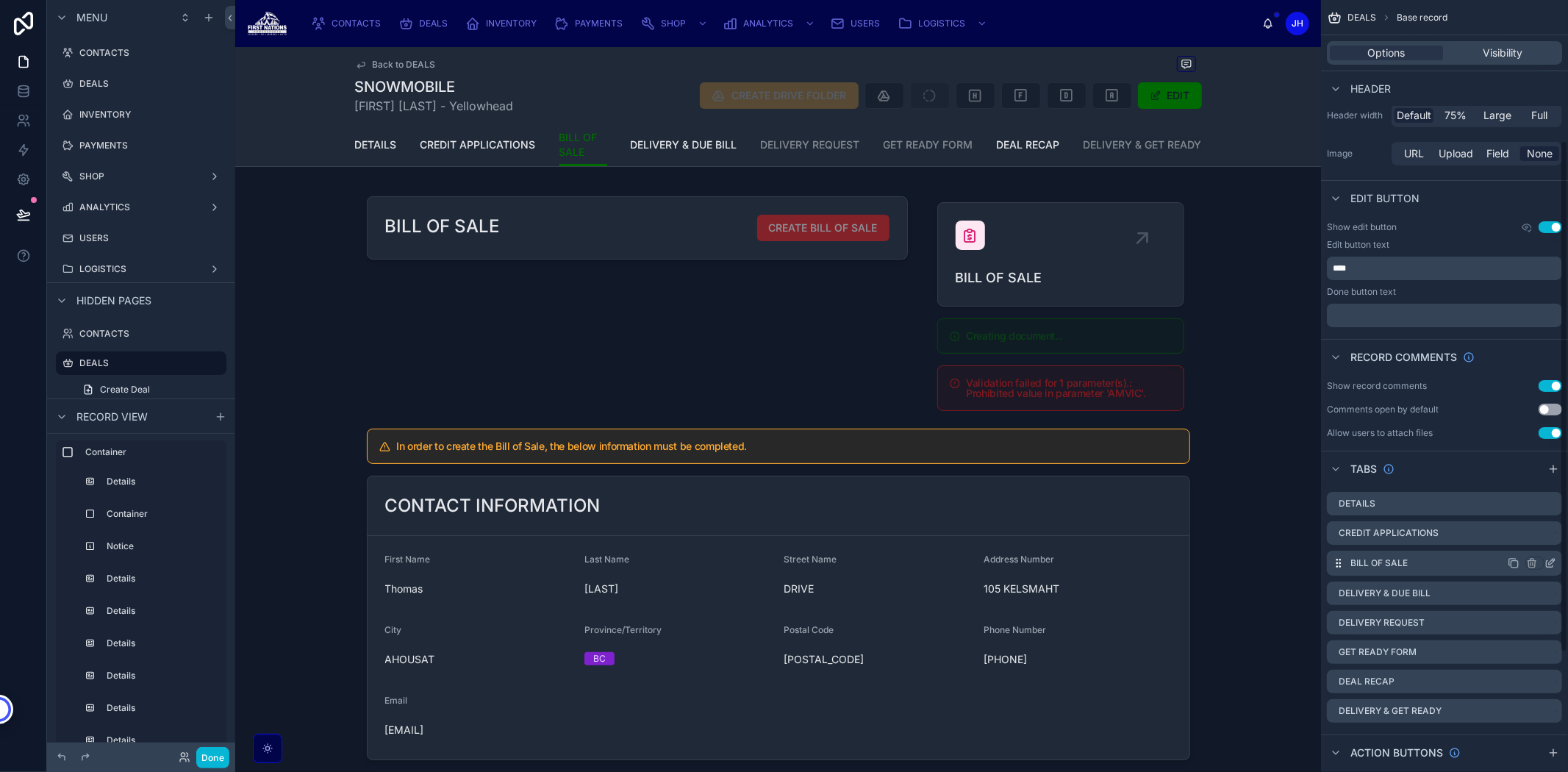 scroll, scrollTop: 326, scrollLeft: 0, axis: vertical 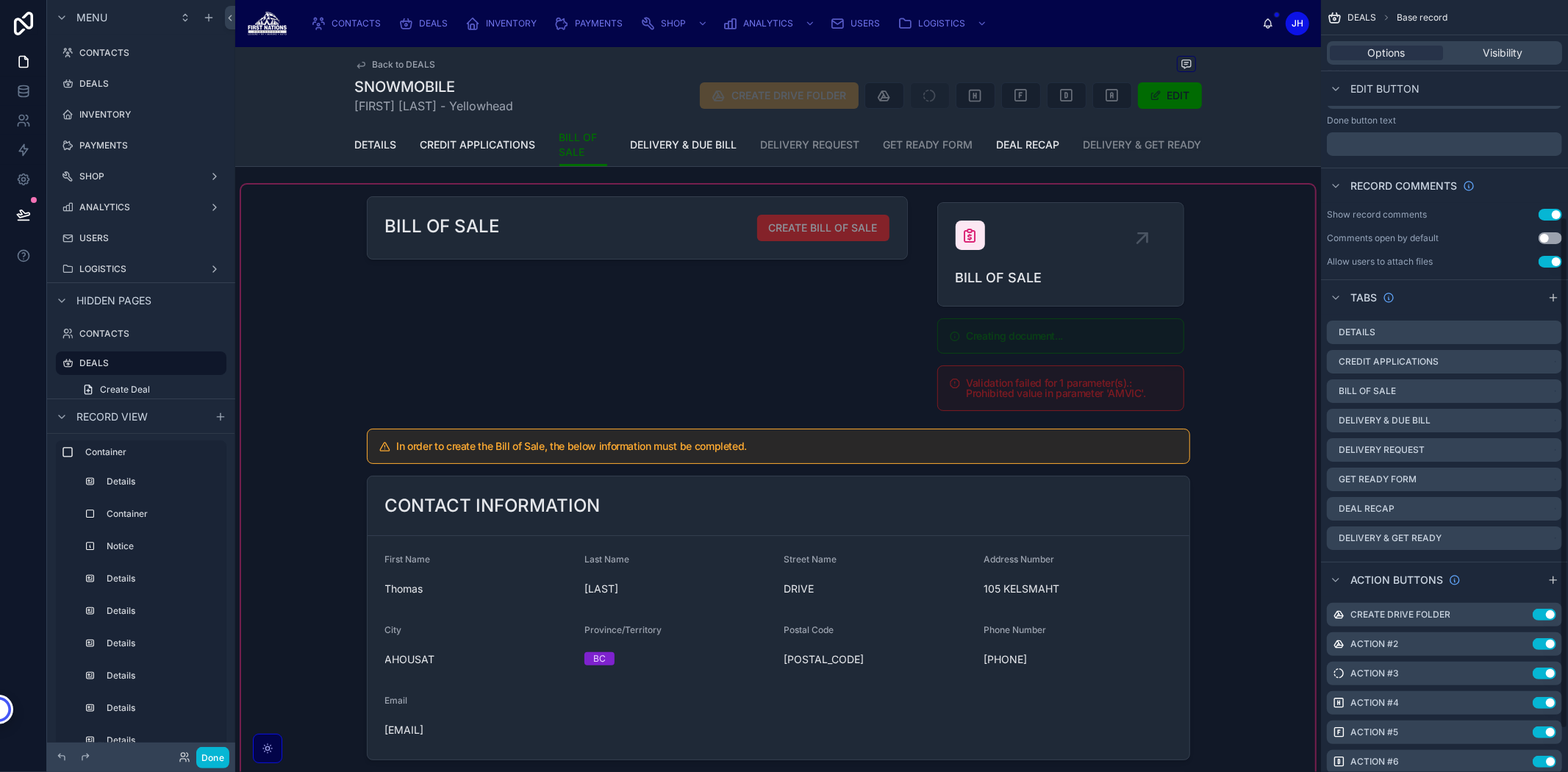 click at bounding box center [778, 1023] 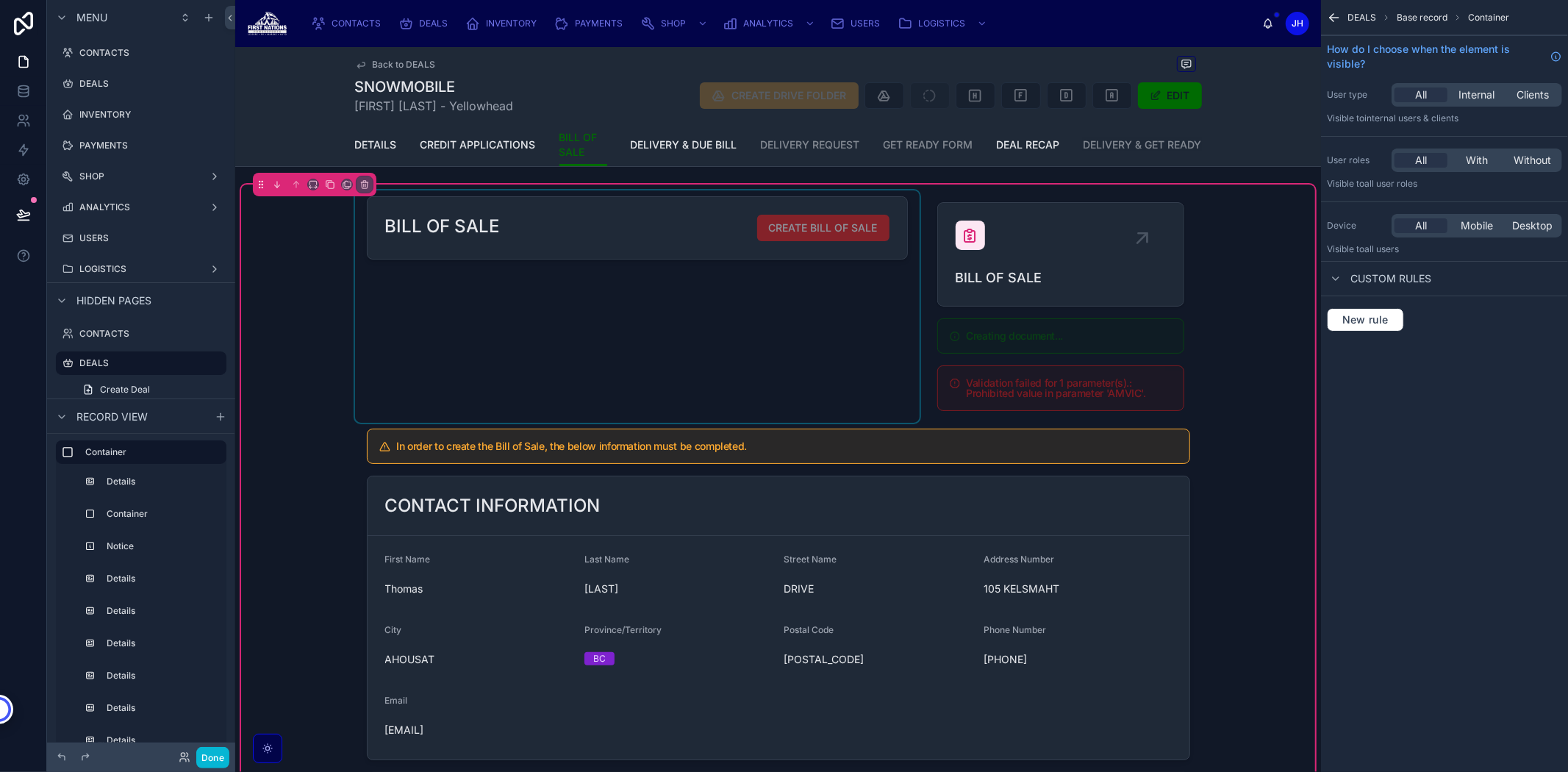 scroll, scrollTop: 0, scrollLeft: 0, axis: both 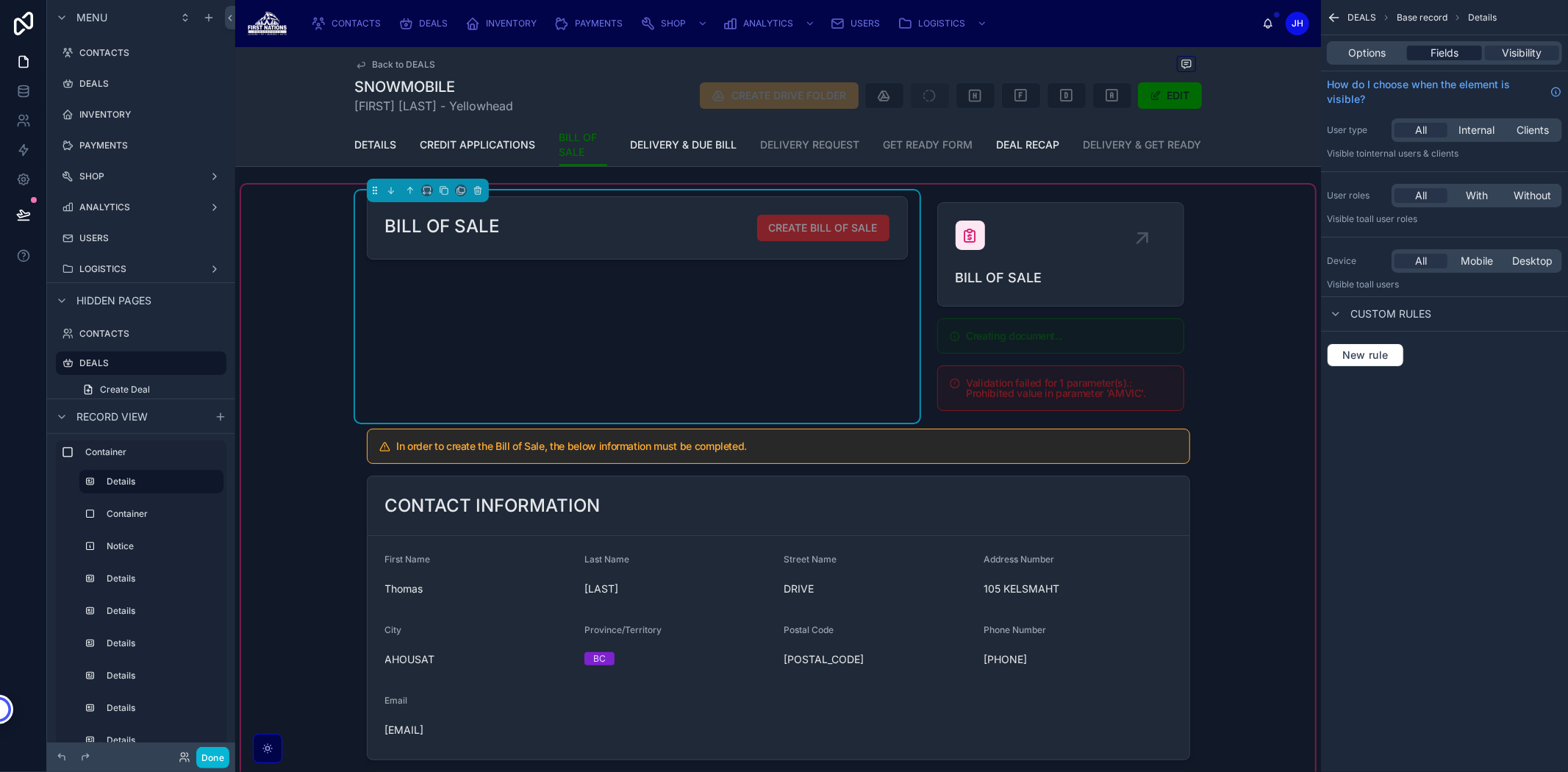 click on "Fields" at bounding box center (1445, 53) 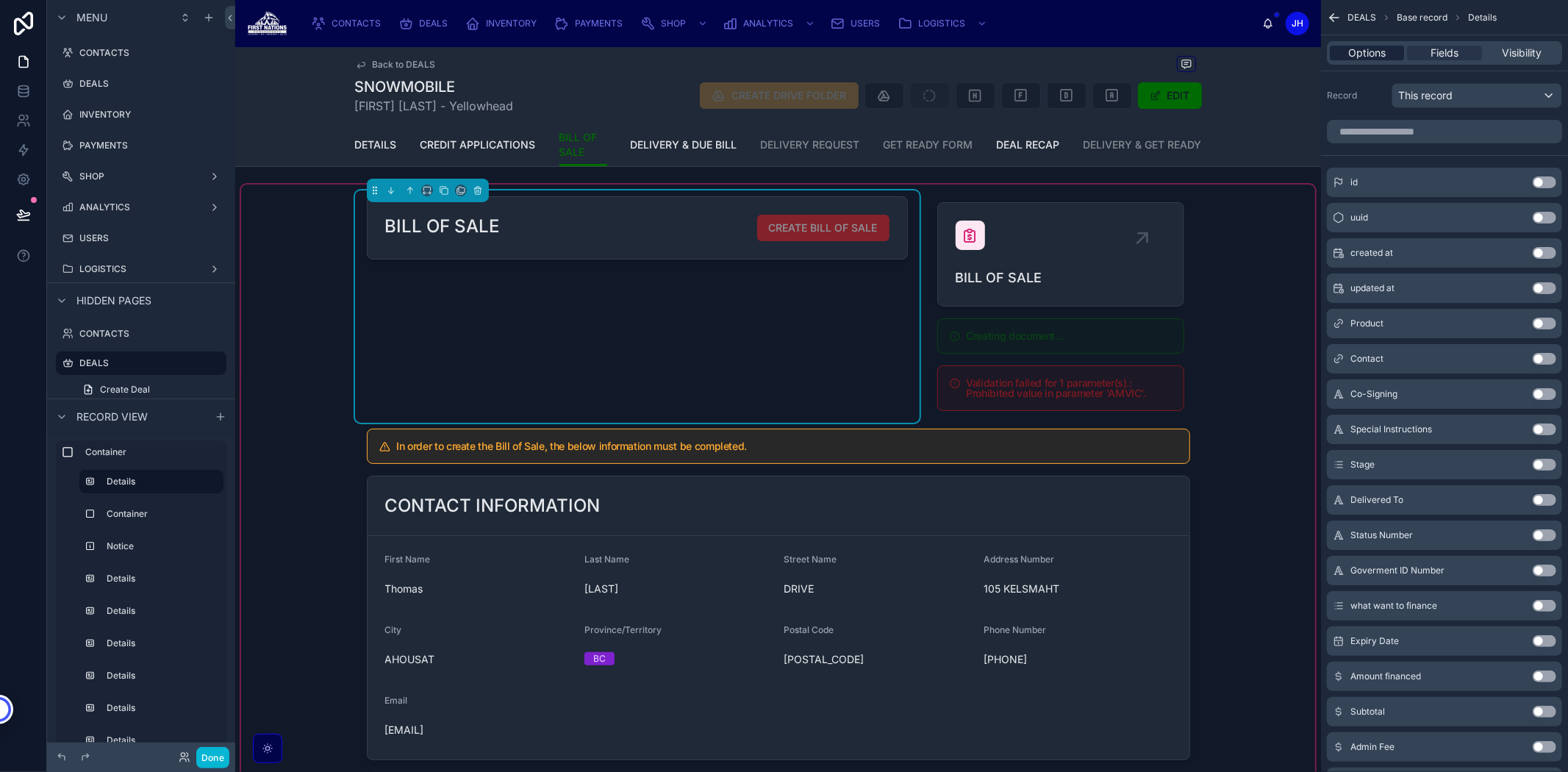 click on "Options" at bounding box center [1367, 53] 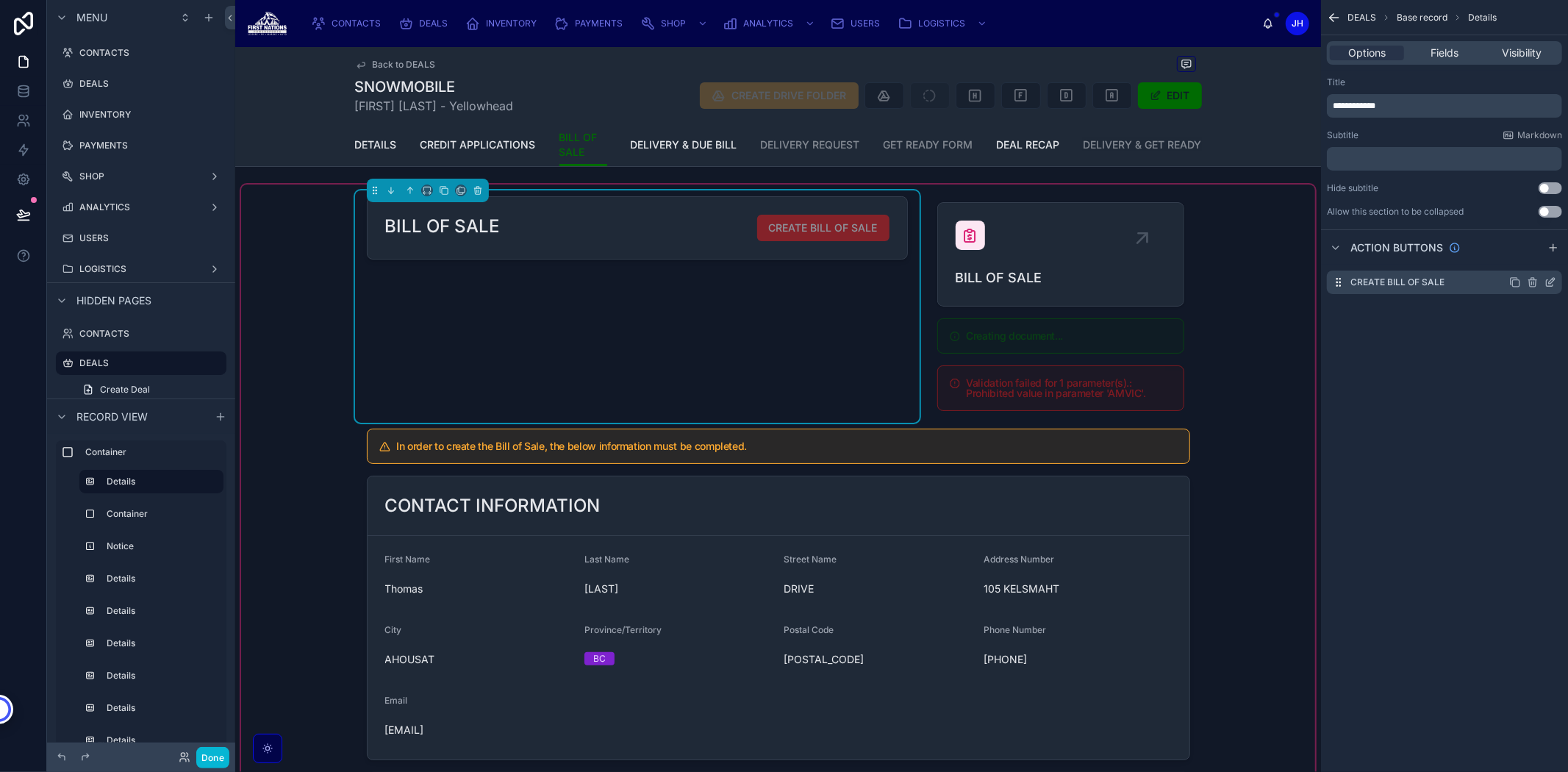 click 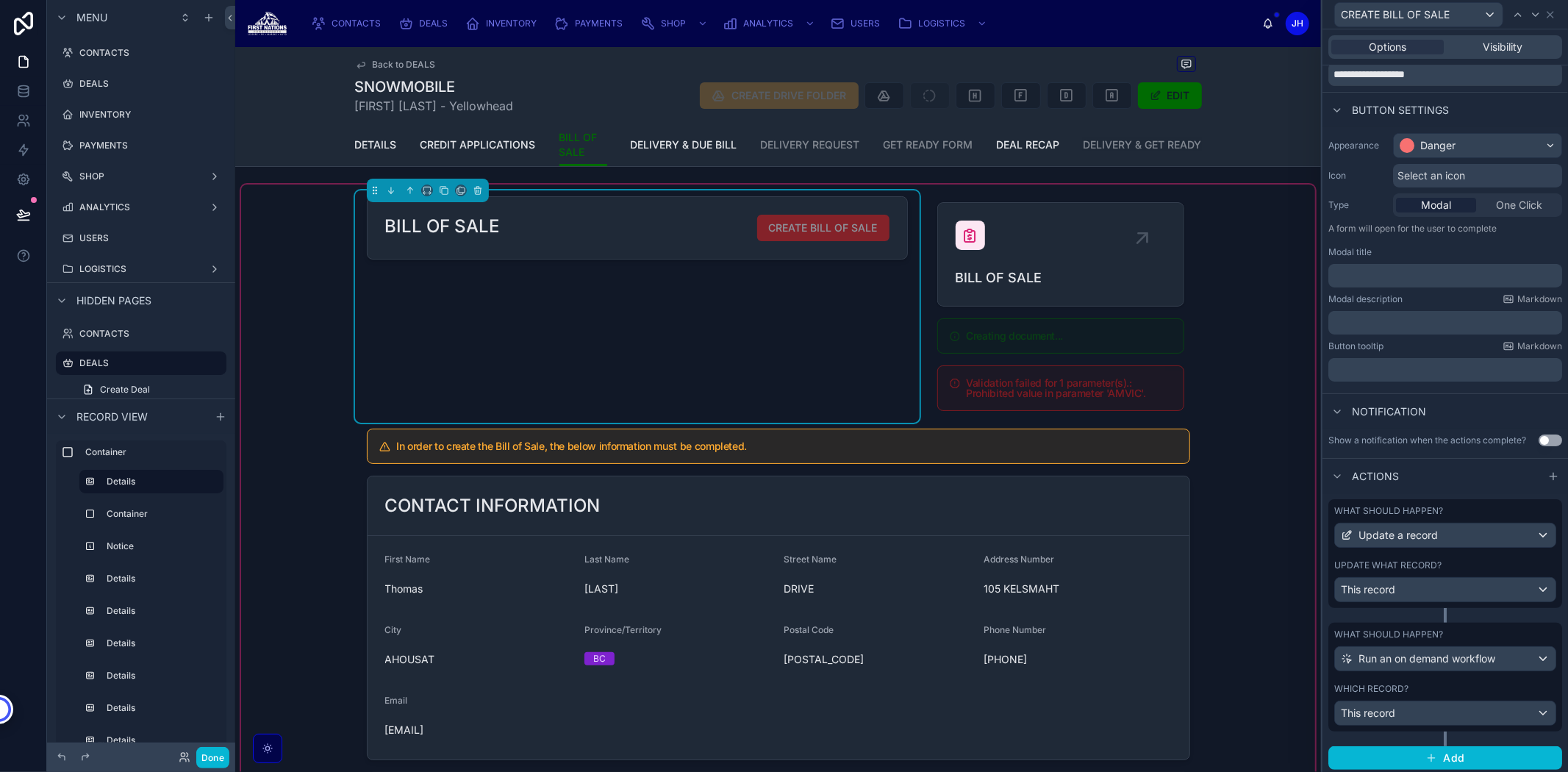 scroll, scrollTop: 71, scrollLeft: 0, axis: vertical 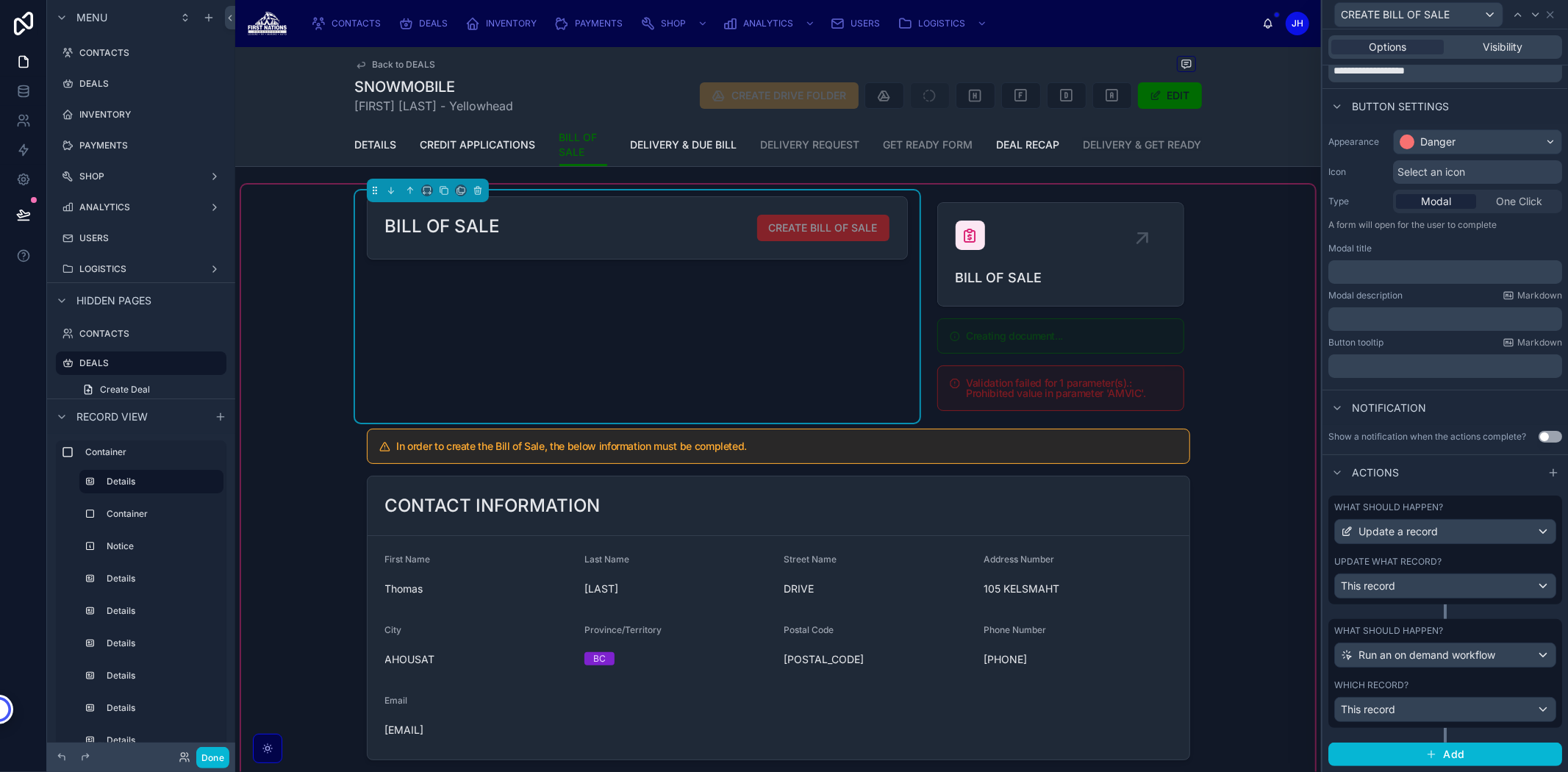 click on "Update what record? This record" at bounding box center (1445, 577) 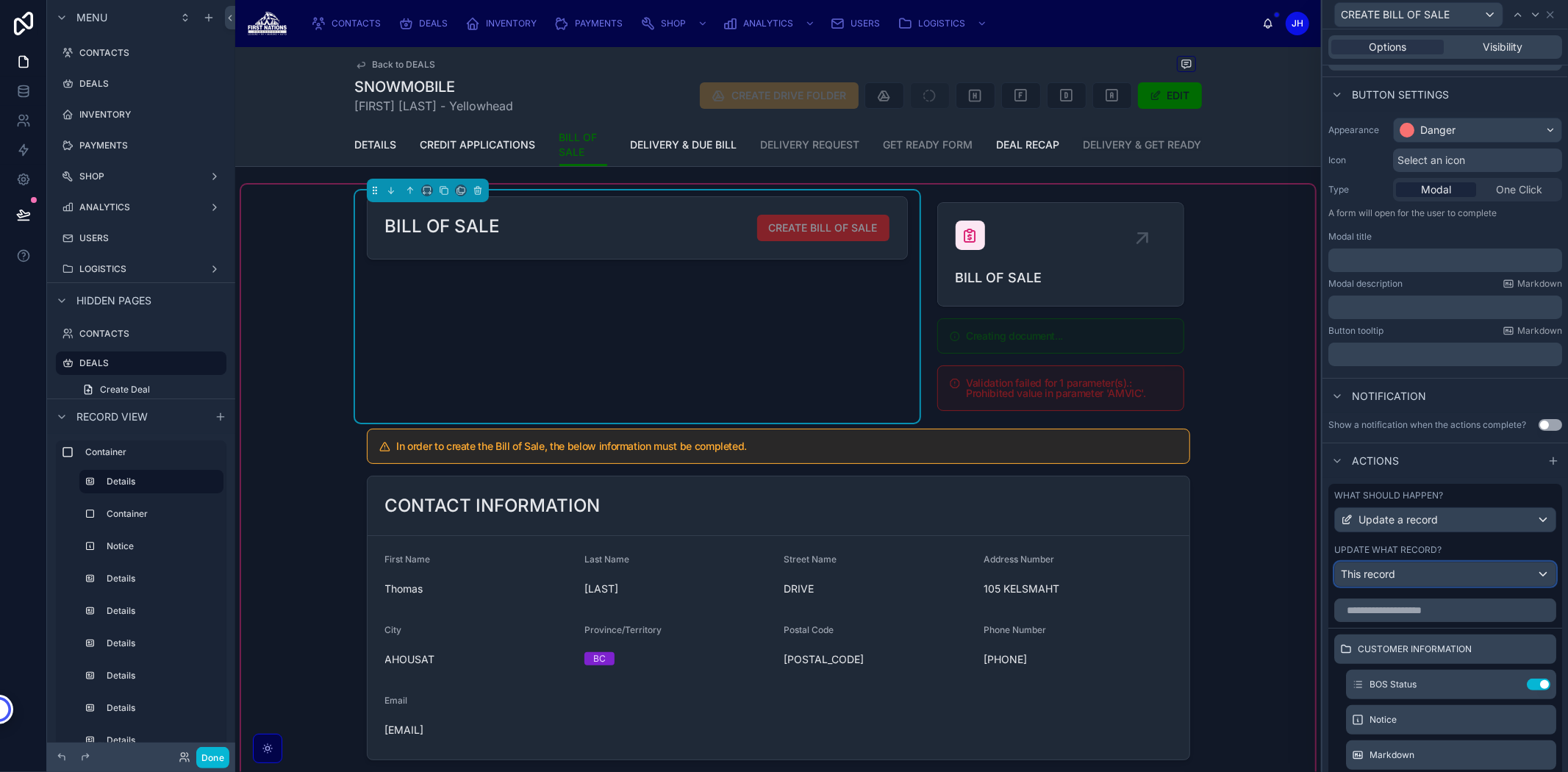 click on "This record" at bounding box center (1368, 574) 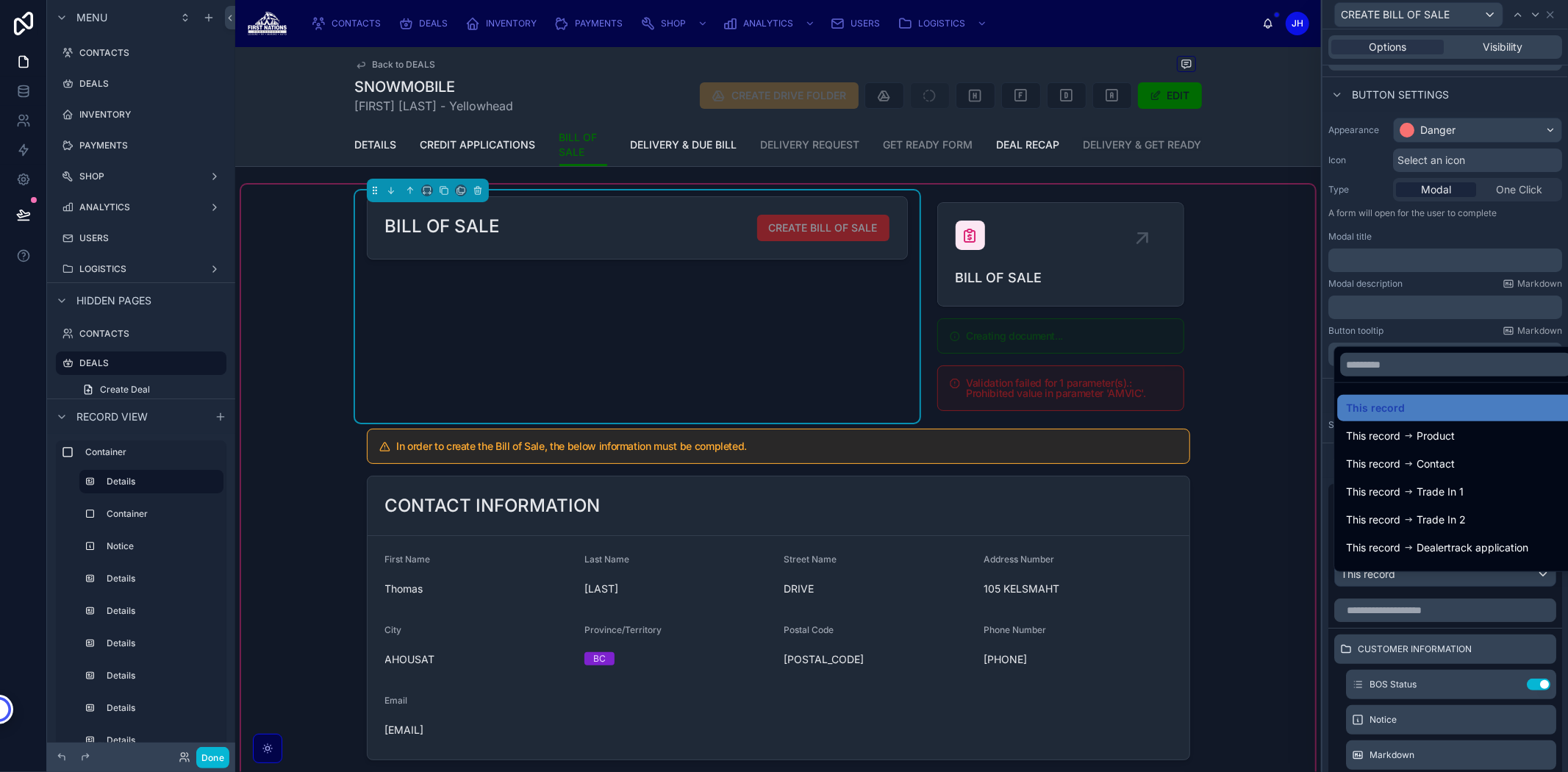 click at bounding box center [1445, 386] 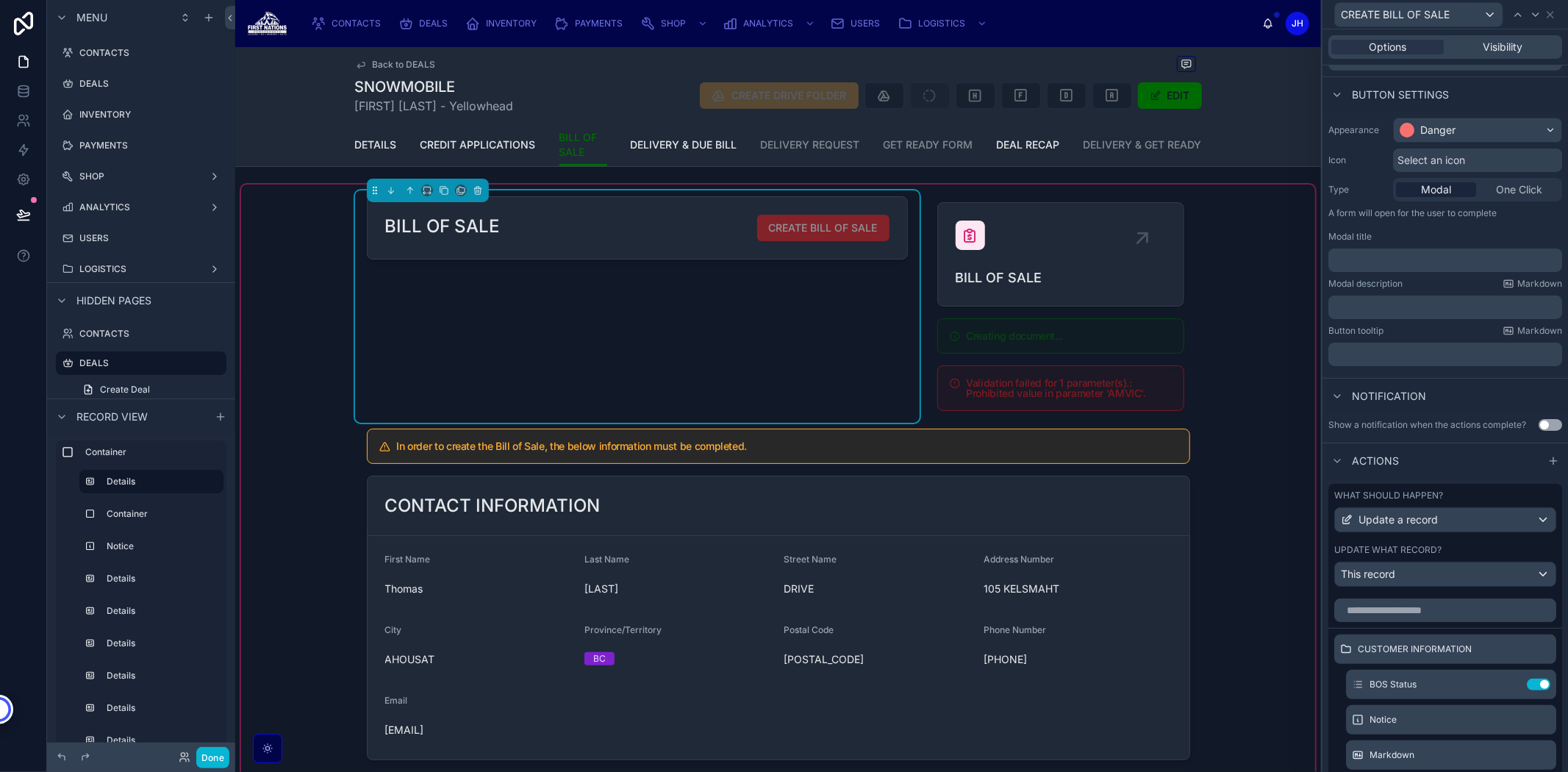 scroll, scrollTop: 235, scrollLeft: 0, axis: vertical 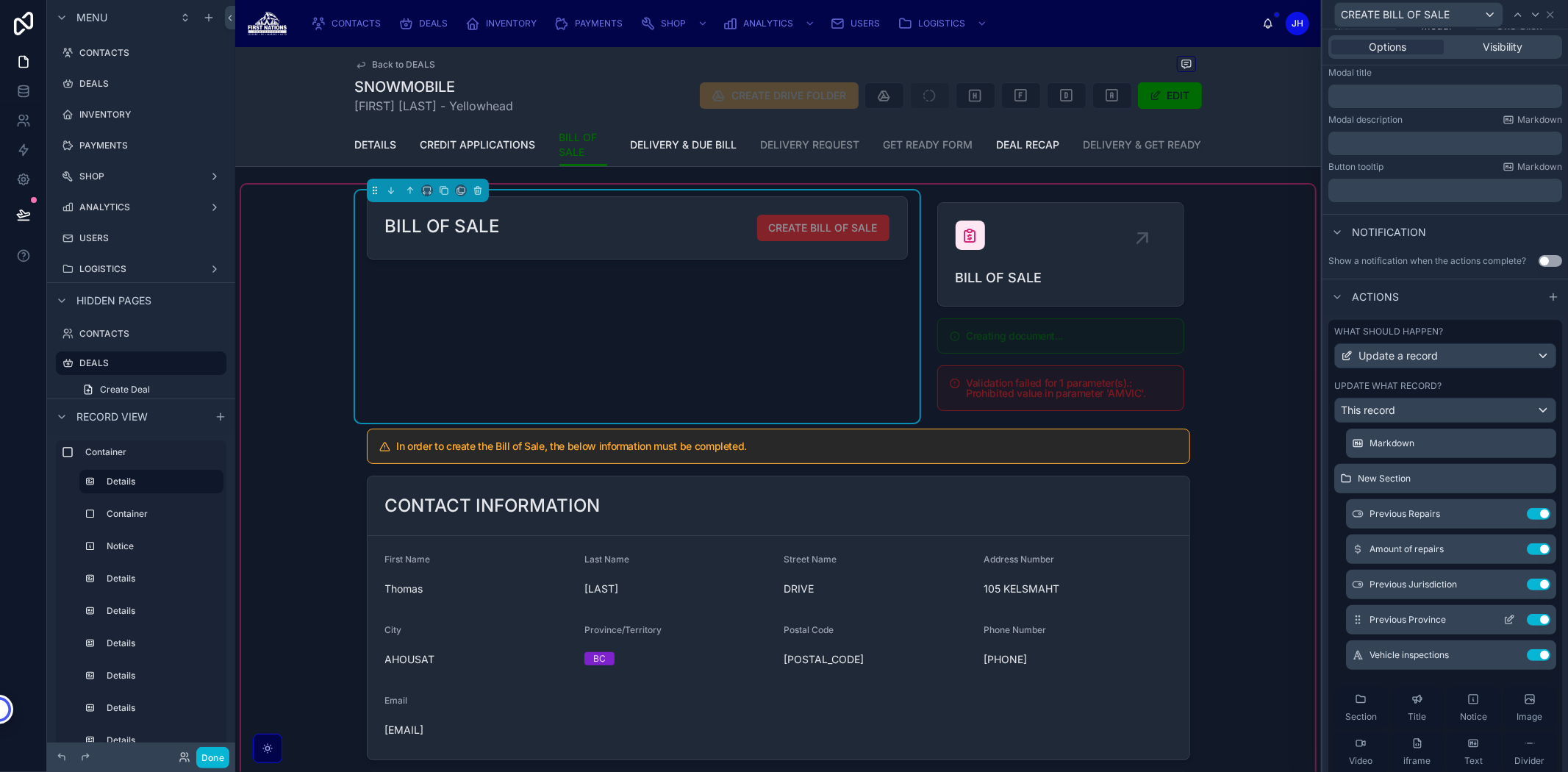 click on "Use setting" at bounding box center [1539, 620] 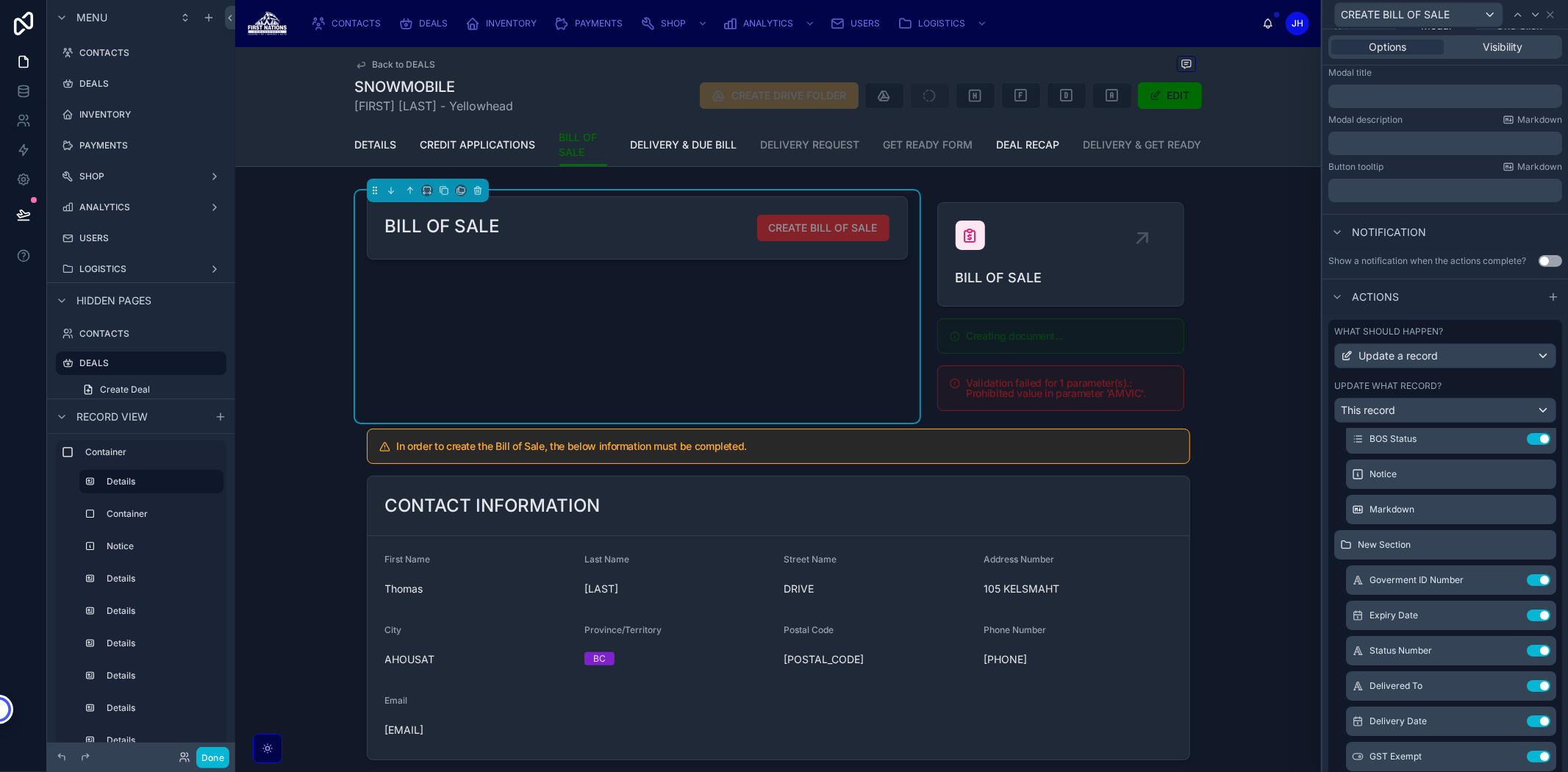 scroll, scrollTop: 0, scrollLeft: 0, axis: both 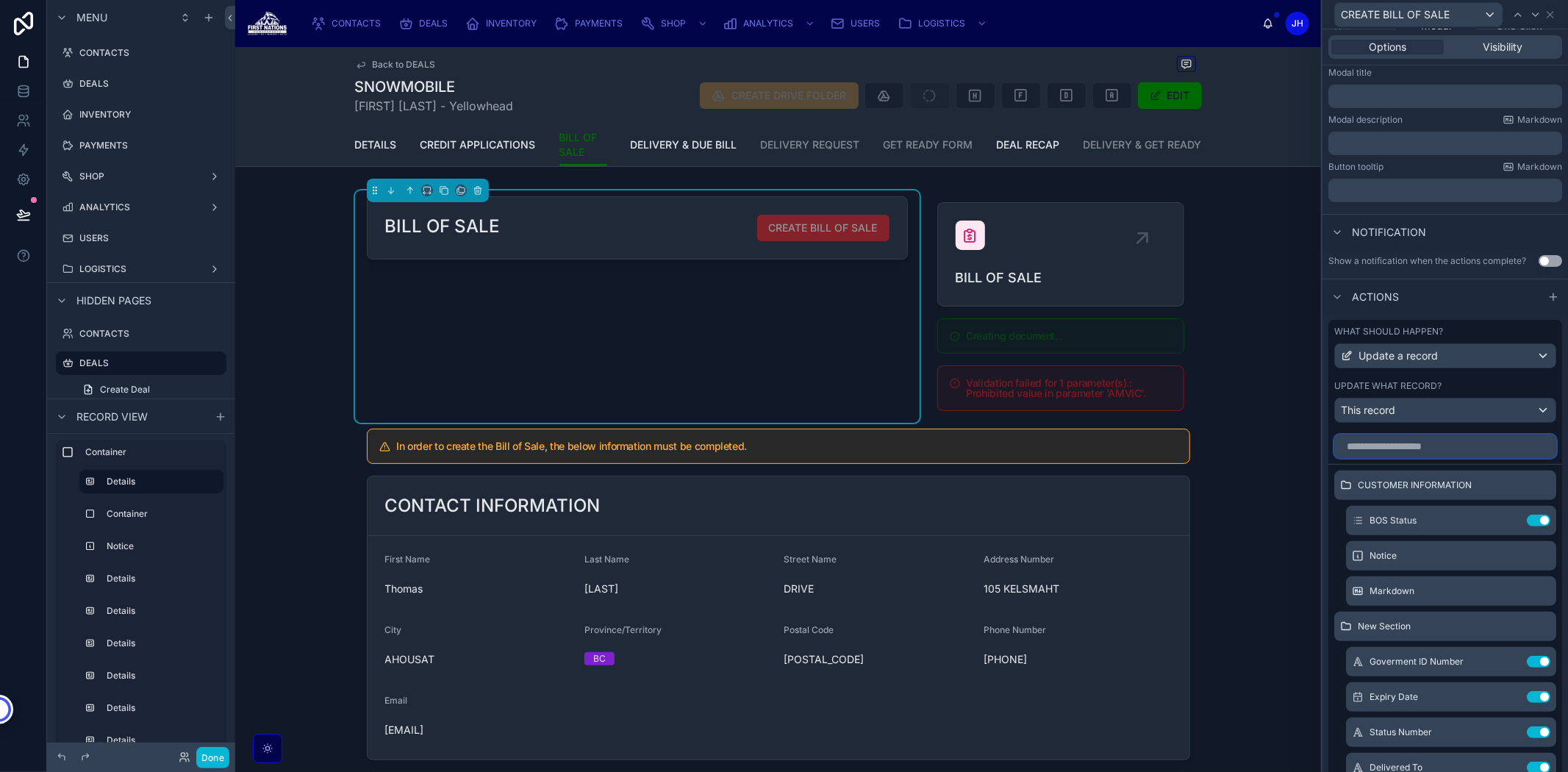 click at bounding box center [1445, 446] 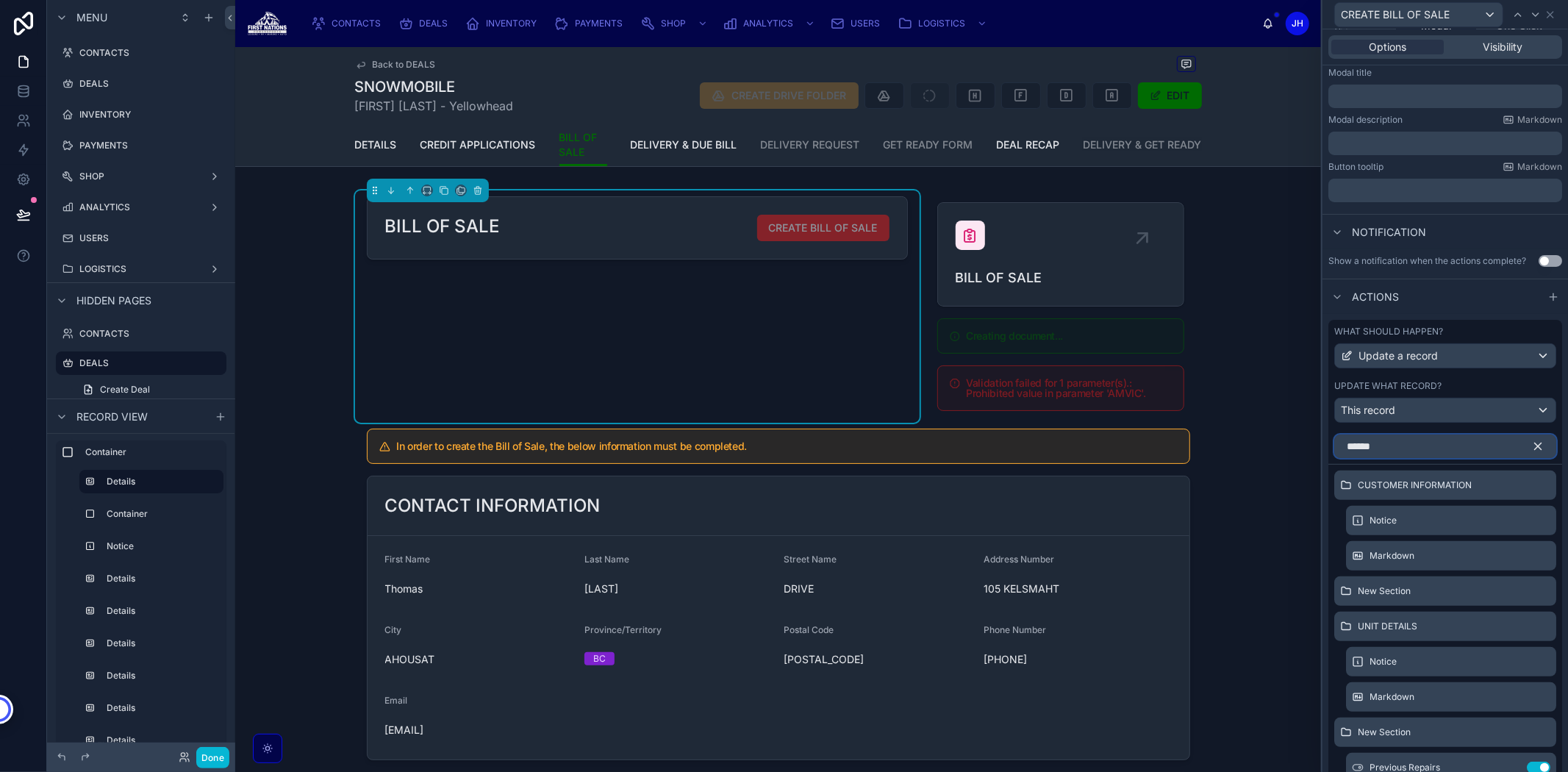 click on "******" at bounding box center (1445, 446) 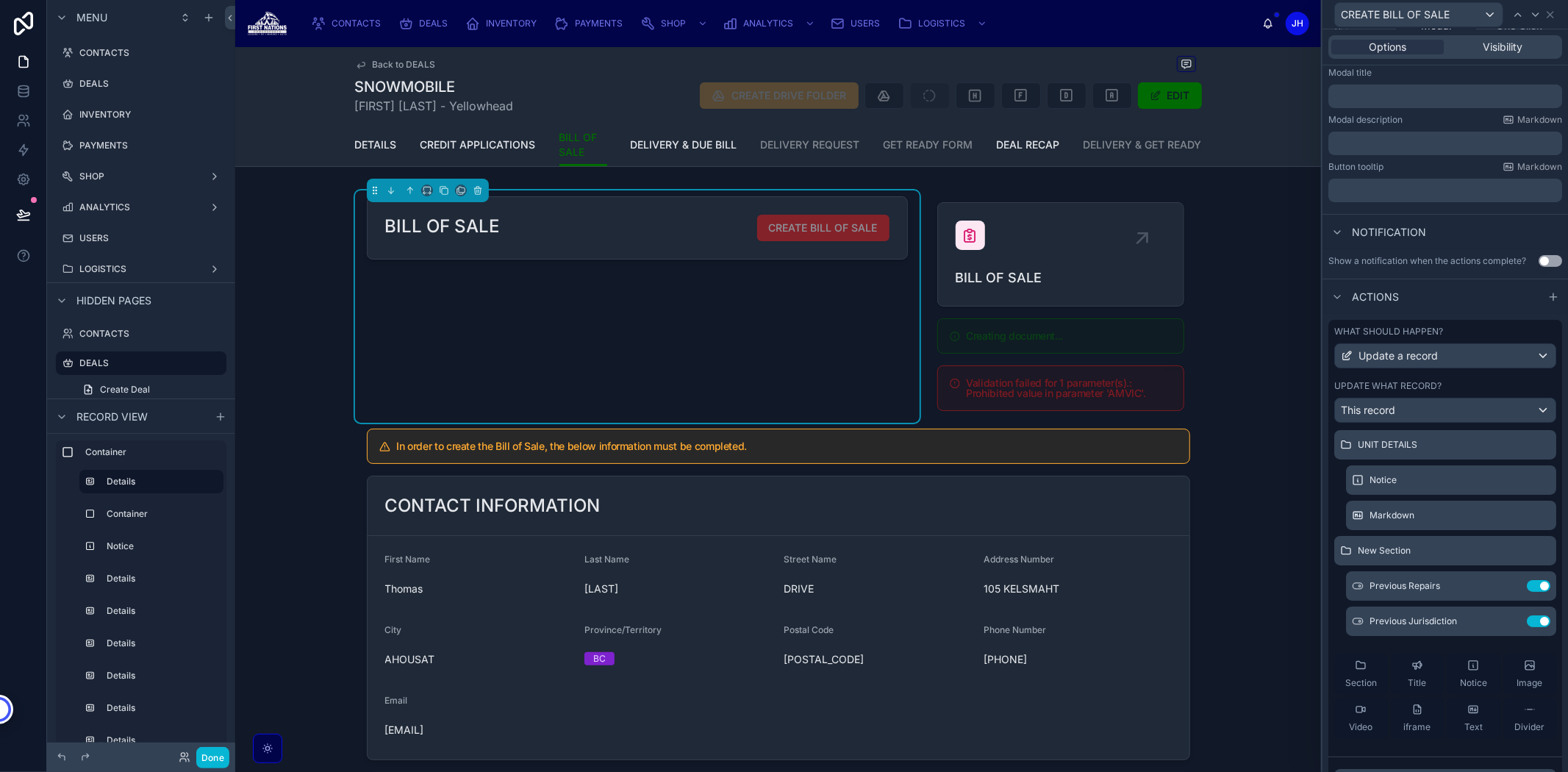 scroll, scrollTop: 0, scrollLeft: 0, axis: both 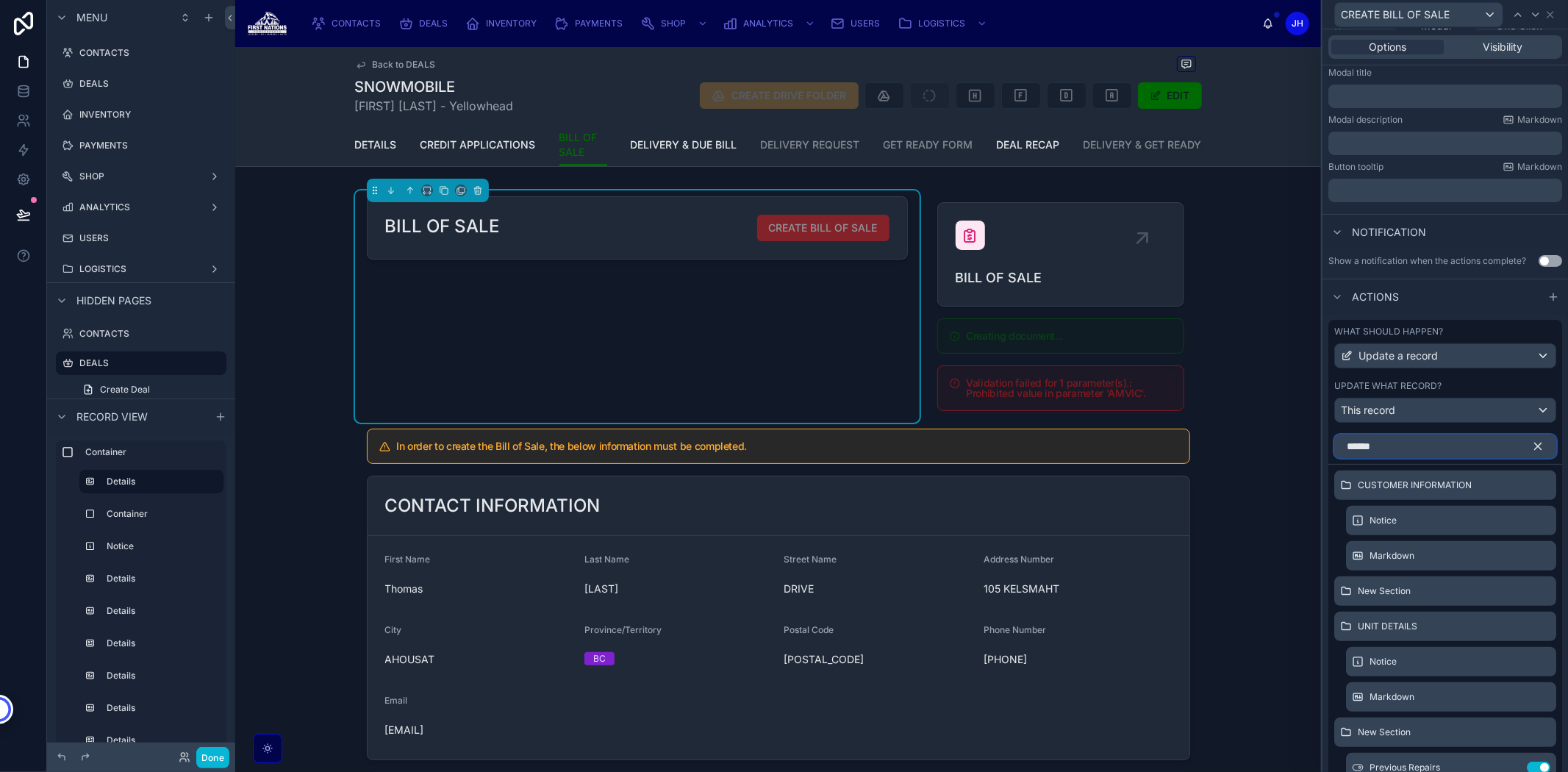 type on "*****" 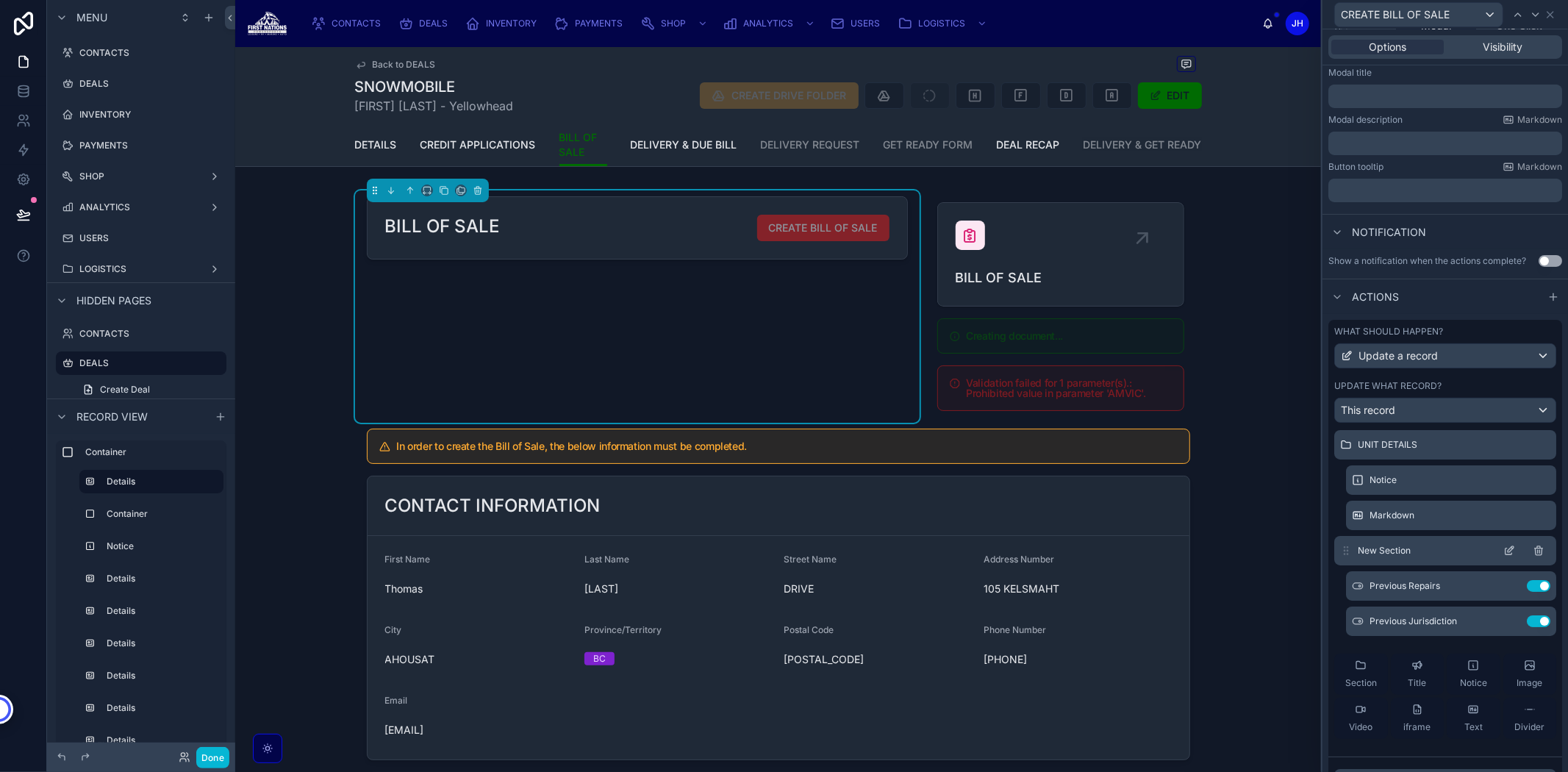 scroll, scrollTop: 0, scrollLeft: 0, axis: both 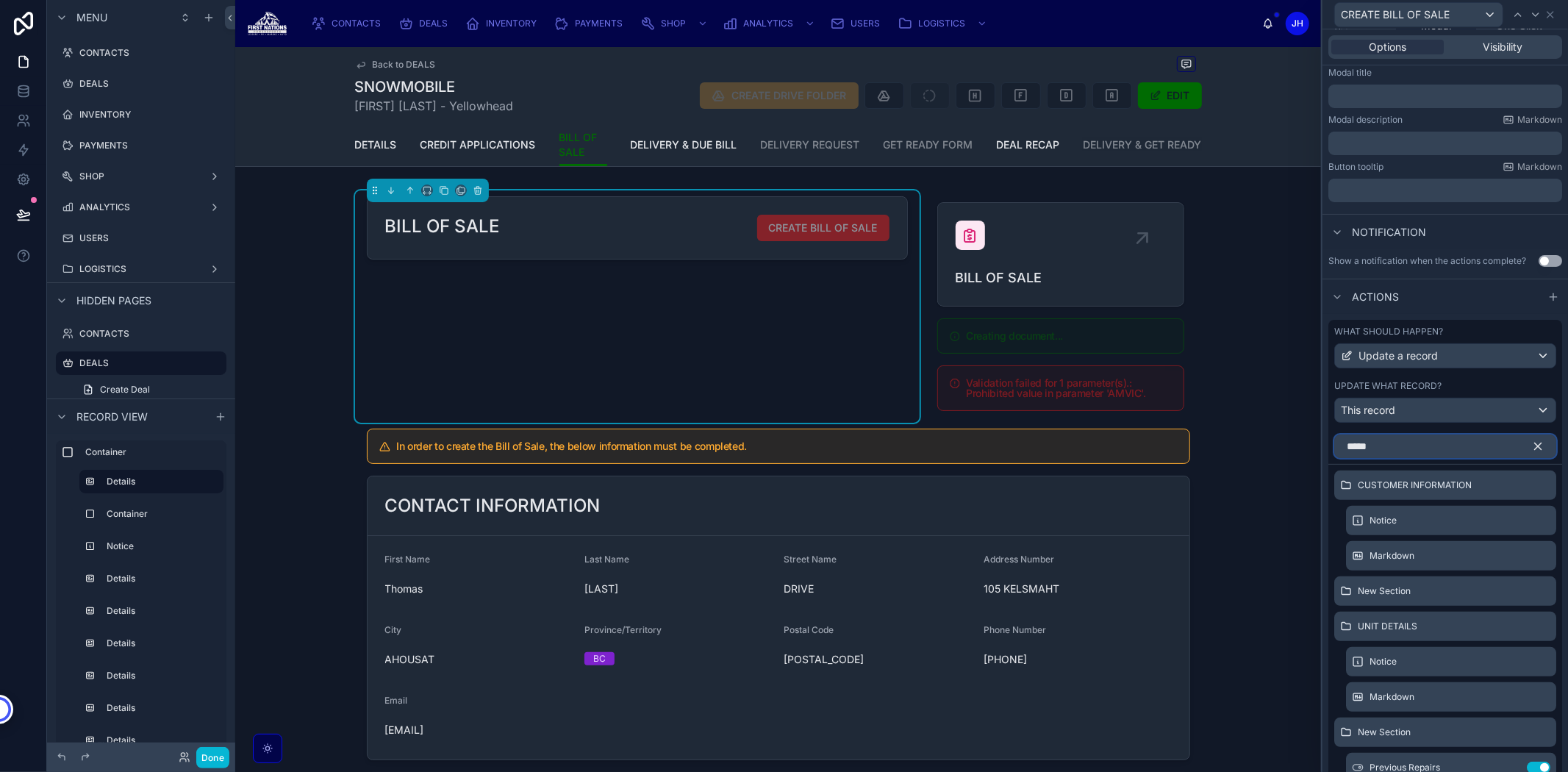 click on "*****" at bounding box center (1445, 446) 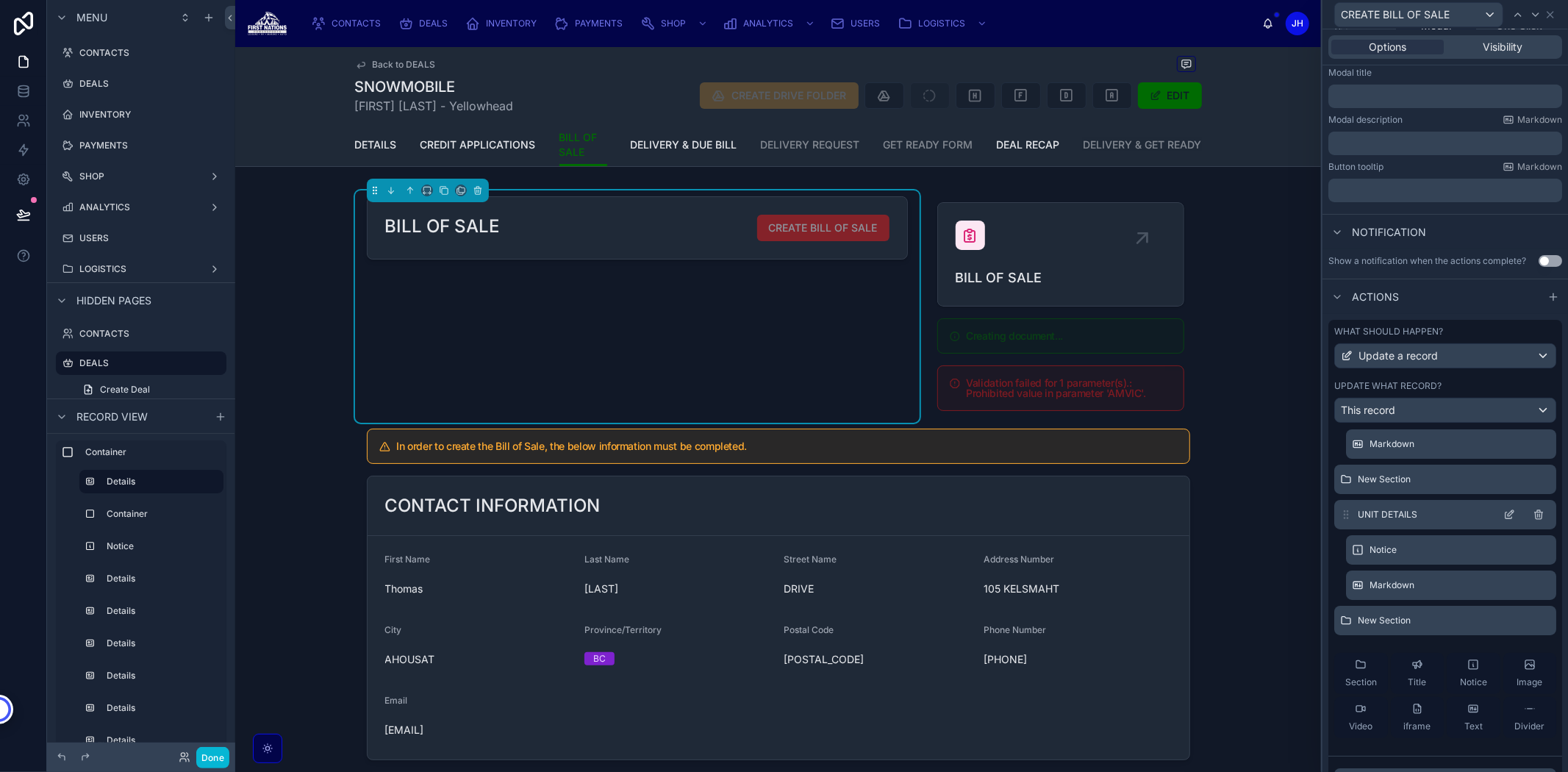 scroll, scrollTop: 0, scrollLeft: 0, axis: both 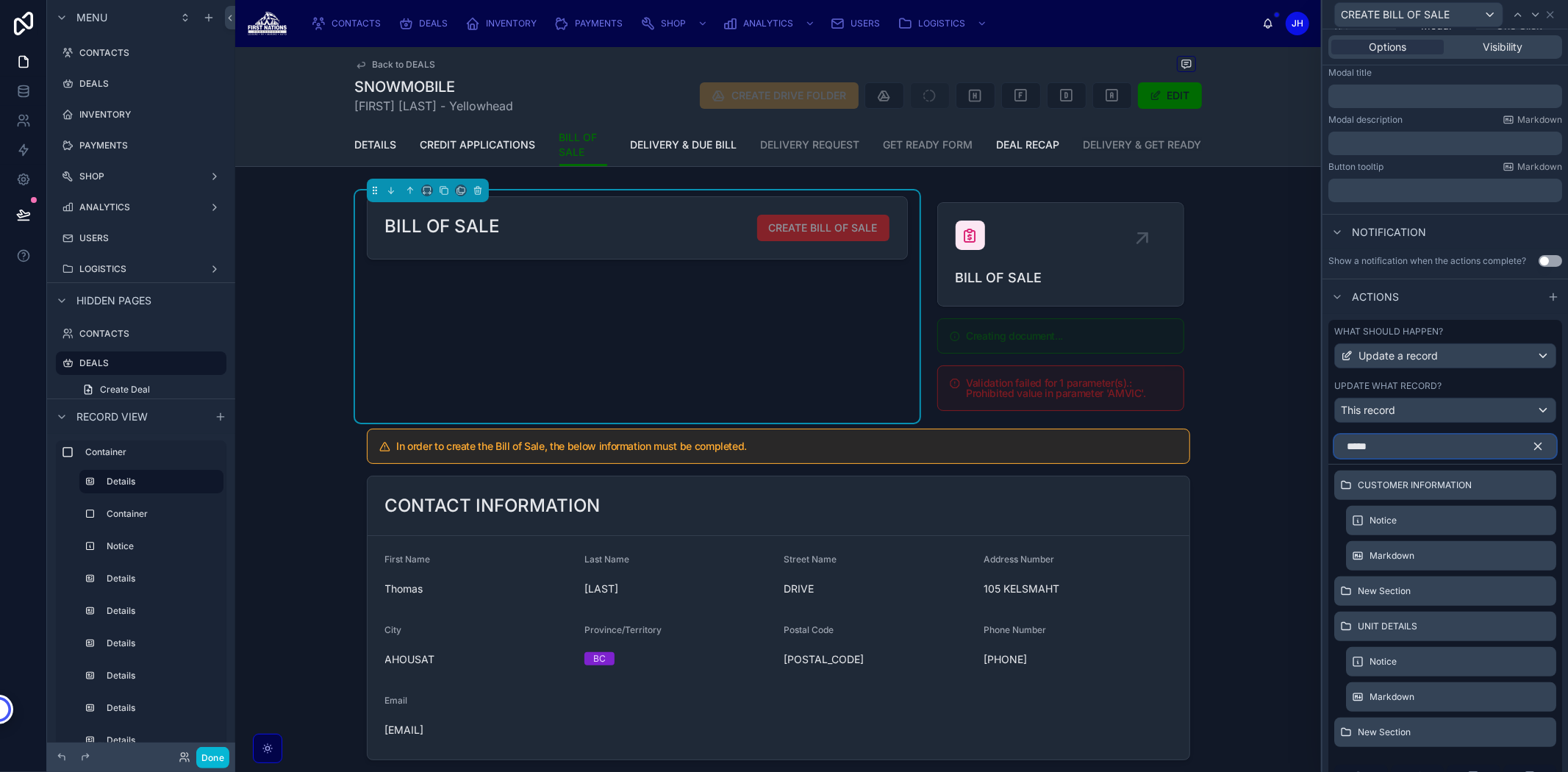 click on "*****" at bounding box center [1445, 446] 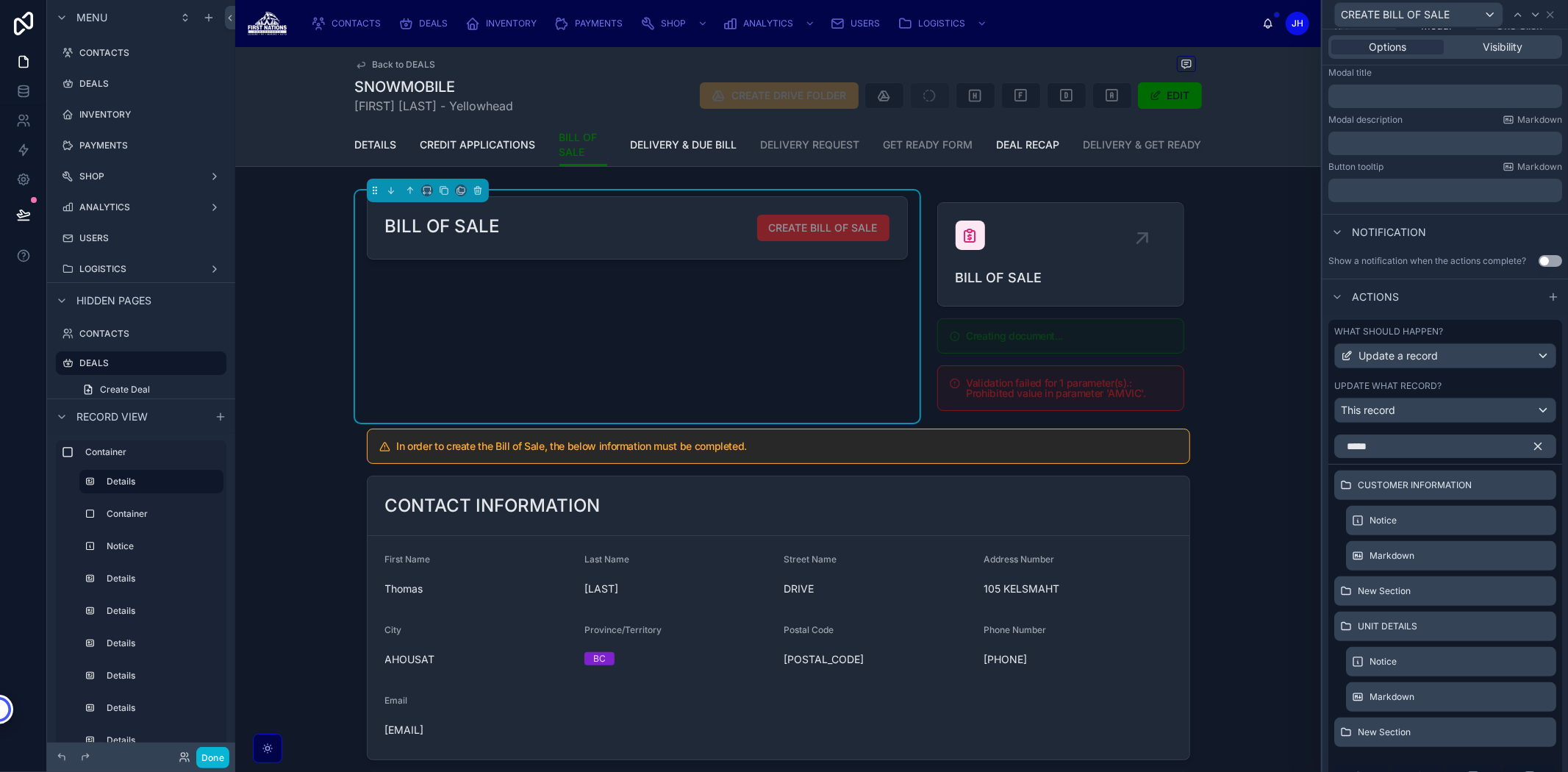 click 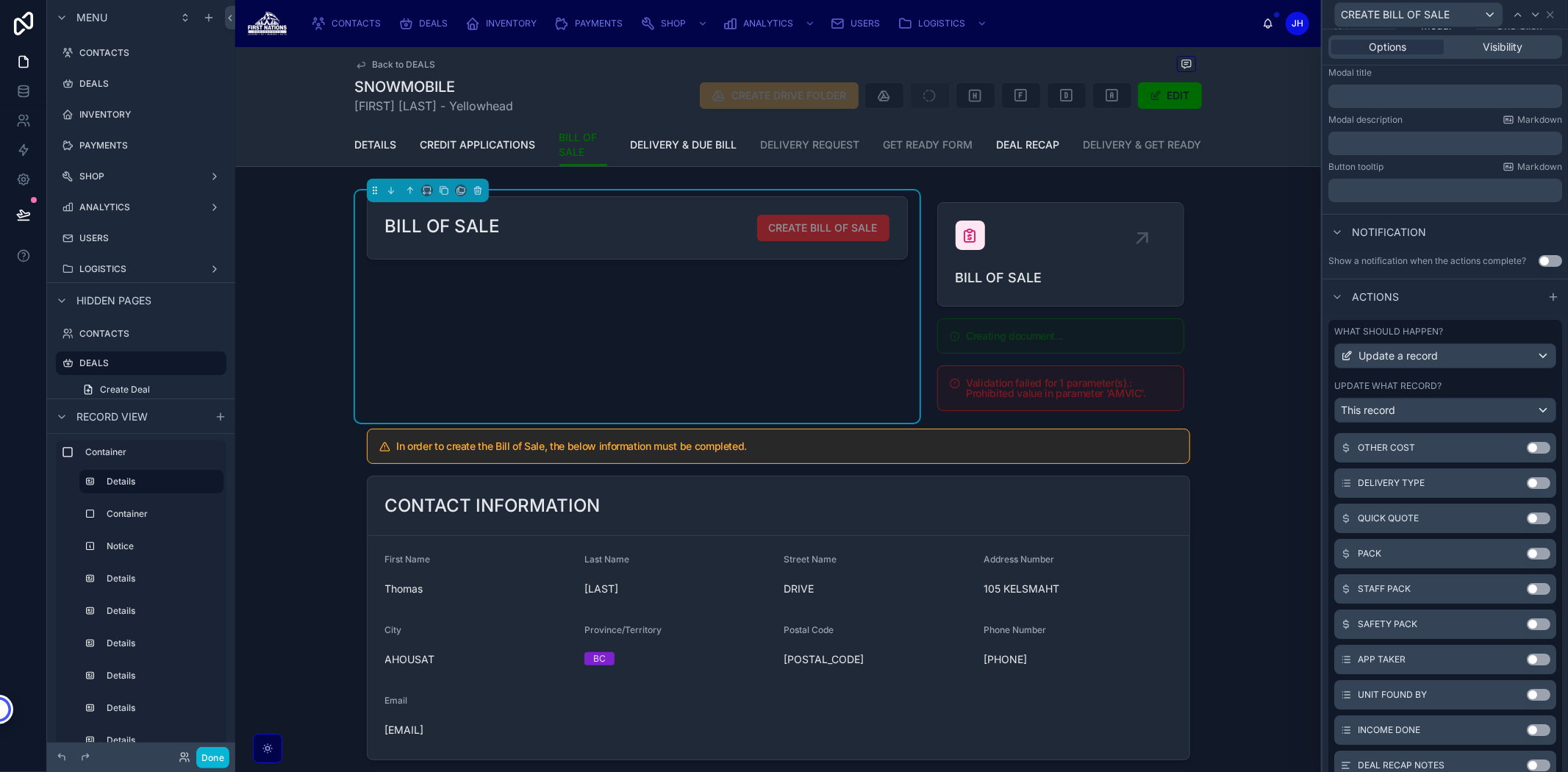 scroll, scrollTop: 4733, scrollLeft: 0, axis: vertical 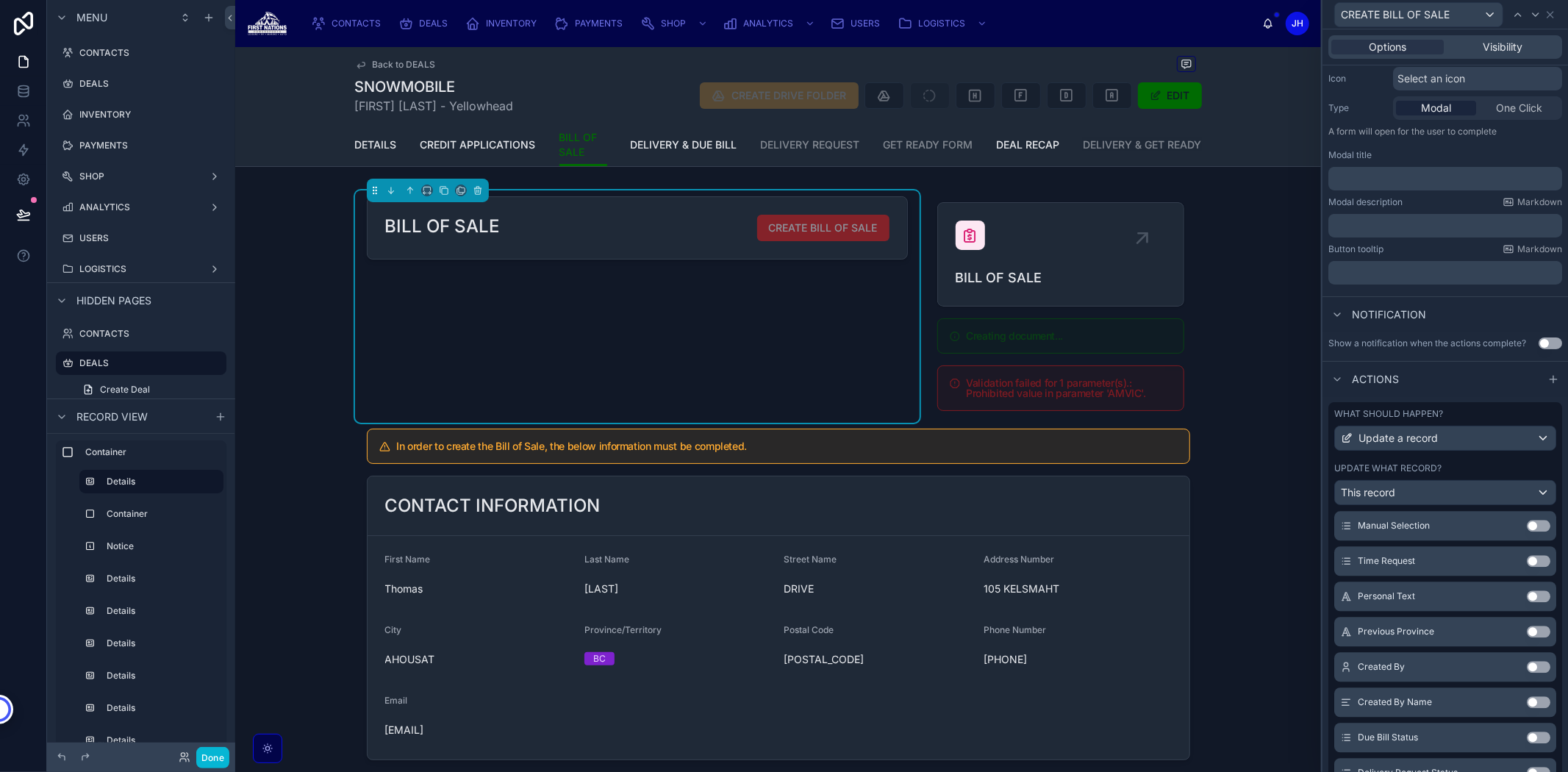 click on "Use setting" at bounding box center [1539, 632] 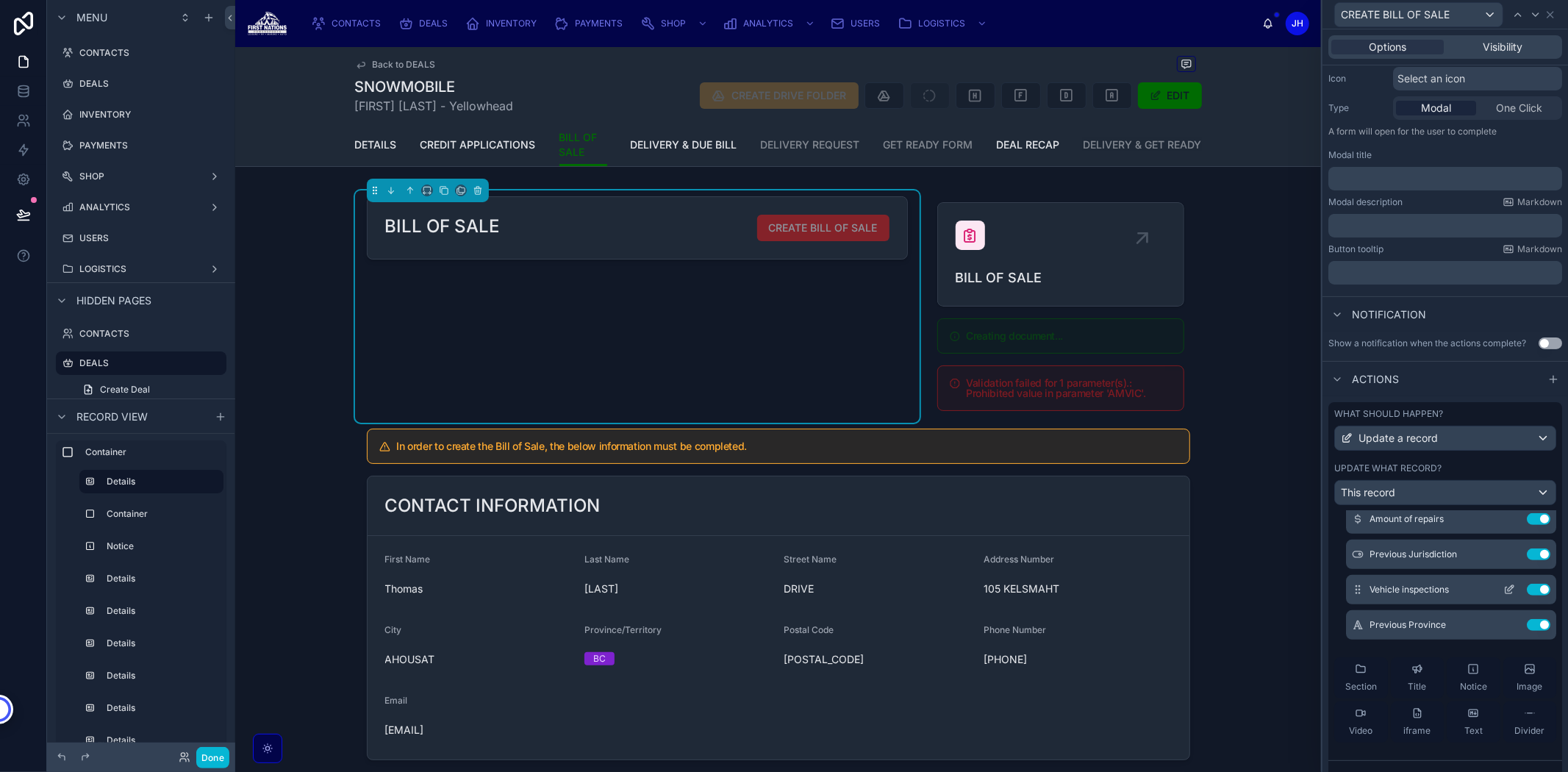 scroll, scrollTop: 685, scrollLeft: 0, axis: vertical 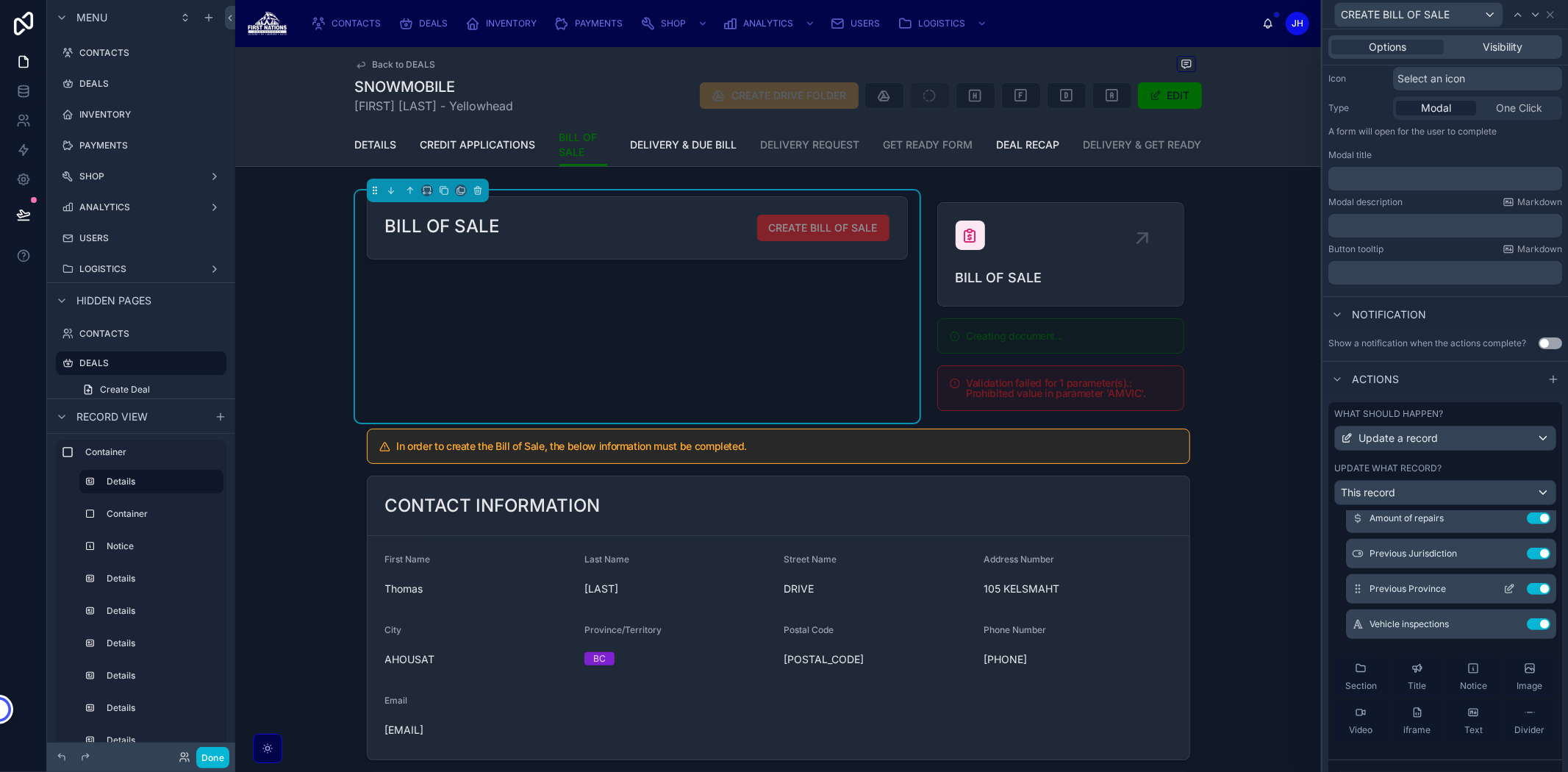 click 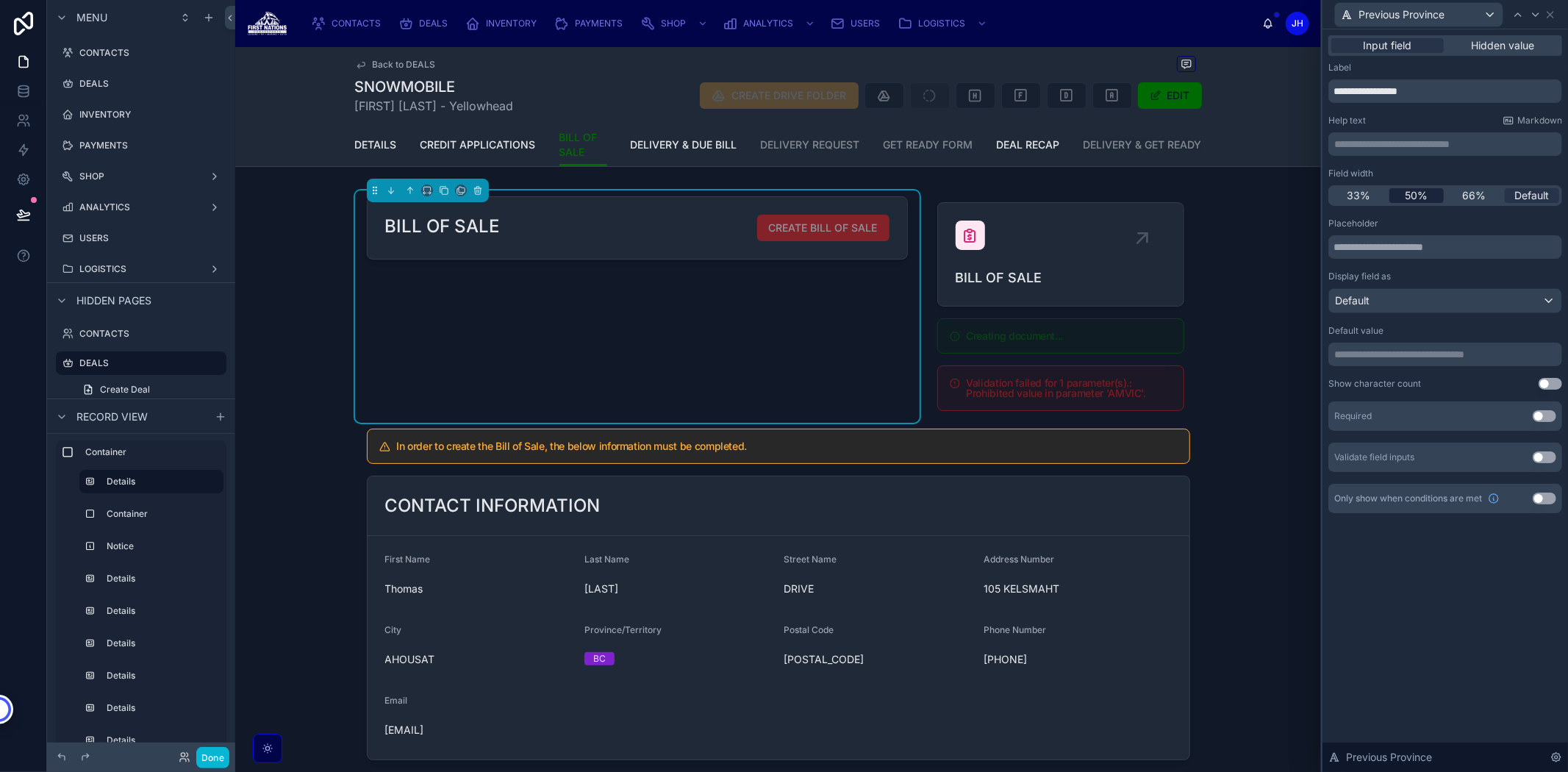 click on "50%" at bounding box center [1416, 196] 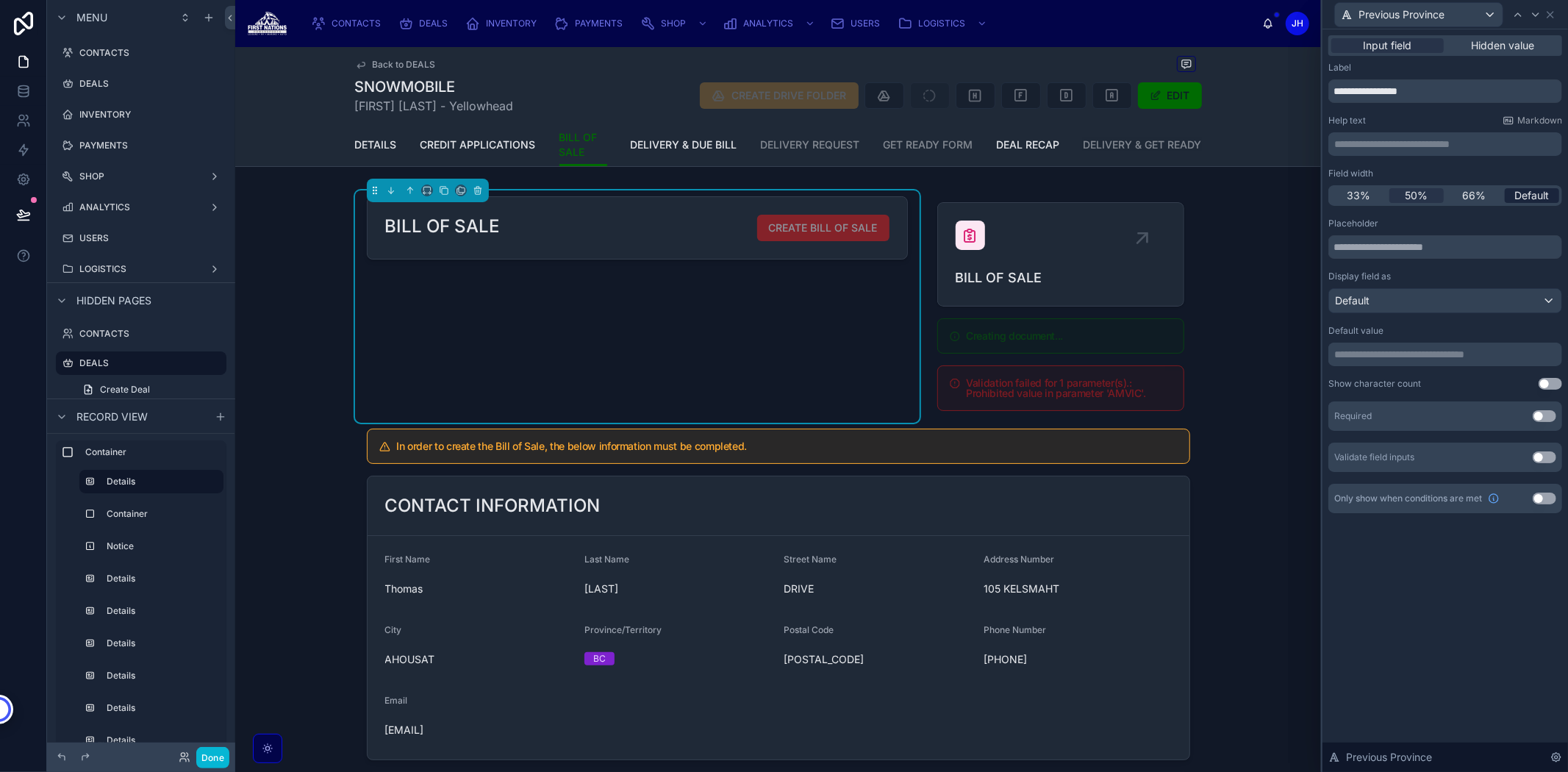 click on "Default" at bounding box center (1531, 196) 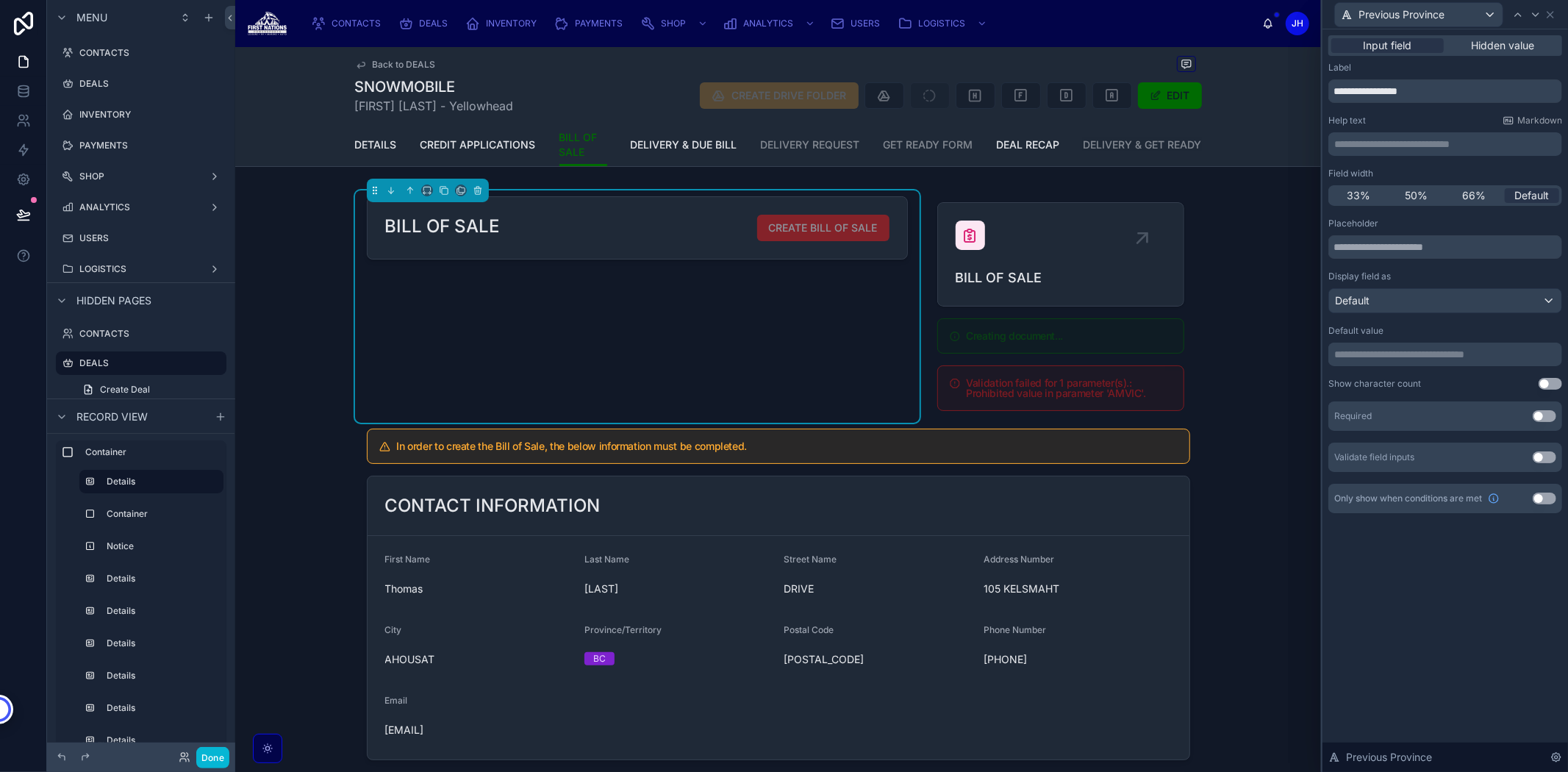 click on "Use setting" at bounding box center (1544, 498) 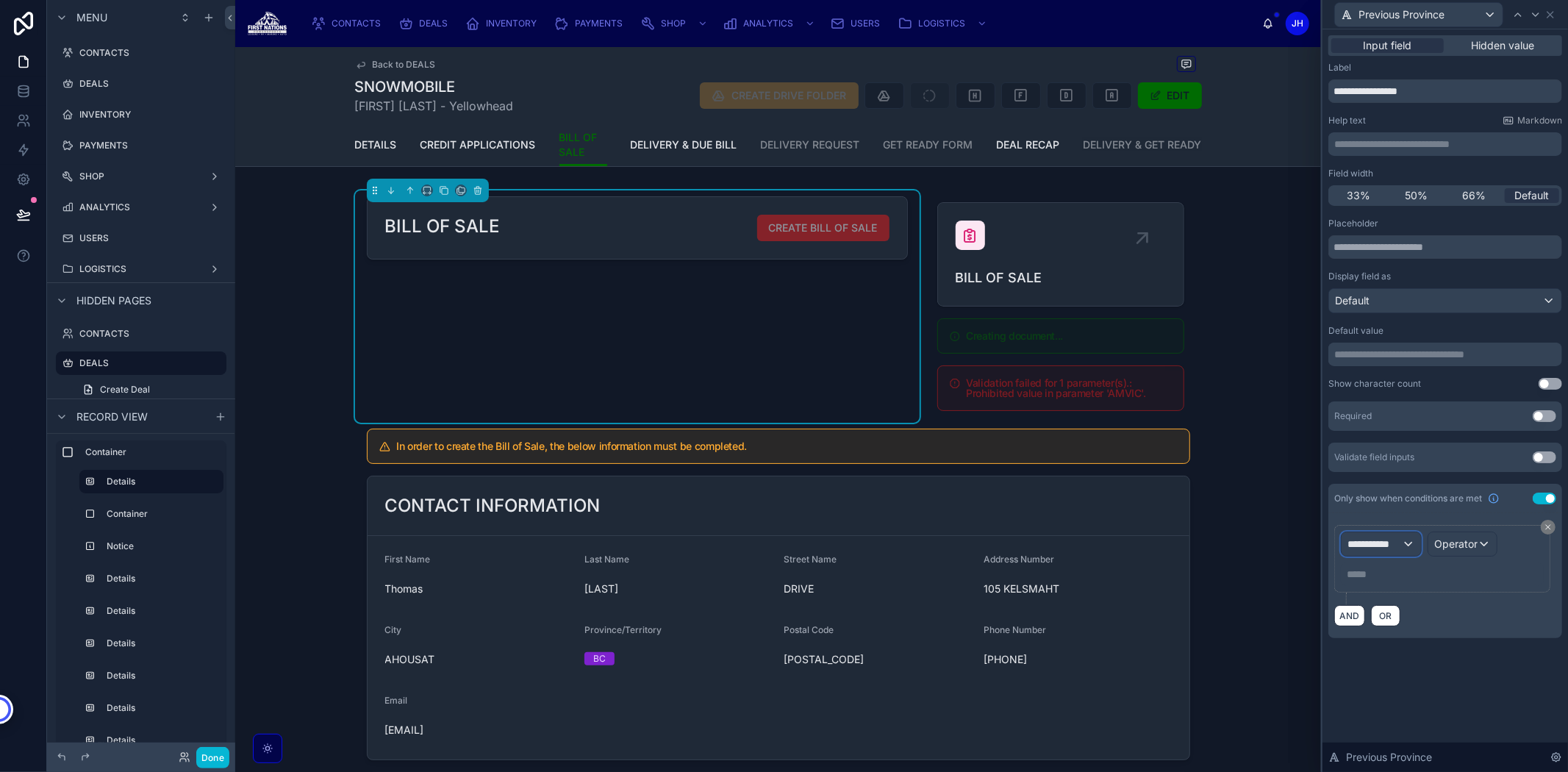 click on "**********" at bounding box center (1375, 544) 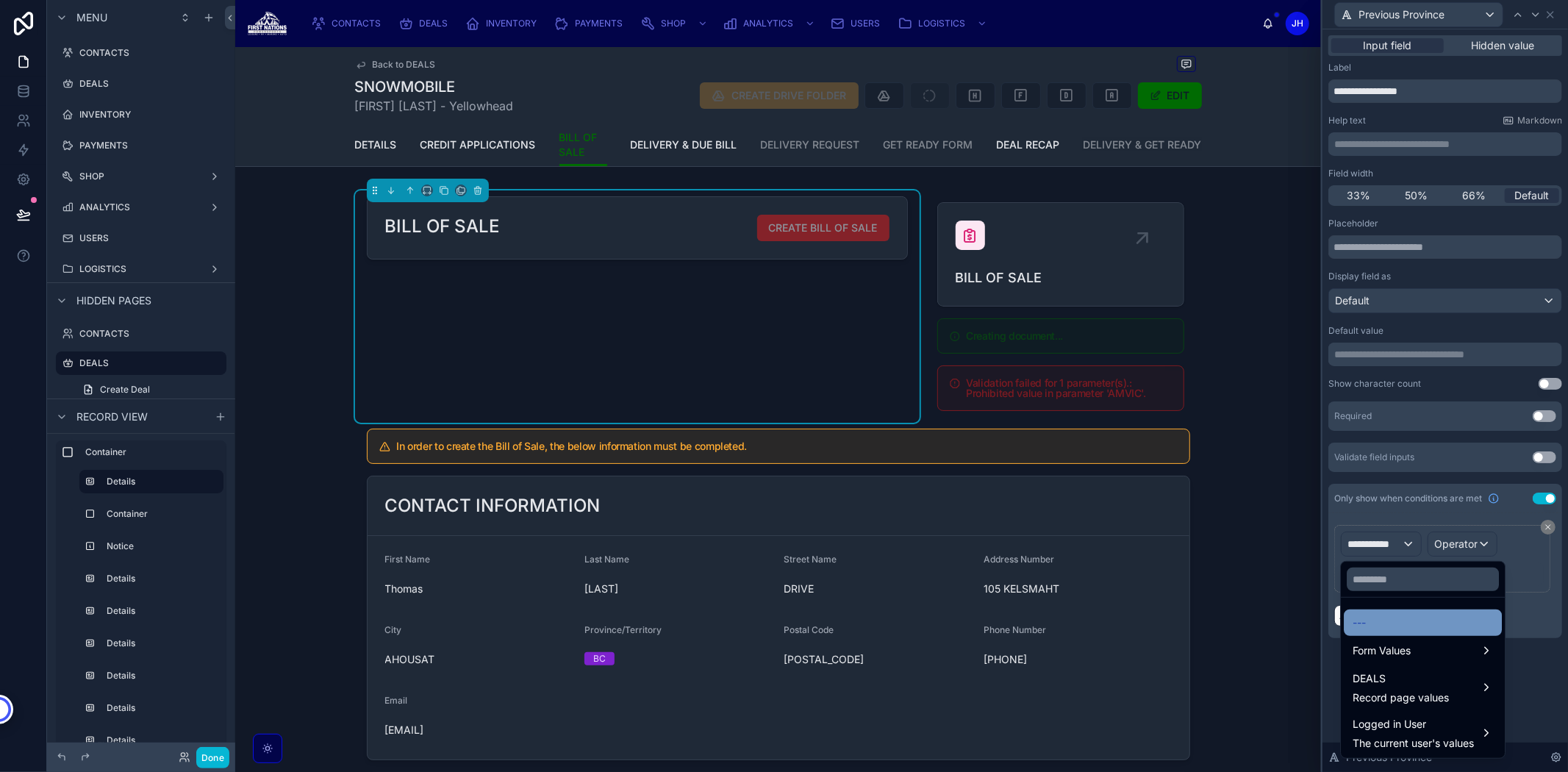 click on "---" at bounding box center (1422, 623) 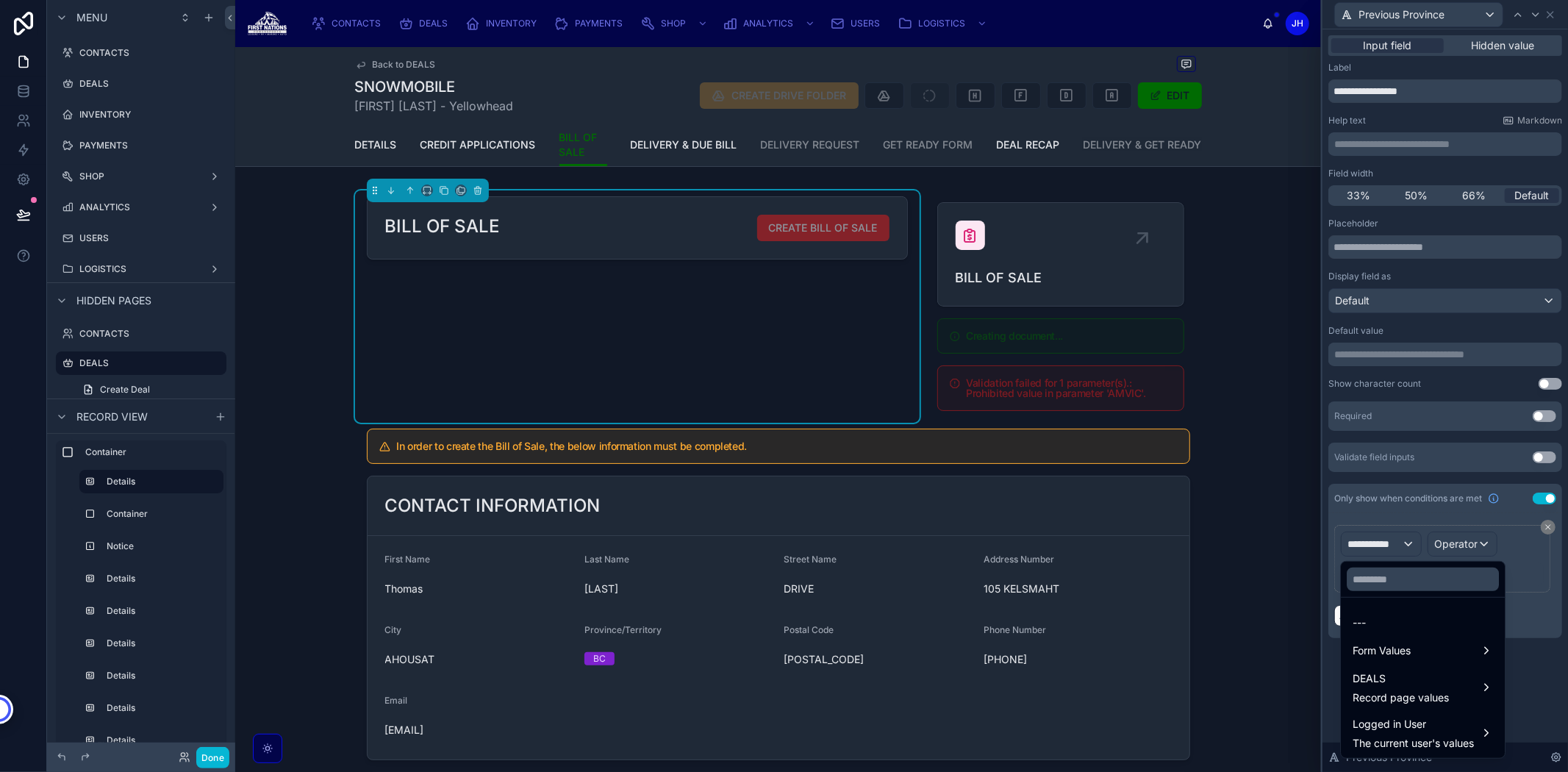 click on "**********" at bounding box center [1445, 351] 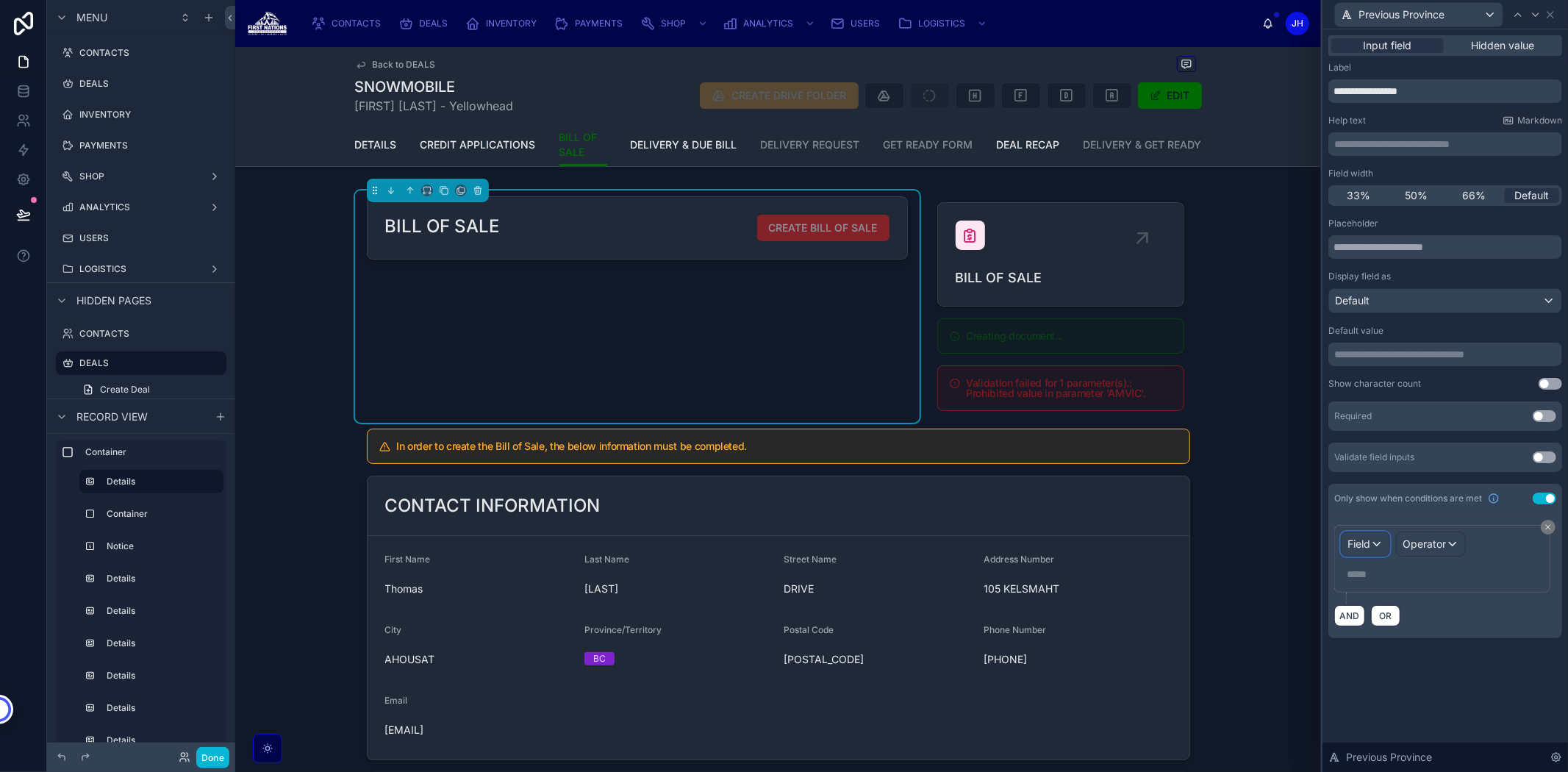 click on "Field" at bounding box center (1358, 543) 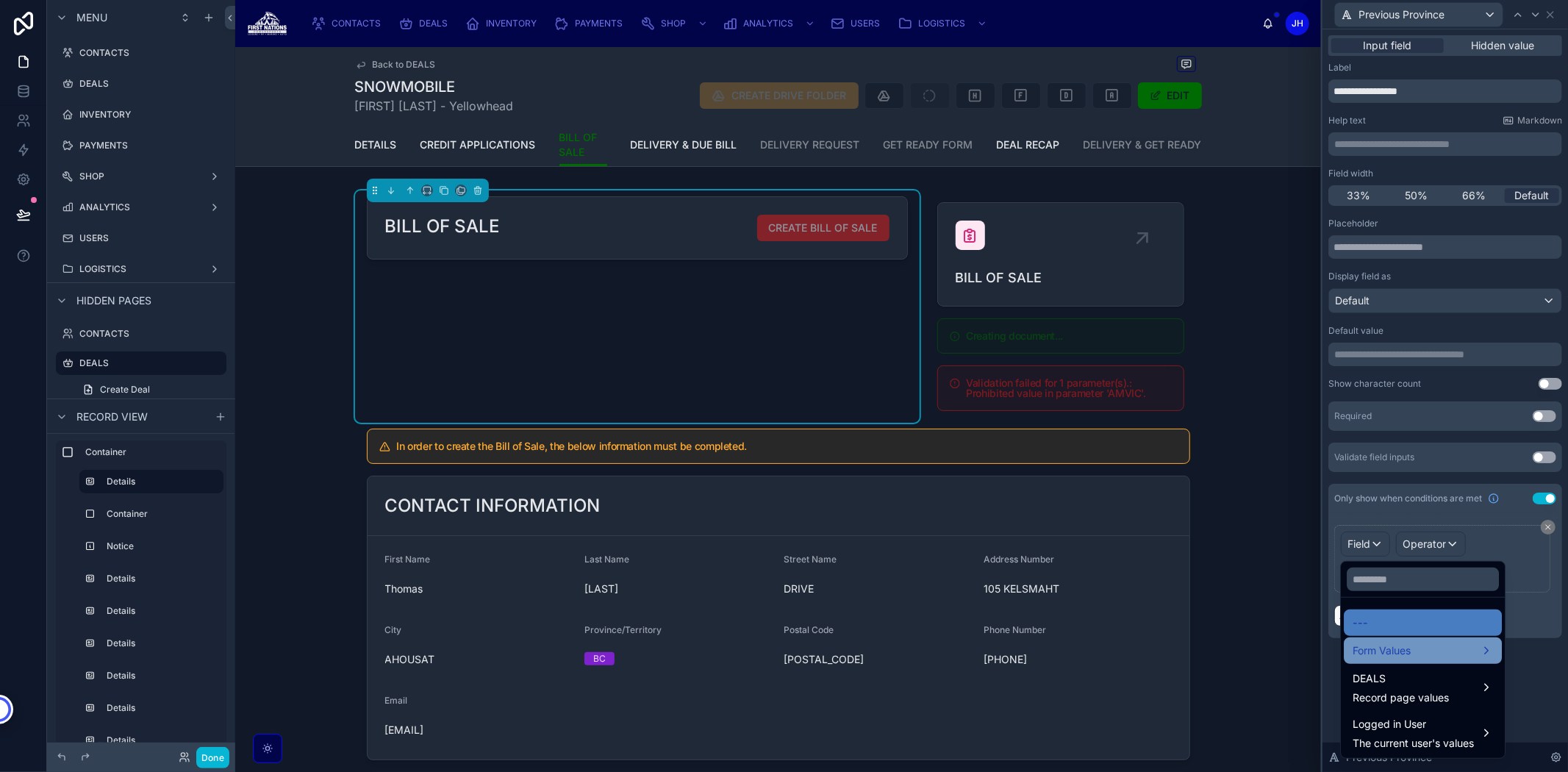 click on "Form Values" at bounding box center (1381, 651) 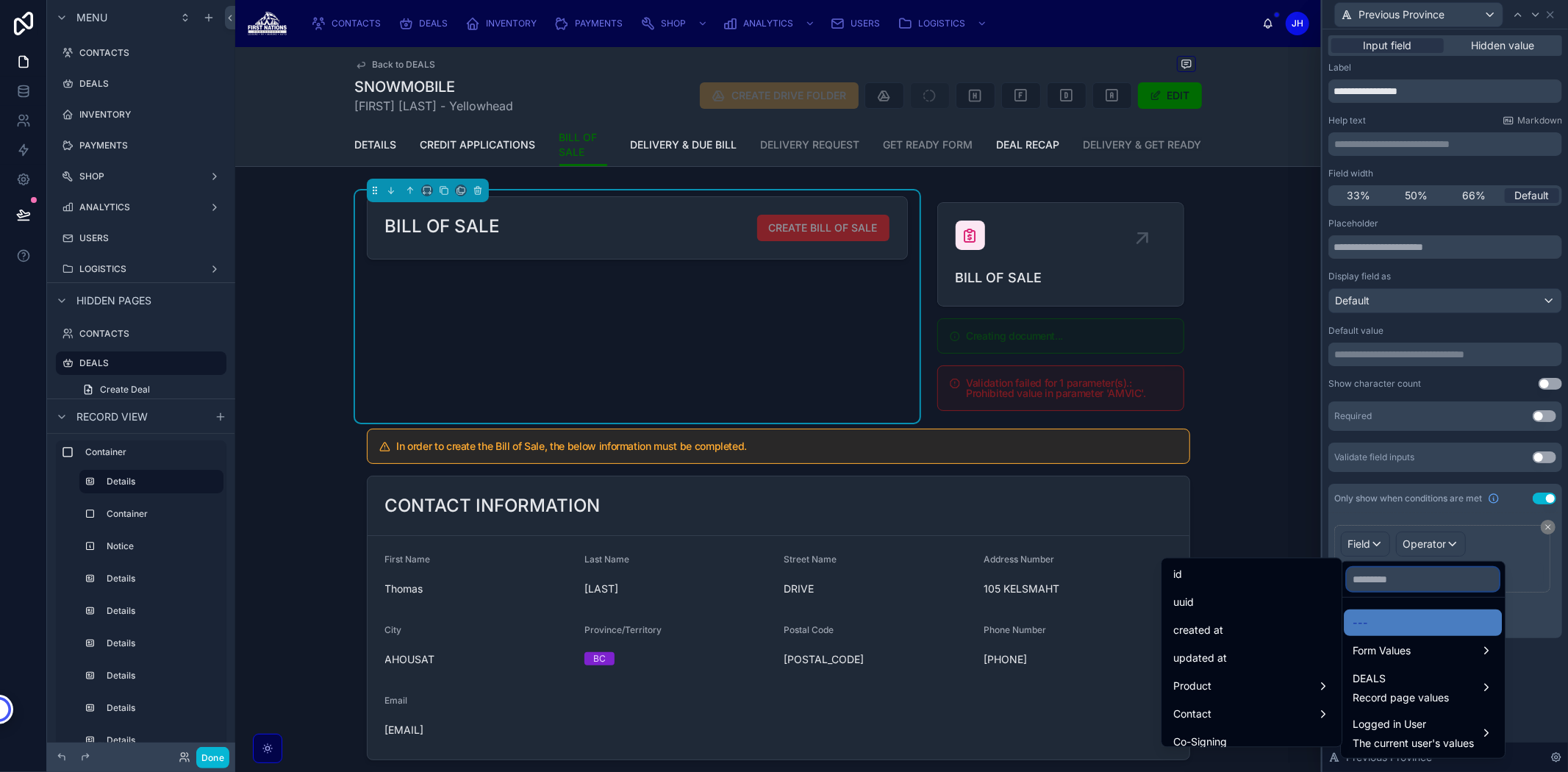 click at bounding box center (1422, 579) 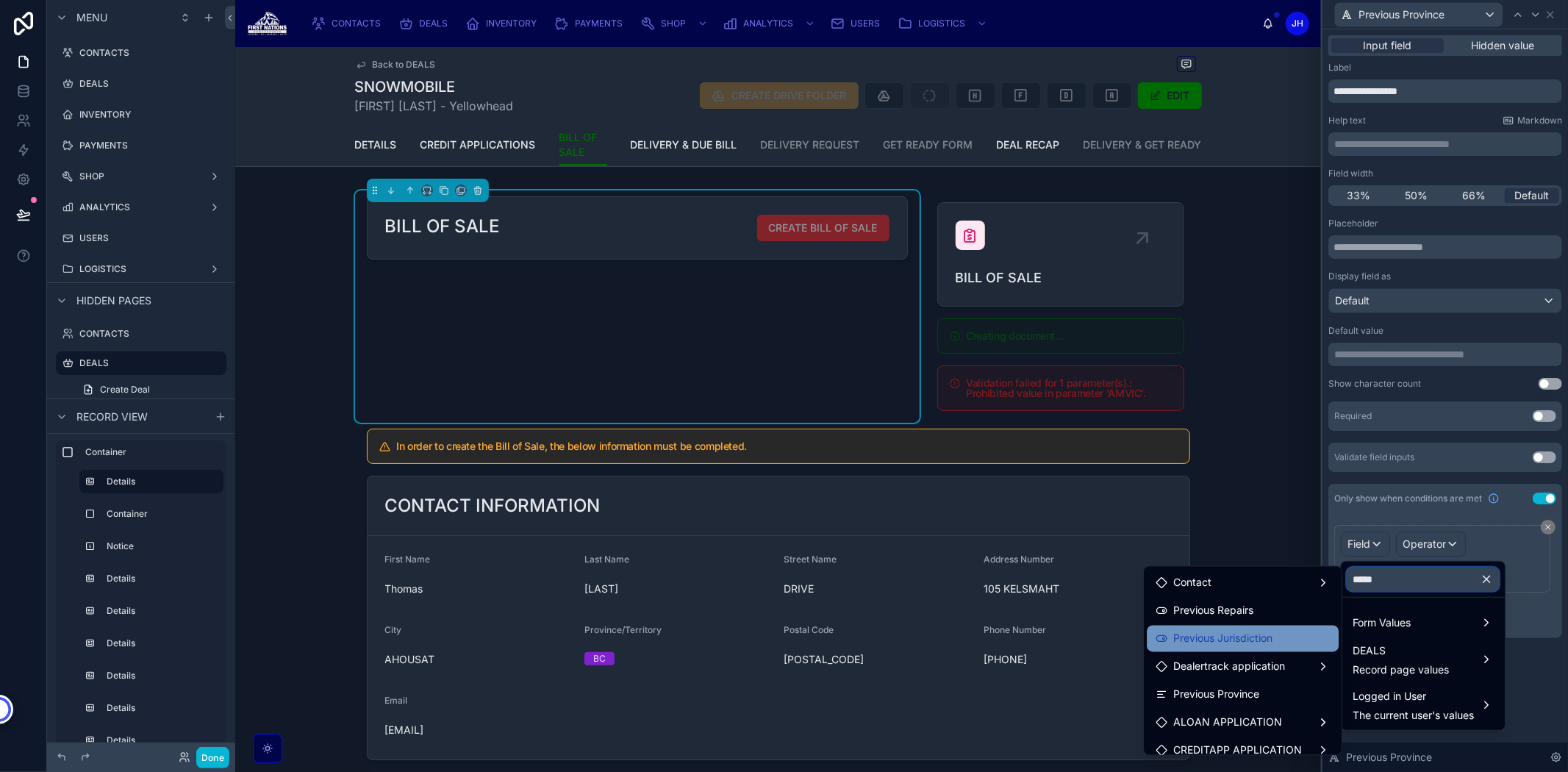type on "*****" 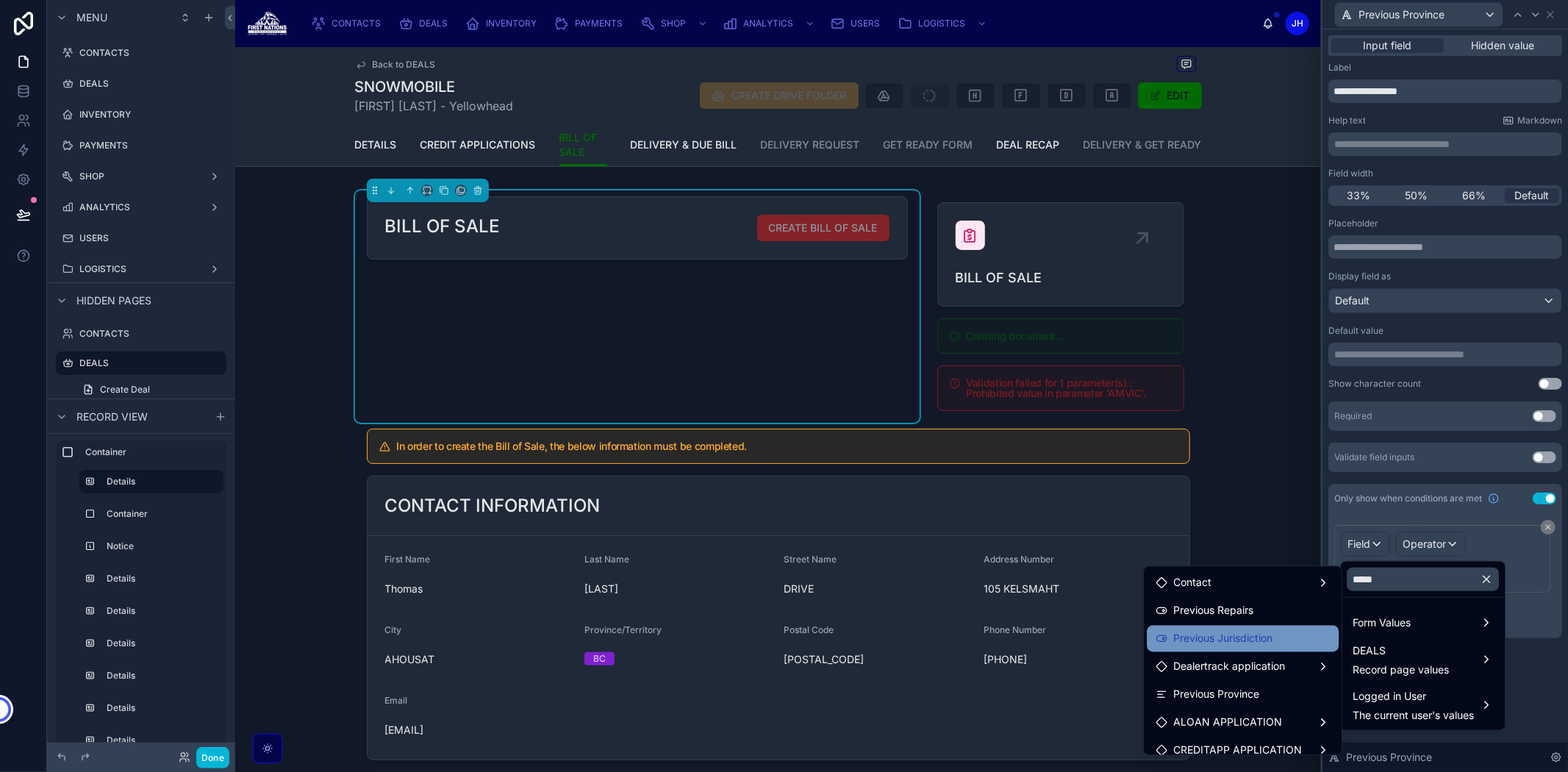 click on "Previous Jurisdiction" at bounding box center [1222, 639] 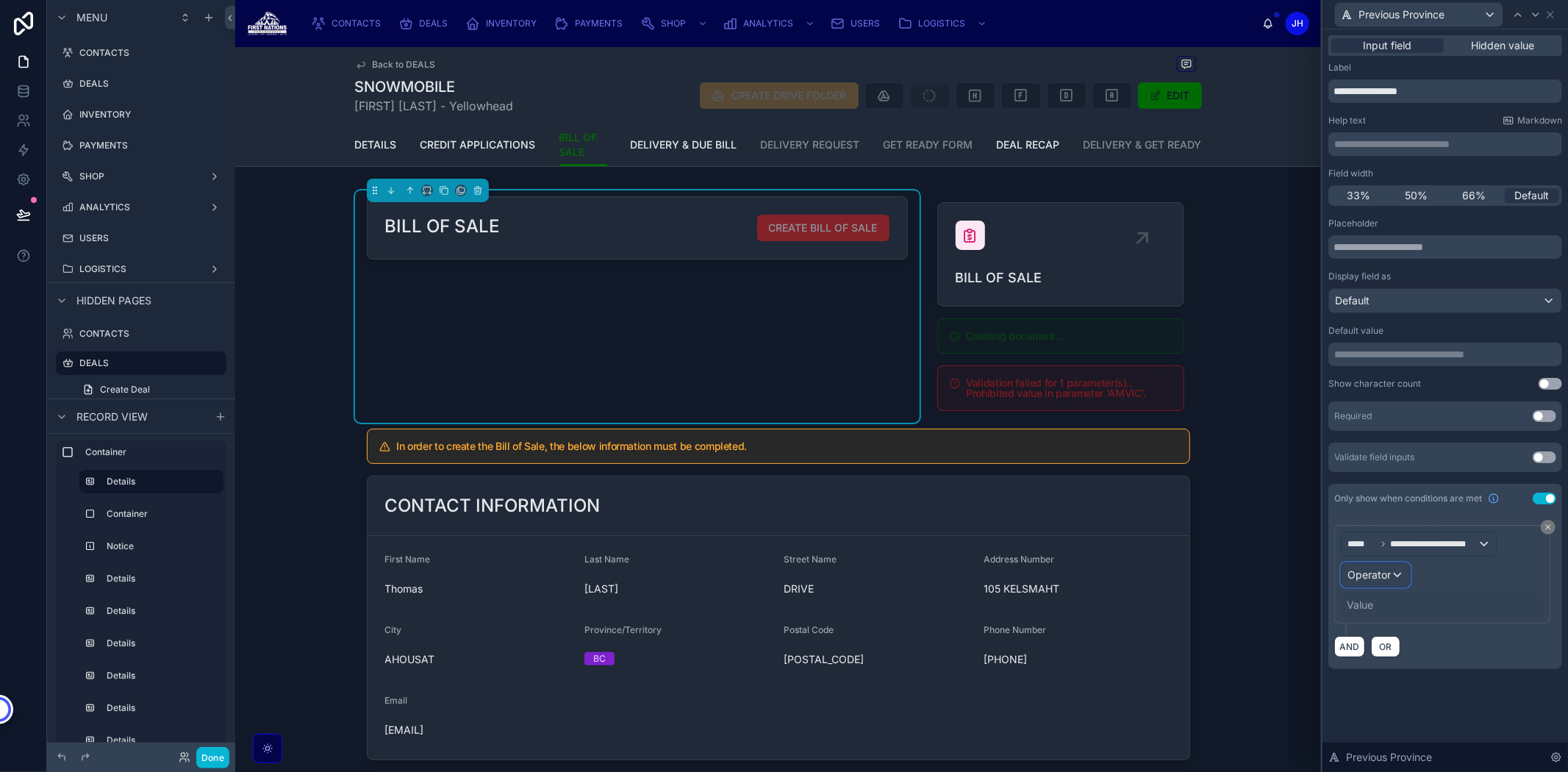 click on "Operator" at bounding box center [1369, 574] 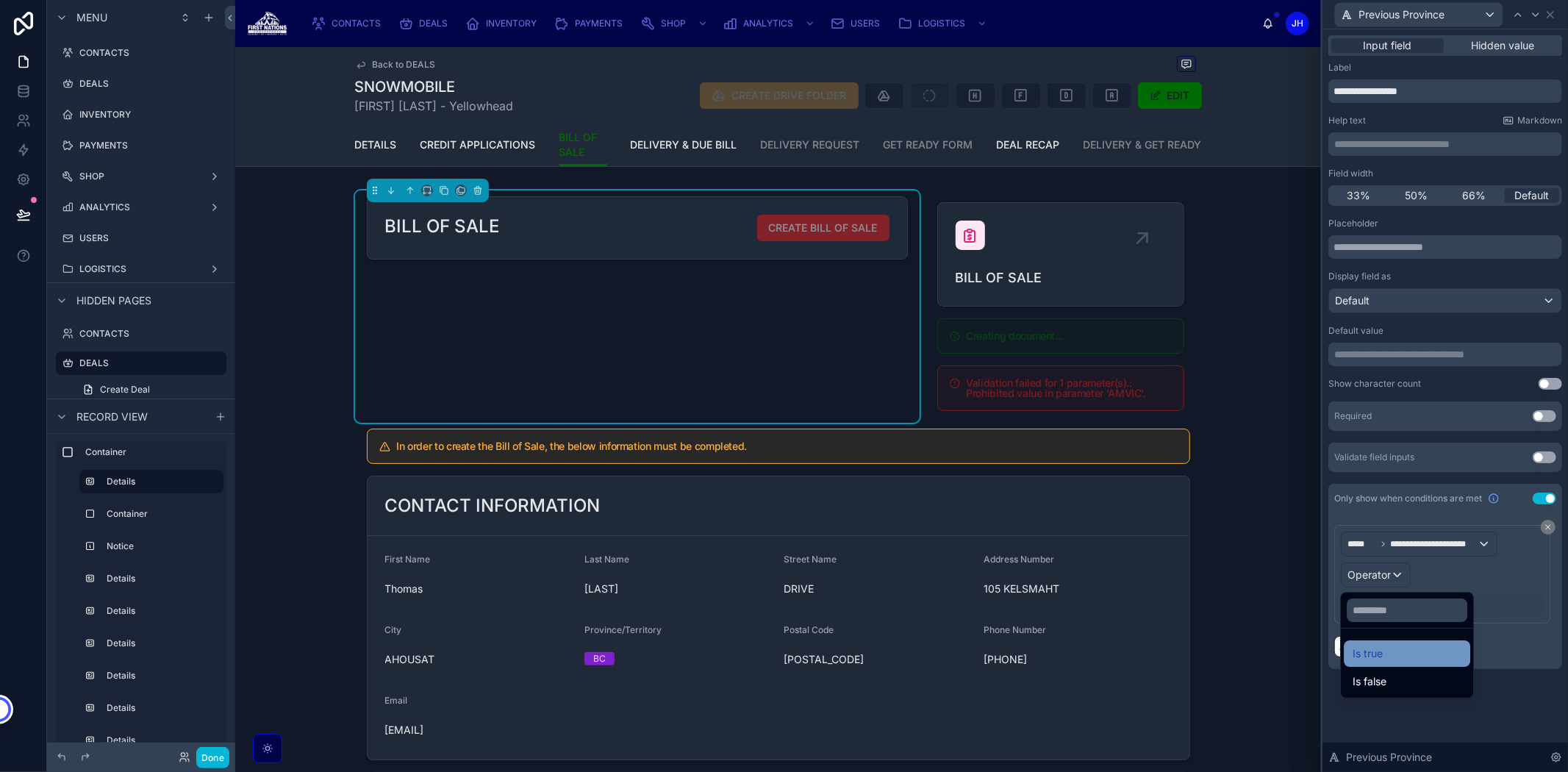 click on "Is true" at bounding box center [1407, 654] 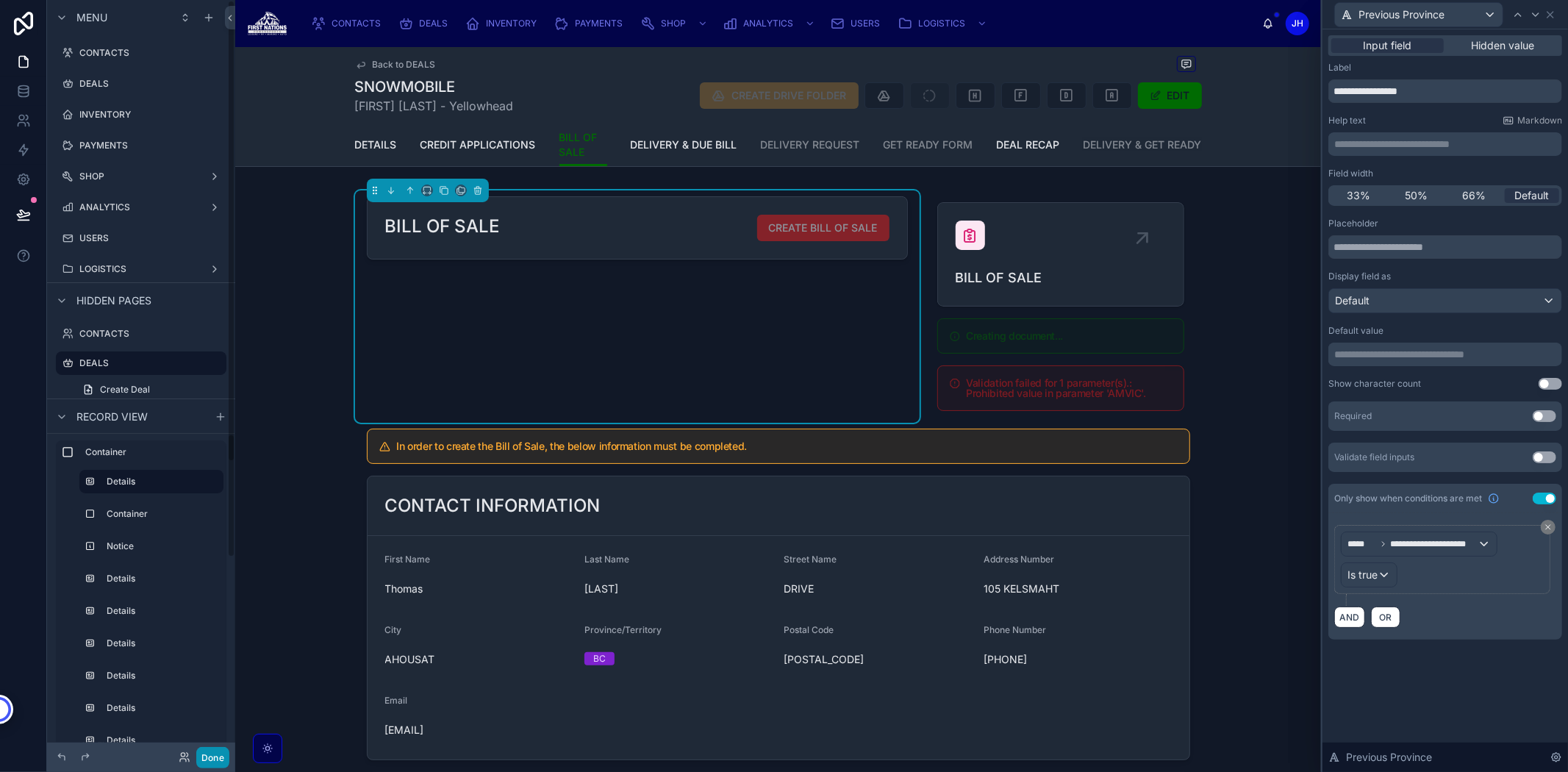click on "Done" at bounding box center [212, 757] 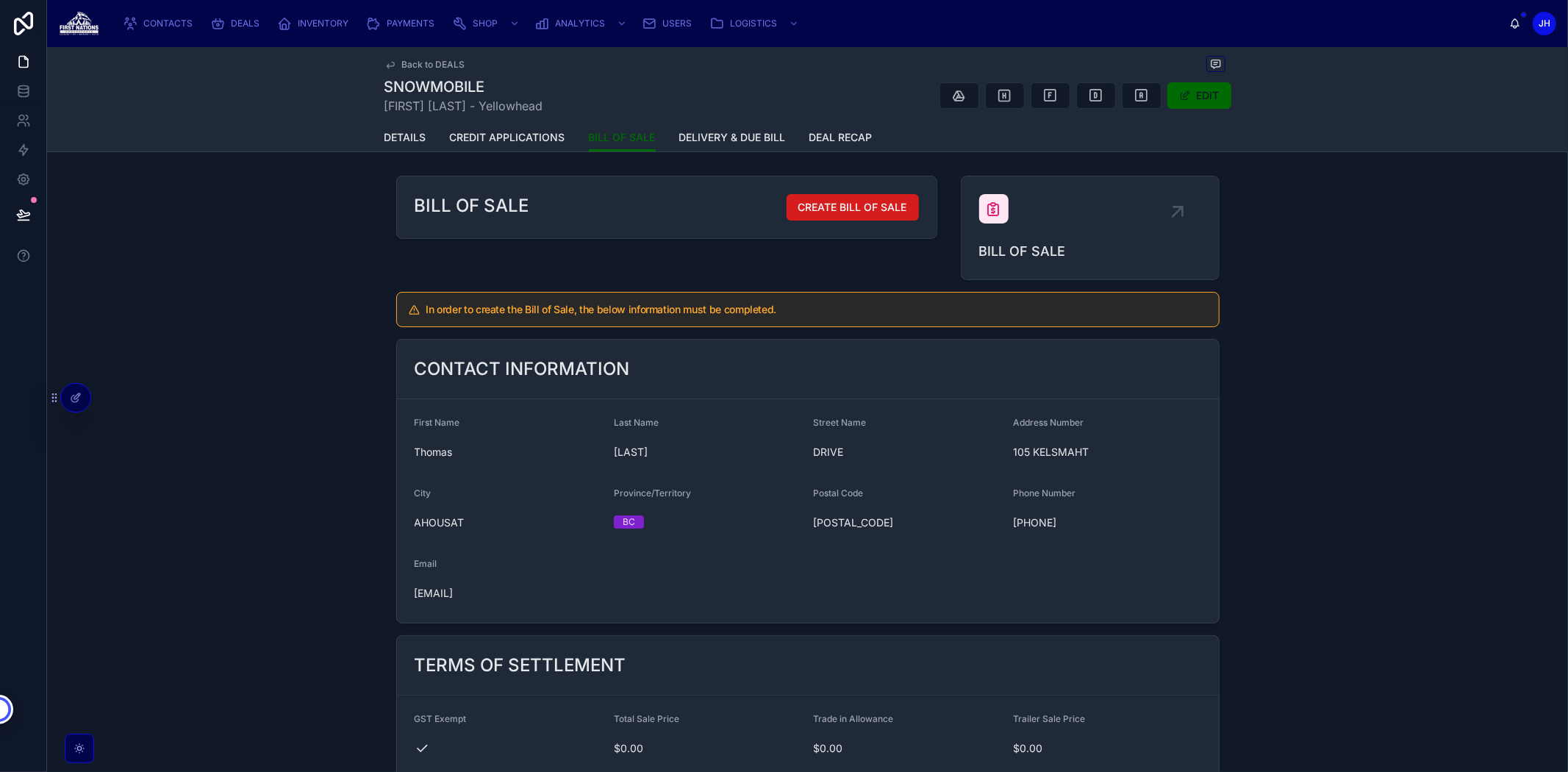 click on "CREATE BILL OF SALE" at bounding box center [853, 207] 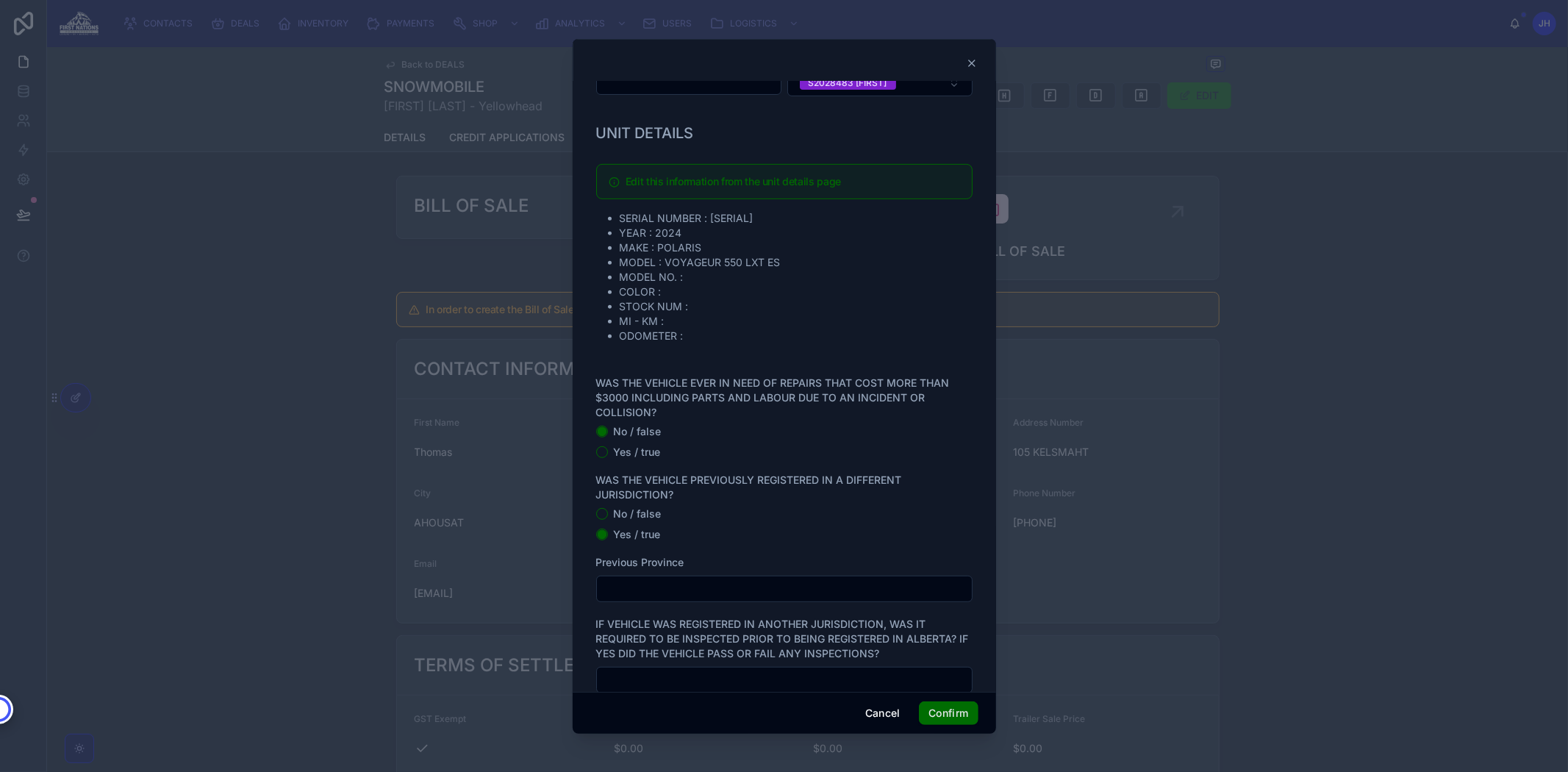 scroll, scrollTop: 523, scrollLeft: 0, axis: vertical 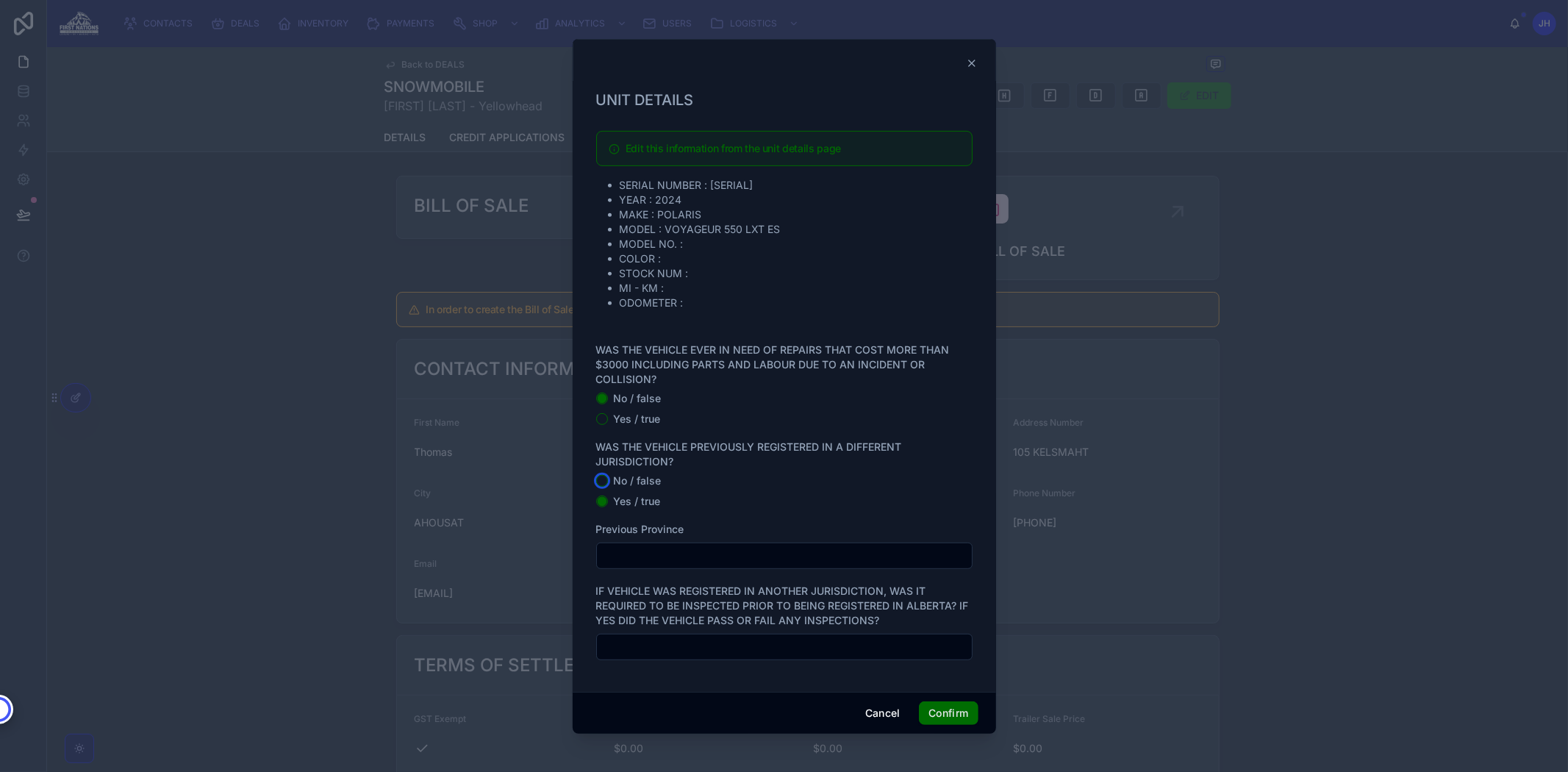 click on "No / false" at bounding box center [602, 481] 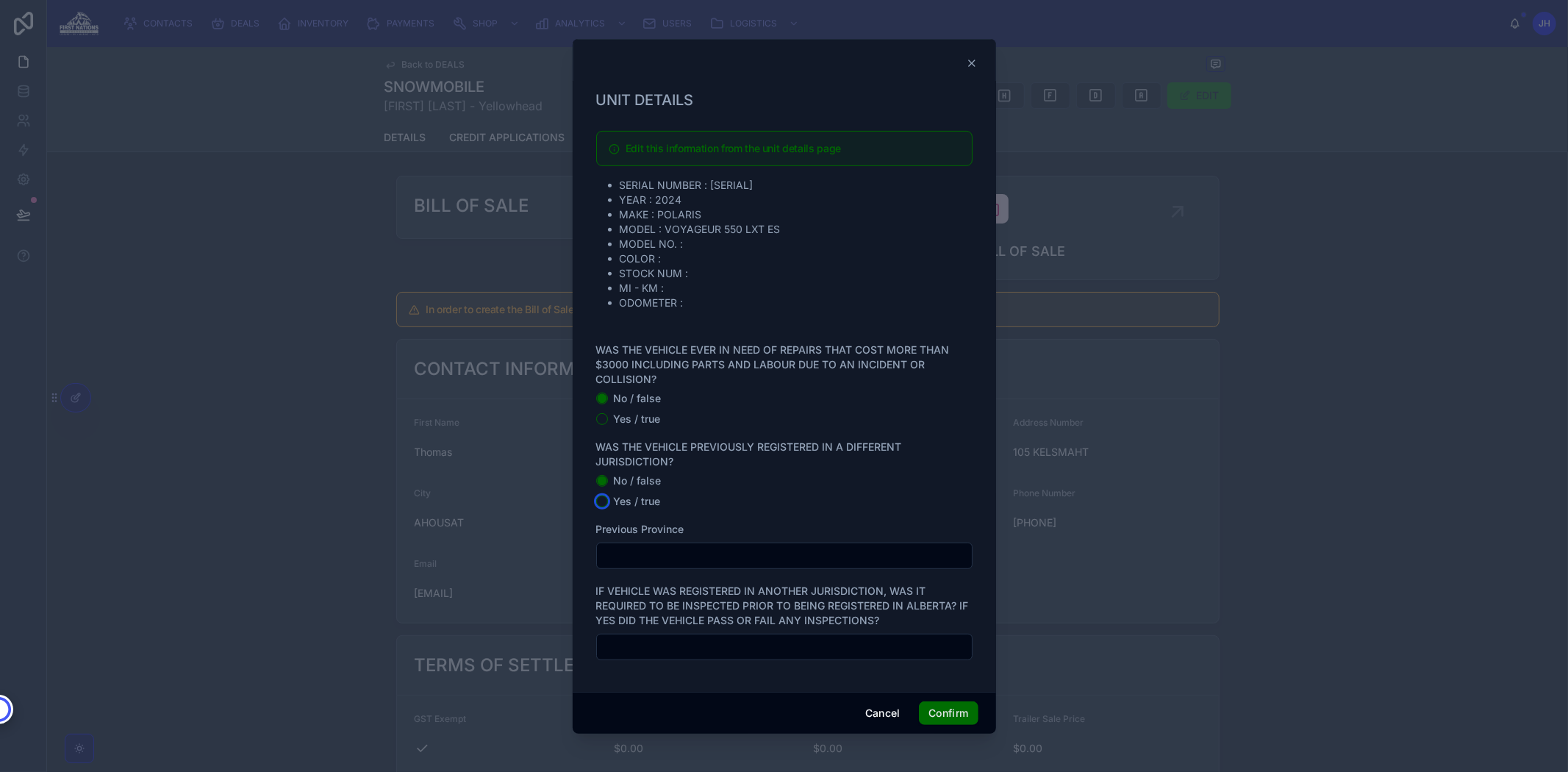 click on "Yes / true" at bounding box center (602, 501) 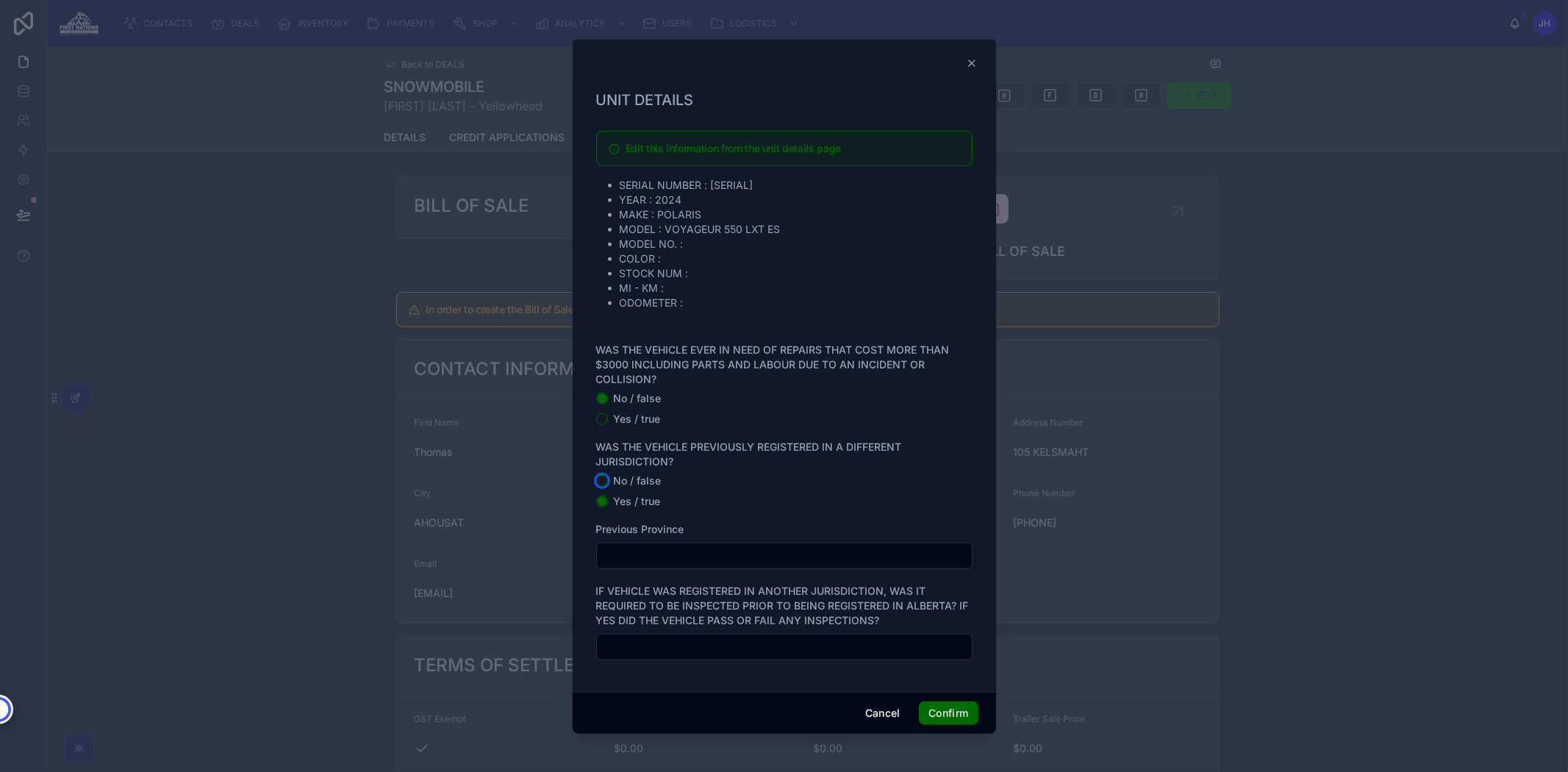 click on "No / false" at bounding box center (602, 481) 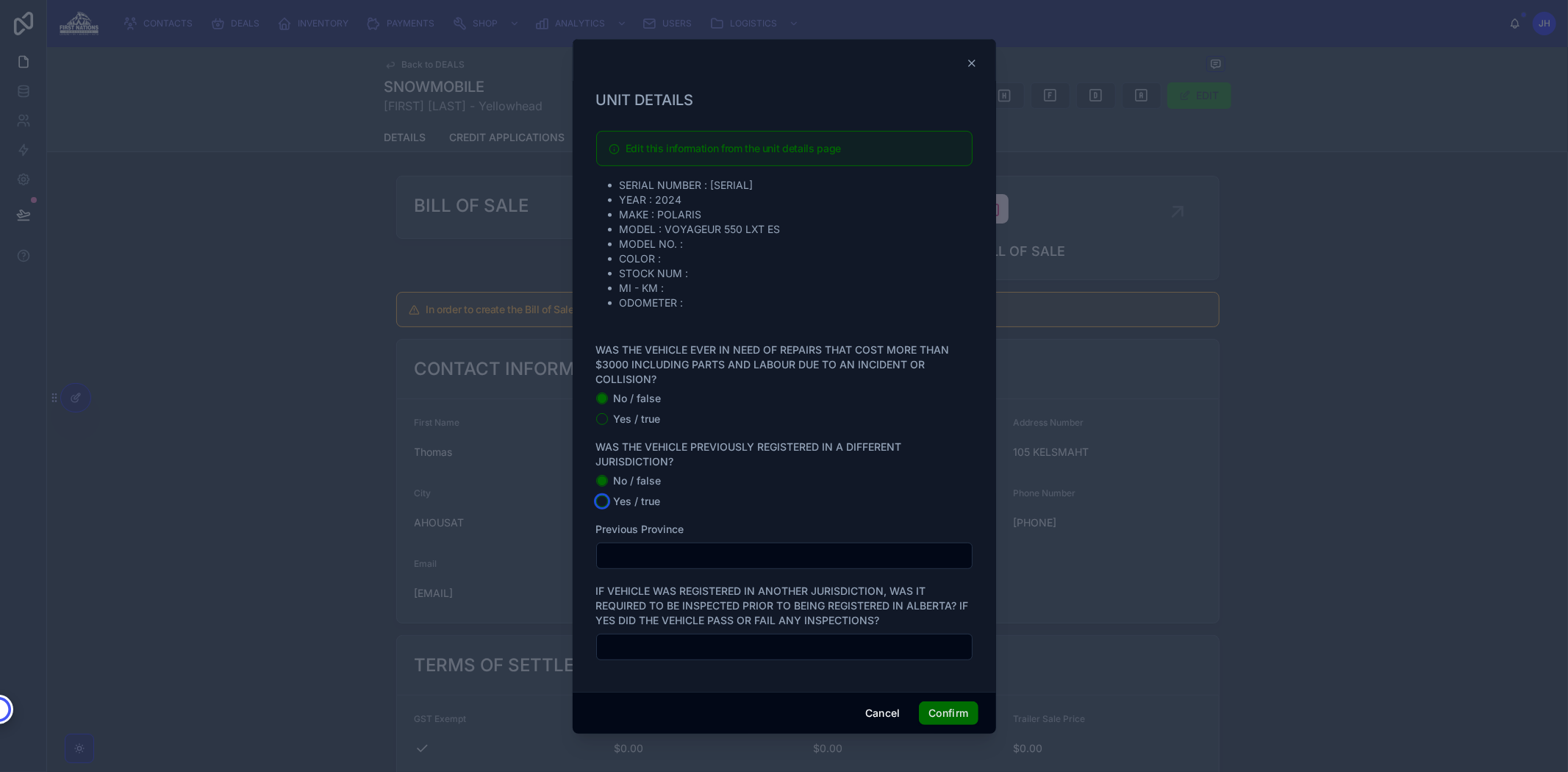 click on "Yes / true" at bounding box center [602, 501] 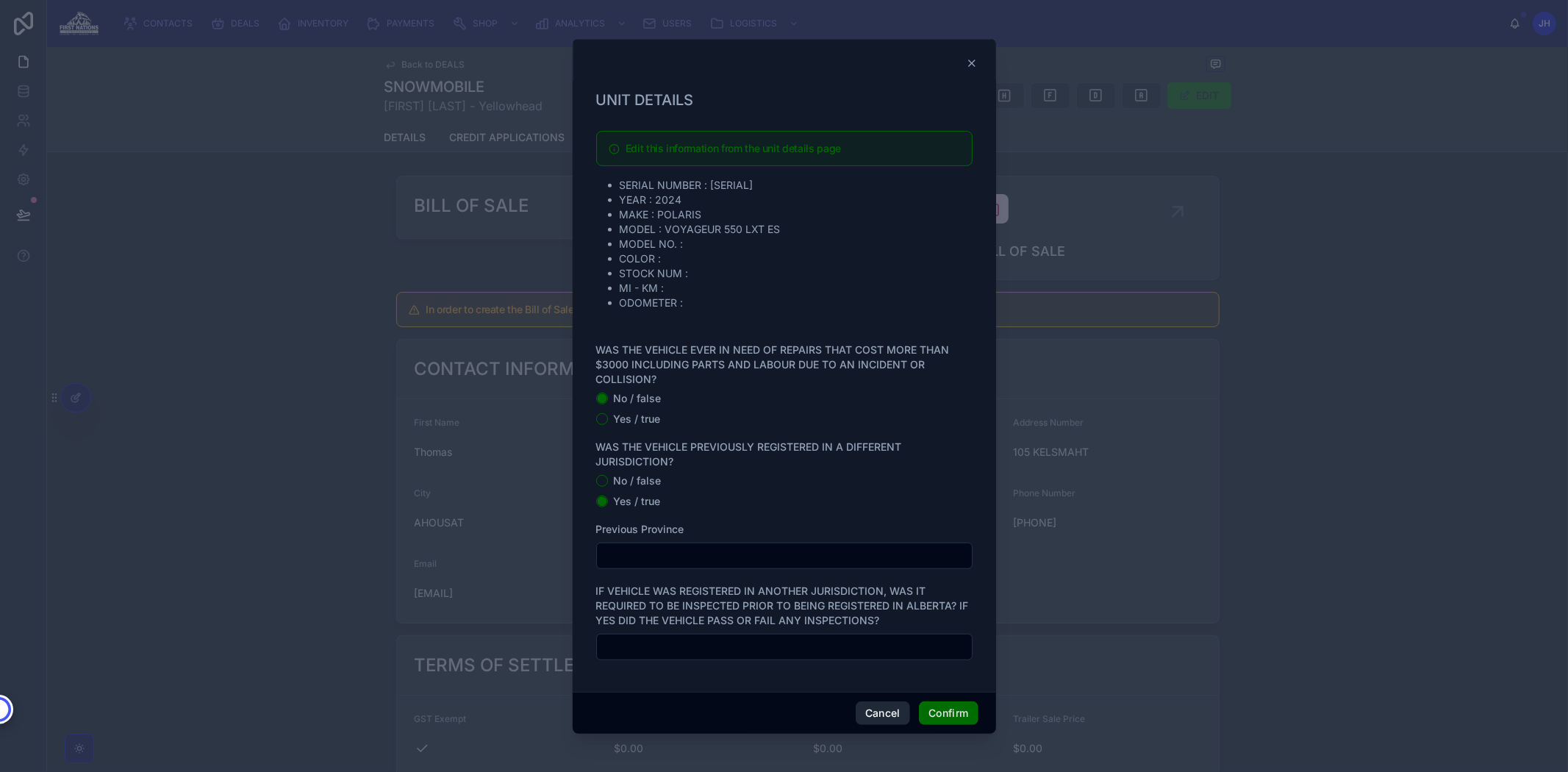 click on "Cancel" at bounding box center (883, 713) 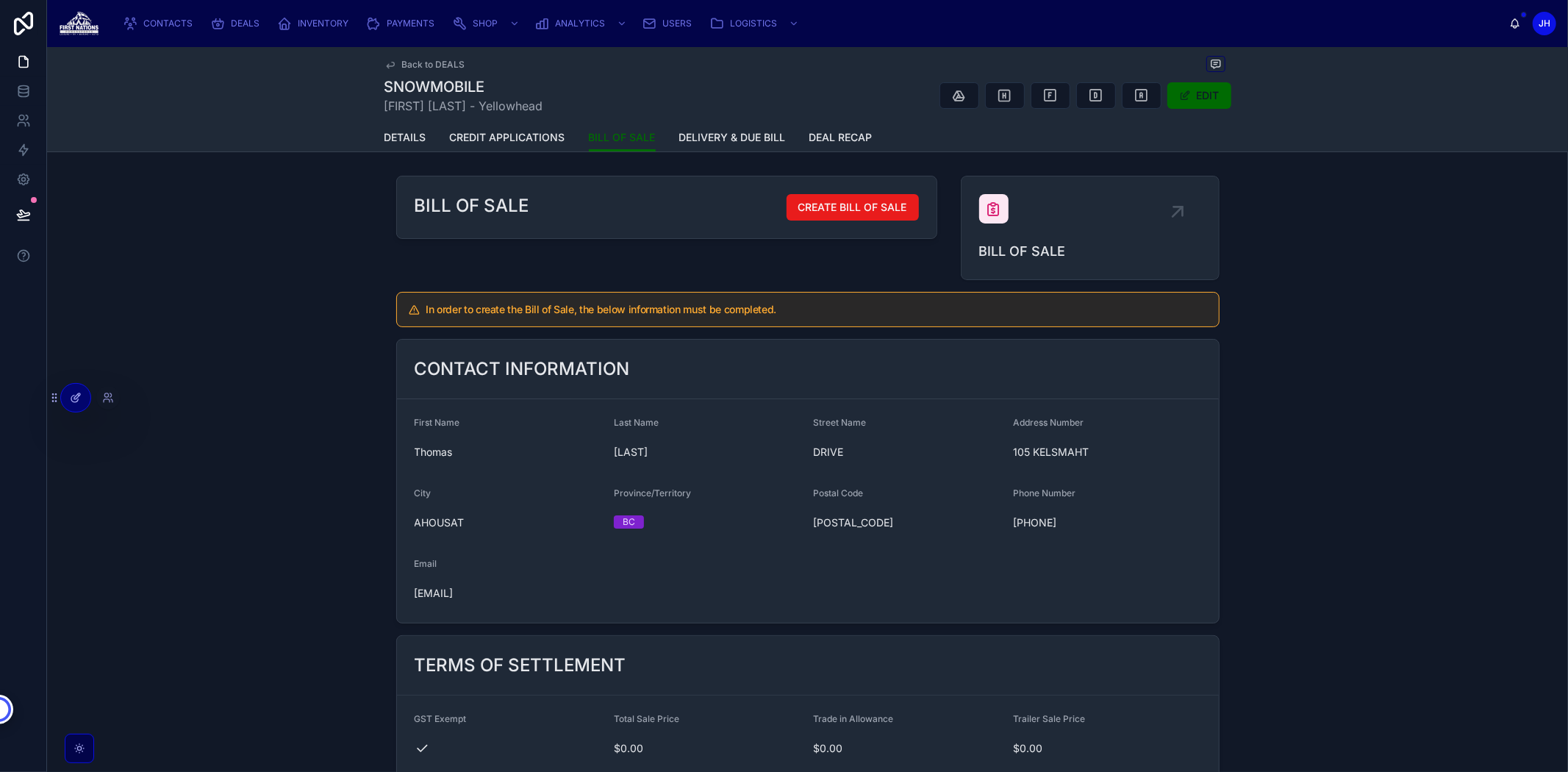 click 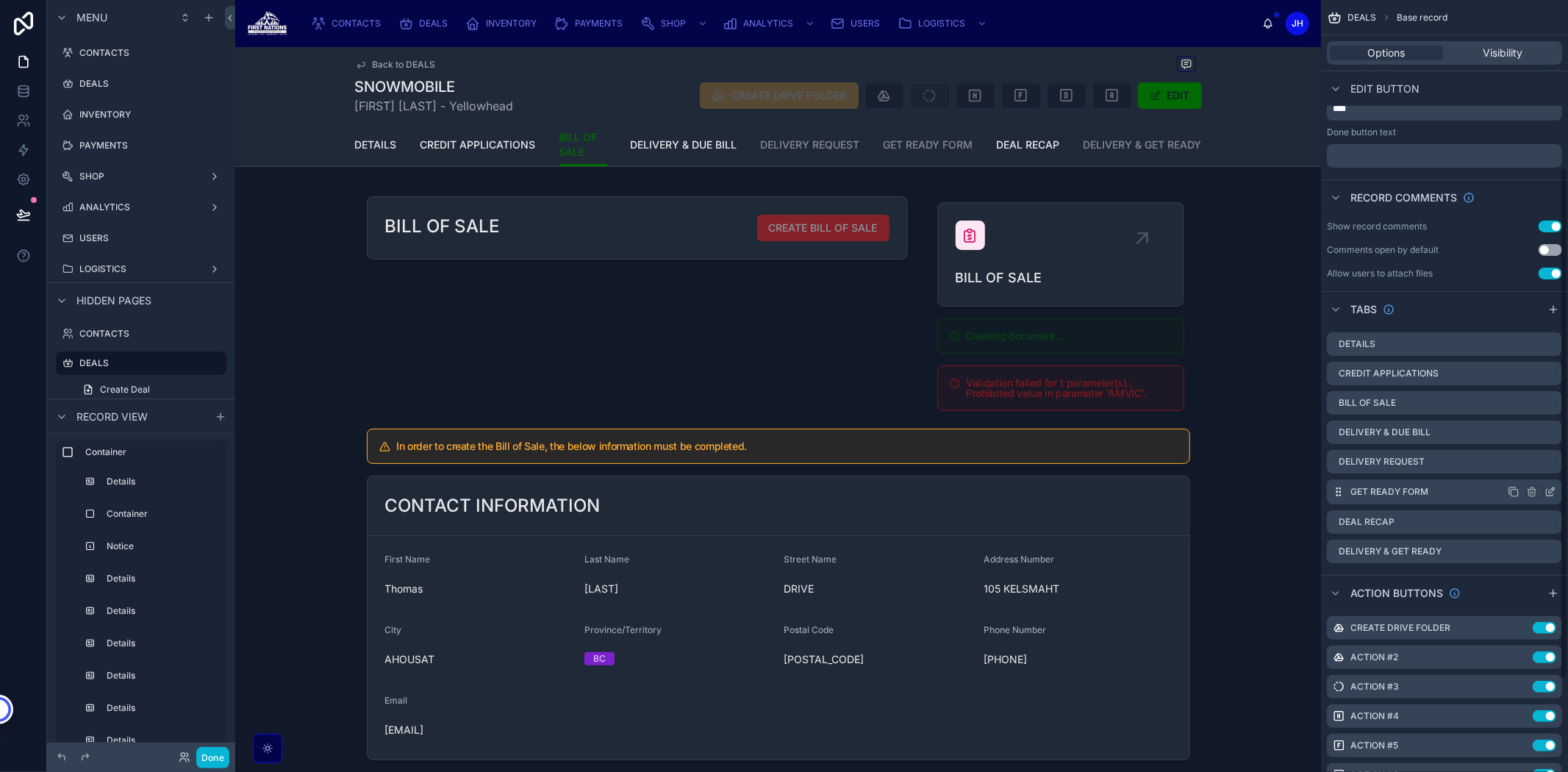 scroll, scrollTop: 326, scrollLeft: 0, axis: vertical 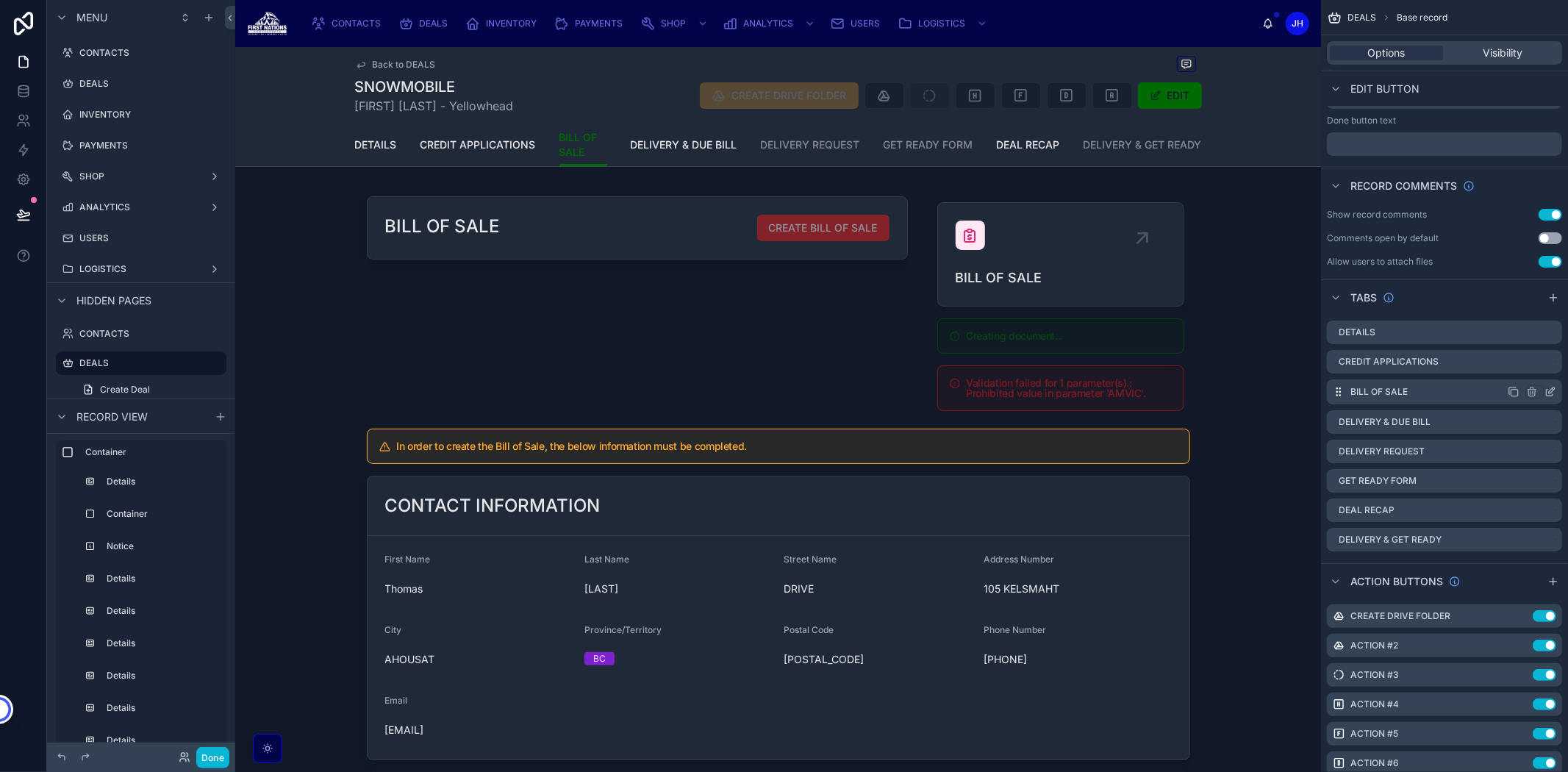 click on "BILL OF SALE" at bounding box center (1445, 392) 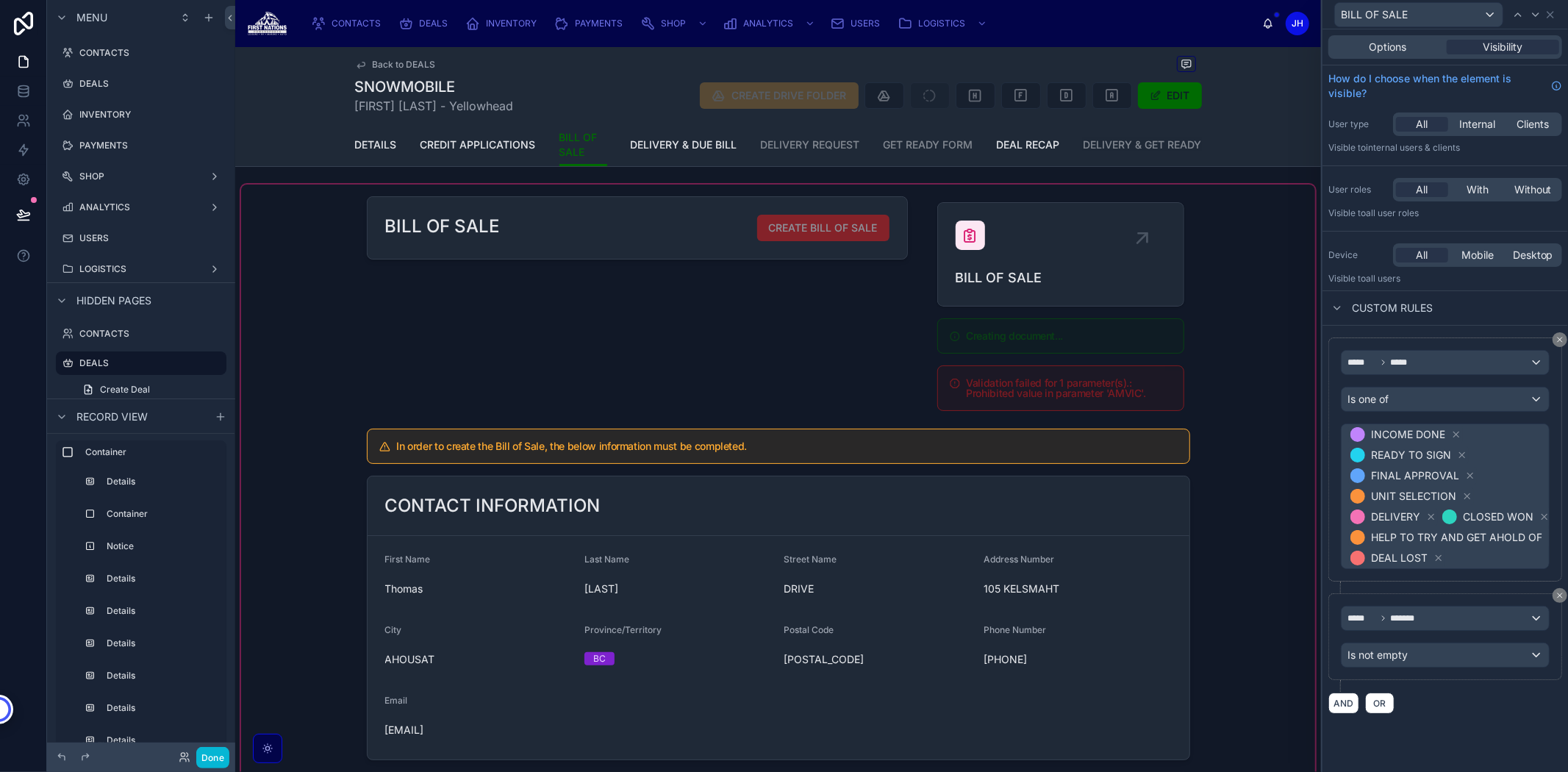 click at bounding box center [778, 1023] 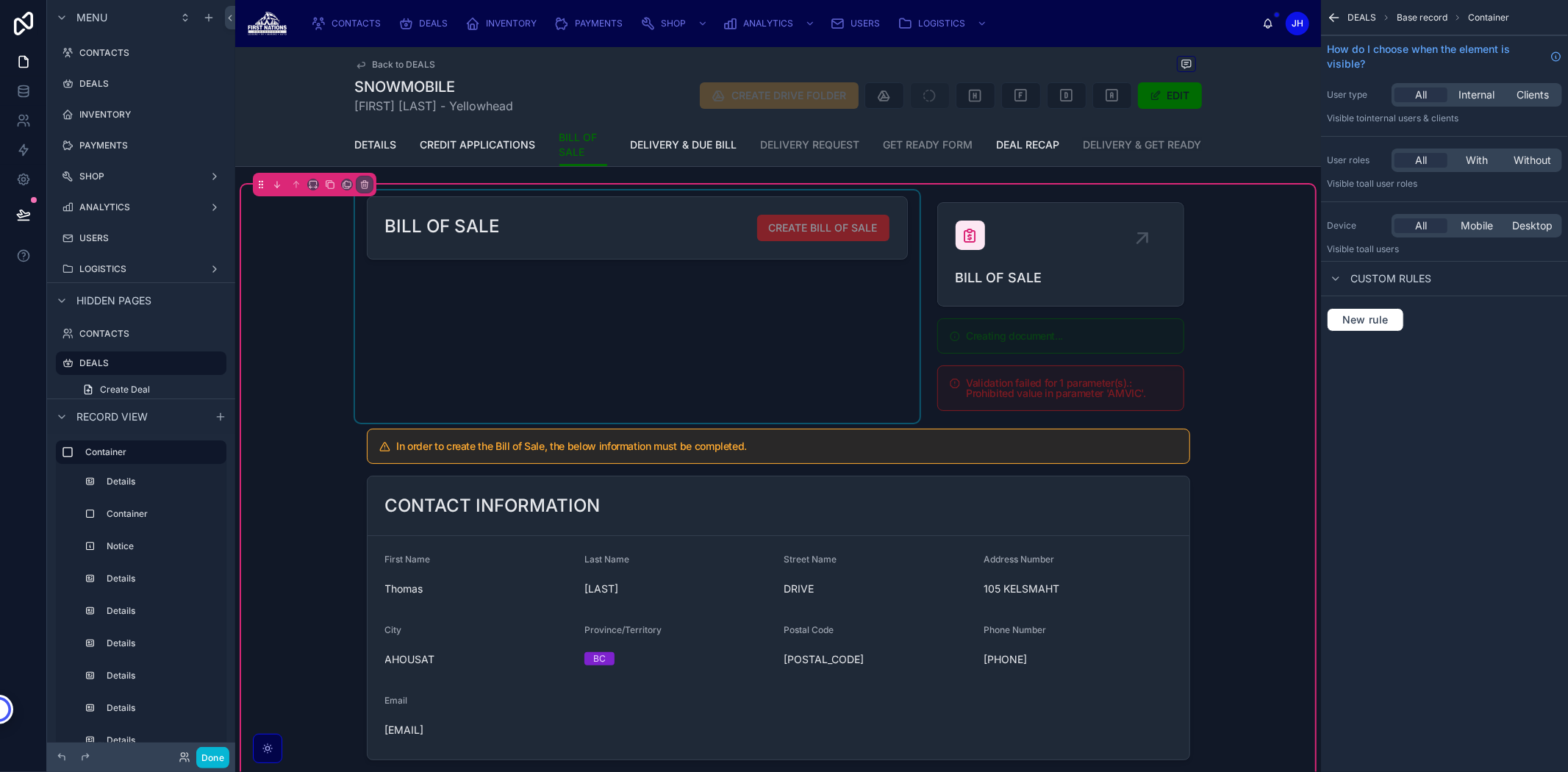 scroll, scrollTop: 0, scrollLeft: 0, axis: both 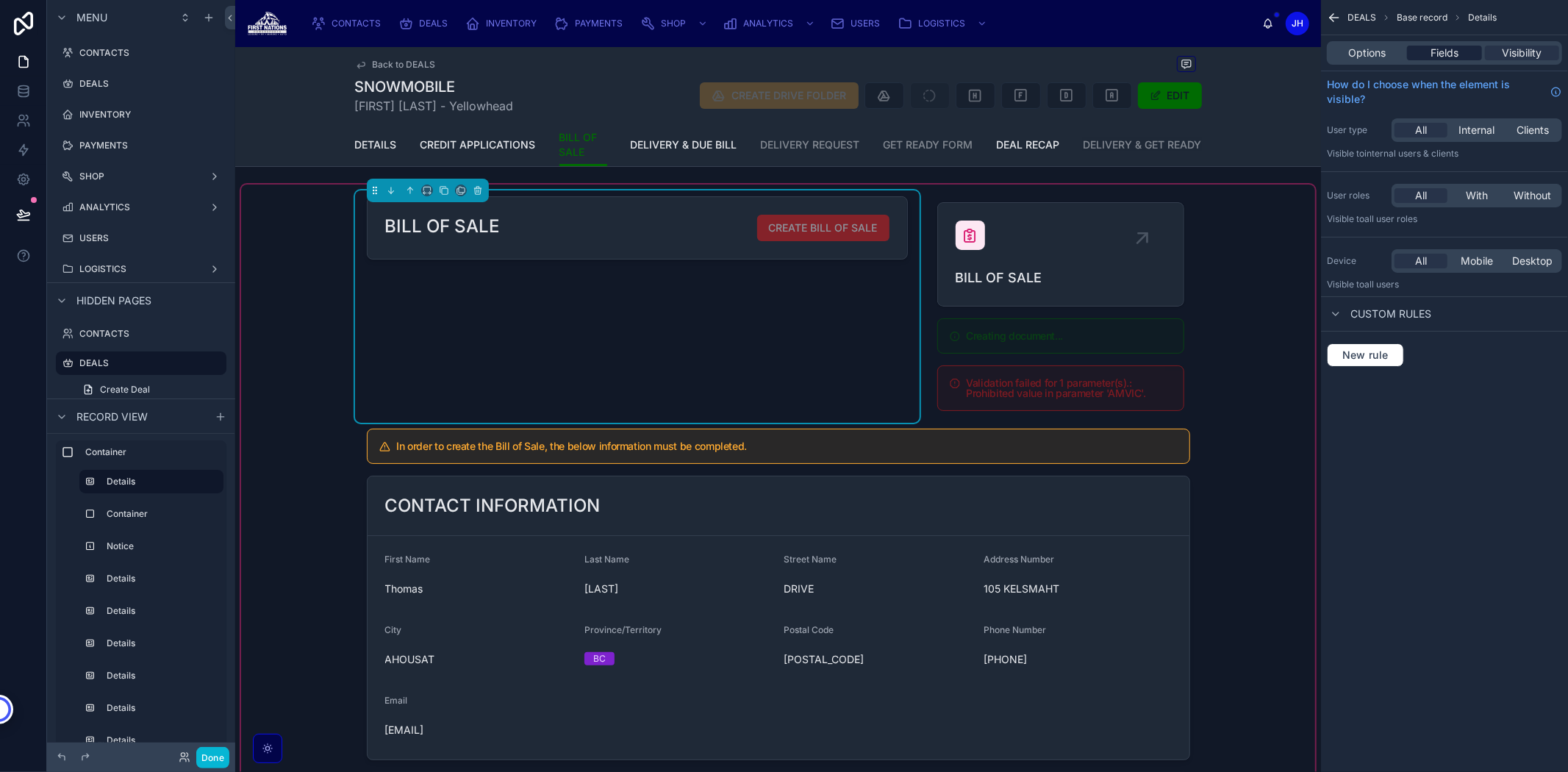 click on "Fields" at bounding box center [1444, 53] 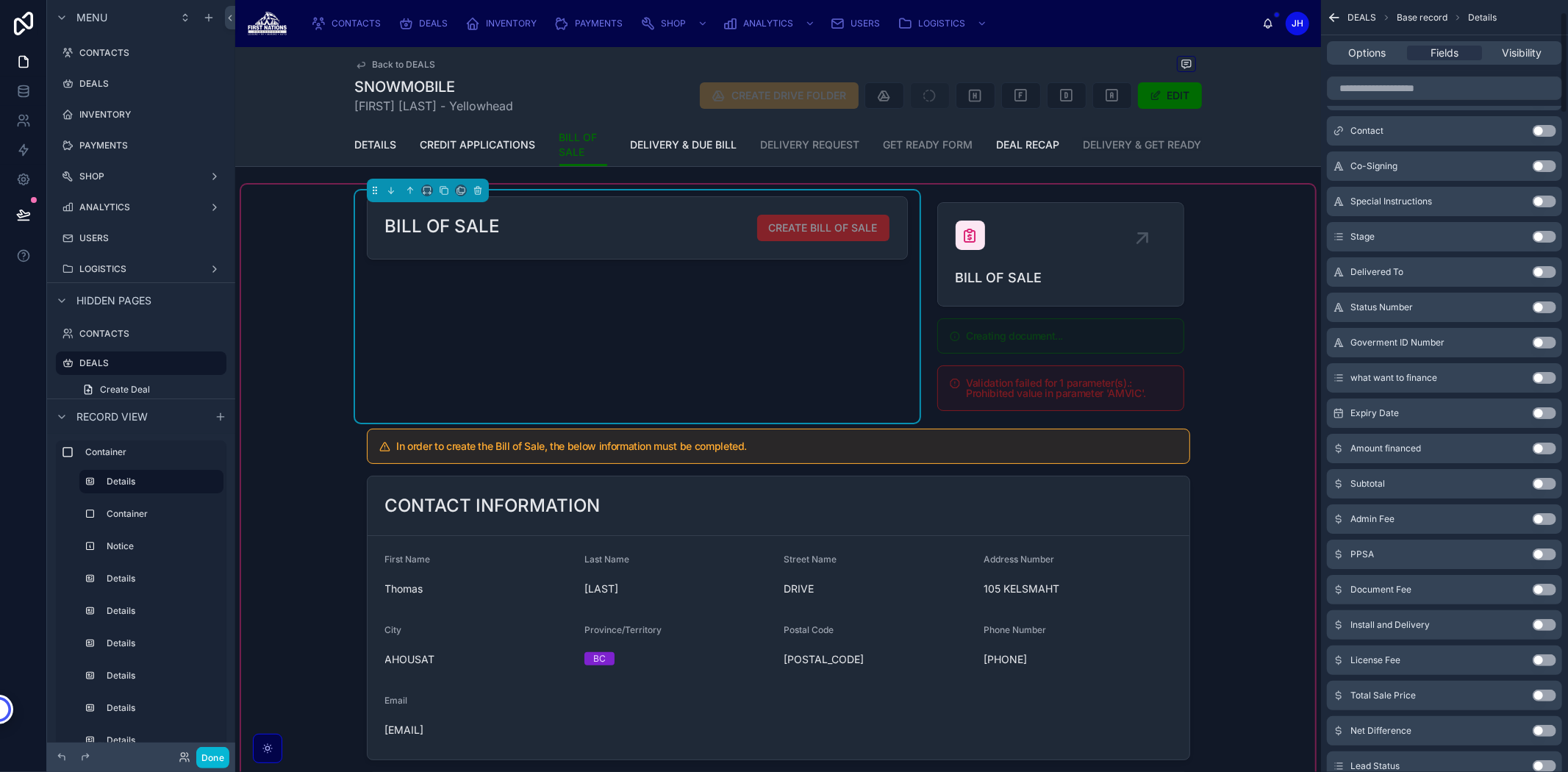 scroll, scrollTop: 0, scrollLeft: 0, axis: both 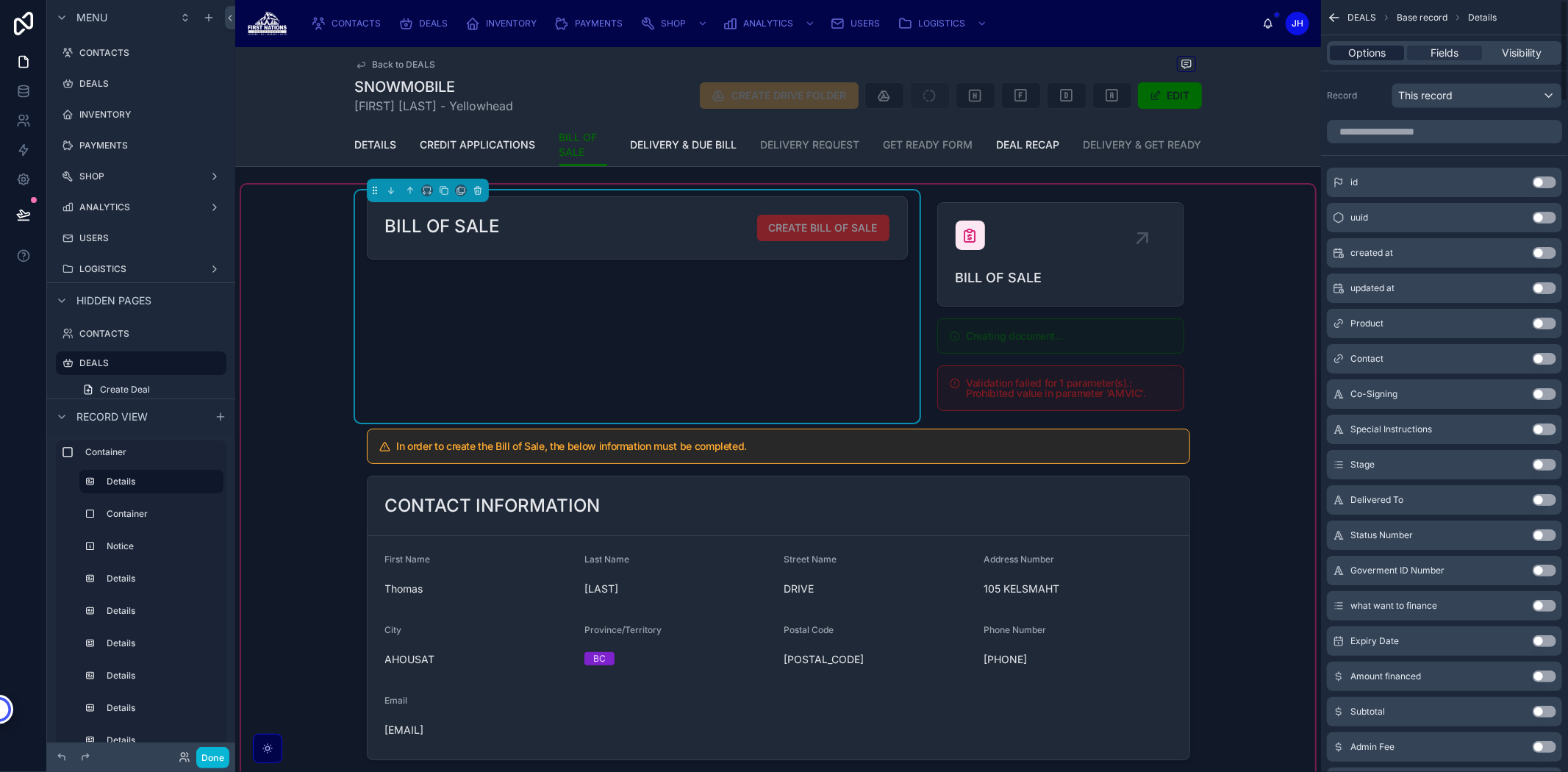 click on "Options" at bounding box center (1367, 53) 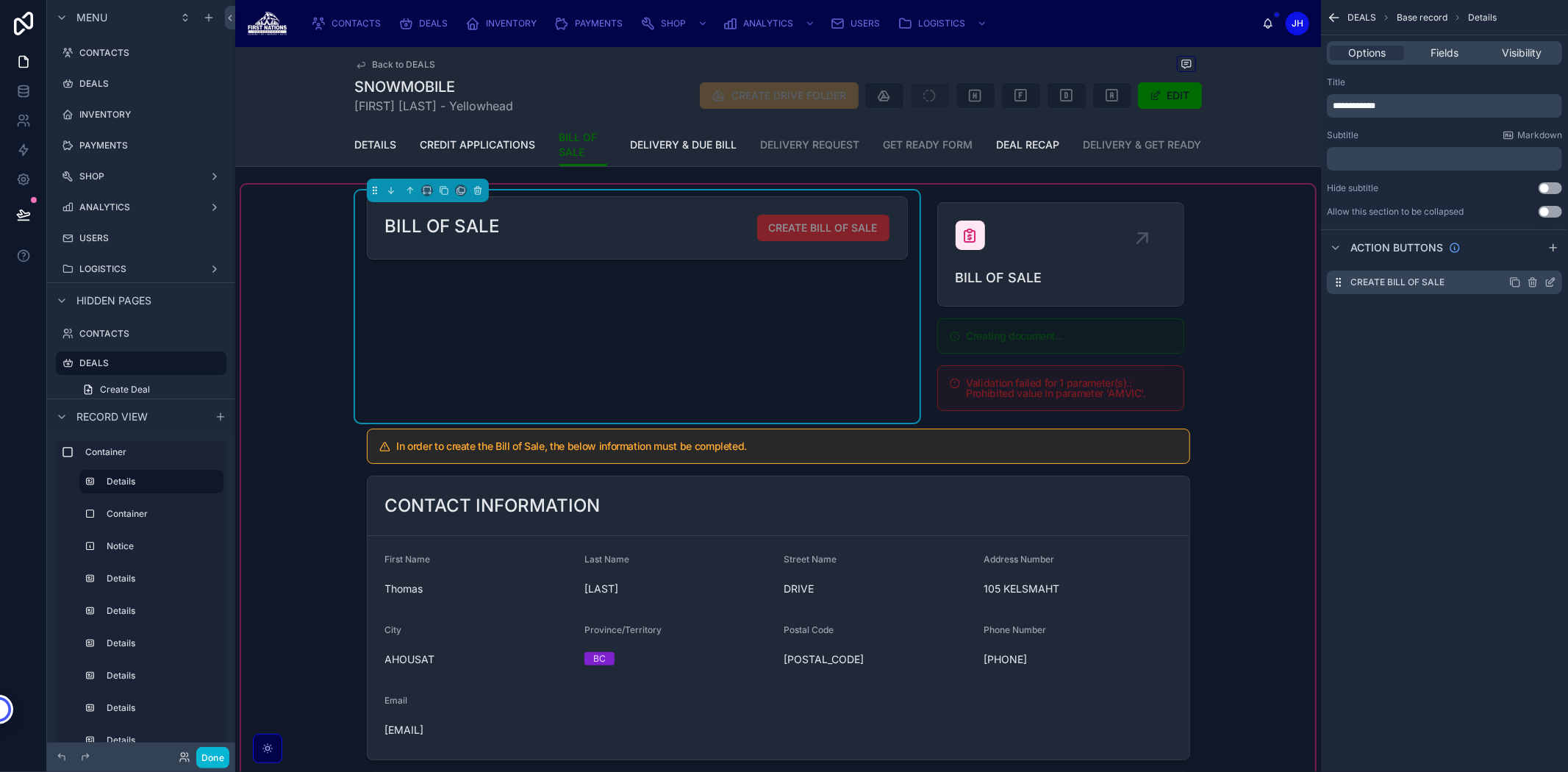 click 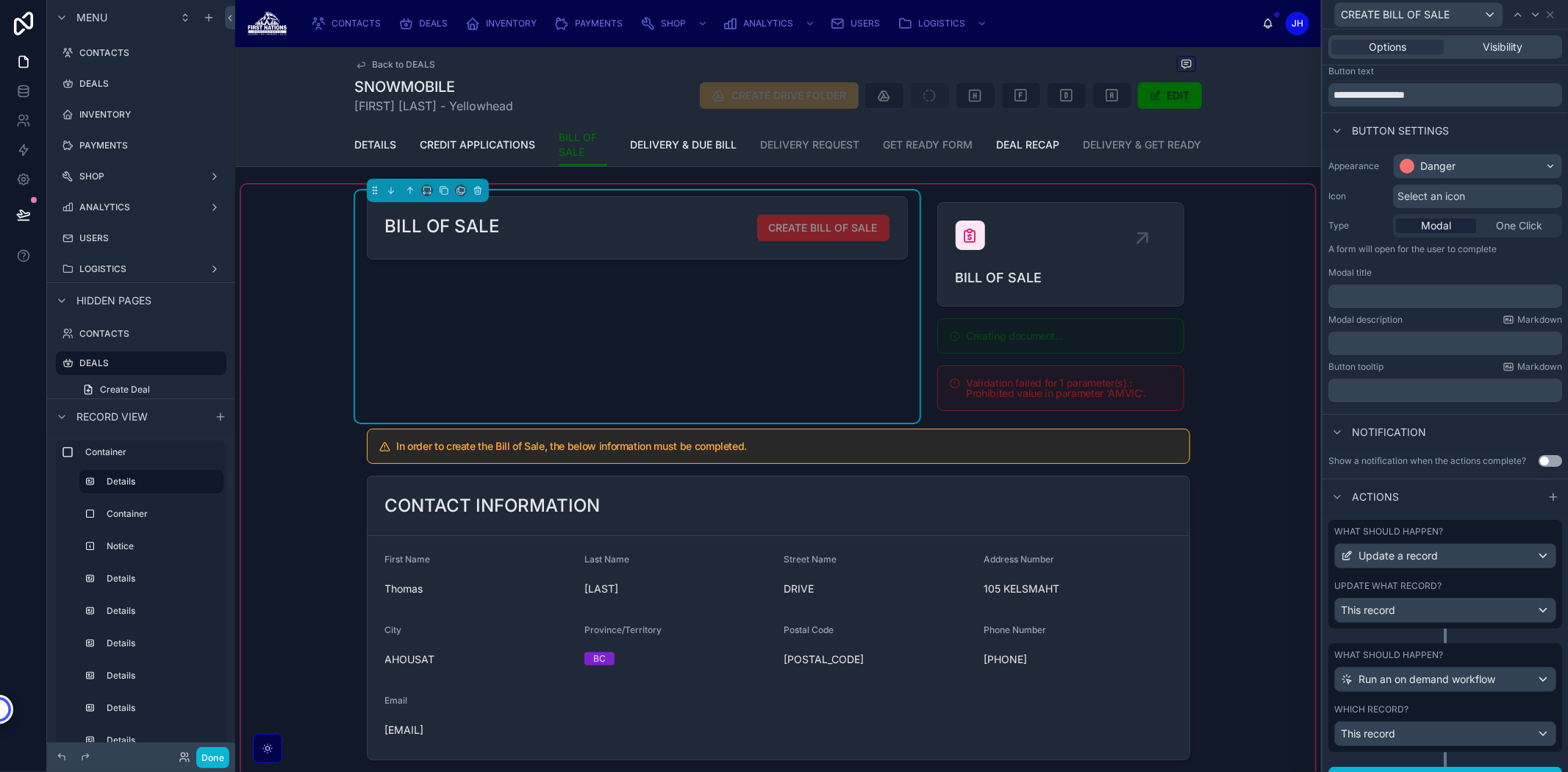 scroll, scrollTop: 71, scrollLeft: 0, axis: vertical 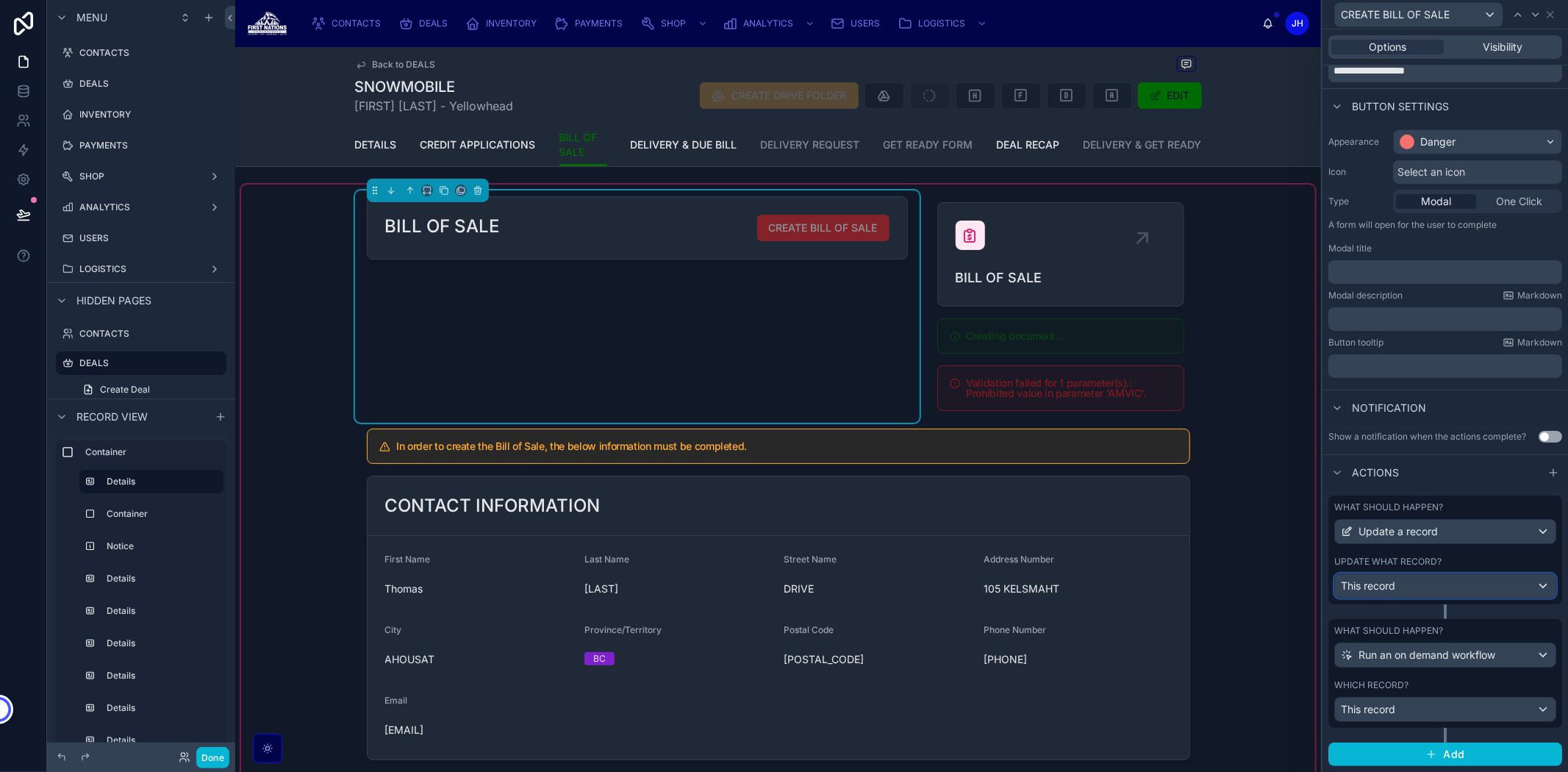 click on "This record" at bounding box center [1368, 586] 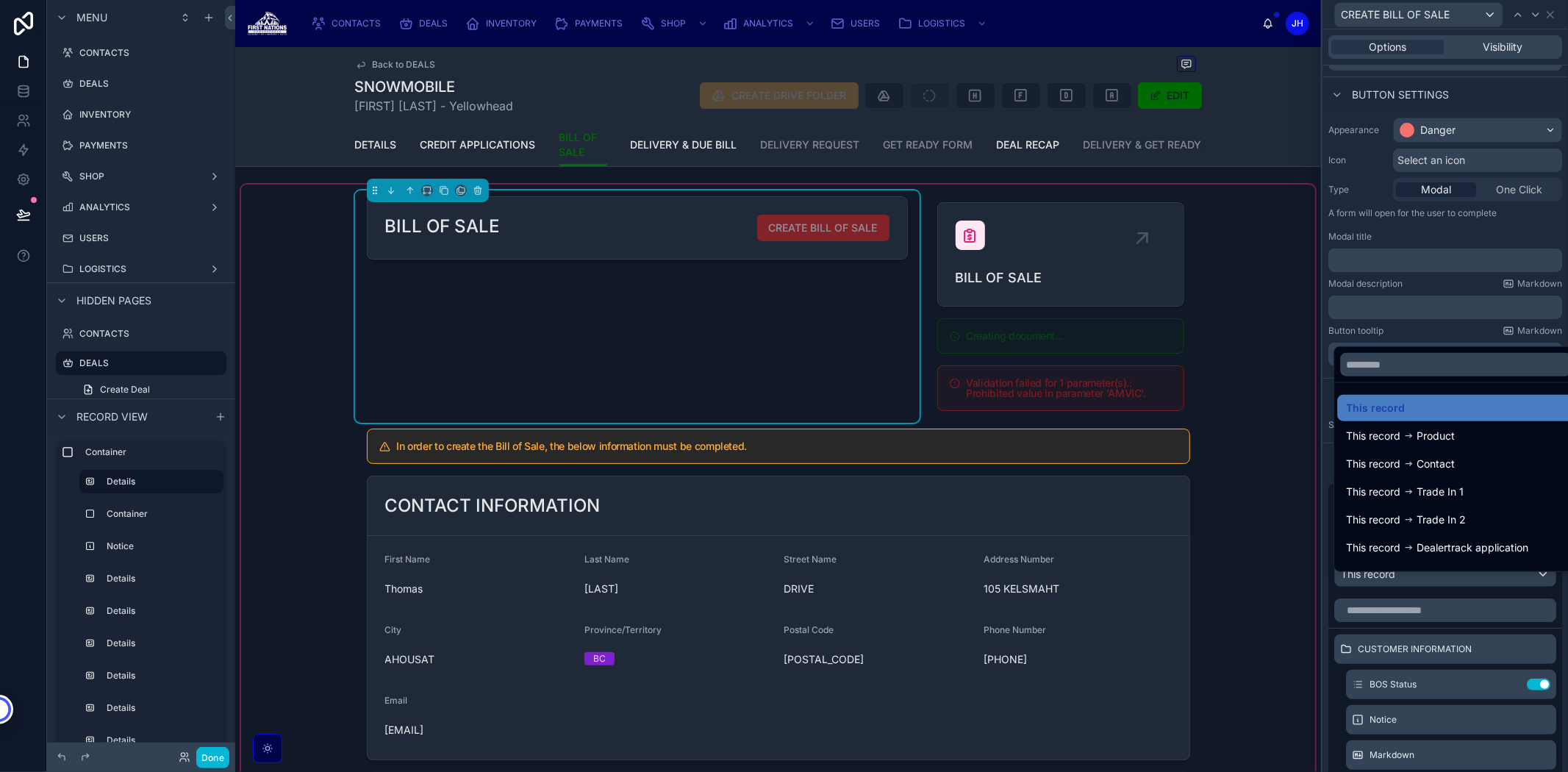 click at bounding box center [1445, 386] 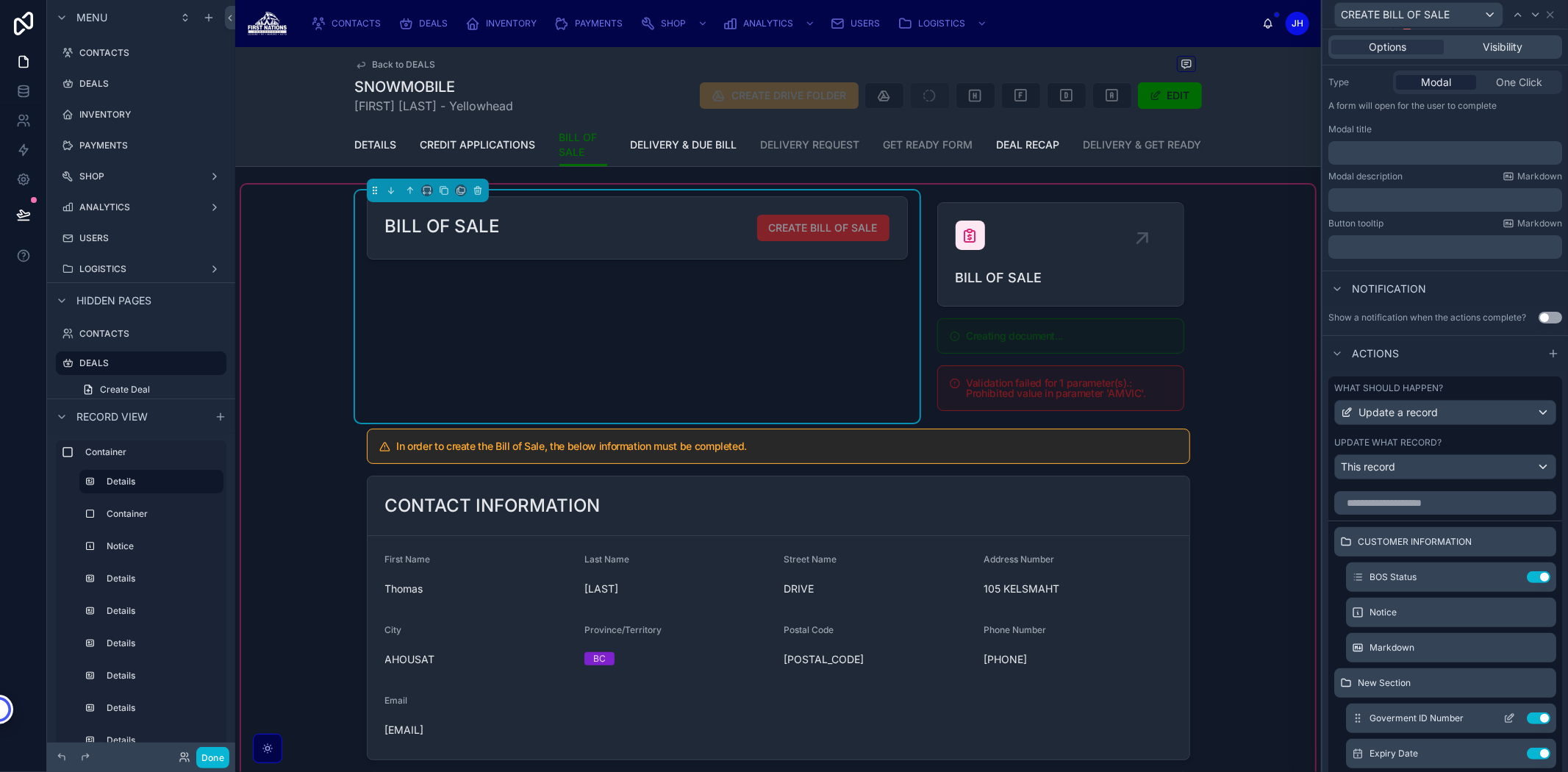 scroll, scrollTop: 317, scrollLeft: 0, axis: vertical 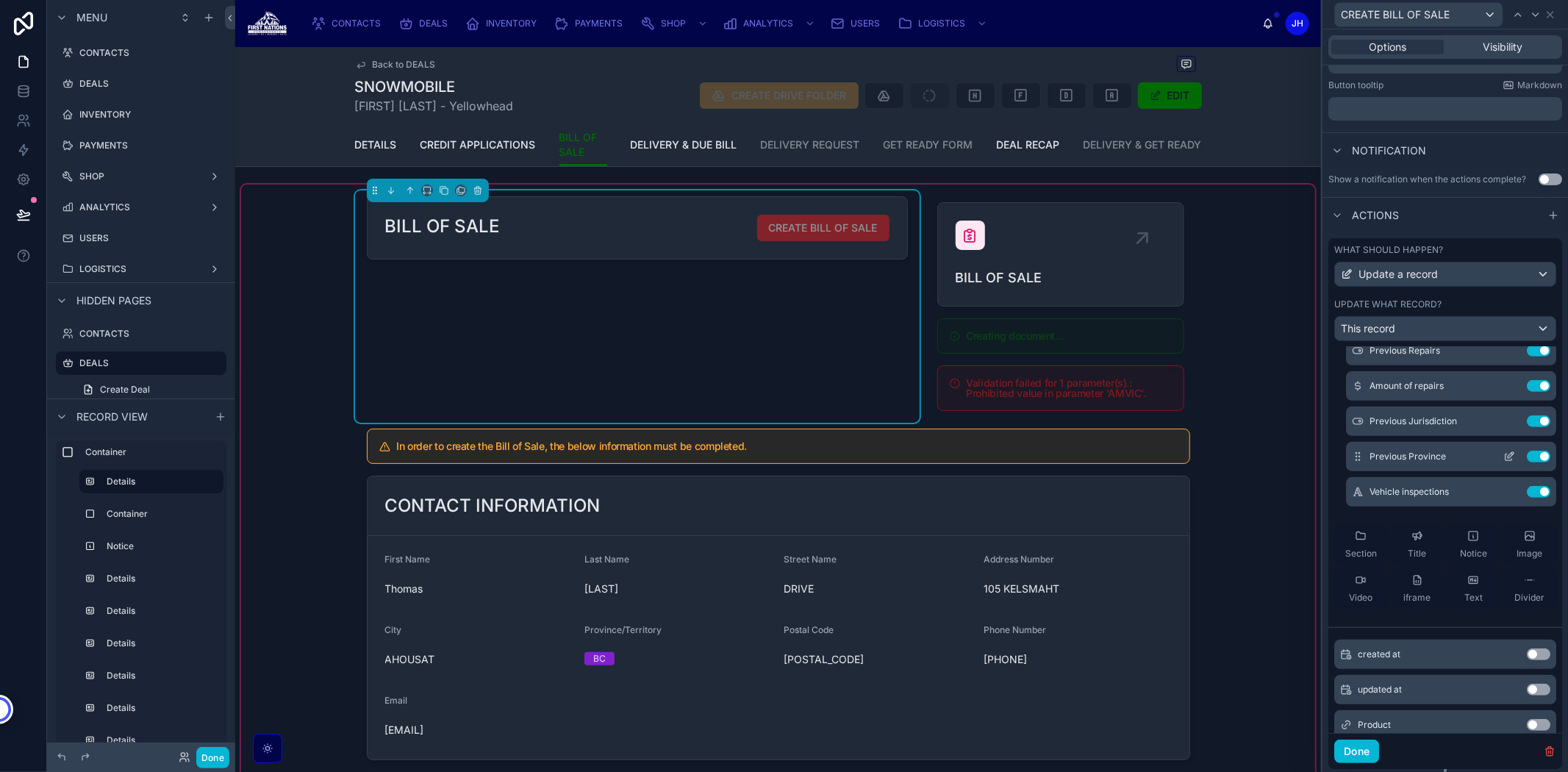 click 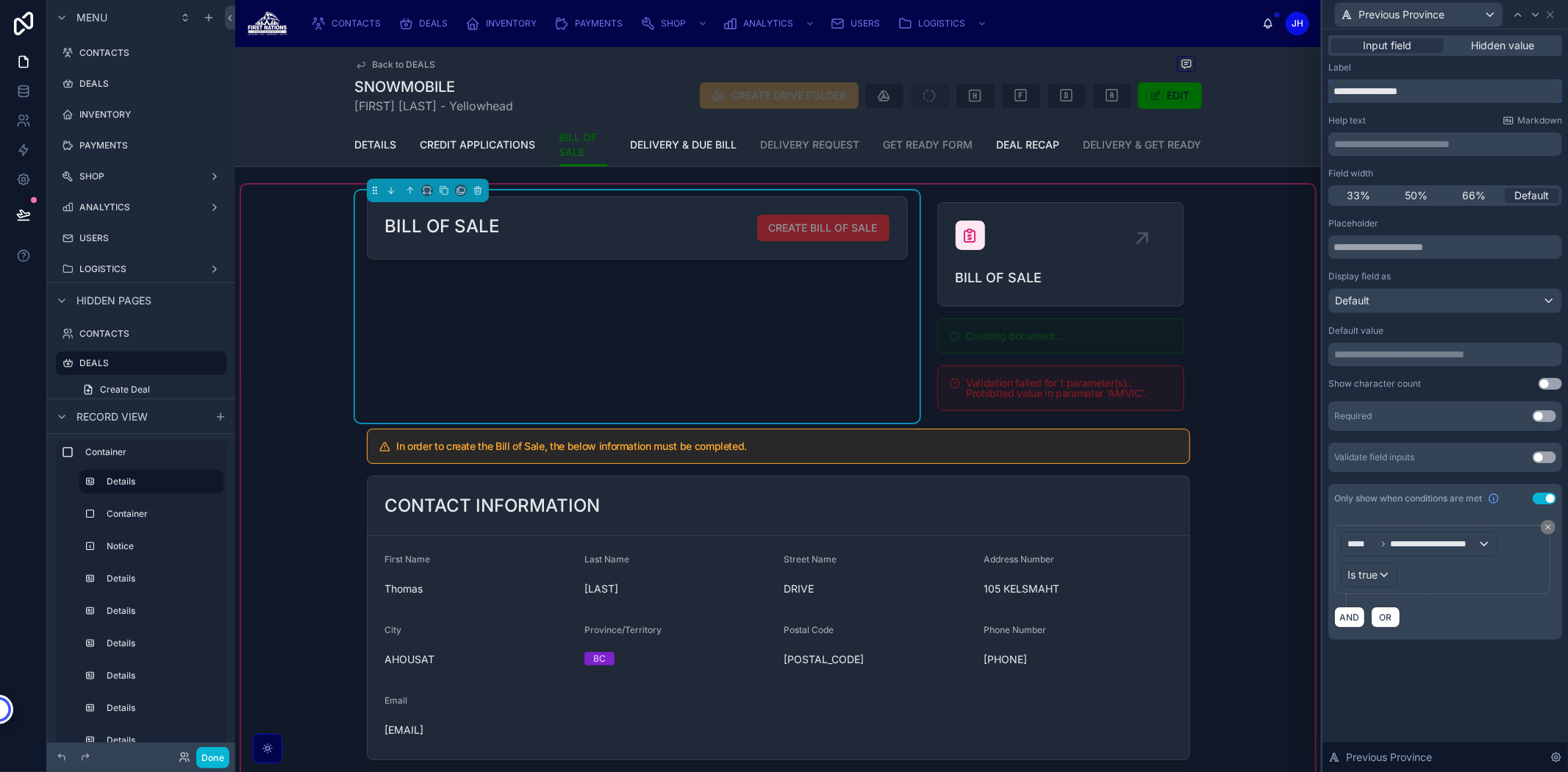 click on "**********" at bounding box center [1445, 91] 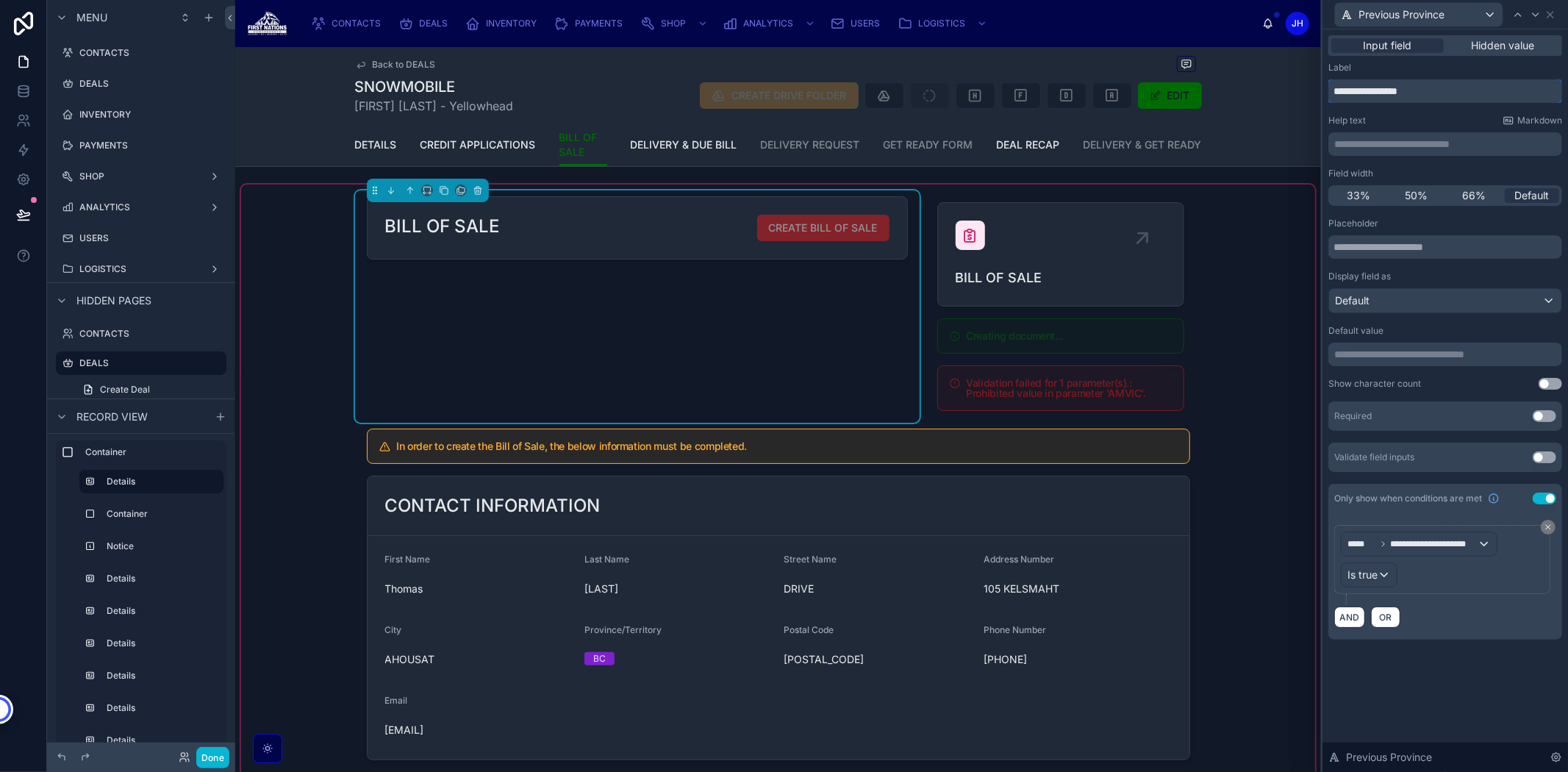 click on "**********" at bounding box center (1445, 91) 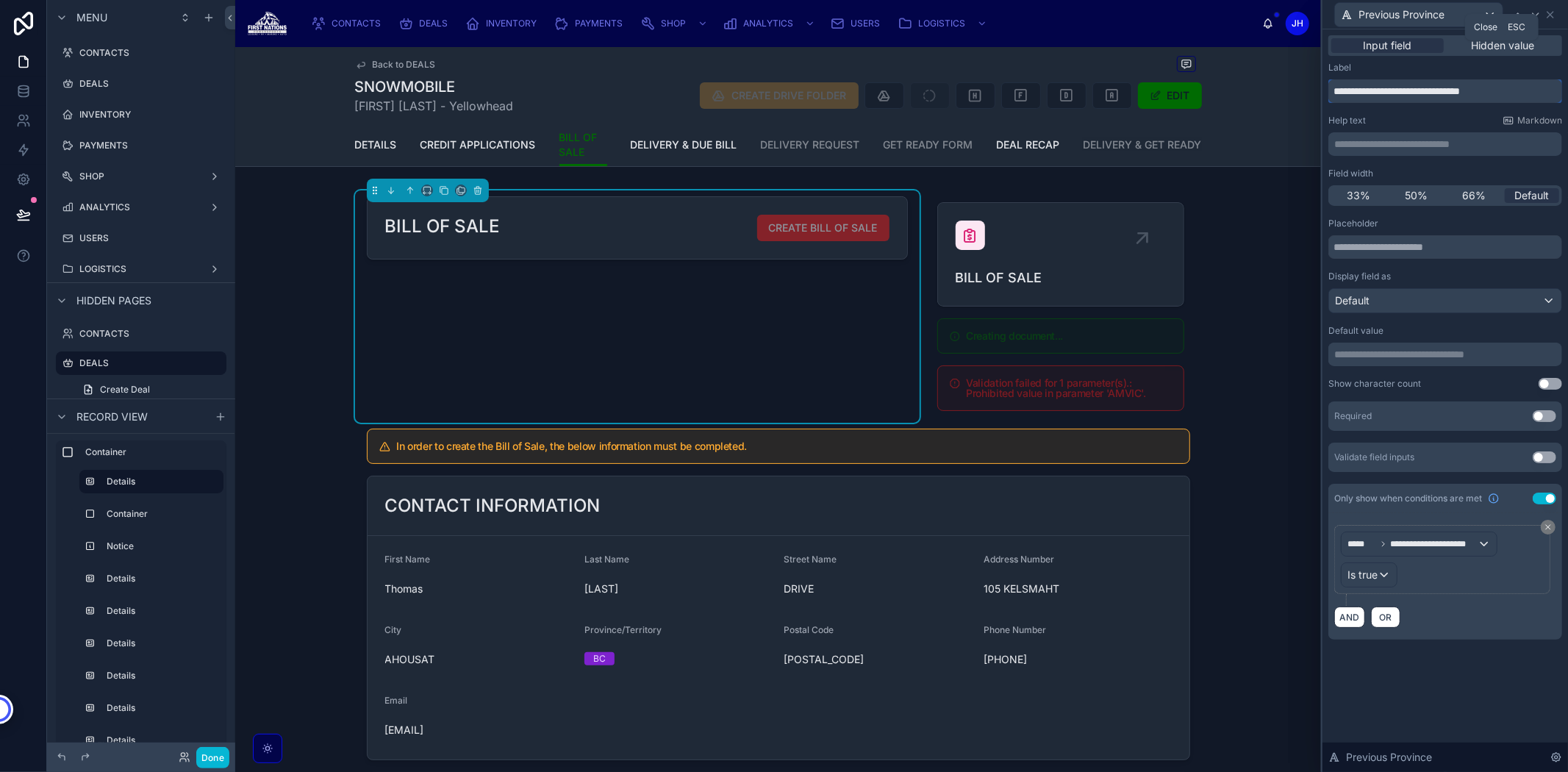 type on "**********" 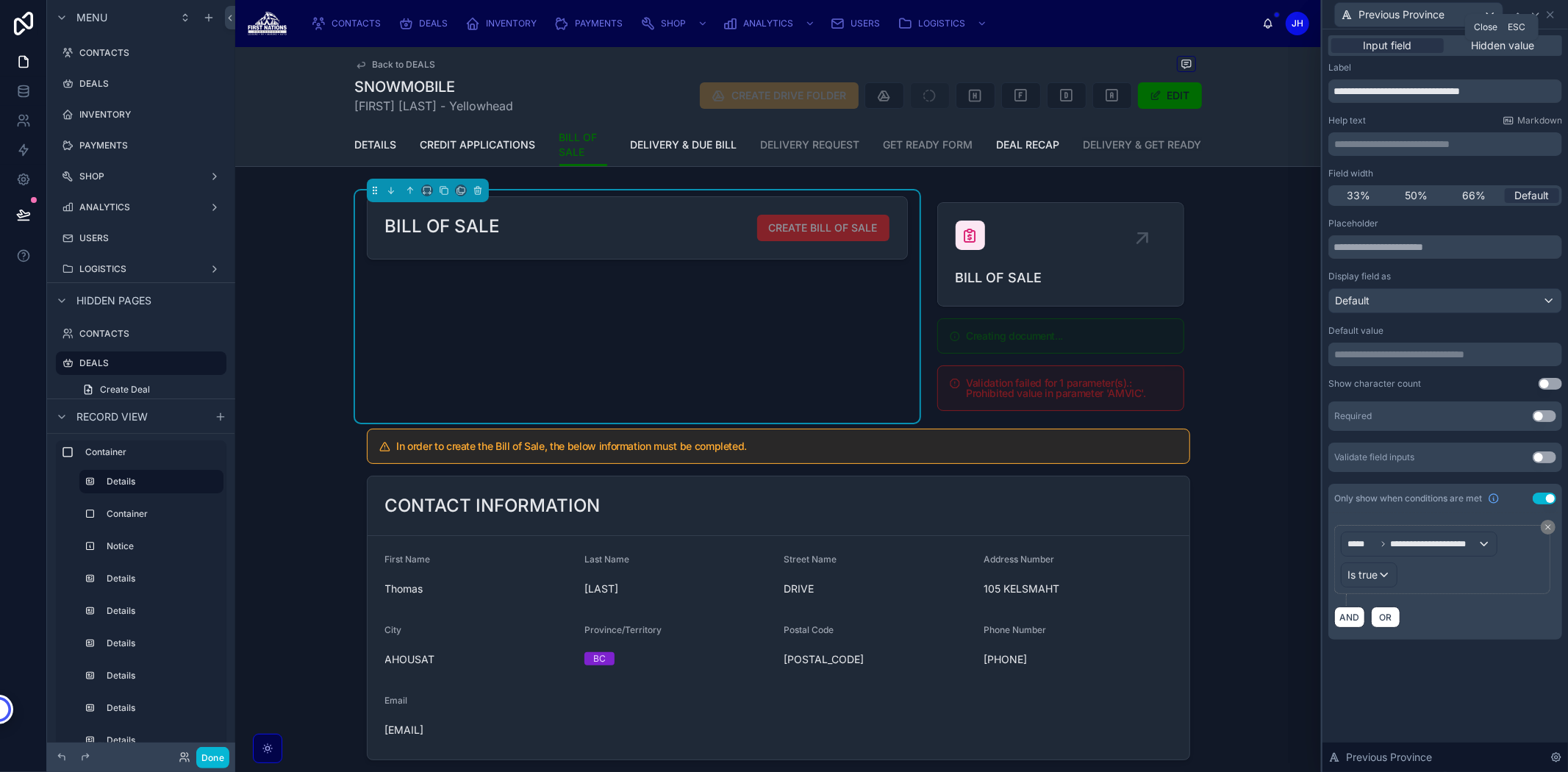 click 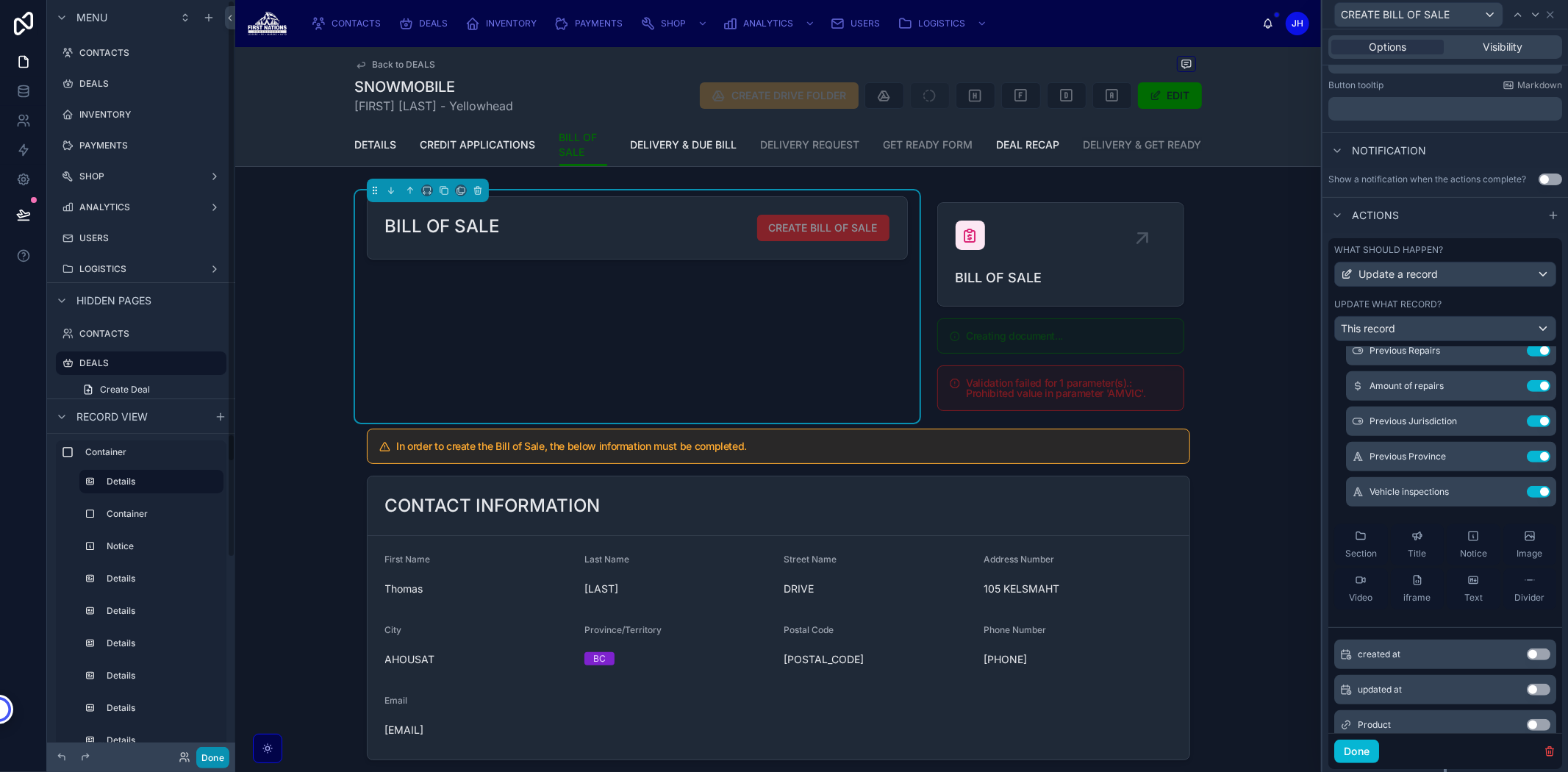 click on "Done" at bounding box center [212, 757] 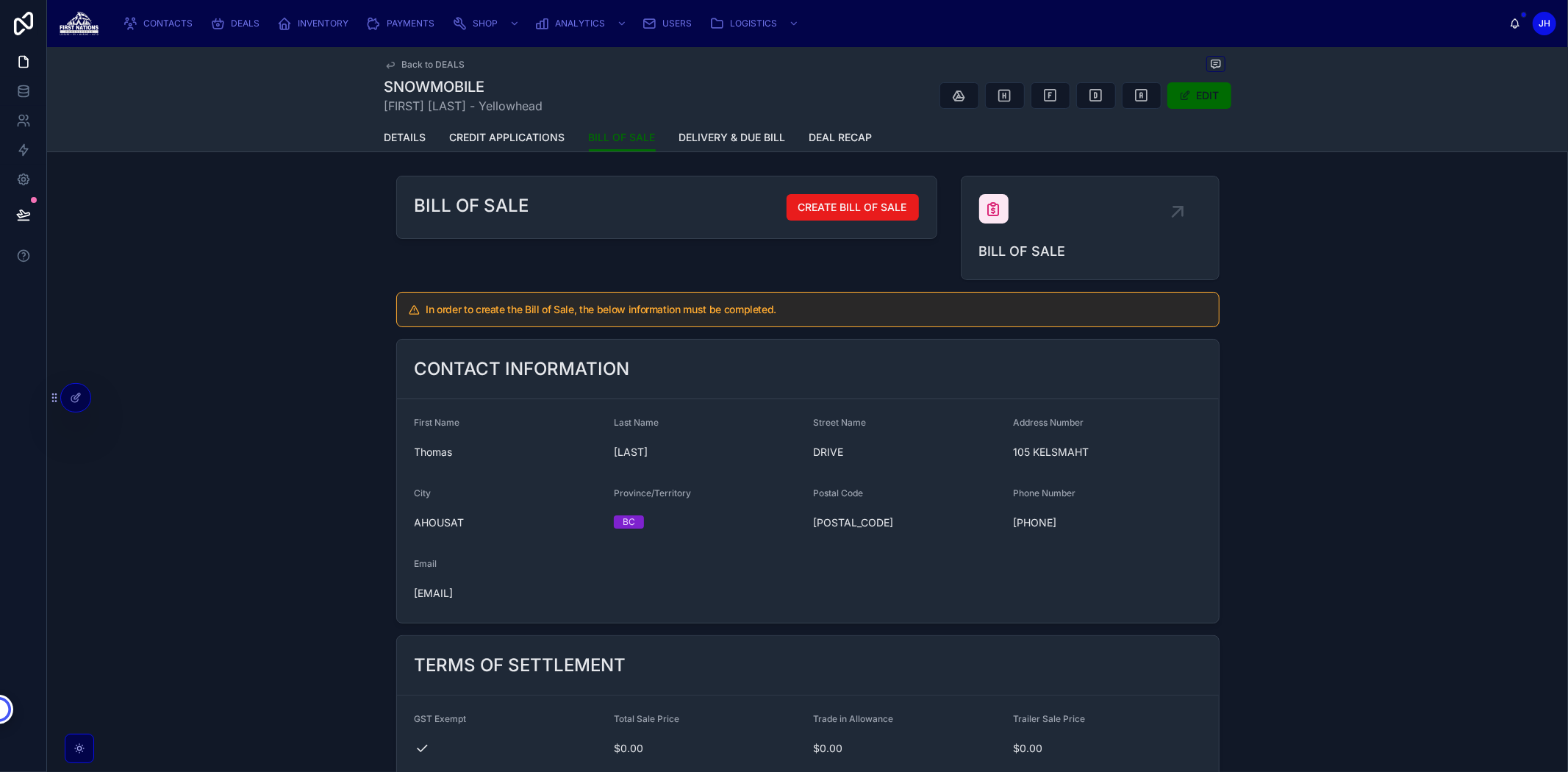 click on "DETAILS CREDIT APPLICATIONS BILL OF SALE DELIVERY & DUE BILL DEAL RECAP" at bounding box center [808, 137] 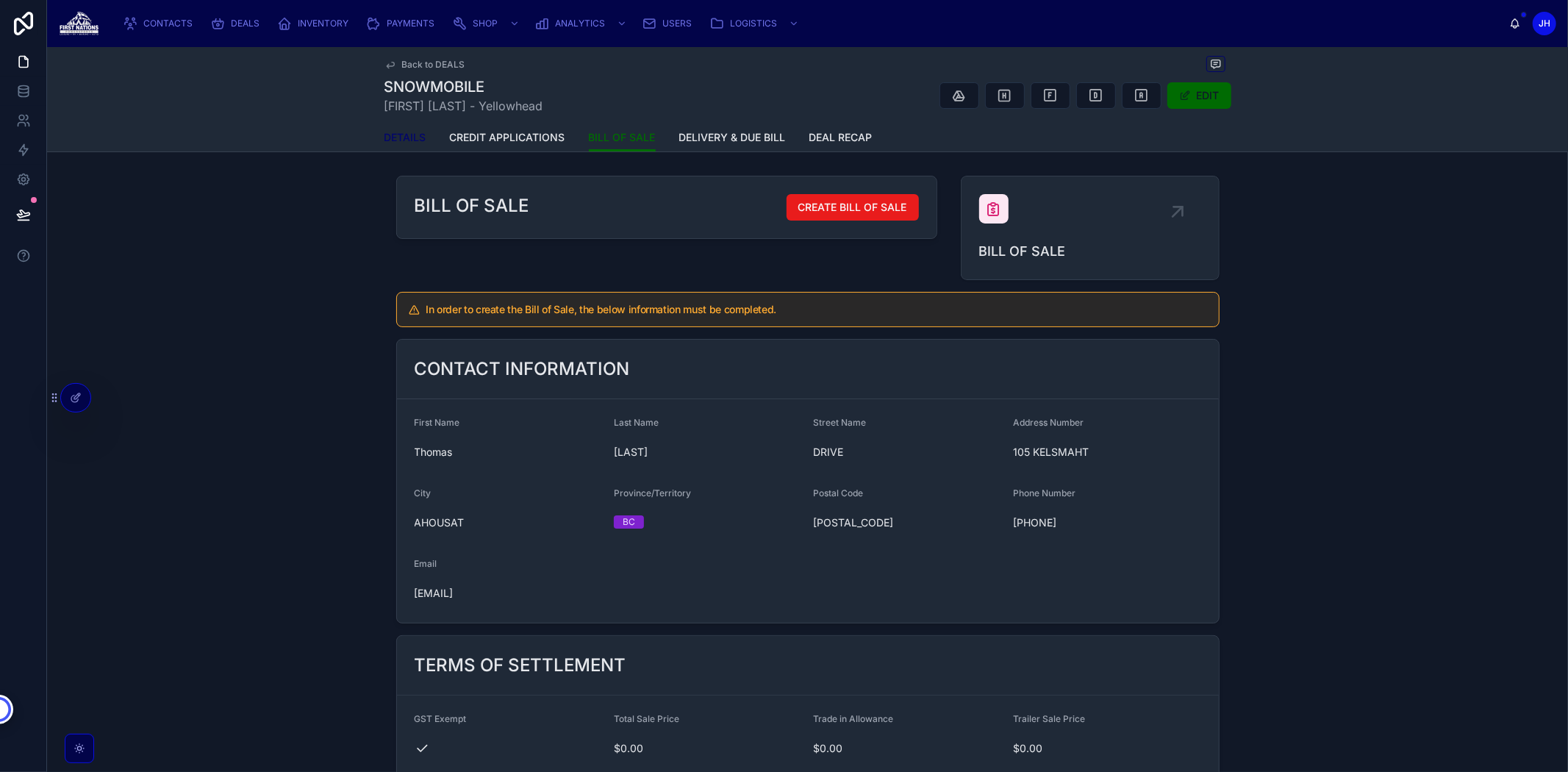 click on "DETAILS" at bounding box center [405, 137] 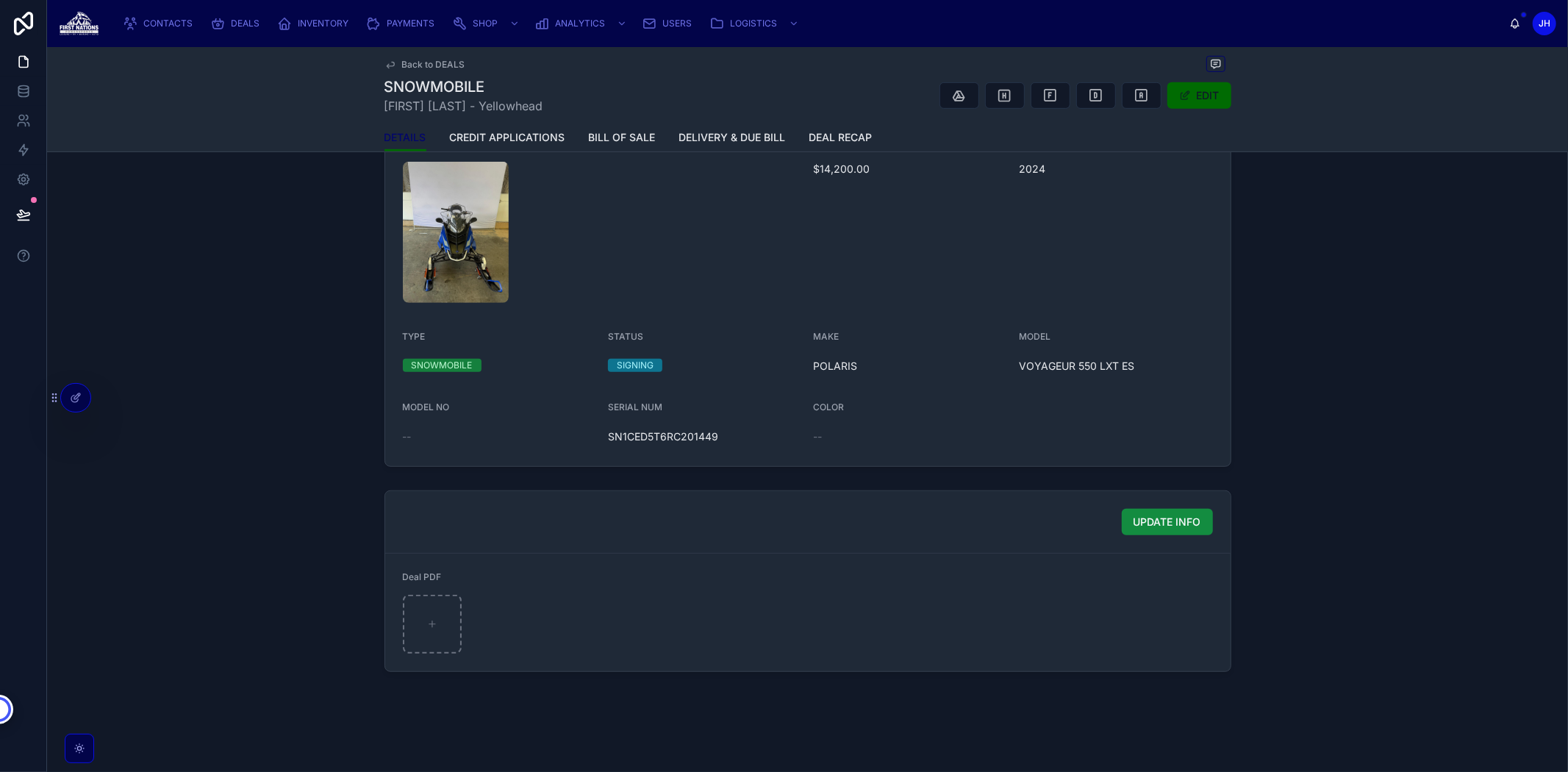 scroll, scrollTop: 609, scrollLeft: 0, axis: vertical 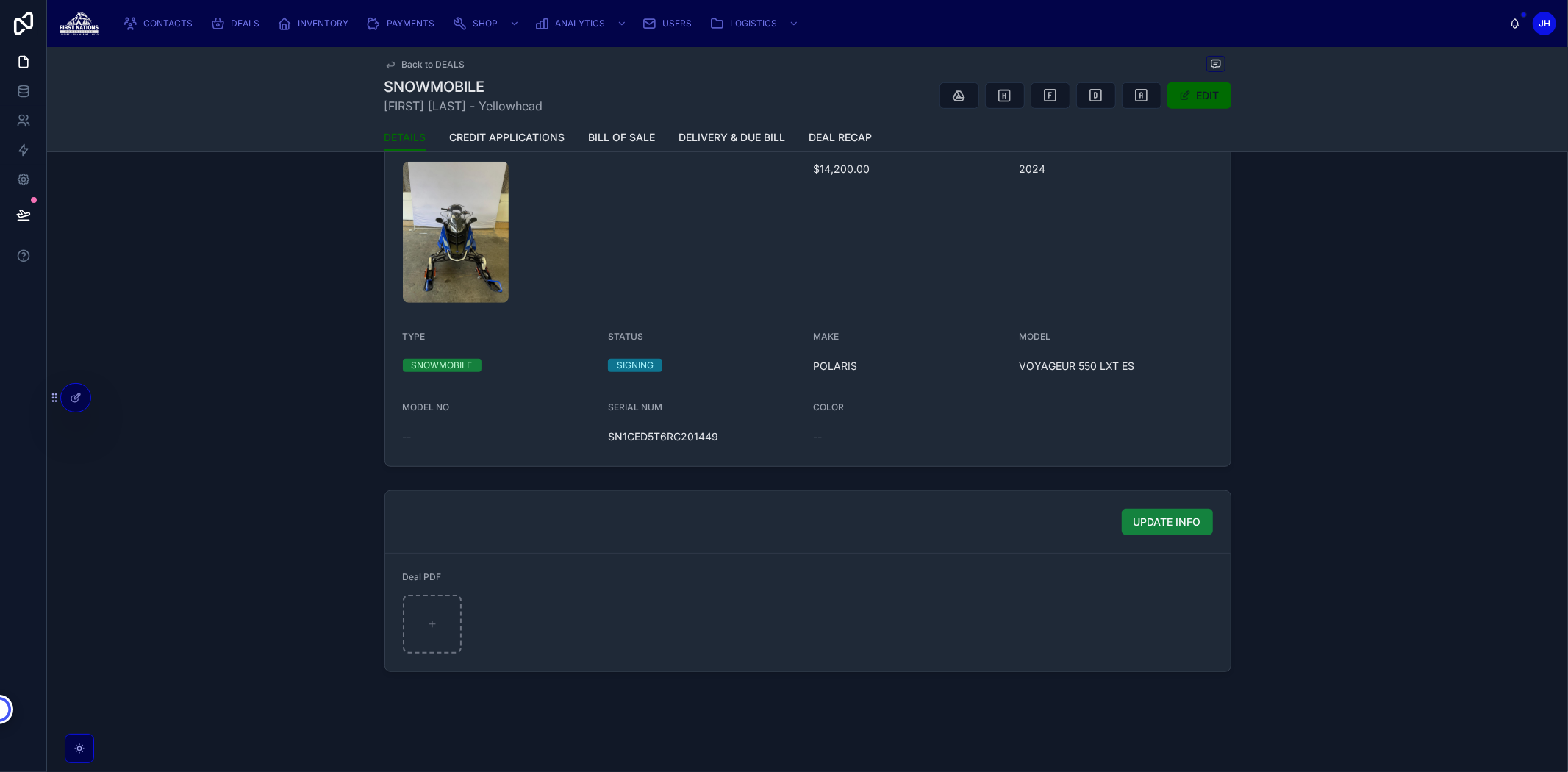 click on "UPDATE INFO" at bounding box center (1167, 522) 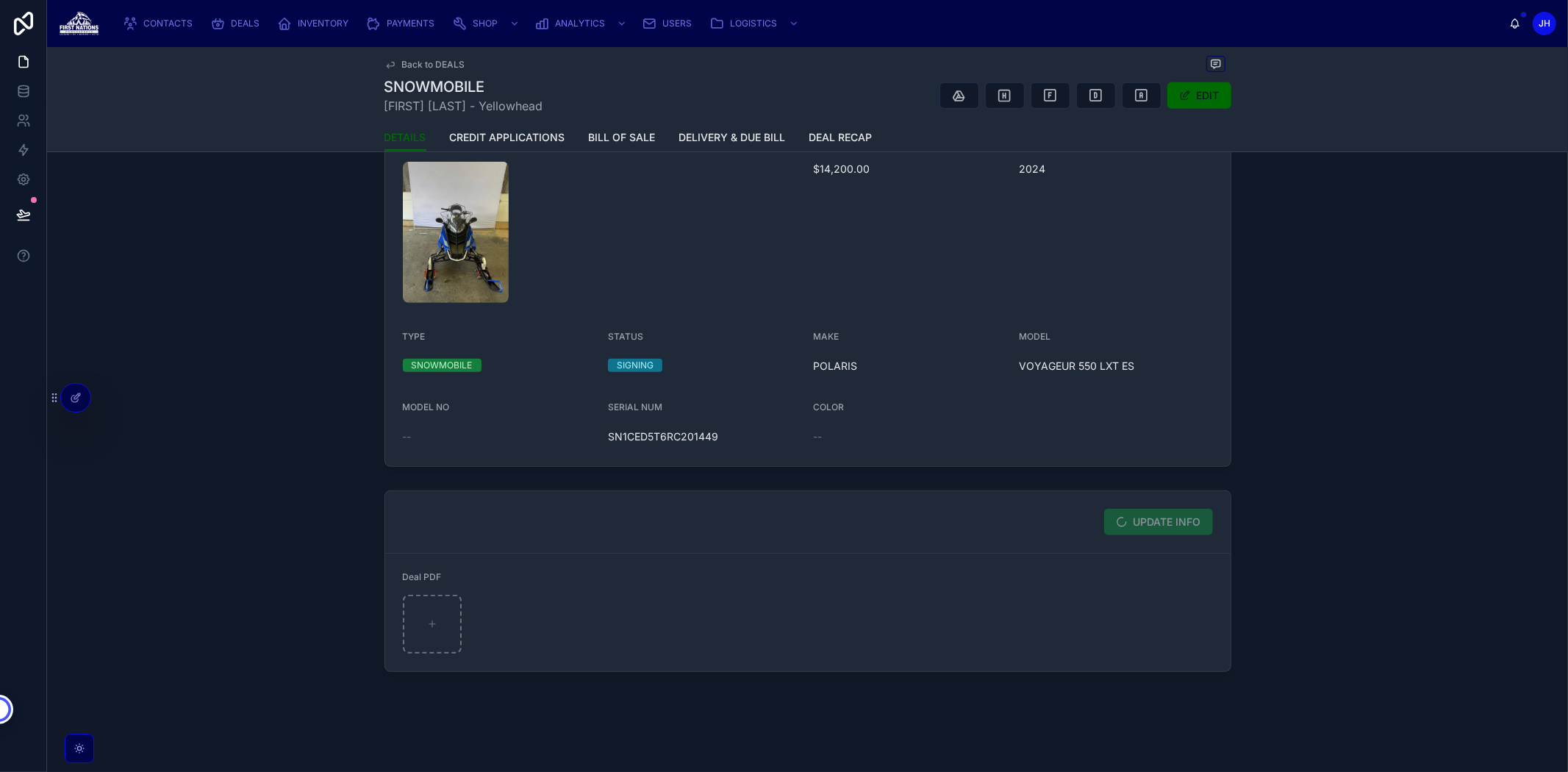 click on "UPDATE INFO" at bounding box center [808, 522] 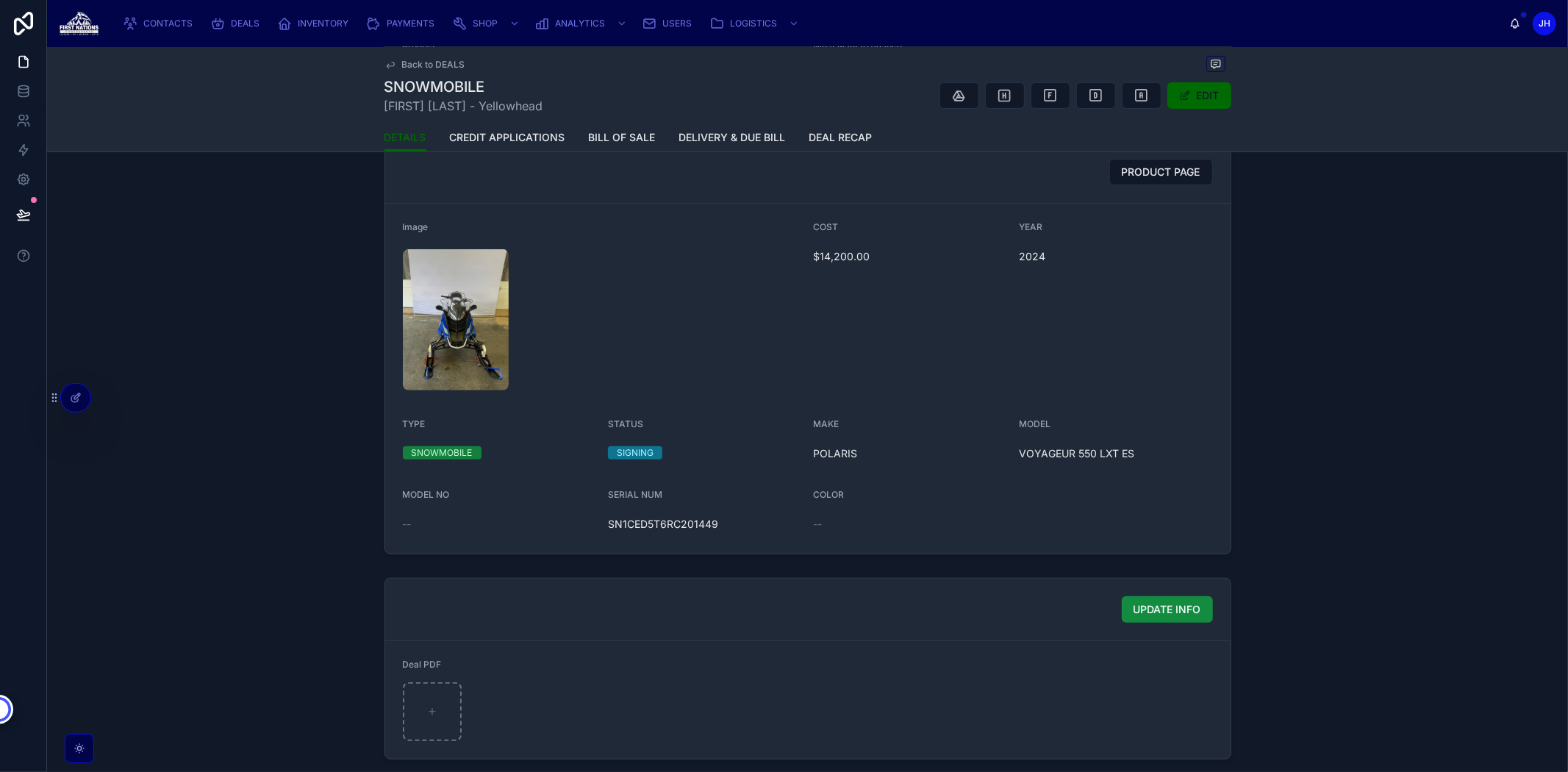 scroll, scrollTop: 609, scrollLeft: 0, axis: vertical 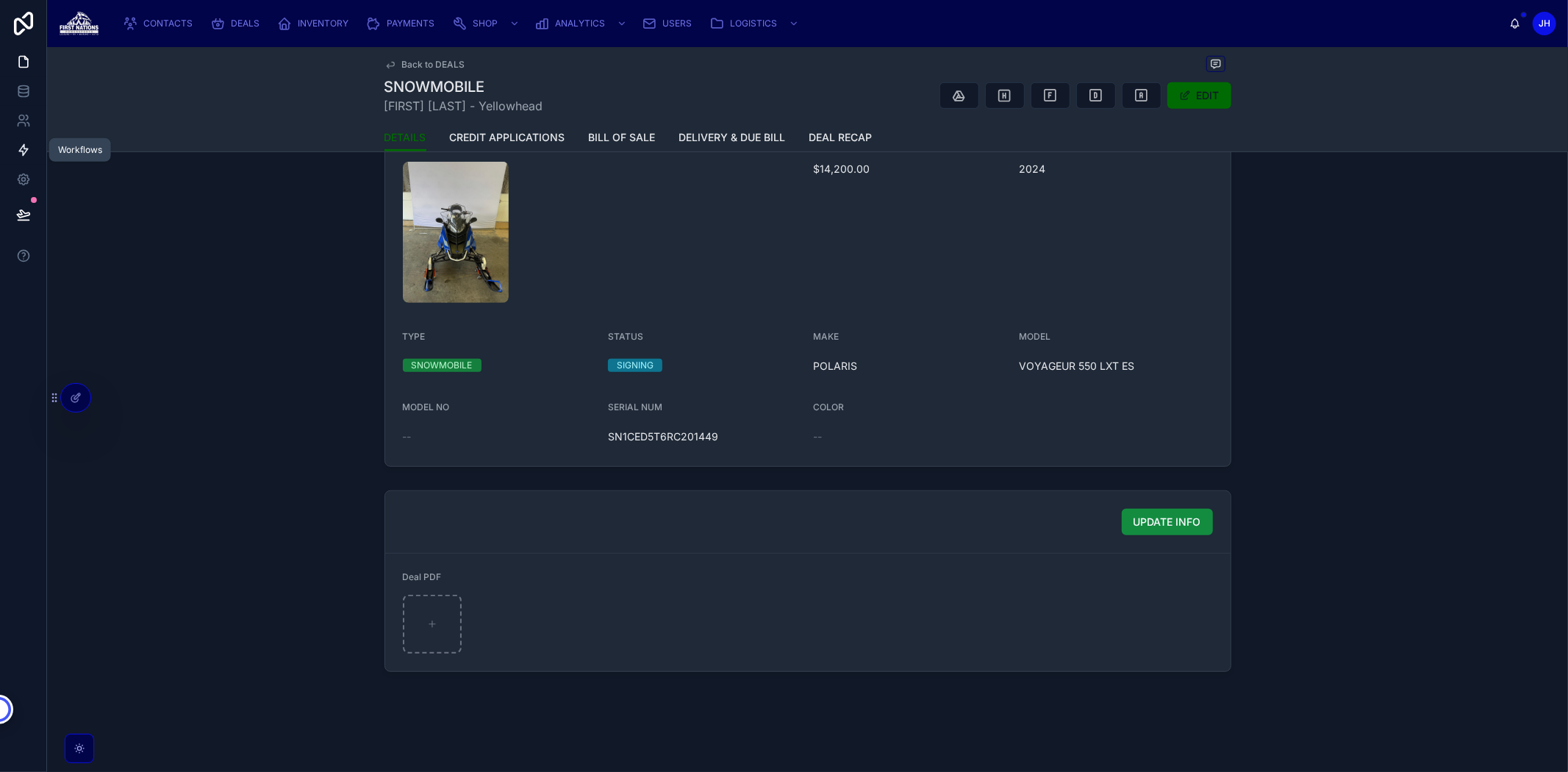 click 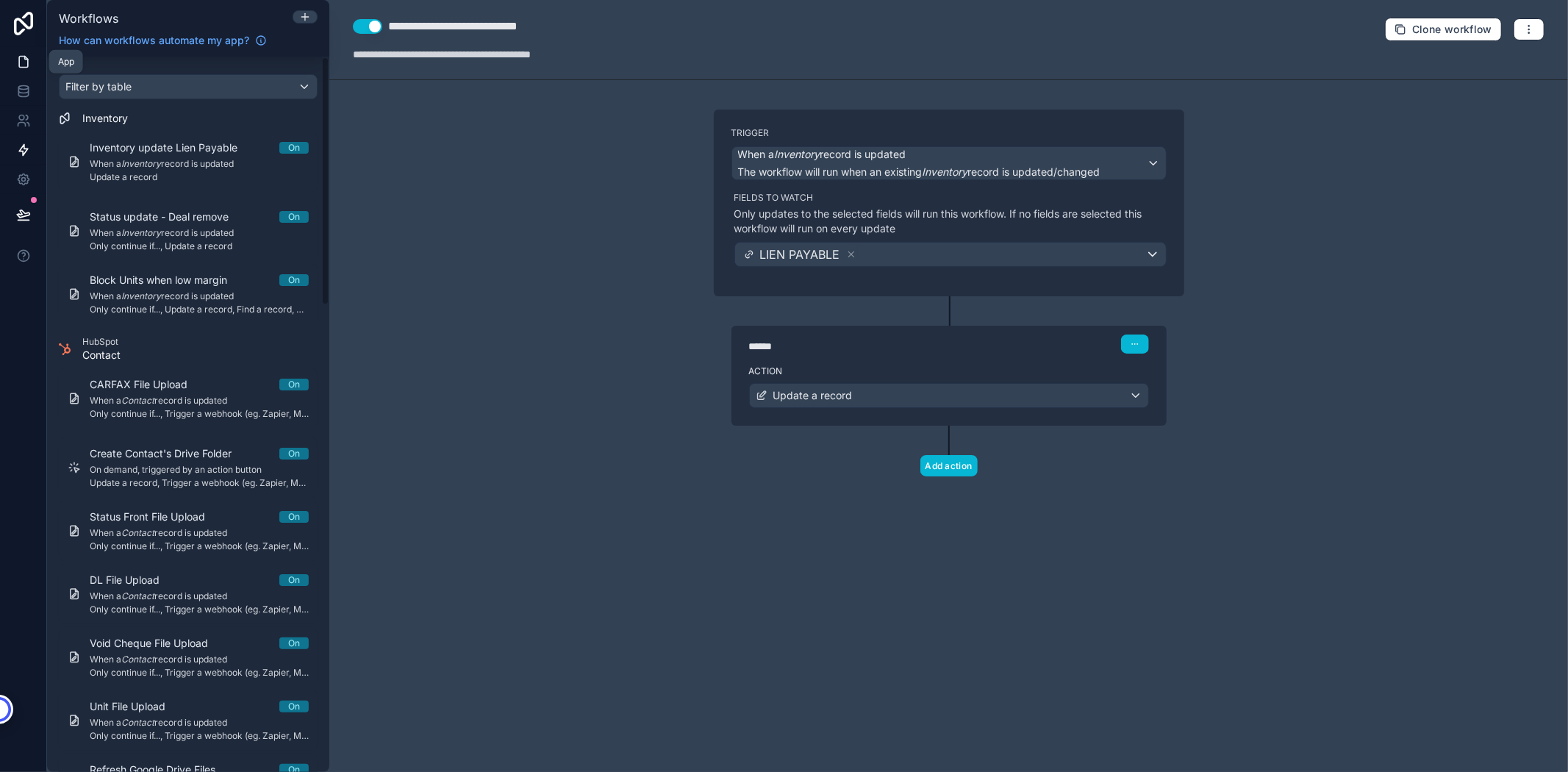 click at bounding box center [23, 62] 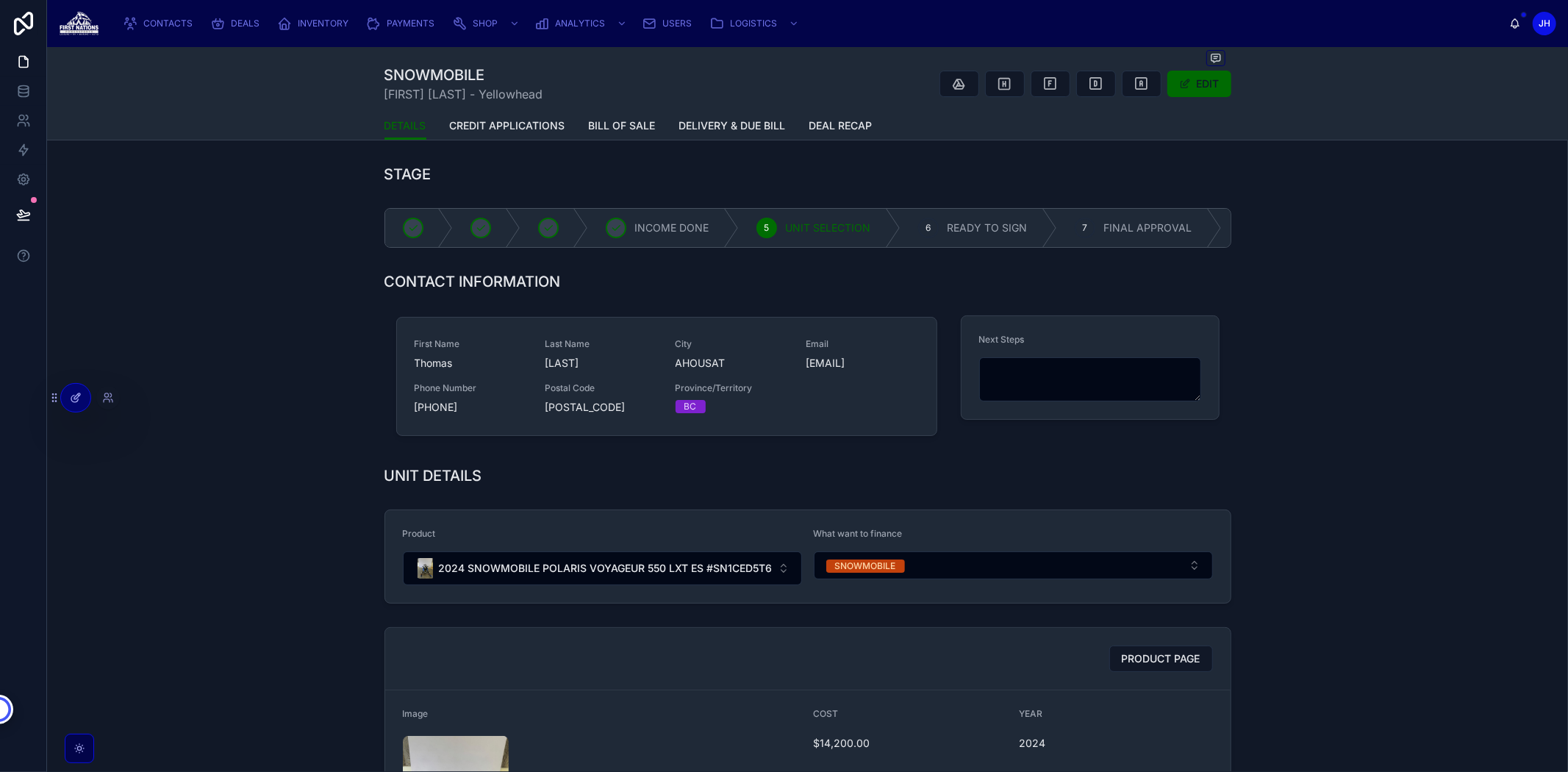 click 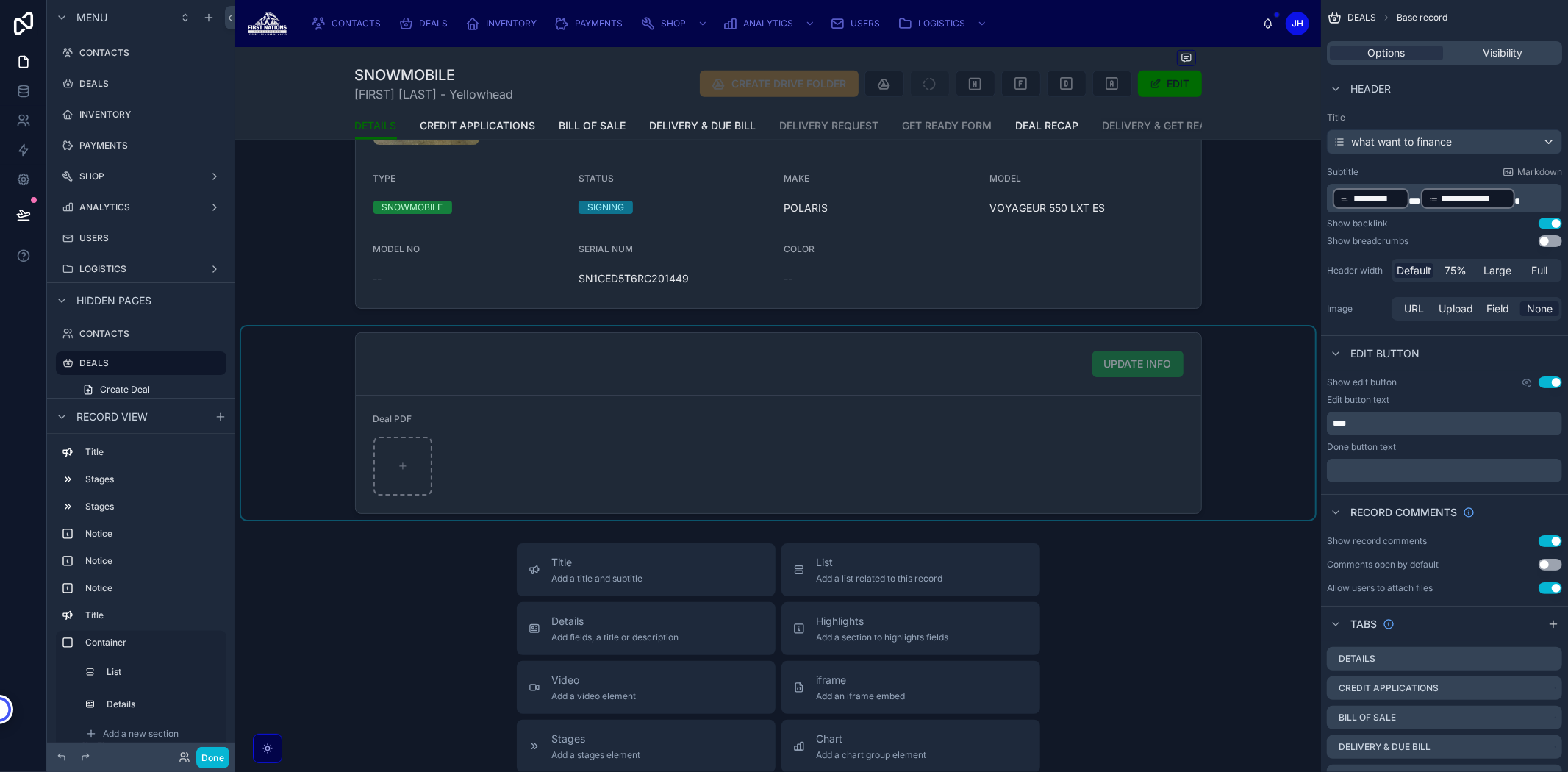 scroll, scrollTop: 1062, scrollLeft: 0, axis: vertical 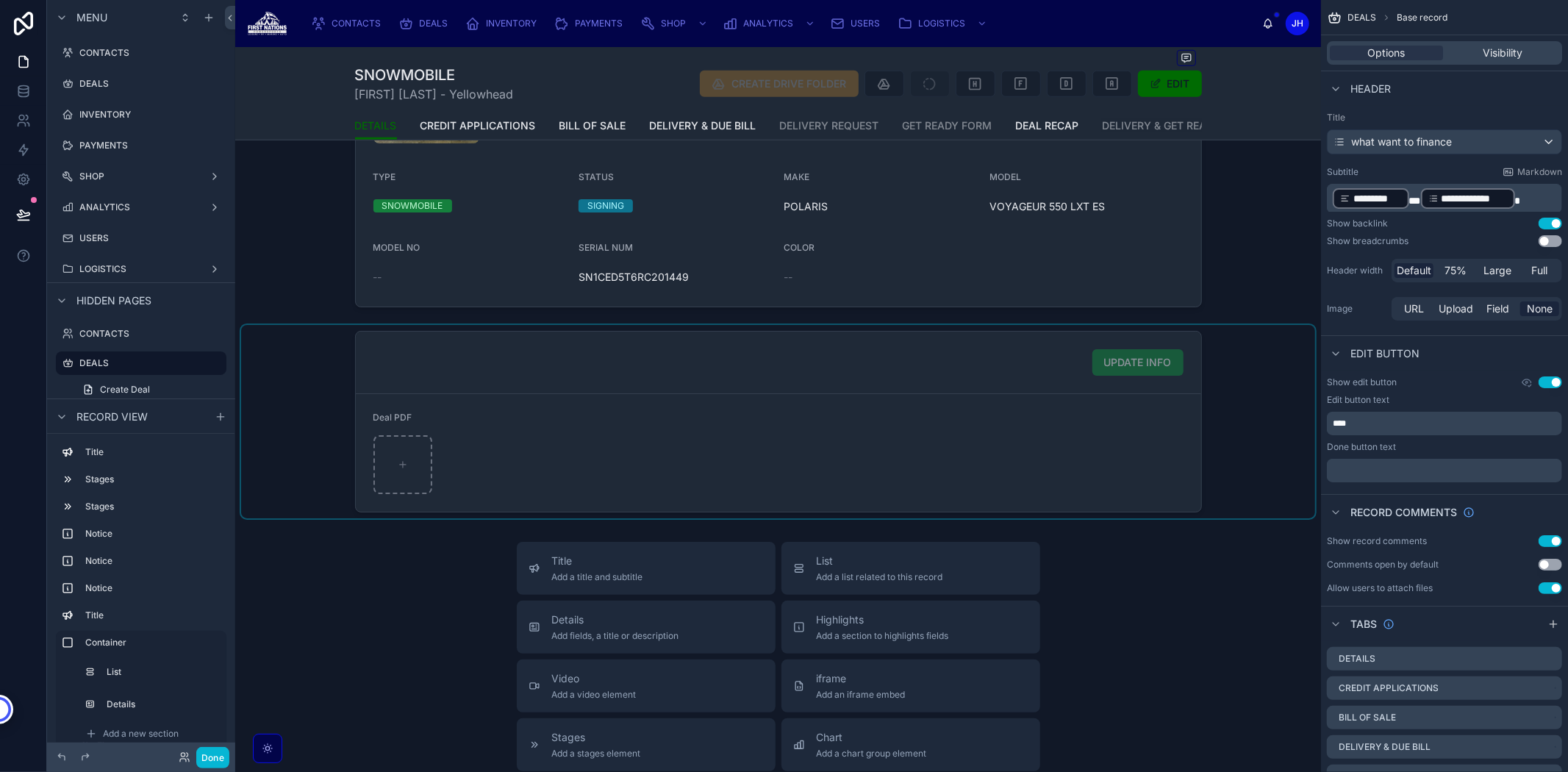 click at bounding box center (778, 421) 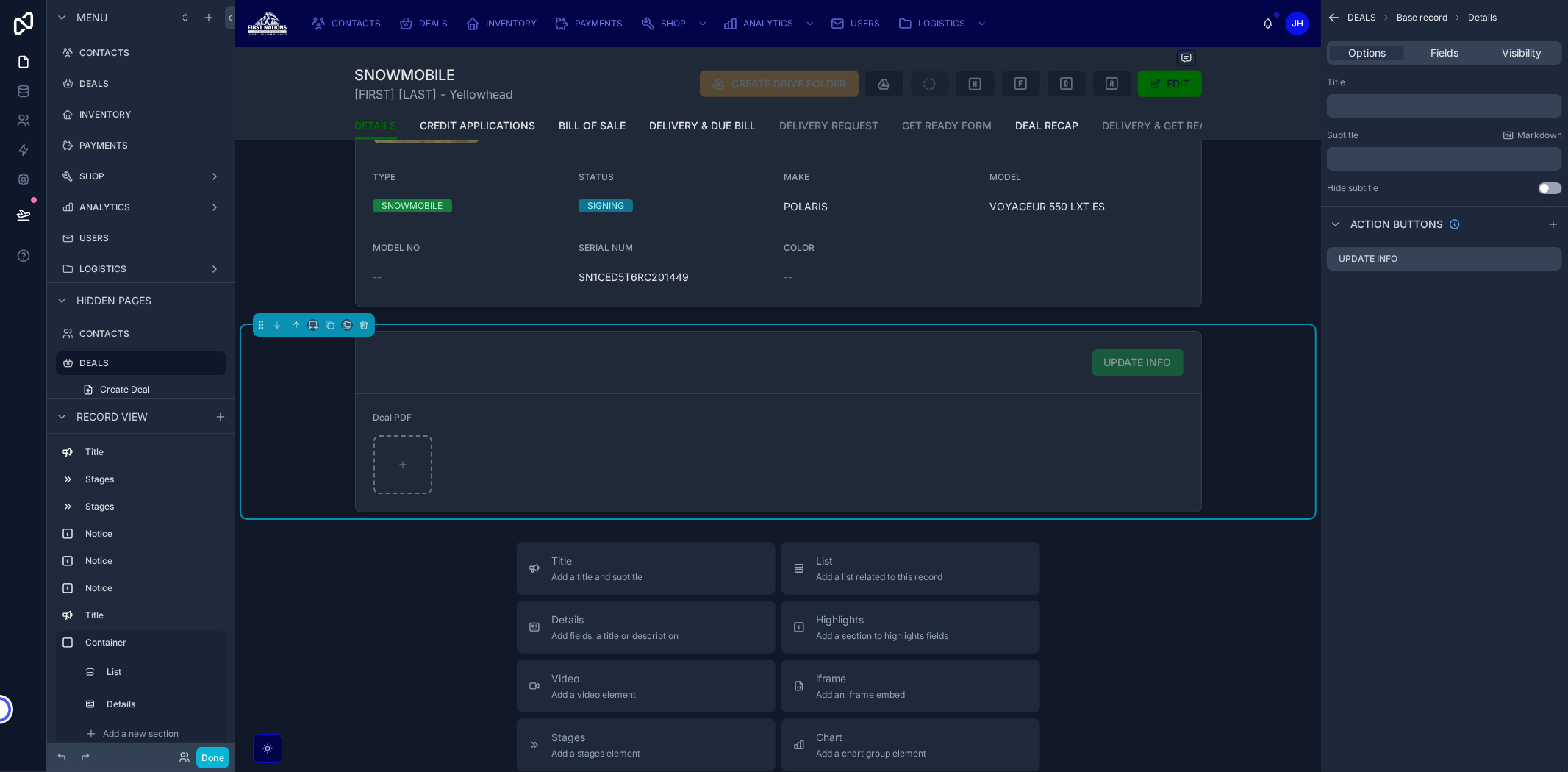 click on "UPDATE INFO" at bounding box center (778, 362) 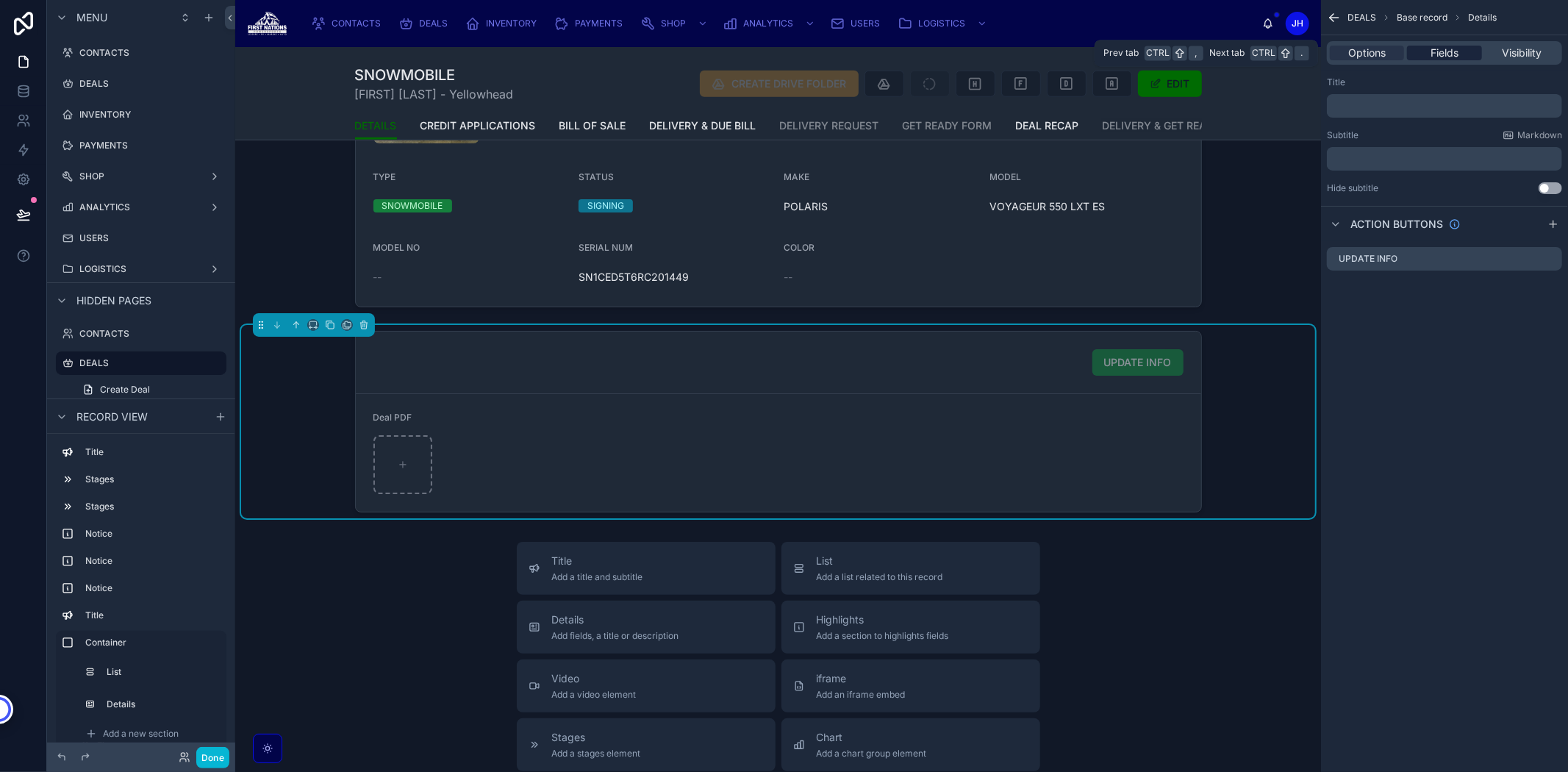 click on "Fields" at bounding box center (1445, 53) 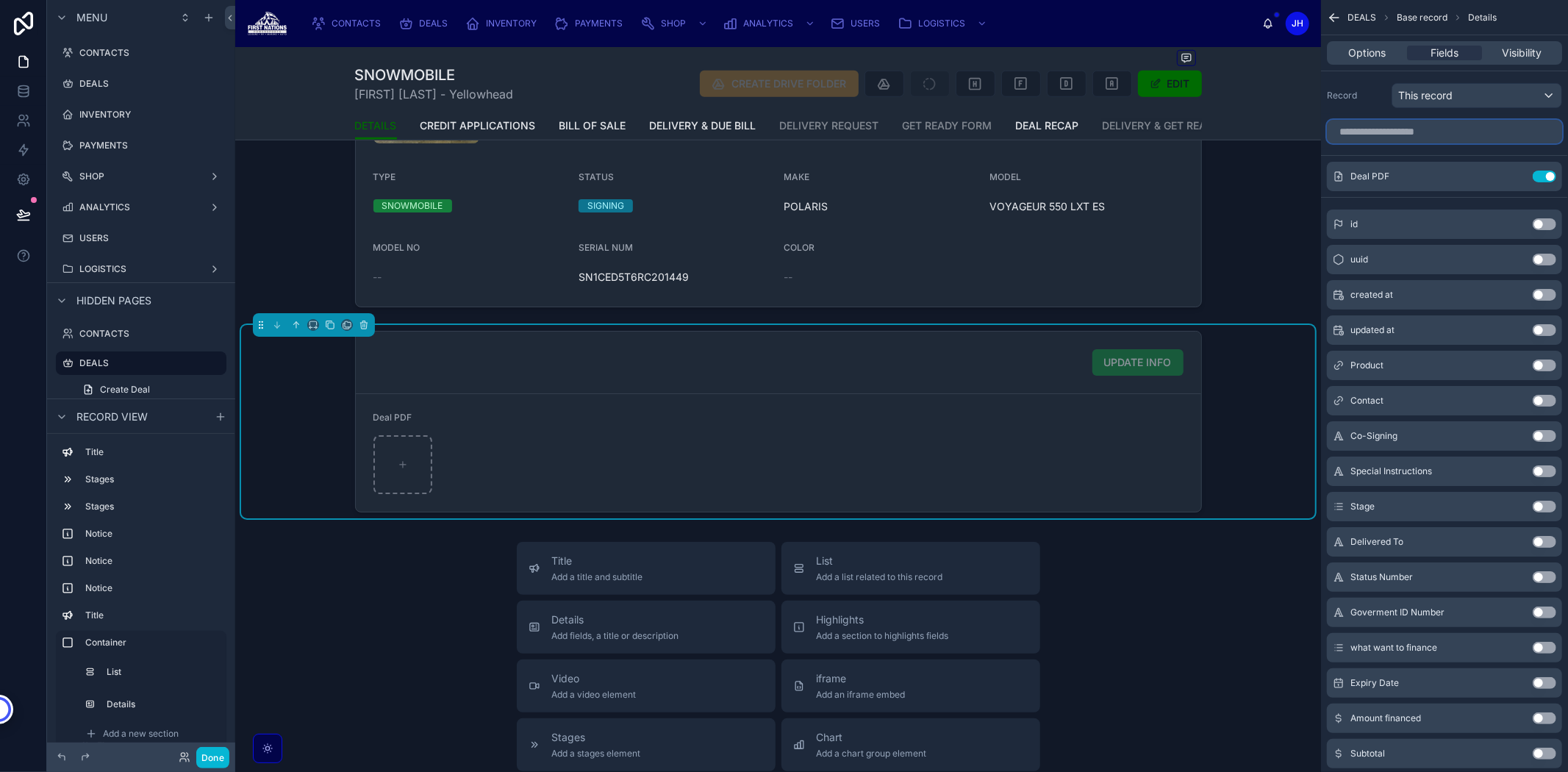 click at bounding box center (1445, 132) 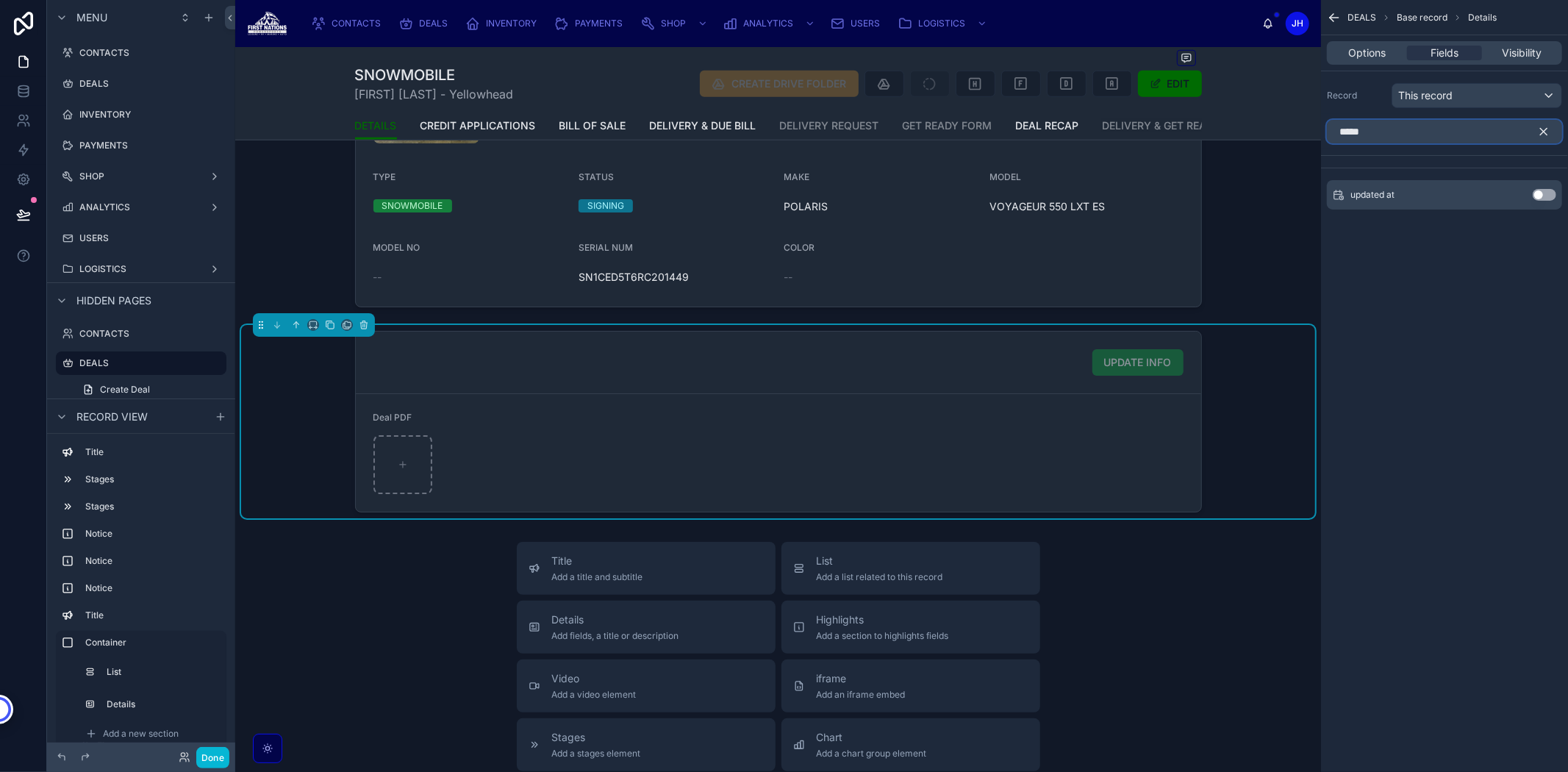 type on "*****" 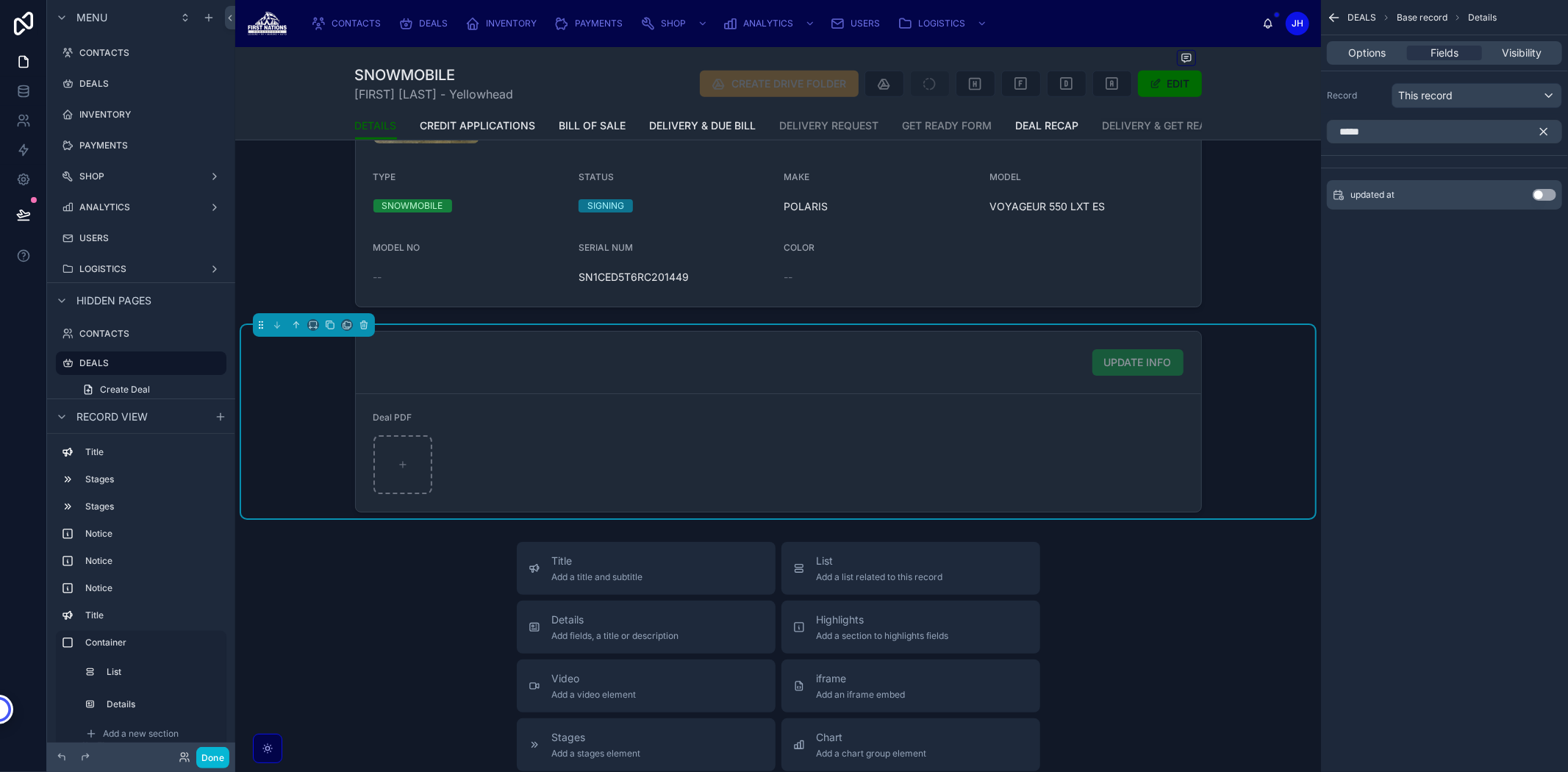 click 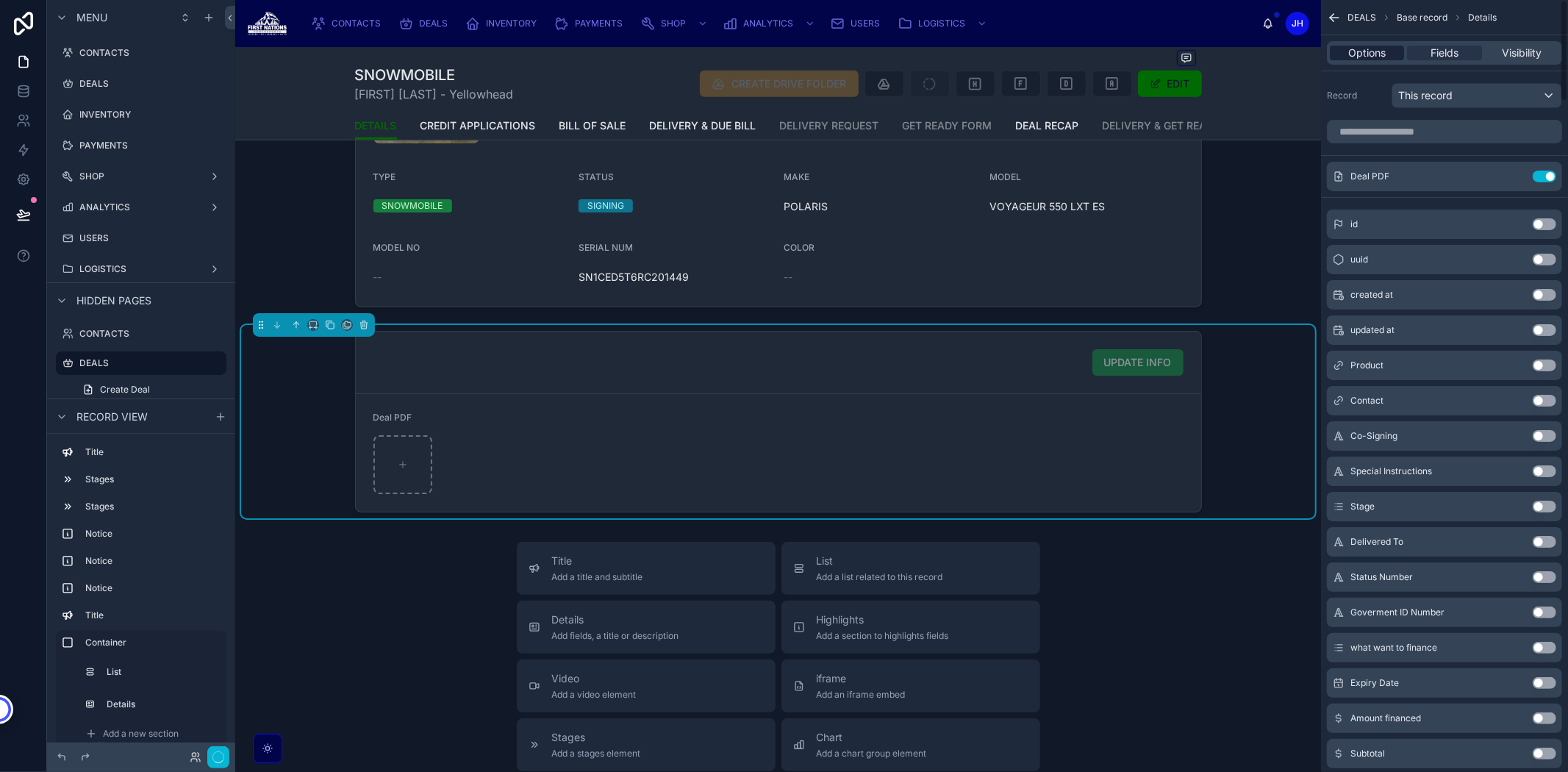 click on "Options" at bounding box center [1367, 53] 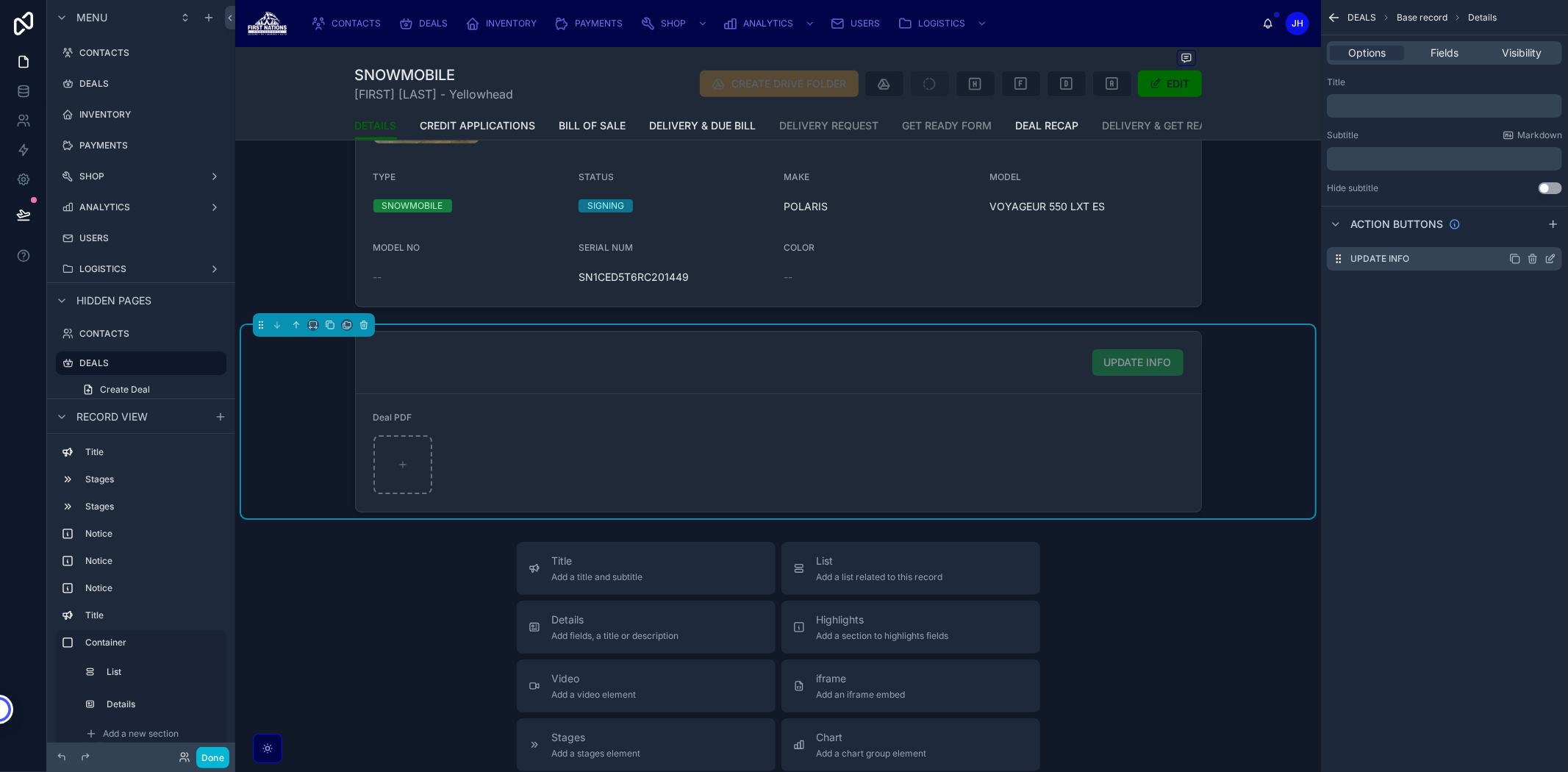 click 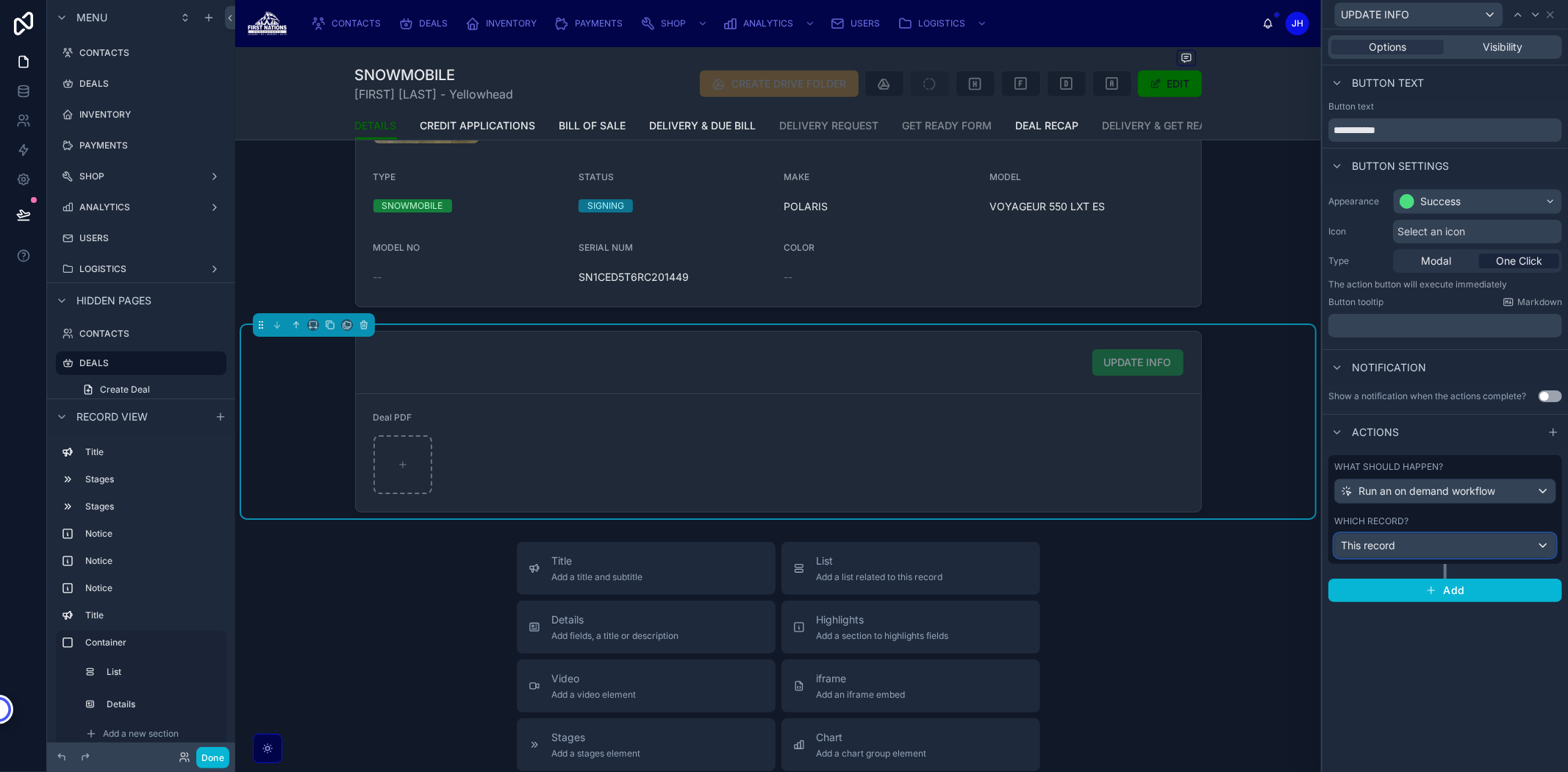 click on "This record" at bounding box center (1368, 546) 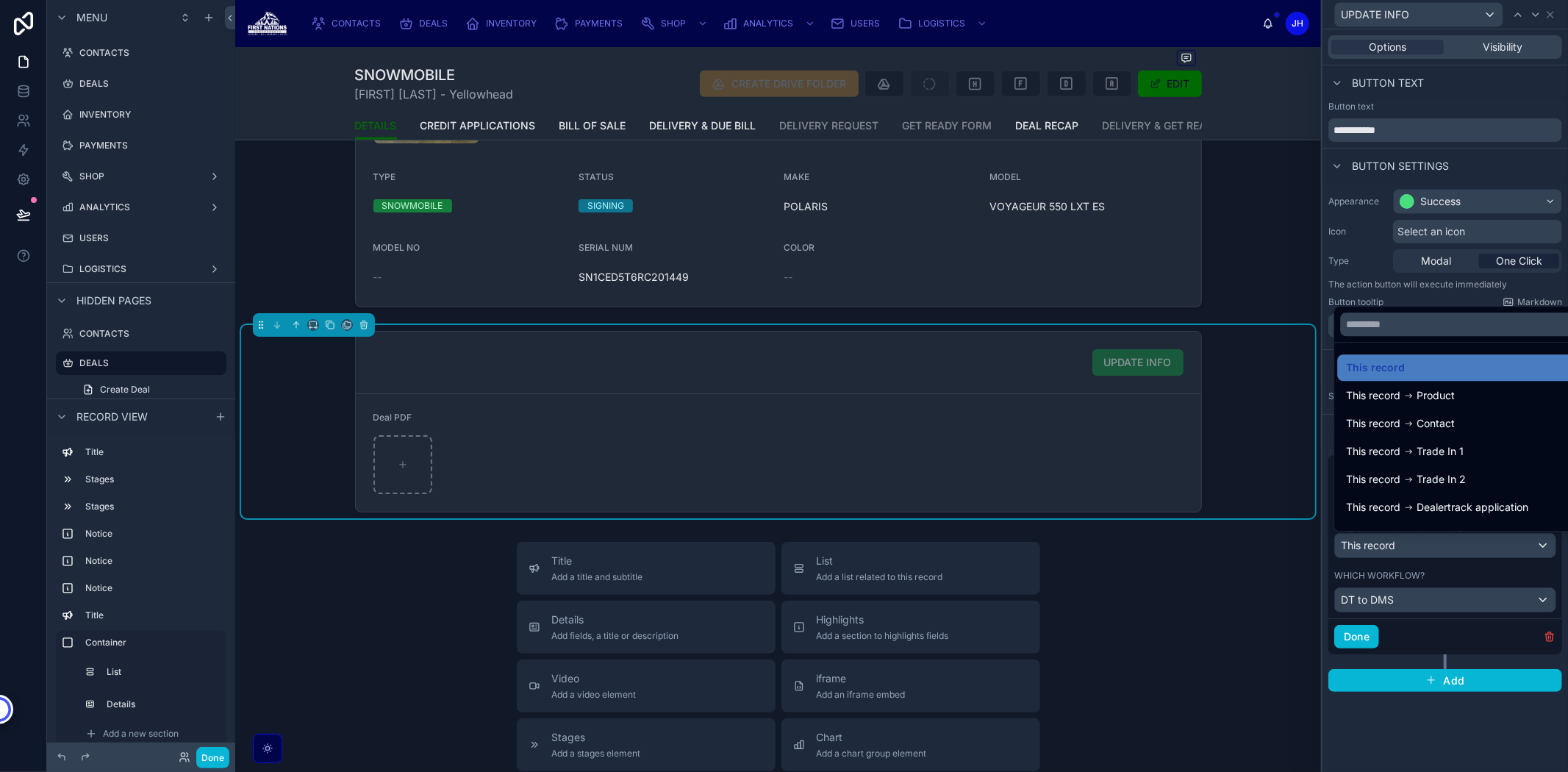 click at bounding box center [1445, 386] 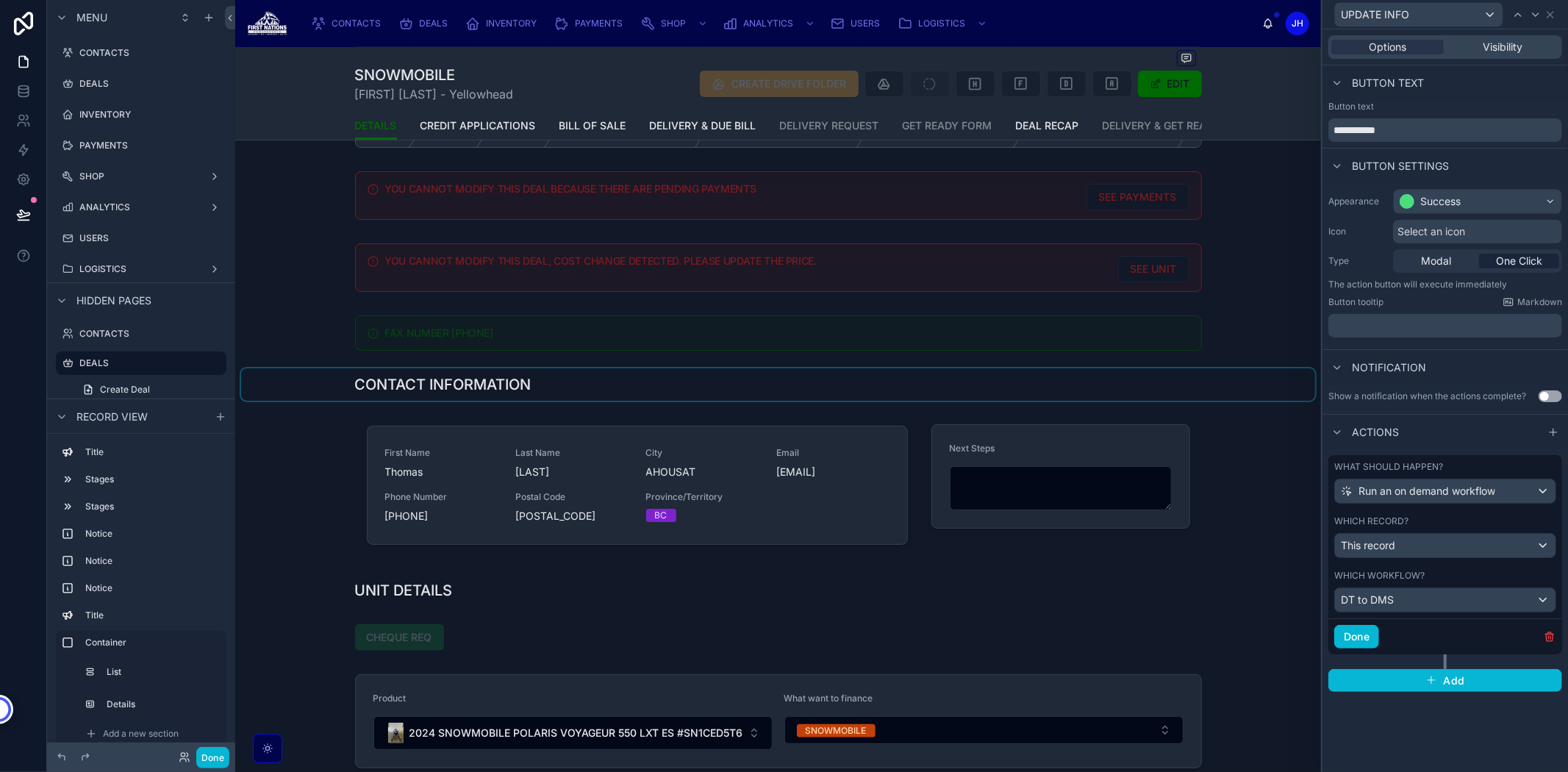 scroll, scrollTop: 326, scrollLeft: 0, axis: vertical 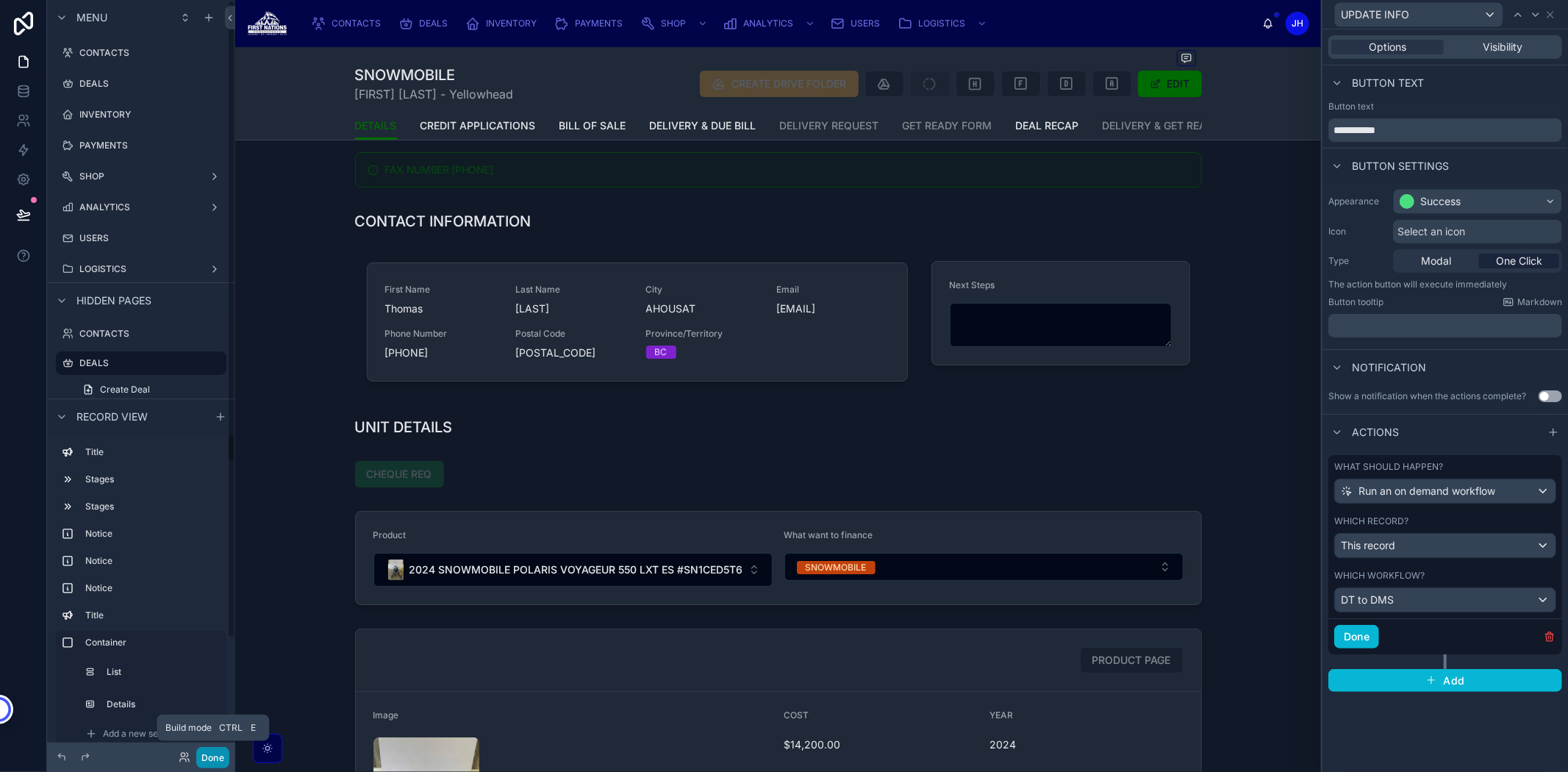 click on "Done" at bounding box center (212, 757) 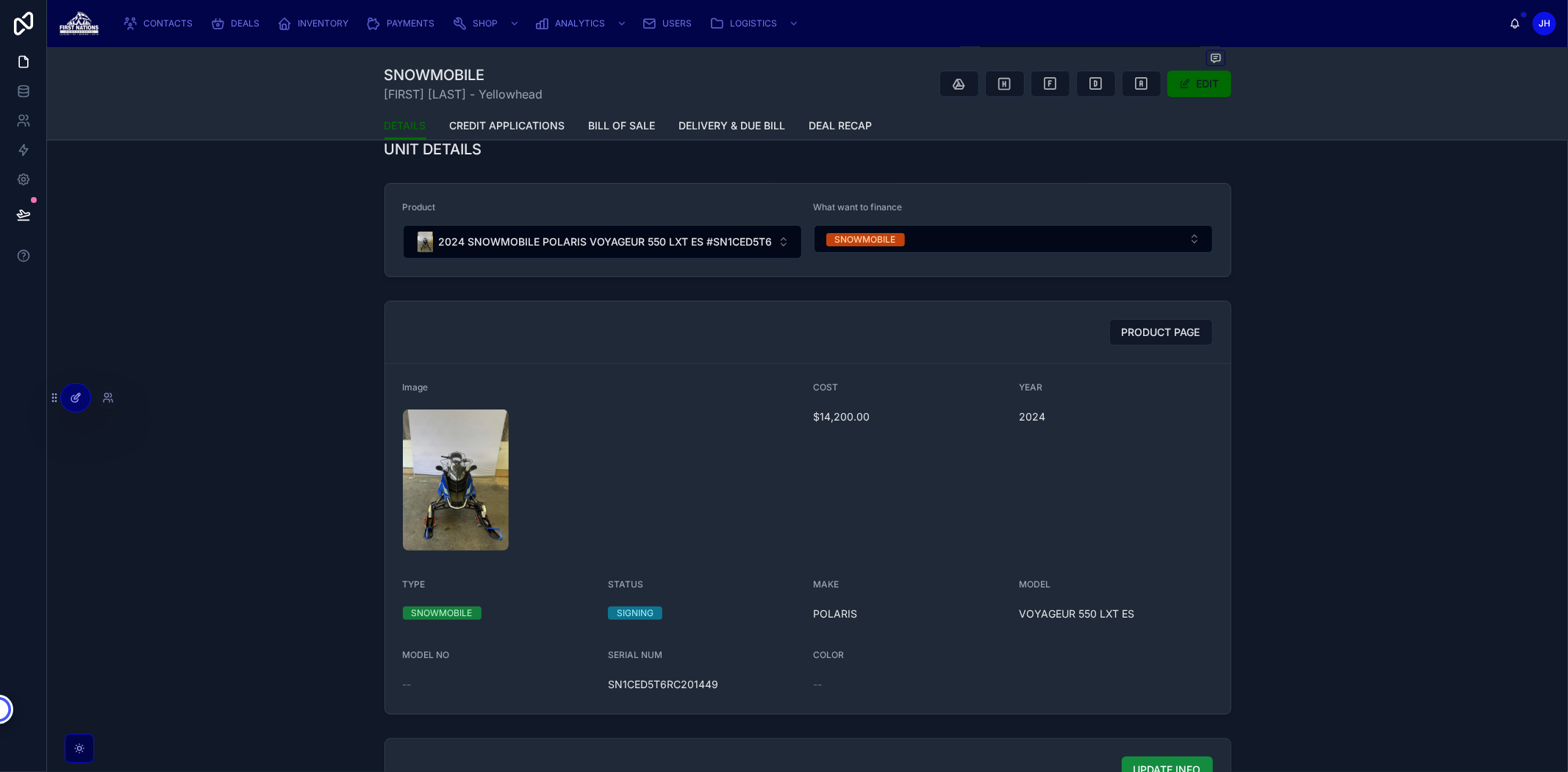 click at bounding box center (76, 398) 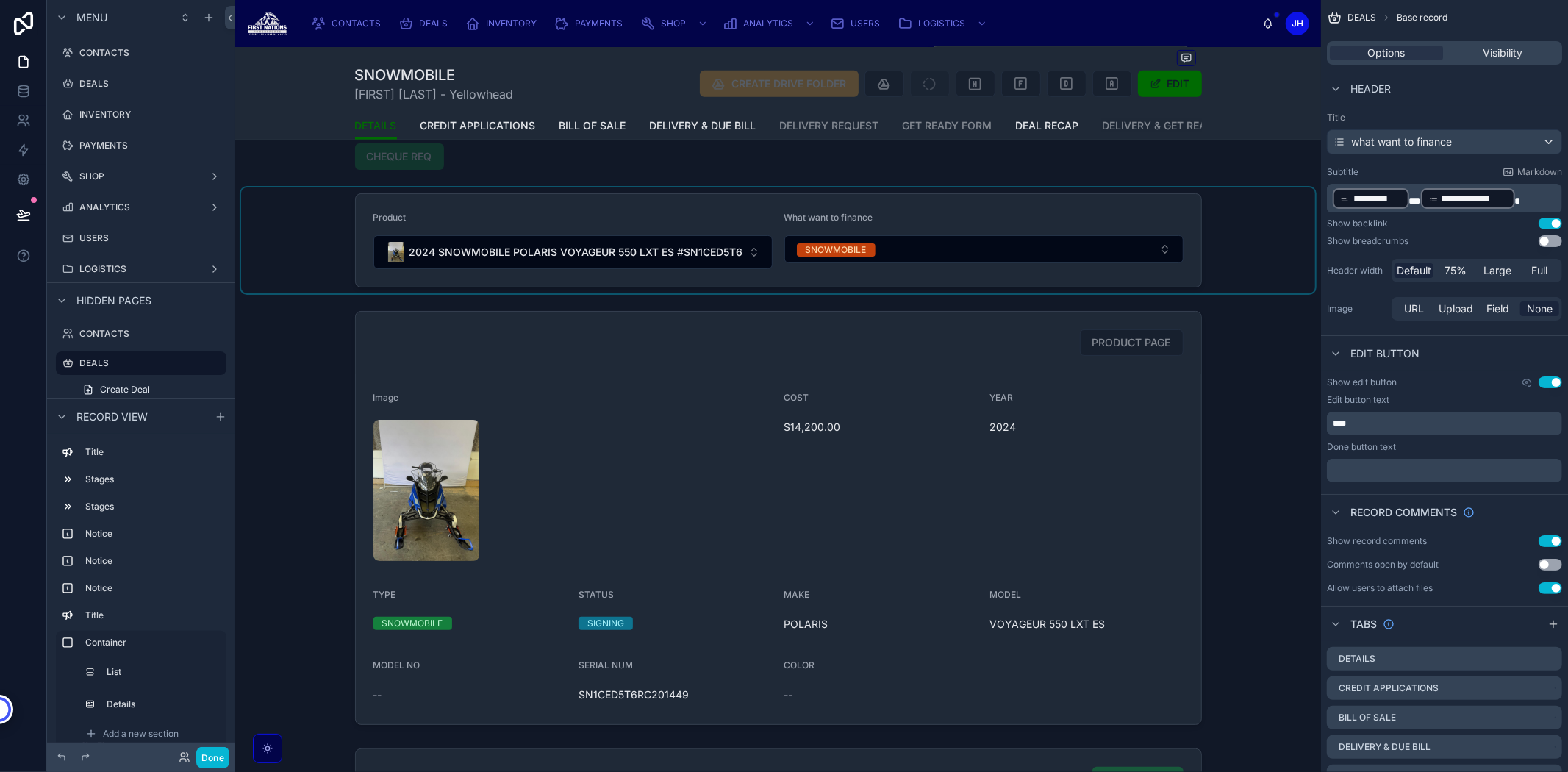 scroll, scrollTop: 653, scrollLeft: 0, axis: vertical 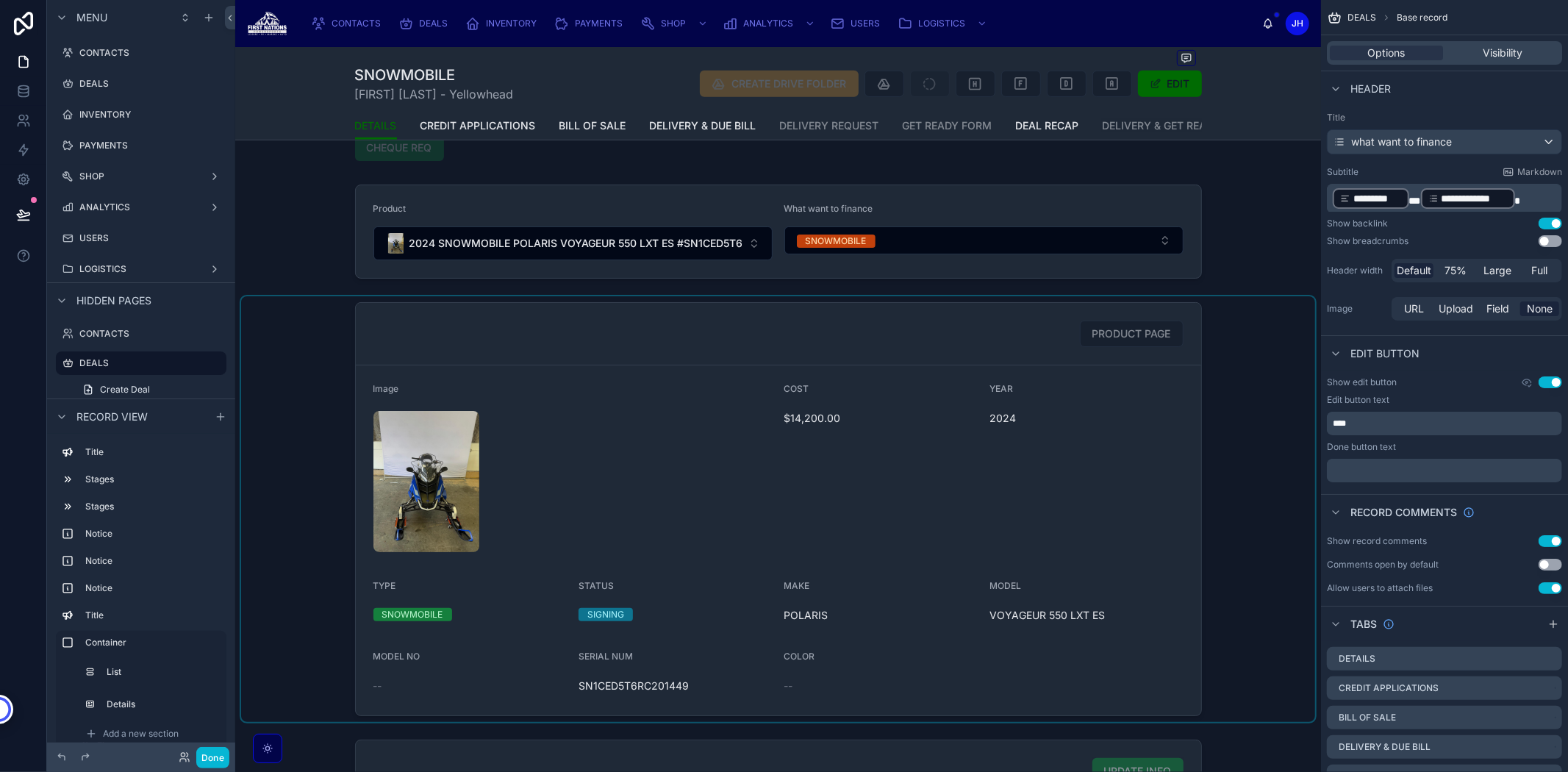 click at bounding box center [778, 509] 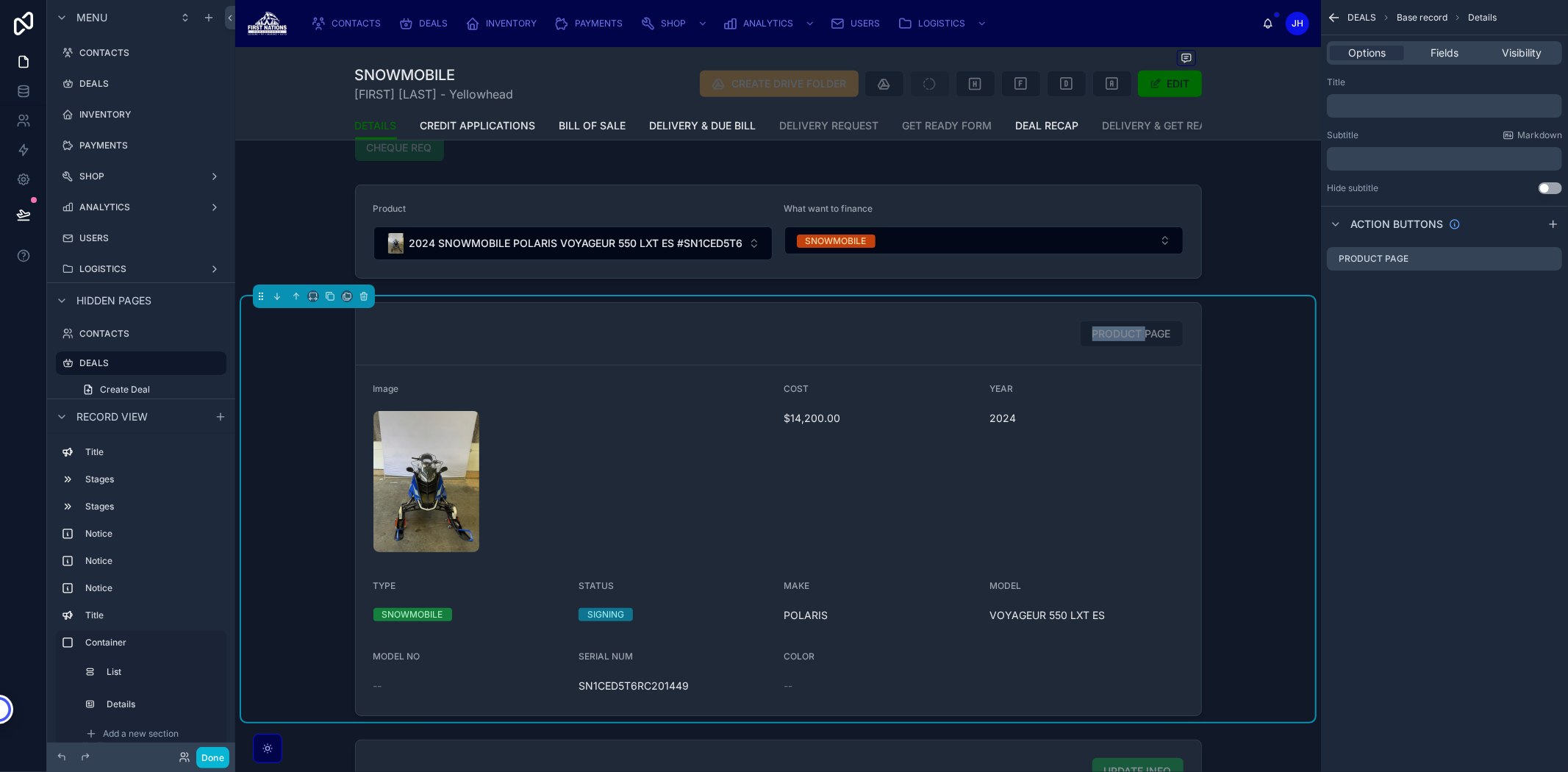 click on "PRODUCT PAGE" at bounding box center (778, 334) 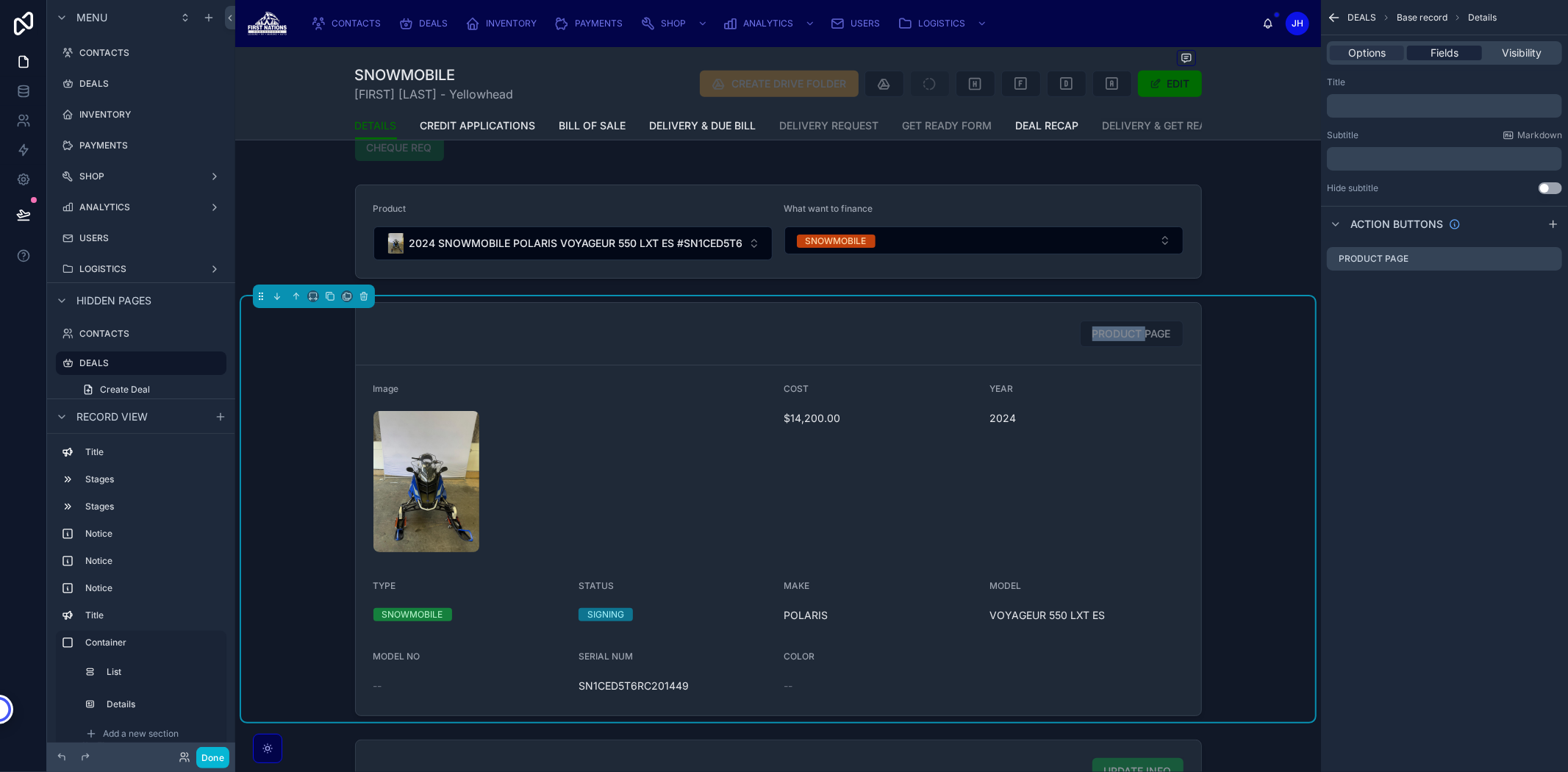 click on "Fields" at bounding box center (1444, 53) 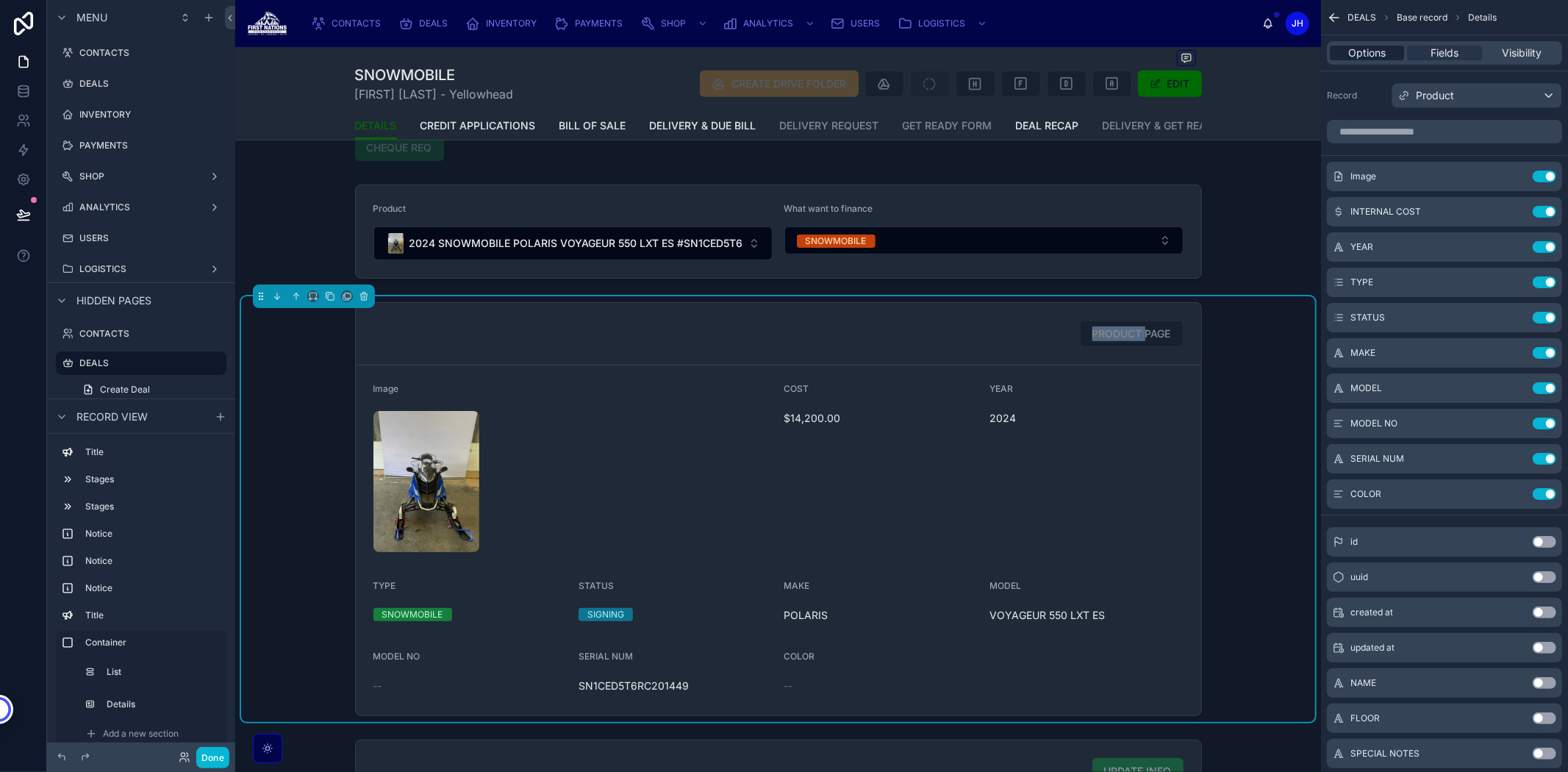click on "Options" at bounding box center (1367, 53) 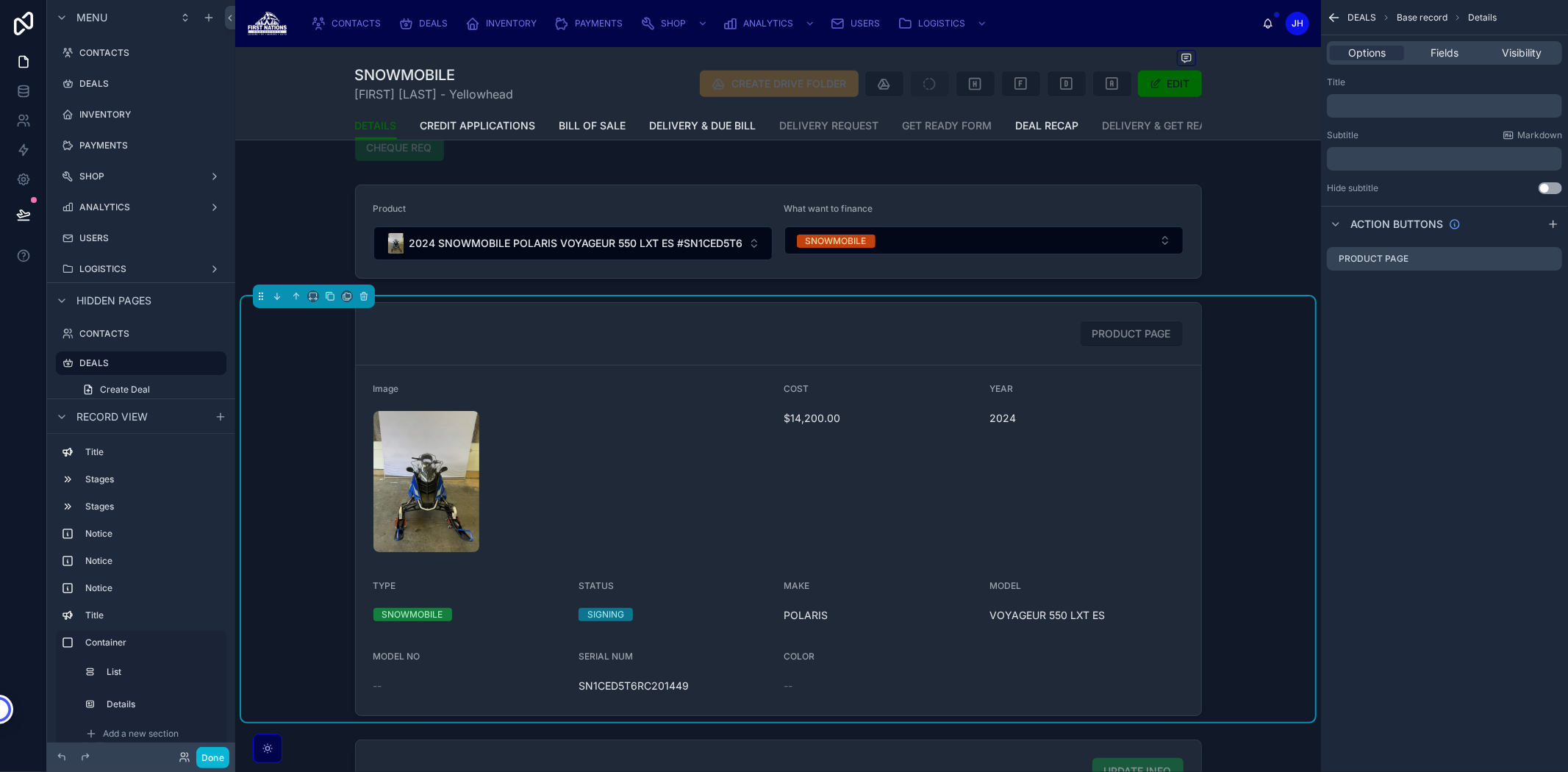 click on "﻿" at bounding box center (1446, 106) 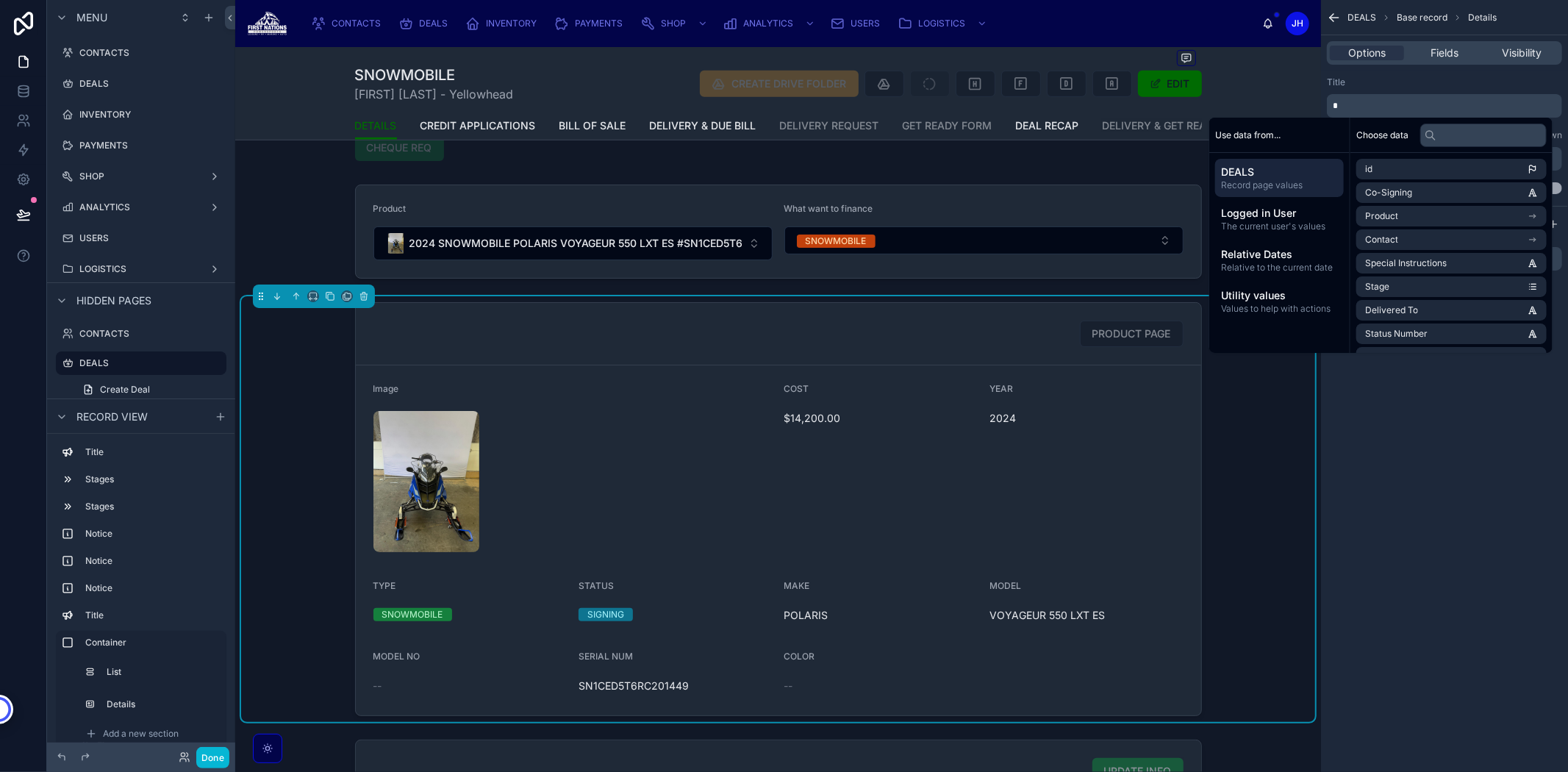 type 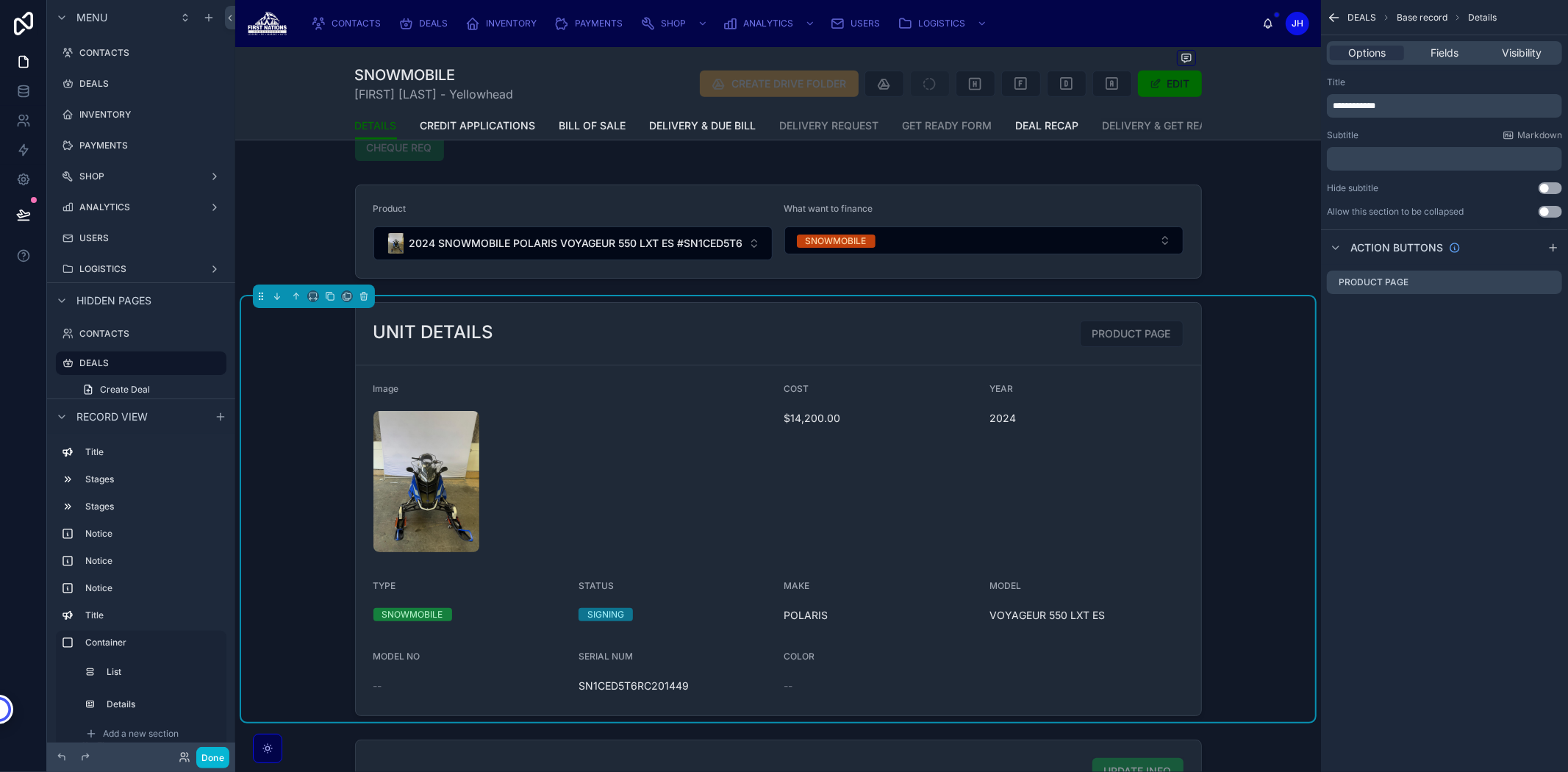 click on "Title" at bounding box center (1445, 82) 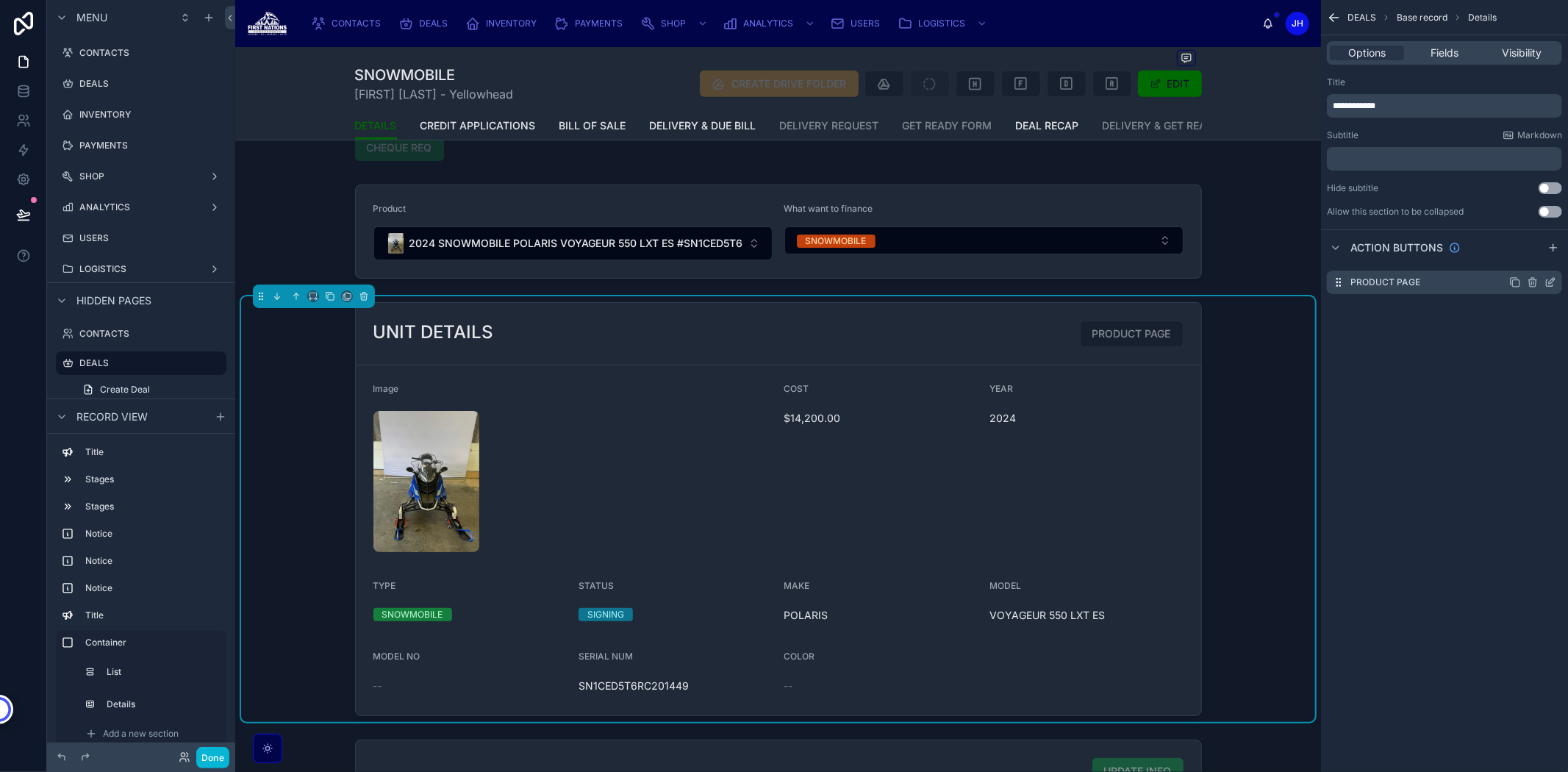 click 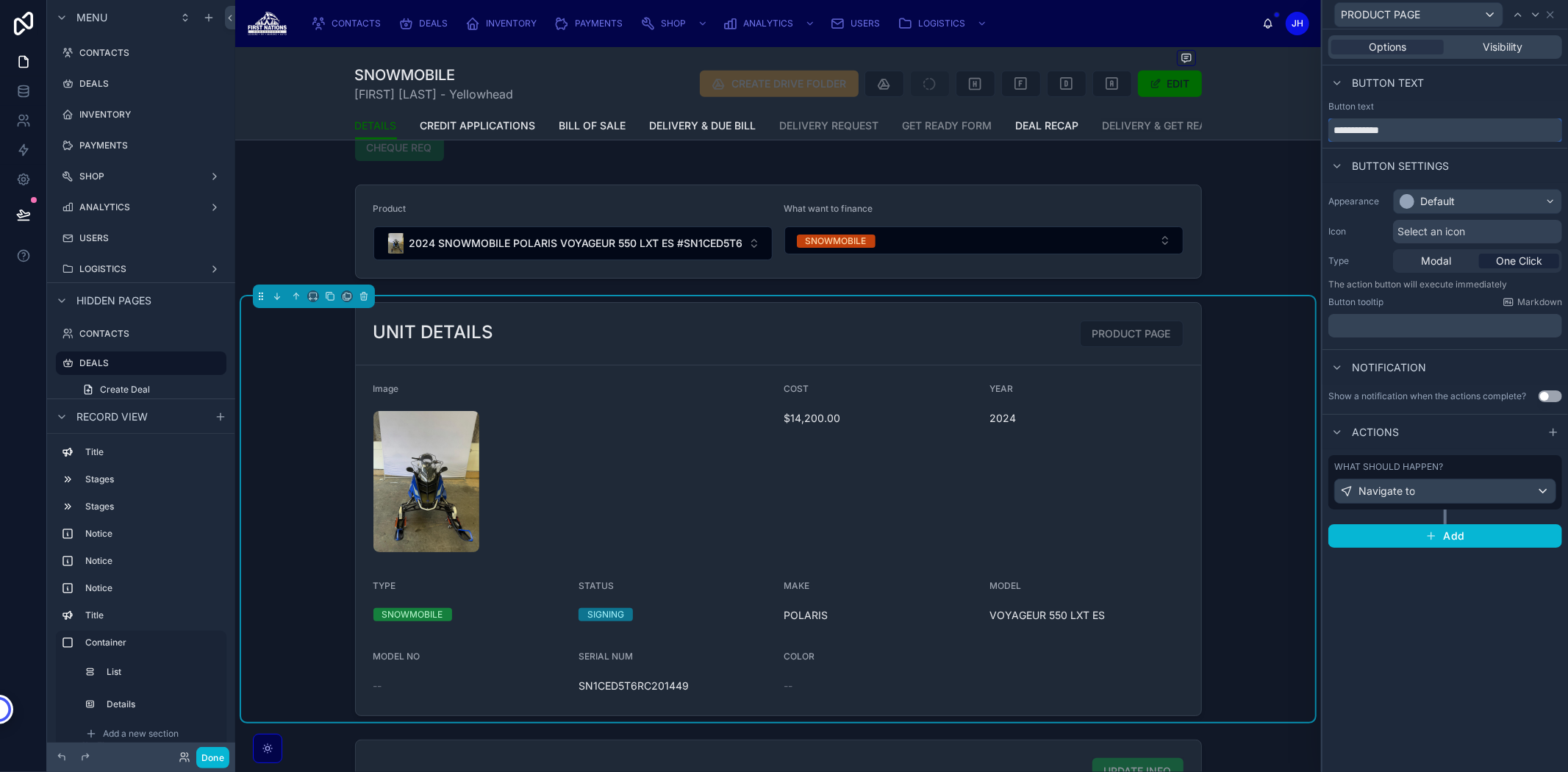 click on "**********" at bounding box center (1445, 130) 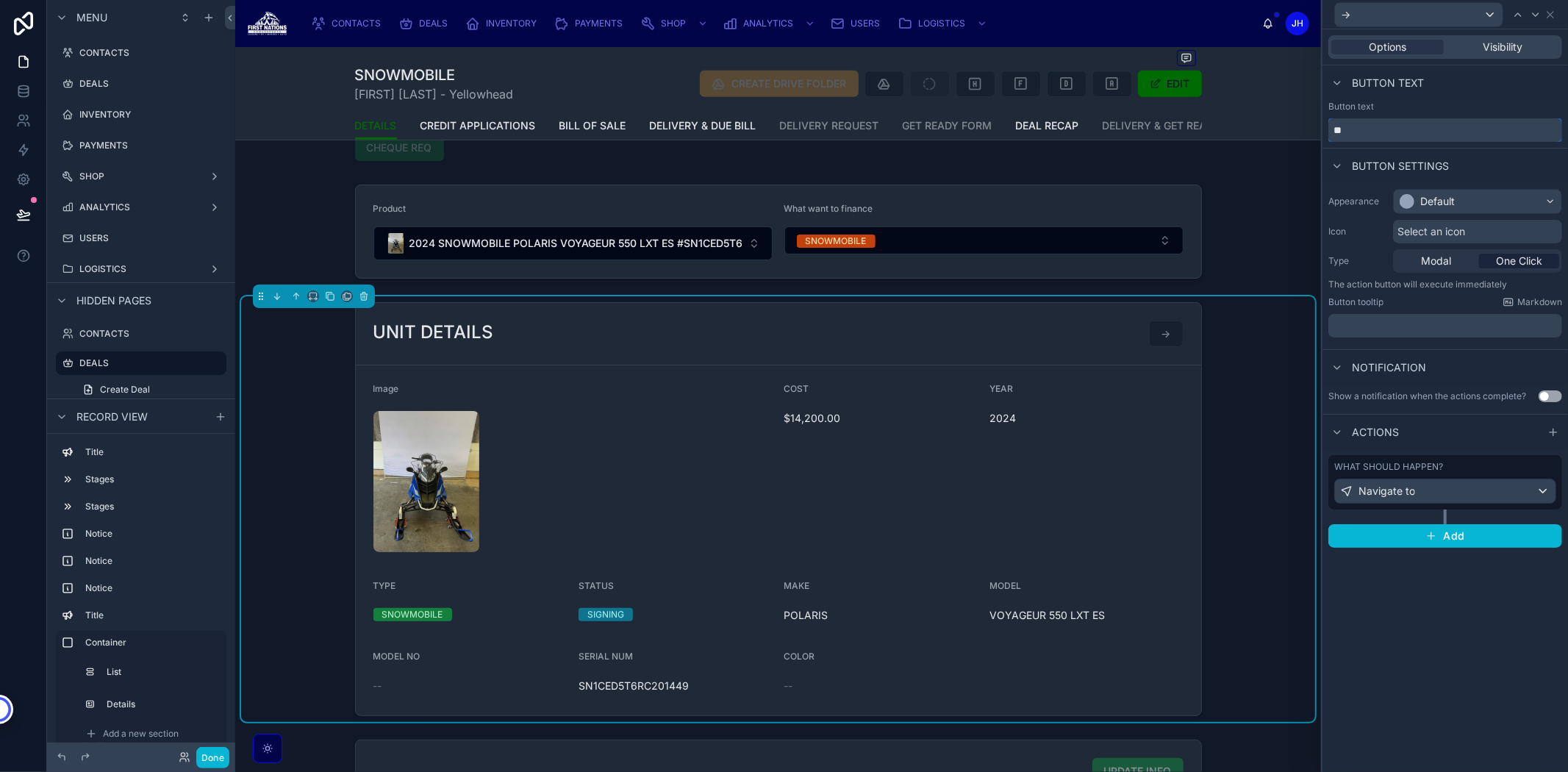type on "**" 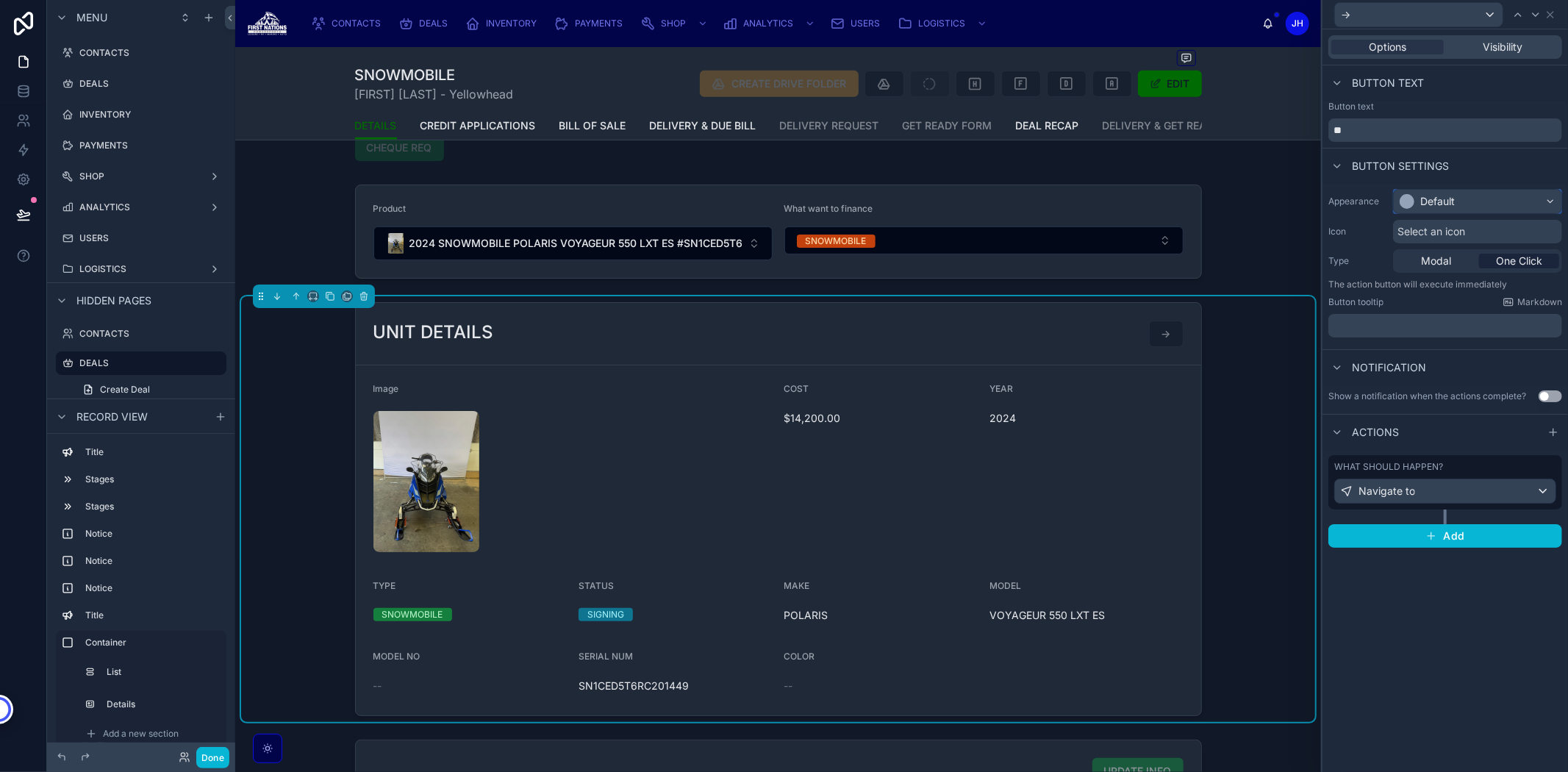 click on "Default" at bounding box center (1437, 201) 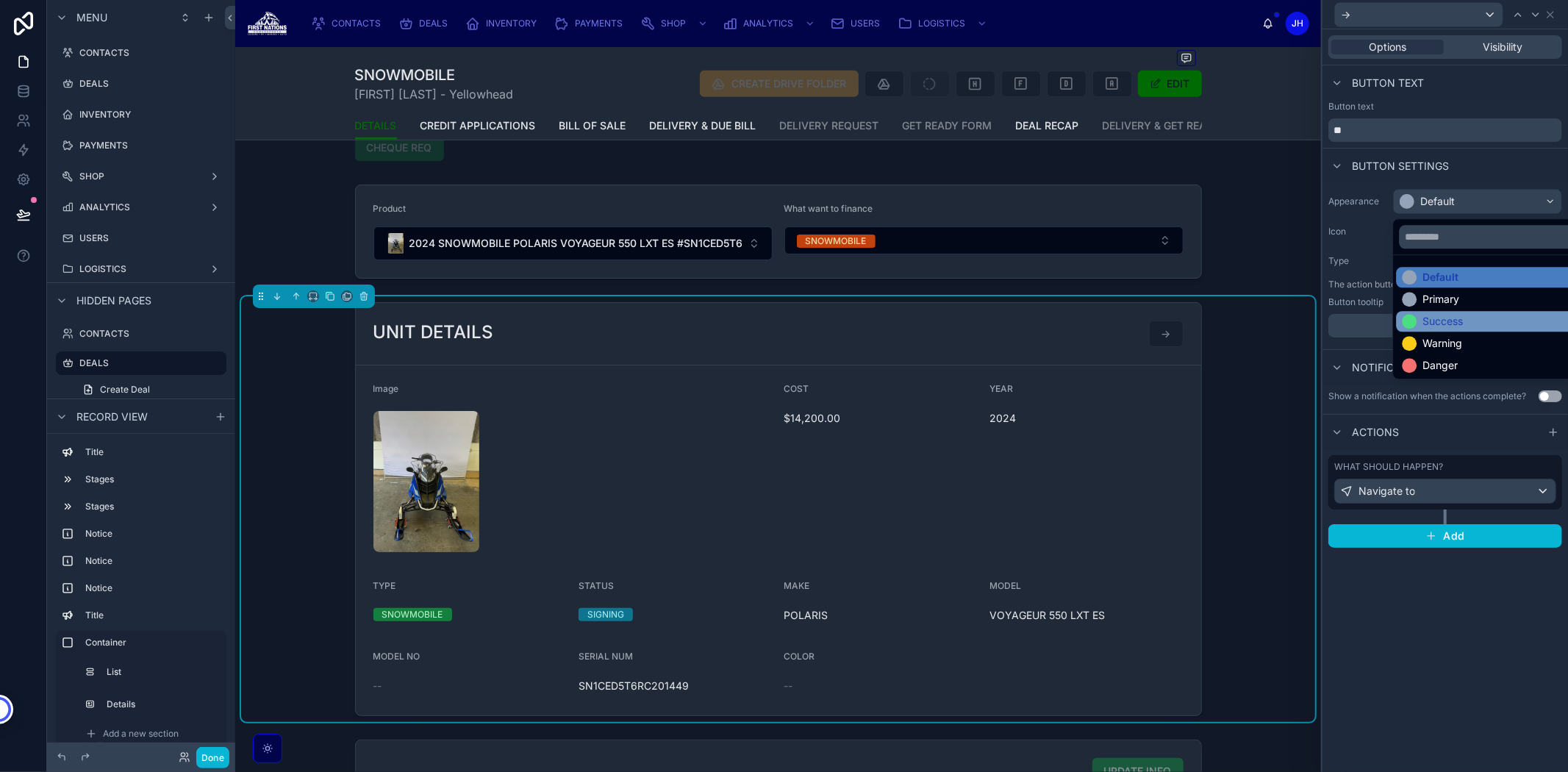 click on "Success" at bounding box center (1494, 321) 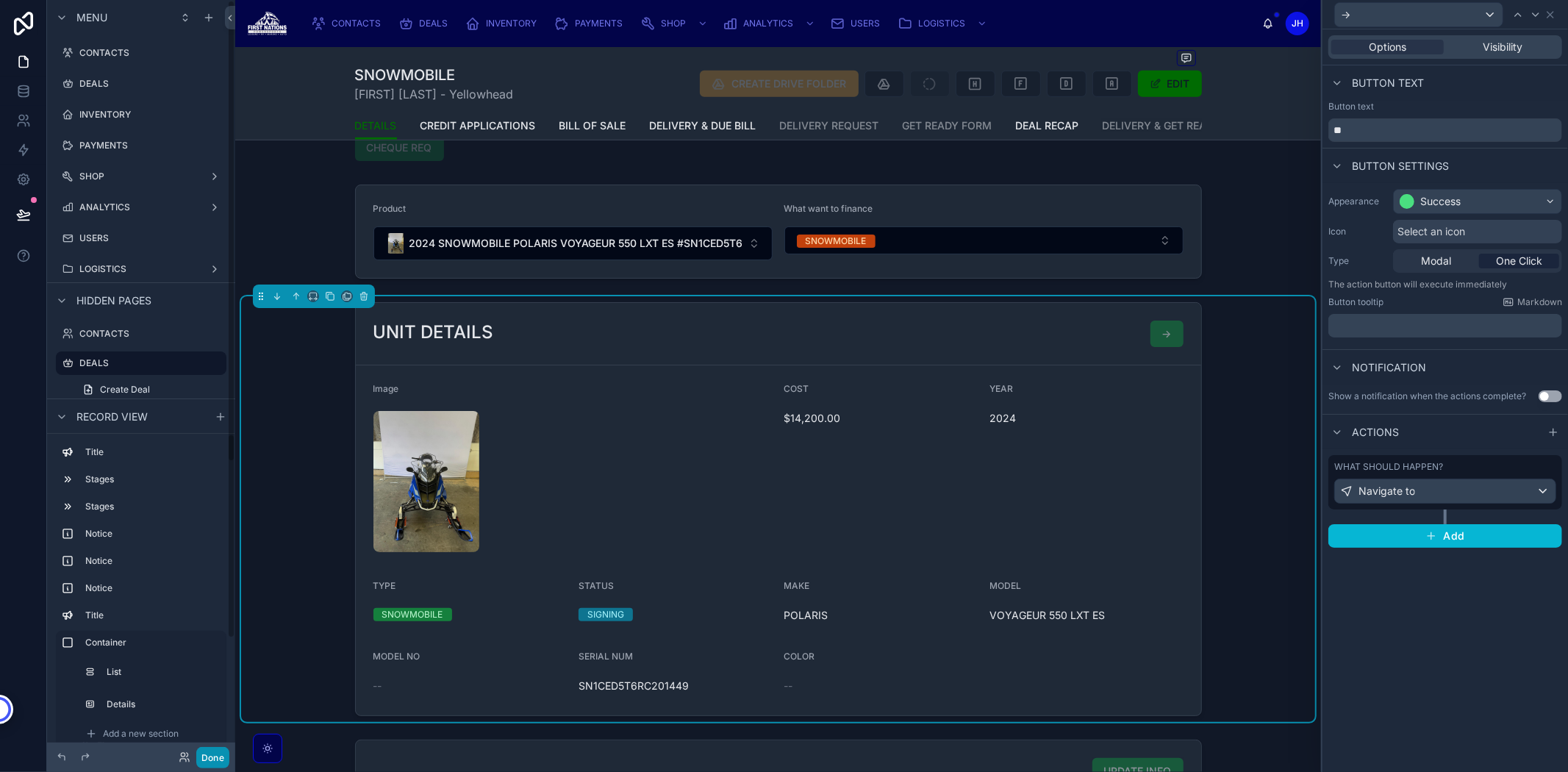 click on "Done" at bounding box center [212, 757] 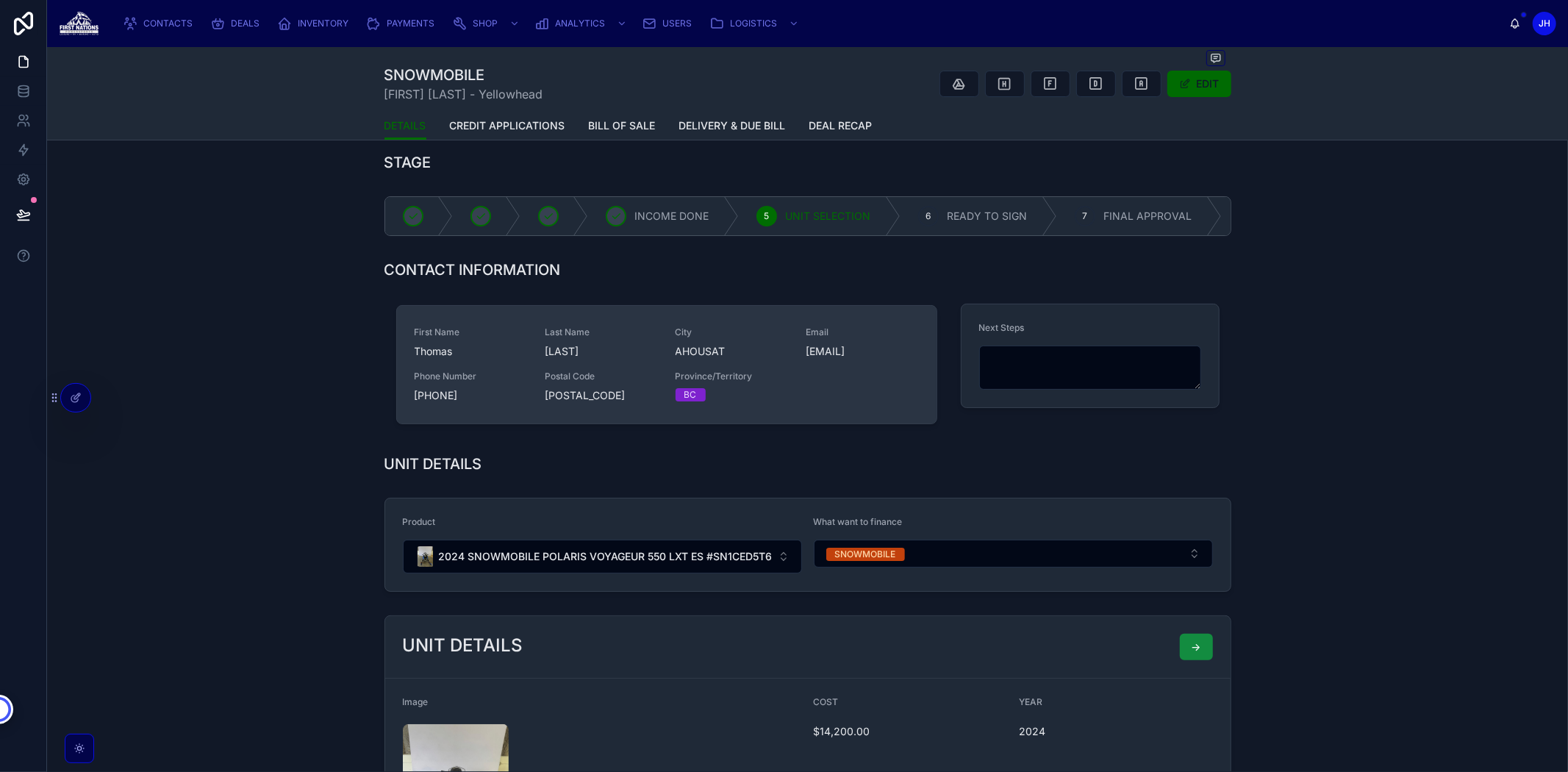 scroll, scrollTop: 0, scrollLeft: 0, axis: both 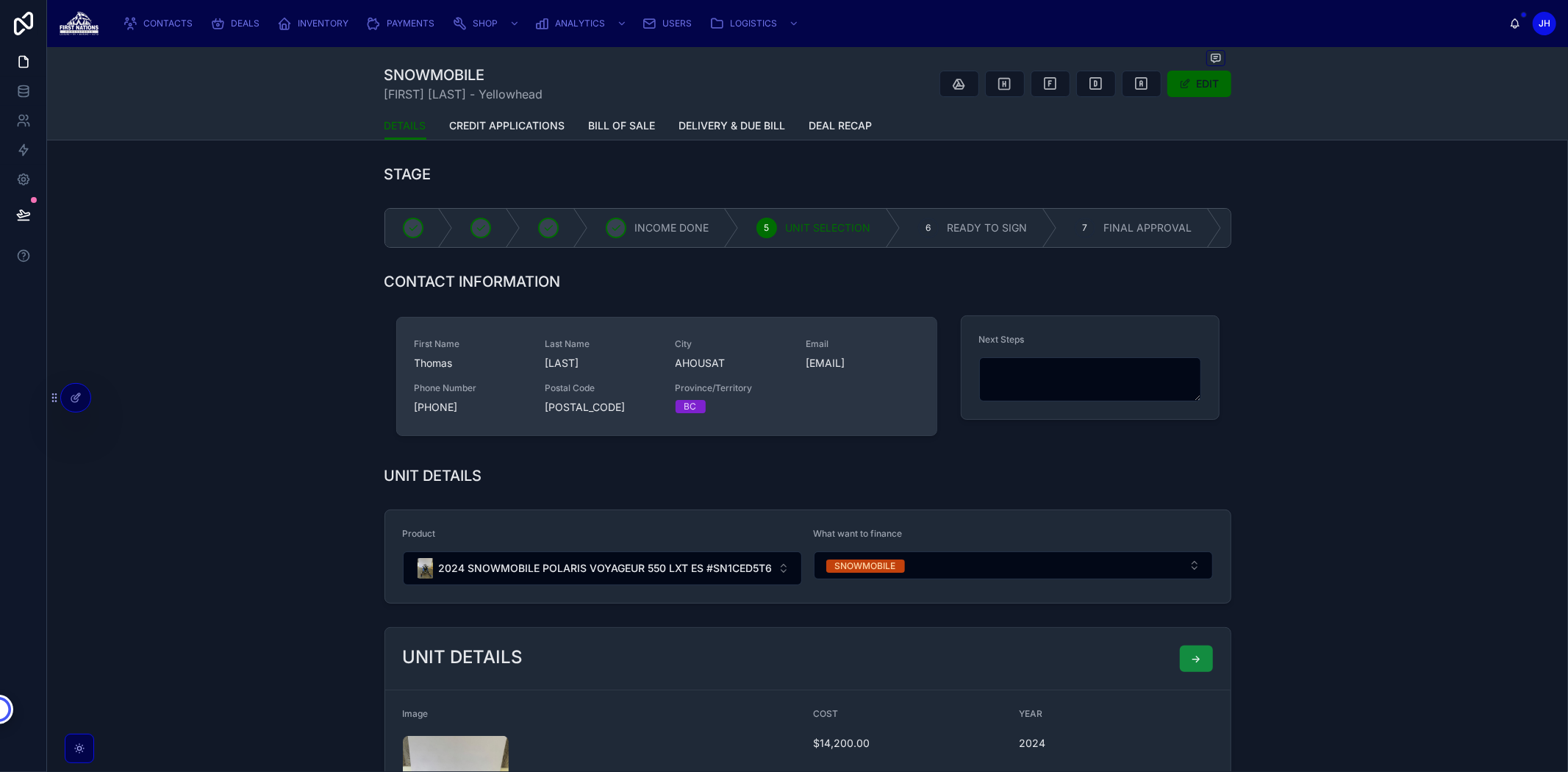 click on "First Name Thomas Last Name paul City AHOUSAT Email tuffeaglewatertaxi@outlook.com Phone Number 250-266-2824 Postal Code V0R1A0 Province/Territory BC" at bounding box center [667, 376] 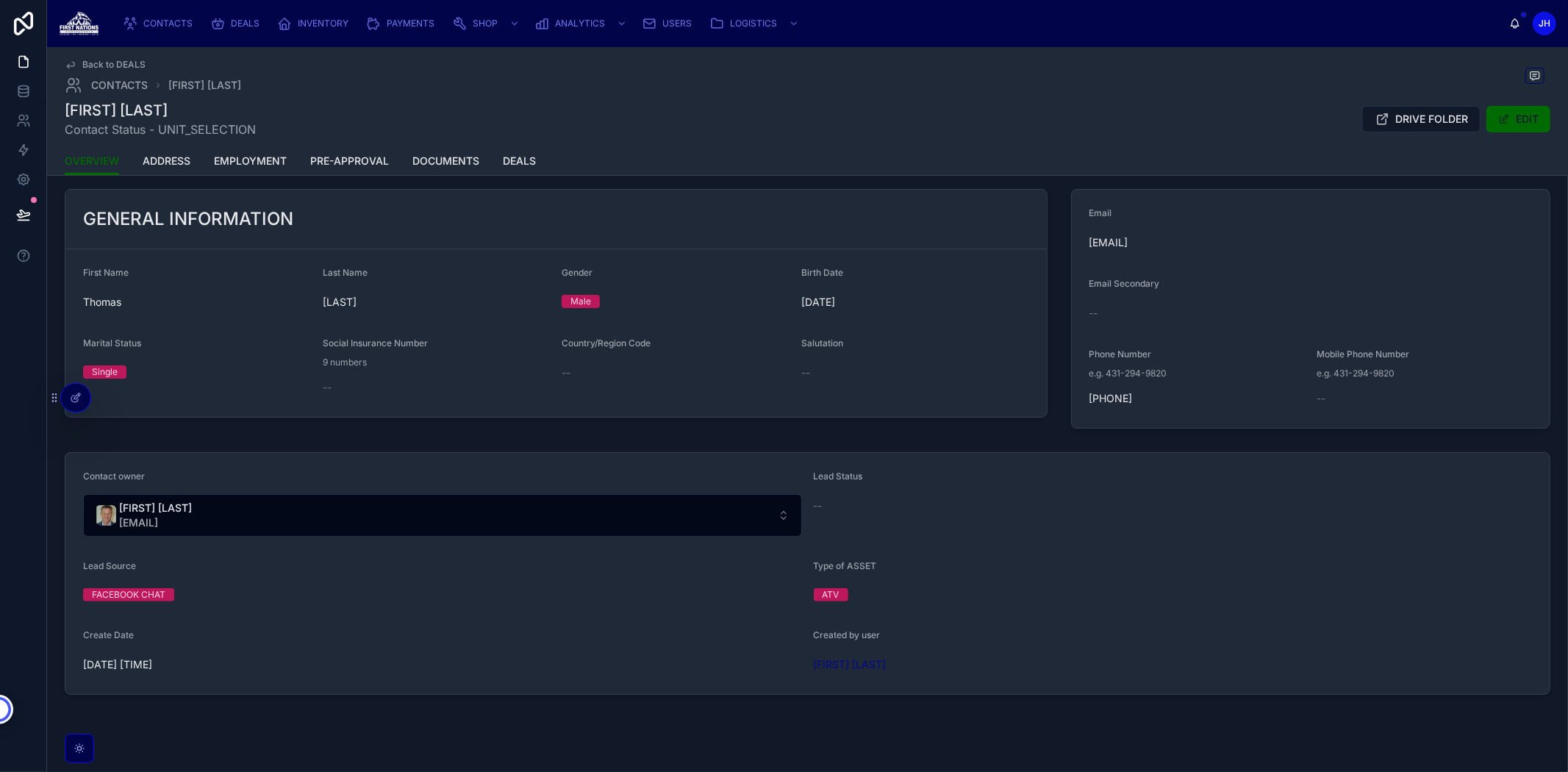 scroll, scrollTop: 0, scrollLeft: 0, axis: both 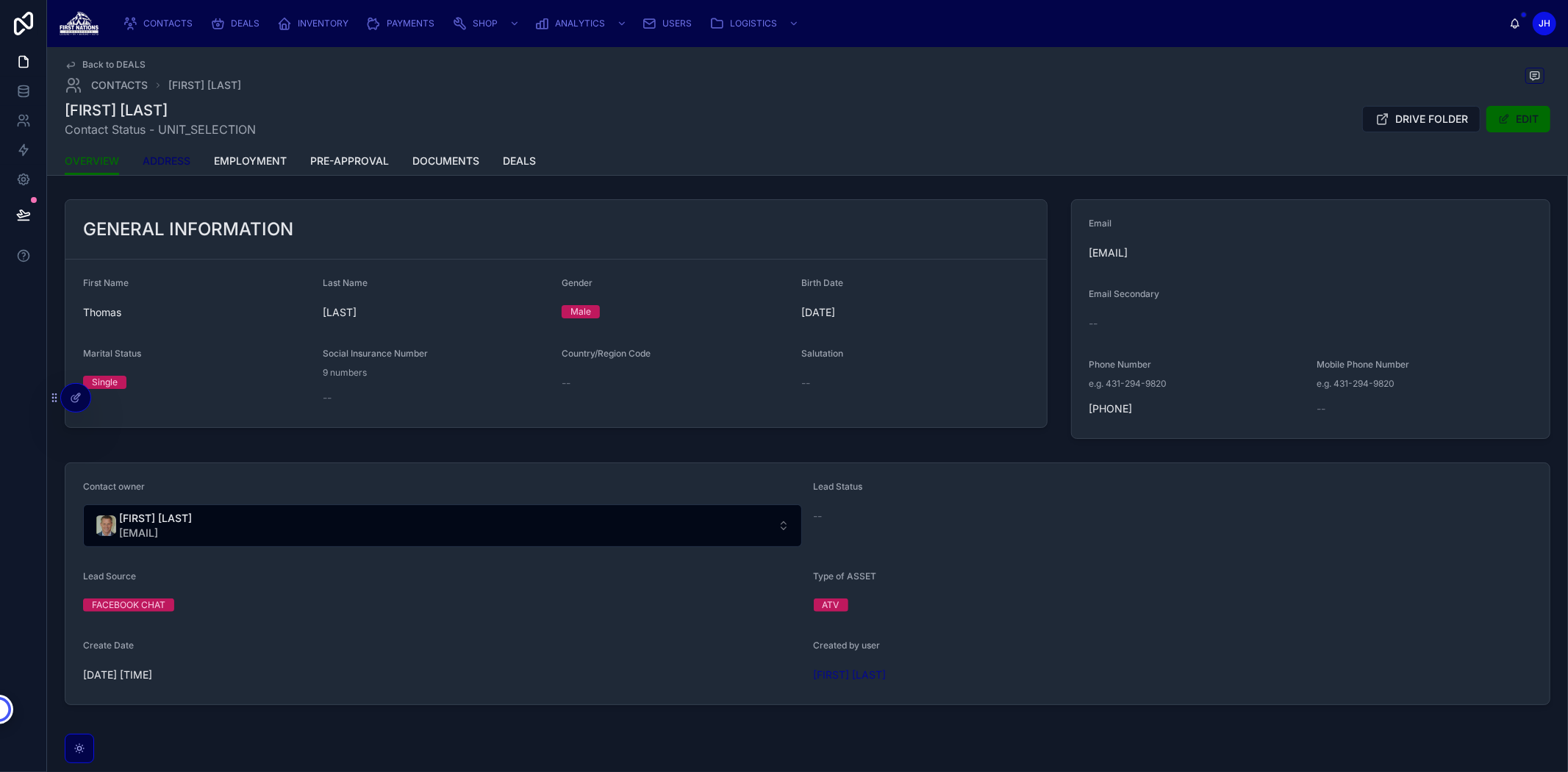 click on "ADDRESS" at bounding box center [166, 161] 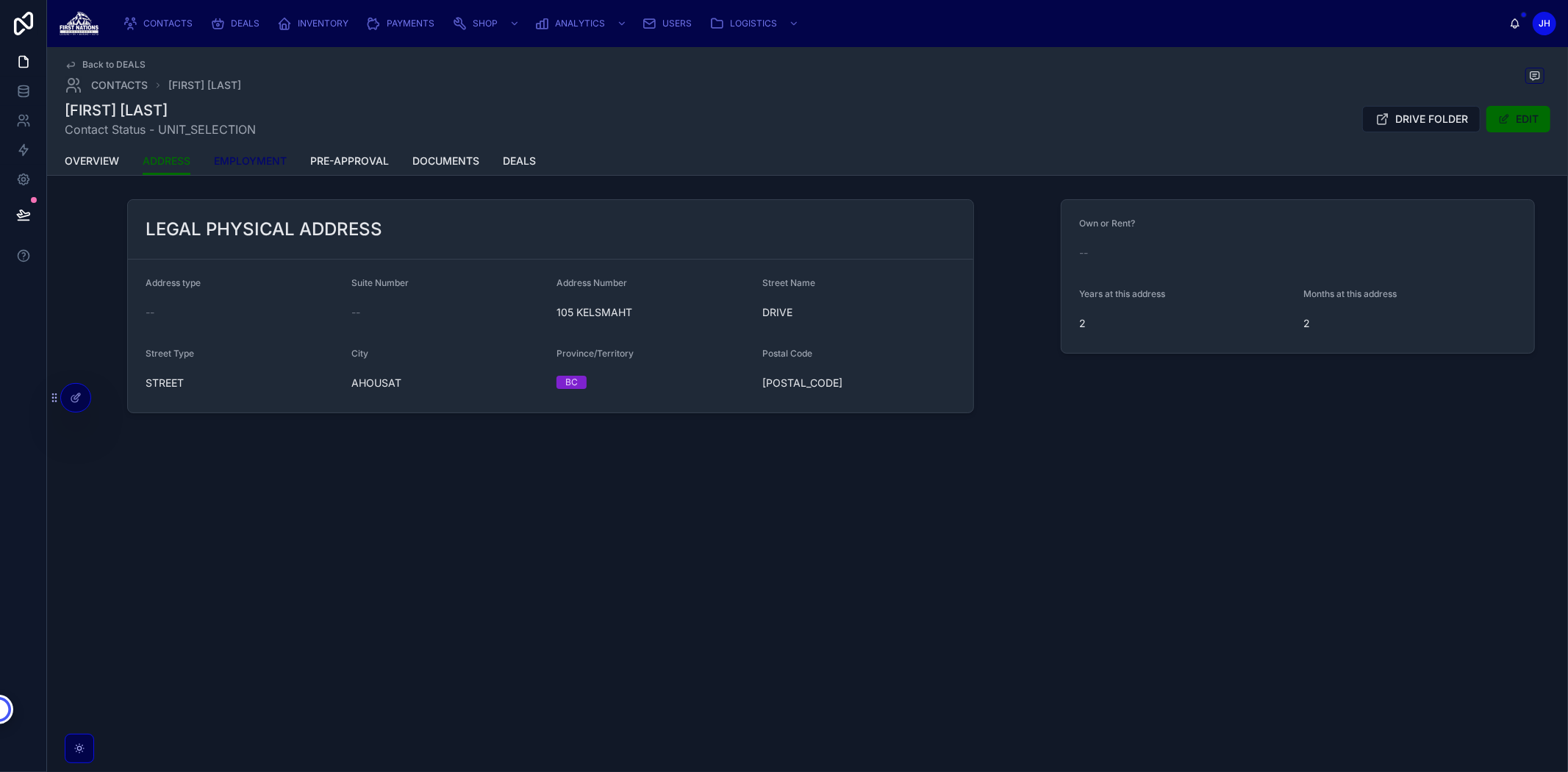 click on "EMPLOYMENT" at bounding box center (250, 161) 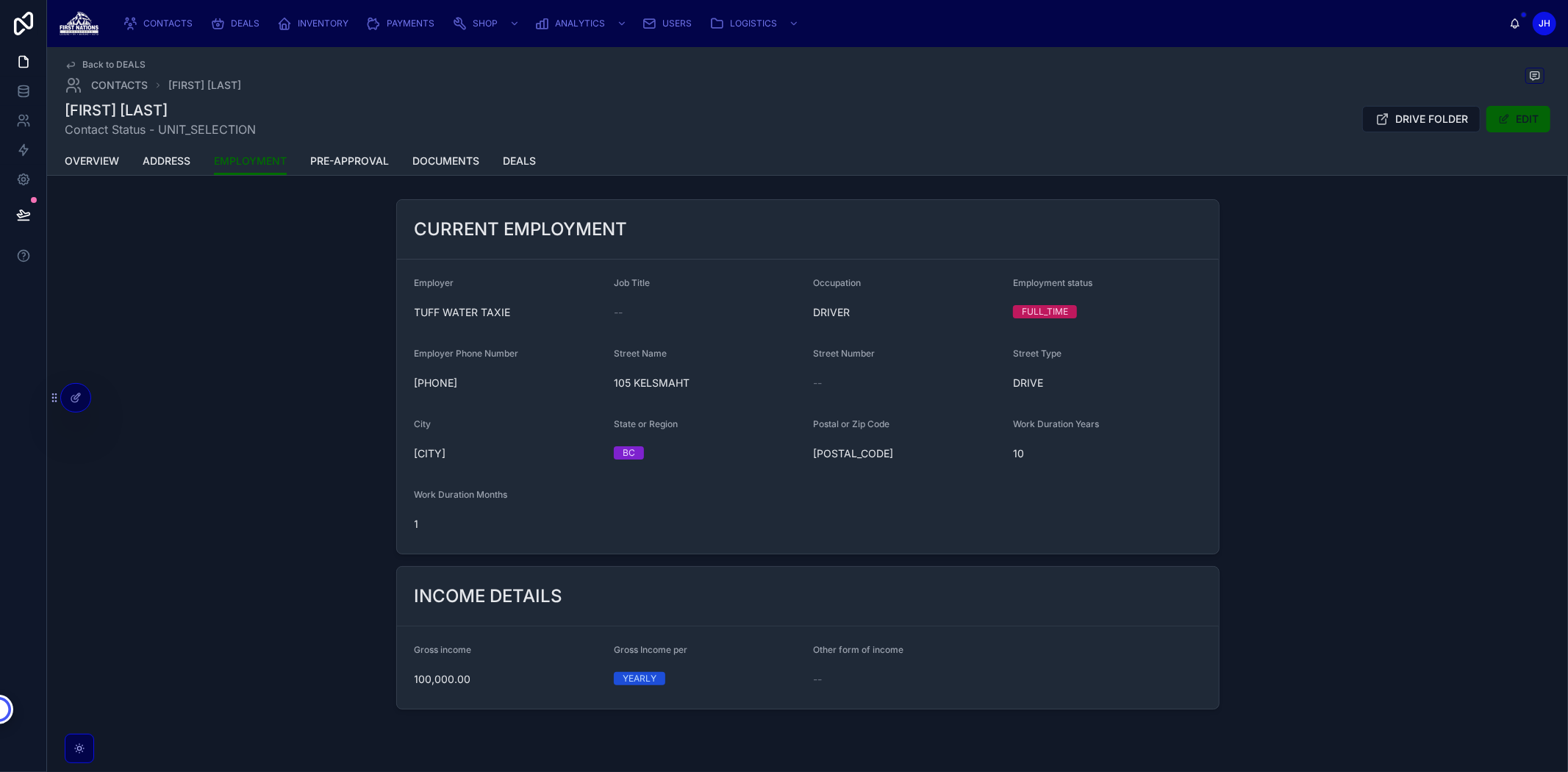 click on "EDIT" at bounding box center [1518, 119] 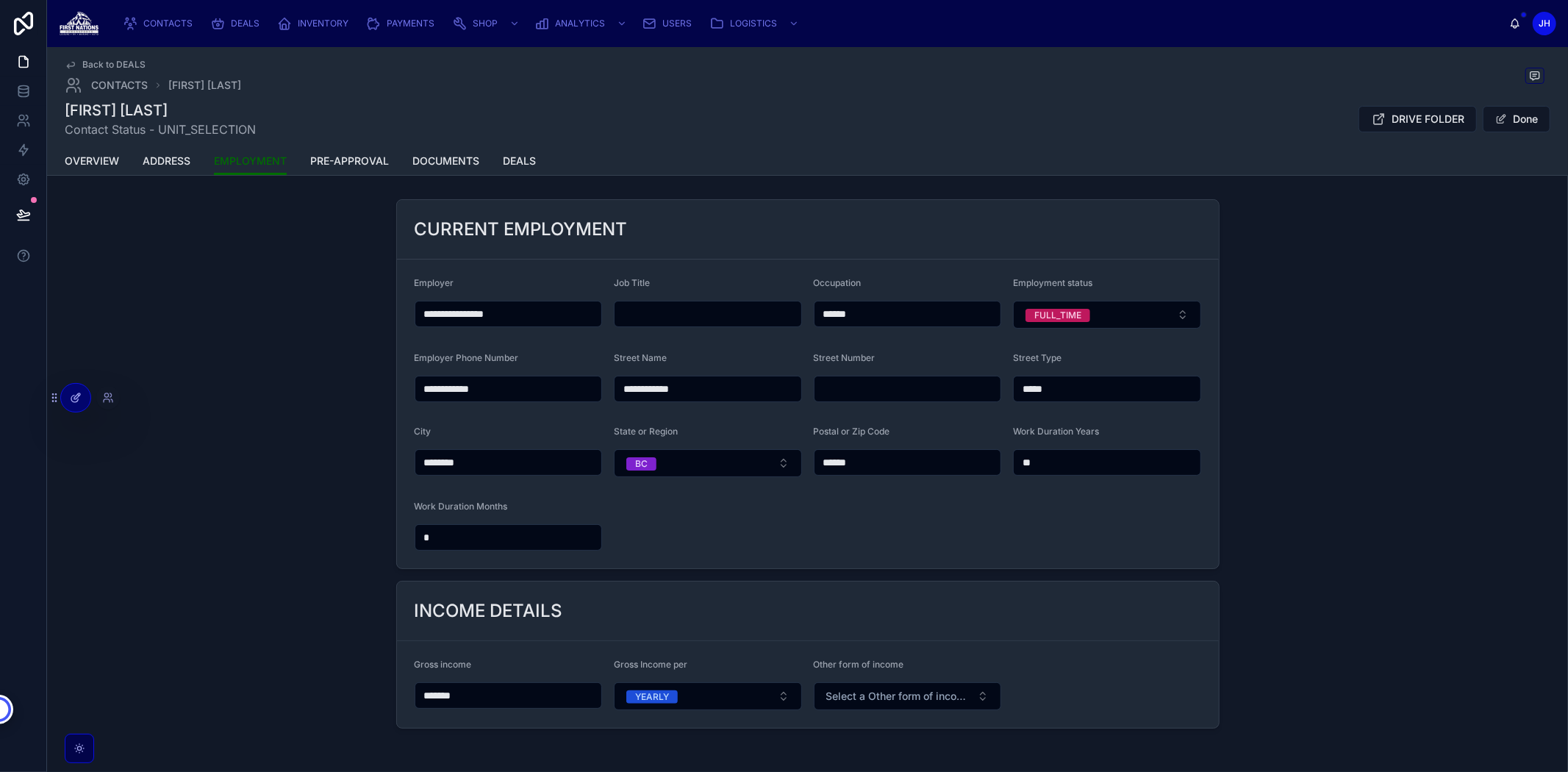 click 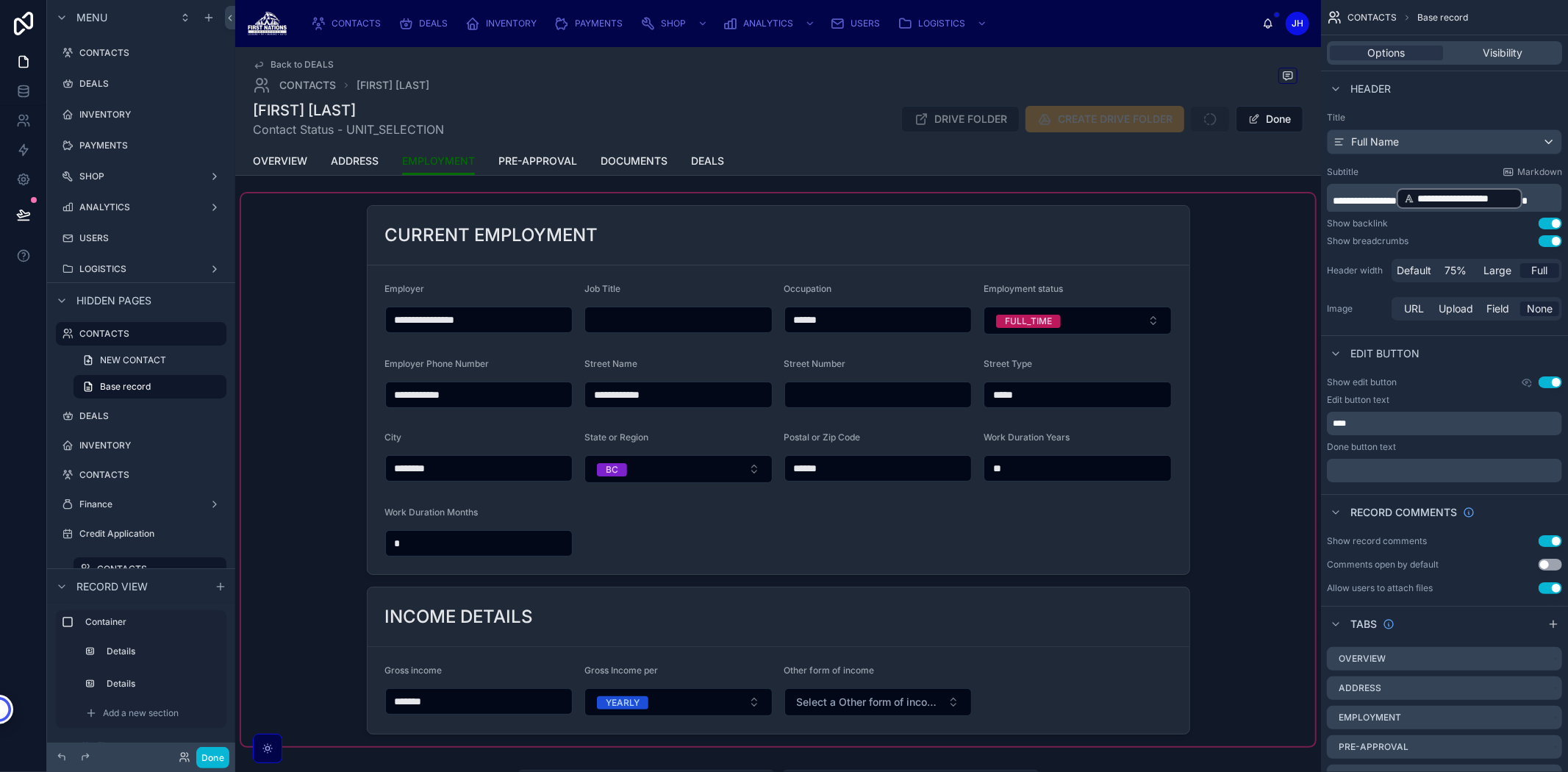 click at bounding box center [778, 470] 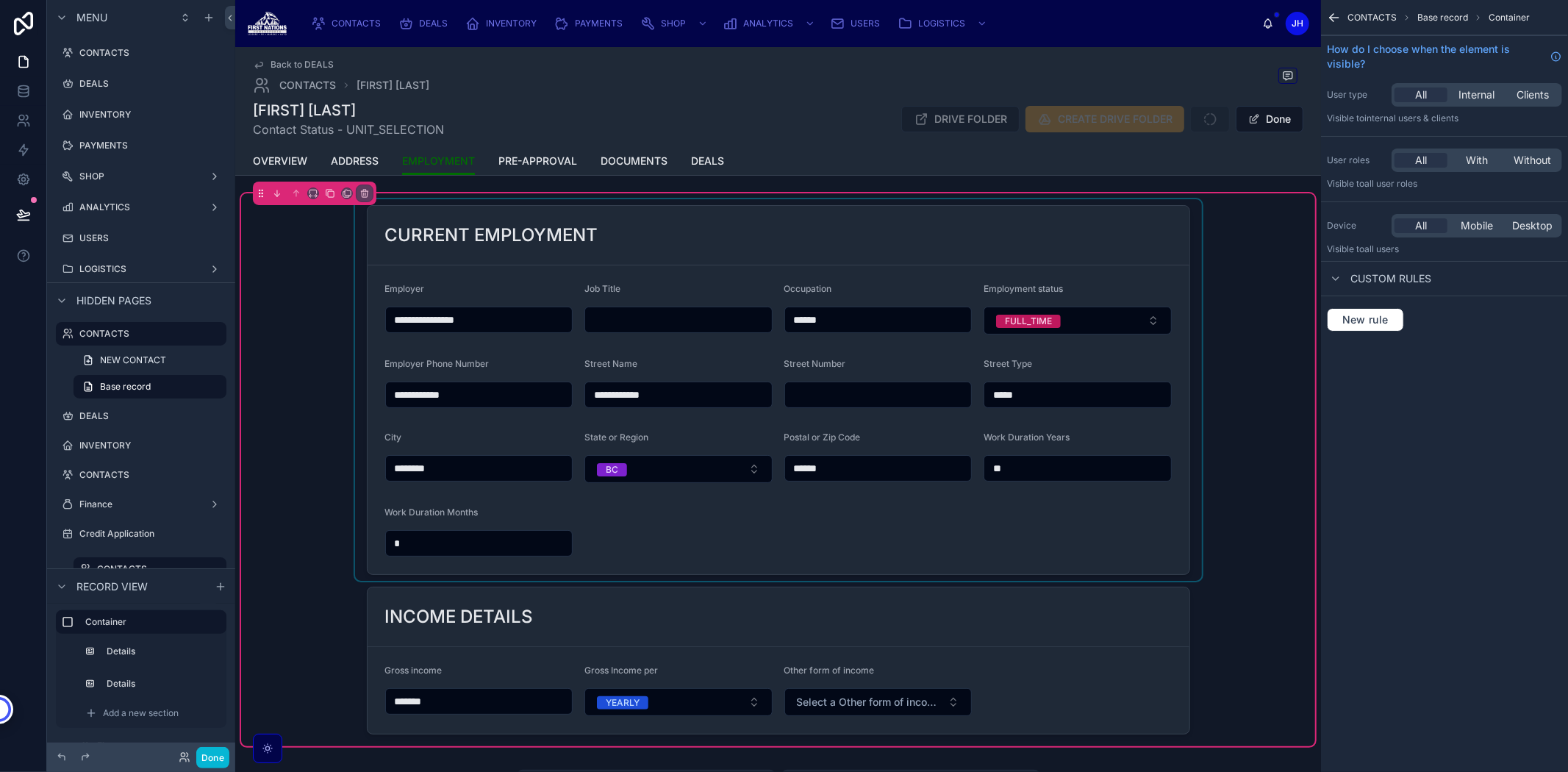 click at bounding box center (778, 390) 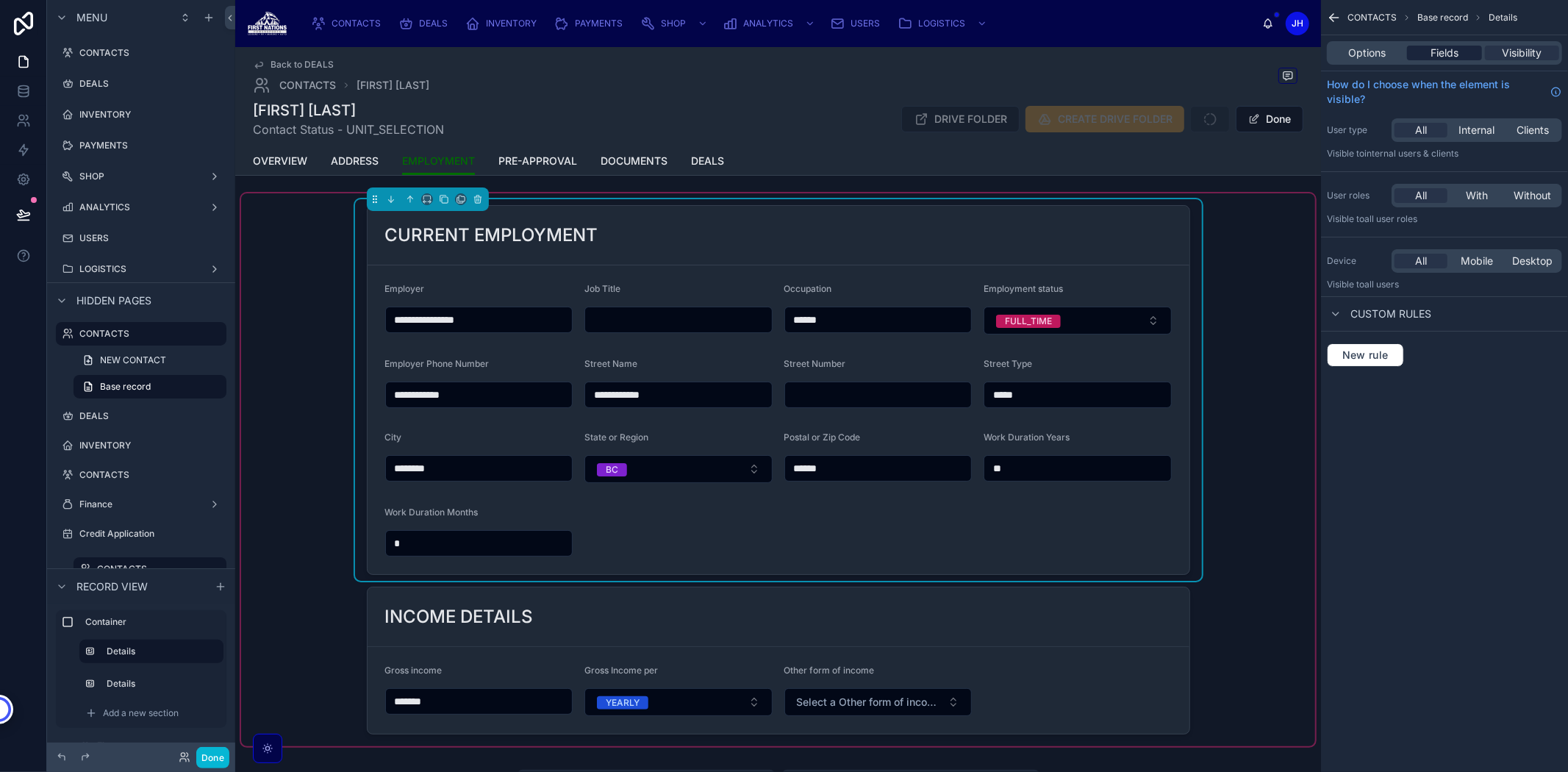 click on "Fields" at bounding box center [1444, 53] 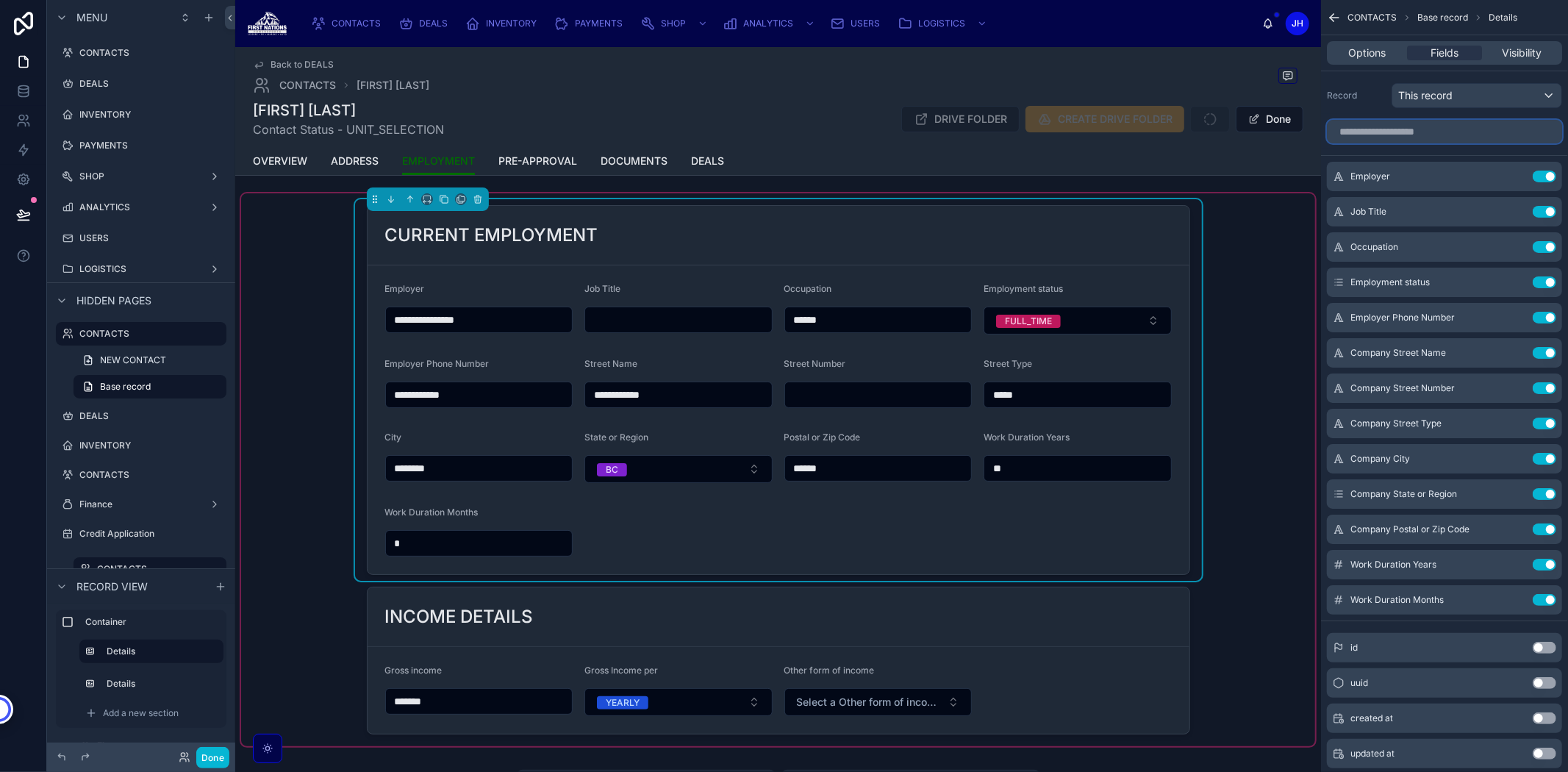 click at bounding box center [1445, 132] 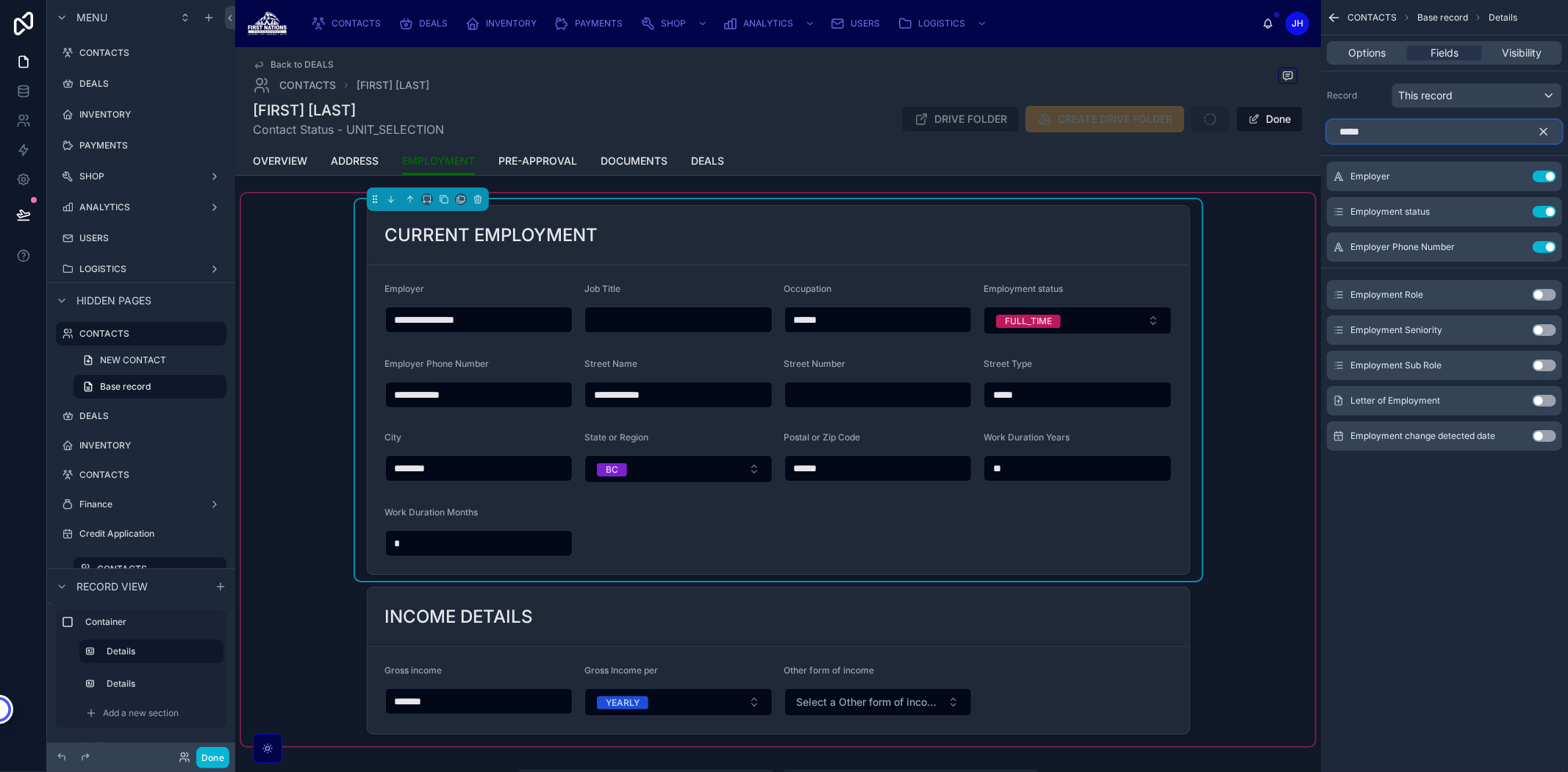 type on "*****" 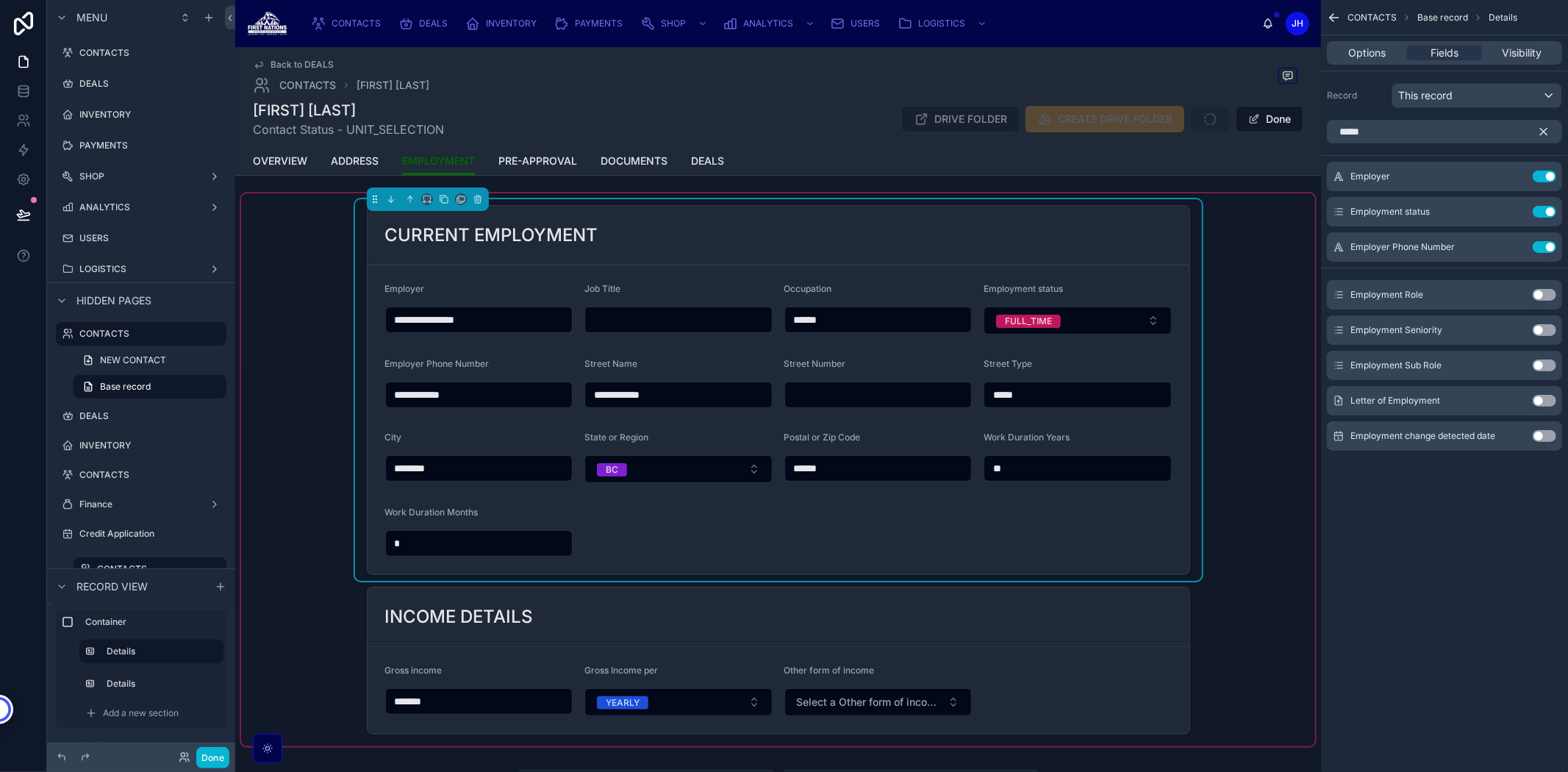 click on "Use setting" at bounding box center (1544, 295) 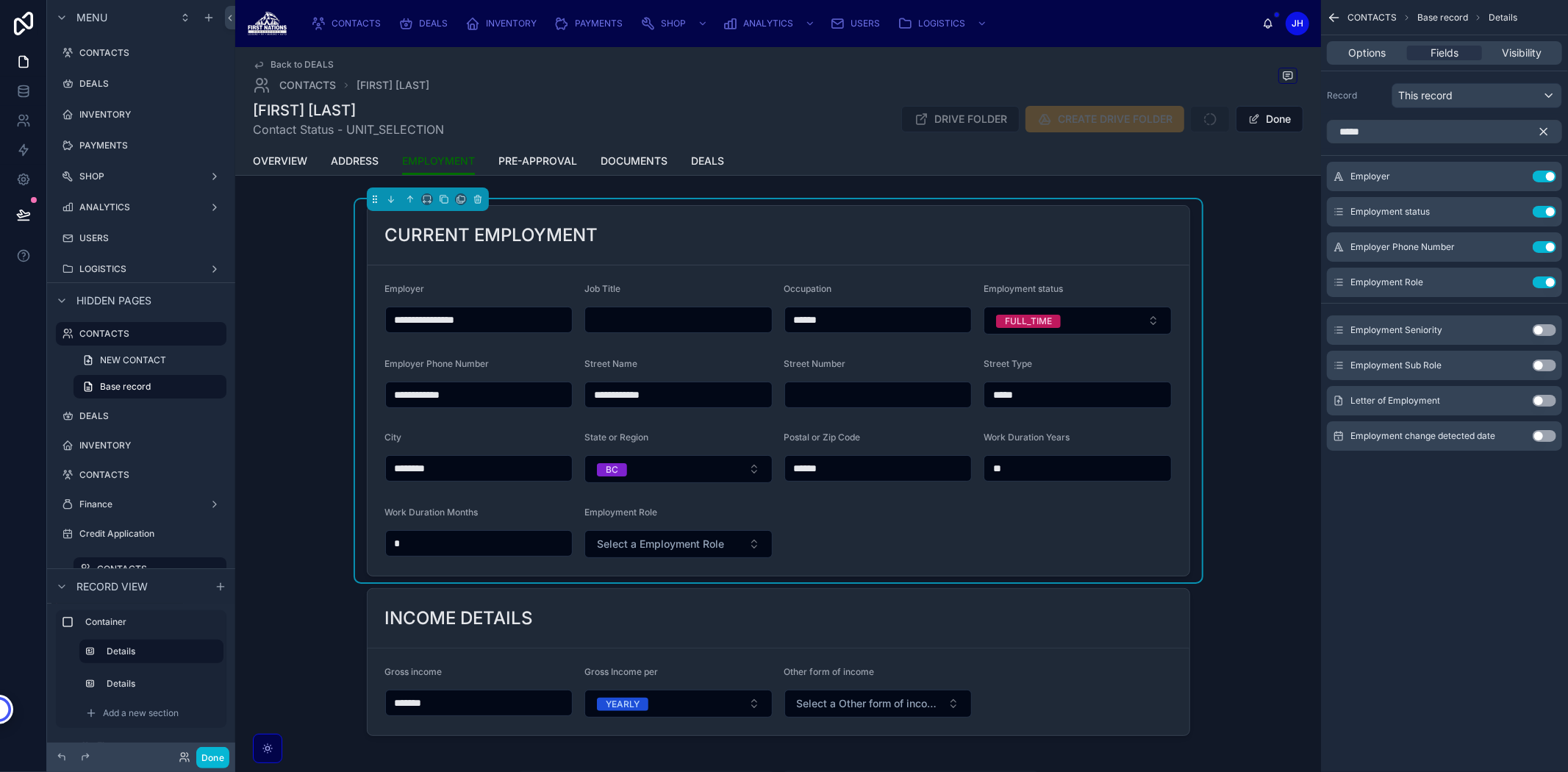 click 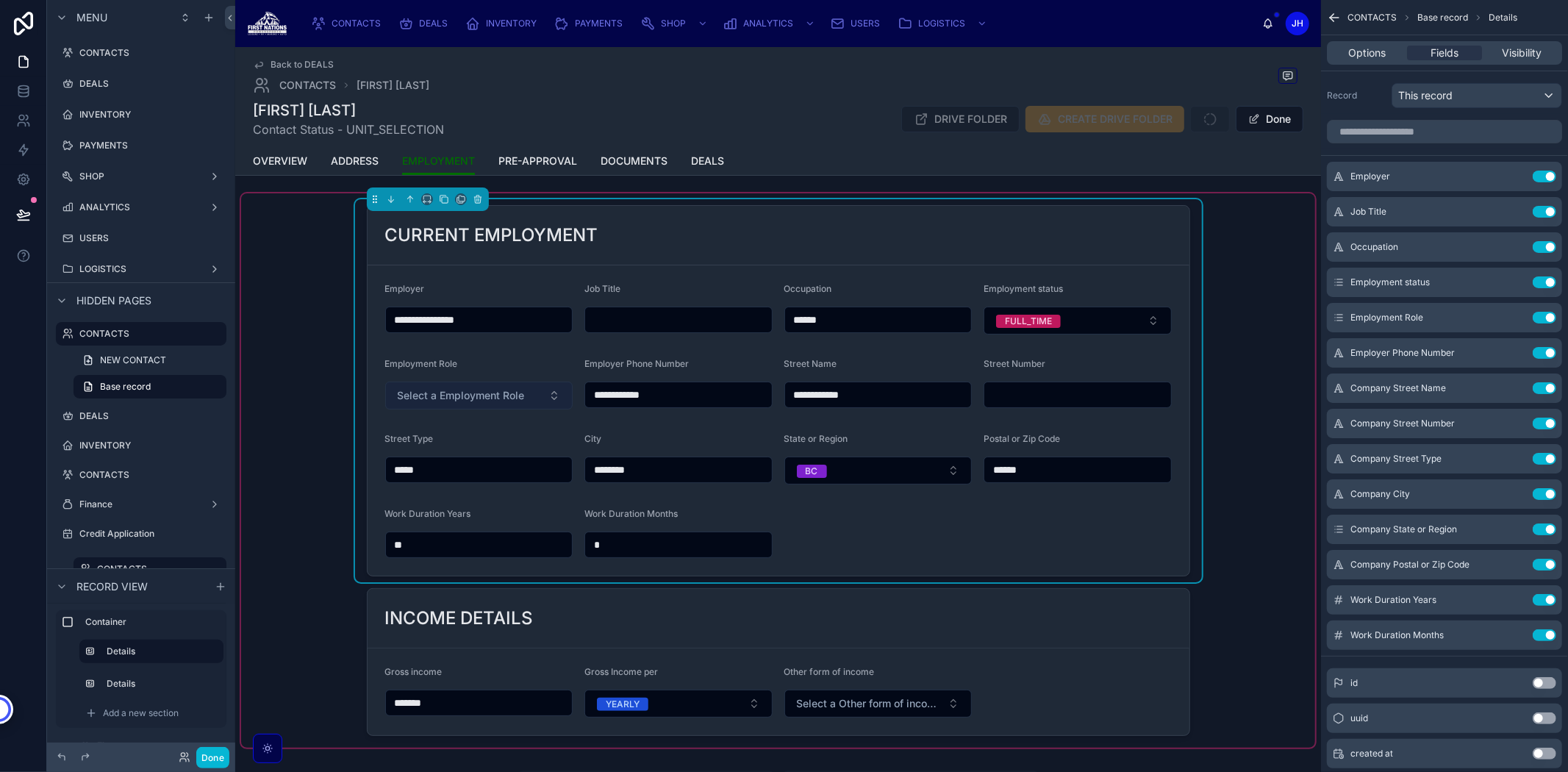 click on "Select a Employment Role" at bounding box center (461, 396) 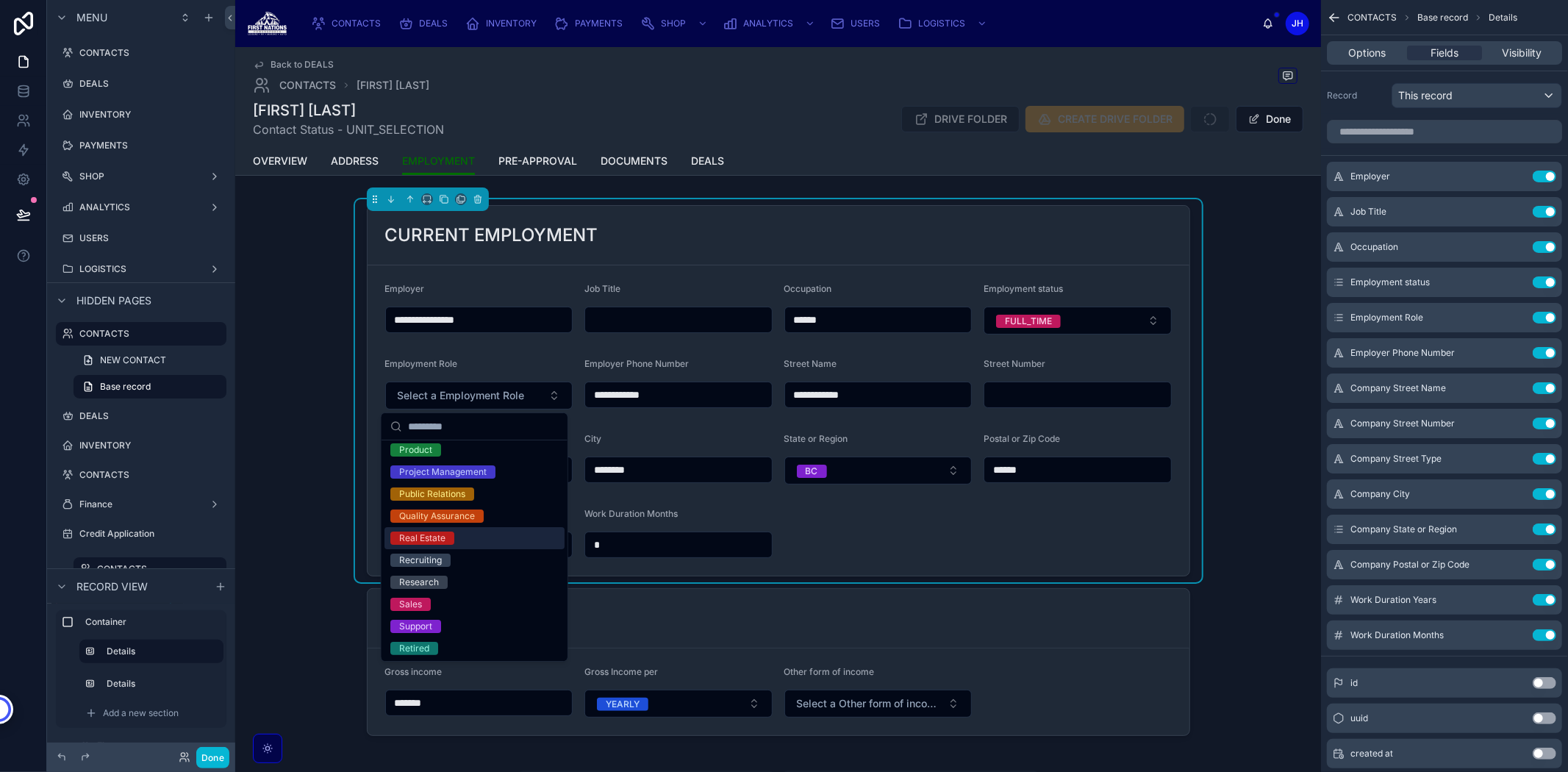 scroll, scrollTop: 0, scrollLeft: 0, axis: both 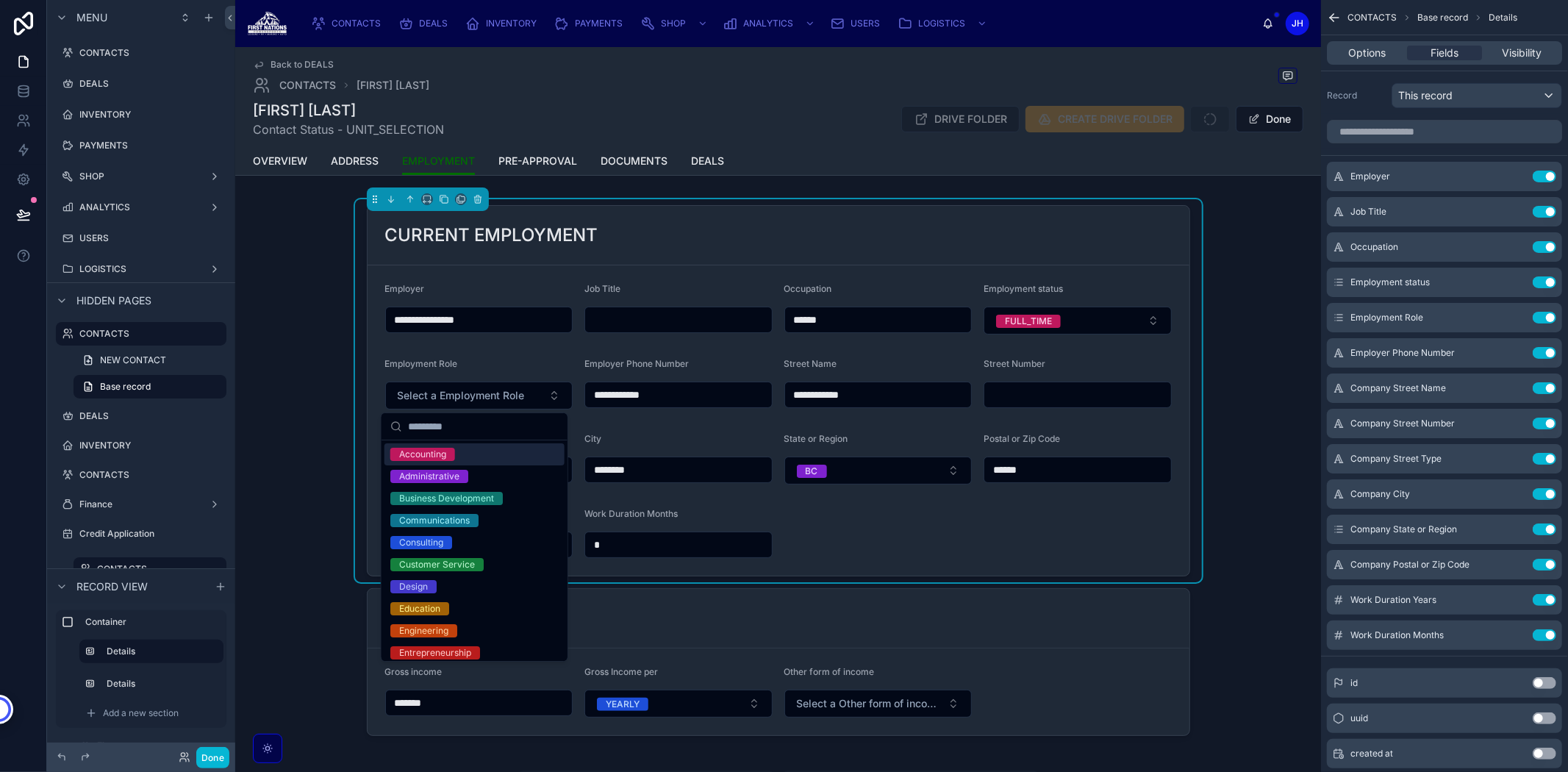 click on "**********" at bounding box center [778, 471] 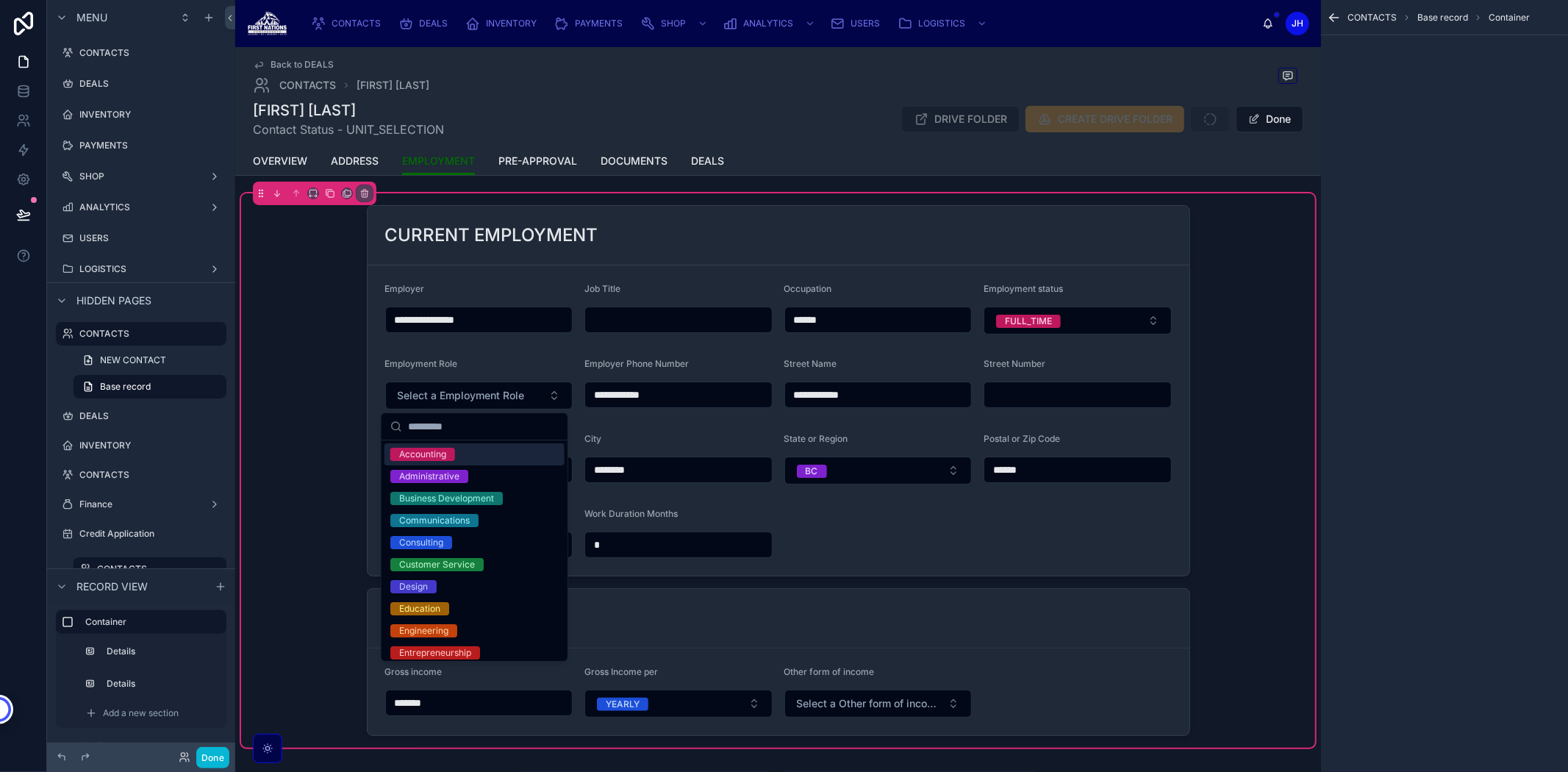 click on "CONTACTS DEALS INVENTORY PAYMENTS SHOP ANALYTICS USERS LOGISTICS JH Jennifer Hatch" at bounding box center (778, 24) 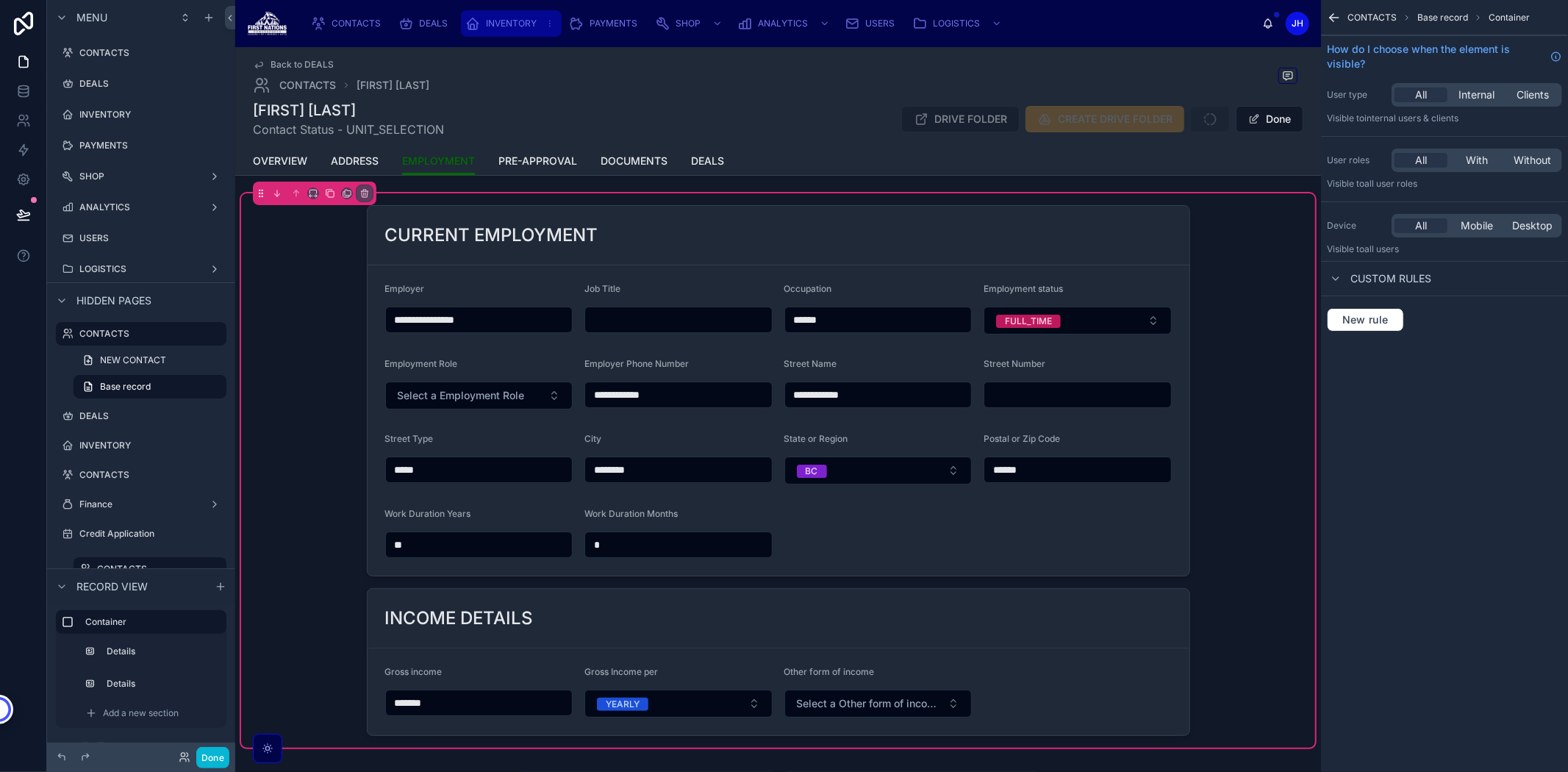 click on "INVENTORY" at bounding box center (511, 24) 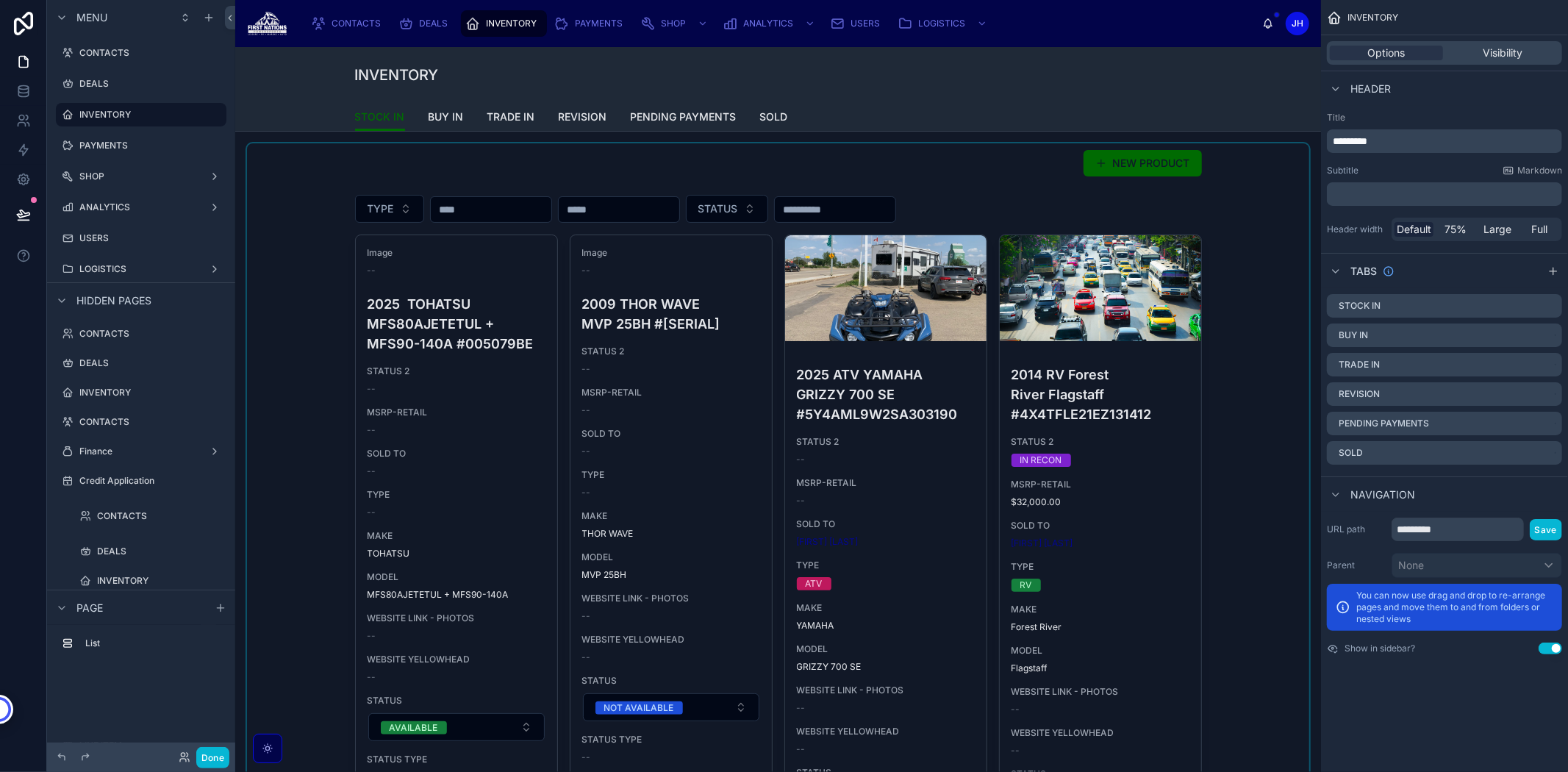 click at bounding box center (778, 1537) 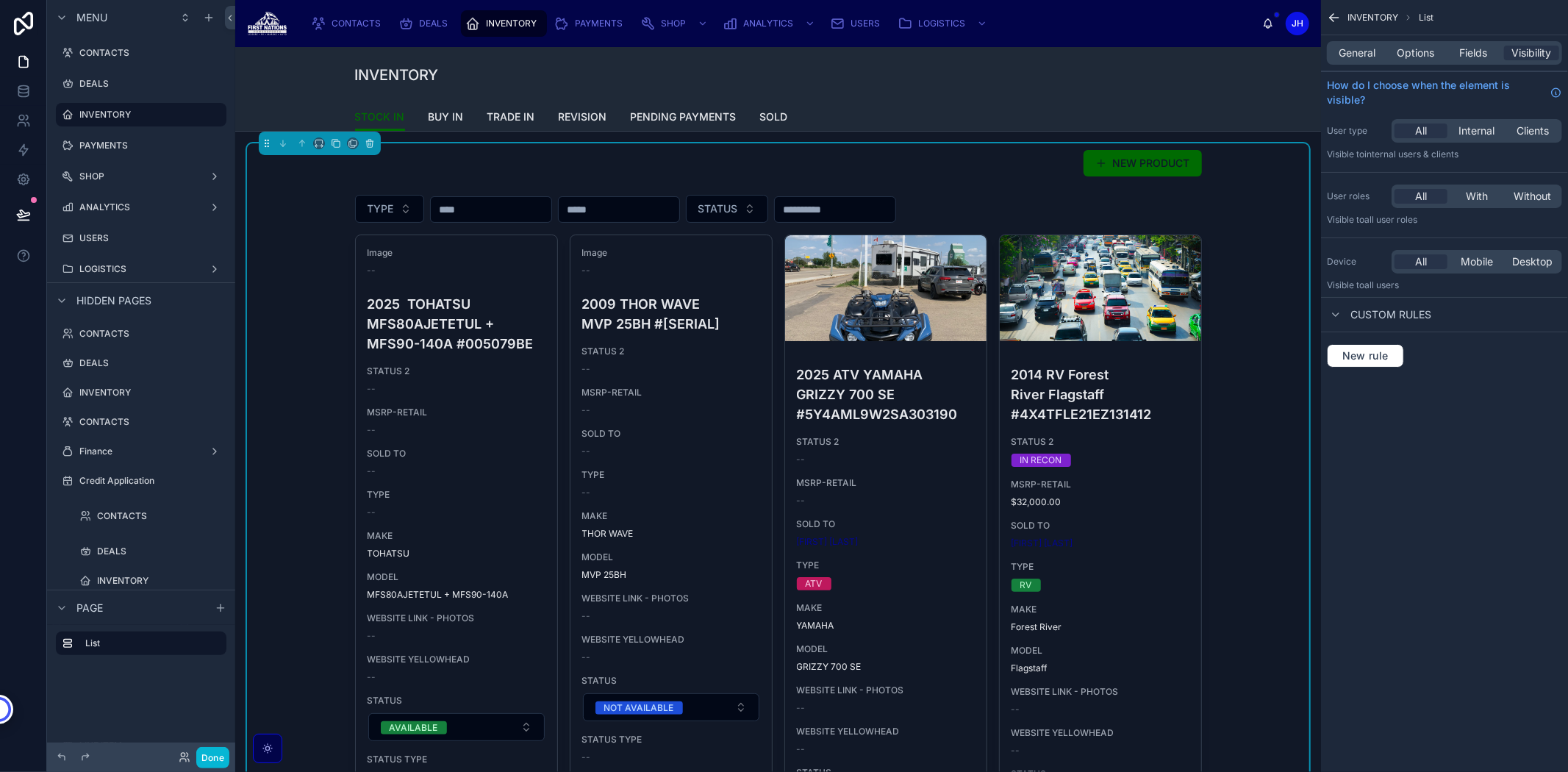 click on "Image -- 2025  TOHATSU MFS80AJETETUL + MFS90-140A #005079BE STATUS 2 -- MSRP-RETAIL -- SOLD TO -- TYPE -- MAKE TOHATSU MODEL MFS80AJETETUL + MFS90-140A WEBSITE LINK - PHOTOS -- WEBSITE YELLOWHEAD -- STATUS AVAILABLE STATUS TYPE --" at bounding box center (457, 515) 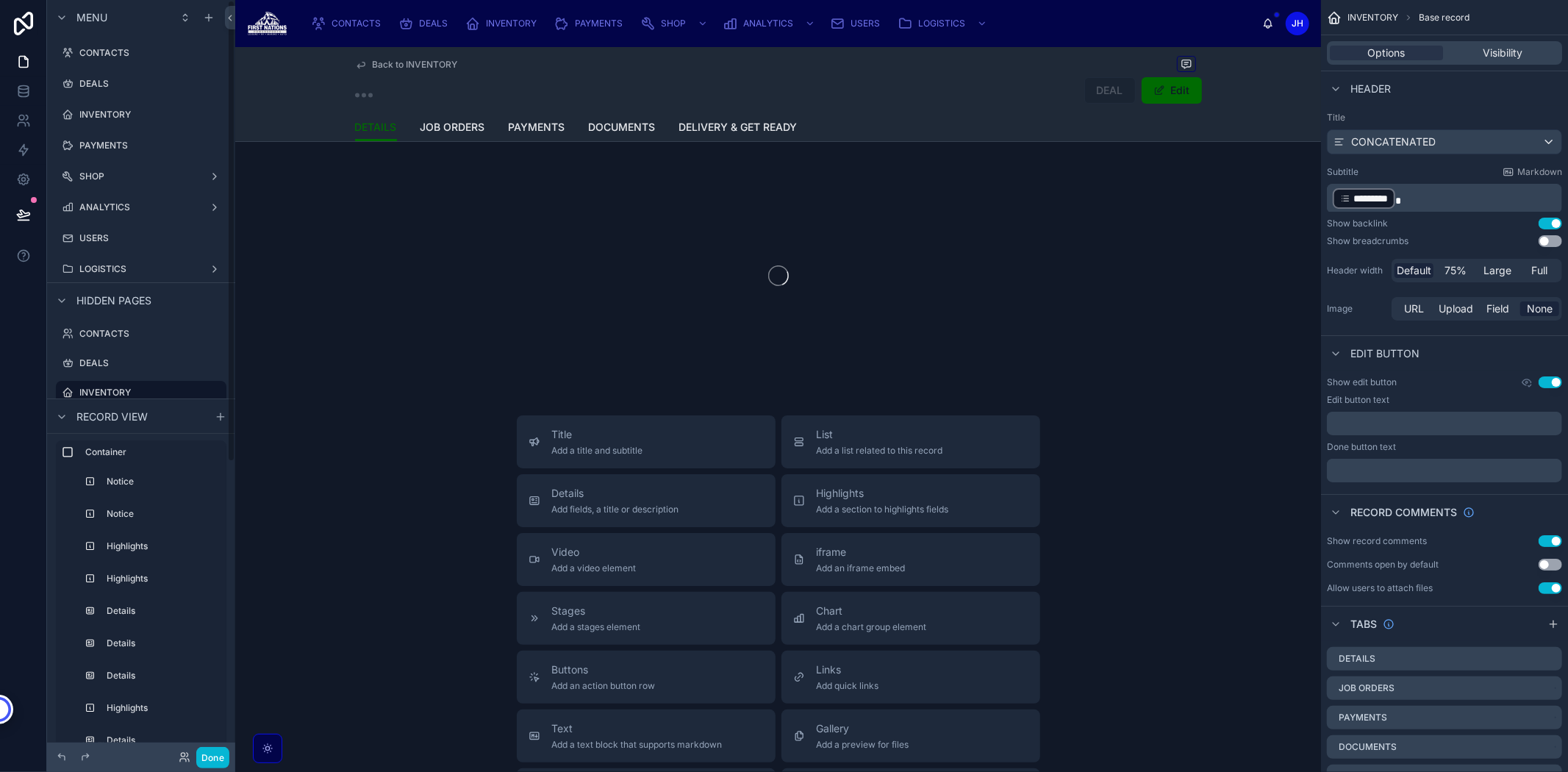 scroll, scrollTop: 1, scrollLeft: 0, axis: vertical 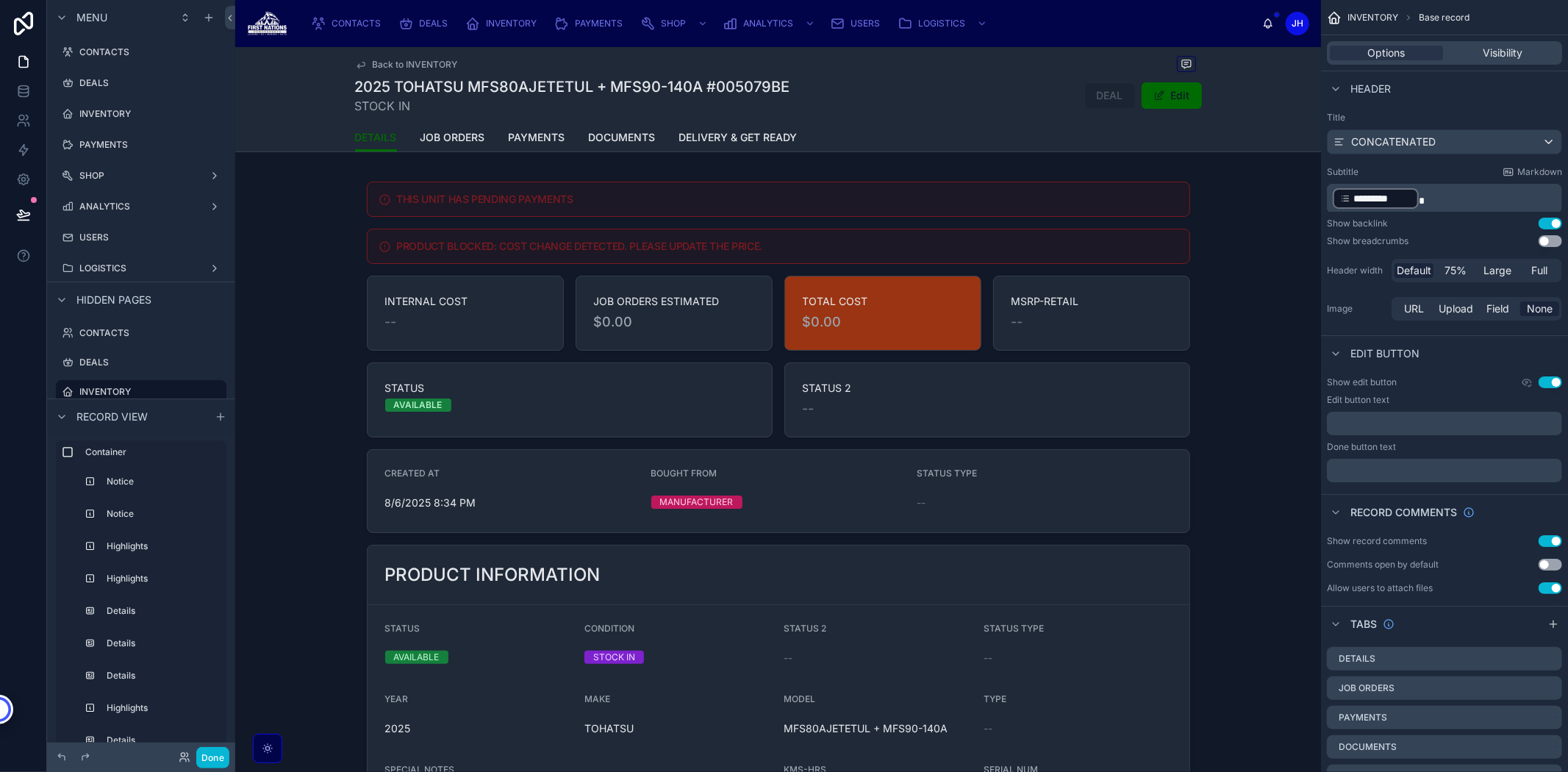 click on "Back to INVENTORY" at bounding box center (415, 65) 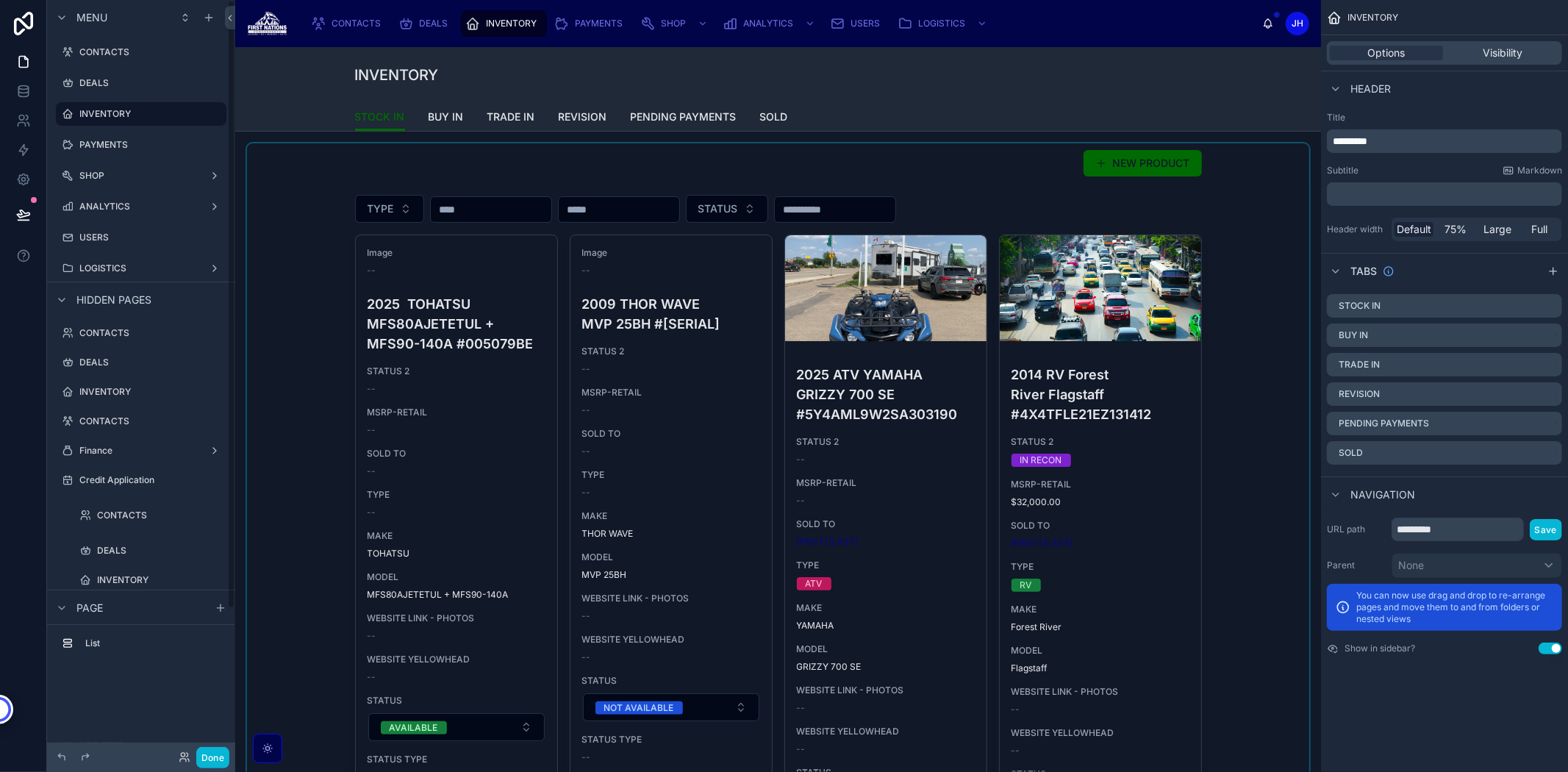 scroll, scrollTop: 0, scrollLeft: 0, axis: both 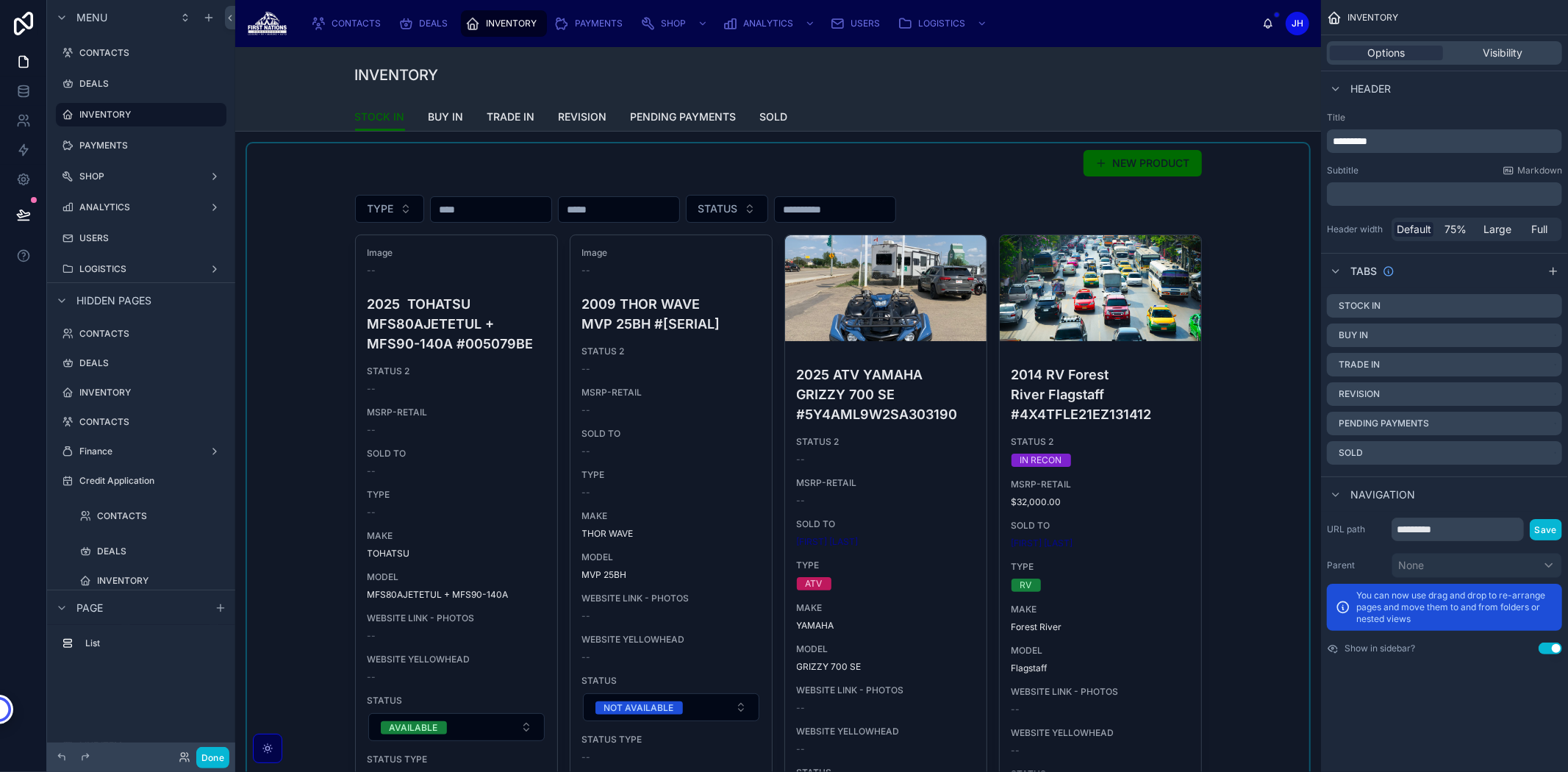 click at bounding box center [778, 1537] 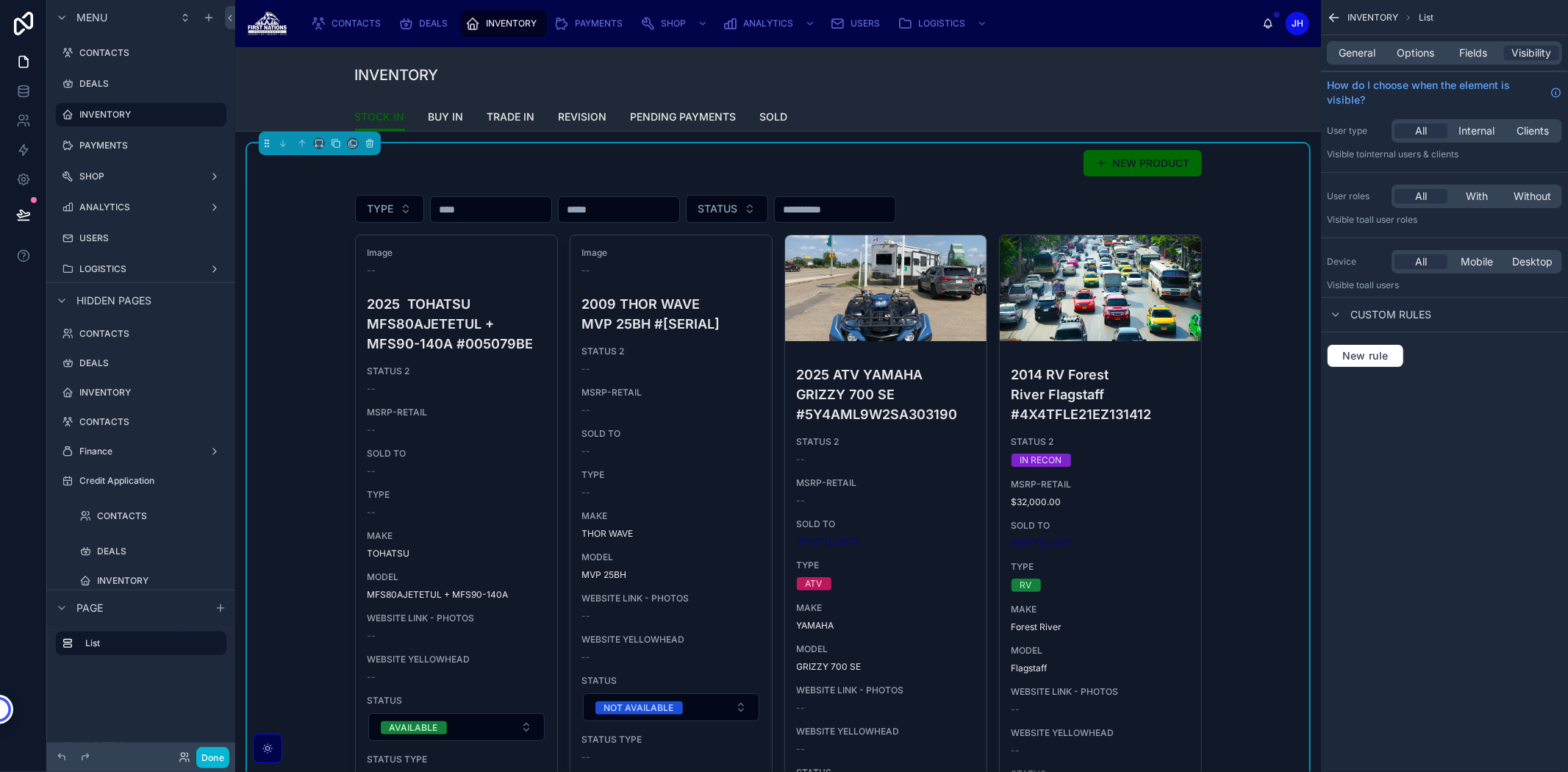 click on "Image -- 2025  TOHATSU MFS80AJETETUL + MFS90-140A #005079BE STATUS 2 -- MSRP-RETAIL -- SOLD TO -- TYPE -- MAKE TOHATSU MODEL MFS80AJETETUL + MFS90-140A WEBSITE LINK - PHOTOS -- WEBSITE YELLOWHEAD -- STATUS AVAILABLE STATUS TYPE --" at bounding box center (457, 515) 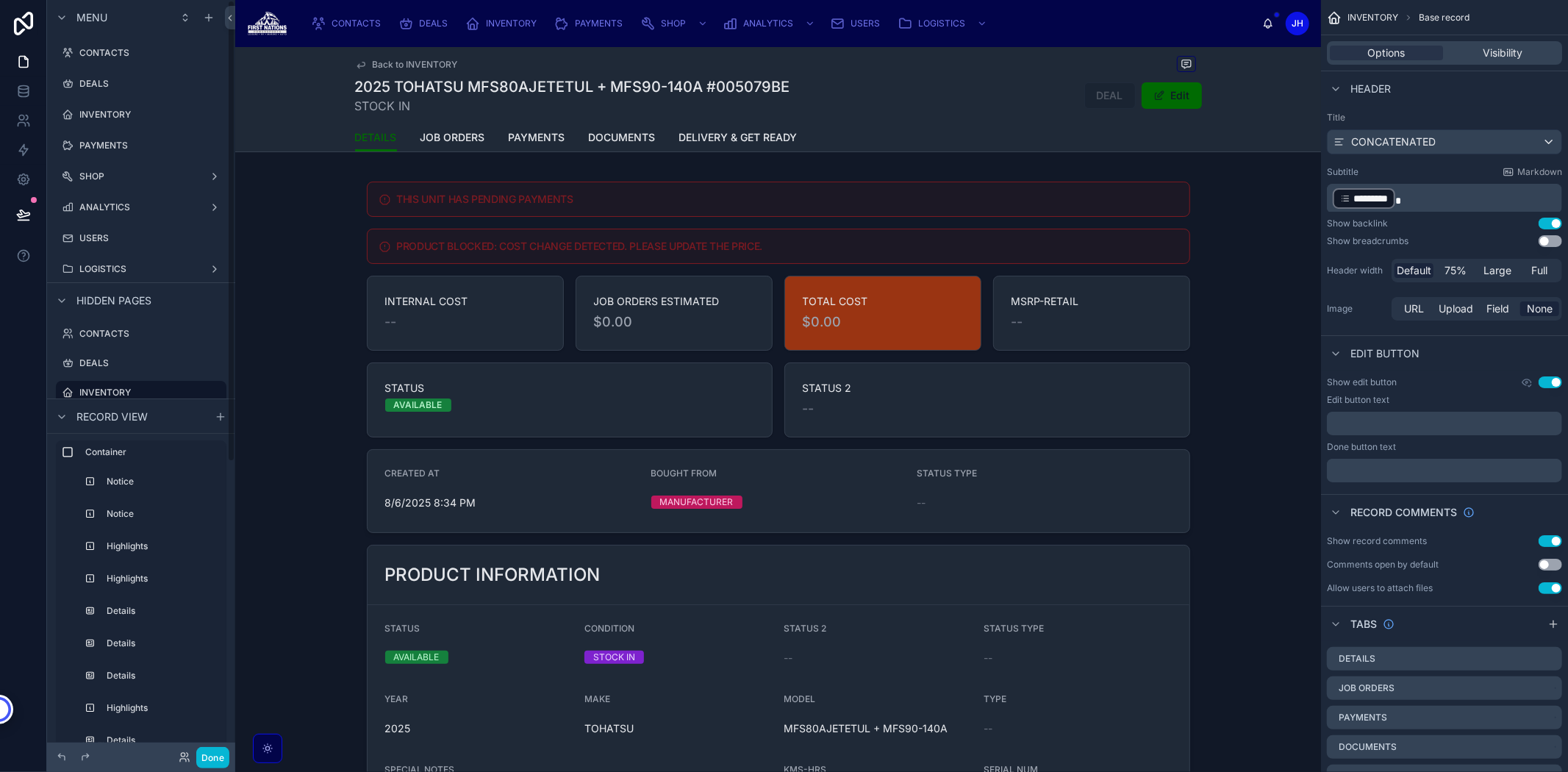 scroll, scrollTop: 1, scrollLeft: 0, axis: vertical 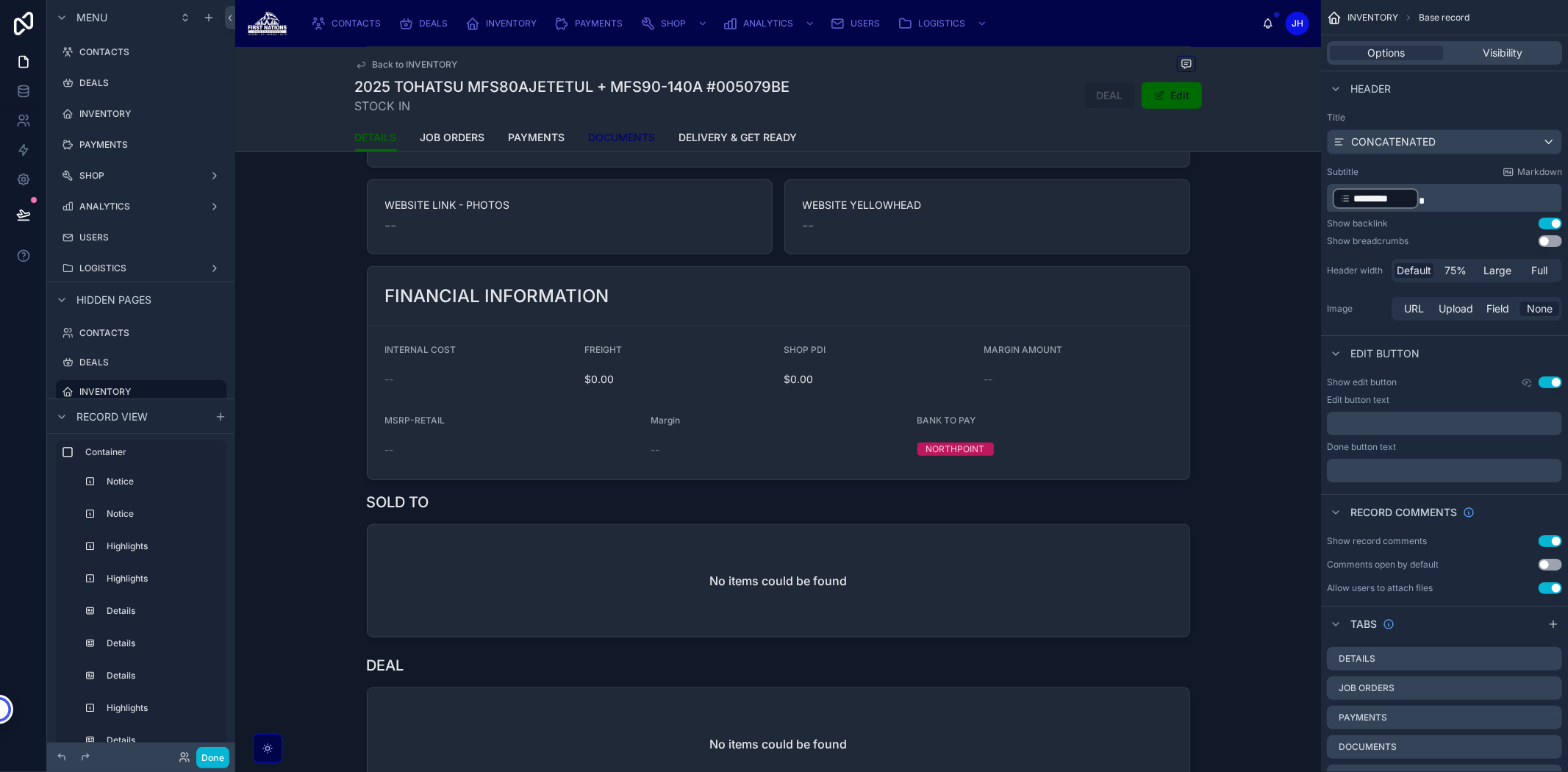 click on "DOCUMENTS" at bounding box center [622, 137] 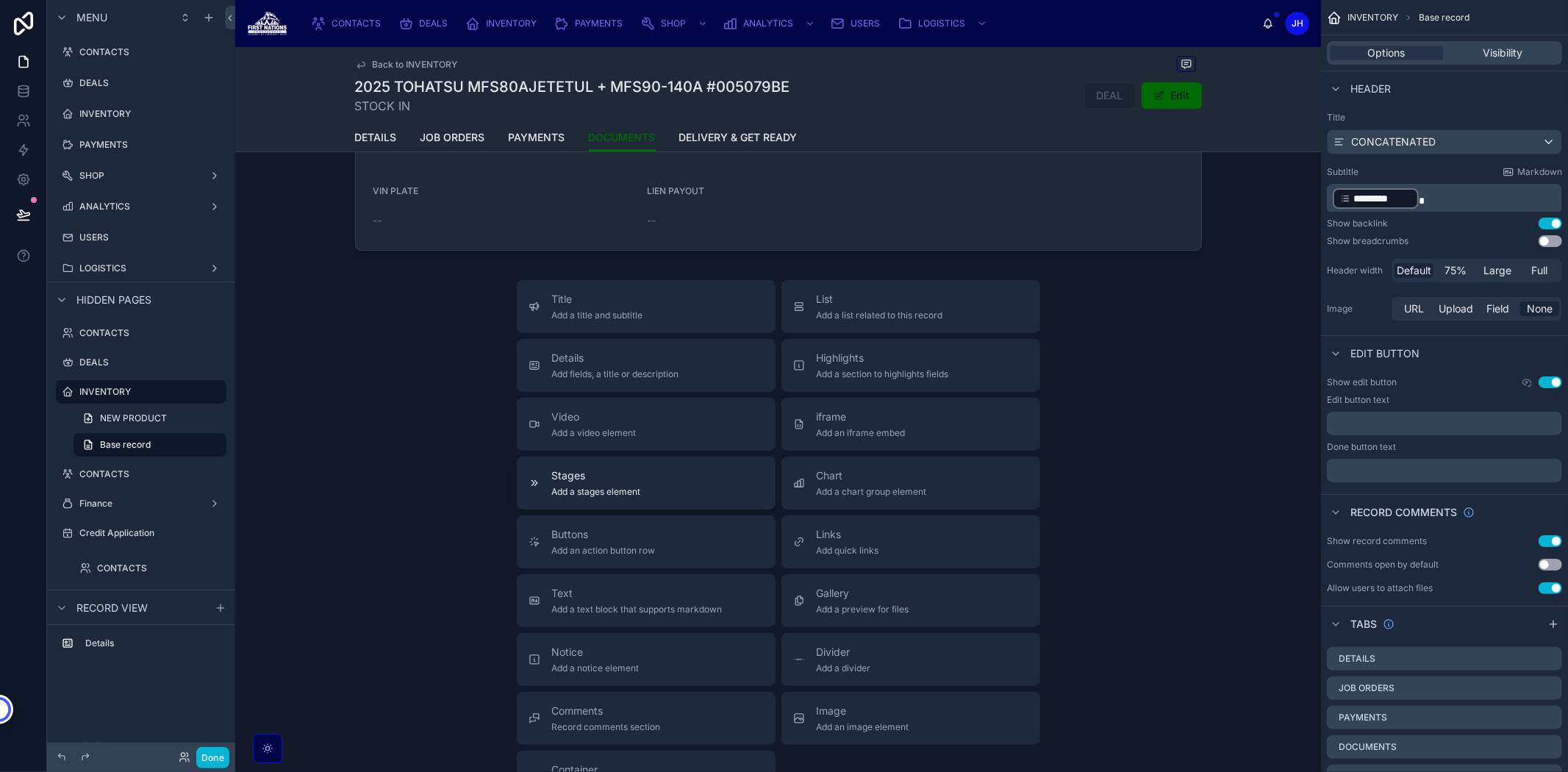 scroll, scrollTop: 0, scrollLeft: 0, axis: both 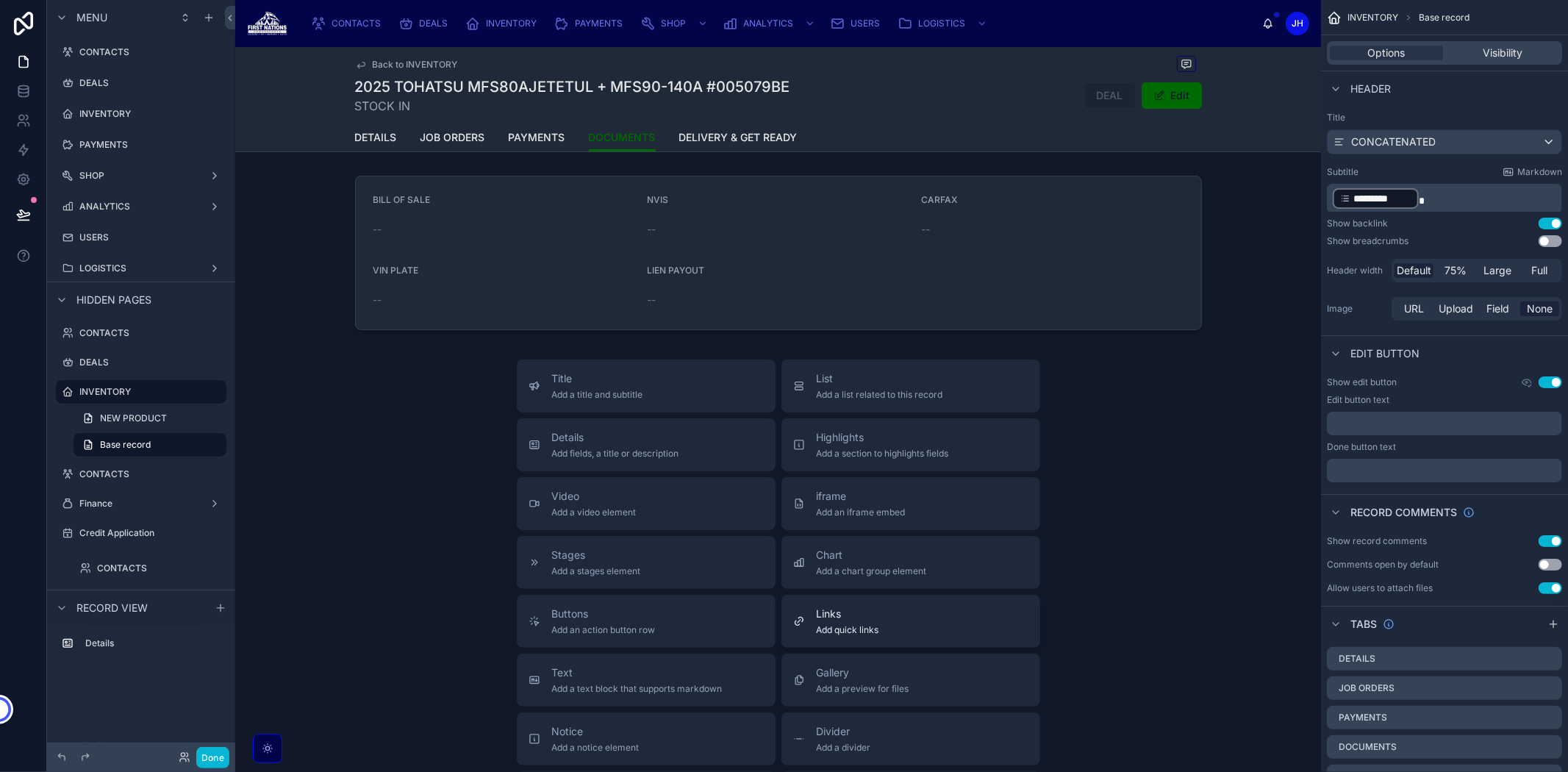 click on "Links" at bounding box center [848, 614] 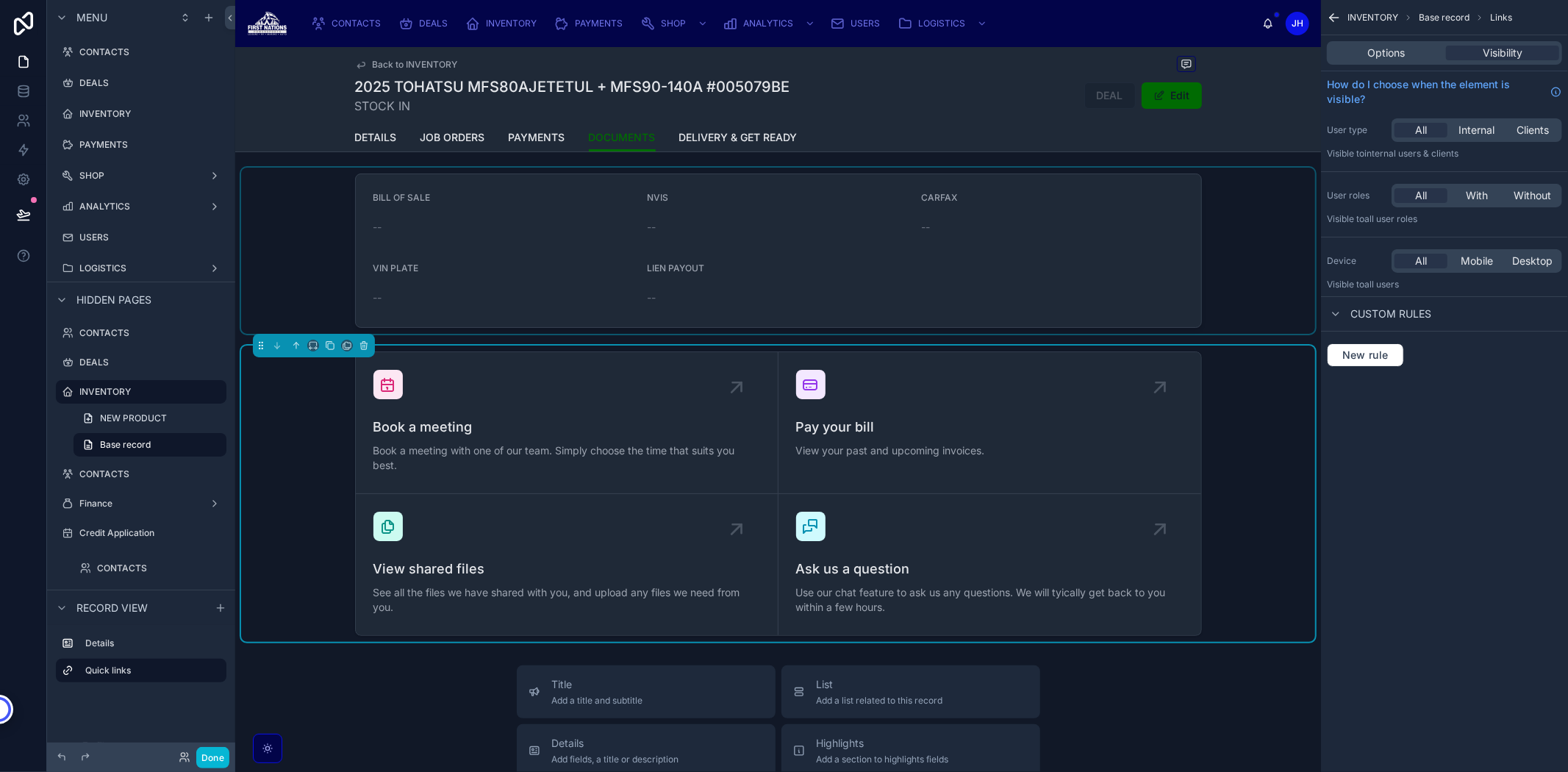 scroll, scrollTop: 0, scrollLeft: 0, axis: both 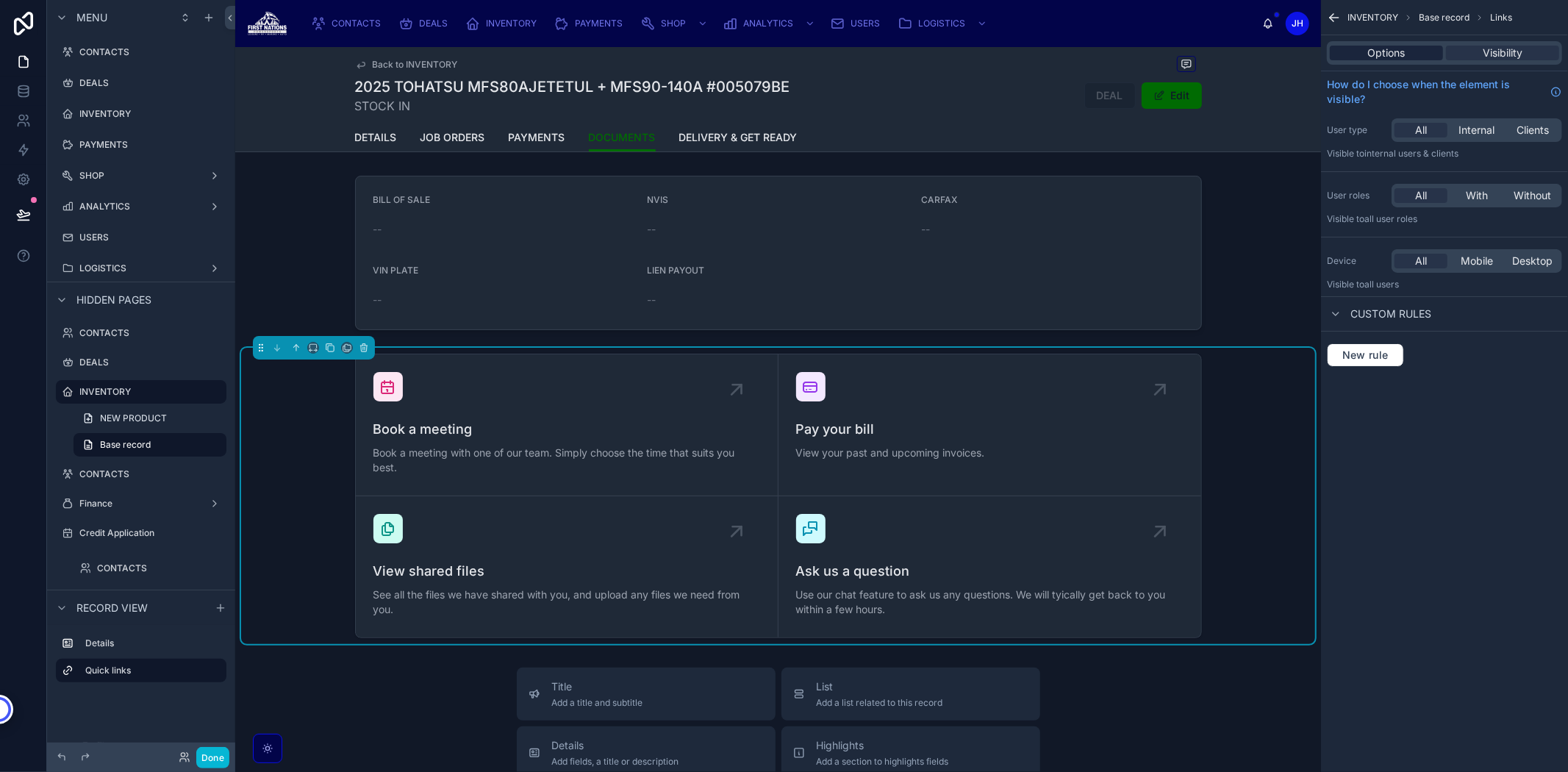 click on "Options" at bounding box center (1386, 53) 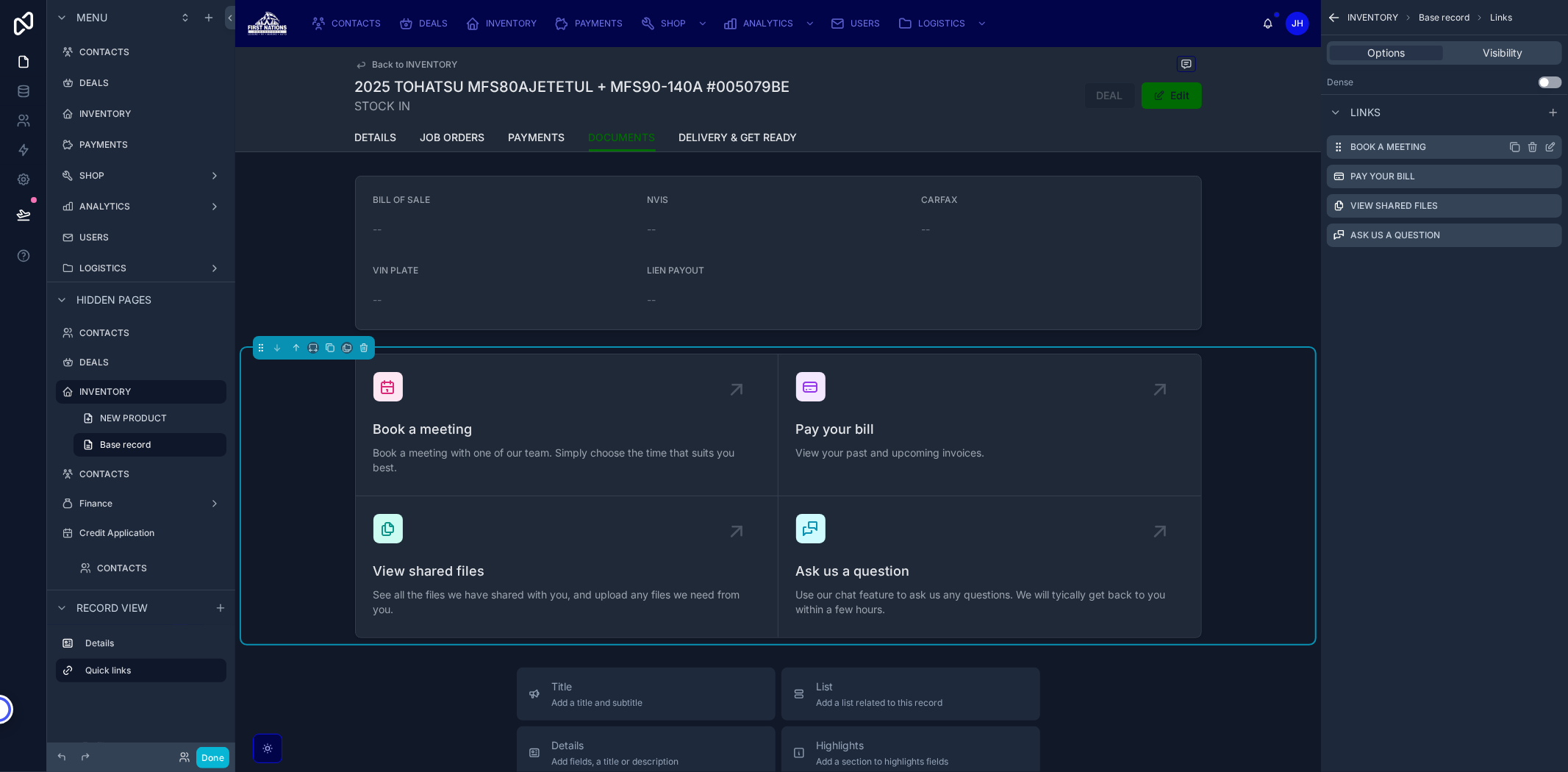 click 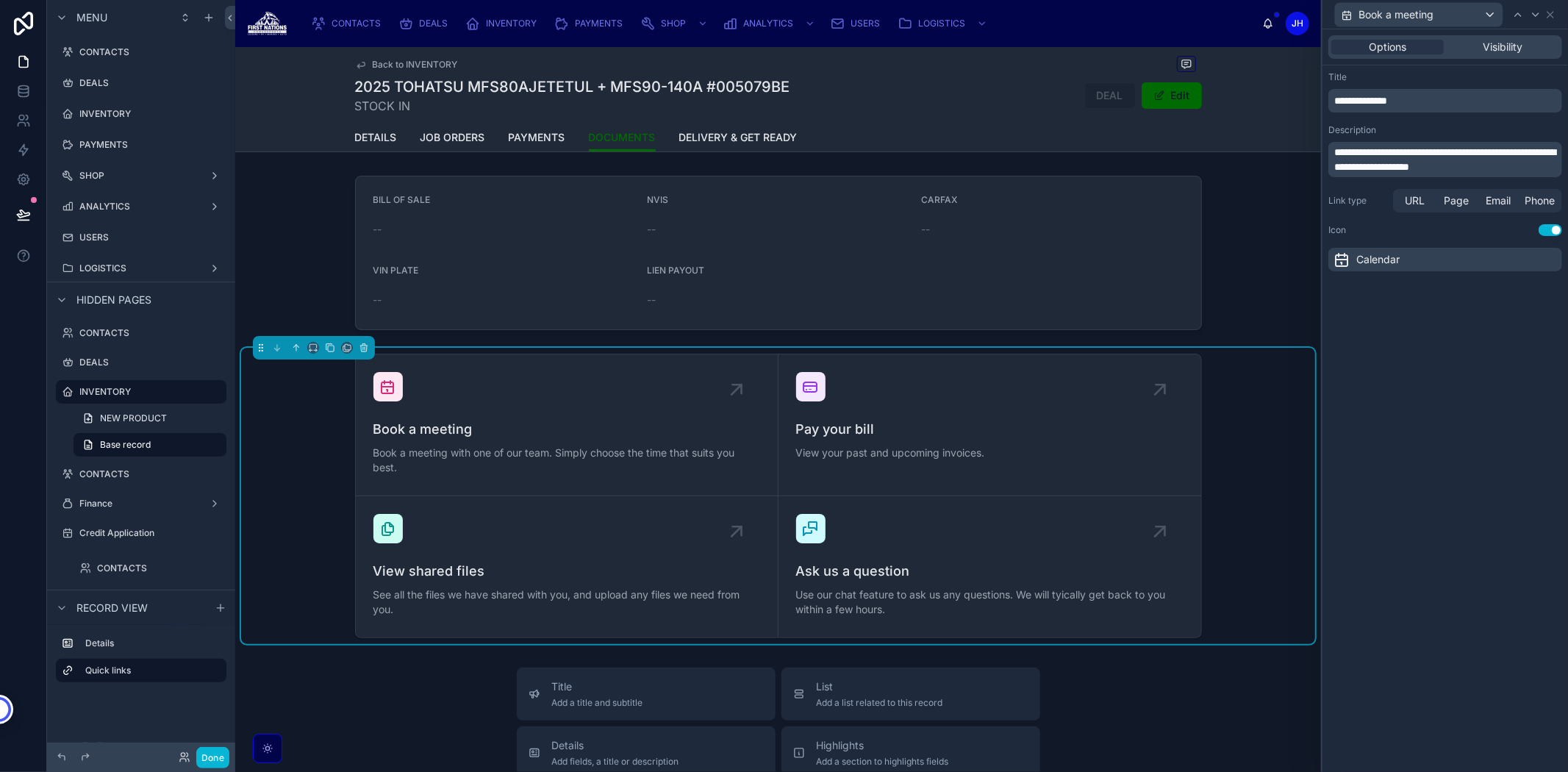 click on "**********" at bounding box center (1361, 101) 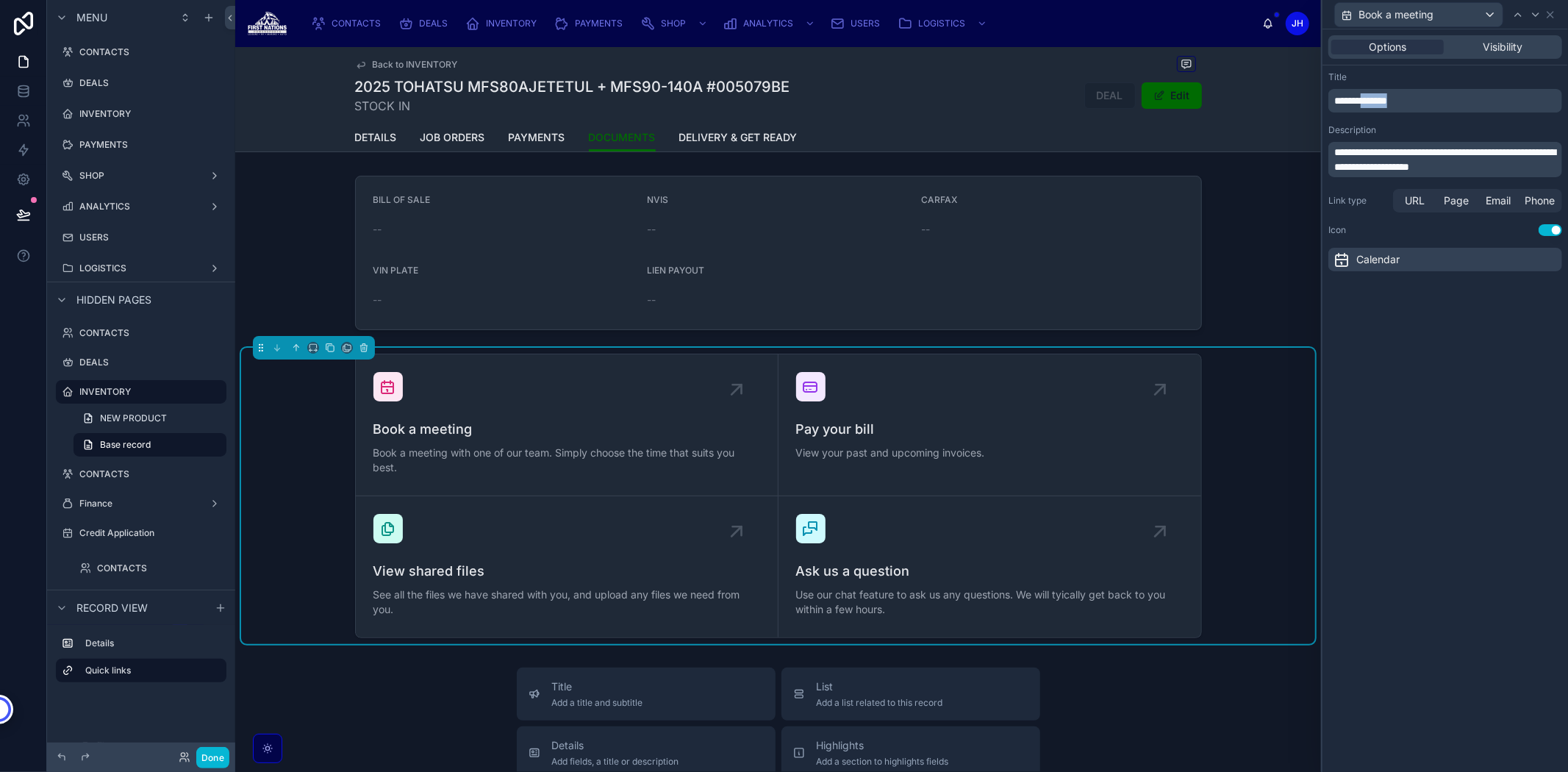 click on "**********" at bounding box center [1361, 101] 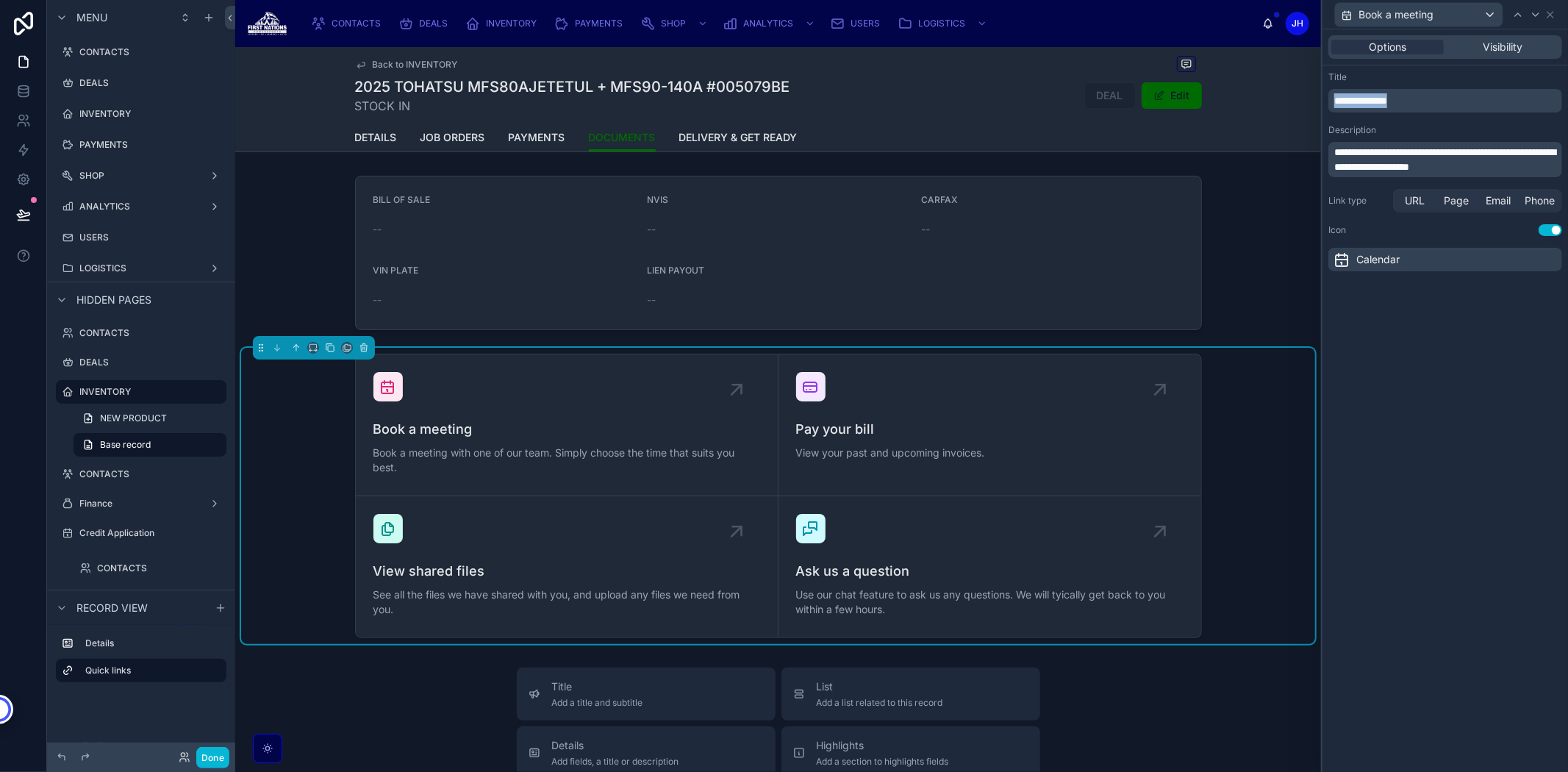 click on "**********" at bounding box center [1361, 101] 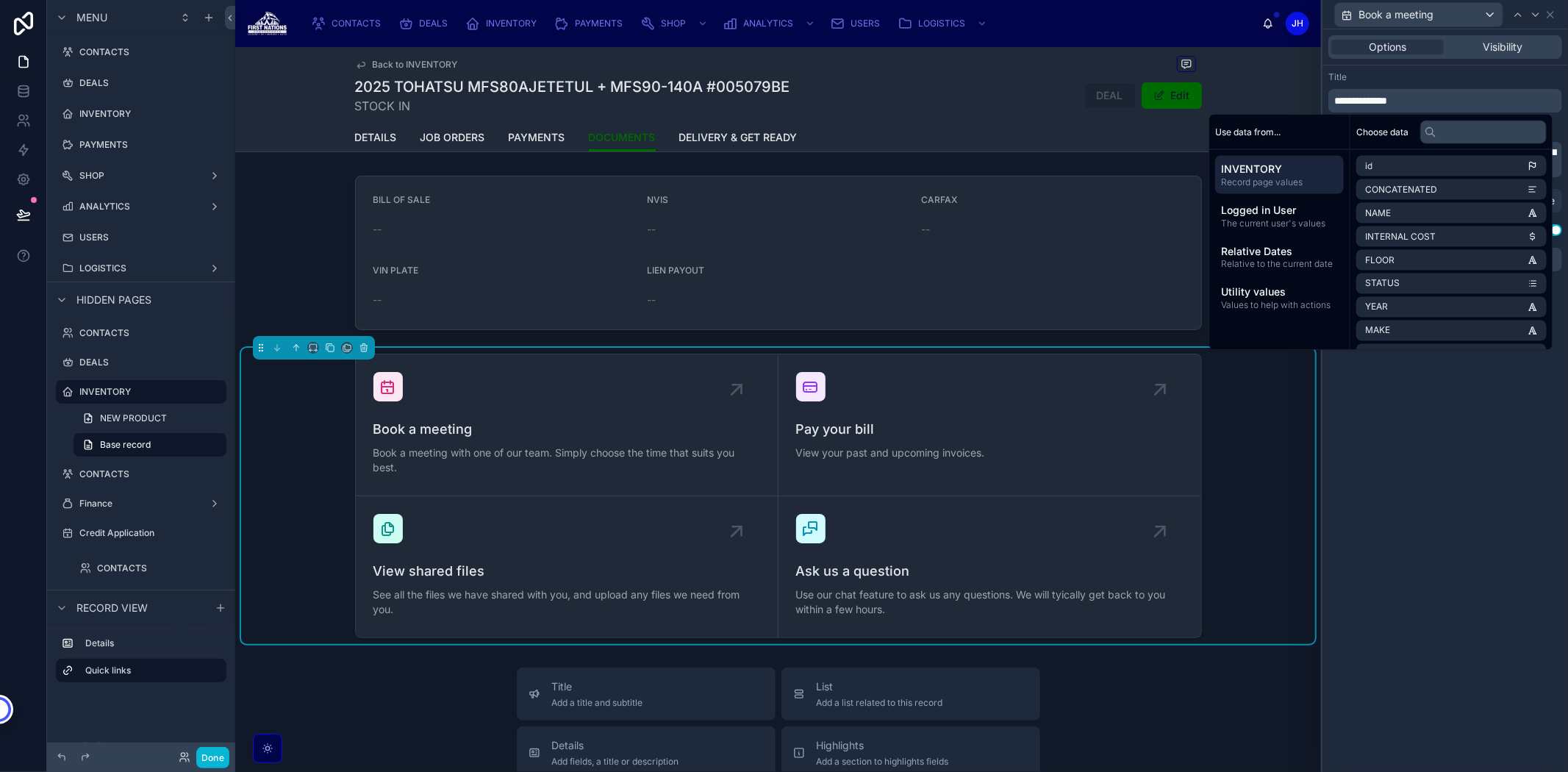 click on "Title" at bounding box center (1445, 77) 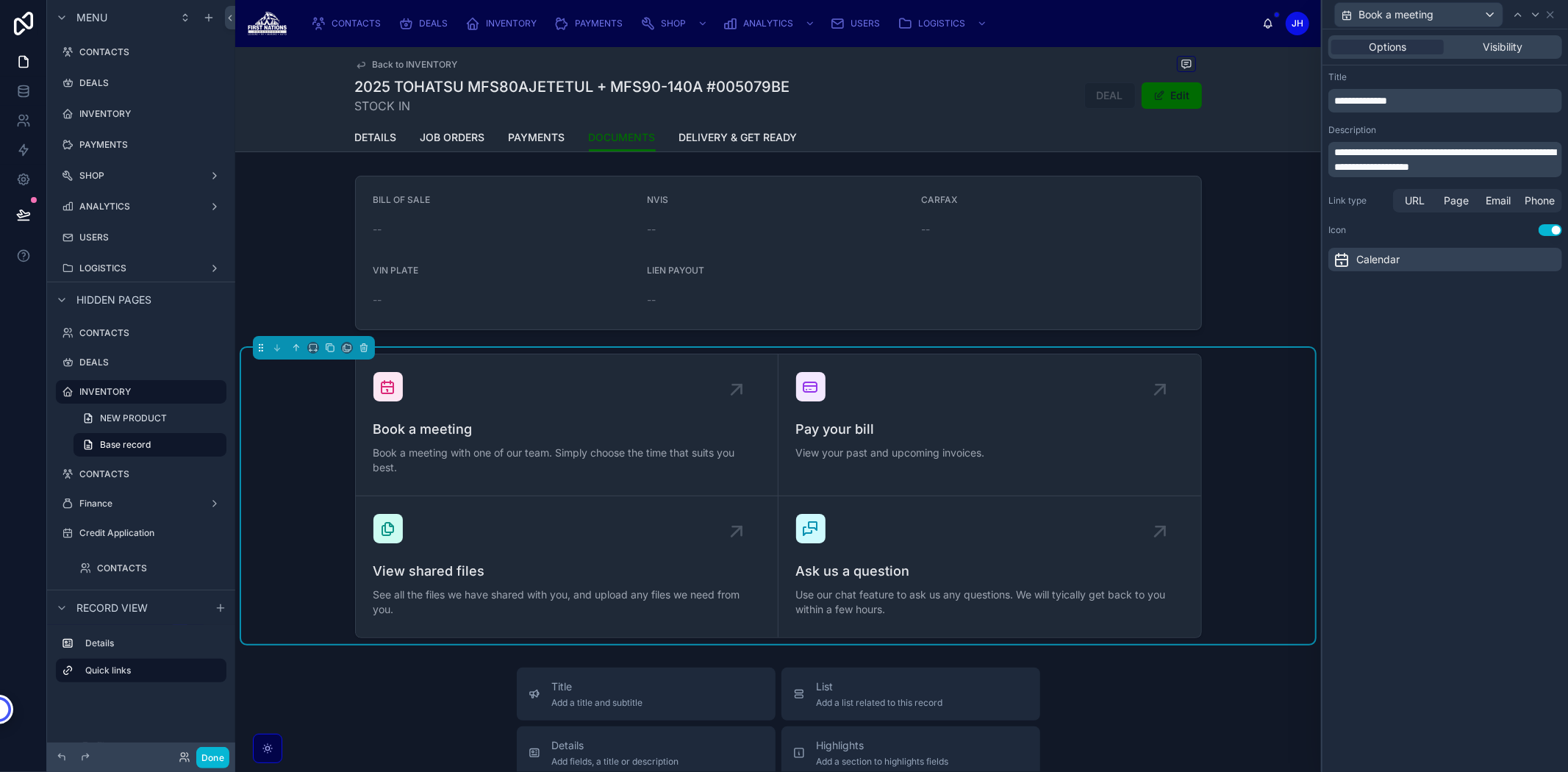 click on "**********" at bounding box center [1445, 160] 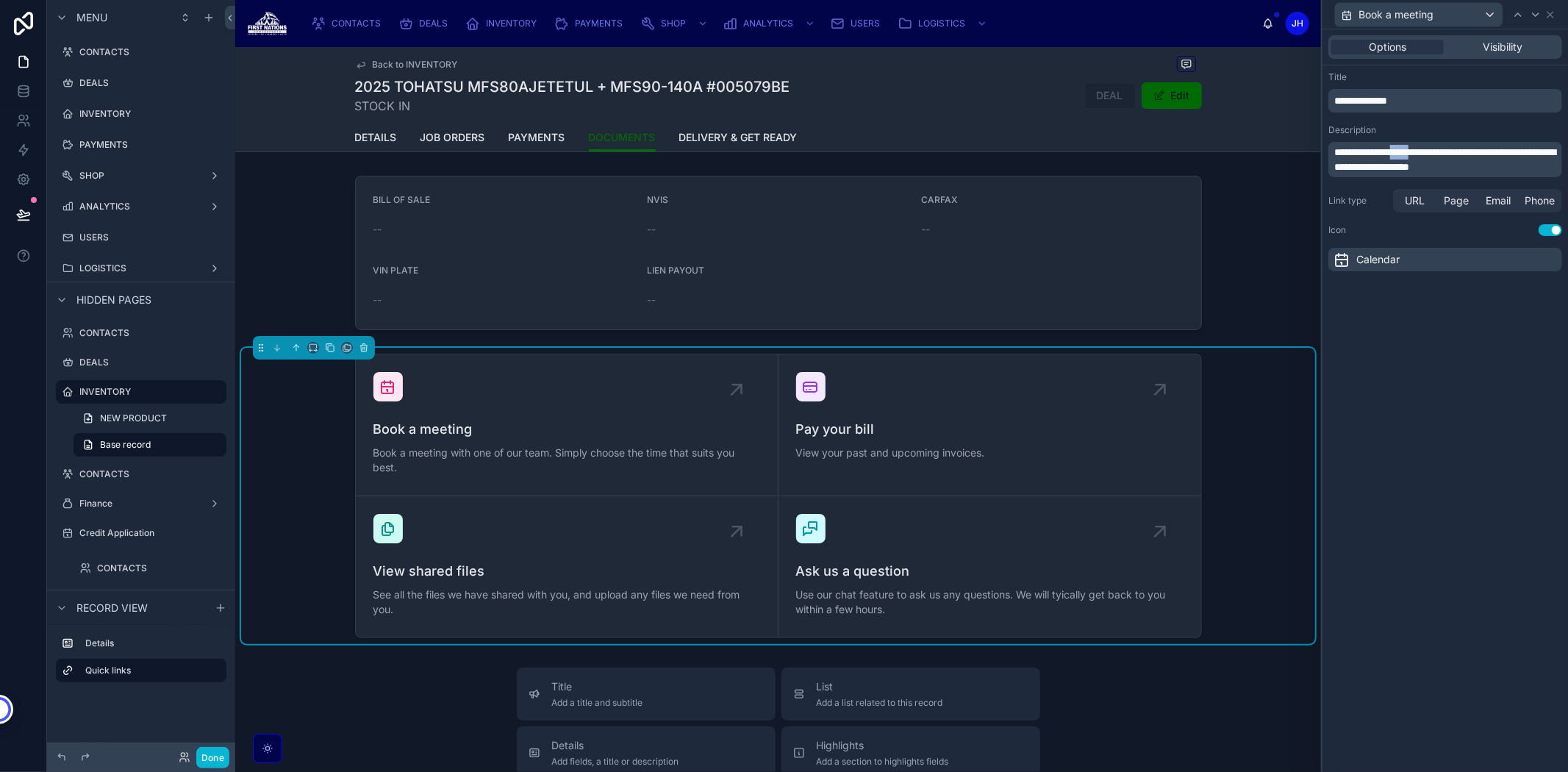 click on "**********" at bounding box center [1445, 160] 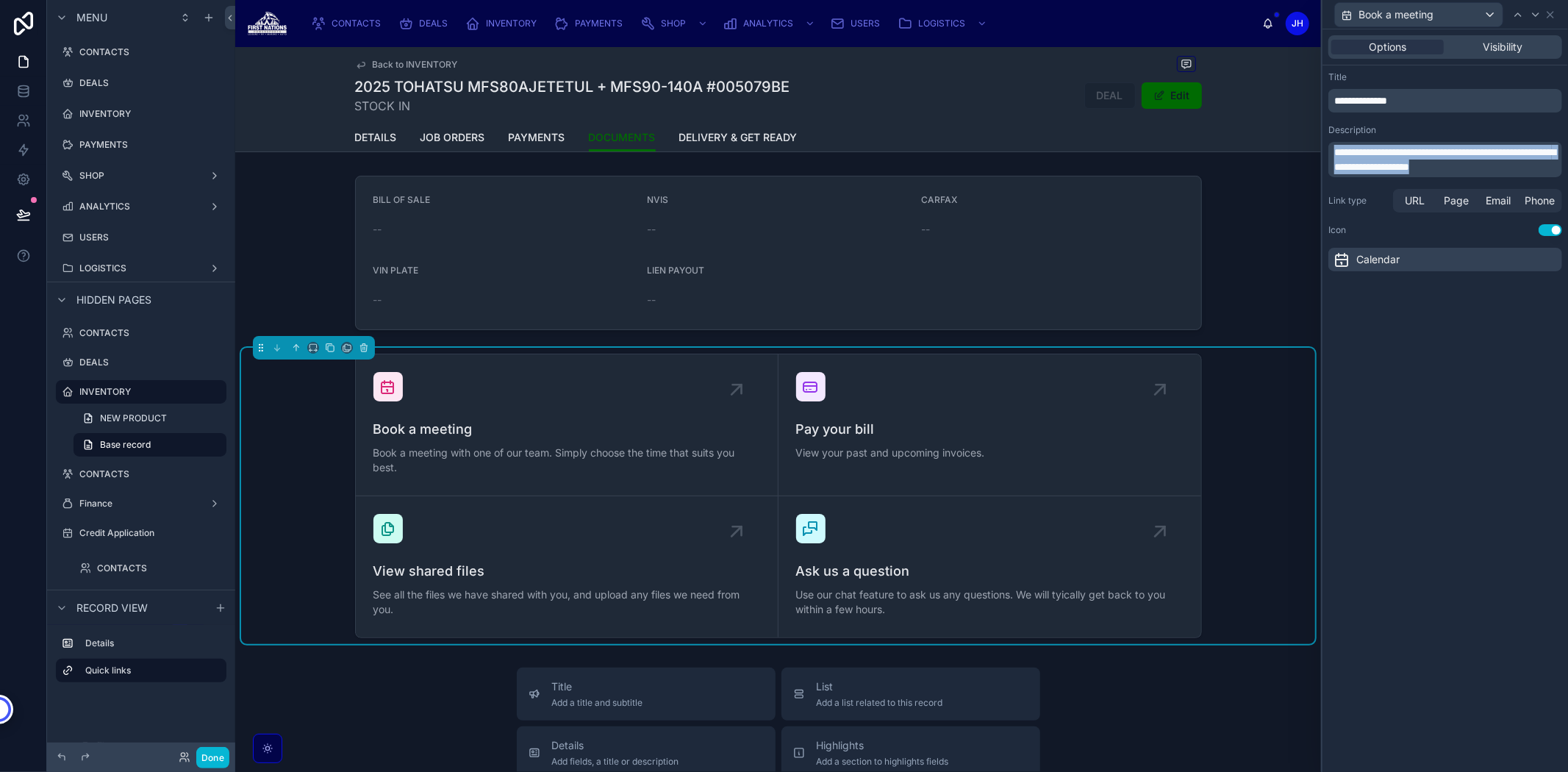 click on "**********" at bounding box center [1445, 160] 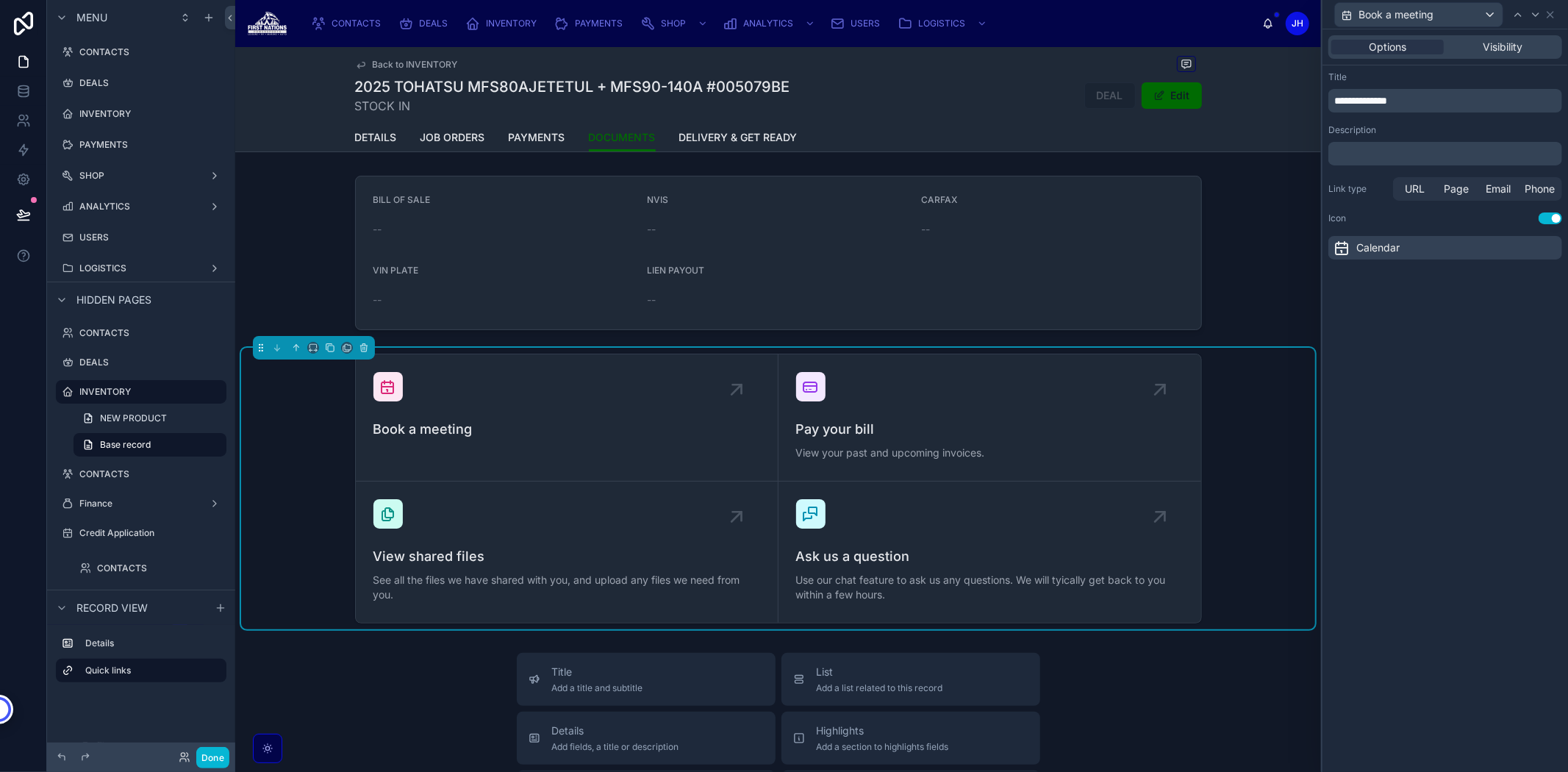 click on "**********" at bounding box center (1361, 101) 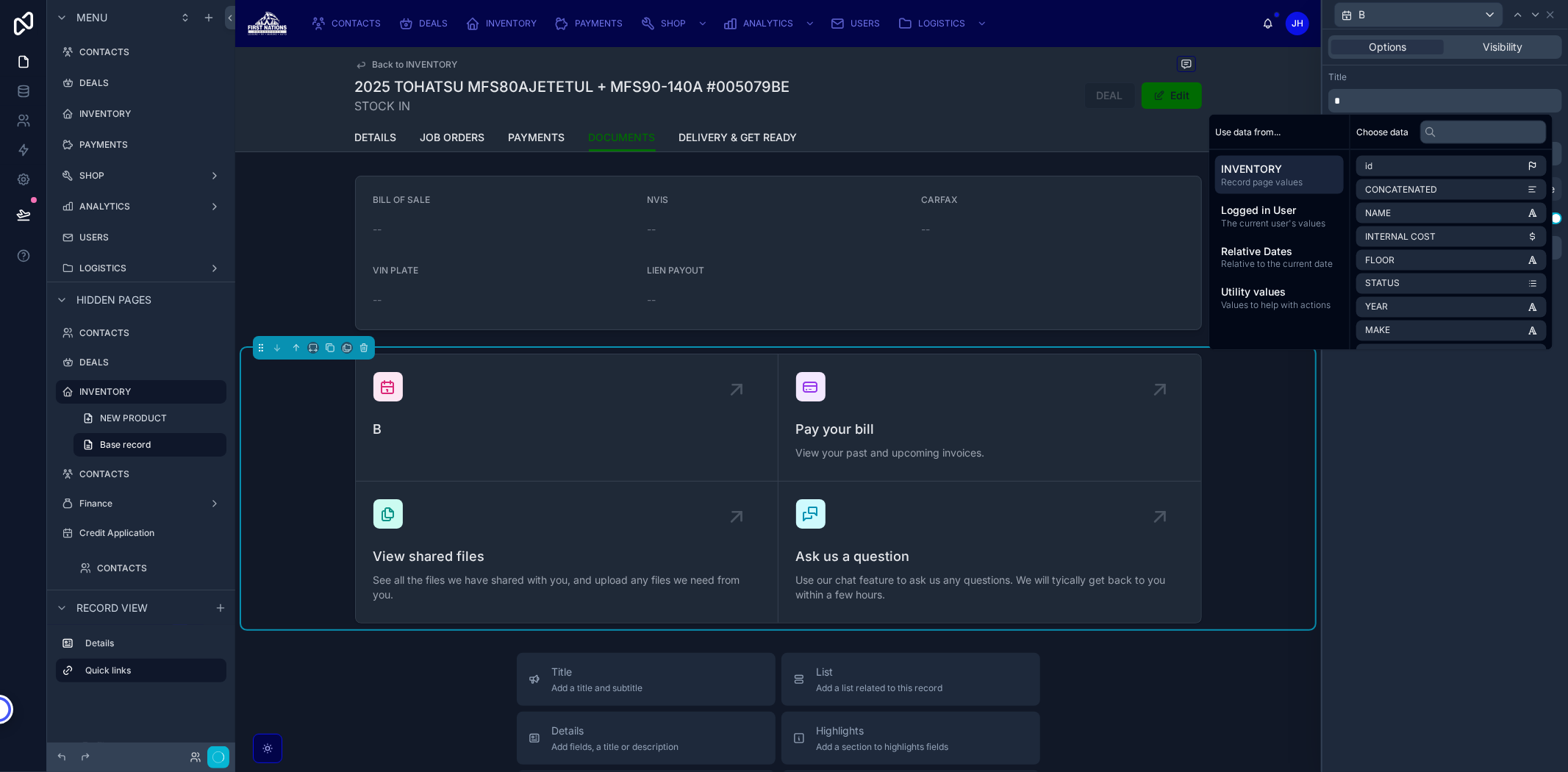 type 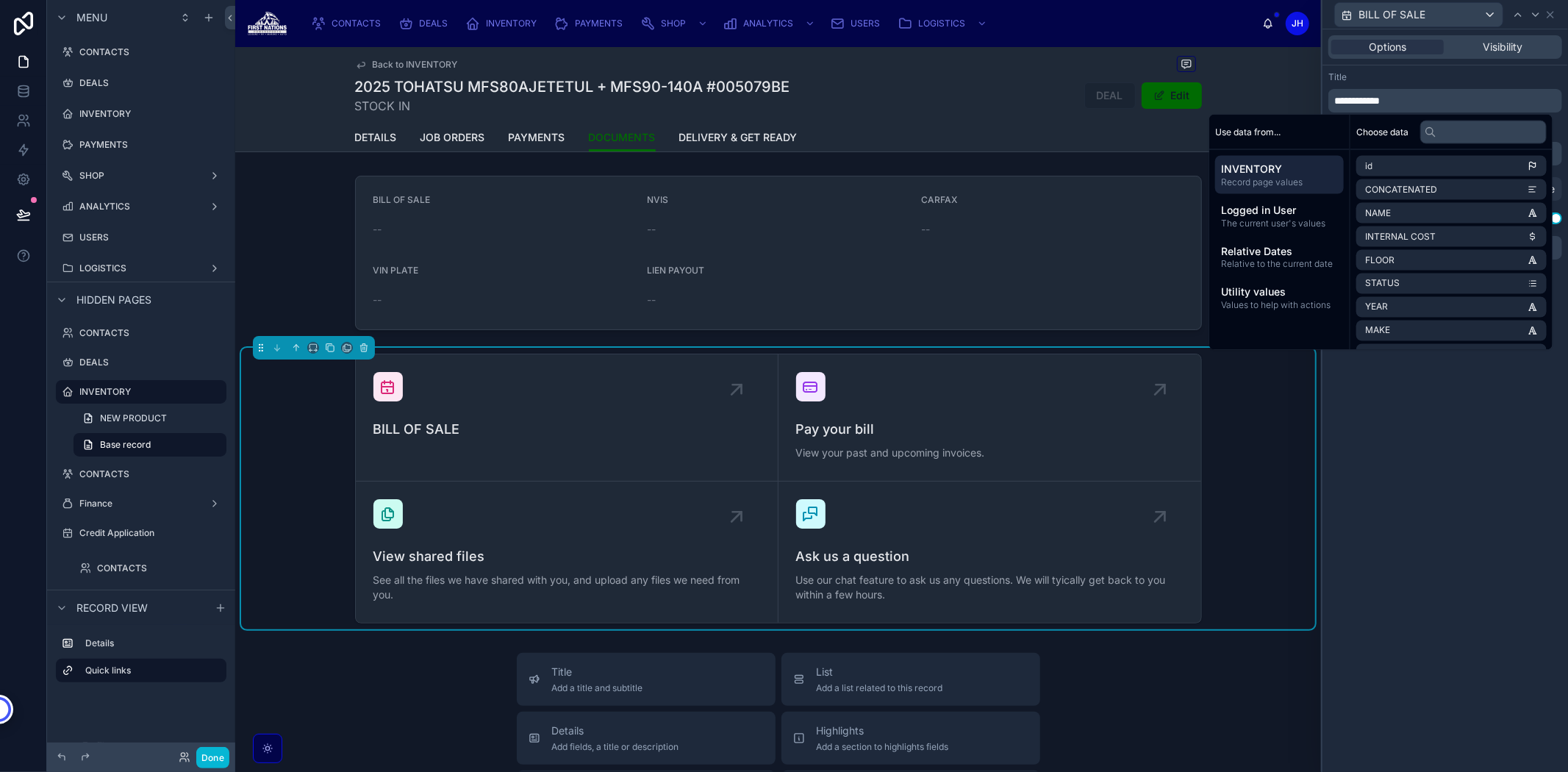 click on "**********" at bounding box center [1445, 101] 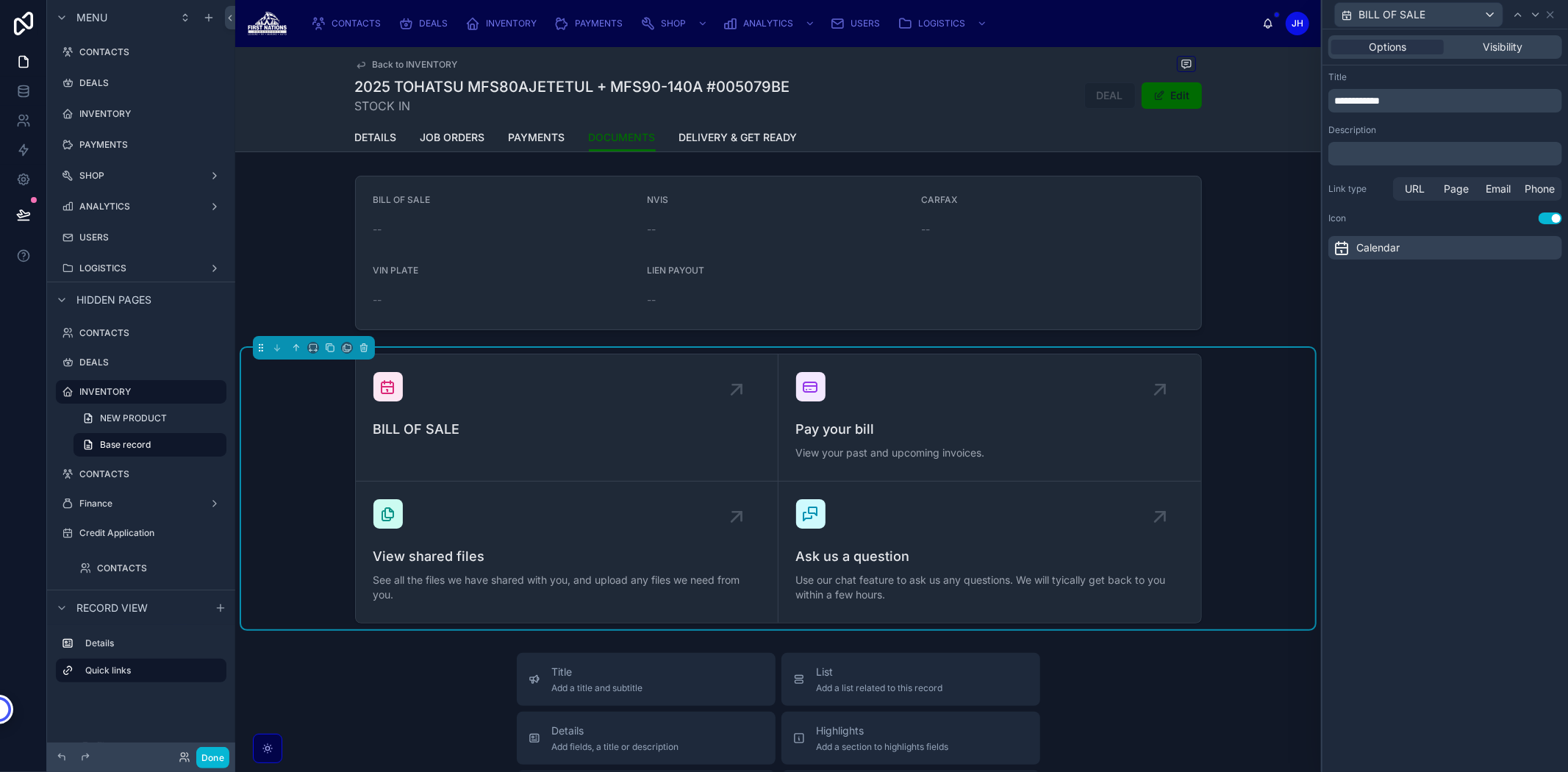 click on "**********" at bounding box center (1445, 101) 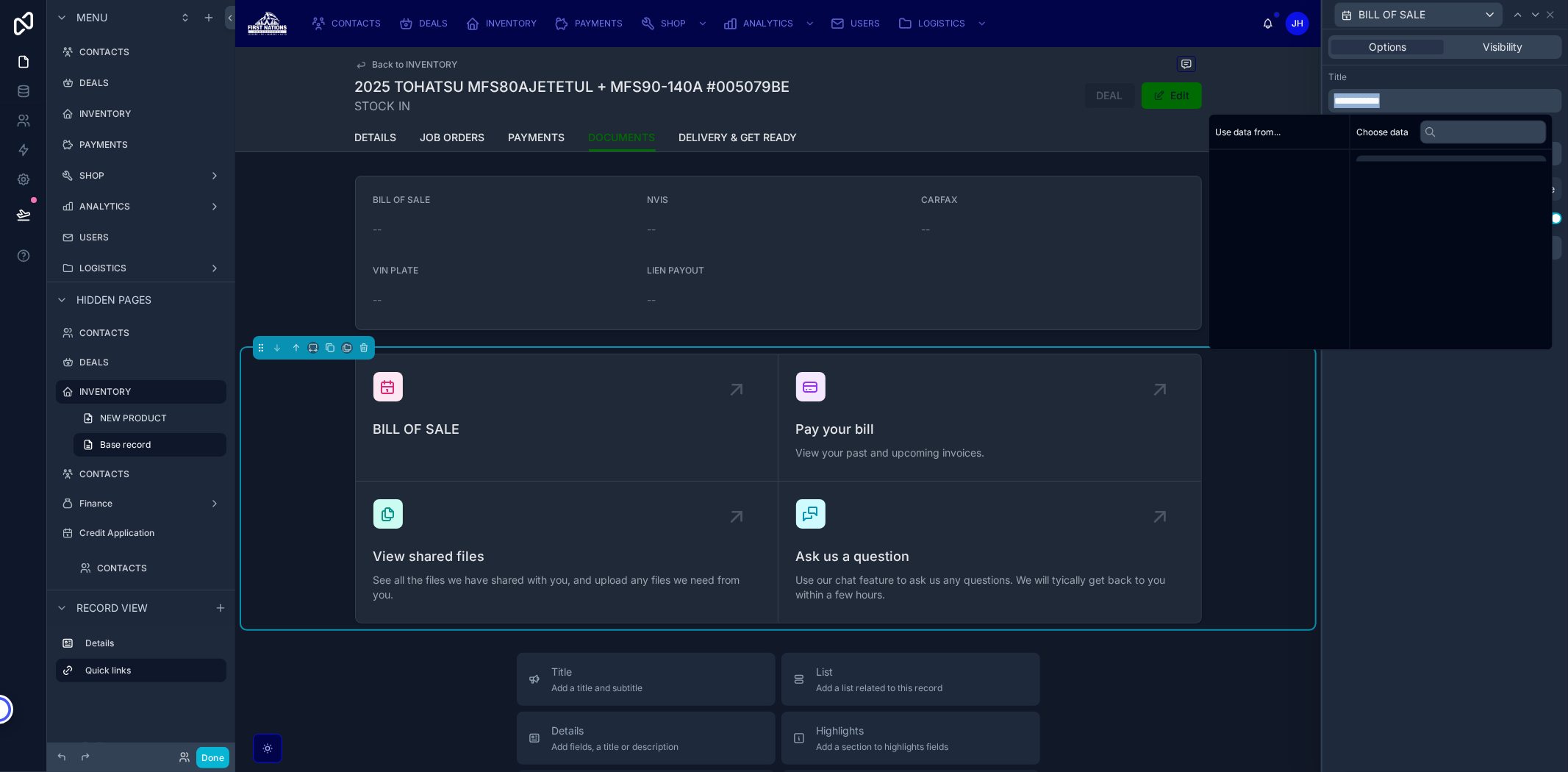 click on "**********" at bounding box center [1447, 101] 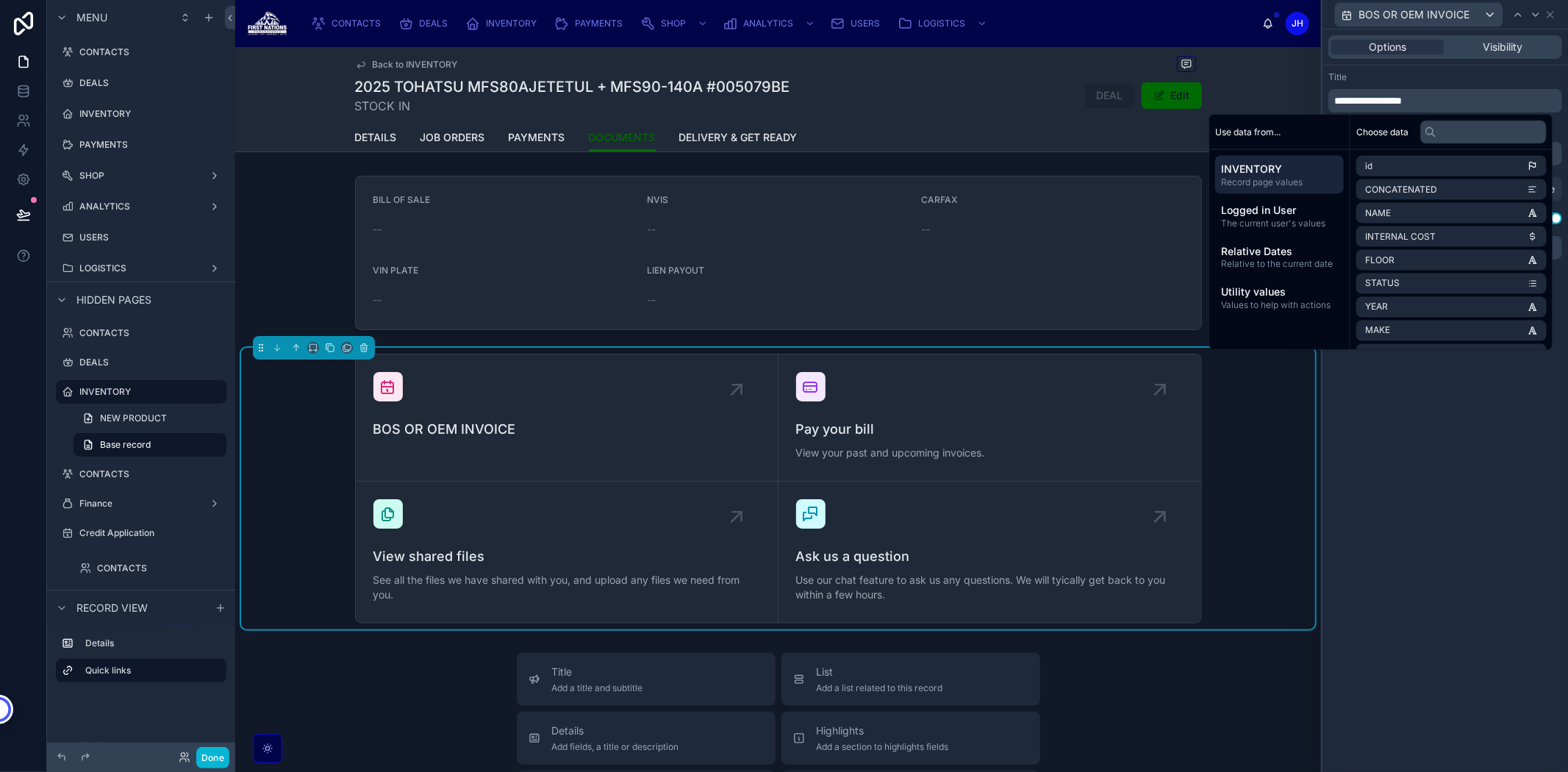 click on "**********" at bounding box center (1445, 165) 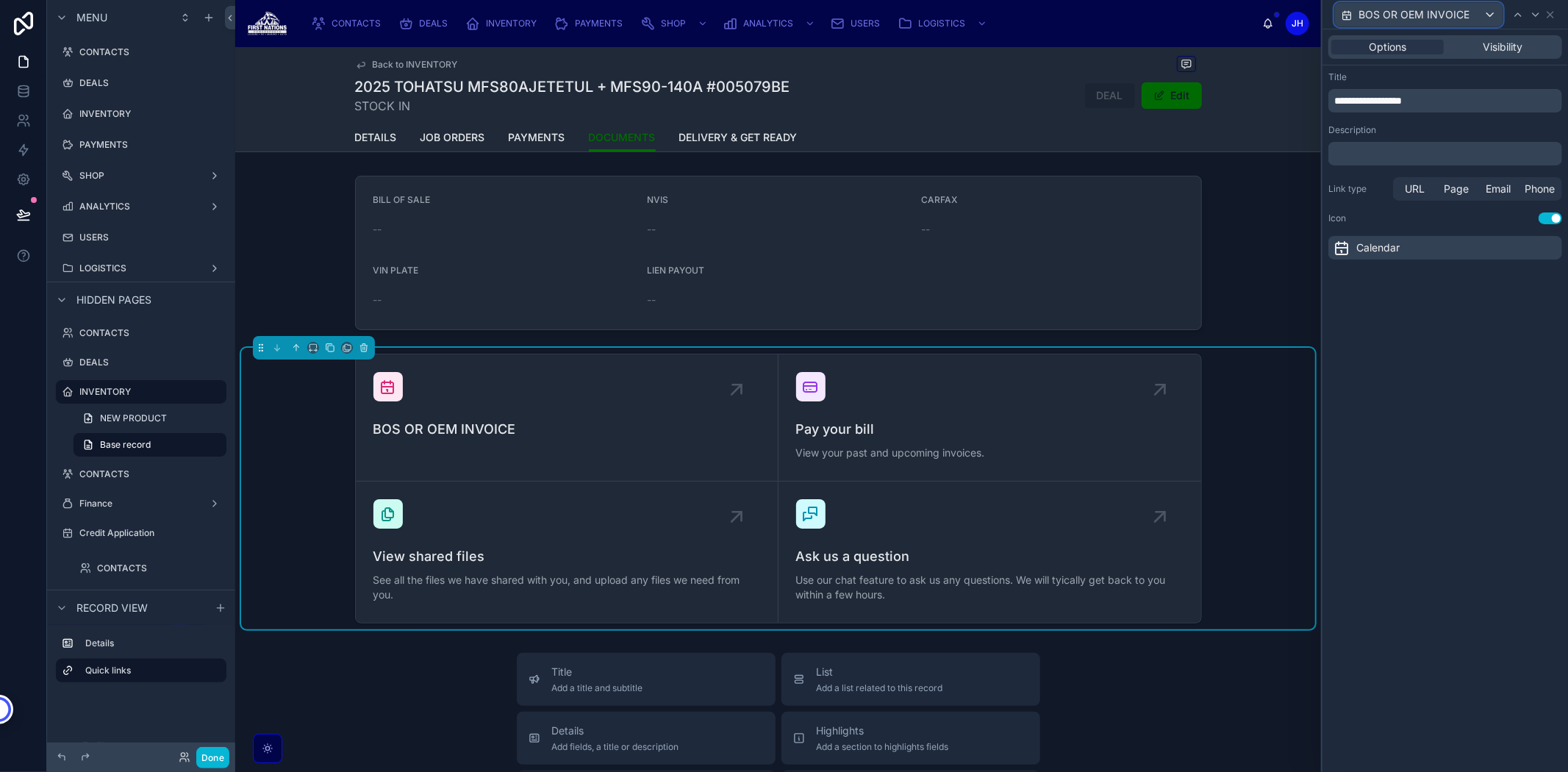 click on "BOS OR OEM INVOICE" at bounding box center [1414, 15] 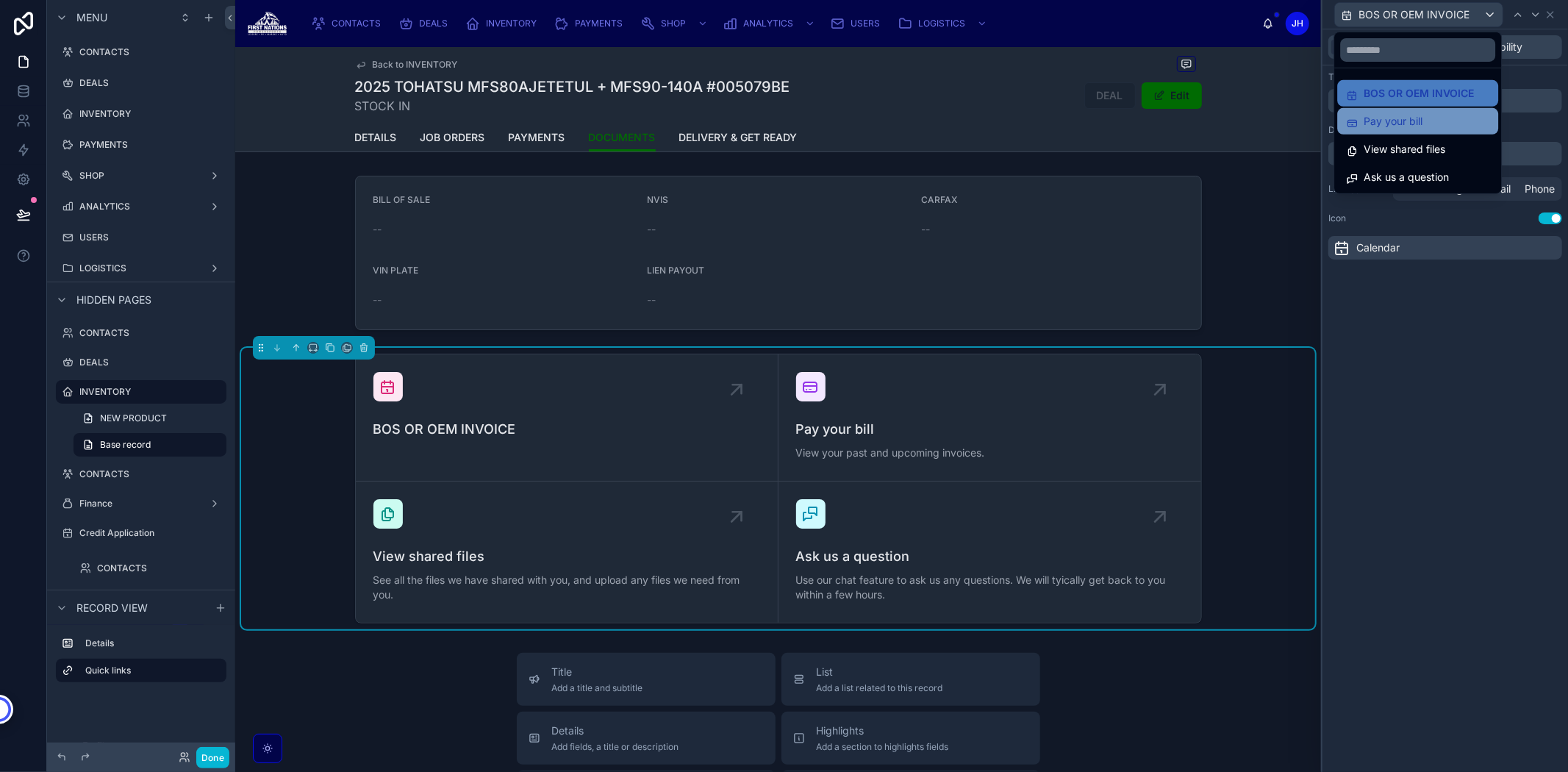 click on "Pay your bill" at bounding box center (1393, 121) 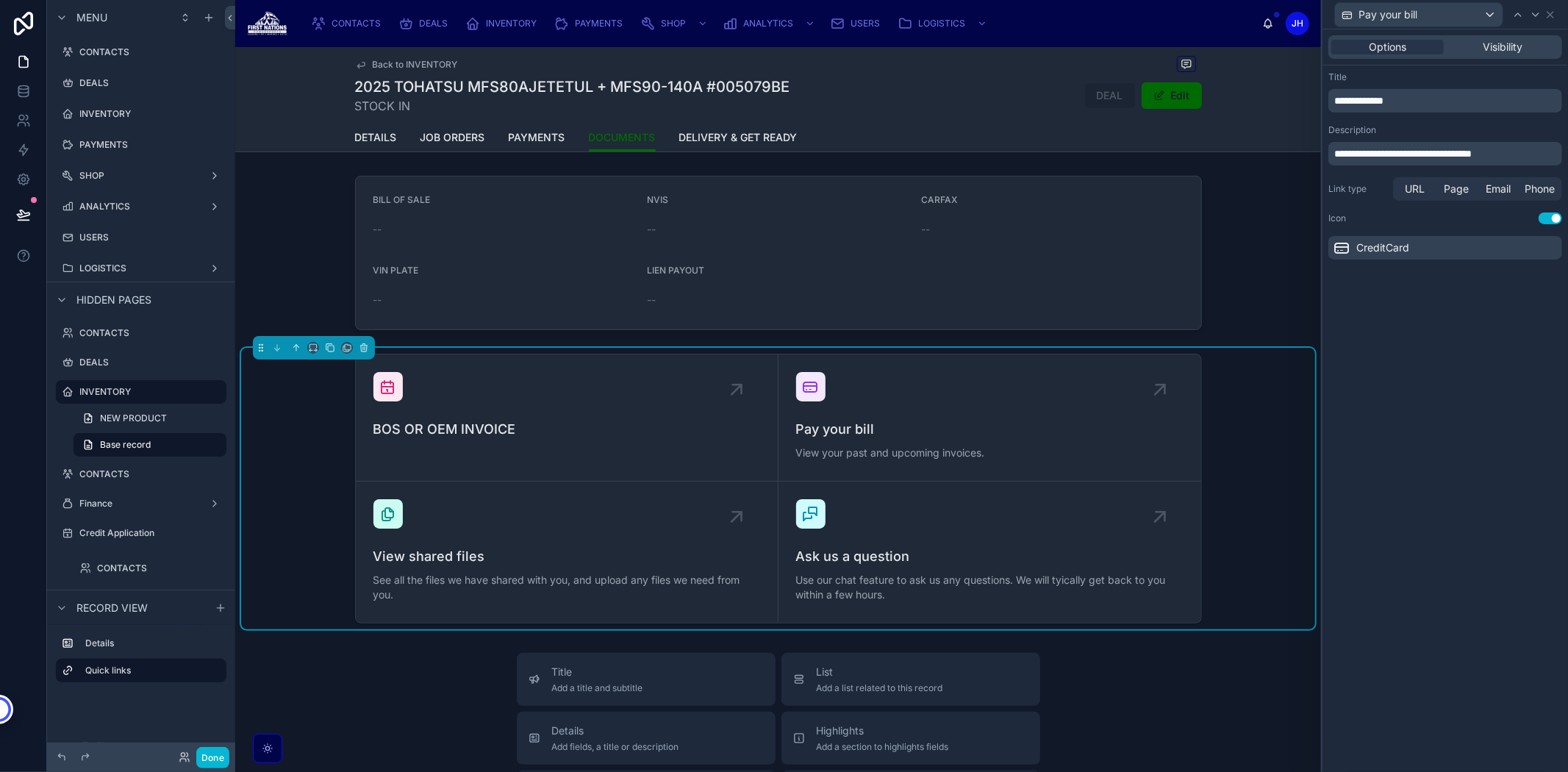 click on "**********" at bounding box center (1403, 154) 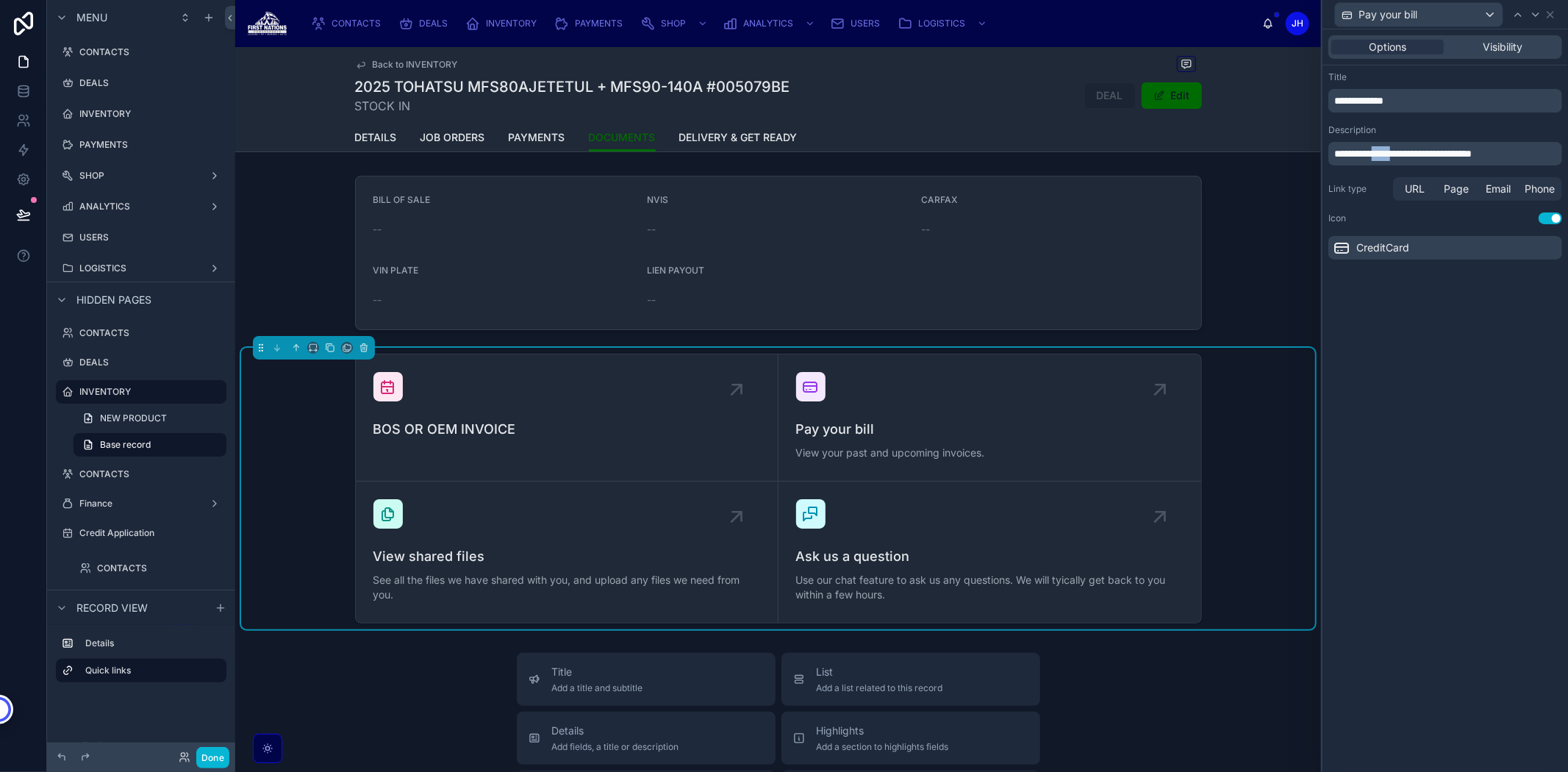 click on "**********" at bounding box center [1403, 154] 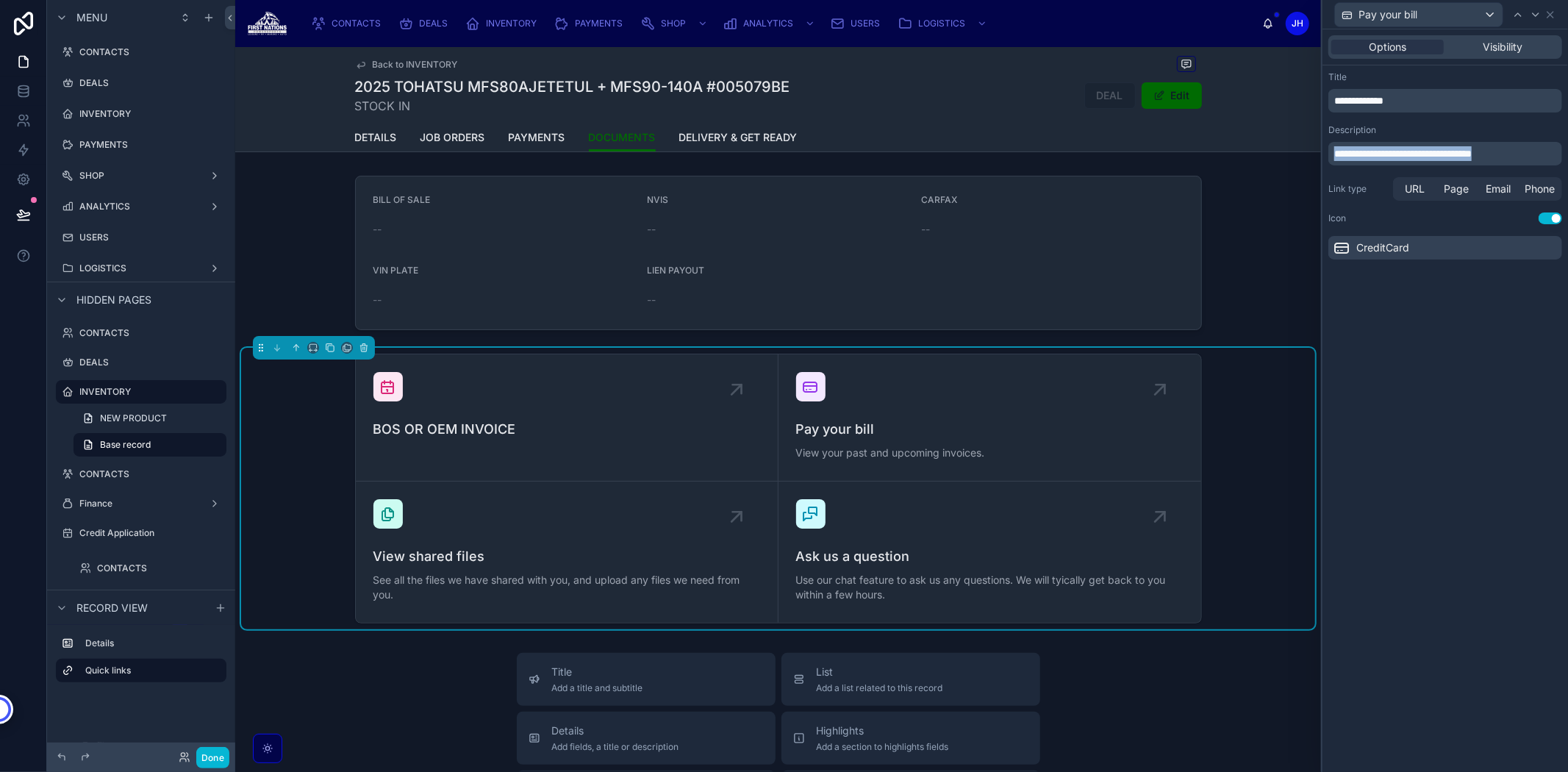 click on "**********" at bounding box center (1403, 154) 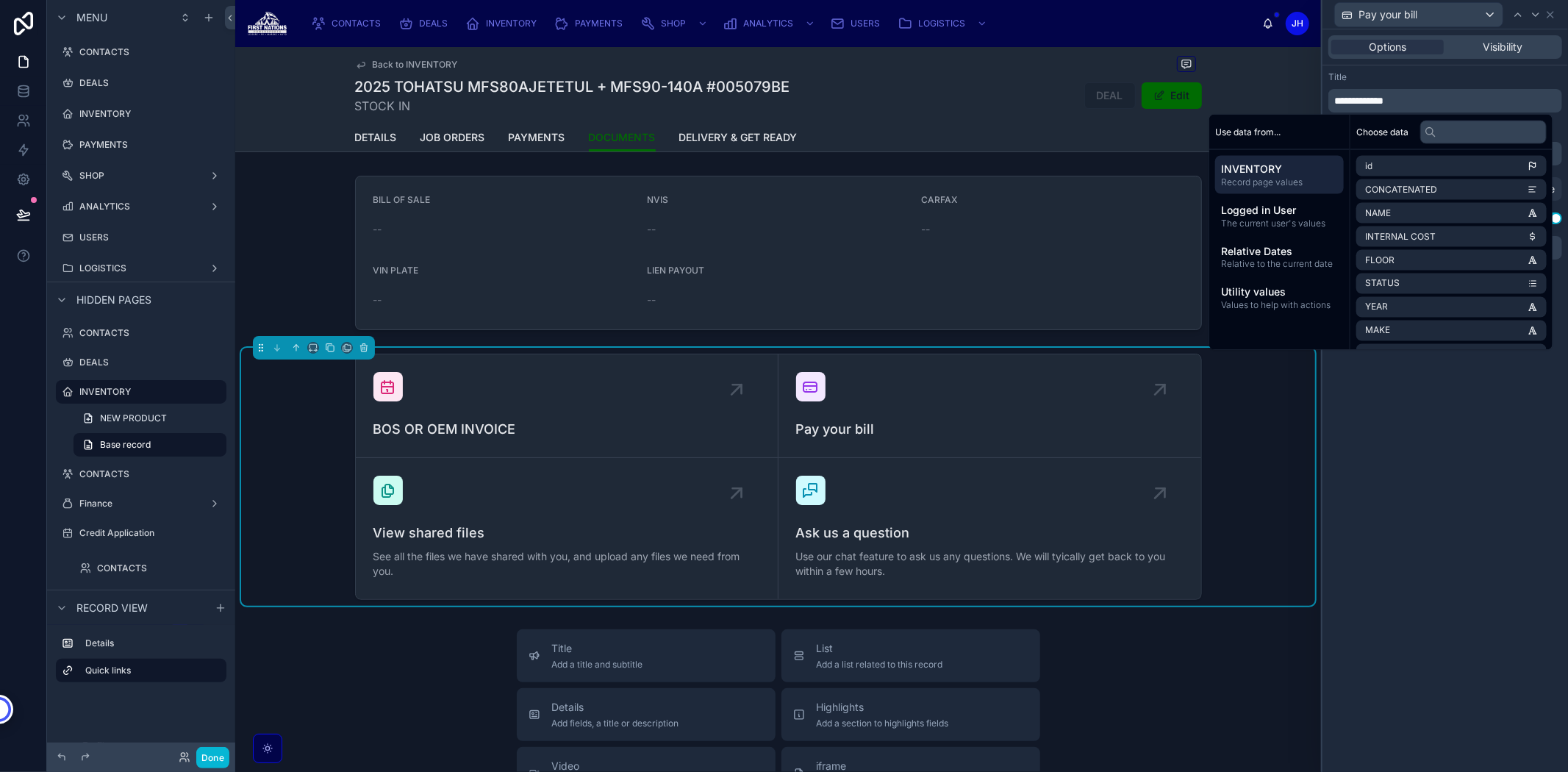 type 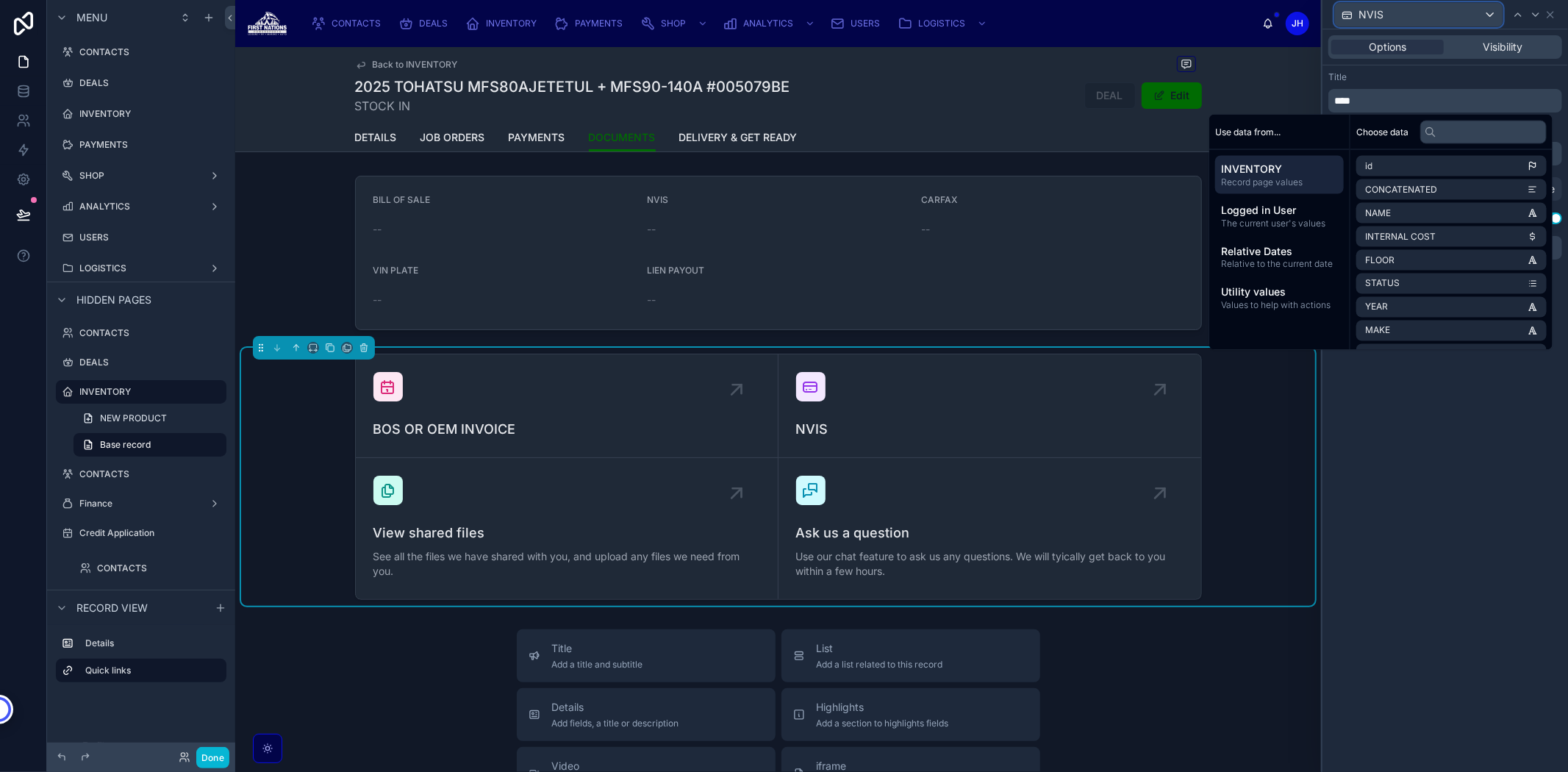 click on "NVIS" at bounding box center [1371, 15] 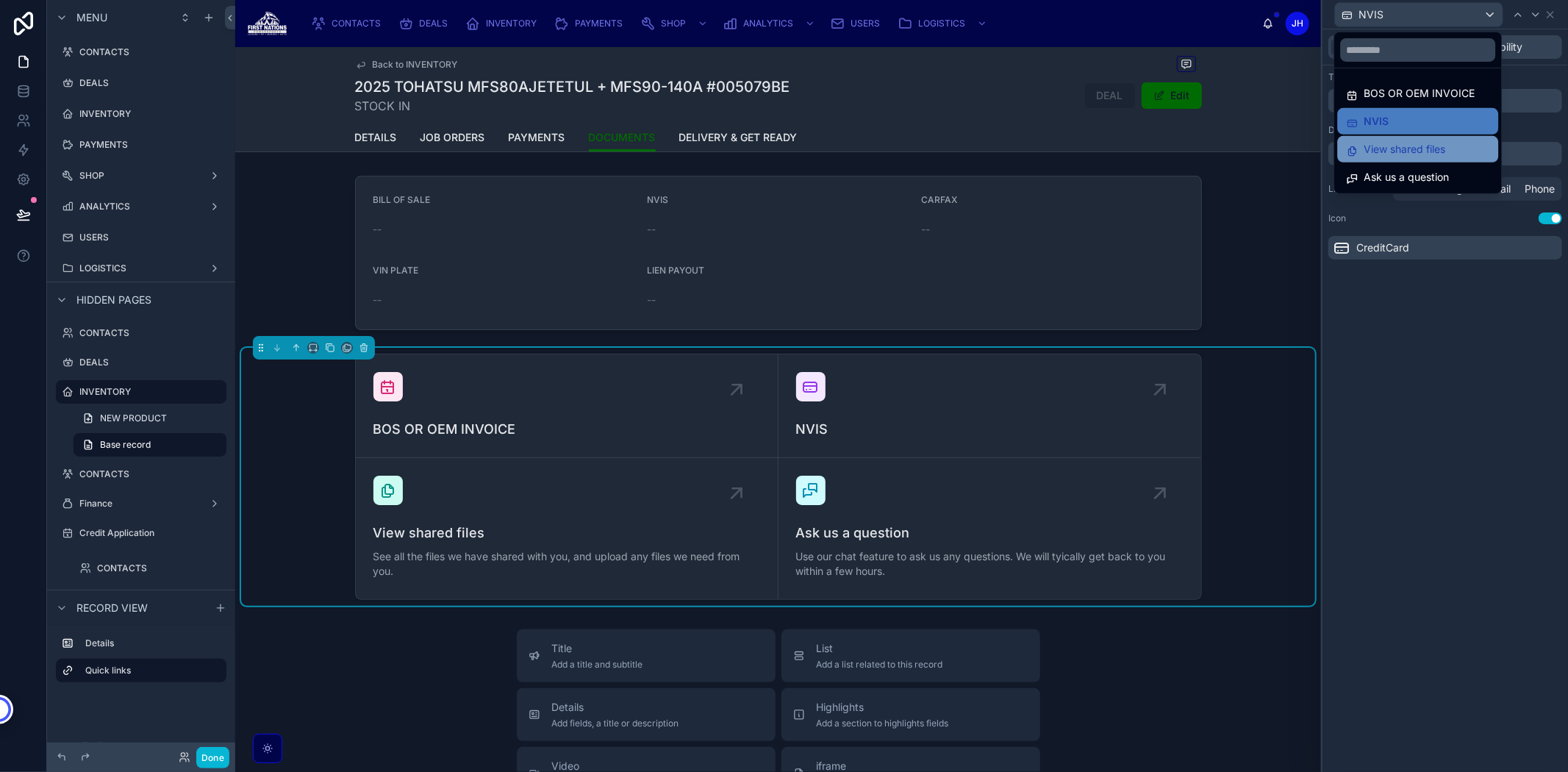 click on "View shared files" at bounding box center (1404, 149) 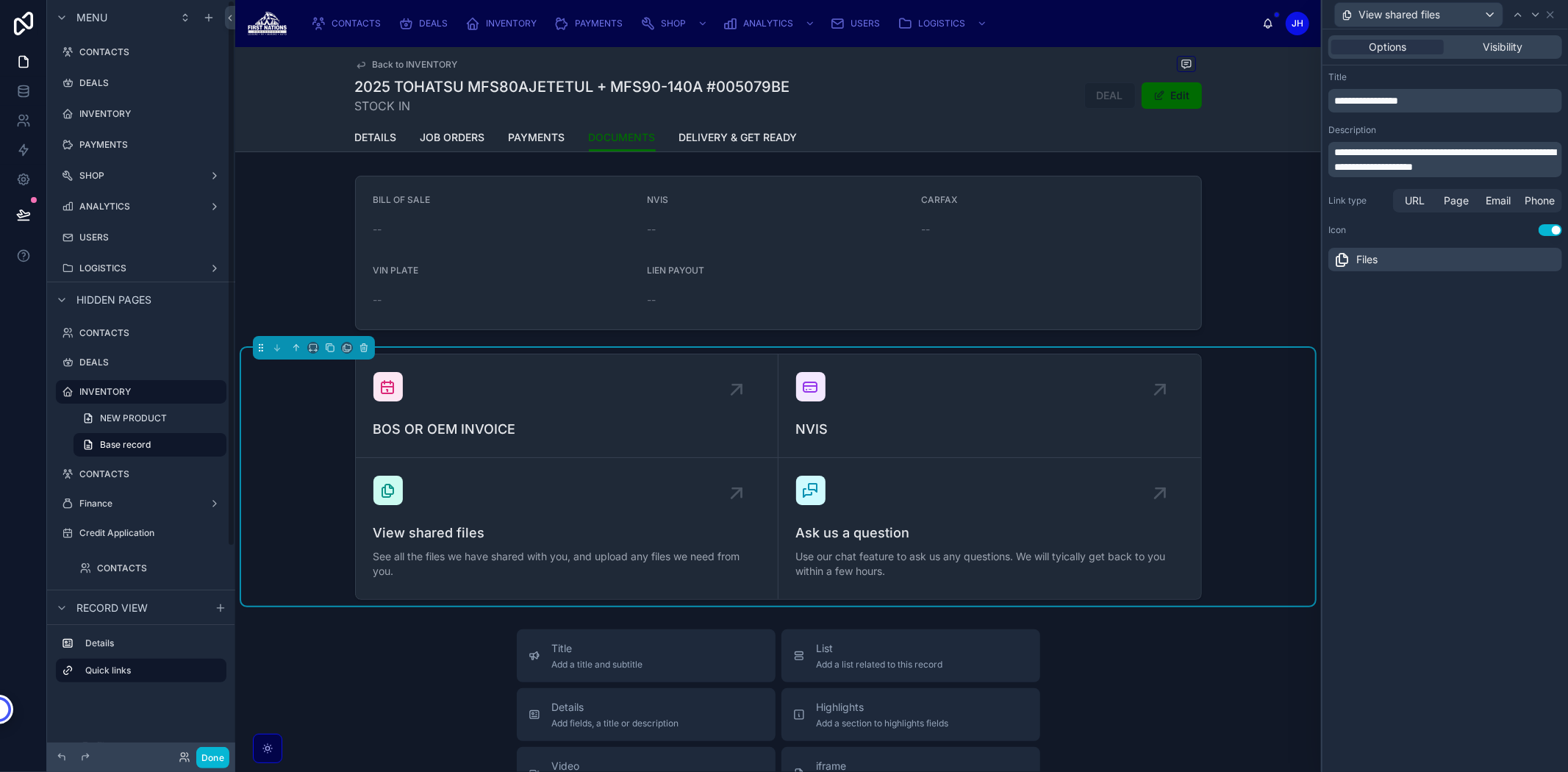 click on "**********" at bounding box center [1366, 101] 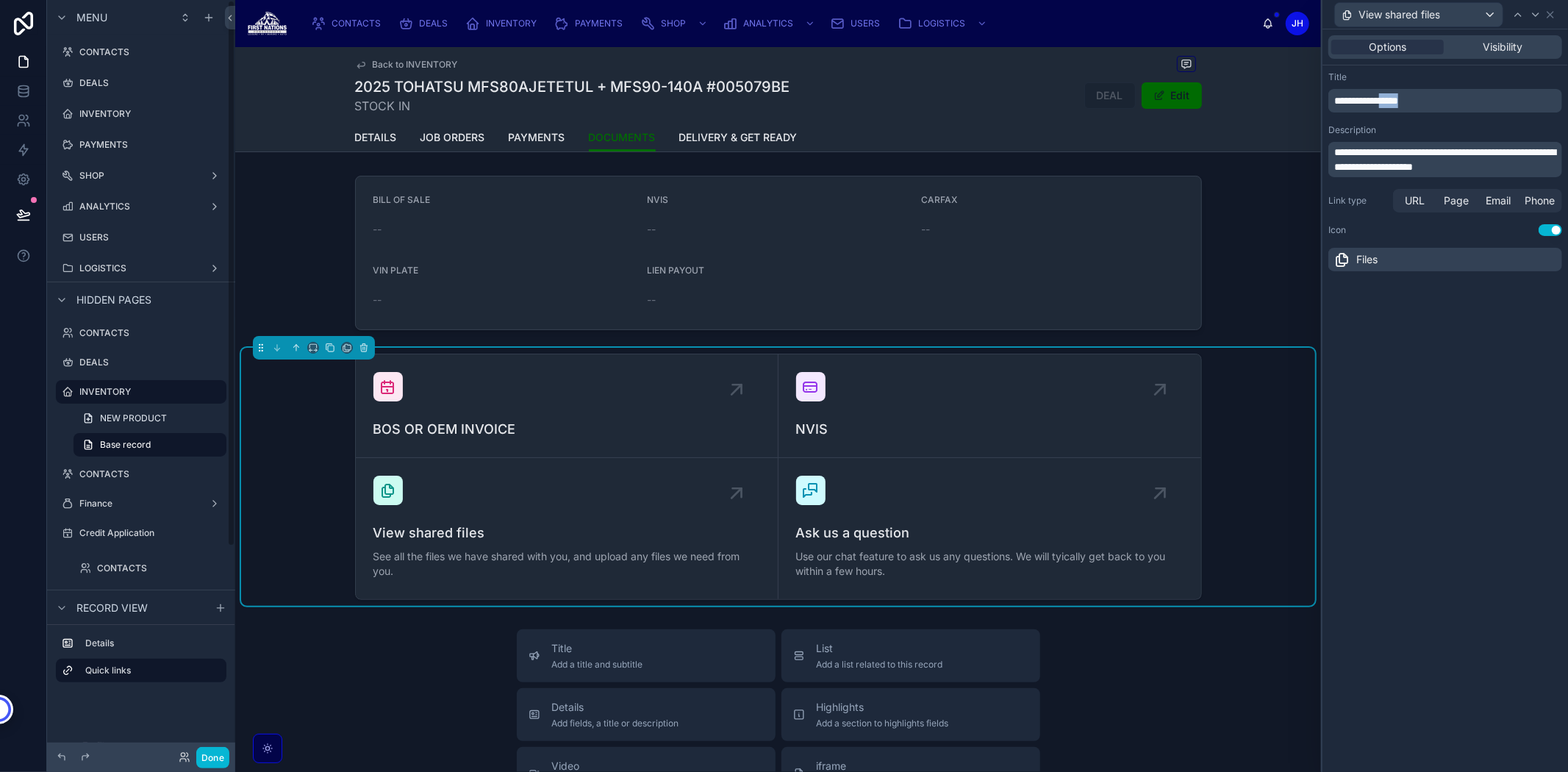 click on "**********" at bounding box center (1366, 101) 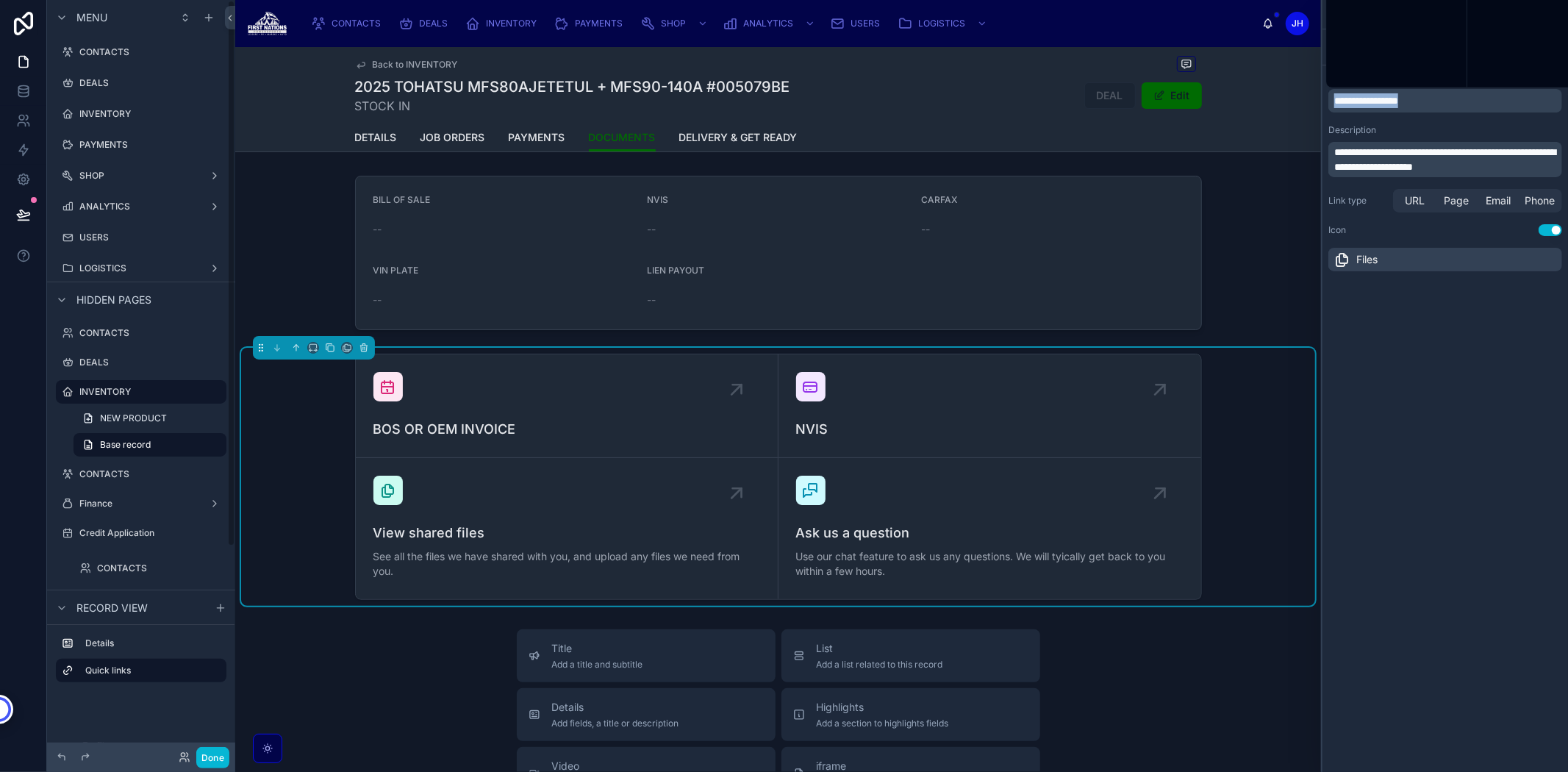 click on "**********" at bounding box center (1366, 101) 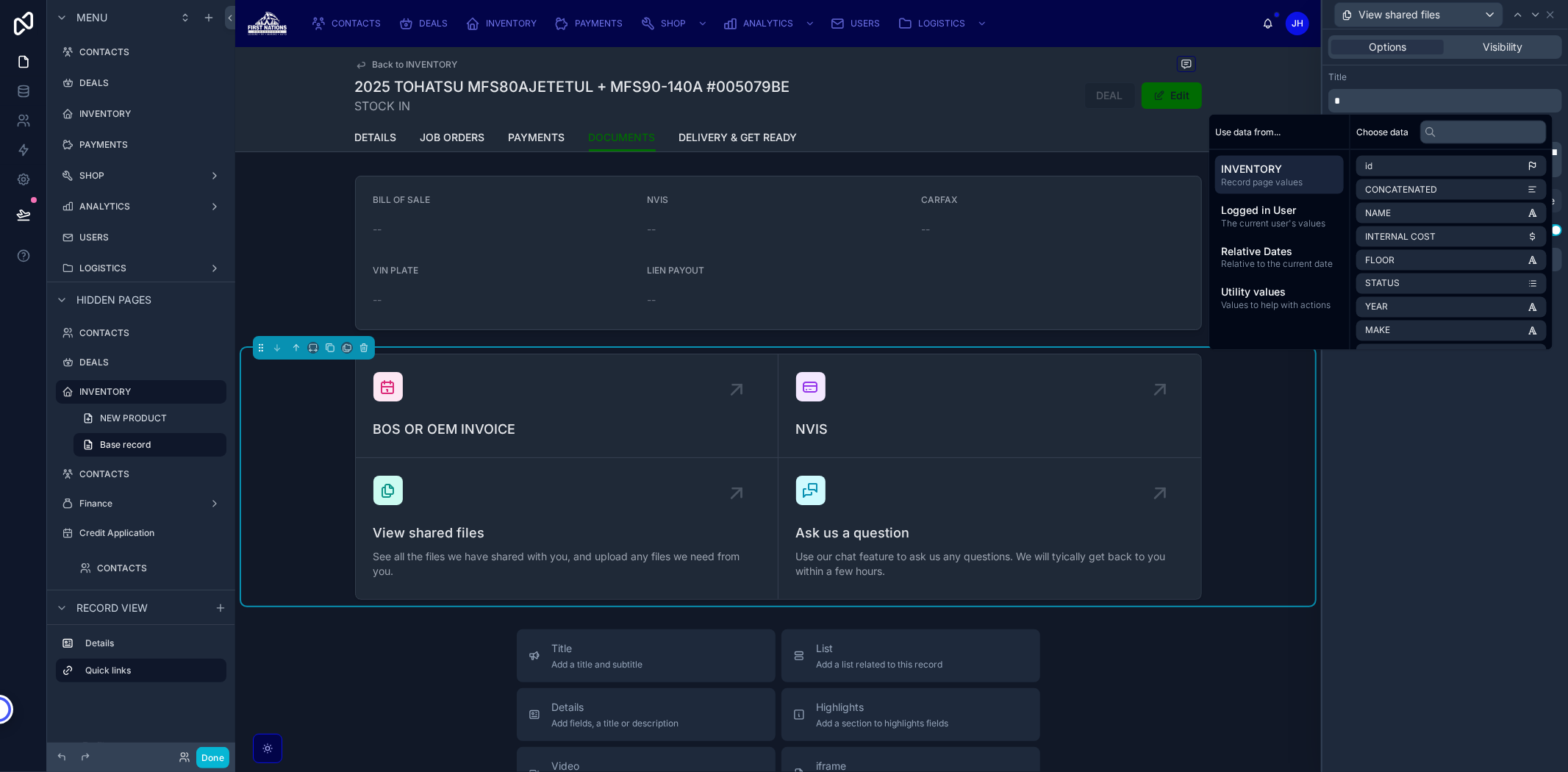 type 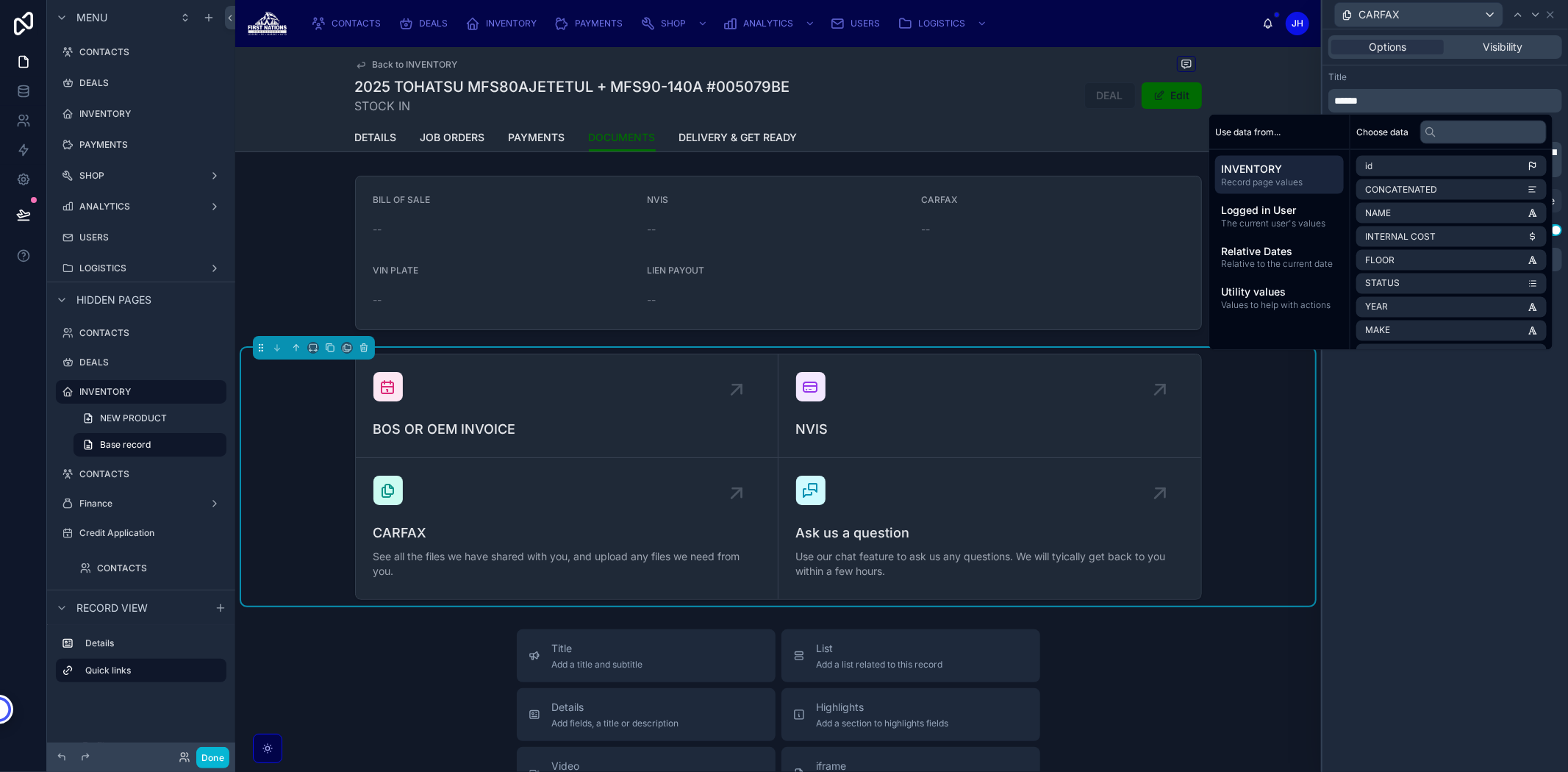 click on "Title ******" at bounding box center [1445, 92] 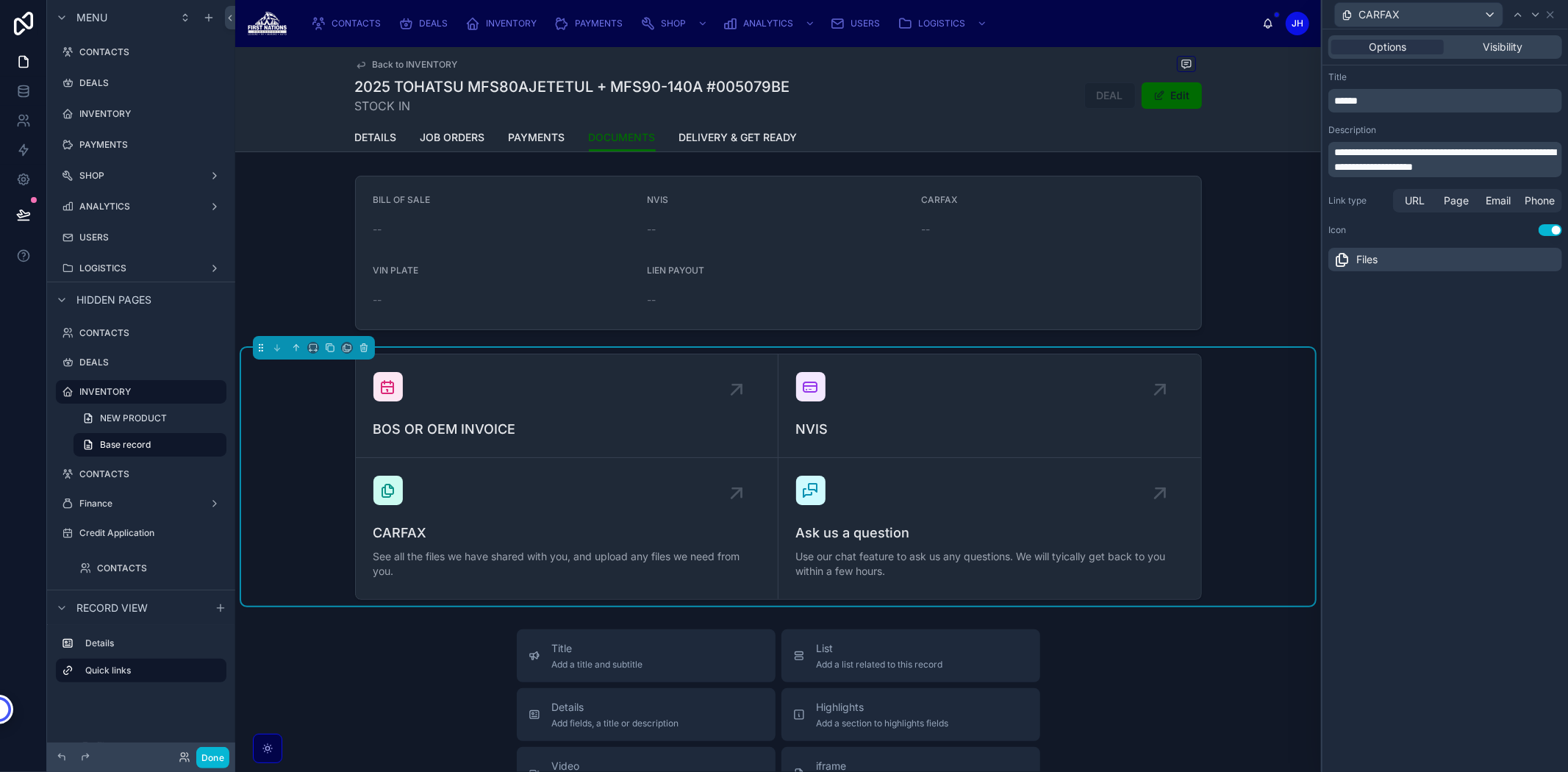 click on "**********" at bounding box center [1445, 160] 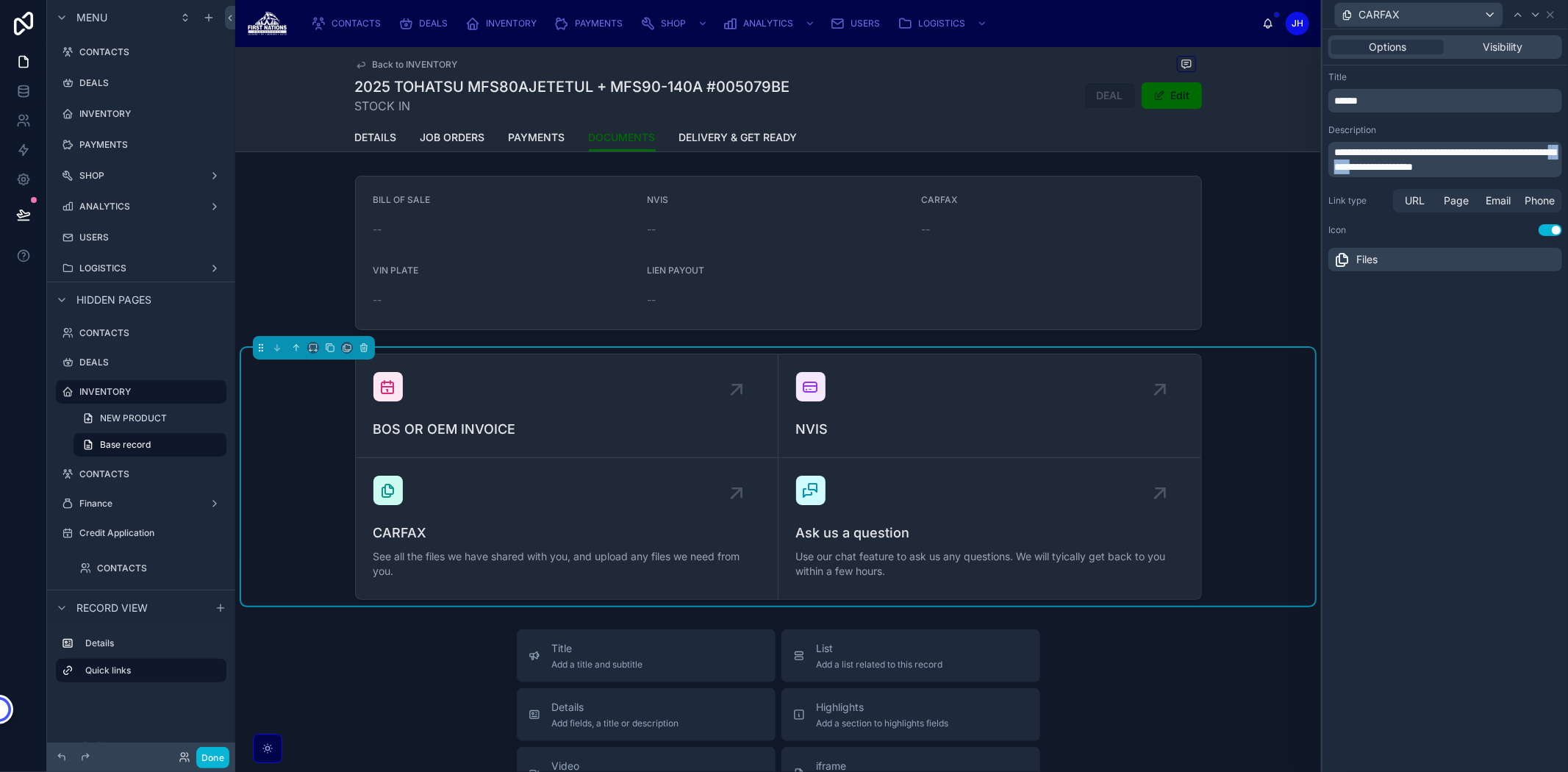 click on "**********" at bounding box center (1445, 160) 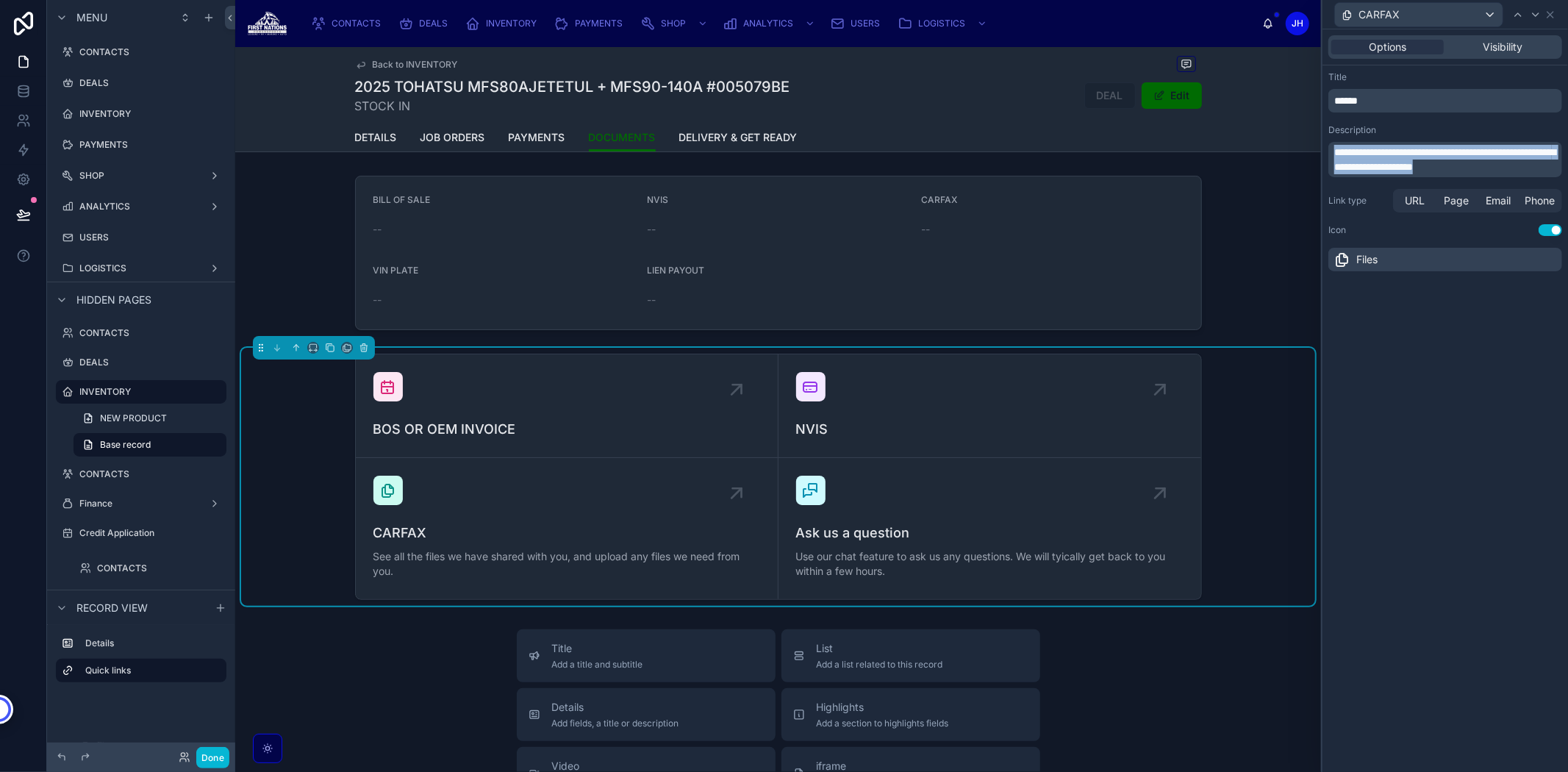 click on "**********" at bounding box center (1445, 160) 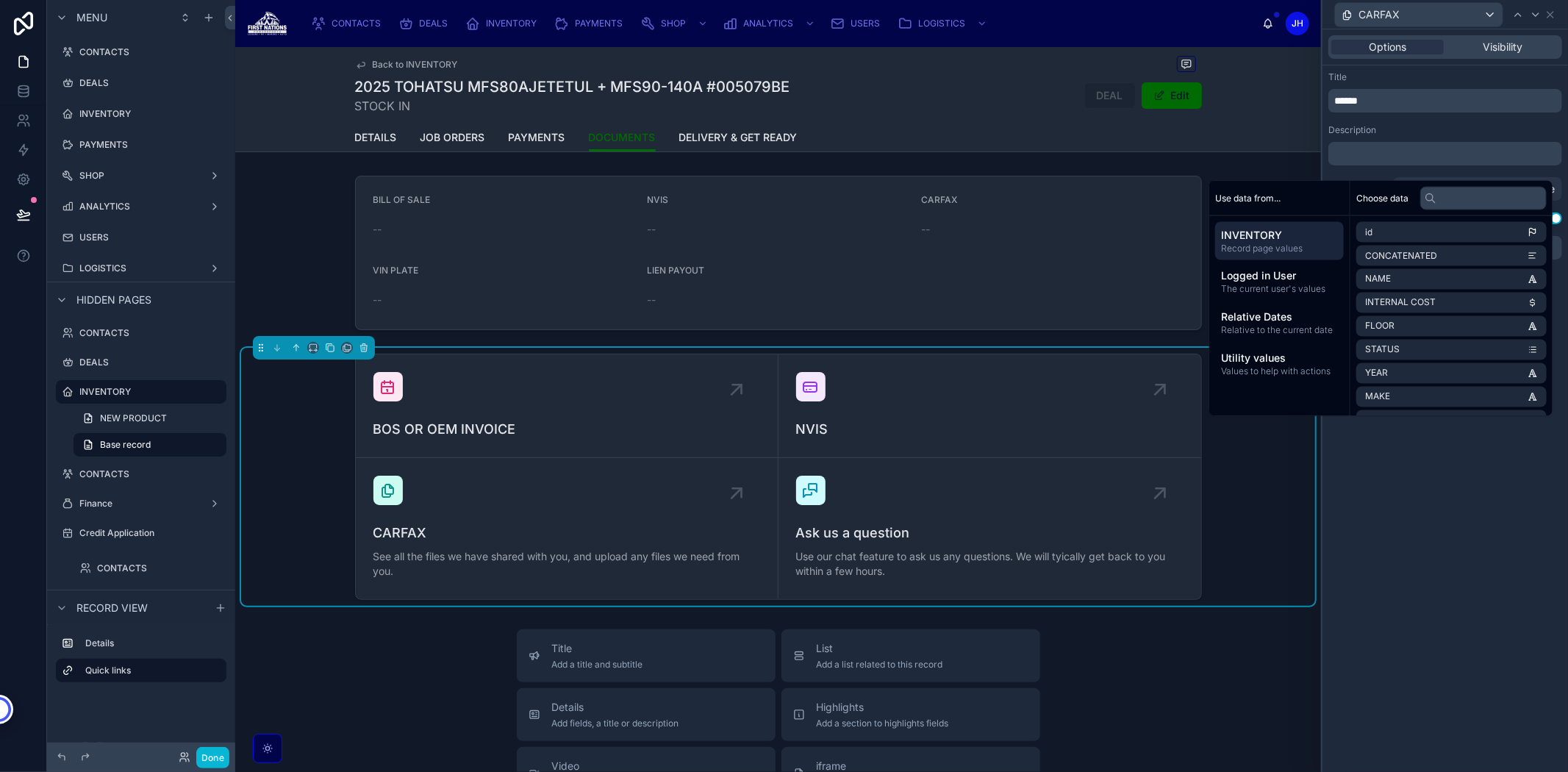 click on "CARFAX" at bounding box center [1419, 15] 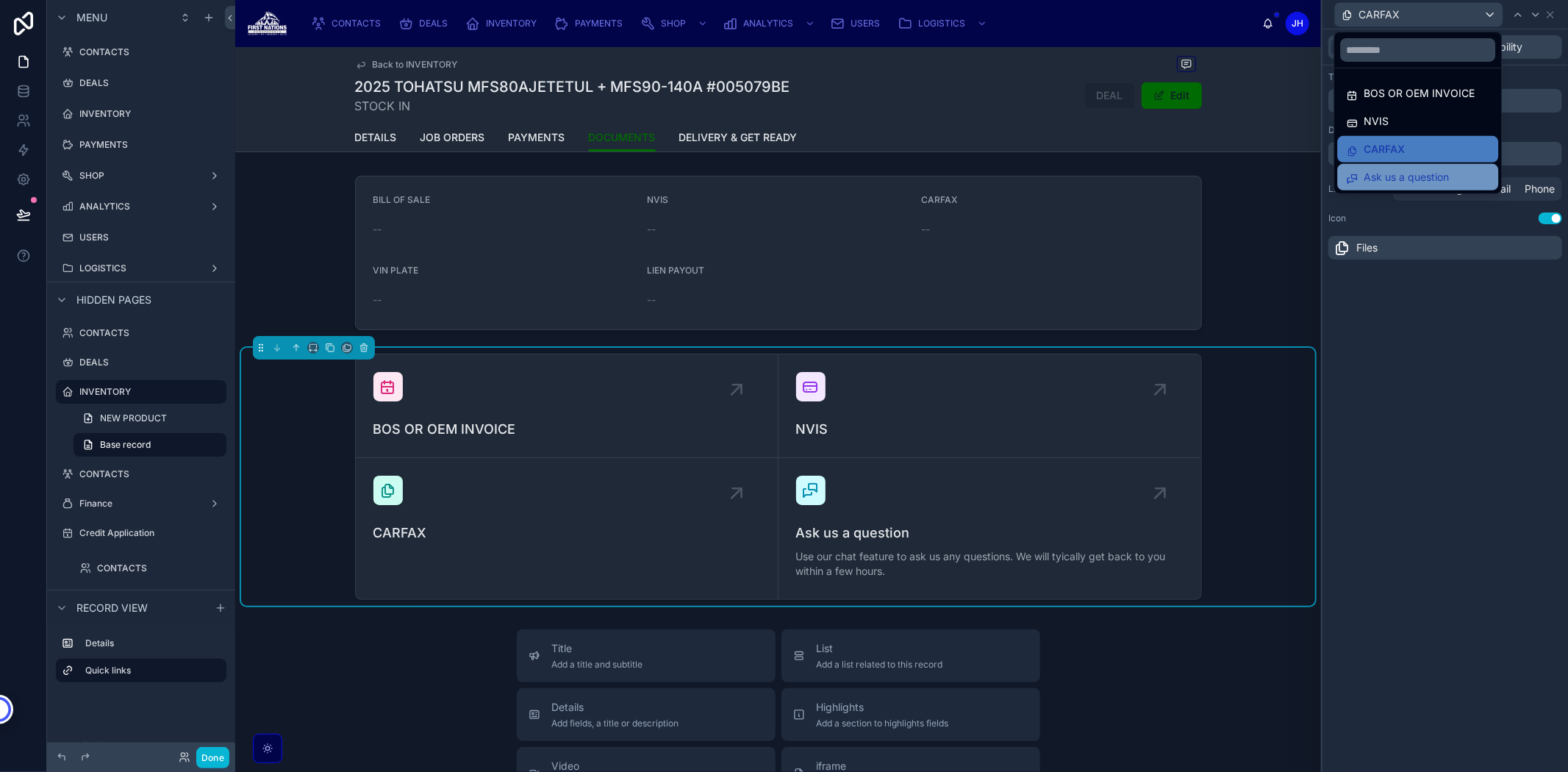 click on "Ask us a question" at bounding box center [1406, 177] 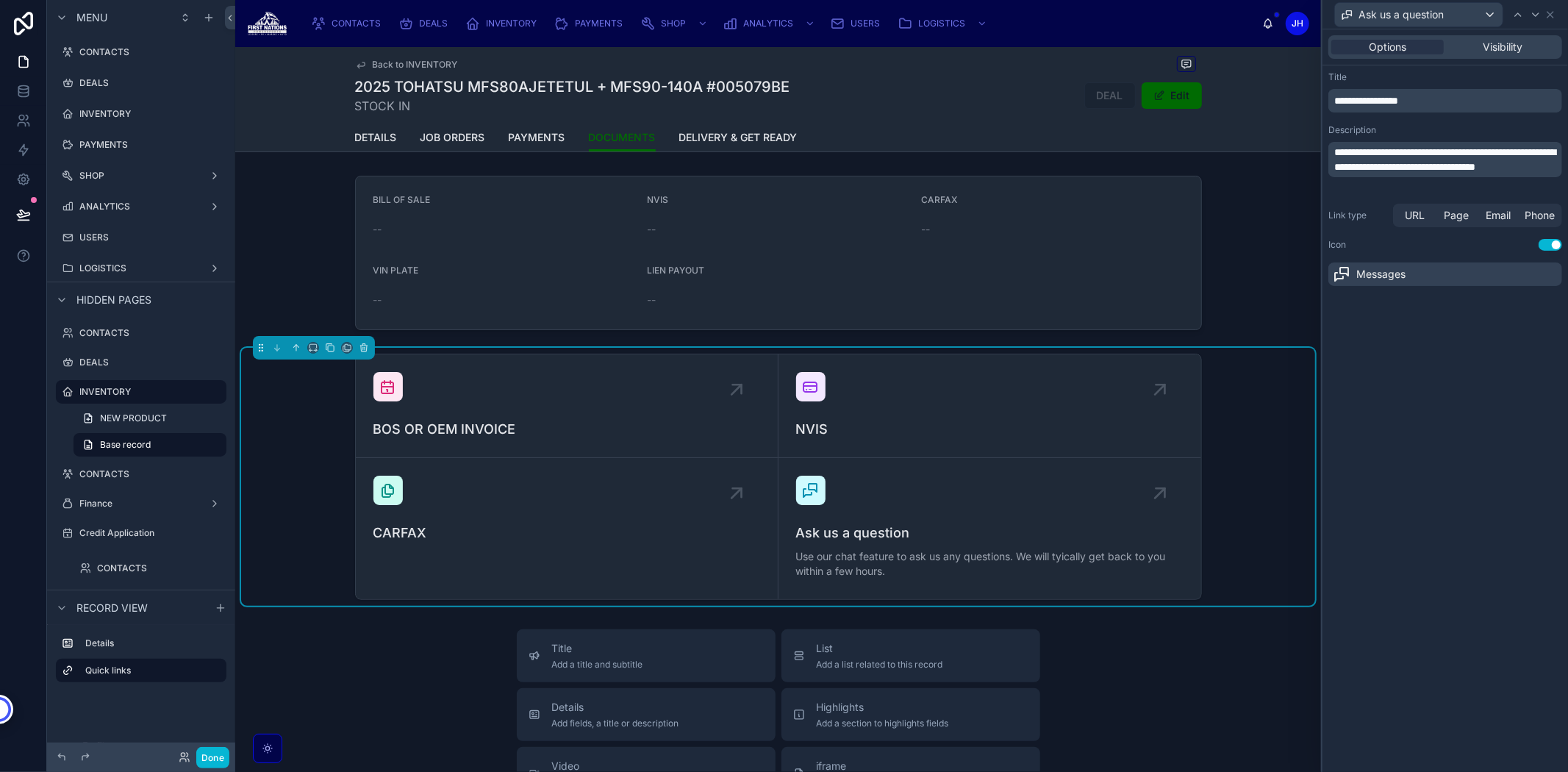 click on "**********" at bounding box center (1366, 101) 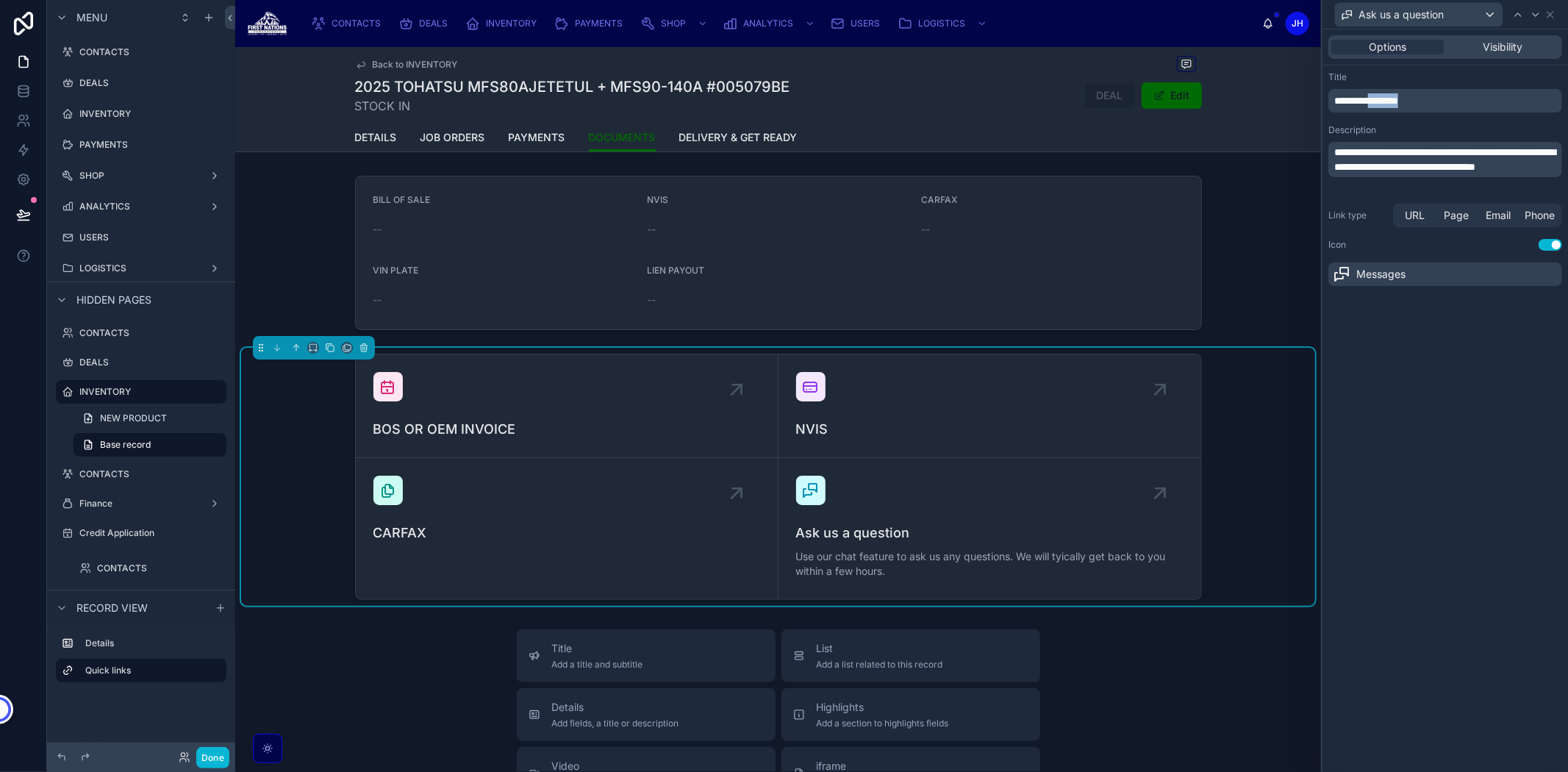 click on "**********" at bounding box center [1366, 101] 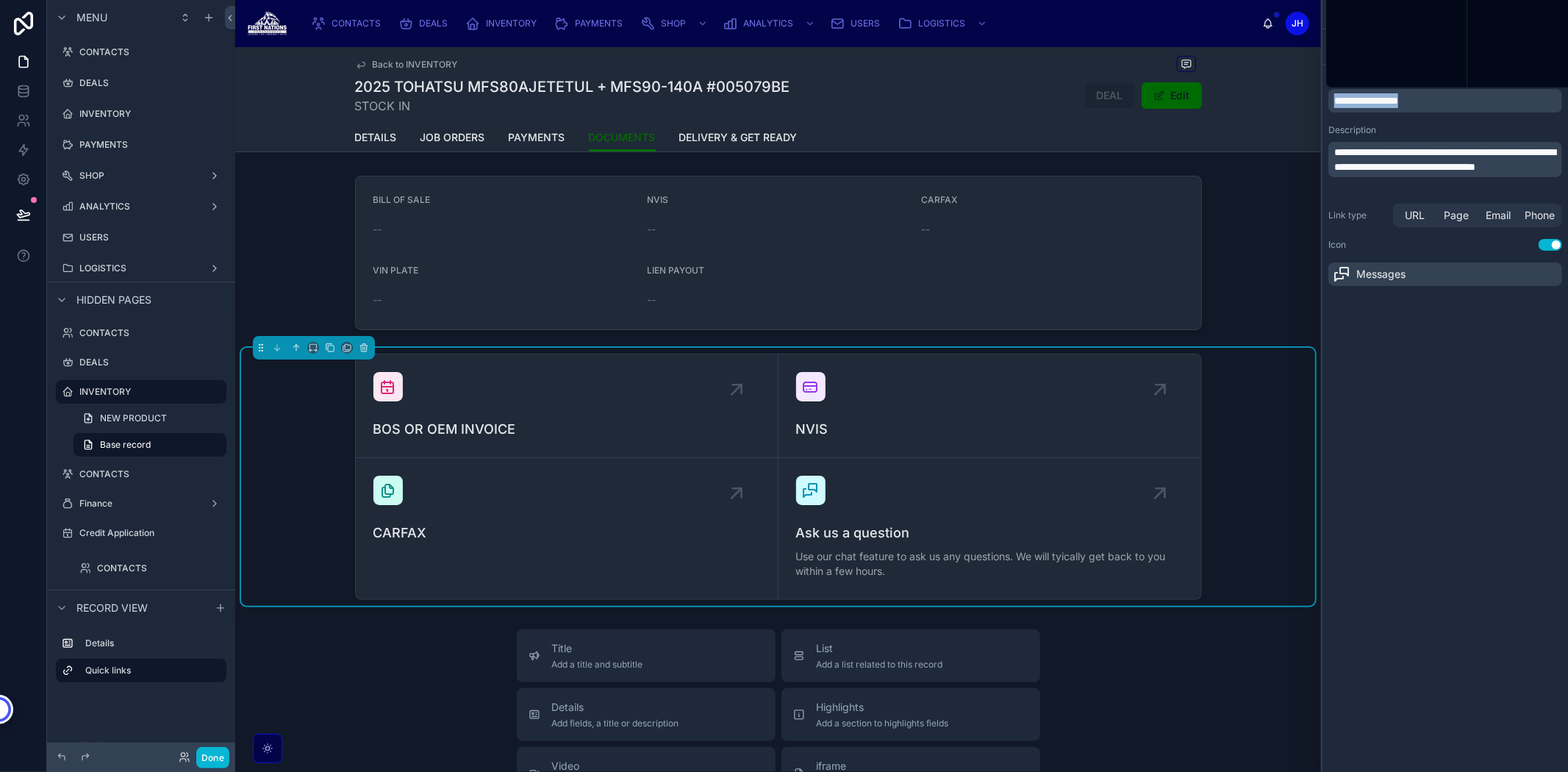 click on "**********" at bounding box center [1366, 101] 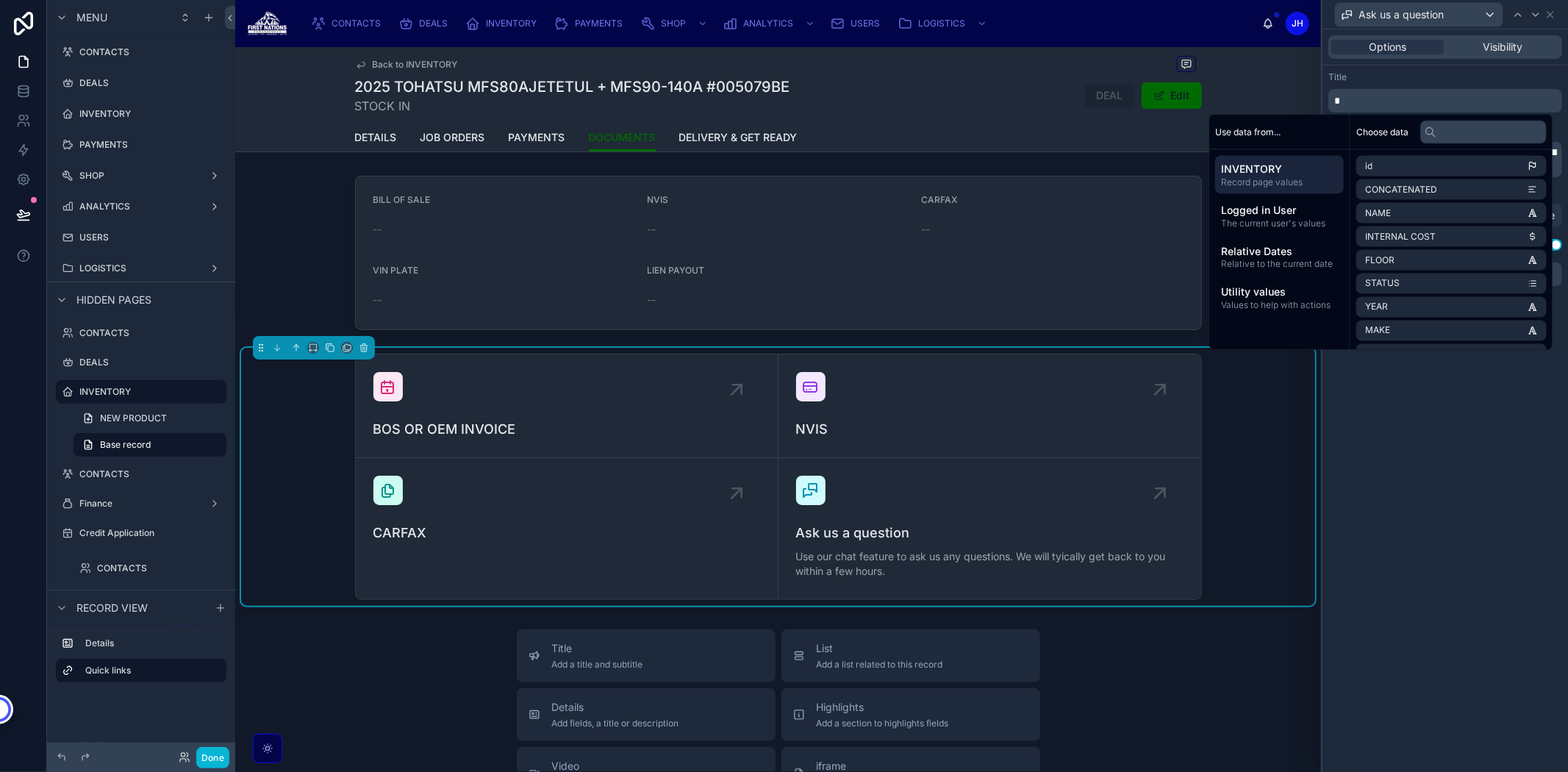 type 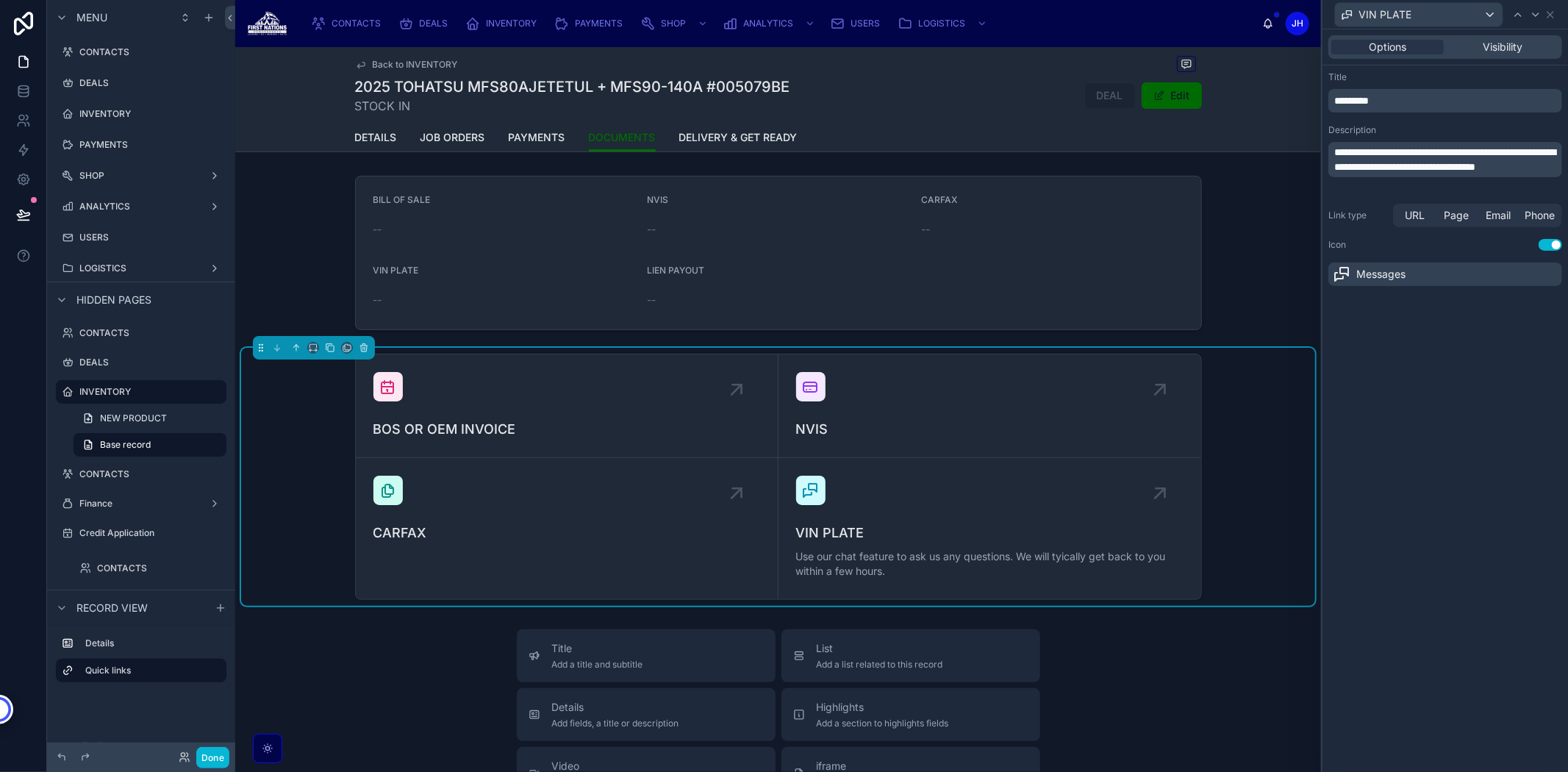 drag, startPoint x: 1408, startPoint y: 71, endPoint x: 1399, endPoint y: 85, distance: 16.643317 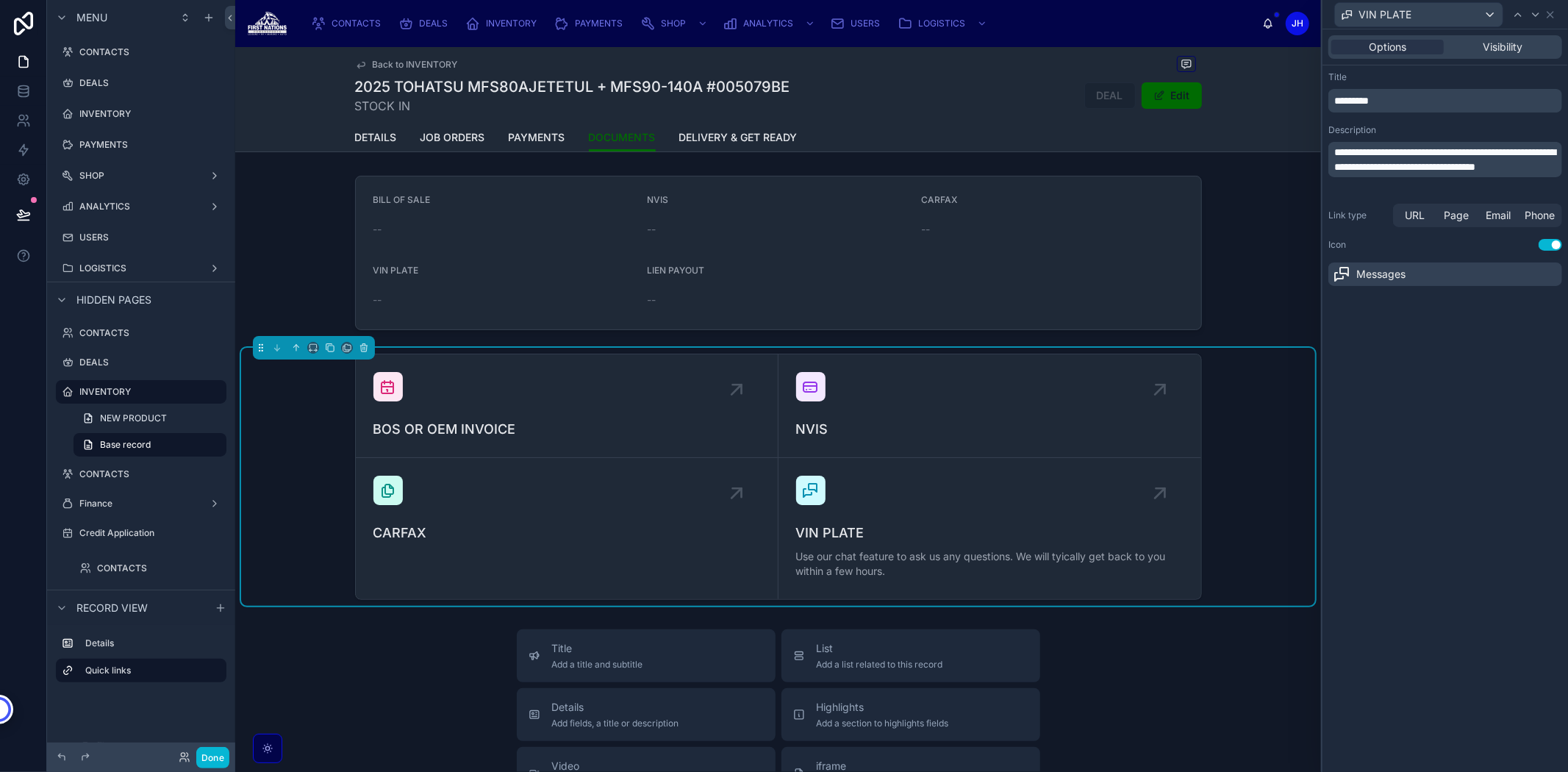 click on "Title" at bounding box center [1445, 77] 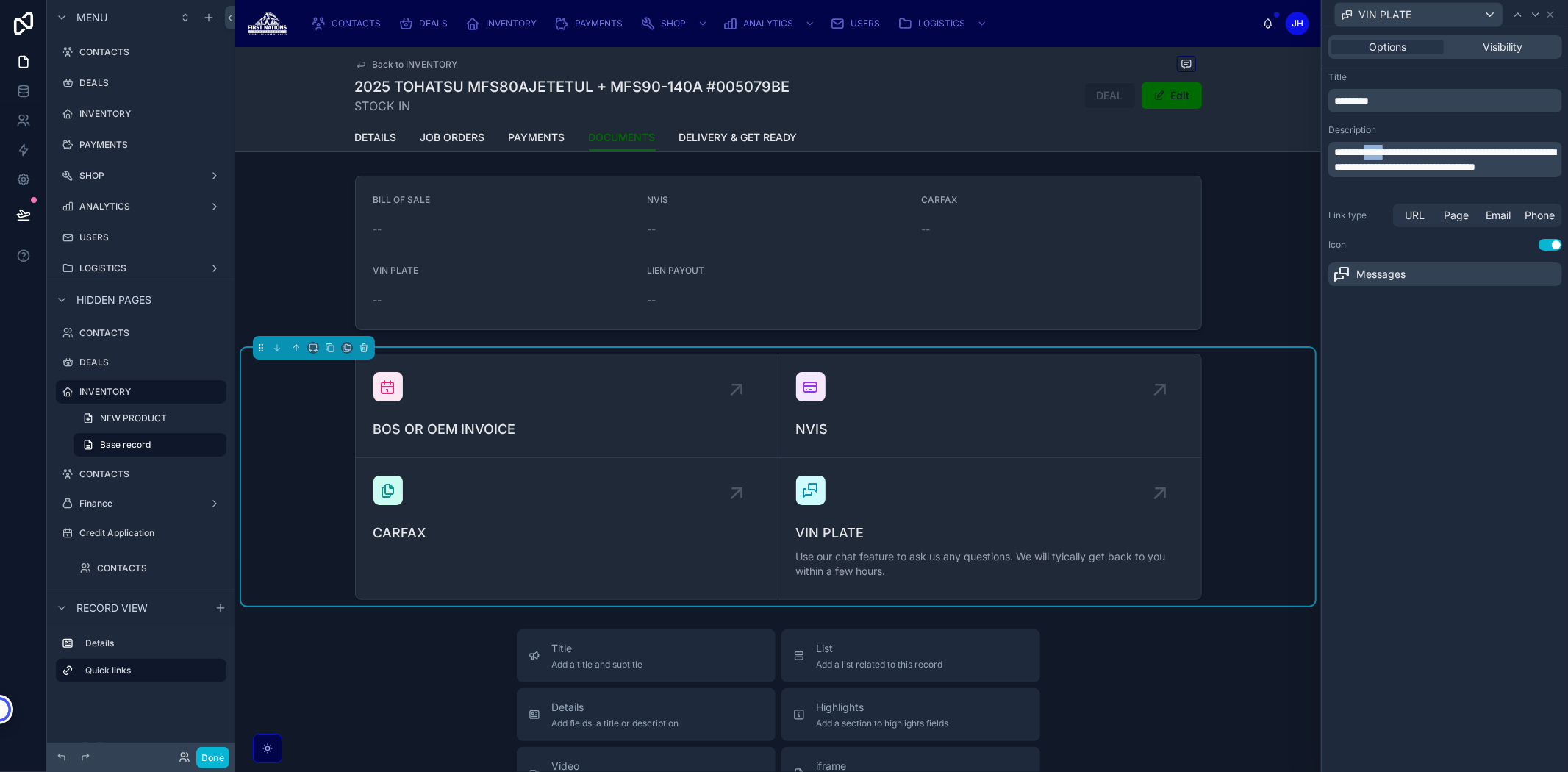 click on "**********" at bounding box center (1445, 160) 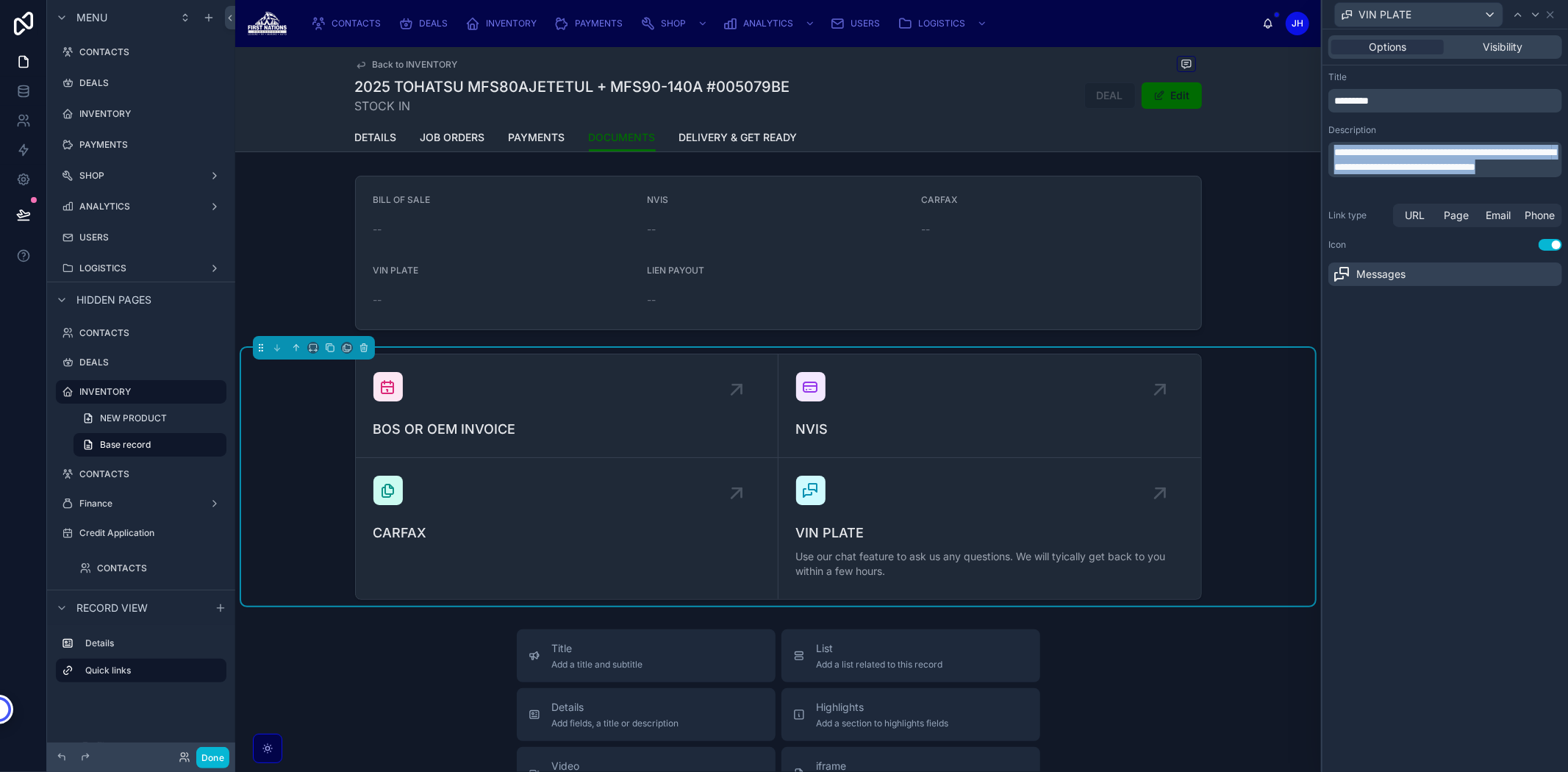 click on "**********" at bounding box center [1445, 160] 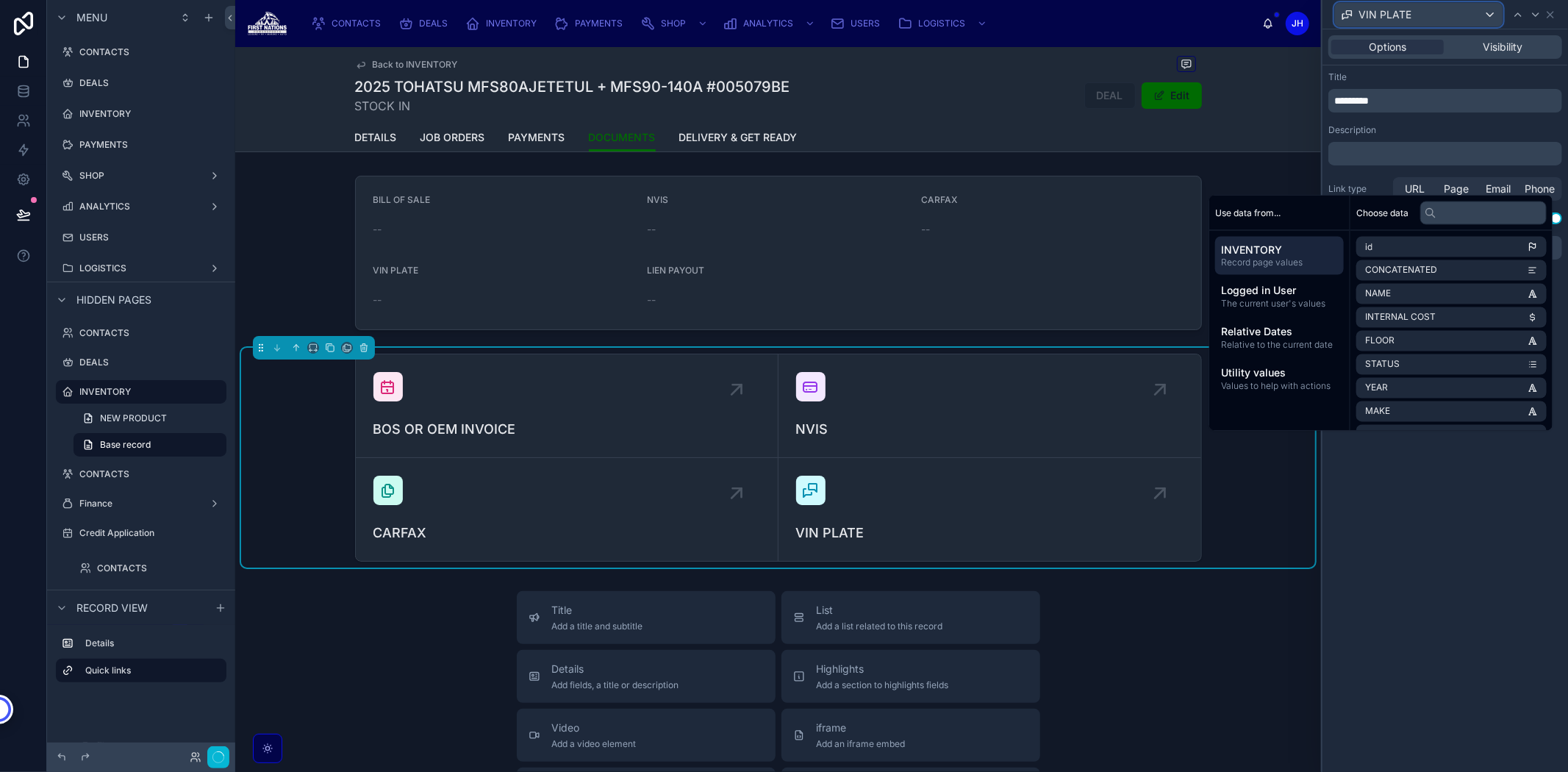 click on "VIN PLATE" at bounding box center [1385, 15] 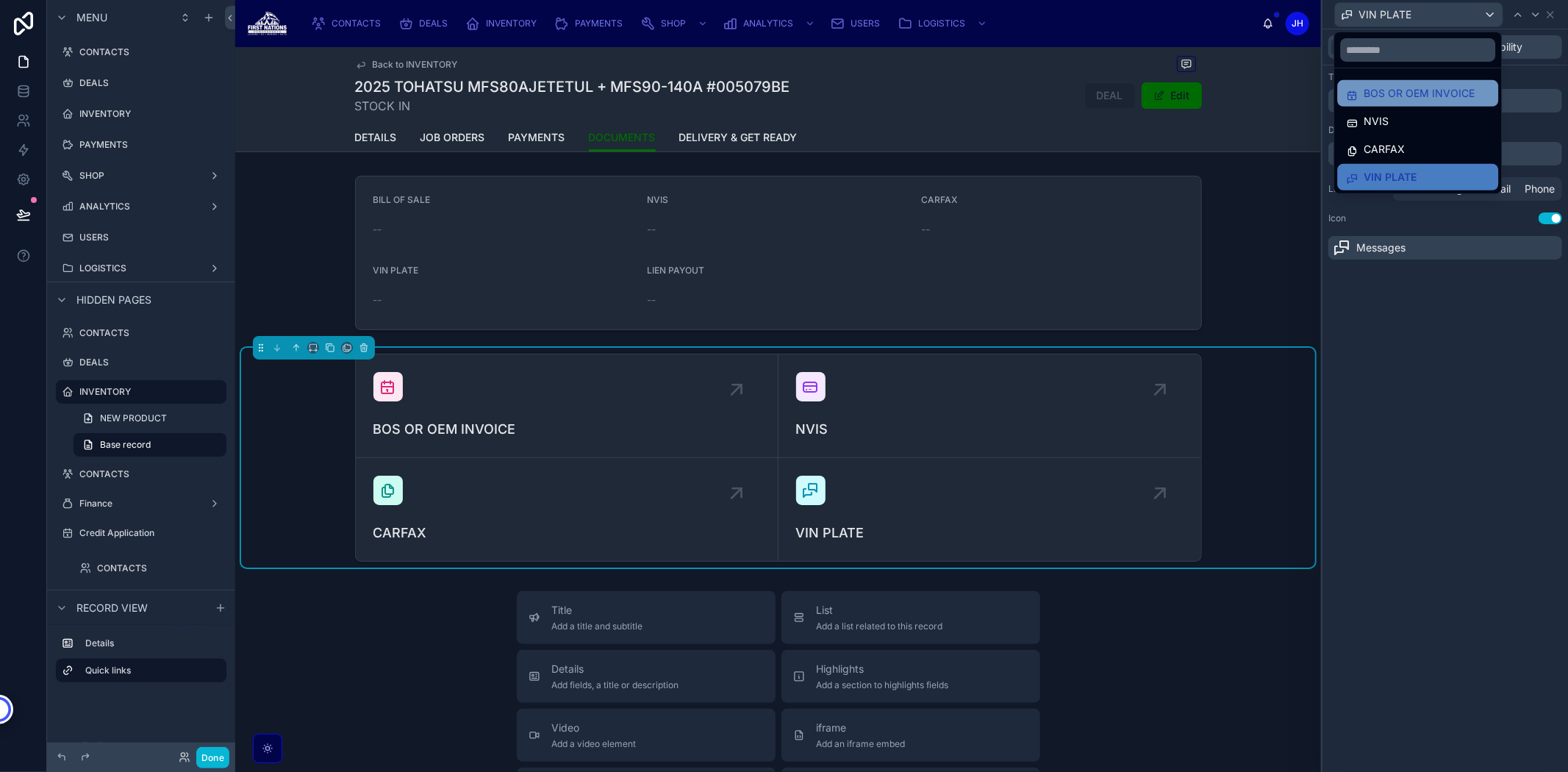 click on "BOS OR OEM INVOICE" at bounding box center [1419, 93] 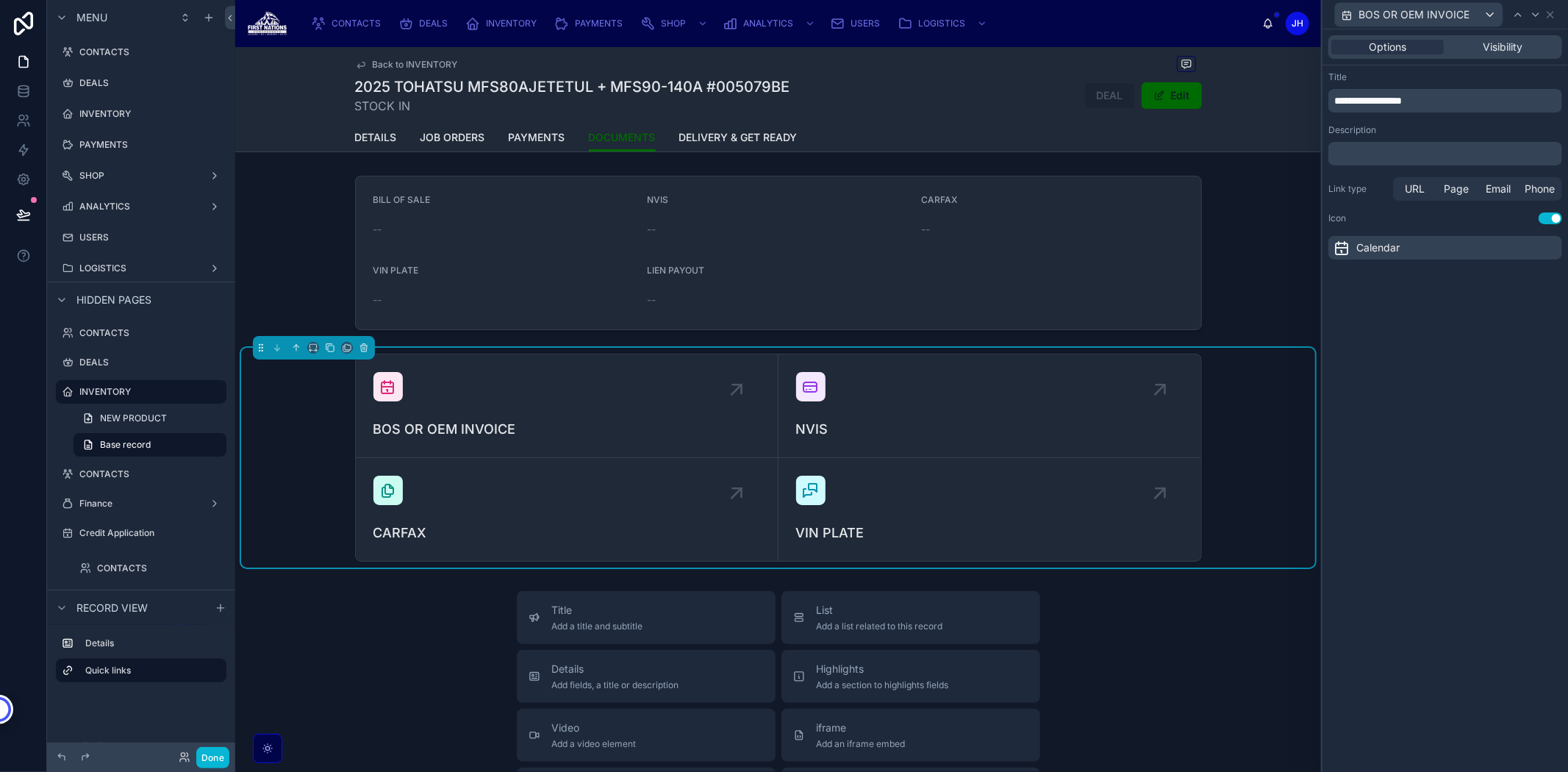 click on "Description ﻿" at bounding box center (1445, 145) 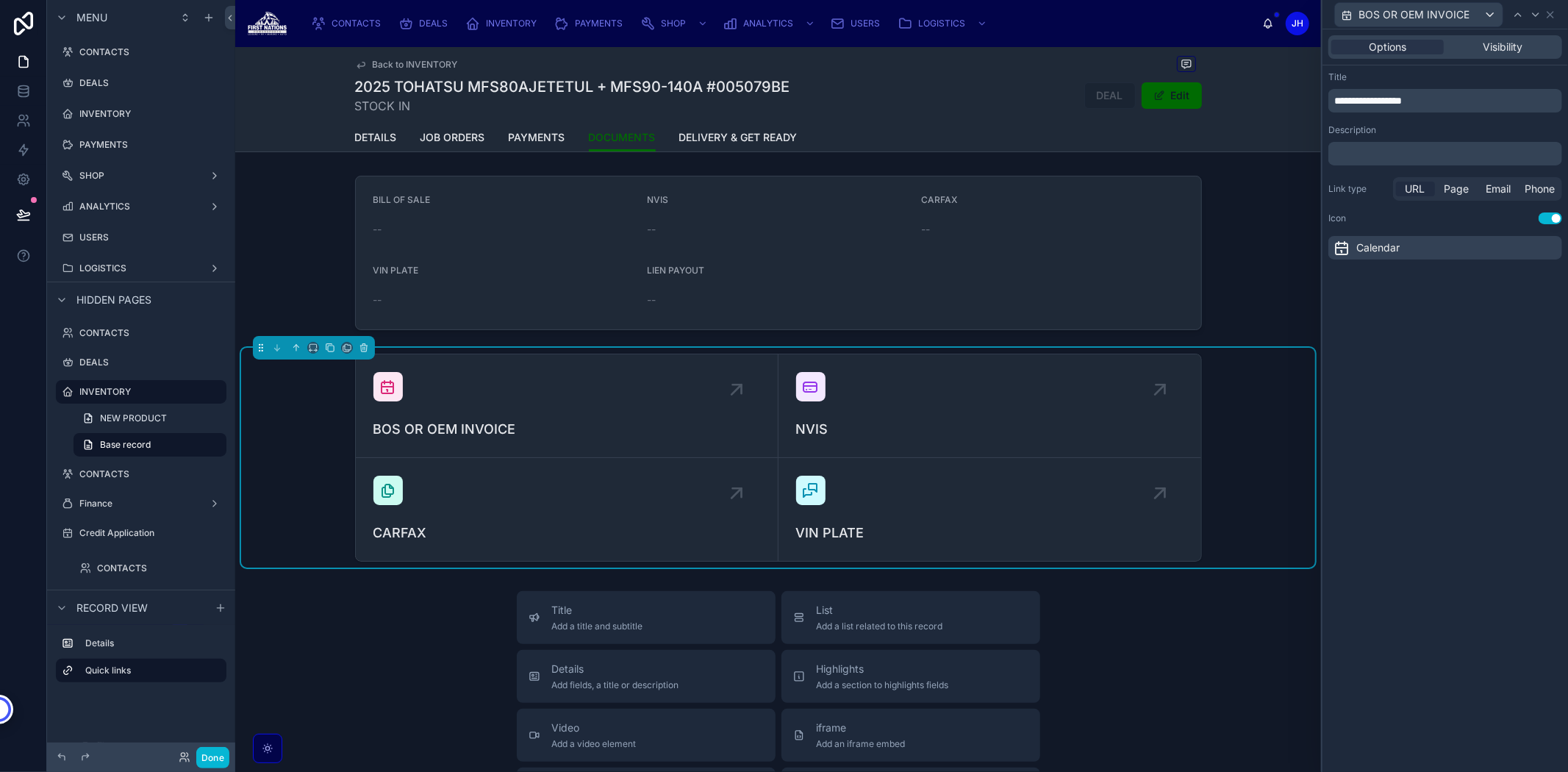click on "URL" at bounding box center (1415, 189) 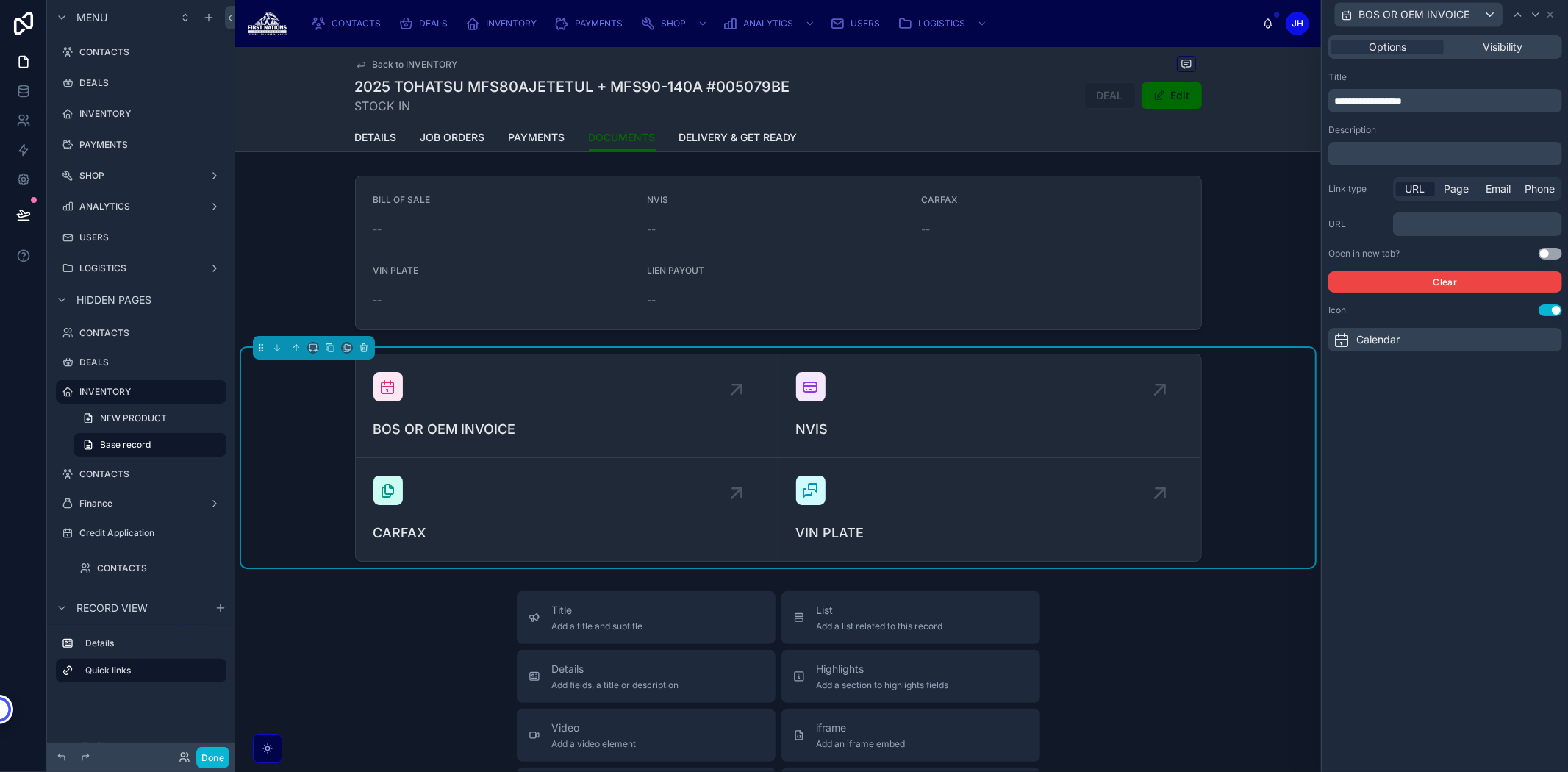 click on "﻿" at bounding box center (1479, 224) 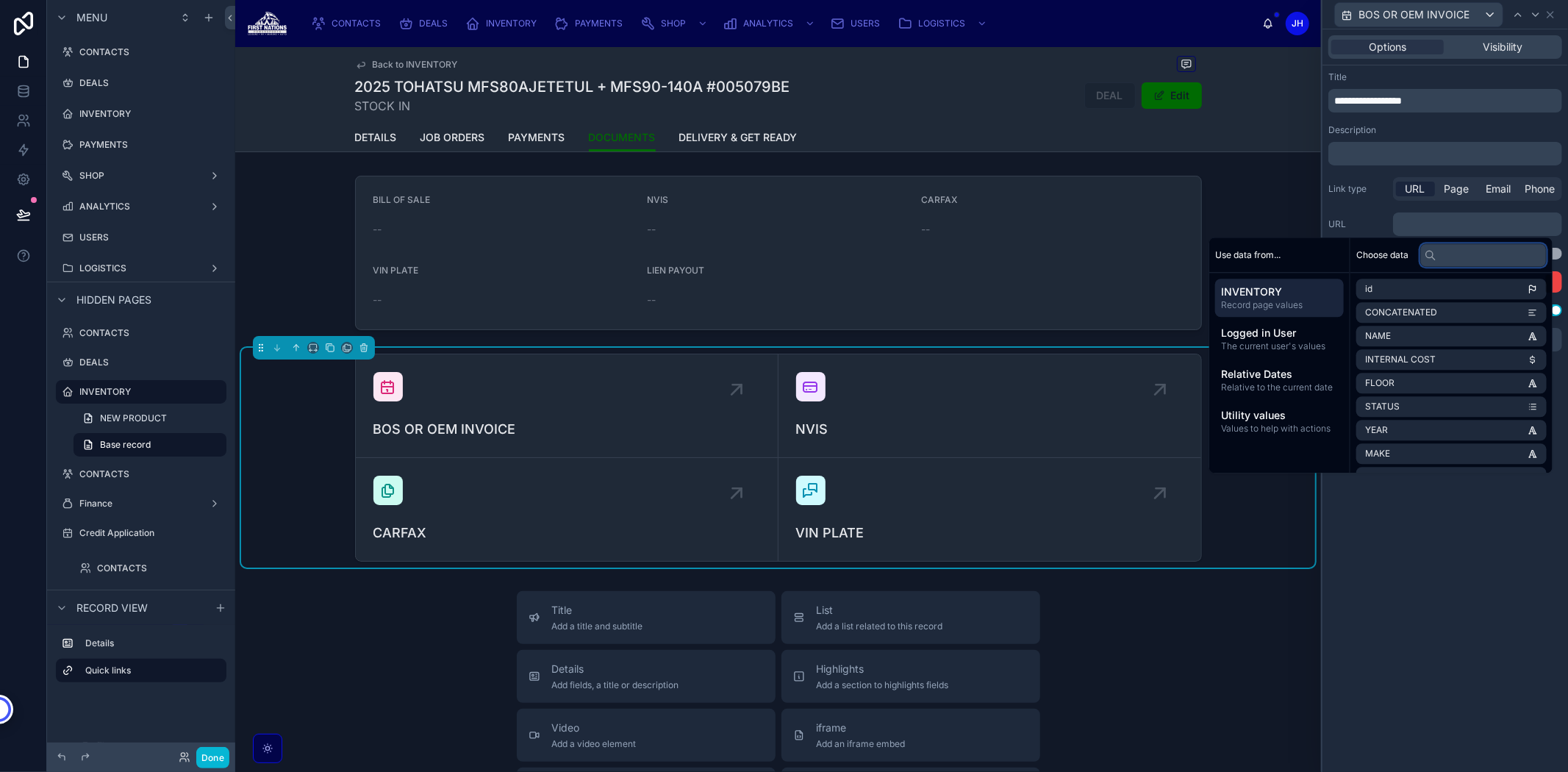 click at bounding box center [1483, 255] 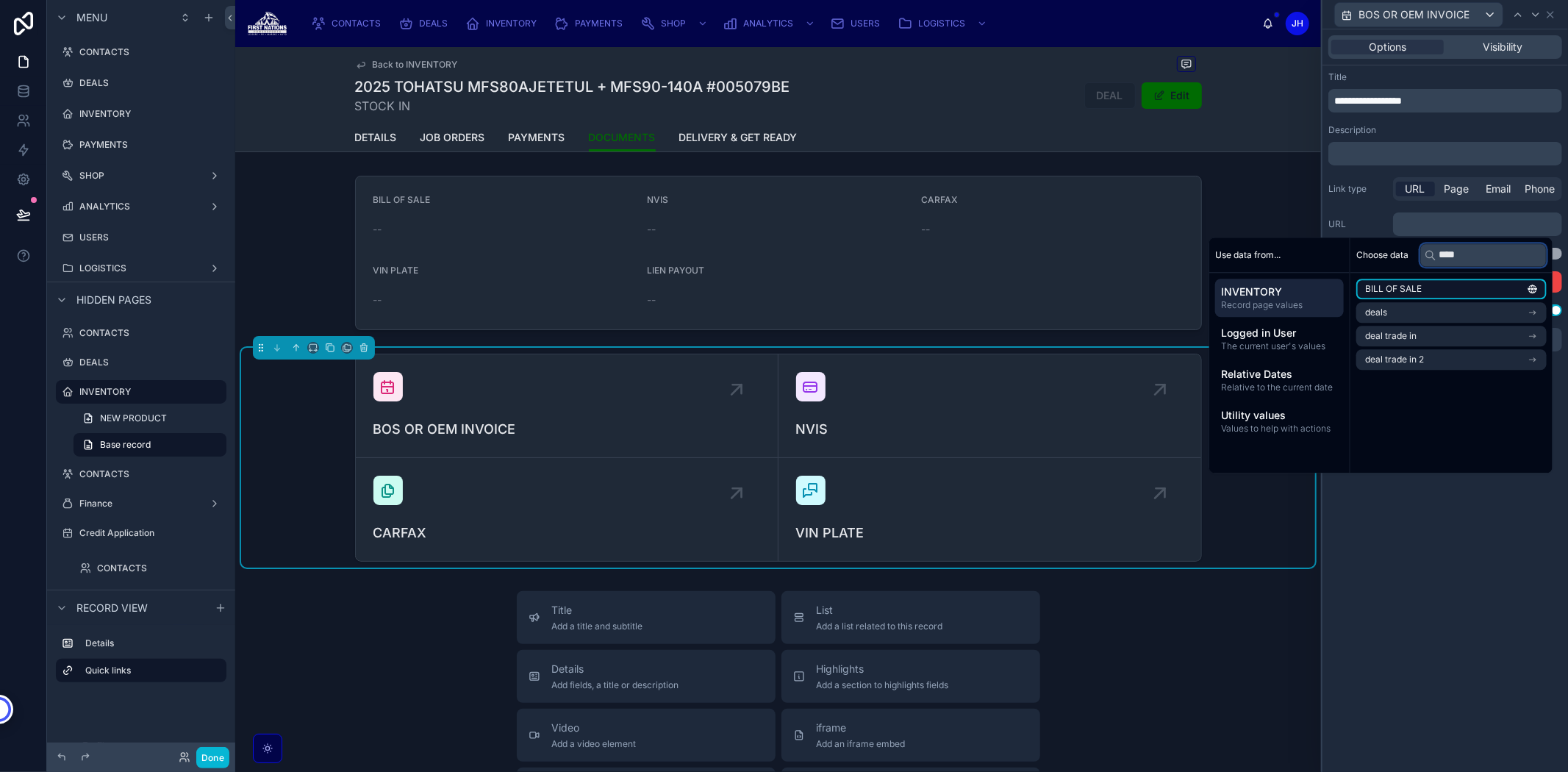 type on "****" 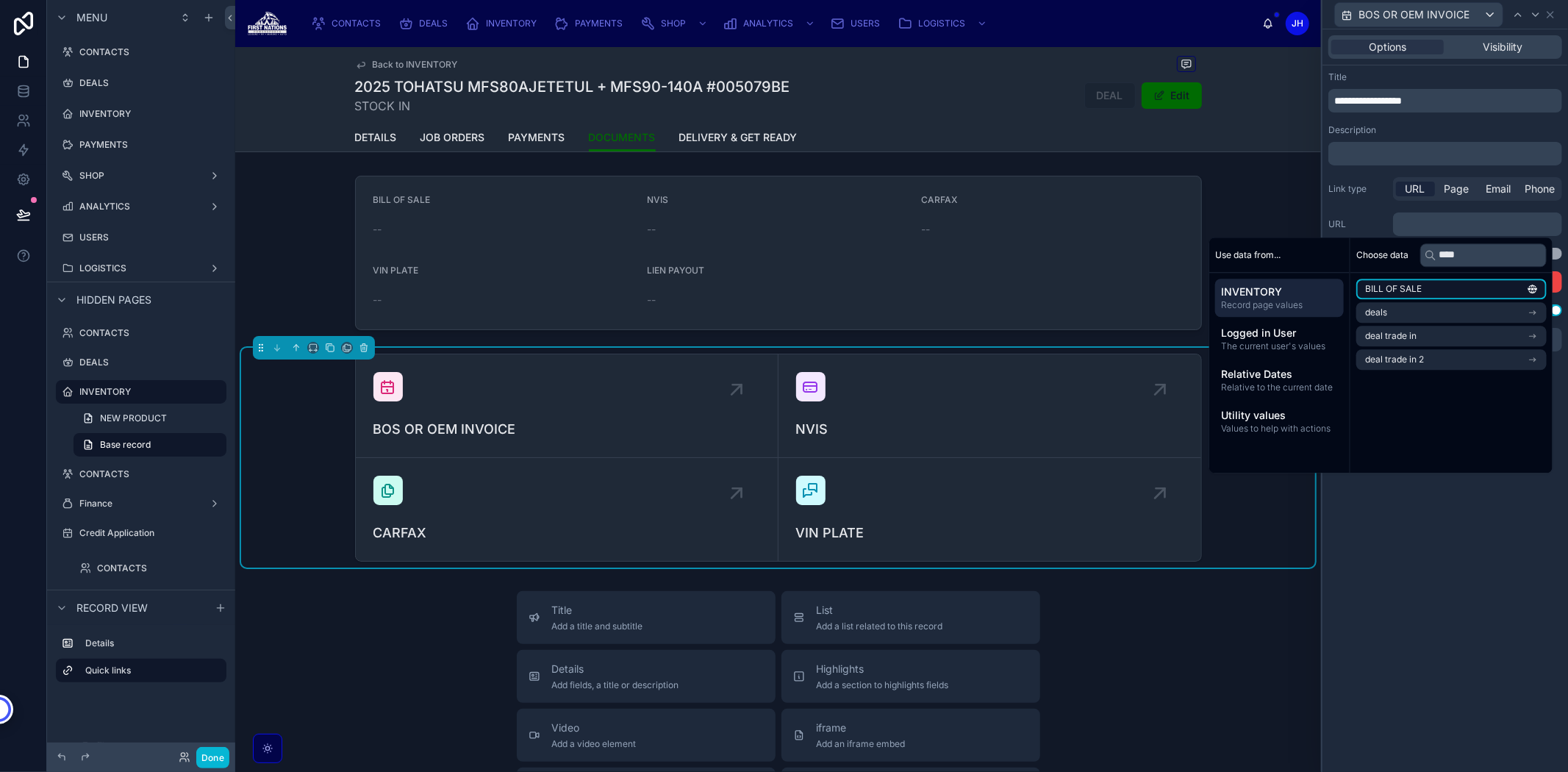 click on "BILL OF SALE" at bounding box center [1393, 289] 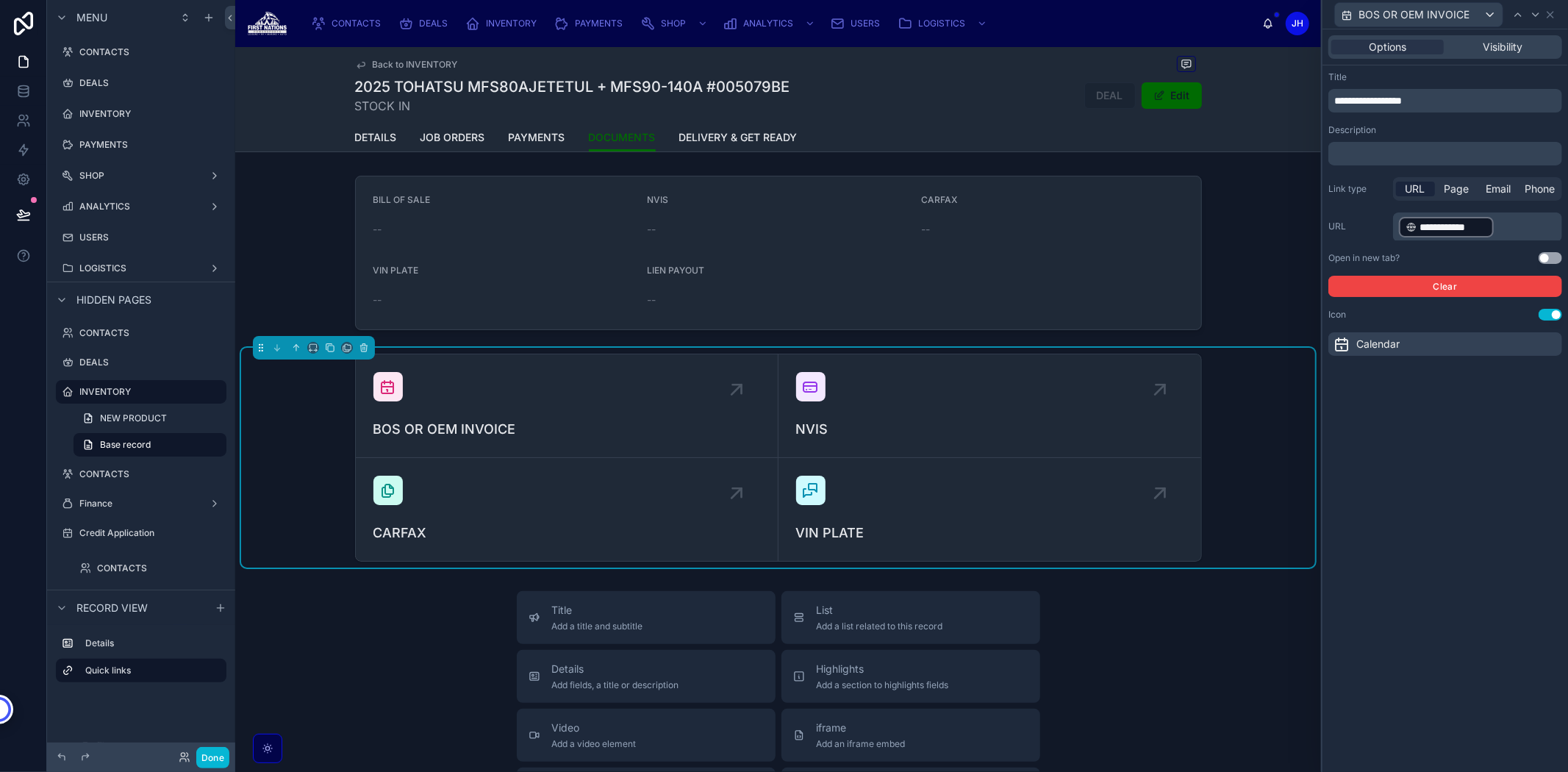 click on "**********" at bounding box center (1445, 237) 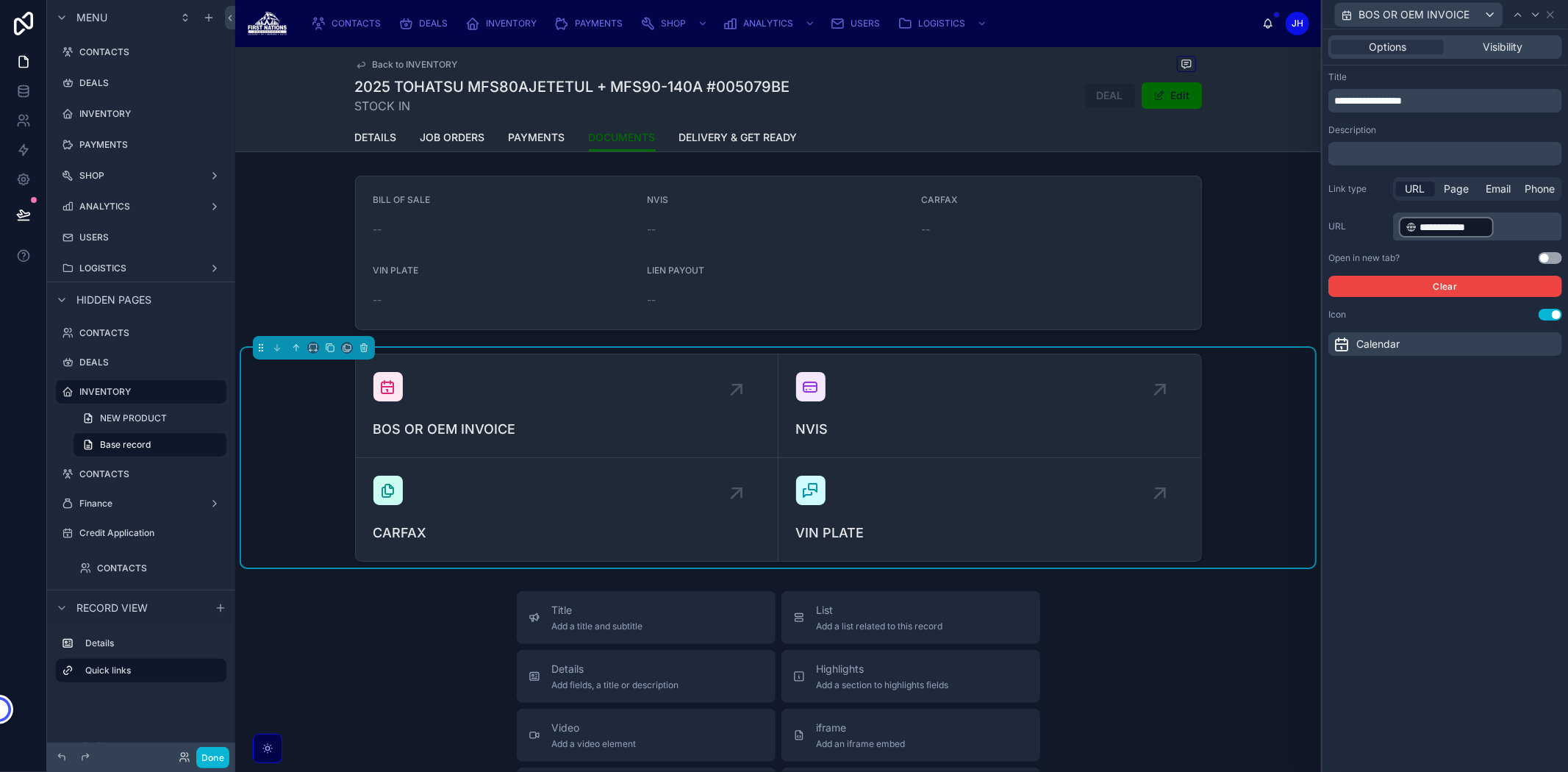 click on "Use setting" at bounding box center [1550, 258] 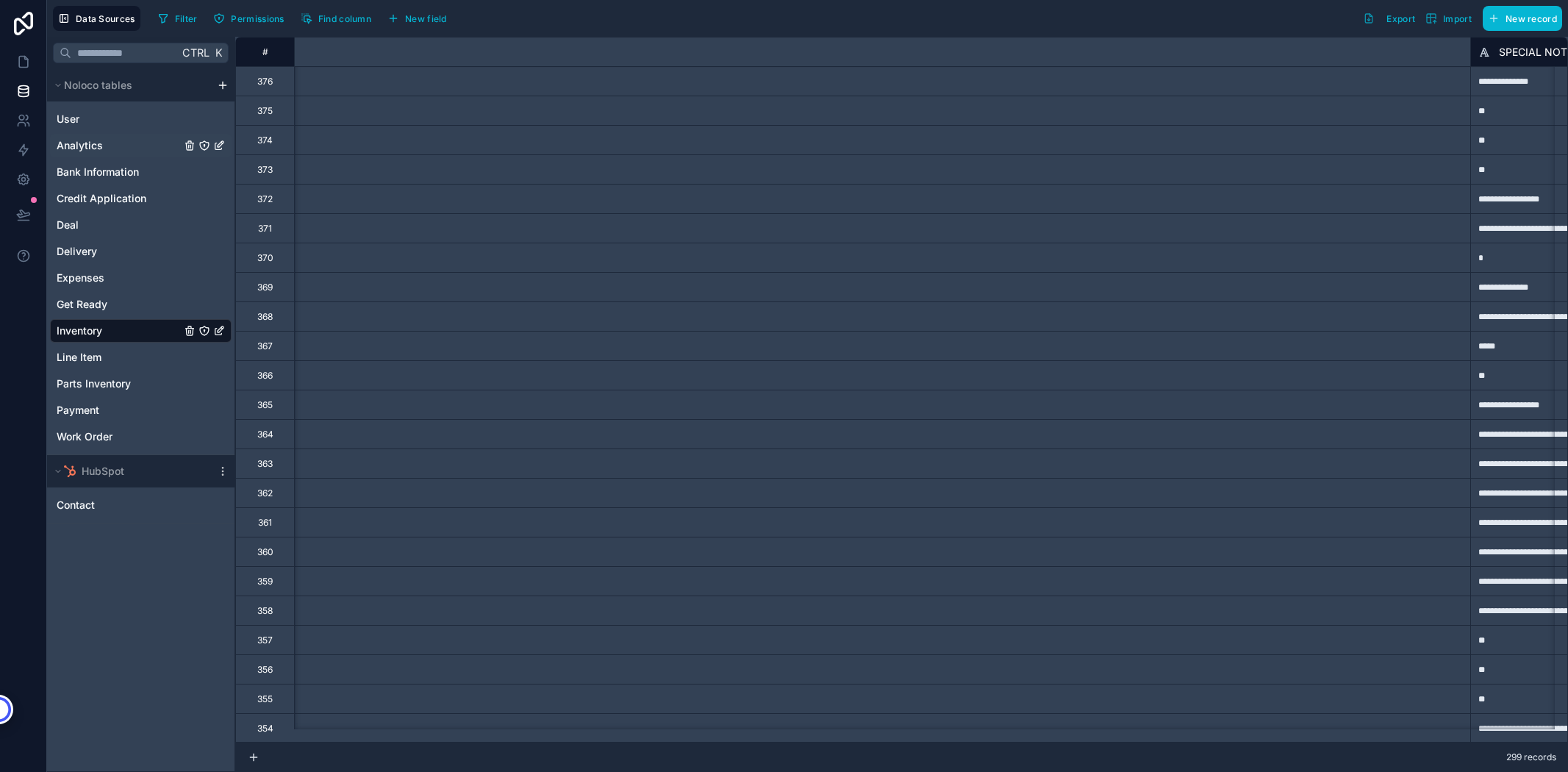 scroll, scrollTop: 0, scrollLeft: 0, axis: both 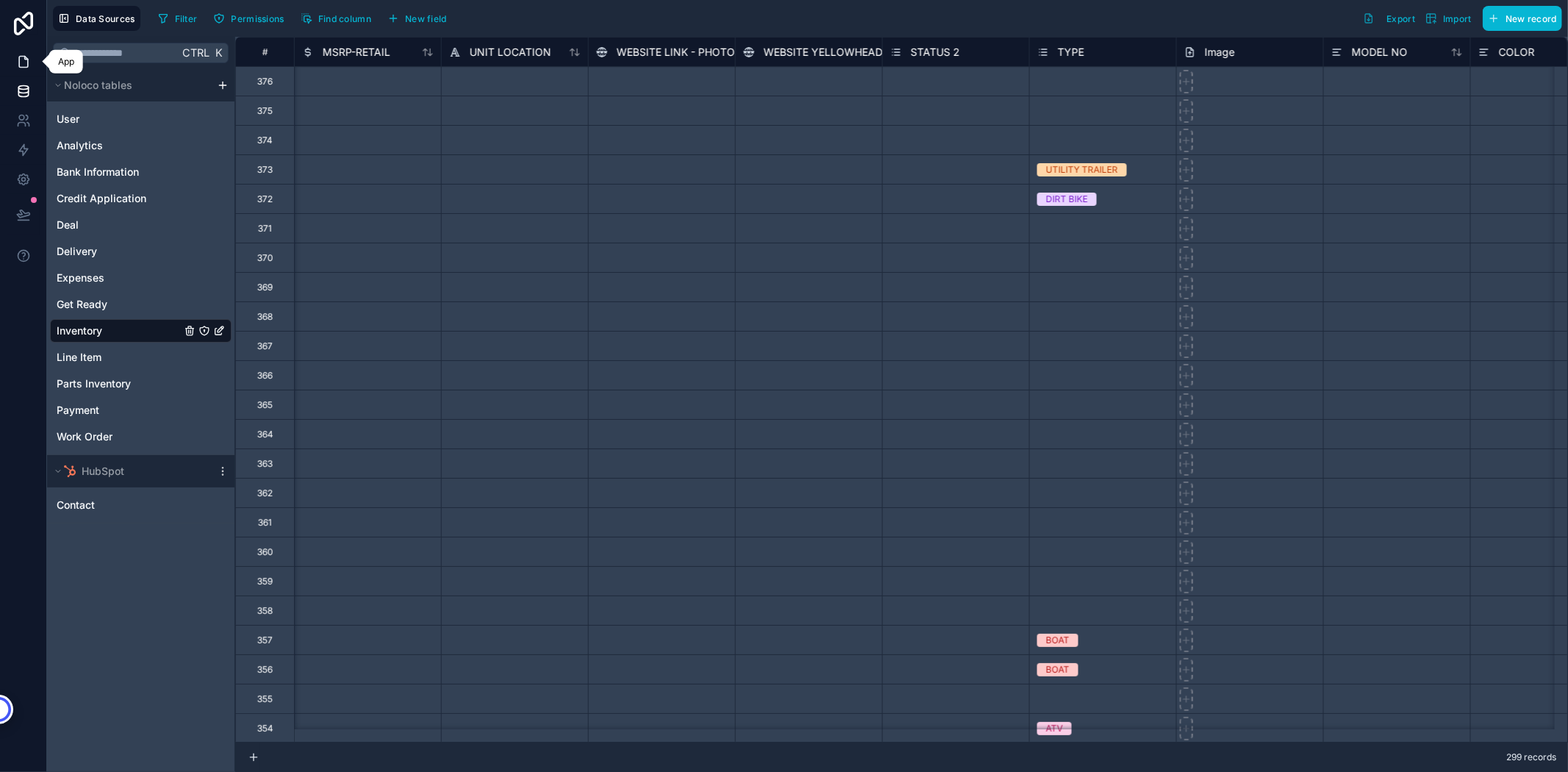 click at bounding box center [23, 62] 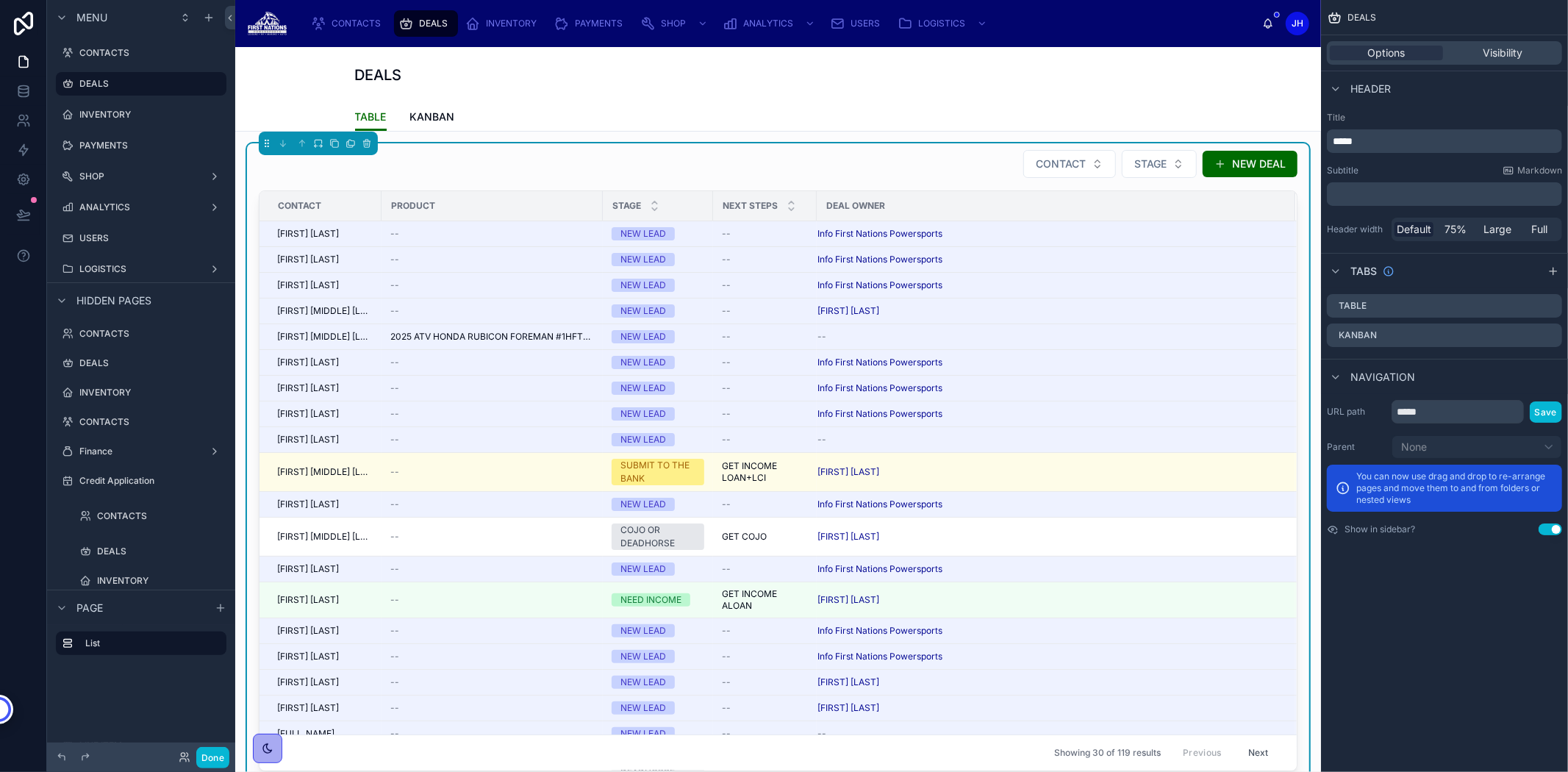 click on "Product" at bounding box center (492, 206) 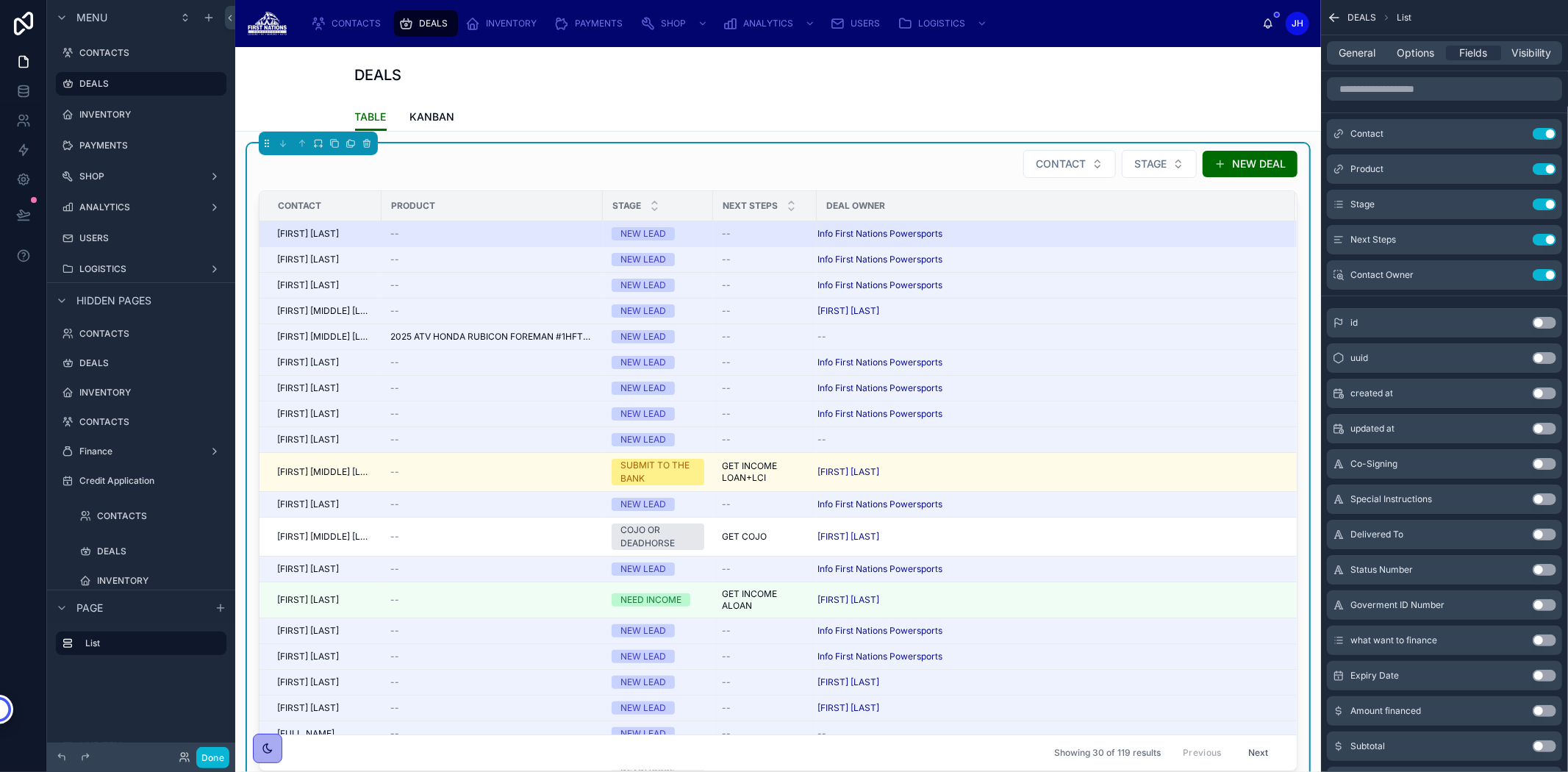 click on "--" at bounding box center [492, 234] 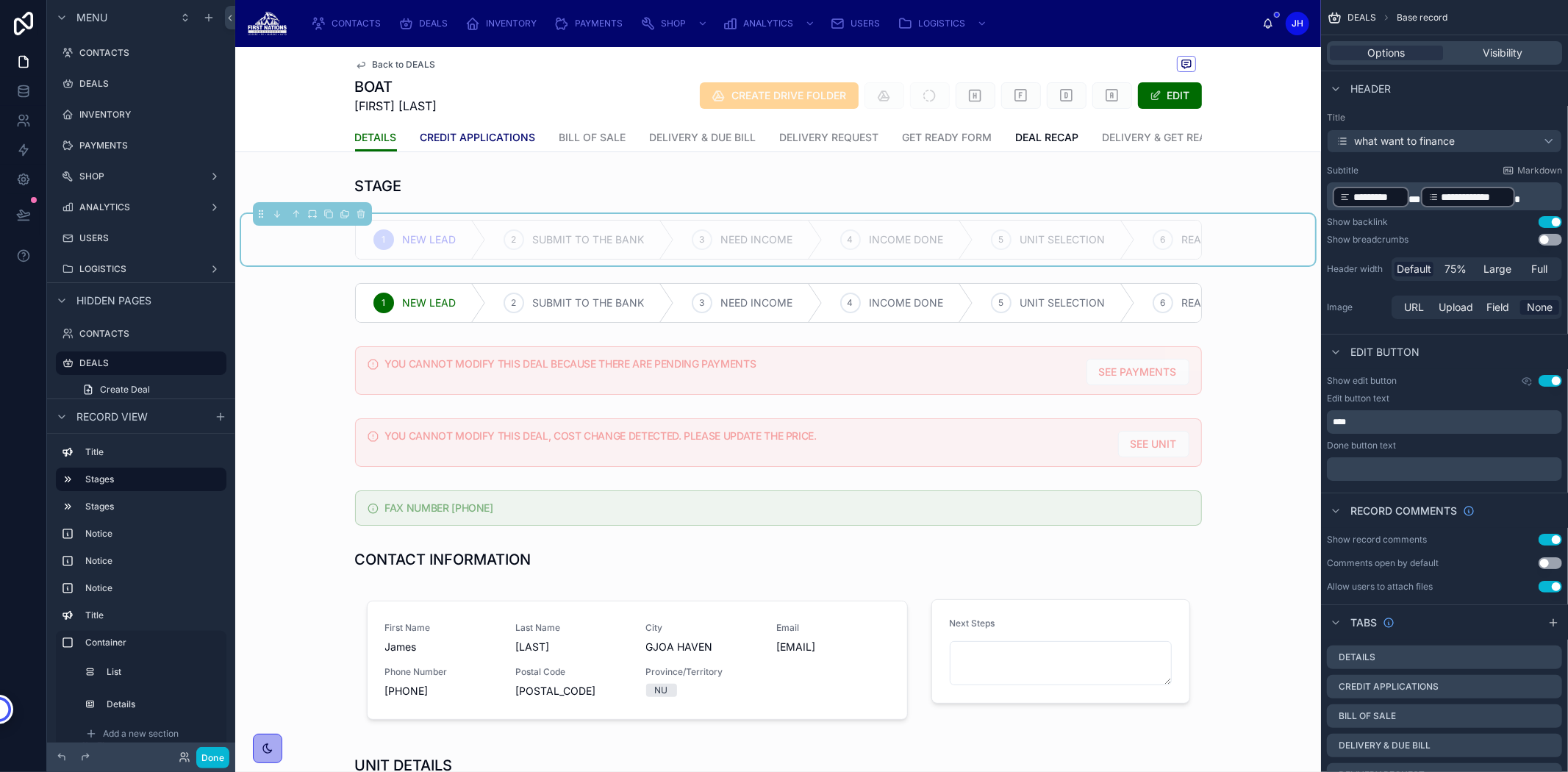 click on "CREDIT APPLICATIONS" at bounding box center [478, 137] 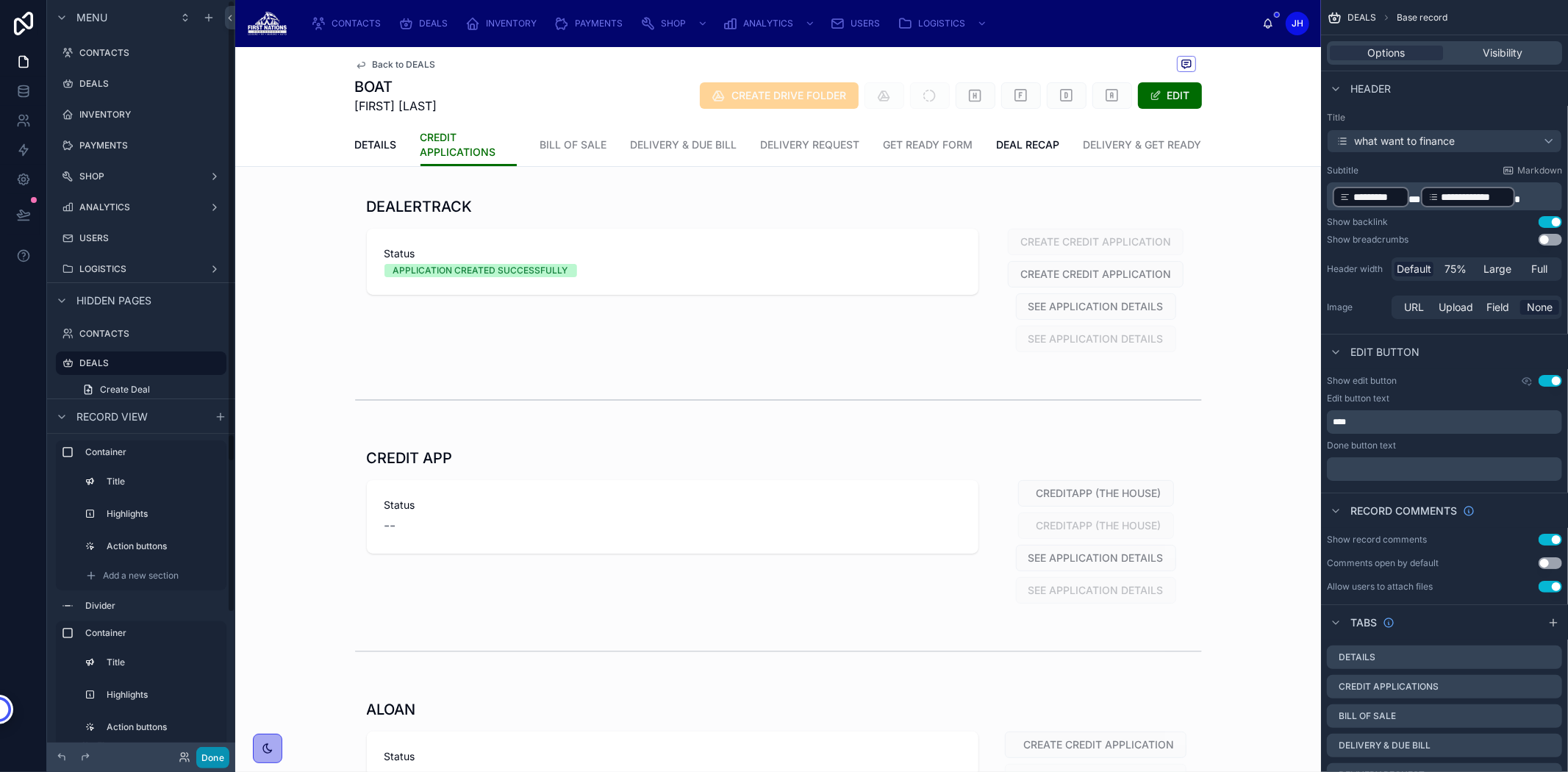 click on "Done" at bounding box center [212, 757] 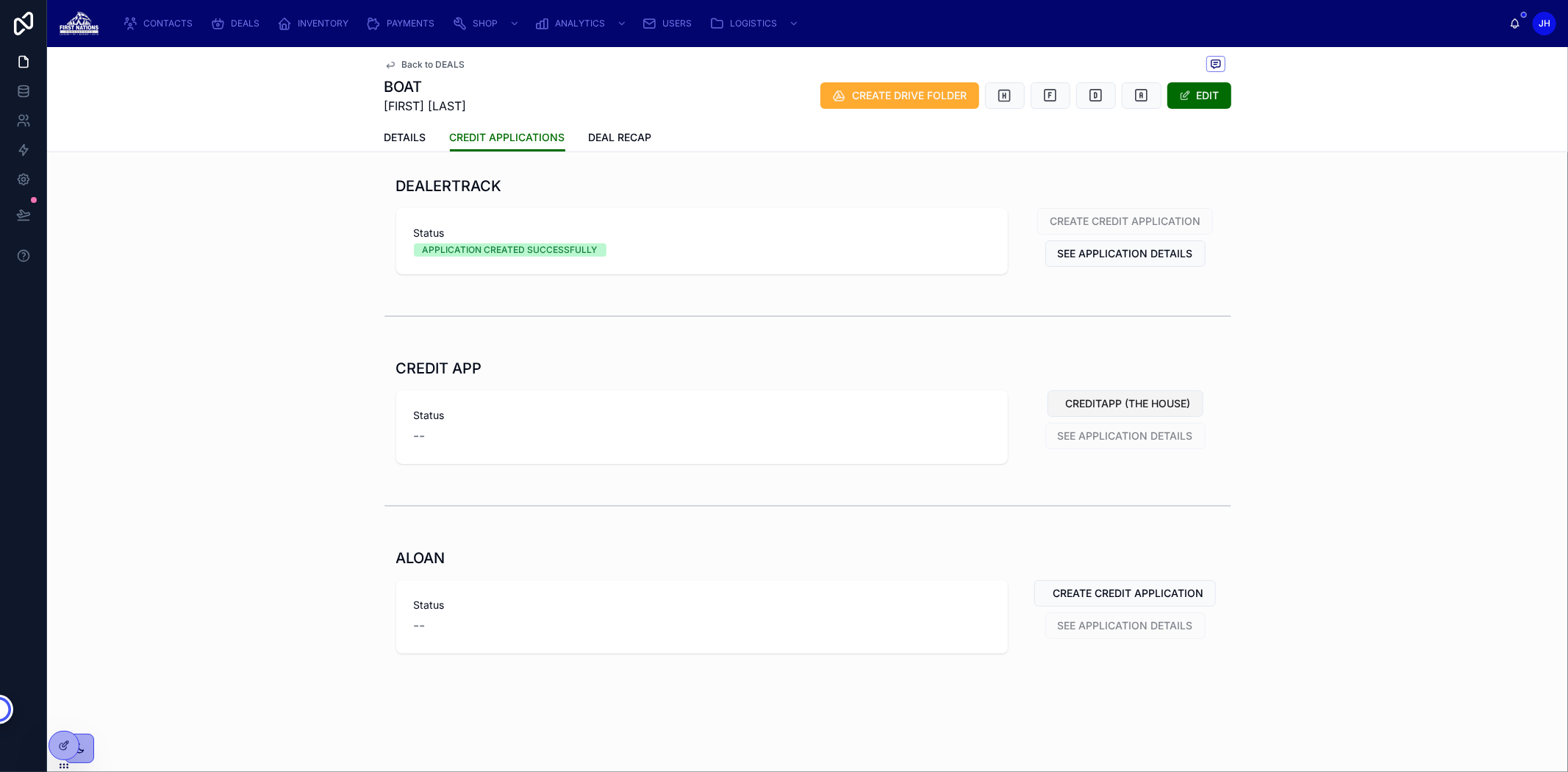 click on "CREDITAPP (THE HOUSE)" at bounding box center [1128, 404] 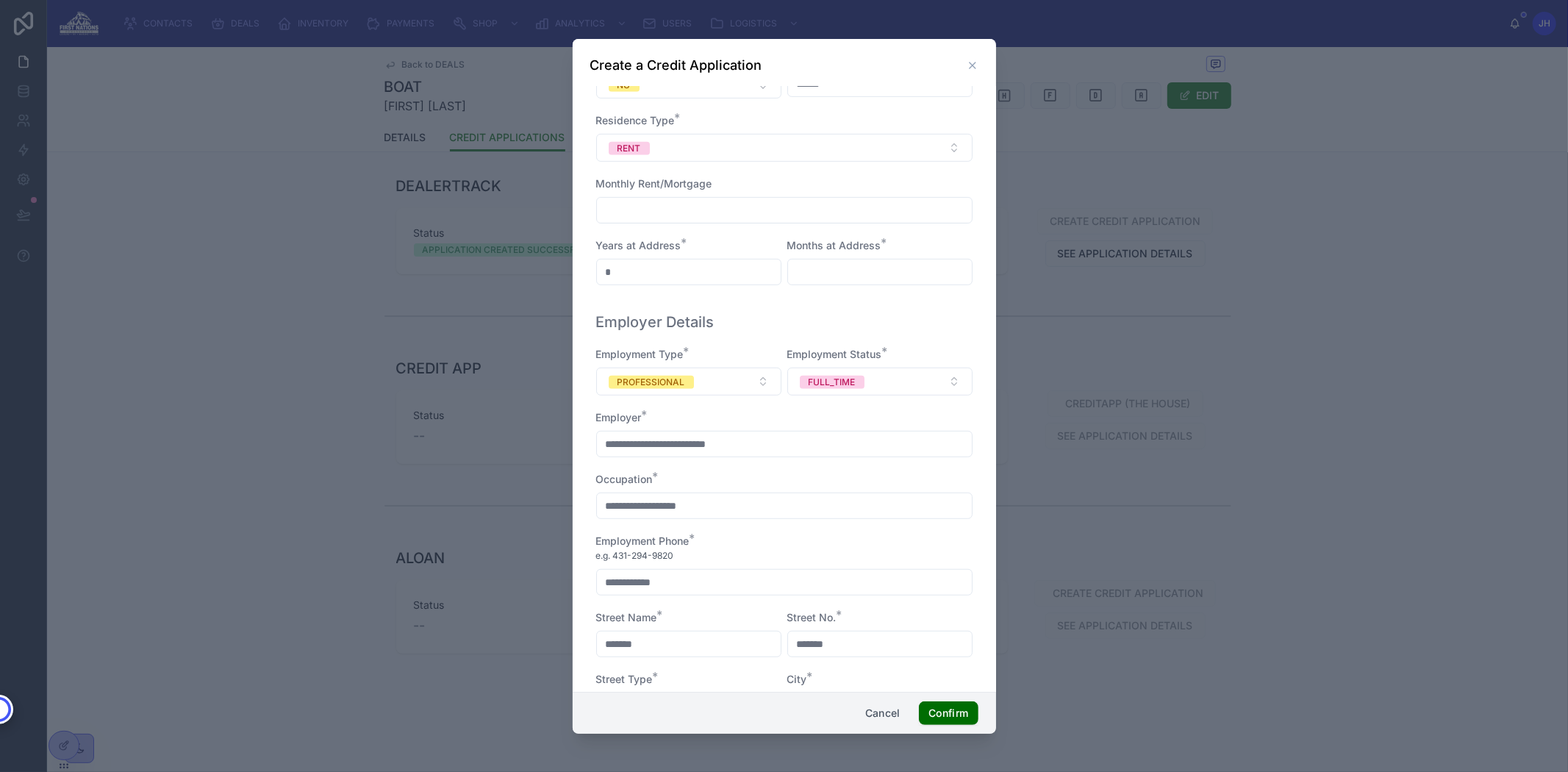 scroll, scrollTop: 653, scrollLeft: 0, axis: vertical 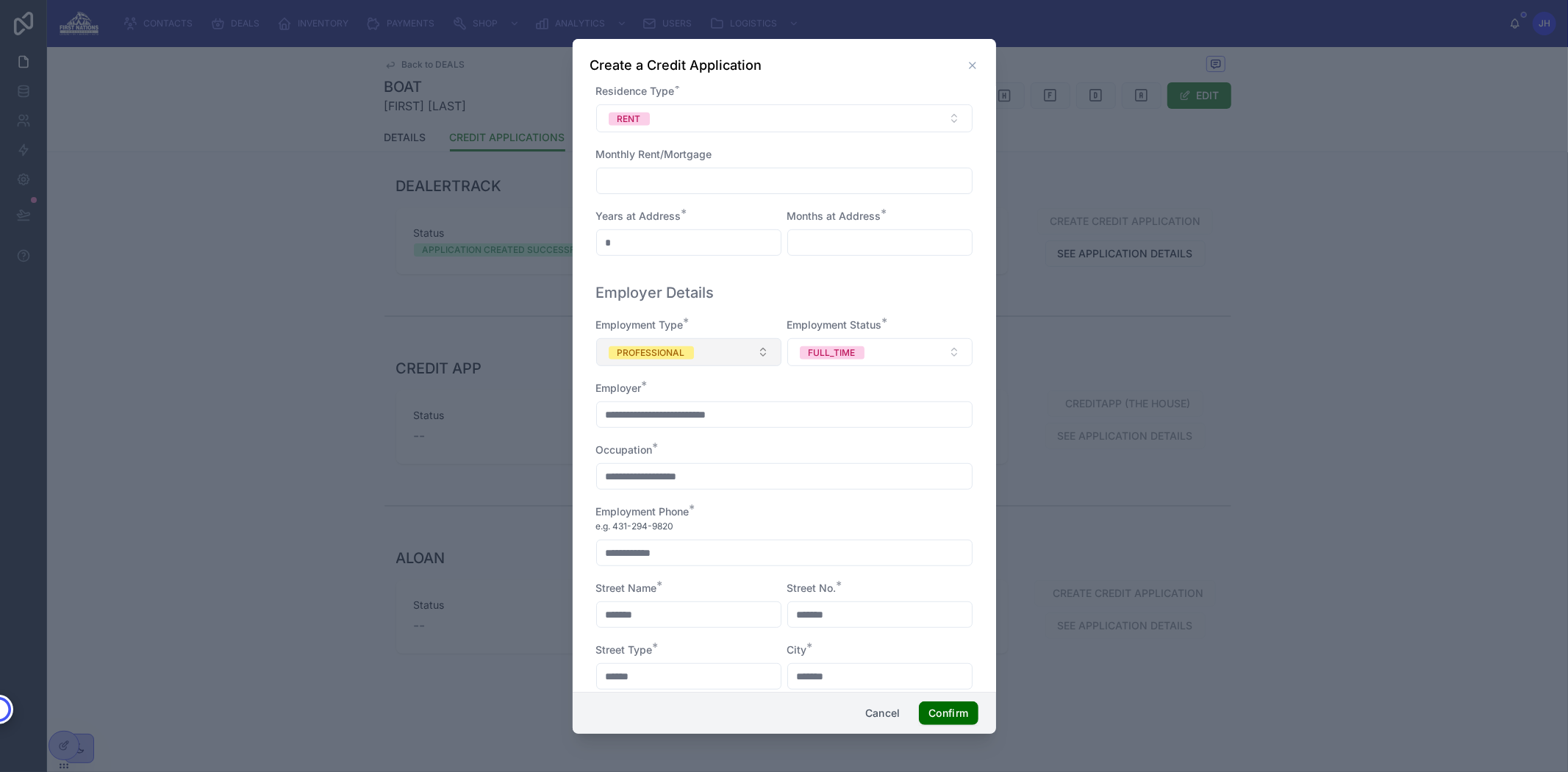 click on "PROFESSIONAL" at bounding box center (689, 352) 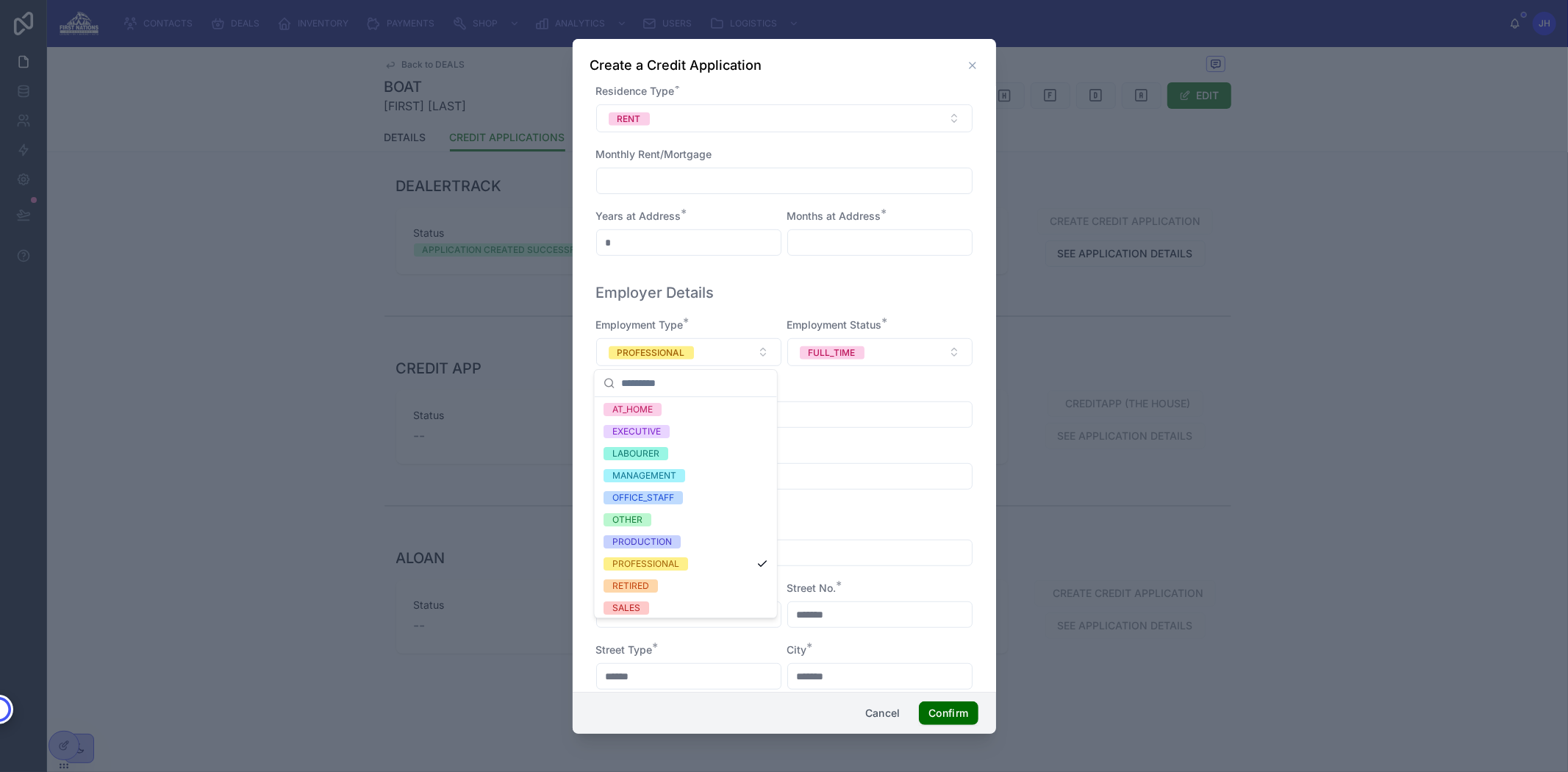 scroll, scrollTop: 0, scrollLeft: 0, axis: both 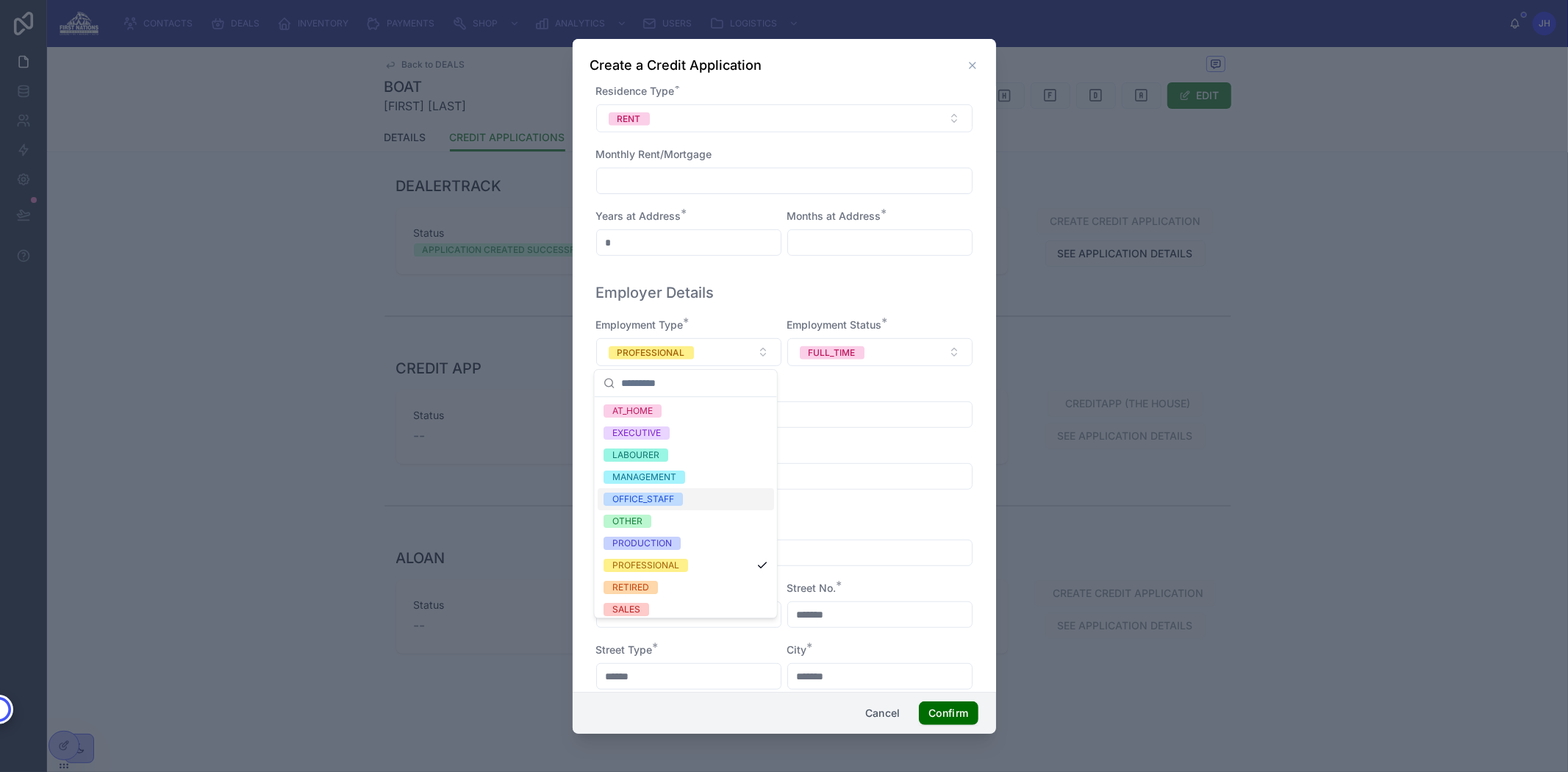 click on "**********" at bounding box center (784, 556) 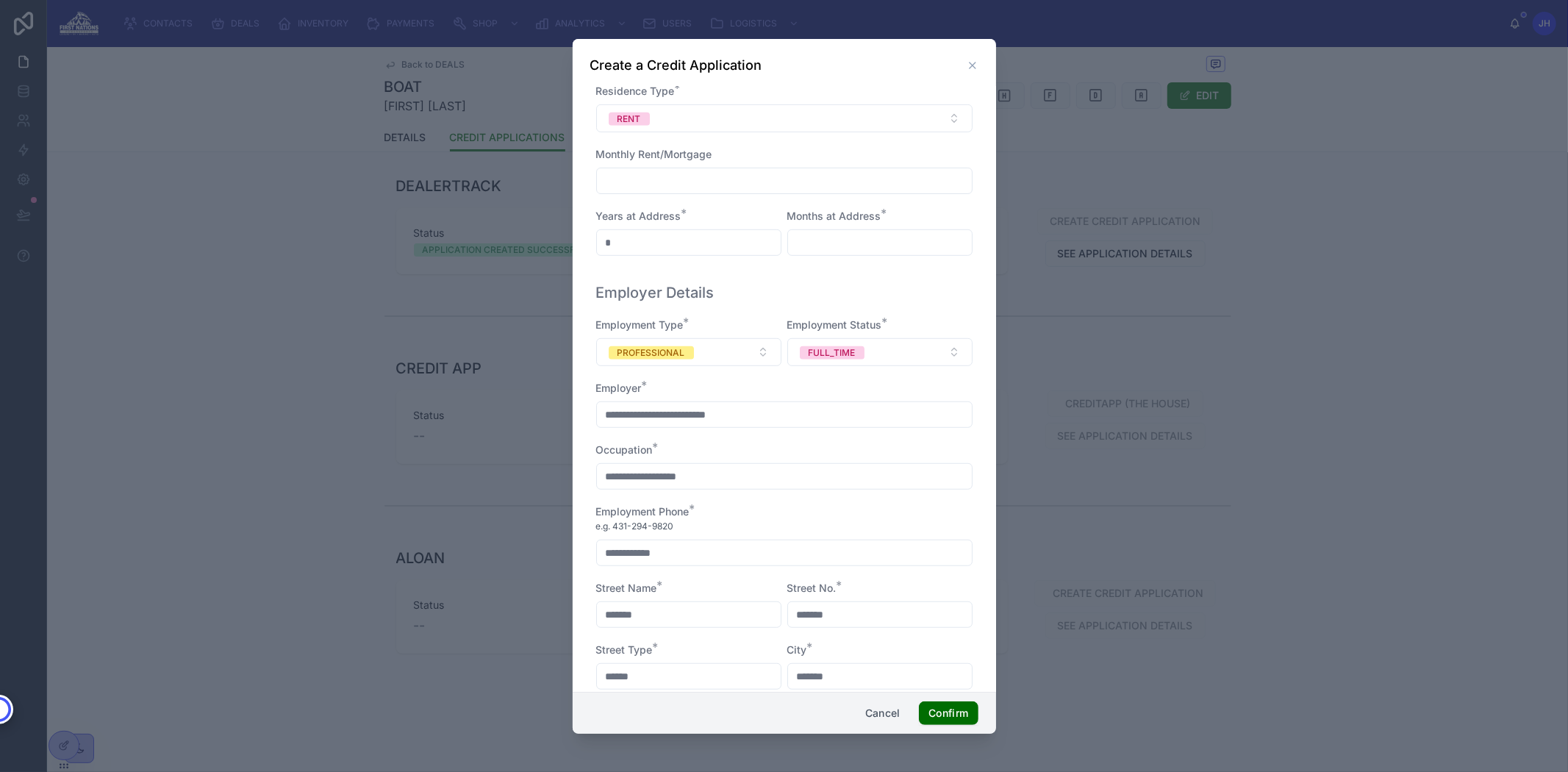 click 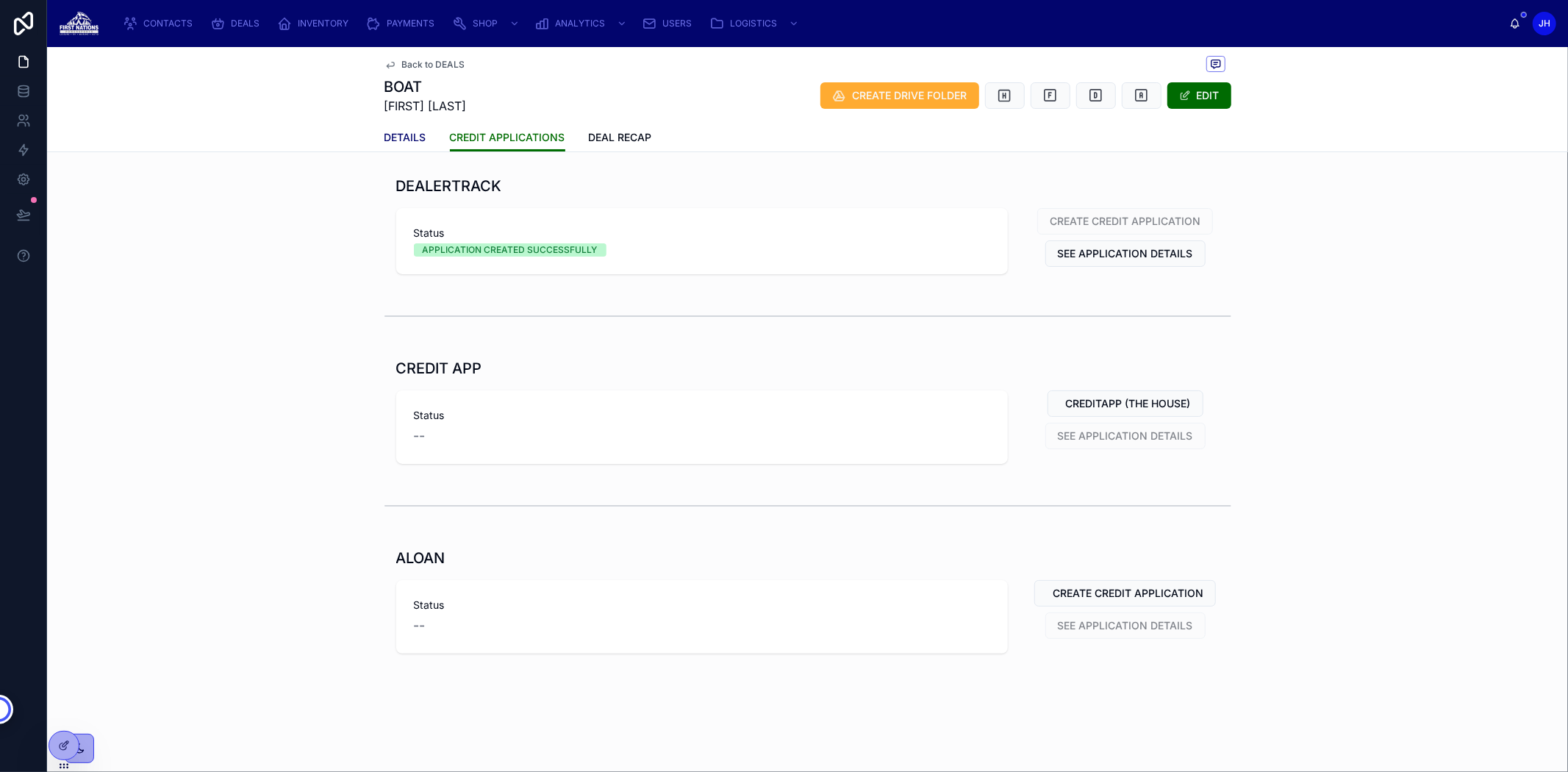 click on "DETAILS" at bounding box center [405, 137] 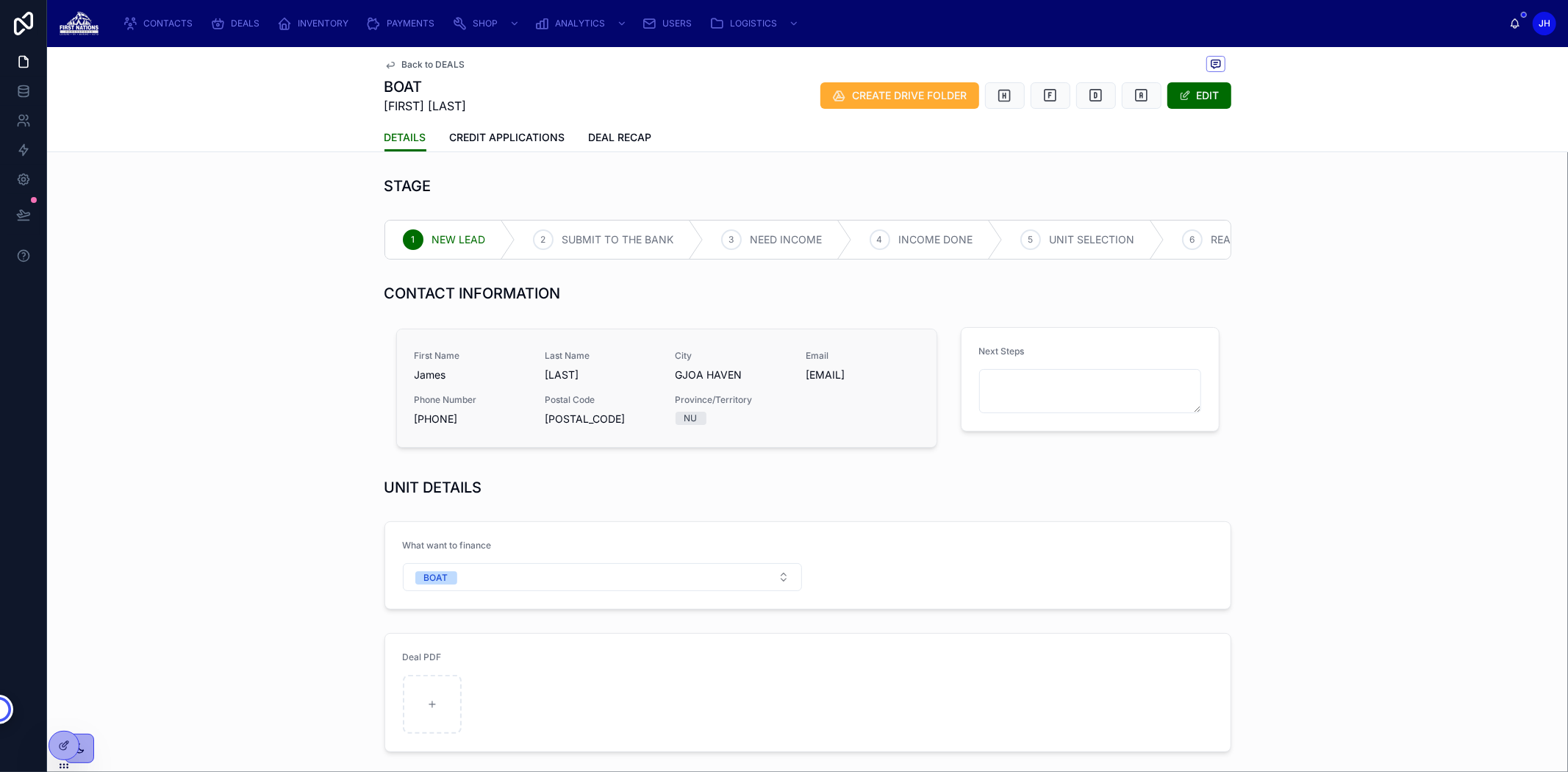click on "First Name" at bounding box center [471, 356] 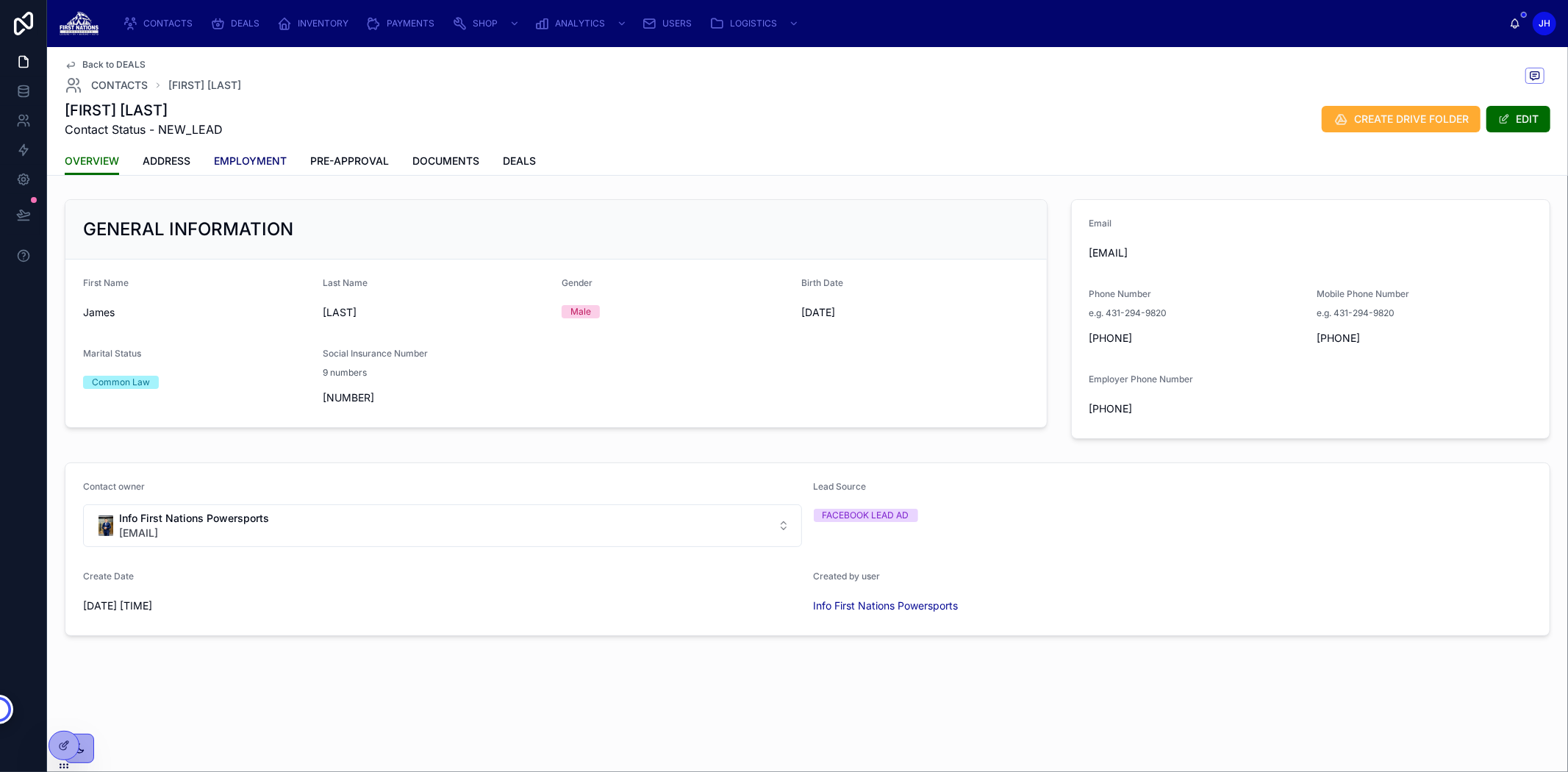 click on "EMPLOYMENT" at bounding box center (250, 161) 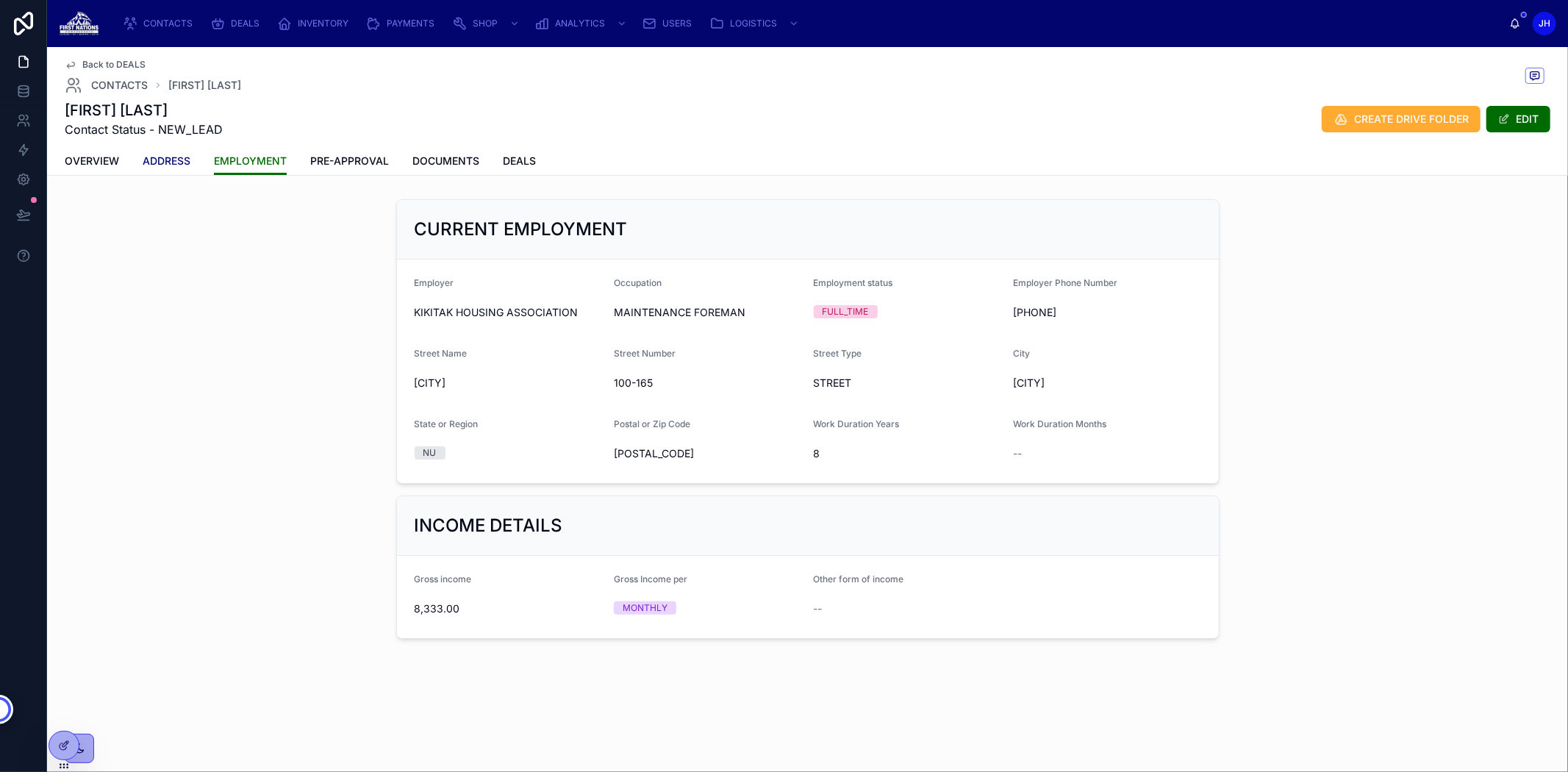 click on "ADDRESS" at bounding box center (166, 161) 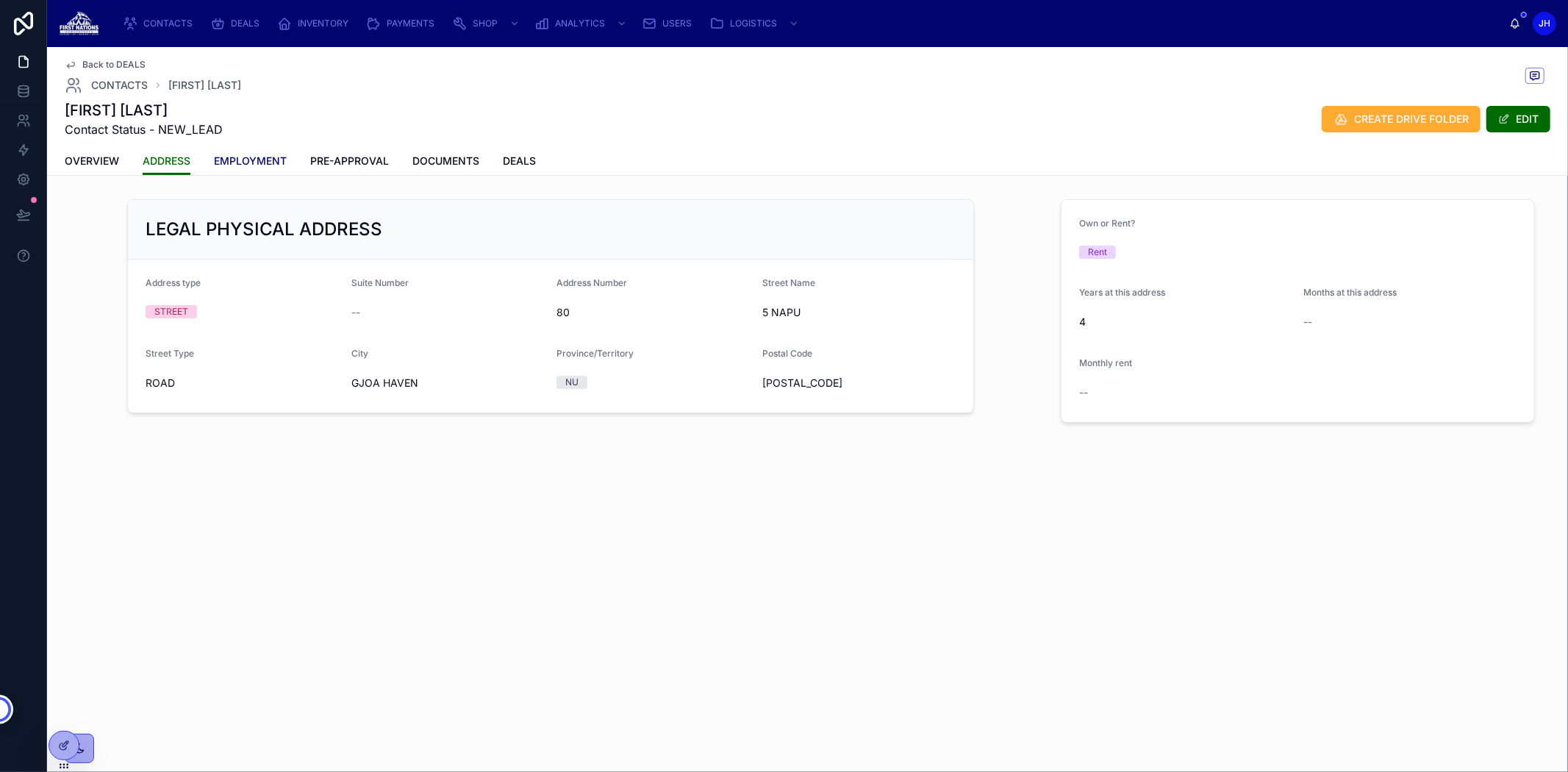 click on "EMPLOYMENT" at bounding box center [250, 161] 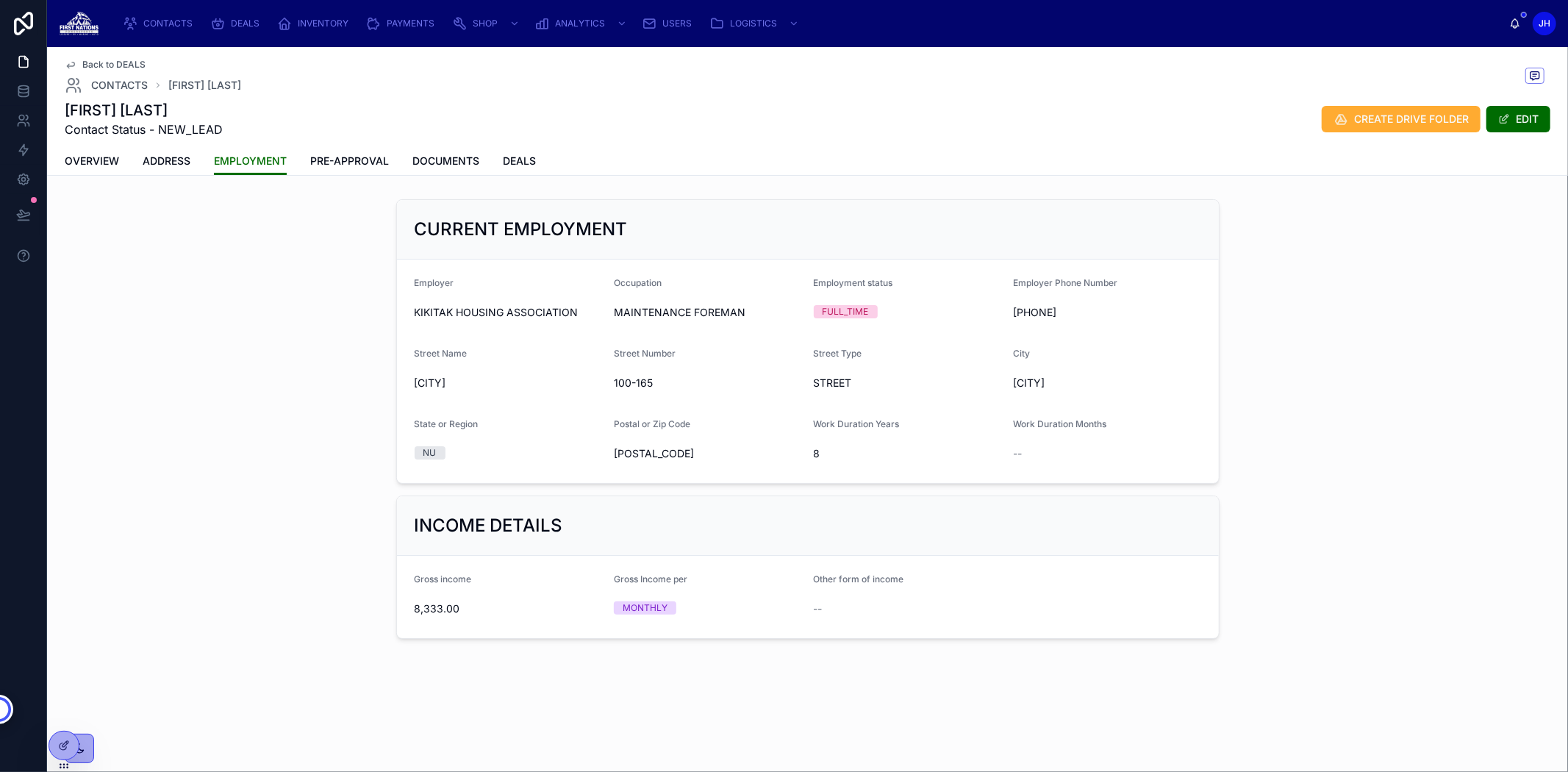 click on "MONTHLY" at bounding box center (708, 608) 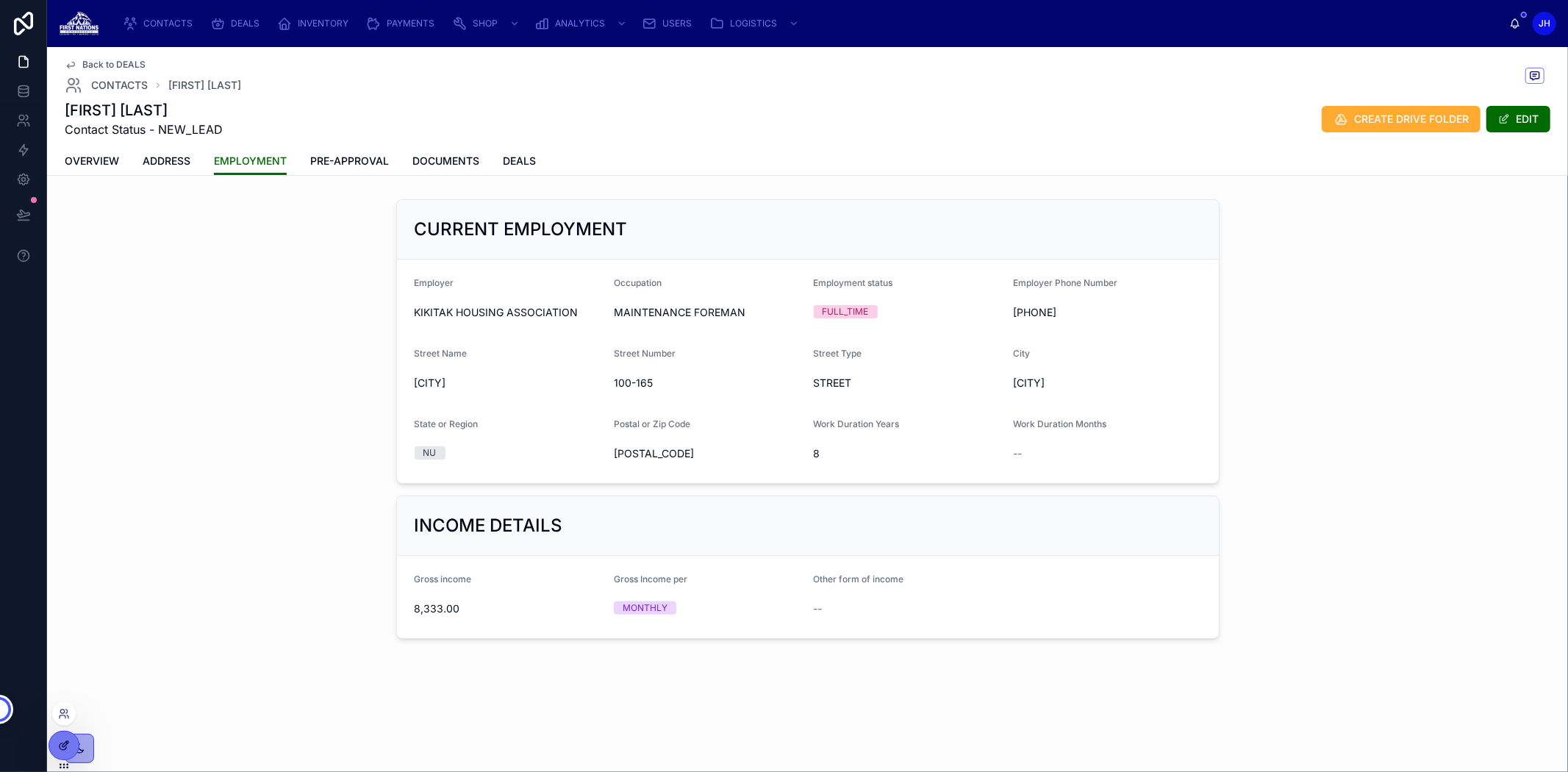 click 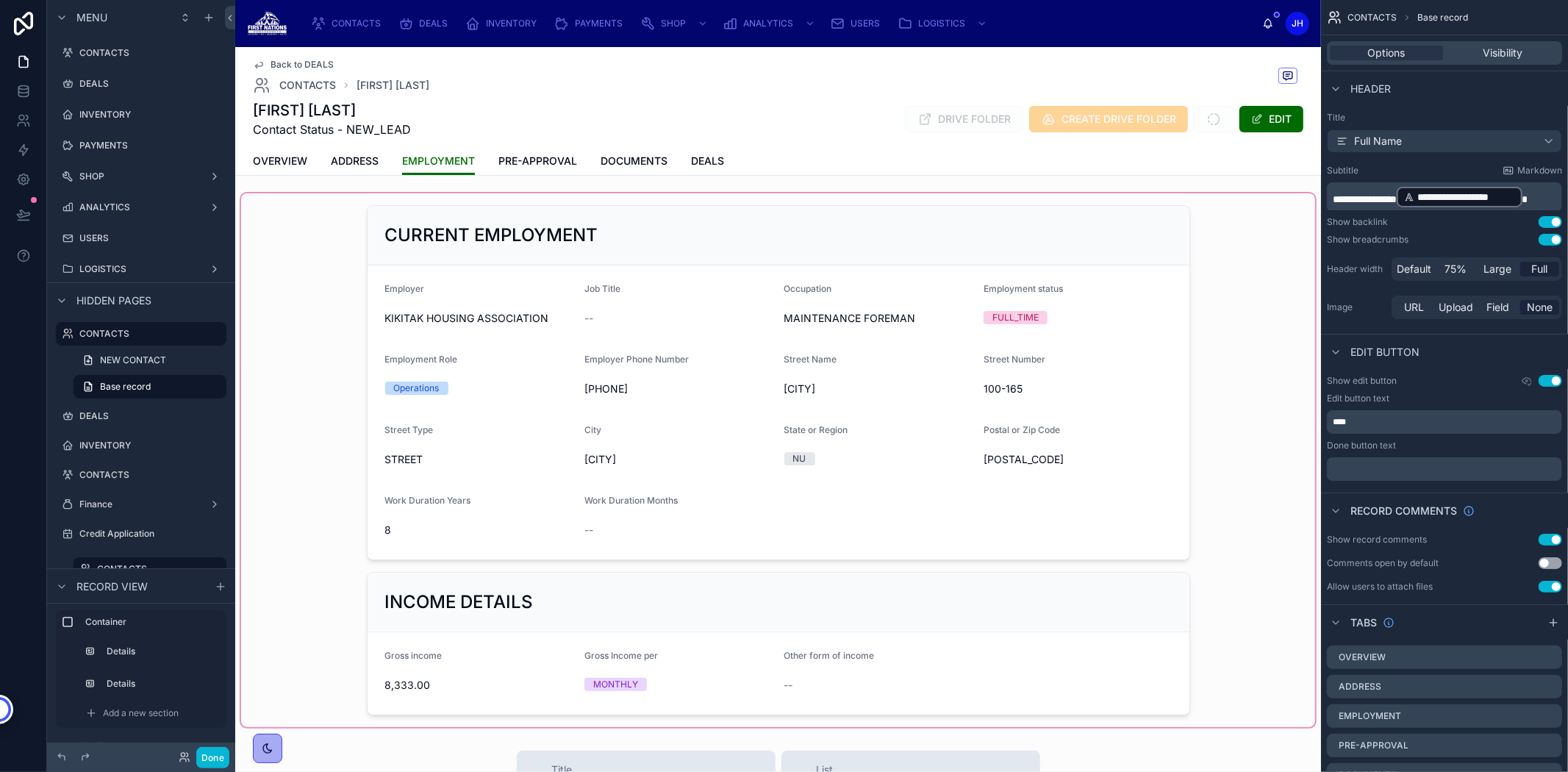 click at bounding box center [778, 460] 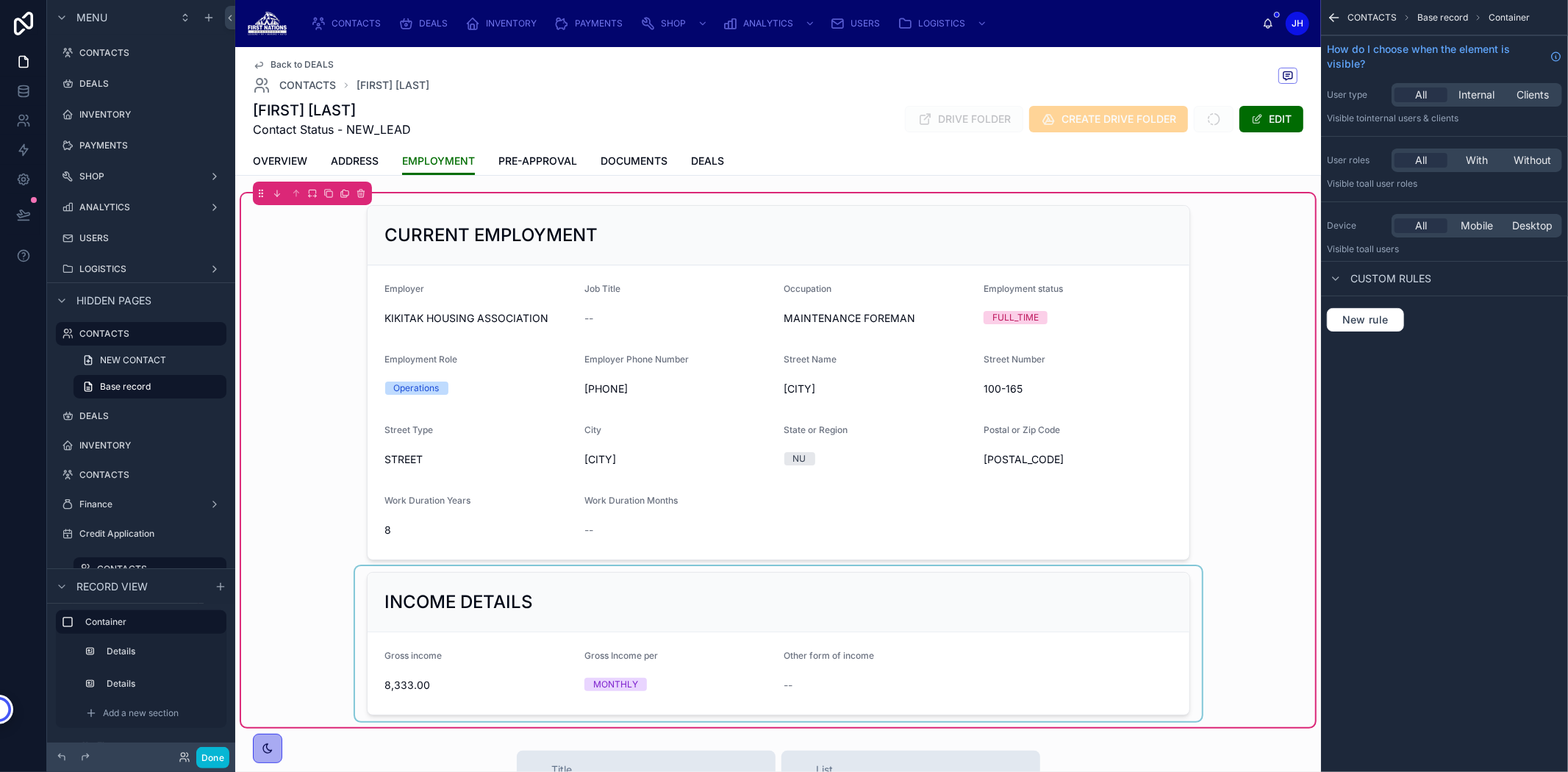 click at bounding box center [778, 643] 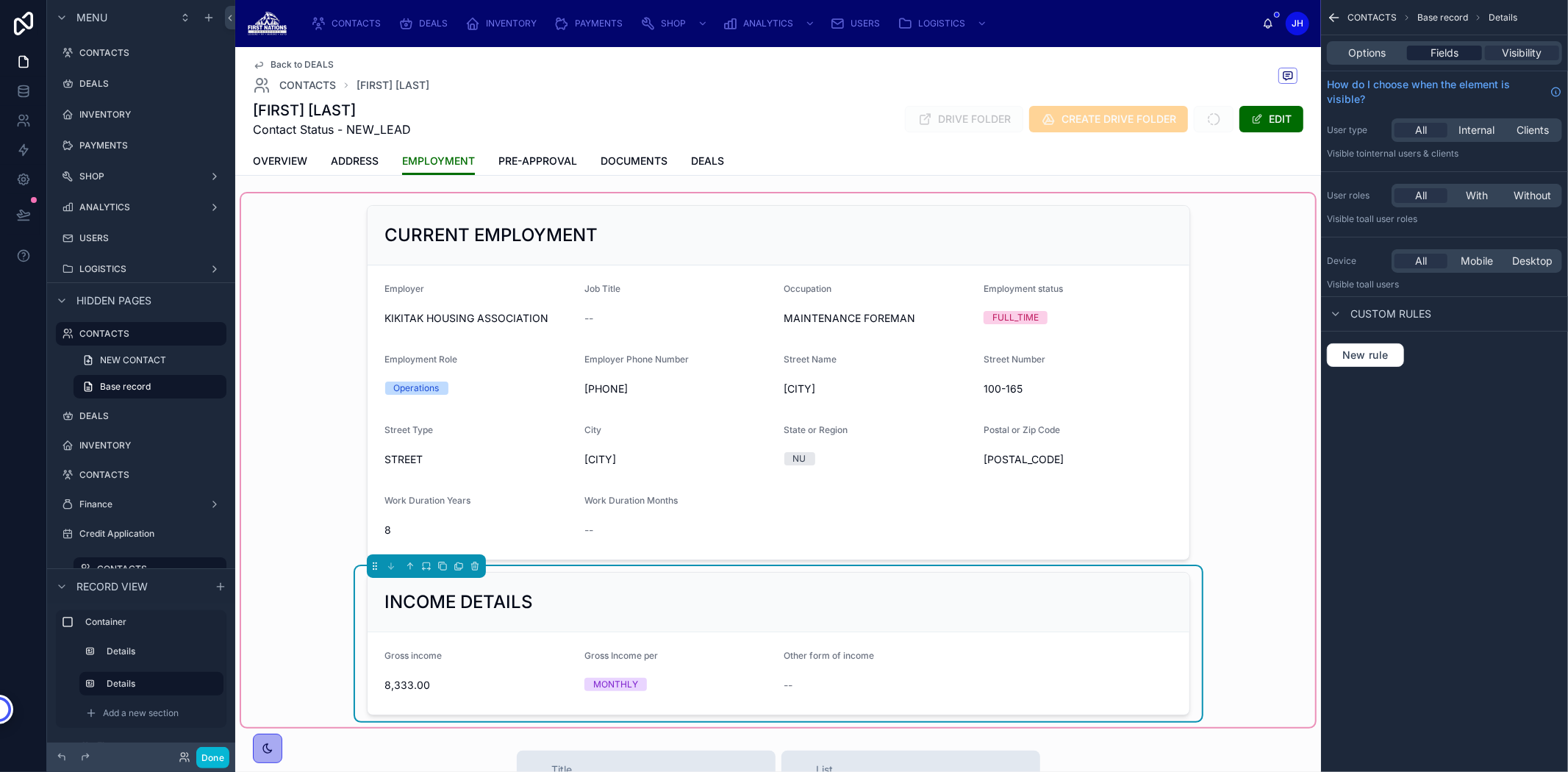 click on "Fields" at bounding box center (1445, 53) 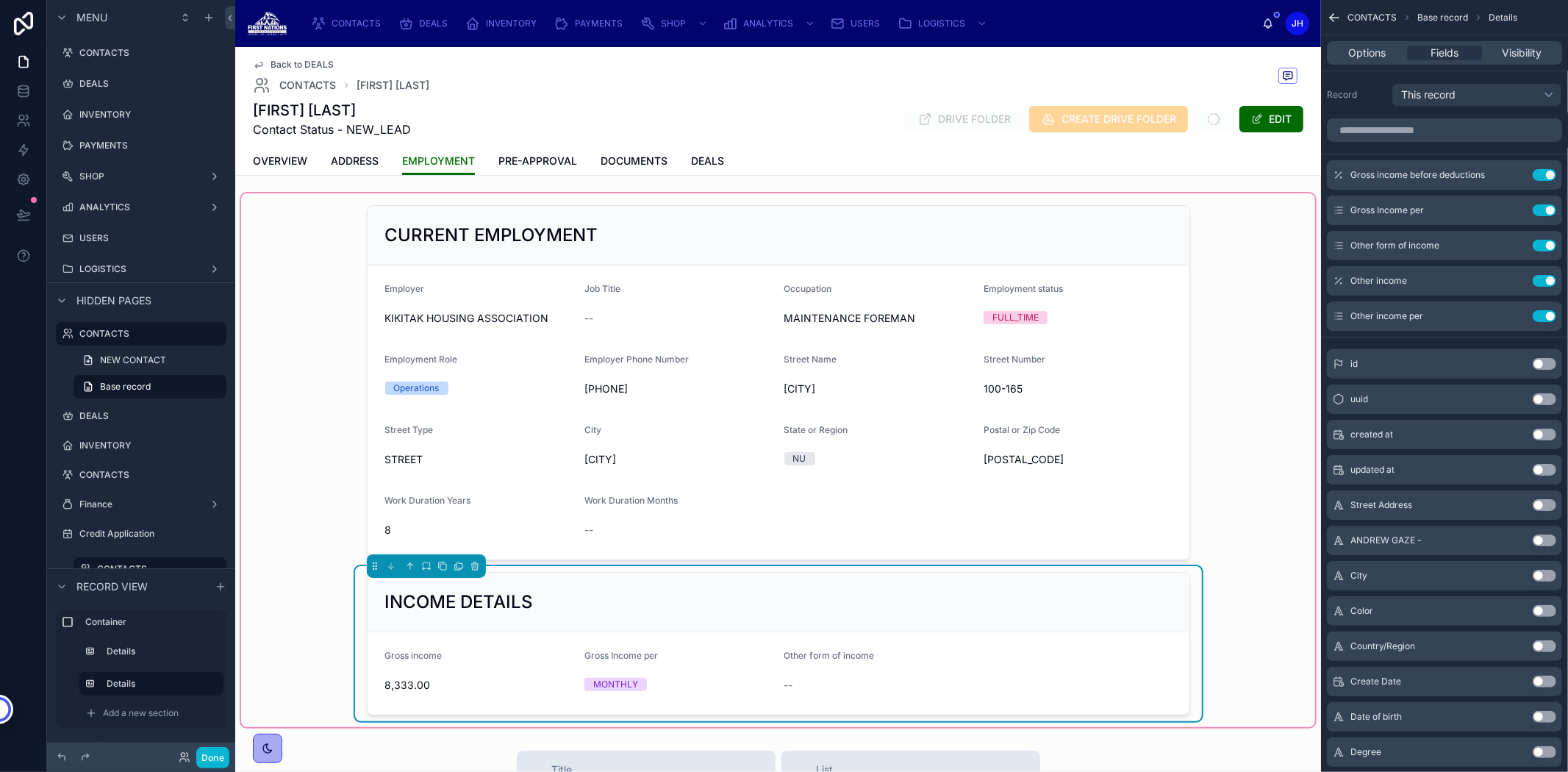 click at bounding box center (1445, 130) 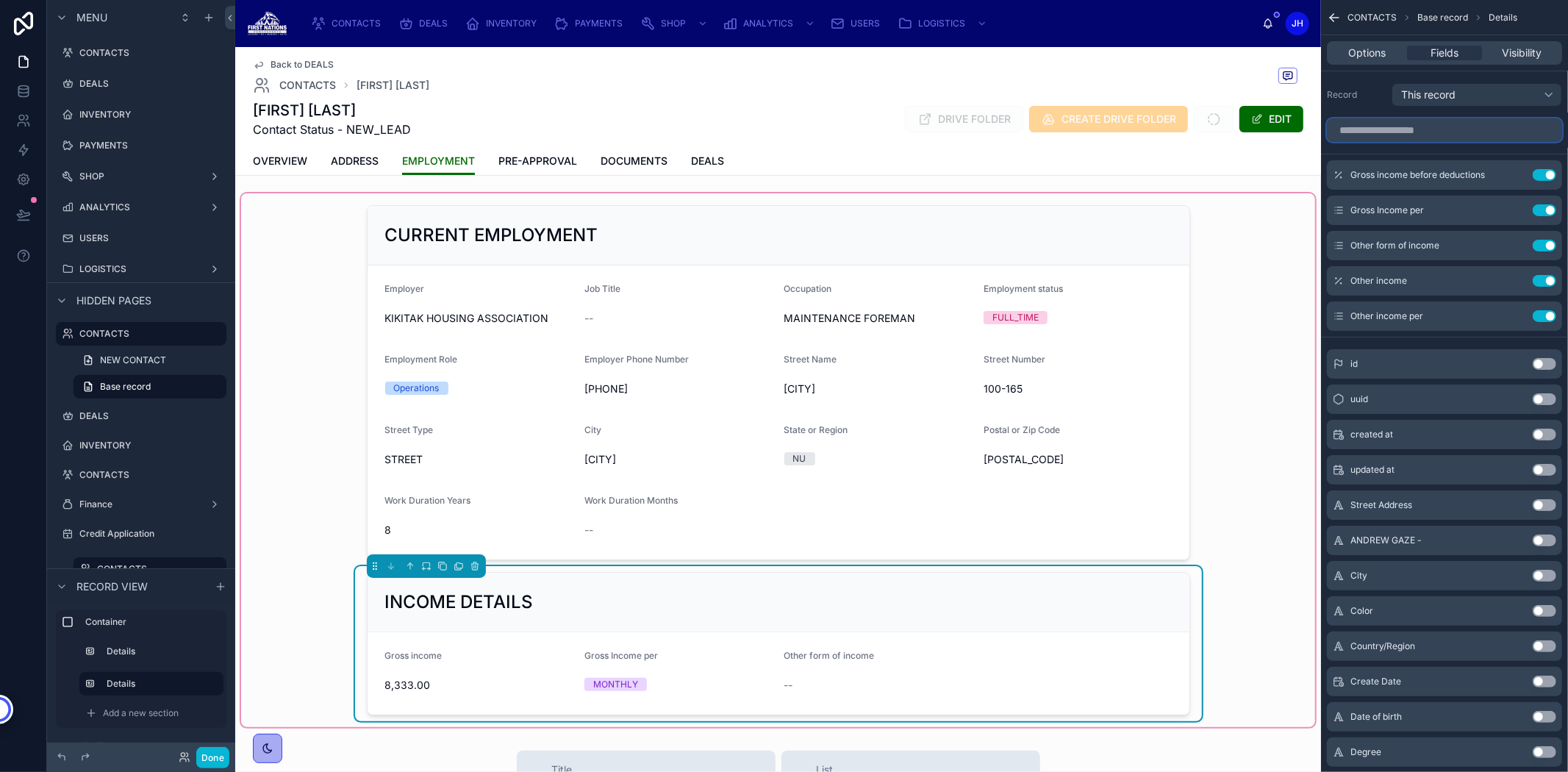 click at bounding box center (1445, 130) 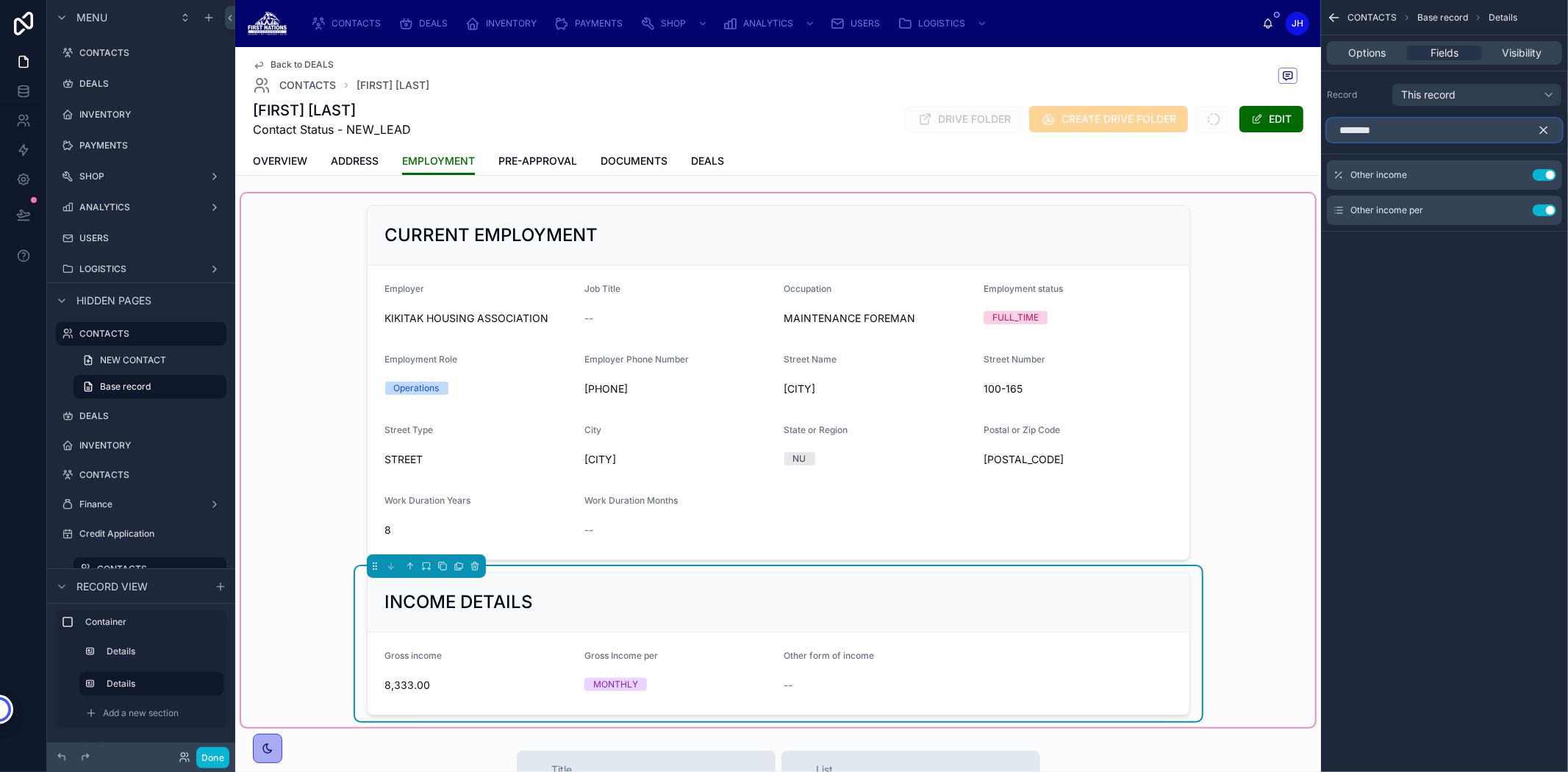type on "********" 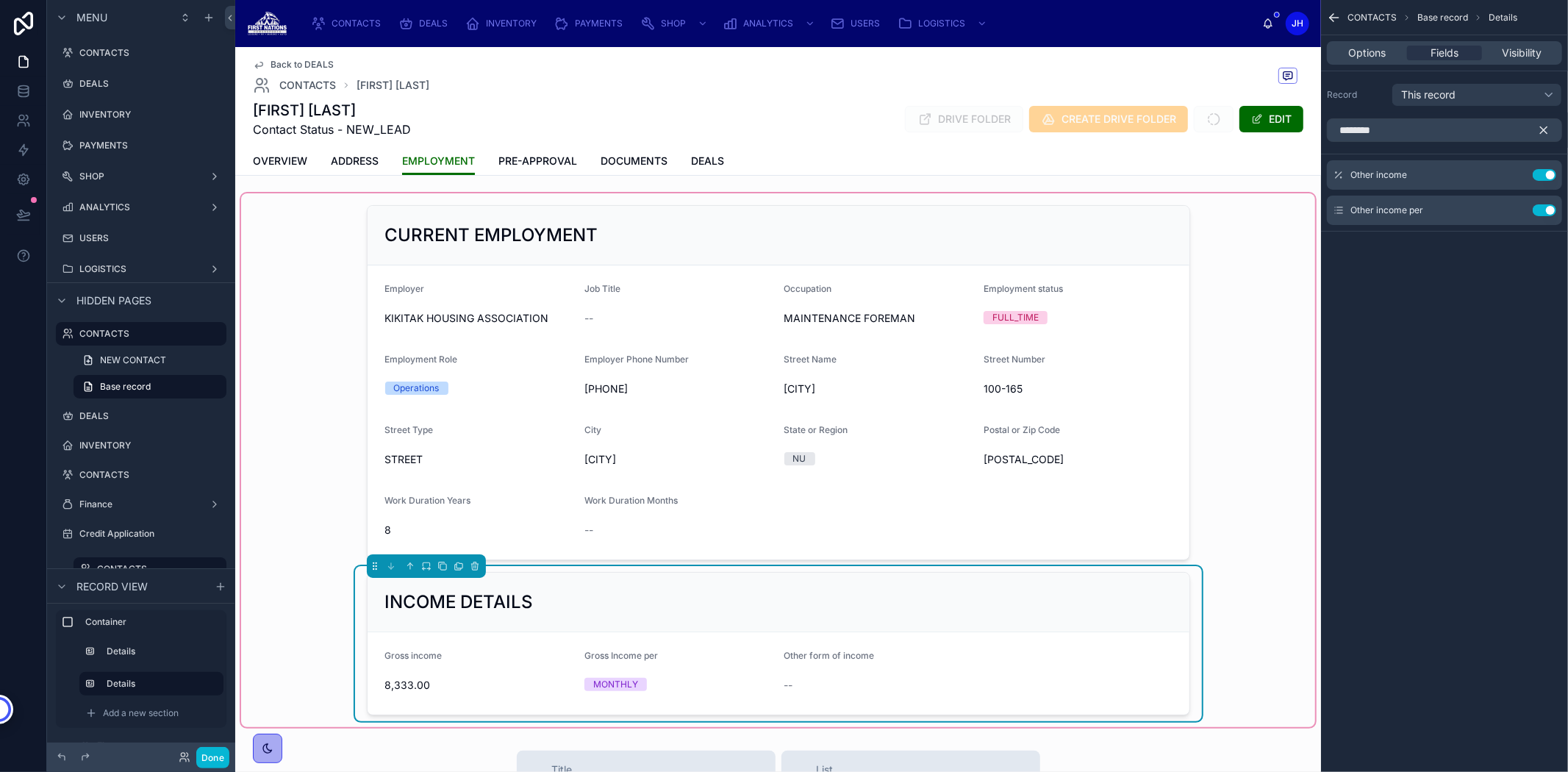 click 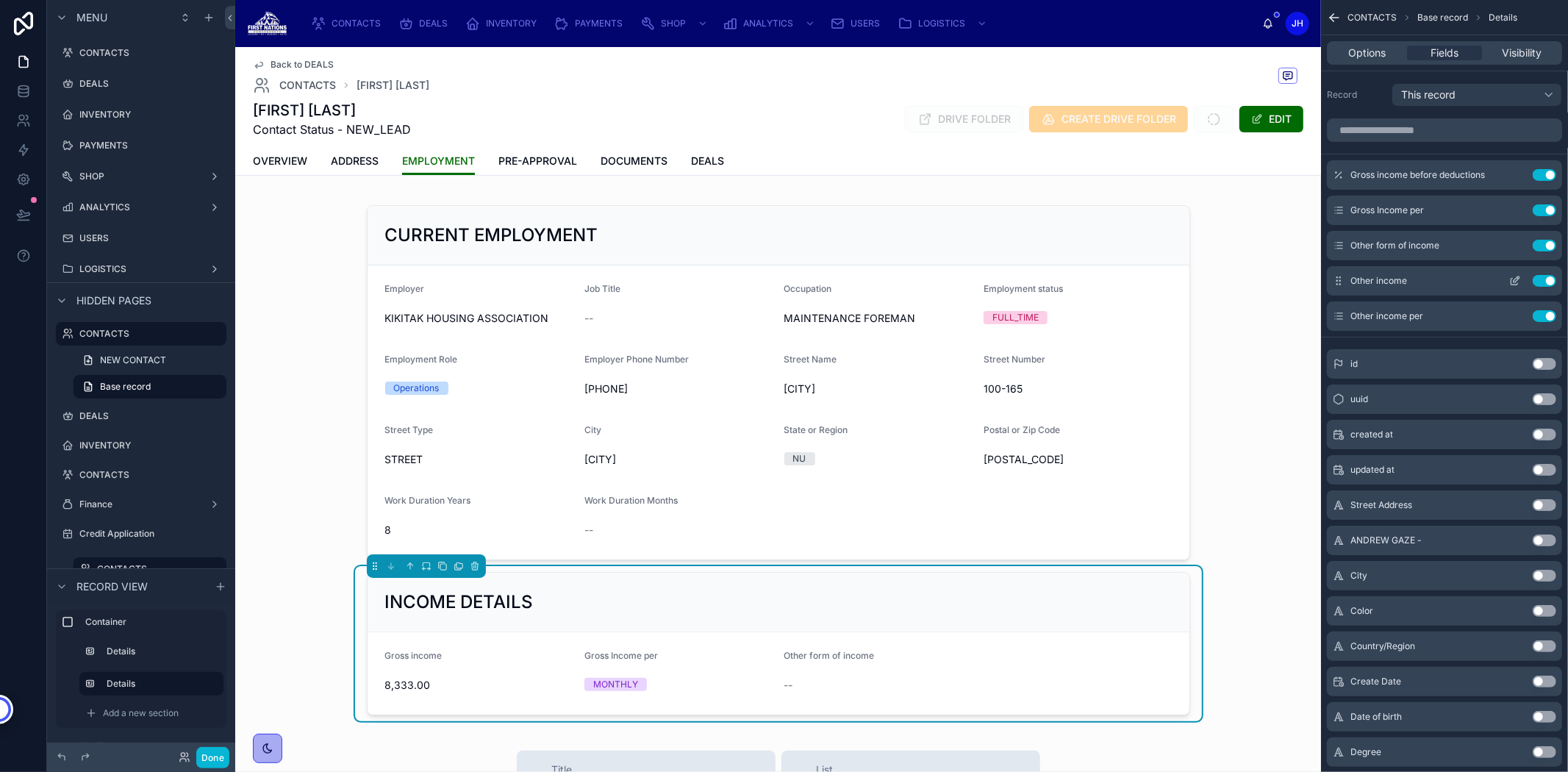 click 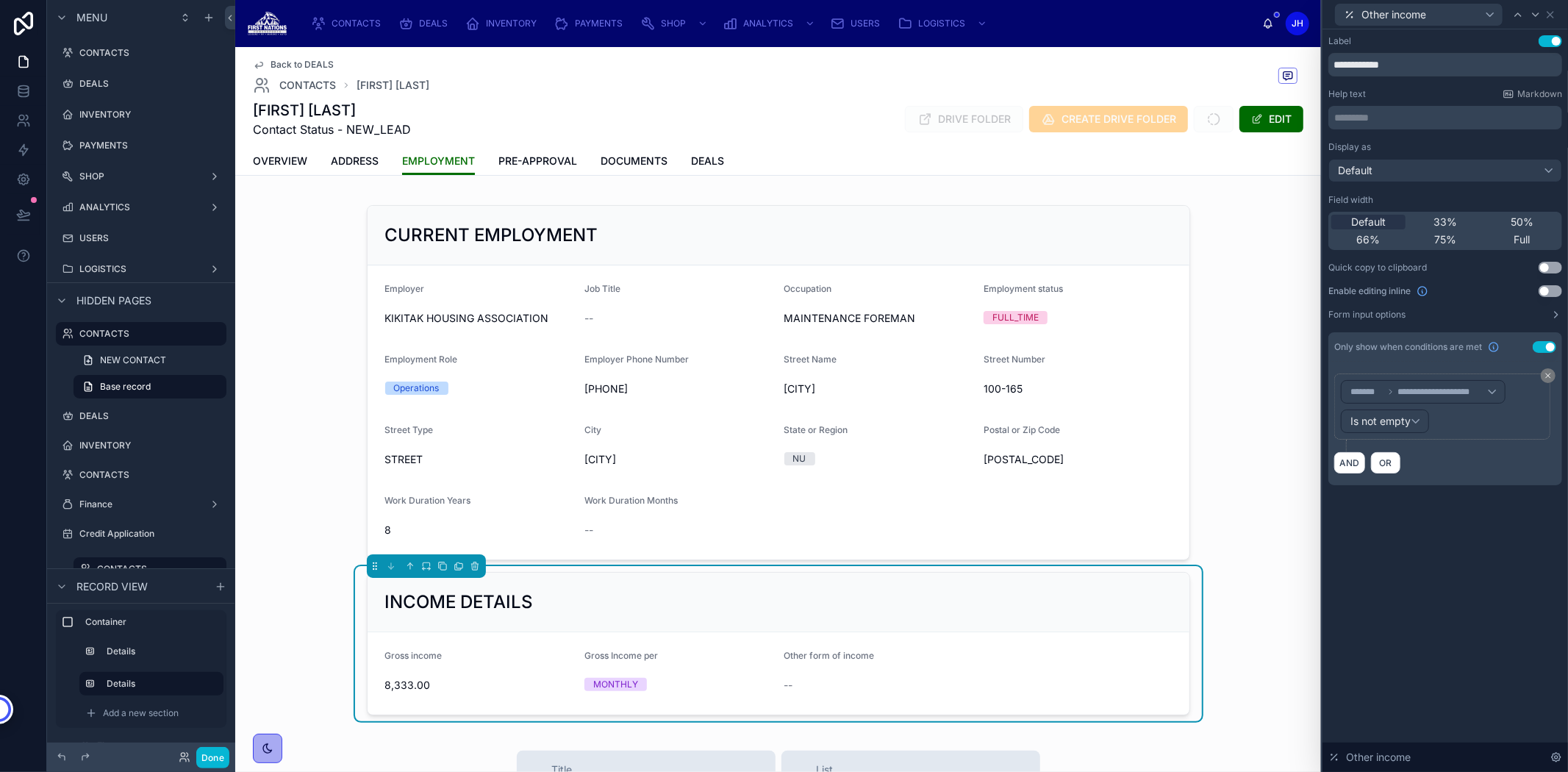 click on "Use setting" at bounding box center (1544, 347) 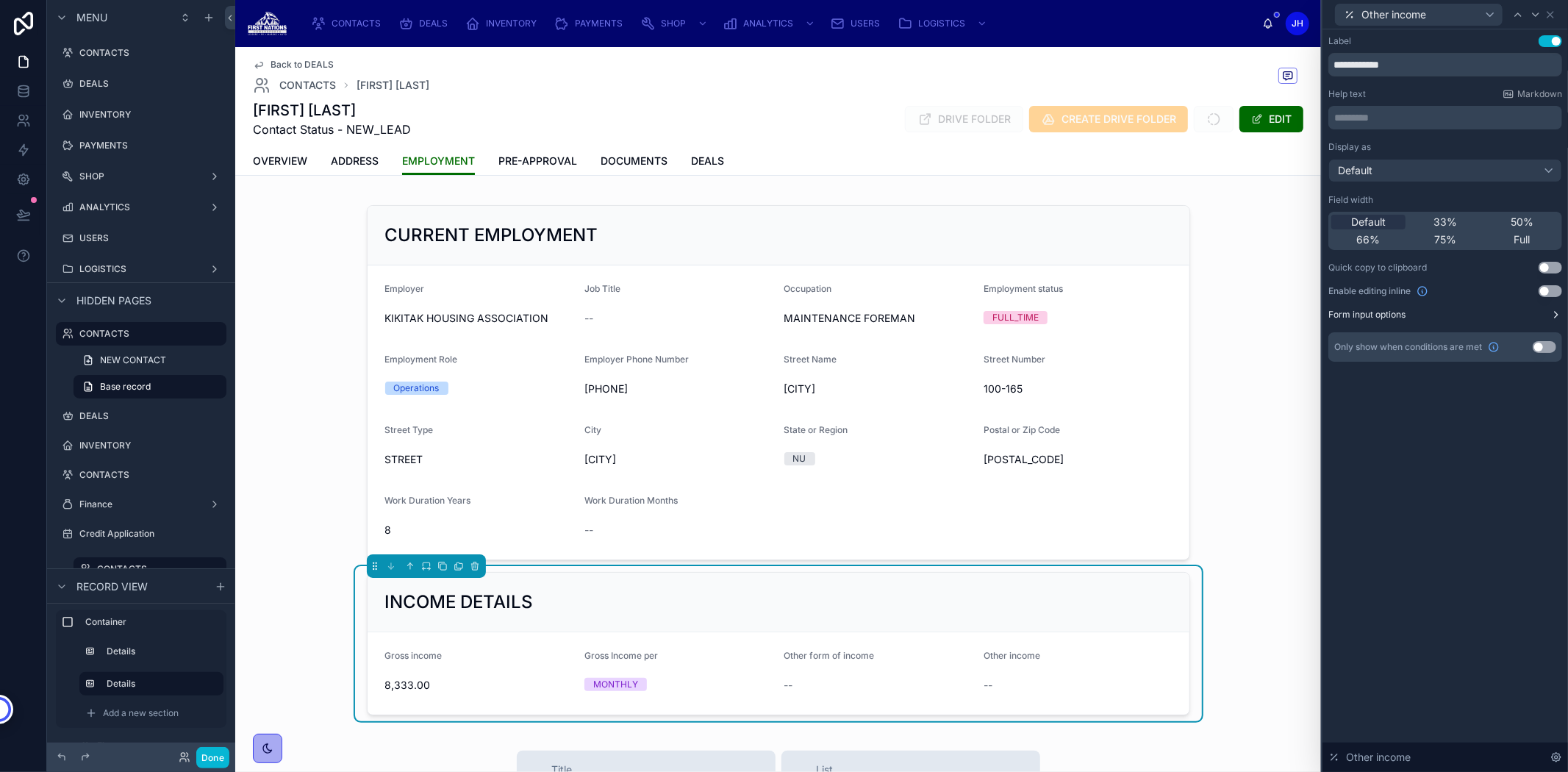 click on "Form input options" at bounding box center (1445, 315) 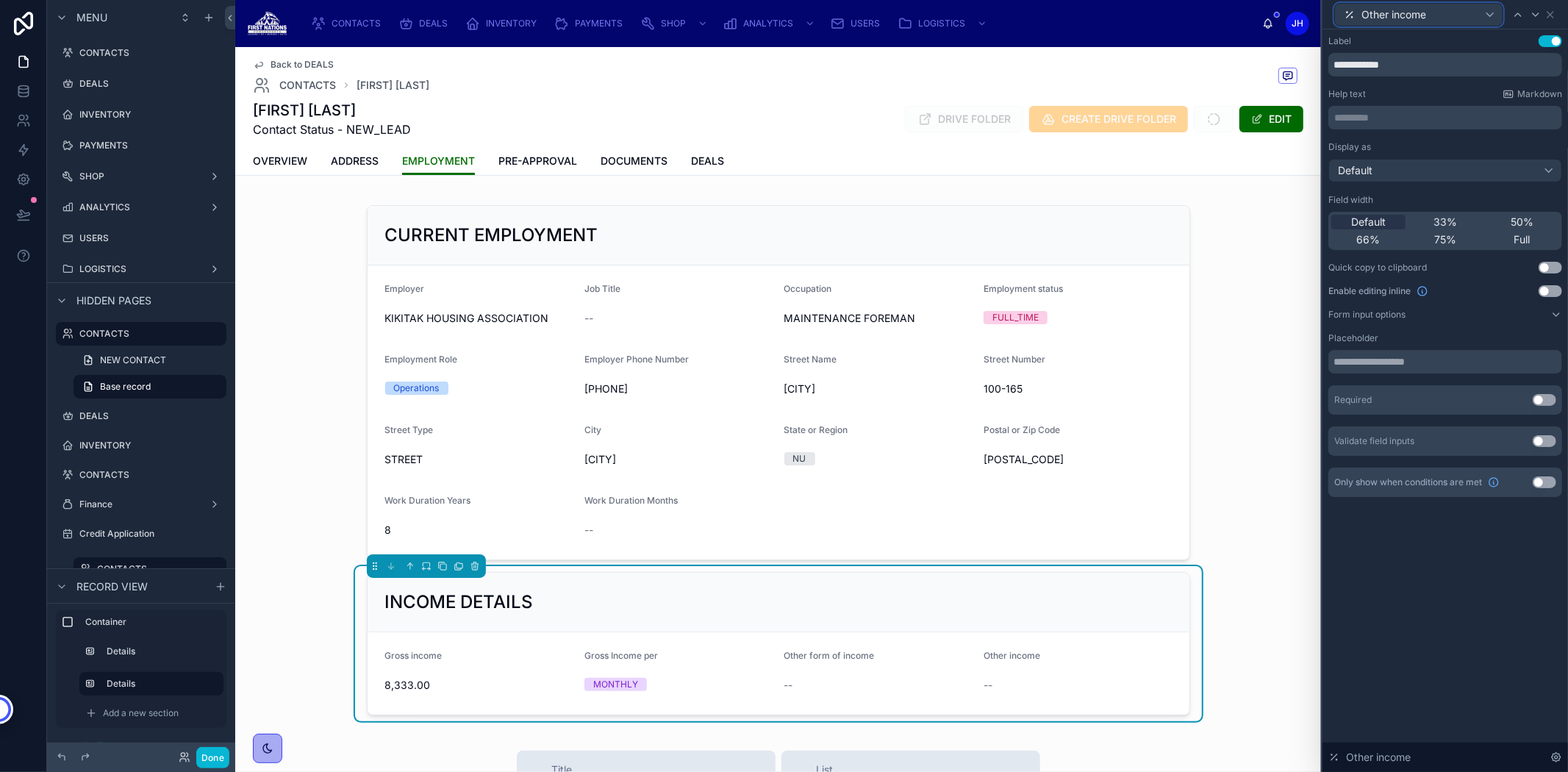 click on "Other income" at bounding box center [1419, 15] 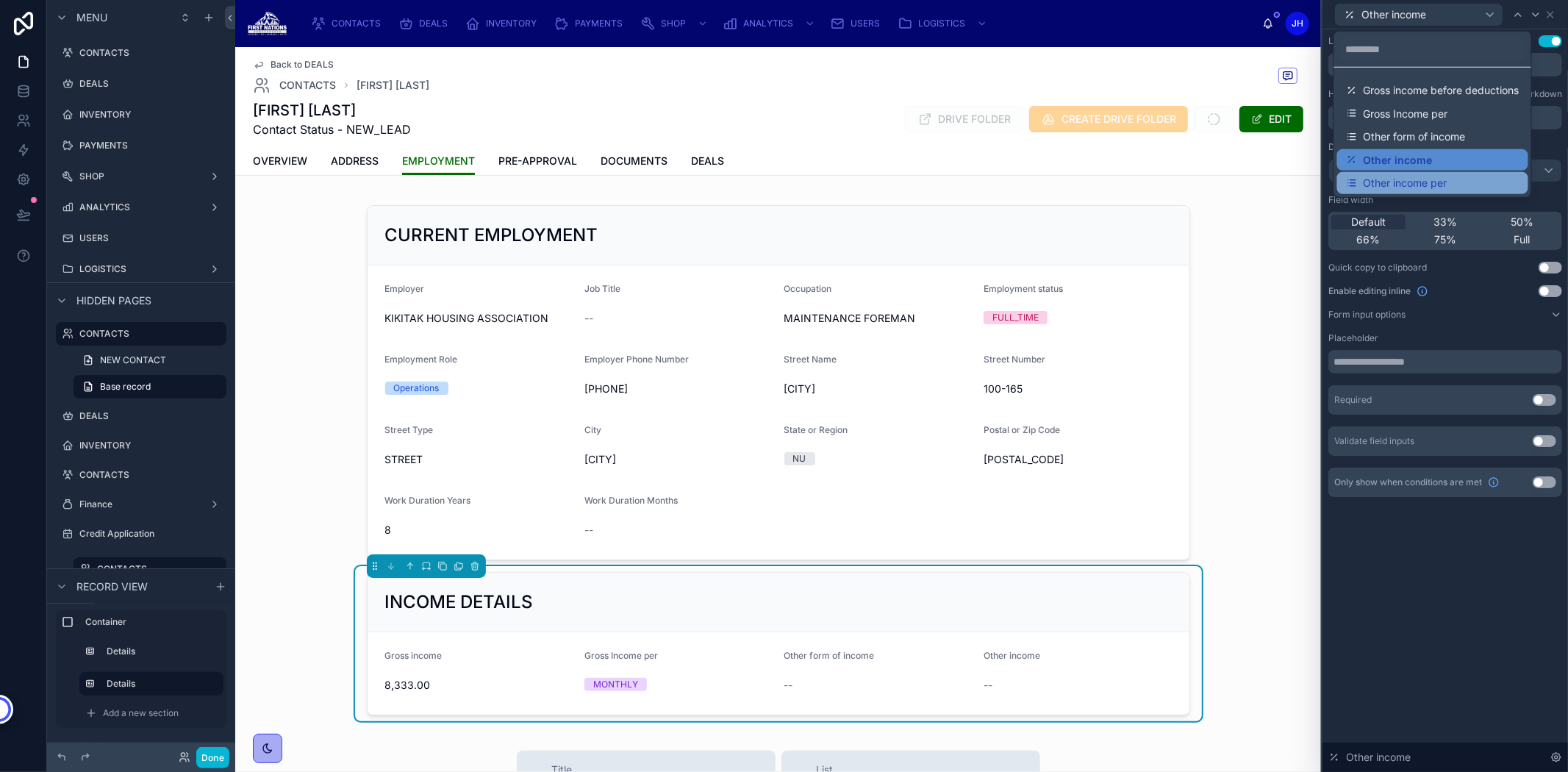 click on "Other income per" at bounding box center (1406, 183) 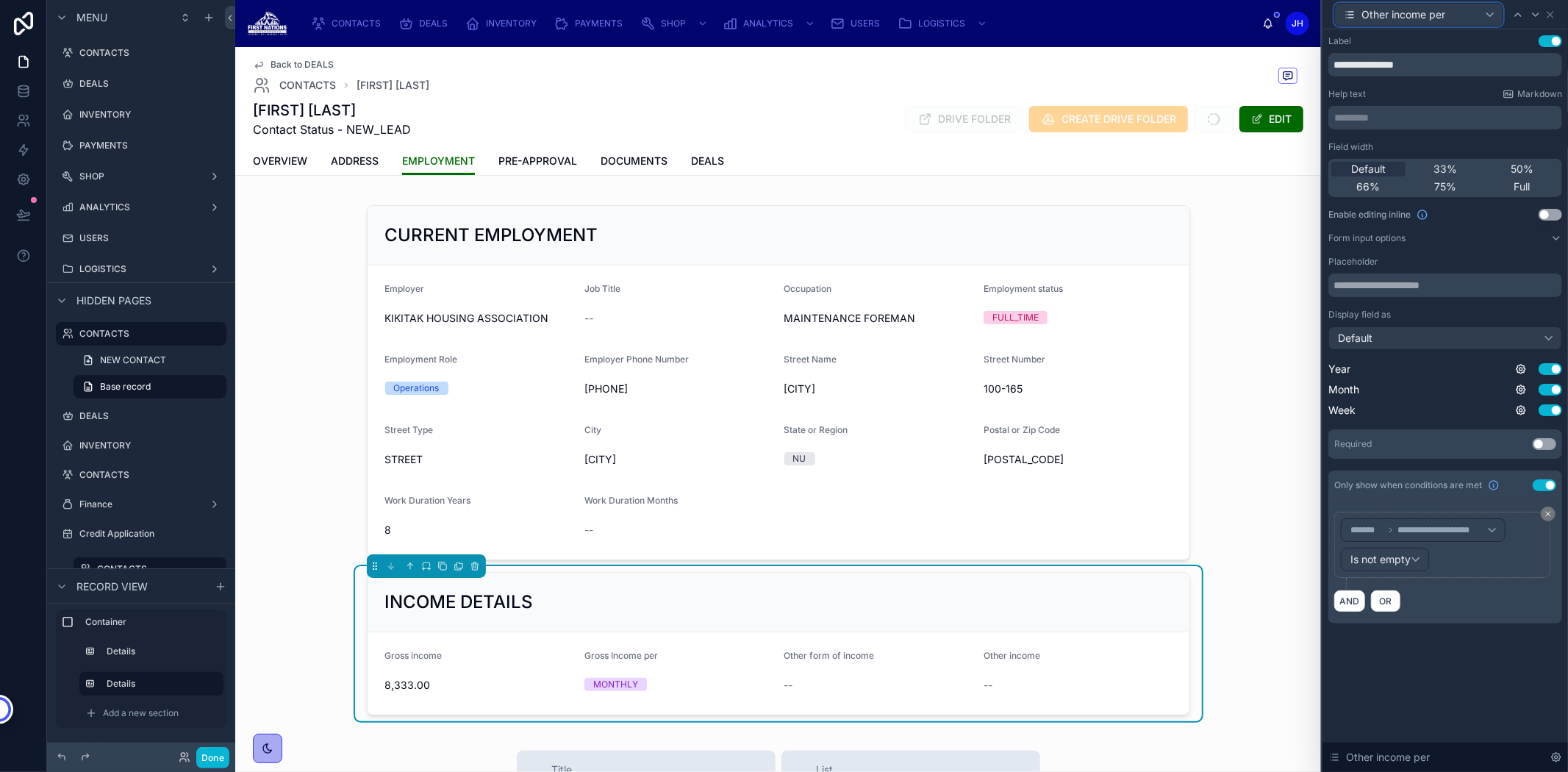 click on "Other income per" at bounding box center [1419, 15] 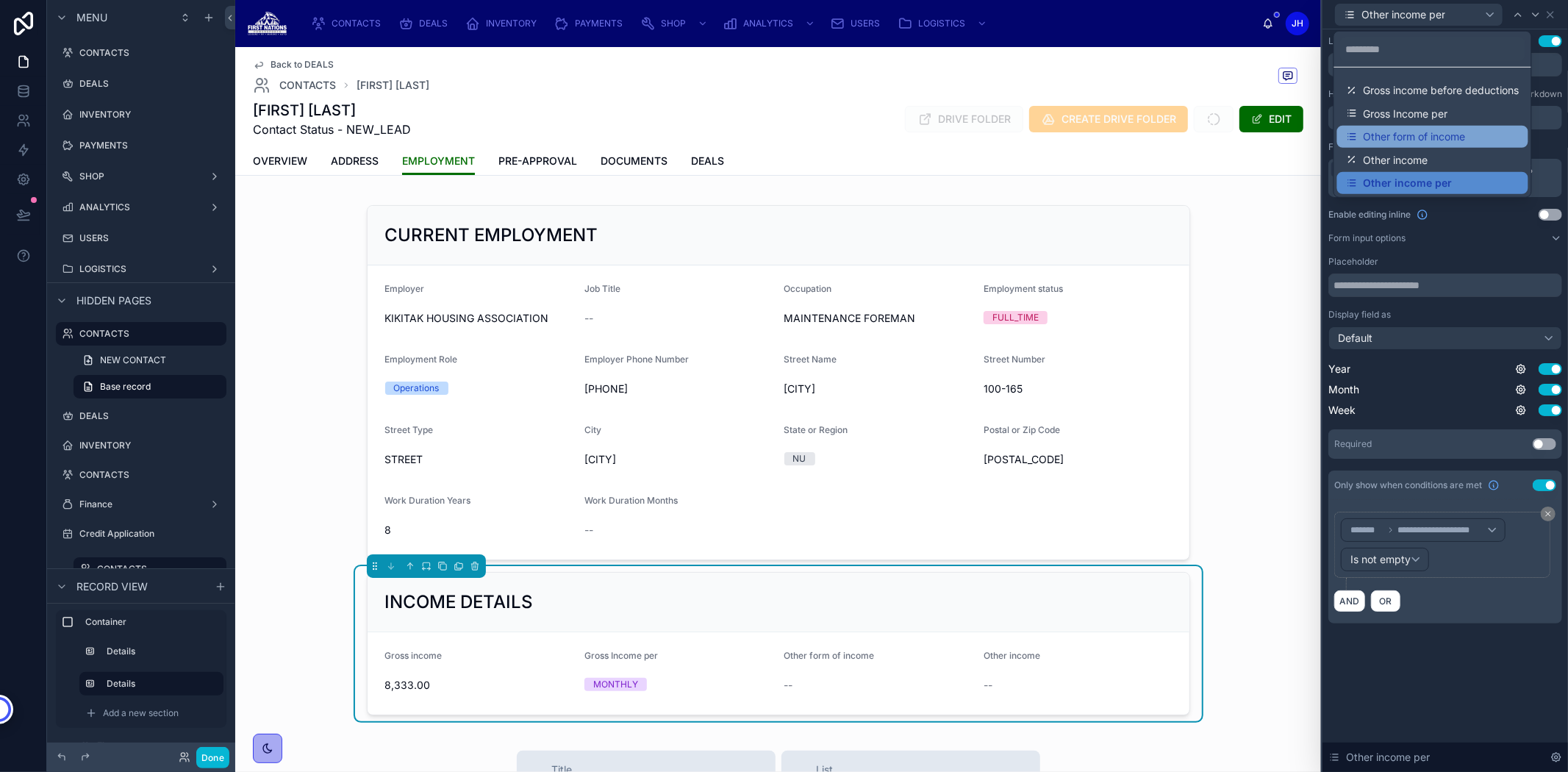 click on "Other form of income" at bounding box center (1414, 137) 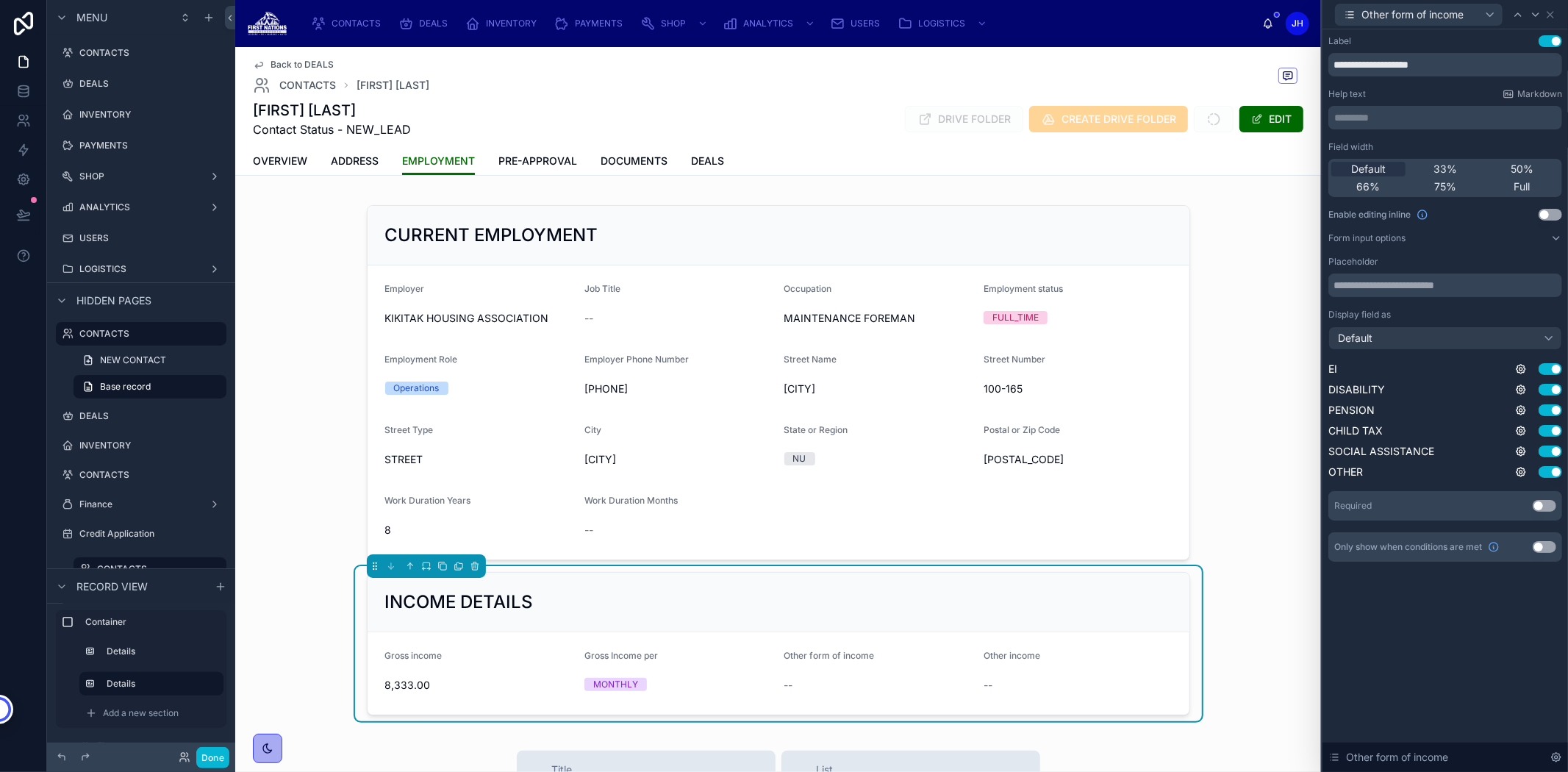 click on "Use setting" at bounding box center [1544, 547] 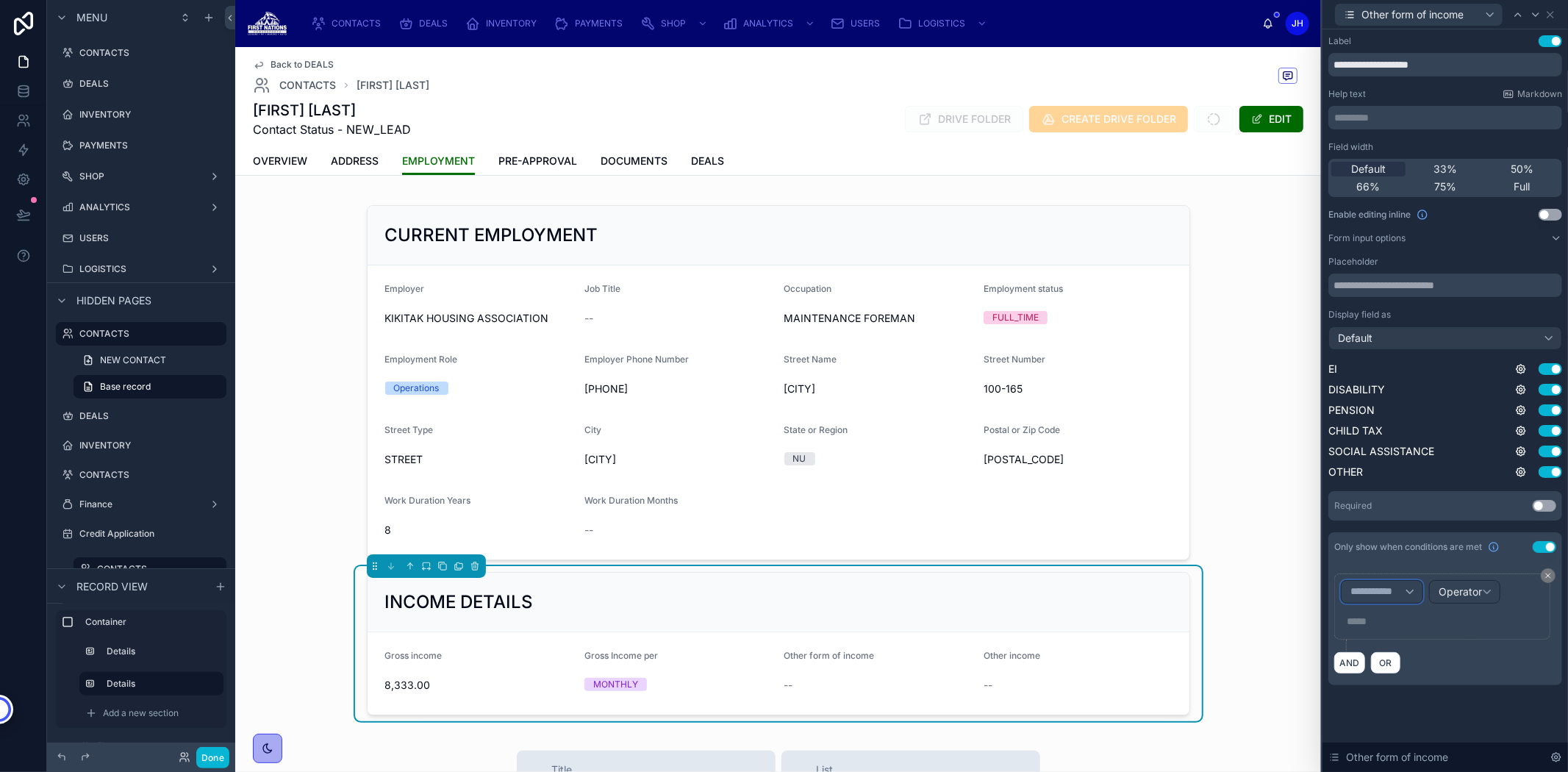 click on "**********" at bounding box center (1382, 592) 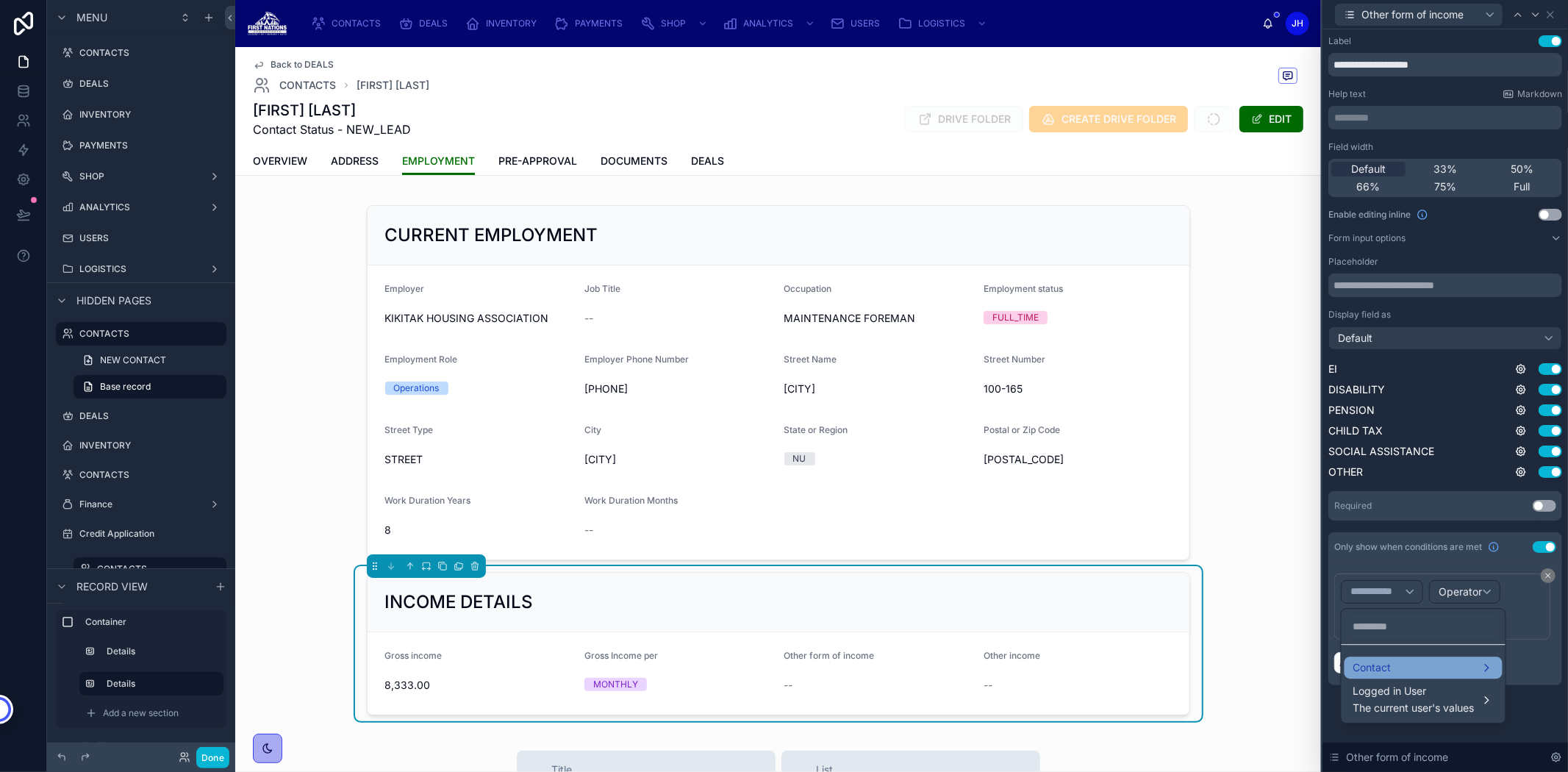 click on "Contact" at bounding box center [1423, 668] 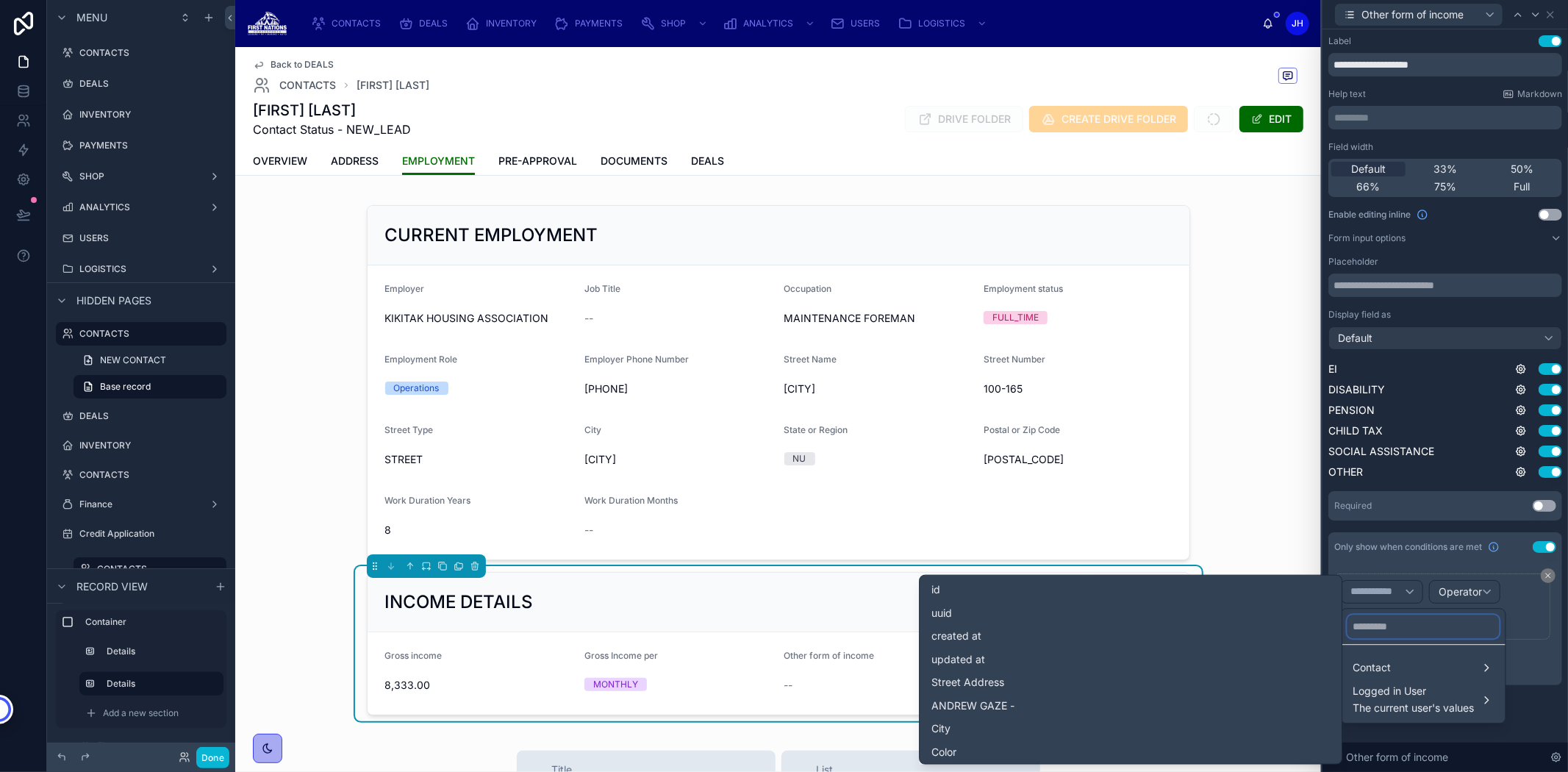 click at bounding box center (1423, 626) 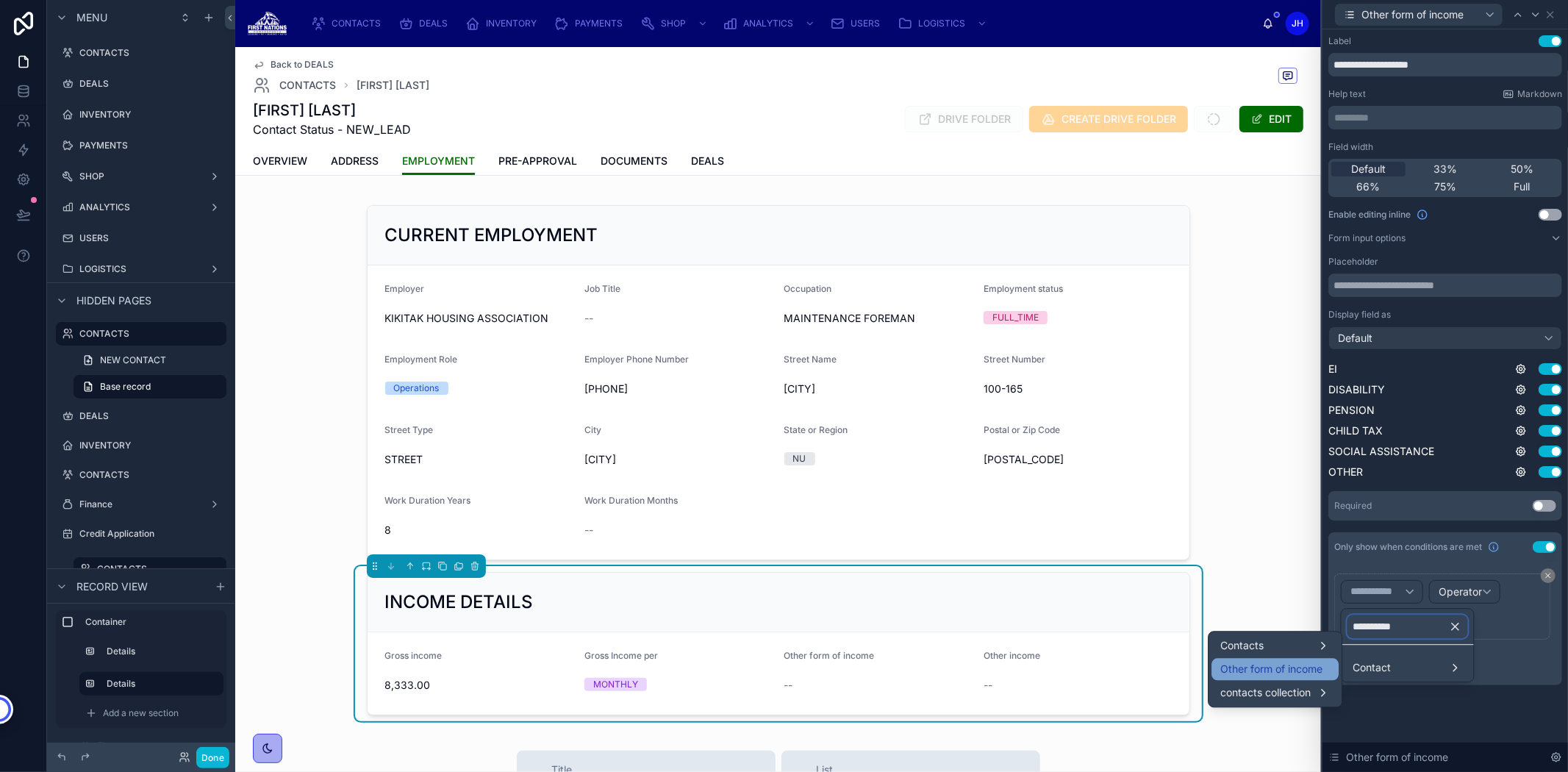 type on "**********" 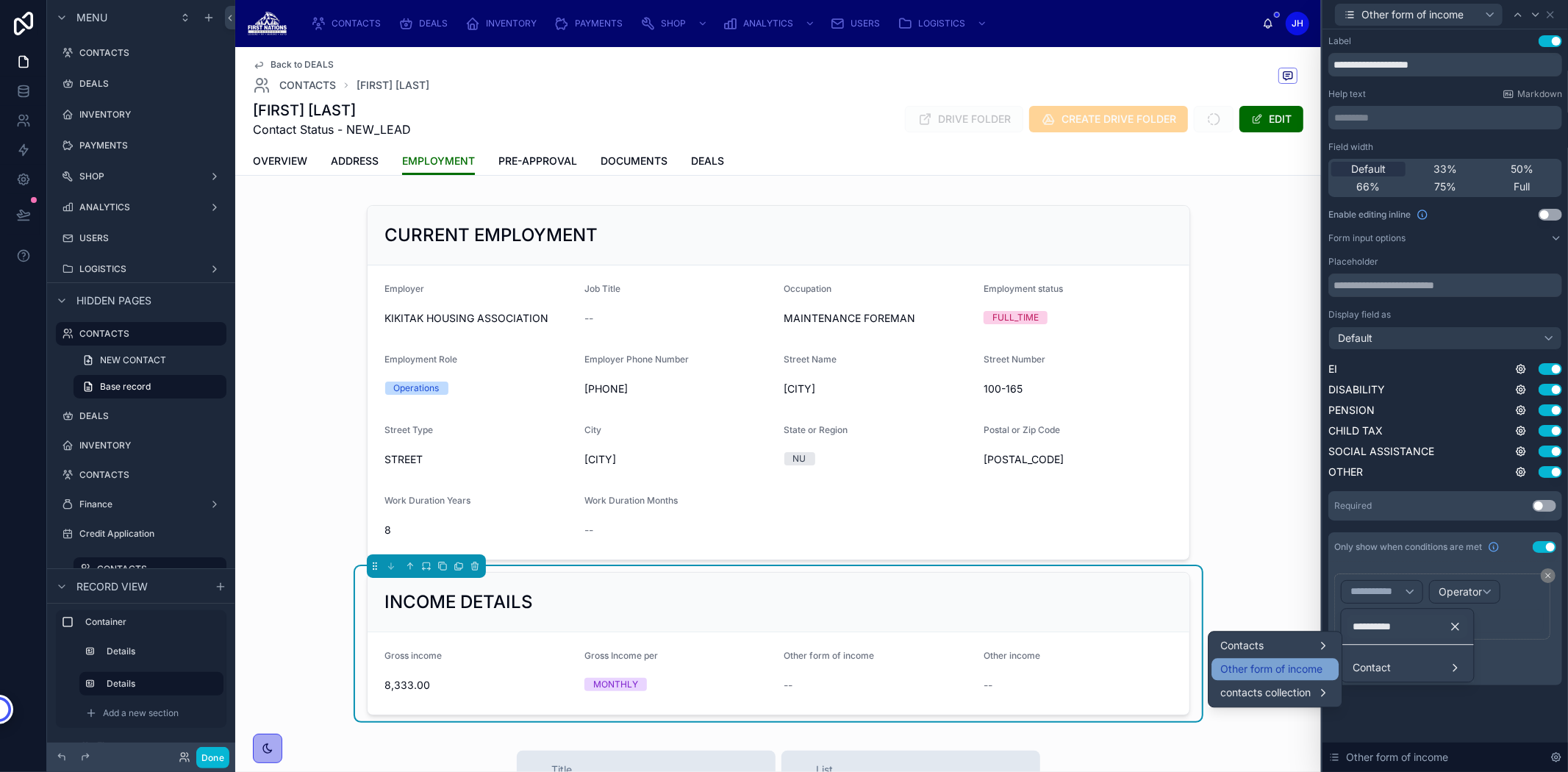 click on "Other form of income" at bounding box center [1275, 669] 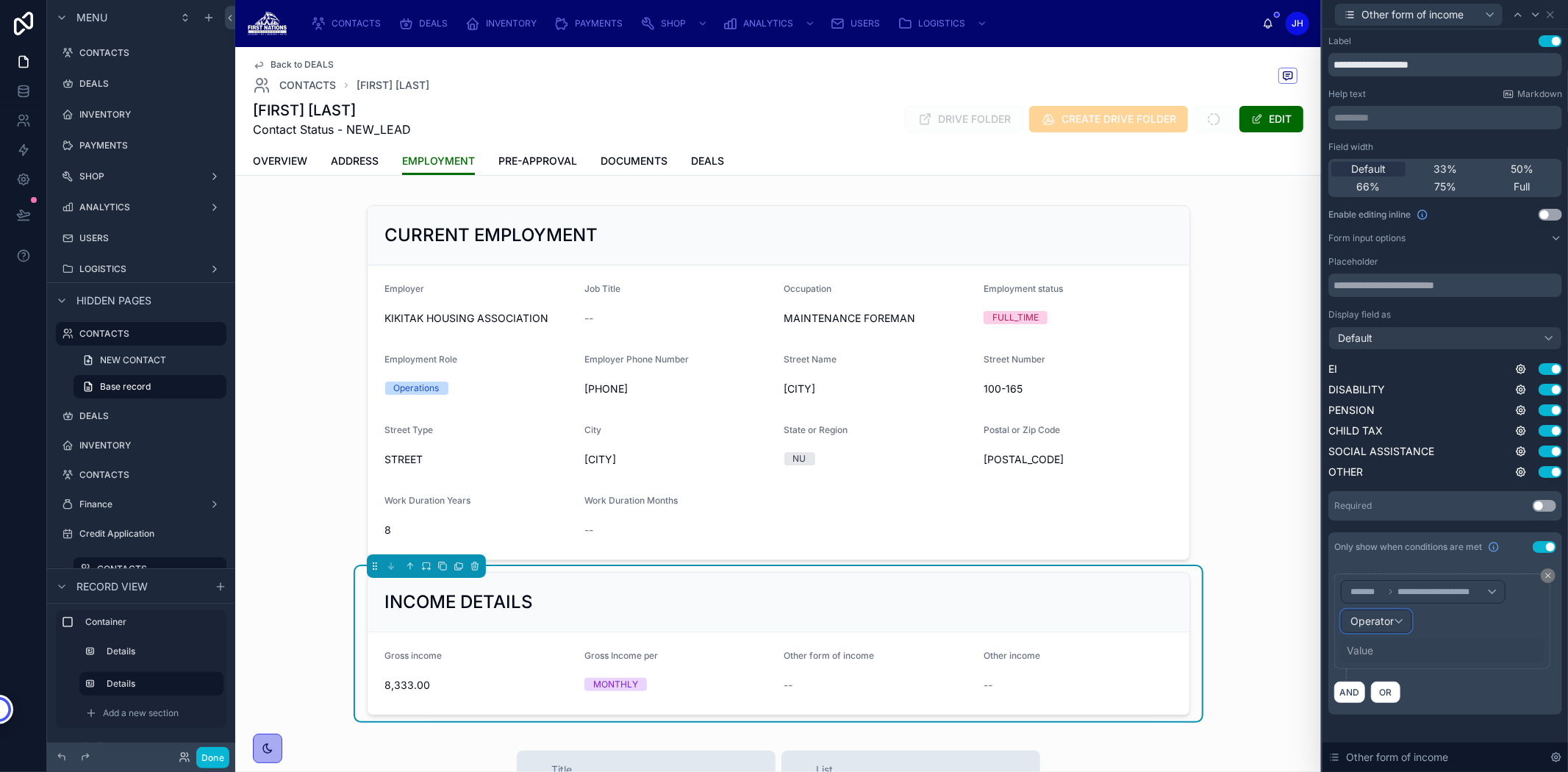 click on "Operator" at bounding box center [1372, 621] 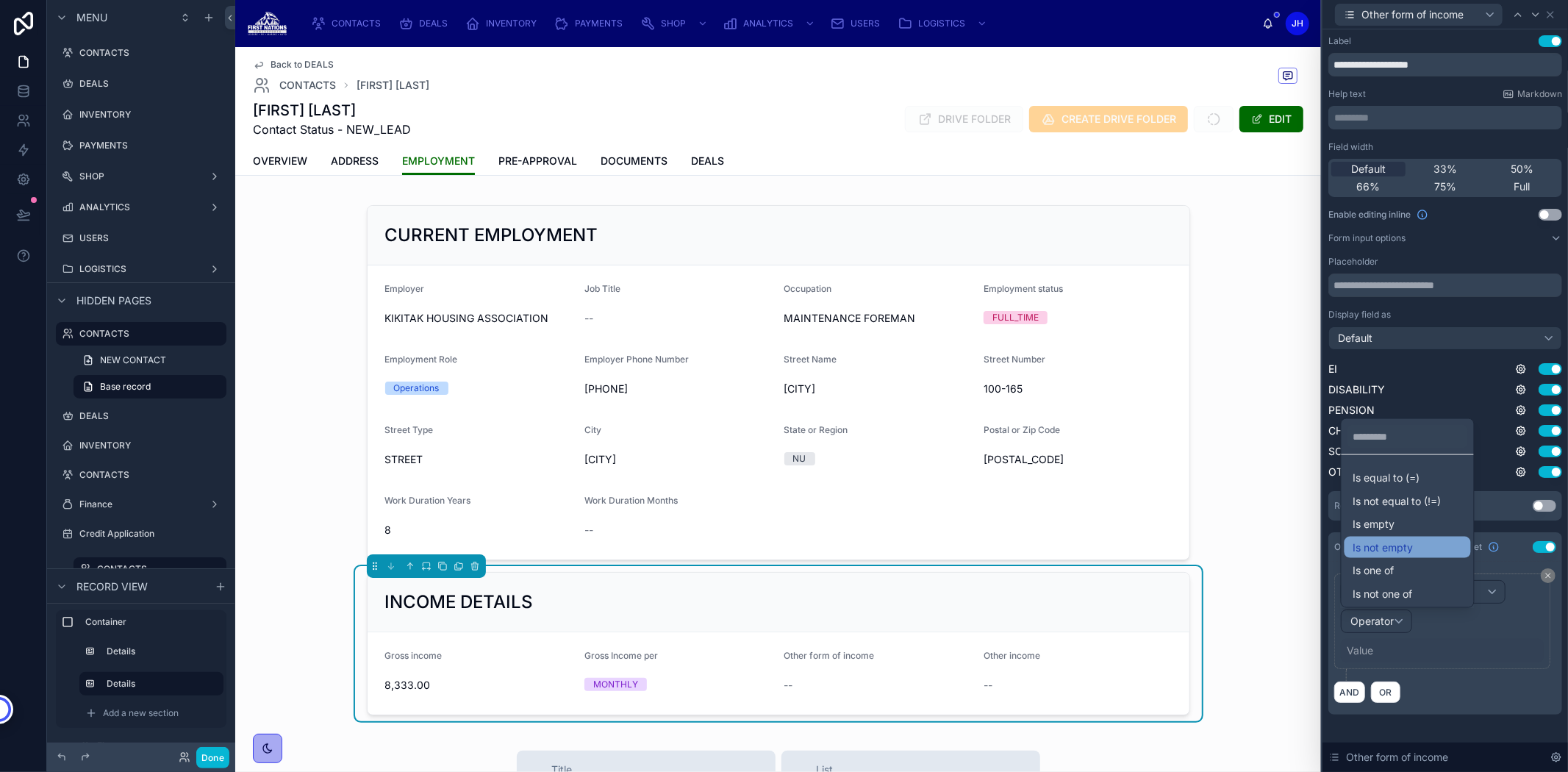 click on "Is not empty" at bounding box center [1383, 547] 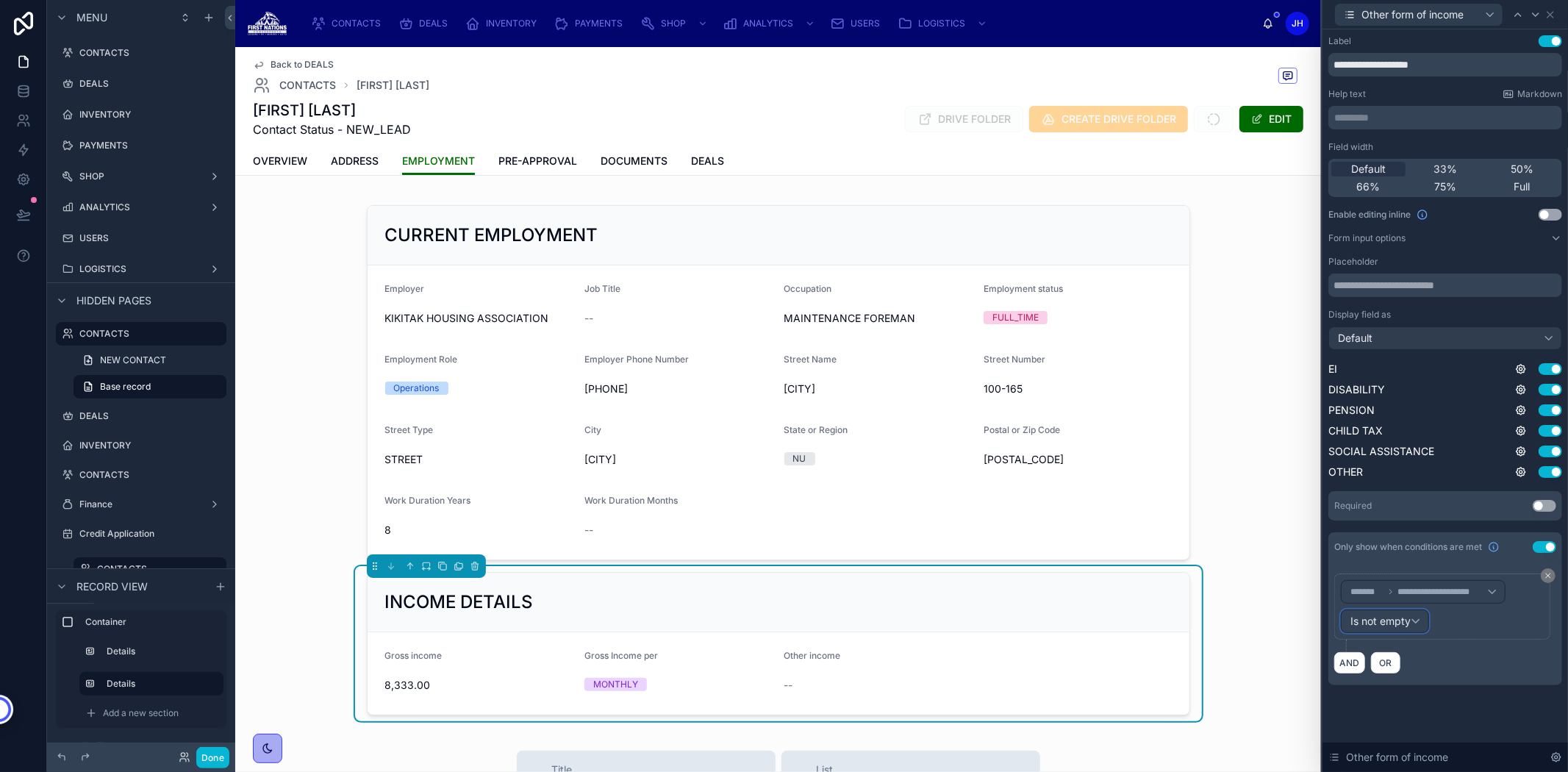 click on "Is not empty" at bounding box center [1381, 621] 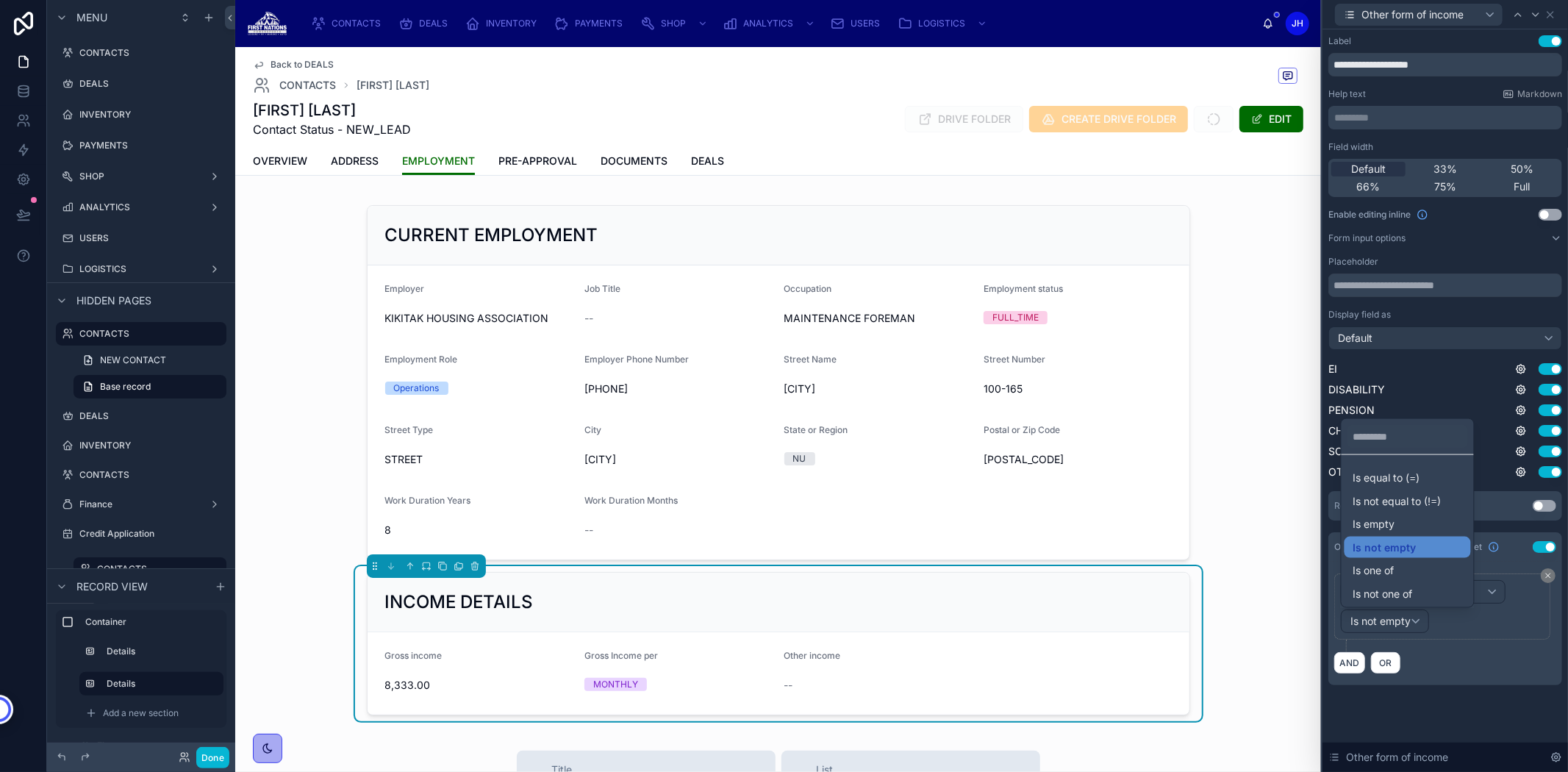 click at bounding box center (1445, 386) 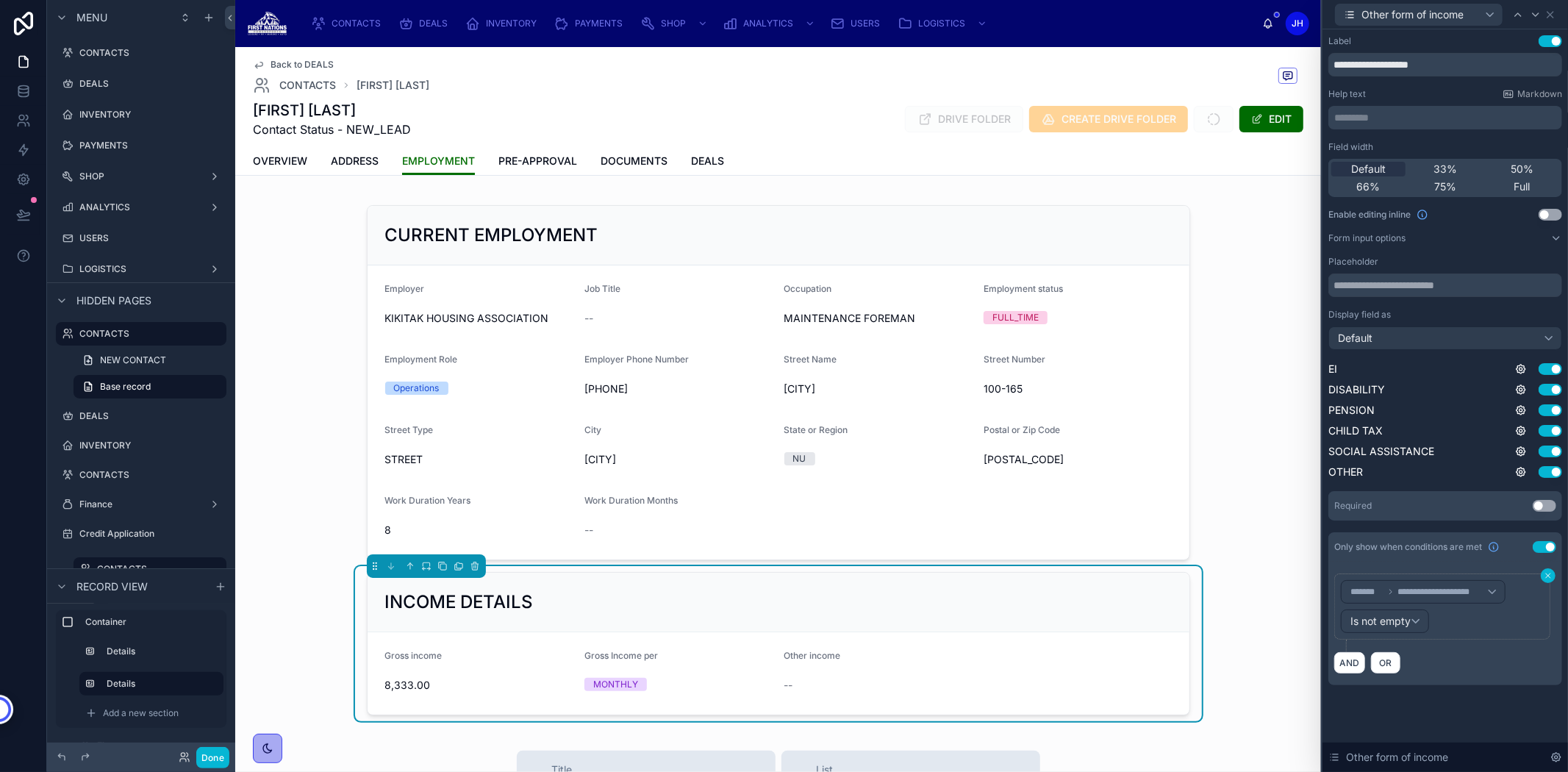click 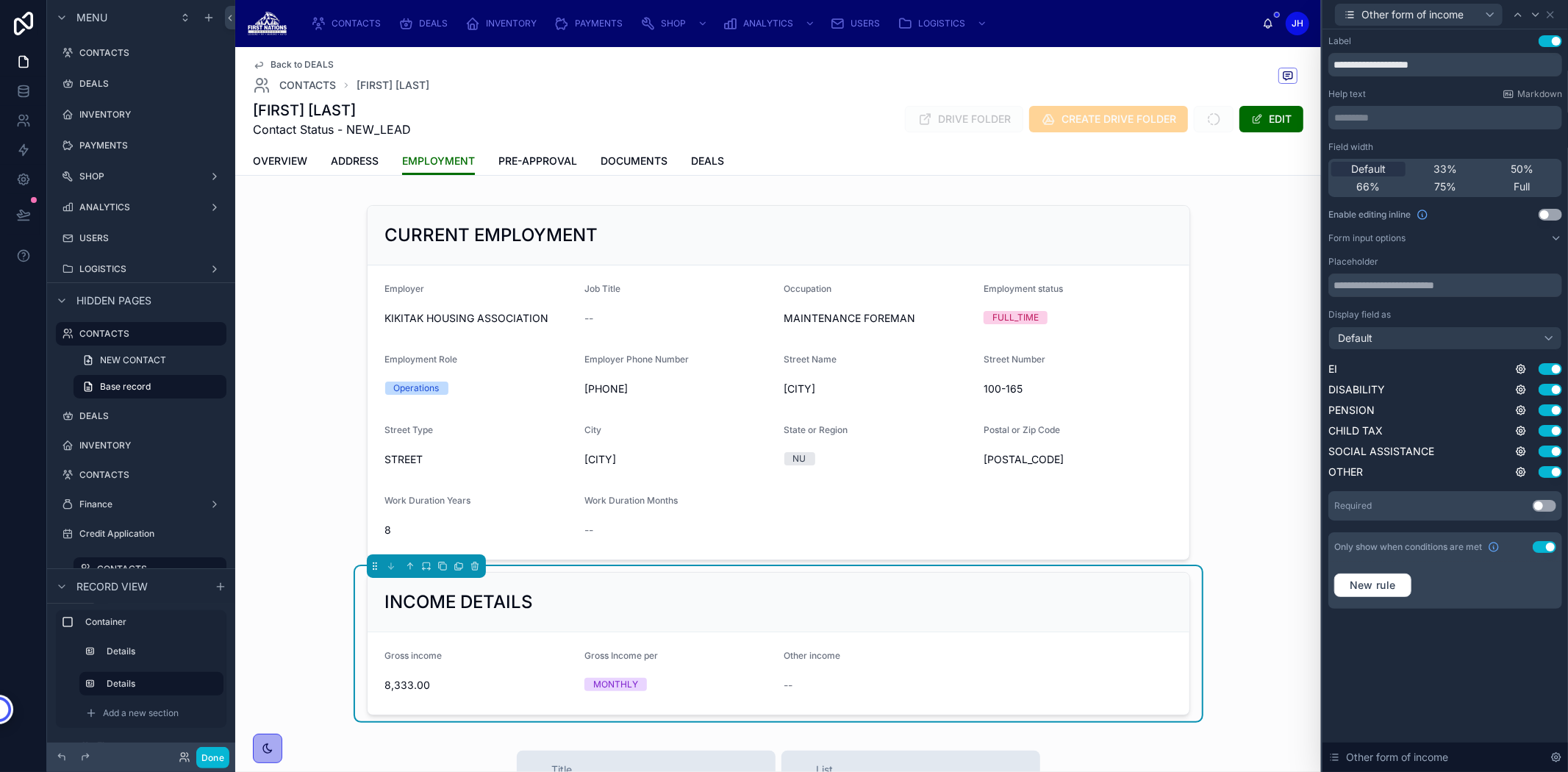 click on "Use setting" at bounding box center (1544, 547) 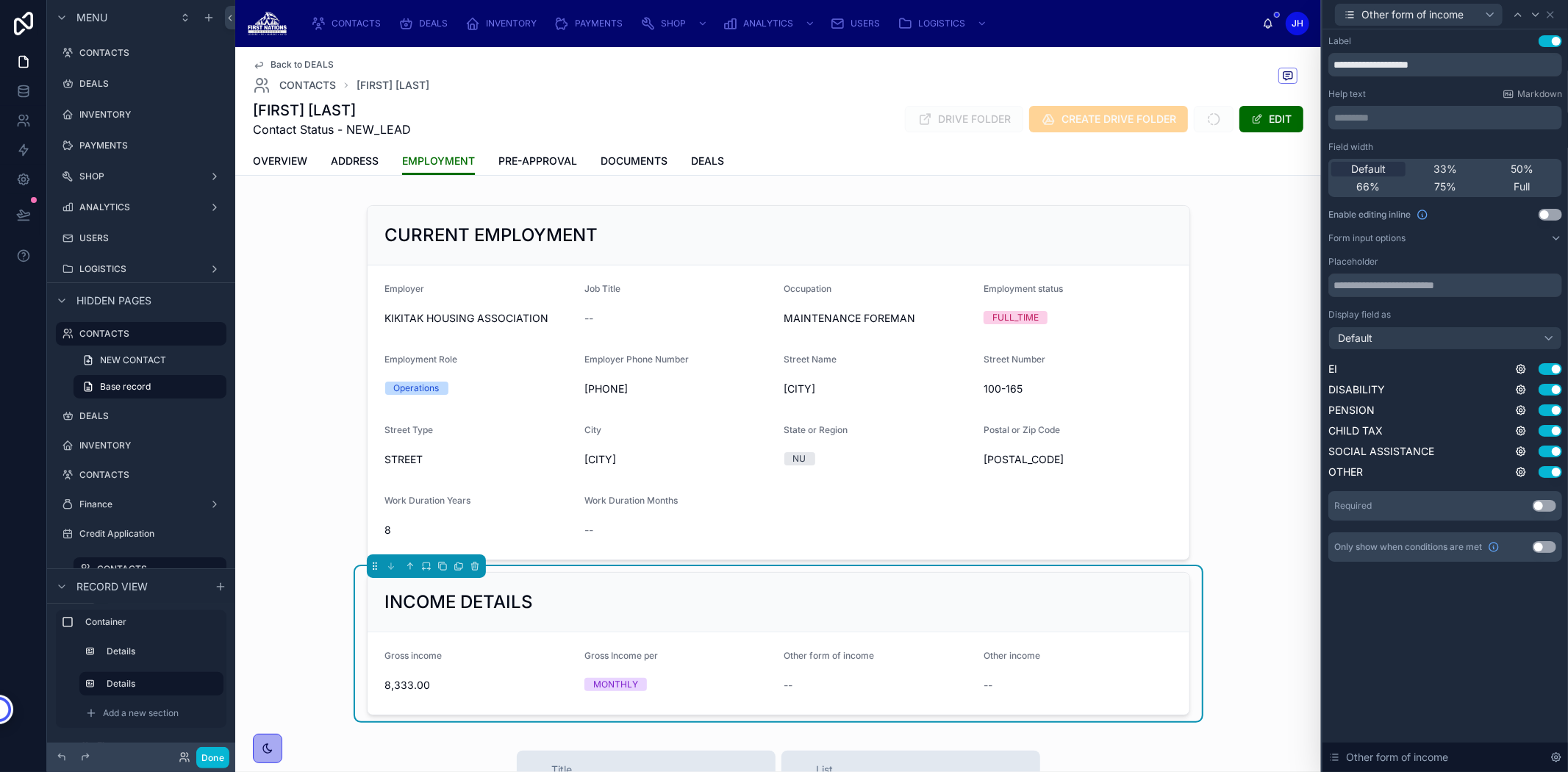 click on "Other form of income" at bounding box center (1445, 14) 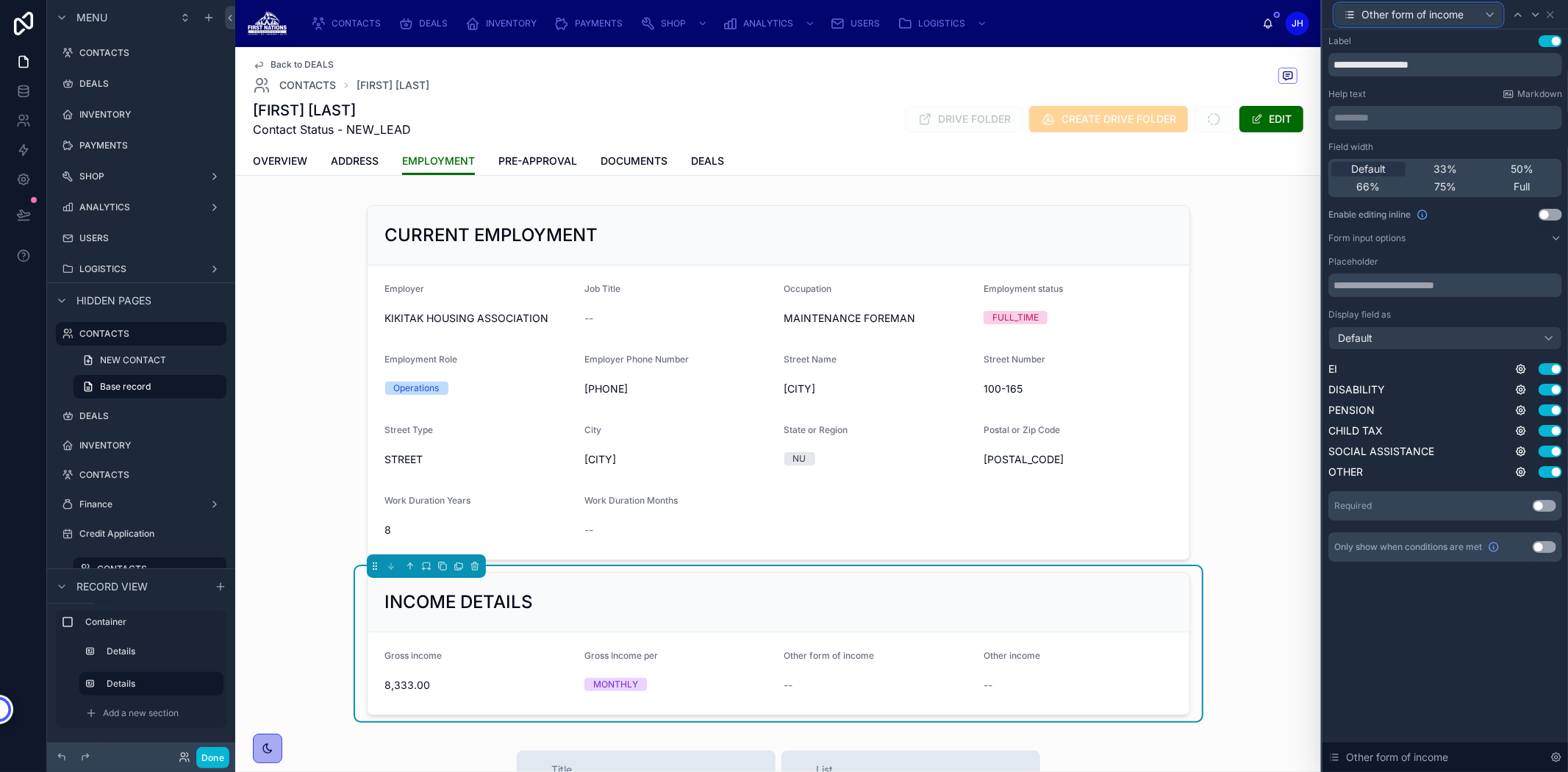 click on "Other form of income" at bounding box center [1412, 15] 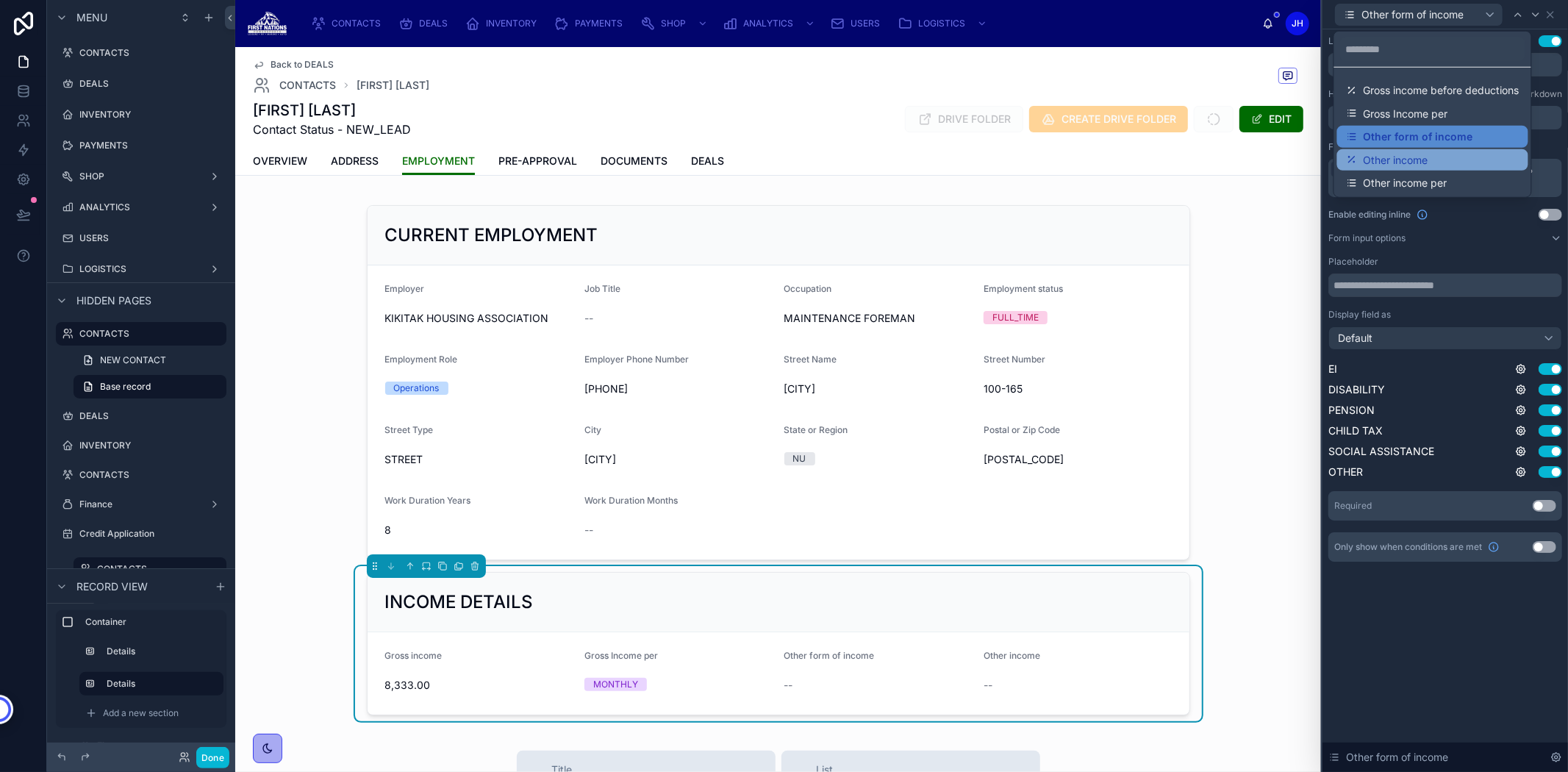 click on "Other income" at bounding box center [1433, 160] 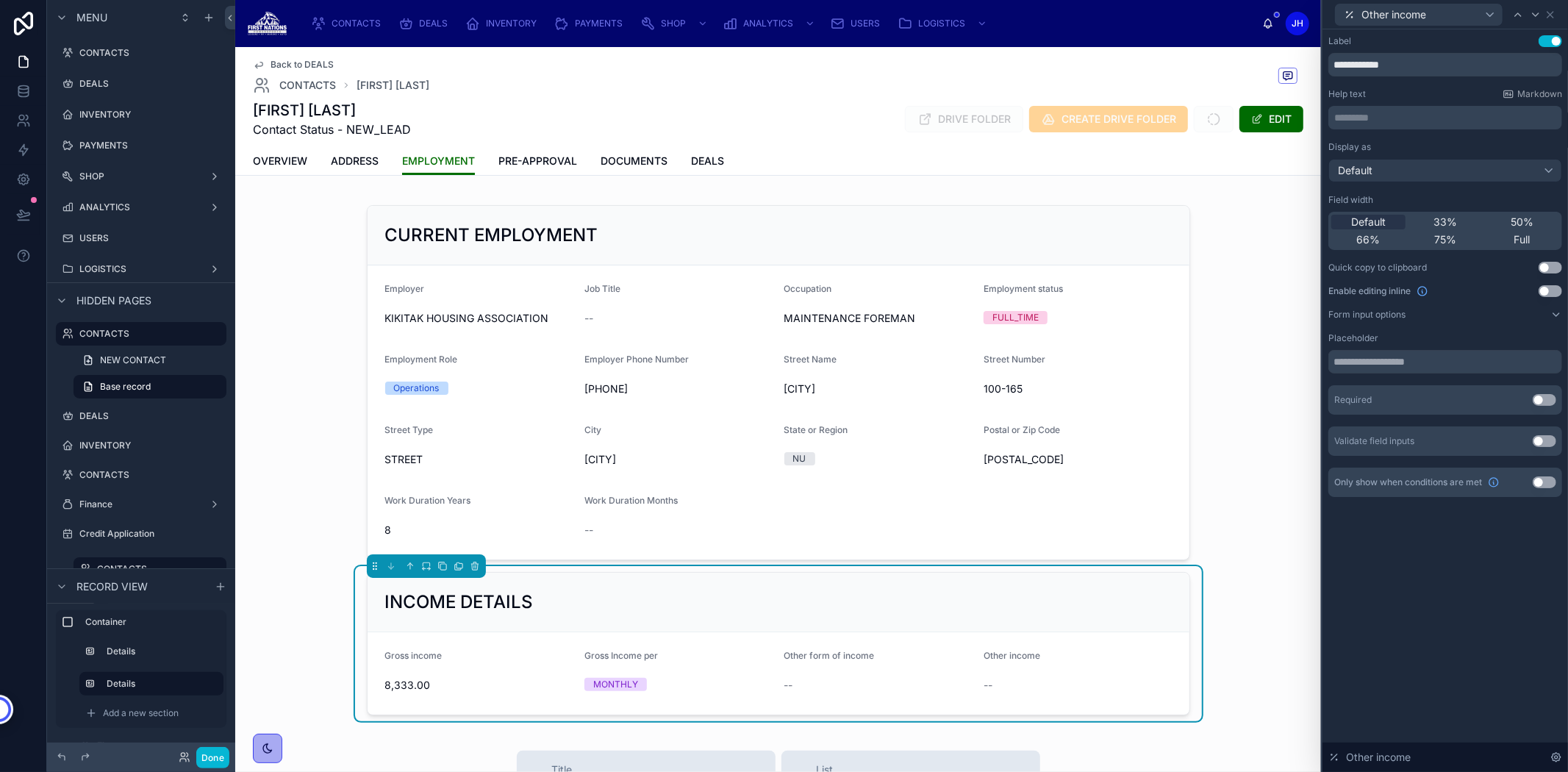 click on "Use setting" at bounding box center [1544, 482] 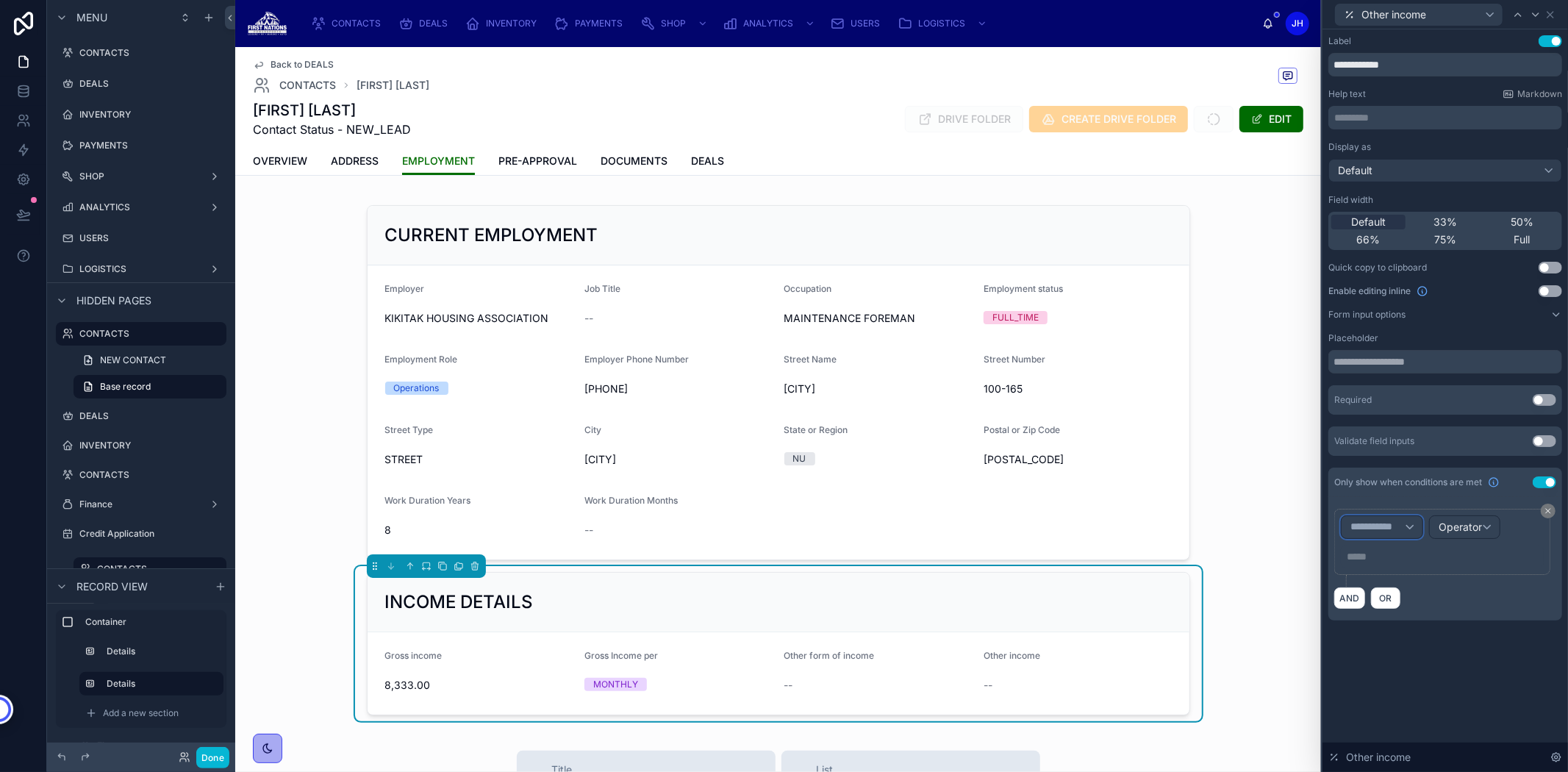 click on "**********" at bounding box center (1382, 527) 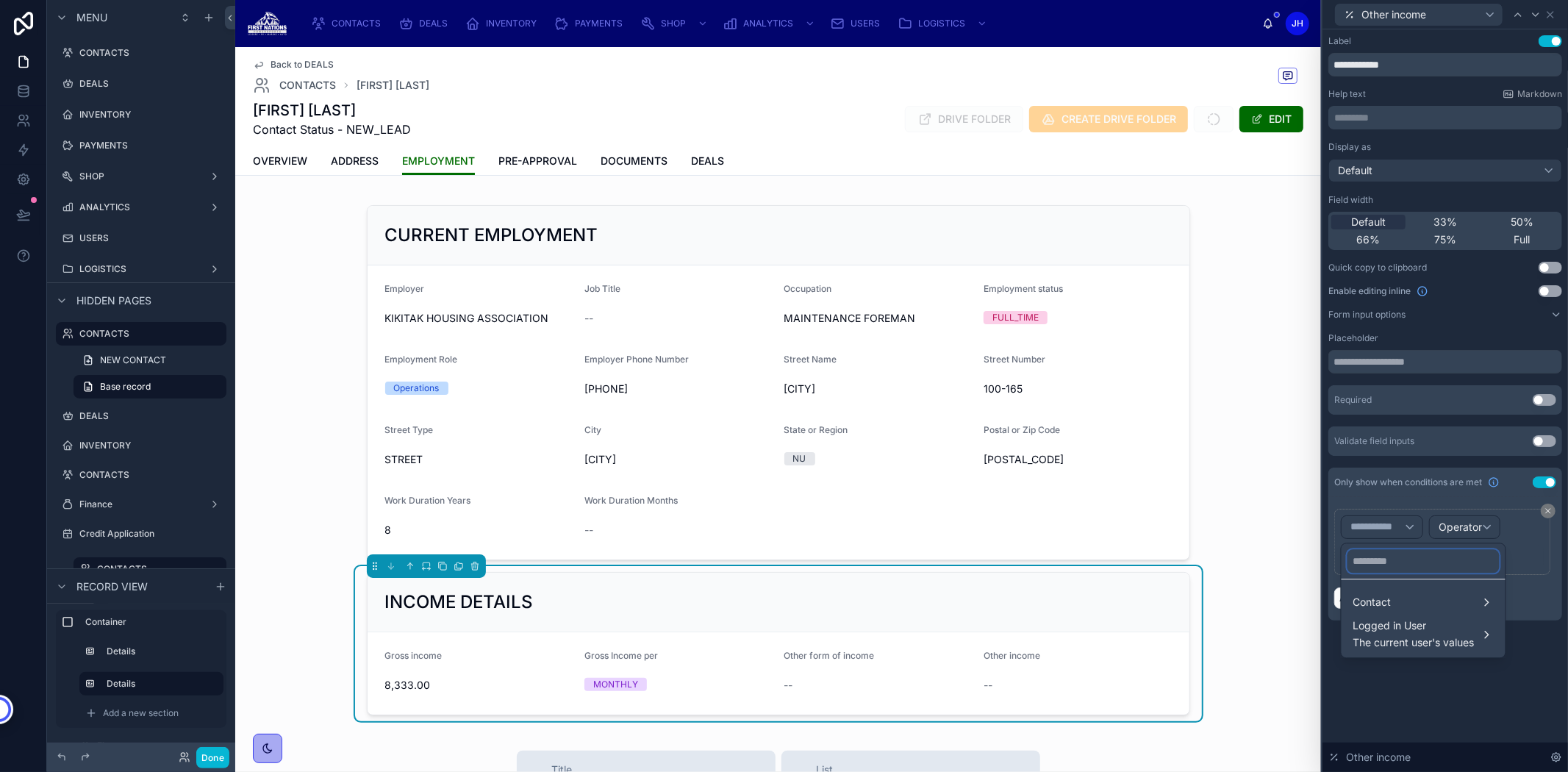 click at bounding box center (1423, 561) 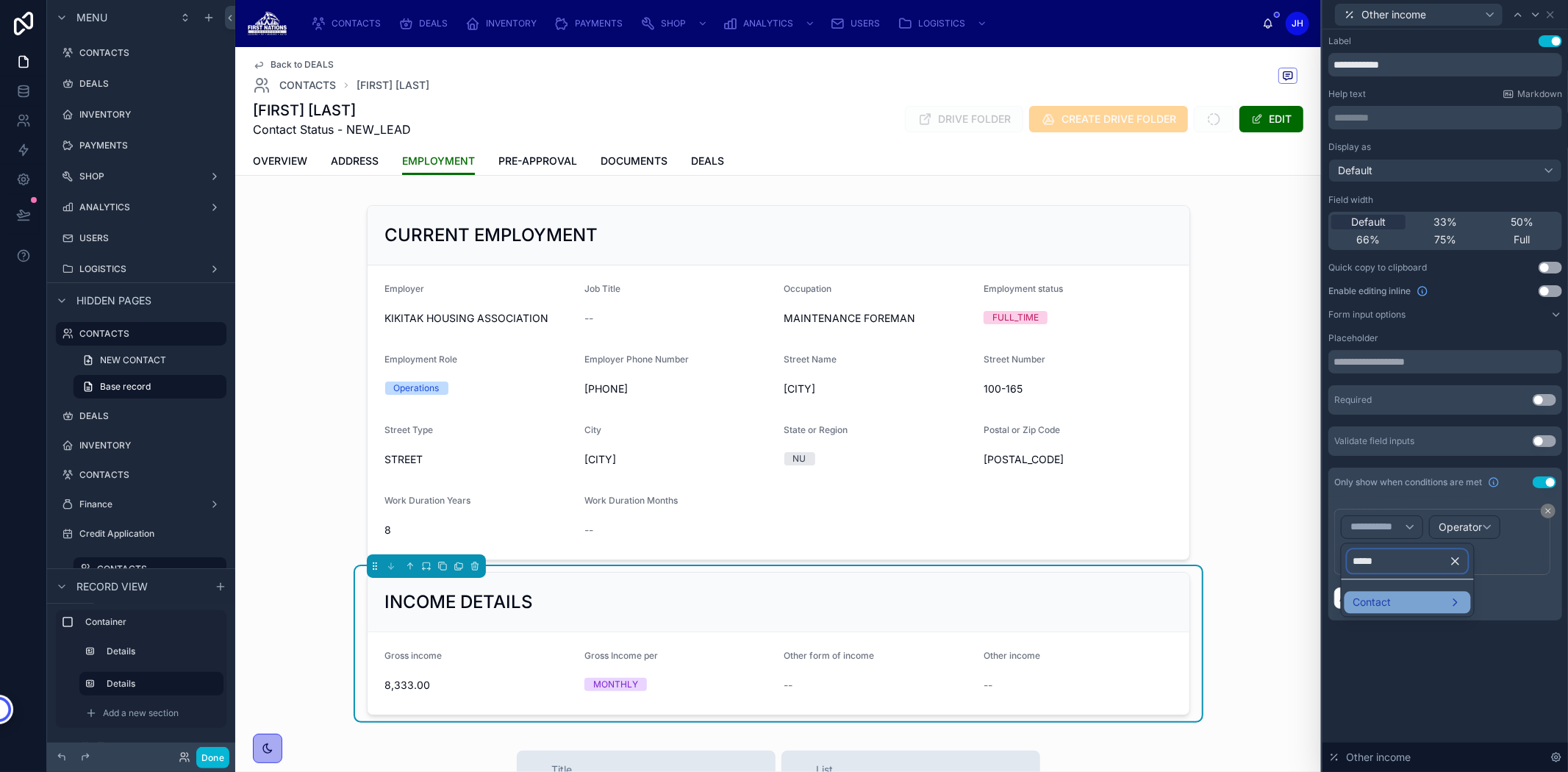 type on "*****" 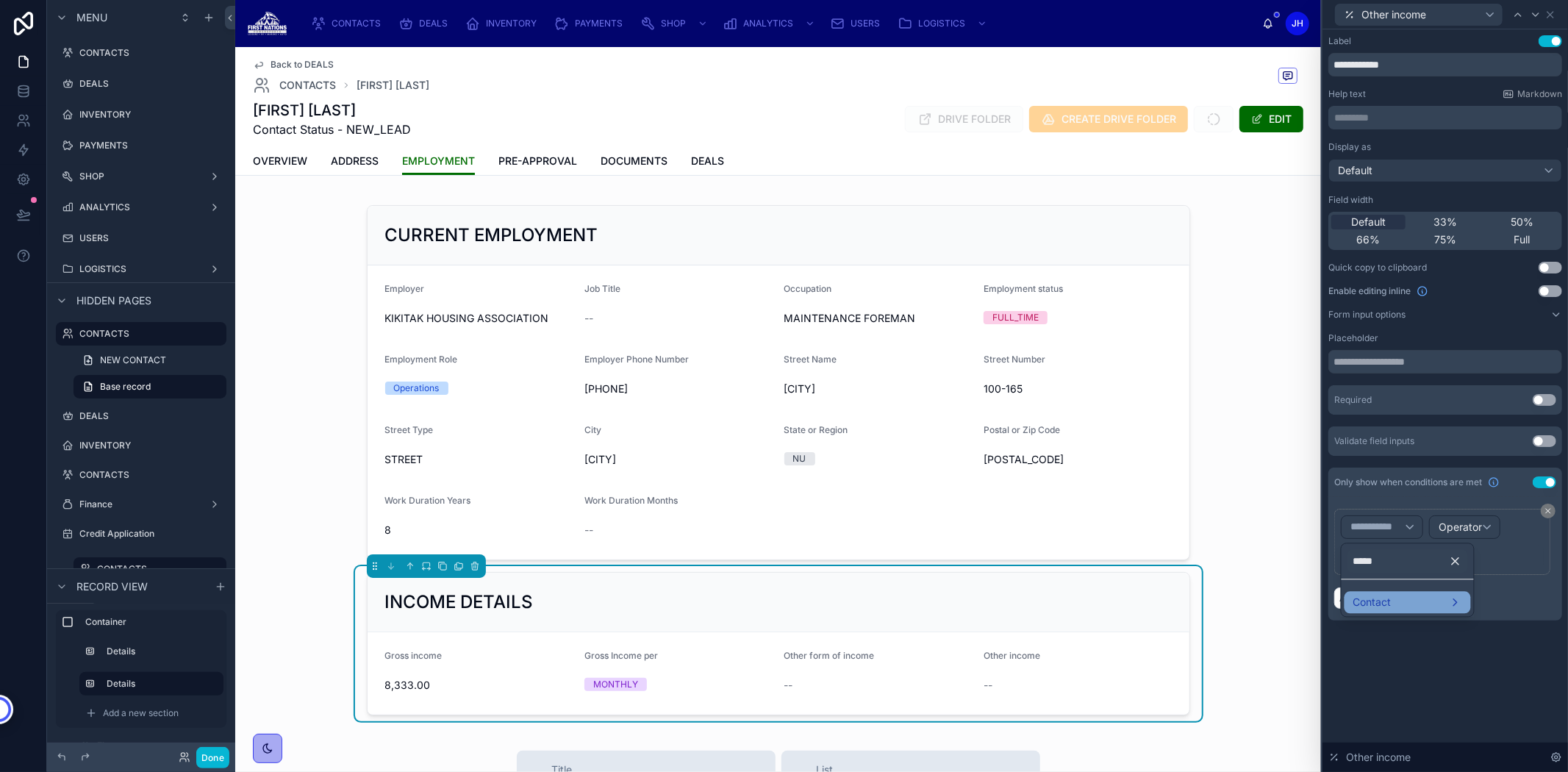 click on "Contact" at bounding box center [1372, 603] 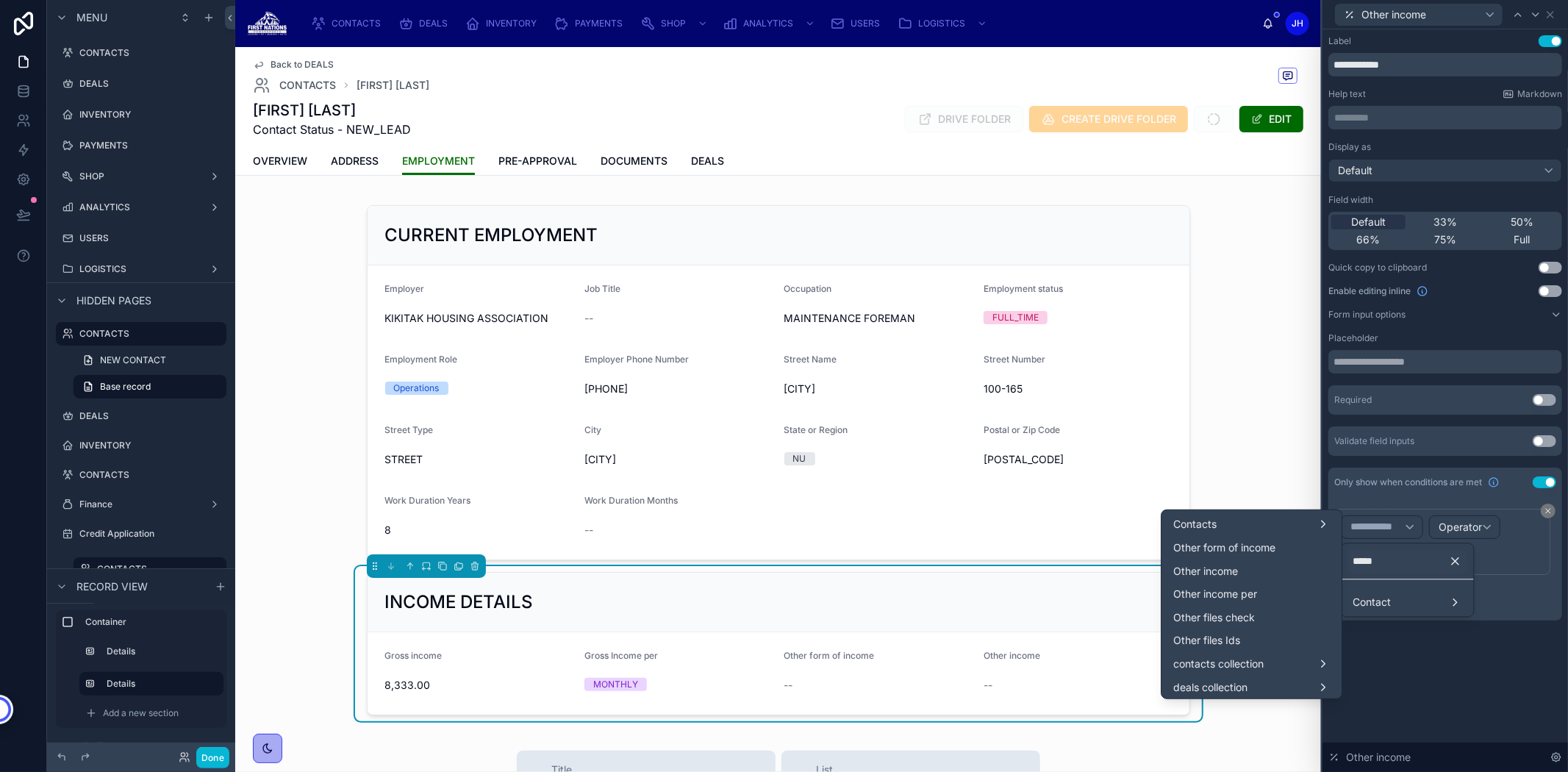 click on "Other form of income" at bounding box center (1251, 548) 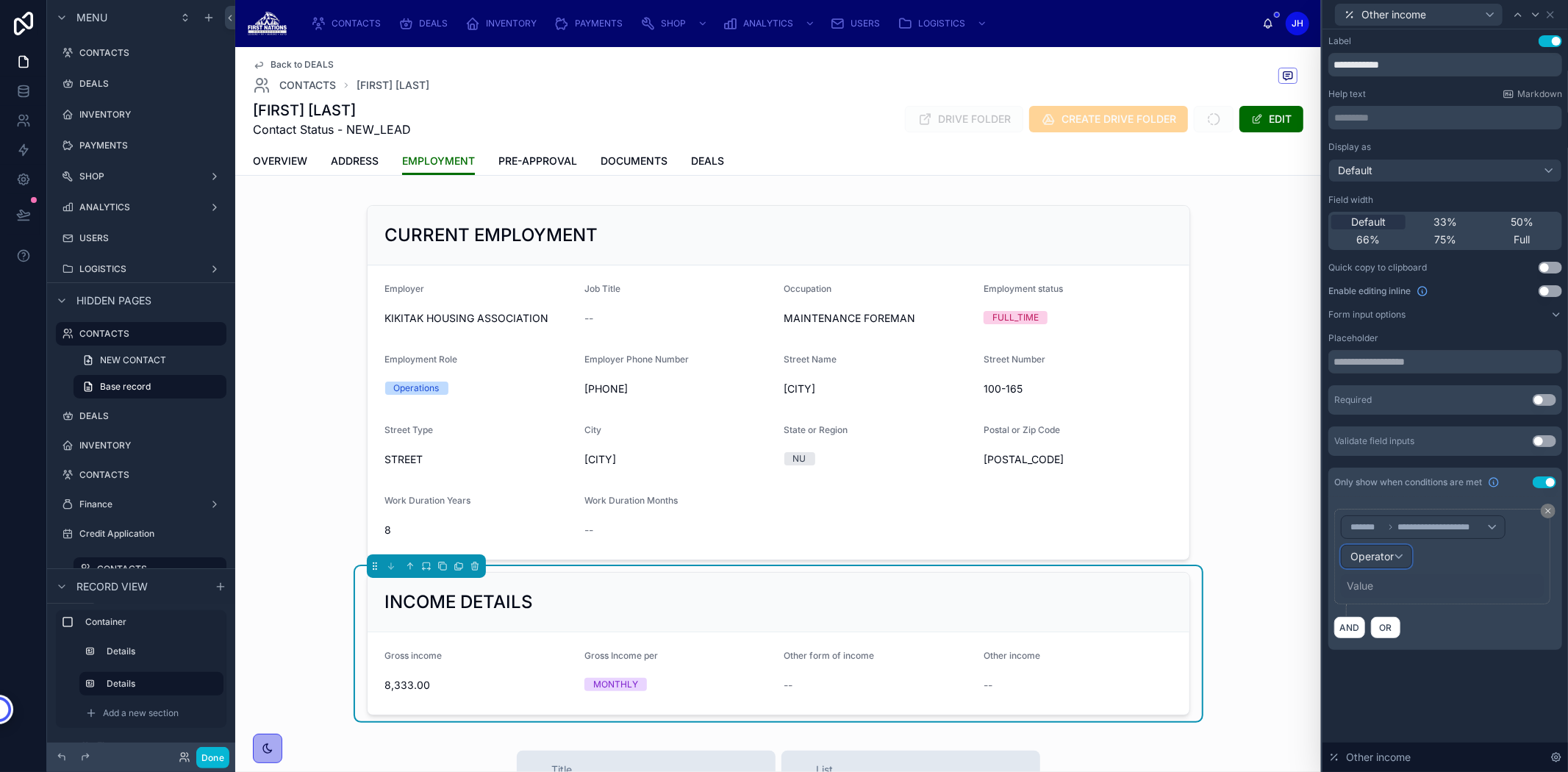 click on "Operator" at bounding box center (1372, 556) 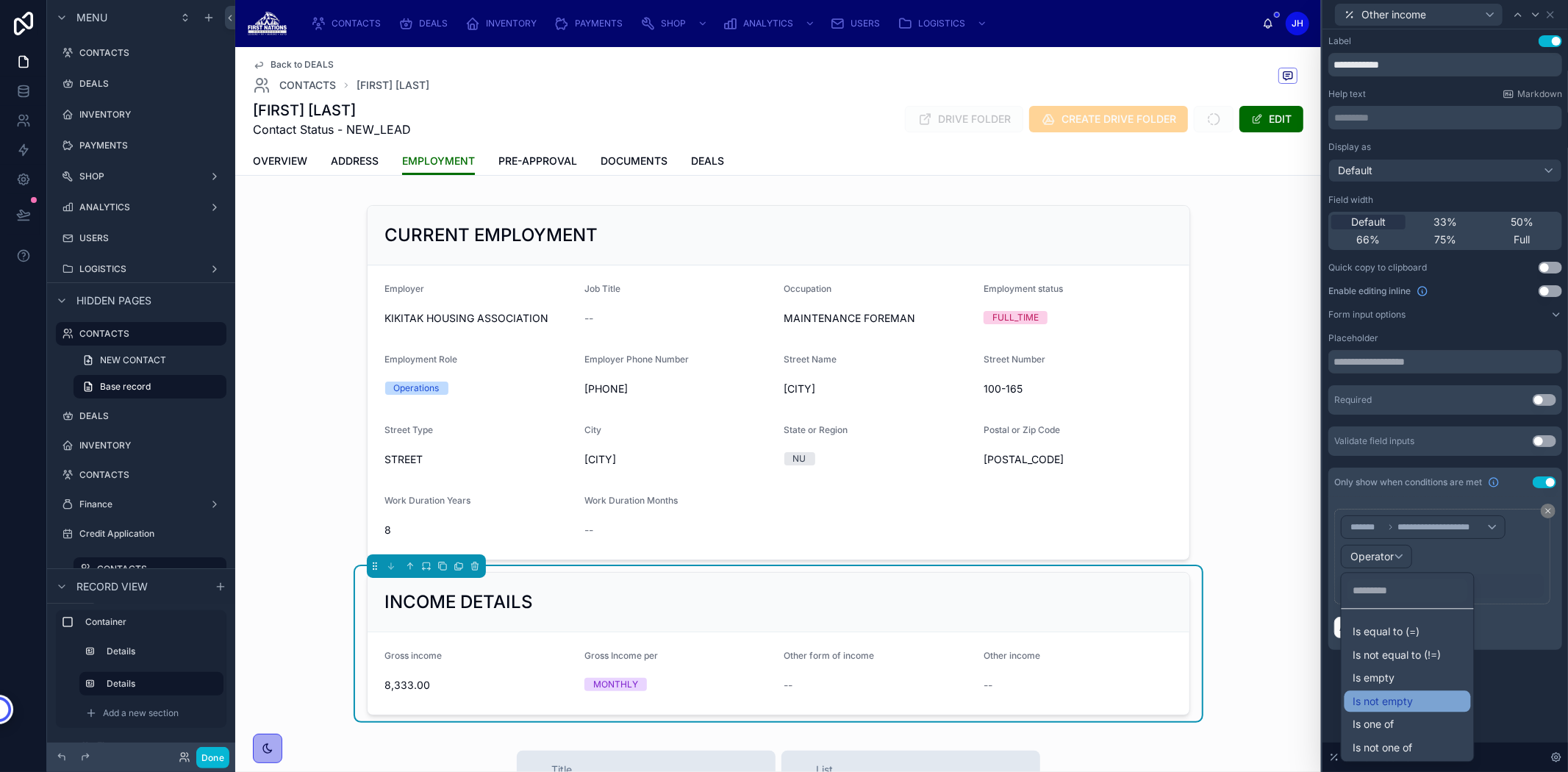click on "Is not empty" at bounding box center (1383, 701) 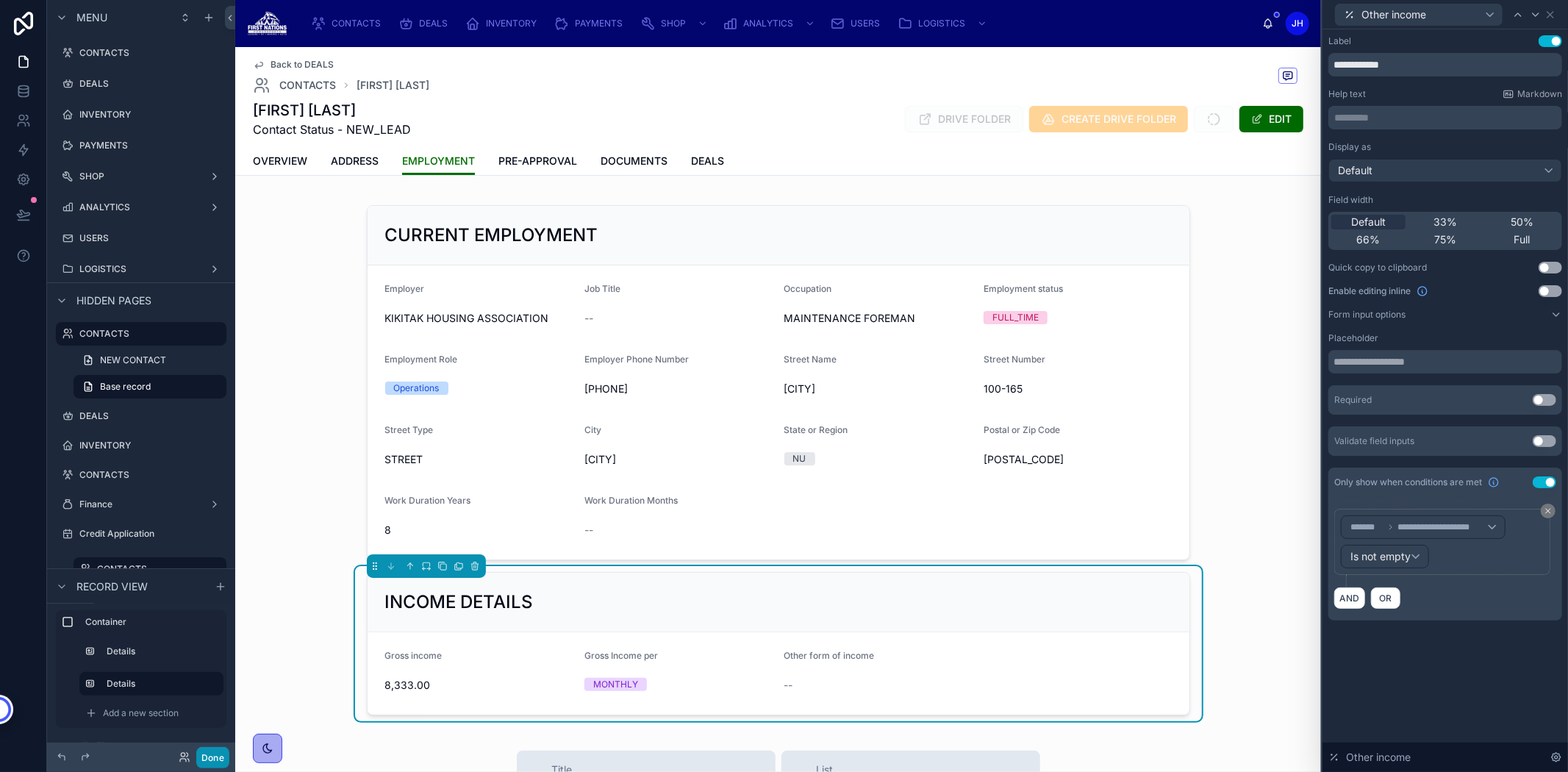click on "Done" at bounding box center [212, 757] 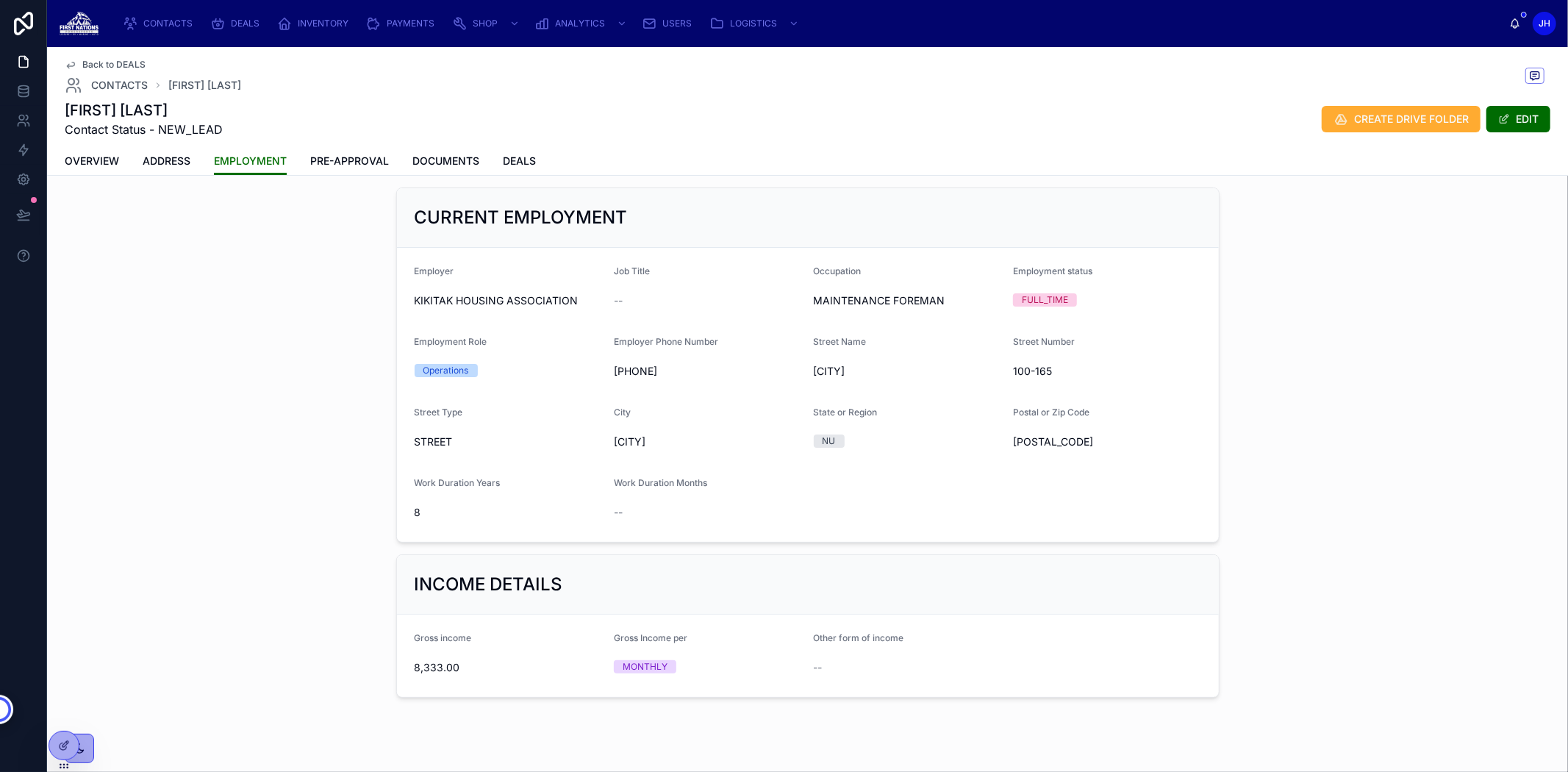 scroll, scrollTop: 0, scrollLeft: 0, axis: both 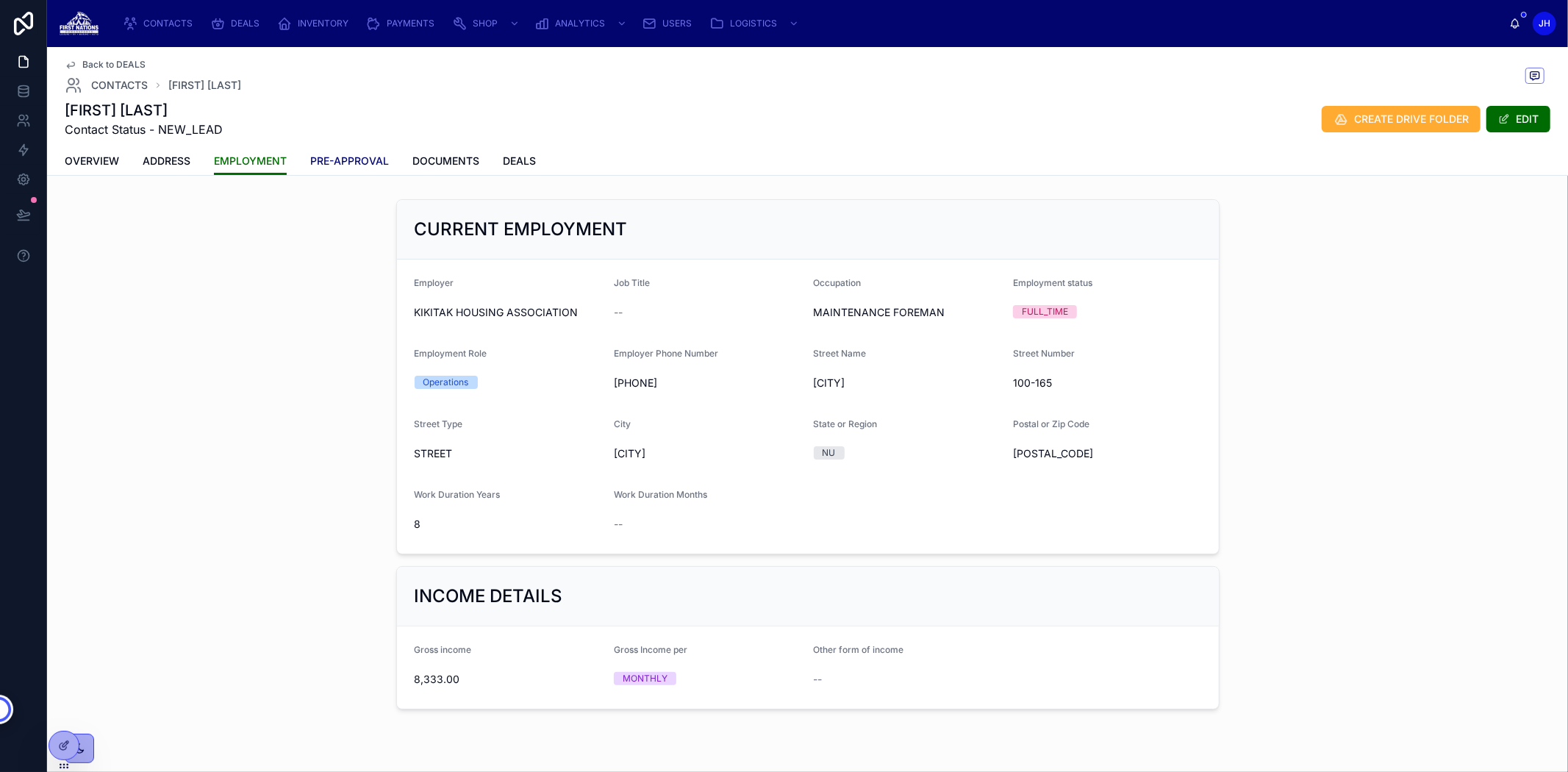 click on "PRE-APPROVAL" at bounding box center (349, 161) 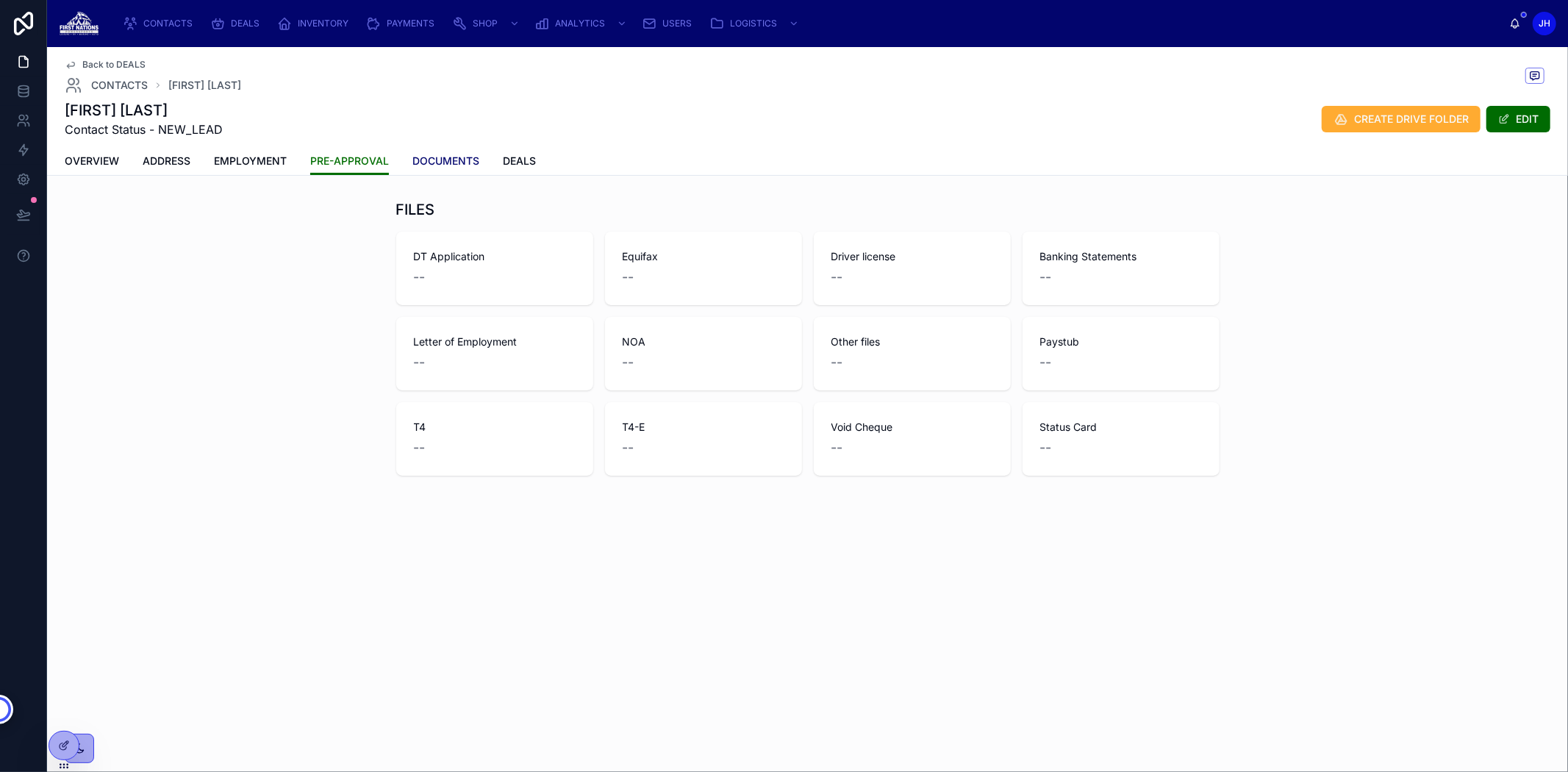 click on "DOCUMENTS" at bounding box center [445, 161] 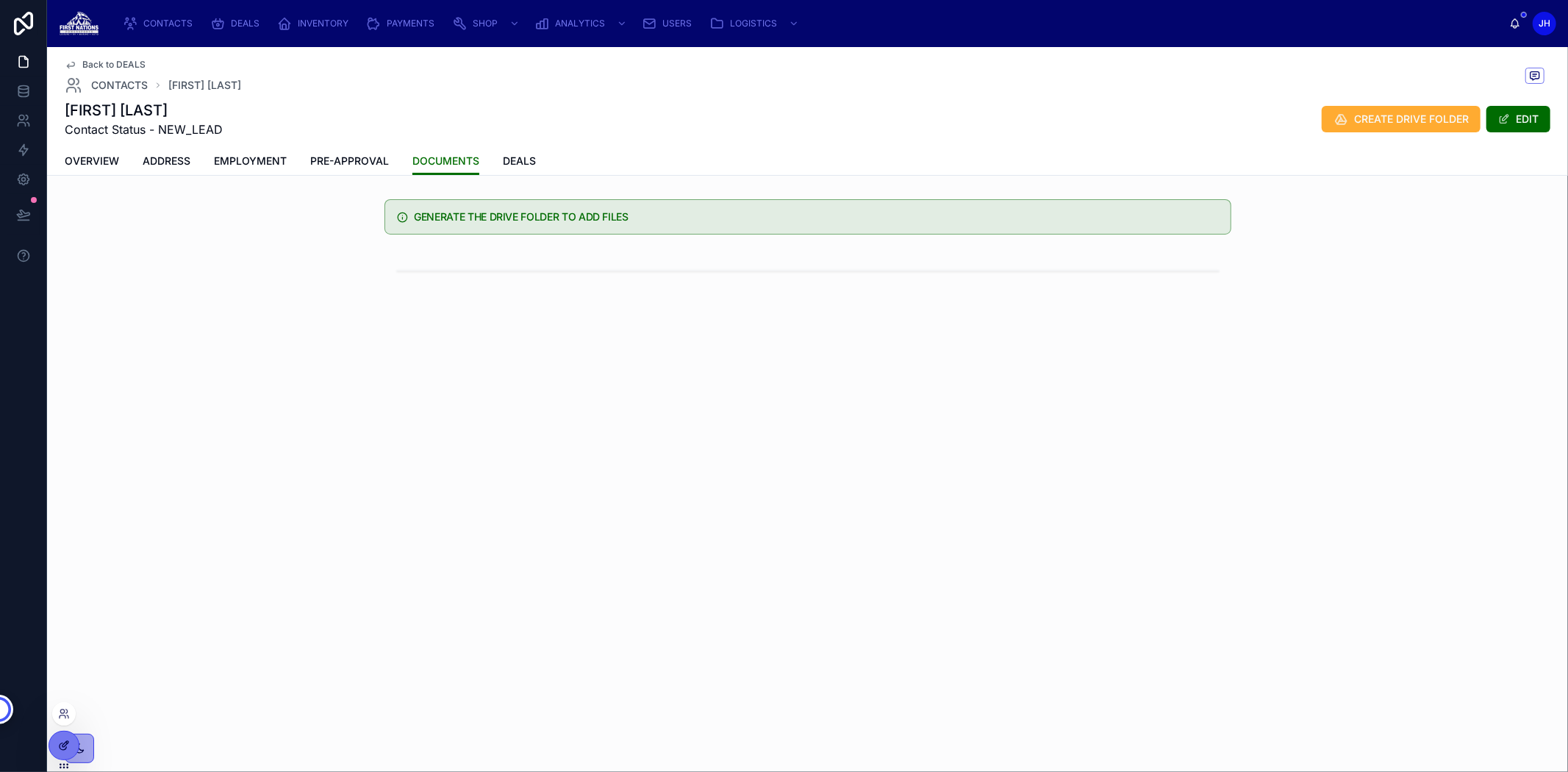 click 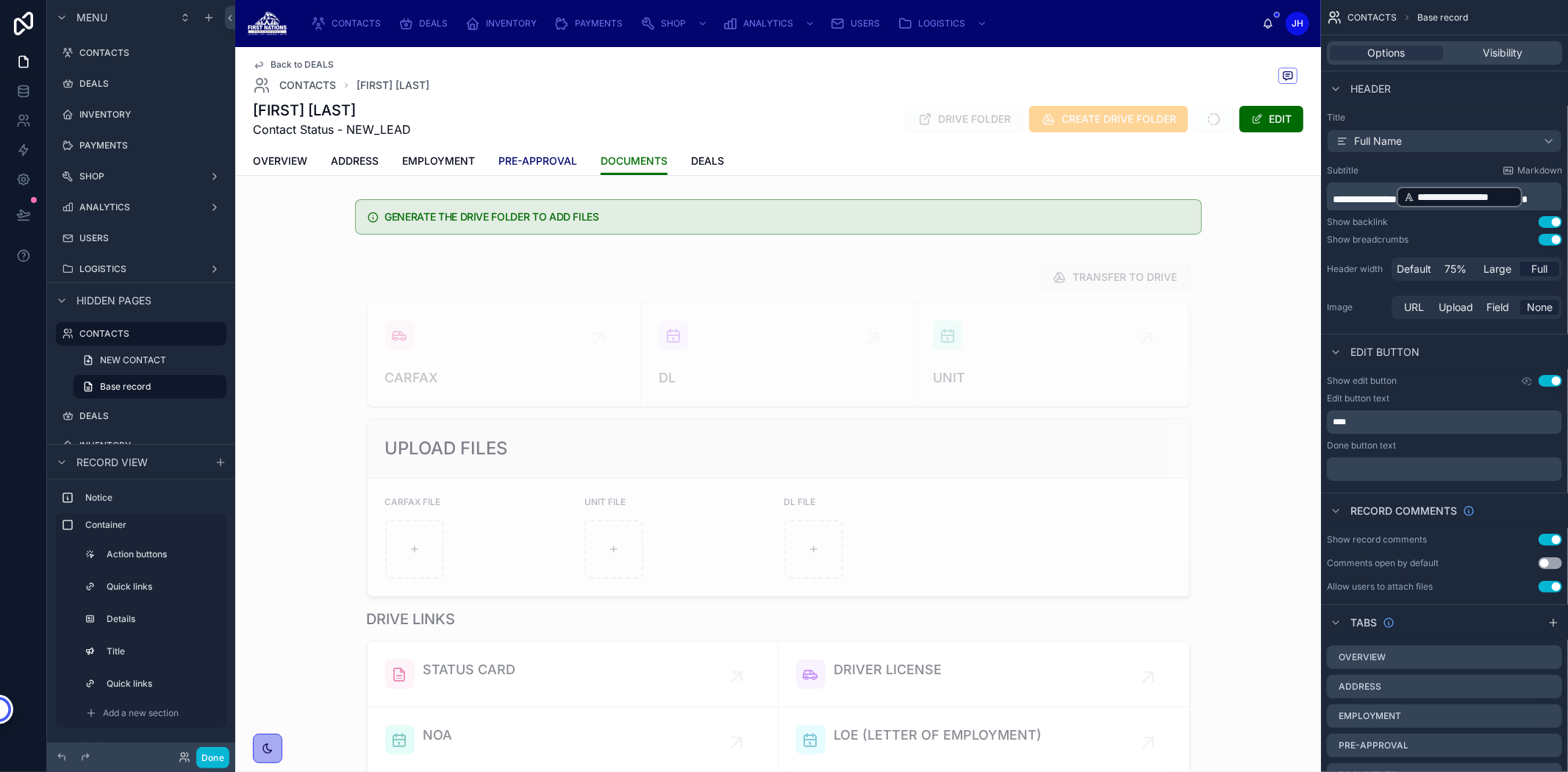 click on "PRE-APPROVAL" at bounding box center [537, 161] 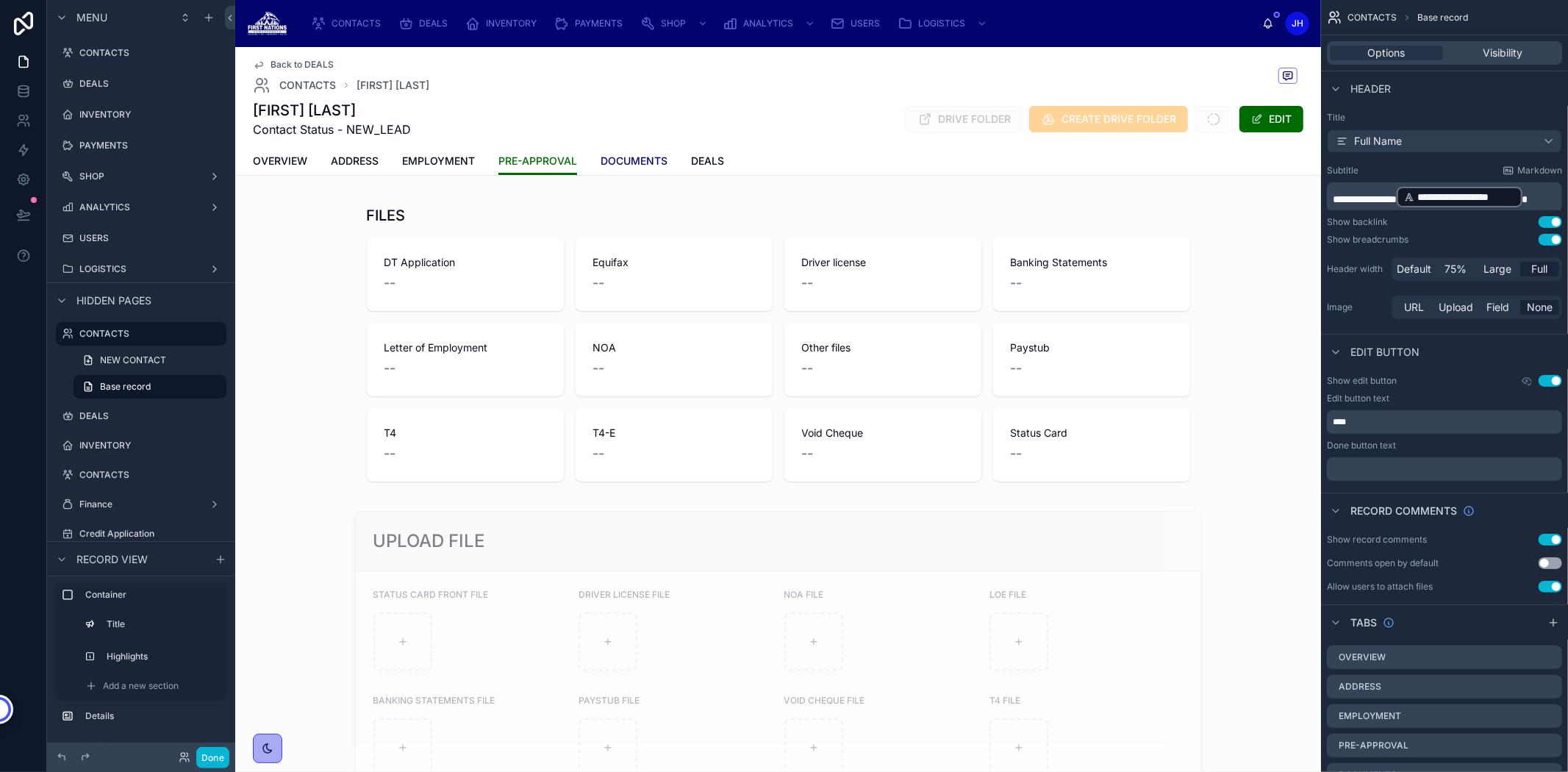 click on "DOCUMENTS" at bounding box center [634, 161] 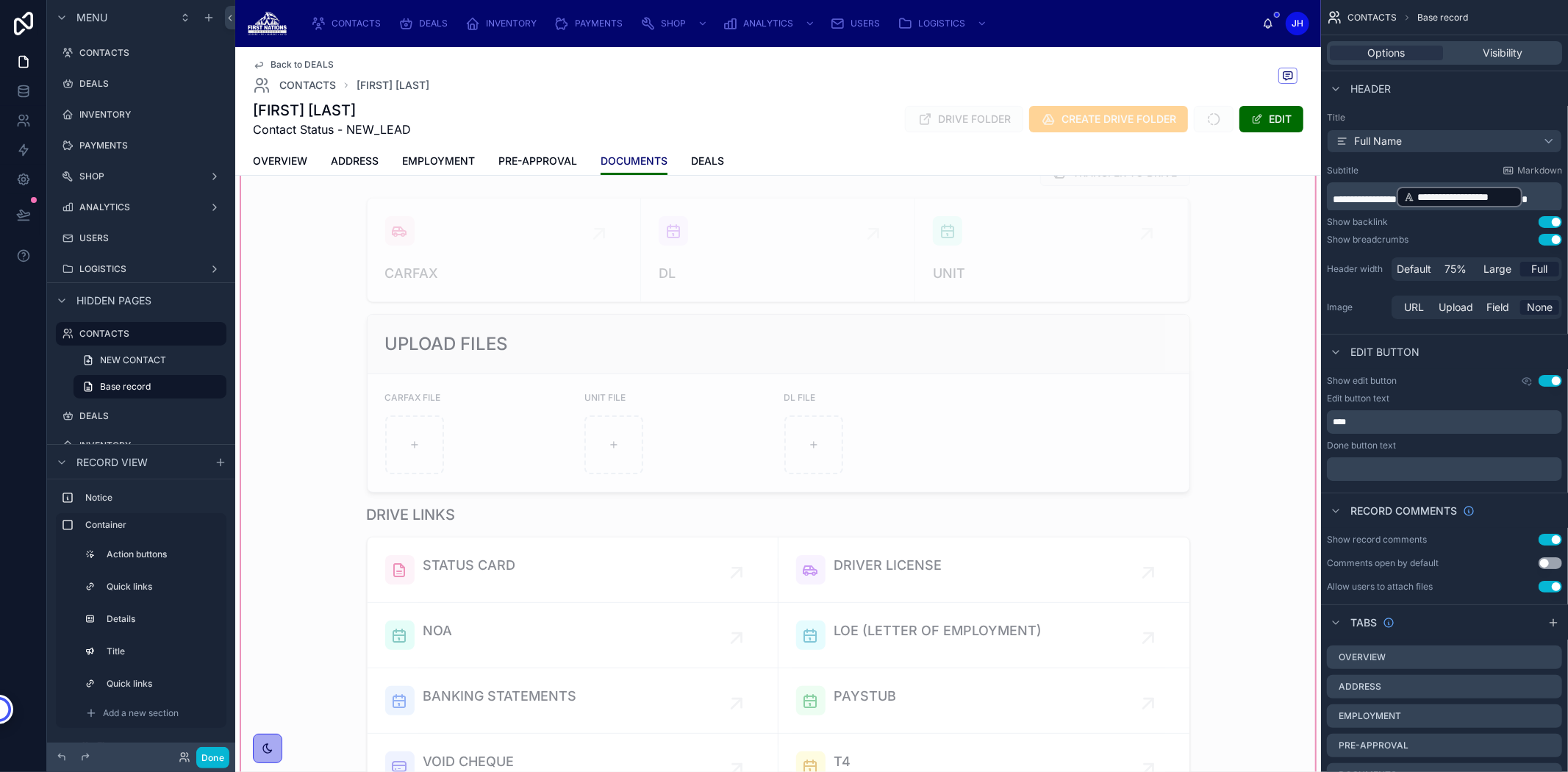 scroll, scrollTop: 0, scrollLeft: 0, axis: both 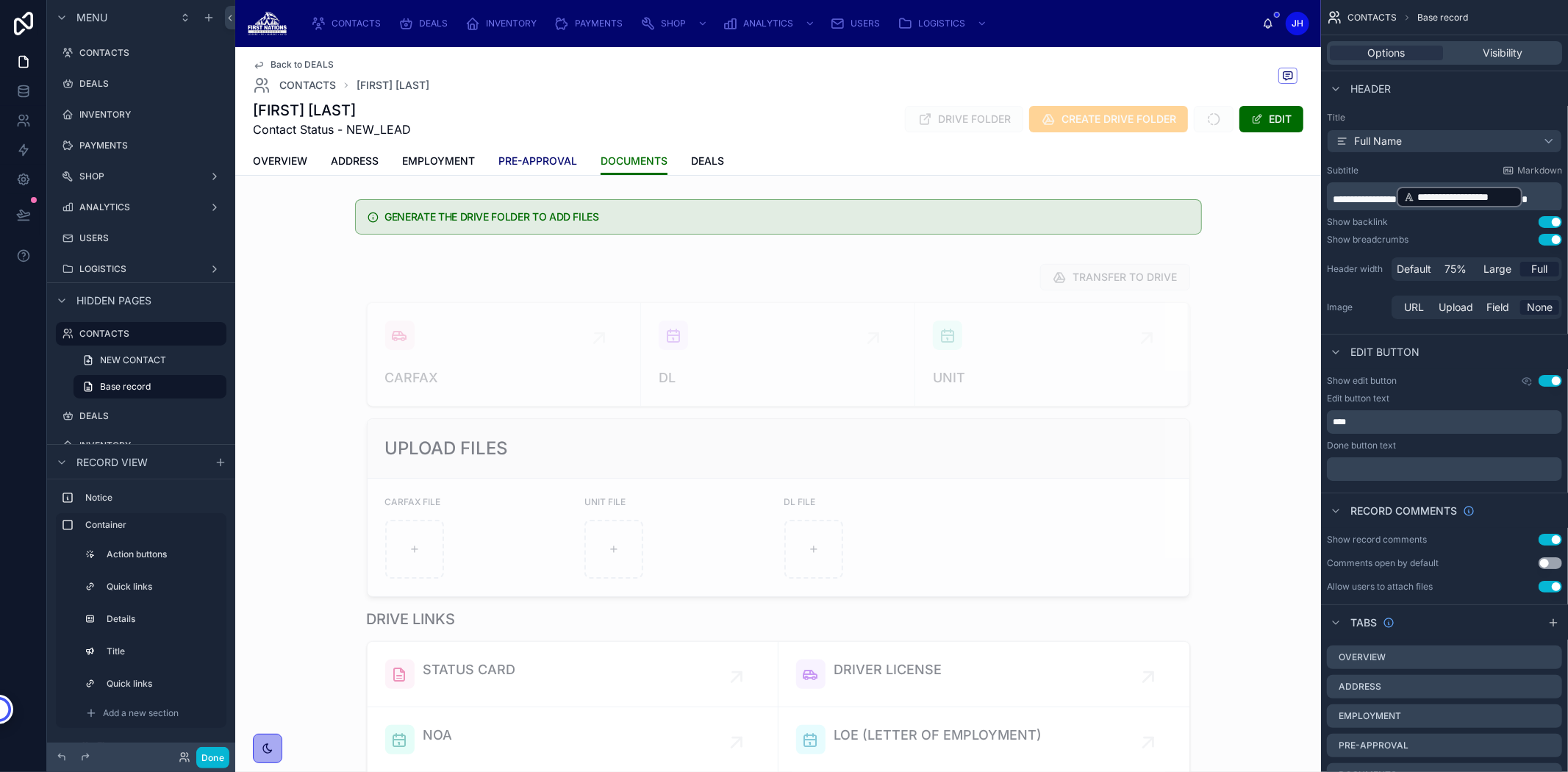 click on "PRE-APPROVAL" at bounding box center [537, 161] 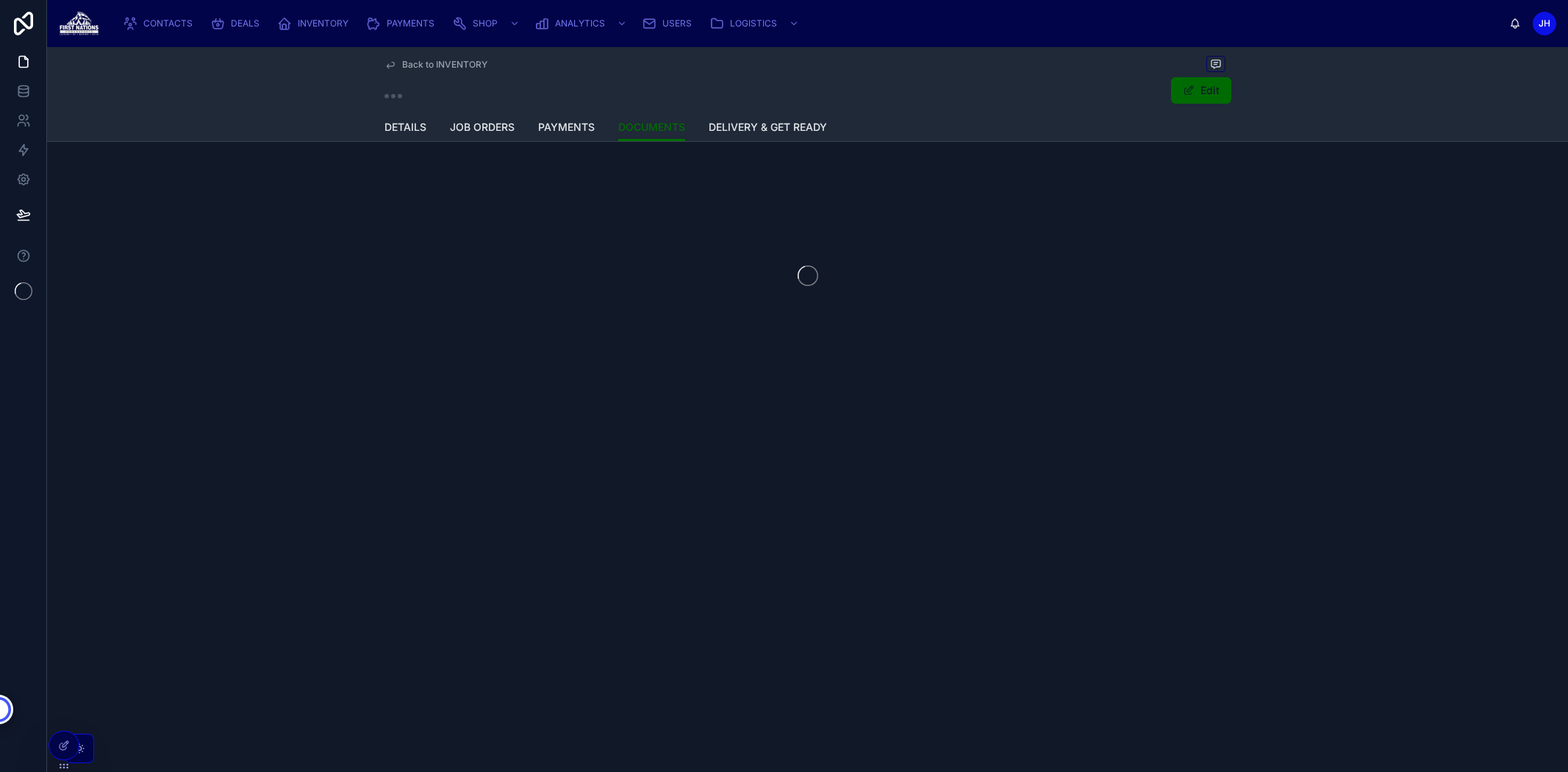 scroll, scrollTop: 0, scrollLeft: 0, axis: both 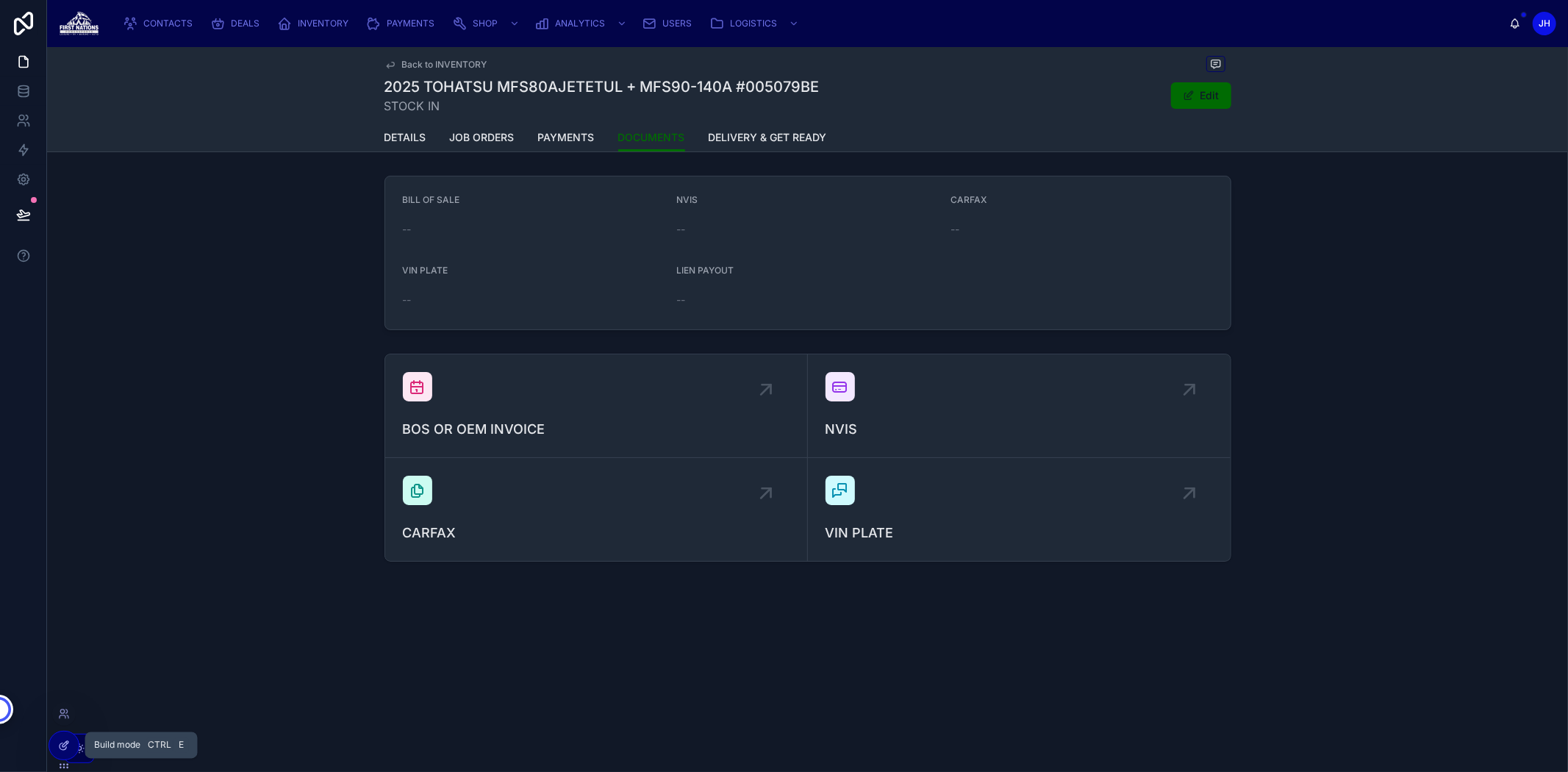 click 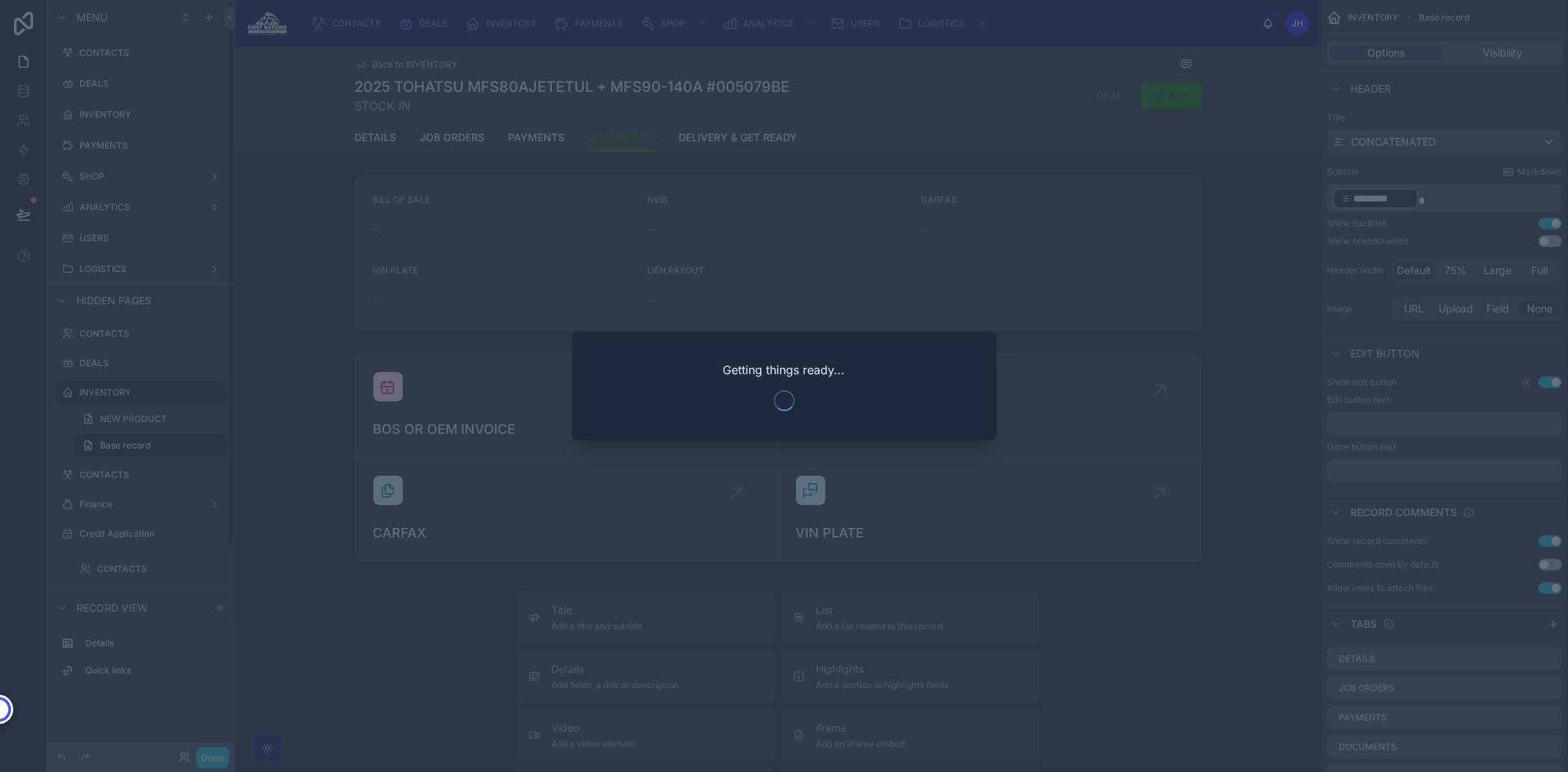 scroll, scrollTop: 1, scrollLeft: 0, axis: vertical 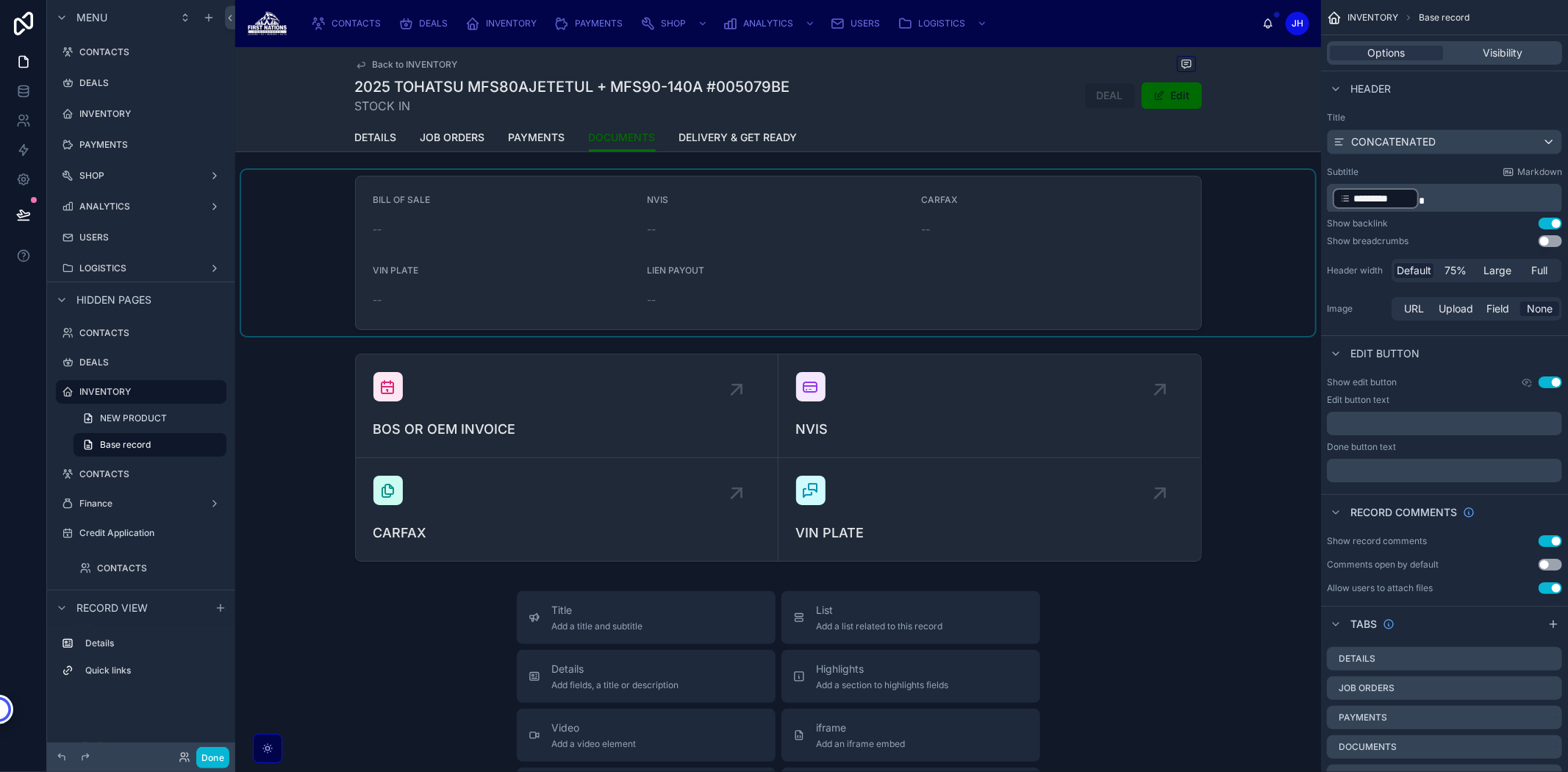 click at bounding box center (778, 253) 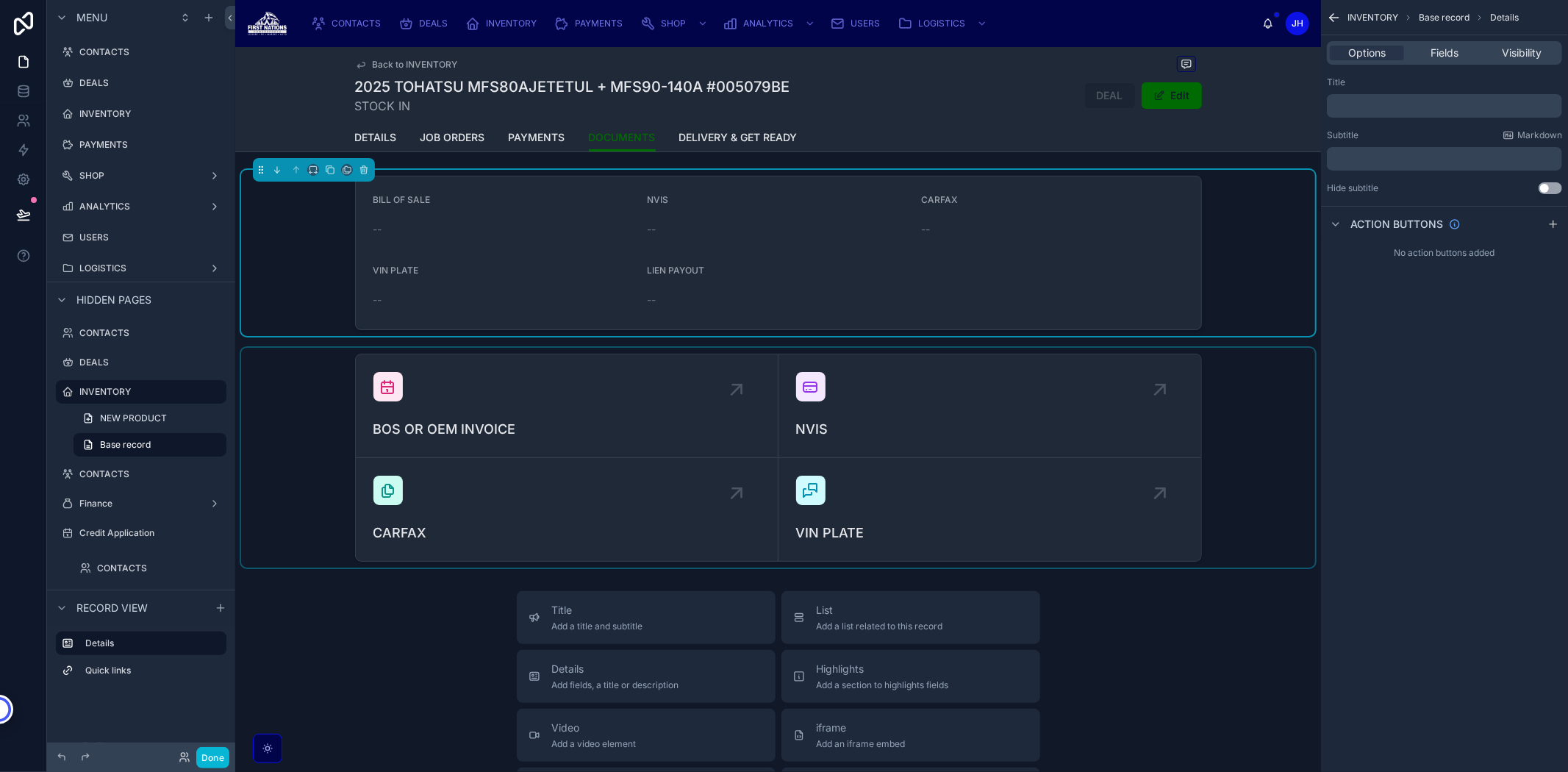 click at bounding box center (778, 457) 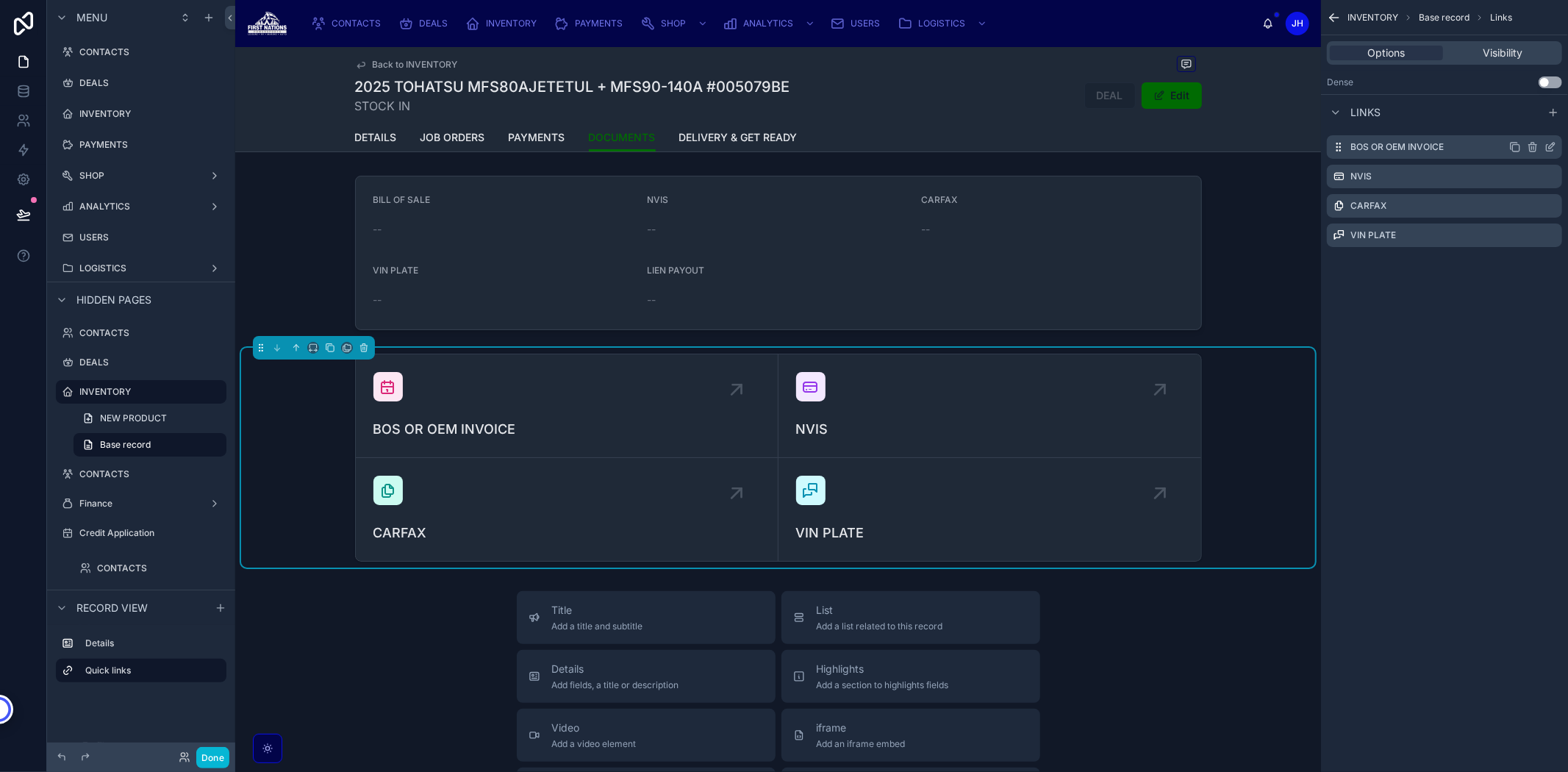 click 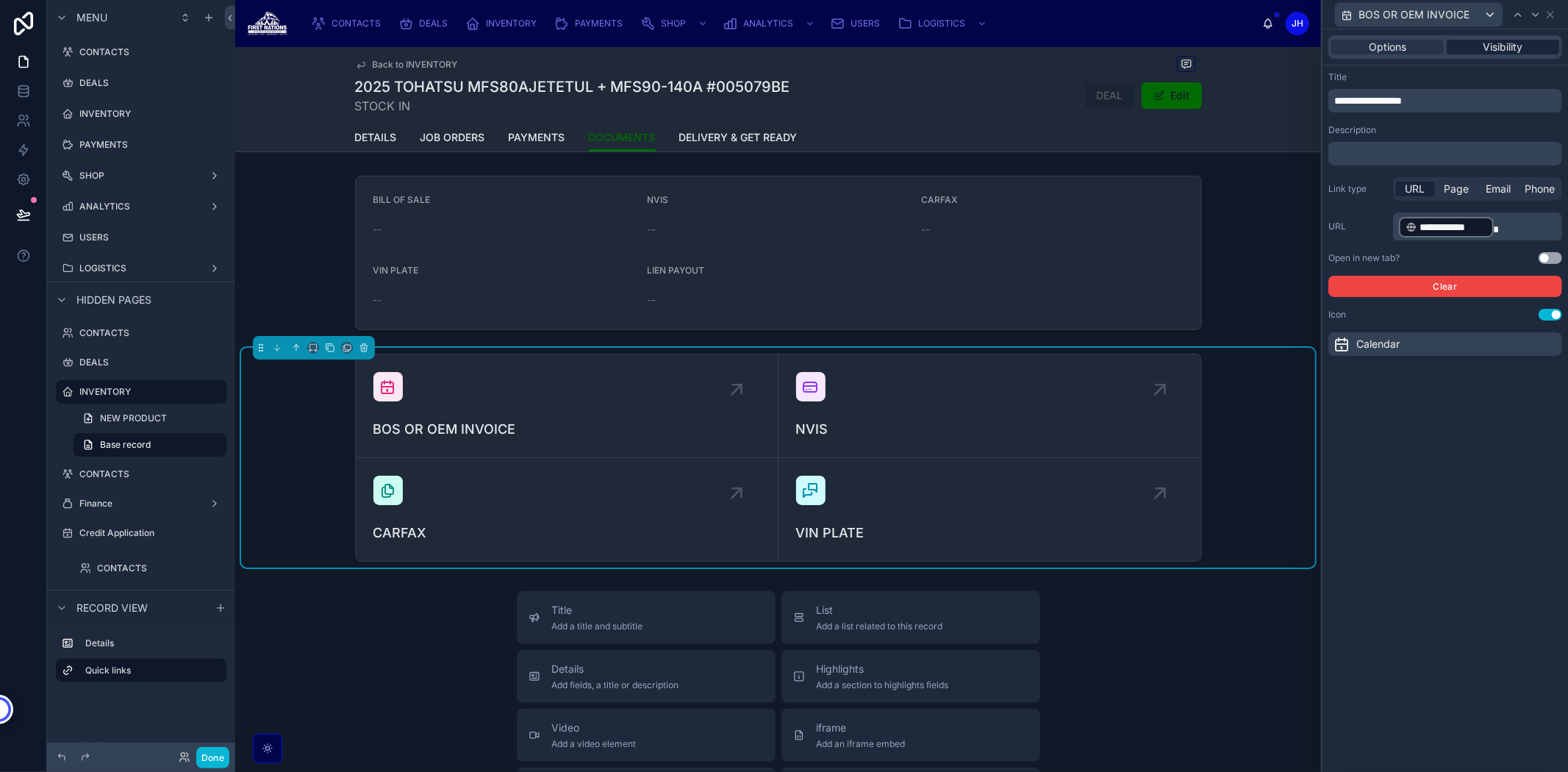 click on "Visibility" at bounding box center [1503, 47] 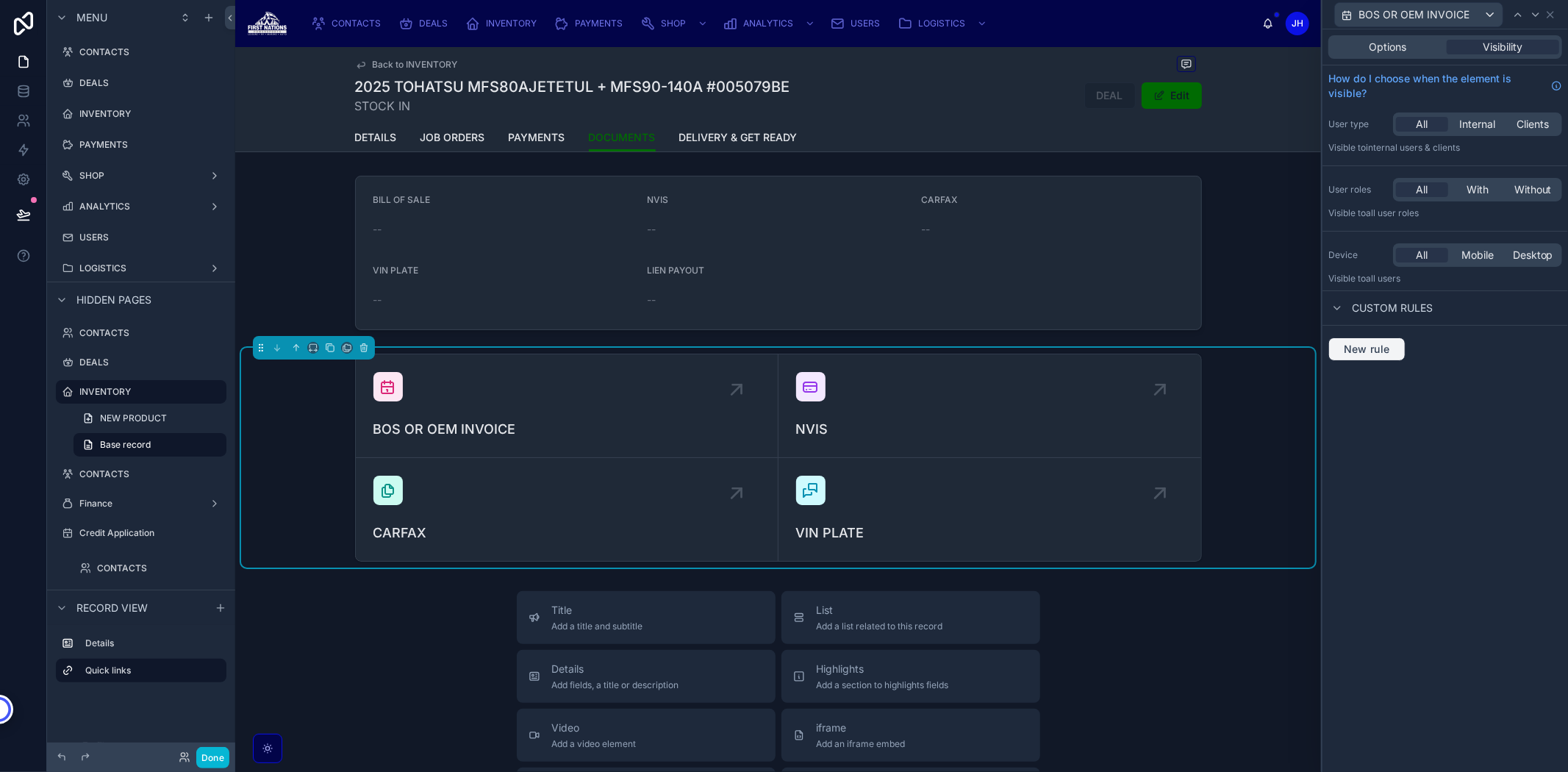 click on "New rule" at bounding box center (1367, 349) 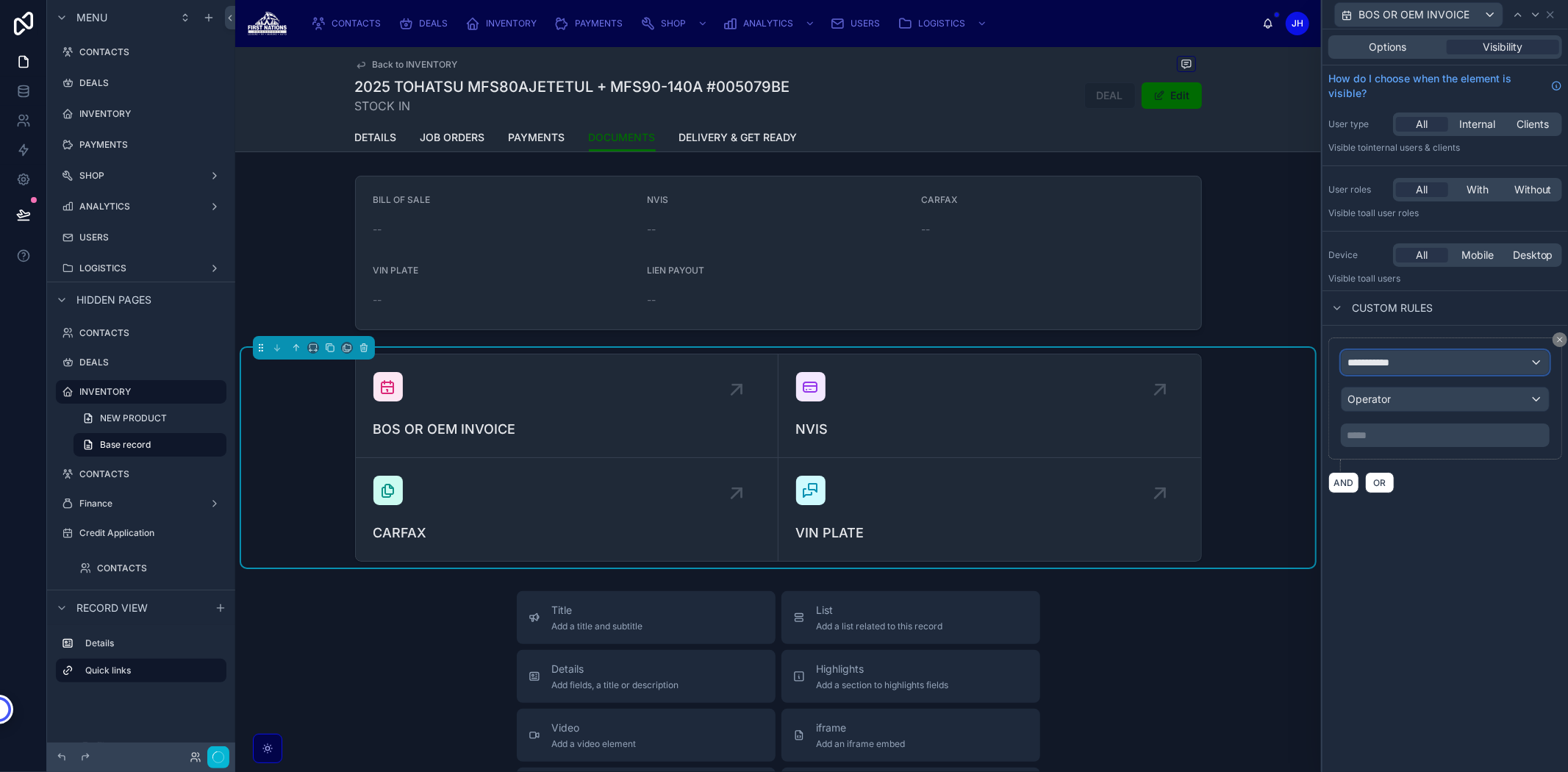 click on "**********" at bounding box center (1375, 362) 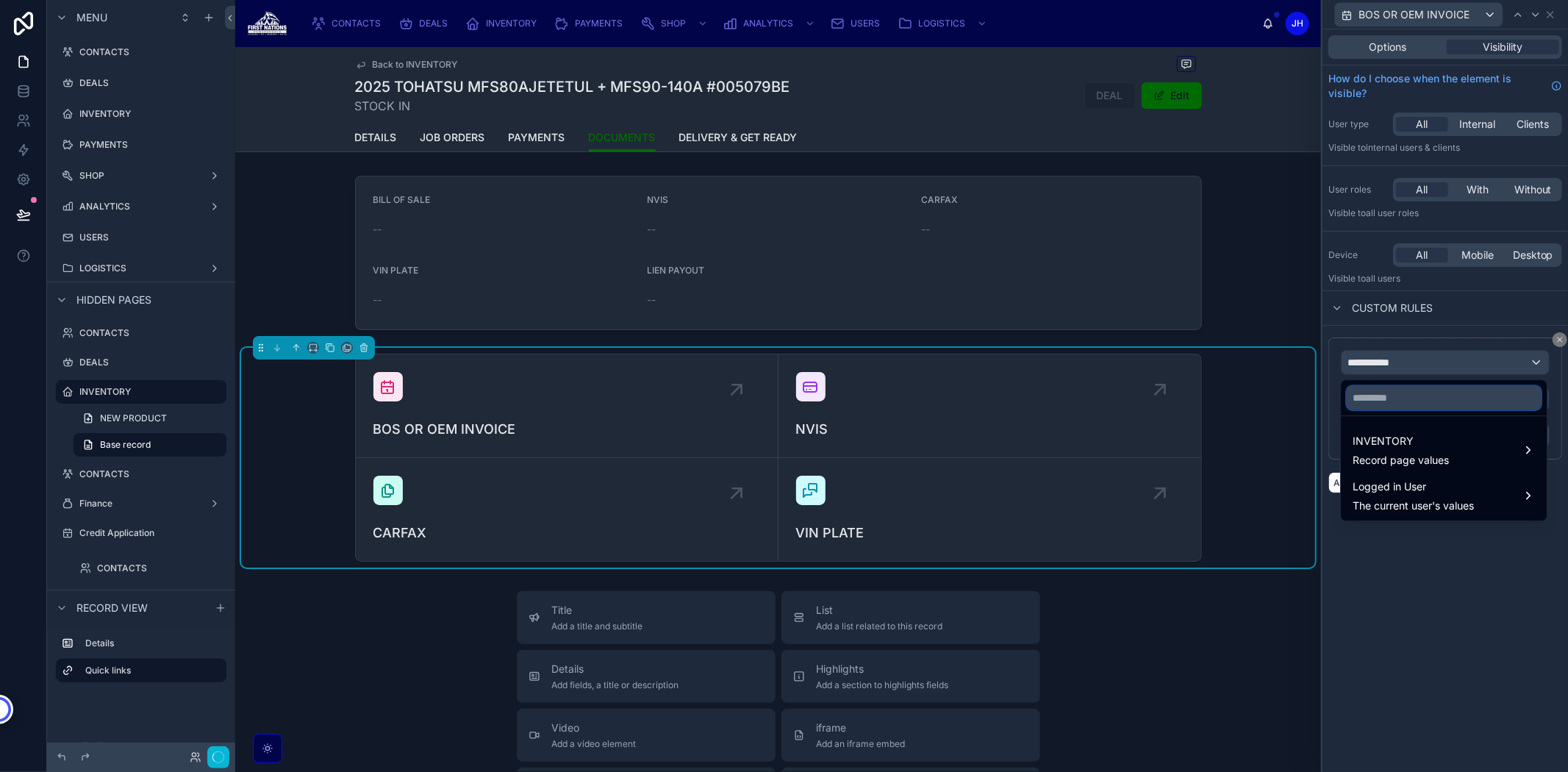 click at bounding box center [1444, 398] 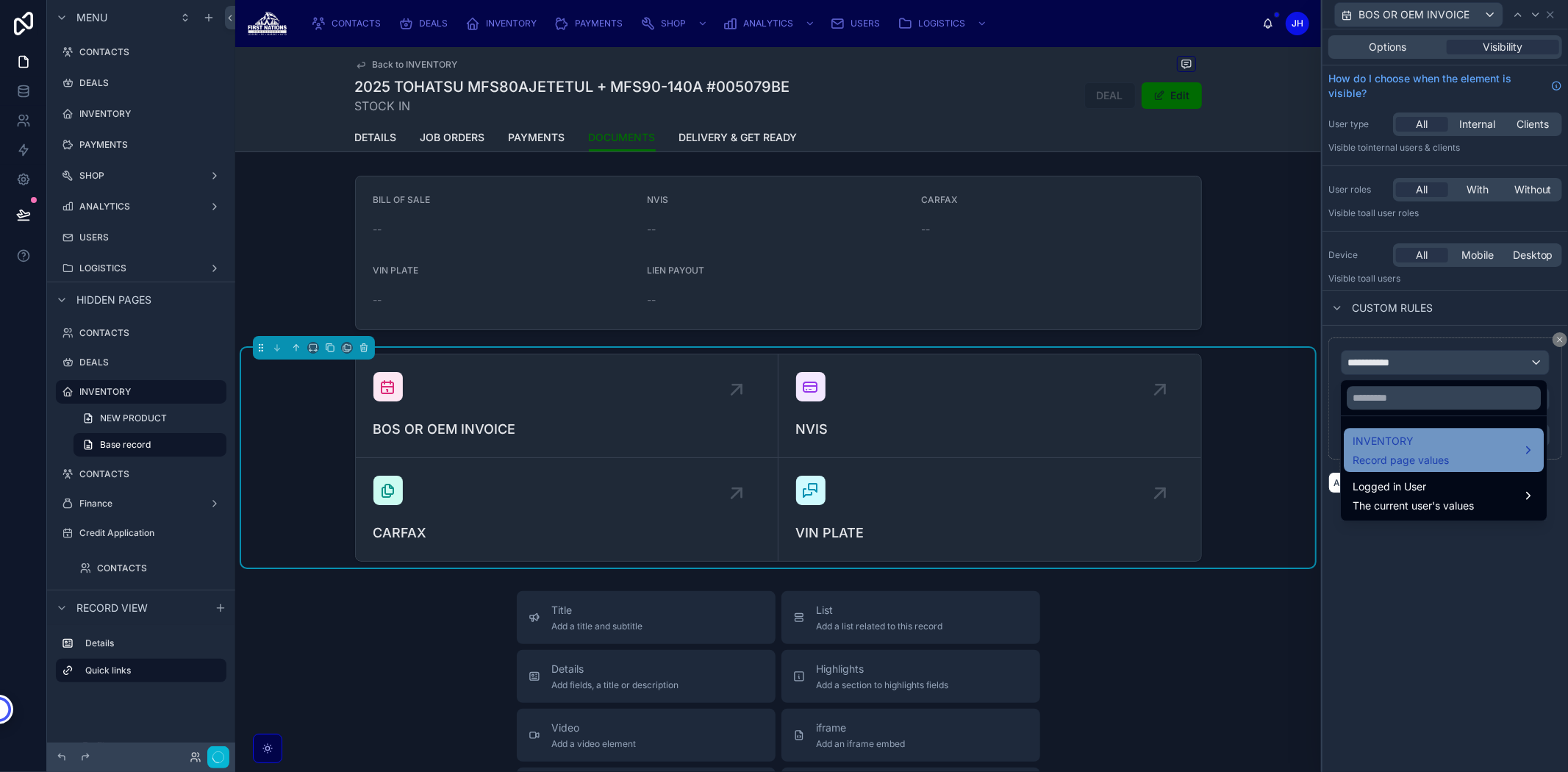 click on "INVENTORY Record page values" at bounding box center (1444, 450) 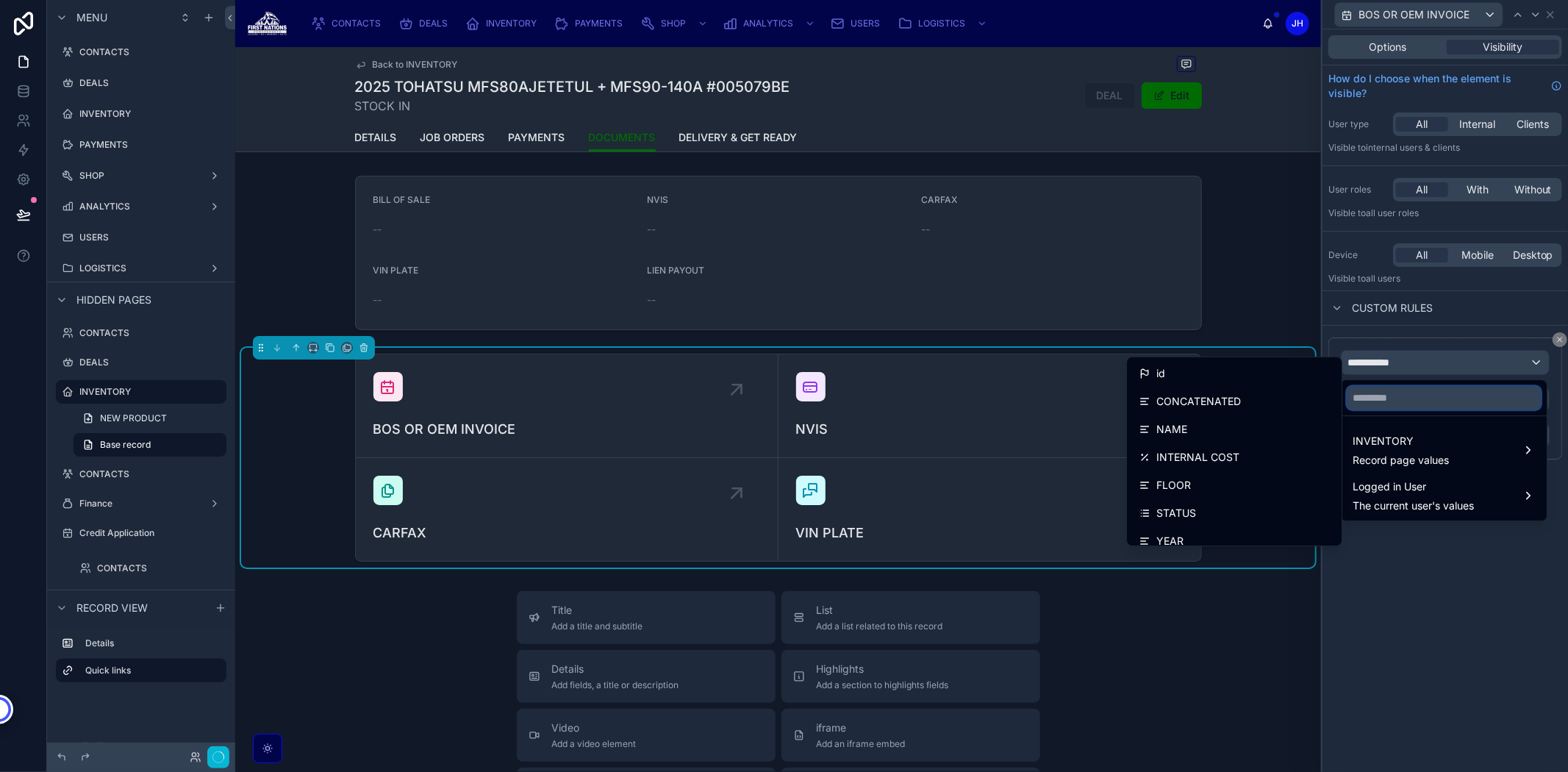 click at bounding box center [1444, 398] 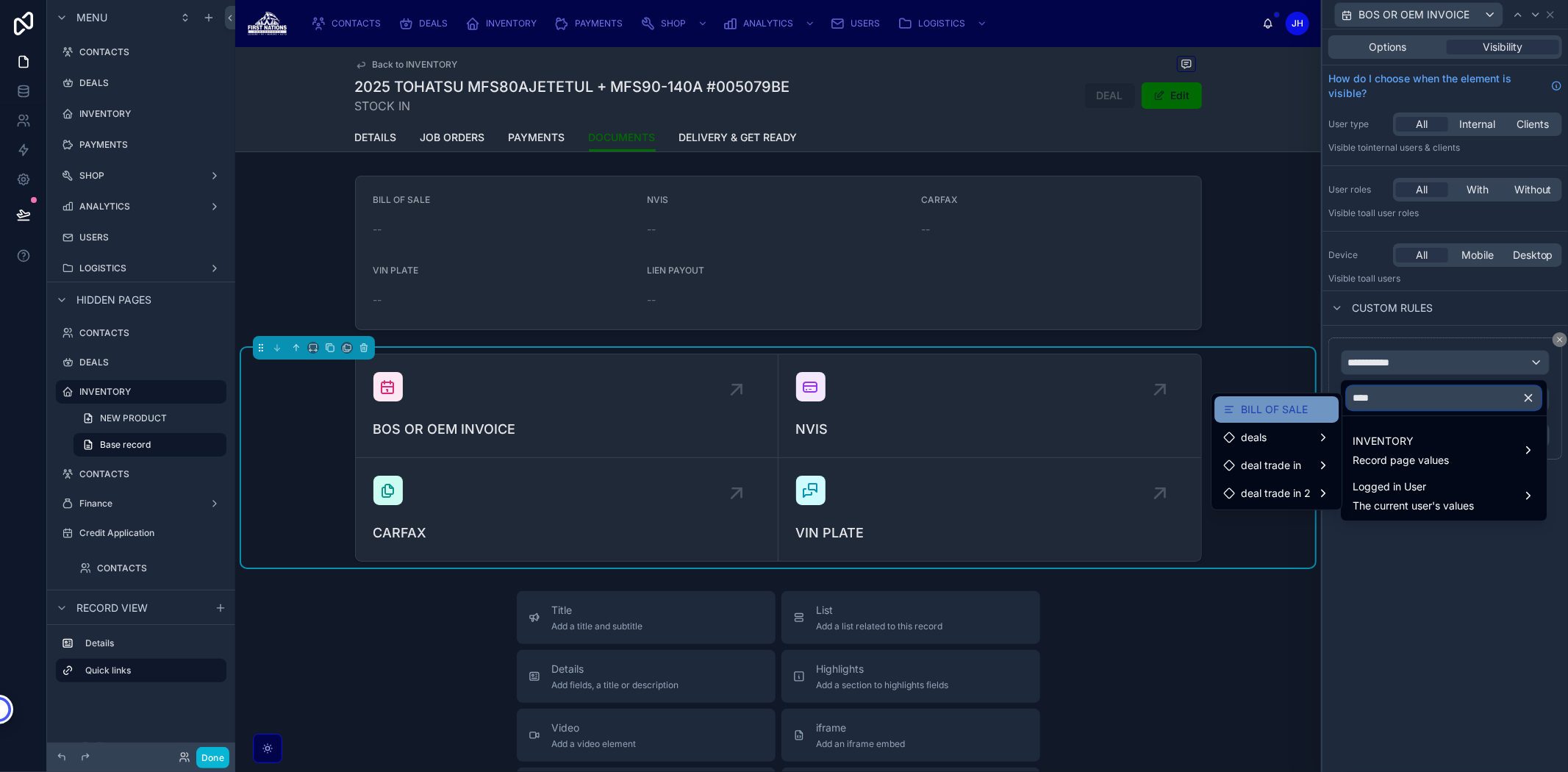 type on "****" 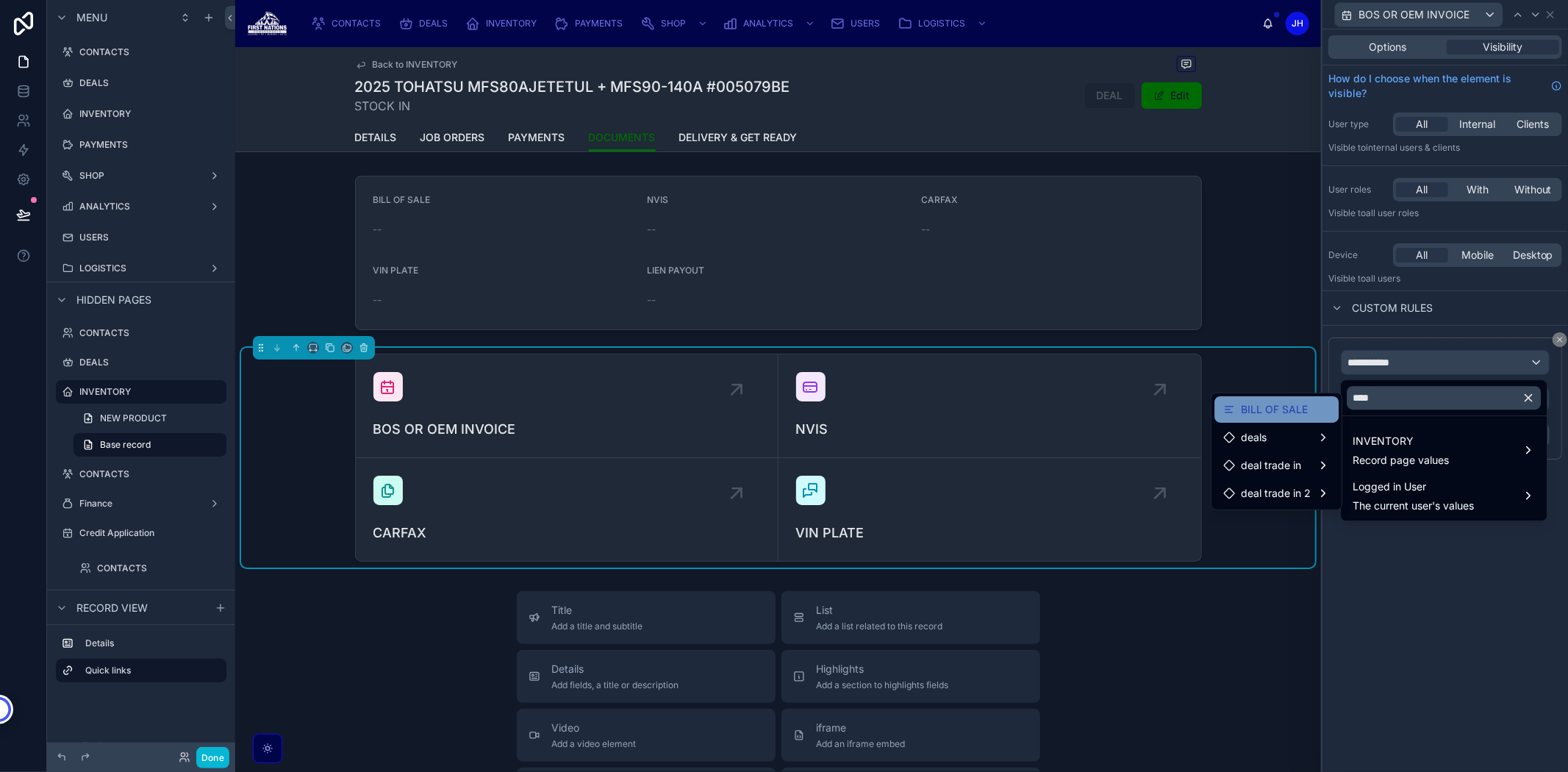 click on "BILL OF SALE" at bounding box center (1274, 410) 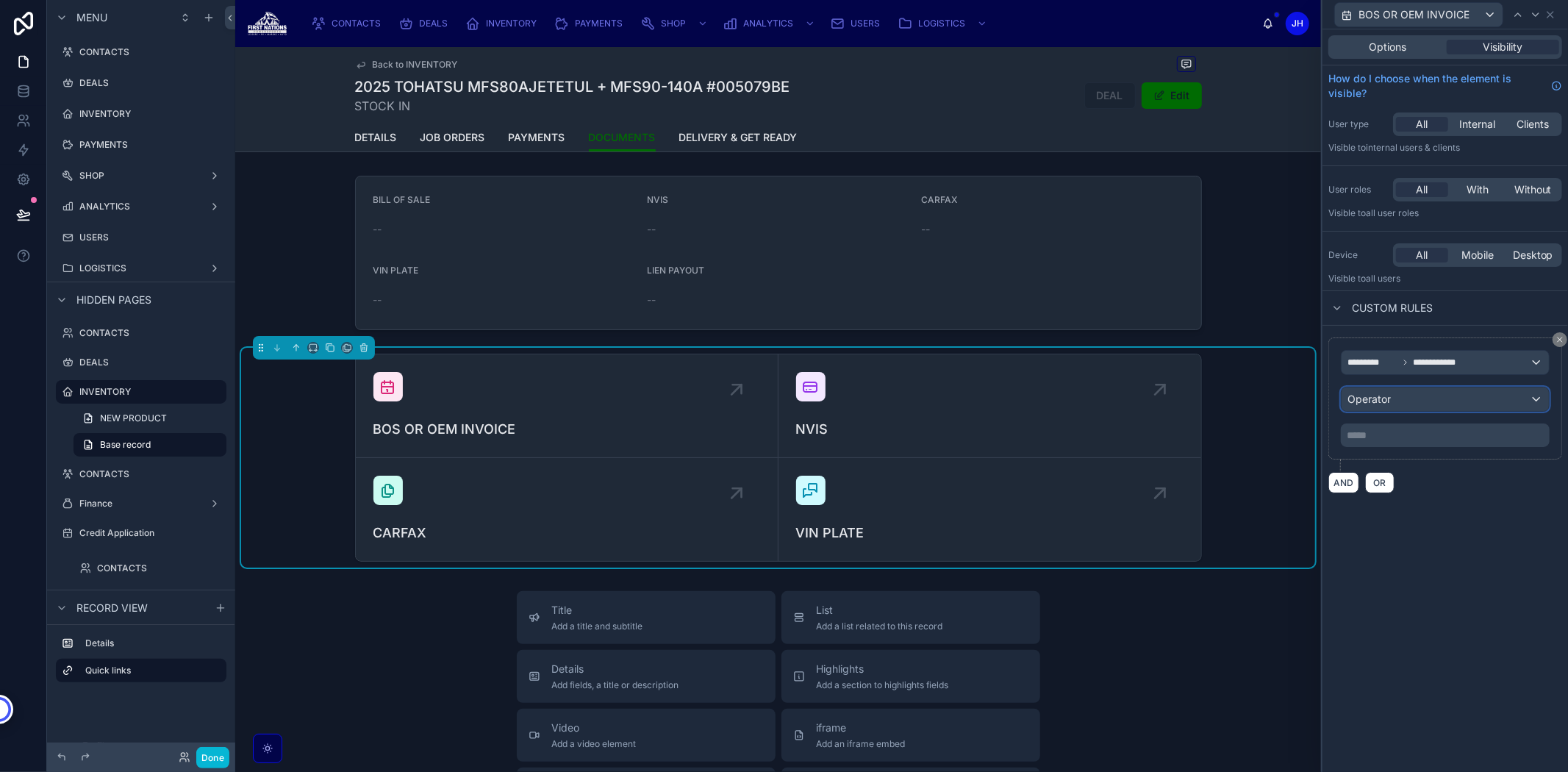 click on "Operator" at bounding box center [1369, 398] 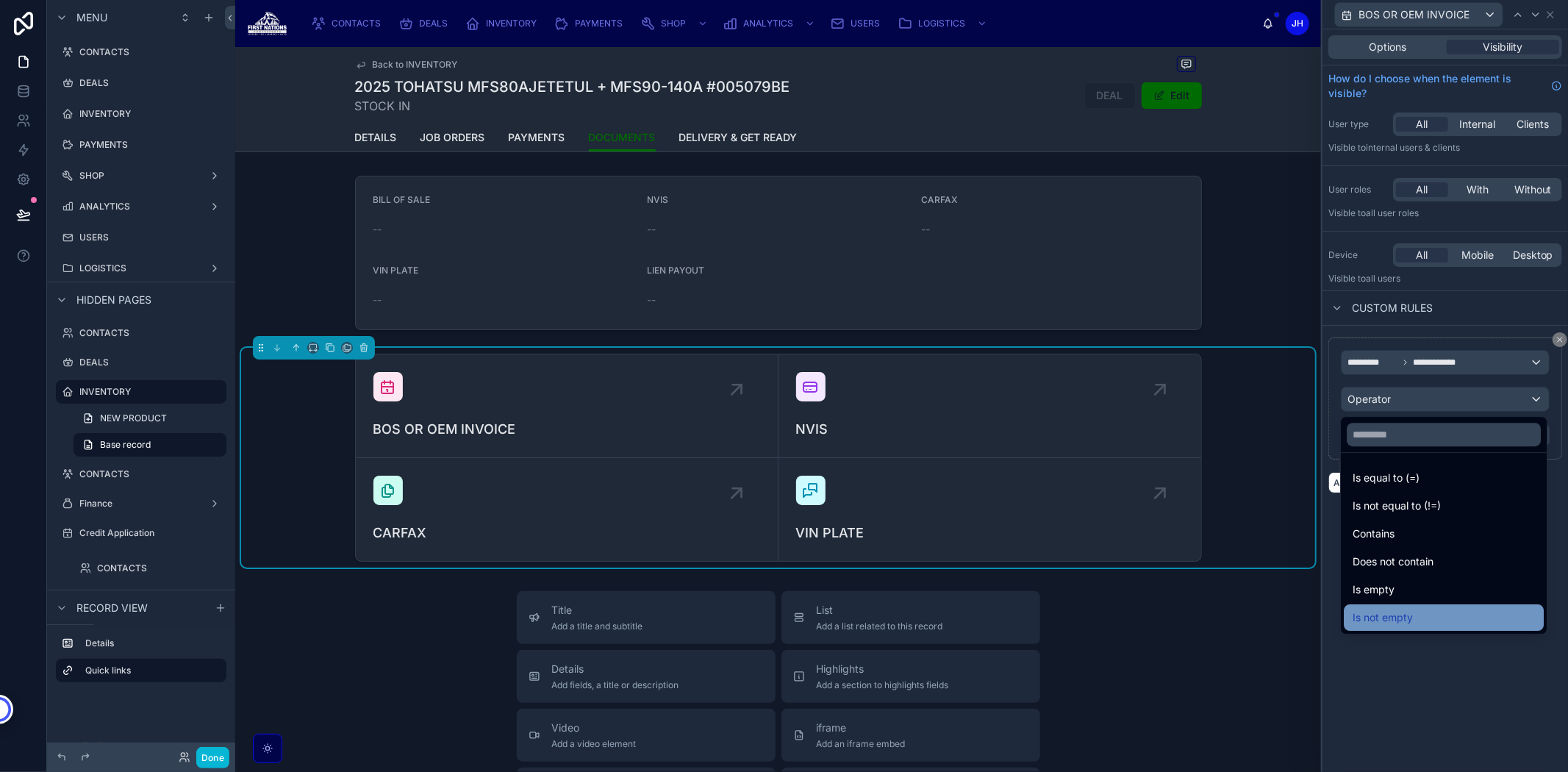 click on "Is not empty" at bounding box center [1383, 618] 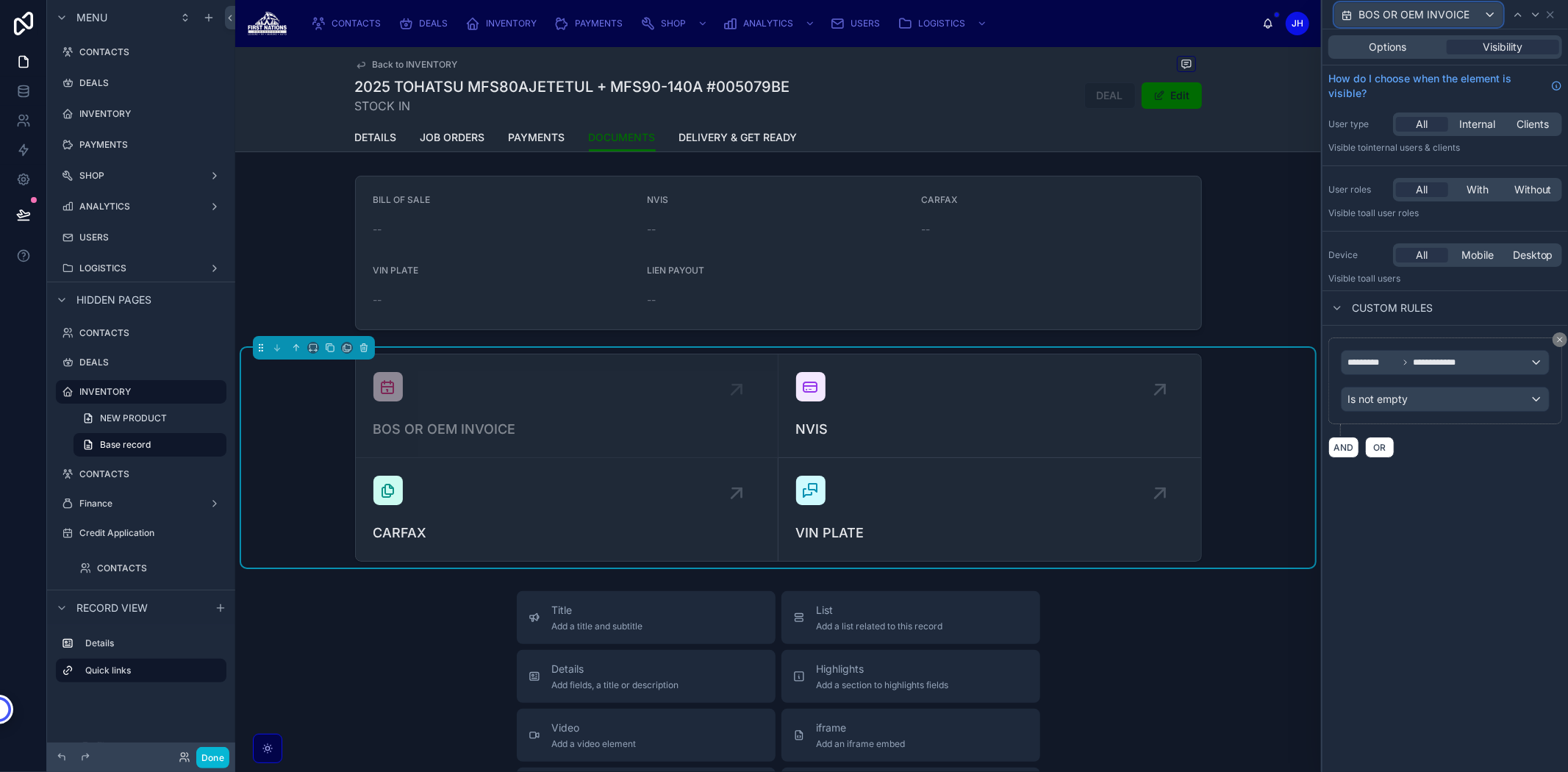 click on "BOS OR OEM INVOICE" at bounding box center [1414, 15] 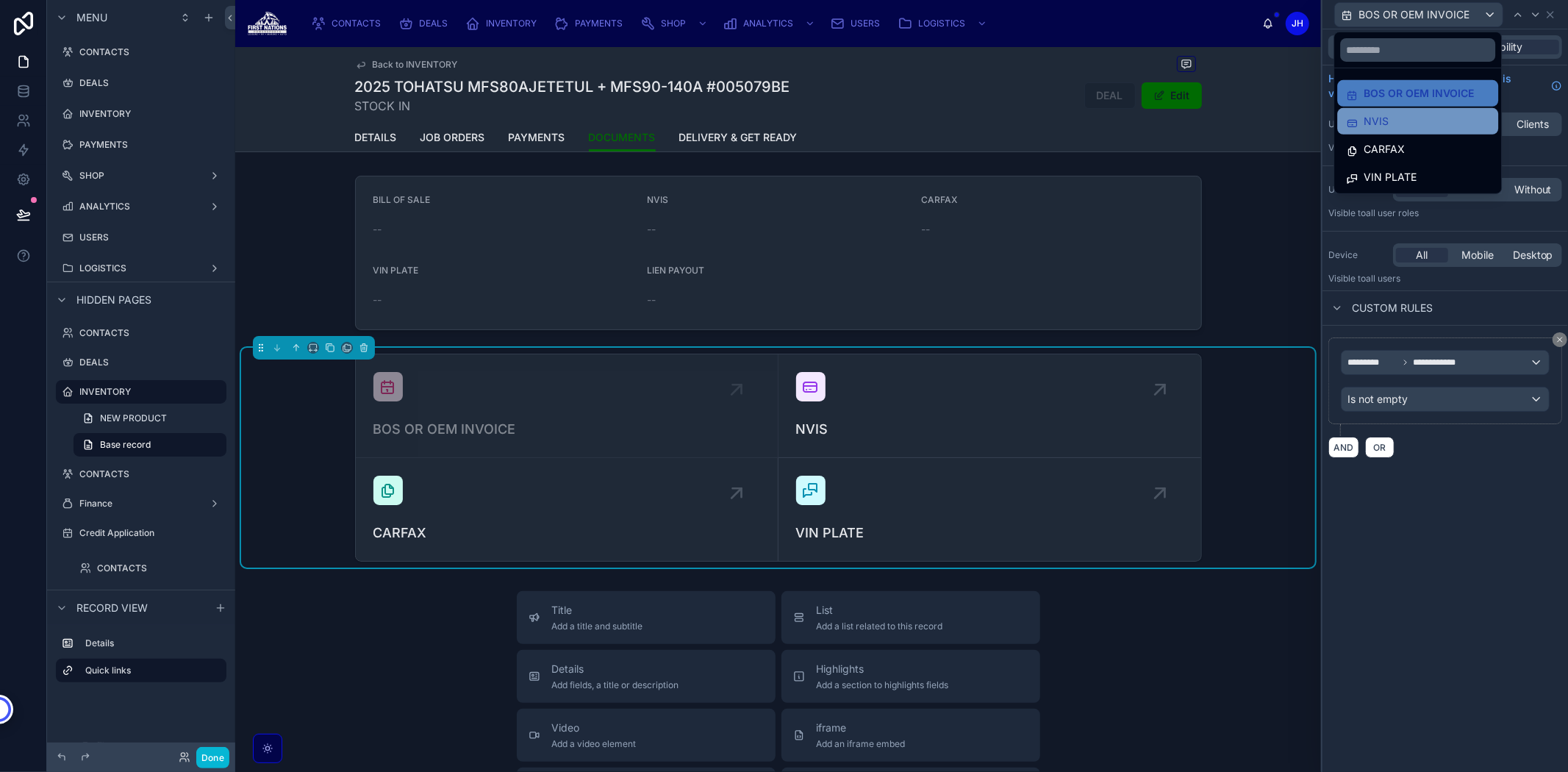 click on "NVIS" at bounding box center (1376, 121) 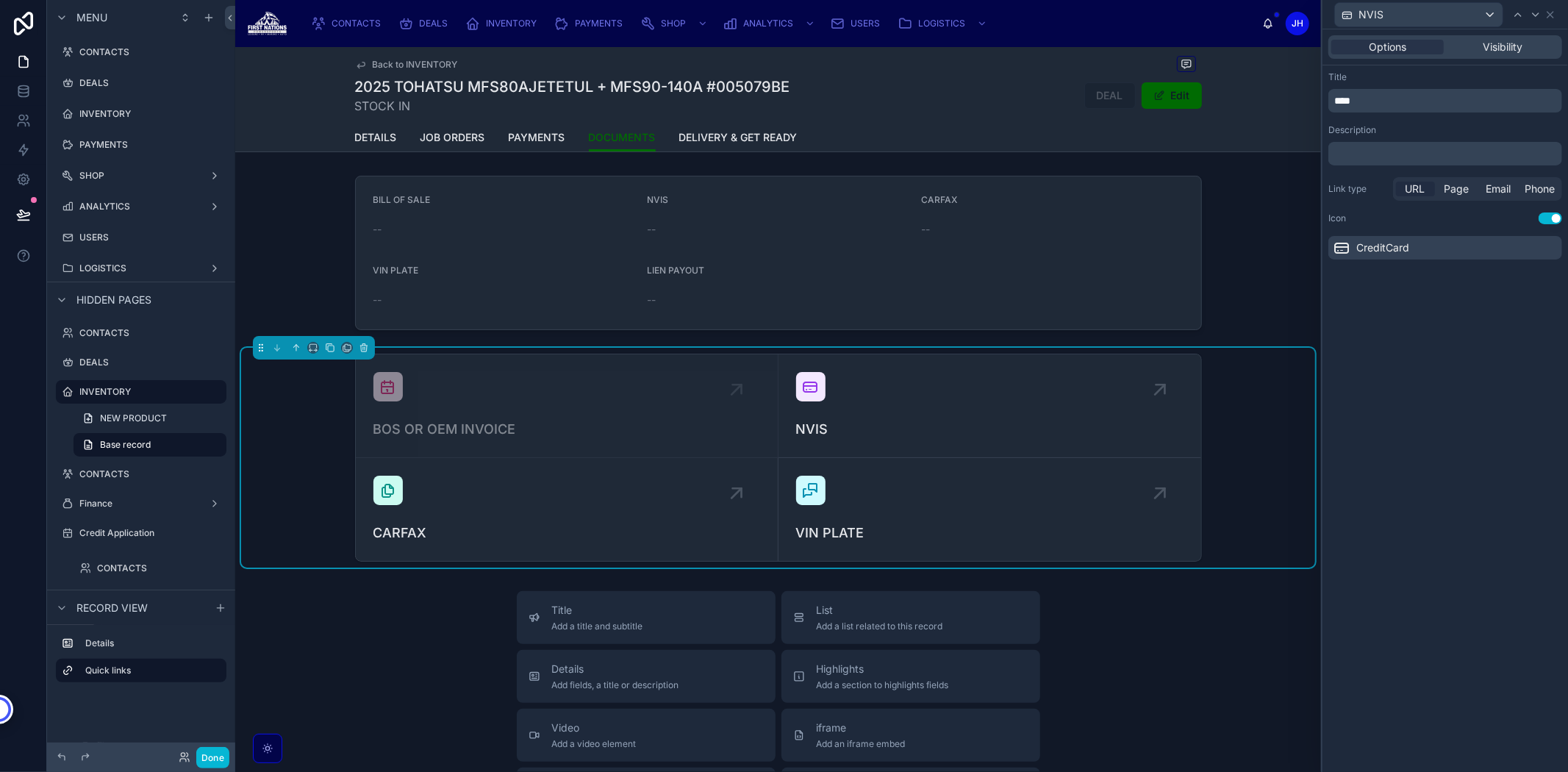 click on "URL" at bounding box center (1415, 189) 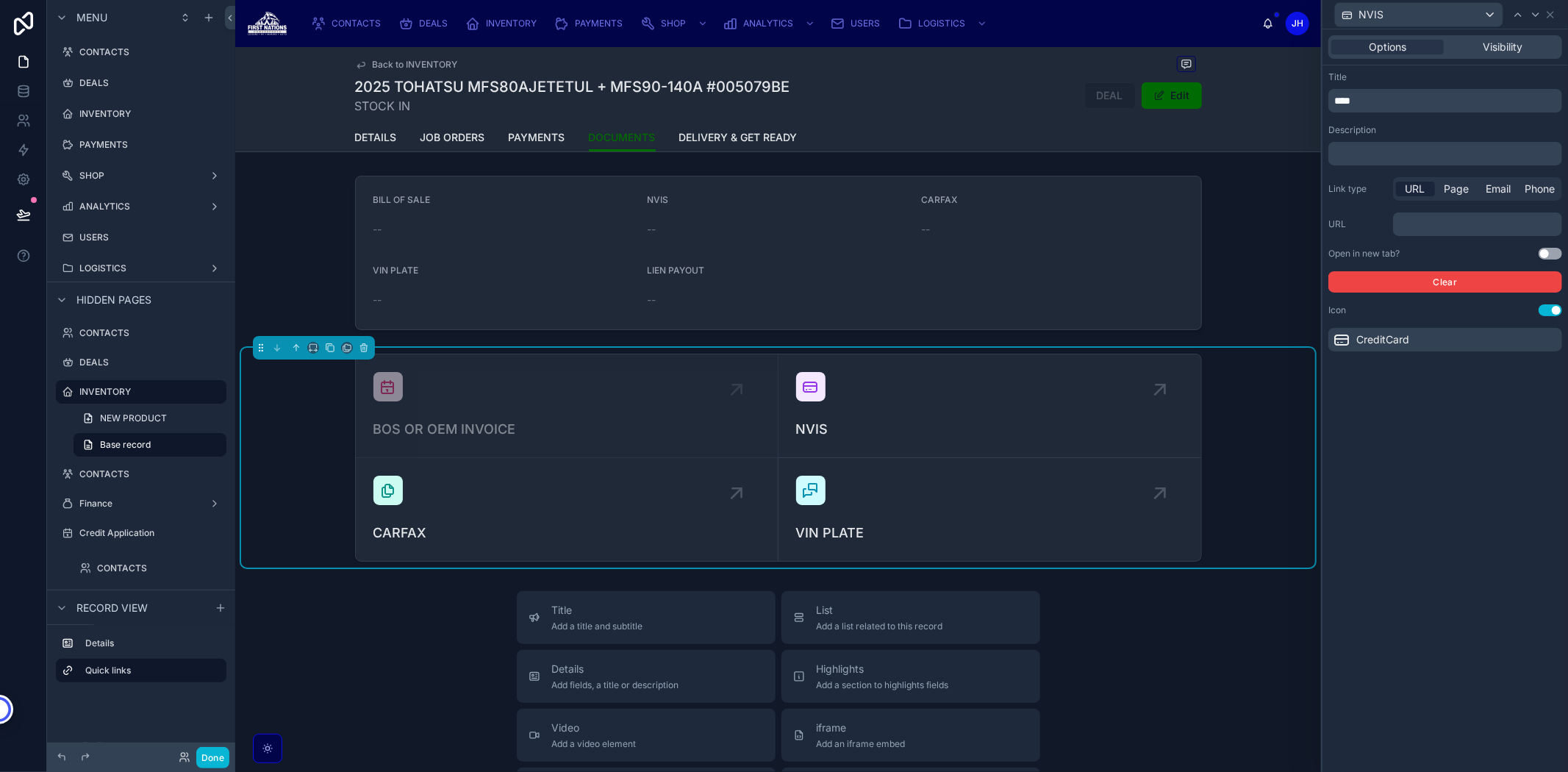 click on "﻿" at bounding box center (1479, 224) 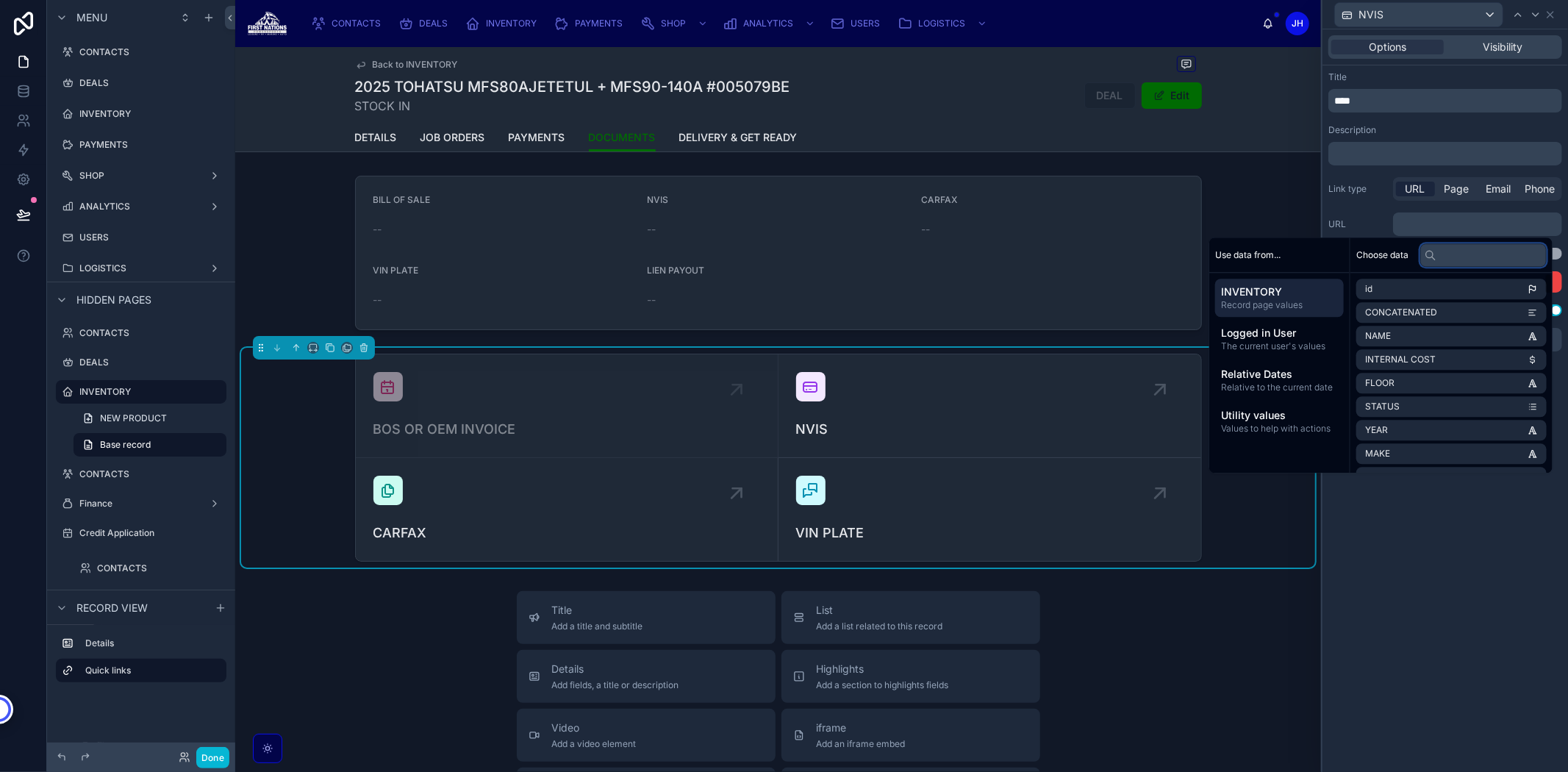 click at bounding box center [1483, 255] 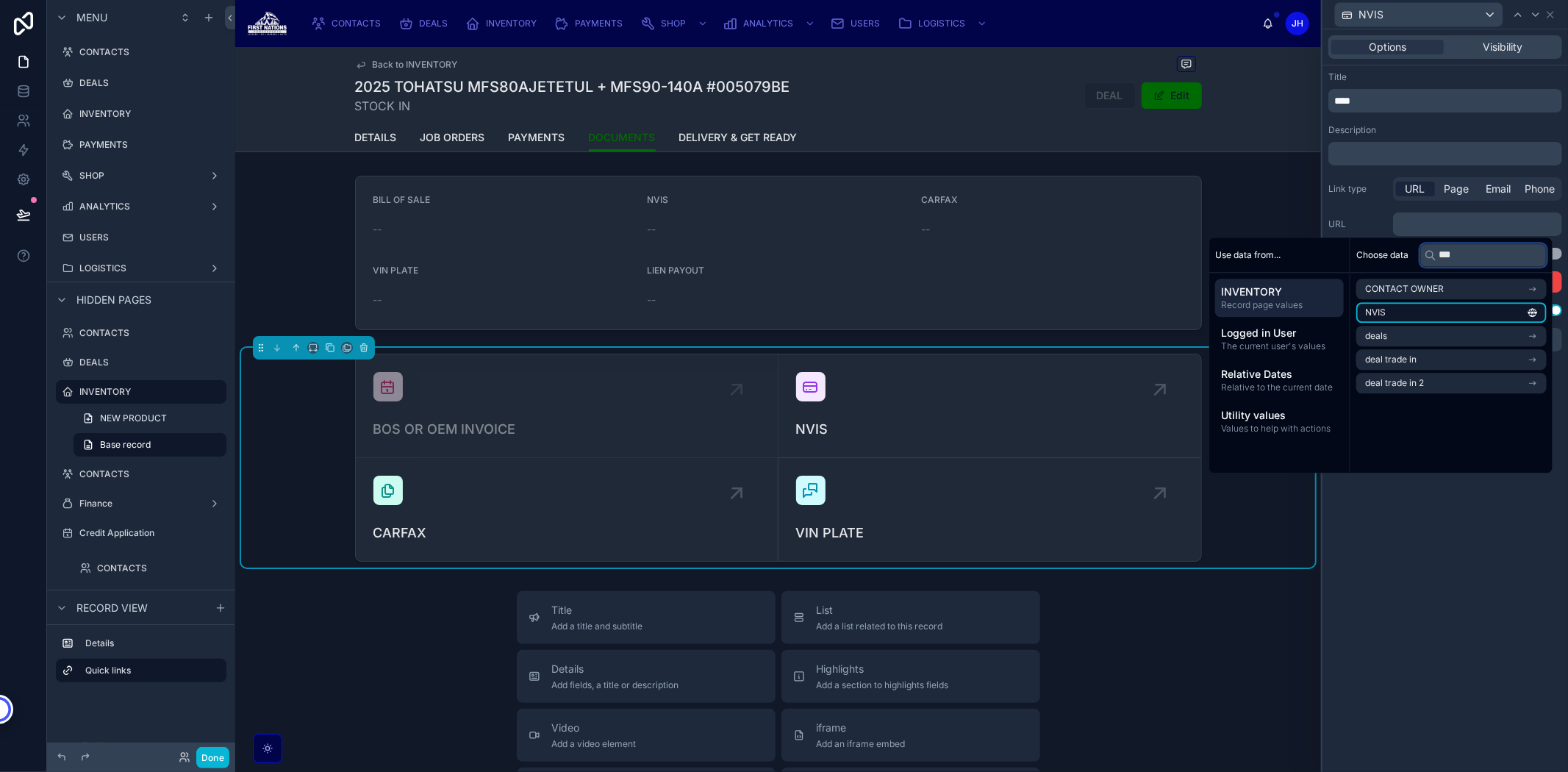 type on "***" 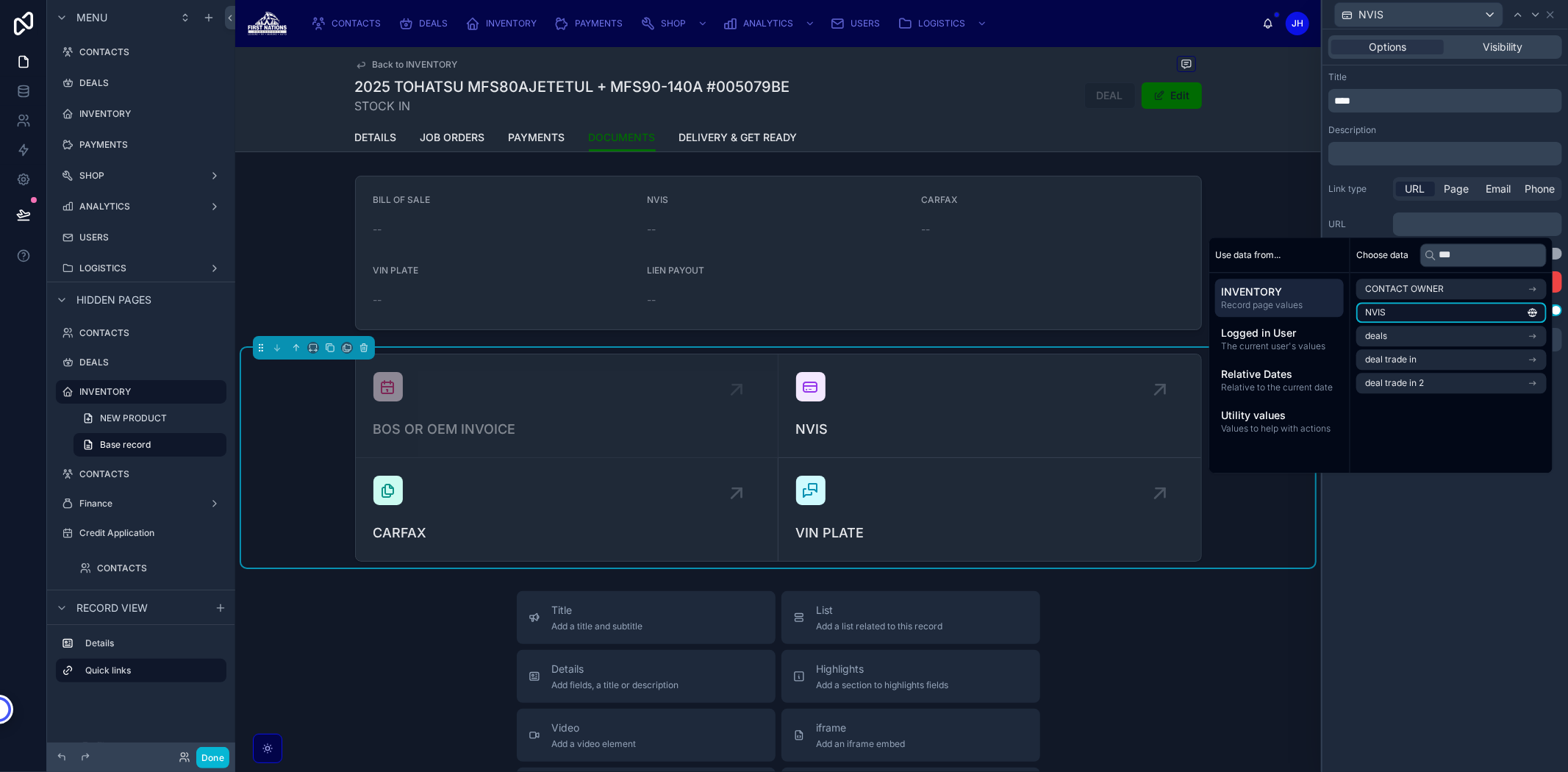 click on "NVIS" at bounding box center [1451, 312] 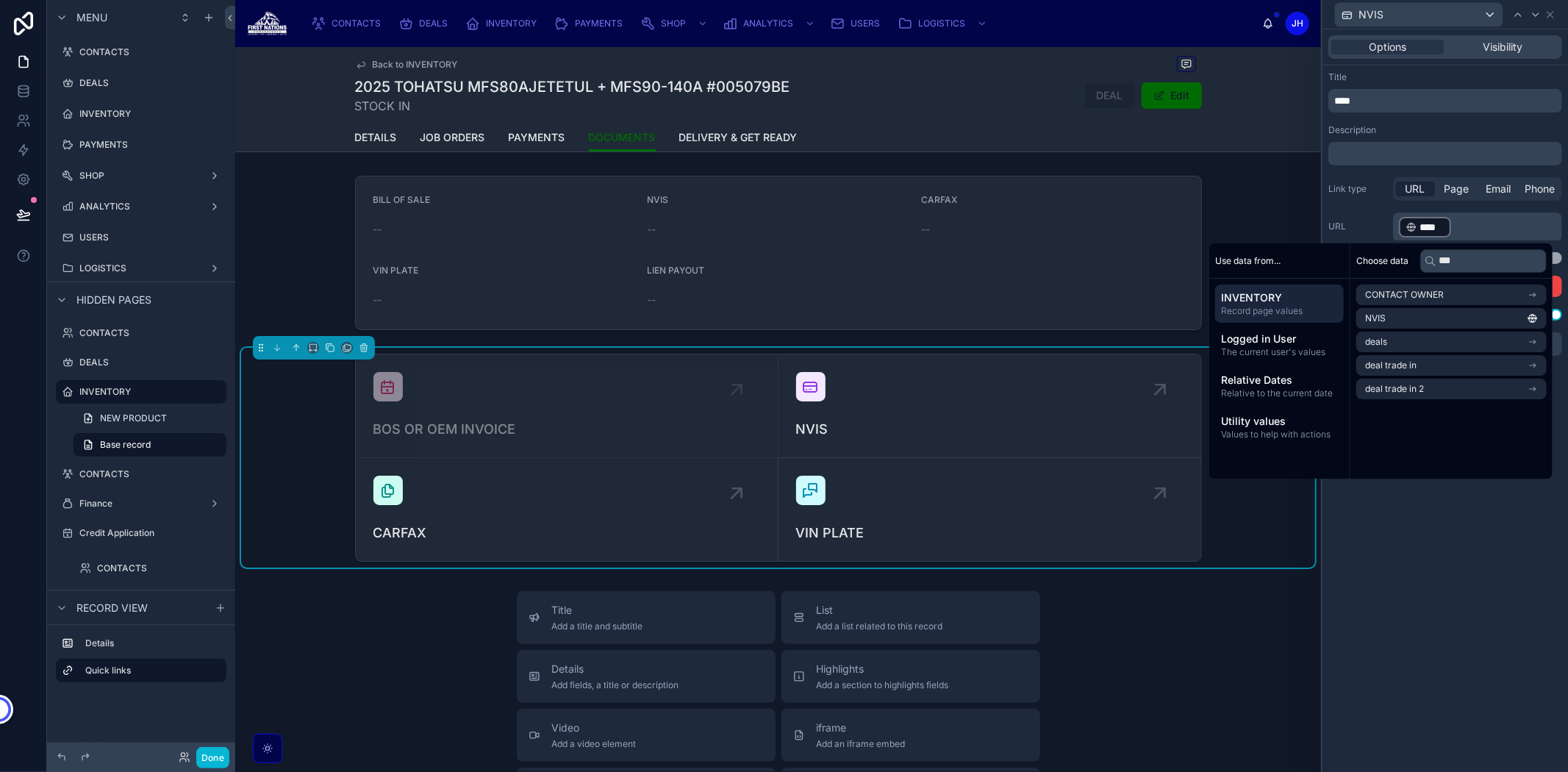 click on "Link type URL Page Email Phone" at bounding box center [1445, 189] 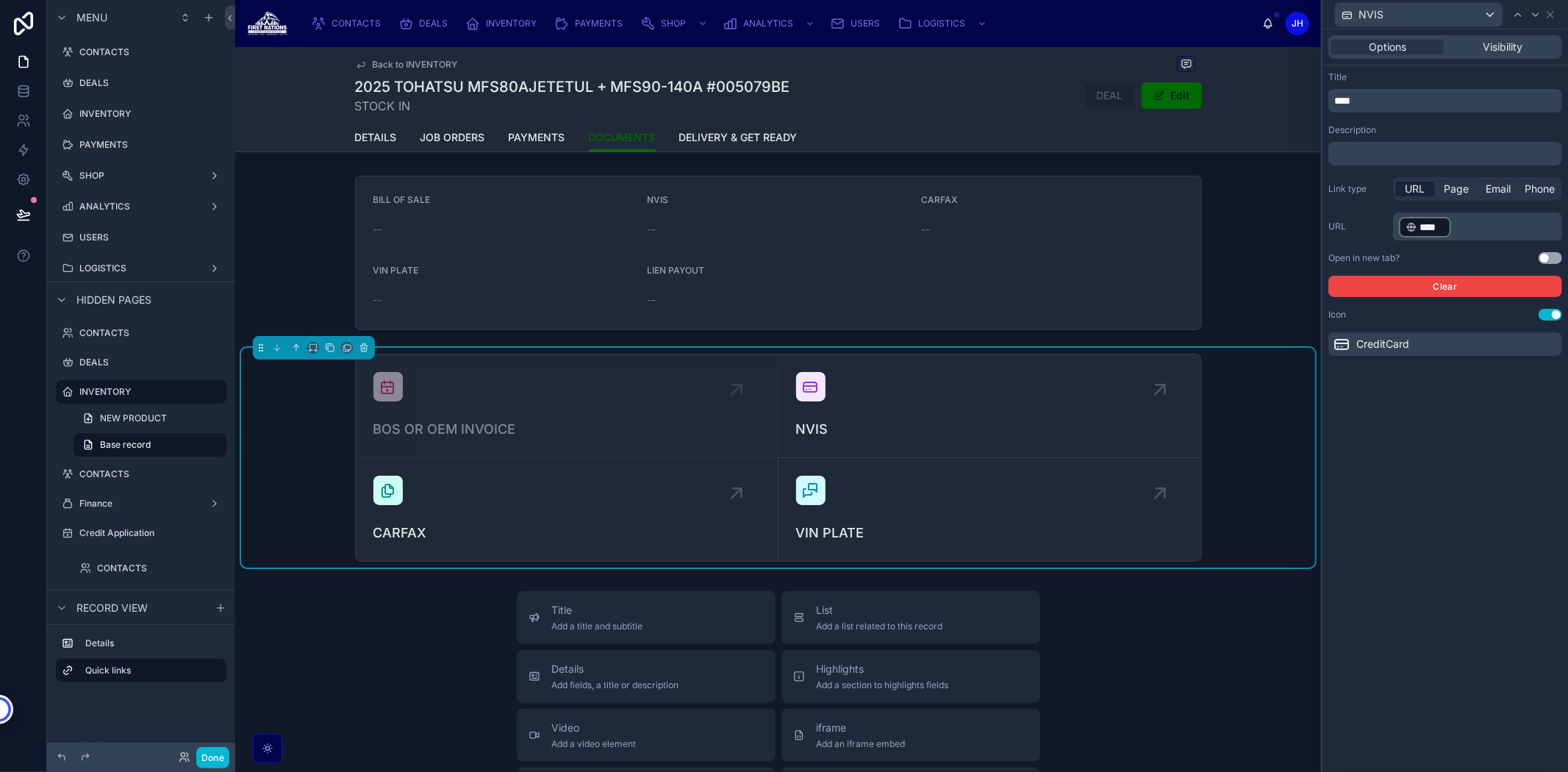 click on "Use setting" at bounding box center (1550, 258) 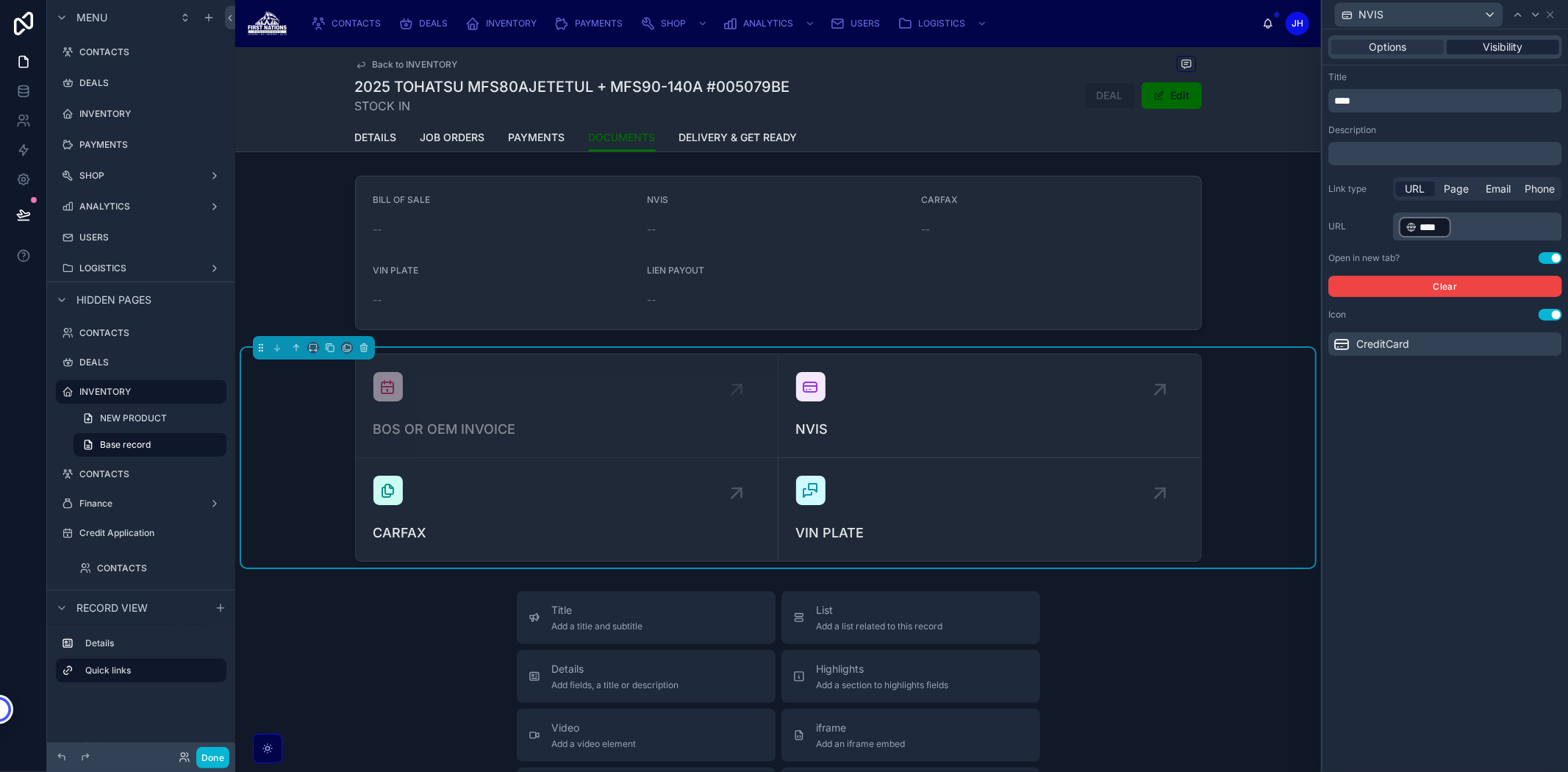 click on "Visibility" at bounding box center [1503, 47] 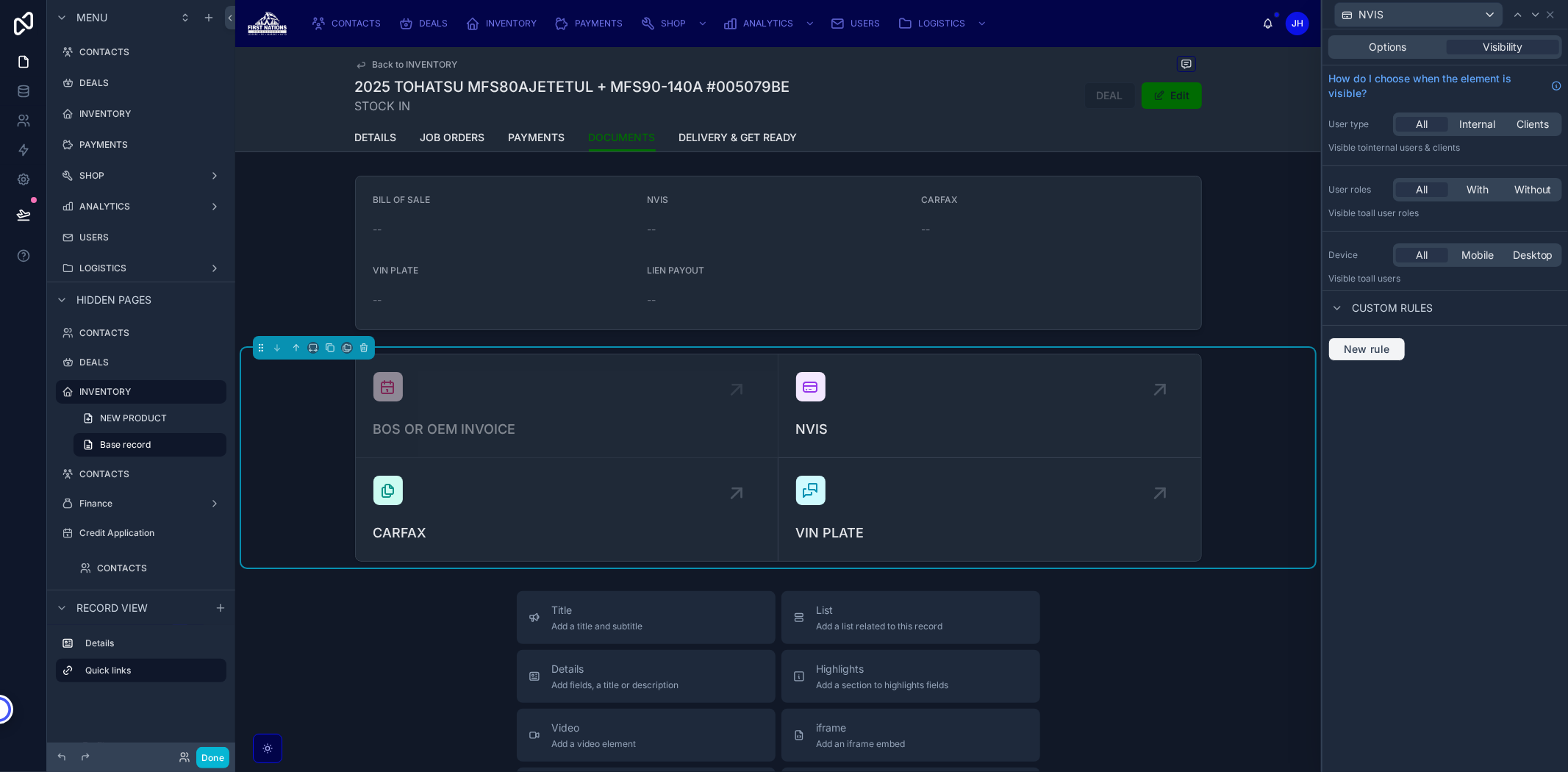 click on "New rule" at bounding box center [1367, 349] 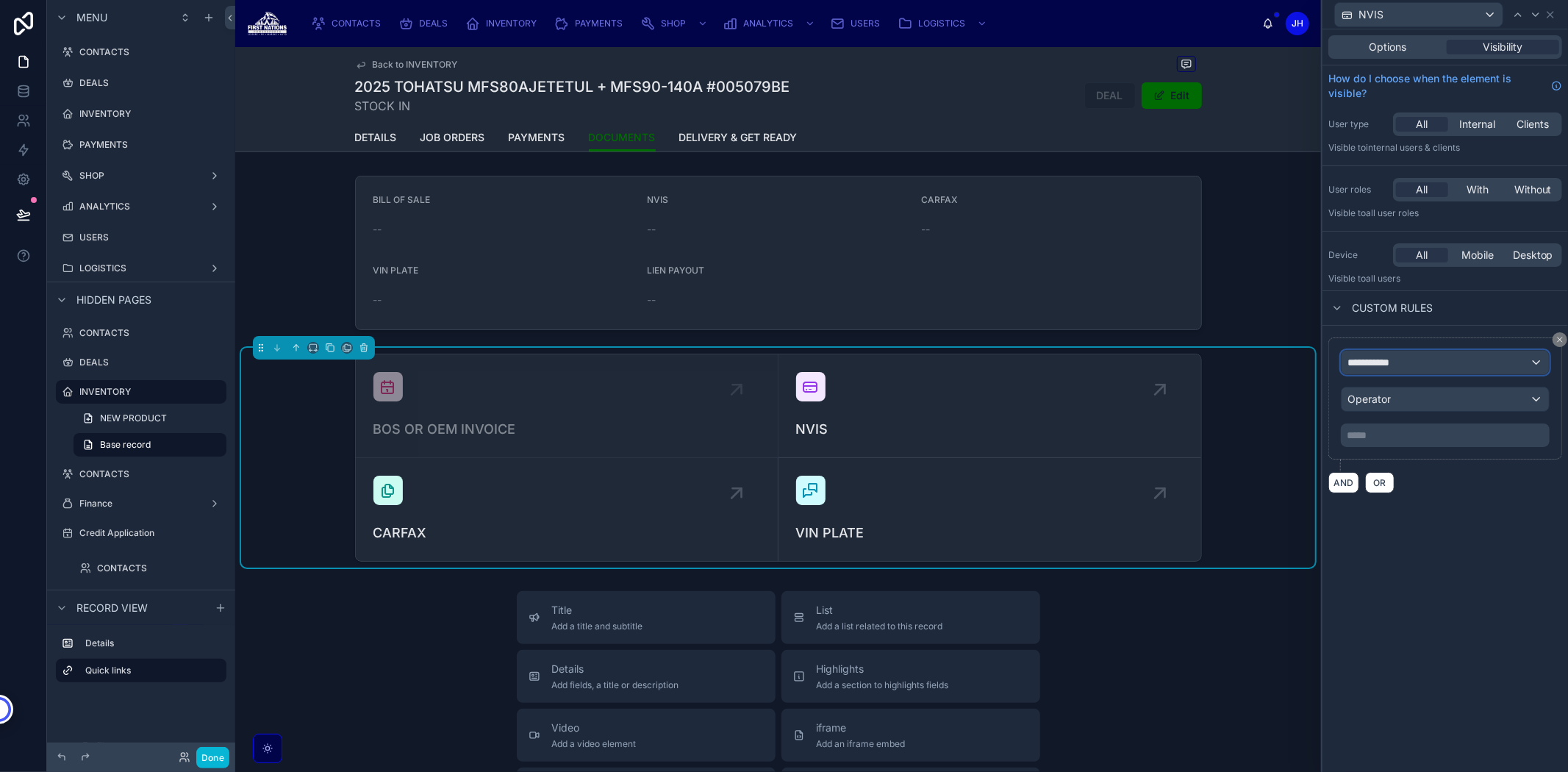 click on "**********" at bounding box center [1375, 362] 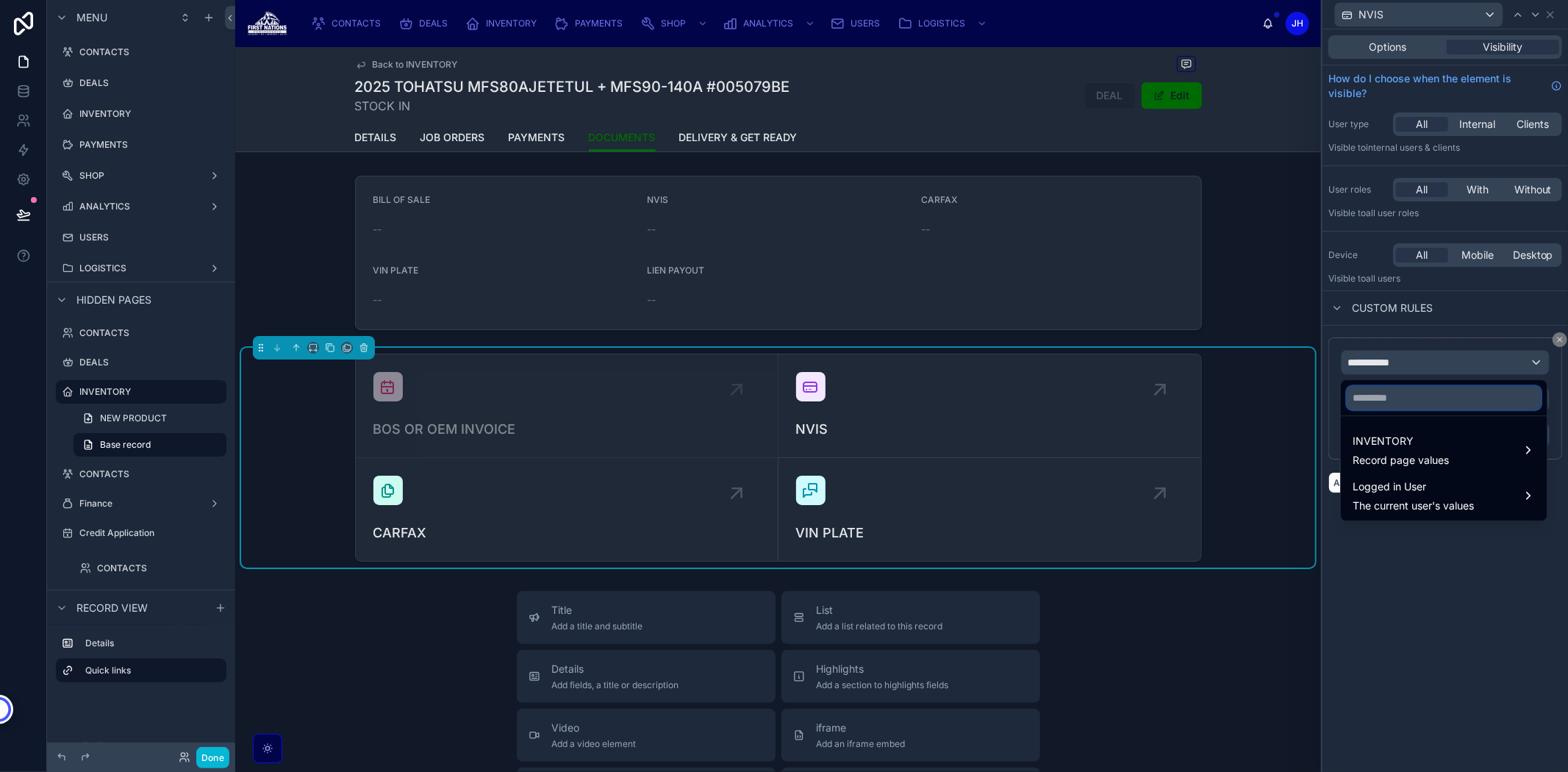 click at bounding box center [1444, 398] 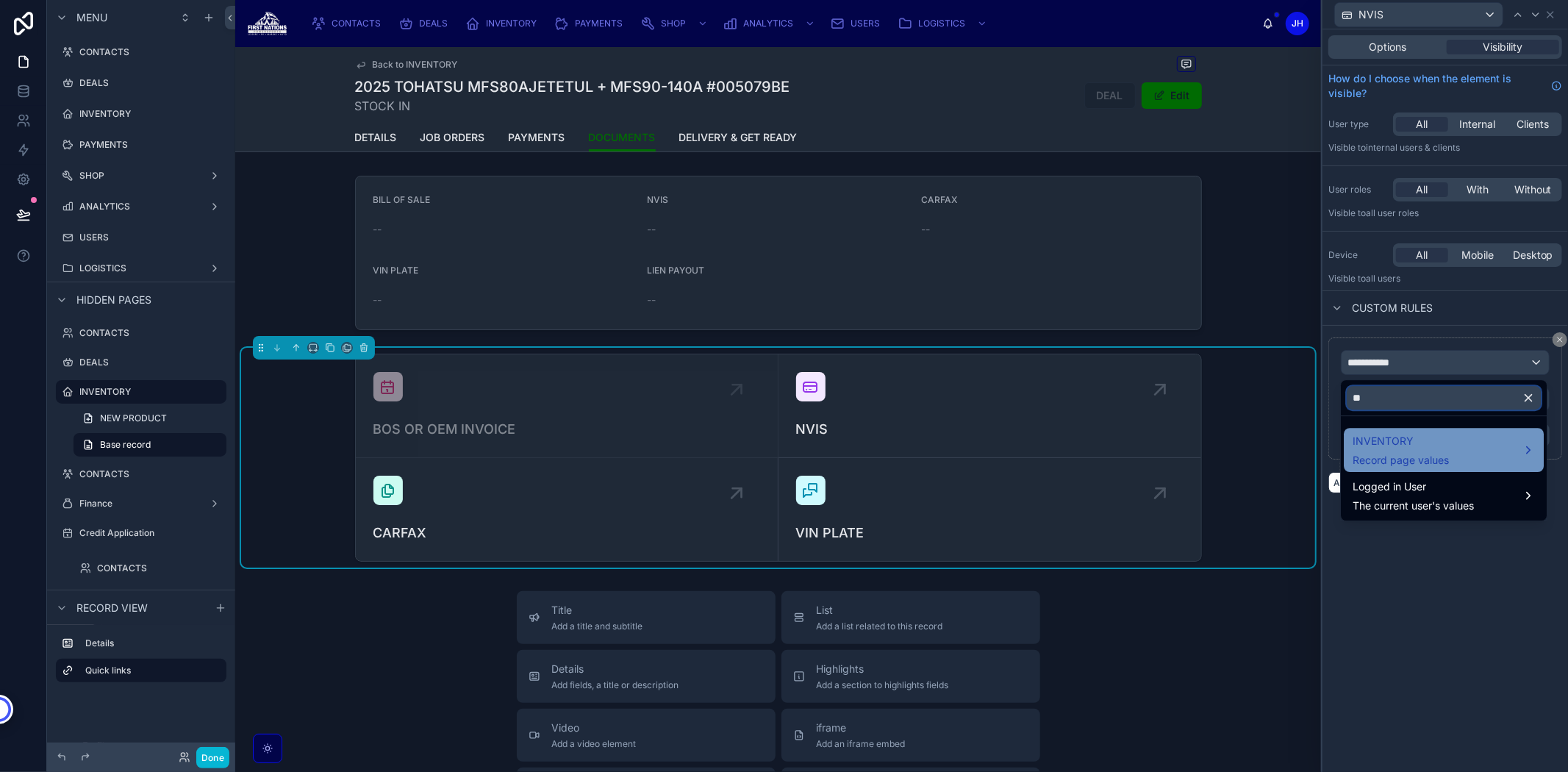 type on "**" 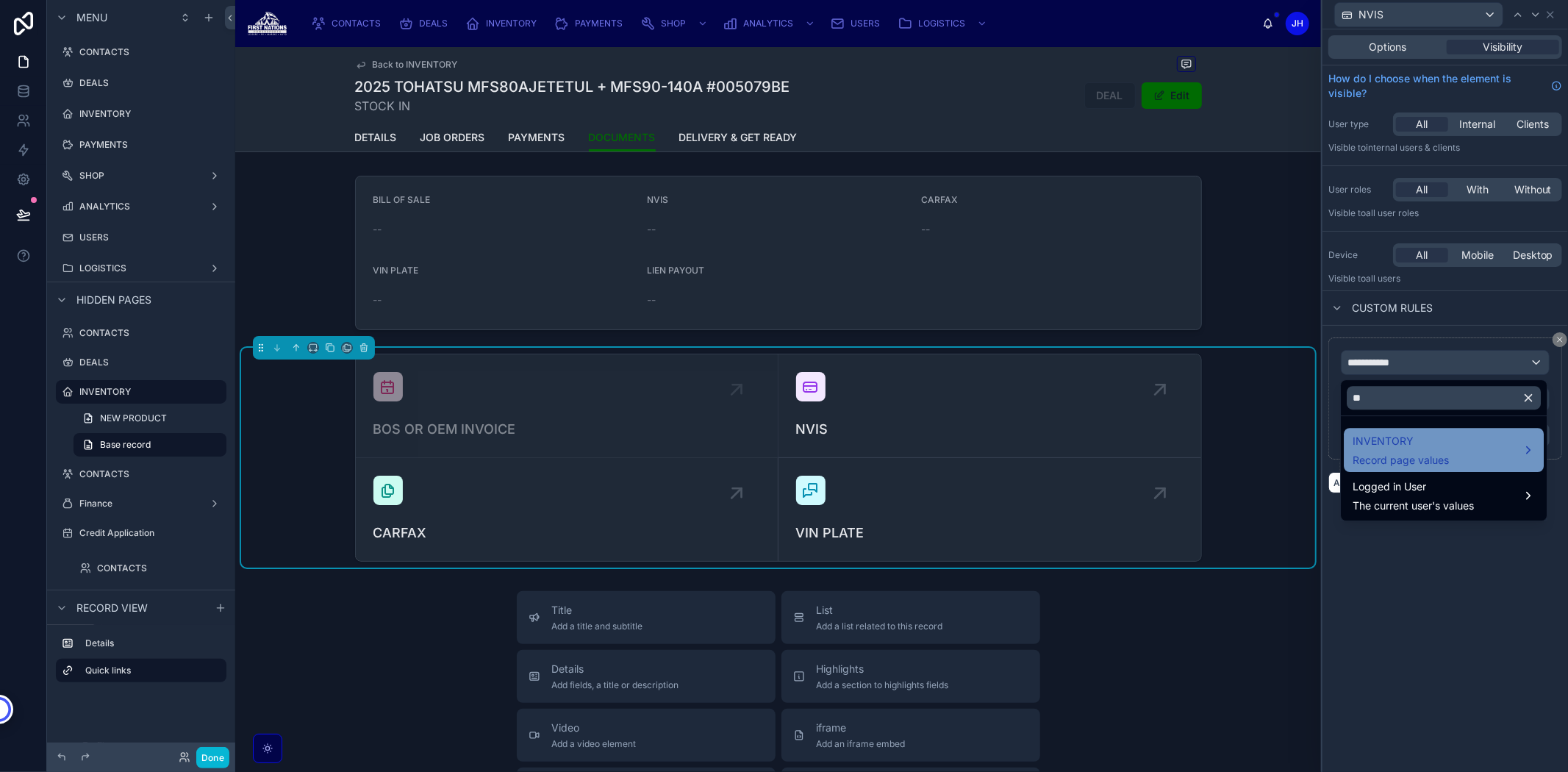 click on "INVENTORY" at bounding box center [1400, 441] 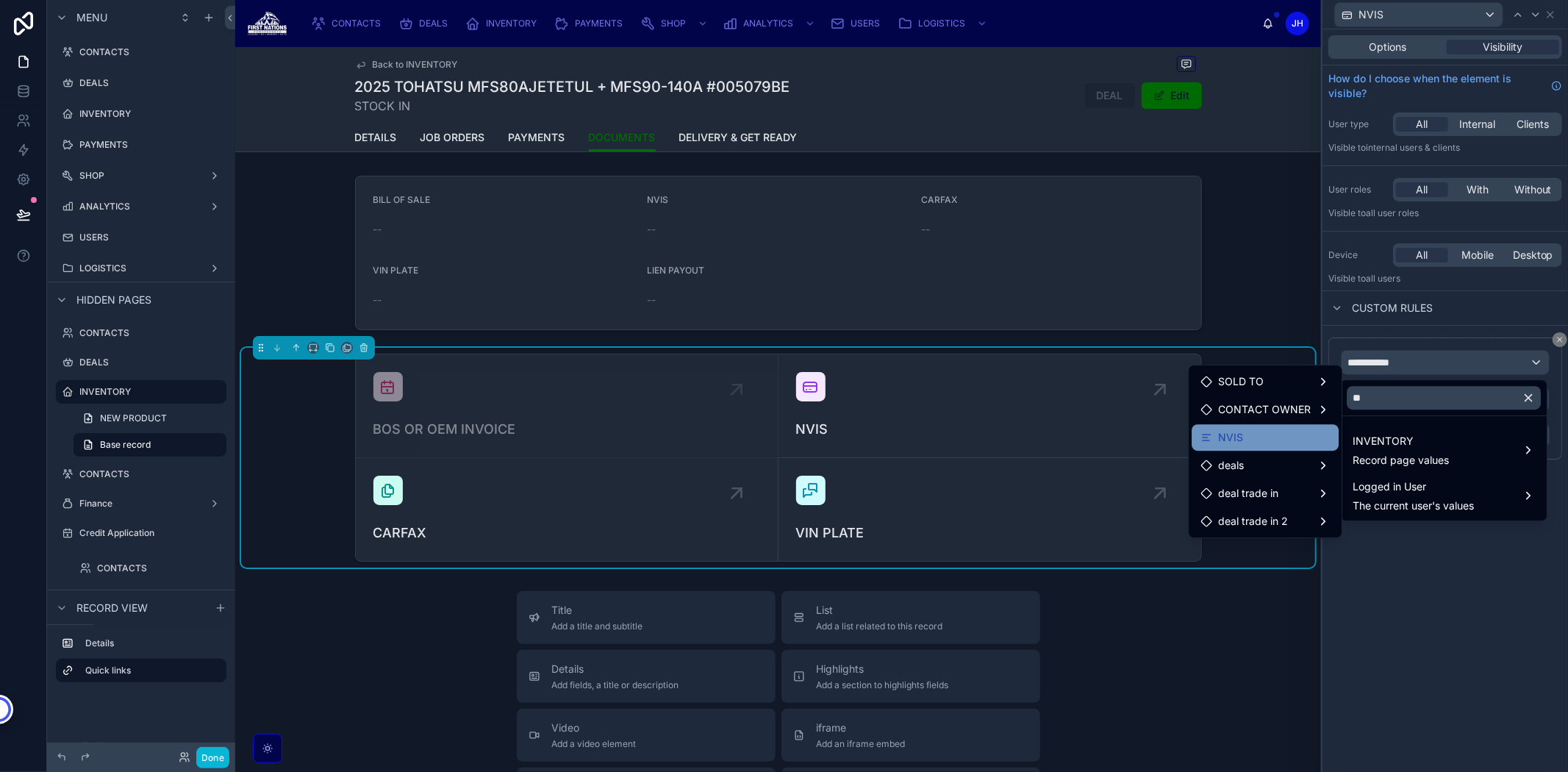 click on "NVIS" at bounding box center (1265, 437) 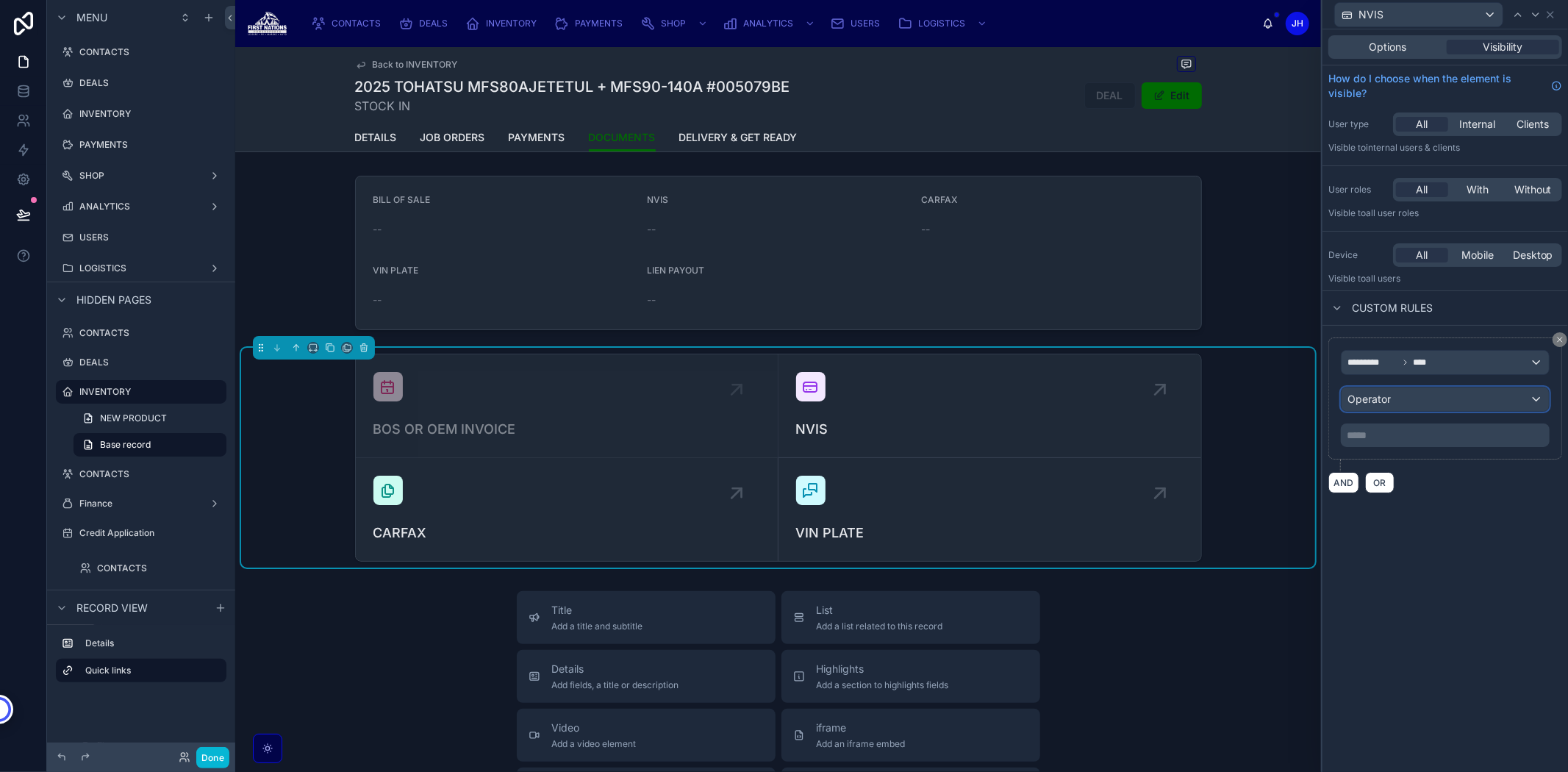 click on "Operator" at bounding box center [1369, 398] 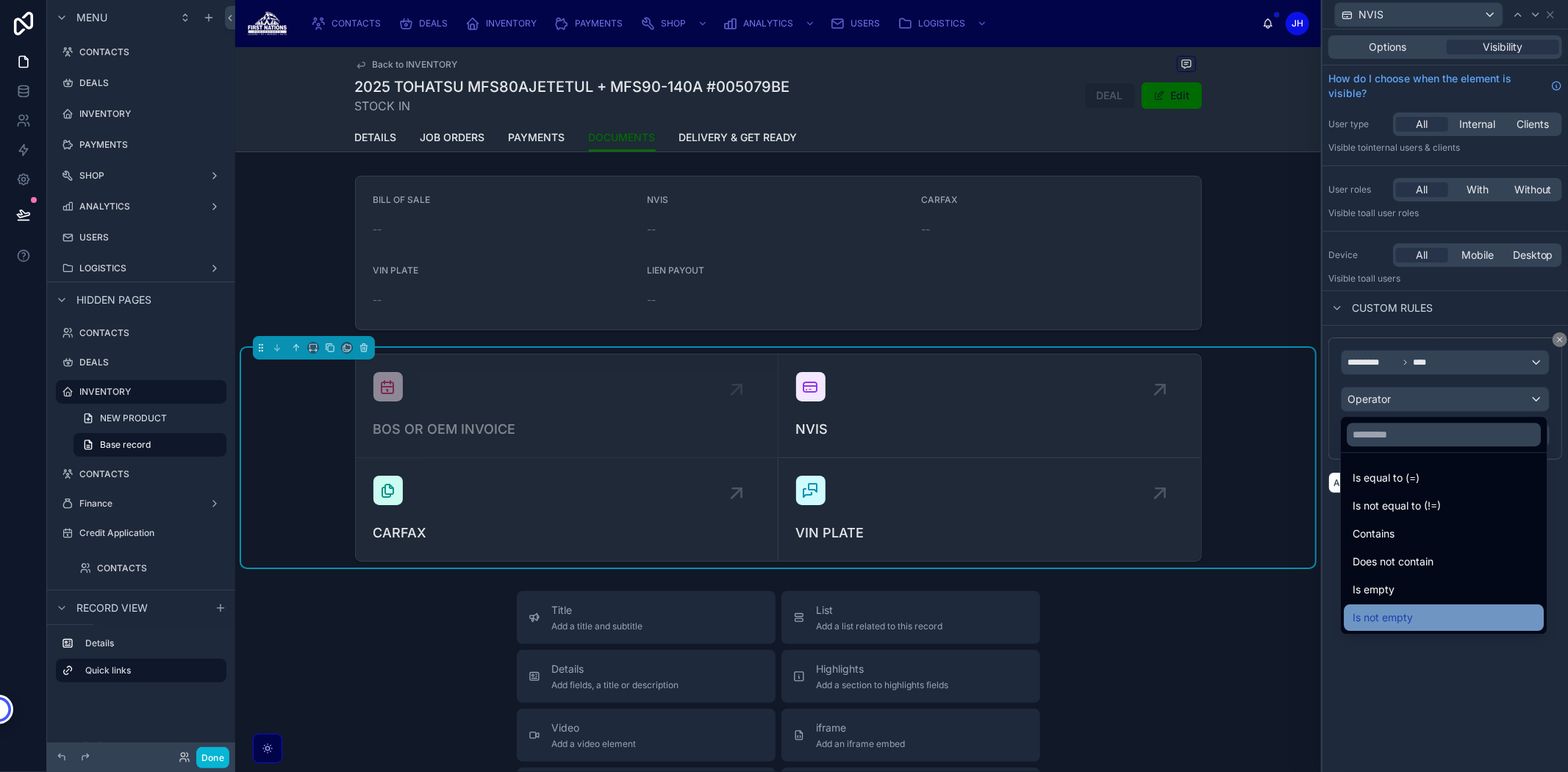 click on "Is not empty" at bounding box center (1383, 618) 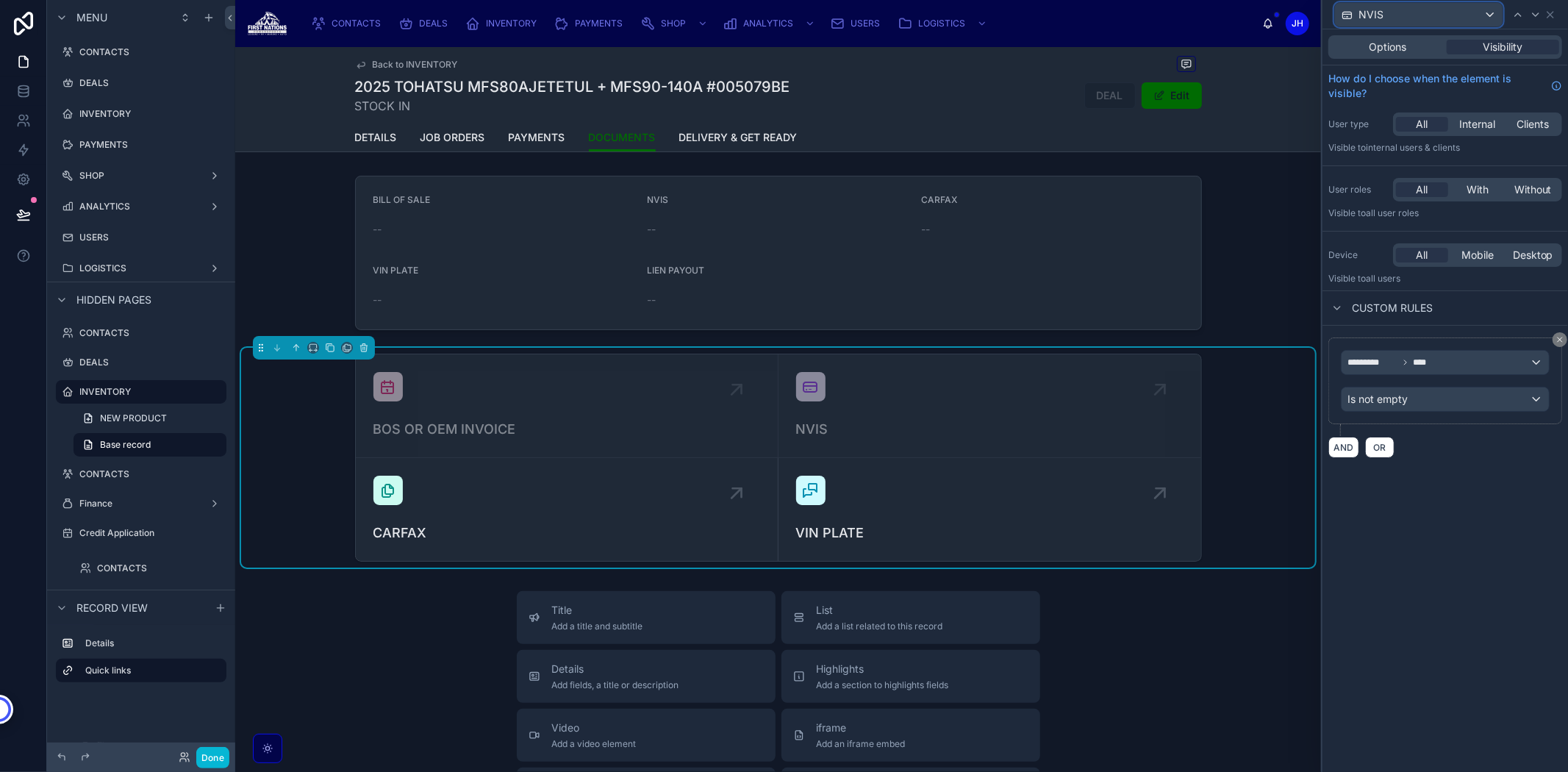 click on "NVIS" at bounding box center (1419, 15) 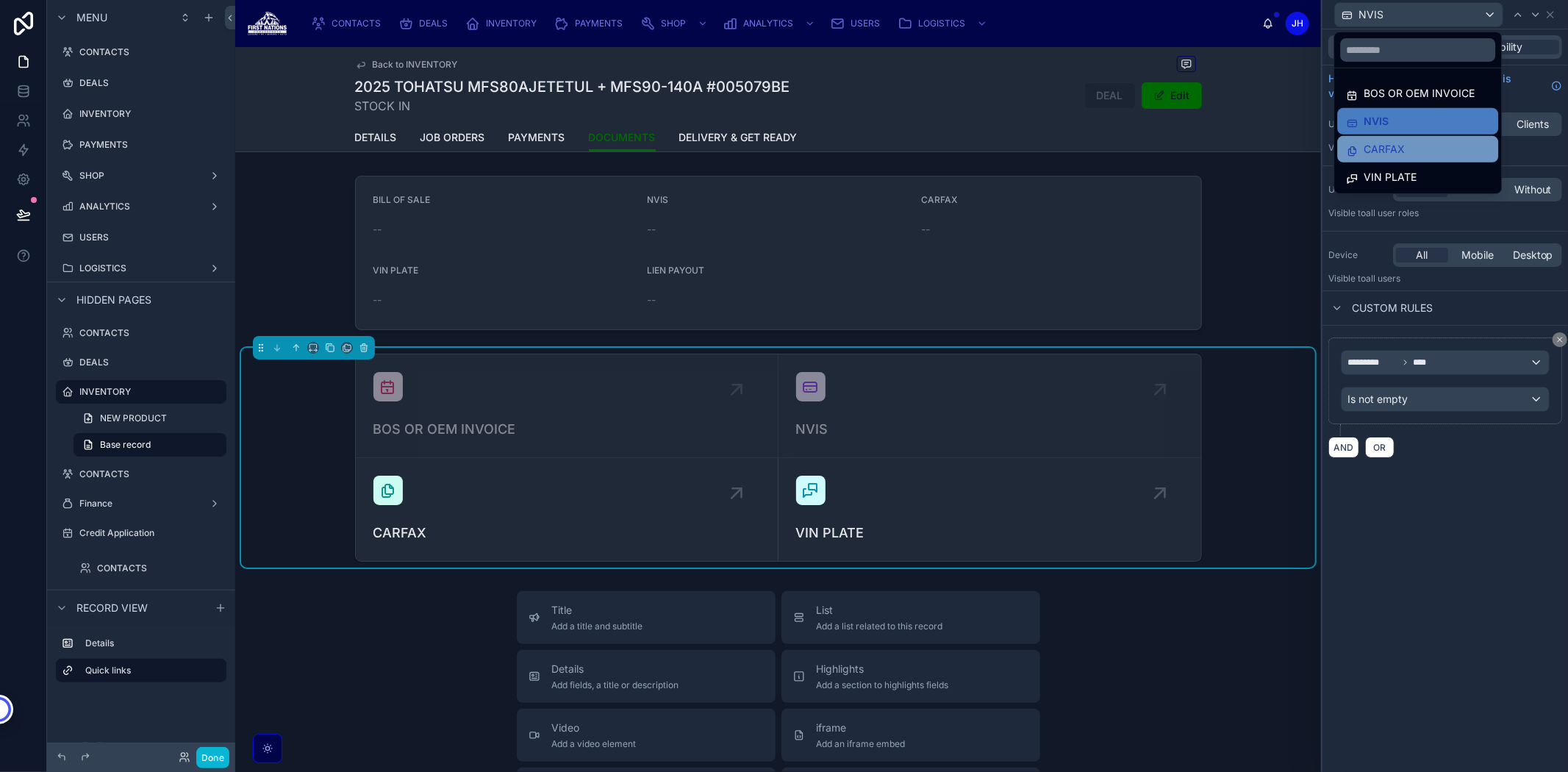 click on "CARFAX" at bounding box center (1384, 149) 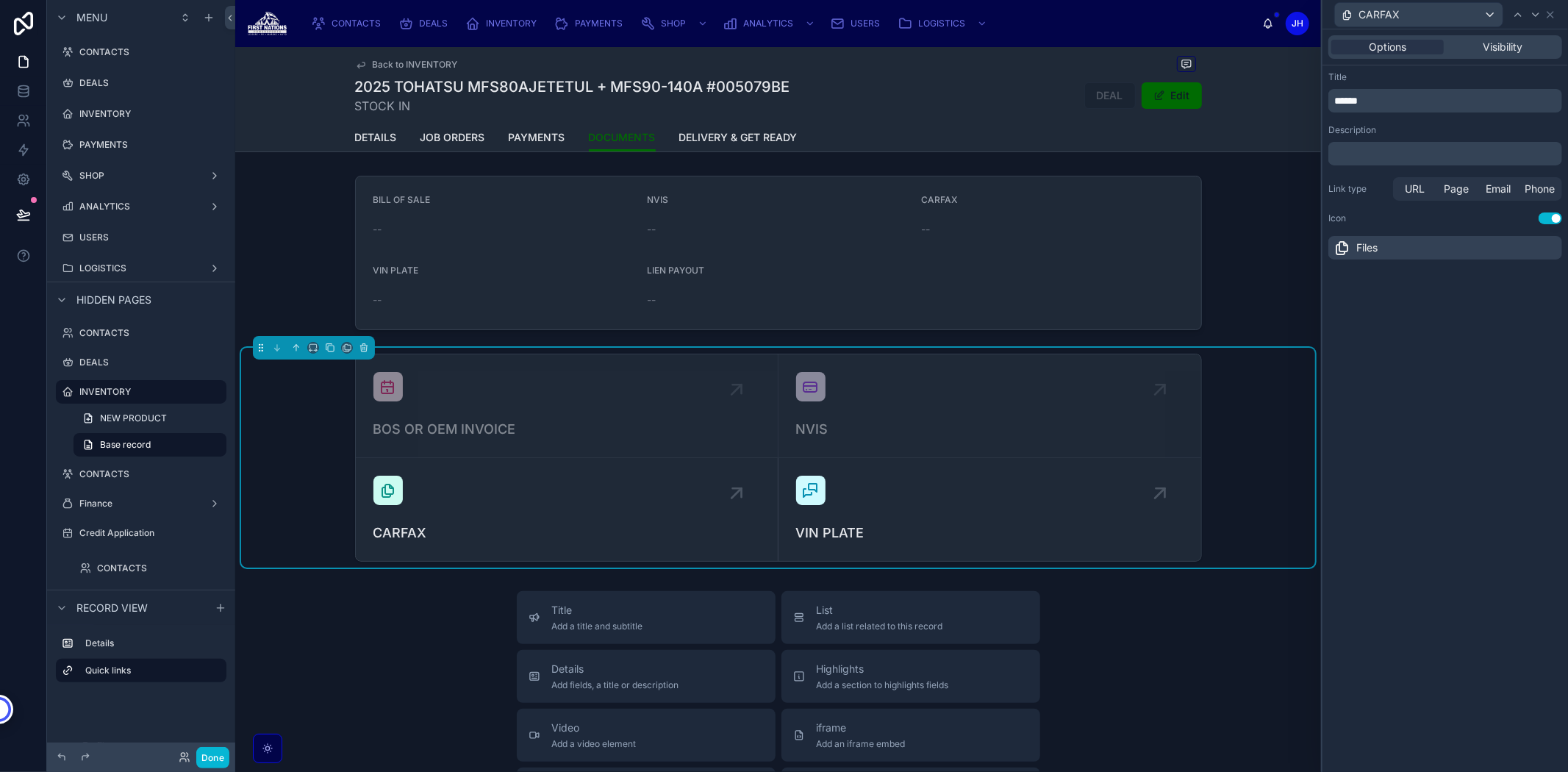 click on "URL" at bounding box center [1415, 189] 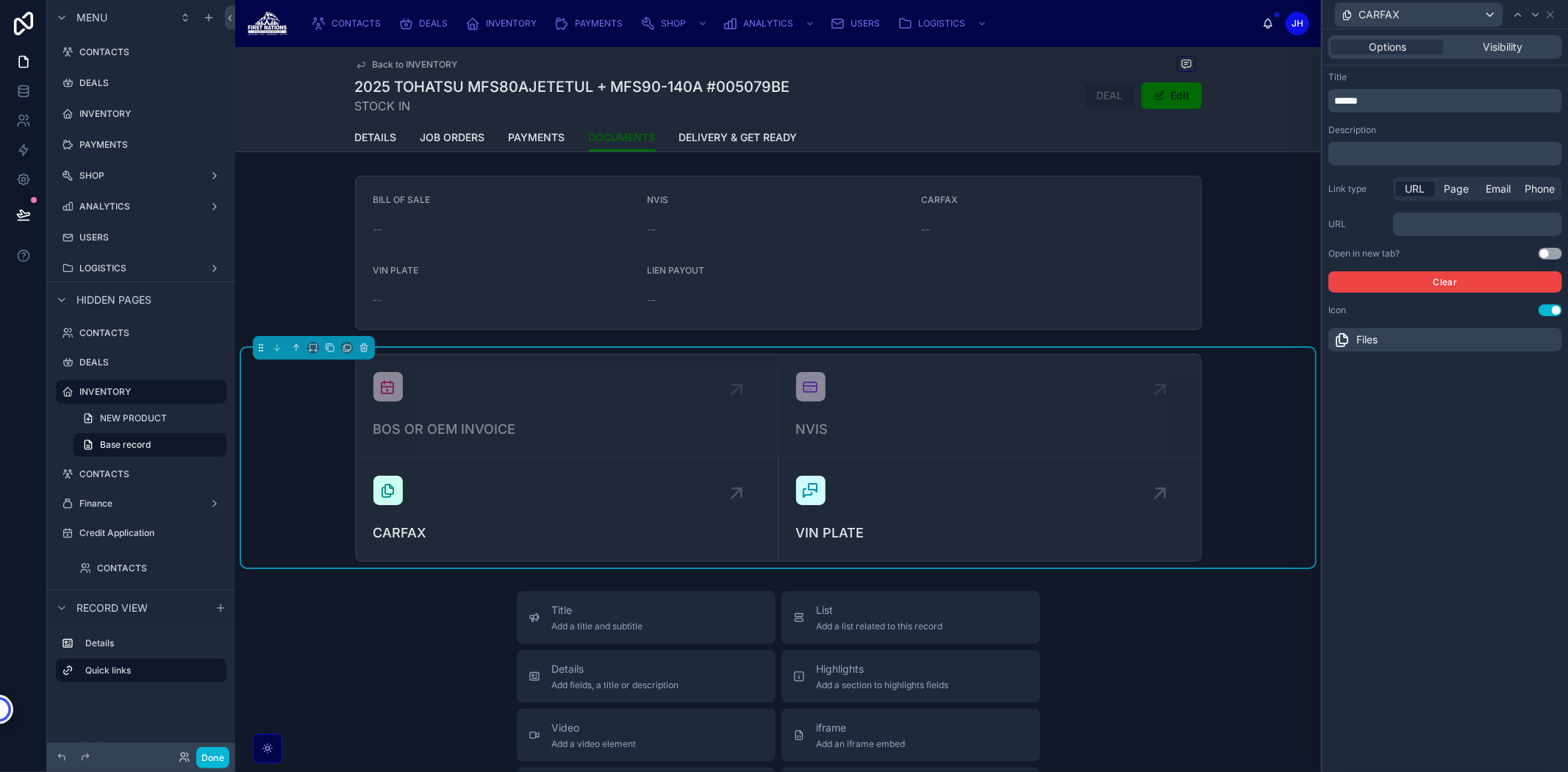 click on "﻿" at bounding box center [1479, 224] 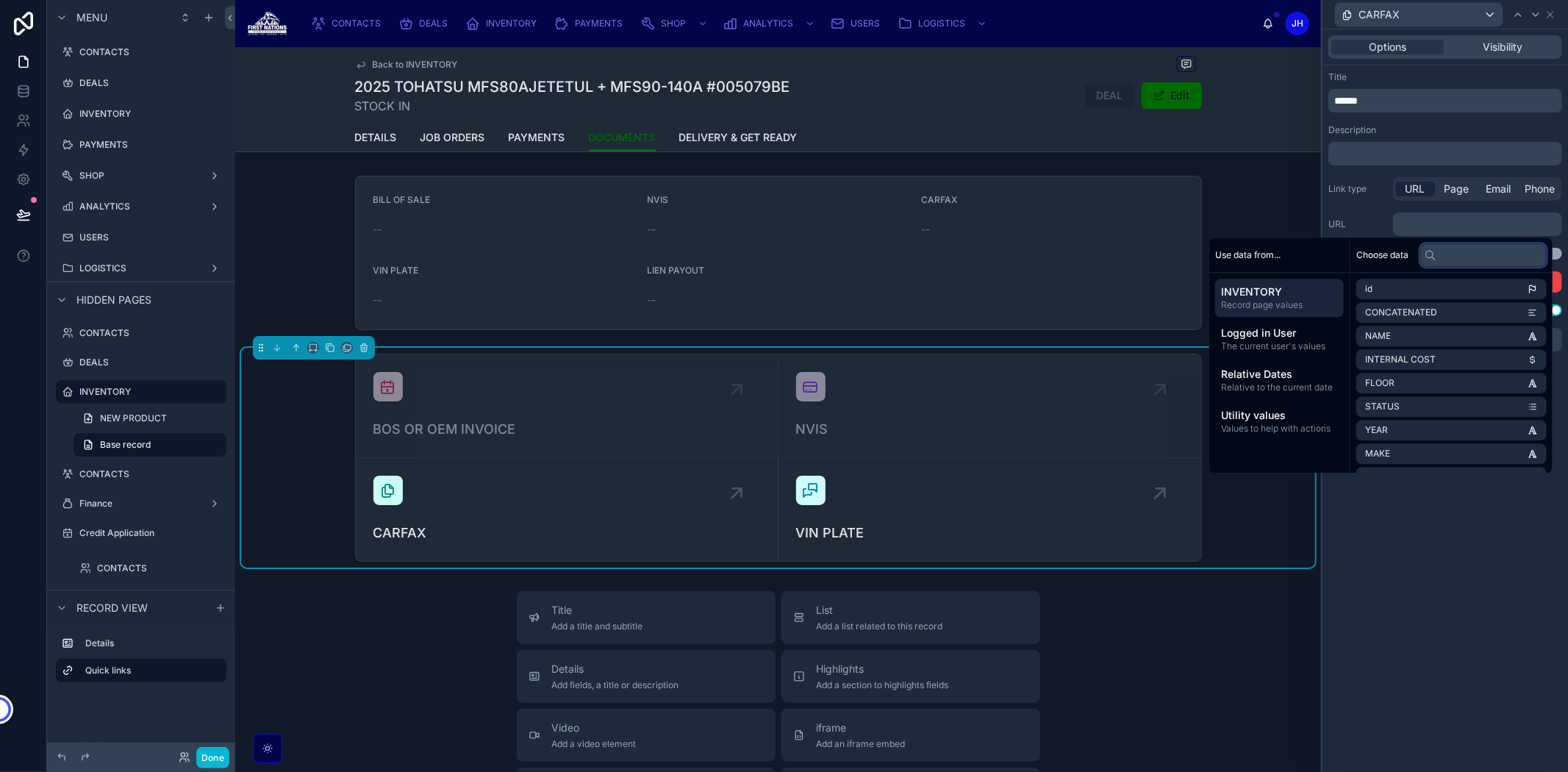 click at bounding box center [1483, 255] 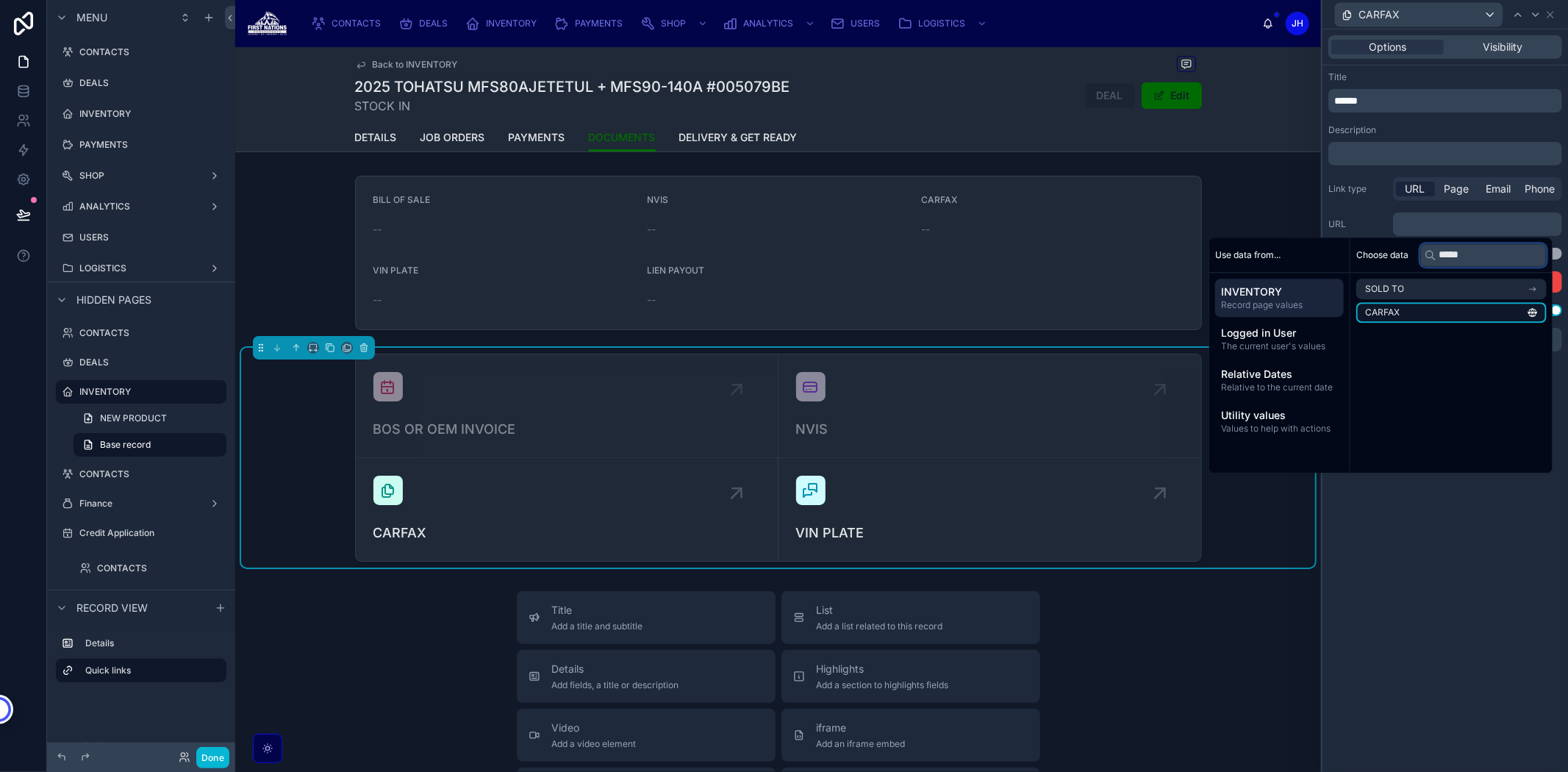 type on "*****" 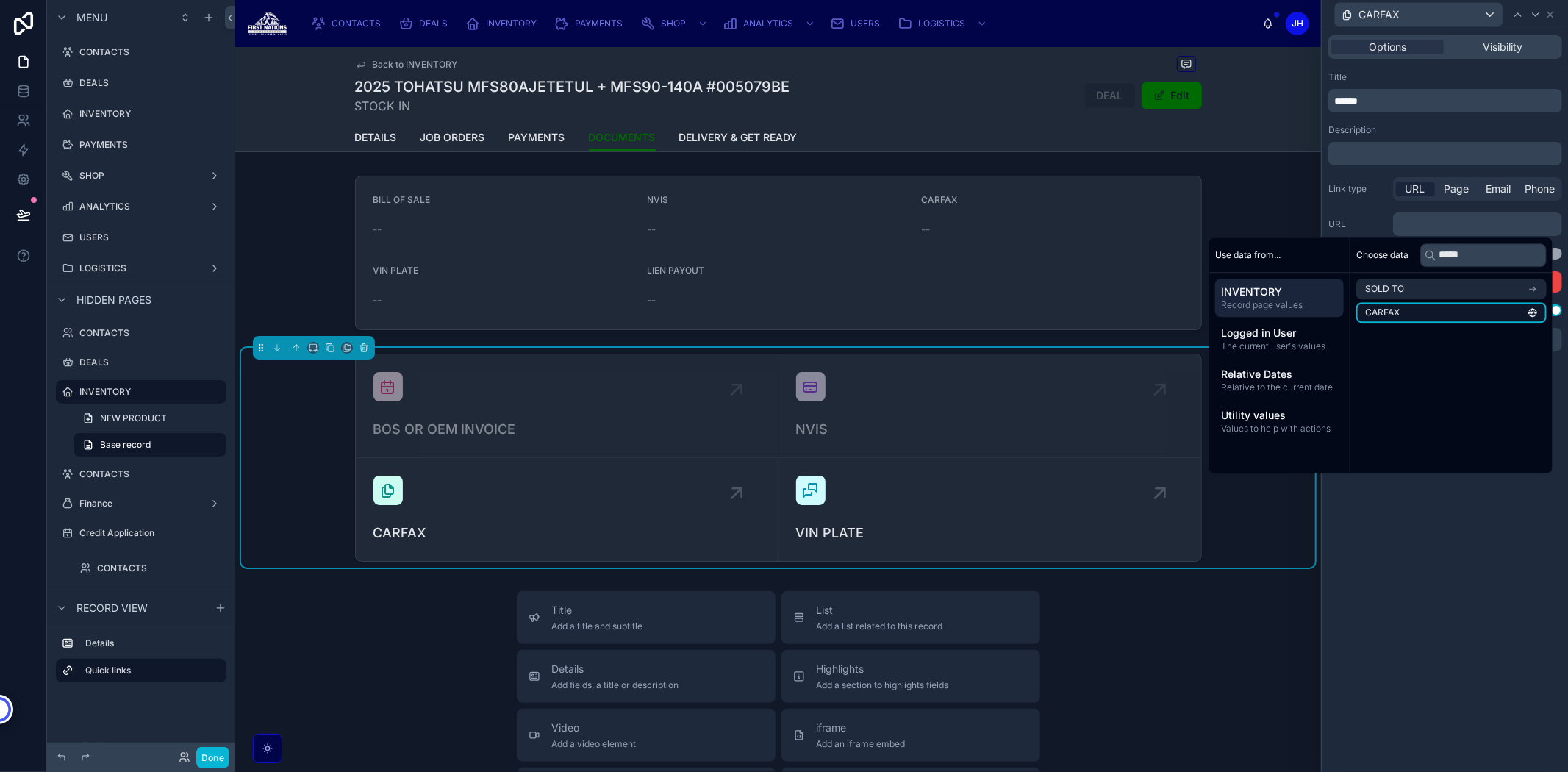 click on "CARFAX" at bounding box center (1451, 312) 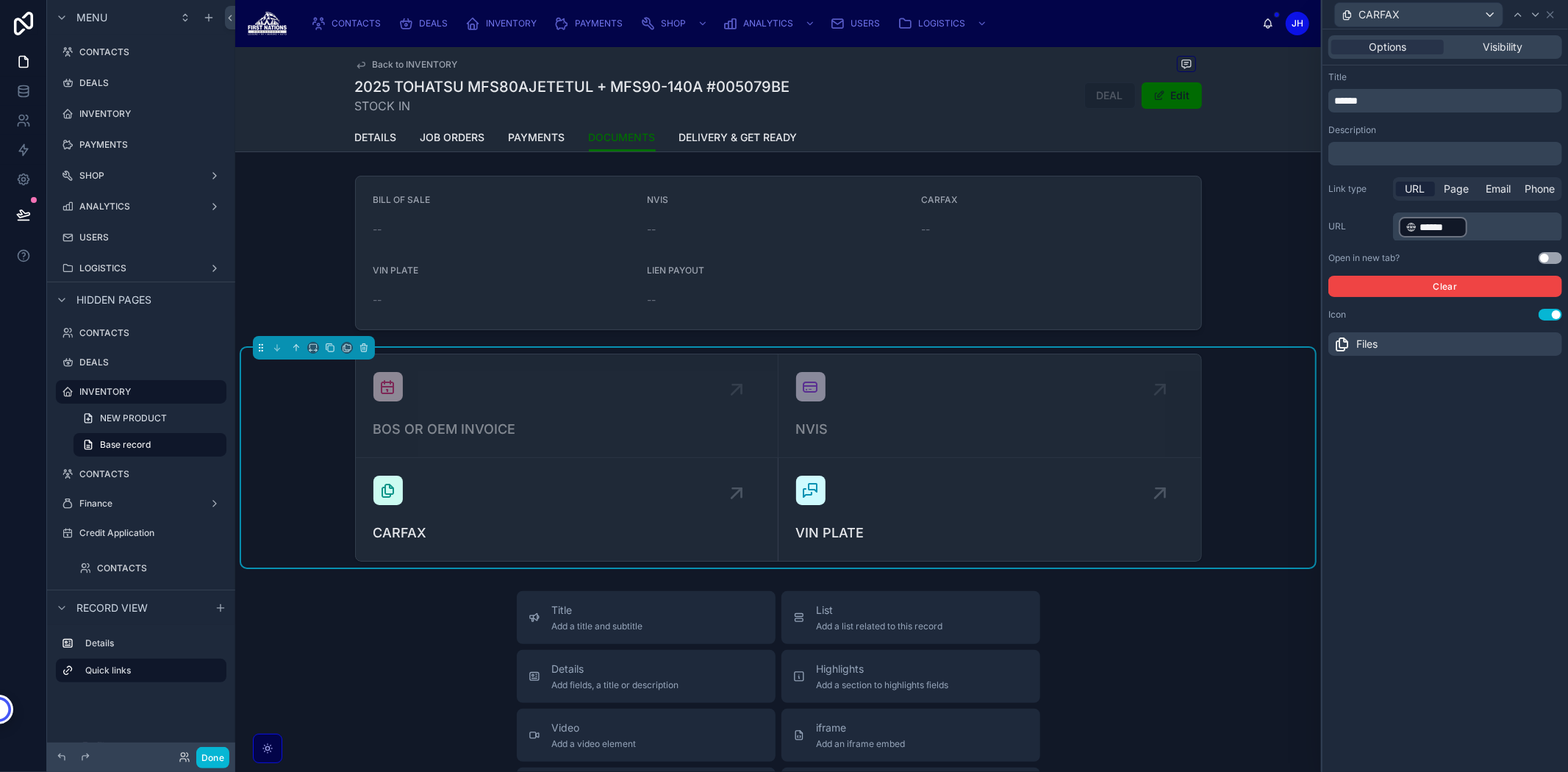click on "Link type URL Page Email Phone URL ﻿ ****** ﻿ ﻿ Open in new tab? Use setting Clear" at bounding box center (1445, 237) 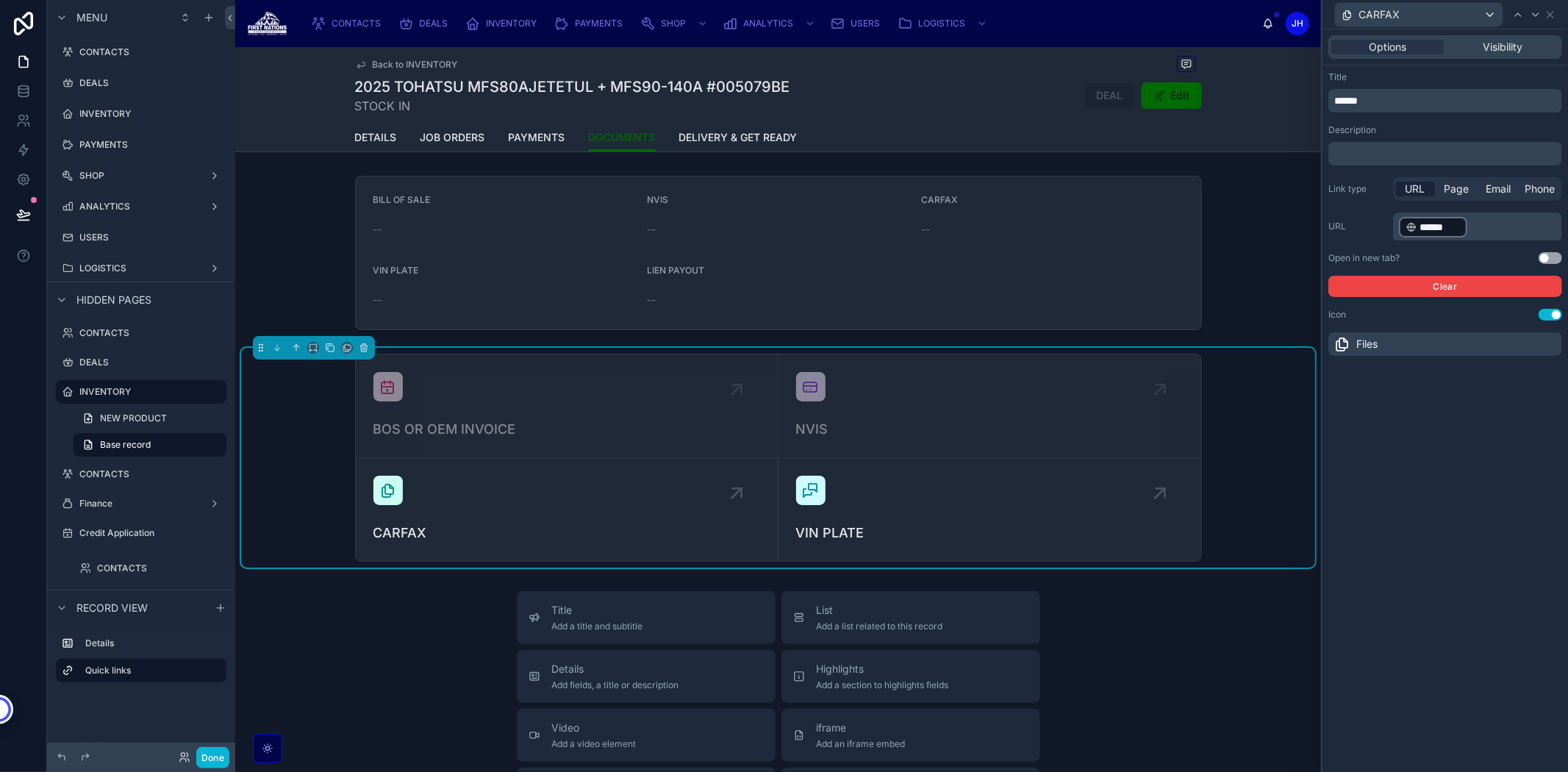 click on "Use setting" at bounding box center (1550, 258) 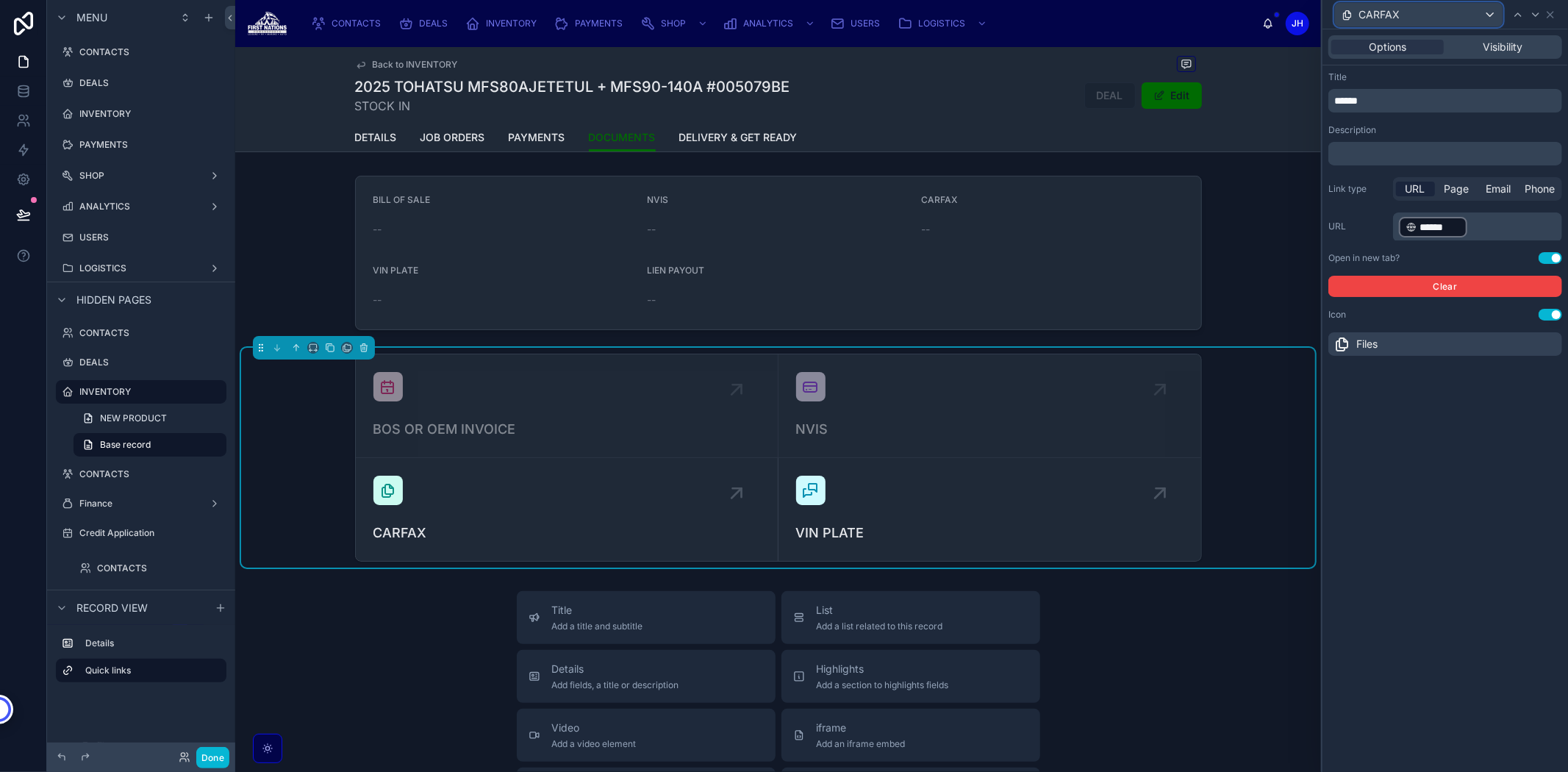click on "CARFAX" at bounding box center (1419, 15) 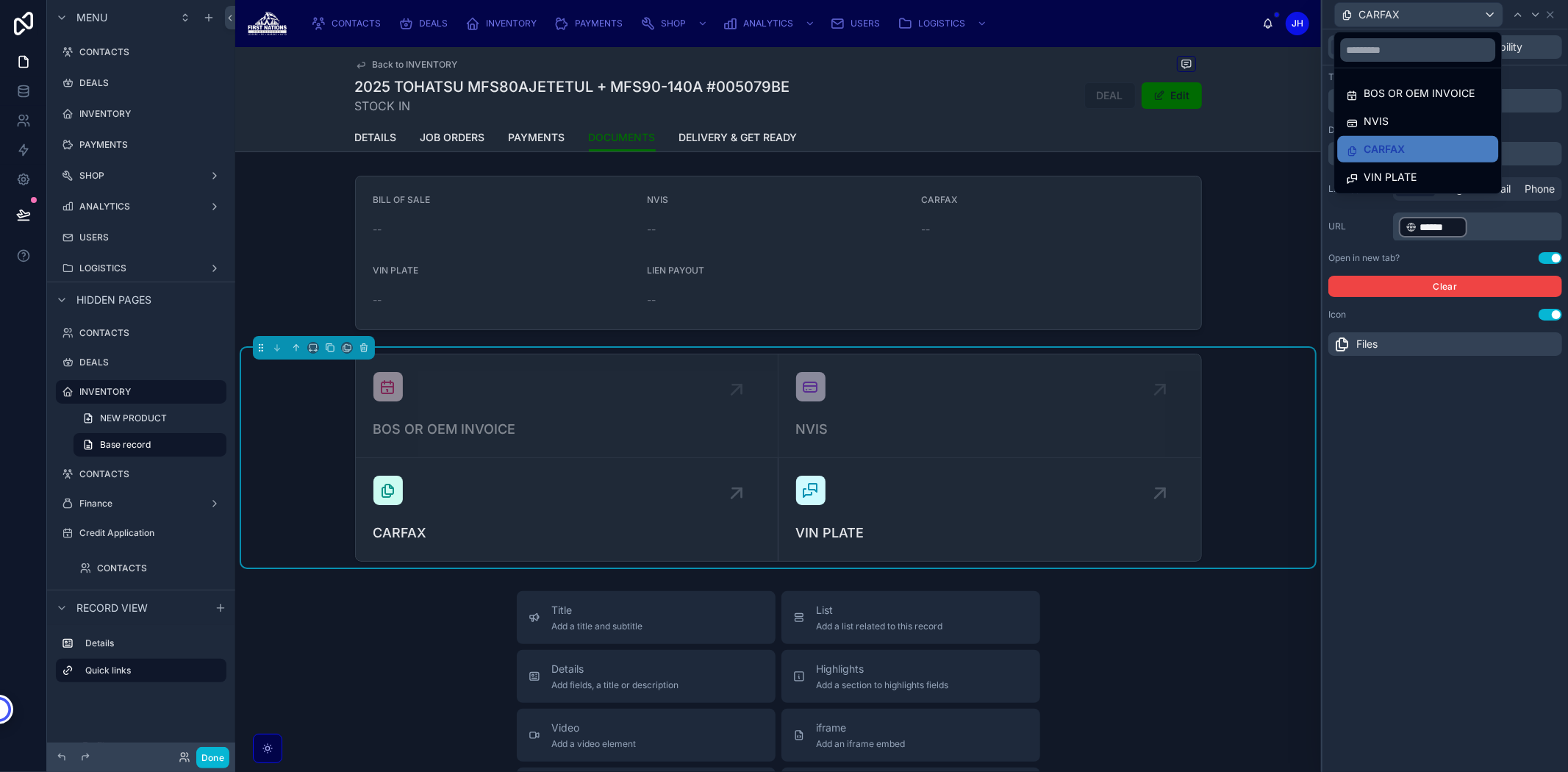 click at bounding box center (1445, 386) 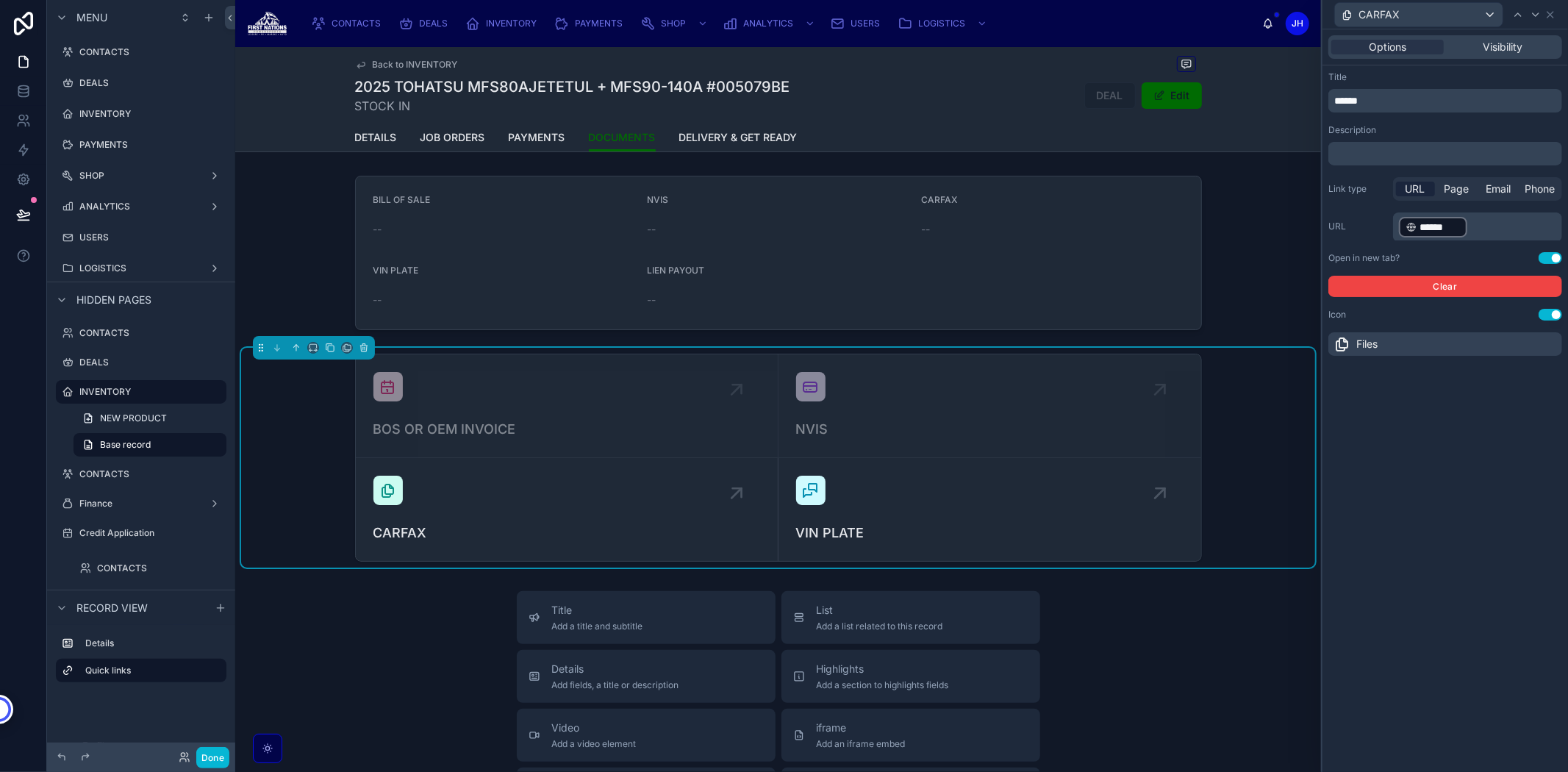 click on "Options Visibility" at bounding box center [1445, 47] 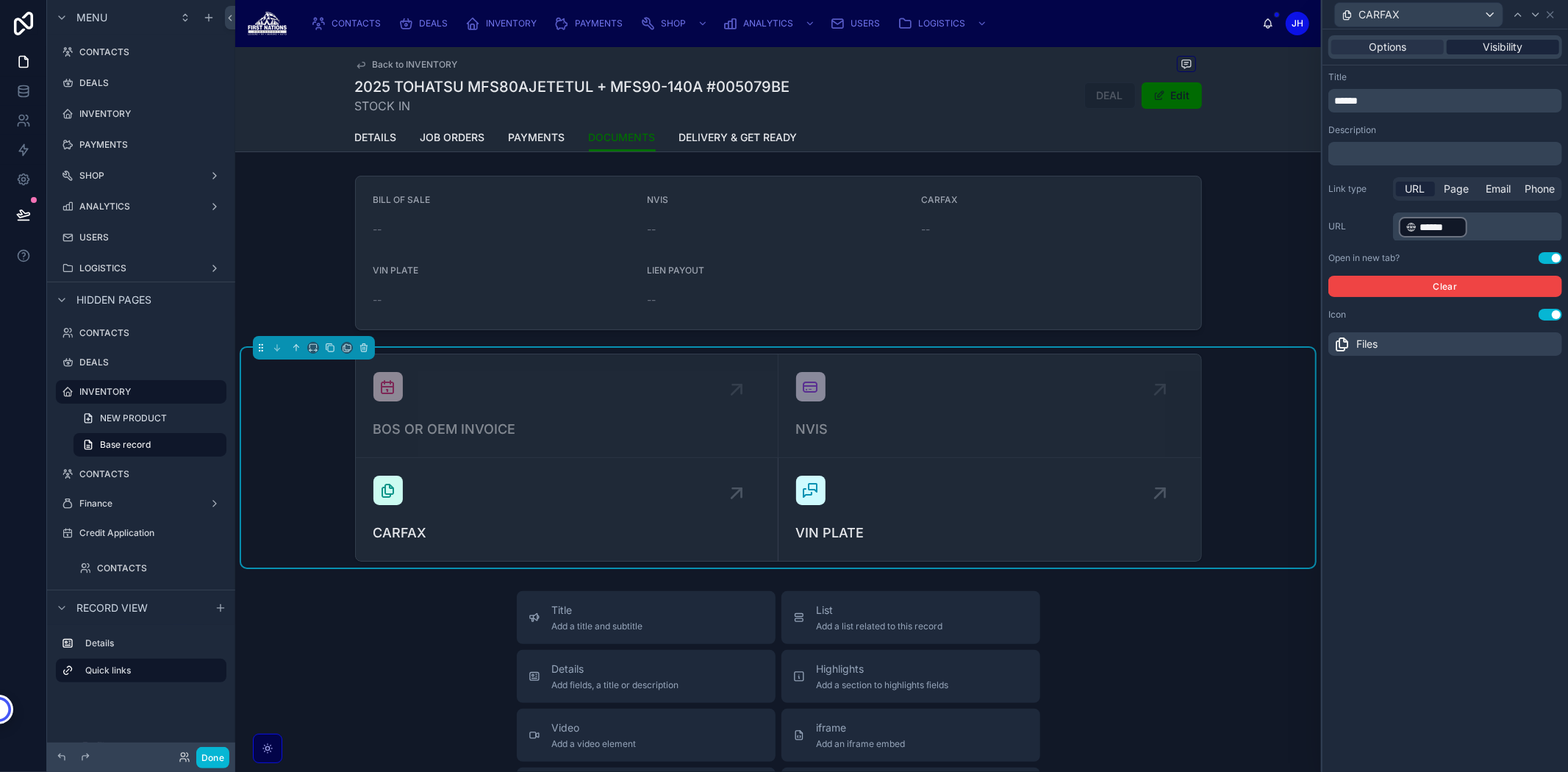 click on "Visibility" at bounding box center [1503, 47] 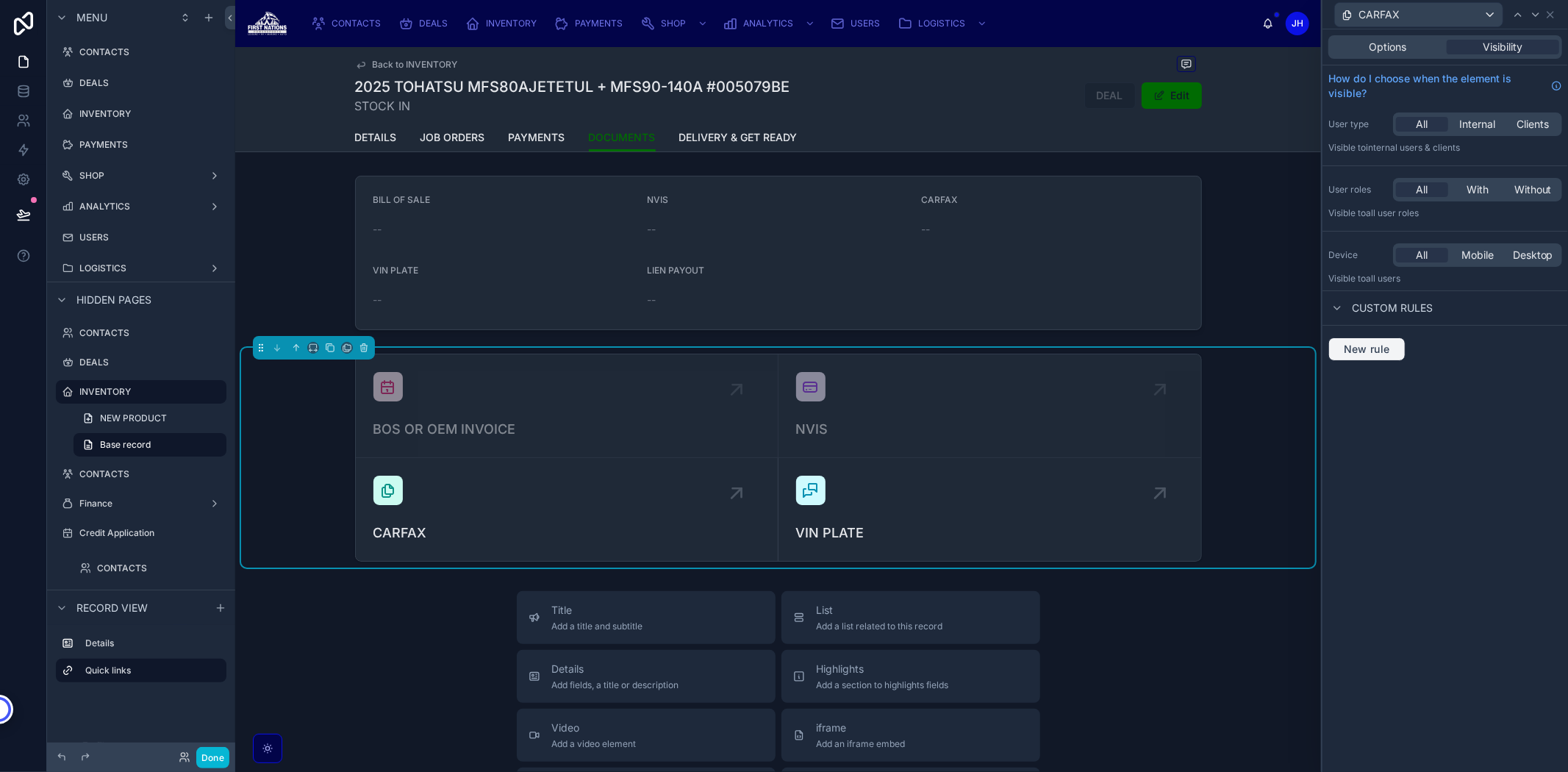 click on "New rule" at bounding box center [1367, 349] 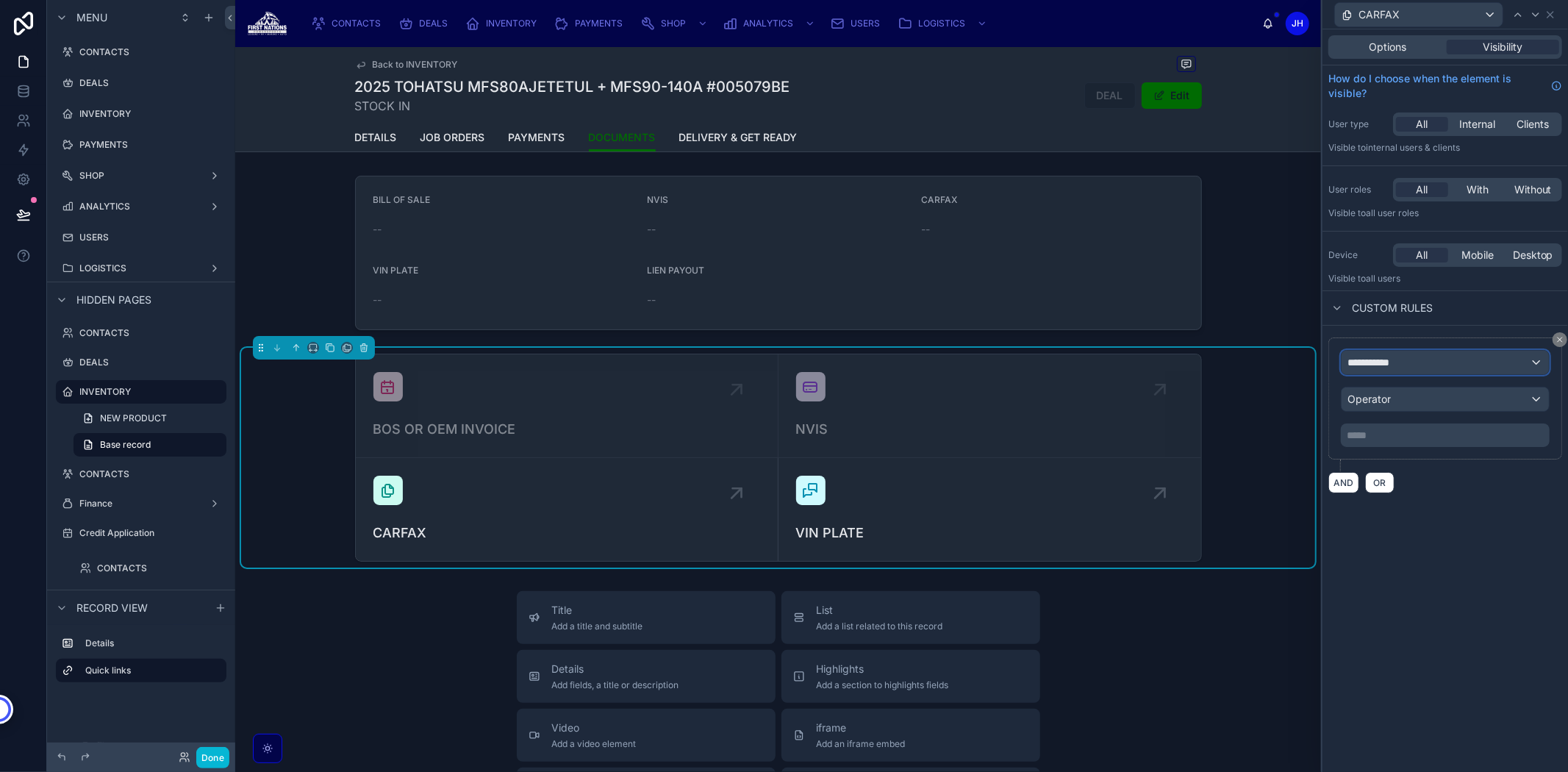 click on "**********" at bounding box center [1375, 362] 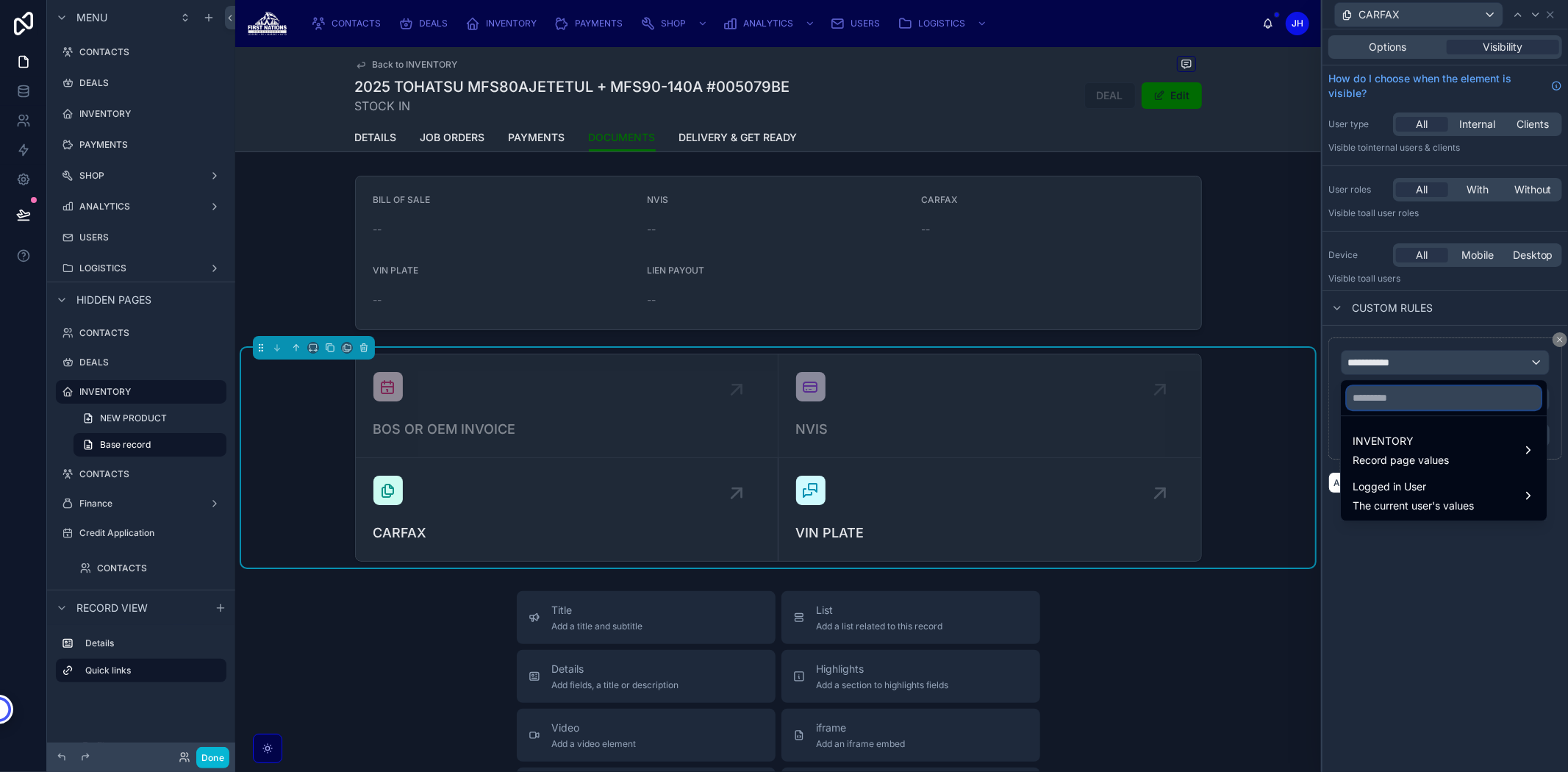 click at bounding box center (1444, 398) 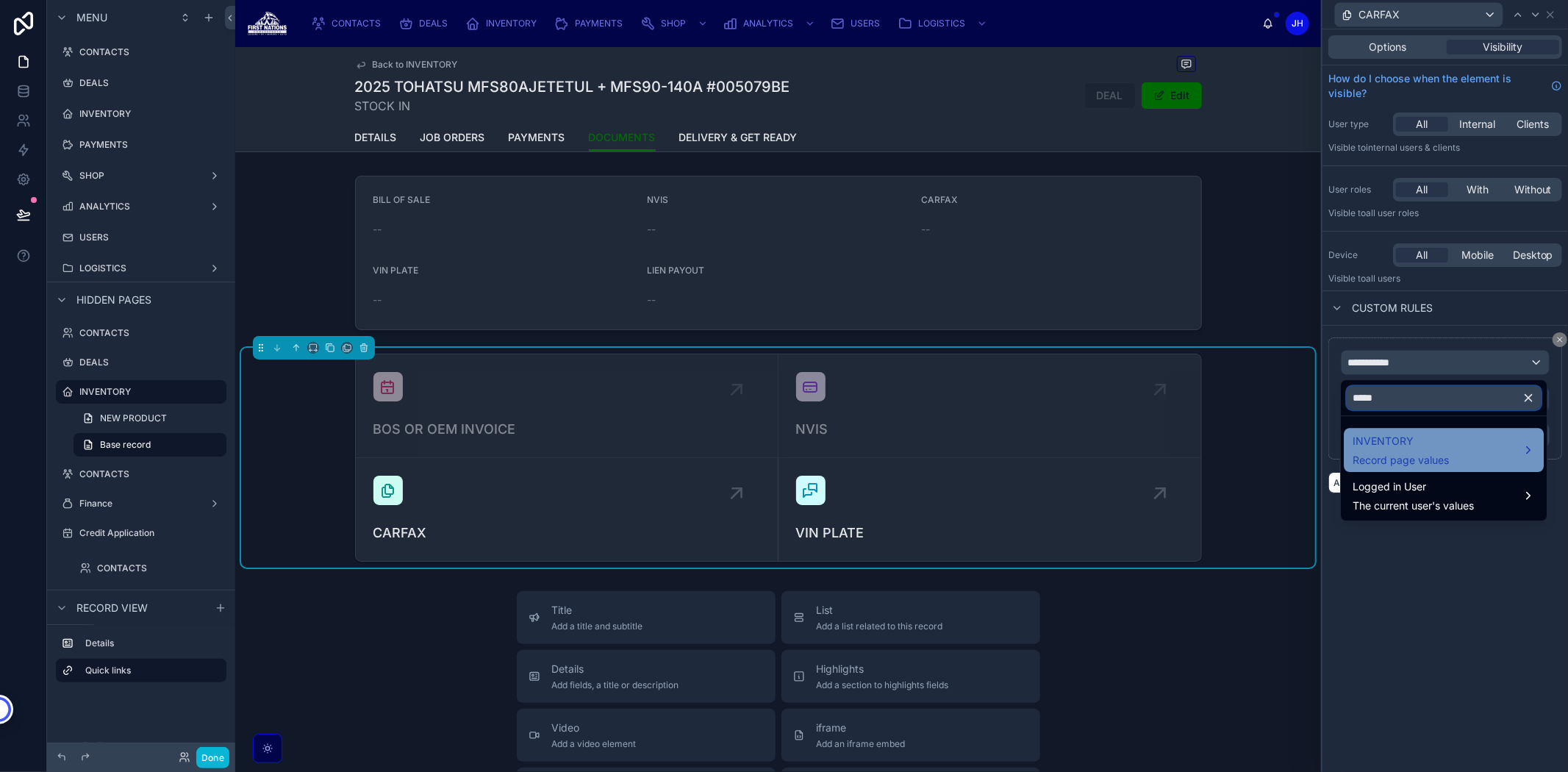 type on "*****" 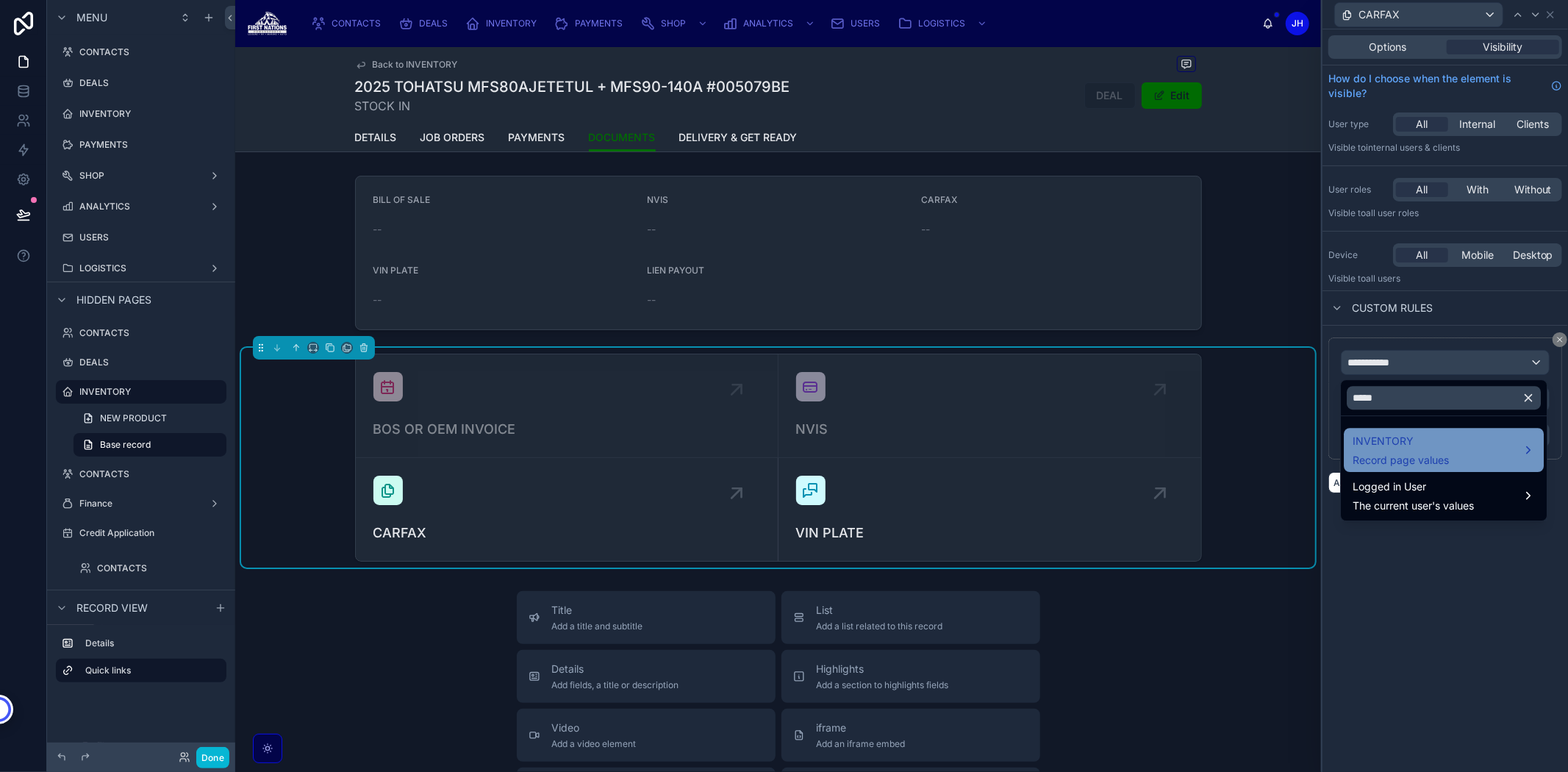 click on "INVENTORY" at bounding box center [1400, 441] 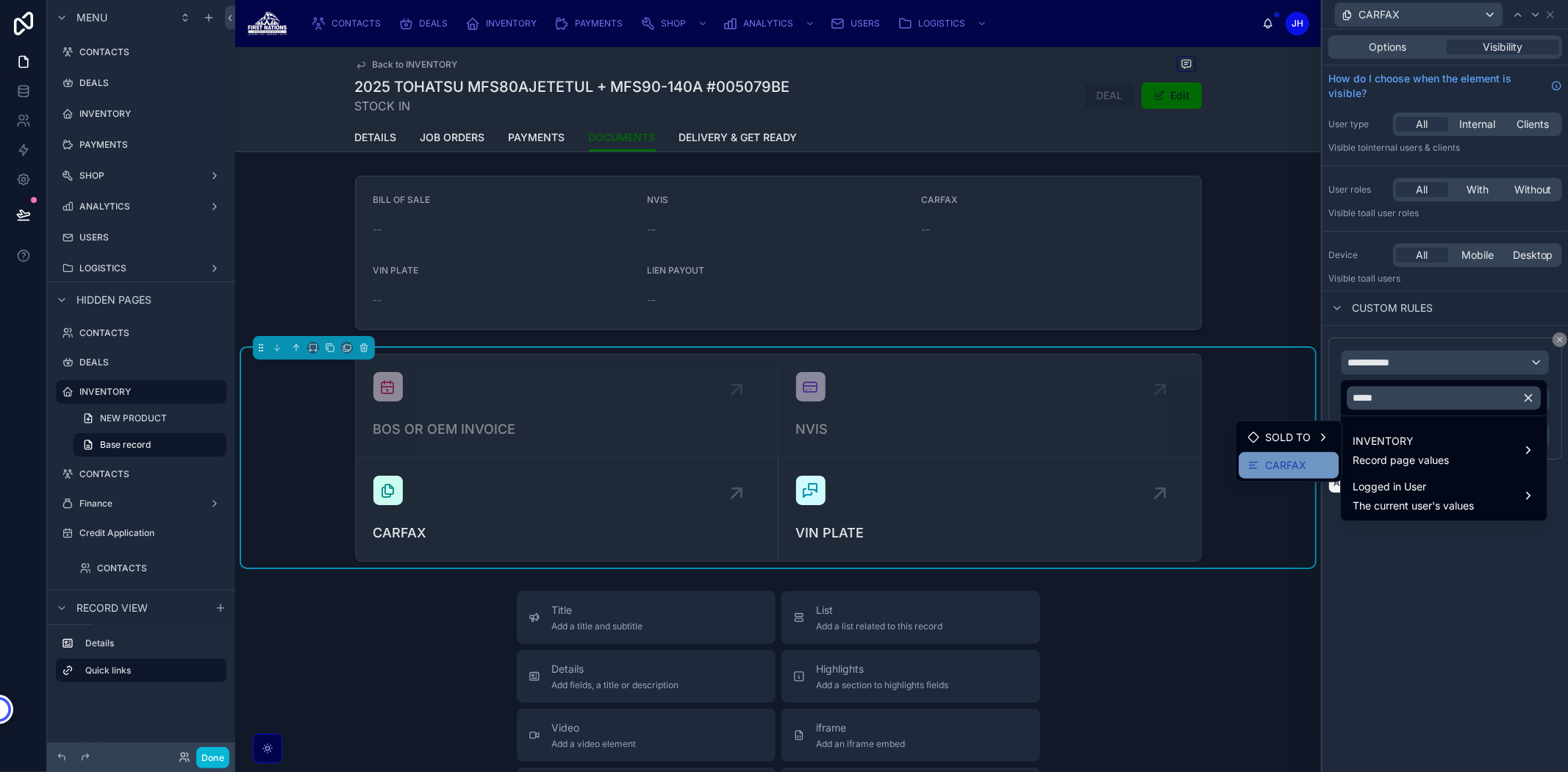 click on "CARFAX" at bounding box center [1286, 465] 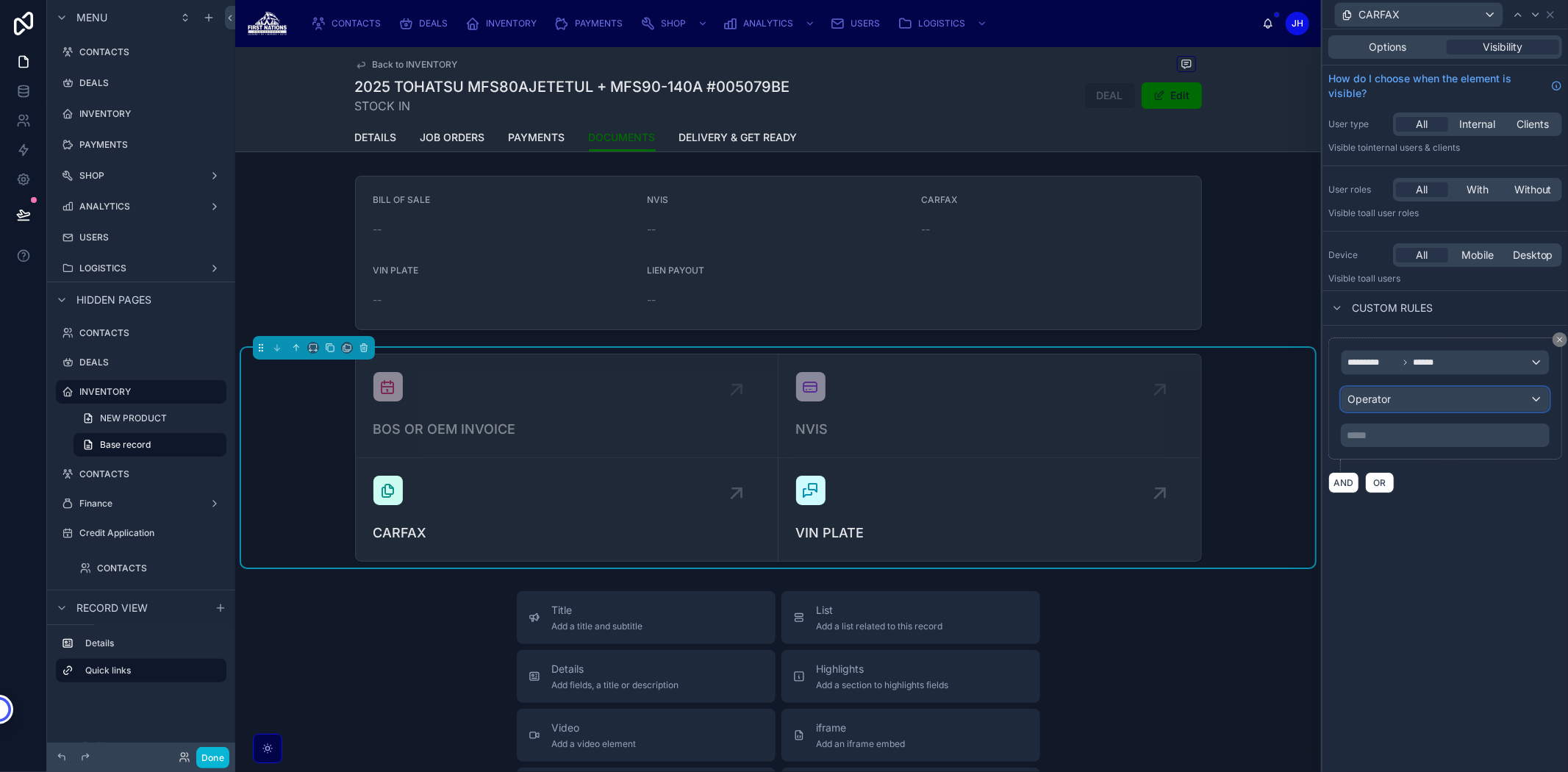 click on "Operator" at bounding box center [1369, 398] 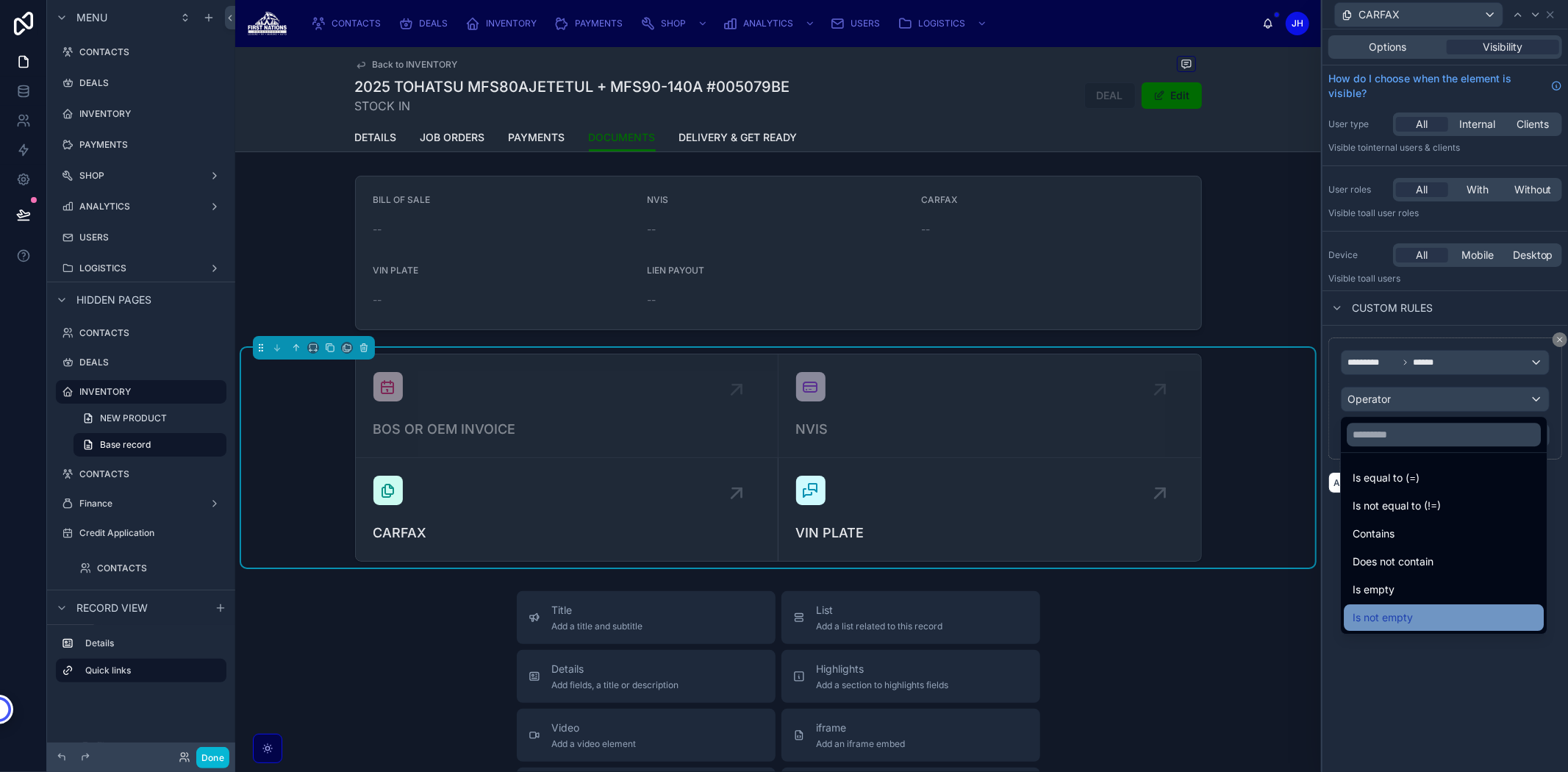 click on "Is not empty" at bounding box center [1383, 618] 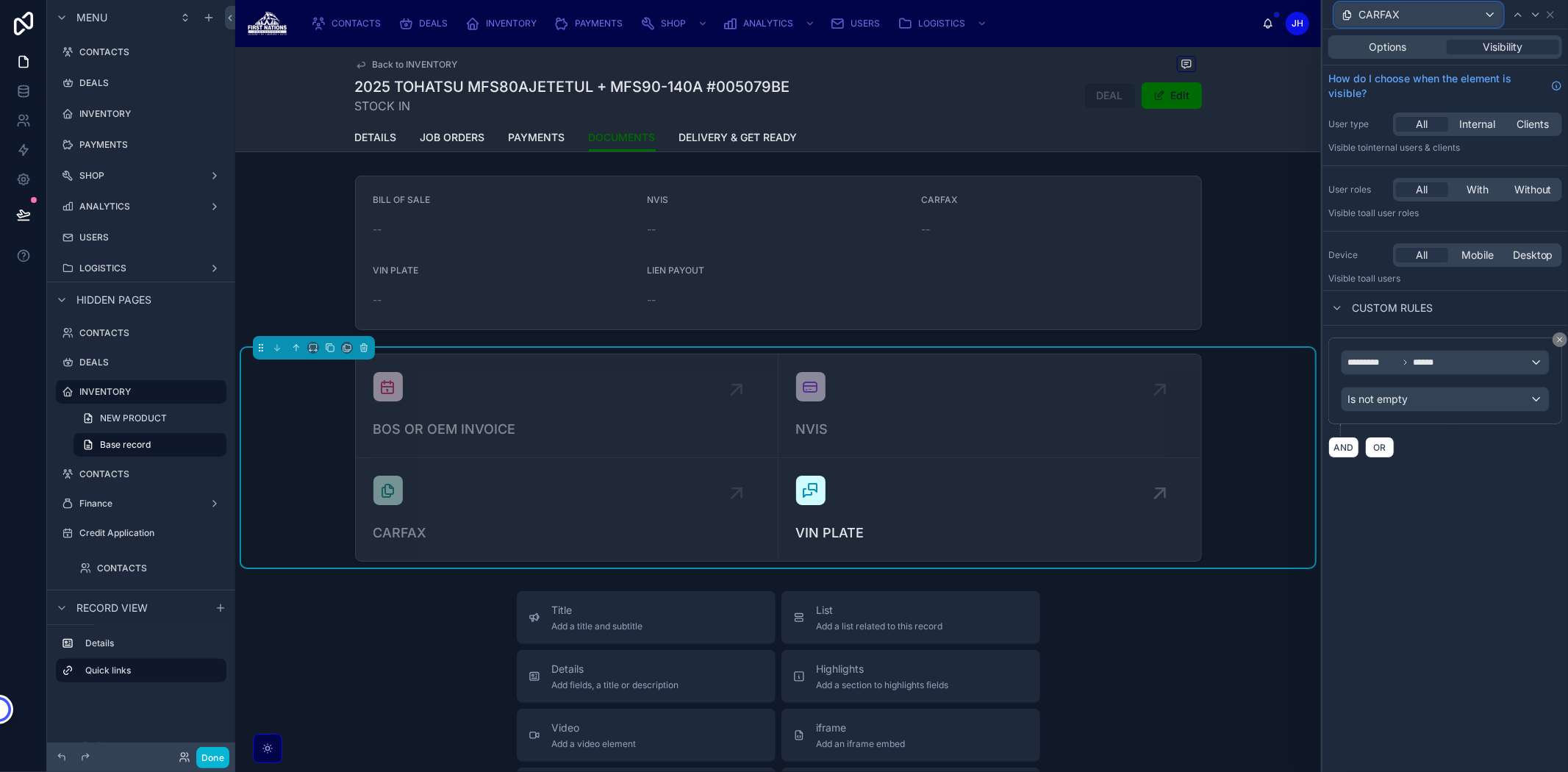 click on "CARFAX" at bounding box center [1379, 15] 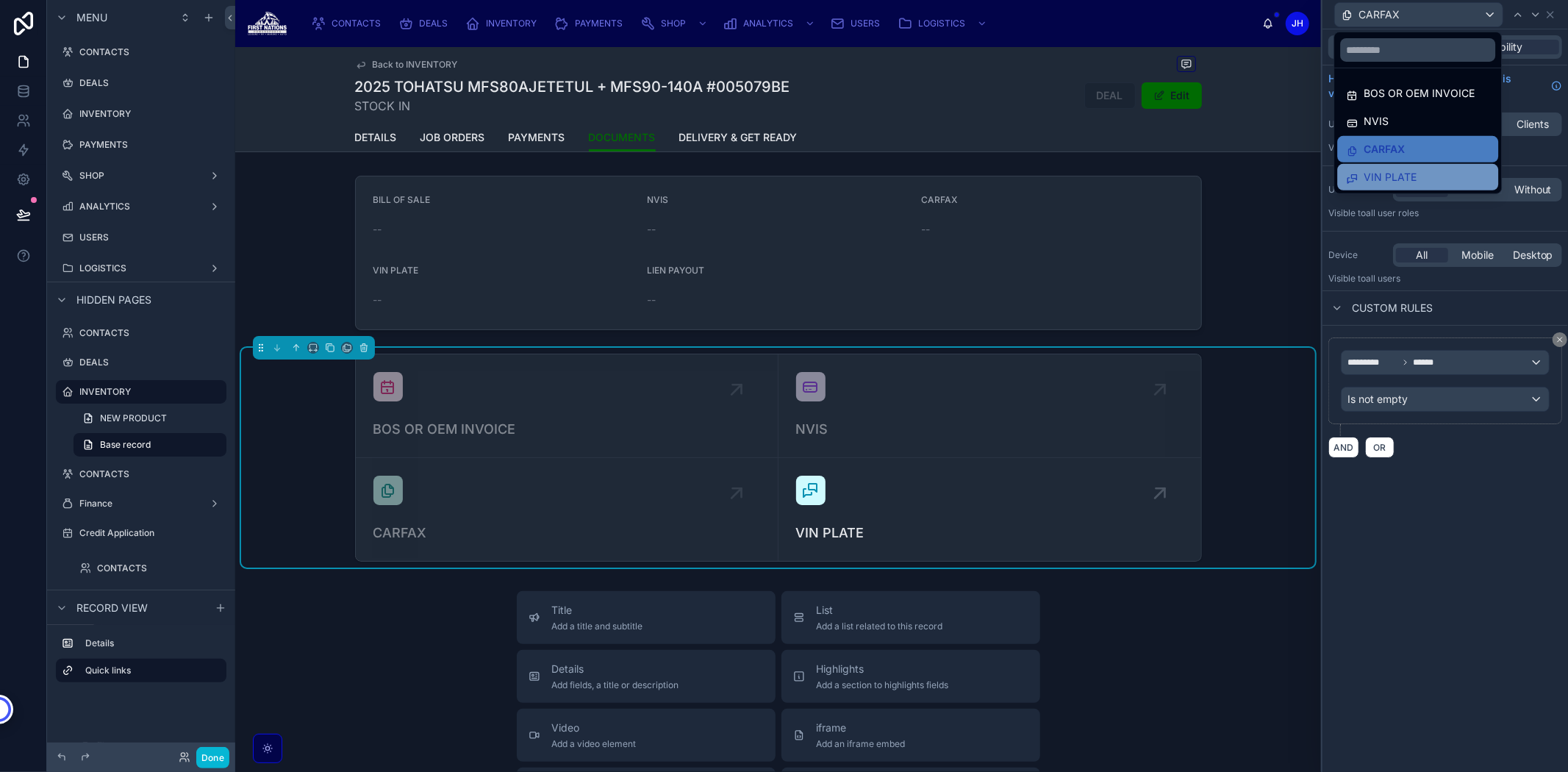 click on "VIN PLATE" at bounding box center [1390, 177] 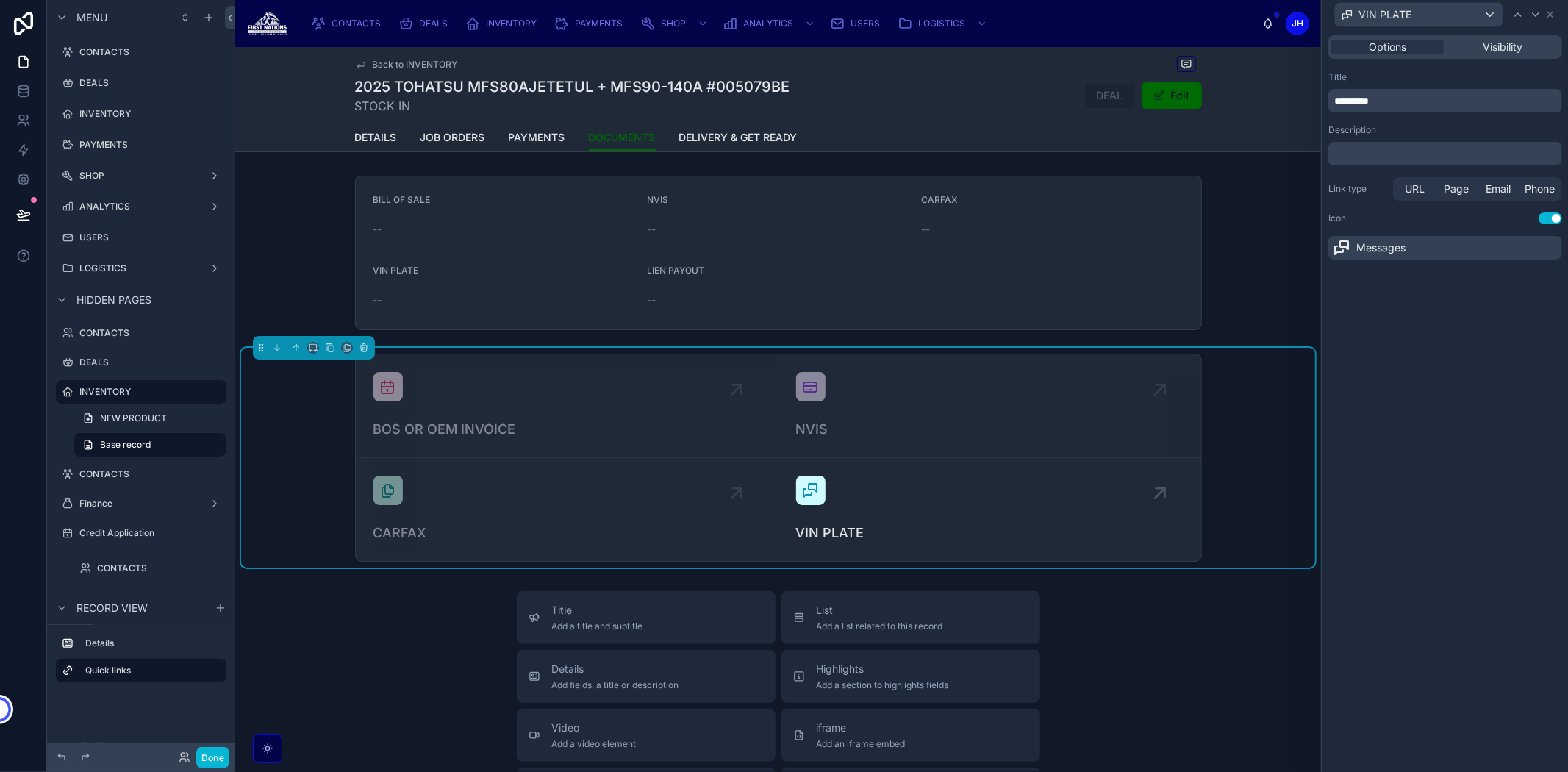 click on "﻿" at bounding box center [1447, 154] 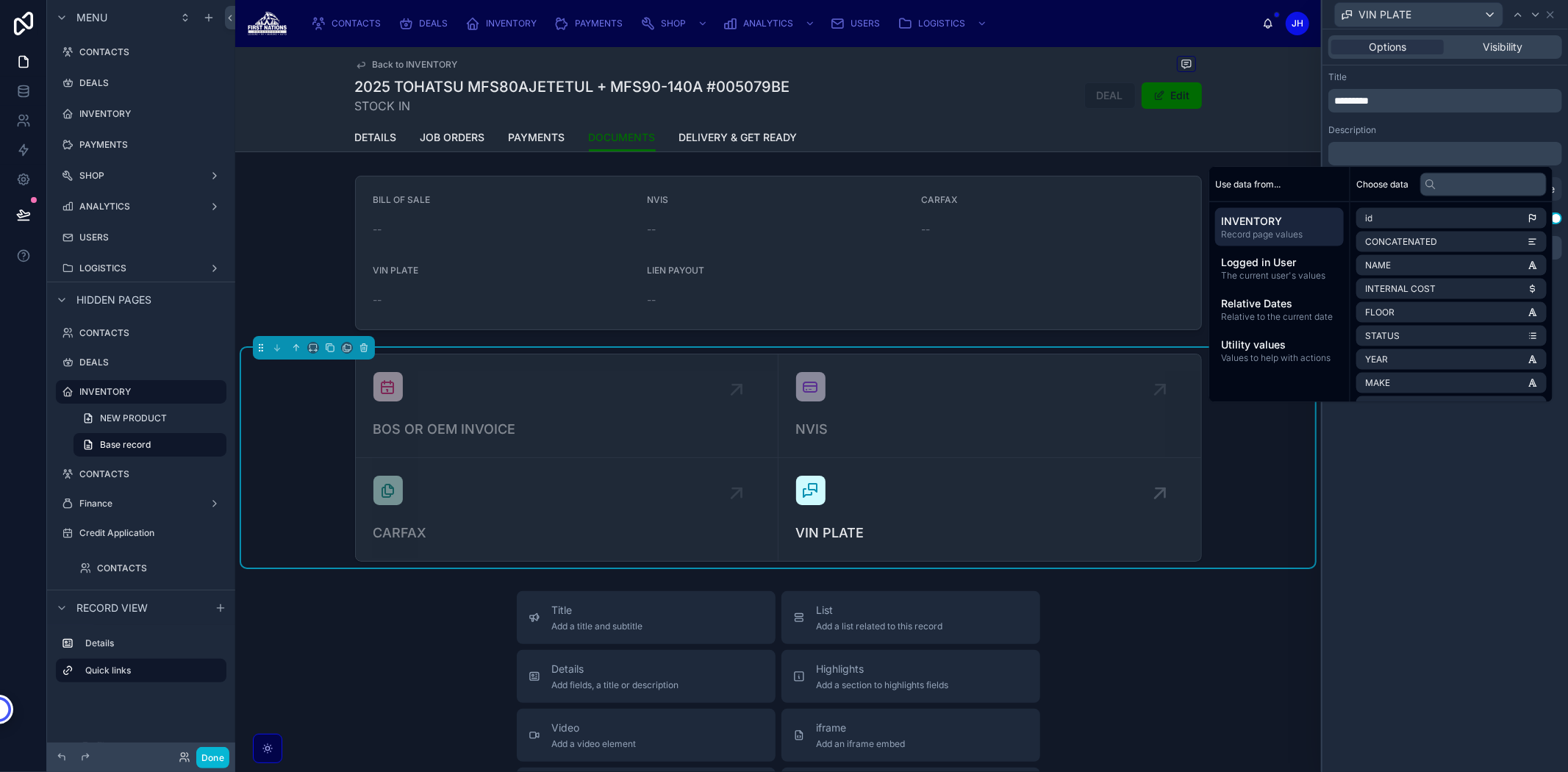 click on "*********" at bounding box center [1351, 101] 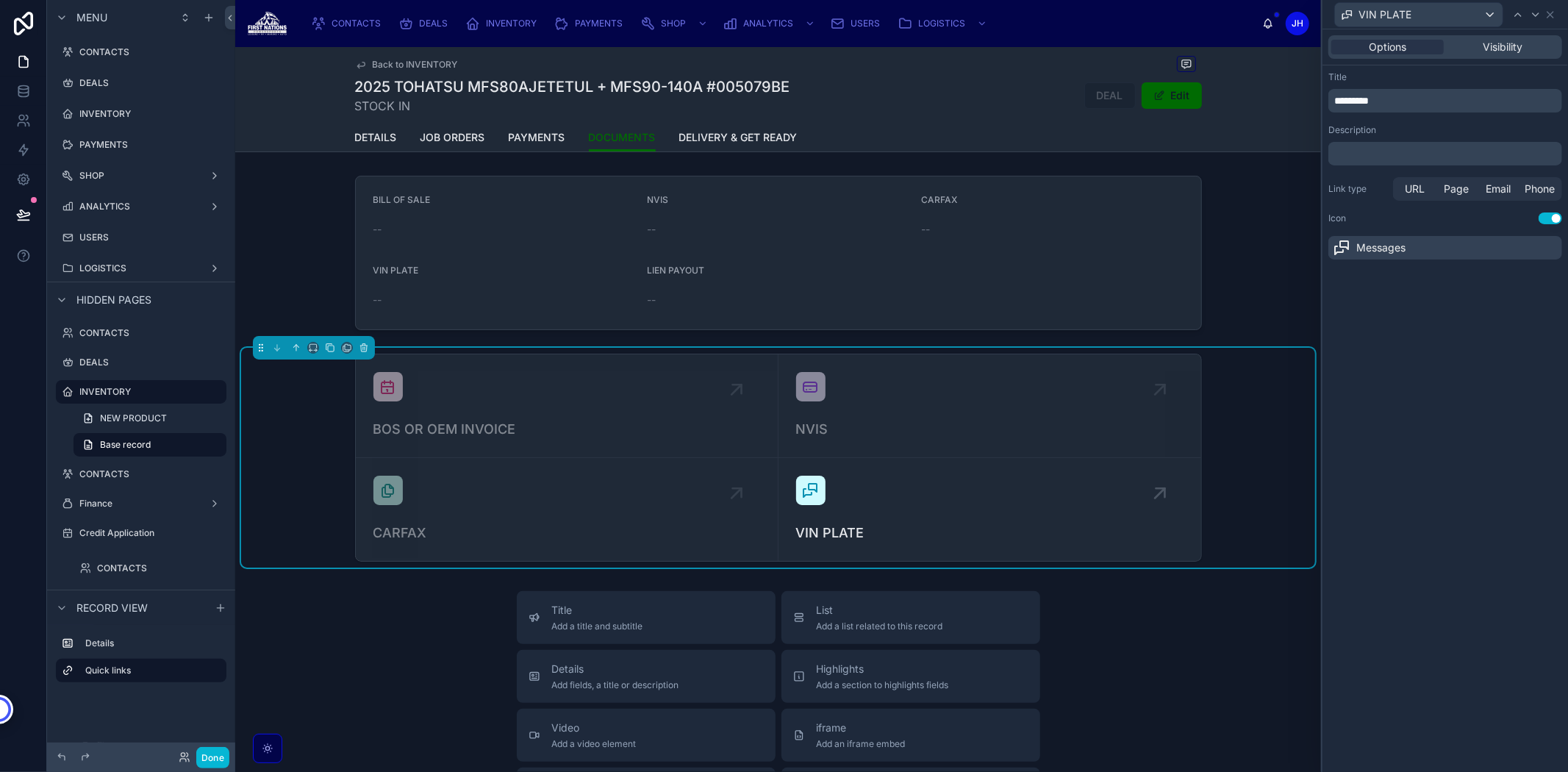 click on "Title" at bounding box center (1445, 77) 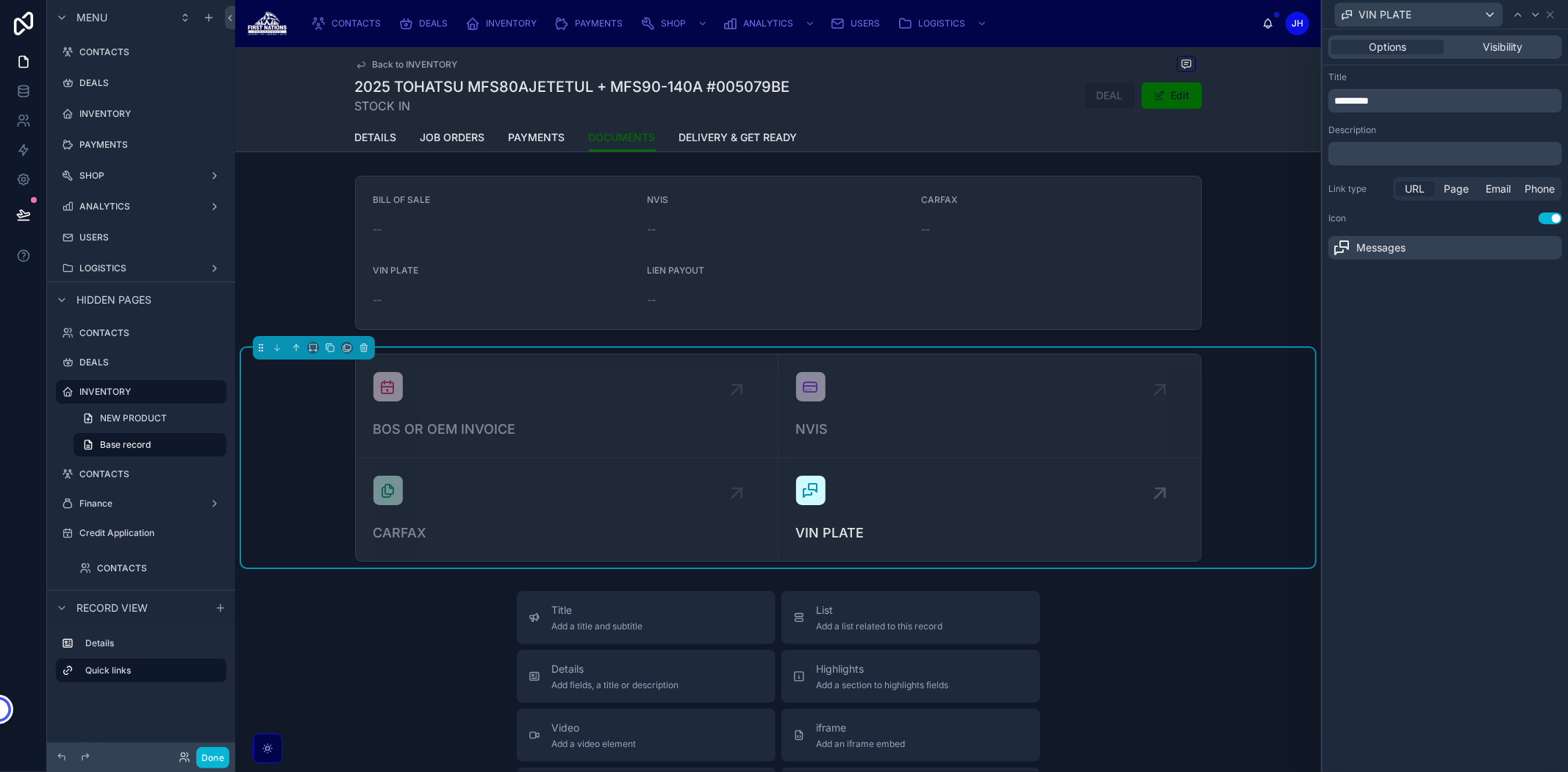 click on "URL" at bounding box center (1415, 189) 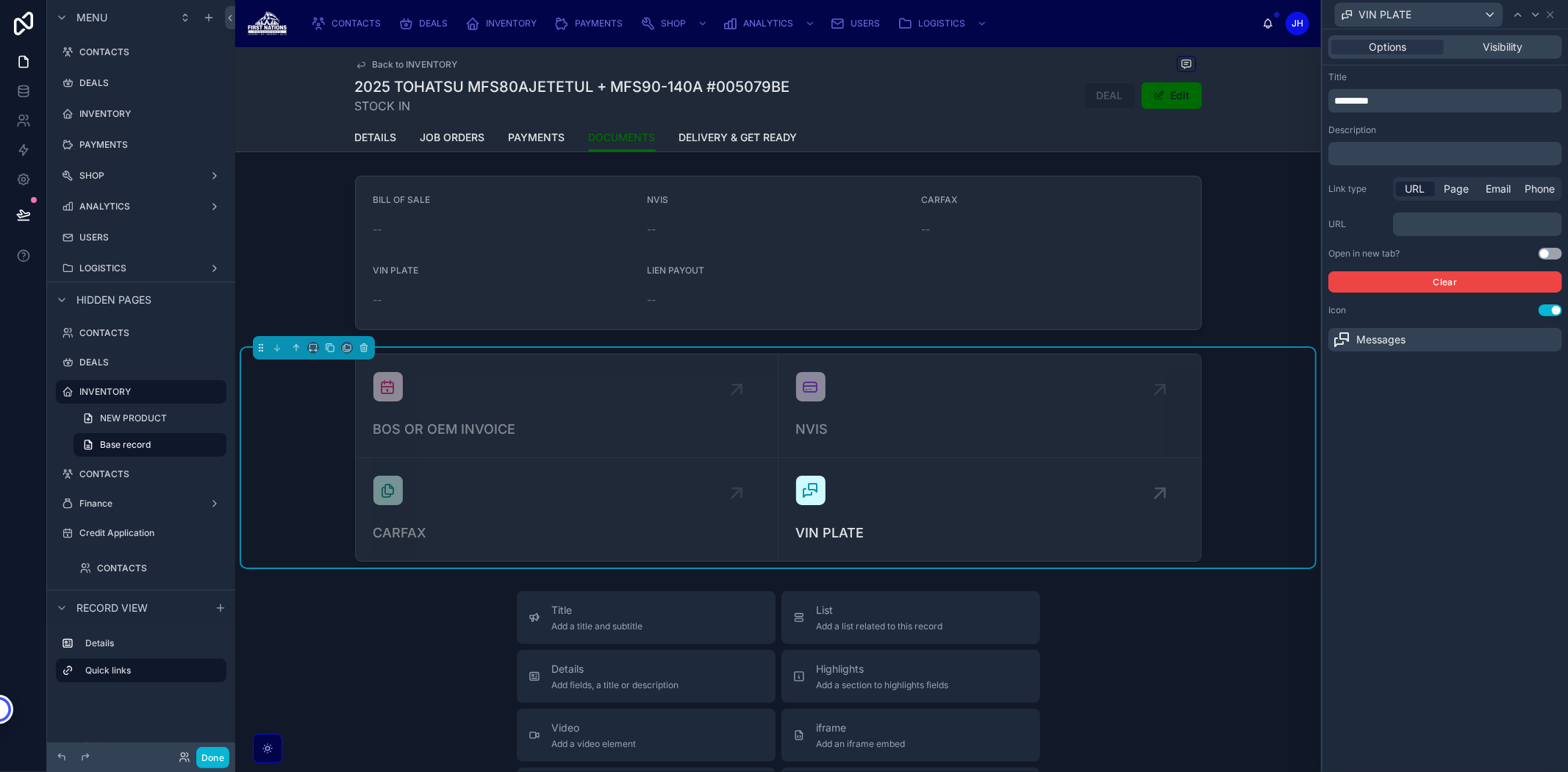 click on "﻿" at bounding box center [1479, 224] 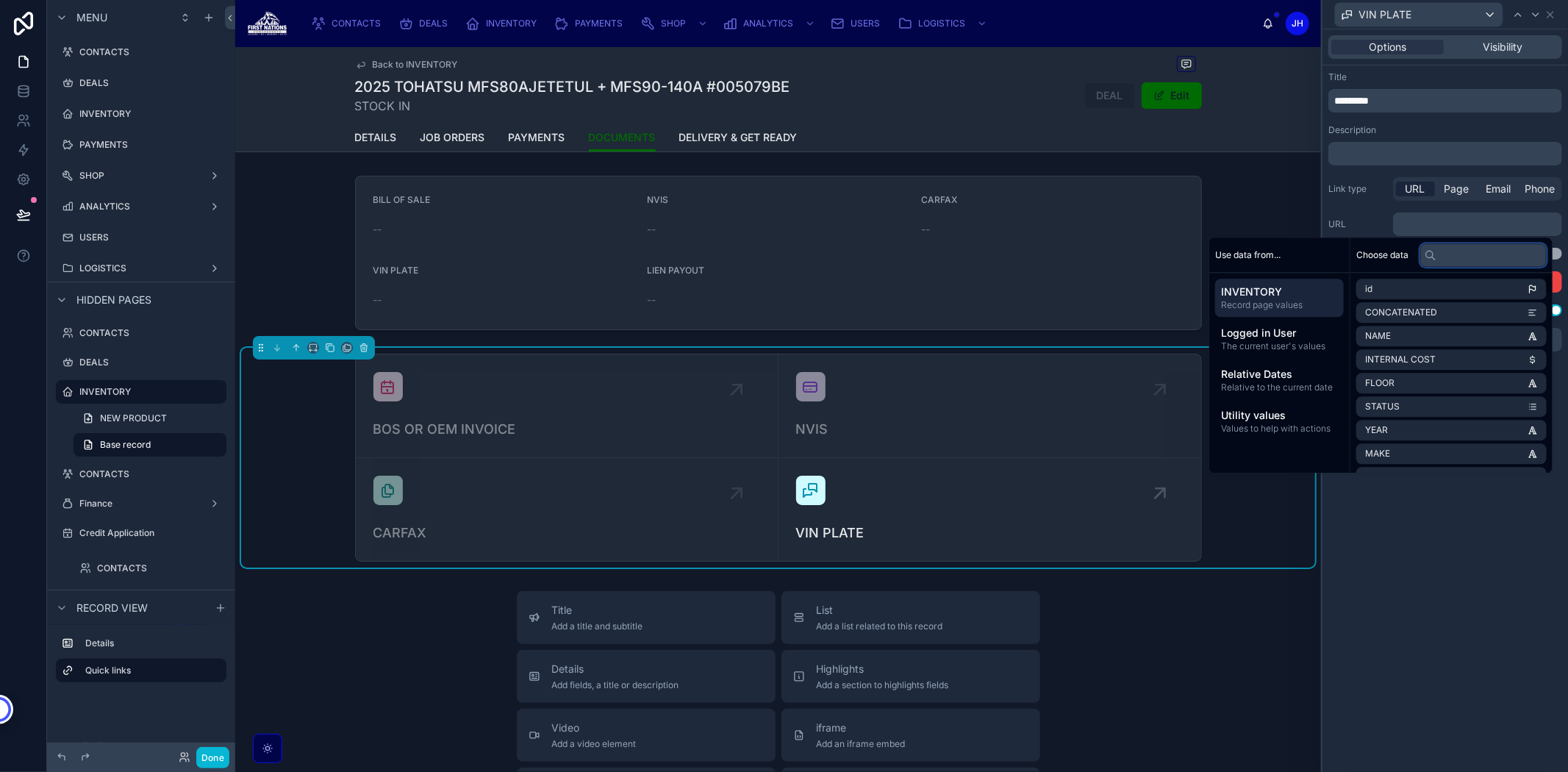 click at bounding box center [1483, 255] 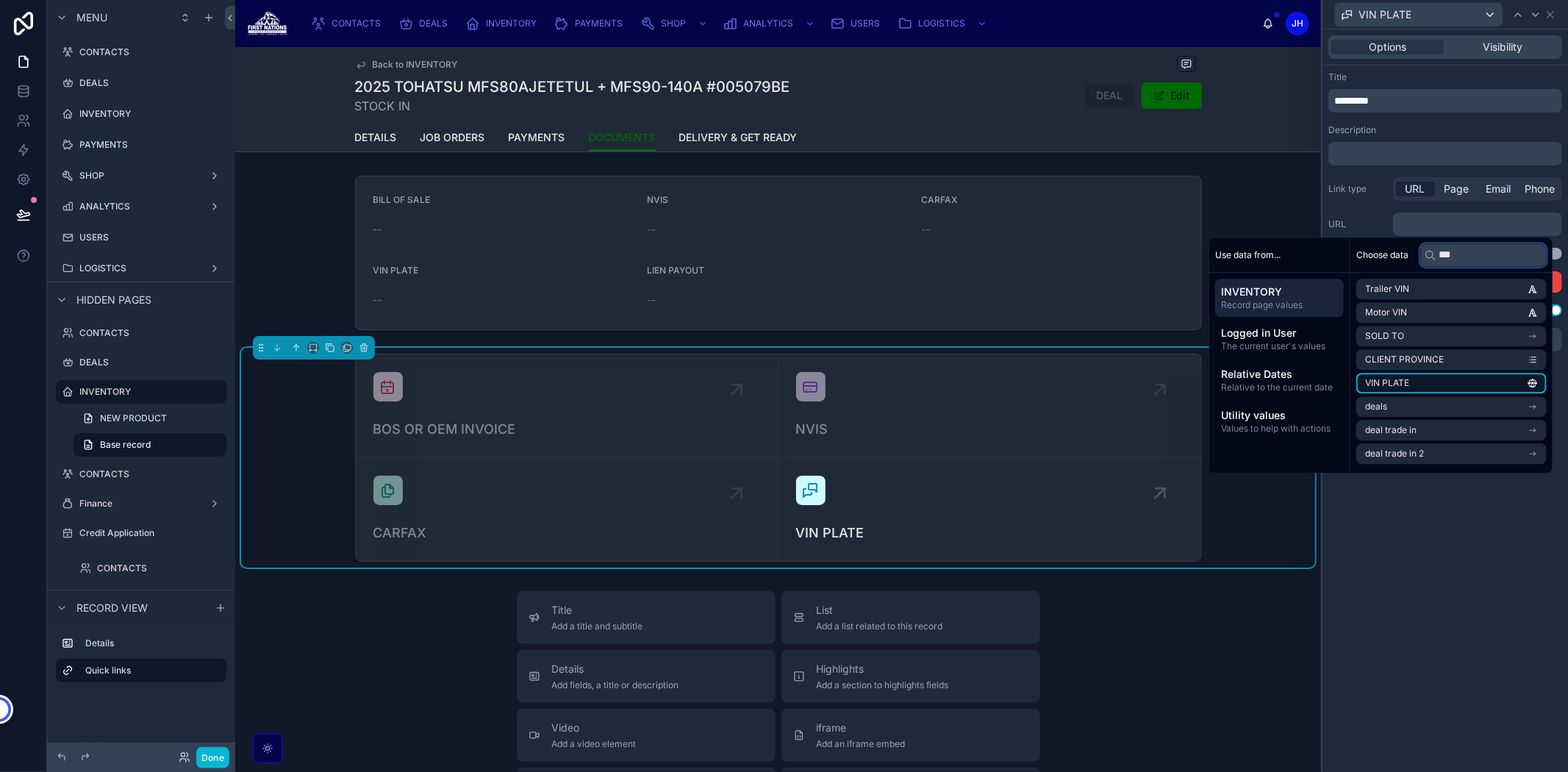type on "***" 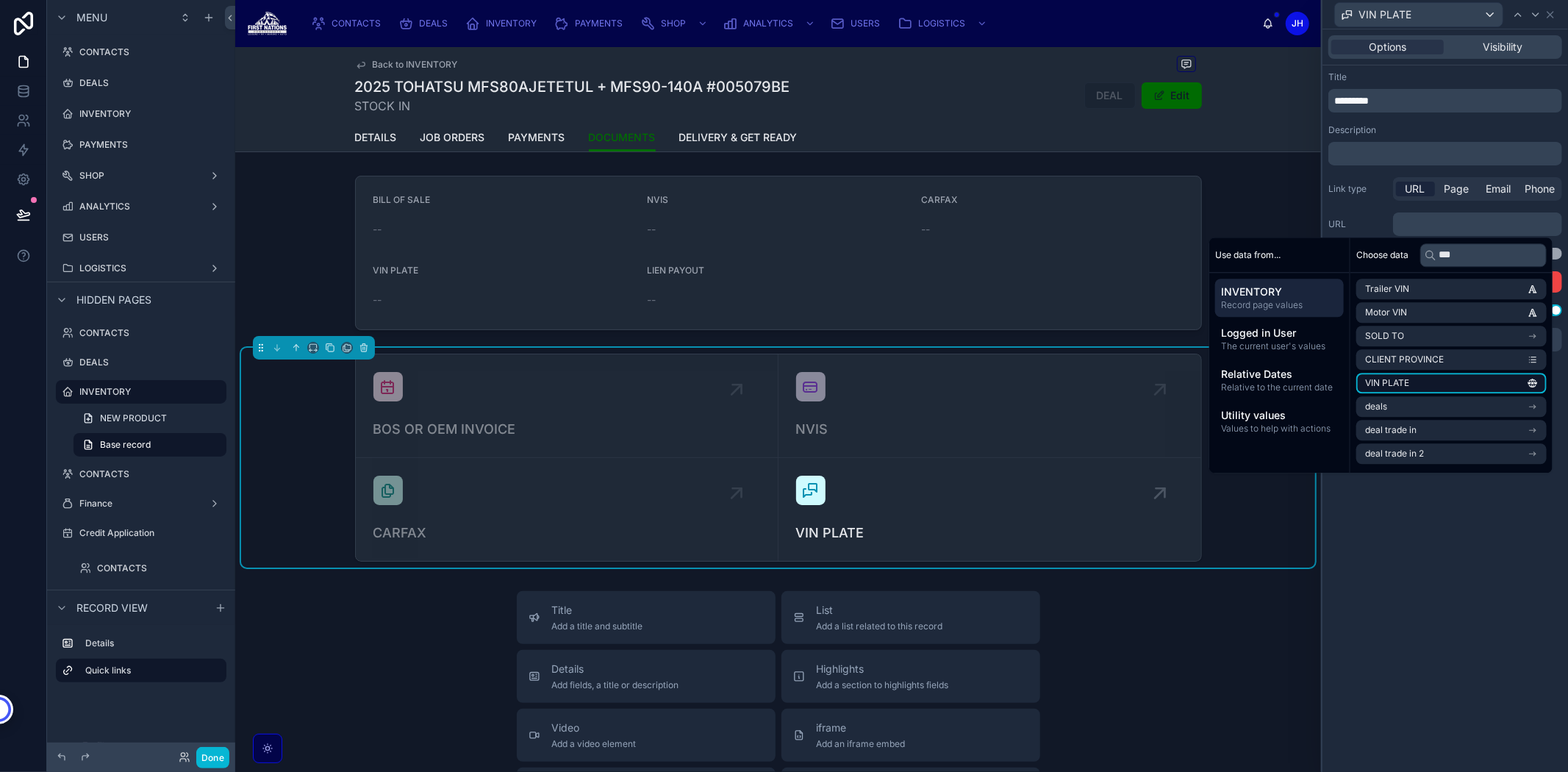 click on "VIN PLATE" at bounding box center [1451, 383] 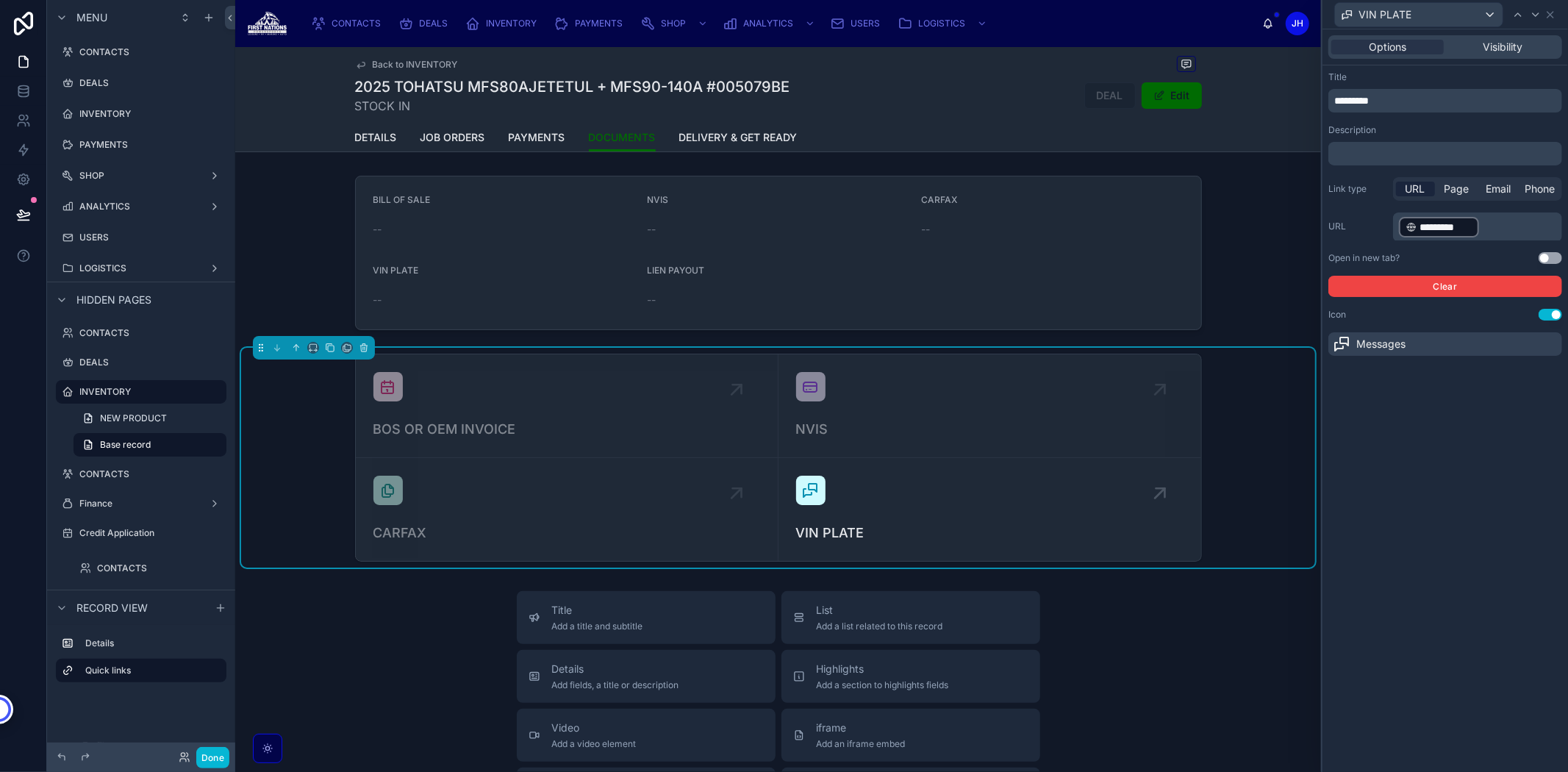 click on "URL ﻿ ********* ﻿ ﻿" at bounding box center (1445, 226) 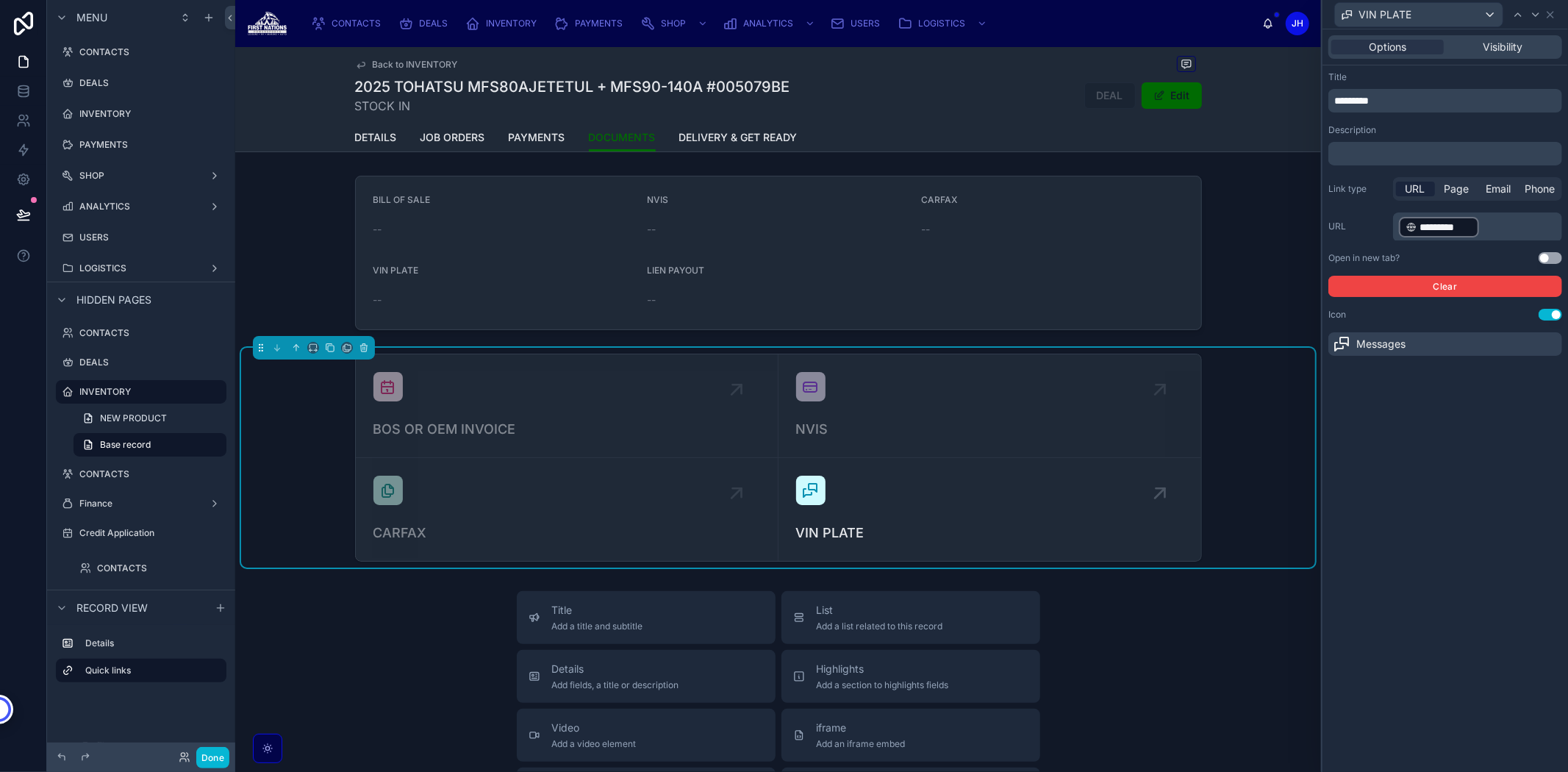 click on "Use setting" at bounding box center [1550, 258] 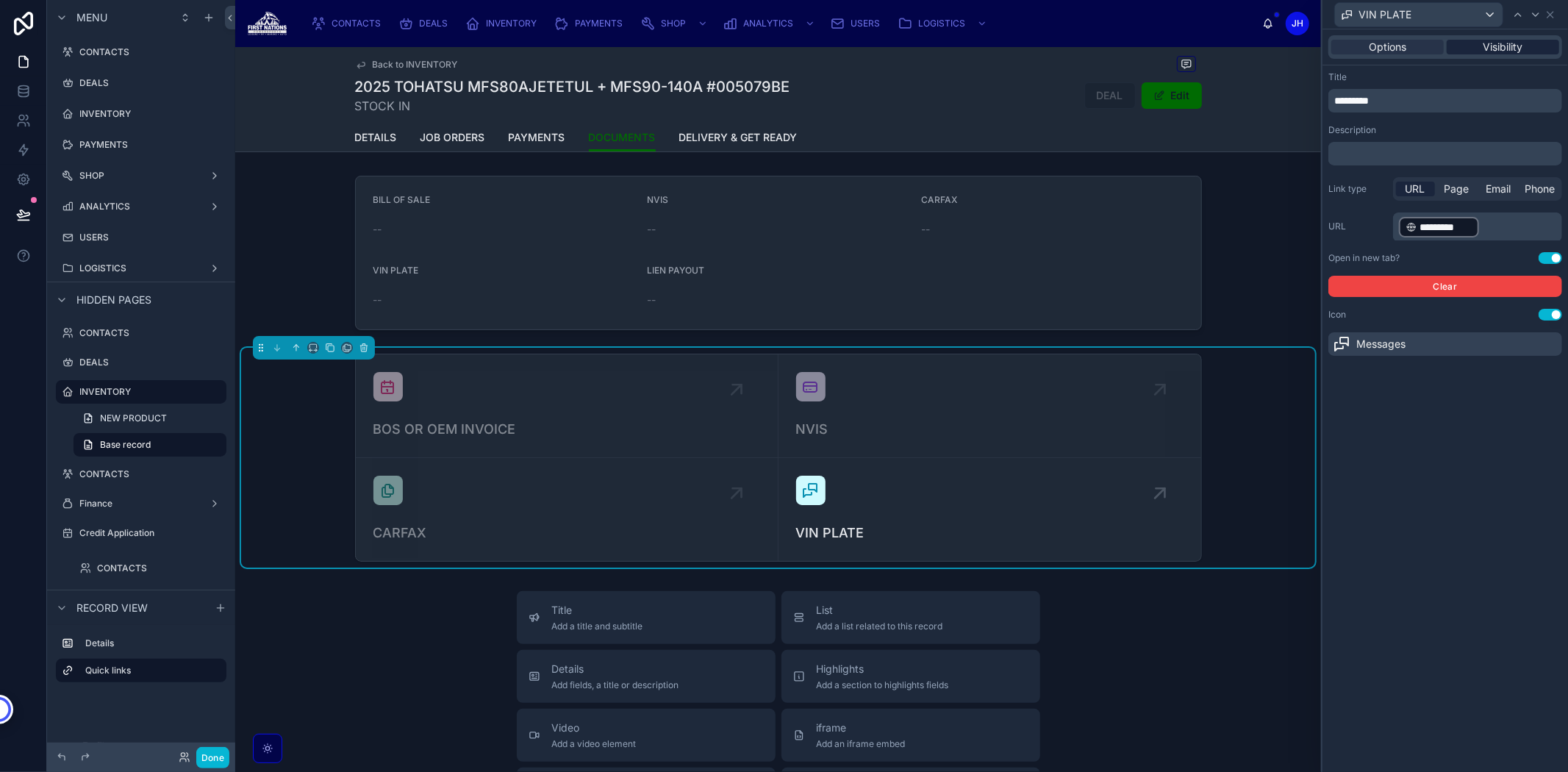 click on "Visibility" at bounding box center (1503, 47) 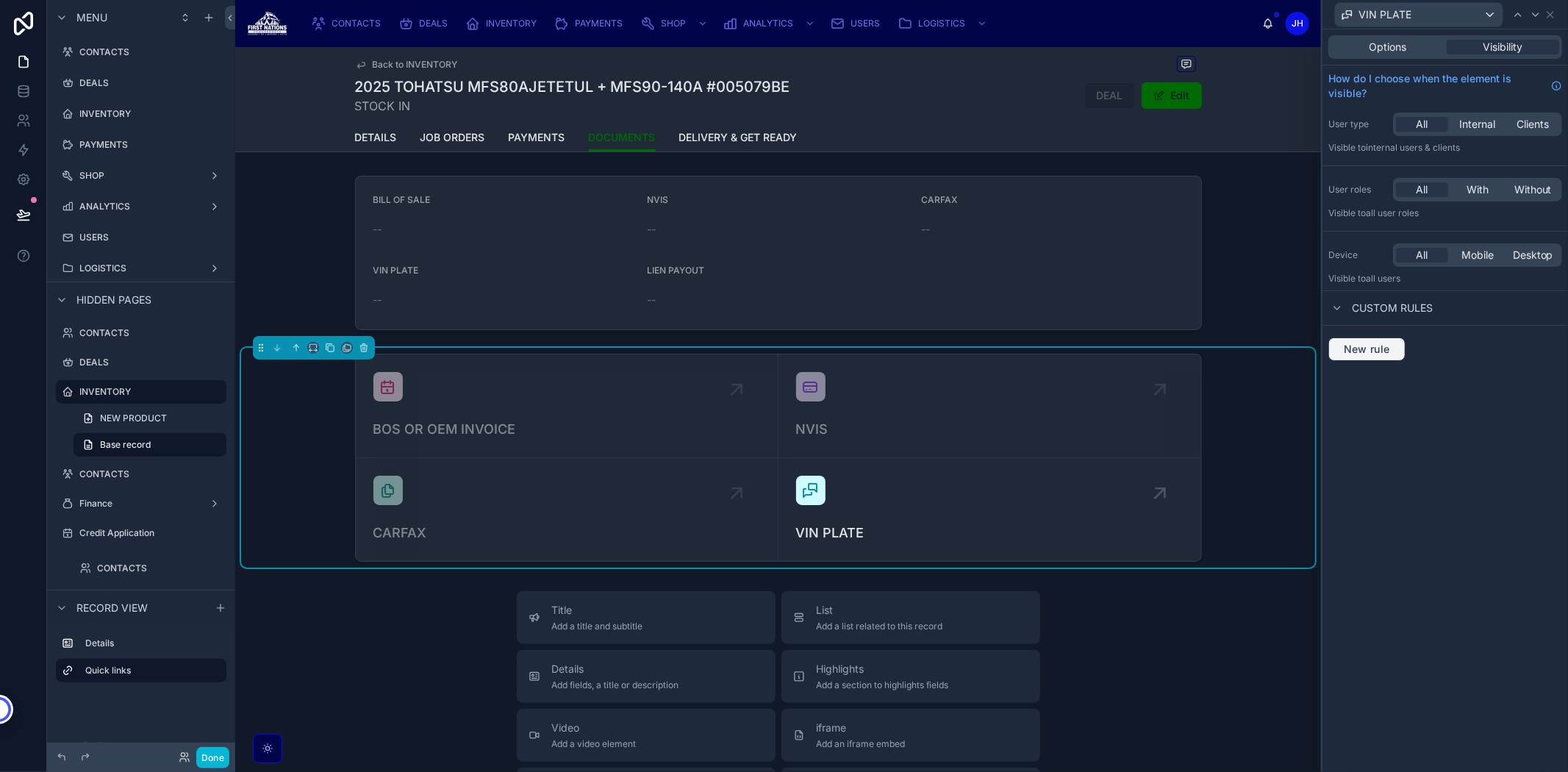 click on "New rule" at bounding box center (1367, 349) 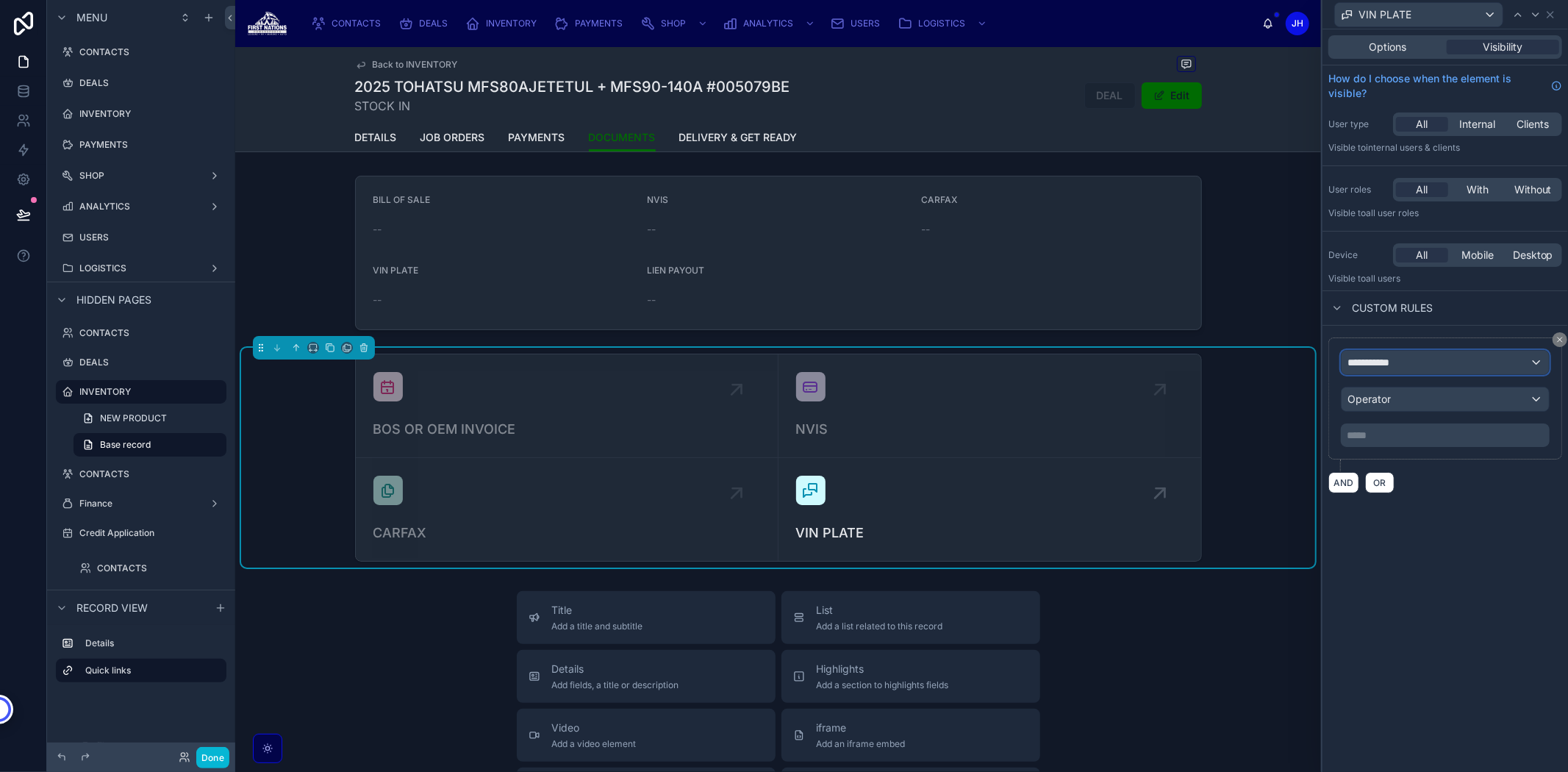 click on "**********" at bounding box center (1375, 362) 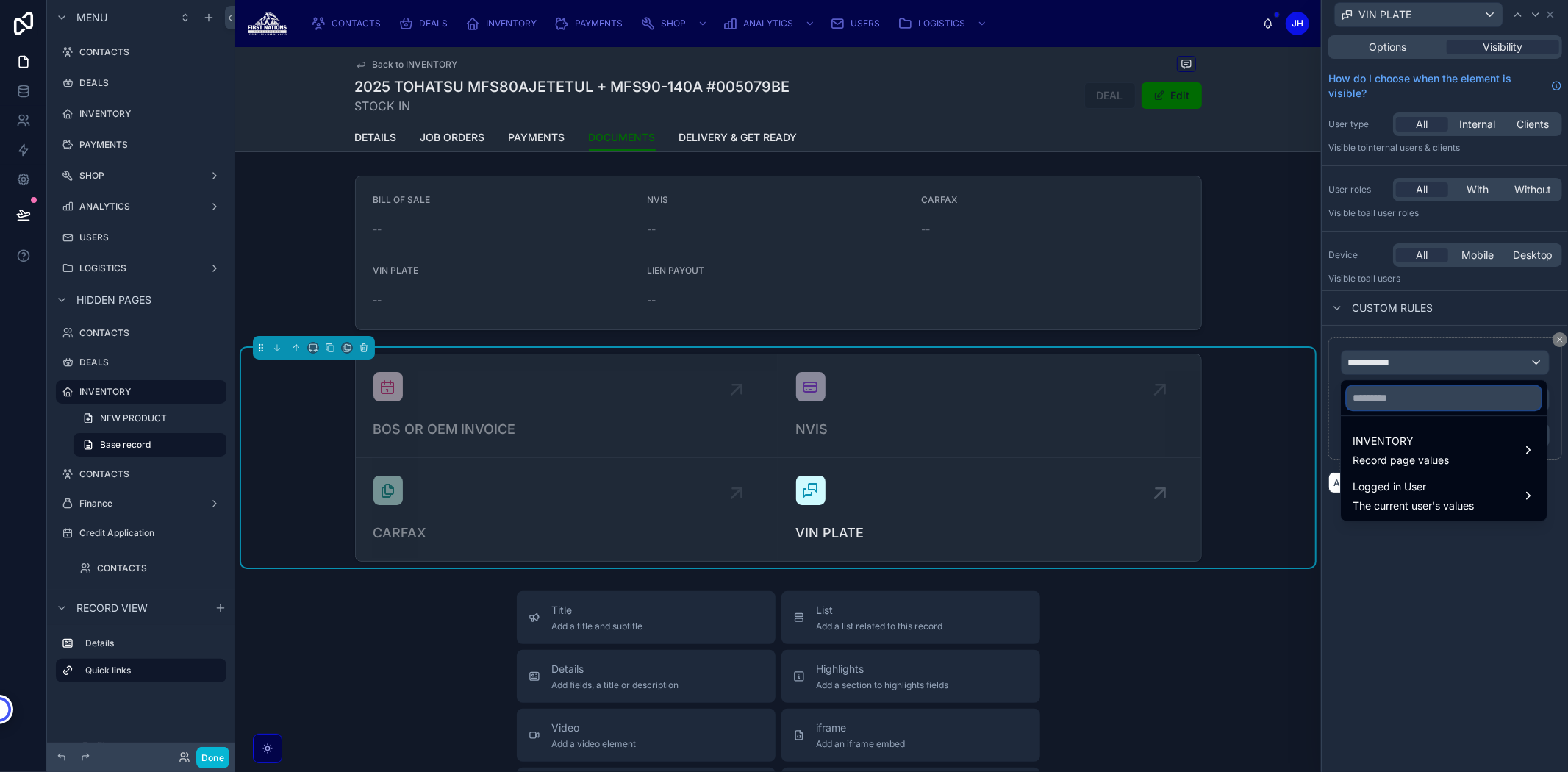 click at bounding box center [1444, 398] 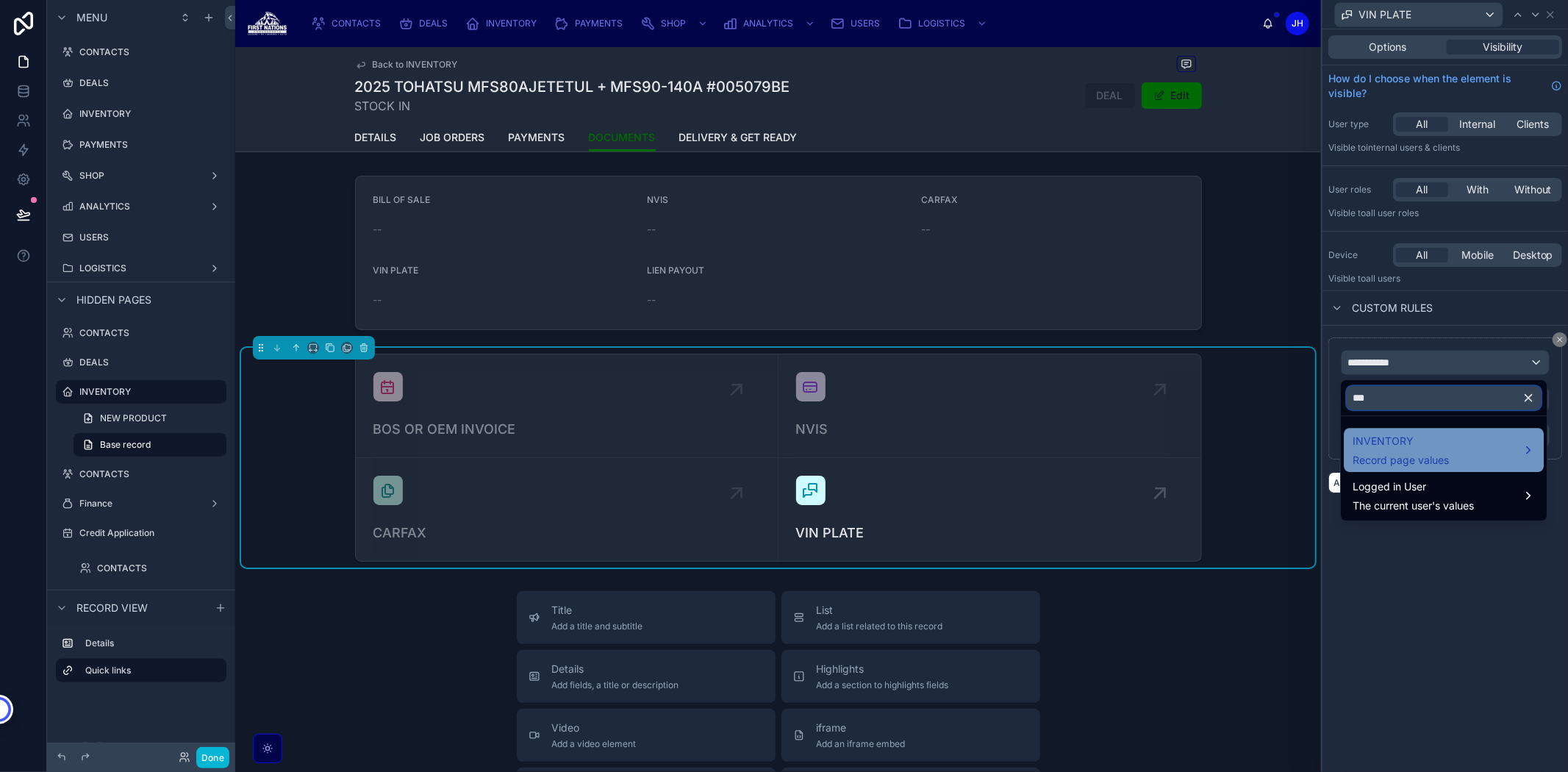 type on "***" 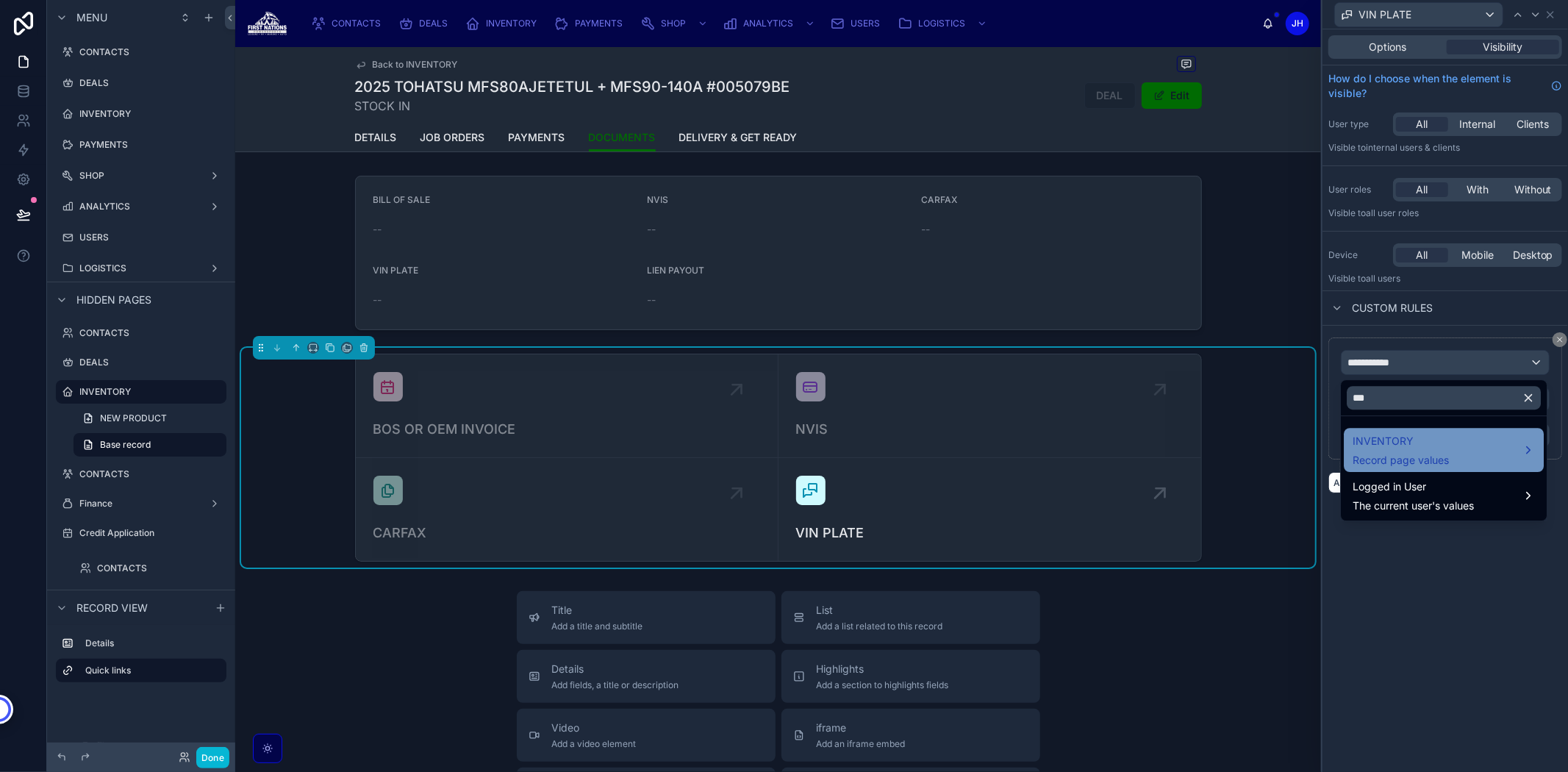 click on "Record page values" at bounding box center (1400, 460) 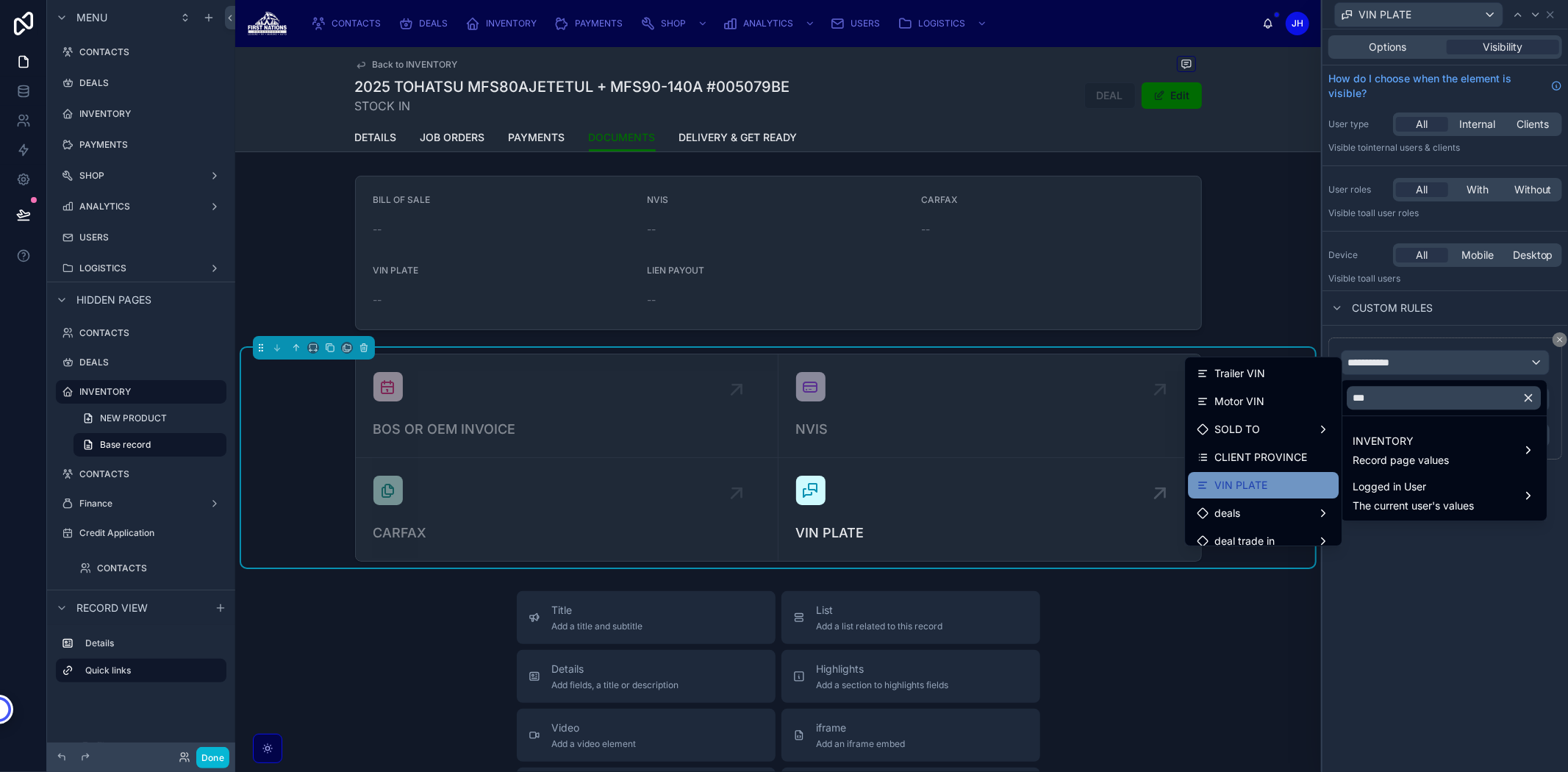click on "VIN PLATE" at bounding box center [1263, 485] 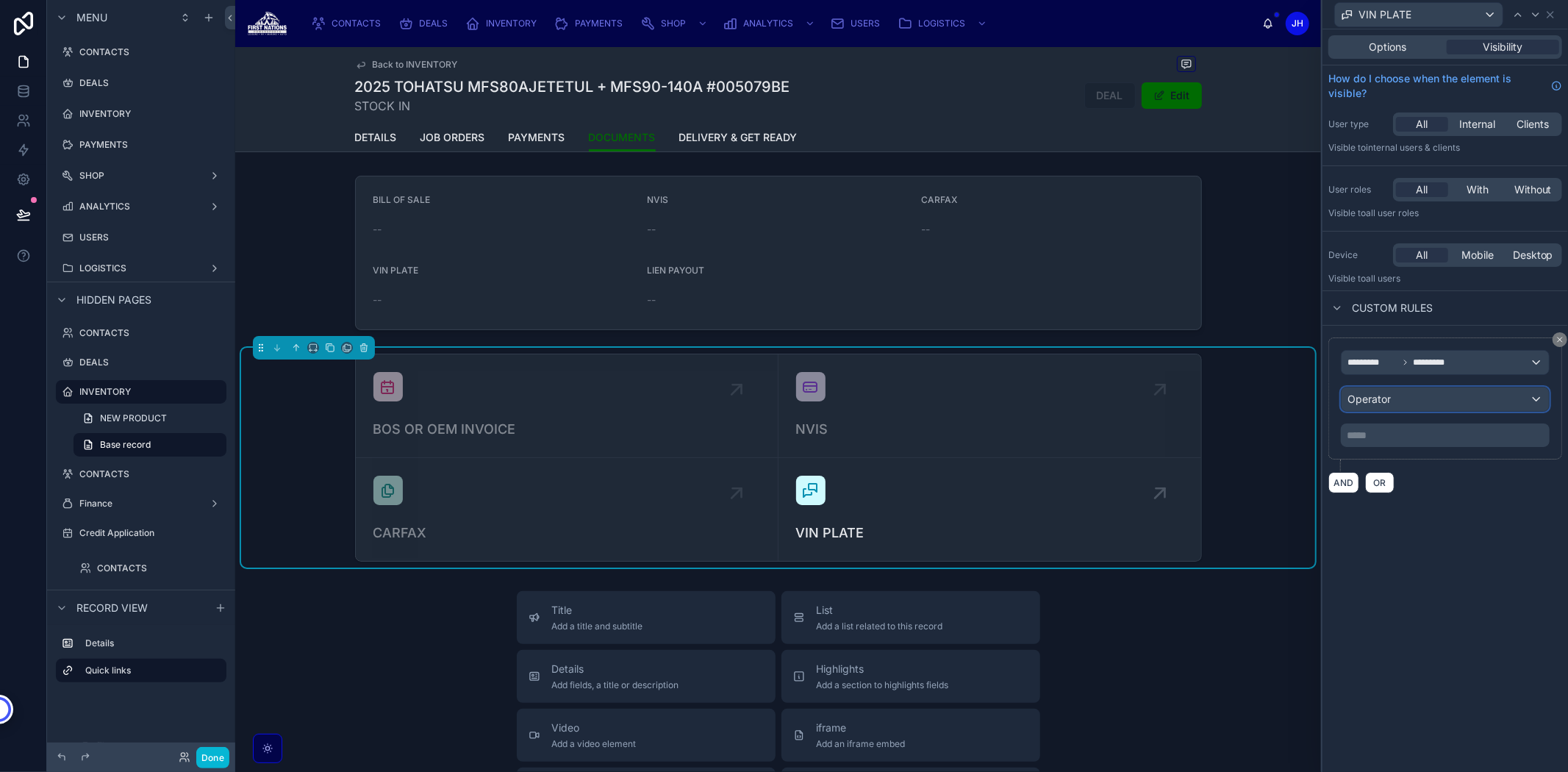 click on "Operator" at bounding box center [1369, 398] 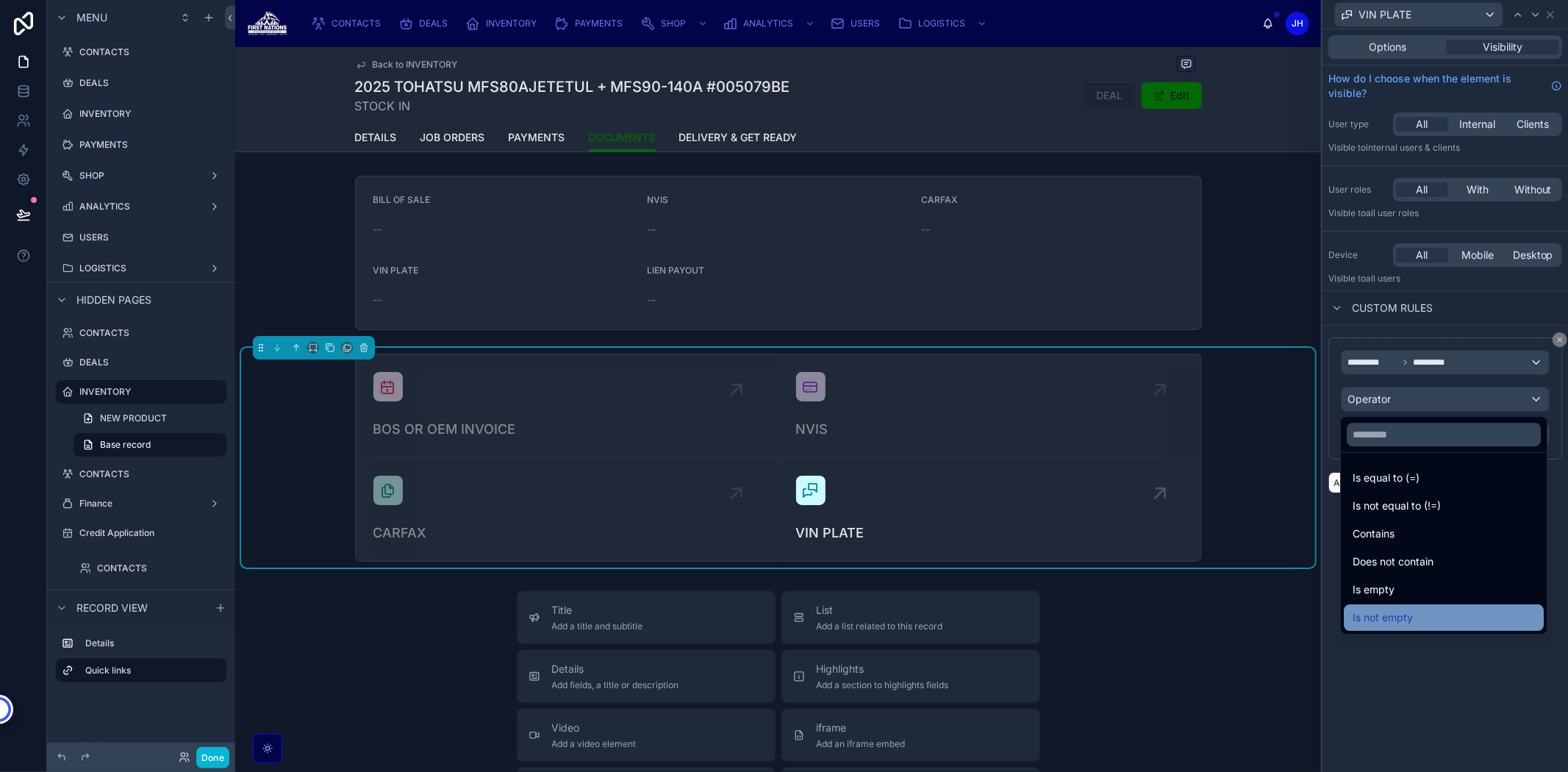 click on "Is not empty" at bounding box center [1383, 618] 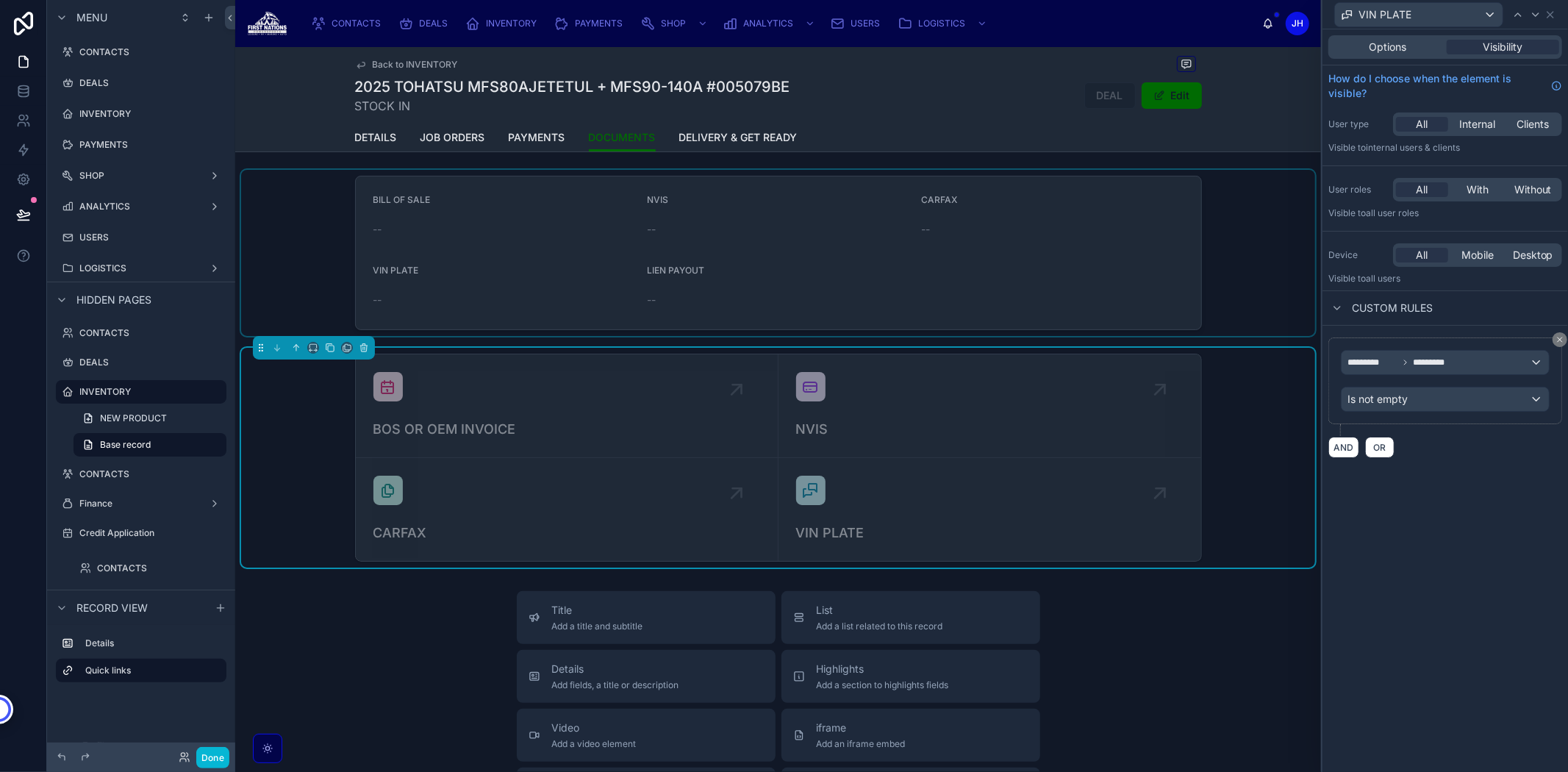 click at bounding box center [778, 253] 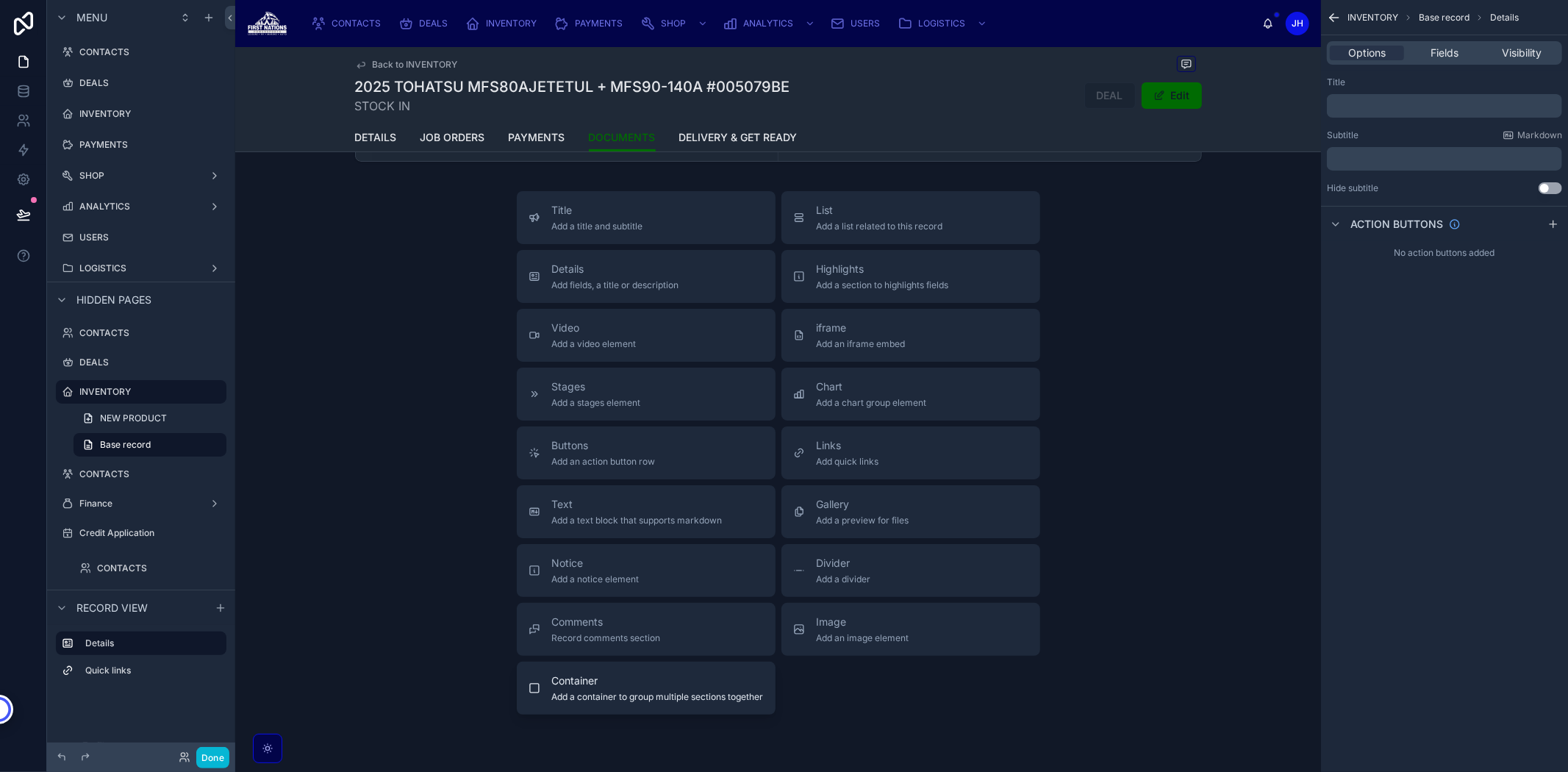 scroll, scrollTop: 408, scrollLeft: 0, axis: vertical 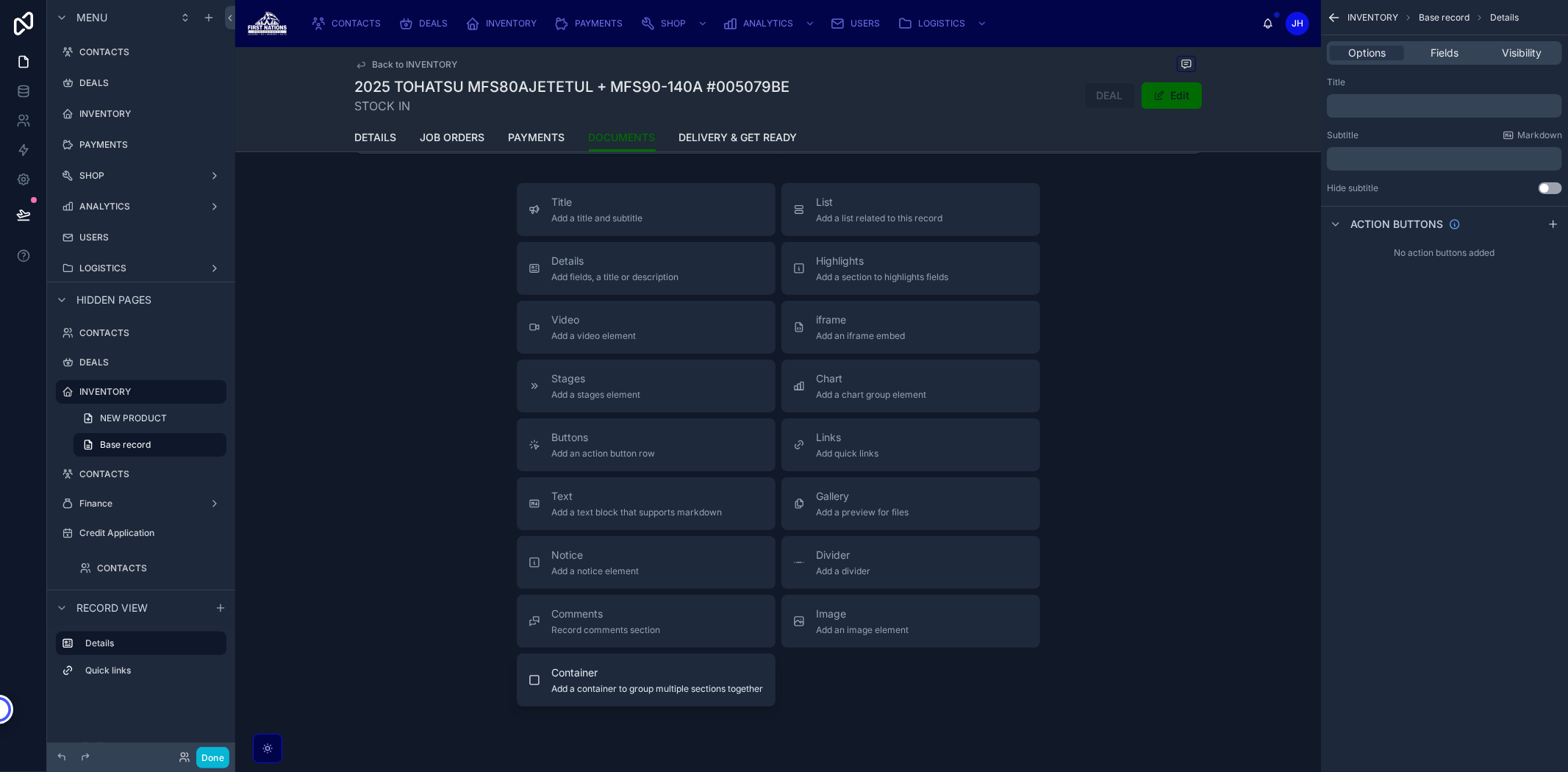 click on "Container" at bounding box center (658, 673) 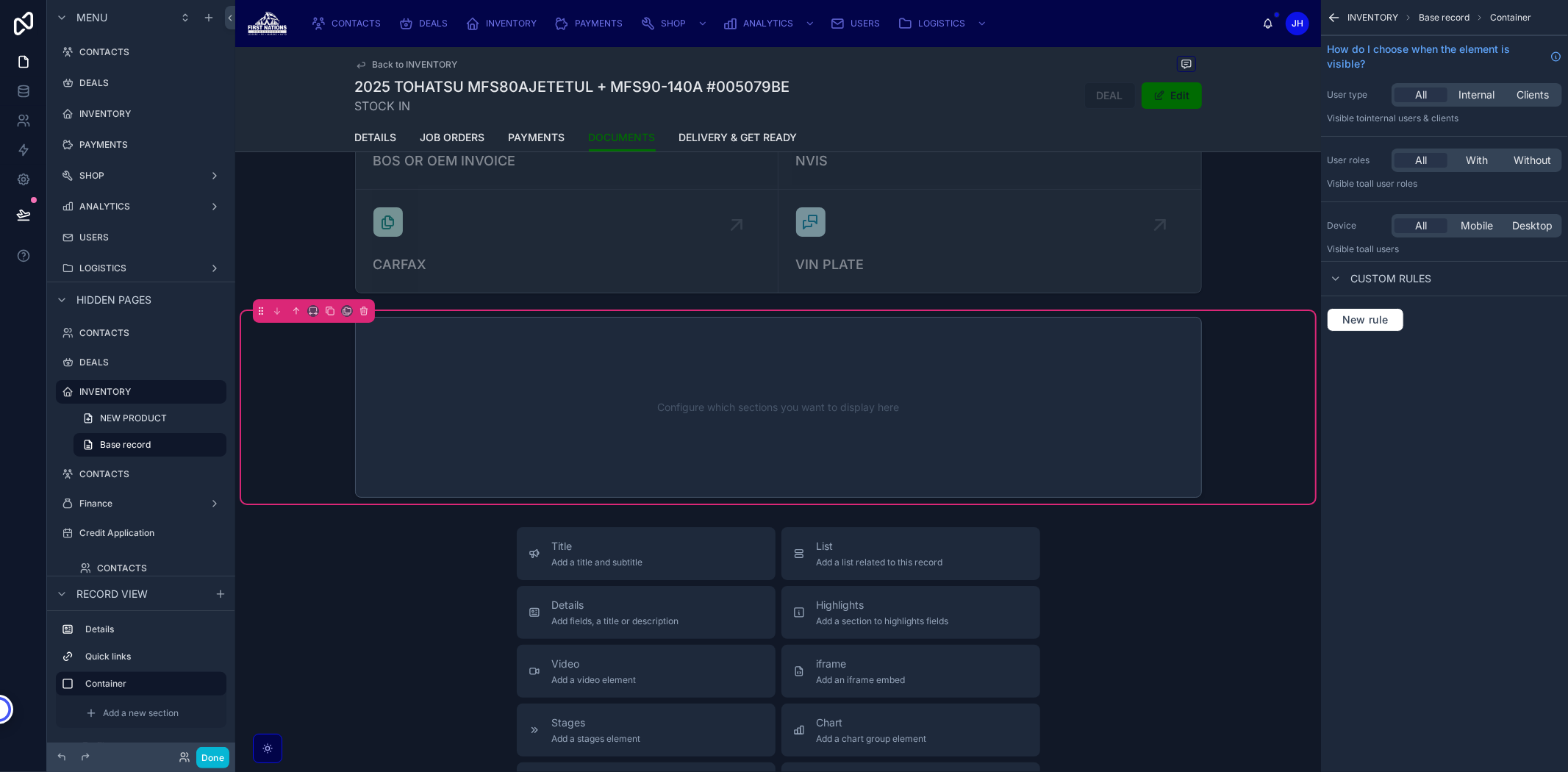 scroll, scrollTop: 266, scrollLeft: 0, axis: vertical 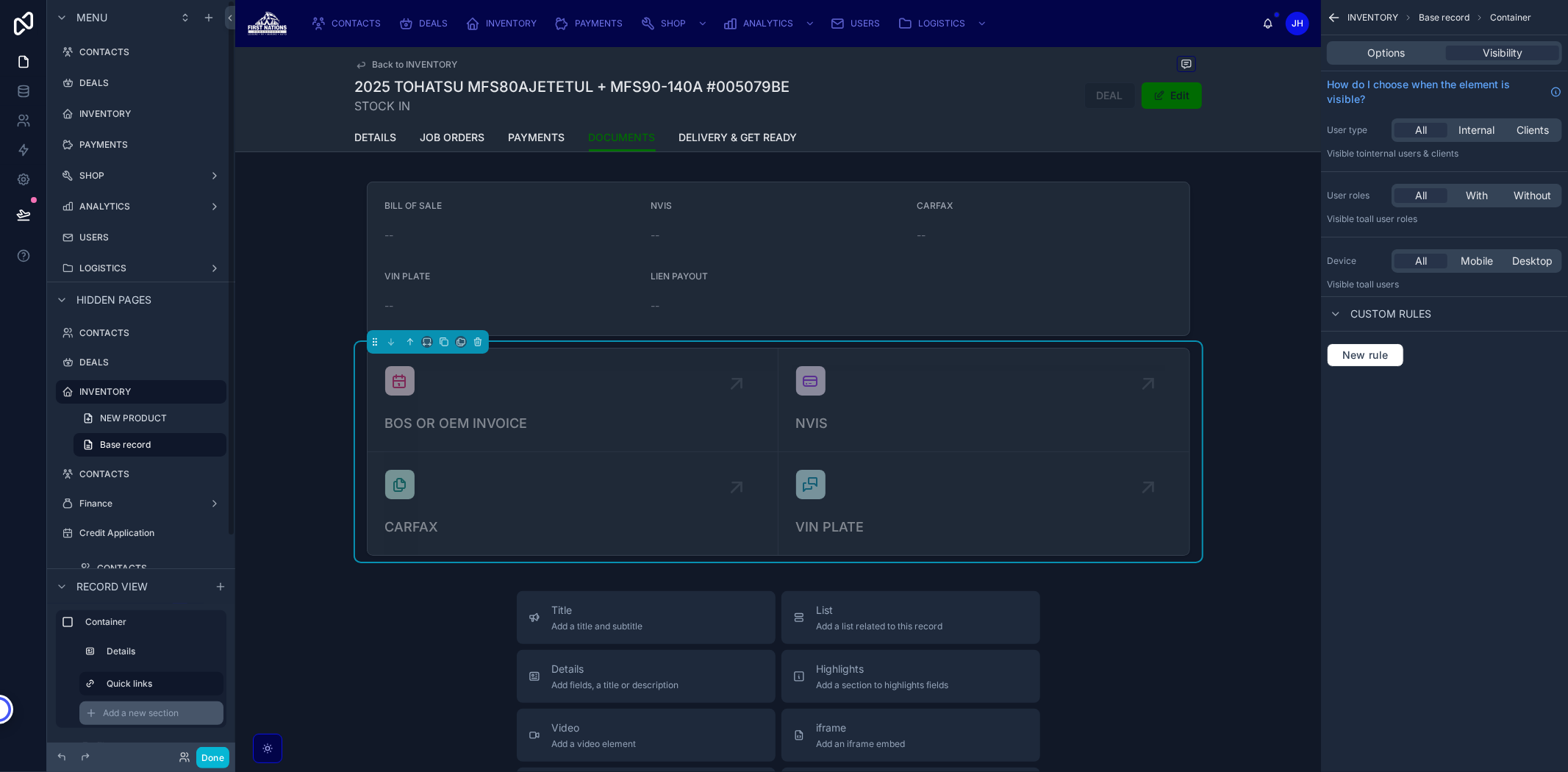 click on "Add a new section" at bounding box center (140, 713) 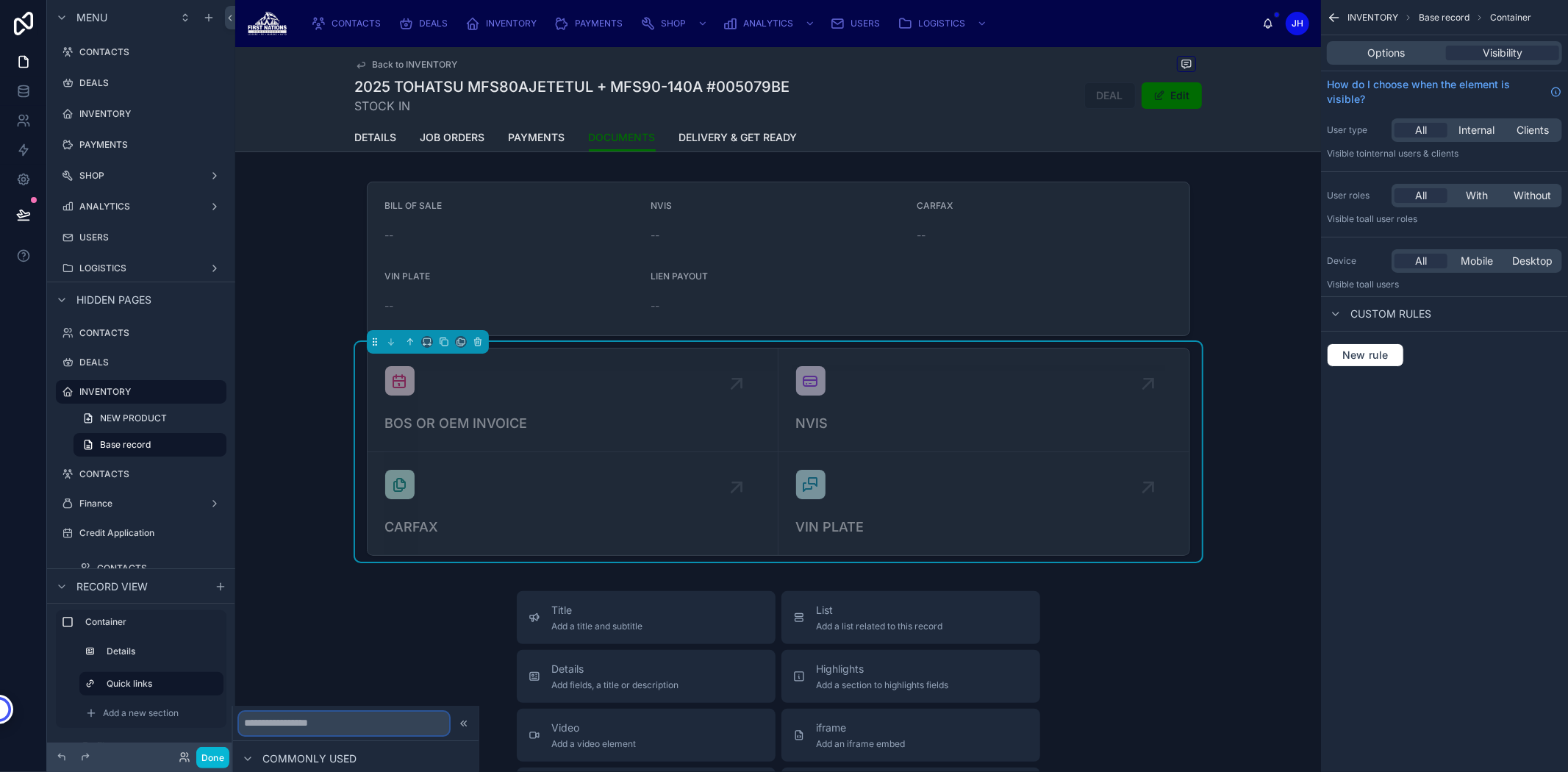 click at bounding box center (344, 723) 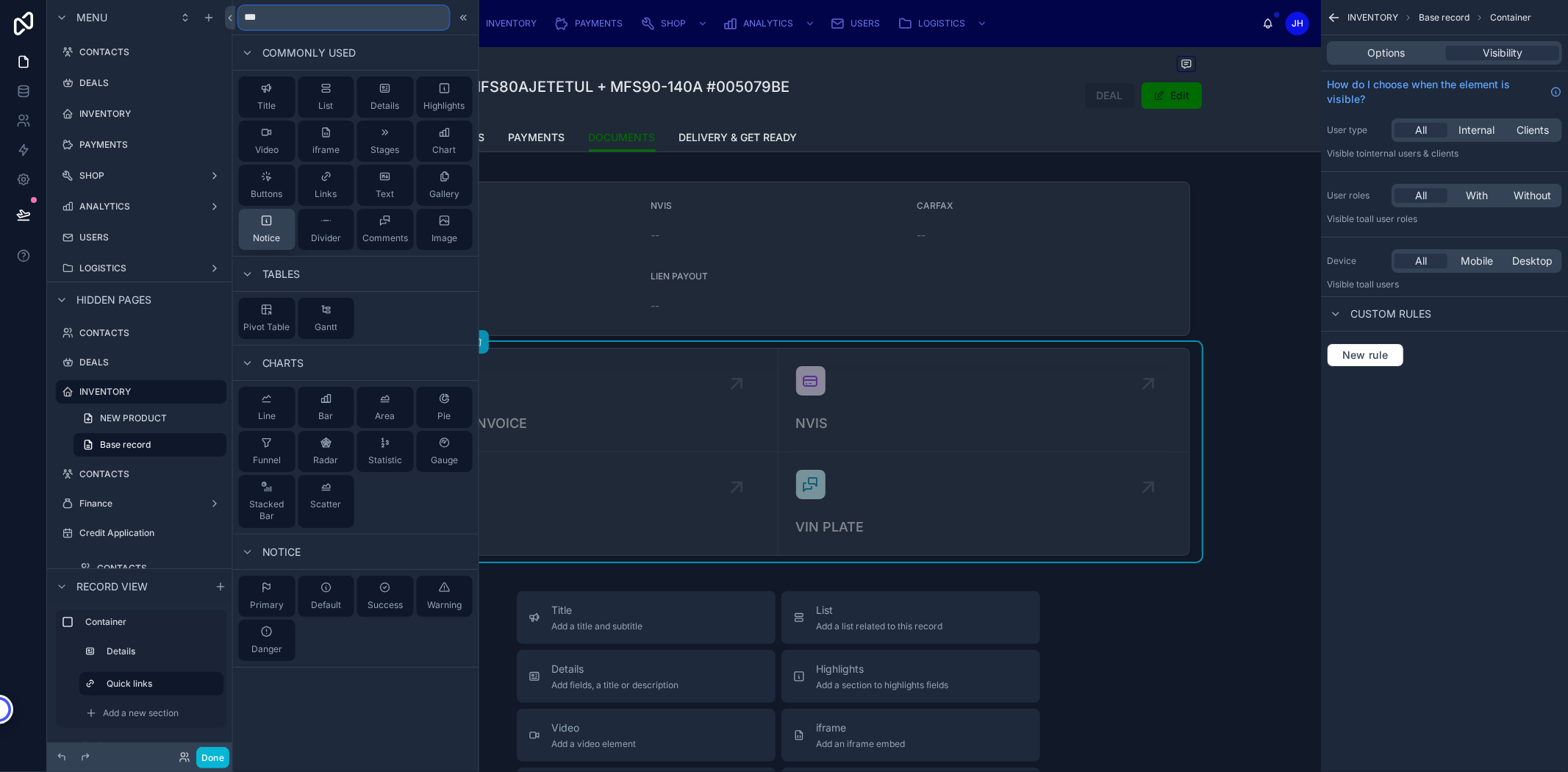type on "***" 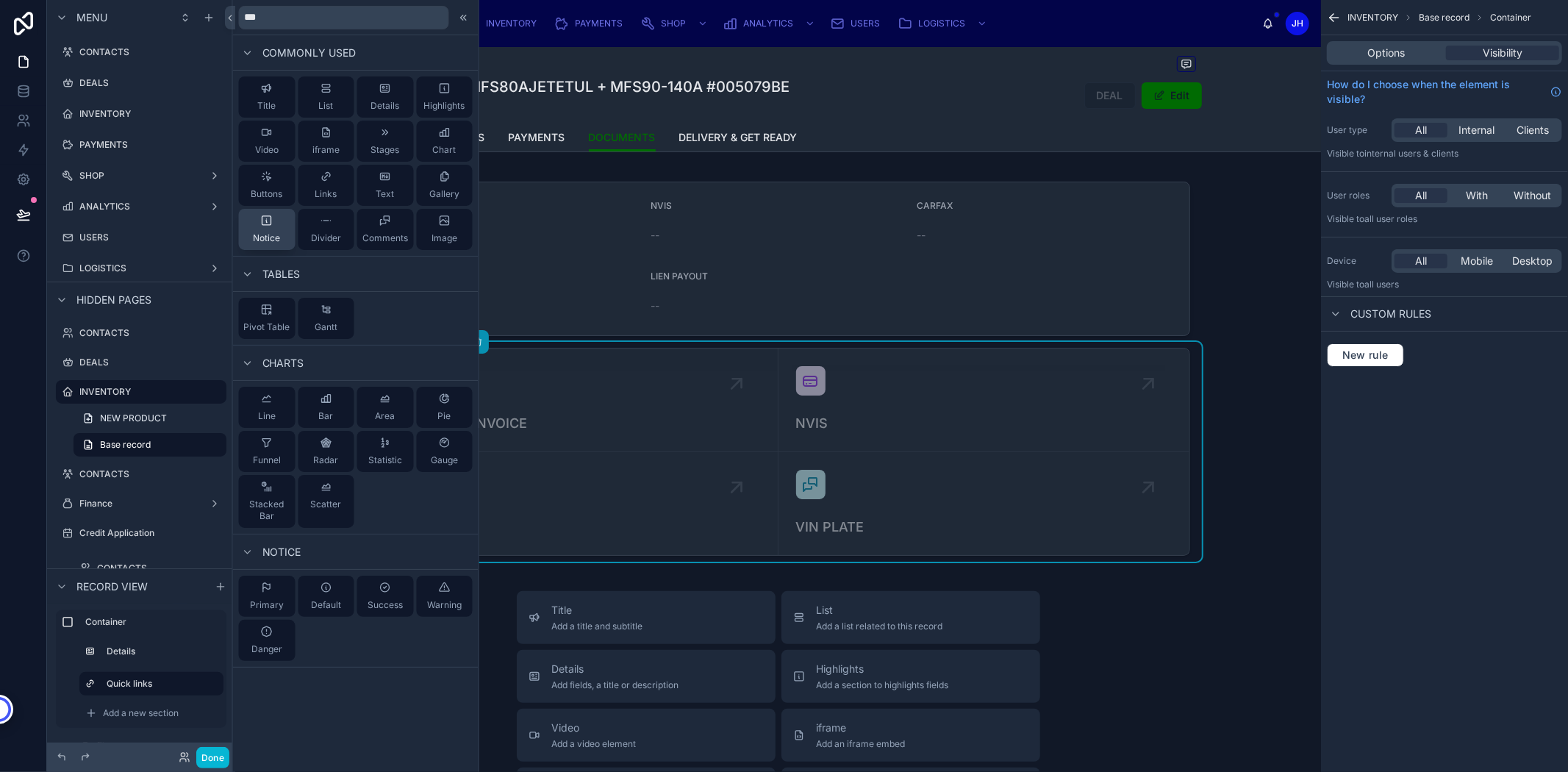 click on "Notice" at bounding box center [266, 229] 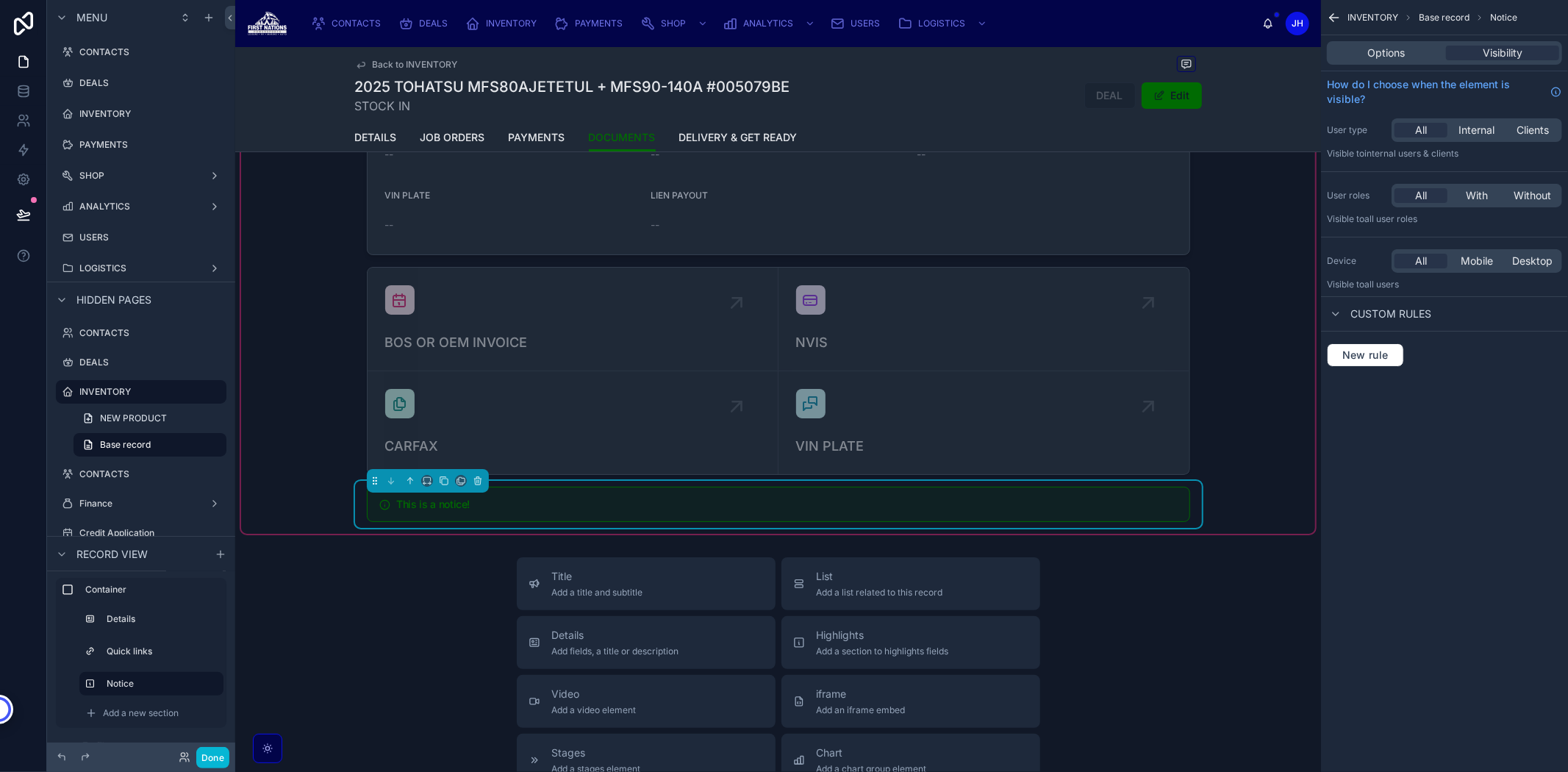 scroll, scrollTop: 175, scrollLeft: 0, axis: vertical 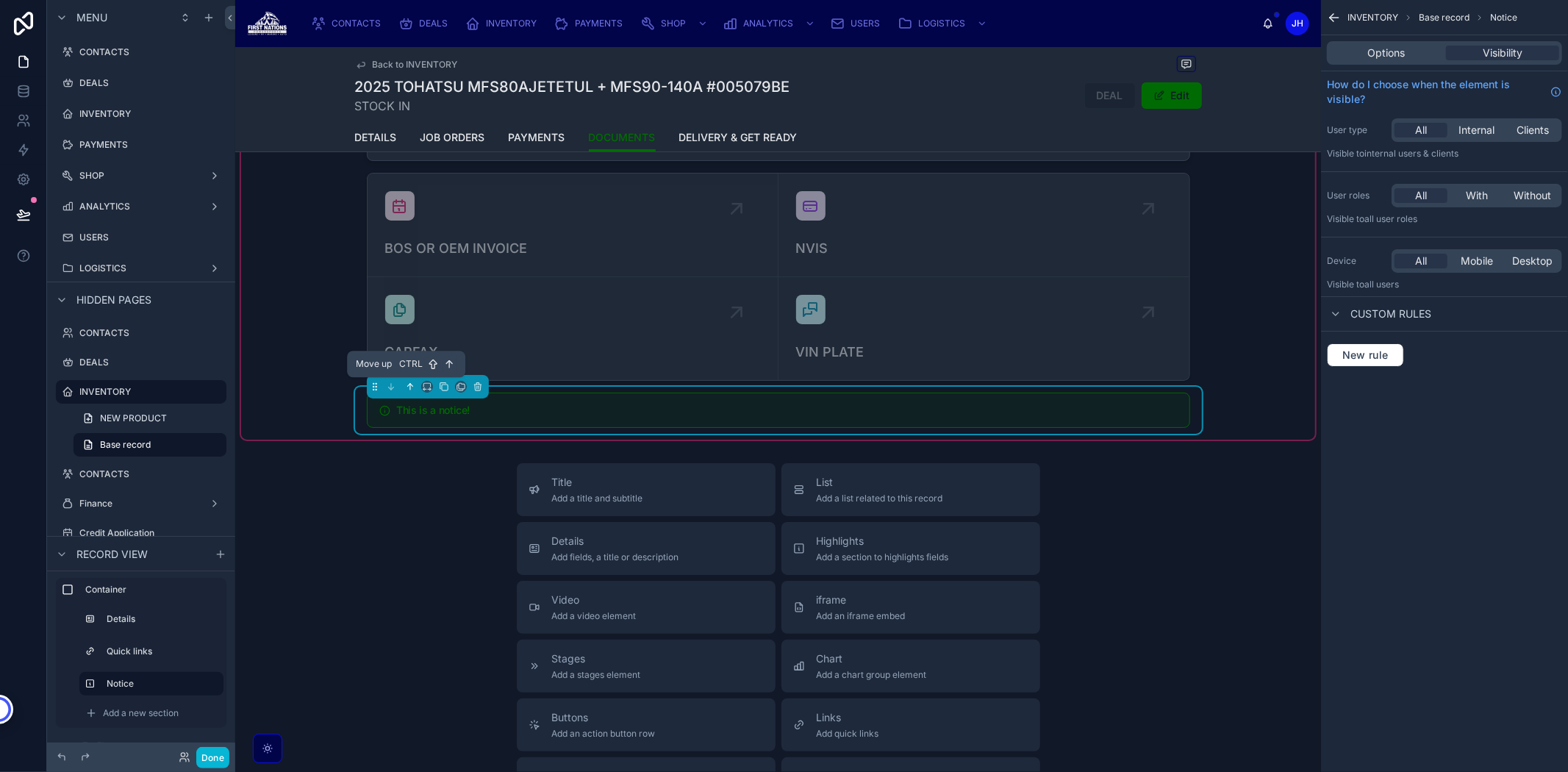 click 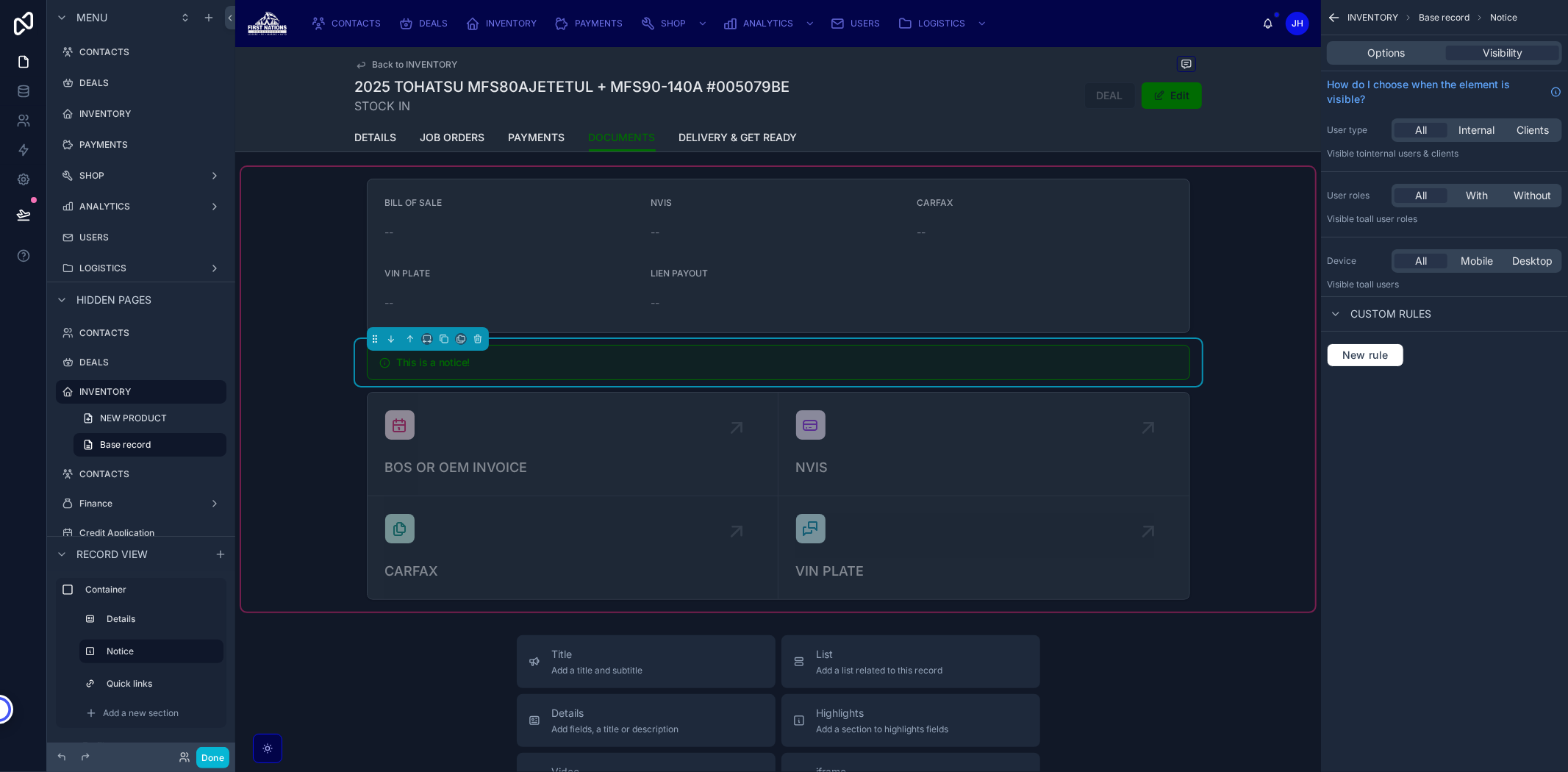 scroll, scrollTop: 0, scrollLeft: 0, axis: both 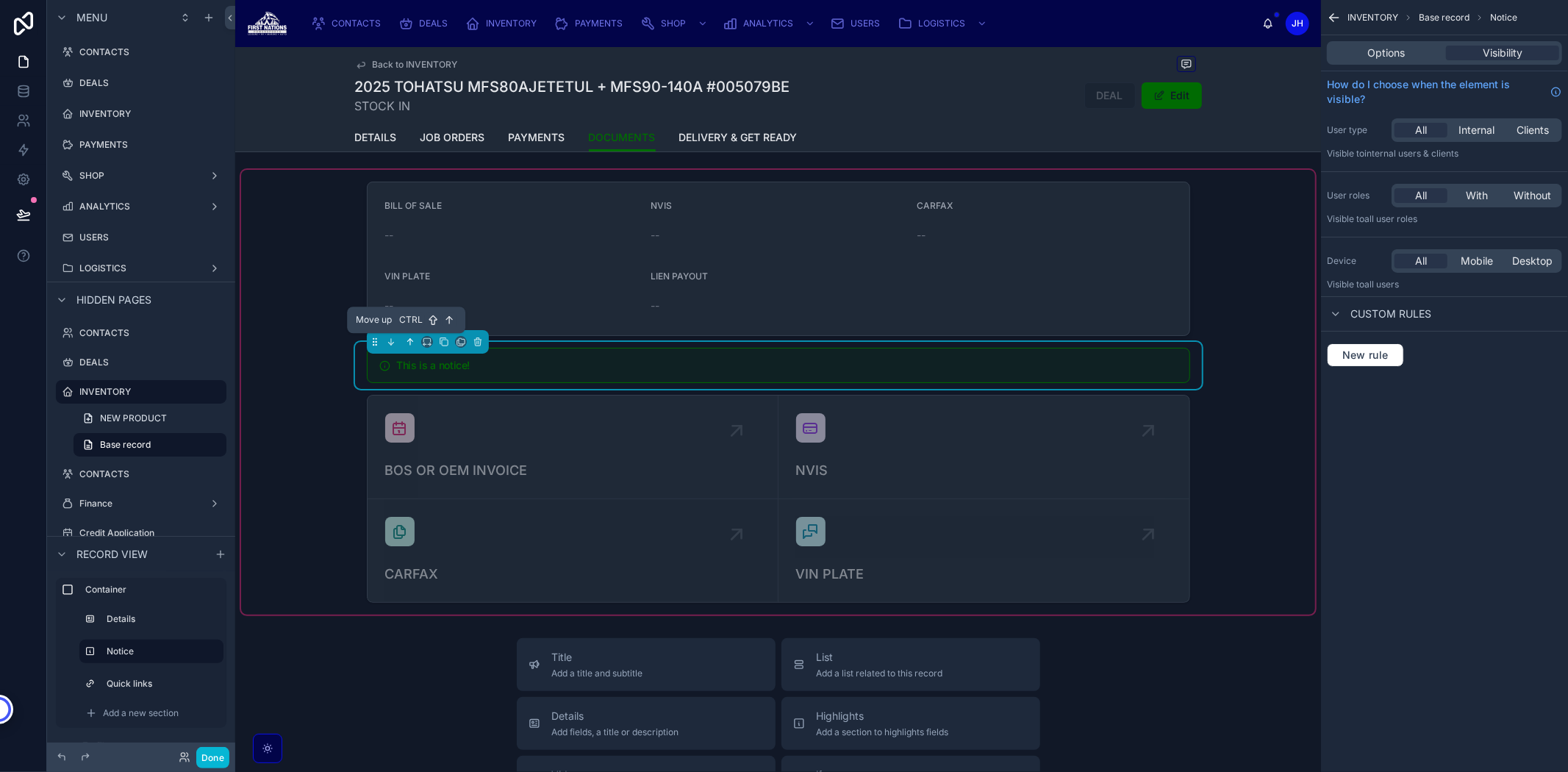 click 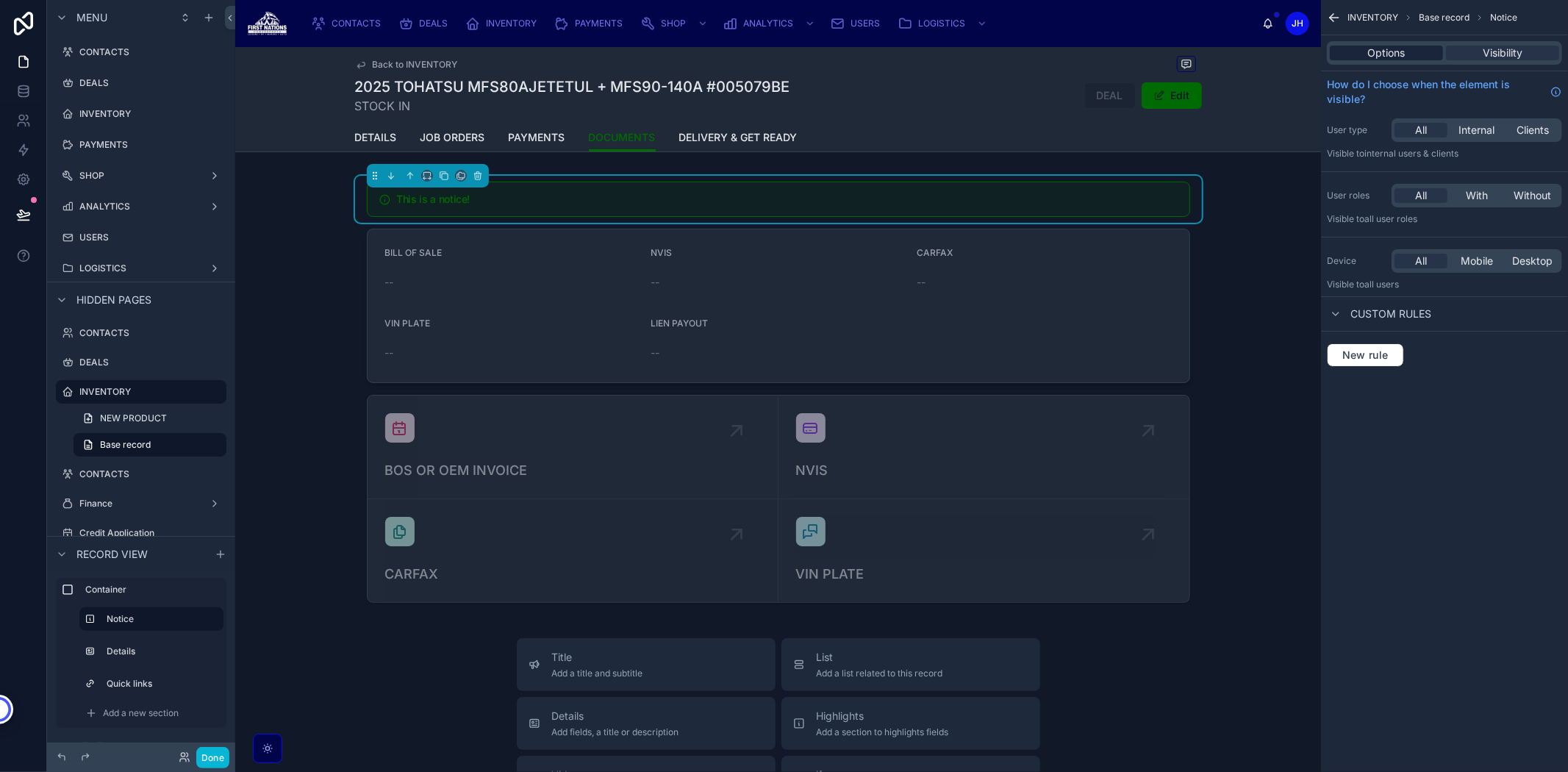 click on "Options" at bounding box center (1386, 53) 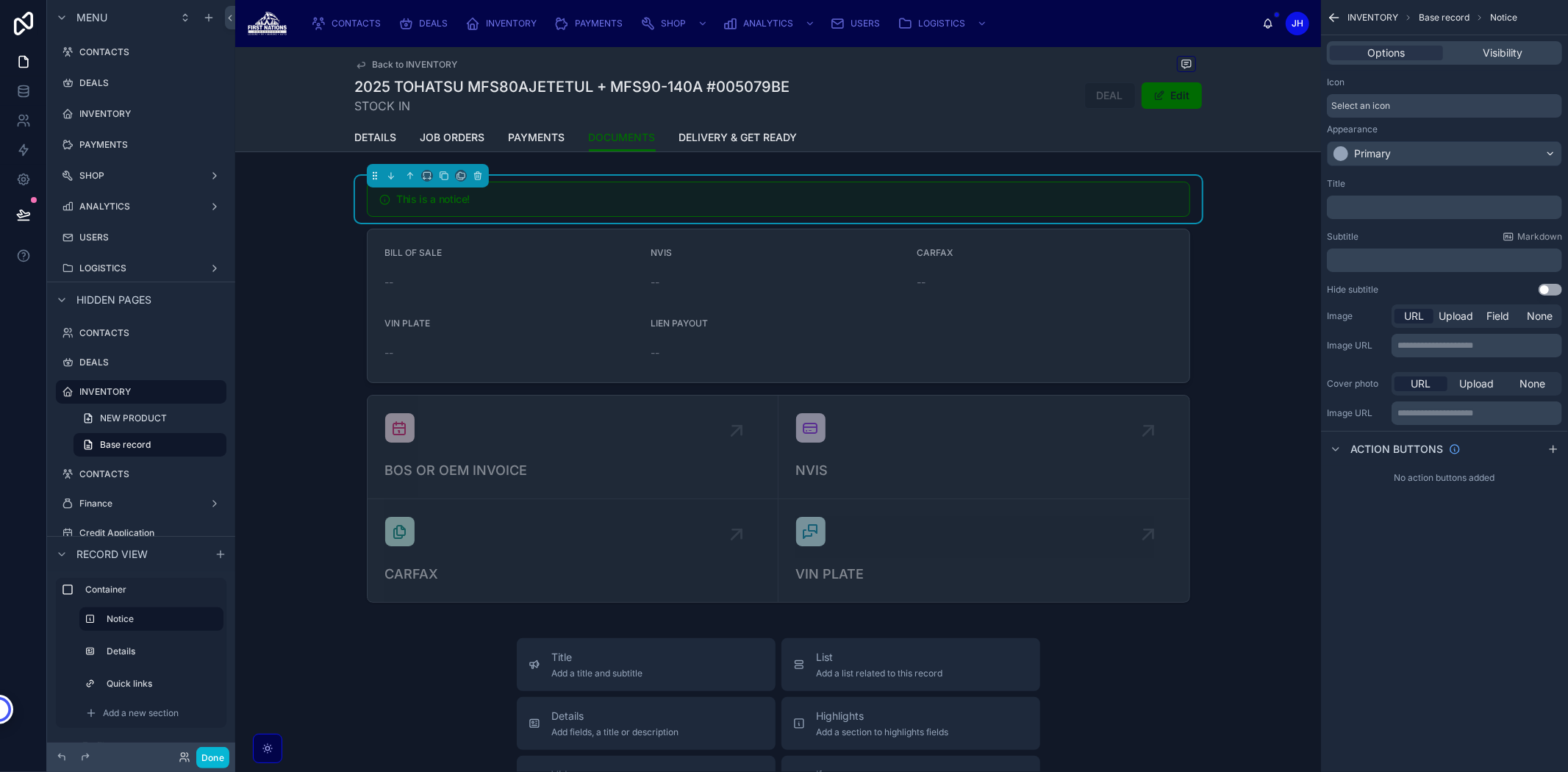 click on "﻿" at bounding box center (1446, 207) 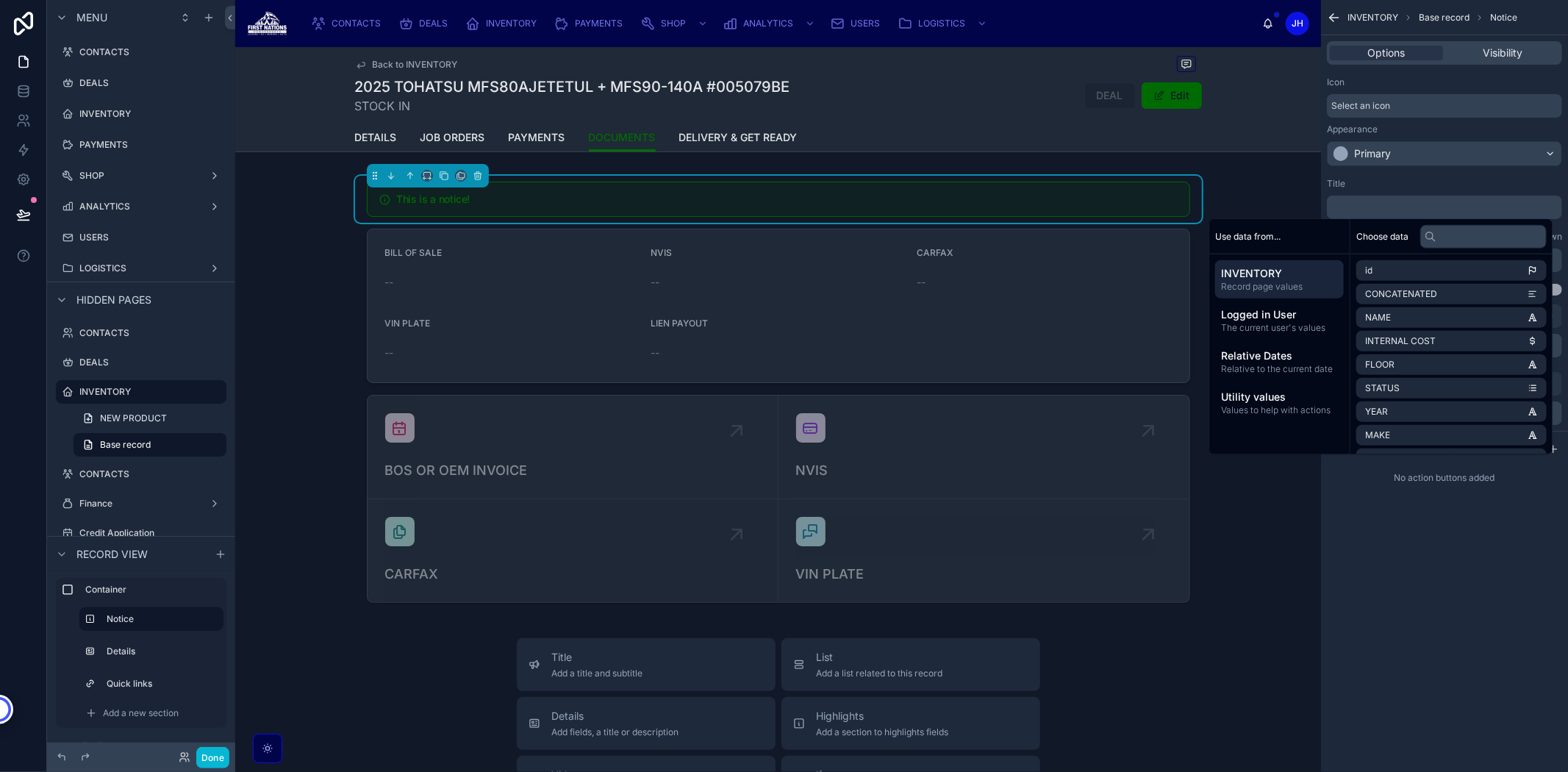scroll, scrollTop: 0, scrollLeft: 0, axis: both 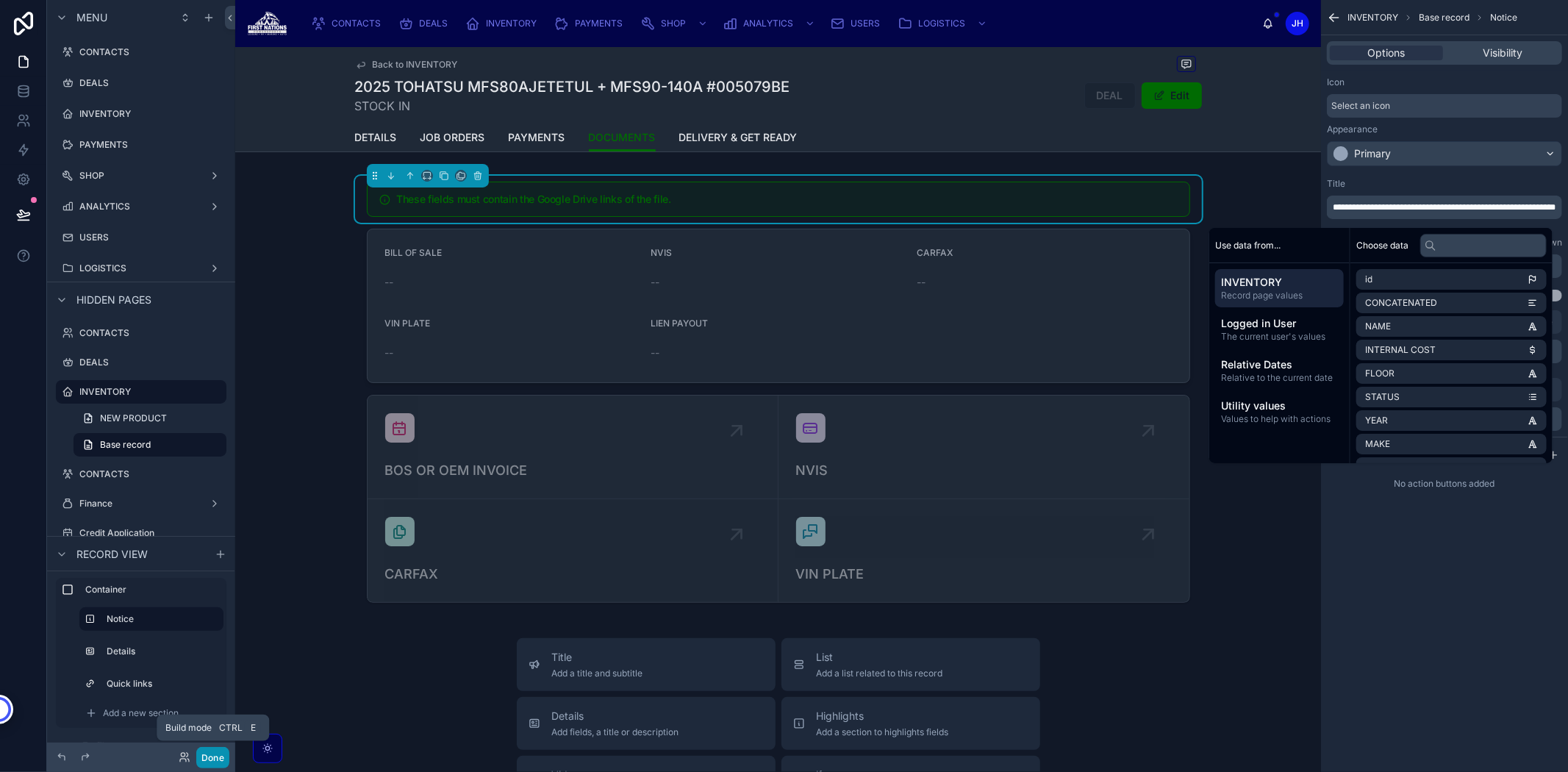 click on "Done" at bounding box center (212, 757) 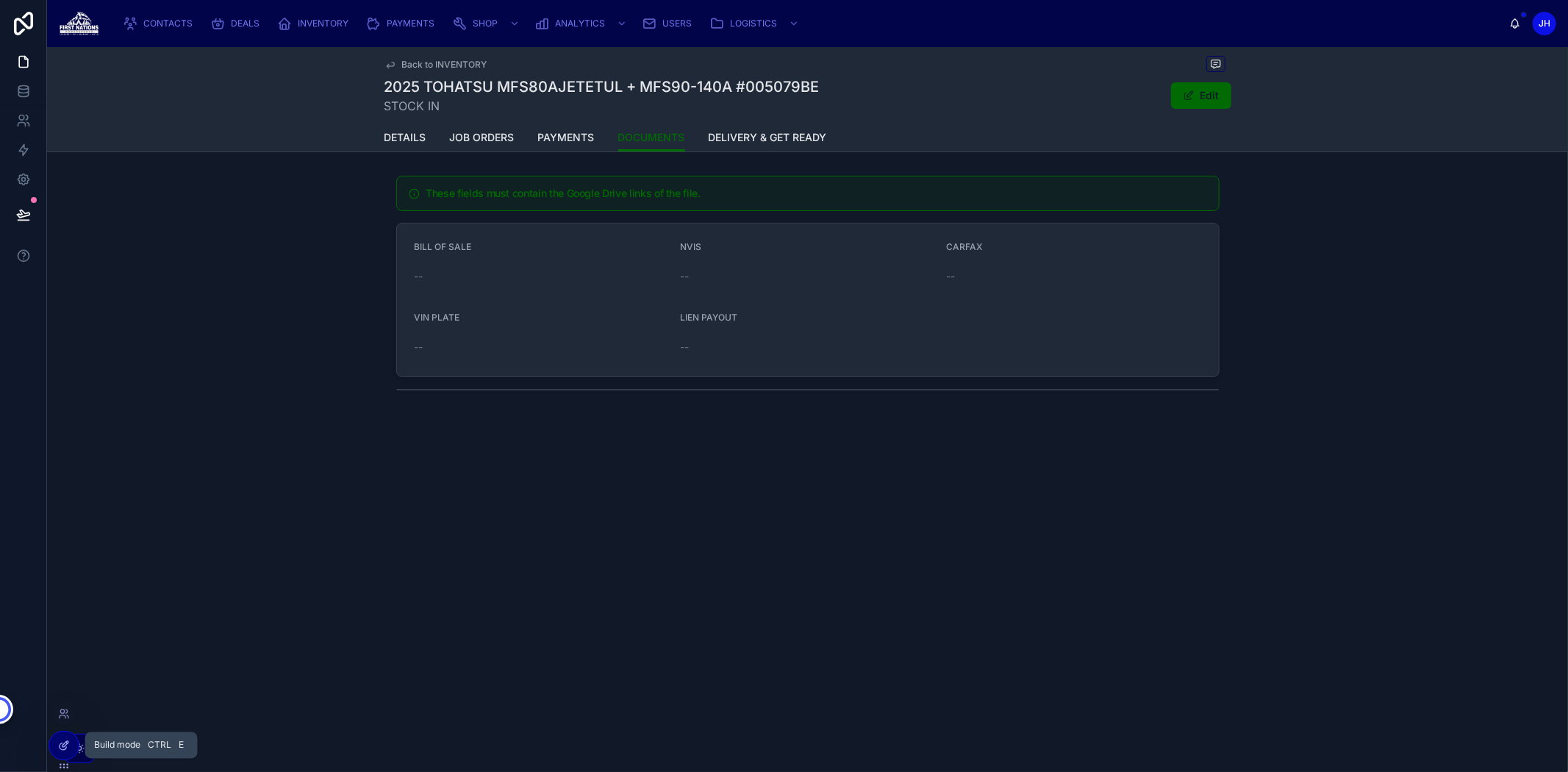 click 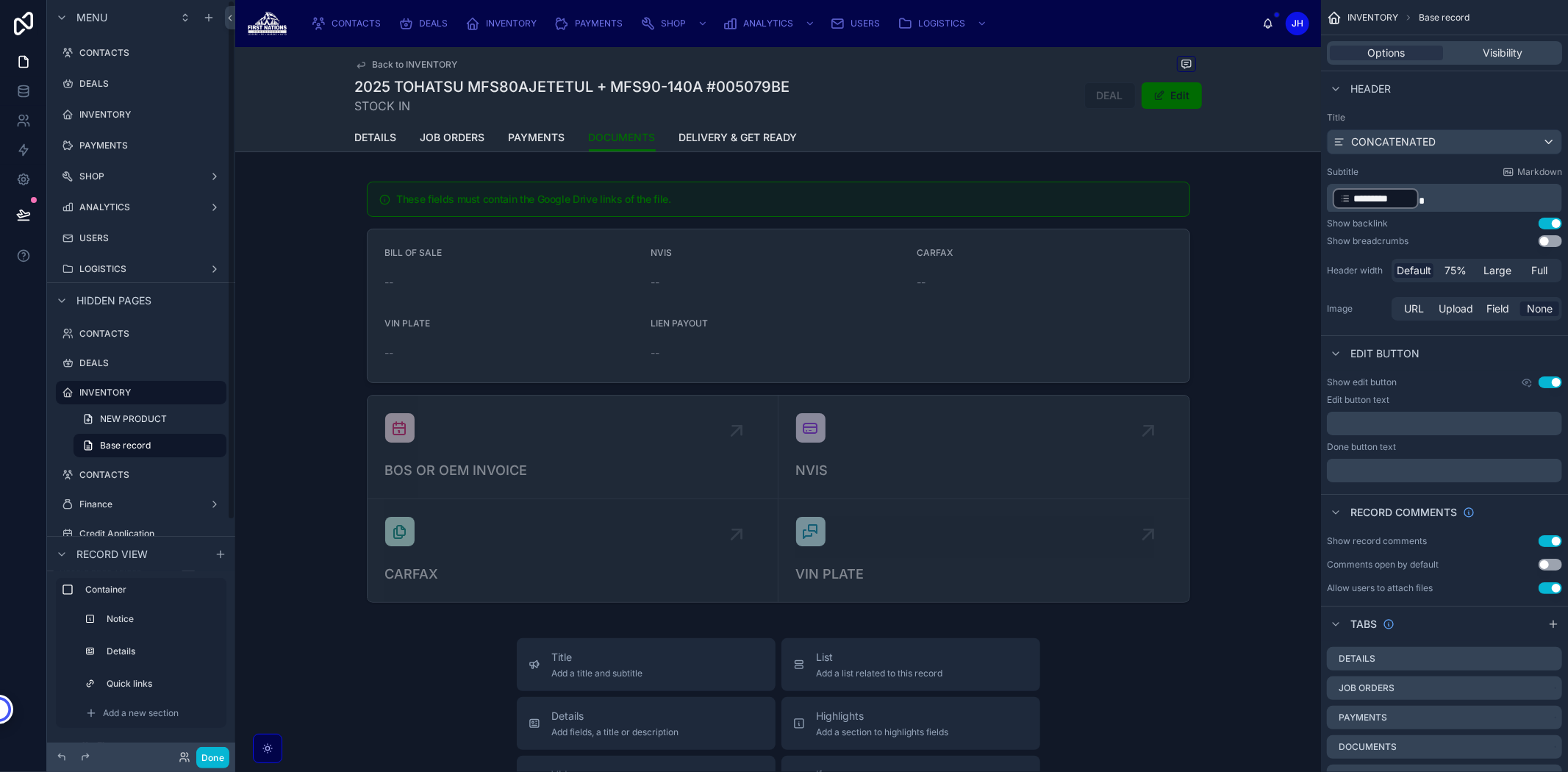 scroll, scrollTop: 1, scrollLeft: 0, axis: vertical 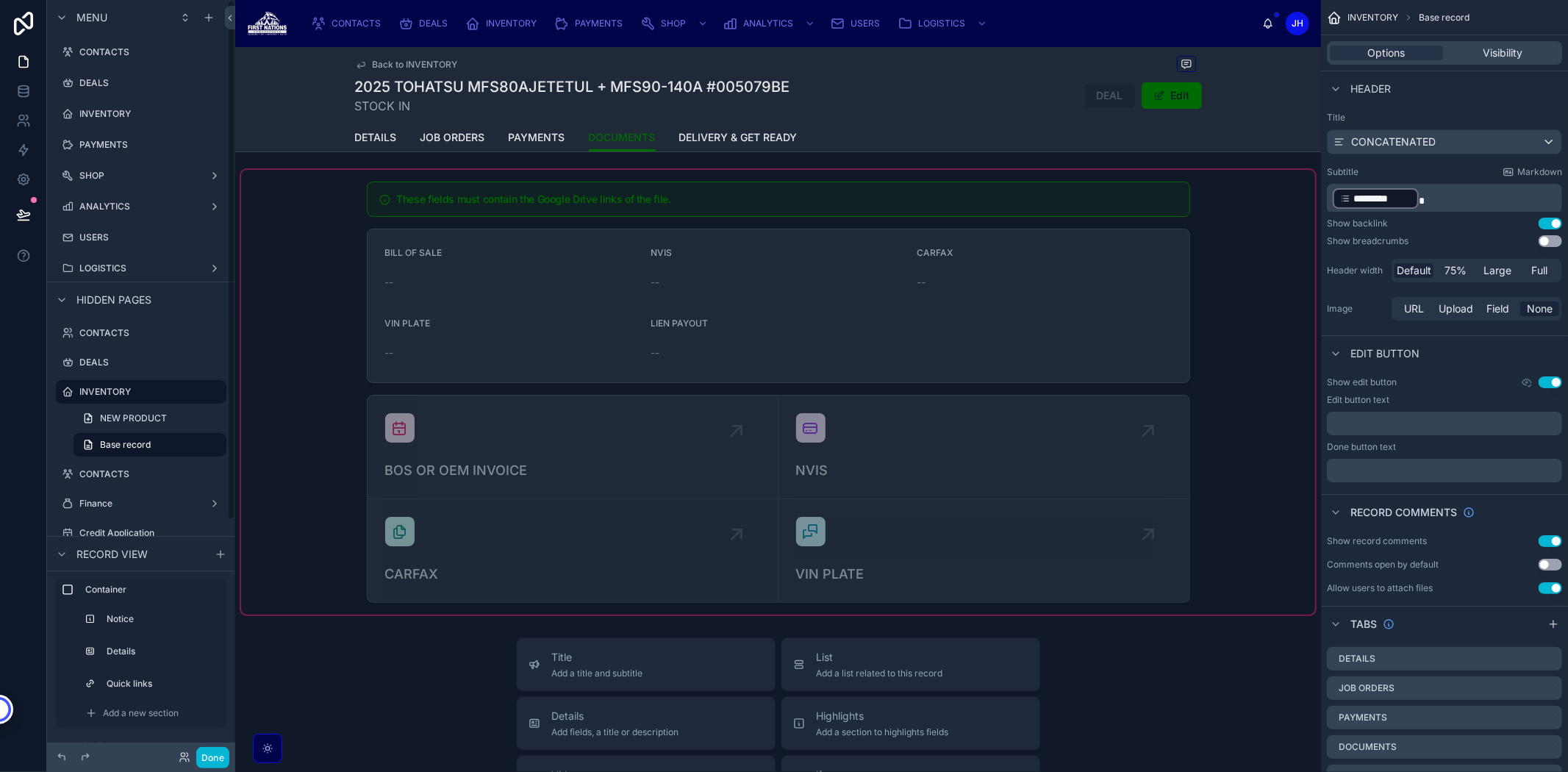 click at bounding box center [778, 392] 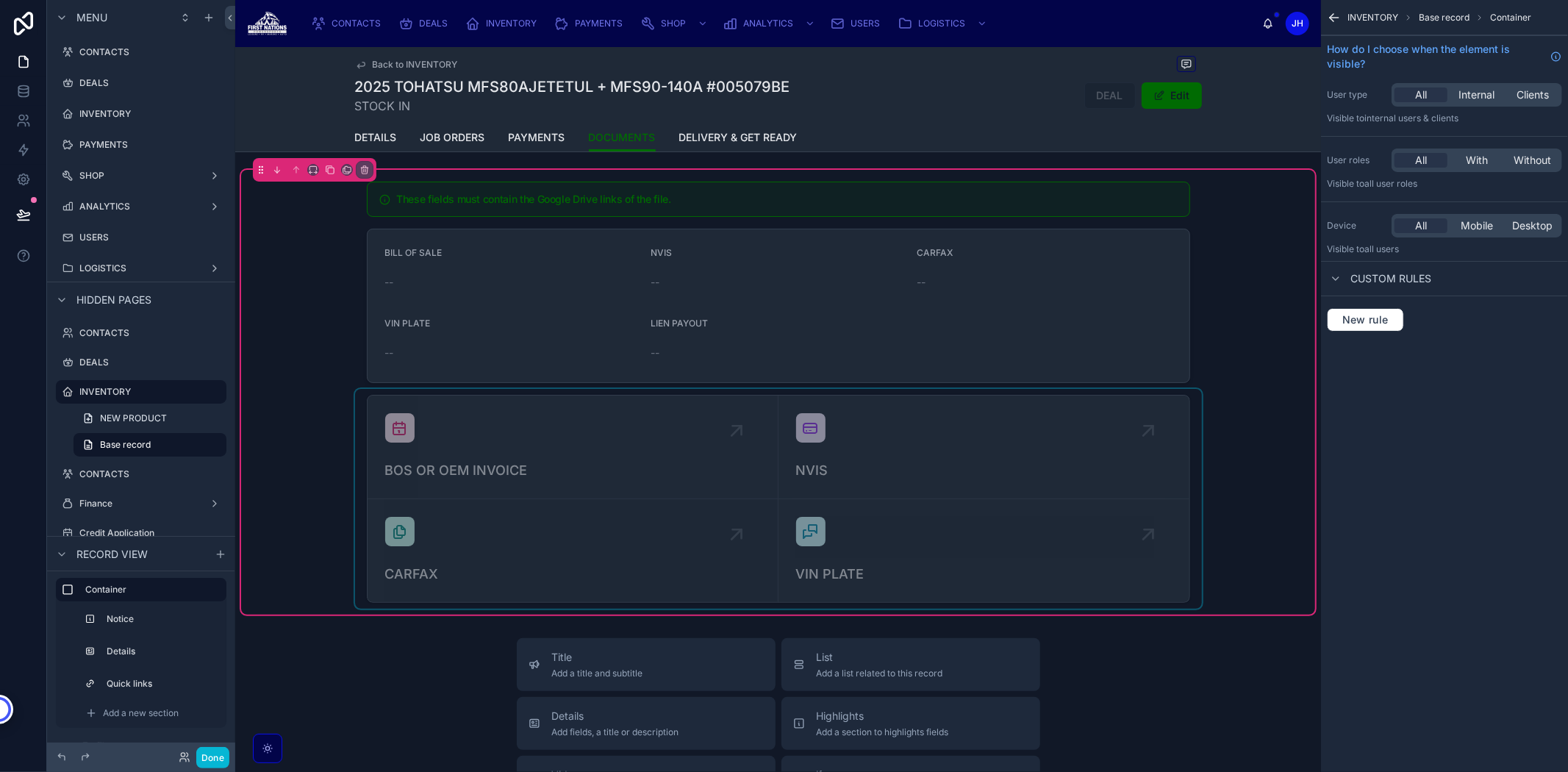 click at bounding box center (778, 498) 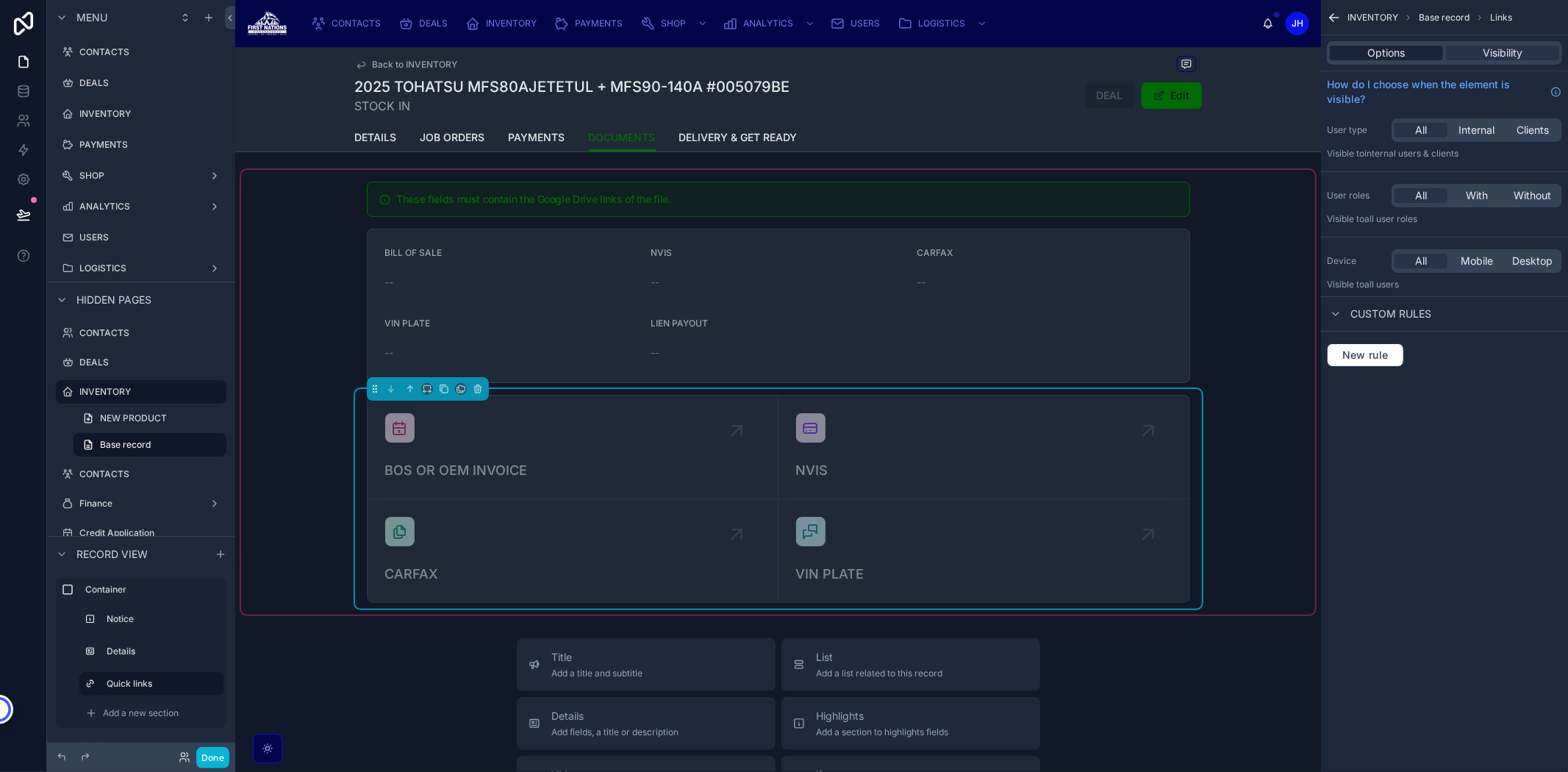 click on "Options" at bounding box center (1386, 53) 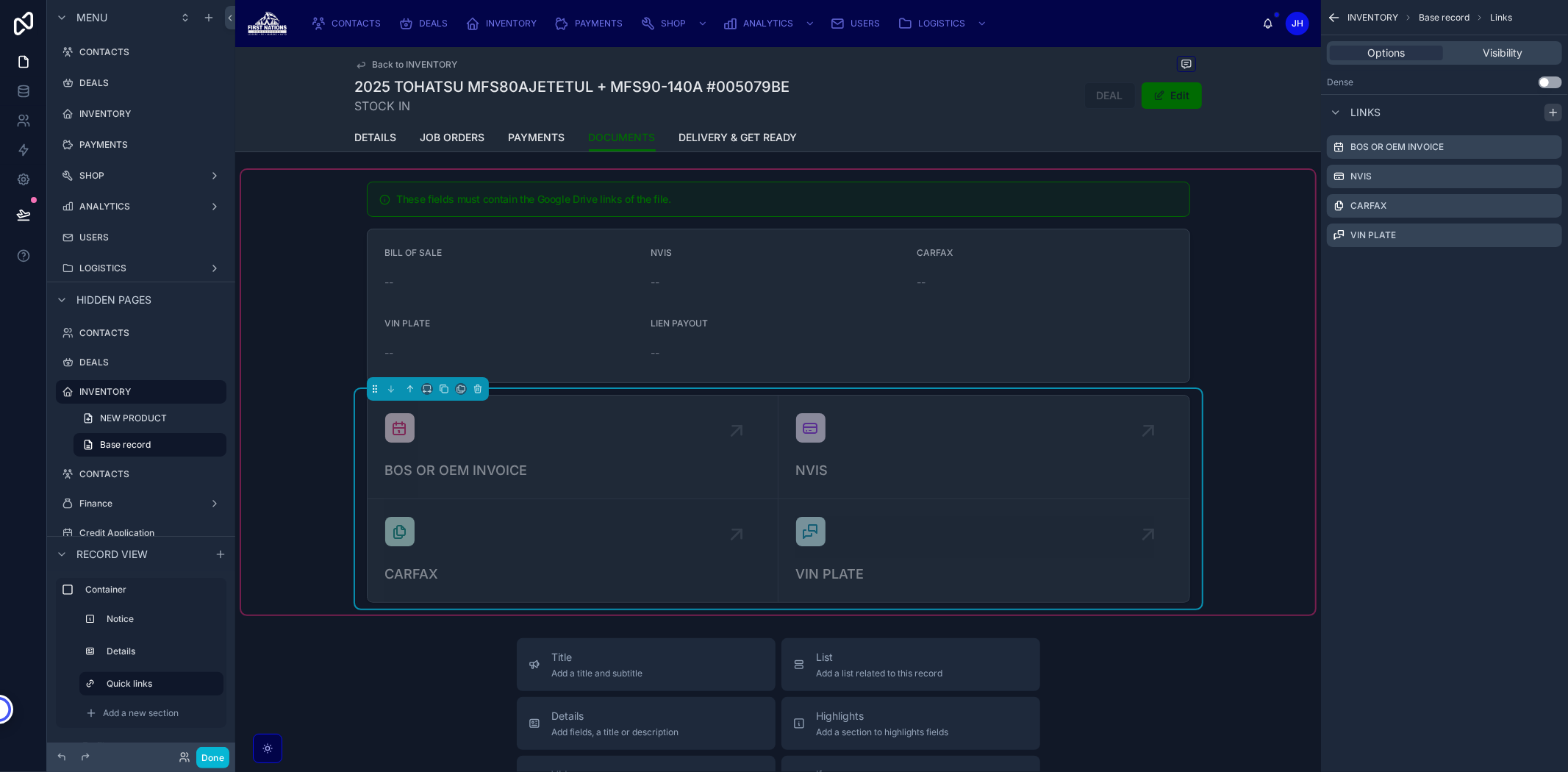 click 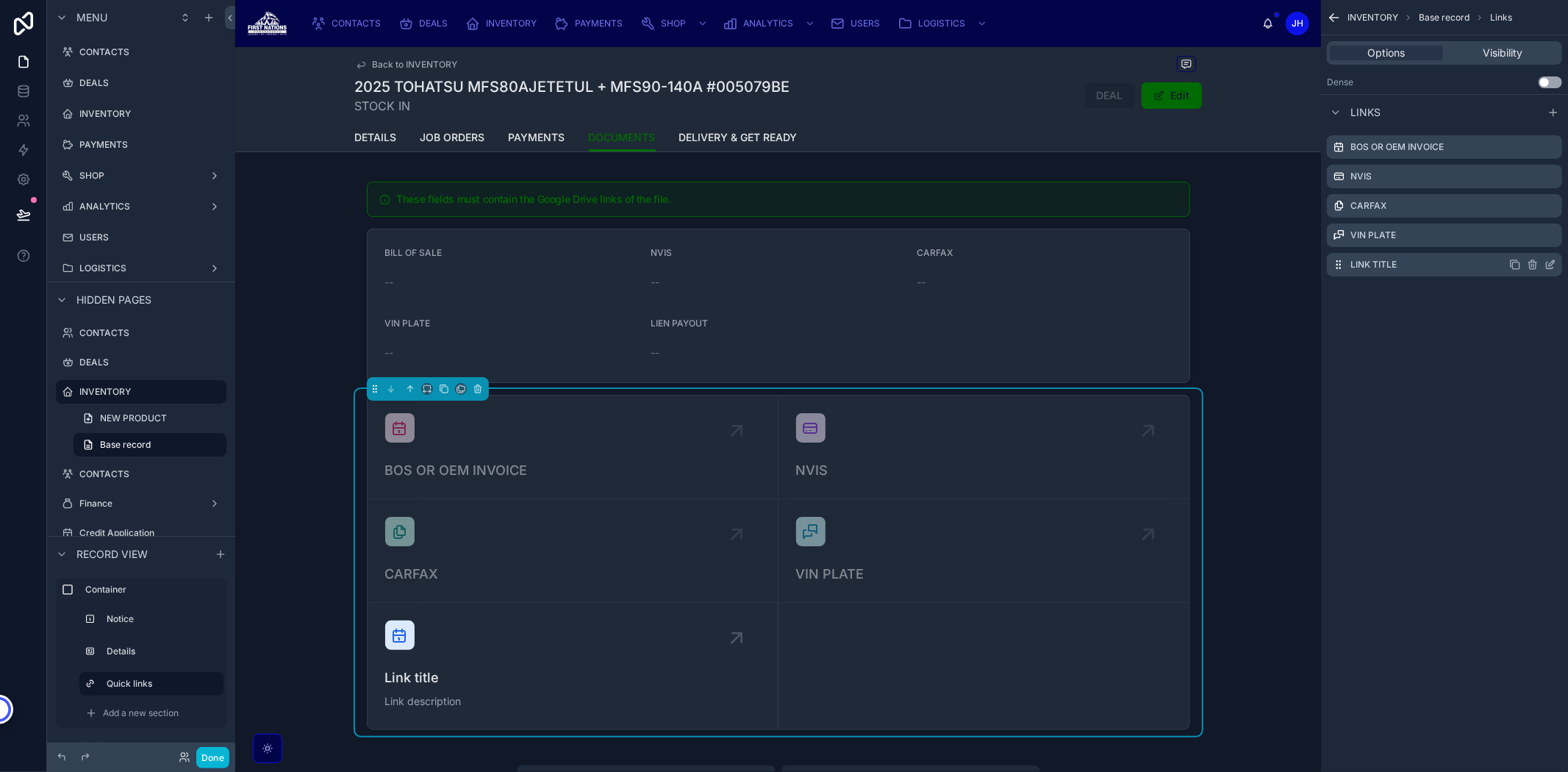 click 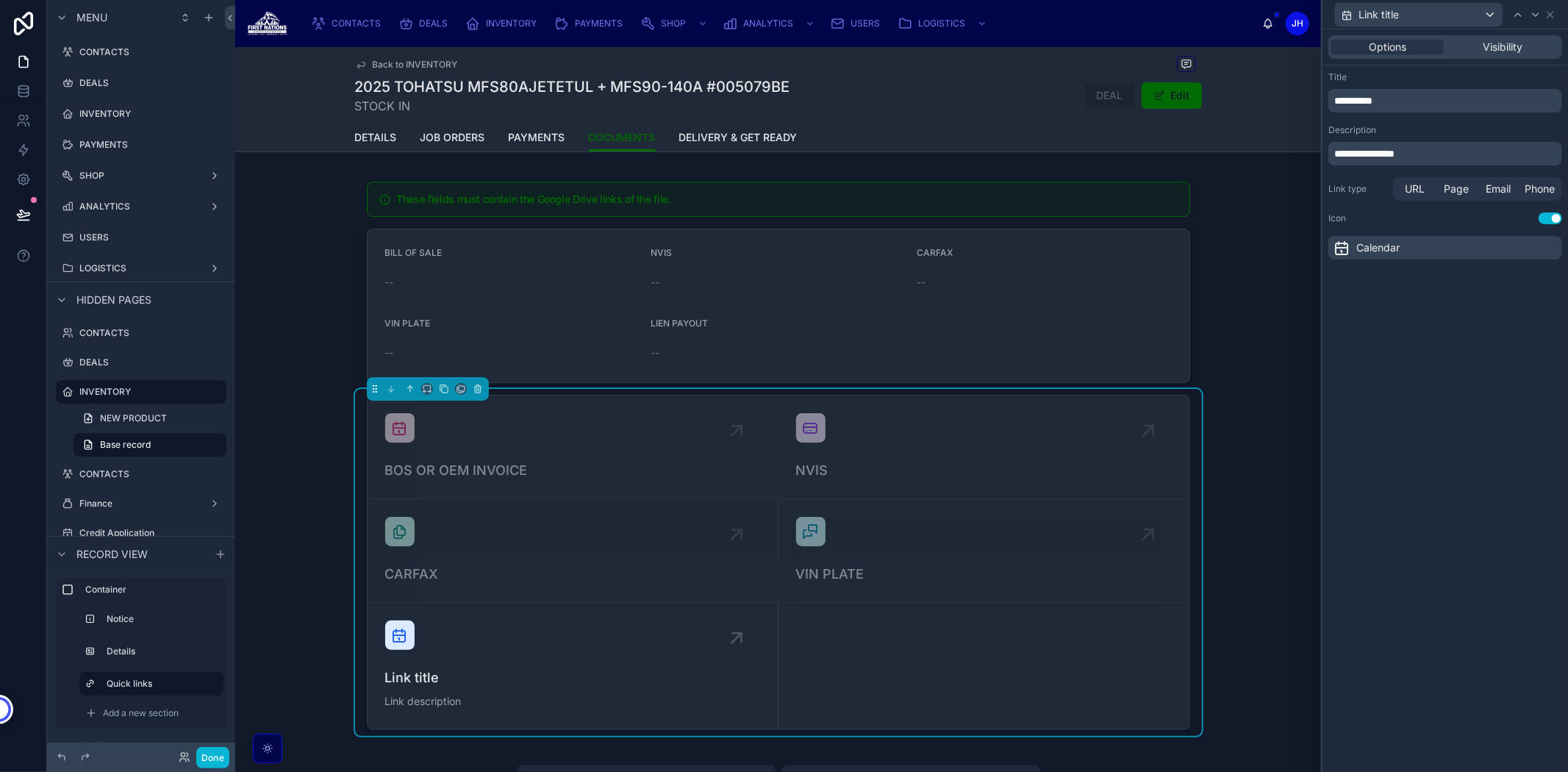 click on "**********" at bounding box center (1447, 101) 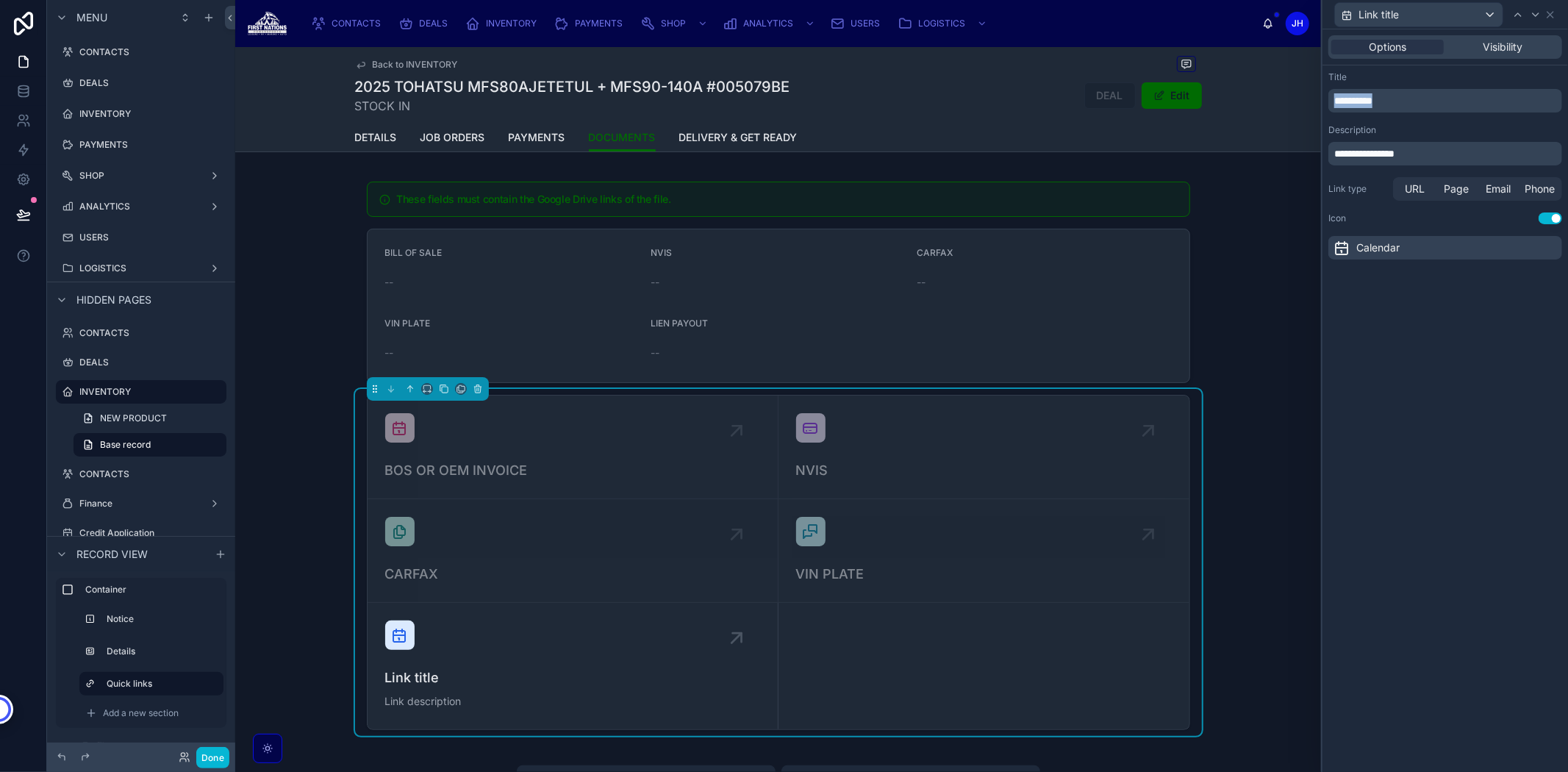 click on "**********" at bounding box center (1447, 101) 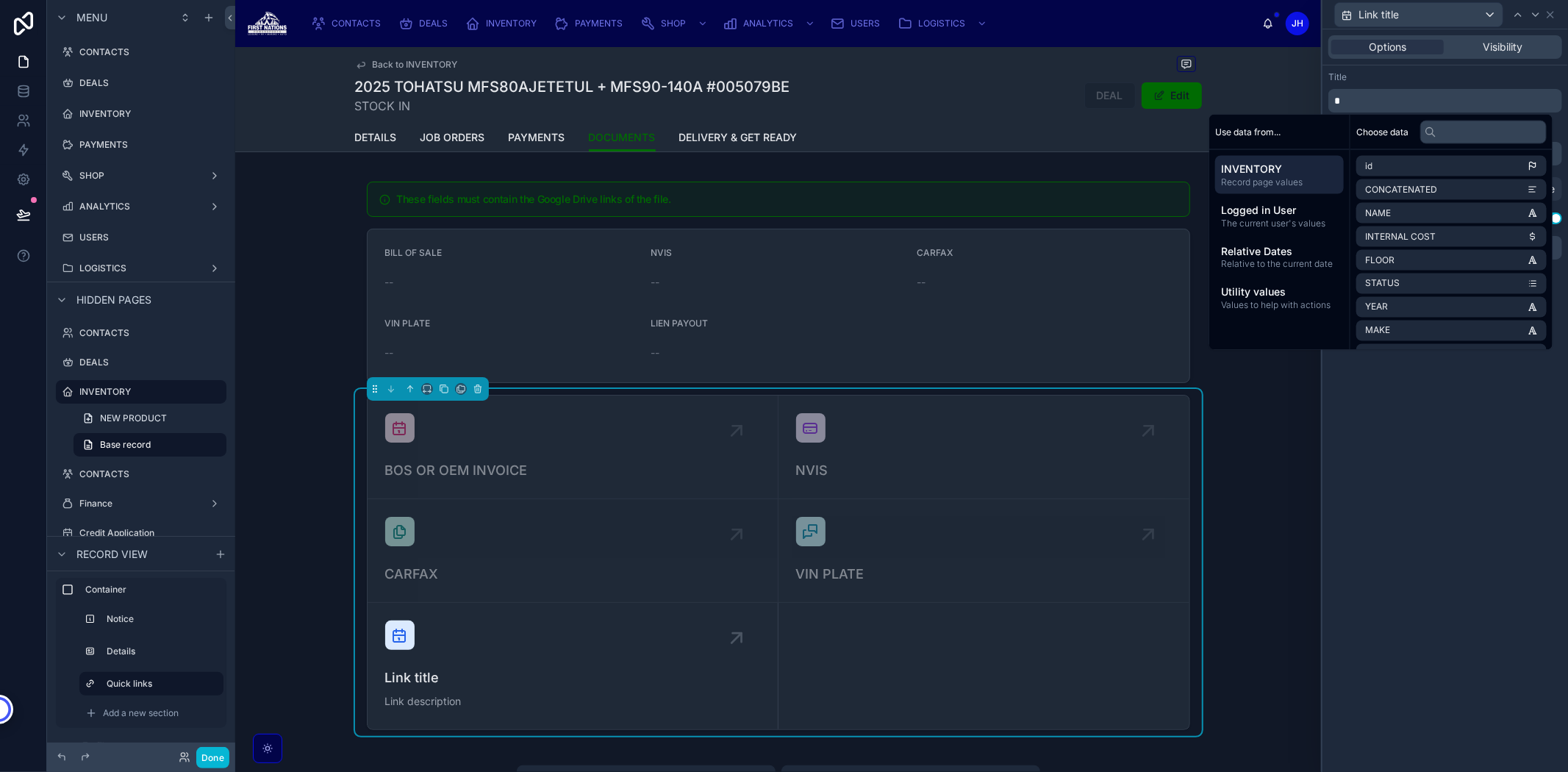 type 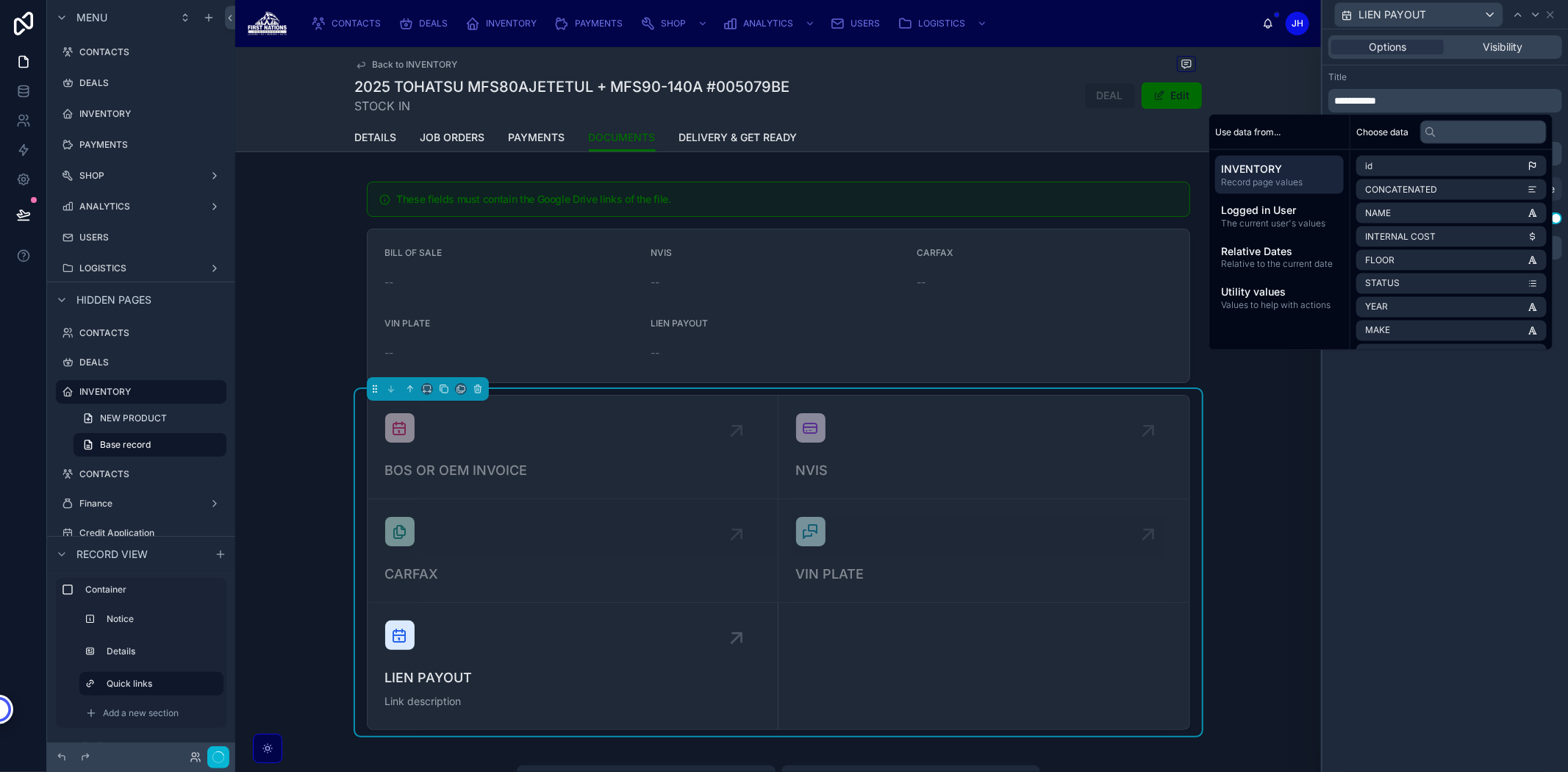 click on "Title" at bounding box center [1445, 77] 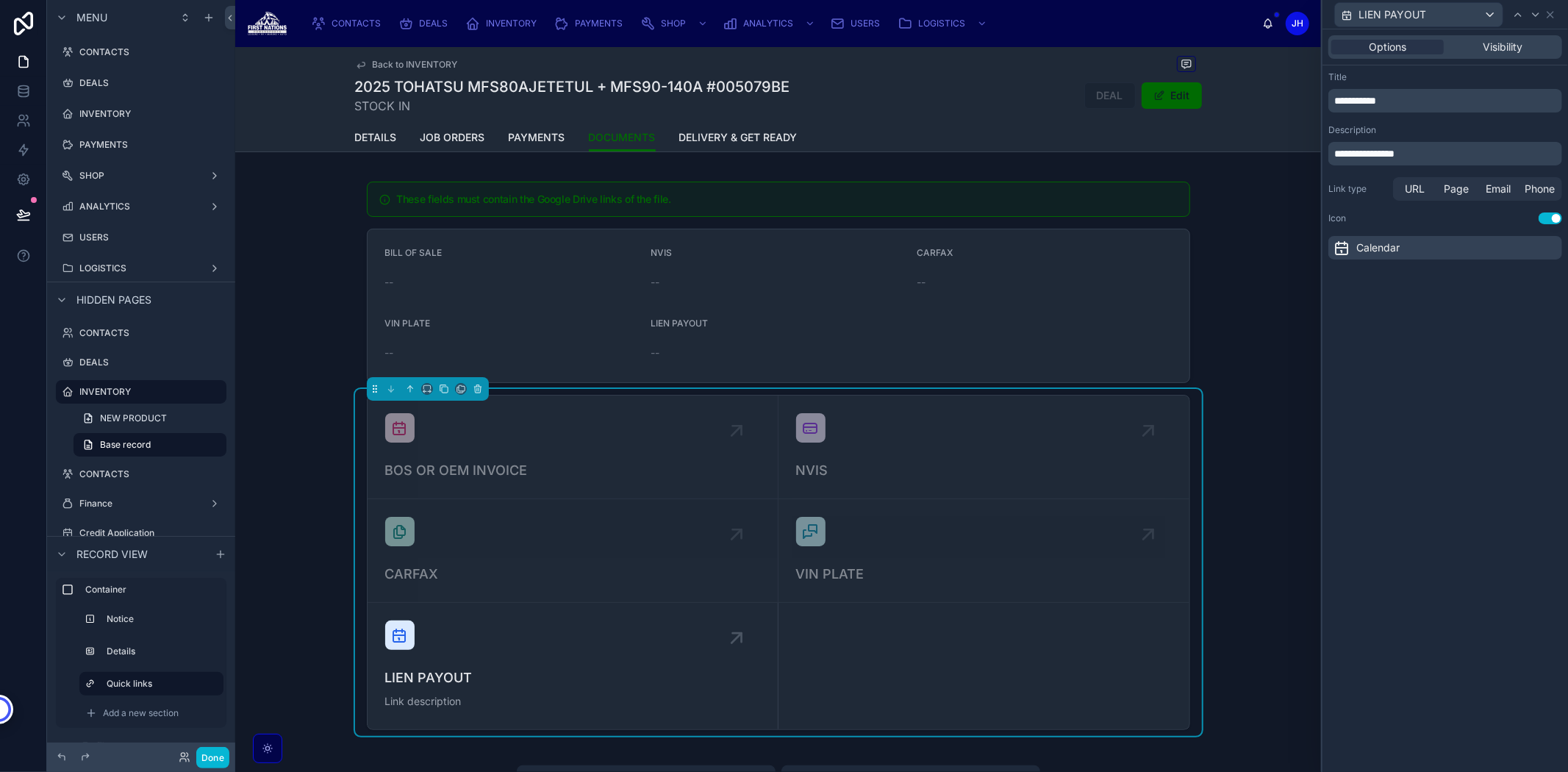 click on "**********" at bounding box center [1364, 154] 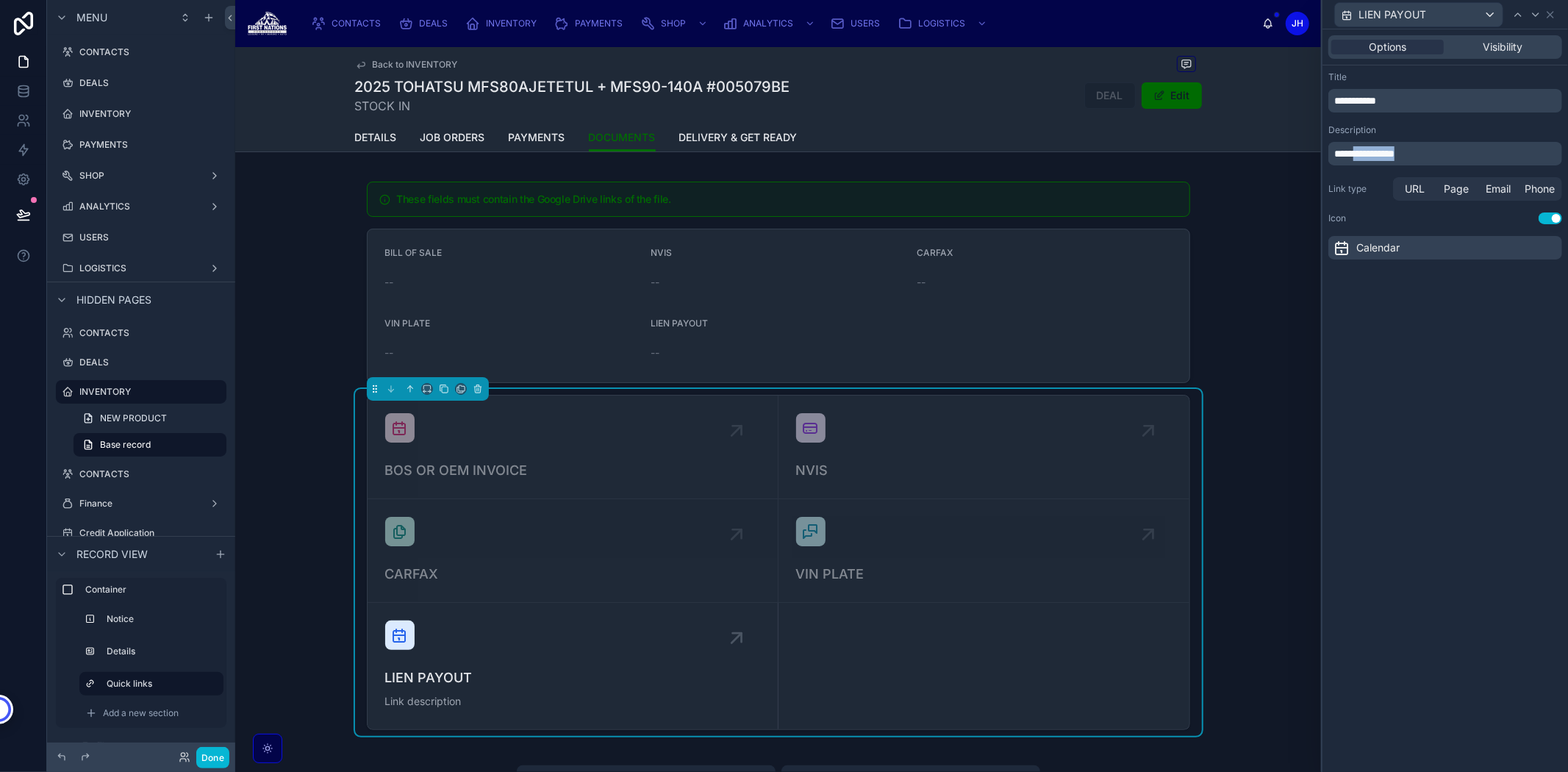 click on "**********" at bounding box center (1364, 154) 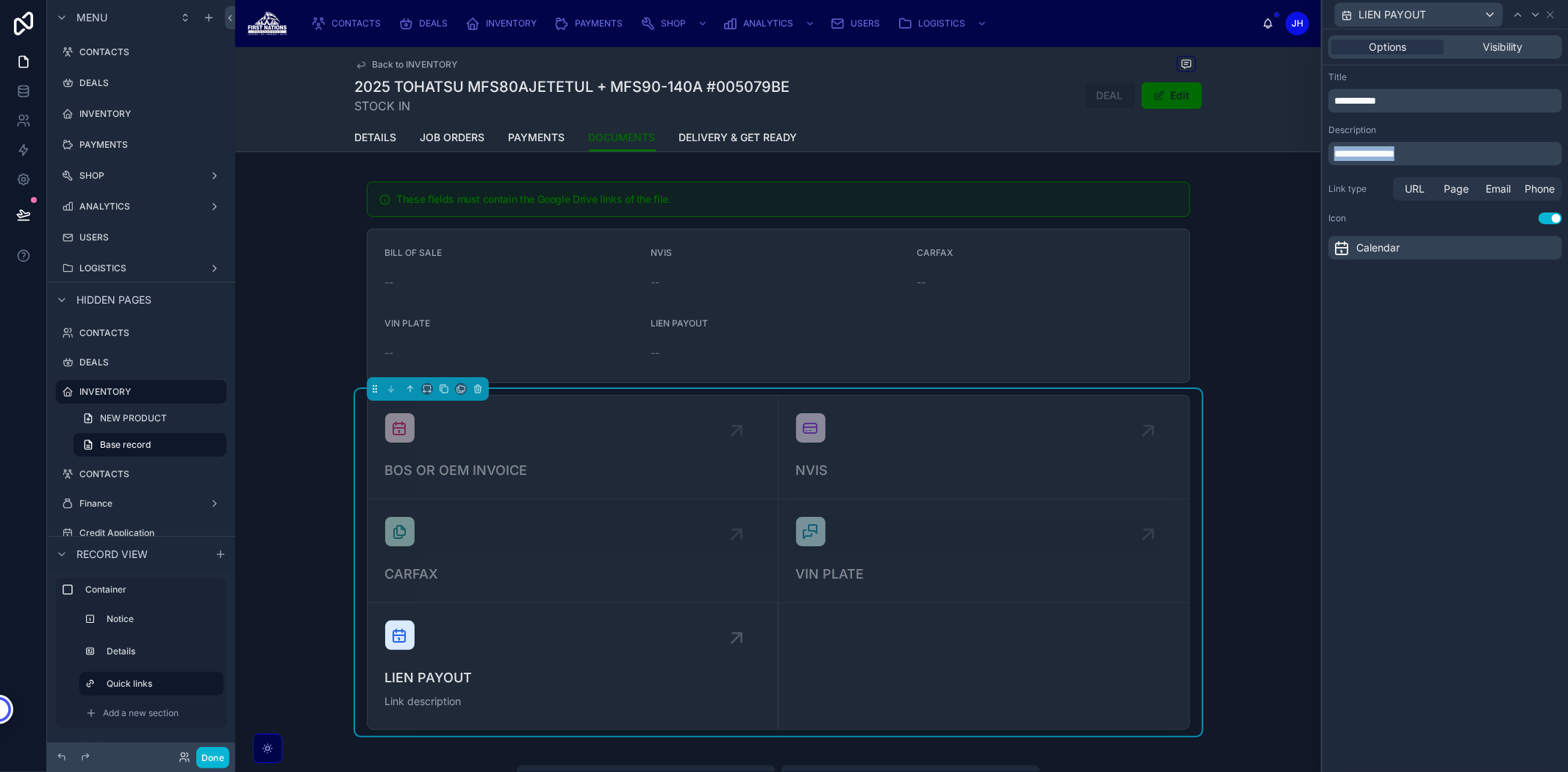 click on "**********" at bounding box center (1364, 154) 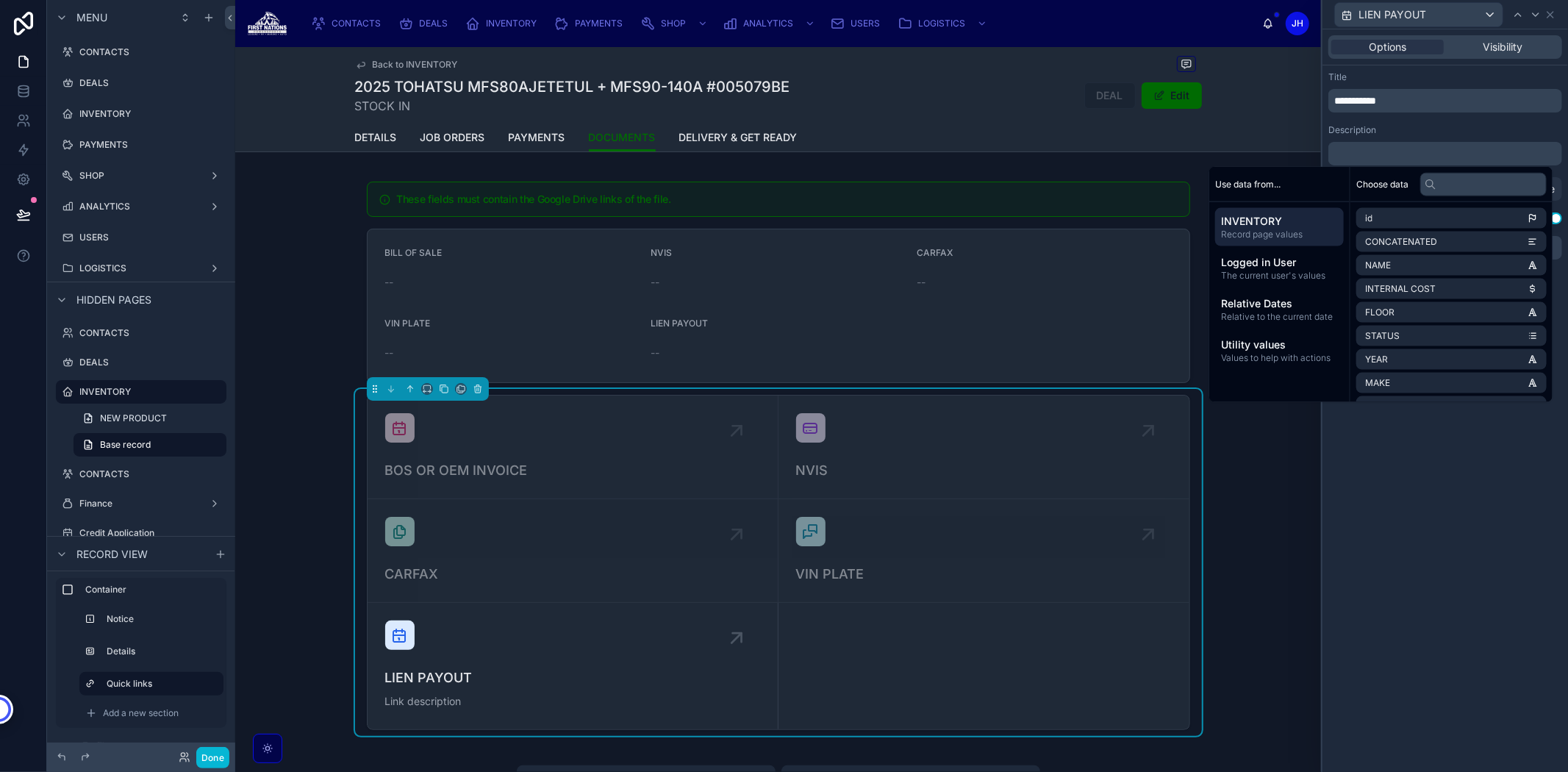 click on "Description" at bounding box center [1445, 130] 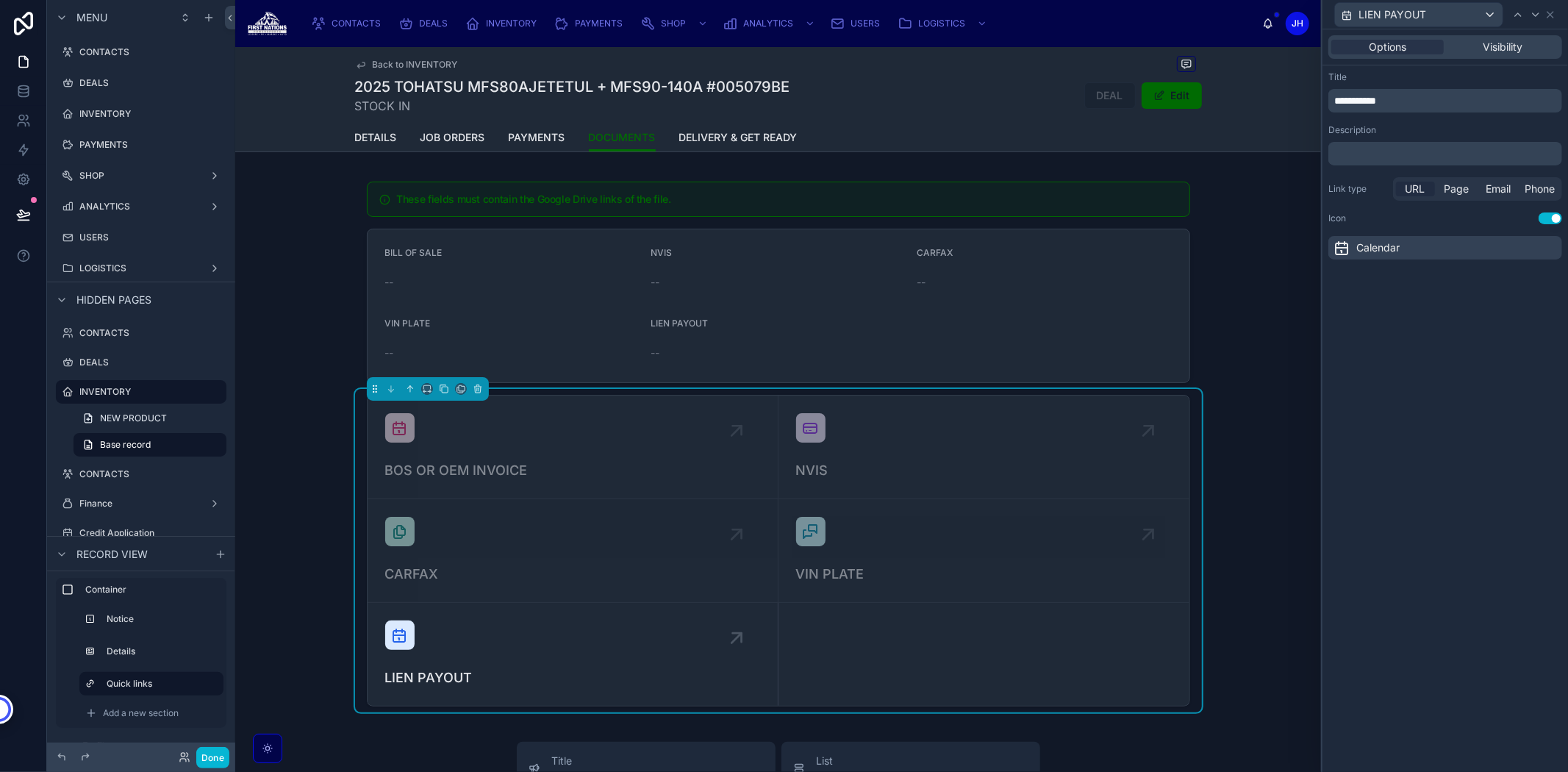 click on "URL" at bounding box center (1415, 189) 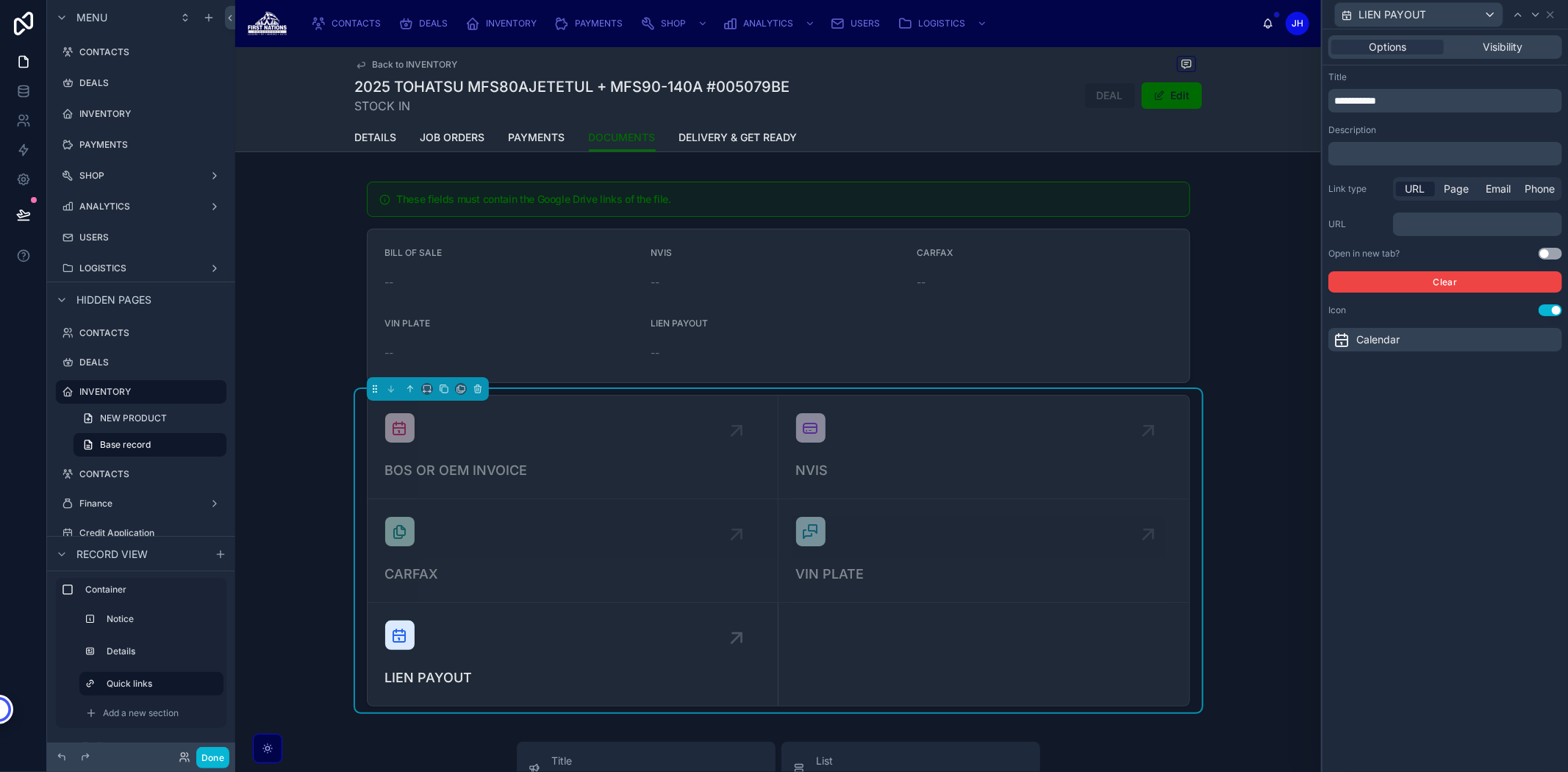 click on "﻿" at bounding box center (1478, 224) 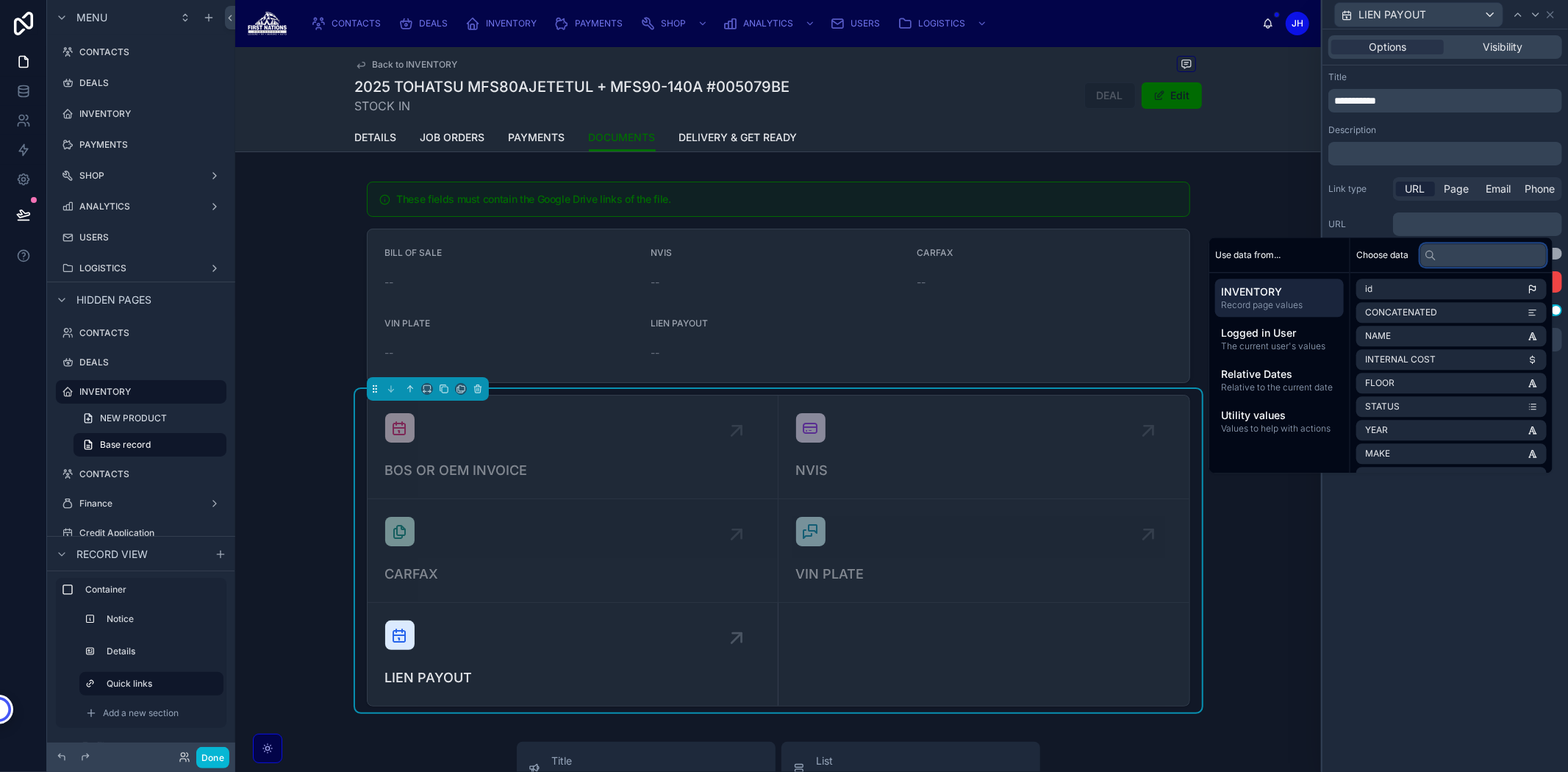 click at bounding box center (1483, 255) 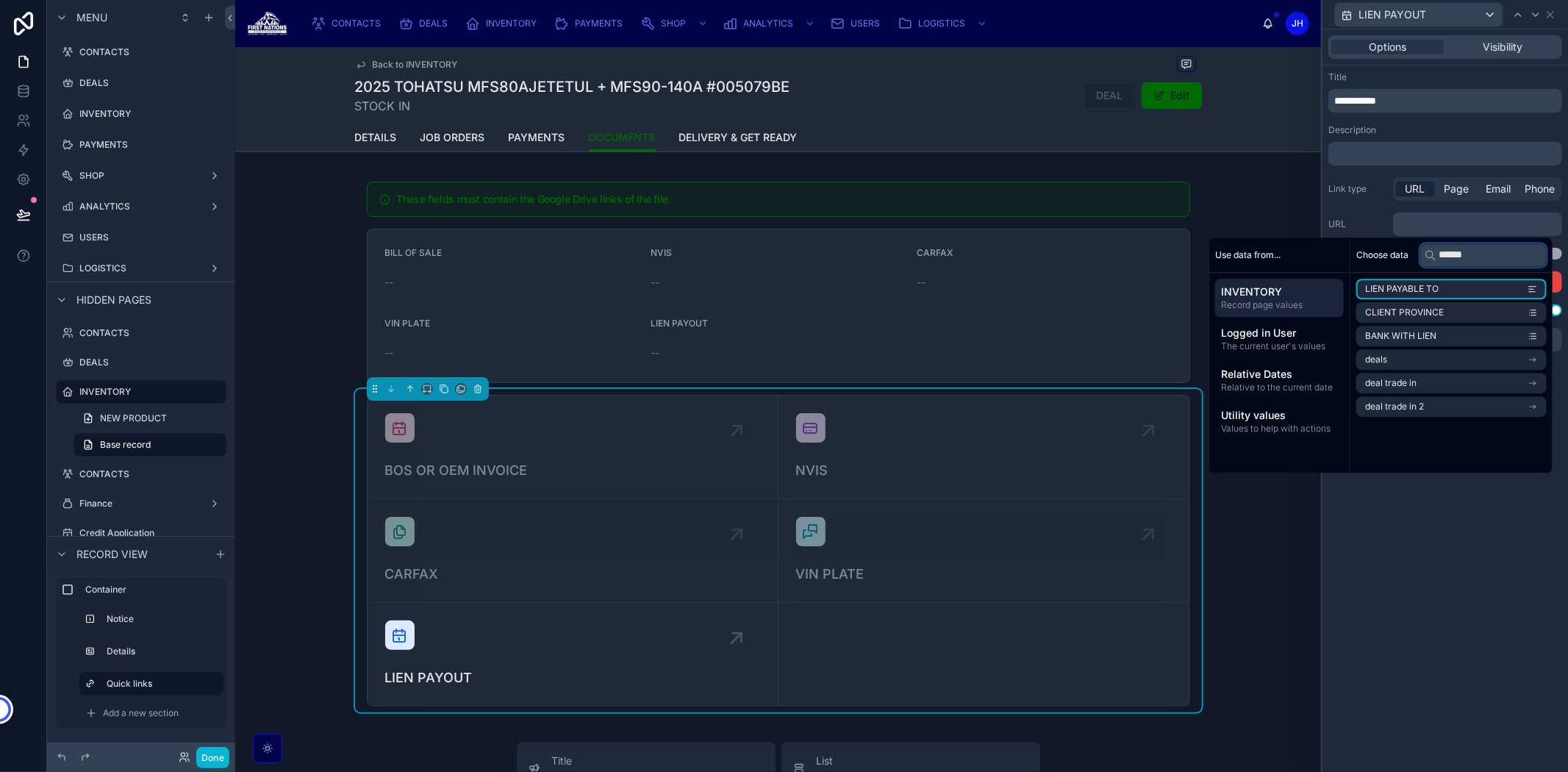 type on "*******" 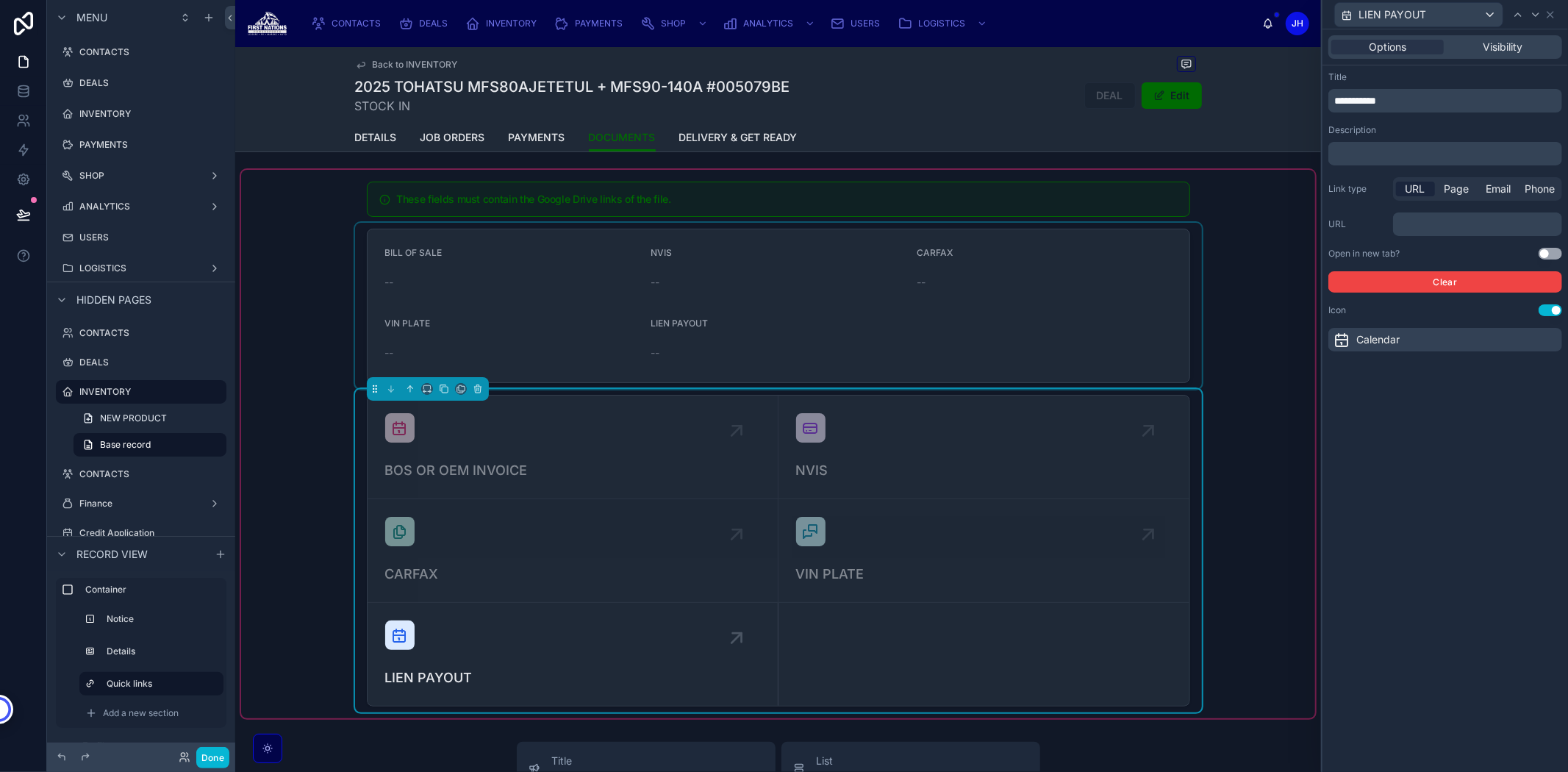 click at bounding box center [778, 306] 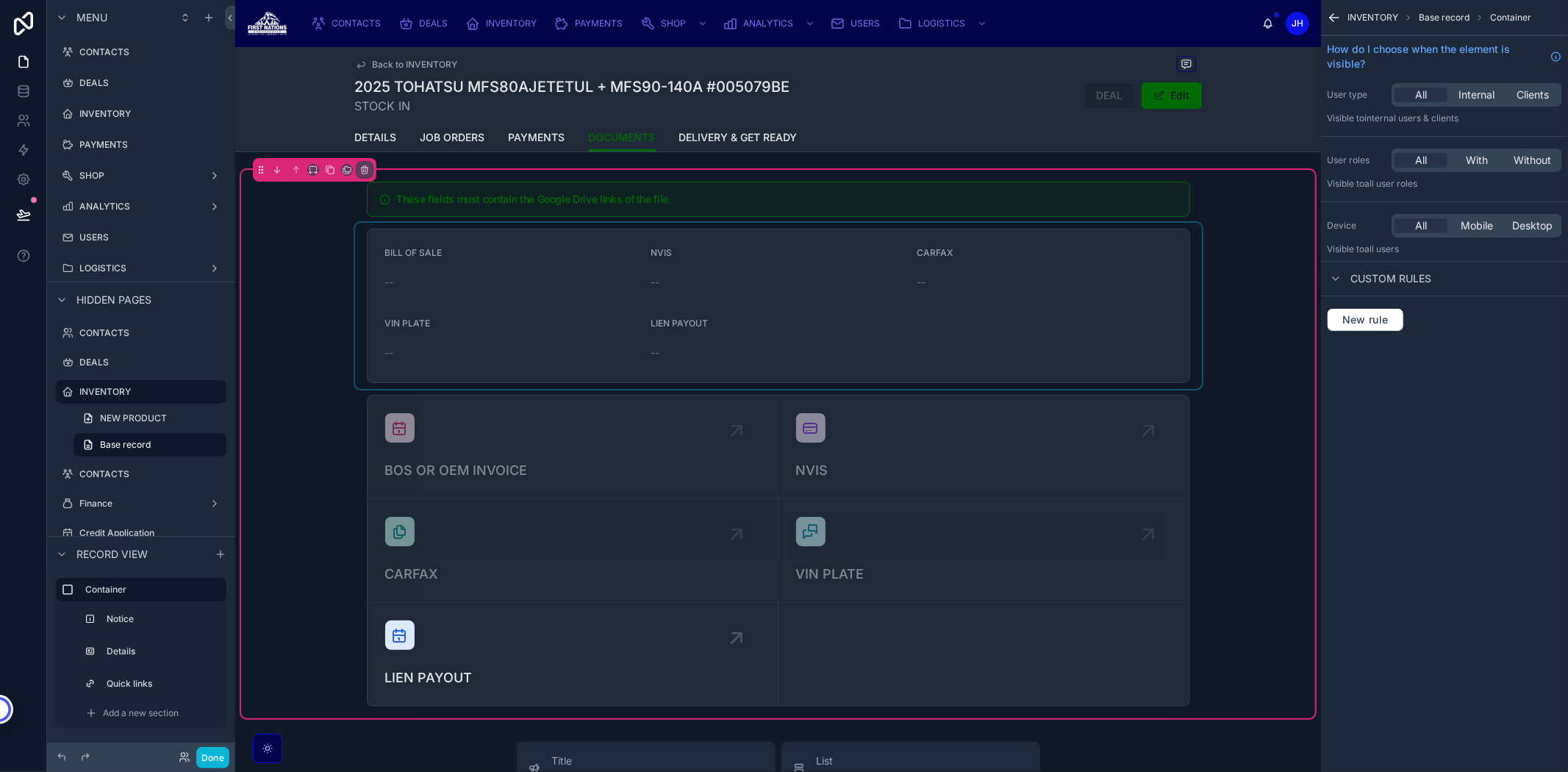 click at bounding box center (778, 306) 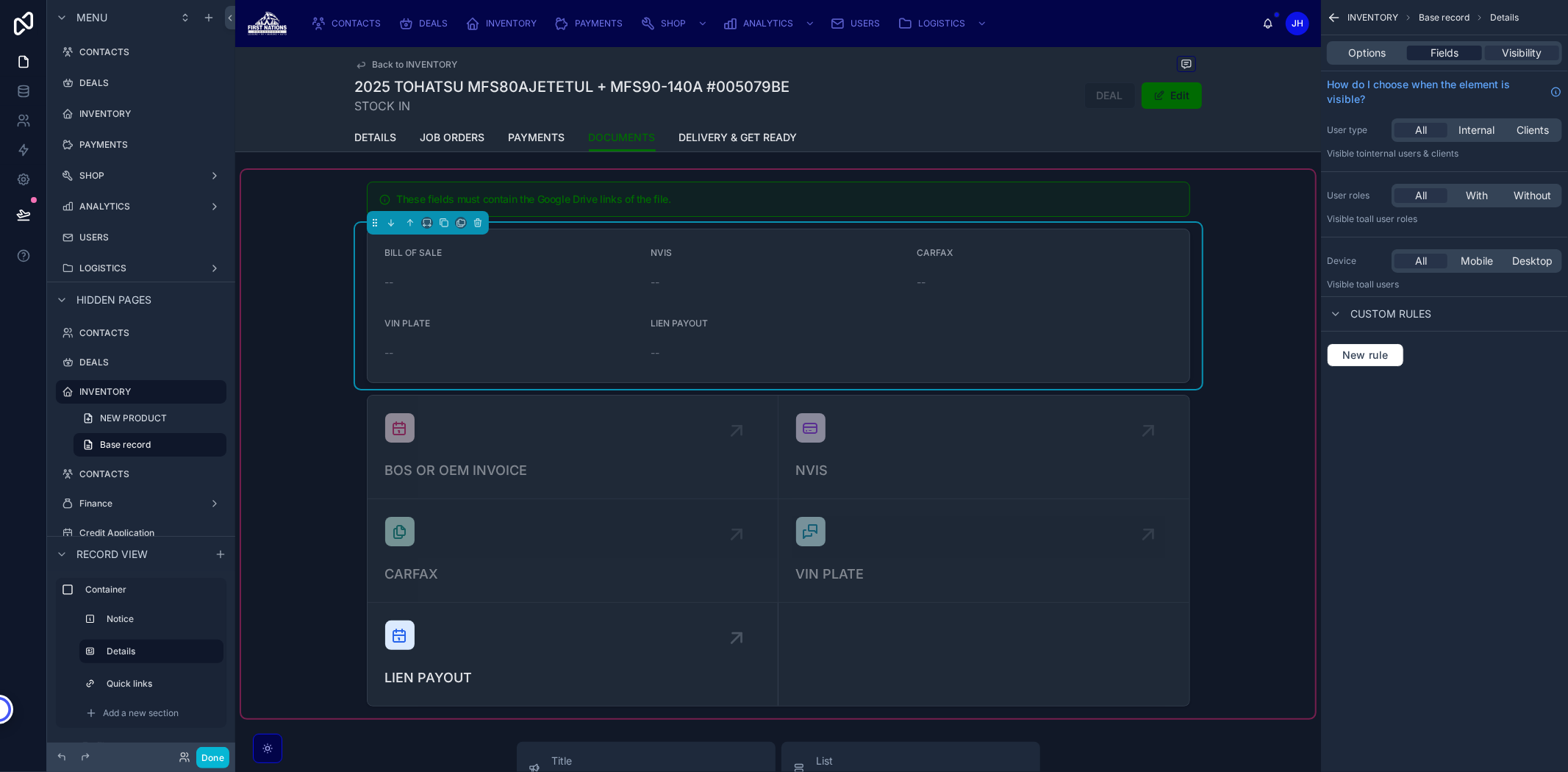 click on "Fields" at bounding box center [1444, 53] 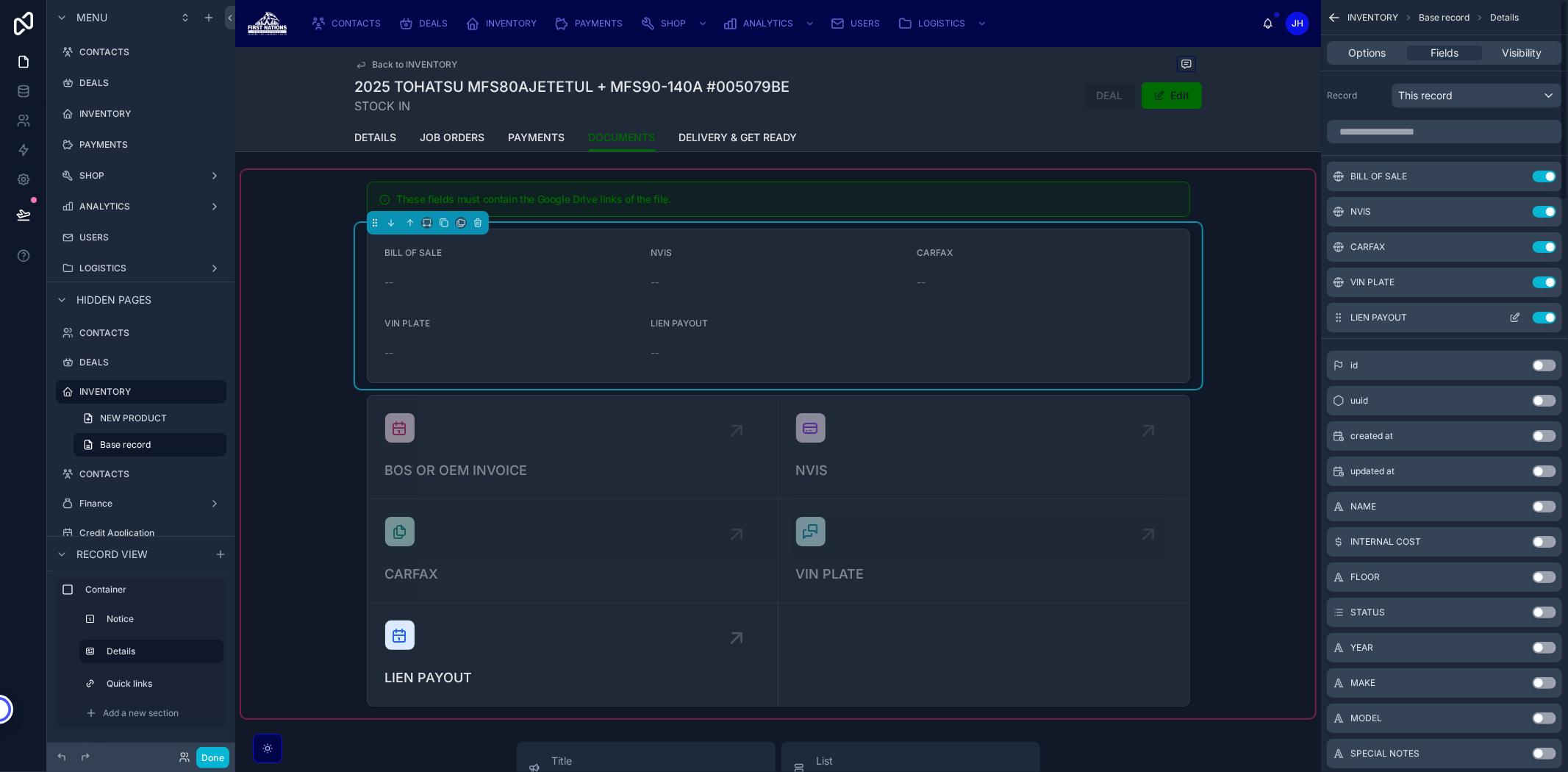 click 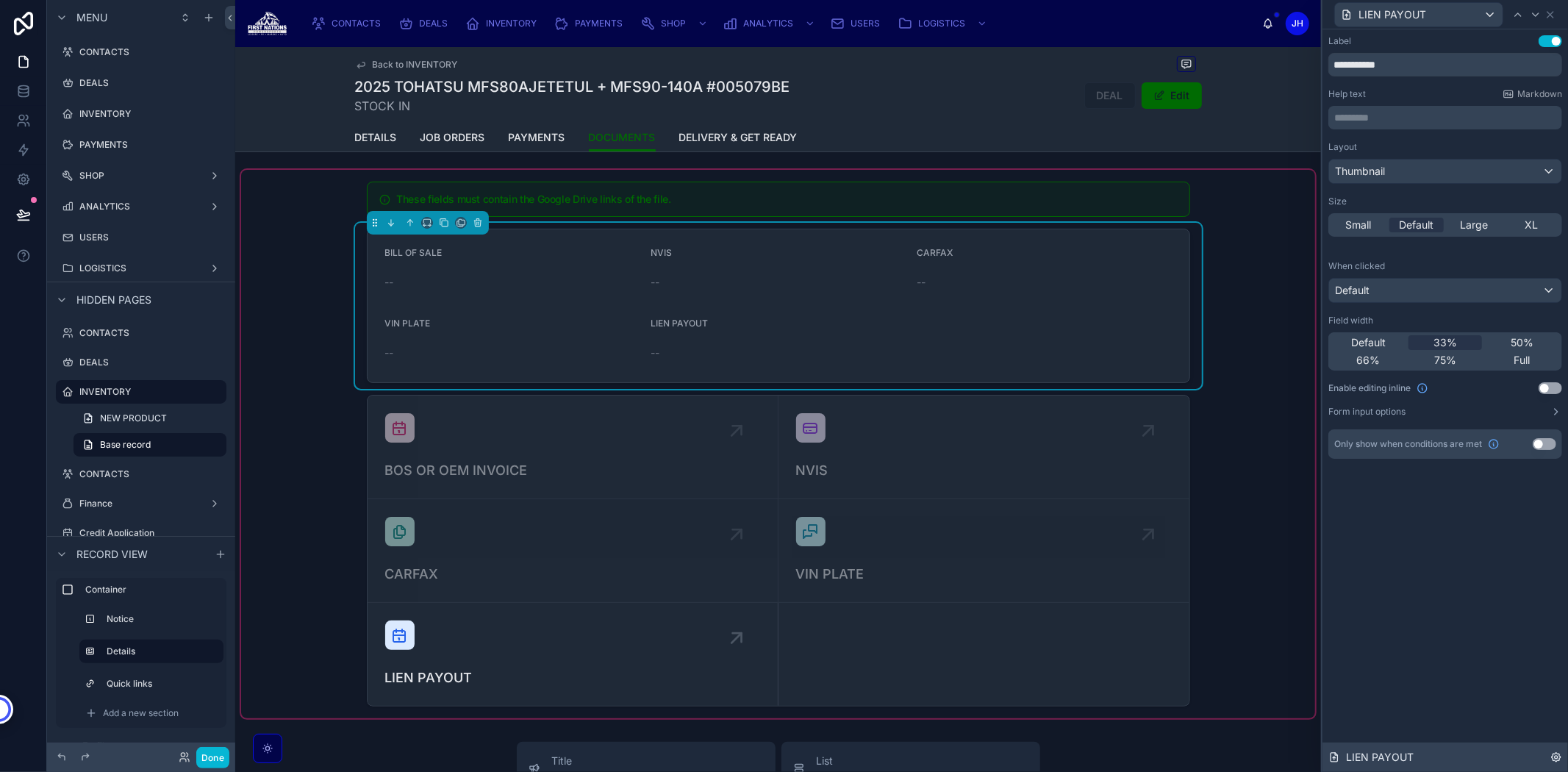 click on "LIEN PAYOUT" at bounding box center [1445, 757] 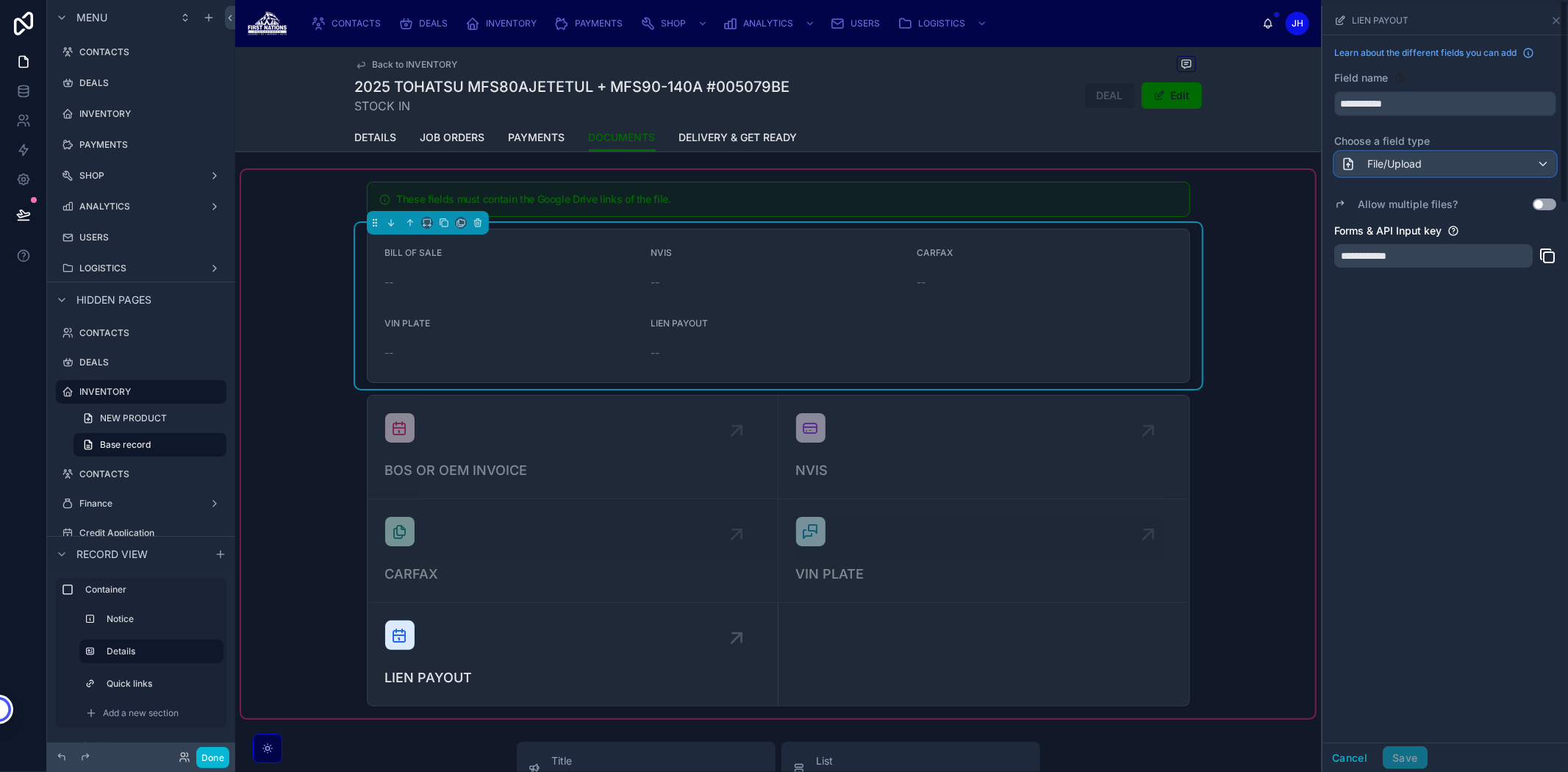 click on "File/Upload" at bounding box center (1395, 164) 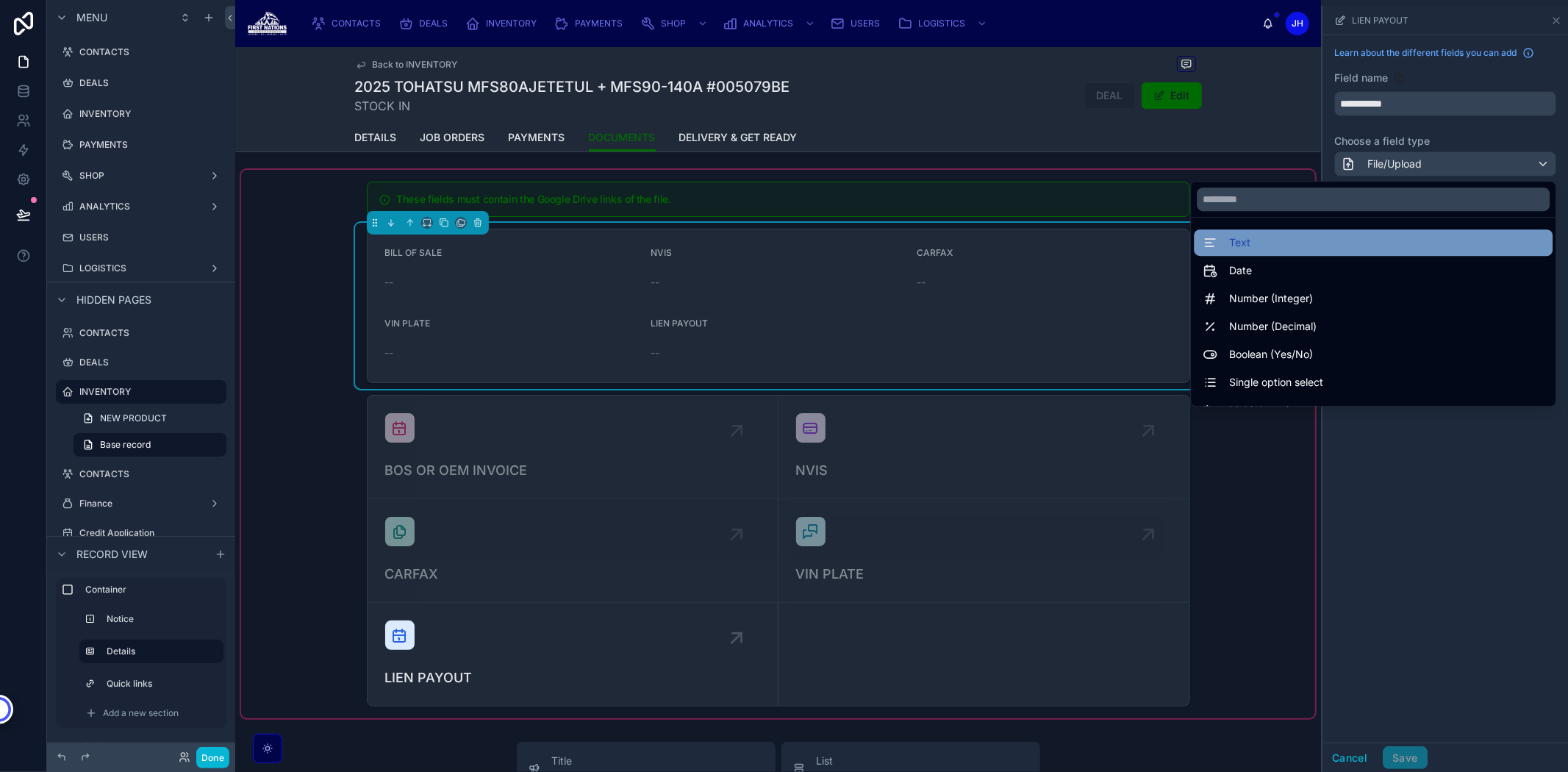 click on "Text" at bounding box center (1373, 243) 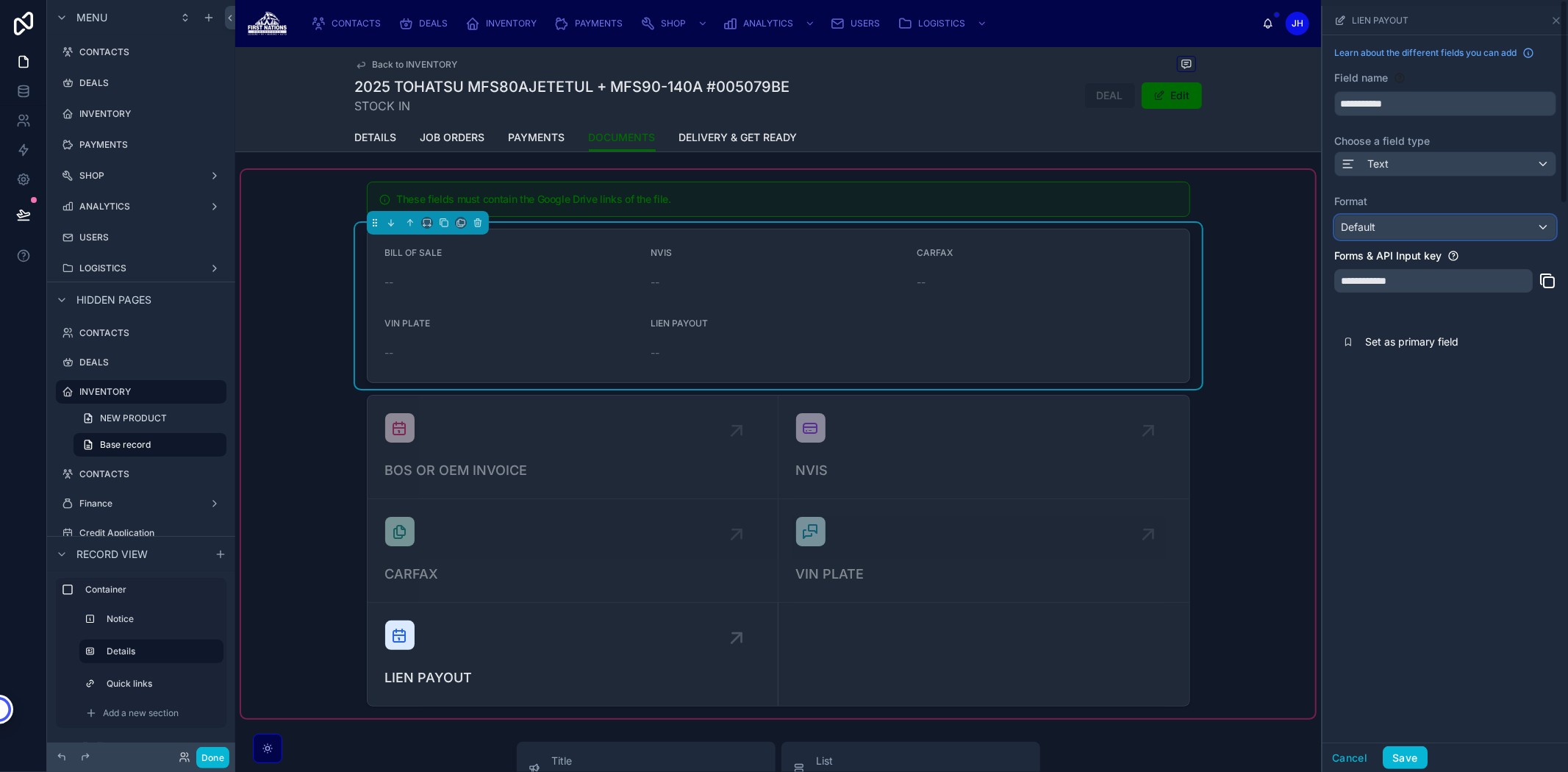 click on "Default" at bounding box center [1445, 227] 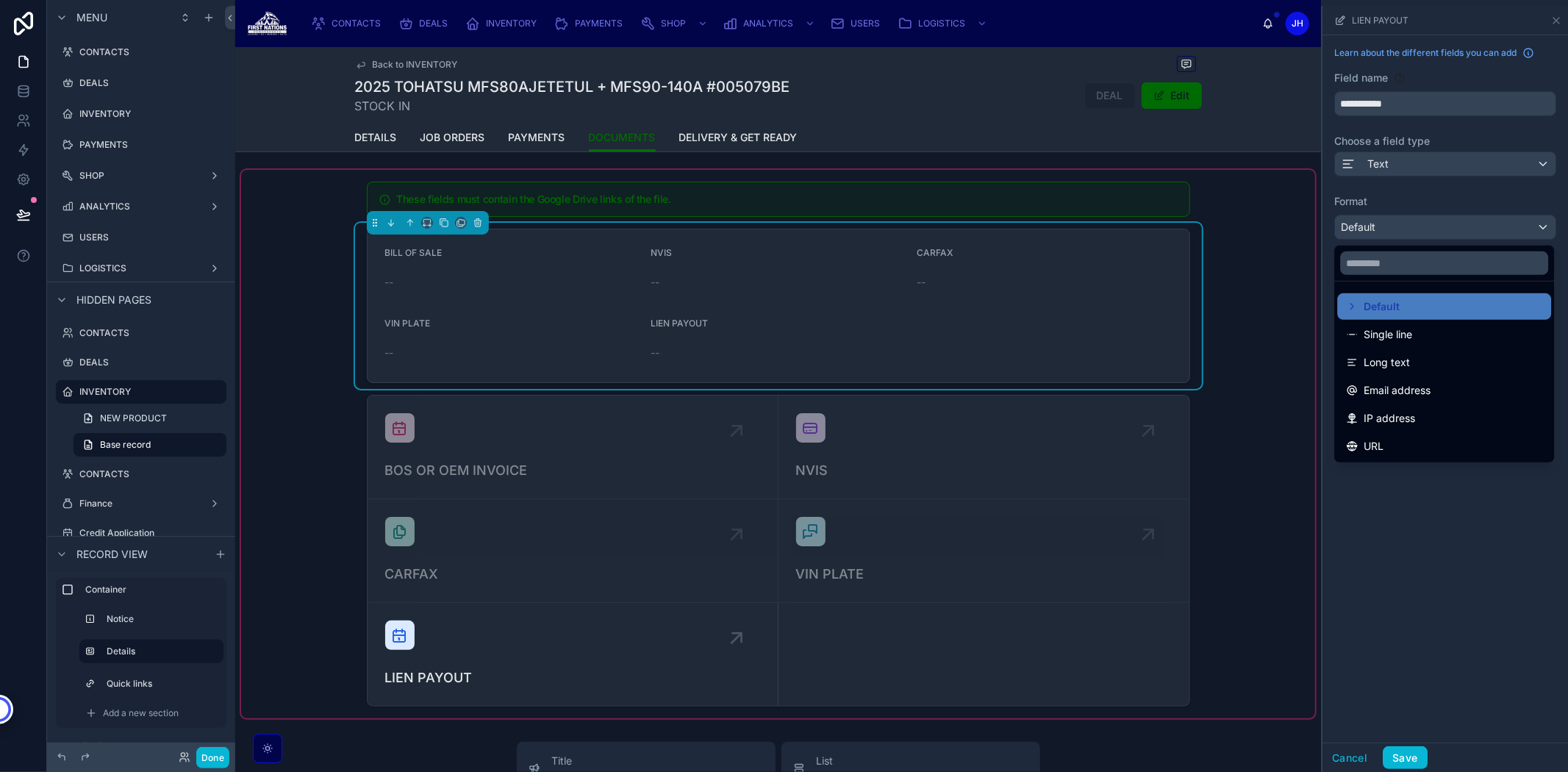 click on "URL" at bounding box center [1444, 446] 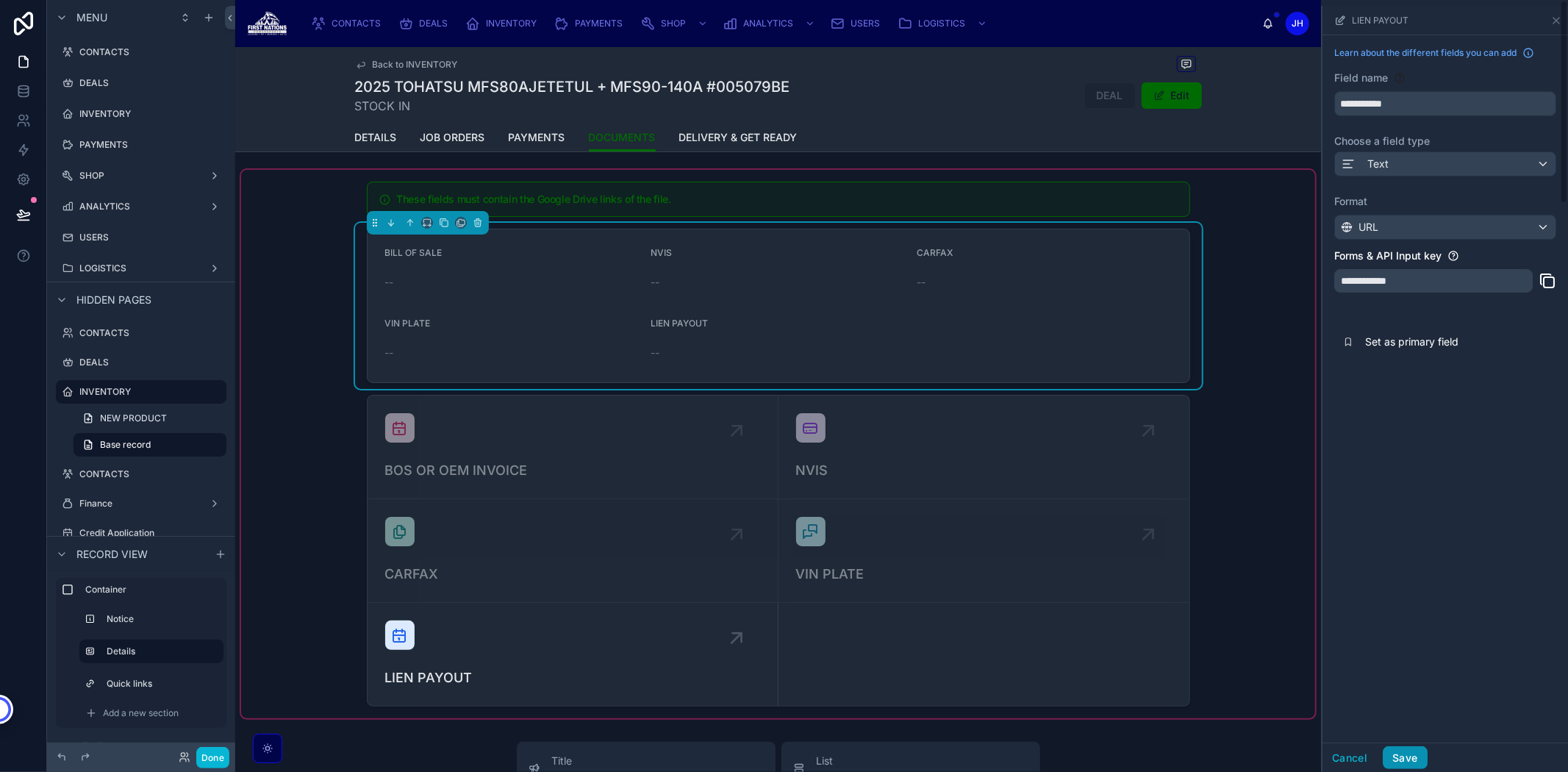 click on "Save" at bounding box center [1405, 758] 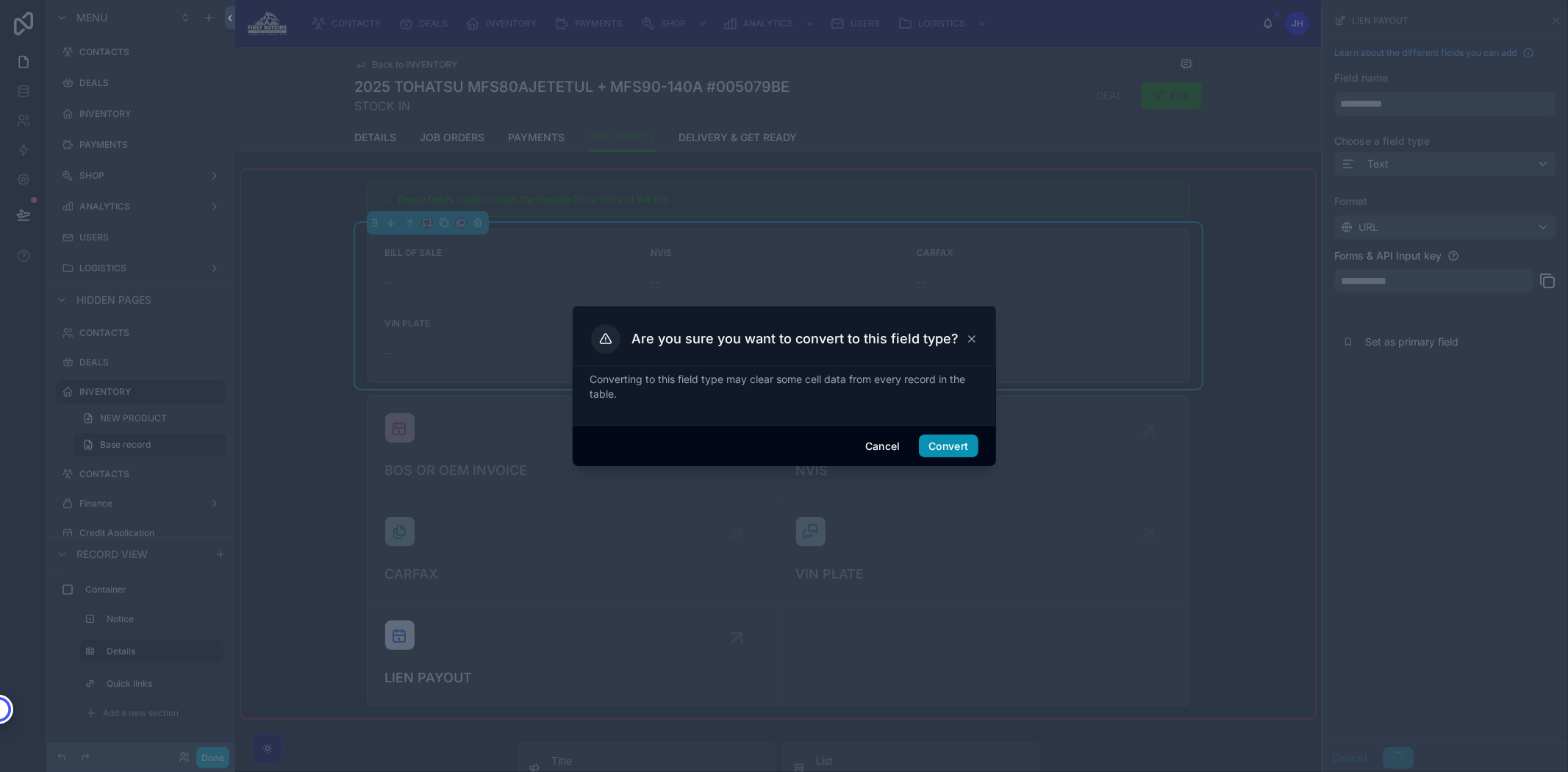 click on "Convert" at bounding box center [948, 446] 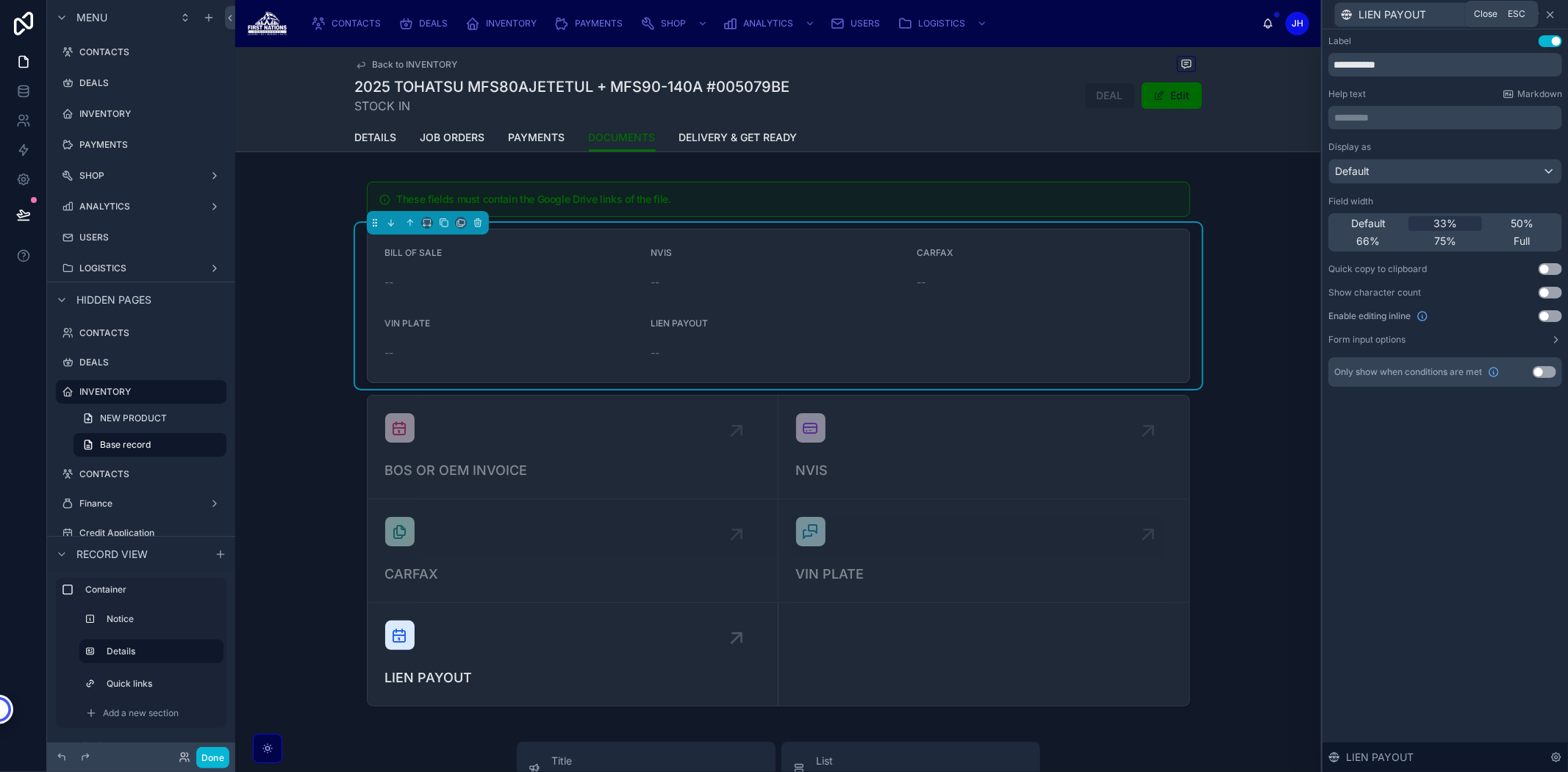 click 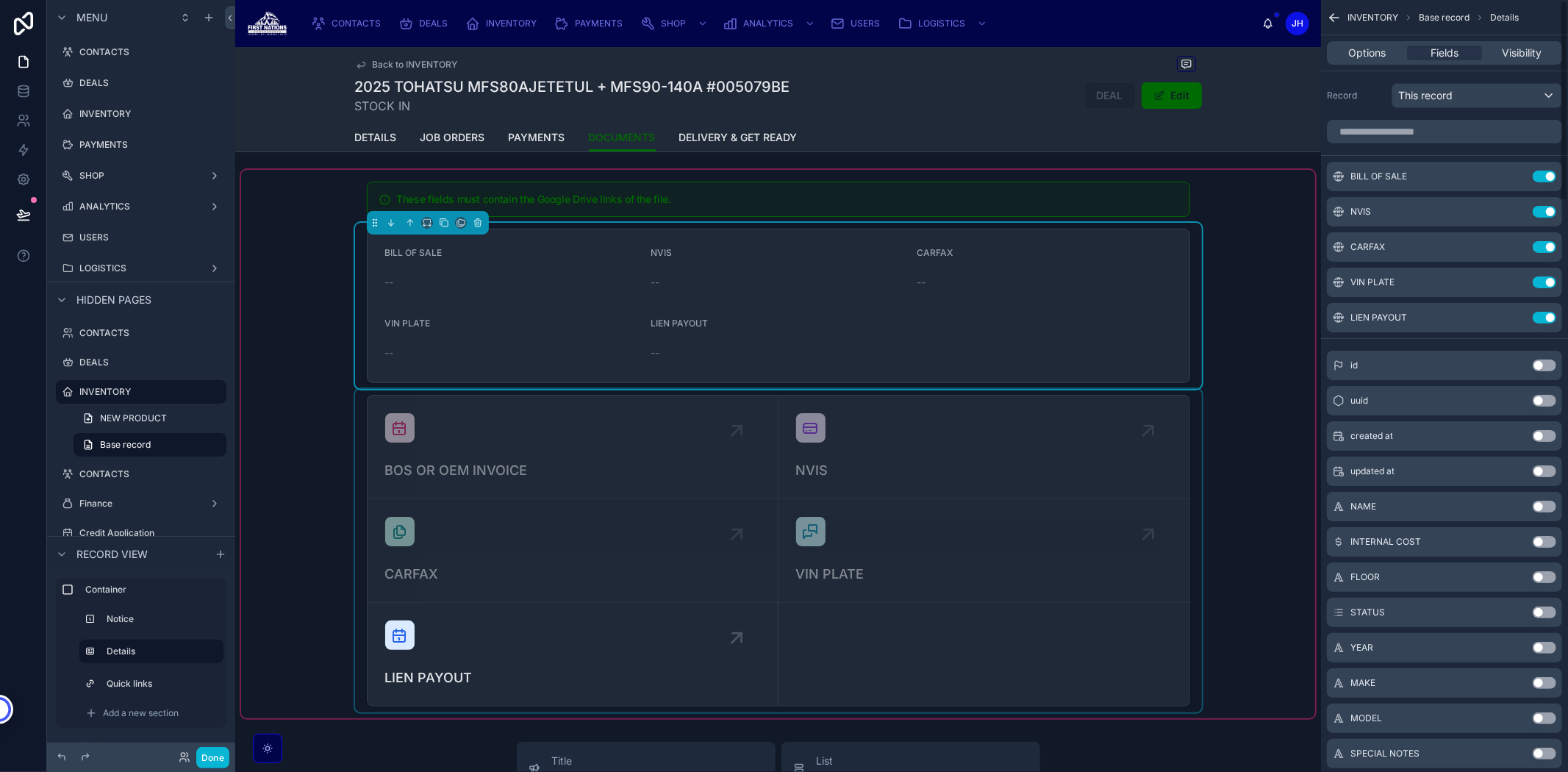 click at bounding box center [778, 551] 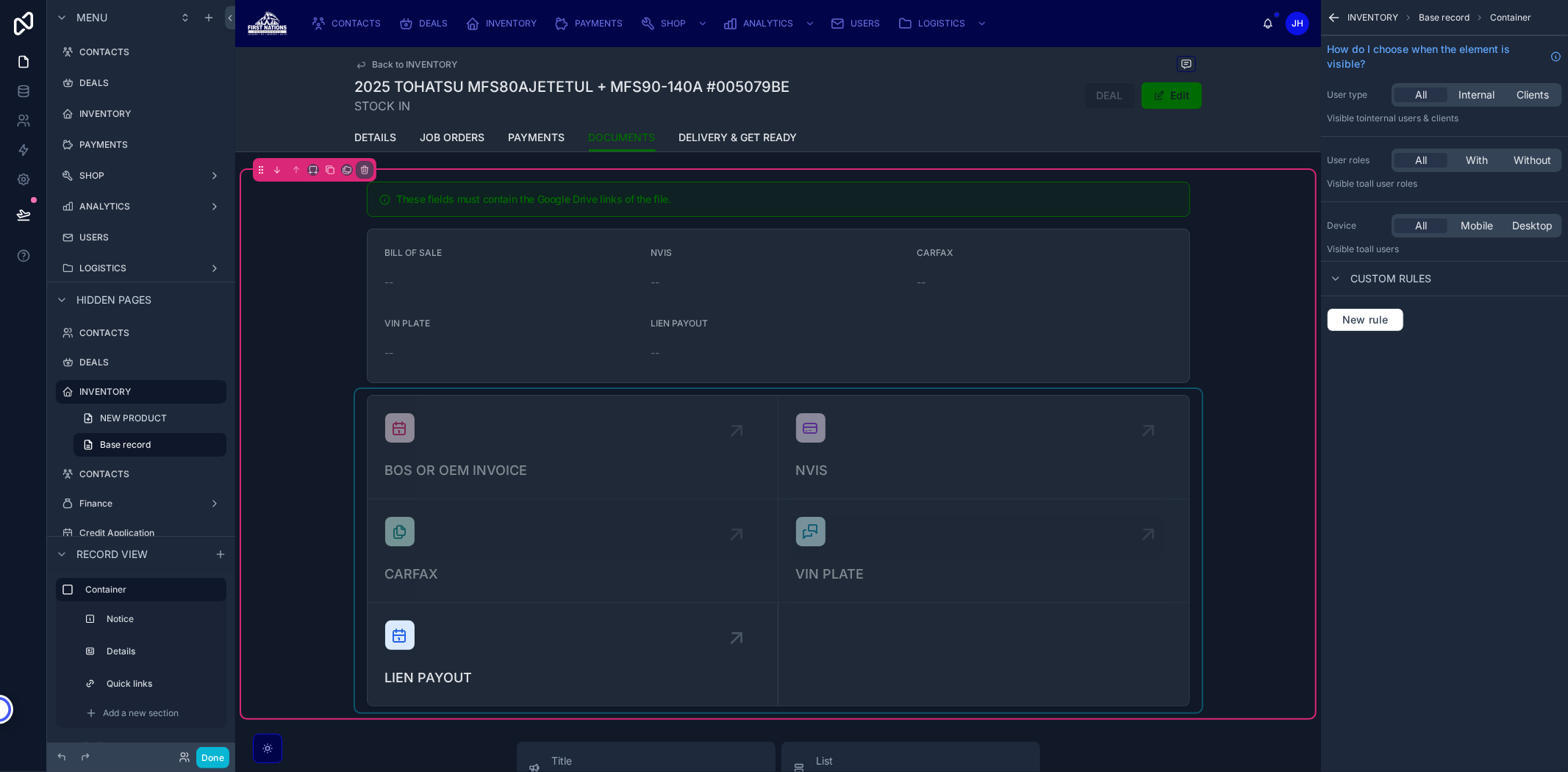 click at bounding box center [778, 551] 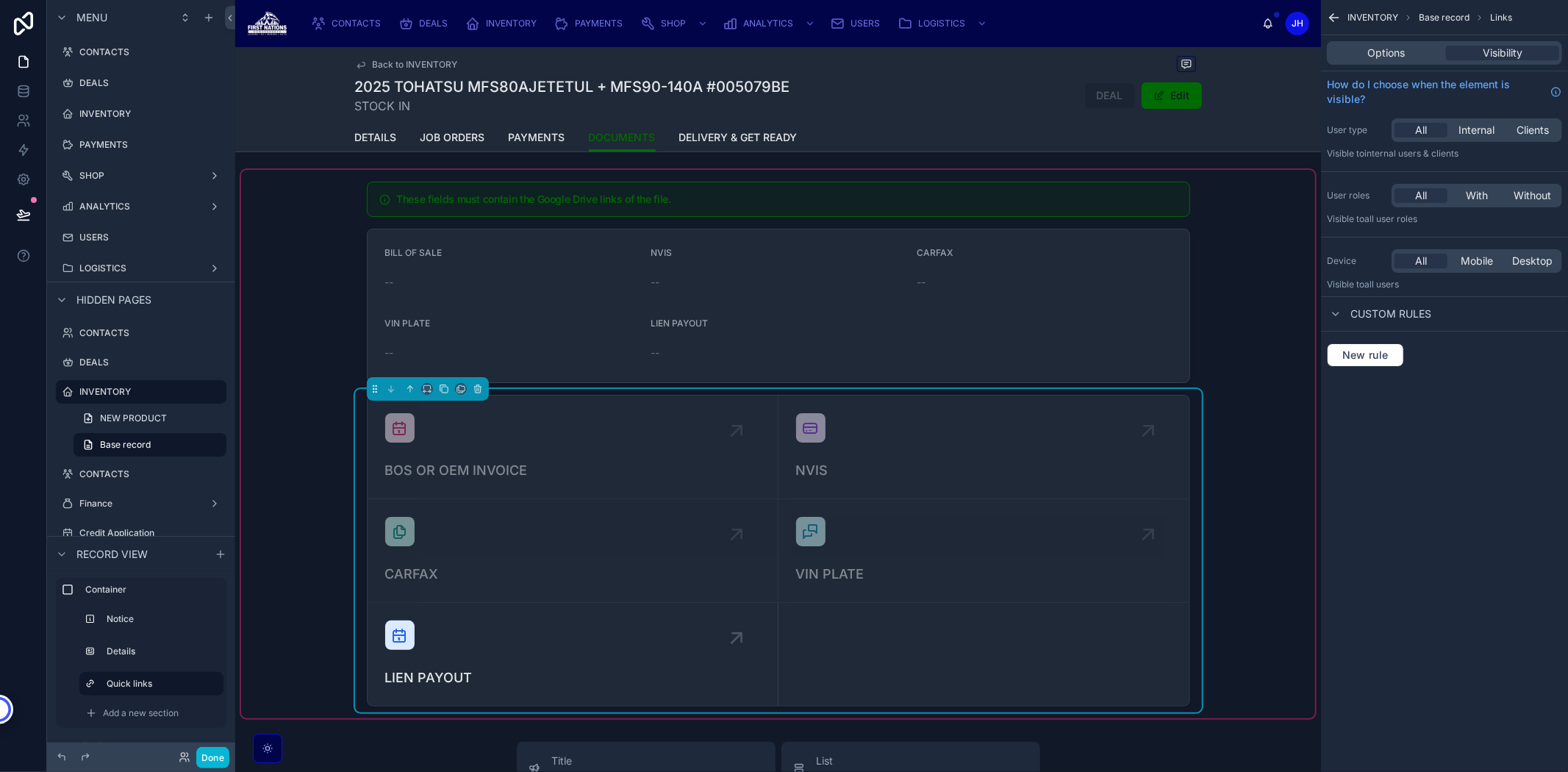 click on "Options Visibility" at bounding box center [1445, 53] 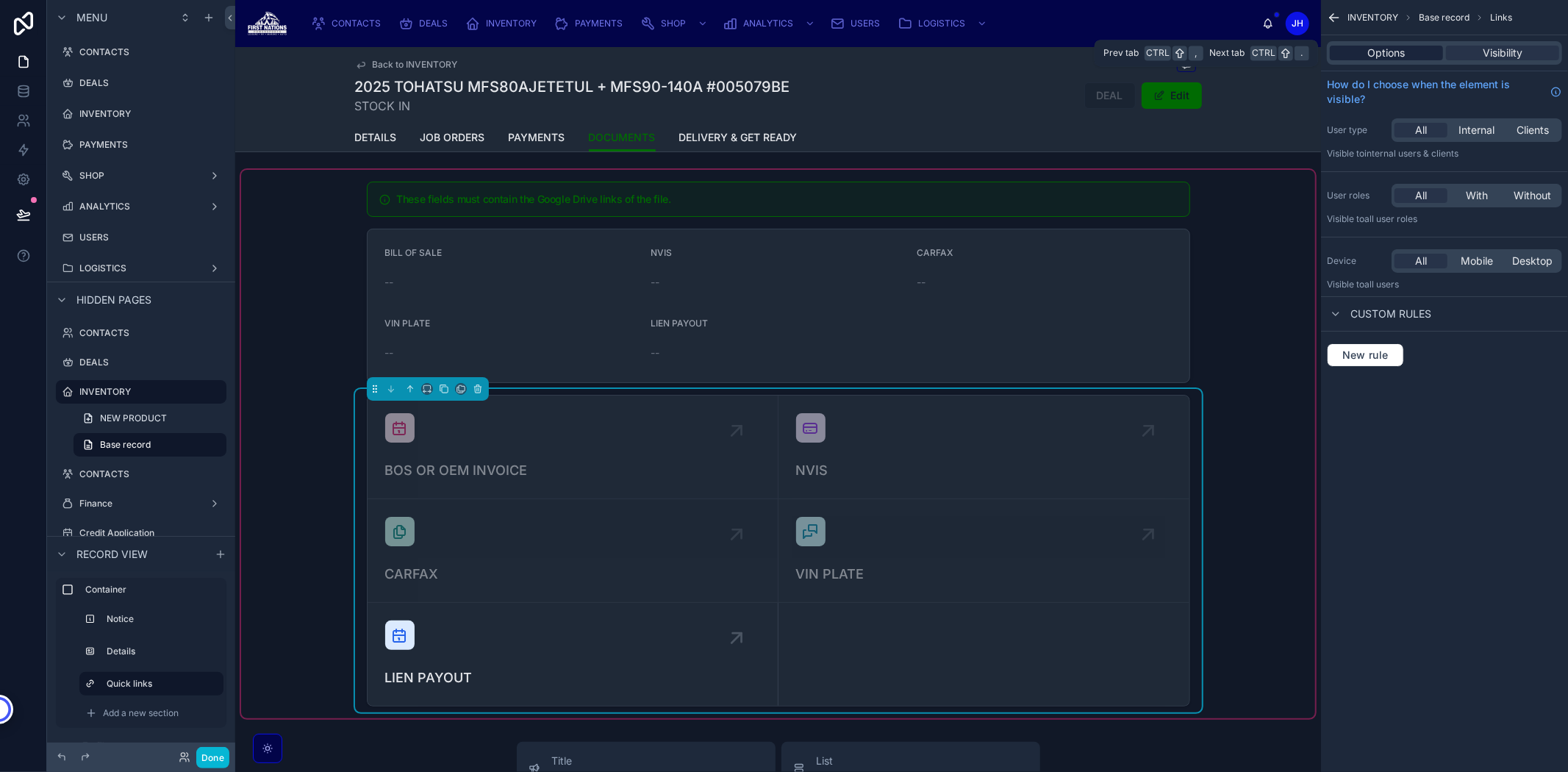 click on "Options" at bounding box center [1386, 53] 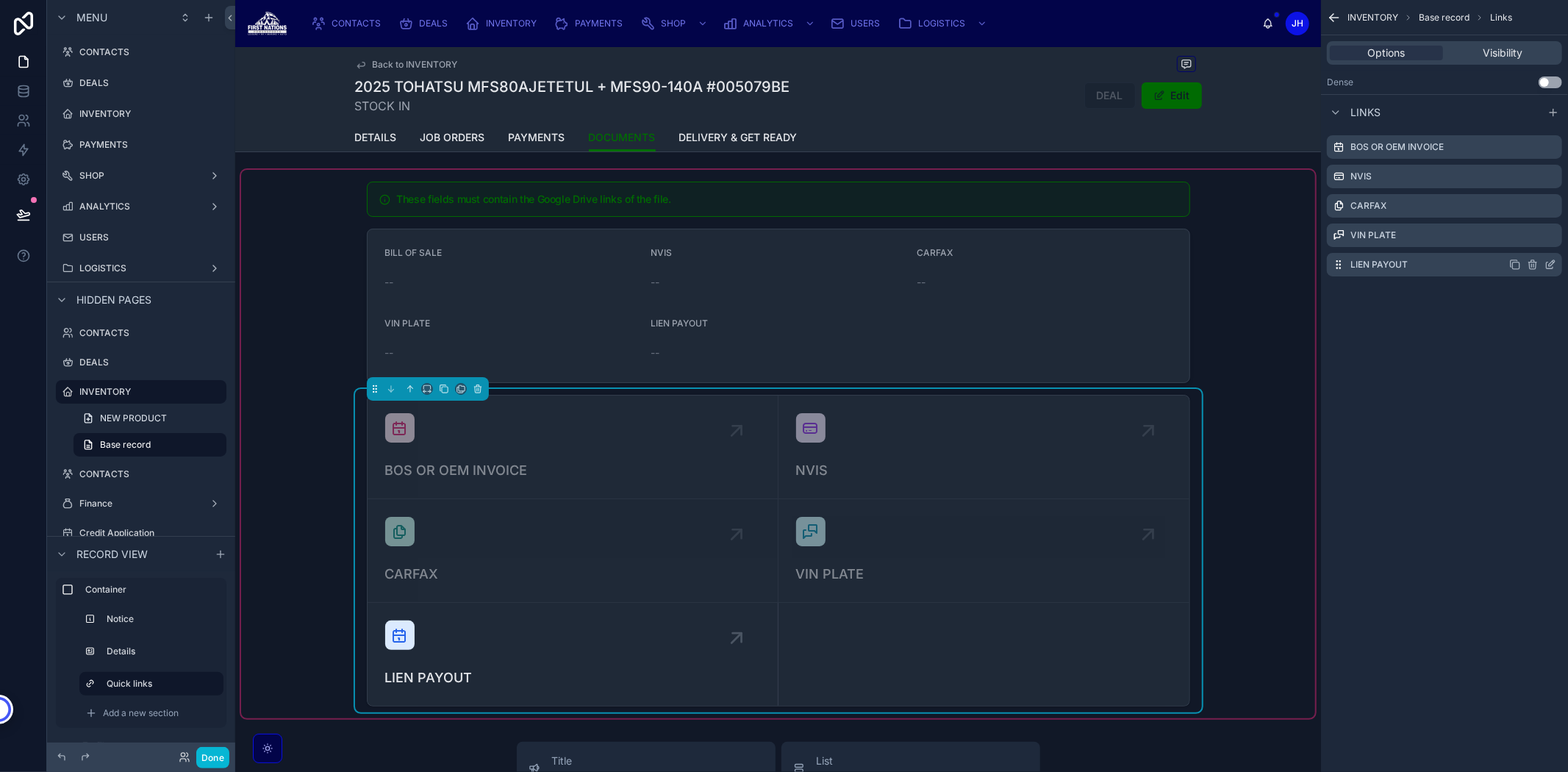 click at bounding box center [1533, 265] 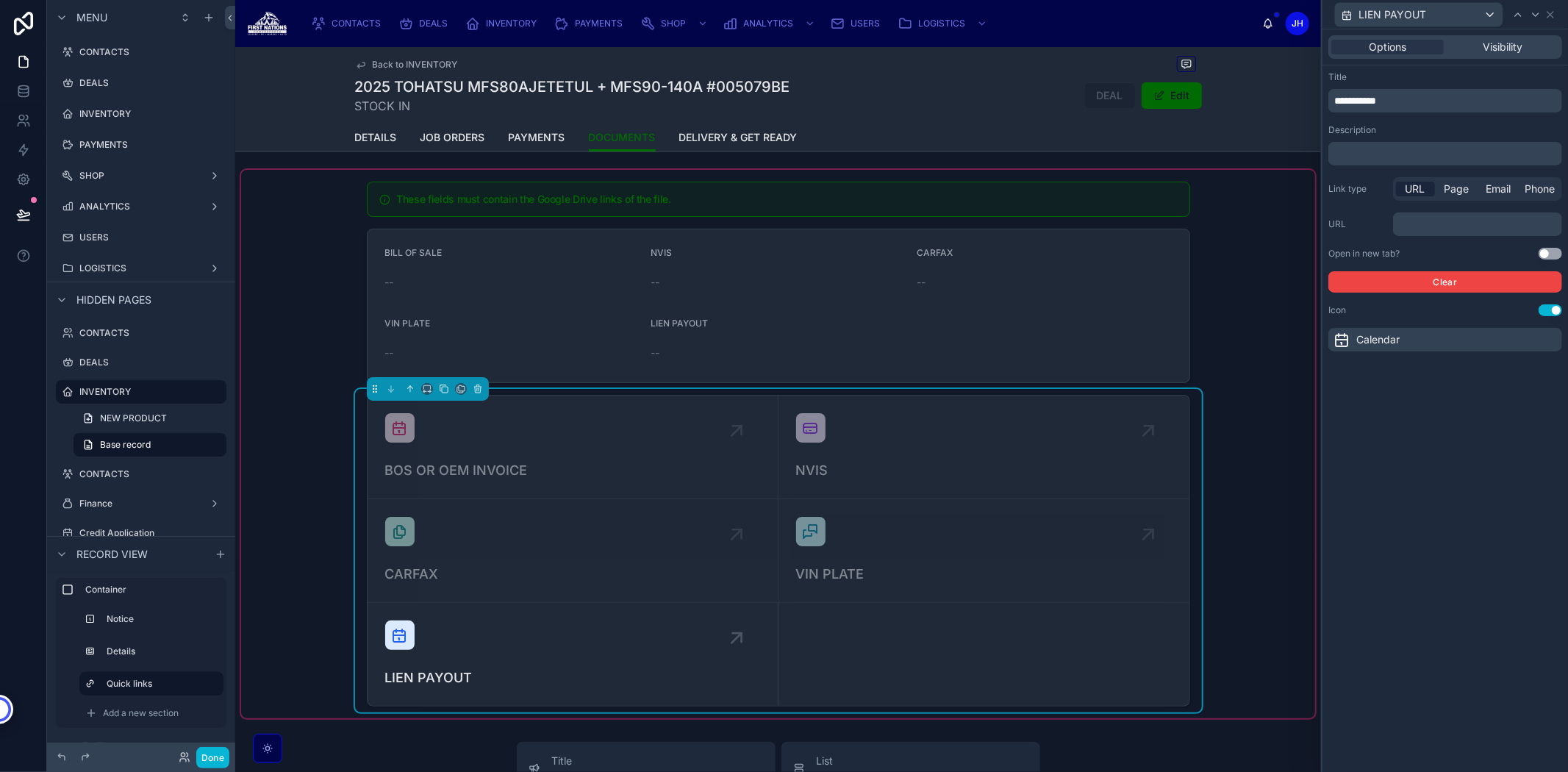 click on "﻿" at bounding box center [1479, 224] 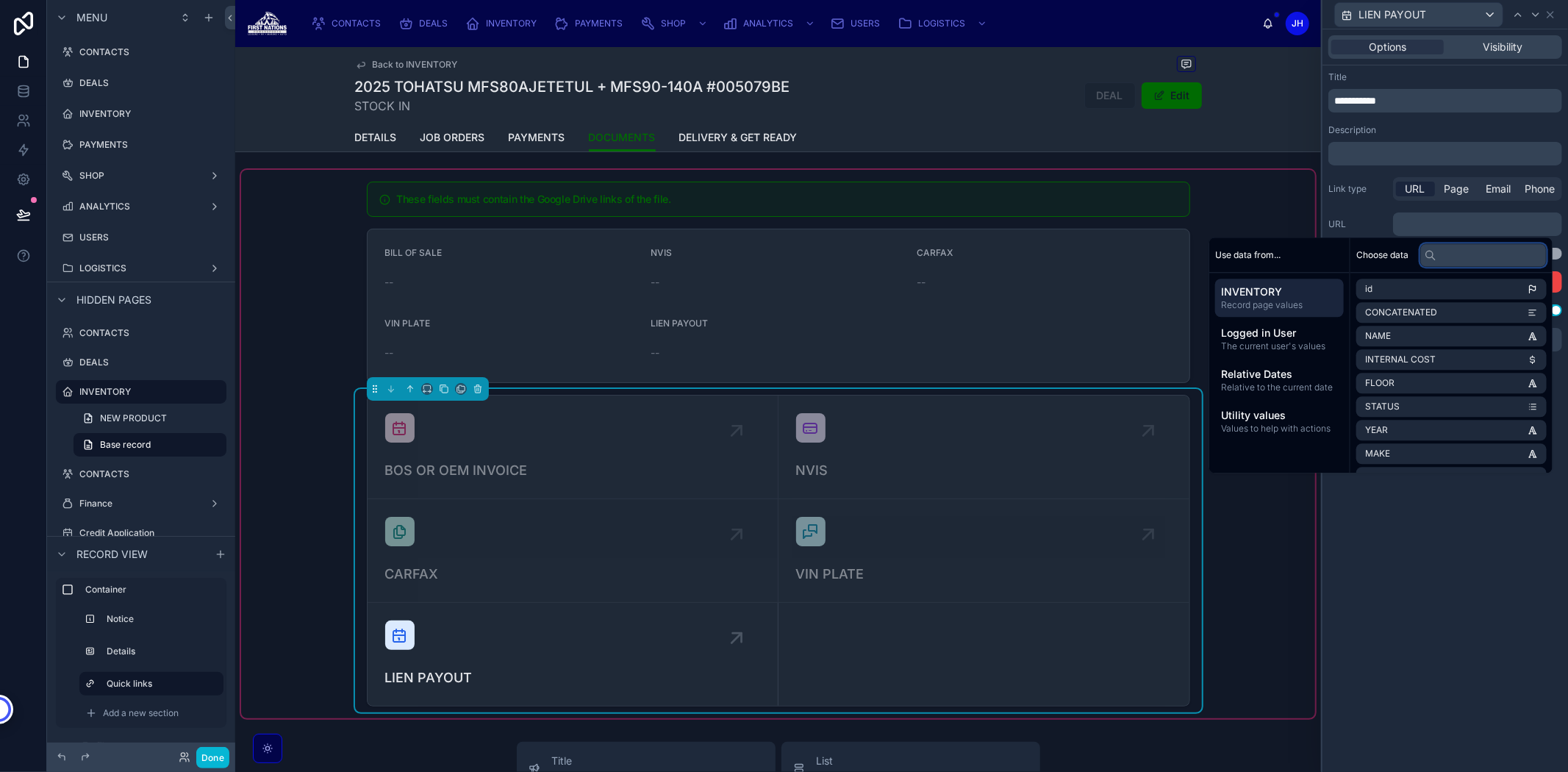 click at bounding box center [1483, 255] 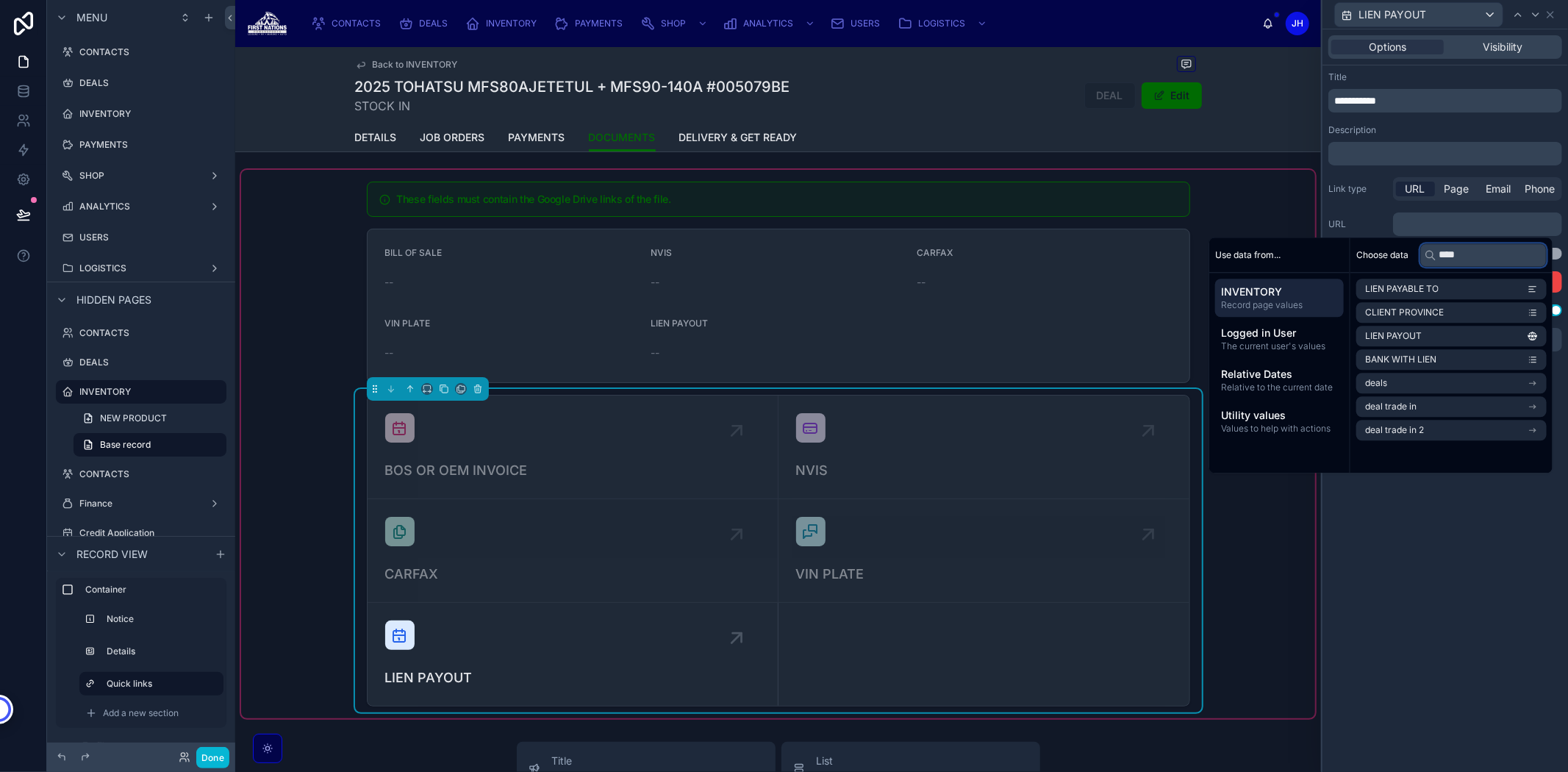 type on "****" 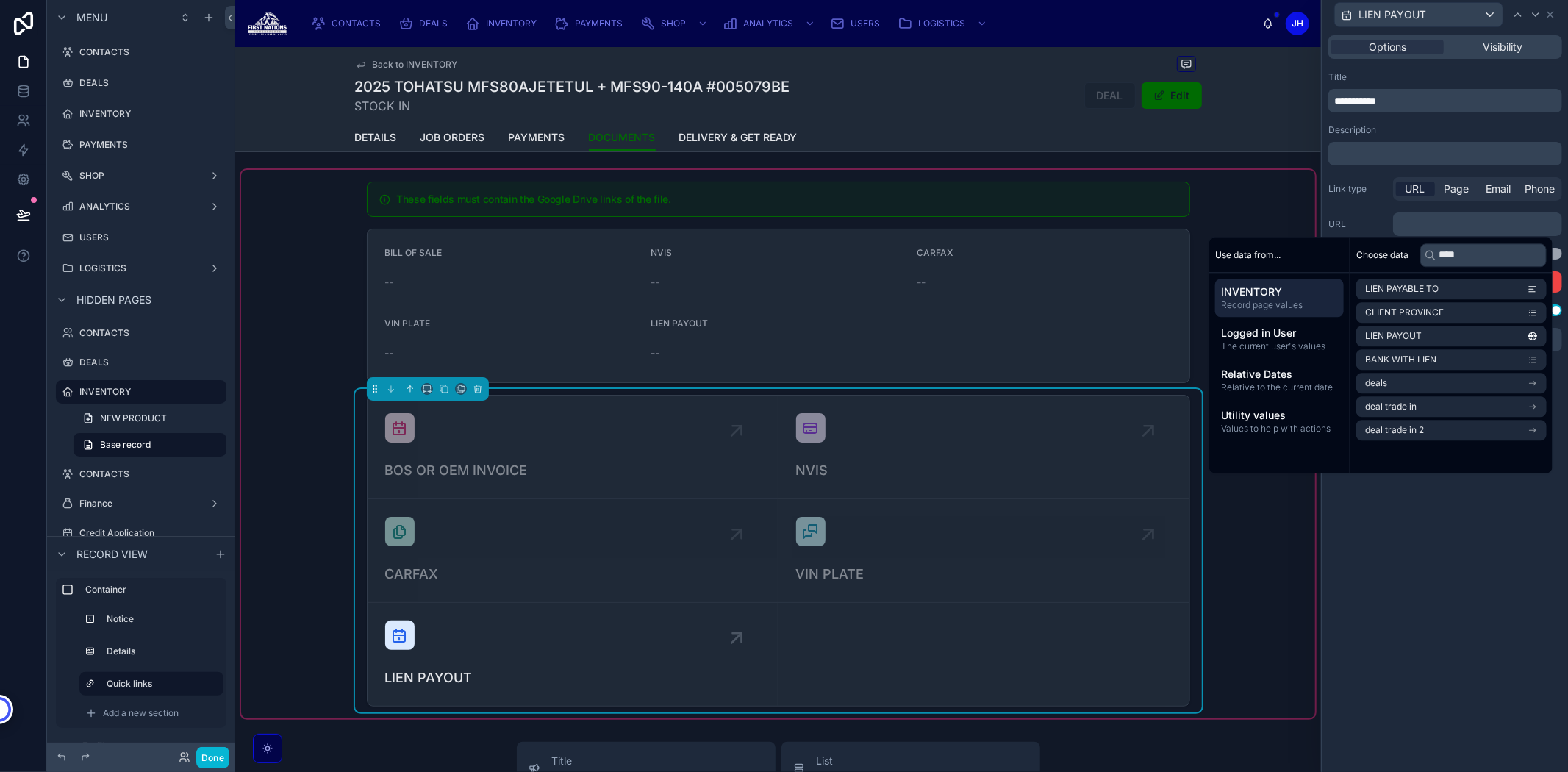 click on "LIEN PAYABLE TO CLIENT PROVINCE LIEN PAYOUT BANK WITH LIEN deals deal trade in deal trade in 2" at bounding box center [1451, 360] 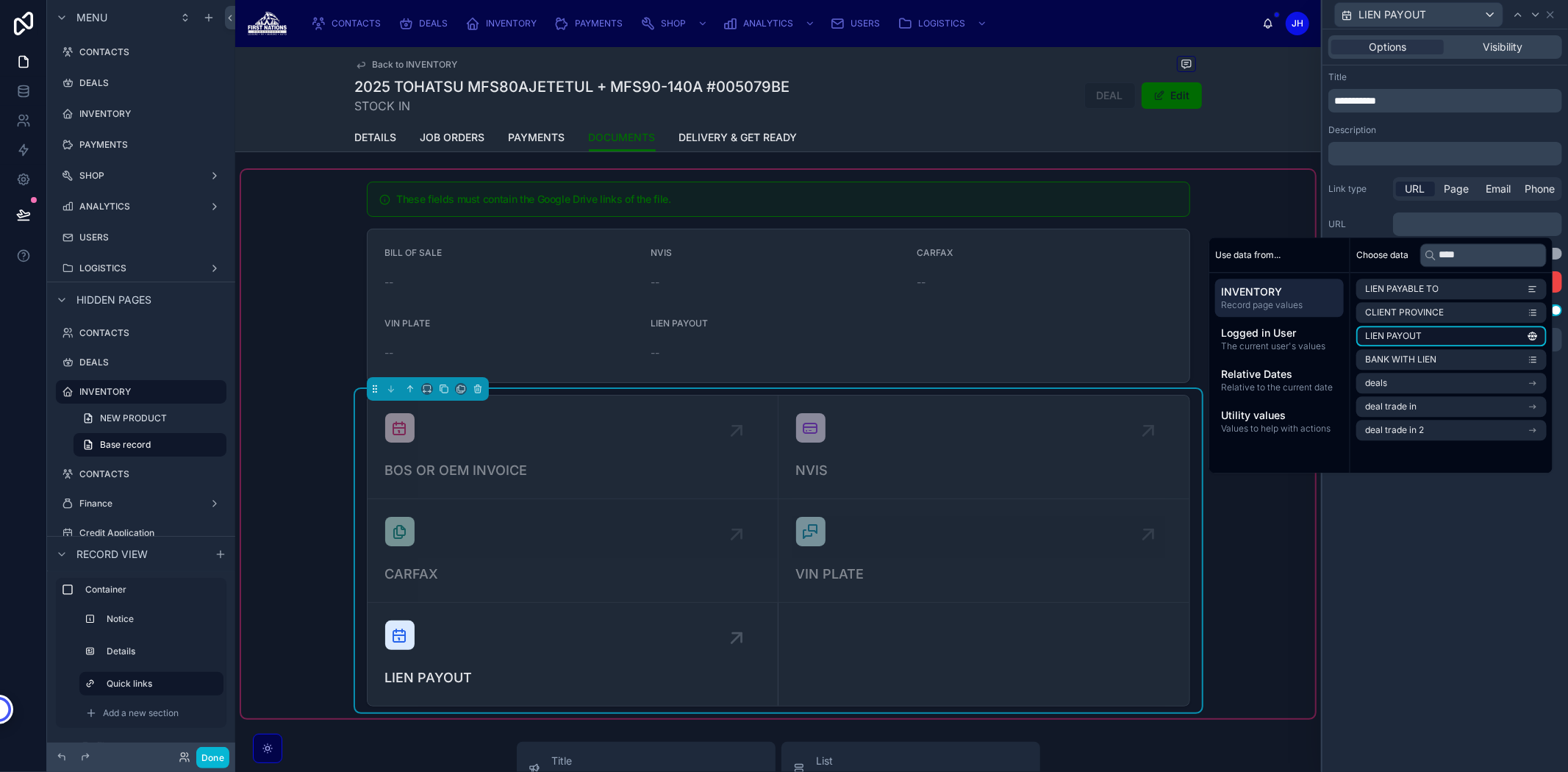 click on "LIEN PAYOUT" at bounding box center [1451, 336] 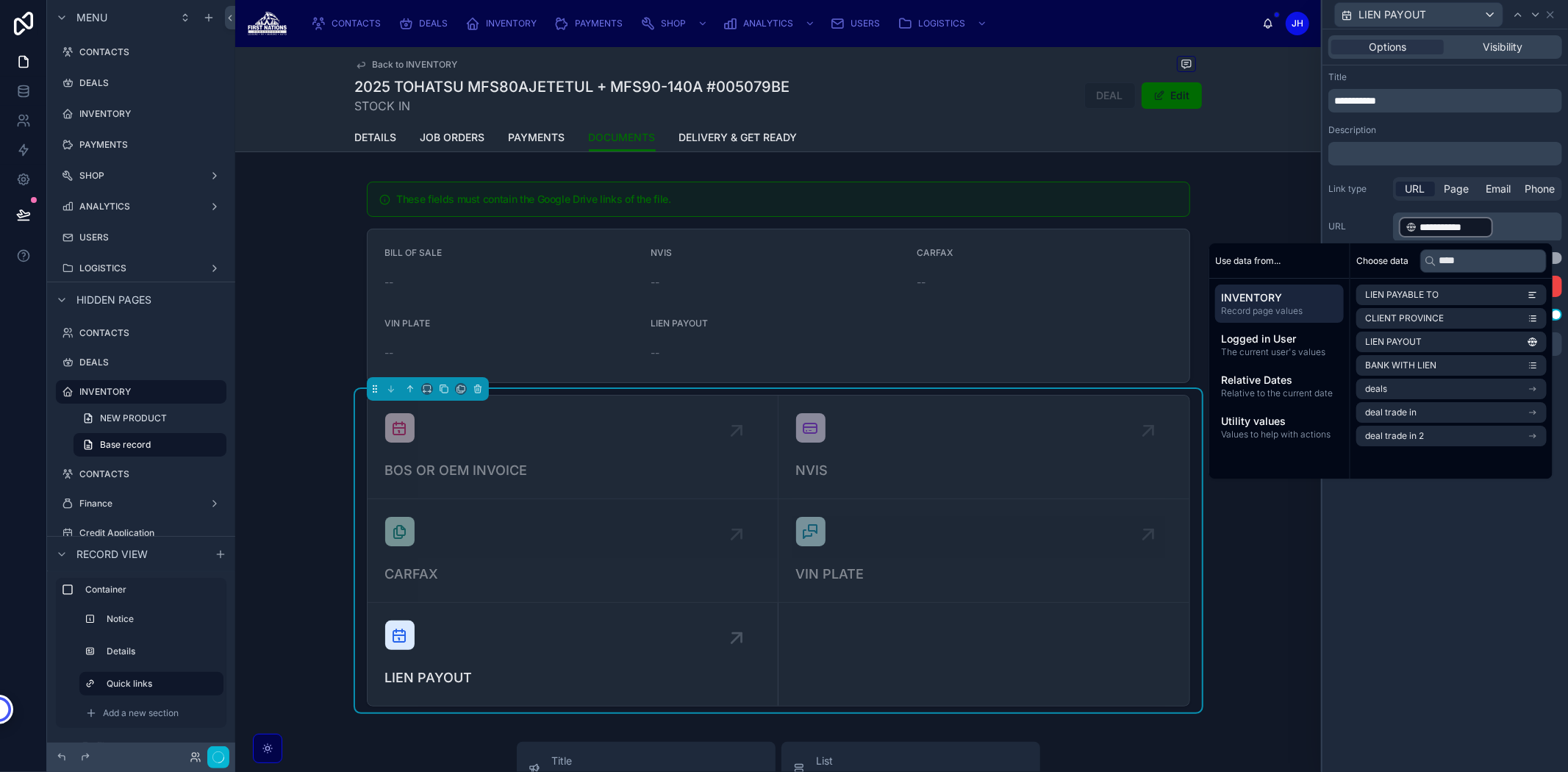 click on "URL Page Email Phone" at bounding box center (1478, 189) 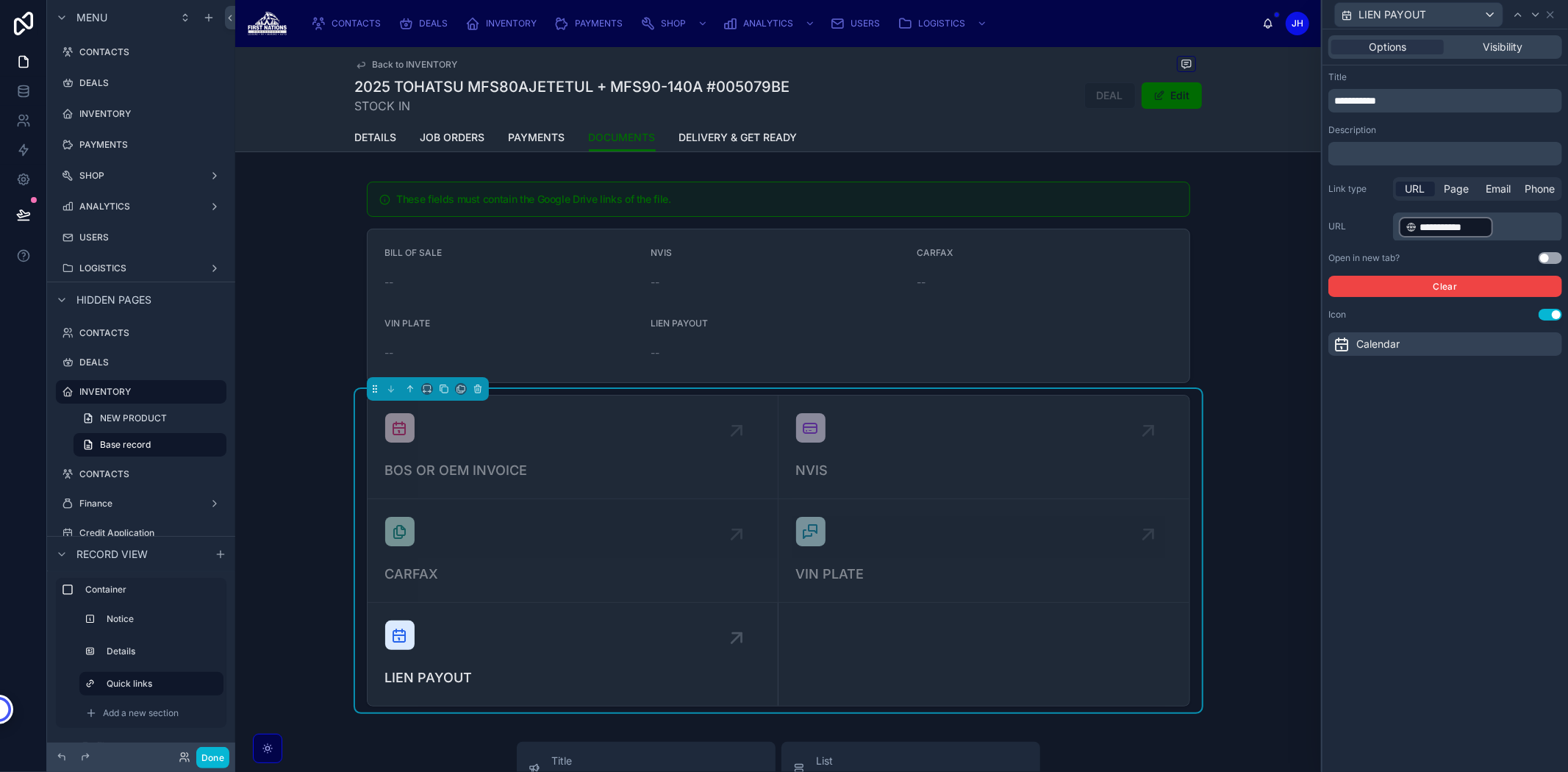 click on "Use setting" at bounding box center [1550, 258] 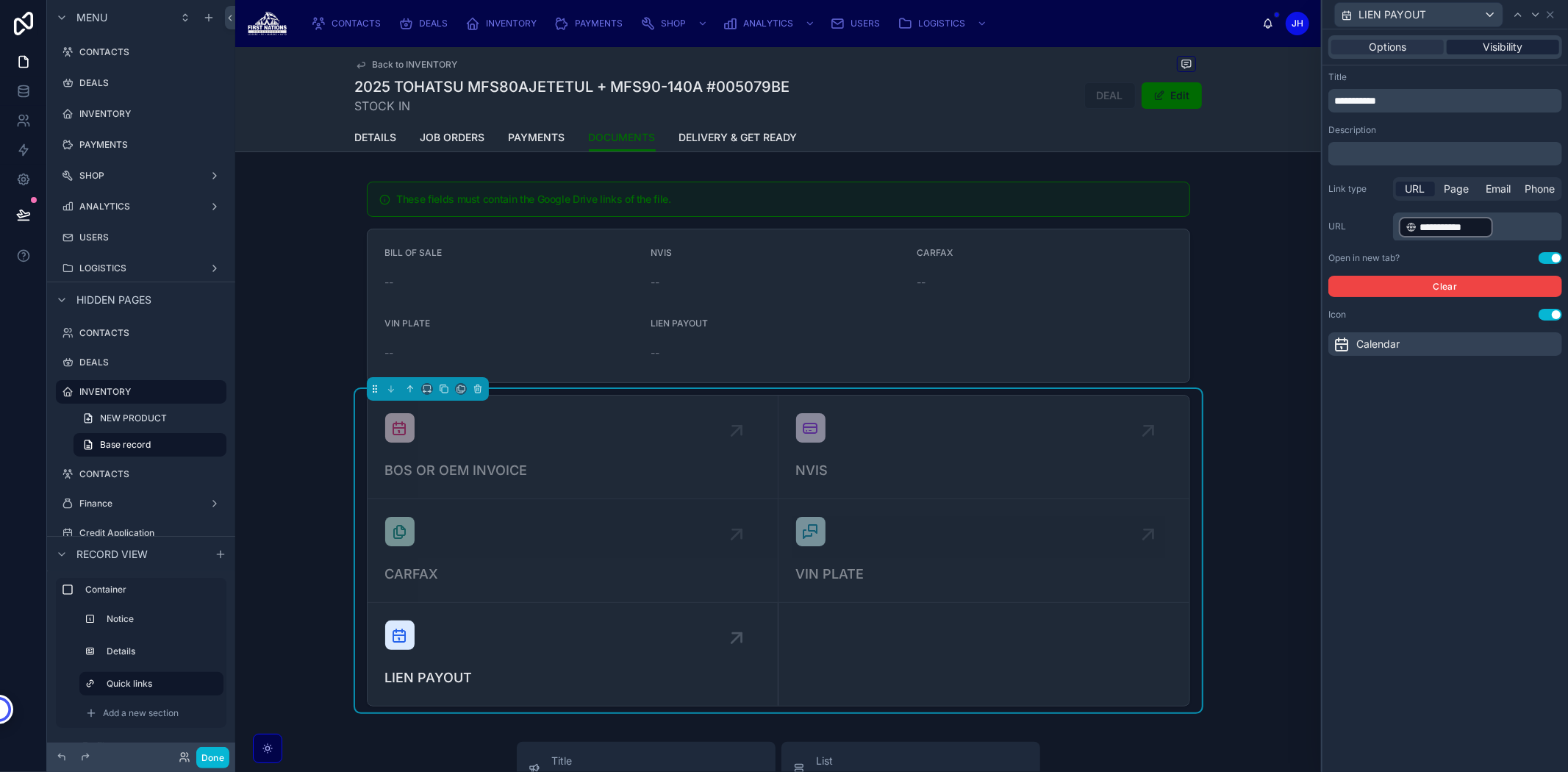 click on "Visibility" at bounding box center [1503, 47] 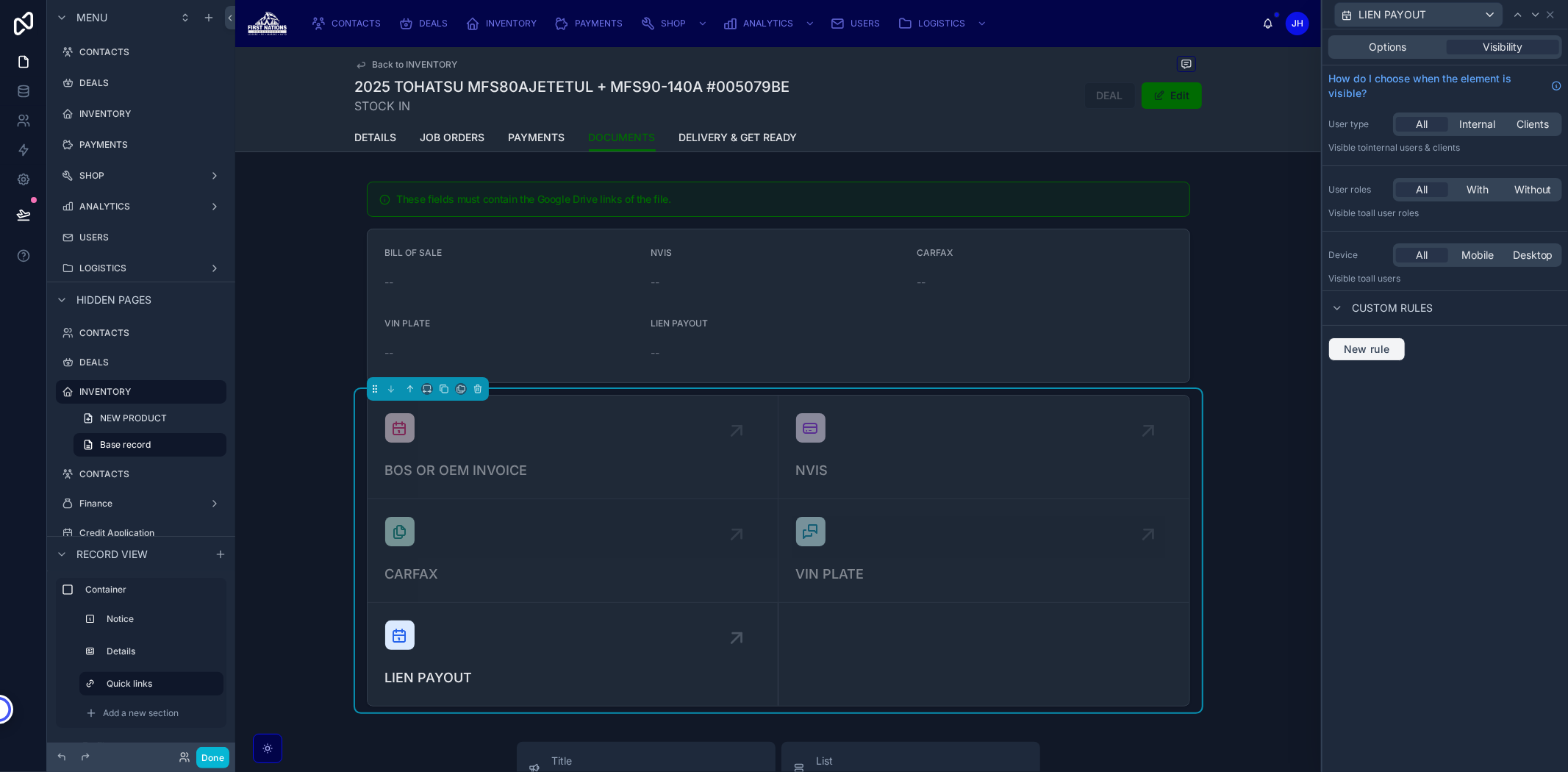 click on "New rule" at bounding box center (1367, 349) 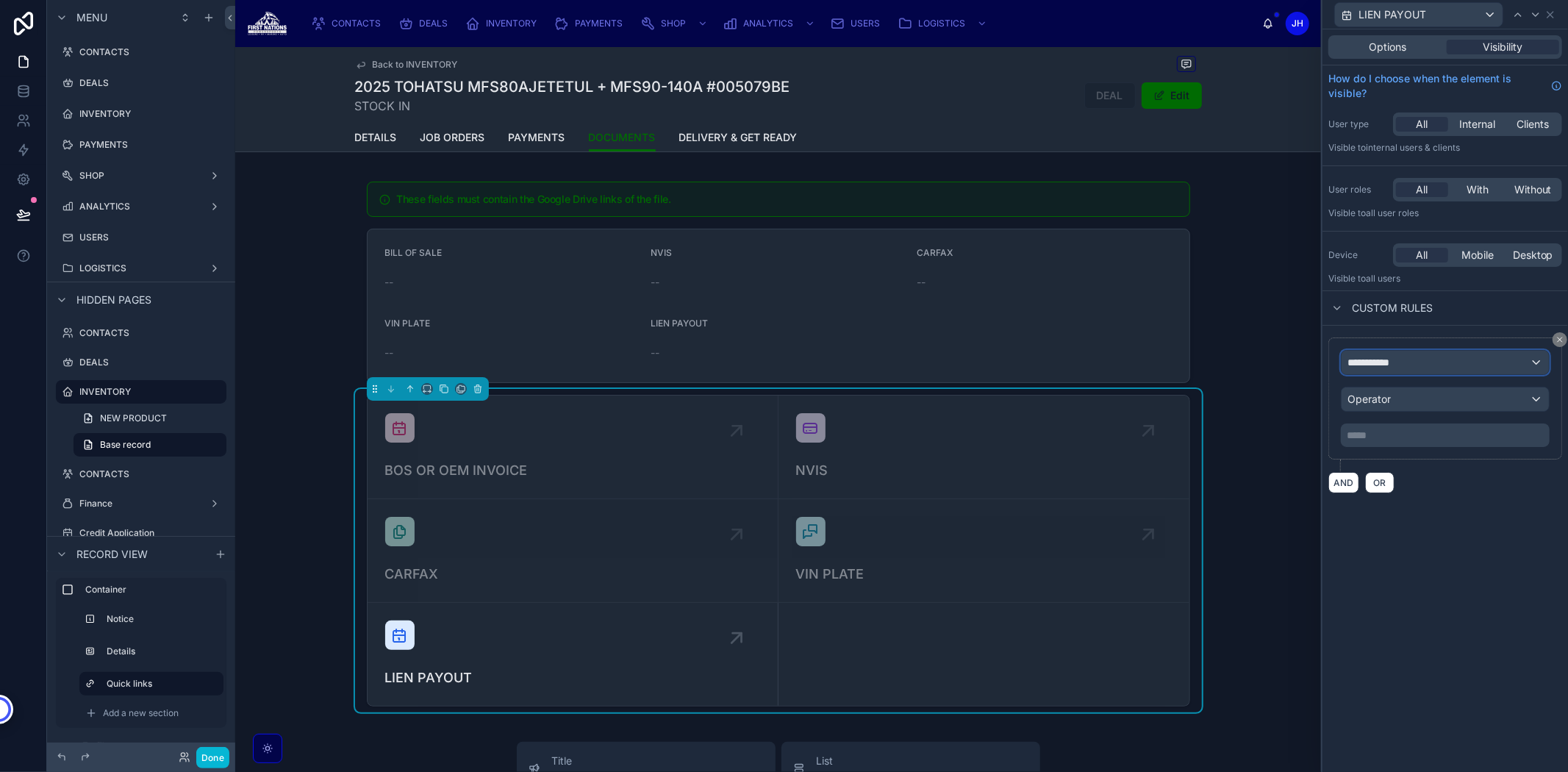 click on "**********" at bounding box center [1375, 362] 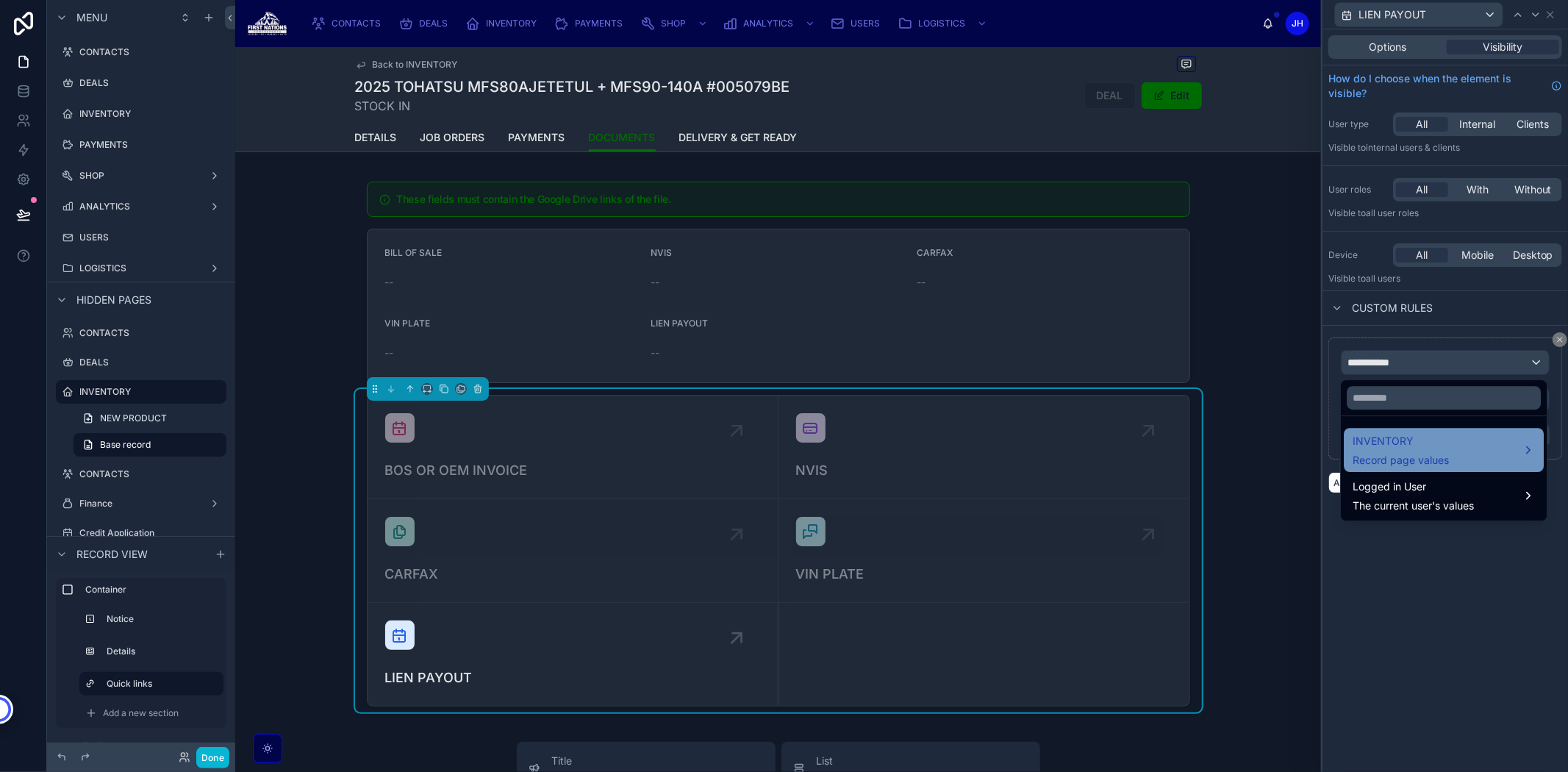 click on "INVENTORY" at bounding box center [1400, 441] 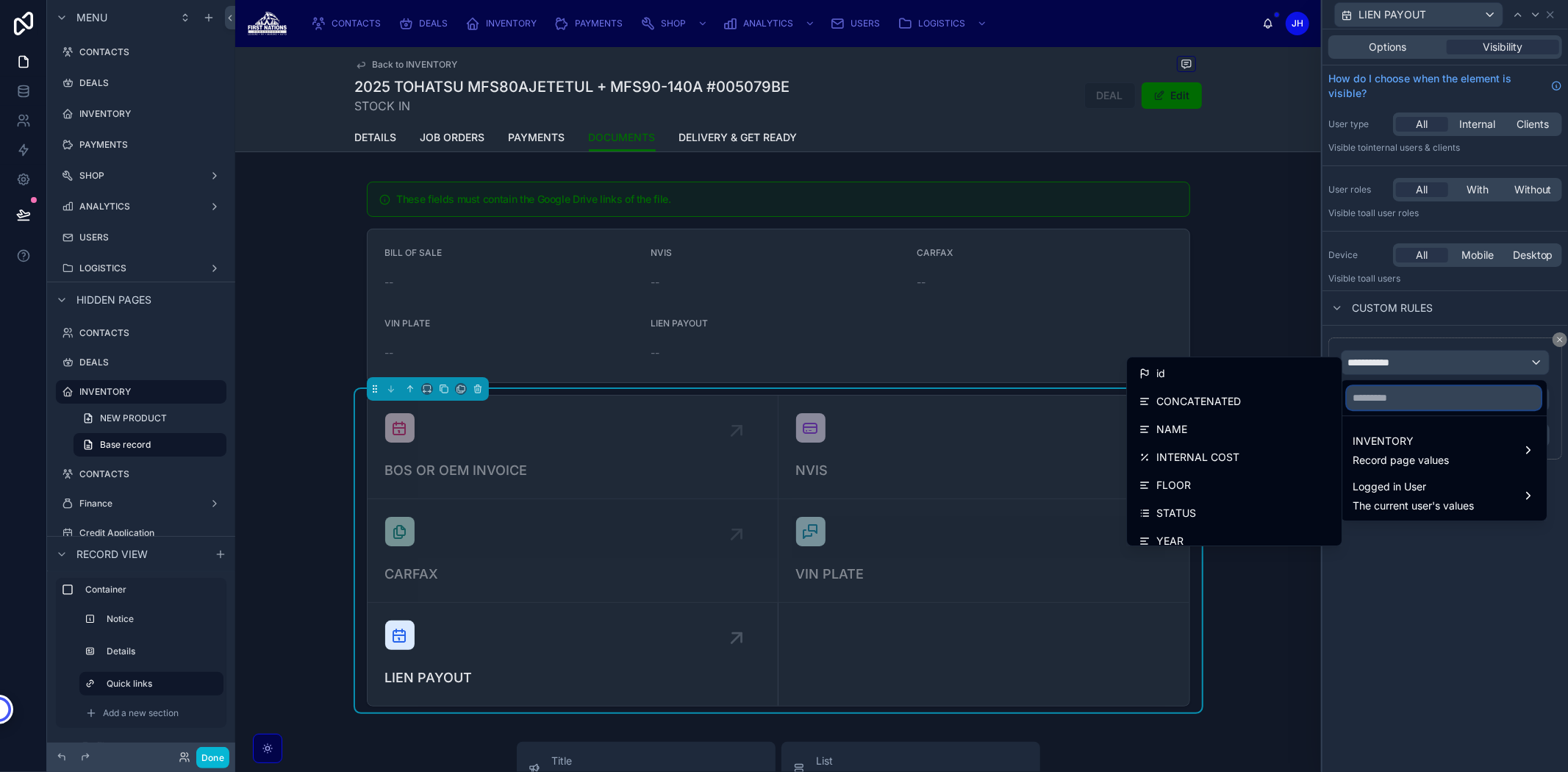 click at bounding box center (1444, 398) 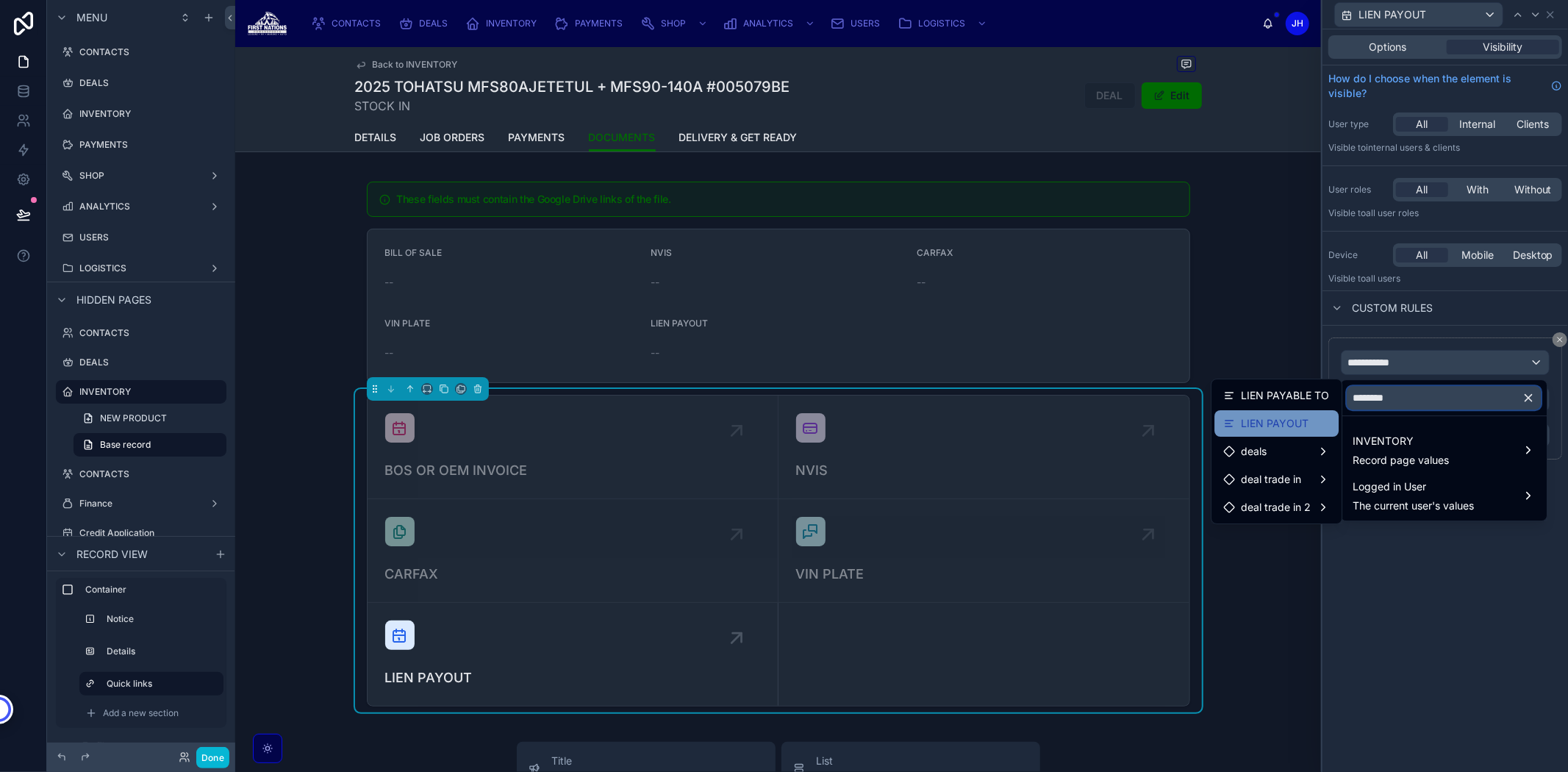 type on "********" 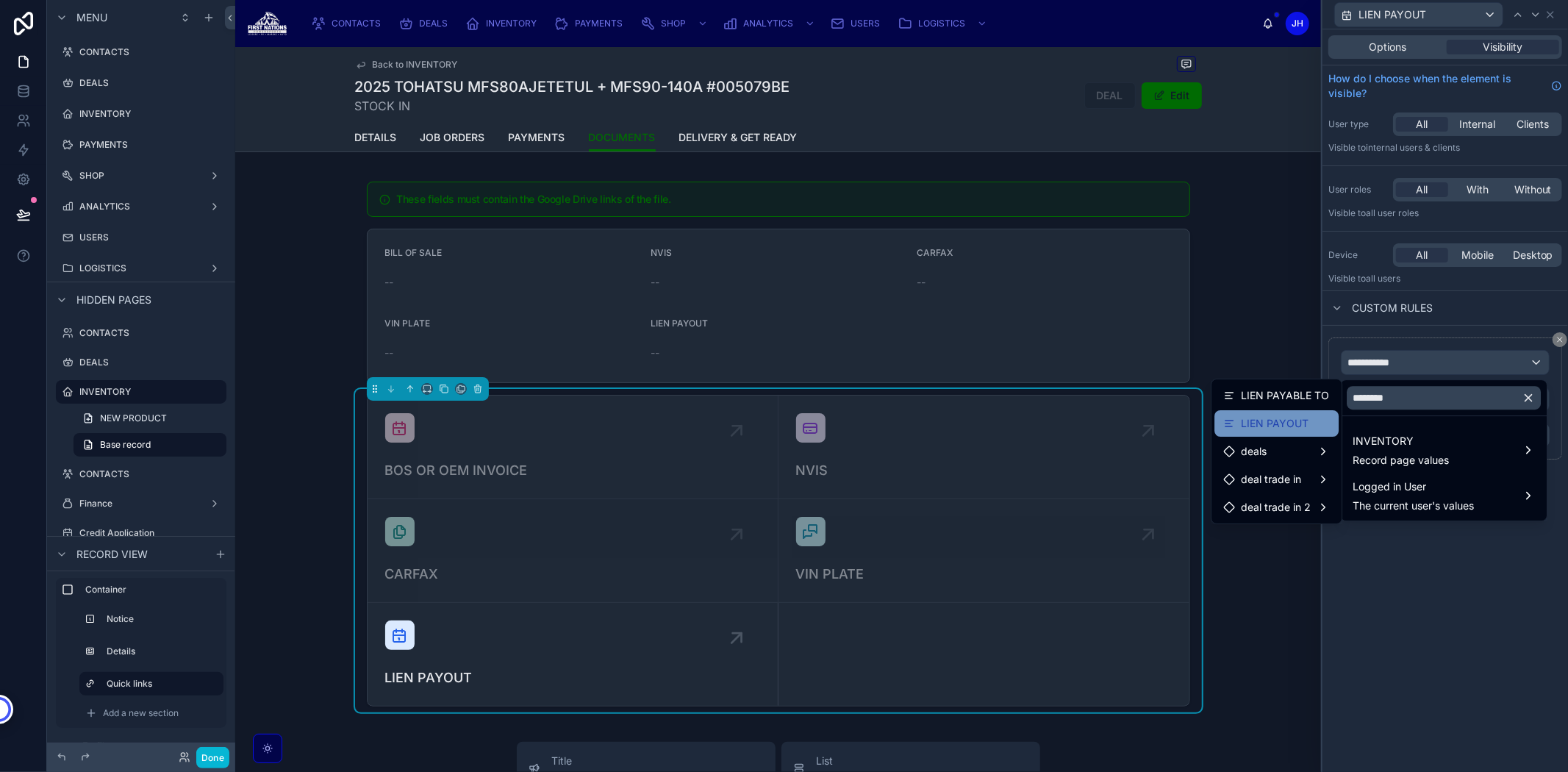 click on "LIEN PAYOUT" at bounding box center (1276, 423) 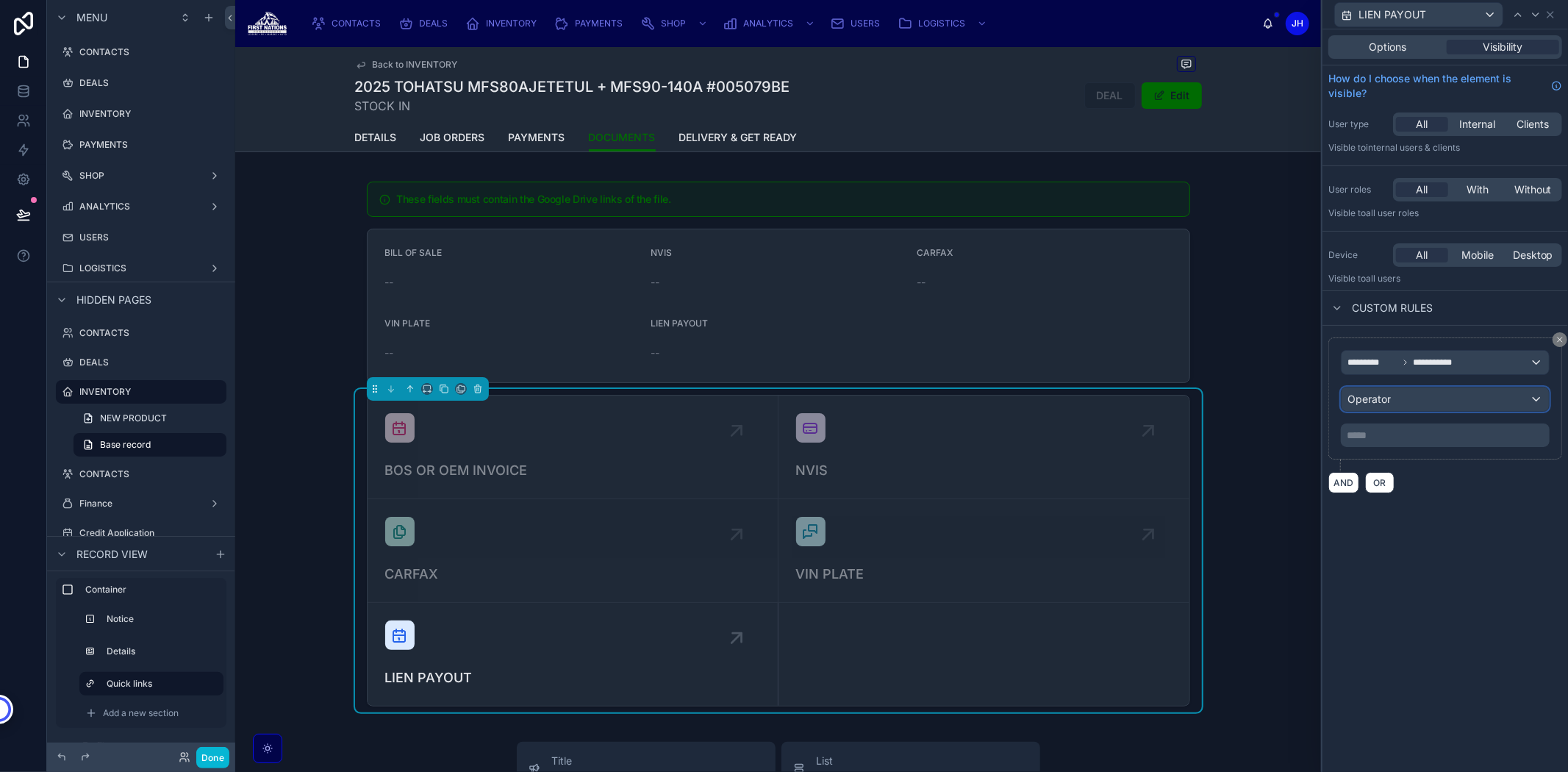 click on "Operator" at bounding box center (1369, 398) 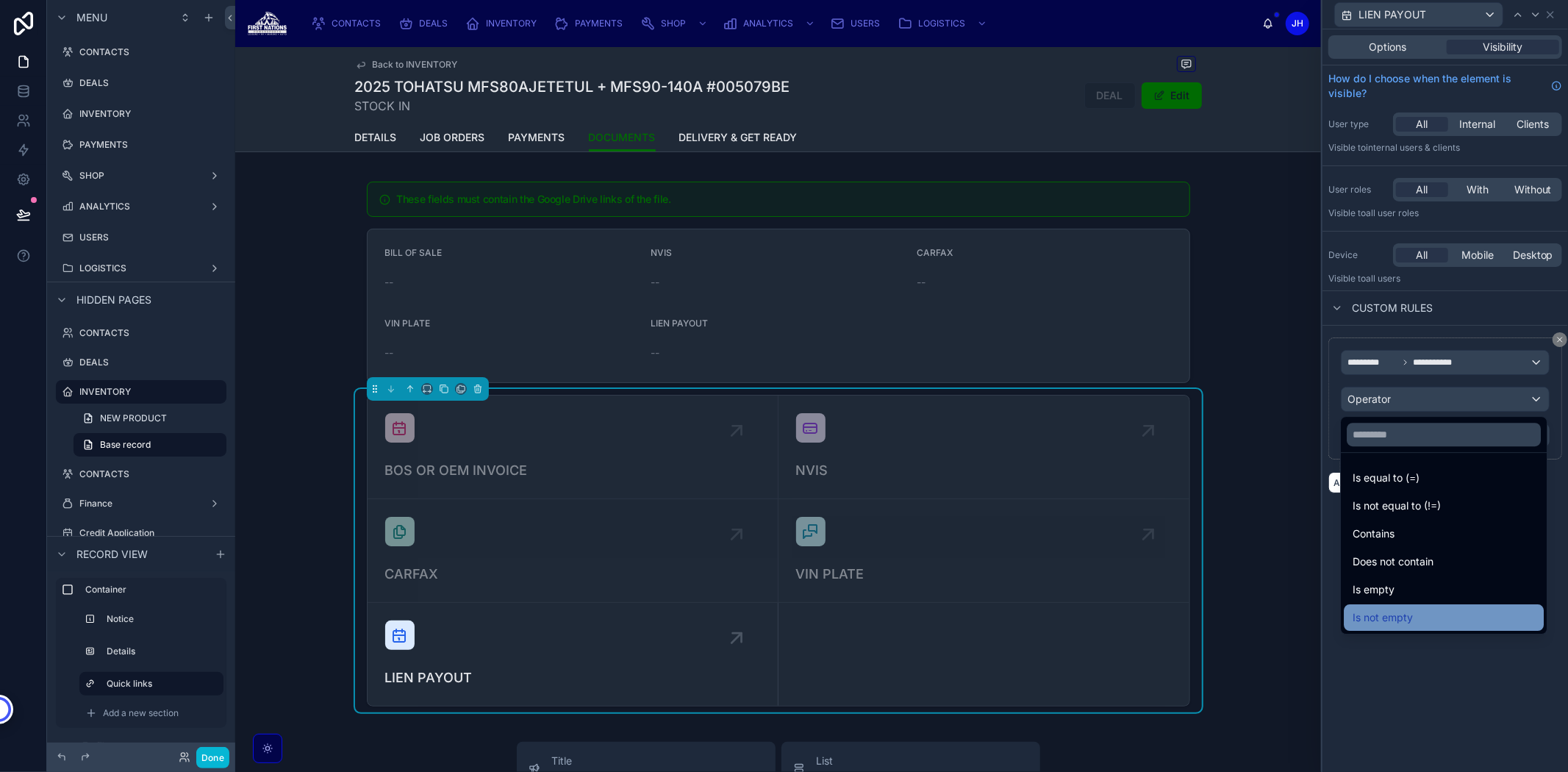 click on "Is not empty" at bounding box center (1383, 618) 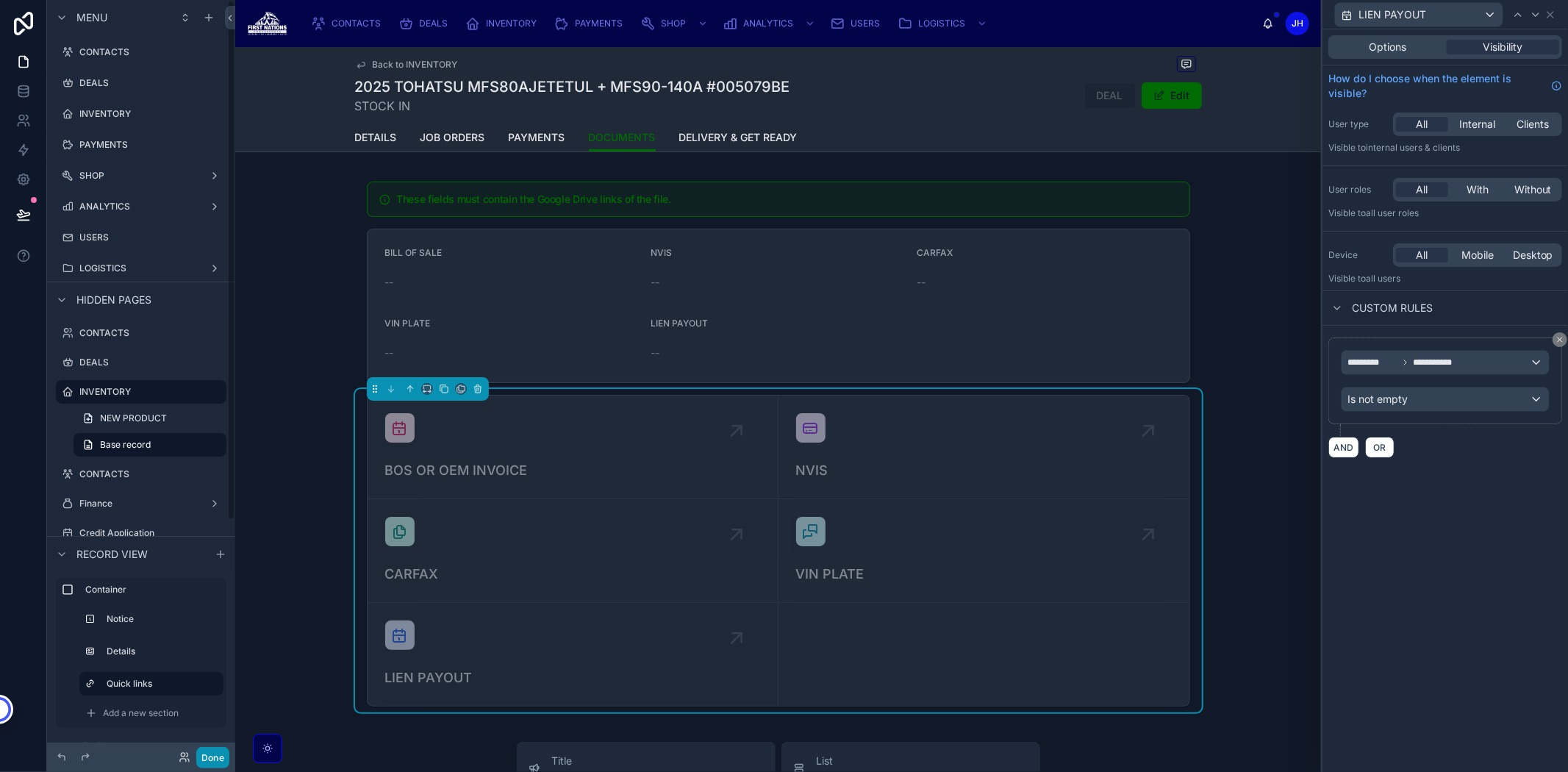 click on "Done" at bounding box center (212, 757) 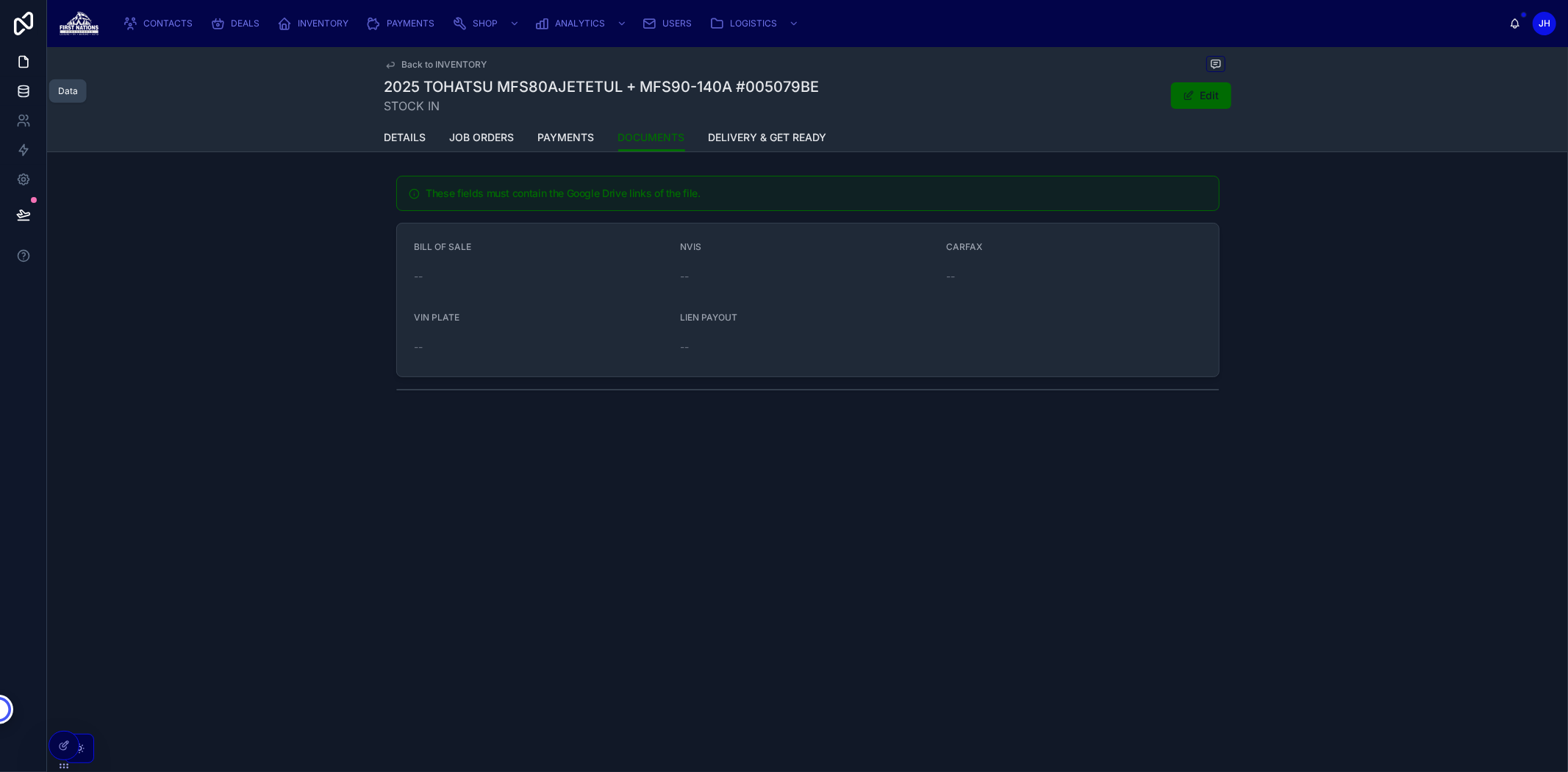 click at bounding box center (23, 91) 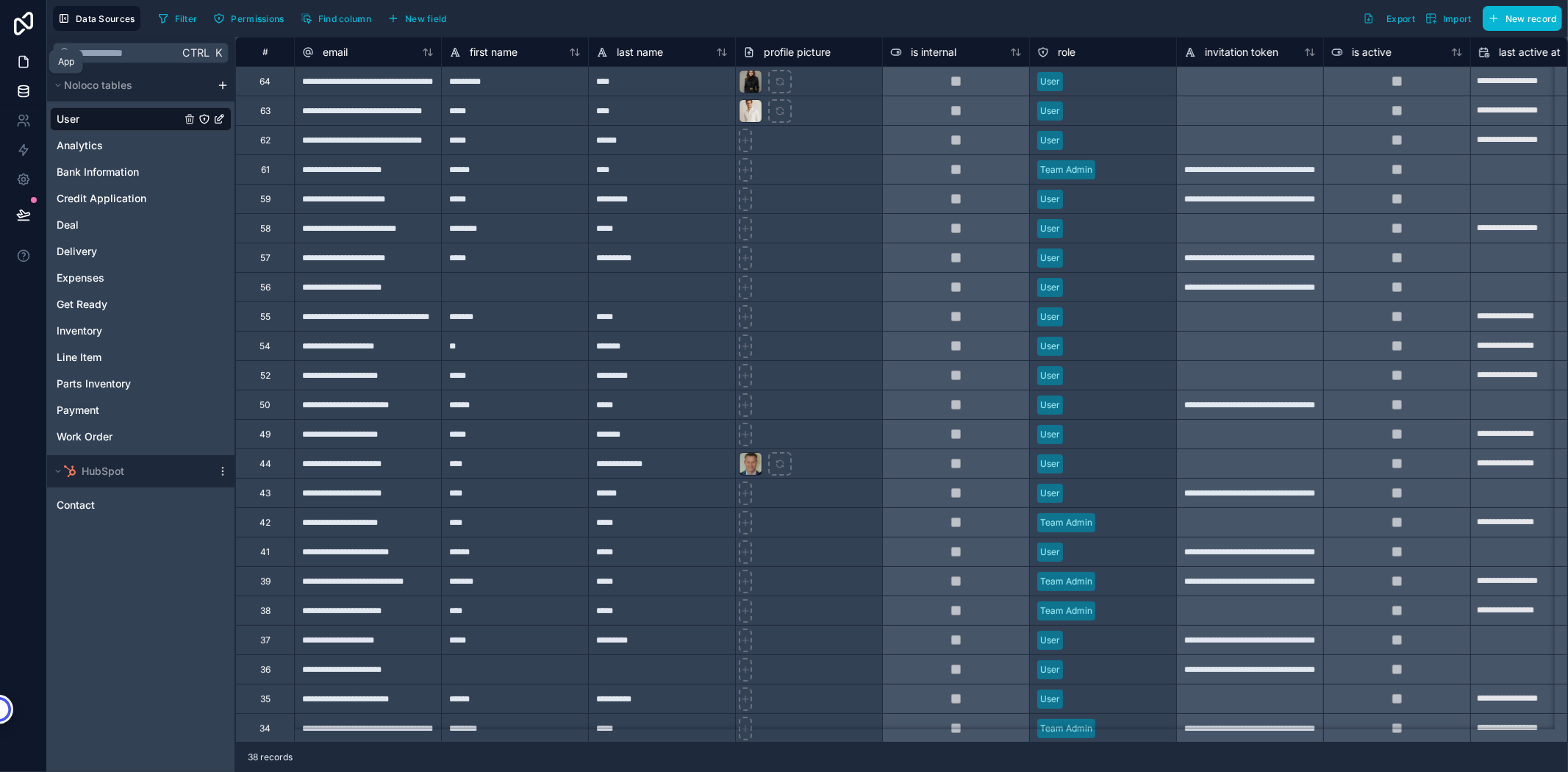 click 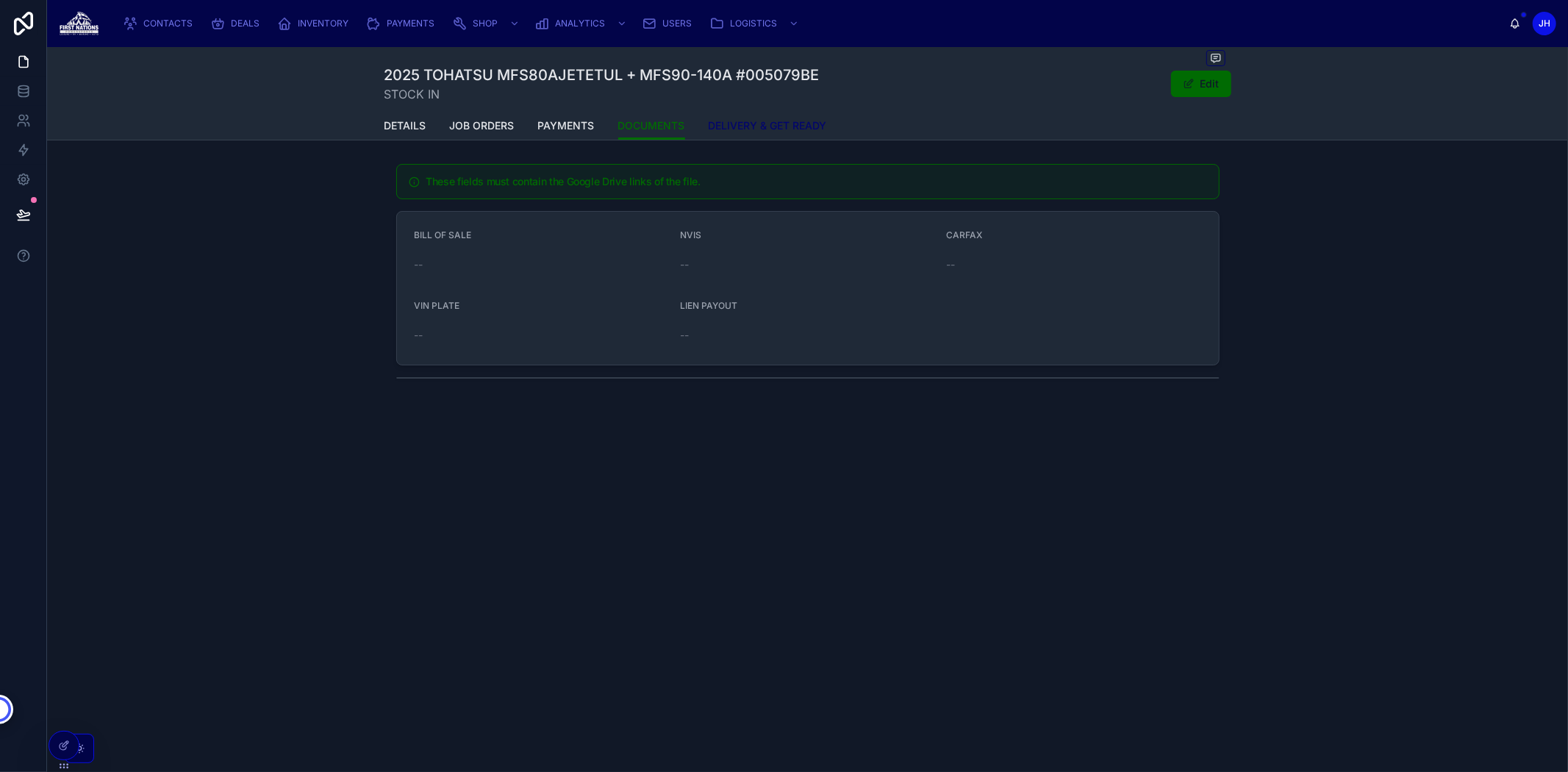 click on "DELIVERY & GET READY" at bounding box center (767, 126) 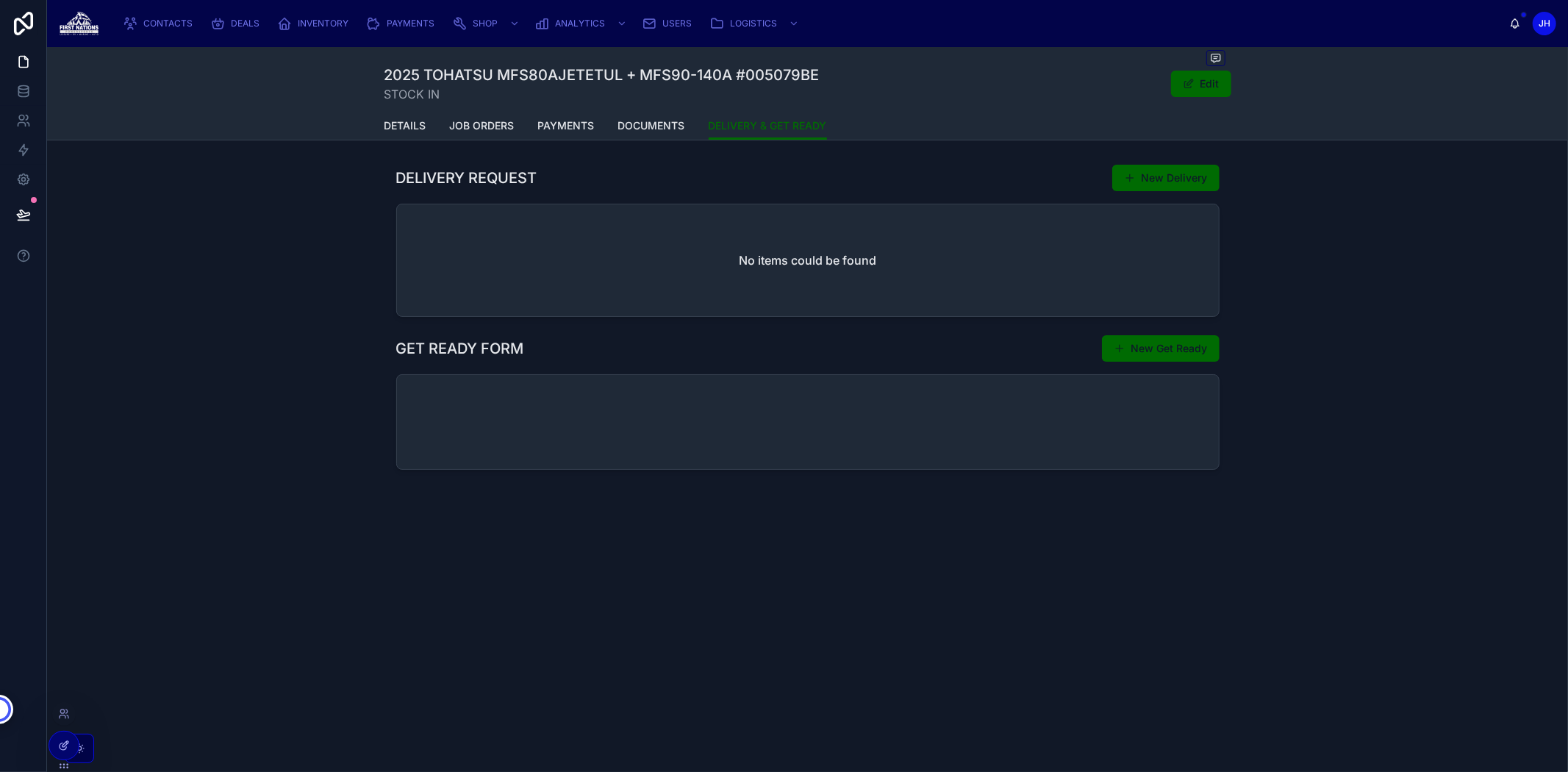 click at bounding box center [64, 746] 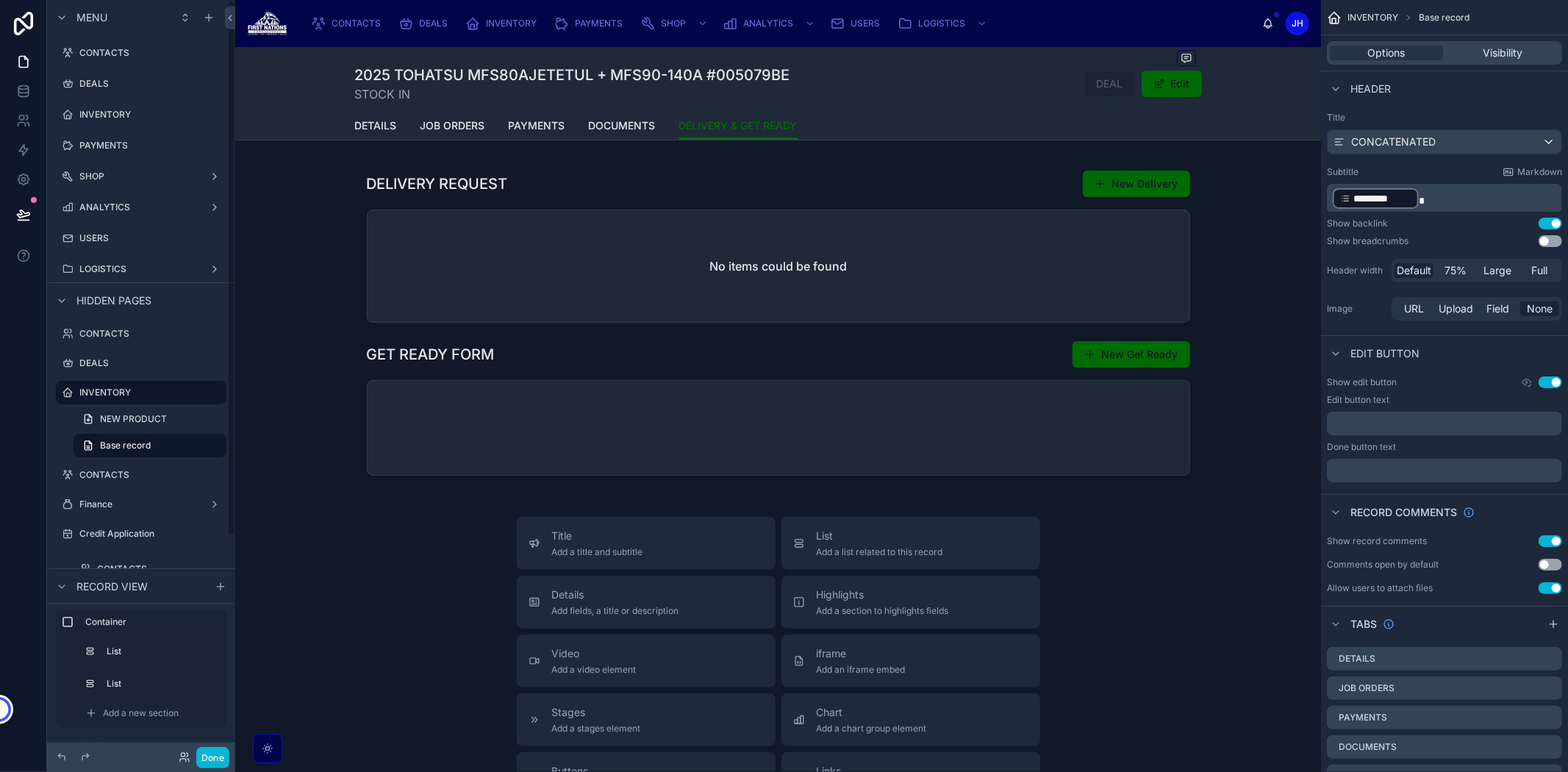 scroll, scrollTop: 1, scrollLeft: 0, axis: vertical 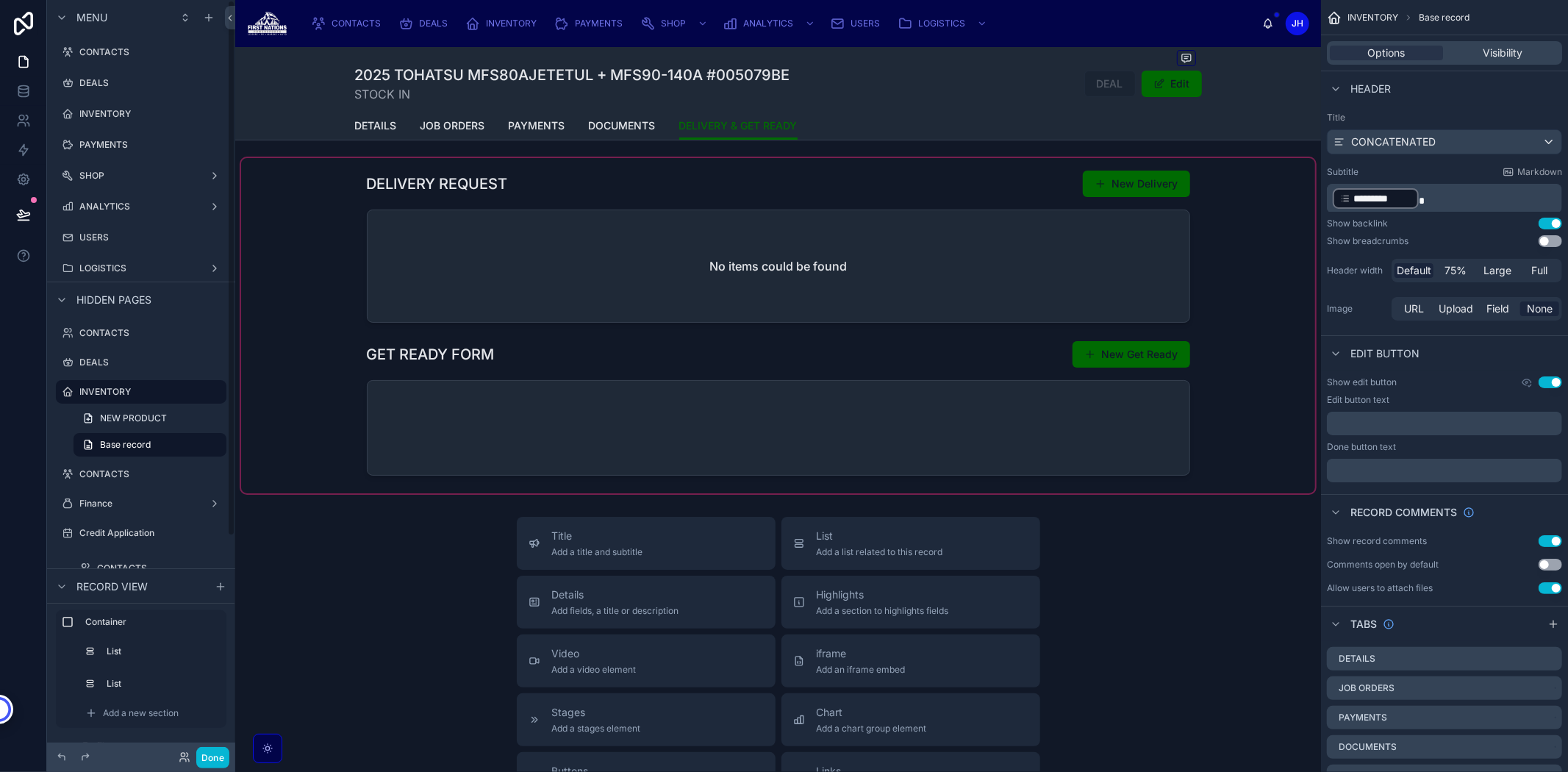 click at bounding box center [778, 326] 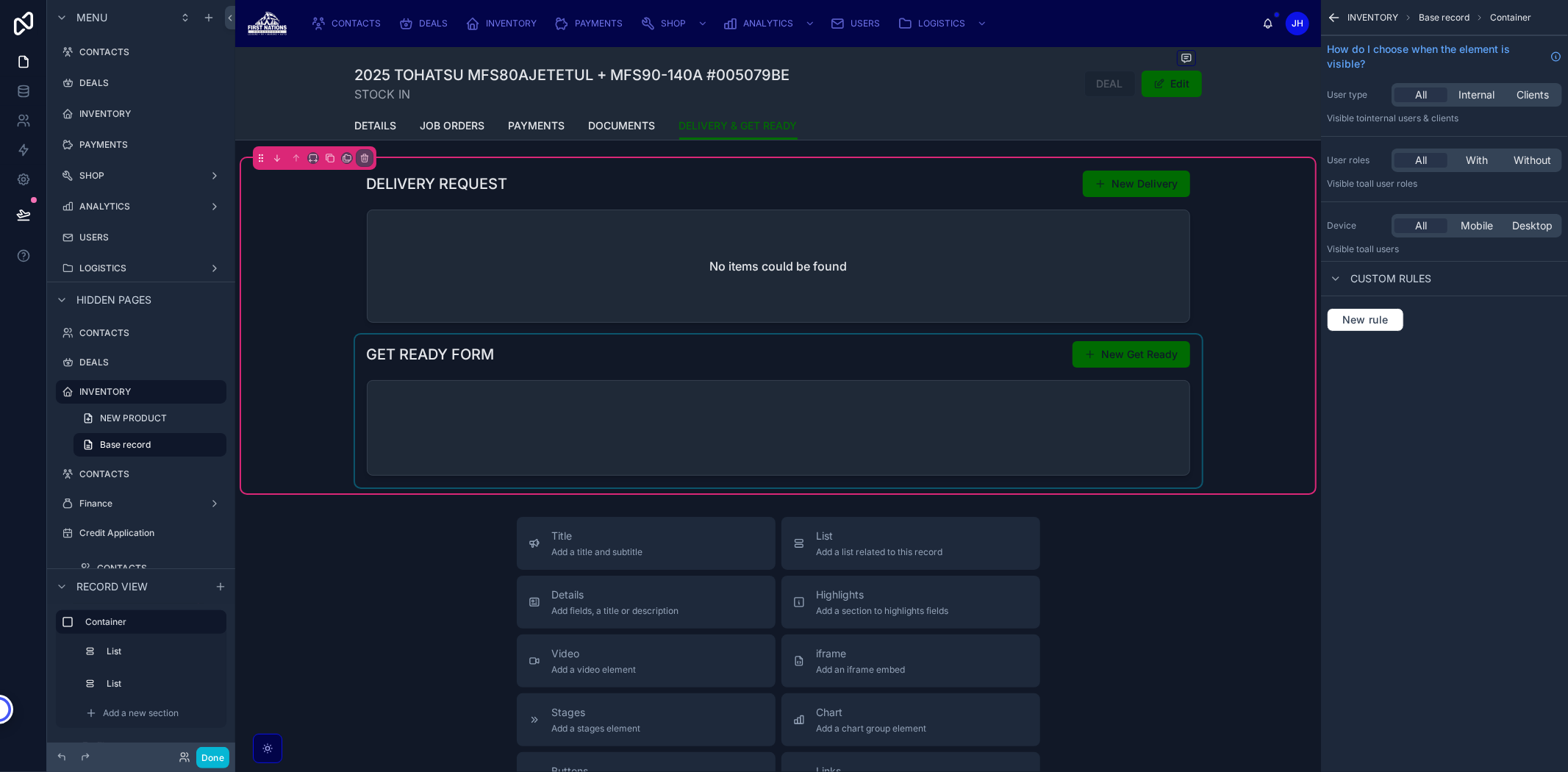 click at bounding box center (778, 411) 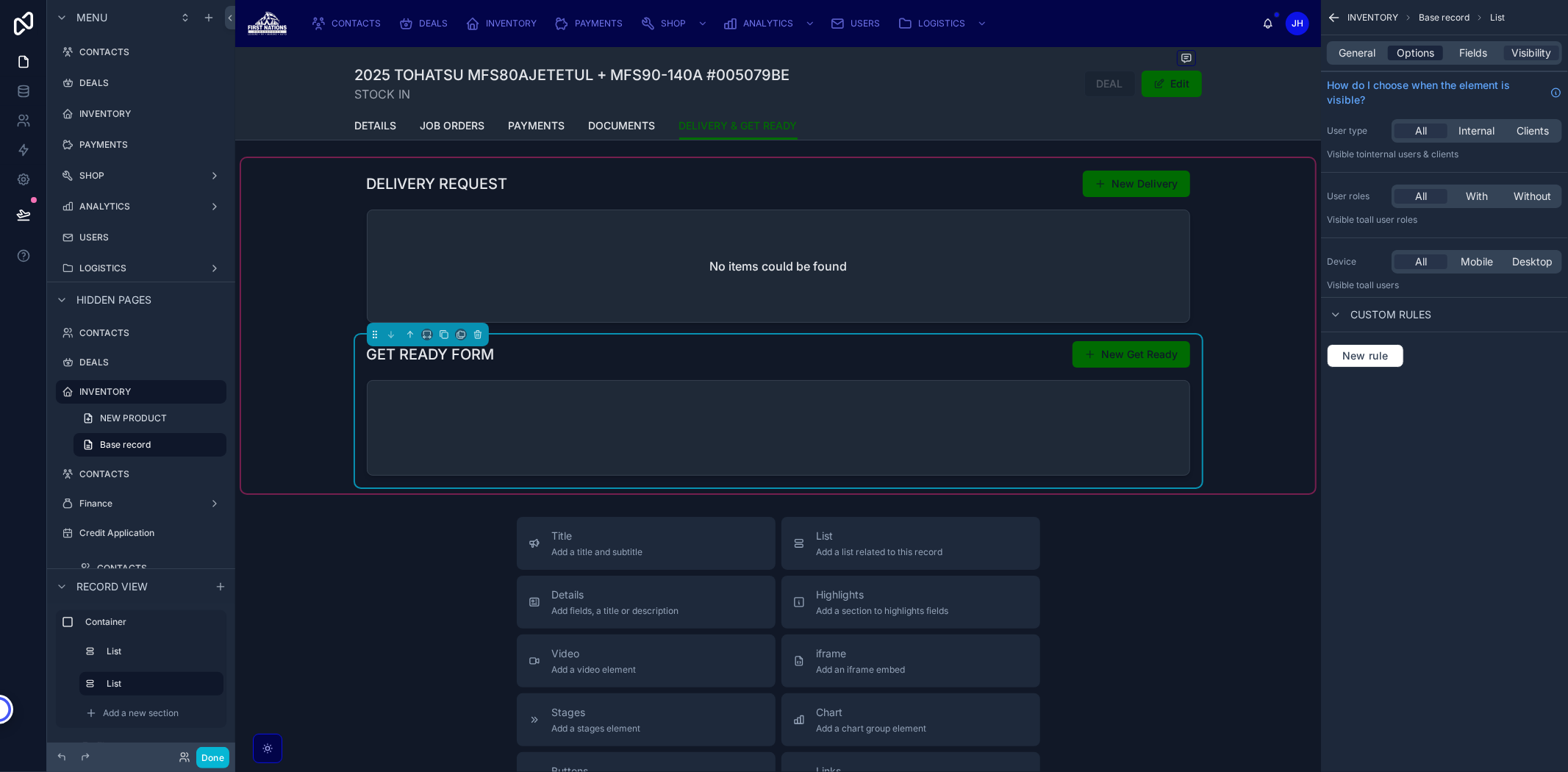 click on "Options" at bounding box center [1415, 53] 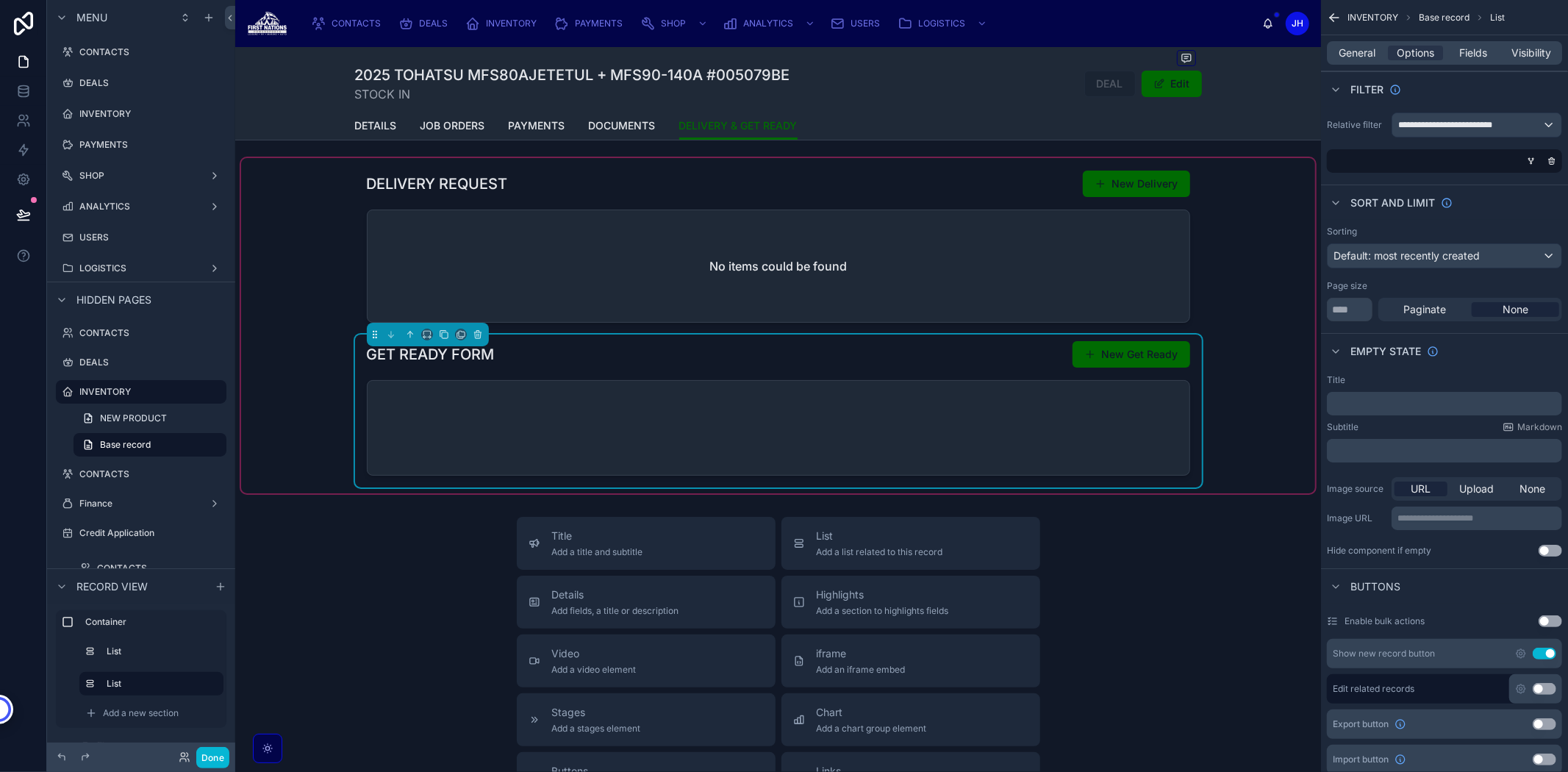 click on "﻿" at bounding box center (1446, 404) 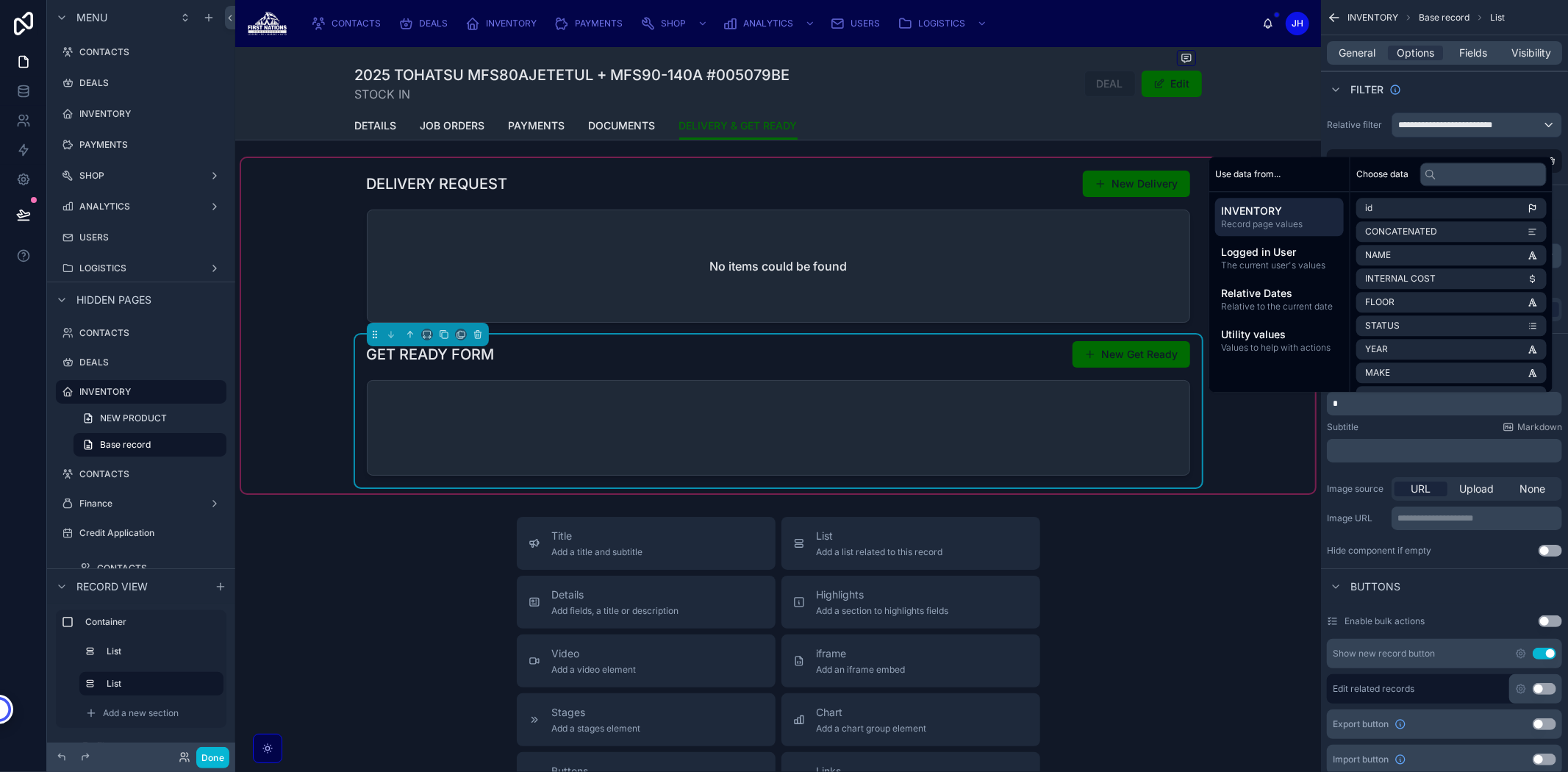 type 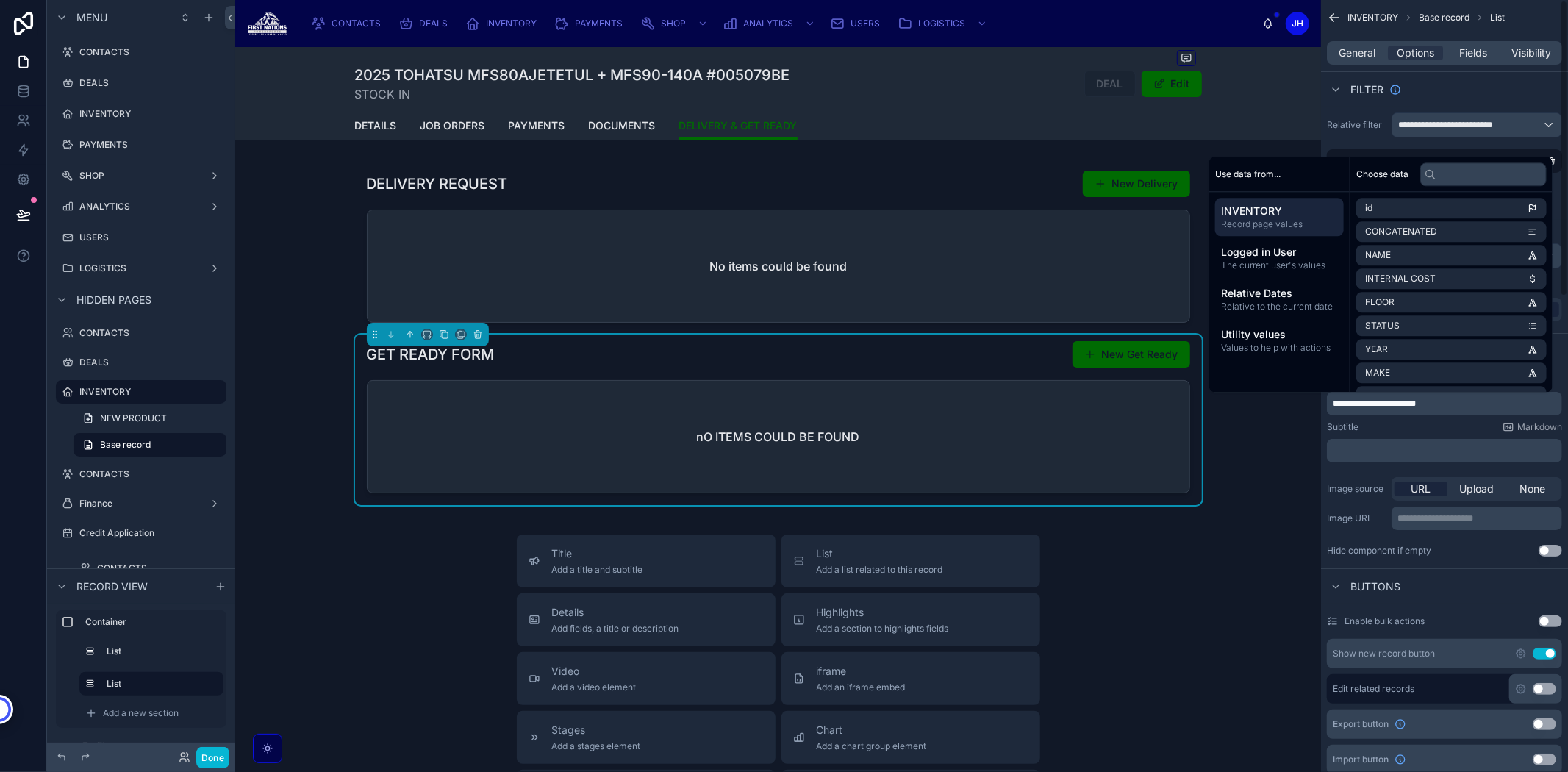 click on "**********" at bounding box center [1374, 404] 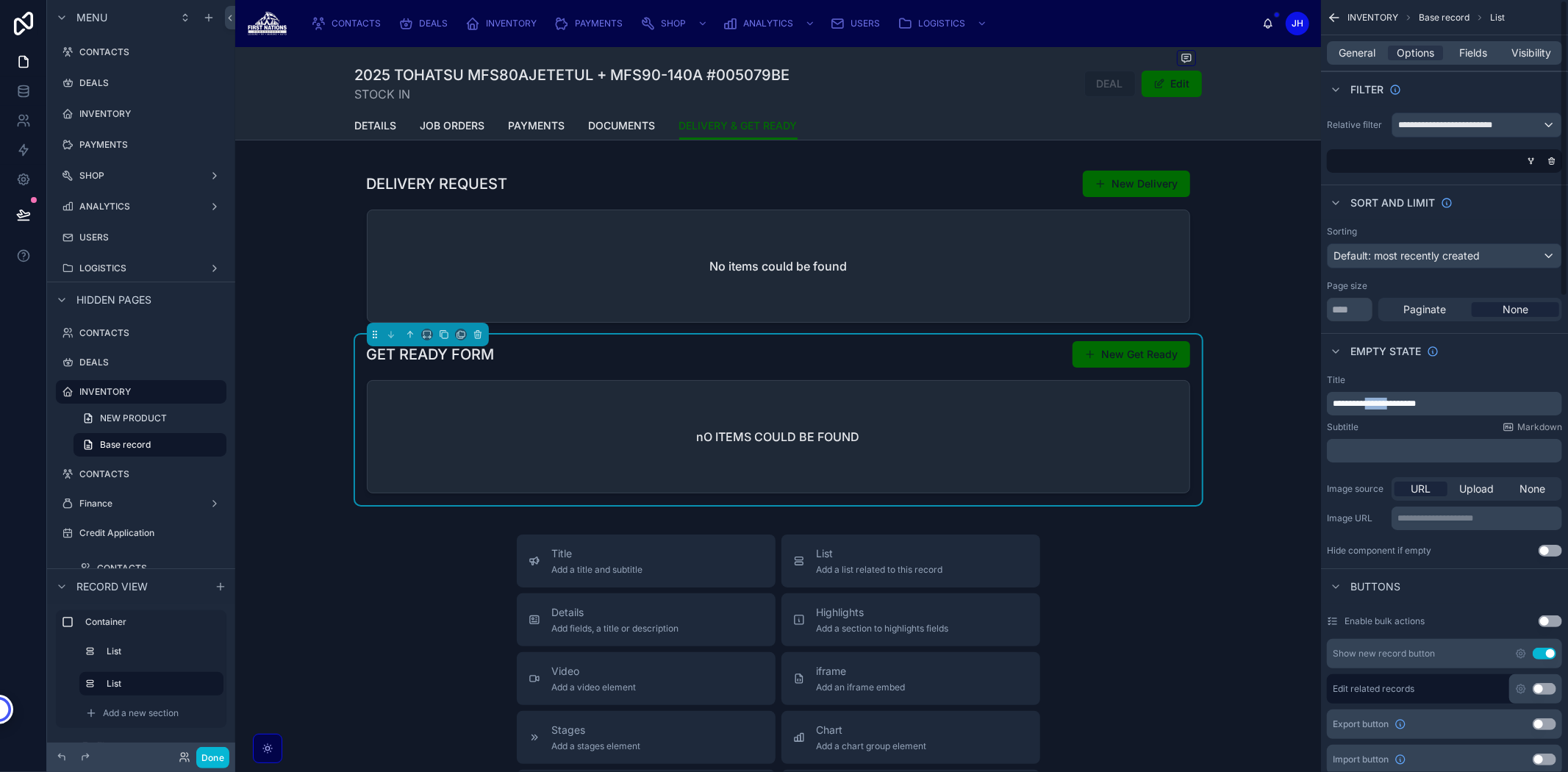 click on "**********" at bounding box center (1374, 404) 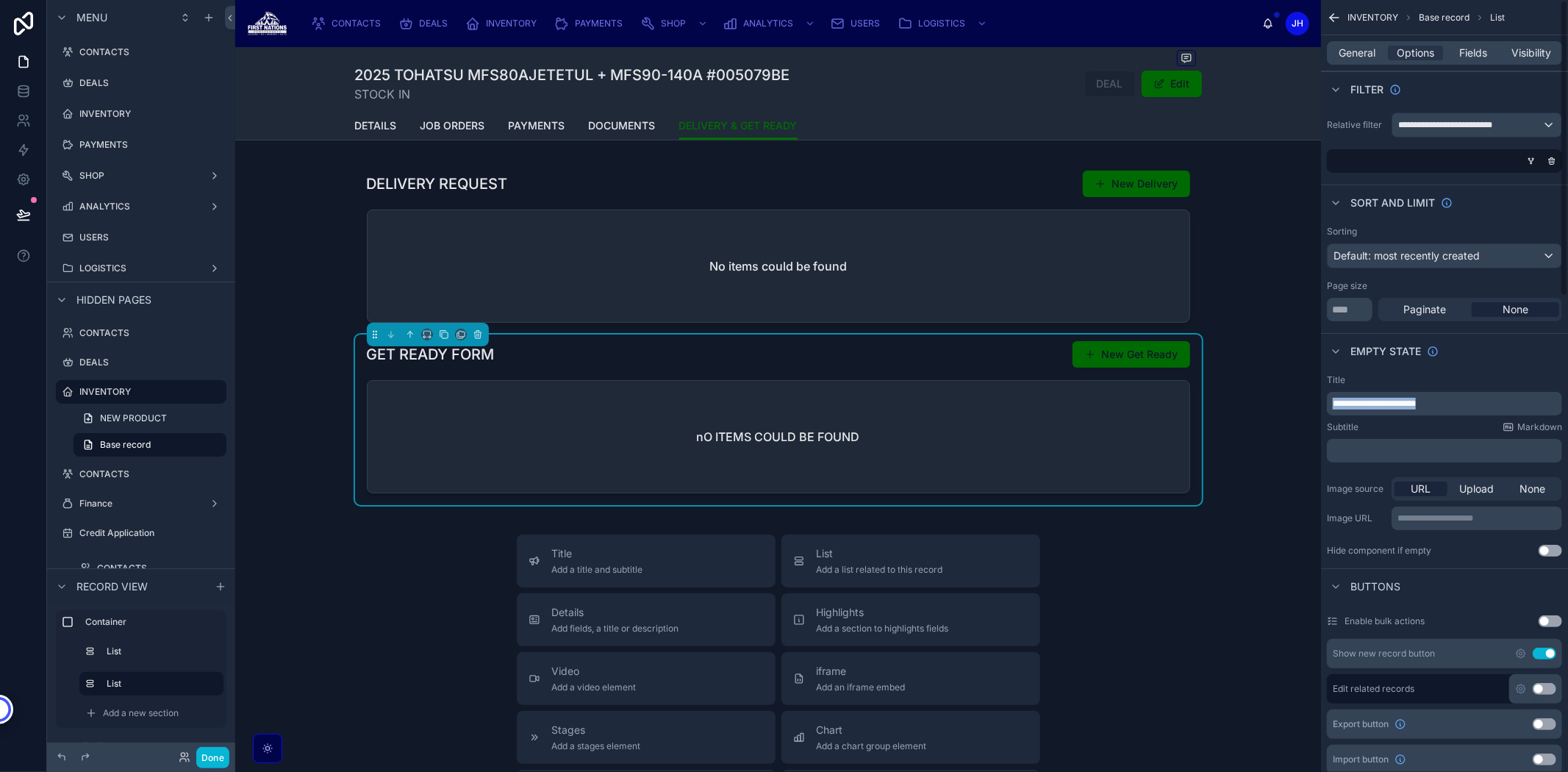 click on "**********" at bounding box center (1374, 404) 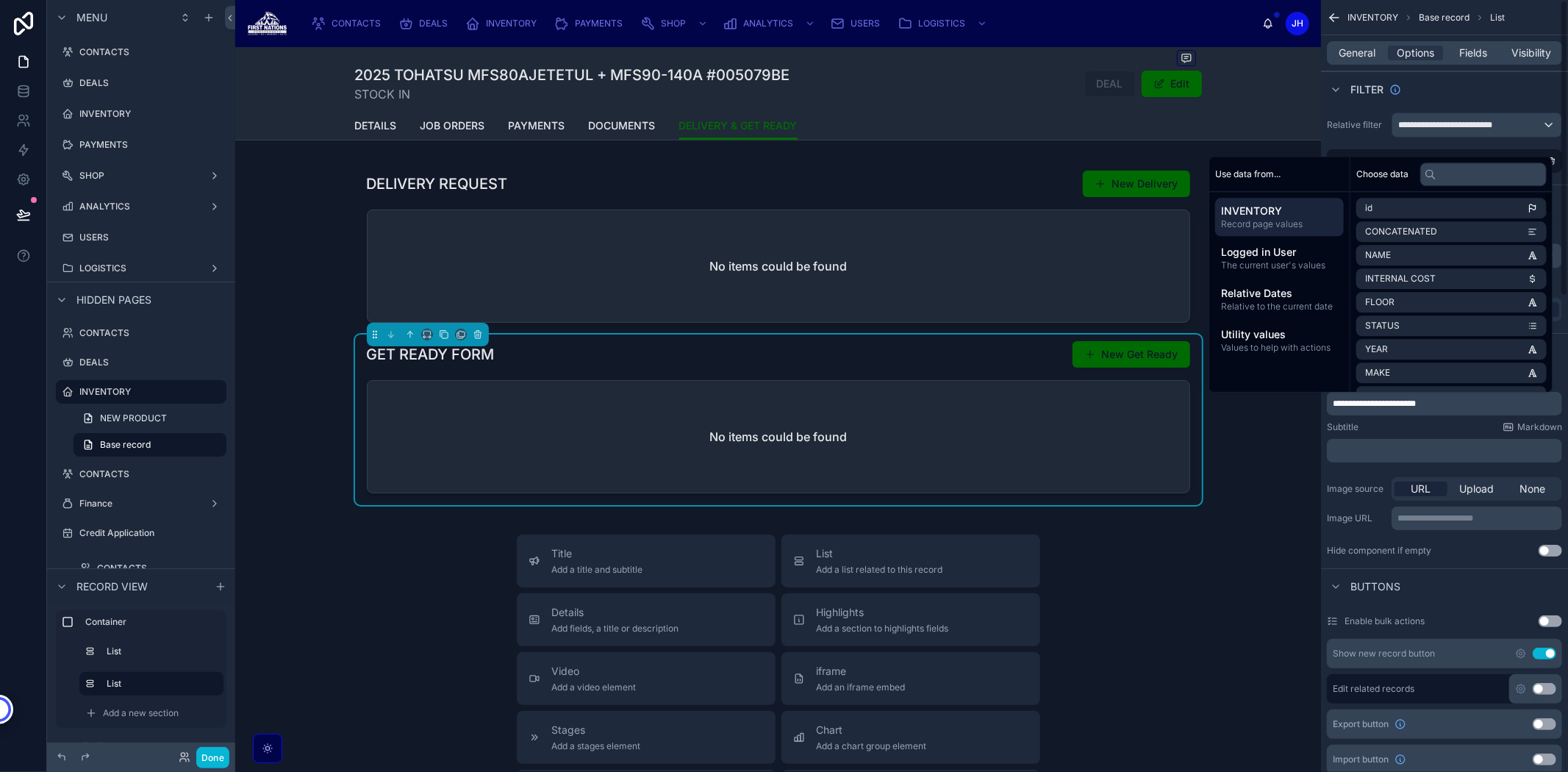 click on "General Options Fields Visibility" at bounding box center [1445, 53] 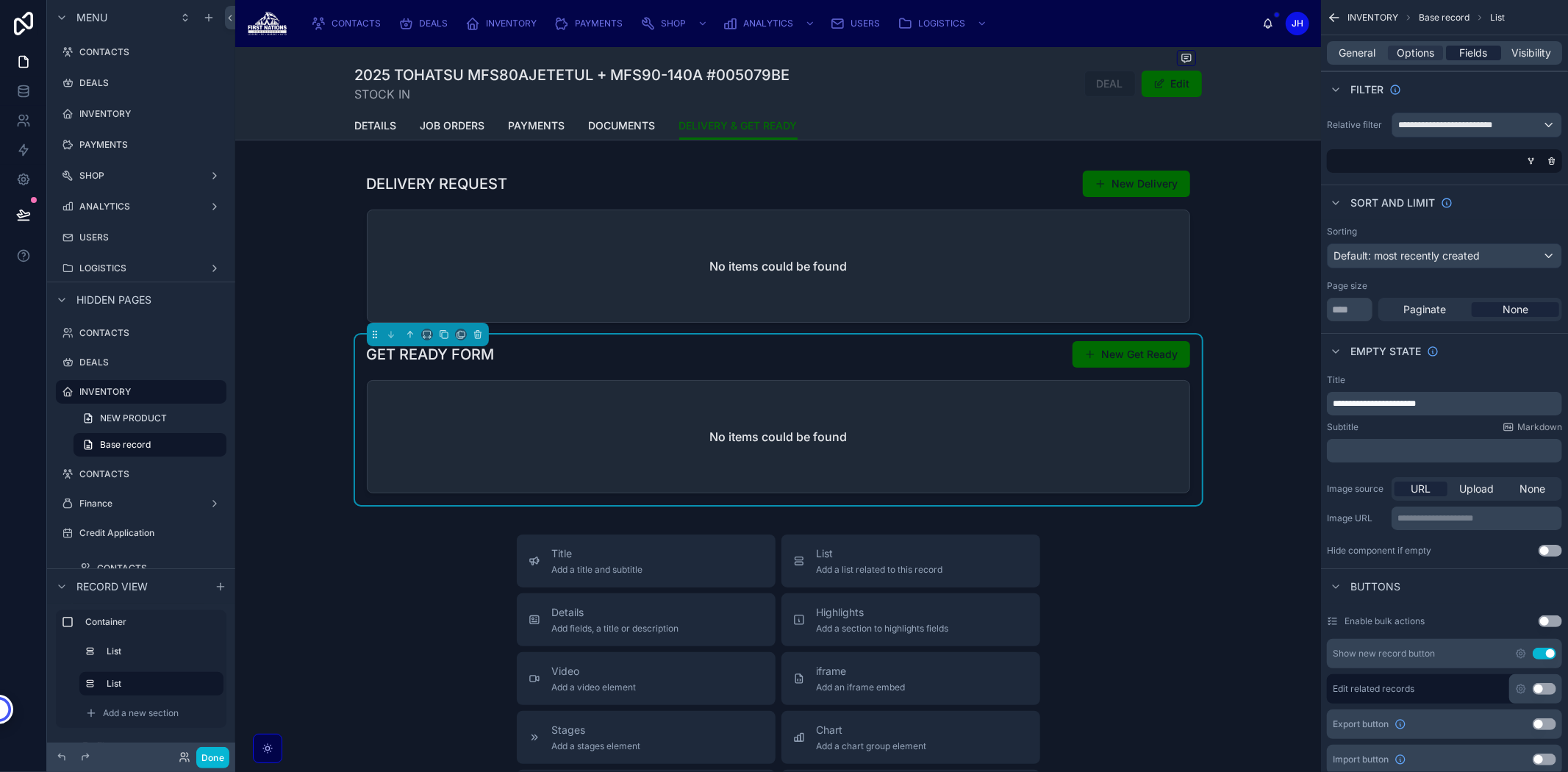 click on "Fields" at bounding box center (1473, 53) 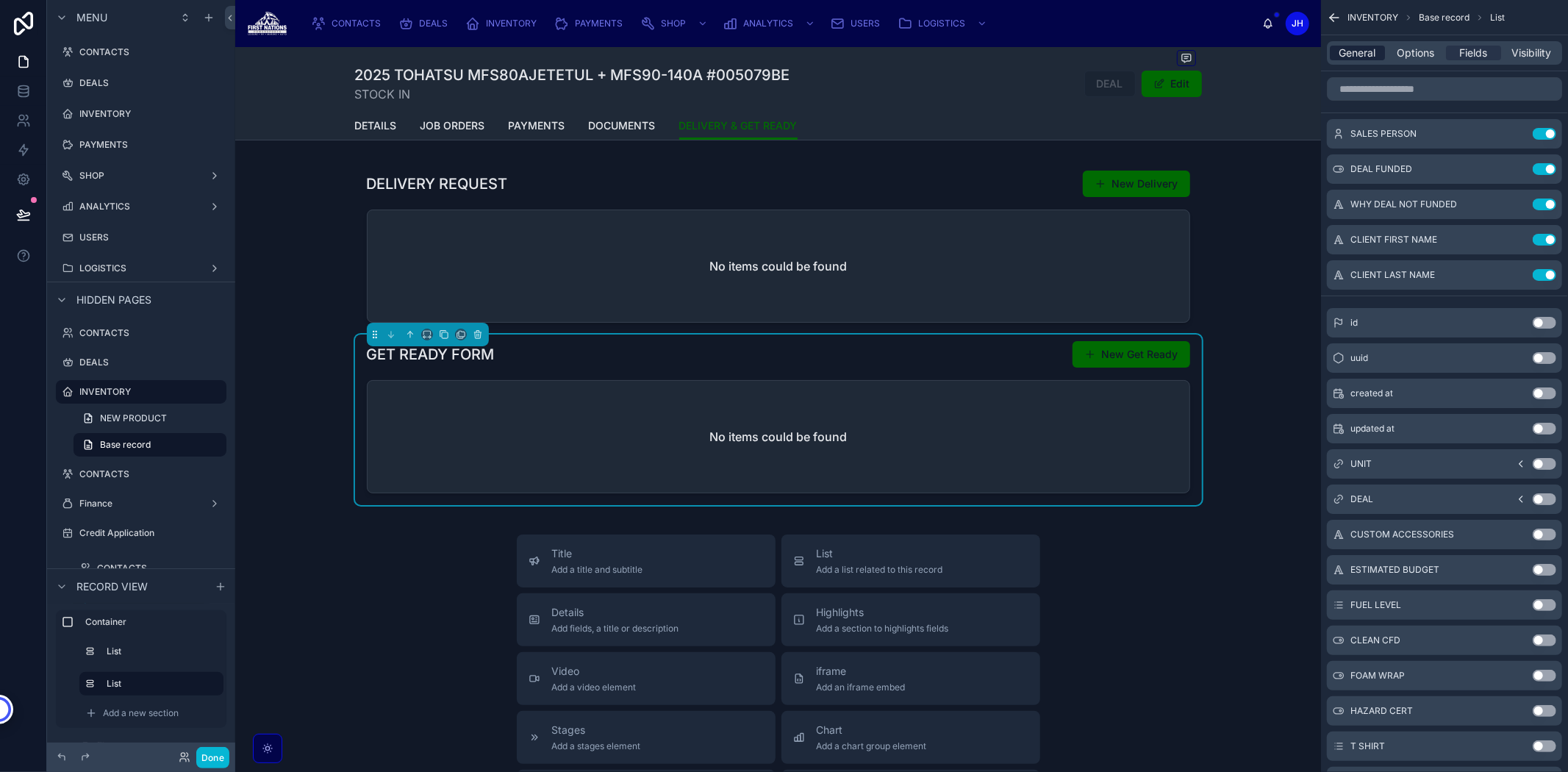 click on "General" at bounding box center [1358, 53] 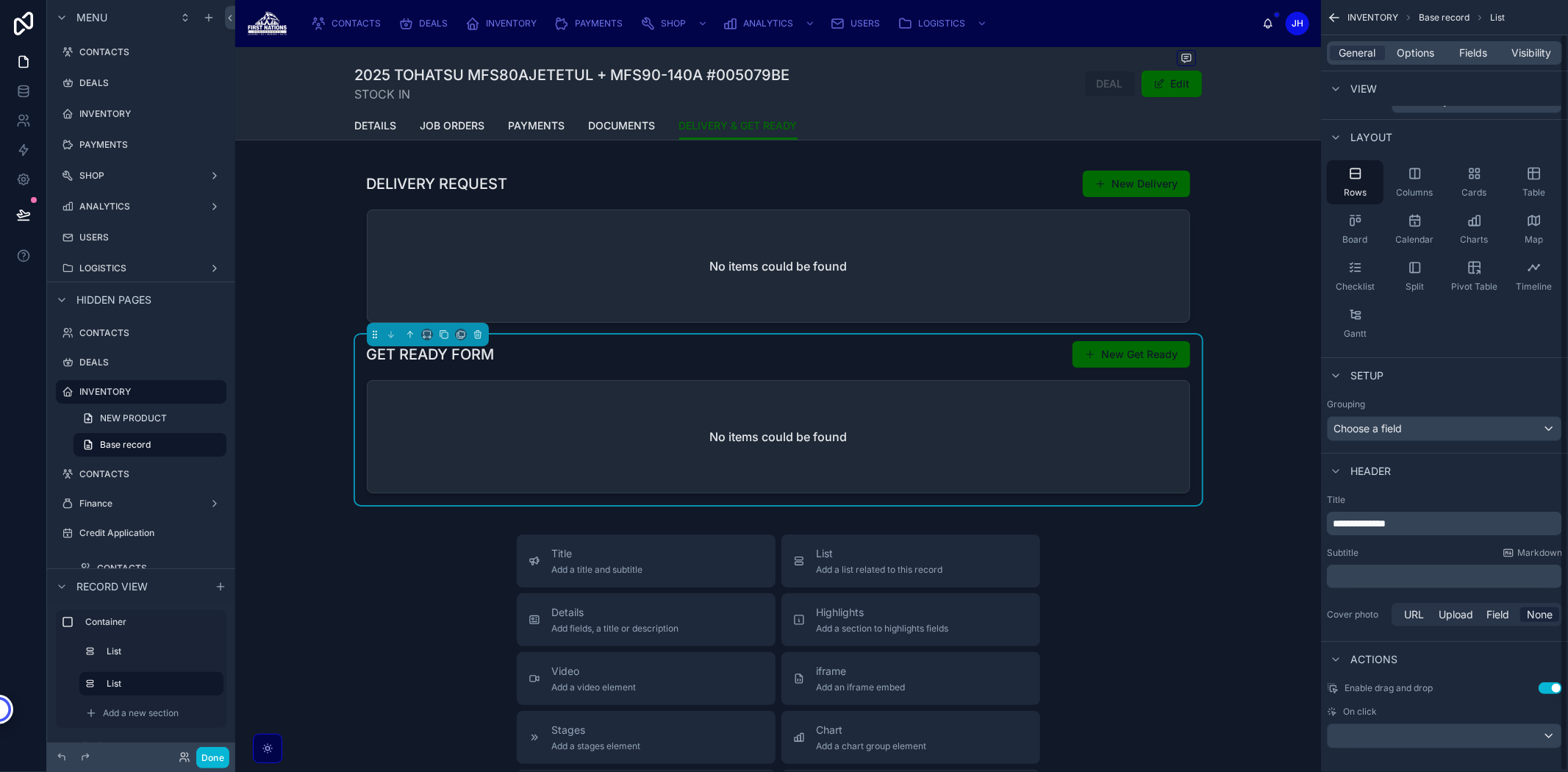 scroll, scrollTop: 35, scrollLeft: 0, axis: vertical 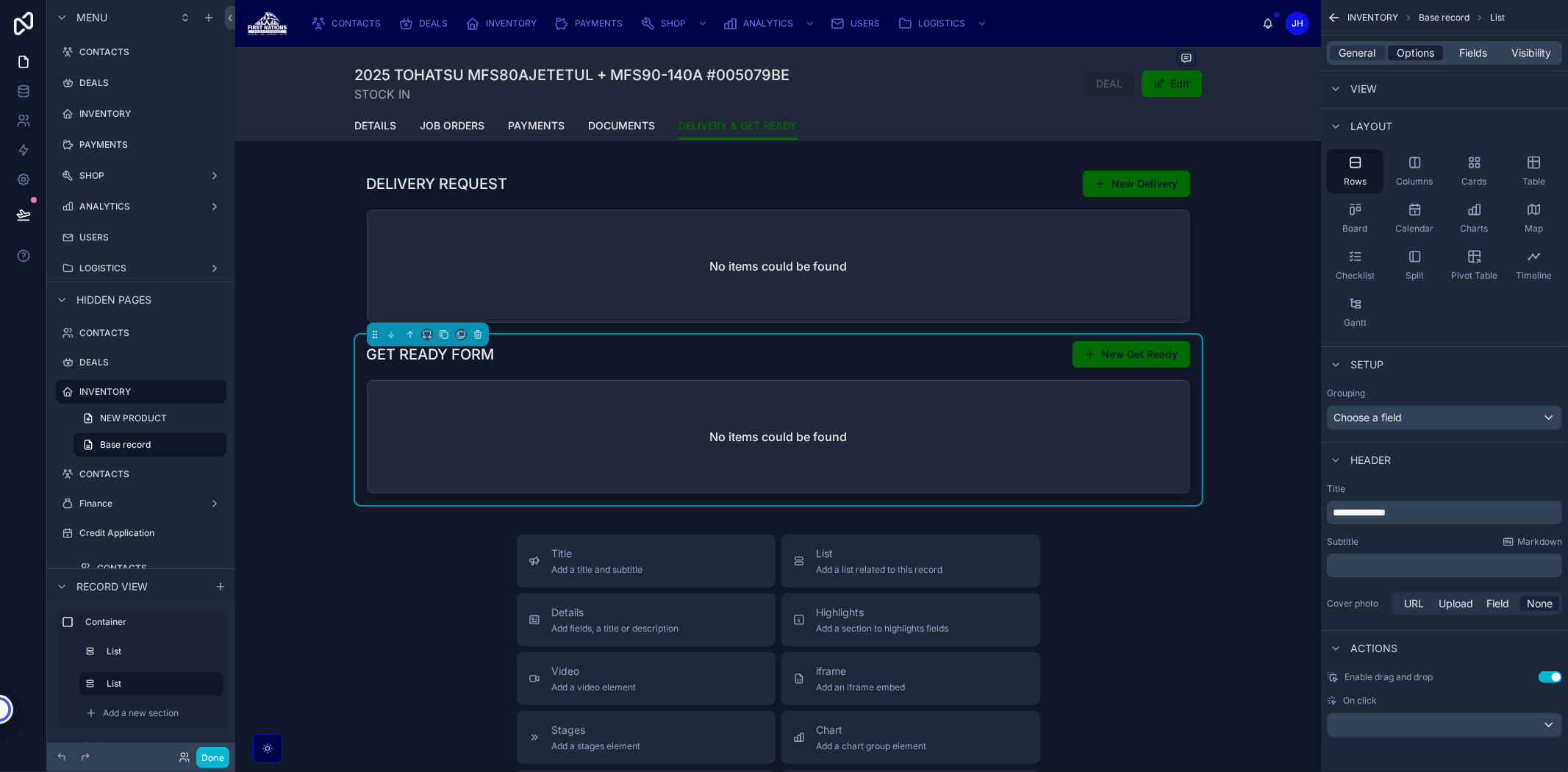 click on "Options" at bounding box center (1415, 53) 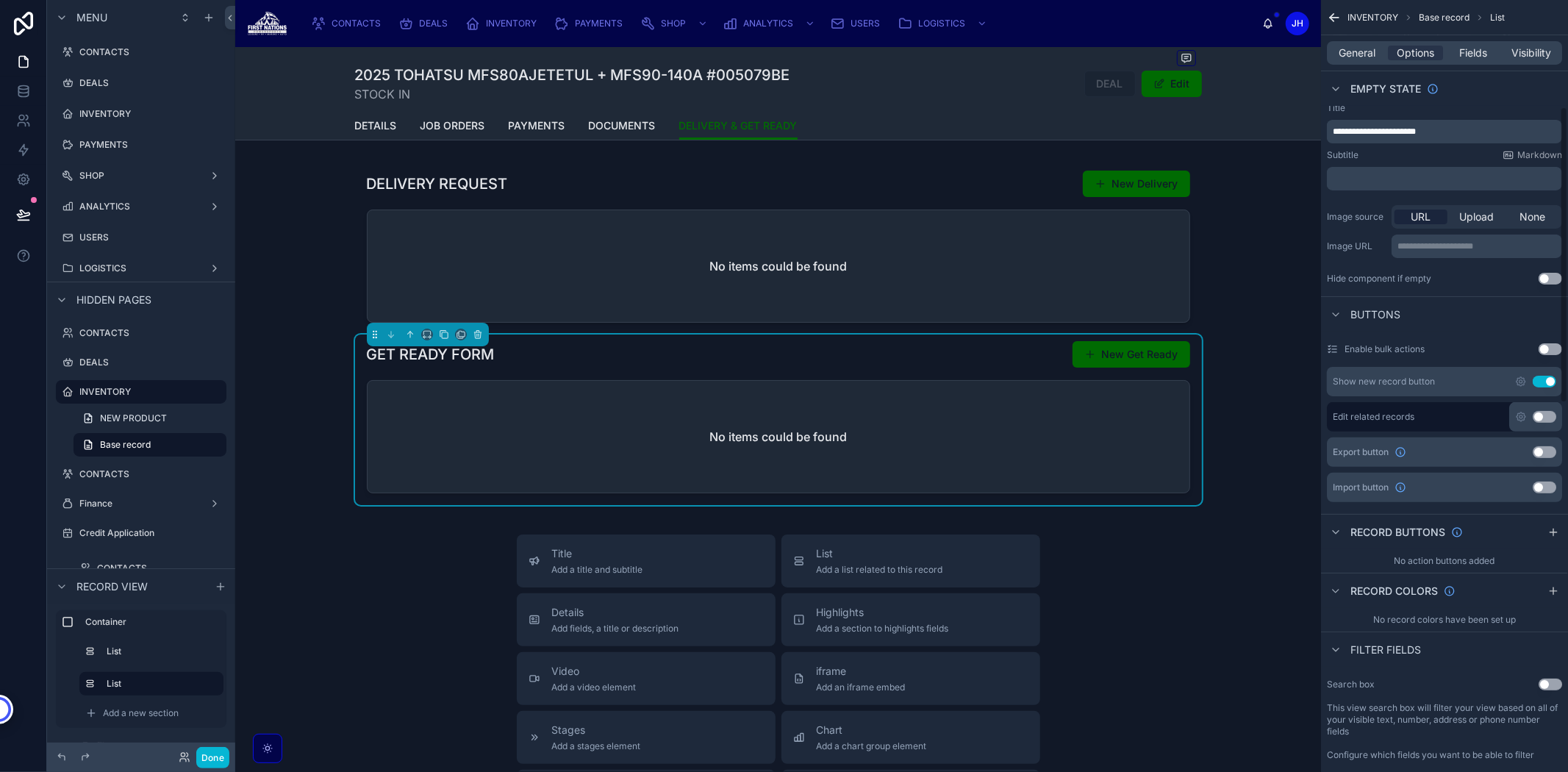 scroll, scrollTop: 281, scrollLeft: 0, axis: vertical 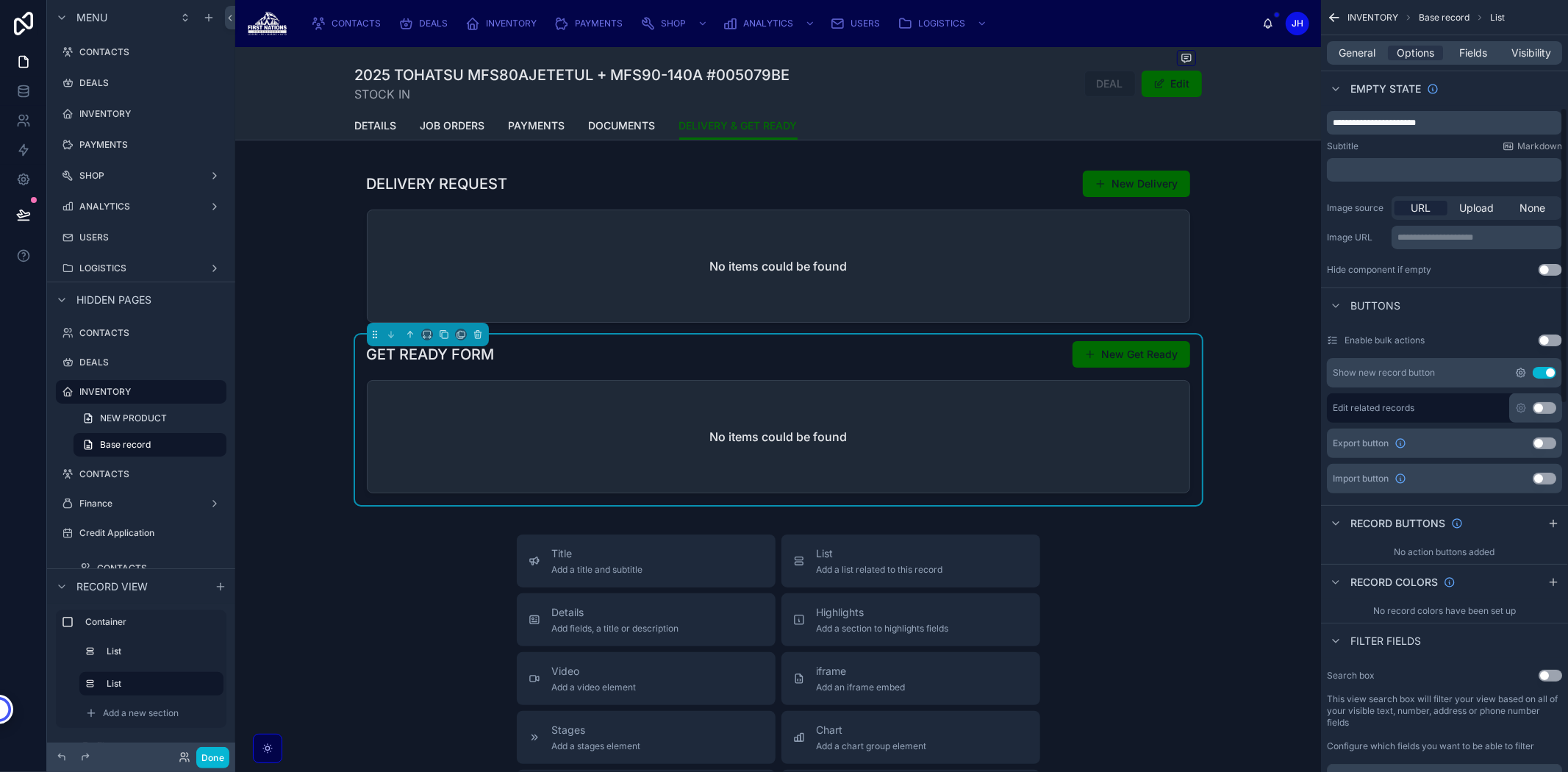 click 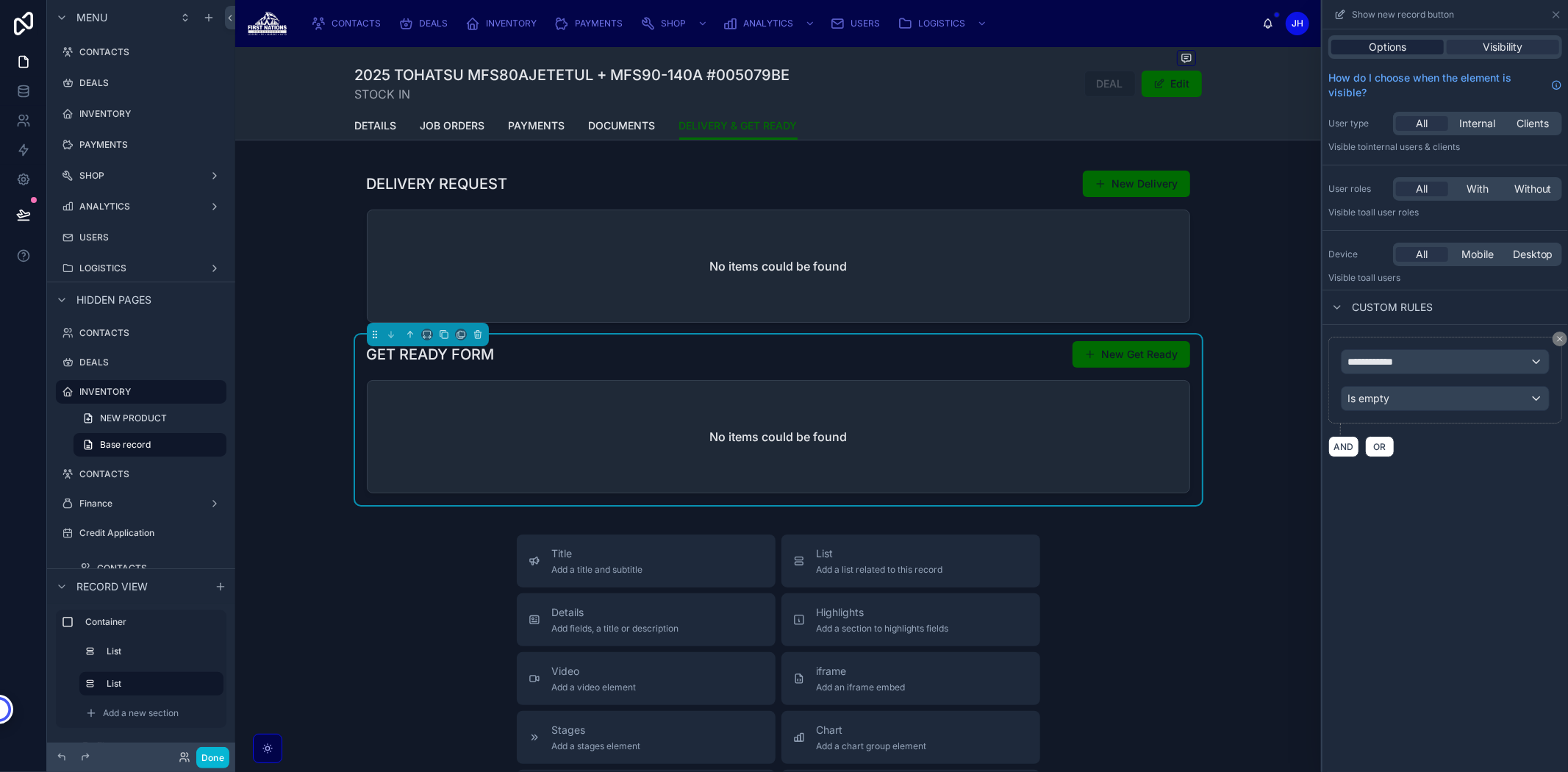 click on "Options" at bounding box center (1387, 47) 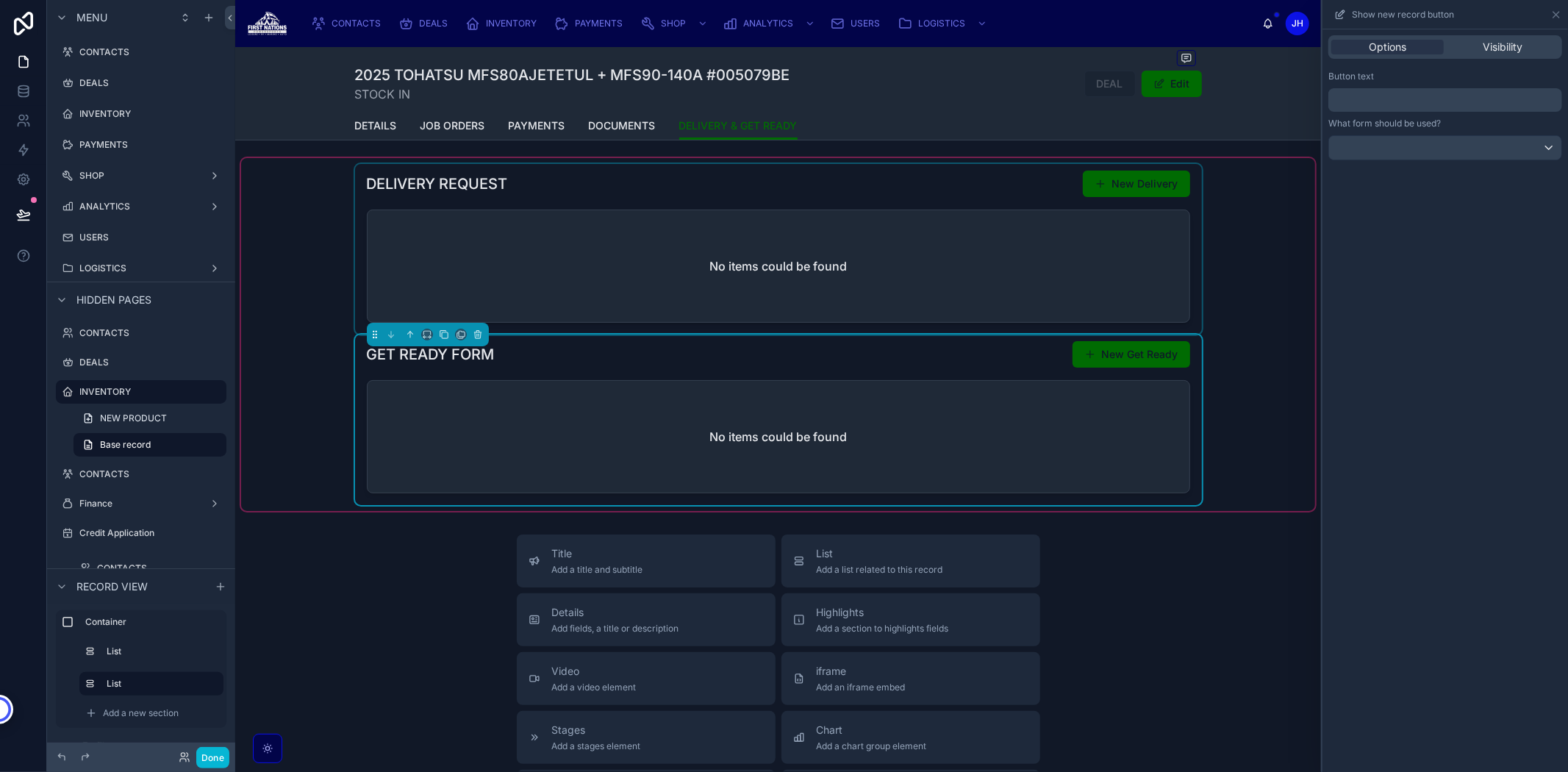 click at bounding box center [778, 249] 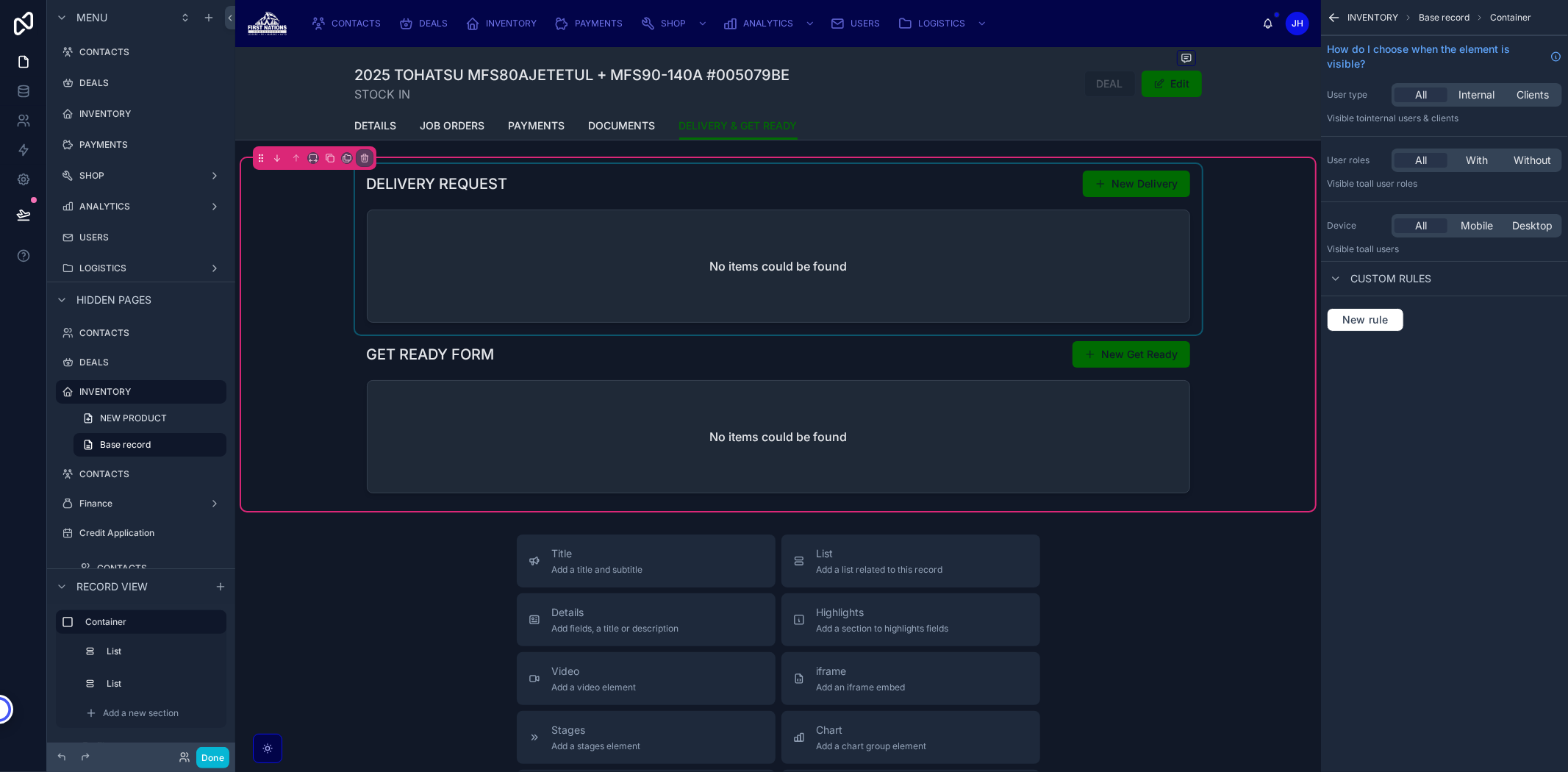 click at bounding box center [778, 249] 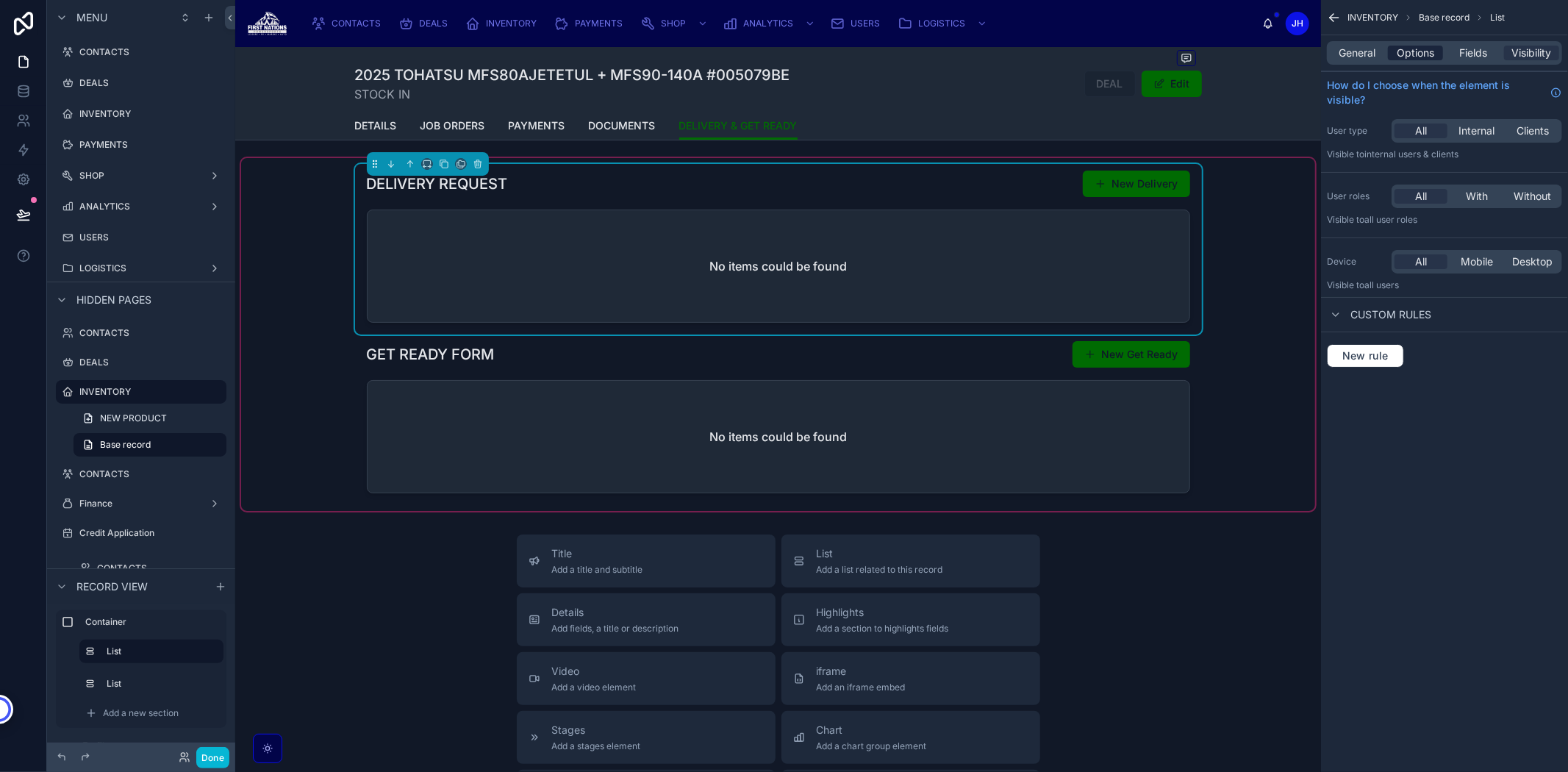 click on "Options" at bounding box center [1415, 53] 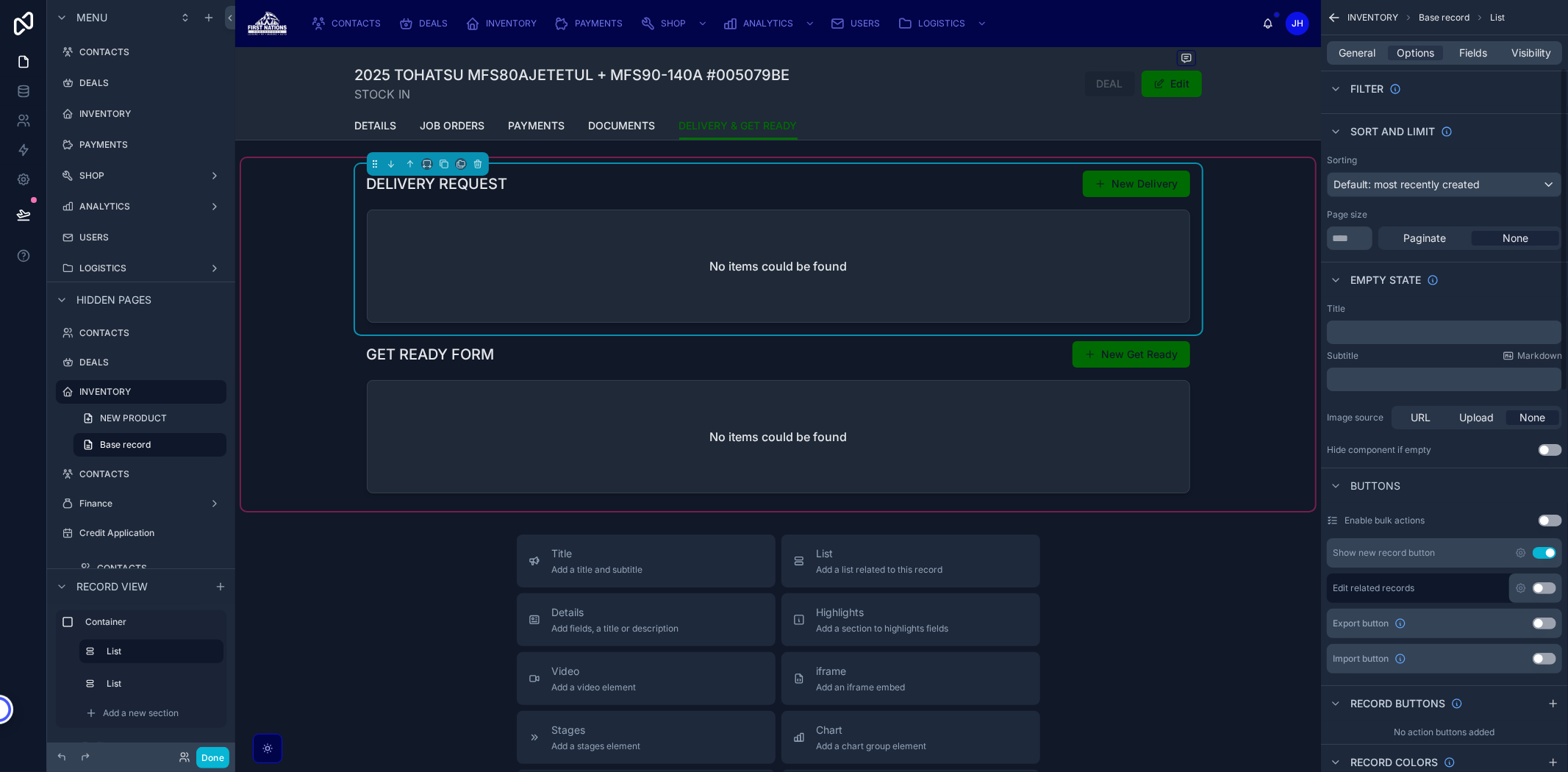 scroll, scrollTop: 163, scrollLeft: 0, axis: vertical 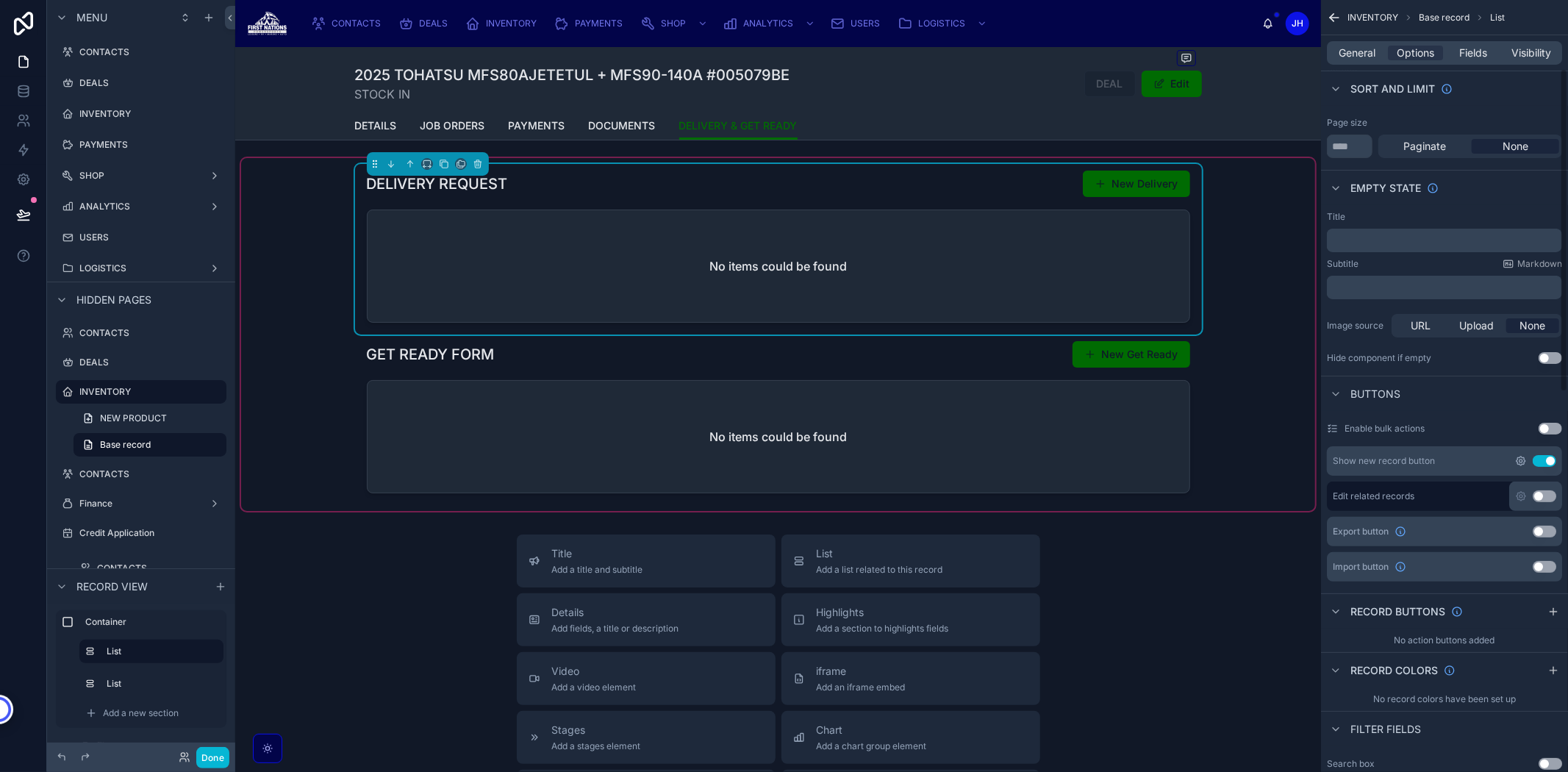 click 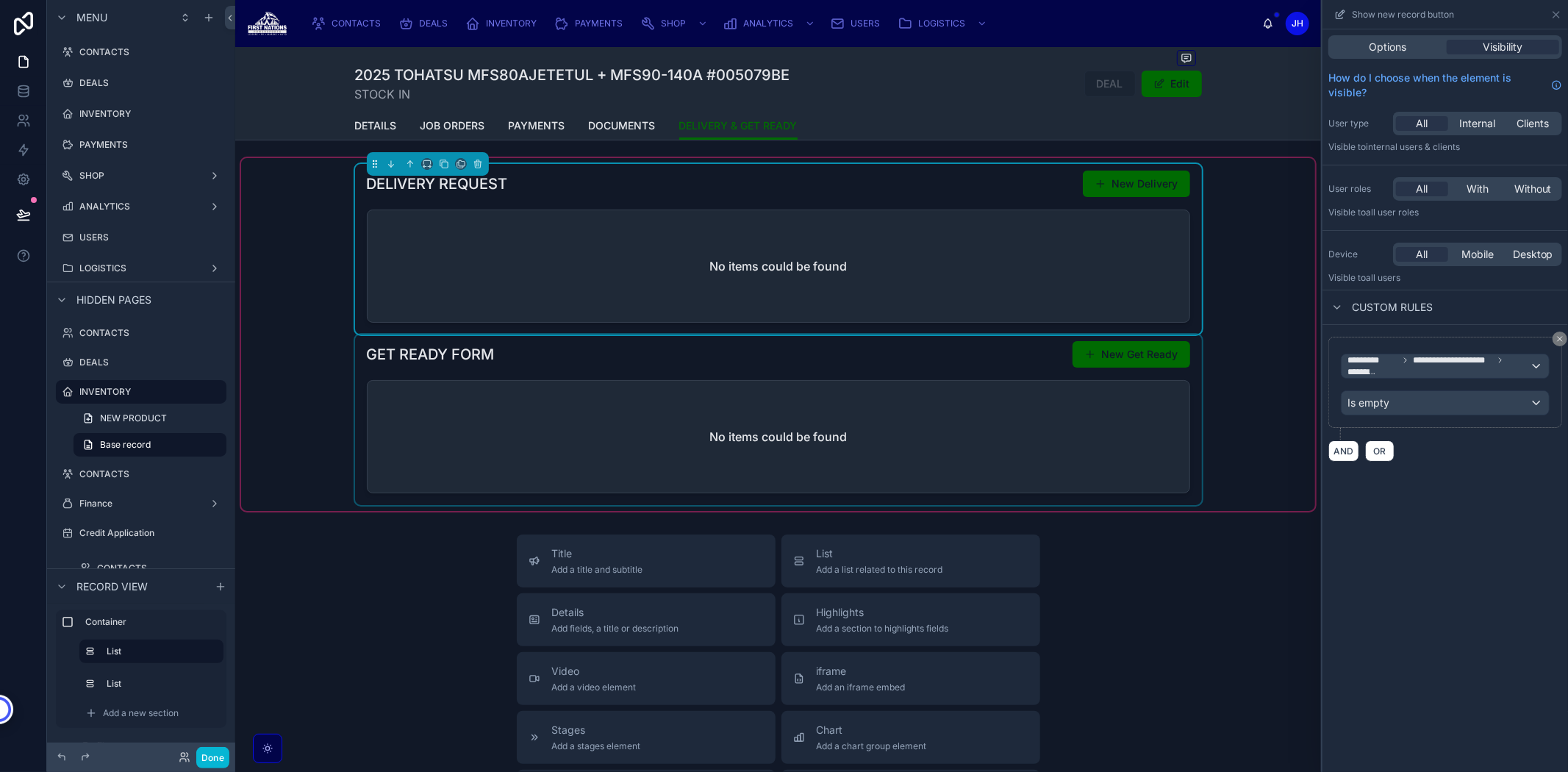 click at bounding box center [778, 420] 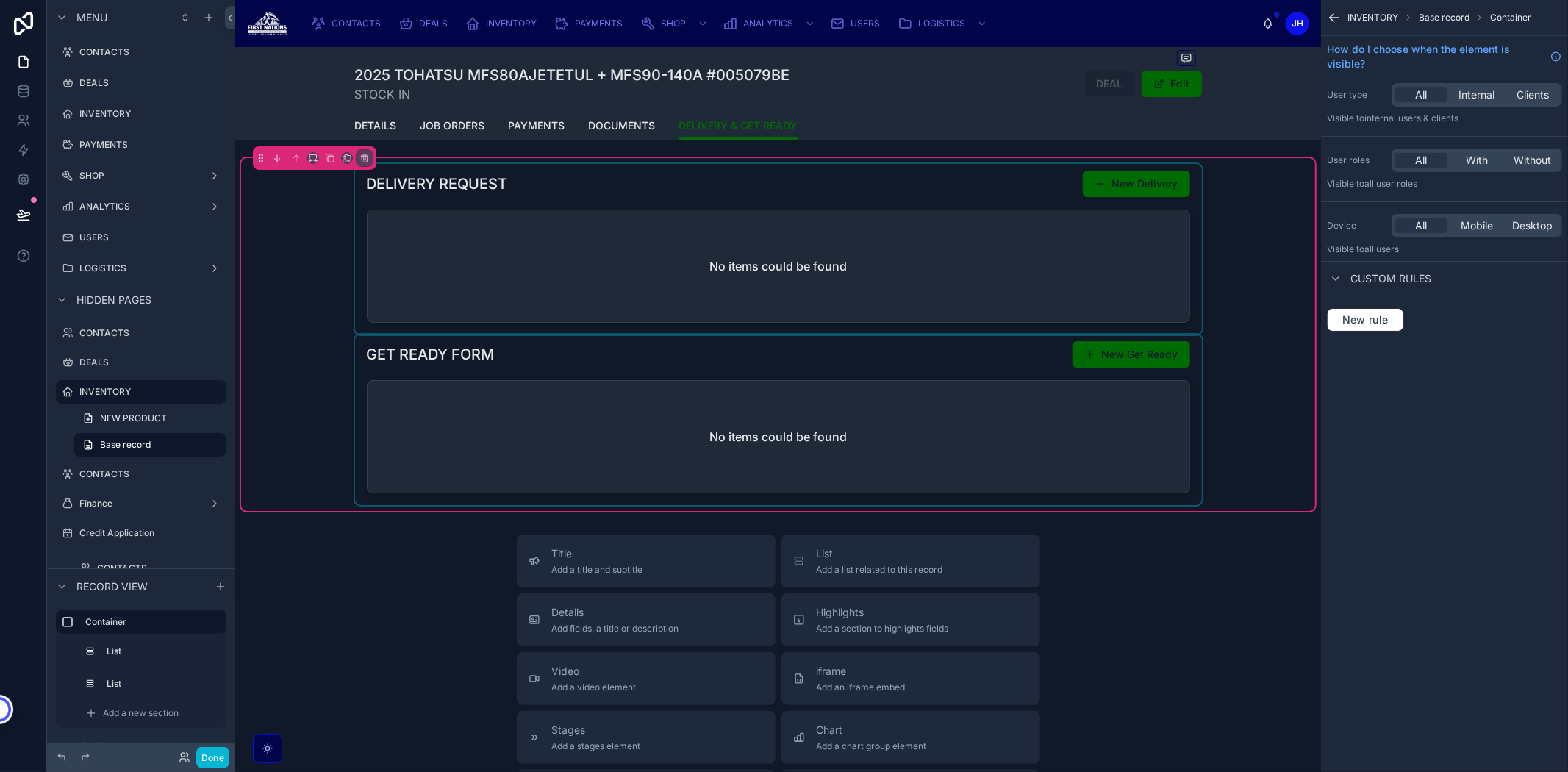 scroll, scrollTop: 0, scrollLeft: 0, axis: both 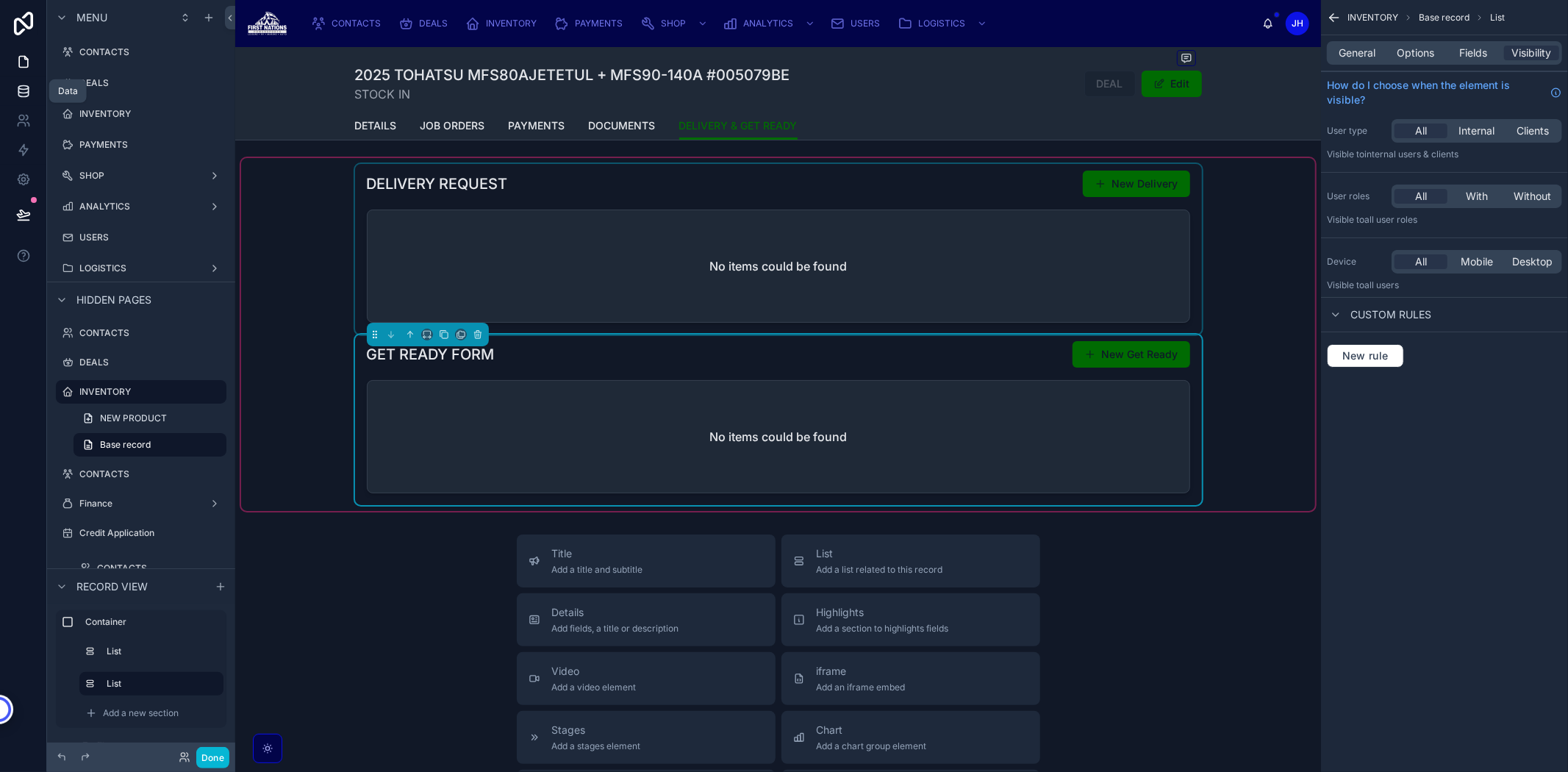 click 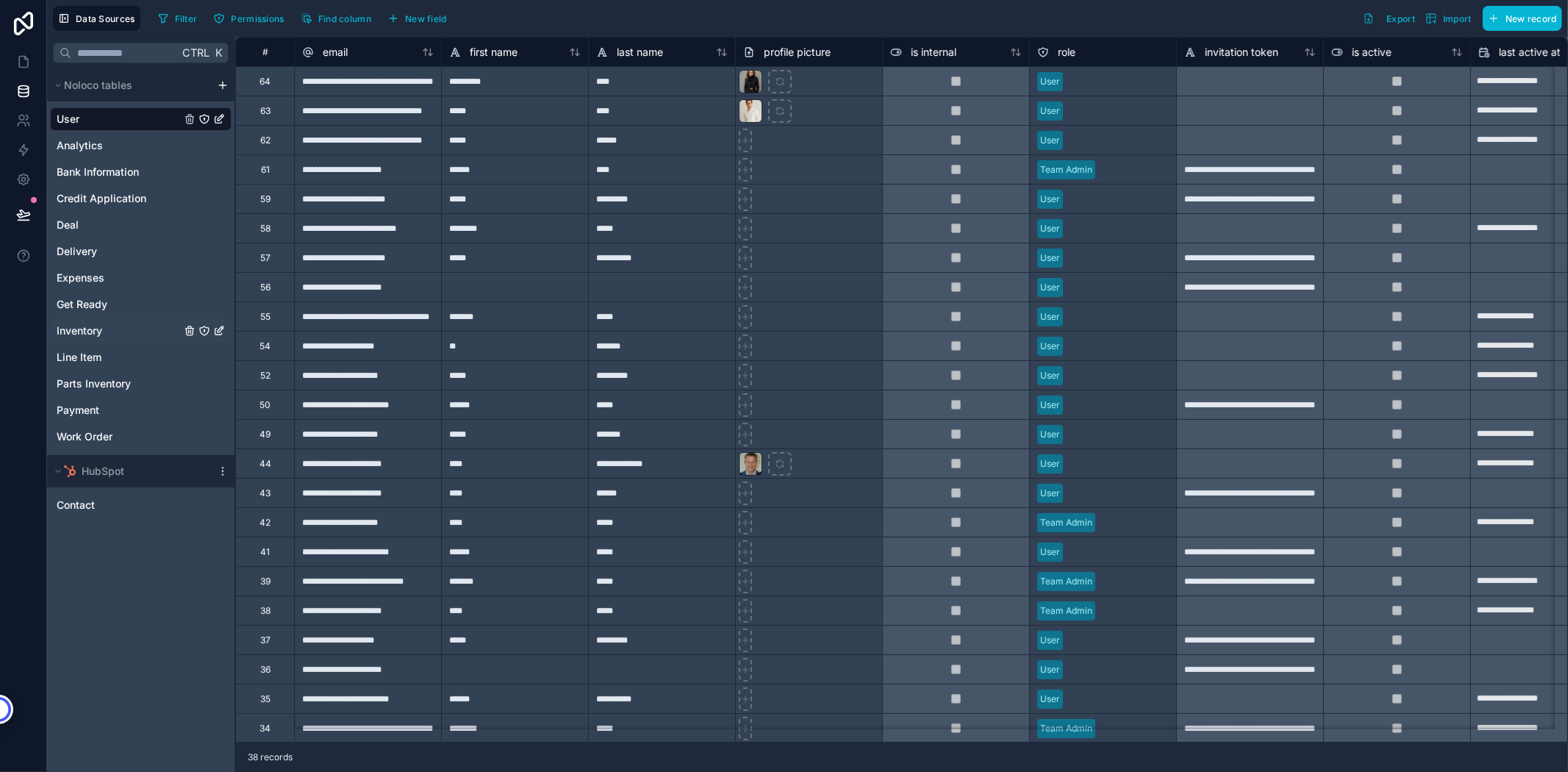 click on "Inventory" at bounding box center (79, 331) 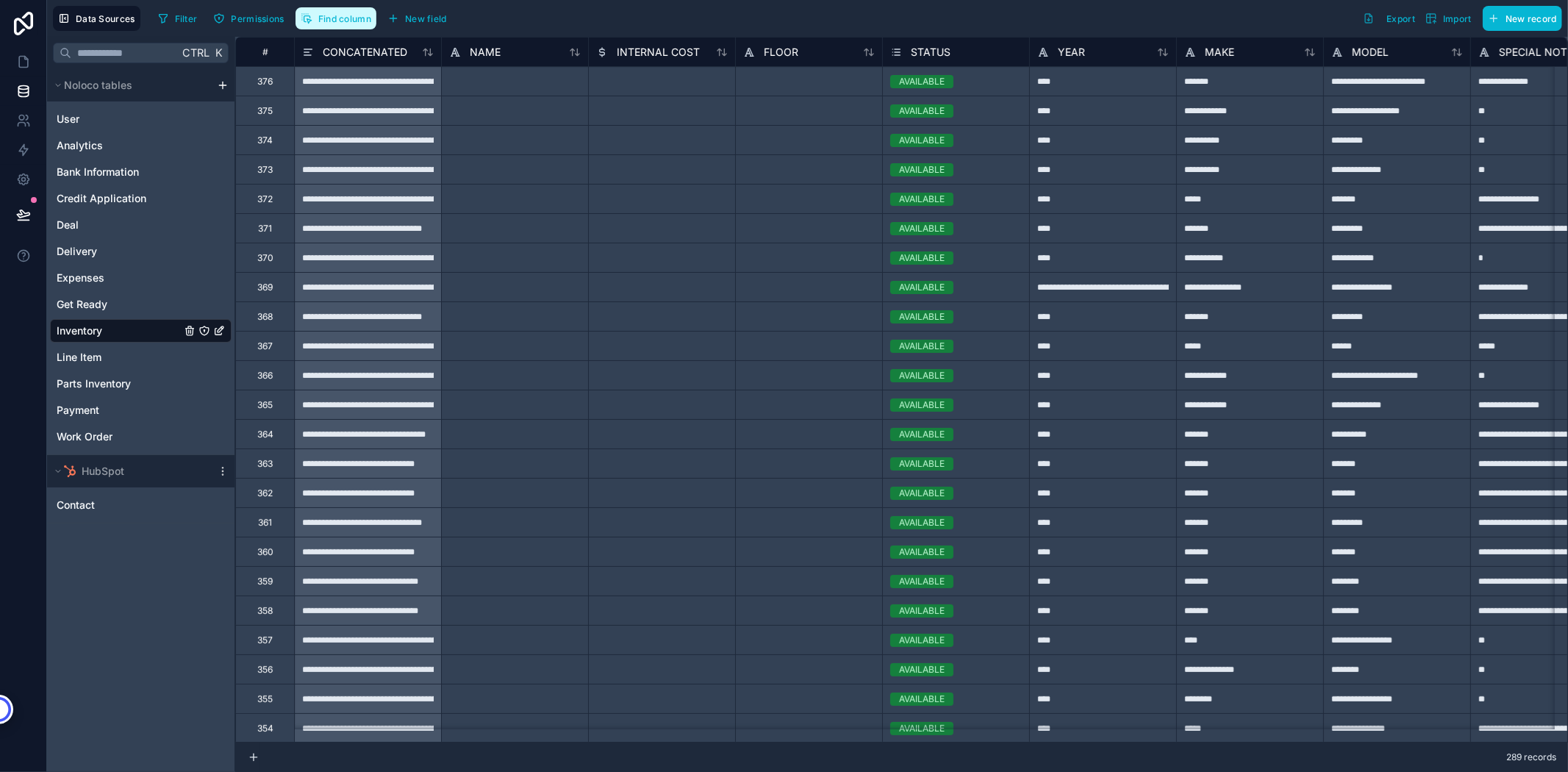 click on "Find column" at bounding box center [345, 18] 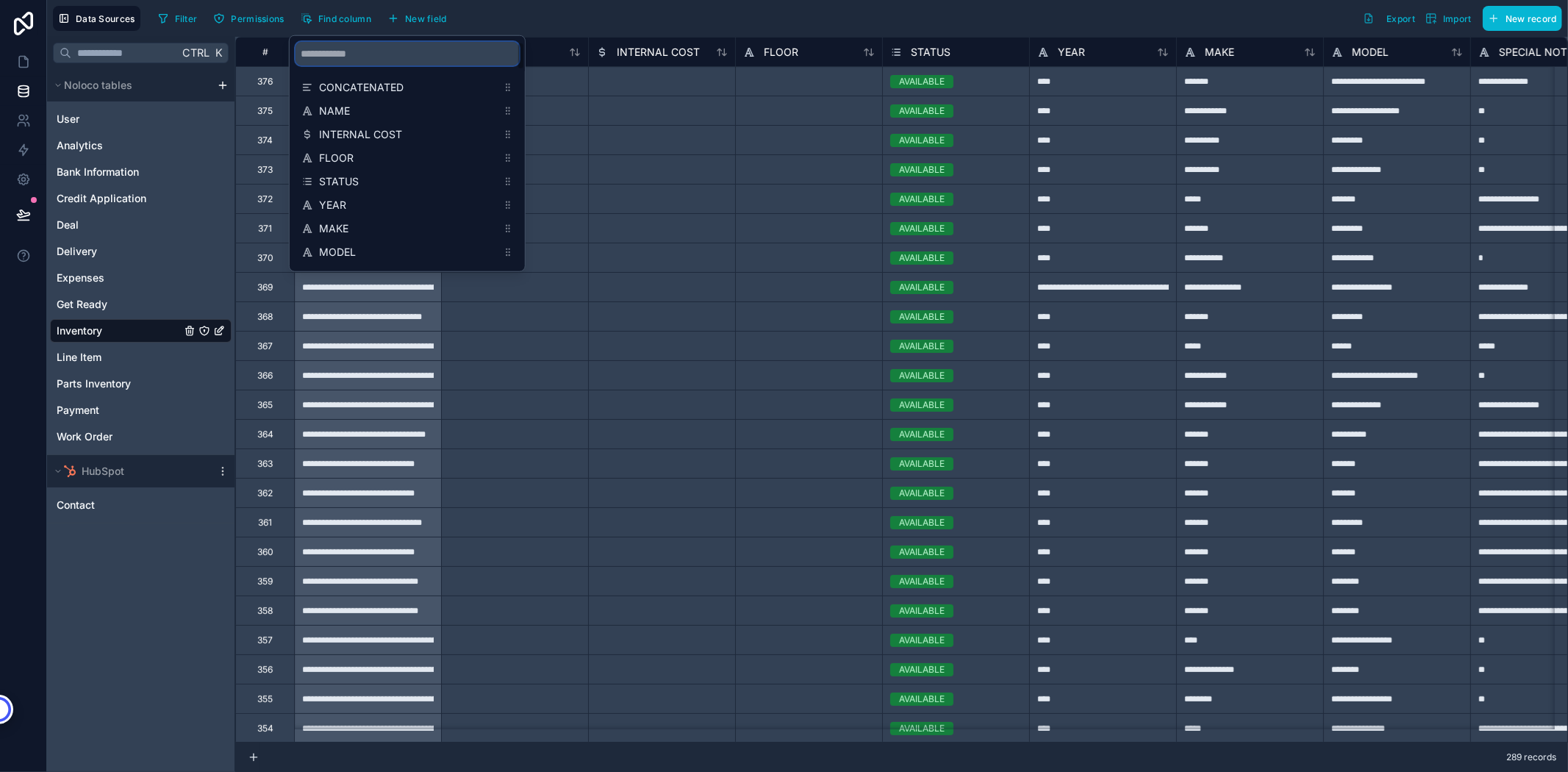 click at bounding box center [407, 54] 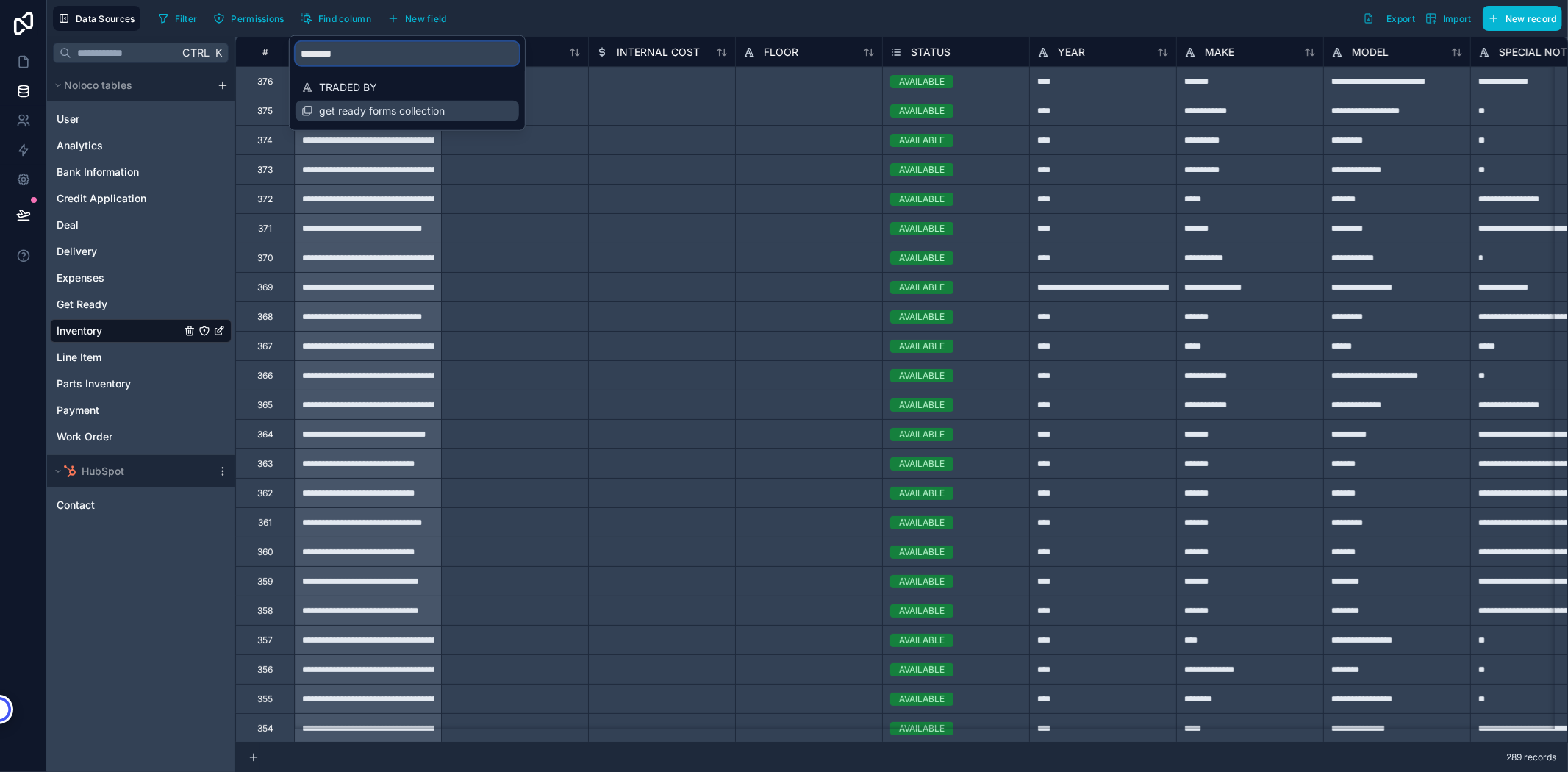 type on "********" 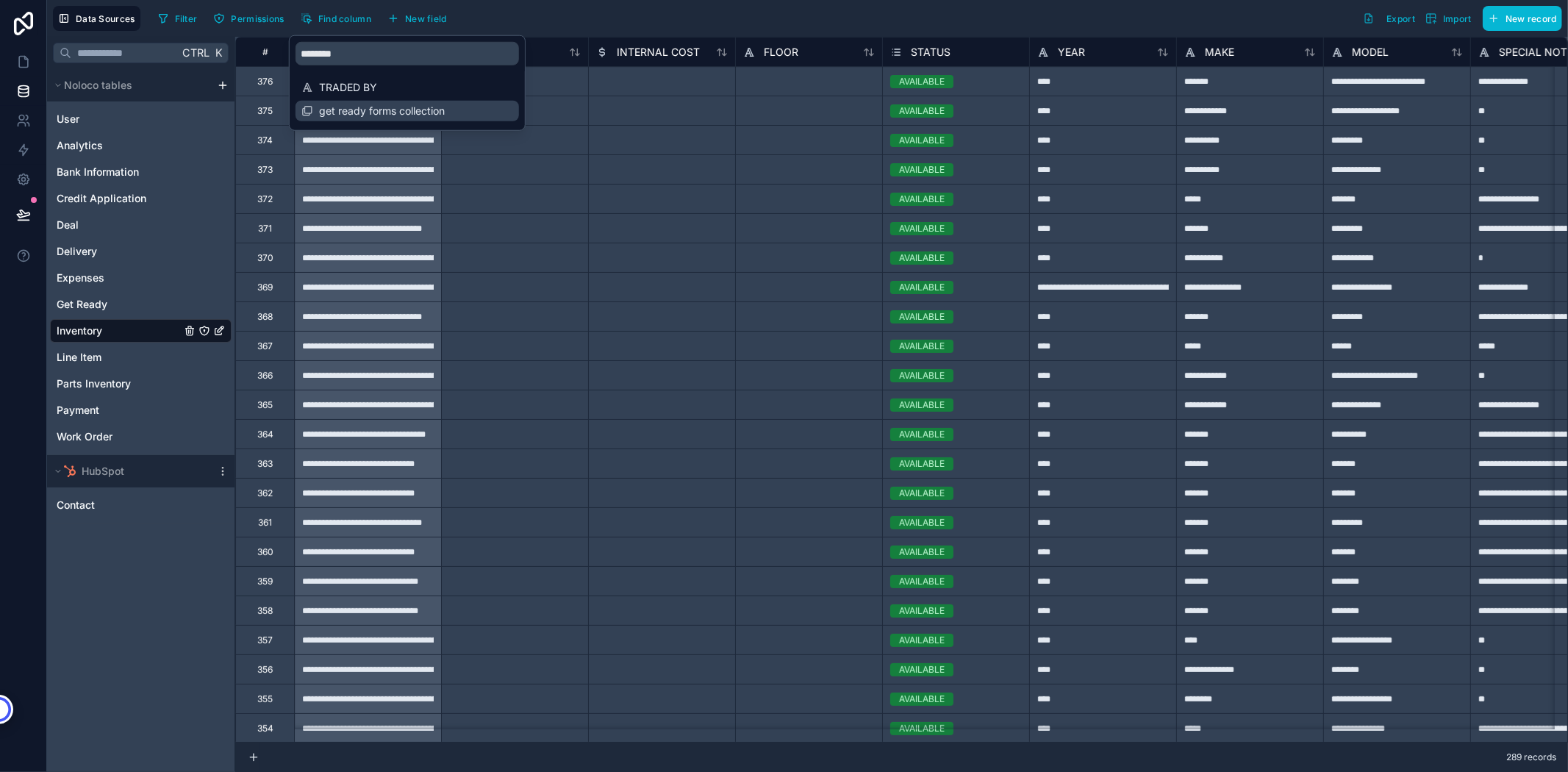 click on "get ready forms collection" at bounding box center [407, 111] 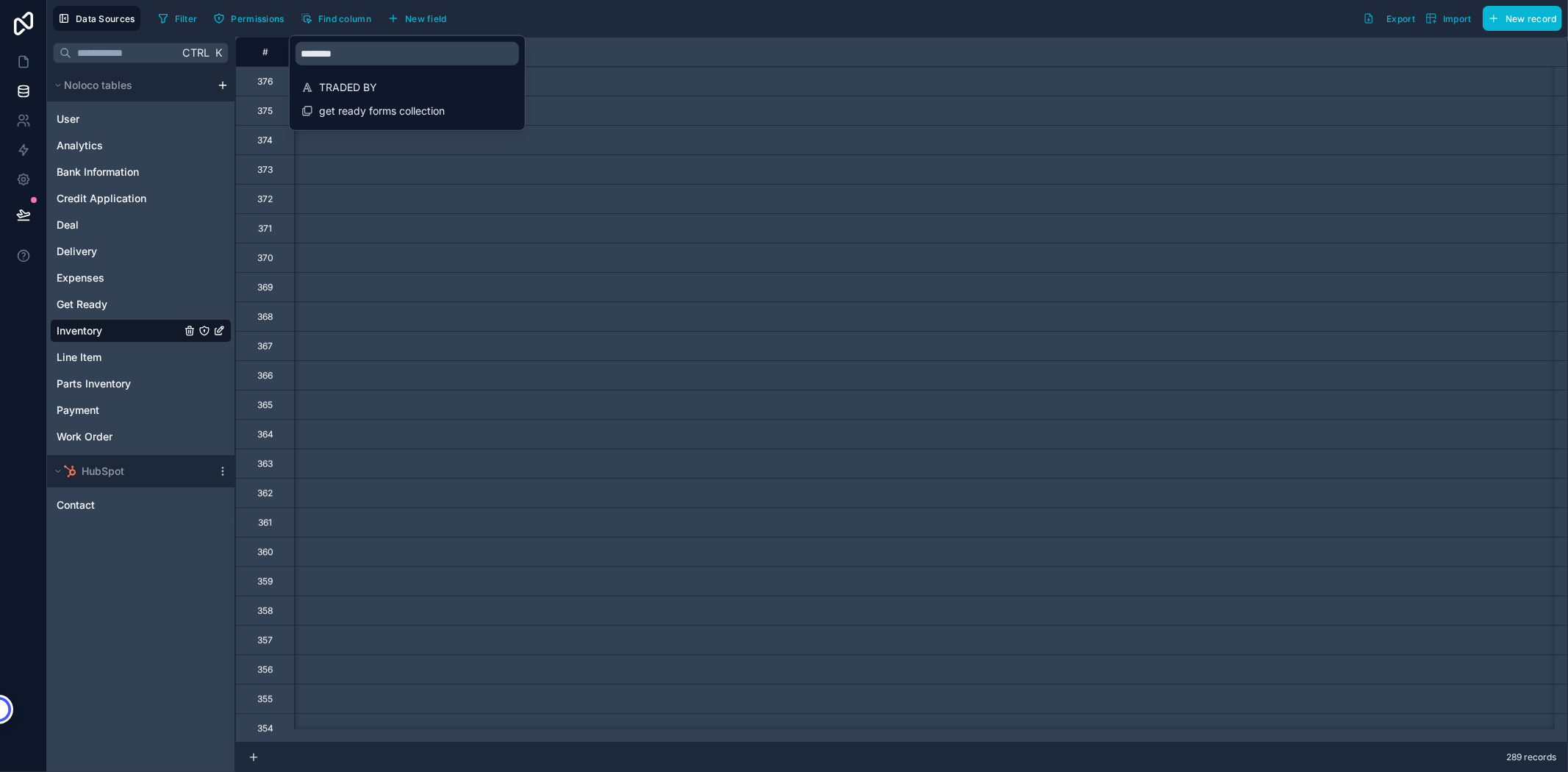 scroll, scrollTop: 0, scrollLeft: 10059, axis: horizontal 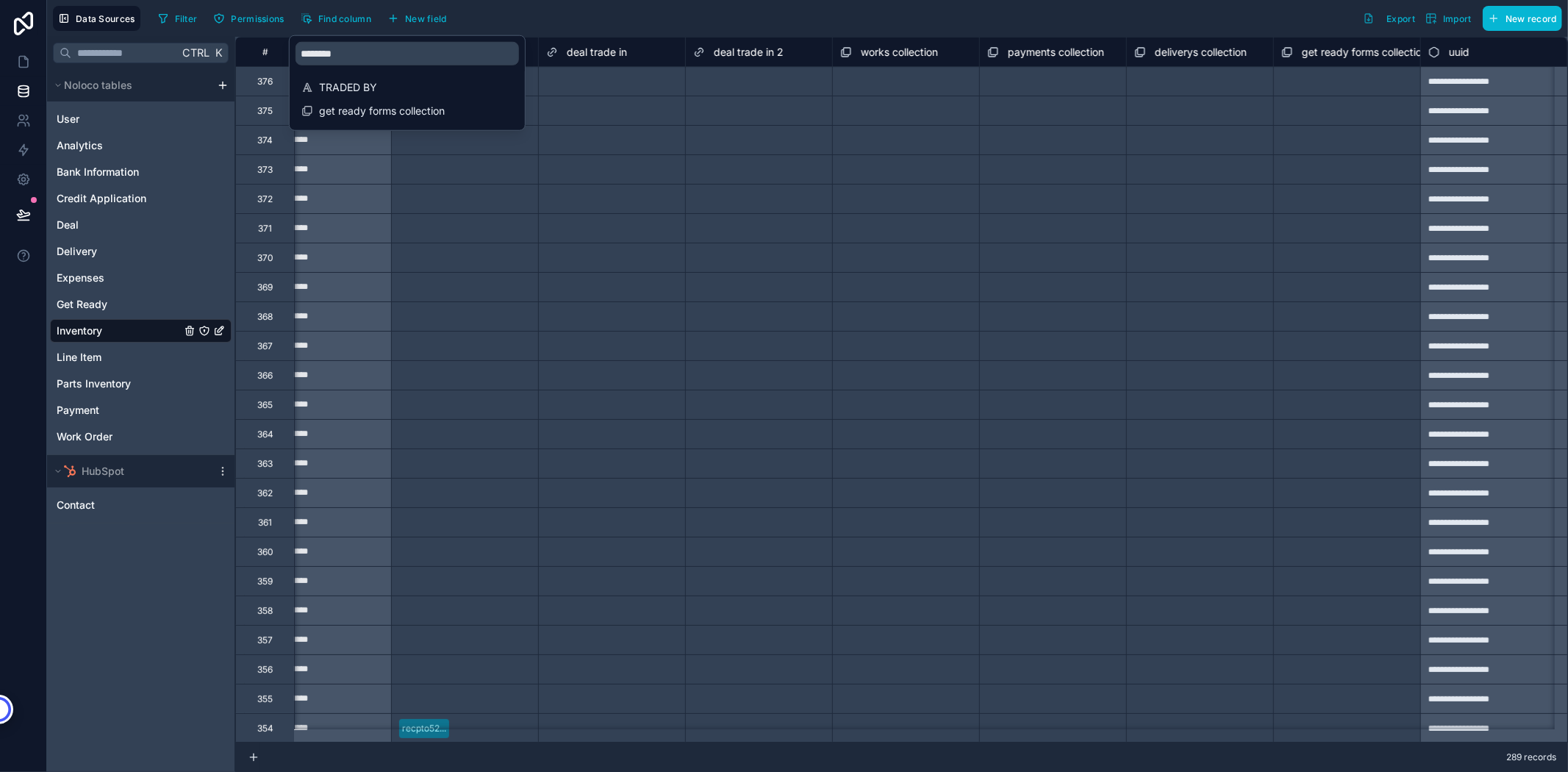 click on "Filter Permissions Find column New field Export Import New record" at bounding box center [857, 18] 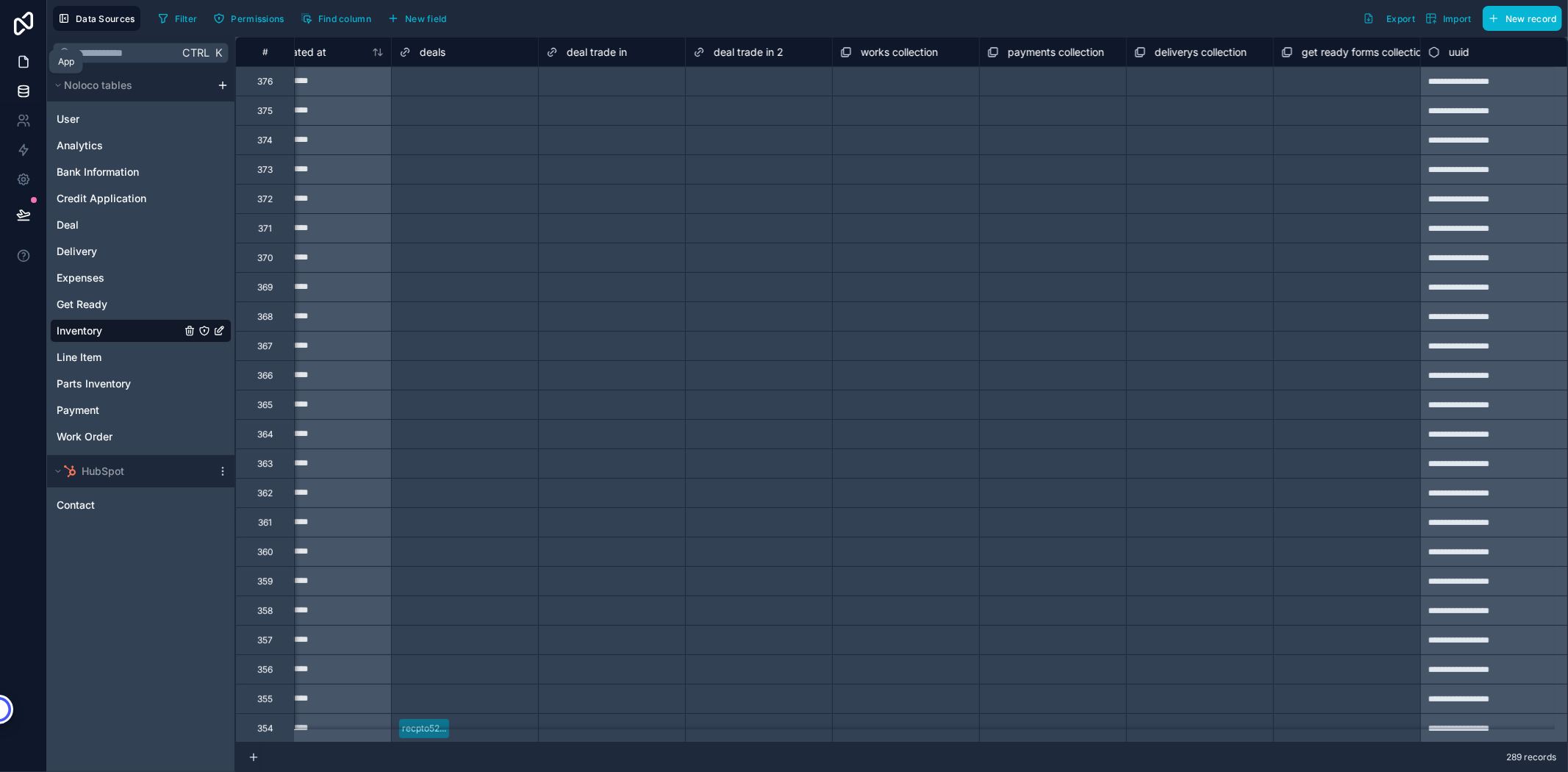 click 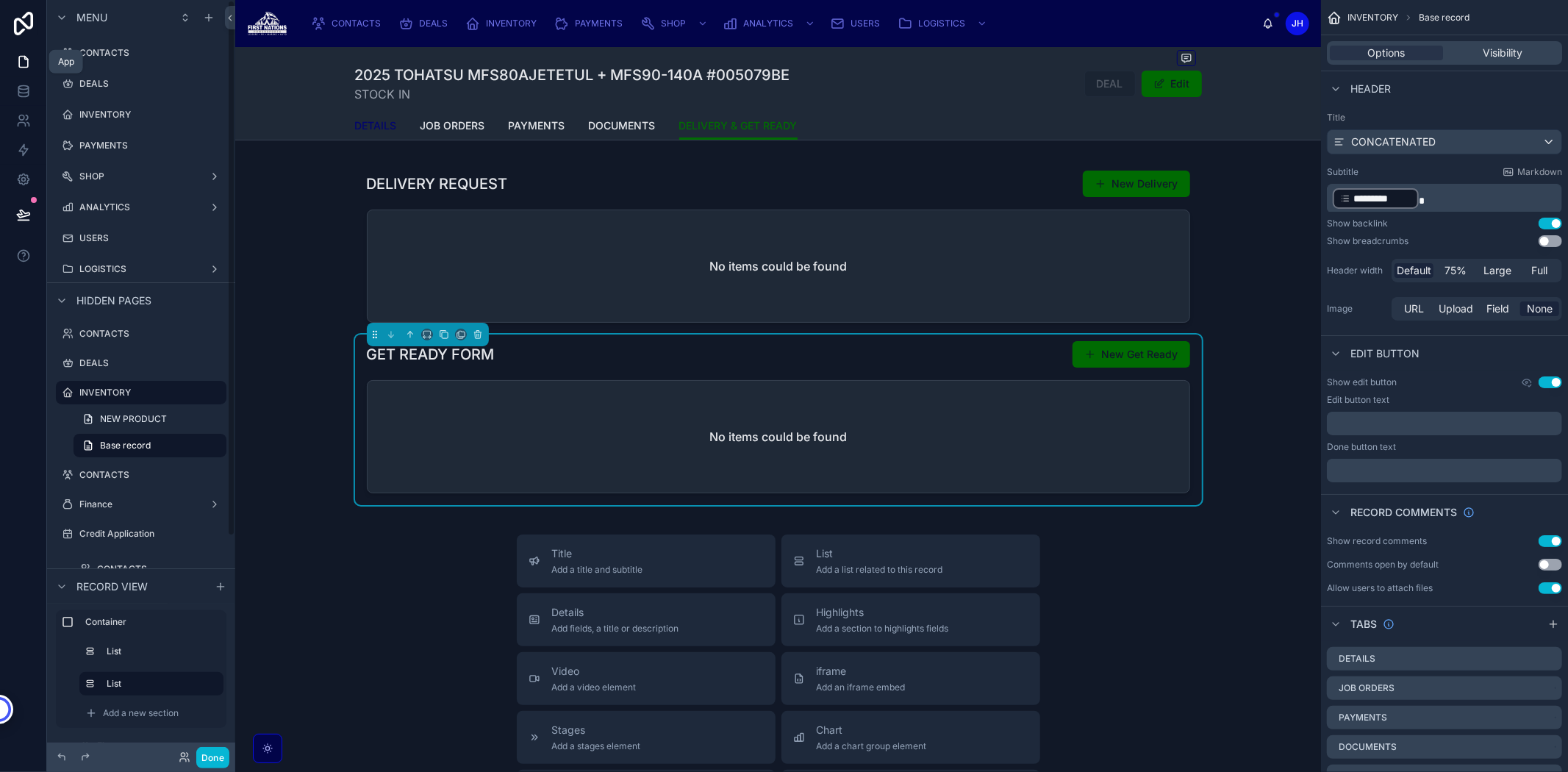 scroll, scrollTop: 1, scrollLeft: 0, axis: vertical 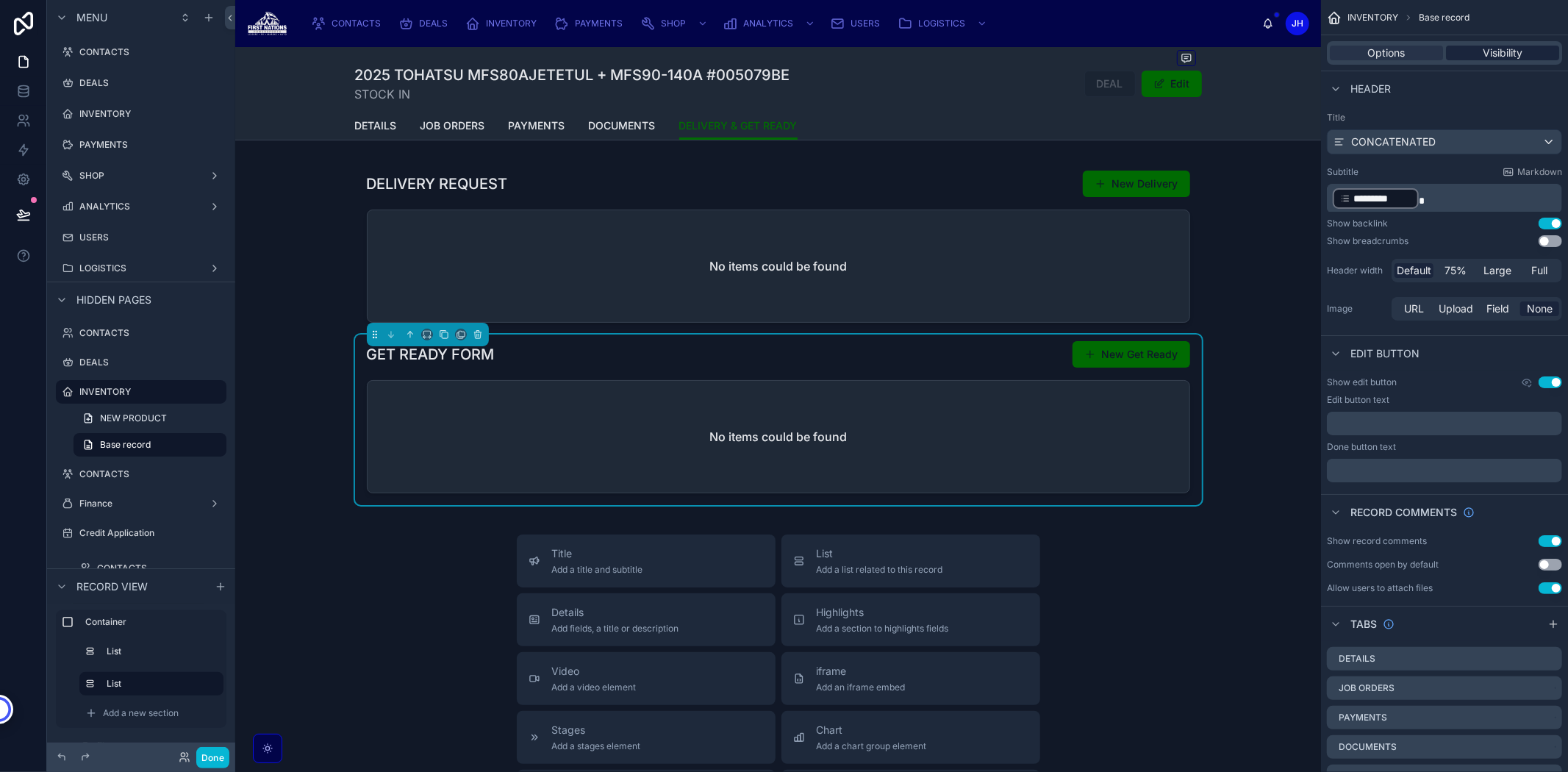 click on "Visibility" at bounding box center [1503, 53] 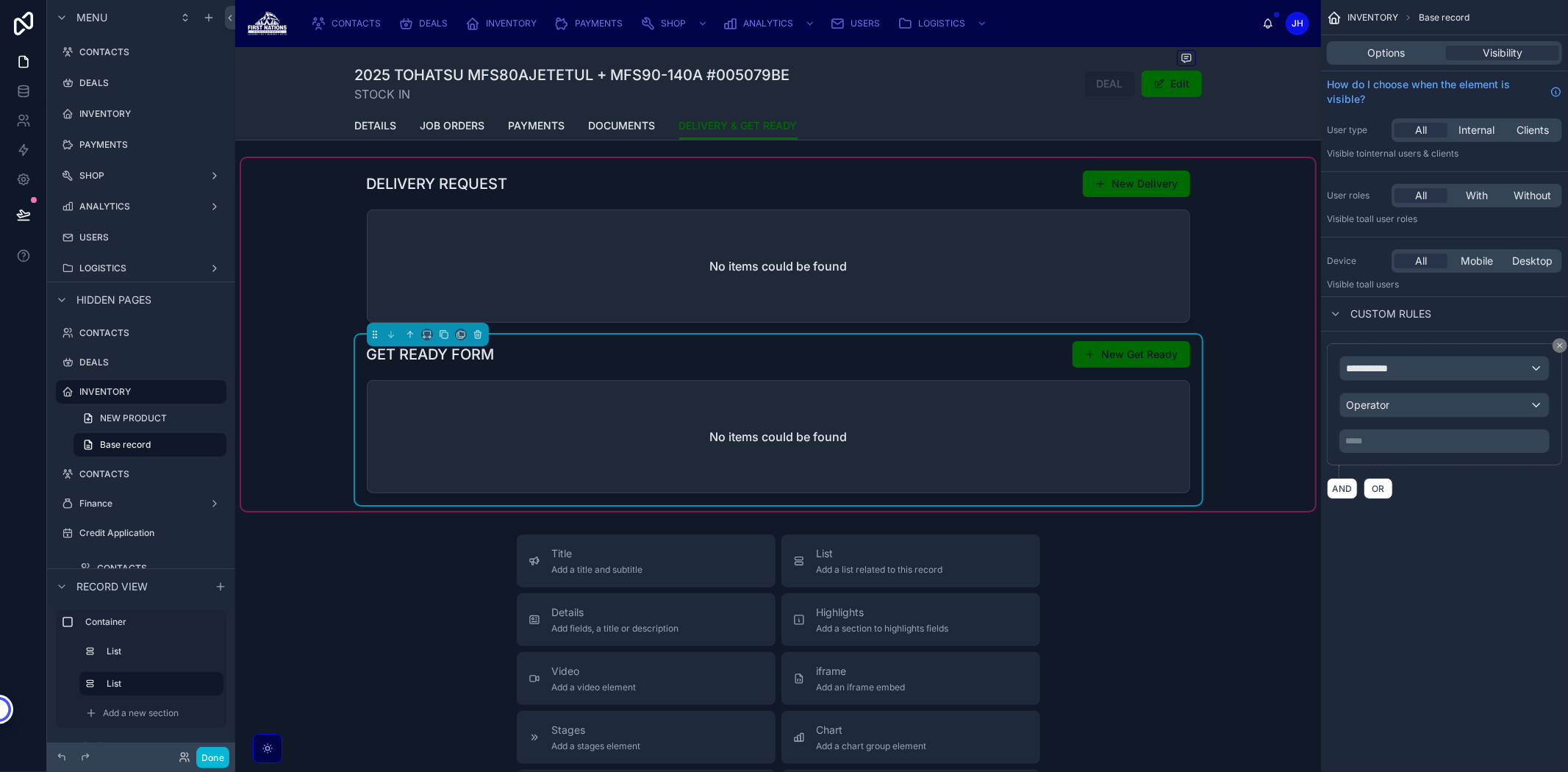 click on "GET READY FORM New Get Ready" at bounding box center [778, 354] 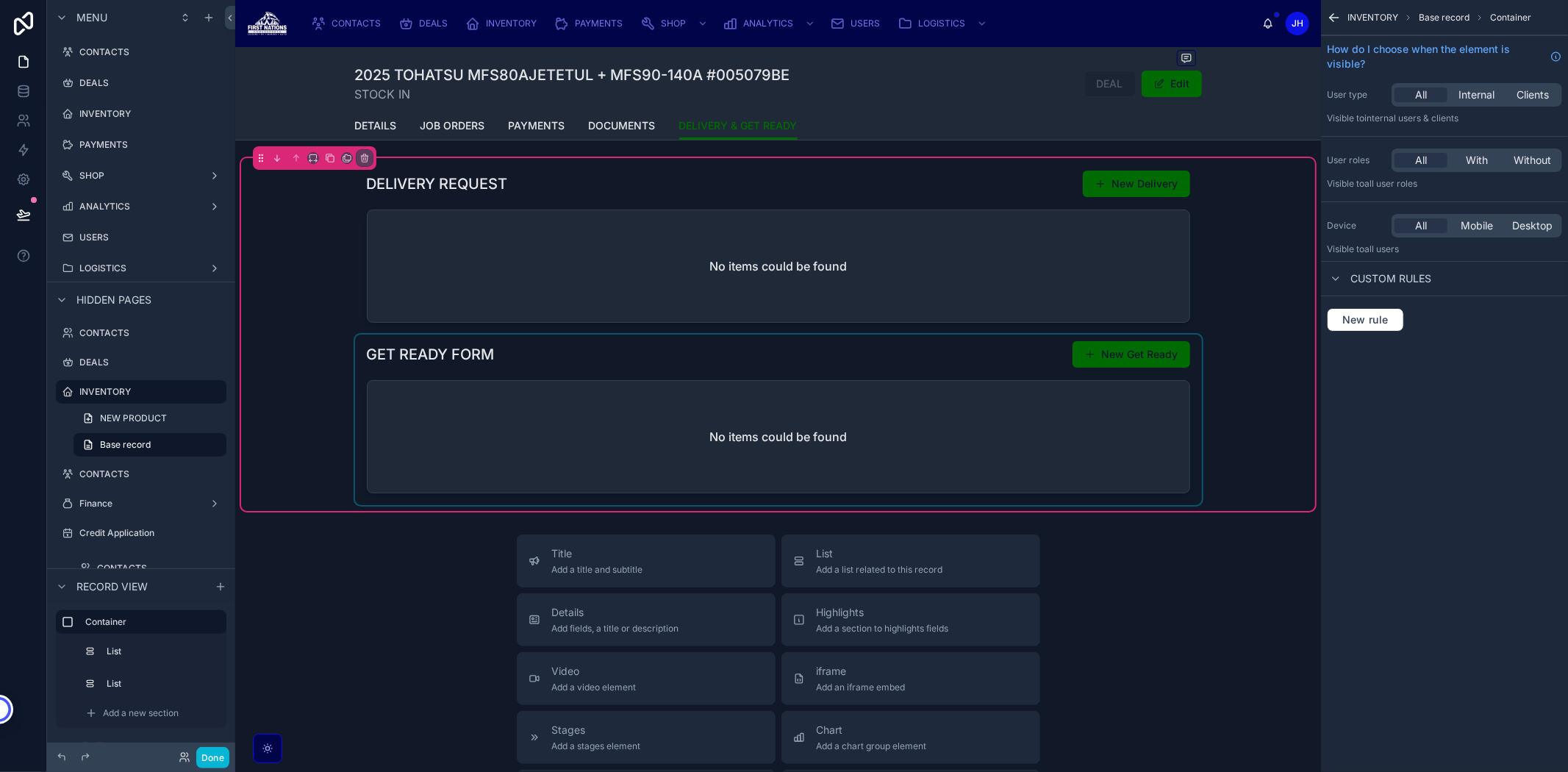 click at bounding box center (778, 420) 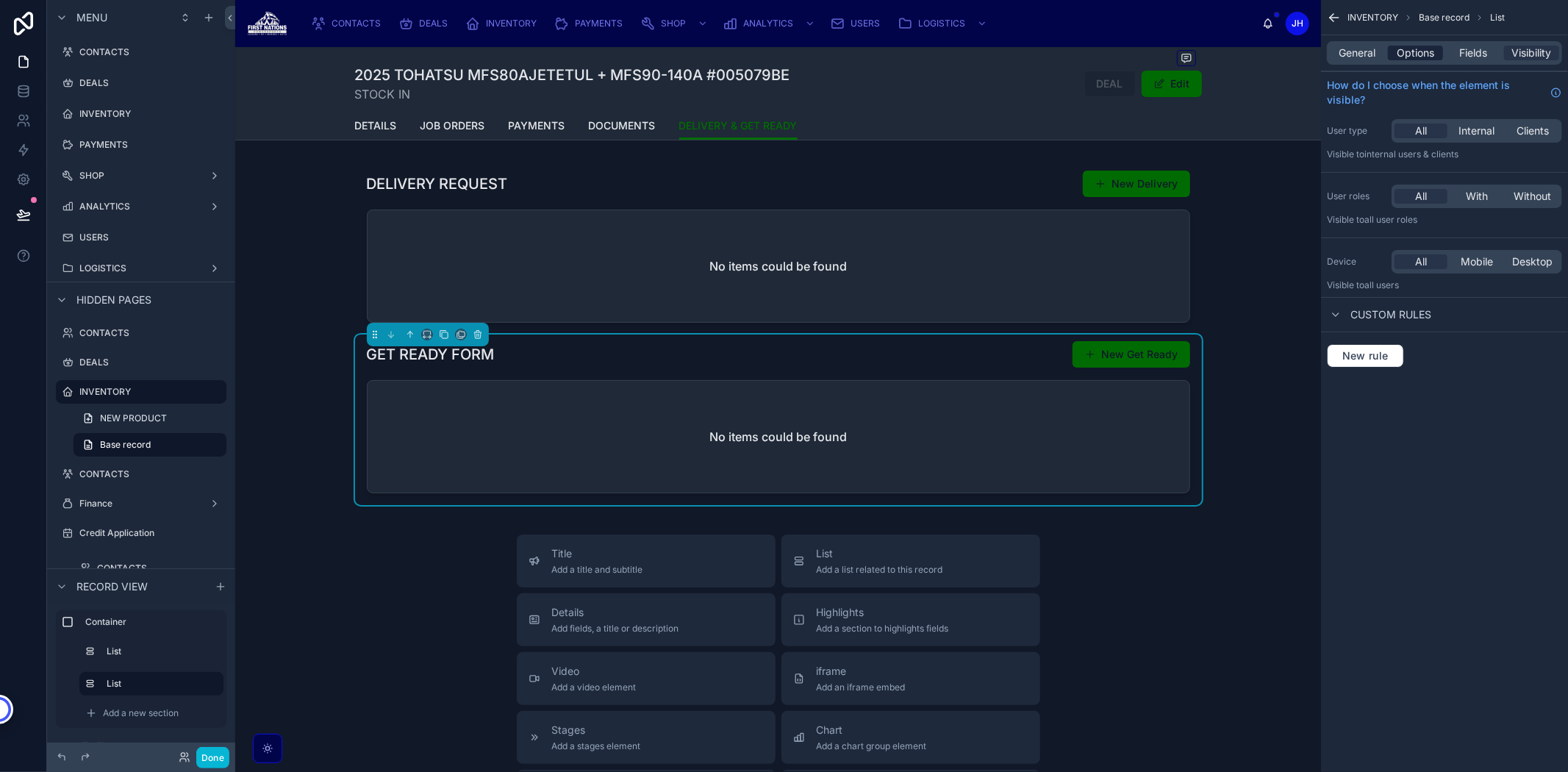 click on "Options" at bounding box center (1415, 53) 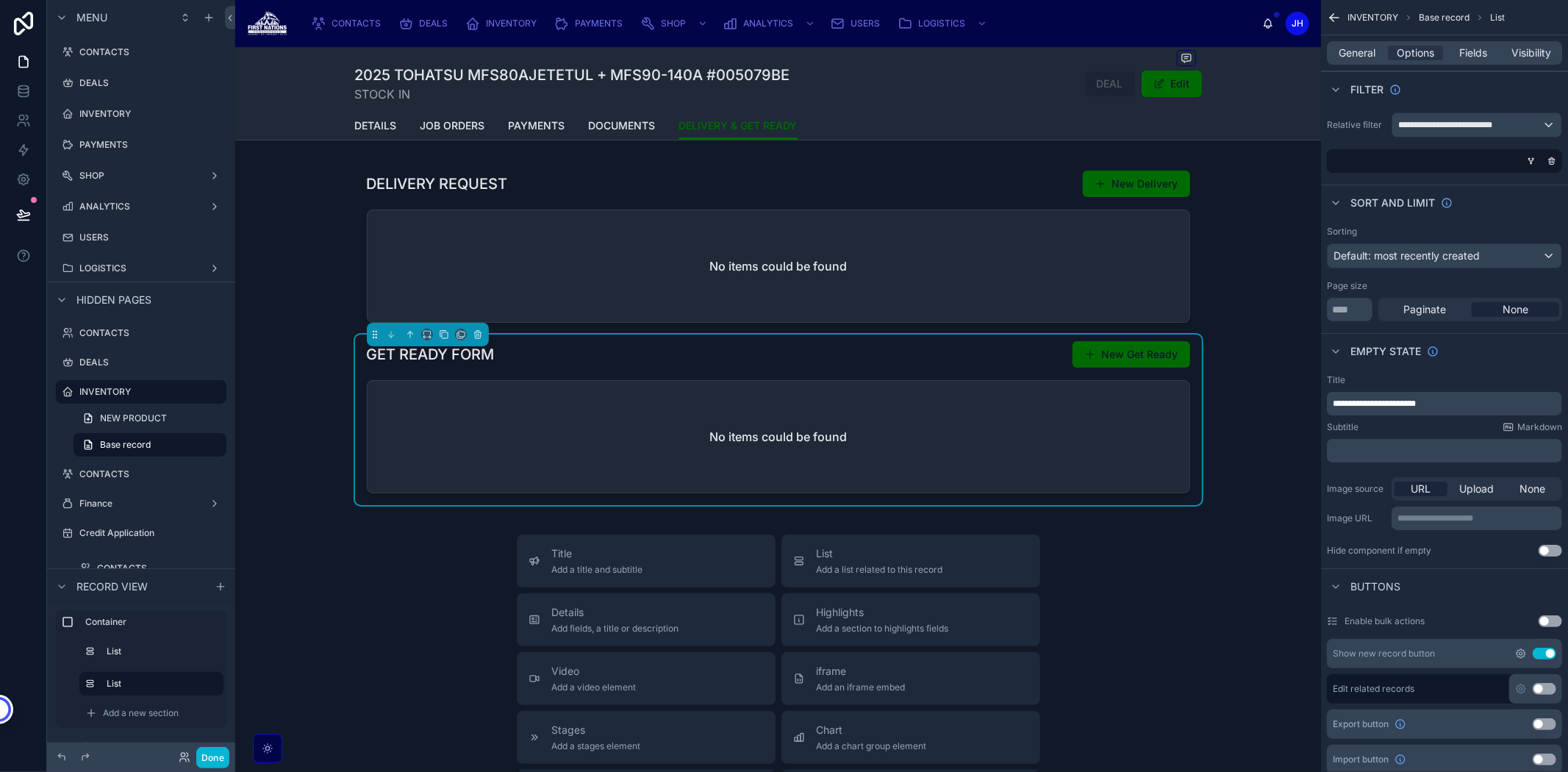 click 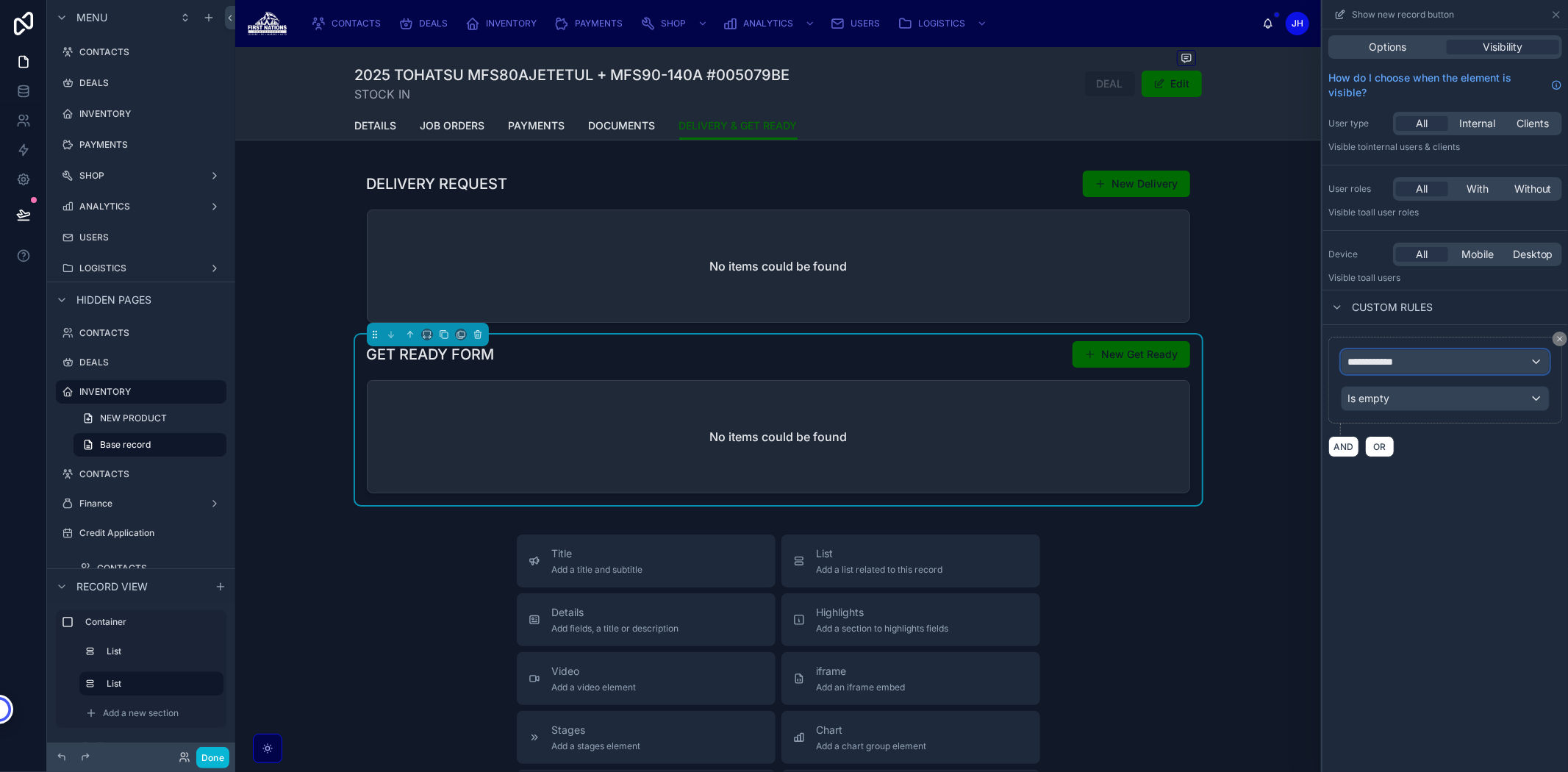 click on "**********" at bounding box center [1375, 362] 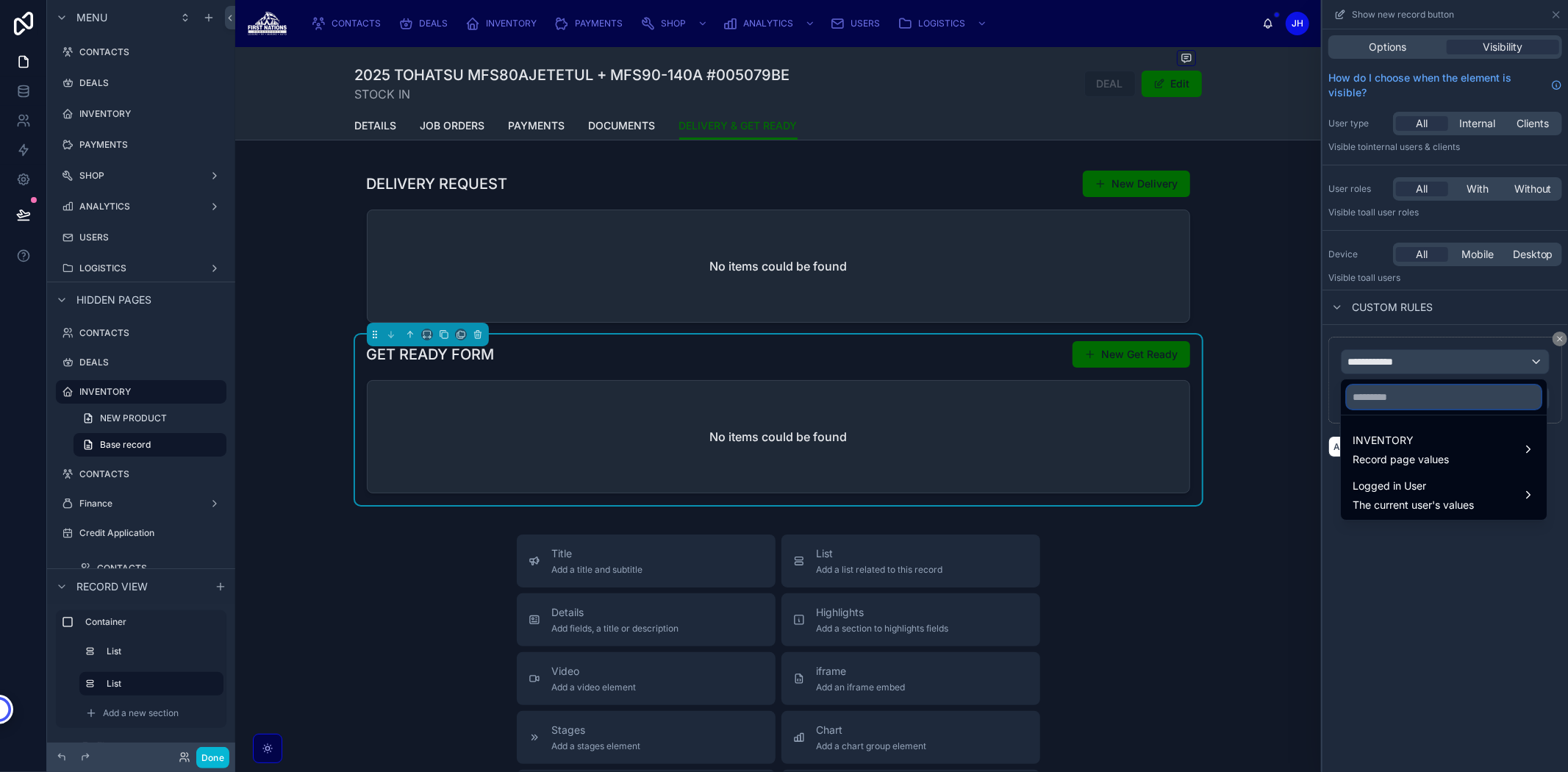 click at bounding box center [1444, 397] 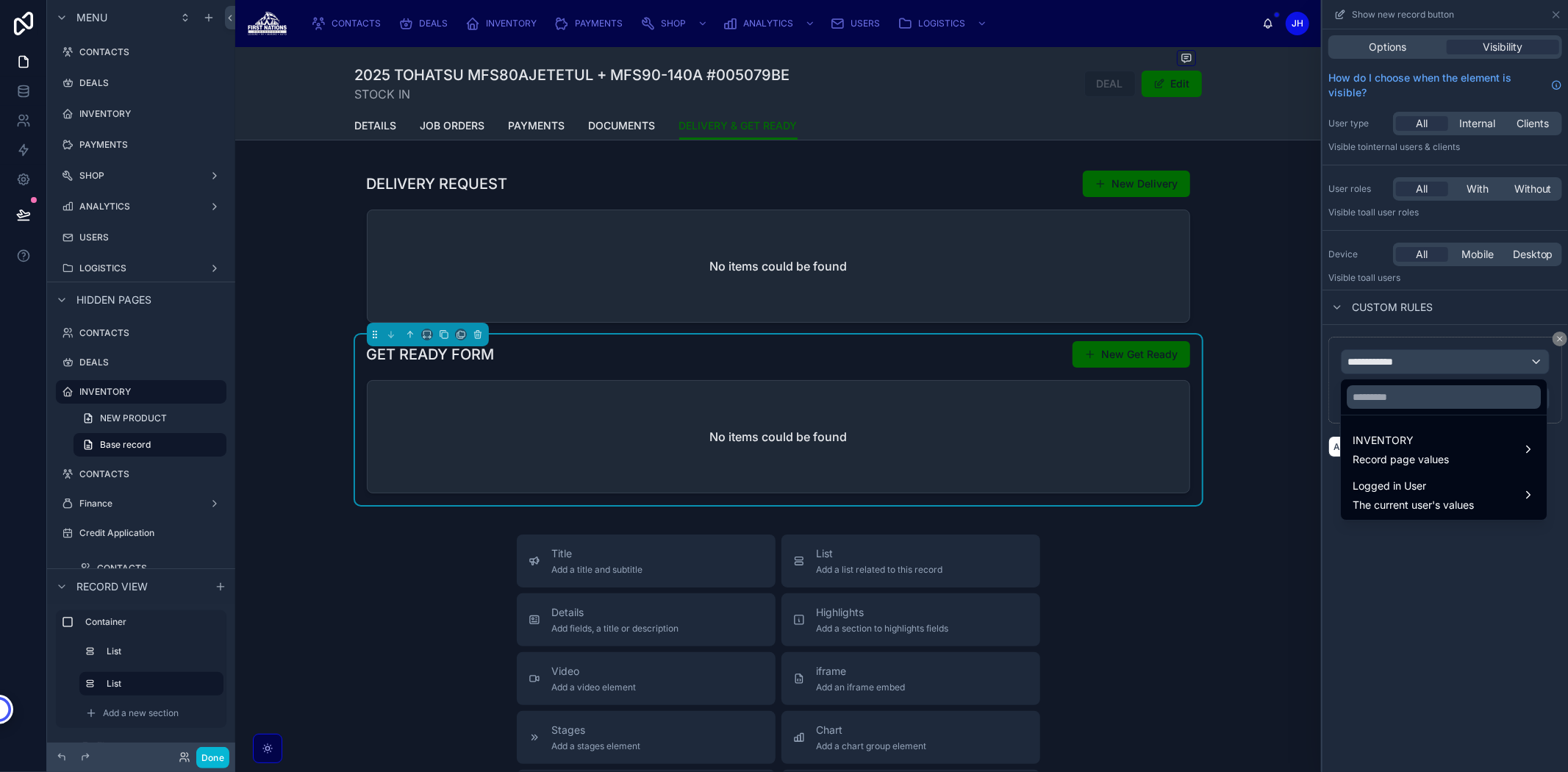 click on "Record page values" at bounding box center (1400, 460) 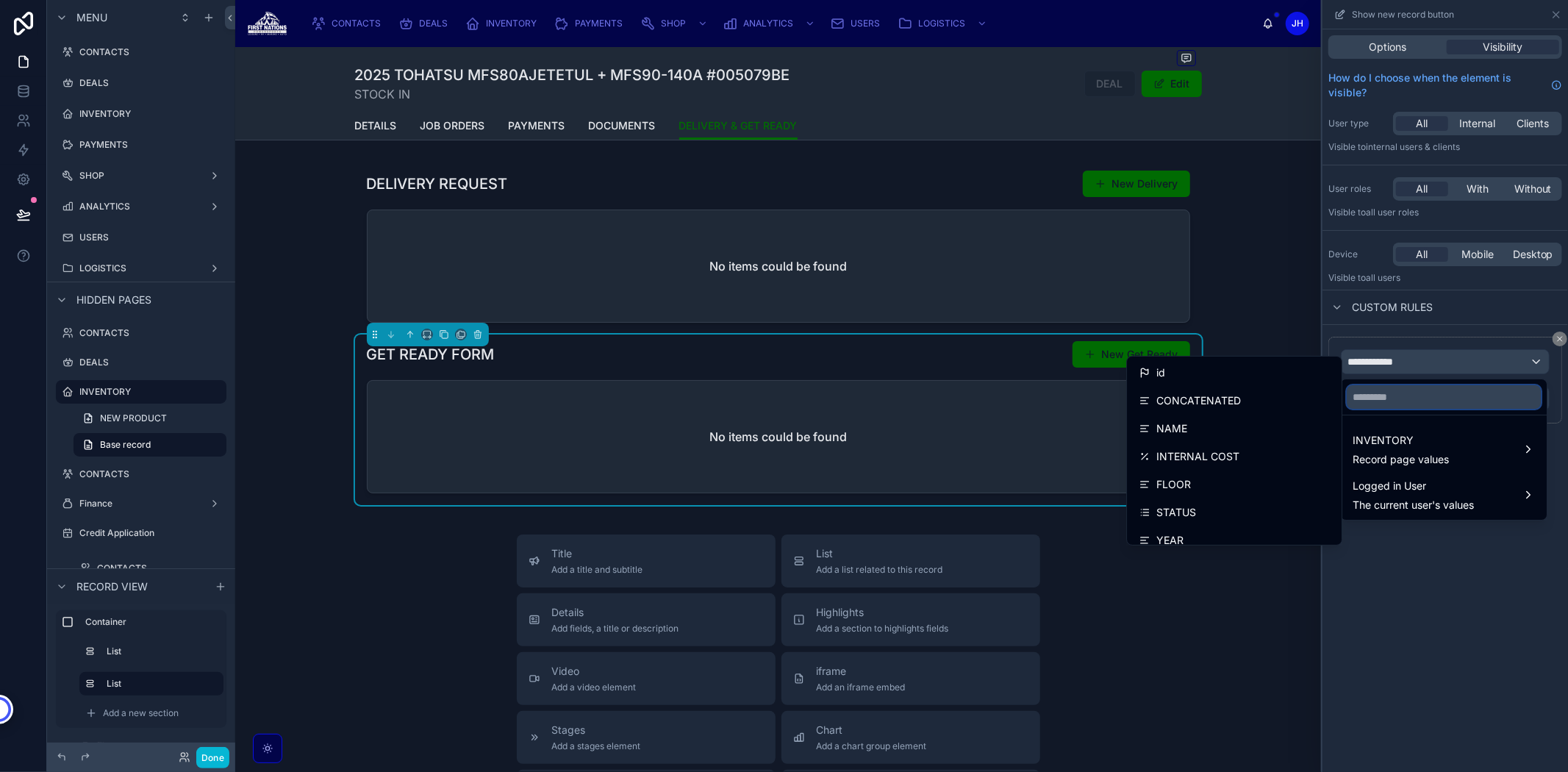 click at bounding box center (1444, 397) 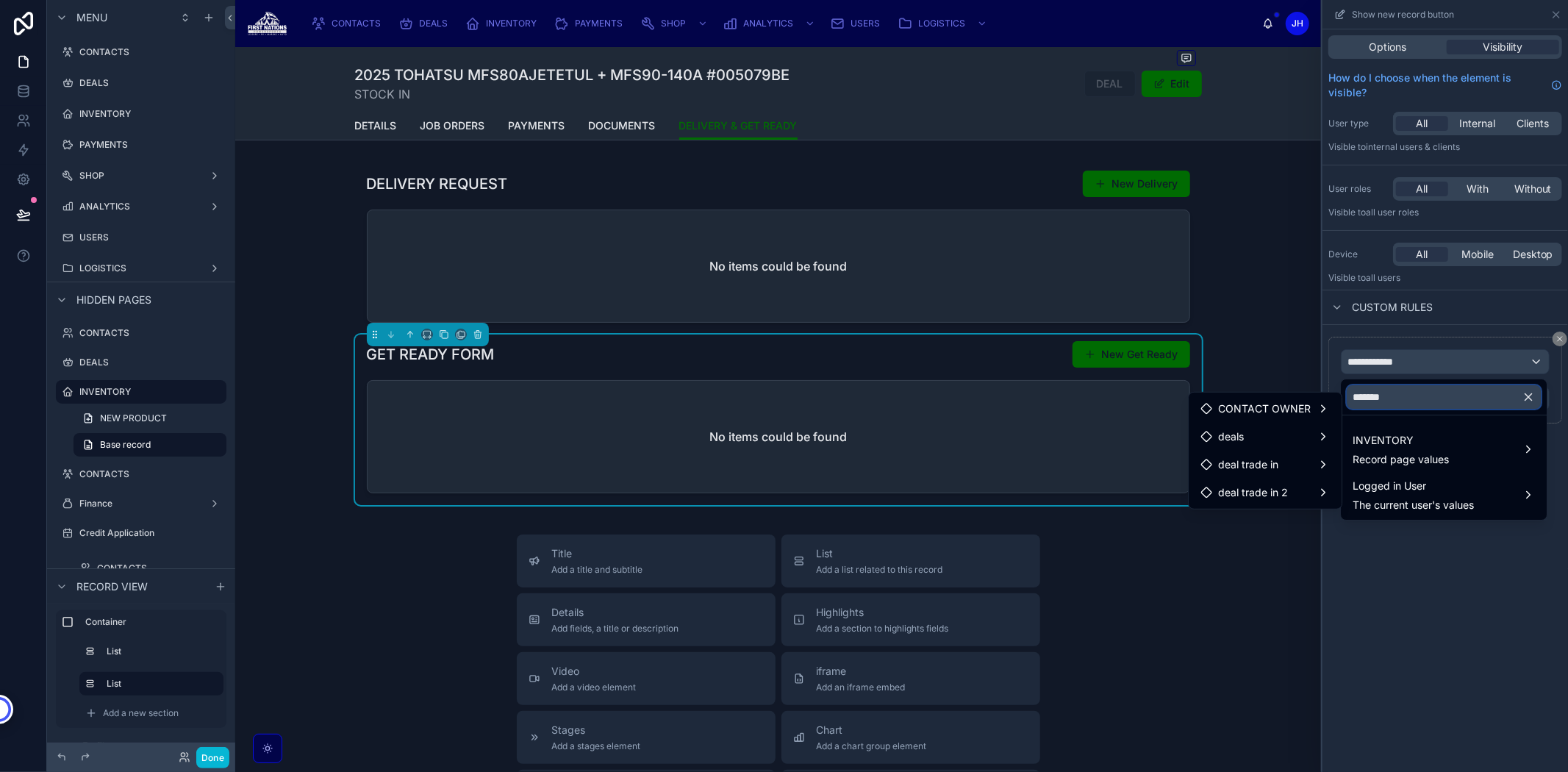 type on "********" 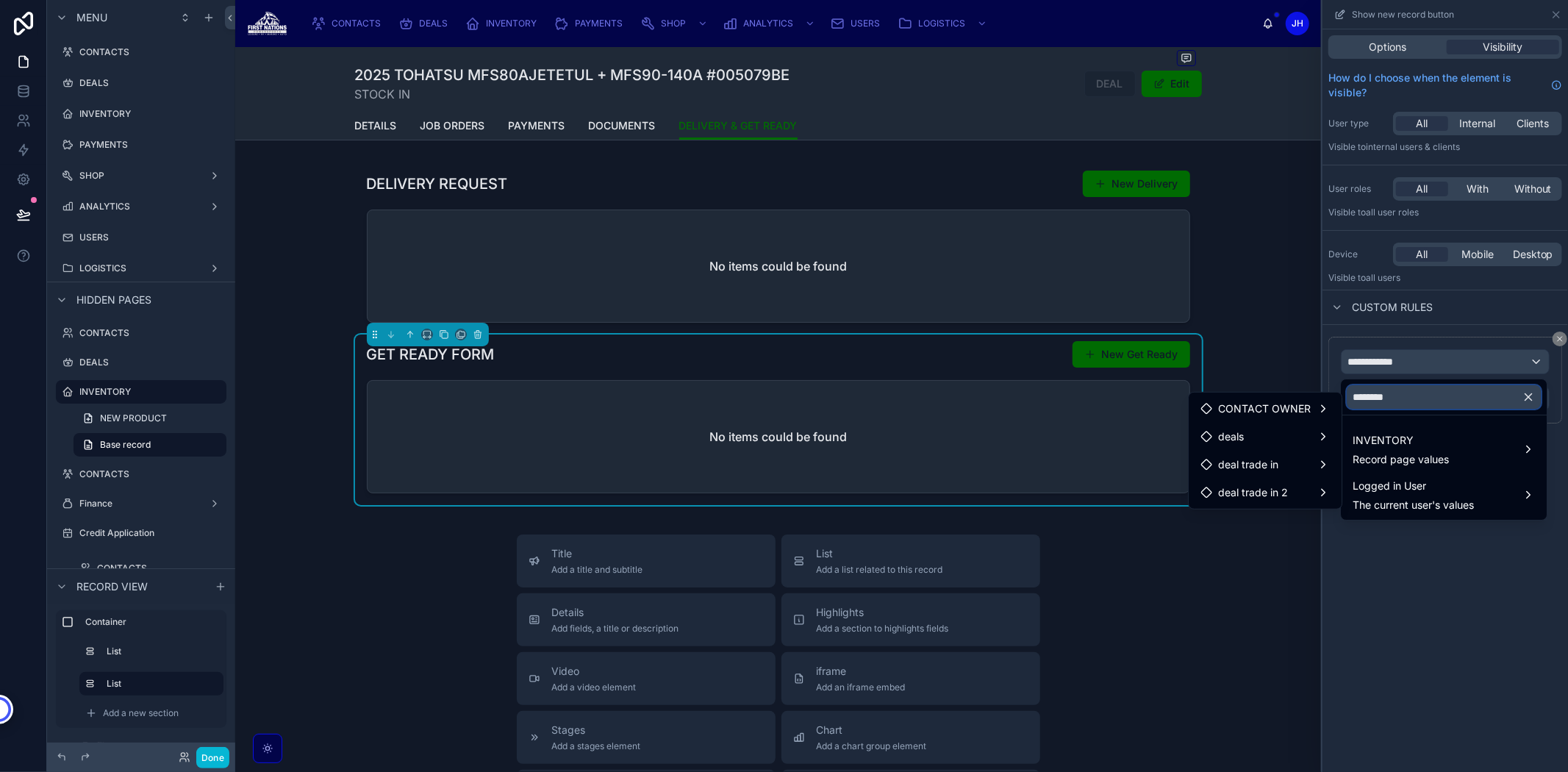 click on "********" at bounding box center (1444, 397) 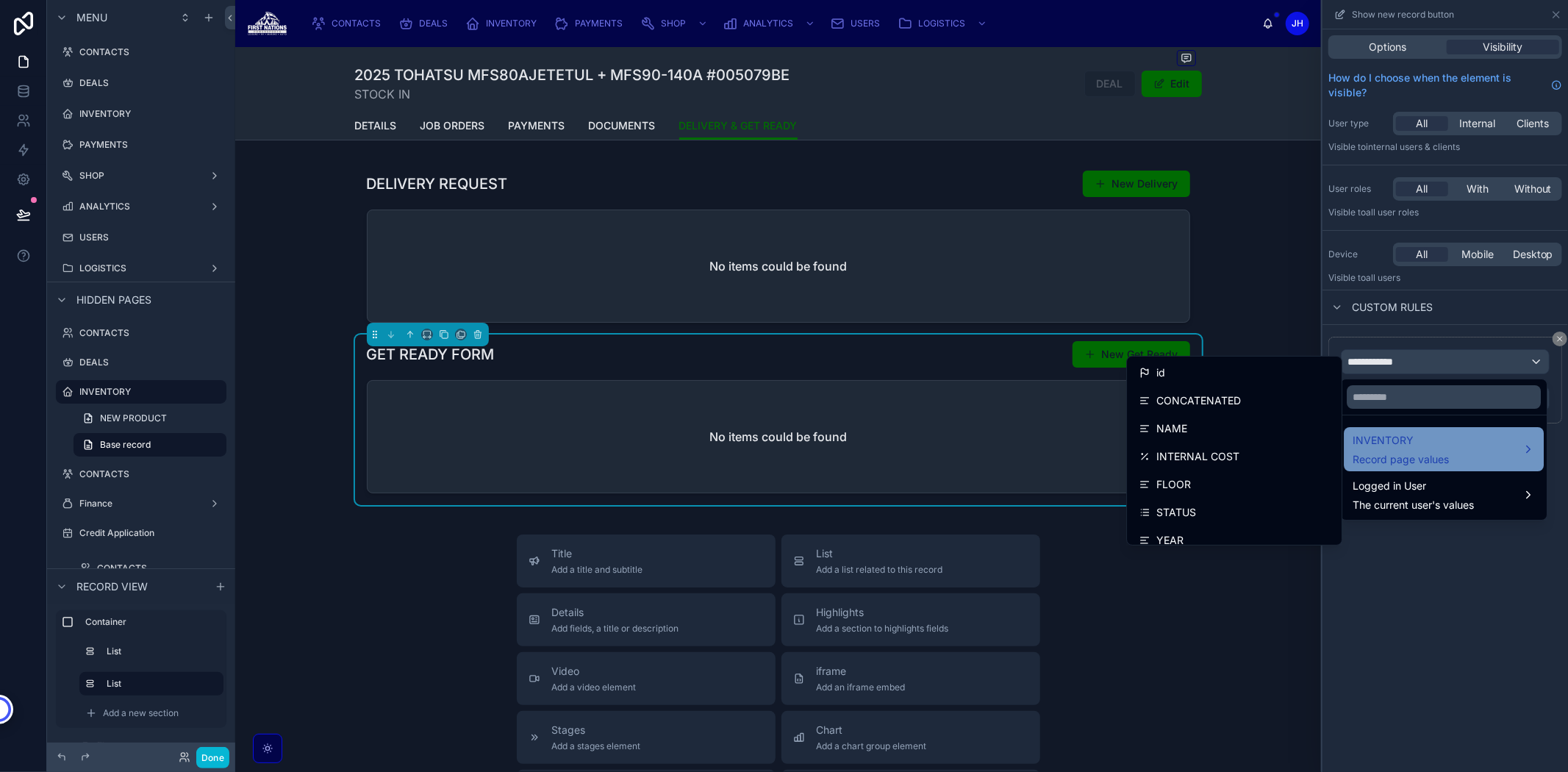 click on "INVENTORY" at bounding box center [1400, 440] 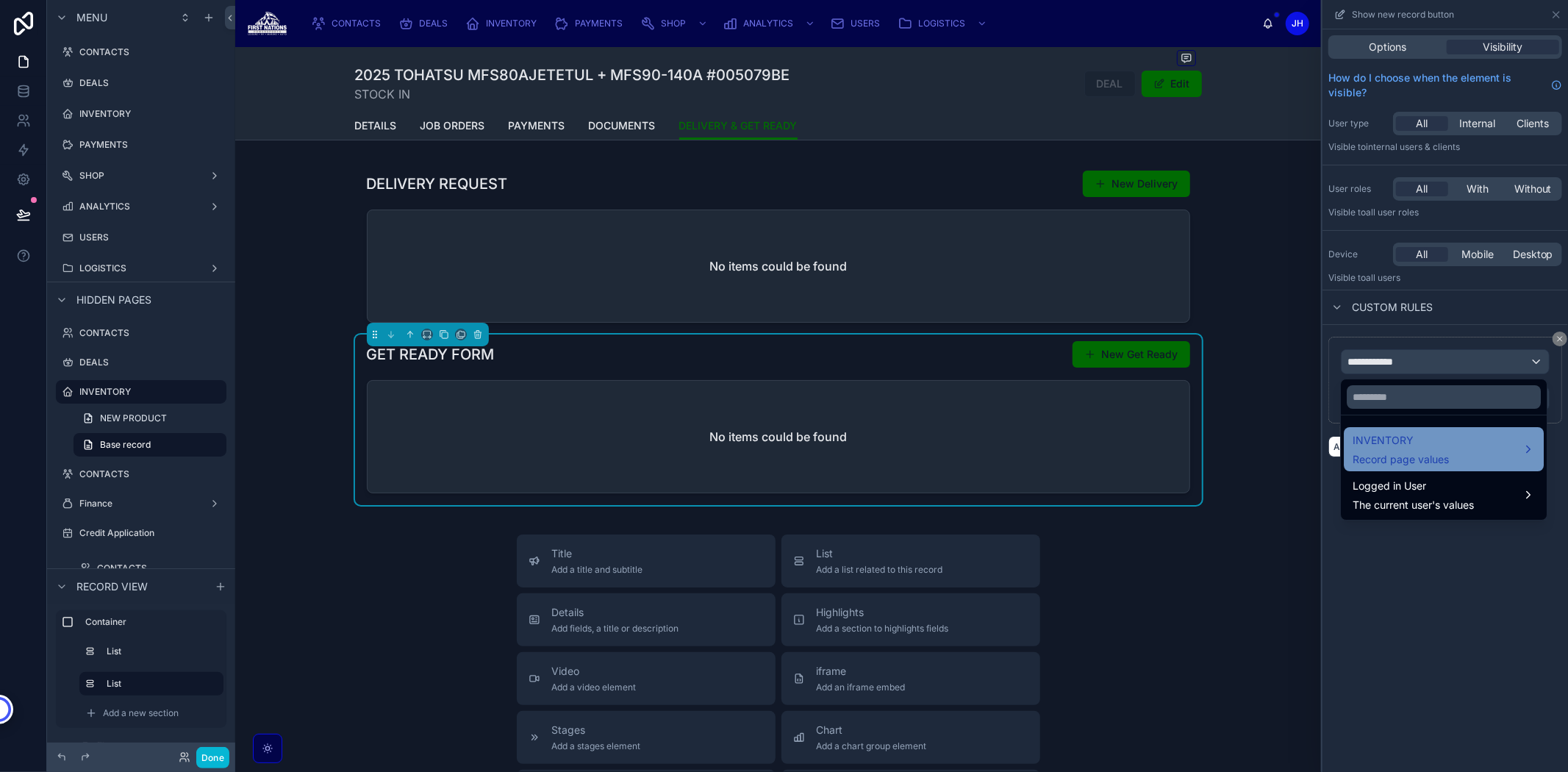 click on "INVENTORY" at bounding box center [1400, 440] 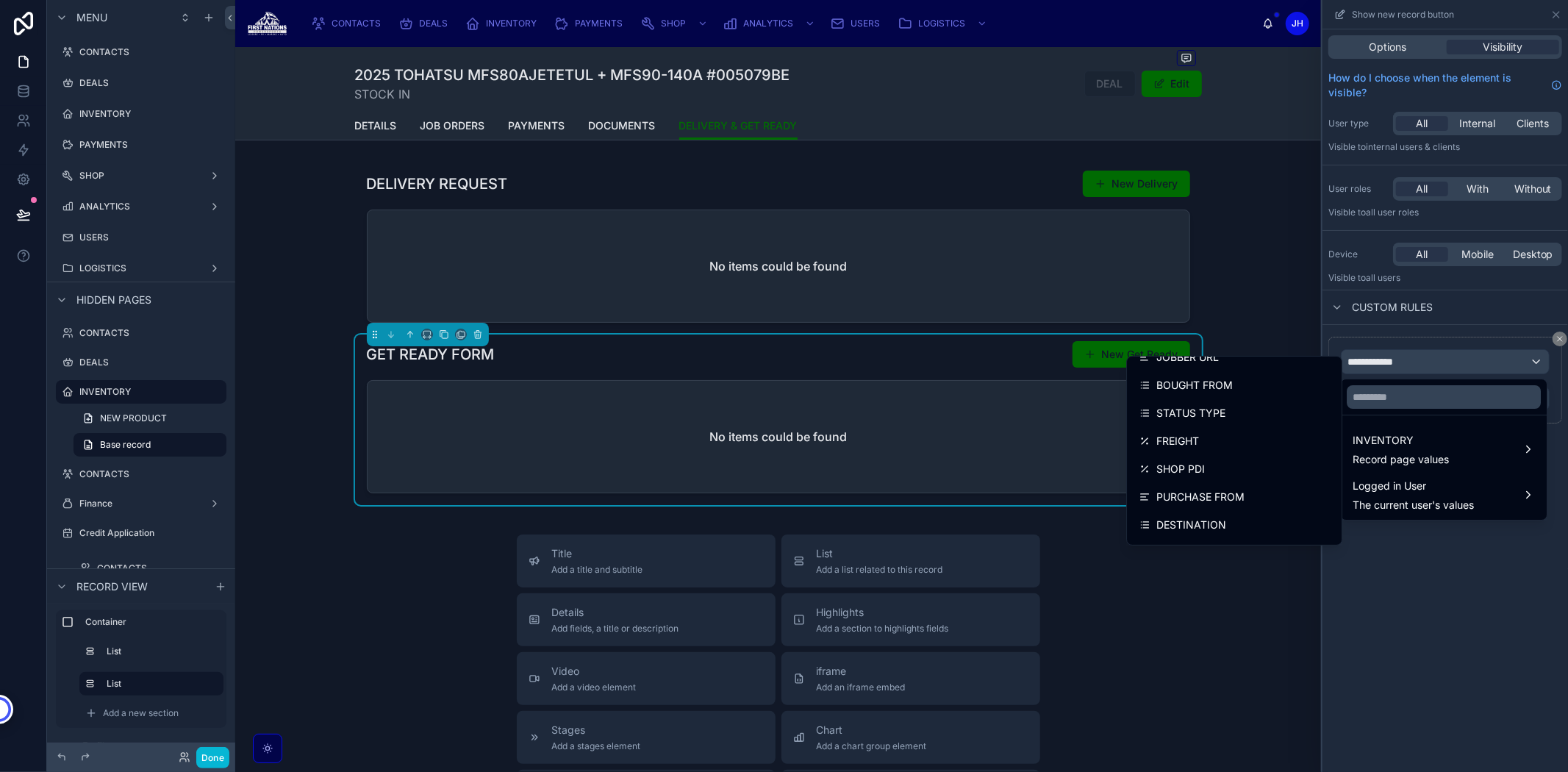 scroll, scrollTop: 1993, scrollLeft: 0, axis: vertical 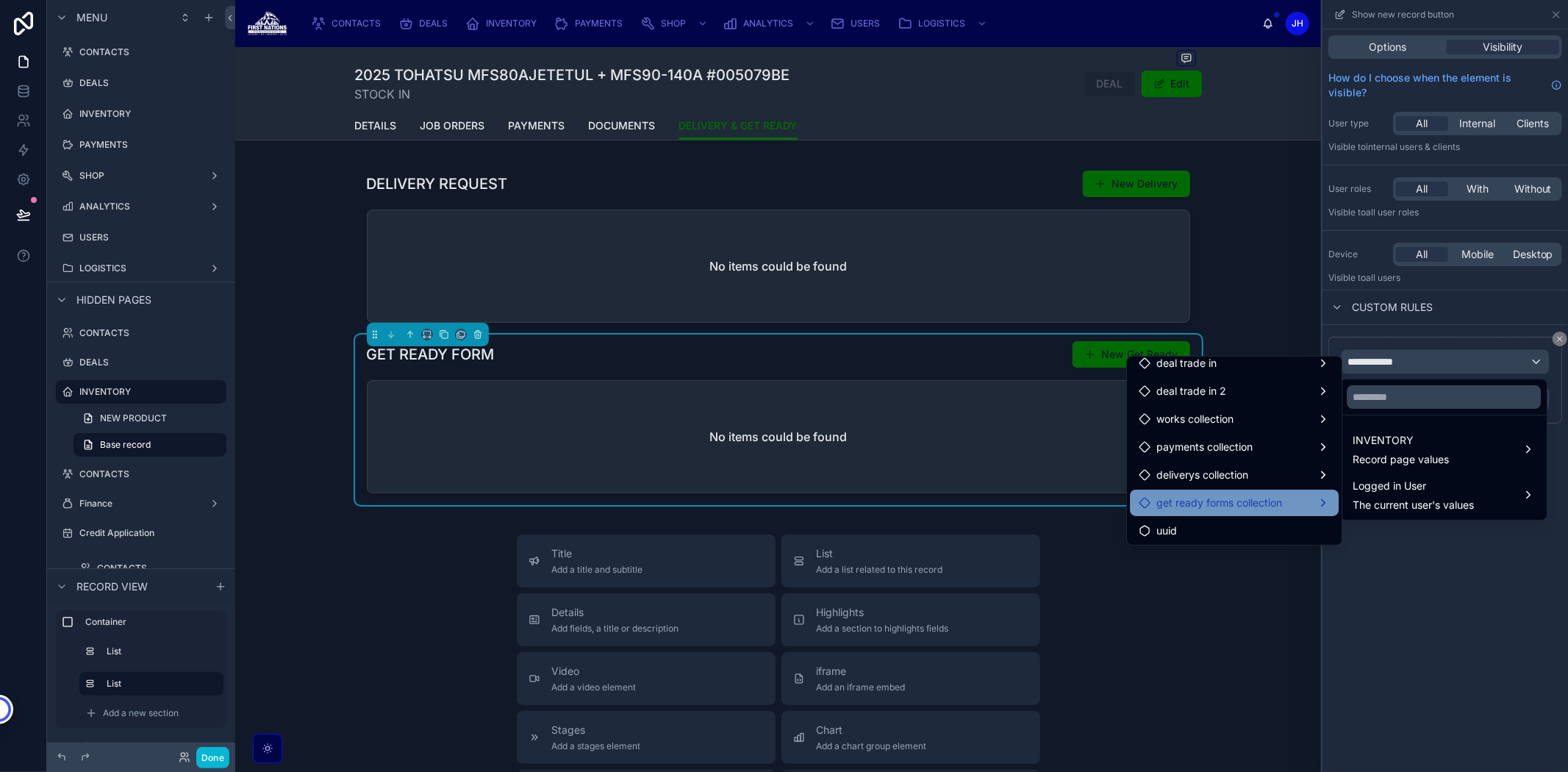 click on "get ready forms collection" at bounding box center (1219, 503) 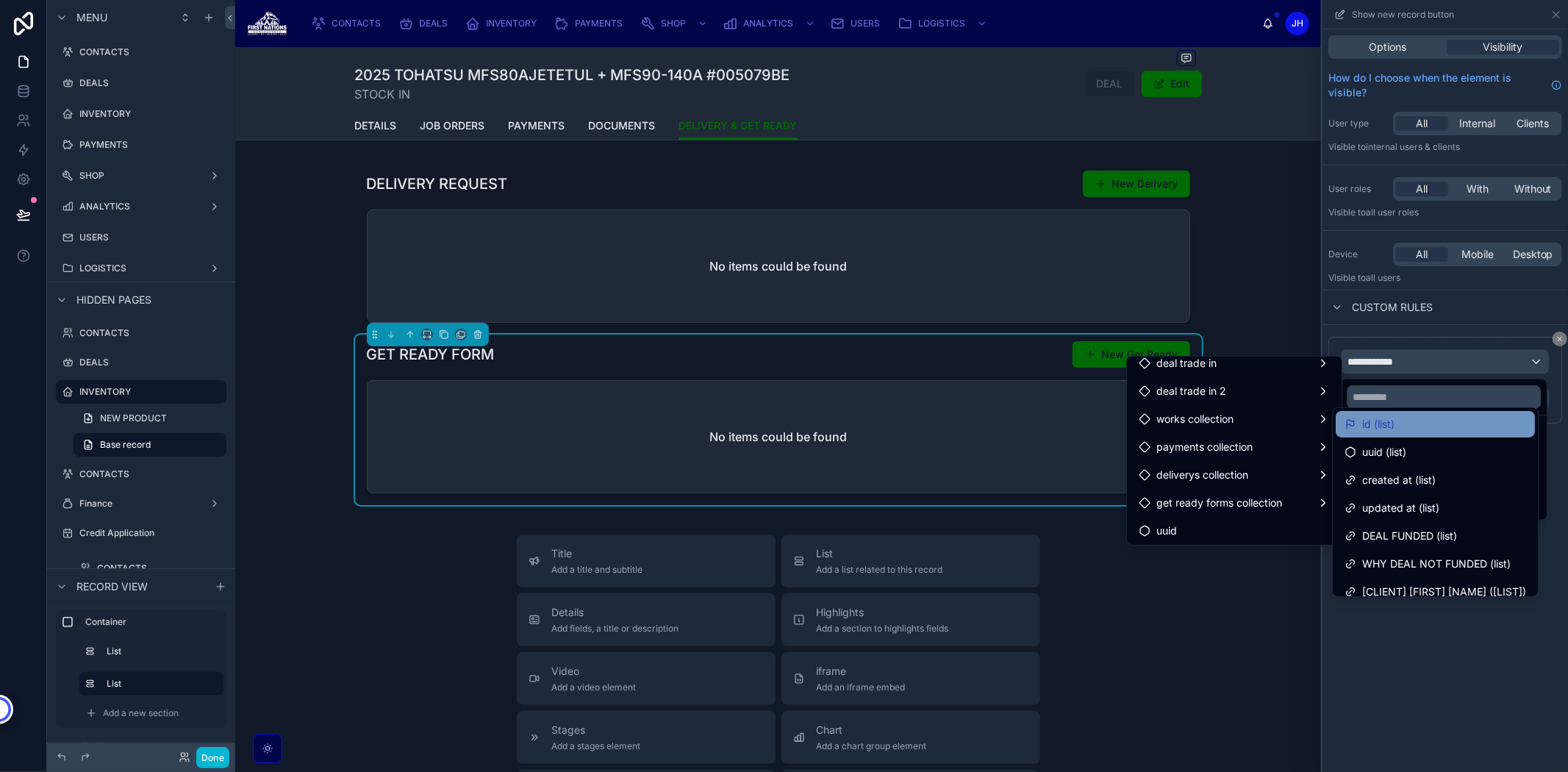 click on "id (list)" at bounding box center [1378, 424] 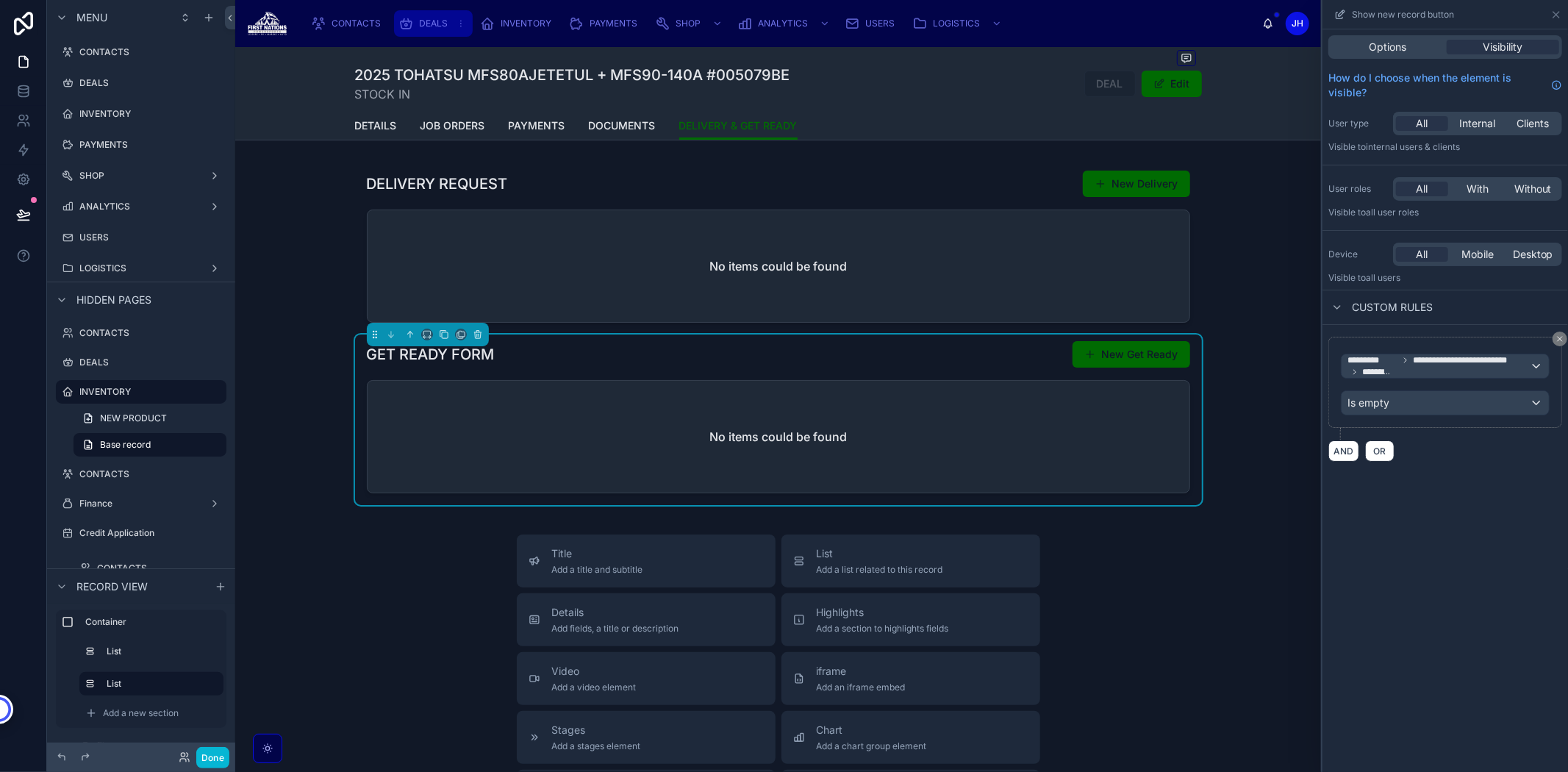 click on "DEALS" at bounding box center (433, 24) 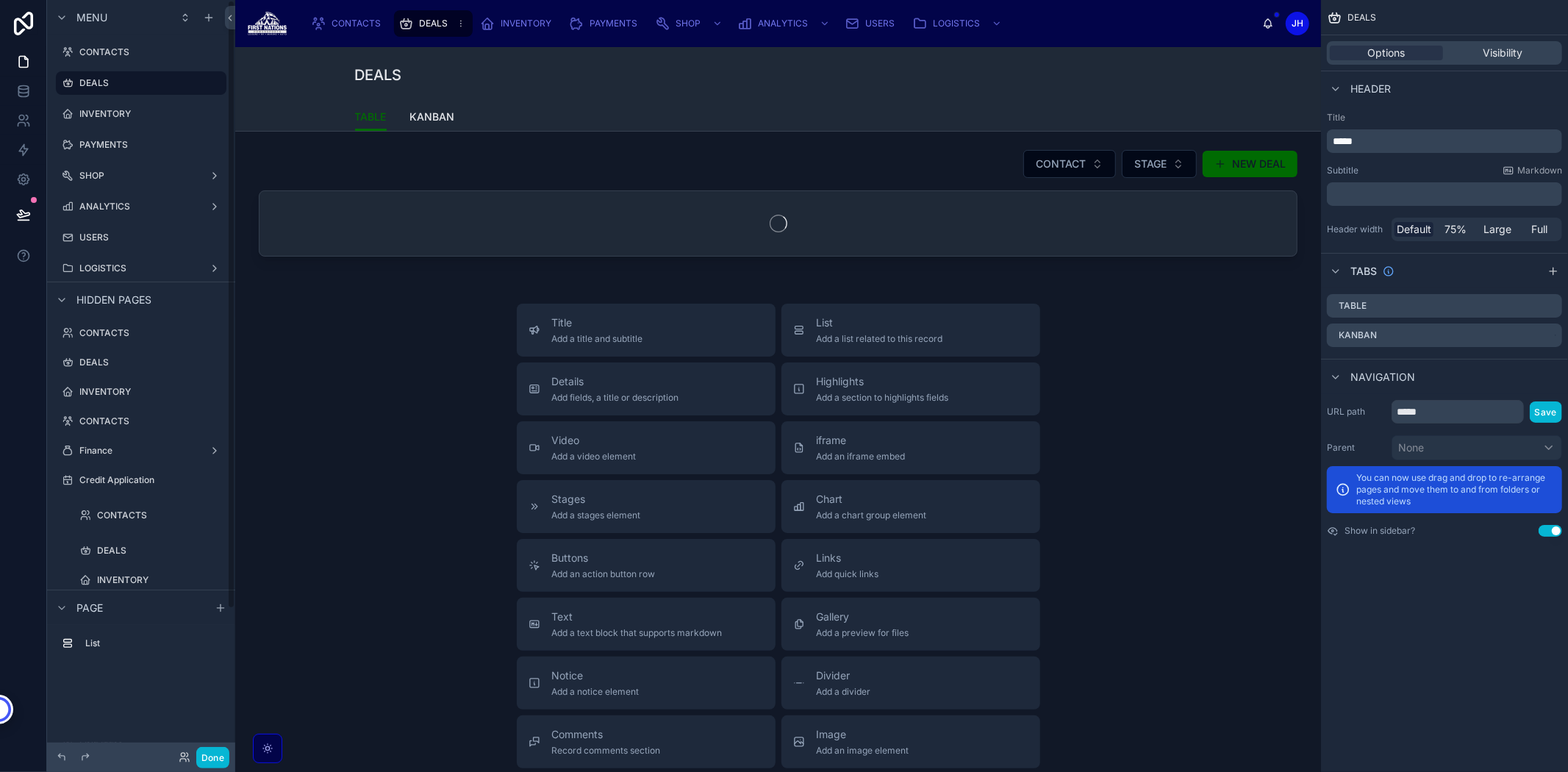 scroll, scrollTop: 0, scrollLeft: 0, axis: both 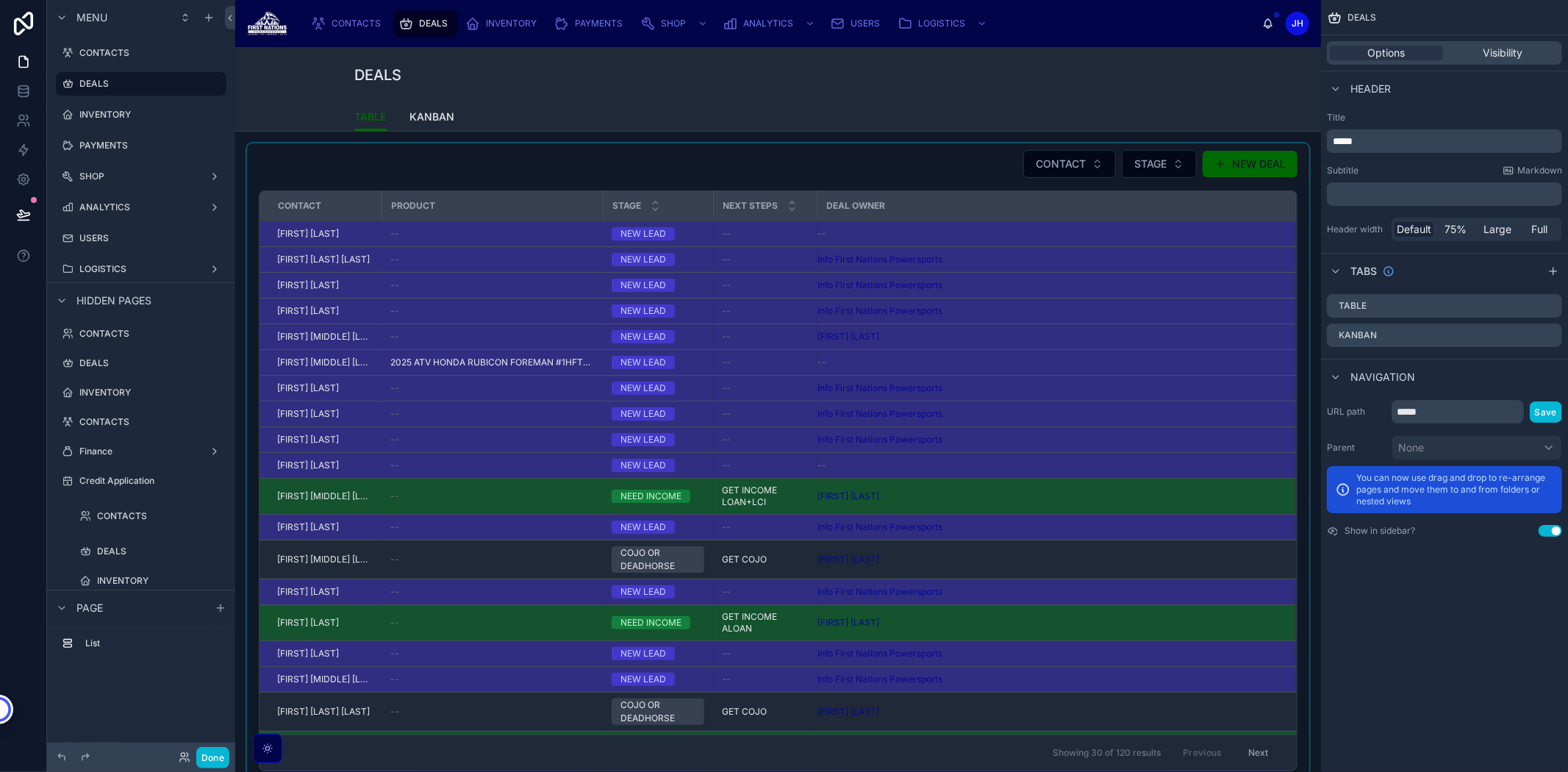 click at bounding box center (778, 463) 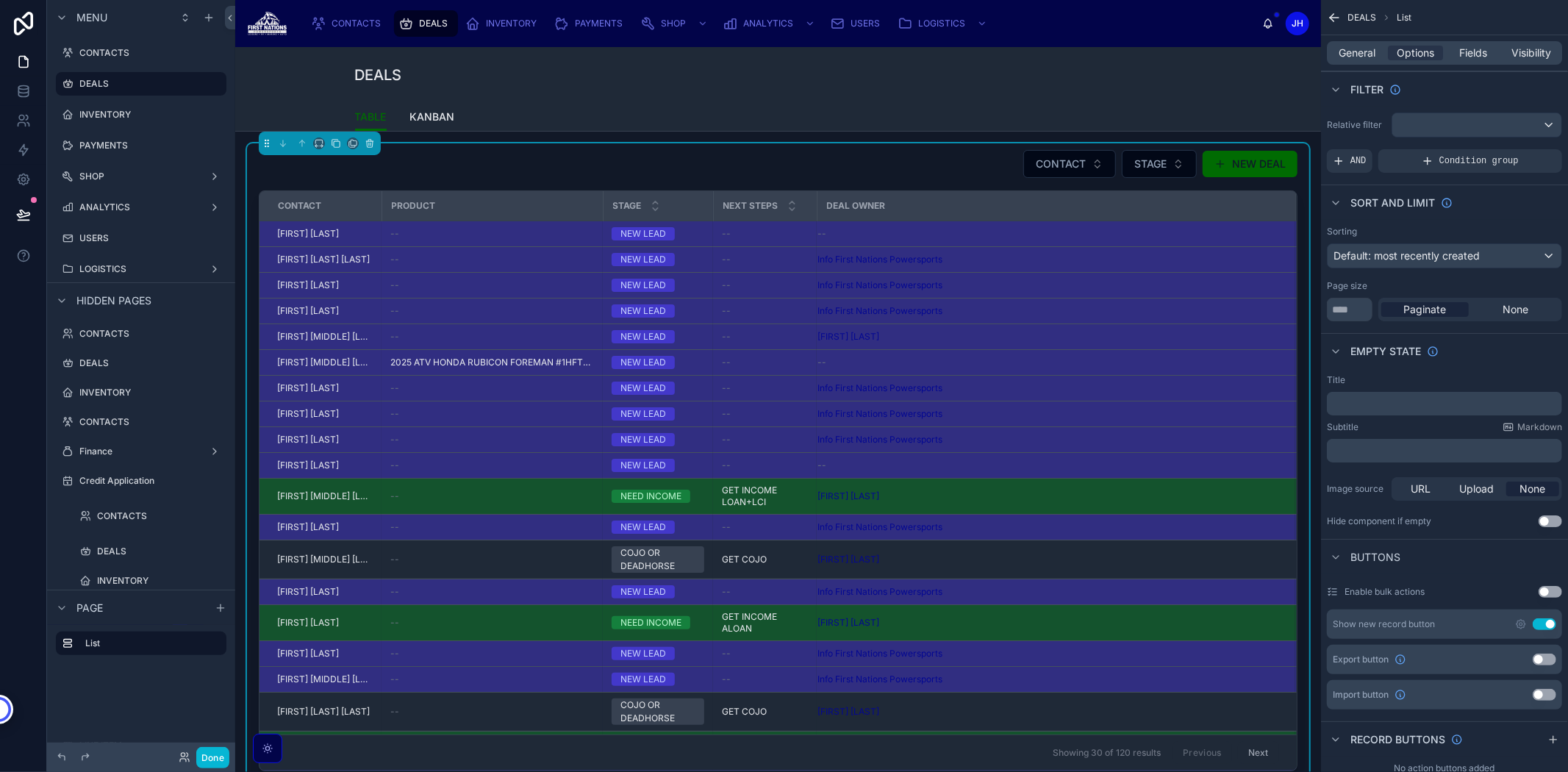 click on "--" at bounding box center (492, 234) 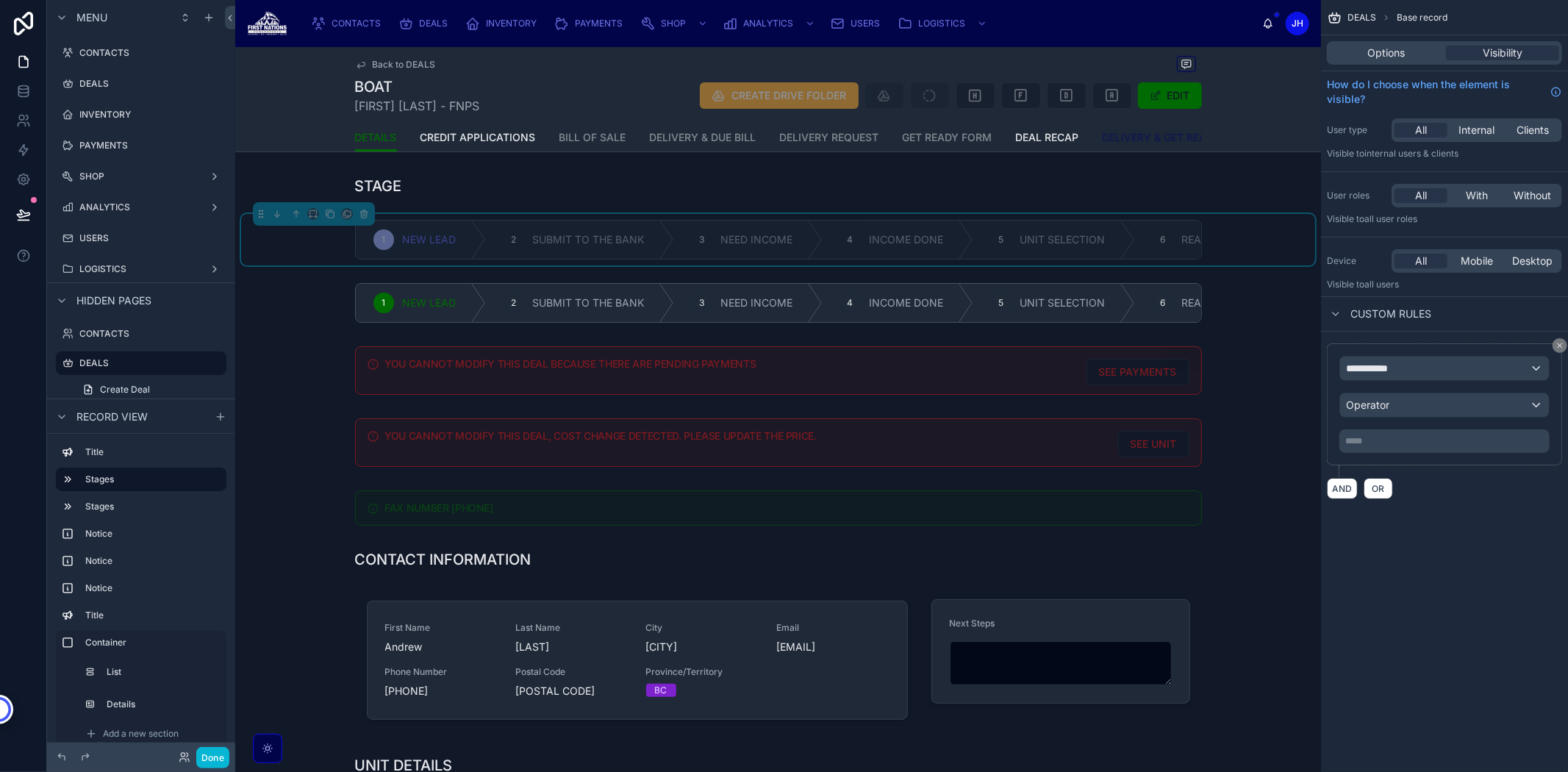 click on "DELIVERY & GET READY" at bounding box center (1161, 137) 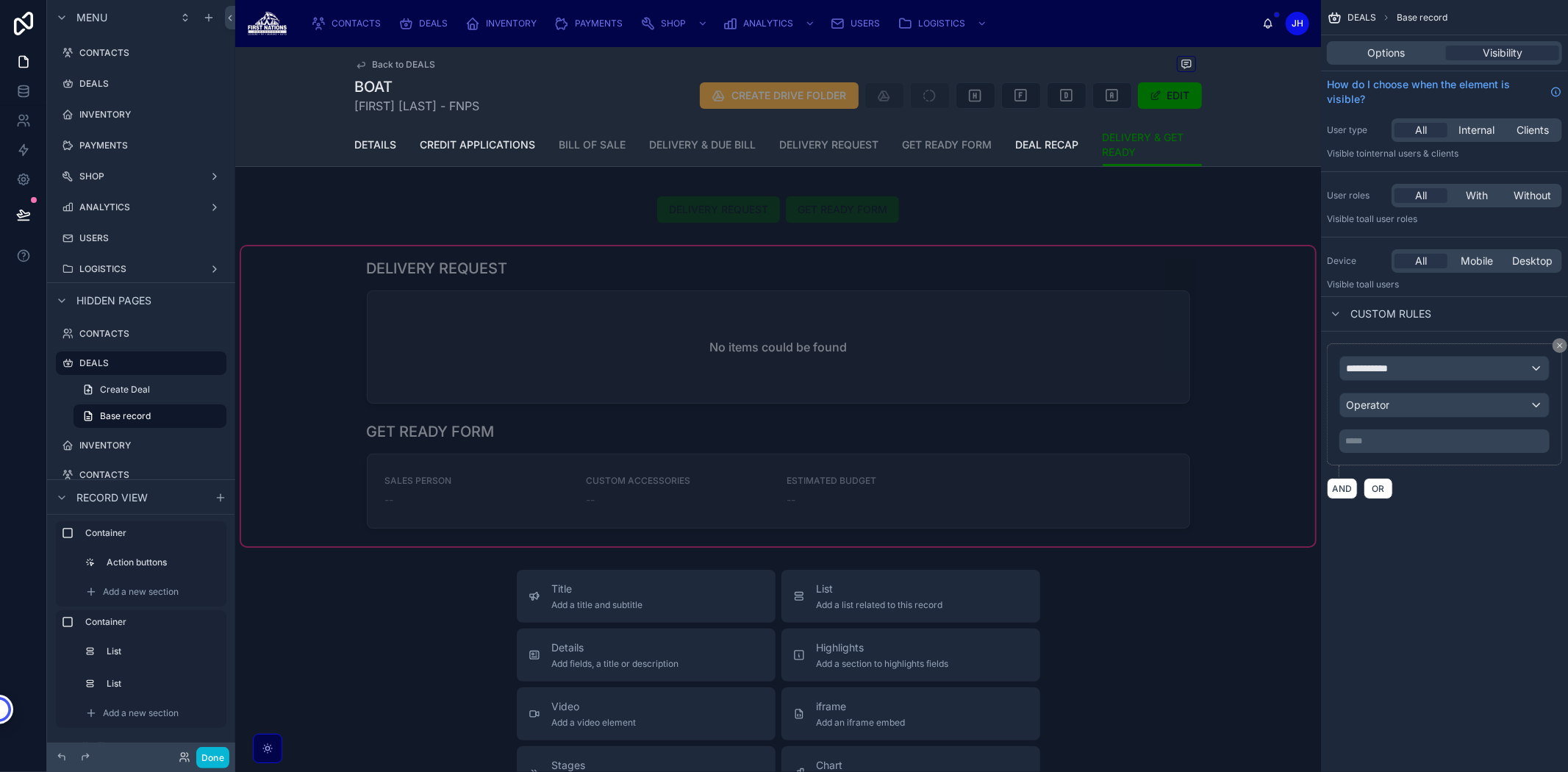 click at bounding box center [778, 396] 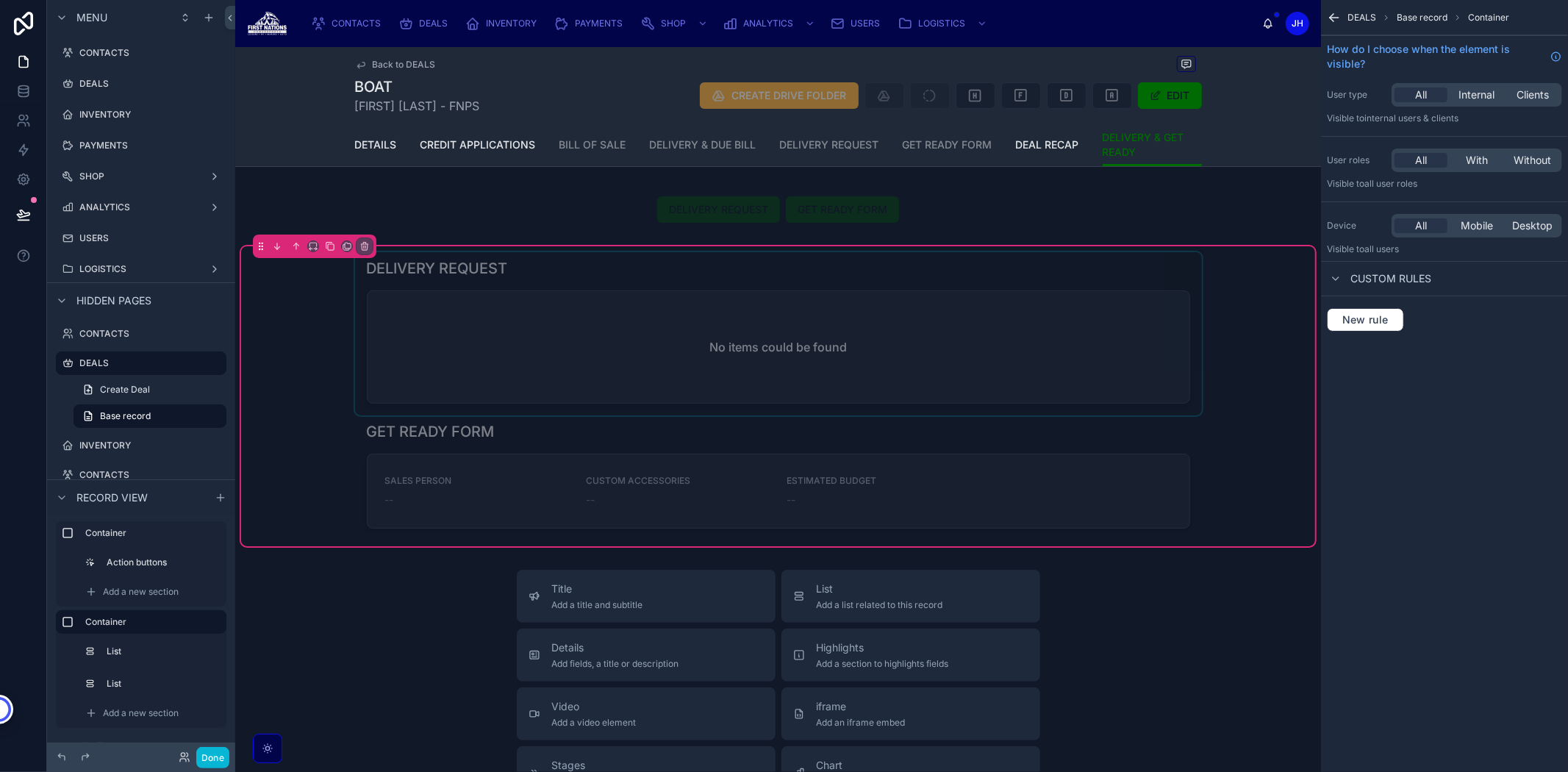 click at bounding box center (778, 334) 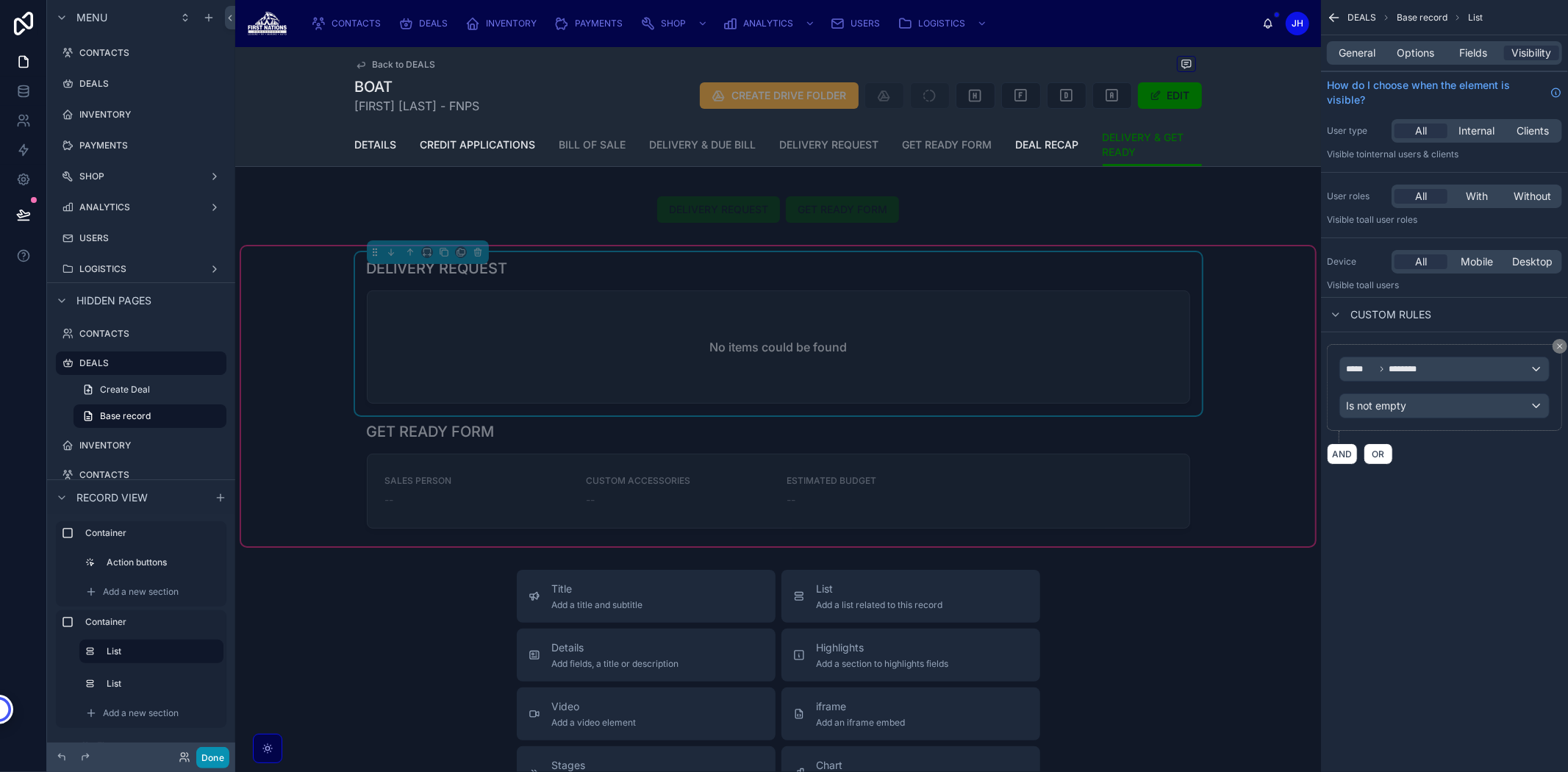 click on "Done" at bounding box center [212, 757] 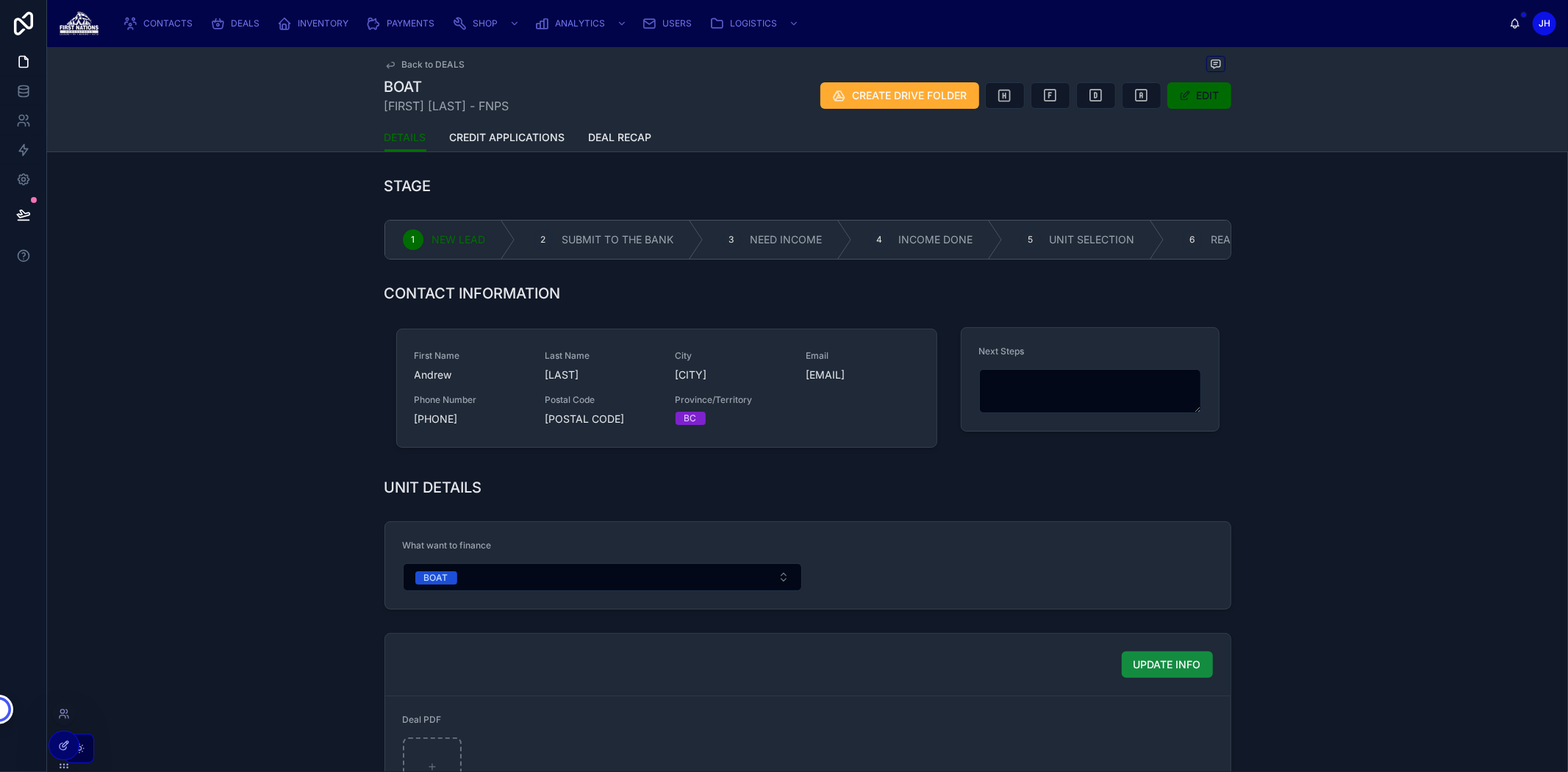 click 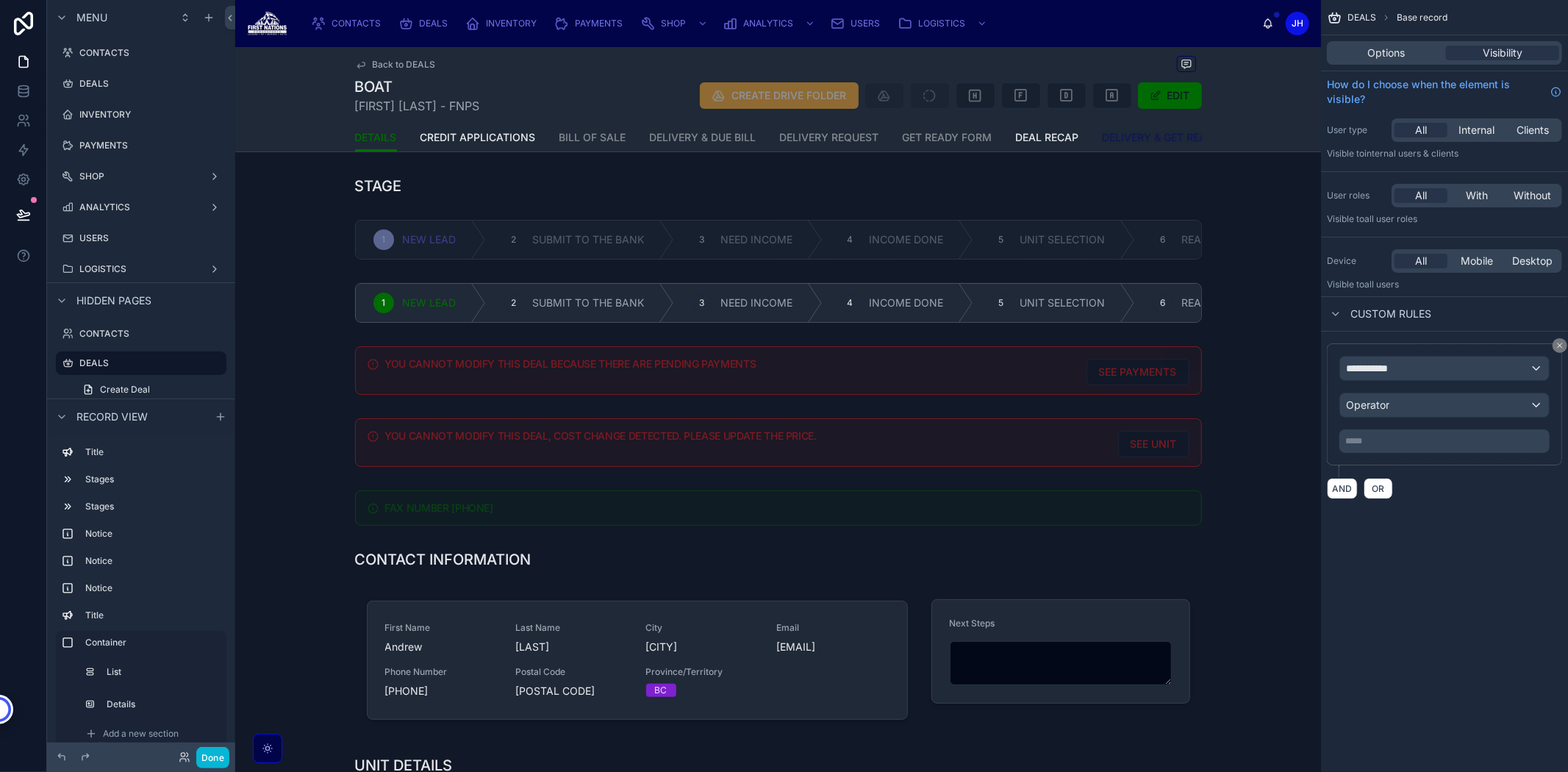 click on "DELIVERY & GET READY" at bounding box center [1161, 137] 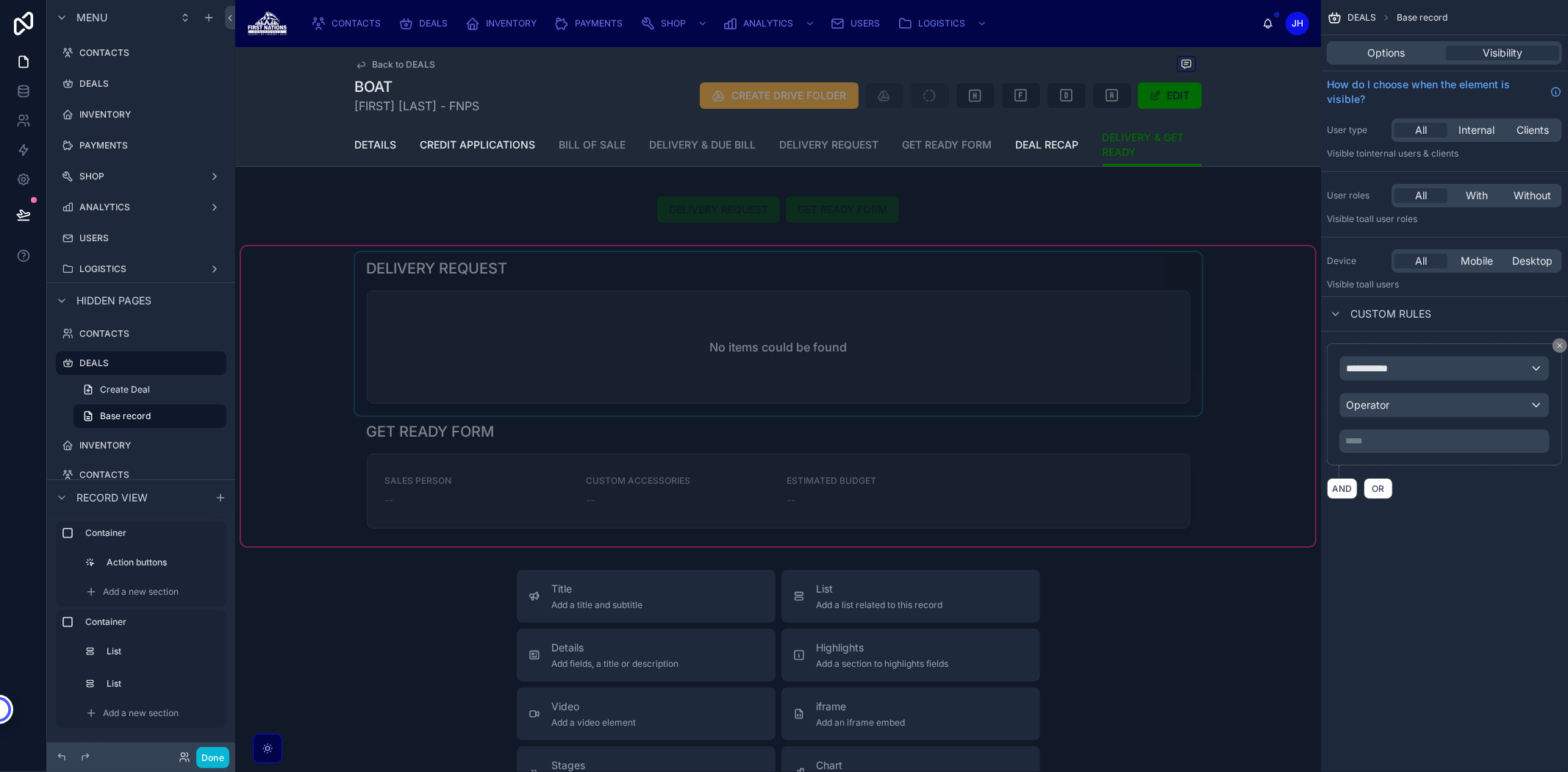 click at bounding box center (778, 396) 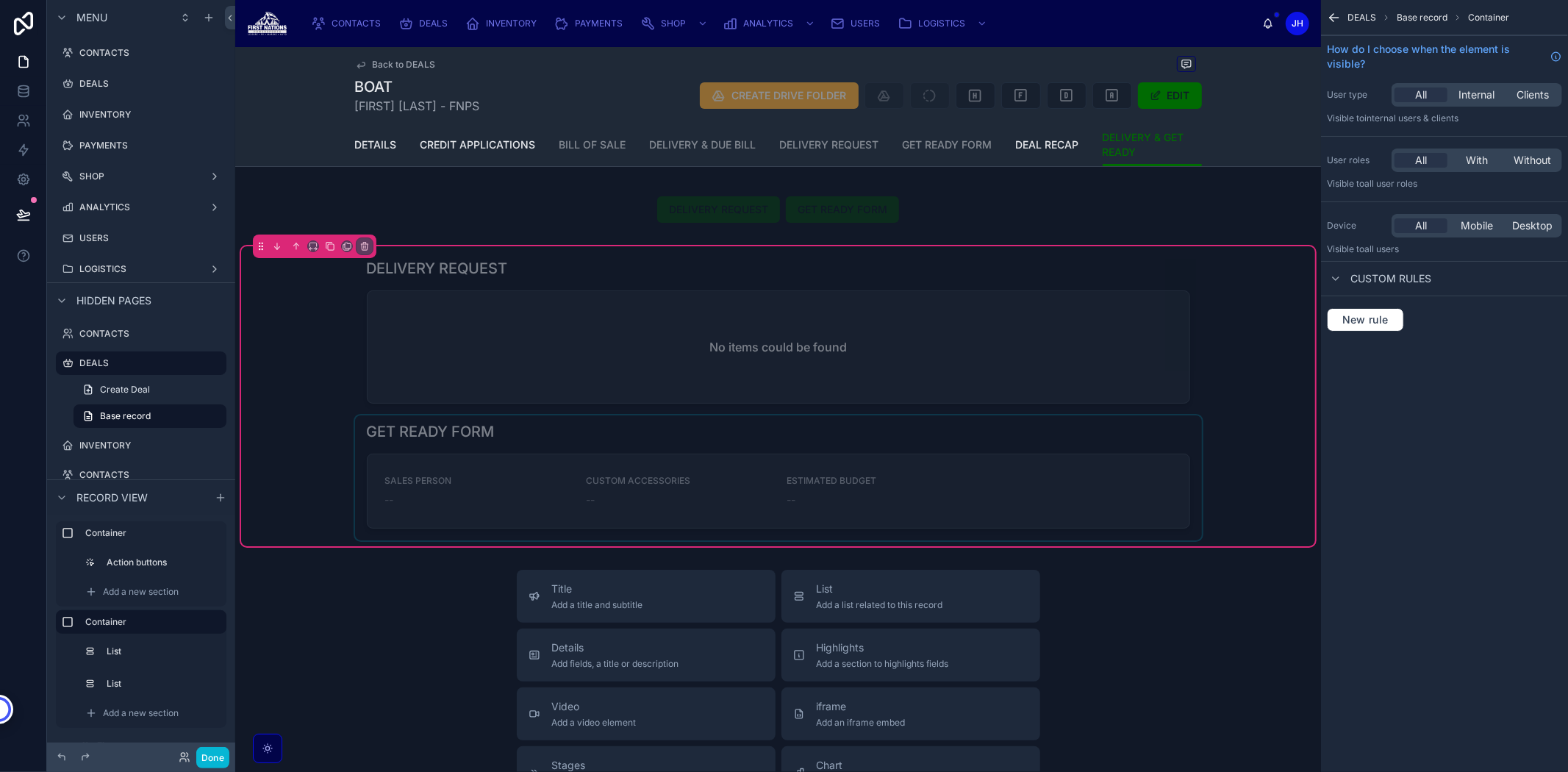 click at bounding box center [778, 478] 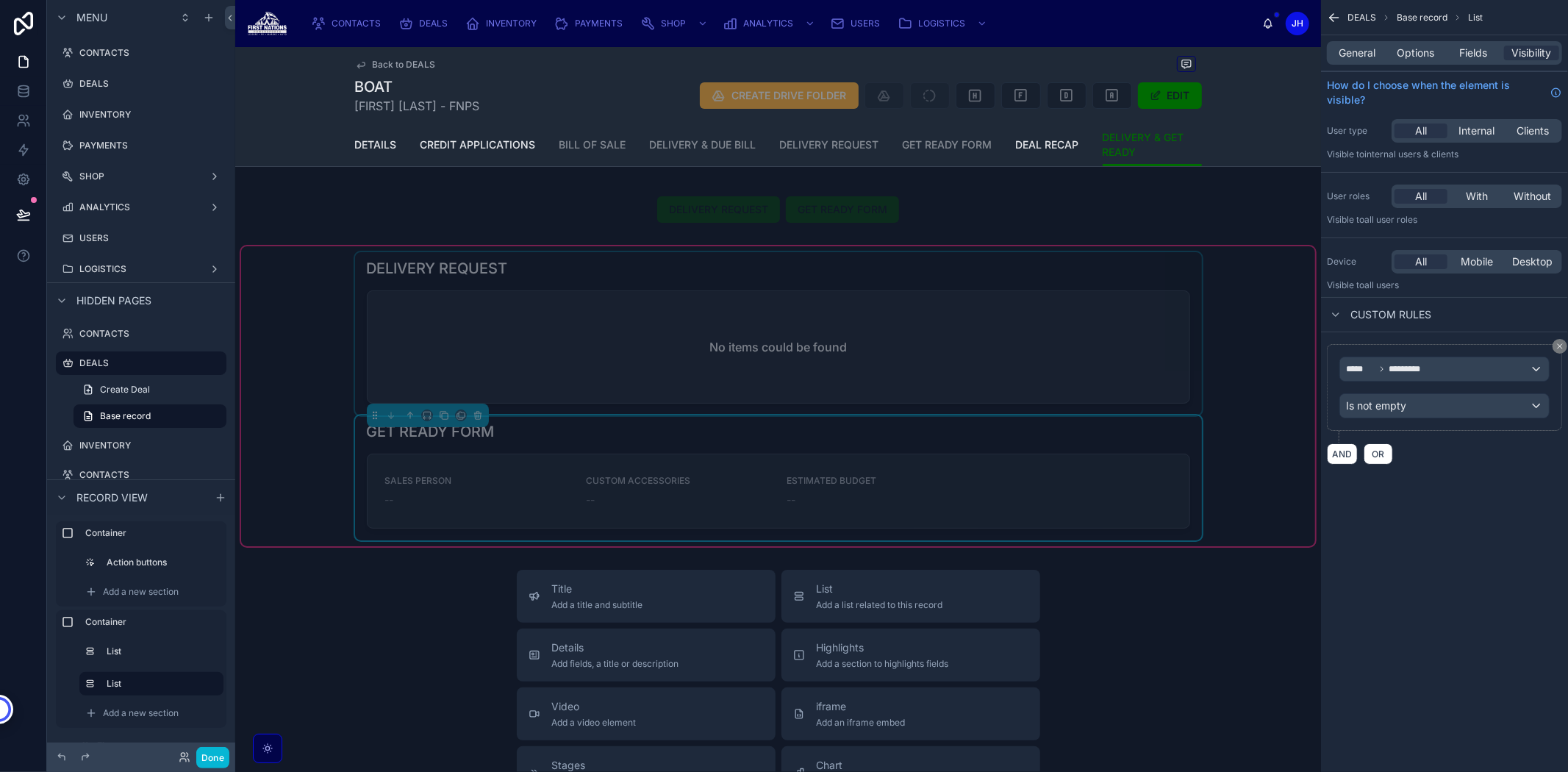 click at bounding box center (778, 334) 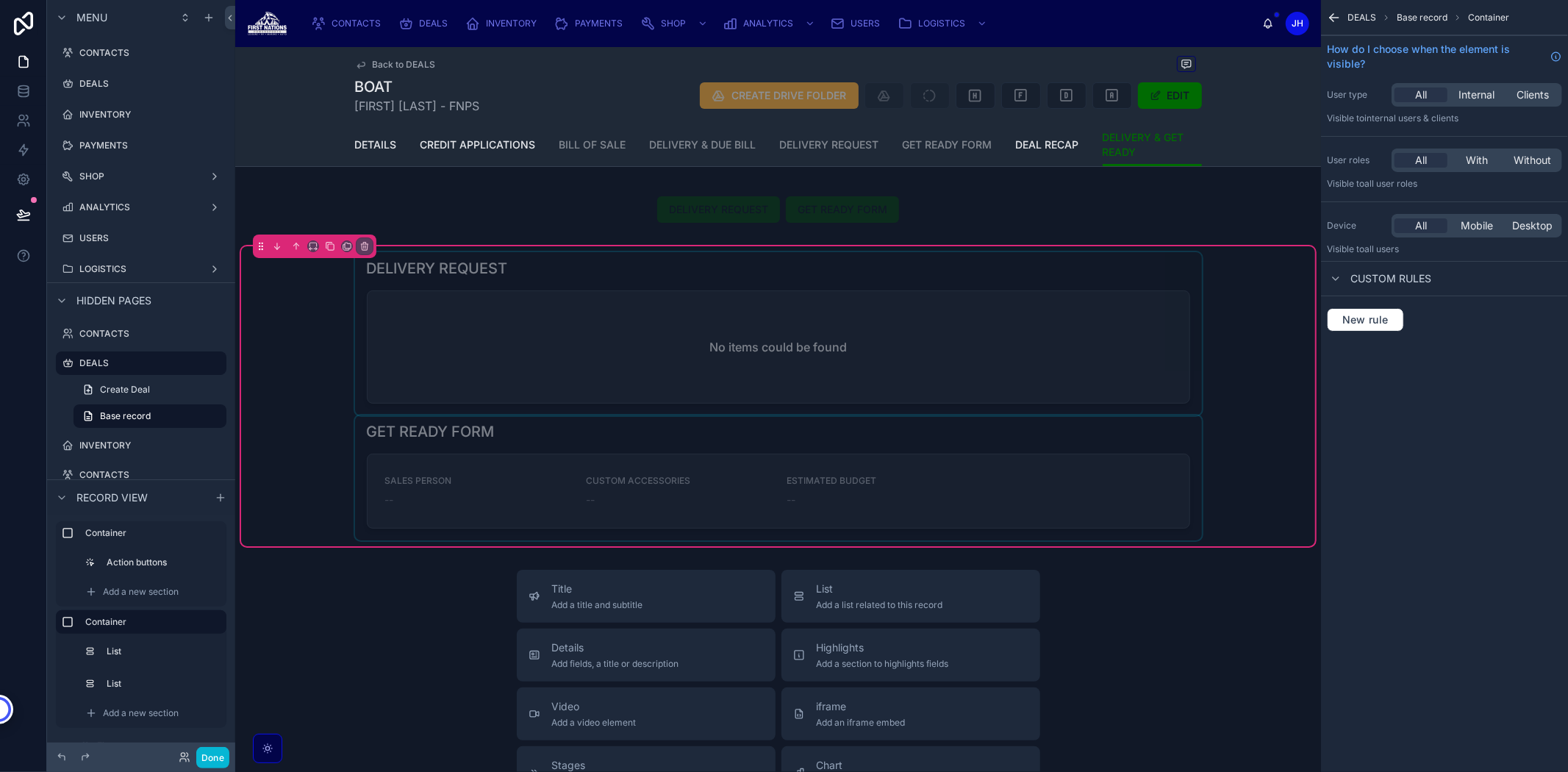 click at bounding box center (778, 334) 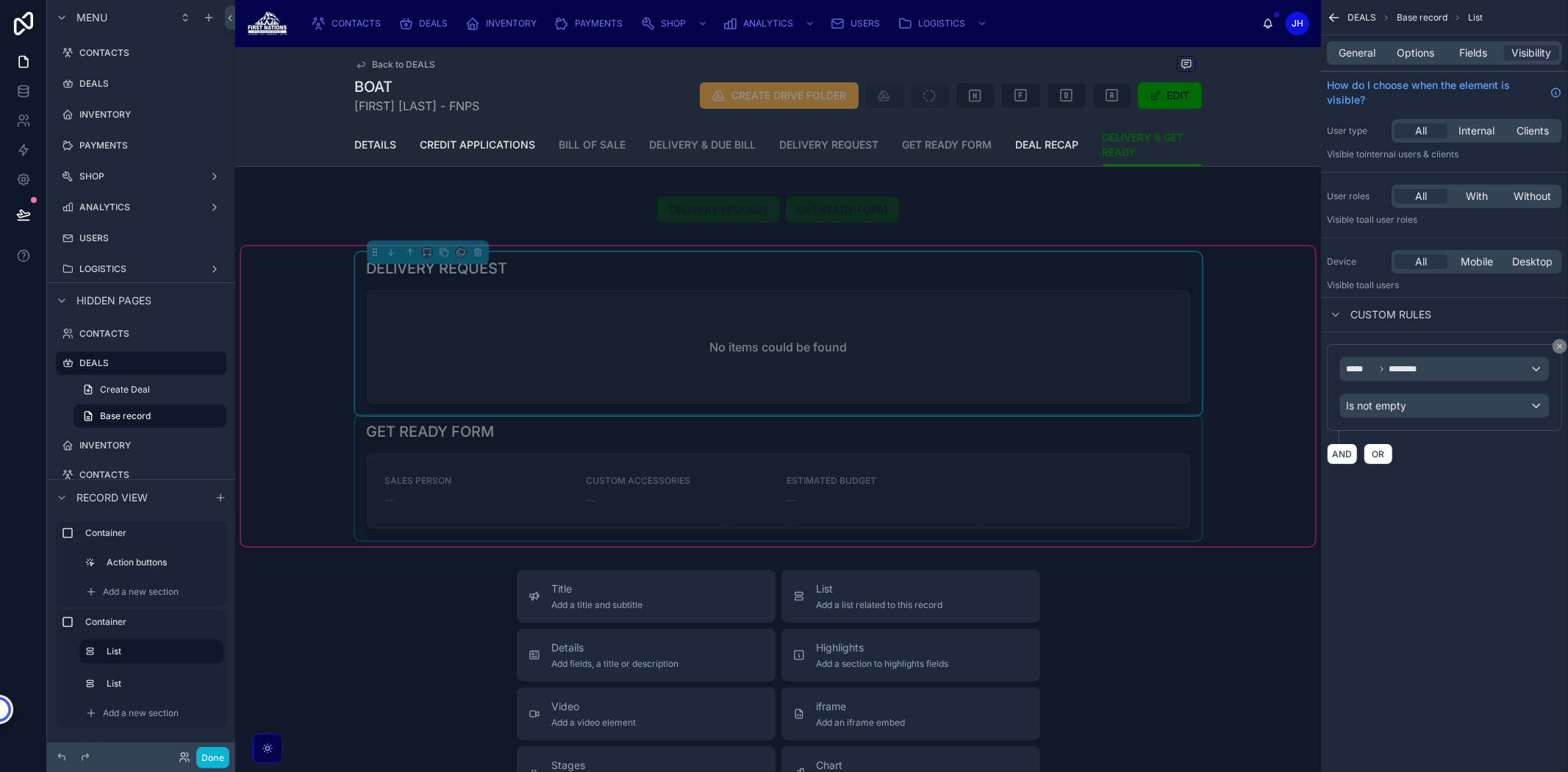 click at bounding box center [778, 478] 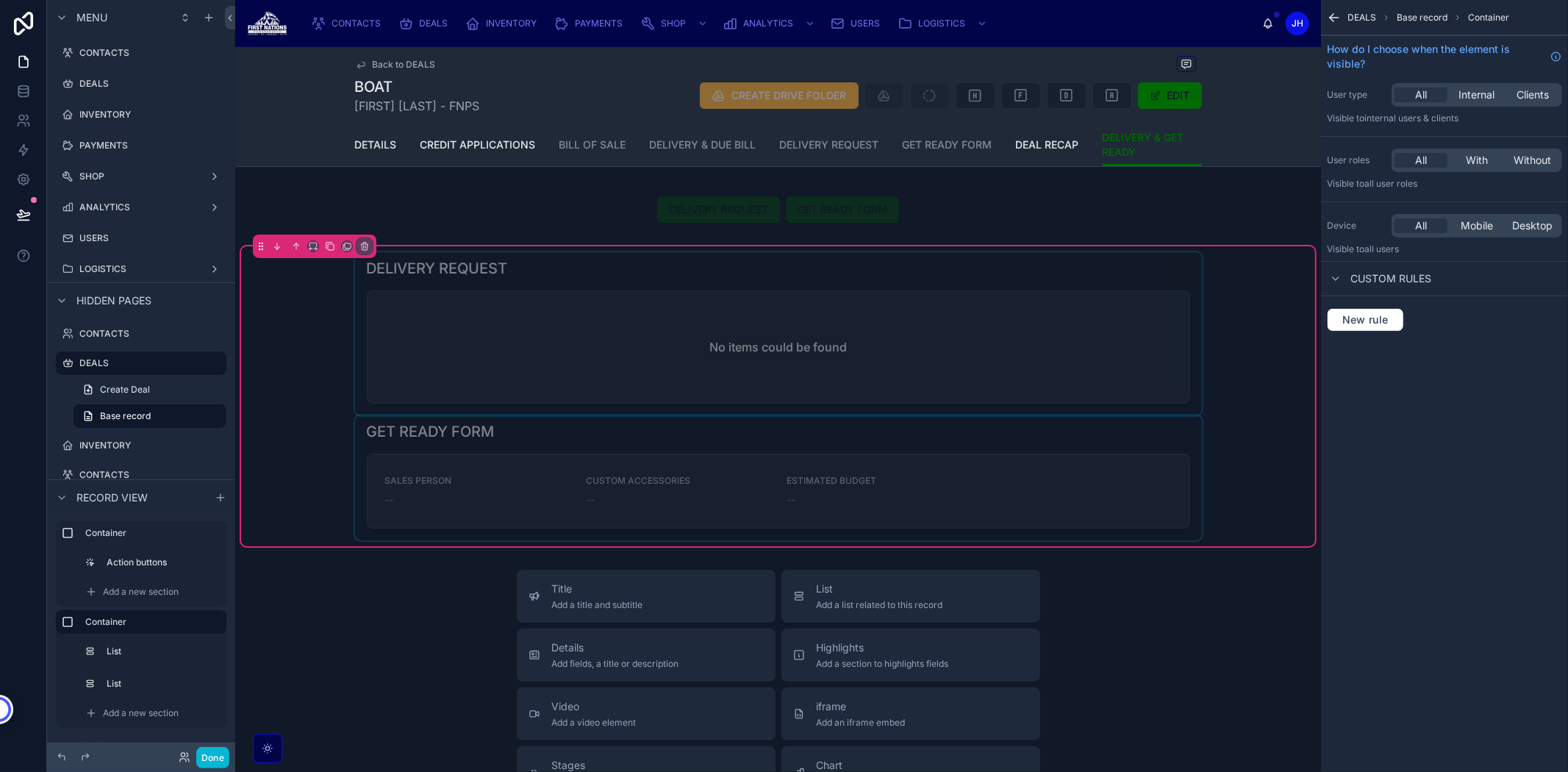 click at bounding box center [778, 478] 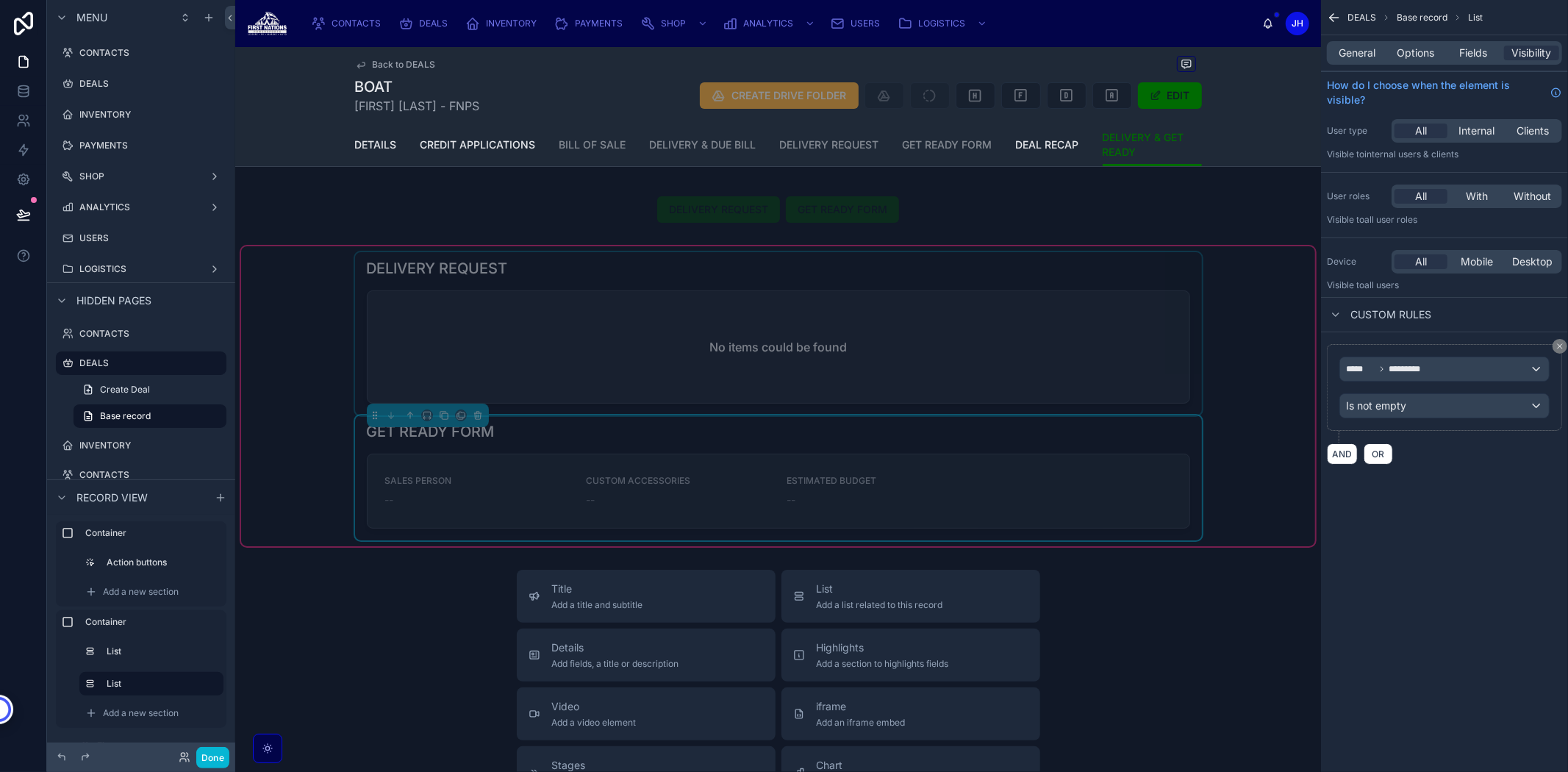 click at bounding box center (778, 334) 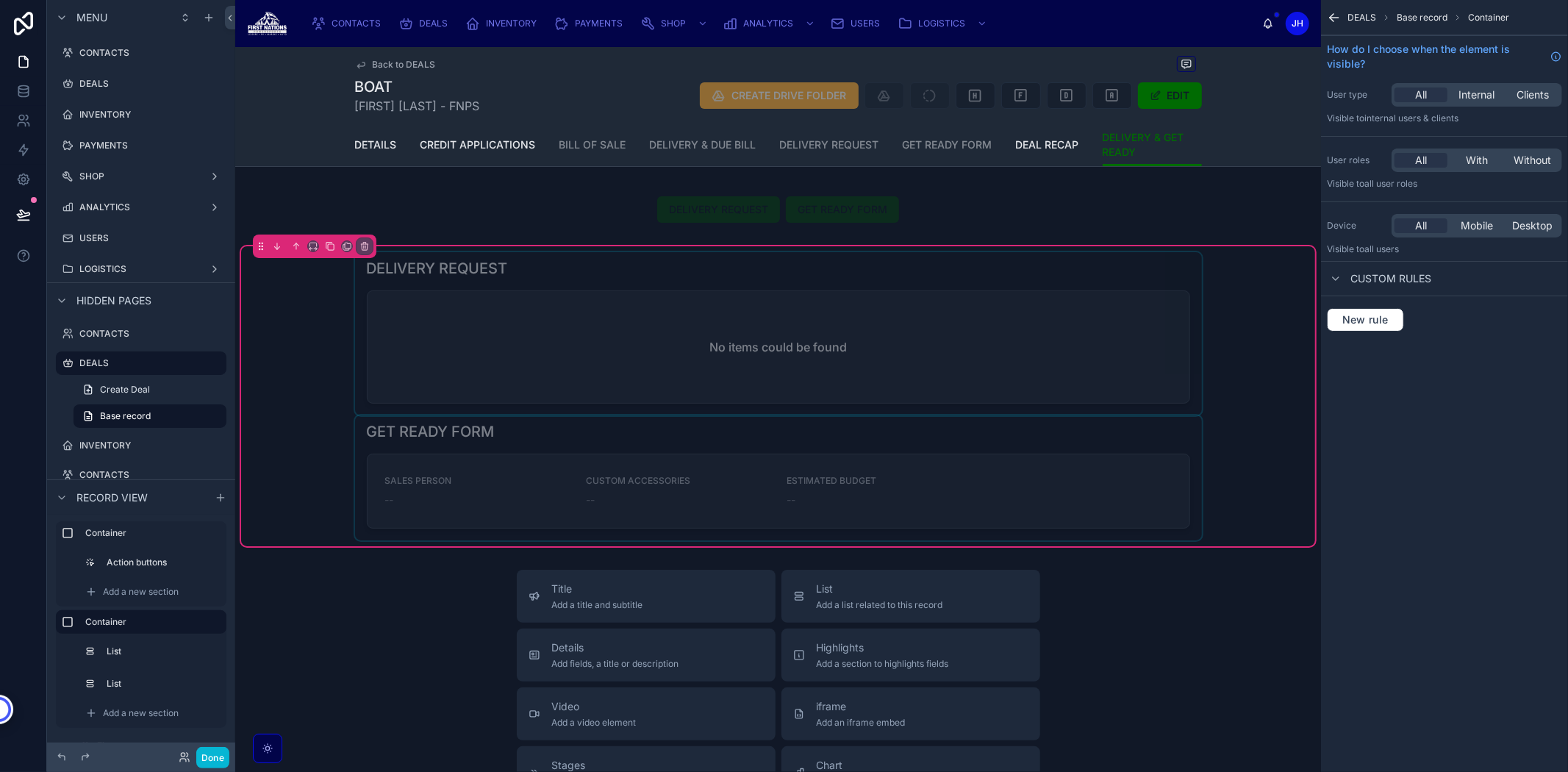 click at bounding box center [778, 334] 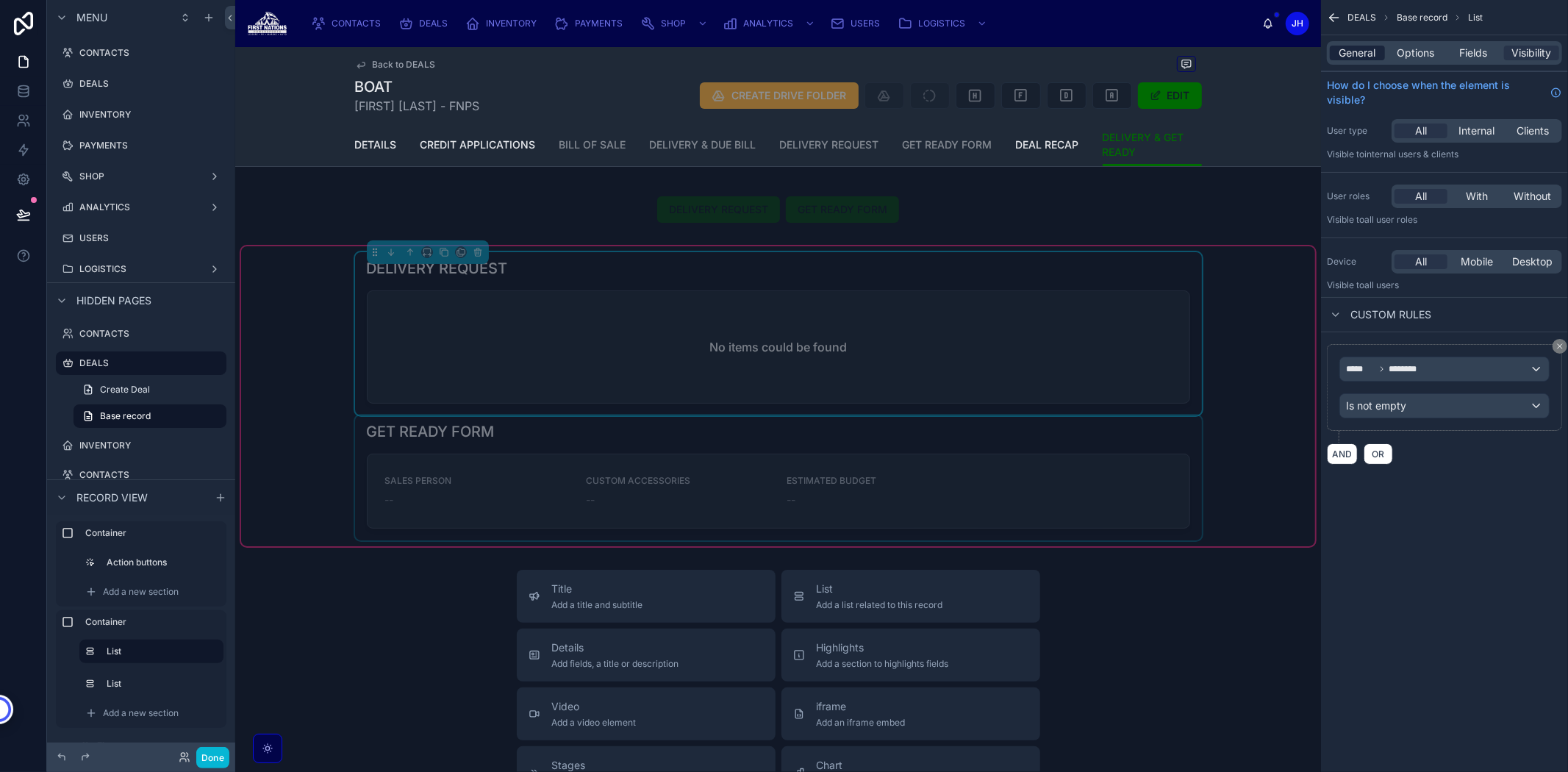 click on "General" at bounding box center (1358, 53) 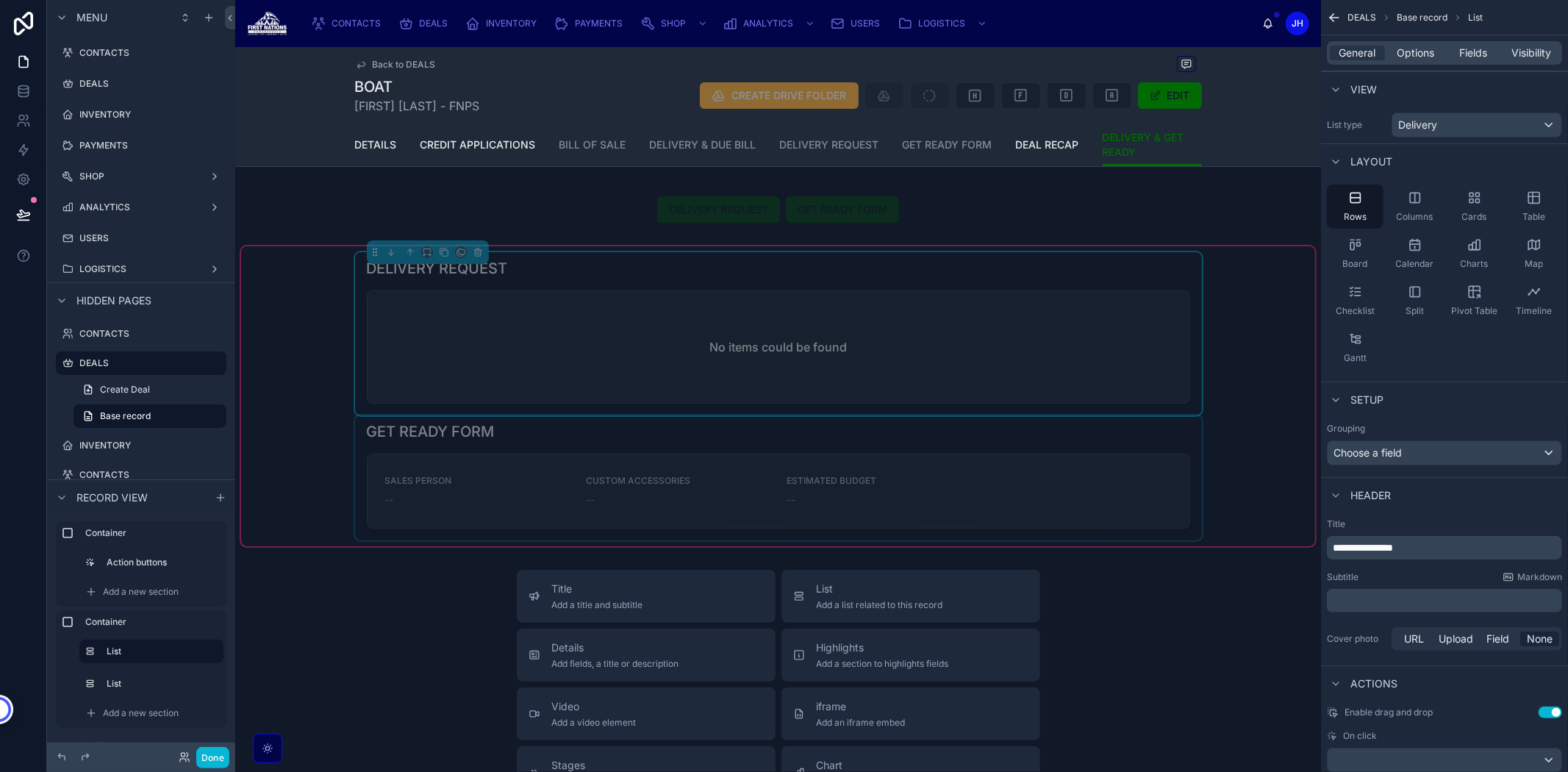 click at bounding box center (778, 478) 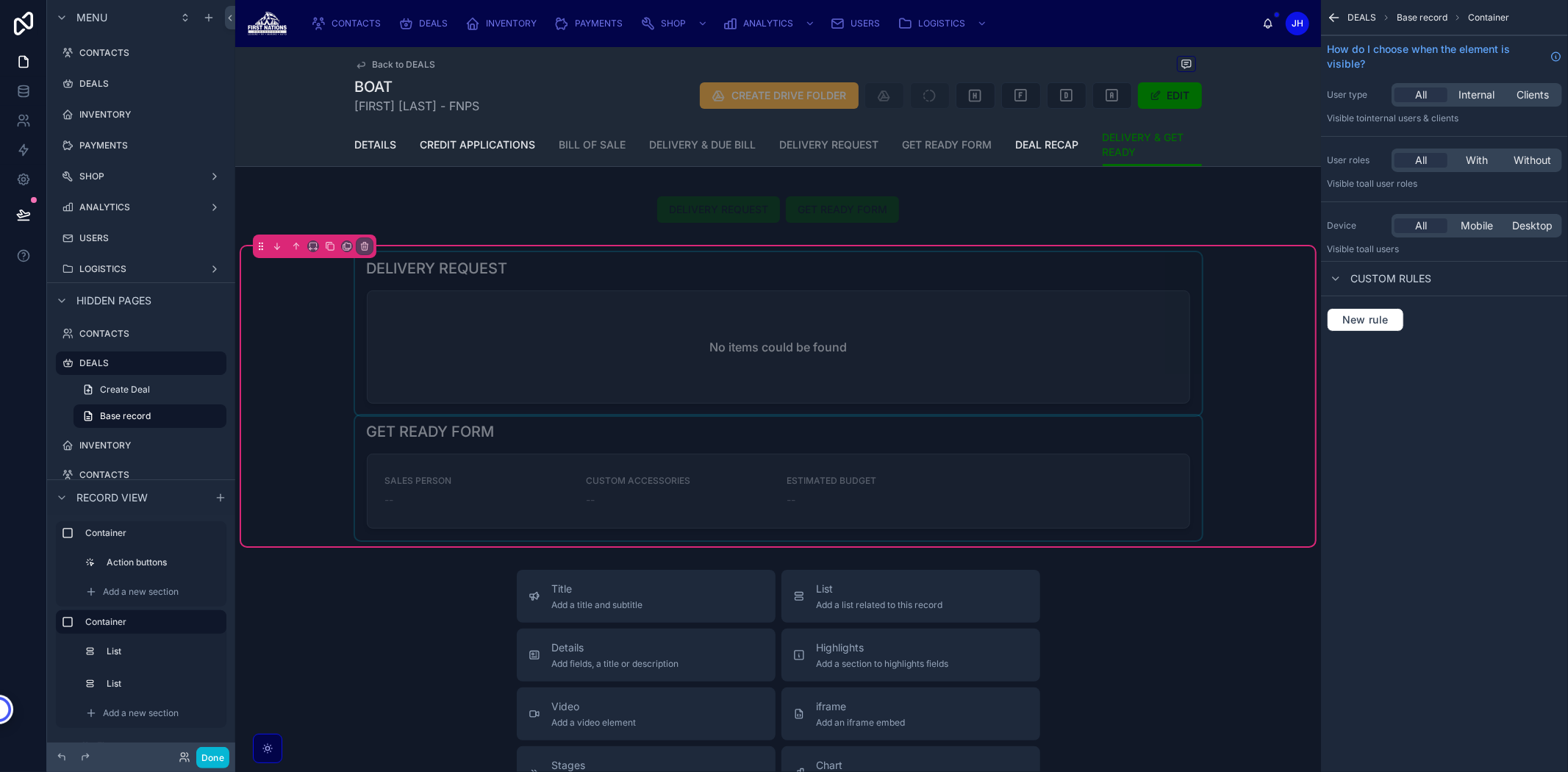 click at bounding box center (778, 478) 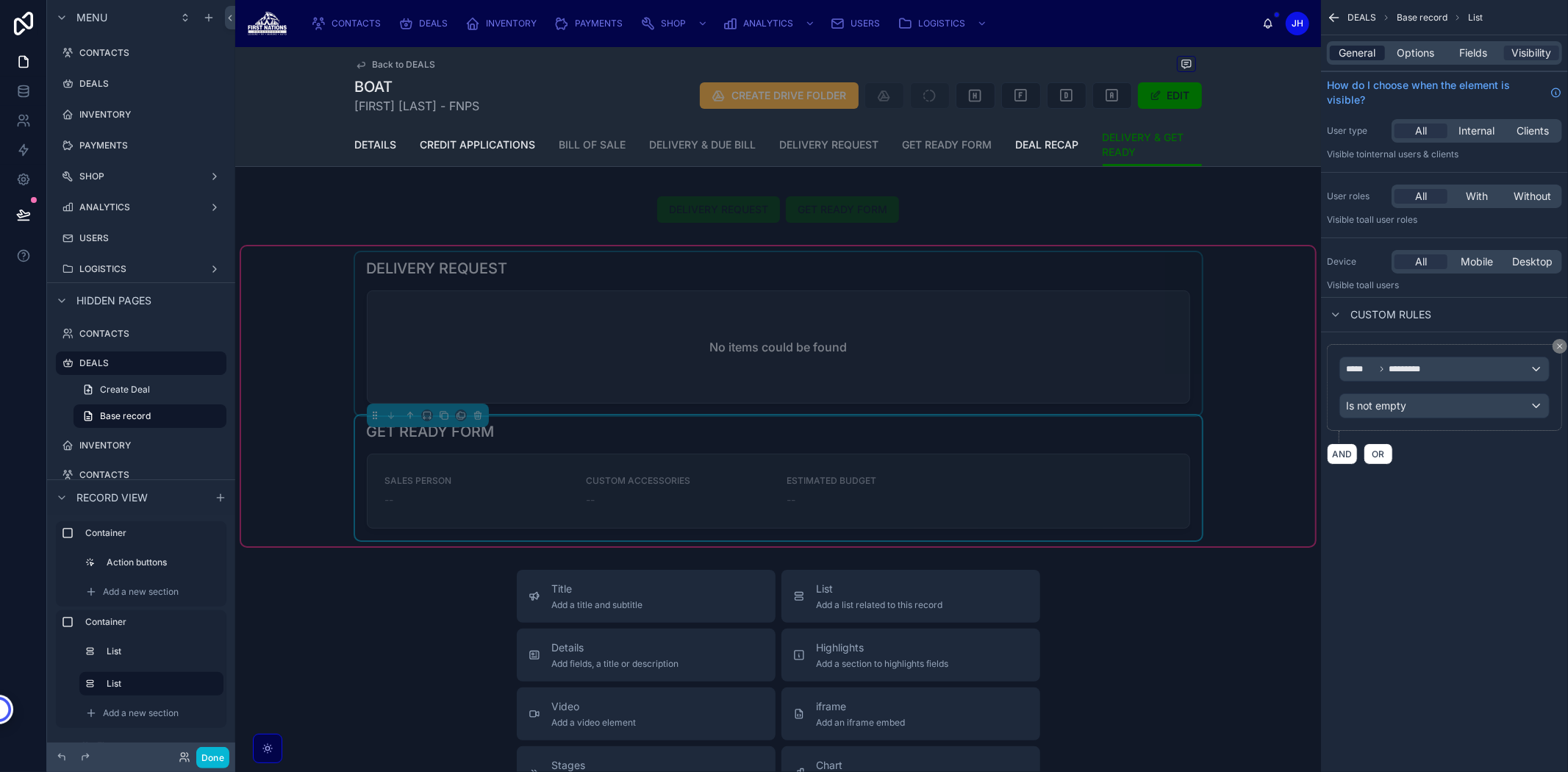 click on "General" at bounding box center (1358, 53) 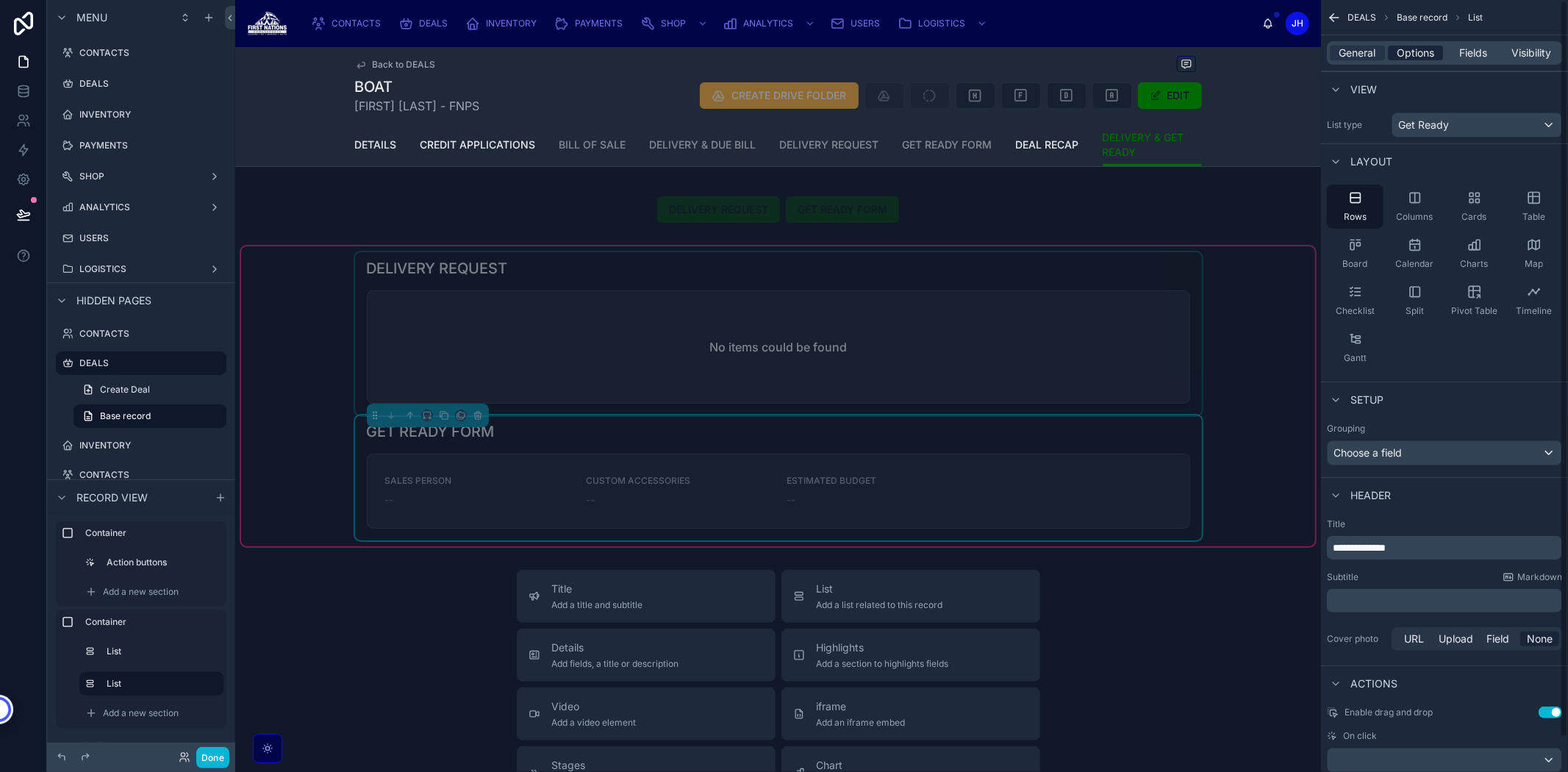 click on "Options" at bounding box center (1415, 53) 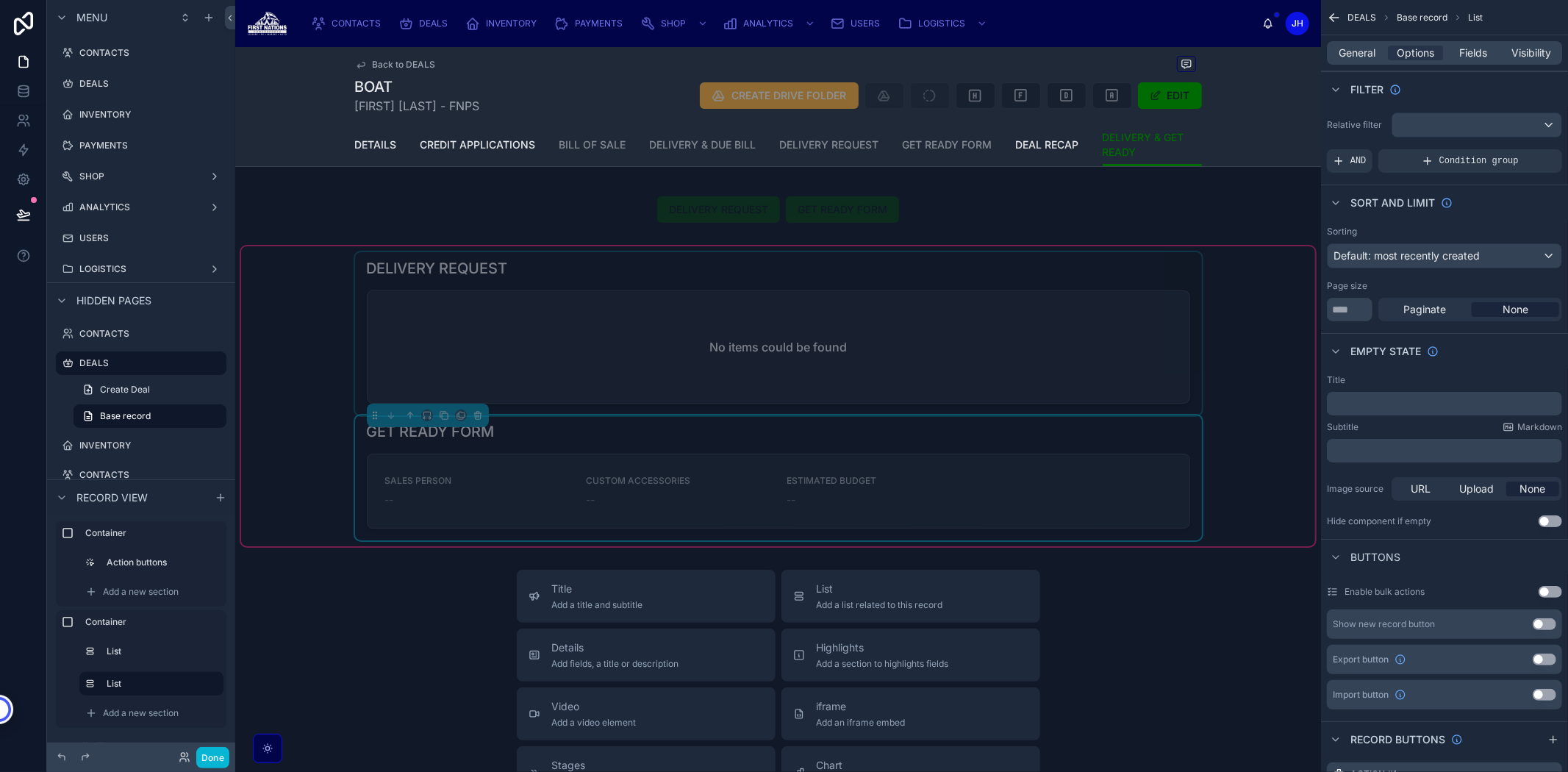 click at bounding box center [778, 334] 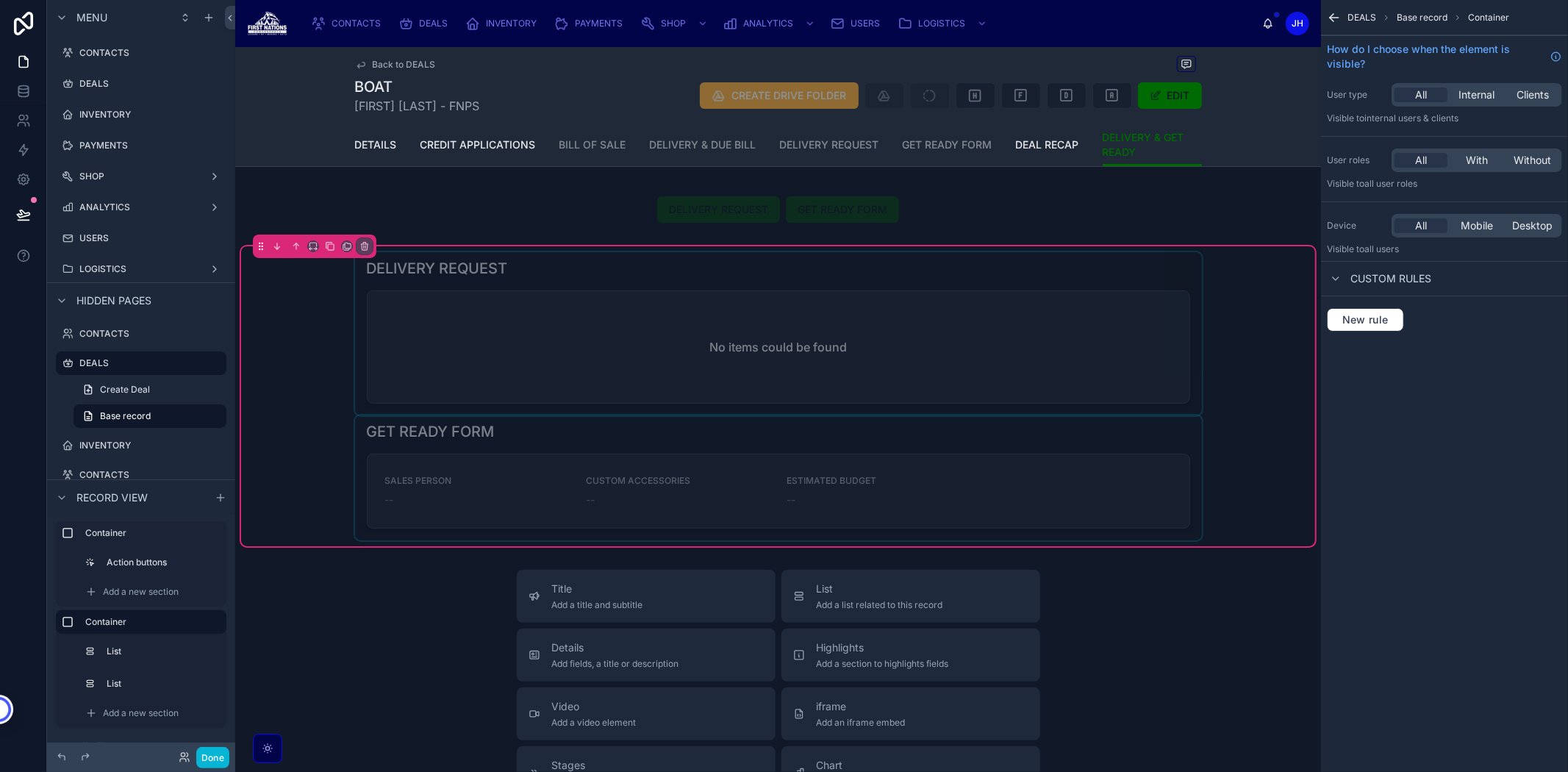 click at bounding box center (778, 334) 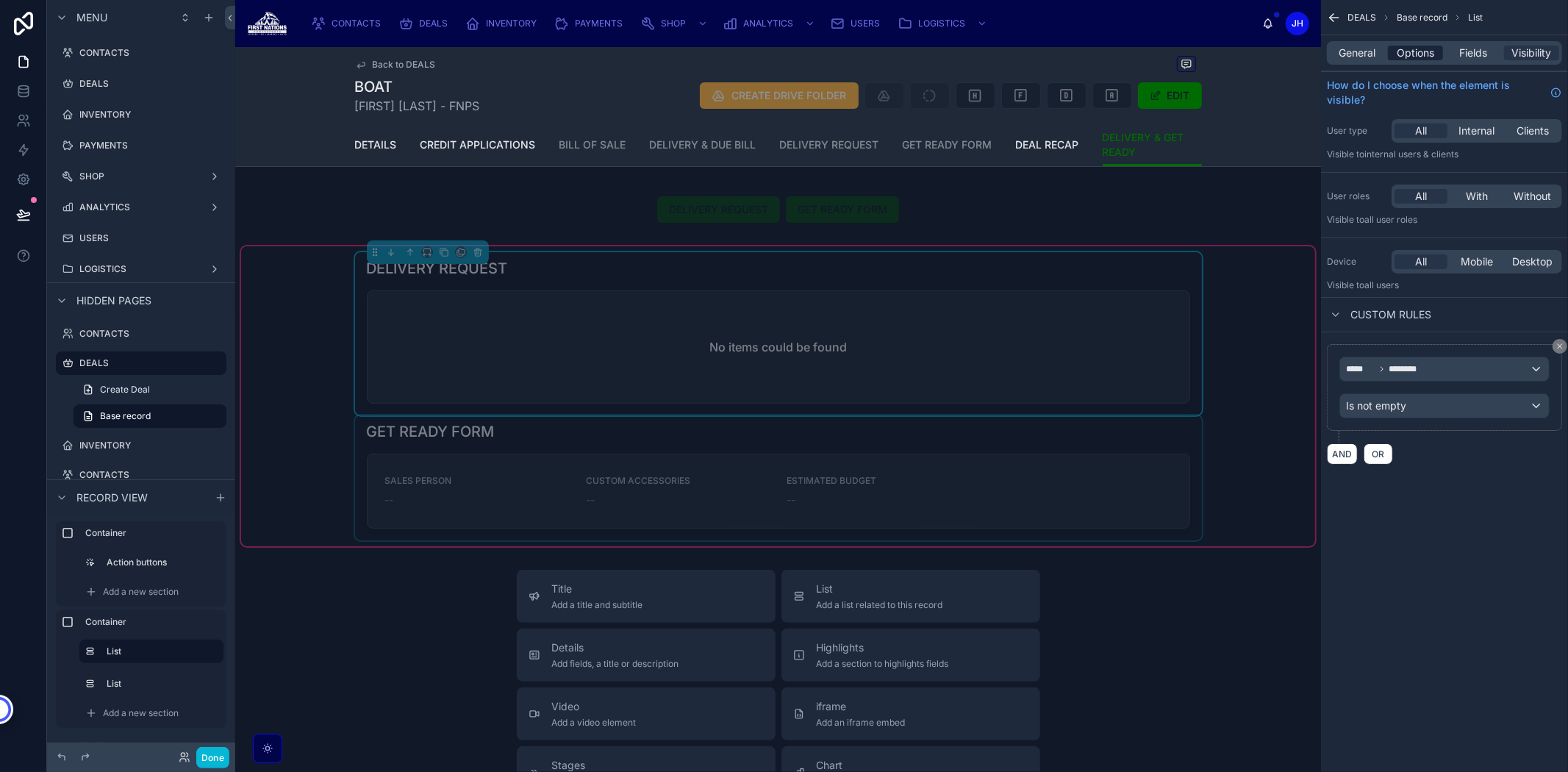 click on "Options" at bounding box center [1415, 53] 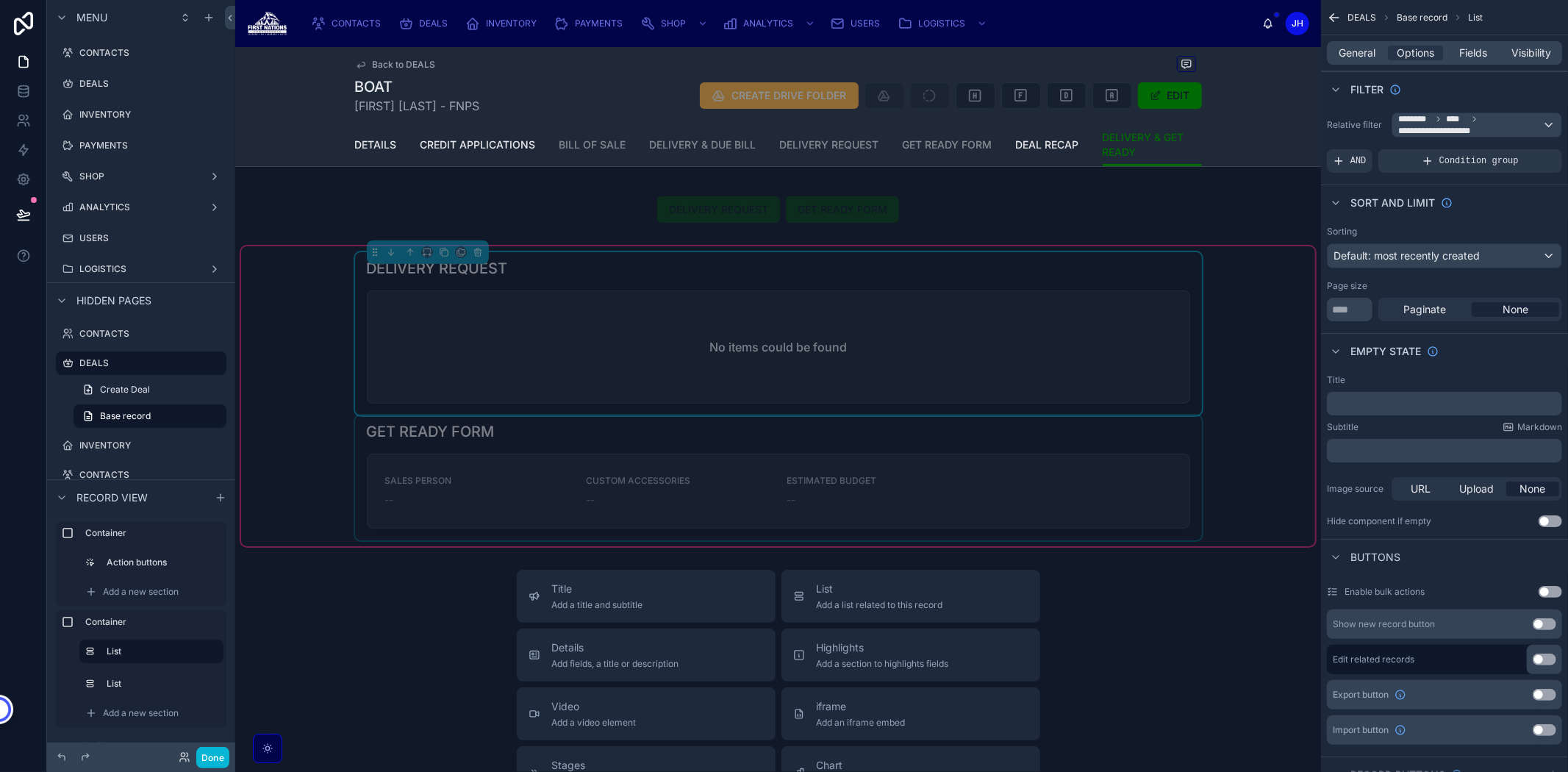 click at bounding box center [778, 478] 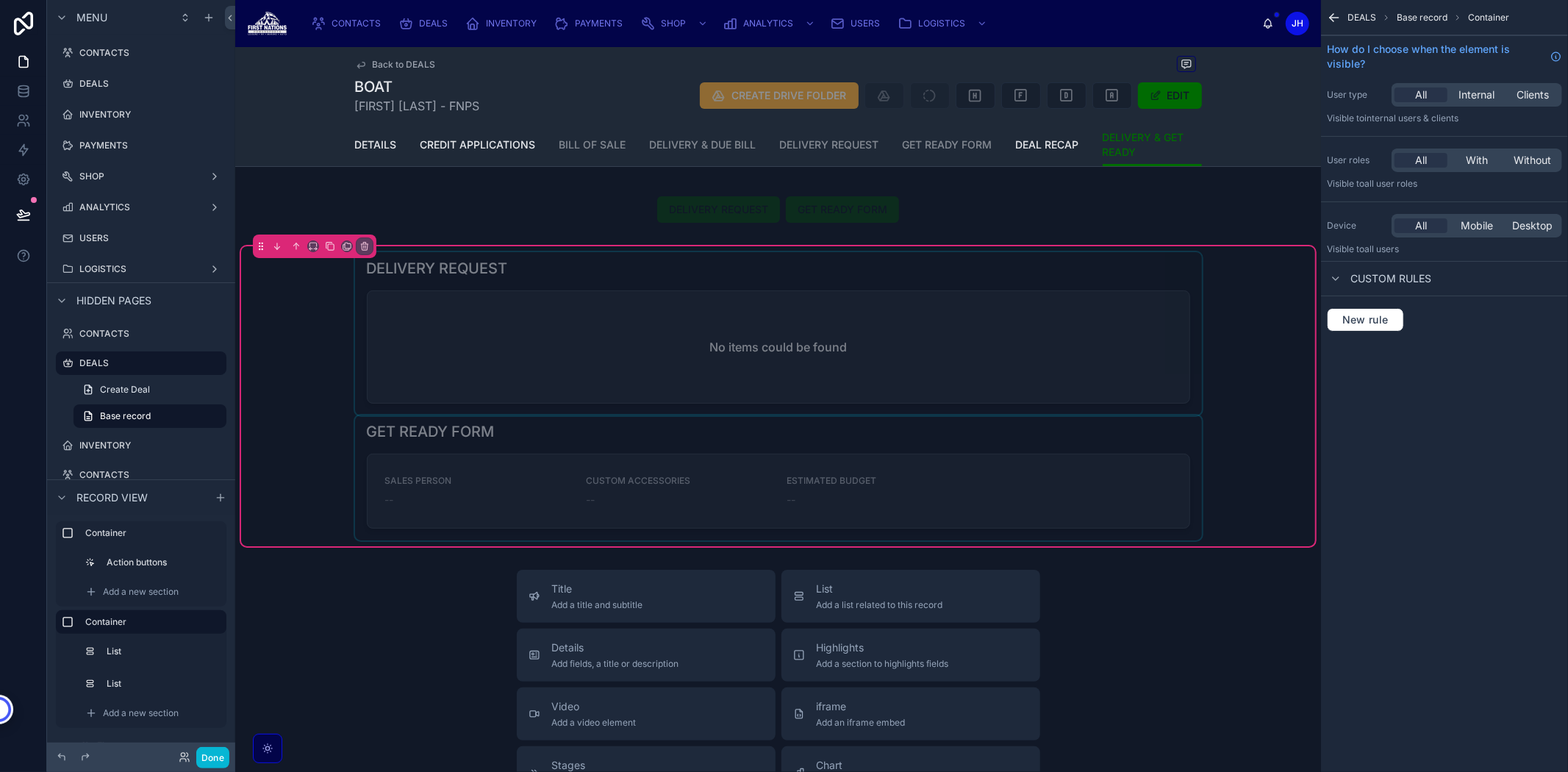 click at bounding box center (778, 478) 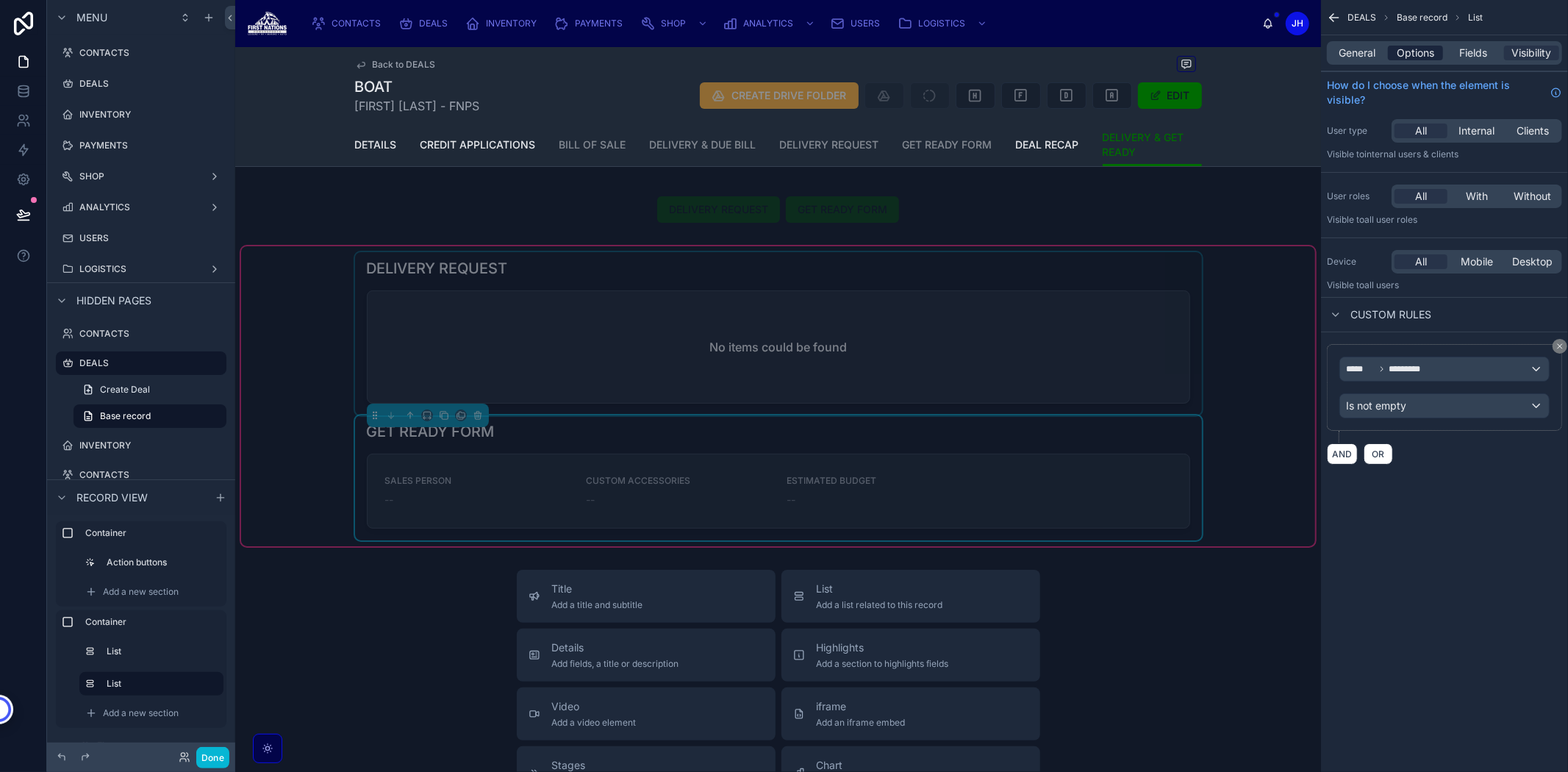 click on "Options" at bounding box center (1415, 53) 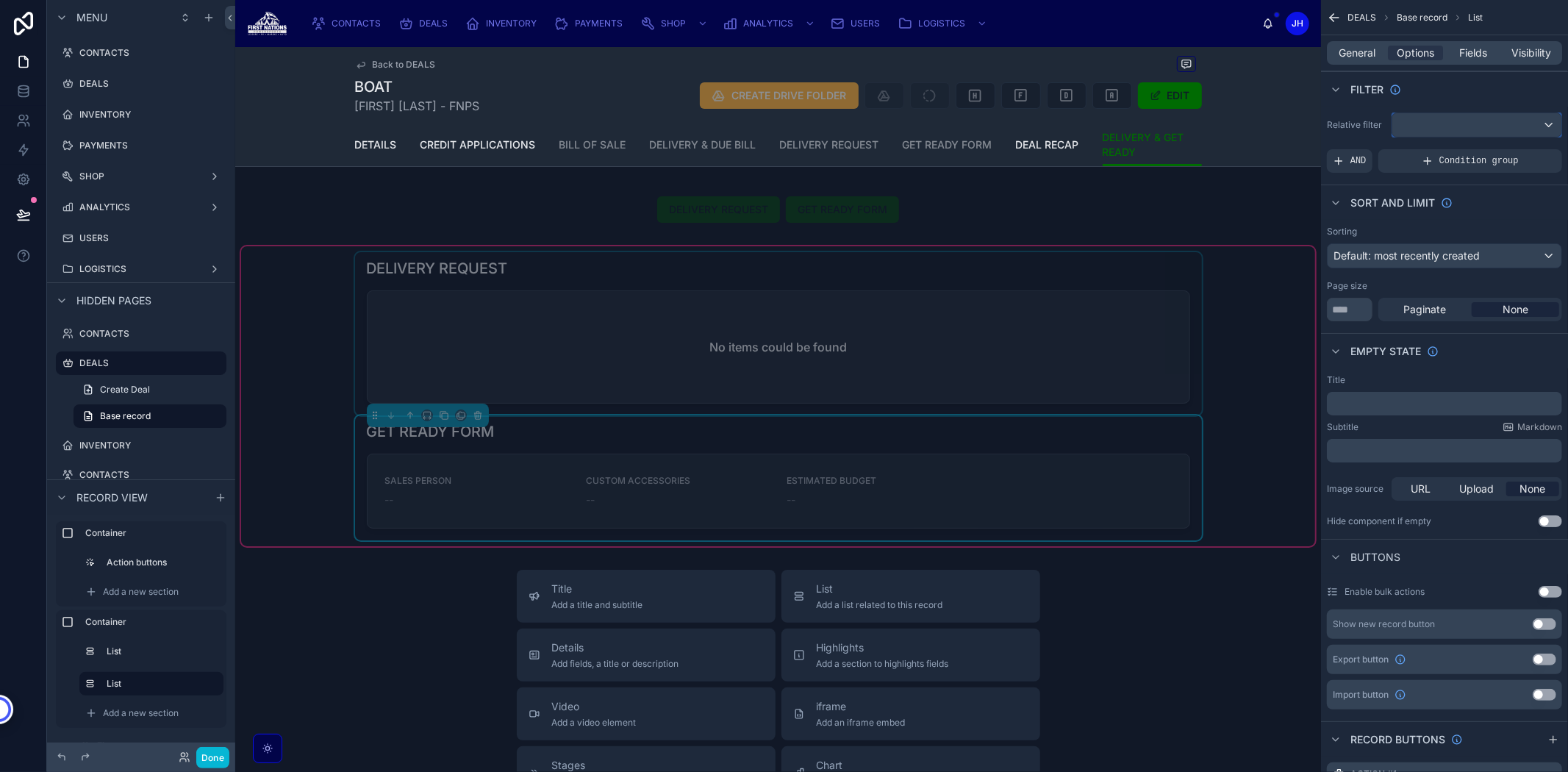 click at bounding box center (1477, 125) 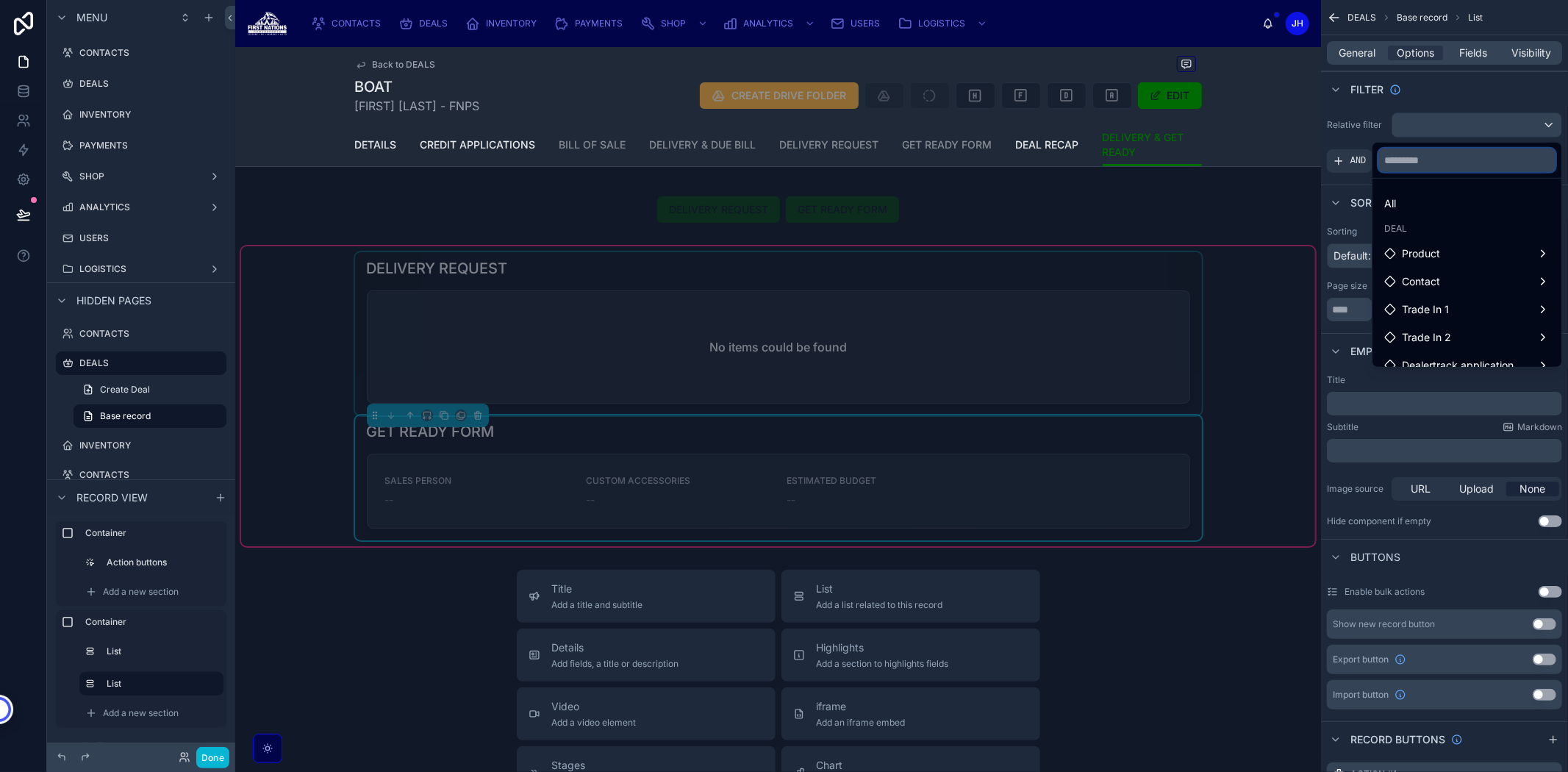 click at bounding box center (1467, 160) 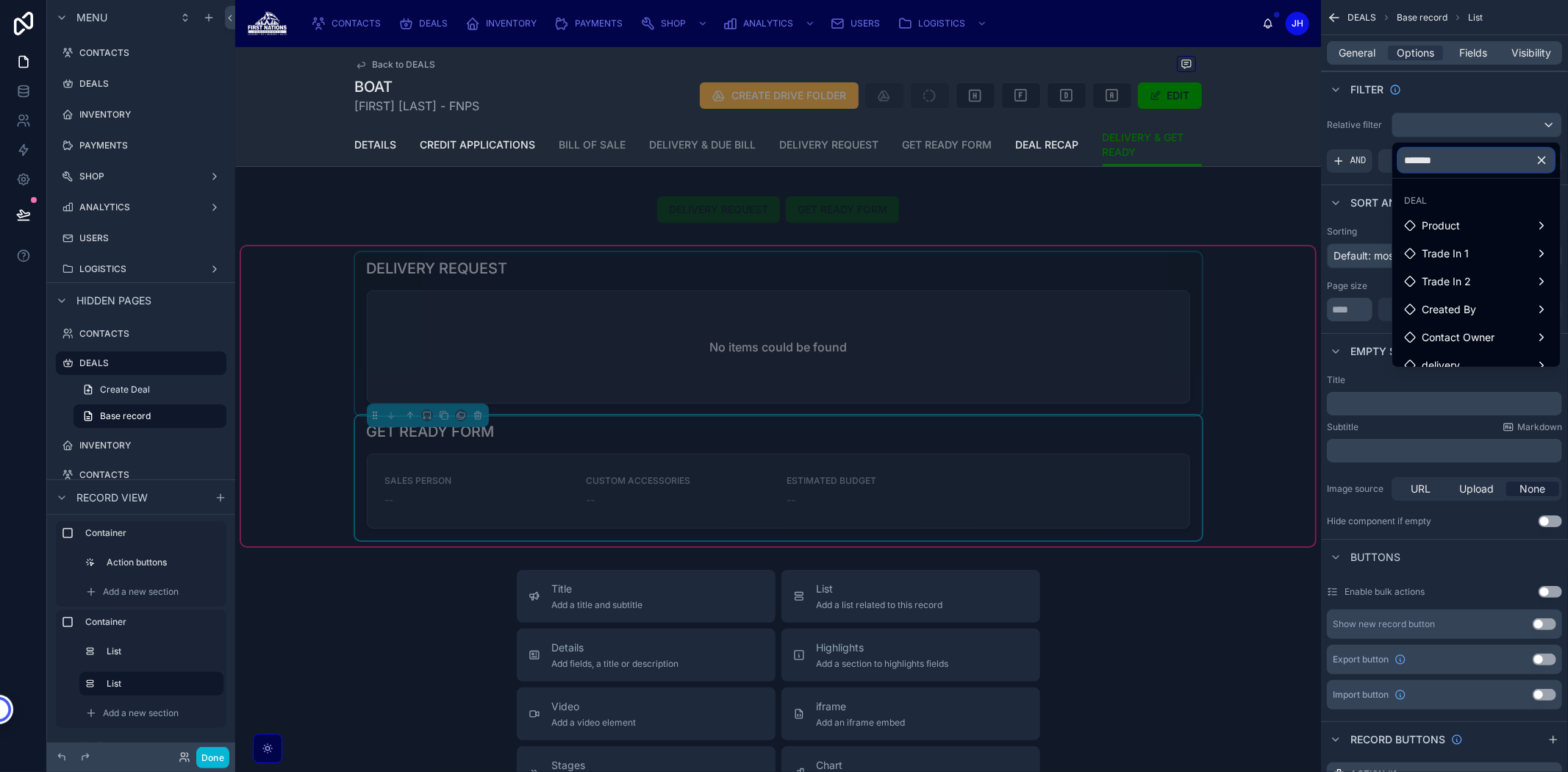 type on "********" 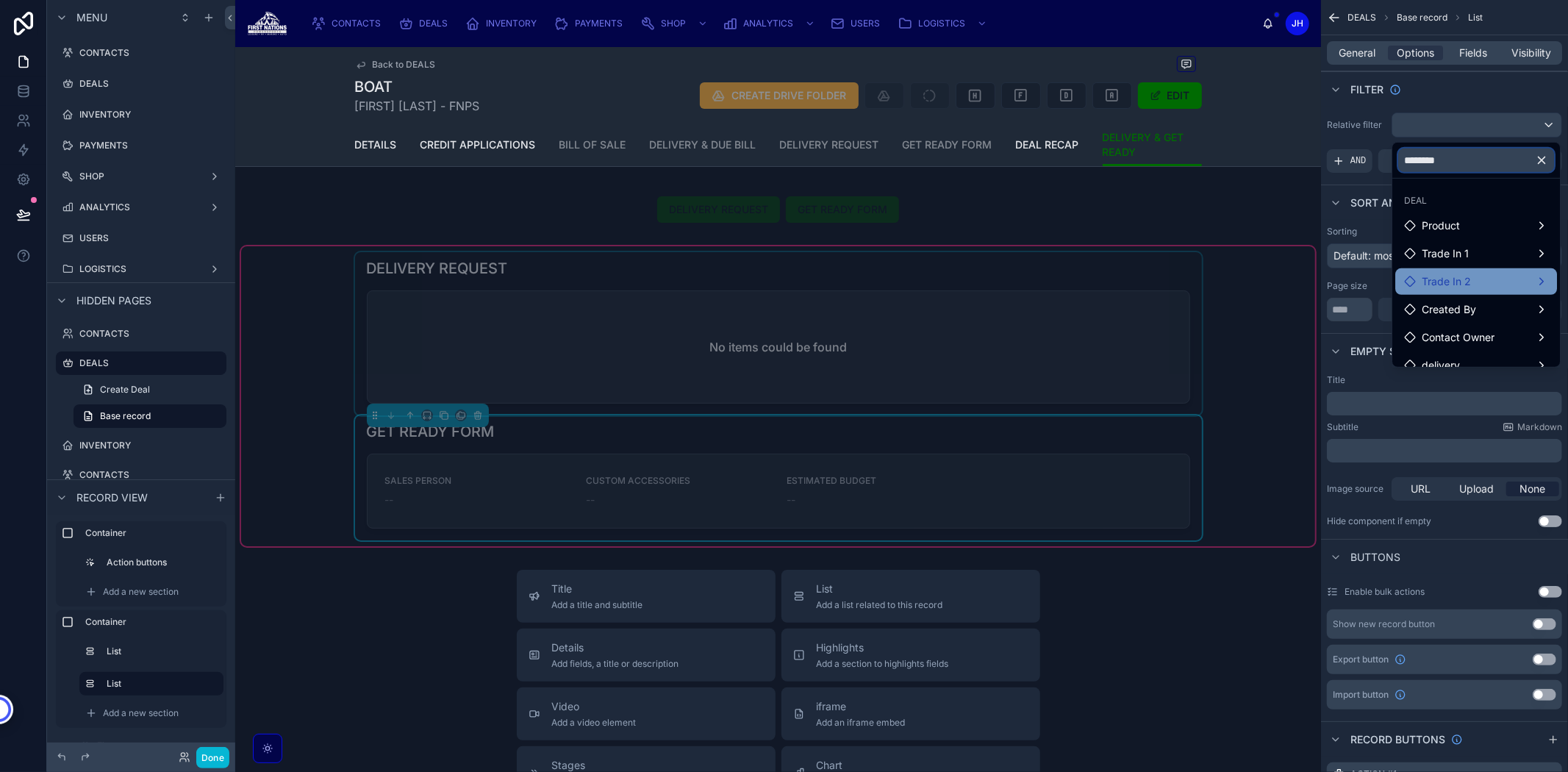 scroll, scrollTop: 15, scrollLeft: 0, axis: vertical 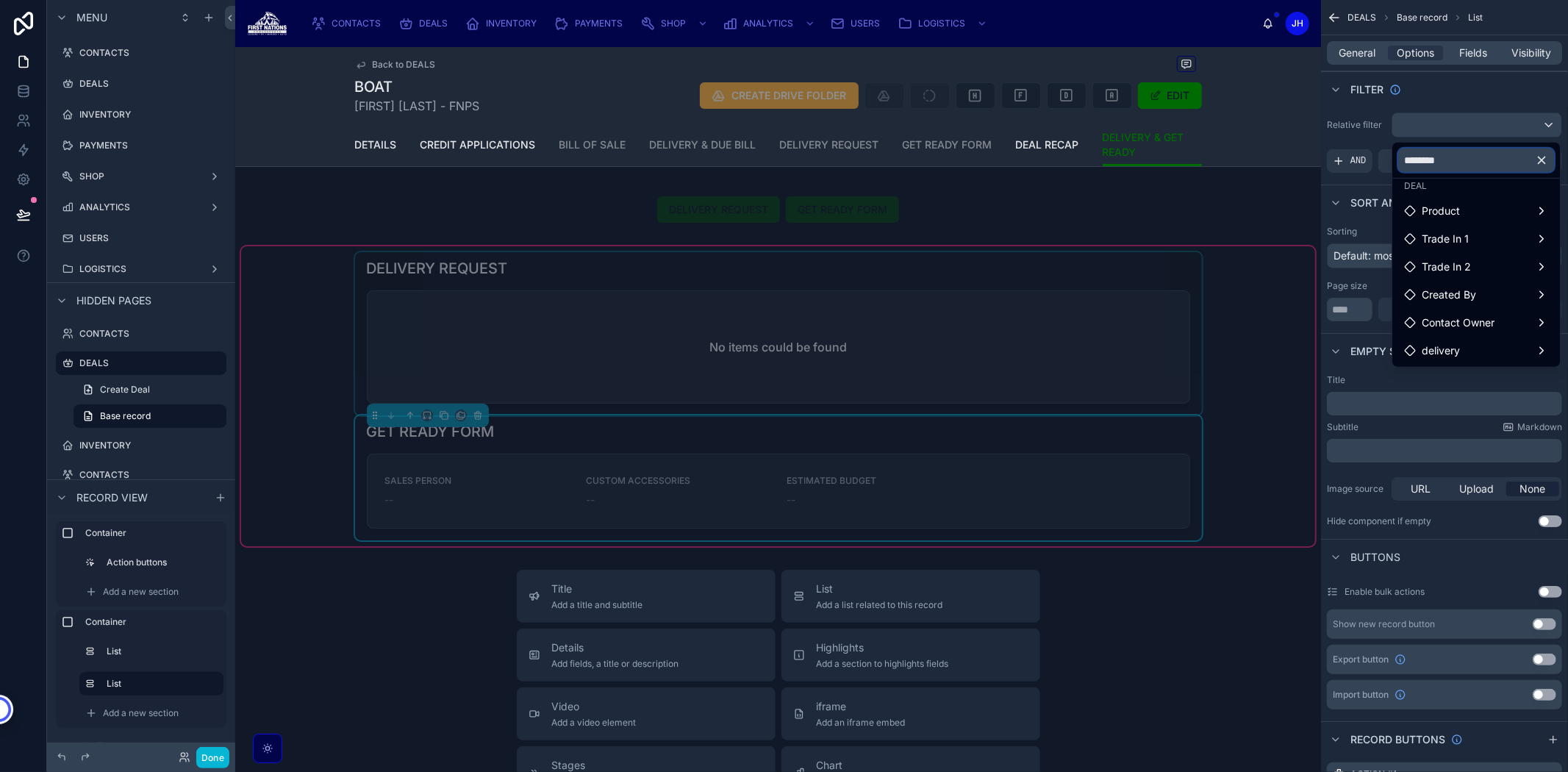 click on "********" at bounding box center (1476, 160) 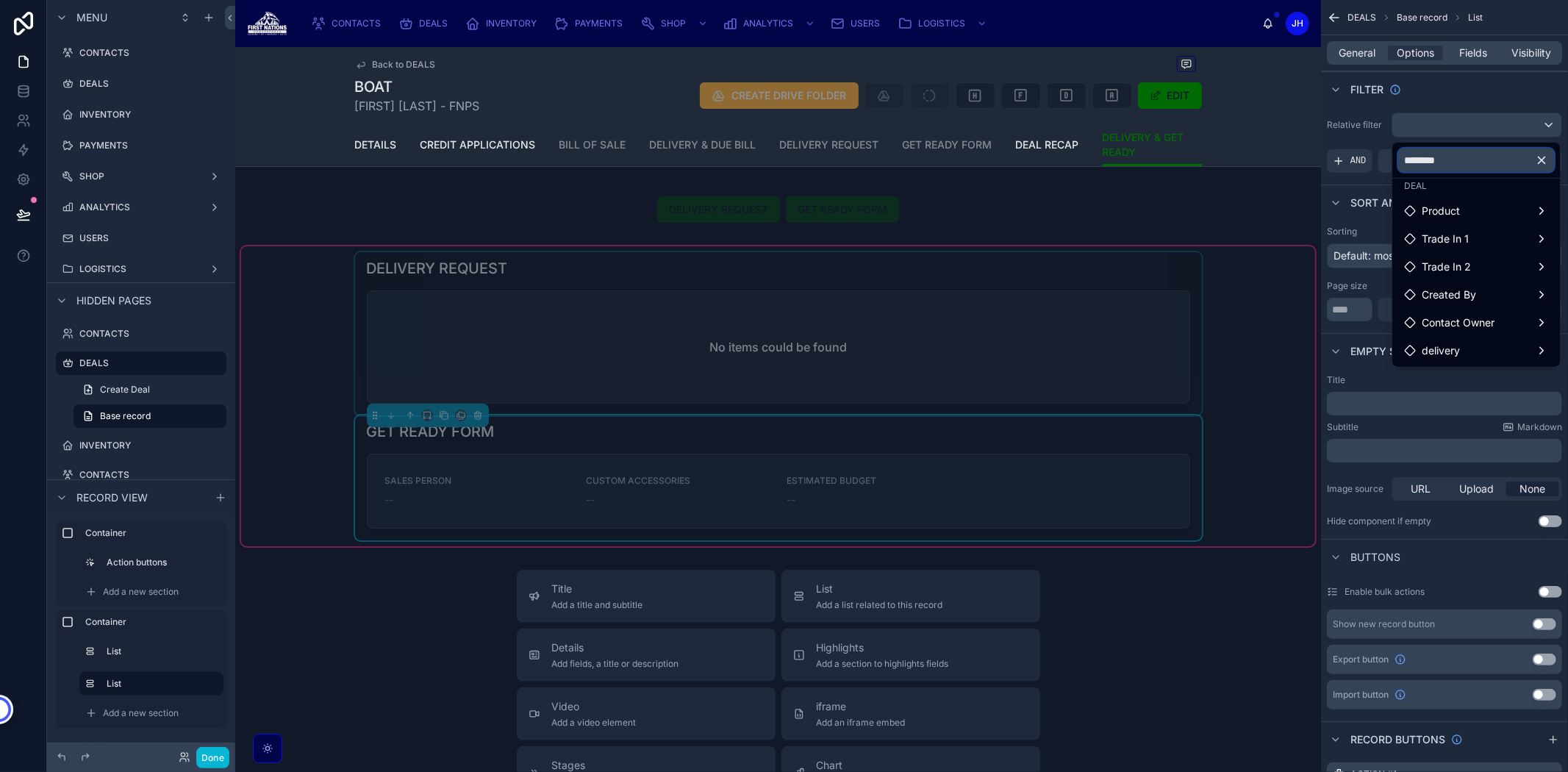 click on "********" at bounding box center (1476, 160) 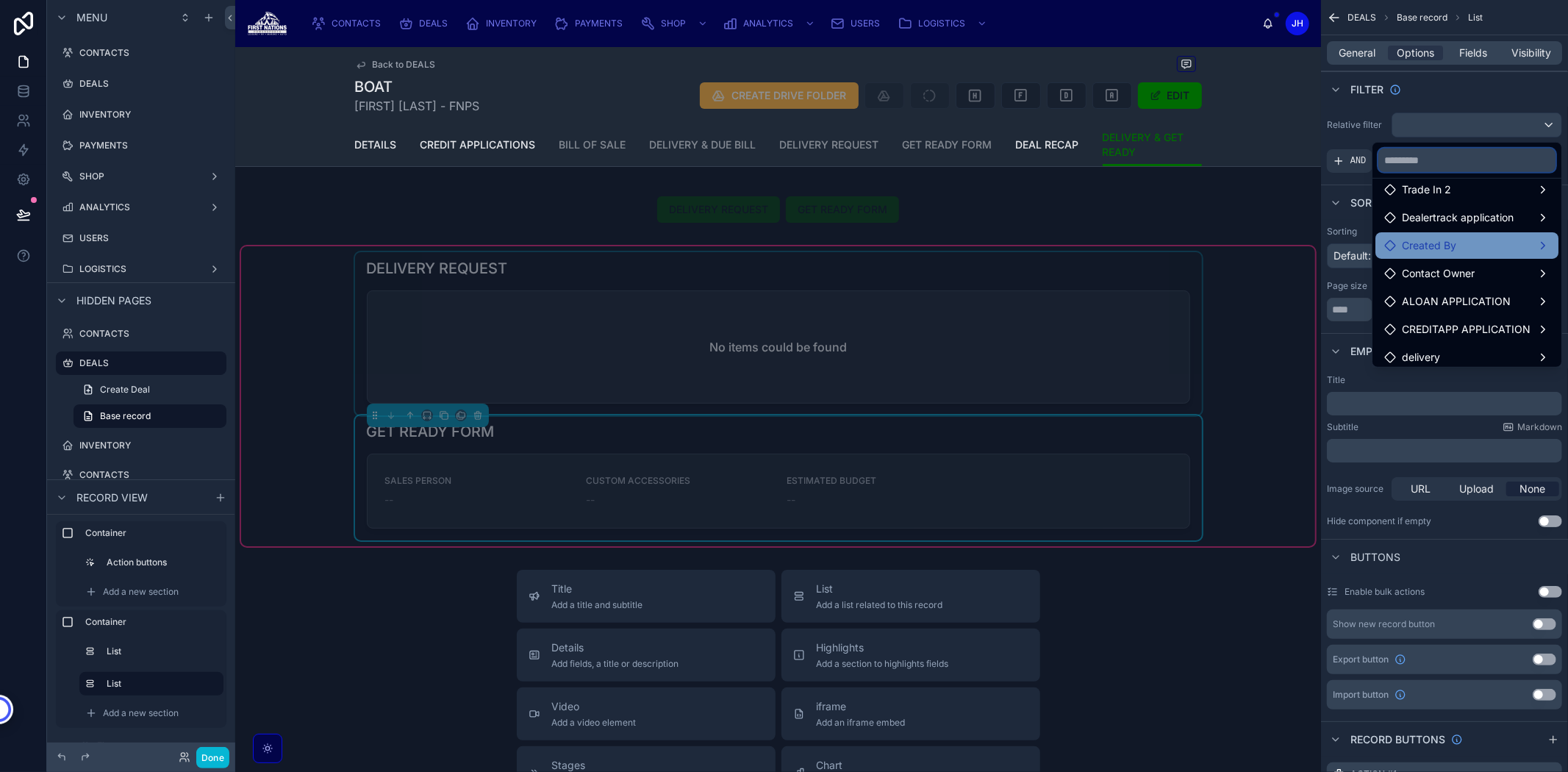 scroll, scrollTop: 182, scrollLeft: 0, axis: vertical 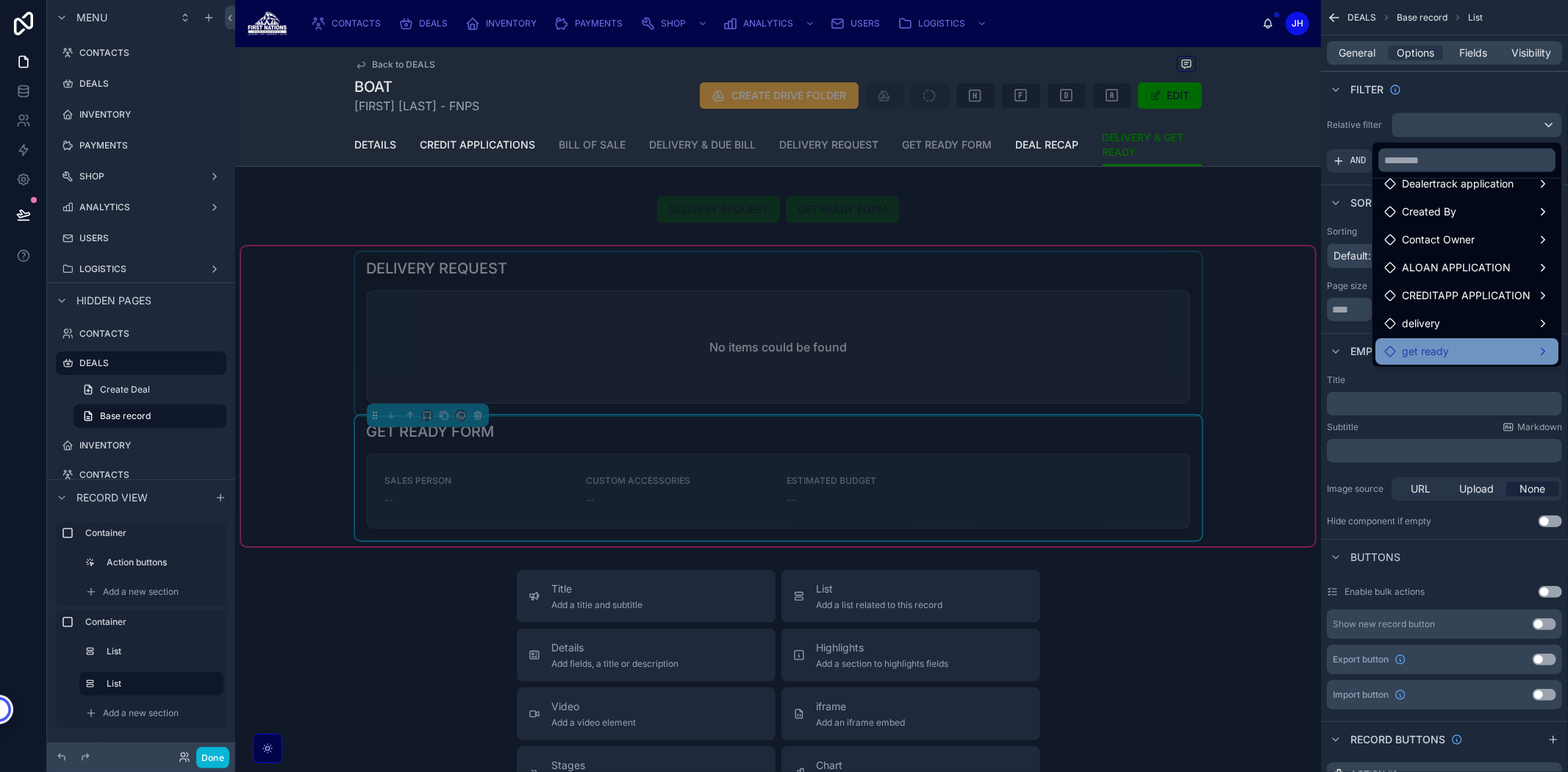 click on "get ready" at bounding box center (1467, 351) 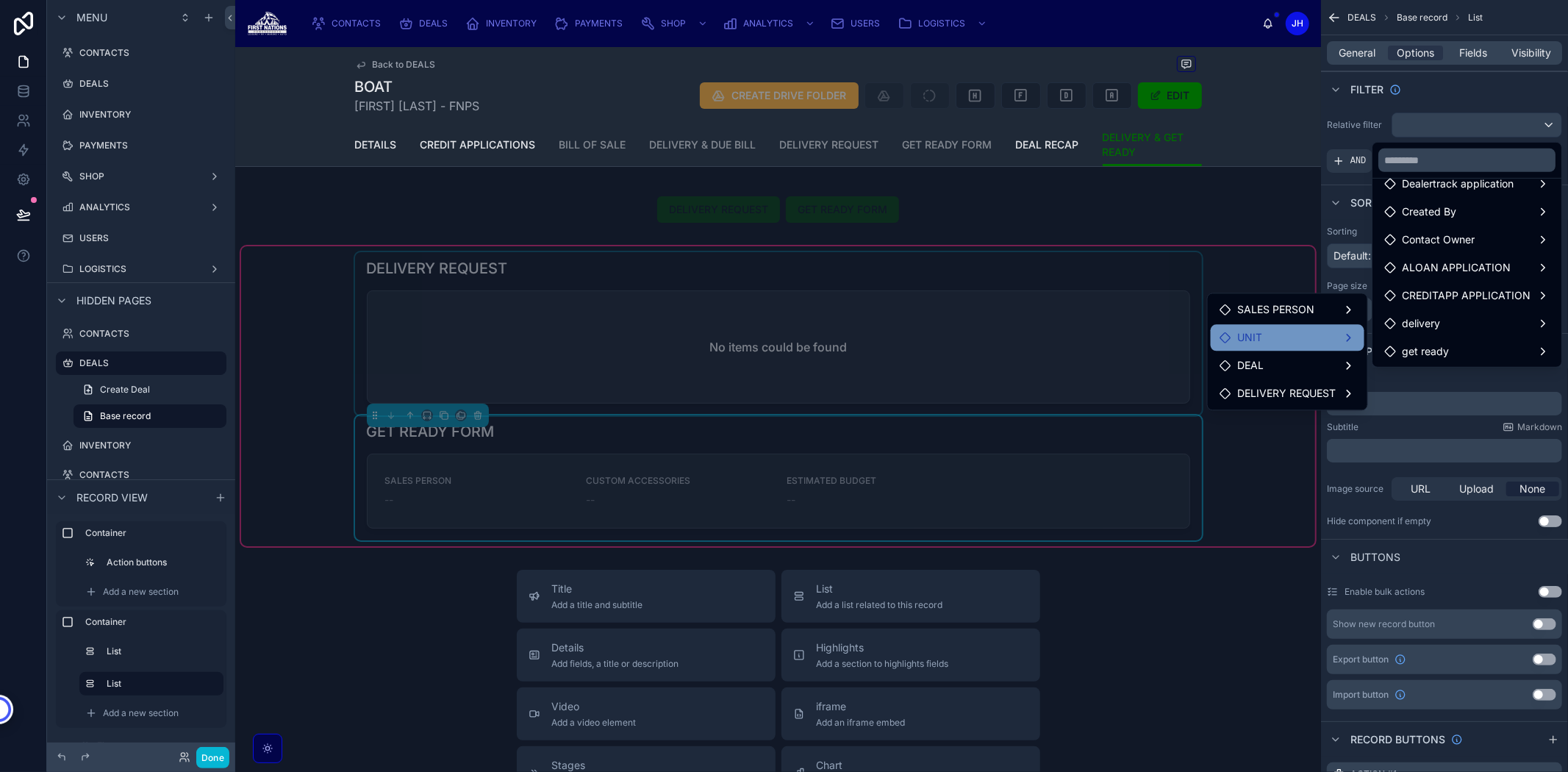 click on "UNIT" at bounding box center (1287, 337) 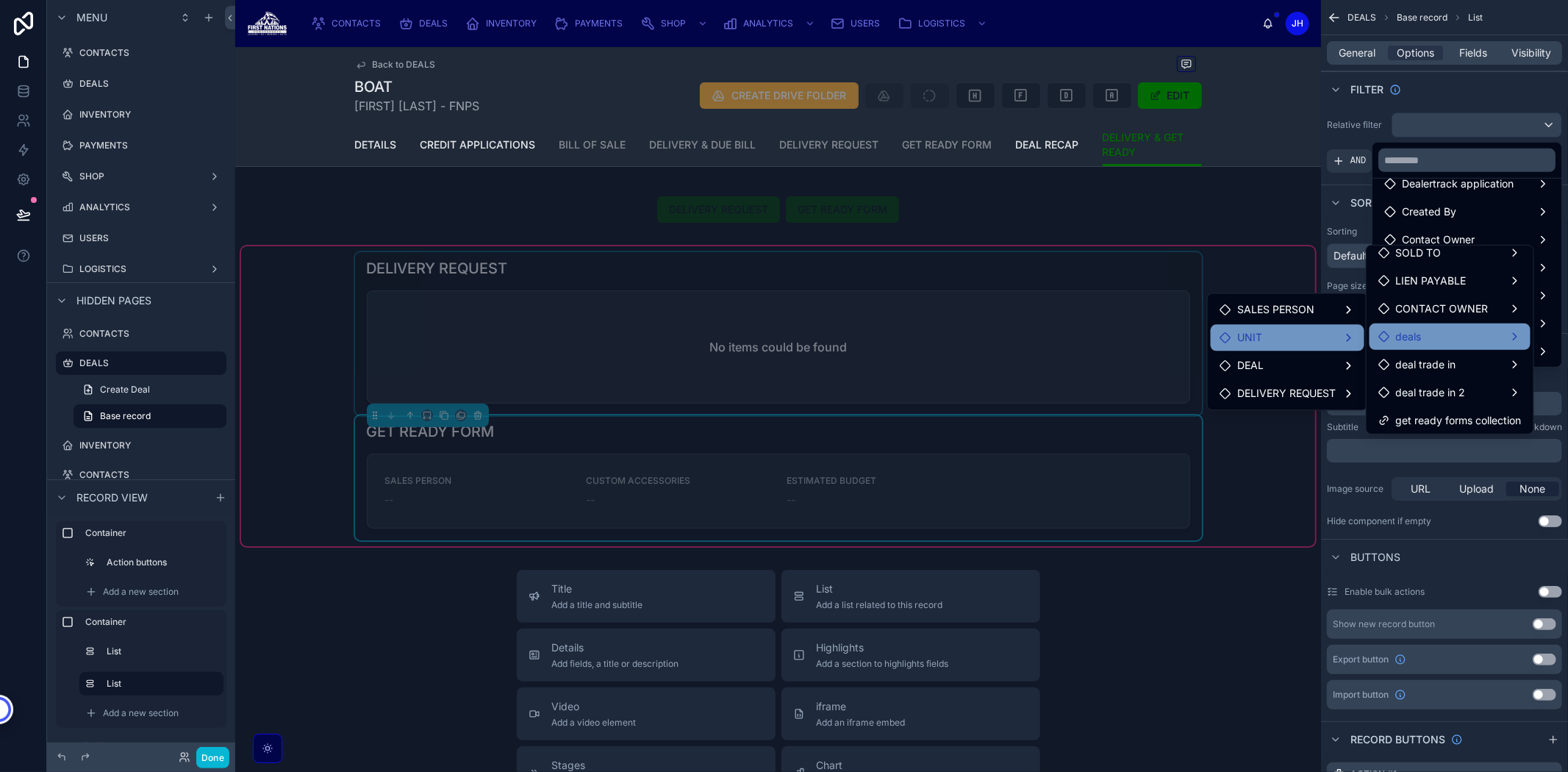 scroll, scrollTop: 11, scrollLeft: 0, axis: vertical 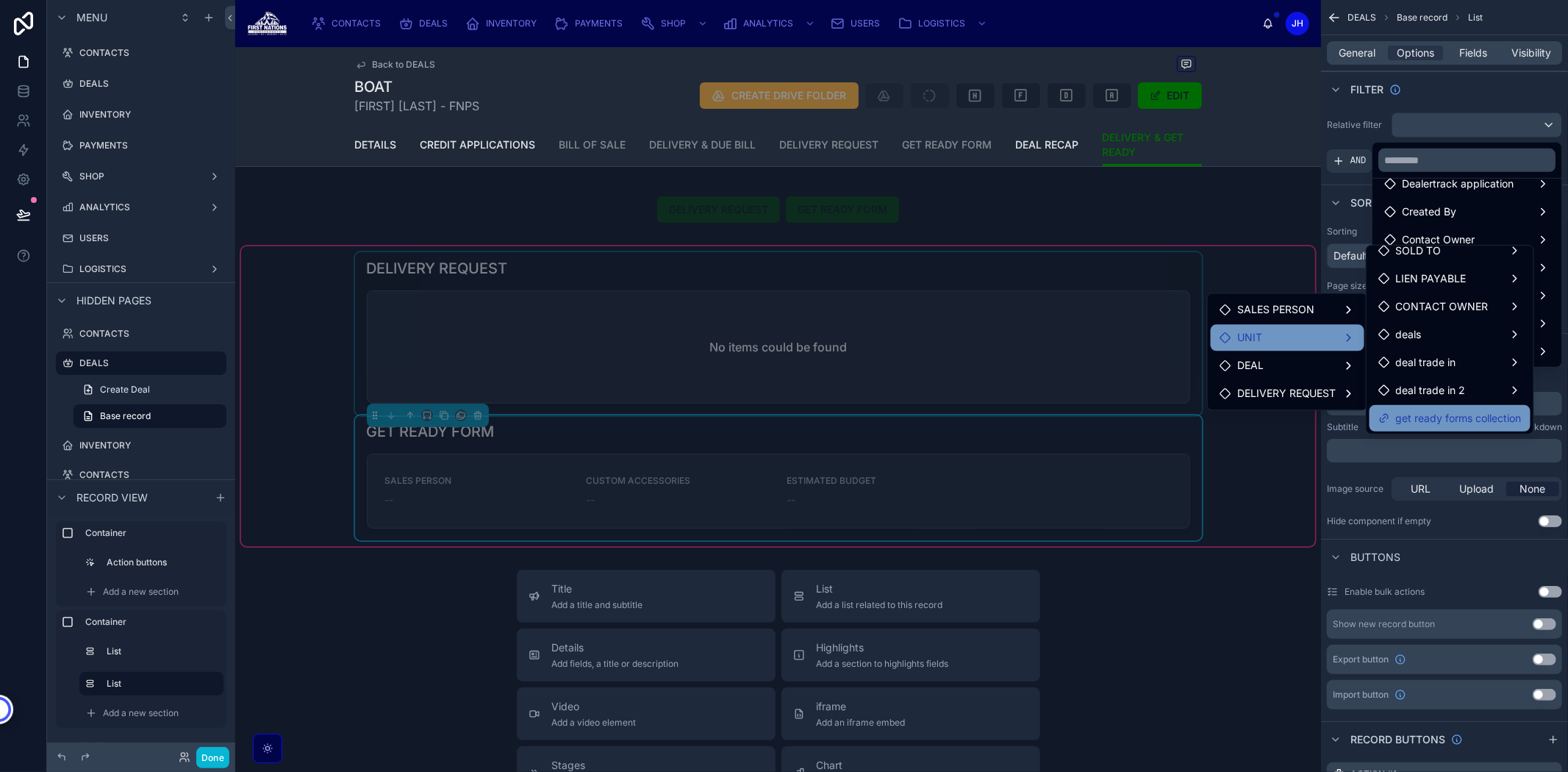 click on "get ready forms collection" at bounding box center (1458, 418) 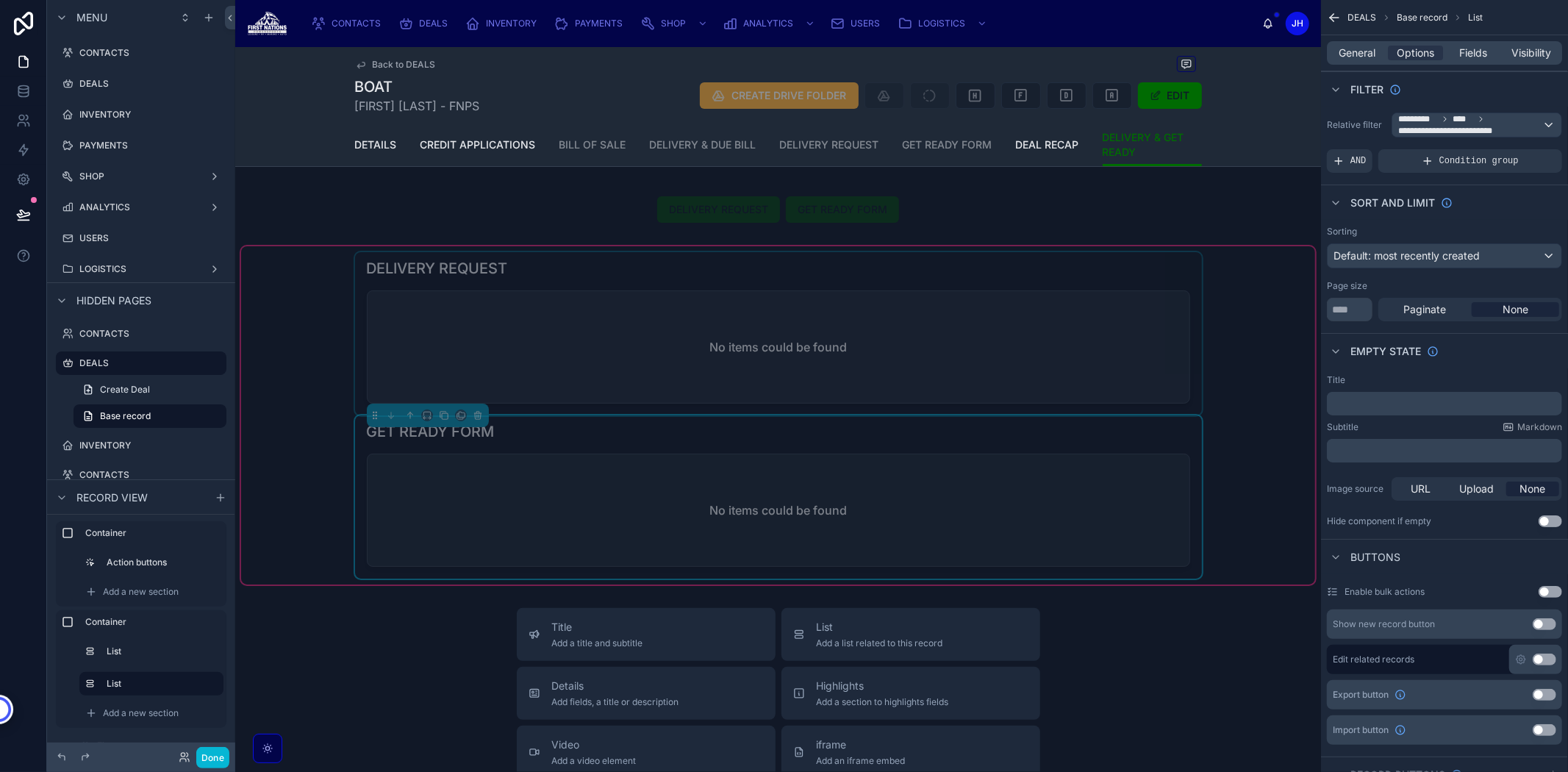 click at bounding box center [778, 334] 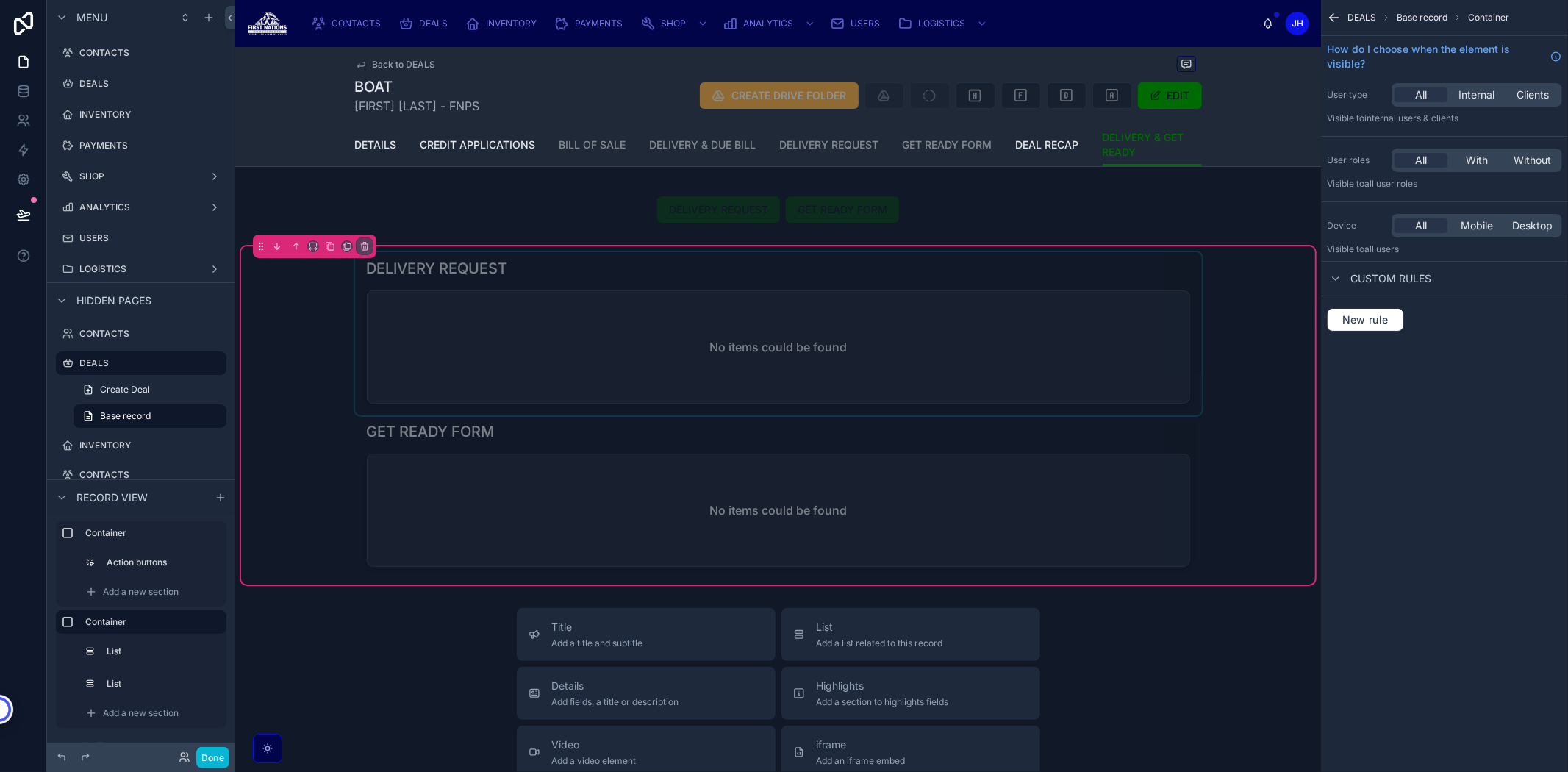 click at bounding box center (778, 334) 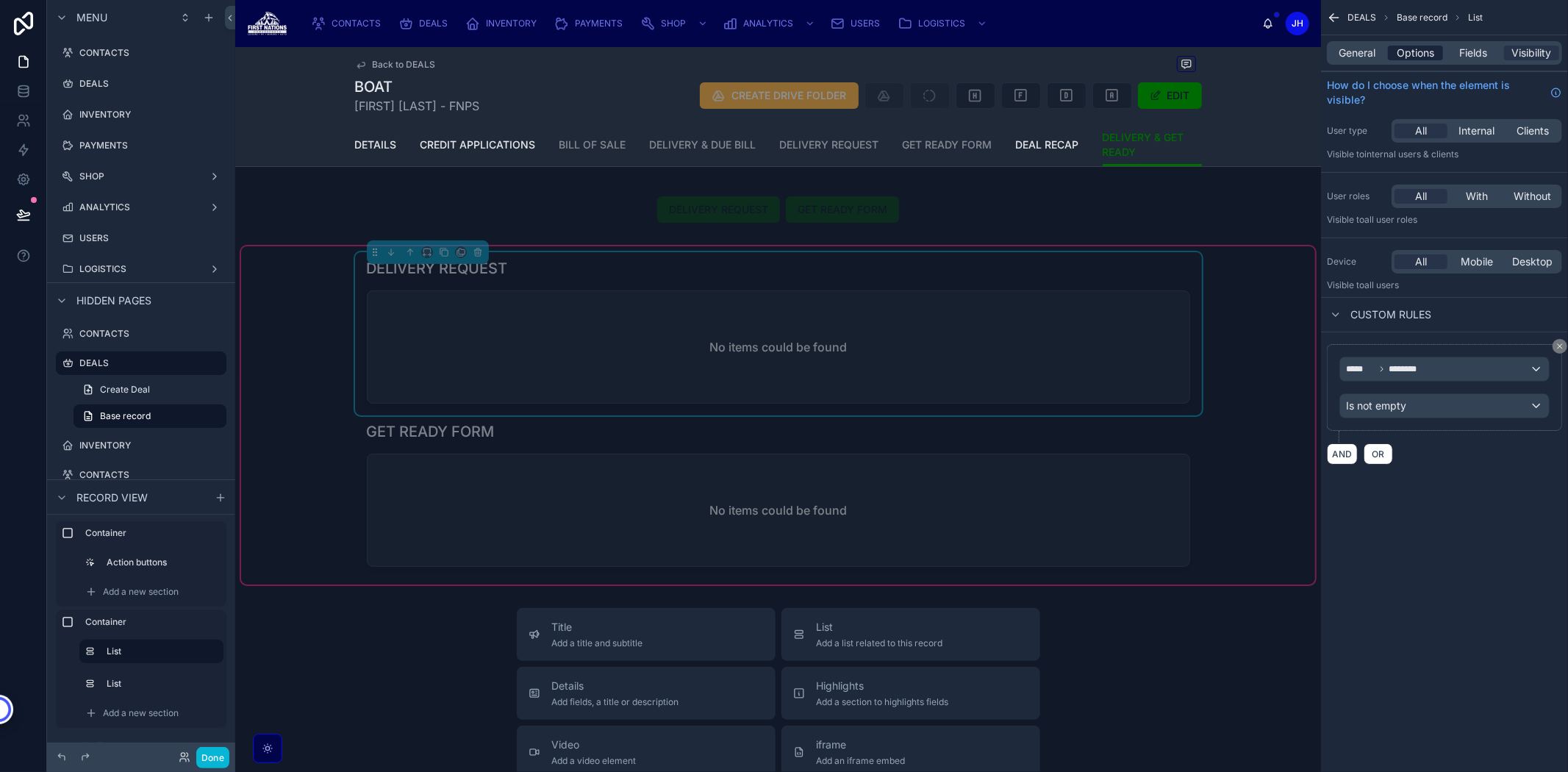 click on "Options" at bounding box center [1415, 53] 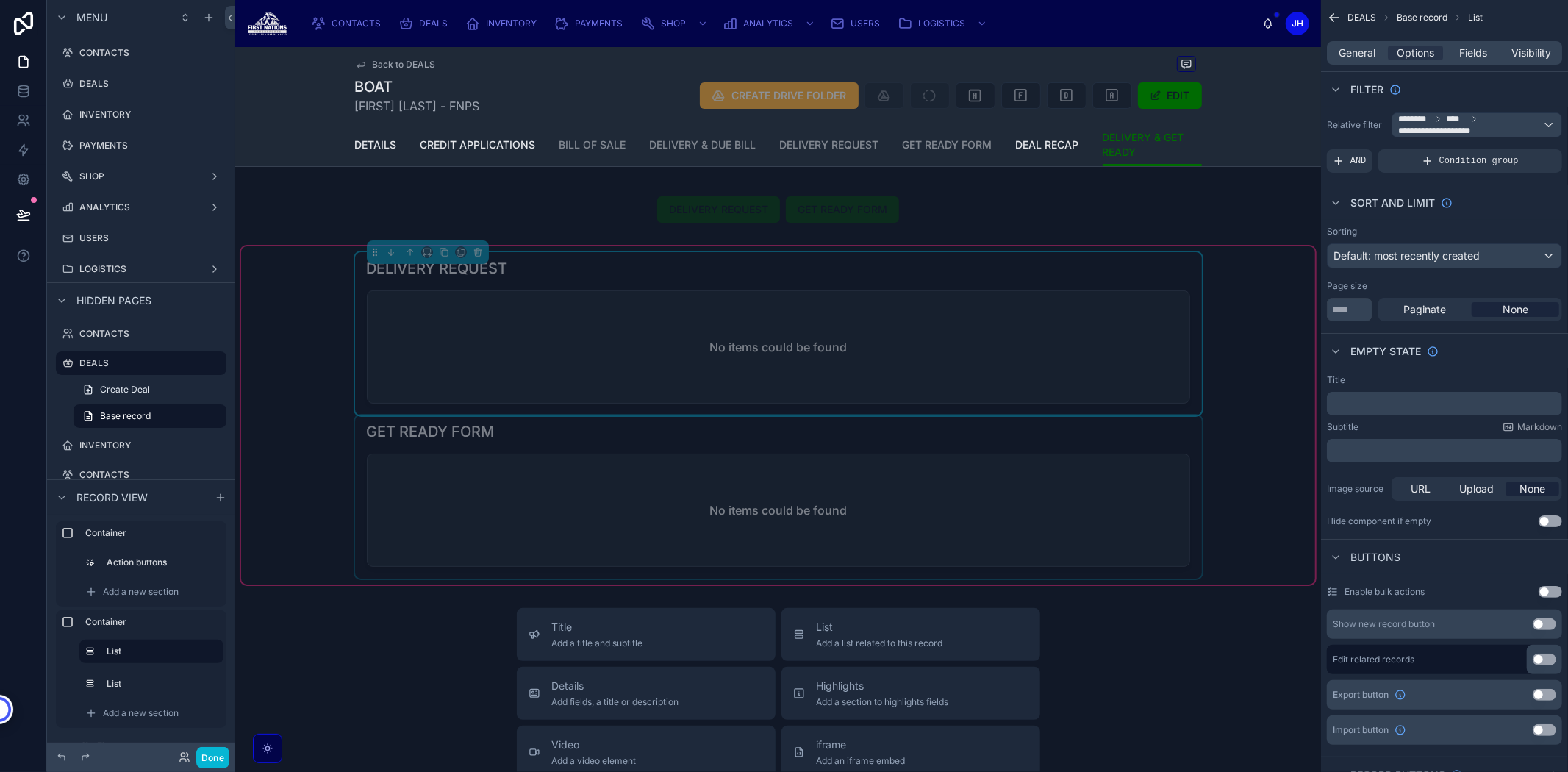 click at bounding box center [778, 497] 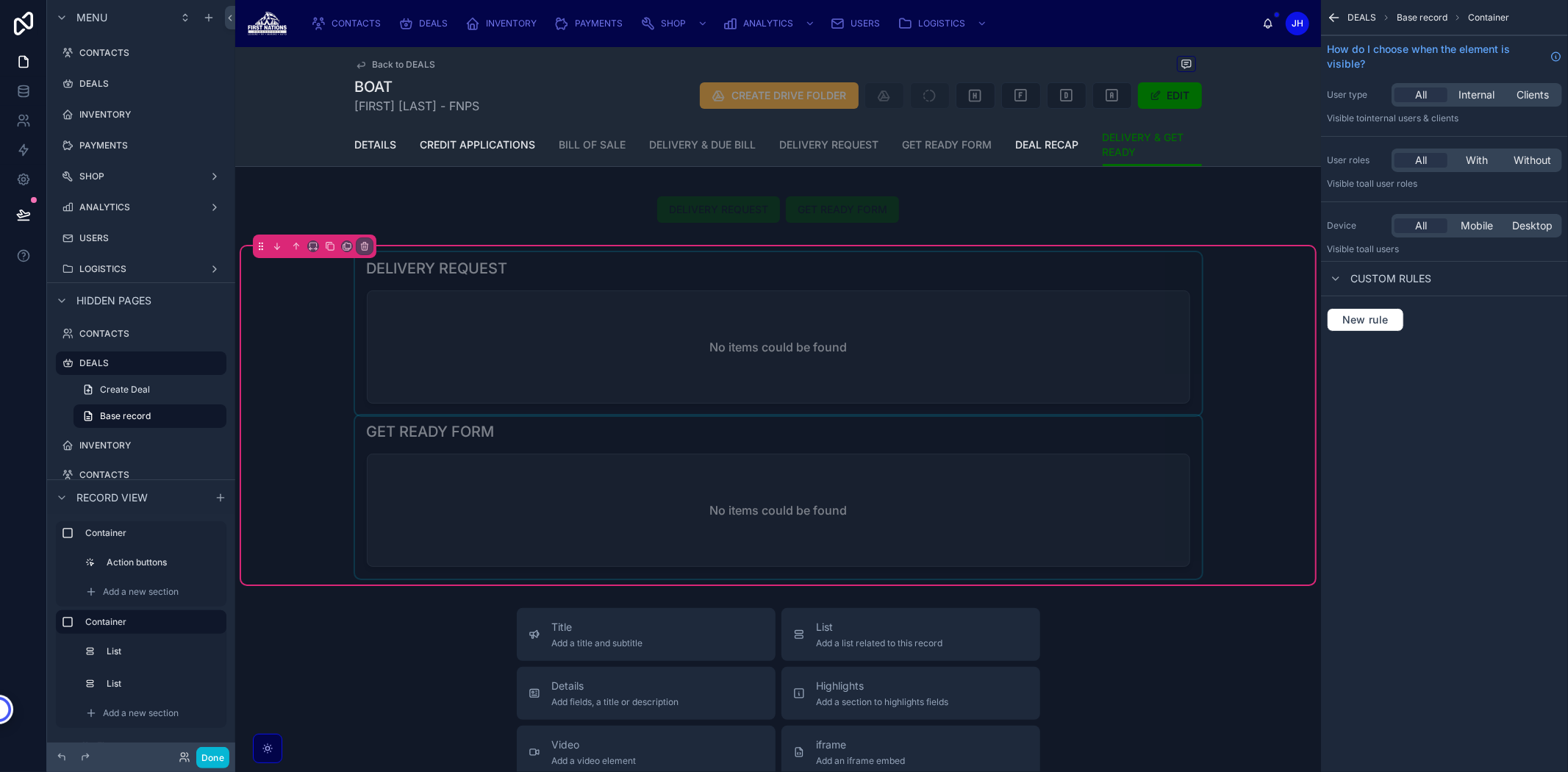 click at bounding box center (778, 497) 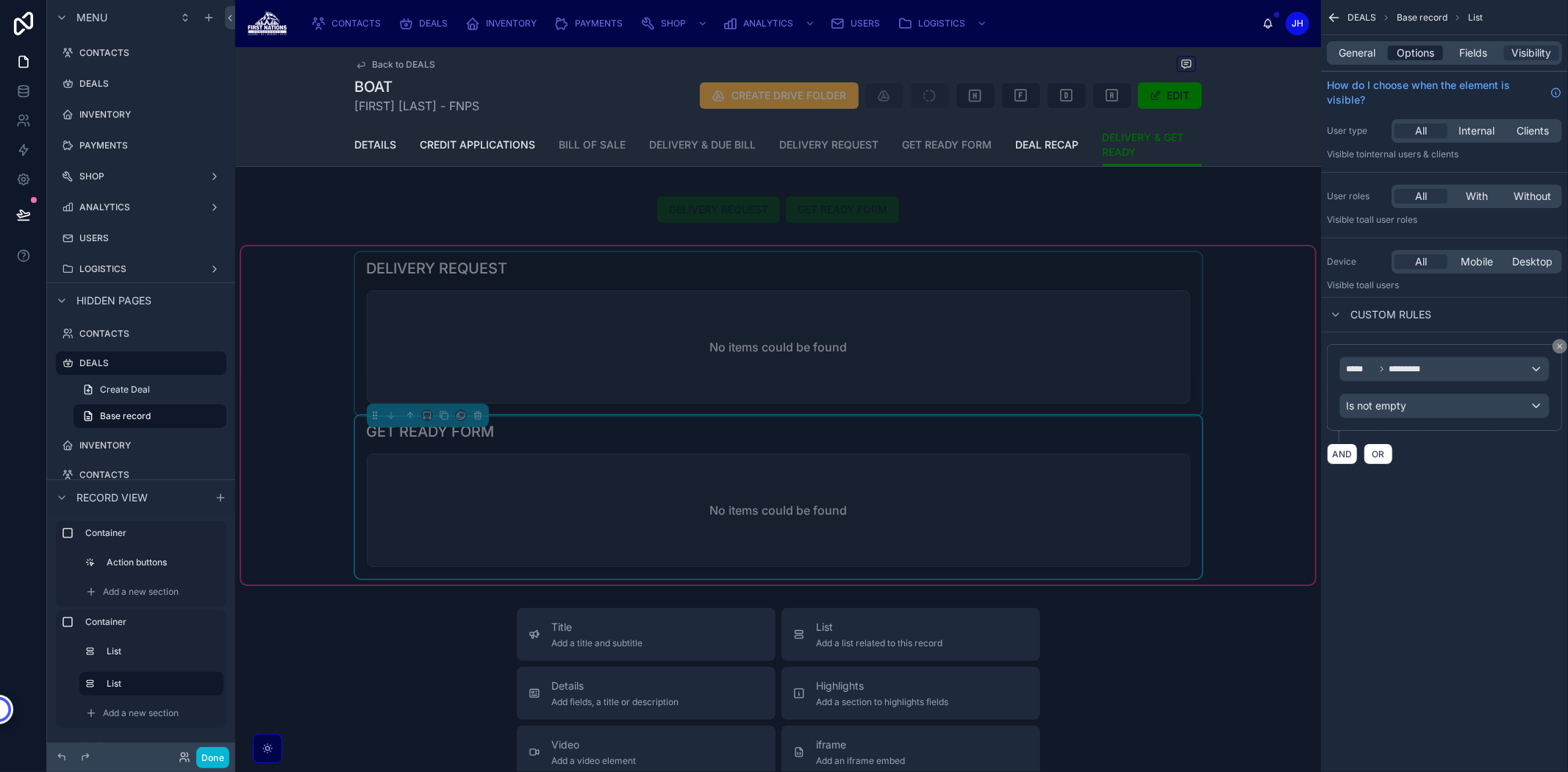 click on "Options" at bounding box center (1415, 53) 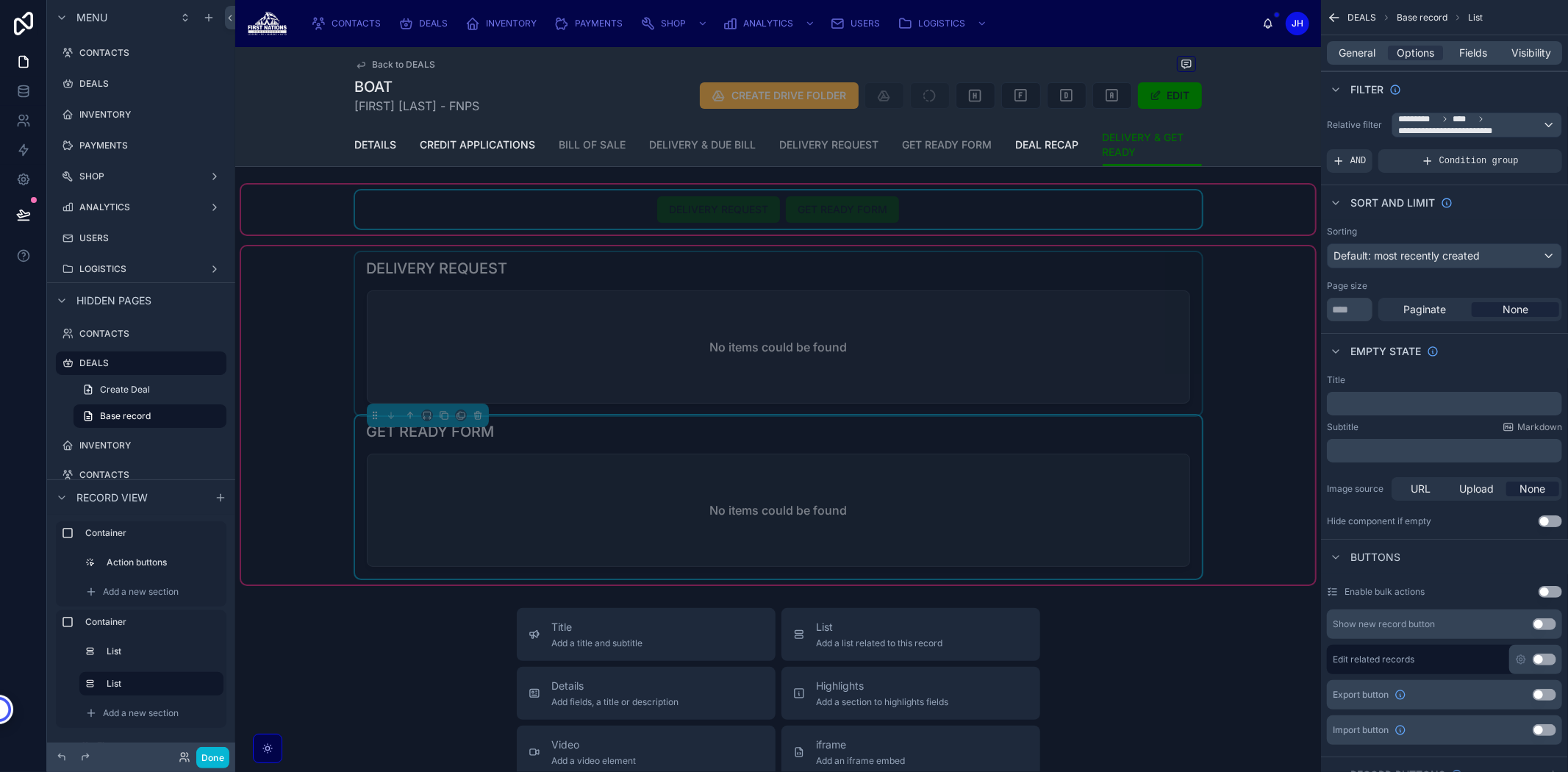 click at bounding box center [778, 210] 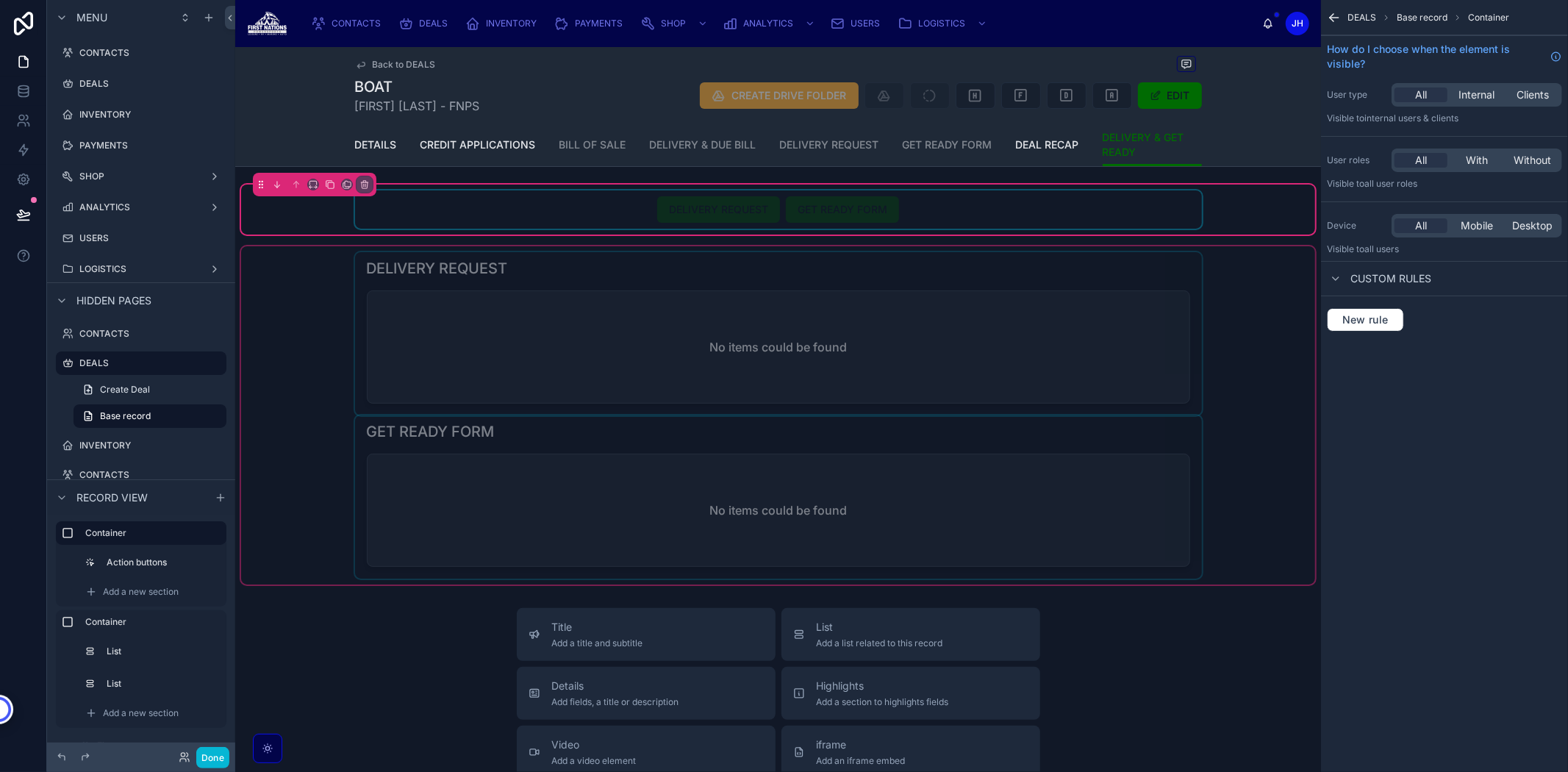 click at bounding box center (778, 210) 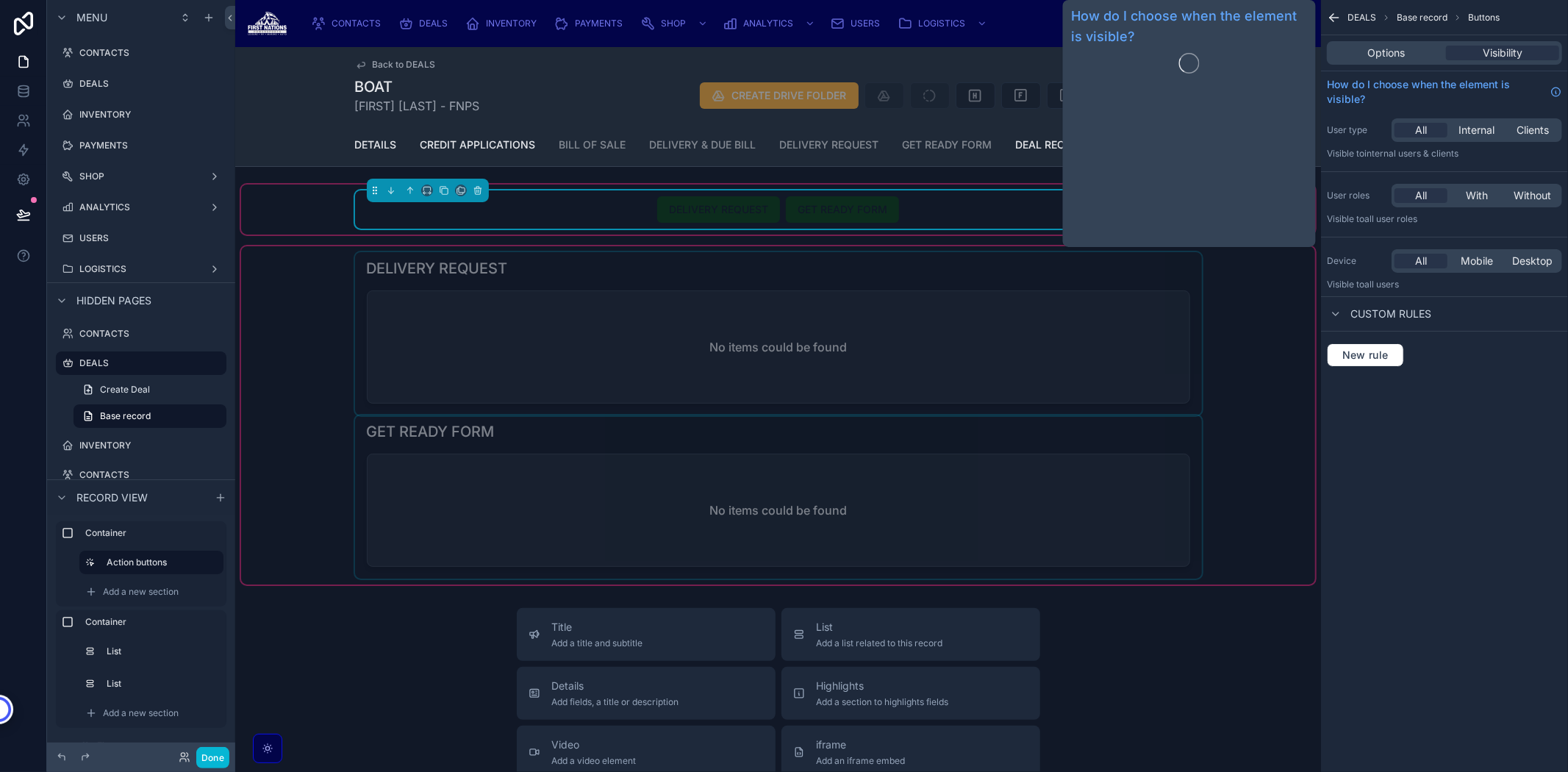 click on "Options Visibility" at bounding box center (1445, 53) 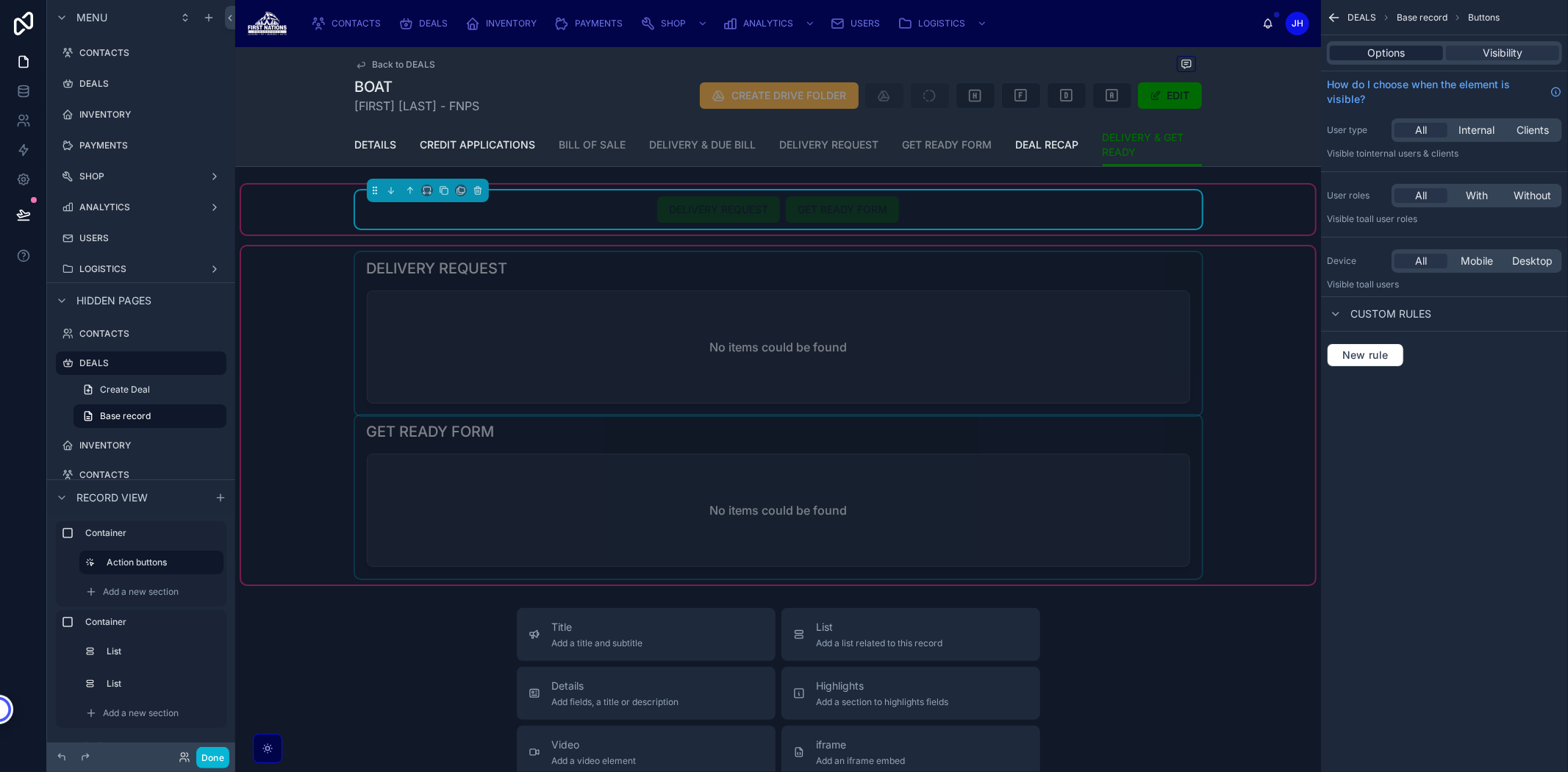 click on "Options" at bounding box center [1386, 53] 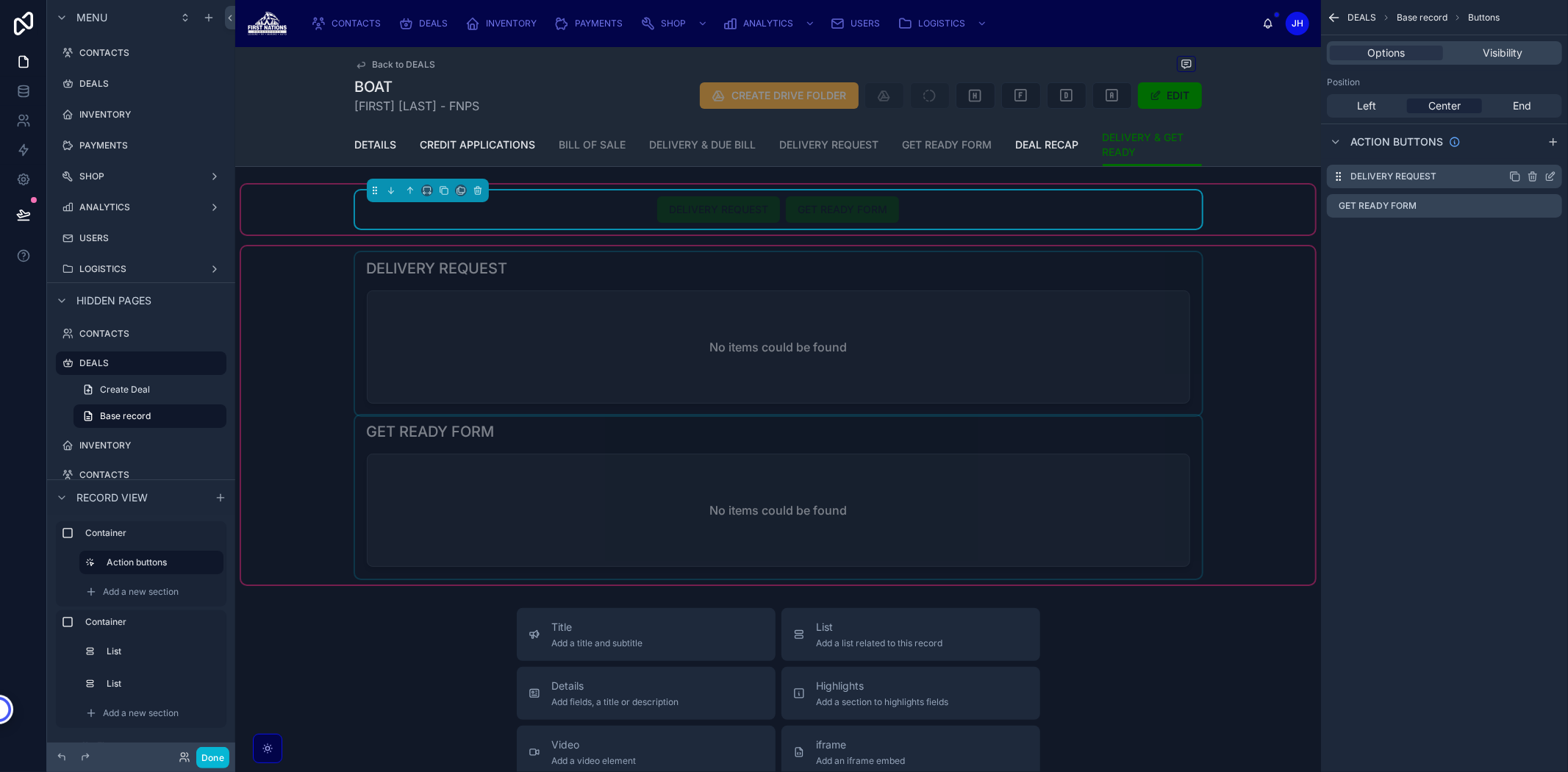 click 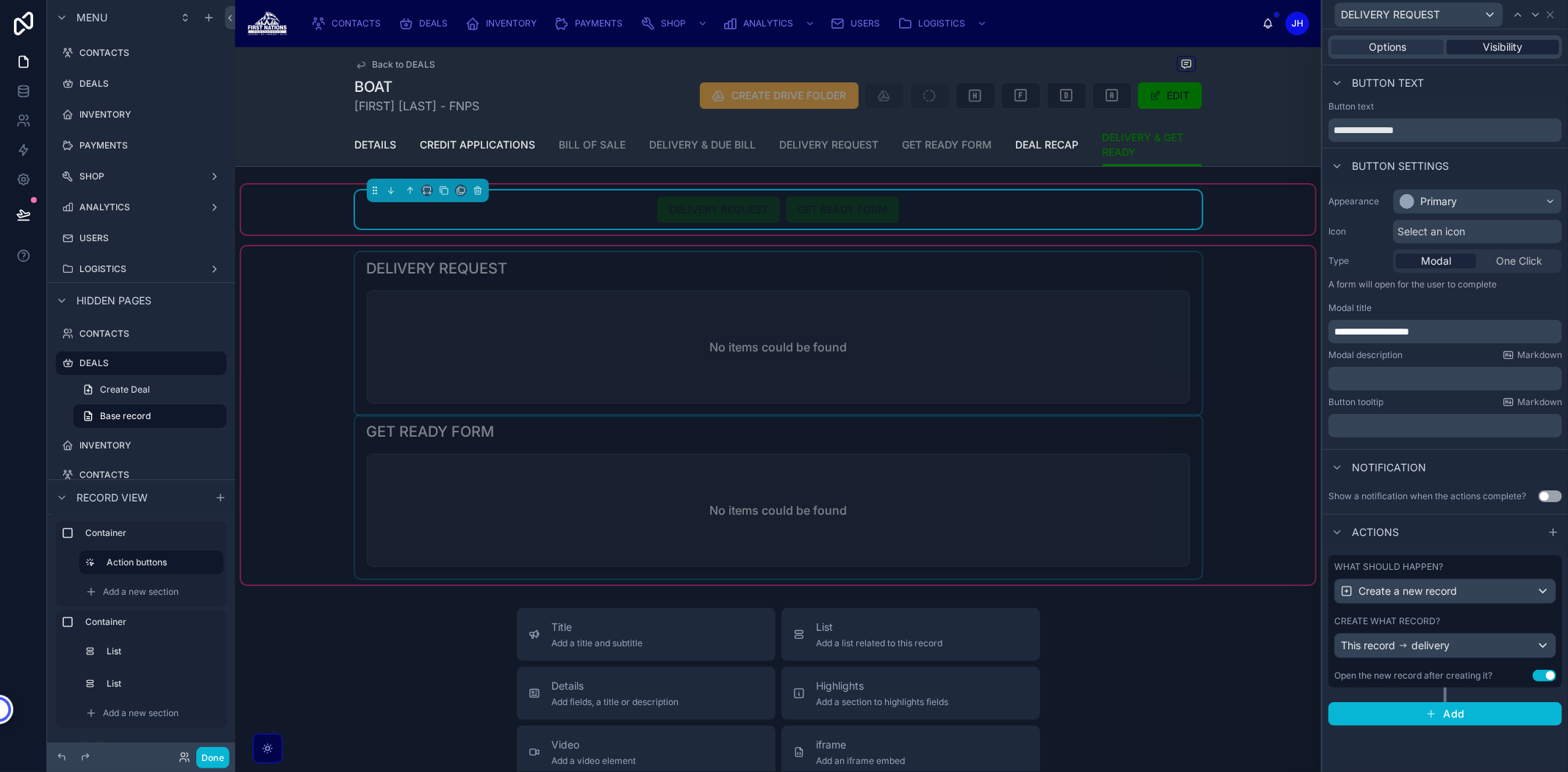 click on "Visibility" at bounding box center [1503, 47] 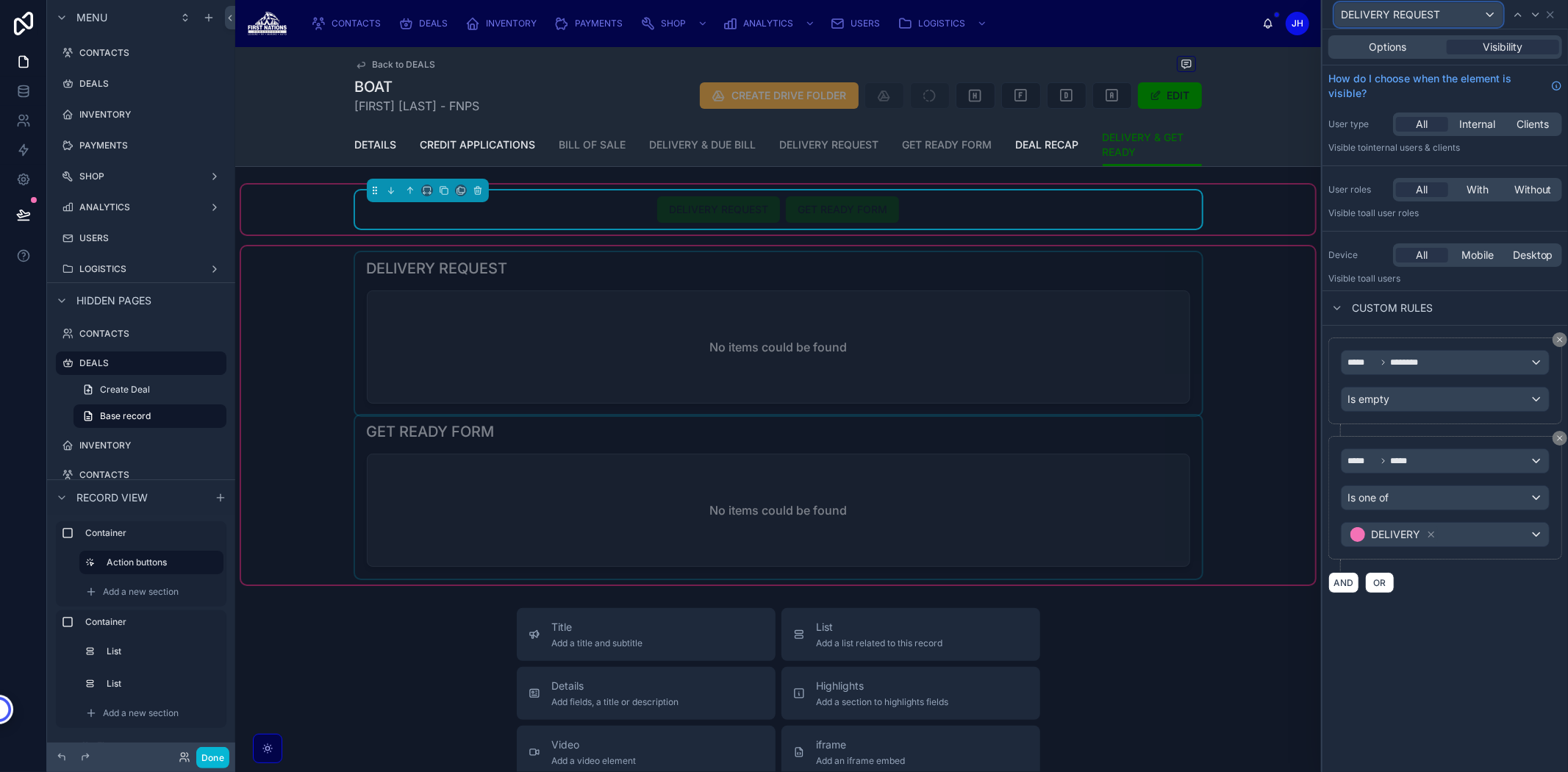 click on "DELIVERY REQUEST" at bounding box center [1390, 15] 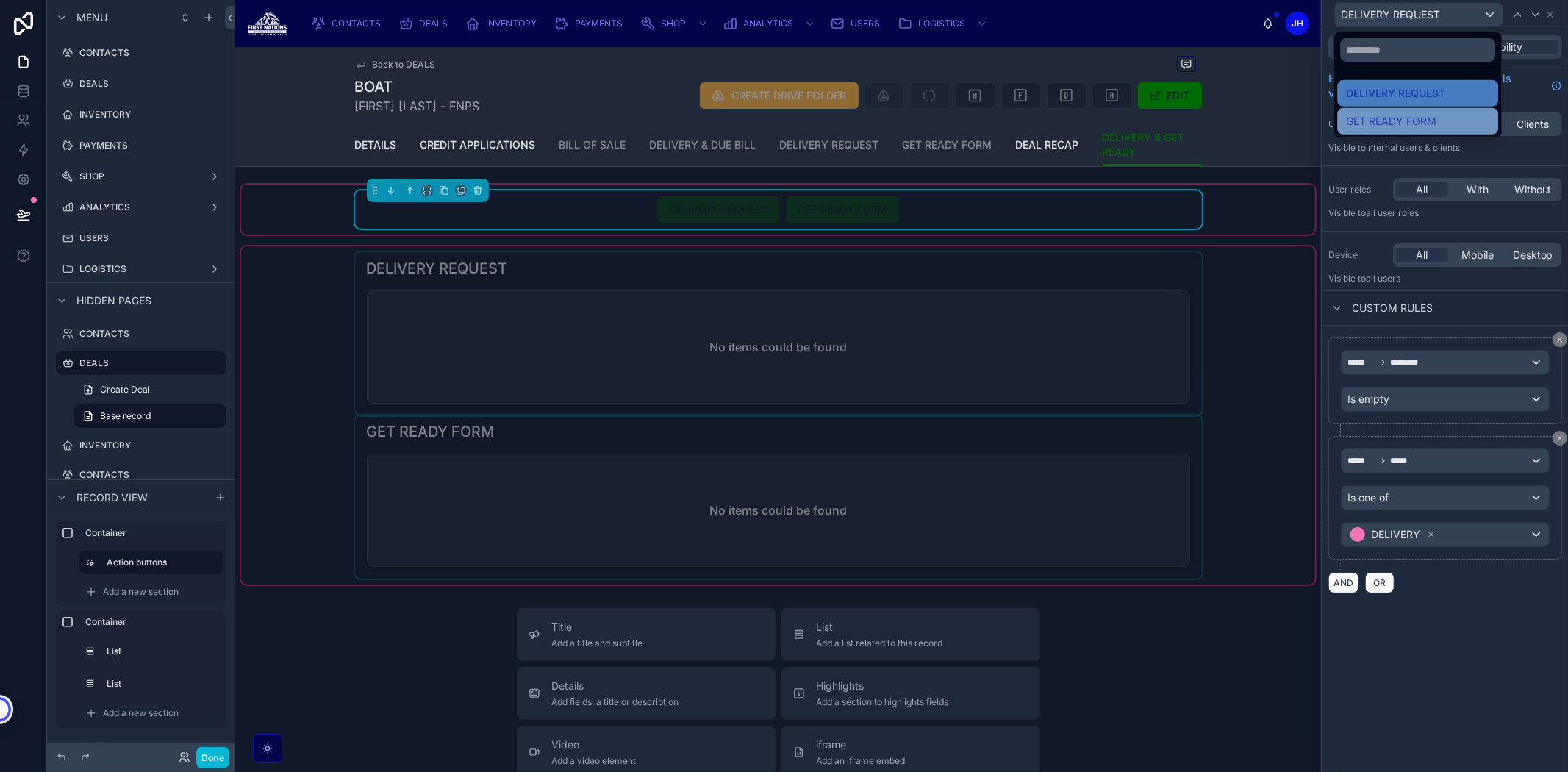 click on "GET READY FORM" at bounding box center [1391, 121] 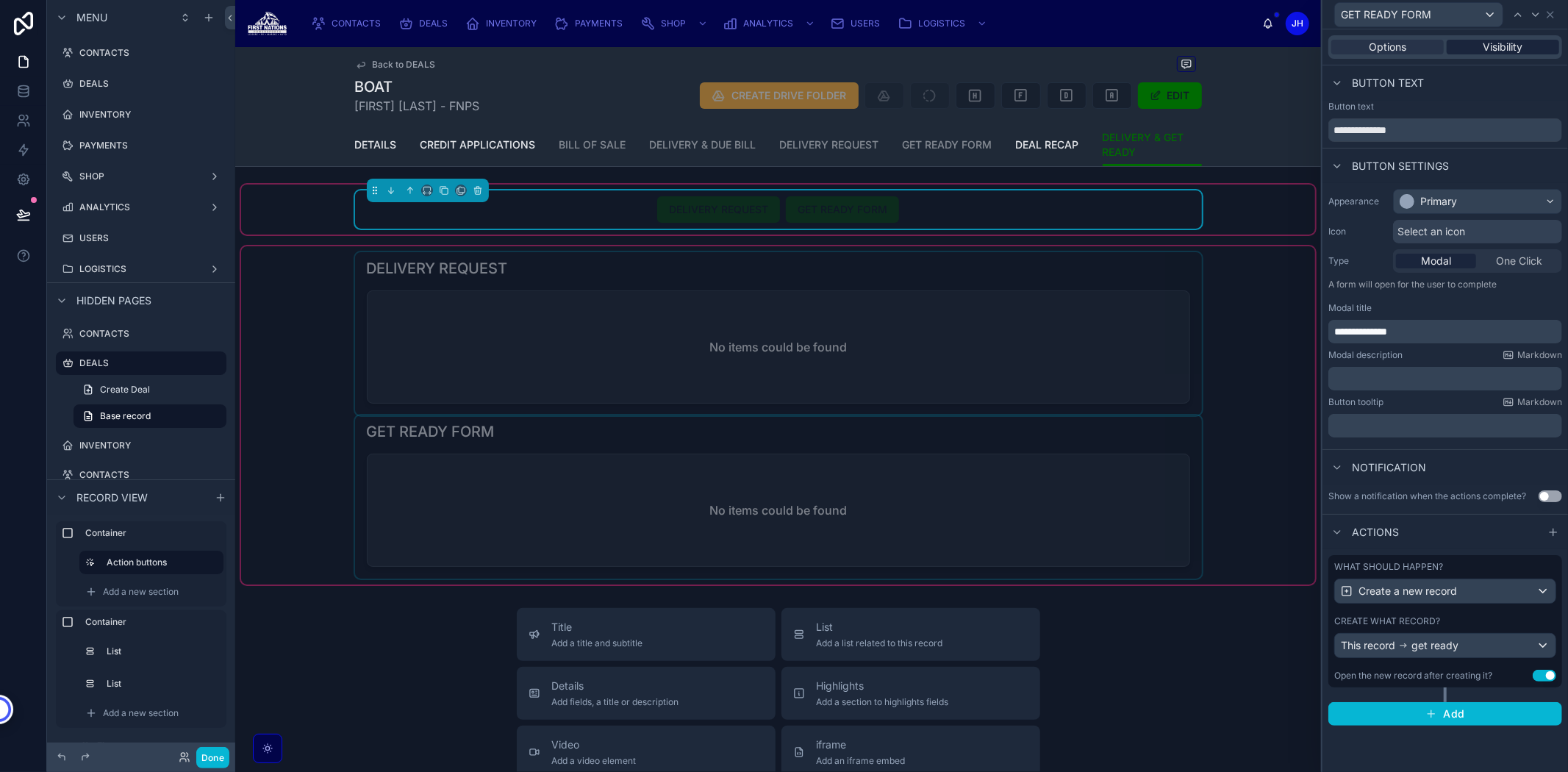 click on "Visibility" at bounding box center (1503, 47) 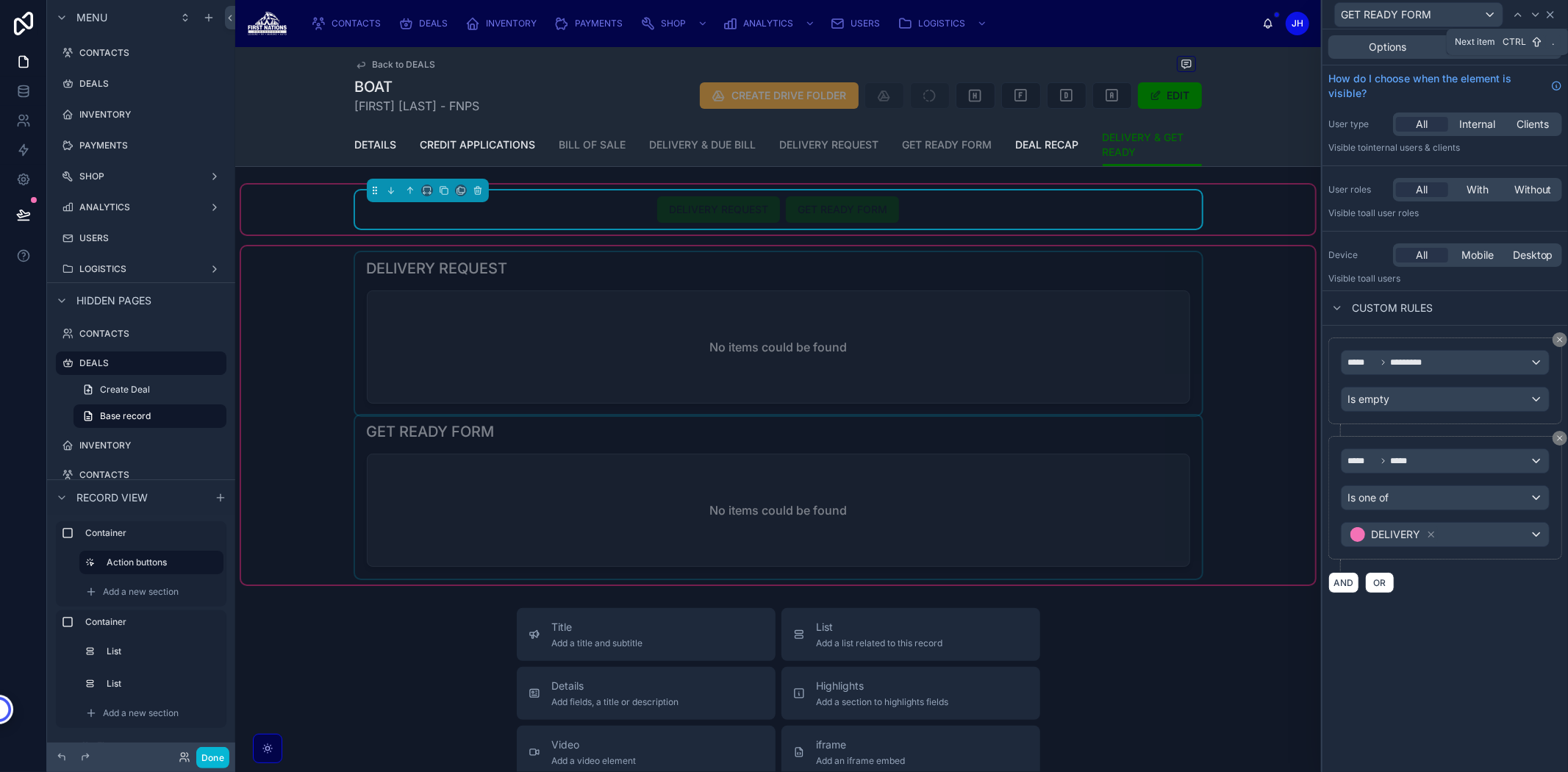 click on "GET READY FORM" at bounding box center (1445, 14) 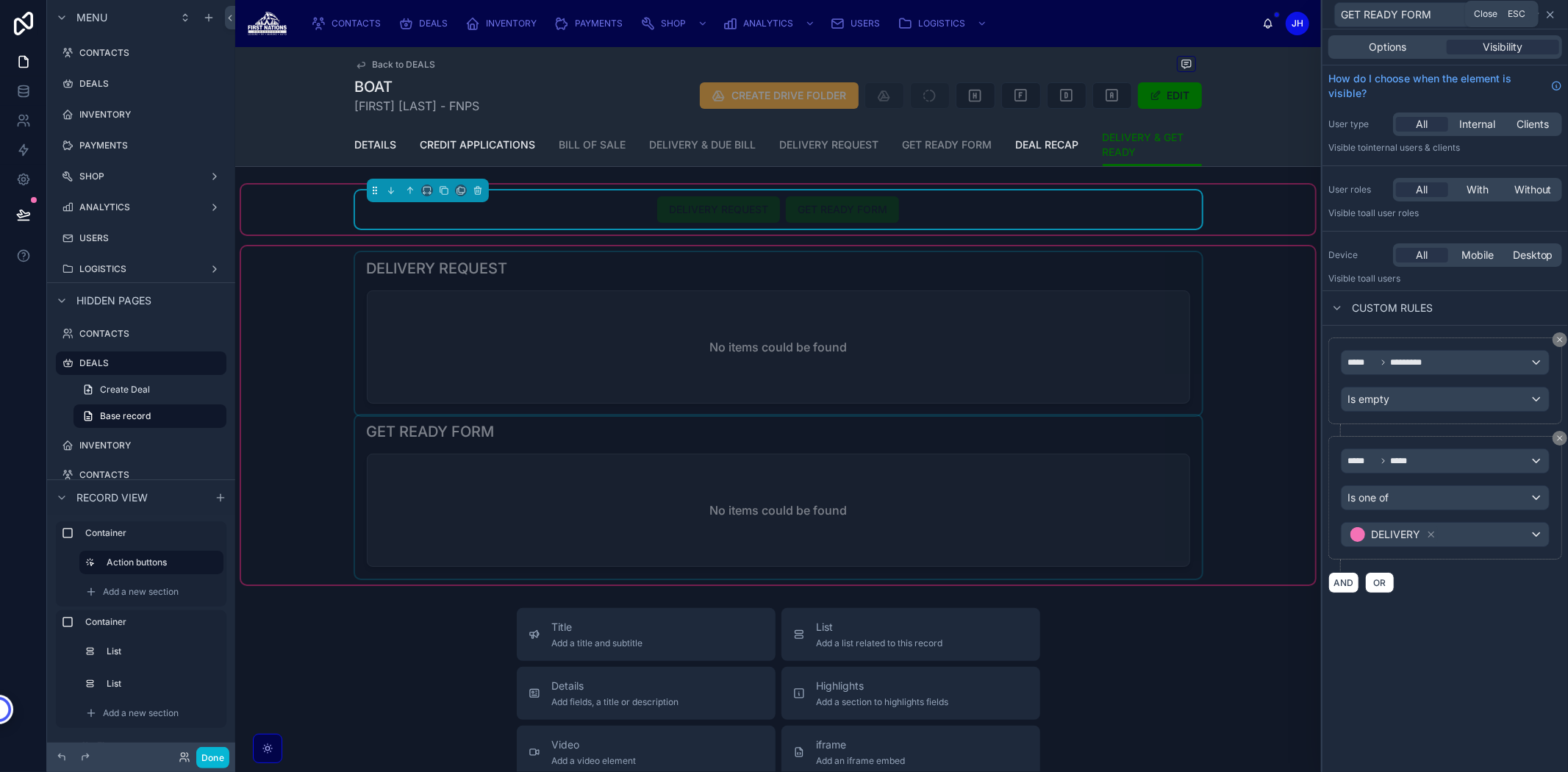 click 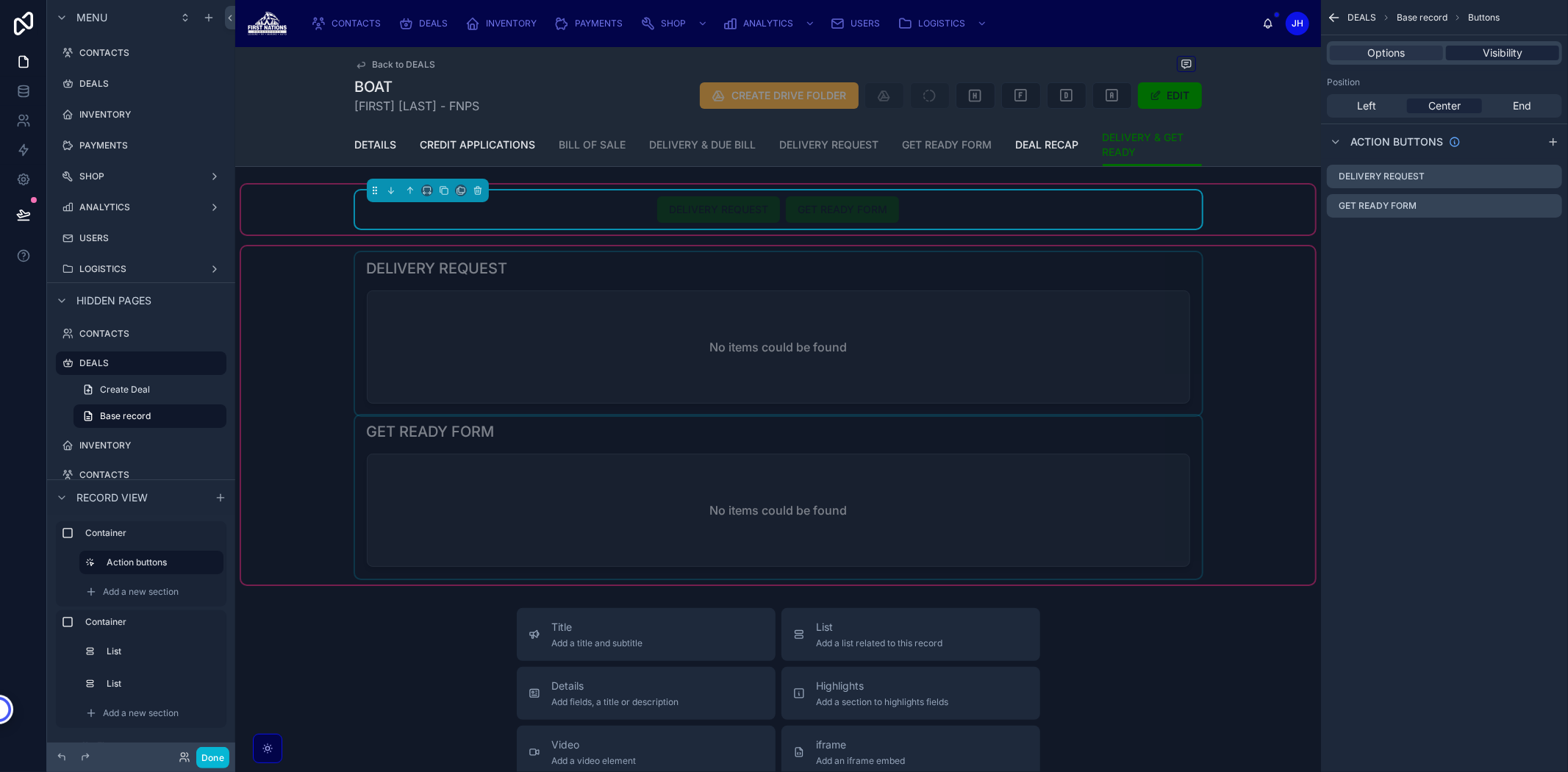 click on "Visibility" at bounding box center (1503, 53) 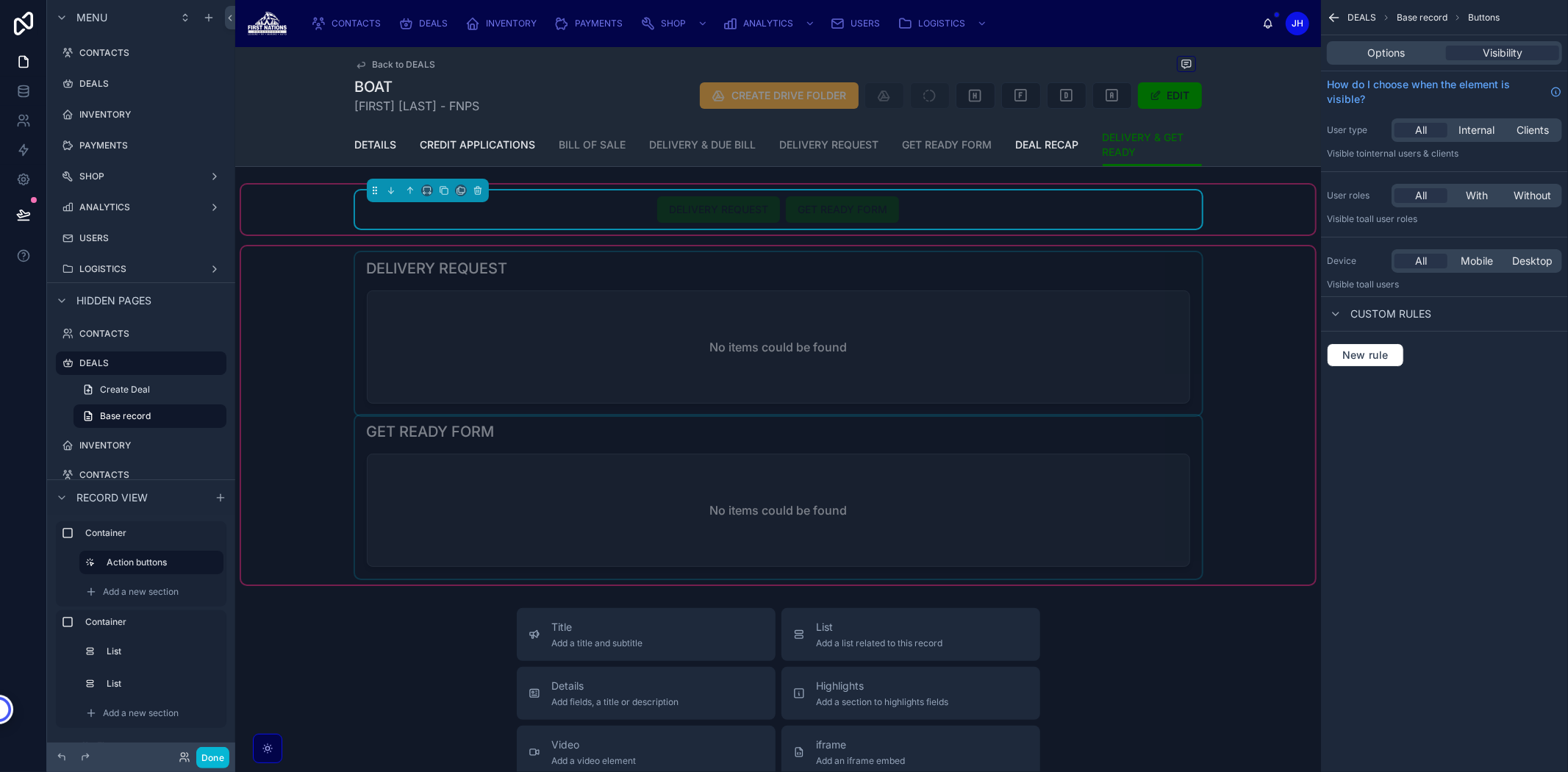 click on "DETAILS CREDIT APPLICATIONS BILL OF SALE DELIVERY & DUE BILL DELIVERY REQUEST GET READY FORM DEAL RECAP DELIVERY & GET READY" at bounding box center [778, 145] 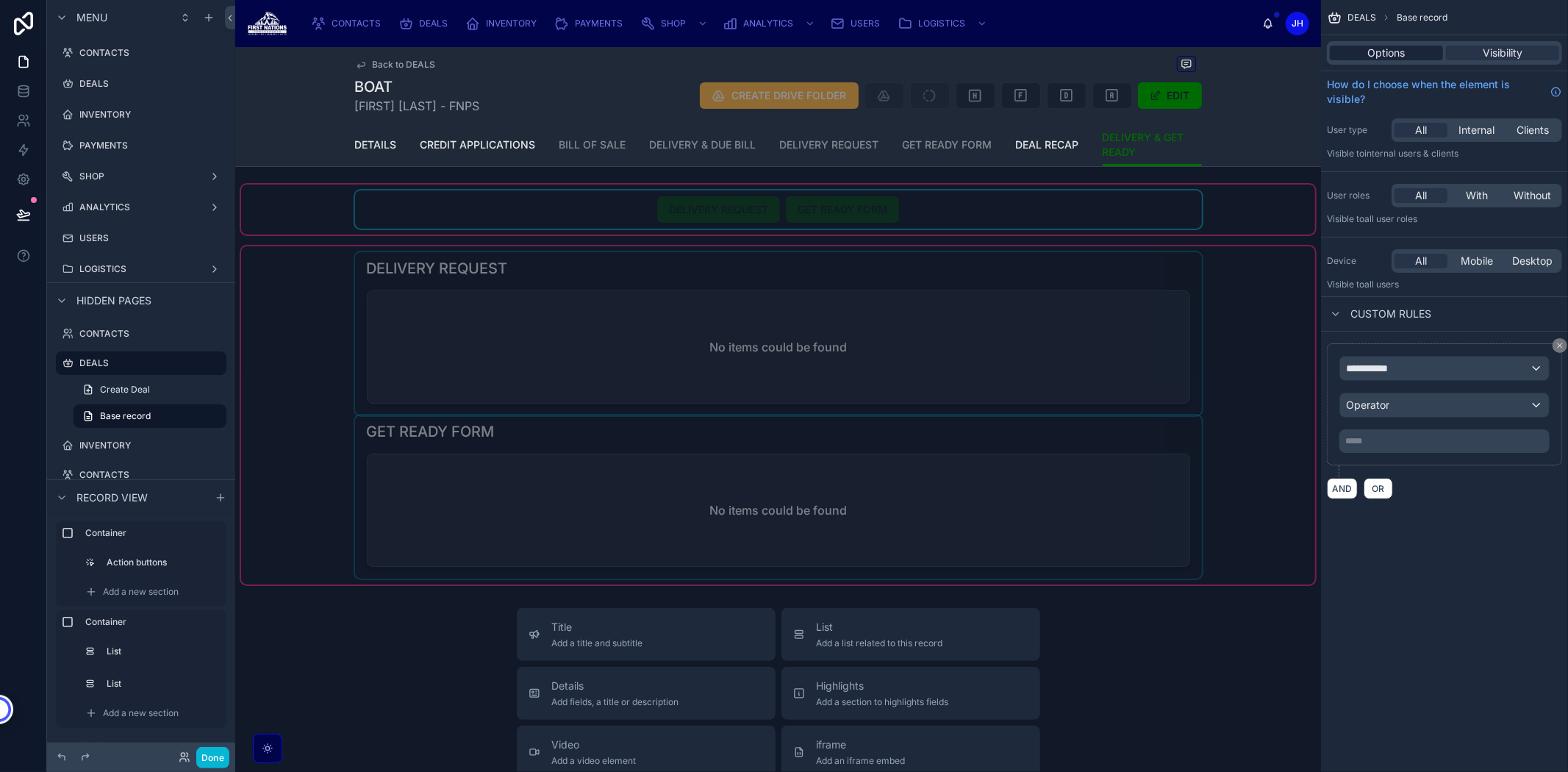 click on "Options" at bounding box center (1386, 53) 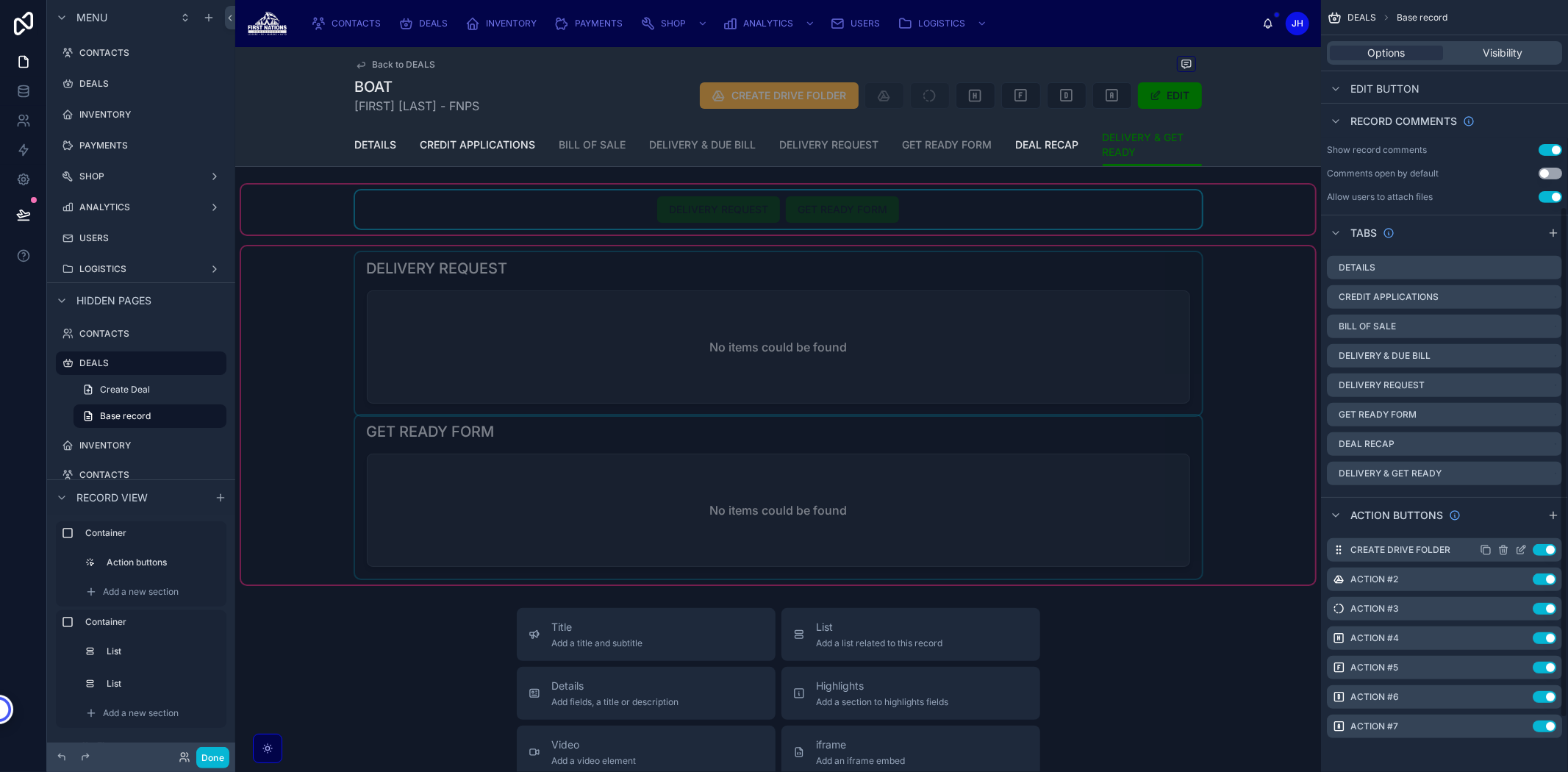 scroll, scrollTop: 392, scrollLeft: 0, axis: vertical 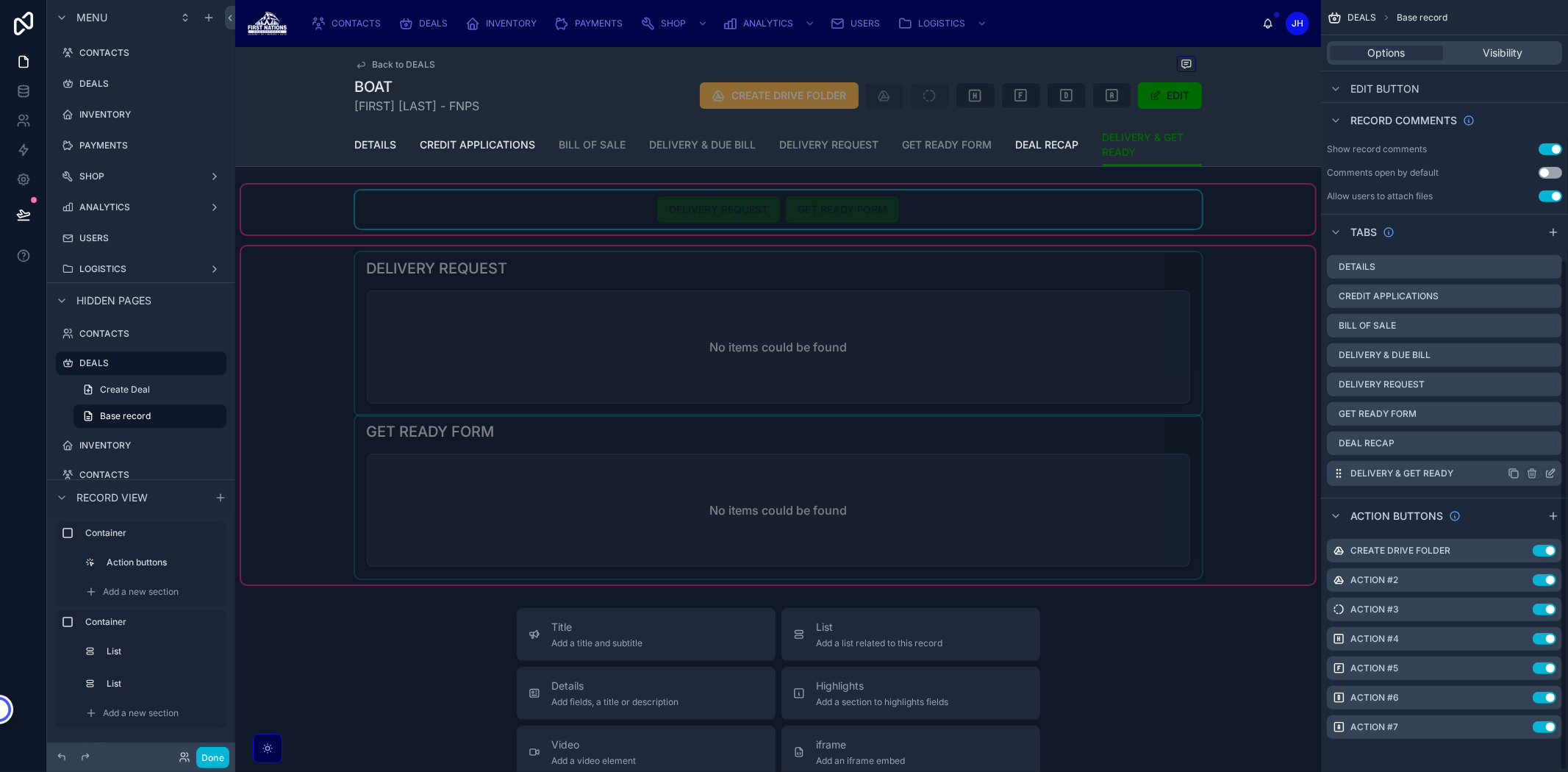 click 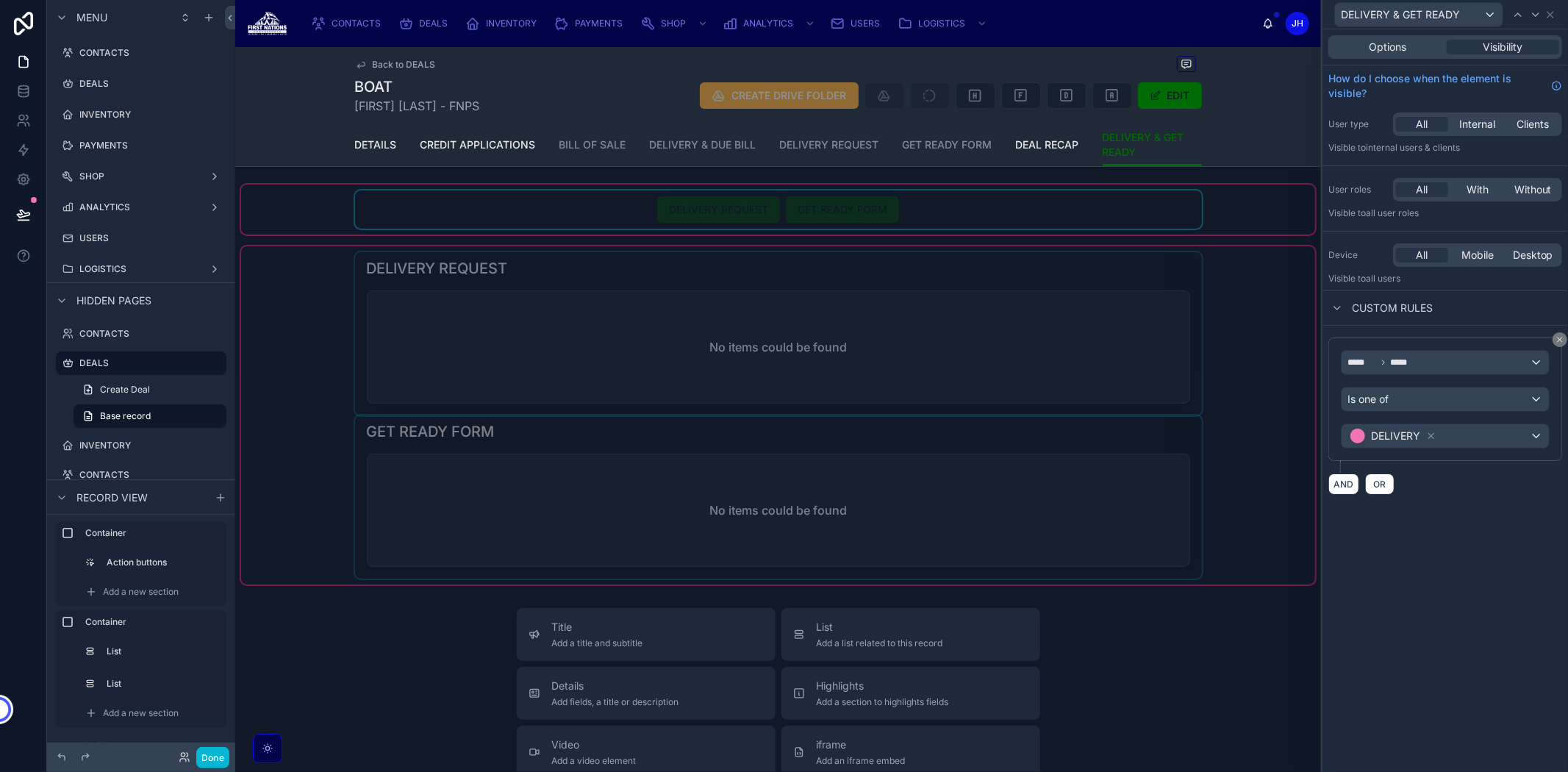 click at bounding box center [778, 210] 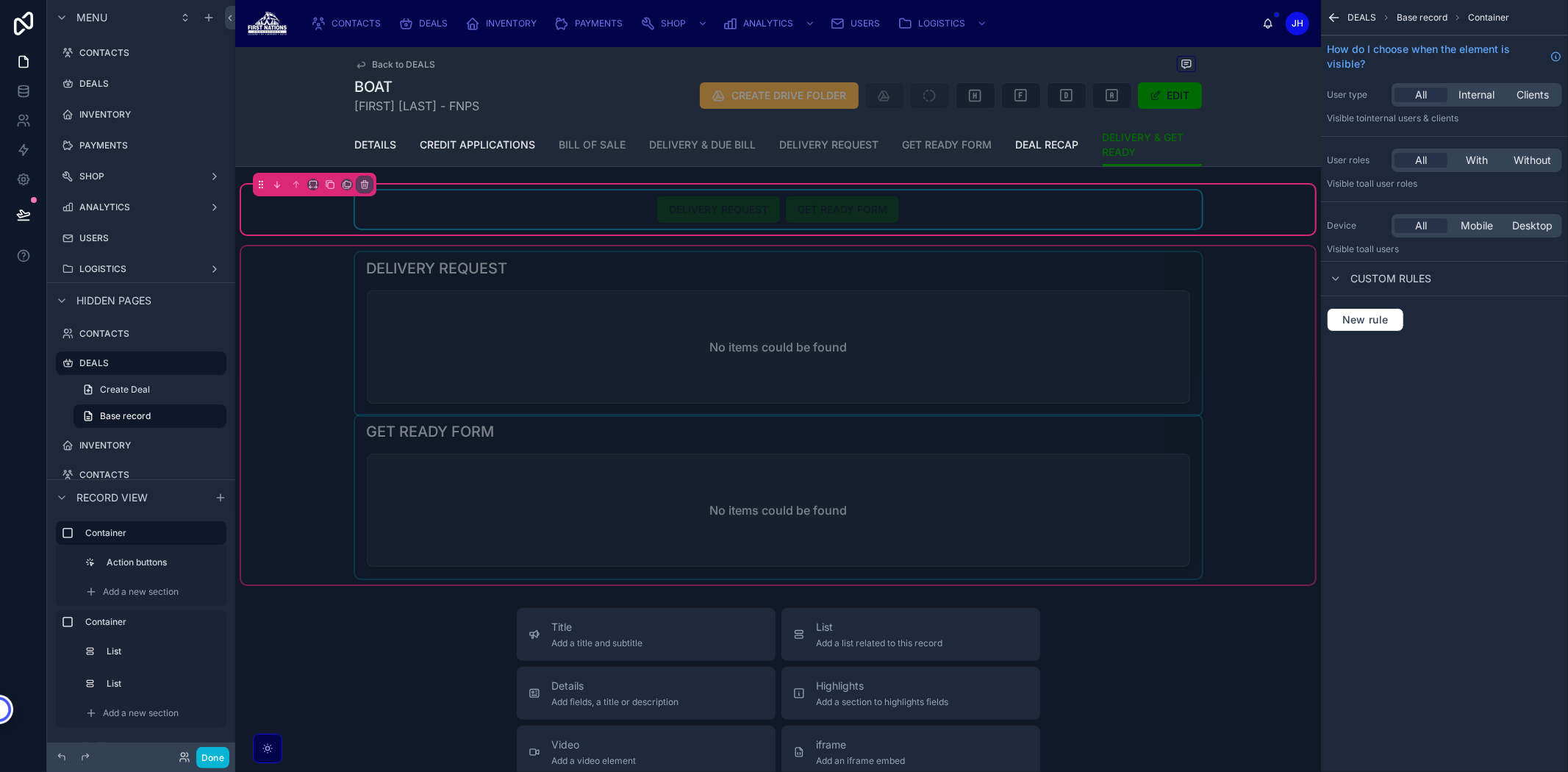 scroll, scrollTop: 0, scrollLeft: 0, axis: both 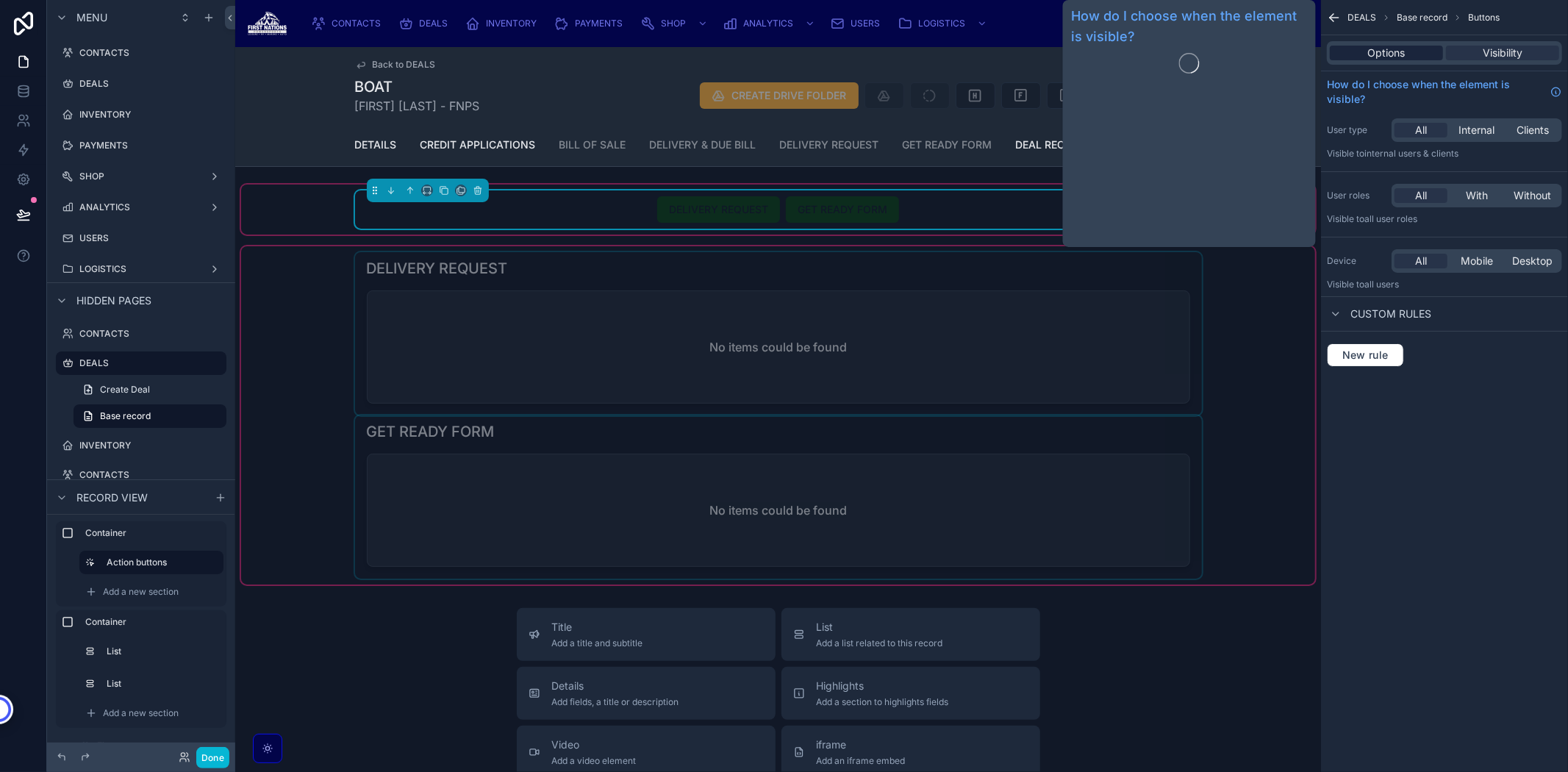 click on "Options" at bounding box center (1386, 53) 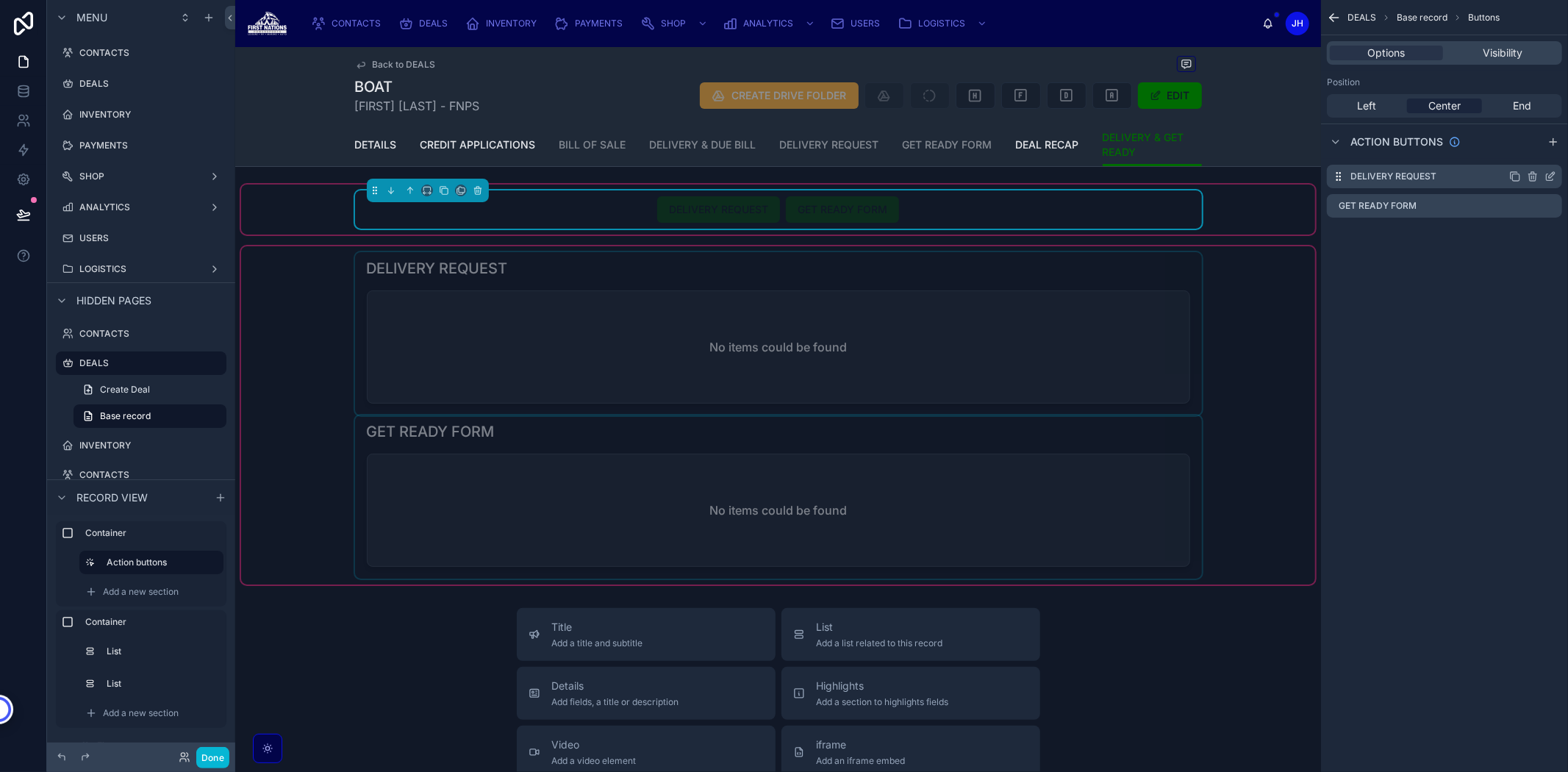 click 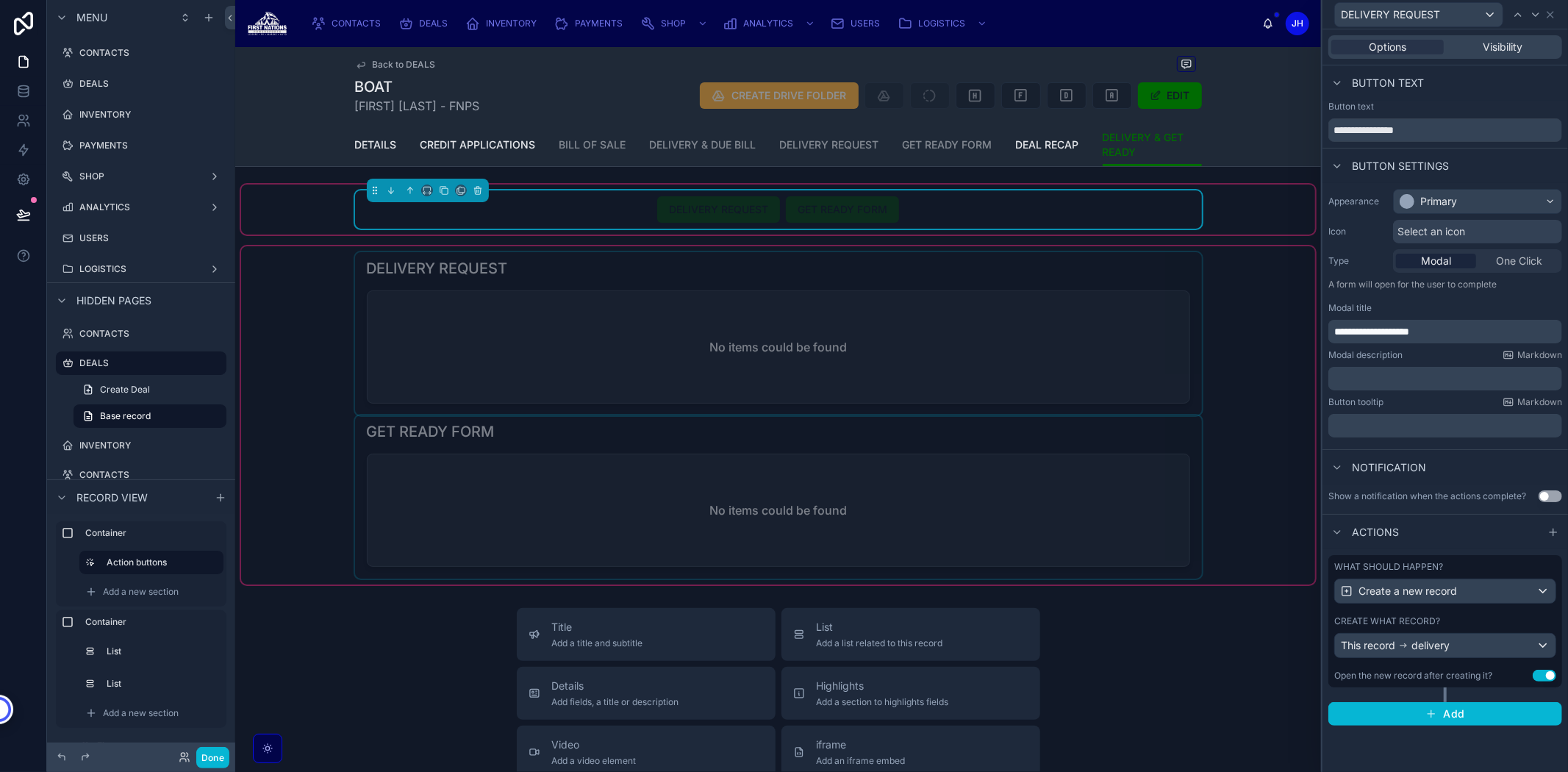 click on "Options Visibility" at bounding box center [1445, 47] 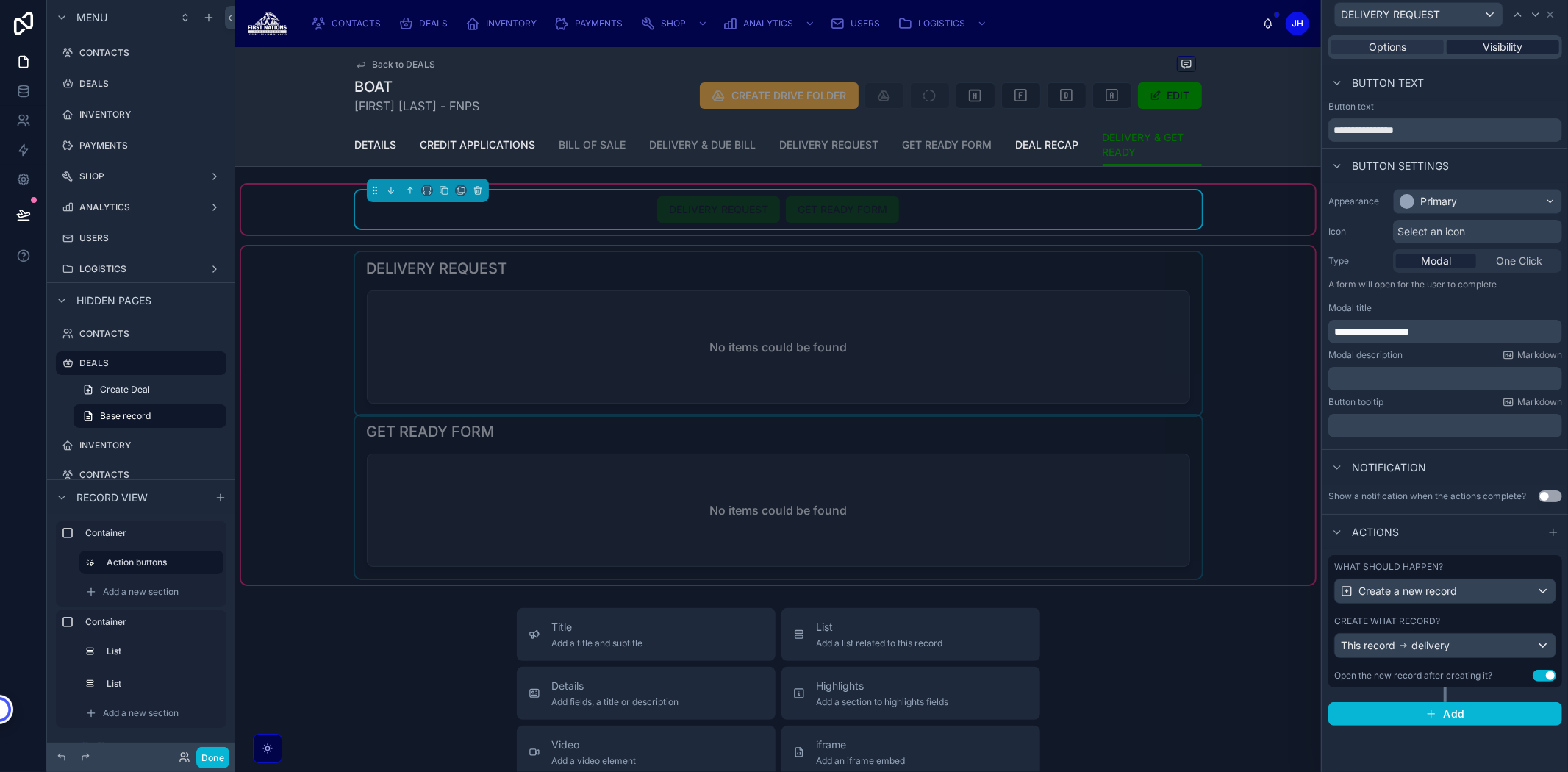 click on "Visibility" at bounding box center (1503, 47) 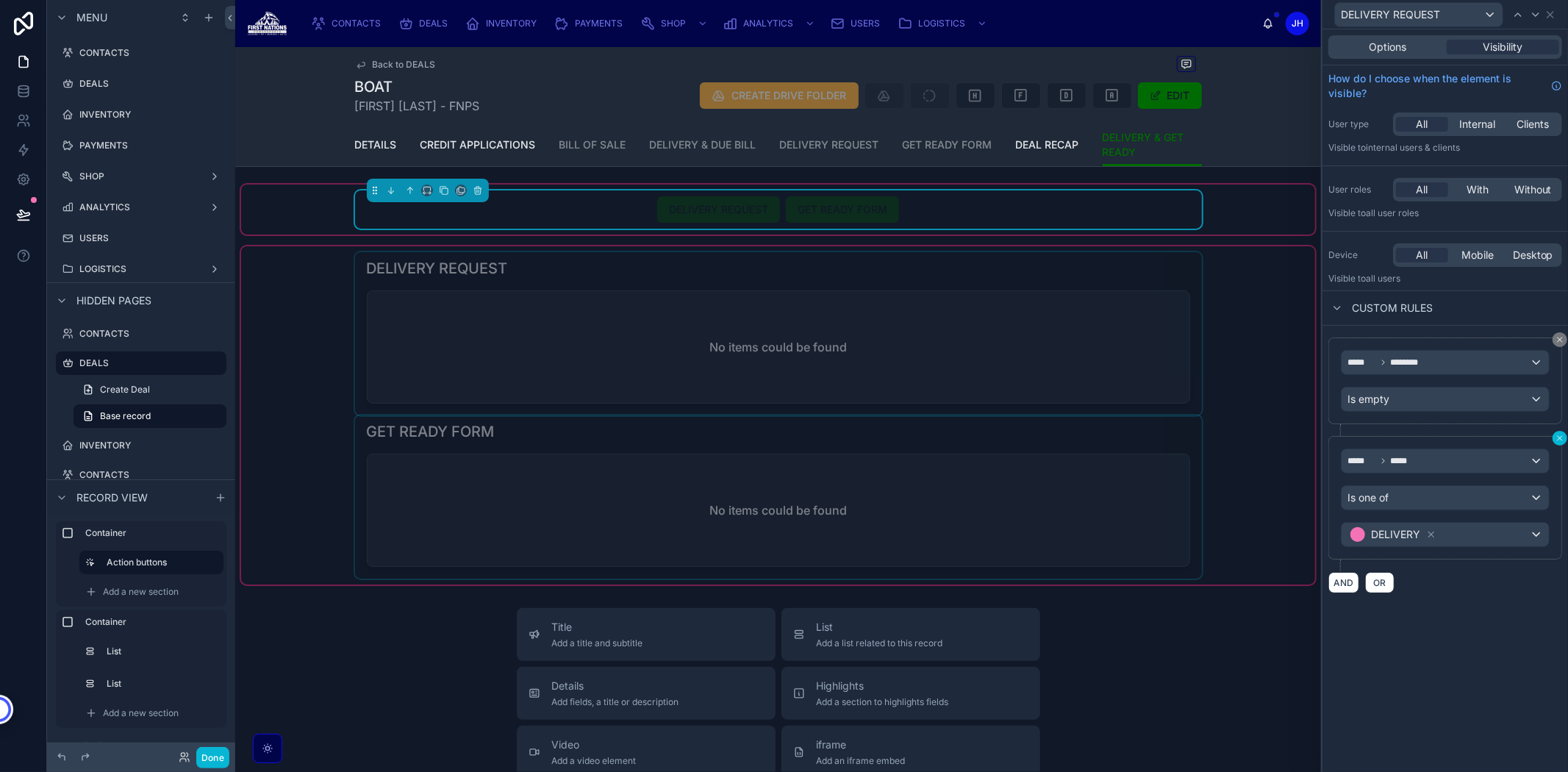 click 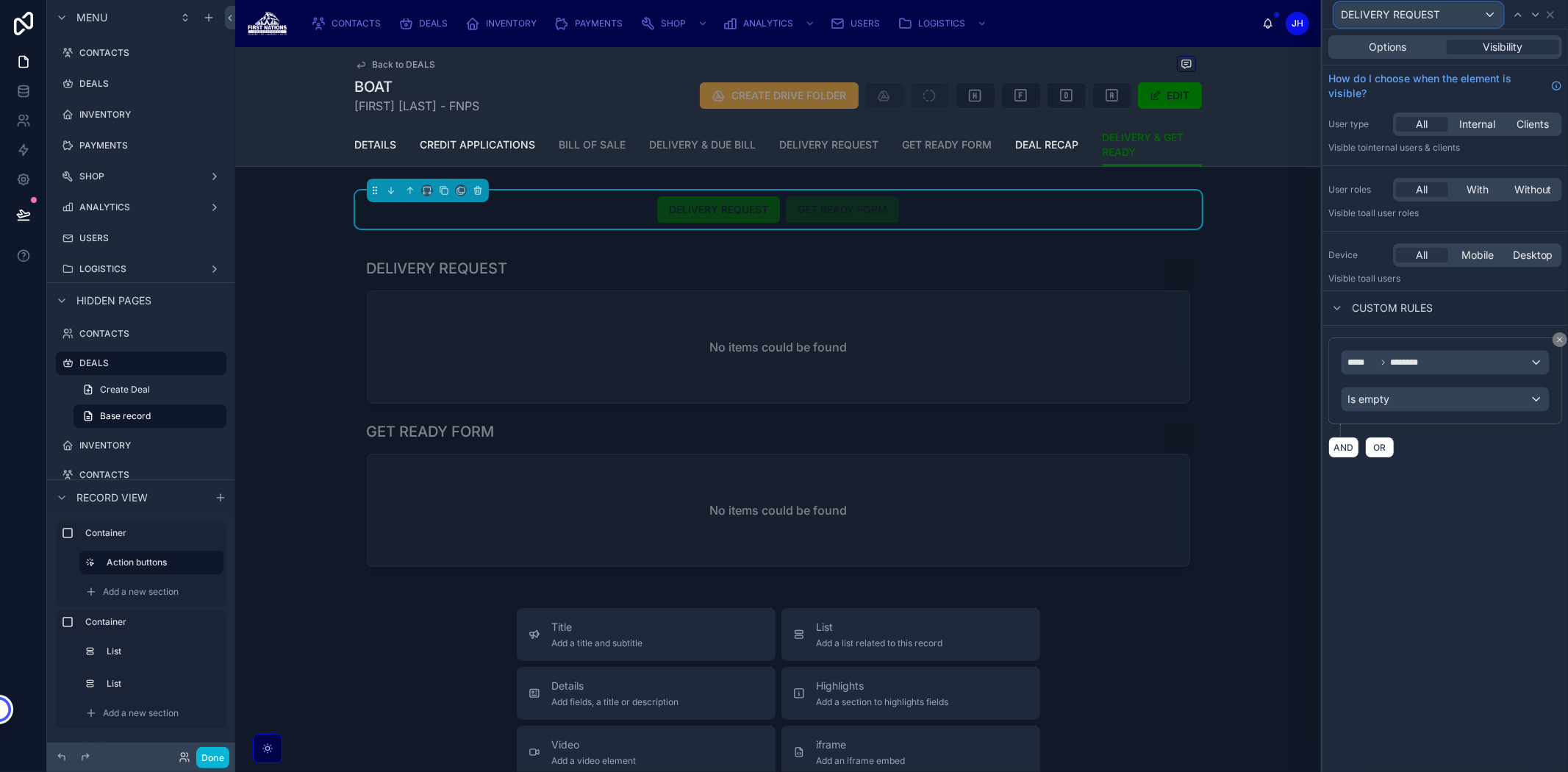 click on "DELIVERY REQUEST" at bounding box center [1390, 15] 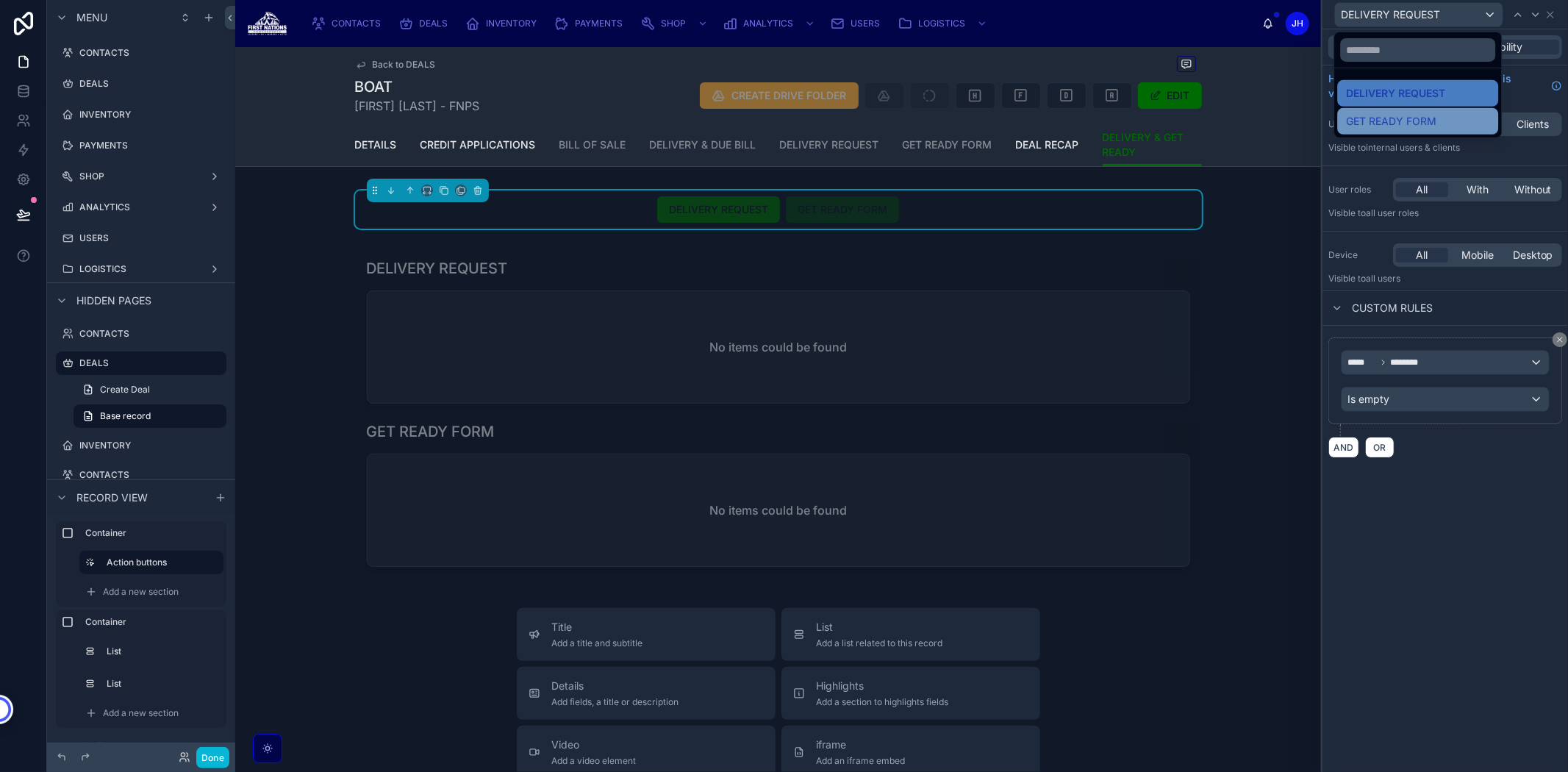 click on "GET READY FORM" at bounding box center [1417, 121] 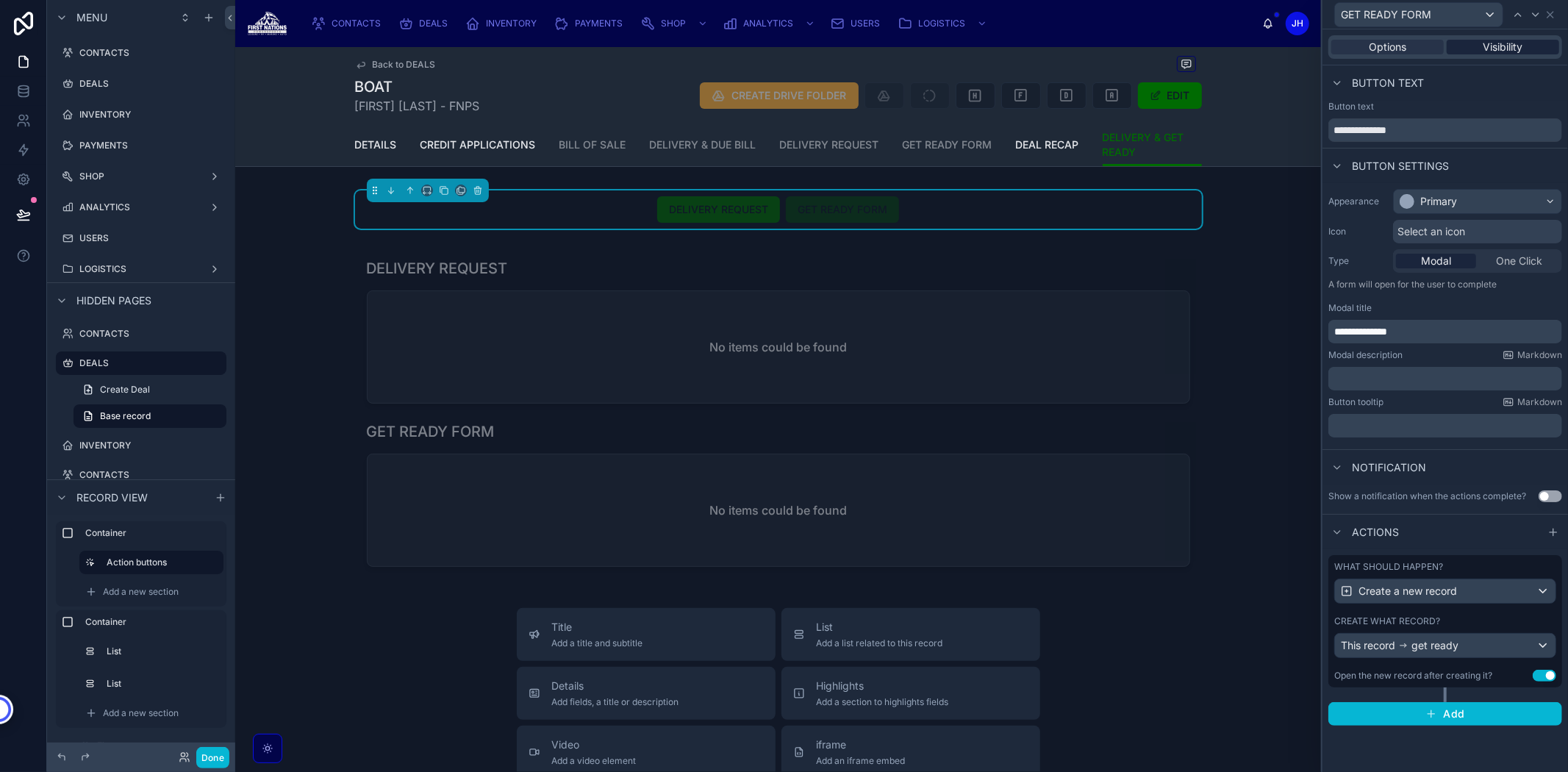 click on "Visibility" at bounding box center (1503, 47) 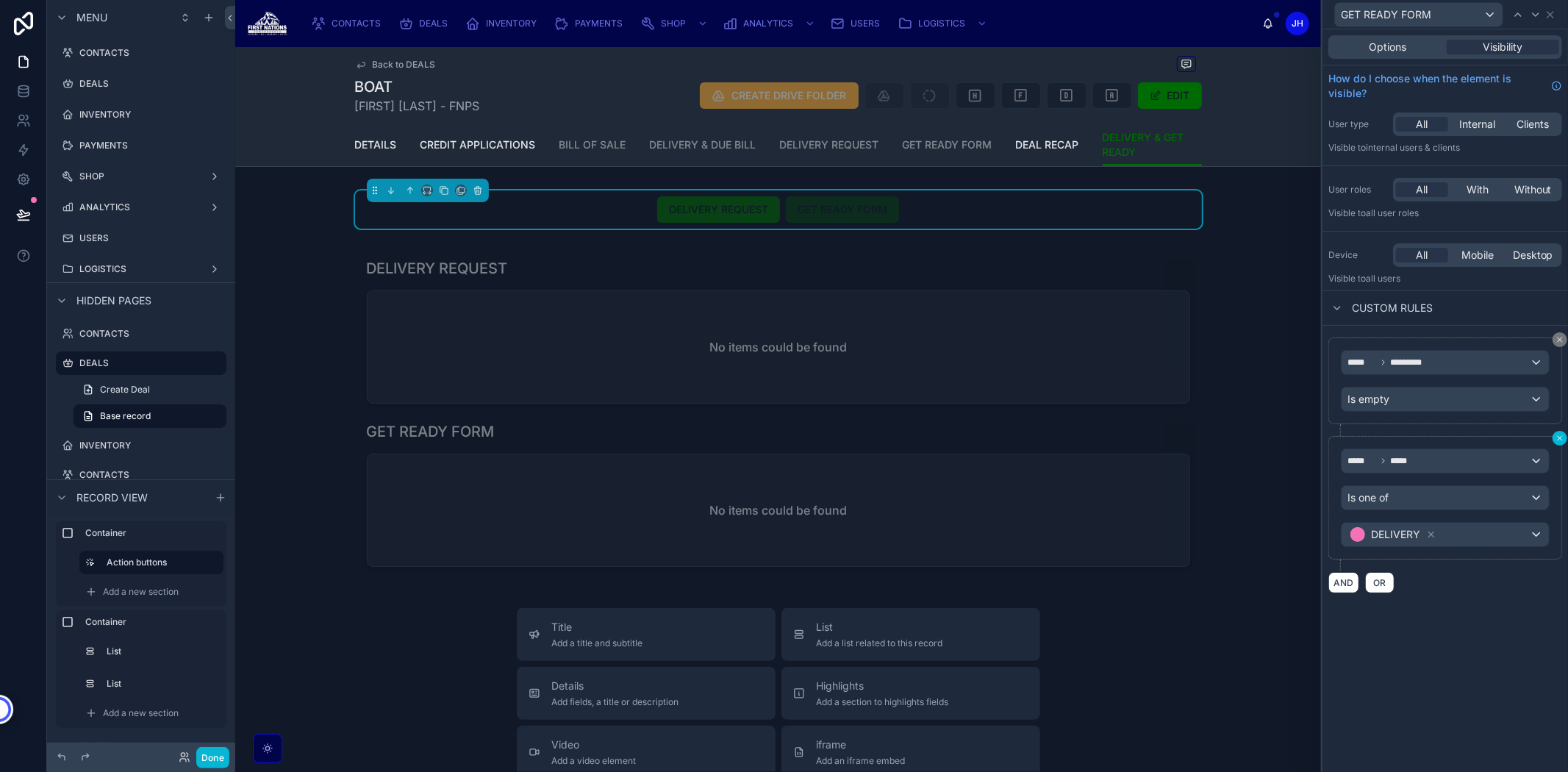 click at bounding box center [1560, 438] 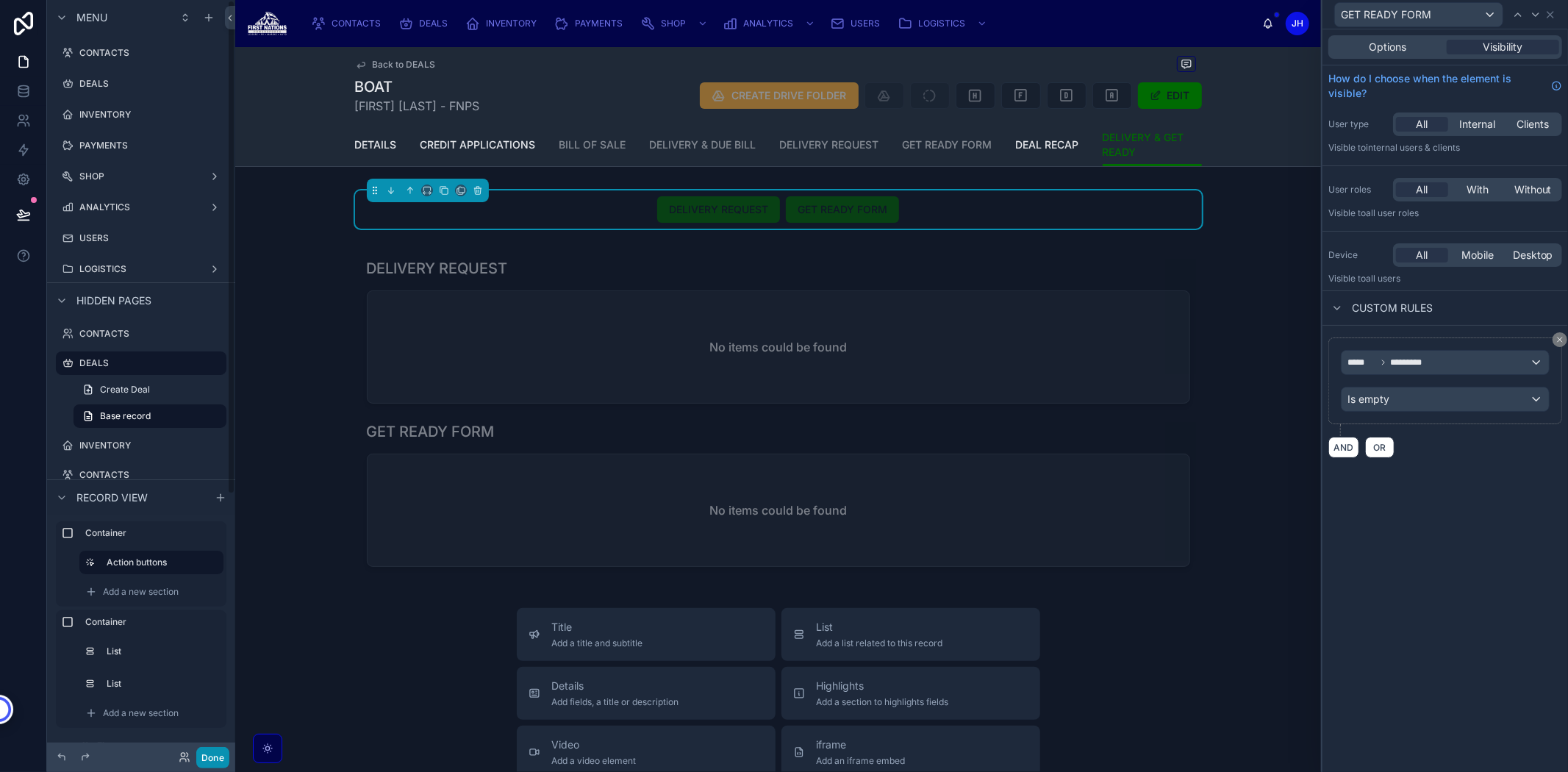 click on "Done" at bounding box center (212, 757) 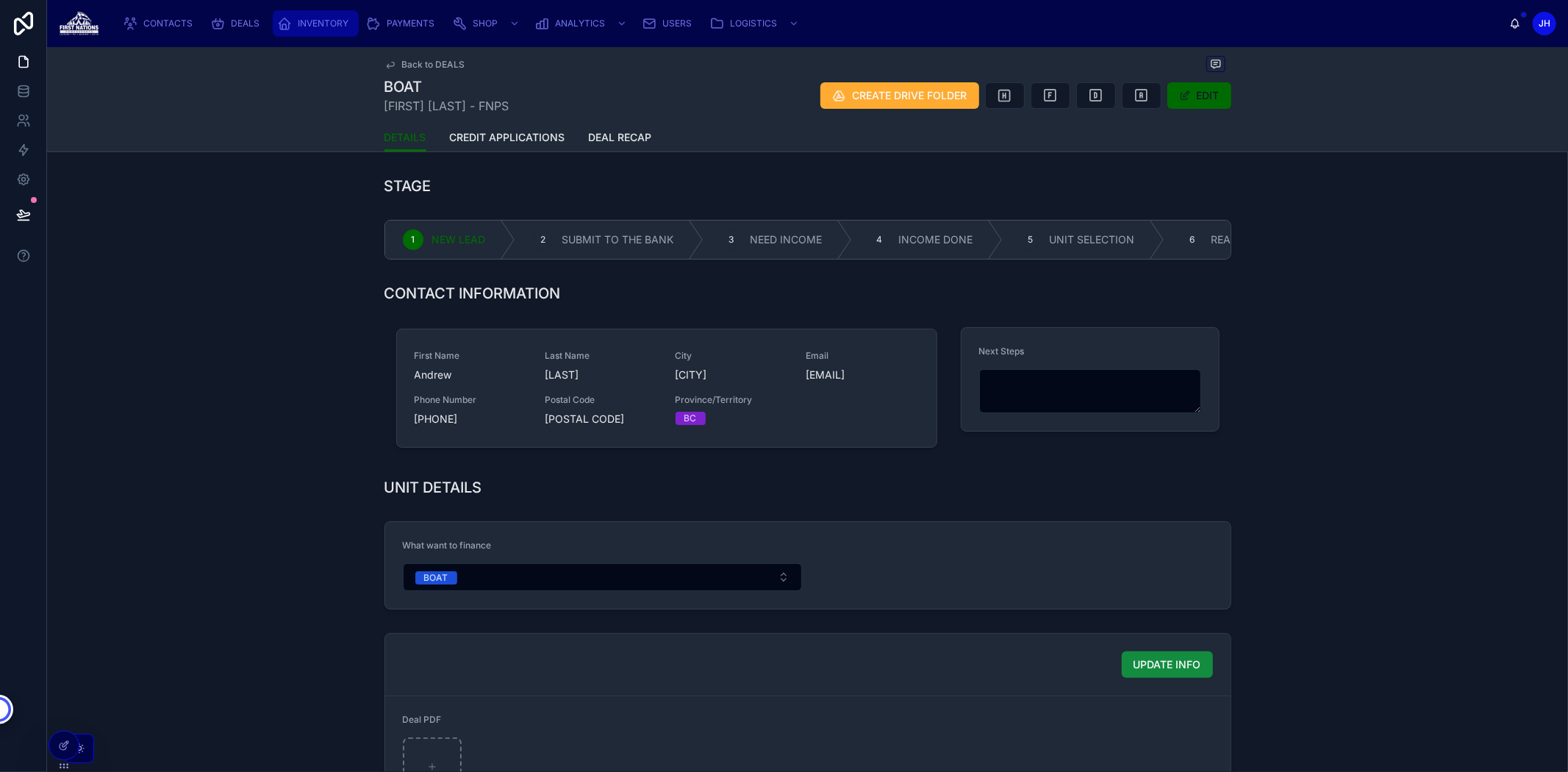click at bounding box center (284, 24) 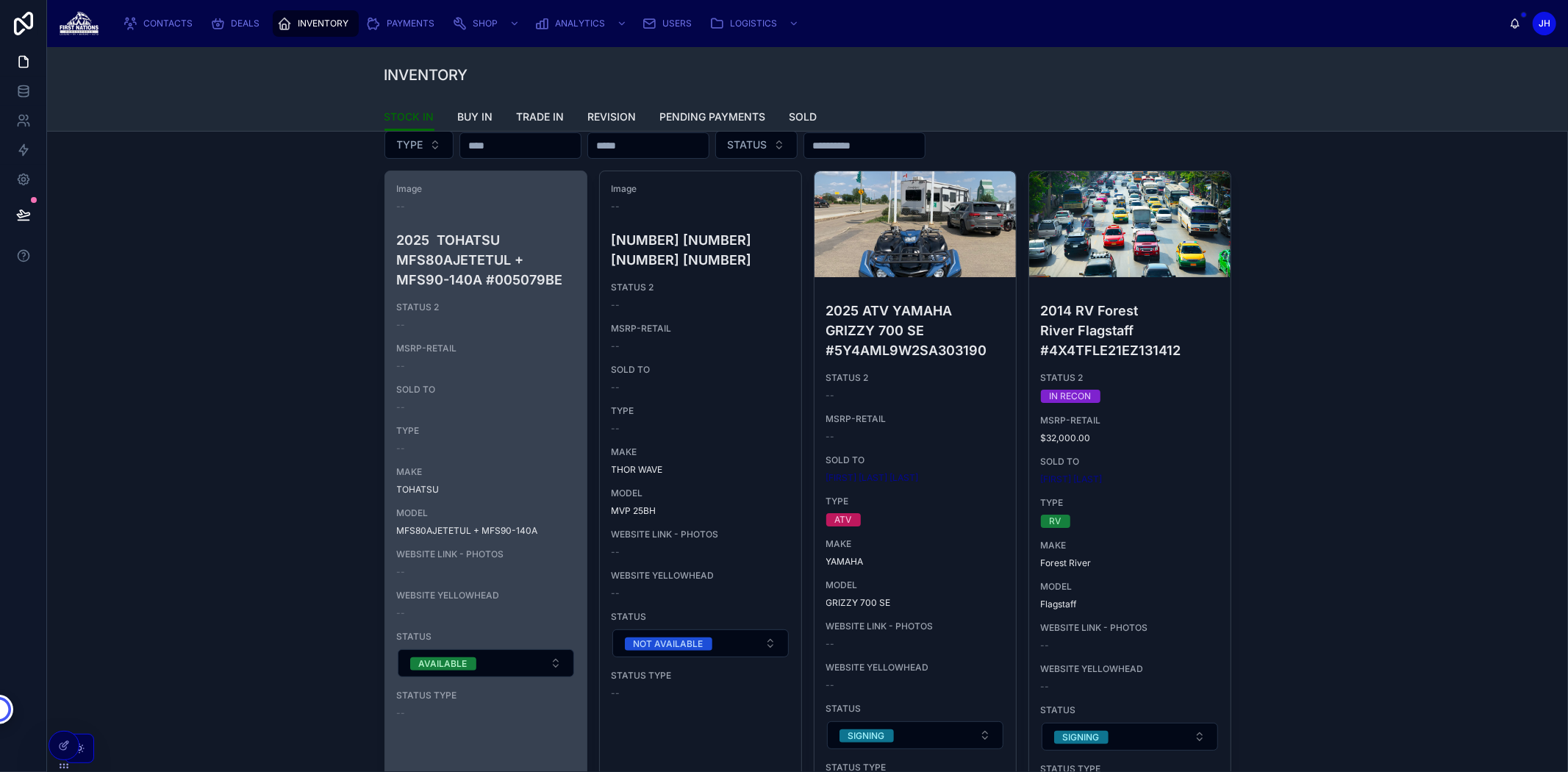 scroll, scrollTop: 163, scrollLeft: 0, axis: vertical 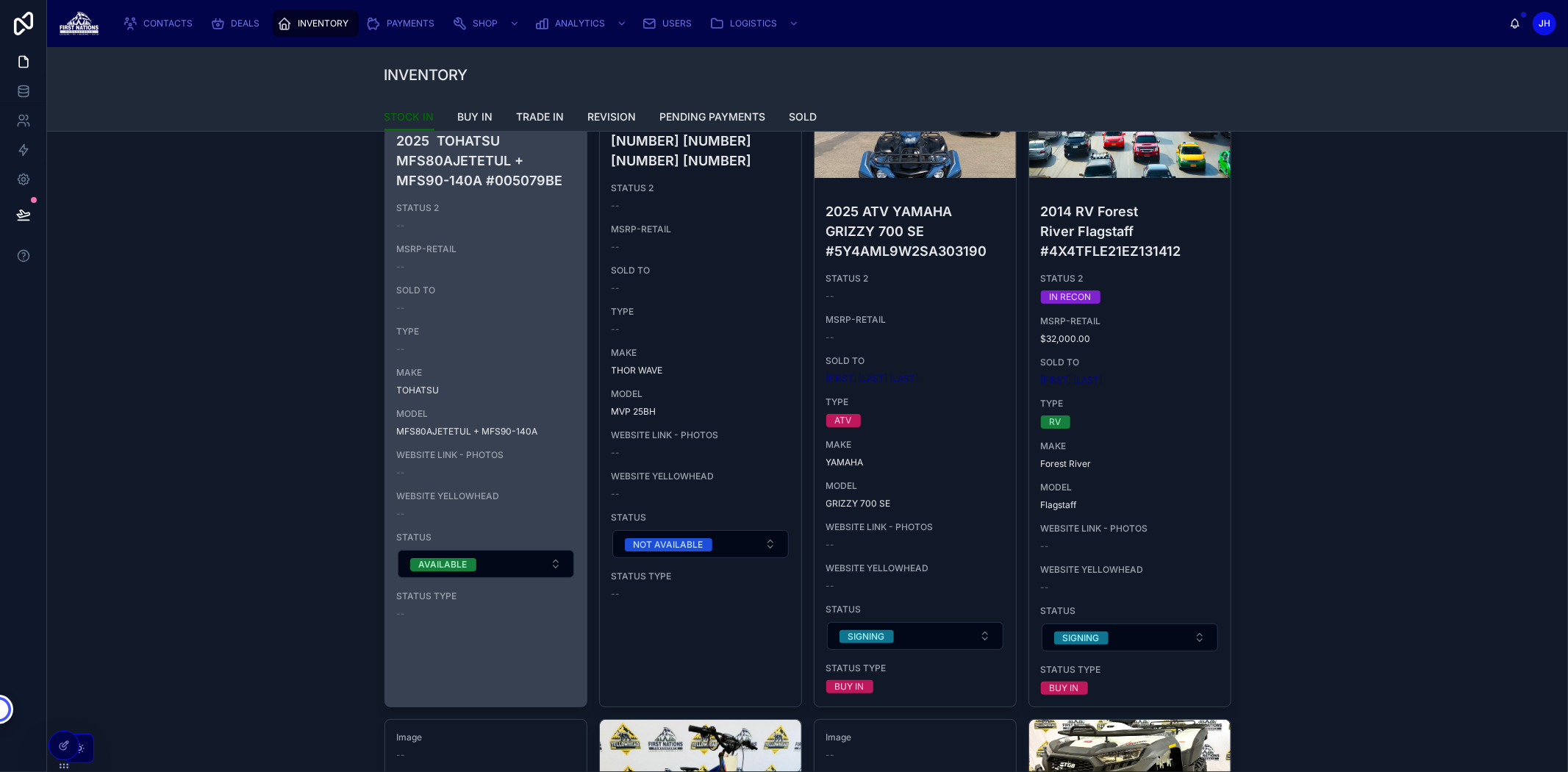 click on "--" at bounding box center (486, 267) 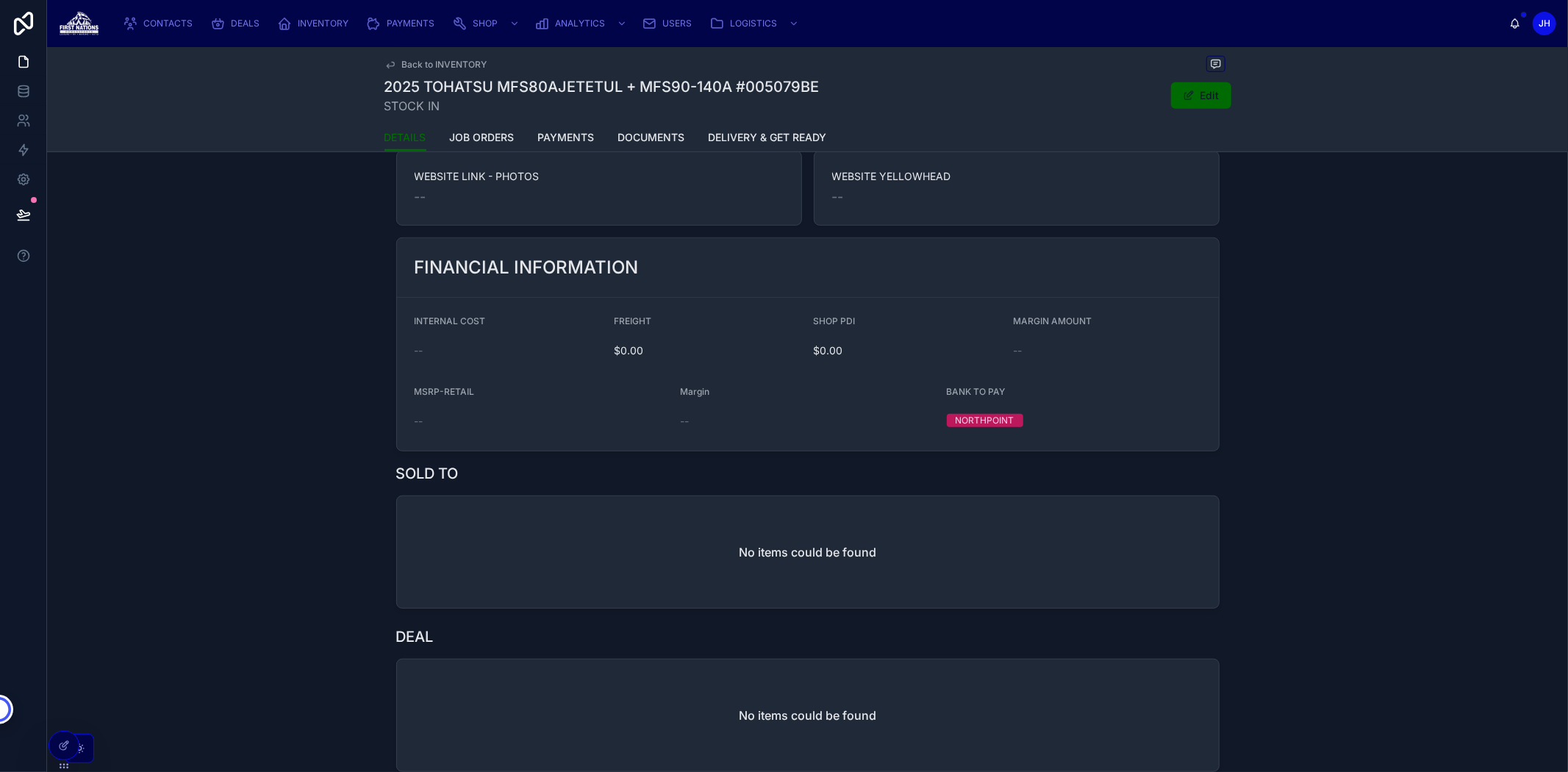 scroll, scrollTop: 934, scrollLeft: 0, axis: vertical 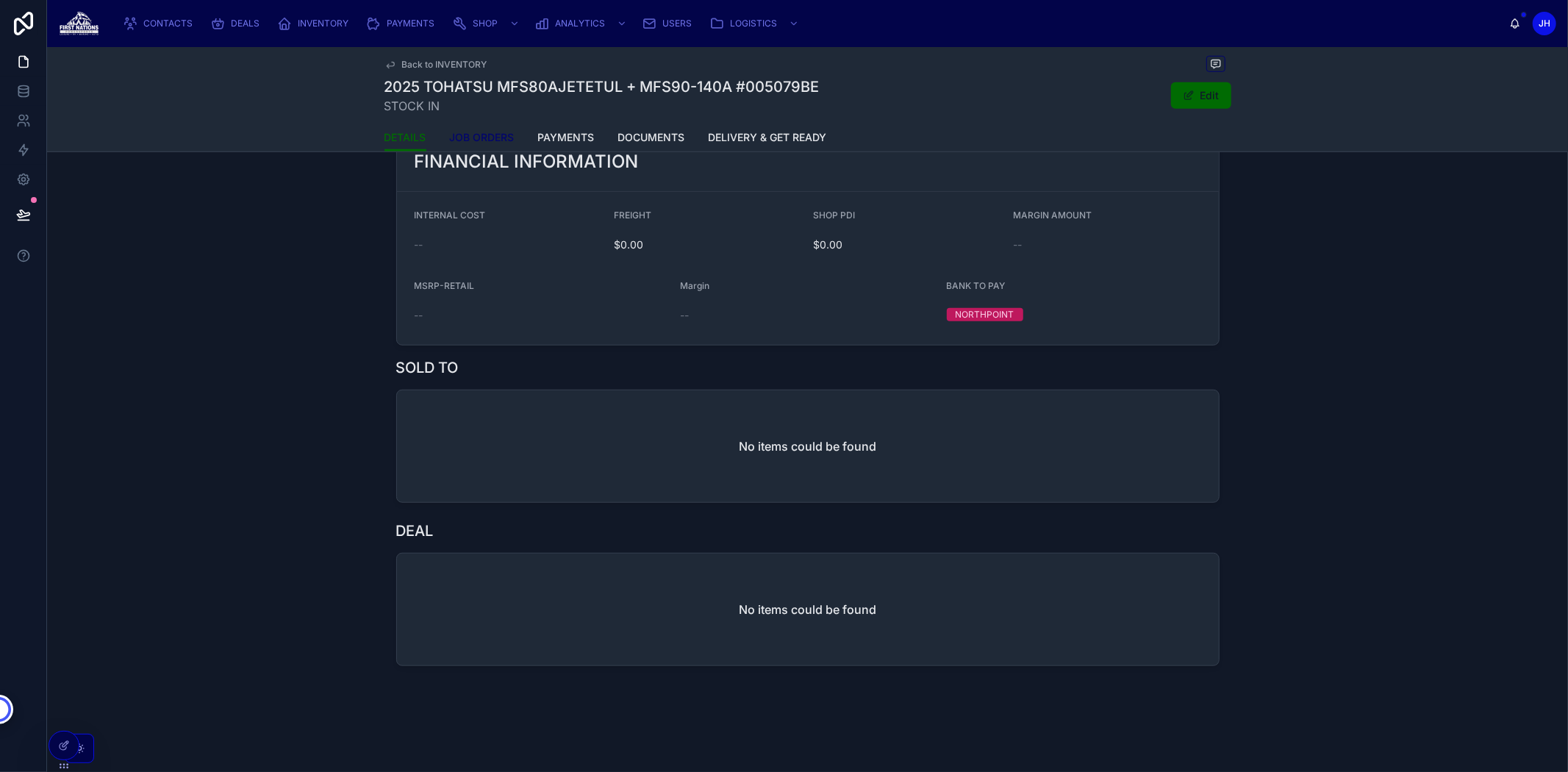 click on "JOB ORDERS" at bounding box center [482, 139] 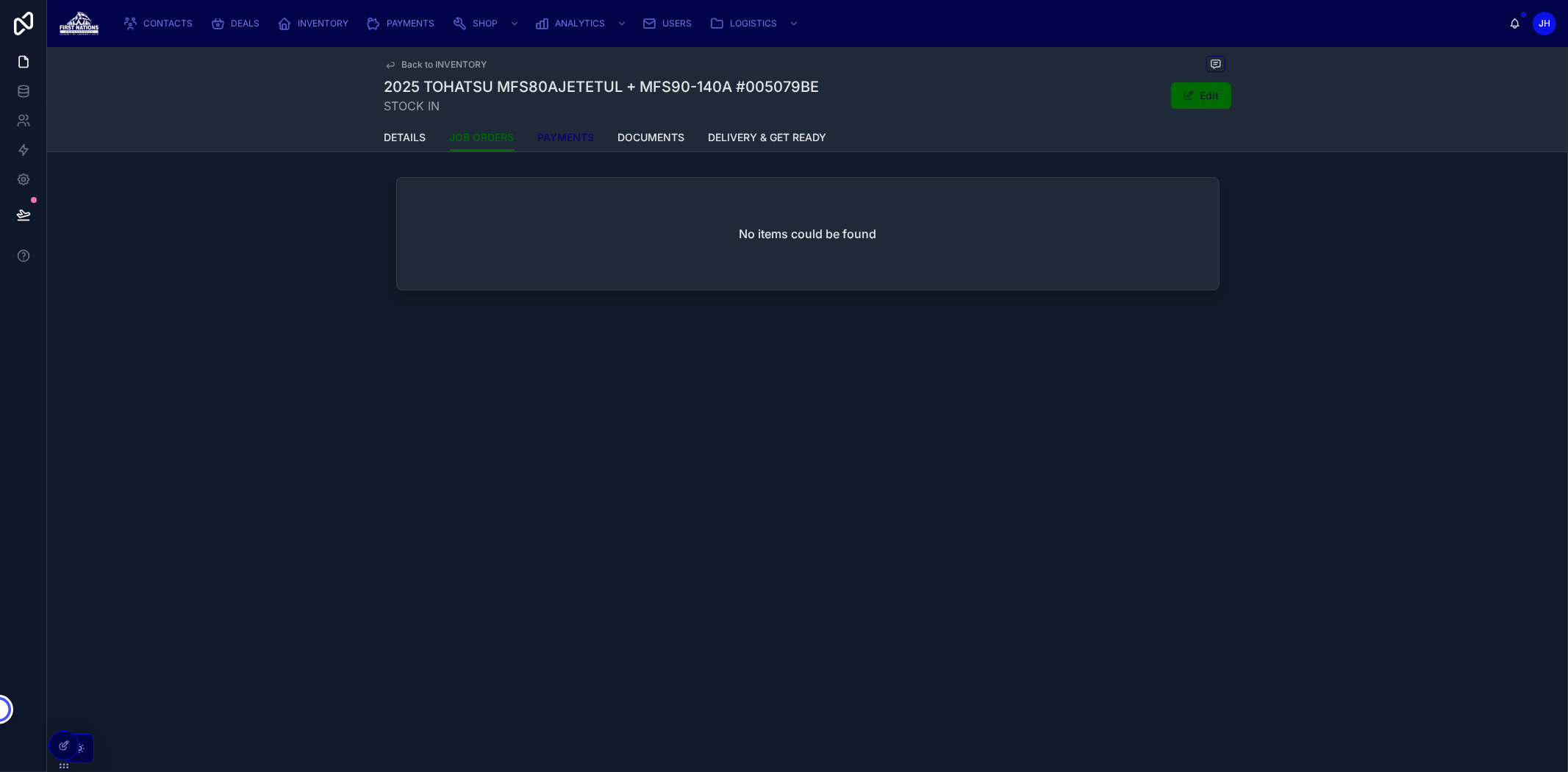 click on "PAYMENTS" at bounding box center (566, 137) 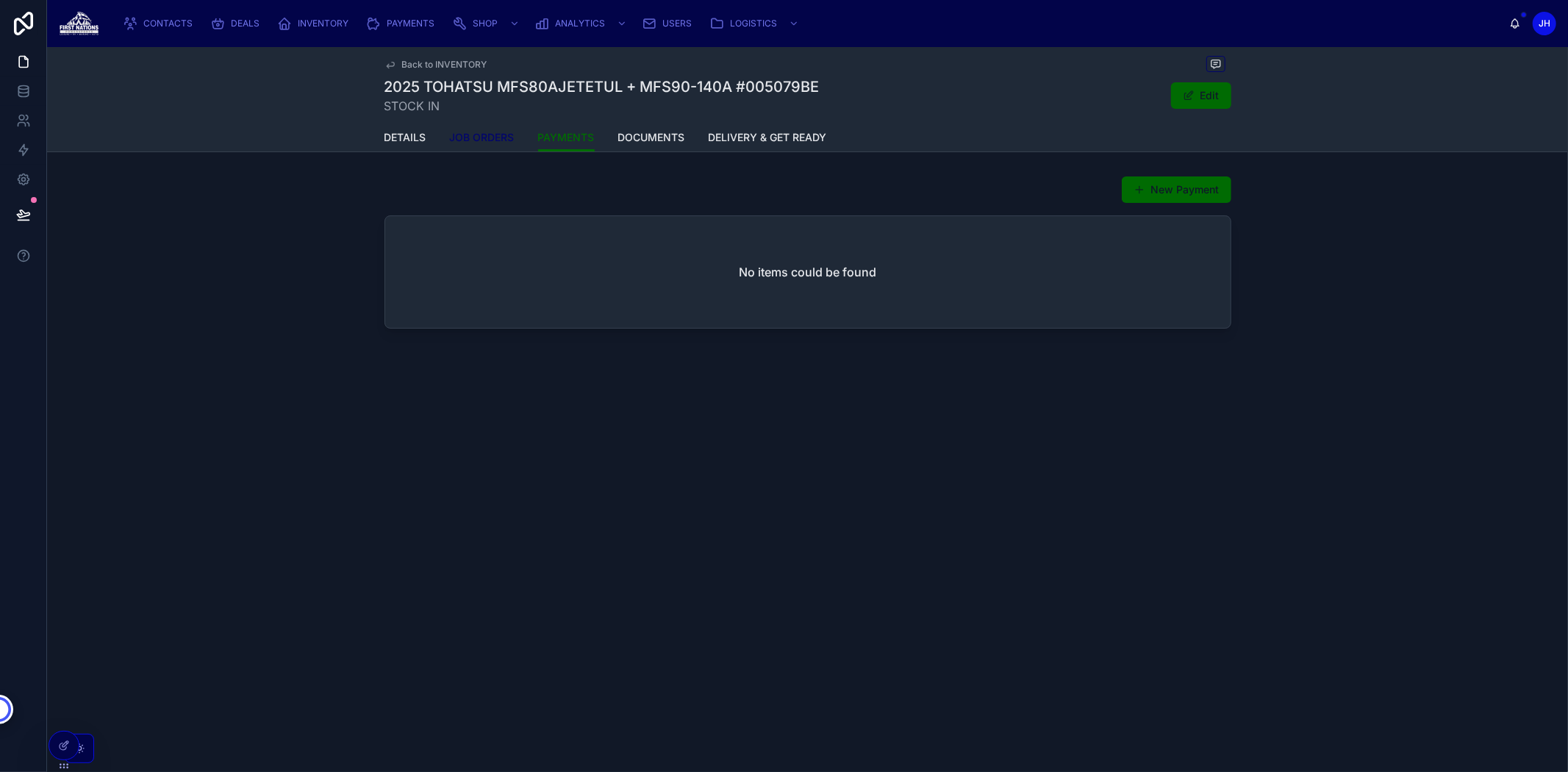 click on "JOB ORDERS" at bounding box center (482, 137) 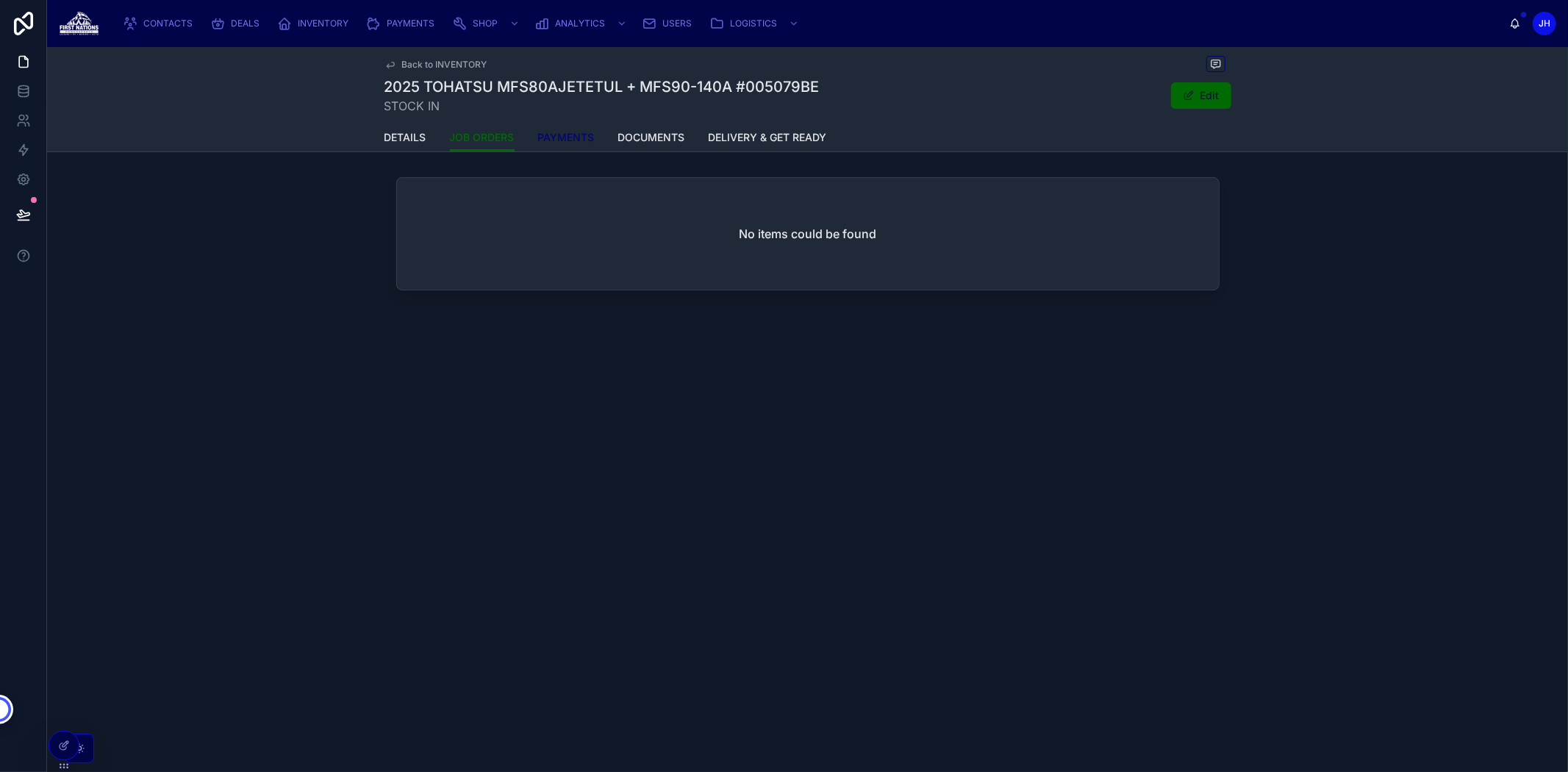 click on "PAYMENTS" at bounding box center (566, 137) 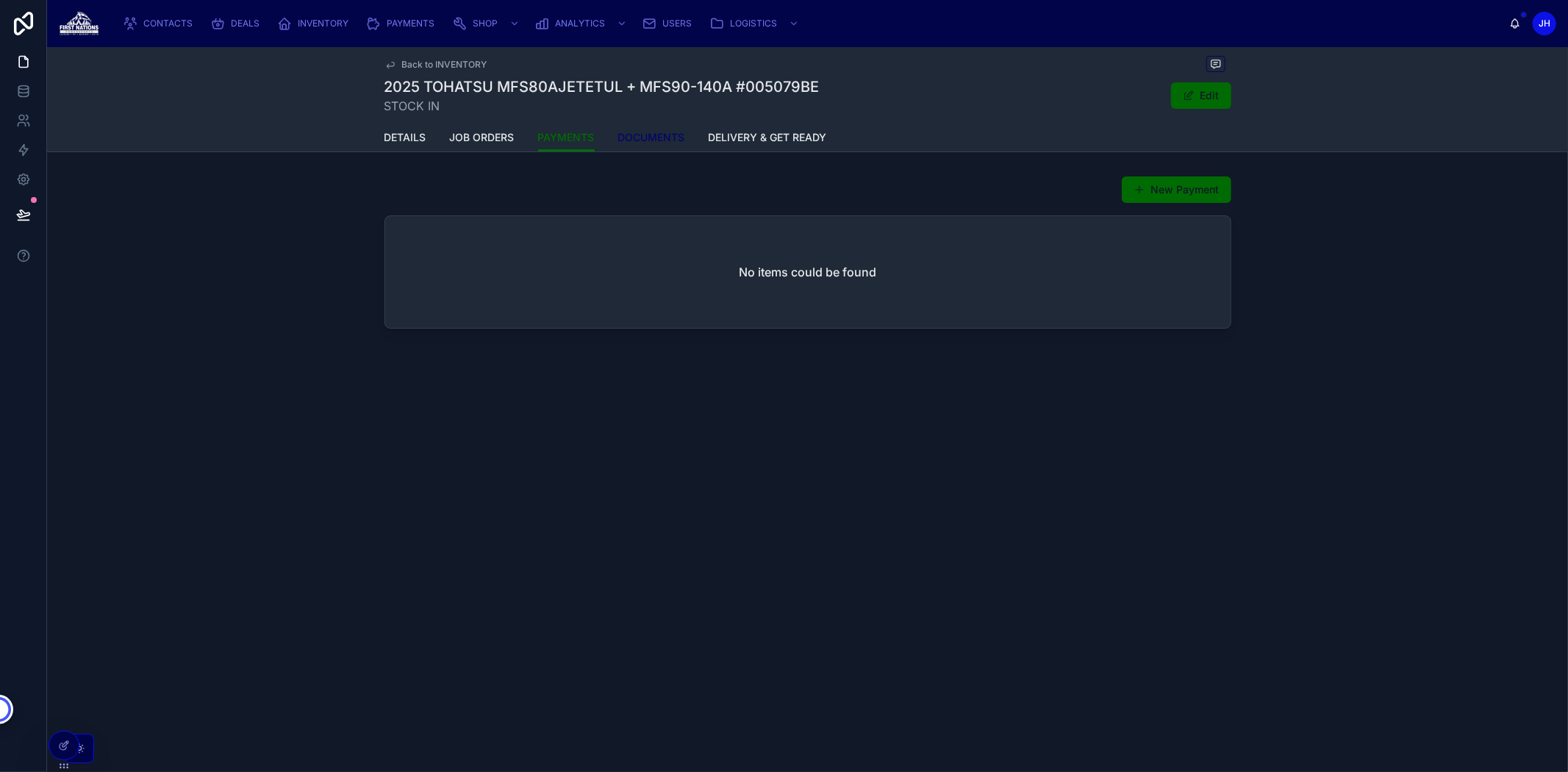click on "DOCUMENTS" at bounding box center (651, 137) 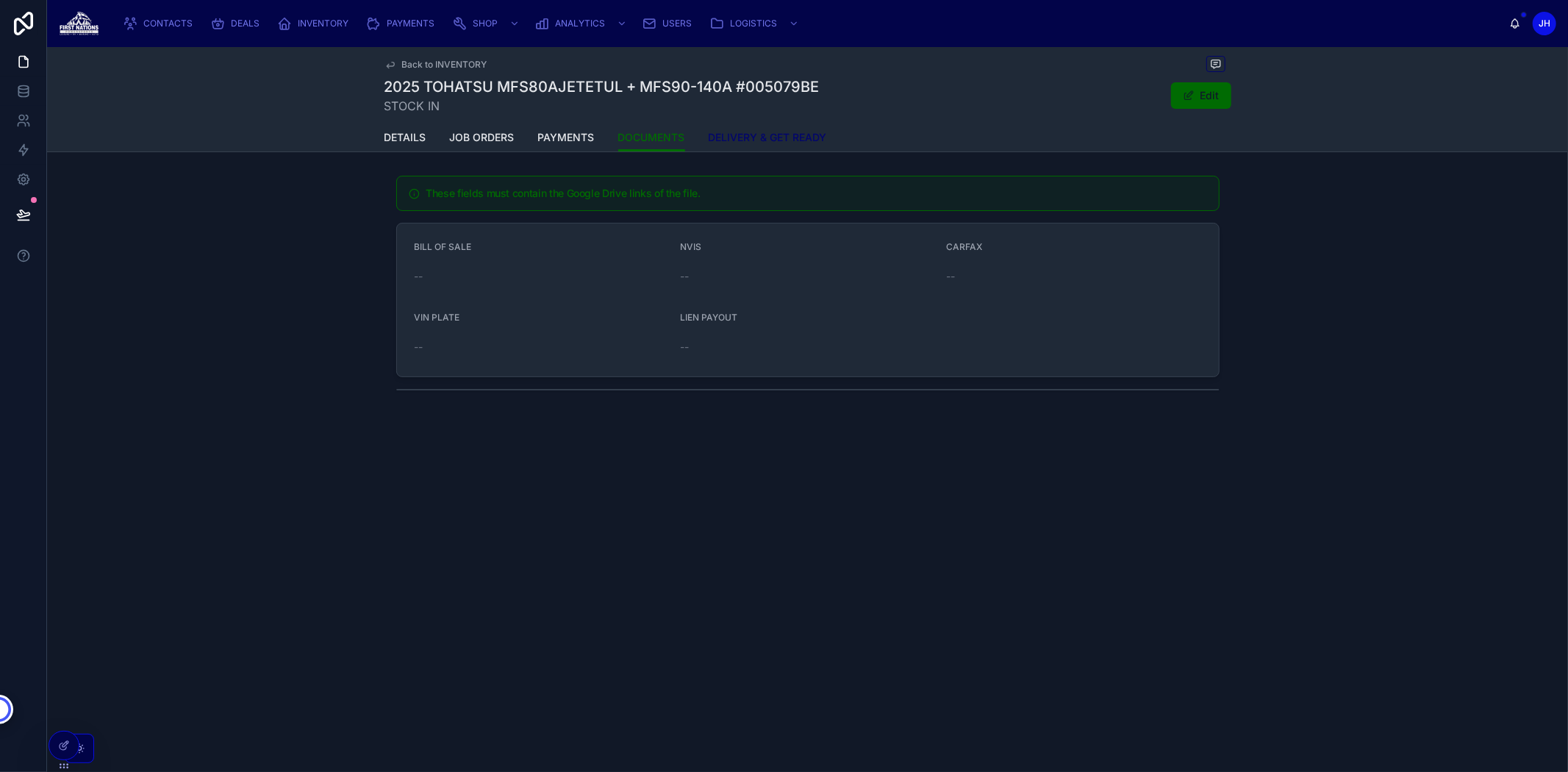 click on "DELIVERY & GET READY" at bounding box center [767, 137] 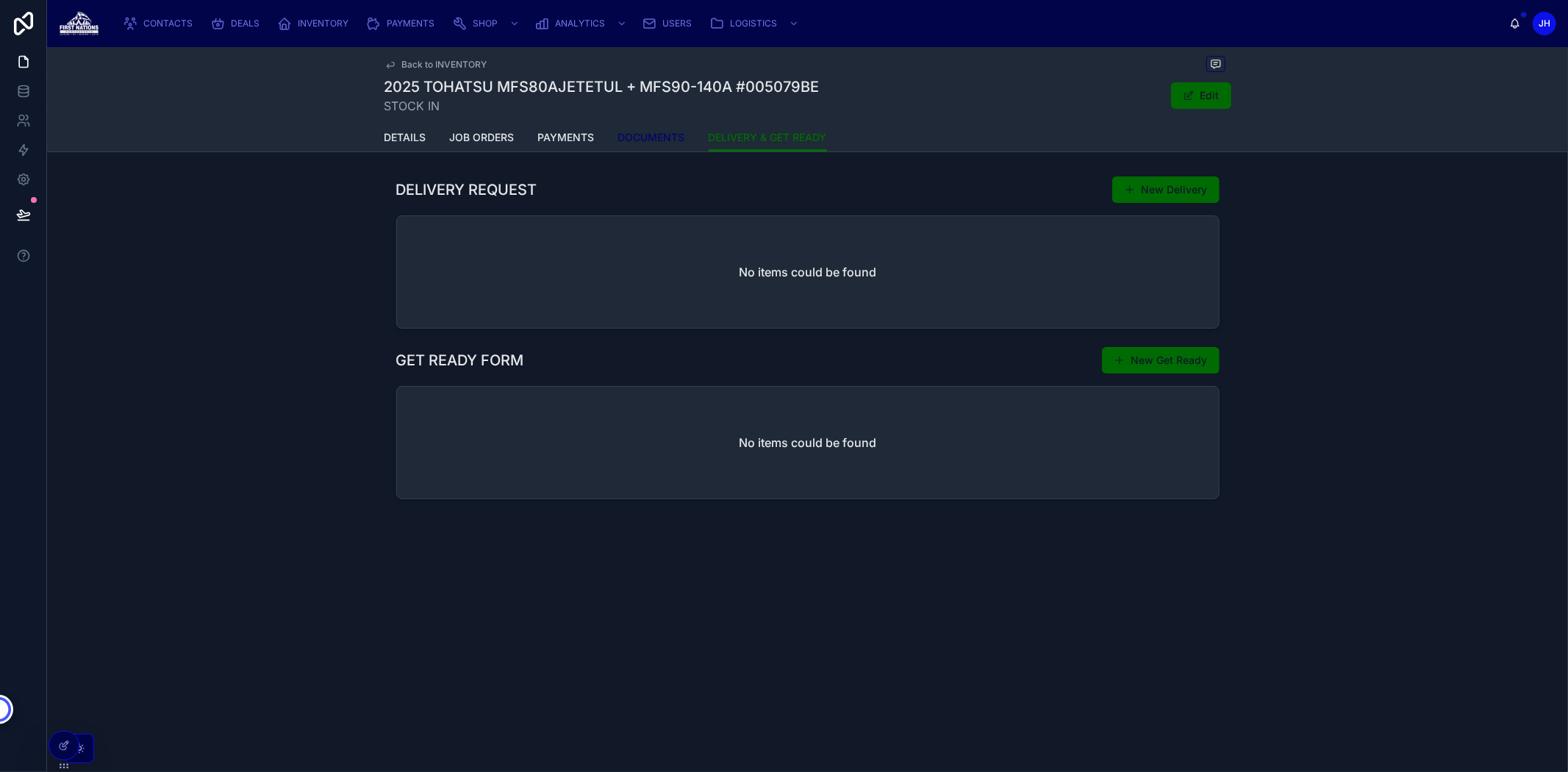 click on "DOCUMENTS" at bounding box center [651, 137] 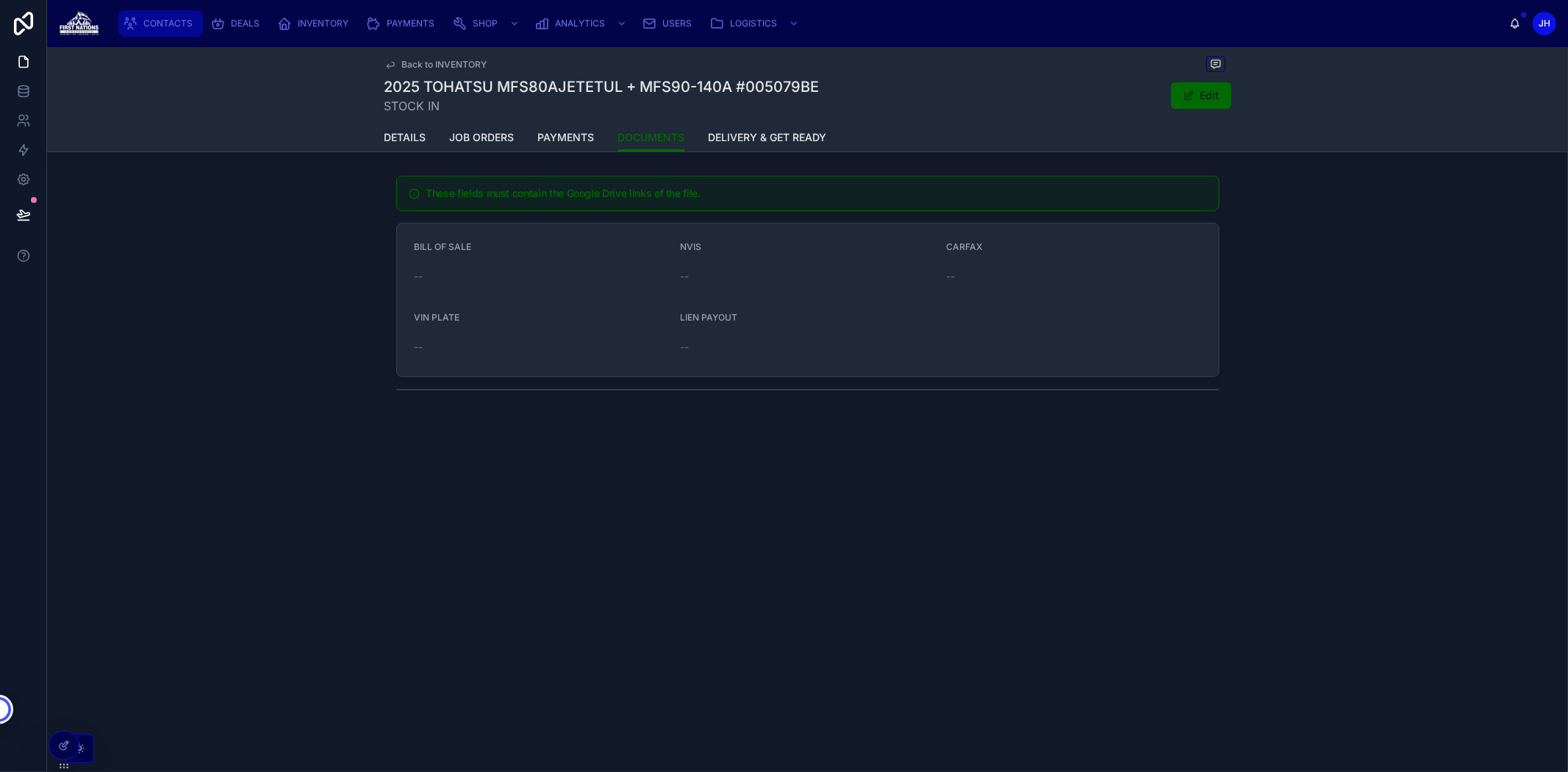 click on "CONTACTS" at bounding box center [168, 24] 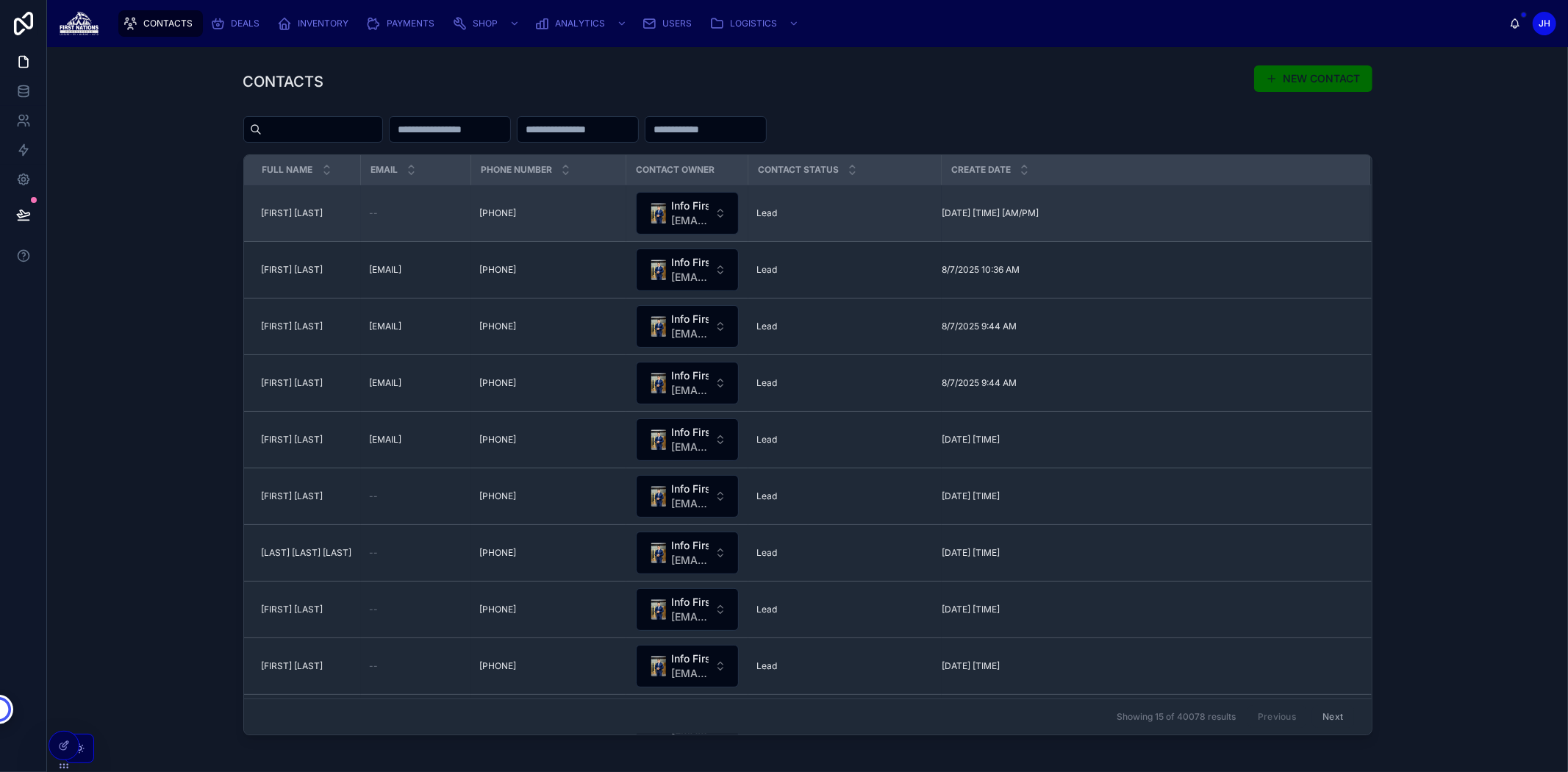 click on "Critch Dick Critch Dick" at bounding box center (307, 213) 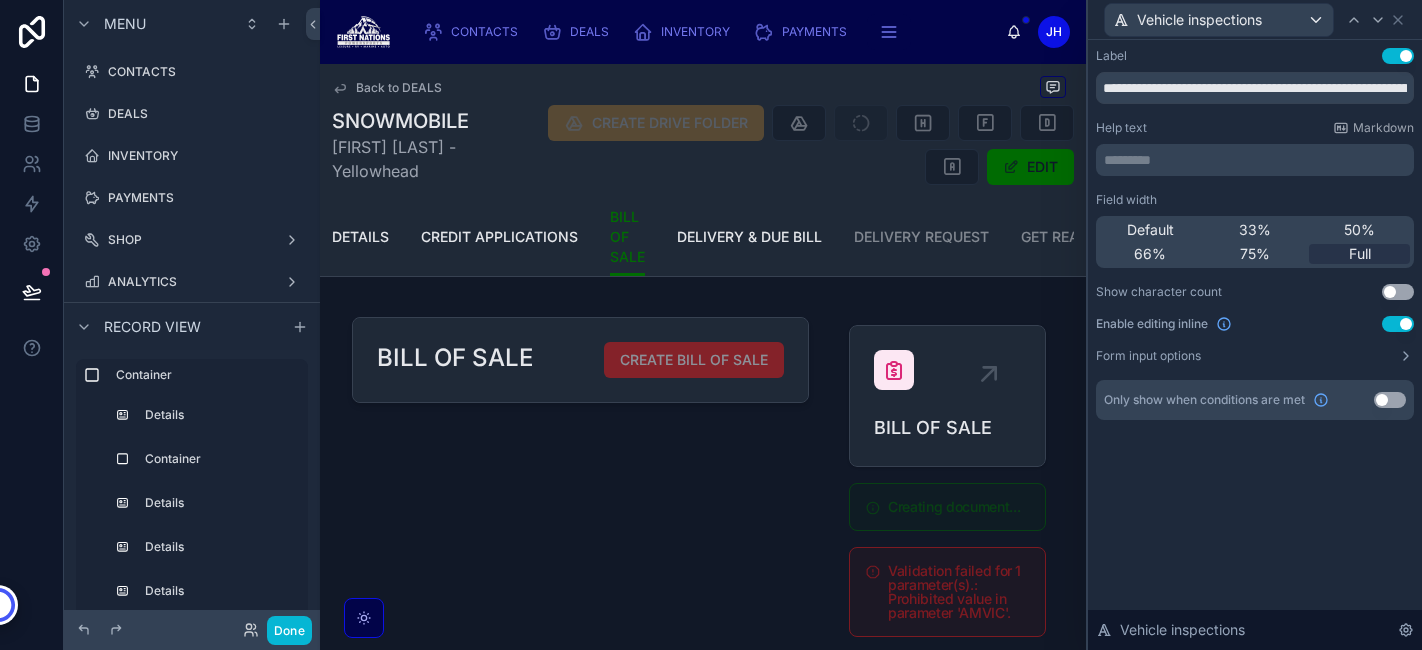 scroll, scrollTop: 0, scrollLeft: 0, axis: both 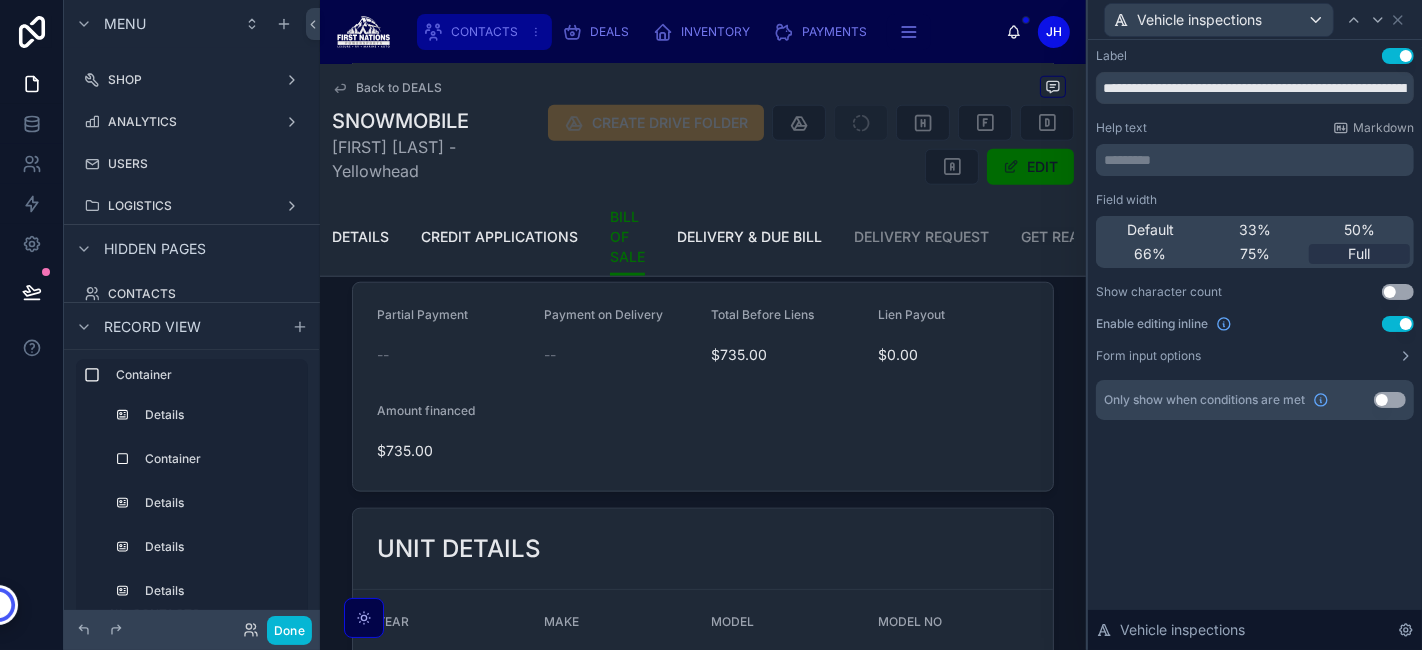 click on "CONTACTS" at bounding box center [484, 32] 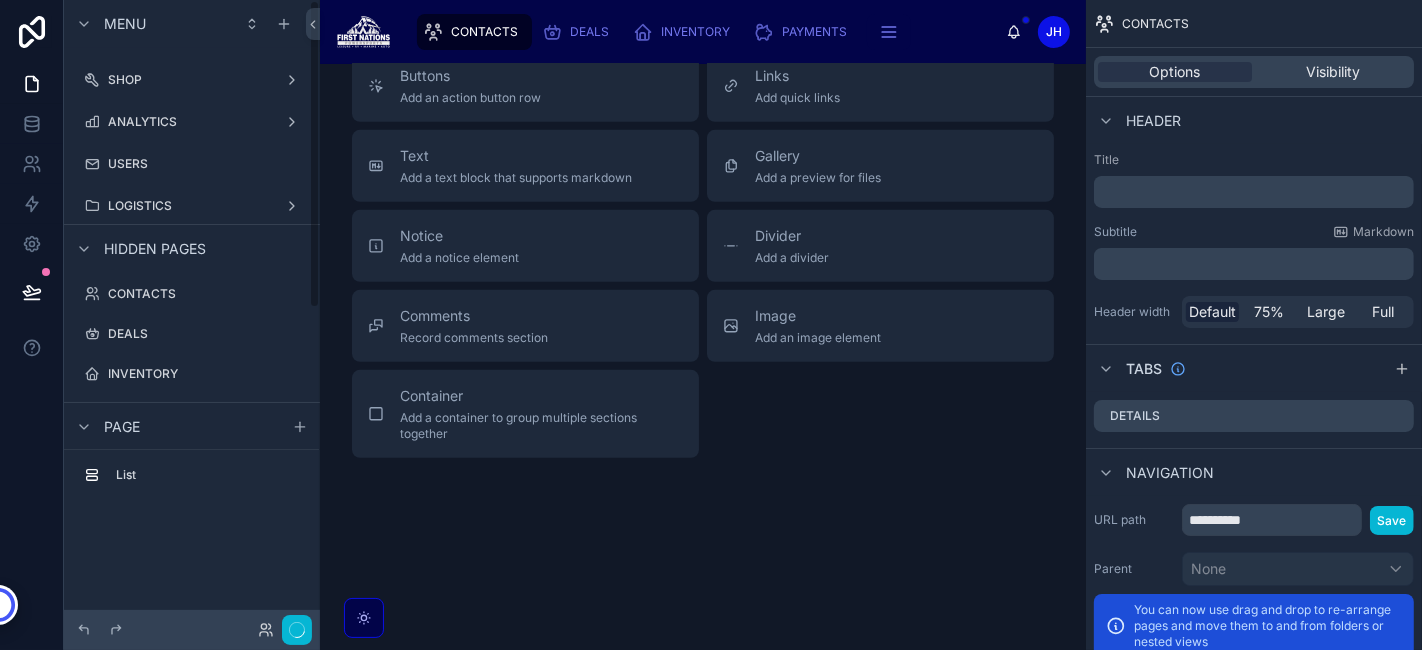 scroll, scrollTop: 0, scrollLeft: 0, axis: both 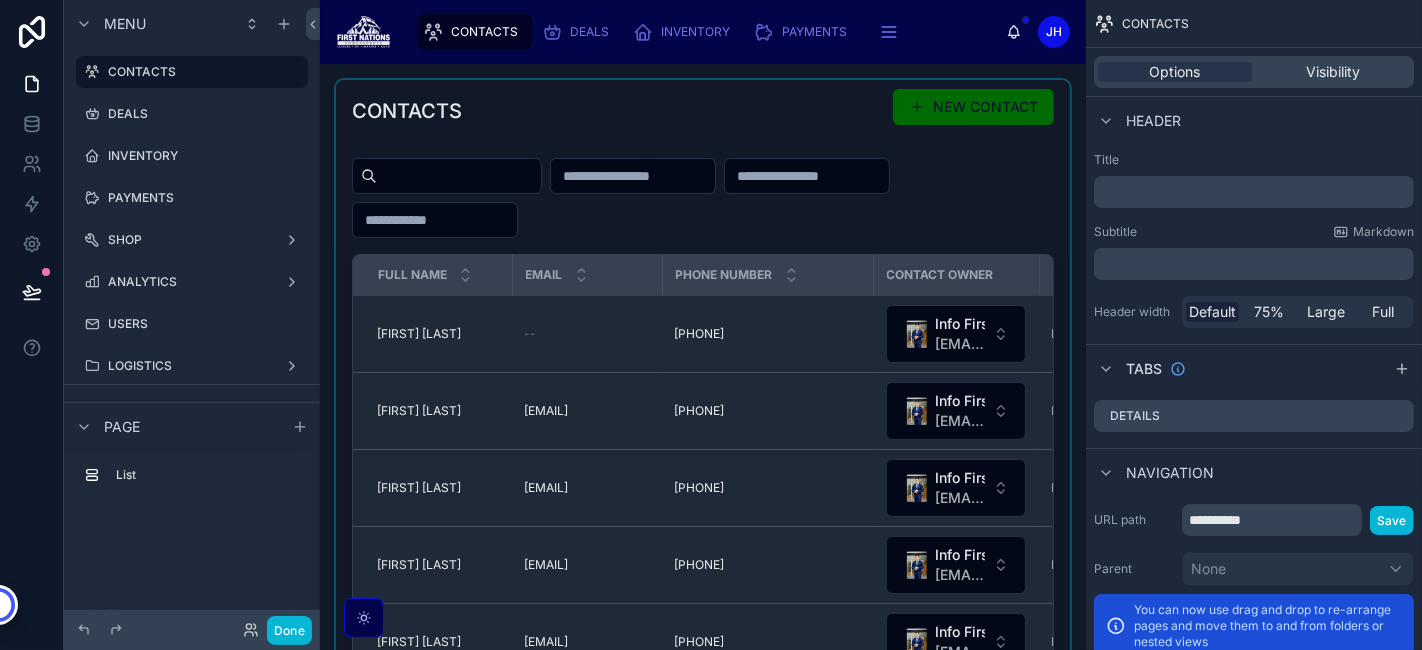 click at bounding box center [703, 420] 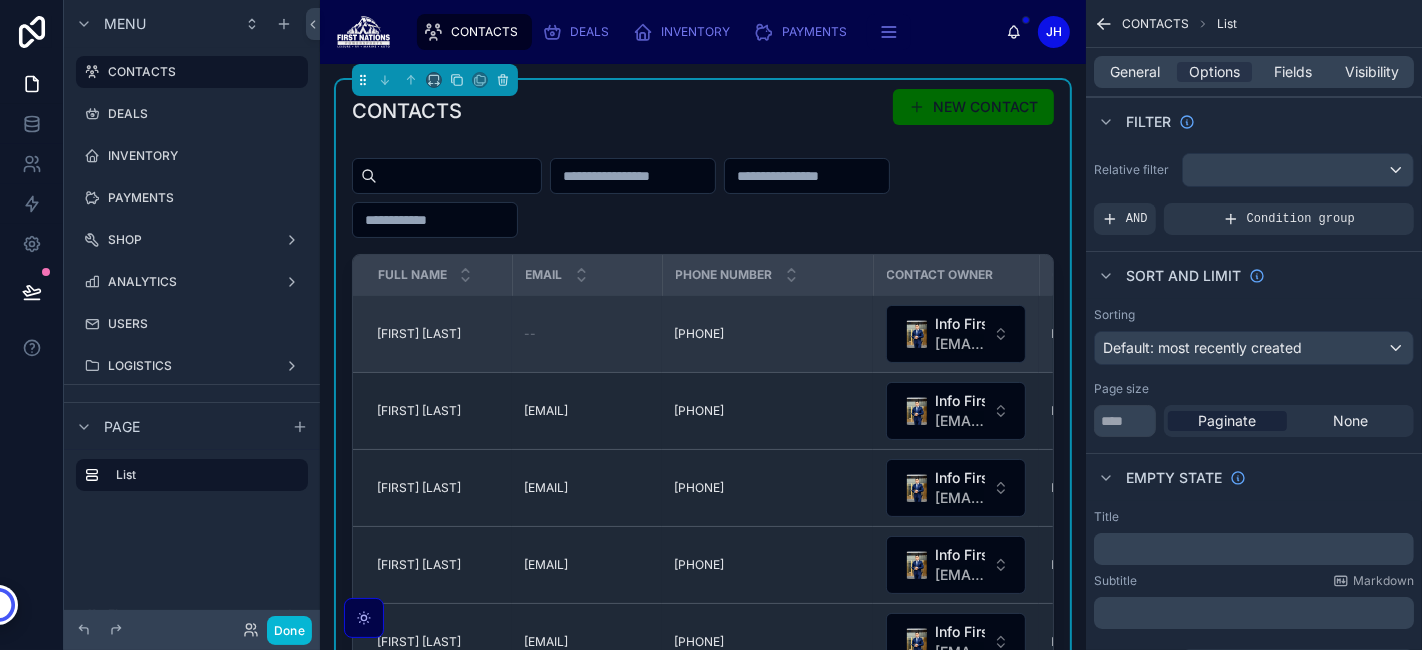 click on "[FIRST] [LAST]" at bounding box center (419, 334) 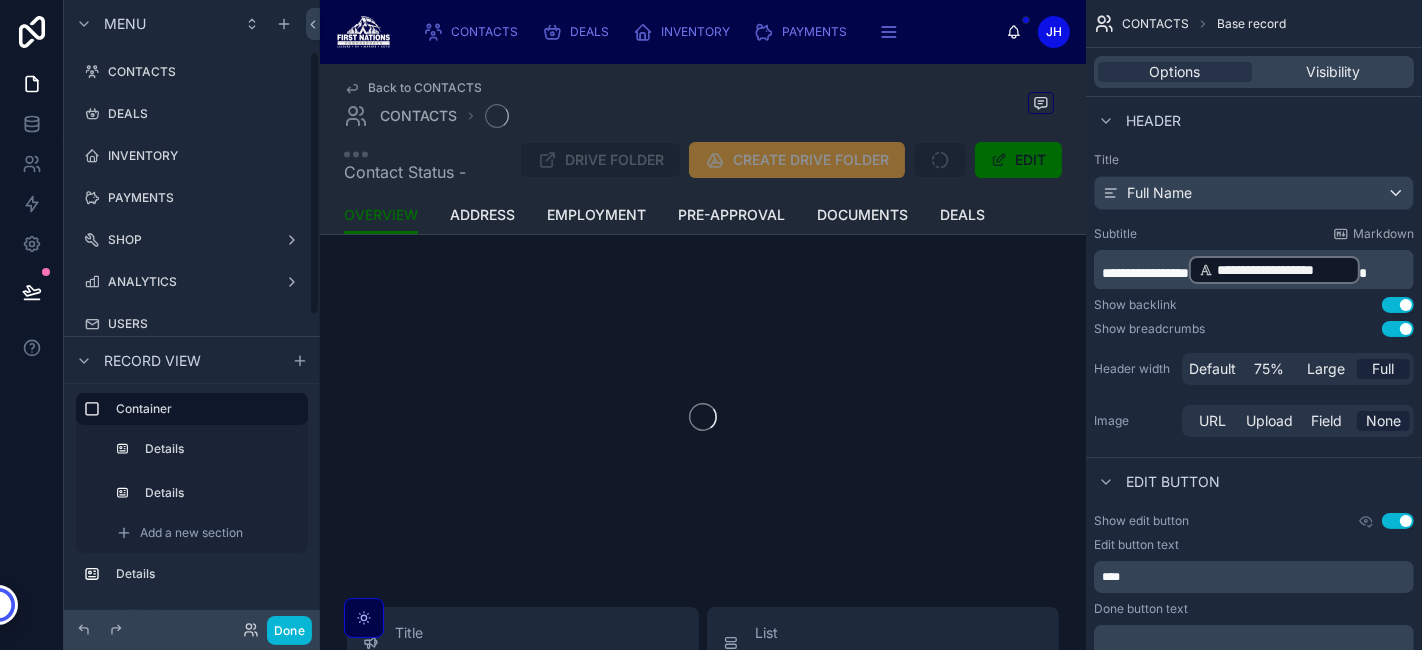 scroll, scrollTop: 120, scrollLeft: 0, axis: vertical 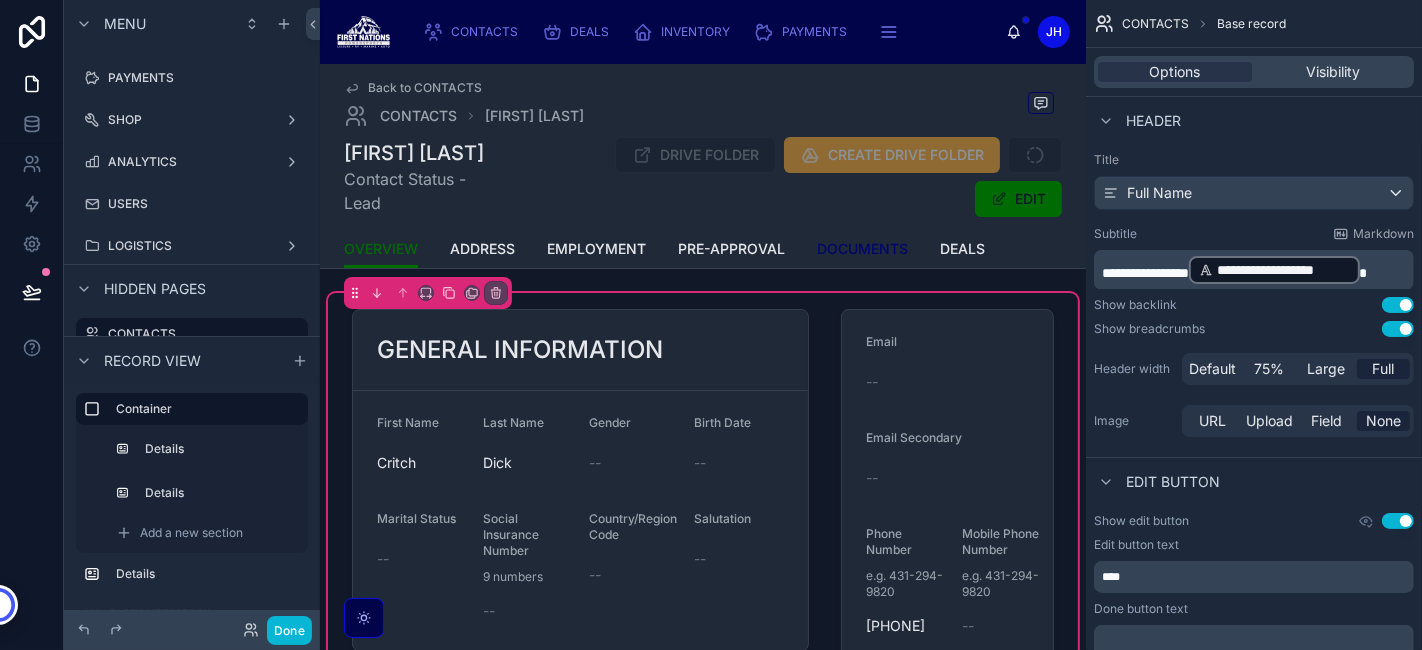 click on "DOCUMENTS" at bounding box center [862, 249] 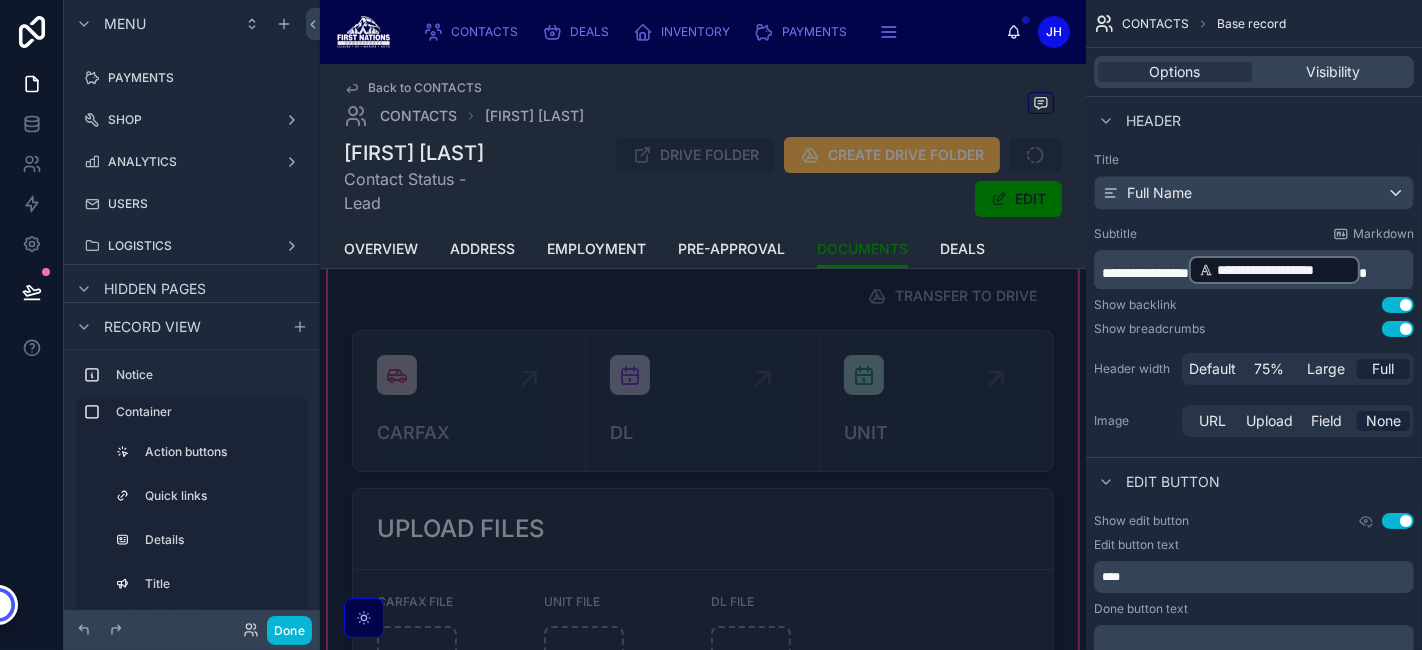 scroll, scrollTop: 0, scrollLeft: 0, axis: both 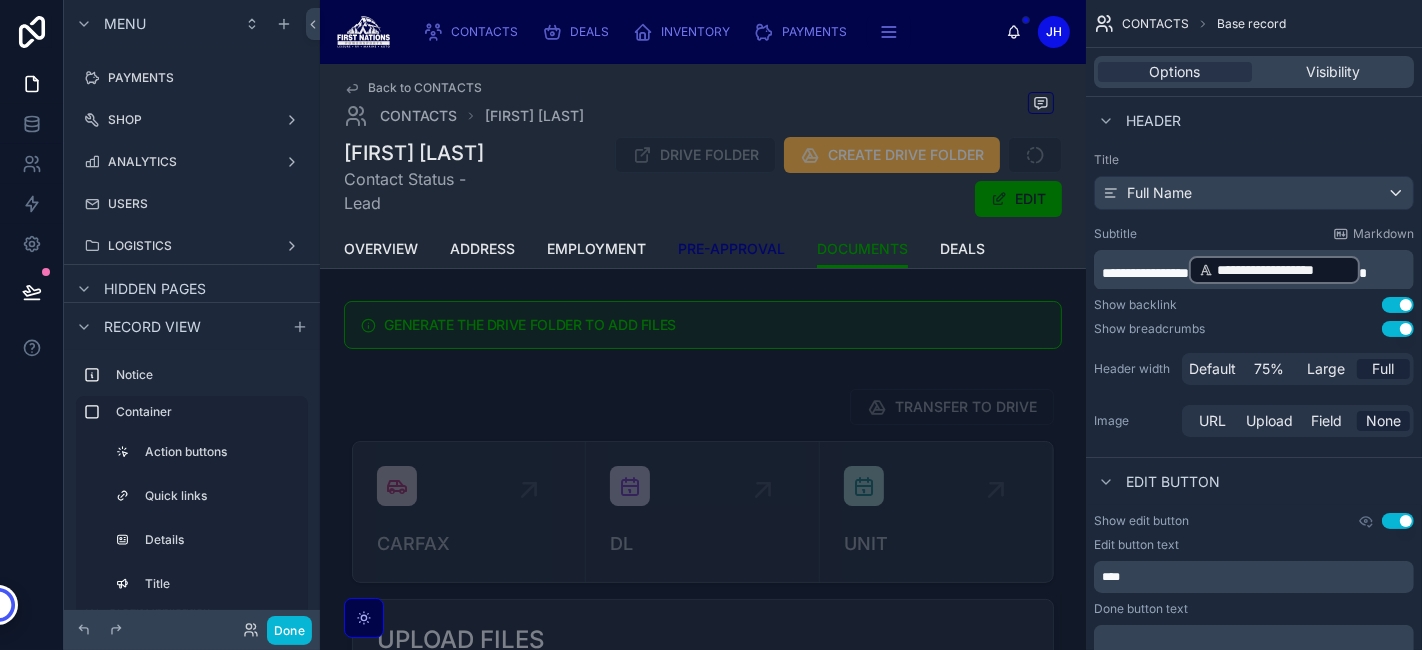 click on "PRE-APPROVAL" at bounding box center [731, 249] 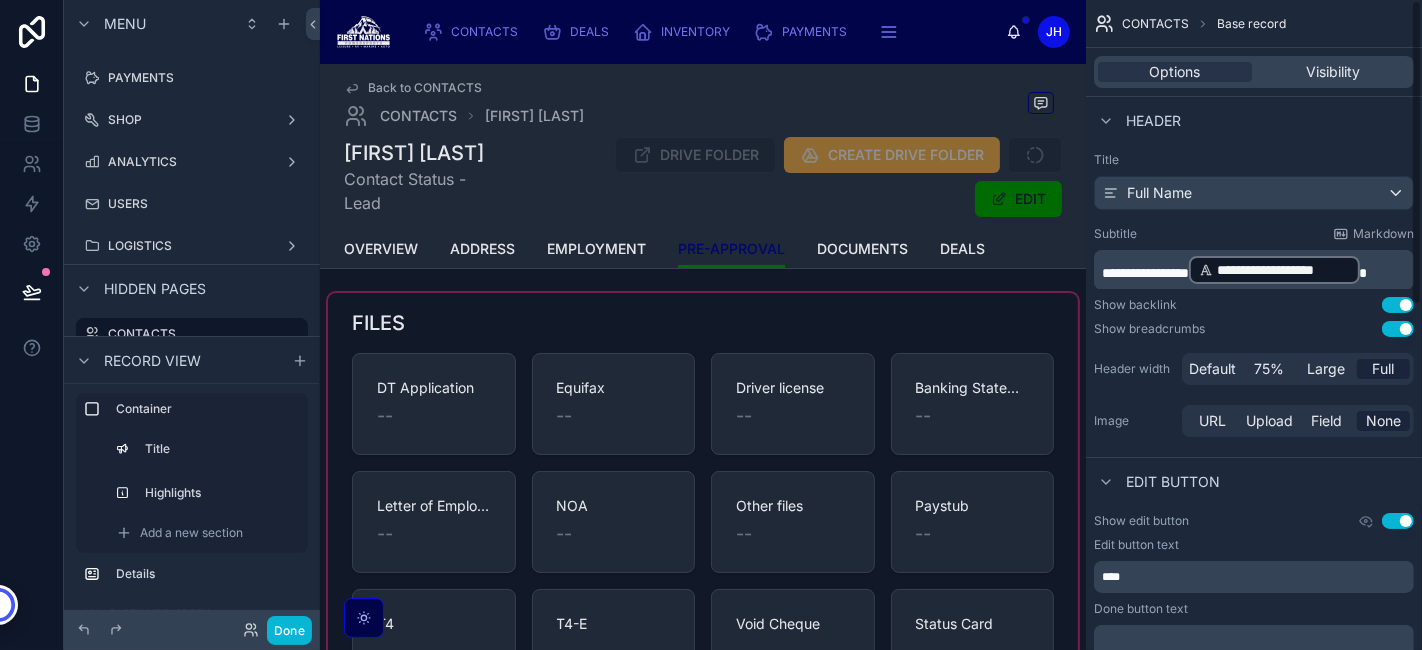 scroll, scrollTop: 111, scrollLeft: 0, axis: vertical 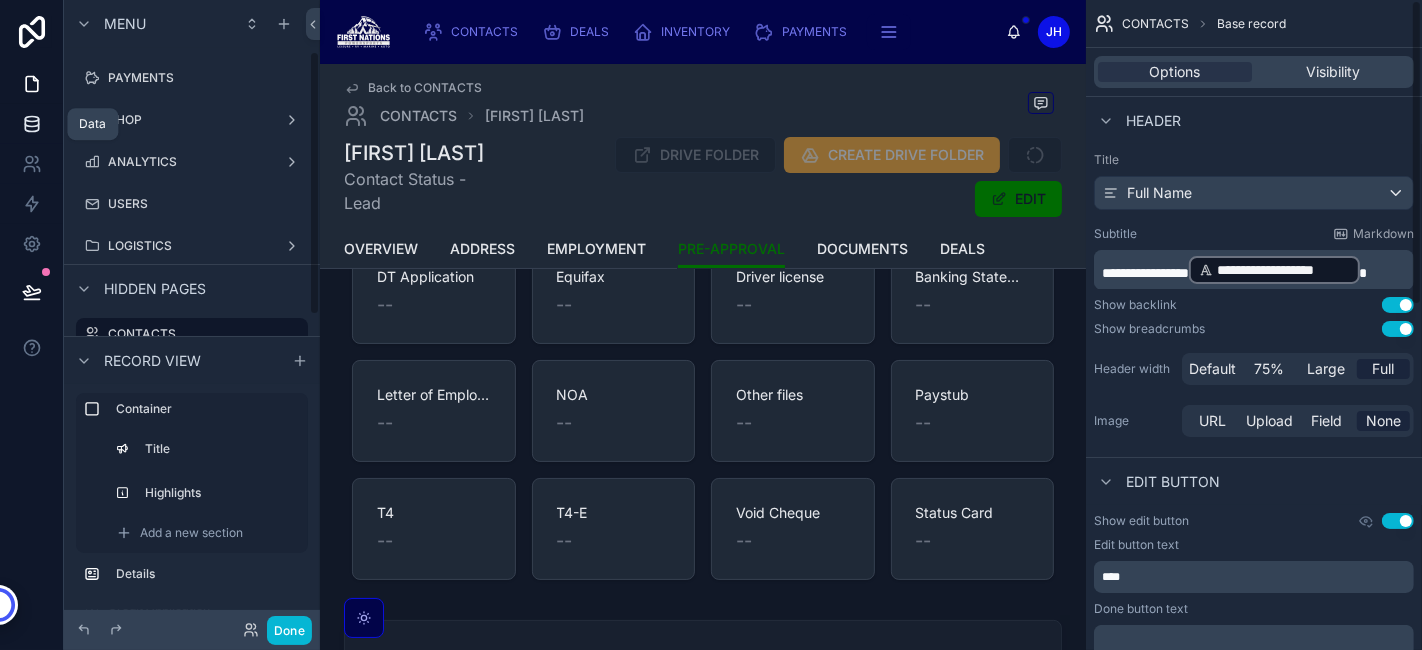 click at bounding box center (31, 124) 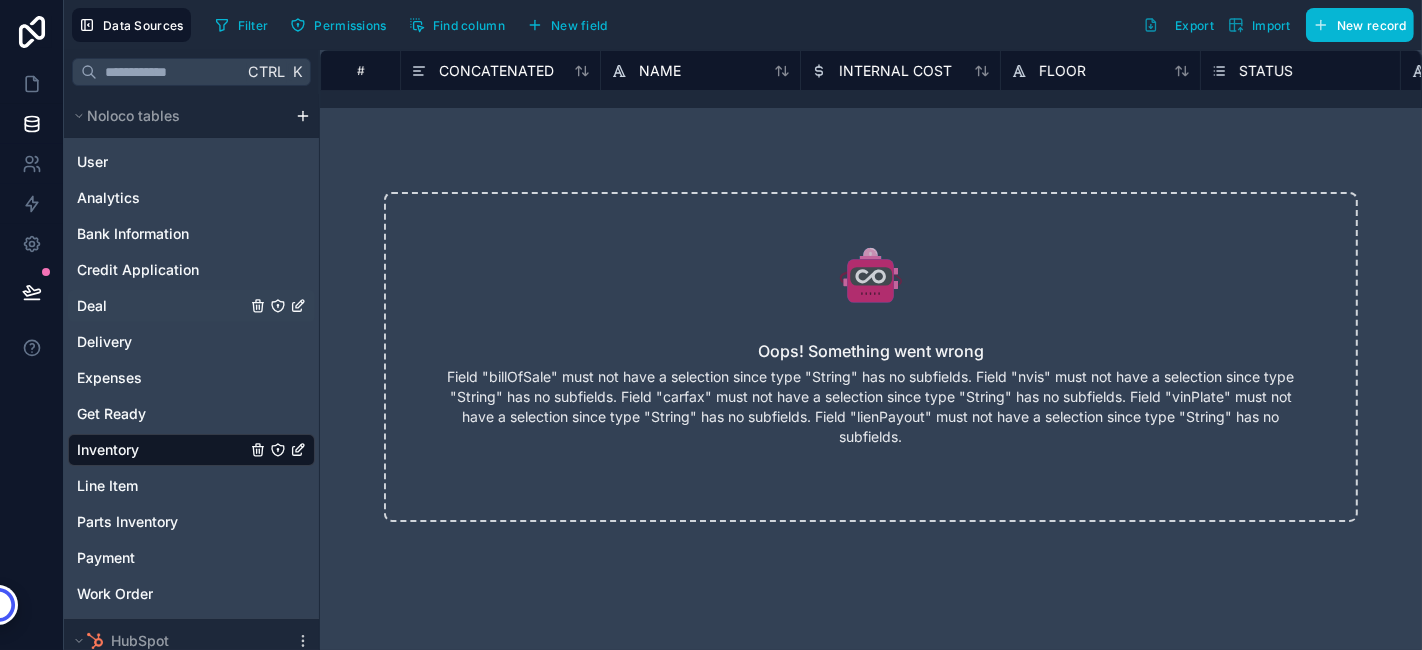 click on "Deal" at bounding box center [191, 306] 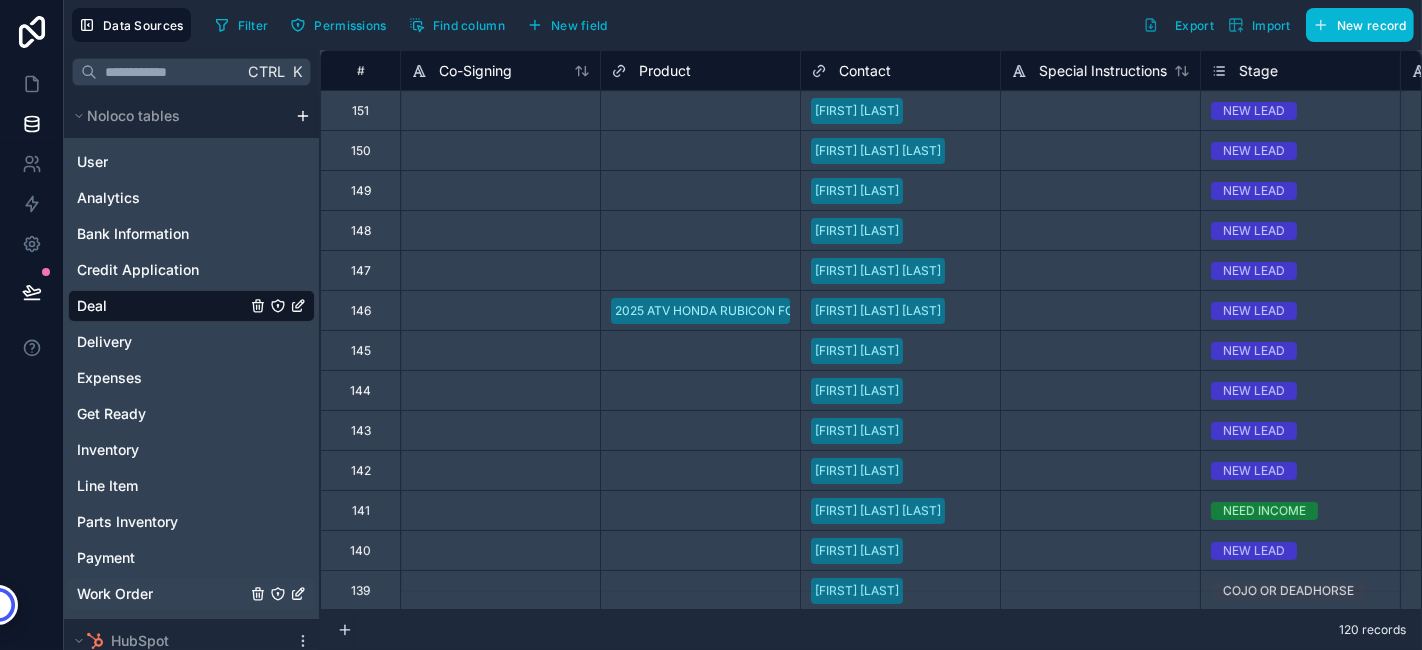 scroll, scrollTop: 60, scrollLeft: 0, axis: vertical 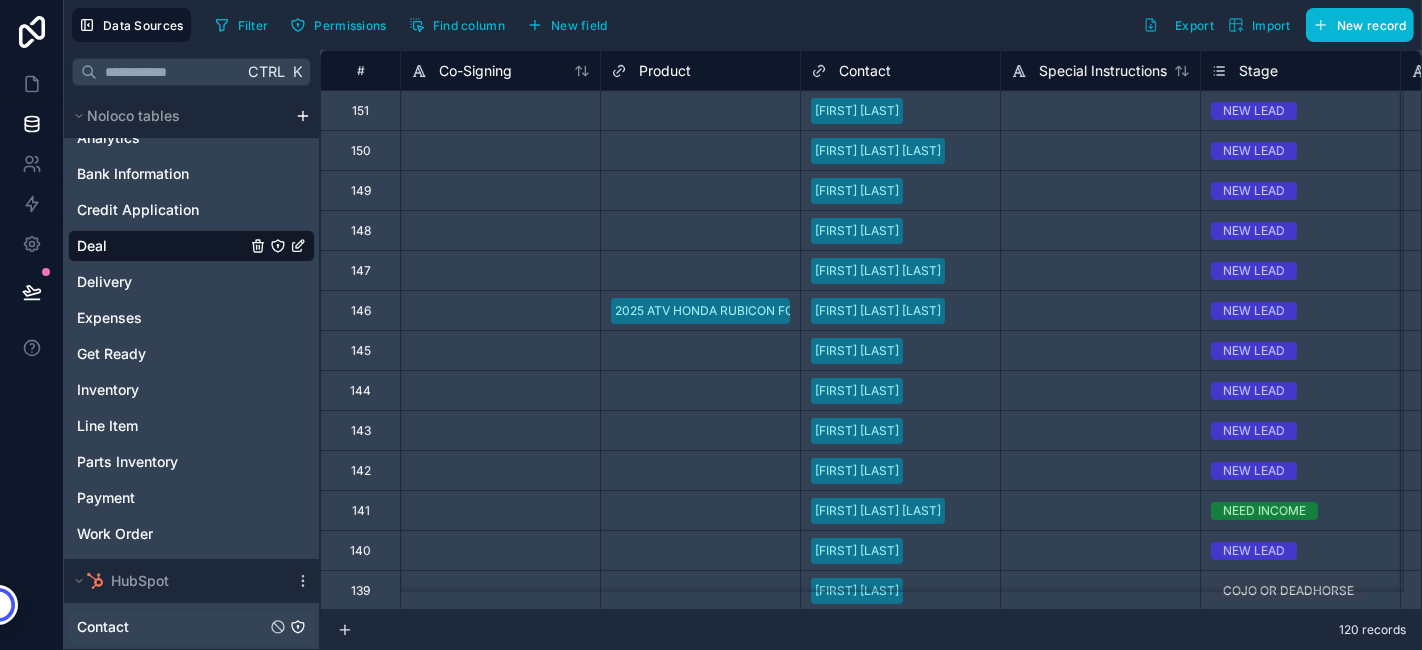 click on "Contact" at bounding box center (191, 627) 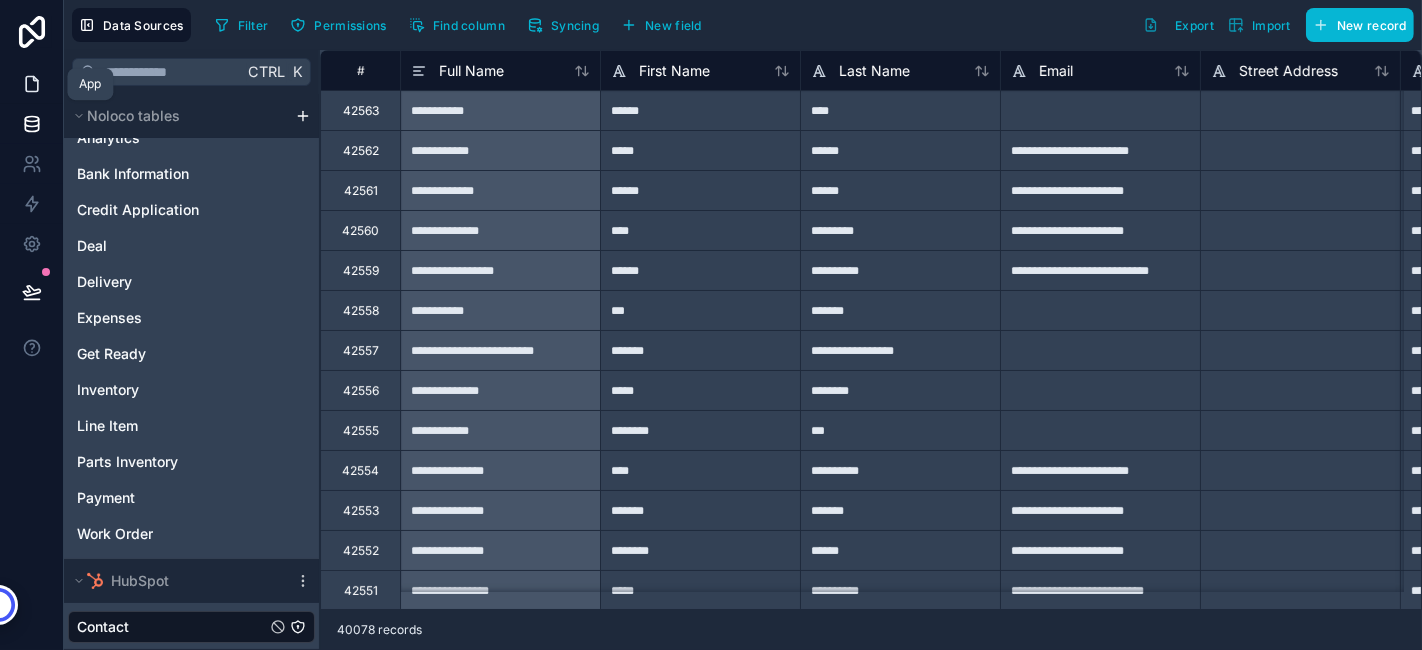 click 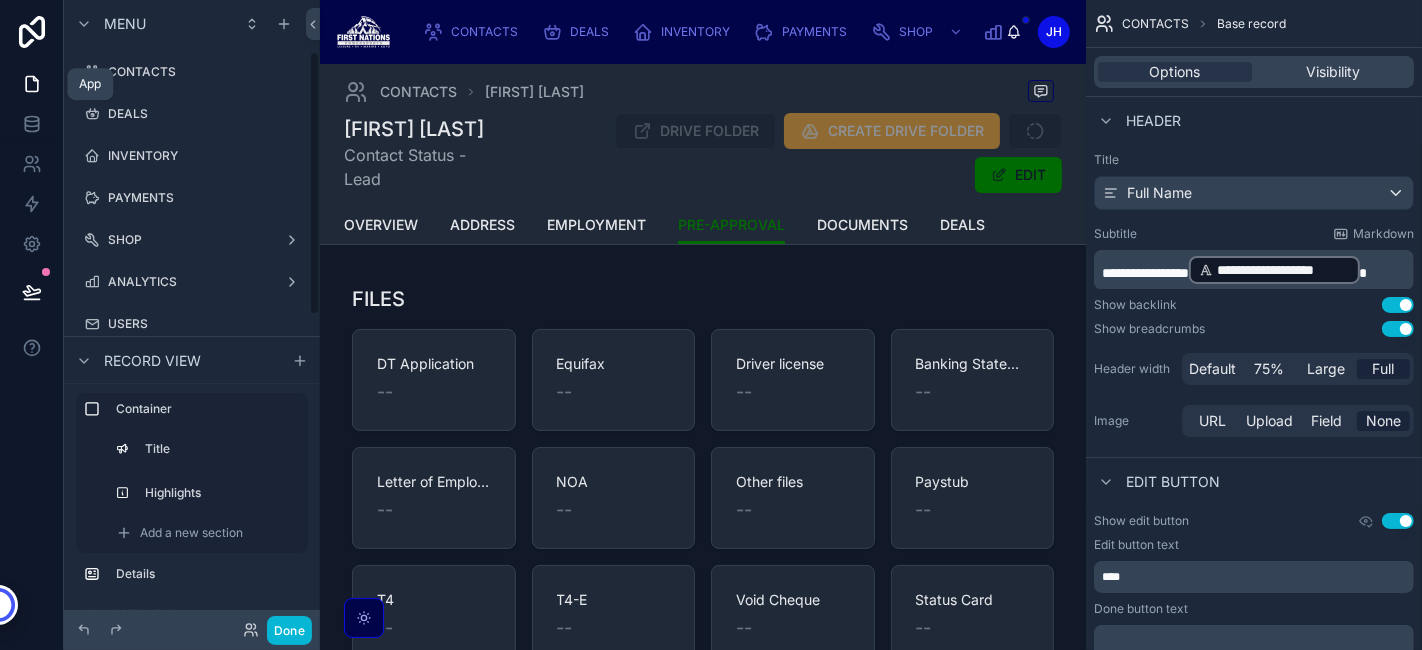 scroll, scrollTop: 120, scrollLeft: 0, axis: vertical 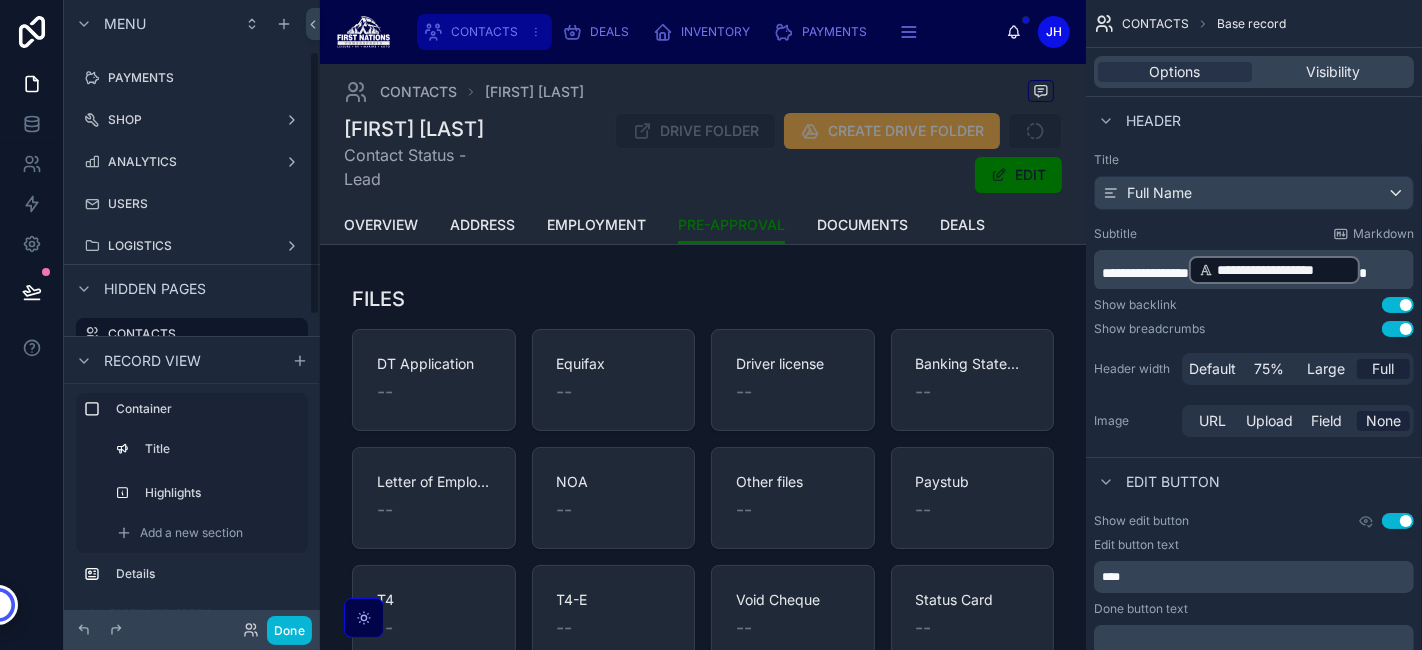 click on "CONTACTS" at bounding box center (484, 32) 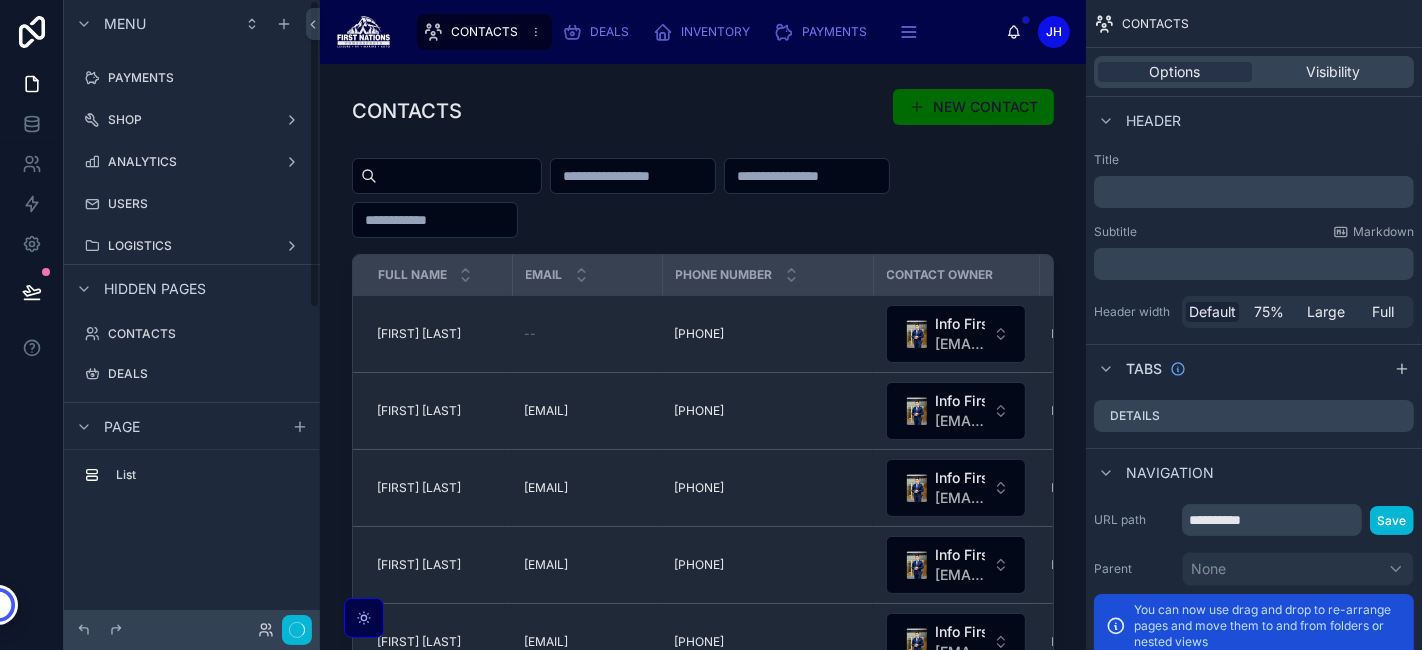 scroll, scrollTop: 0, scrollLeft: 0, axis: both 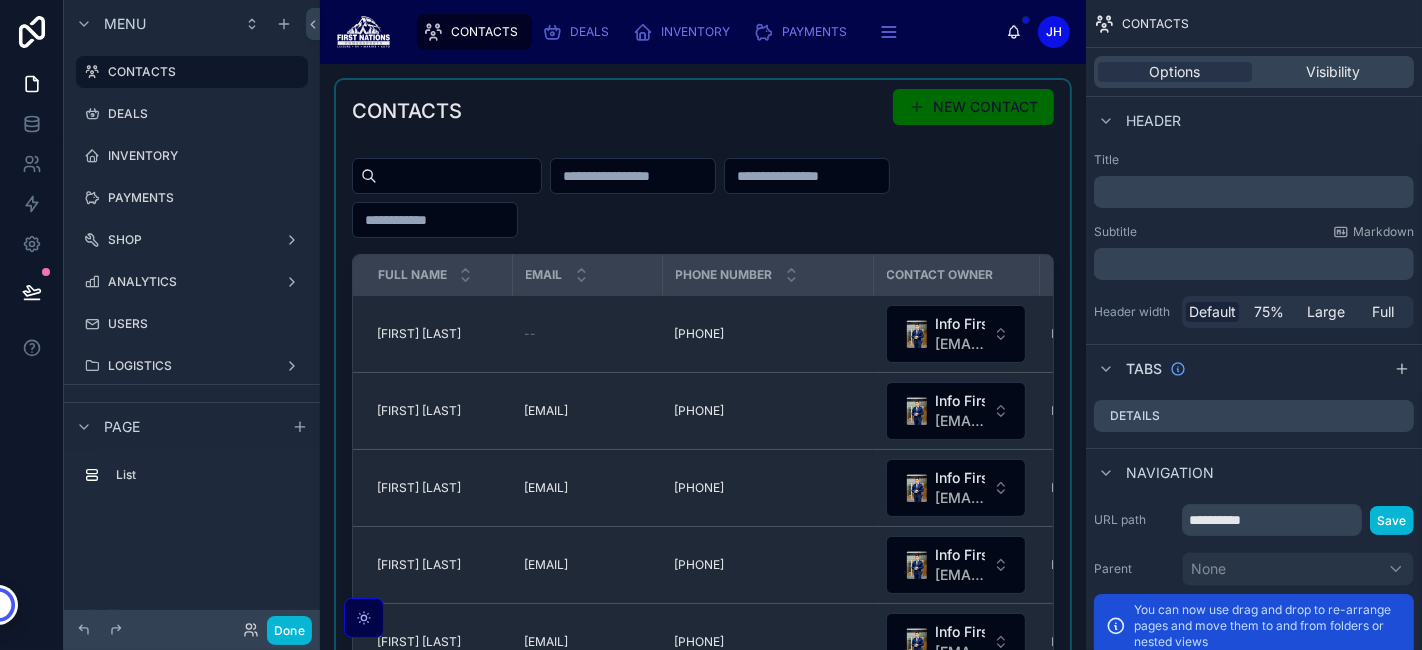 click at bounding box center (703, 420) 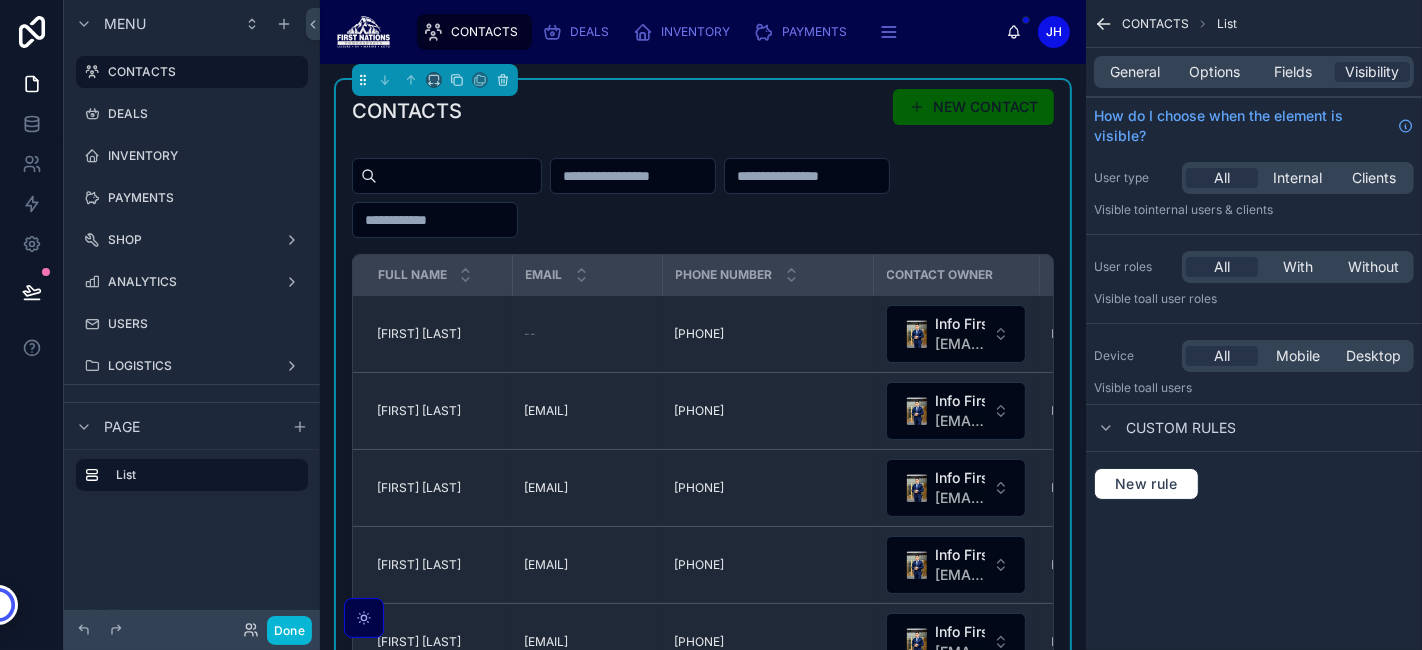 click on "NEW CONTACT" at bounding box center (973, 107) 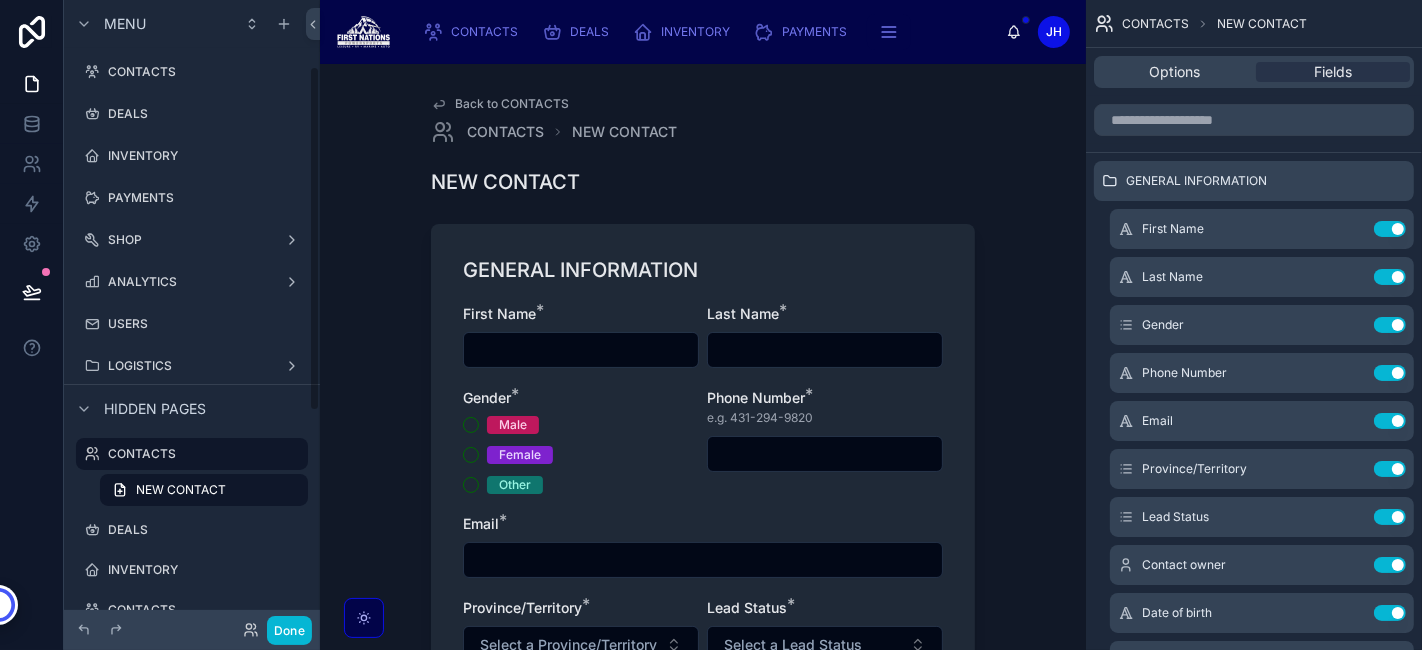 scroll, scrollTop: 120, scrollLeft: 0, axis: vertical 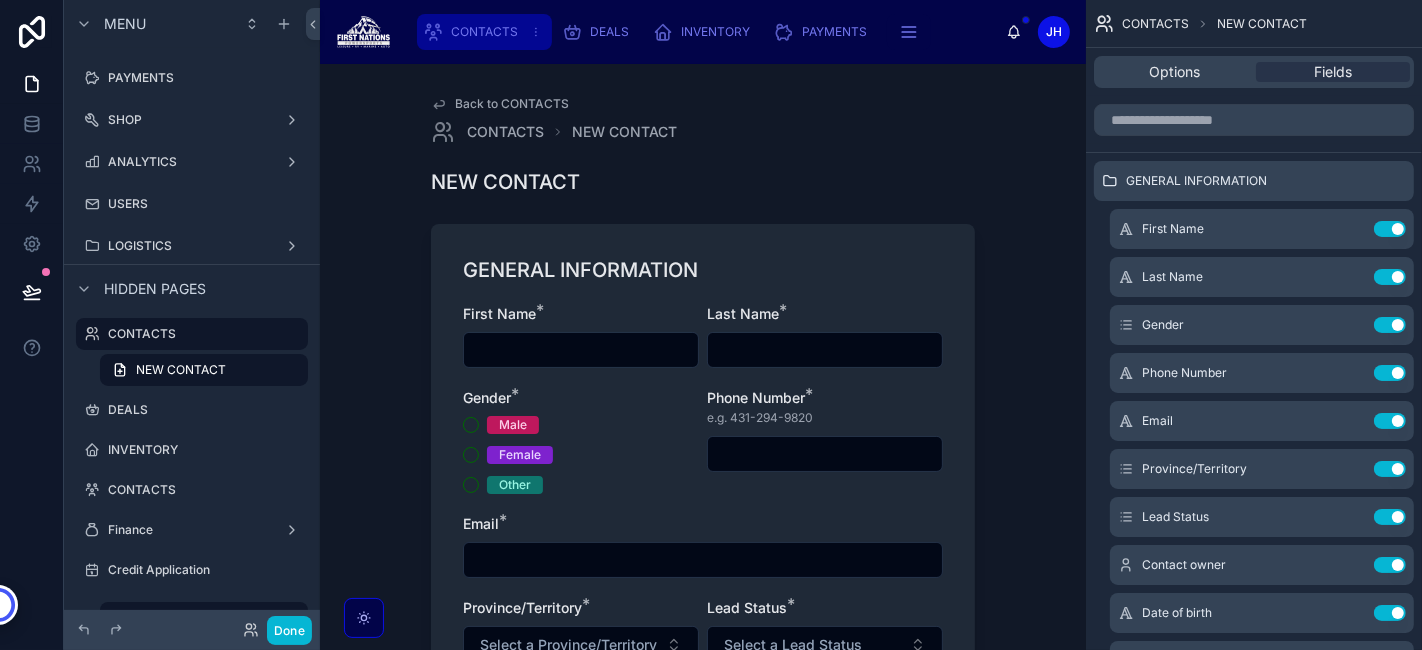 click on "CONTACTS" at bounding box center [484, 32] 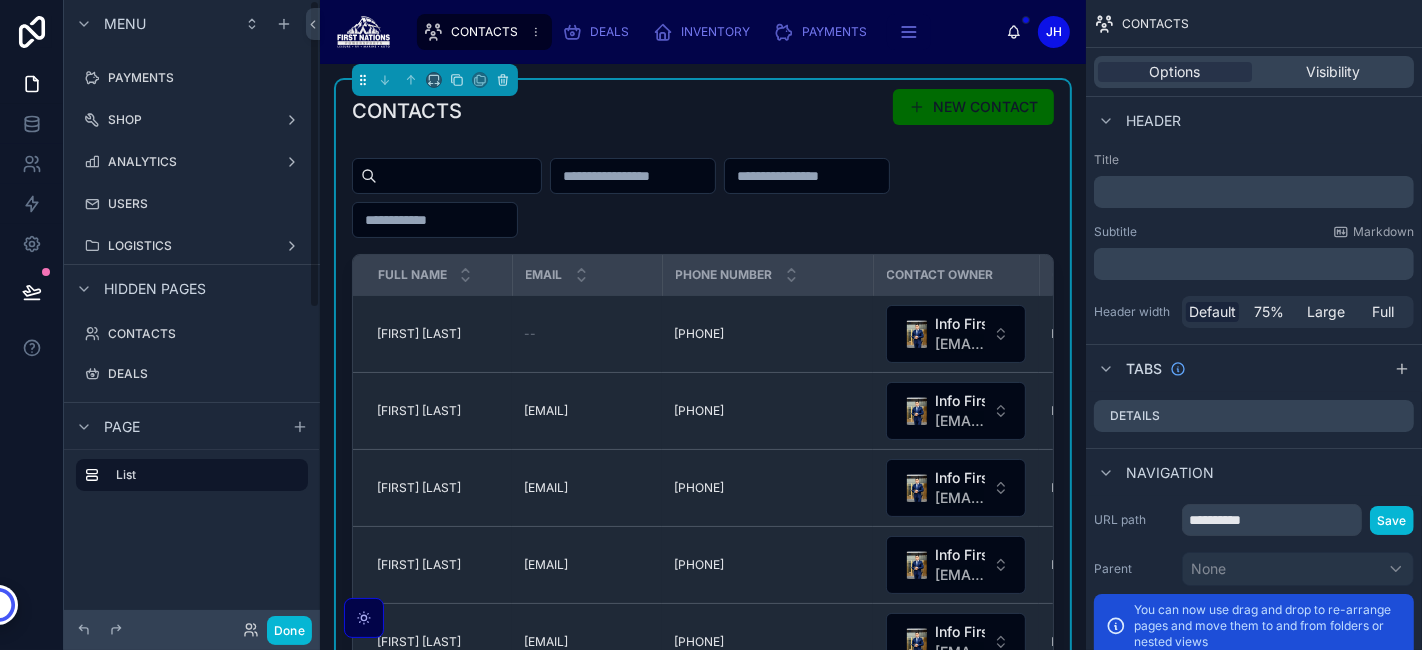 scroll, scrollTop: 0, scrollLeft: 0, axis: both 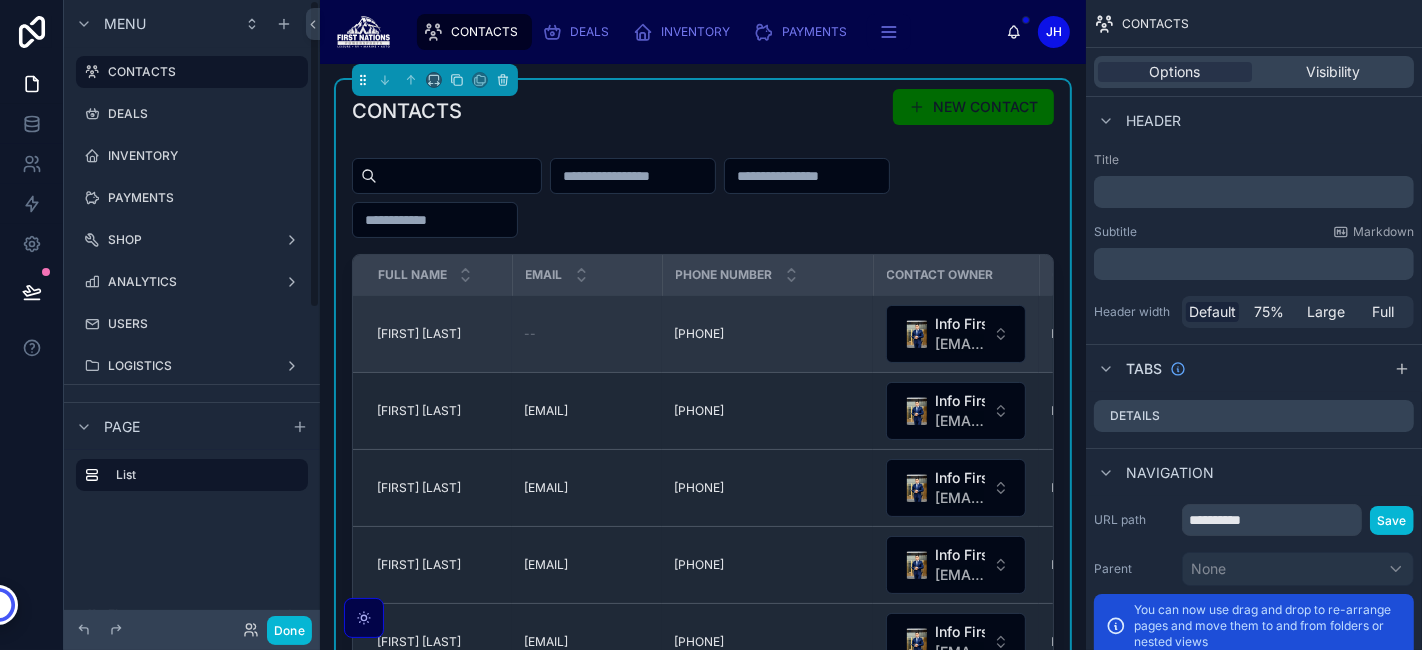 click on "[FIRST] [LAST] [FIRST] [LAST]" at bounding box center (432, 334) 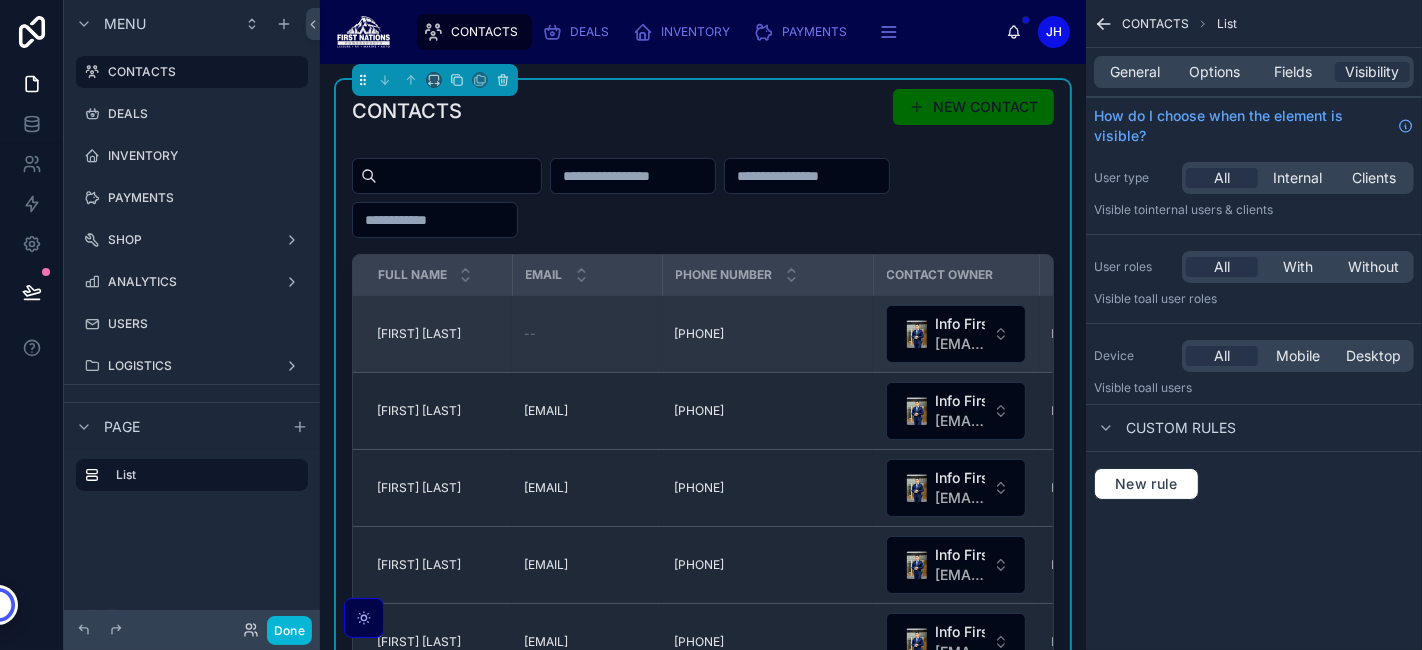 click on "[FIRST] [LAST] [FIRST] [LAST]" at bounding box center (438, 334) 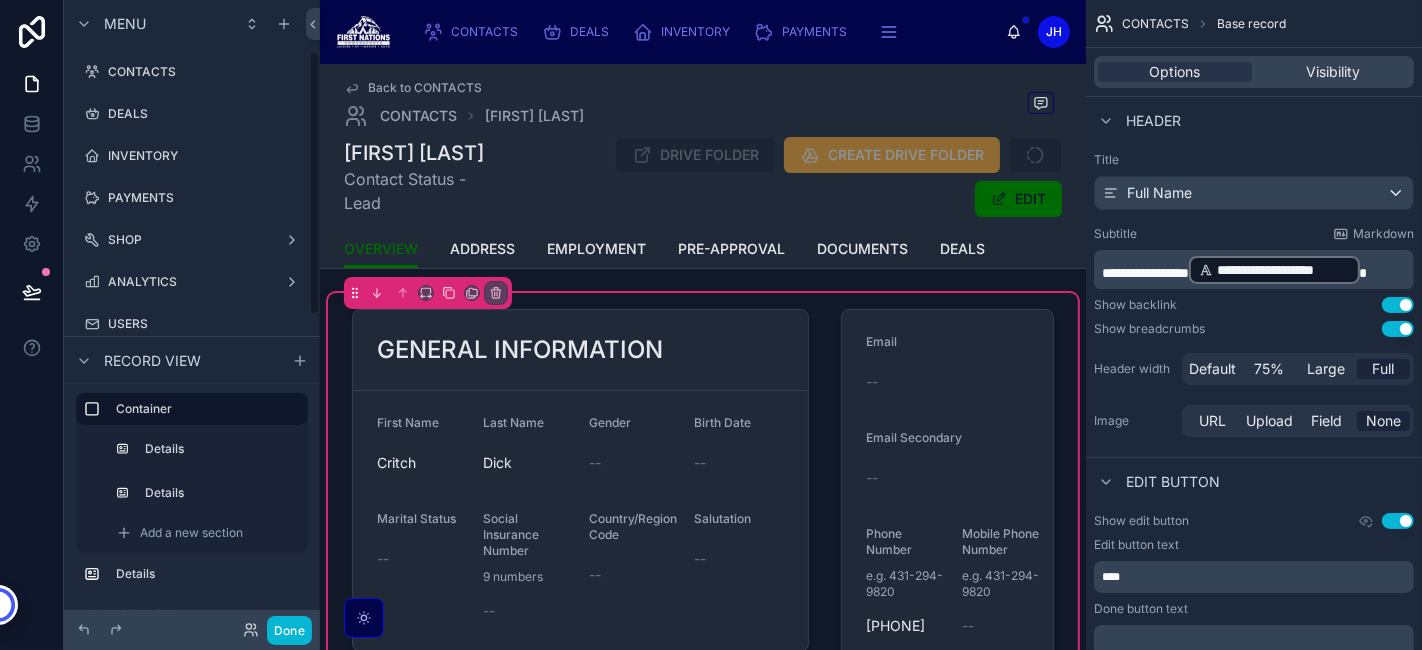 scroll, scrollTop: 120, scrollLeft: 0, axis: vertical 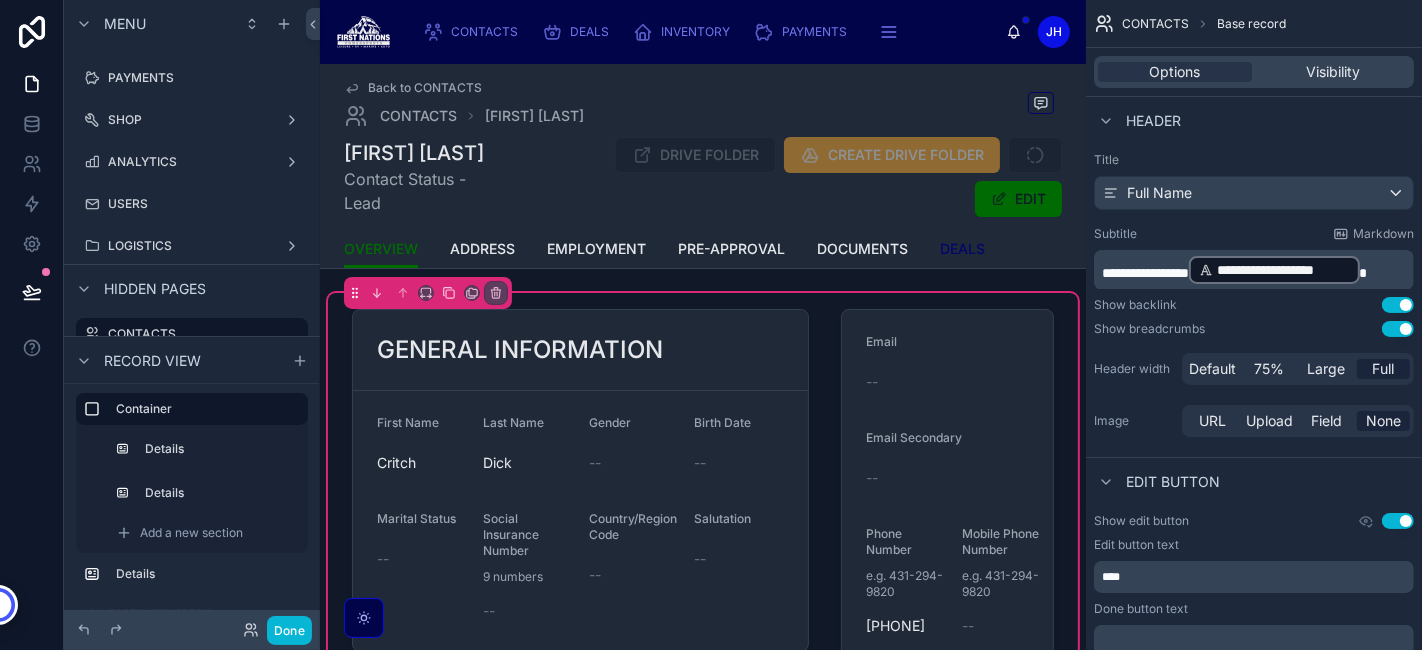 click on "DEALS" at bounding box center [962, 249] 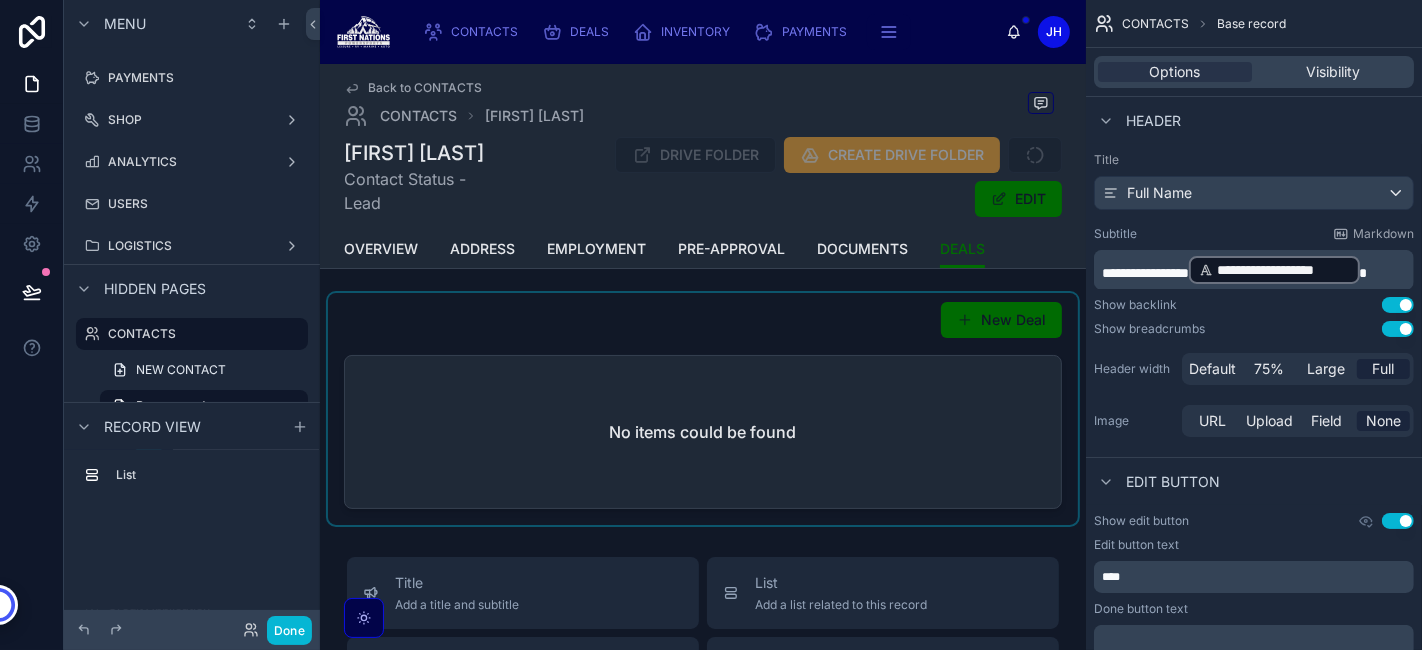 click at bounding box center (703, 409) 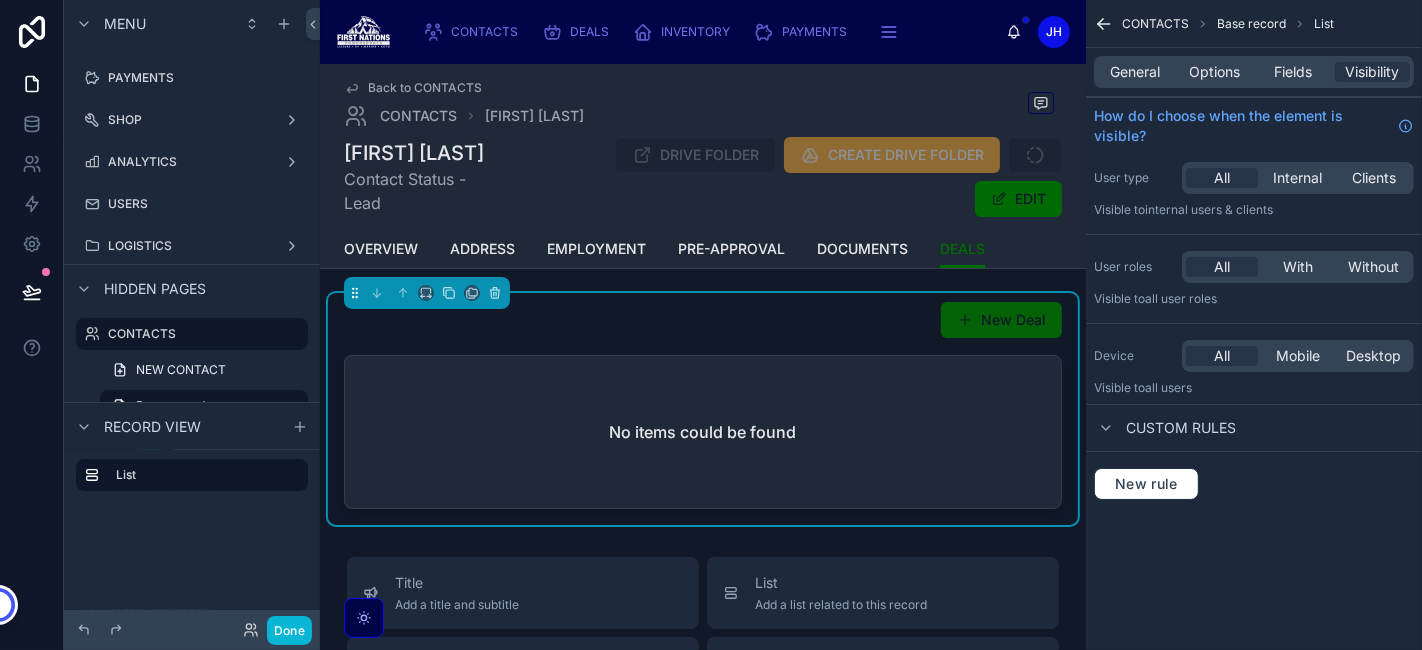 click at bounding box center (965, 320) 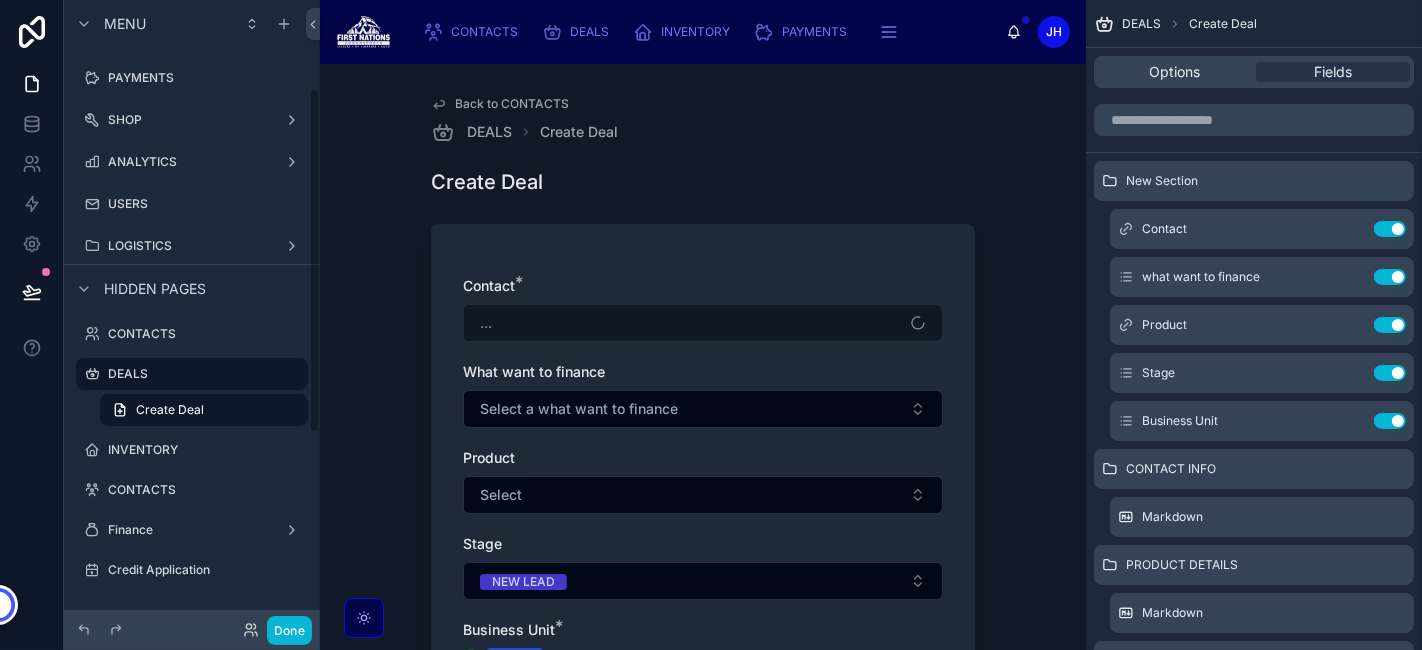 scroll, scrollTop: 160, scrollLeft: 0, axis: vertical 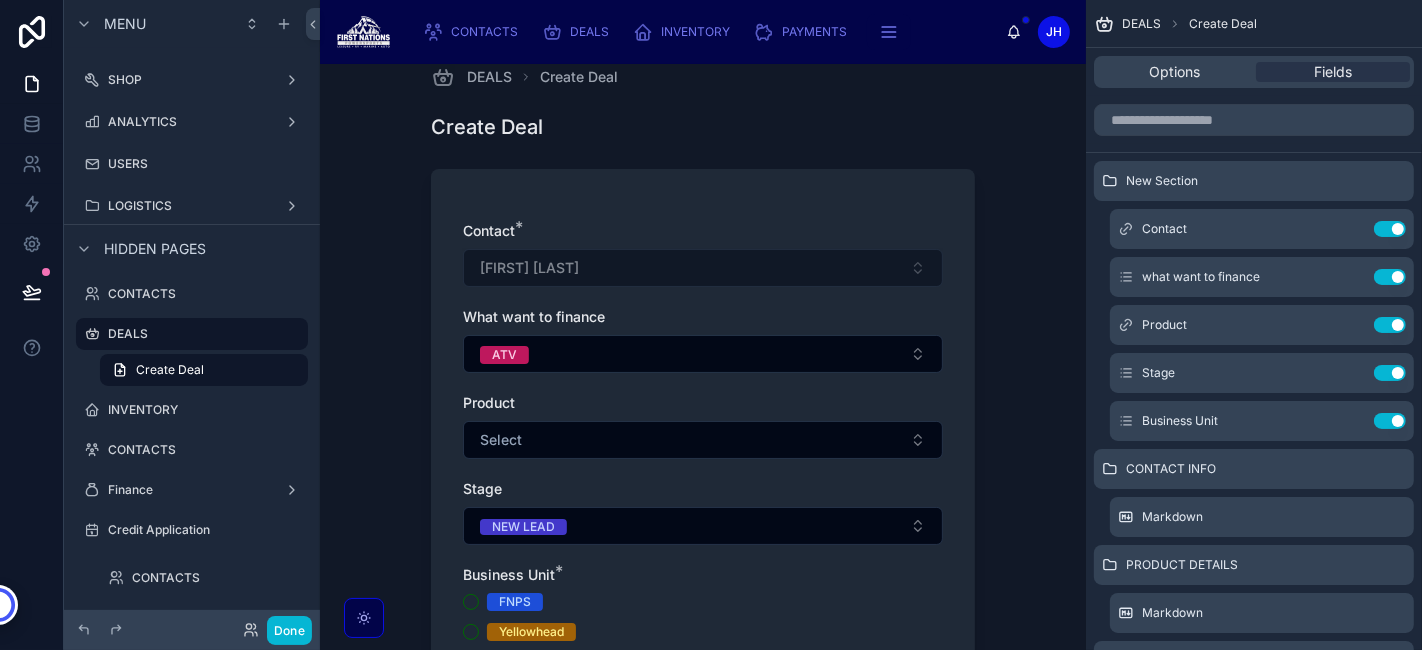 click on "[FIRST] [LAST]" at bounding box center [703, 268] 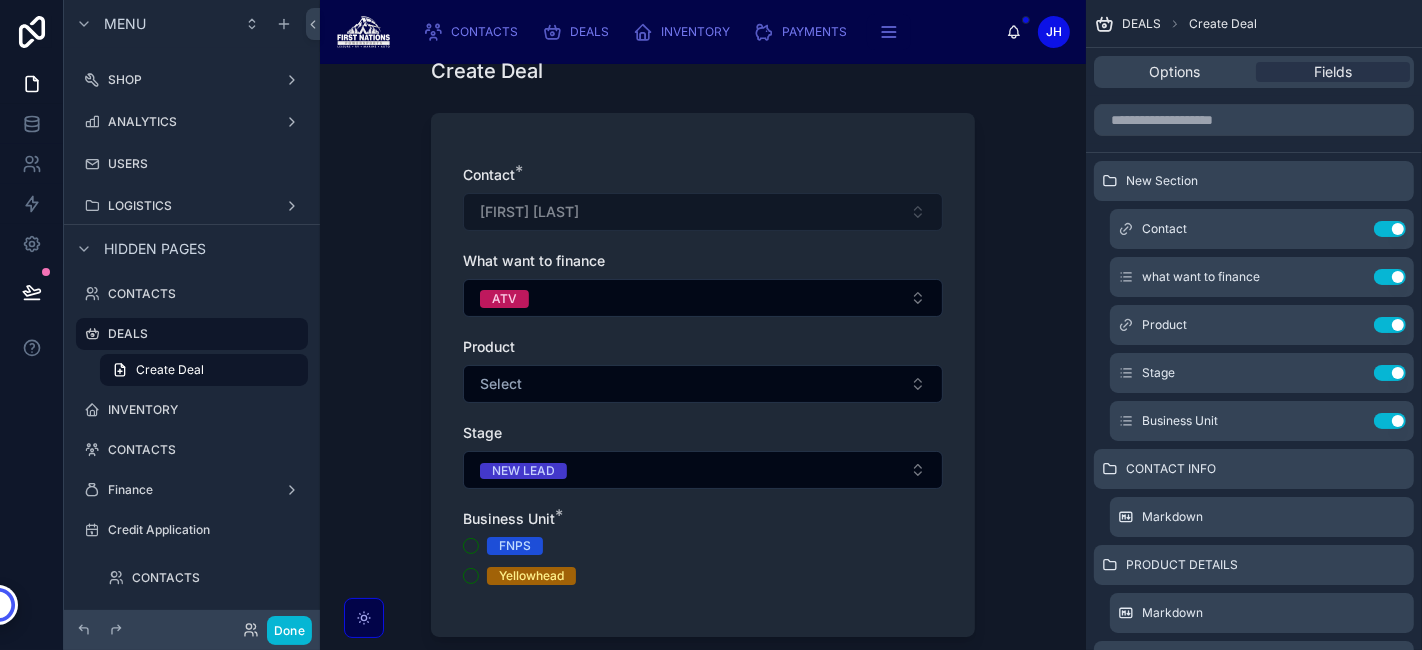 scroll, scrollTop: 222, scrollLeft: 0, axis: vertical 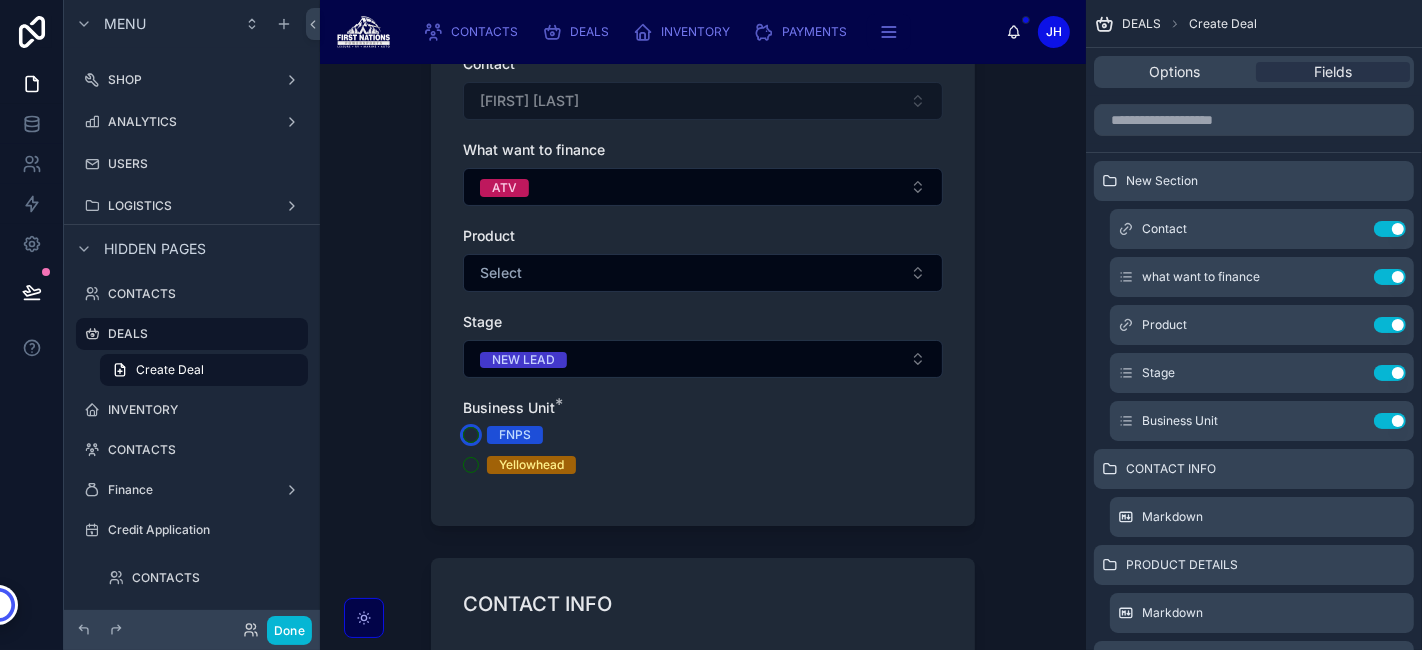 click on "FNPS" at bounding box center (471, 435) 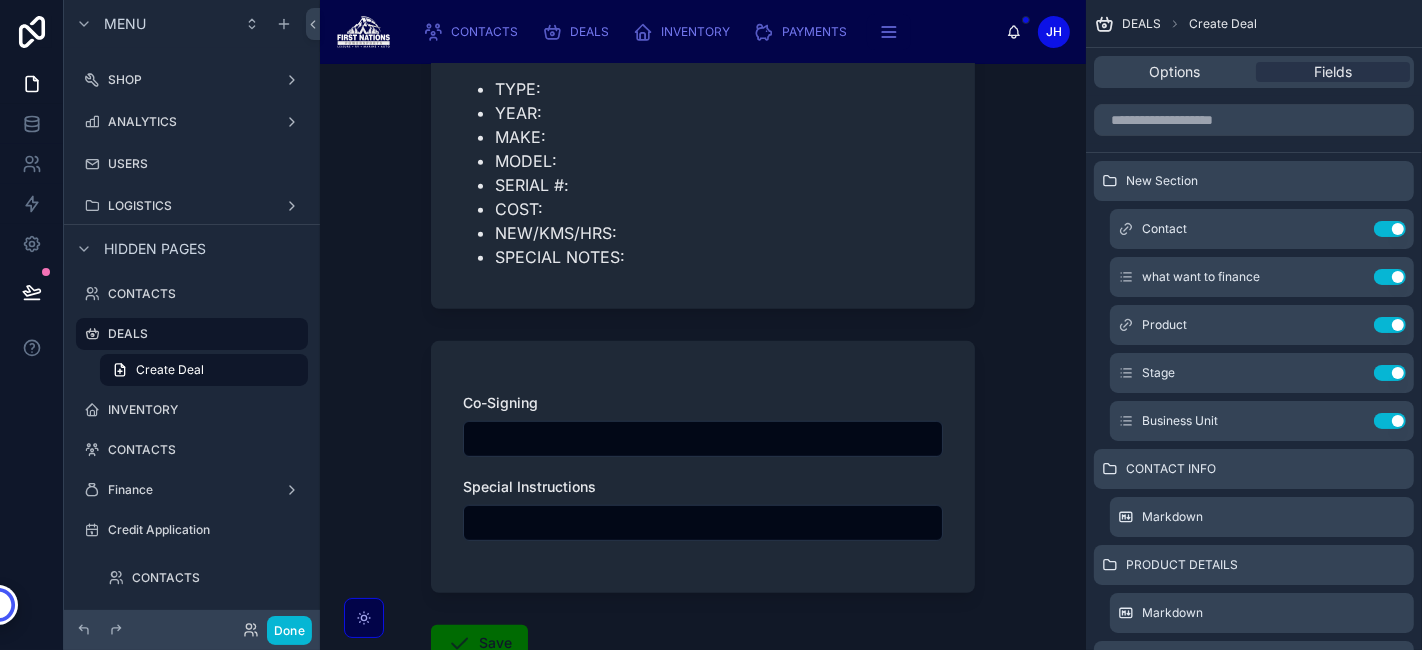 scroll, scrollTop: 1111, scrollLeft: 0, axis: vertical 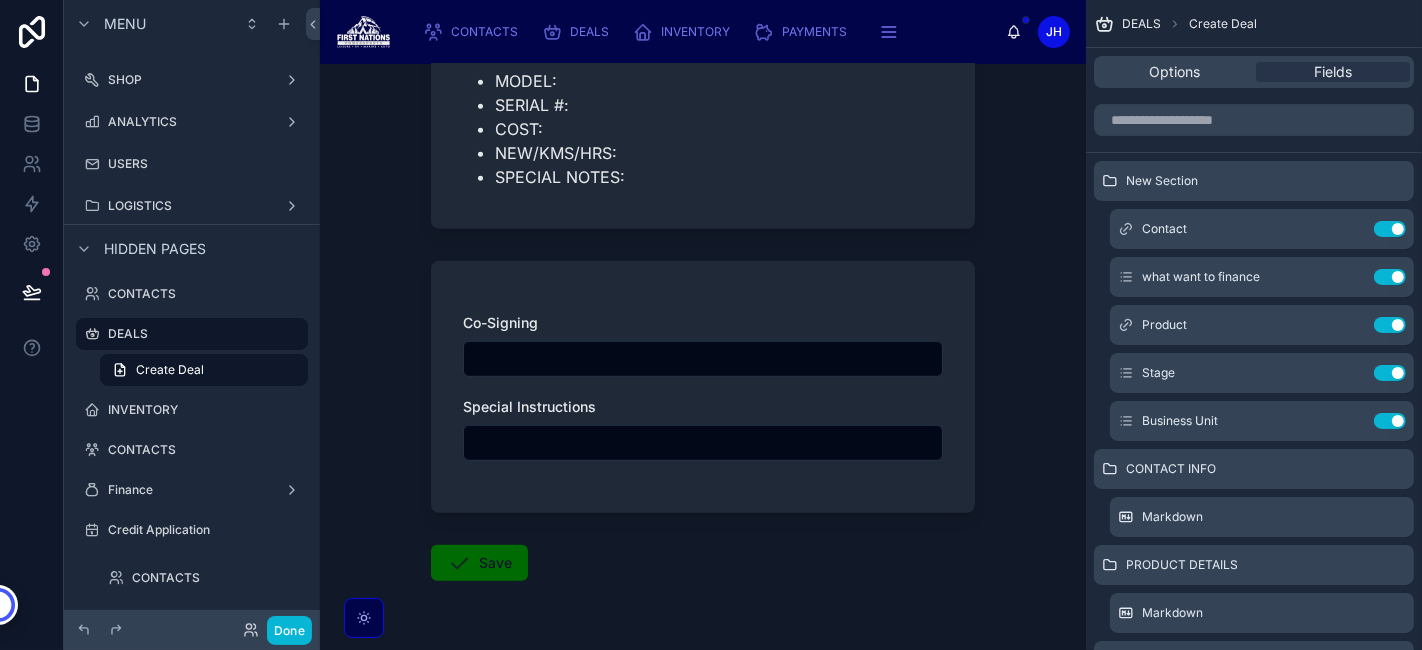 click on "FULL NAME: [FIRST][LAST]
PHONE NUMBER: [PHONE]
EMAIL: [EMAIL]
PRODUCT DETAILS TYPE: YEAR: MAKE: MODEL: SERIAL #: COST: NEW/KMS/HRS: SPECIAL NOTES: Co-Signing Special Instructions Save" at bounding box center [703, 357] 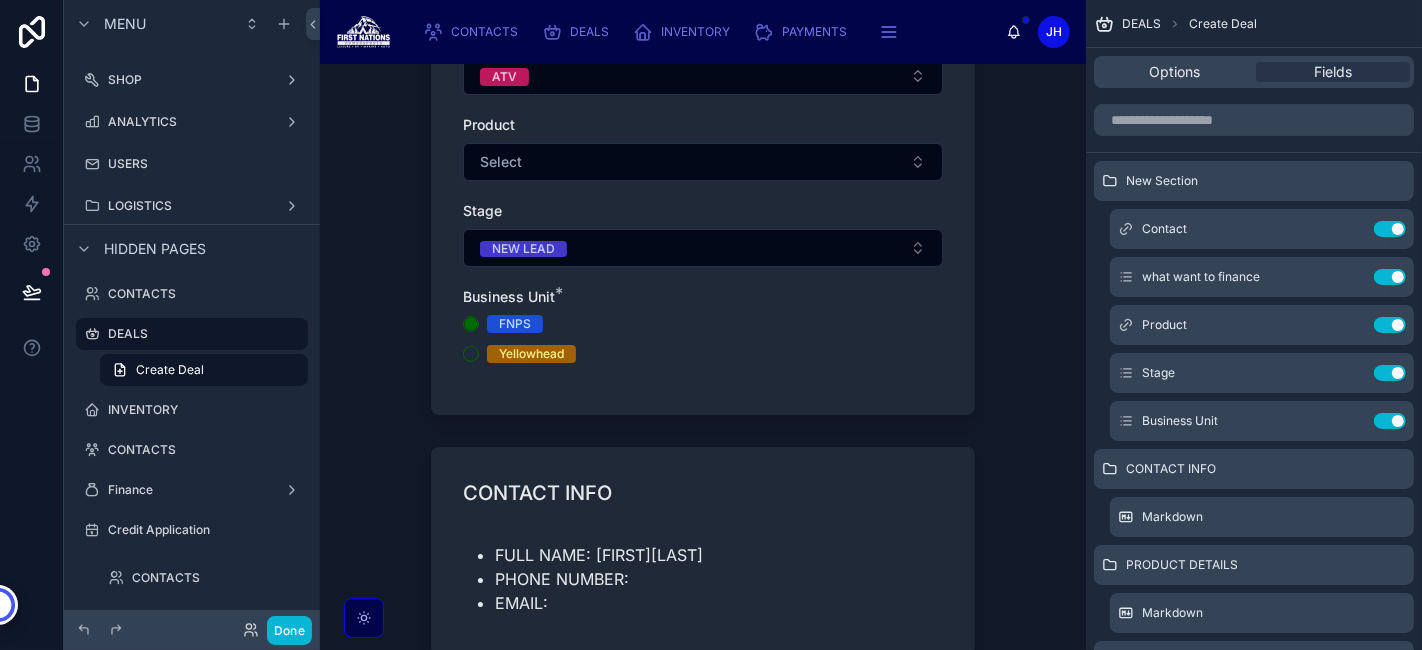 scroll, scrollTop: 0, scrollLeft: 0, axis: both 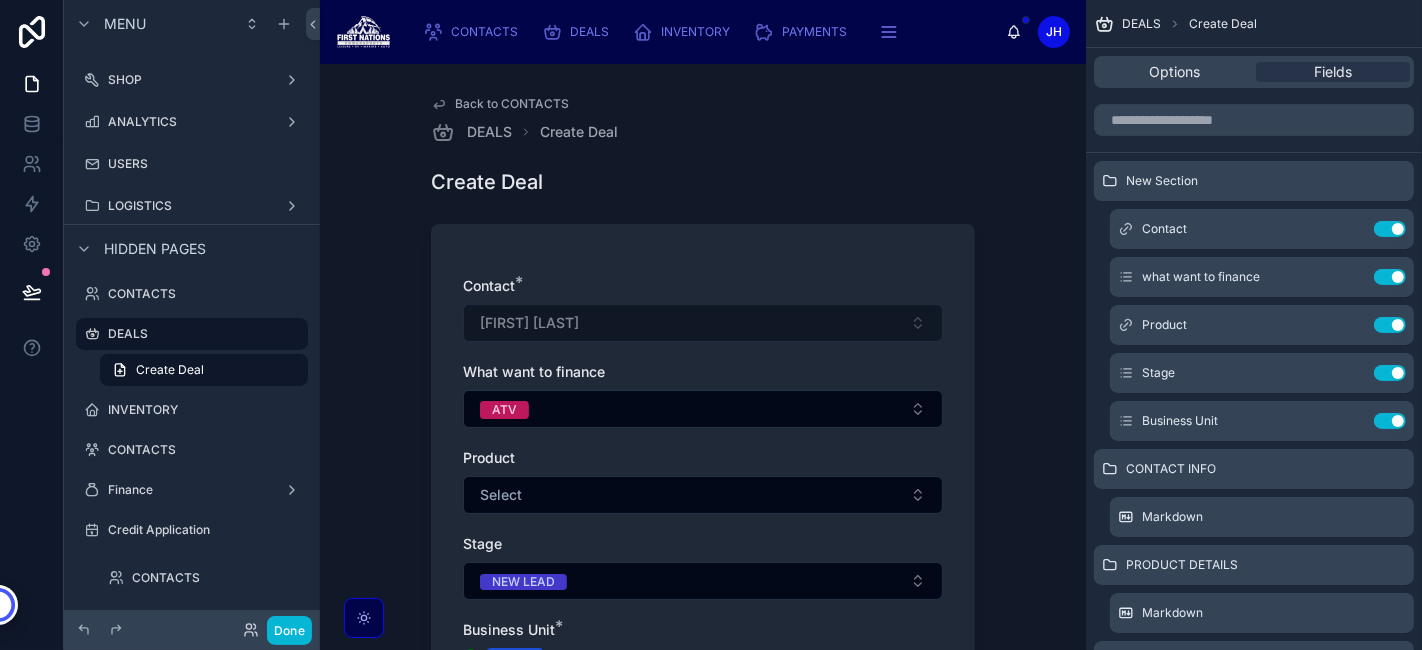 click on "Back to CONTACTS" at bounding box center [512, 104] 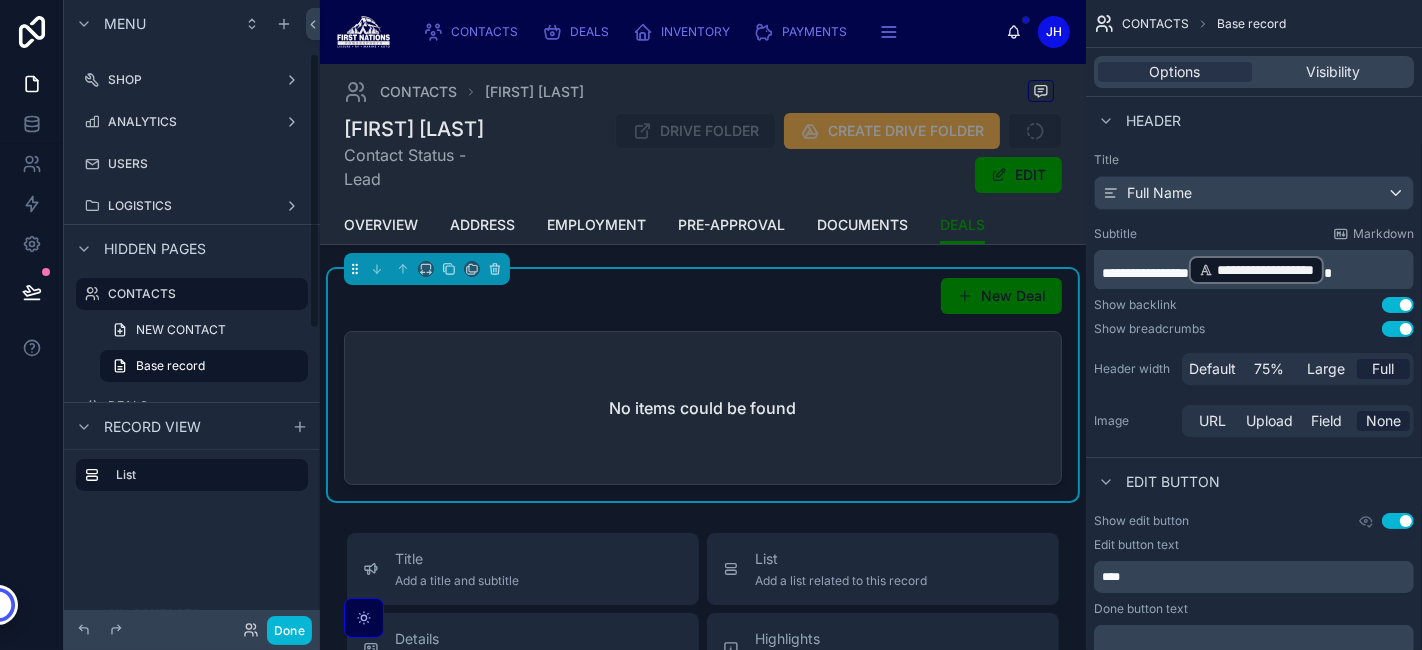 scroll, scrollTop: 120, scrollLeft: 0, axis: vertical 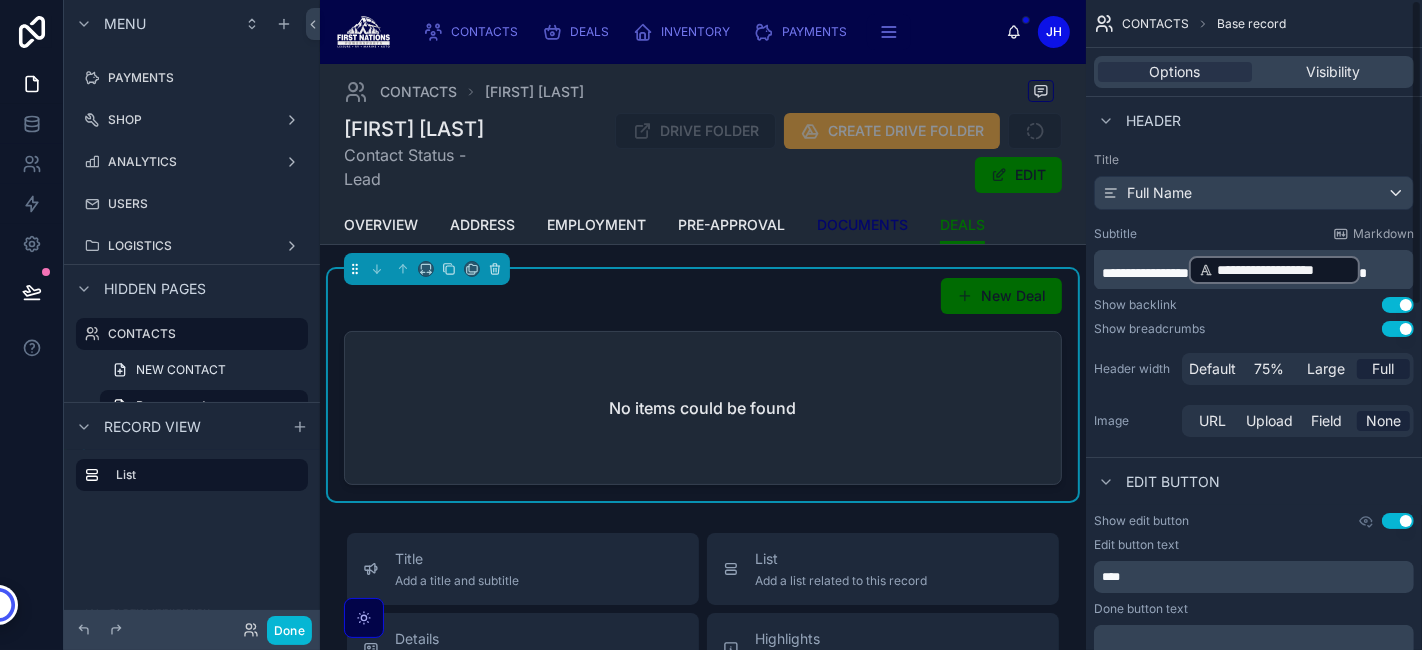 click on "DOCUMENTS" at bounding box center (862, 225) 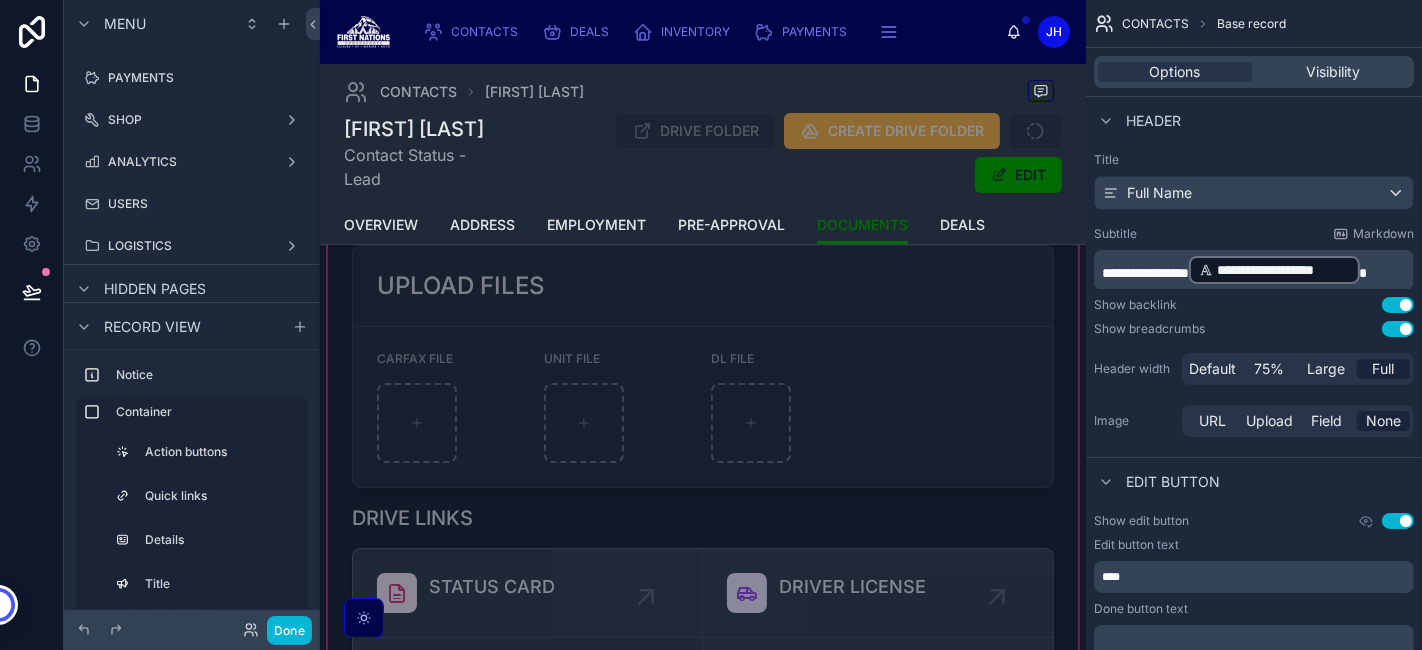 scroll, scrollTop: 333, scrollLeft: 0, axis: vertical 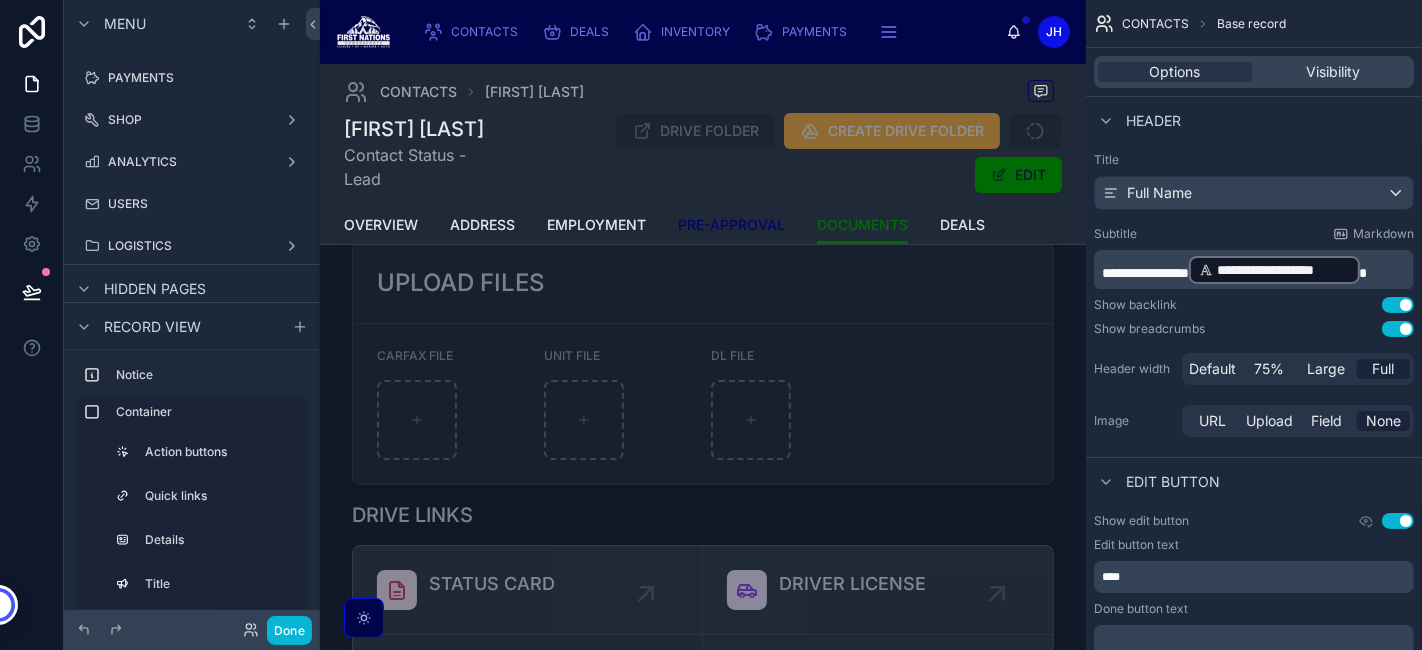 click on "PRE-APPROVAL" at bounding box center (731, 227) 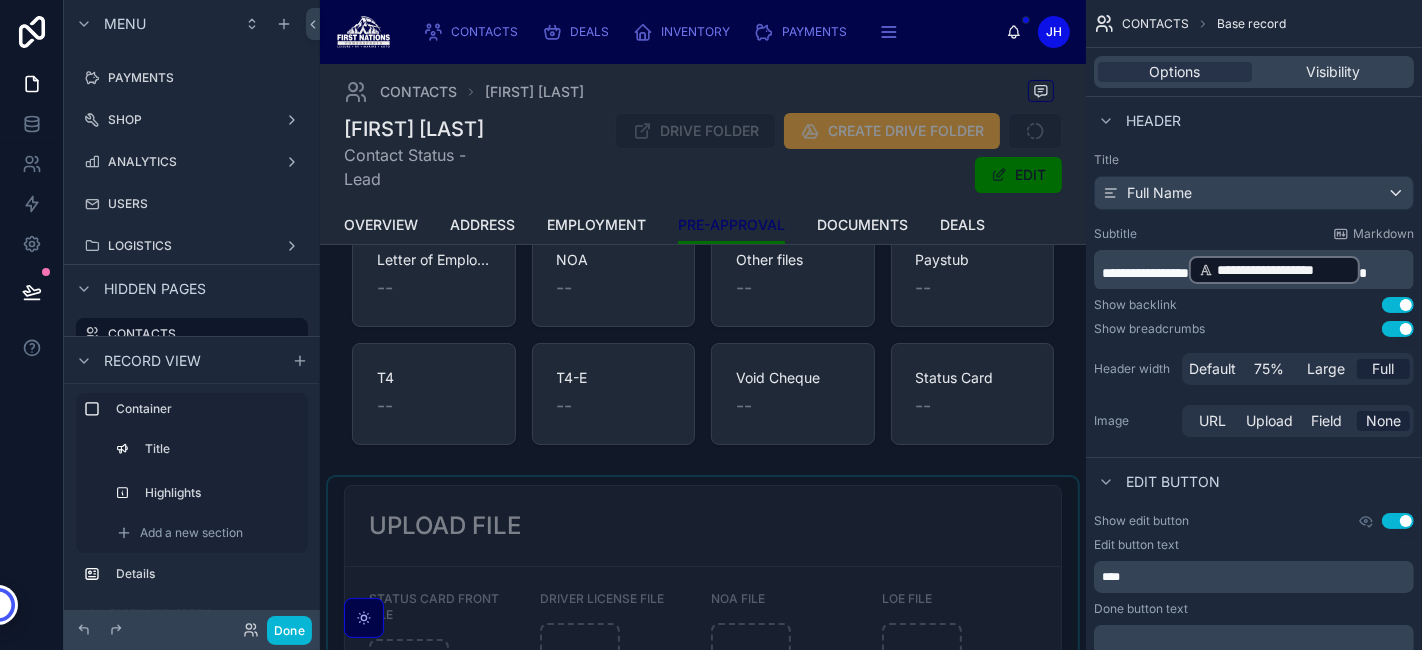 scroll, scrollTop: 0, scrollLeft: 0, axis: both 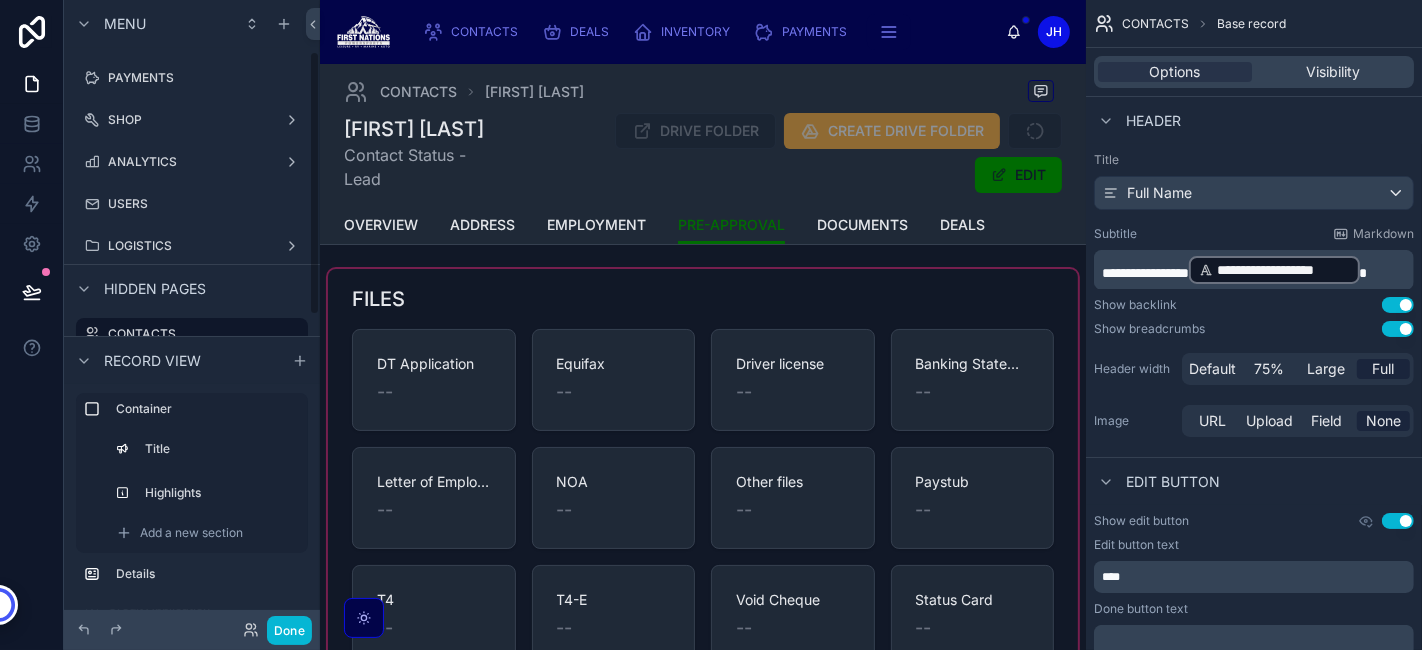 click at bounding box center [703, 476] 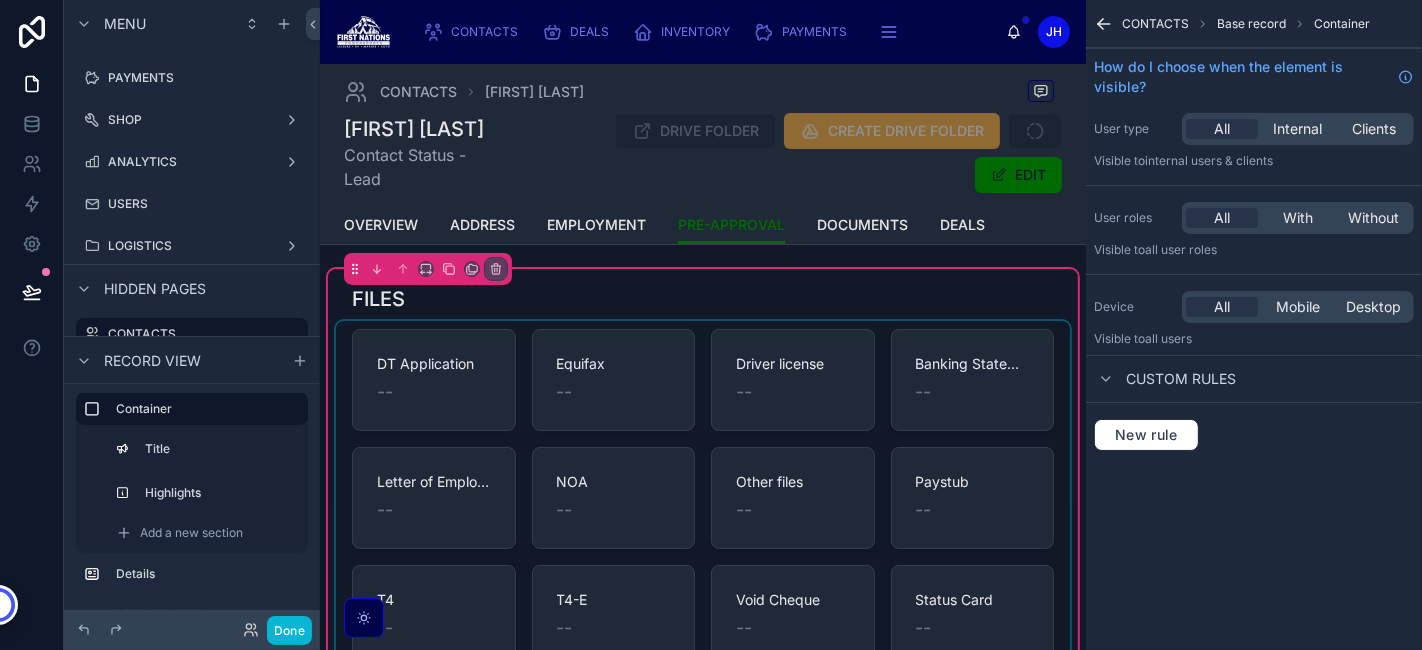 click at bounding box center [703, 498] 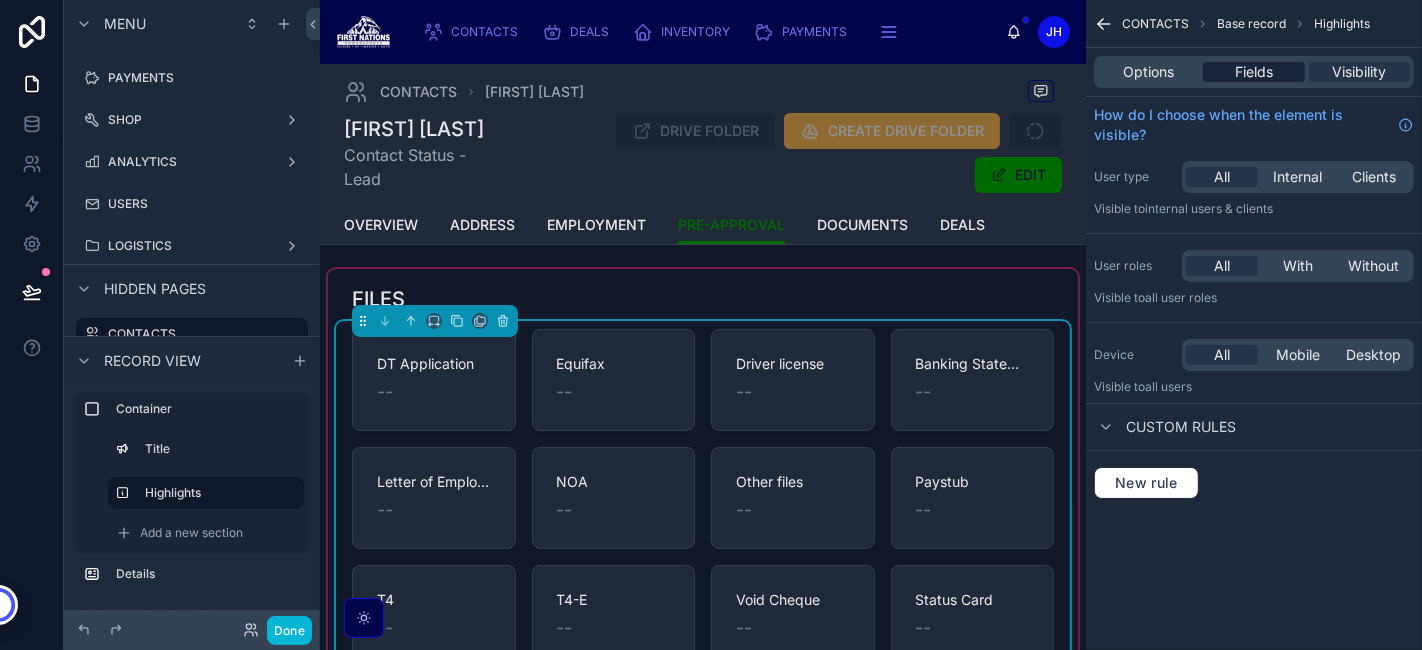 click on "Fields" at bounding box center [1253, 72] 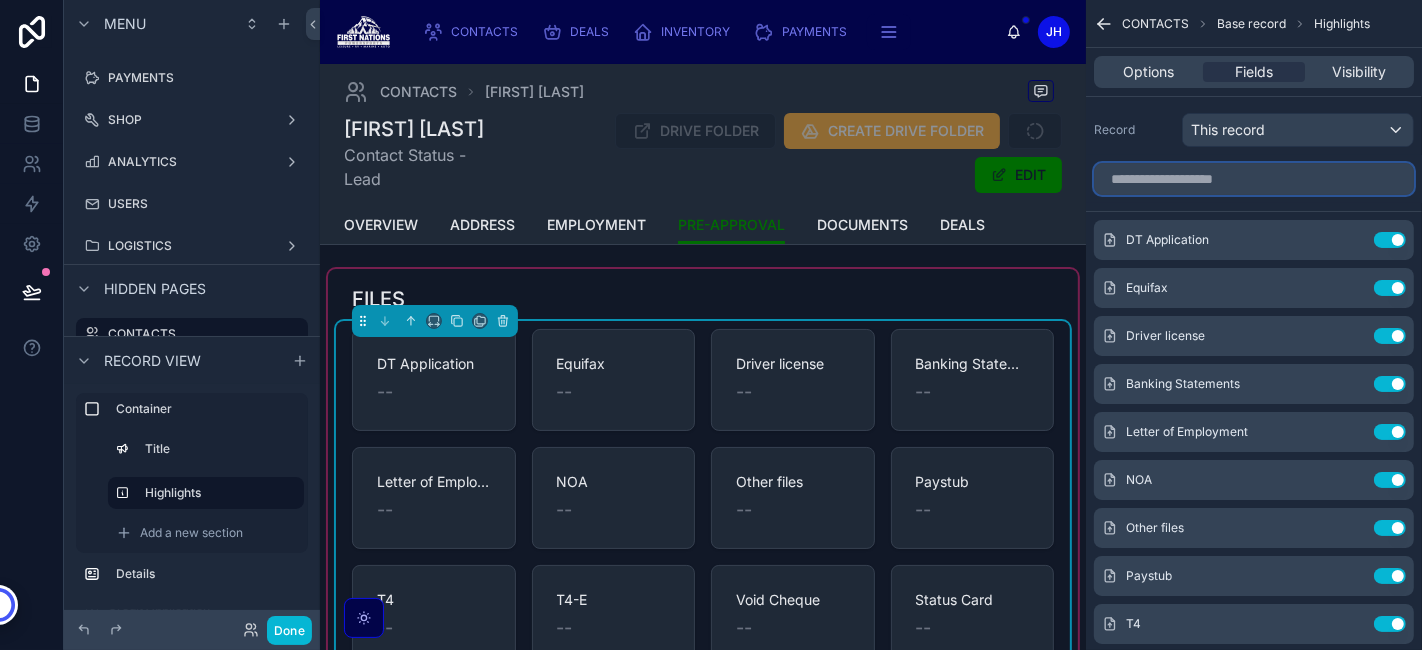 click at bounding box center (1254, 179) 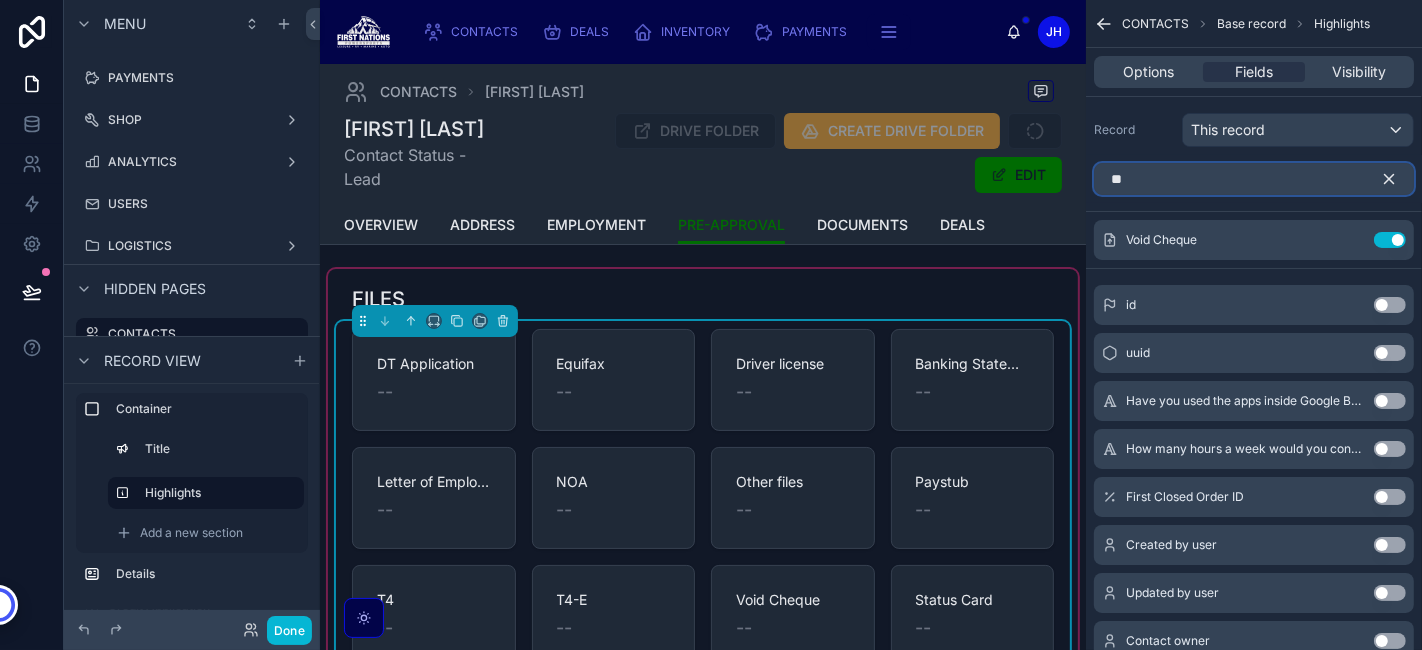 type on "**" 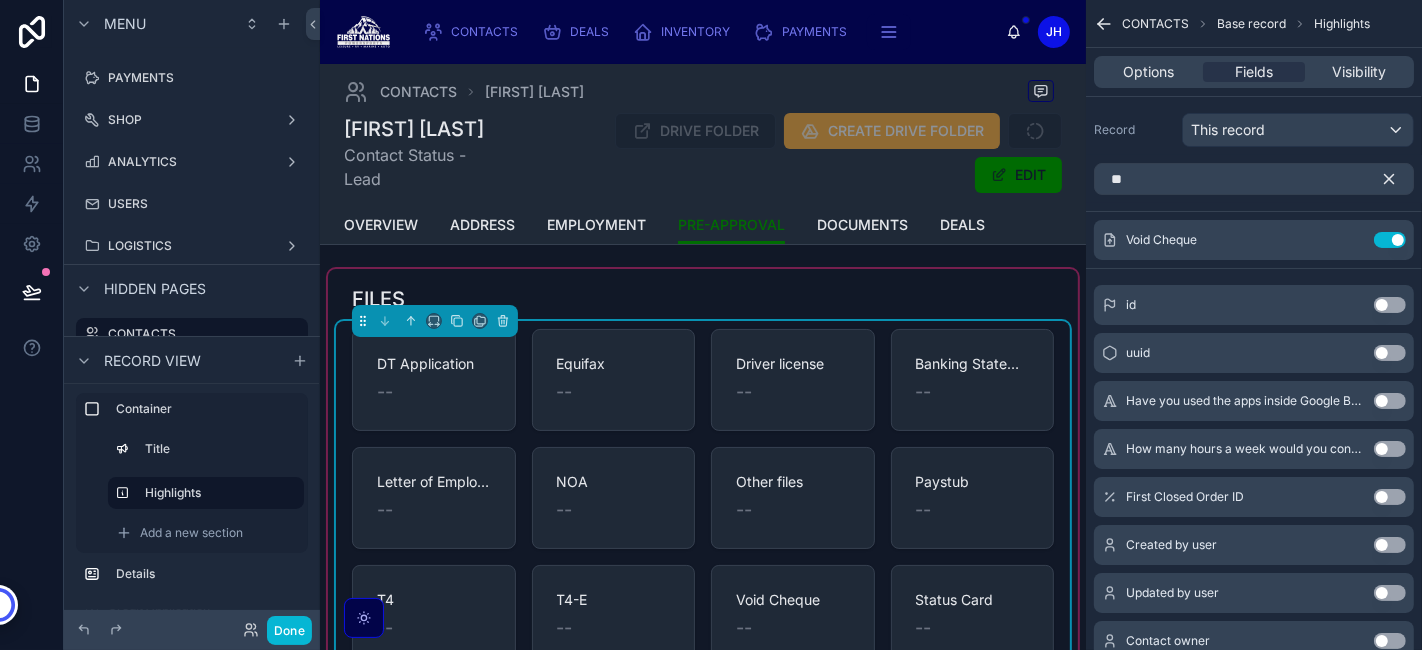 click on "Use setting" at bounding box center (1390, 305) 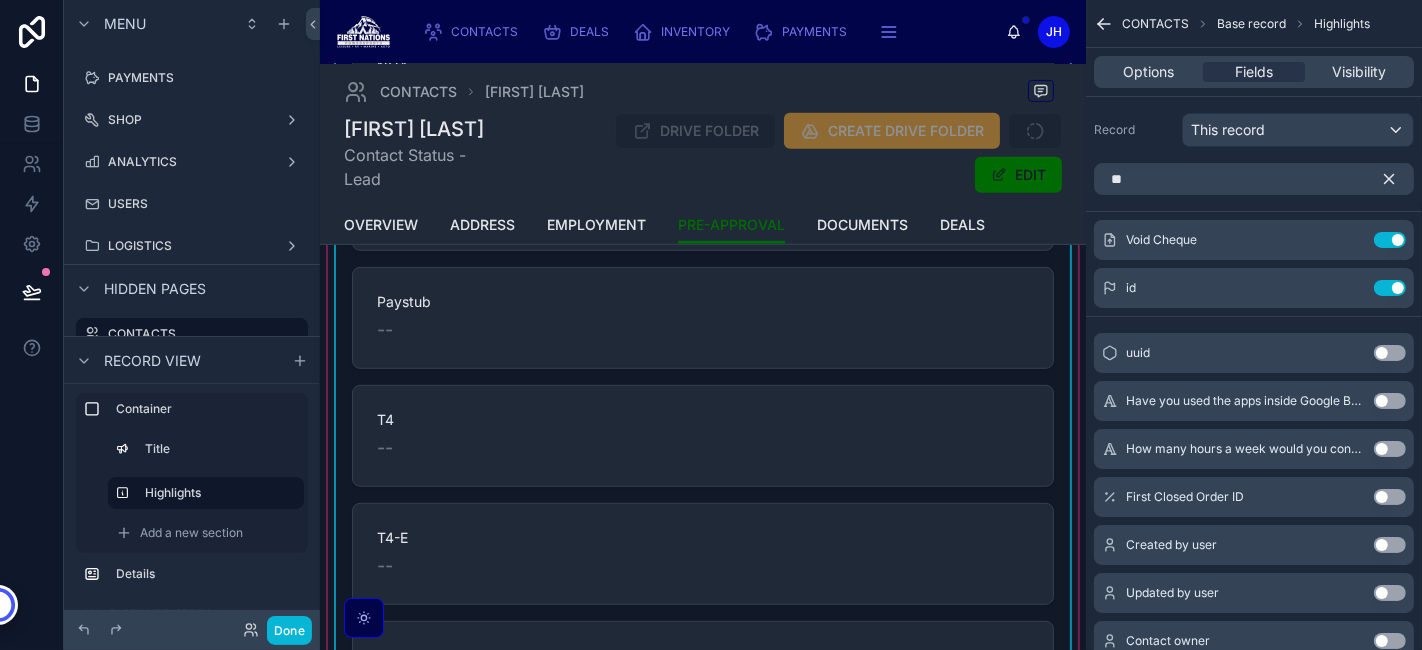 scroll, scrollTop: 1333, scrollLeft: 0, axis: vertical 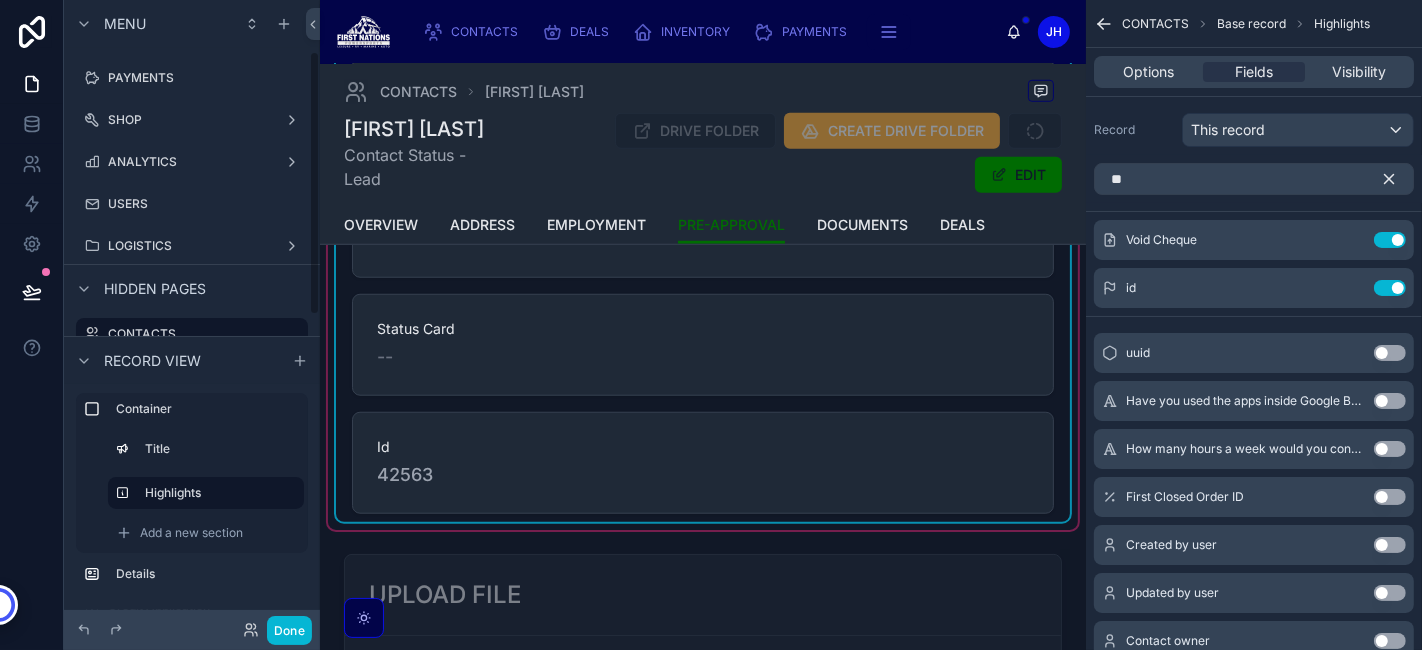 click on "42563" at bounding box center (703, 475) 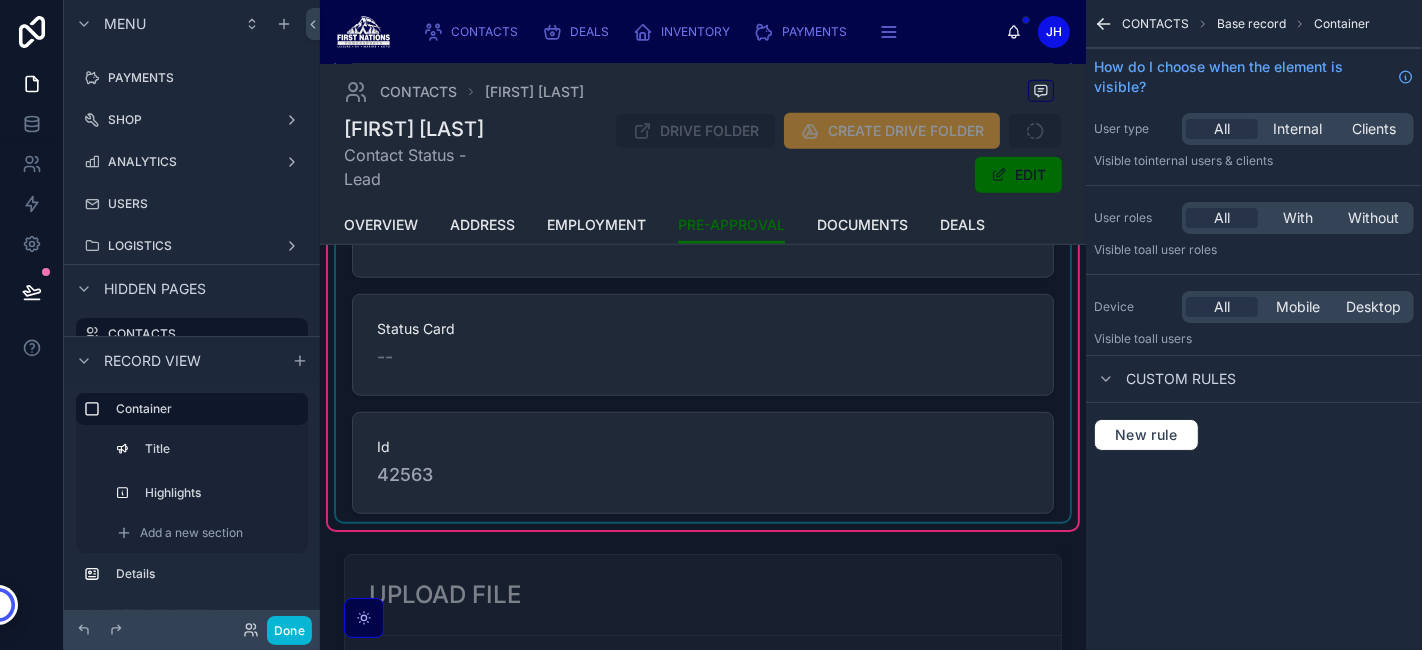 click at bounding box center (703, -245) 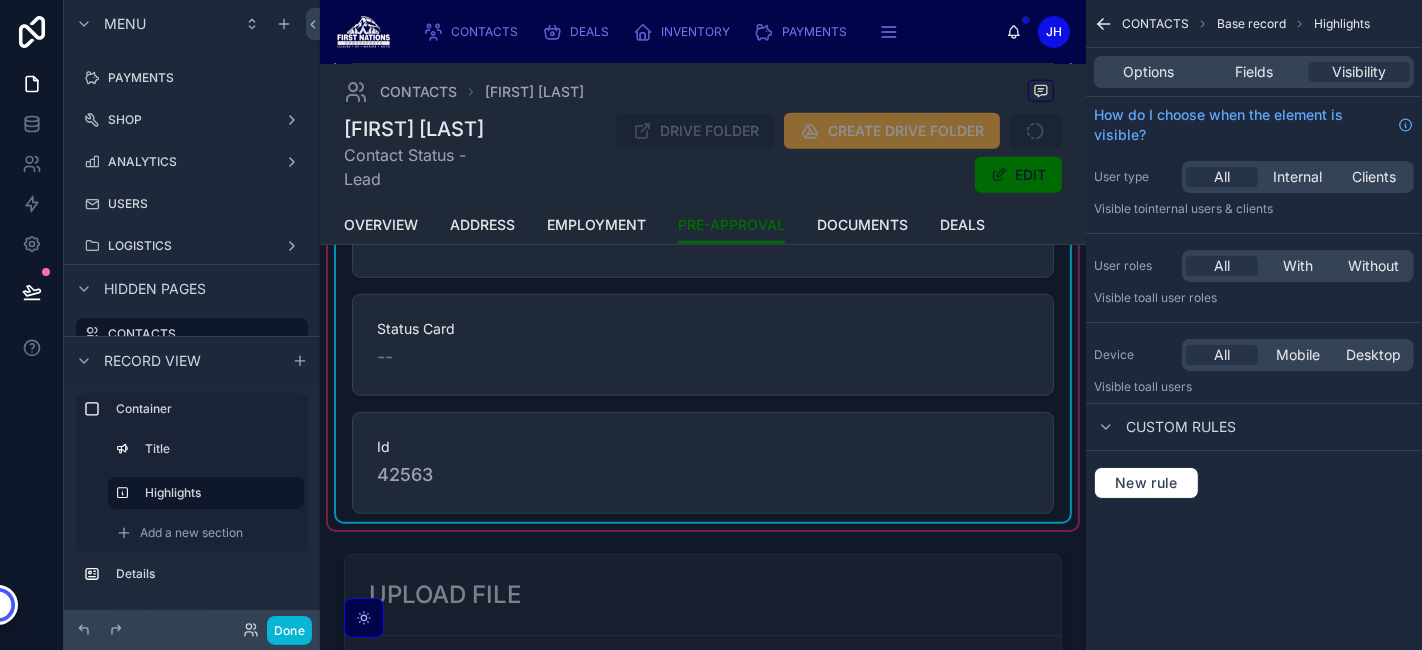 click on "DT Application -- Equifax -- Driver license -- Banking Statements -- Letter of Employment -- NOA -- Other files -- Paystub -- T4 -- T4-E -- Void Cheque -- Status Card -- Id [NUMBER]" at bounding box center (703, -245) 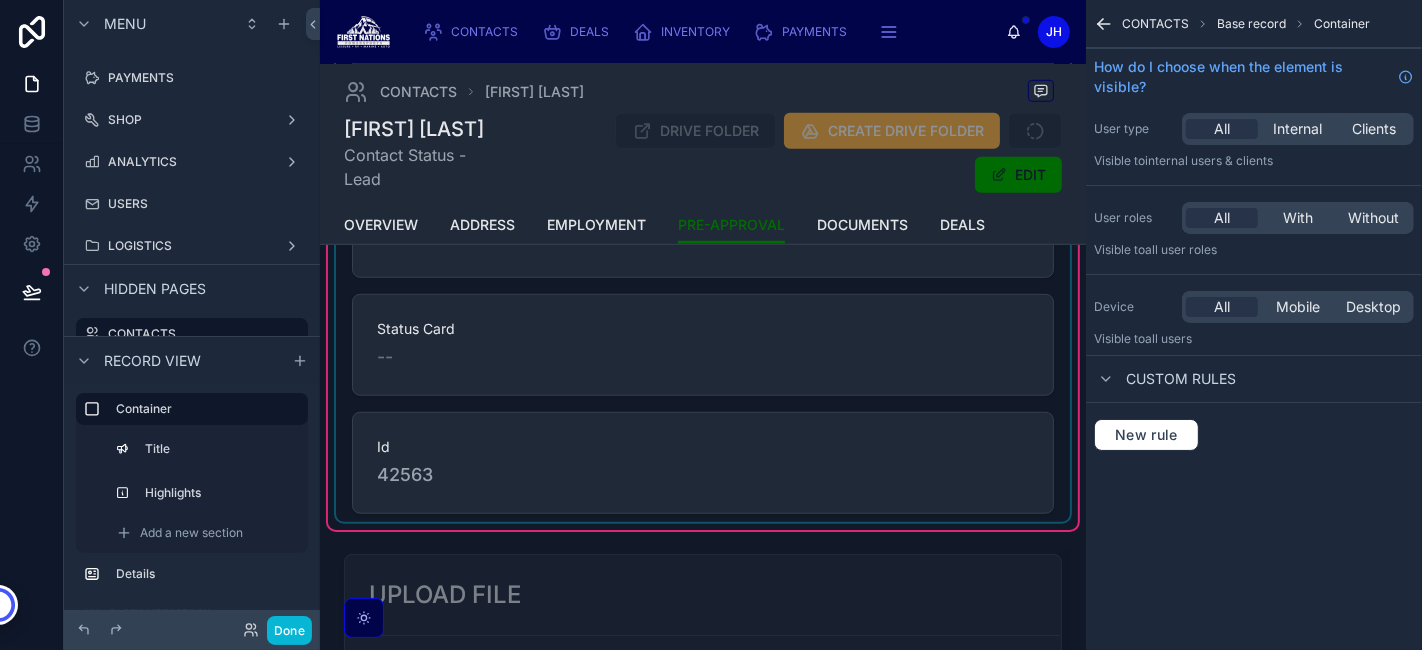 click at bounding box center (703, -245) 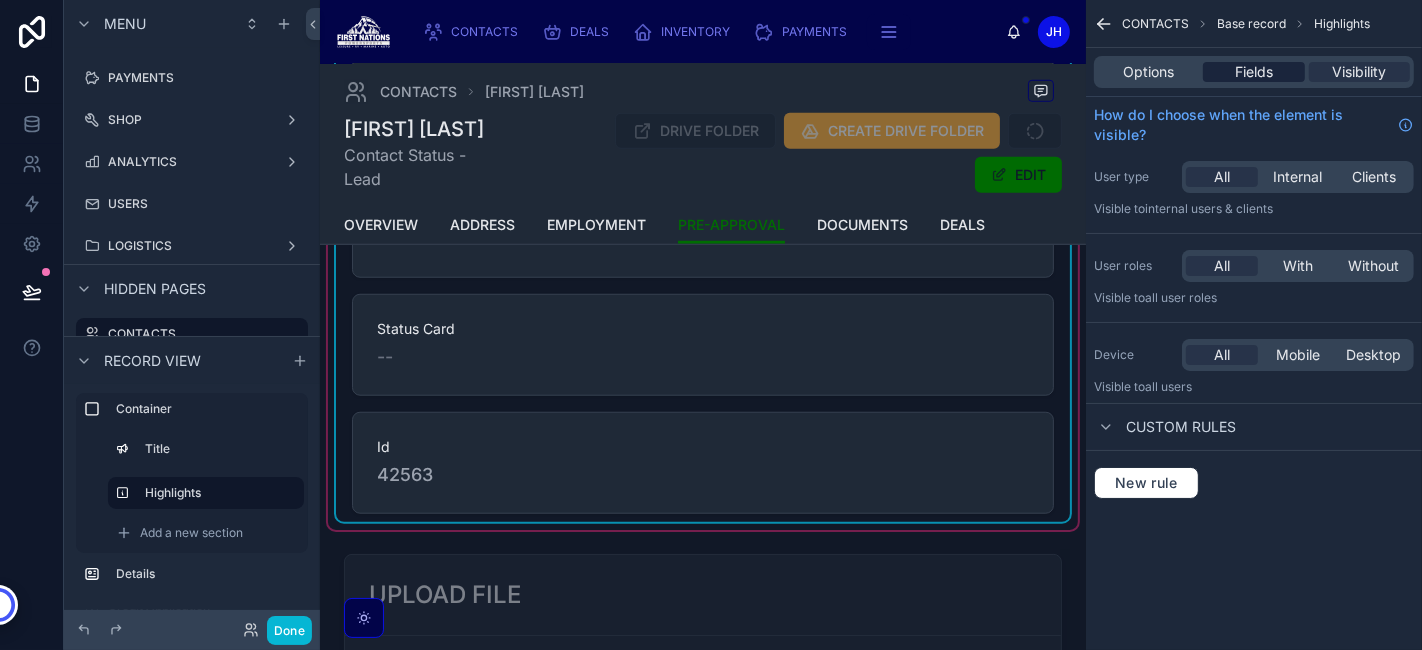 click on "Fields" at bounding box center [1254, 72] 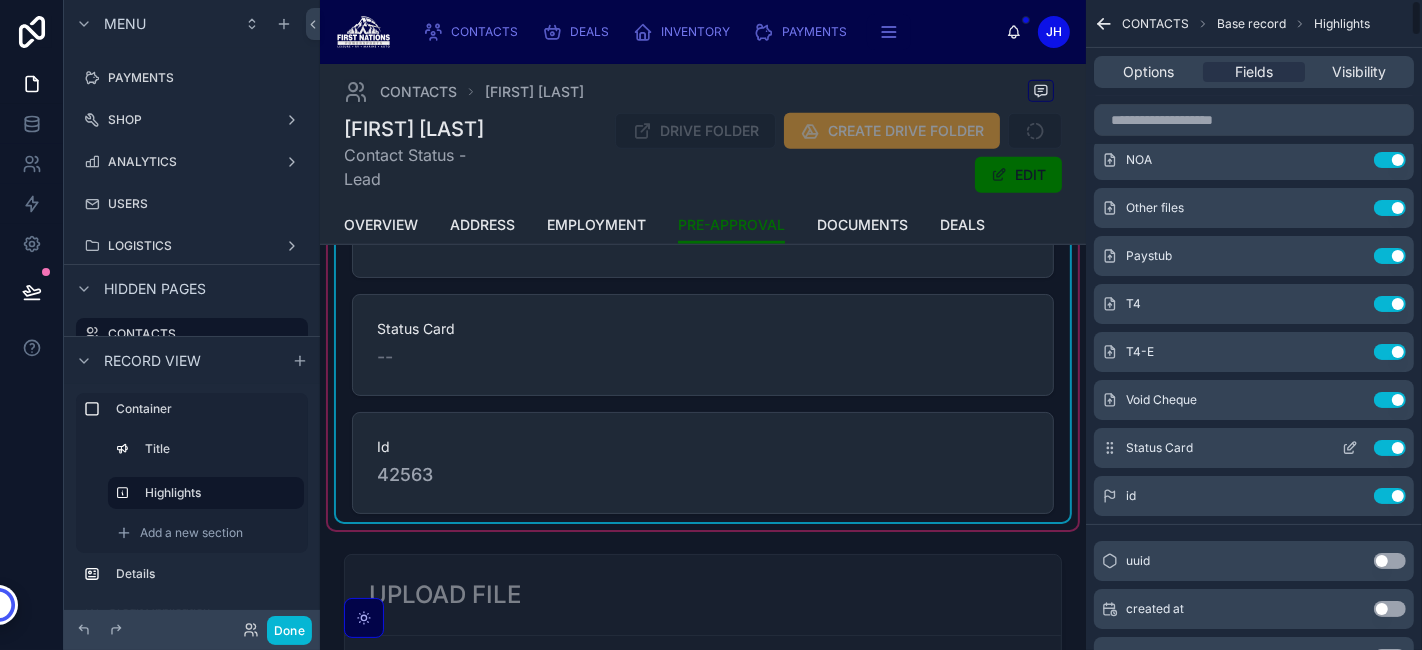 scroll, scrollTop: 333, scrollLeft: 0, axis: vertical 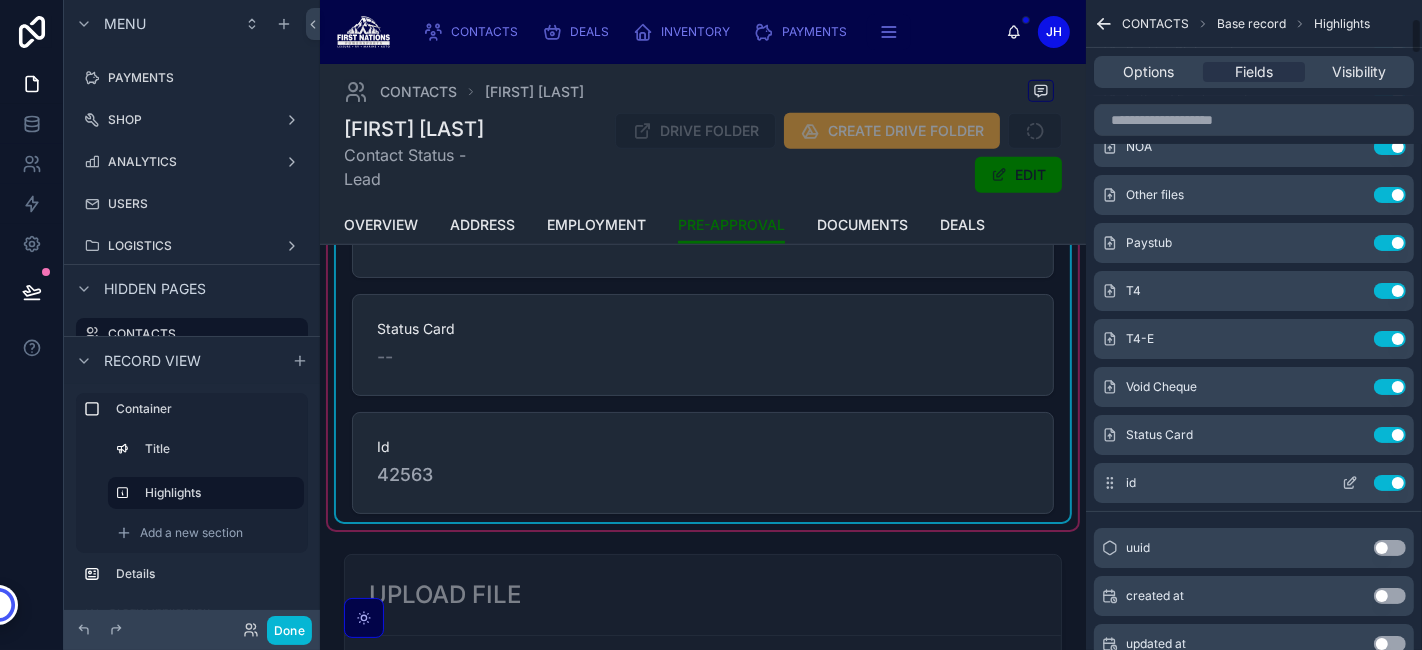 click on "Use setting" at bounding box center [1390, 483] 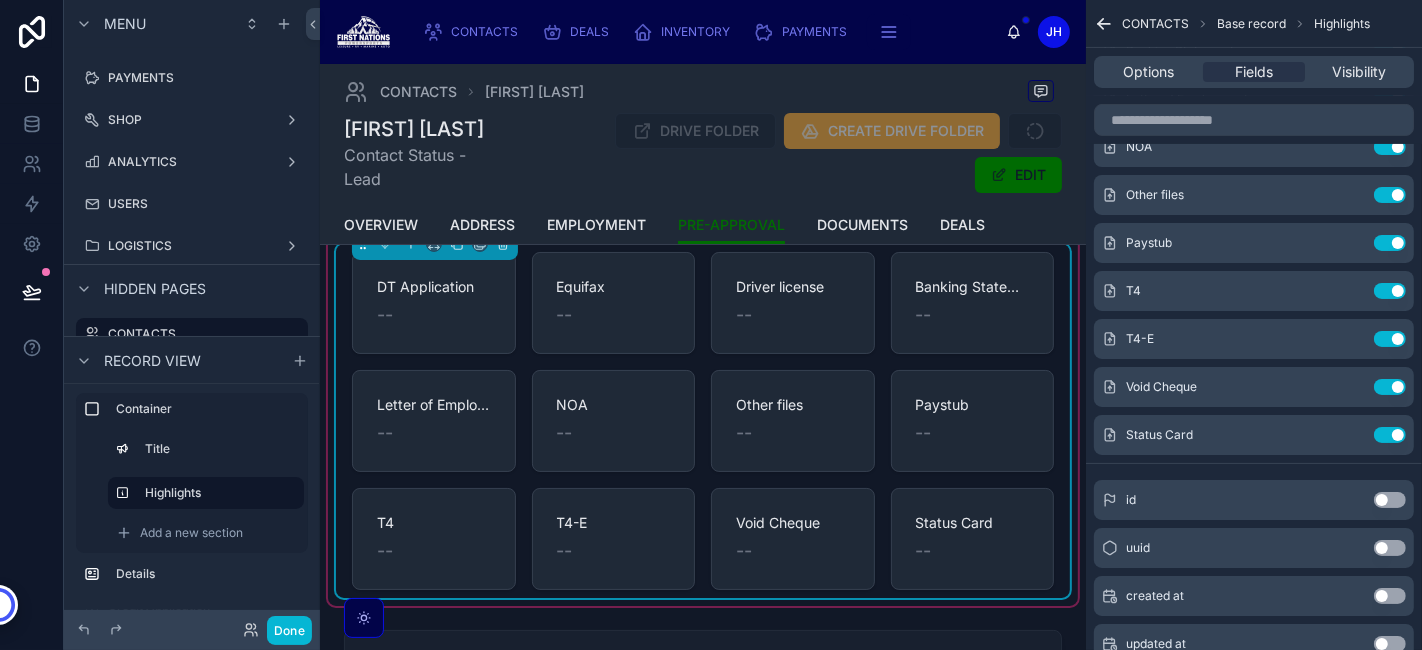 scroll, scrollTop: 111, scrollLeft: 0, axis: vertical 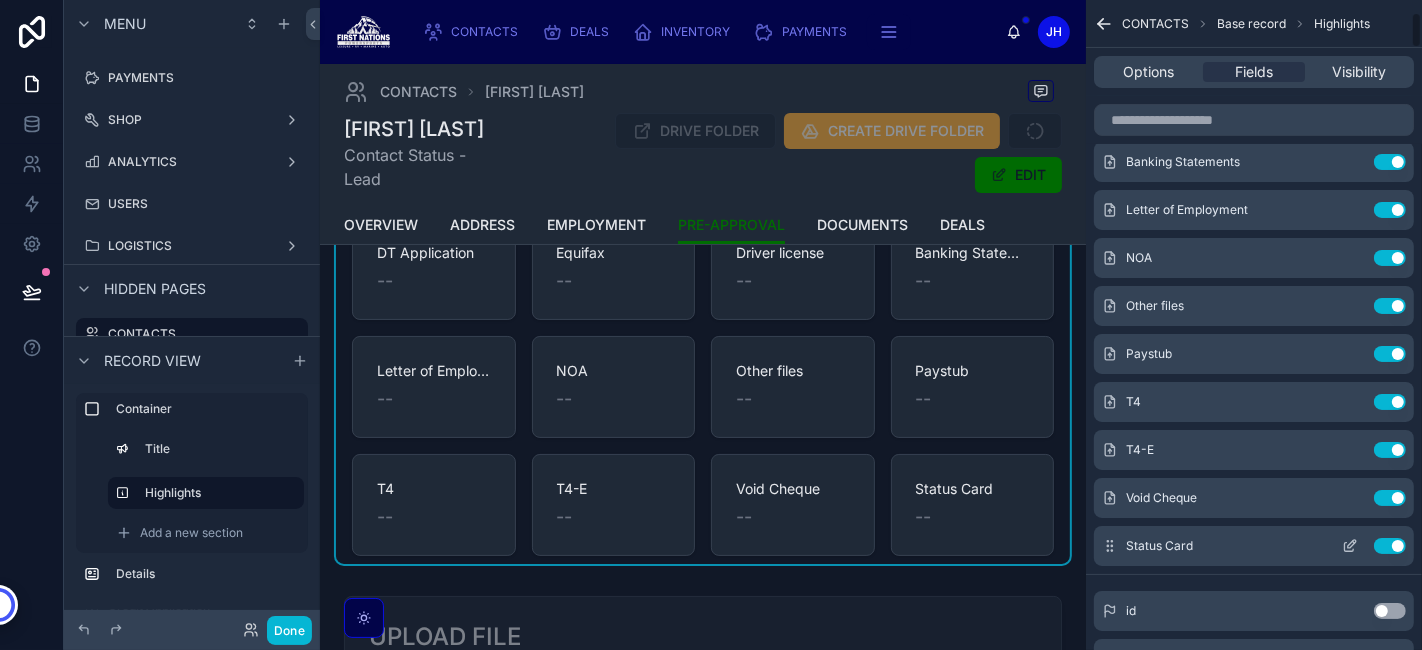 click 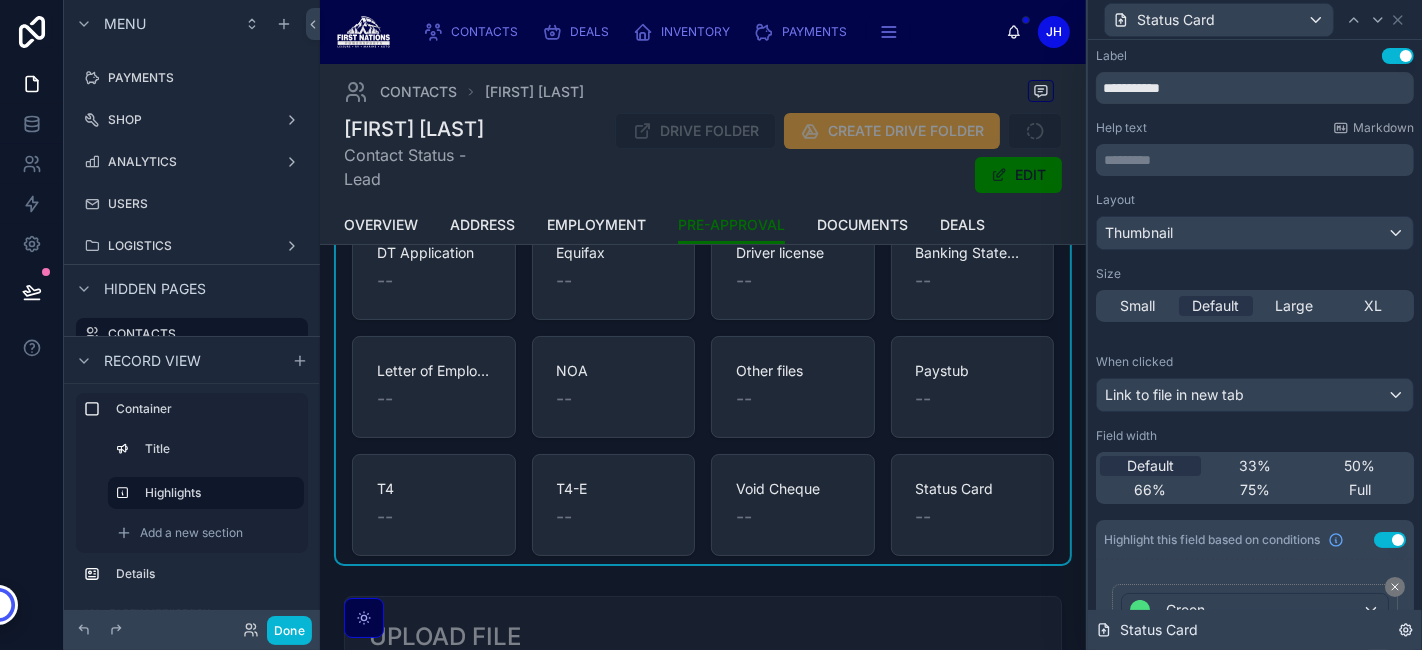 click 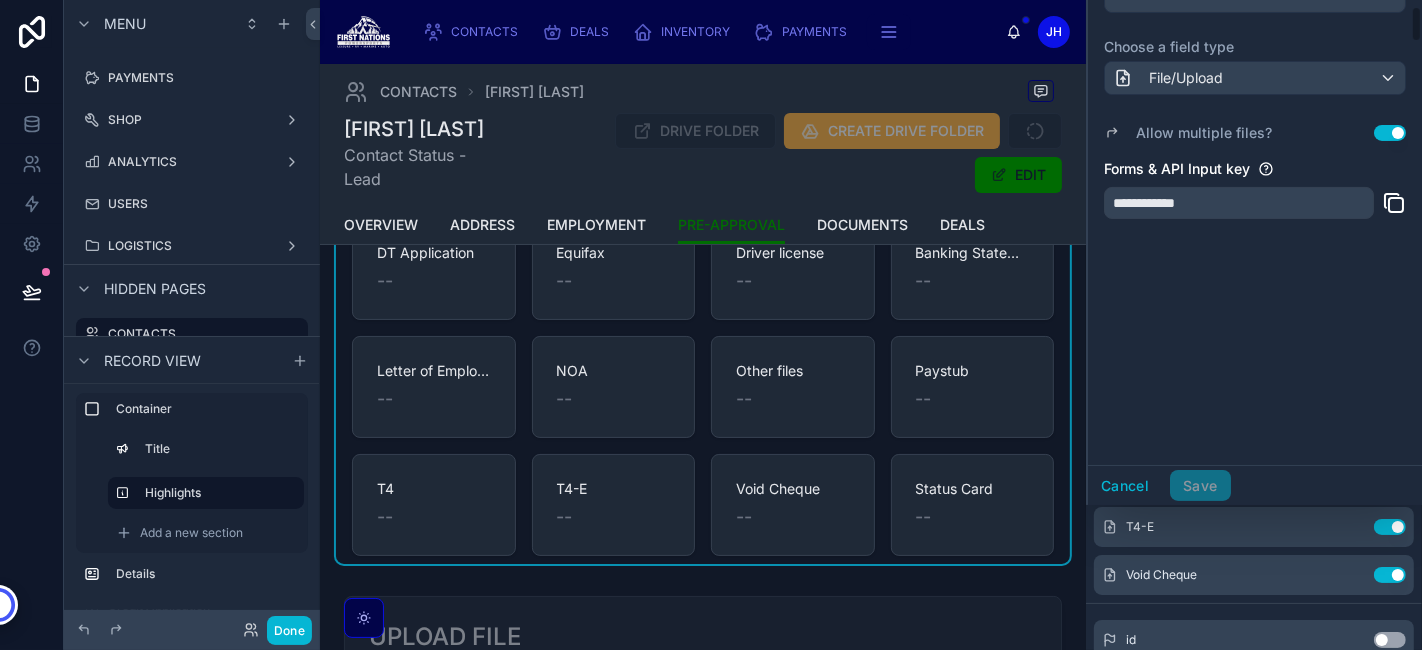 scroll, scrollTop: 111, scrollLeft: 0, axis: vertical 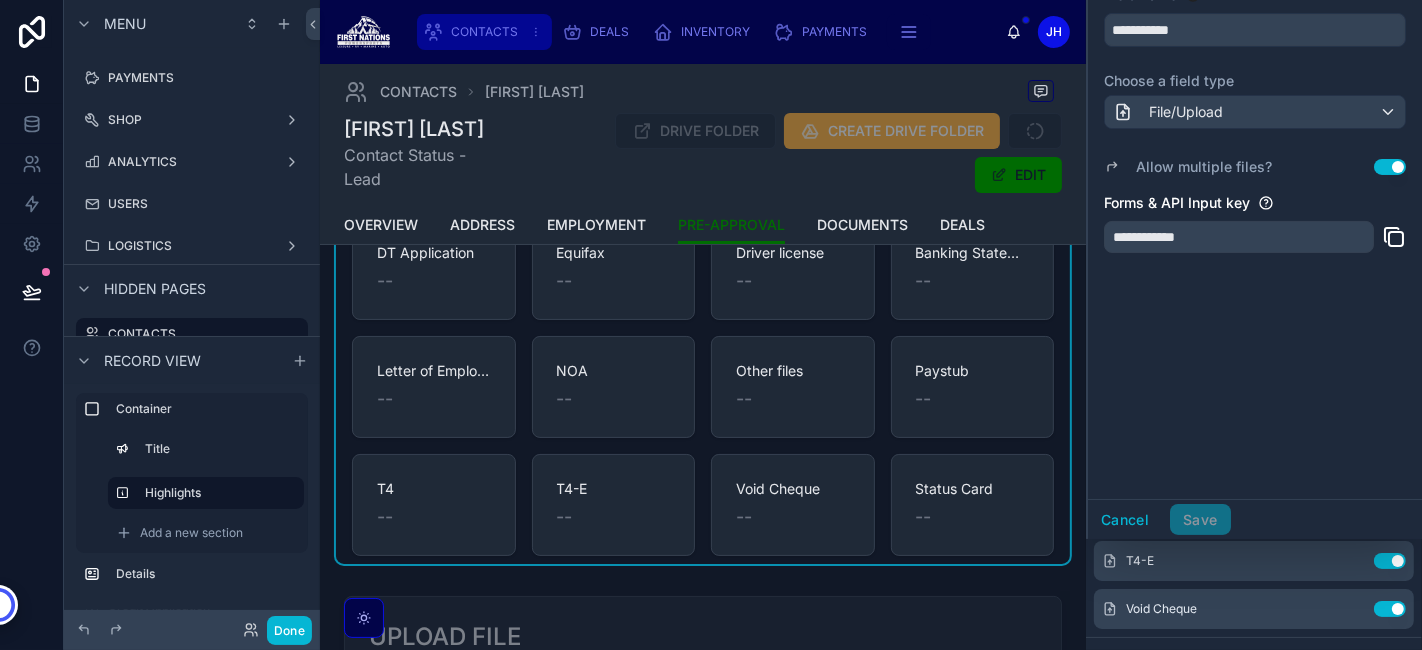 click on "CONTACTS" at bounding box center (484, 32) 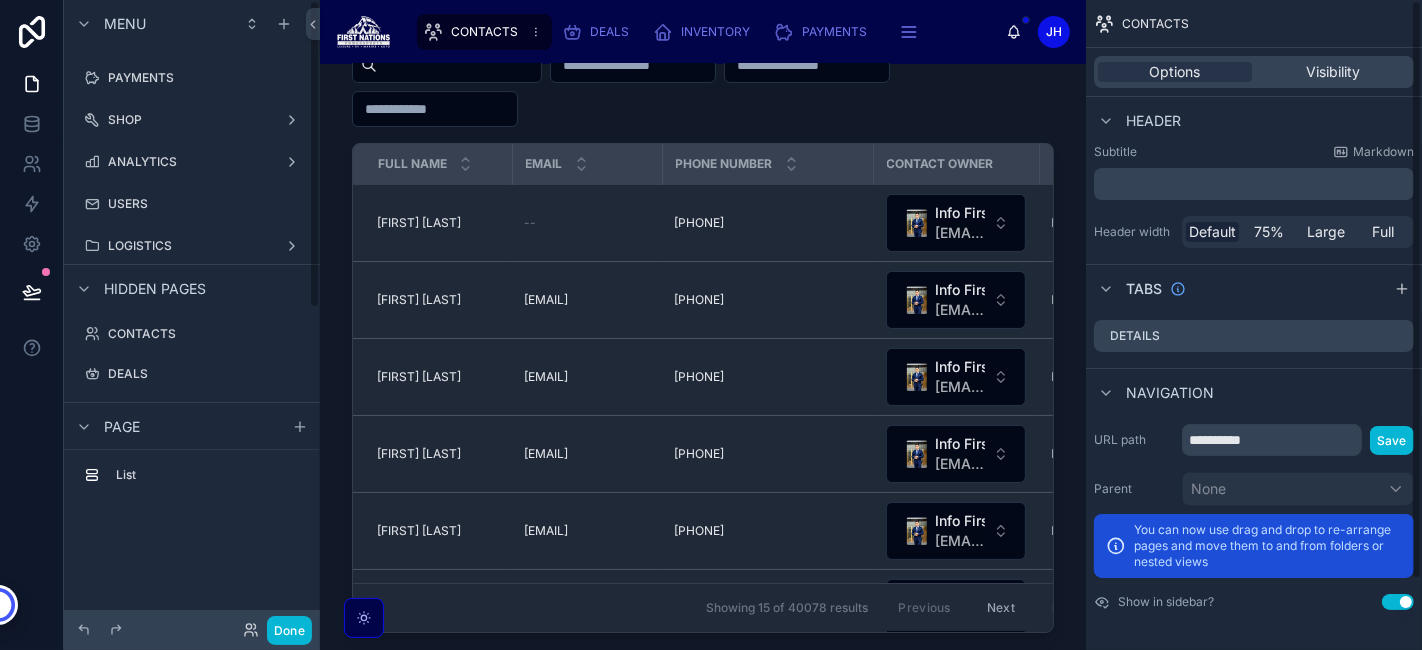 scroll, scrollTop: 0, scrollLeft: 0, axis: both 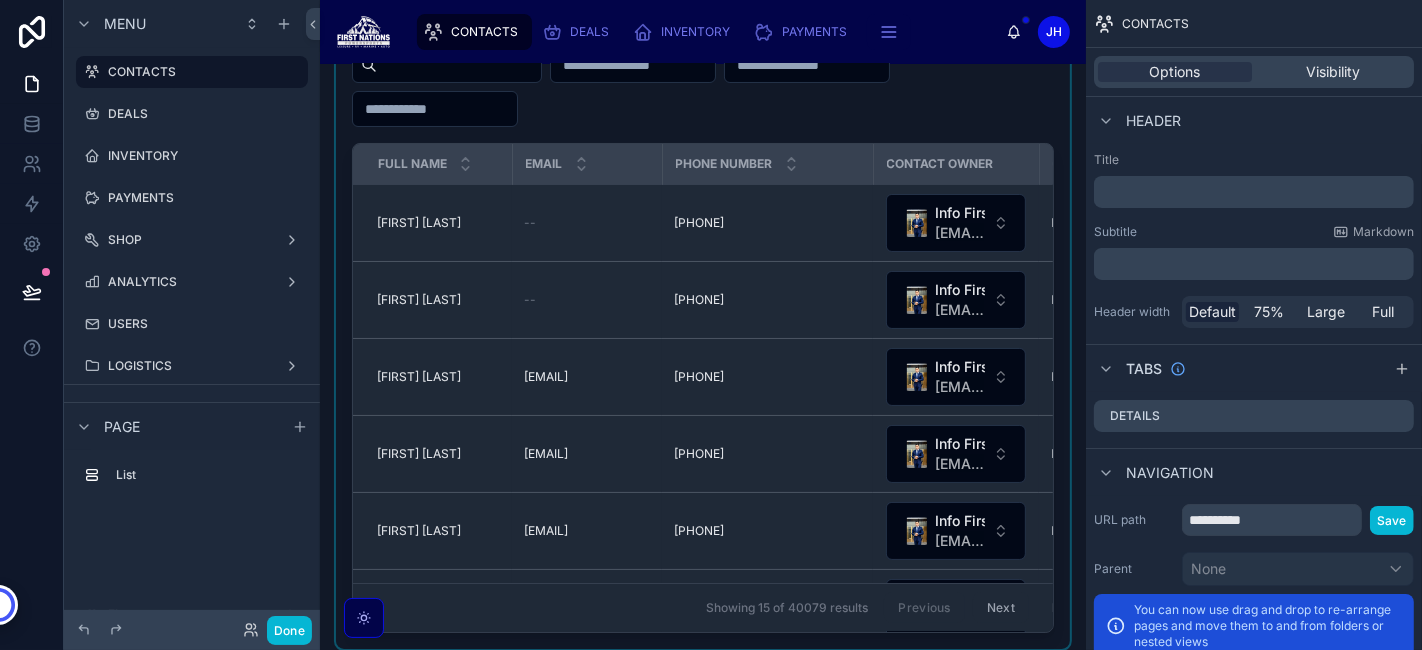 click at bounding box center (703, 309) 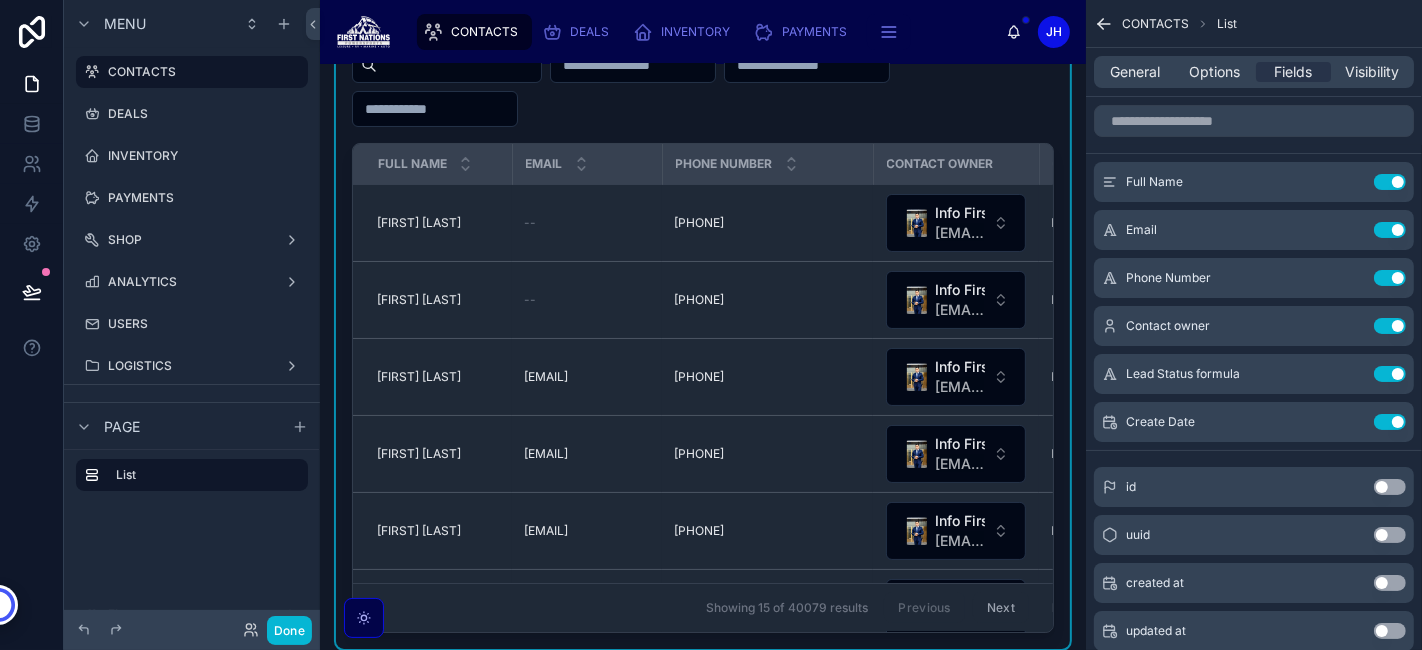 click on "[FIRST] [LAST] [FIRST] [LAST]" at bounding box center [438, 223] 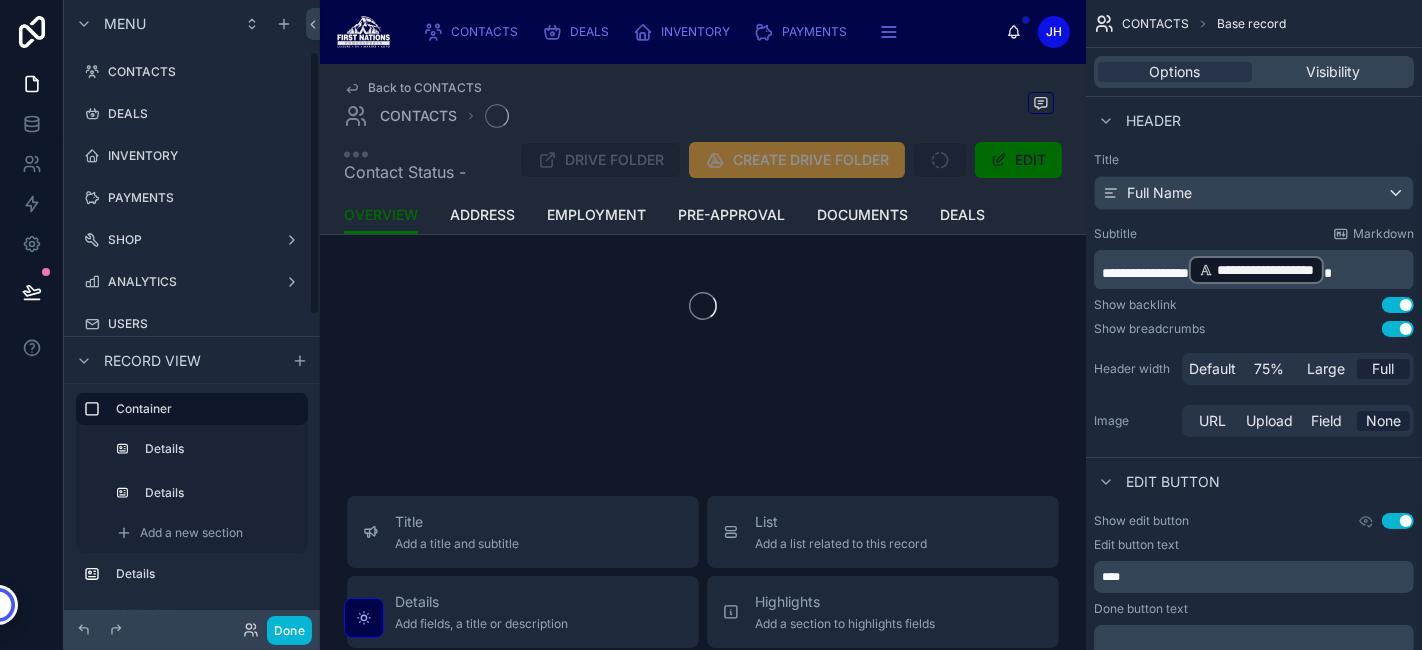 scroll, scrollTop: 120, scrollLeft: 0, axis: vertical 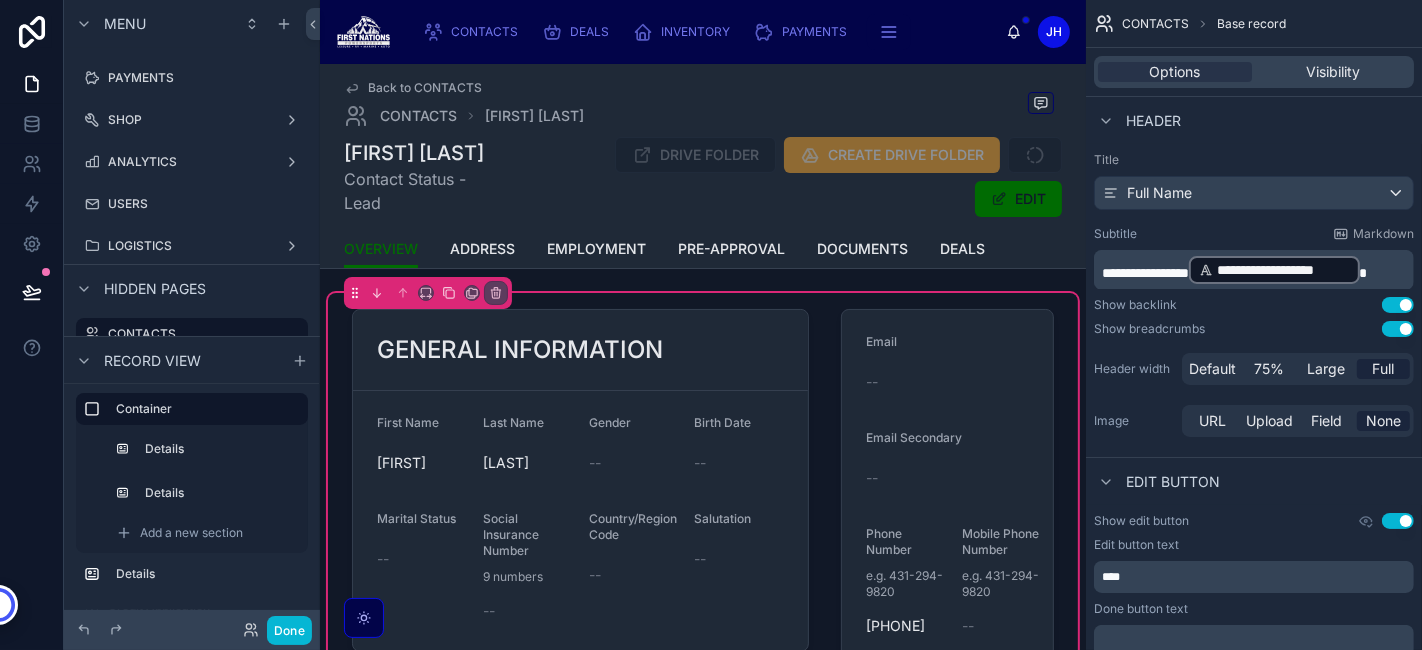 click on "Back to CONTACTS" at bounding box center [425, 88] 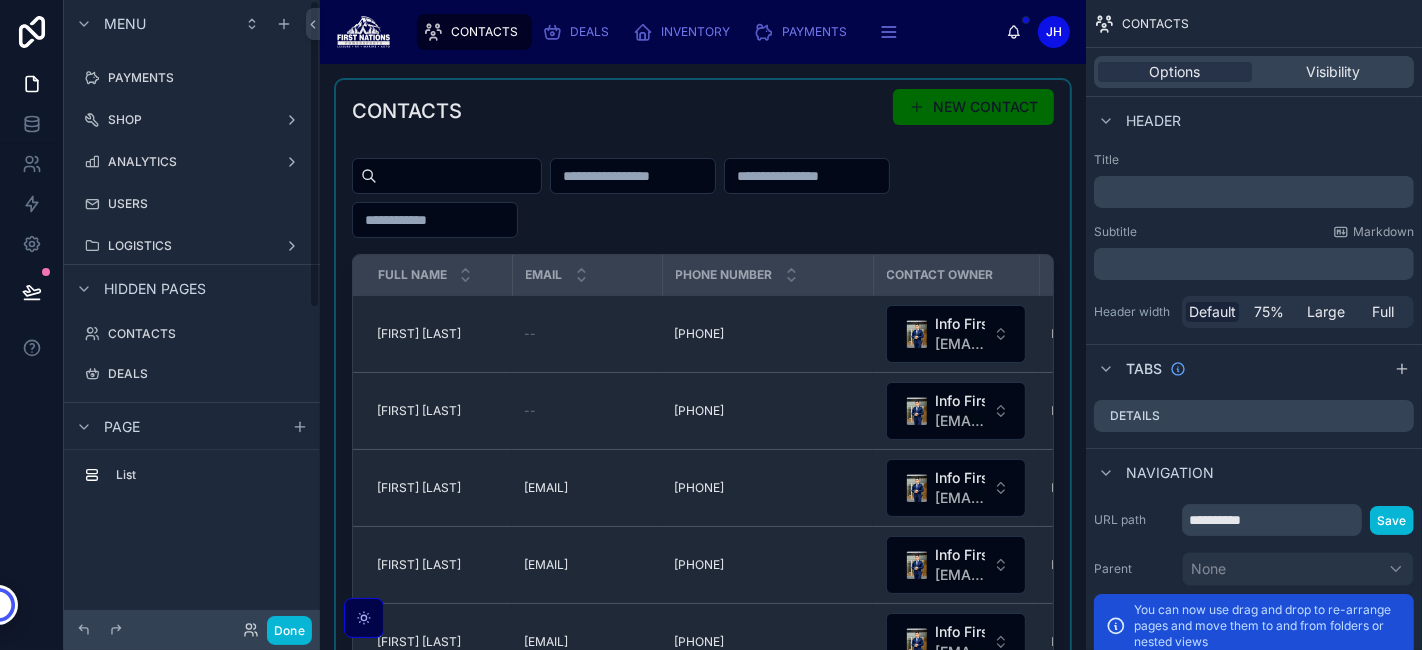 scroll, scrollTop: 0, scrollLeft: 0, axis: both 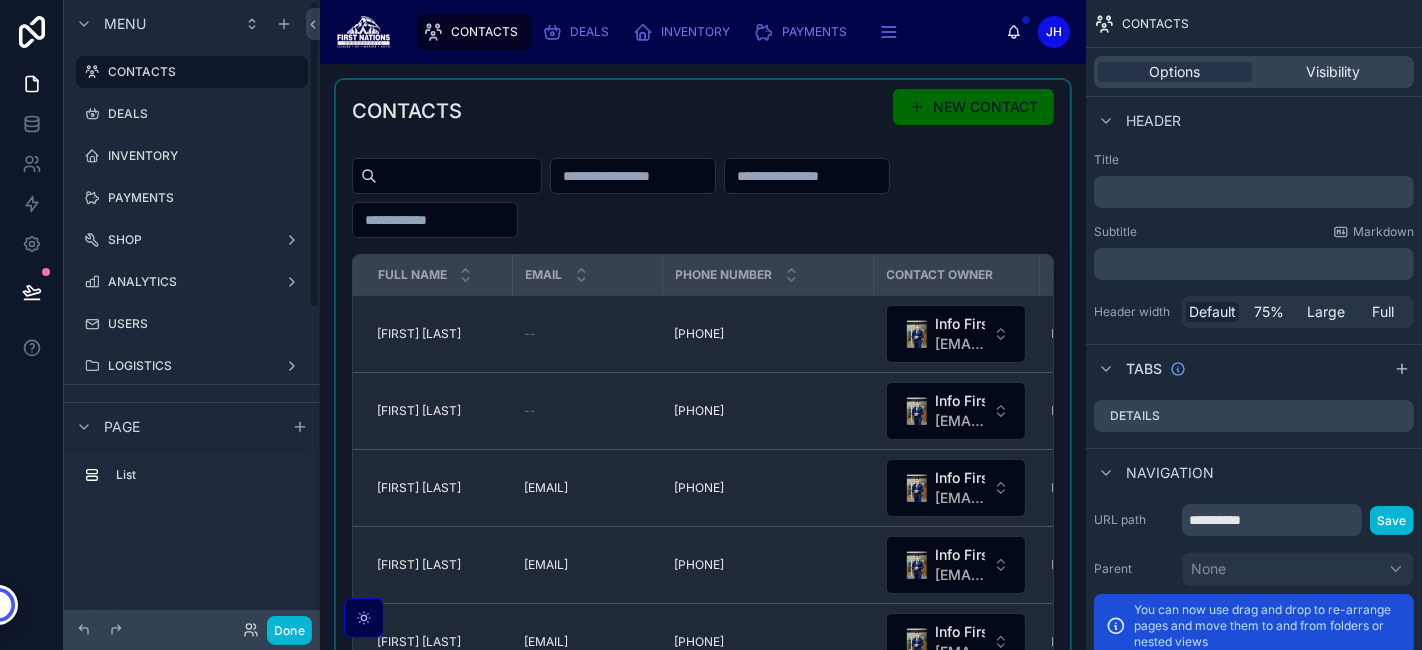 click at bounding box center [703, 420] 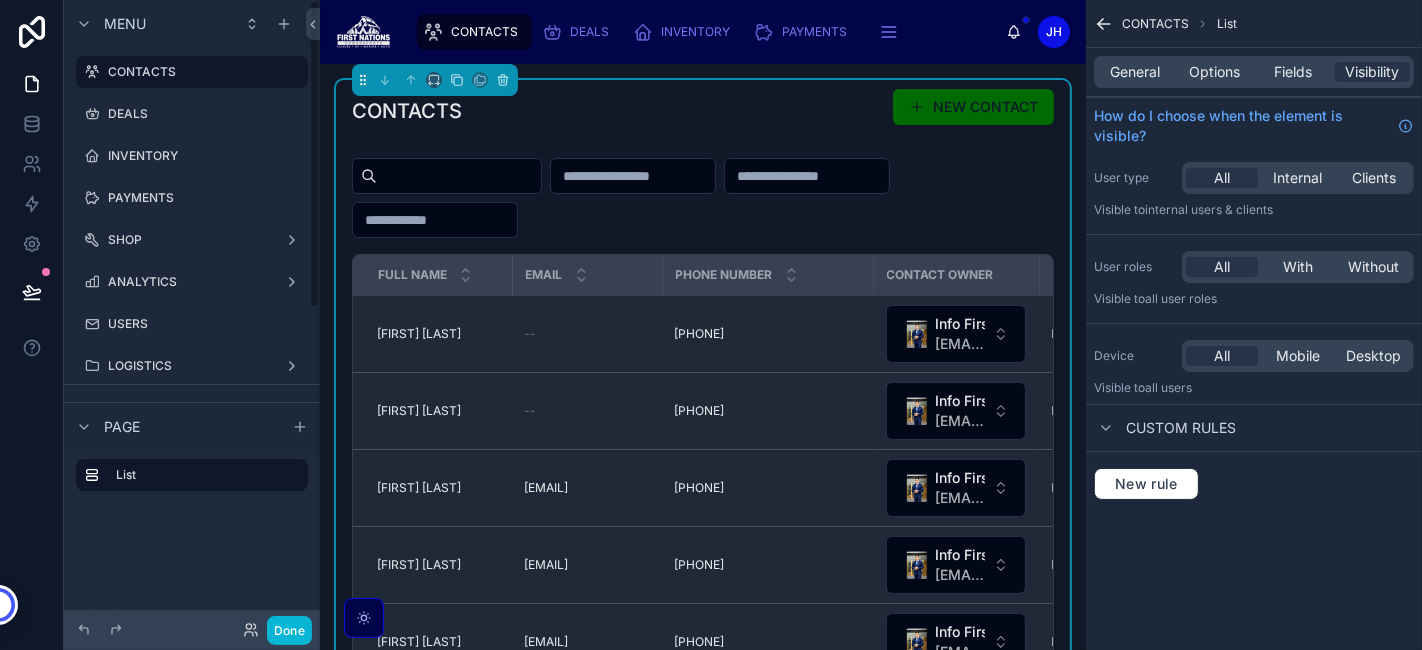 drag, startPoint x: 529, startPoint y: 174, endPoint x: 510, endPoint y: 172, distance: 19.104973 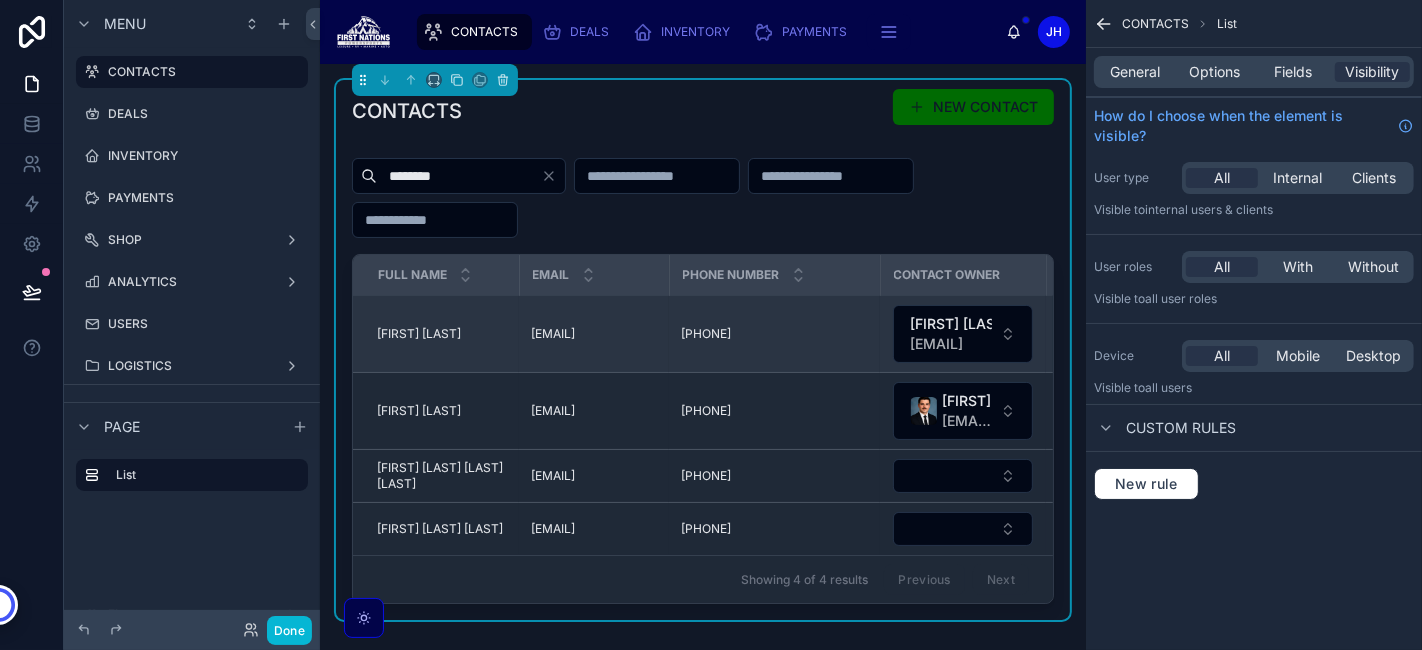 type on "********" 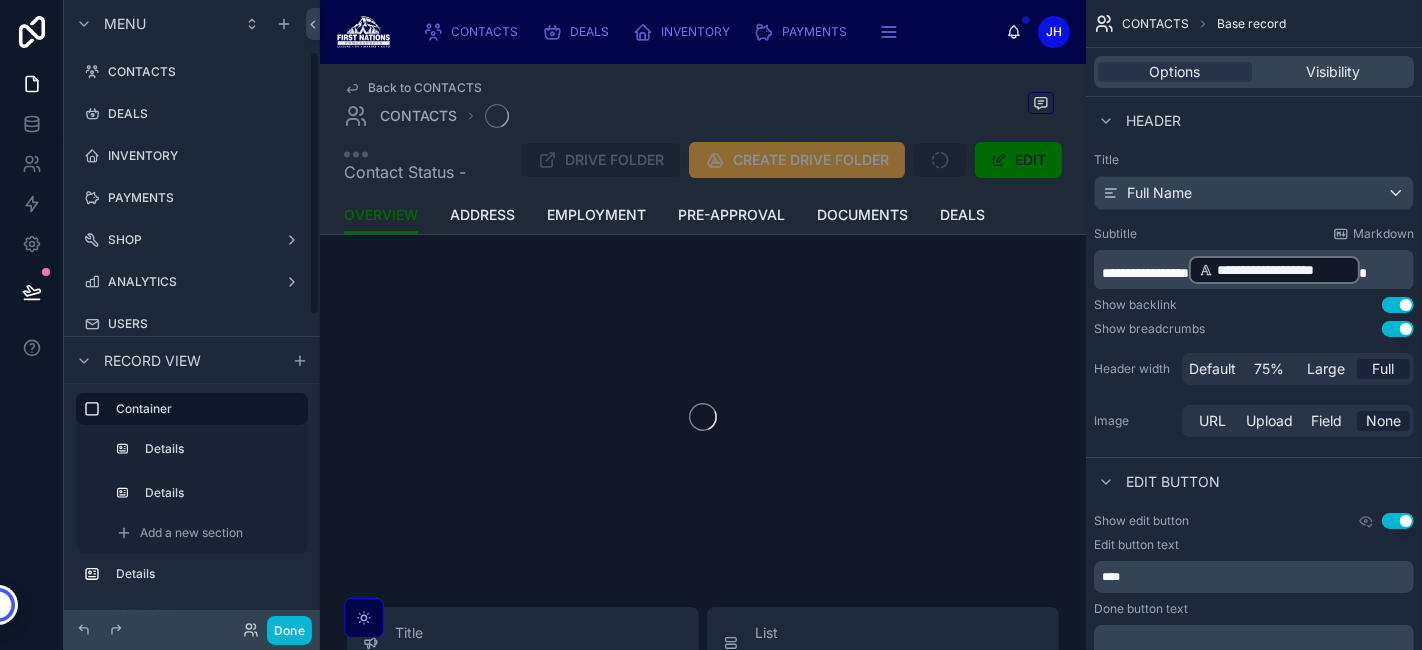 scroll, scrollTop: 120, scrollLeft: 0, axis: vertical 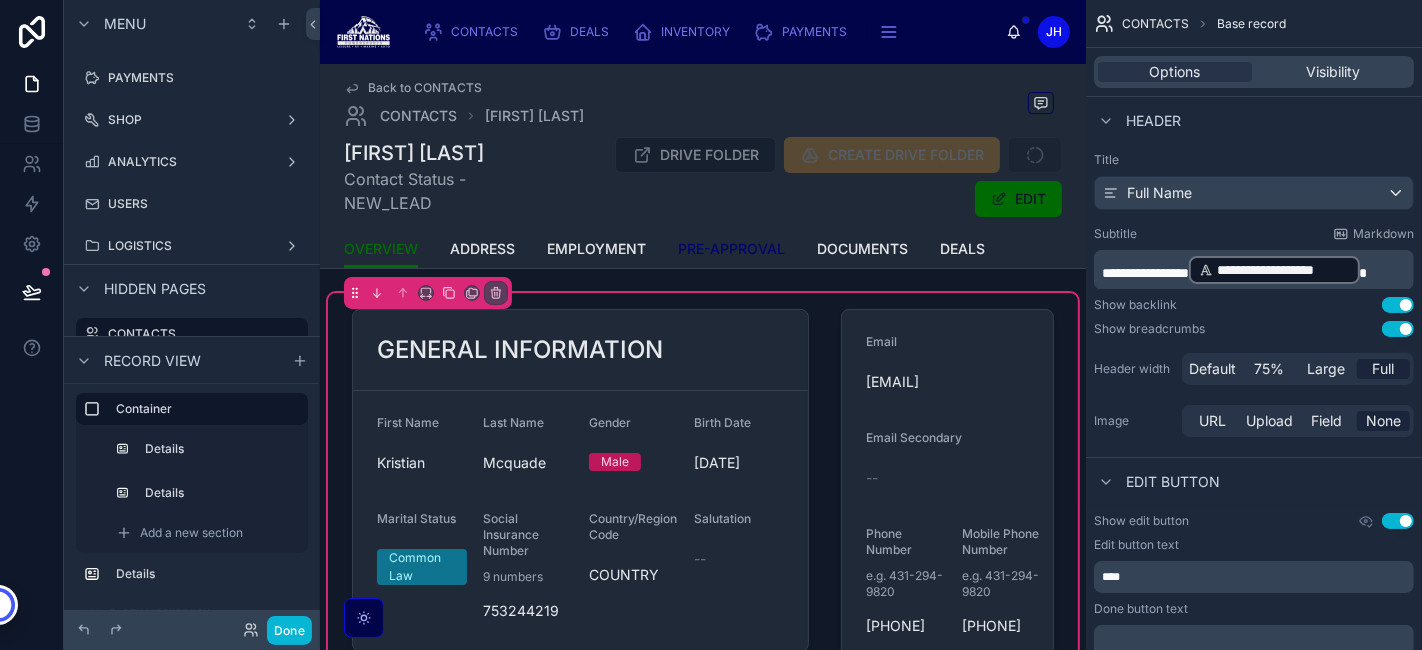 click on "PRE-APPROVAL" at bounding box center [731, 249] 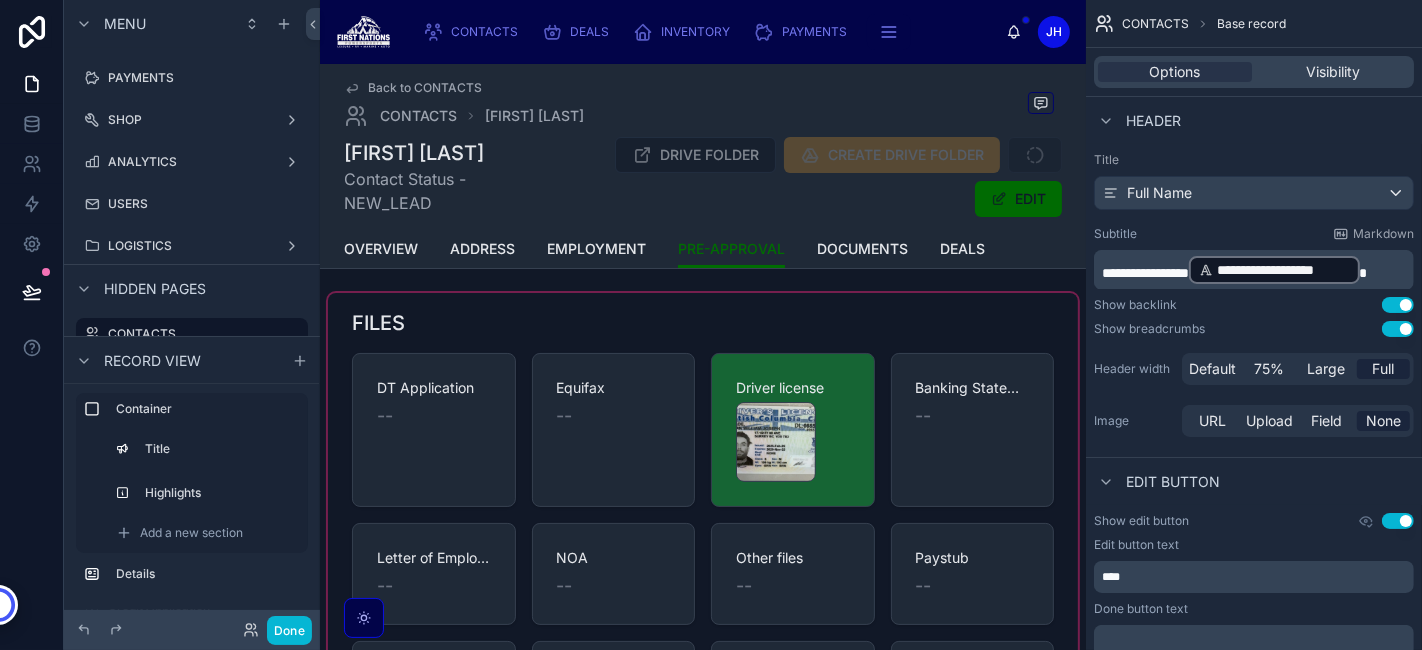 click at bounding box center (703, 526) 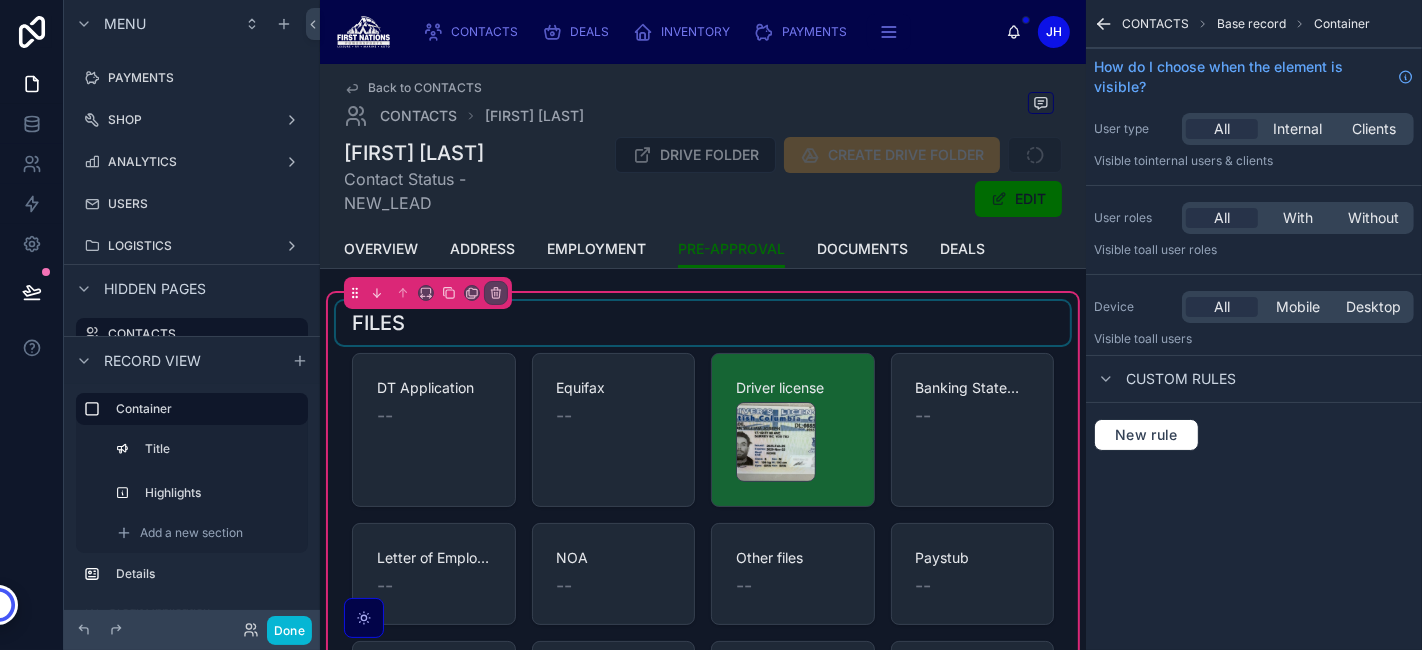 click at bounding box center [703, 323] 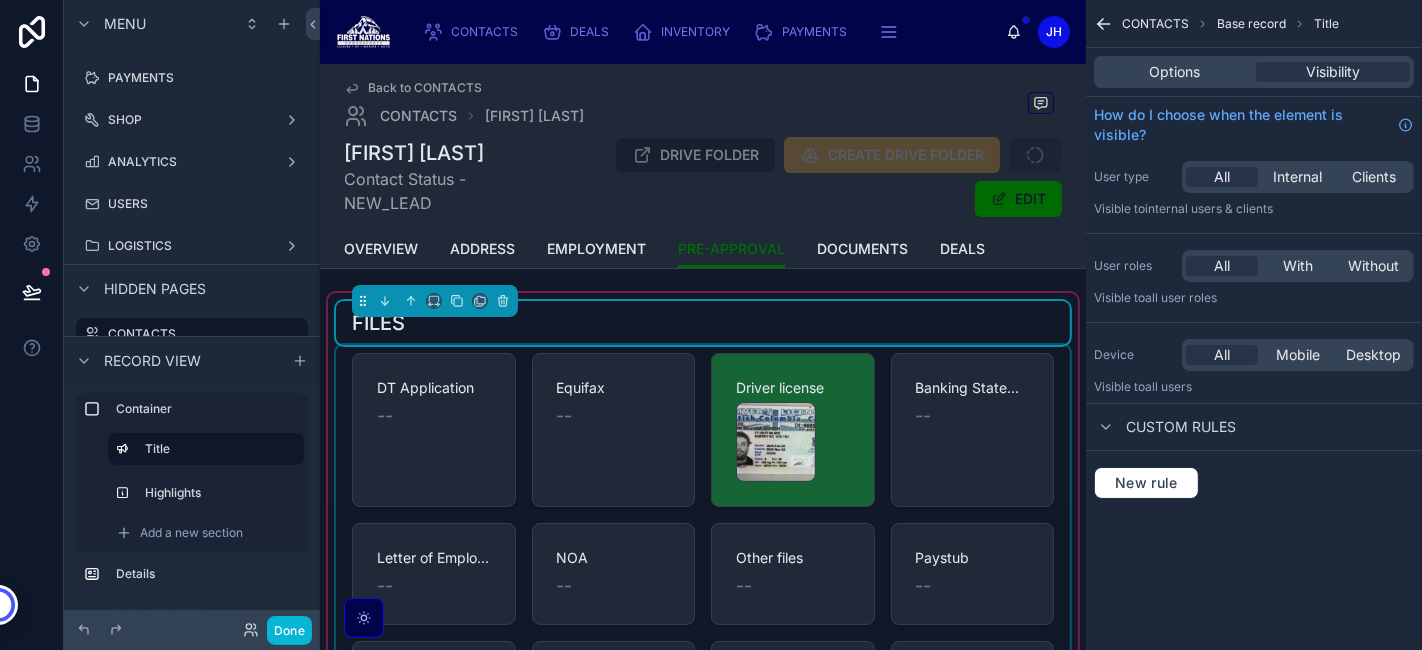 click at bounding box center [703, 548] 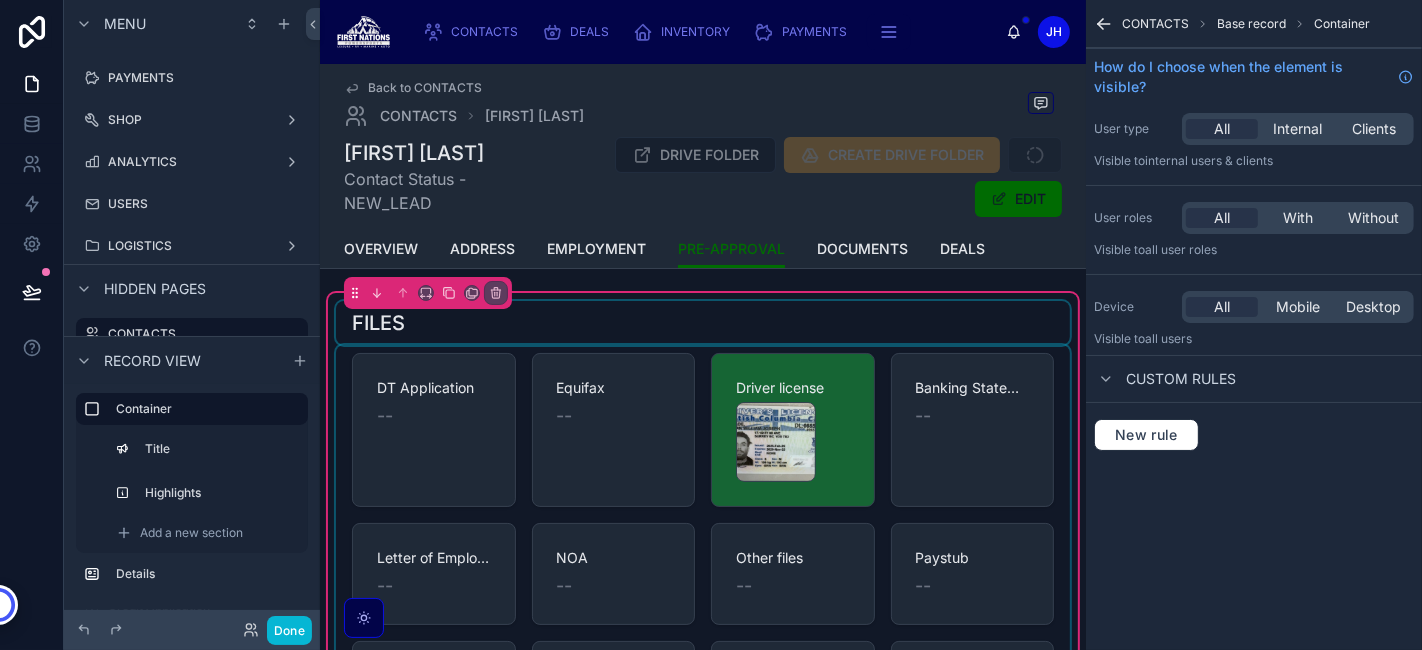 click at bounding box center [703, 548] 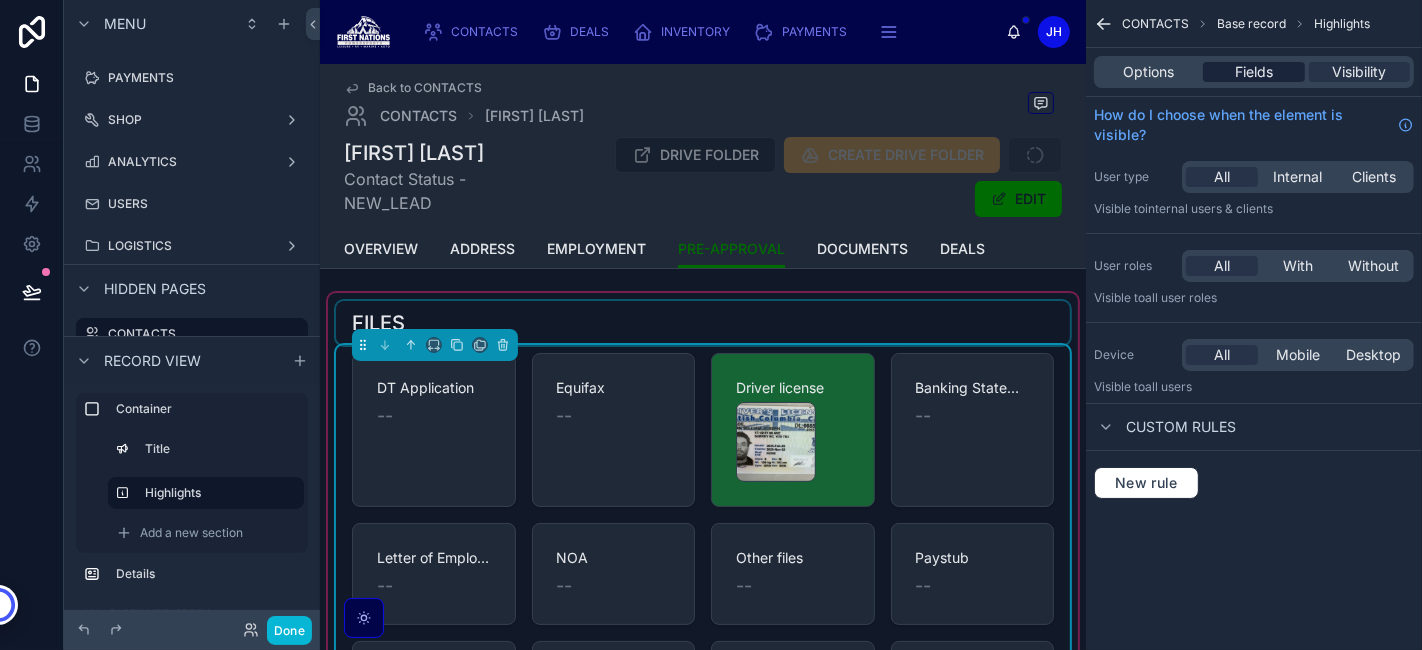 click on "Fields" at bounding box center (1254, 72) 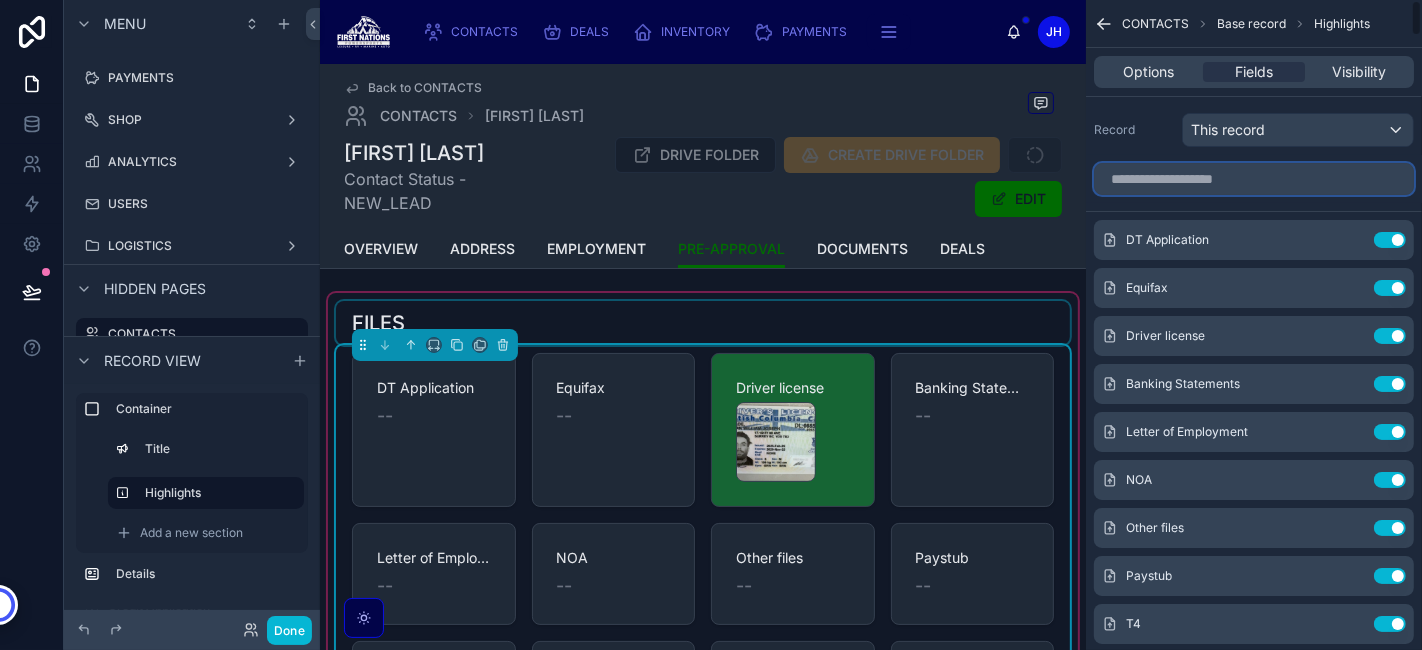 click at bounding box center [1254, 179] 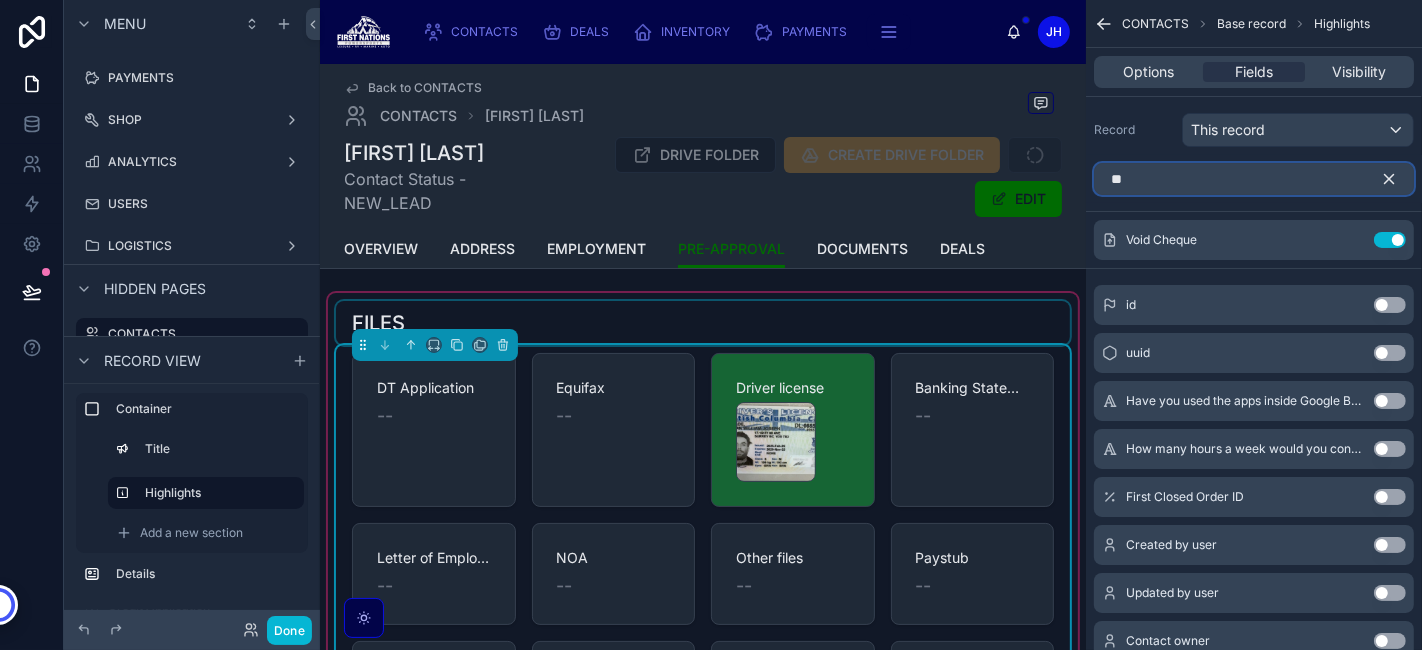 type on "**" 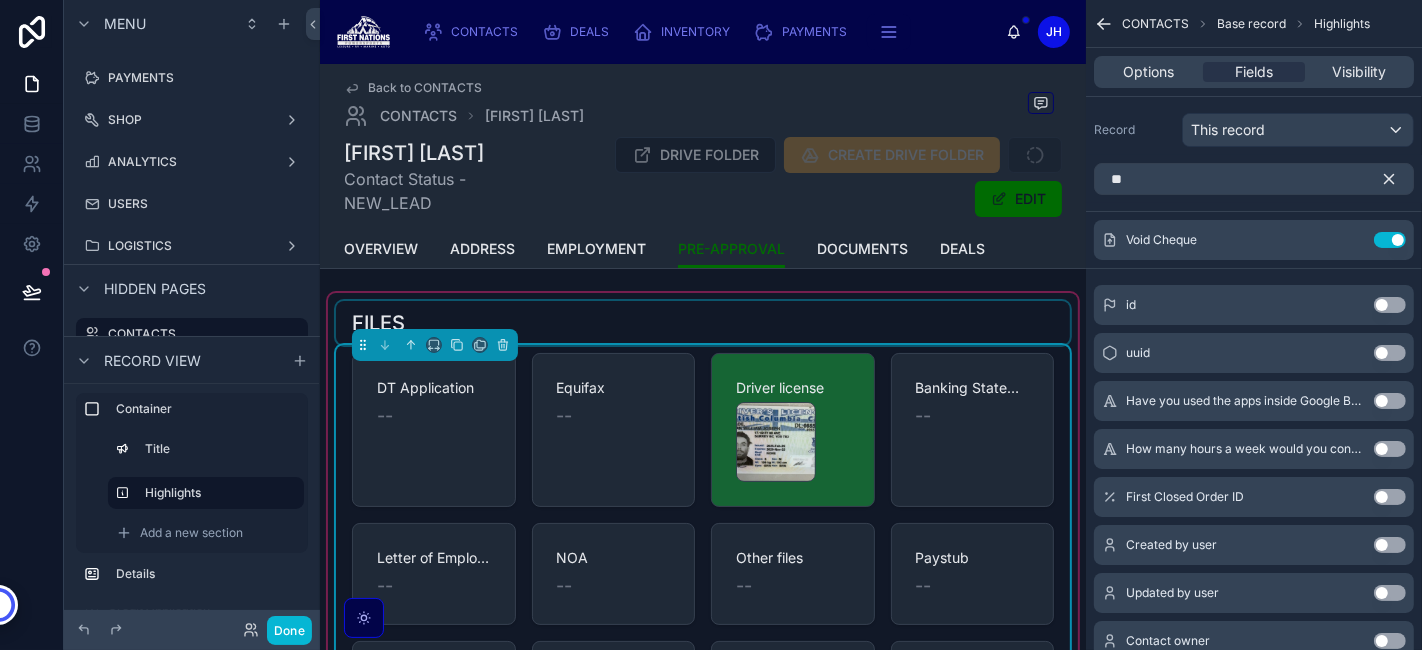 click on "Use setting" at bounding box center (1390, 305) 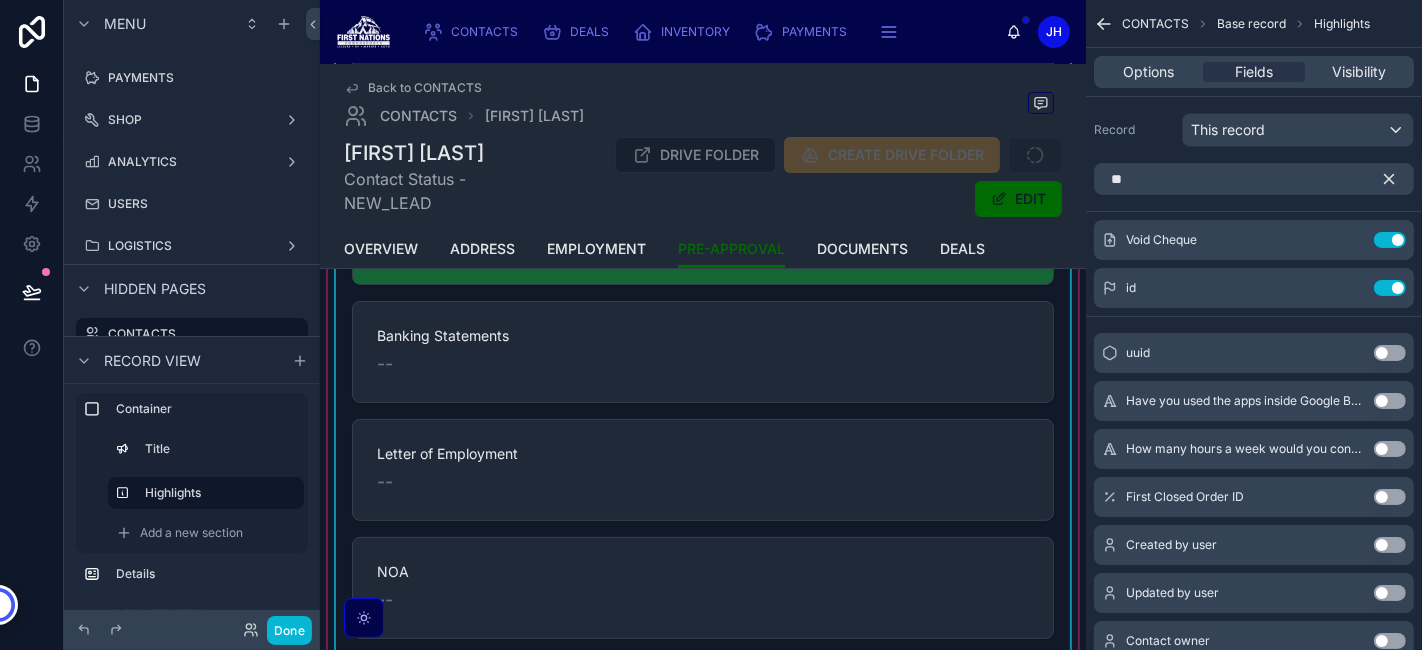 scroll, scrollTop: 222, scrollLeft: 0, axis: vertical 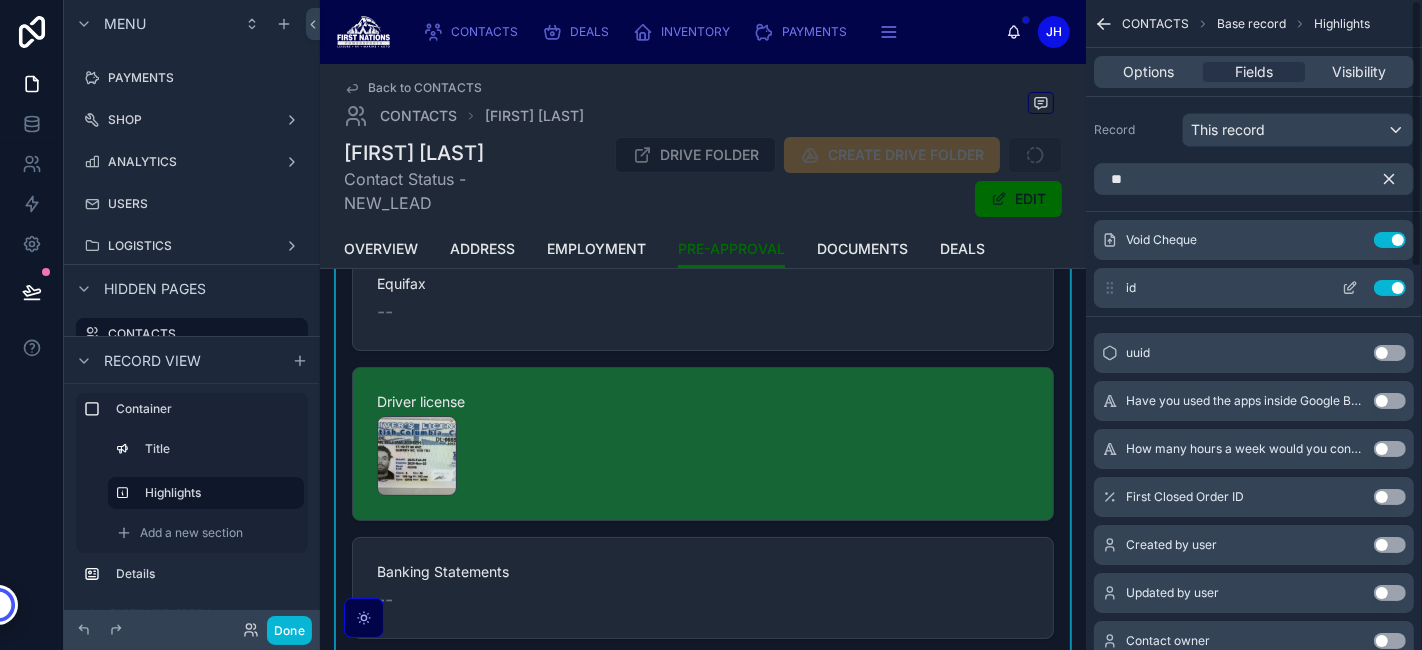 click on "Use setting" at bounding box center [1390, 288] 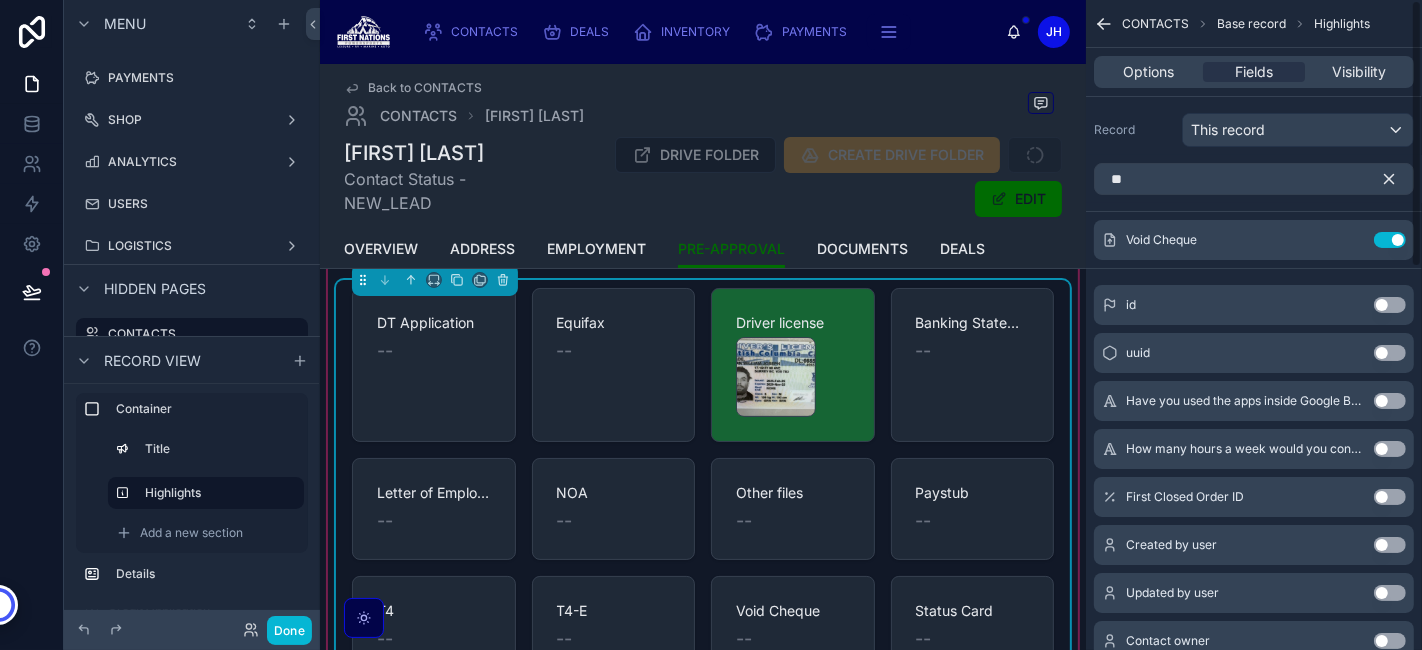 scroll, scrollTop: 0, scrollLeft: 0, axis: both 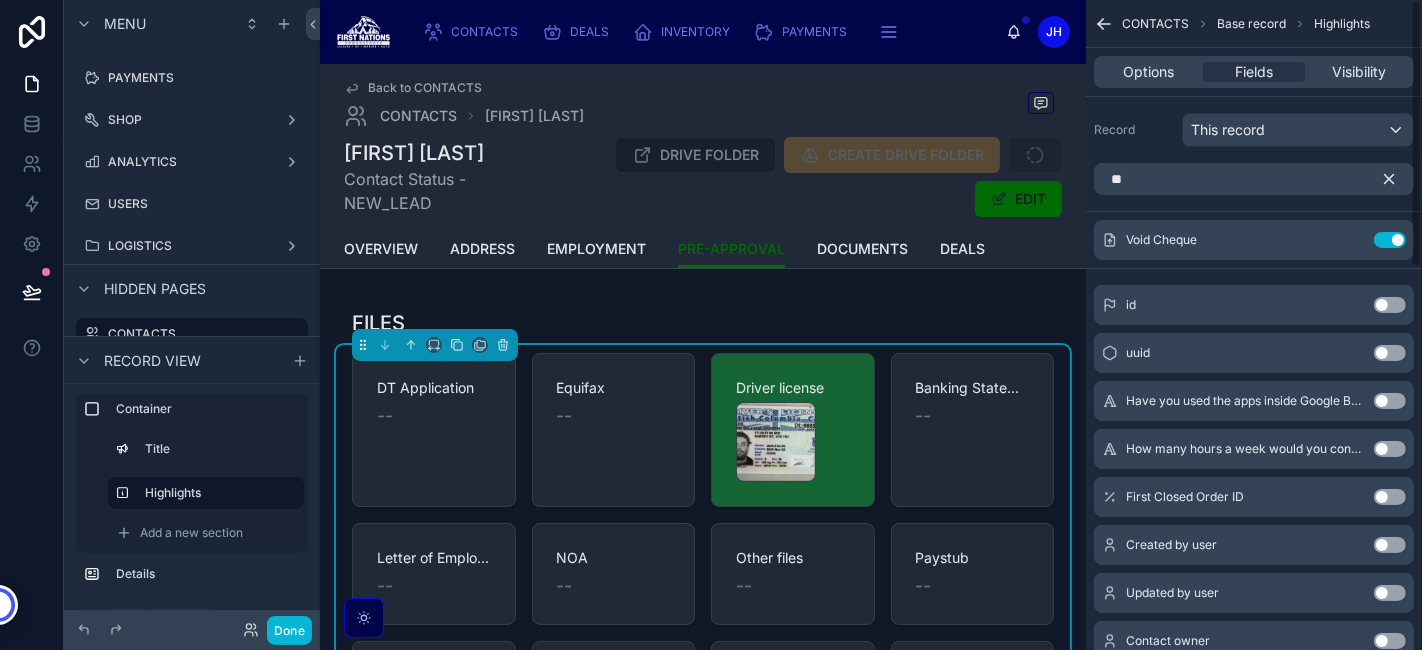 click 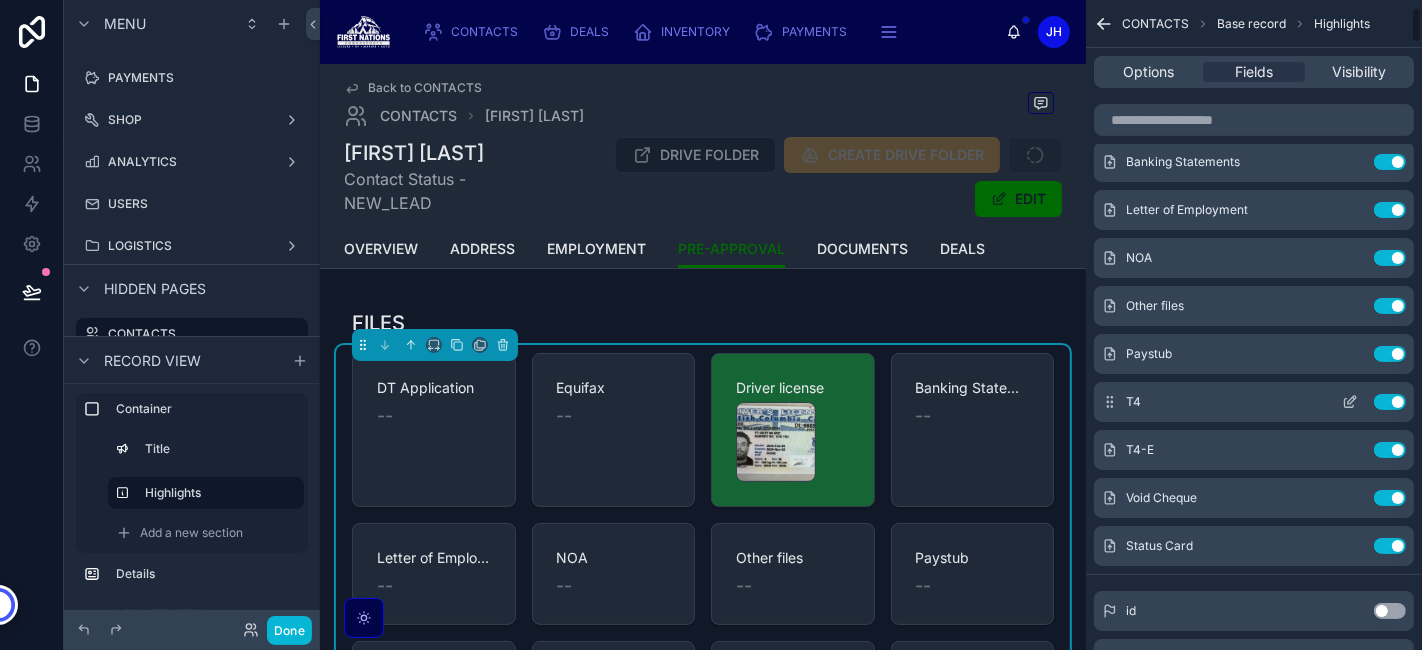 scroll, scrollTop: 0, scrollLeft: 0, axis: both 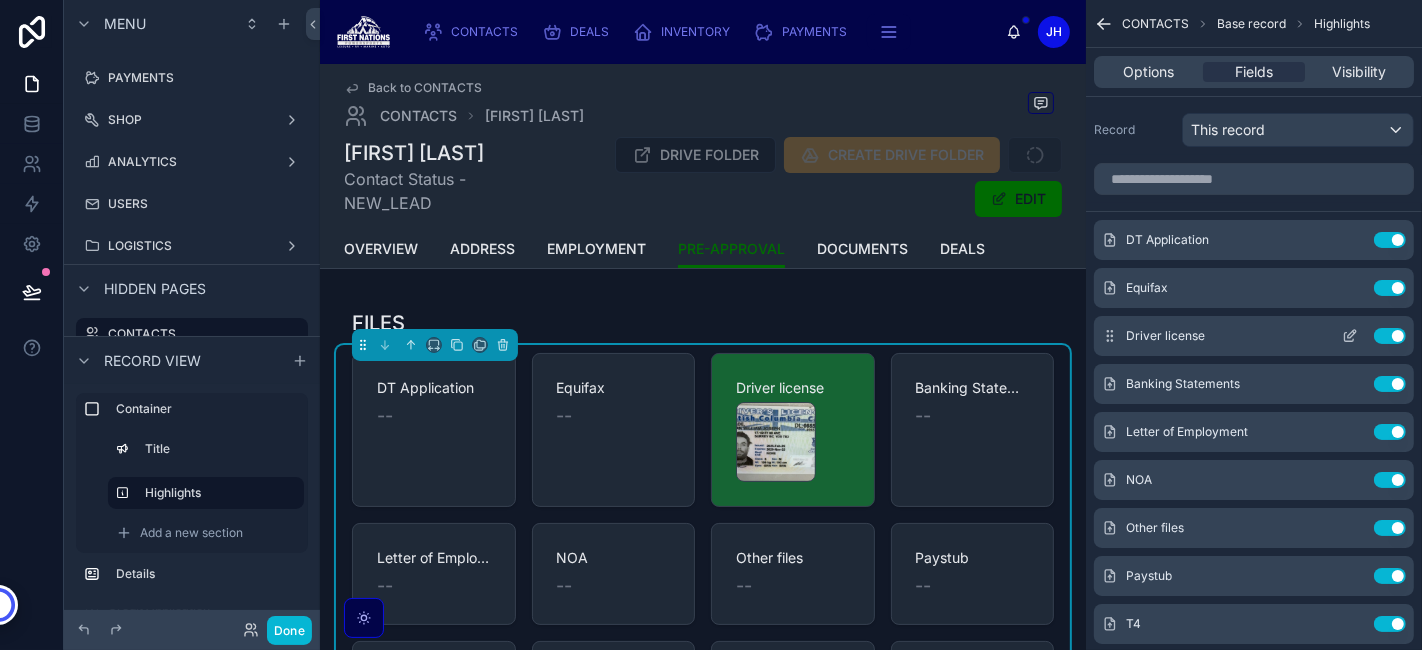 click 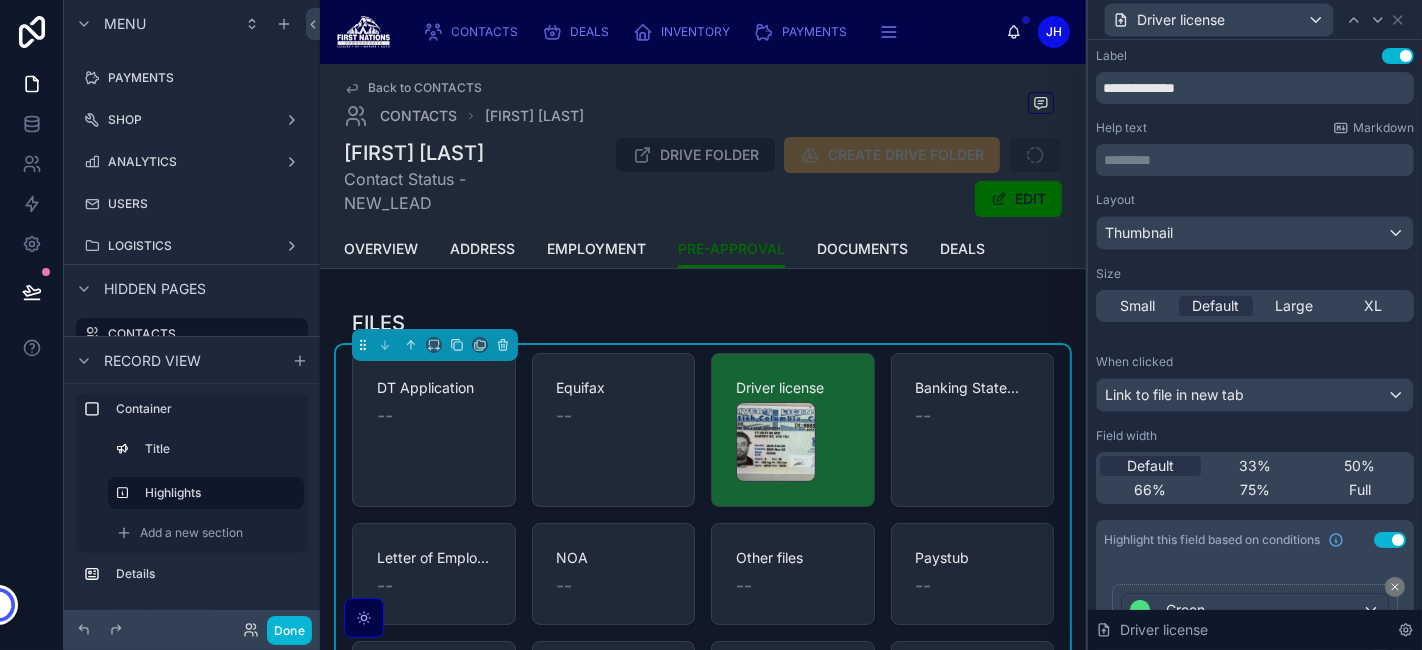 scroll, scrollTop: 296, scrollLeft: 0, axis: vertical 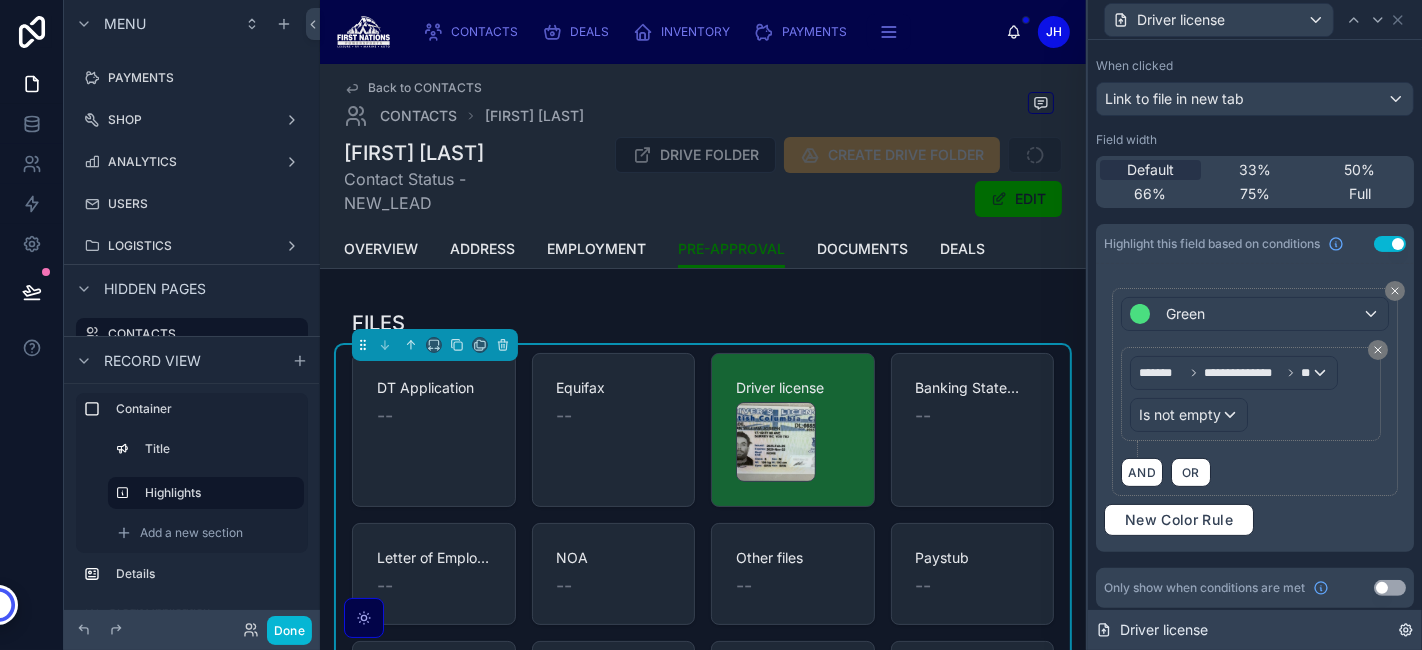 click on "Driver license" at bounding box center [1255, 630] 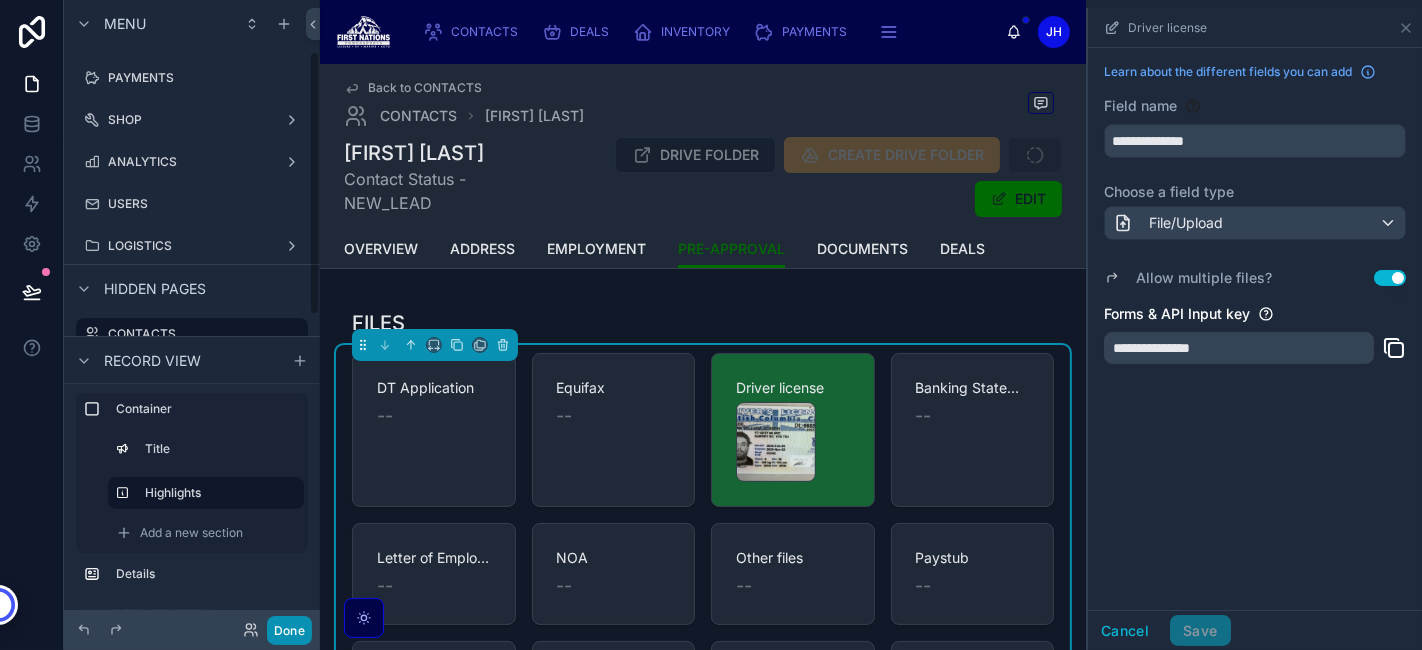 click on "Done" at bounding box center (289, 630) 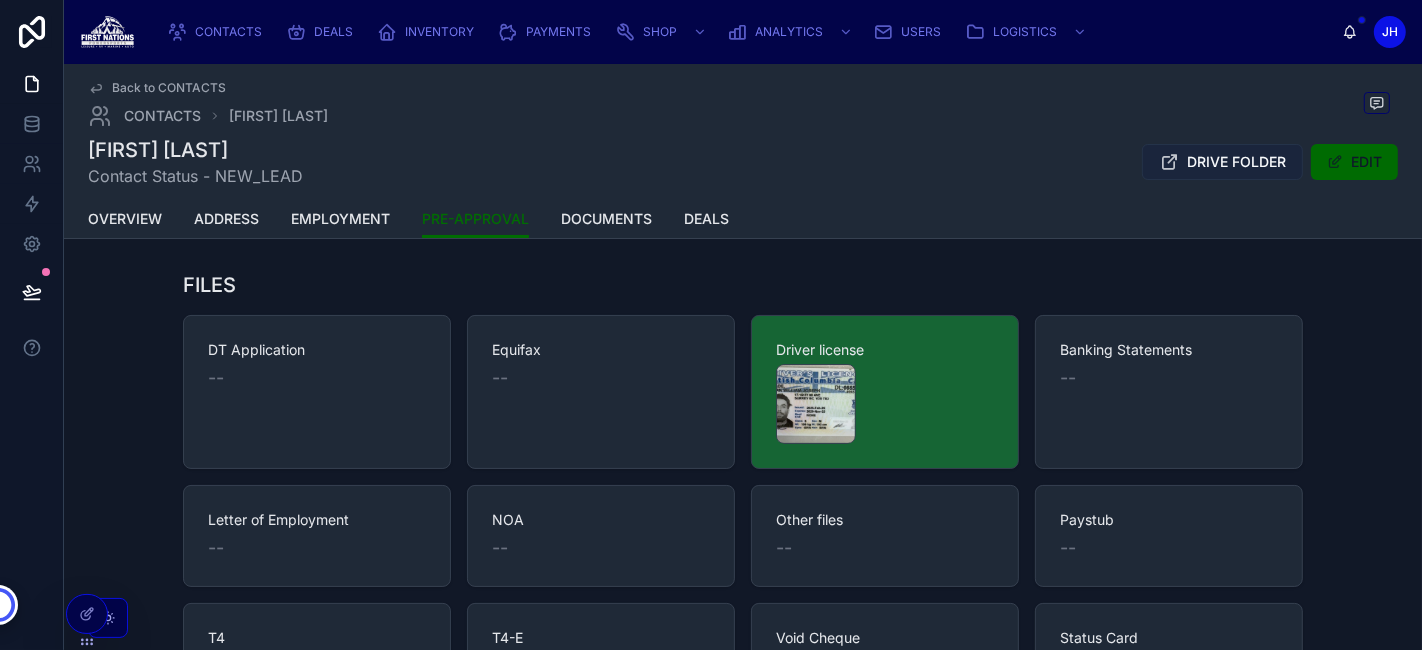 click on "DRIVE FOLDER" at bounding box center [1222, 162] 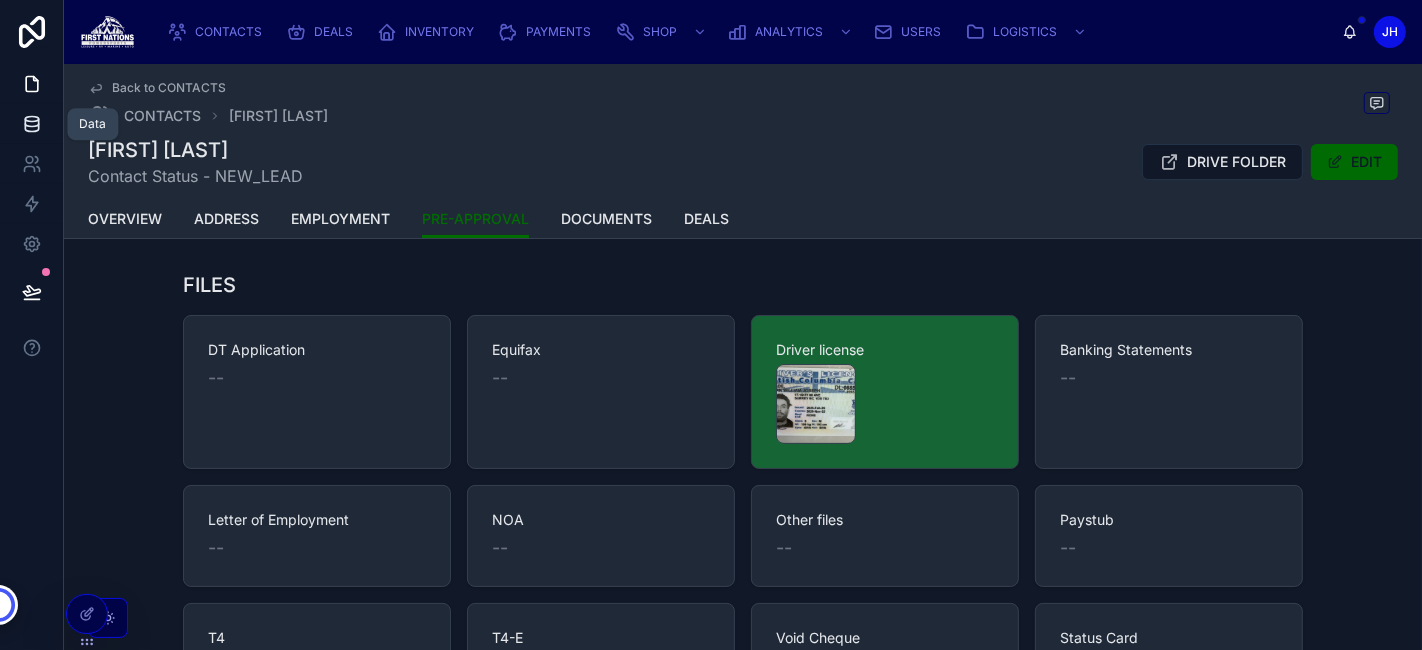 click at bounding box center [31, 124] 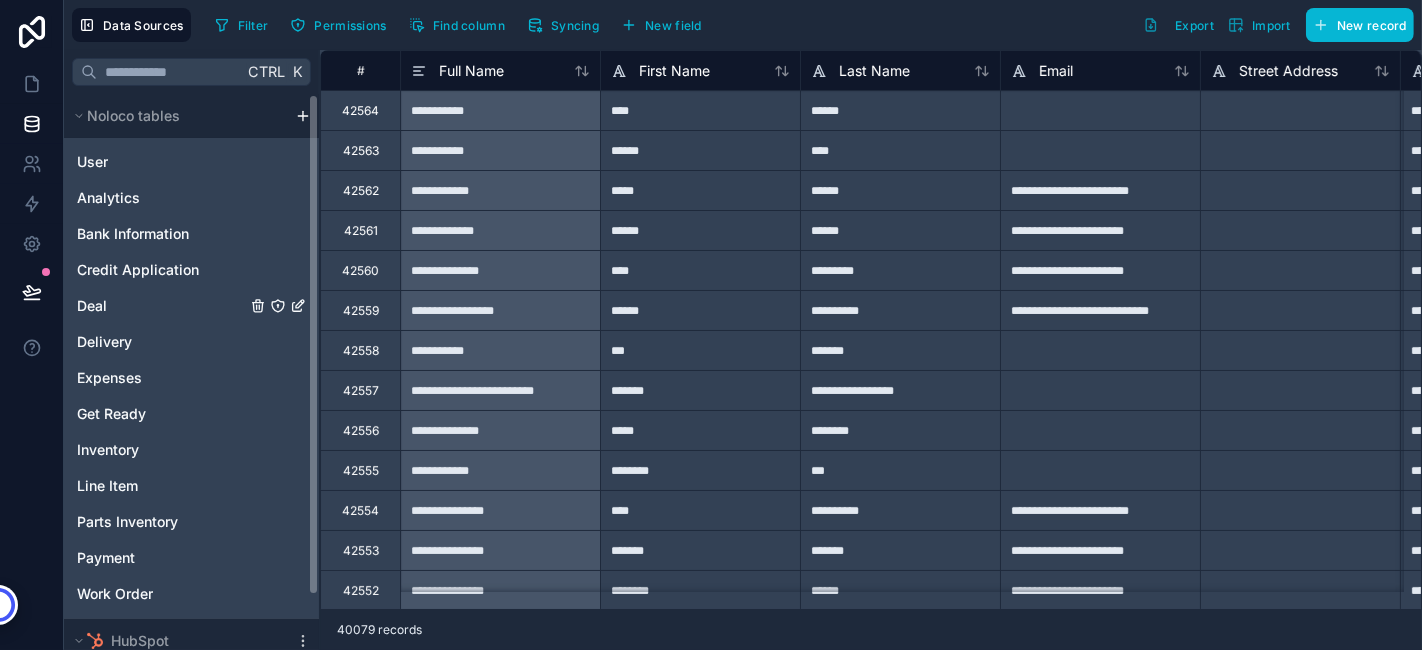 drag, startPoint x: 160, startPoint y: 304, endPoint x: 492, endPoint y: 39, distance: 424.79288 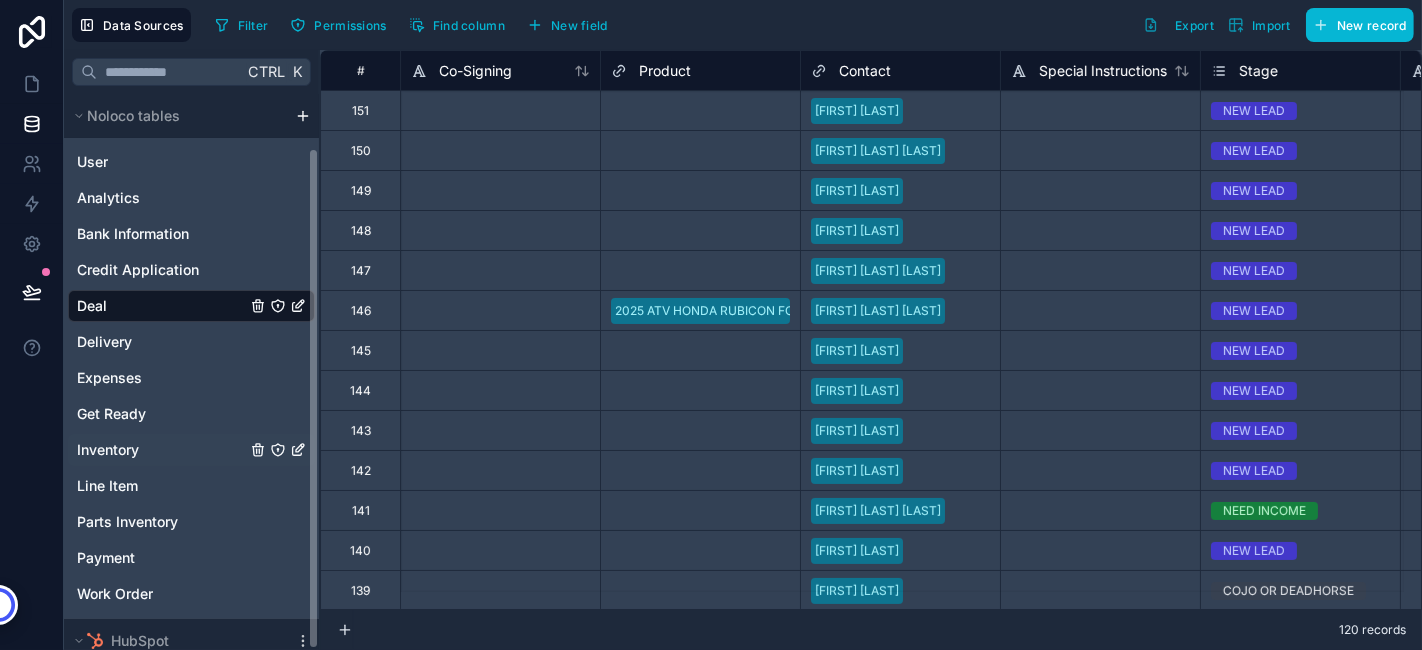 scroll, scrollTop: 60, scrollLeft: 0, axis: vertical 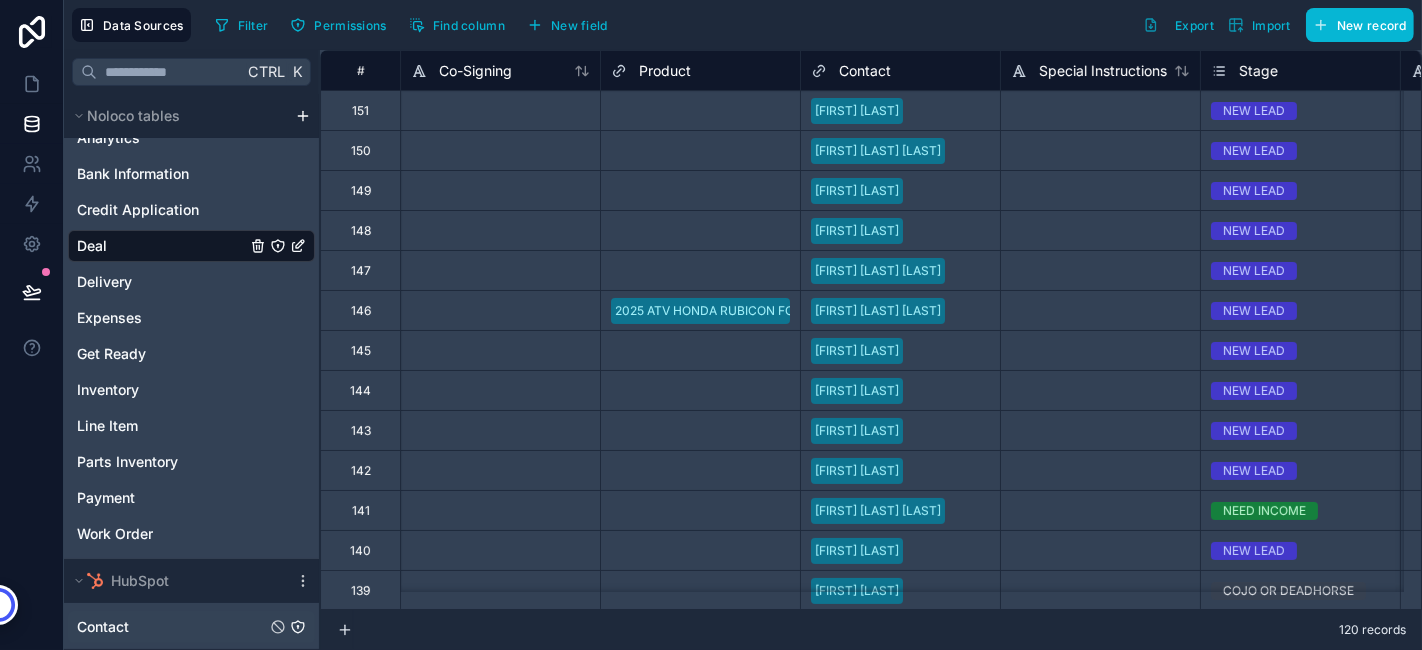 click on "Contact" at bounding box center (191, 627) 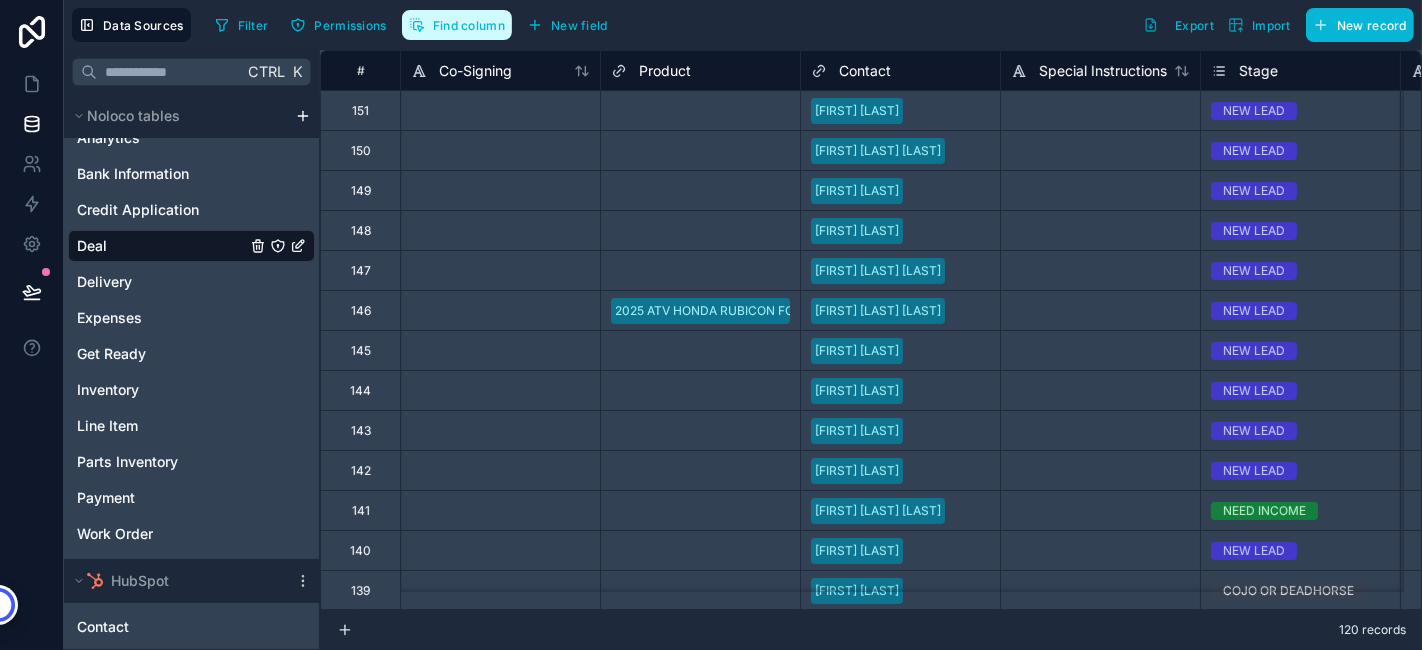click on "Find column" at bounding box center [469, 25] 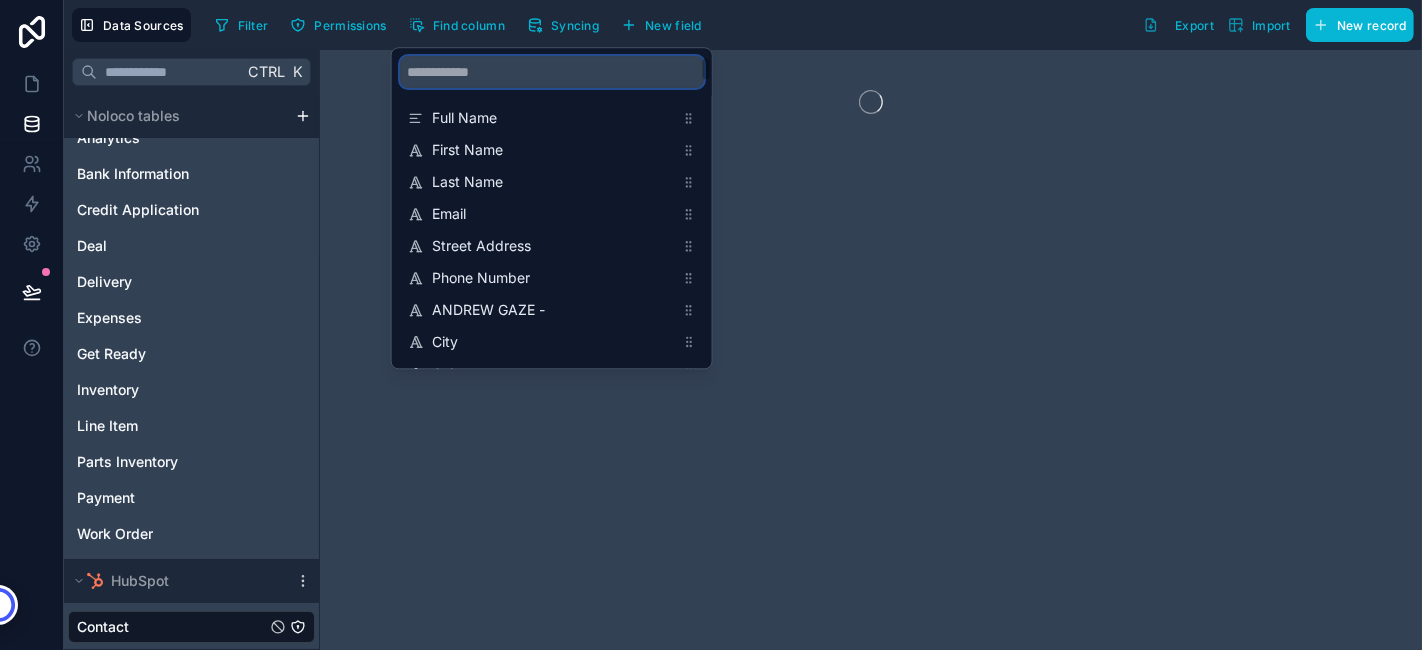 click at bounding box center (552, 72) 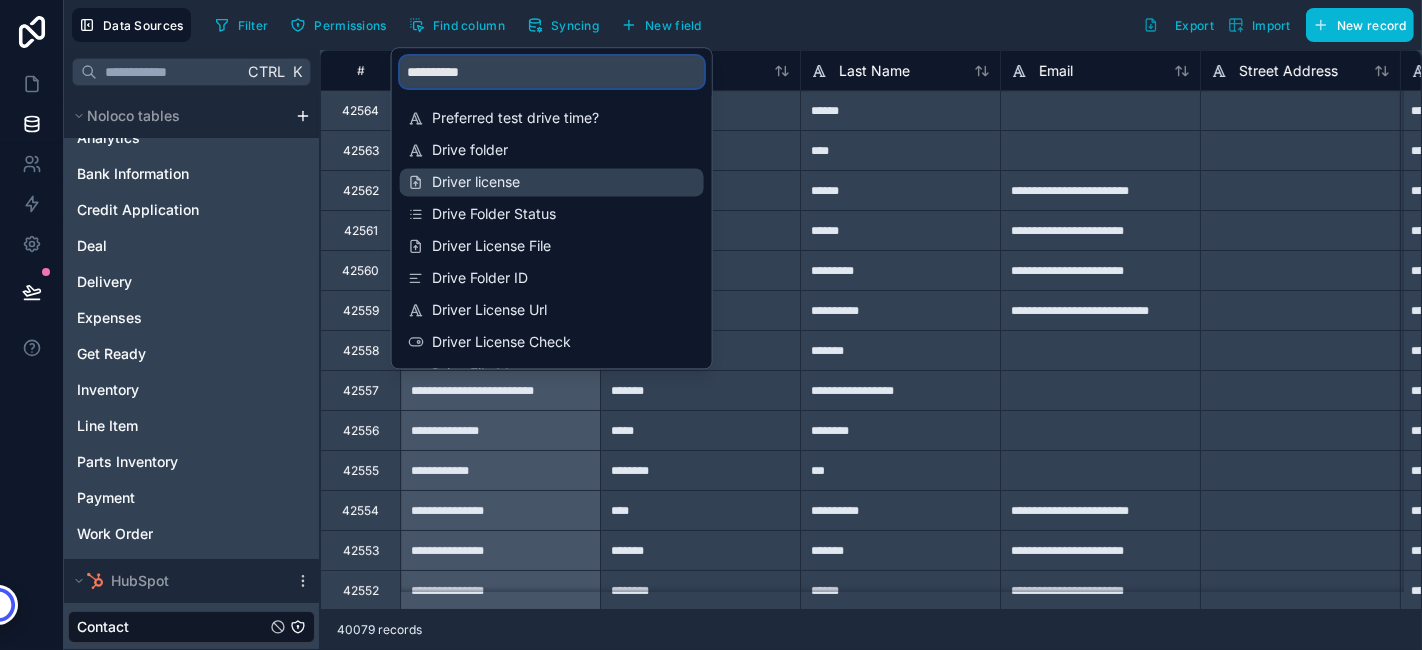 type on "**********" 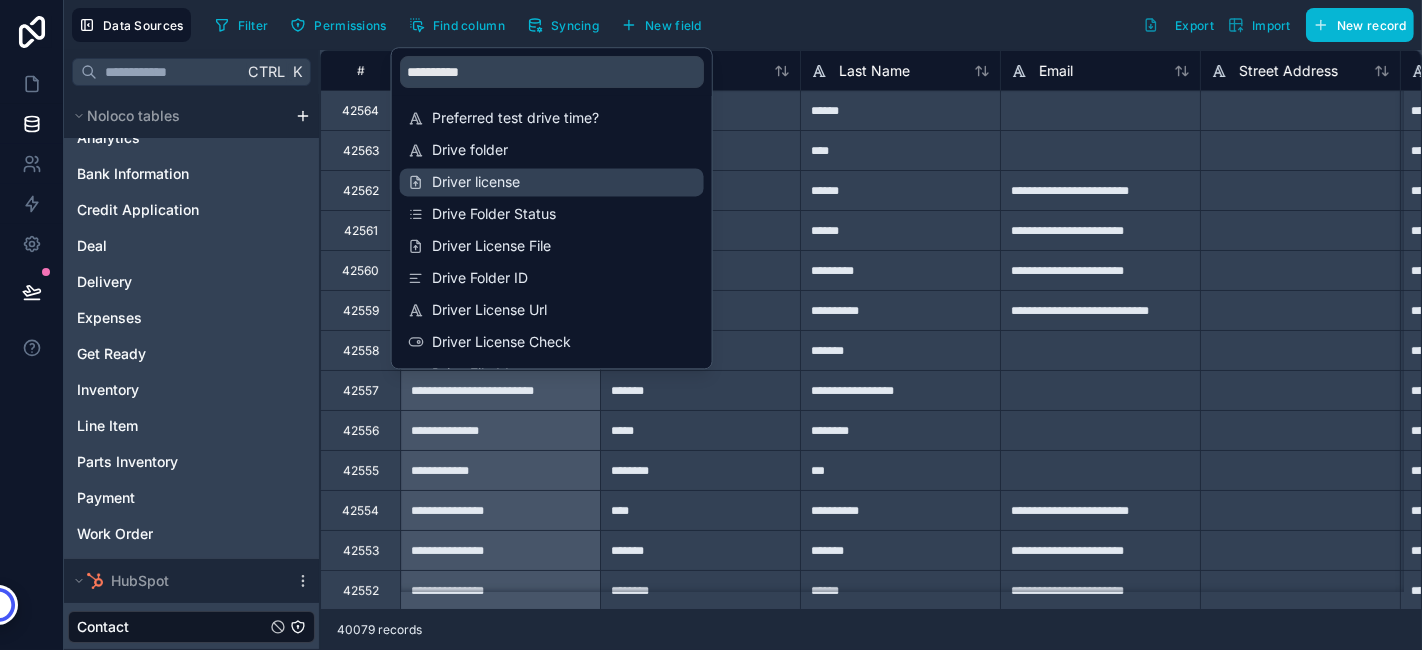 click on "Driver license" at bounding box center [553, 182] 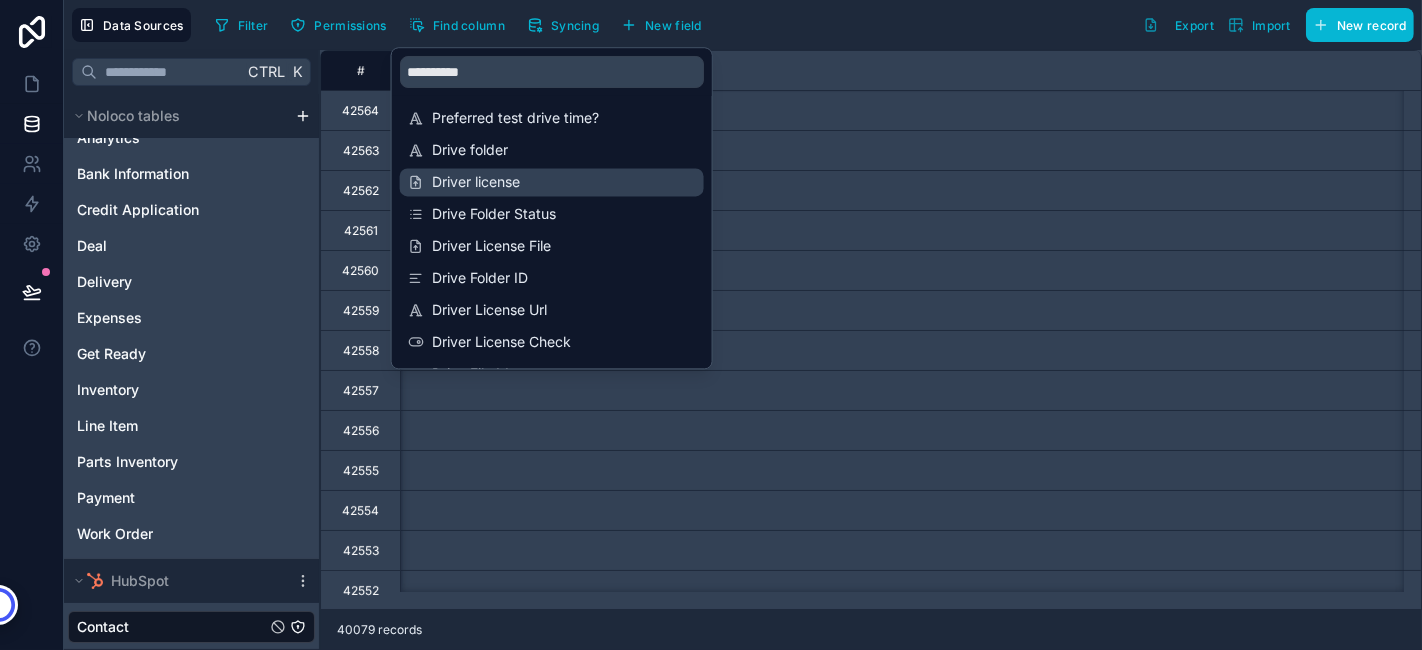 scroll, scrollTop: 0, scrollLeft: 32000, axis: horizontal 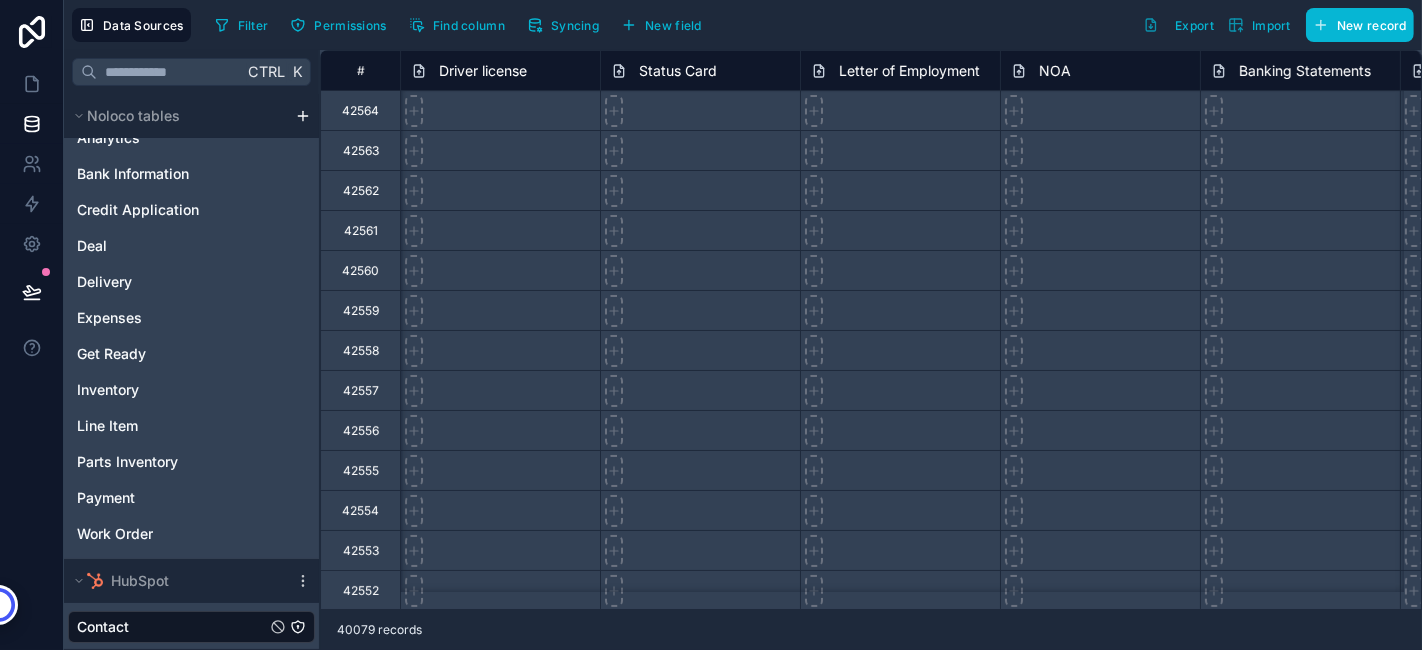 click on "Filter Permissions Find column Syncing New field Export Import New record" at bounding box center [810, 25] 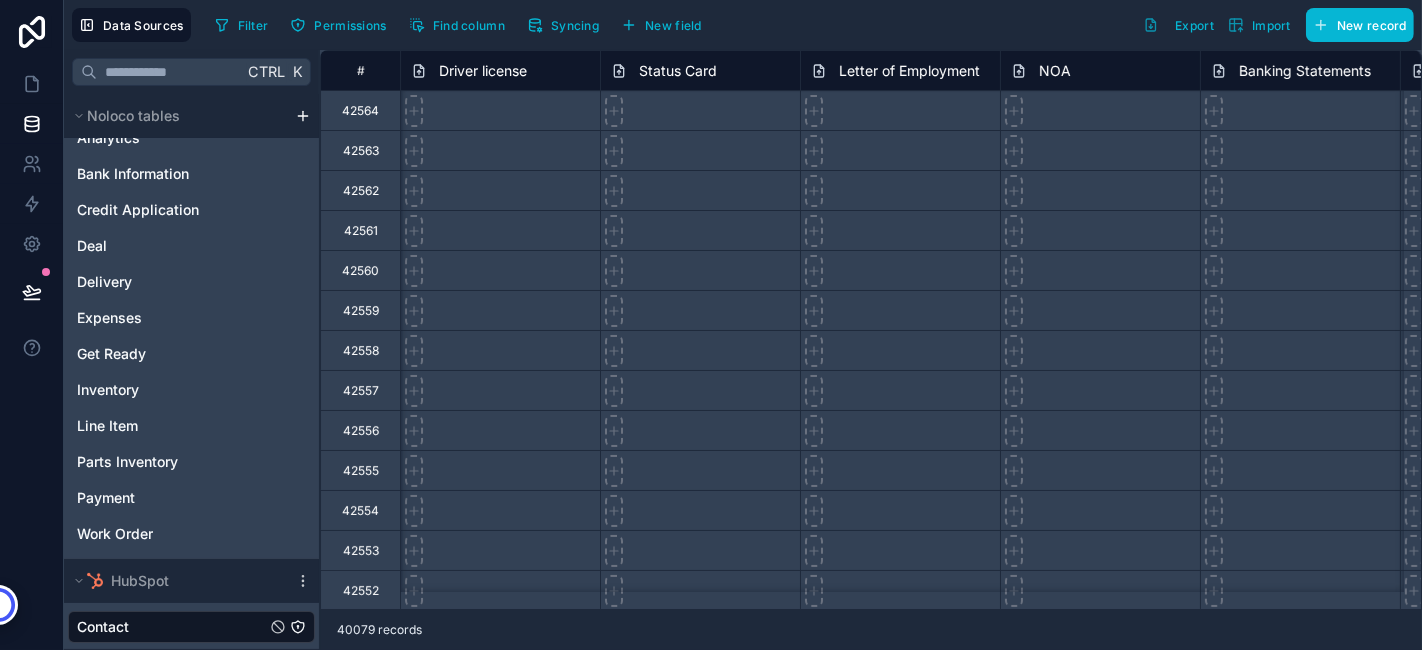 click on "Driver license" at bounding box center (483, 71) 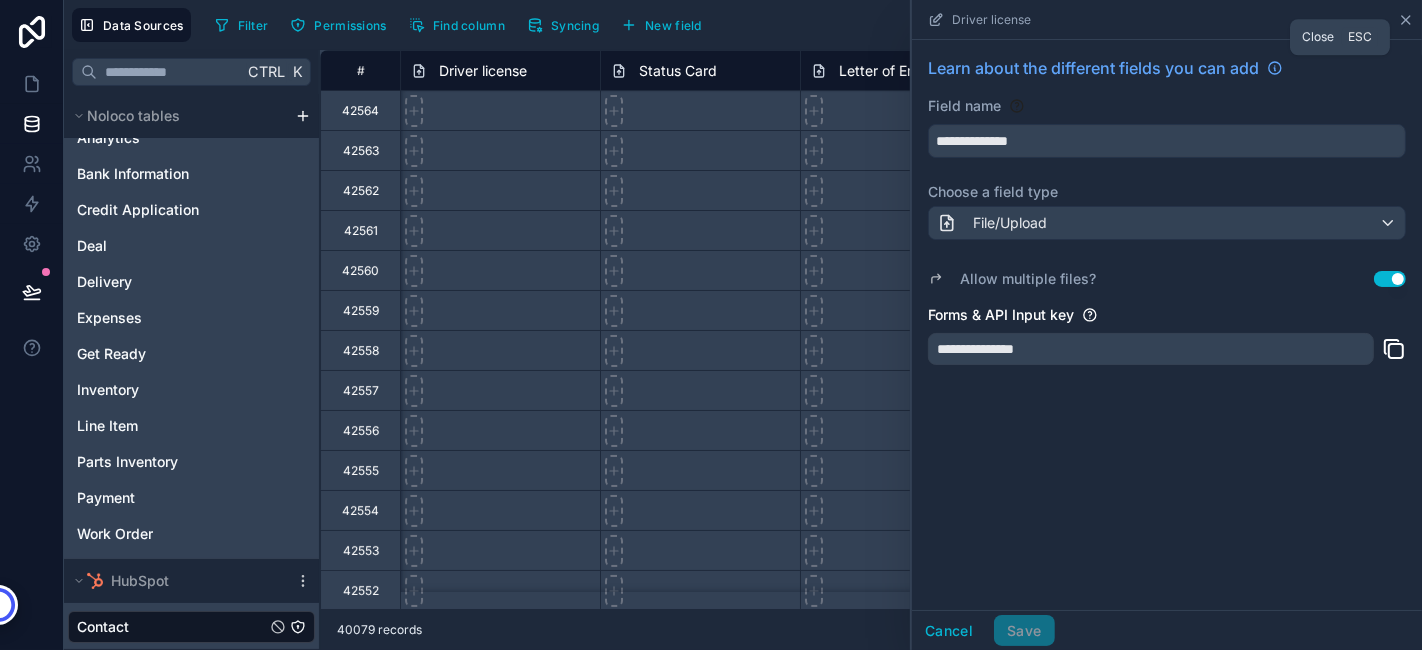 click 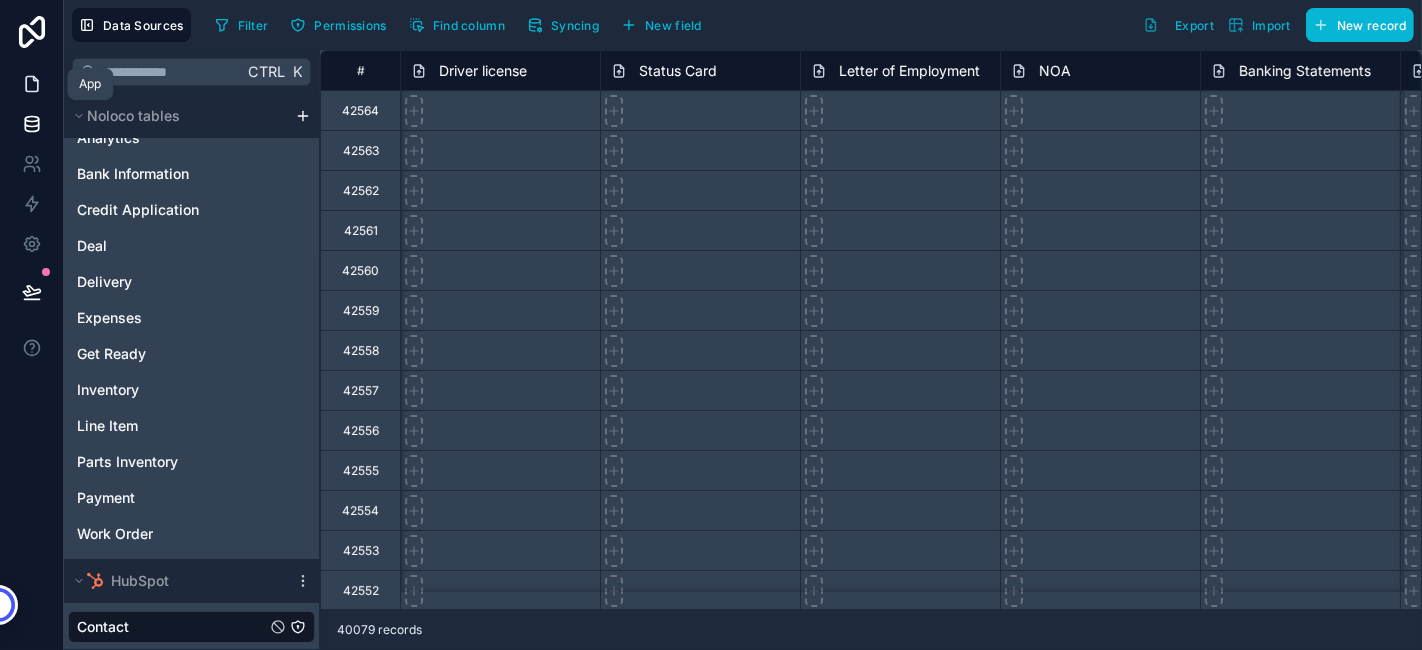 click 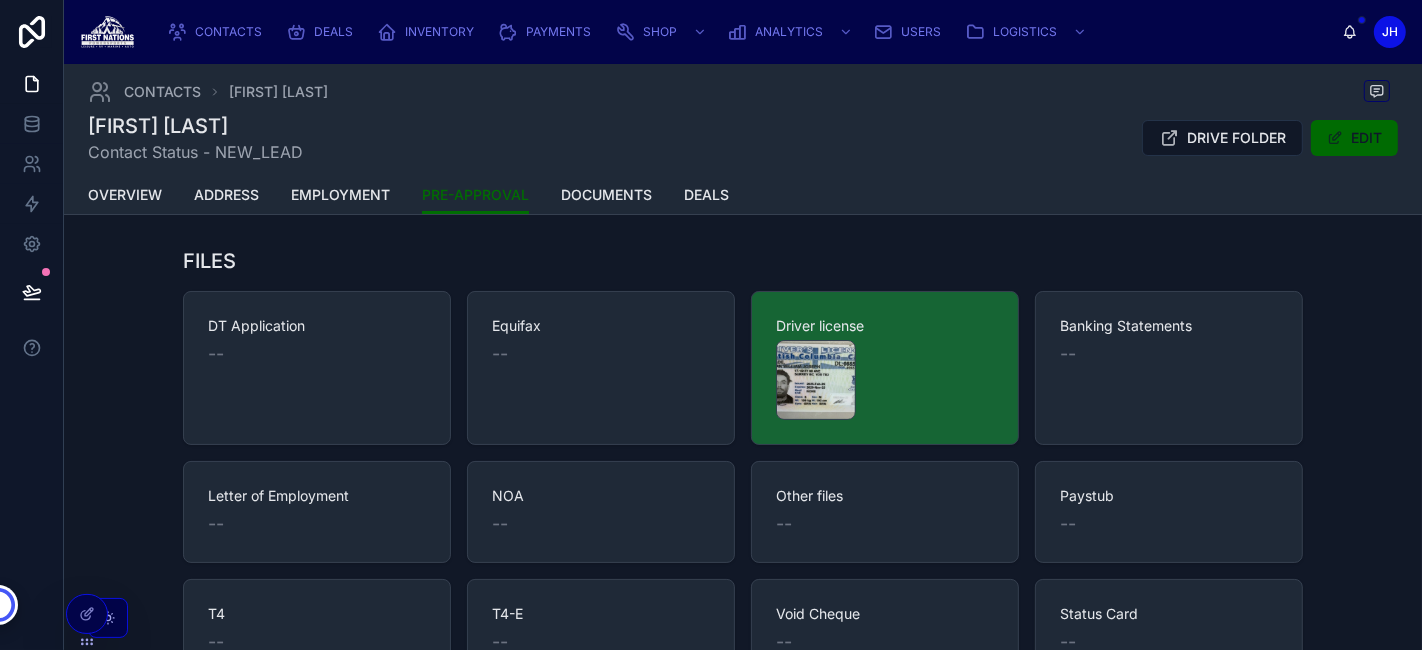 scroll, scrollTop: 111, scrollLeft: 0, axis: vertical 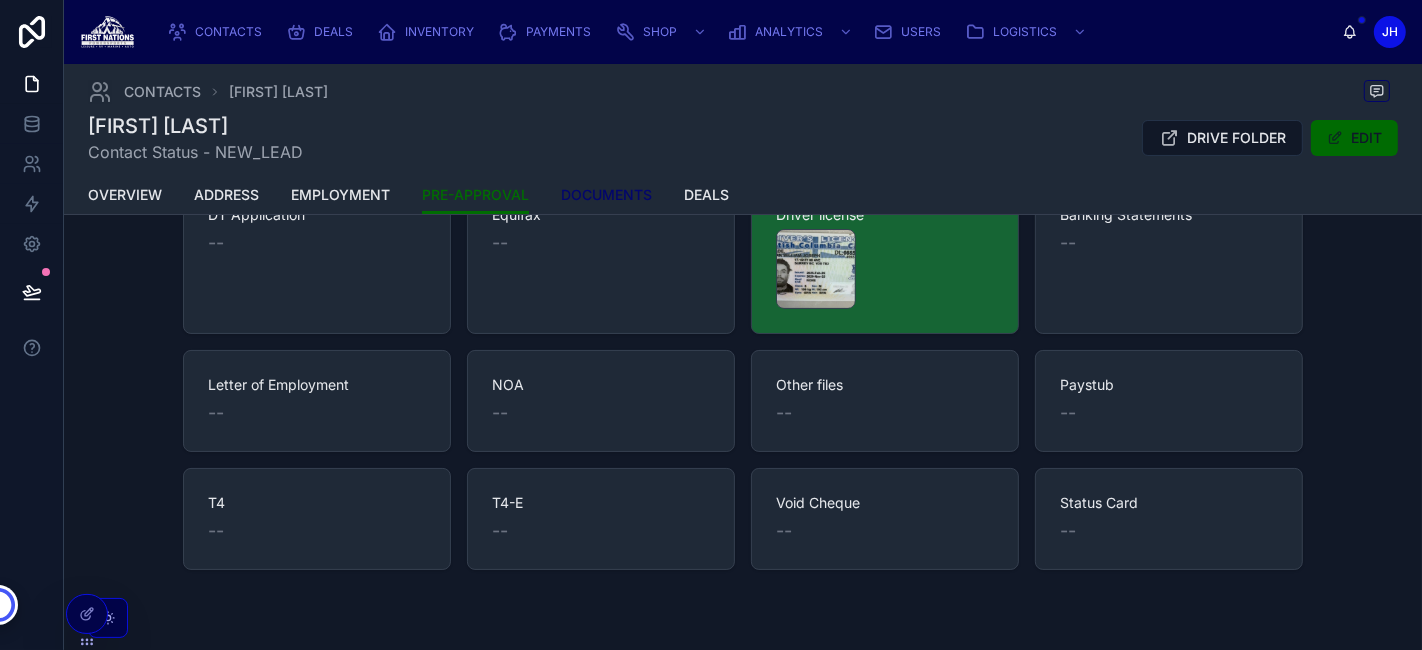 click on "DOCUMENTS" at bounding box center (606, 195) 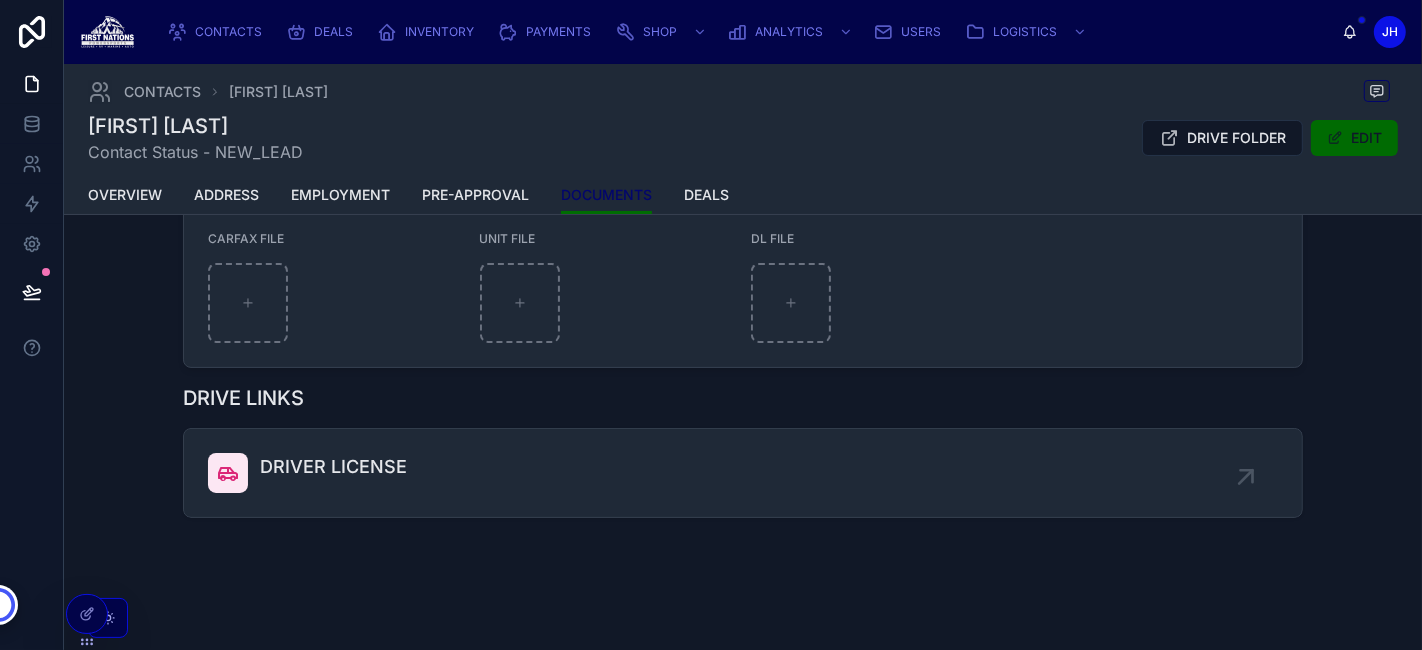 scroll, scrollTop: 82, scrollLeft: 0, axis: vertical 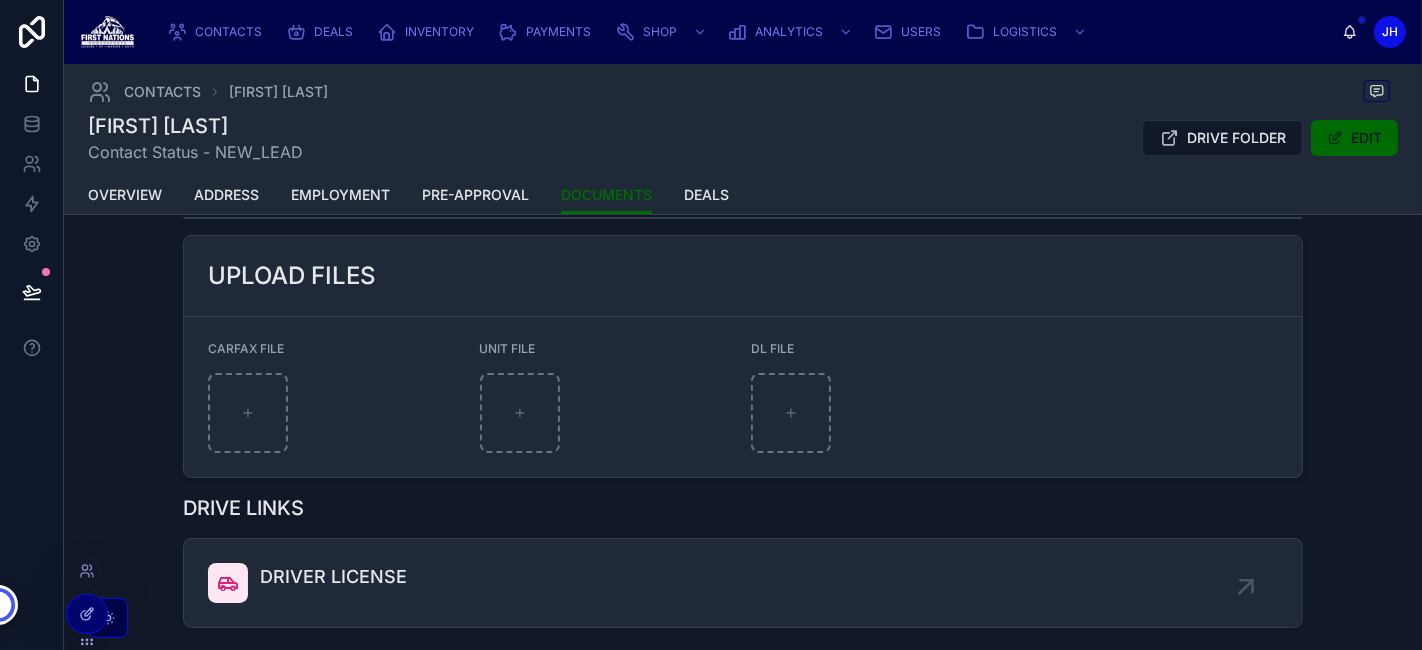 click at bounding box center [87, 614] 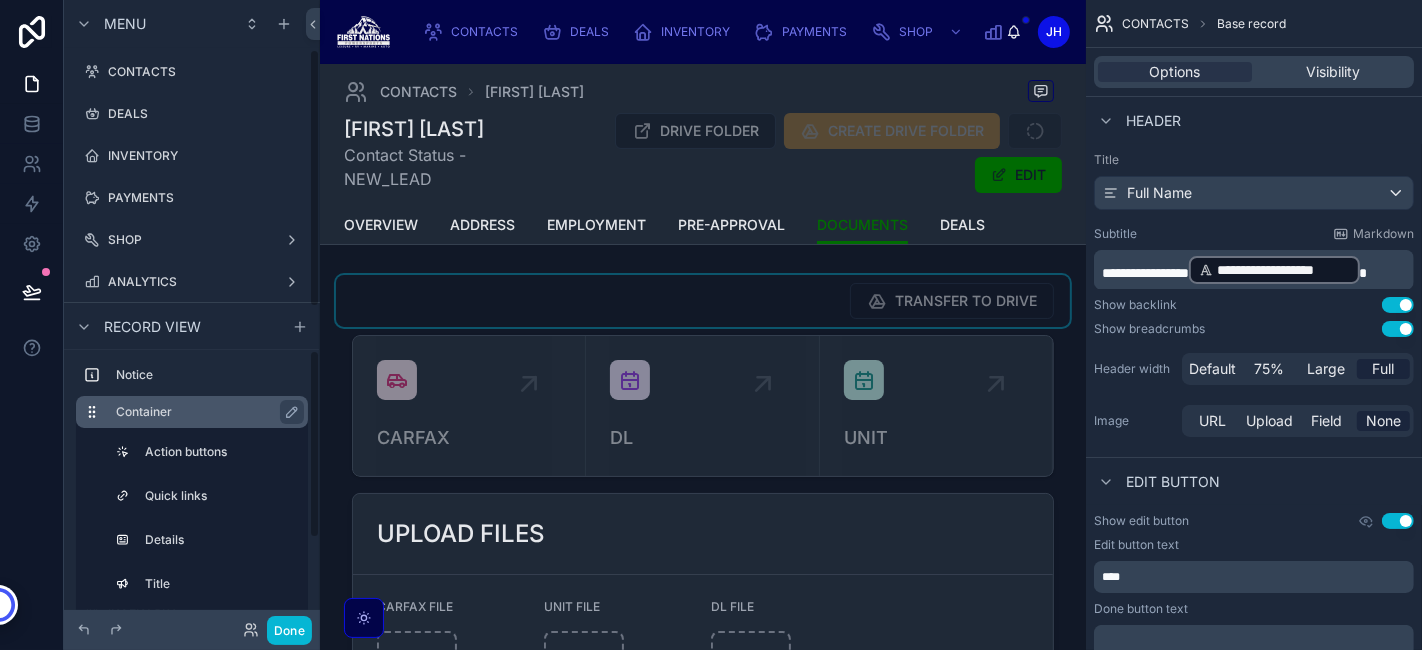 scroll, scrollTop: 120, scrollLeft: 0, axis: vertical 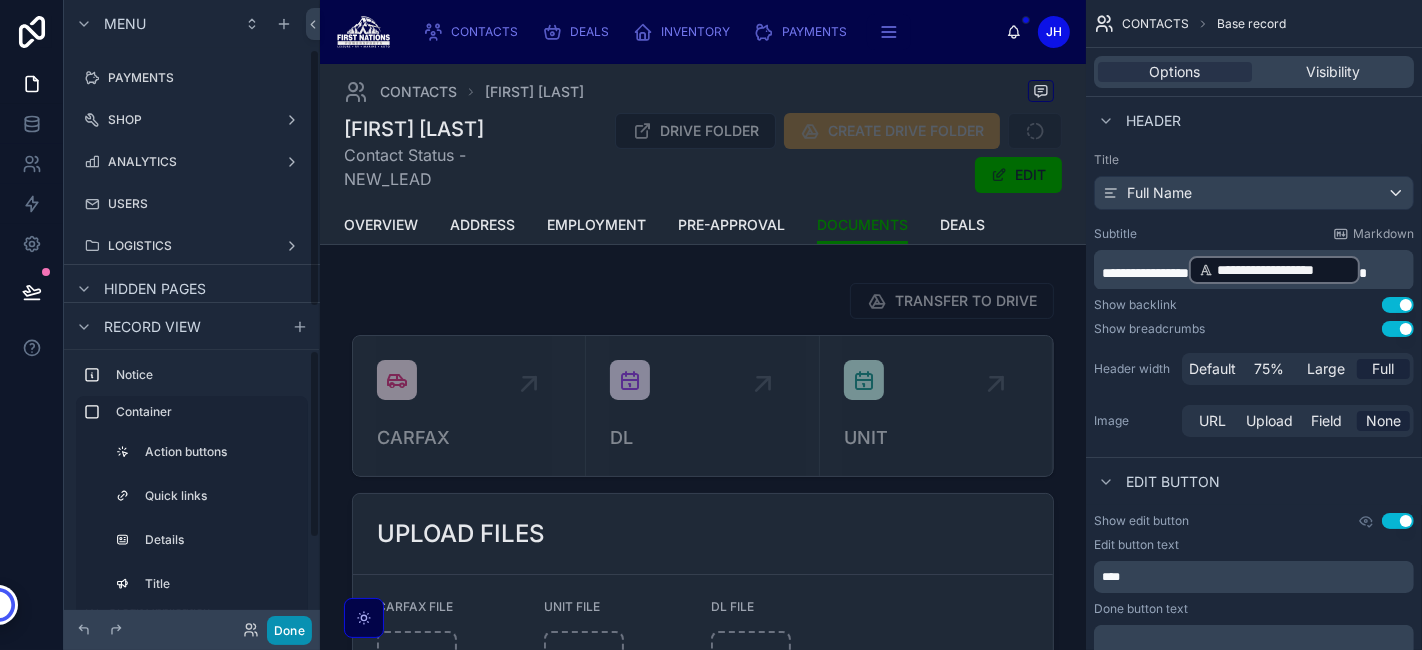 click on "Done" at bounding box center [289, 630] 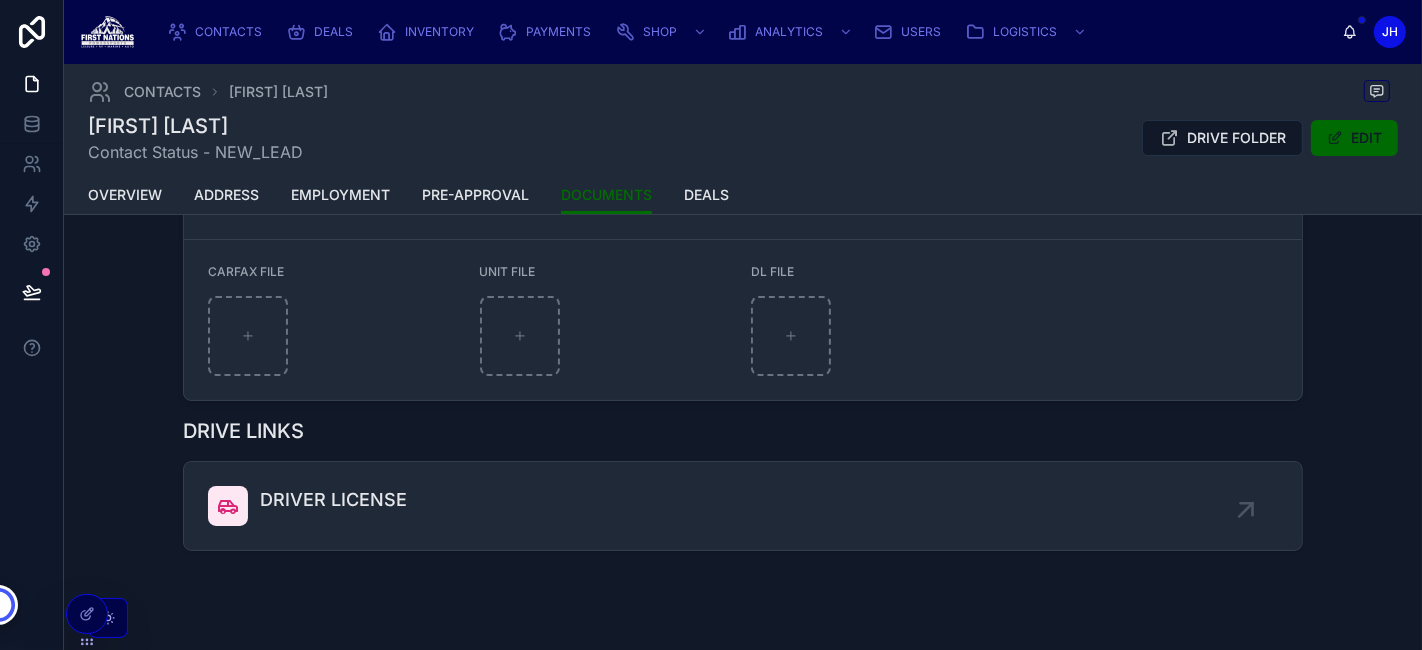scroll, scrollTop: 192, scrollLeft: 0, axis: vertical 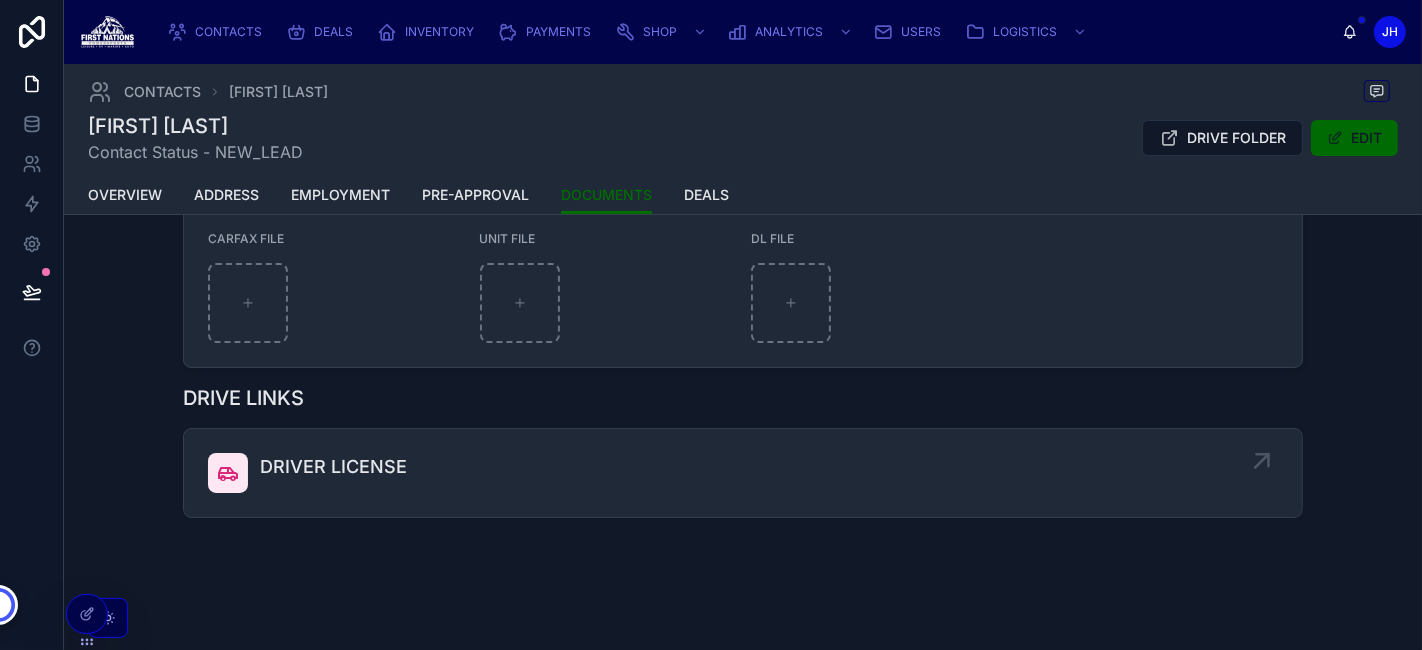 click on "DRIVER LICENSE" at bounding box center [743, 473] 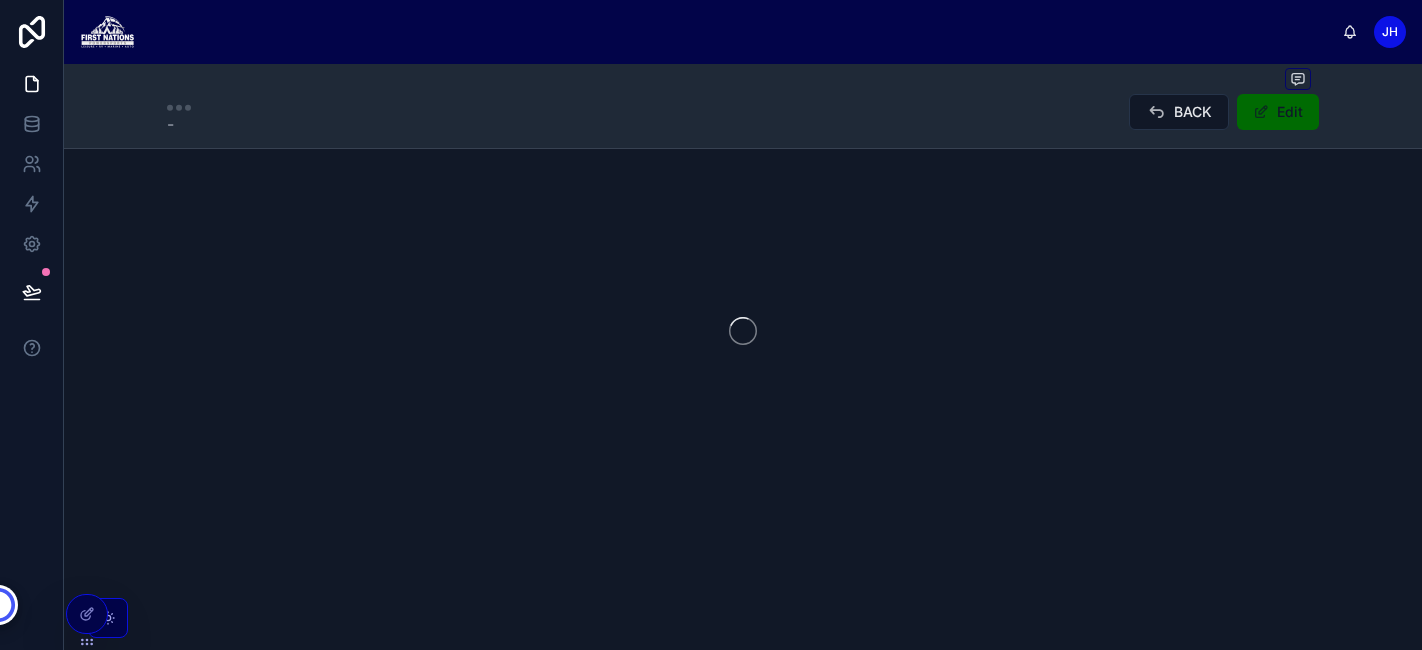 scroll, scrollTop: 0, scrollLeft: 0, axis: both 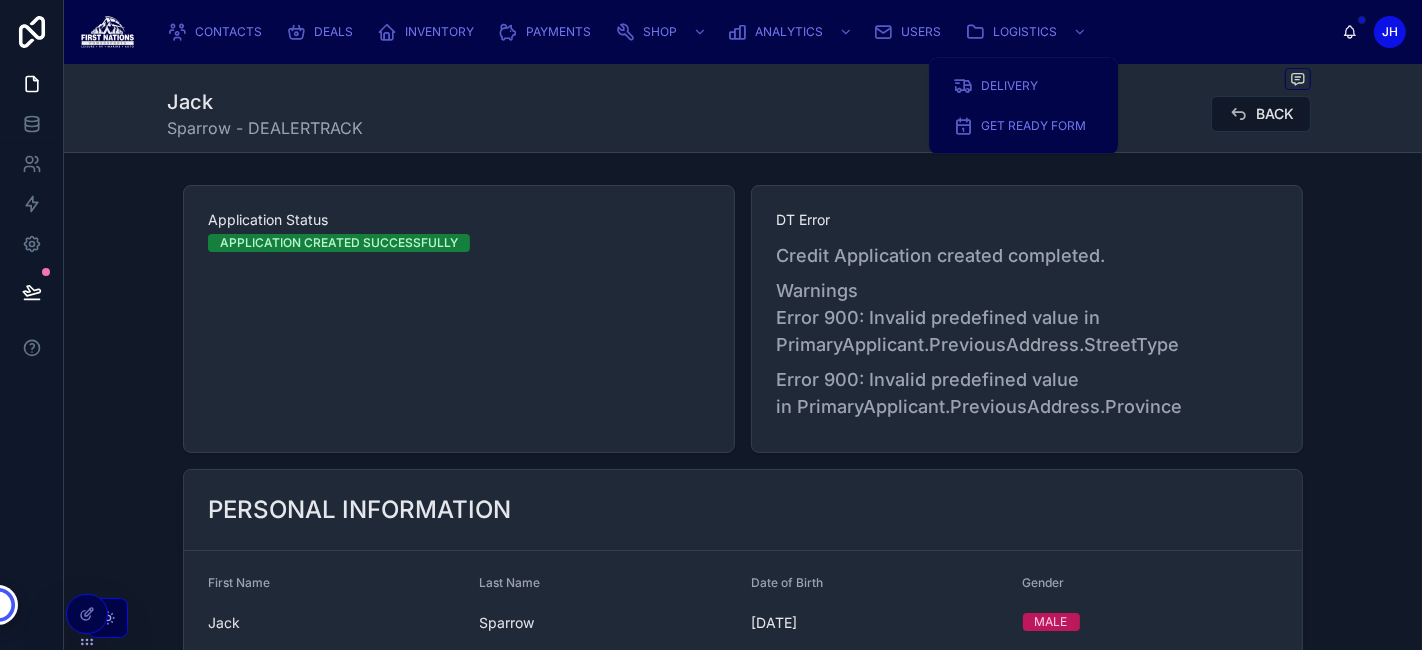 click on "CONTACTS DEALS INVENTORY PAYMENTS SHOP ANALYTICS USERS LOGISTICS" at bounding box center [746, 32] 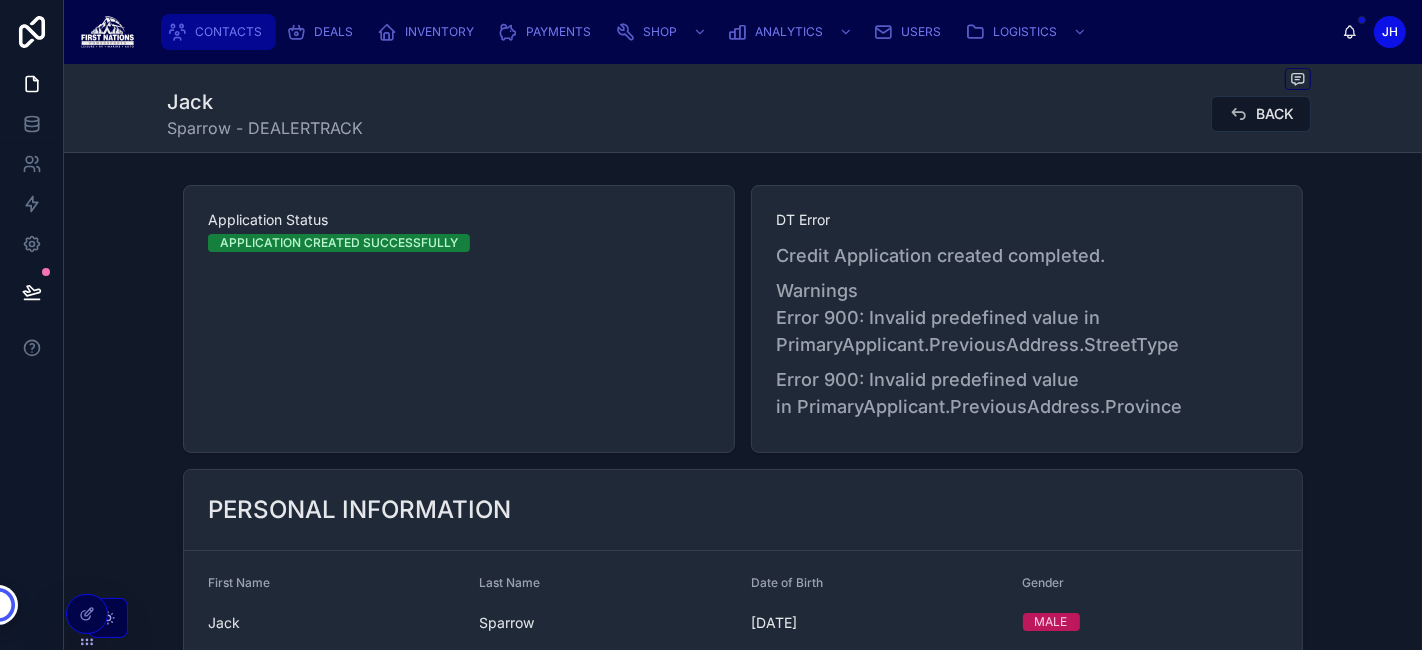 click on "CONTACTS" at bounding box center (218, 32) 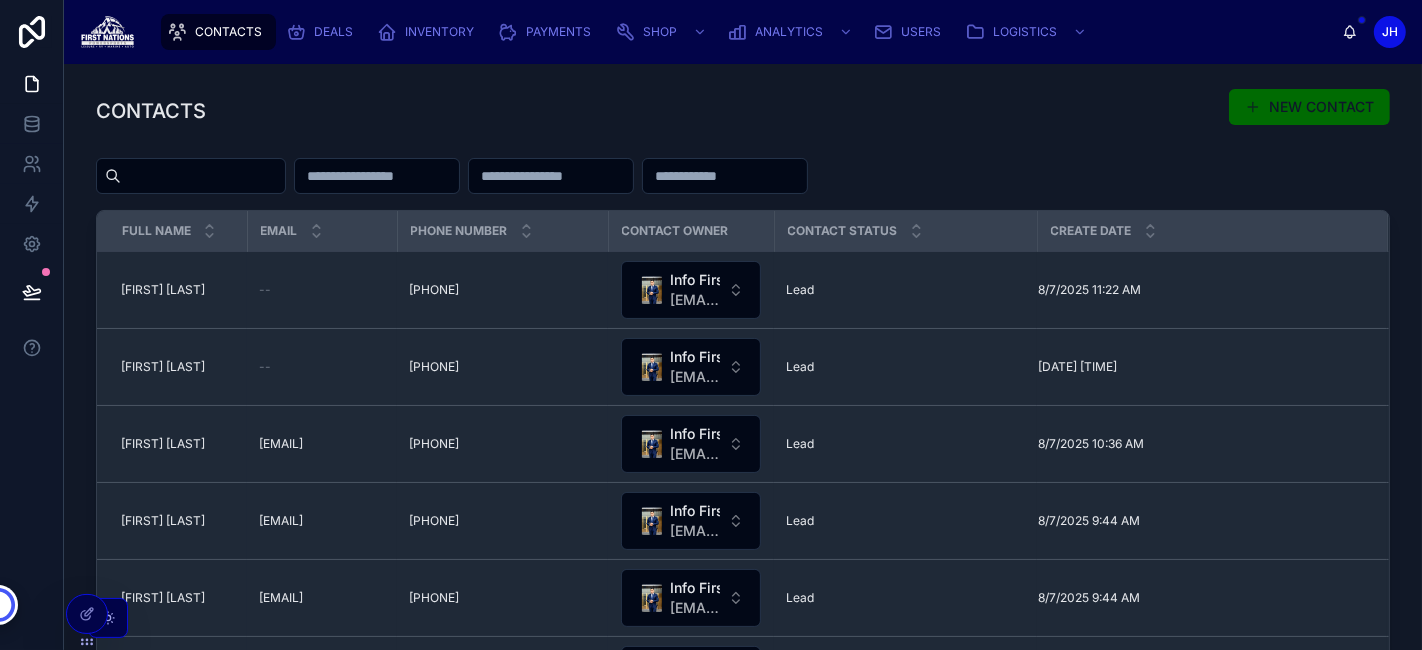 click at bounding box center [203, 176] 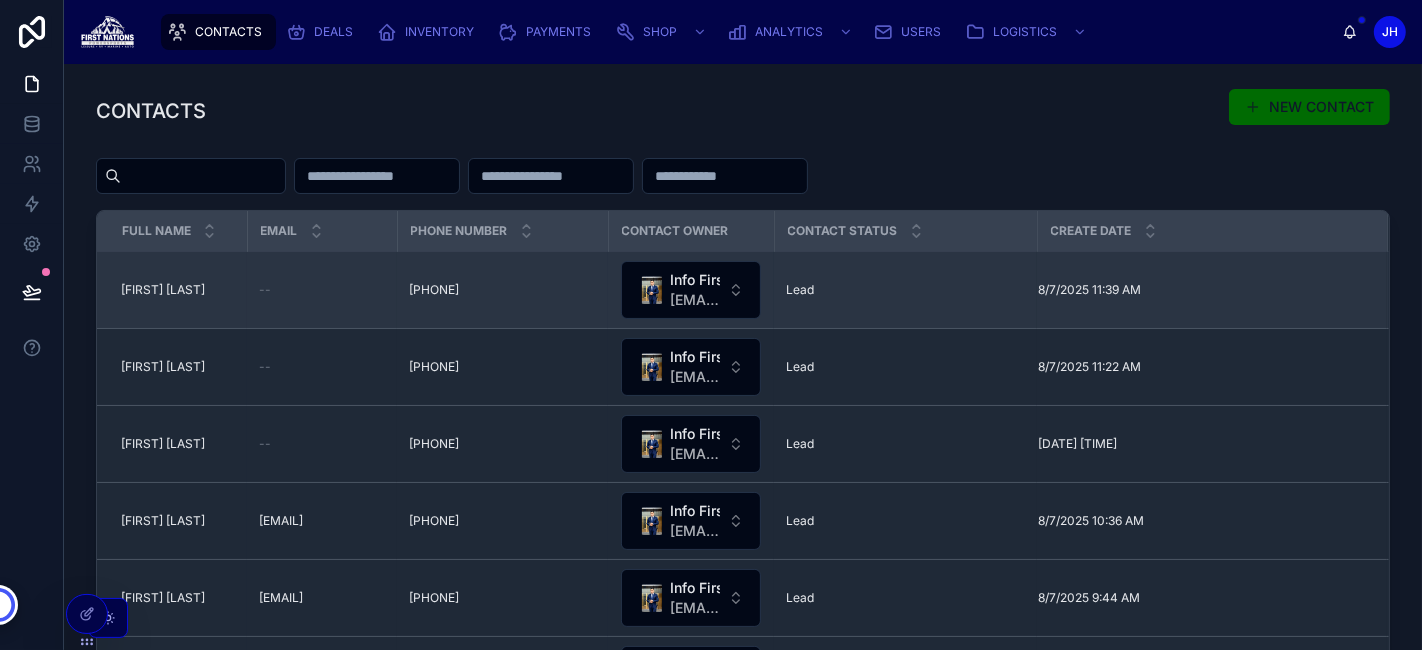 click on "--" at bounding box center [322, 290] 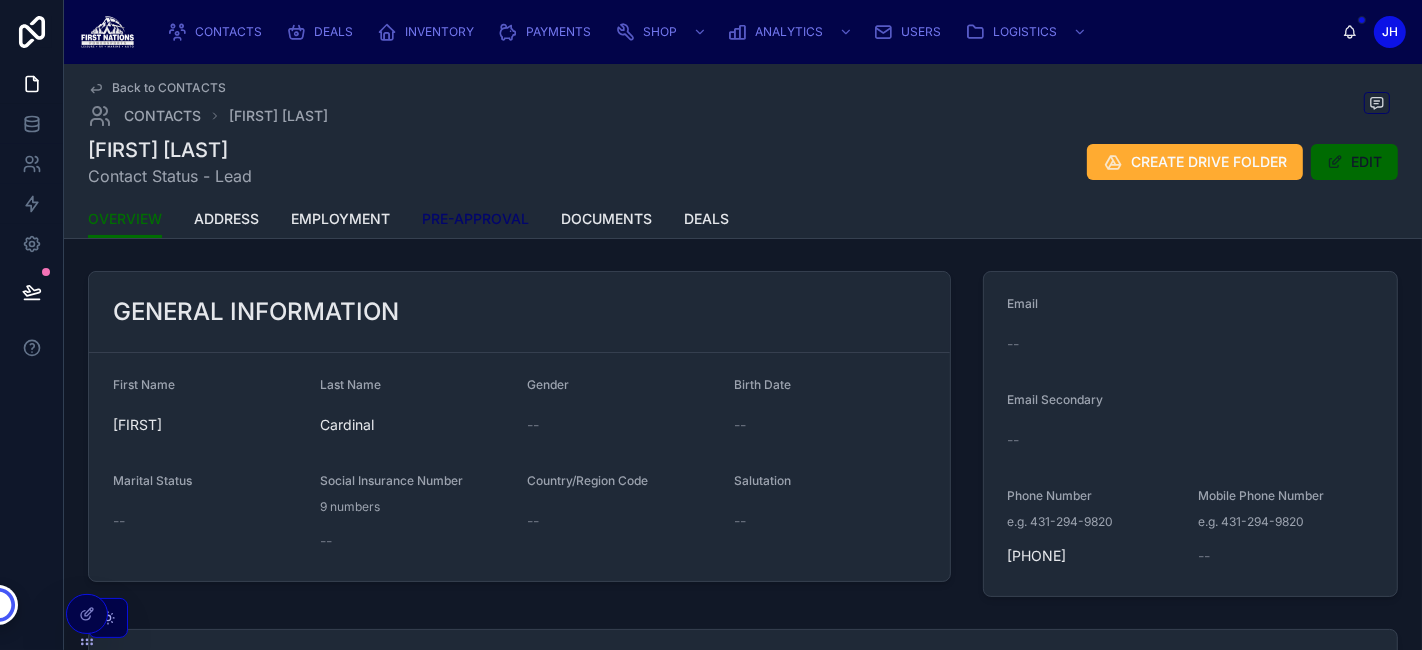 click on "PRE-APPROVAL" at bounding box center (475, 219) 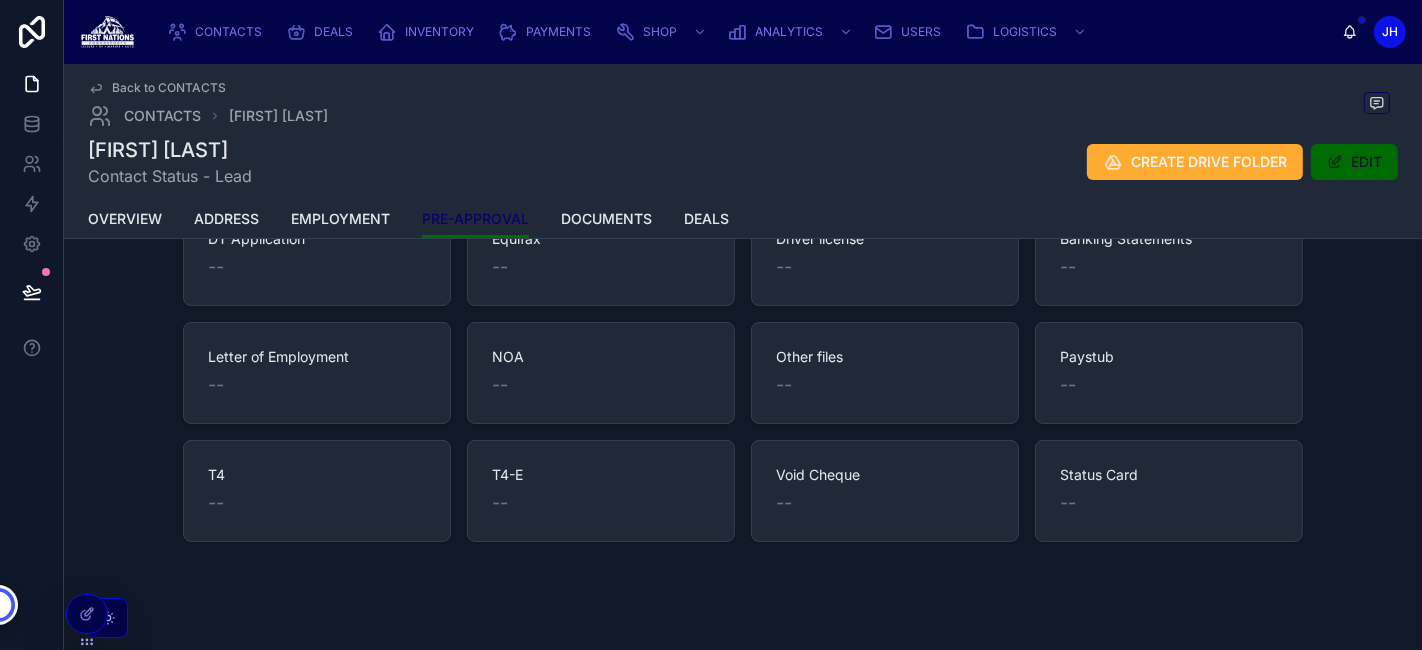 scroll, scrollTop: 0, scrollLeft: 0, axis: both 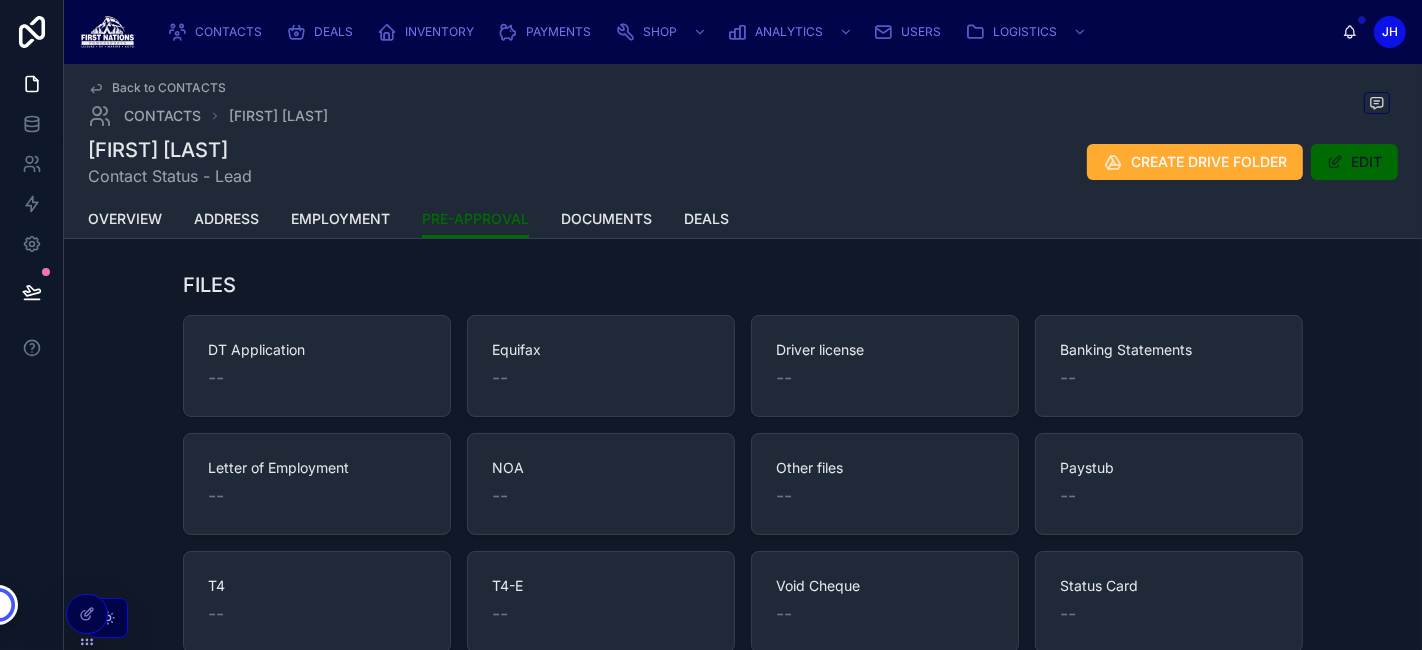 click on "Driver license" at bounding box center (885, 350) 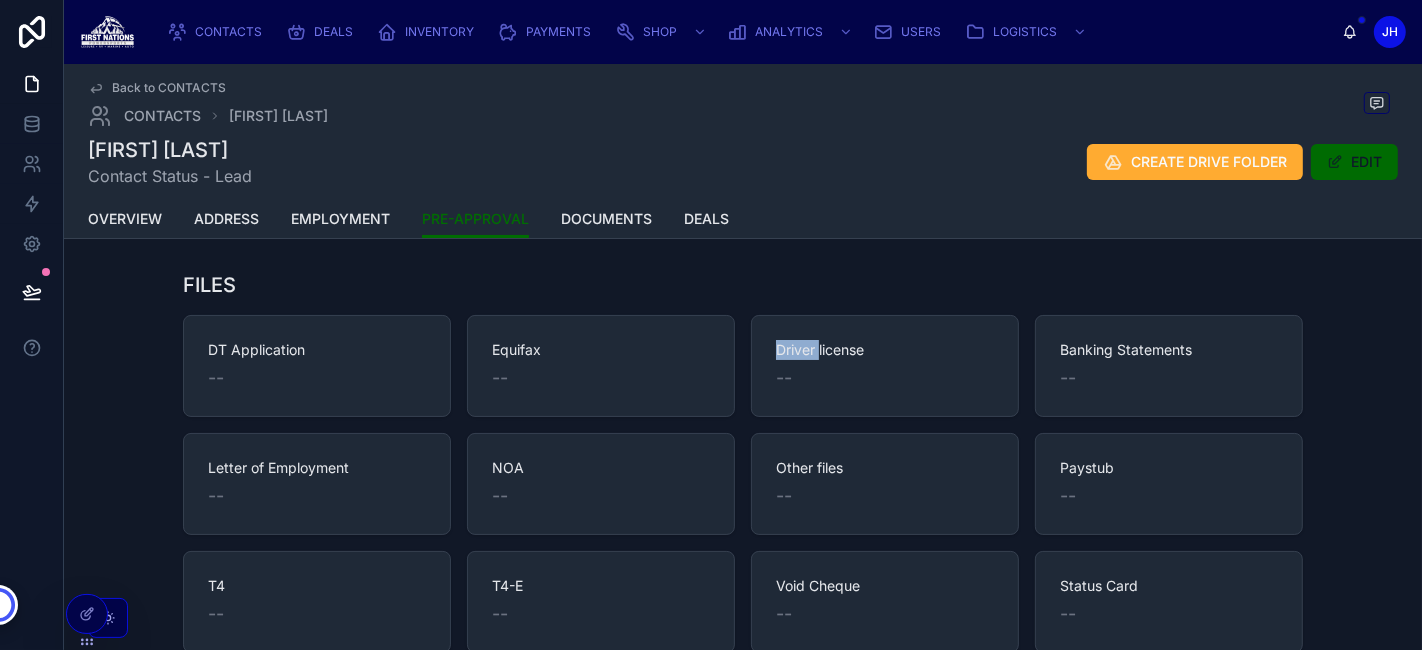 click on "Driver license" at bounding box center (885, 350) 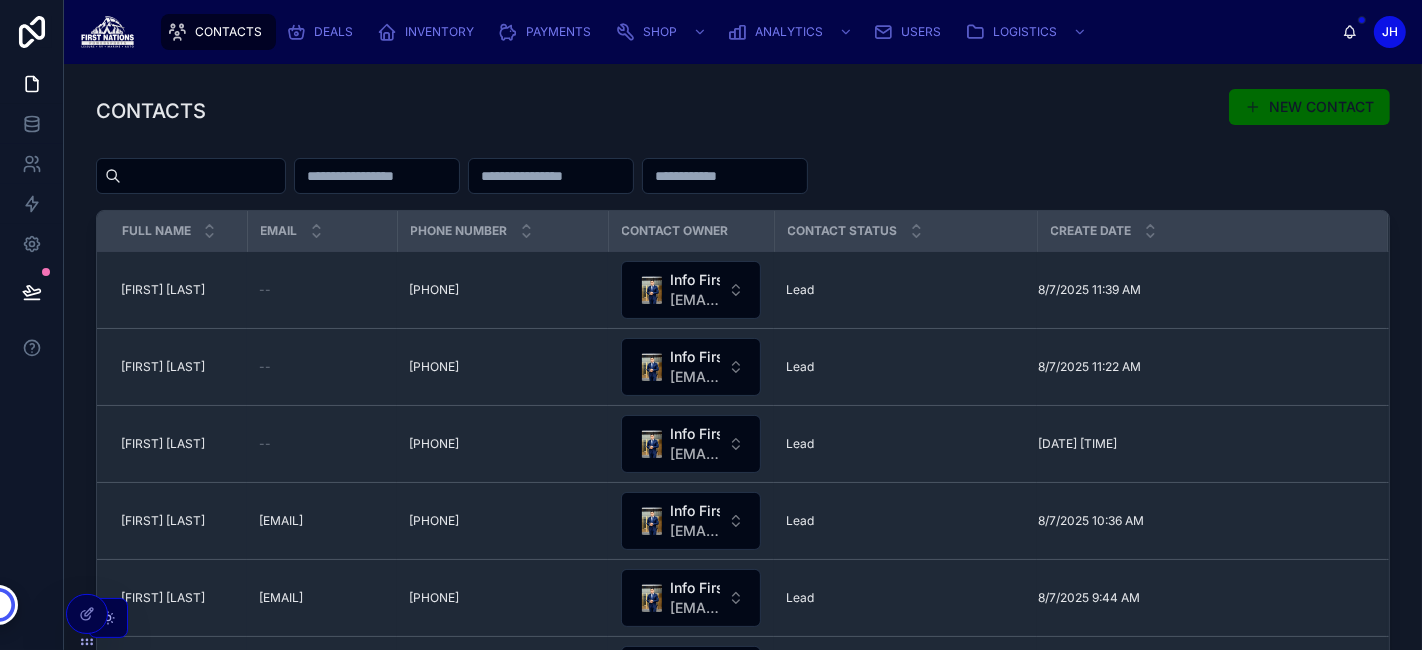 click at bounding box center [203, 176] 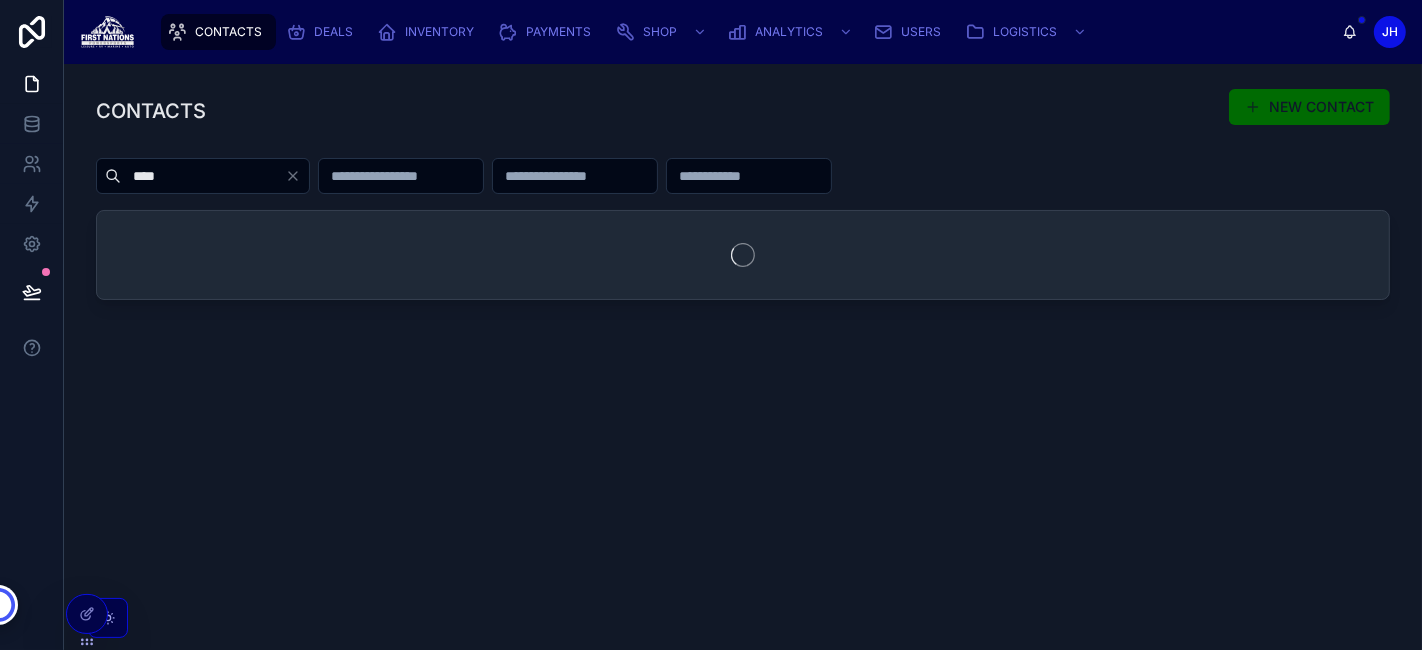 click on "****" at bounding box center (203, 176) 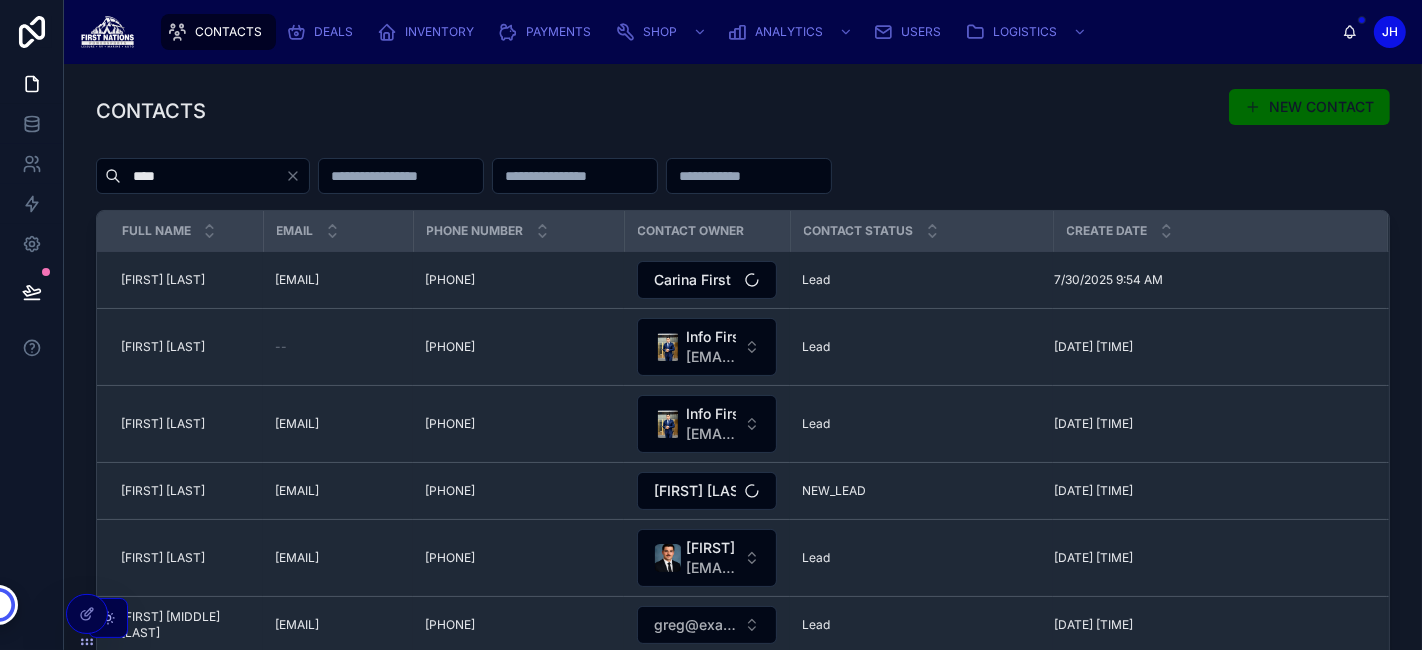 type on "********" 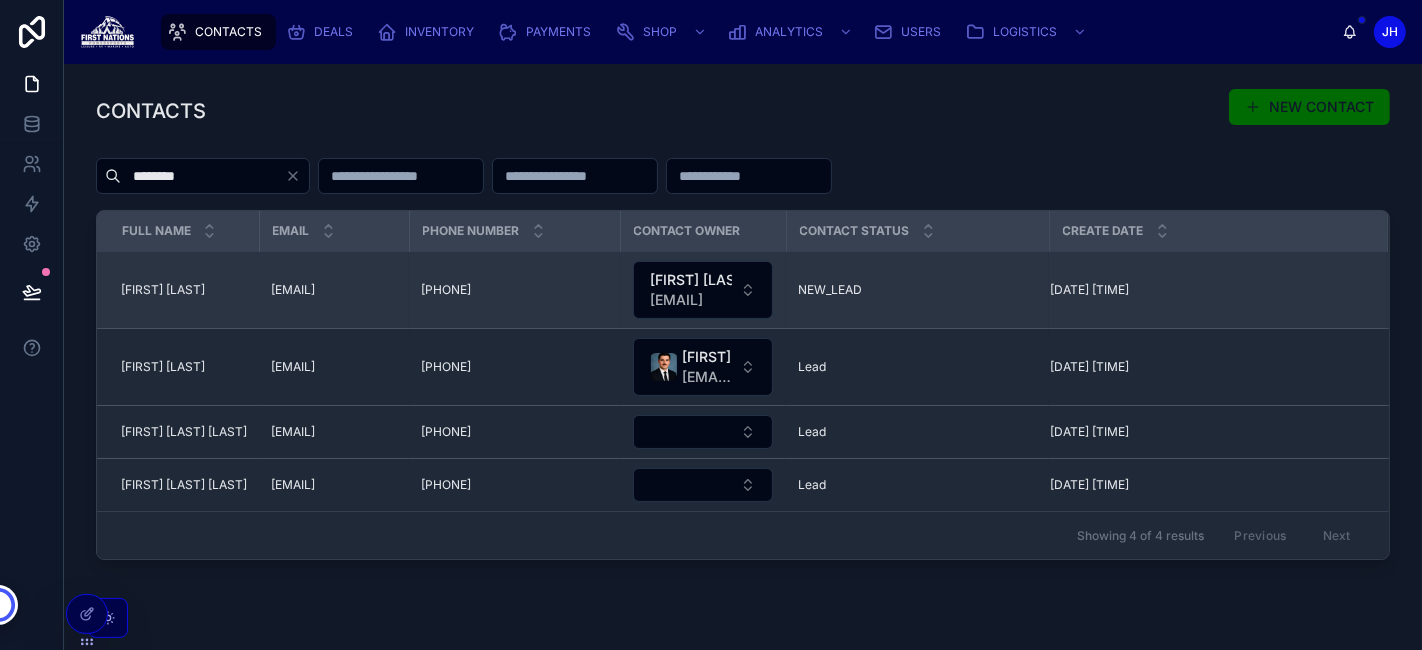 click on "[FIRST] [LAST] [FIRST] [LAST]" at bounding box center (178, 290) 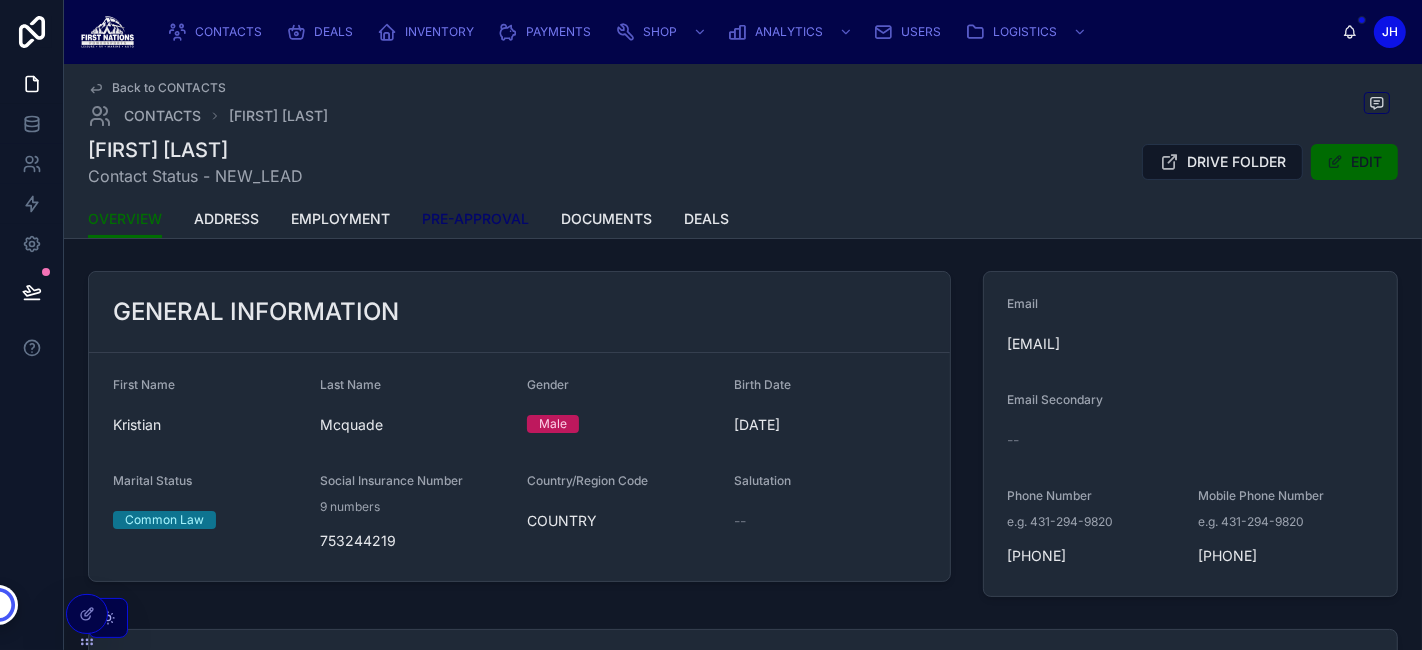 click on "PRE-APPROVAL" at bounding box center (475, 219) 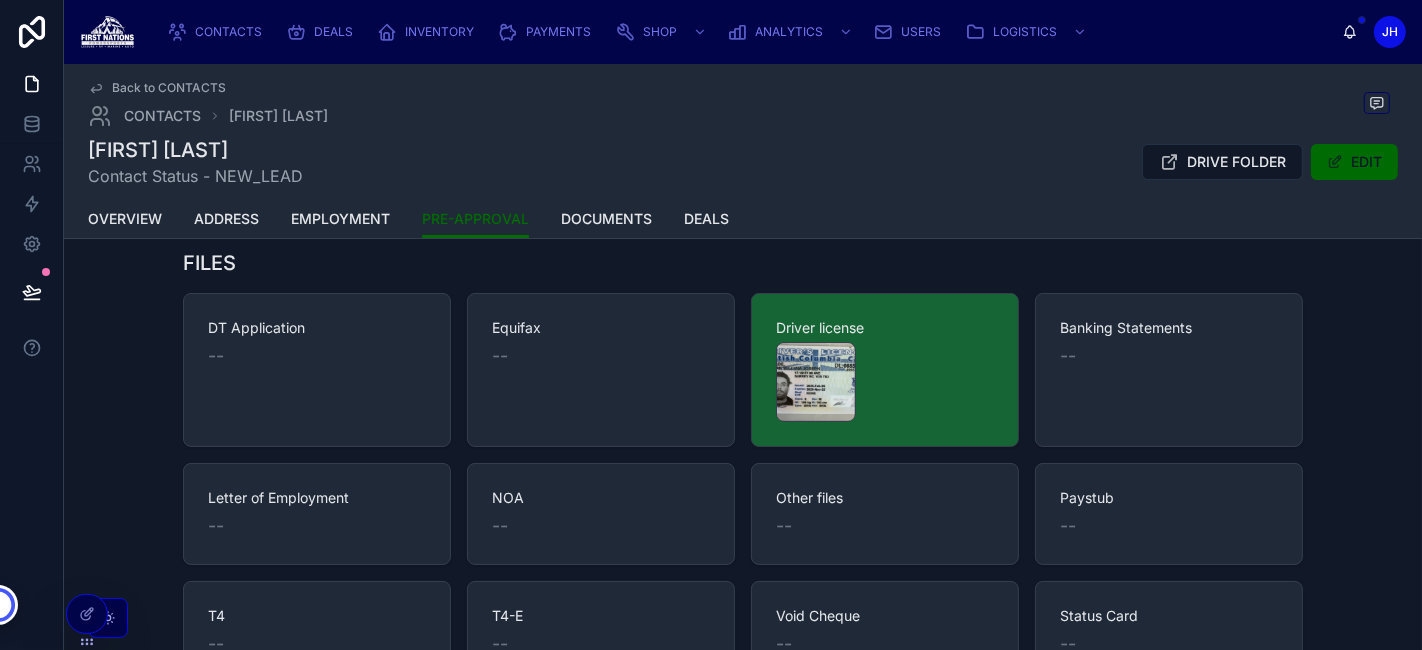 scroll, scrollTop: 0, scrollLeft: 0, axis: both 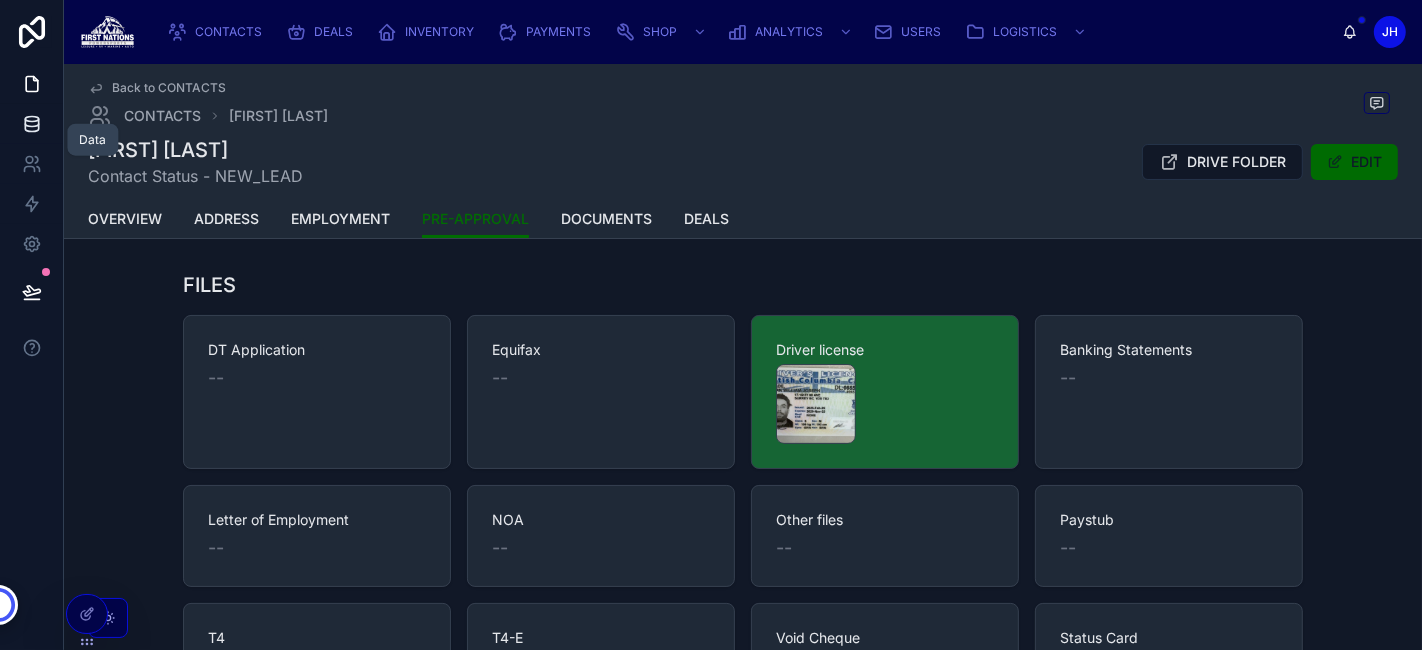 click 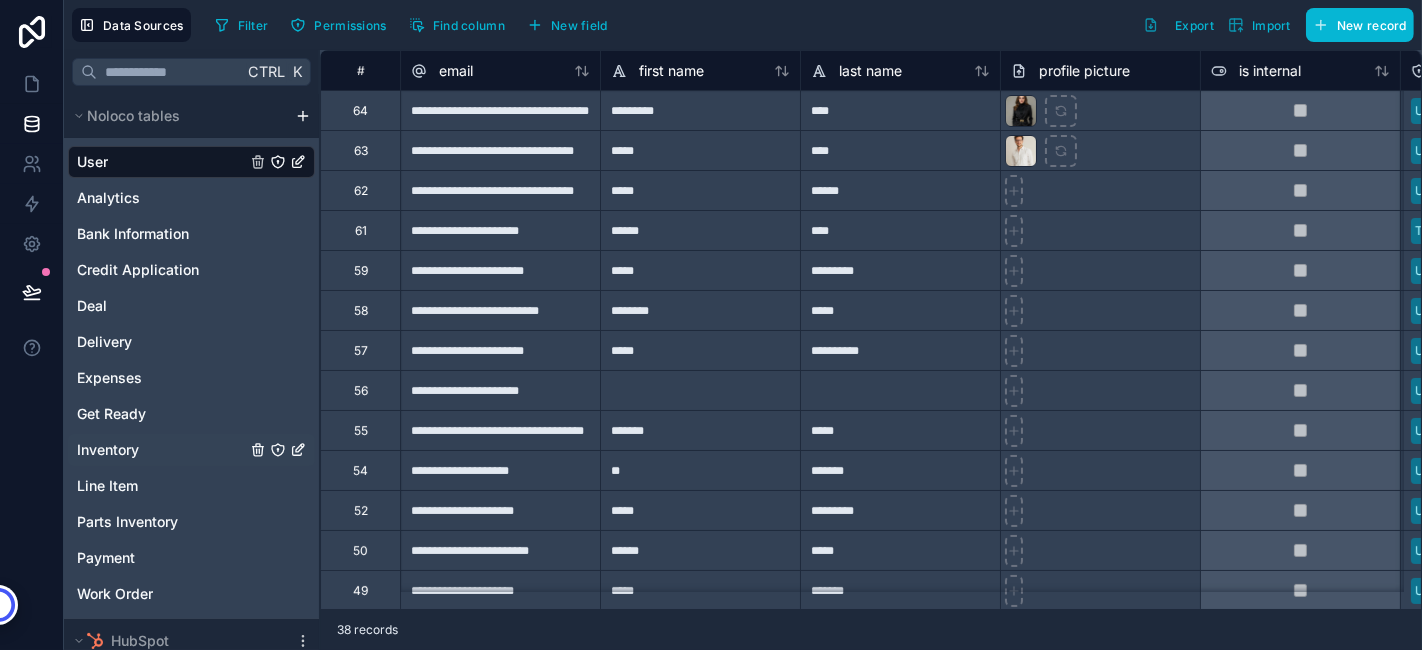 click on "Inventory" at bounding box center (108, 450) 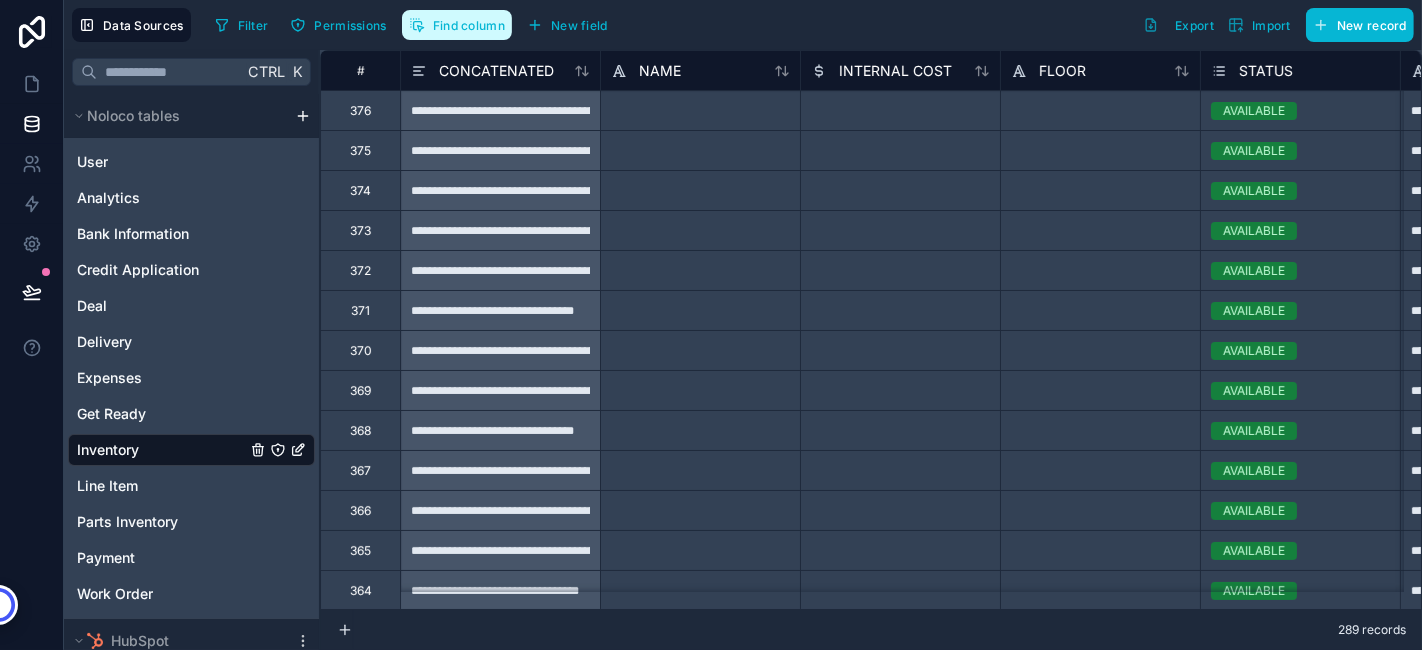 click on "Find column" at bounding box center [469, 25] 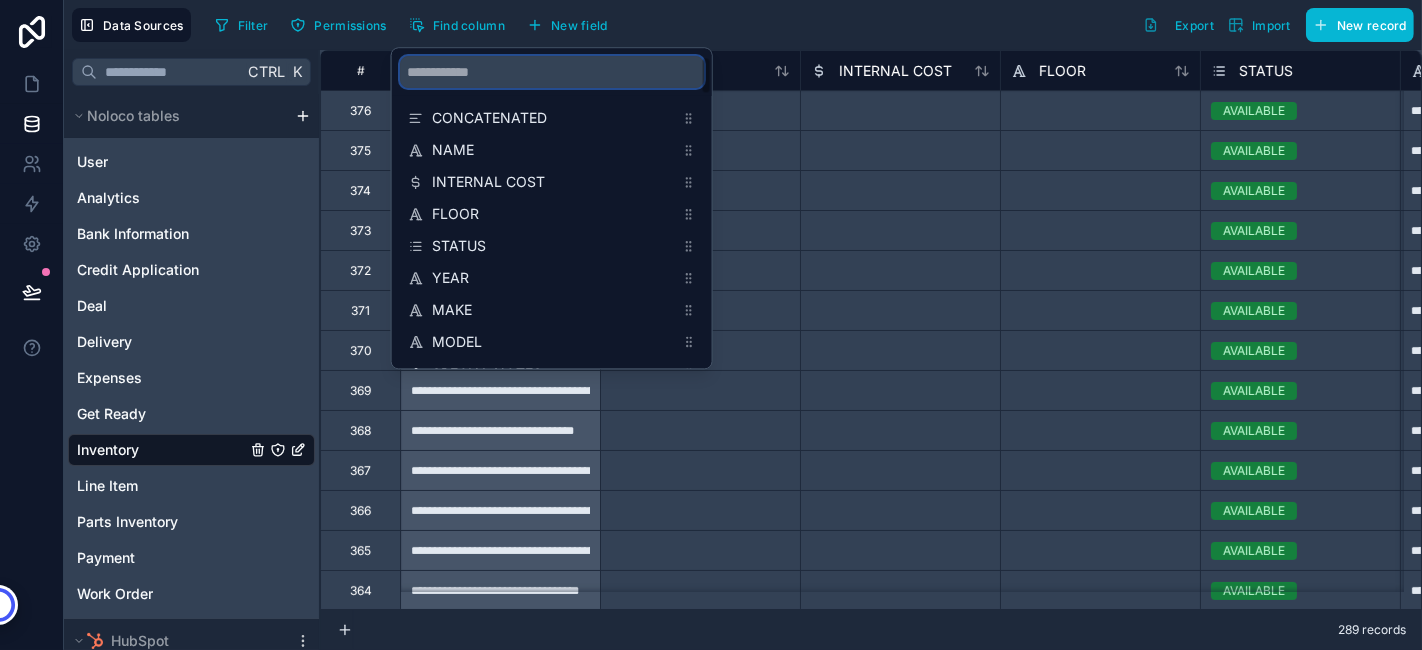 click at bounding box center (552, 72) 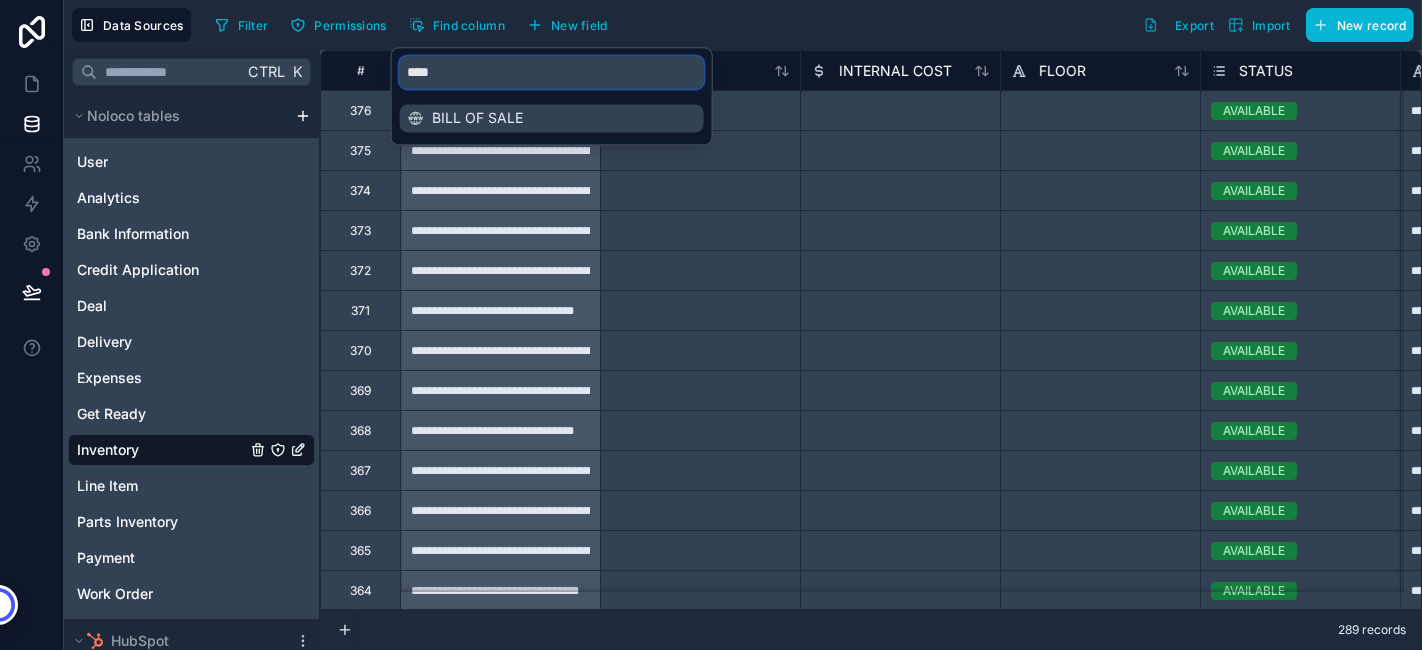 type on "****" 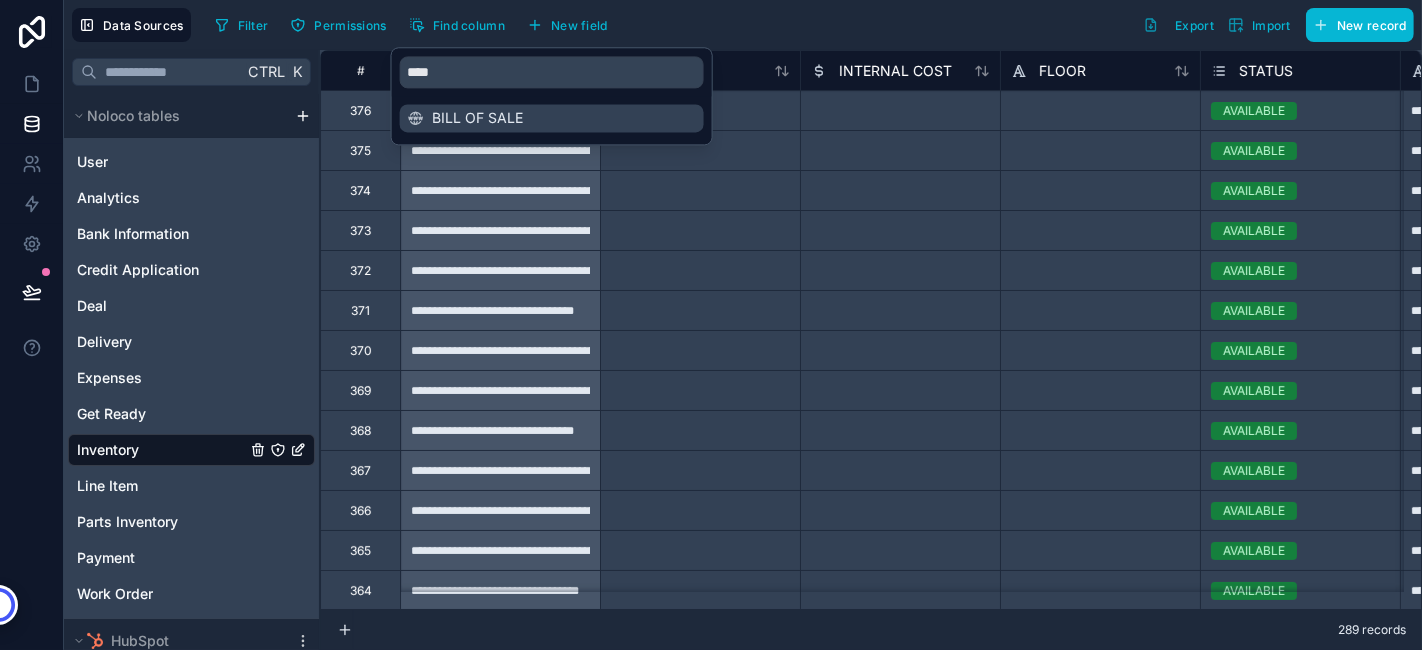 click on "BILL OF SALE" at bounding box center (553, 118) 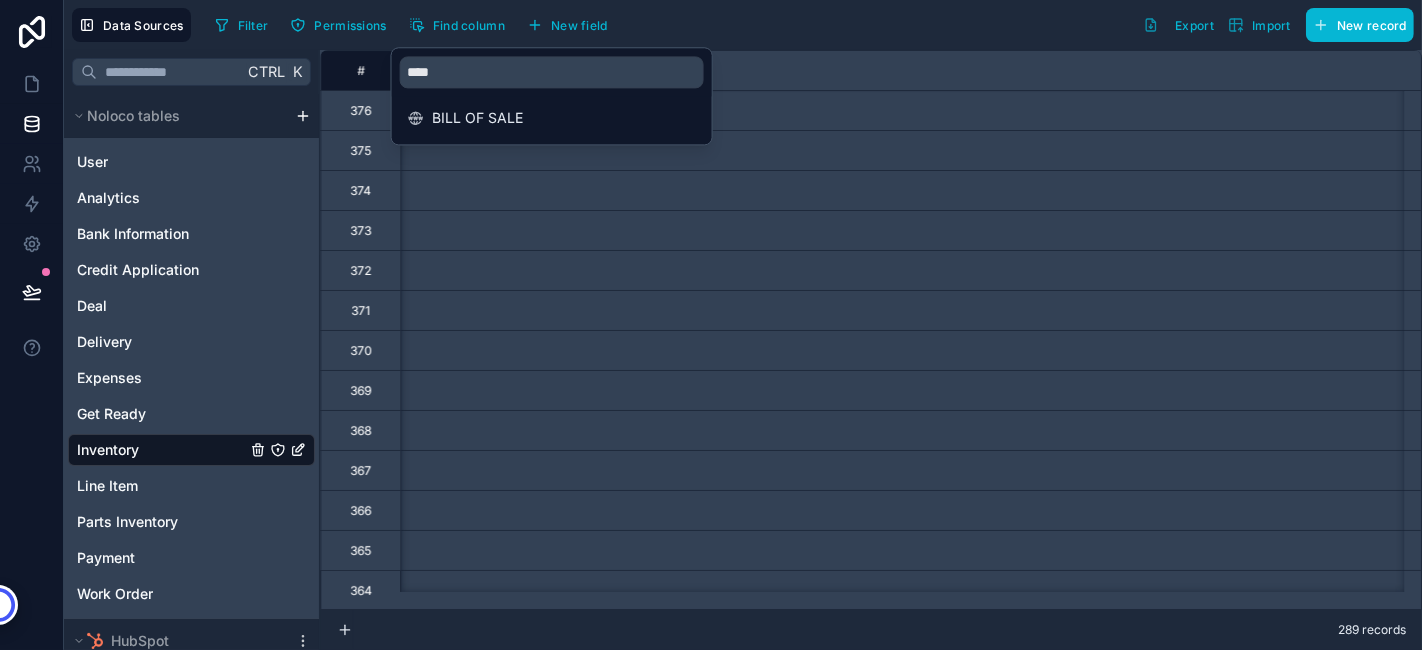 scroll, scrollTop: 0, scrollLeft: 11600, axis: horizontal 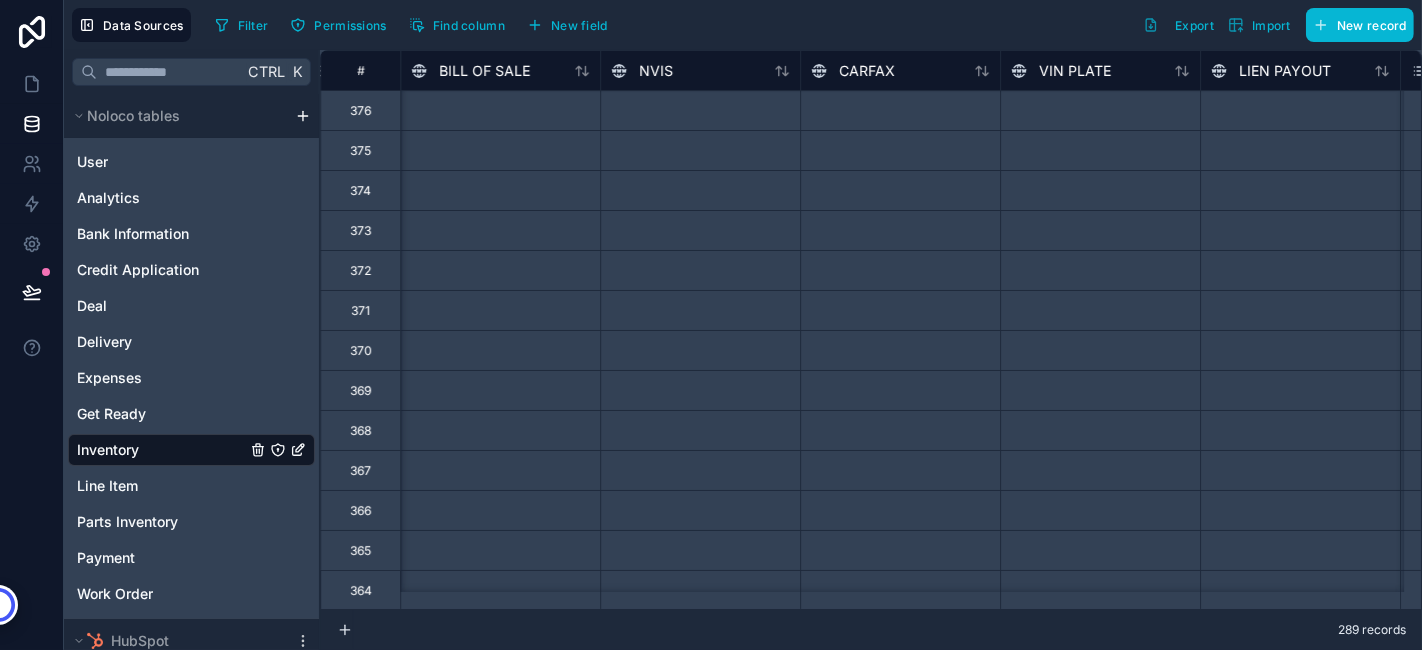 click on "Filter Permissions Find column New field Export Import New record" at bounding box center (810, 25) 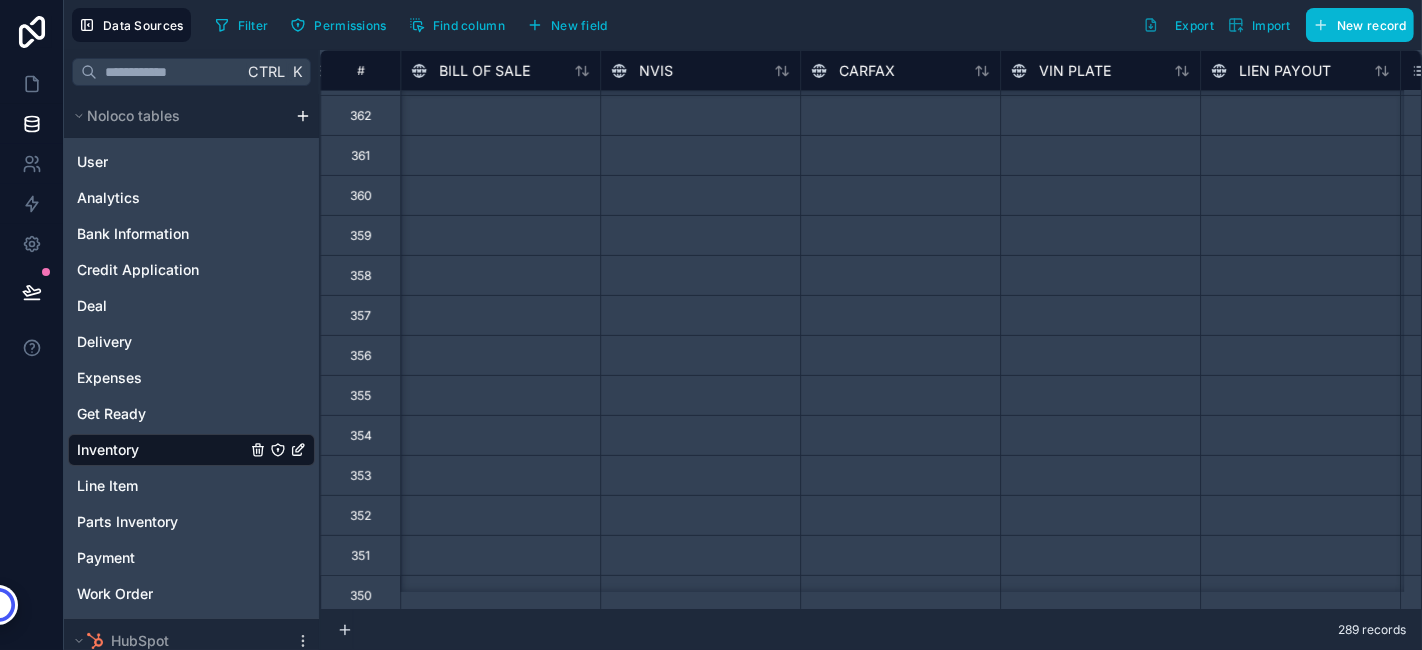 scroll, scrollTop: 1111, scrollLeft: 11600, axis: both 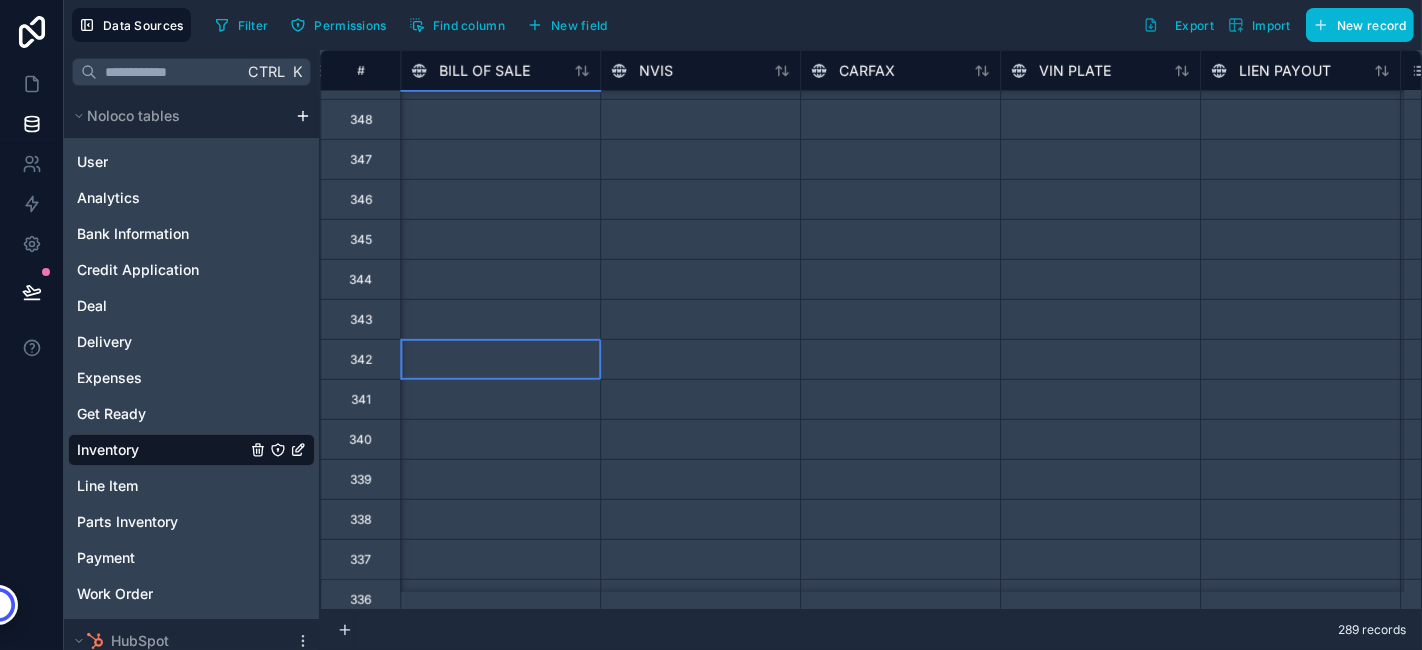click at bounding box center [500, 359] 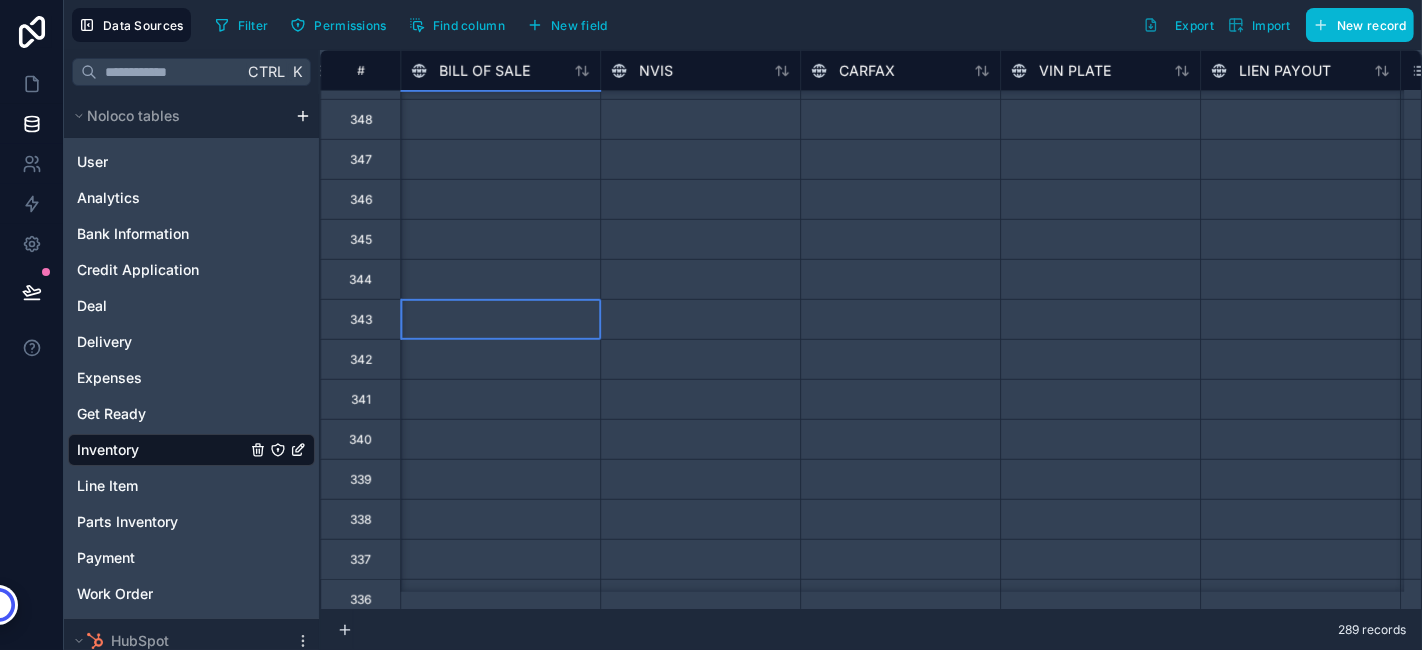 click at bounding box center (500, 319) 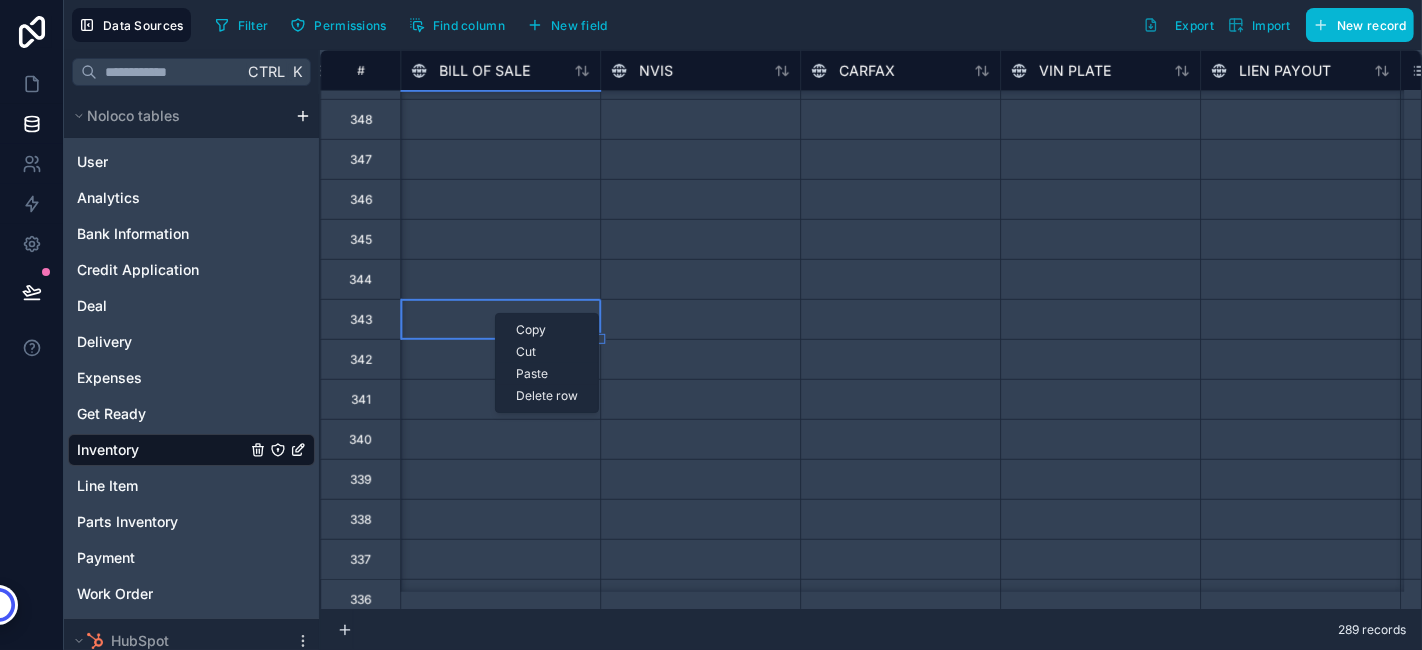 click on "Paste" at bounding box center (547, 374) 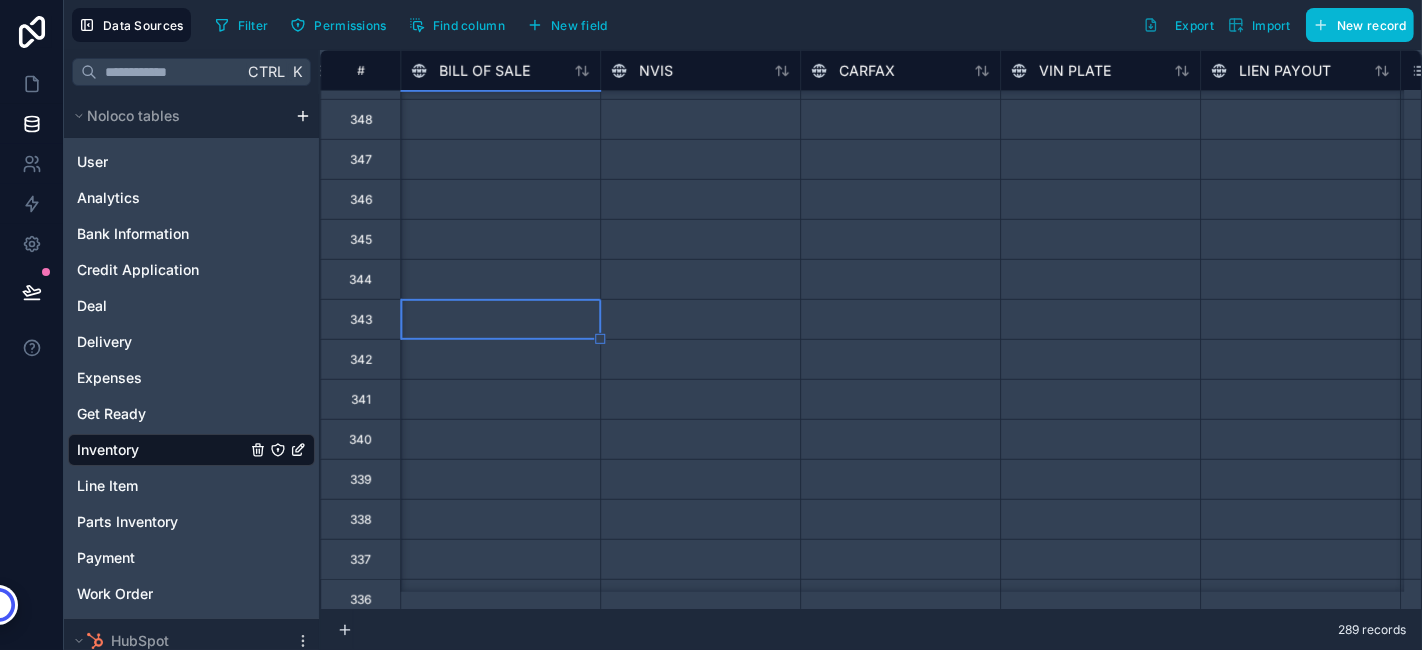 click at bounding box center [500, 319] 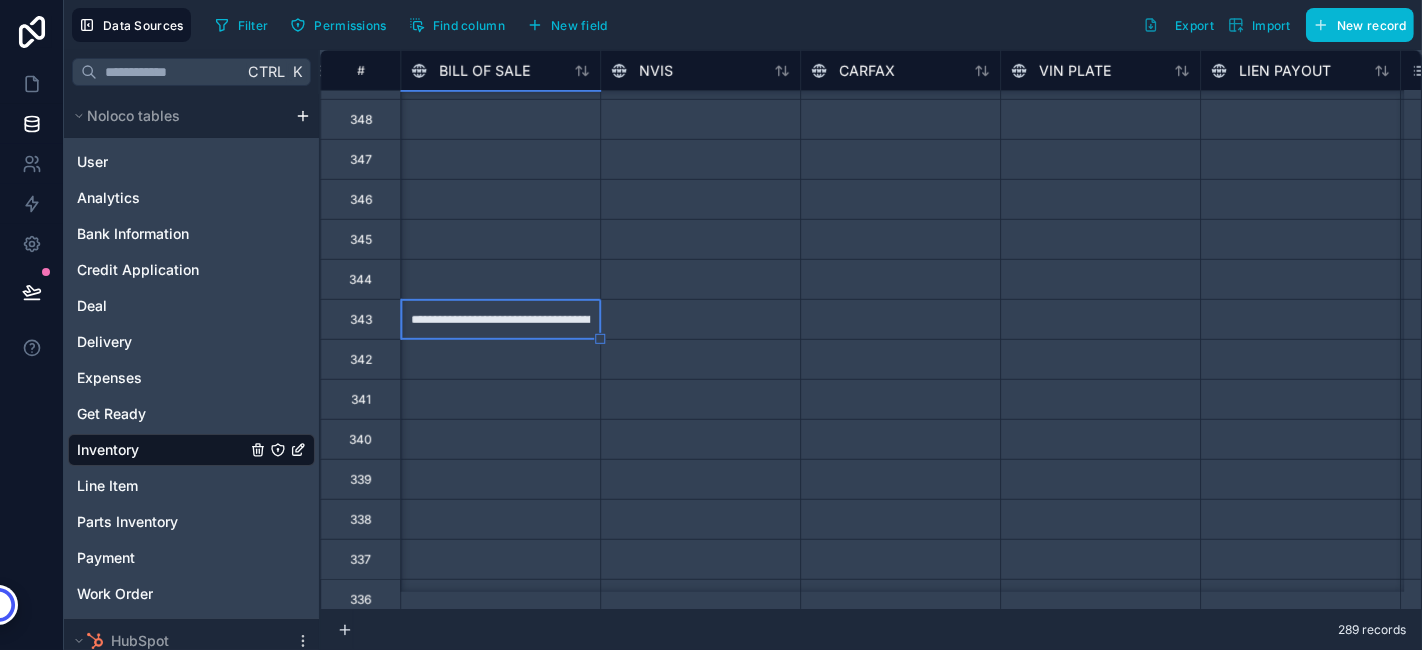 click at bounding box center [500, 359] 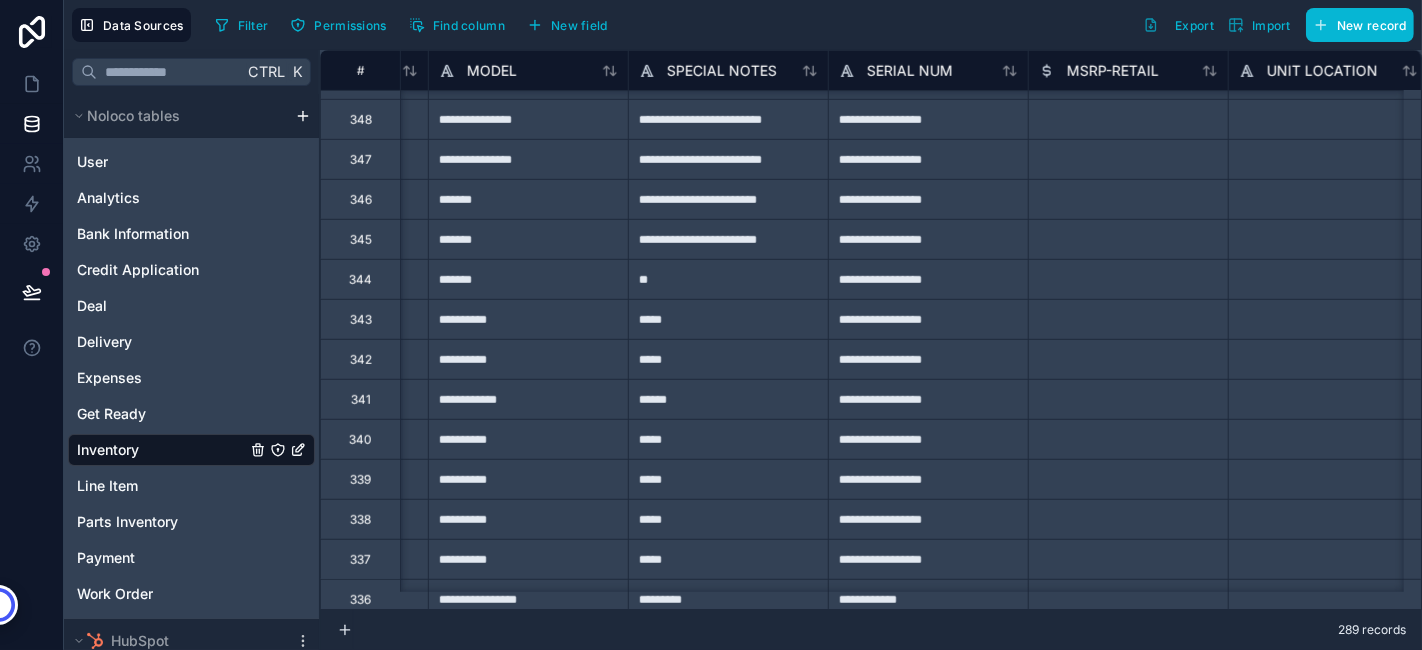 scroll, scrollTop: 1111, scrollLeft: 1306, axis: both 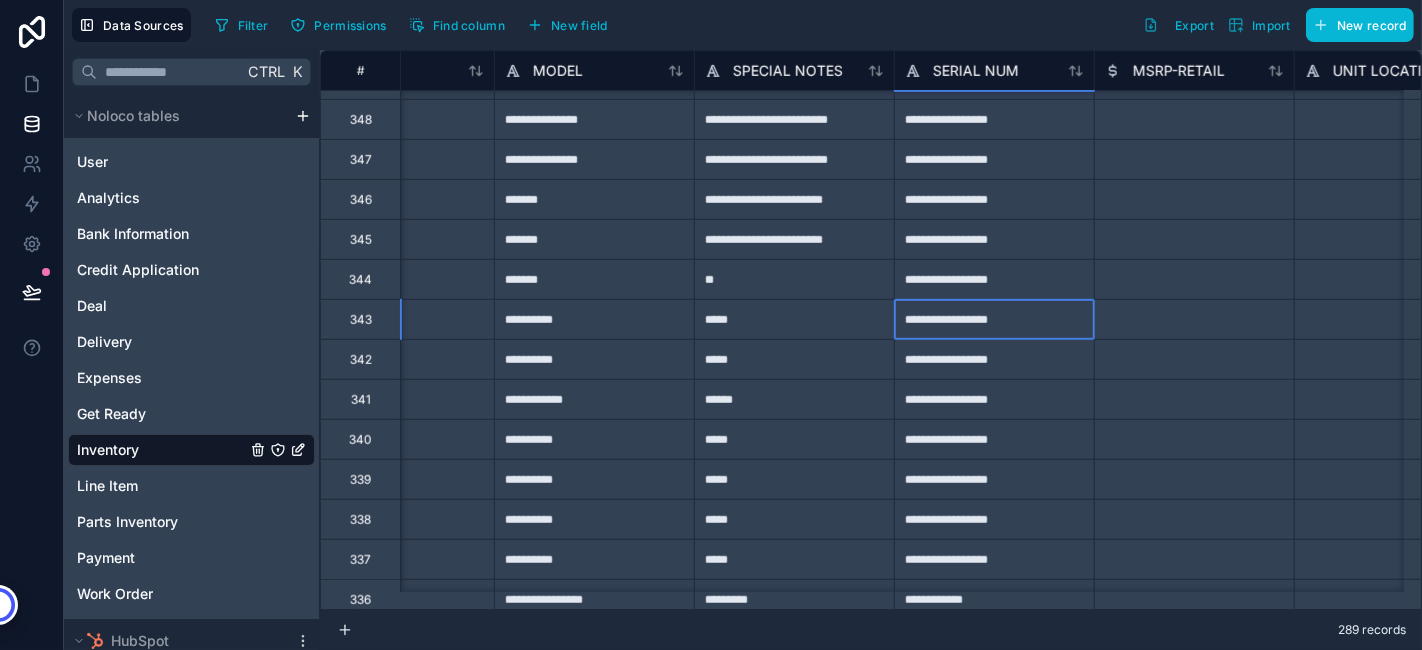 click on "**********" at bounding box center (994, 319) 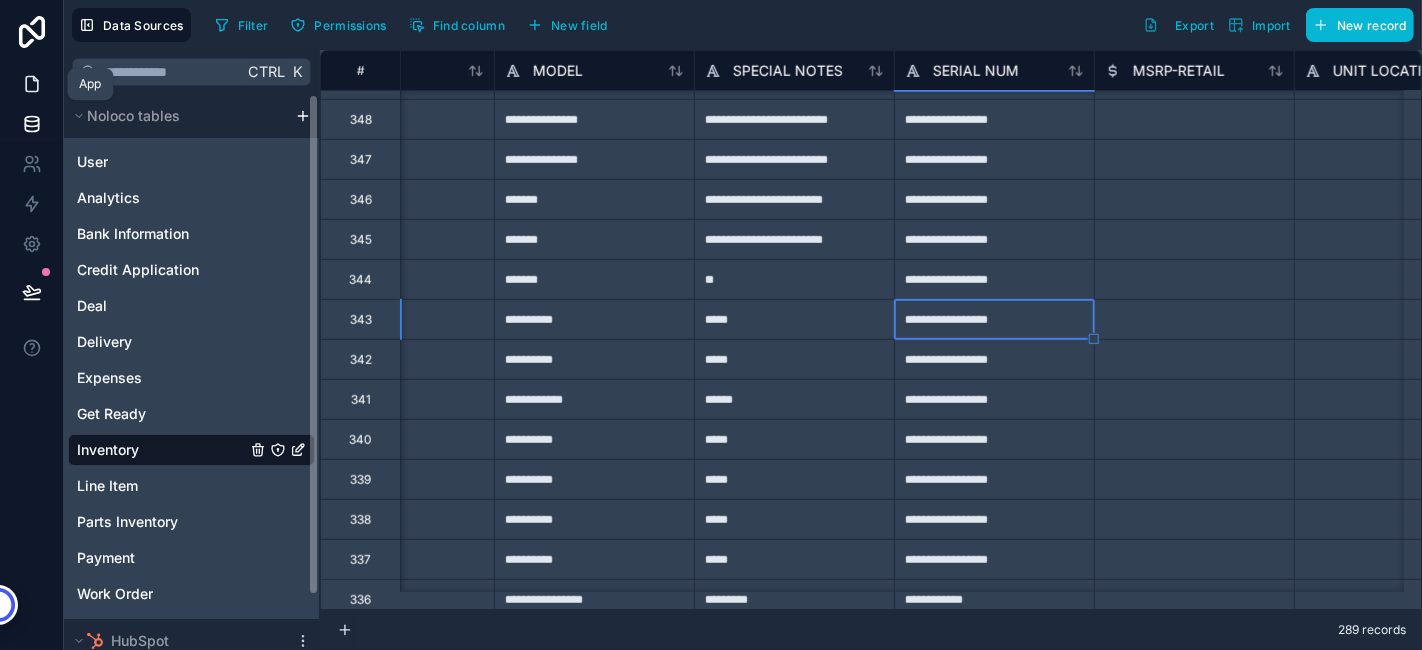 click 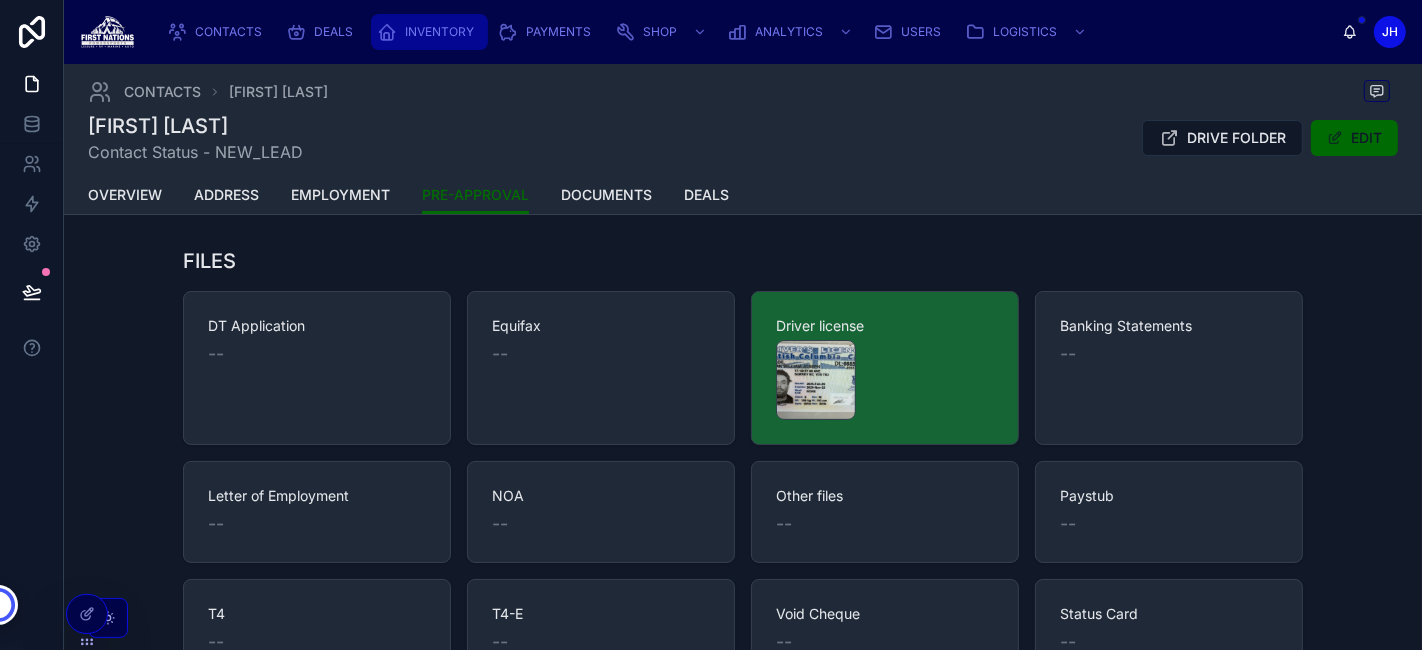 click on "INVENTORY" at bounding box center (429, 32) 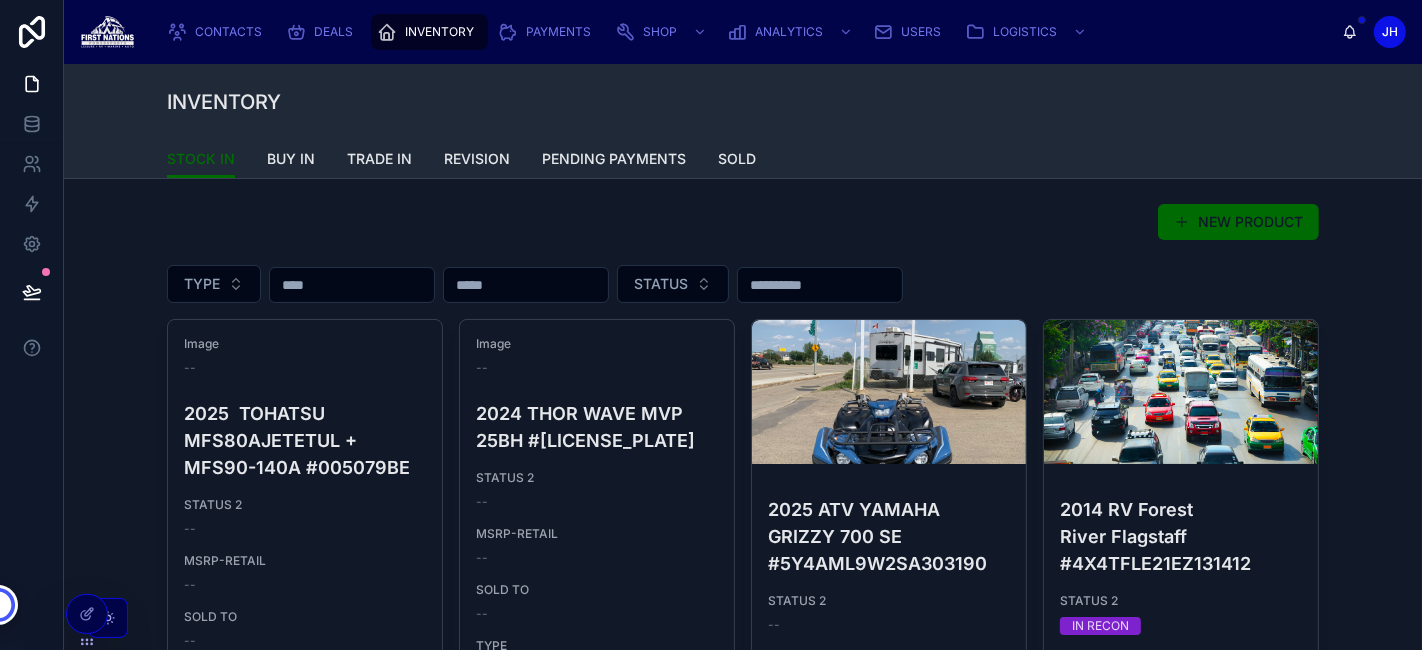 click at bounding box center (820, 285) 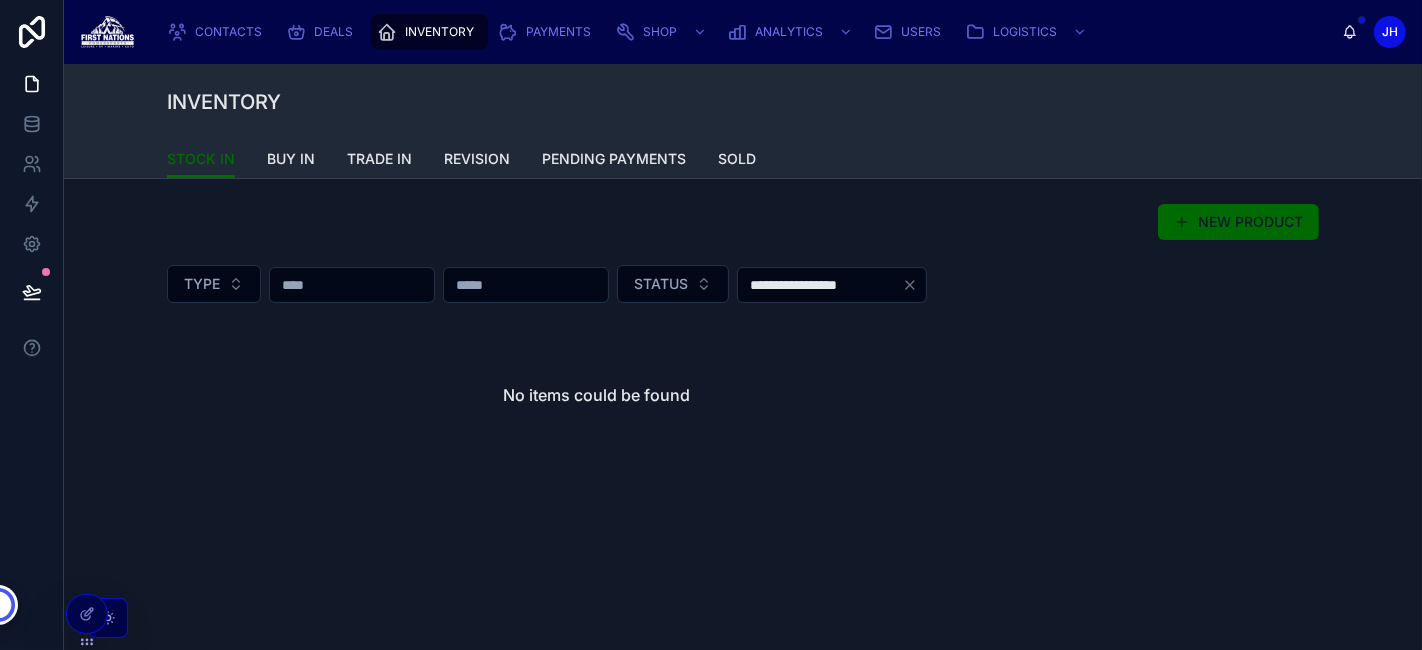 click on "**********" at bounding box center [820, 285] 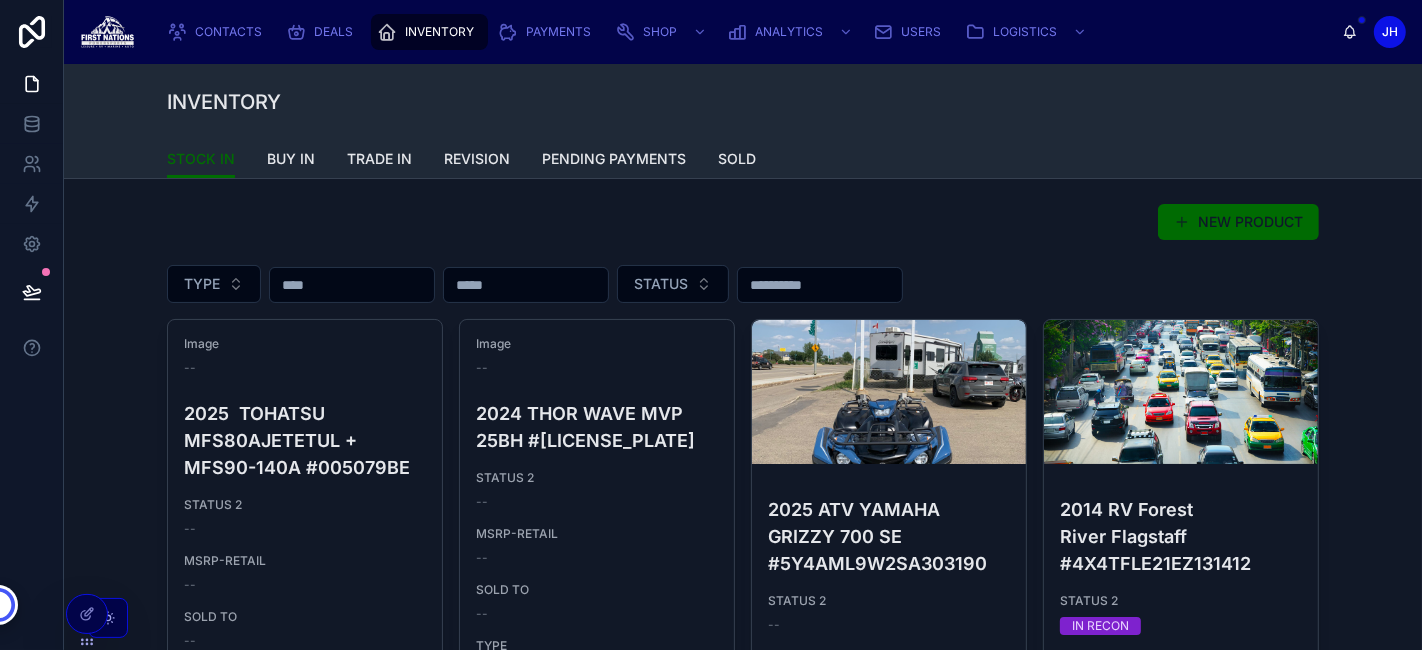 click at bounding box center [820, 285] 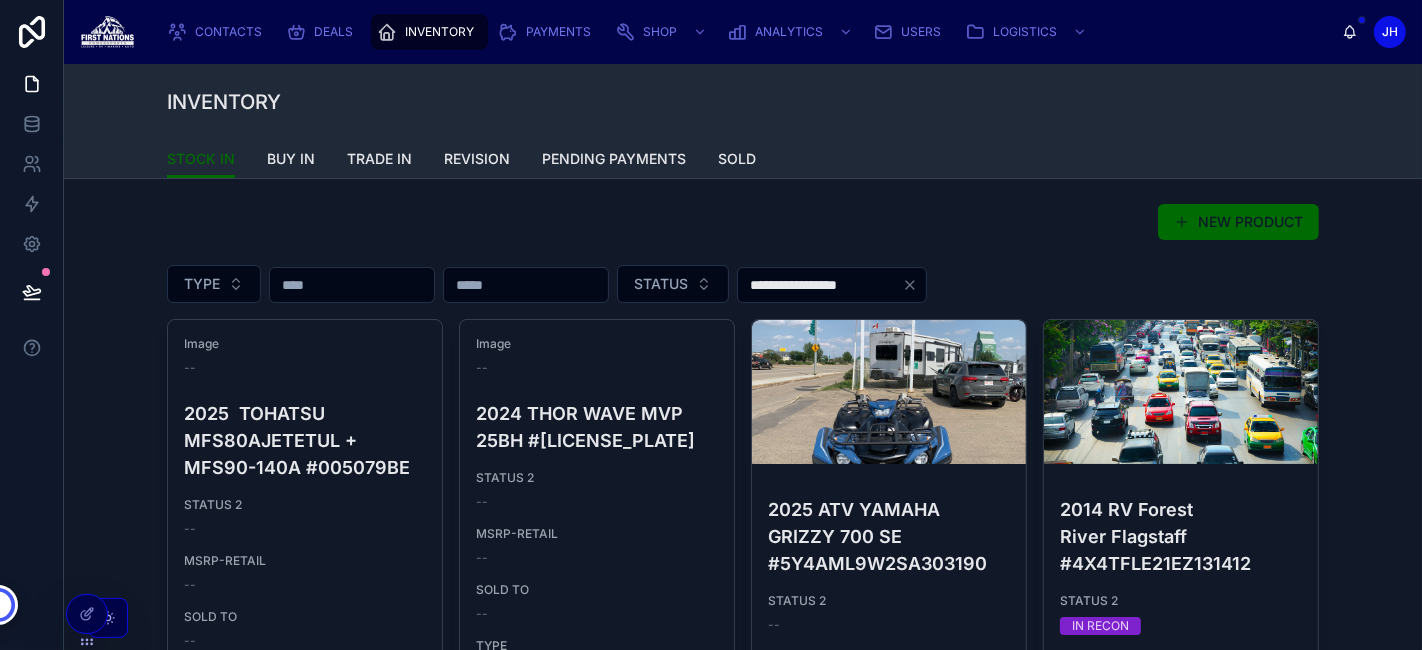 type on "**********" 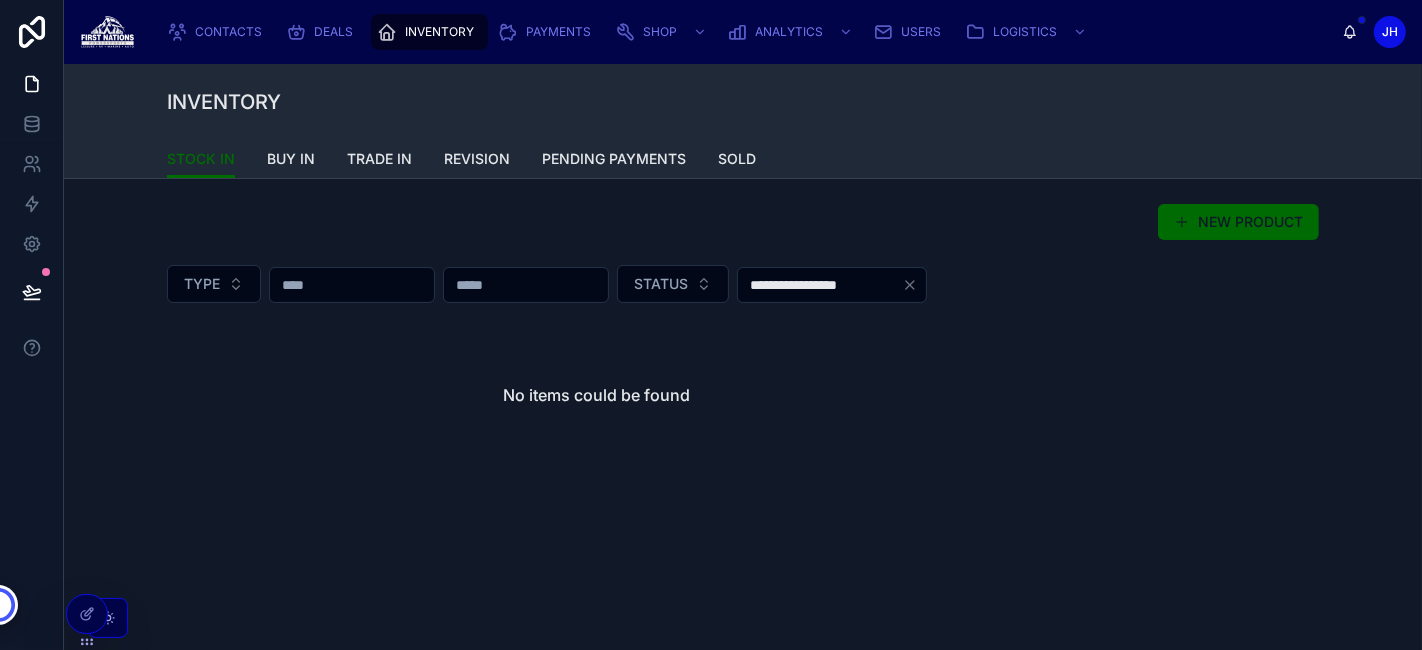 click on "NEW PRODUCT" at bounding box center [743, 222] 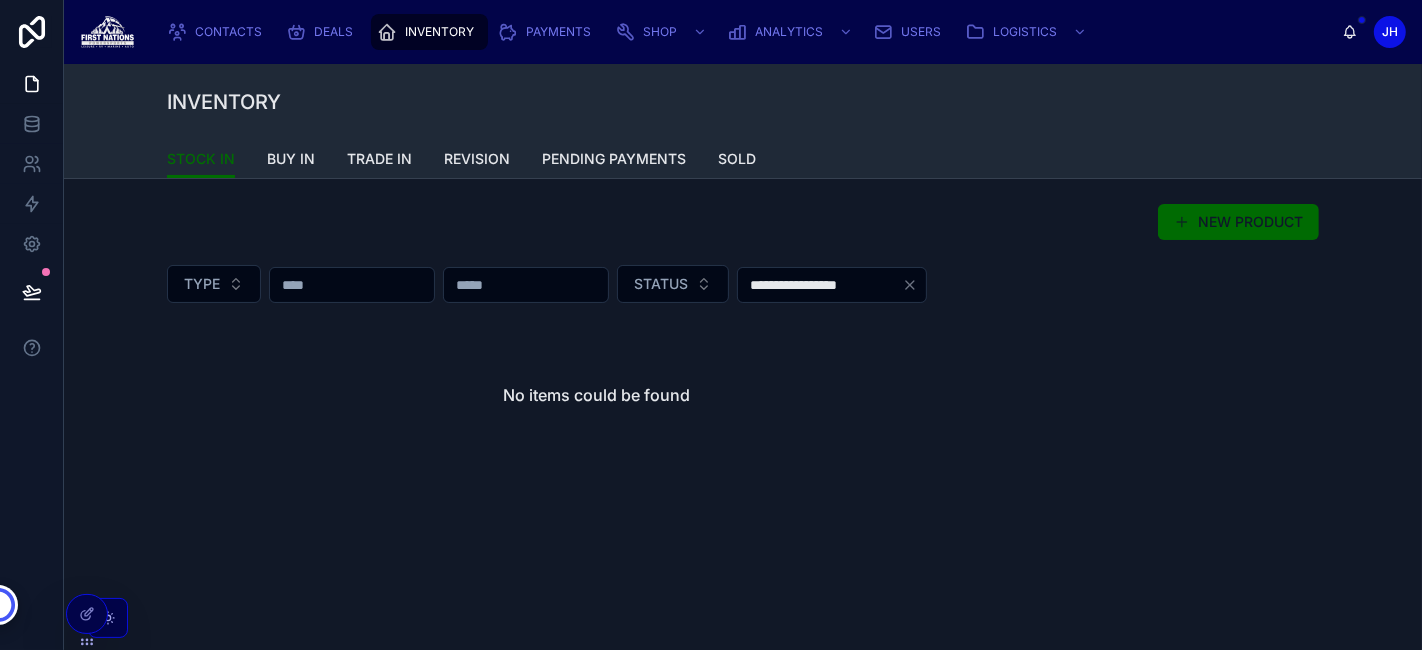 click 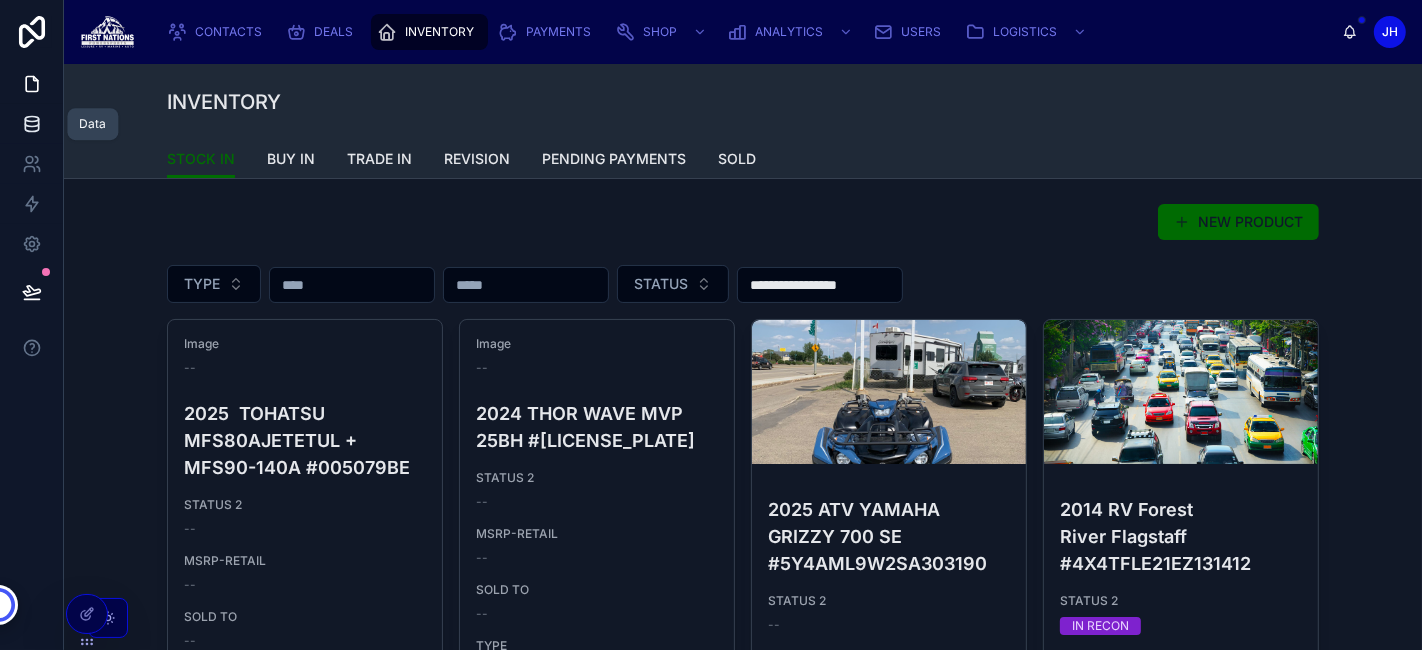 click 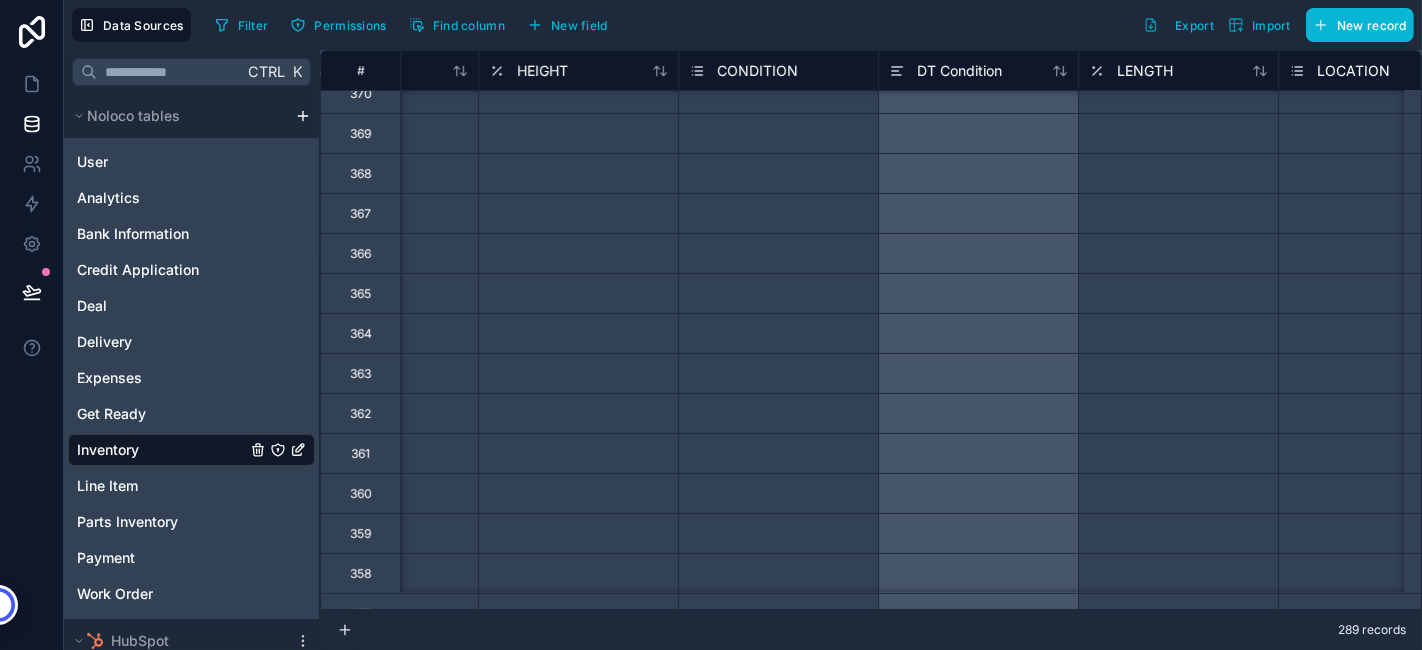 scroll, scrollTop: 0, scrollLeft: 5522, axis: horizontal 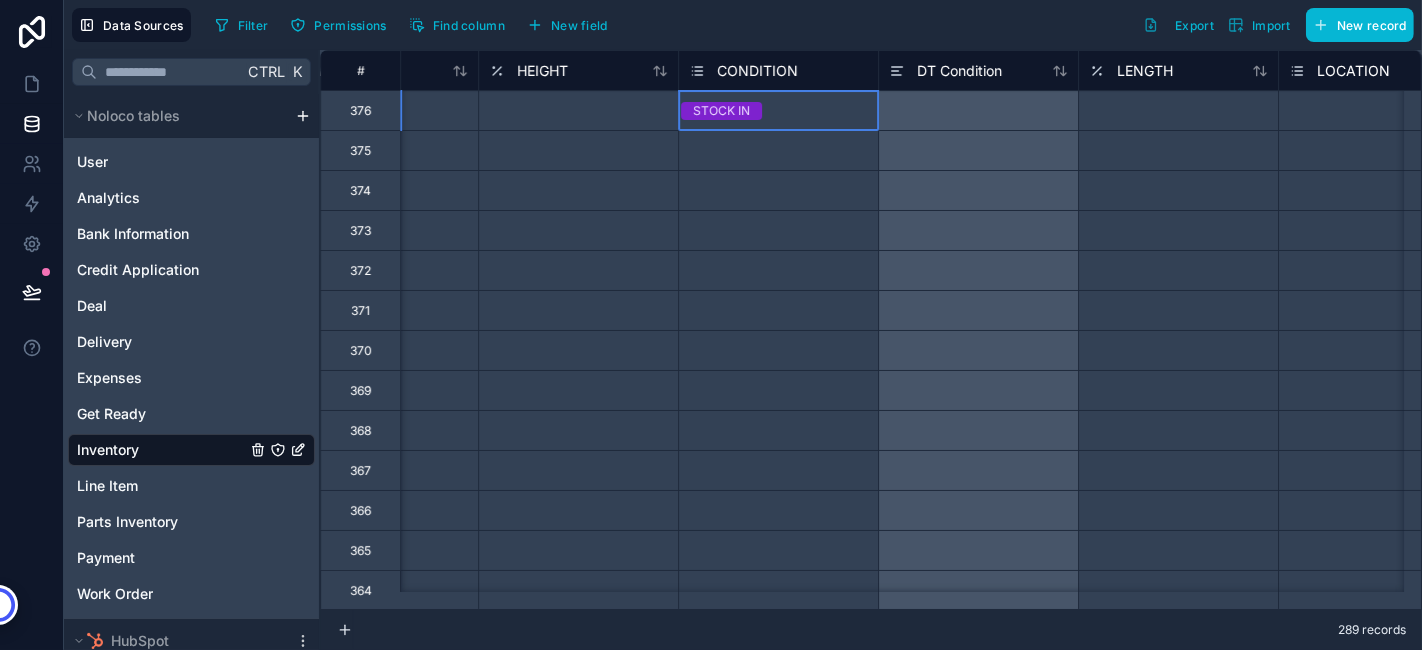 click on "STOCK IN" at bounding box center [721, 111] 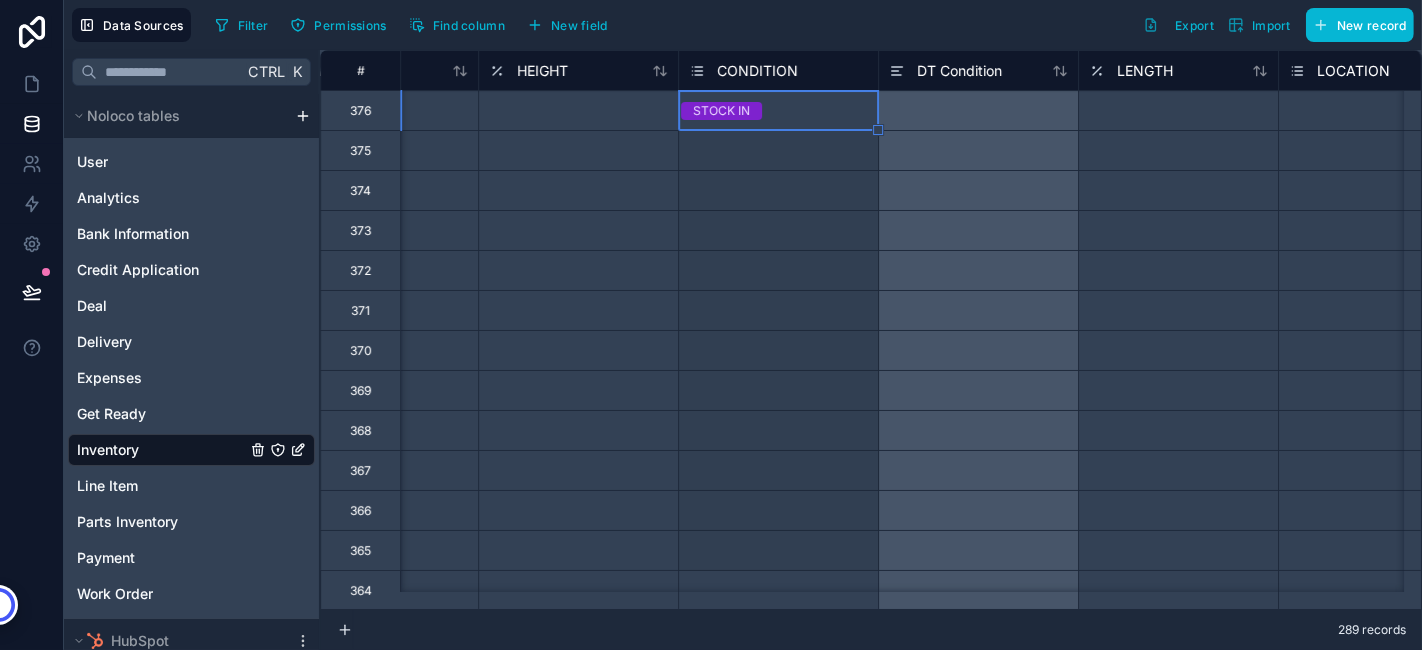 drag, startPoint x: 873, startPoint y: 124, endPoint x: 834, endPoint y: 550, distance: 427.7815 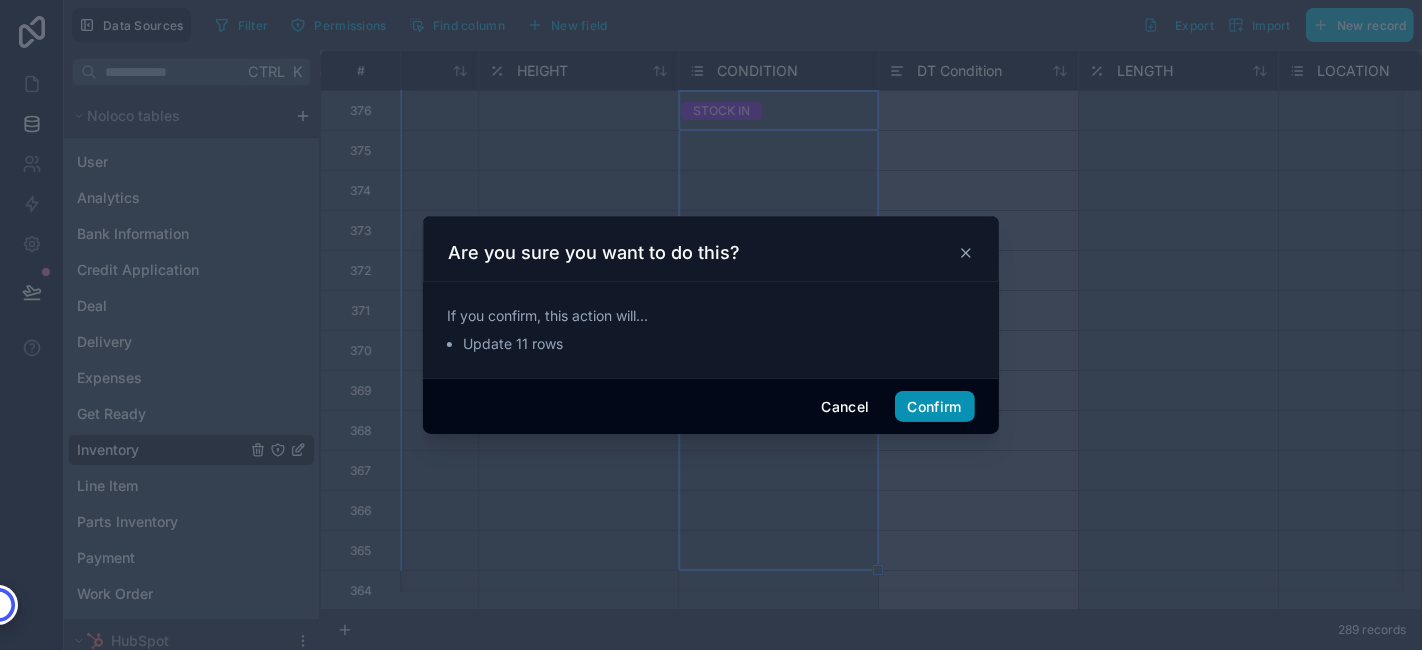 click on "Confirm" at bounding box center [935, 407] 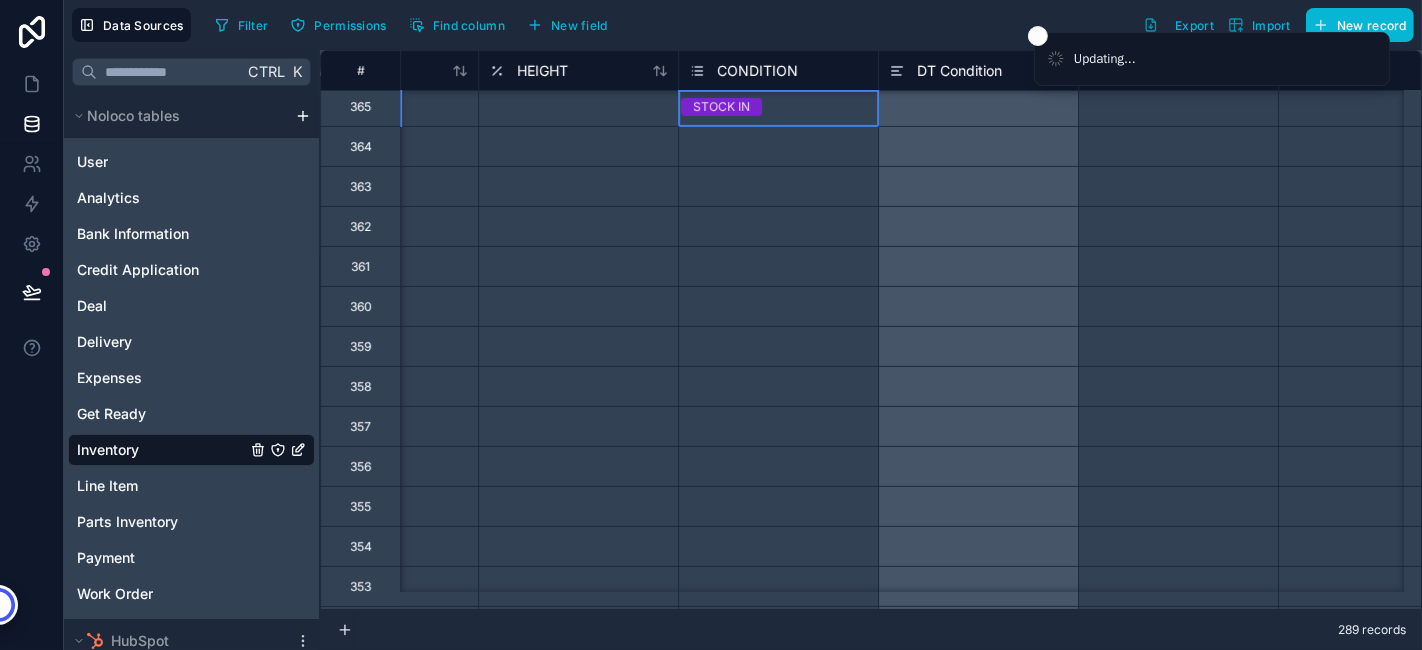 scroll, scrollTop: 440, scrollLeft: 5522, axis: both 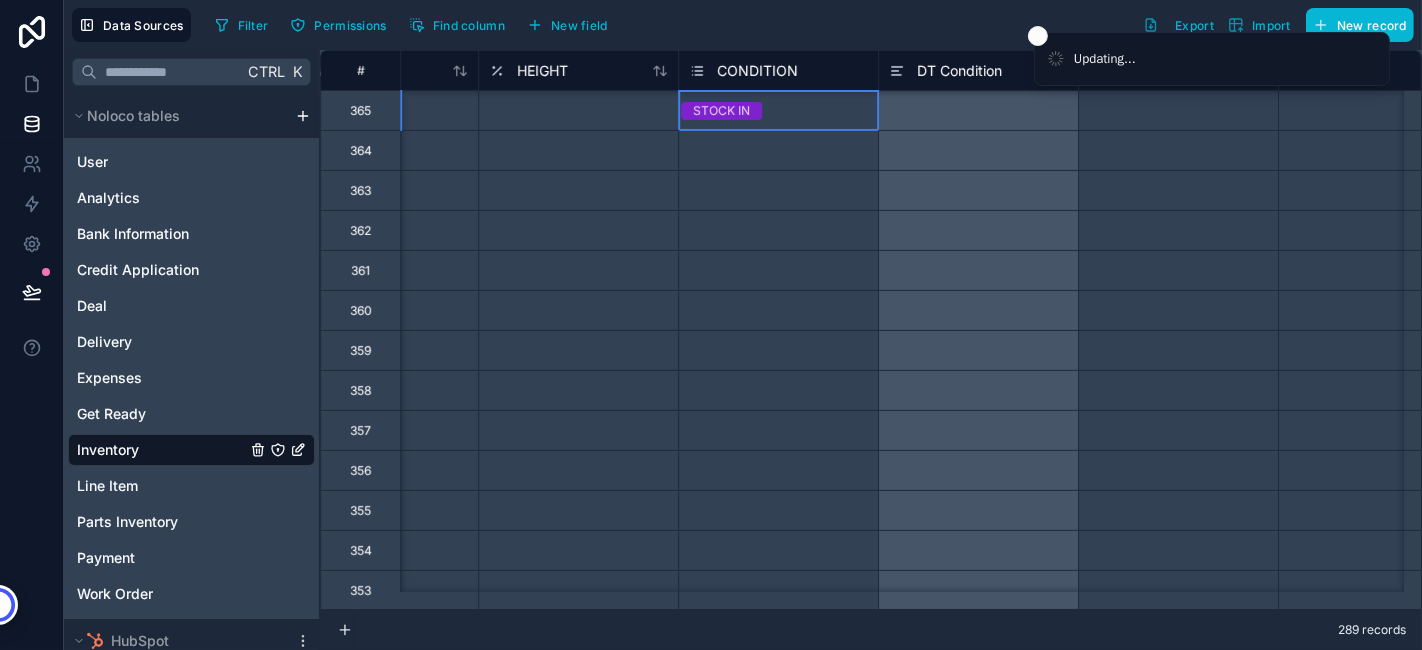 click on "STOCK IN" at bounding box center [778, 110] 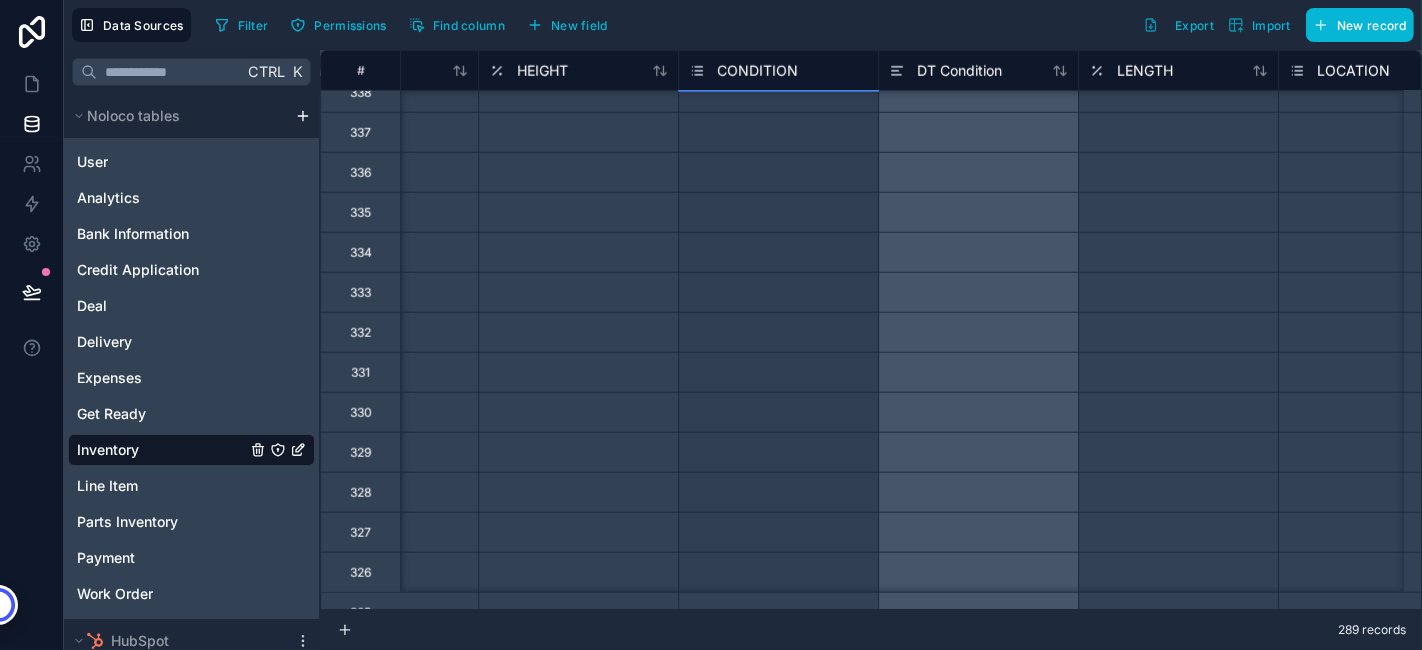 drag, startPoint x: 877, startPoint y: 130, endPoint x: 777, endPoint y: 530, distance: 412.31058 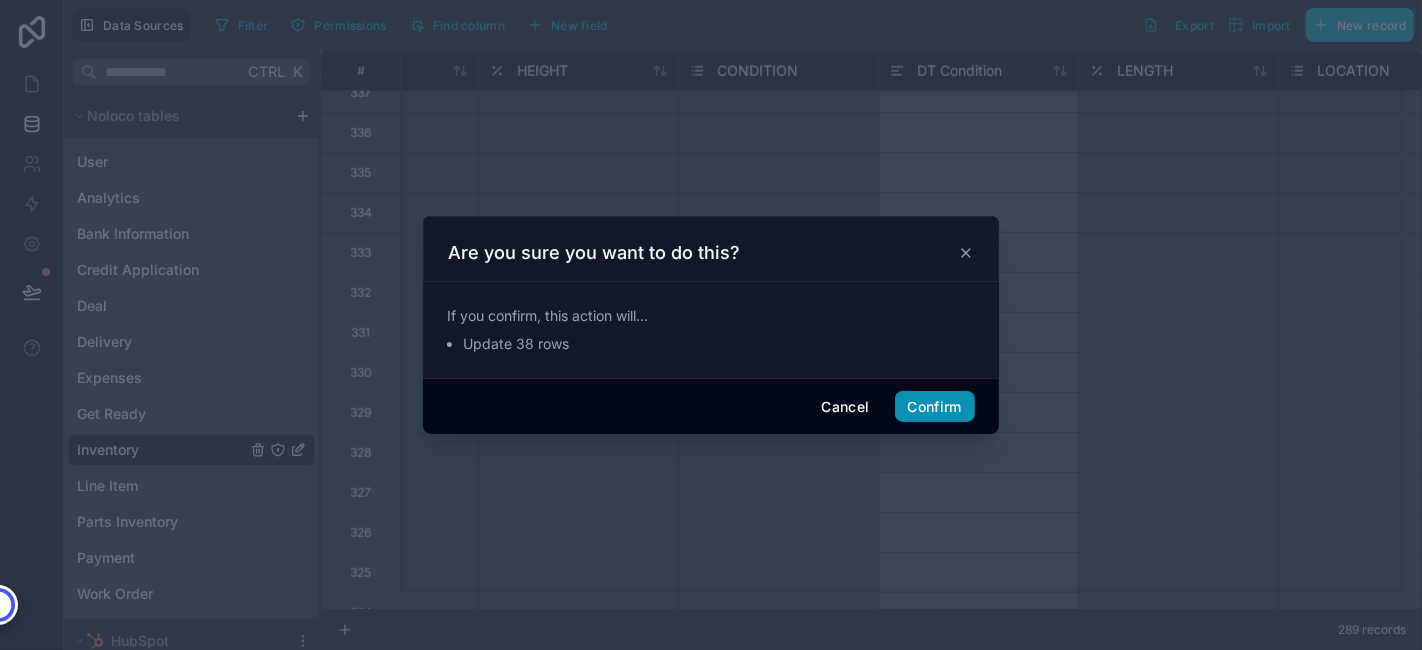 click on "Confirm" at bounding box center (935, 407) 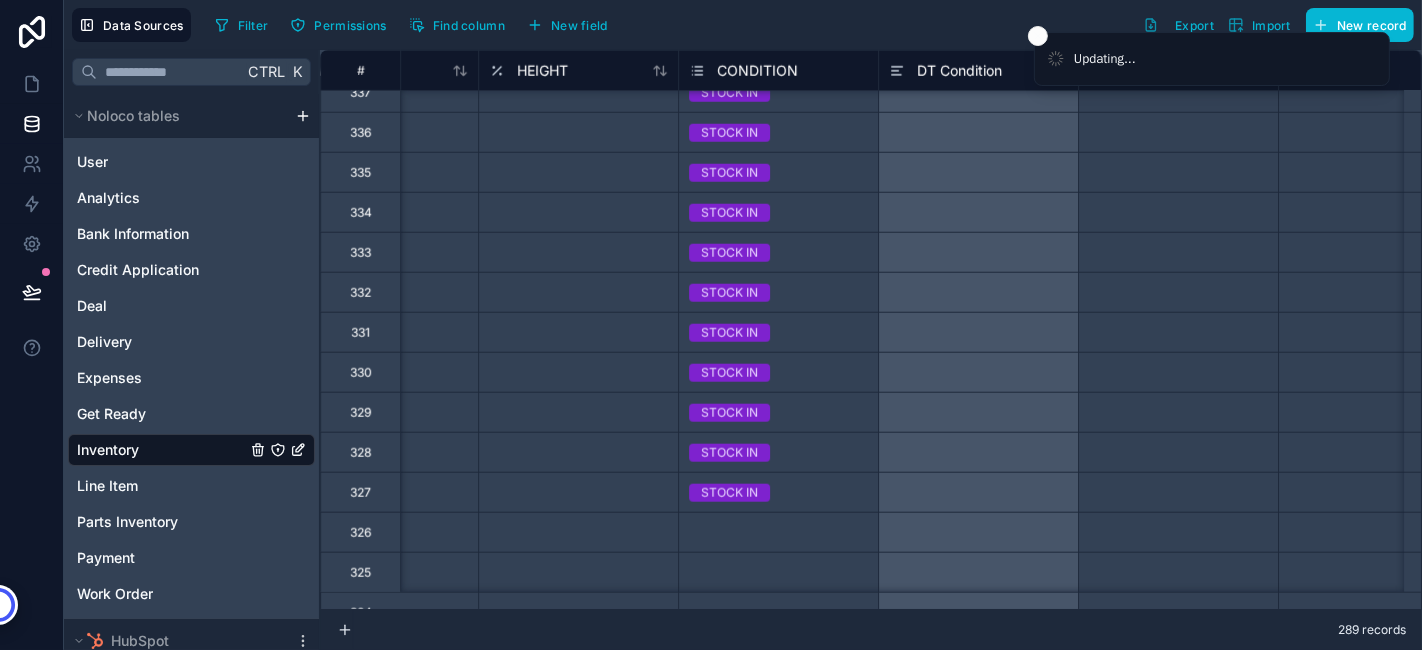 scroll, scrollTop: 1800, scrollLeft: 5522, axis: both 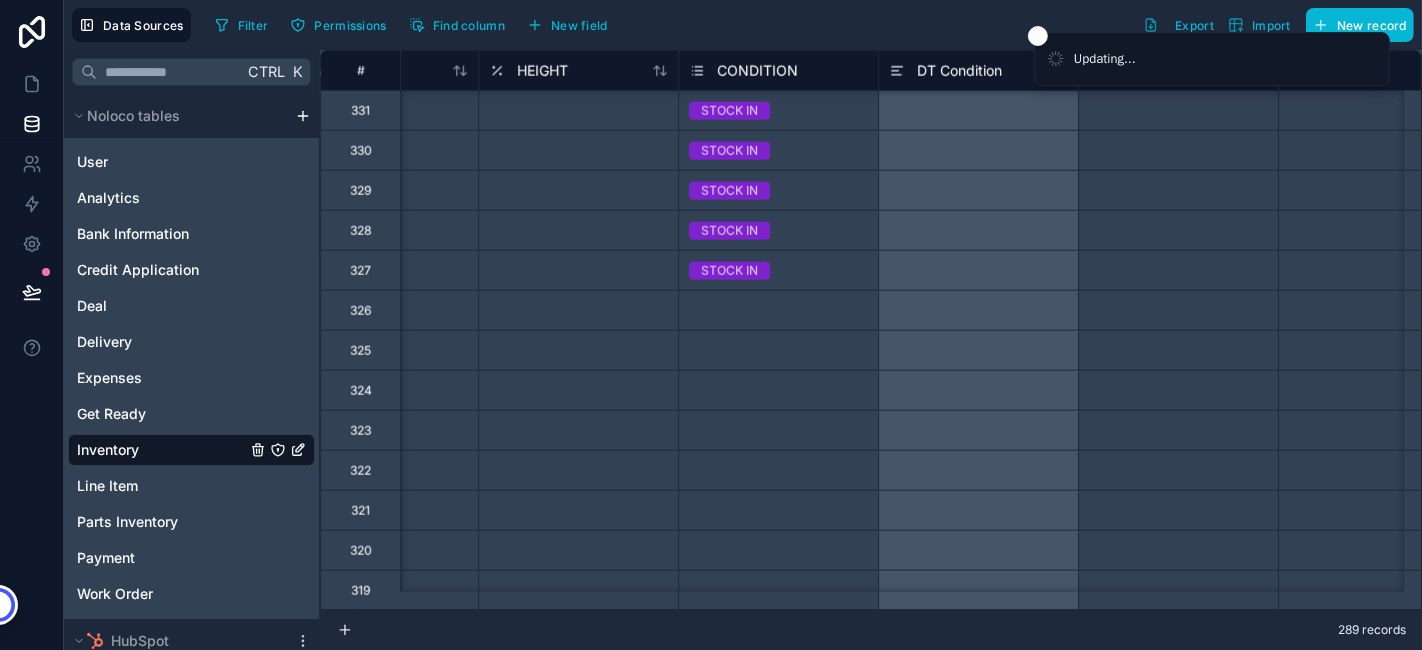 click on "STOCK IN" at bounding box center [778, 271] 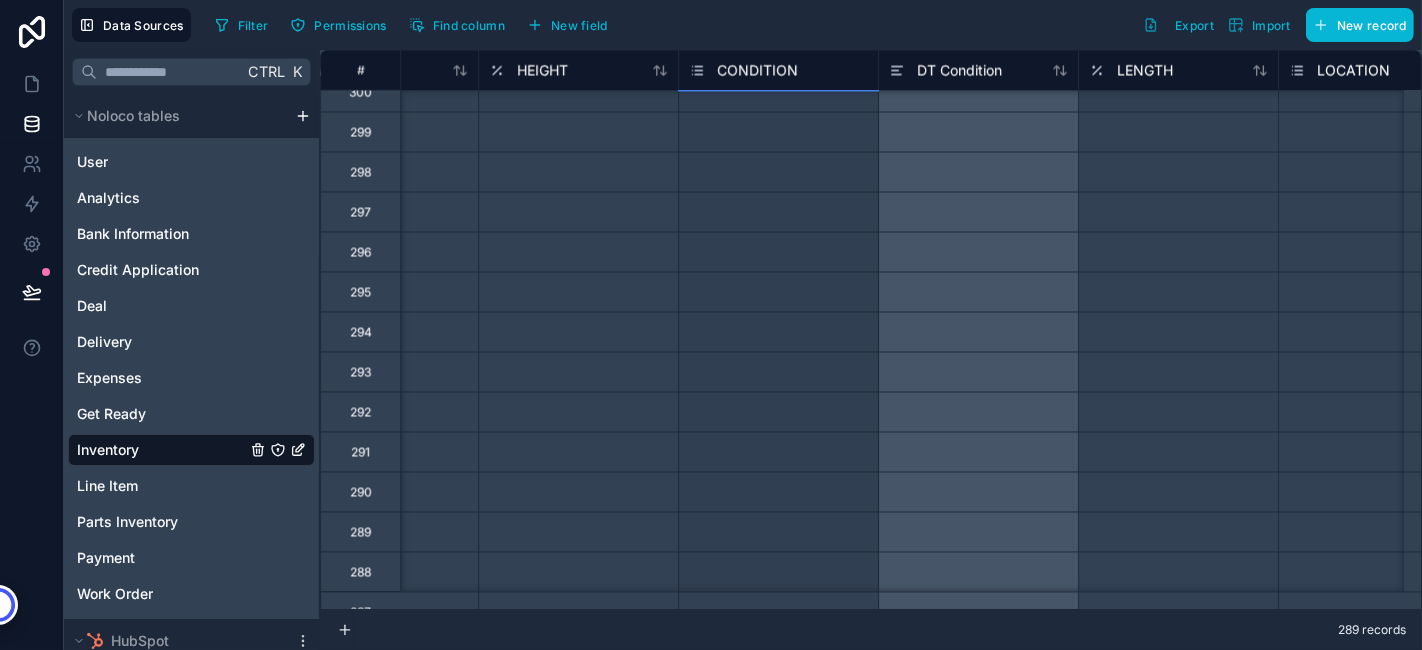 scroll, scrollTop: 3218, scrollLeft: 5522, axis: both 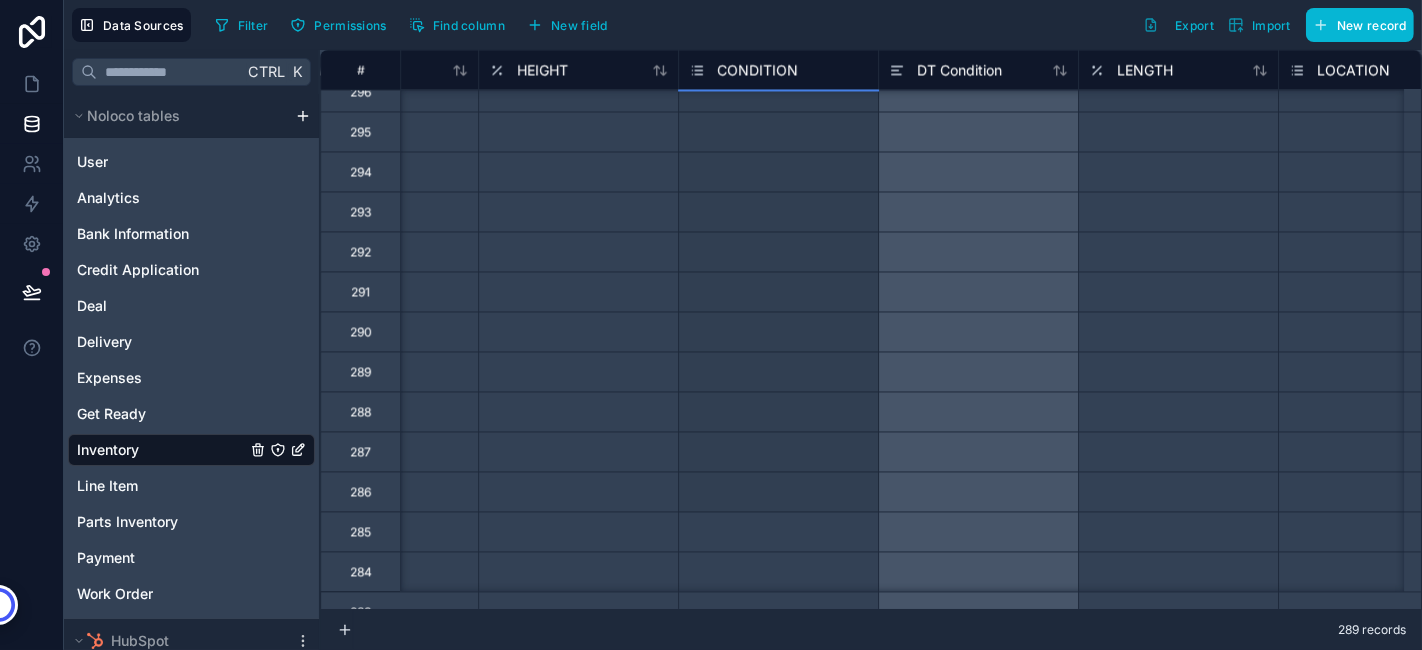 drag, startPoint x: 877, startPoint y: 284, endPoint x: 768, endPoint y: 473, distance: 218.17883 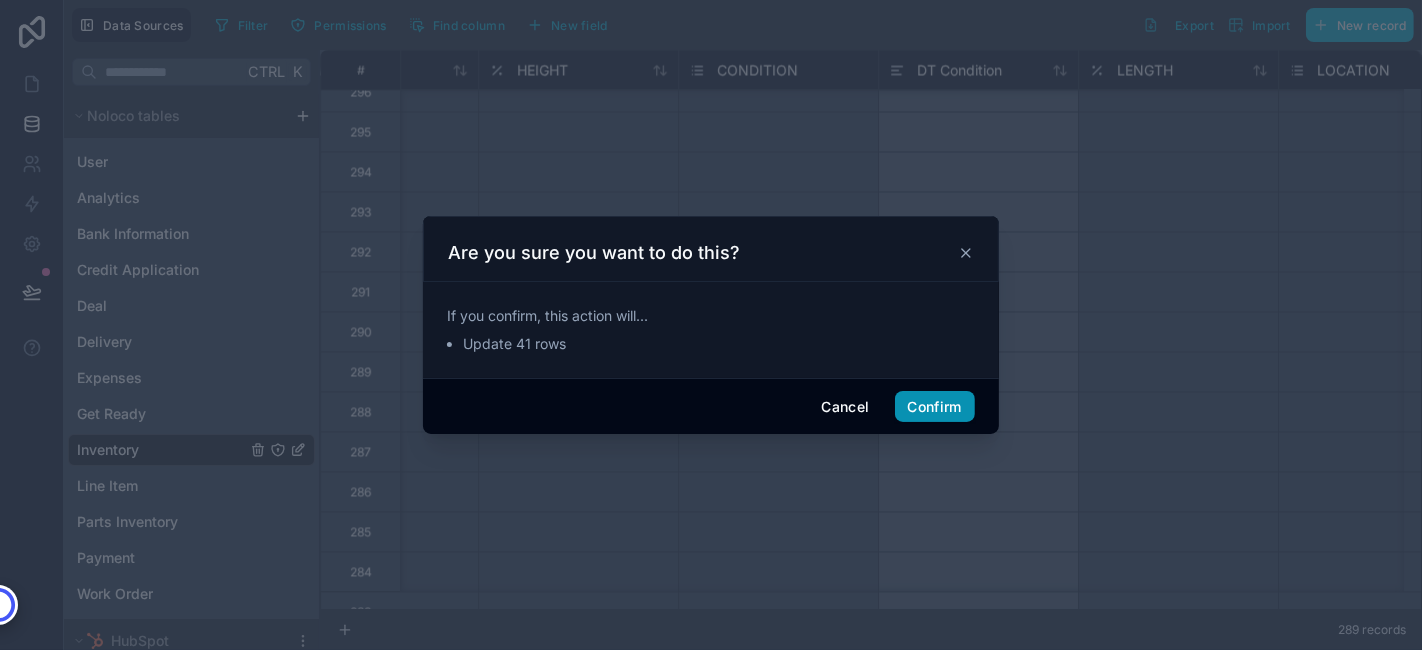 click on "Confirm" at bounding box center (935, 407) 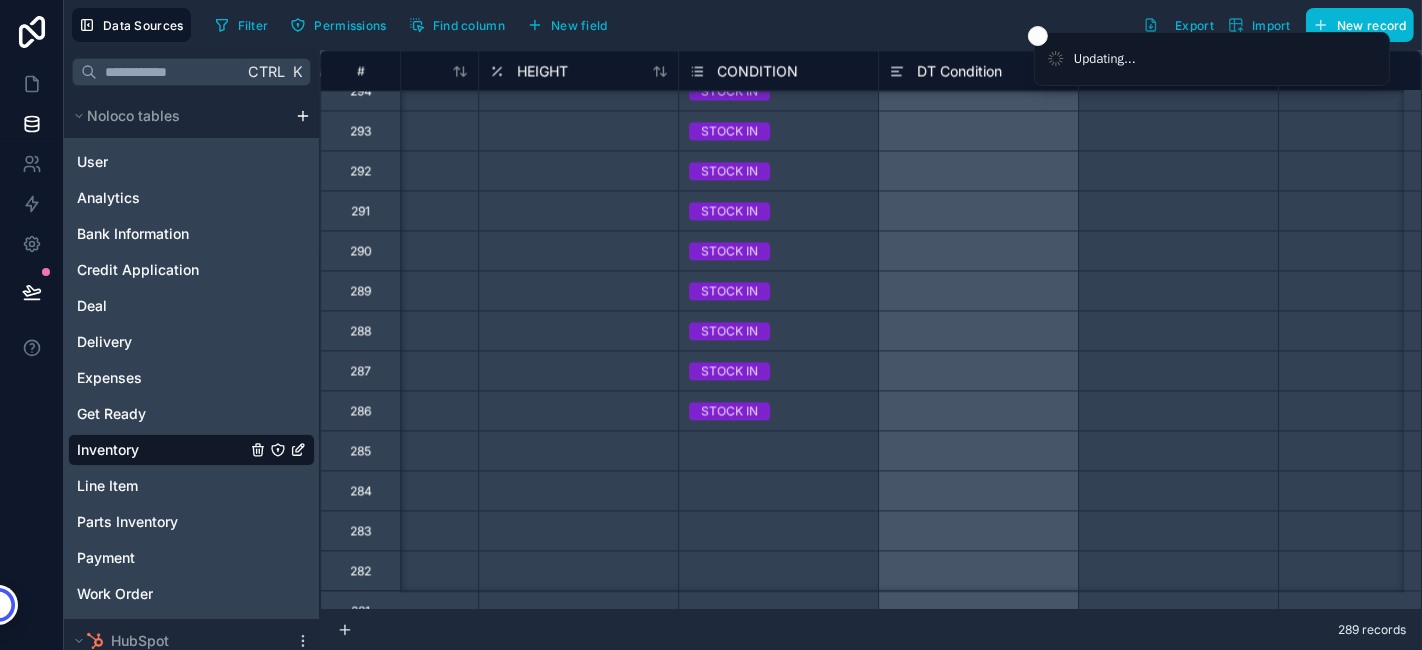 scroll, scrollTop: 3329, scrollLeft: 5522, axis: both 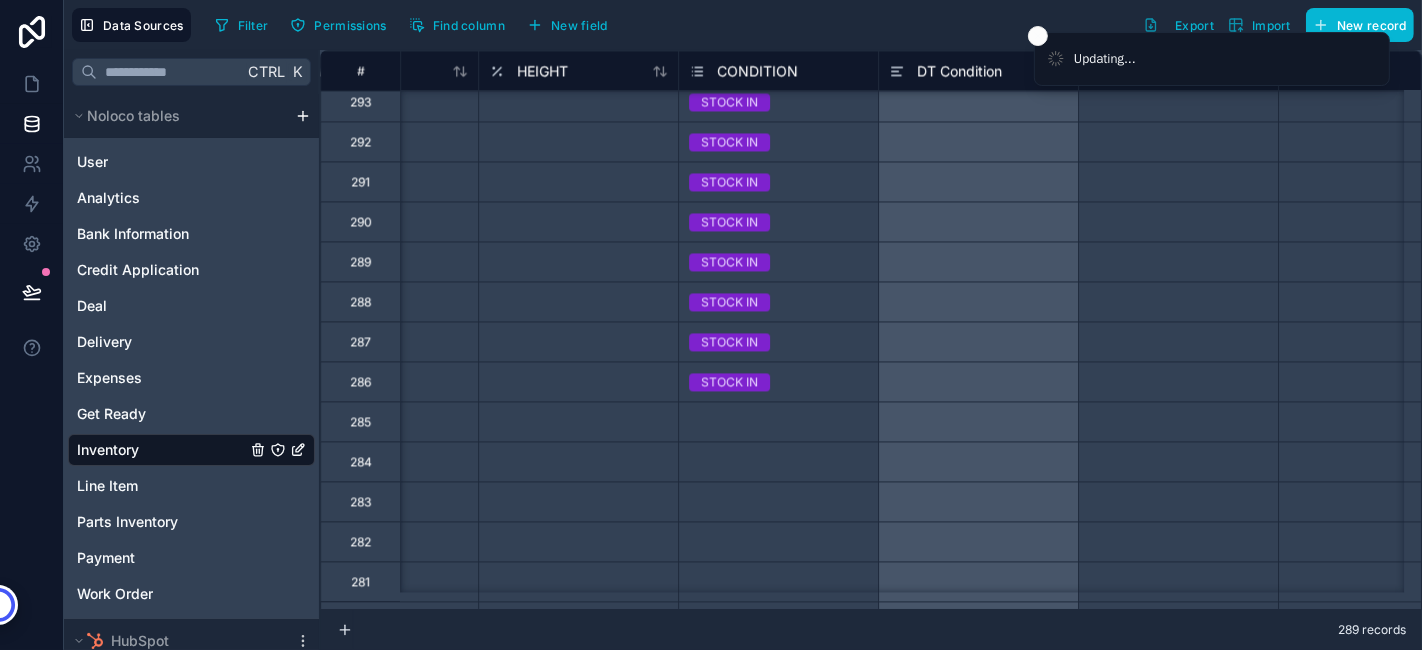 click on "STOCK IN" at bounding box center (778, 381) 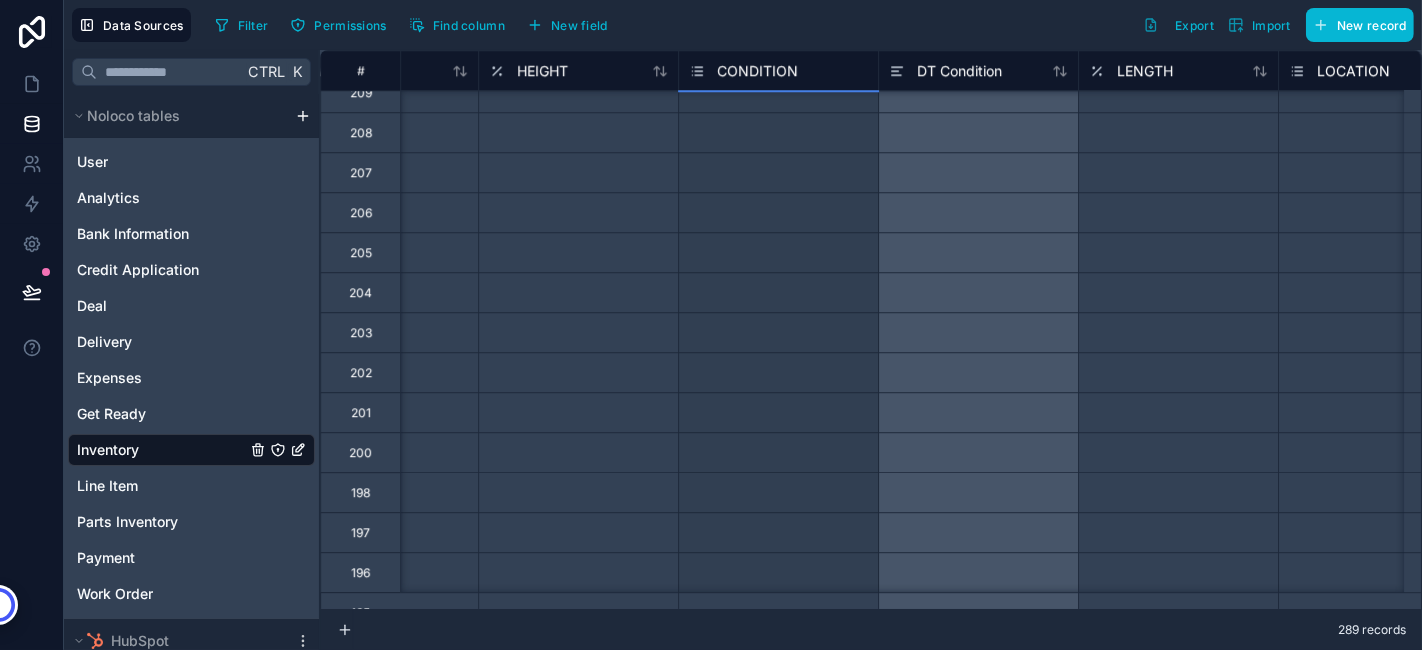 scroll, scrollTop: 4738, scrollLeft: 5522, axis: both 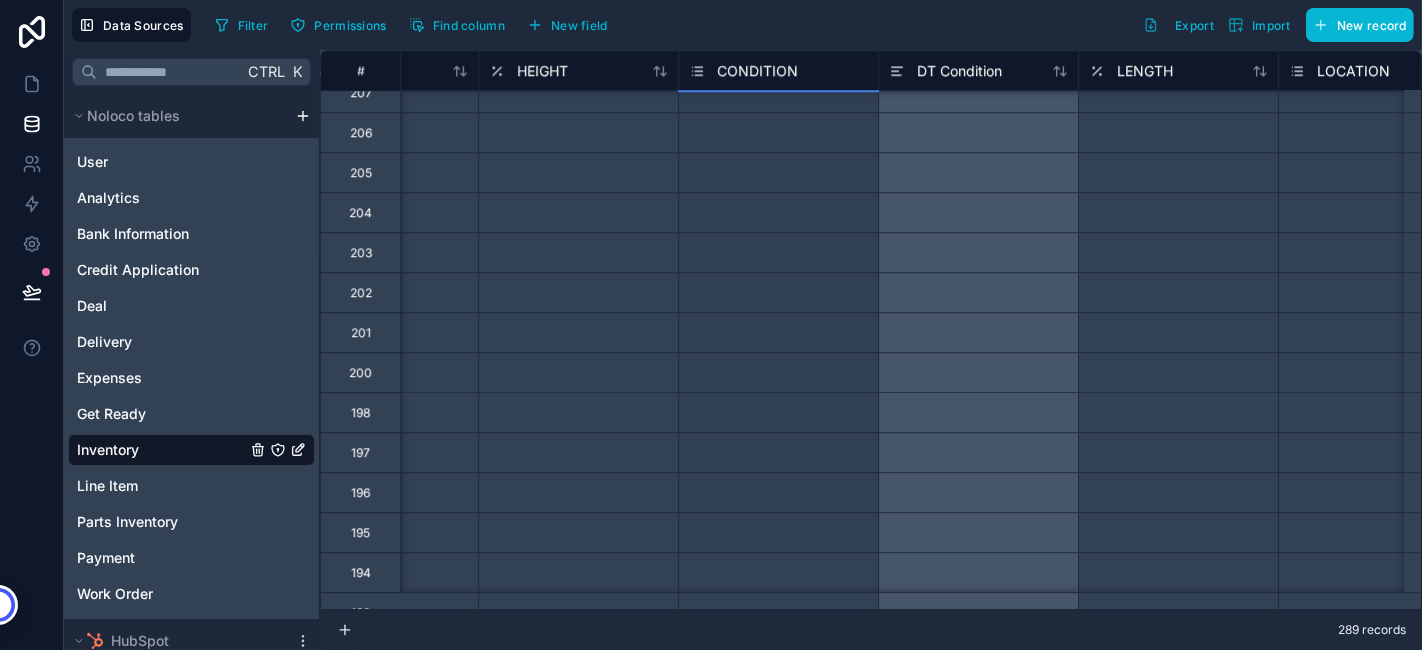 drag, startPoint x: 877, startPoint y: 400, endPoint x: 840, endPoint y: 537, distance: 141.90842 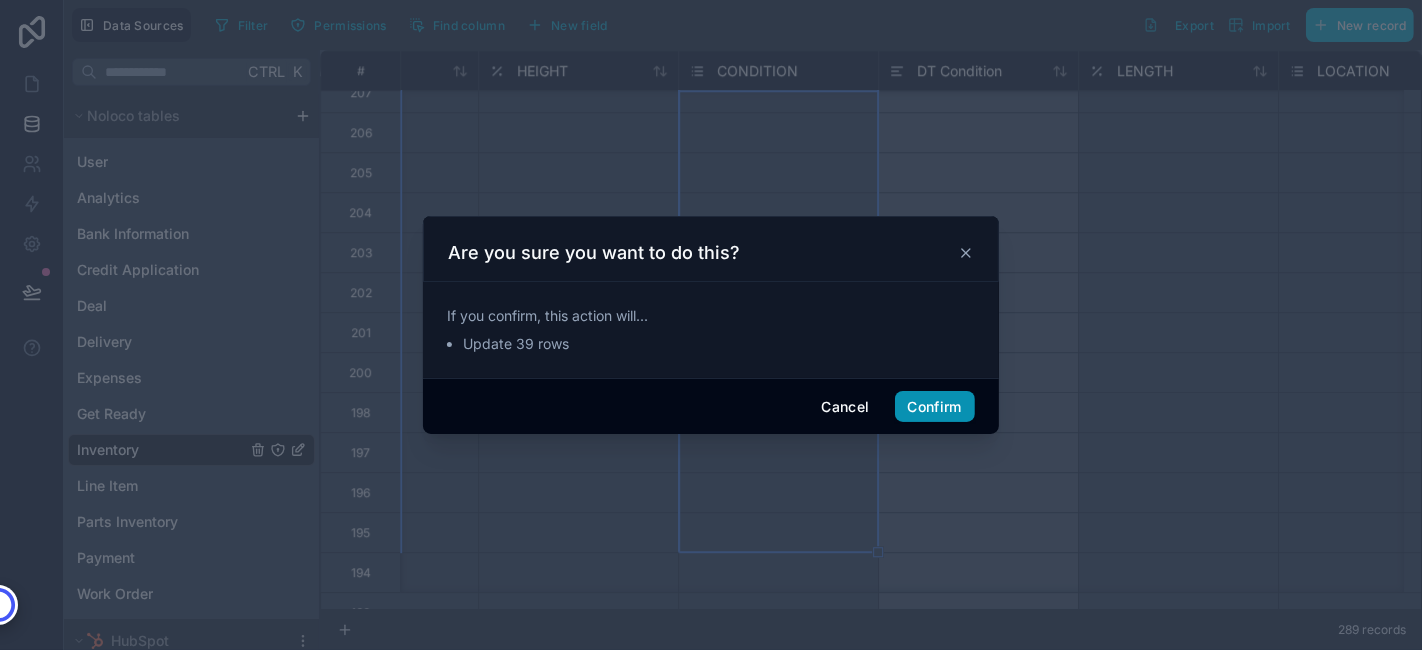 click on "Confirm" at bounding box center [935, 407] 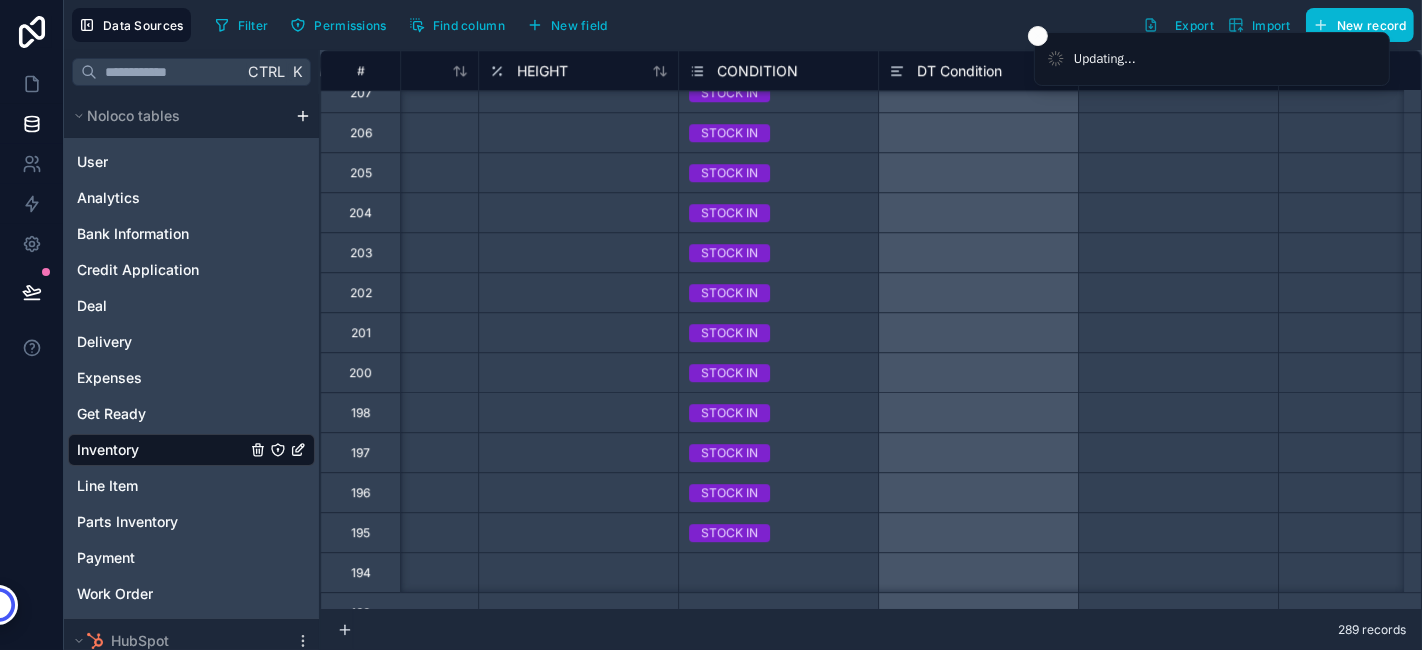 scroll, scrollTop: 4960, scrollLeft: 5522, axis: both 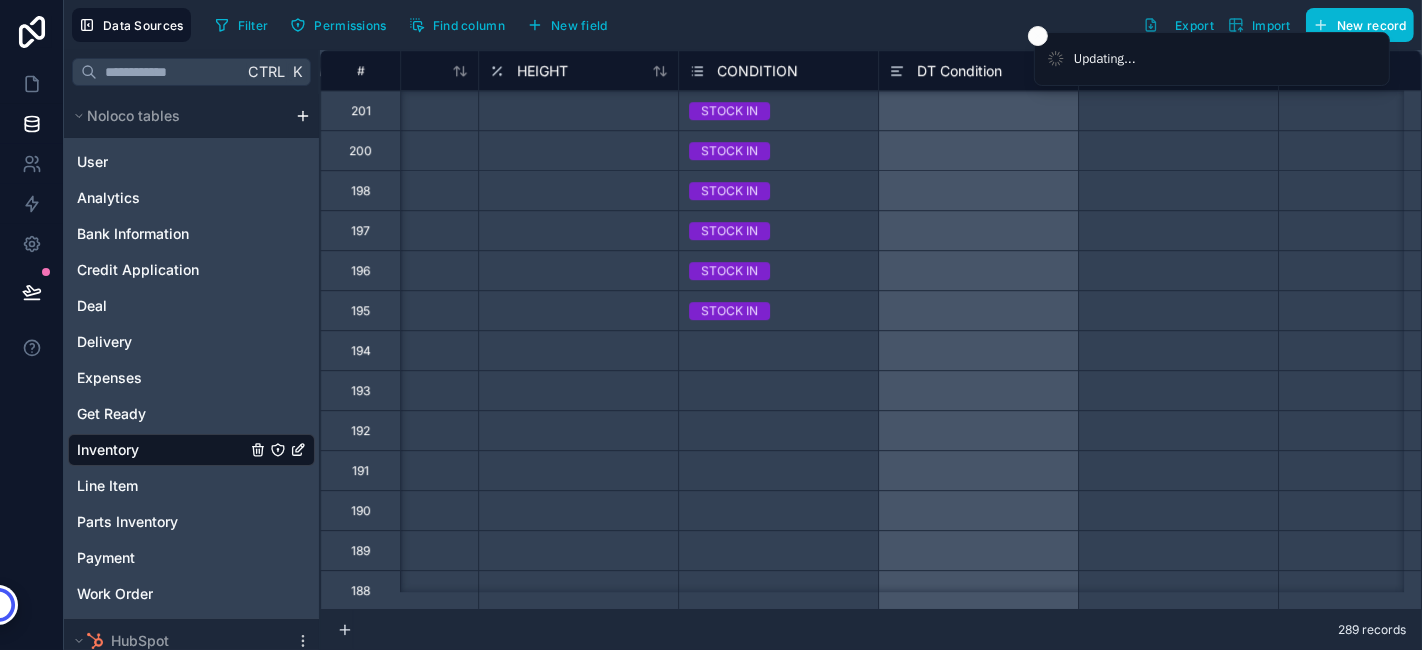 click on "STOCK IN" at bounding box center [778, 310] 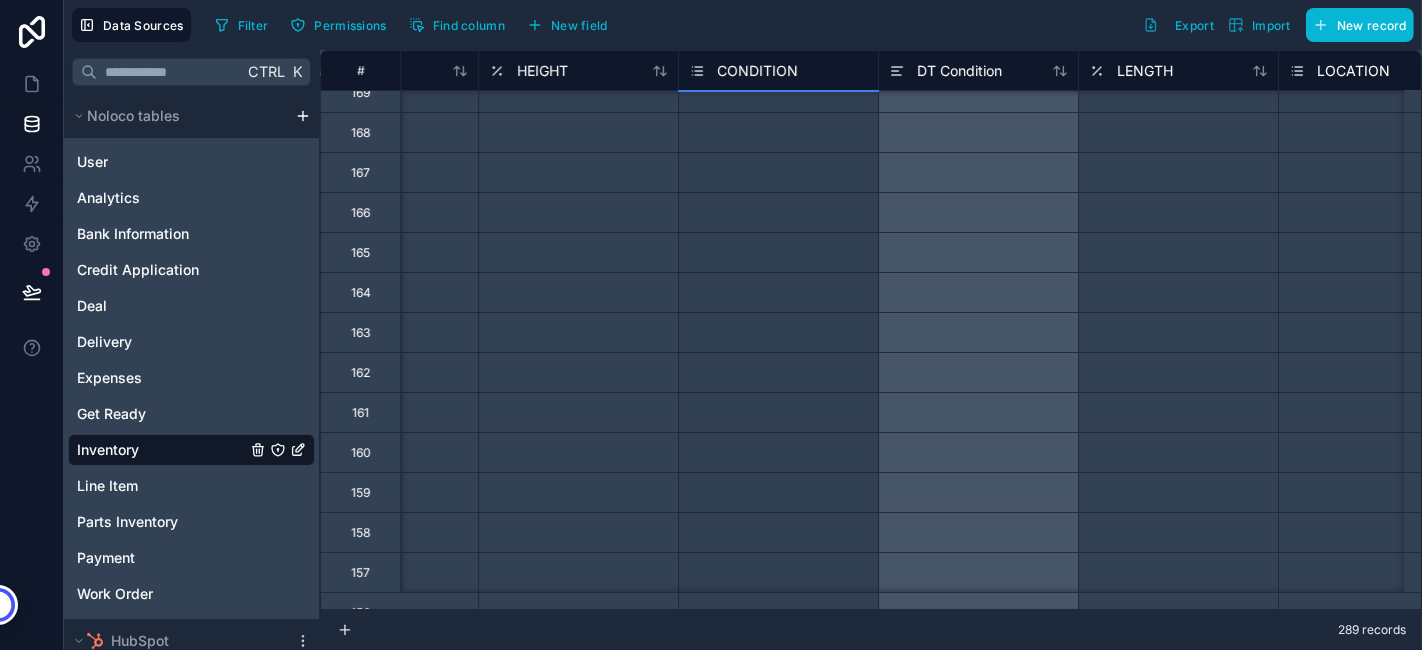 scroll, scrollTop: 6298, scrollLeft: 5522, axis: both 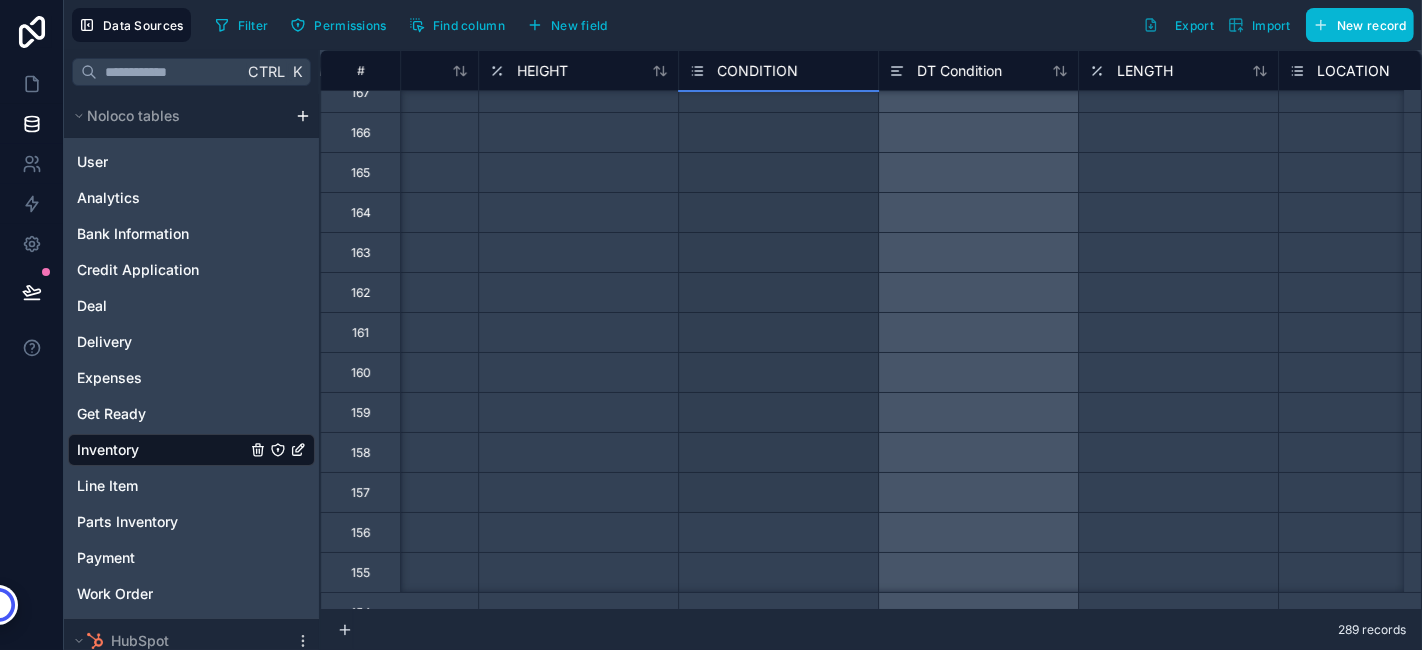 drag, startPoint x: 872, startPoint y: 327, endPoint x: 791, endPoint y: 492, distance: 183.80968 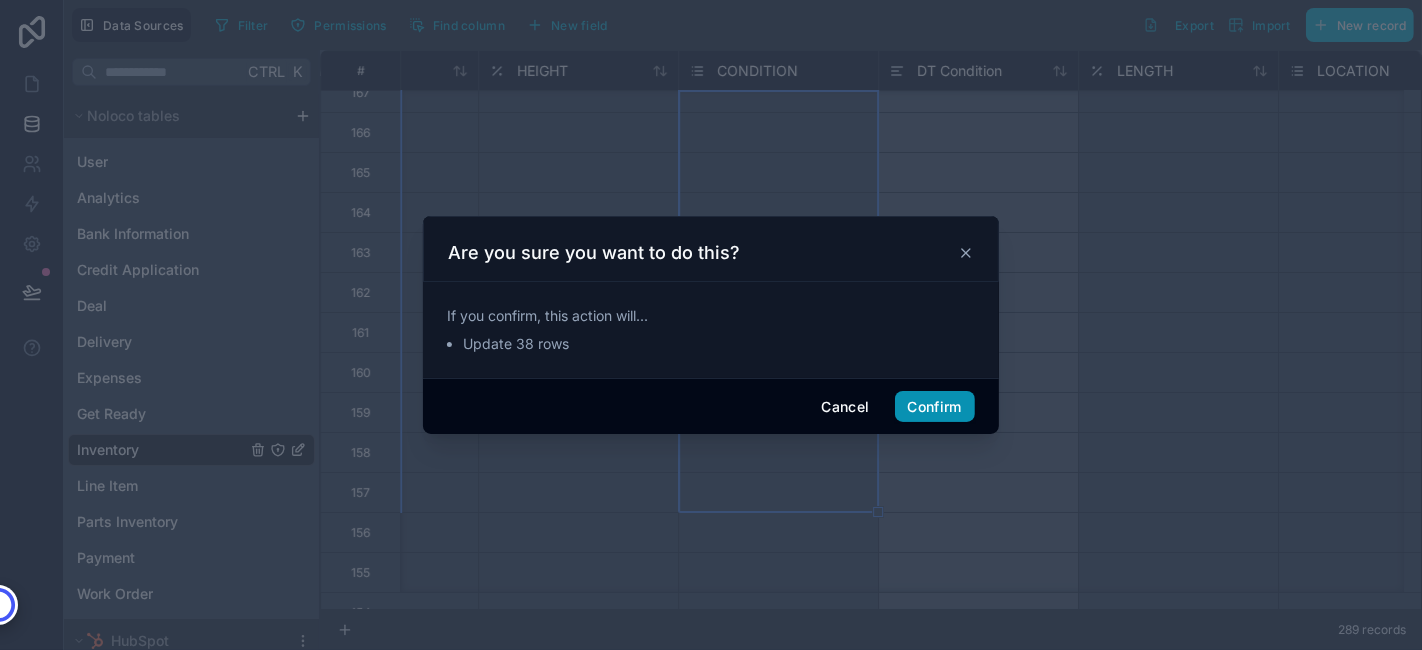 click on "Confirm" at bounding box center (935, 407) 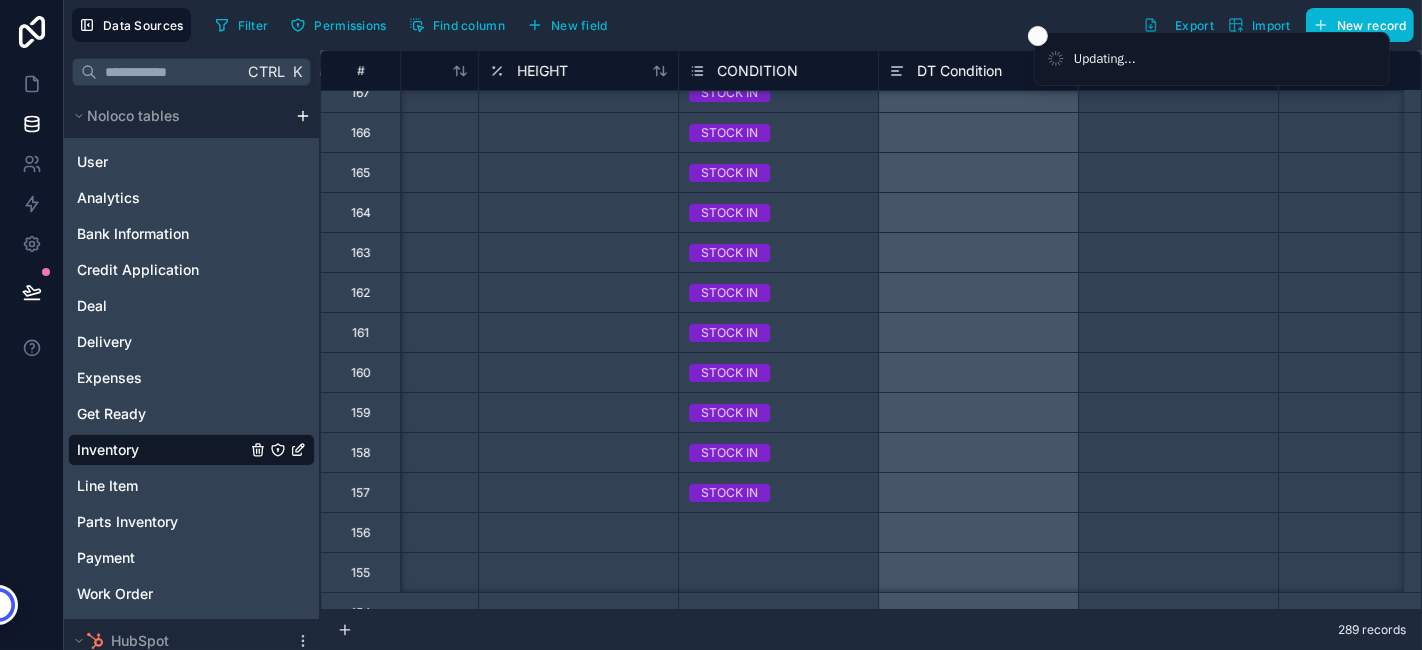 scroll, scrollTop: 6520, scrollLeft: 5522, axis: both 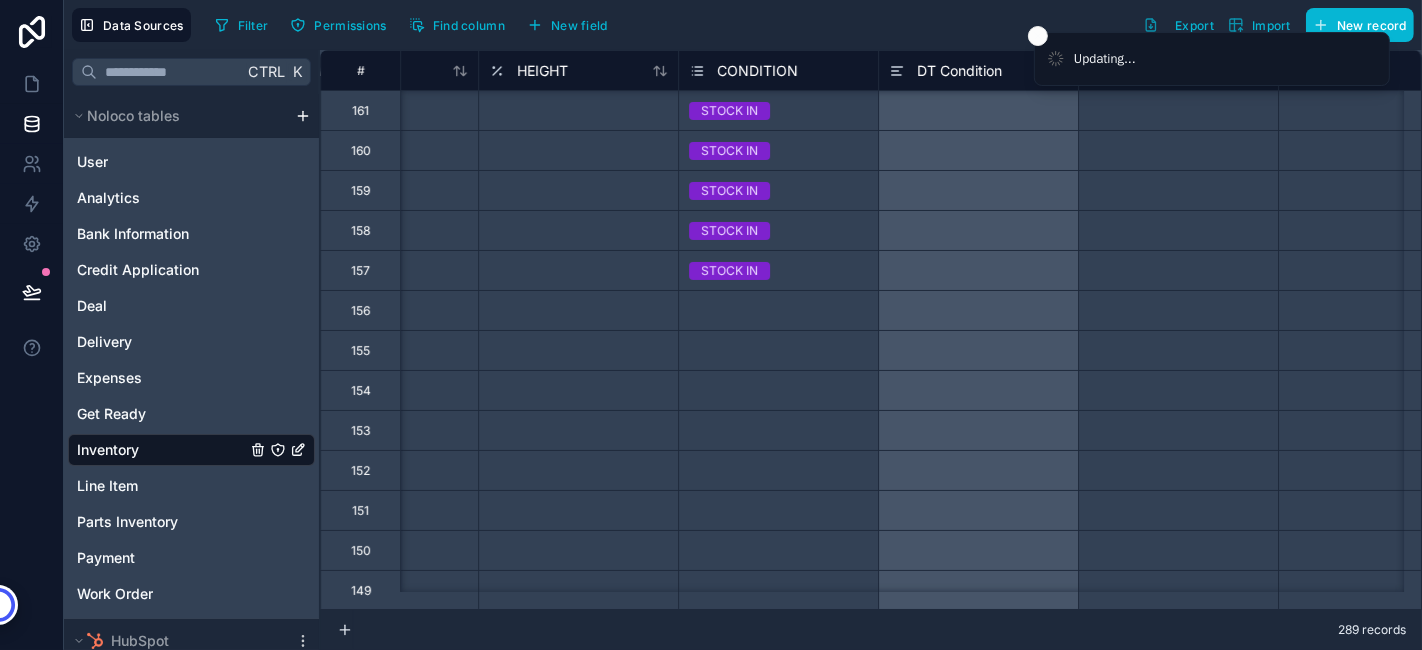 click on "STOCK IN" at bounding box center (778, 271) 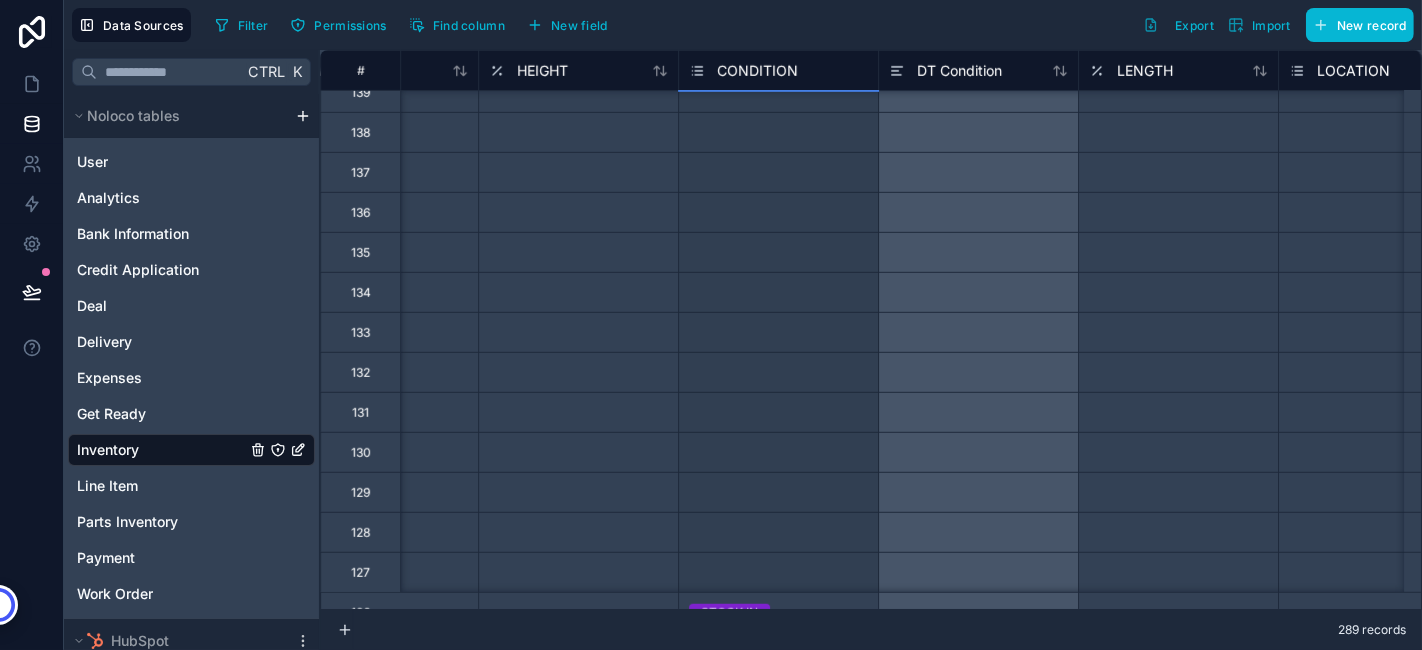scroll, scrollTop: 7538, scrollLeft: 5522, axis: both 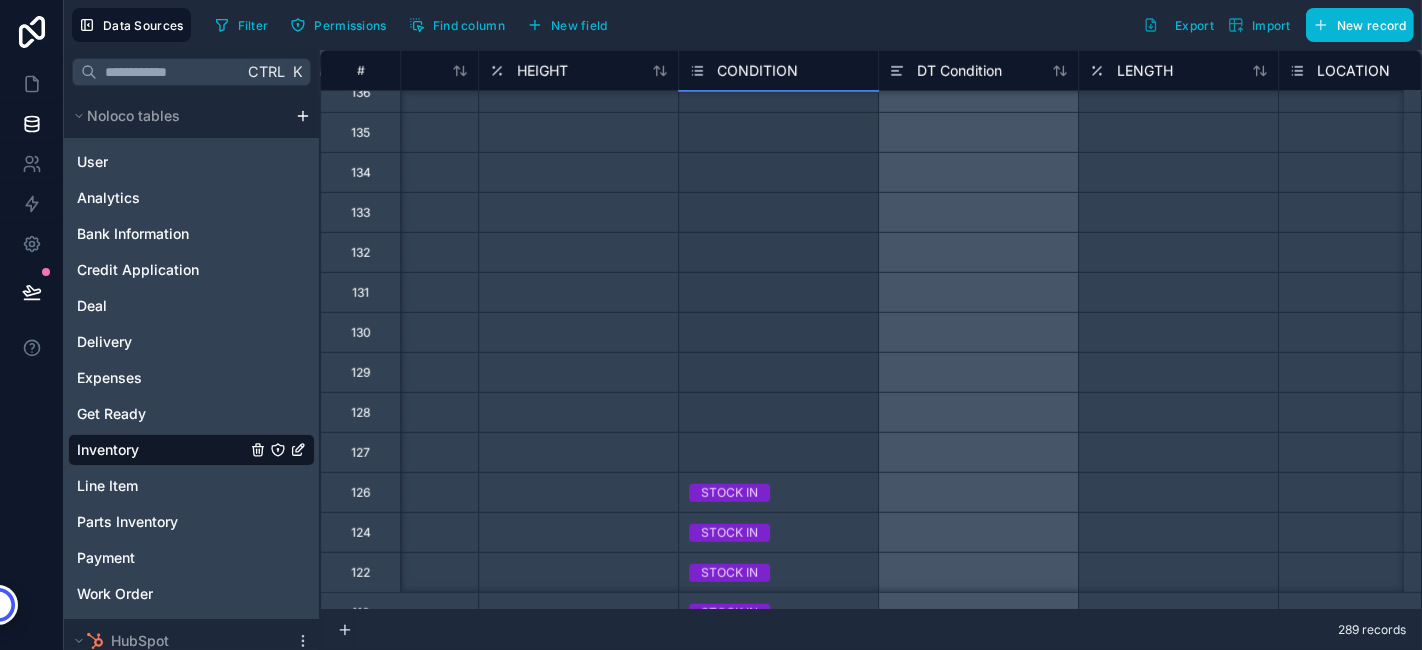drag, startPoint x: 872, startPoint y: 285, endPoint x: 808, endPoint y: 448, distance: 175.11424 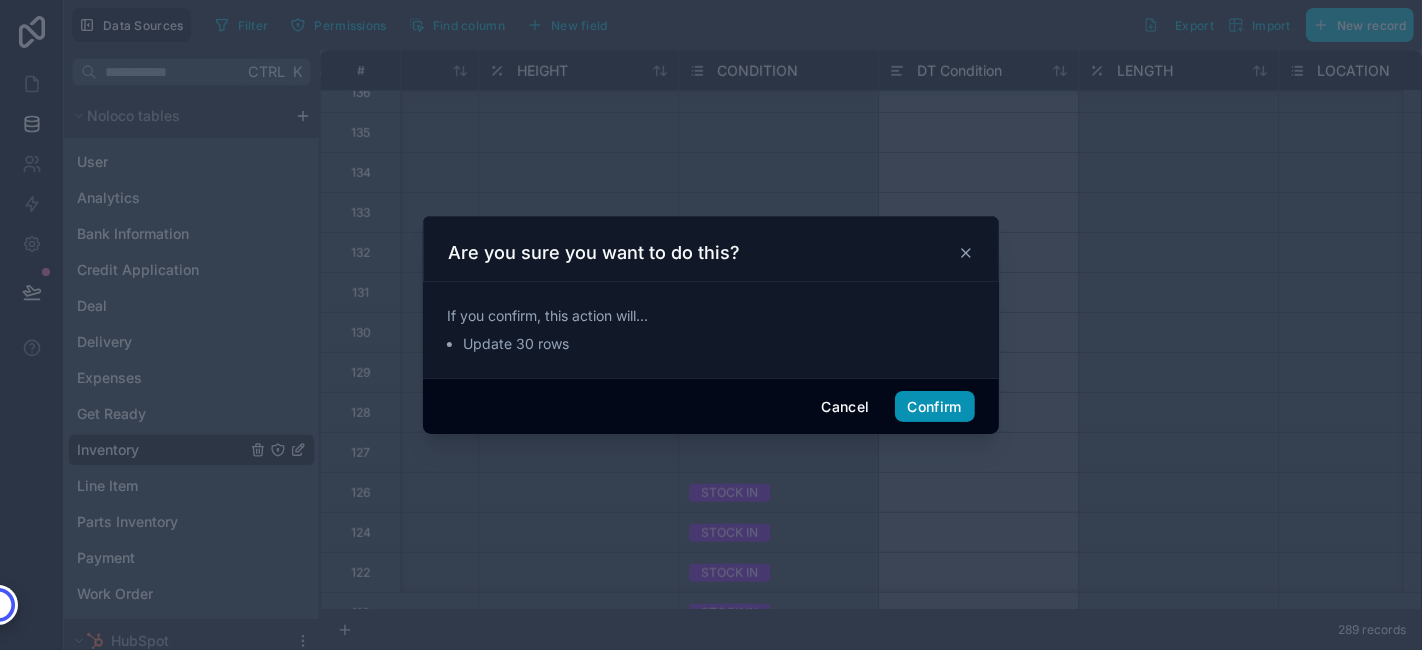 click on "Confirm" at bounding box center (935, 407) 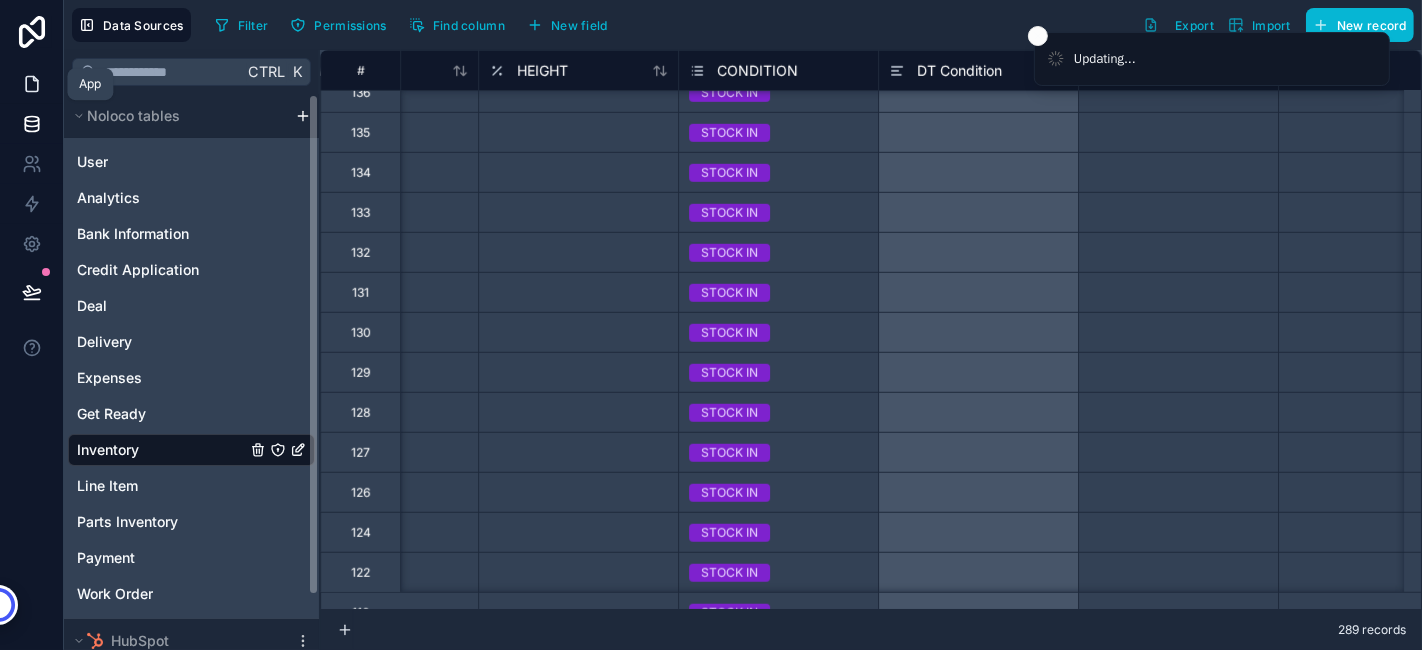 click at bounding box center (31, 84) 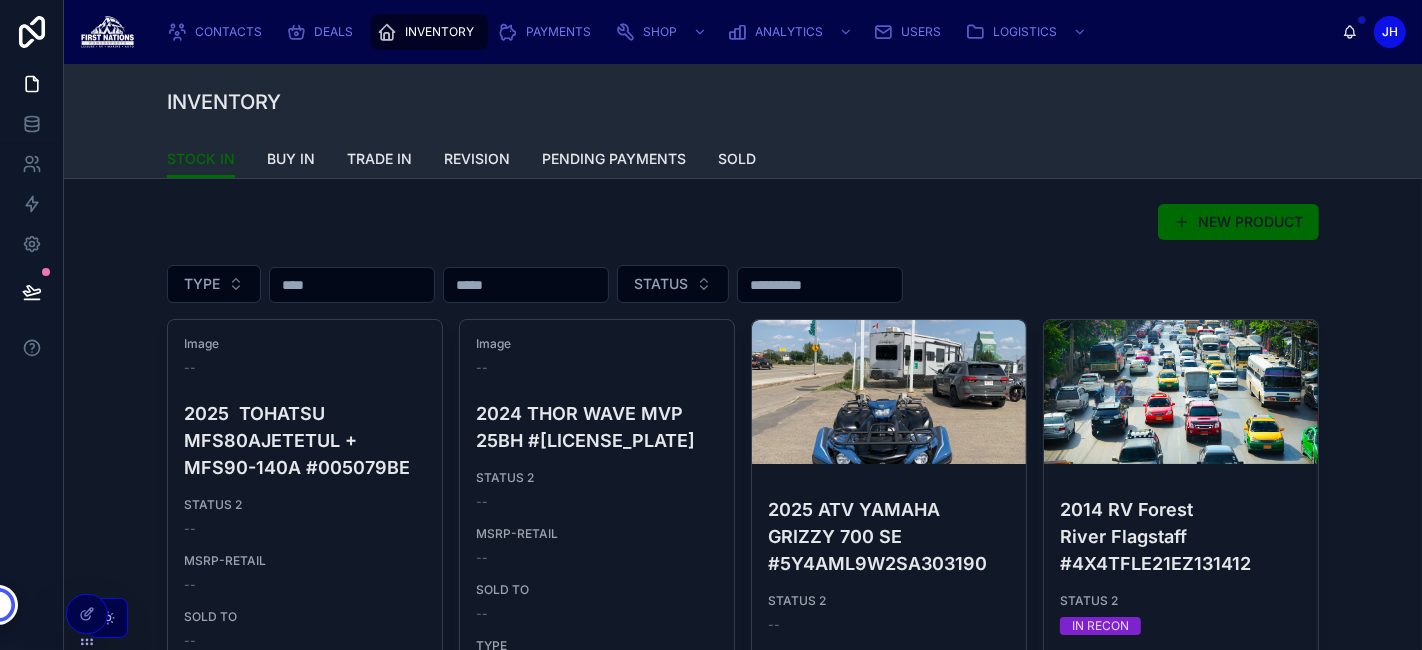 click at bounding box center (820, 285) 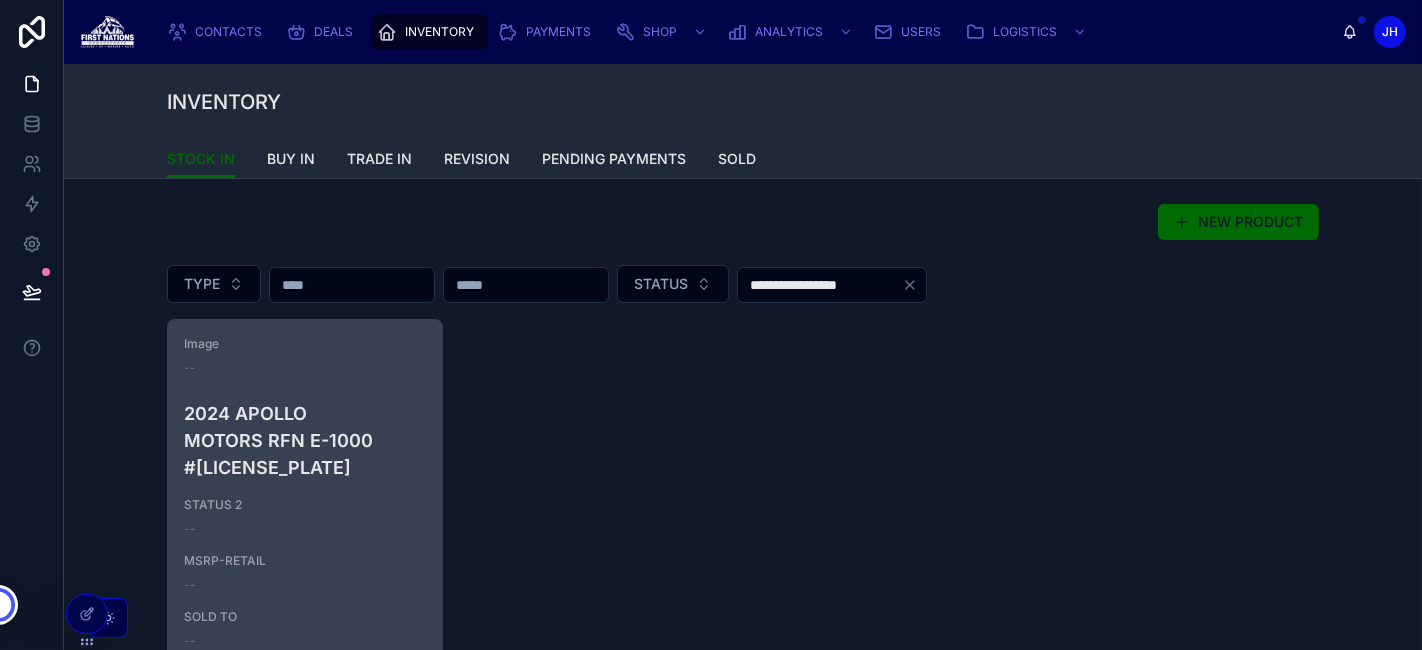 type on "**********" 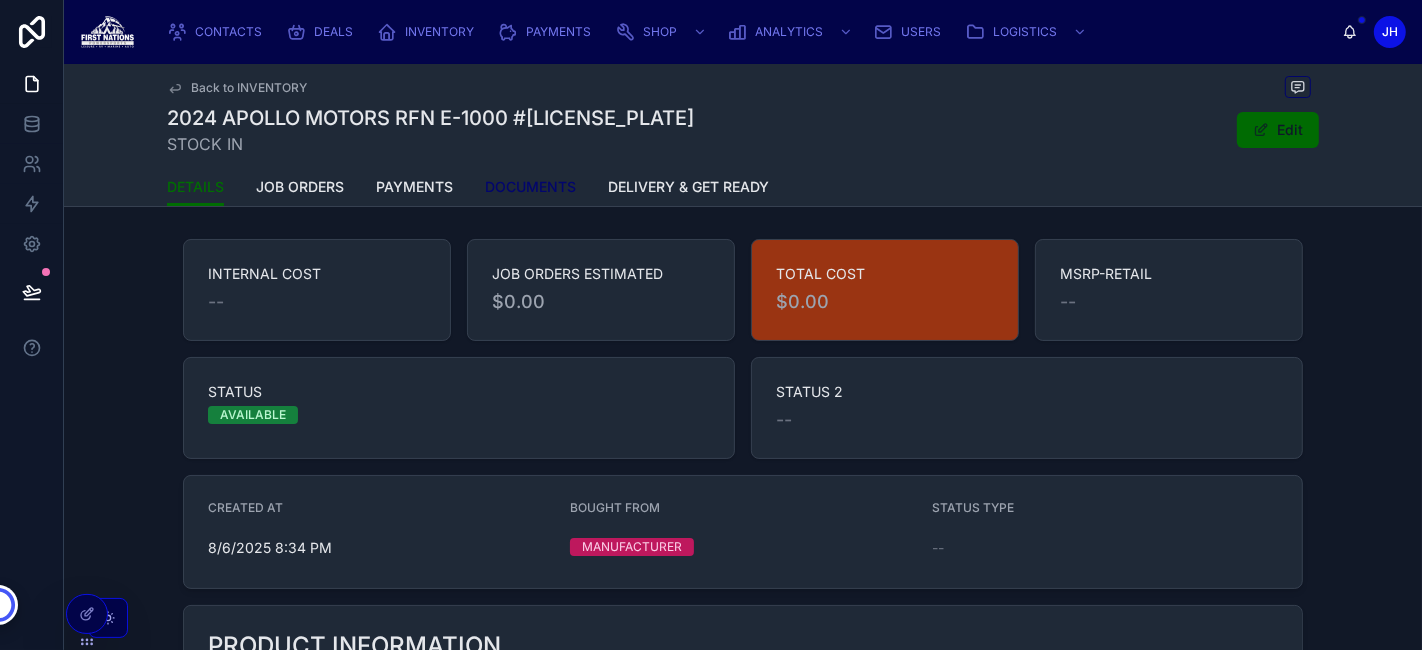 click on "DOCUMENTS" at bounding box center [530, 187] 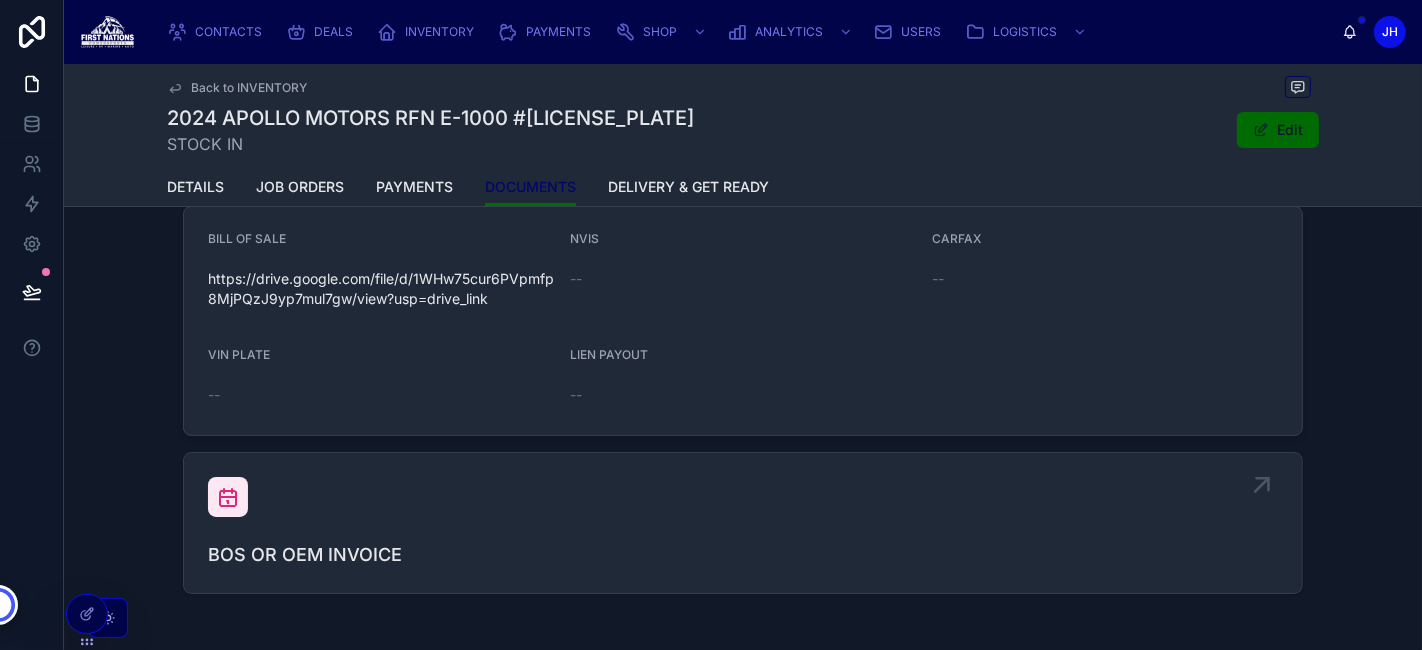scroll, scrollTop: 62, scrollLeft: 0, axis: vertical 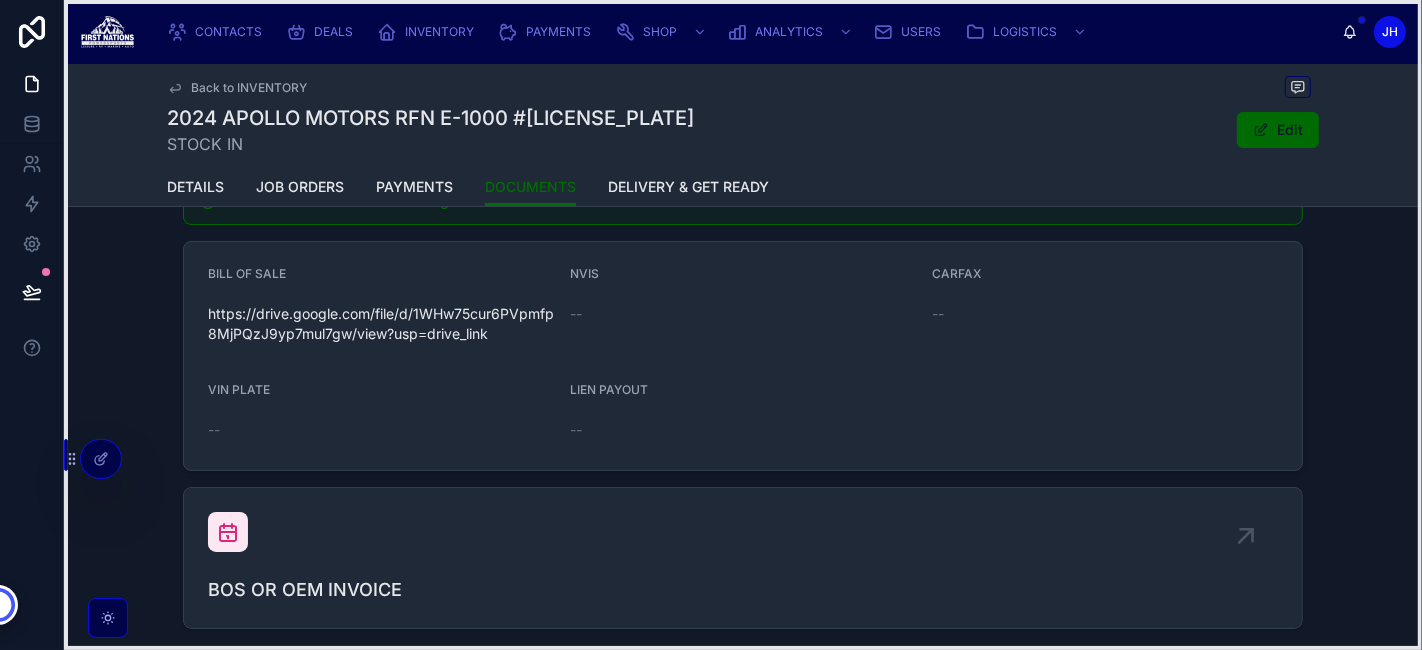 drag, startPoint x: 89, startPoint y: 642, endPoint x: 71, endPoint y: 487, distance: 156.04166 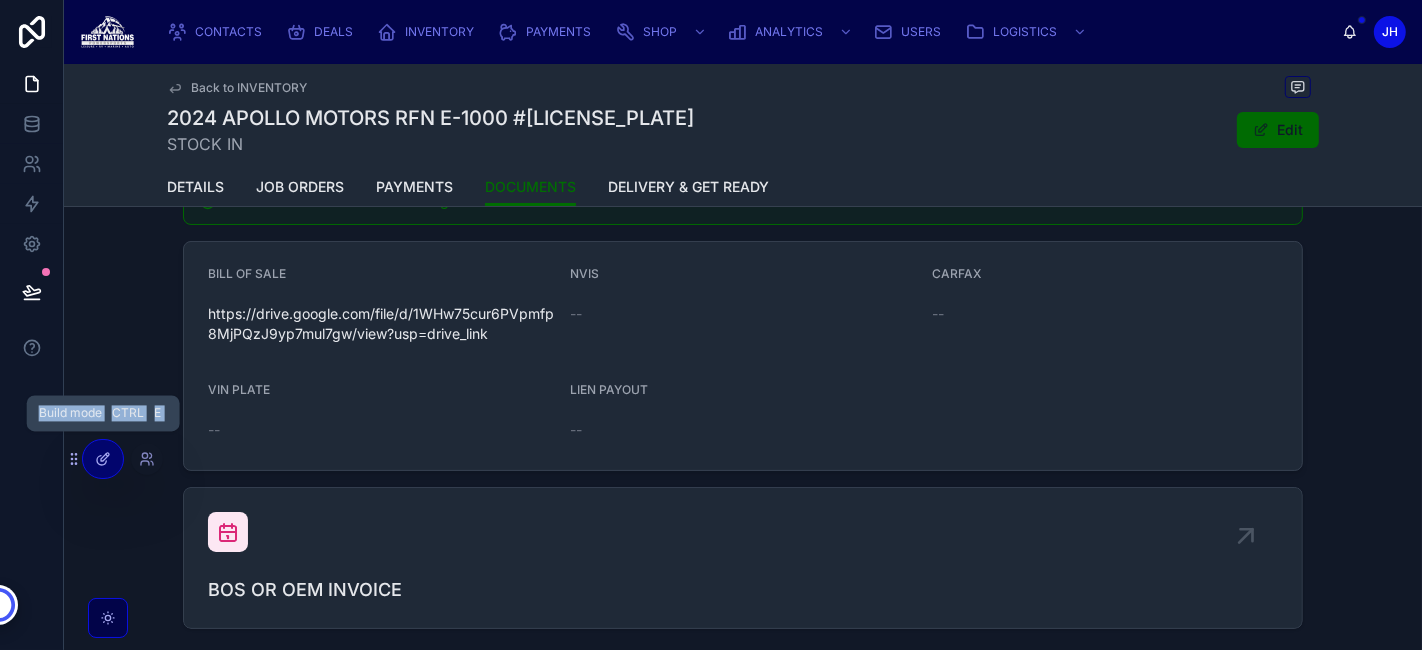 click 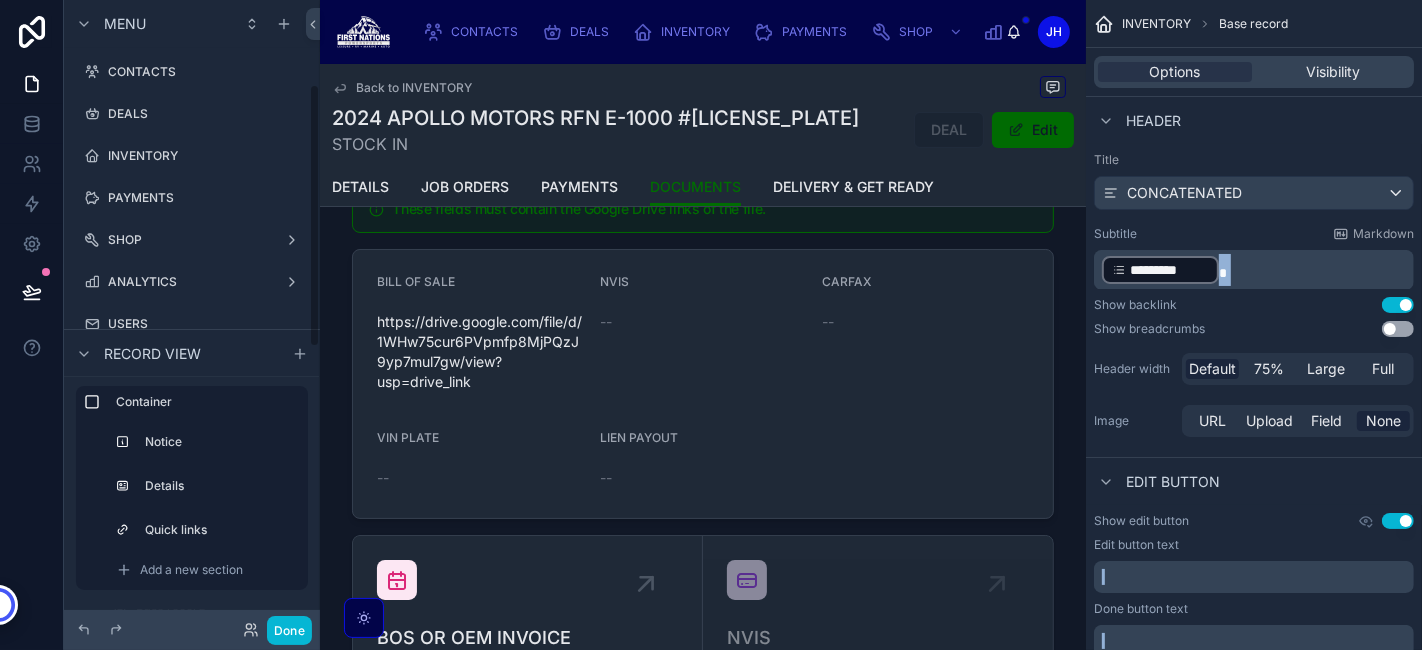 scroll, scrollTop: 200, scrollLeft: 0, axis: vertical 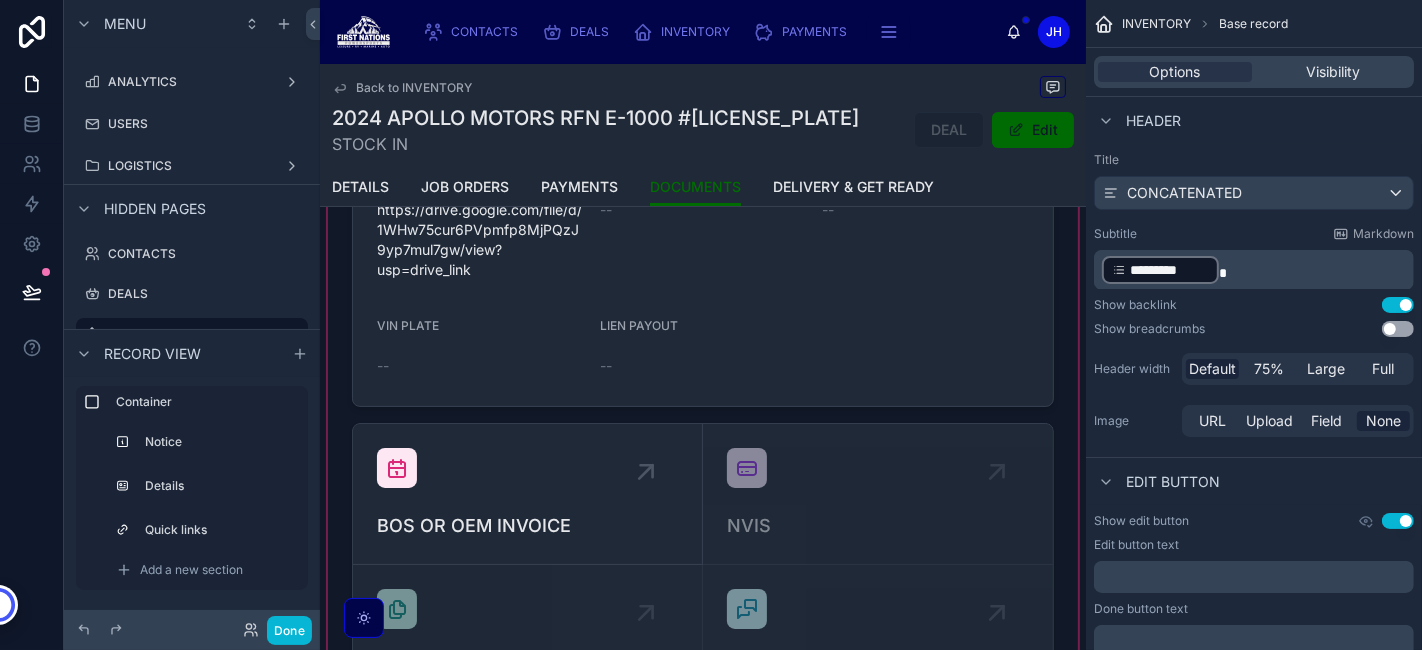 click at bounding box center [703, 460] 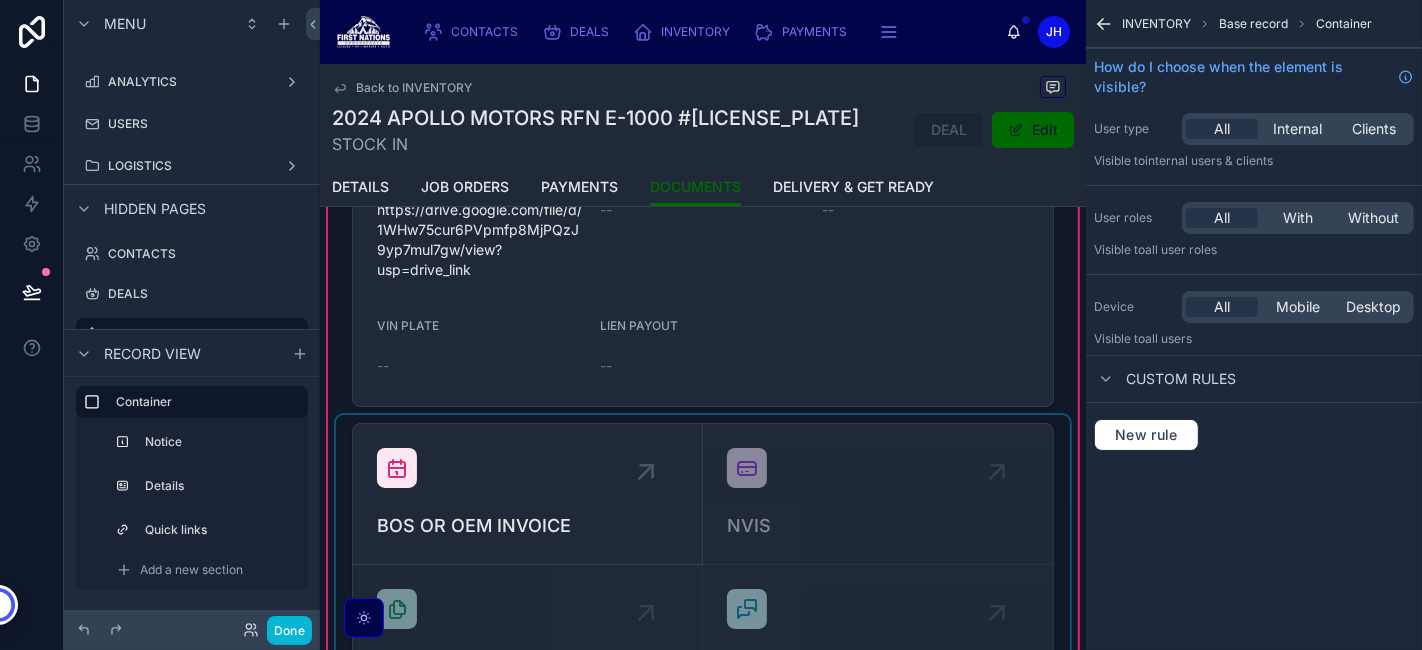 click at bounding box center [703, 635] 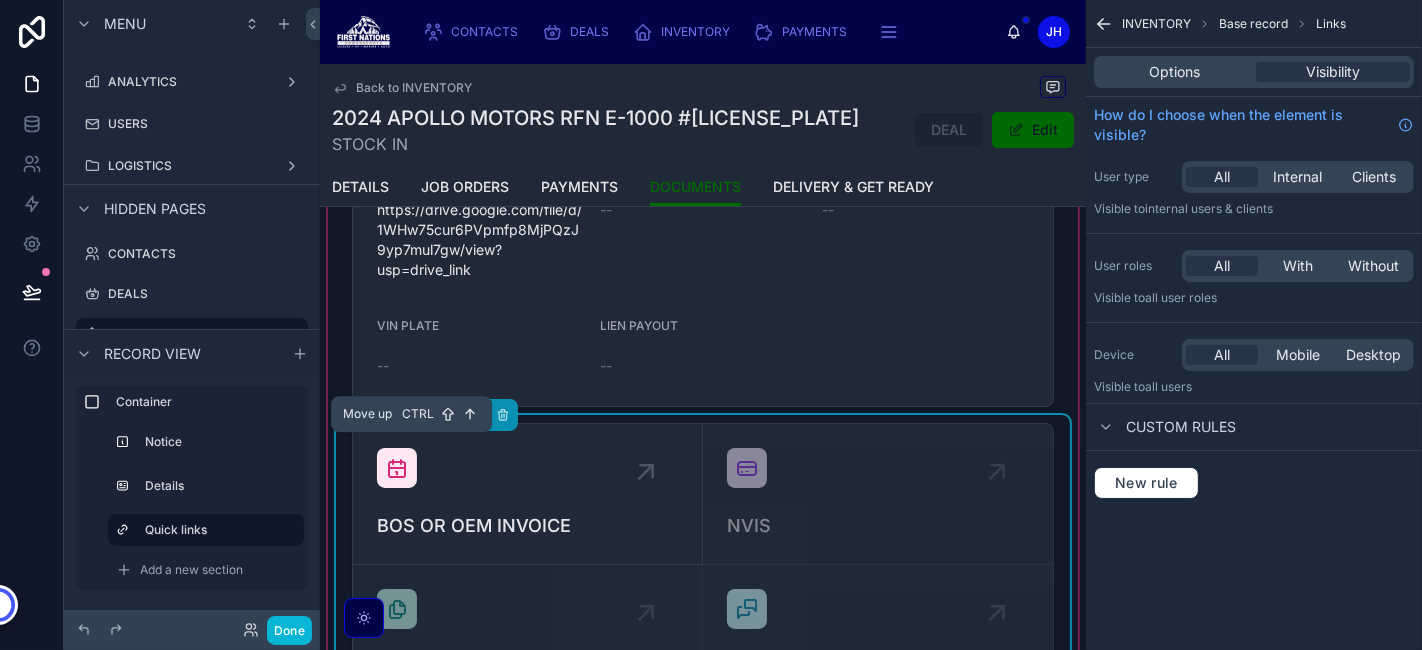 click 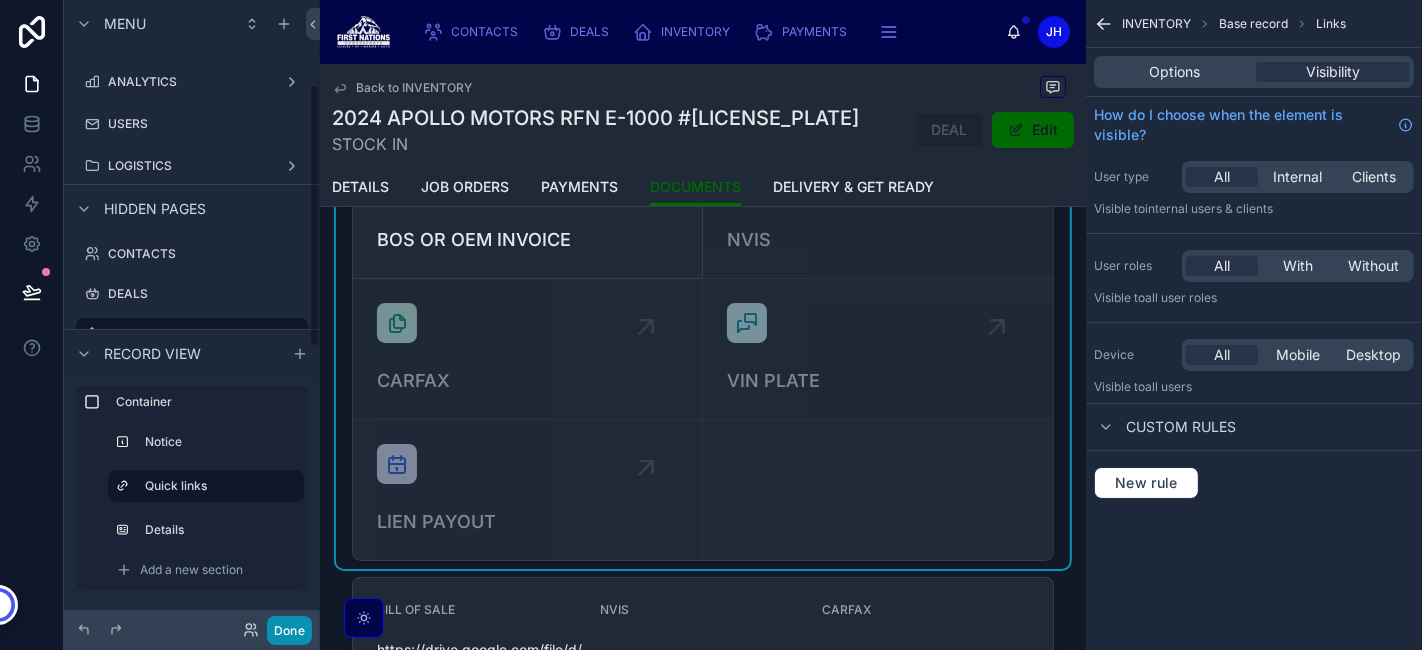 click on "Done" at bounding box center [289, 630] 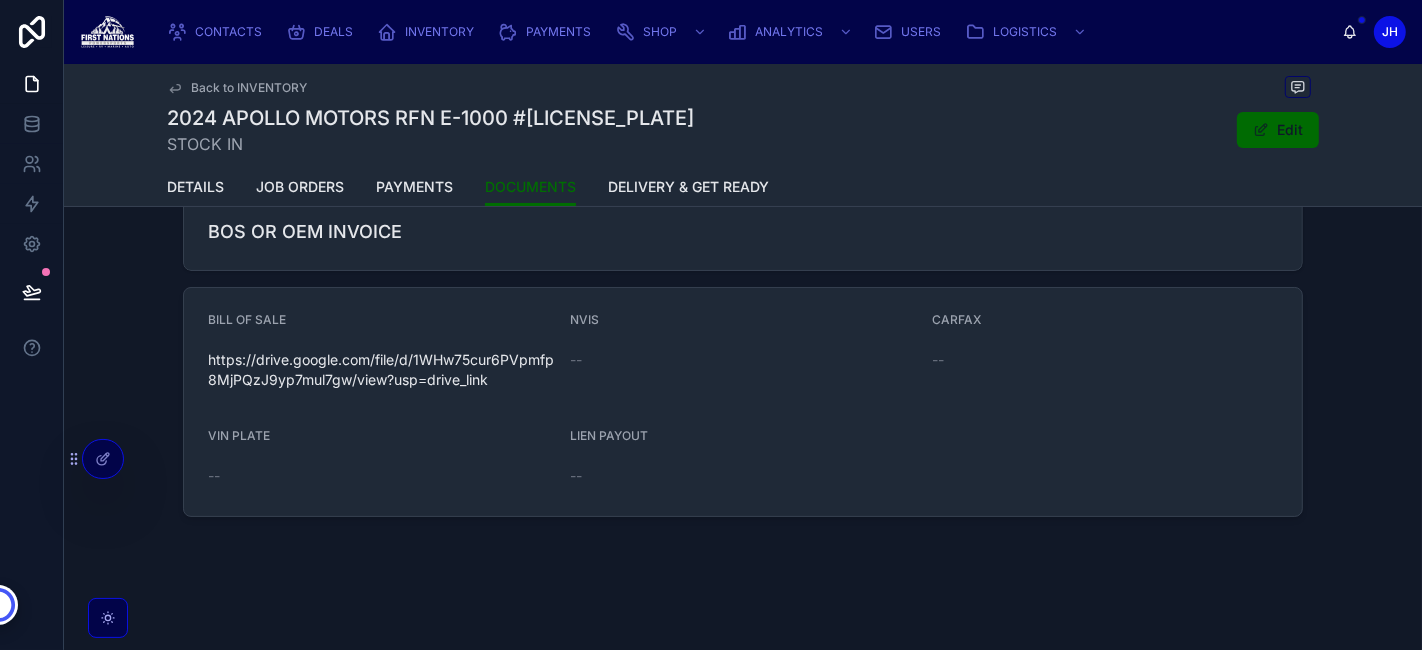 scroll, scrollTop: 0, scrollLeft: 0, axis: both 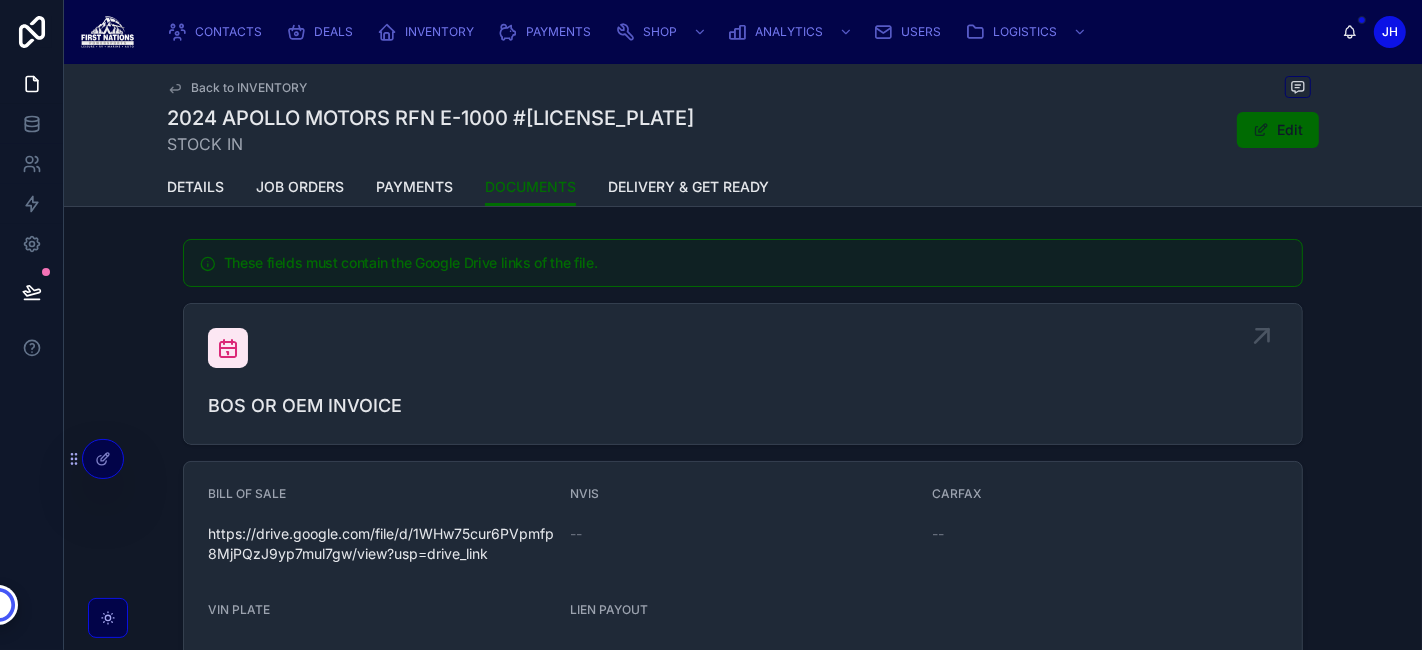 click on "BOS OR OEM INVOICE" at bounding box center [743, 374] 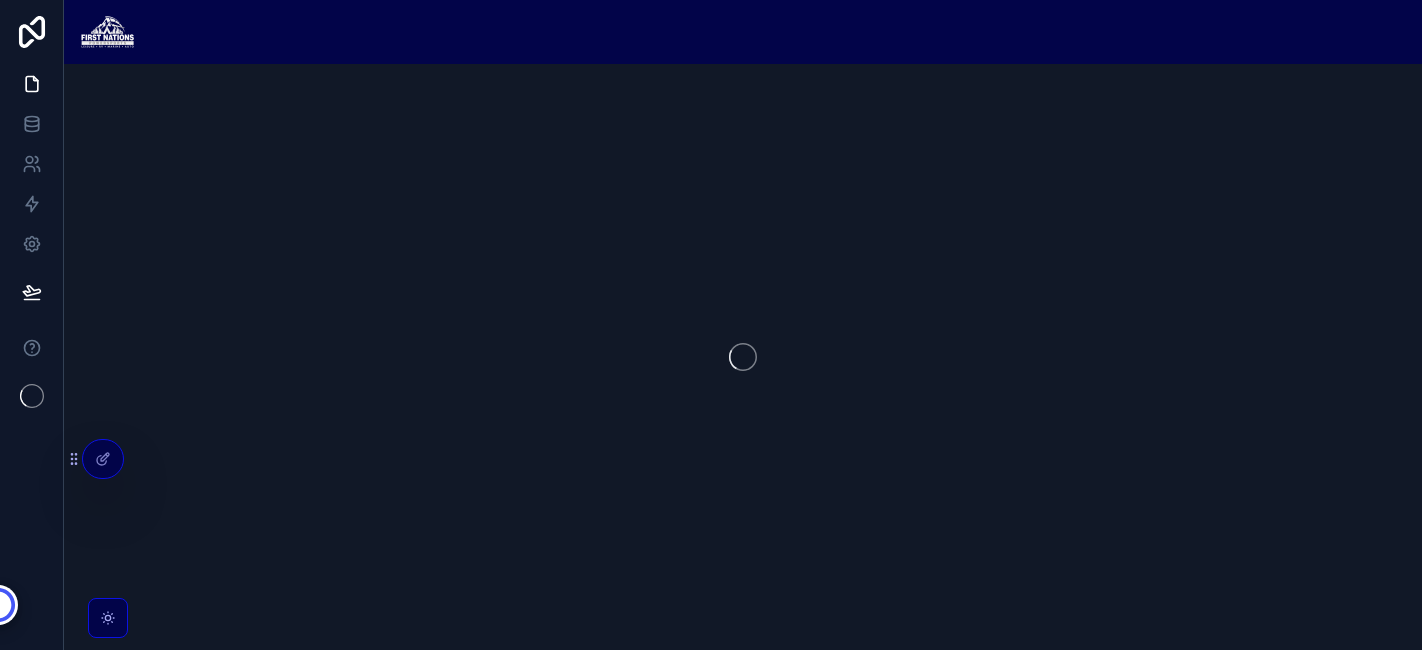 scroll, scrollTop: 0, scrollLeft: 0, axis: both 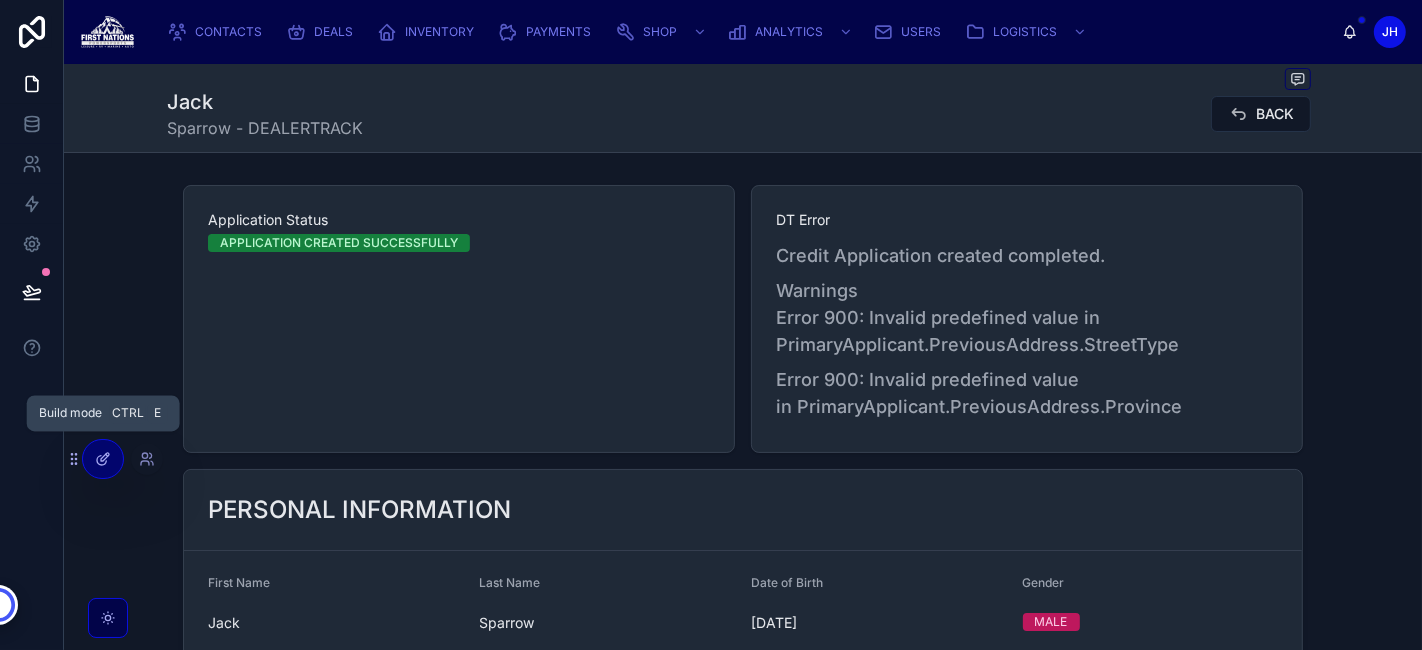 click 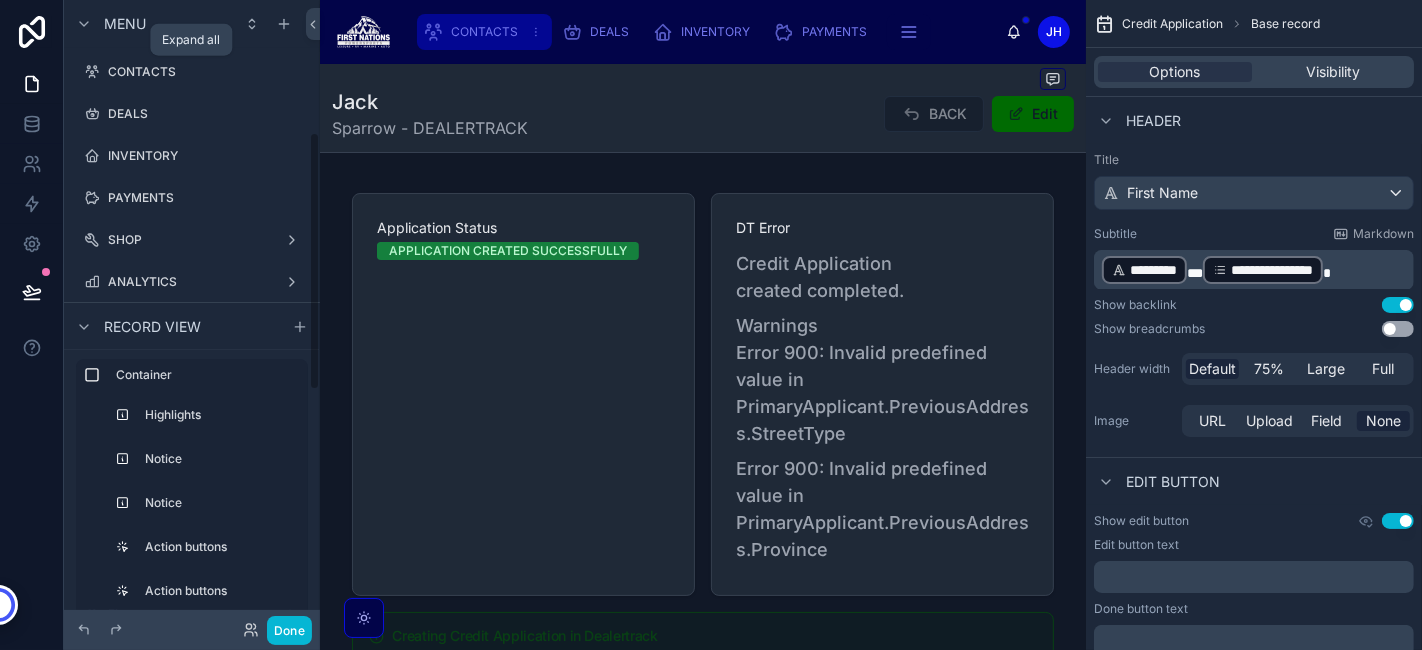 scroll, scrollTop: 320, scrollLeft: 0, axis: vertical 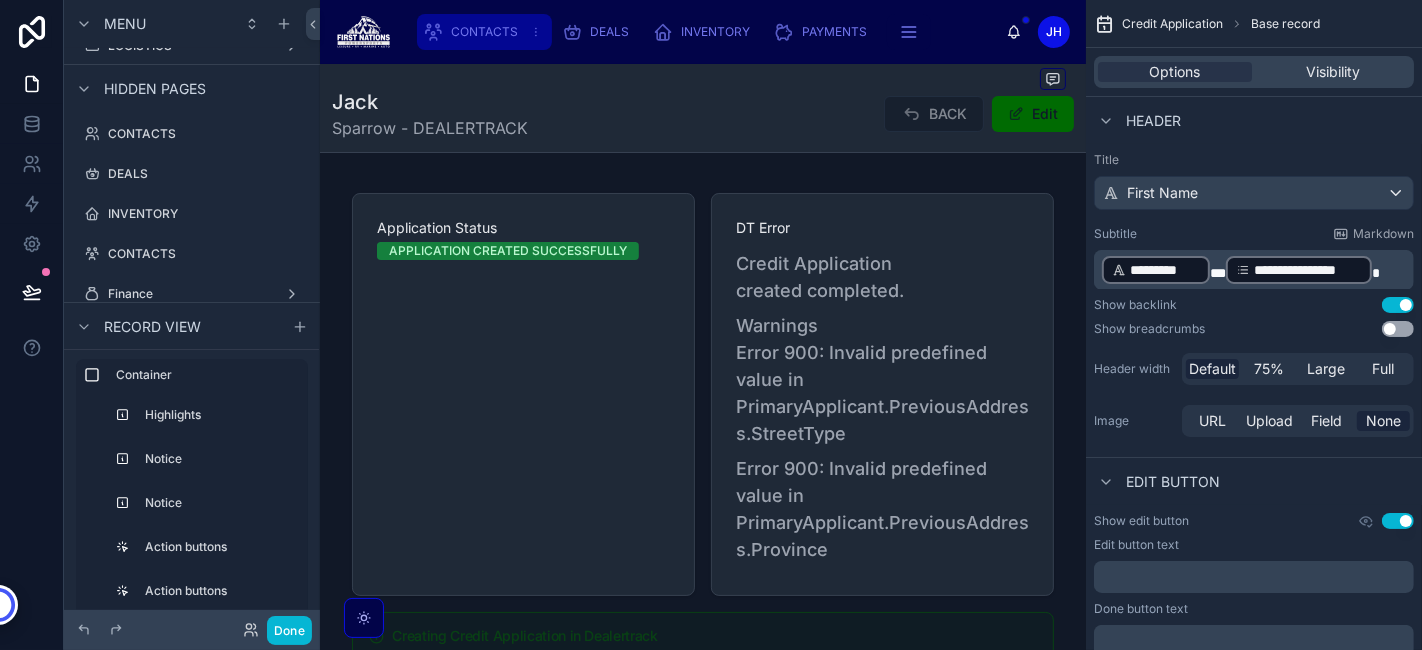 click on "CONTACTS" at bounding box center [484, 32] 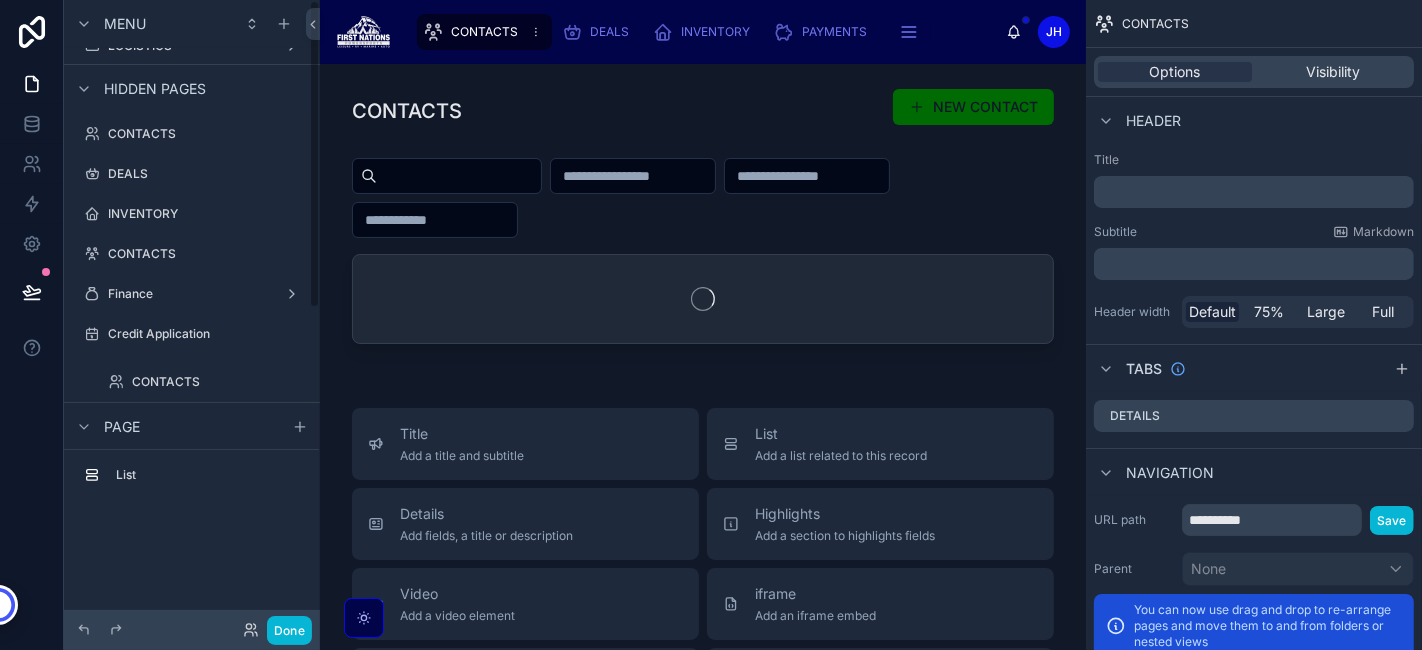 scroll, scrollTop: 0, scrollLeft: 0, axis: both 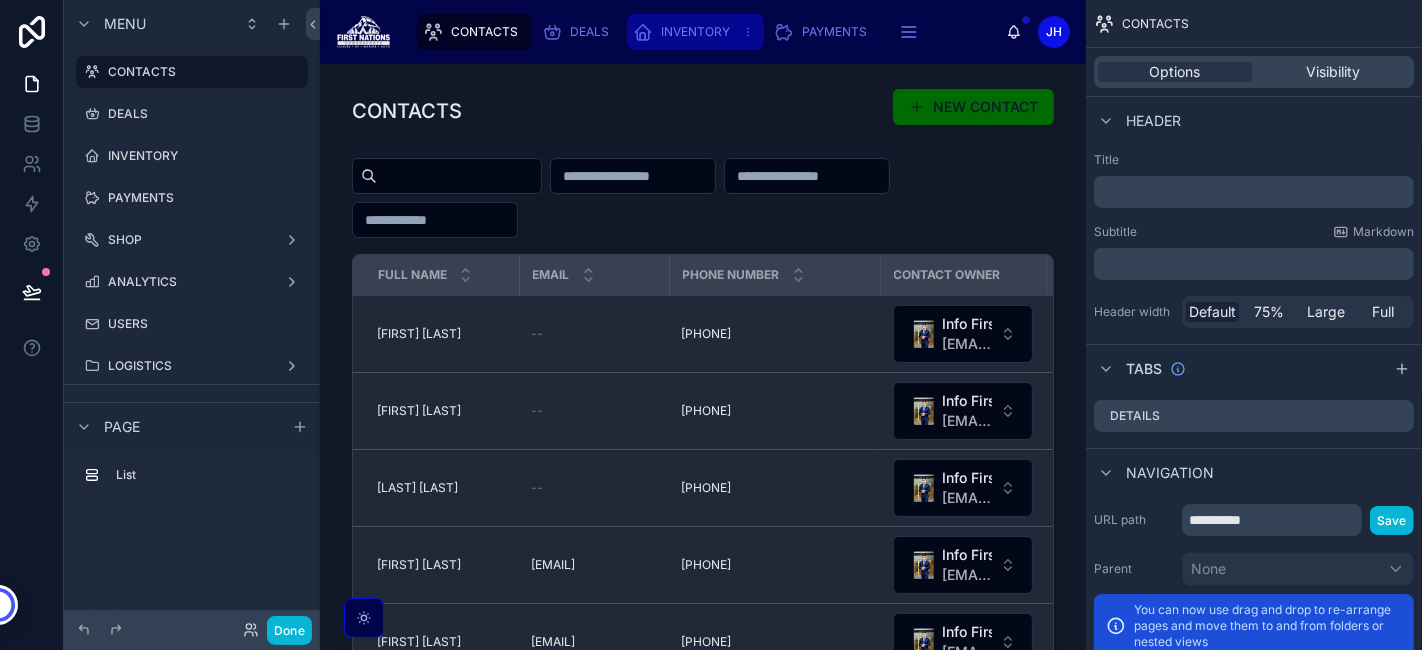 click on "INVENTORY" at bounding box center (695, 32) 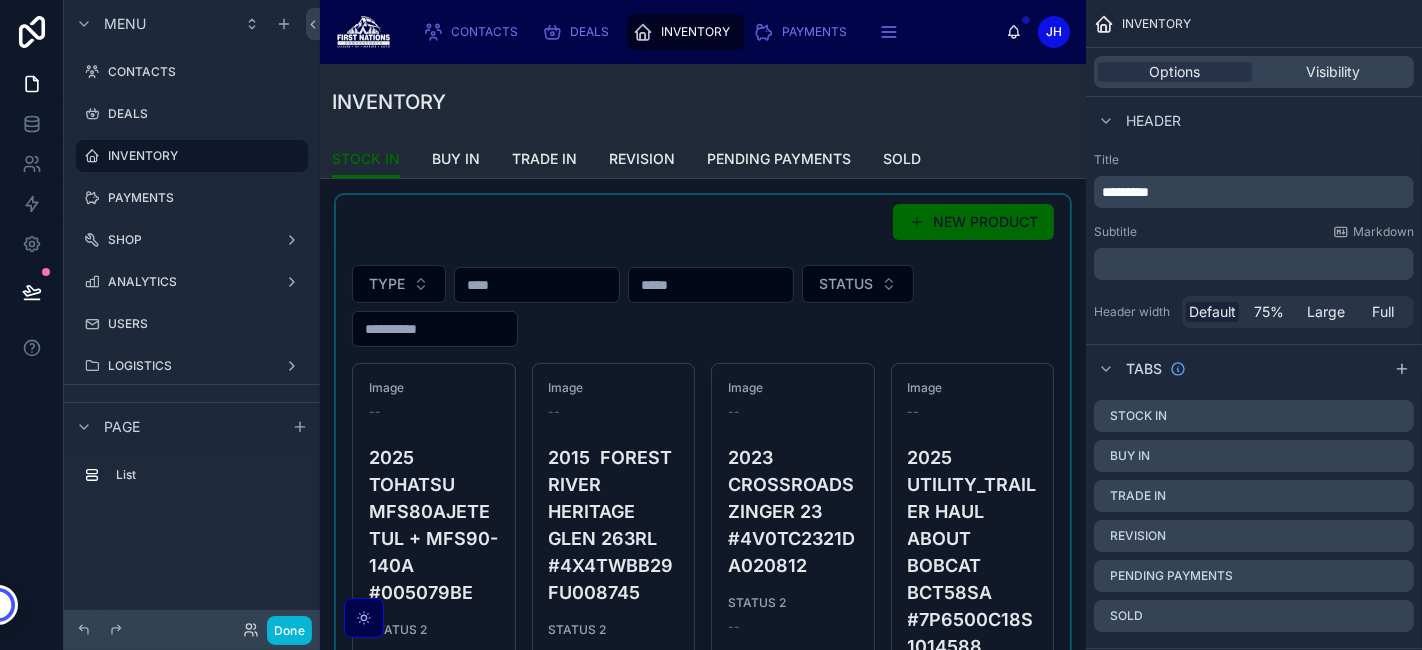 click at bounding box center [703, 2153] 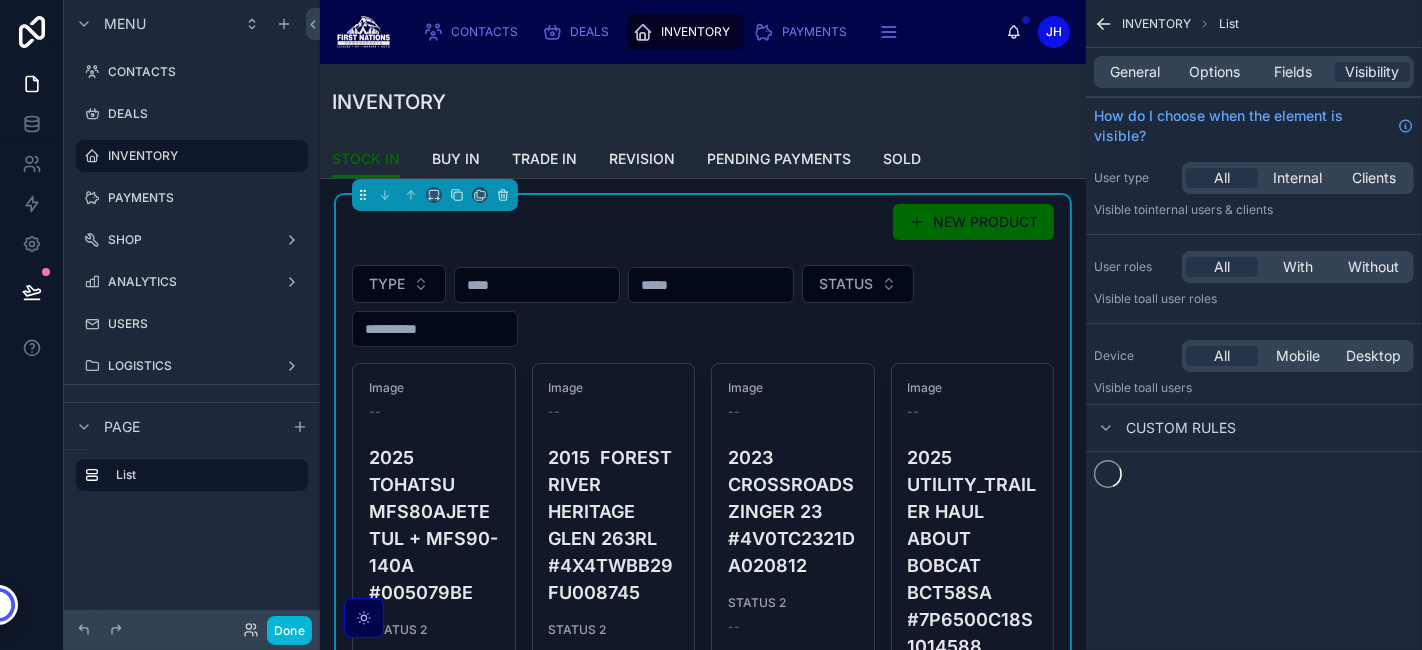 click on "2025  TOHATSU MFS80AJETETUL + MFS90-140A #005079BE" at bounding box center [434, 525] 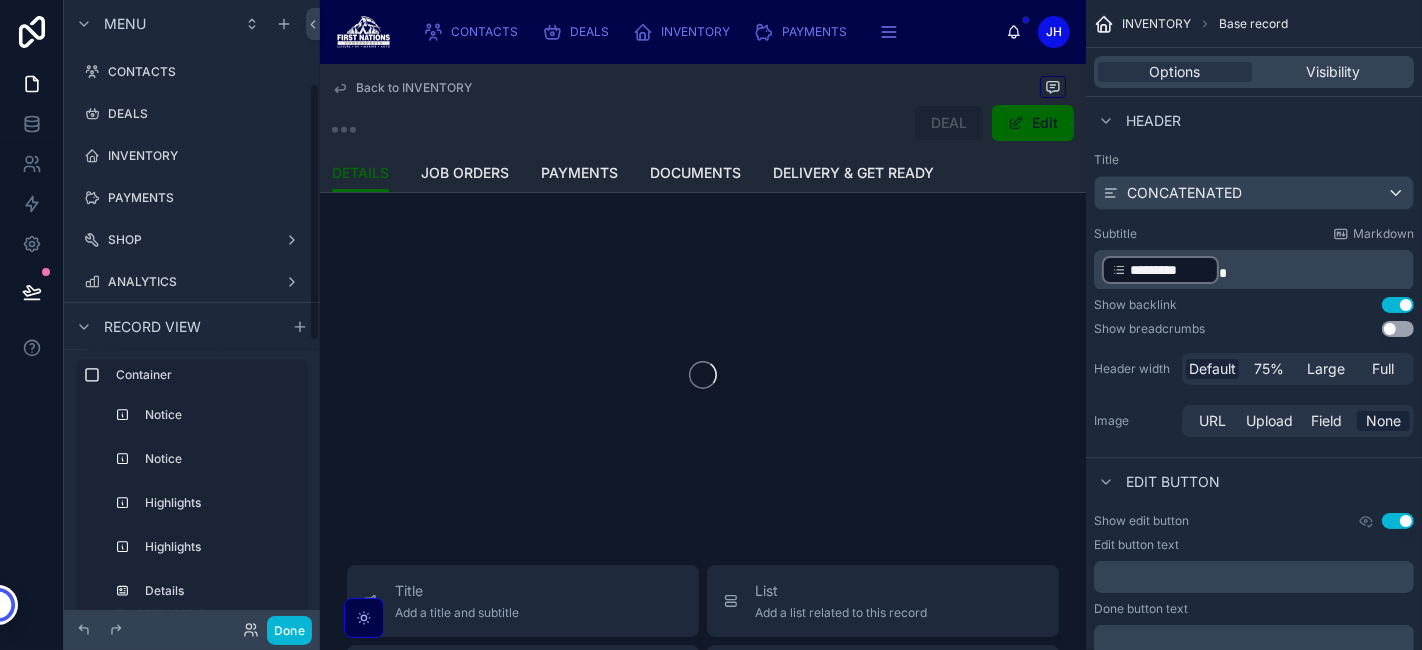 scroll, scrollTop: 200, scrollLeft: 0, axis: vertical 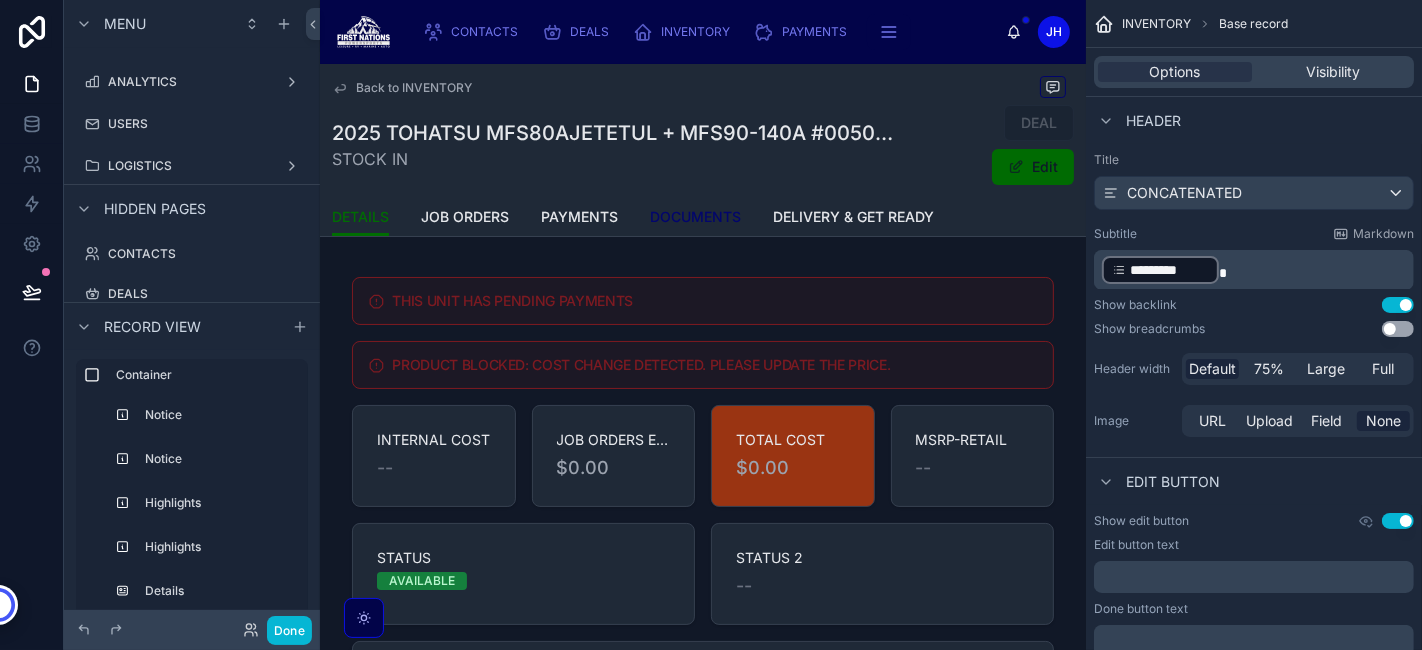 click on "DOCUMENTS" at bounding box center [695, 217] 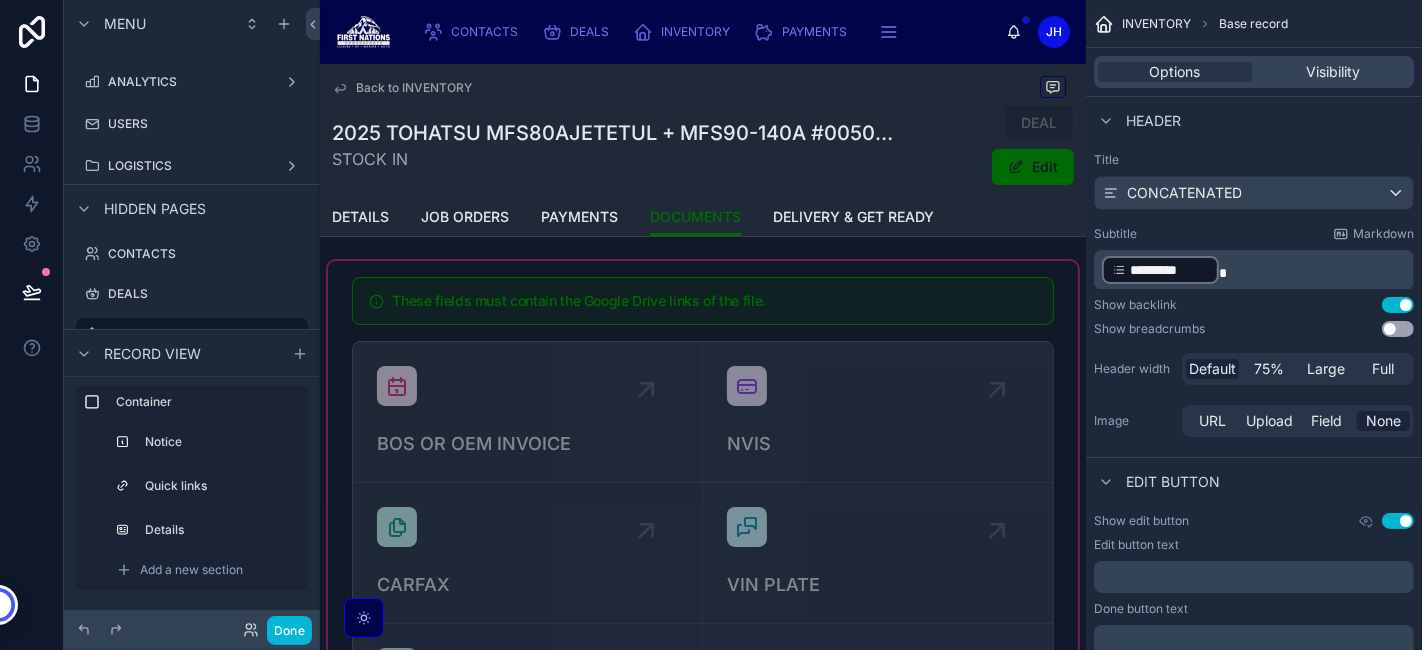 click at bounding box center [703, 634] 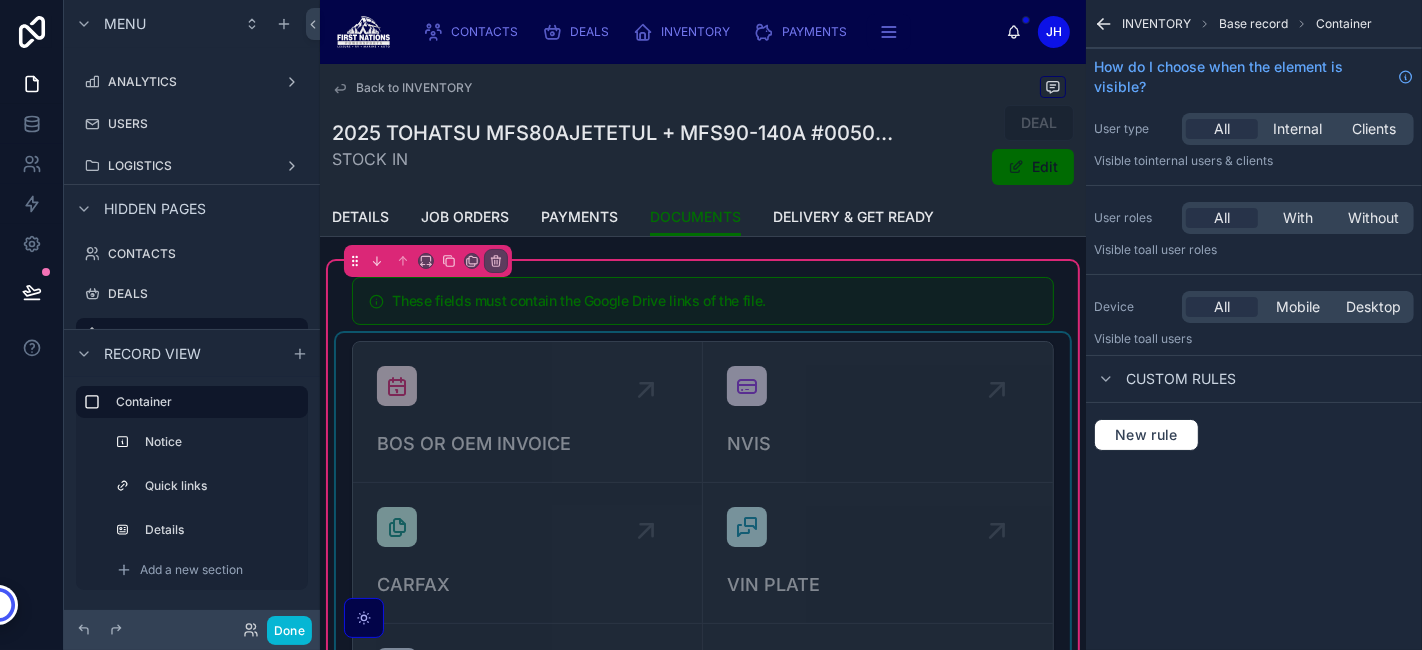 click at bounding box center (703, 553) 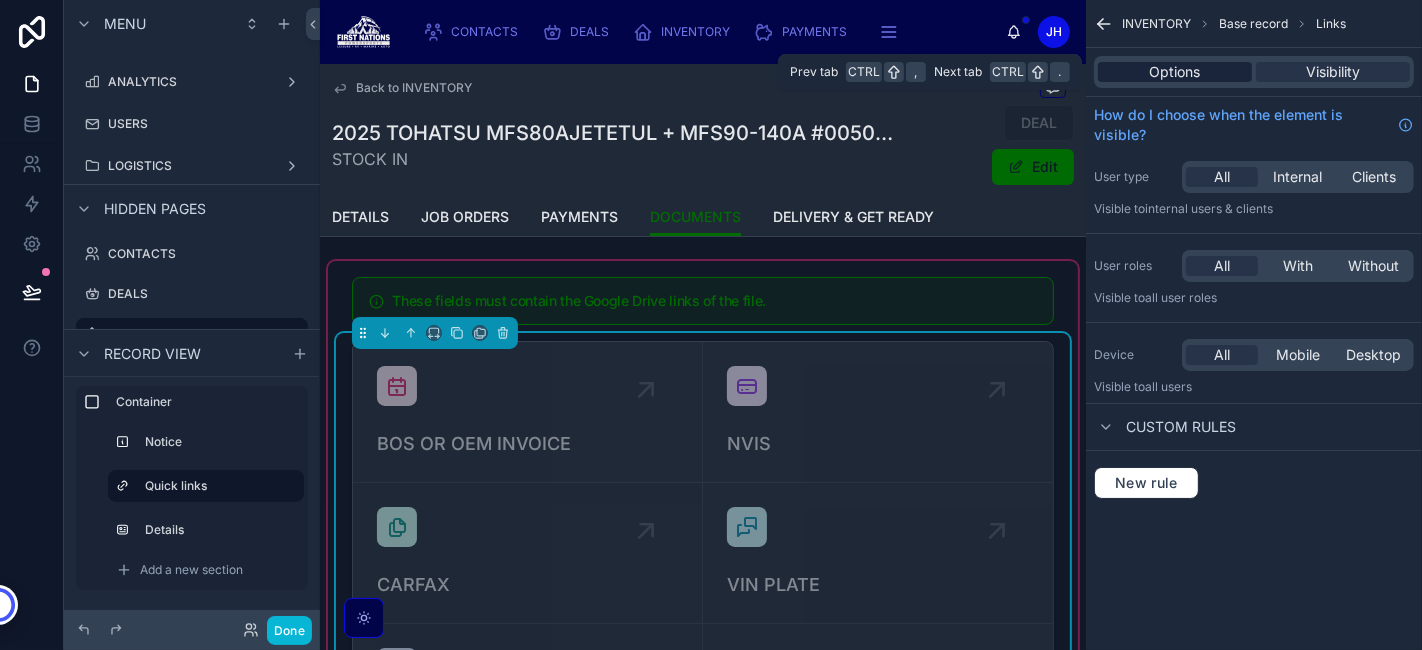 click on "Options" at bounding box center (1175, 72) 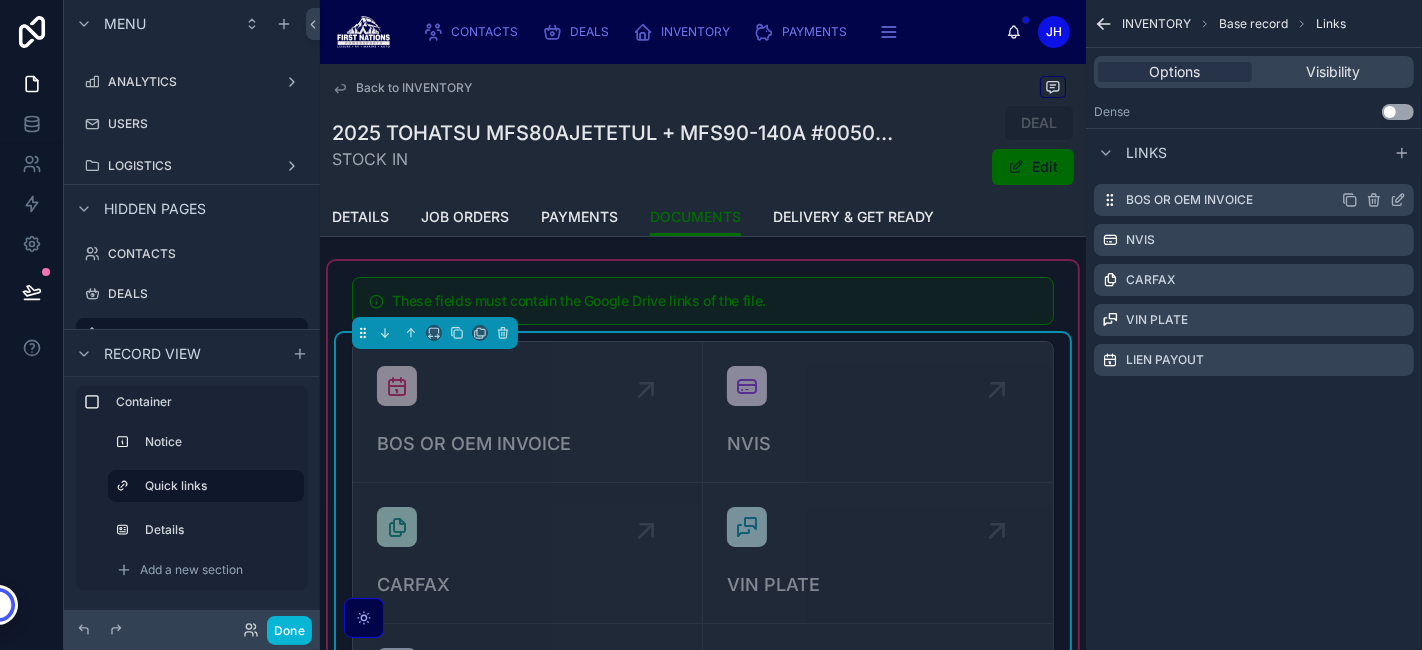 click 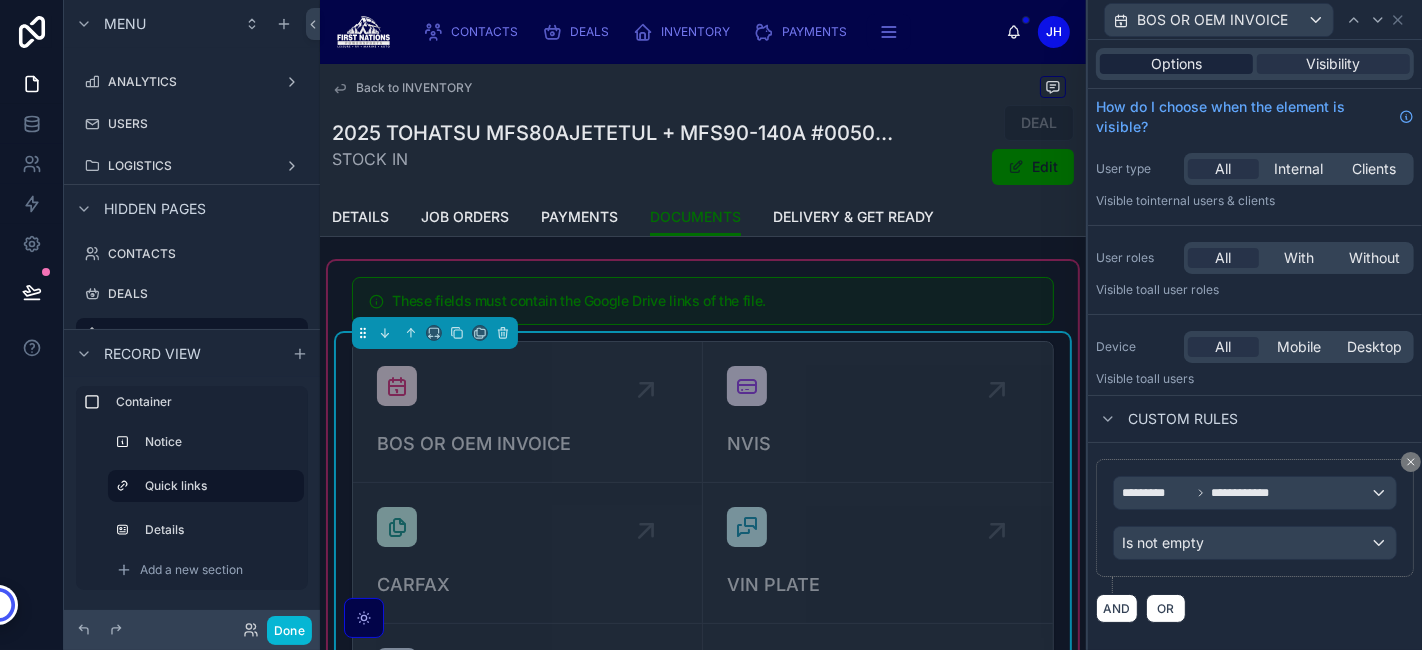 click on "Options" at bounding box center (1176, 64) 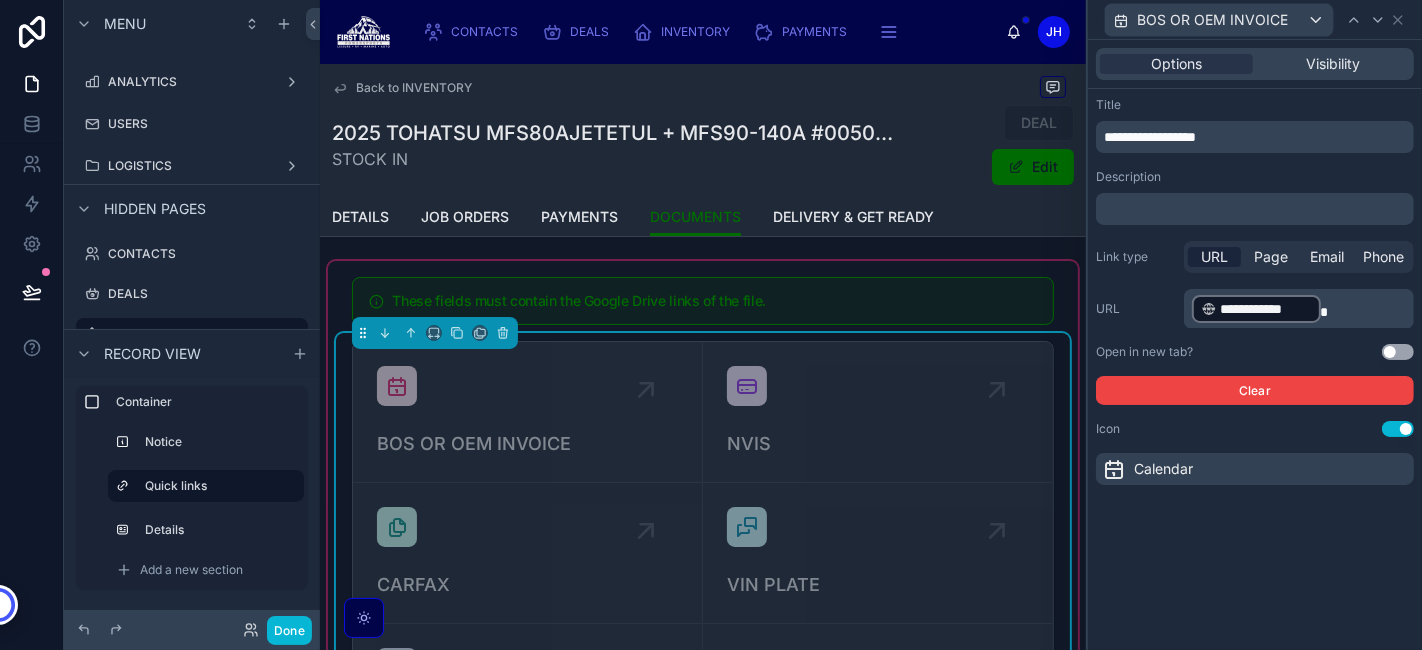 click on "Open in new tab? Use setting" at bounding box center [1255, 352] 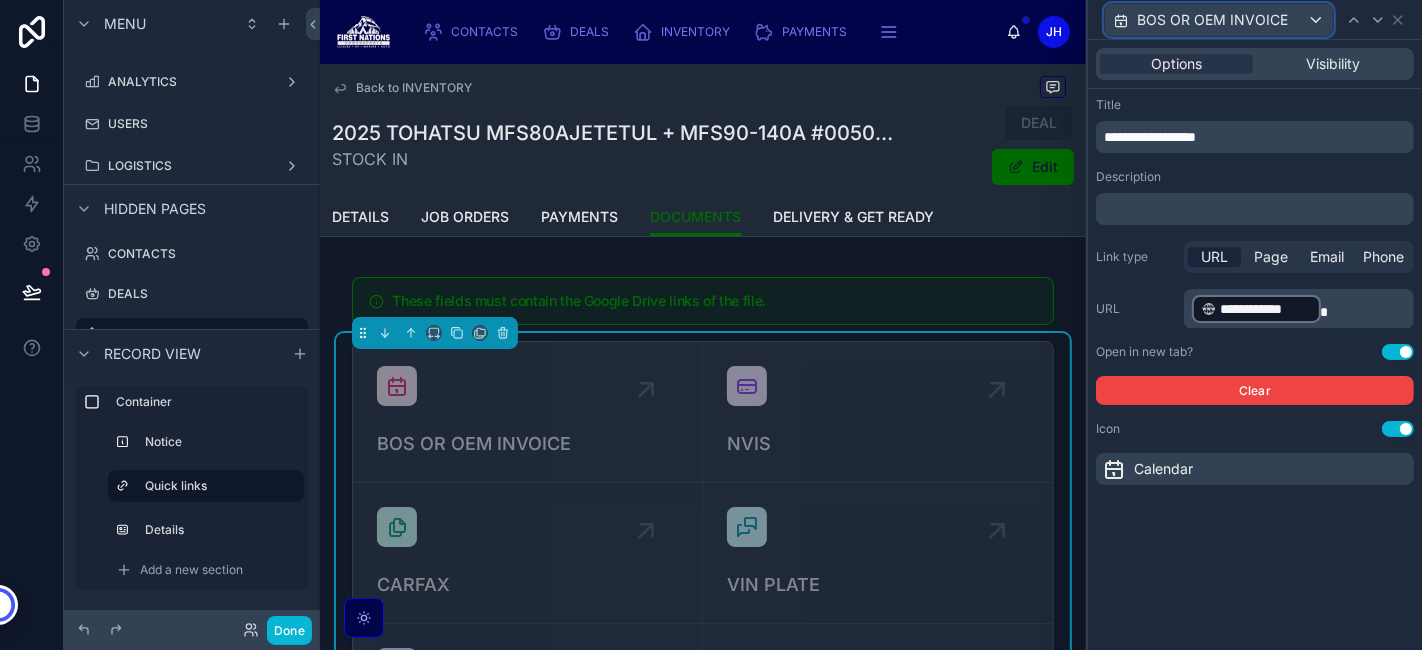 click on "BOS OR OEM INVOICE" at bounding box center [1212, 20] 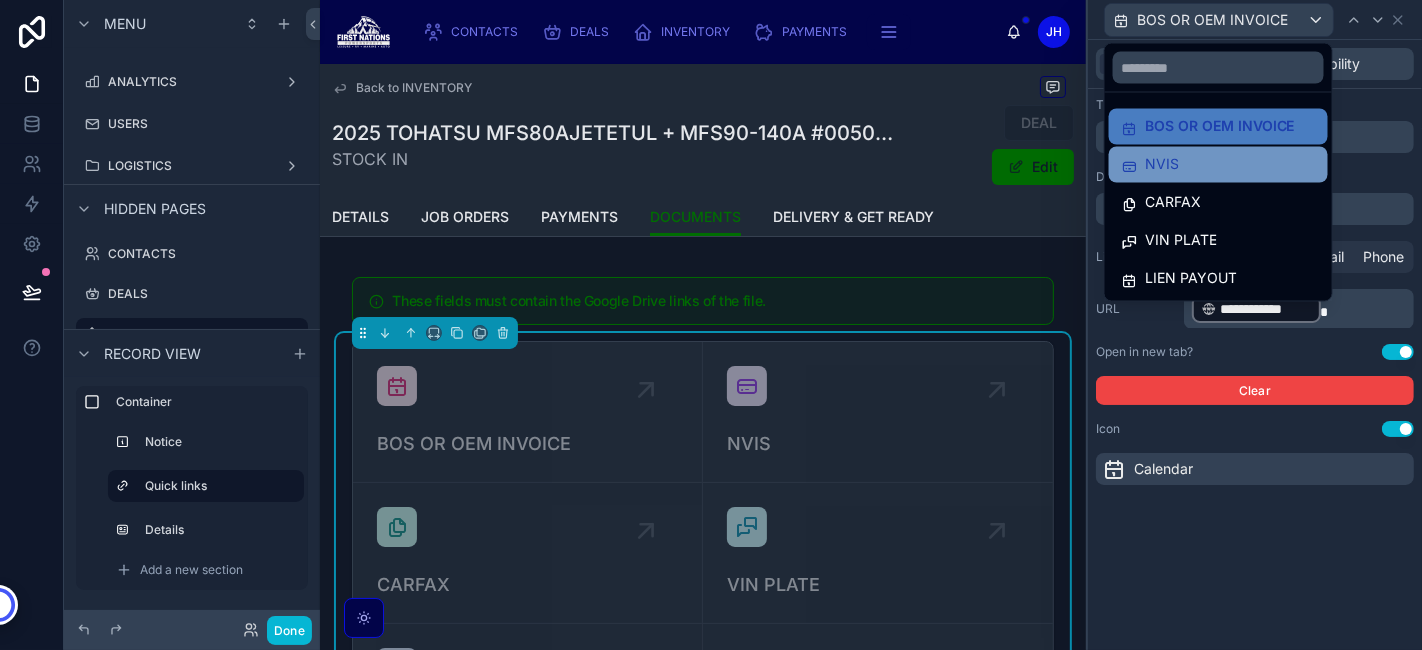 click on "NVIS" at bounding box center (1218, 165) 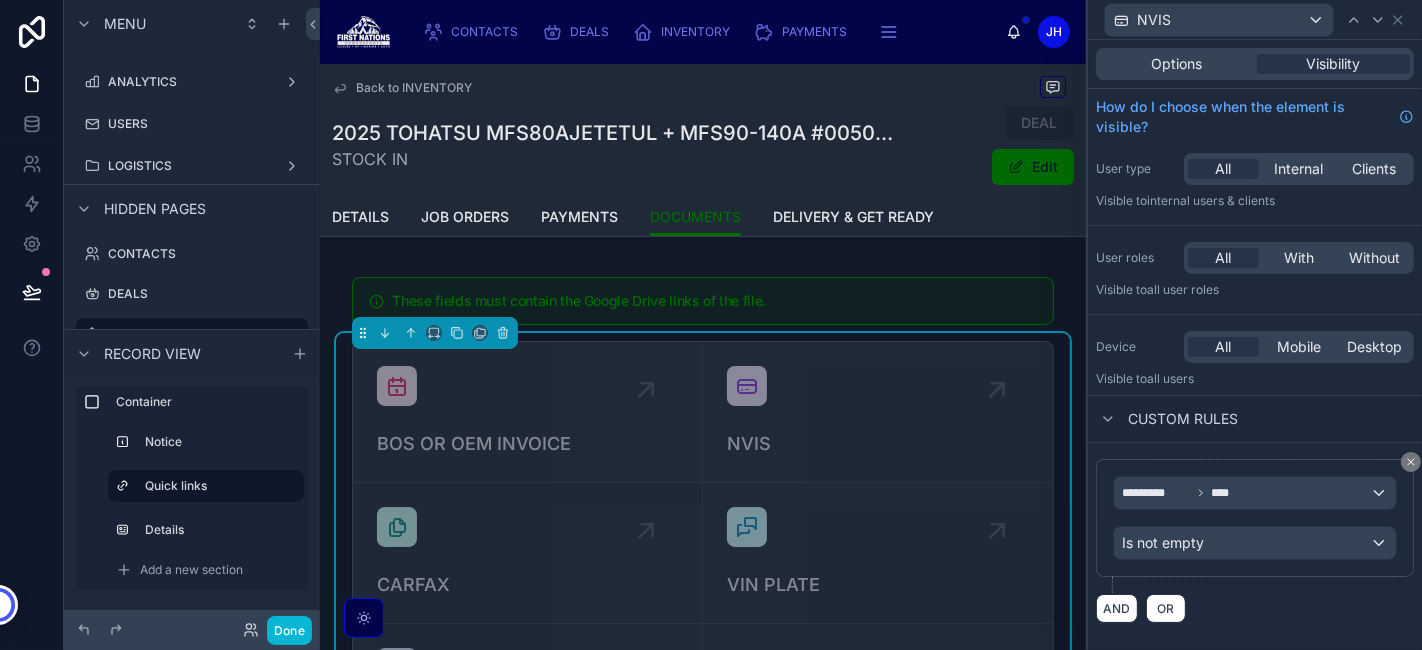 click on "Options Visibility" at bounding box center [1255, 64] 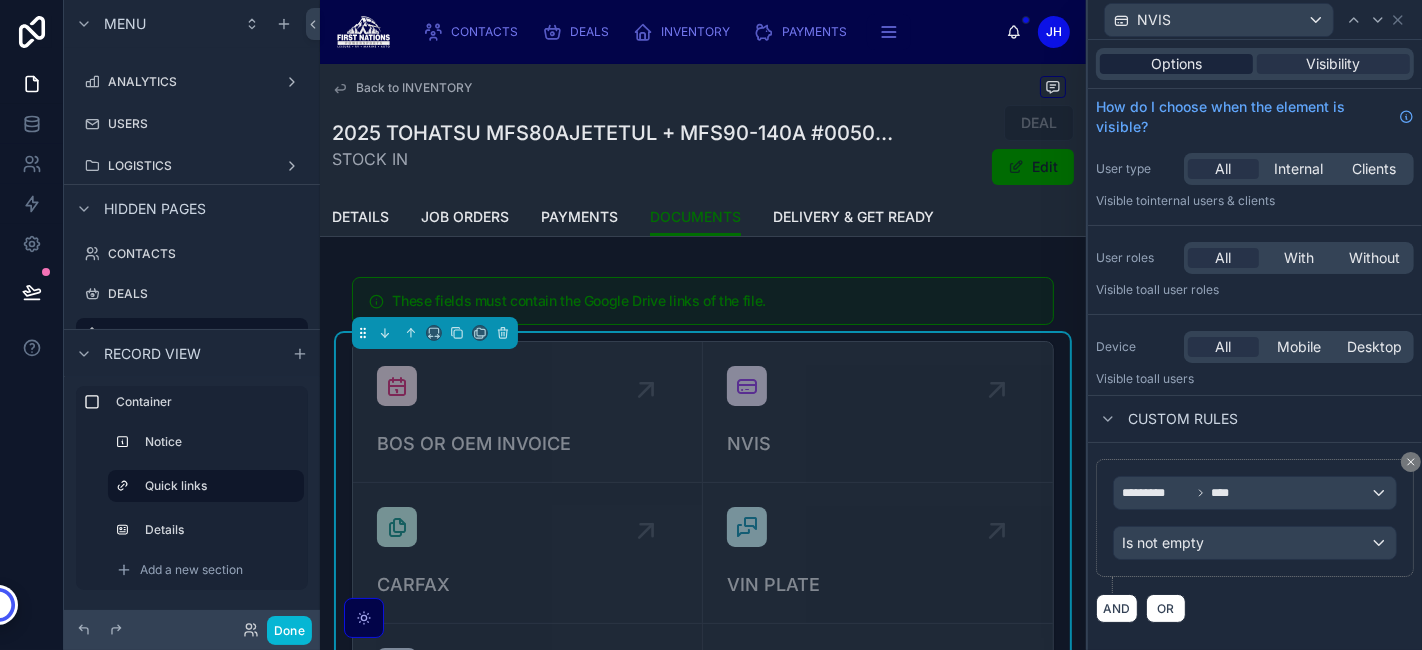 click on "Options" at bounding box center (1176, 64) 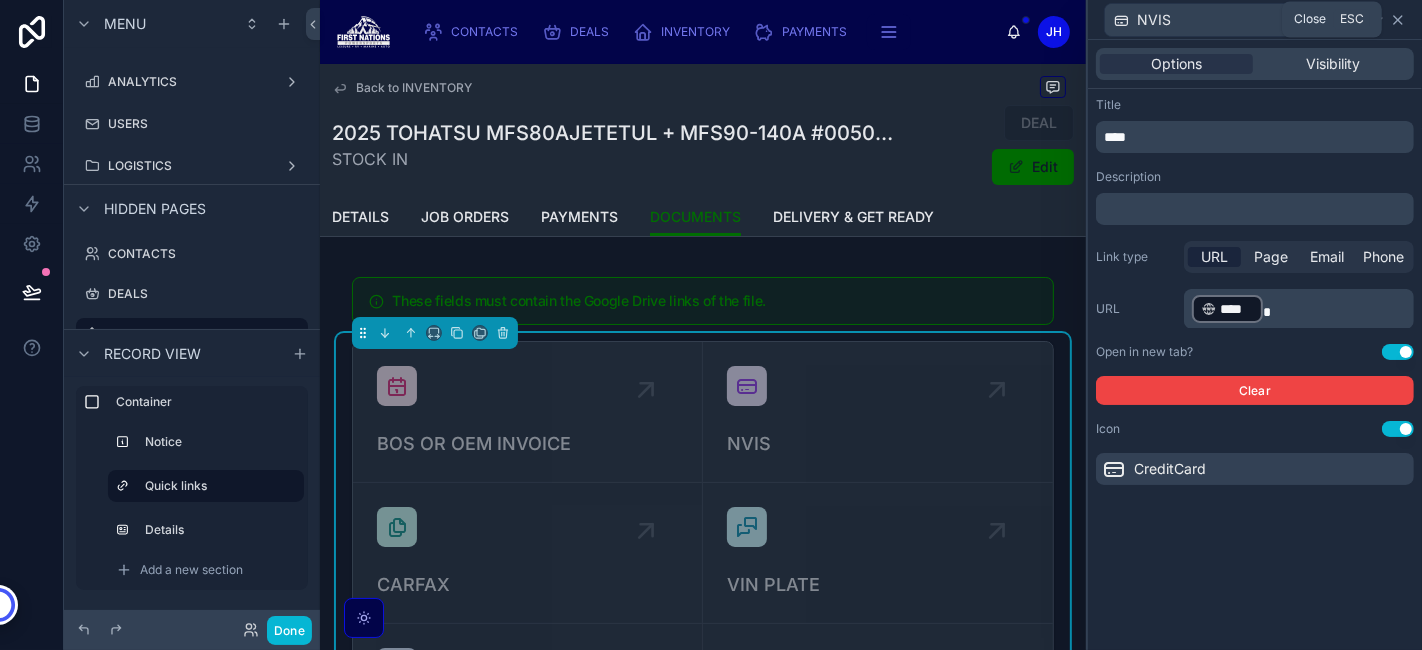 click 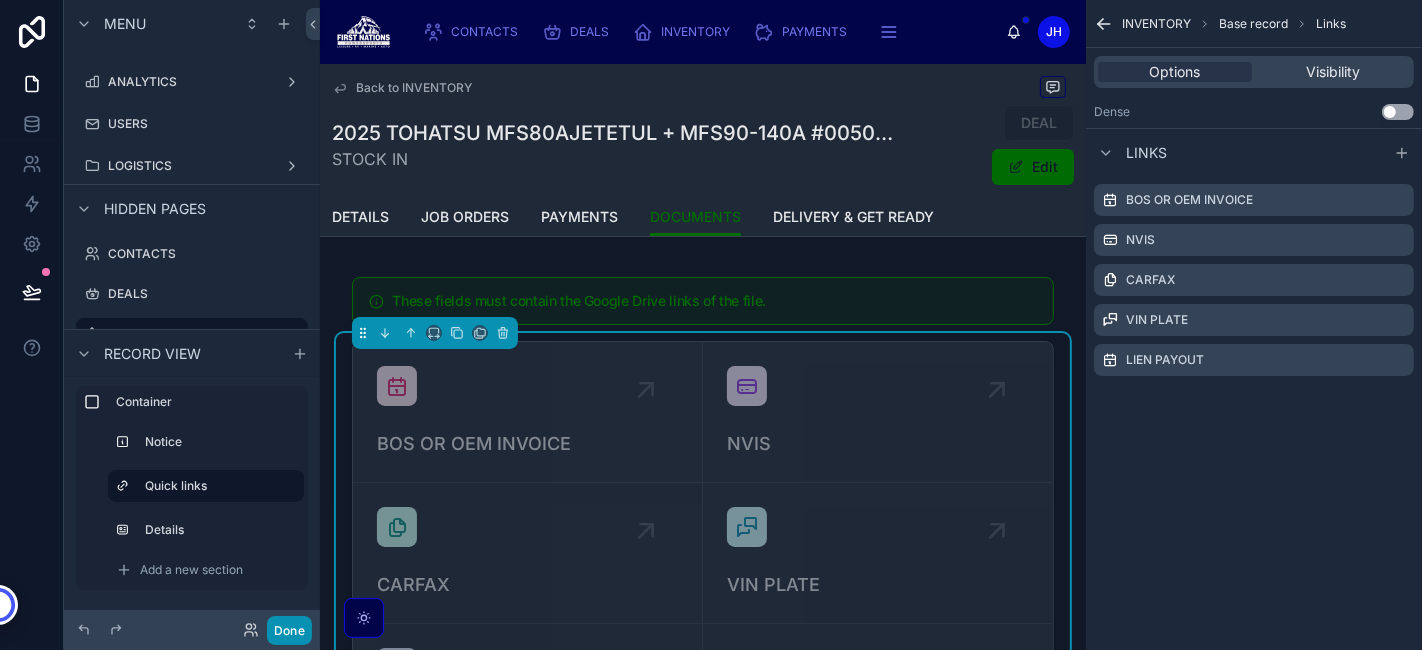 click on "Done" at bounding box center [289, 630] 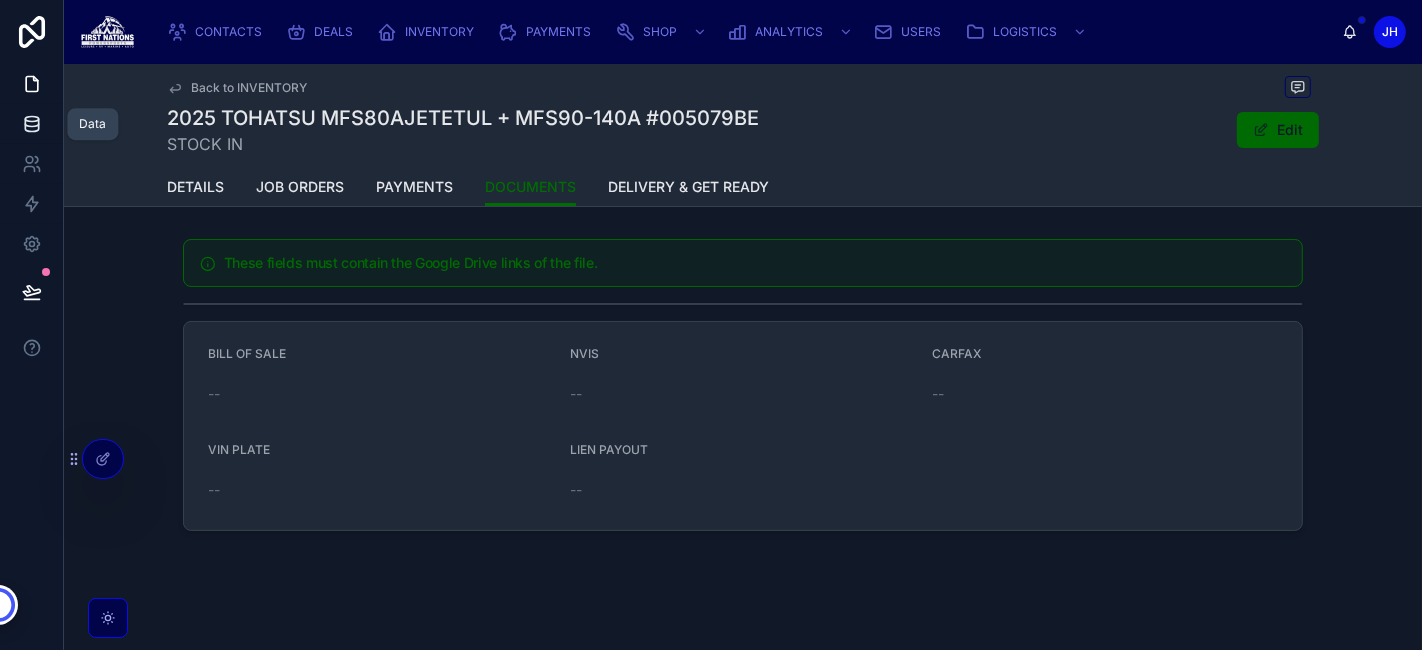 click 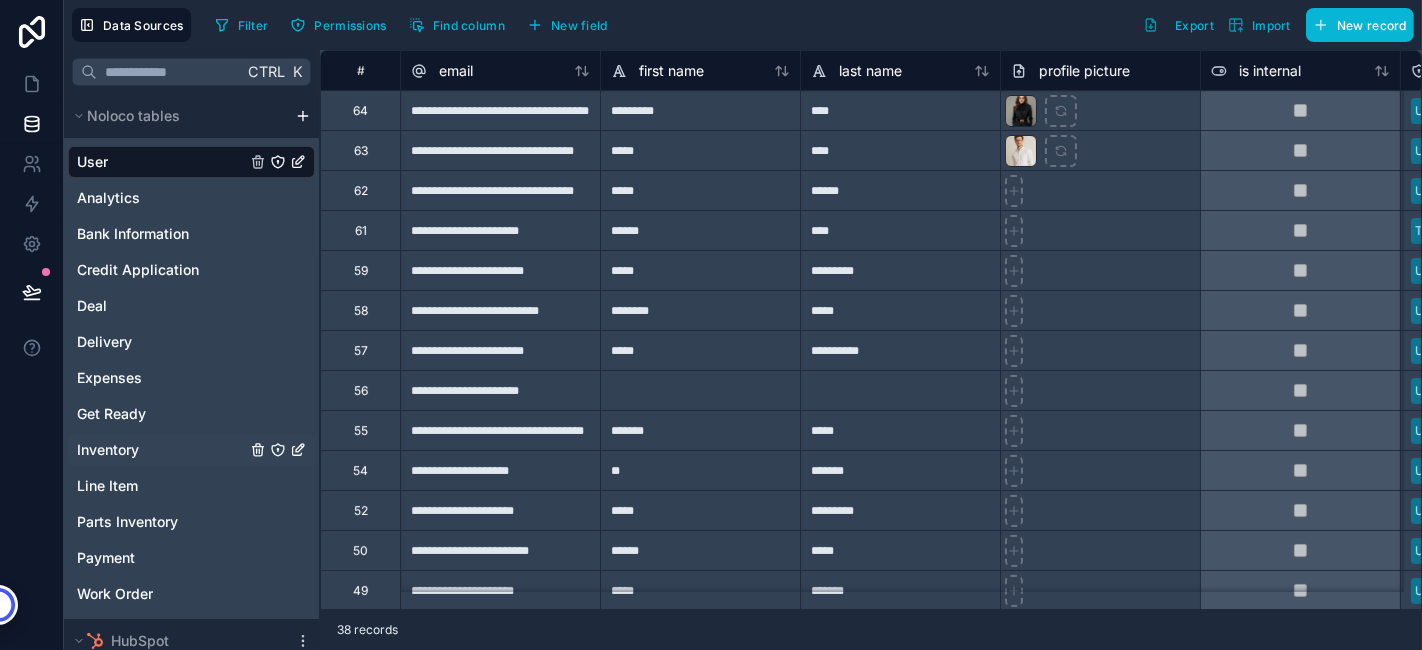 click on "Inventory" at bounding box center [191, 450] 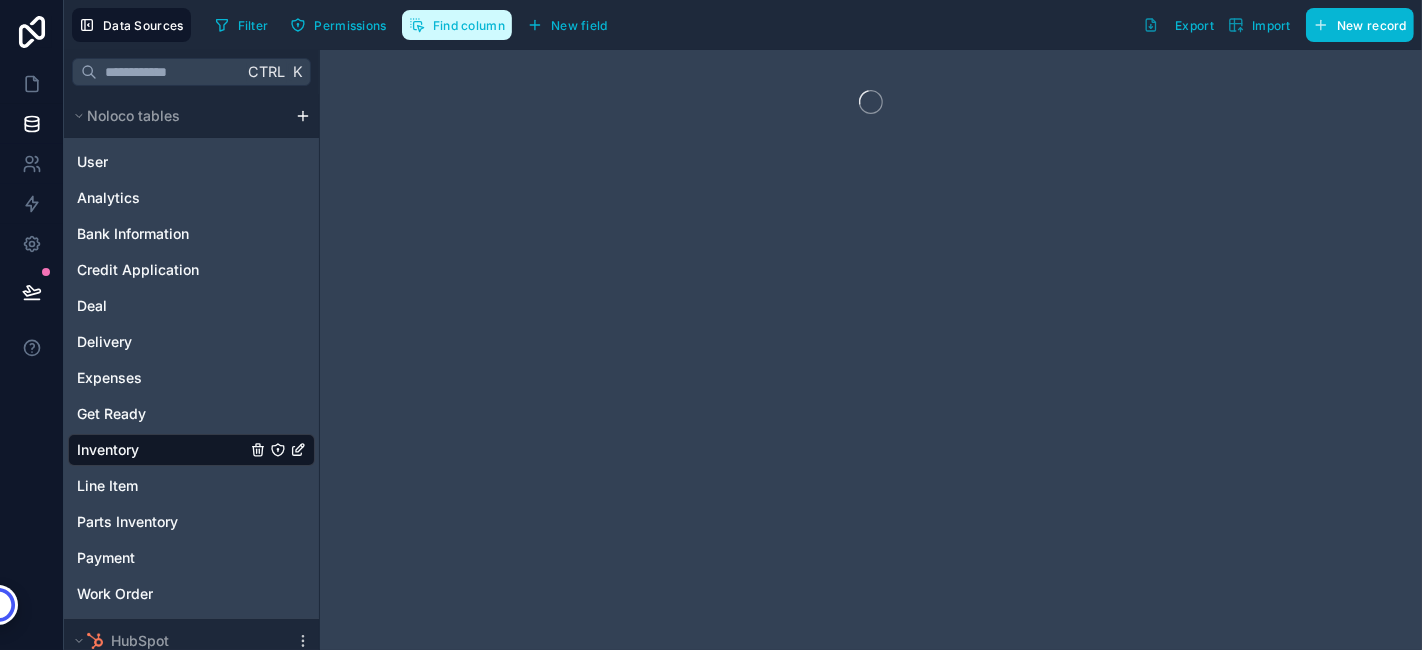 click on "Find column" at bounding box center (457, 25) 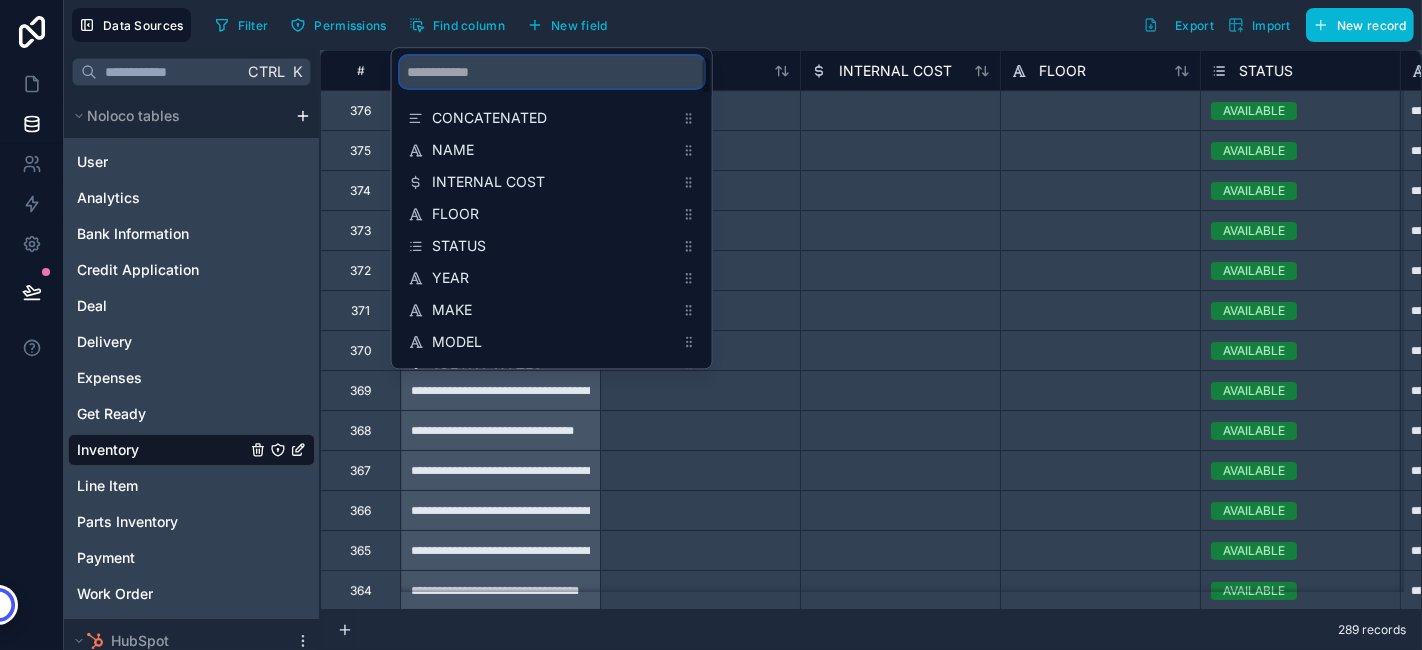 click at bounding box center (552, 72) 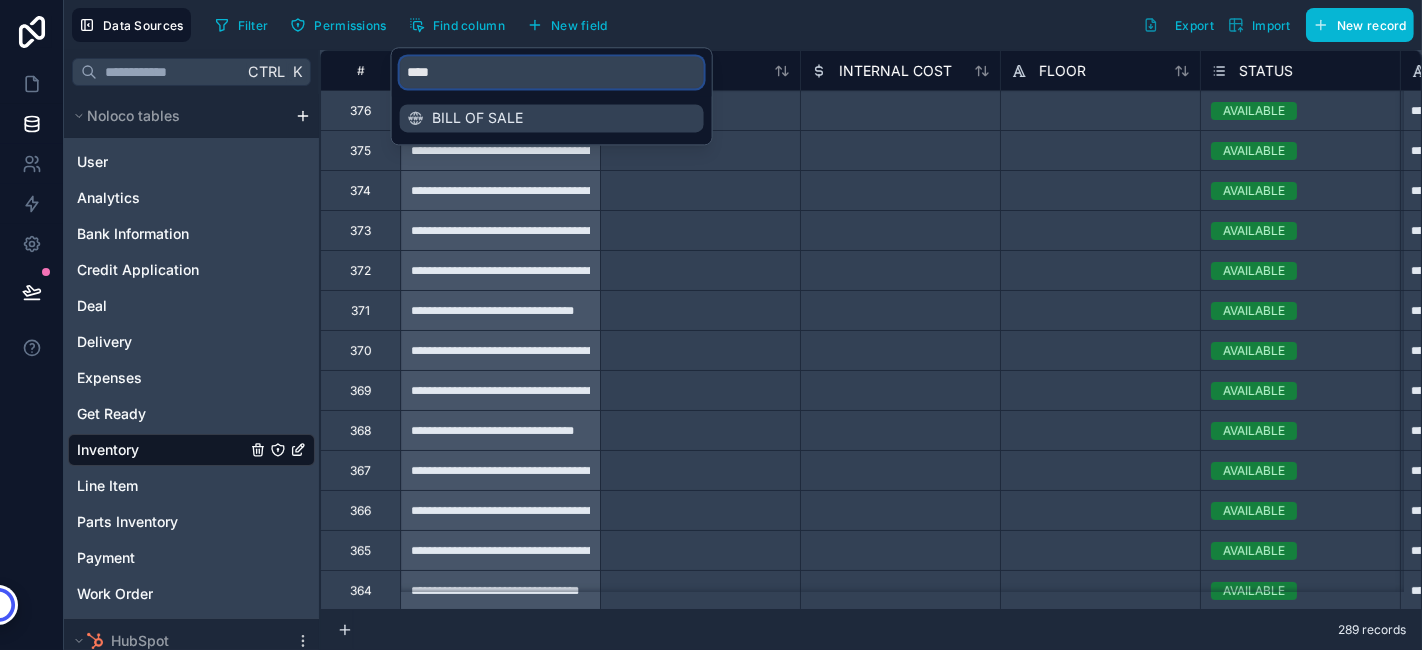 type on "****" 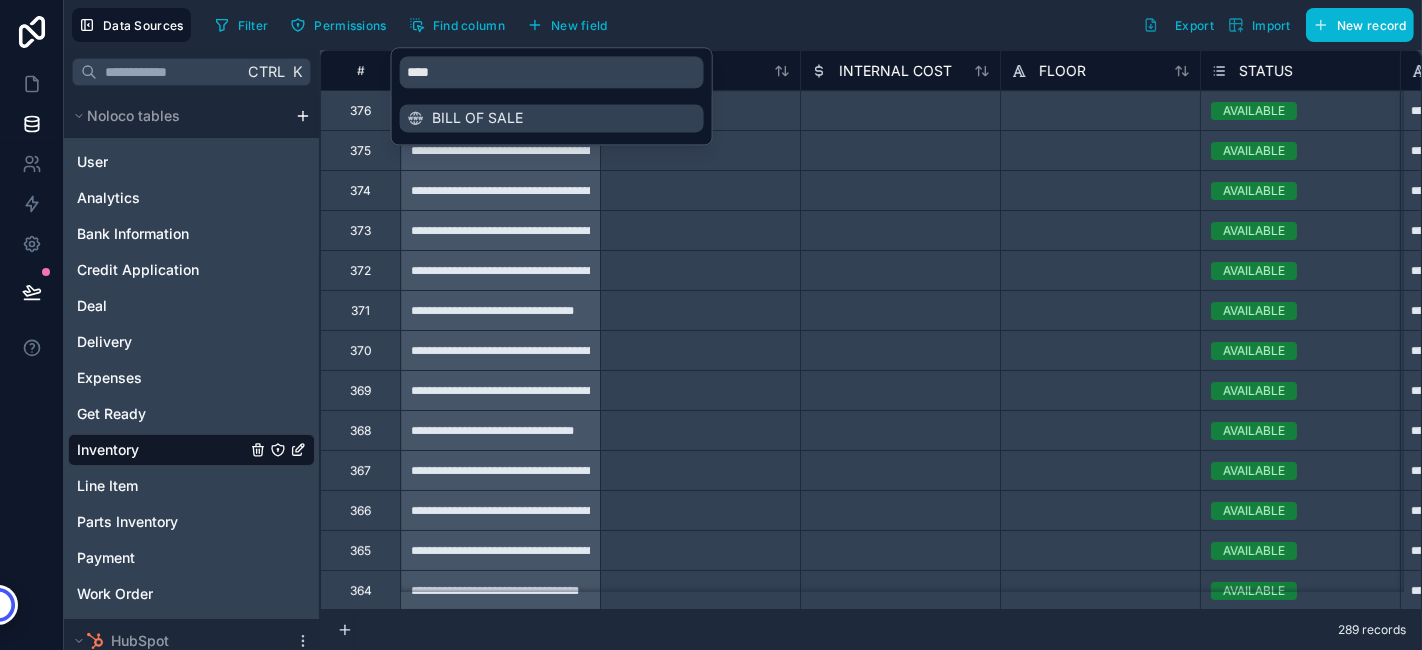click on "BILL OF SALE" at bounding box center [552, 118] 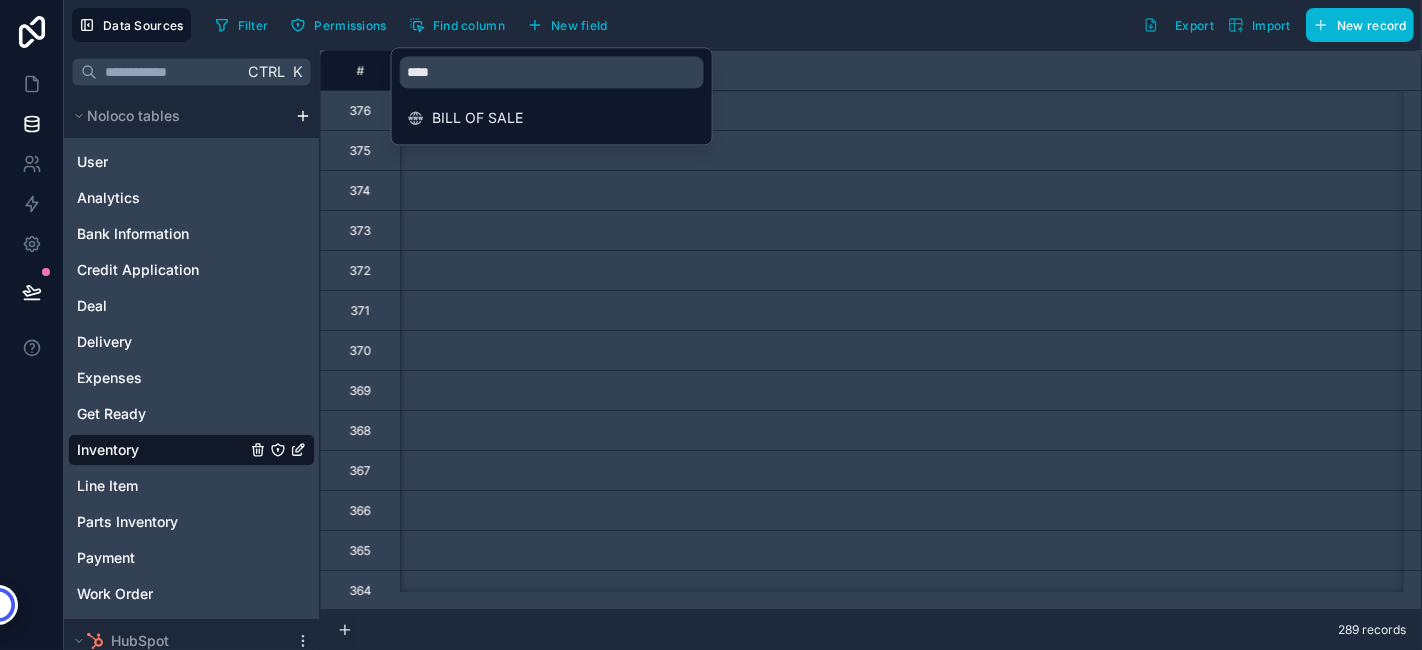 scroll, scrollTop: 0, scrollLeft: 11600, axis: horizontal 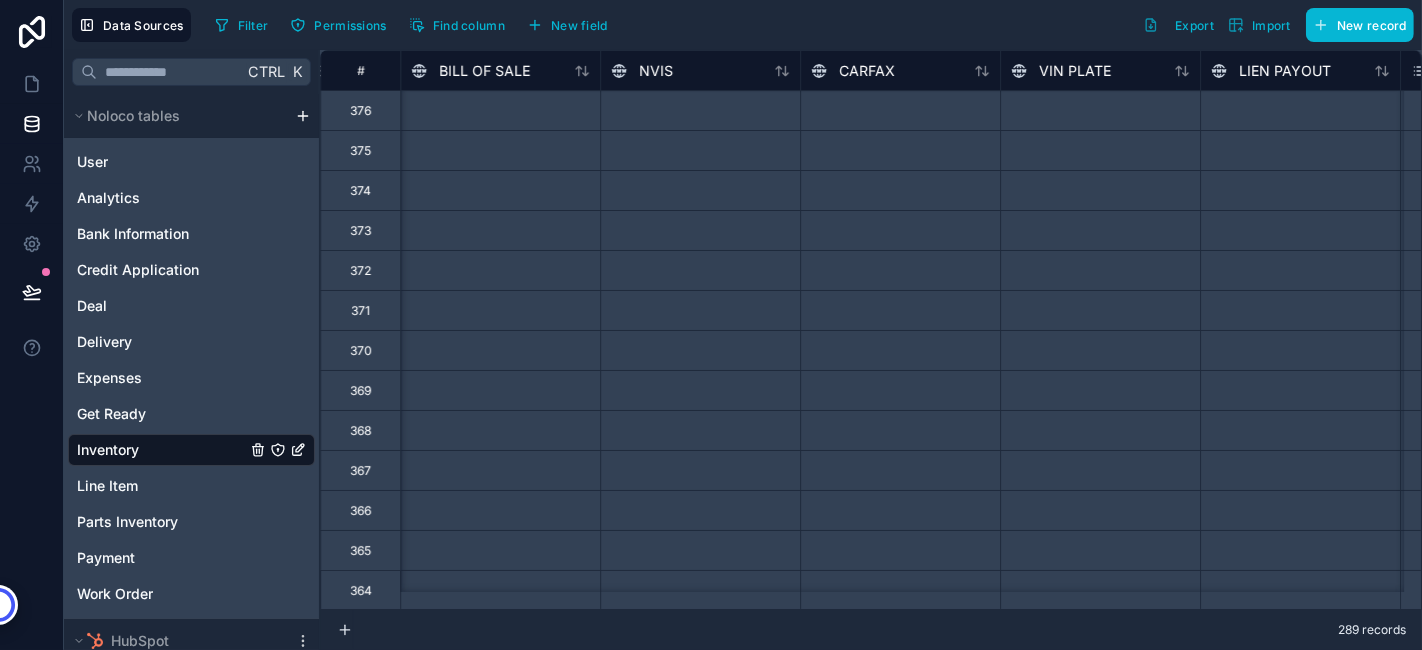 click on "Filter Permissions Find column New field Export Import New record" at bounding box center [810, 25] 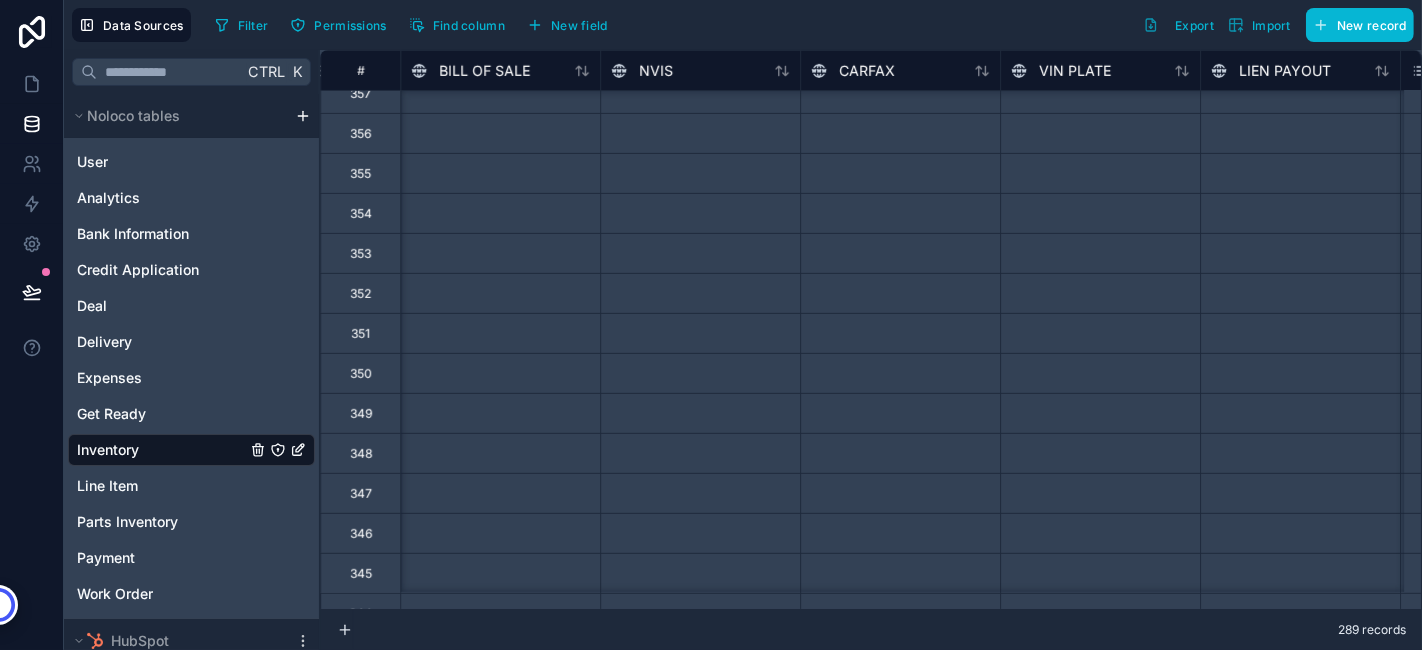 scroll, scrollTop: 1000, scrollLeft: 11600, axis: both 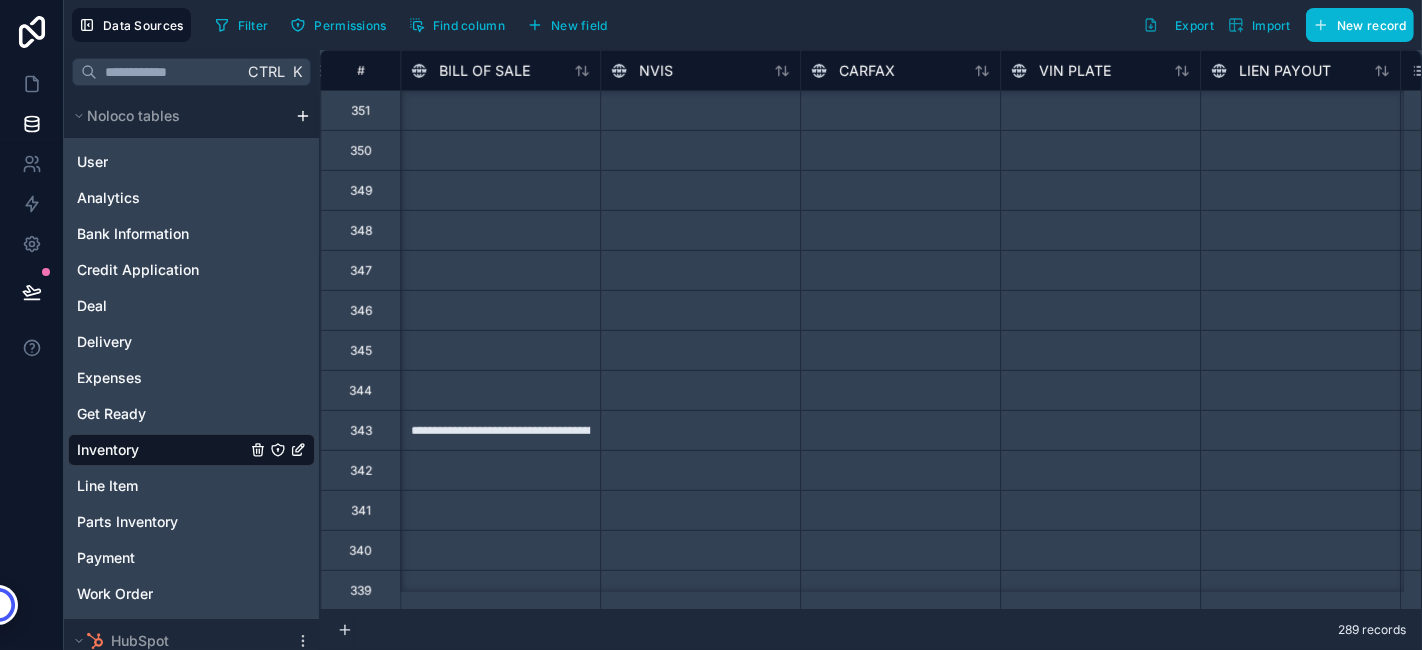 click at bounding box center (500, 470) 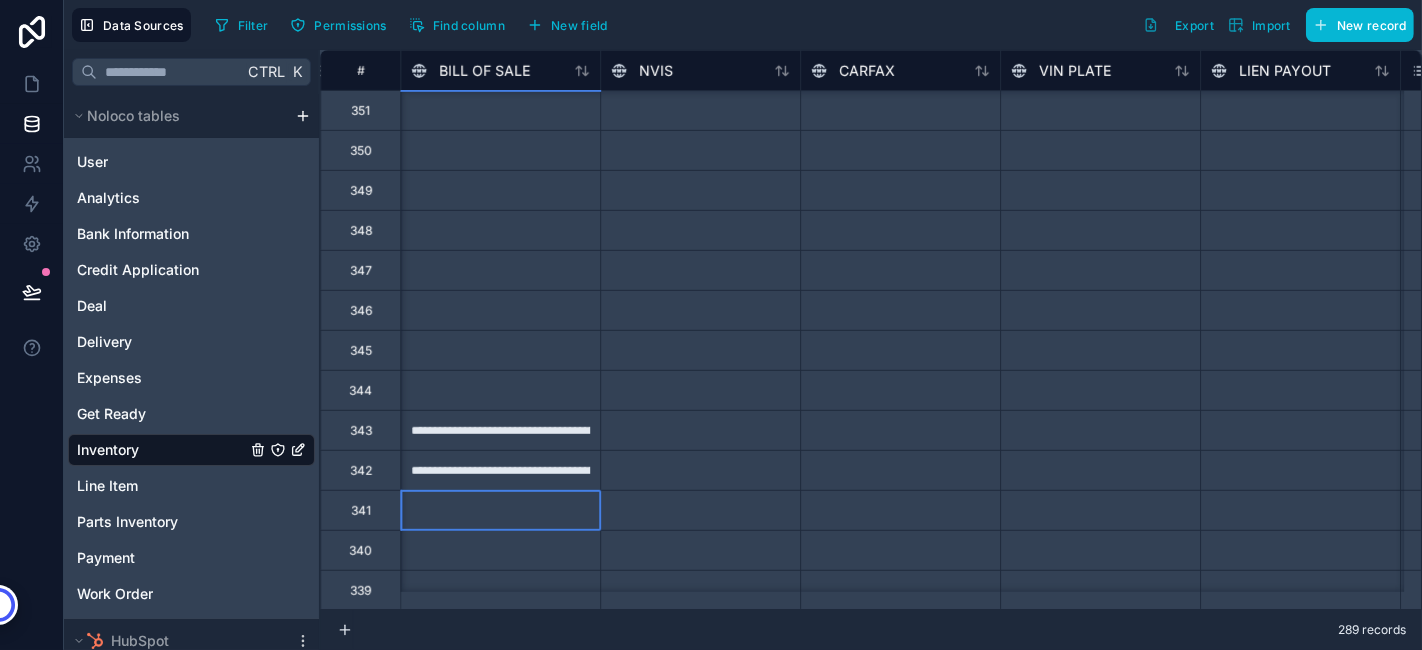 click at bounding box center (500, 510) 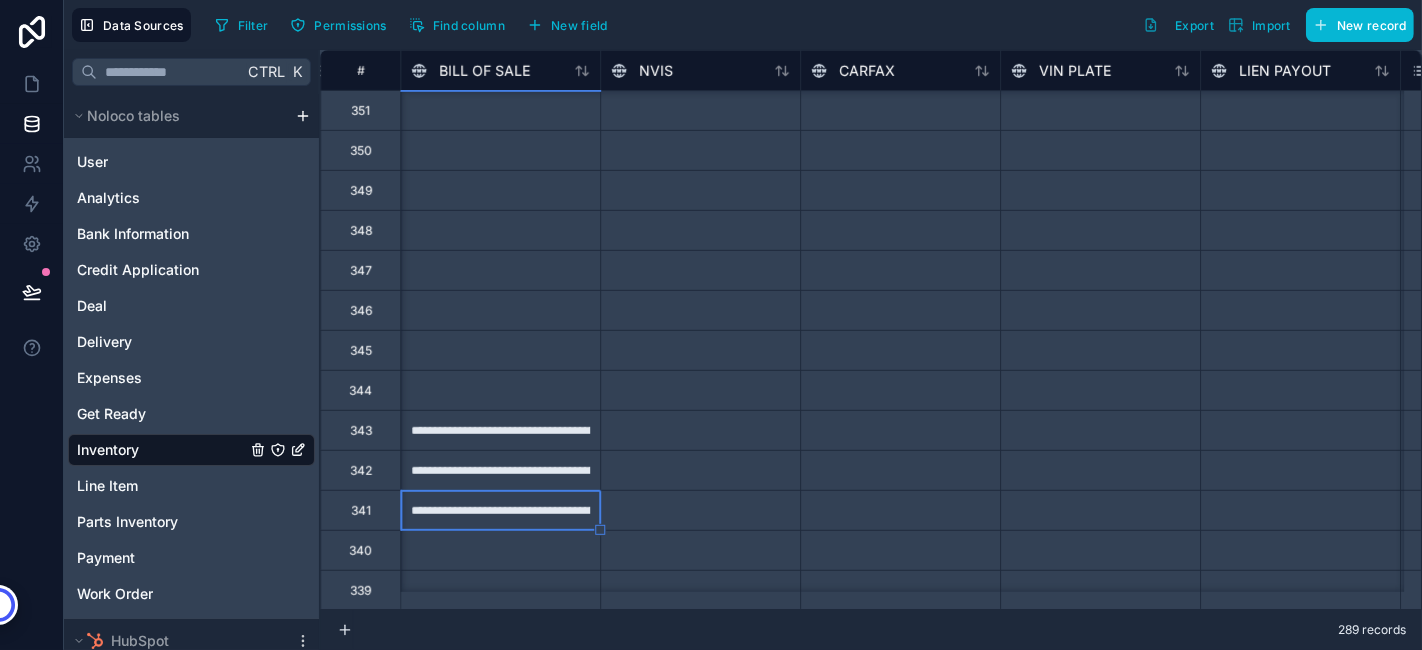 scroll, scrollTop: 1333, scrollLeft: 11600, axis: both 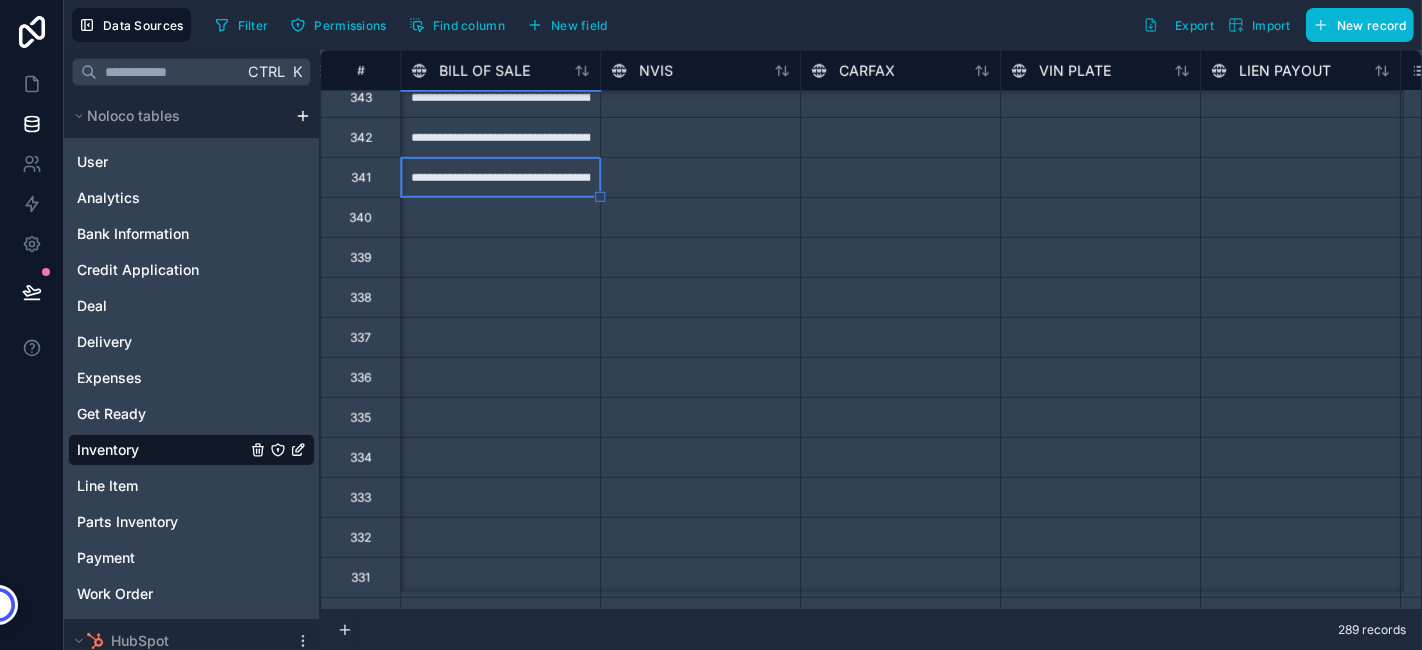 click at bounding box center (500, 257) 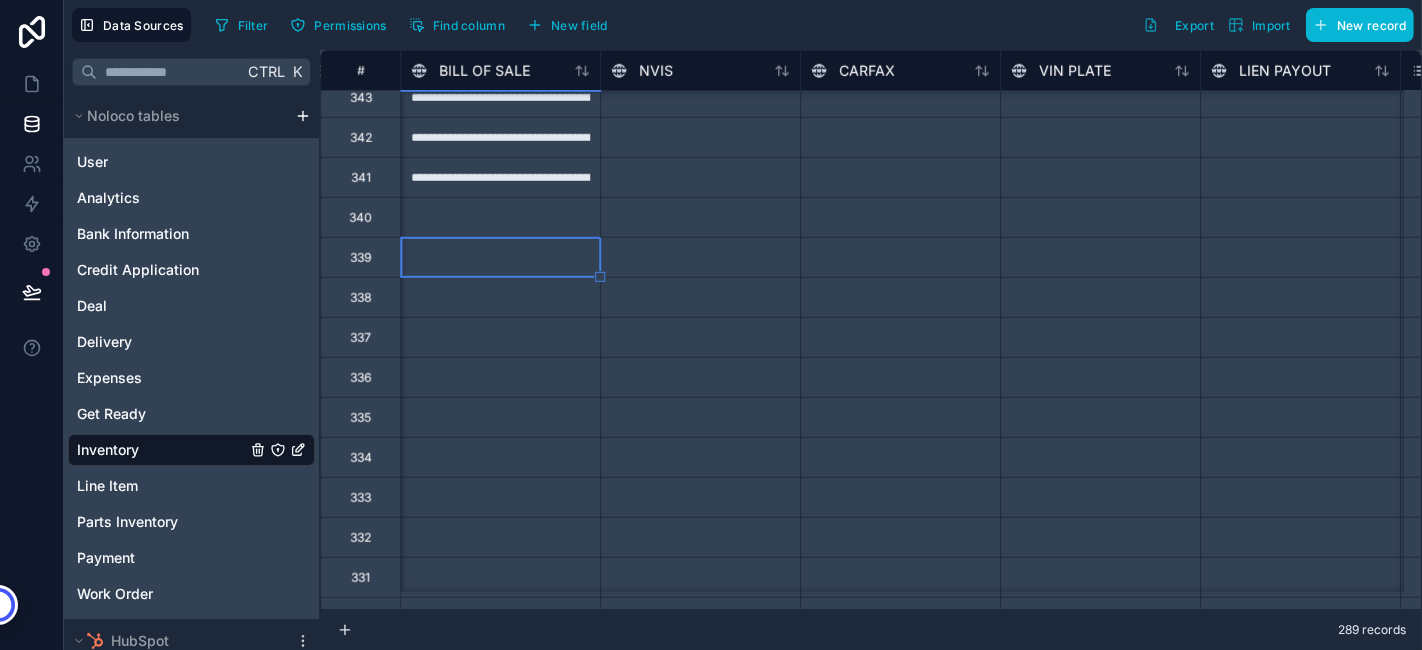 click at bounding box center (500, 217) 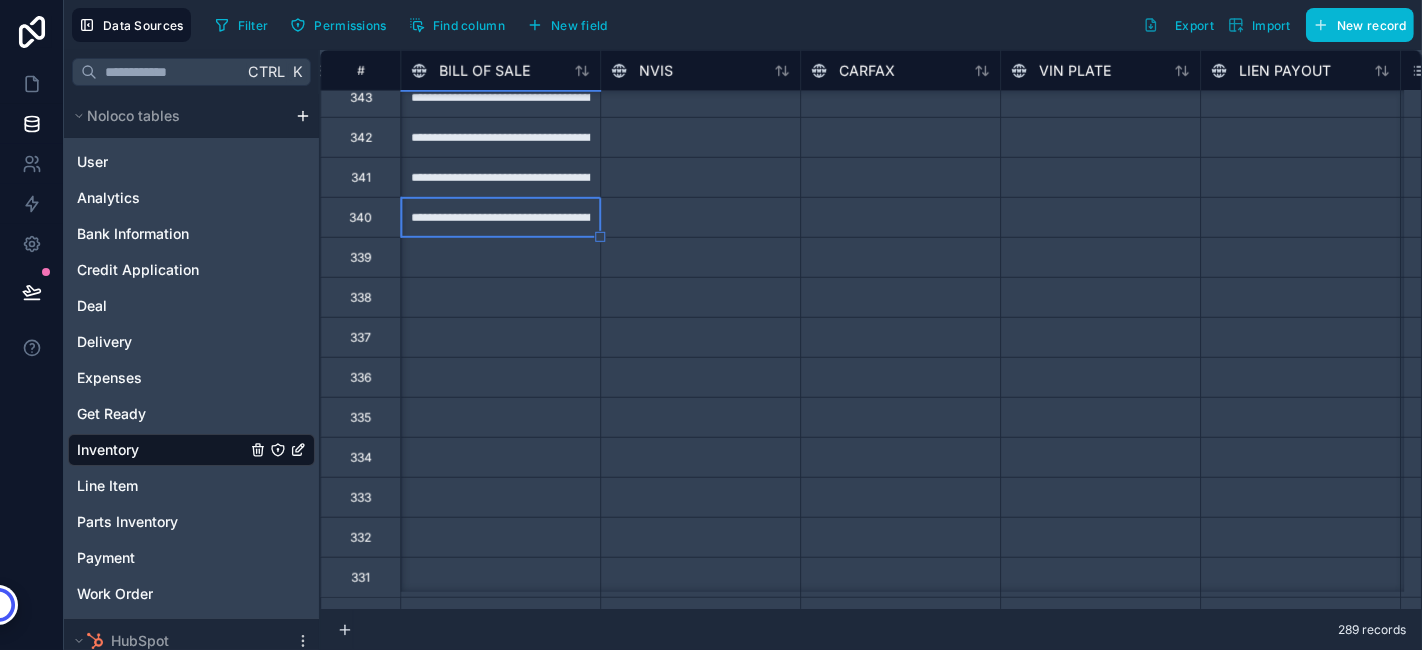 click at bounding box center [500, 257] 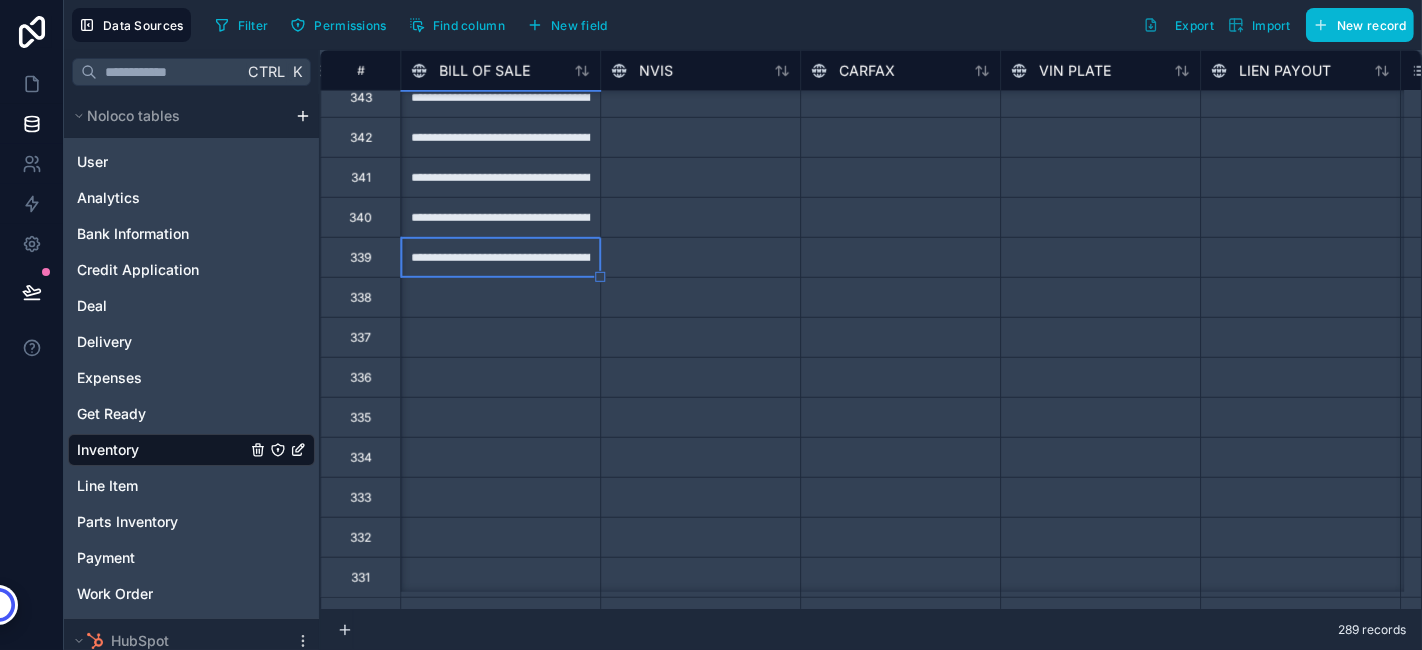 click at bounding box center [500, 297] 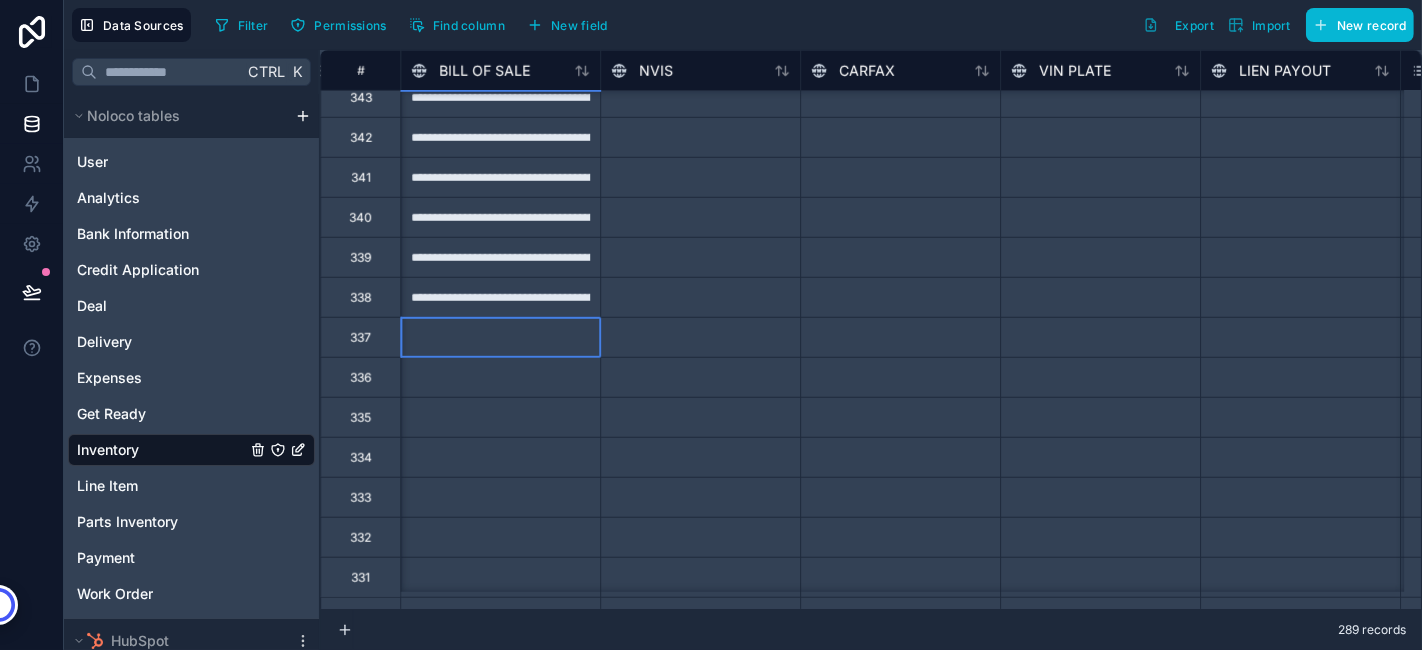 click at bounding box center (500, 337) 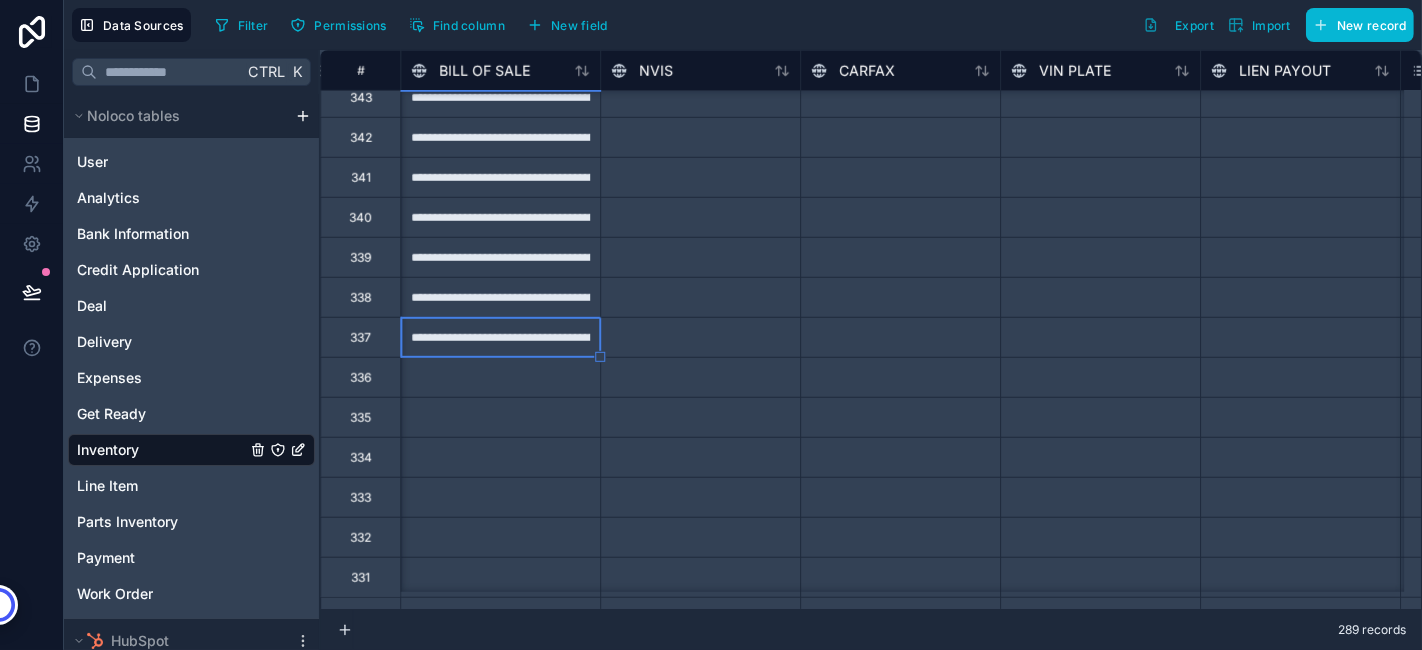 click at bounding box center [500, 377] 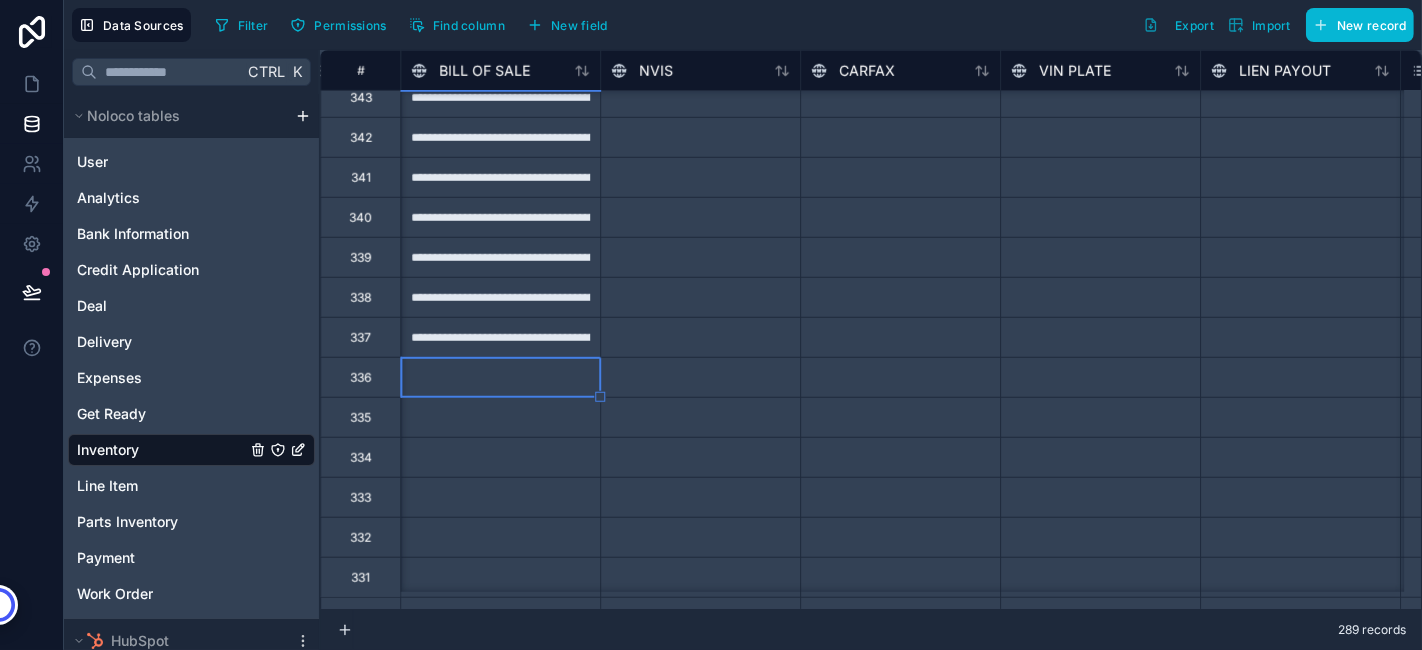 click at bounding box center [500, 377] 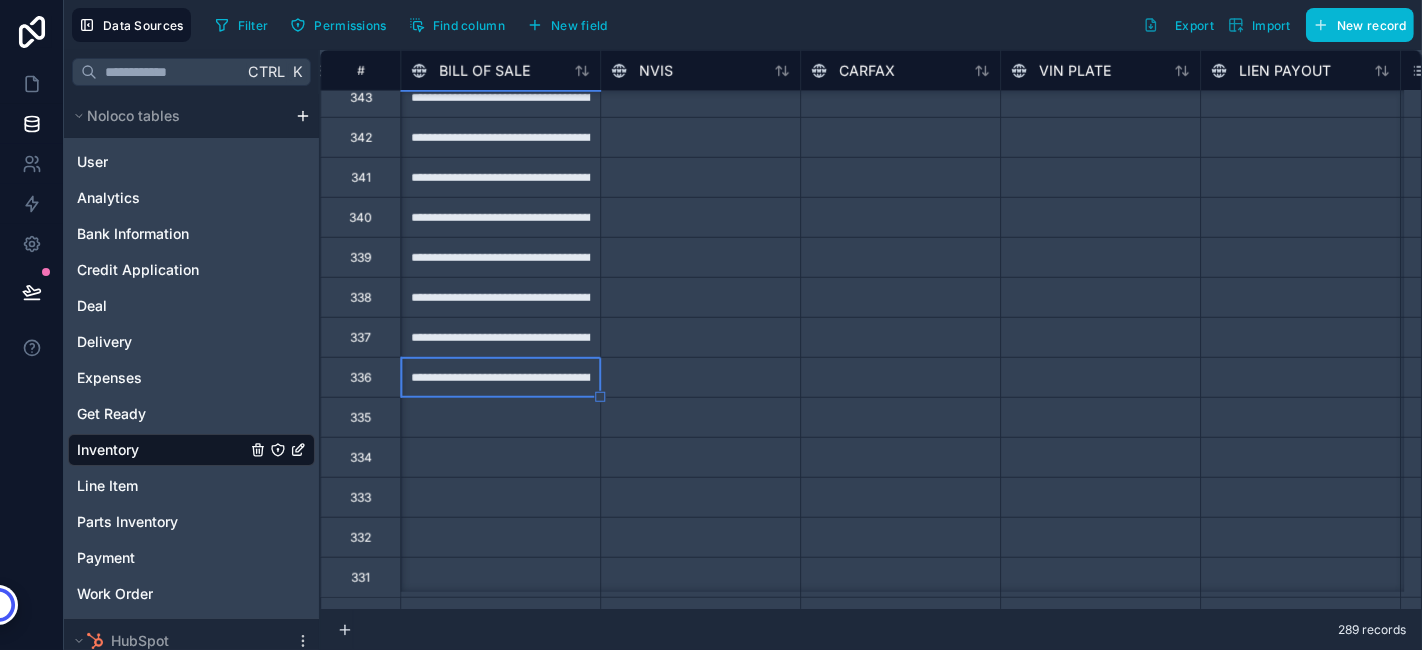 click at bounding box center (500, 417) 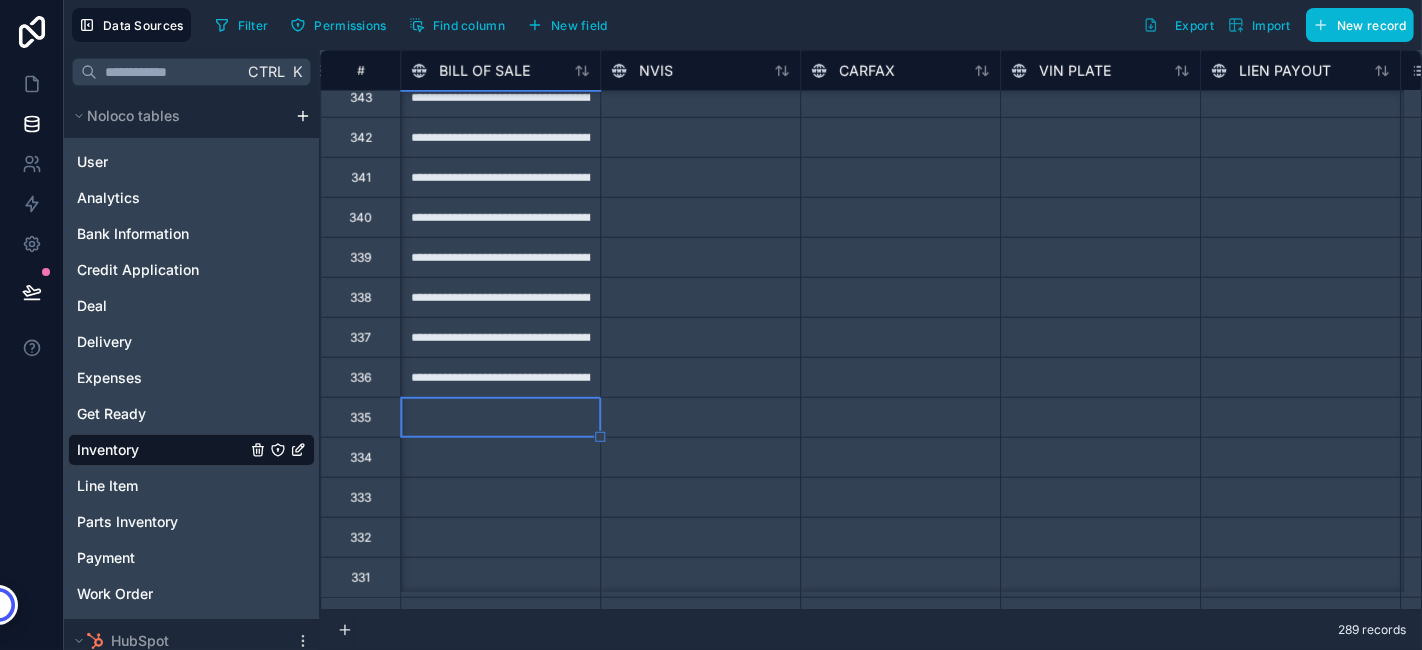 click at bounding box center [500, 417] 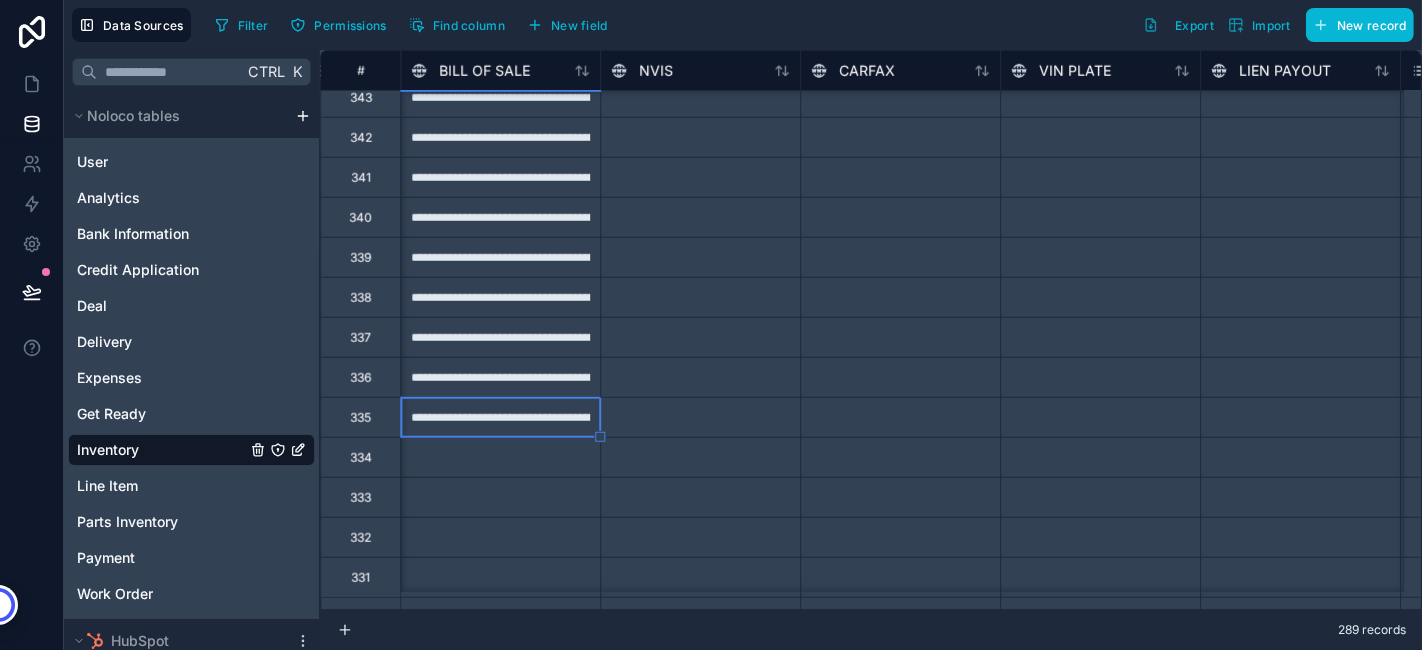 click at bounding box center [500, 457] 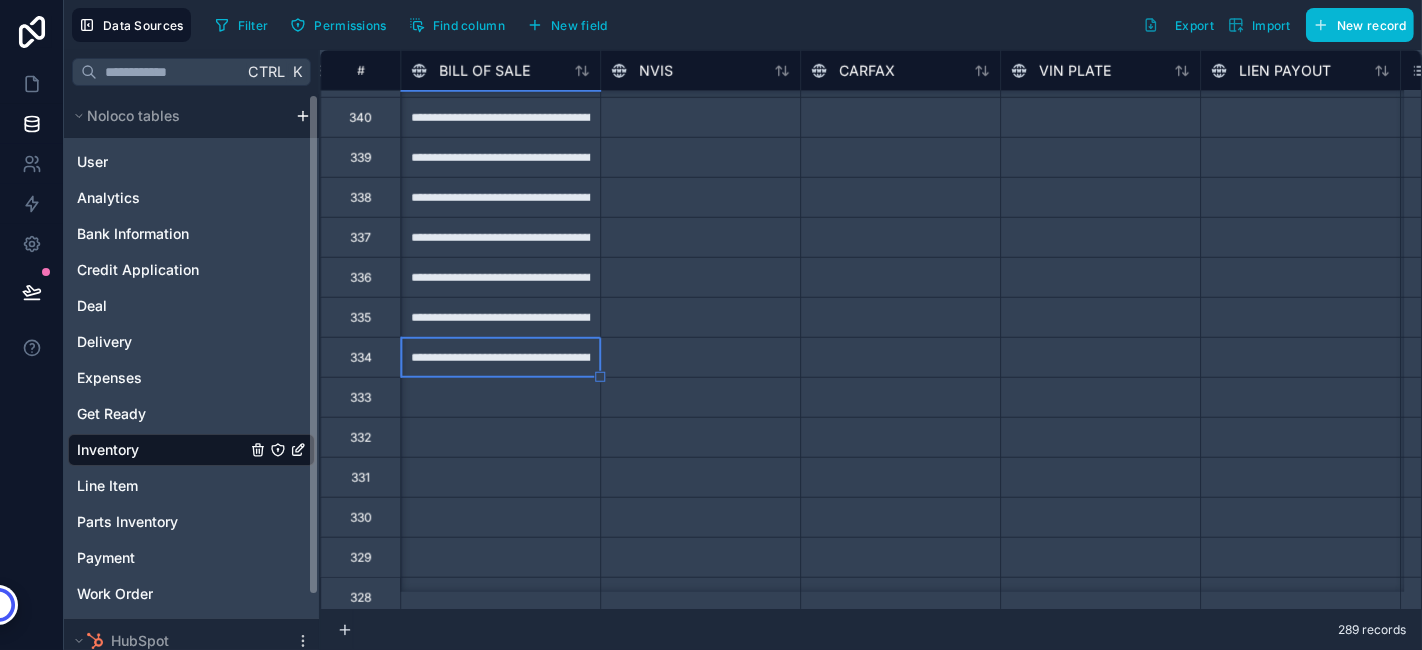 scroll, scrollTop: 1555, scrollLeft: 11600, axis: both 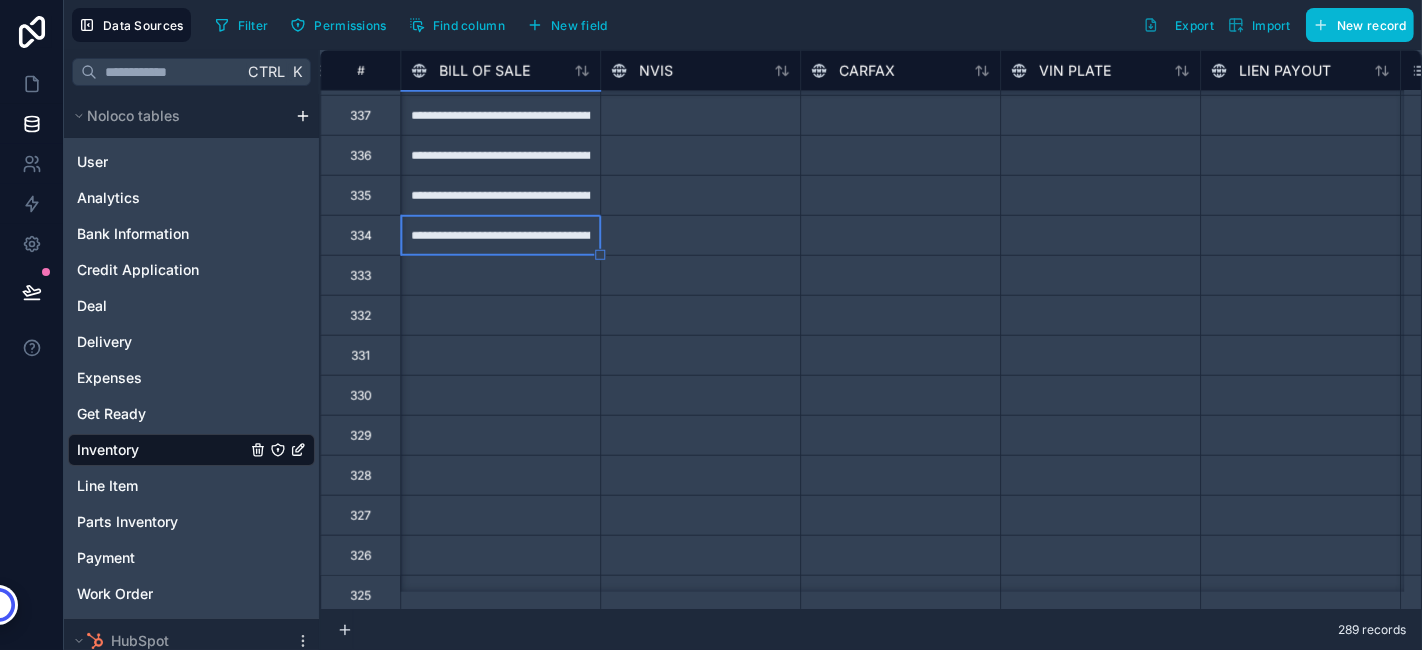 click at bounding box center [500, 435] 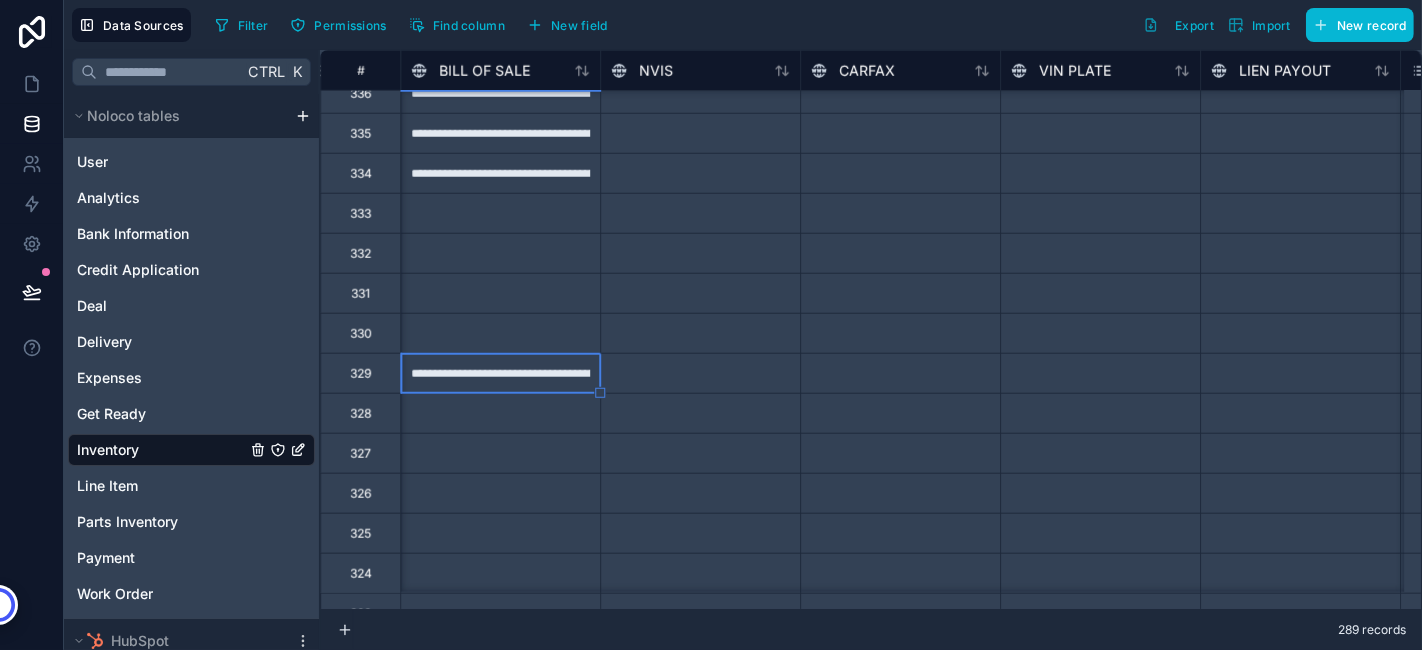 scroll, scrollTop: 1666, scrollLeft: 11600, axis: both 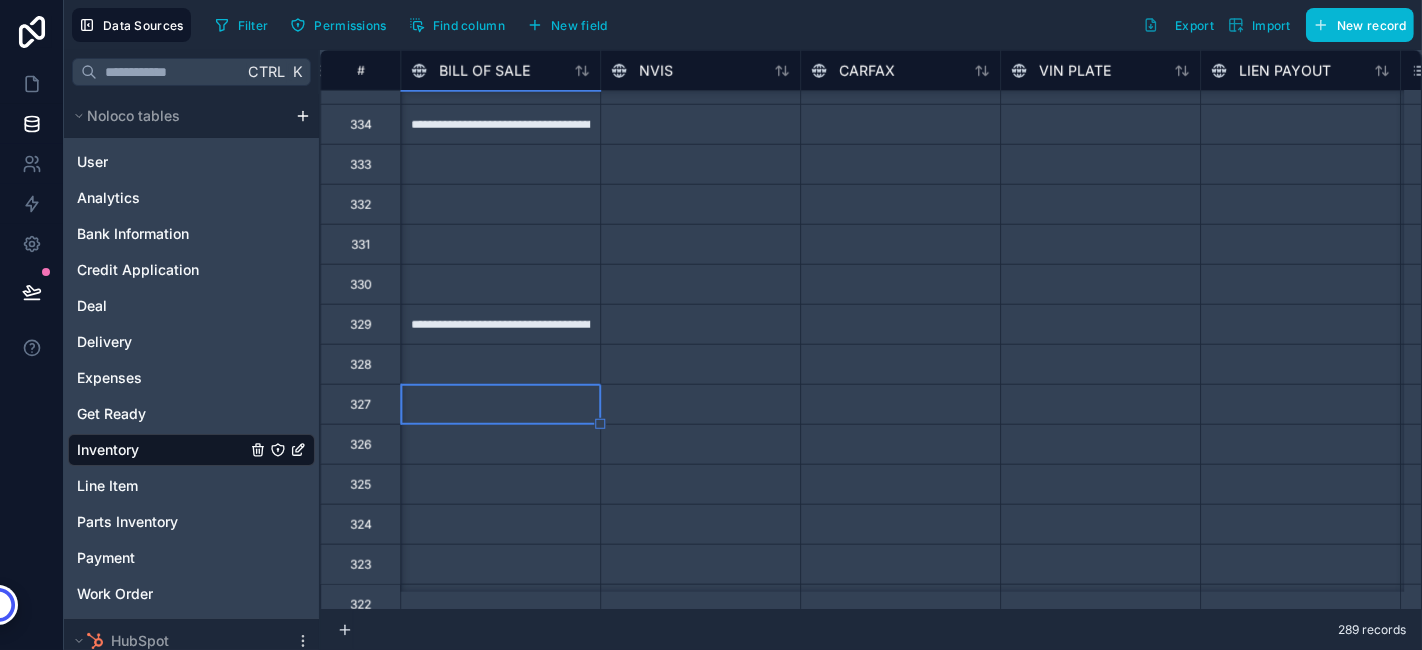 click at bounding box center (500, 444) 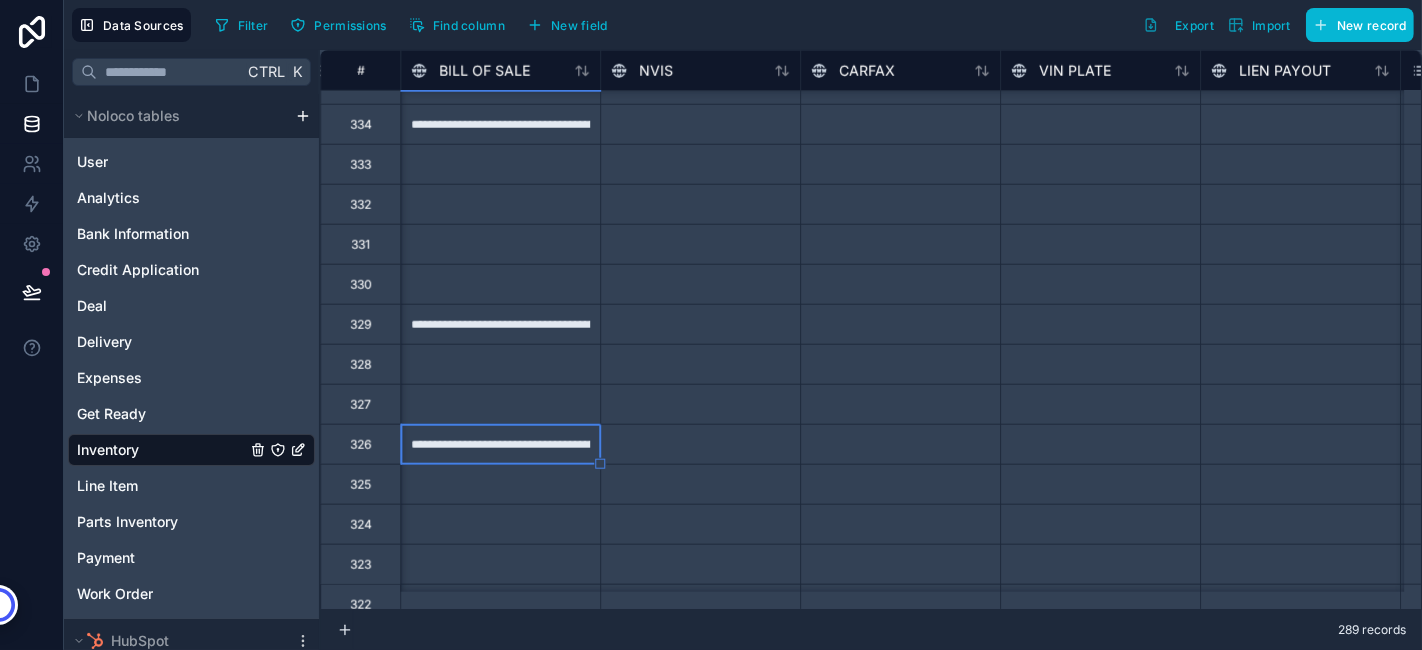 click at bounding box center (500, 484) 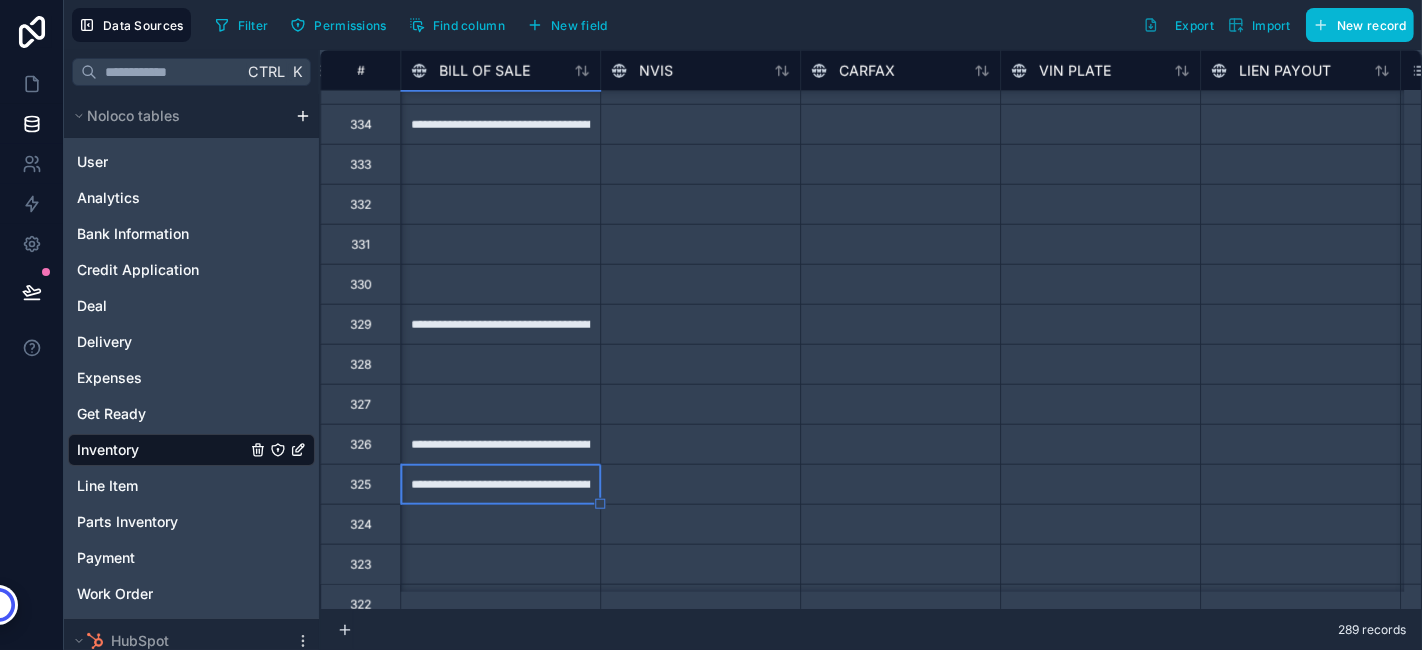 scroll, scrollTop: 1888, scrollLeft: 11600, axis: both 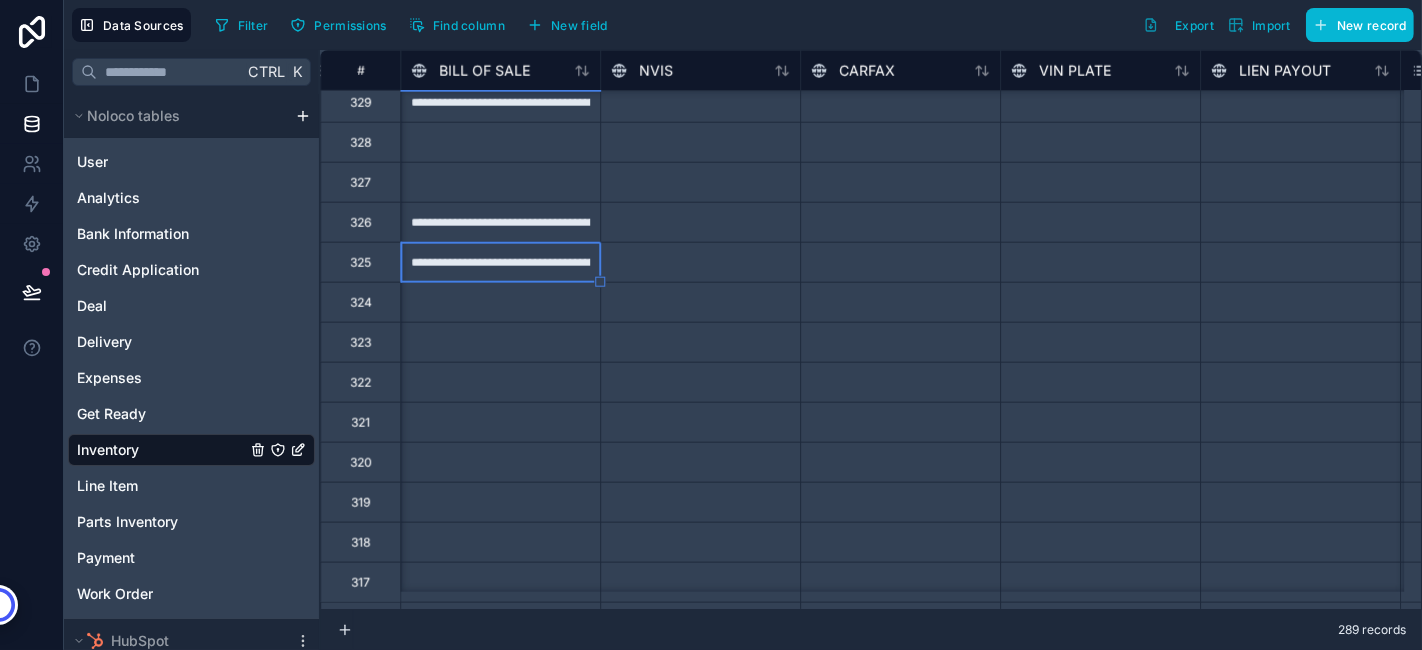 click at bounding box center [500, 302] 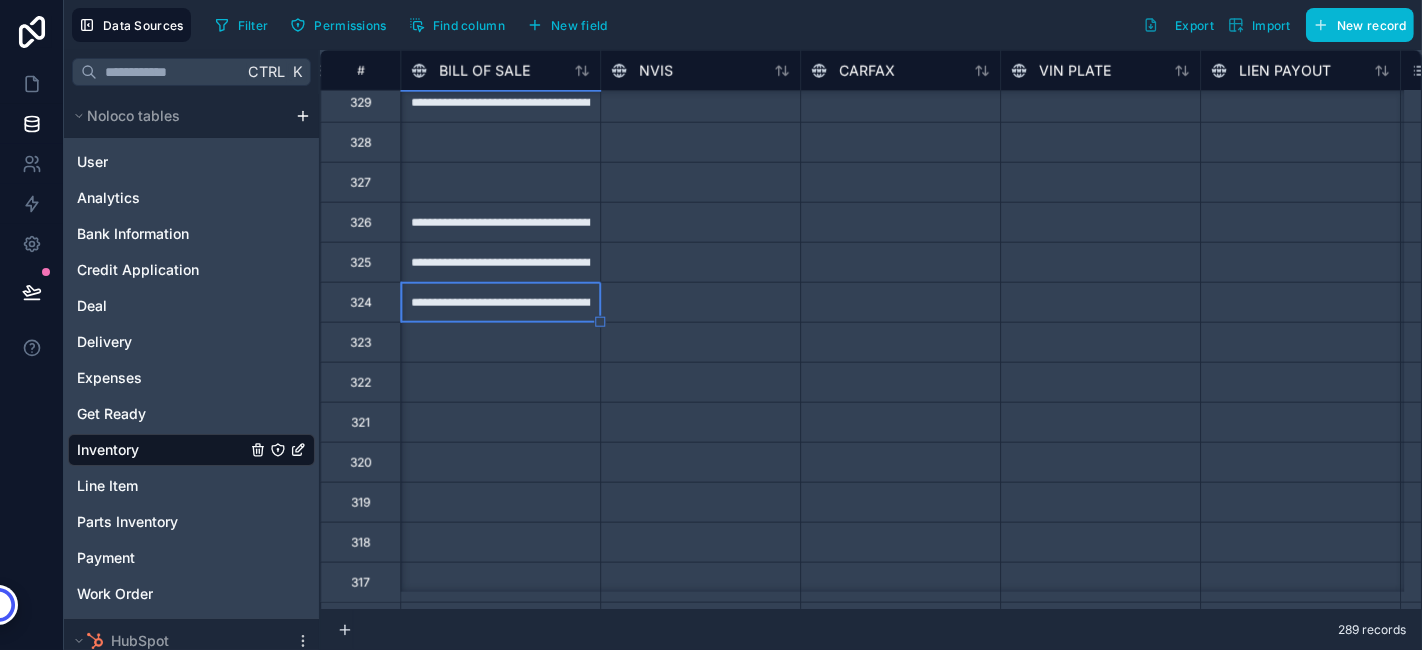 click at bounding box center (500, 342) 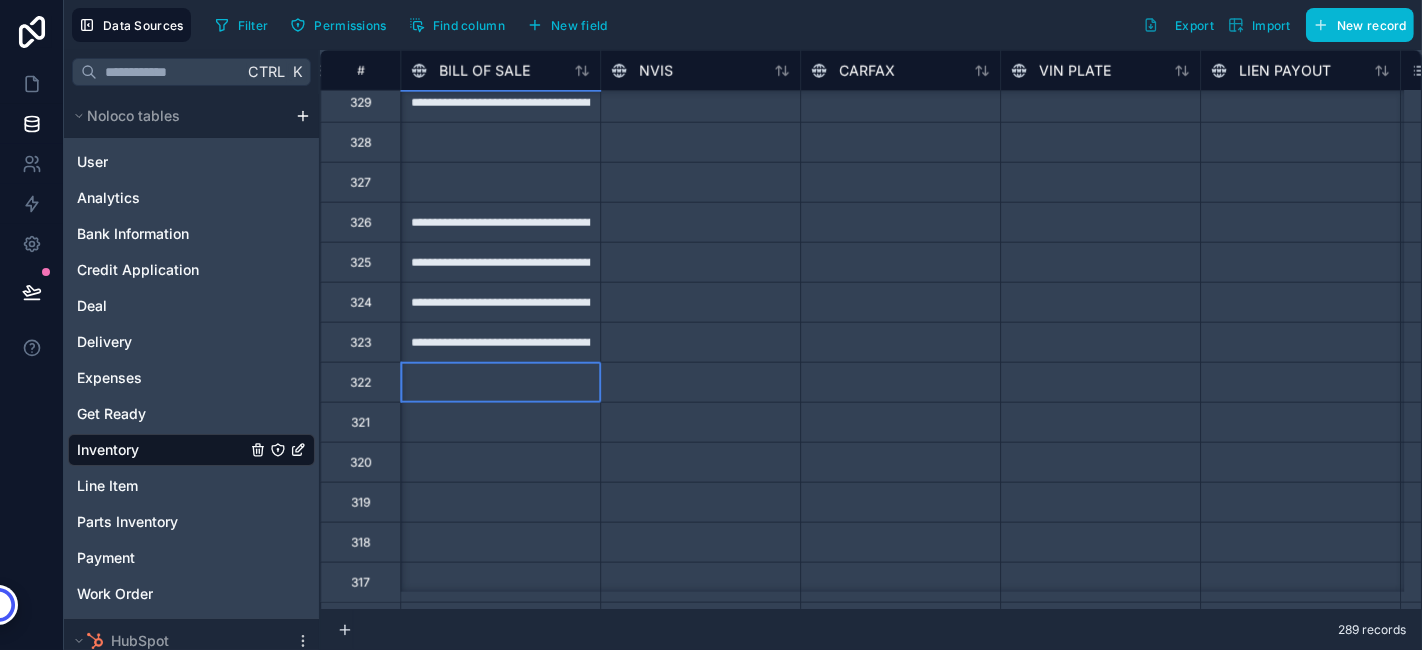 click at bounding box center (500, 382) 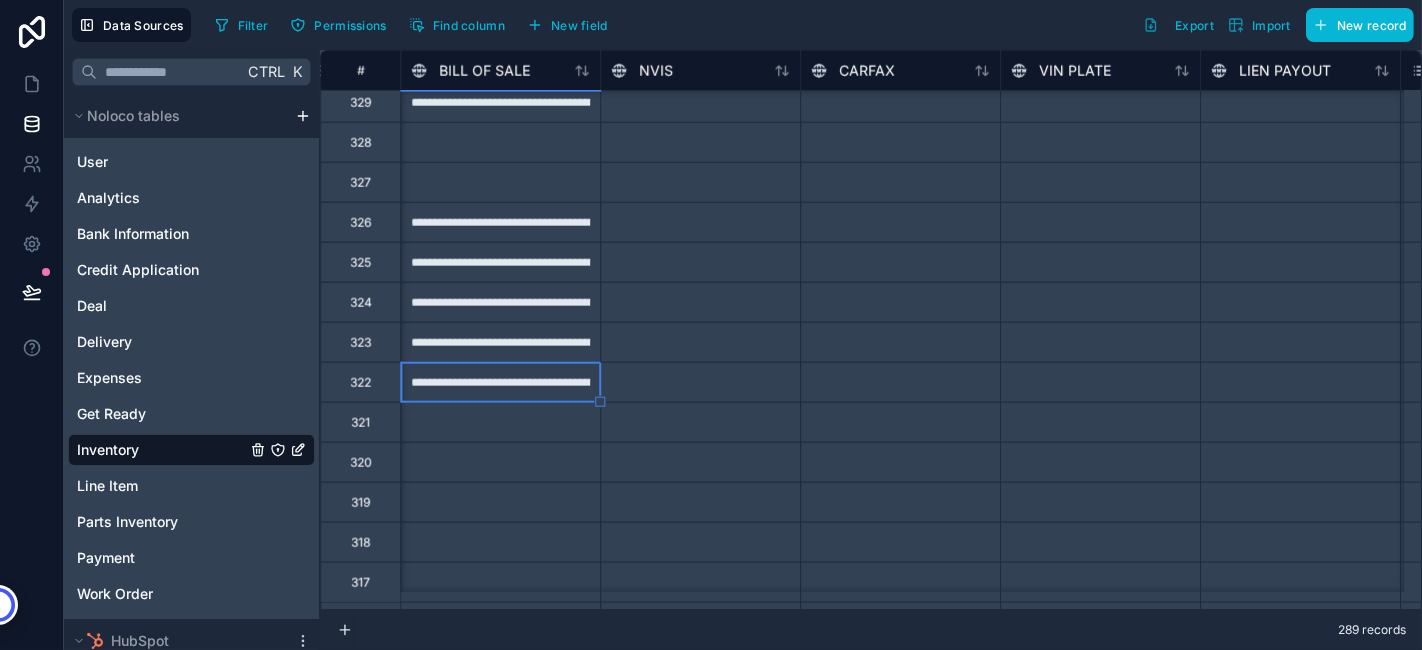 click at bounding box center [500, 422] 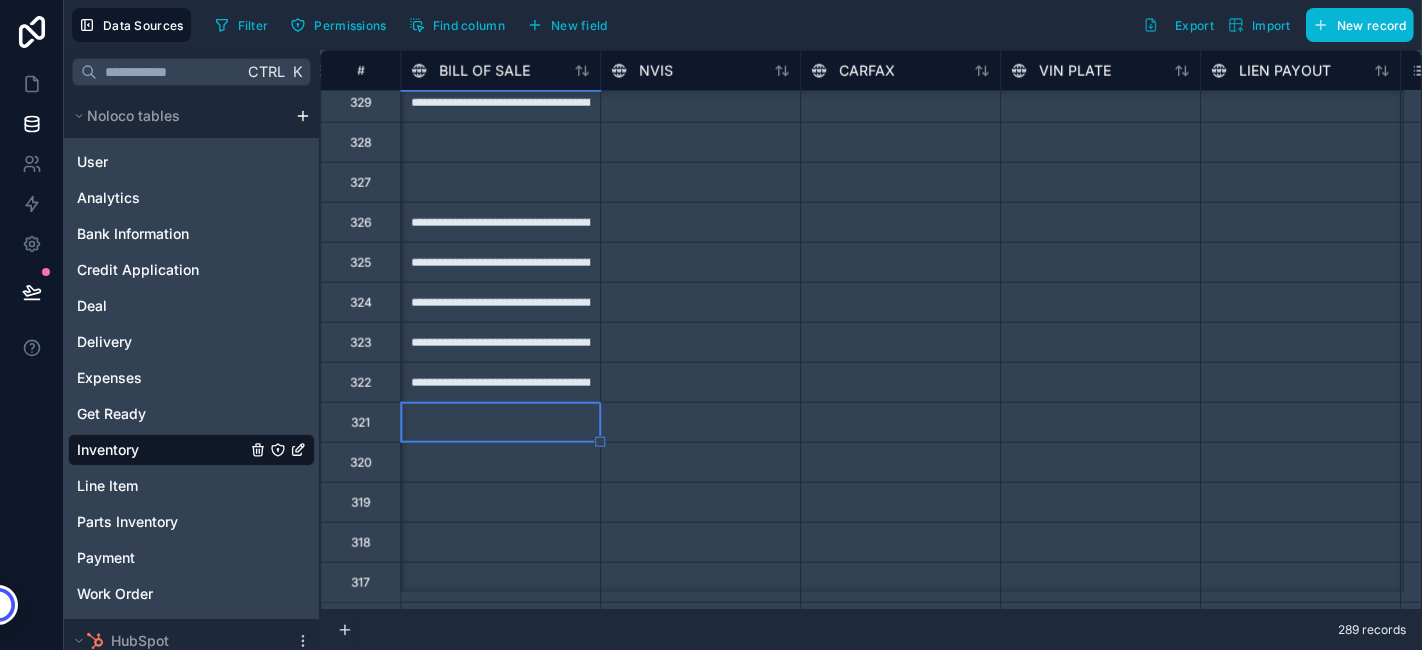 click at bounding box center [500, 422] 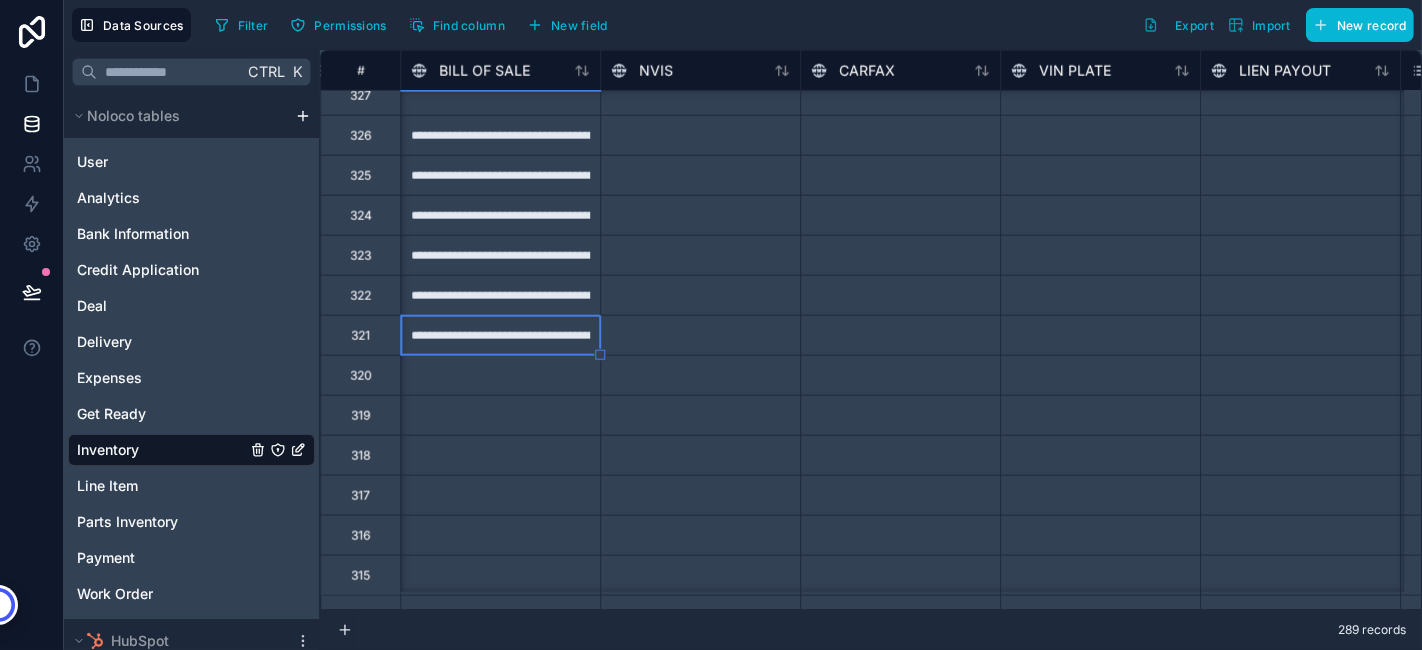 scroll, scrollTop: 2000, scrollLeft: 11600, axis: both 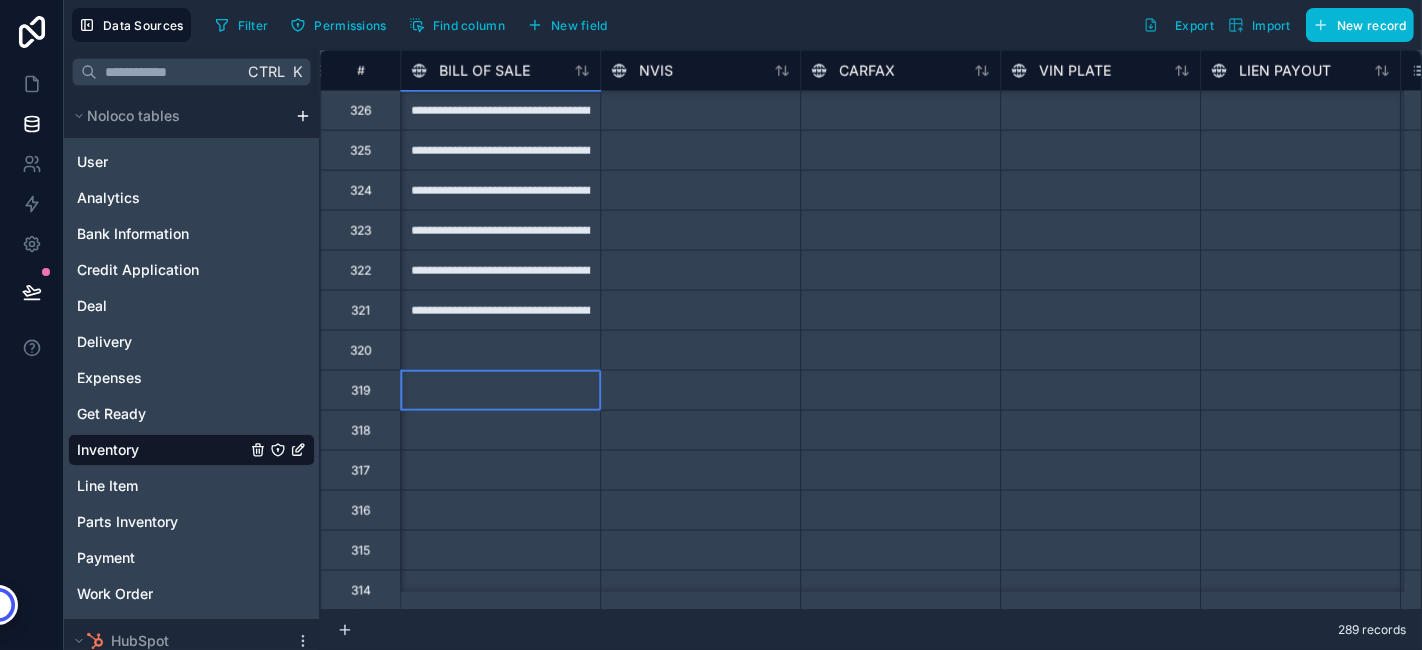 click at bounding box center (500, 390) 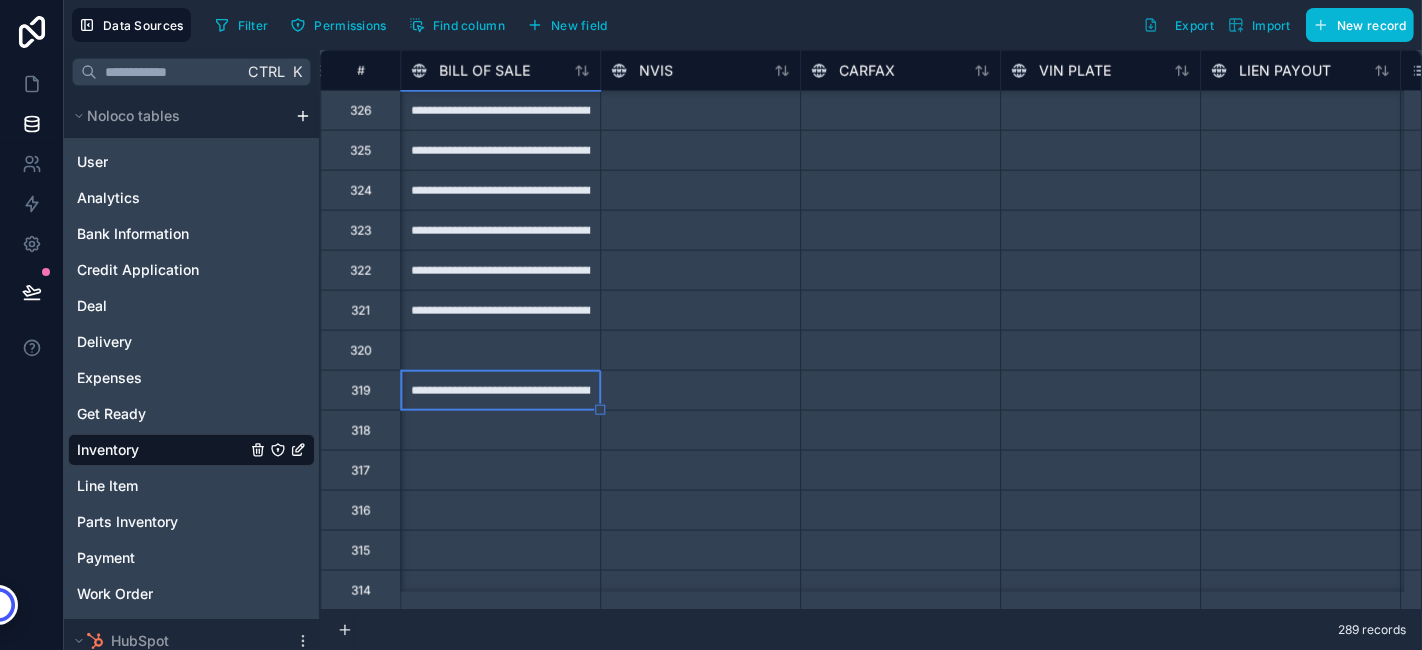 click at bounding box center (700, 390) 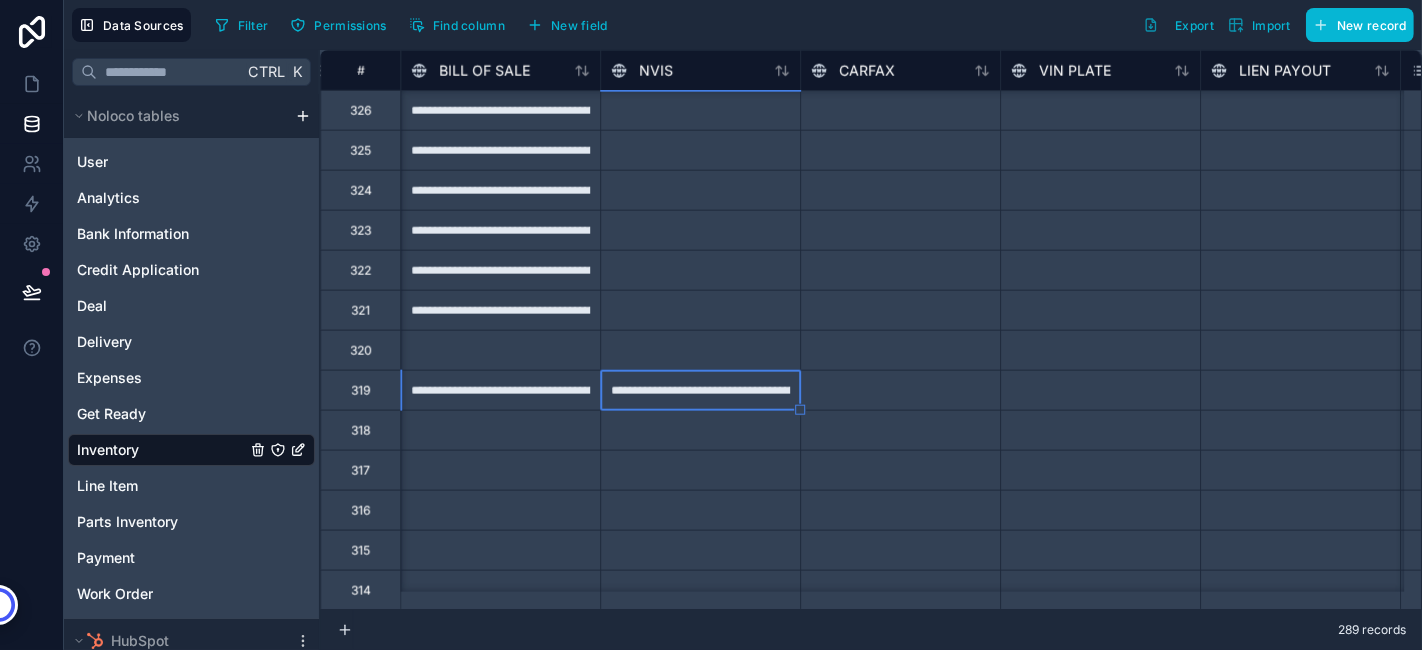 click at bounding box center [500, 430] 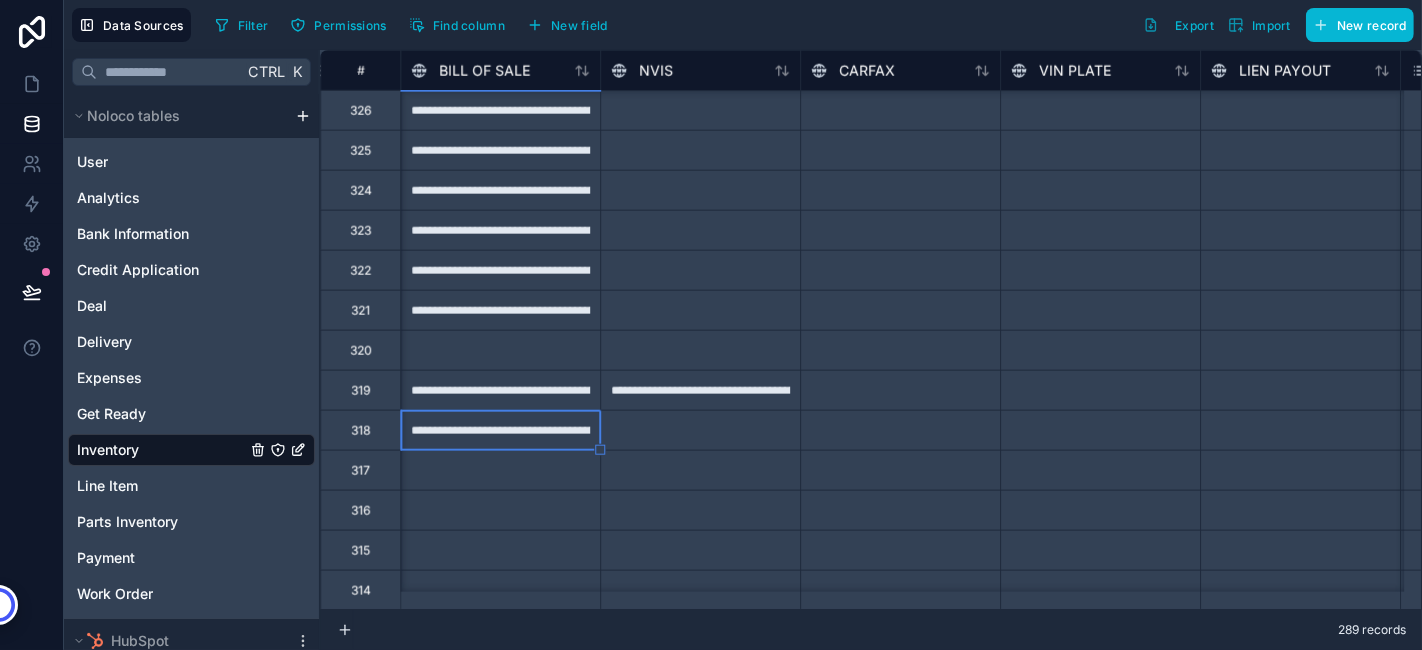 click at bounding box center [700, 430] 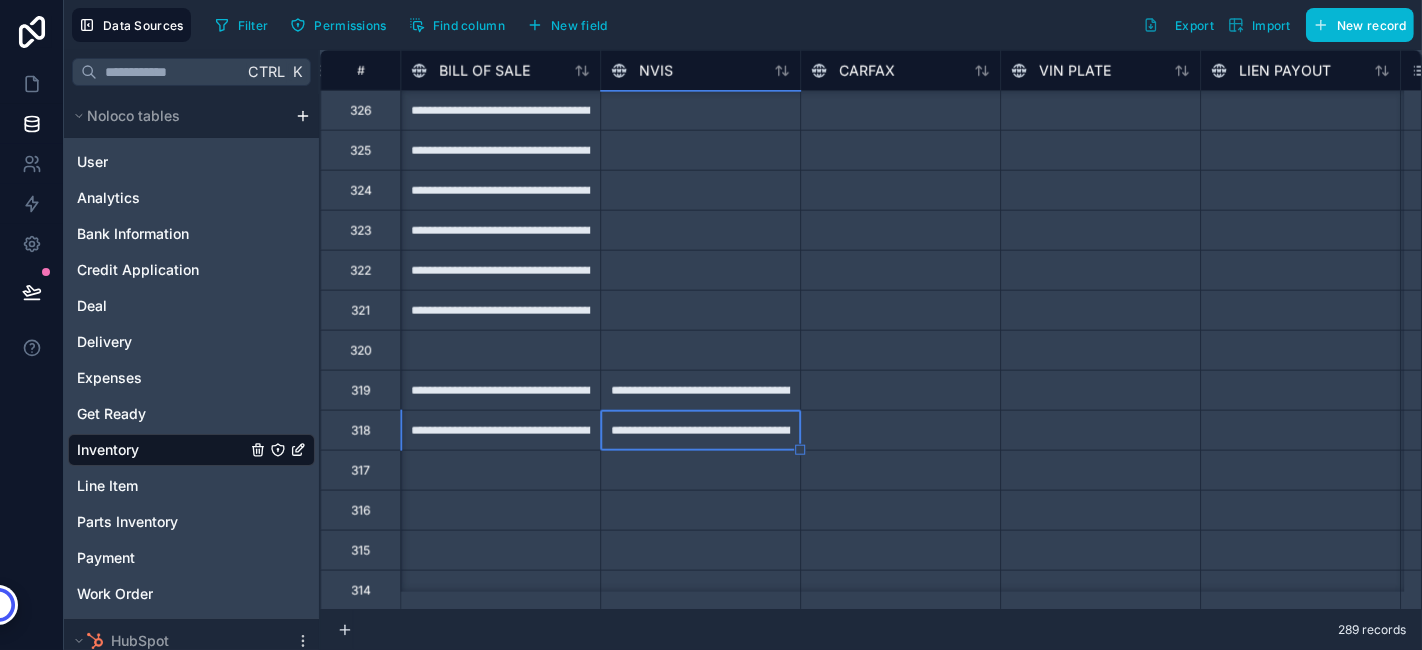 click at bounding box center (500, 470) 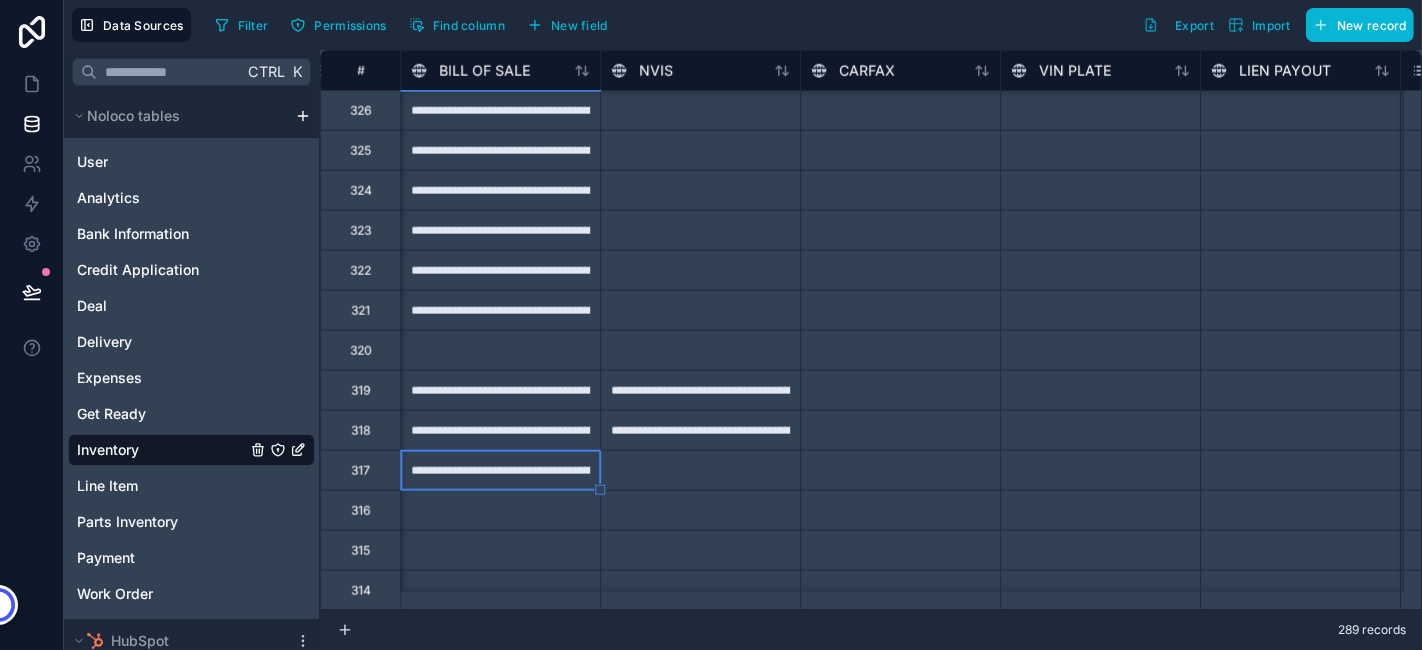 click at bounding box center (700, 470) 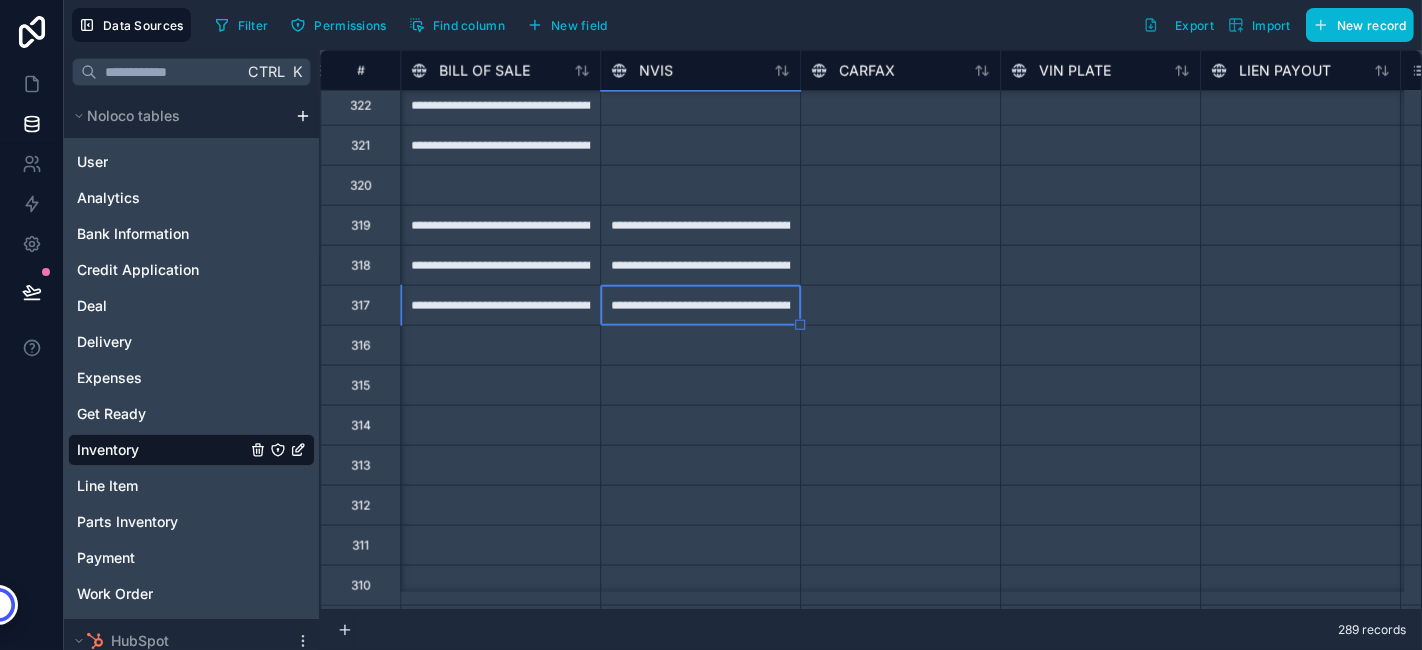 scroll, scrollTop: 2222, scrollLeft: 11600, axis: both 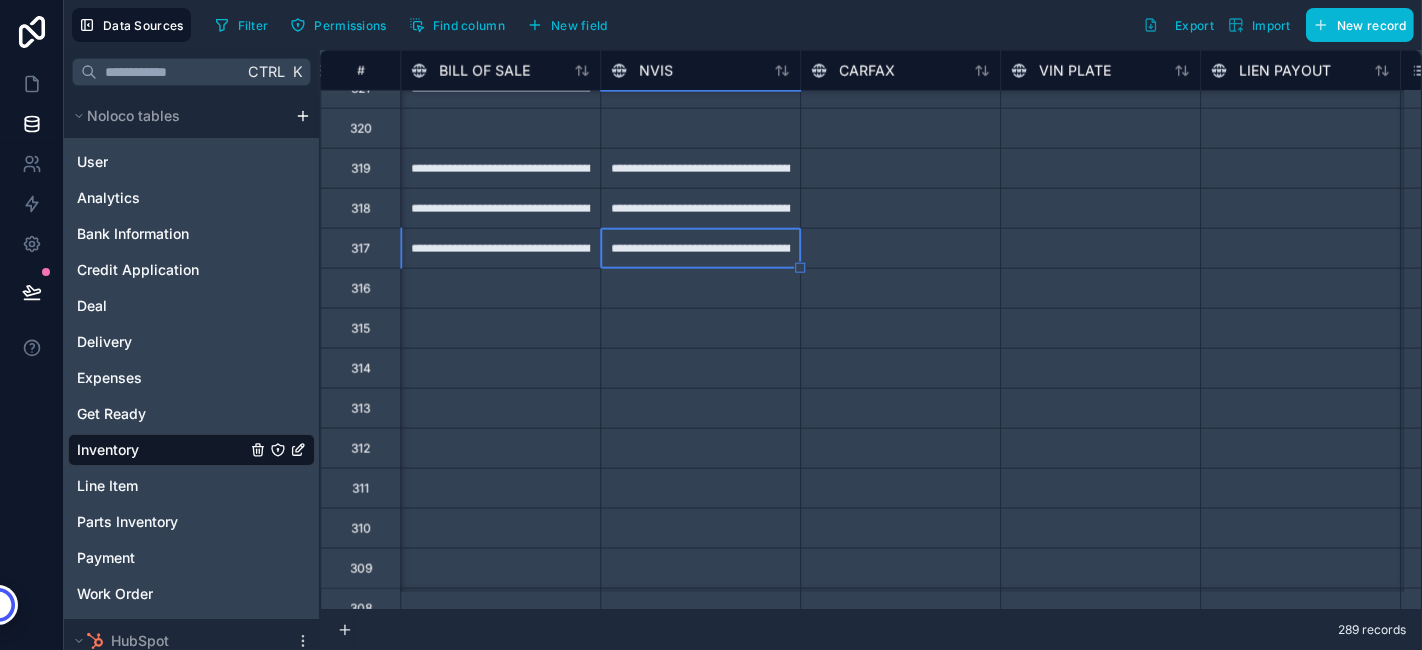 click at bounding box center (500, 328) 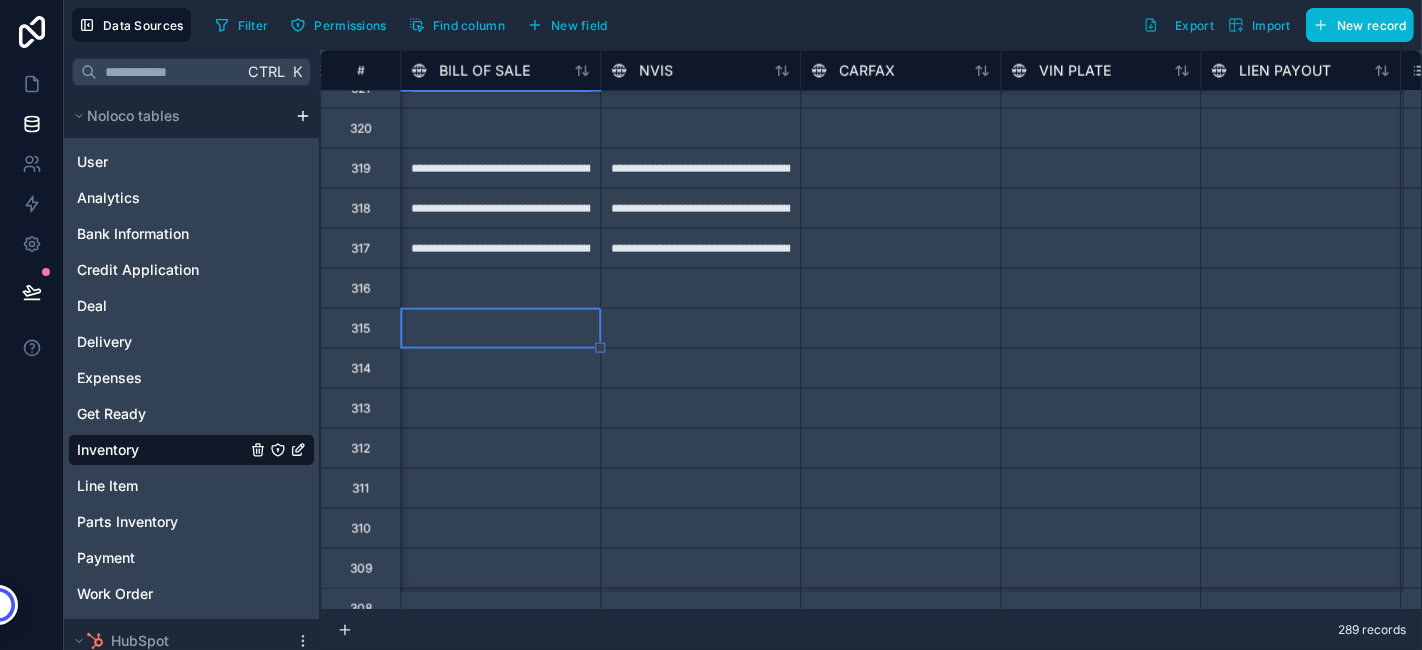 click at bounding box center [500, 288] 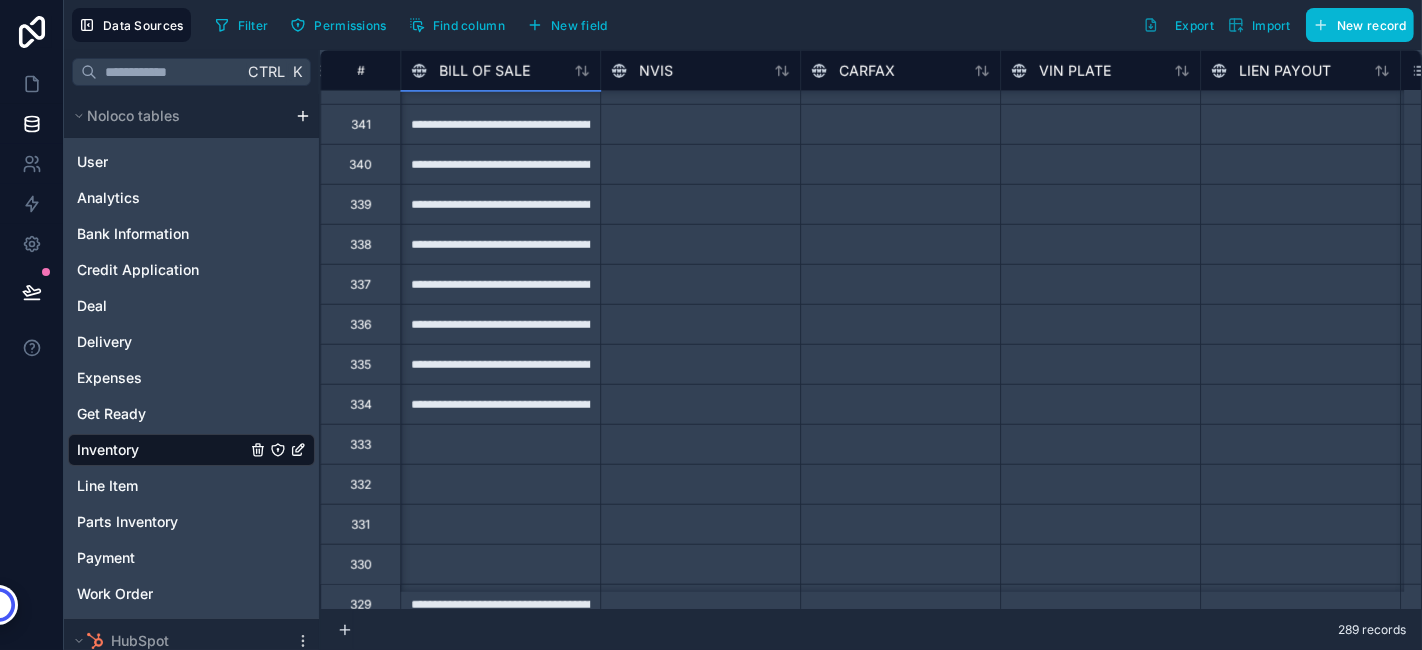 scroll, scrollTop: 1666, scrollLeft: 11600, axis: both 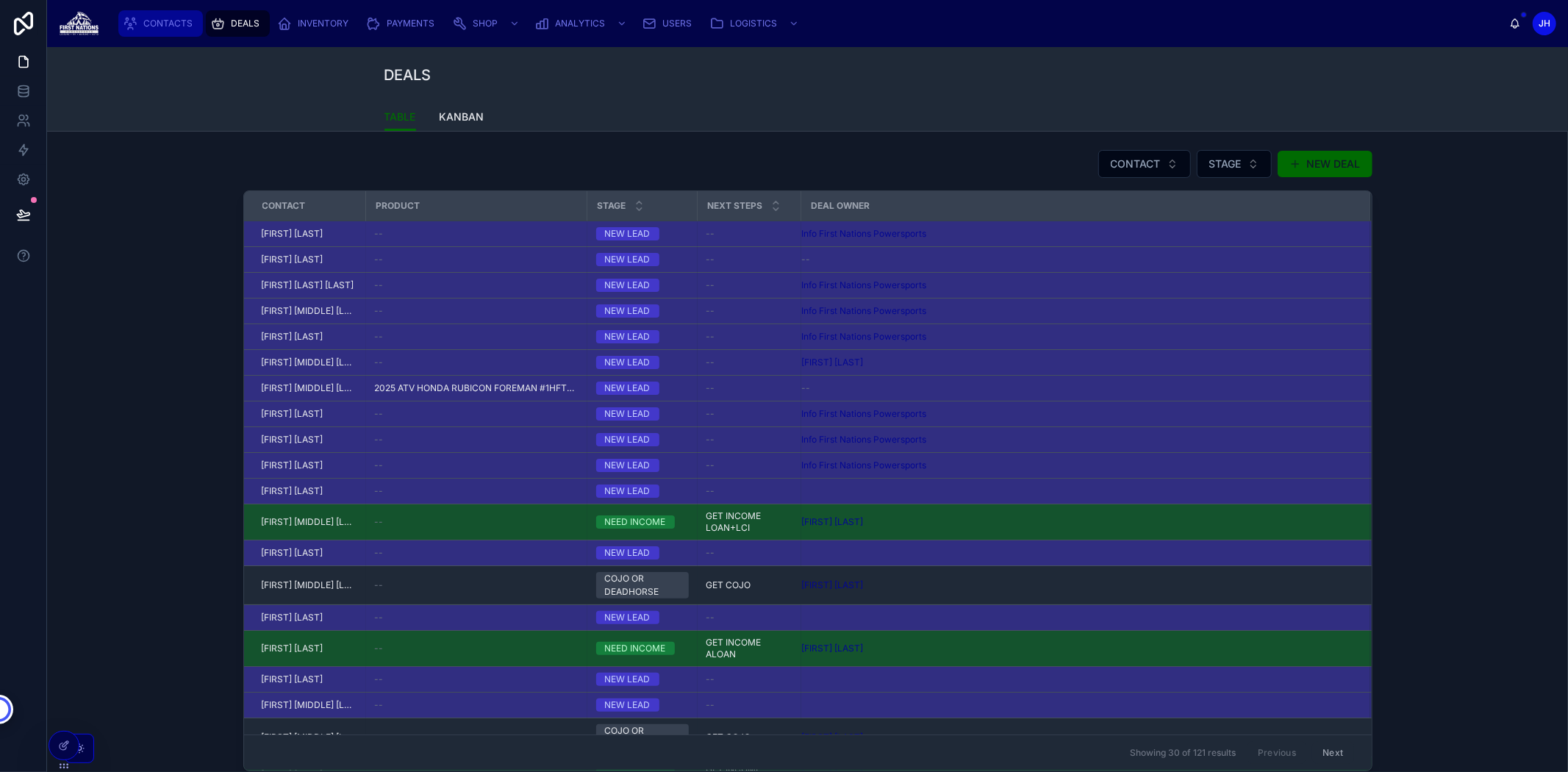 click on "CONTACTS" at bounding box center [160, 24] 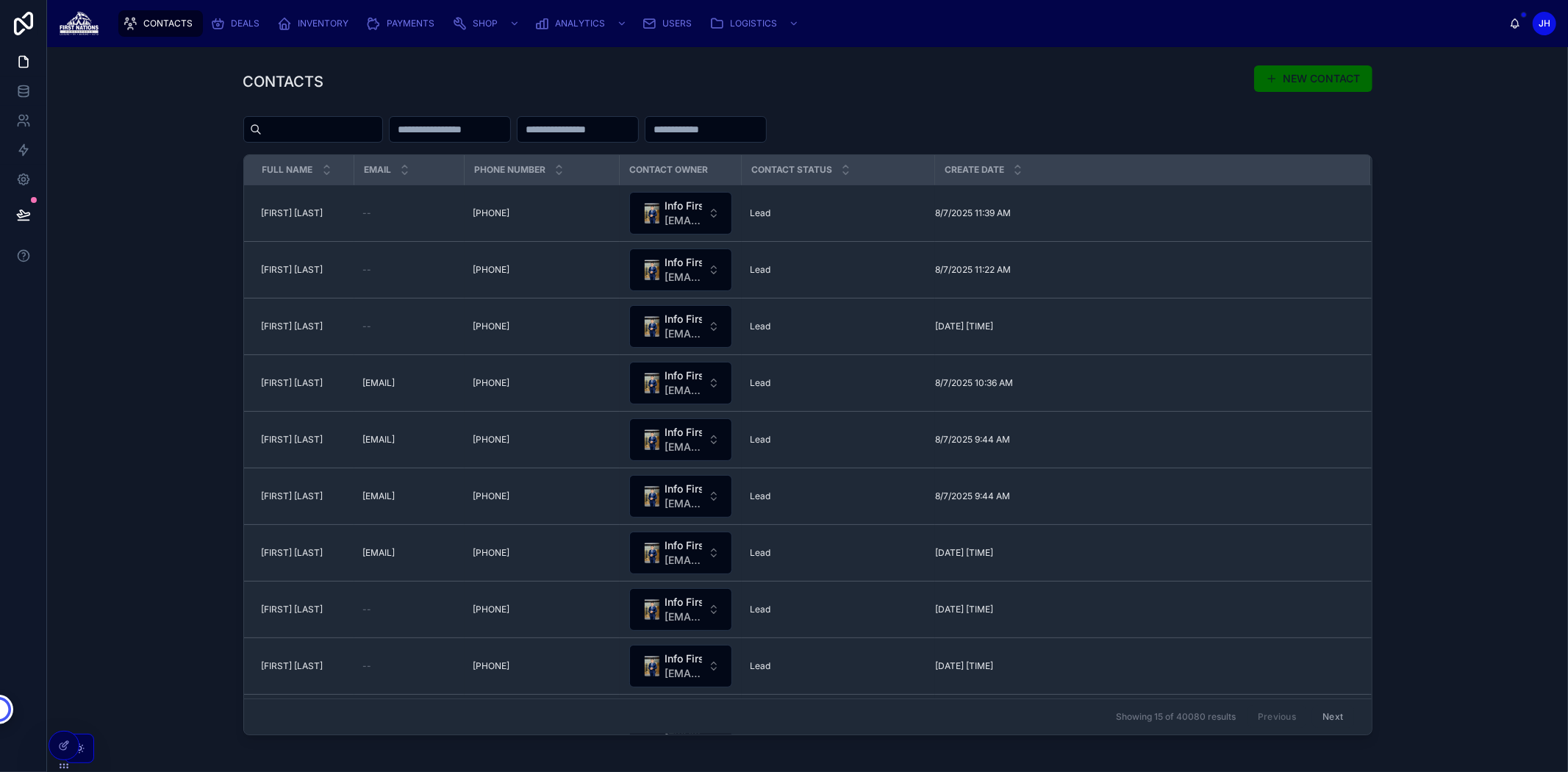 click at bounding box center (322, 129) 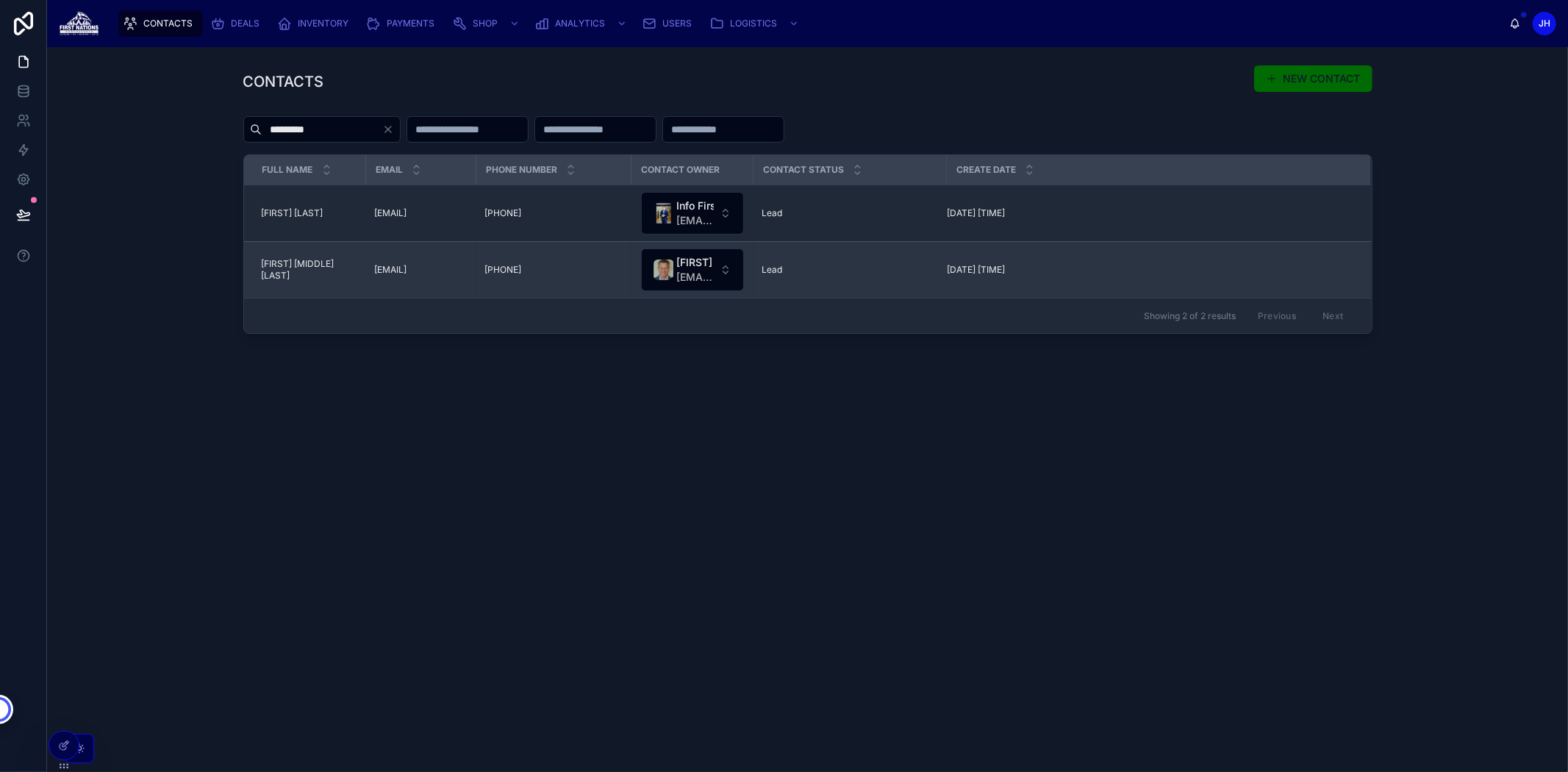 type on "*********" 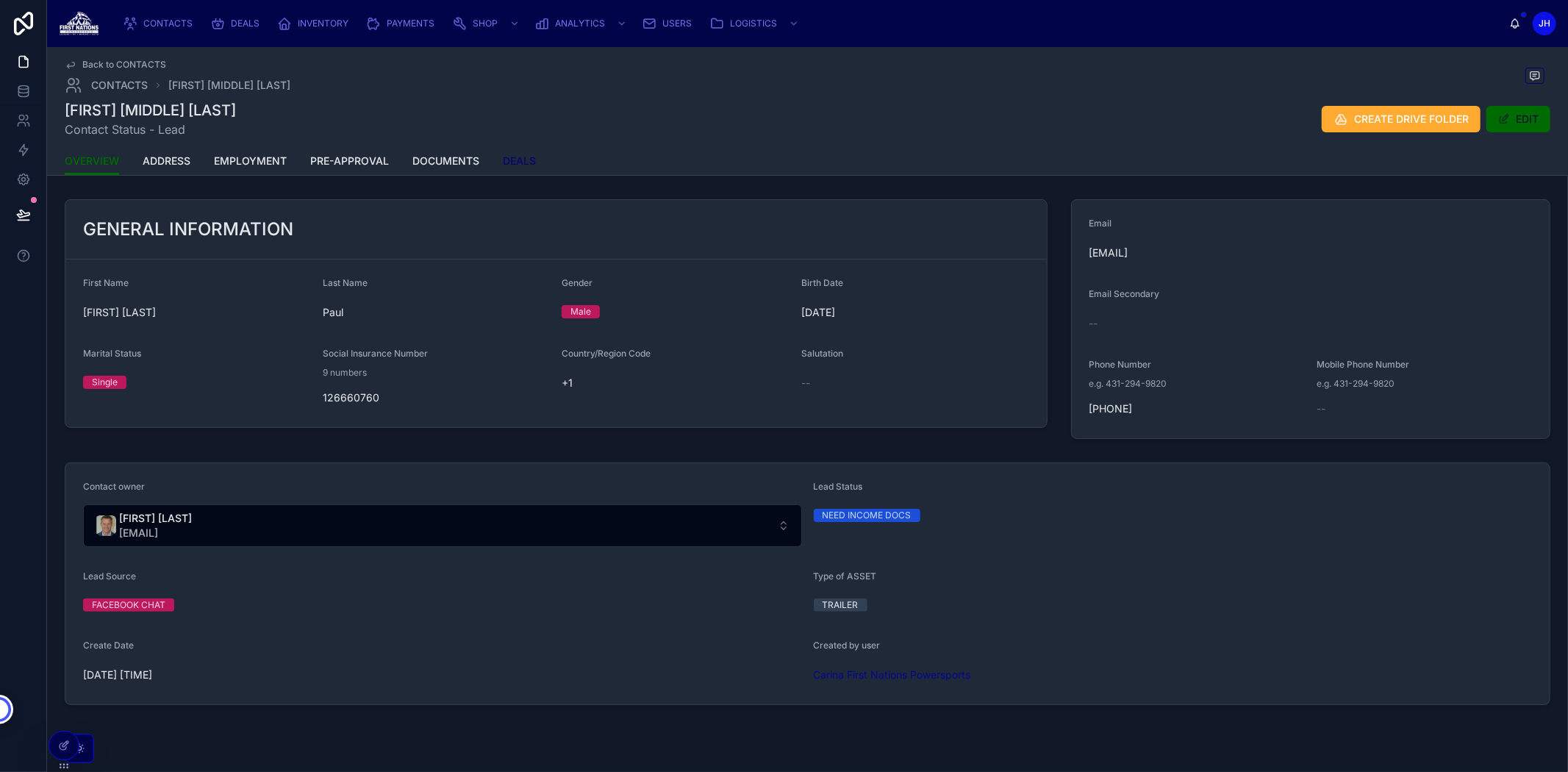 click on "DEALS" at bounding box center [519, 162] 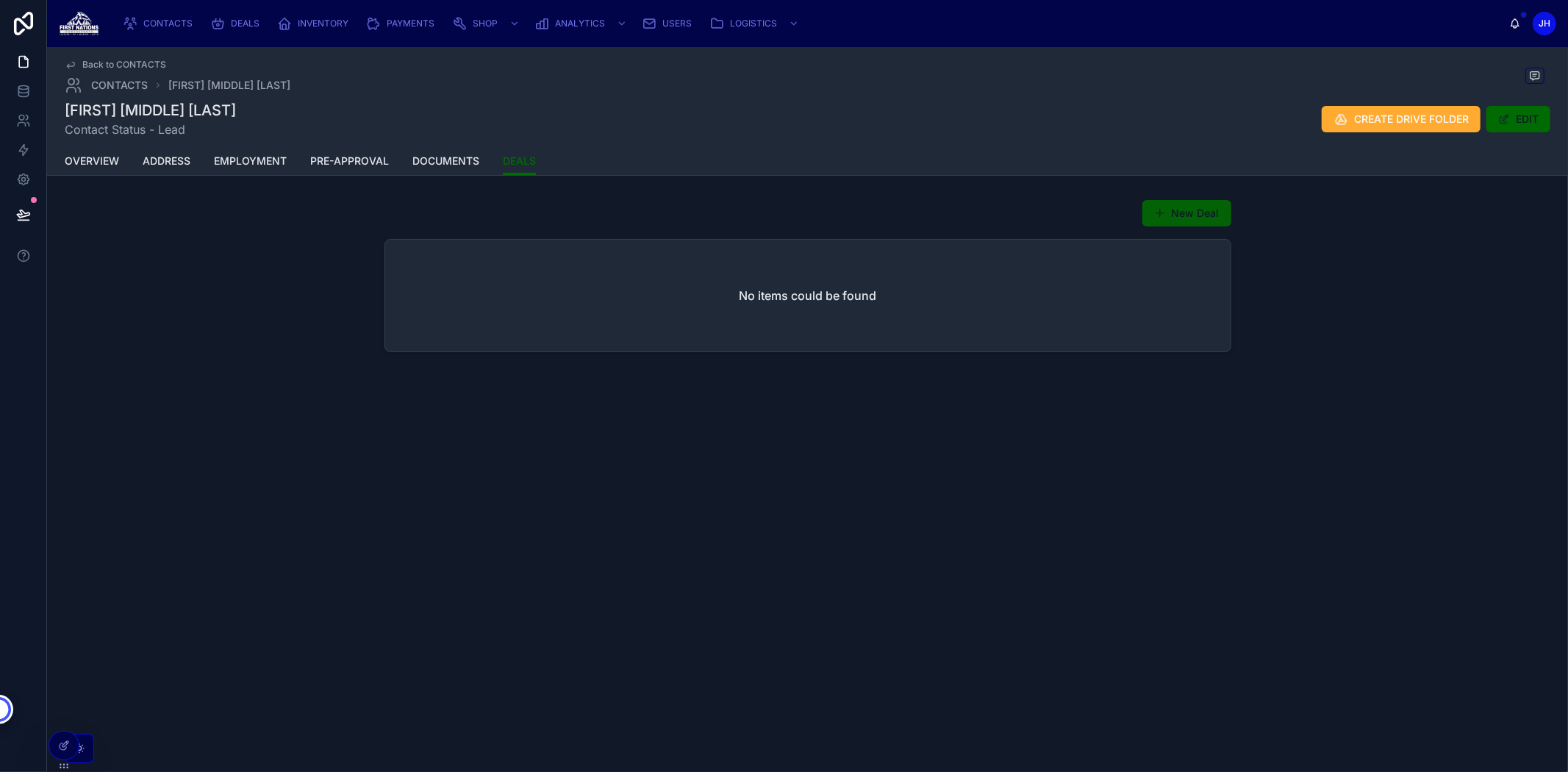 click at bounding box center (1160, 213) 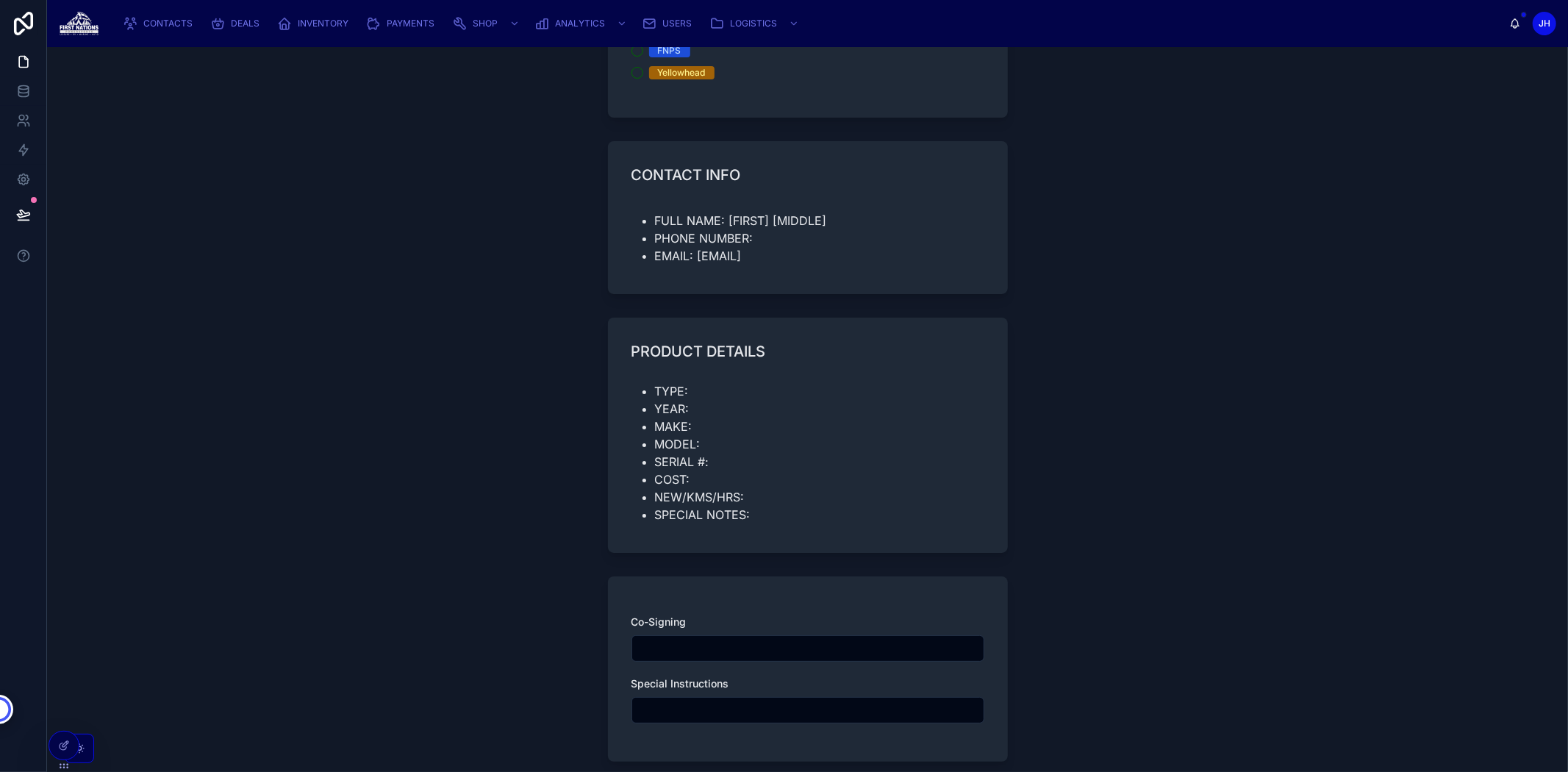 scroll, scrollTop: 321, scrollLeft: 0, axis: vertical 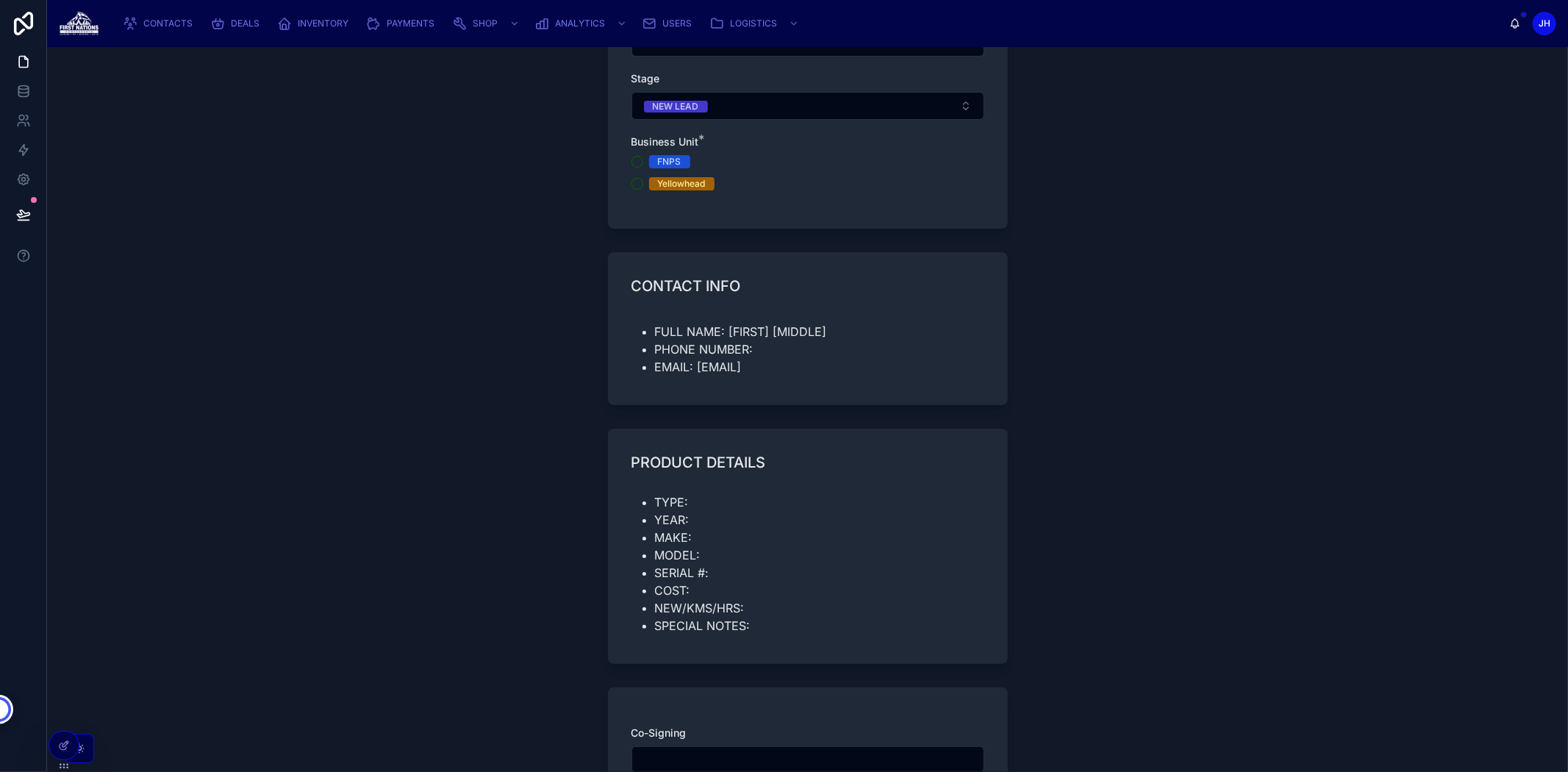 click on "FNPS" at bounding box center (808, 162) 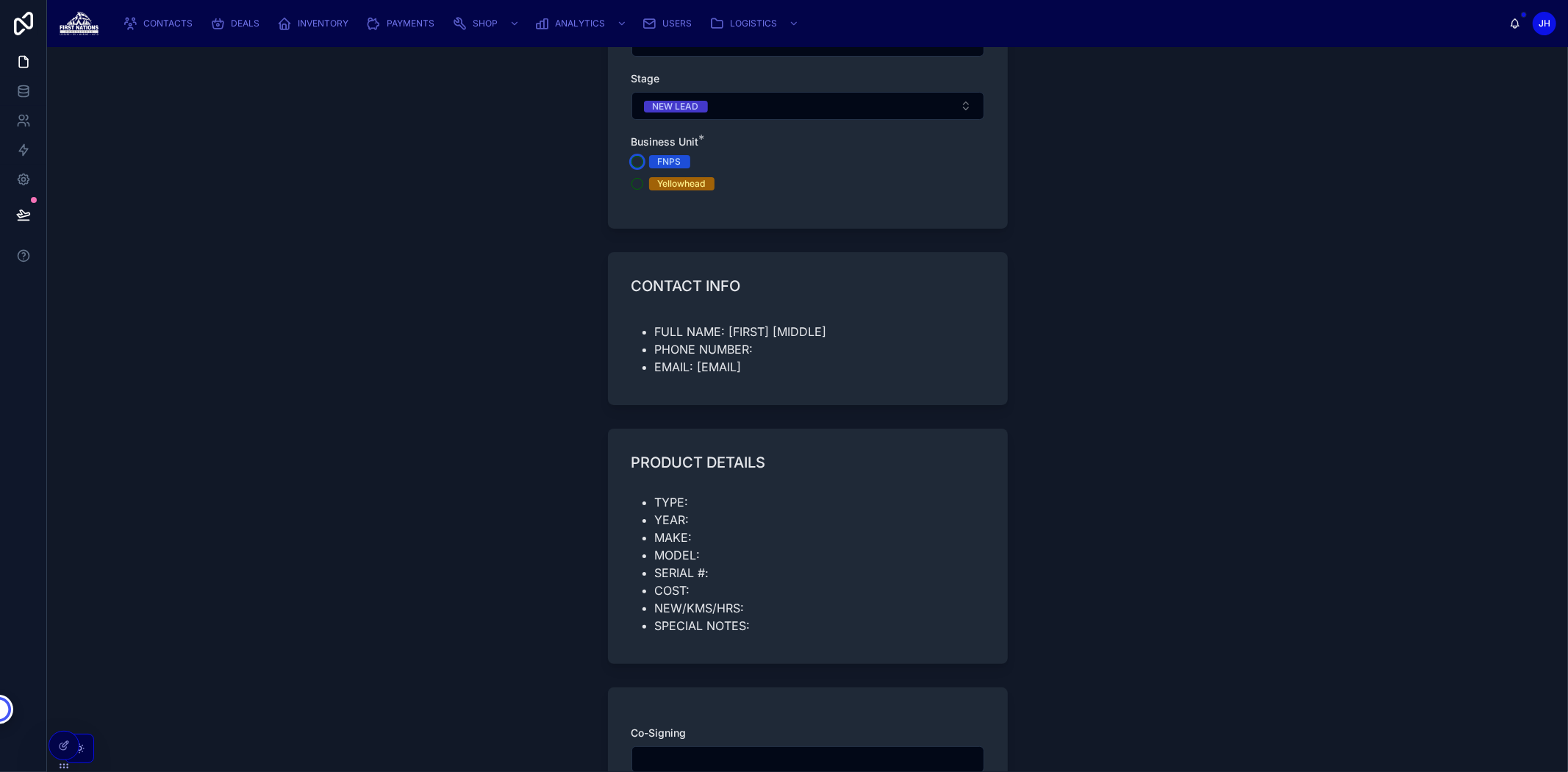 click on "FNPS" at bounding box center [637, 162] 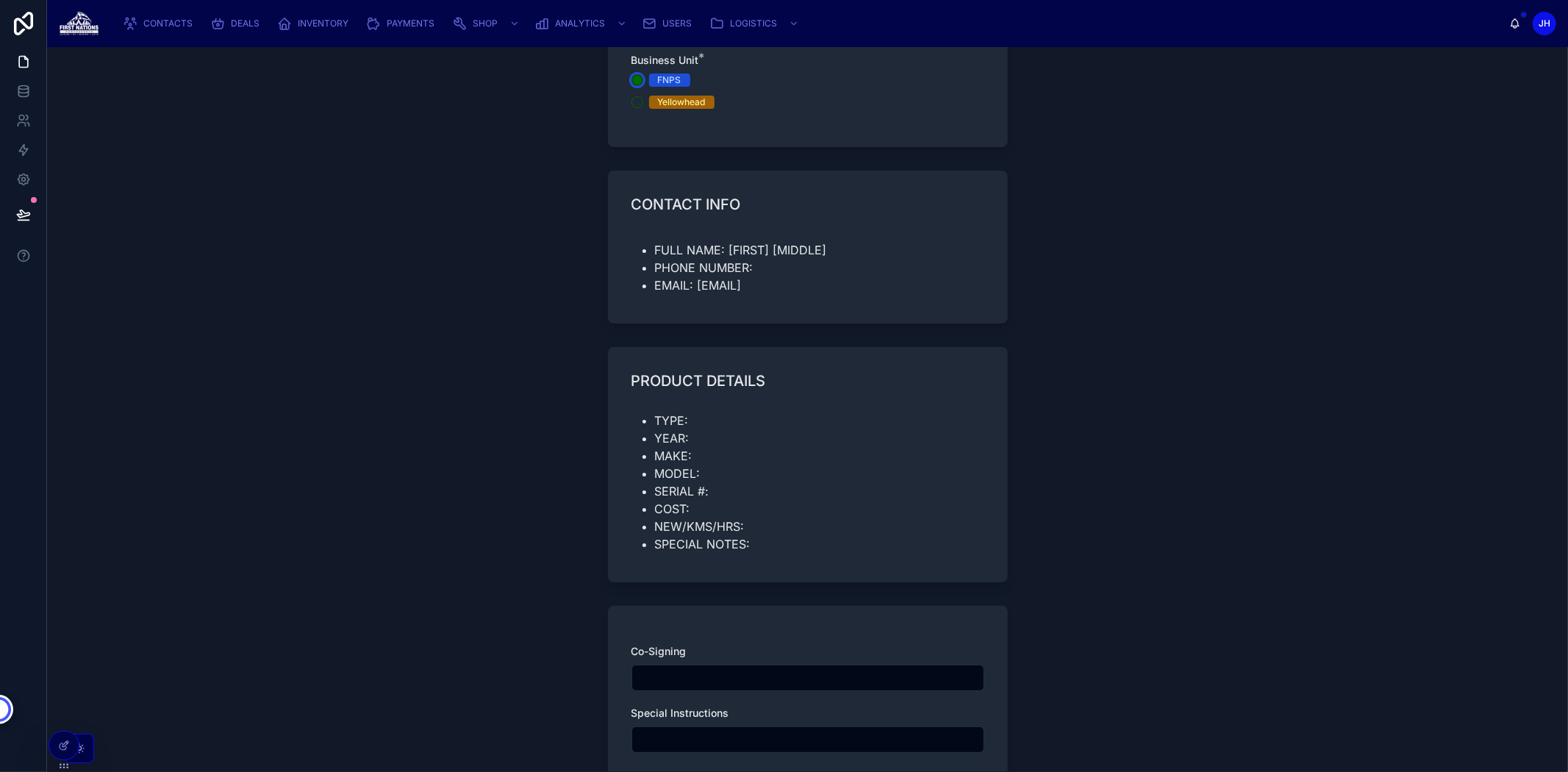 scroll, scrollTop: 0, scrollLeft: 0, axis: both 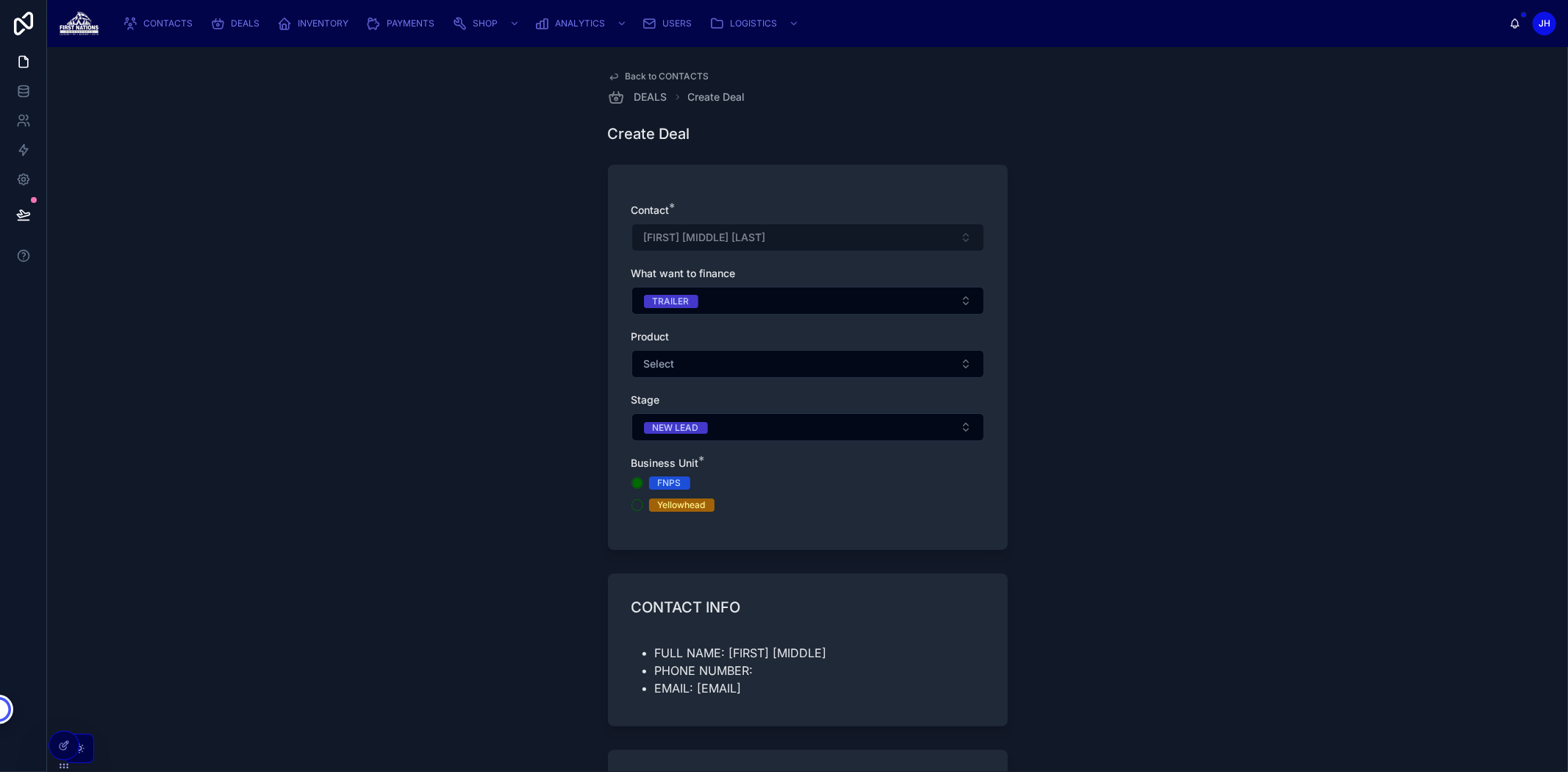 click on "Contact * [FIRST] [MIDDLE] [LAST] What want to finance TRAILER Product Select Stage NEW LEAD Business Unit * FNPS Yellowhead CONTACT INFO FULL NAME: [FIRST] [MIDDLE] [LAST] PHONE NUMBER: EMAIL: [EMAIL] PRODUCT DETAILS TYPE: YEAR: MAKE: MODEL: SERIAL #: COST: NEW/KMS/HRS: SPECIAL NOTES: Co-Signing Special Instructions Save" at bounding box center (807, 410) 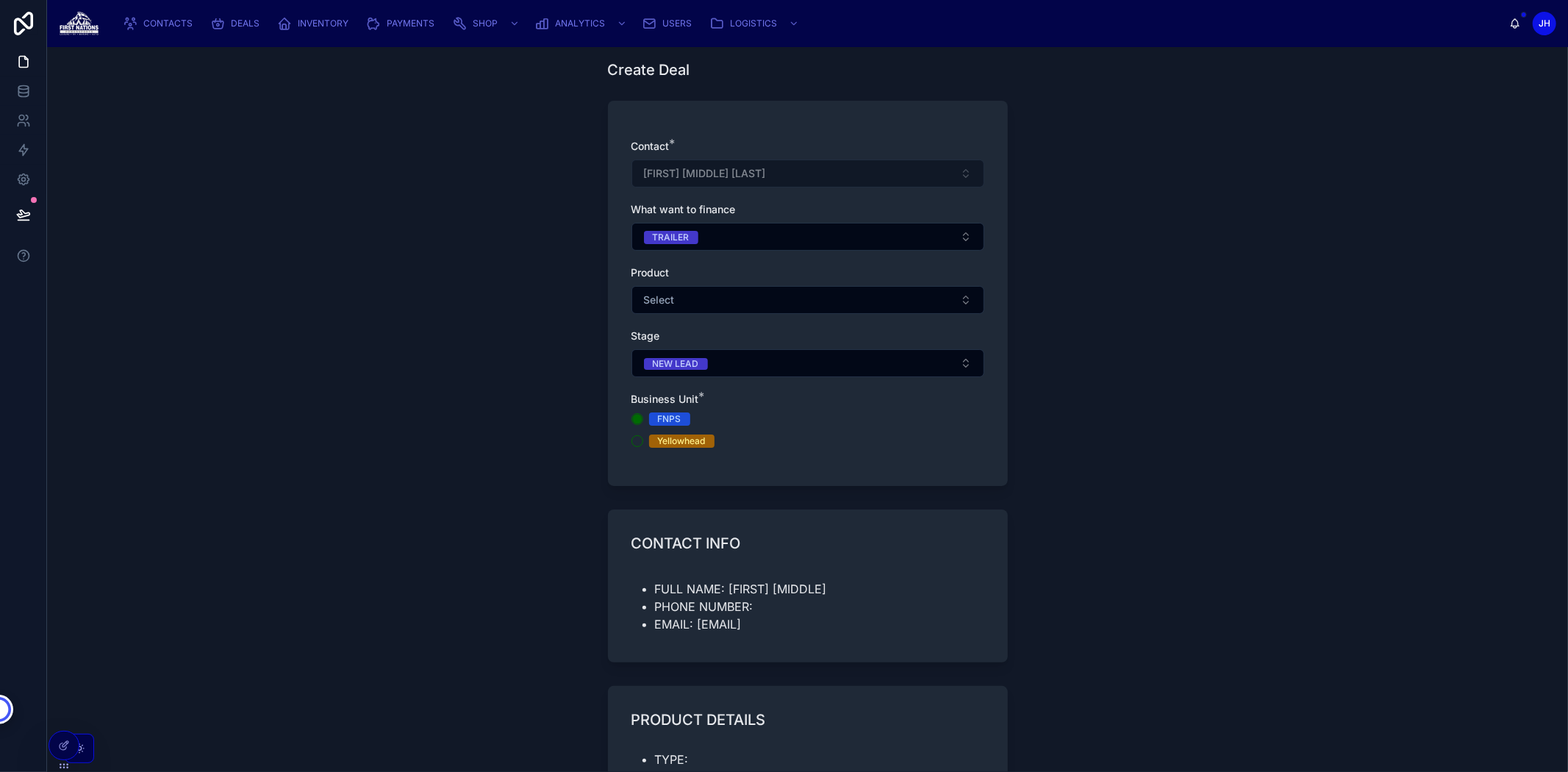 scroll, scrollTop: 0, scrollLeft: 0, axis: both 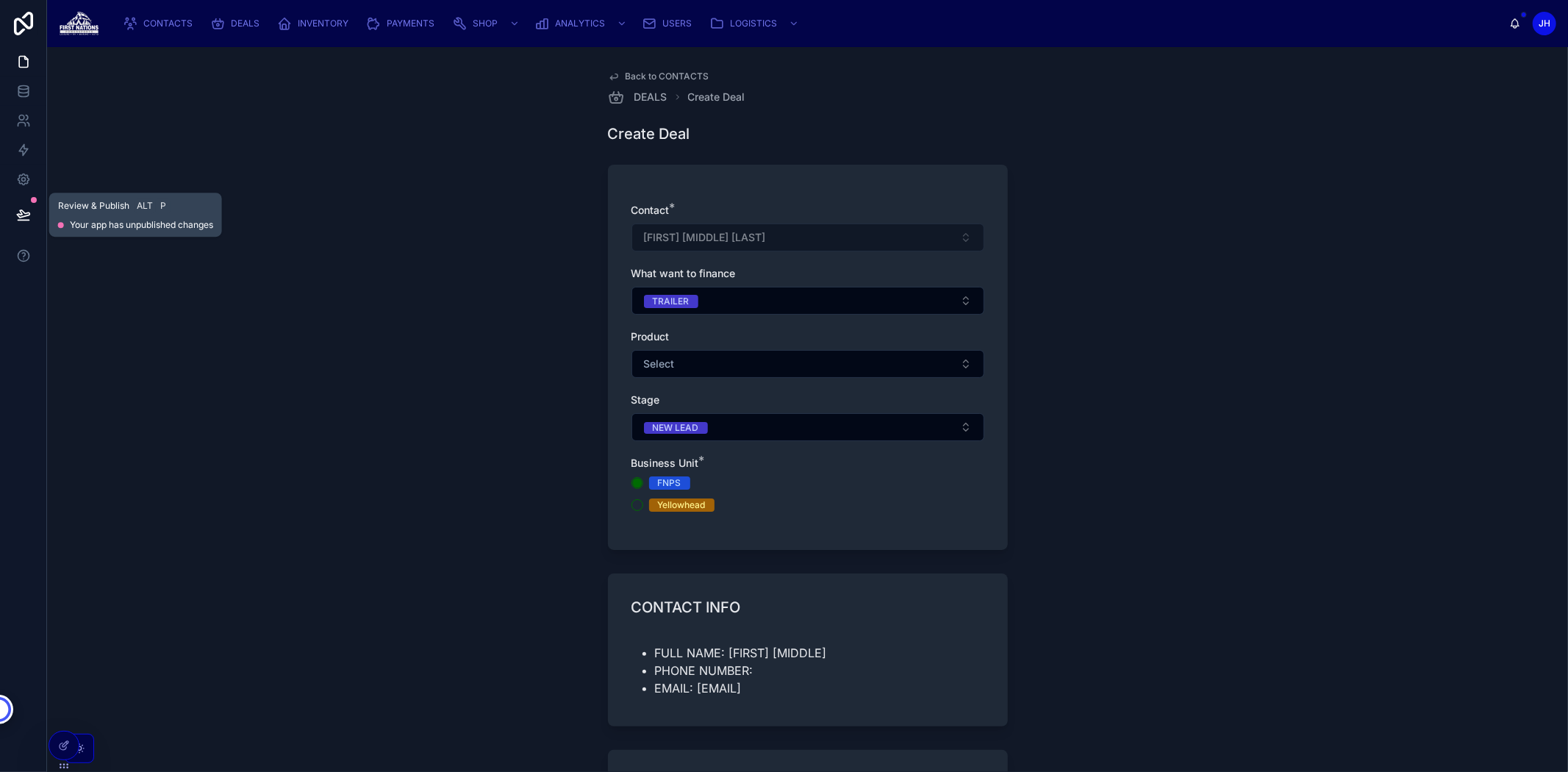 click at bounding box center [24, 215] 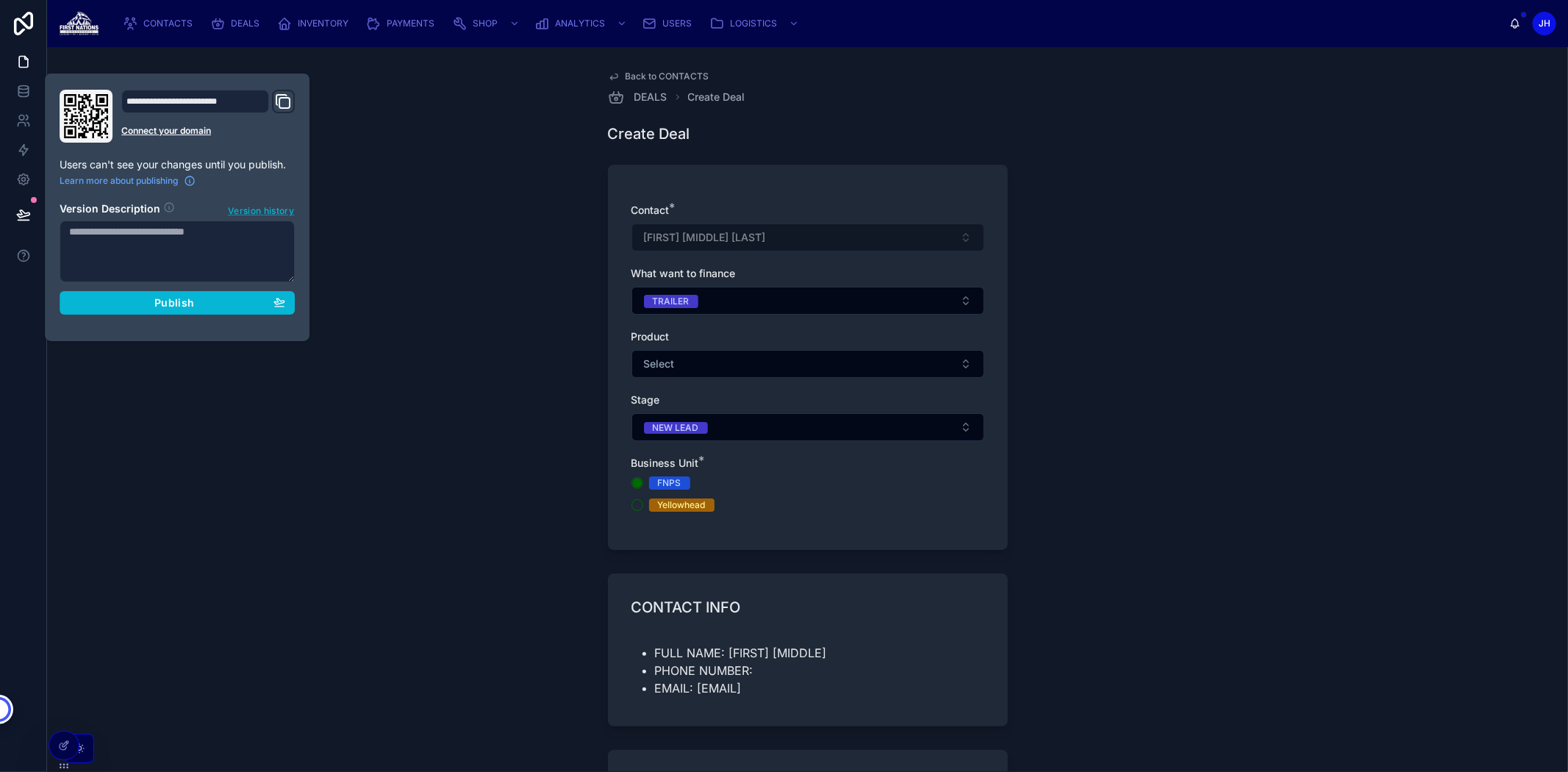 click on "Version history" at bounding box center (261, 210) 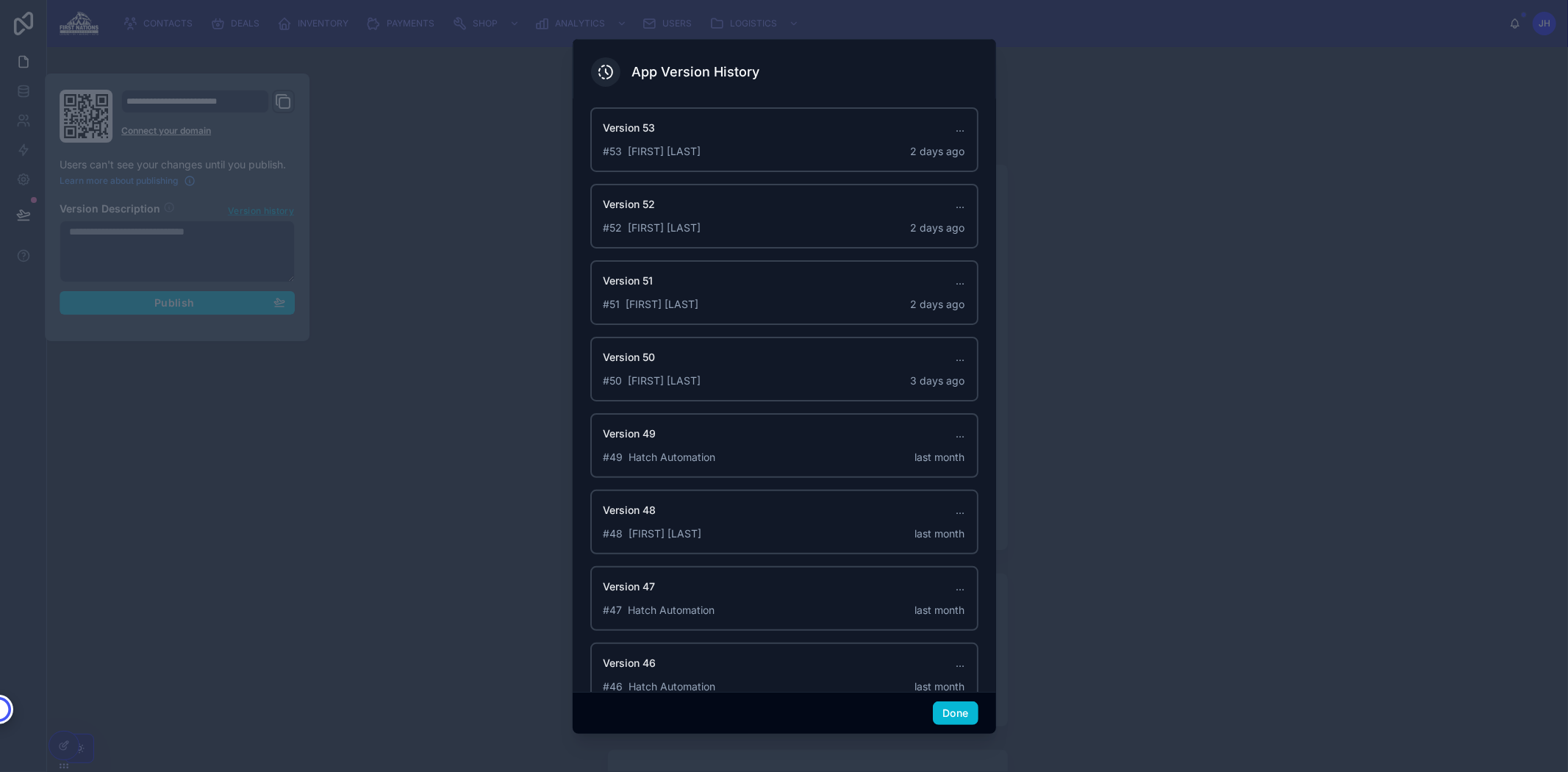 scroll, scrollTop: 326, scrollLeft: 0, axis: vertical 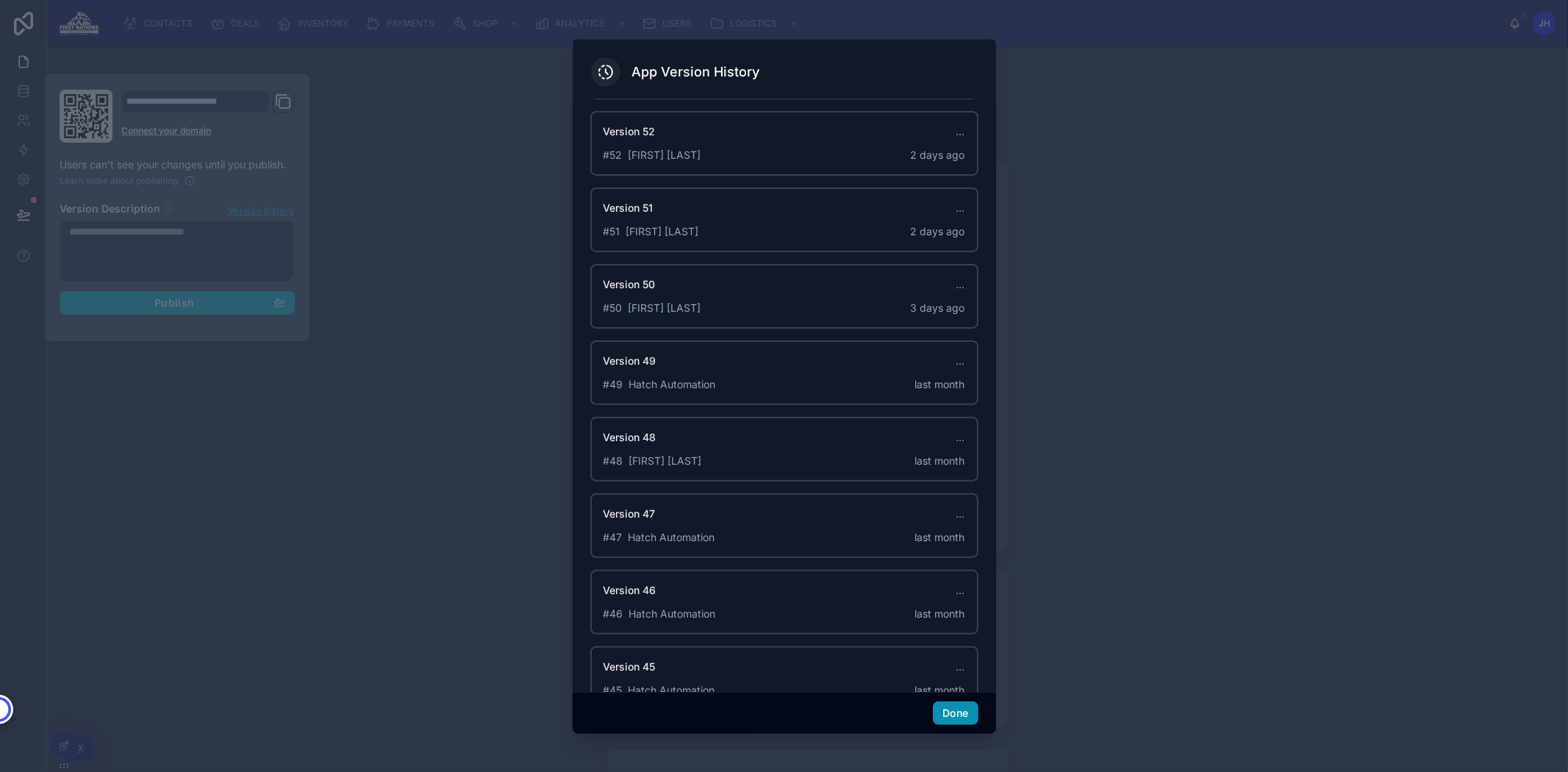 click on "Done" at bounding box center [955, 713] 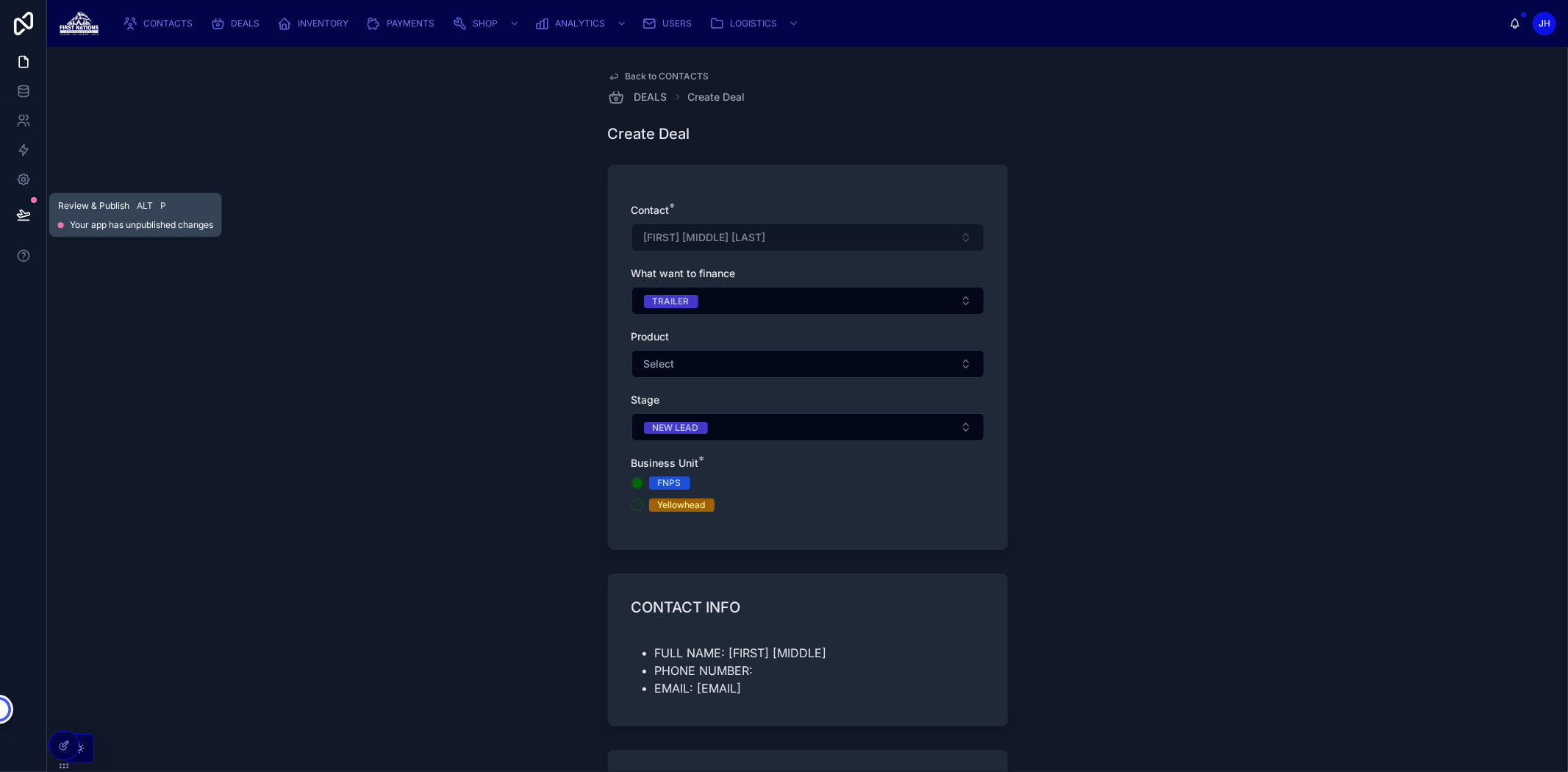 click 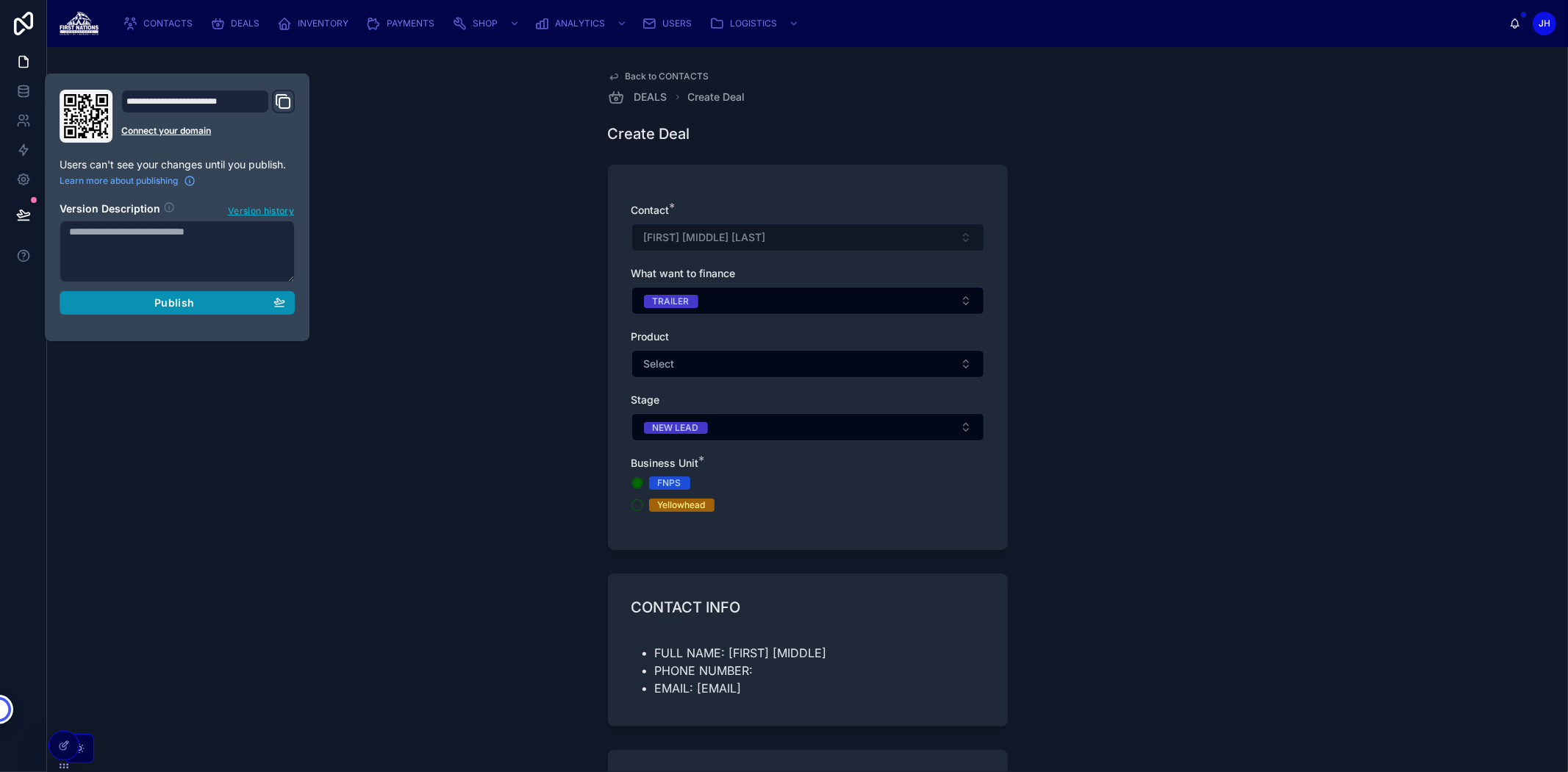 click on "Publish" at bounding box center (177, 303) 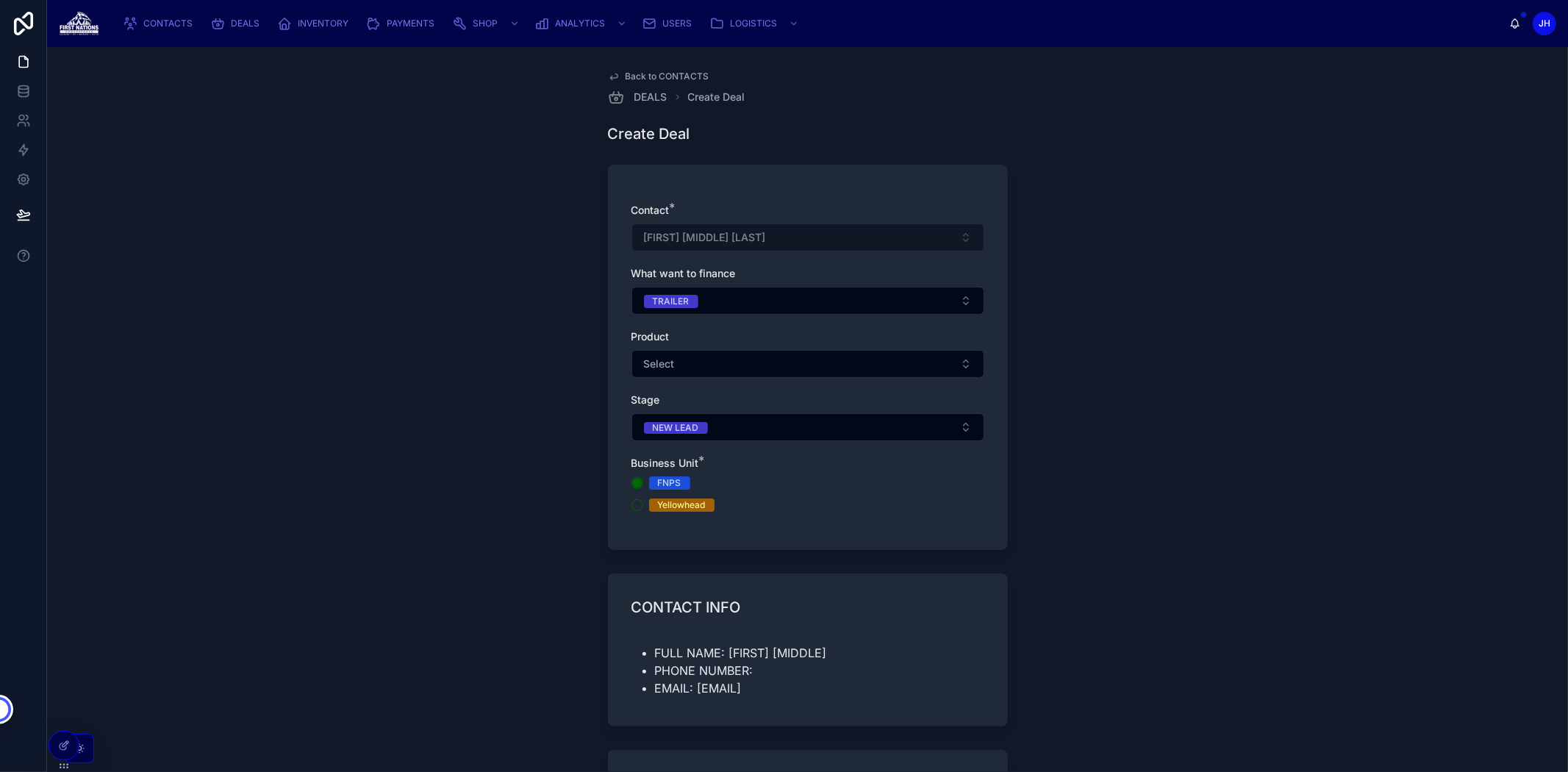 click on "Contact * [FIRST] [MIDDLE] [LAST] What want to finance TRAILER Product Select Stage NEW LEAD Business Unit * FNPS Yellowhead CONTACT INFO FULL NAME: [FIRST] [MIDDLE] [LAST] PHONE NUMBER: EMAIL: [EMAIL] PRODUCT DETAILS TYPE: YEAR: MAKE: MODEL: SERIAL #: COST: NEW/KMS/HRS: SPECIAL NOTES: Co-Signing Special Instructions Save" at bounding box center [807, 410] 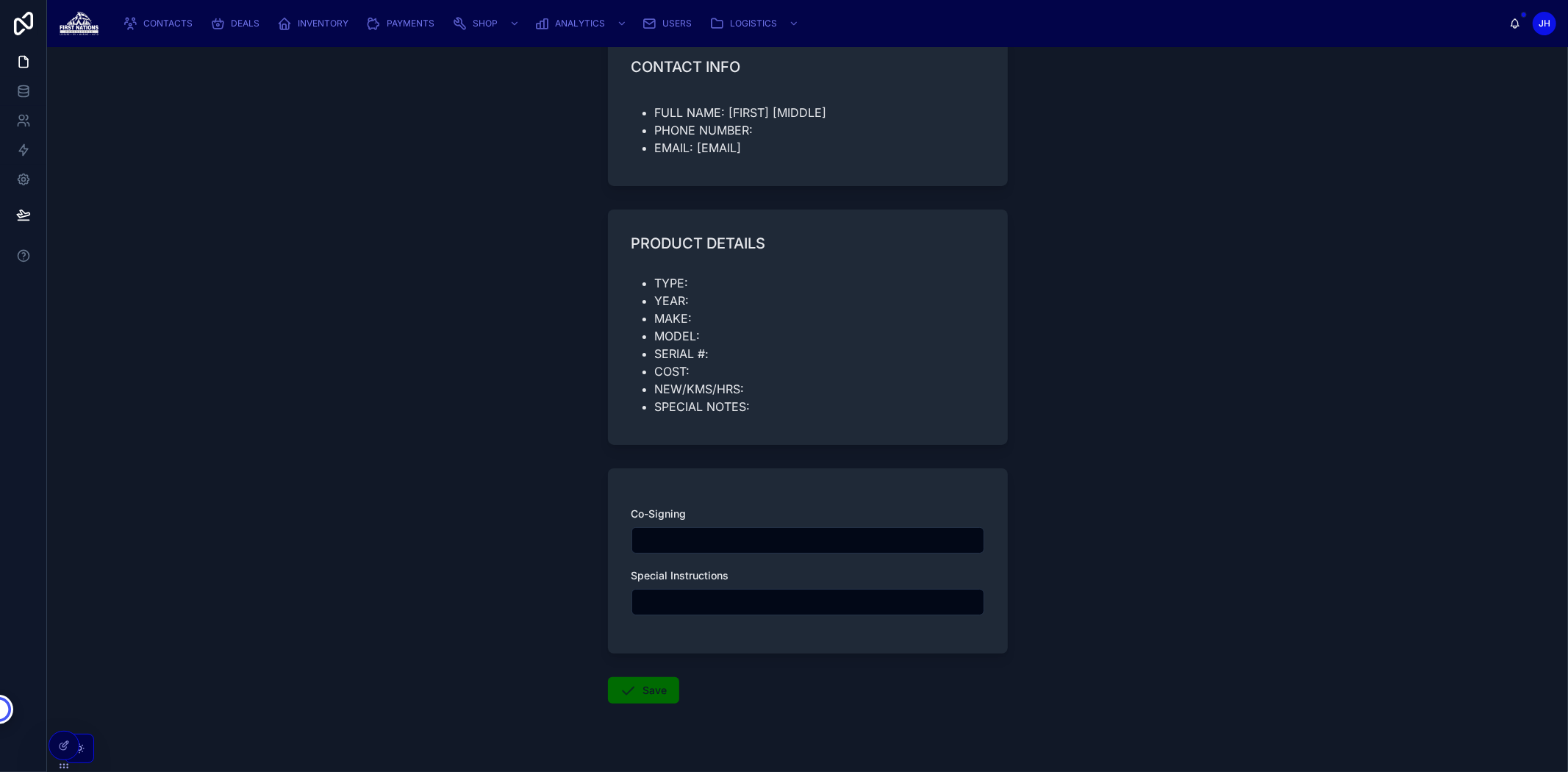 scroll, scrollTop: 567, scrollLeft: 0, axis: vertical 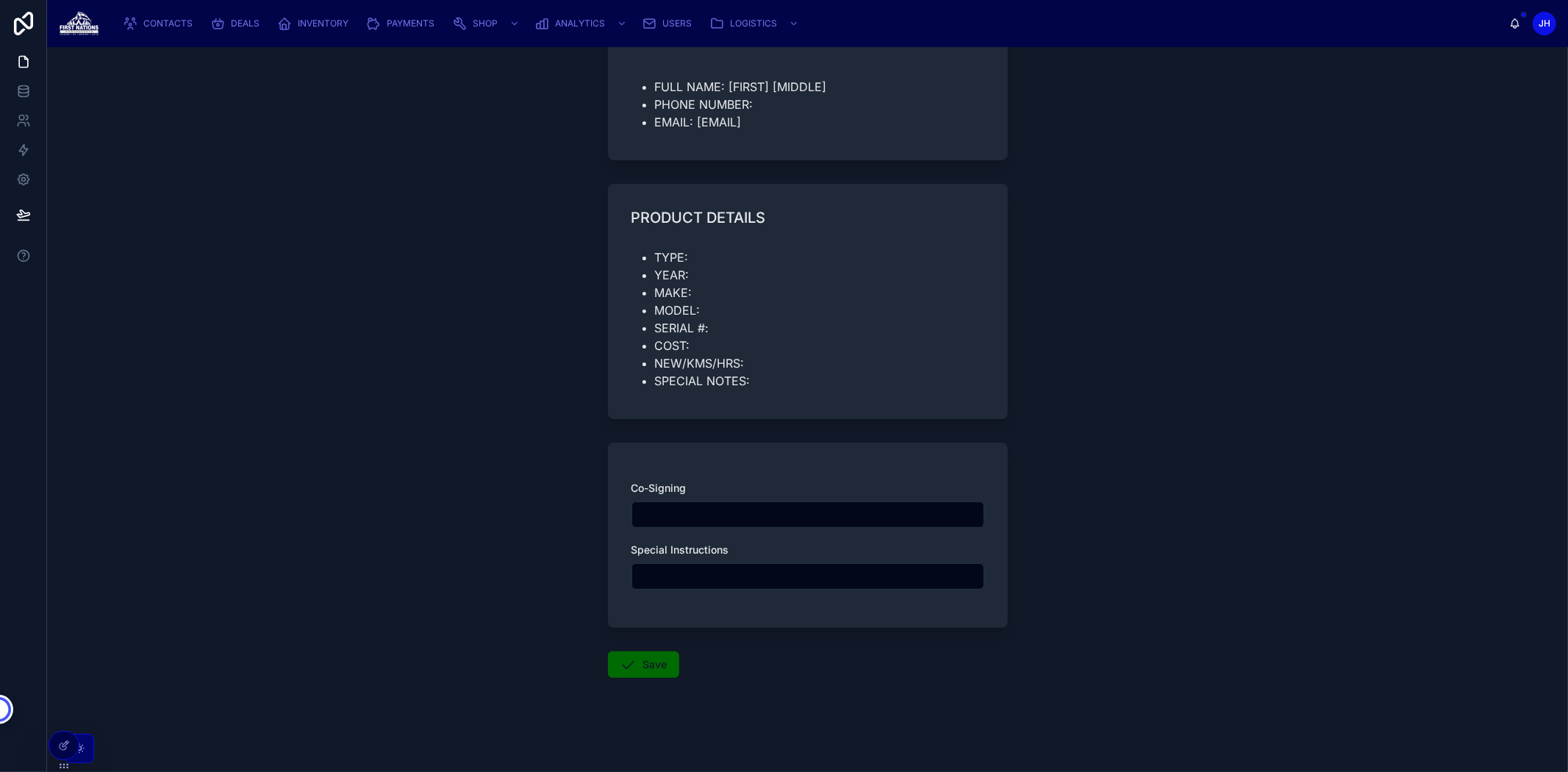 click at bounding box center [79, 748] 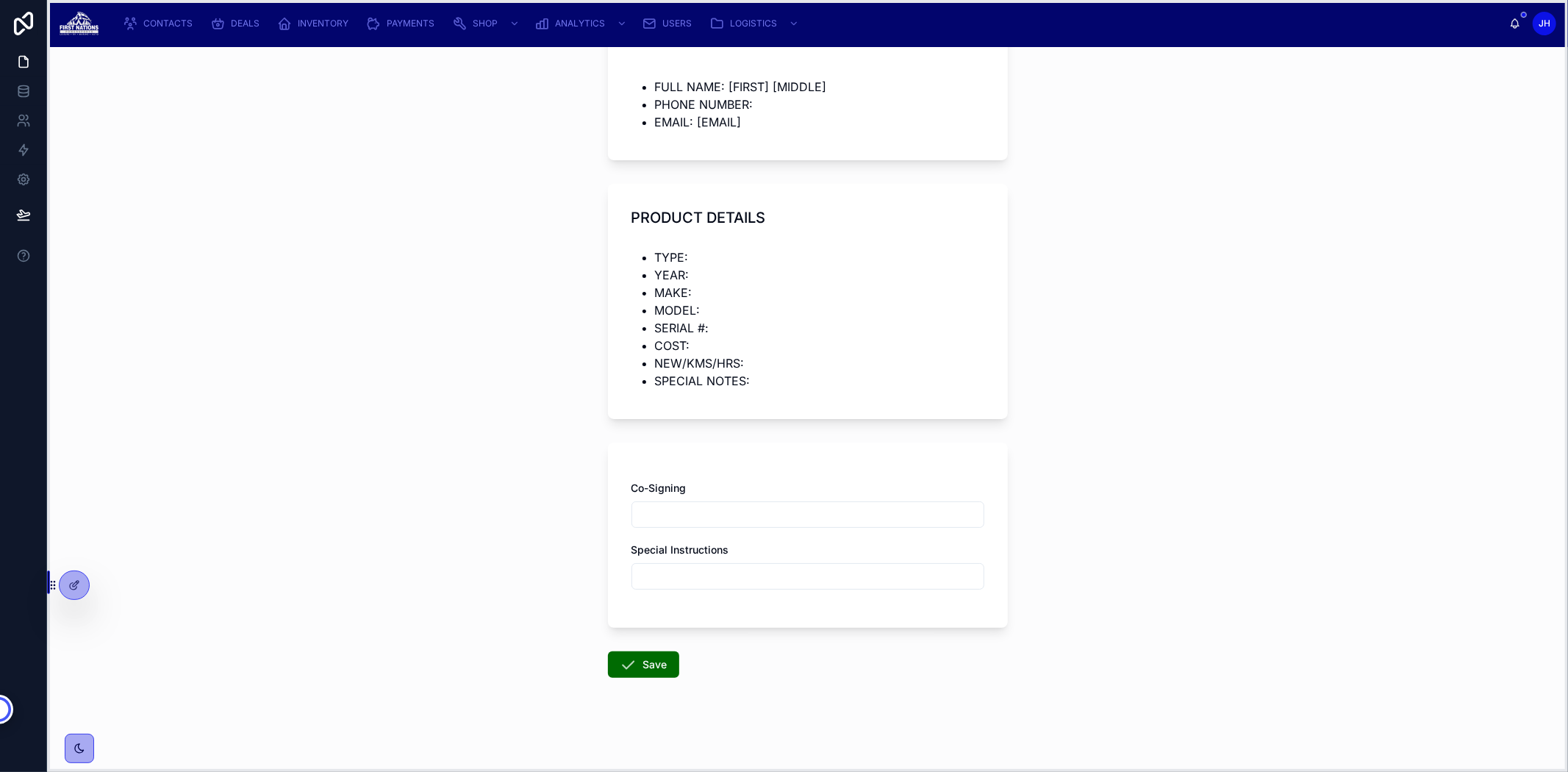 drag, startPoint x: 61, startPoint y: 765, endPoint x: 54, endPoint y: 604, distance: 161.1521 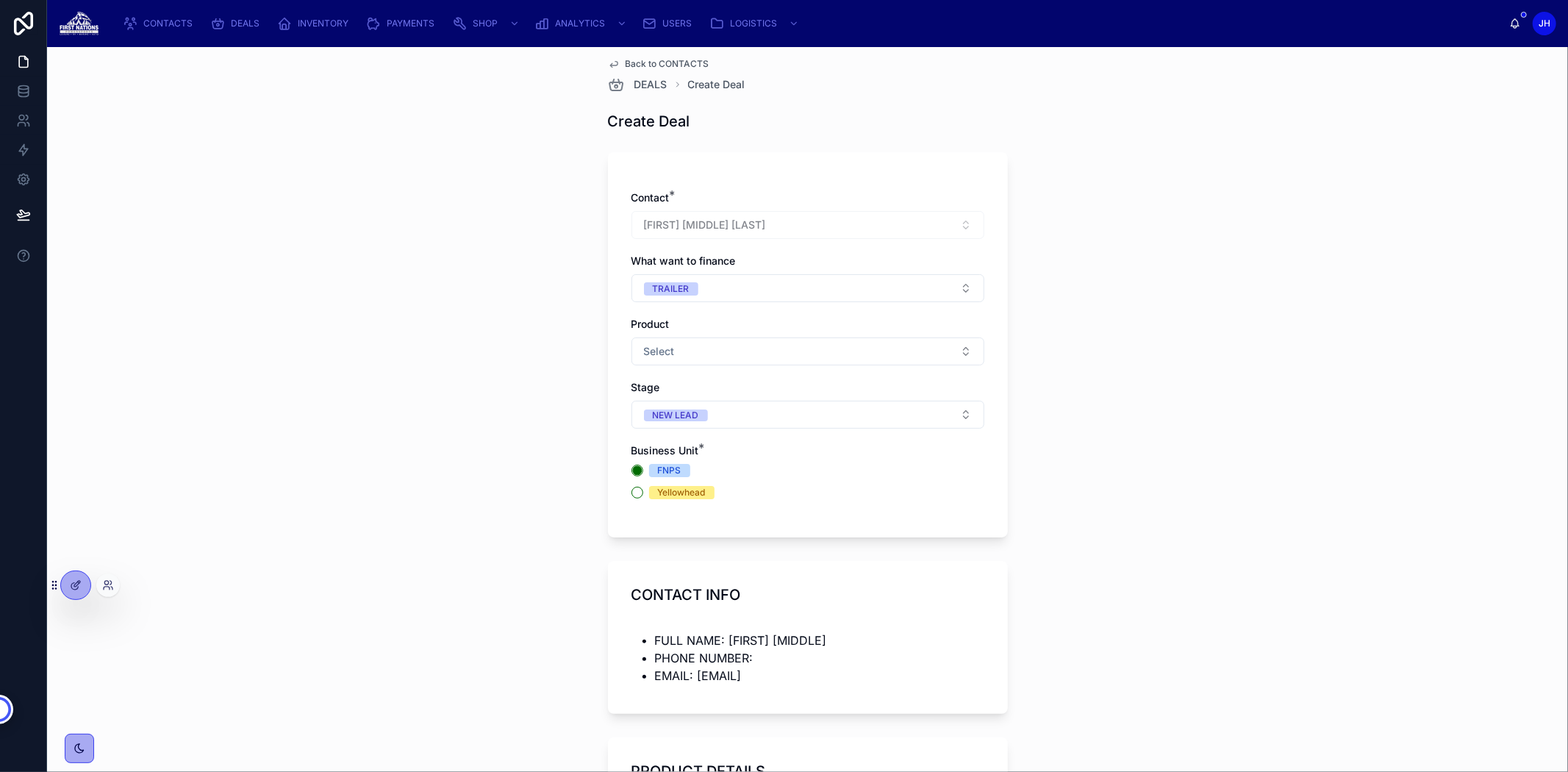 scroll, scrollTop: 0, scrollLeft: 0, axis: both 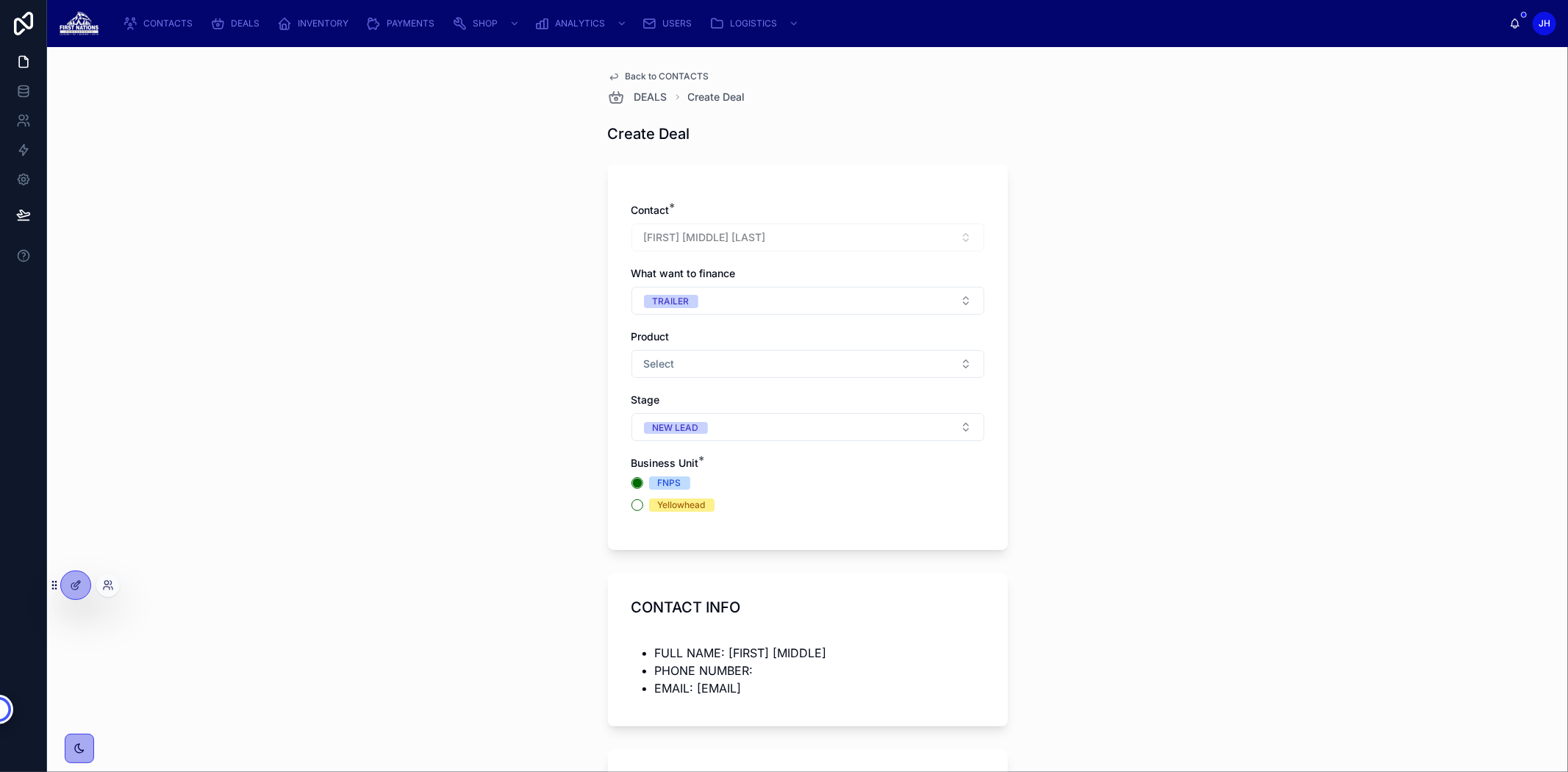 click on "Contact * [FIRST] [MIDDLE] [LAST] What want to finance TRAILER Product Select Stage NEW LEAD Business Unit * FNPS Yellowhead CONTACT INFO FULL NAME: [FIRST] [MIDDLE] [LAST] PHONE NUMBER: EMAIL: [EMAIL] PRODUCT DETAILS TYPE: YEAR: MAKE: MODEL: SERIAL #: COST: NEW/KMS/HRS: SPECIAL NOTES: Co-Signing Special Instructions Save" at bounding box center [807, 410] 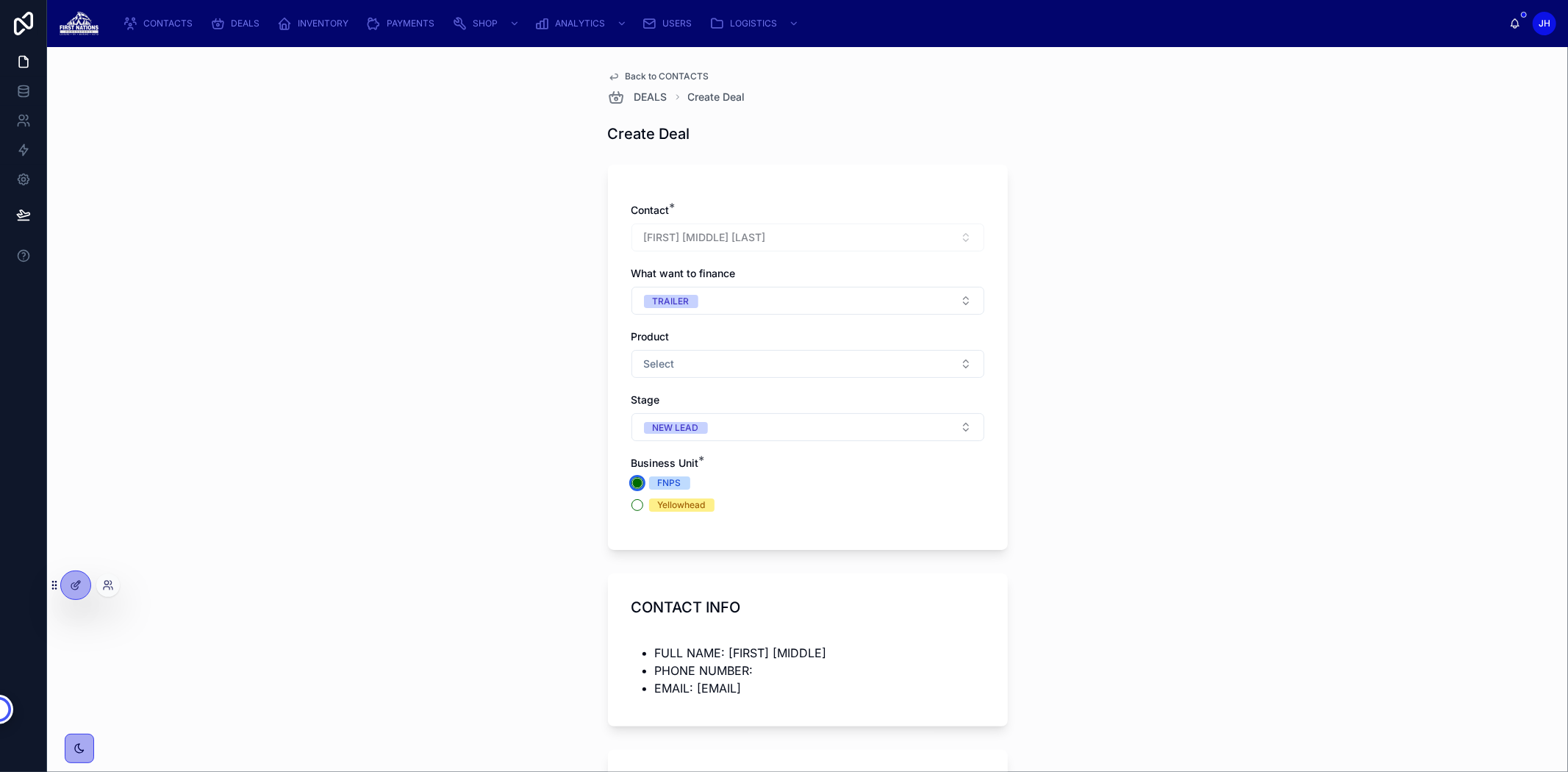 click 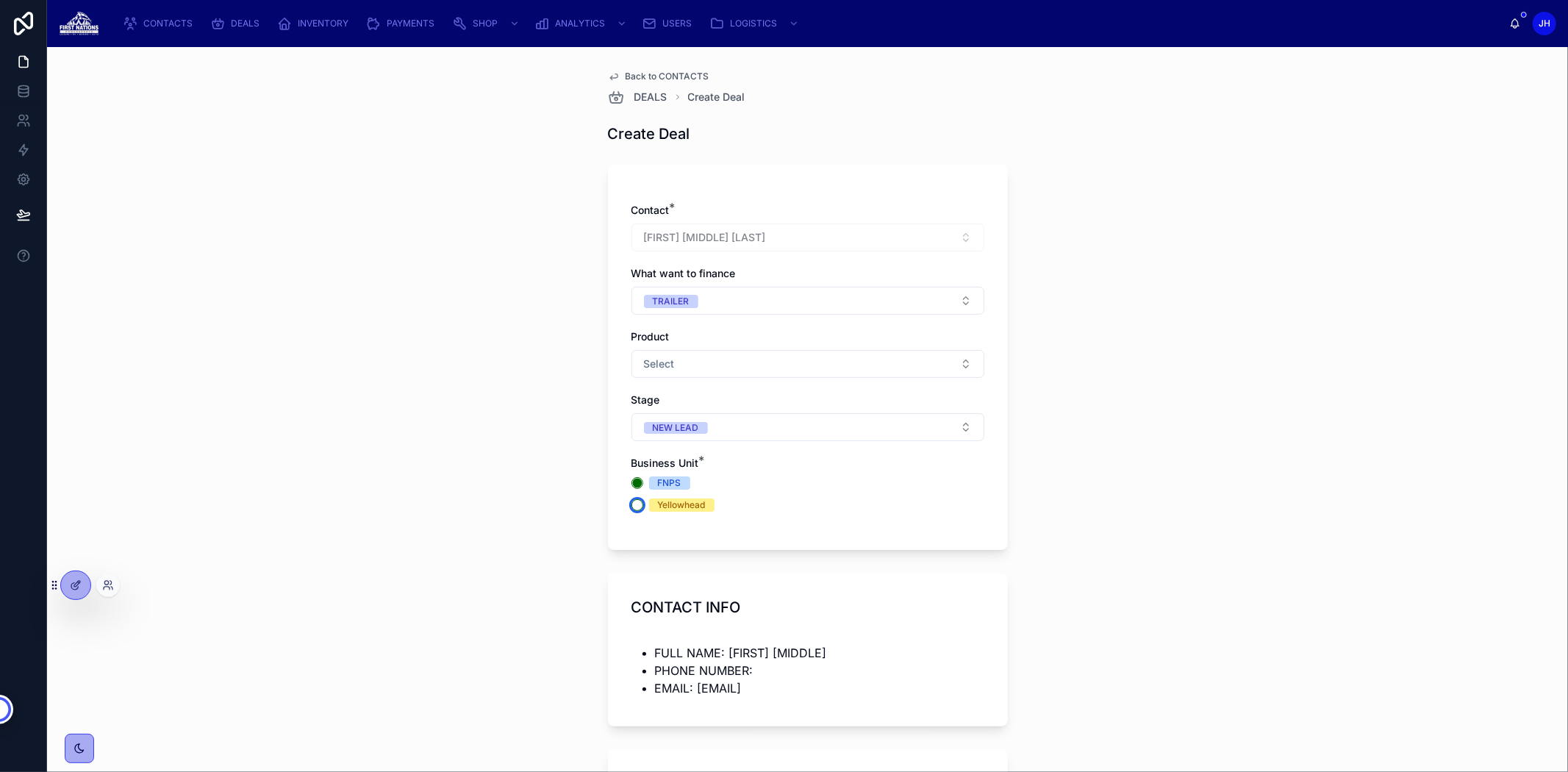 click on "Yellowhead" at bounding box center (637, 505) 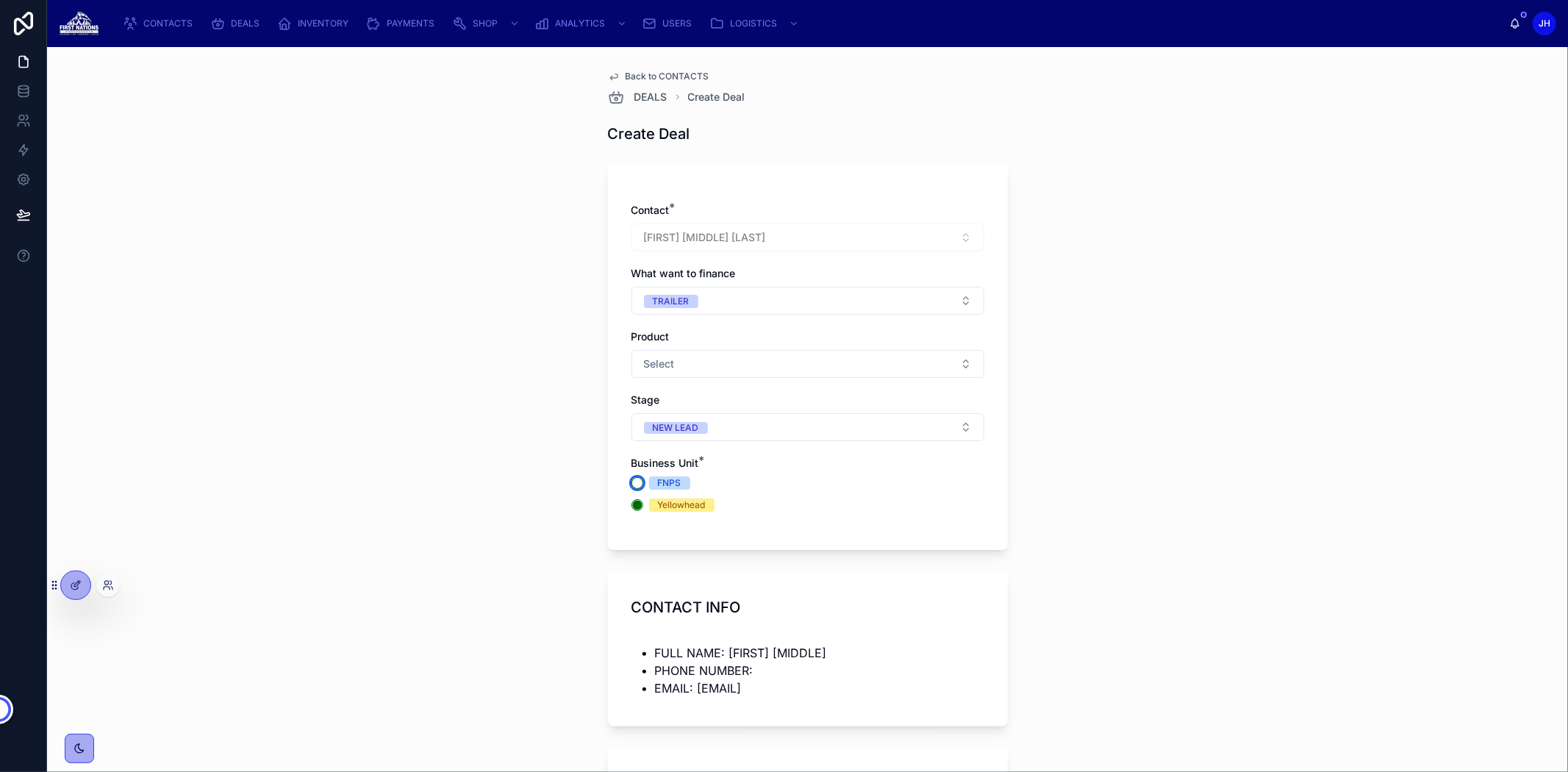 click on "FNPS" at bounding box center [637, 483] 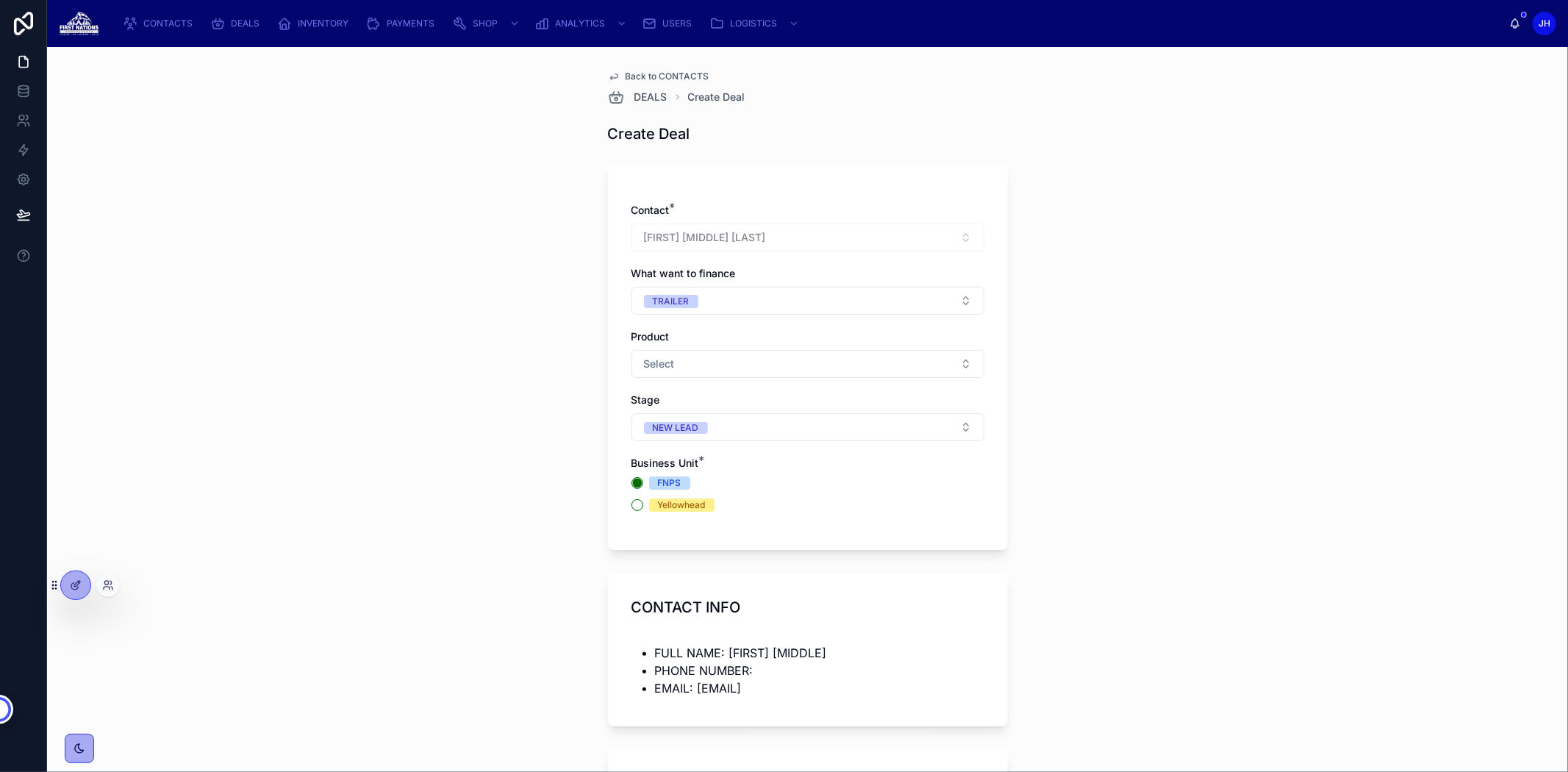 click on "Contact * [FIRST] [MIDDLE] [LAST] What want to finance TRAILER Product Select Stage NEW LEAD Business Unit * FNPS Yellowhead CONTACT INFO FULL NAME: [FIRST] [MIDDLE] [LAST] PHONE NUMBER: EMAIL: [EMAIL] PRODUCT DETAILS TYPE: YEAR: MAKE: MODEL: SERIAL #: COST: NEW/KMS/HRS: SPECIAL NOTES: Co-Signing Special Instructions Save" at bounding box center (807, 410) 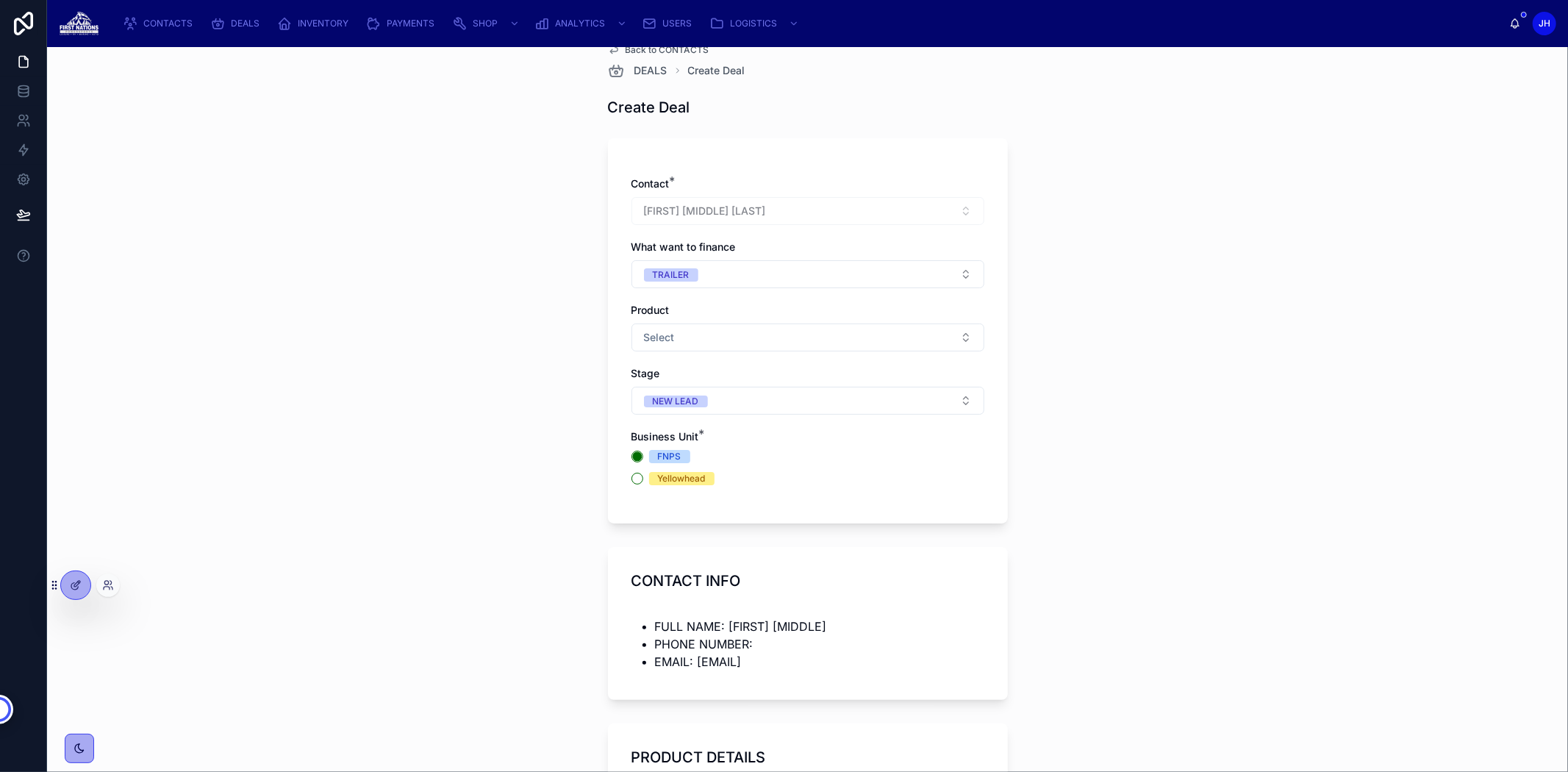 scroll, scrollTop: 0, scrollLeft: 0, axis: both 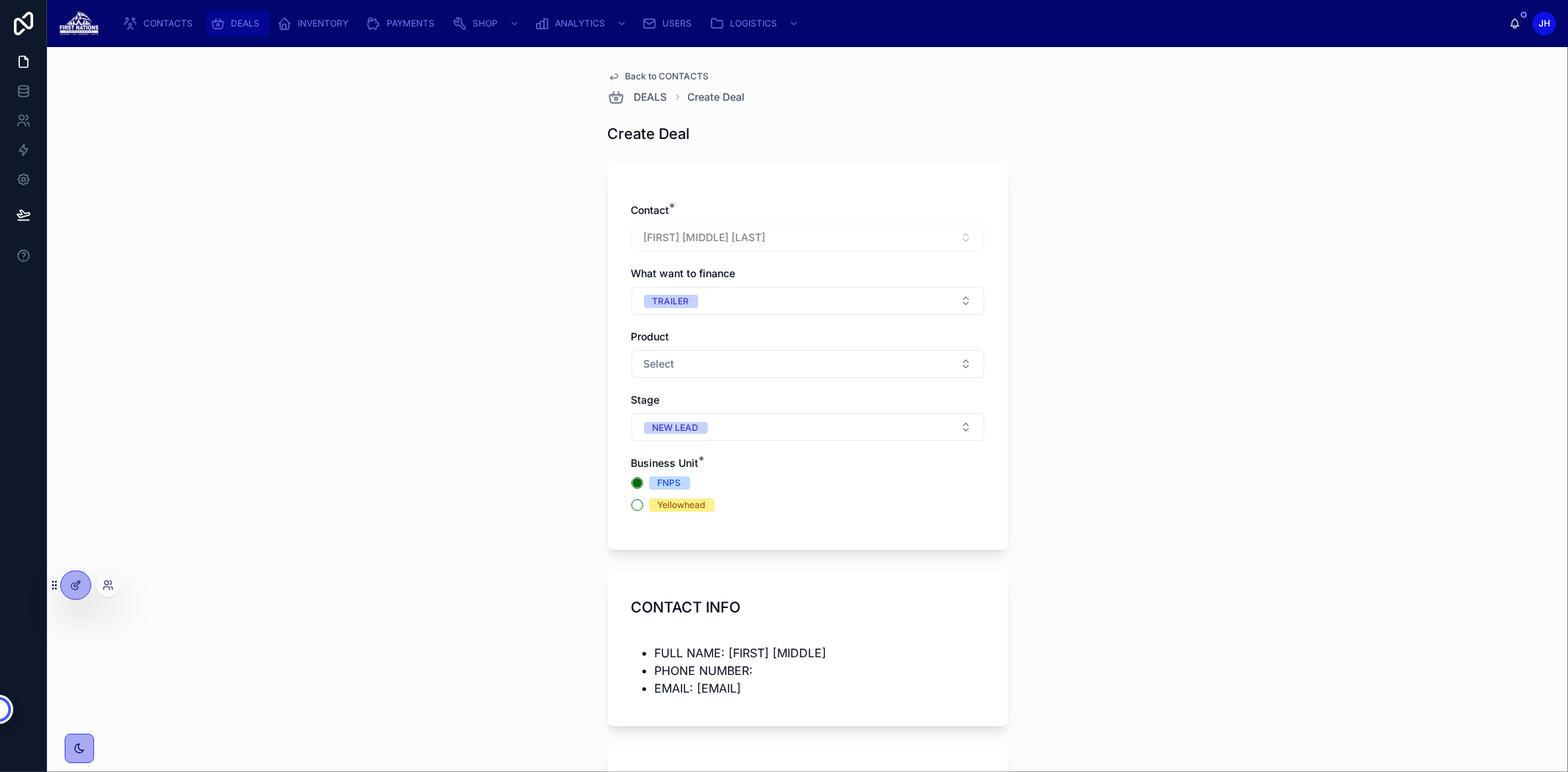 click on "DEALS" at bounding box center [245, 24] 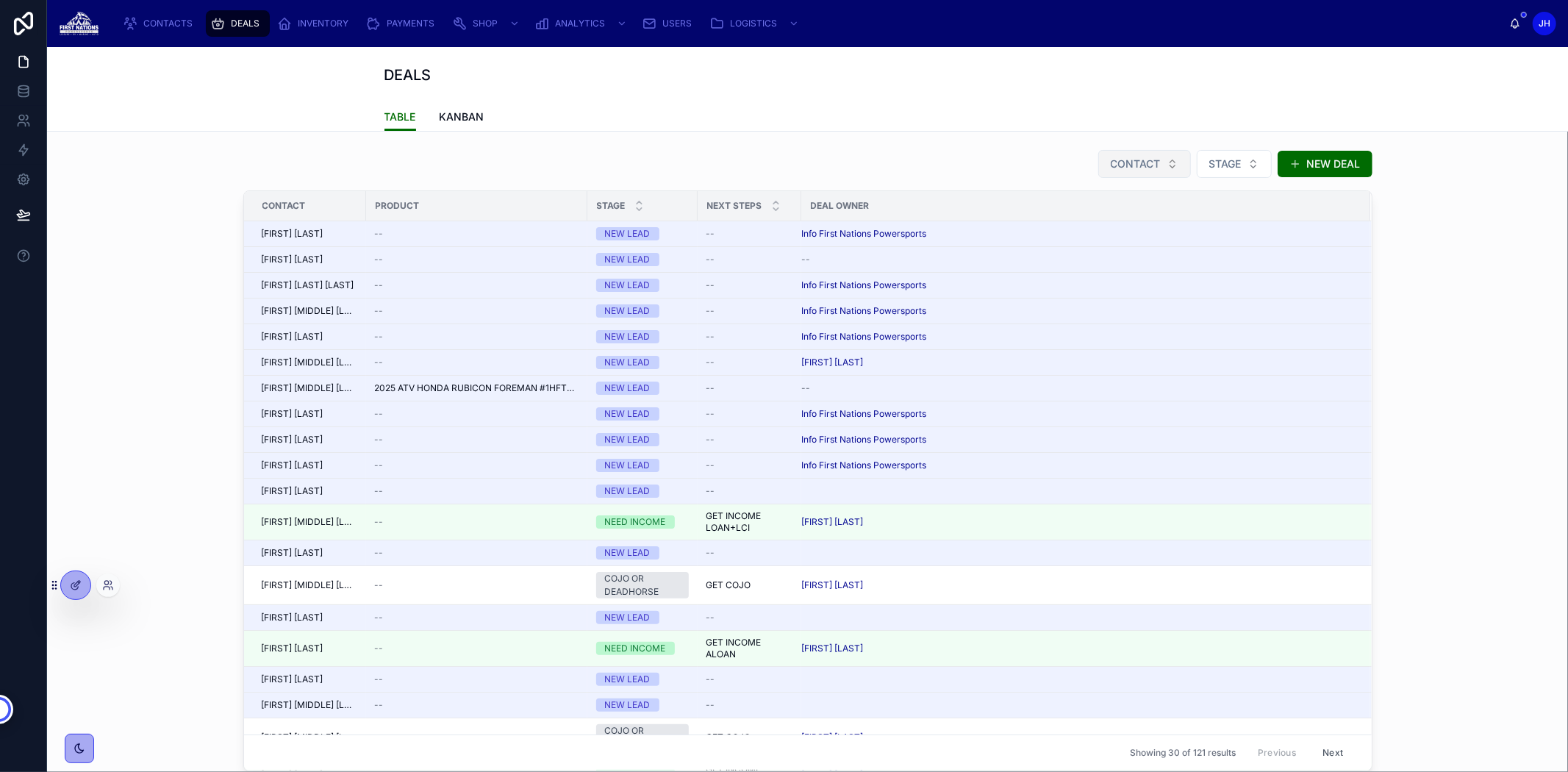 click on "CONTACT" at bounding box center (1136, 164) 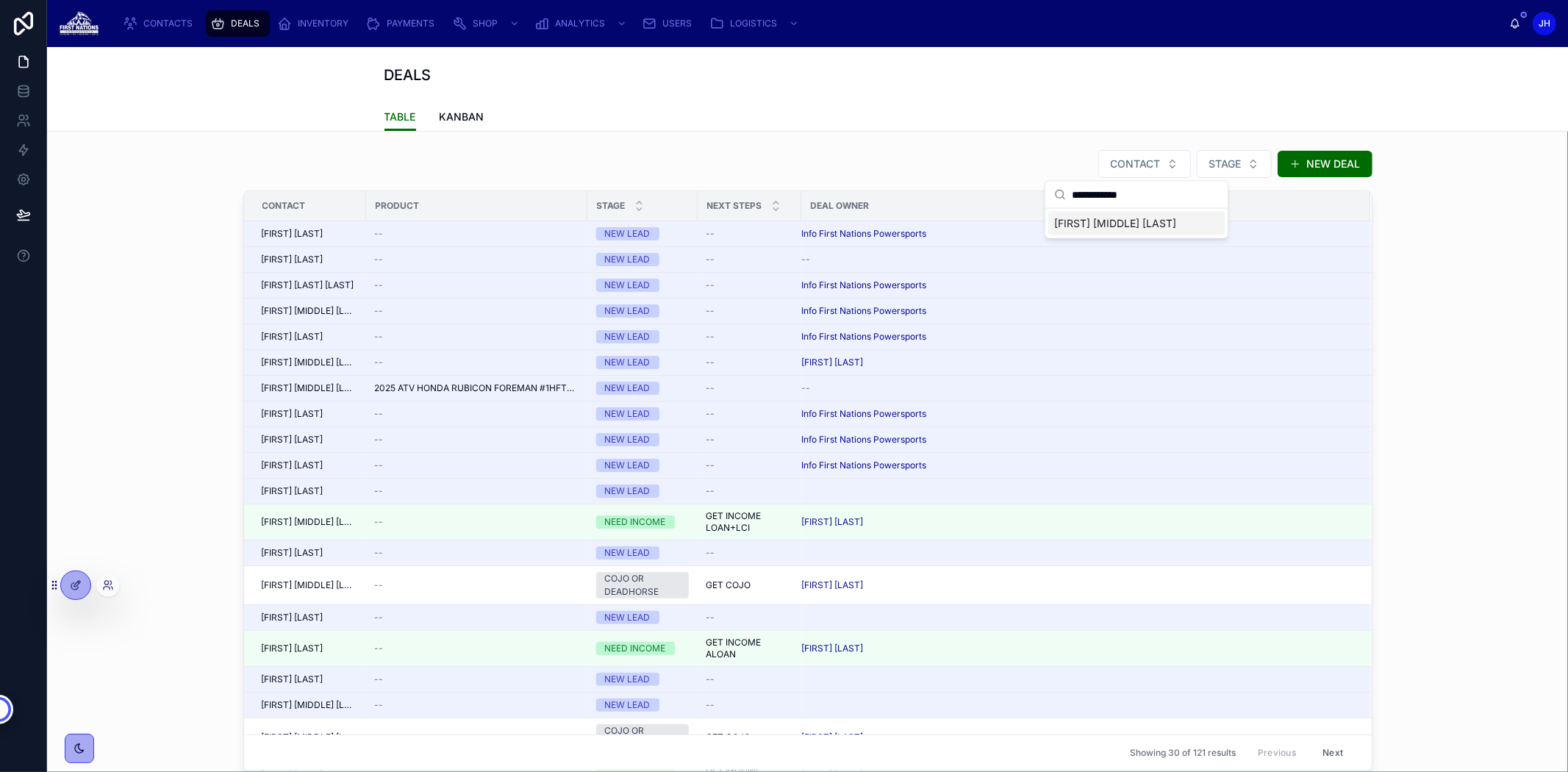 type on "**********" 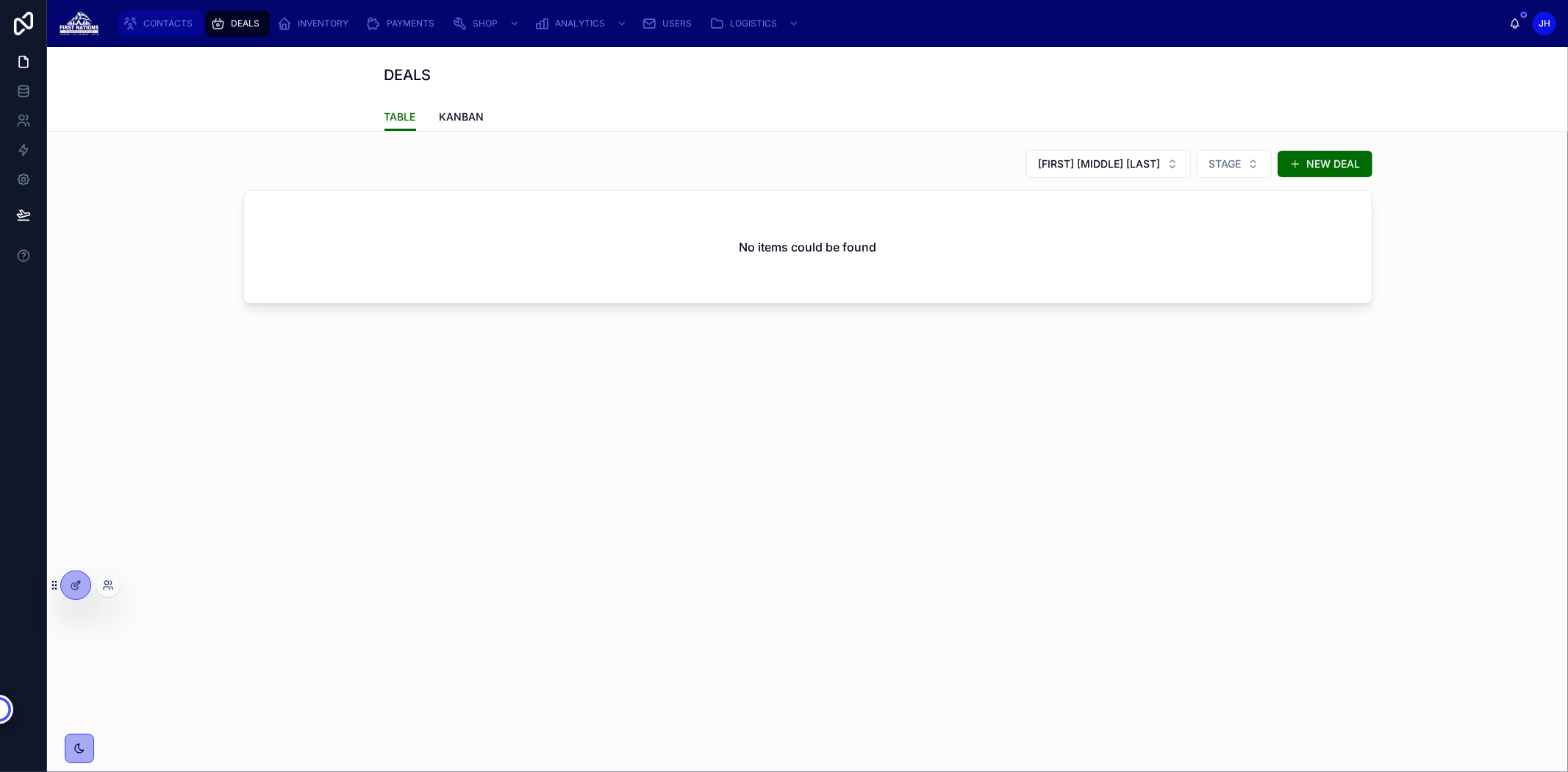click on "CONTACTS" at bounding box center [160, 24] 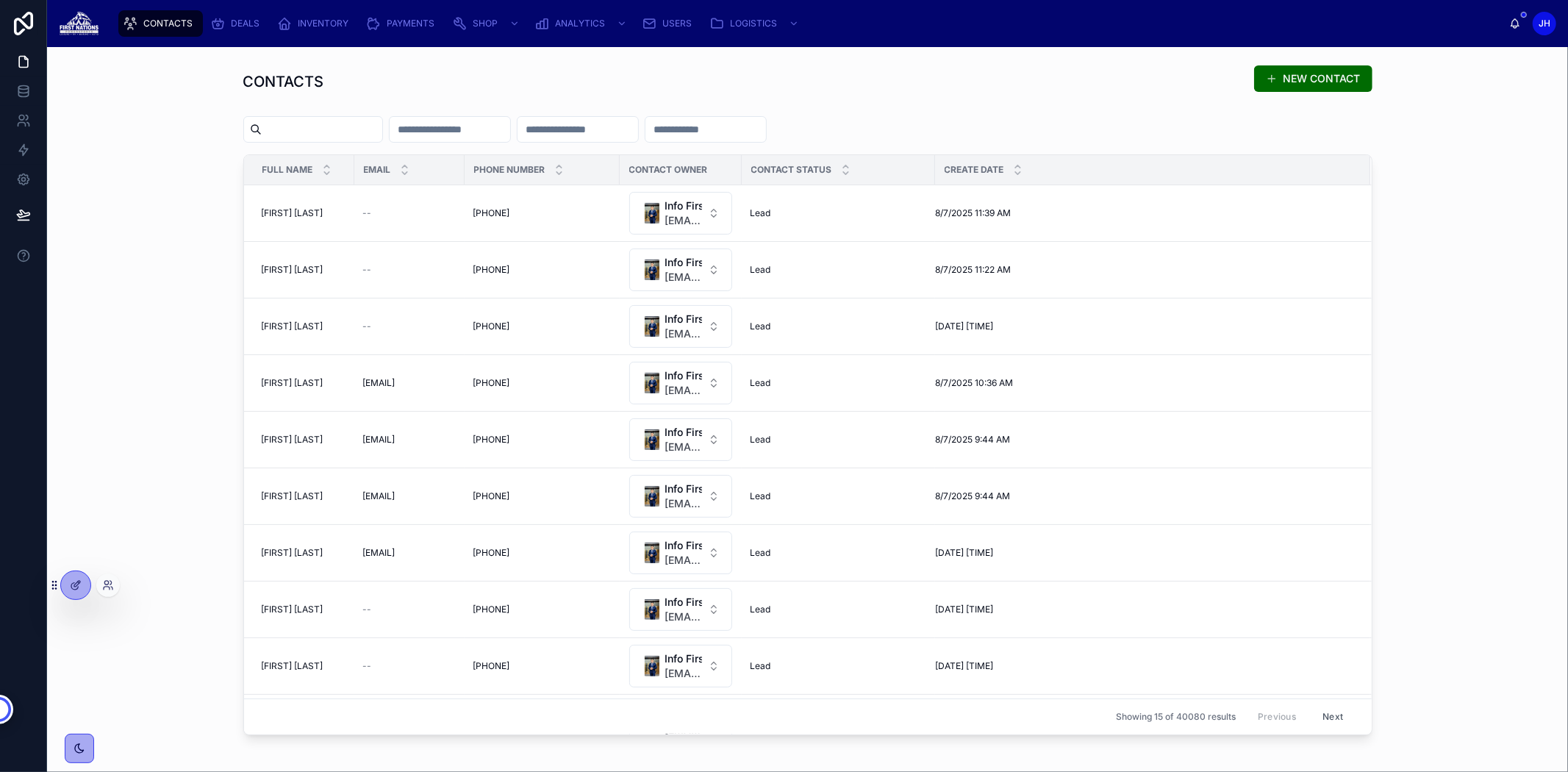 click at bounding box center (322, 129) 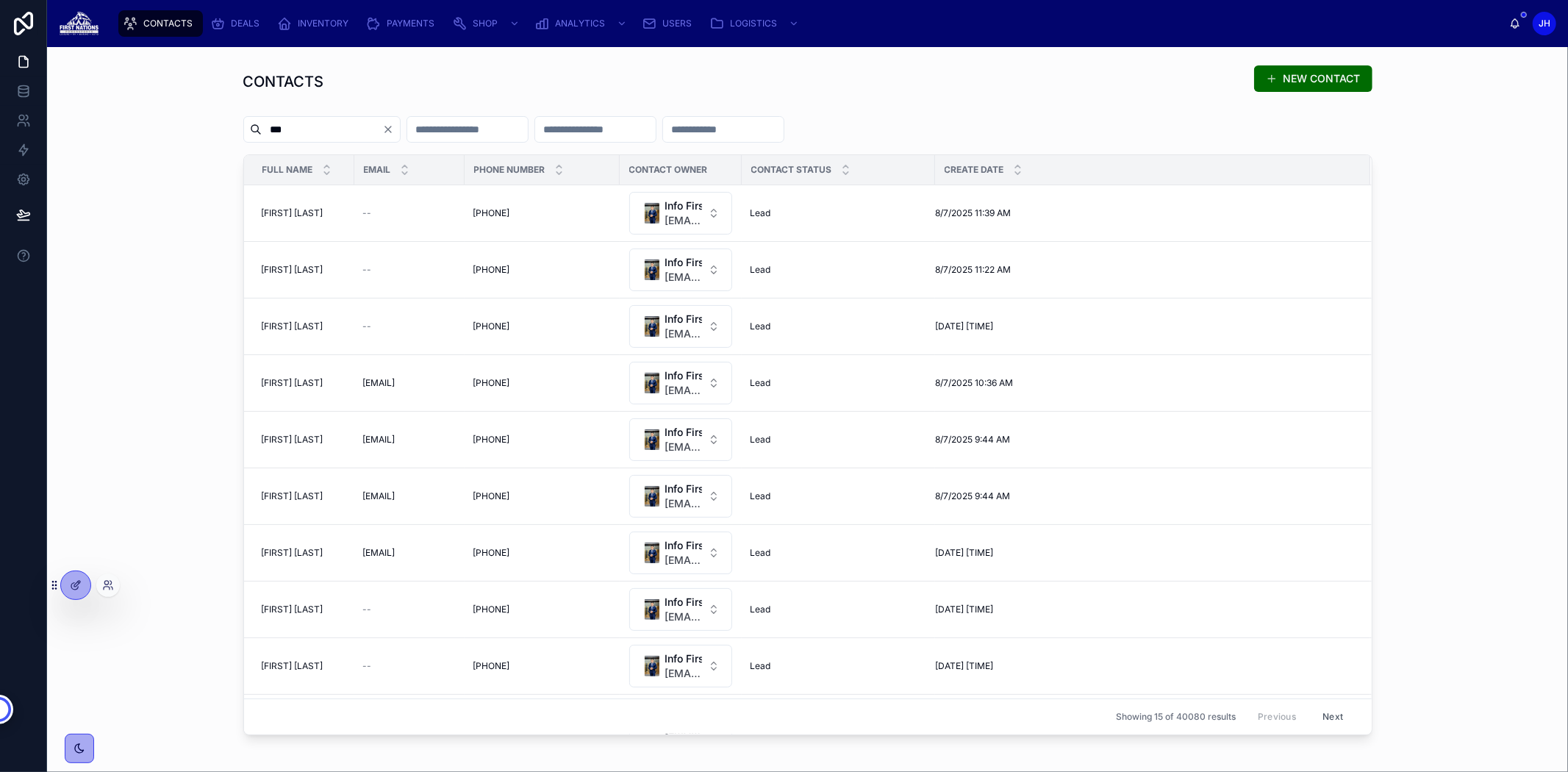 type on "*********" 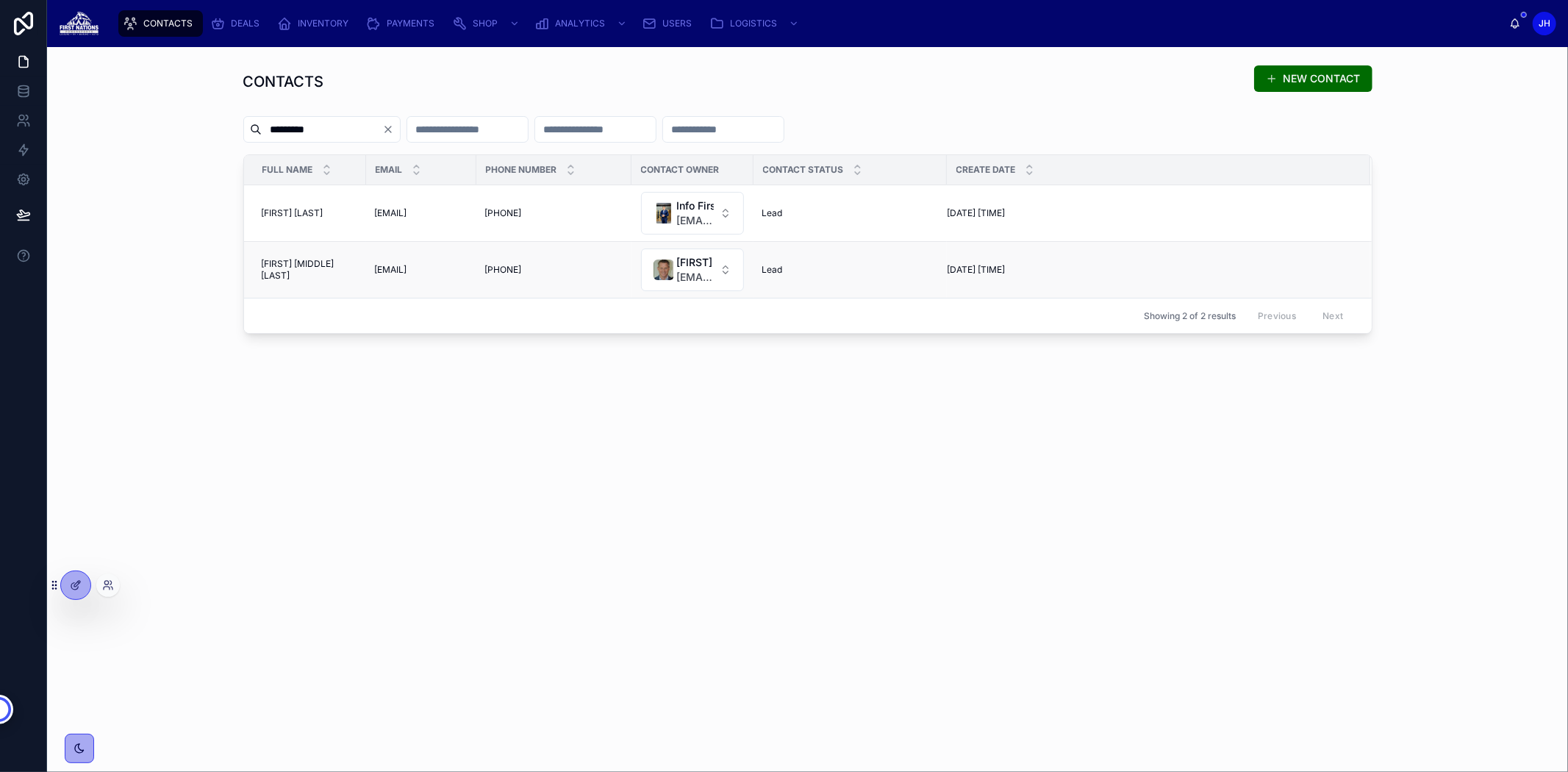 click on "[FIRST] [MIDDLE] [LAST] [FIRST] [MIDDLE] [LAST]" at bounding box center (305, 270) 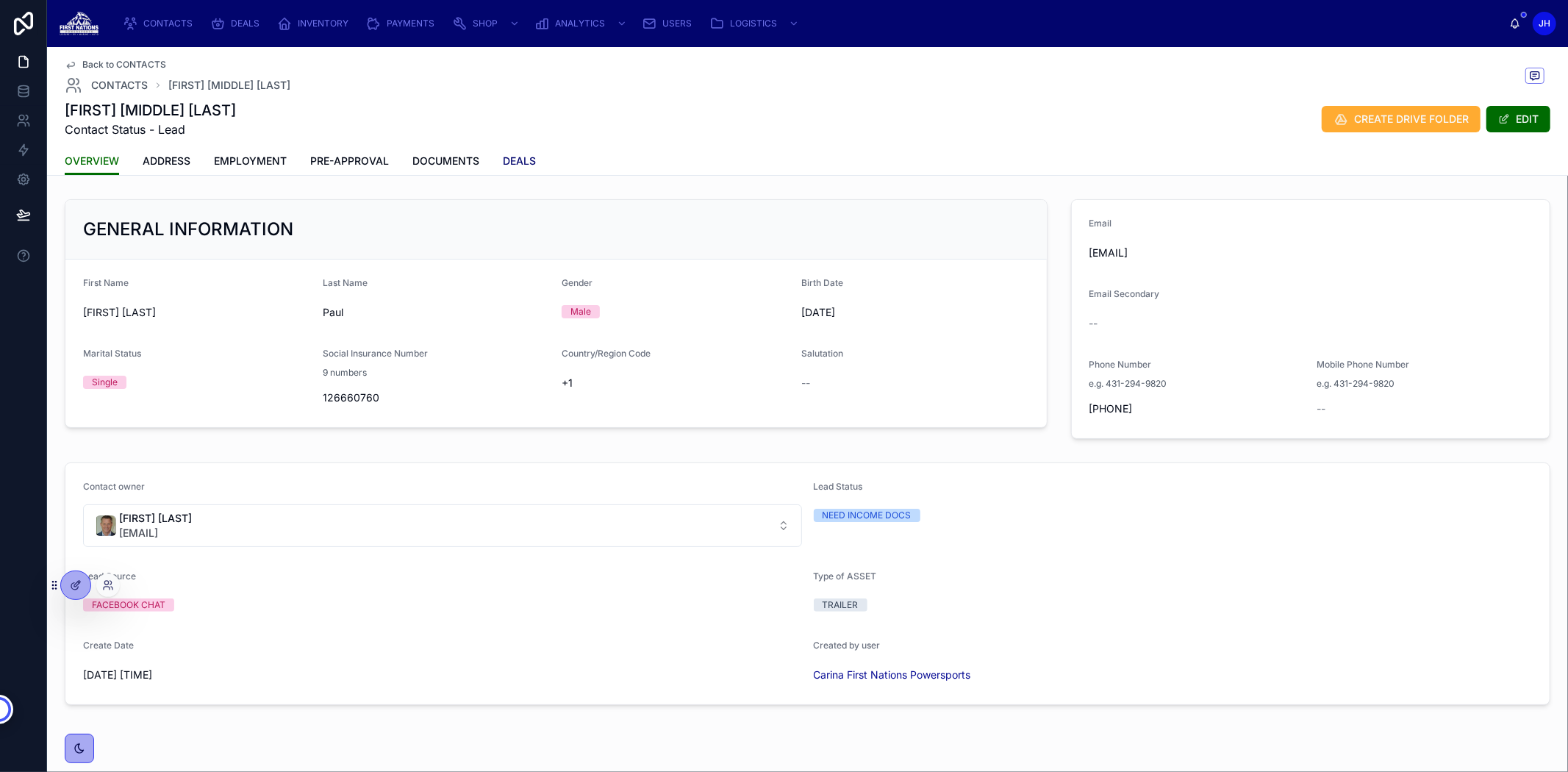 click on "DEALS" at bounding box center [519, 161] 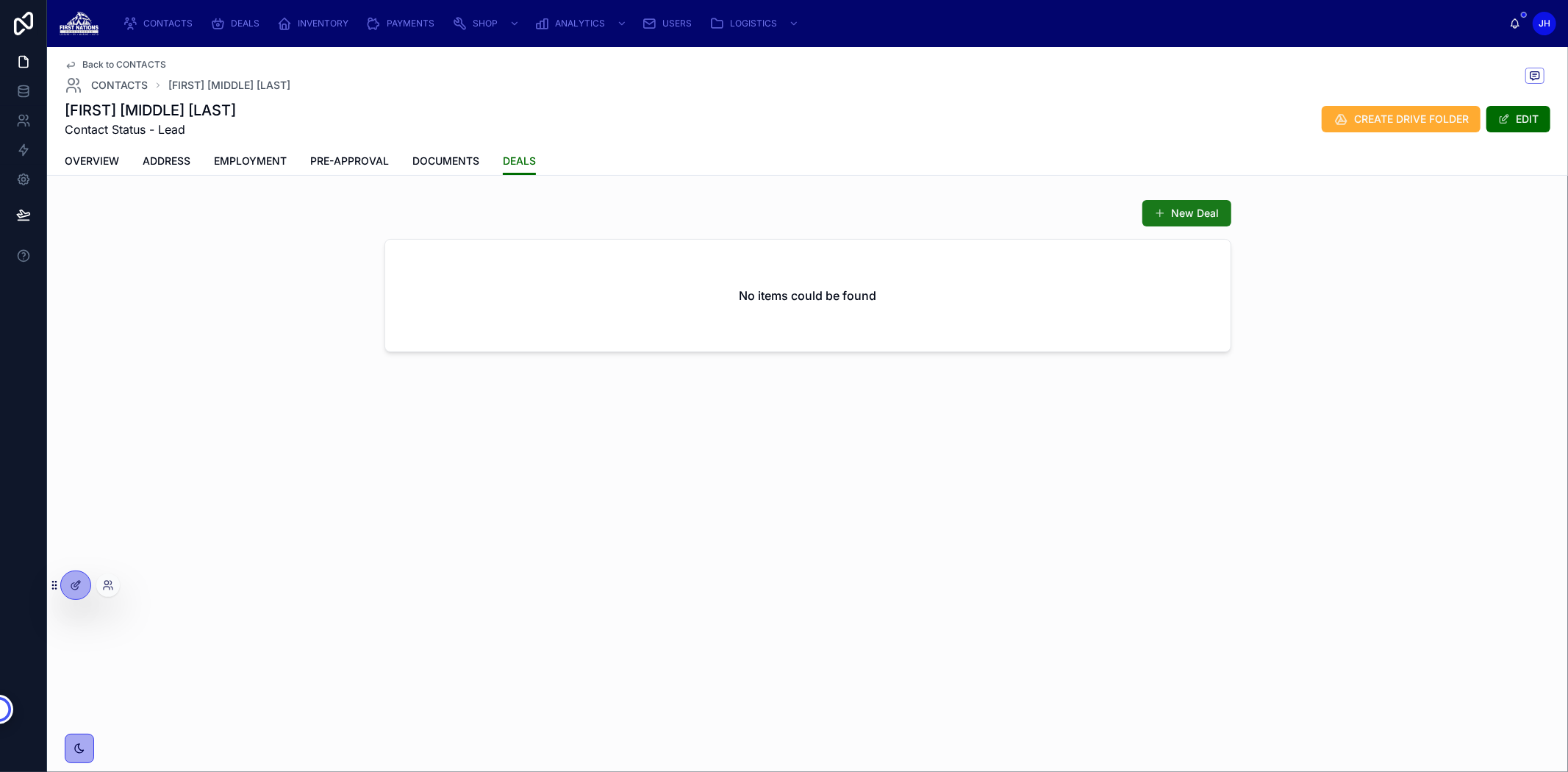 click on "New Deal" at bounding box center [1186, 213] 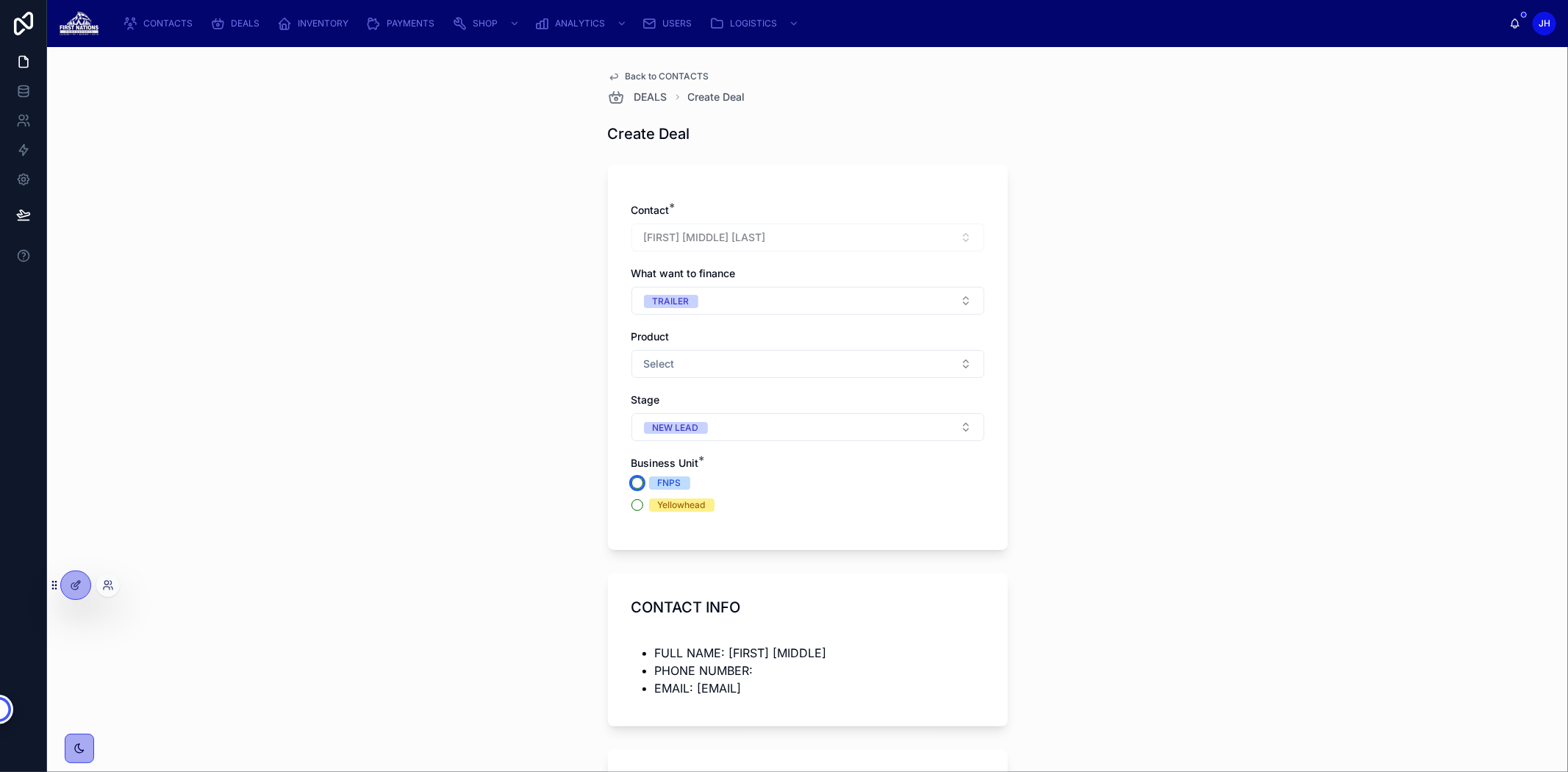 click on "FNPS" at bounding box center [637, 483] 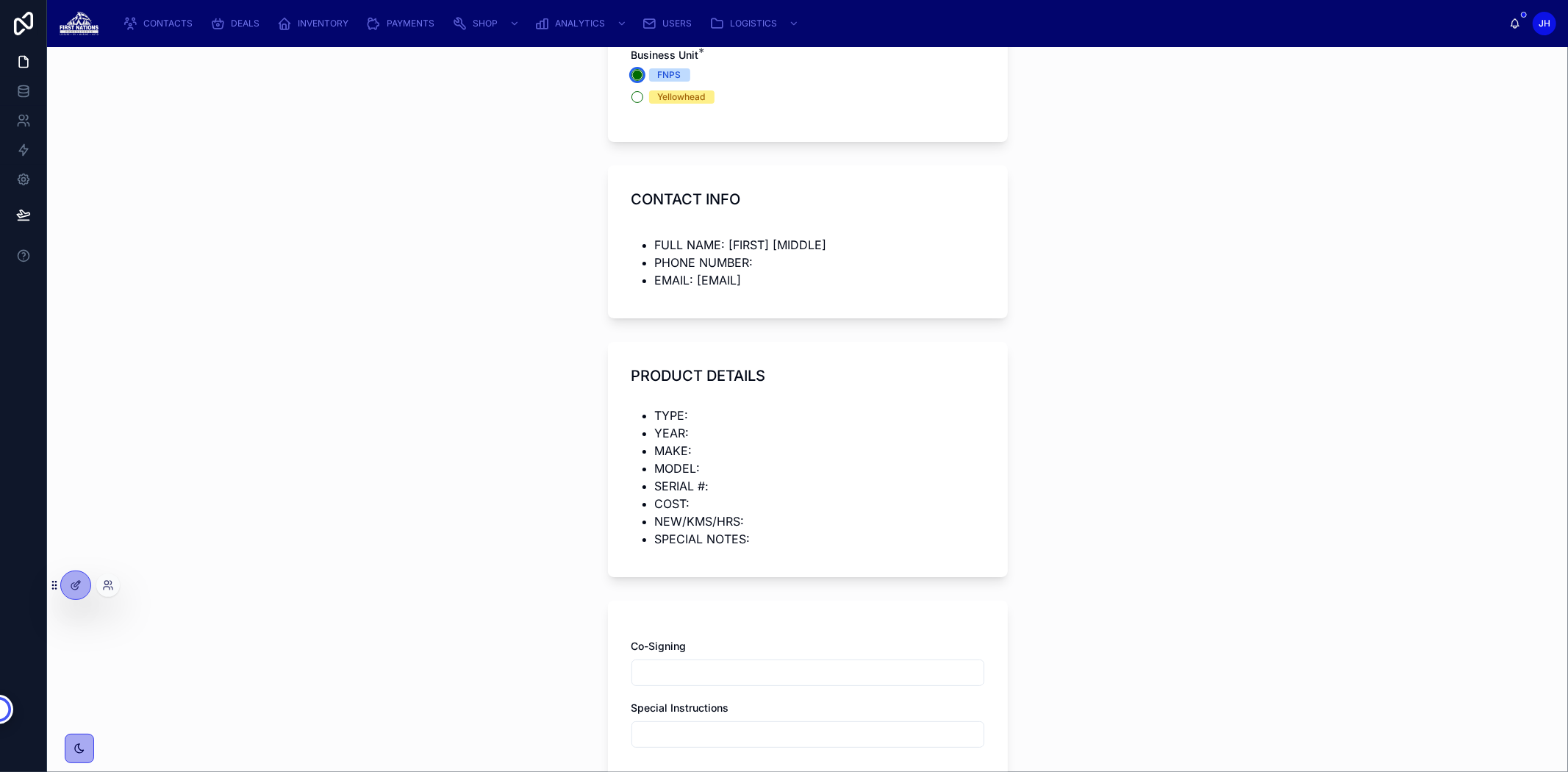 scroll, scrollTop: 567, scrollLeft: 0, axis: vertical 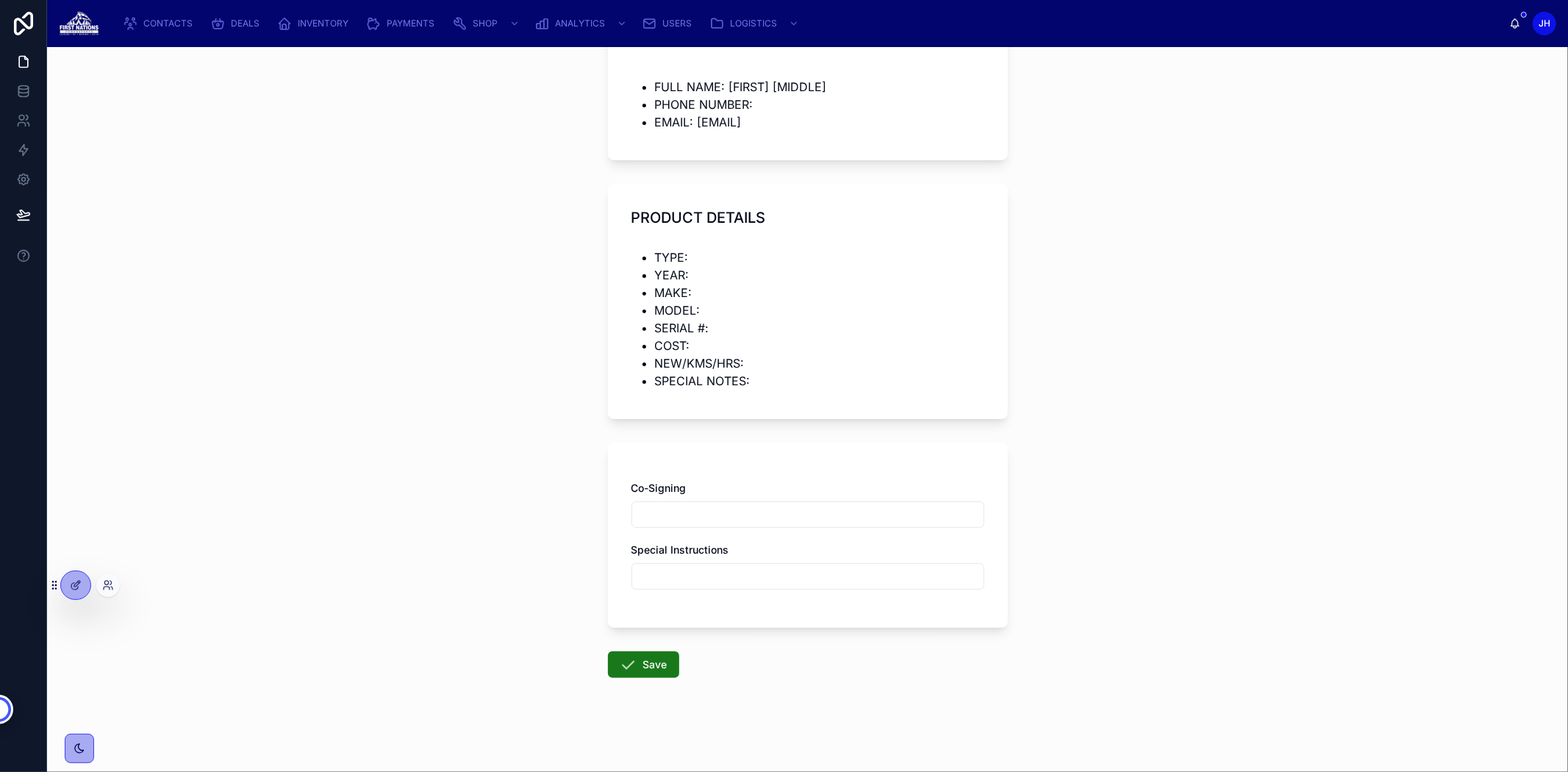 click on "Save" at bounding box center (643, 665) 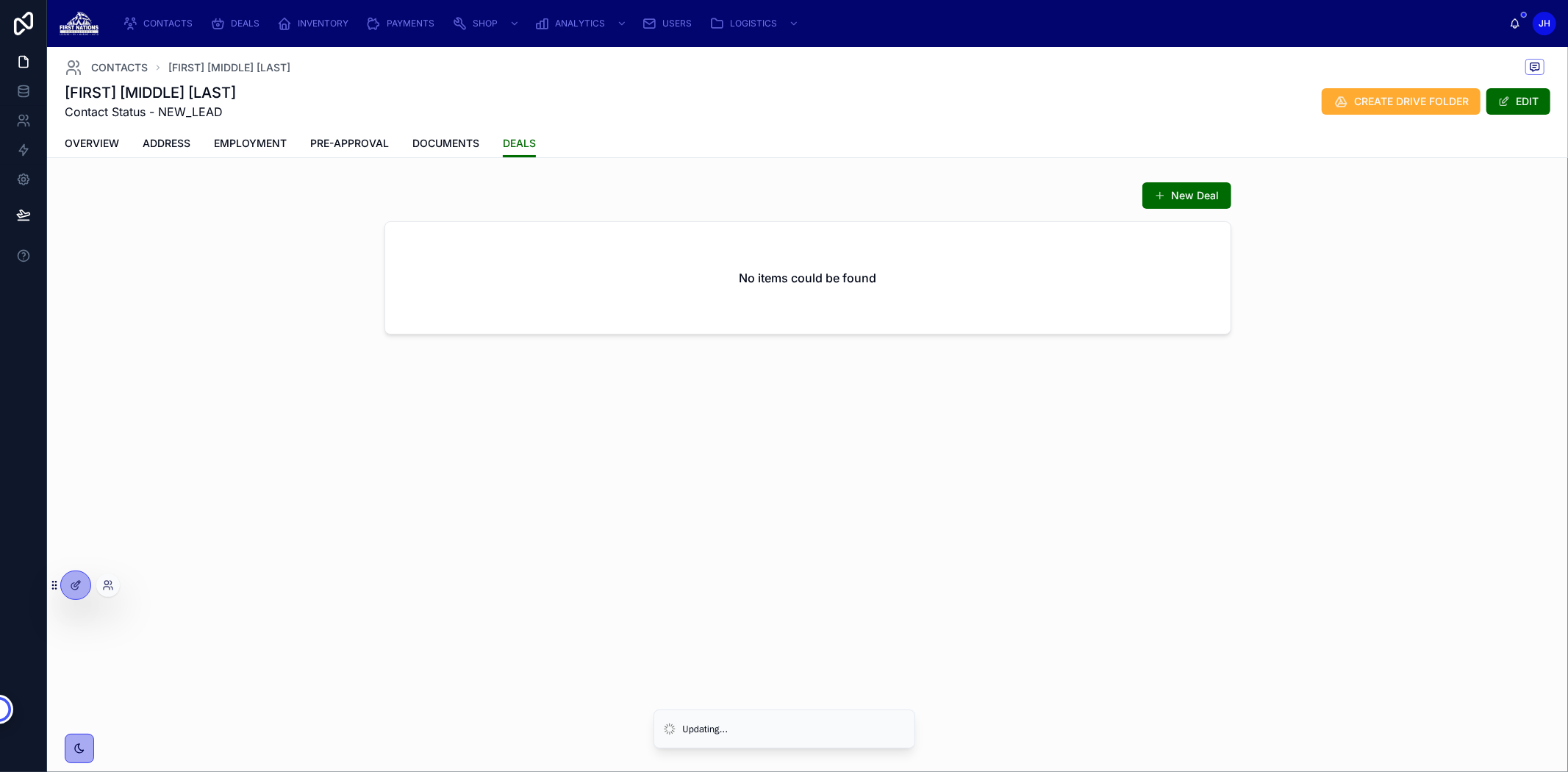 scroll, scrollTop: 0, scrollLeft: 0, axis: both 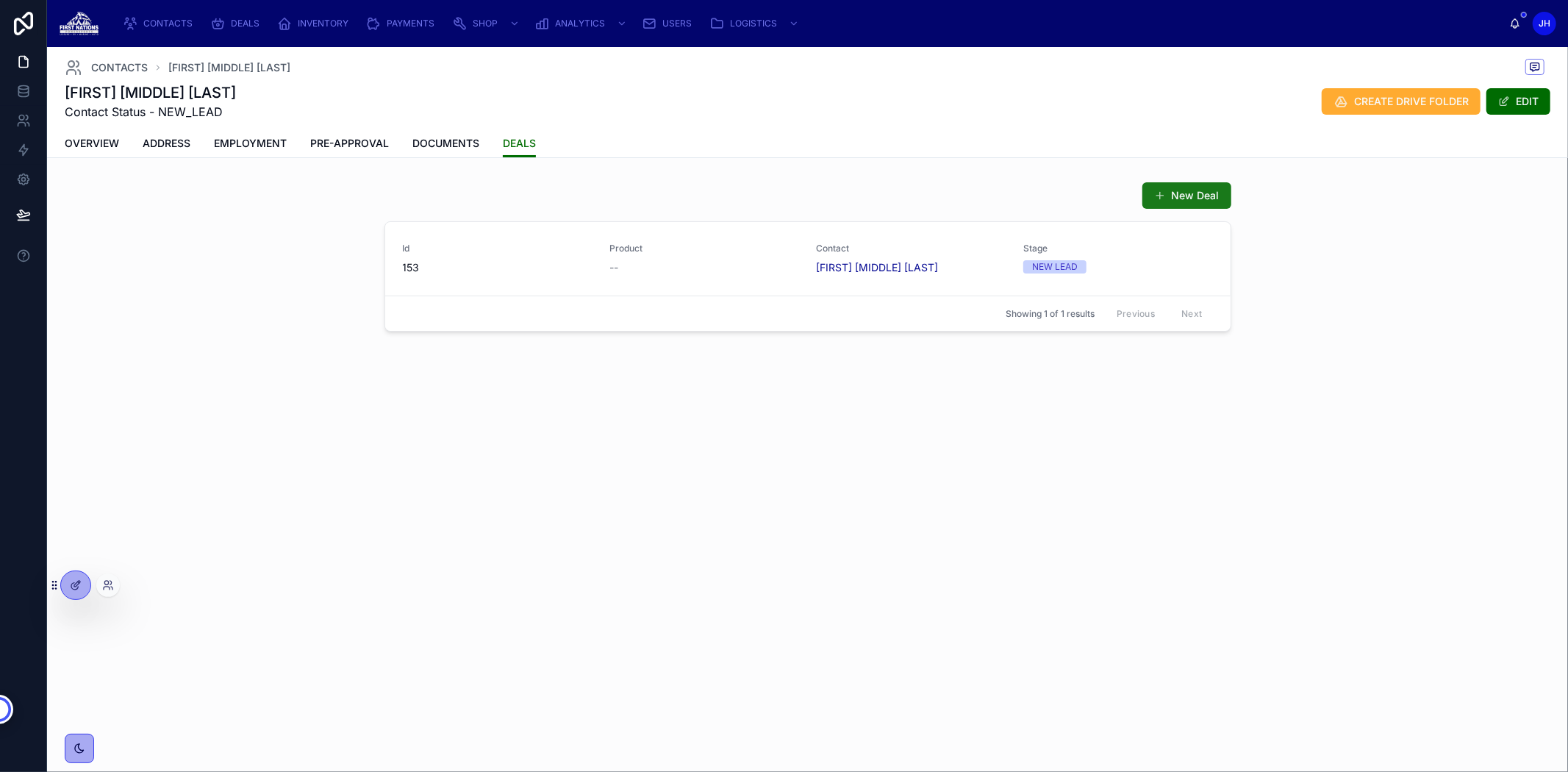 click on "New Deal" at bounding box center [1186, 196] 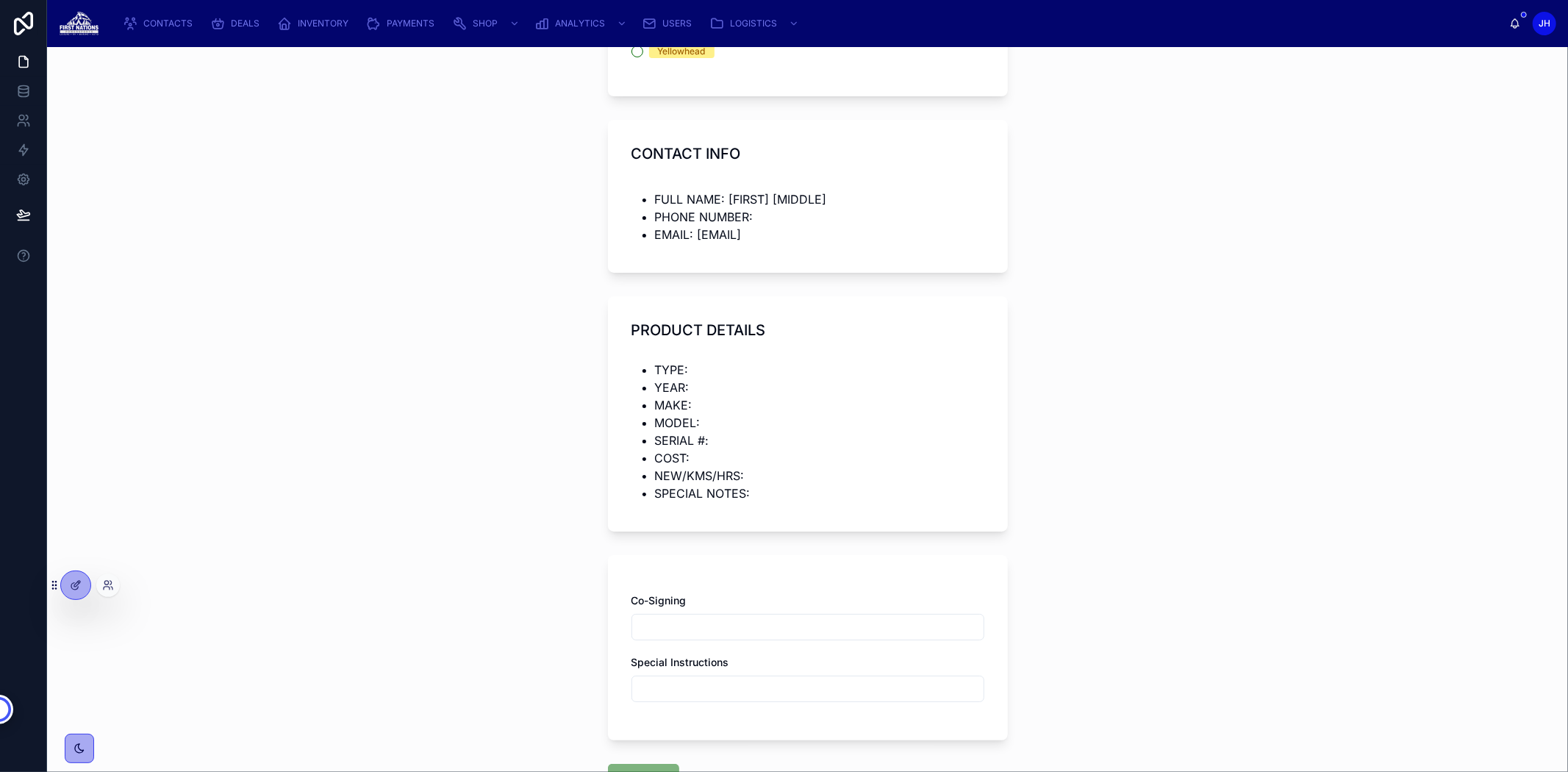 scroll, scrollTop: 158, scrollLeft: 0, axis: vertical 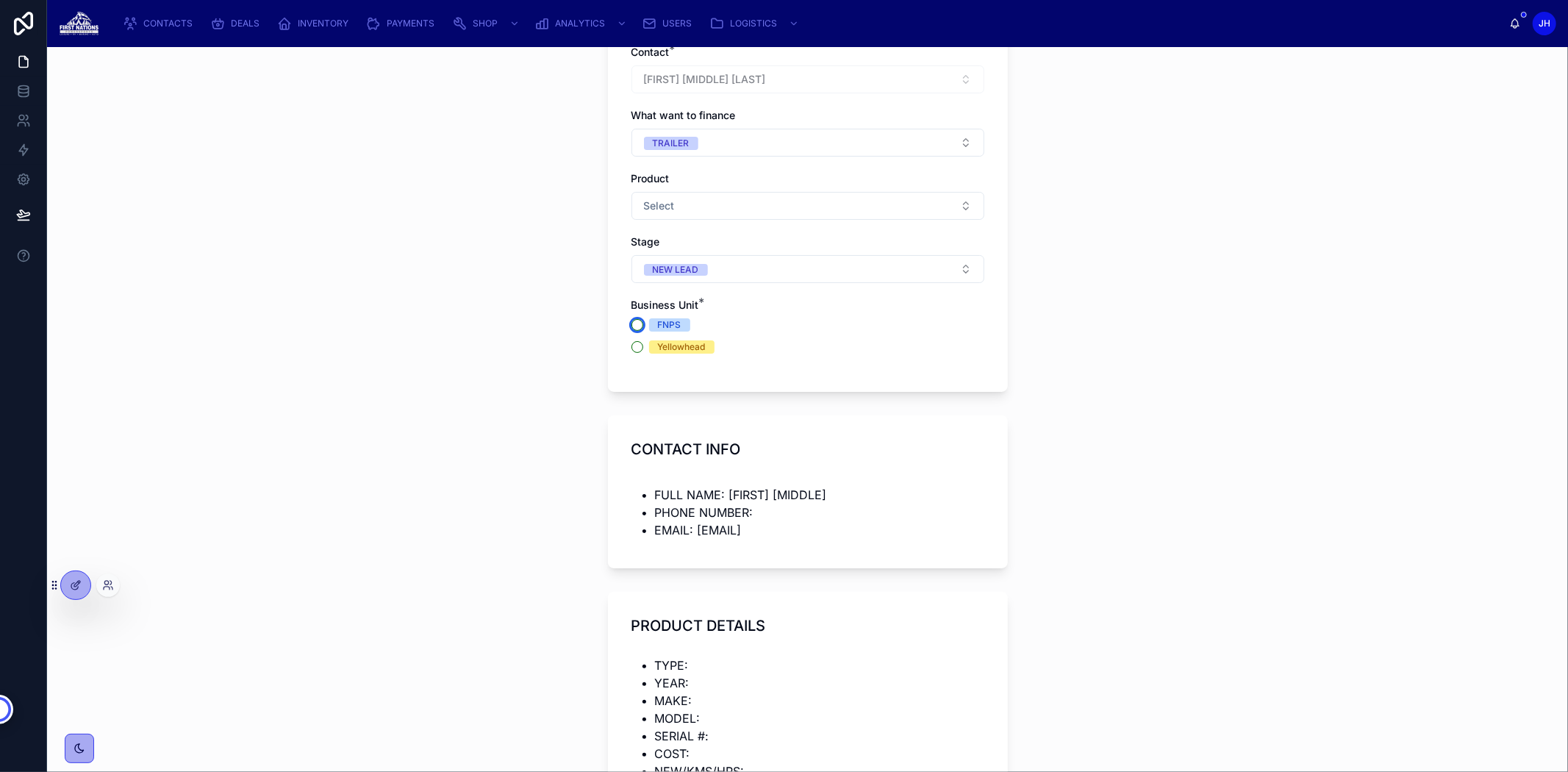 click on "FNPS" at bounding box center [637, 325] 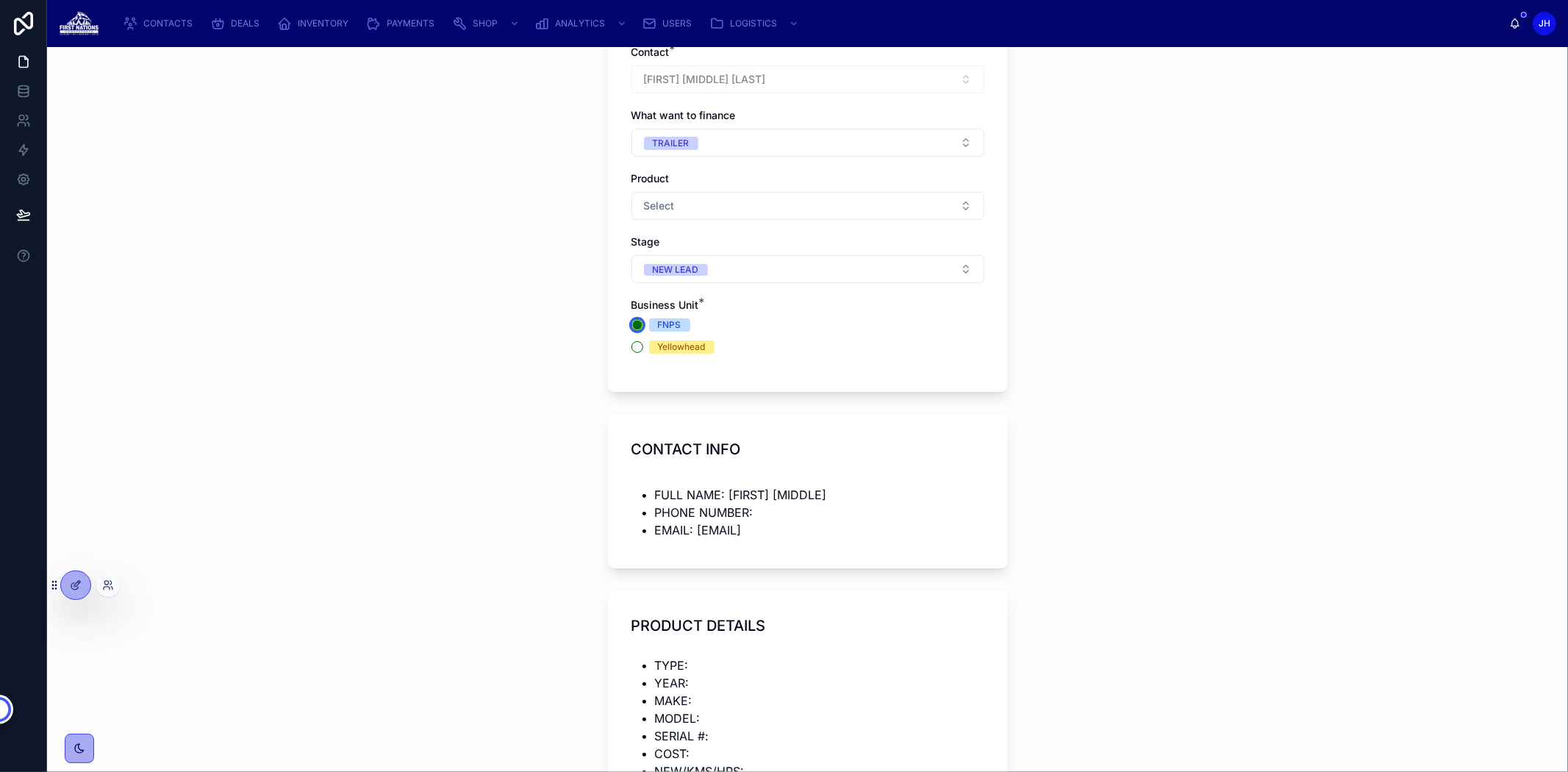 scroll, scrollTop: 567, scrollLeft: 0, axis: vertical 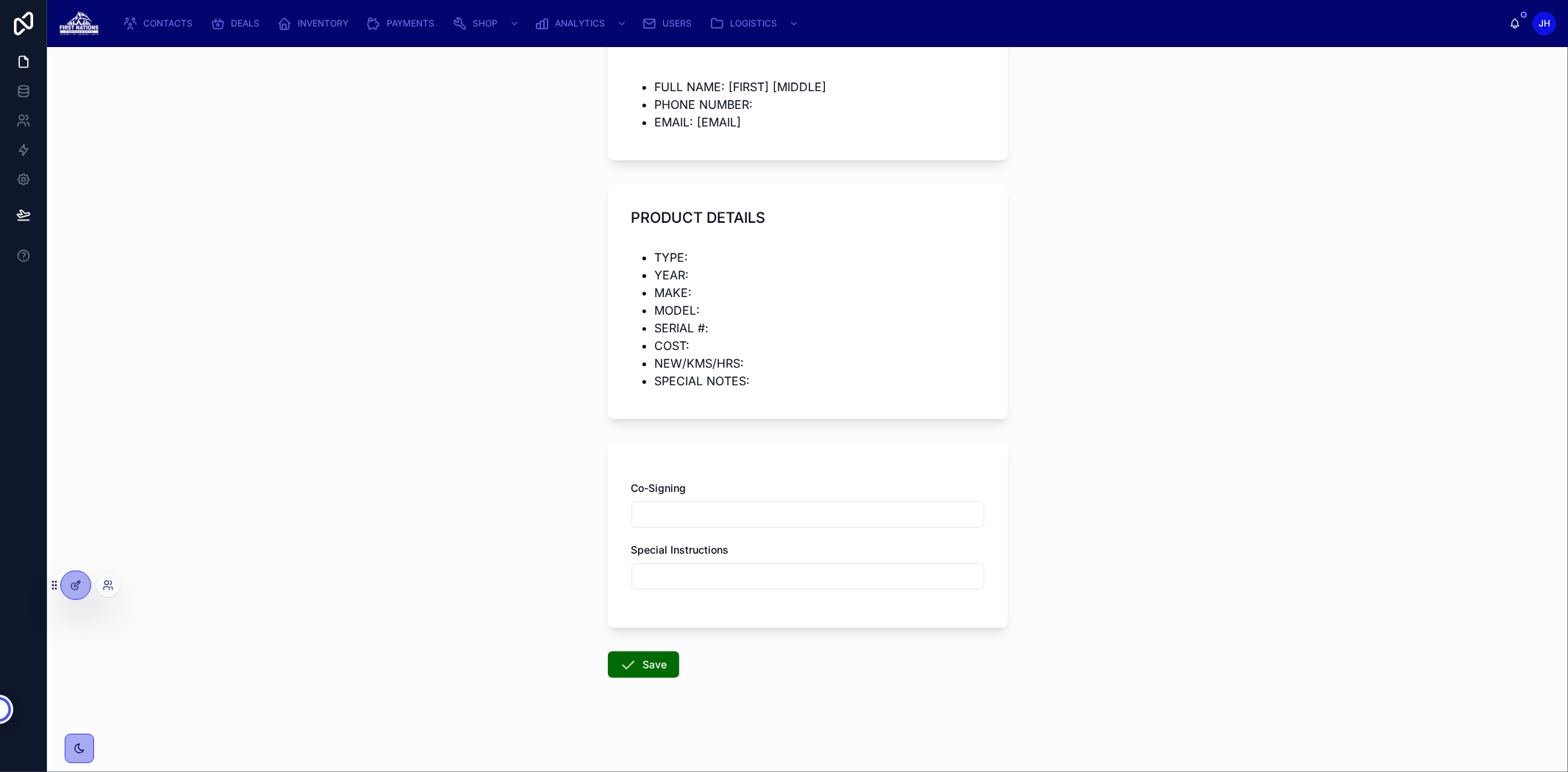 type on "FNPS" 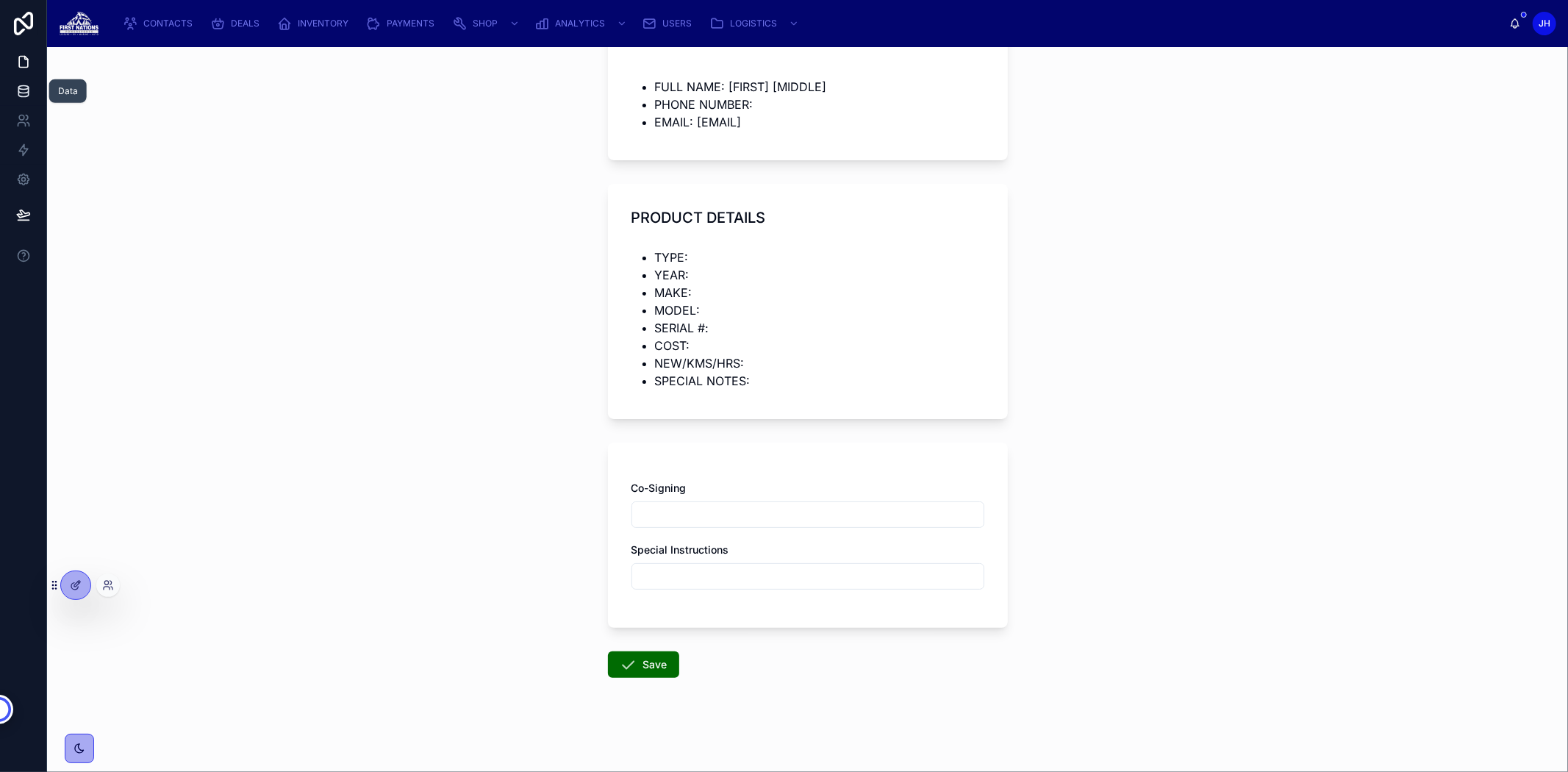 click 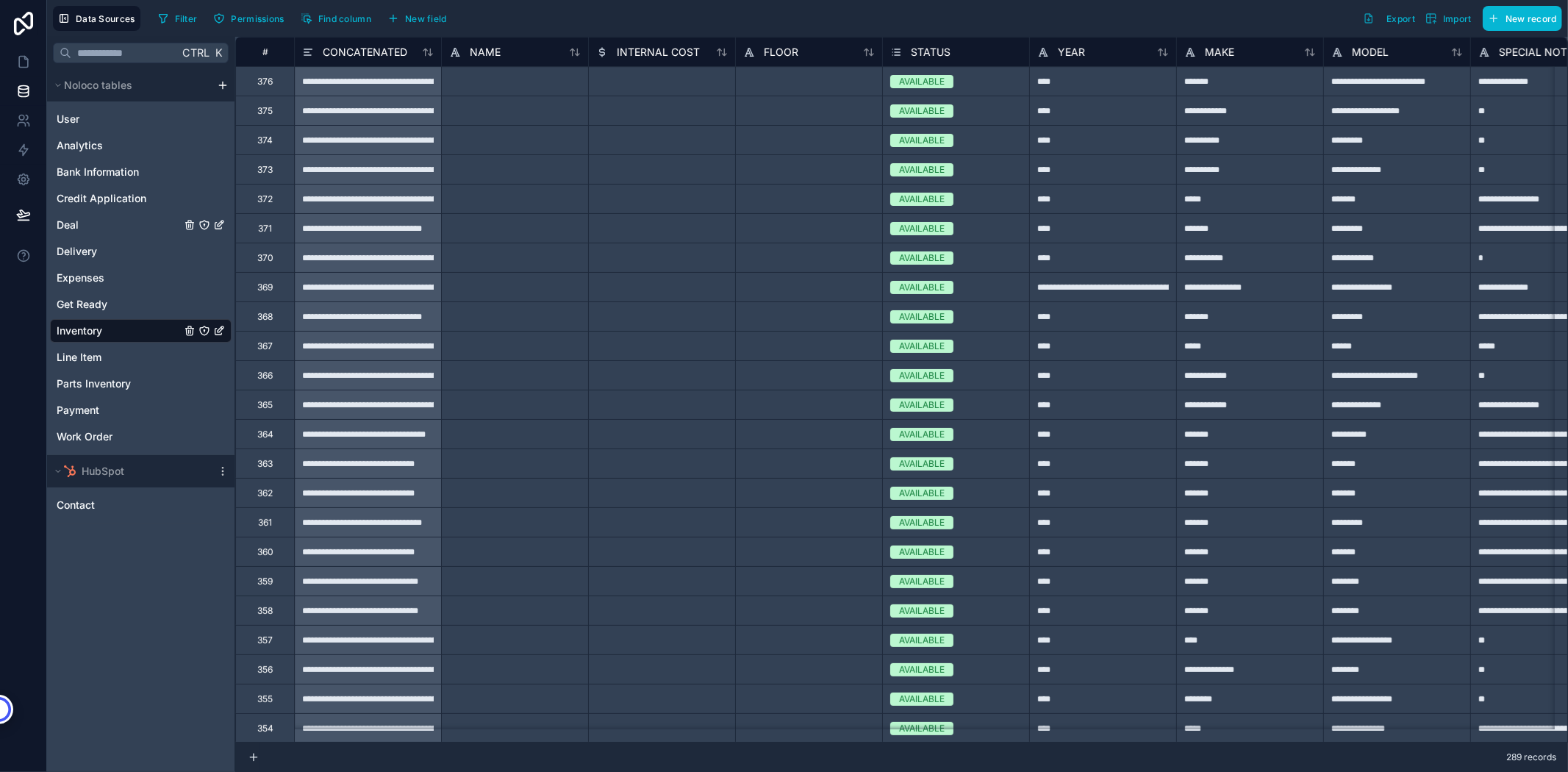 click on "Deal" at bounding box center [140, 225] 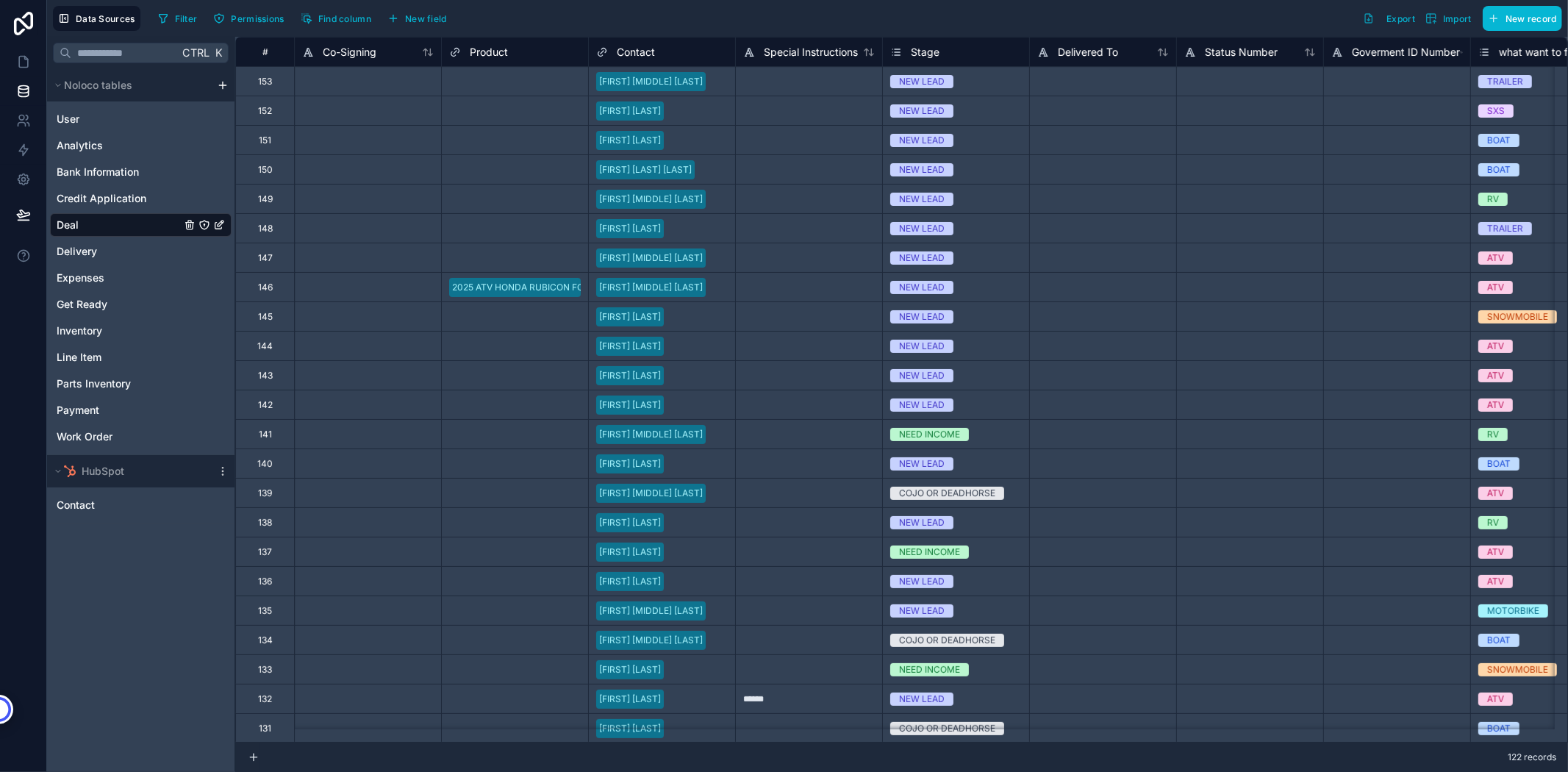 click on "153" at bounding box center [265, 82] 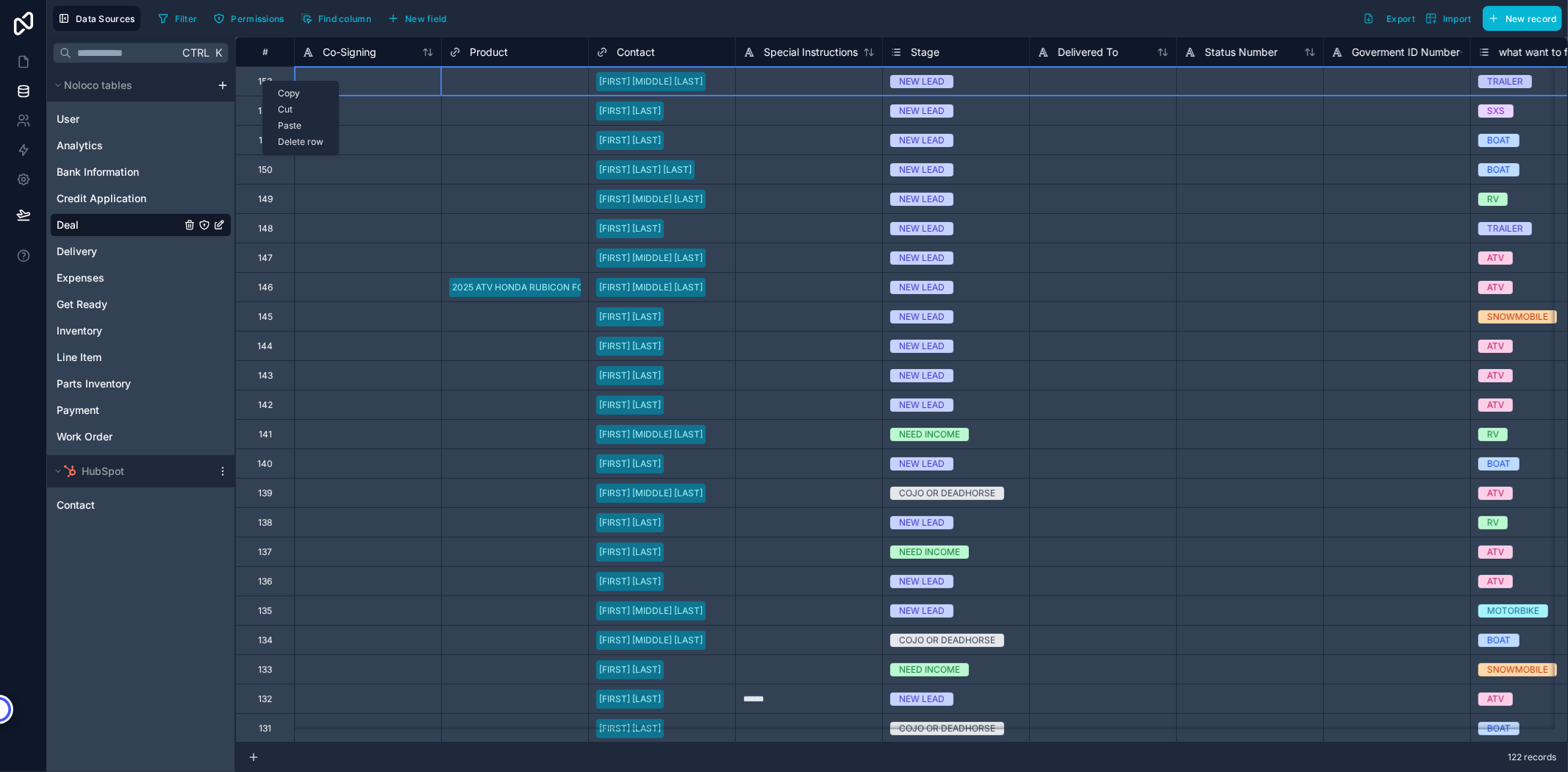 drag, startPoint x: 262, startPoint y: 81, endPoint x: 262, endPoint y: 71, distance: 10 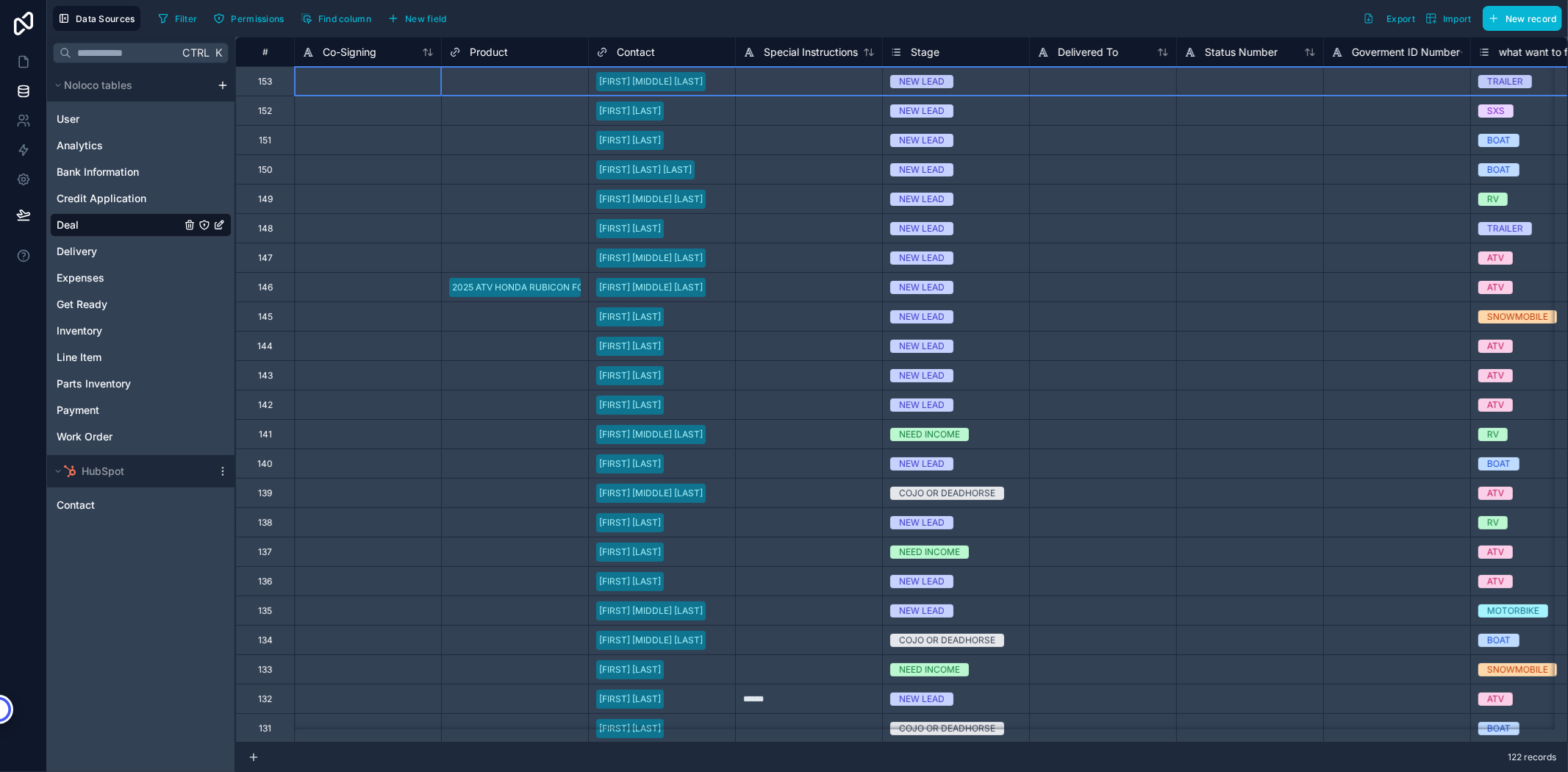 click on "153" at bounding box center [265, 81] 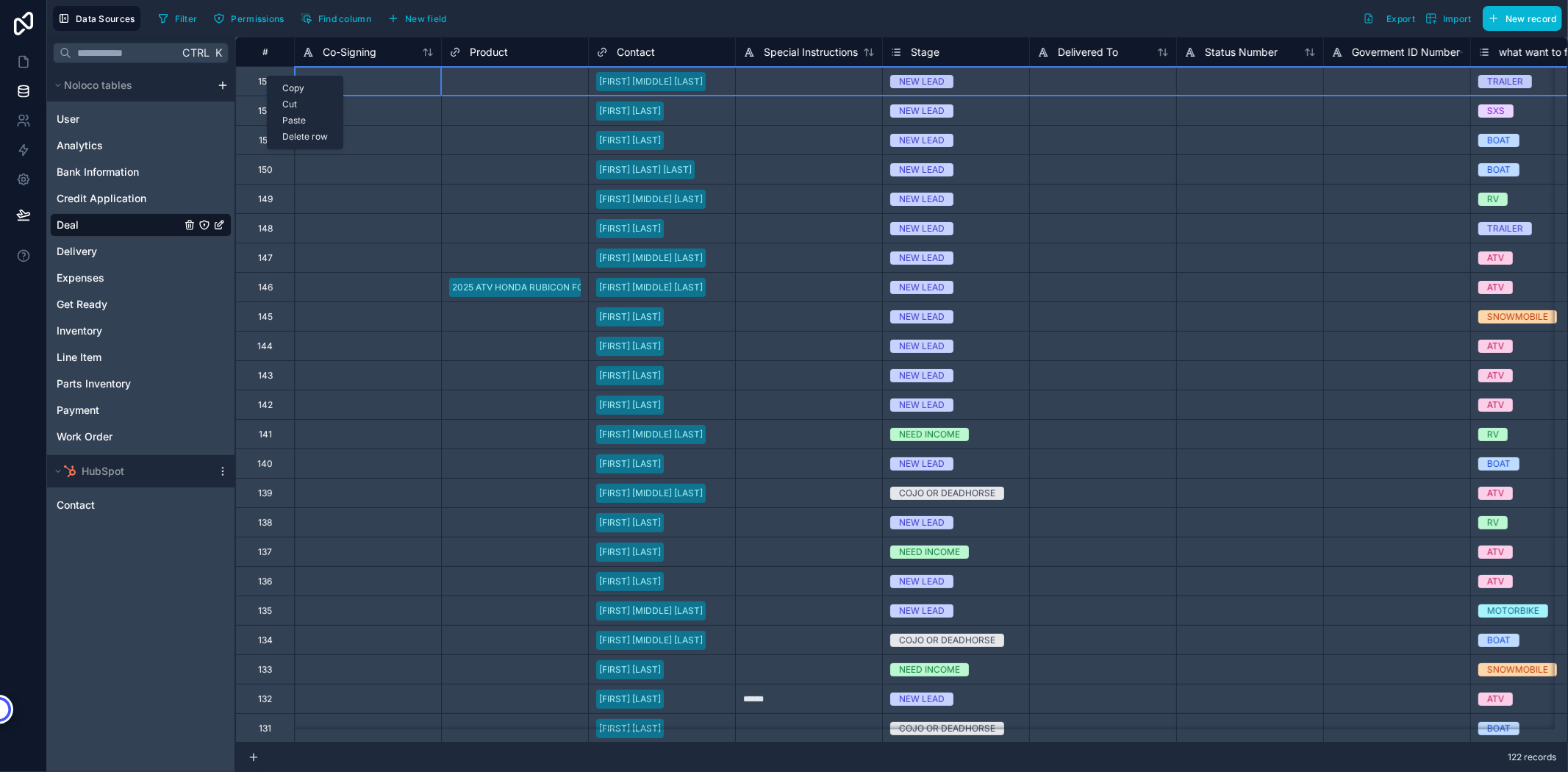 click on "Delete row" at bounding box center (305, 137) 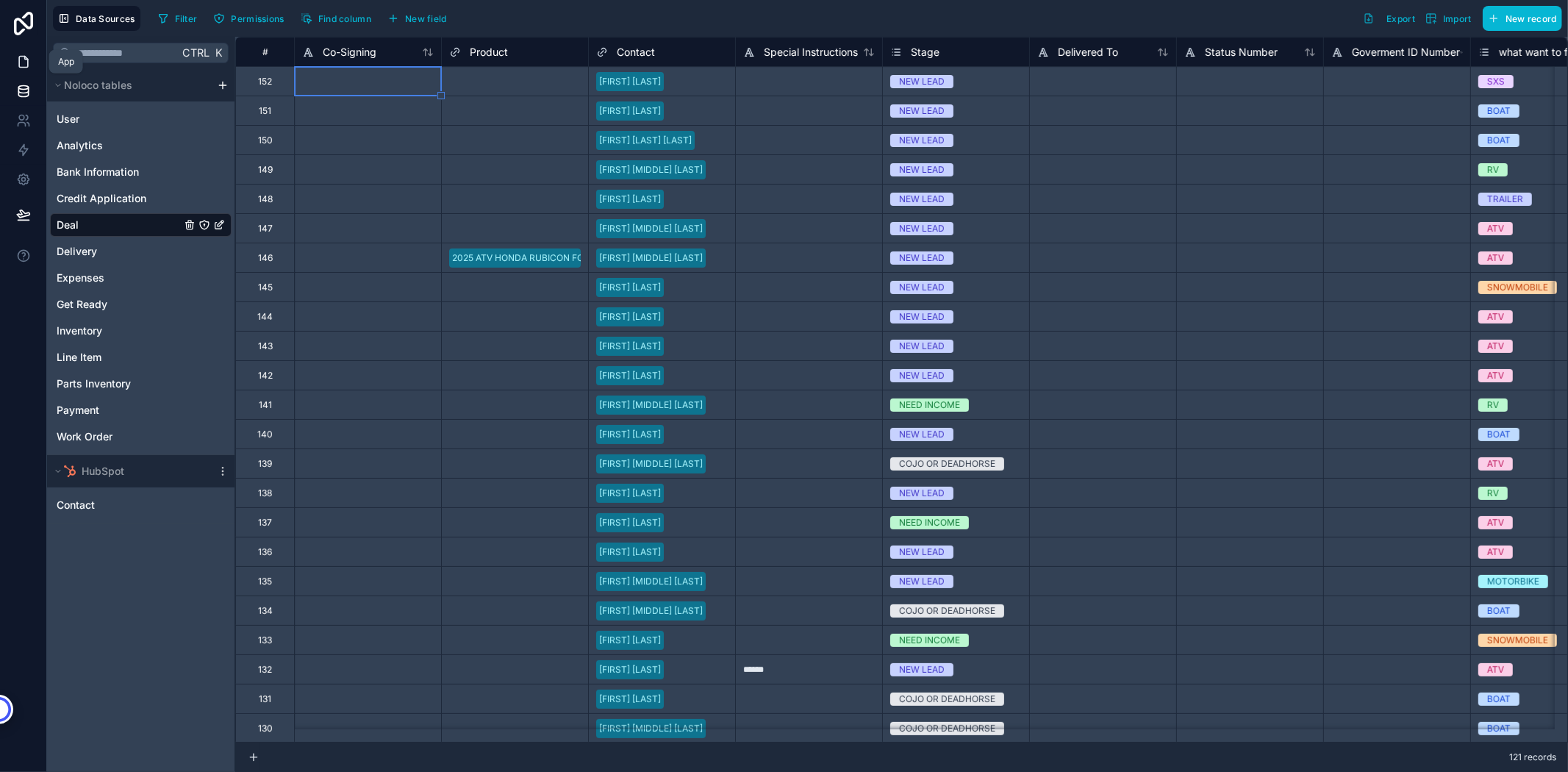 click 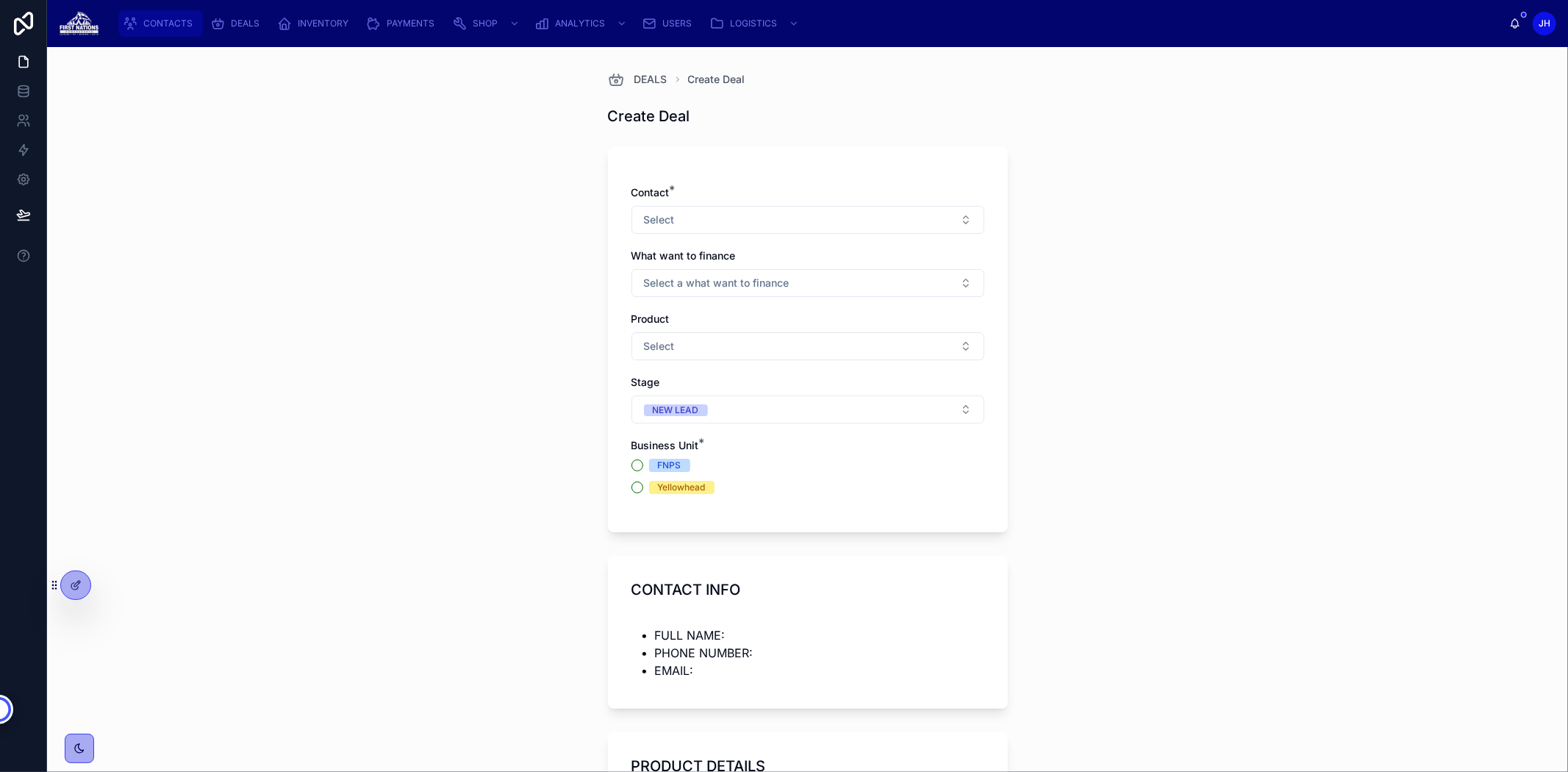 click on "CONTACTS" at bounding box center [168, 24] 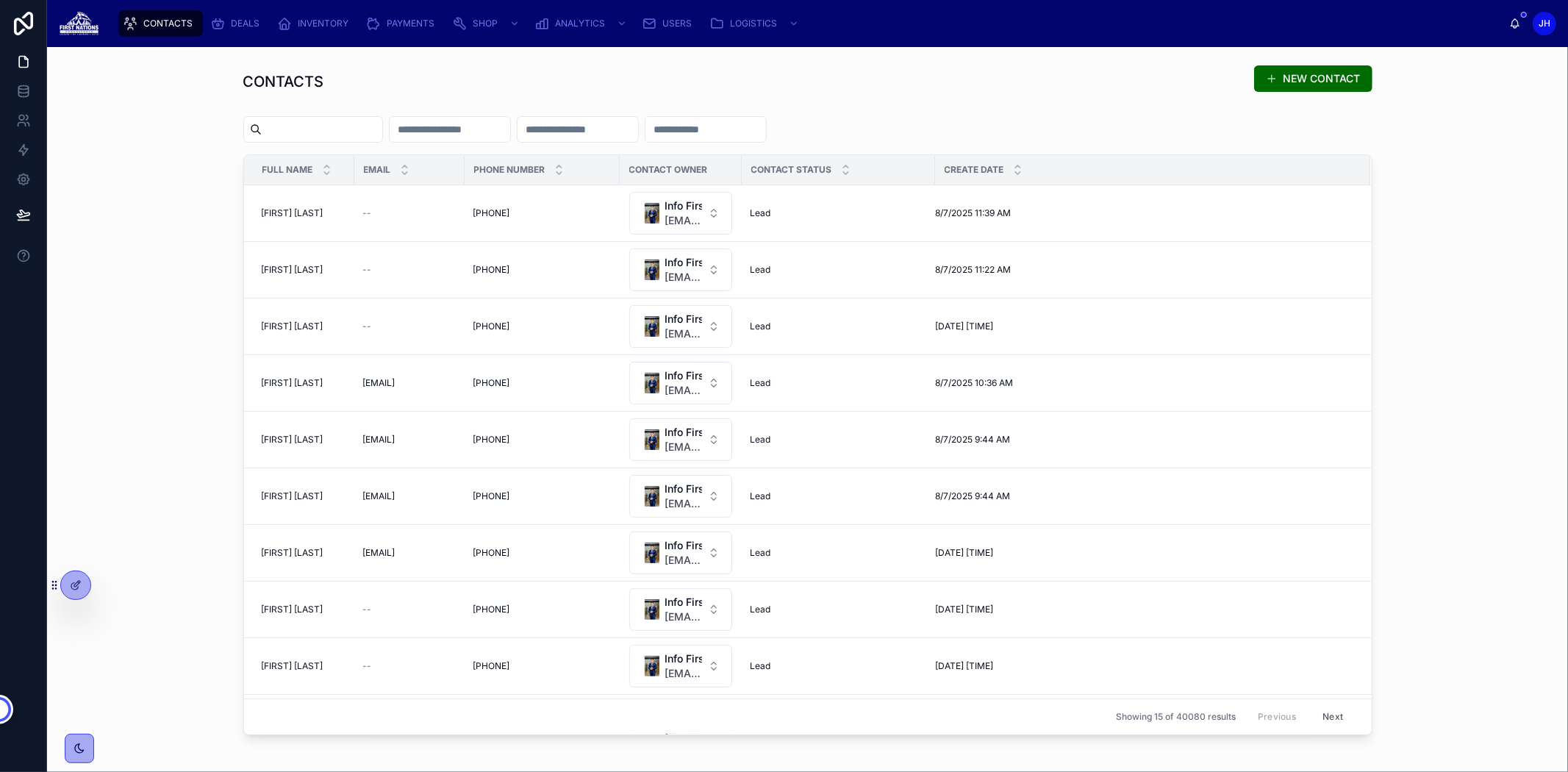 click at bounding box center (322, 129) 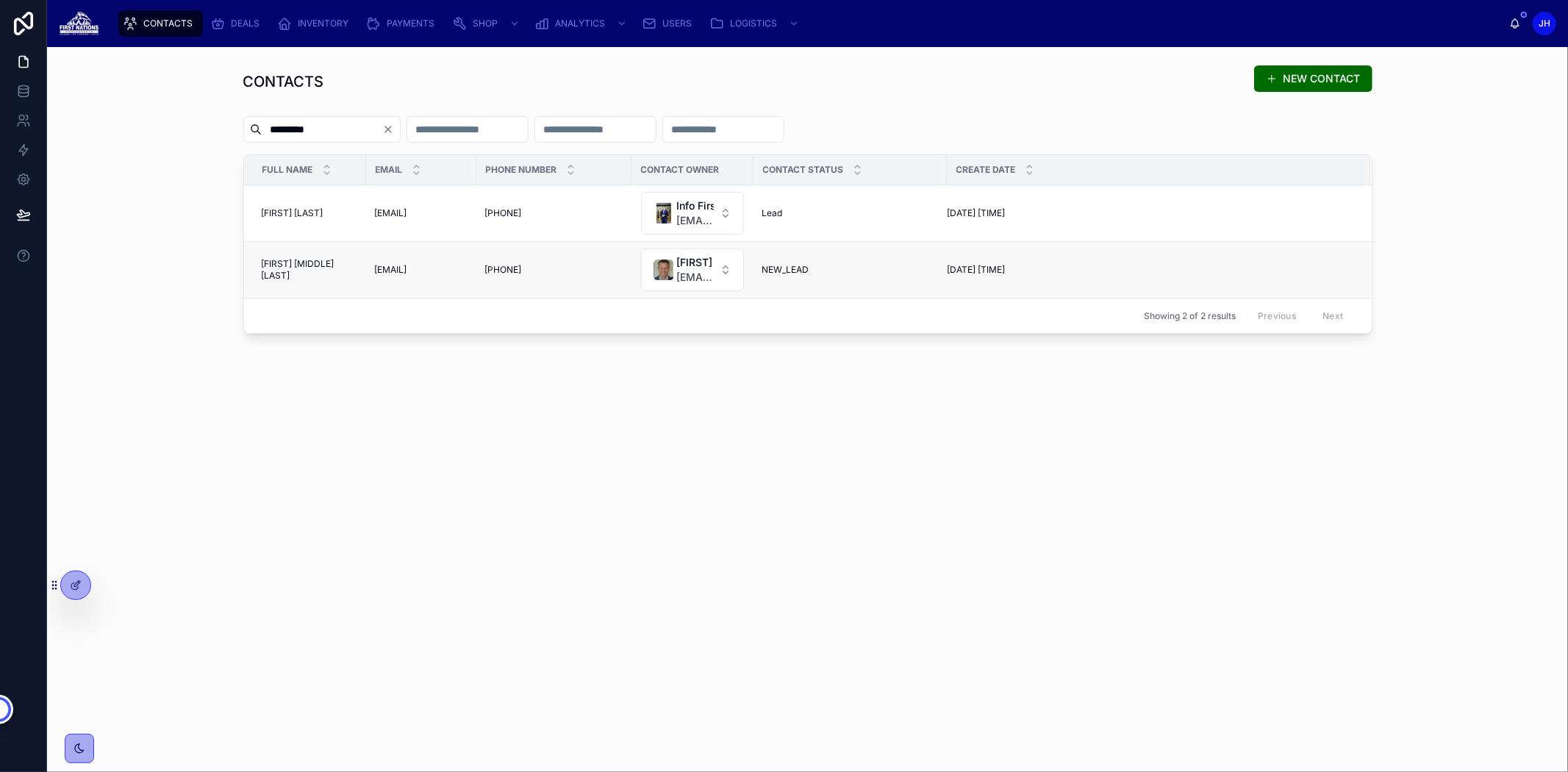 click on "Leslie Michael Paul" at bounding box center (309, 270) 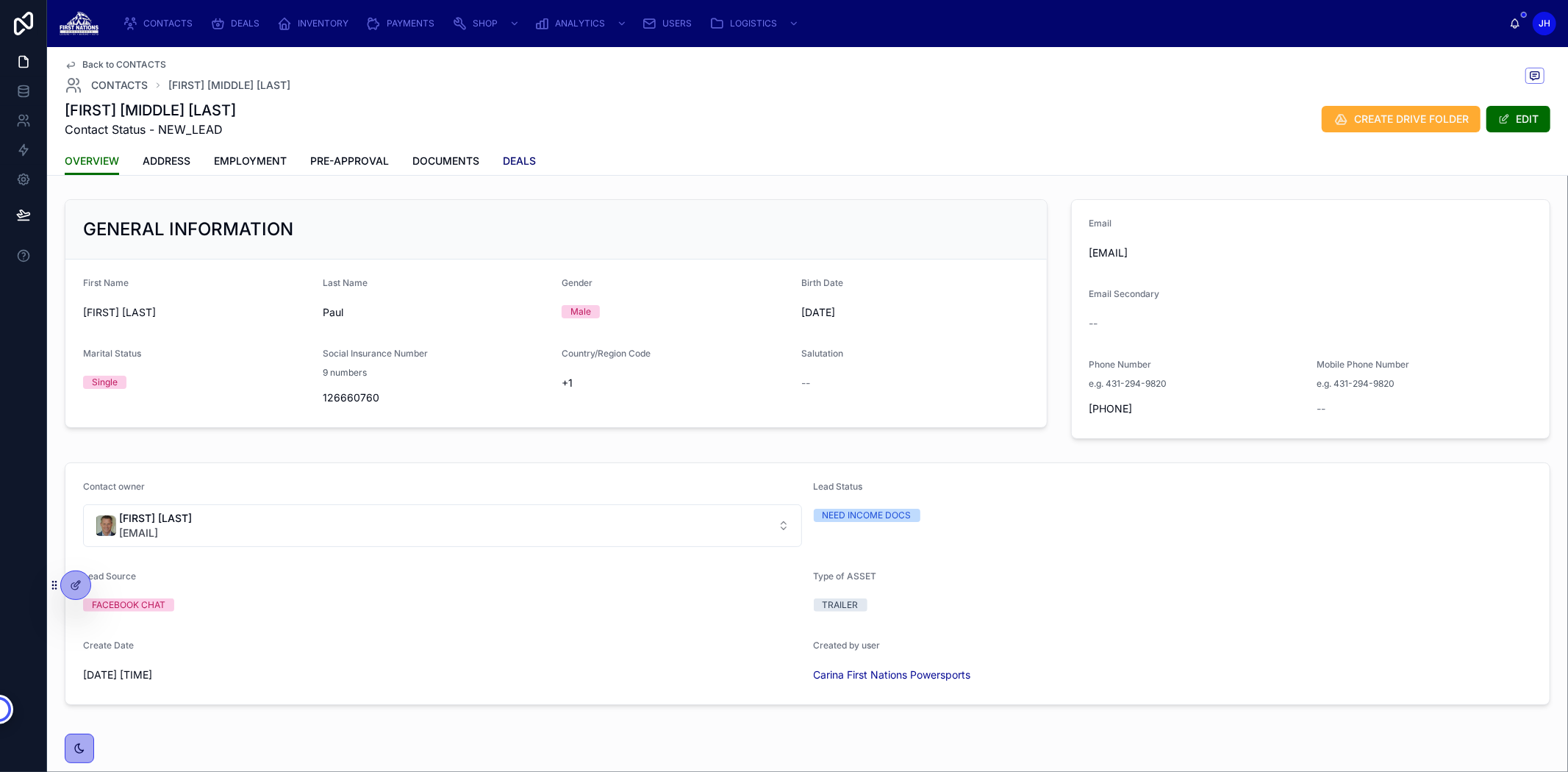 click on "DEALS" at bounding box center (519, 161) 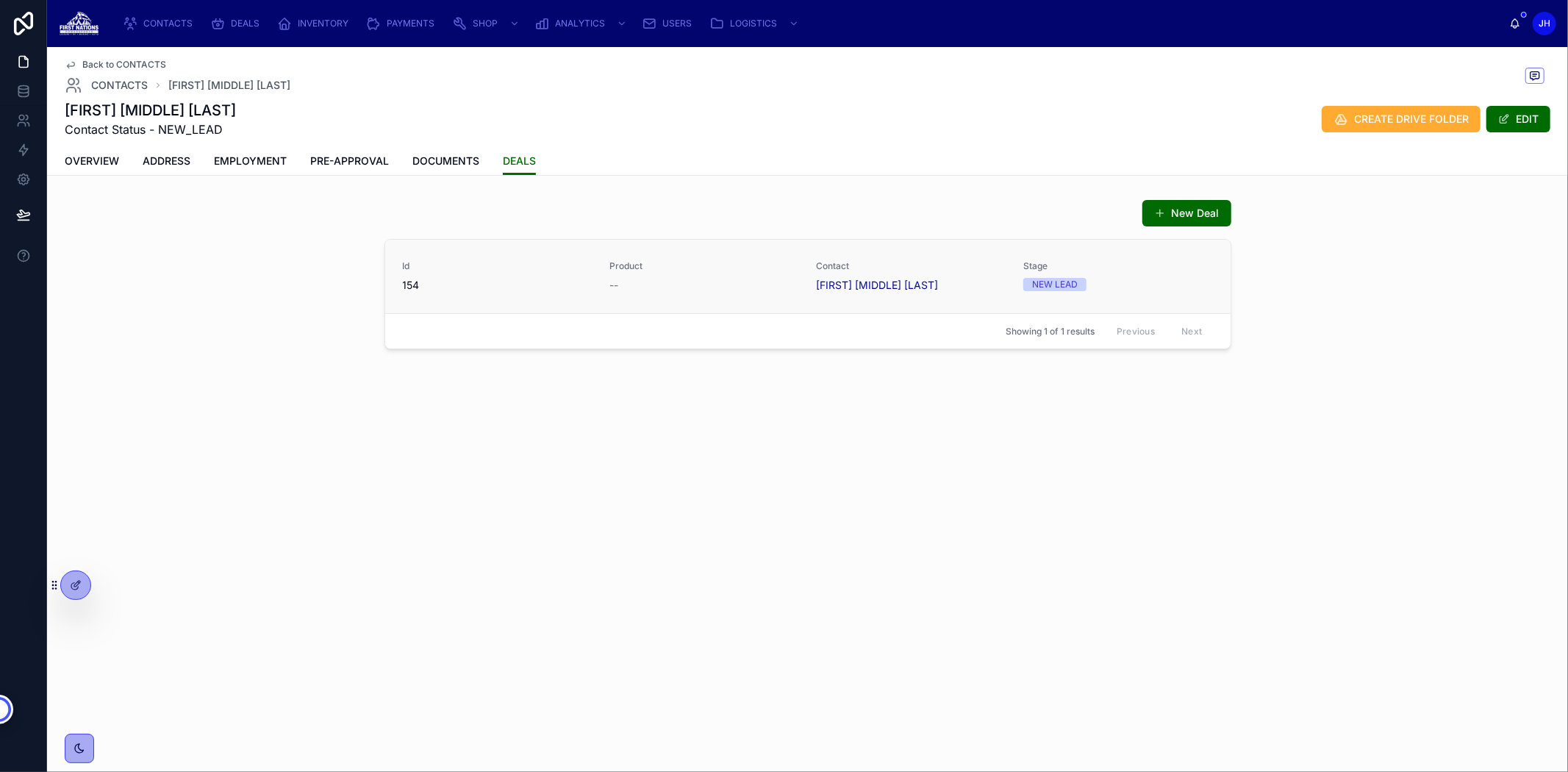 click on "Product" at bounding box center (704, 266) 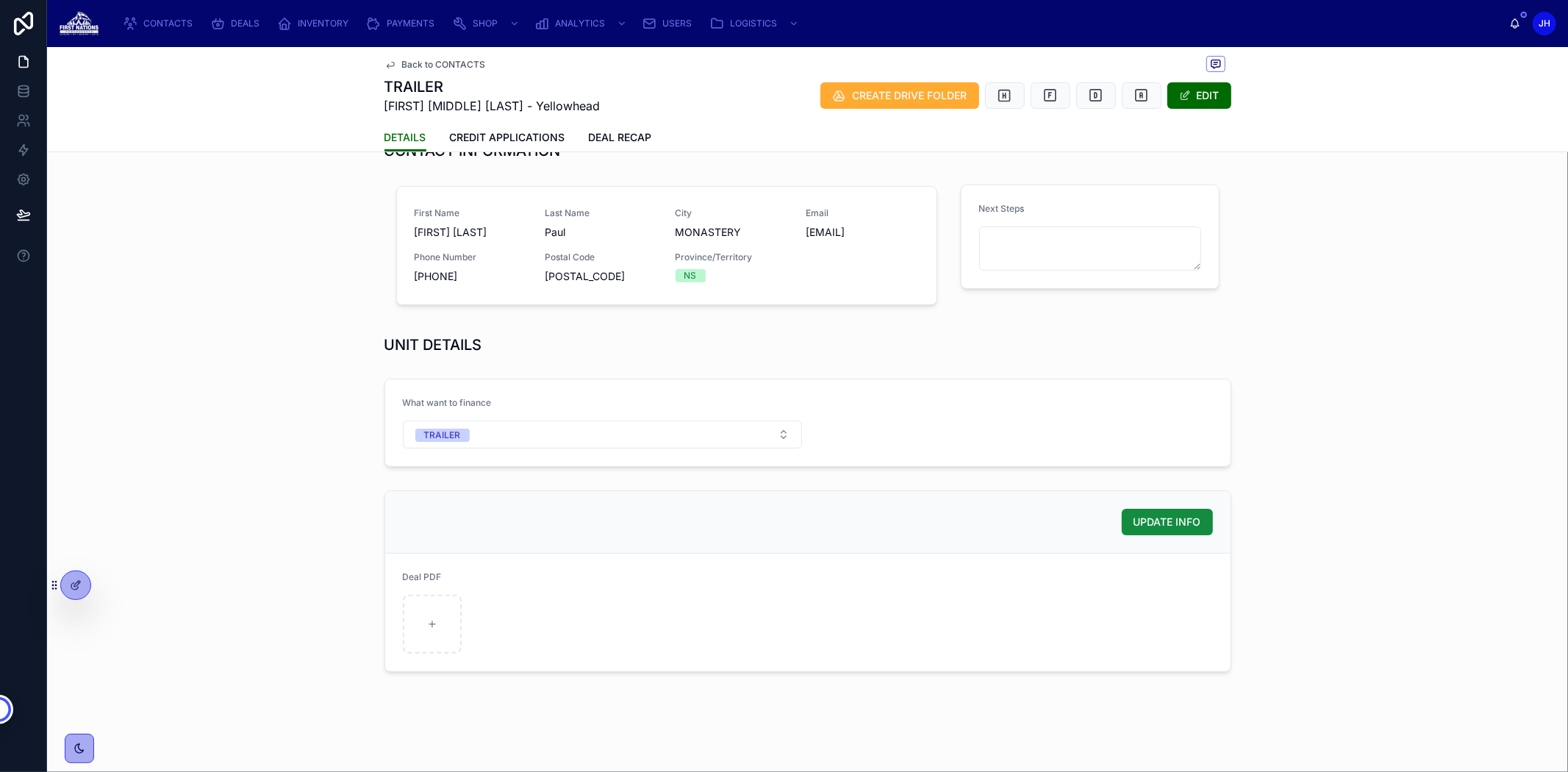 scroll, scrollTop: 0, scrollLeft: 0, axis: both 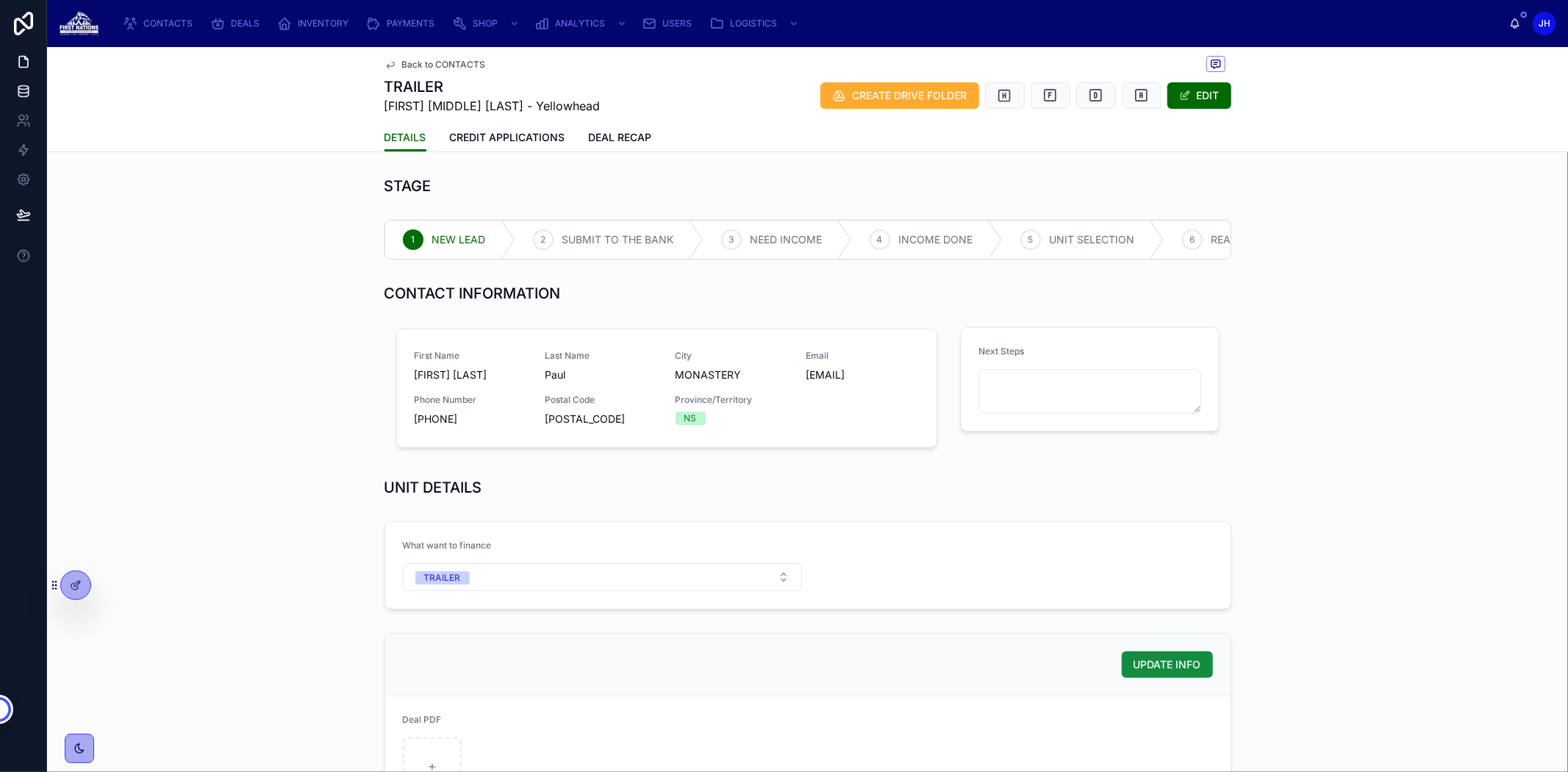 click at bounding box center (23, 91) 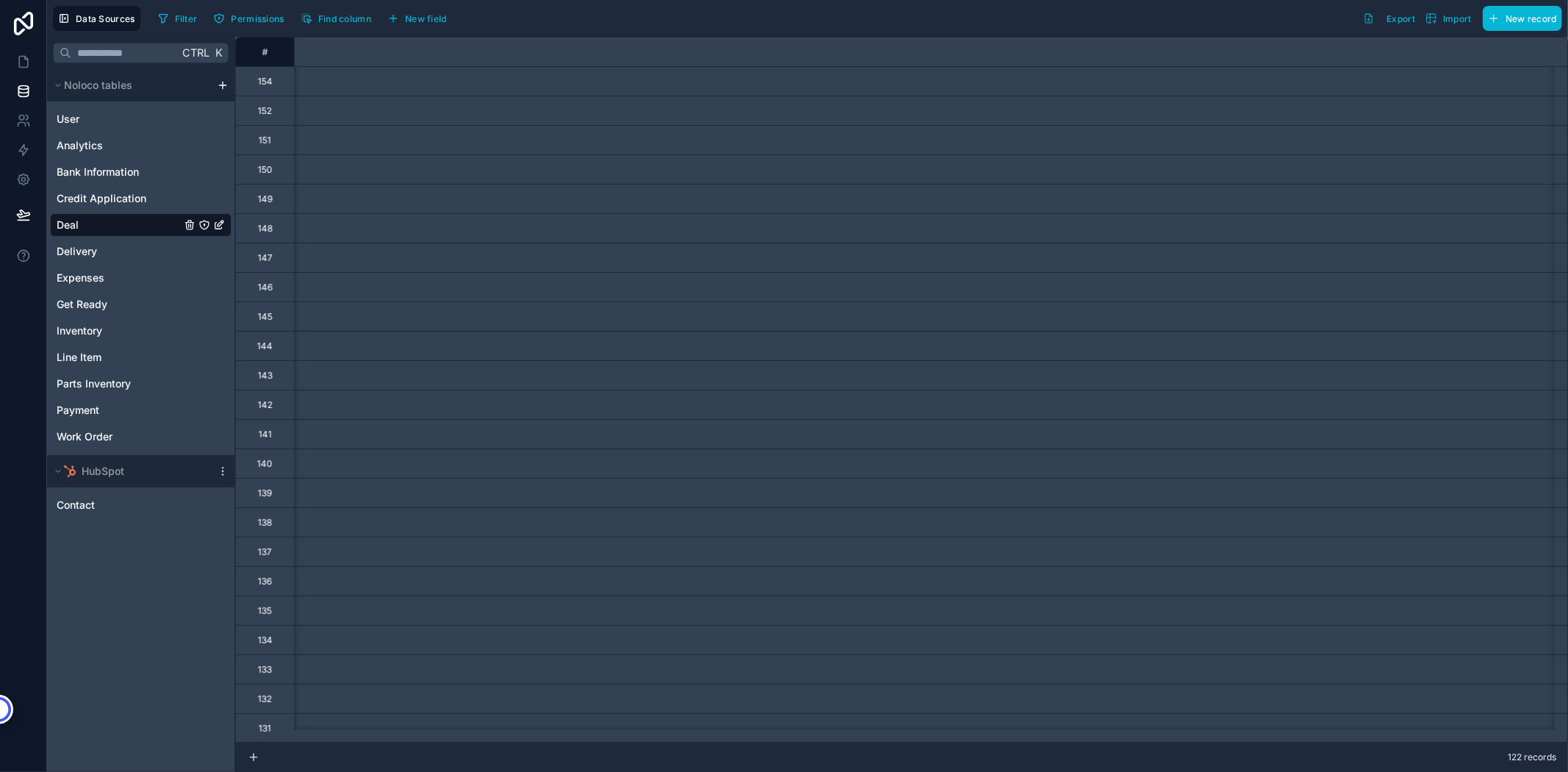 scroll, scrollTop: 0, scrollLeft: 60, axis: horizontal 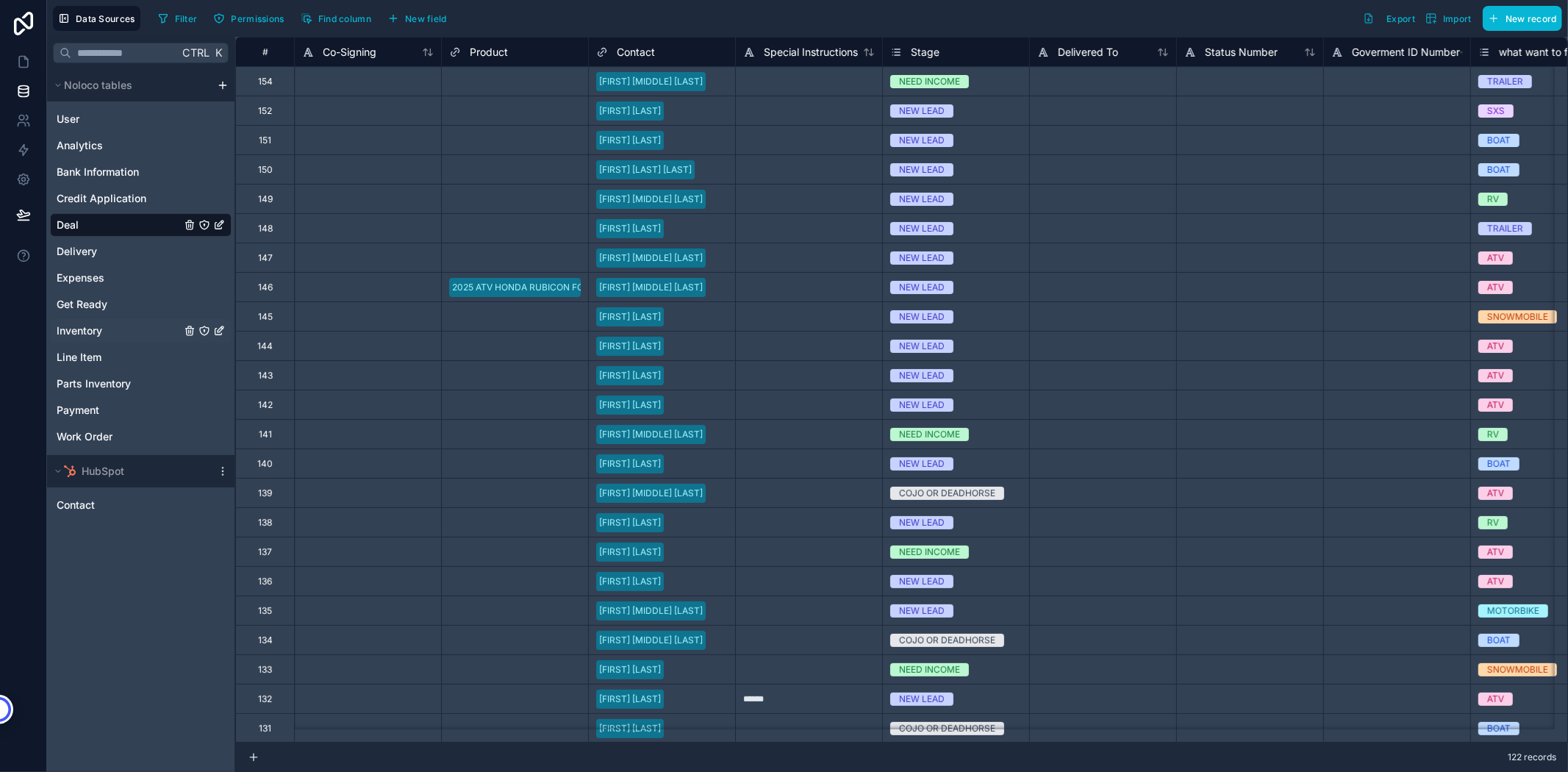 click on "Inventory" at bounding box center (140, 331) 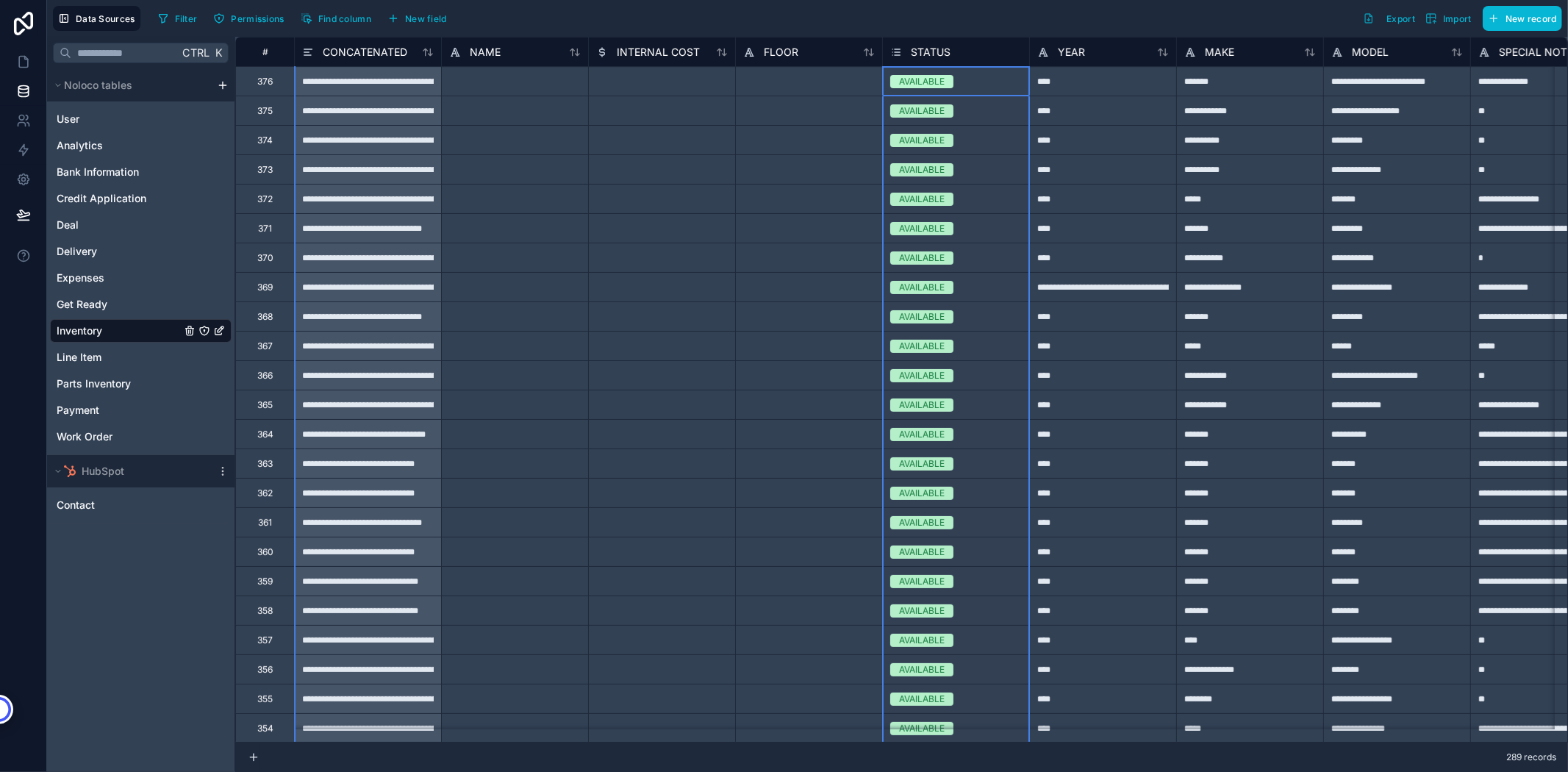 click on "STATUS" at bounding box center (931, 52) 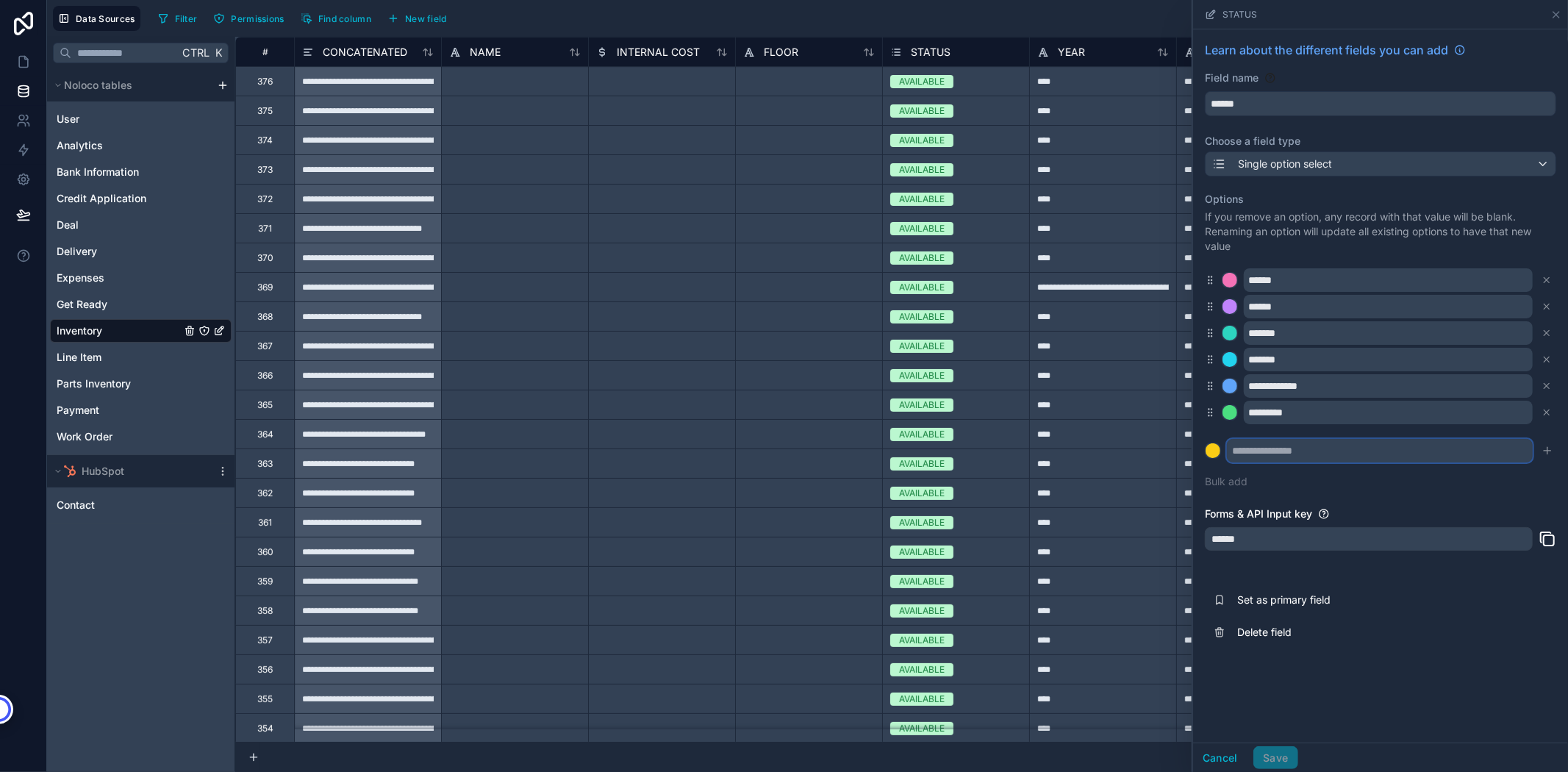click at bounding box center (1380, 451) 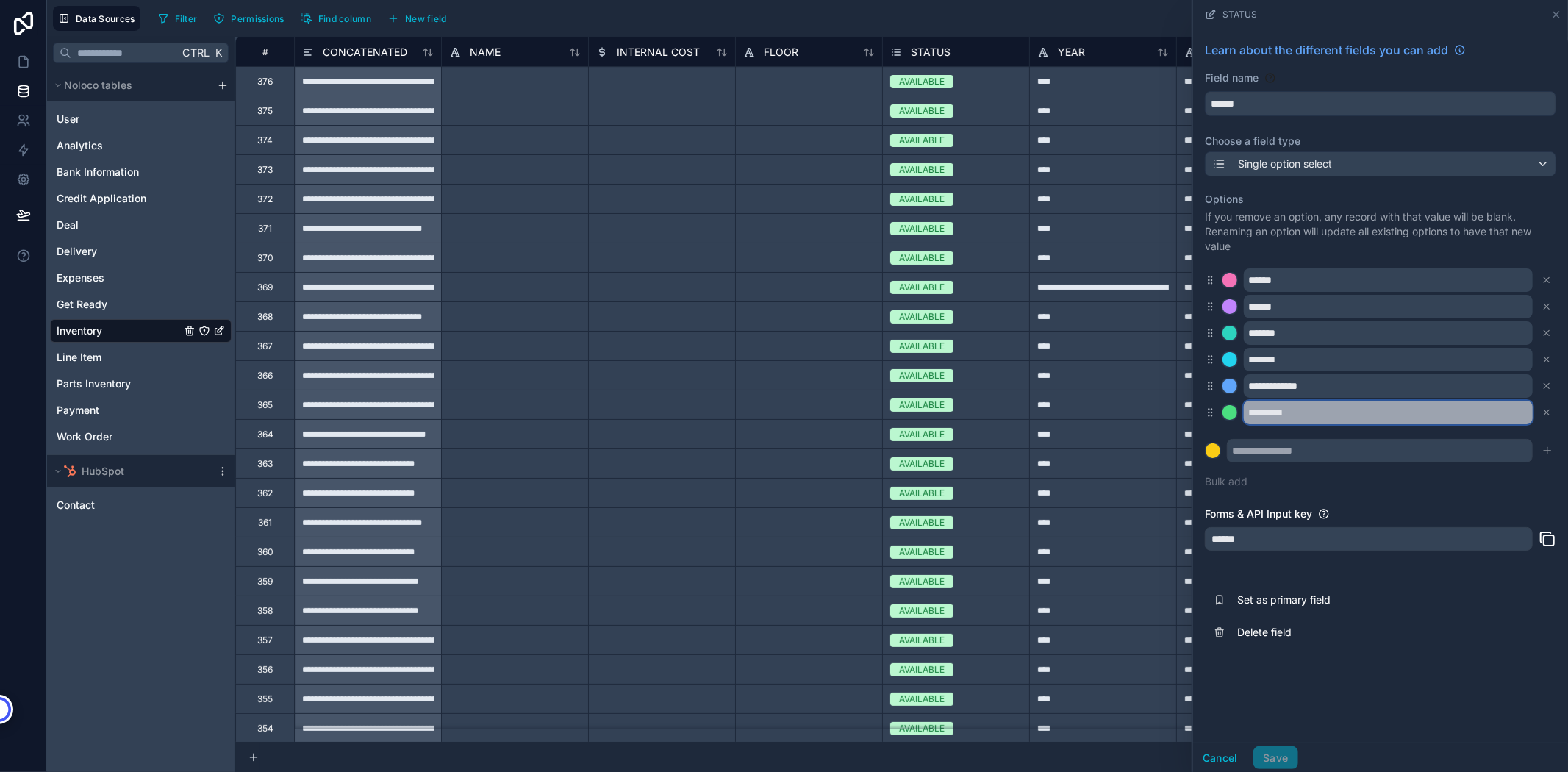 click on "*********" at bounding box center [1388, 412] 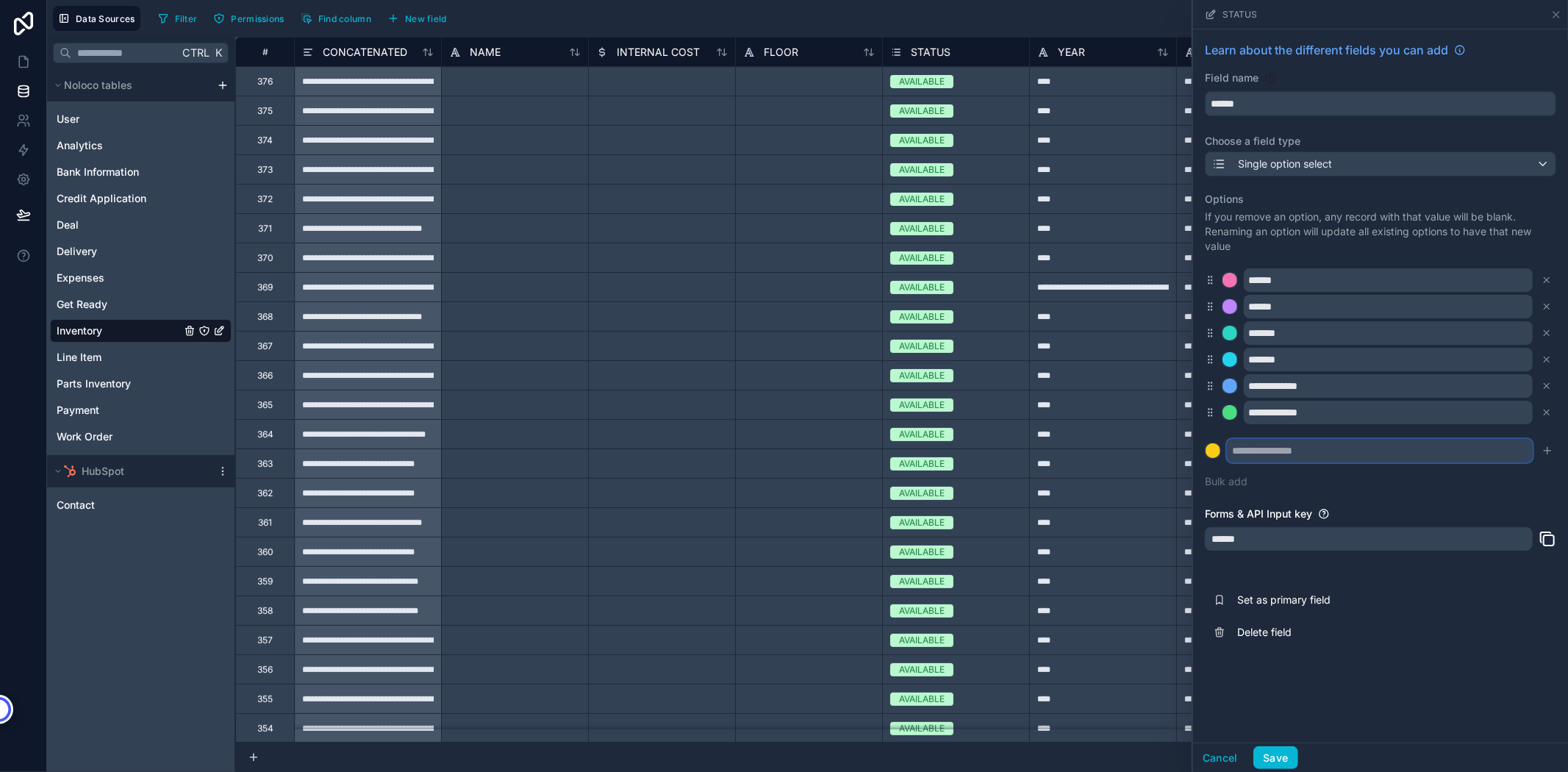 click at bounding box center [1380, 451] 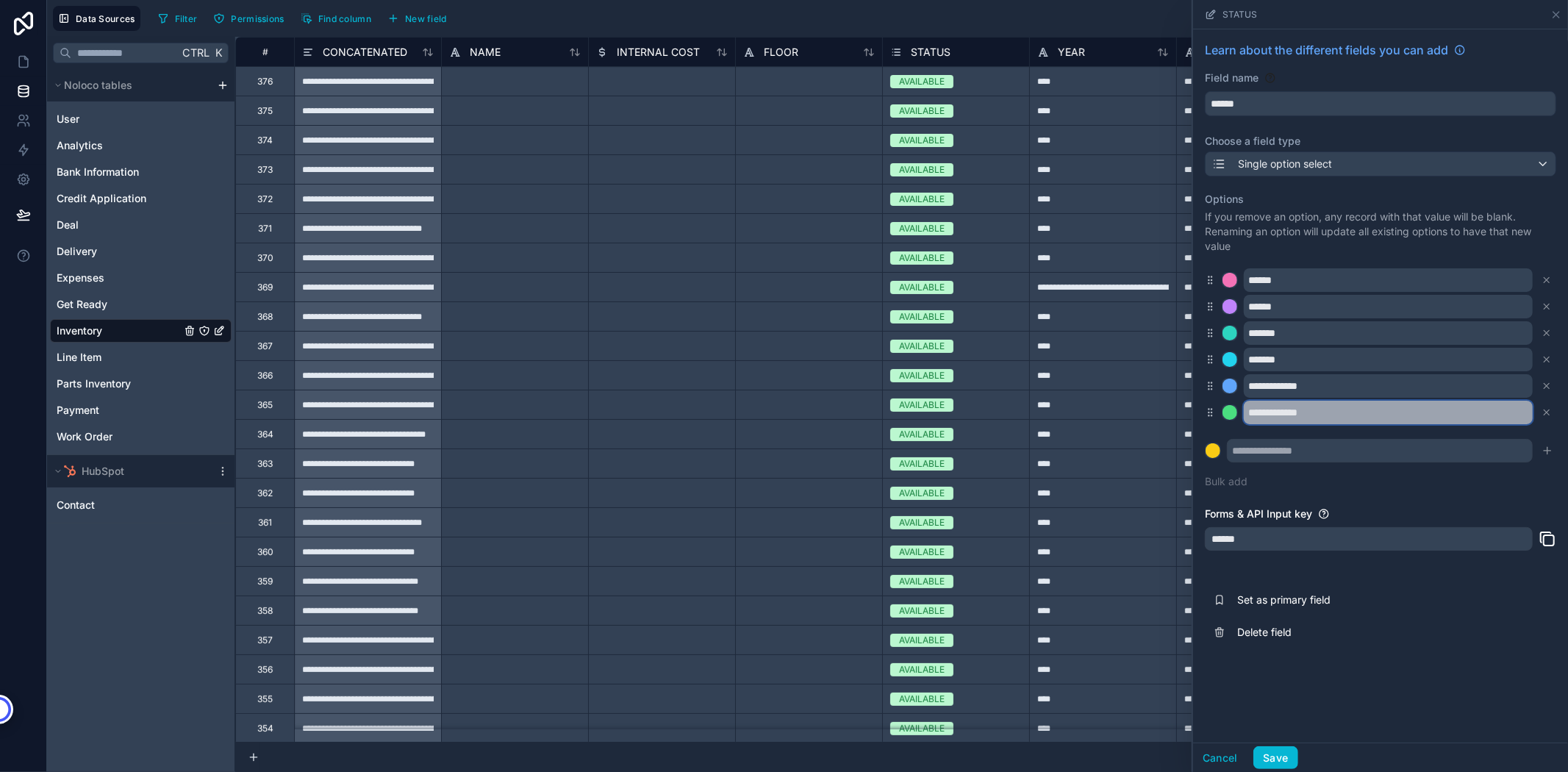 click on "**********" at bounding box center (1388, 412) 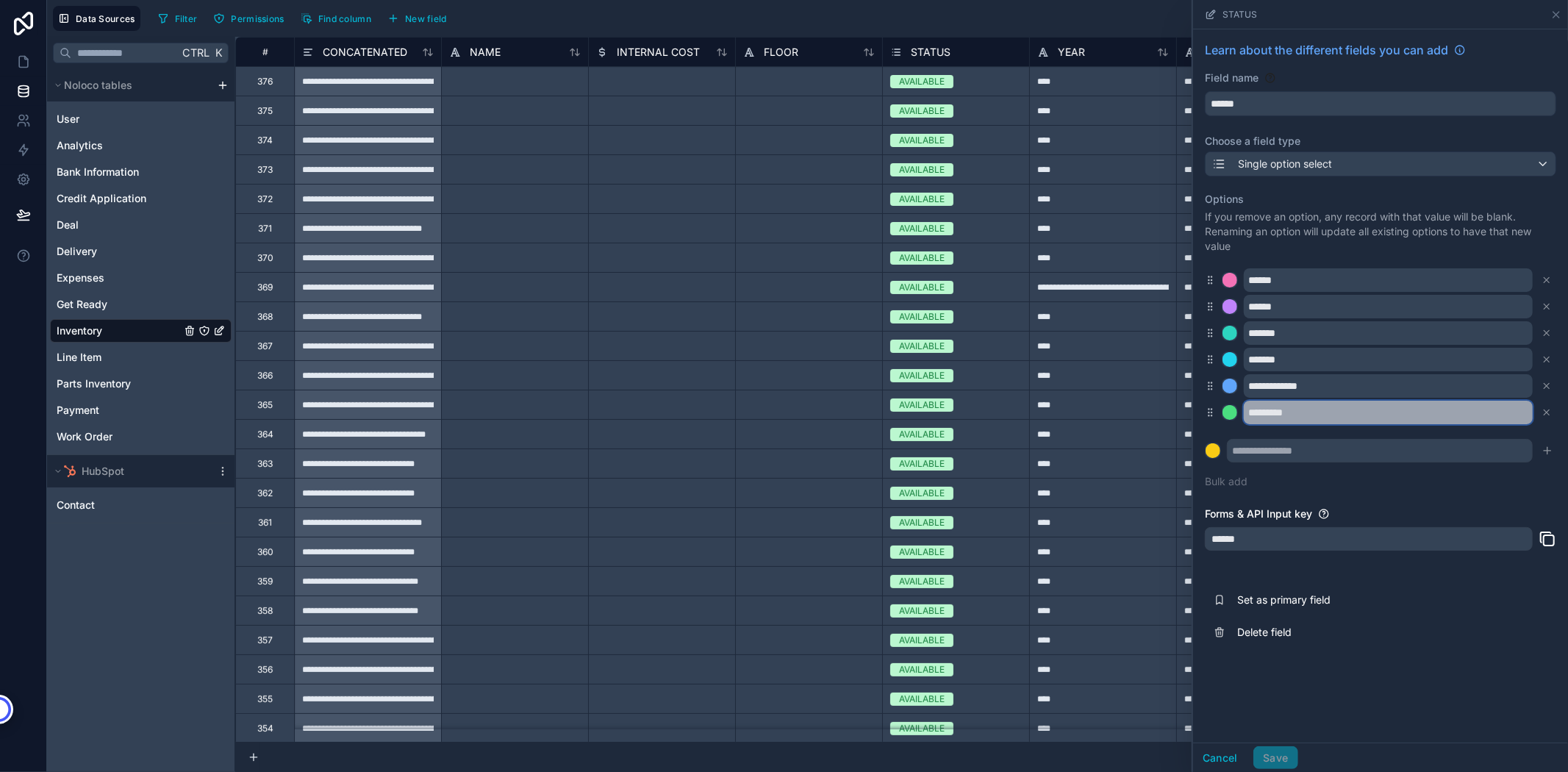 type on "*********" 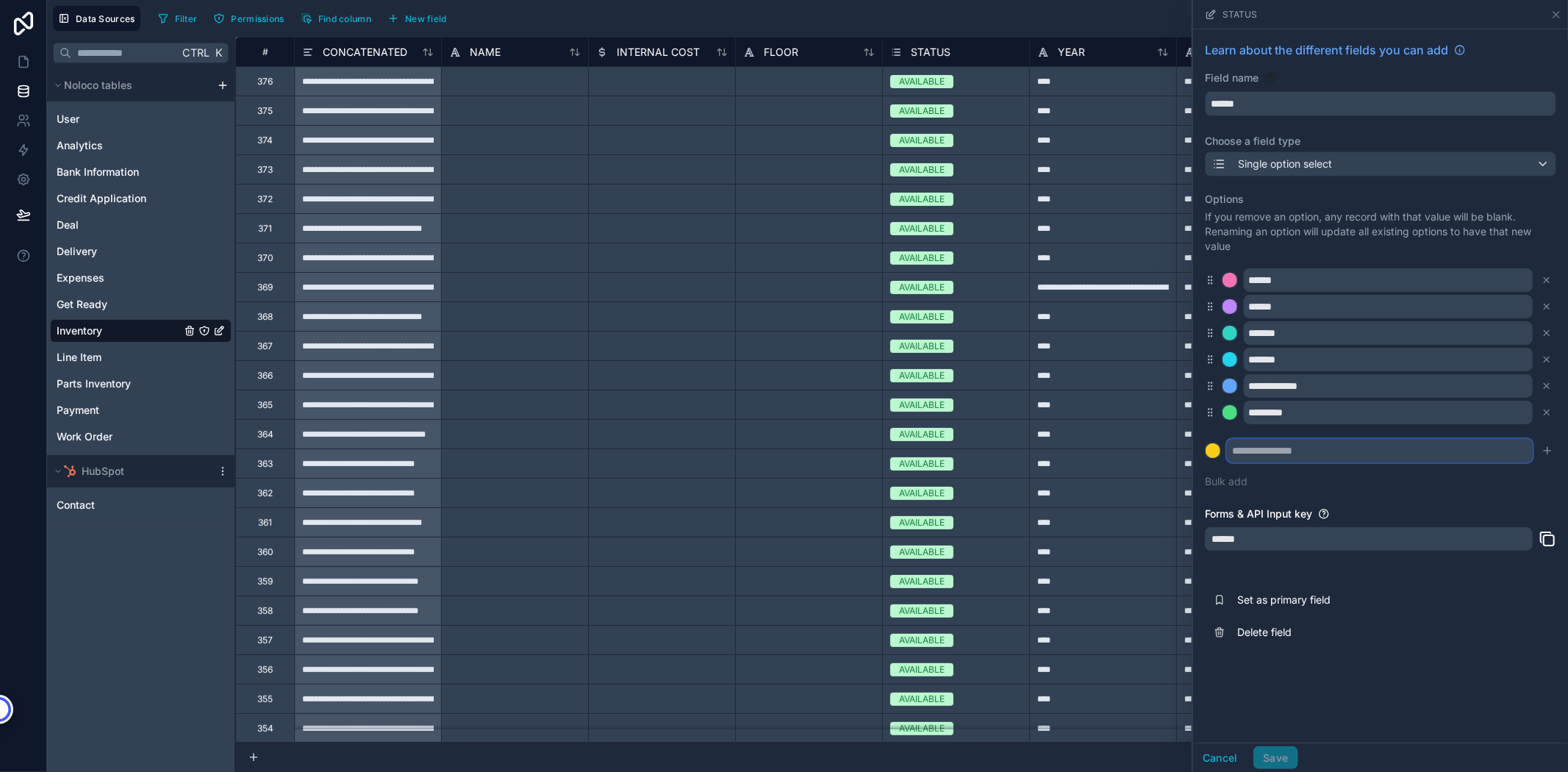 click at bounding box center (1380, 451) 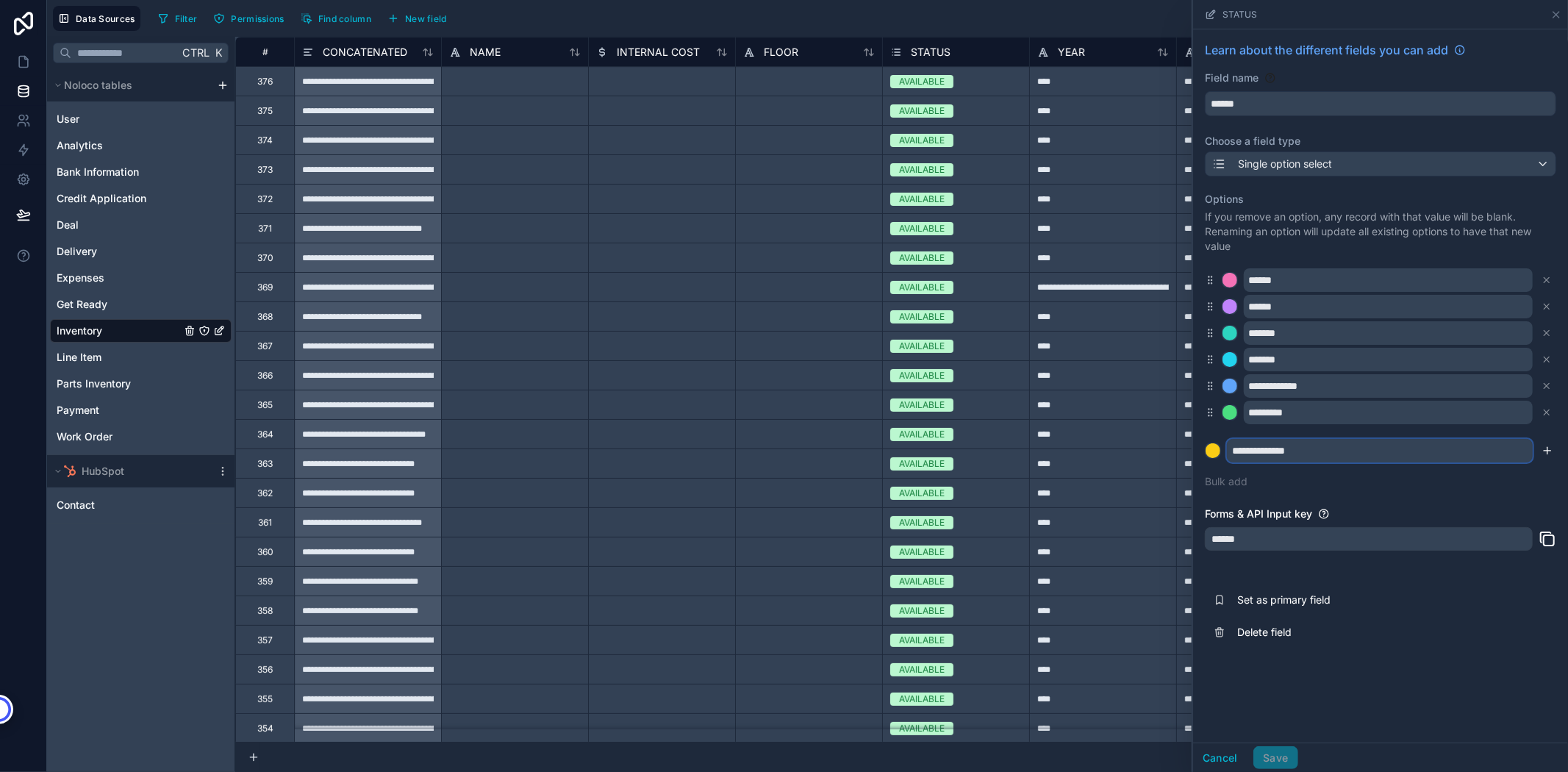 type on "**********" 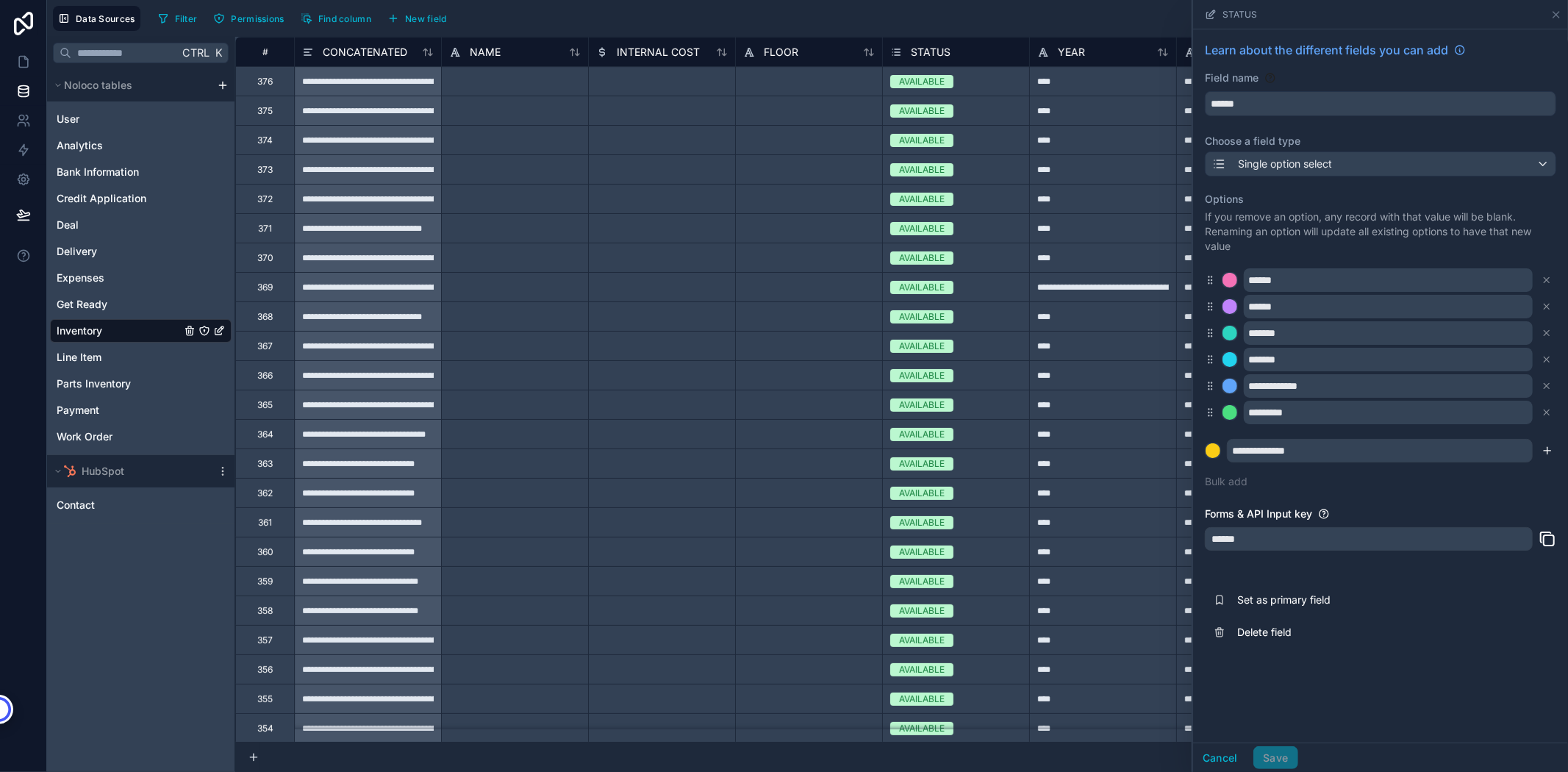 click 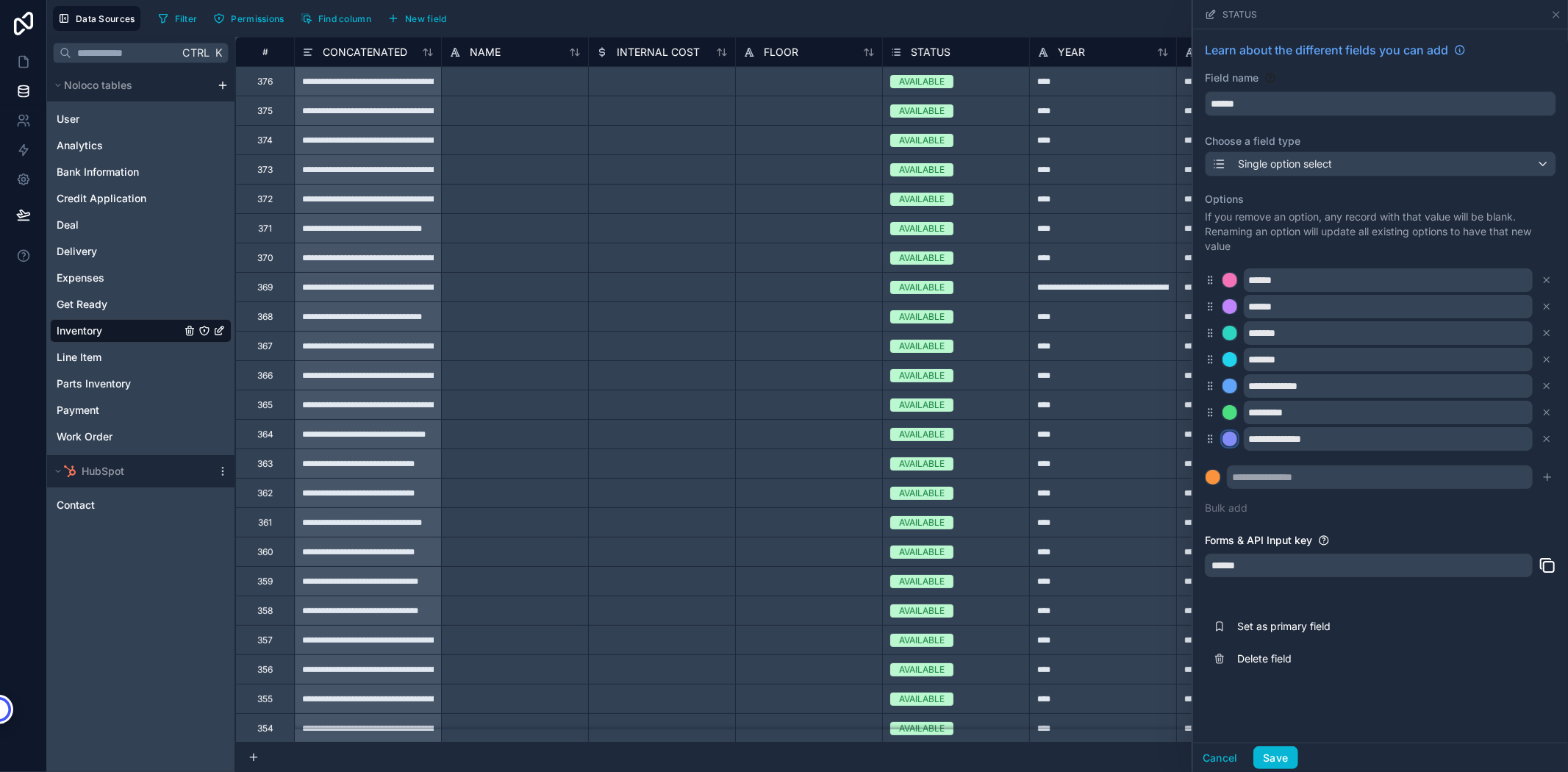 click at bounding box center (1230, 439) 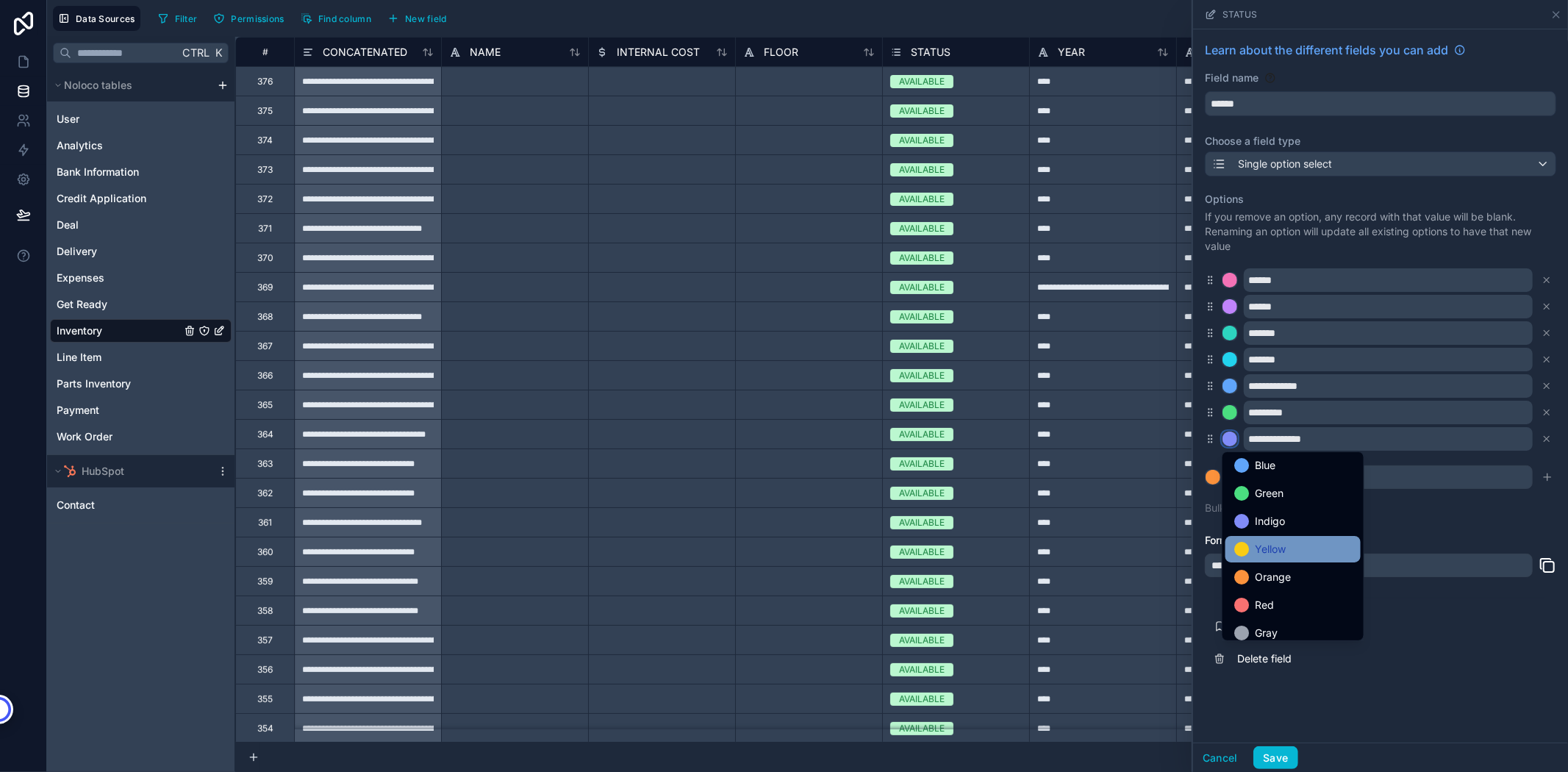 scroll, scrollTop: 123, scrollLeft: 0, axis: vertical 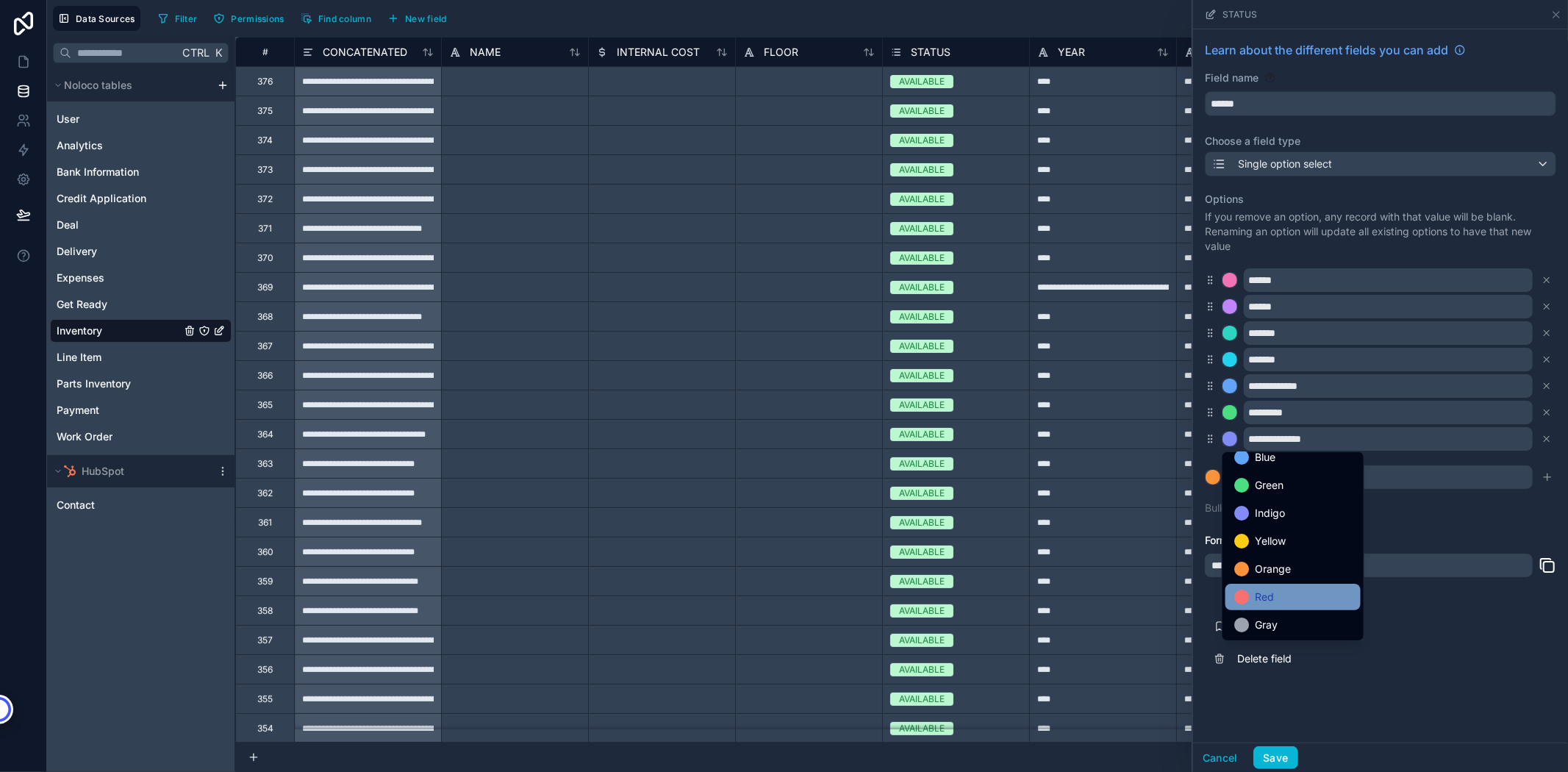 click on "Red" at bounding box center (1264, 597) 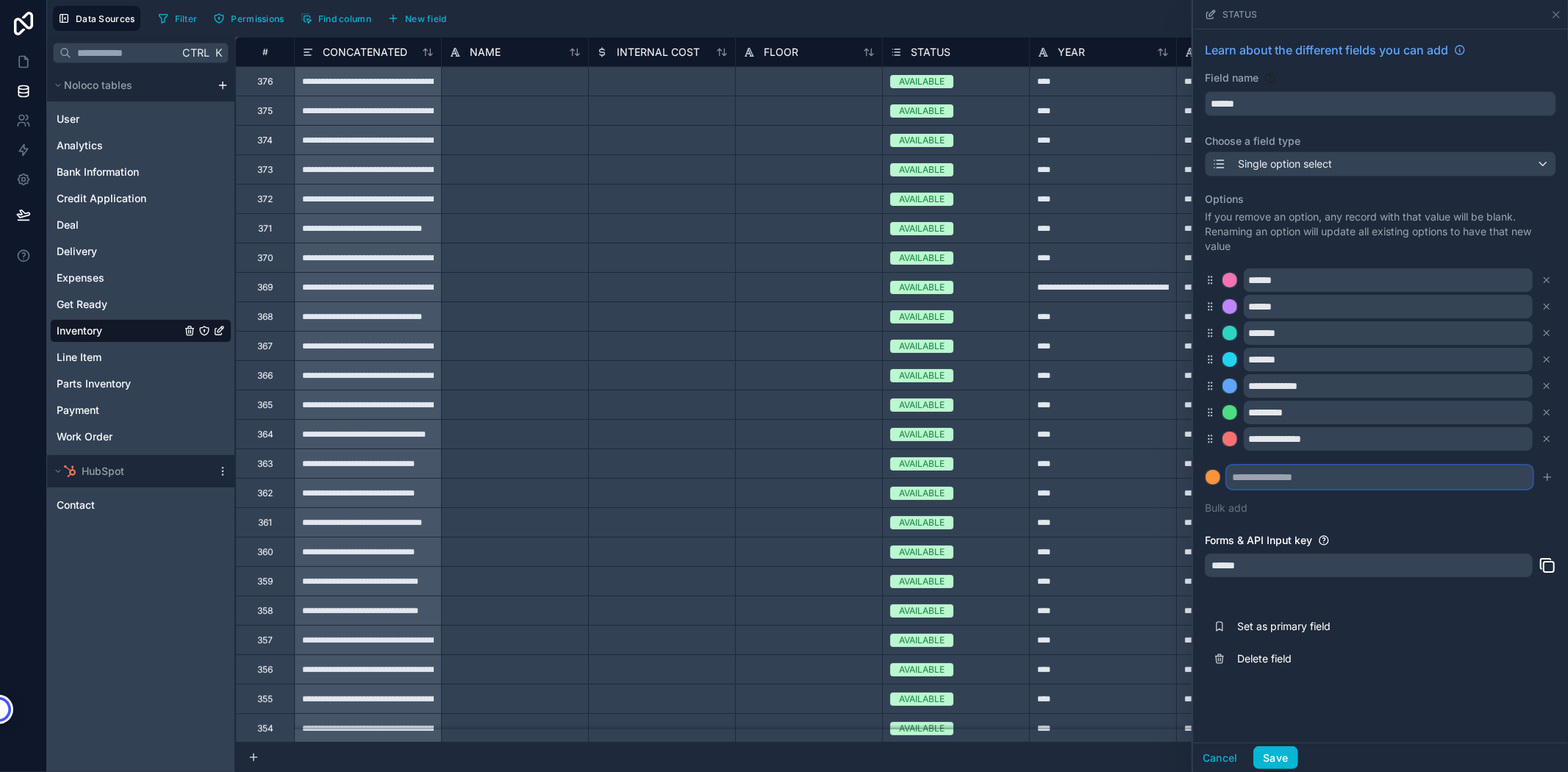 click at bounding box center (1380, 477) 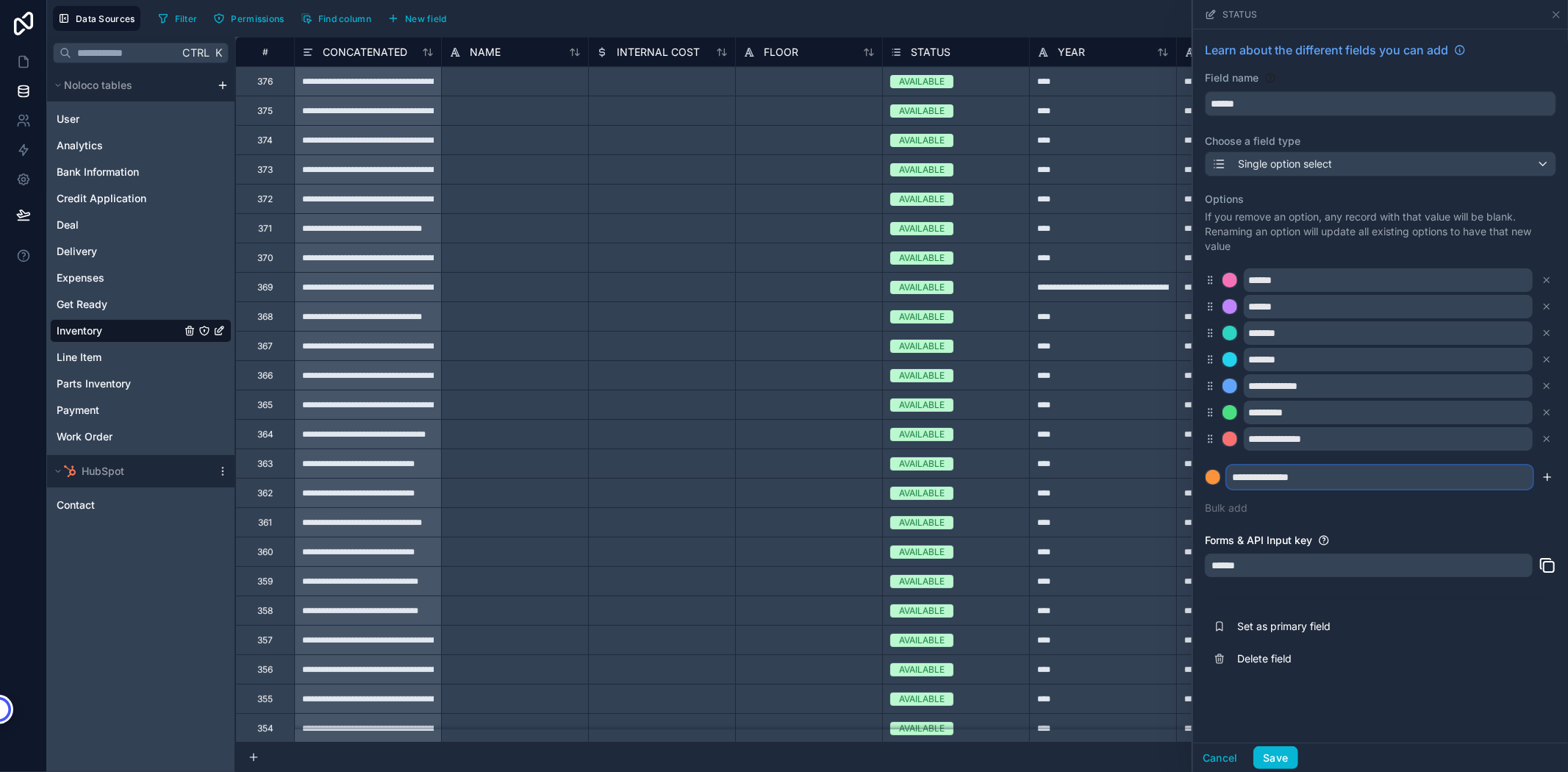type on "**********" 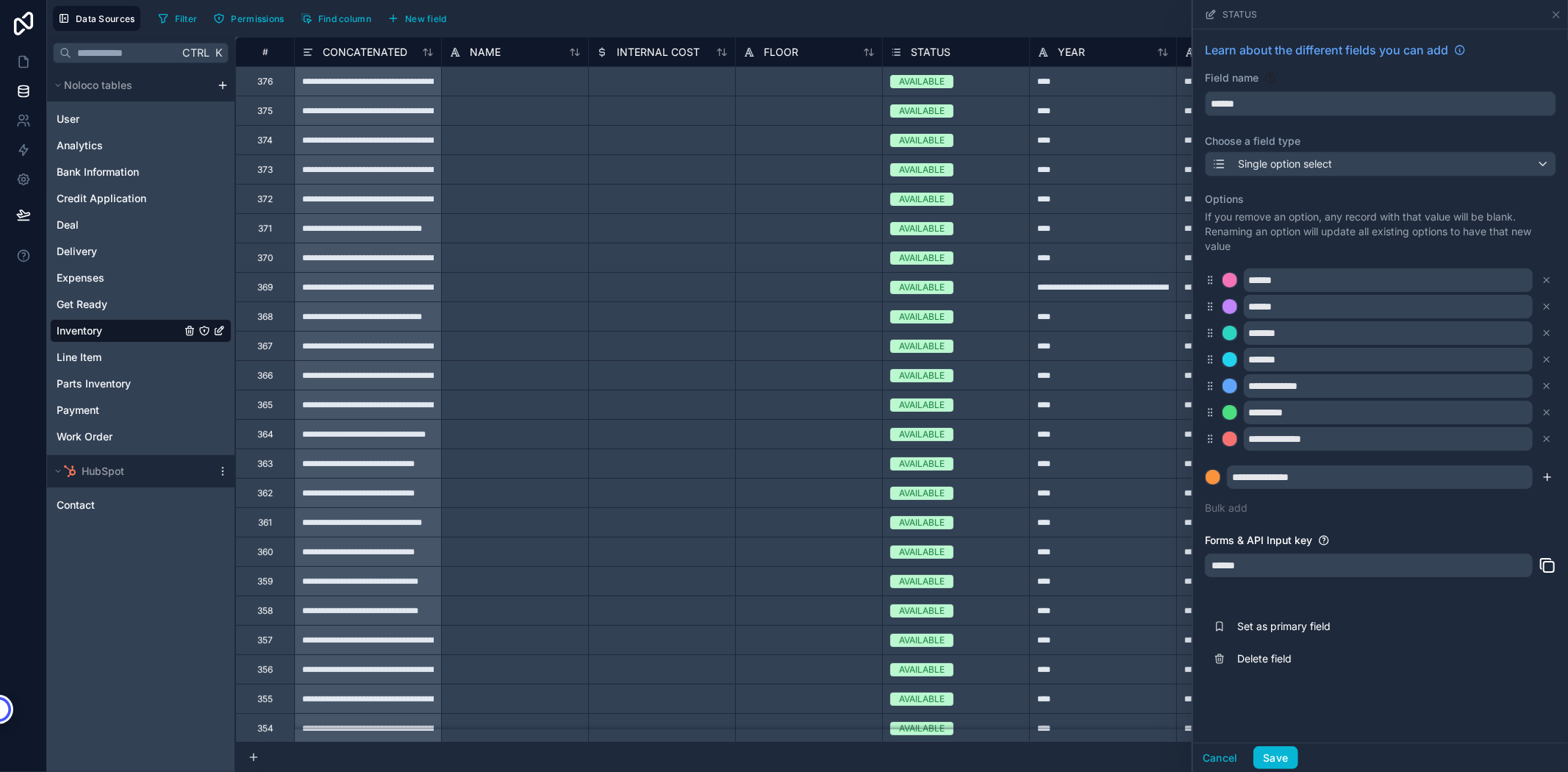 click 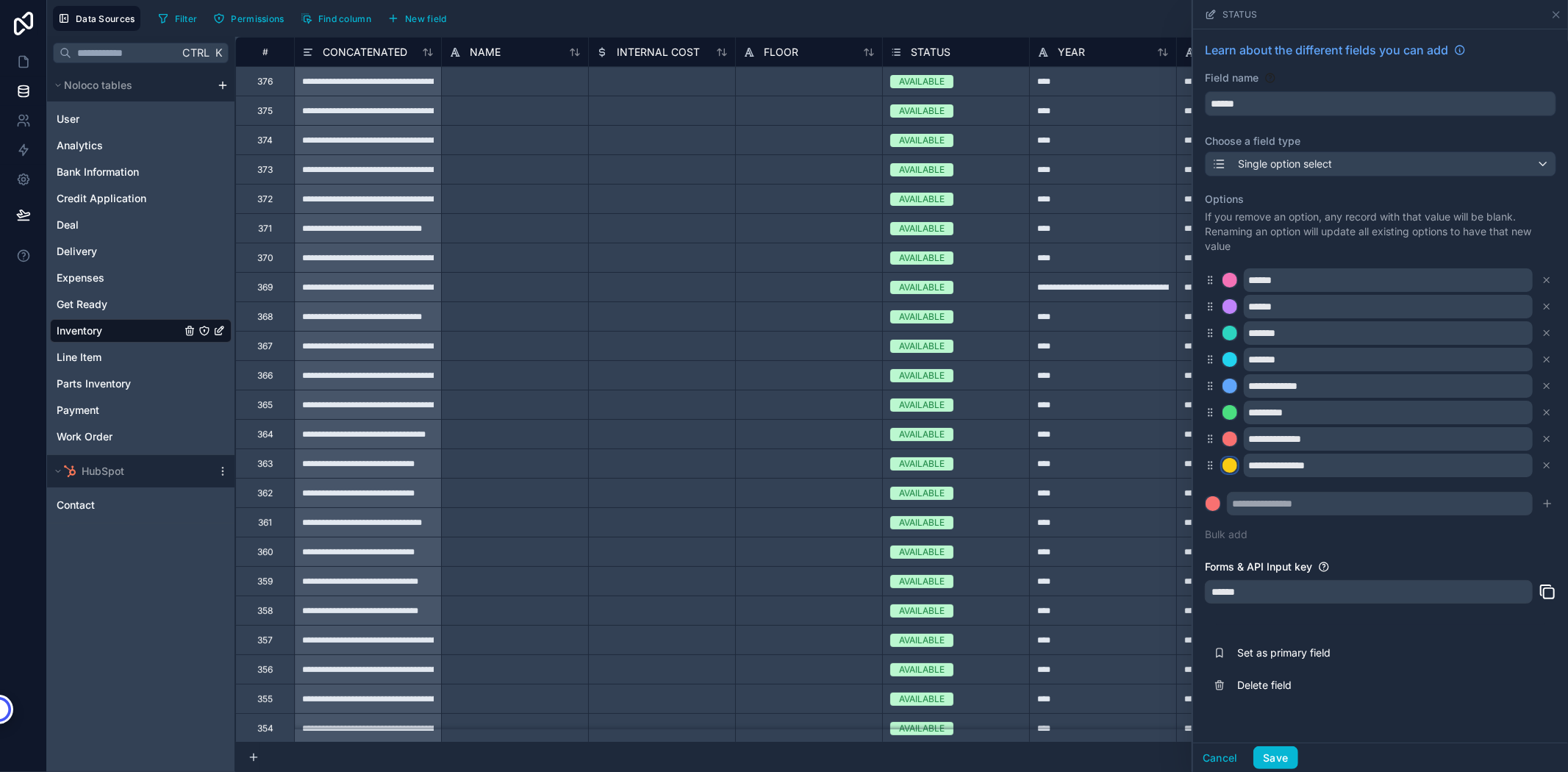 click at bounding box center [1230, 465] 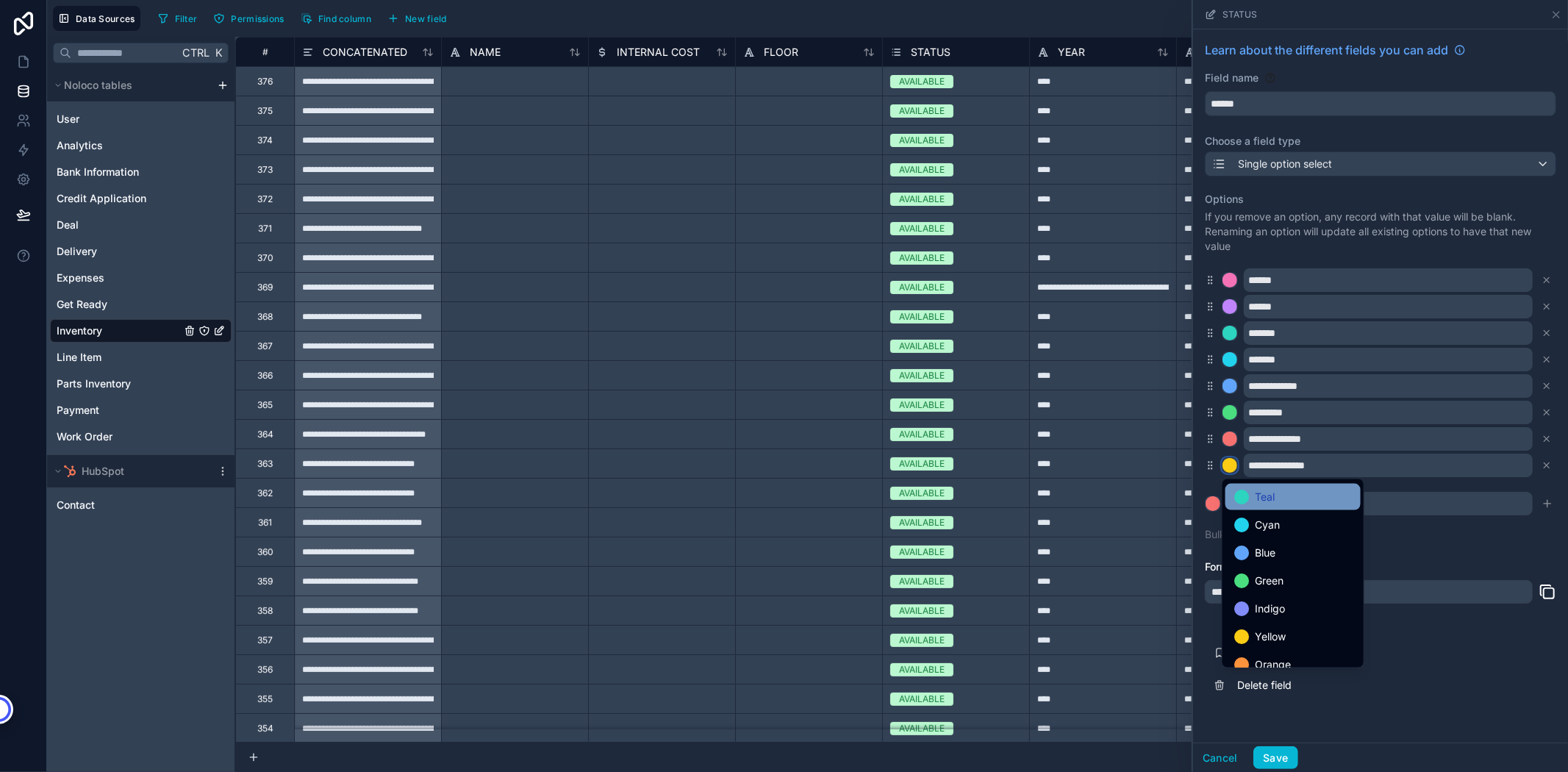 scroll, scrollTop: 82, scrollLeft: 0, axis: vertical 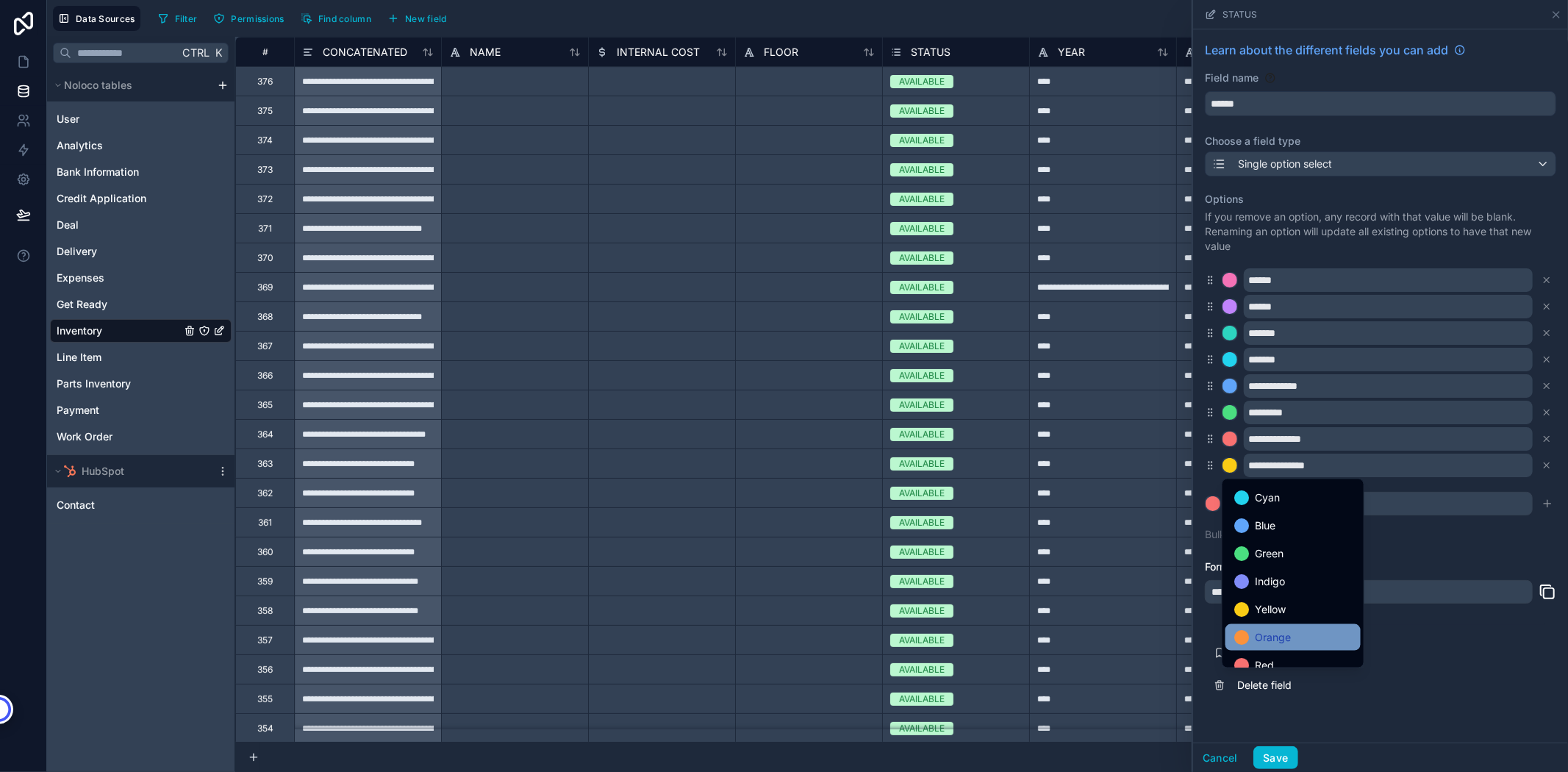 click on "Orange" at bounding box center (1293, 637) 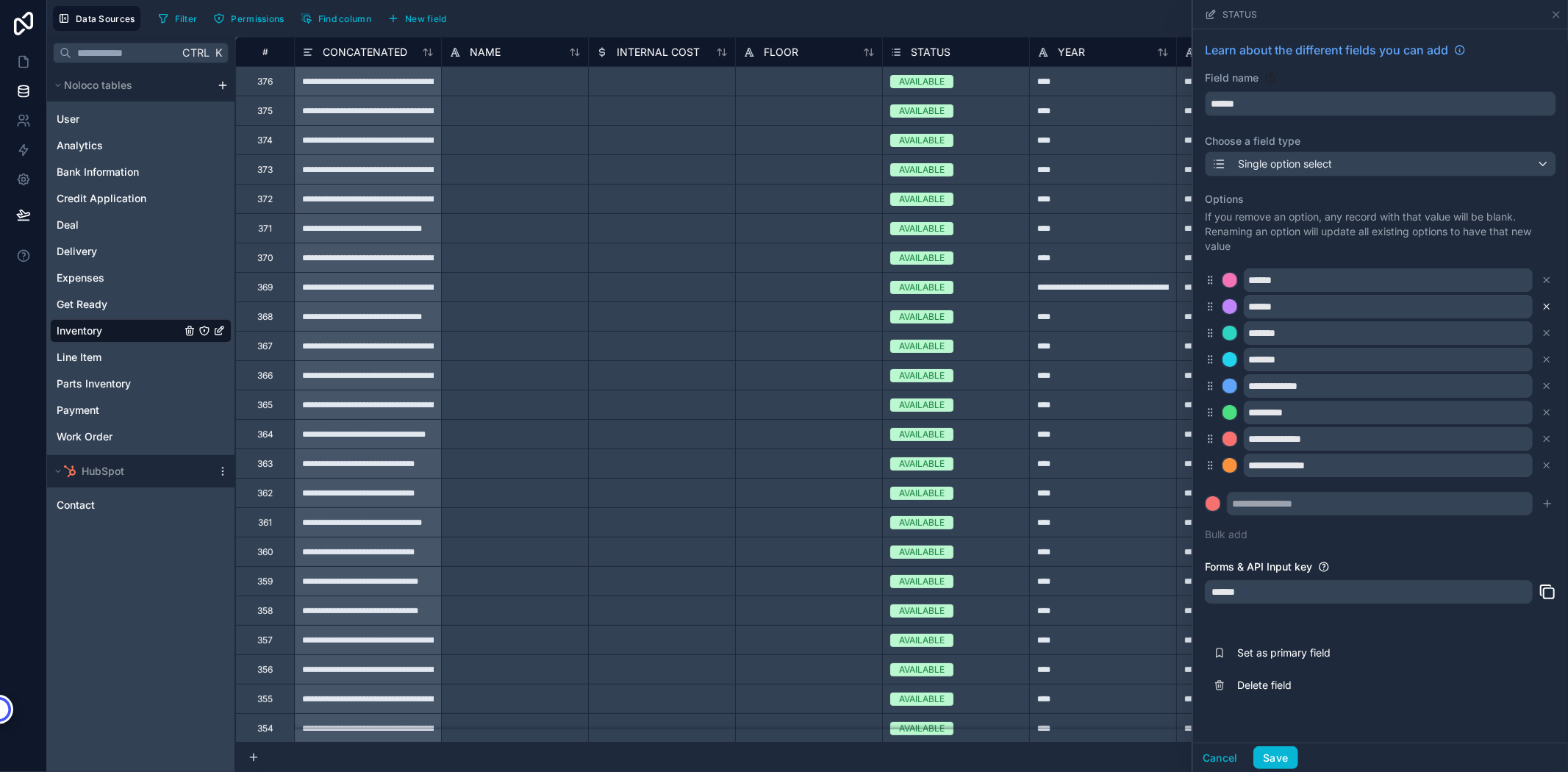 click 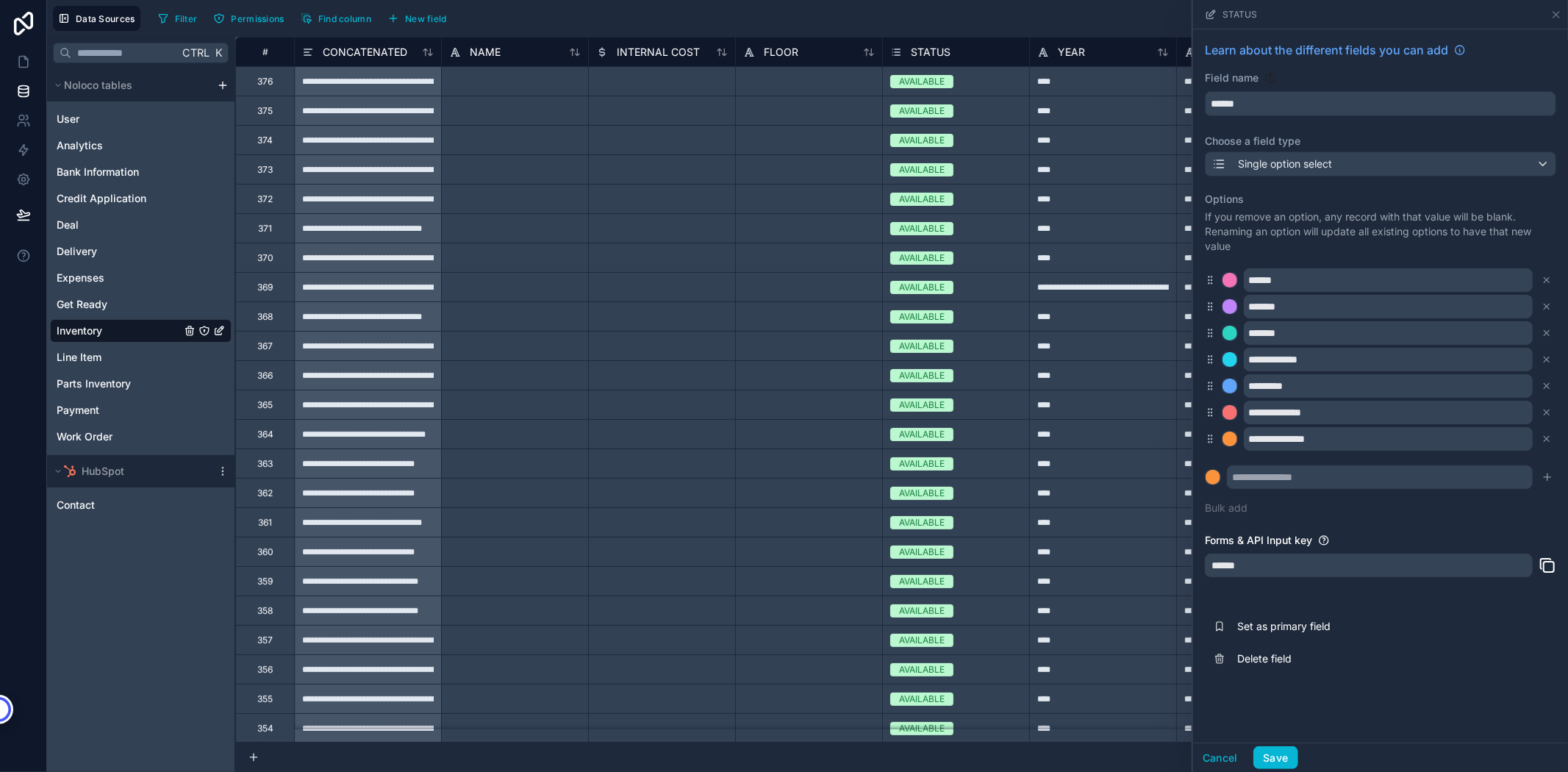 click 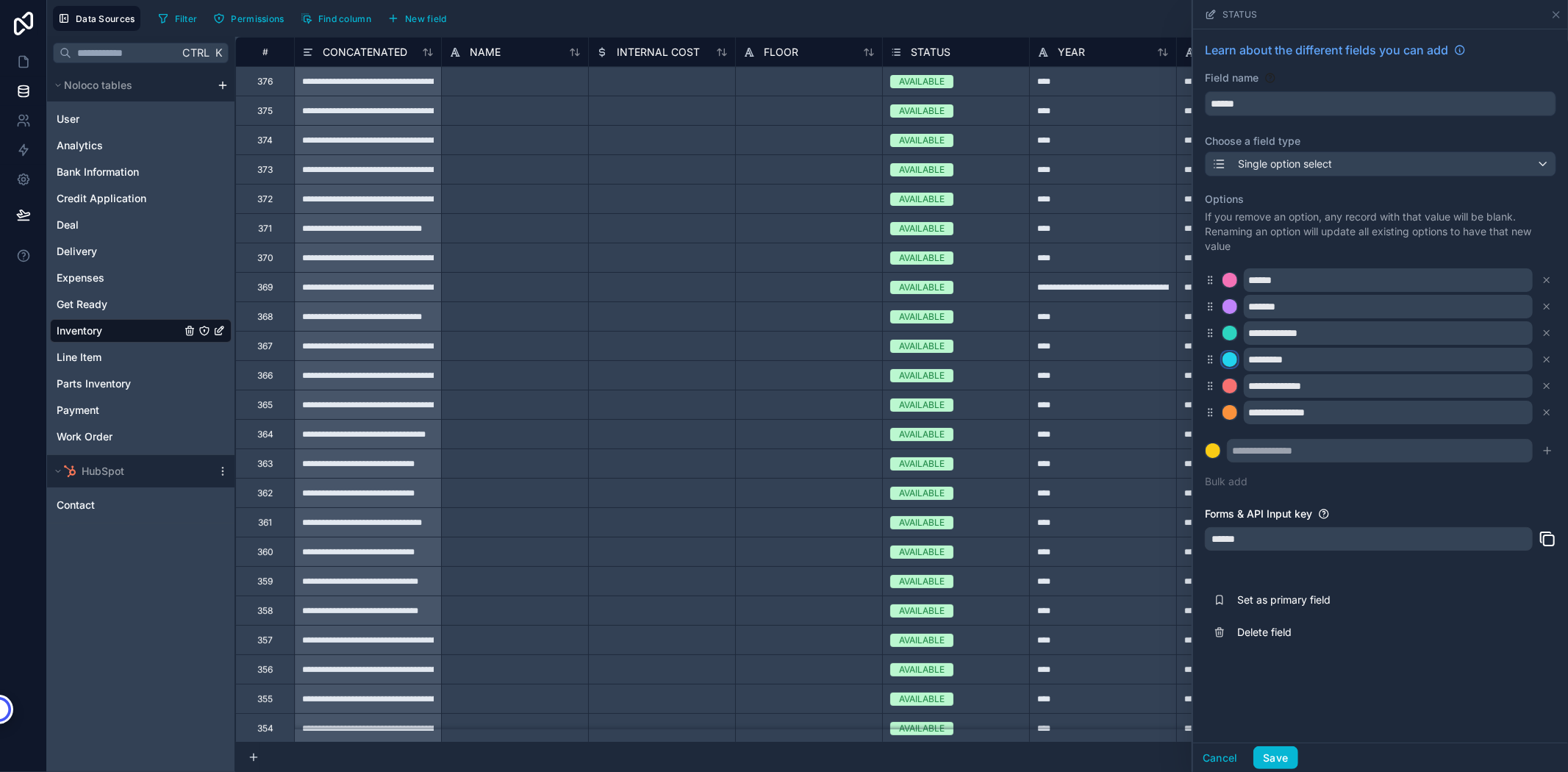 click at bounding box center (1230, 360) 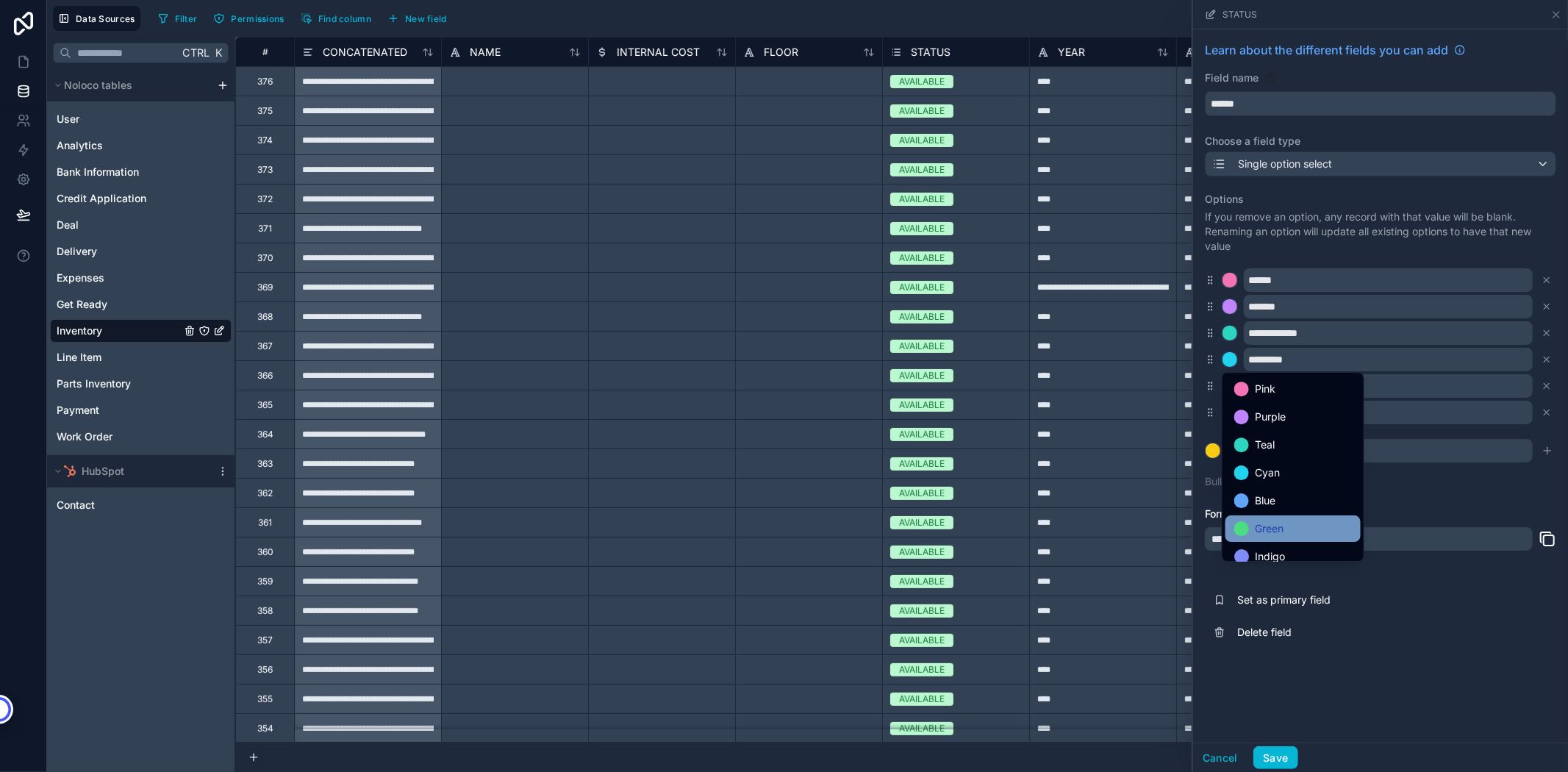 click on "Green" at bounding box center (1269, 529) 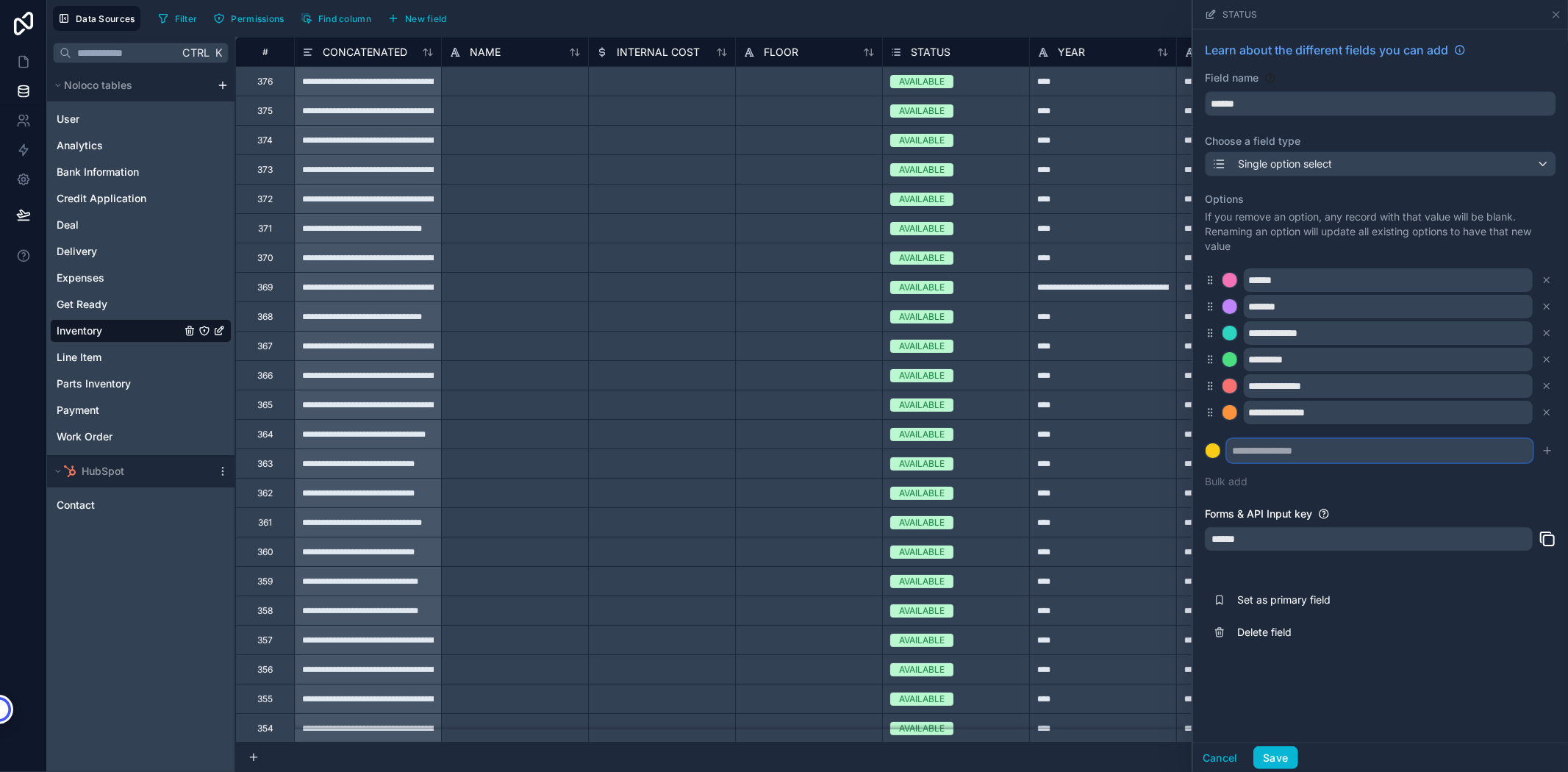 click at bounding box center (1380, 451) 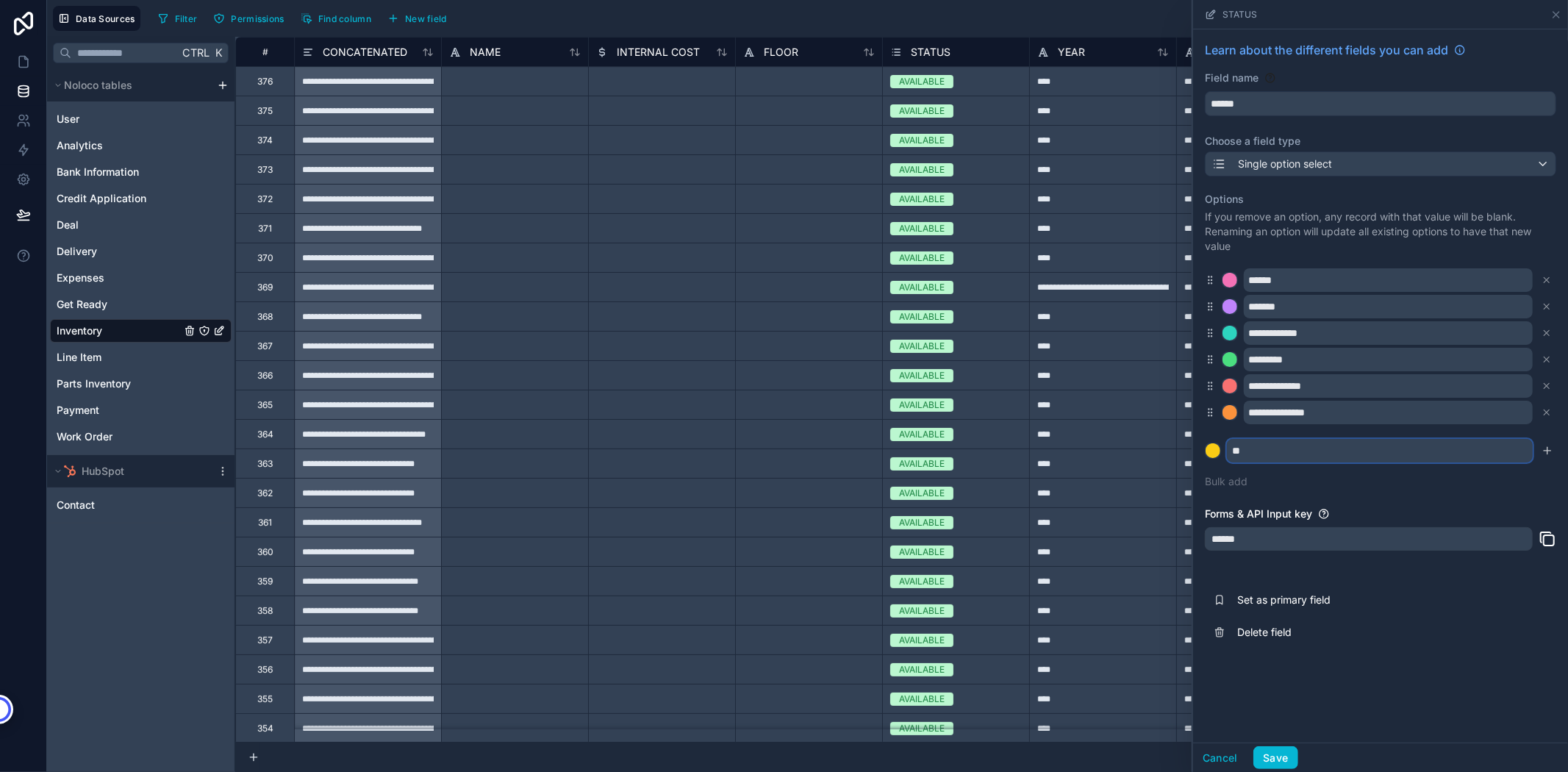type on "*" 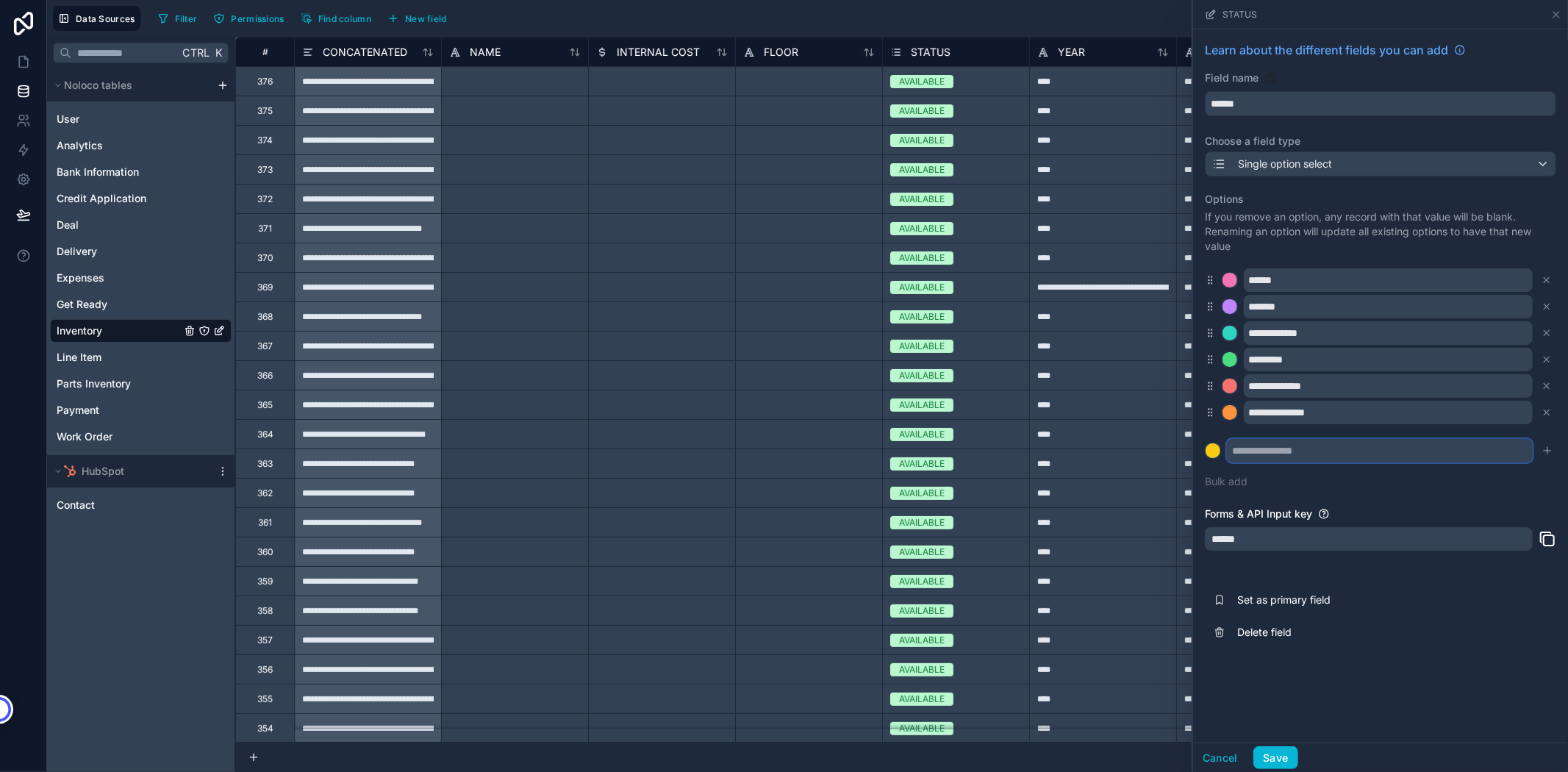 type on "*" 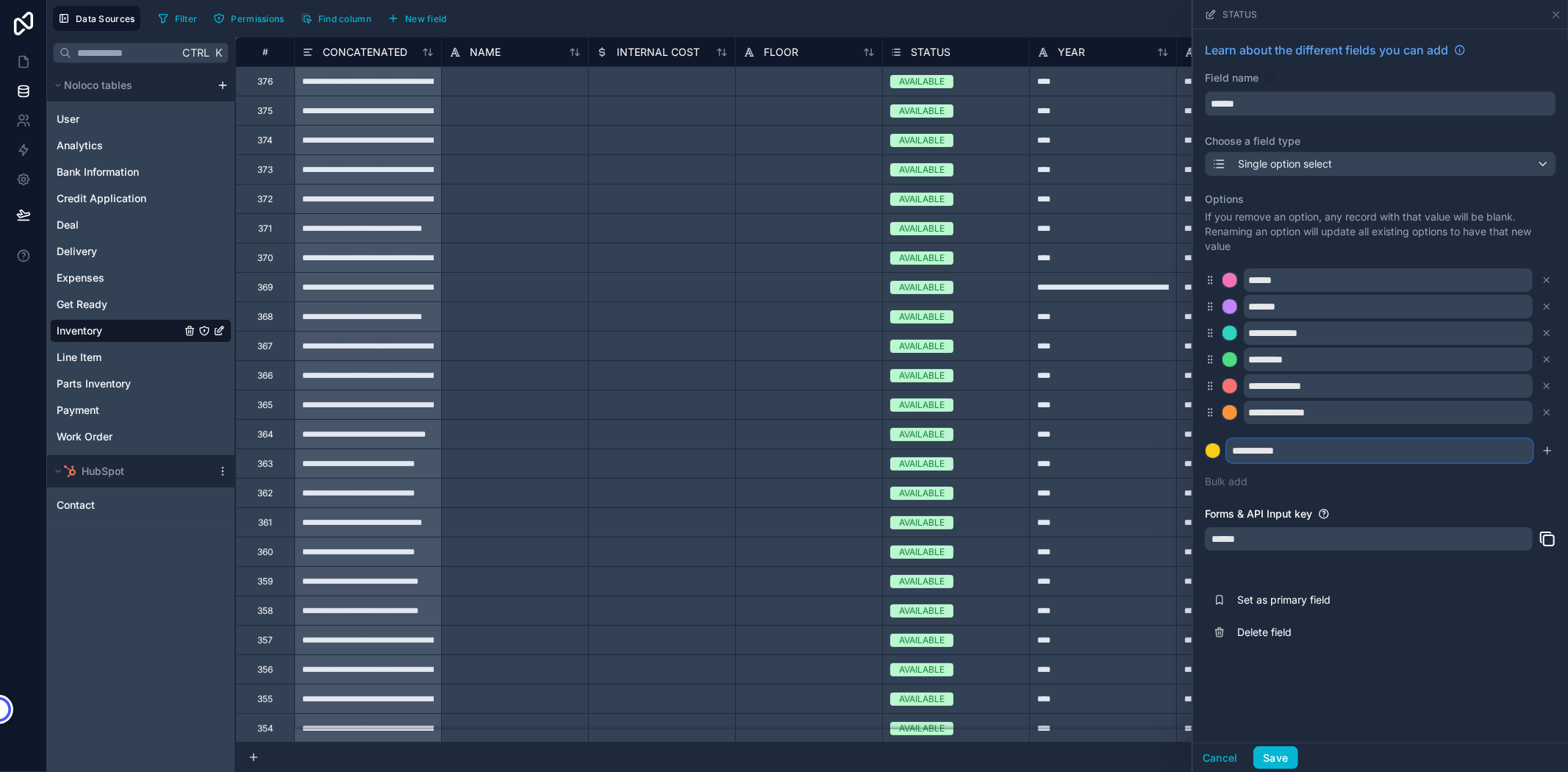 type on "**********" 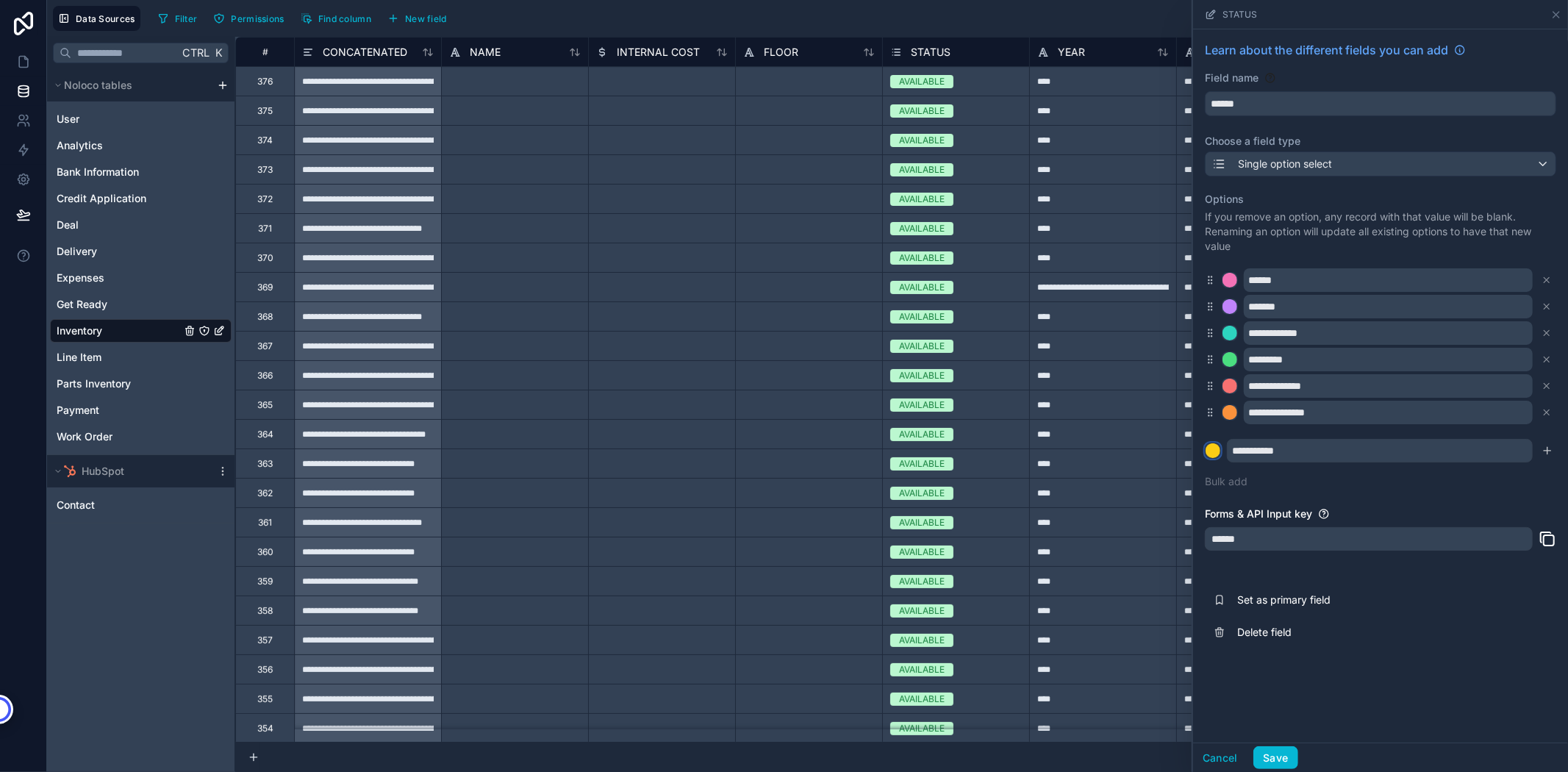 click at bounding box center (1213, 451) 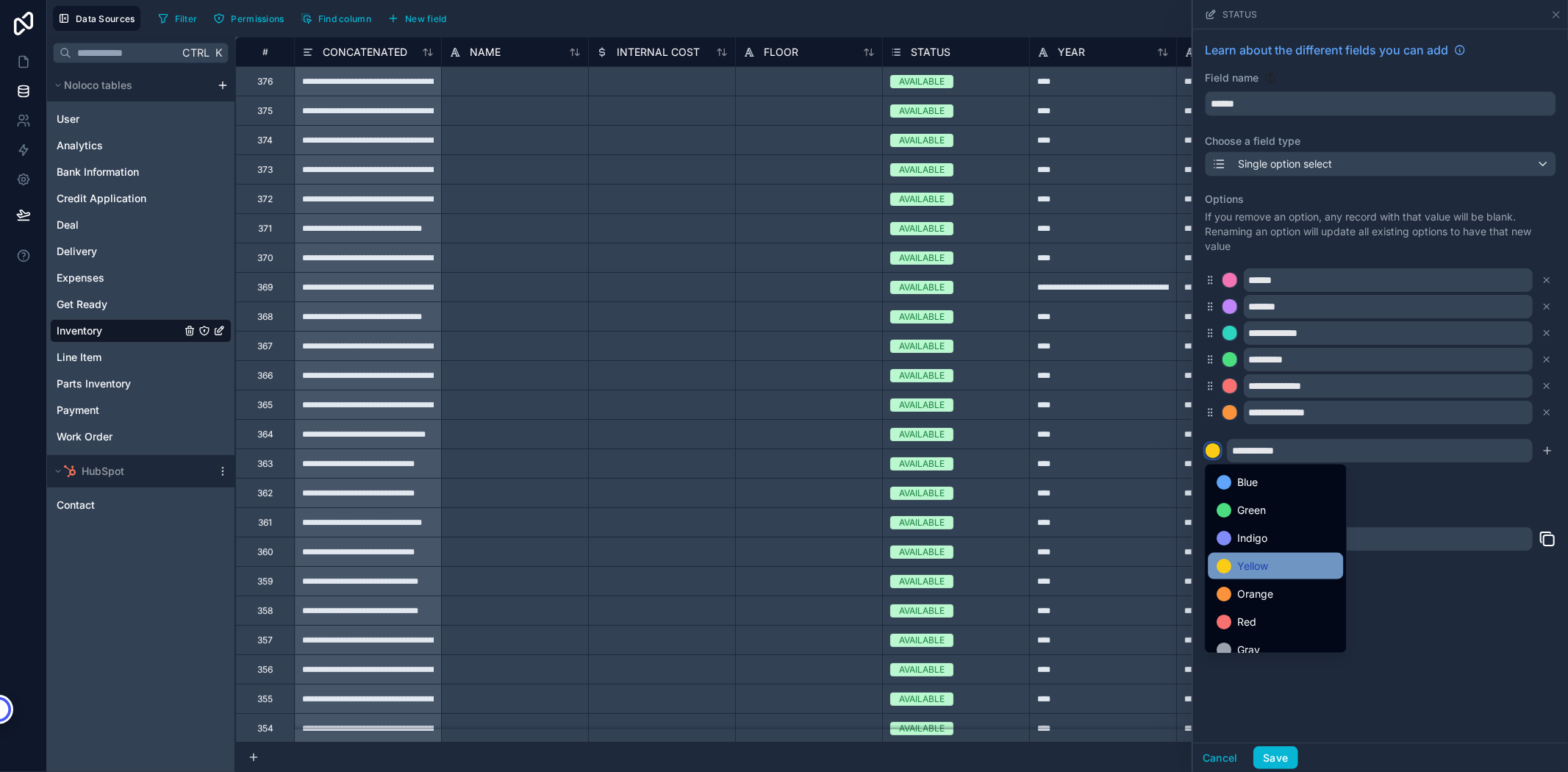 scroll, scrollTop: 123, scrollLeft: 0, axis: vertical 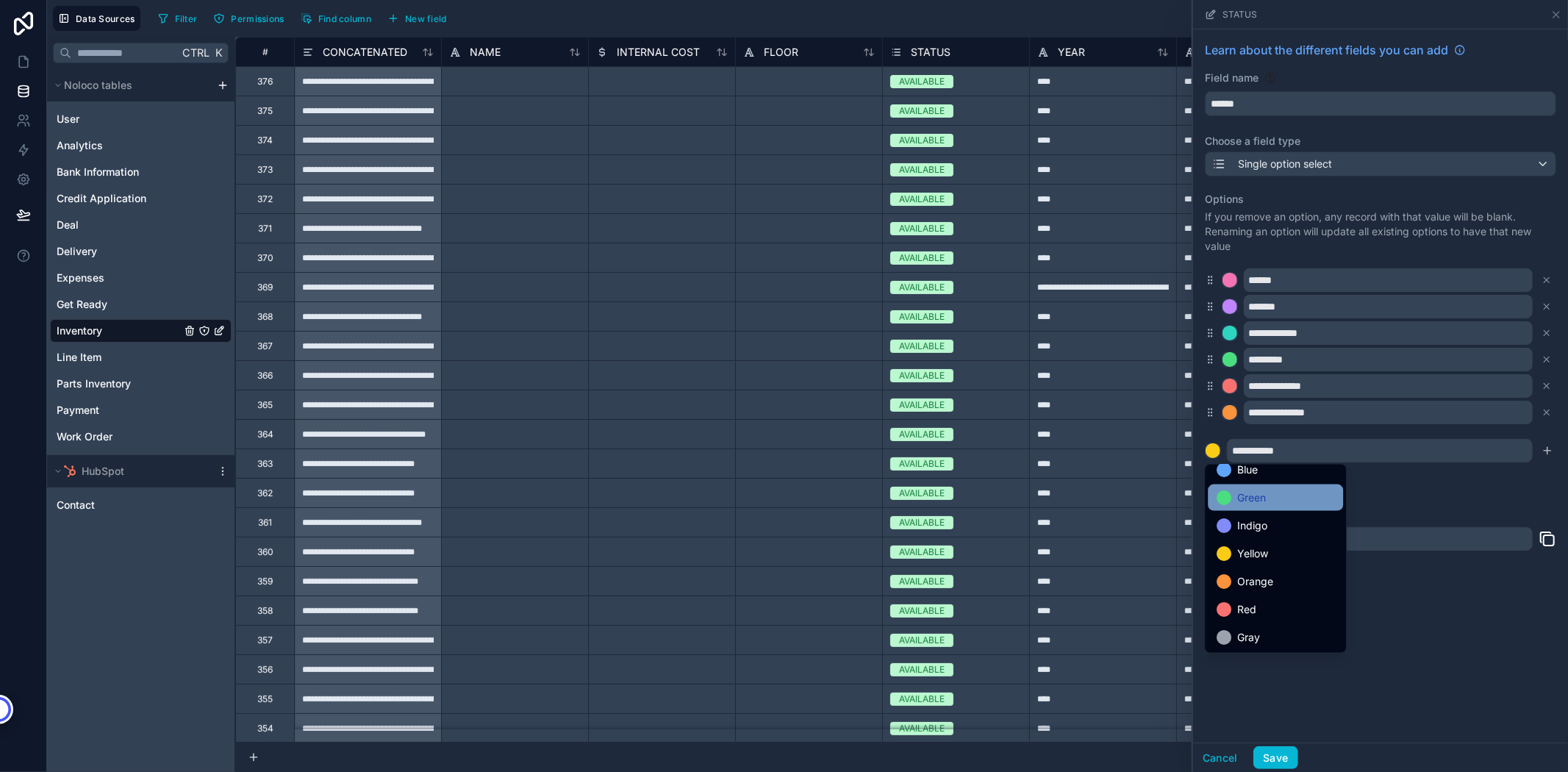 click on "Green" at bounding box center [1251, 498] 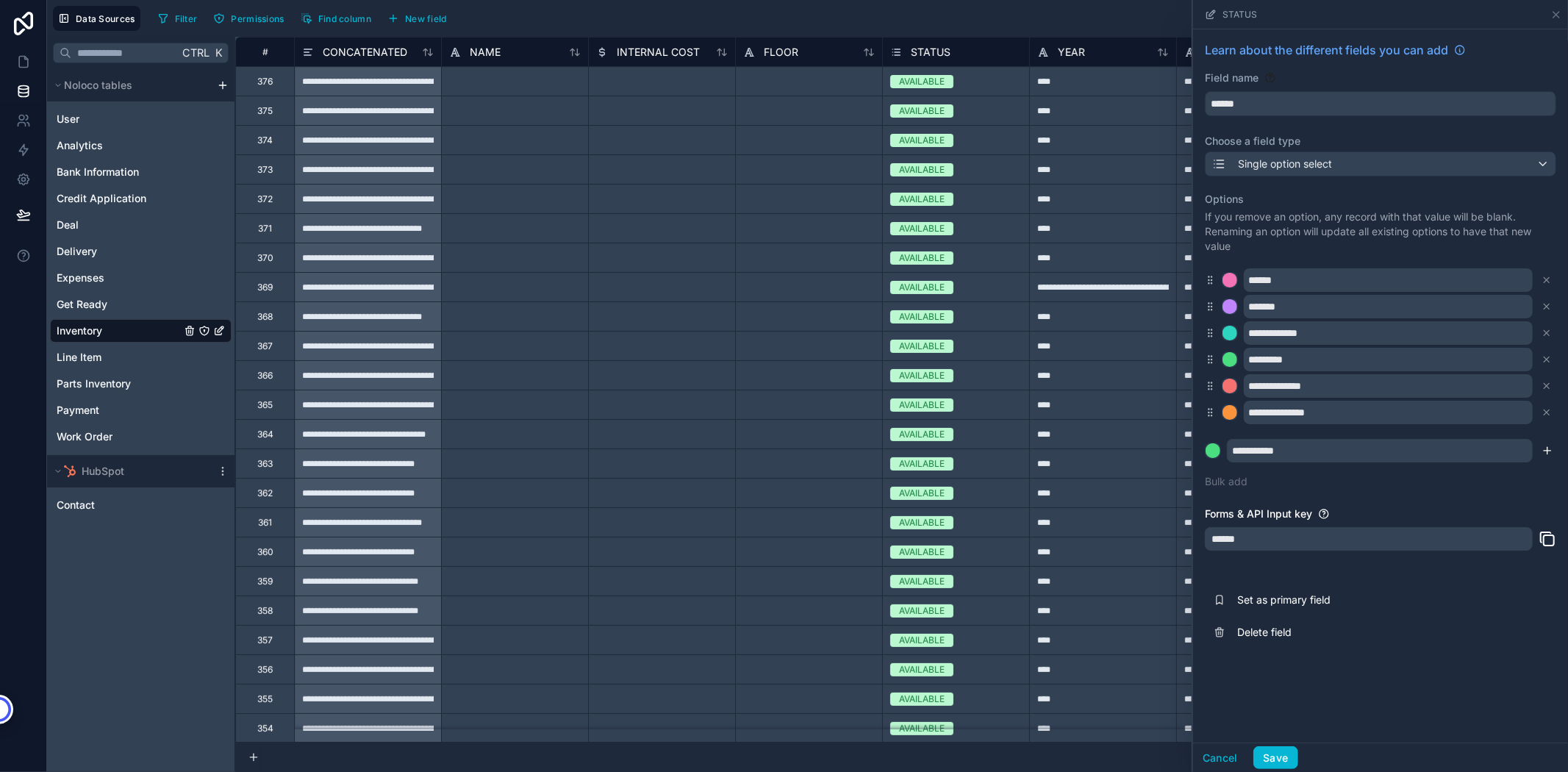 click 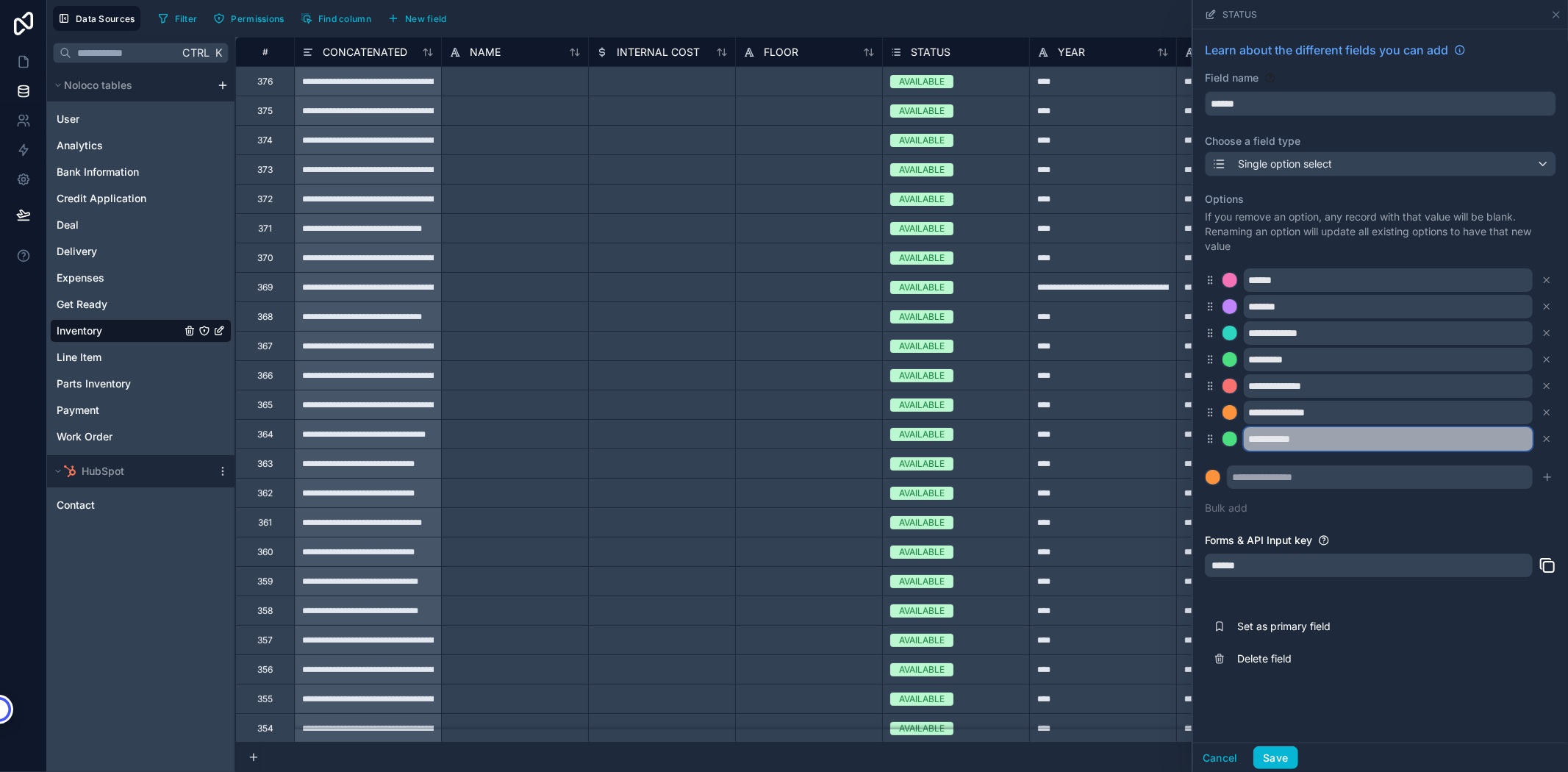 click on "**********" at bounding box center [1388, 439] 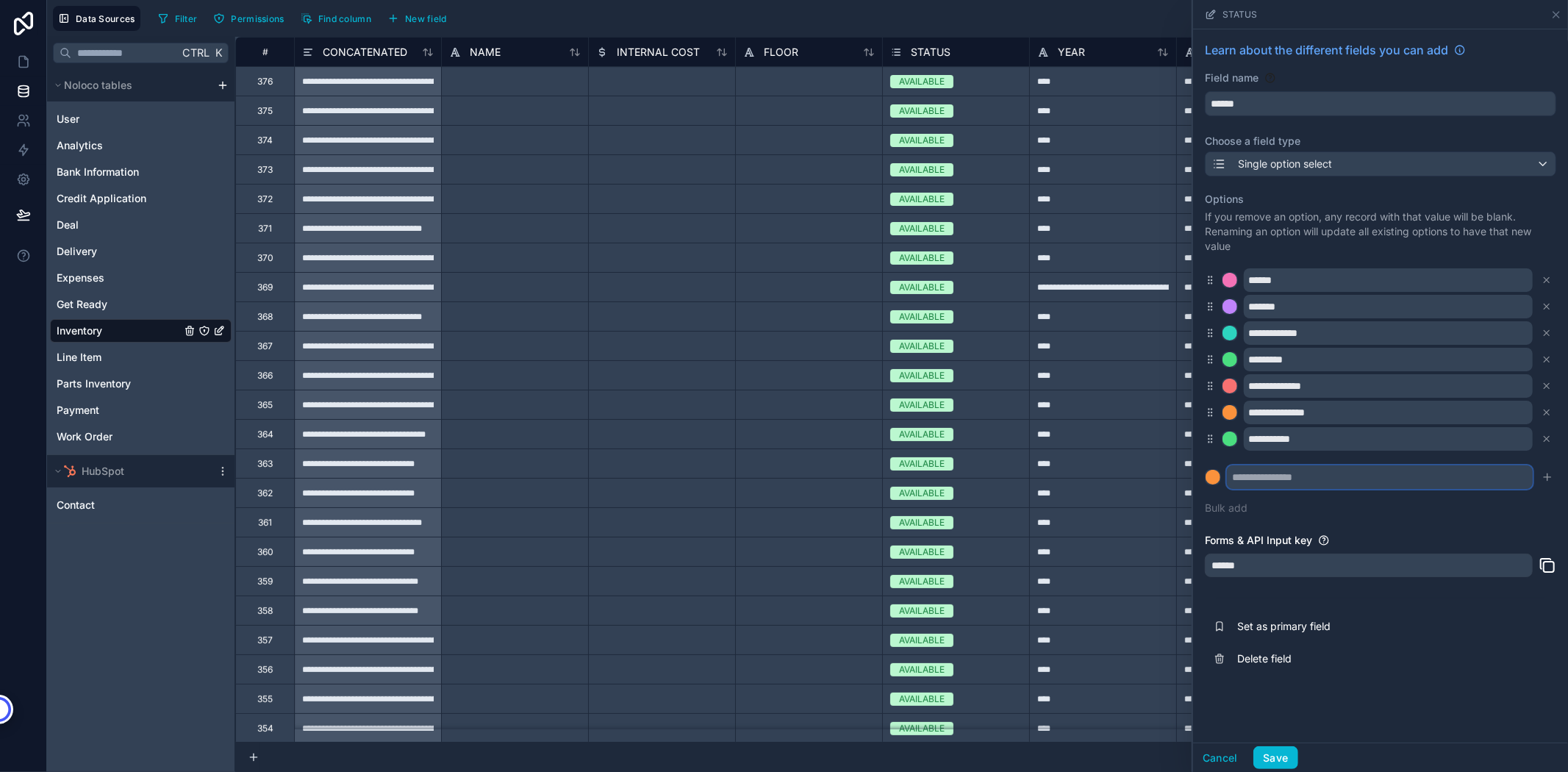 click at bounding box center (1380, 477) 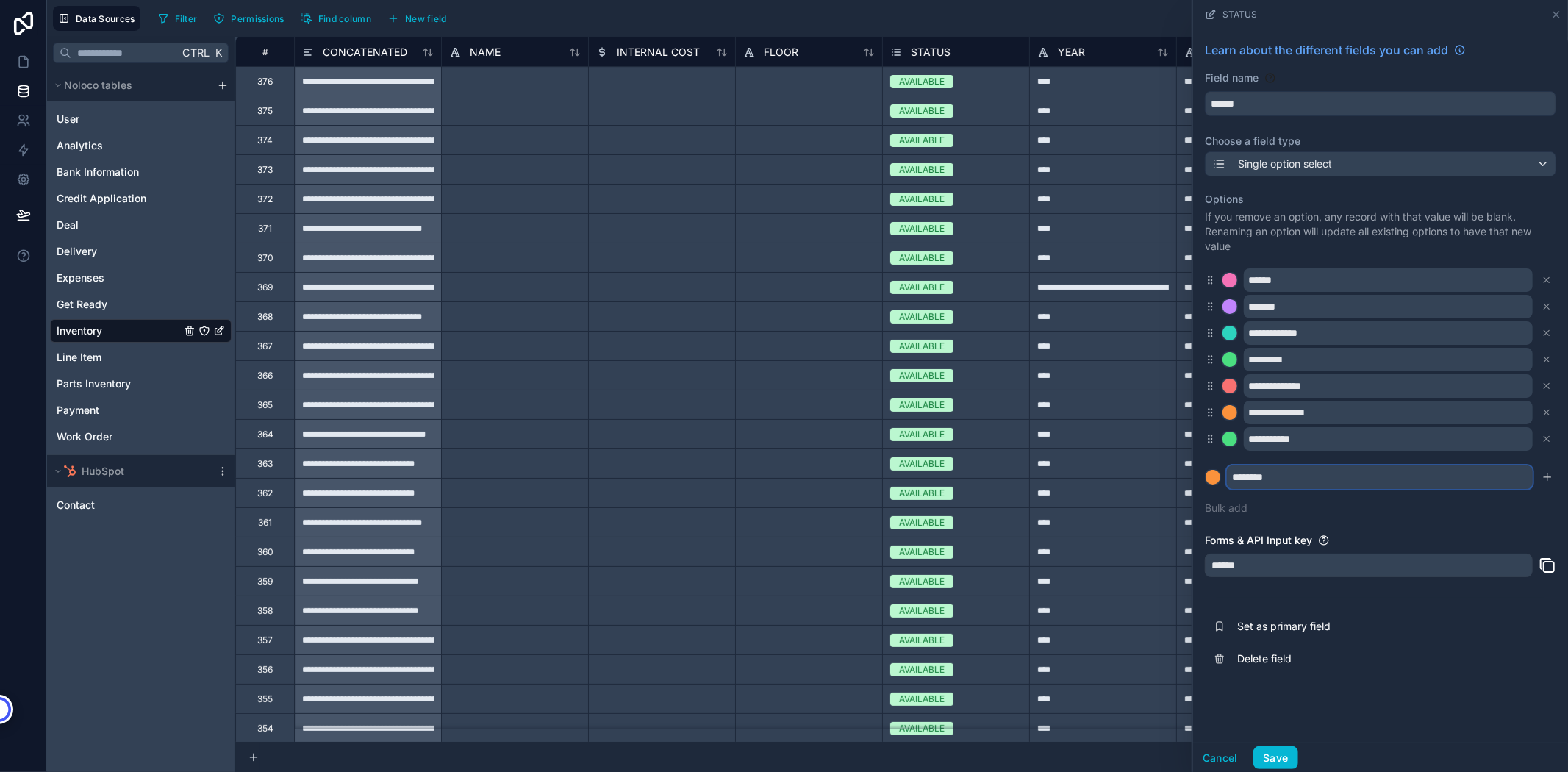 type on "********" 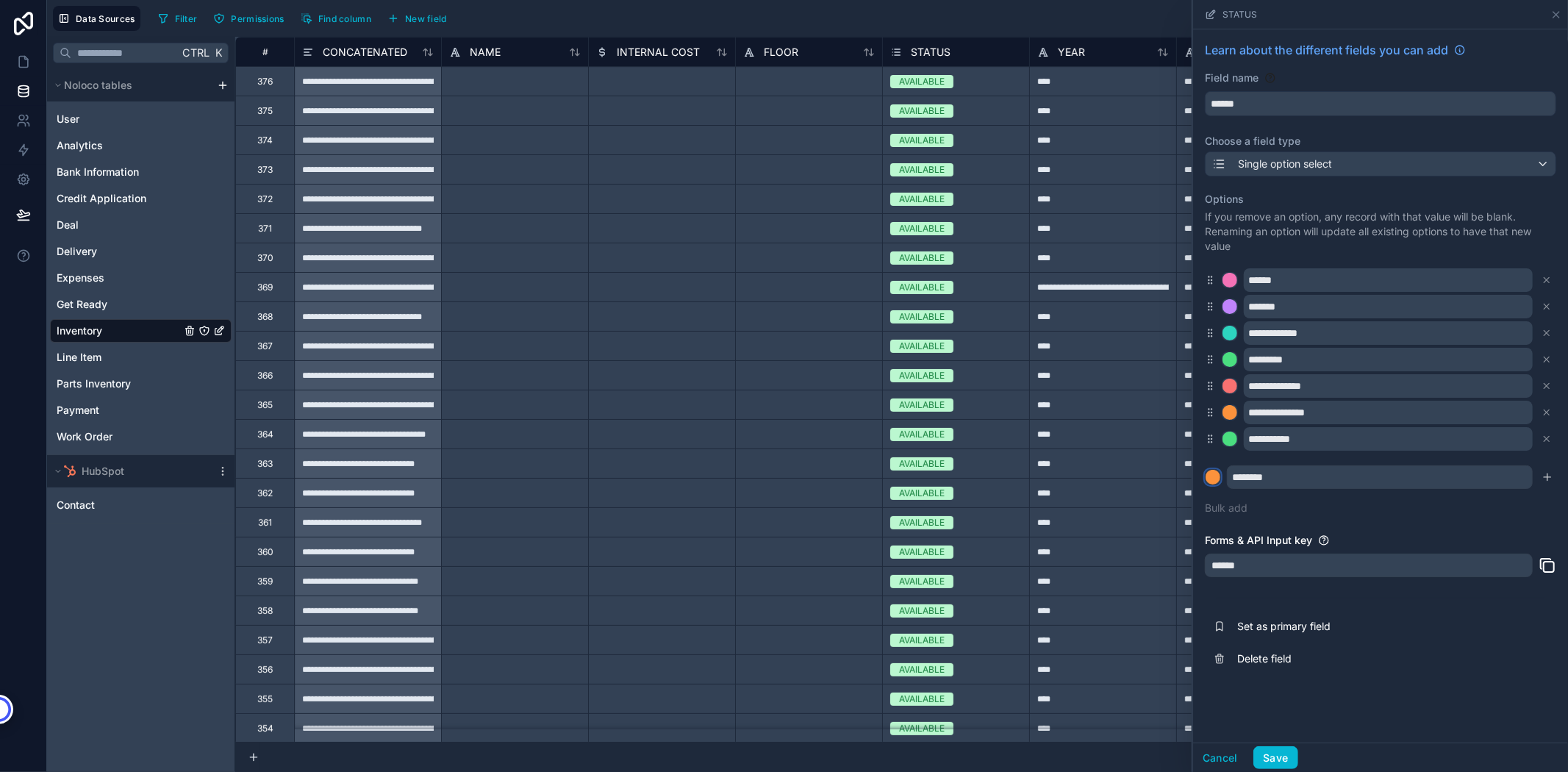 click at bounding box center [1213, 477] 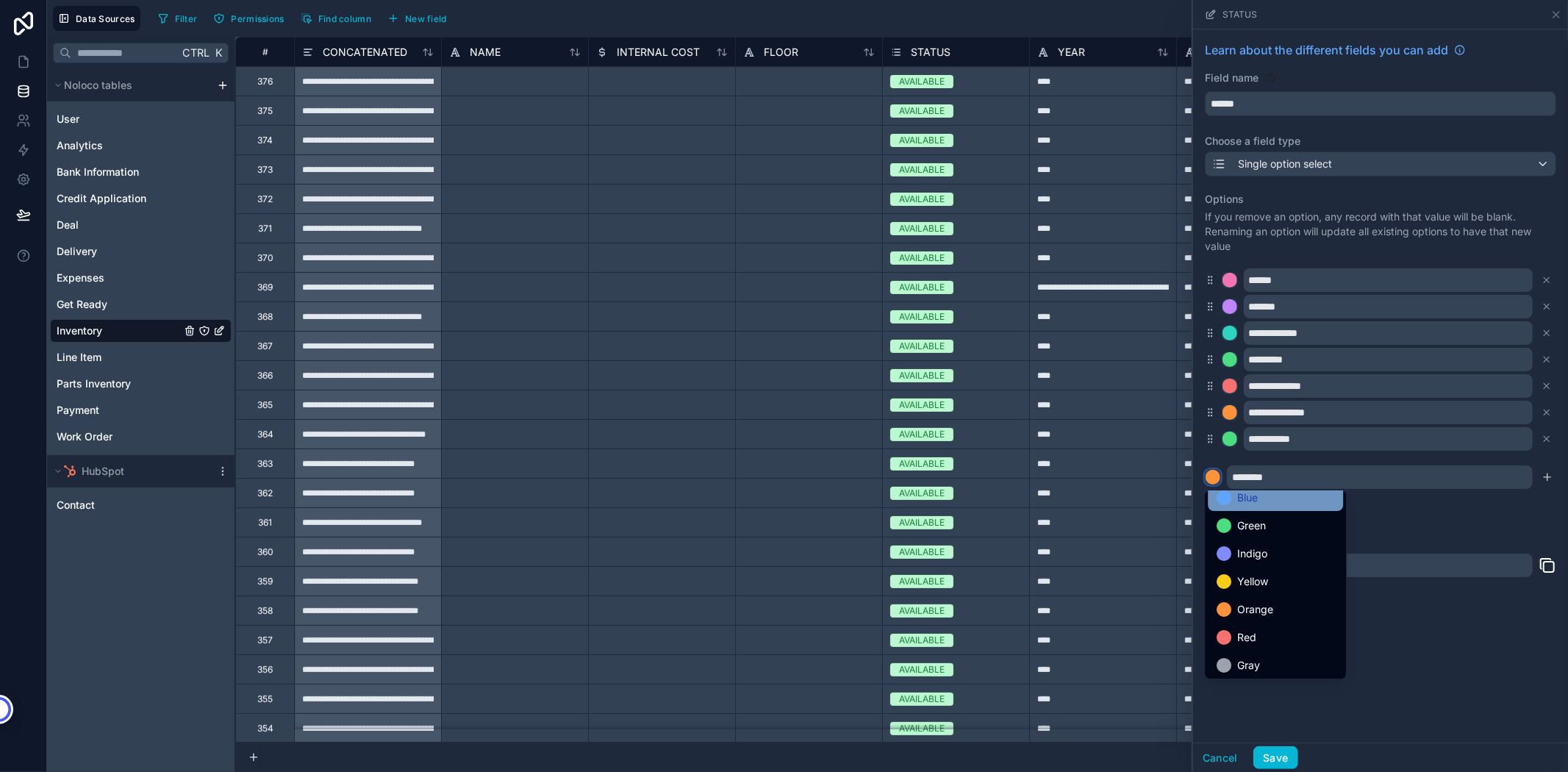 scroll, scrollTop: 123, scrollLeft: 0, axis: vertical 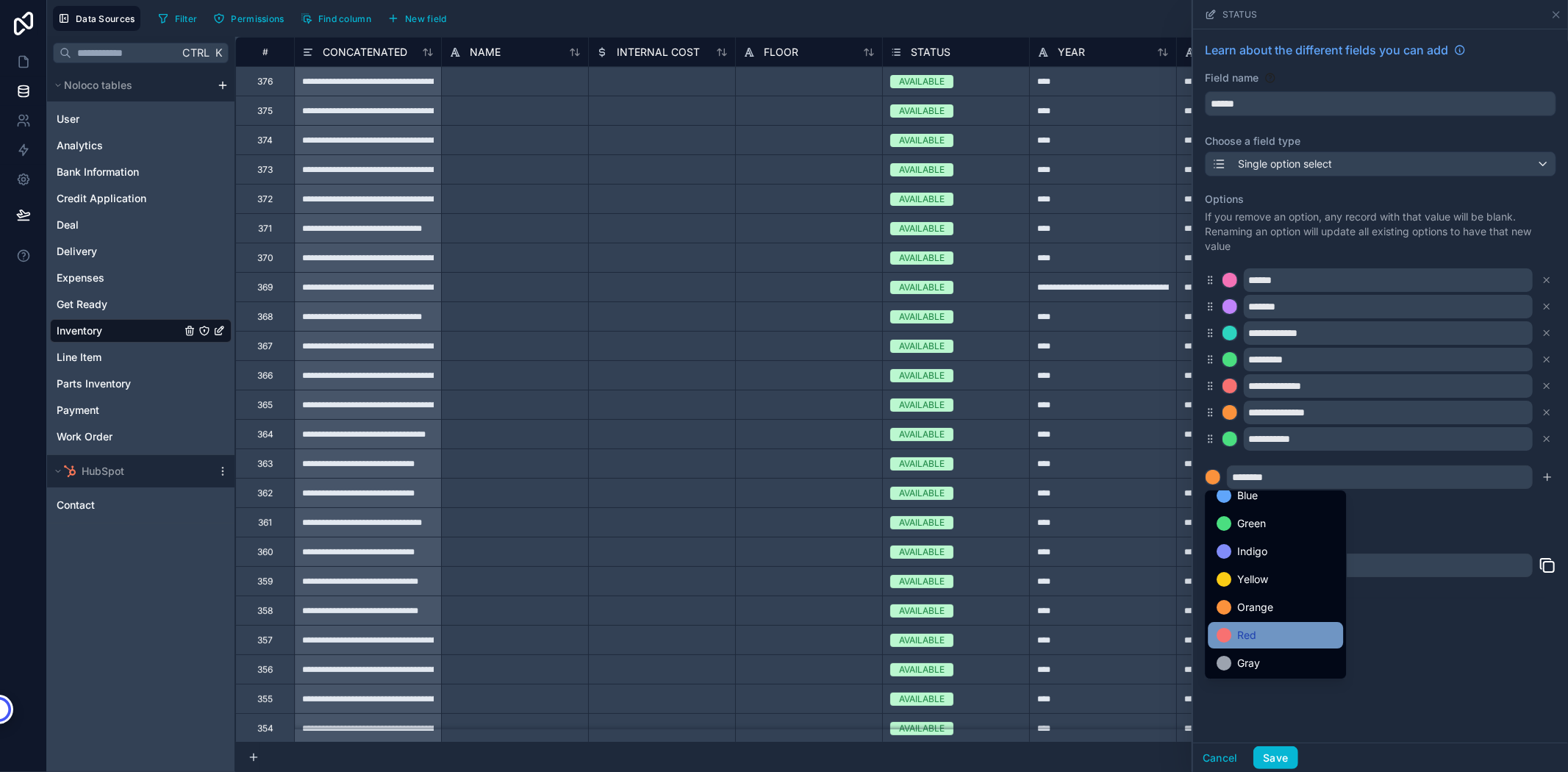 click on "Red" at bounding box center (1275, 635) 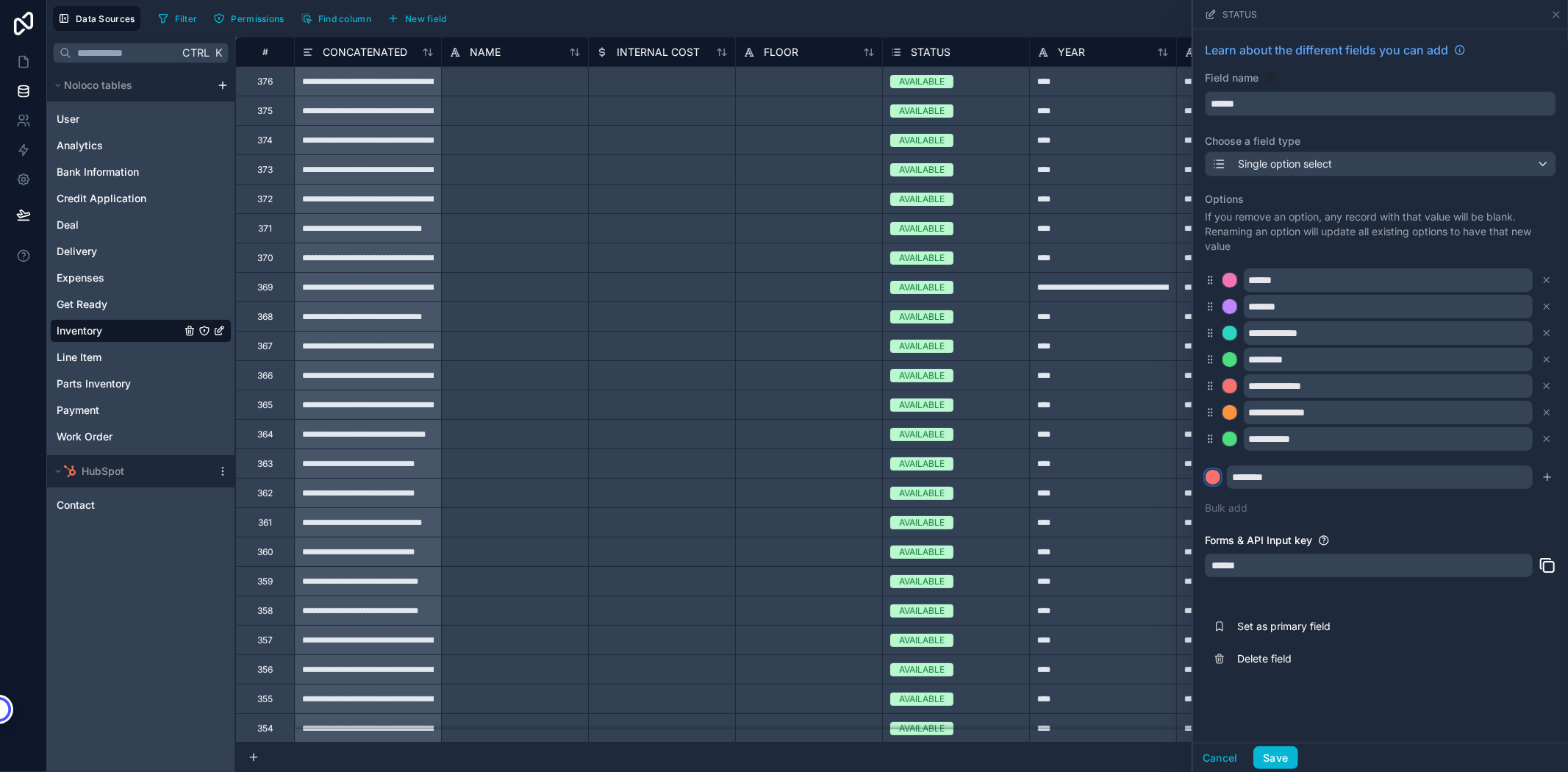 click at bounding box center (1213, 477) 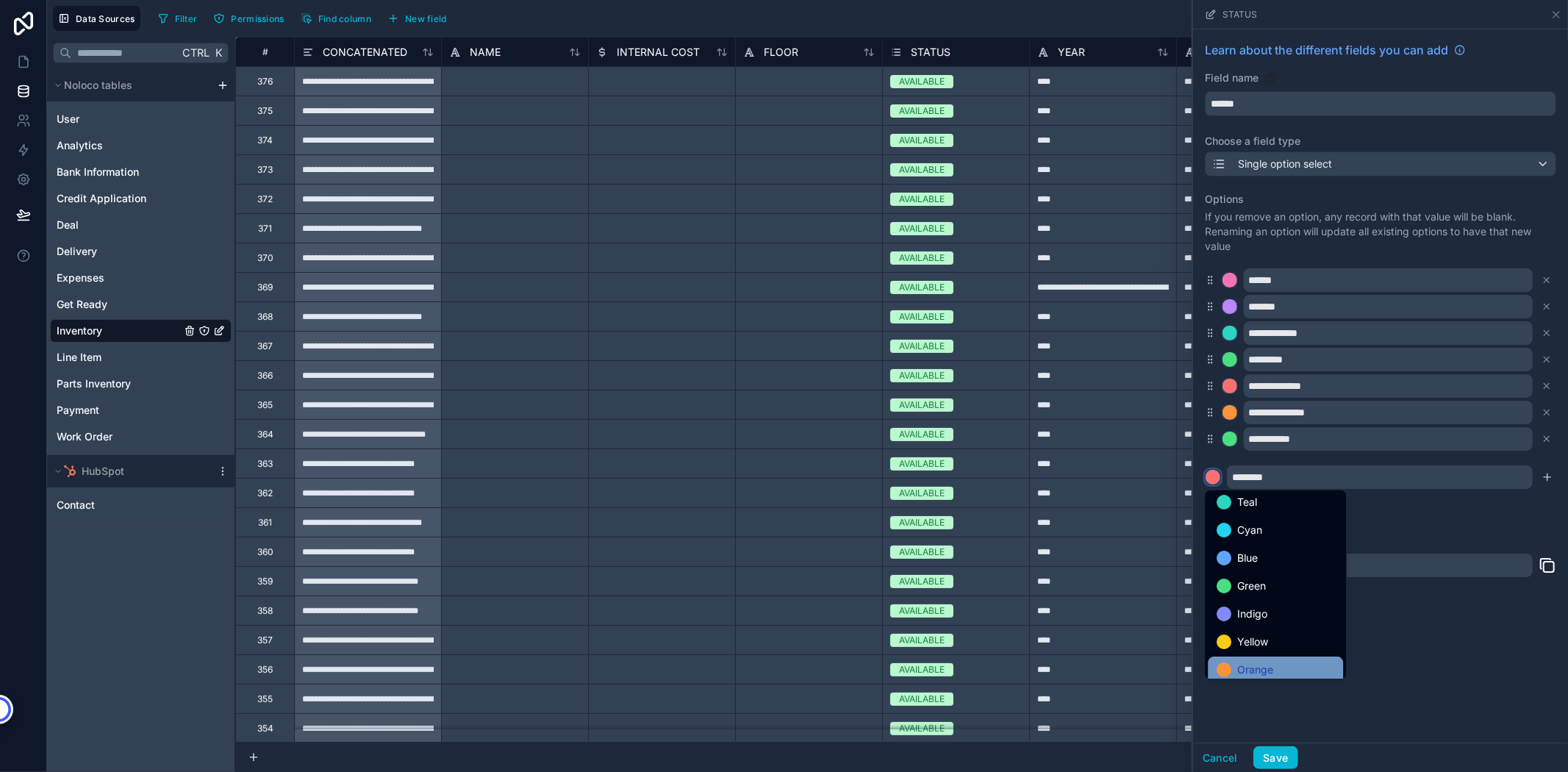 scroll, scrollTop: 123, scrollLeft: 0, axis: vertical 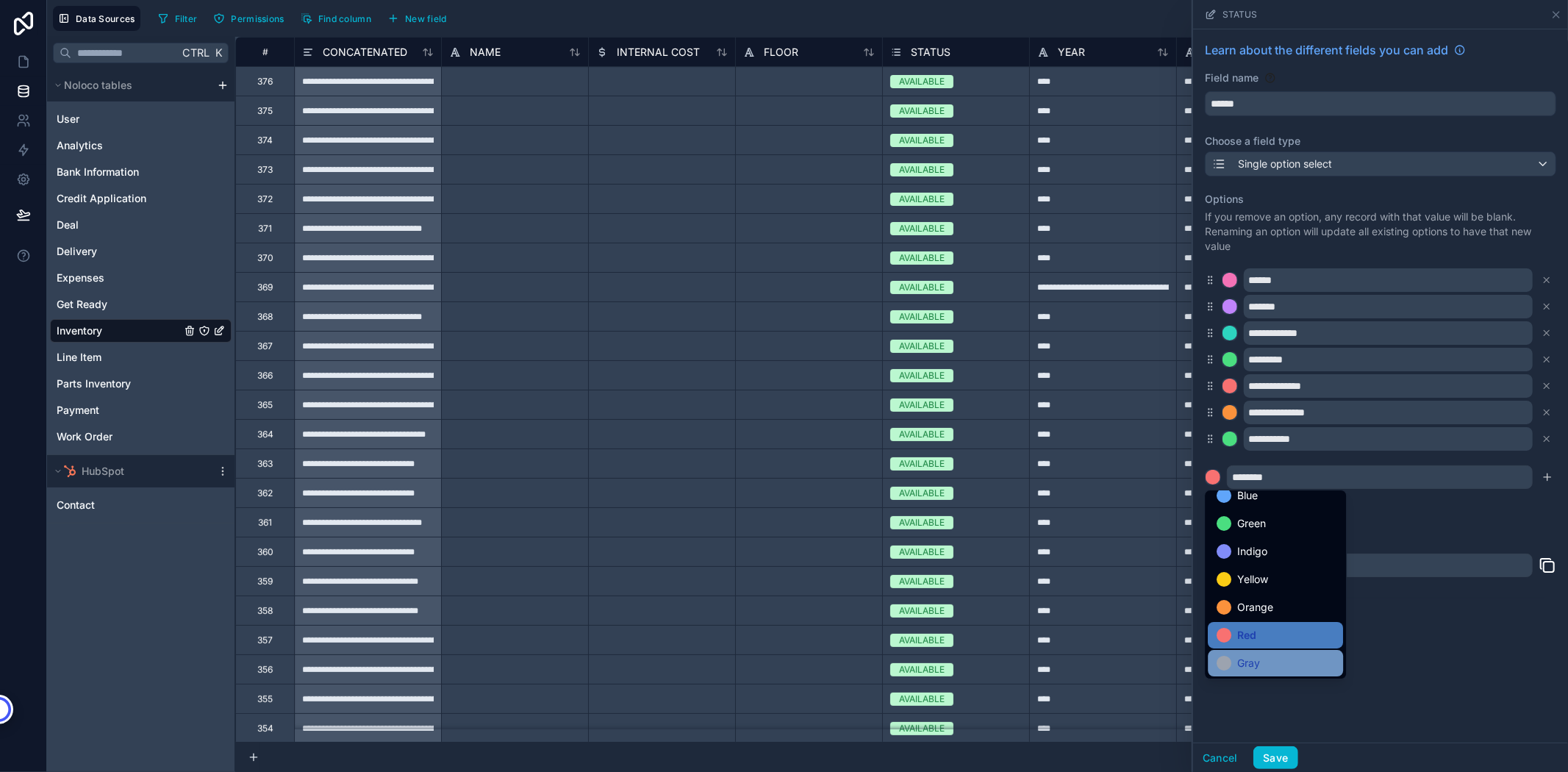 click on "Gray" at bounding box center [1275, 663] 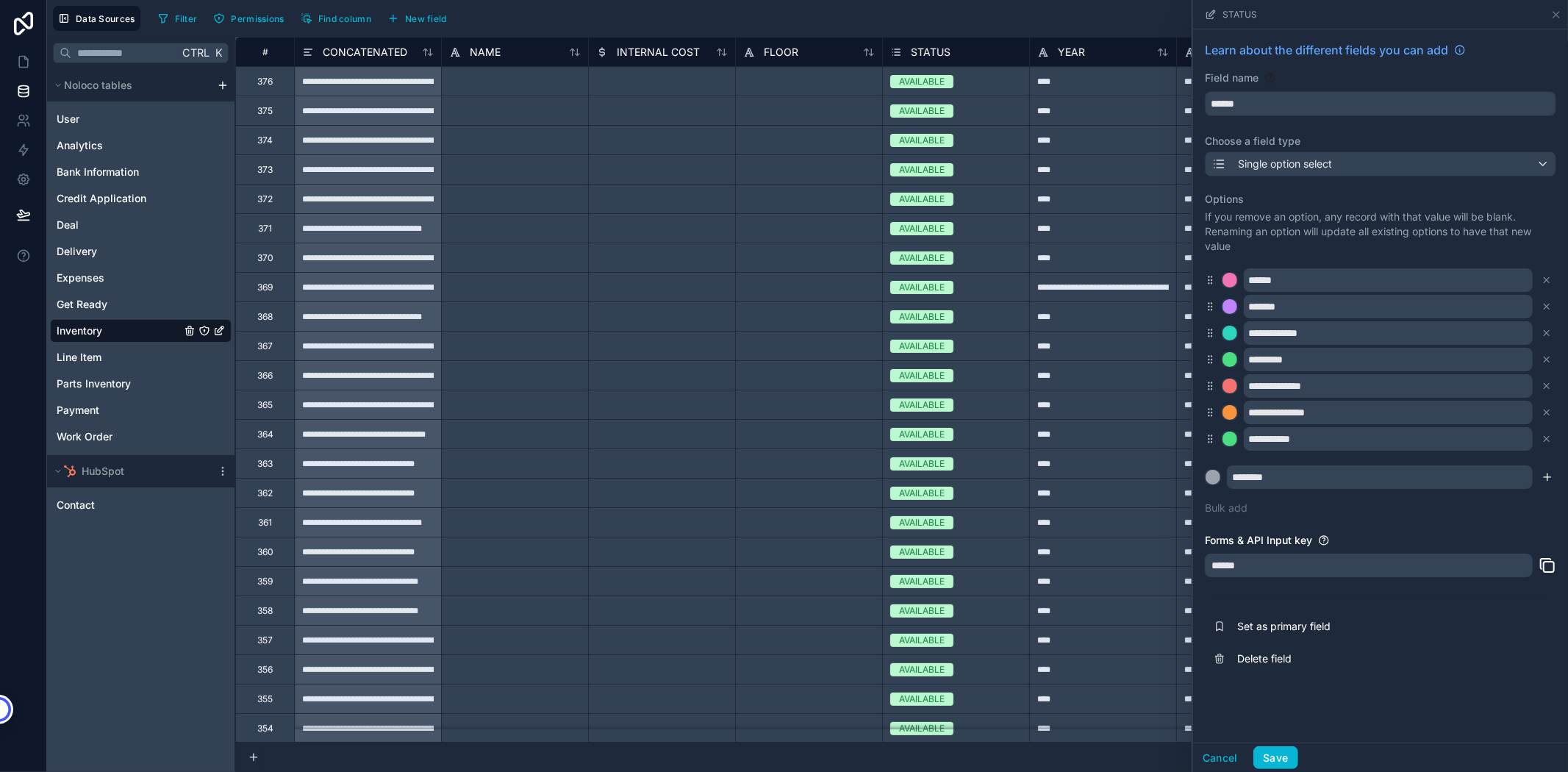 click 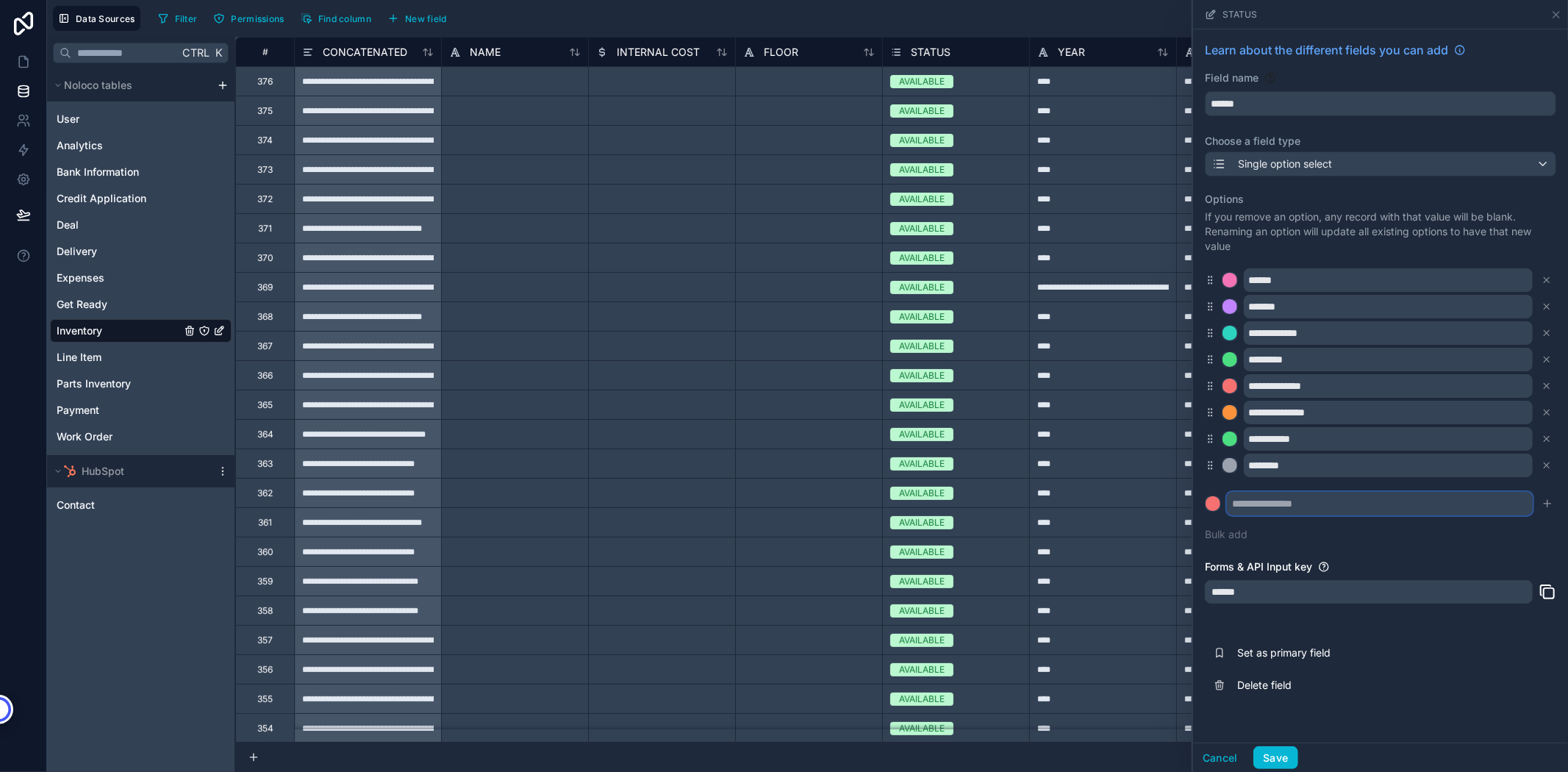 click at bounding box center (1380, 504) 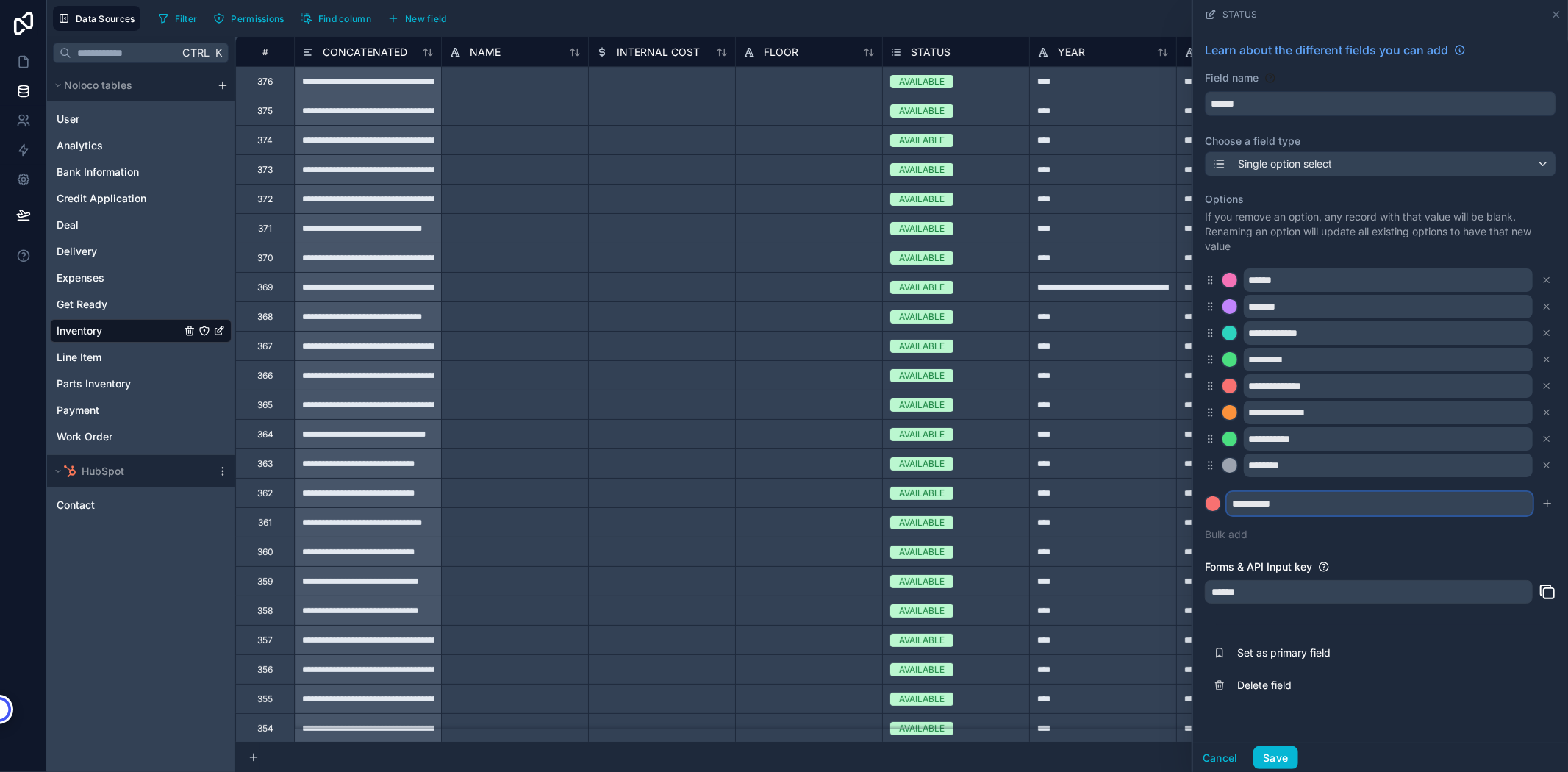 type on "**********" 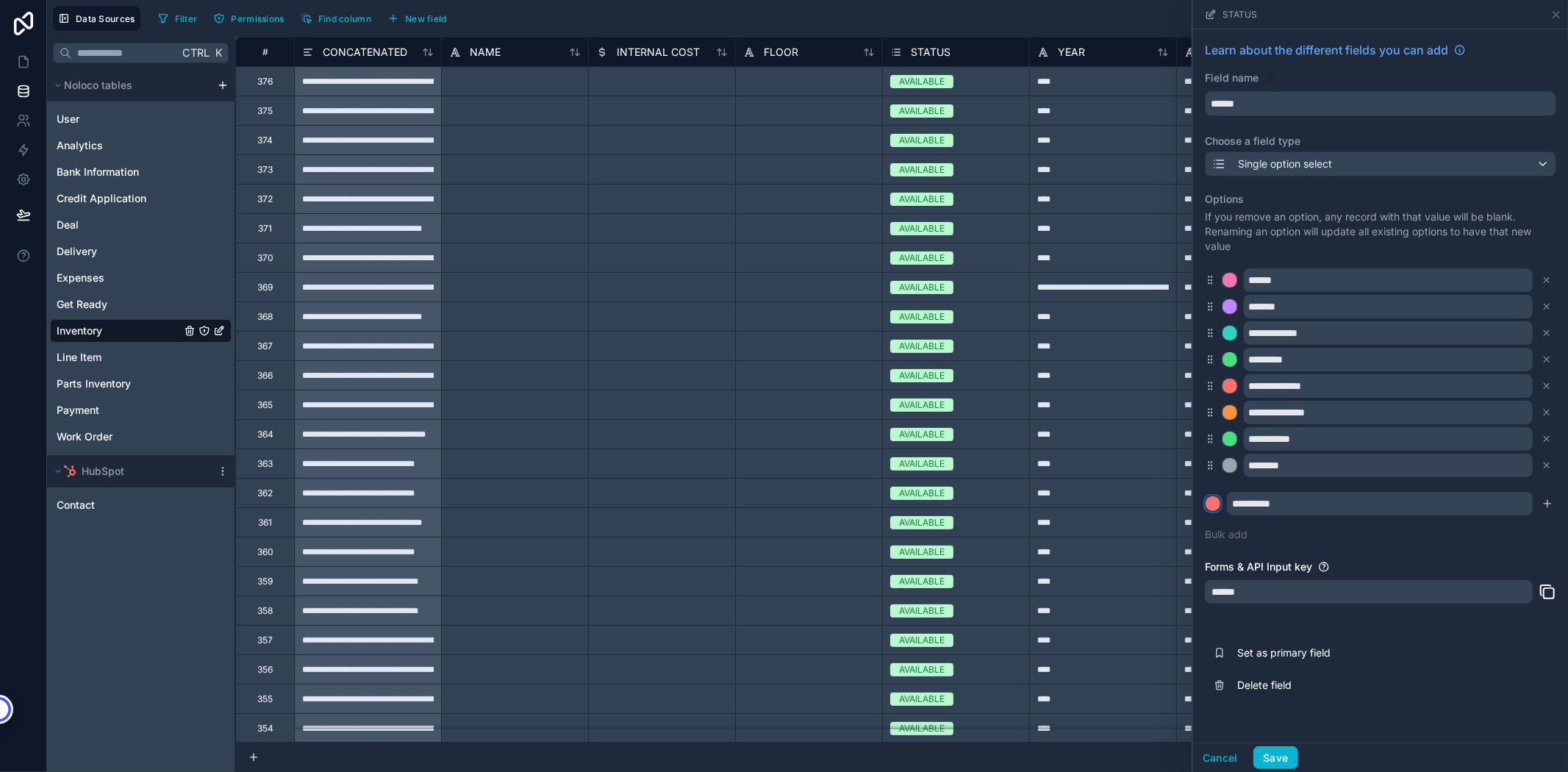 click at bounding box center (1213, 504) 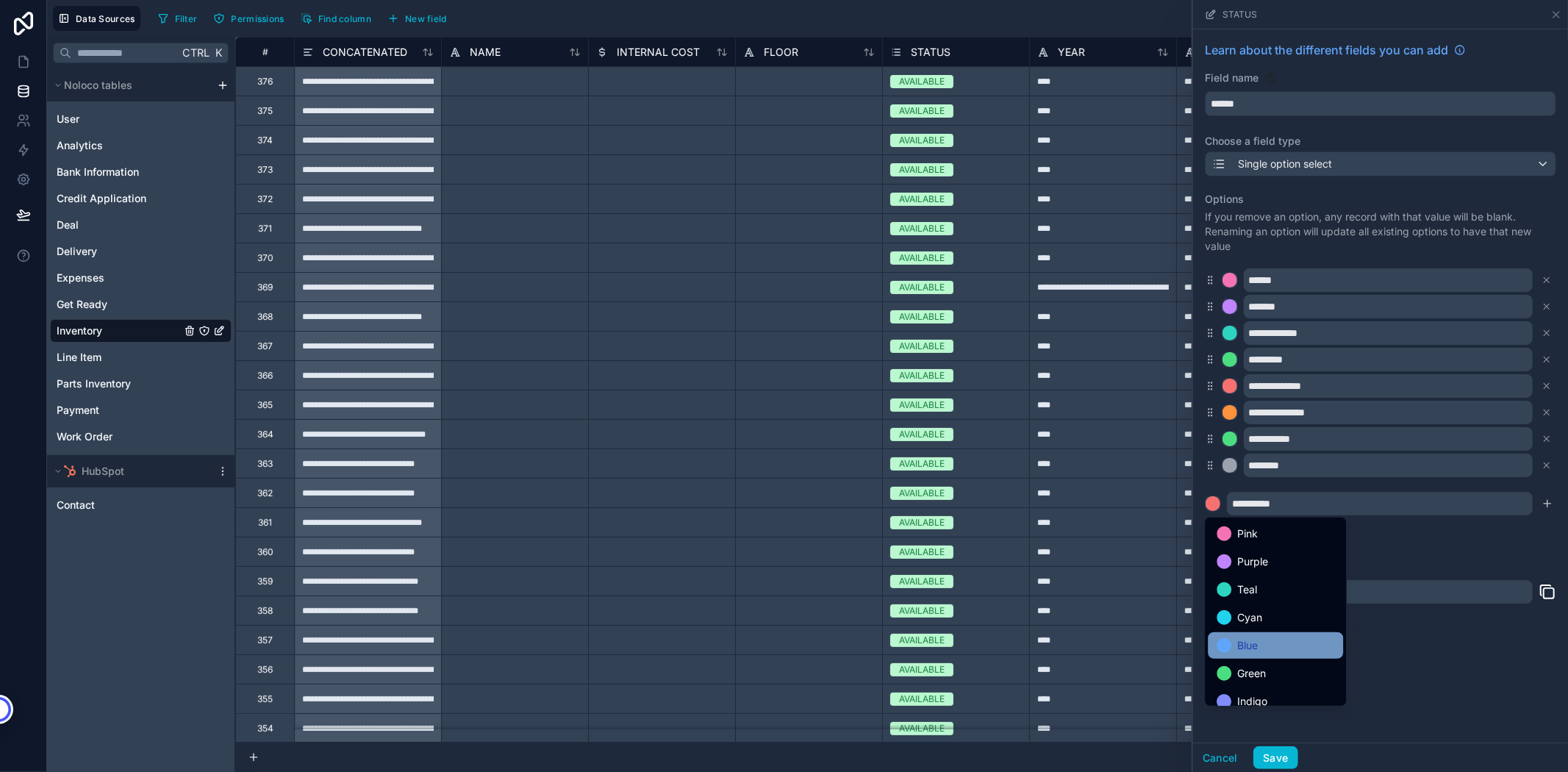 click on "Blue" at bounding box center [1247, 646] 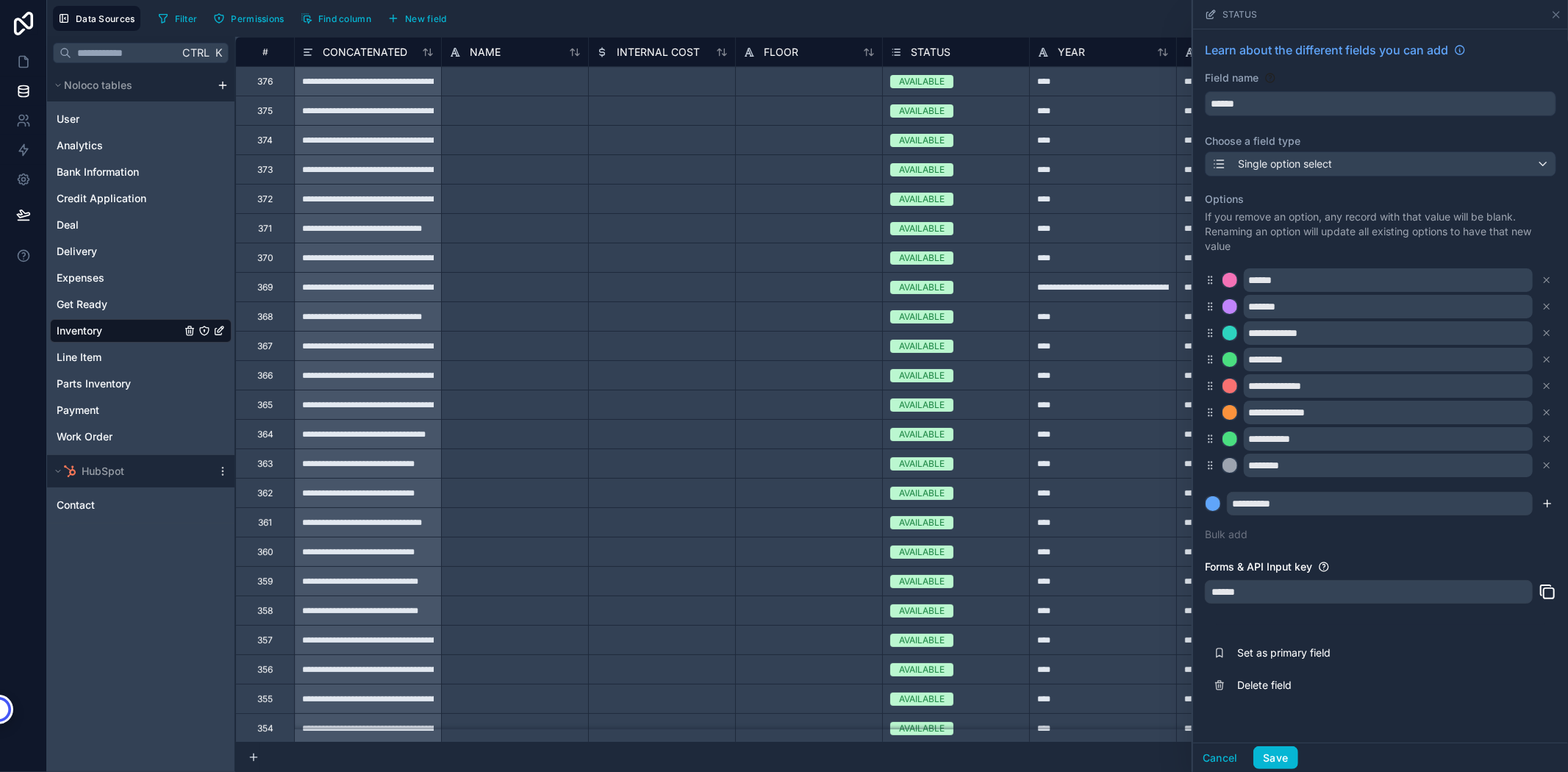 click 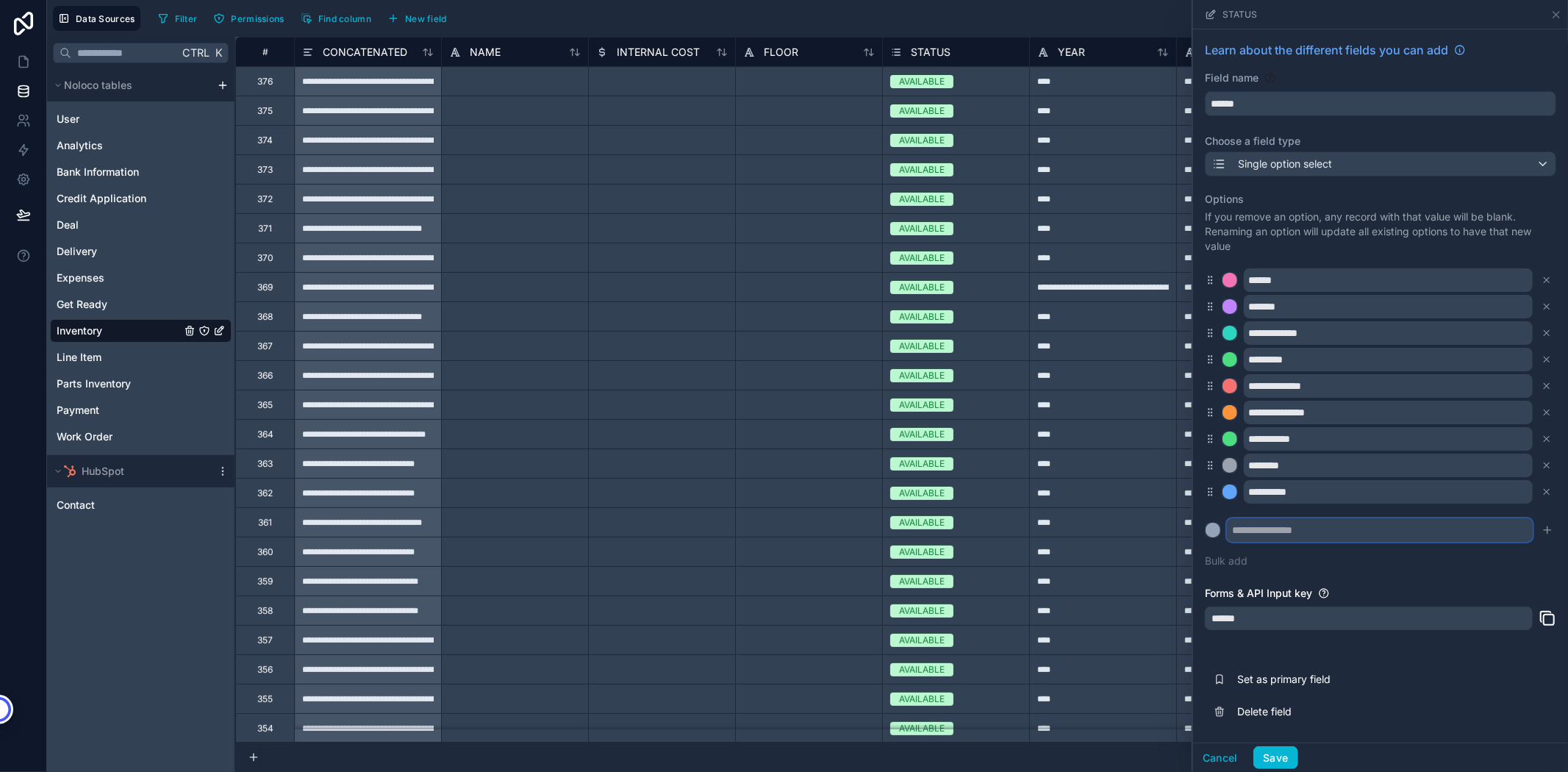click at bounding box center (1380, 530) 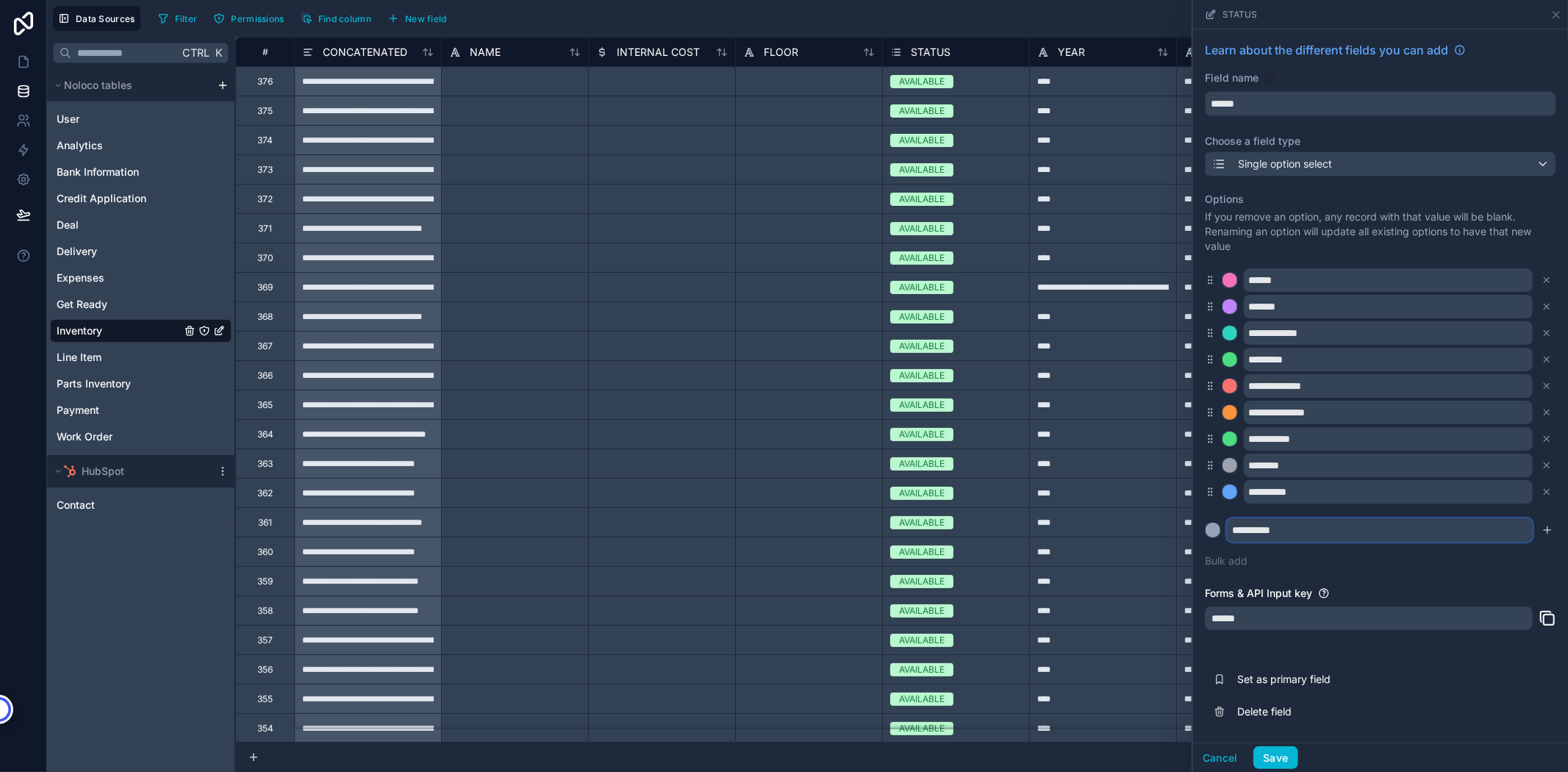 type on "**********" 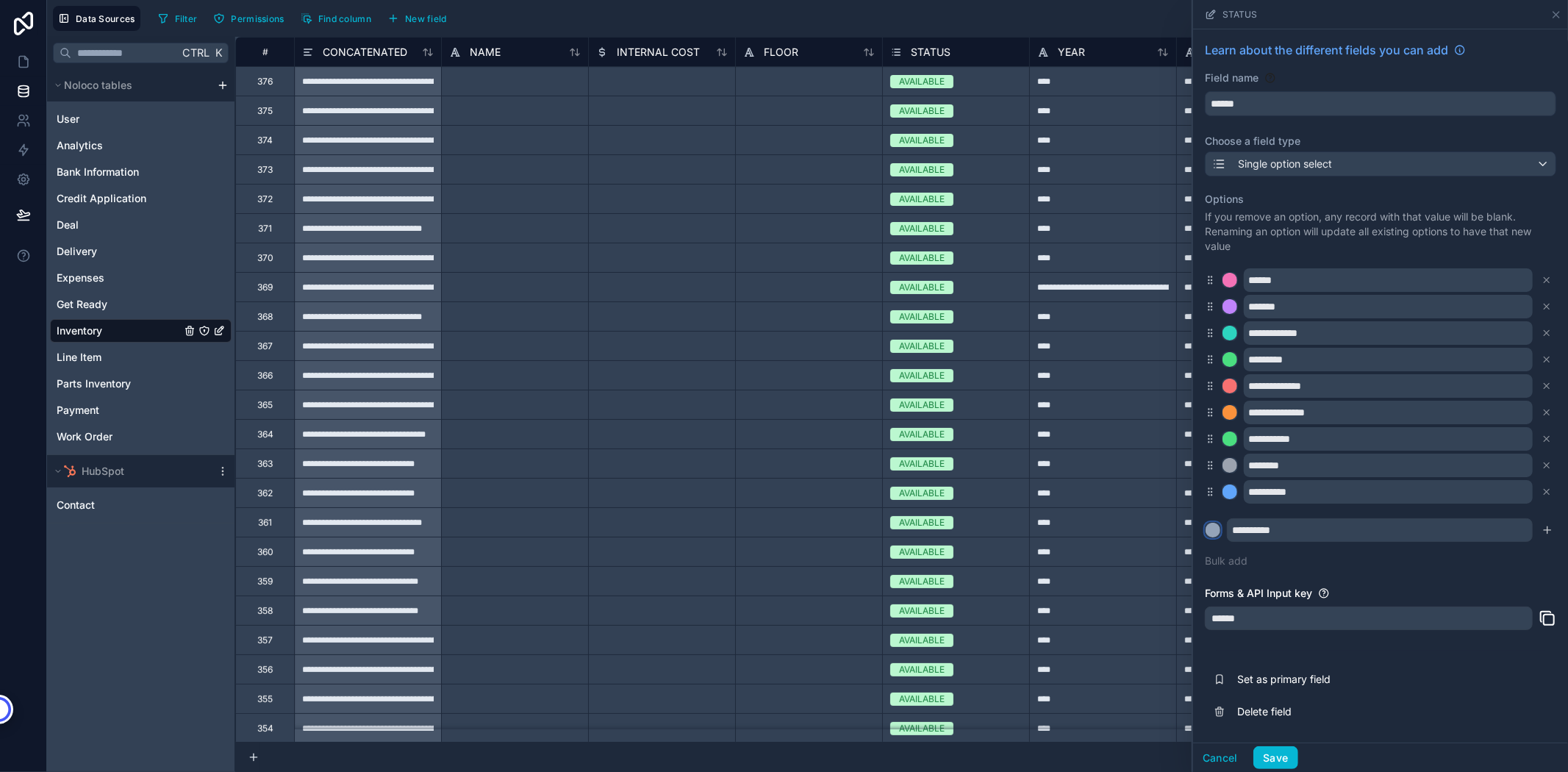 click at bounding box center [1213, 530] 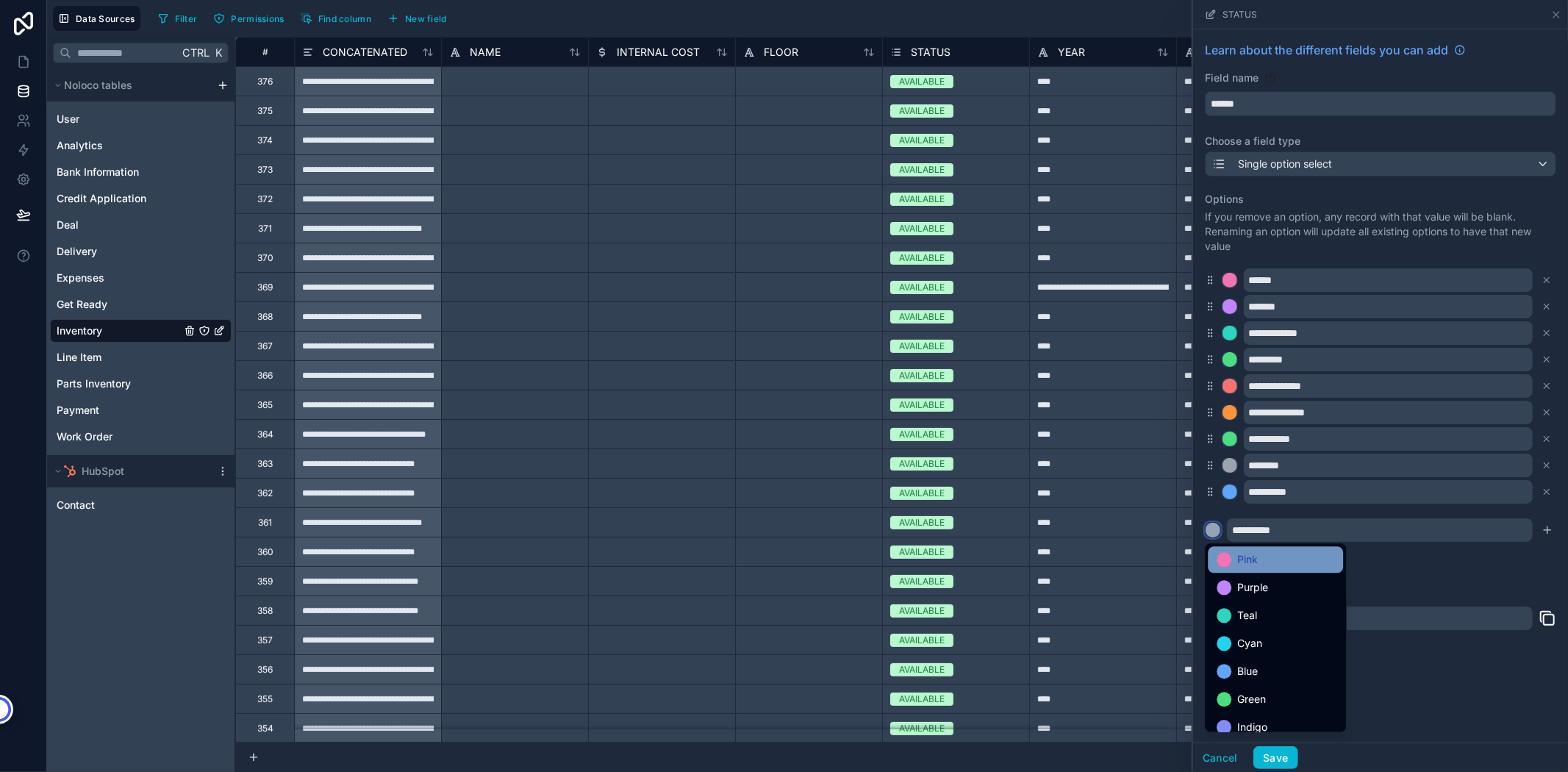 scroll, scrollTop: 82, scrollLeft: 0, axis: vertical 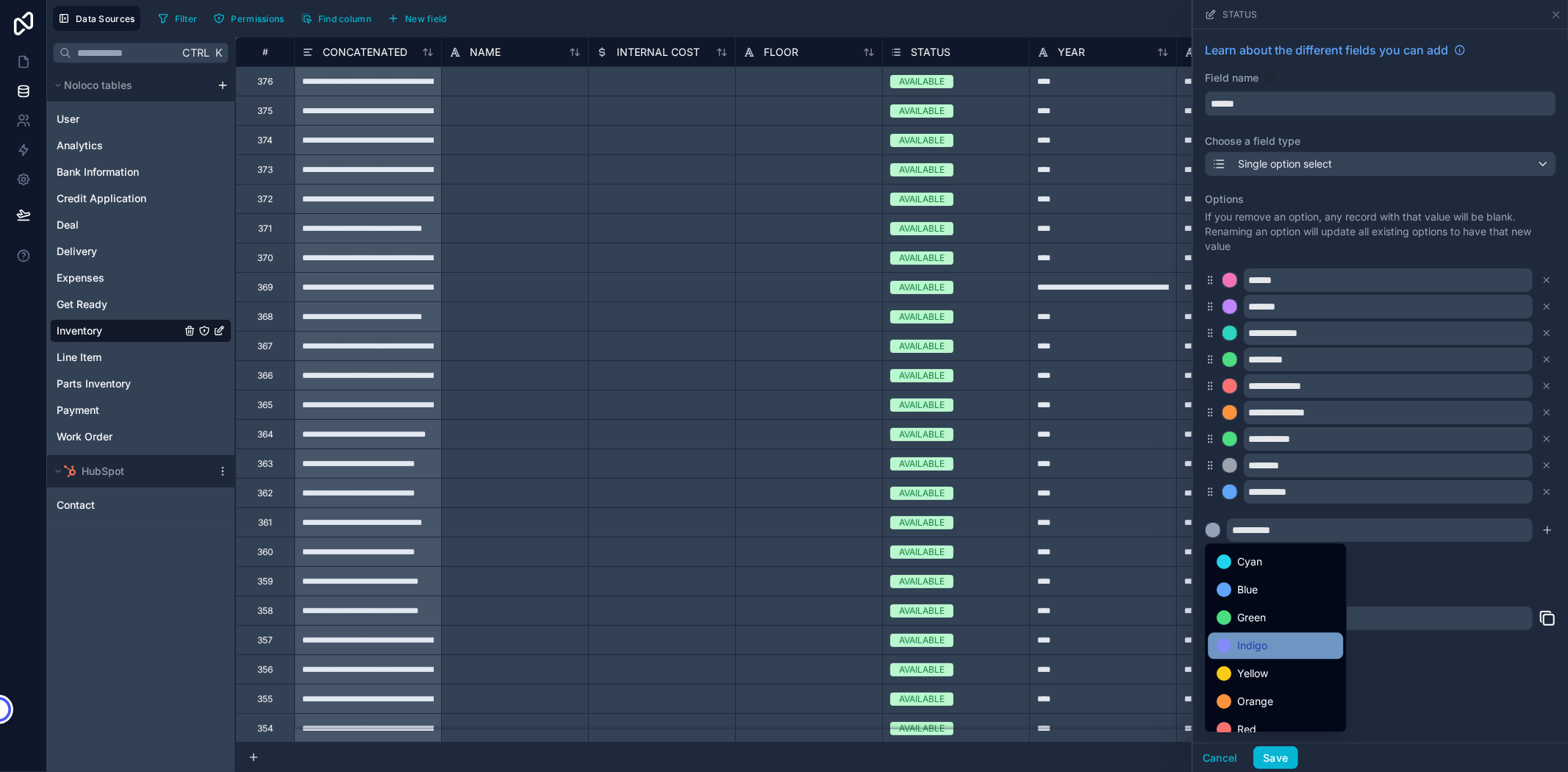 click on "Indigo" at bounding box center [1275, 646] 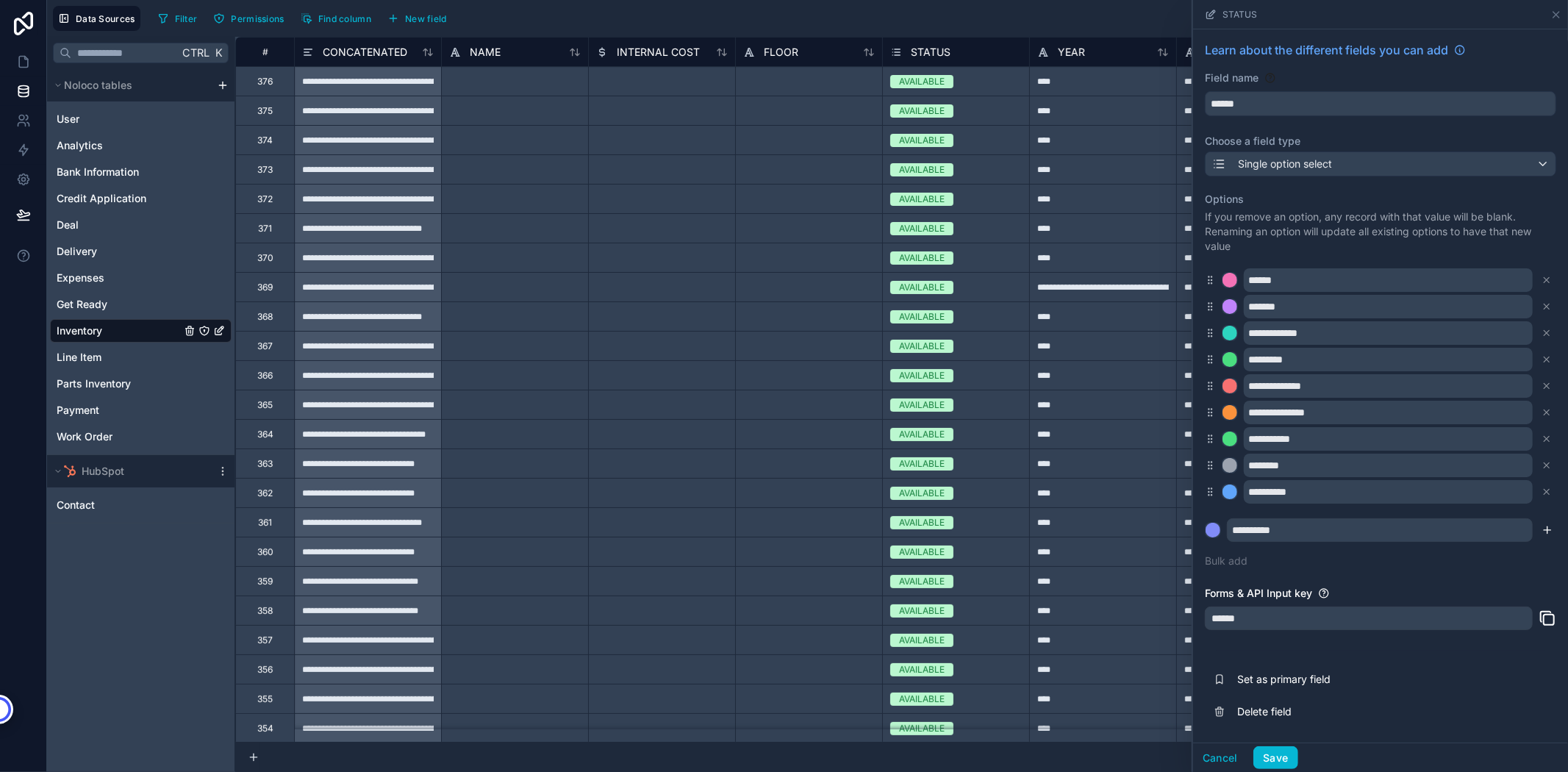 click 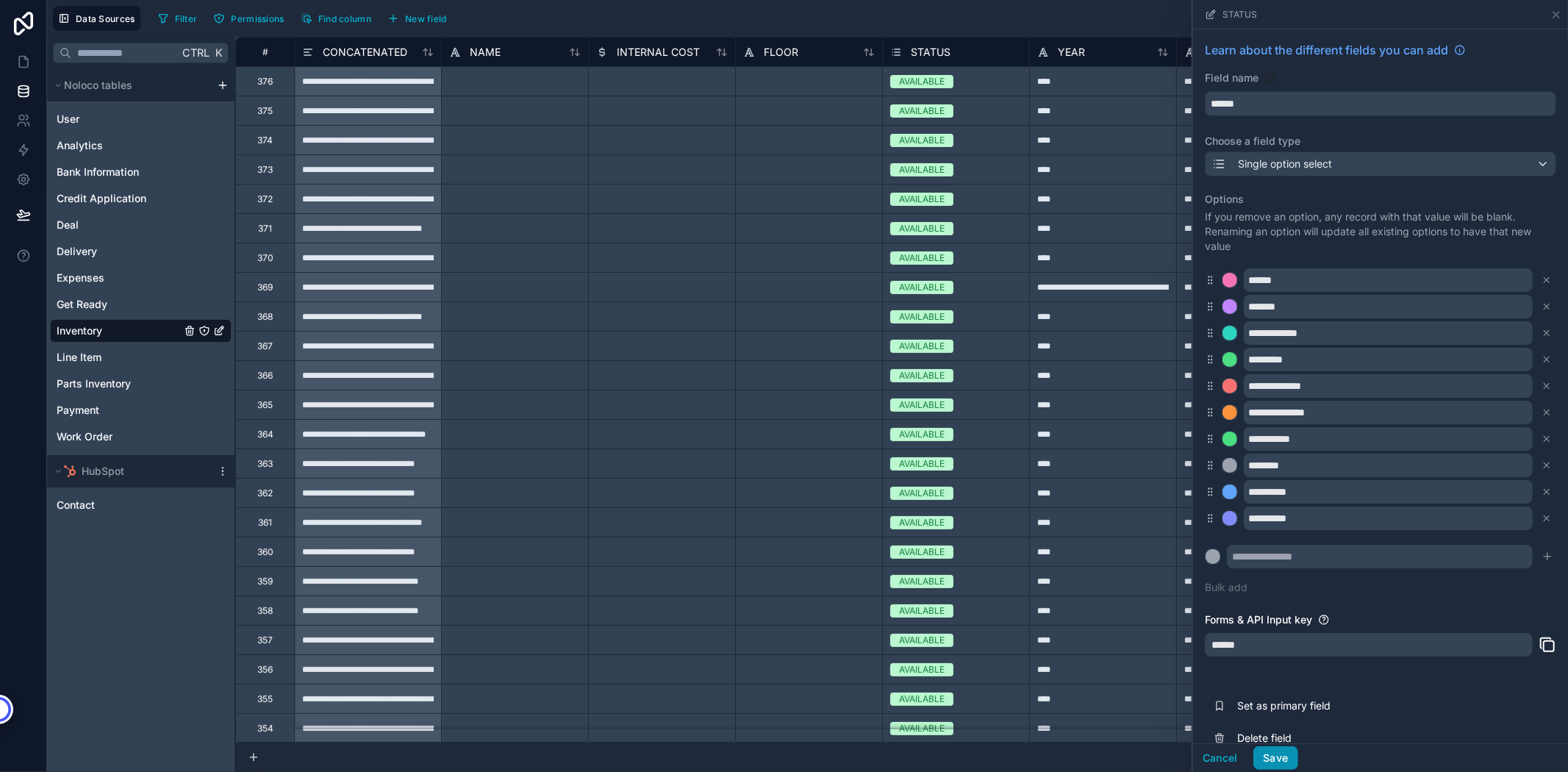 click on "Save" at bounding box center (1275, 758) 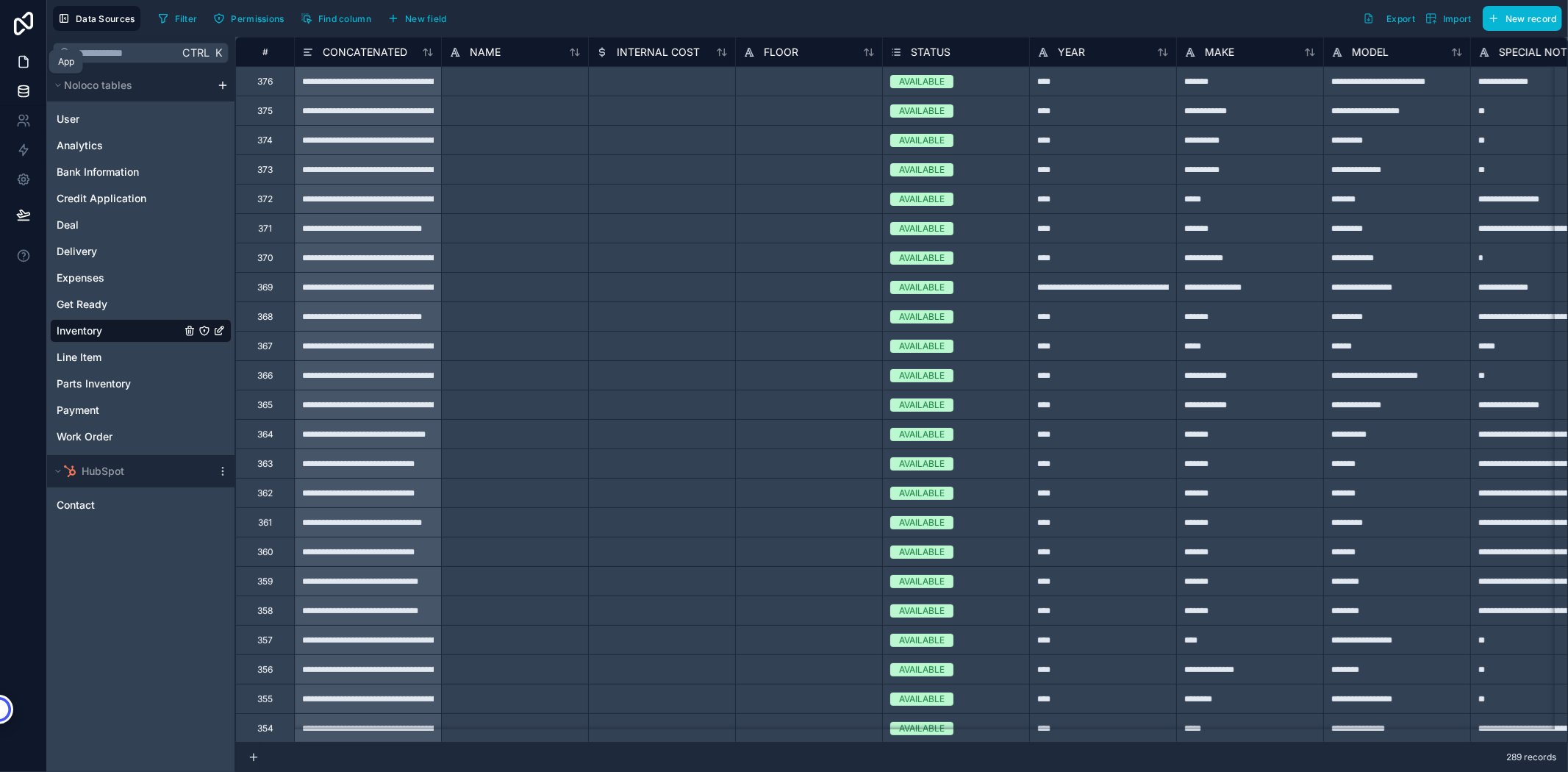 click 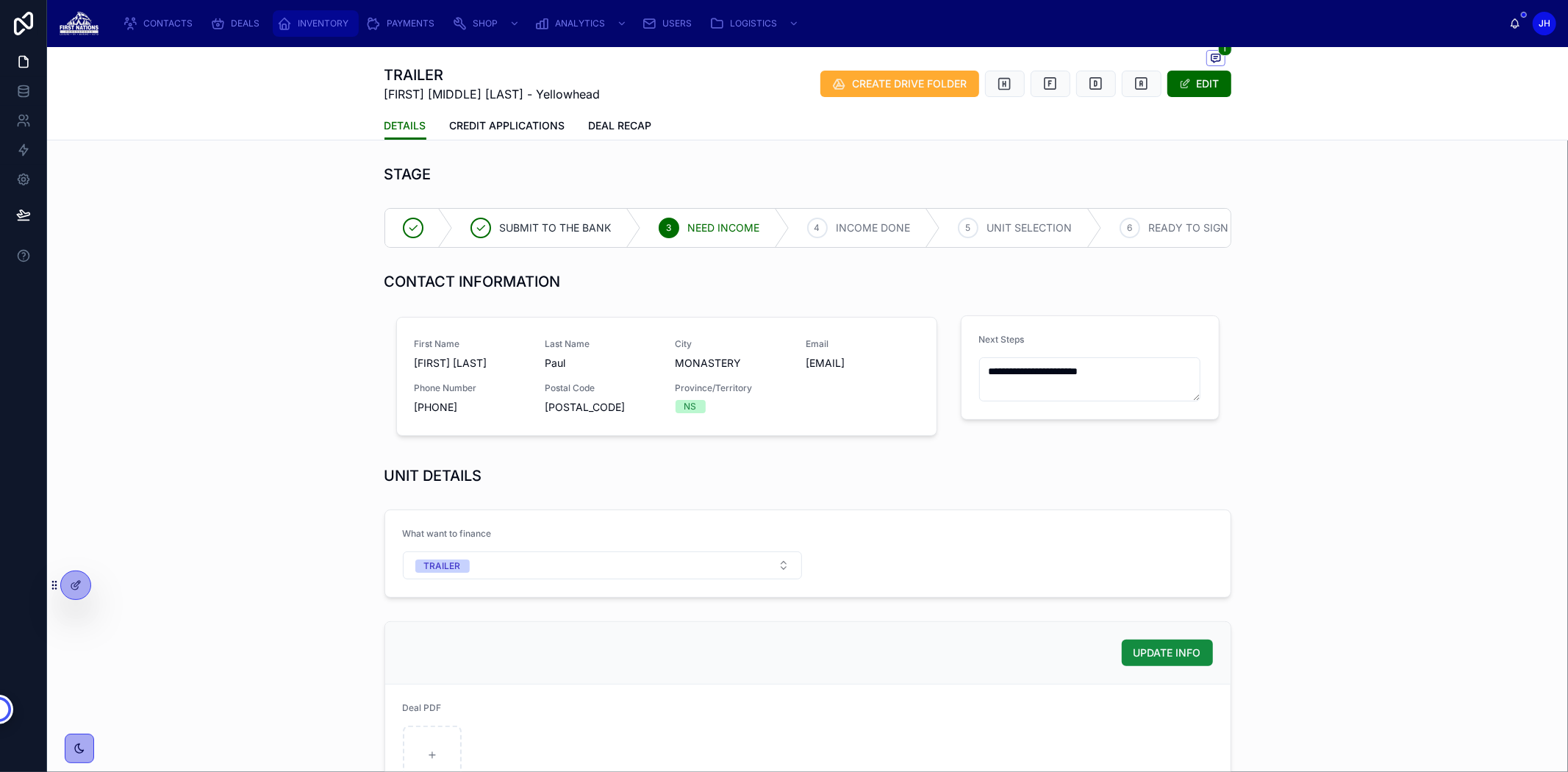click on "INVENTORY" at bounding box center (323, 24) 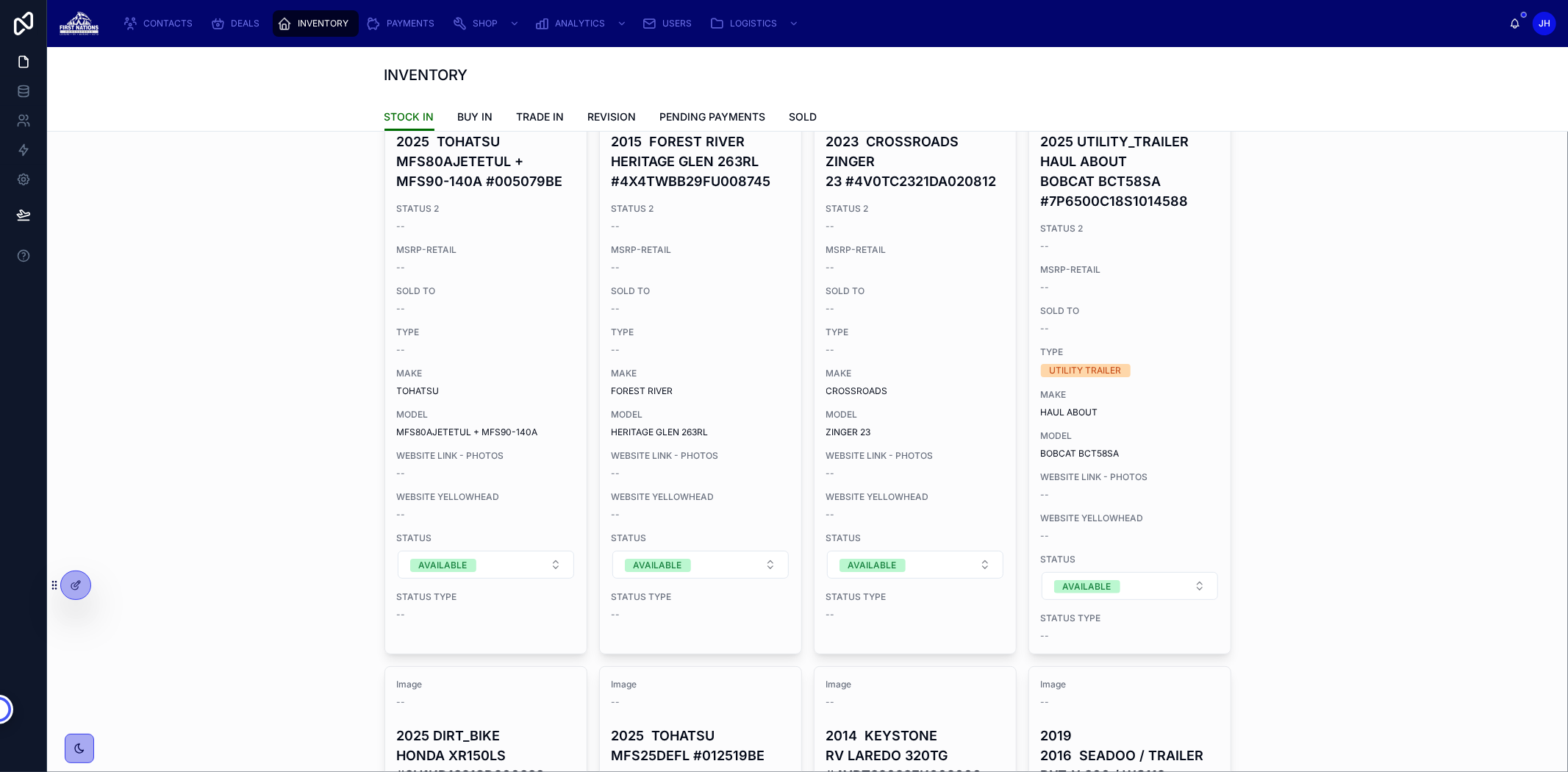 scroll, scrollTop: 163, scrollLeft: 0, axis: vertical 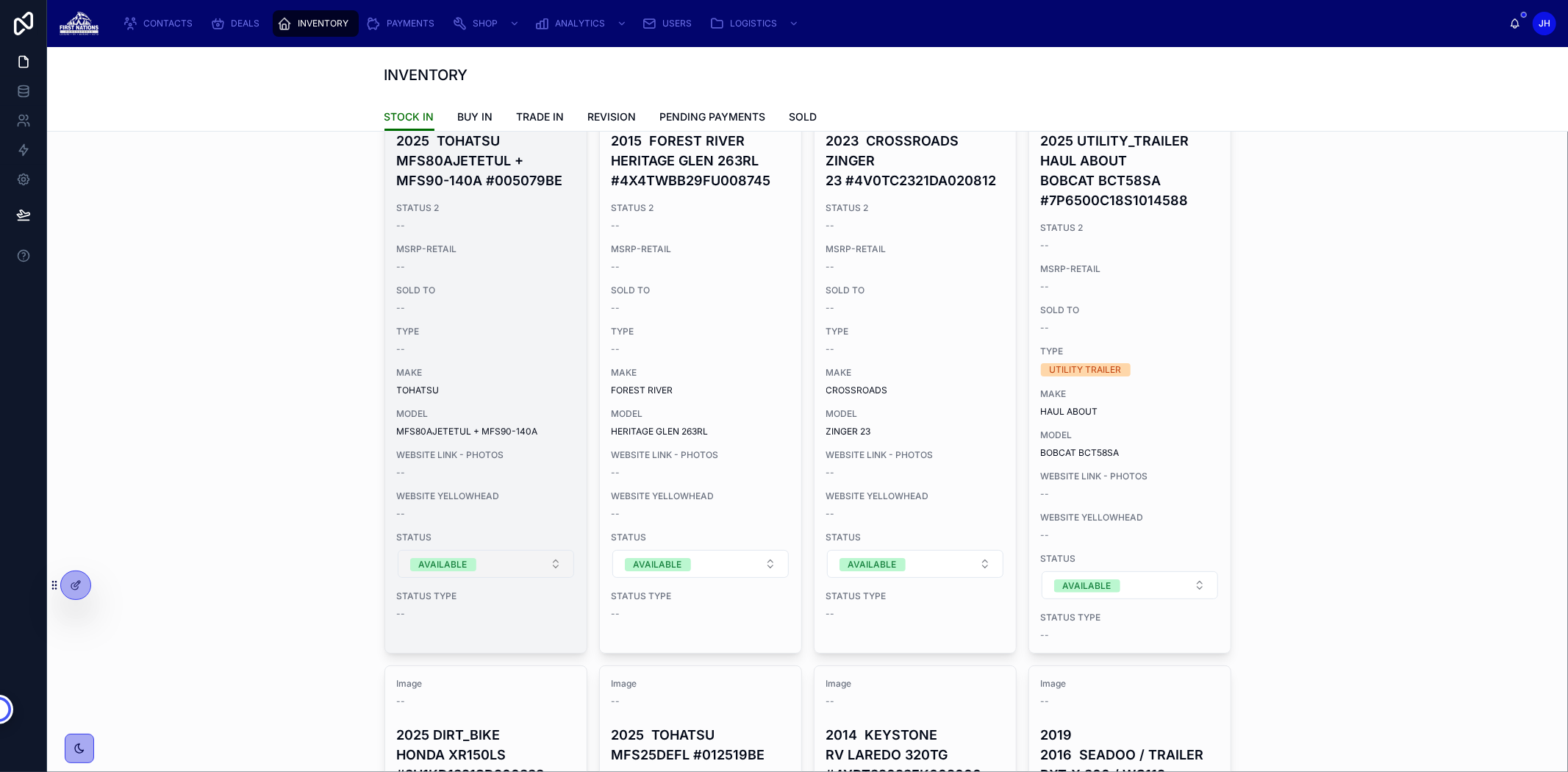 click on "AVAILABLE" at bounding box center (486, 564) 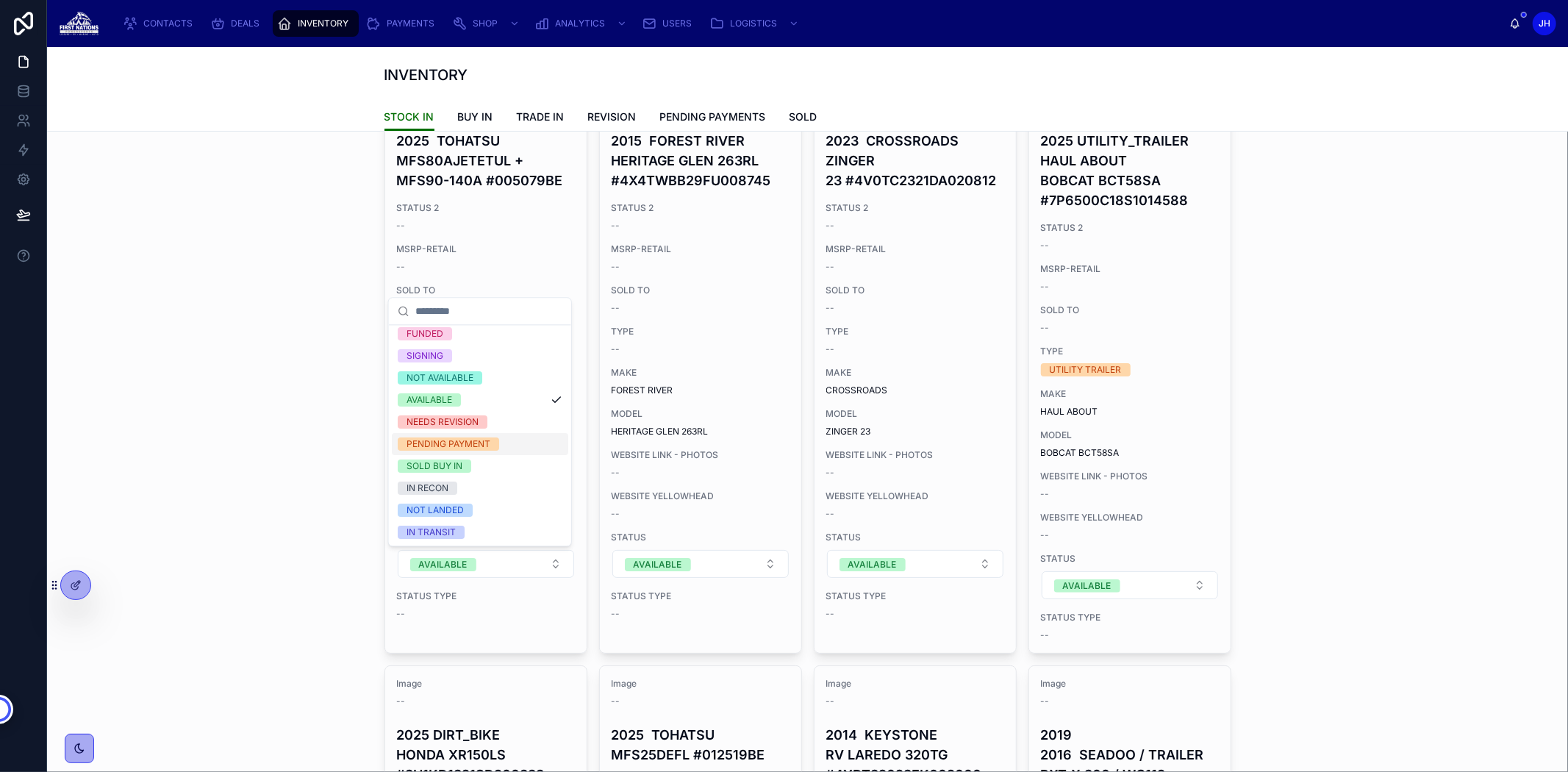 scroll, scrollTop: 0, scrollLeft: 0, axis: both 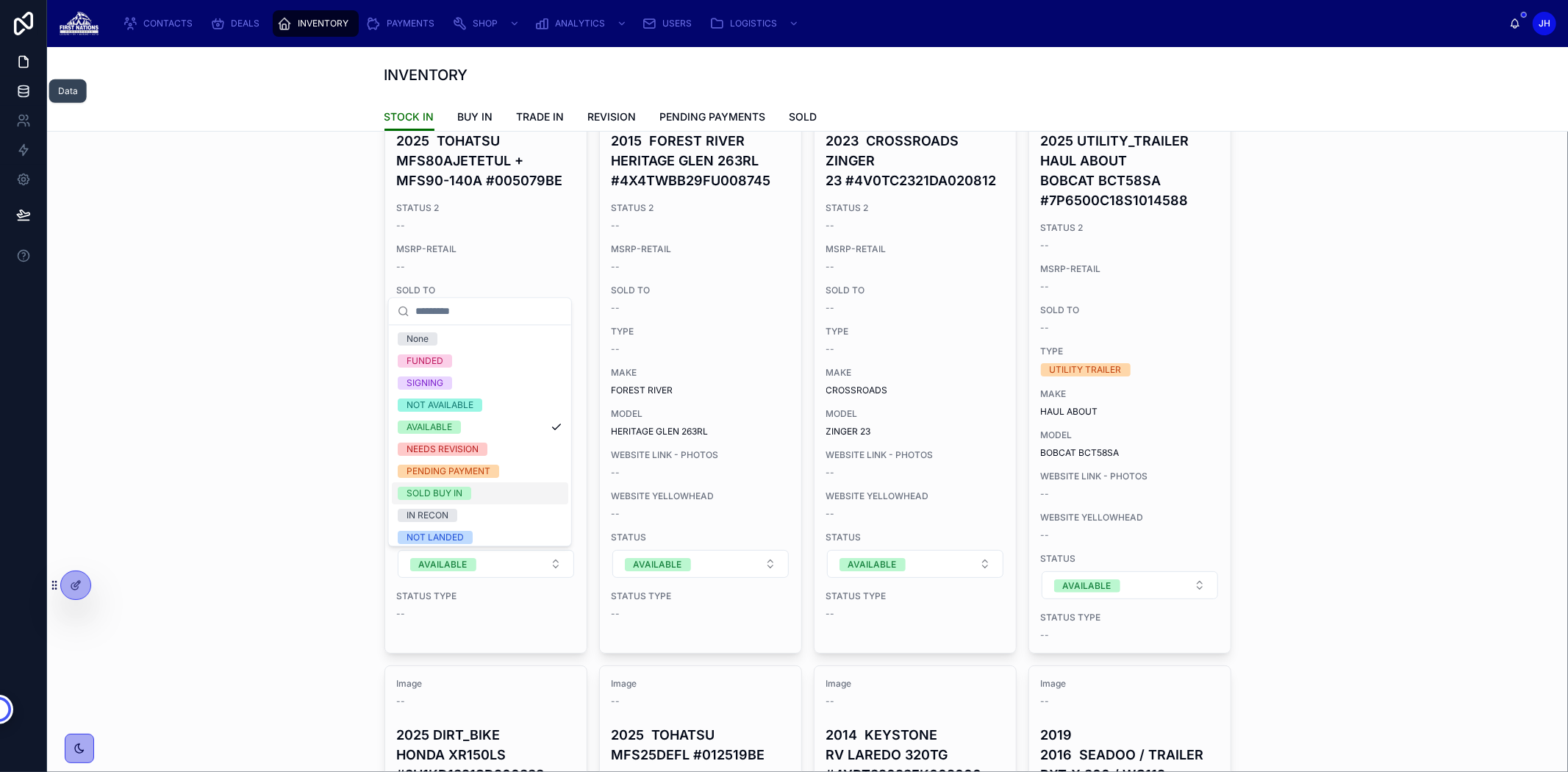click 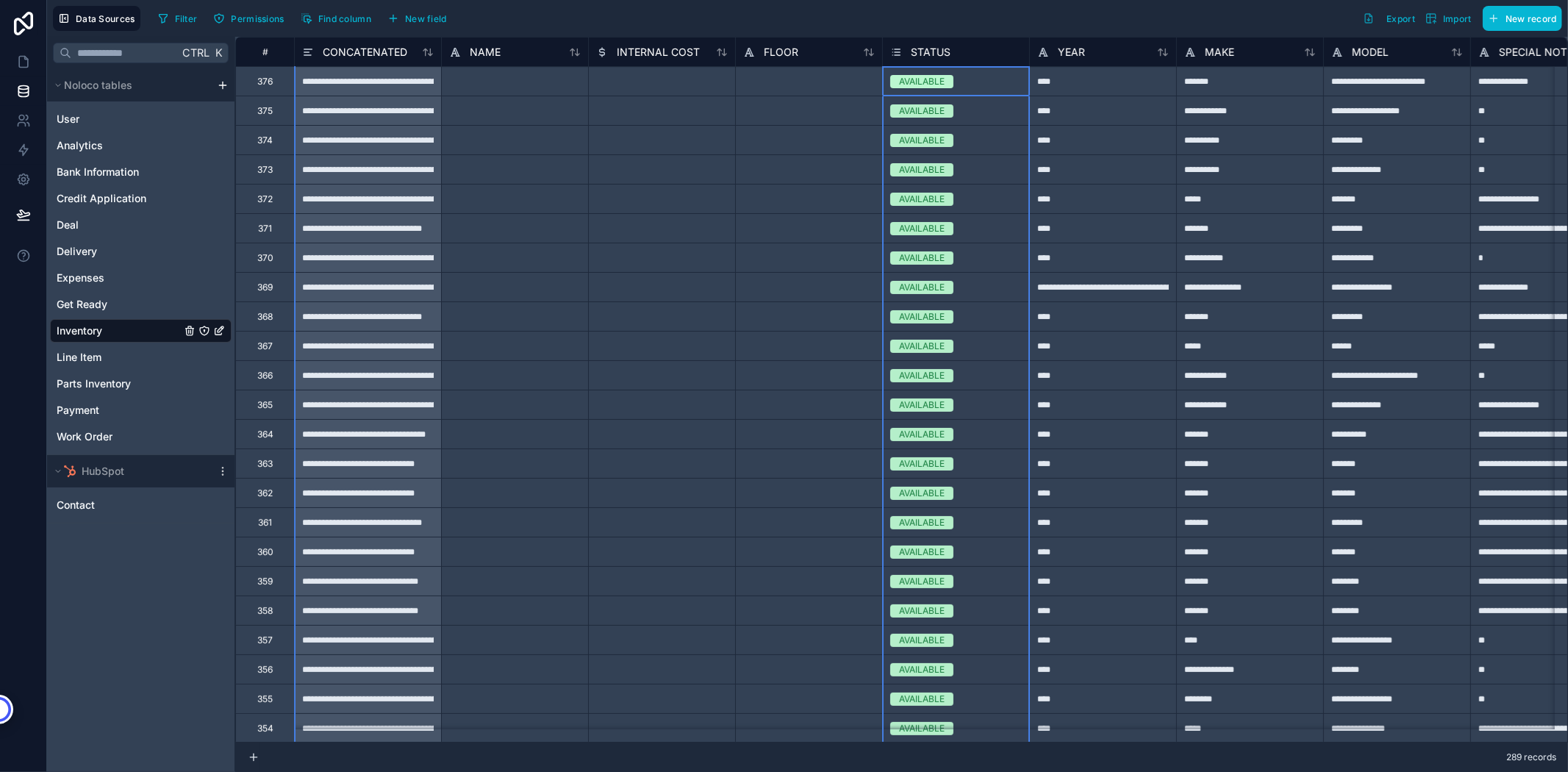 click on "STATUS" at bounding box center (931, 52) 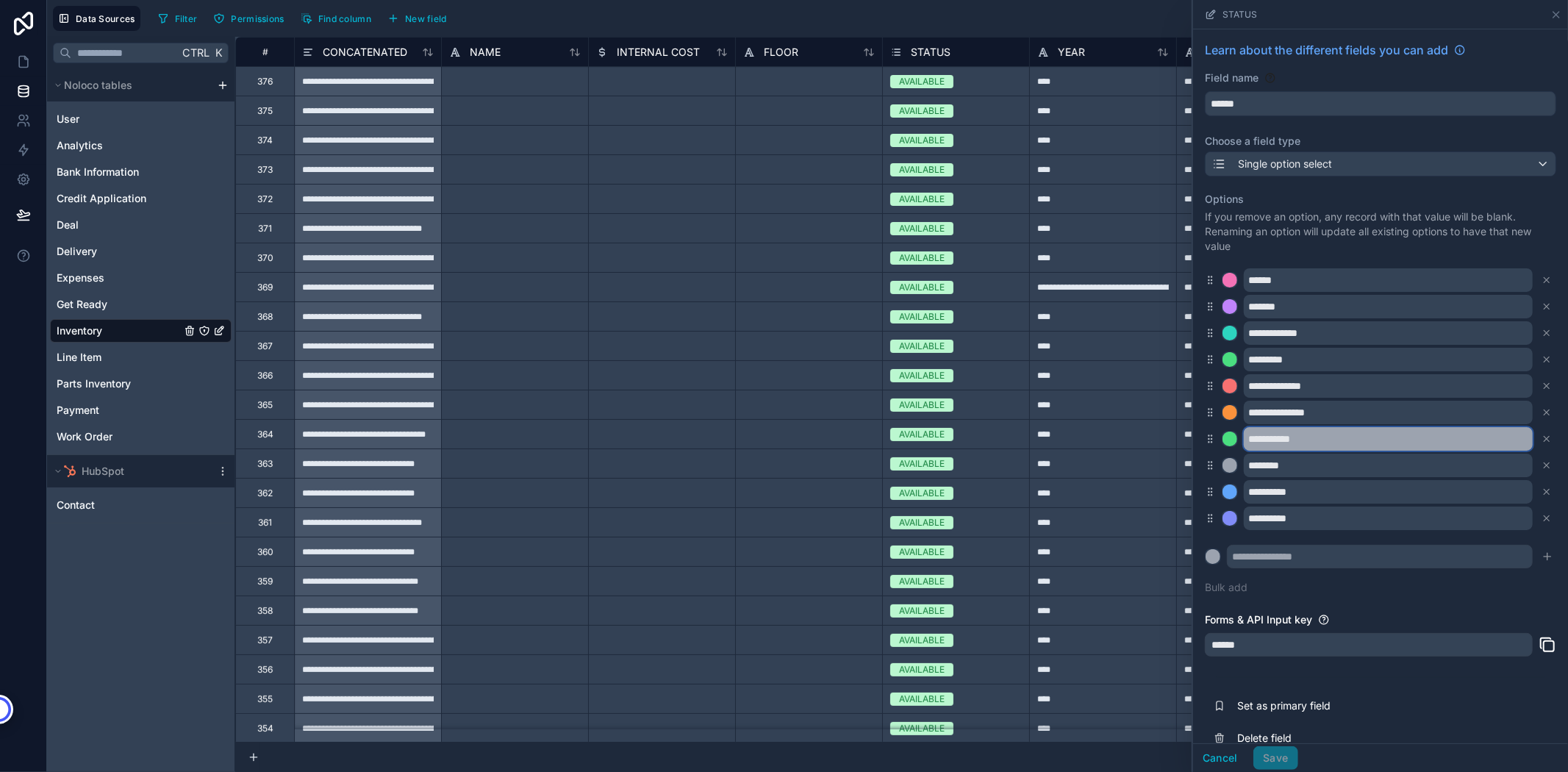 click on "**********" at bounding box center [1388, 439] 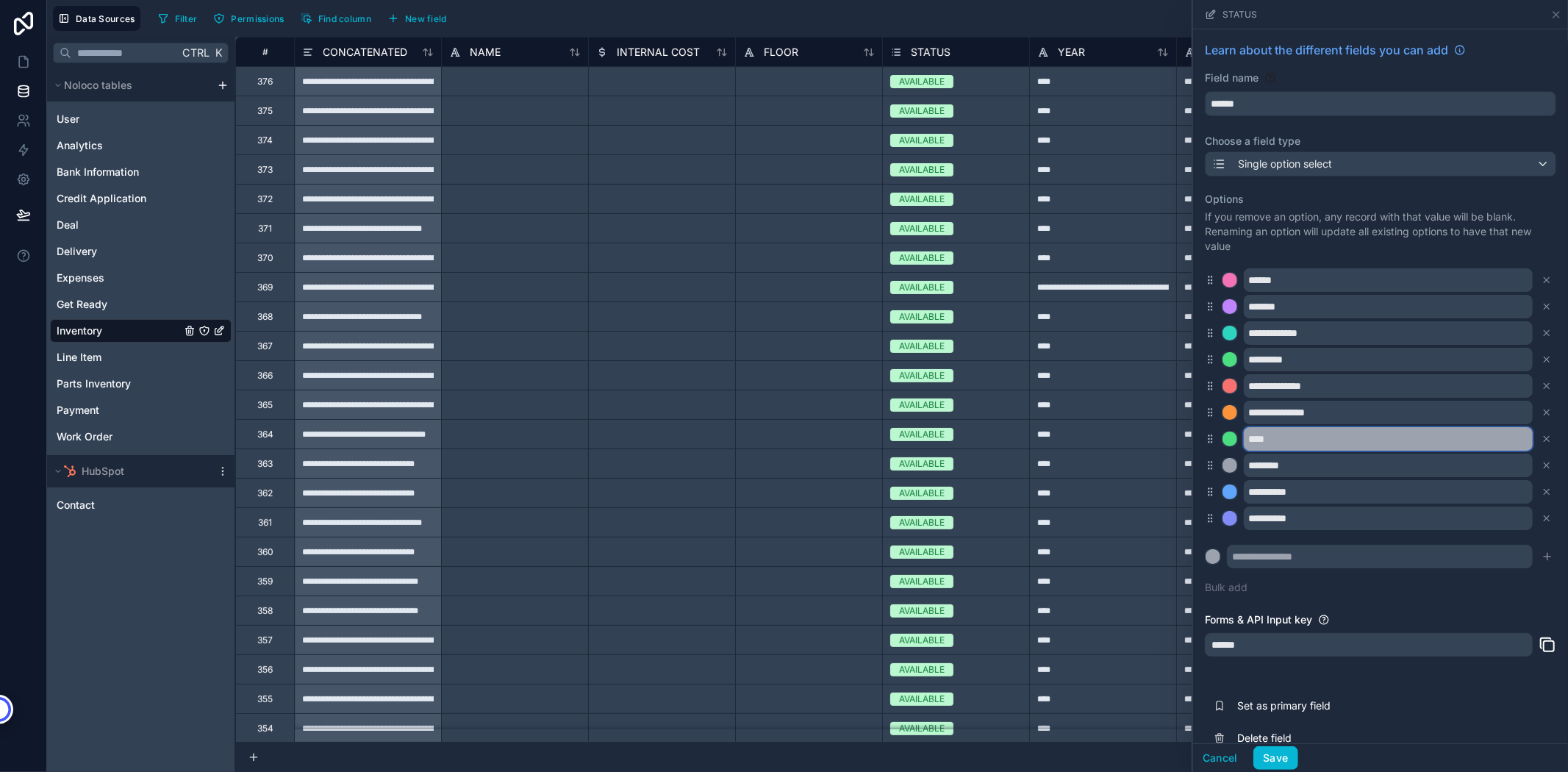 click on "****" at bounding box center (1388, 439) 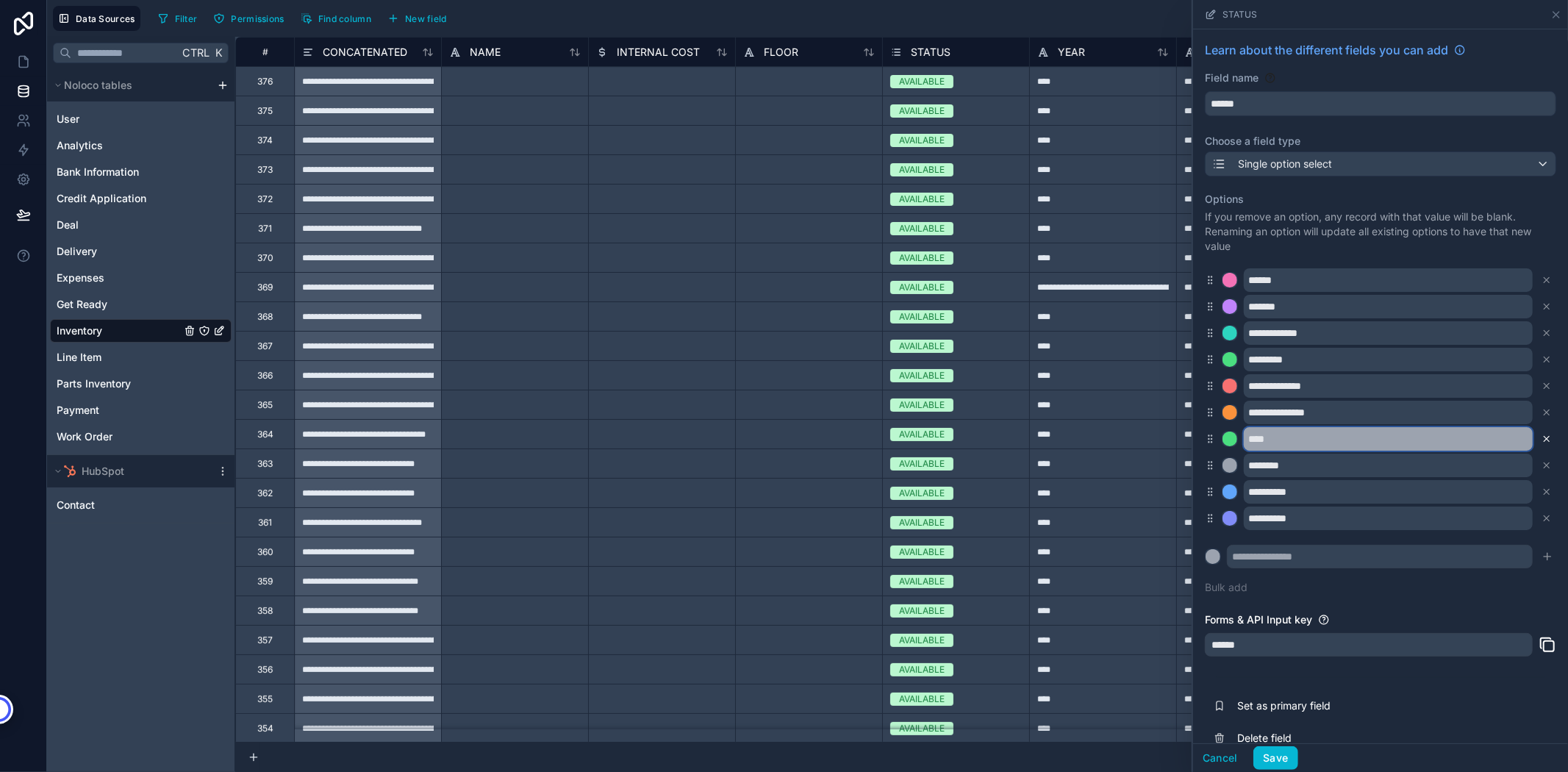 type on "****" 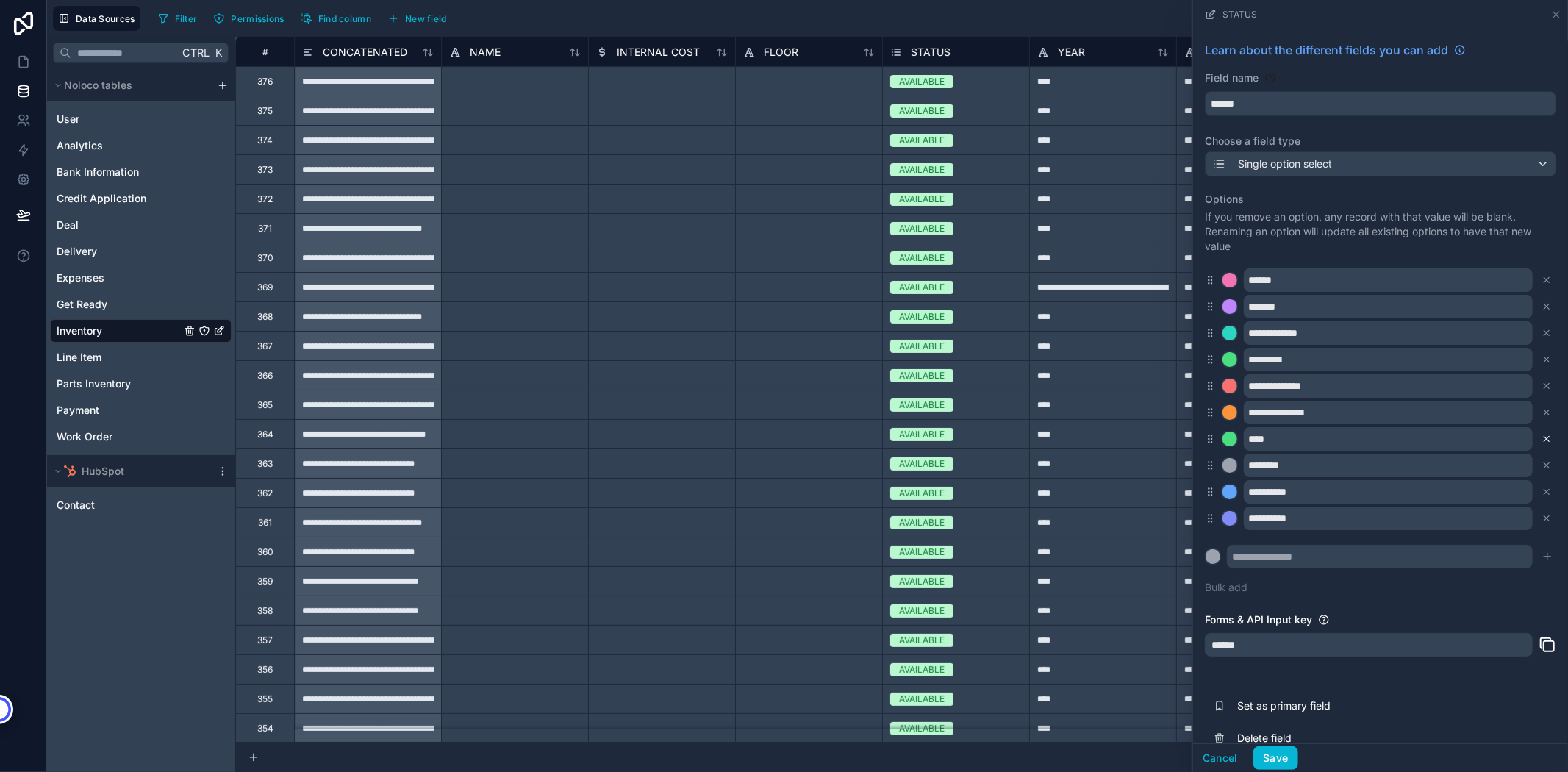 click 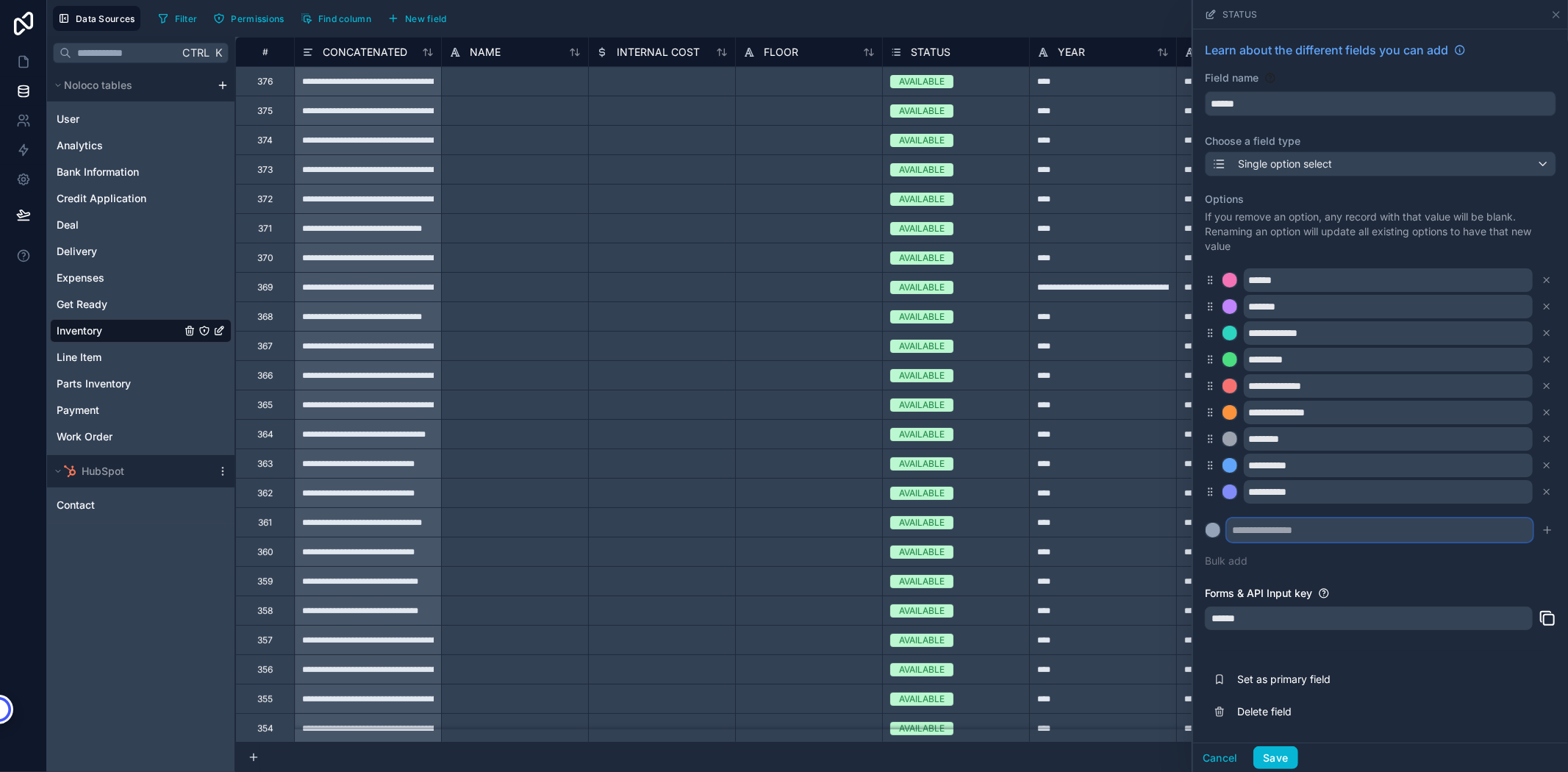 click at bounding box center [1380, 530] 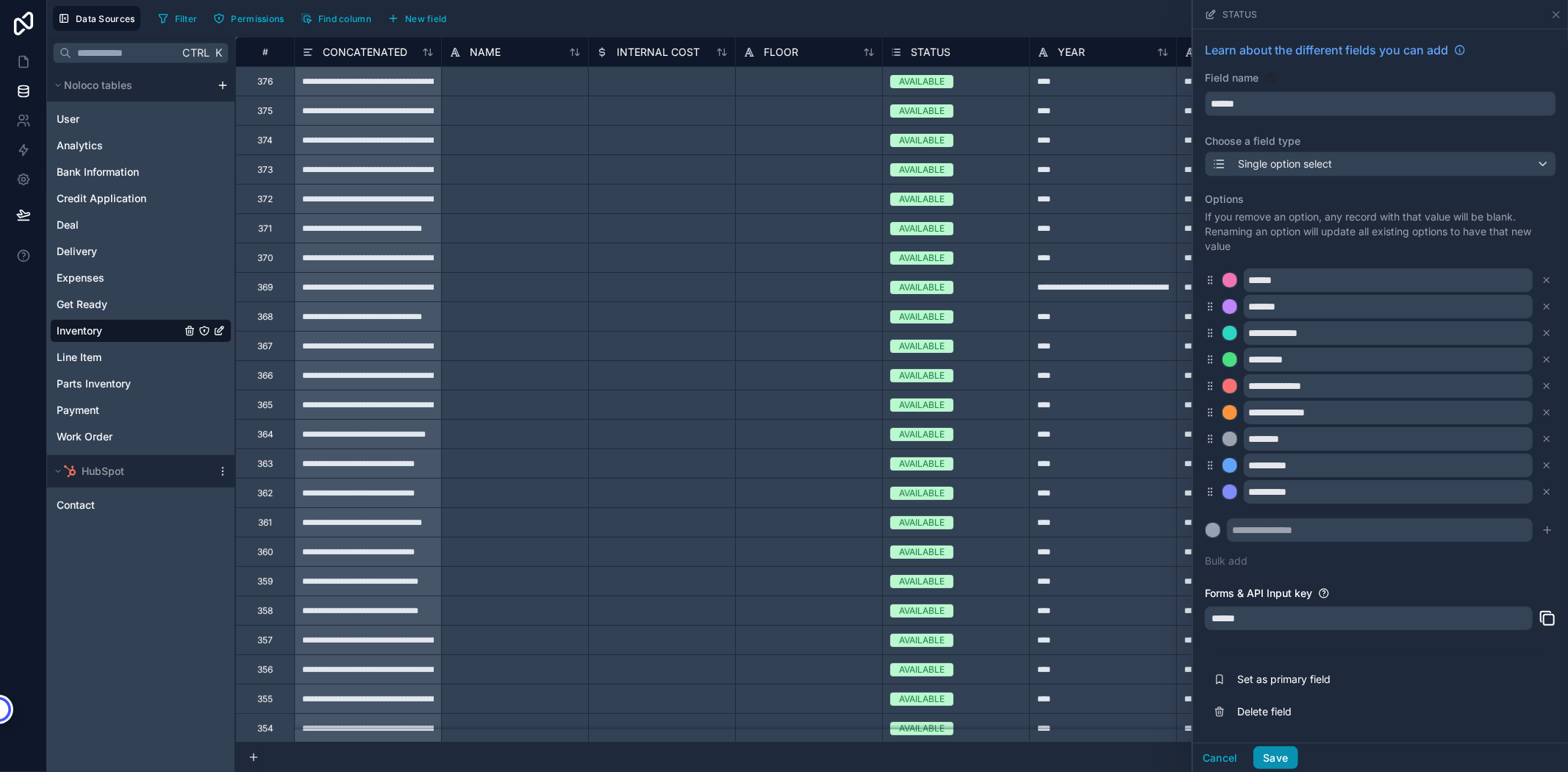 click on "Save" at bounding box center [1275, 758] 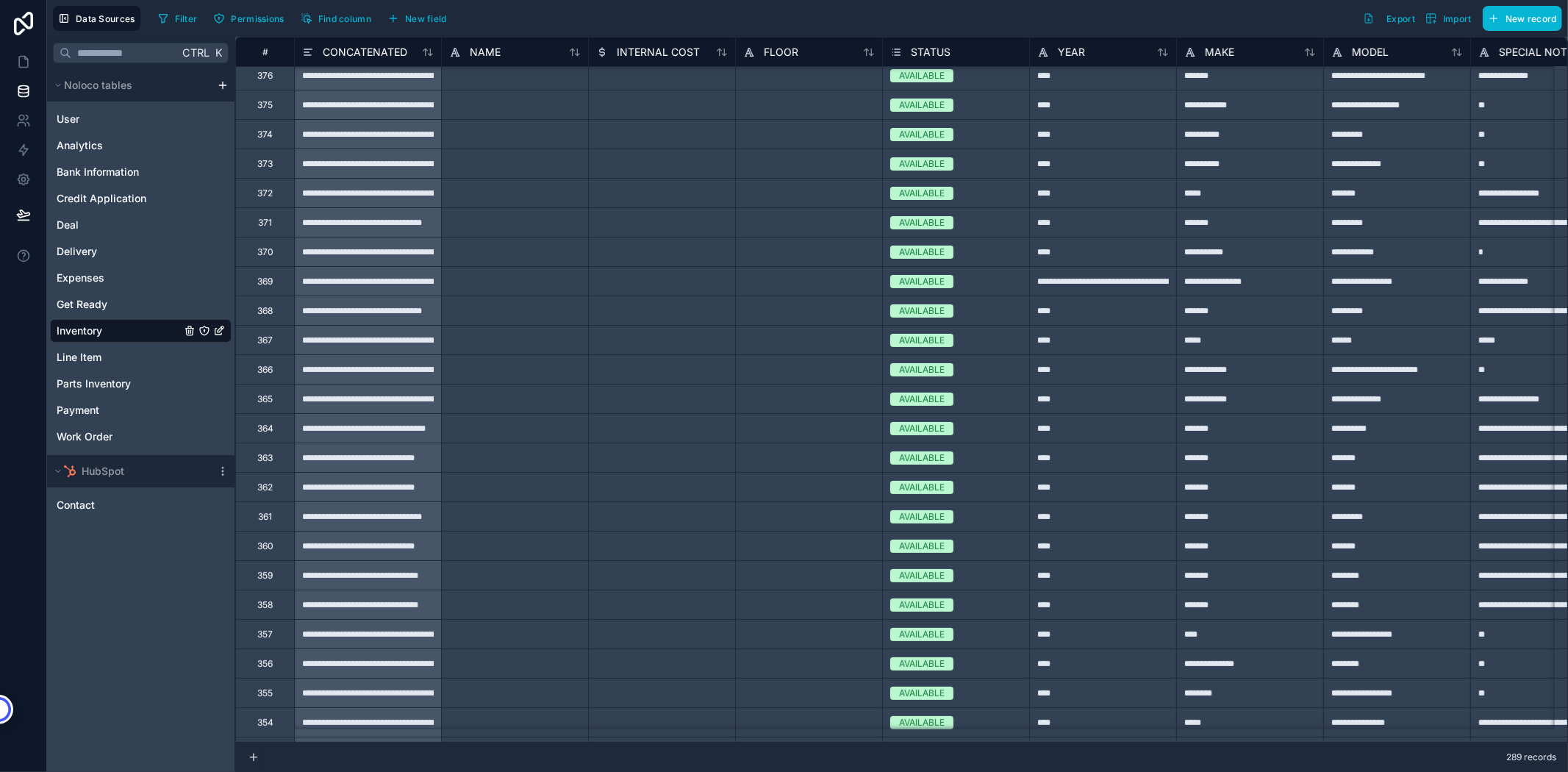scroll, scrollTop: 0, scrollLeft: 0, axis: both 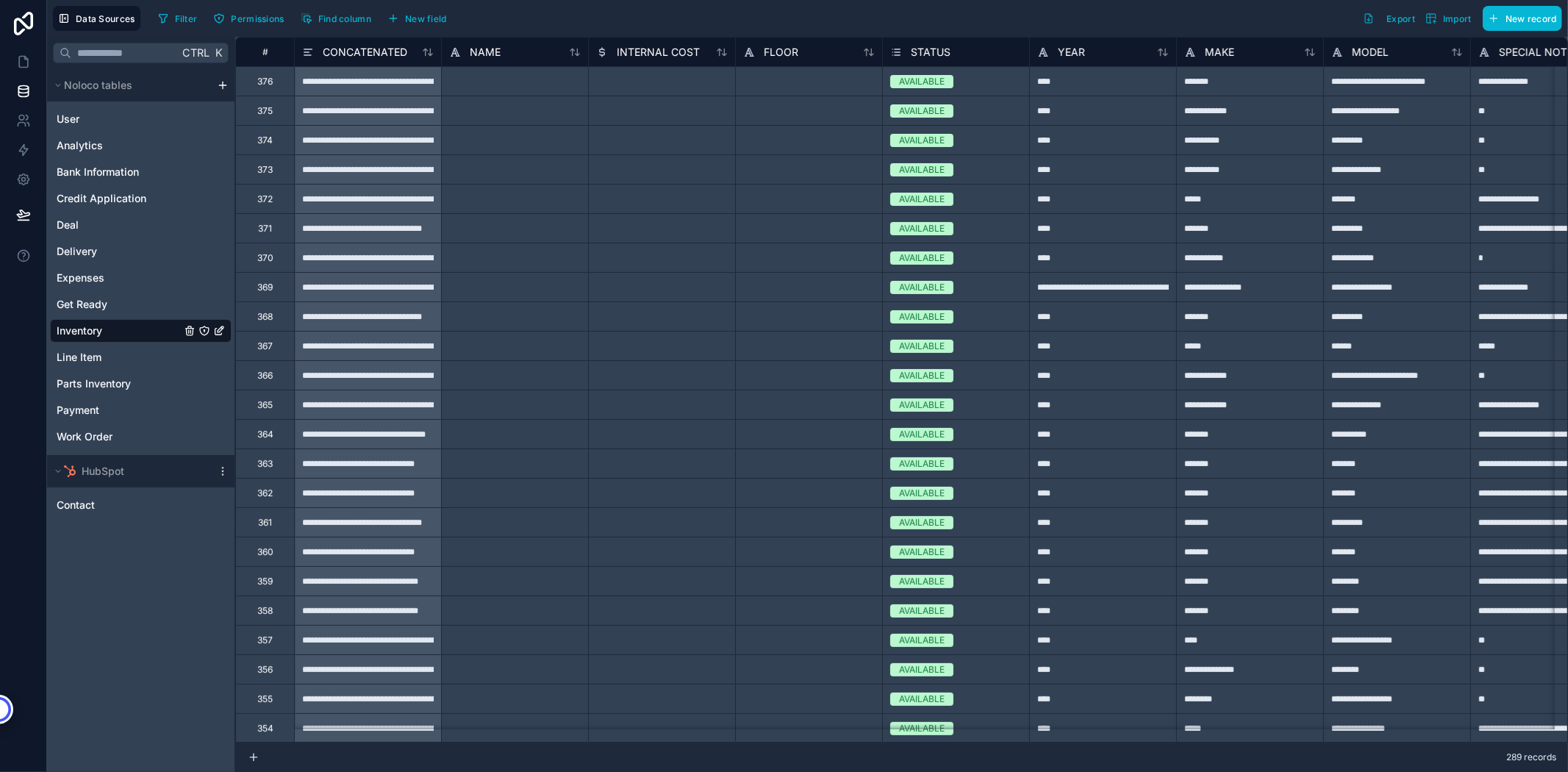 click on "**********" at bounding box center (368, 287) 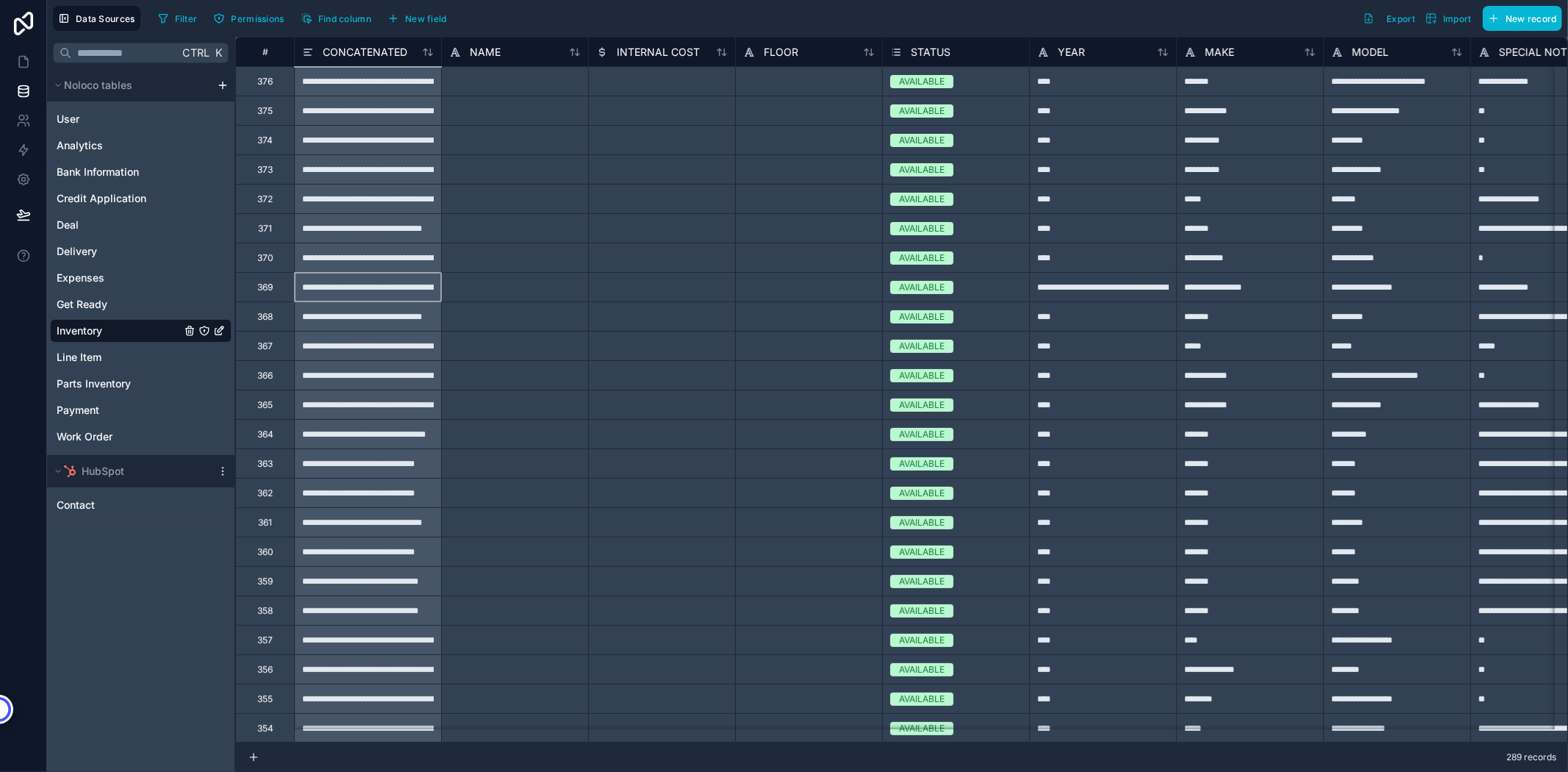 click on "**********" at bounding box center (1103, 287) 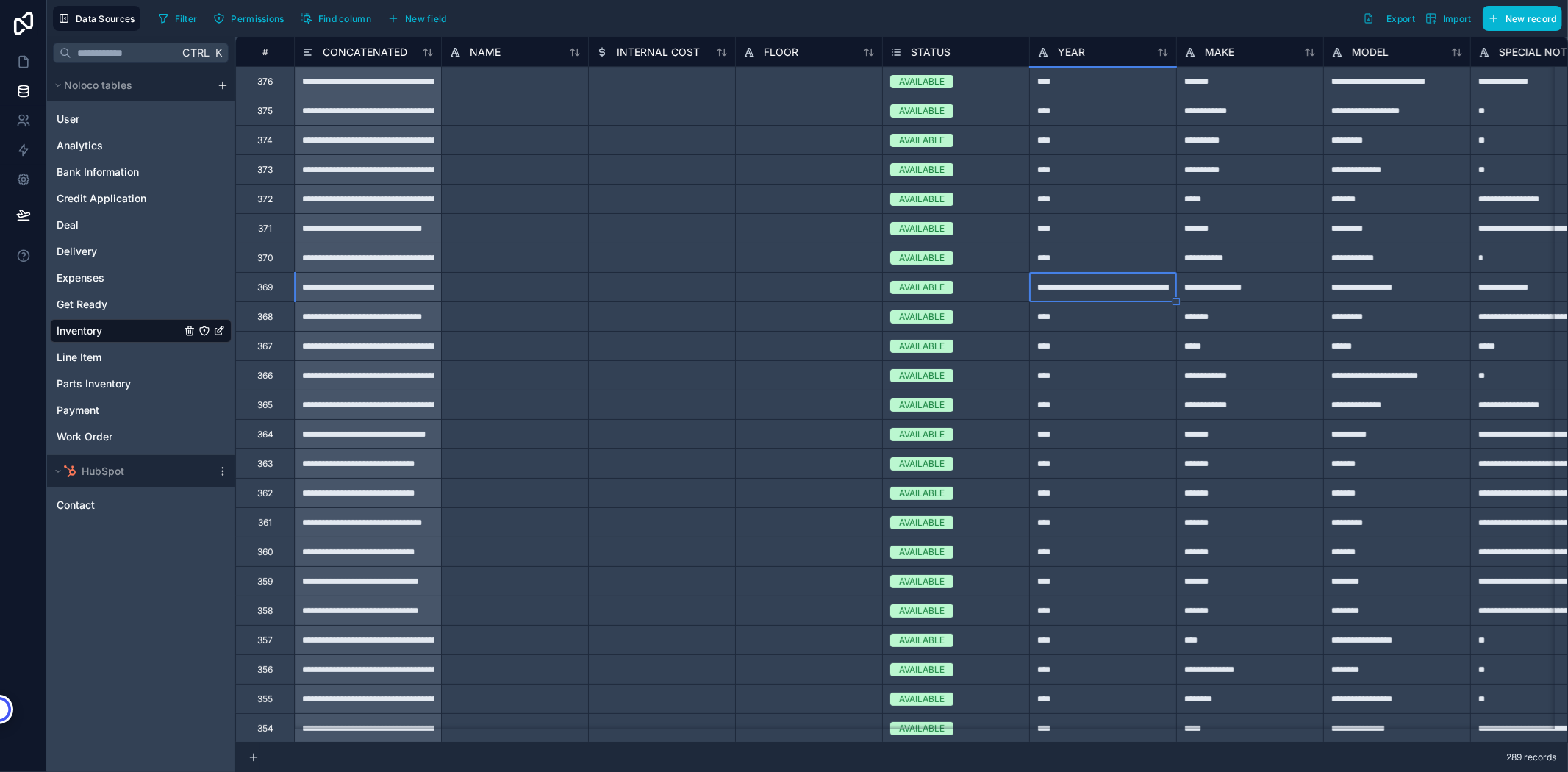 click on "**********" at bounding box center [1103, 287] 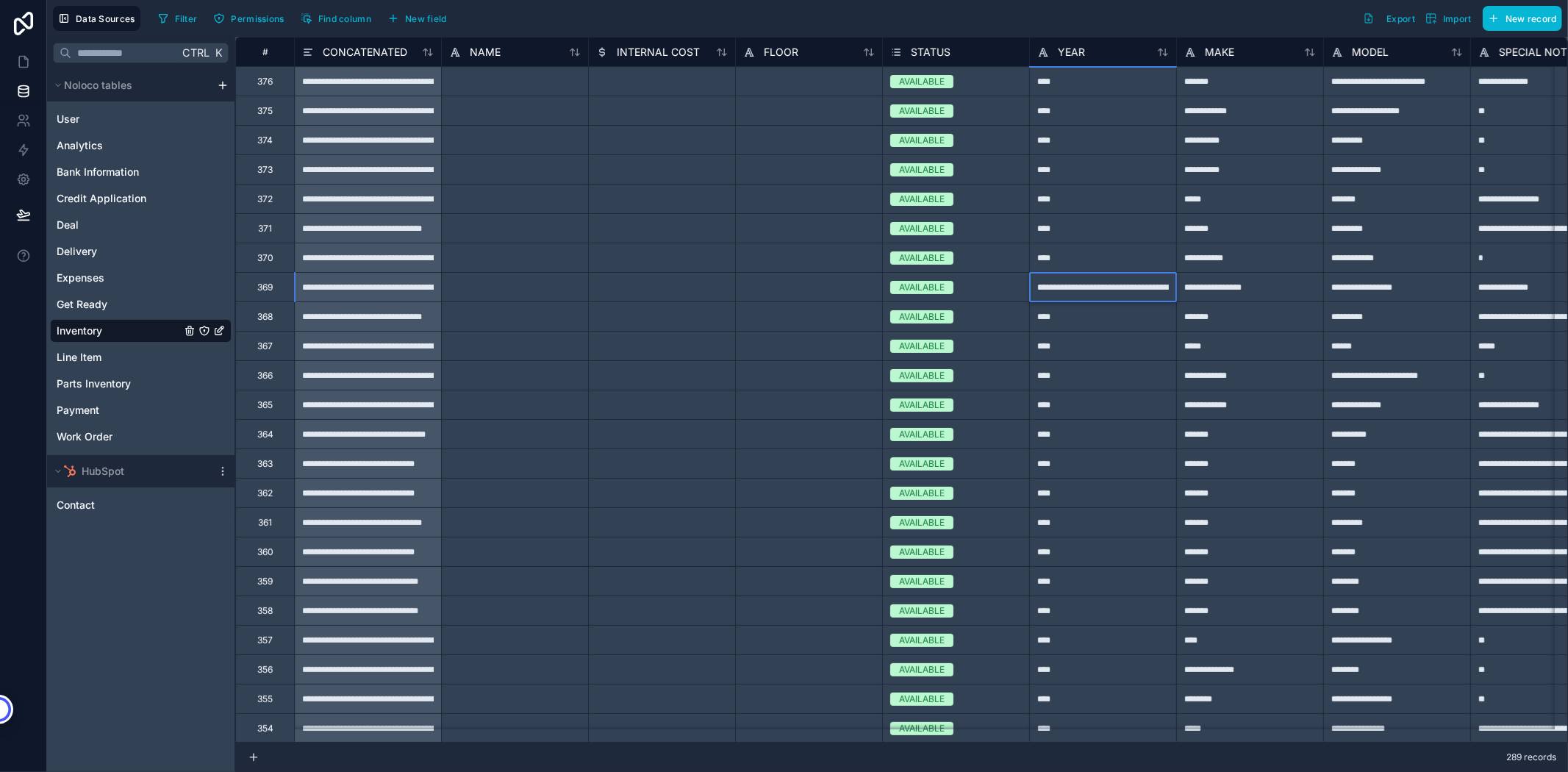 click on "**********" at bounding box center [1103, 287] 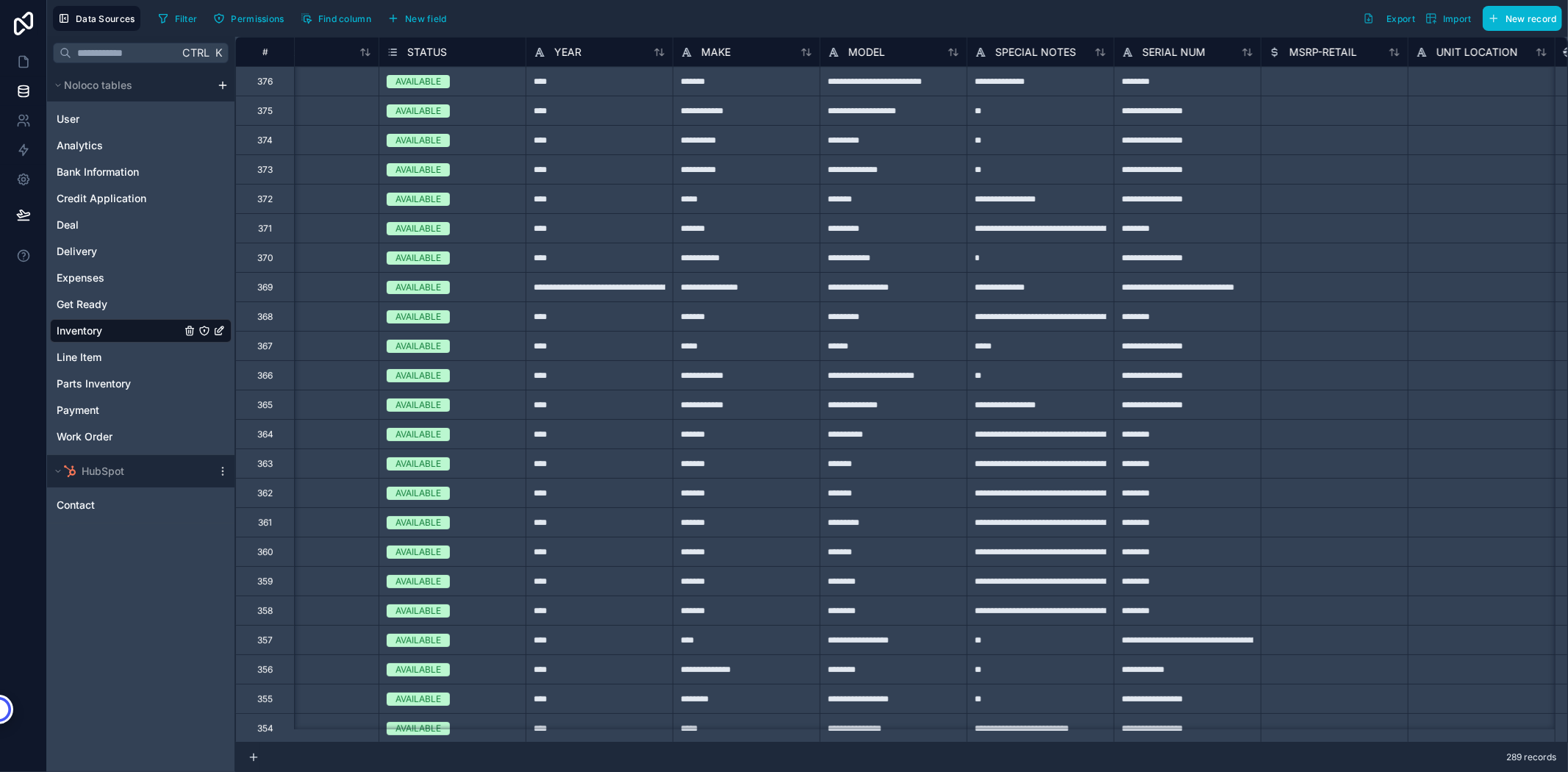scroll, scrollTop: 0, scrollLeft: 547, axis: horizontal 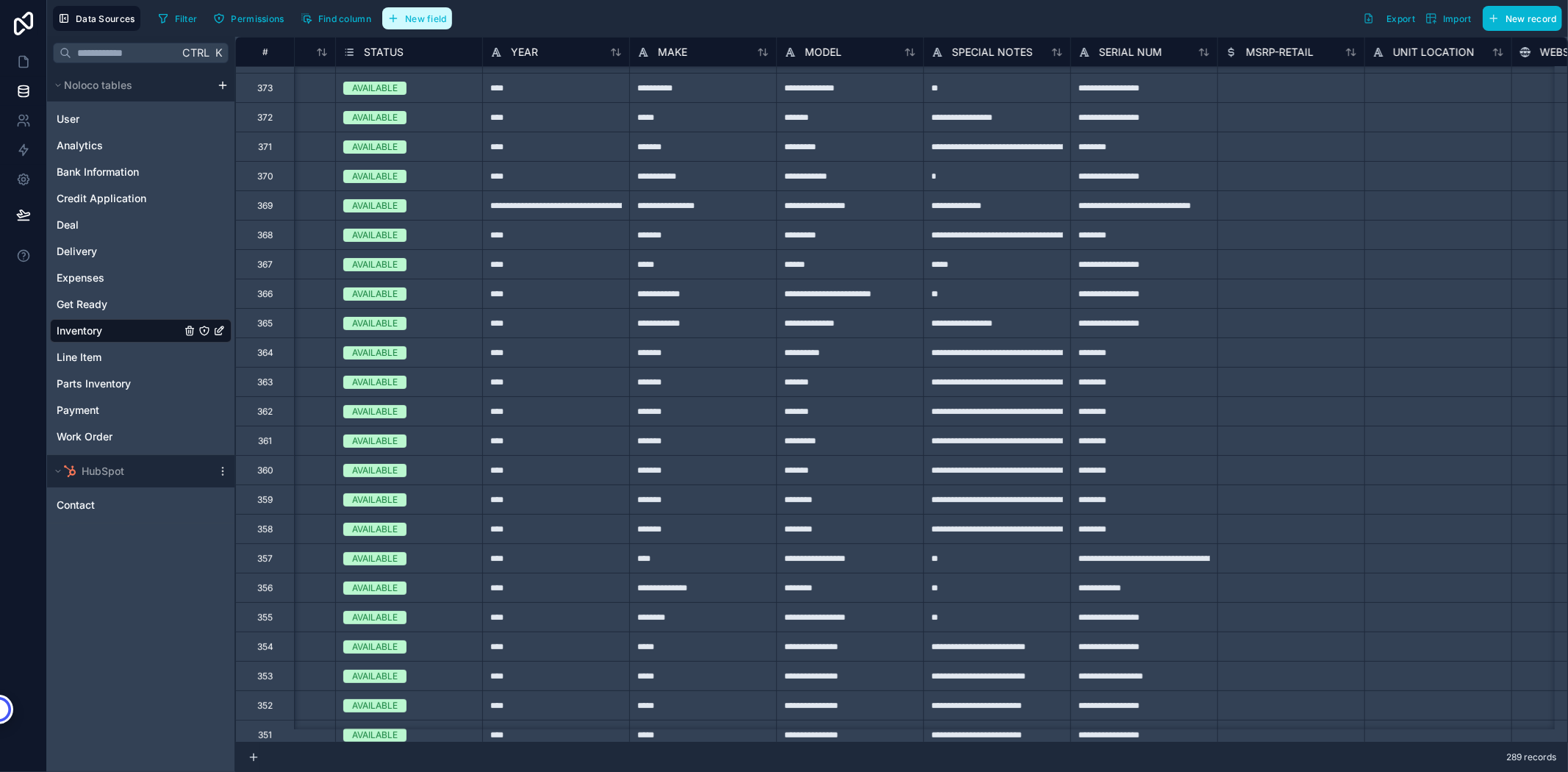 drag, startPoint x: 408, startPoint y: 15, endPoint x: 451, endPoint y: 39, distance: 49.24429 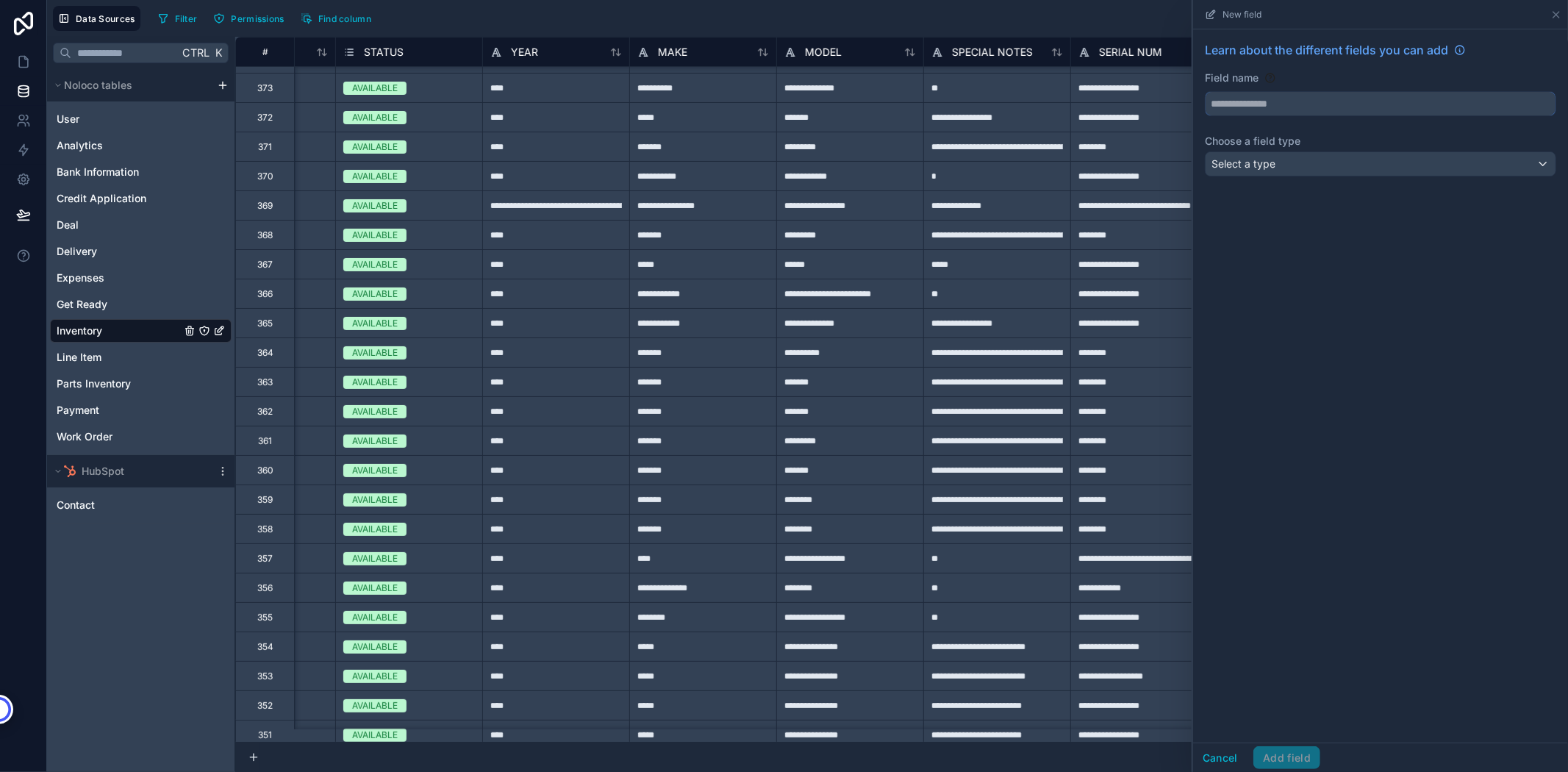 click at bounding box center (1381, 104) 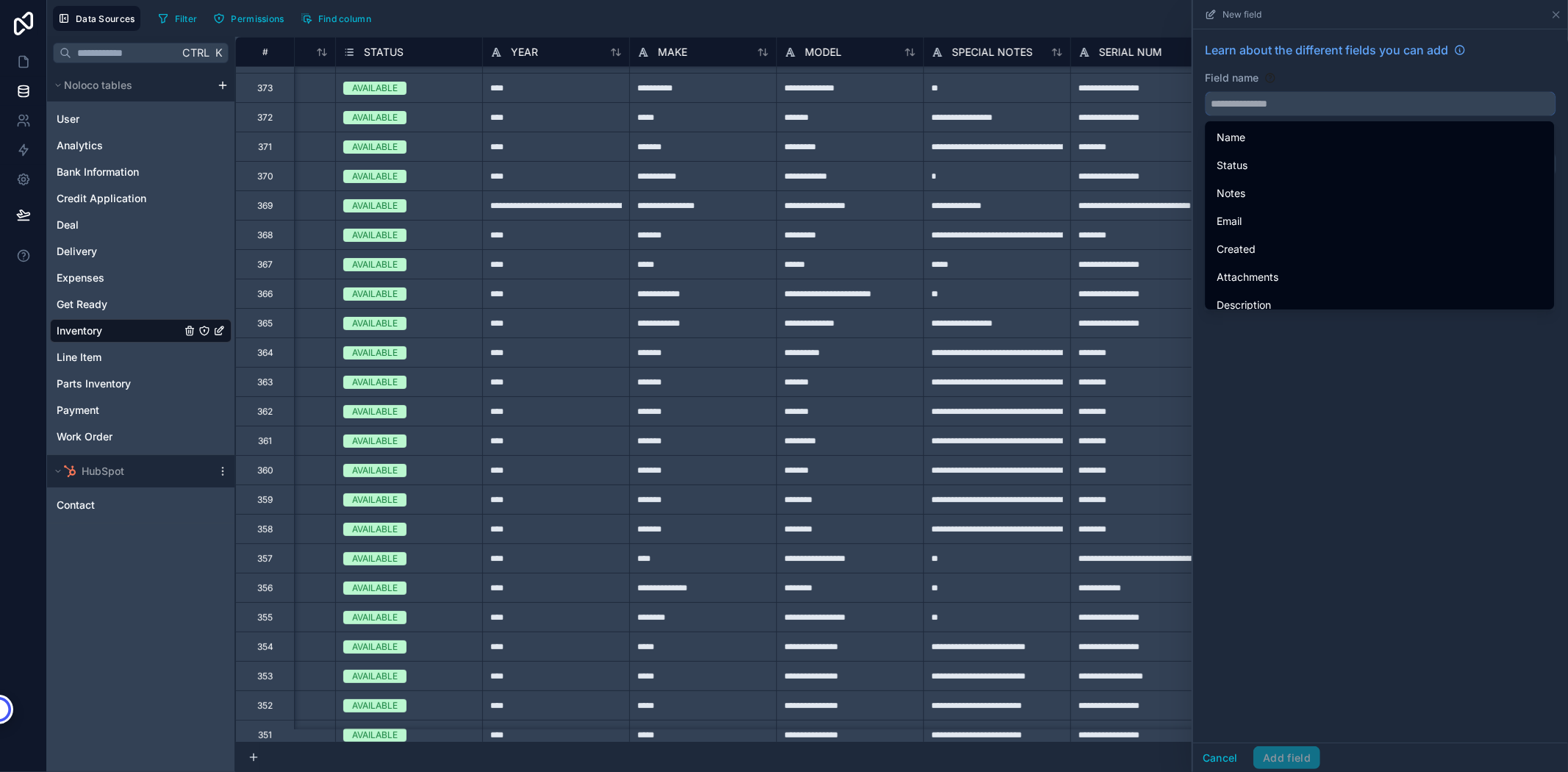 click at bounding box center [1381, 104] 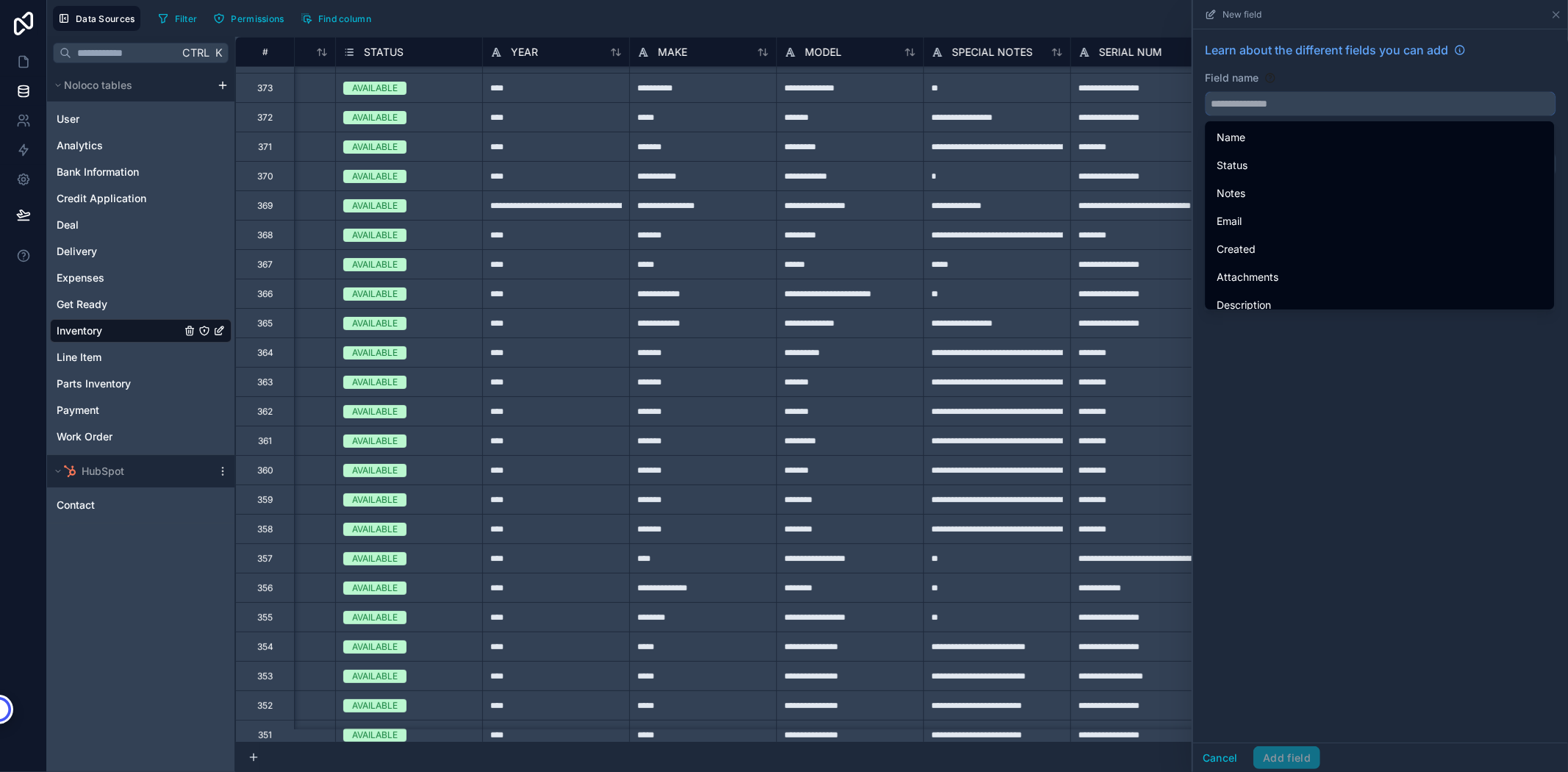 type on "*" 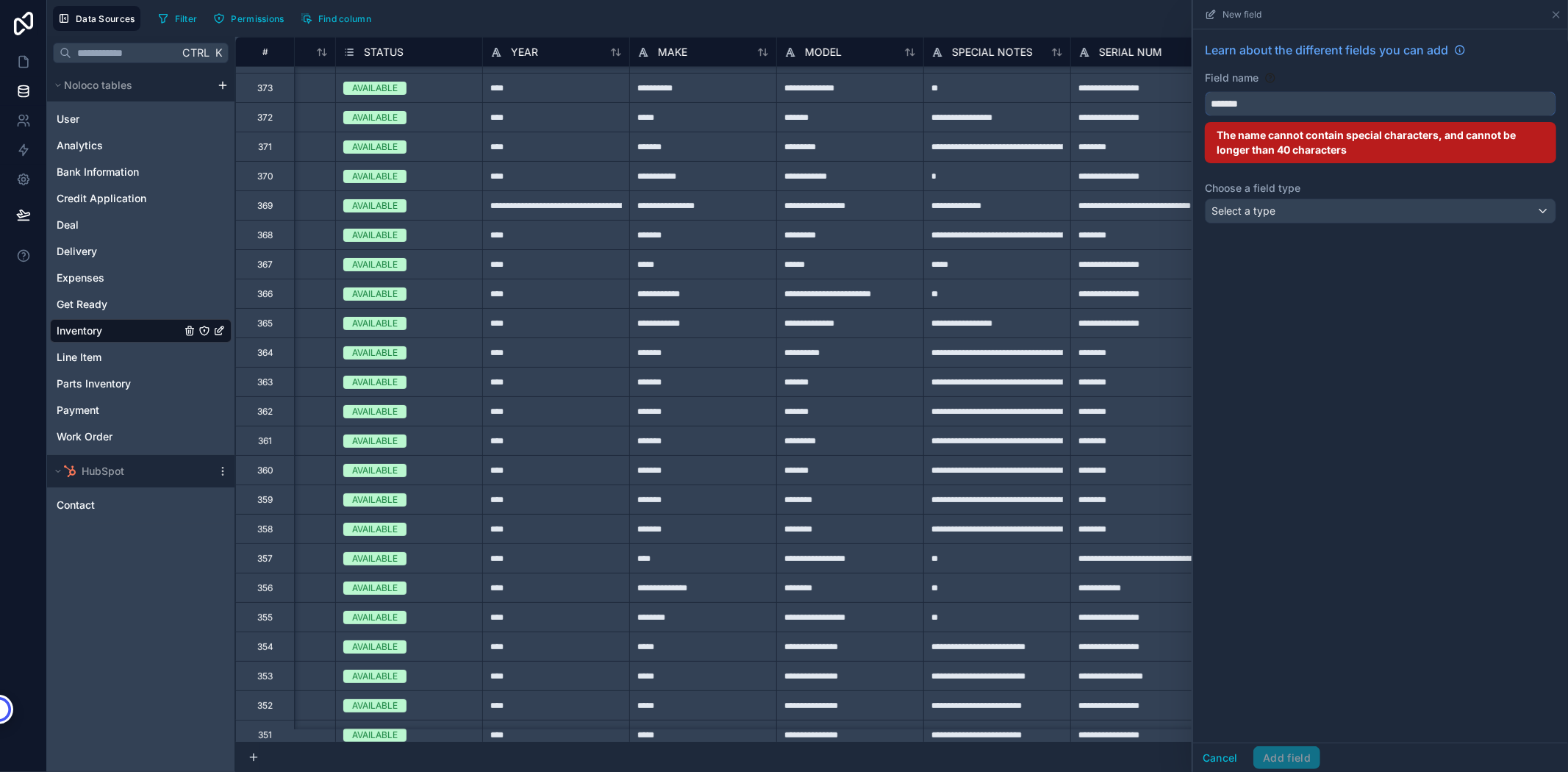 click on "******" at bounding box center [1381, 104] 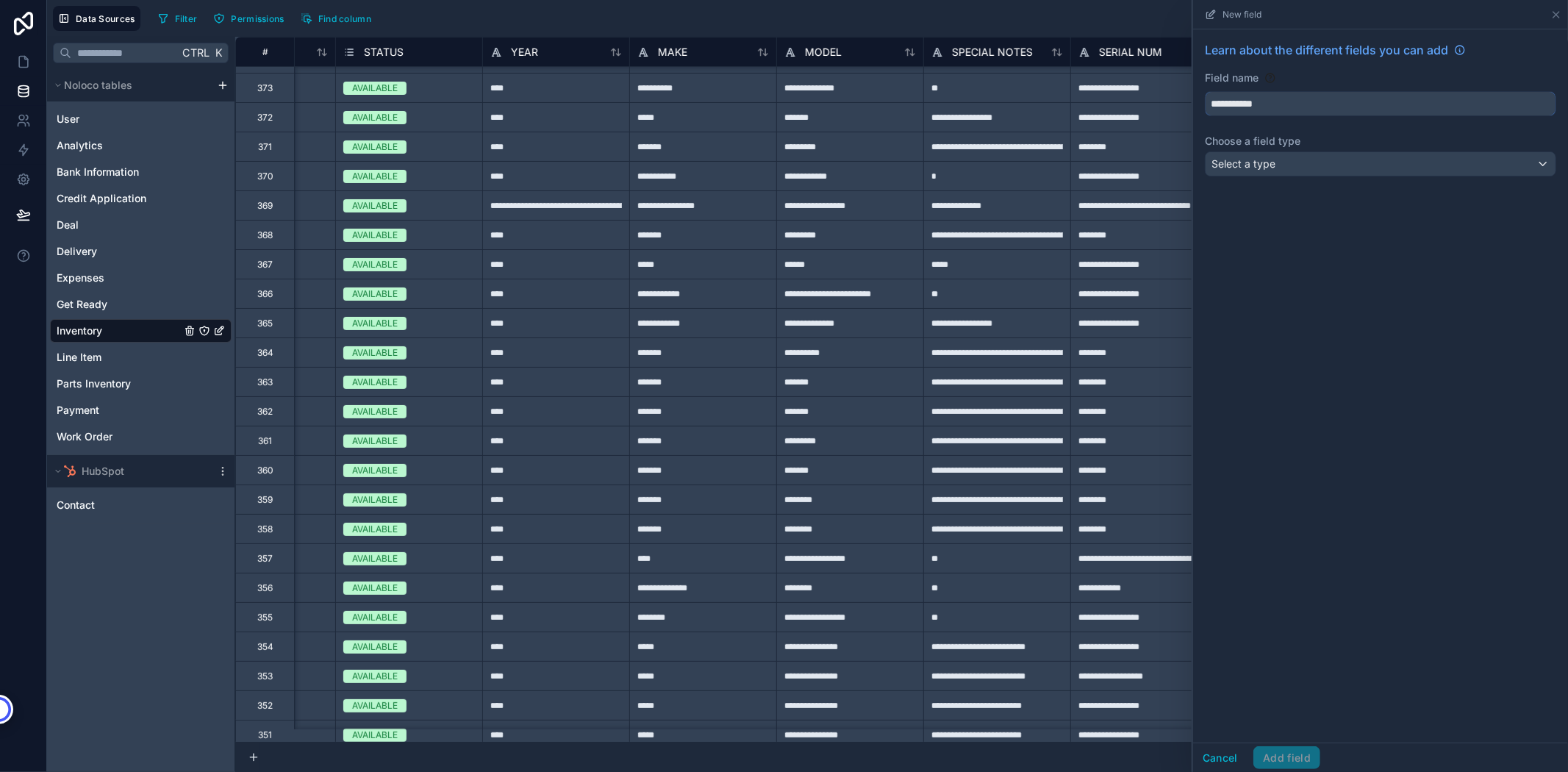 type on "**********" 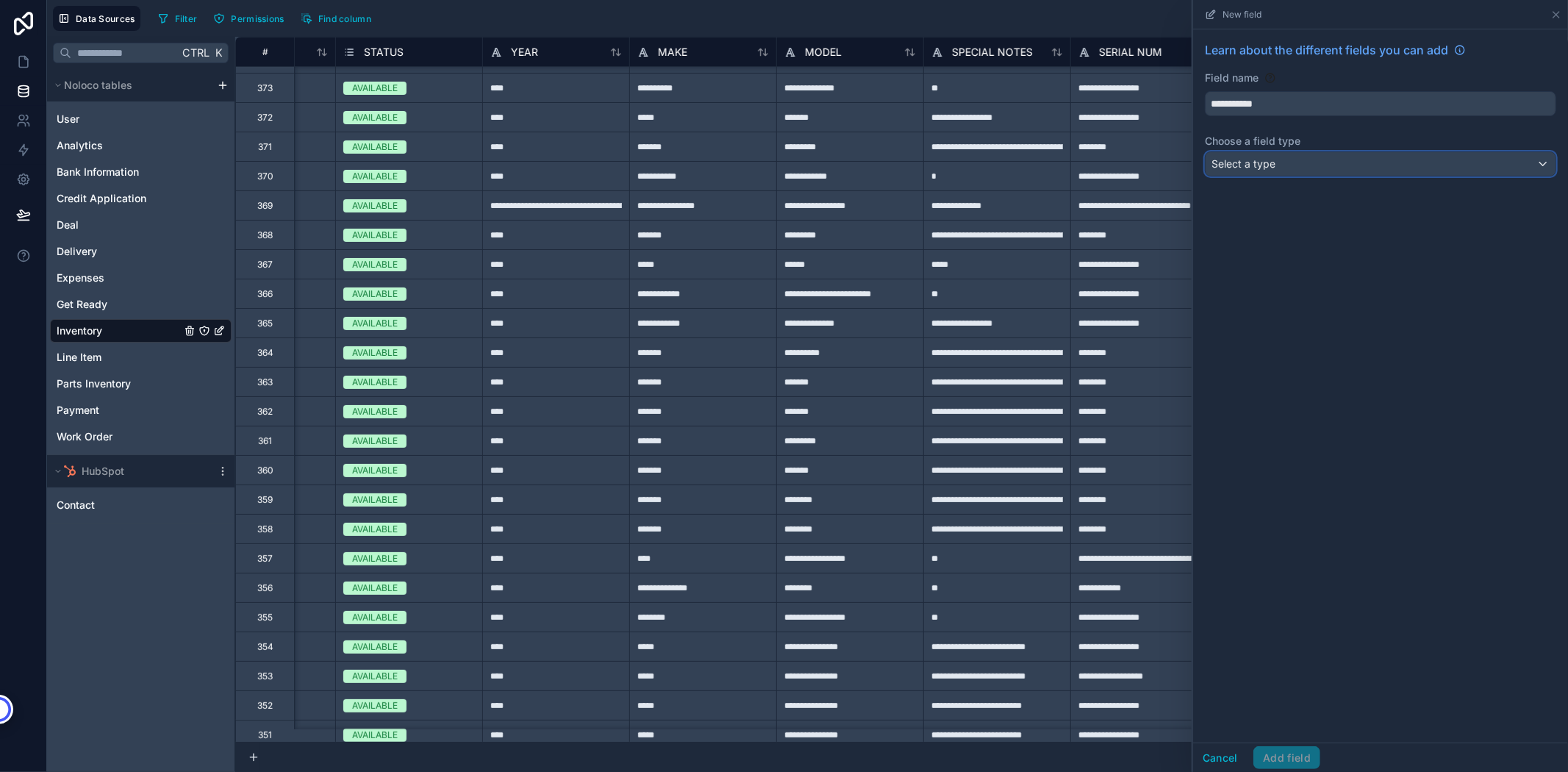 click on "Select a type" at bounding box center (1243, 163) 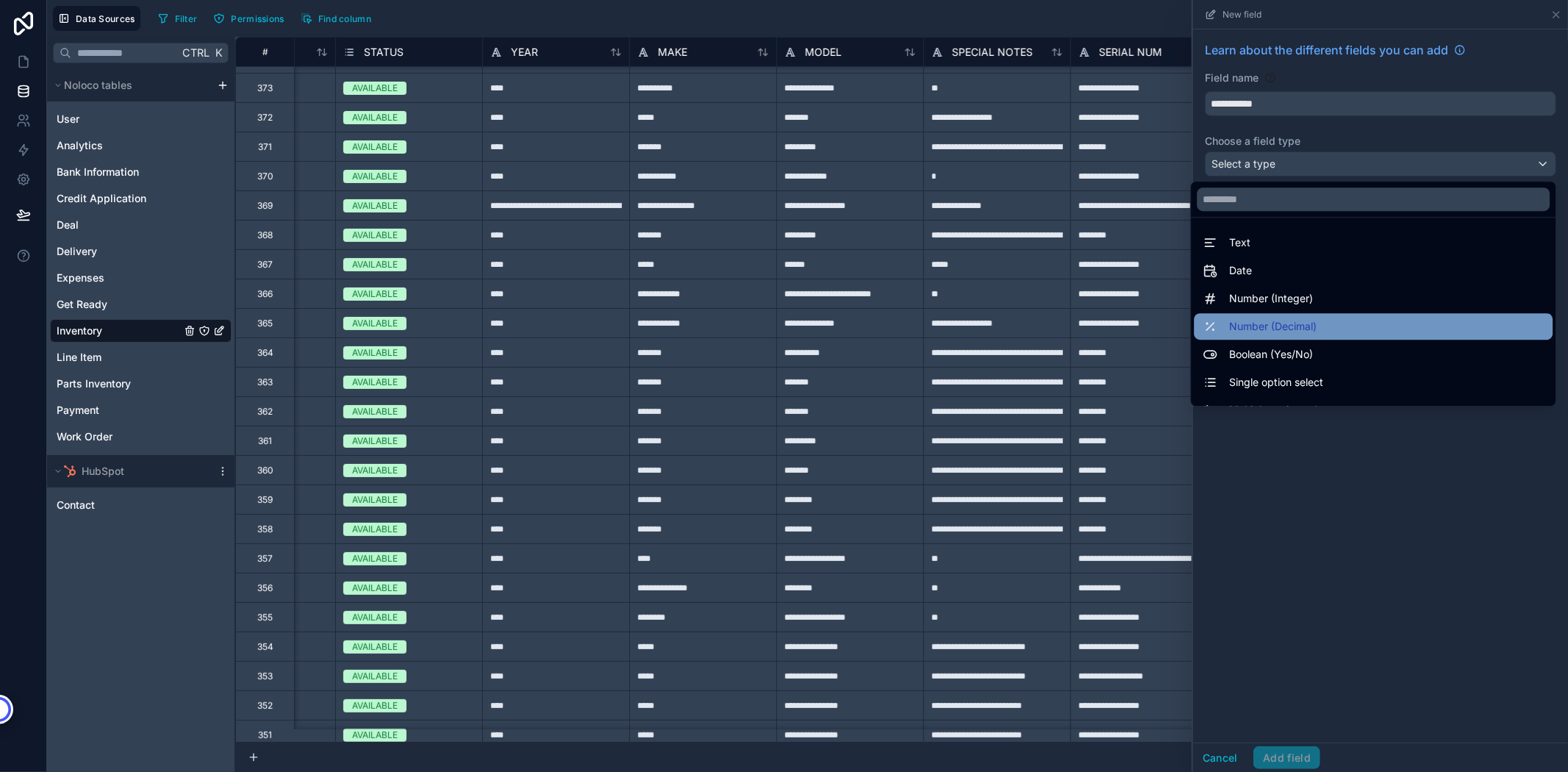 click on "Number (Decimal)" at bounding box center (1373, 326) 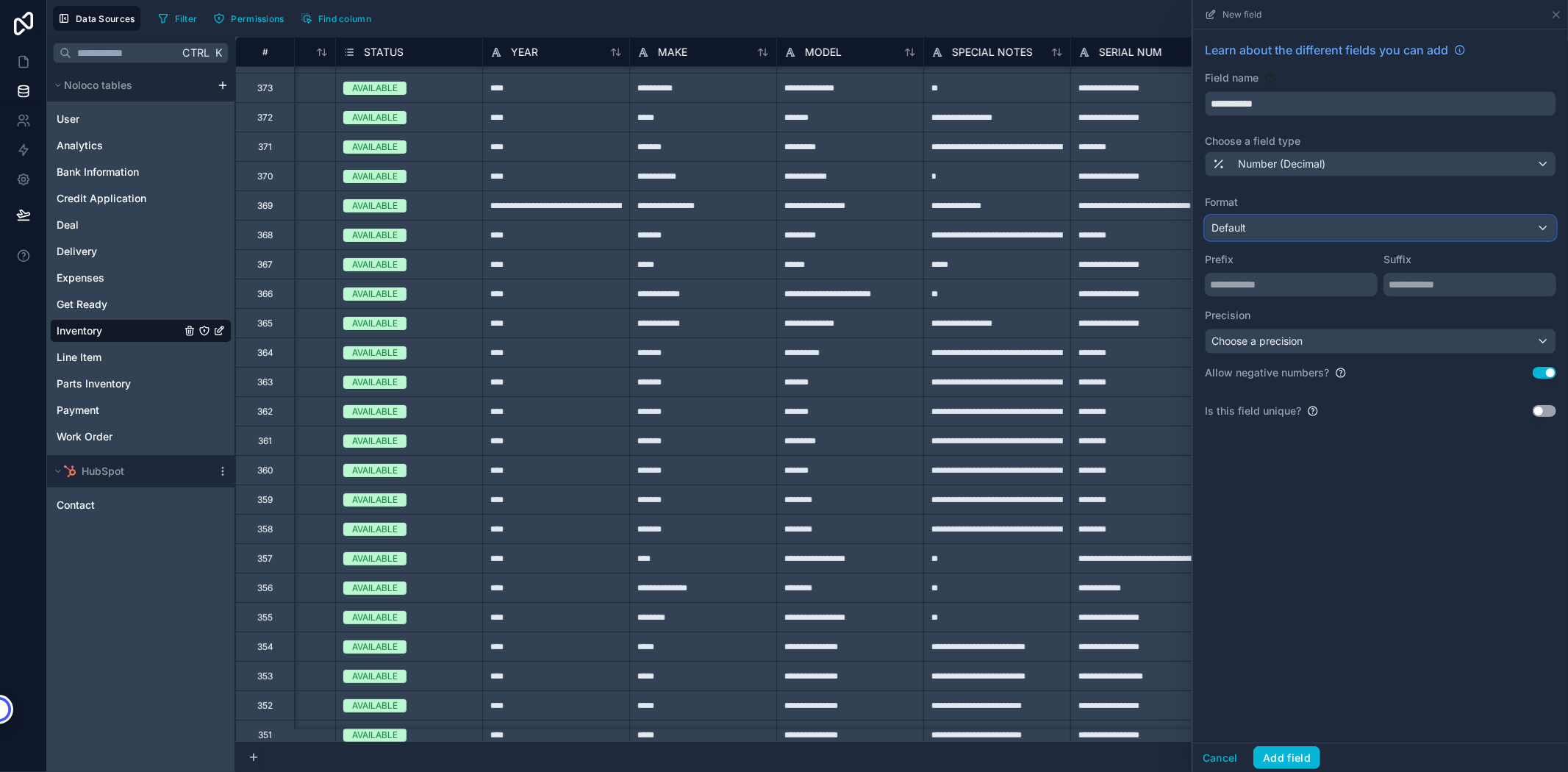 click on "Default" at bounding box center [1228, 227] 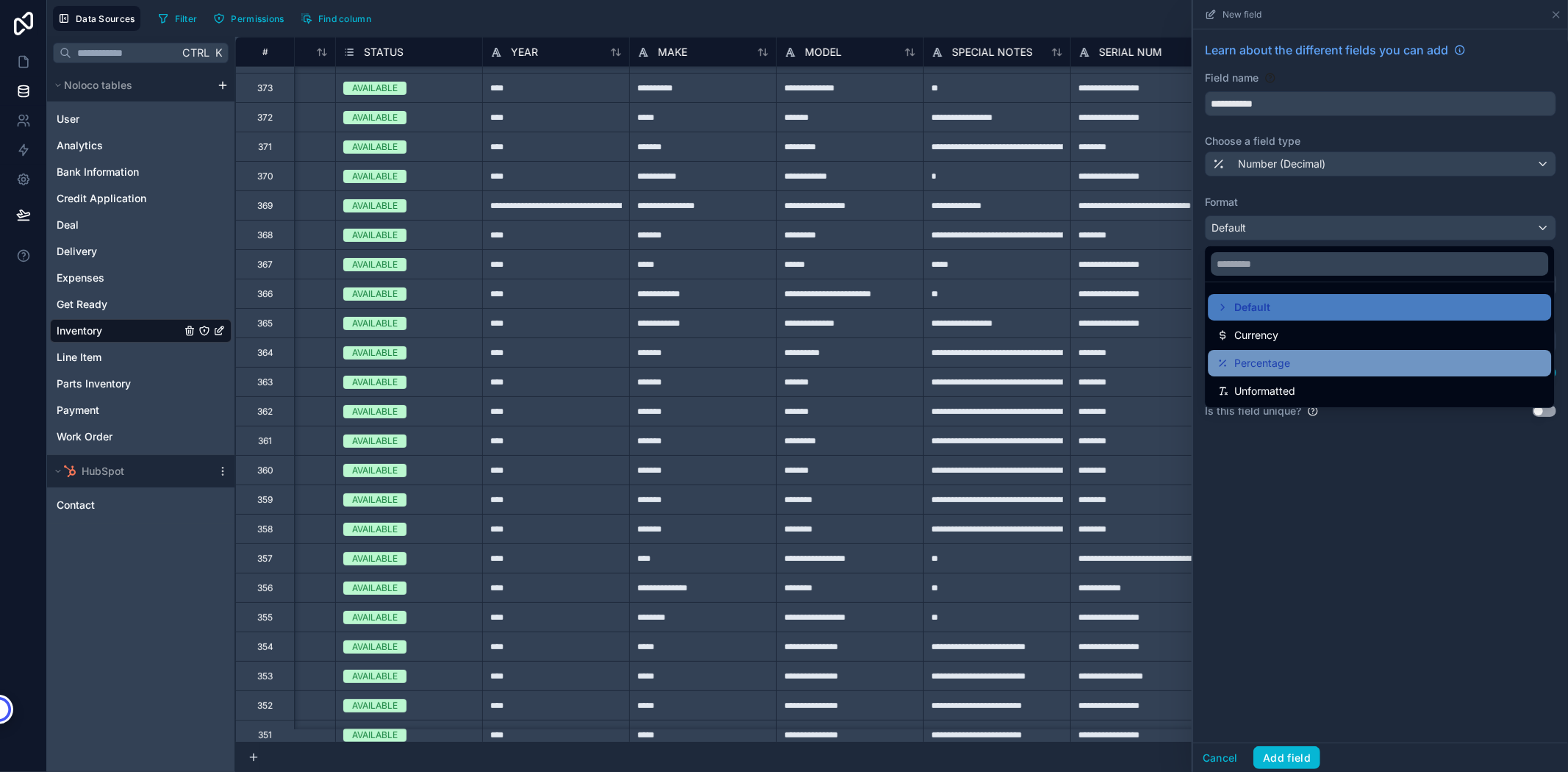 click on "Percentage" at bounding box center [1262, 363] 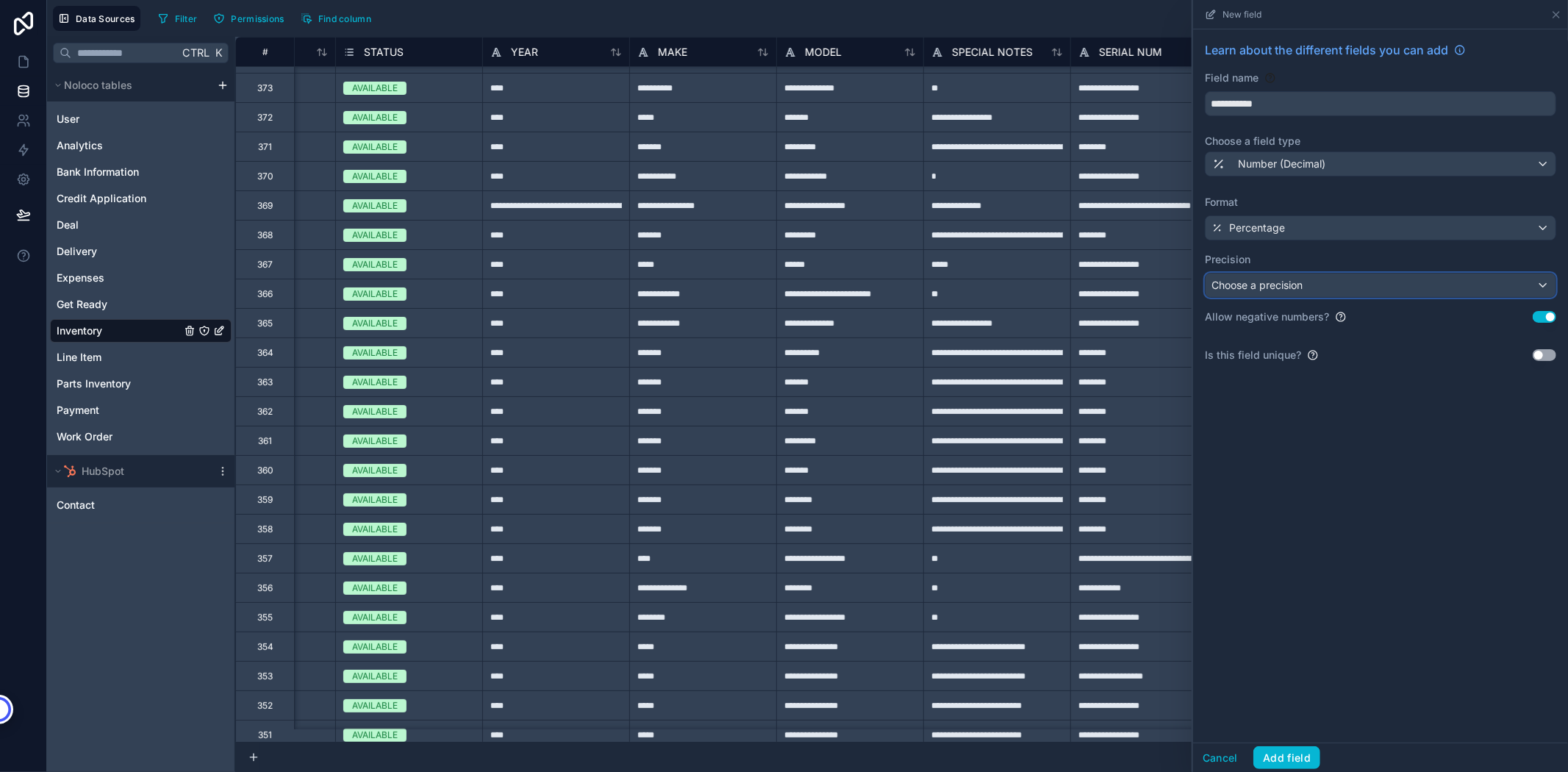 click on "Choose a precision" at bounding box center [1257, 285] 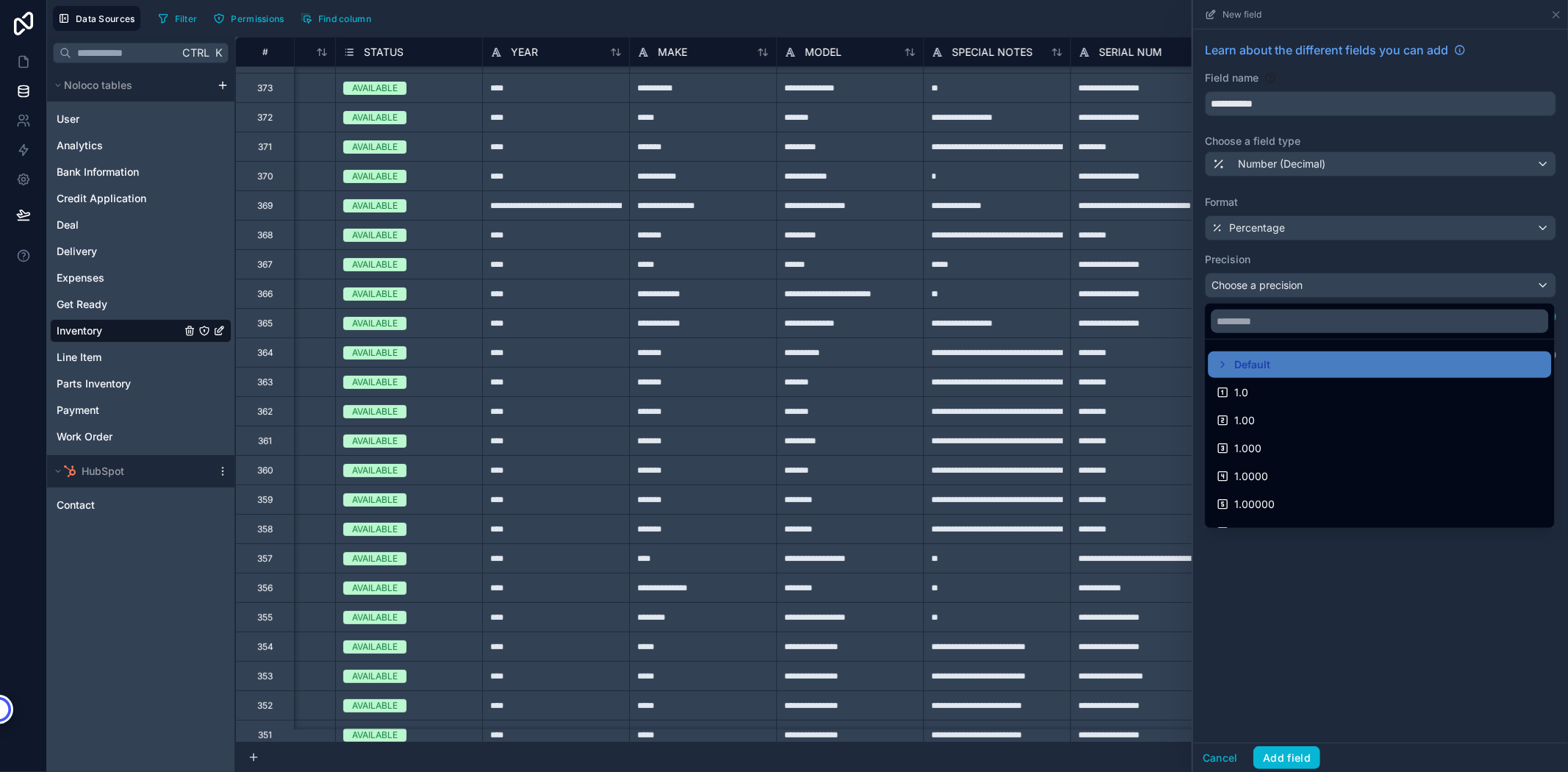 click at bounding box center [1381, 386] 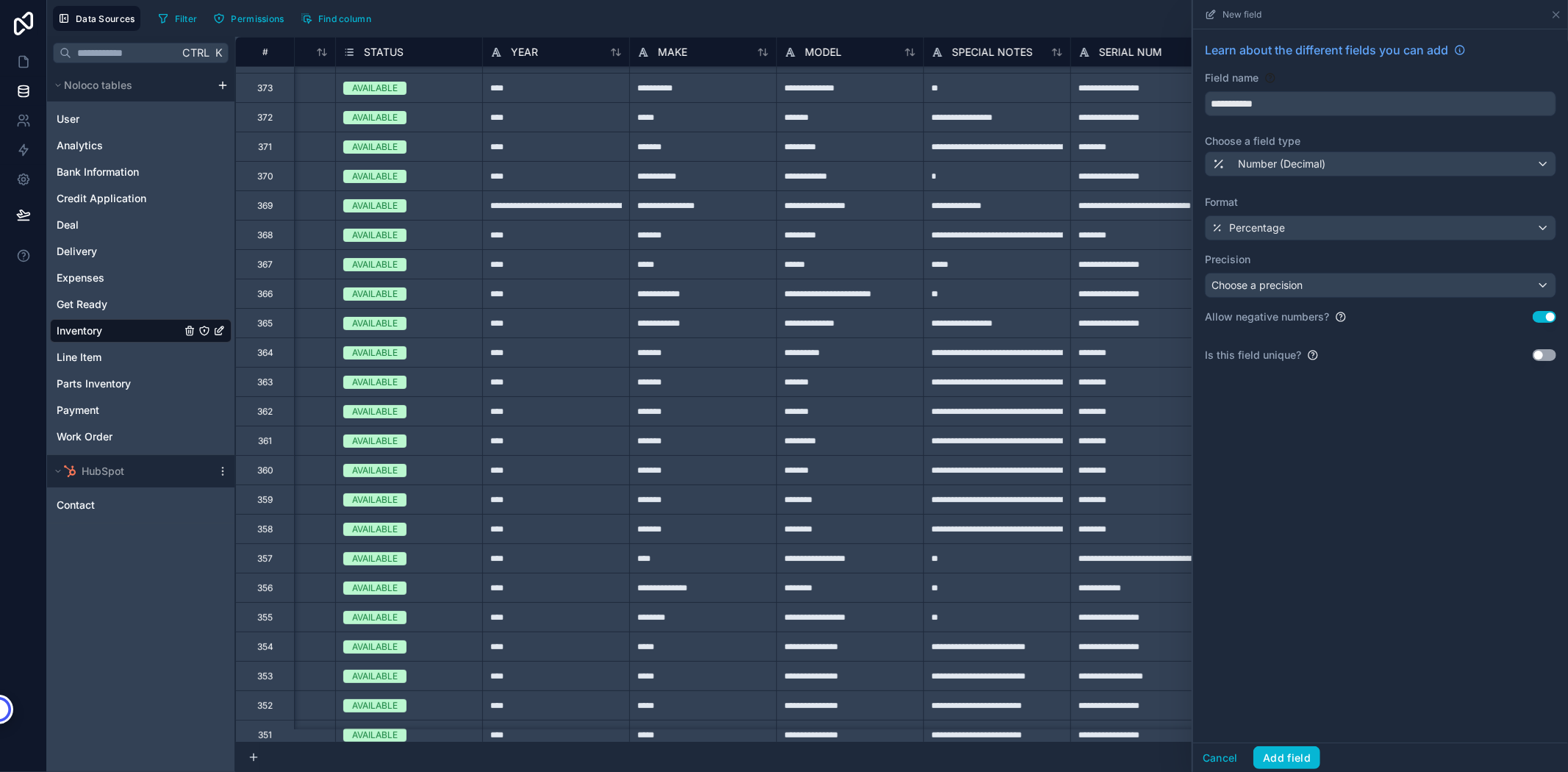 click on "Use setting" at bounding box center [1544, 317] 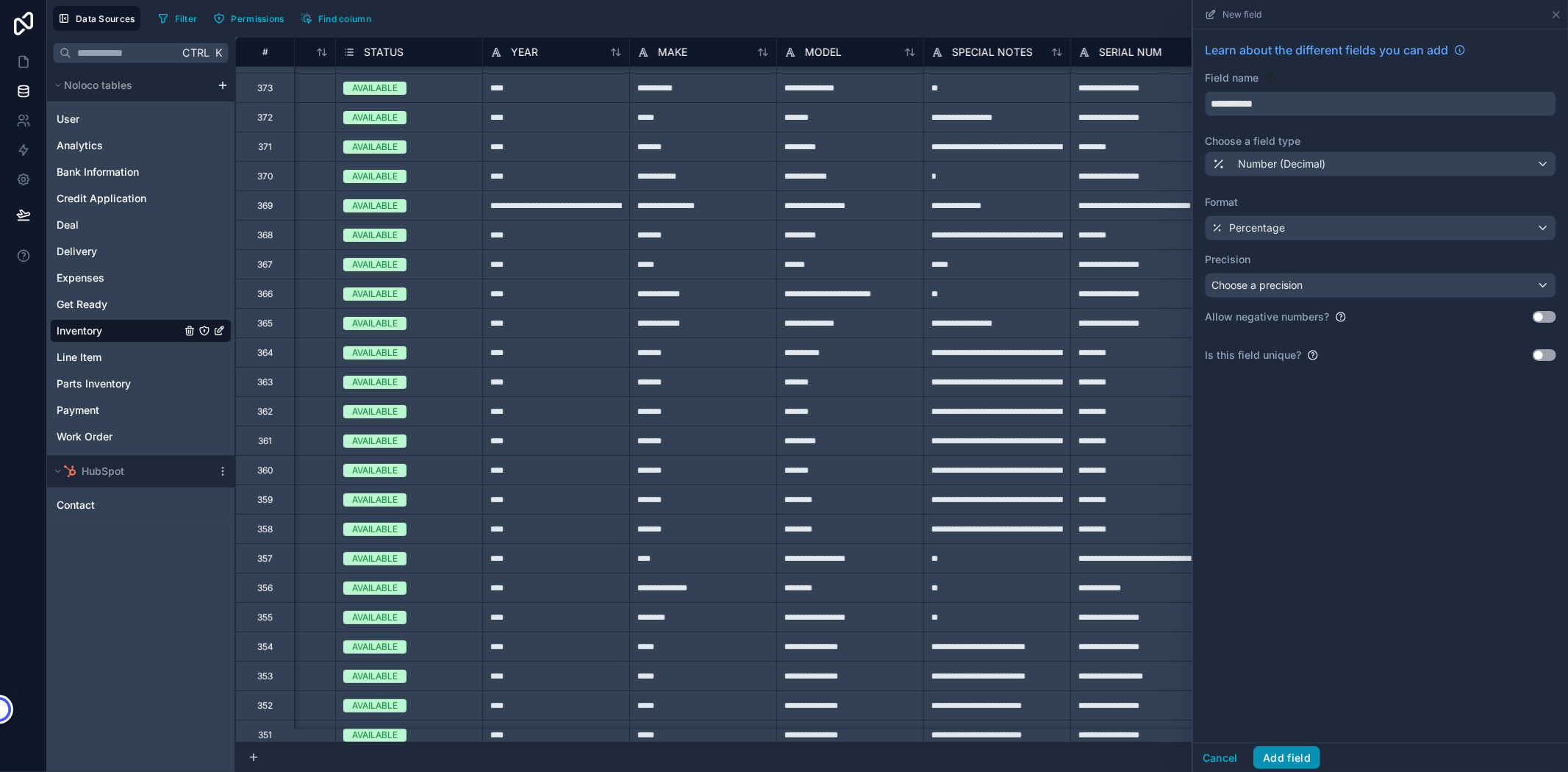 click on "Add field" at bounding box center [1286, 758] 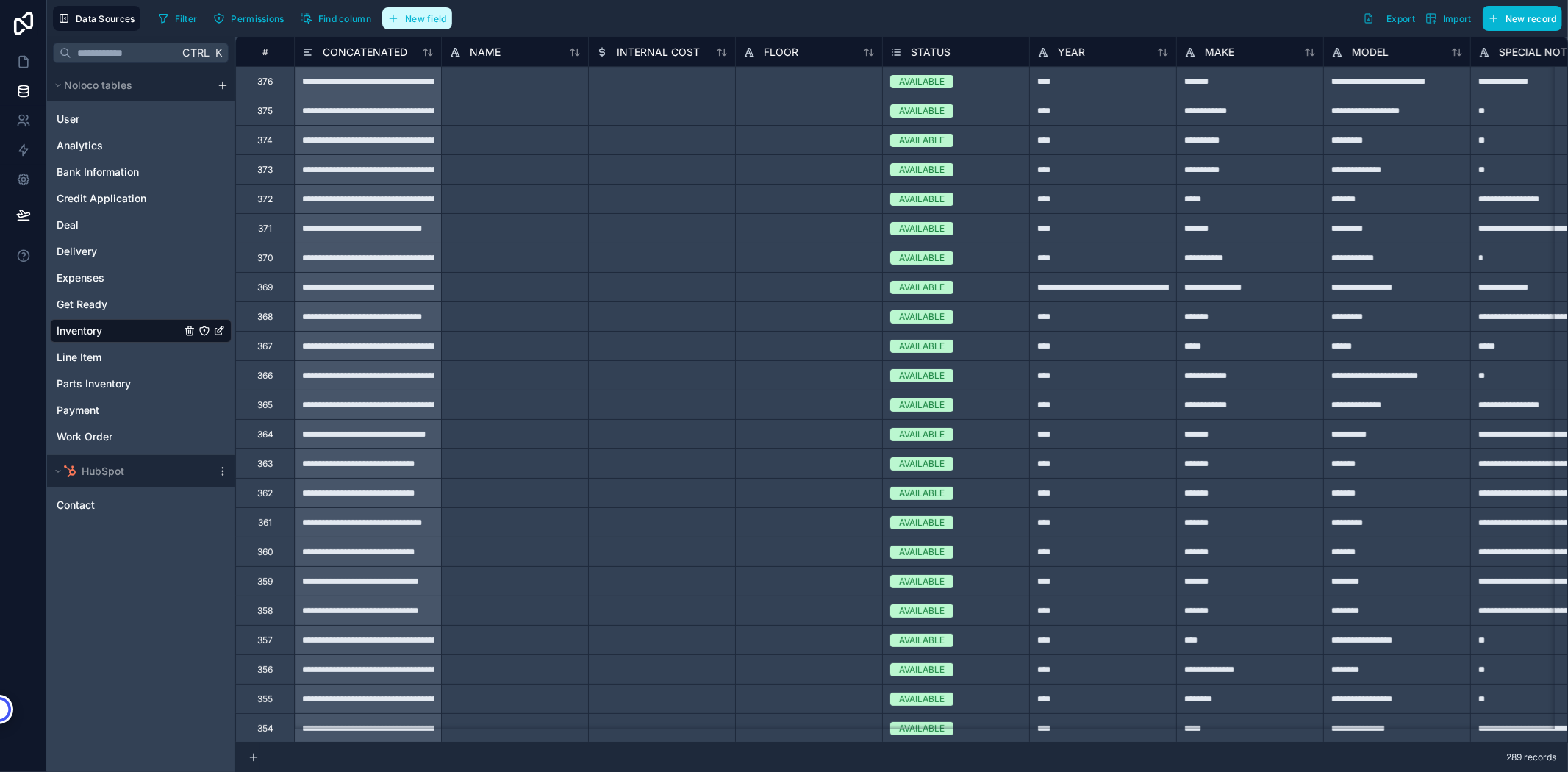click on "New field" at bounding box center (426, 18) 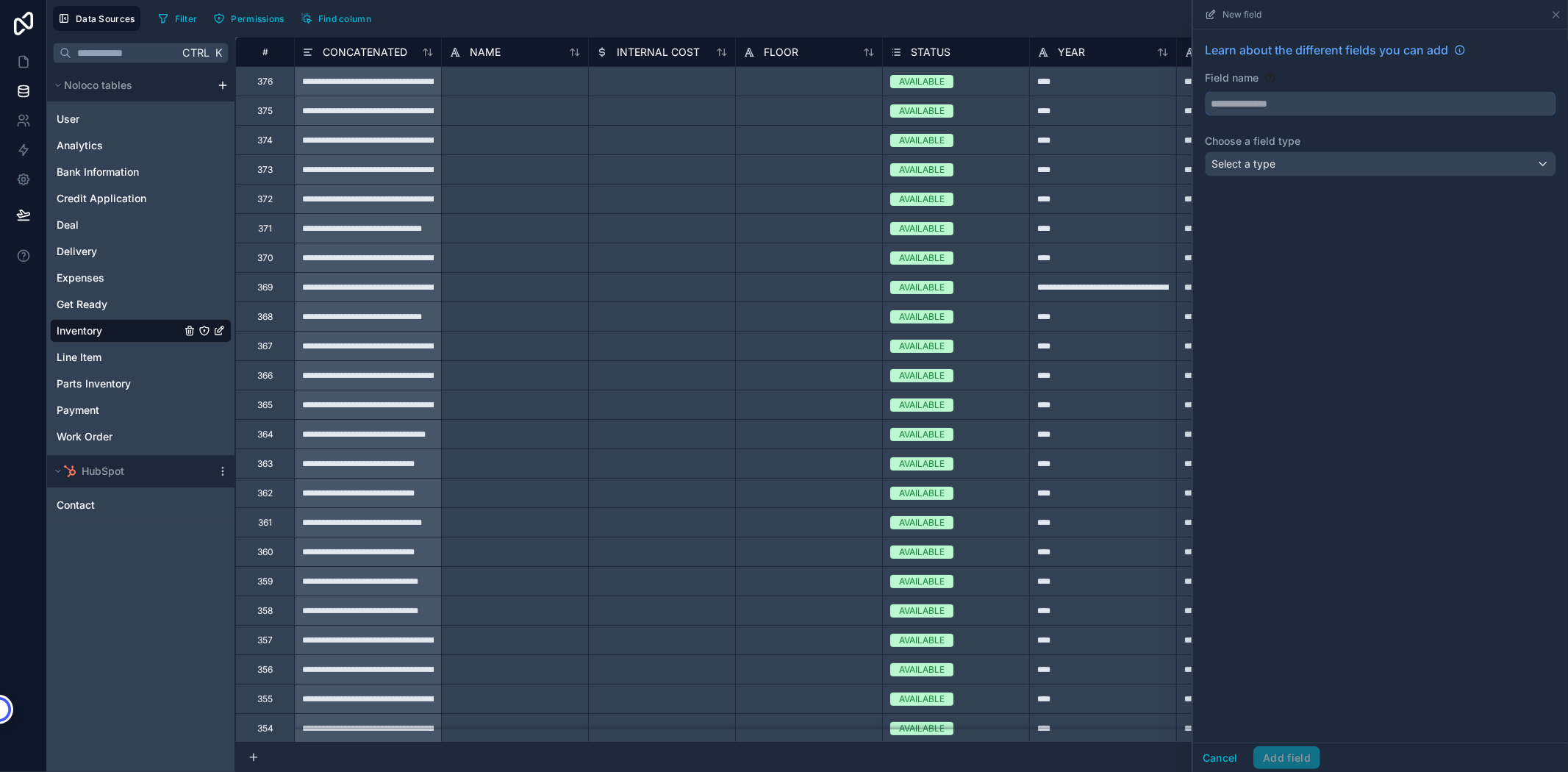 click at bounding box center (1381, 104) 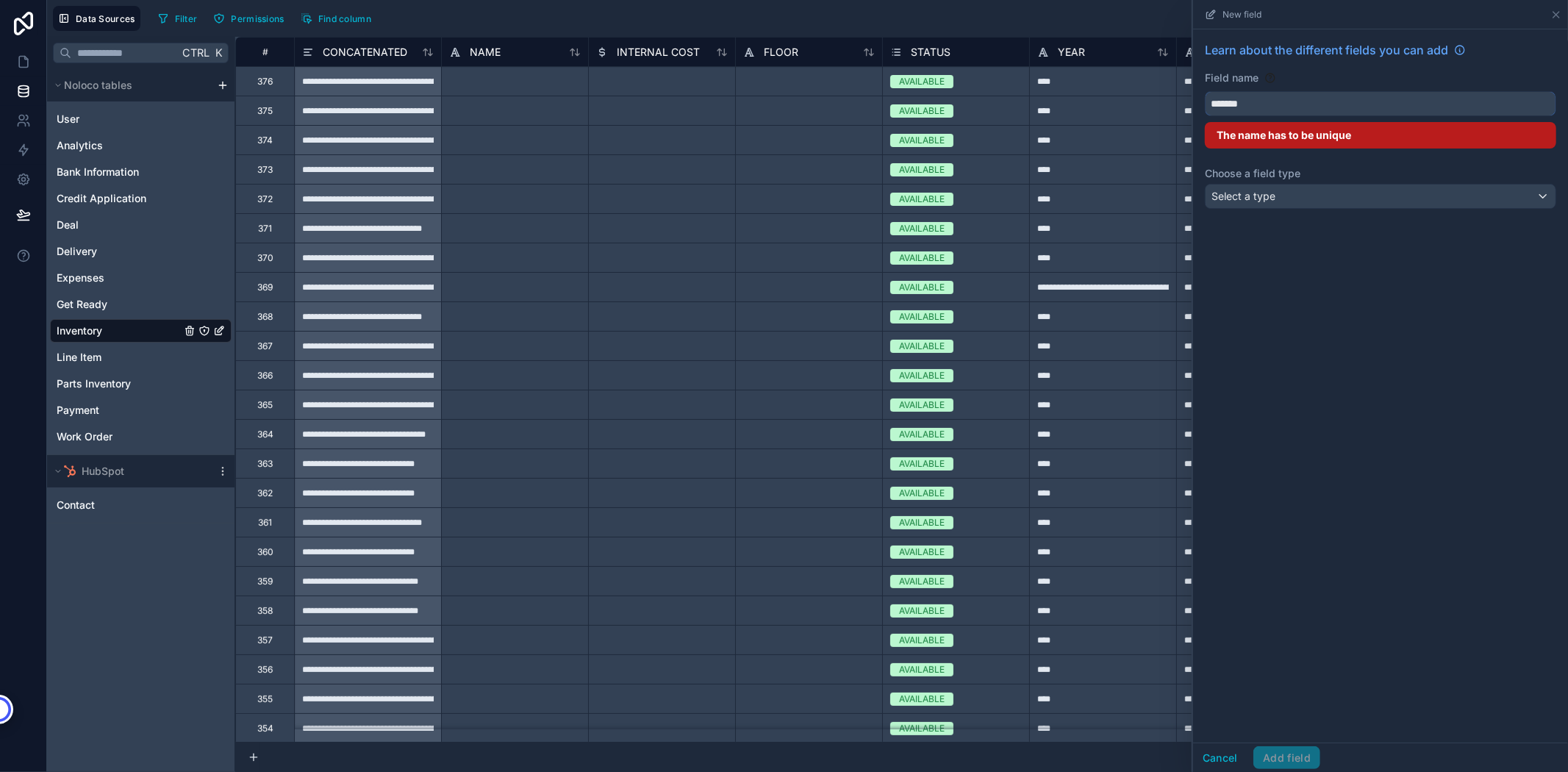 click on "******" at bounding box center [1381, 104] 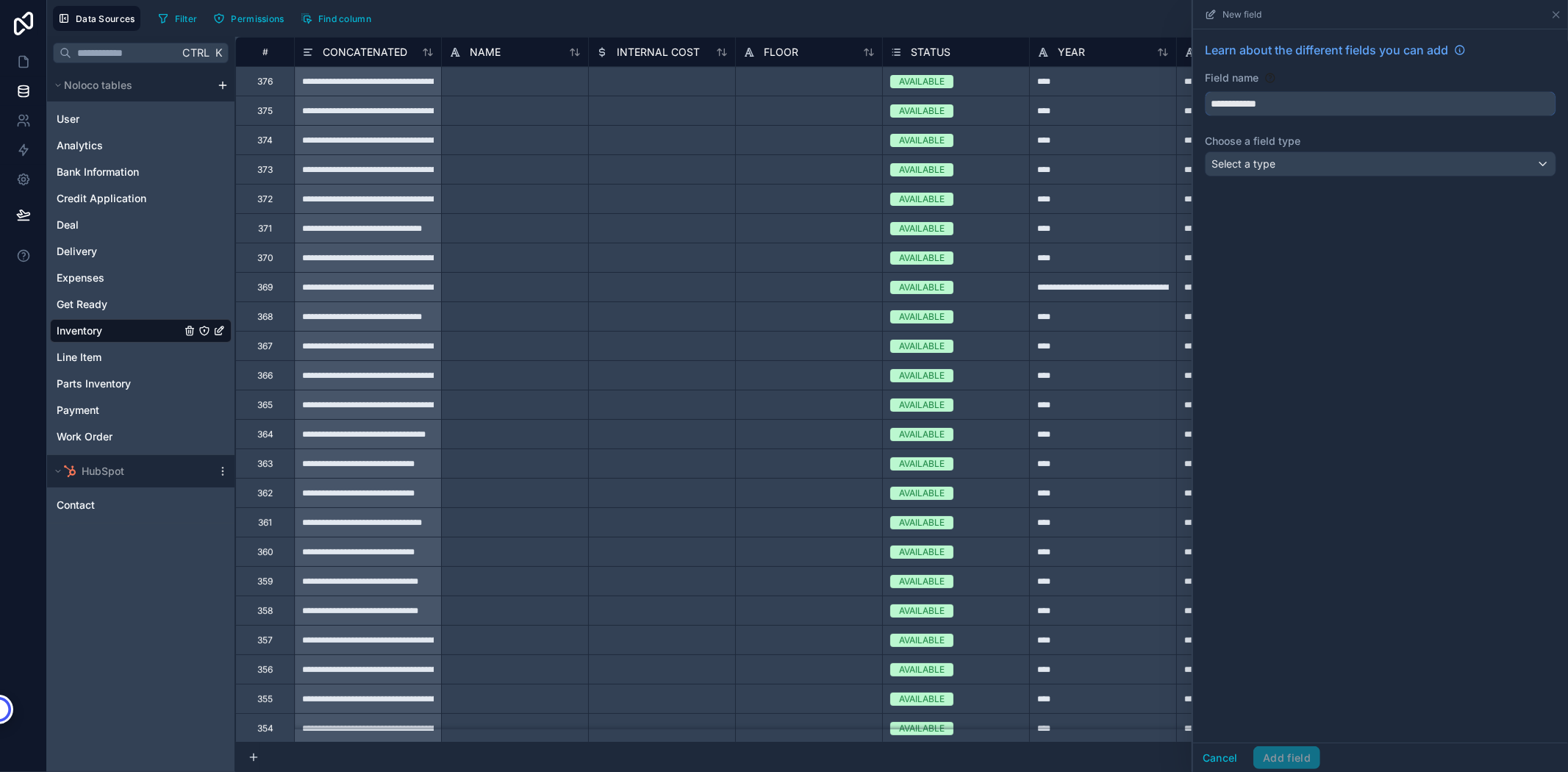type on "**********" 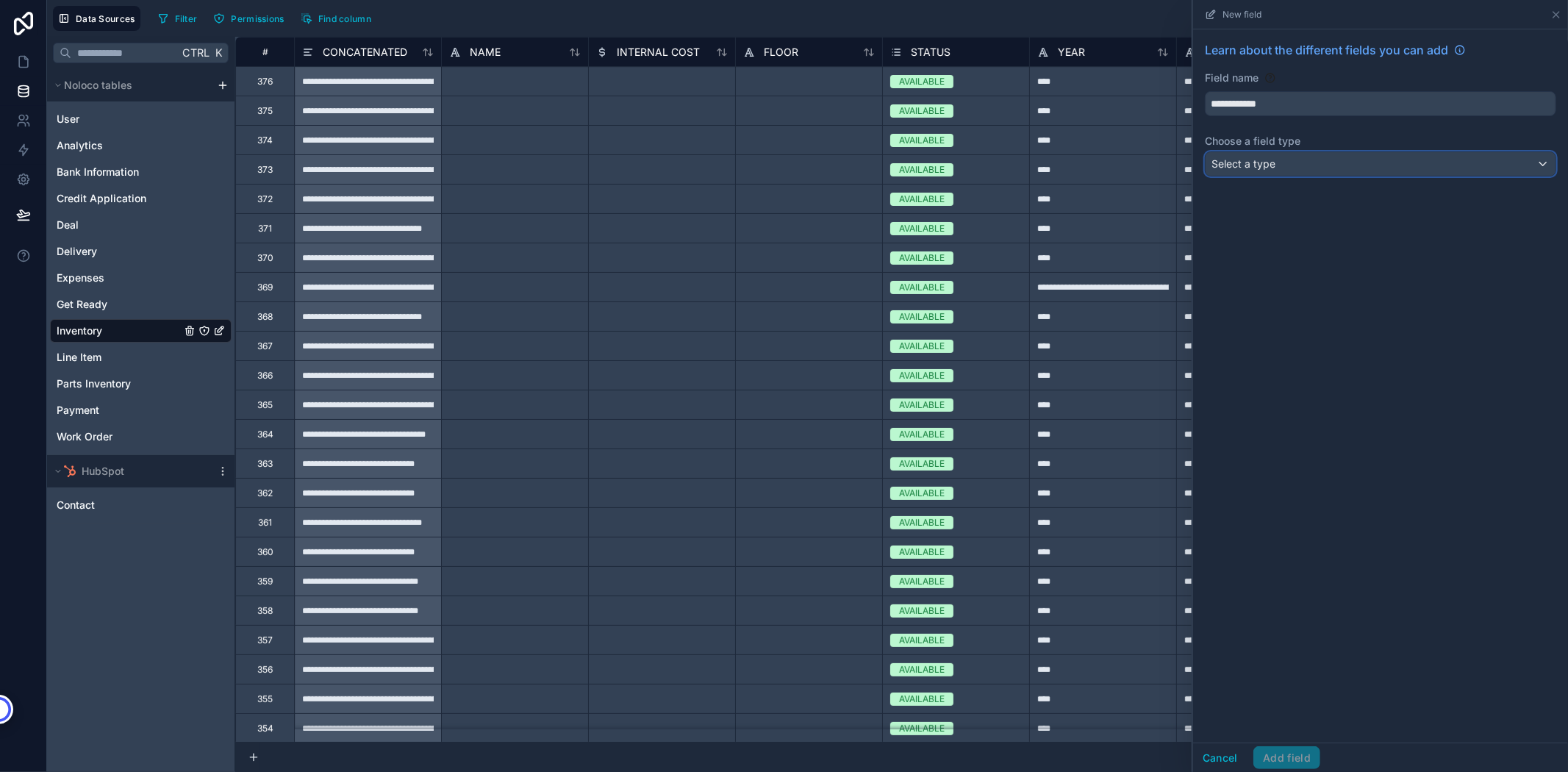click on "Select a type" at bounding box center (1243, 163) 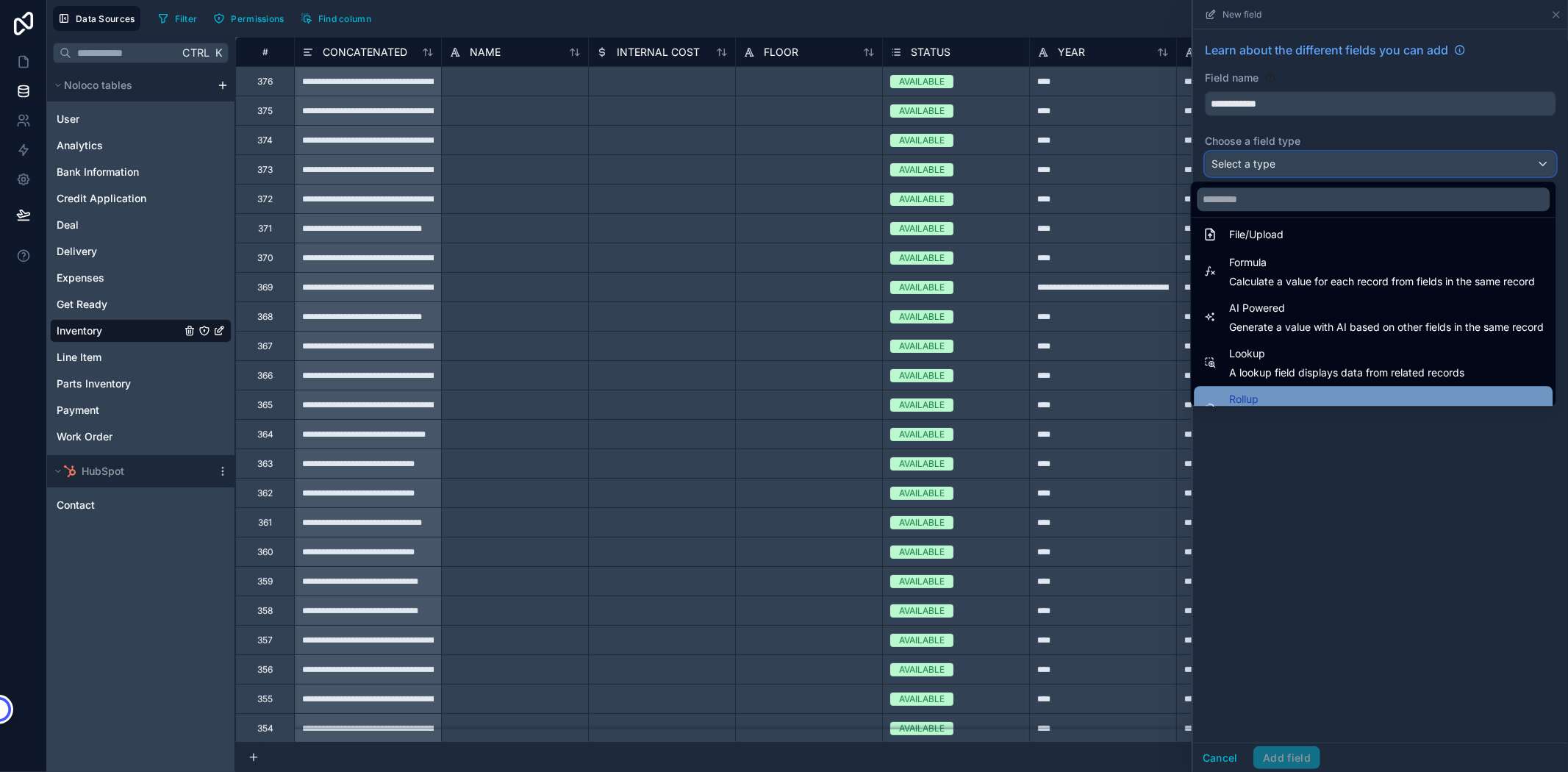 scroll, scrollTop: 344, scrollLeft: 0, axis: vertical 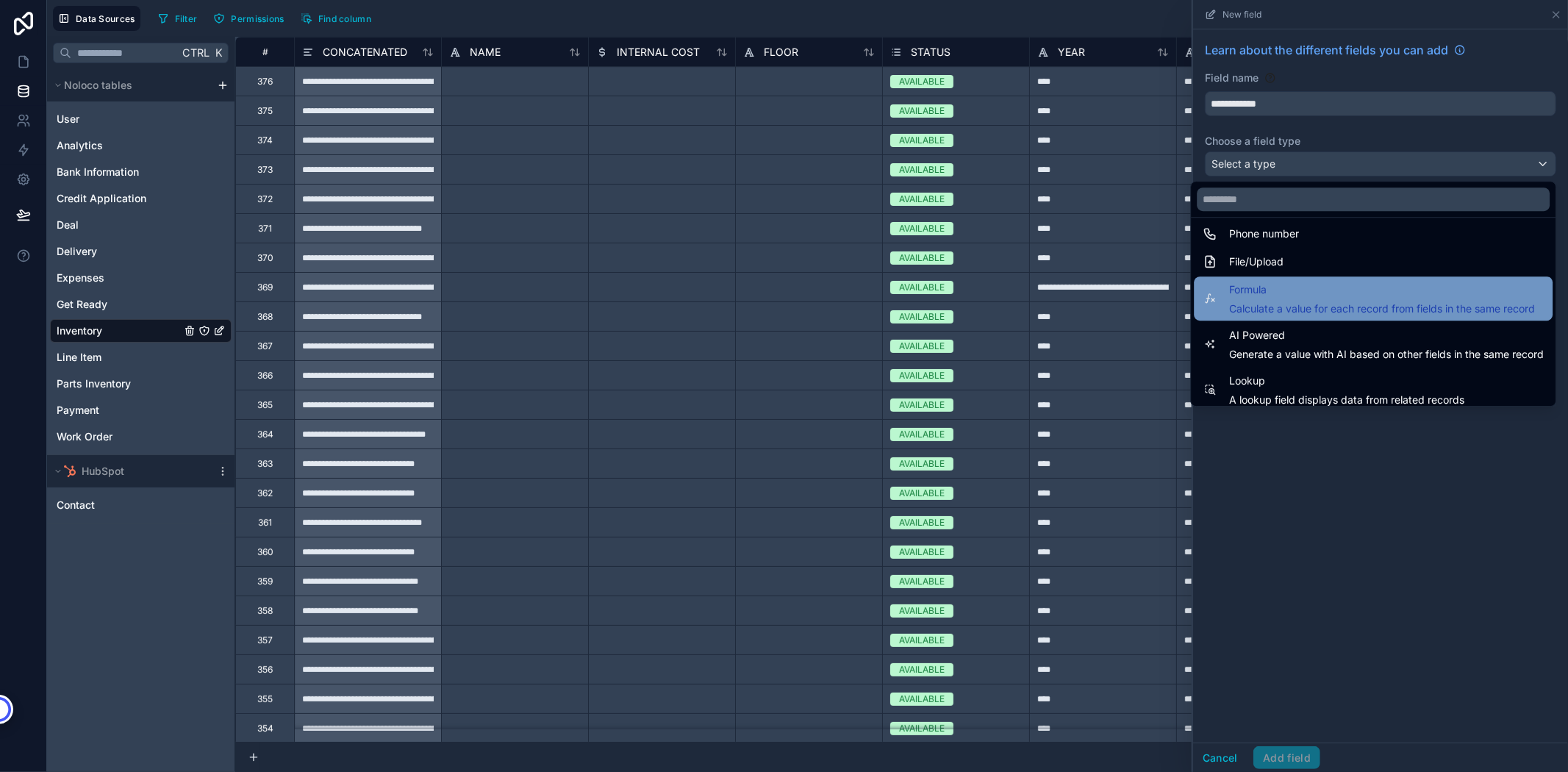 click on "Formula" at bounding box center (1382, 290) 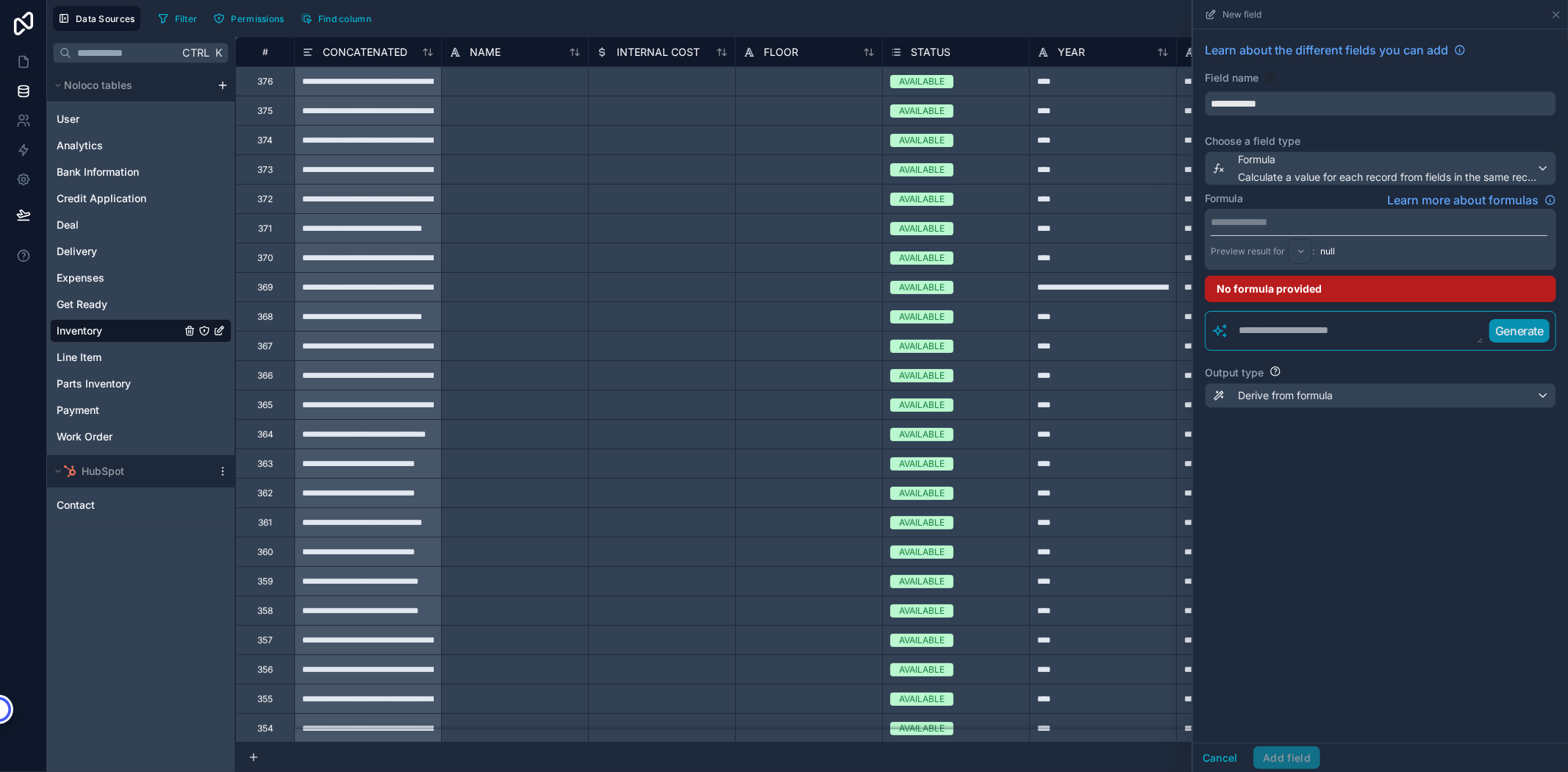 click on "**********" at bounding box center [1379, 222] 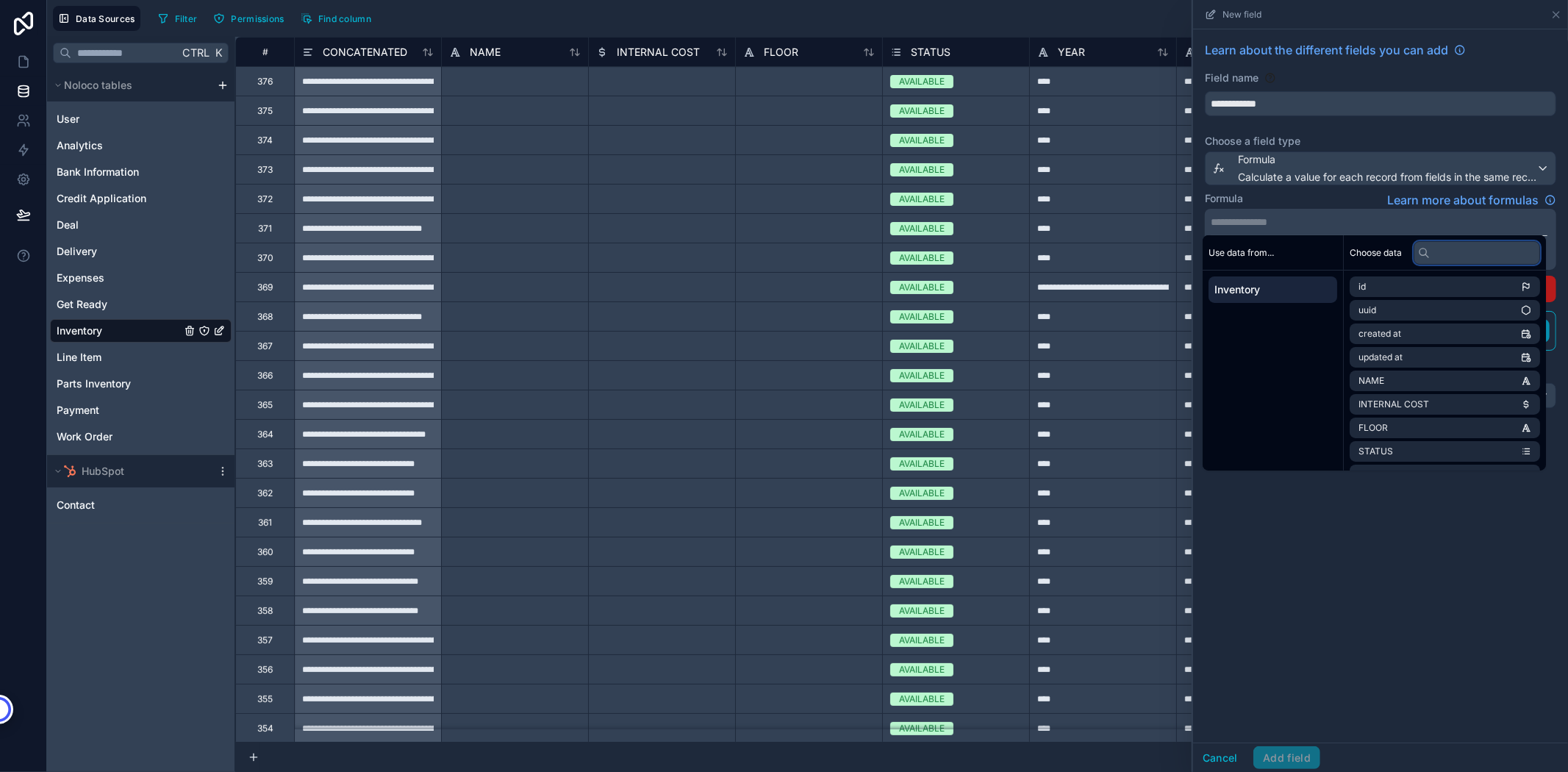 click at bounding box center [1477, 253] 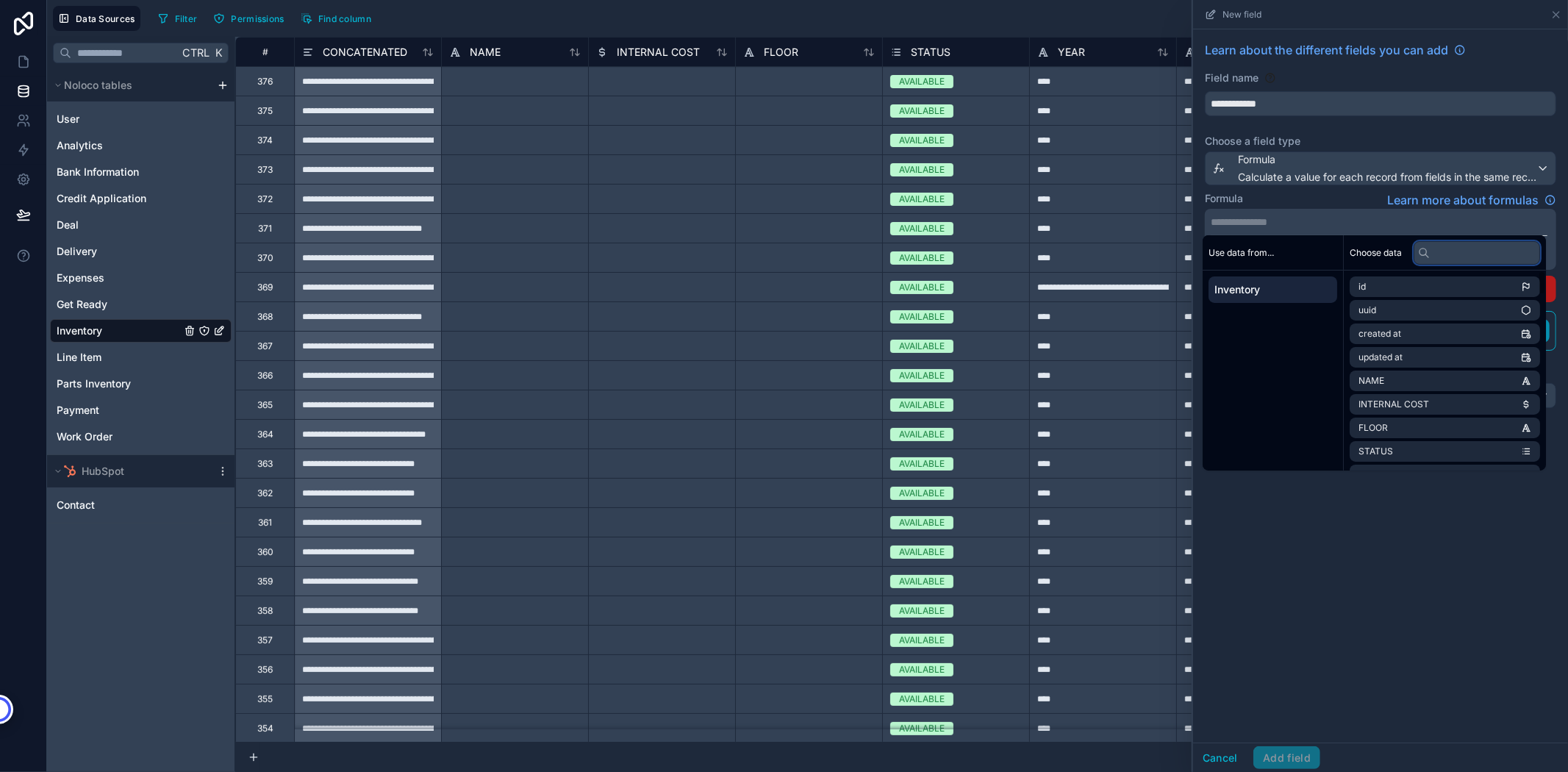 click at bounding box center (1477, 253) 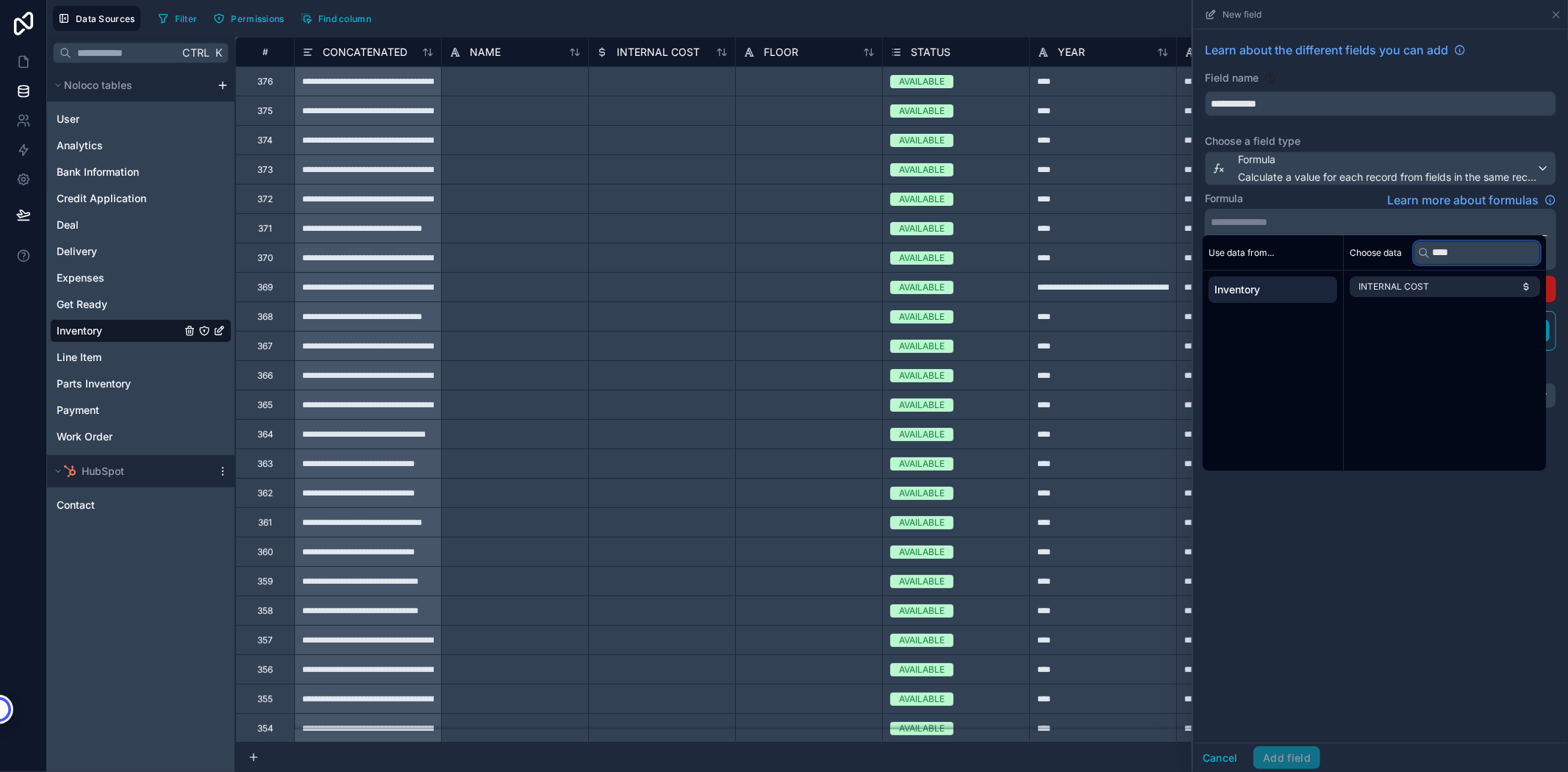 type on "****" 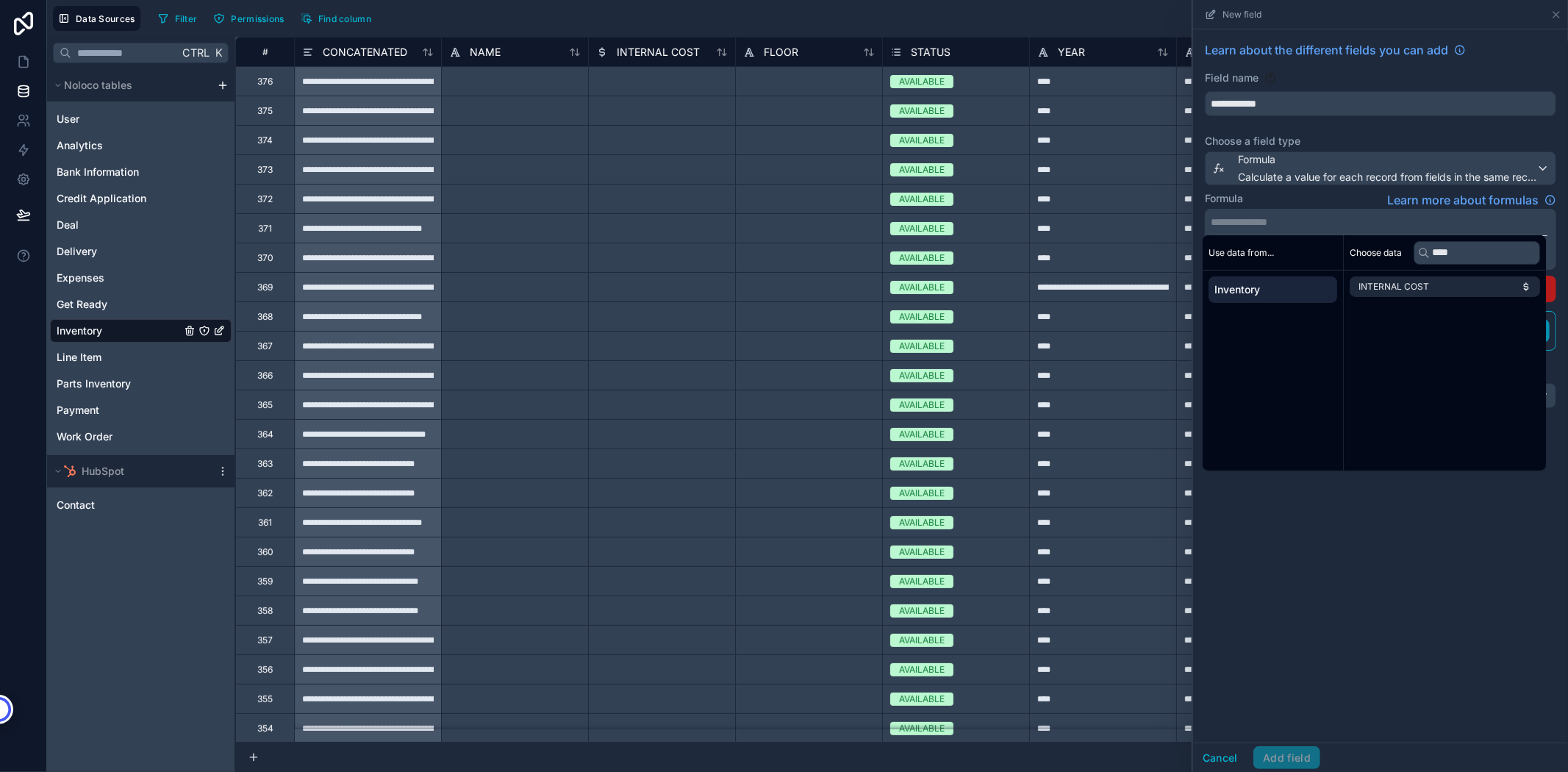 click on "INTERNAL COST" at bounding box center [1445, 287] 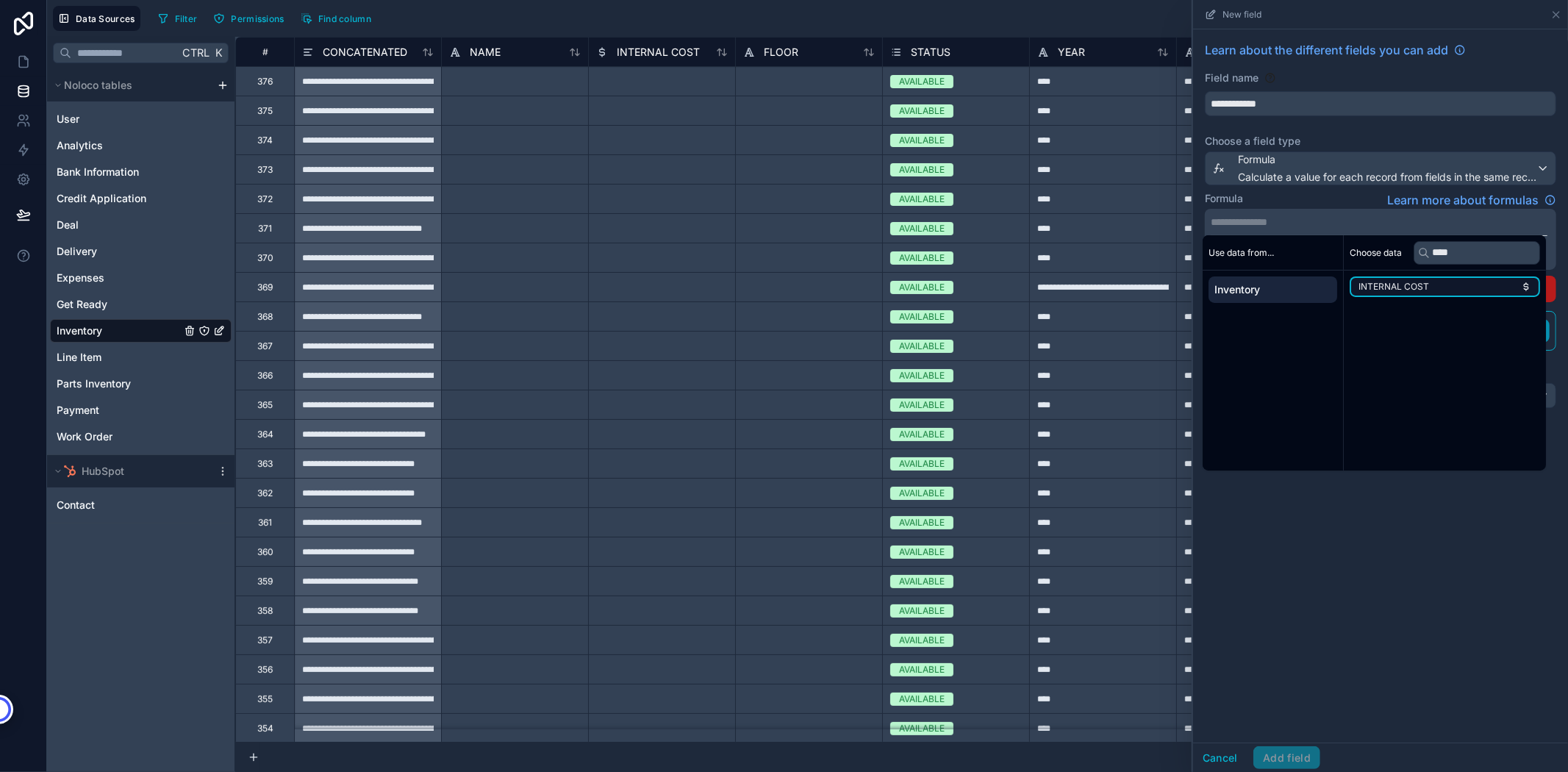 click on "INTERNAL COST" at bounding box center (1445, 287) 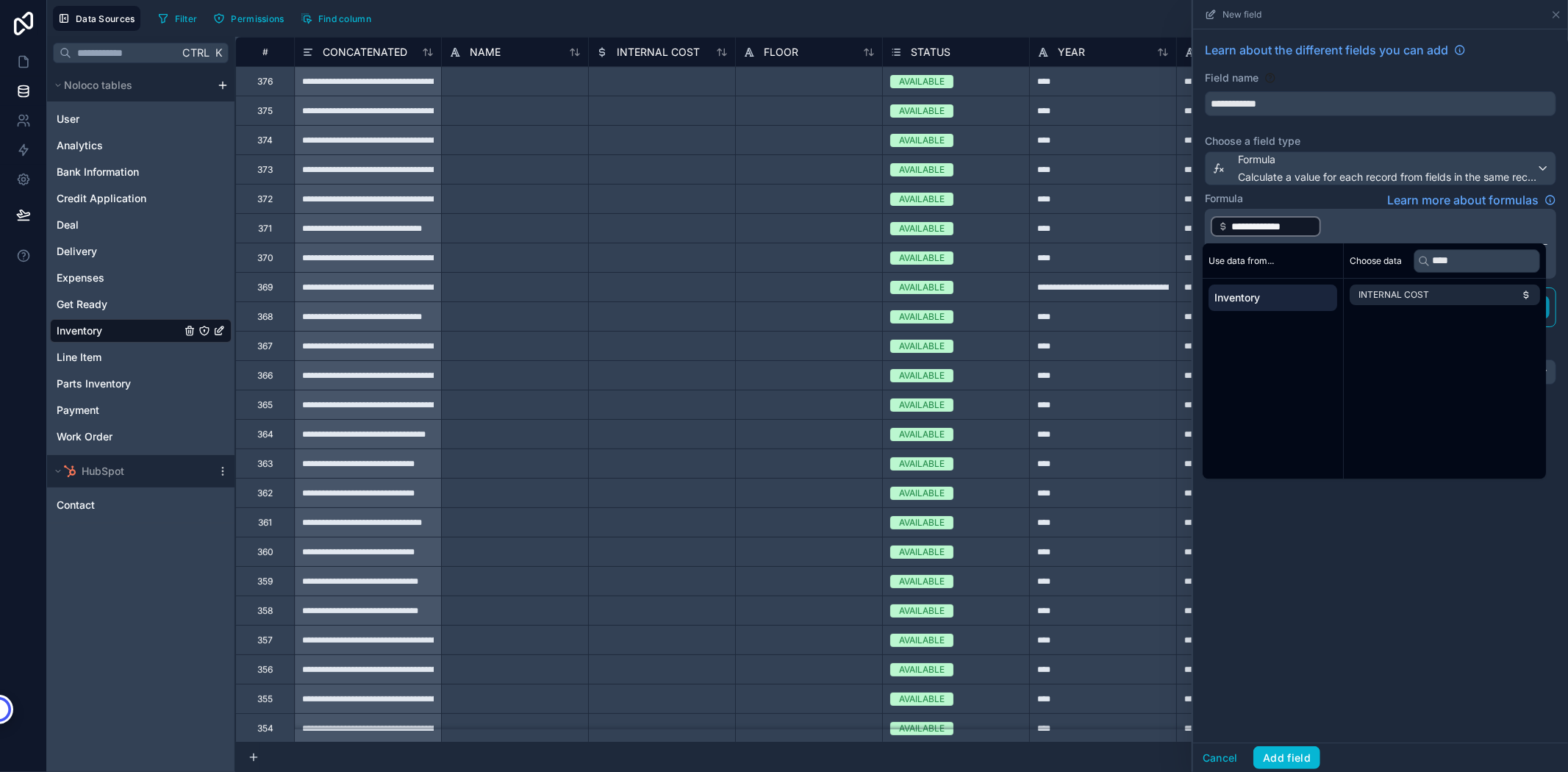 click on "**********" at bounding box center [1379, 226] 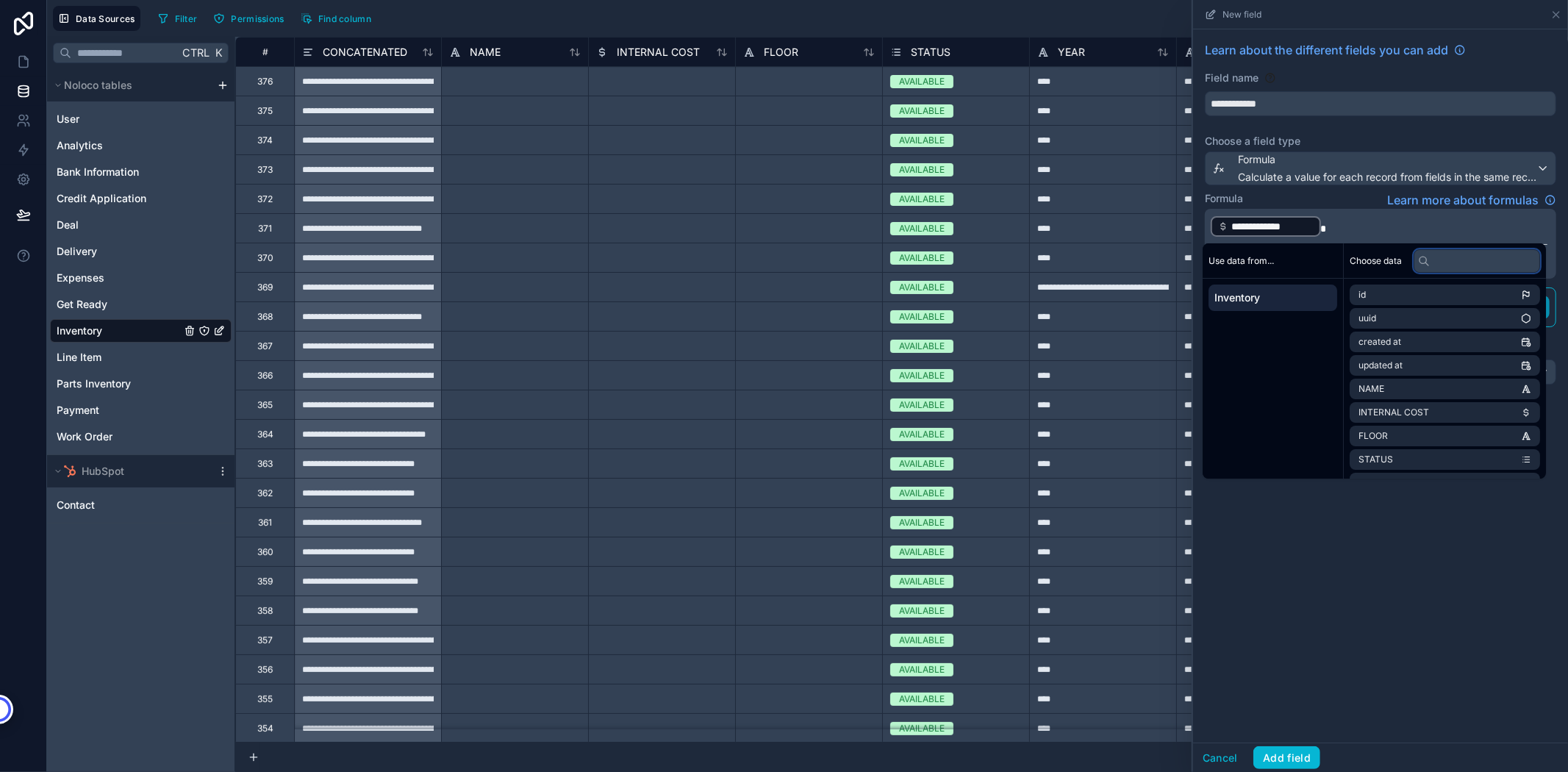 click at bounding box center [1477, 261] 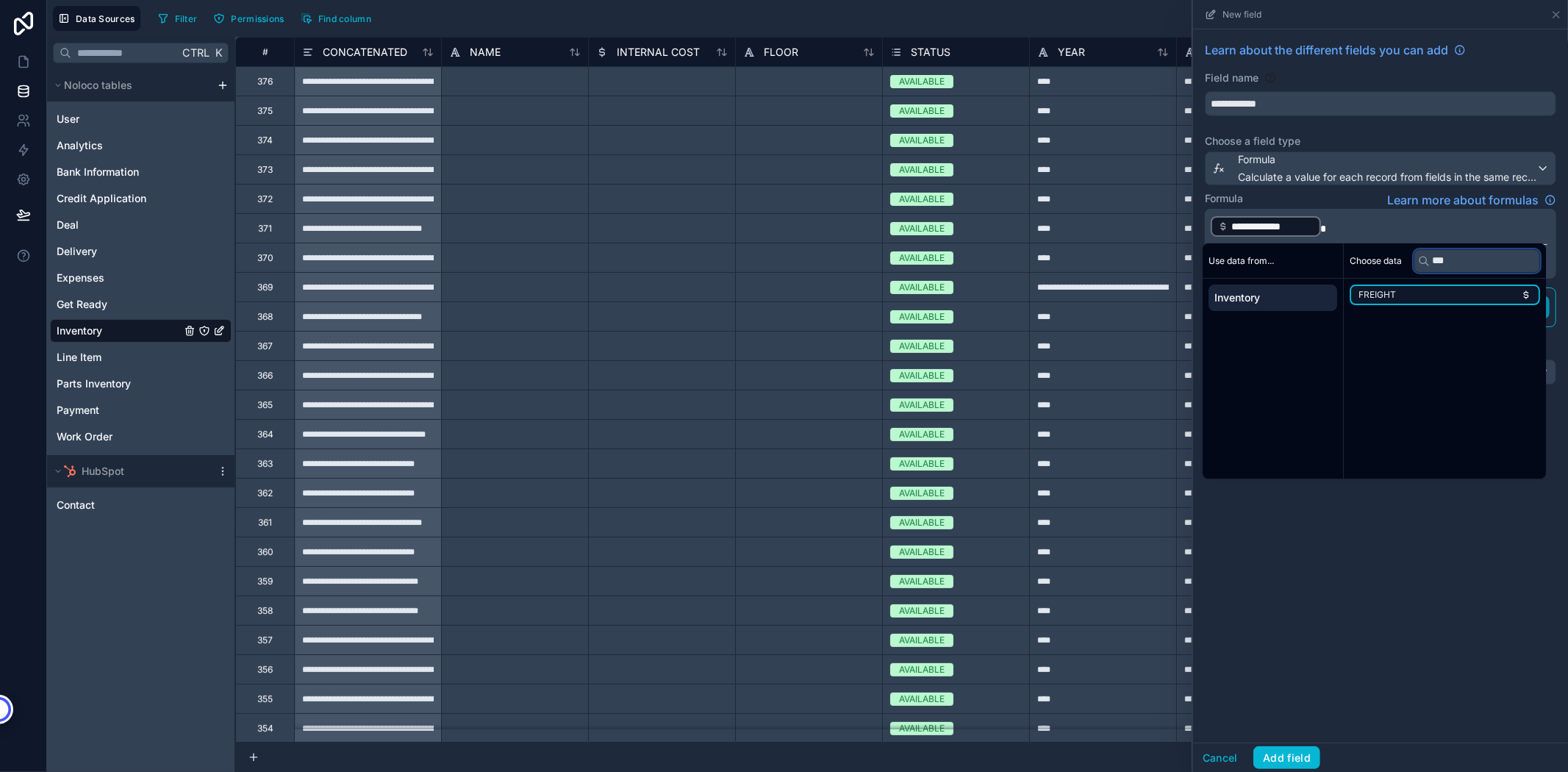 type on "***" 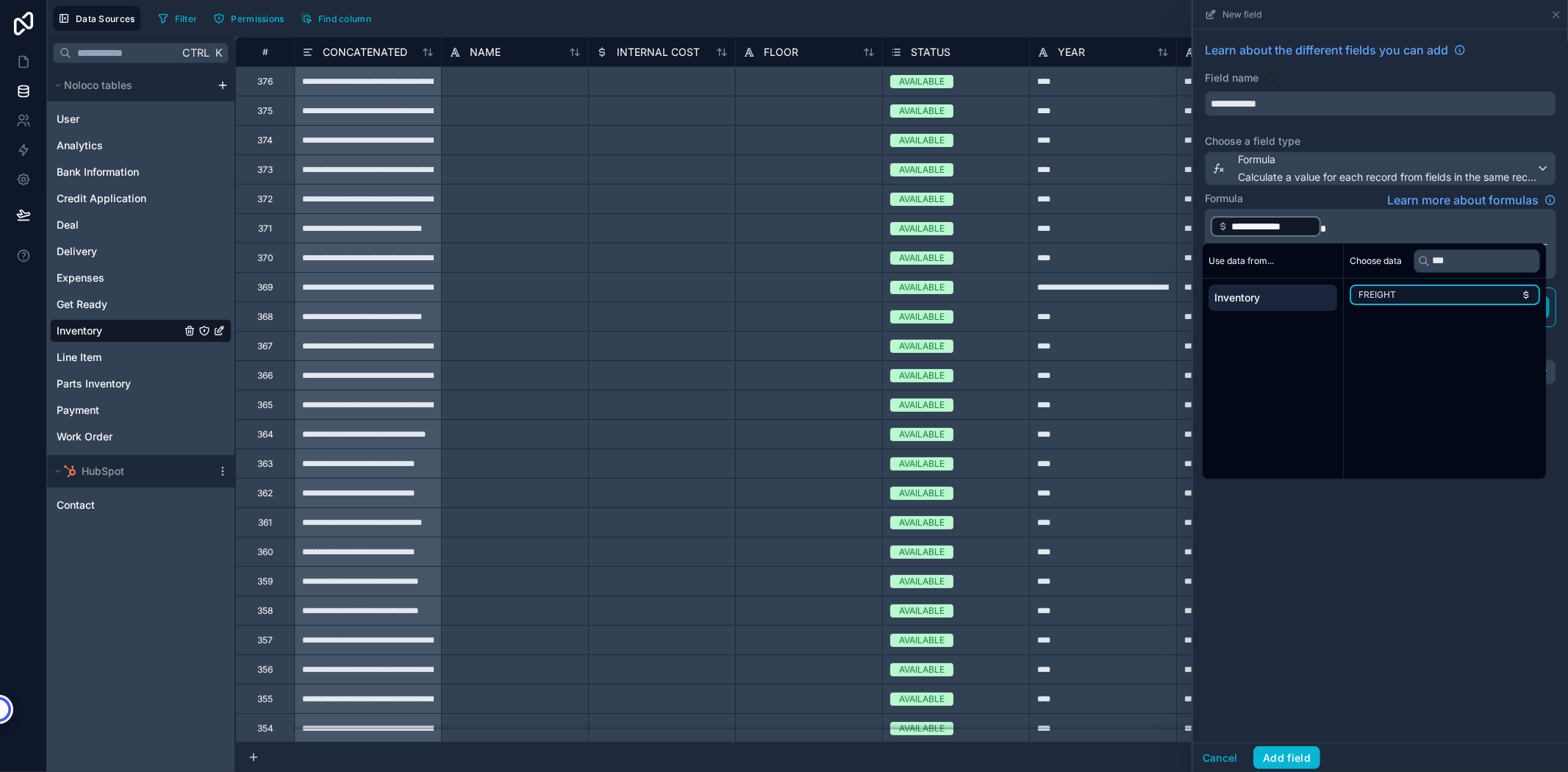 click on "FREIGHT" at bounding box center (1445, 295) 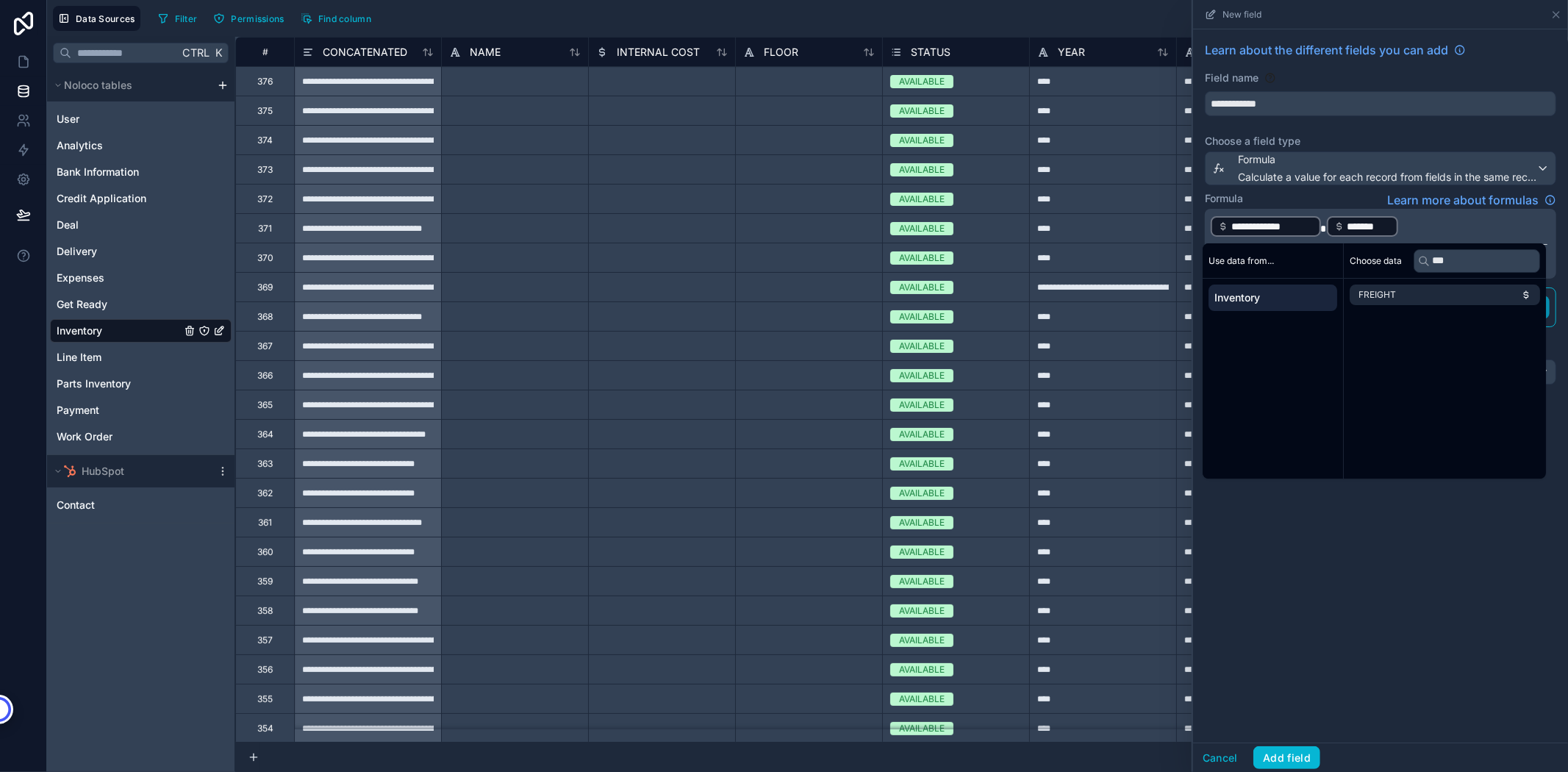click on "**********" at bounding box center (1381, 243) 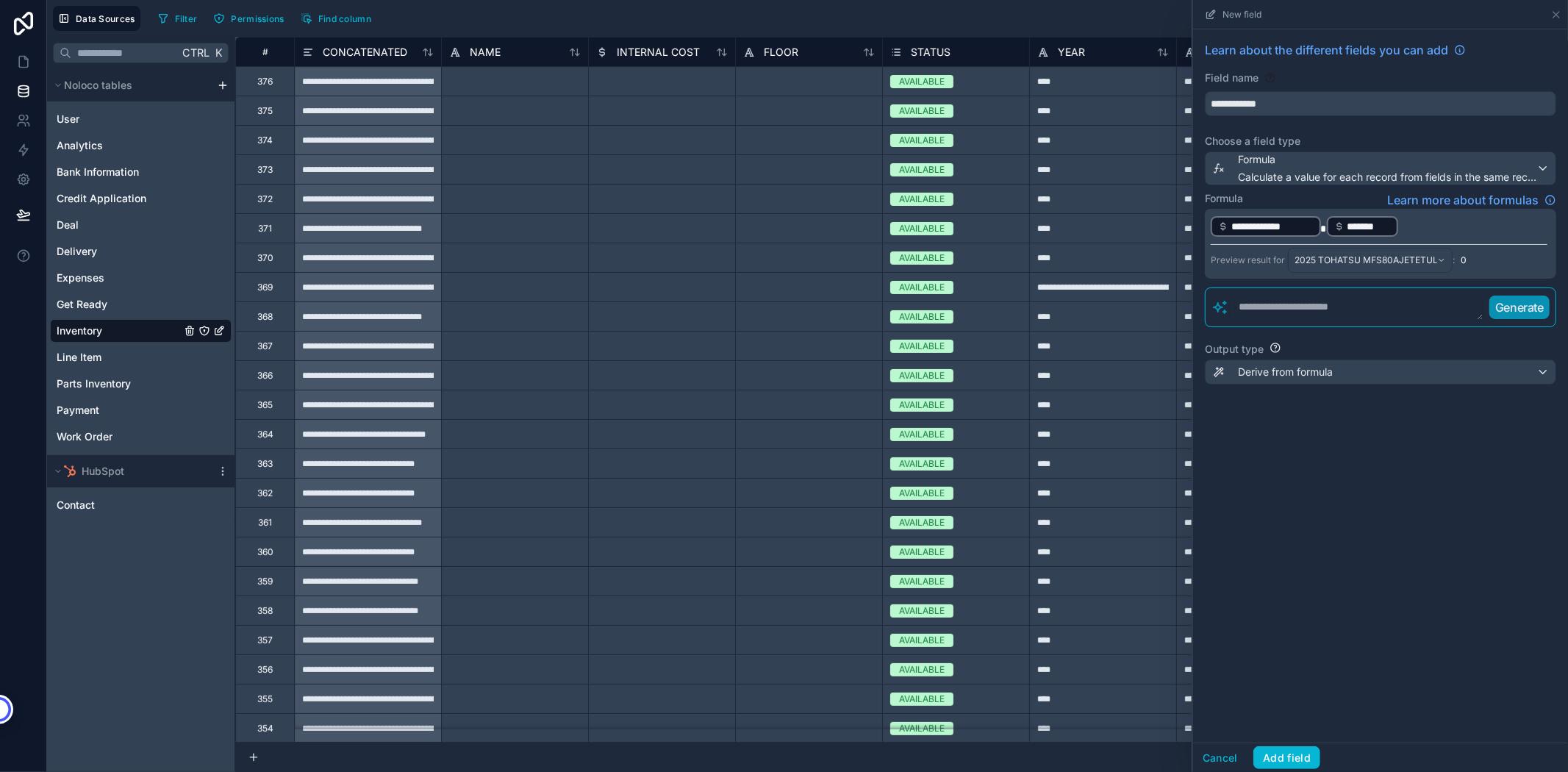click on "**********" at bounding box center [1379, 226] 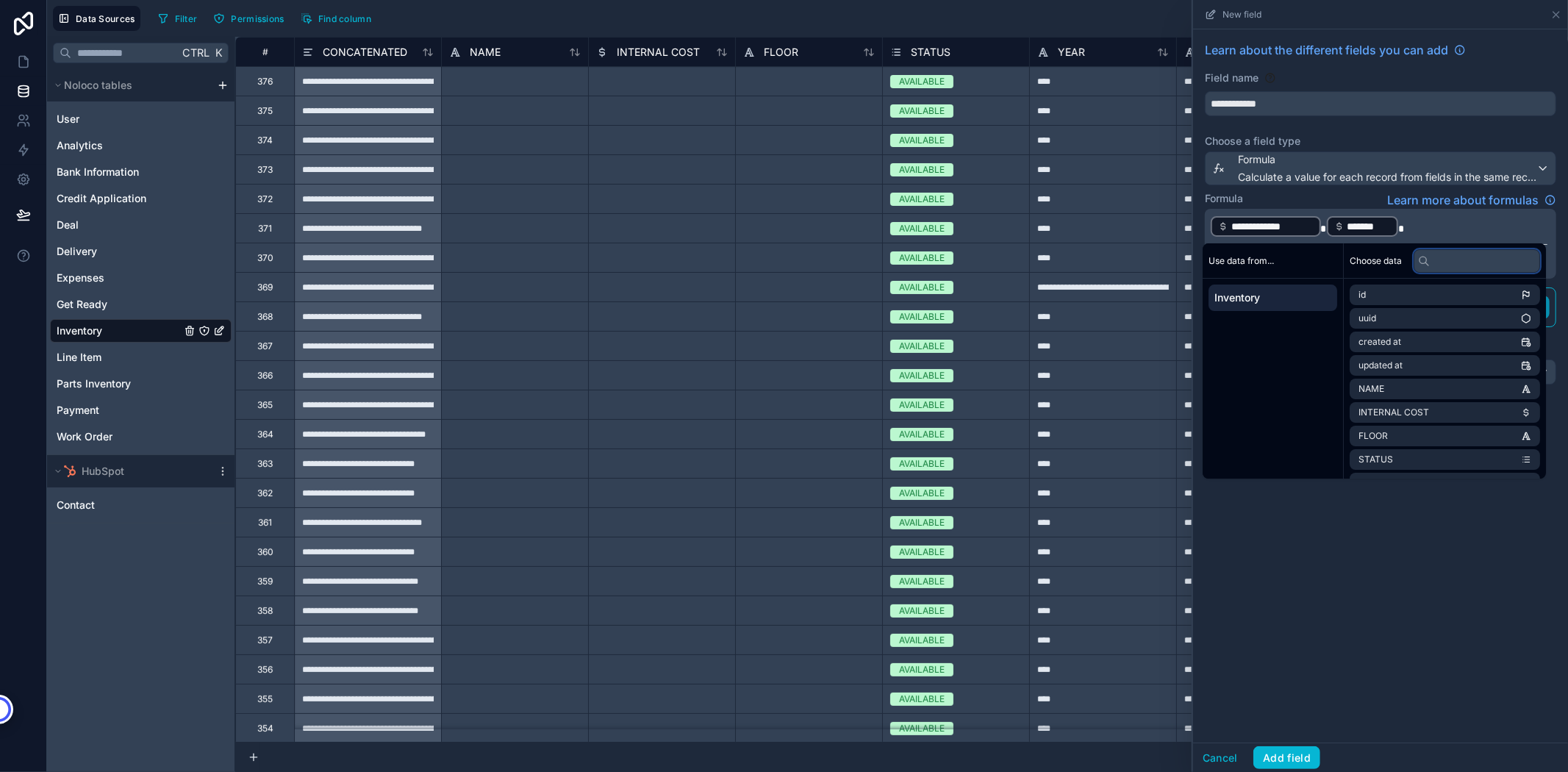 click at bounding box center [1477, 261] 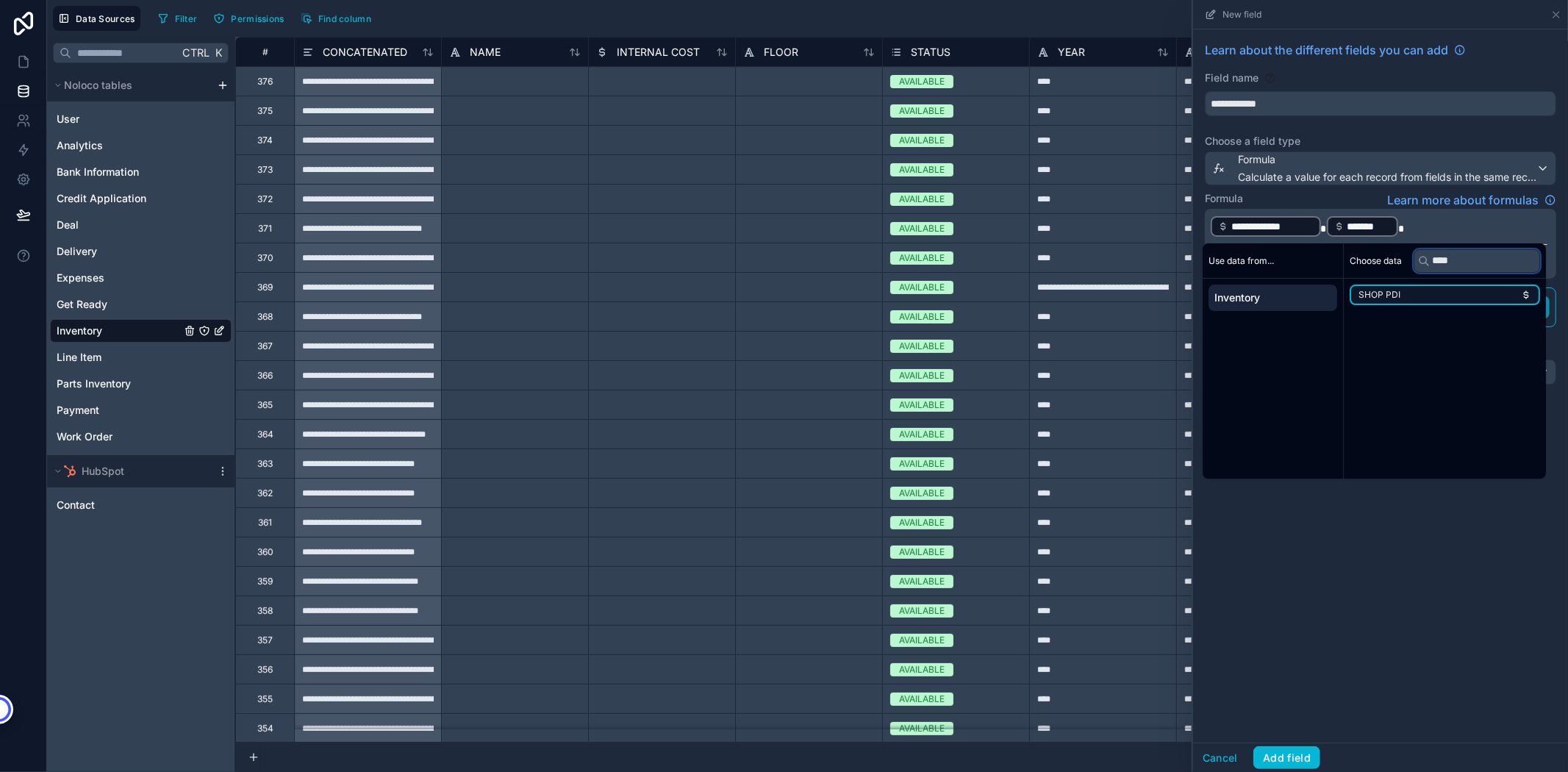 type on "****" 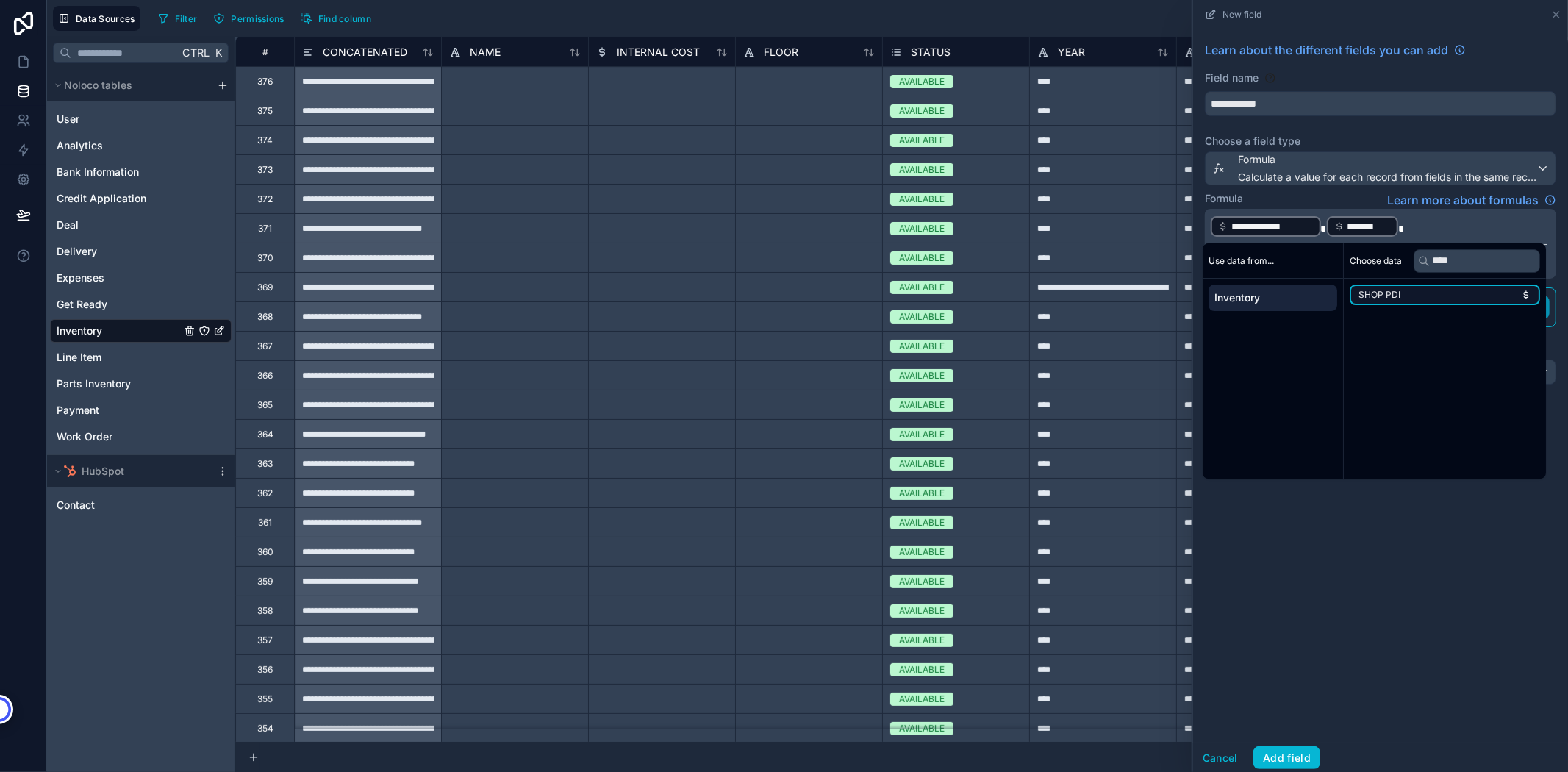 click on "SHOP PDI" at bounding box center [1445, 295] 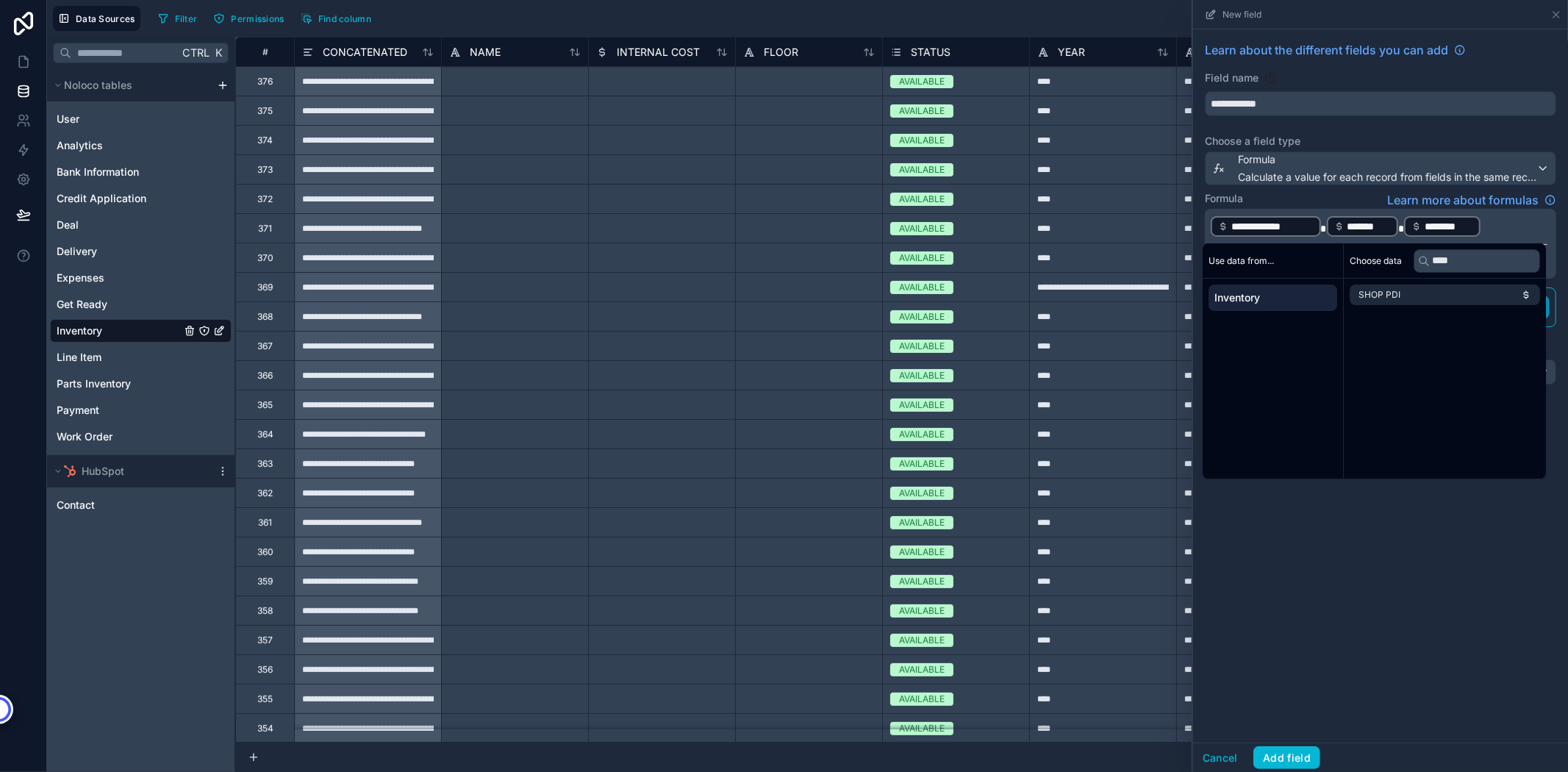 click on "**********" at bounding box center [1379, 226] 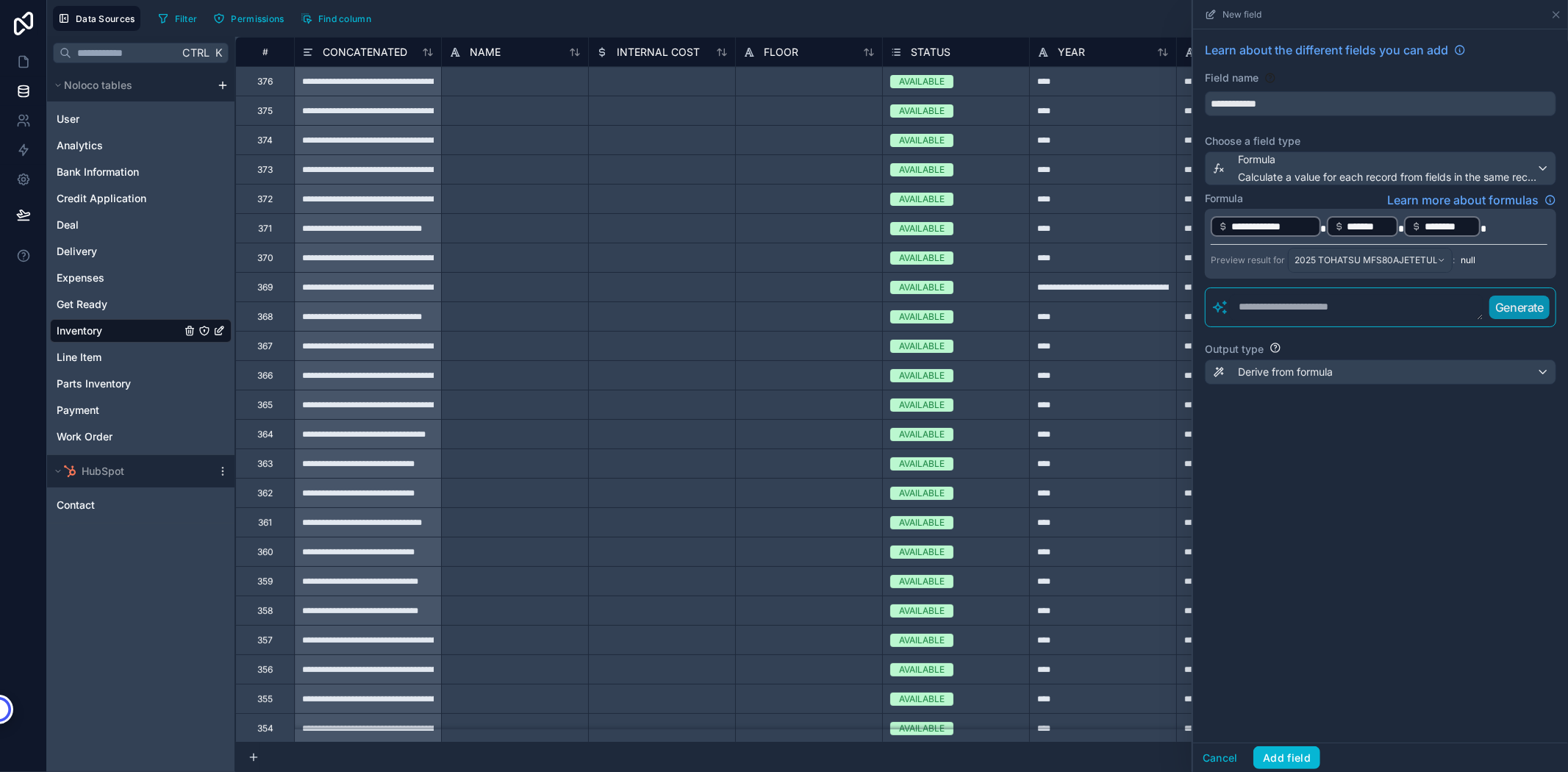 click on "**********" at bounding box center (1381, 243) 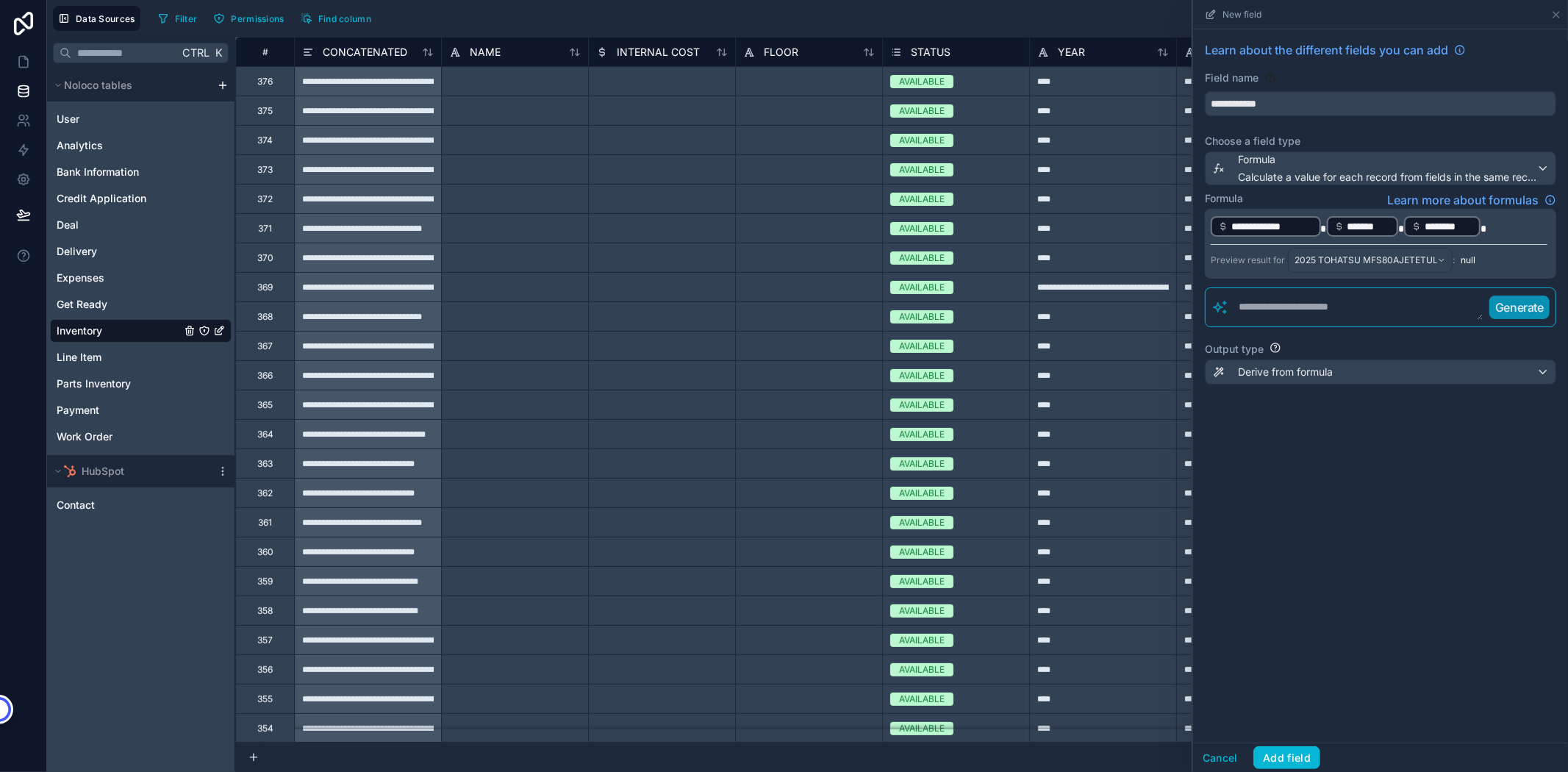 click on "**********" at bounding box center [1381, 243] 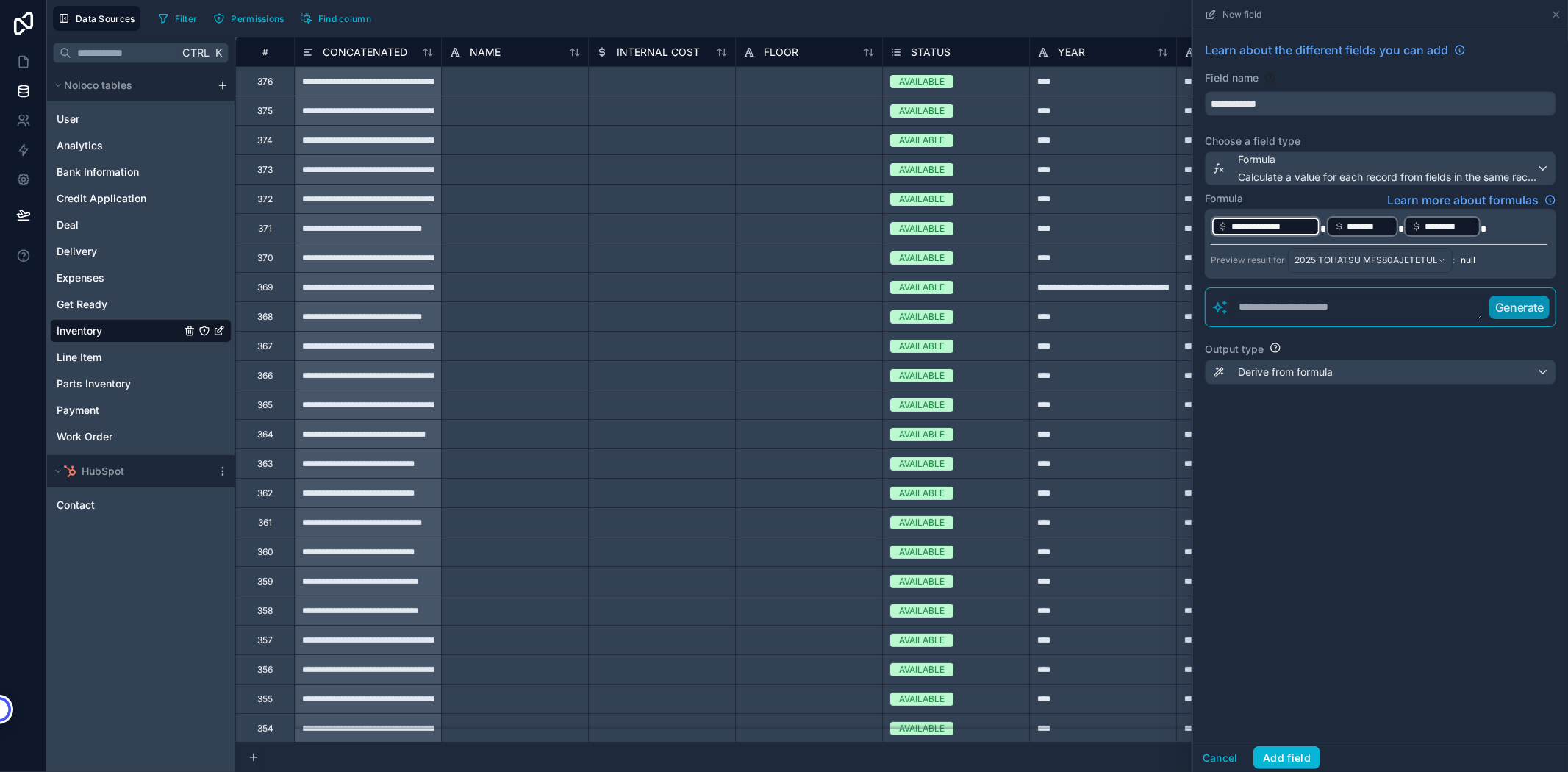 click on "**********" at bounding box center (1381, 243) 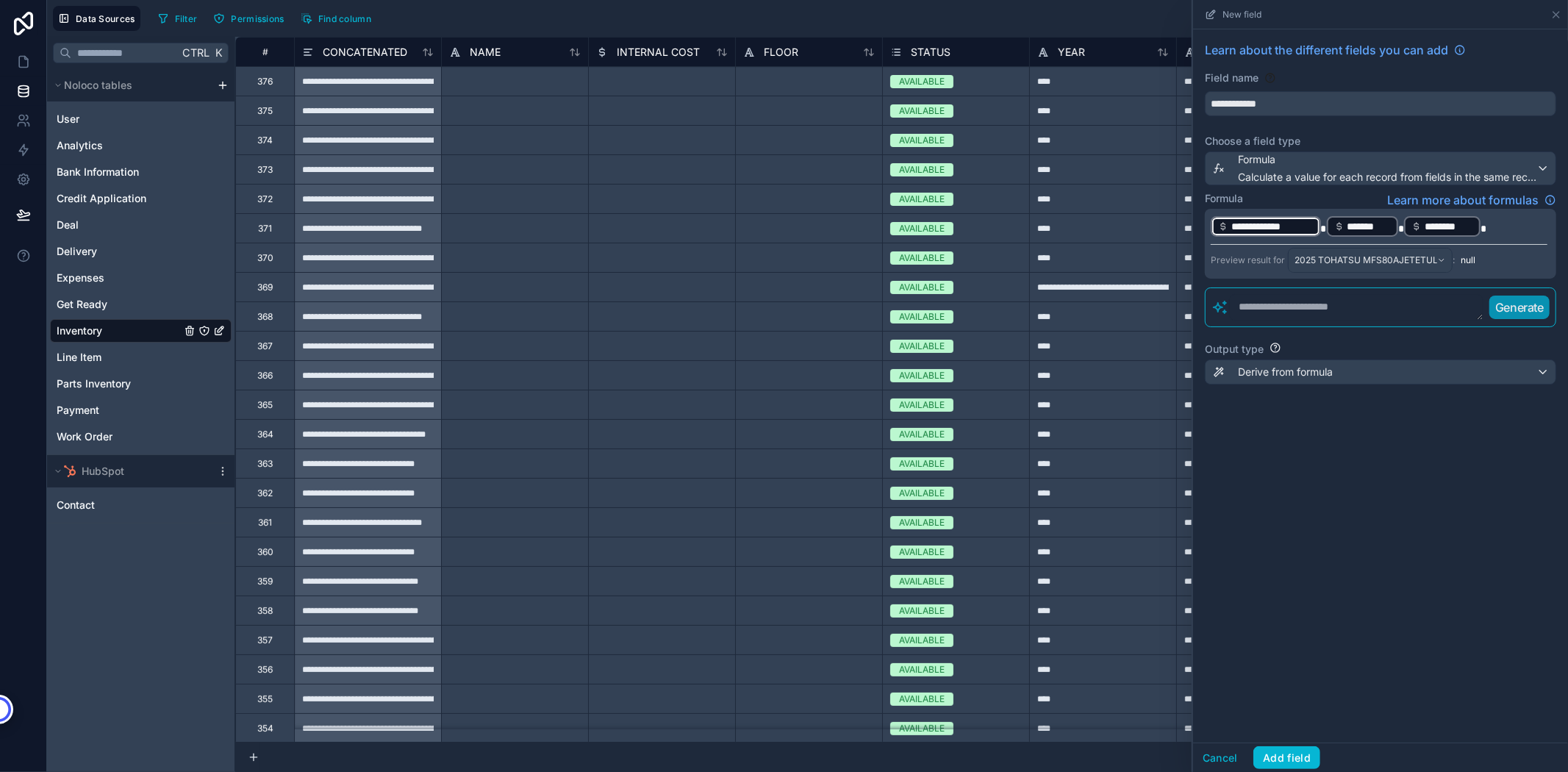 click on "**********" at bounding box center (1379, 226) 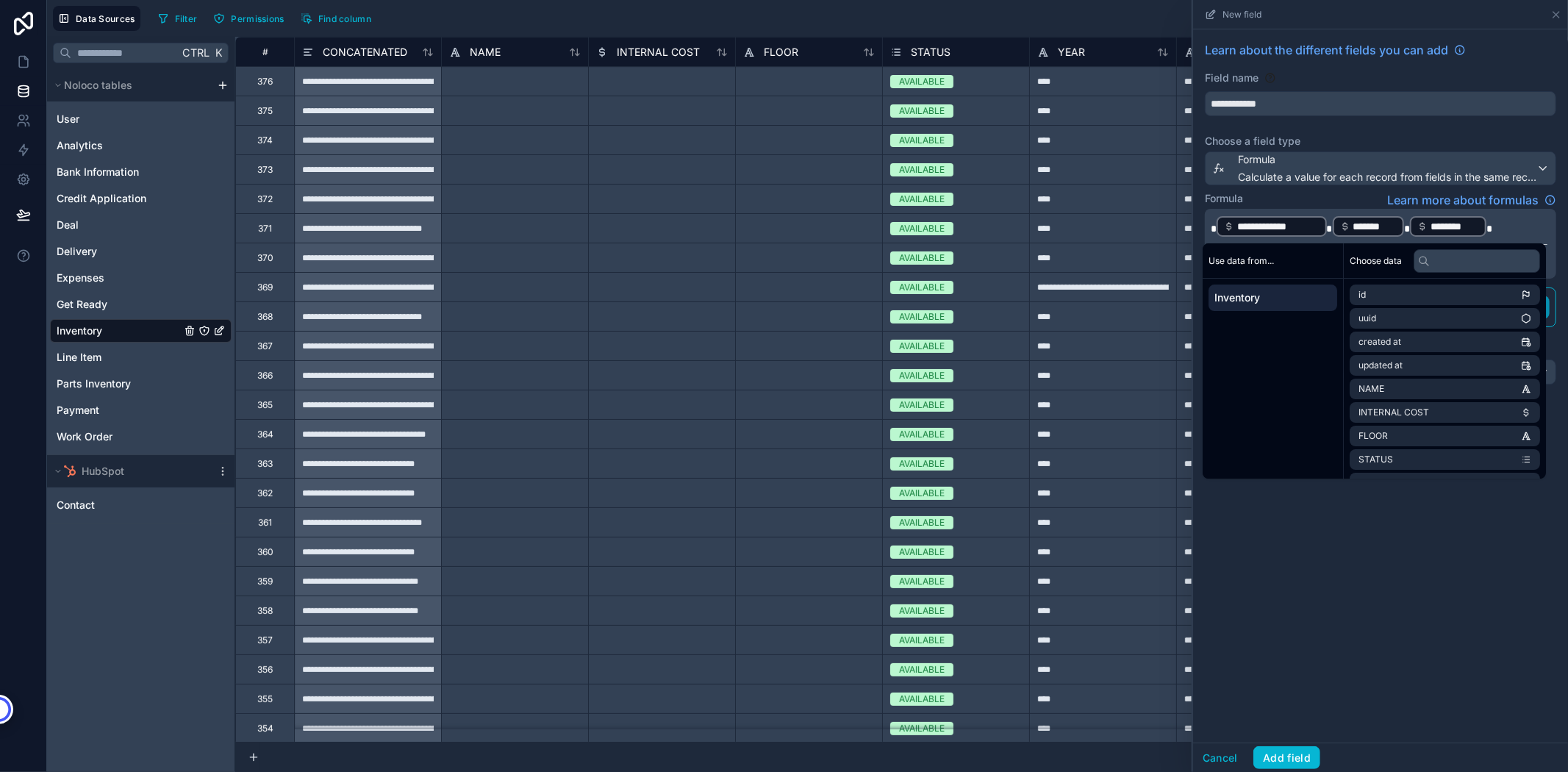 click on "**********" at bounding box center (1379, 226) 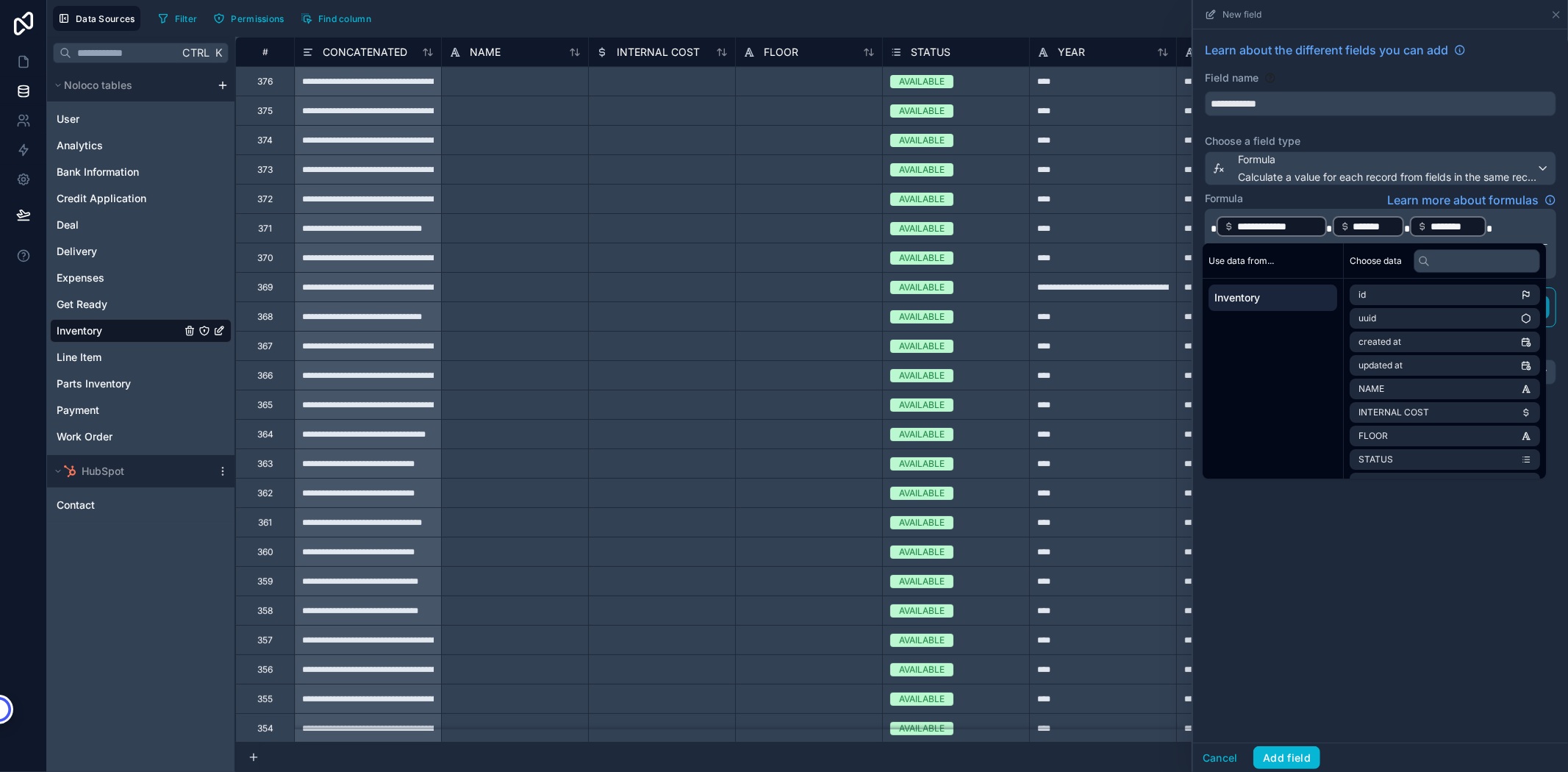 type 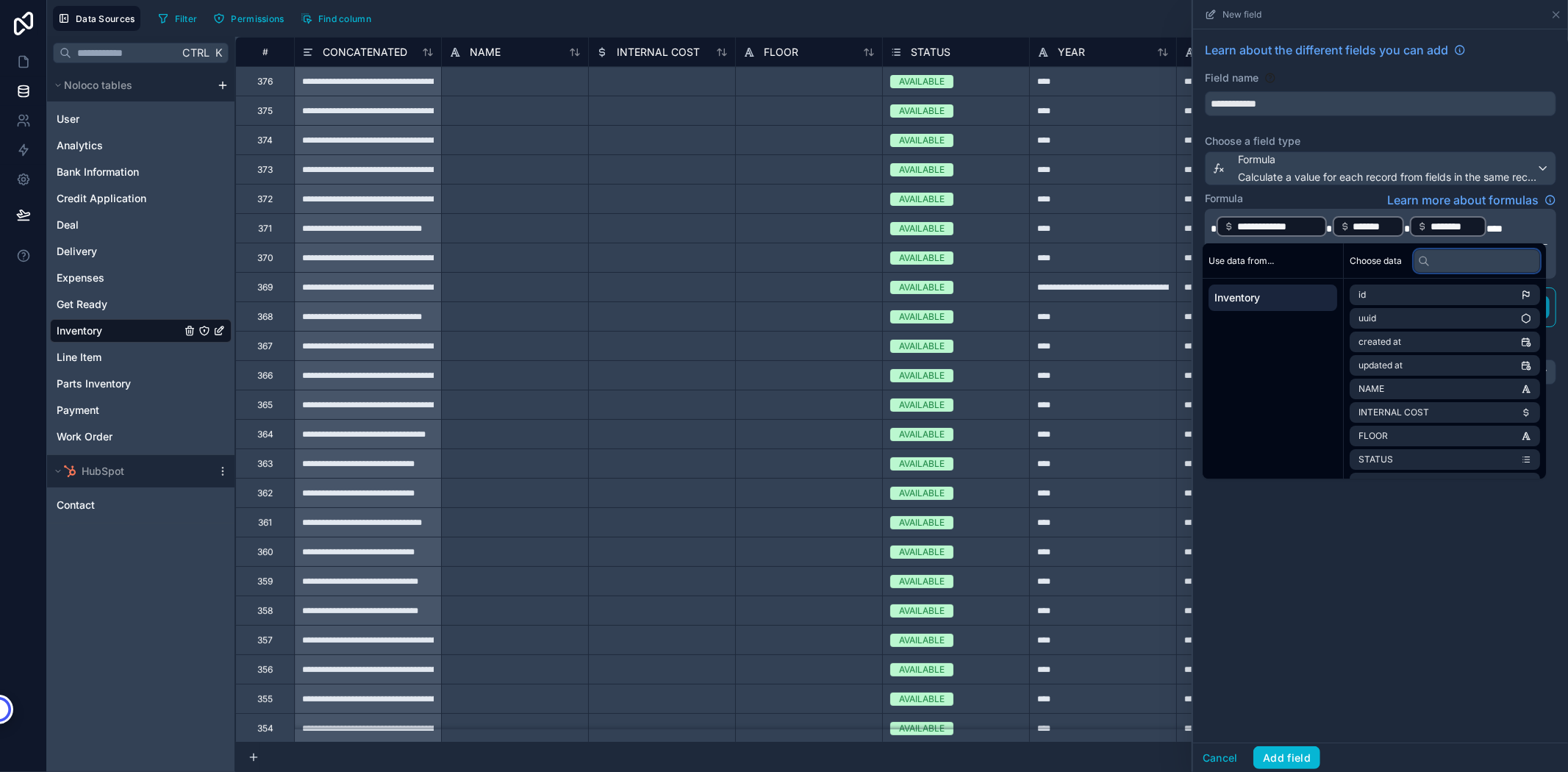 click at bounding box center [1477, 261] 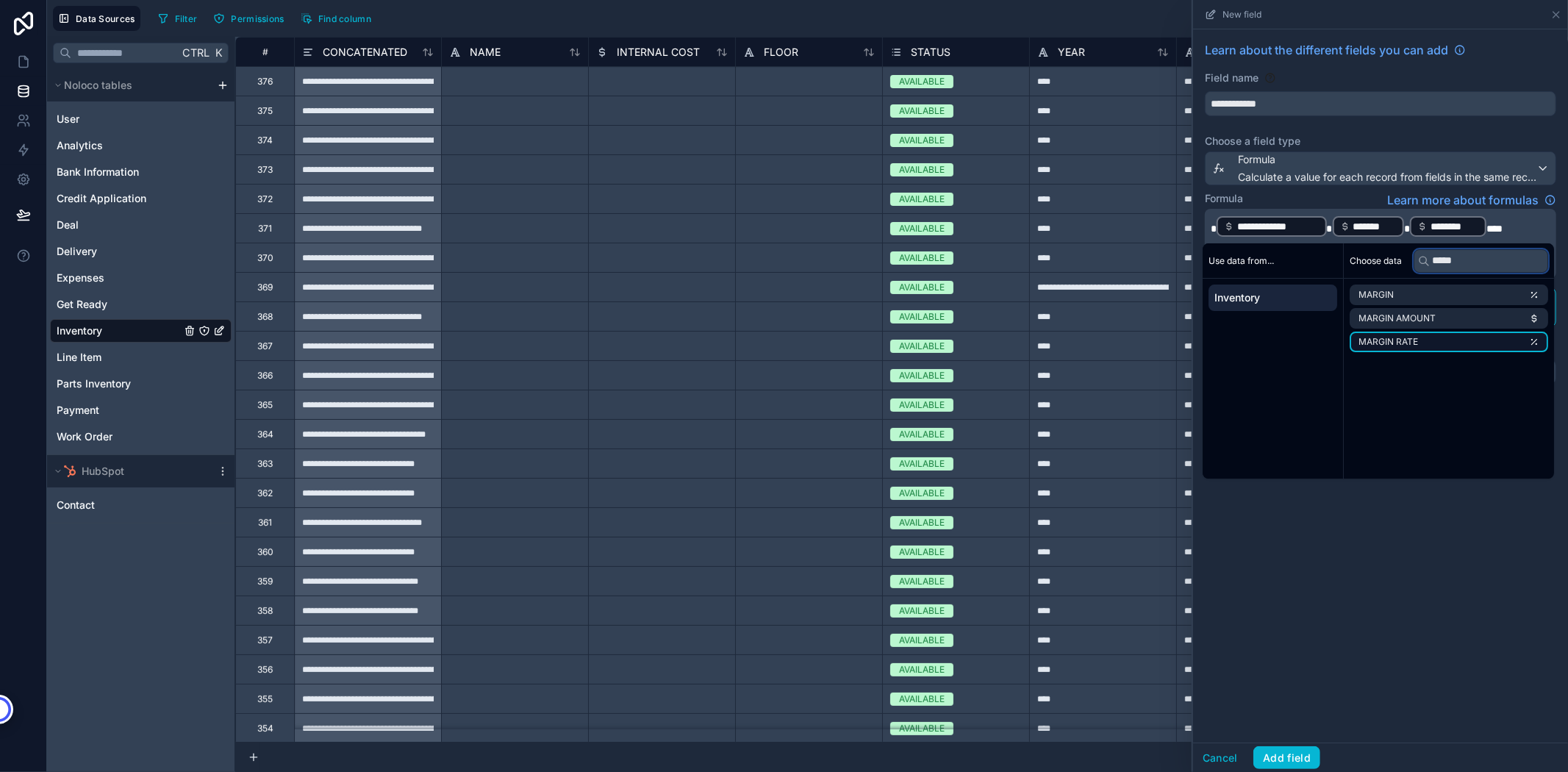 type on "*****" 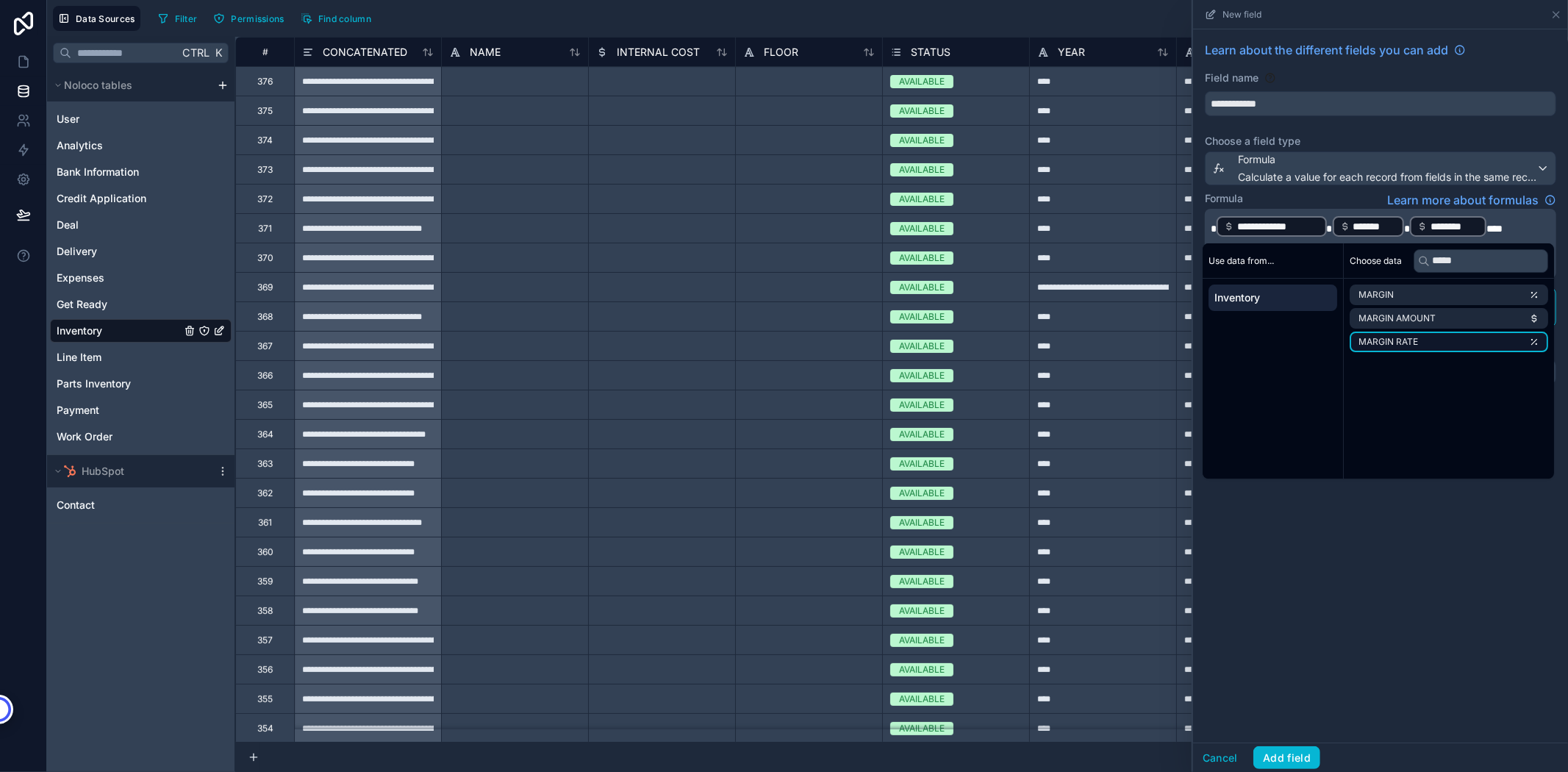 click on "MARGIN RATE" at bounding box center (1449, 342) 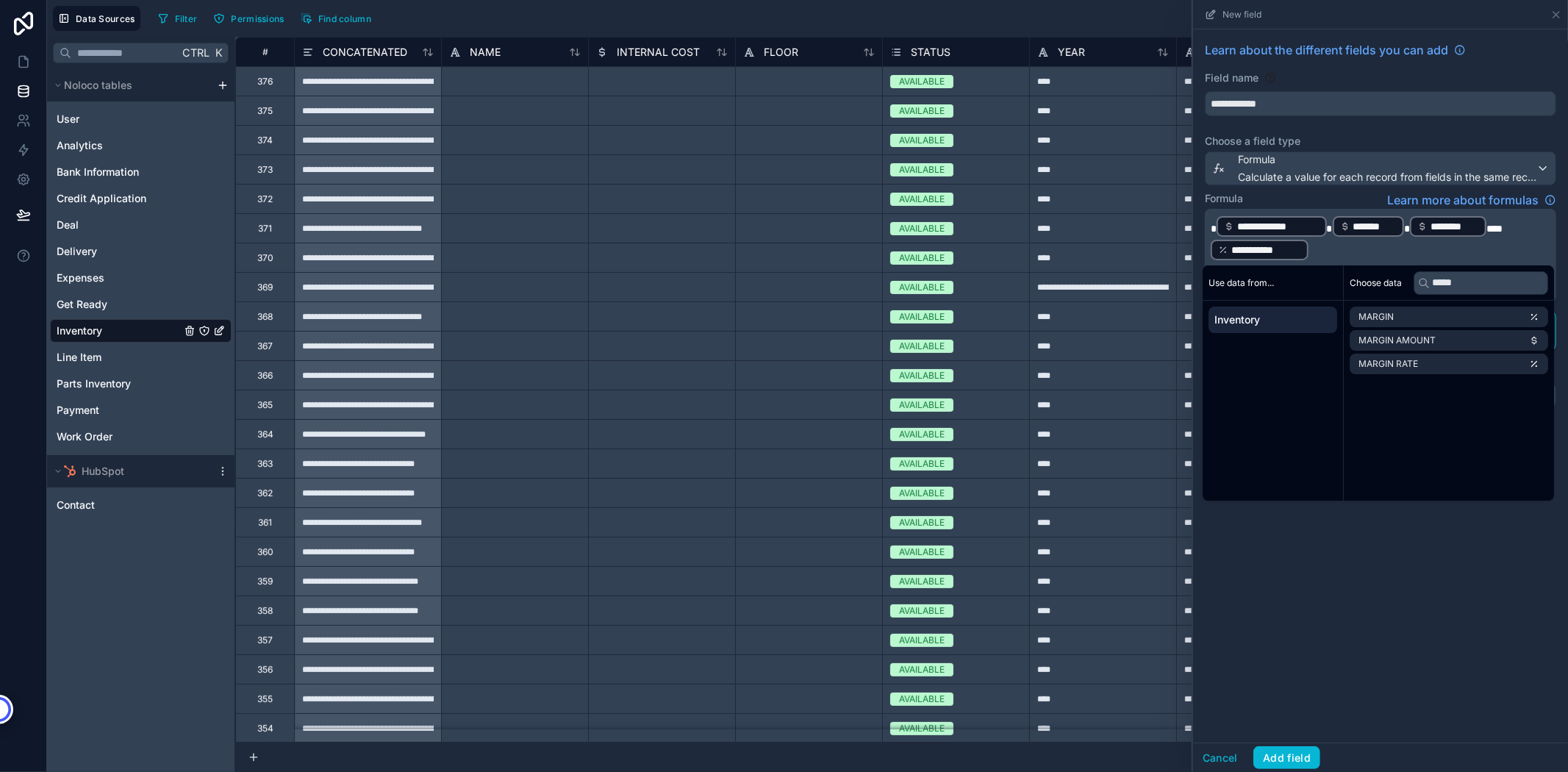 click on "**********" at bounding box center [1381, 386] 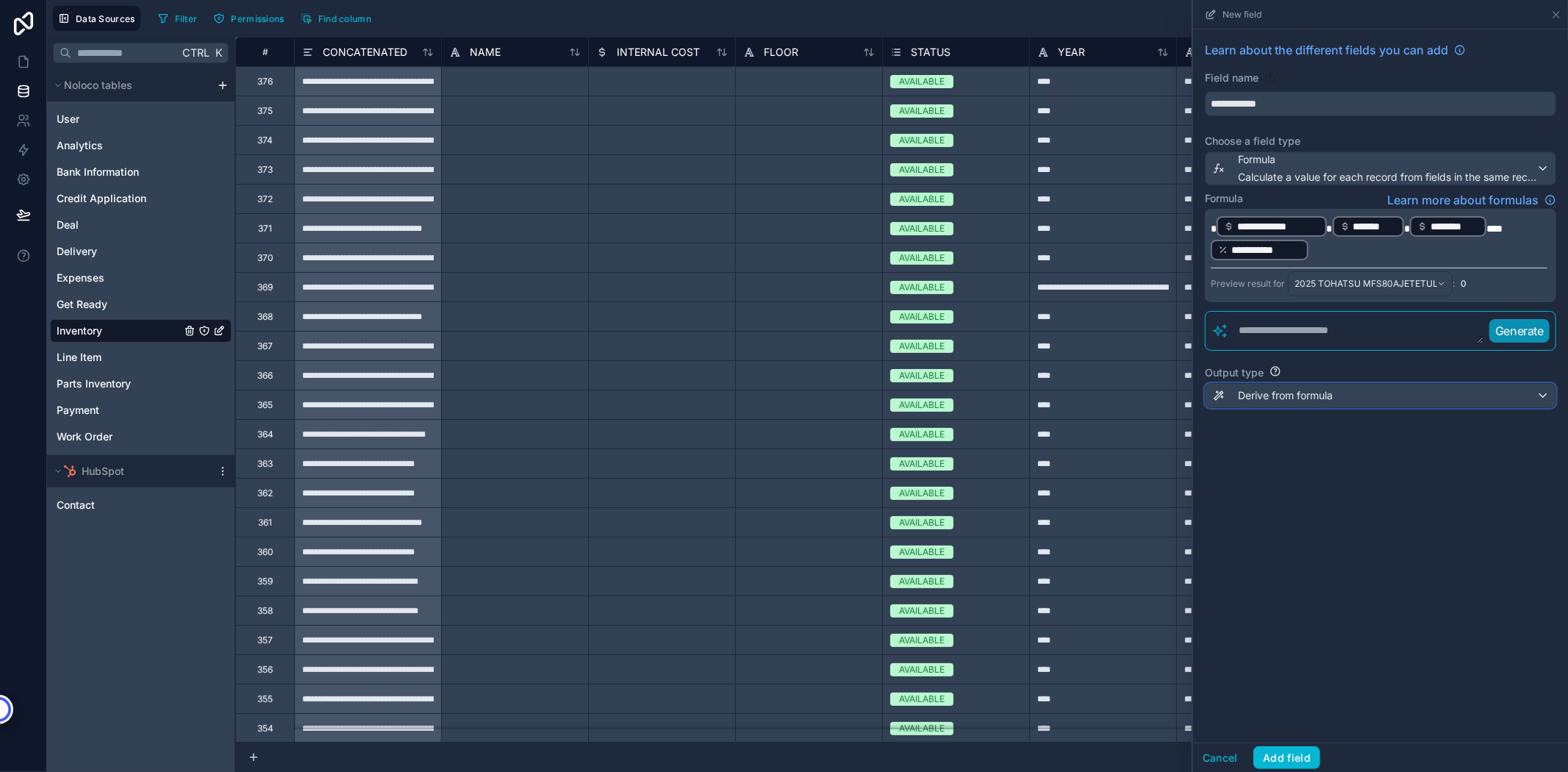 click on "Derive from formula" at bounding box center [1285, 396] 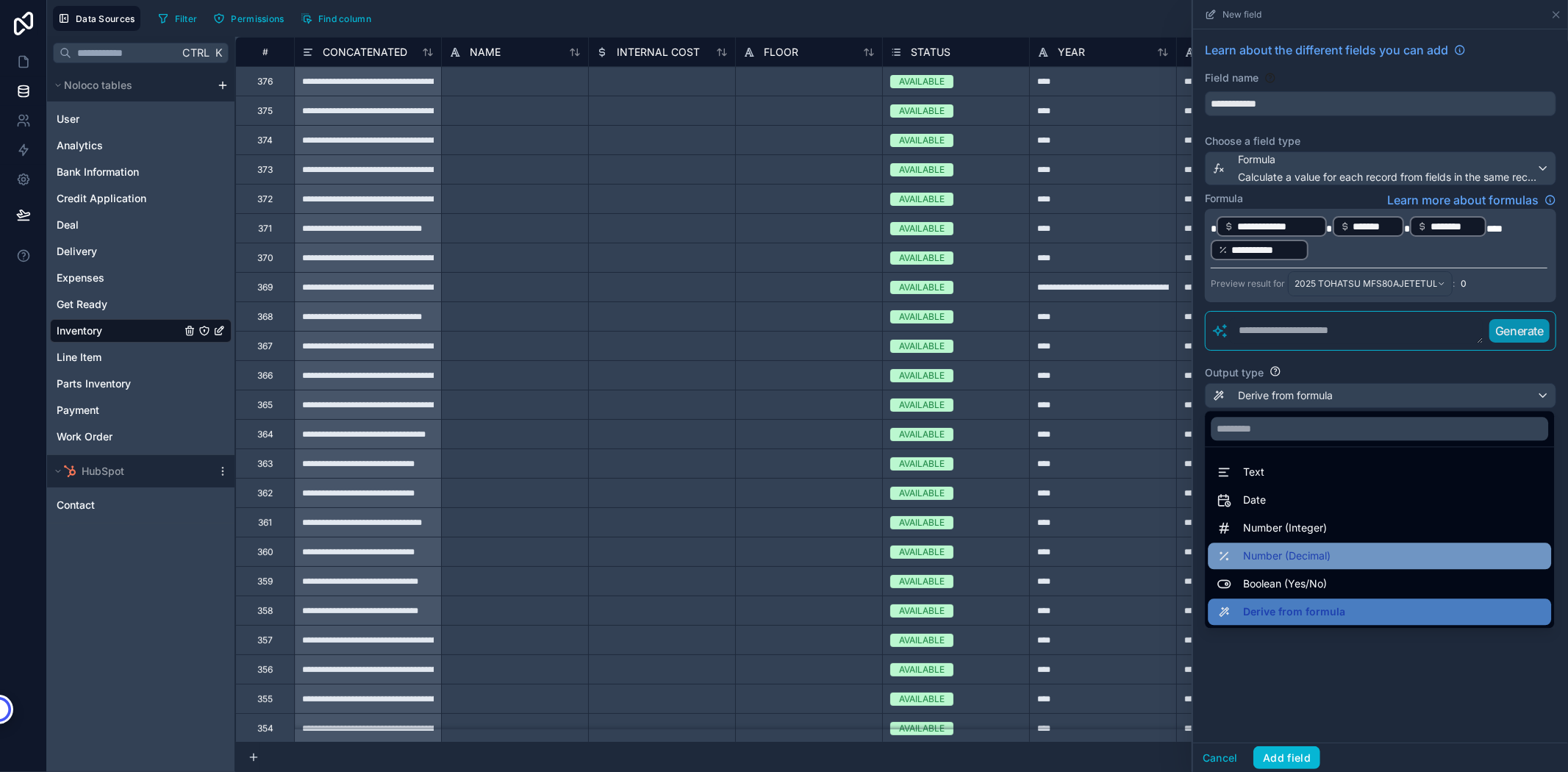 click on "Number (Decimal)" at bounding box center [1286, 556] 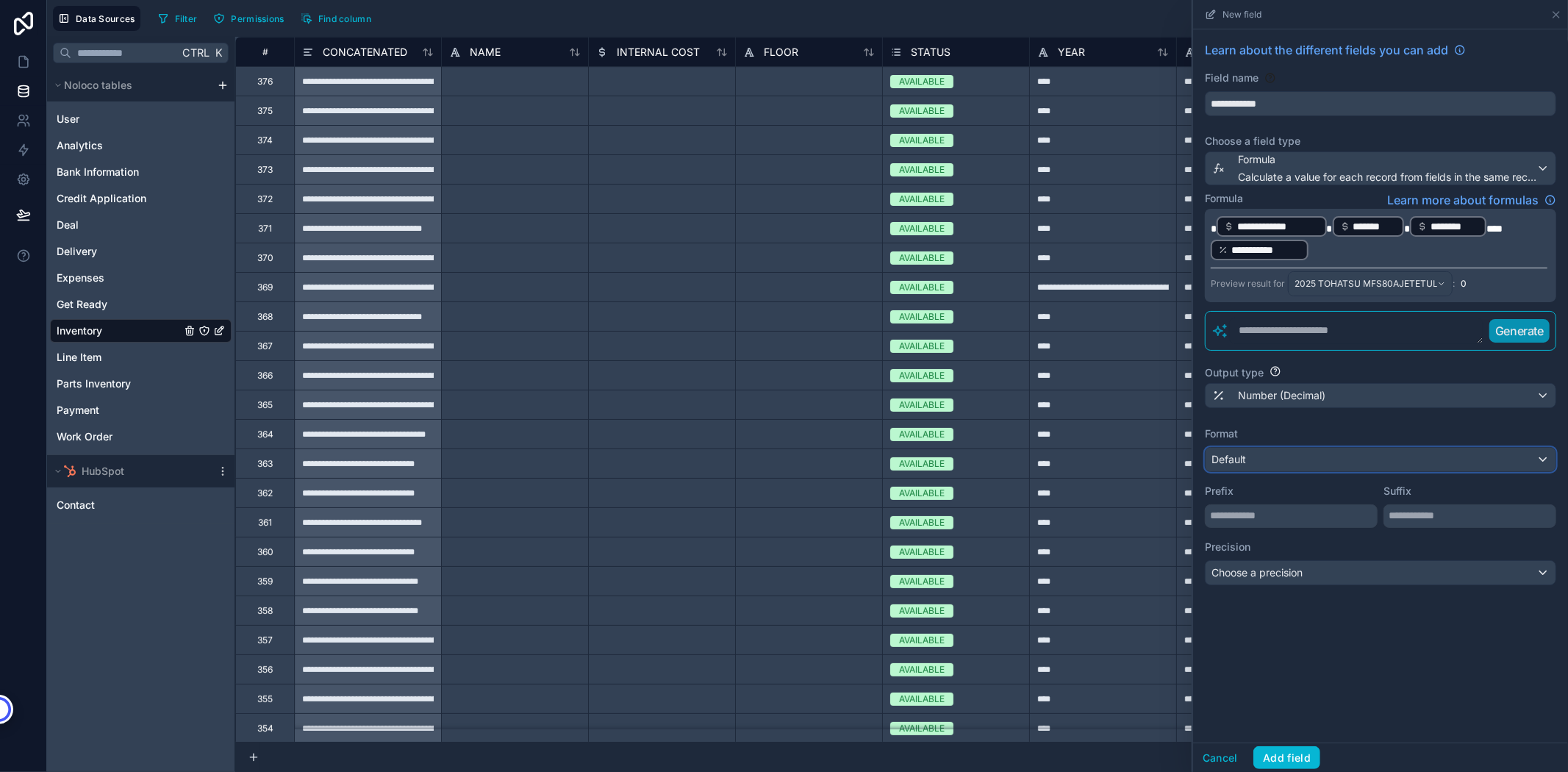 click on "Default" at bounding box center [1381, 460] 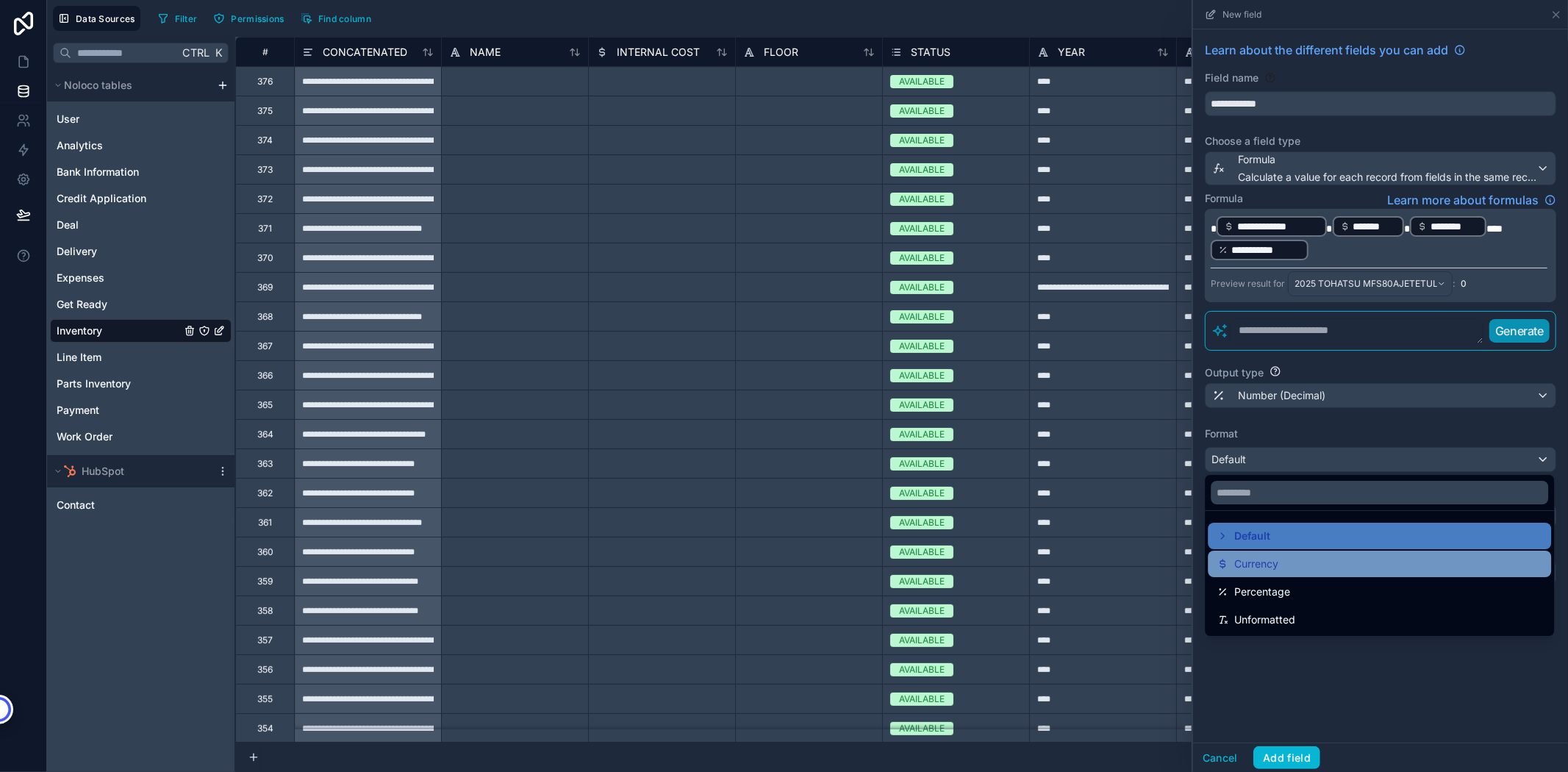 click on "Currency" at bounding box center (1256, 564) 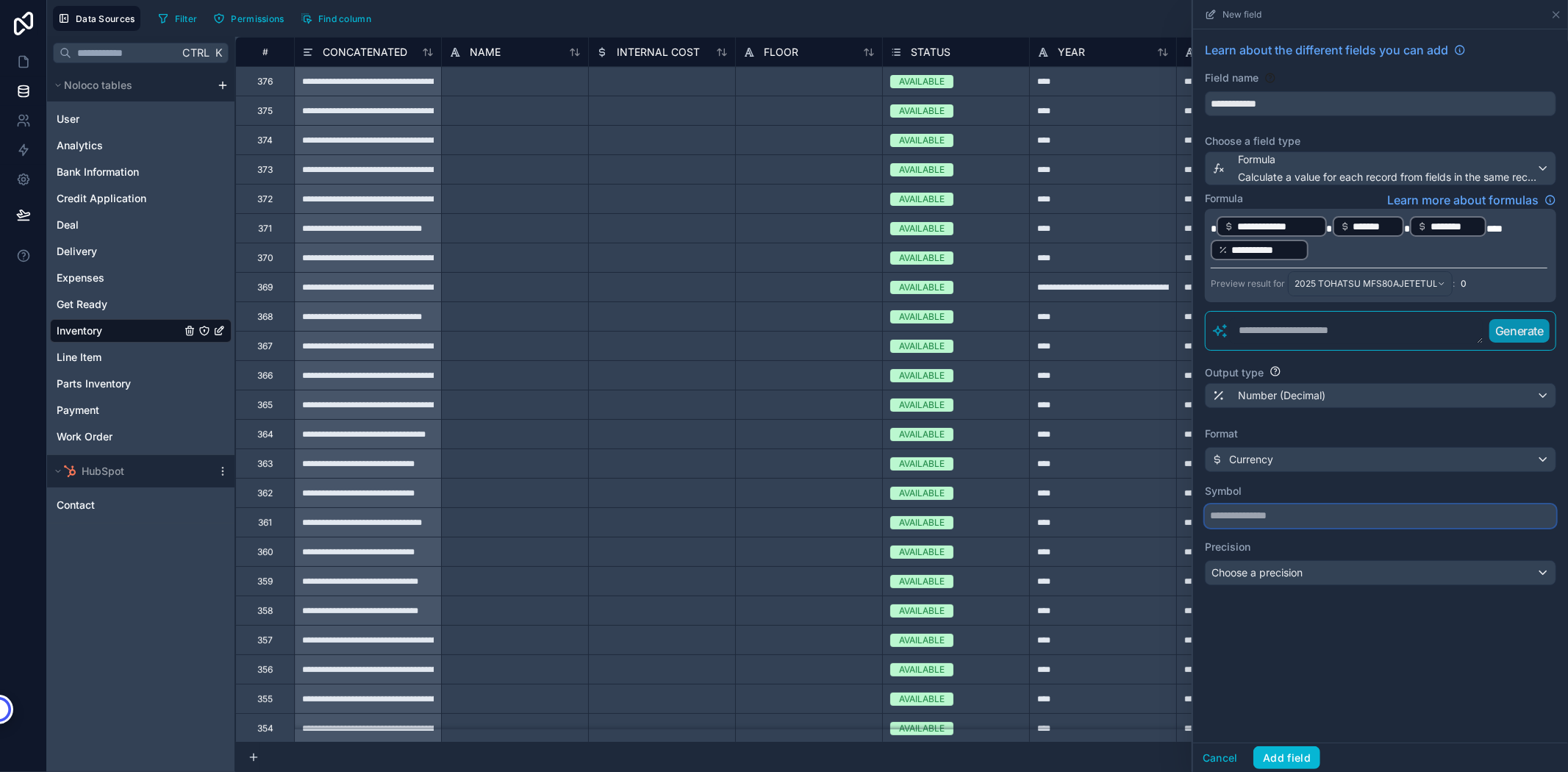 click at bounding box center [1381, 516] 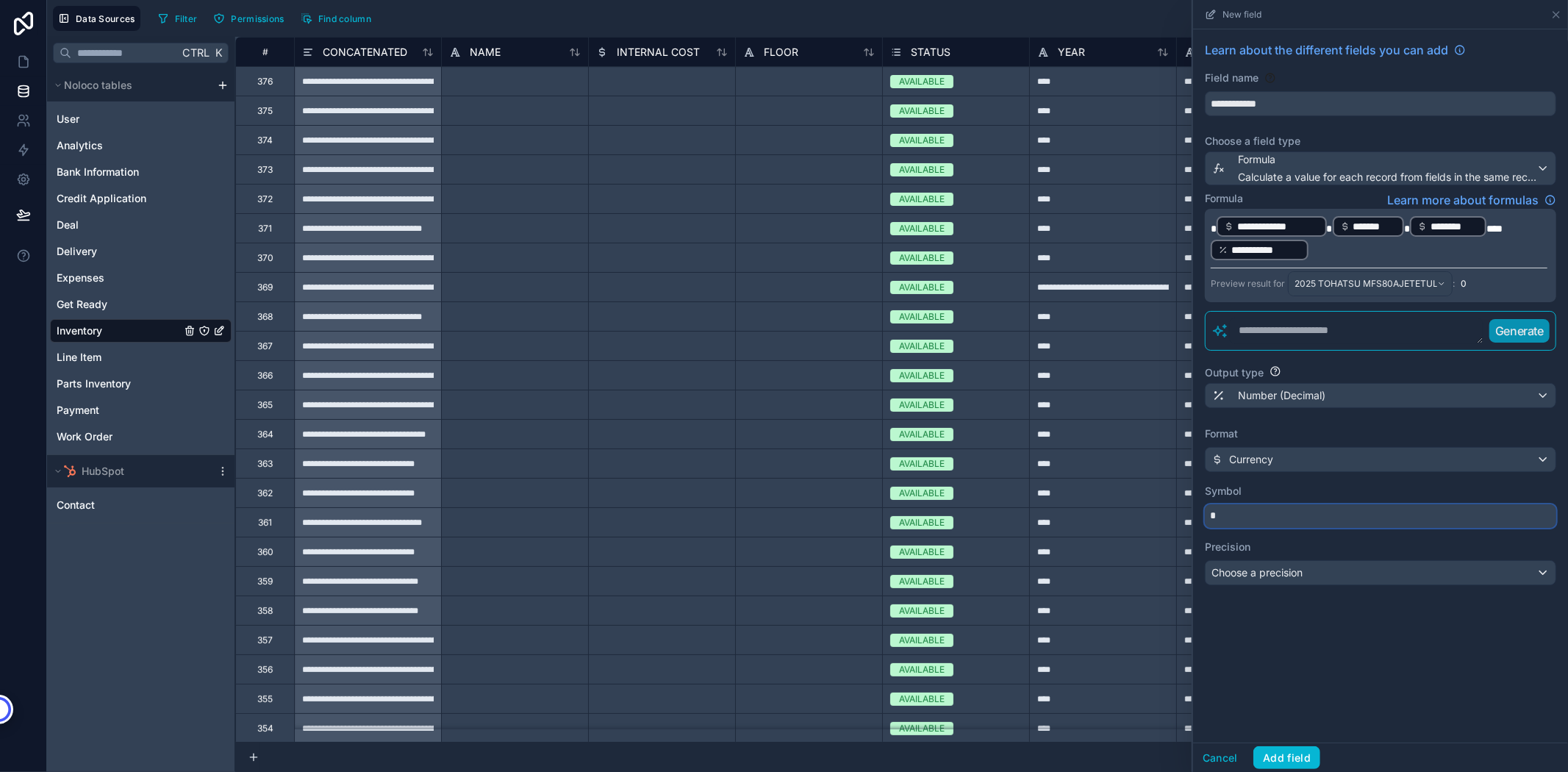 type on "*" 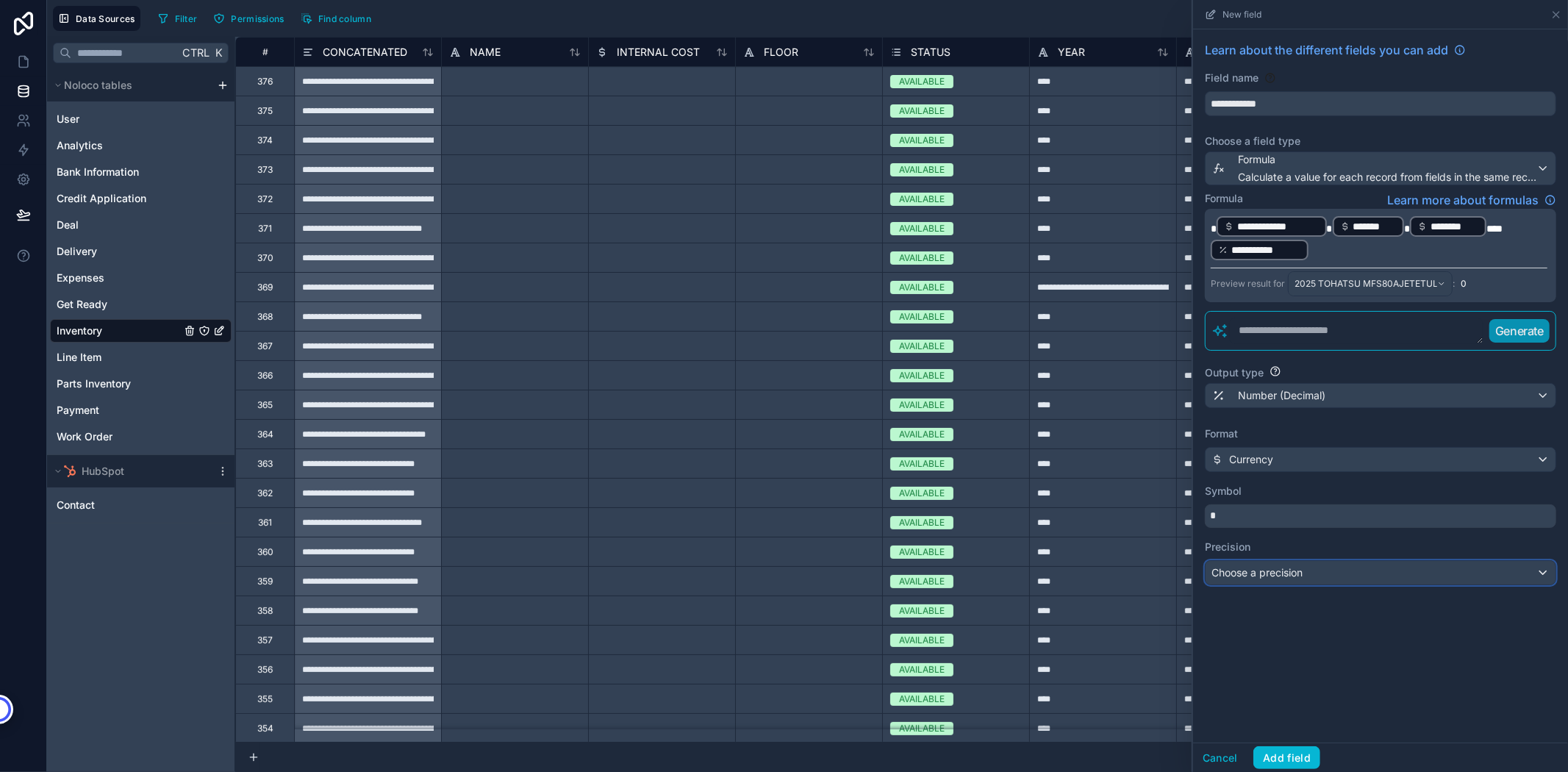 click on "Choose a precision" at bounding box center [1257, 572] 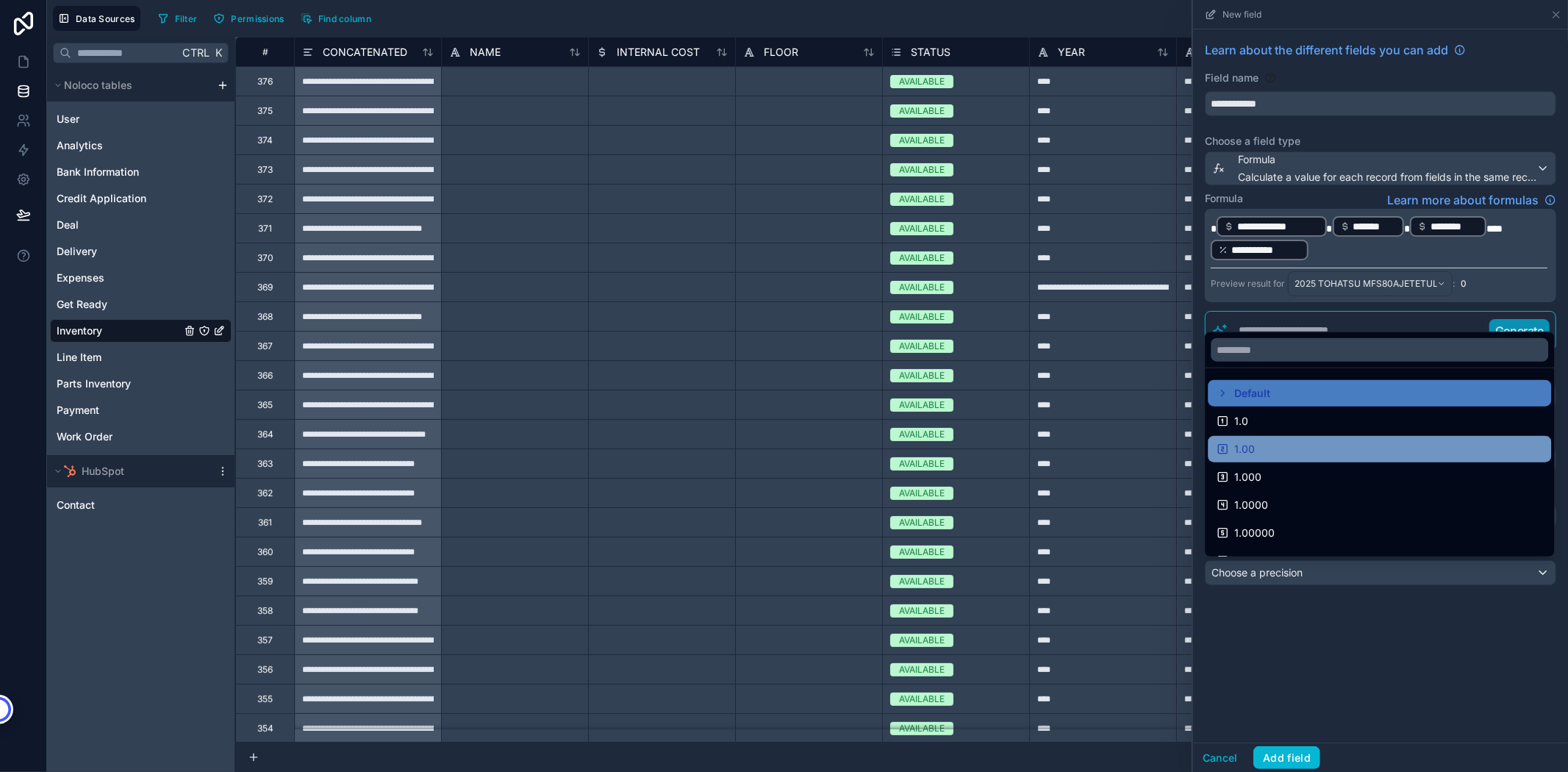 click on "1.00" at bounding box center [1245, 449] 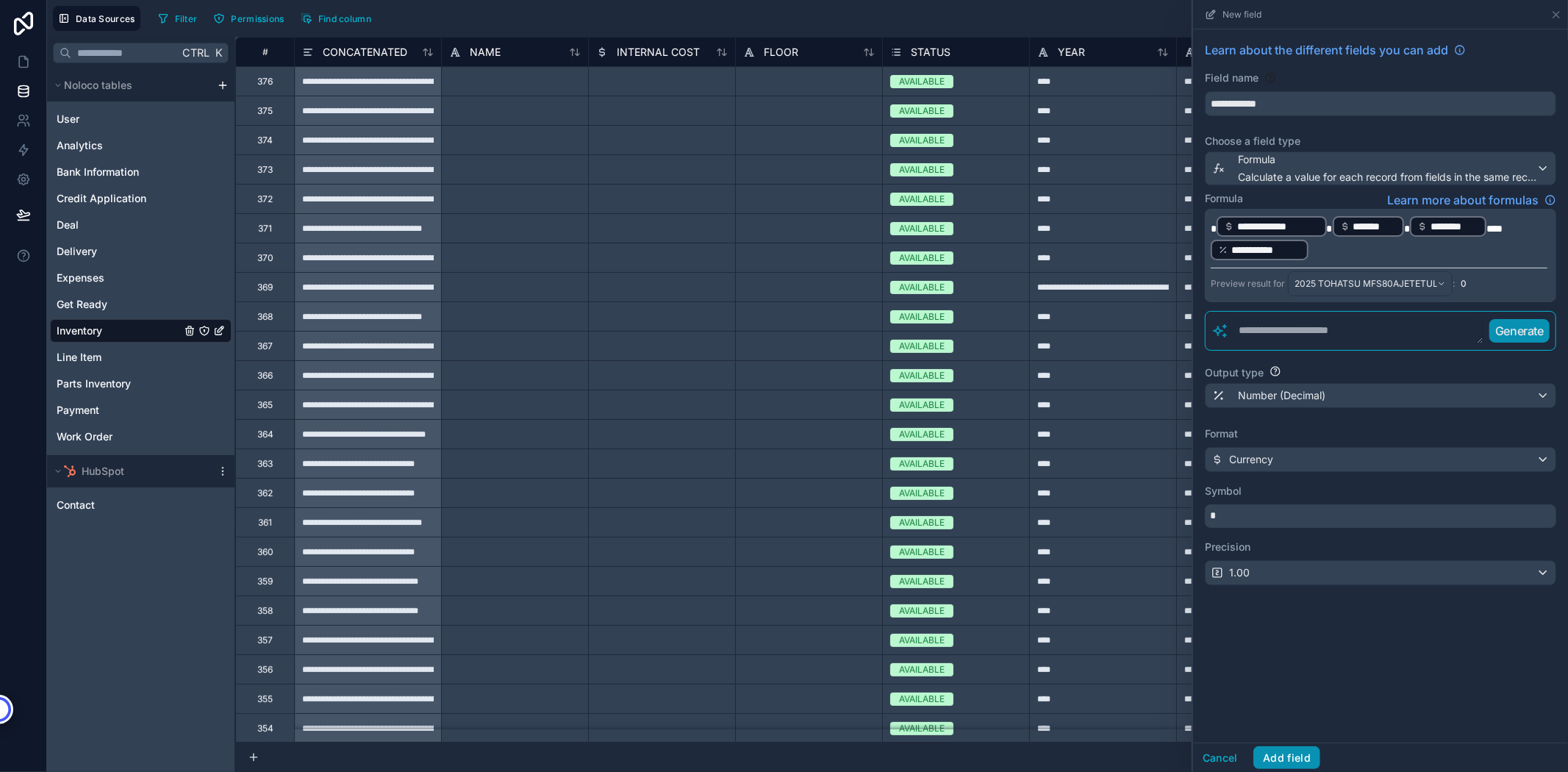 click on "Add field" at bounding box center (1286, 758) 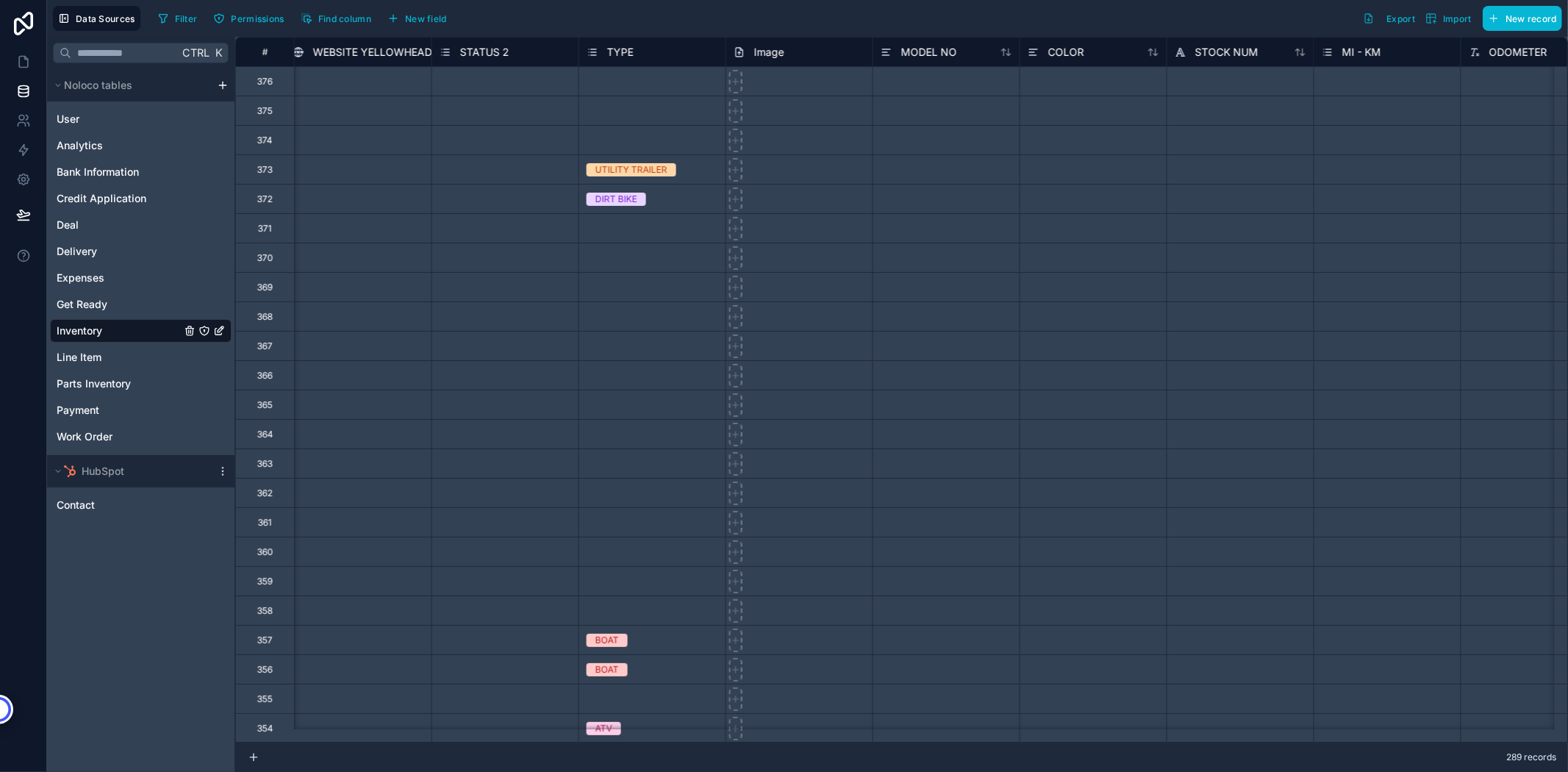 scroll, scrollTop: 0, scrollLeft: 1929, axis: horizontal 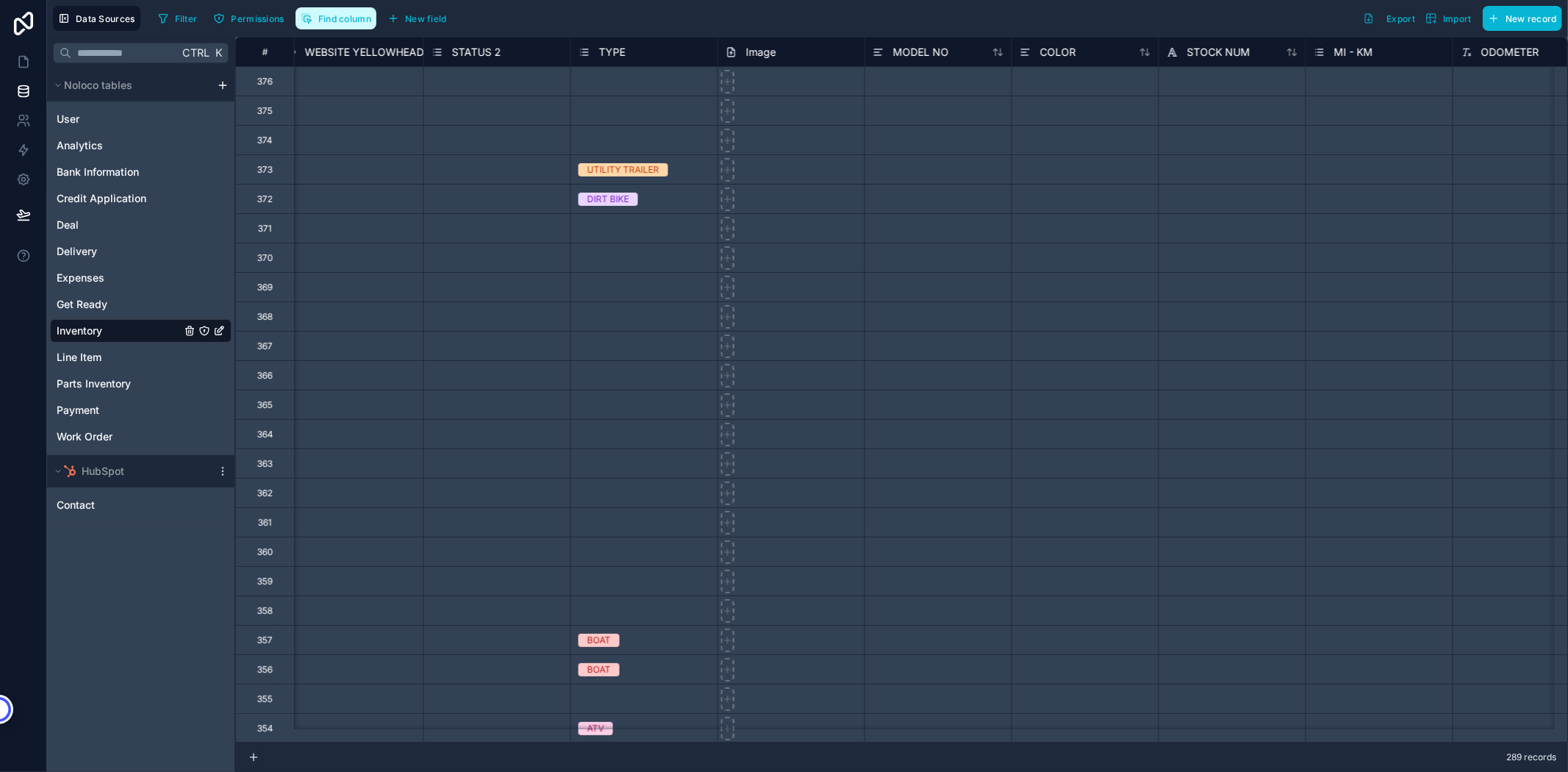 click on "Find column" at bounding box center [336, 18] 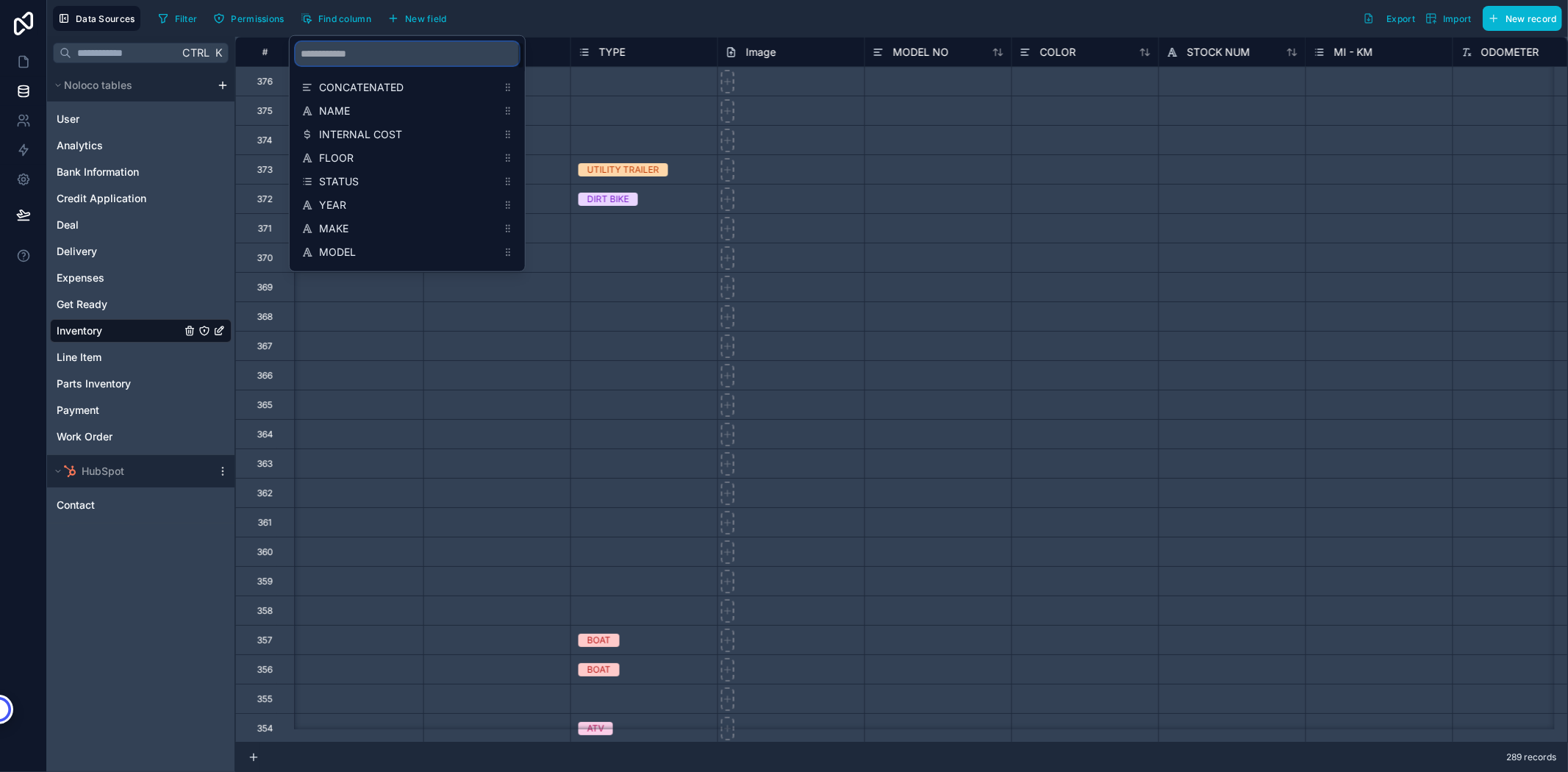 click at bounding box center (407, 54) 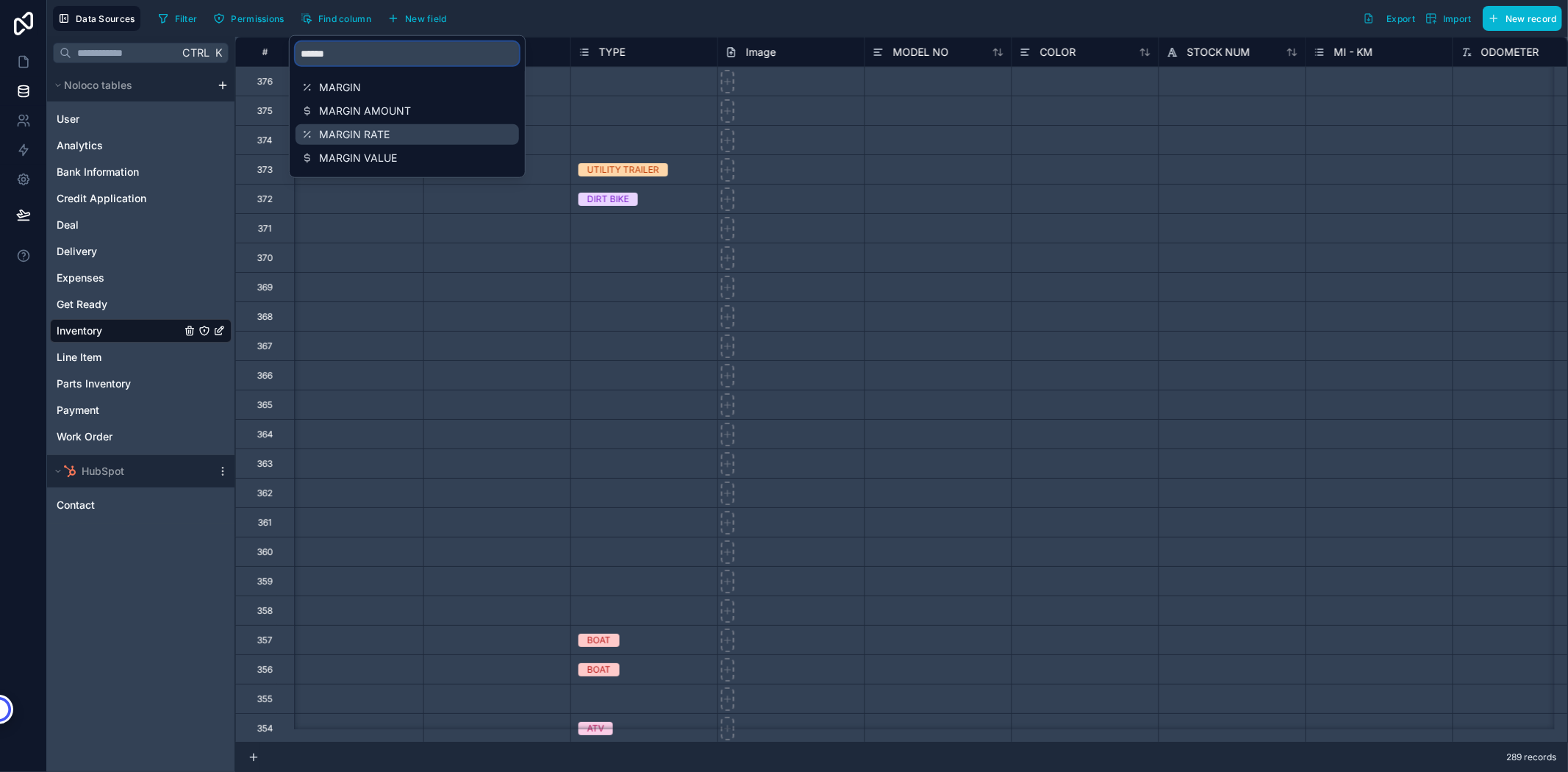 type on "******" 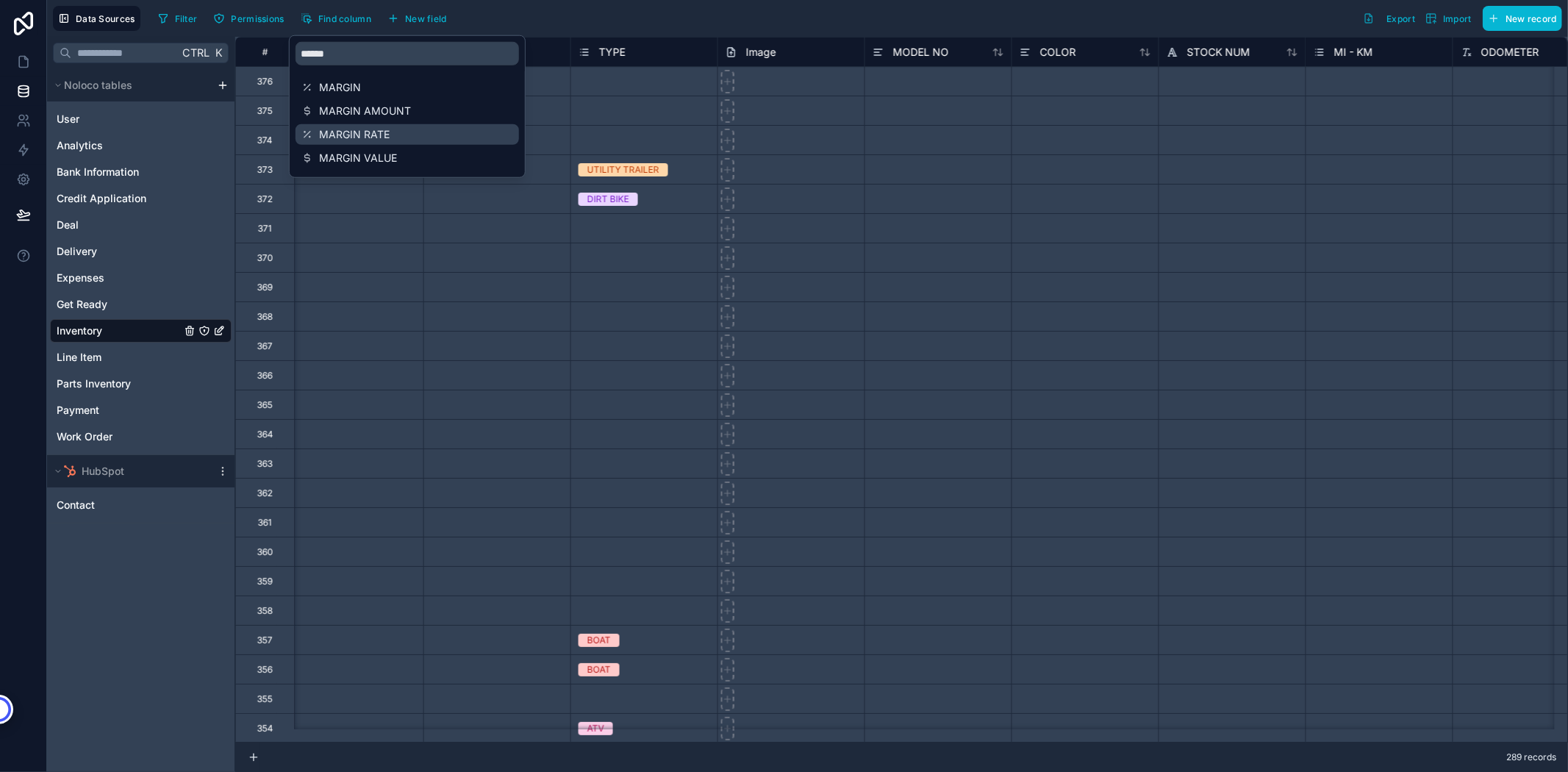 click on "MARGIN RATE" at bounding box center (407, 135) 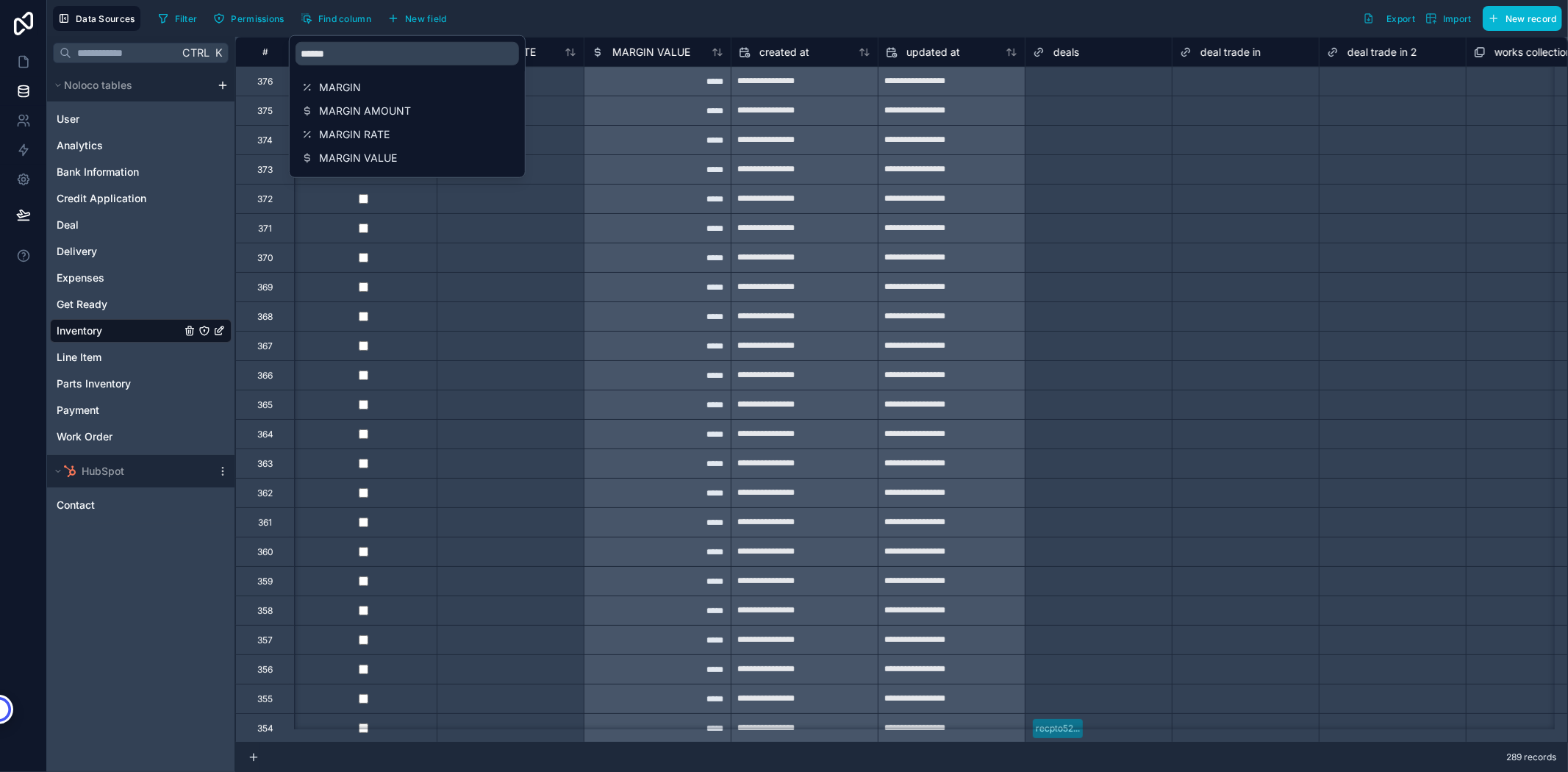 scroll, scrollTop: 0, scrollLeft: 9851, axis: horizontal 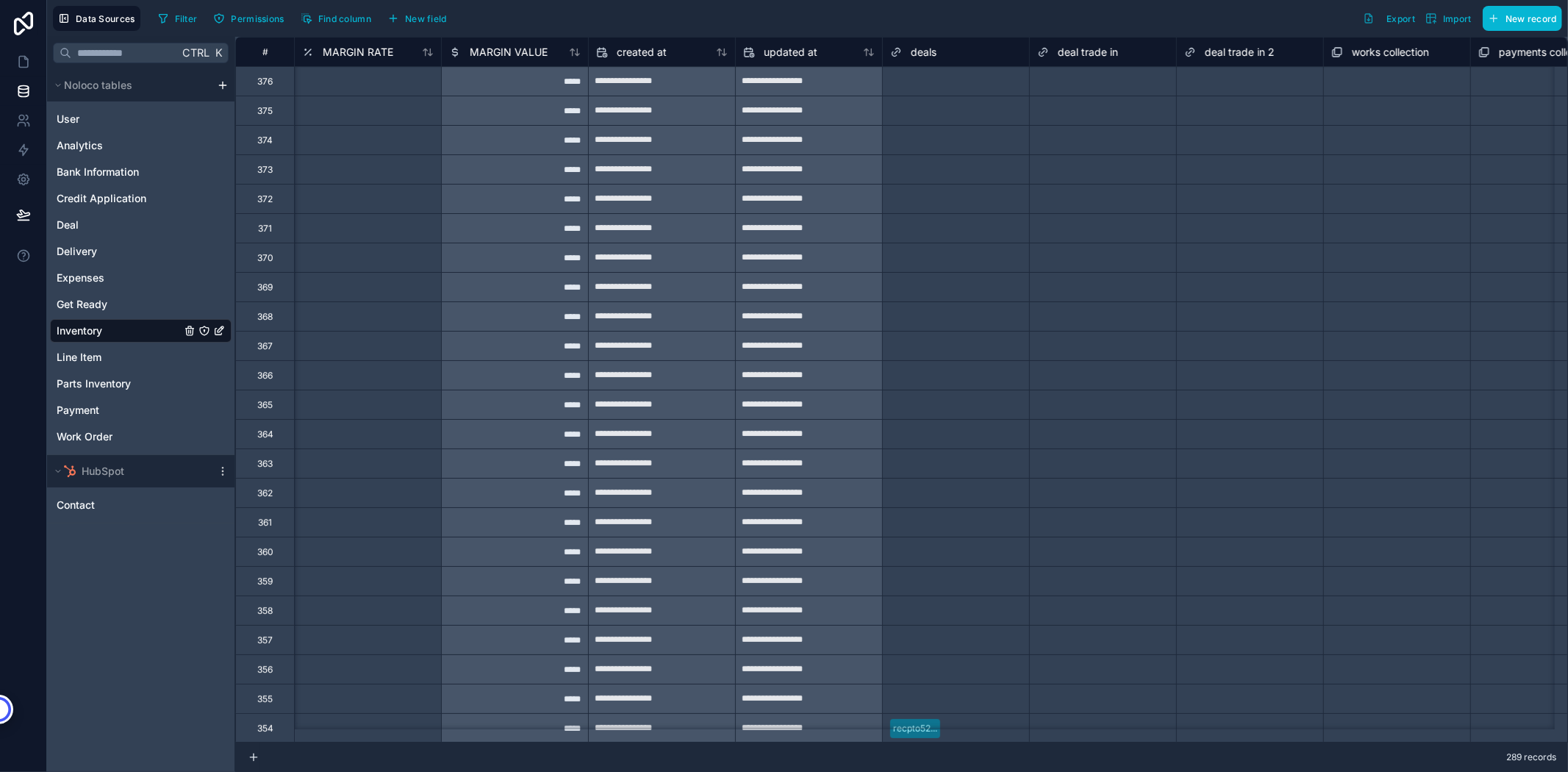 click on "Filter Permissions Find column New field Export Import New record" at bounding box center (857, 18) 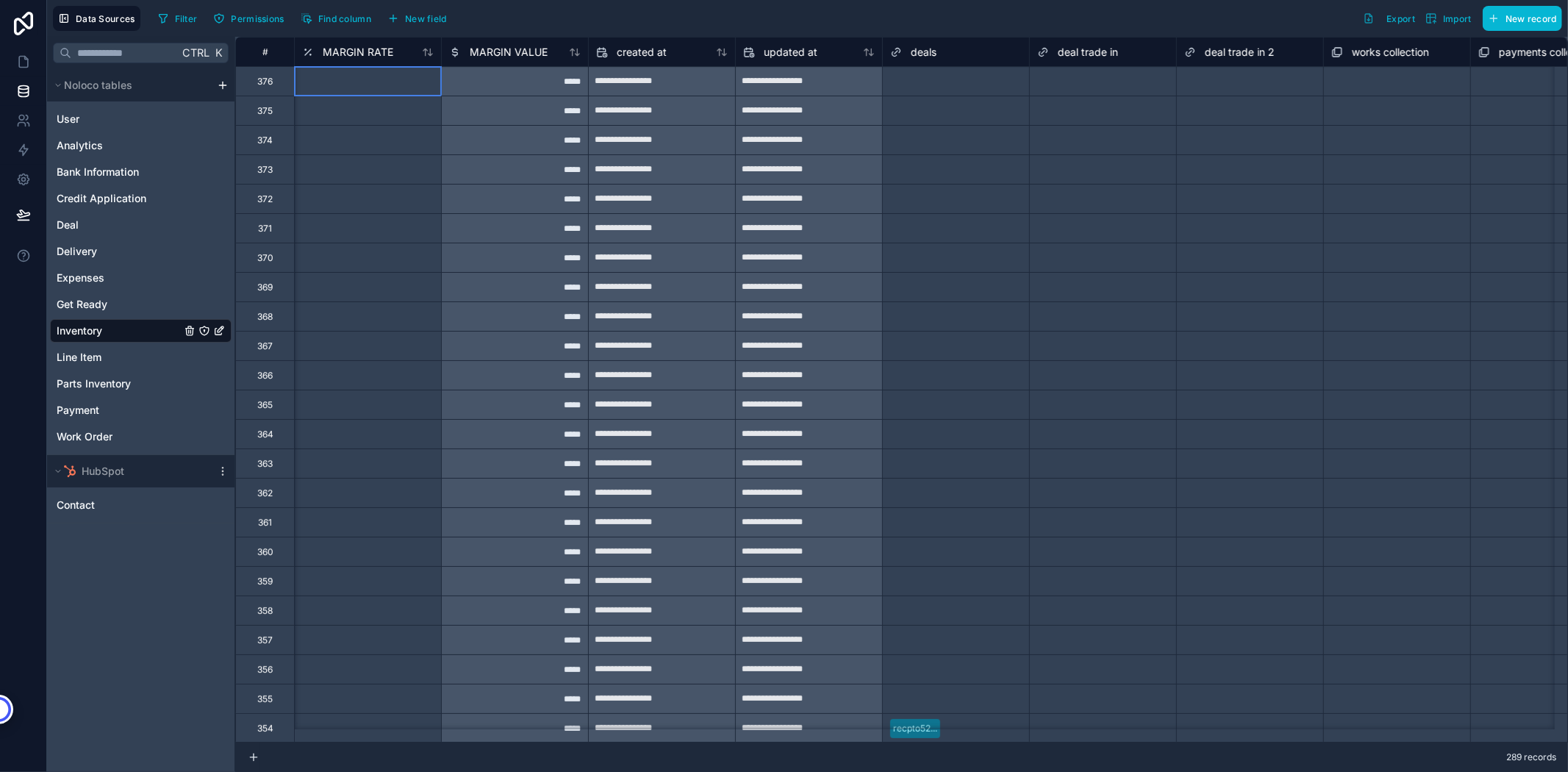 click at bounding box center [368, 81] 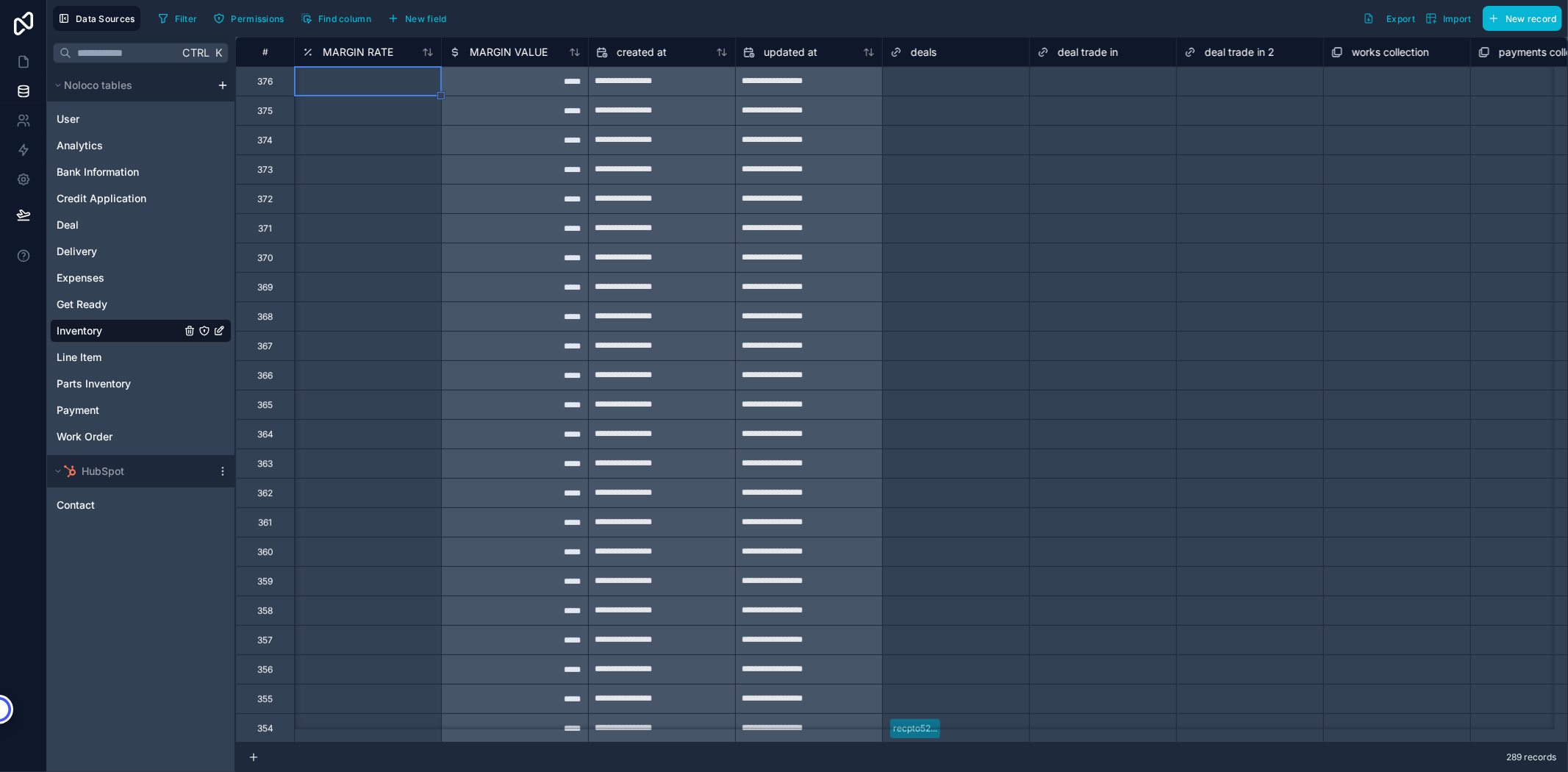 type on "*" 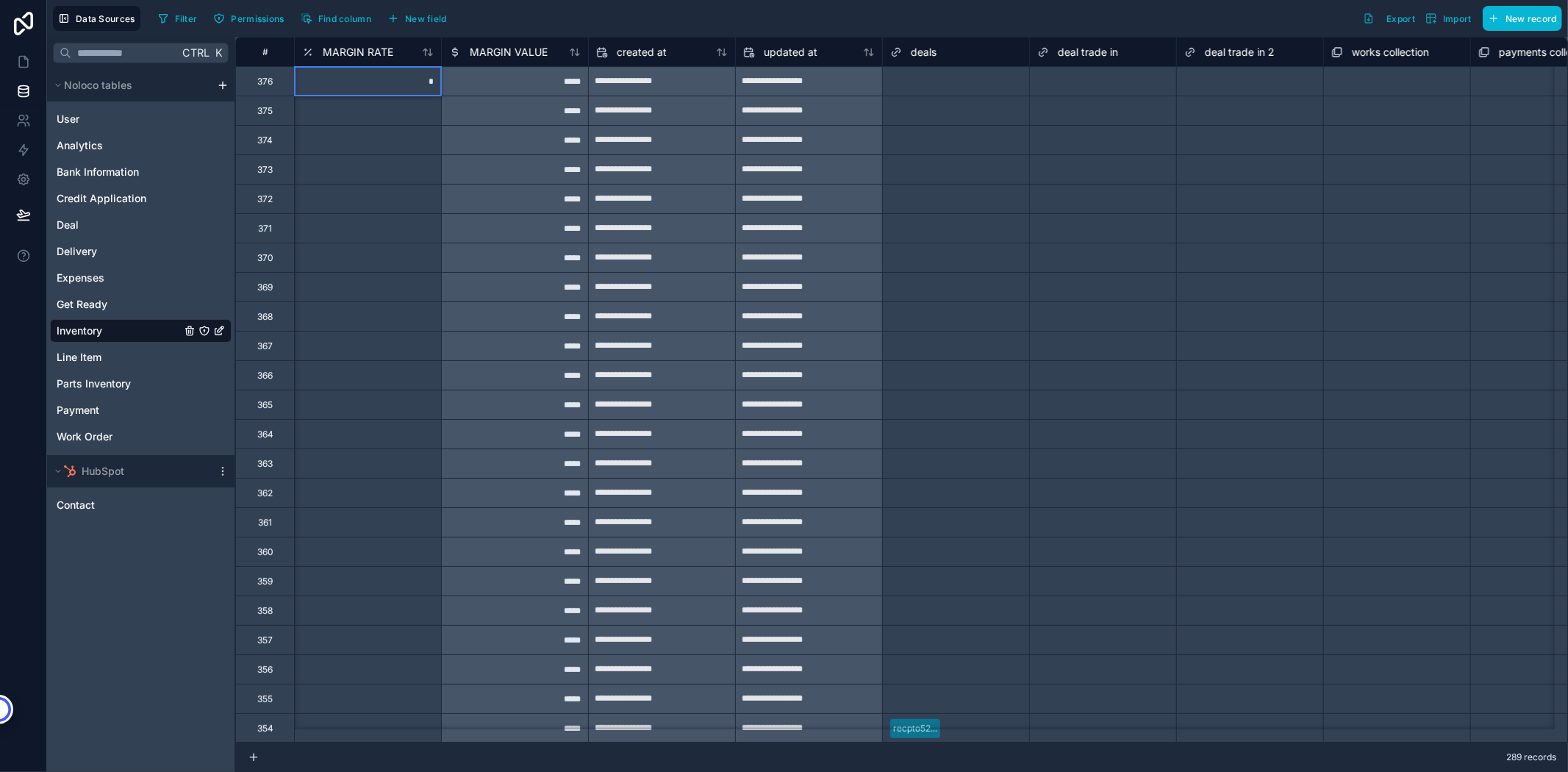 click at bounding box center [368, 110] 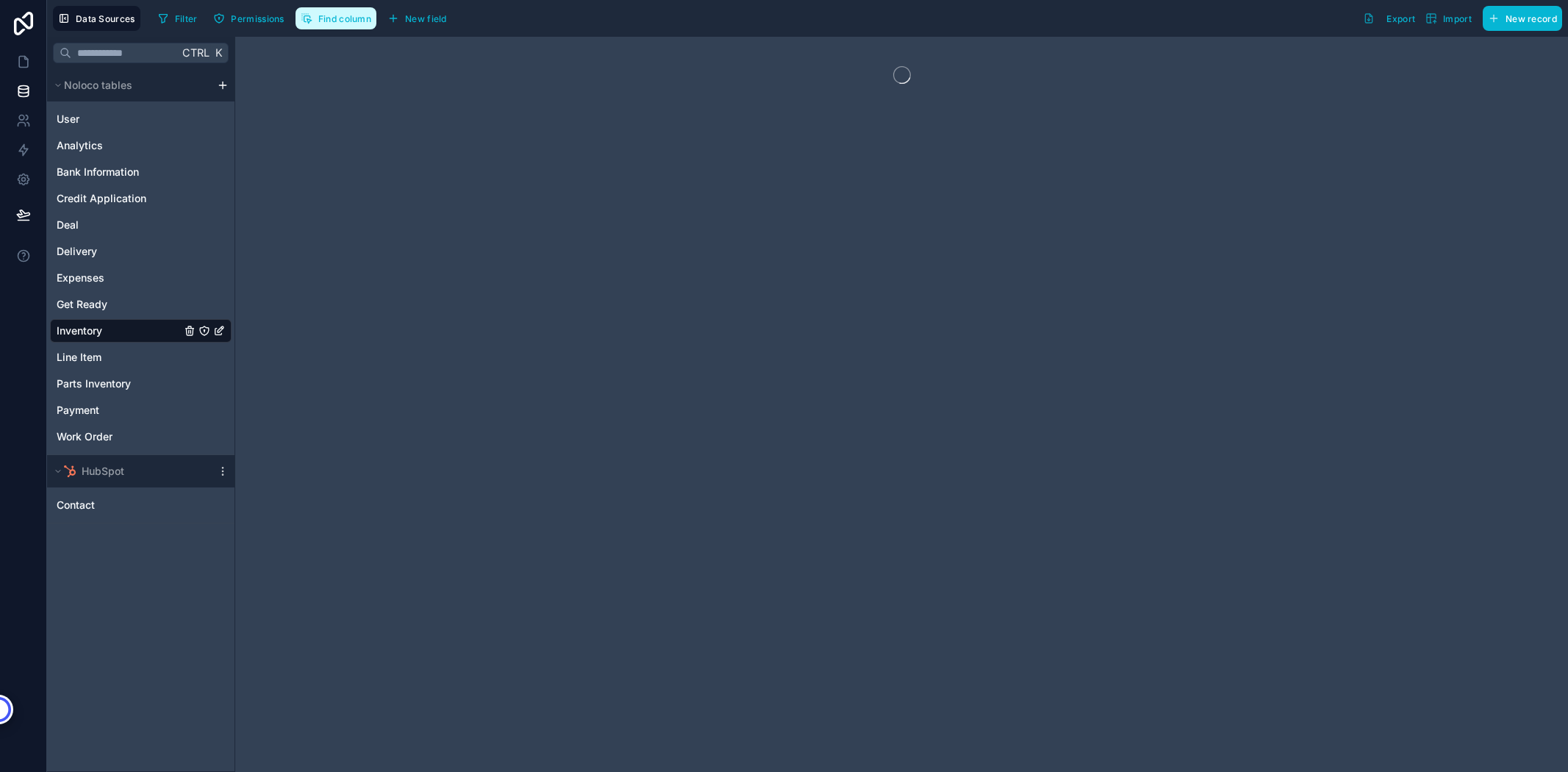 scroll, scrollTop: 0, scrollLeft: 0, axis: both 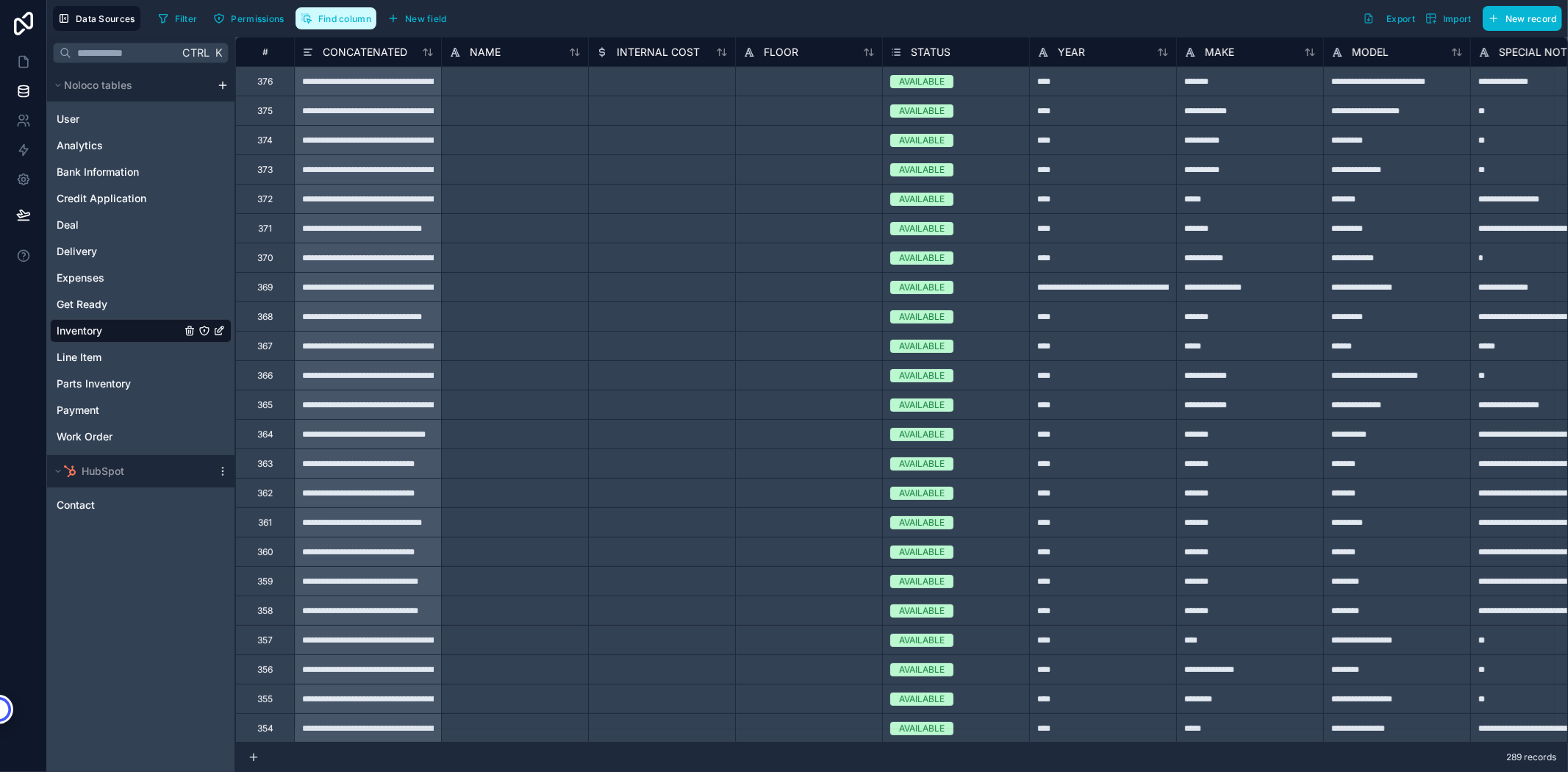click on "Find column" at bounding box center (345, 18) 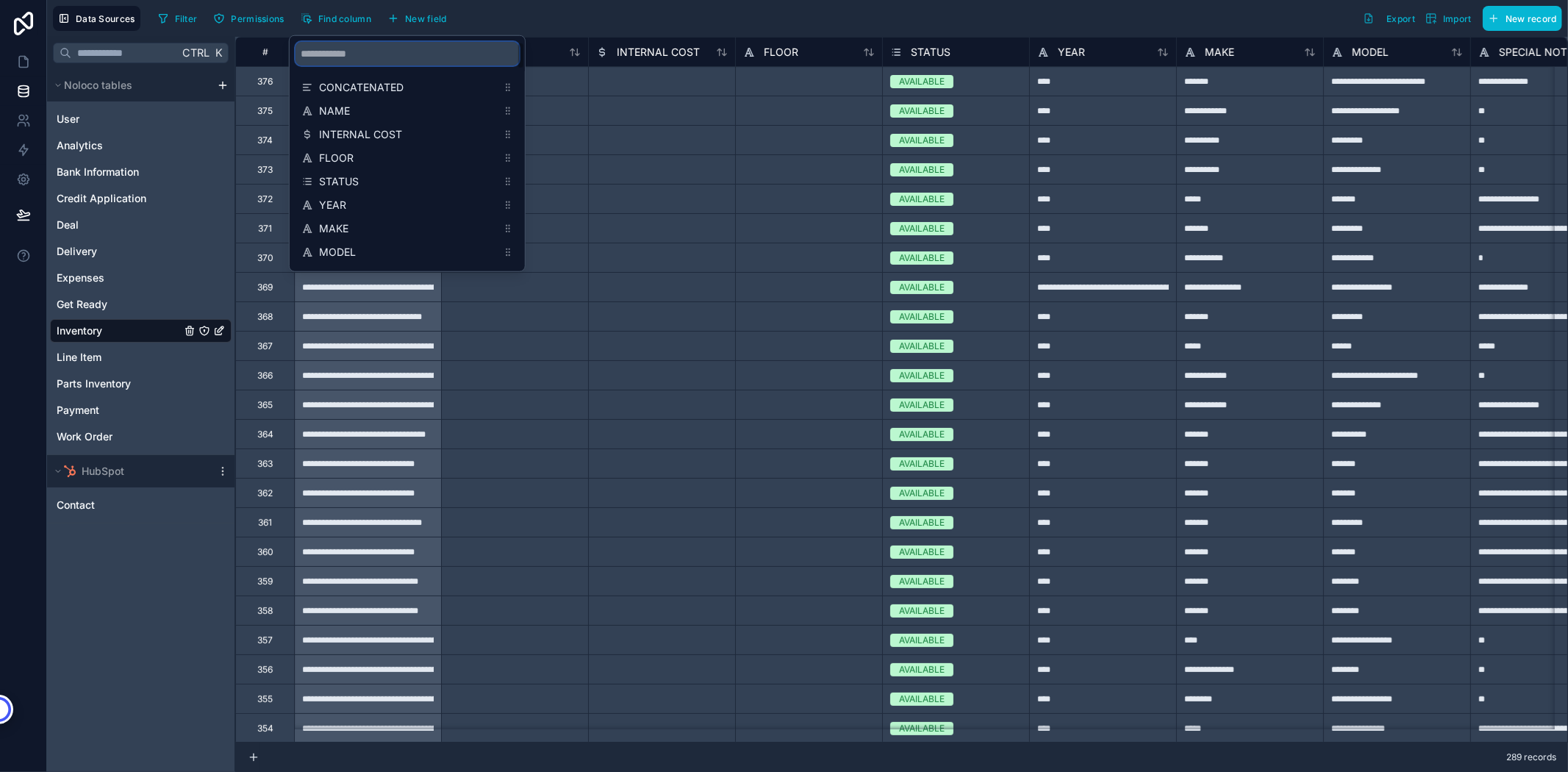 click at bounding box center (407, 54) 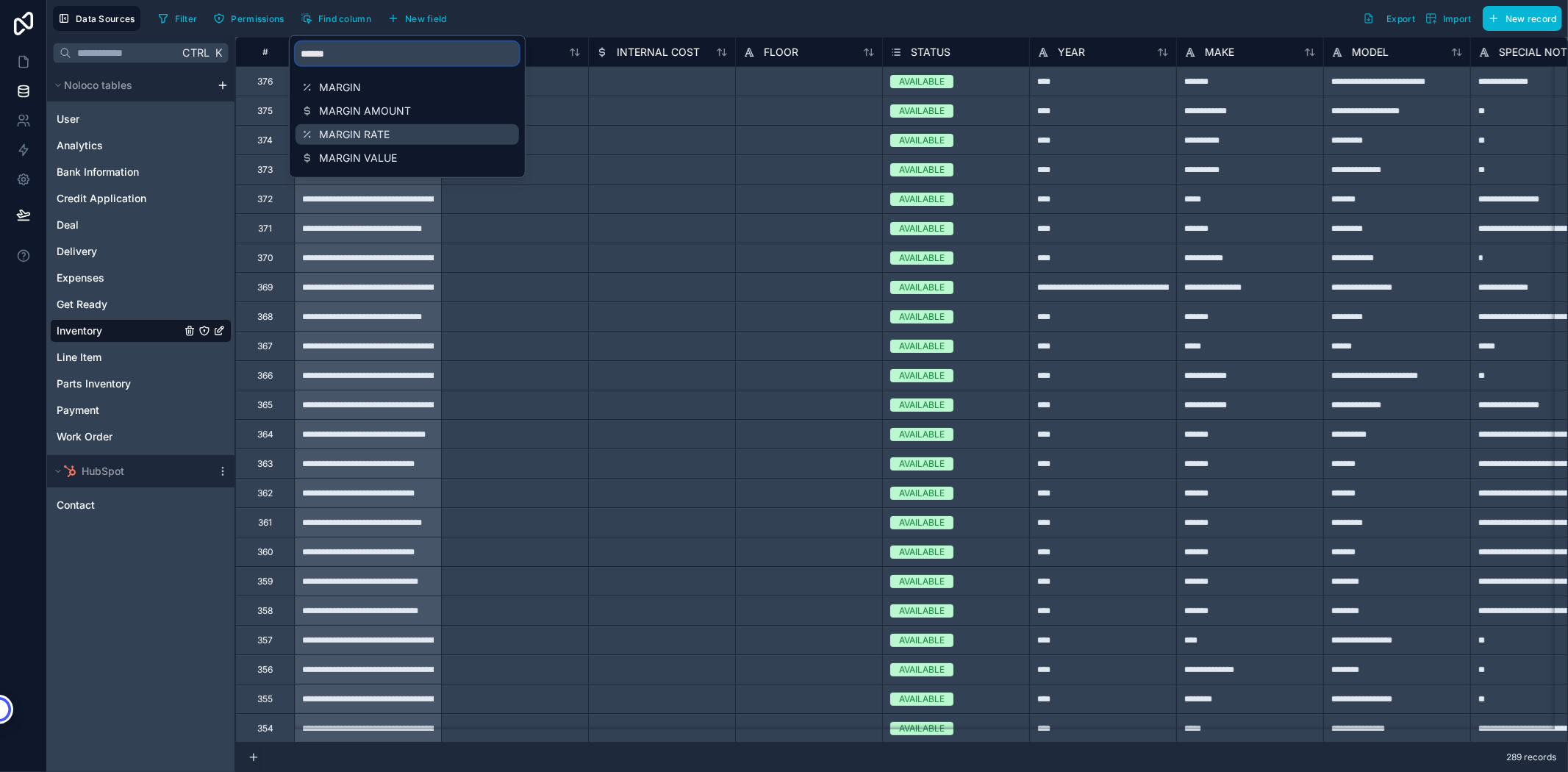 type on "******" 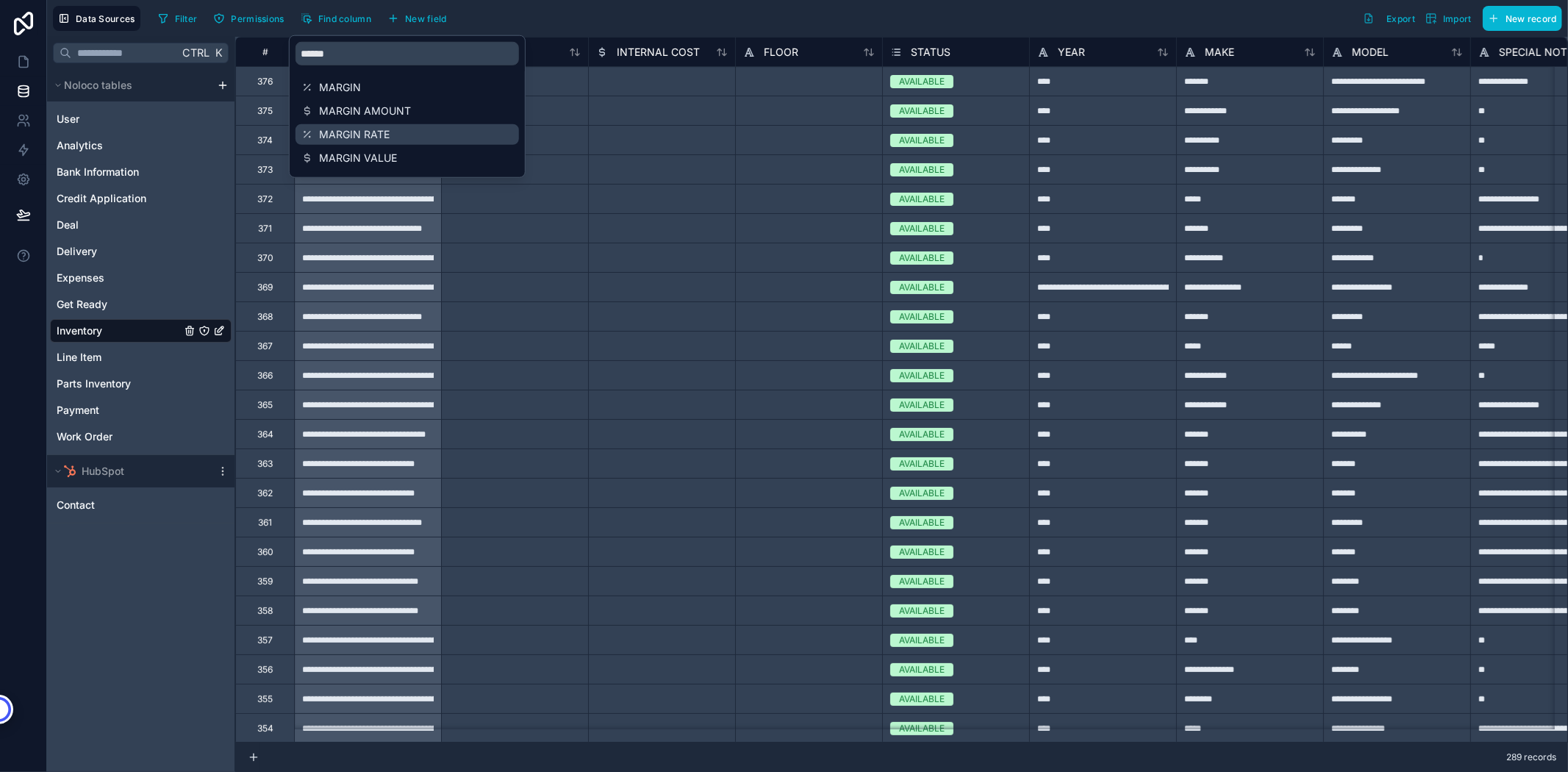 click on "MARGIN RATE" at bounding box center (407, 135) 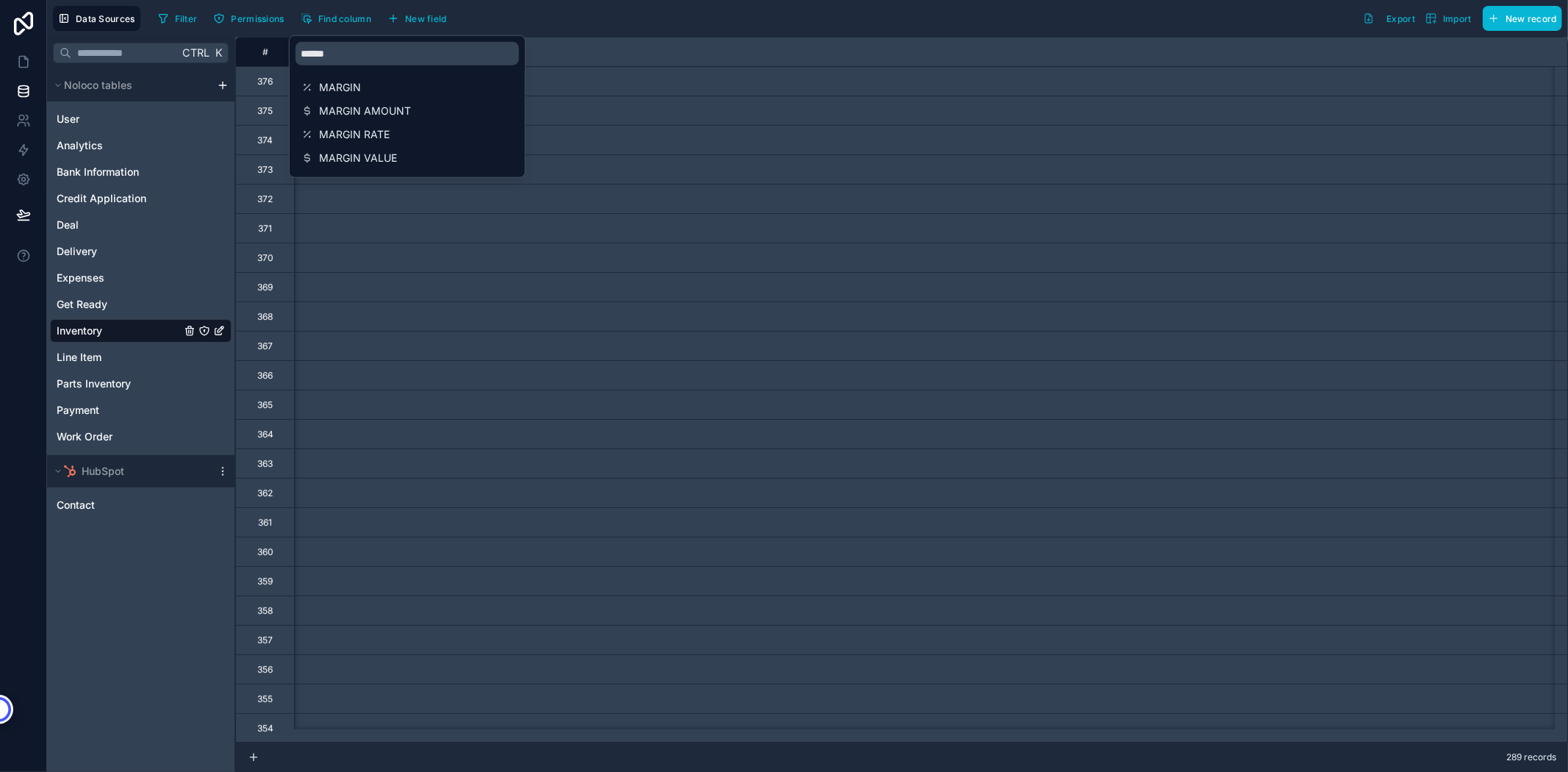 scroll, scrollTop: 0, scrollLeft: 9851, axis: horizontal 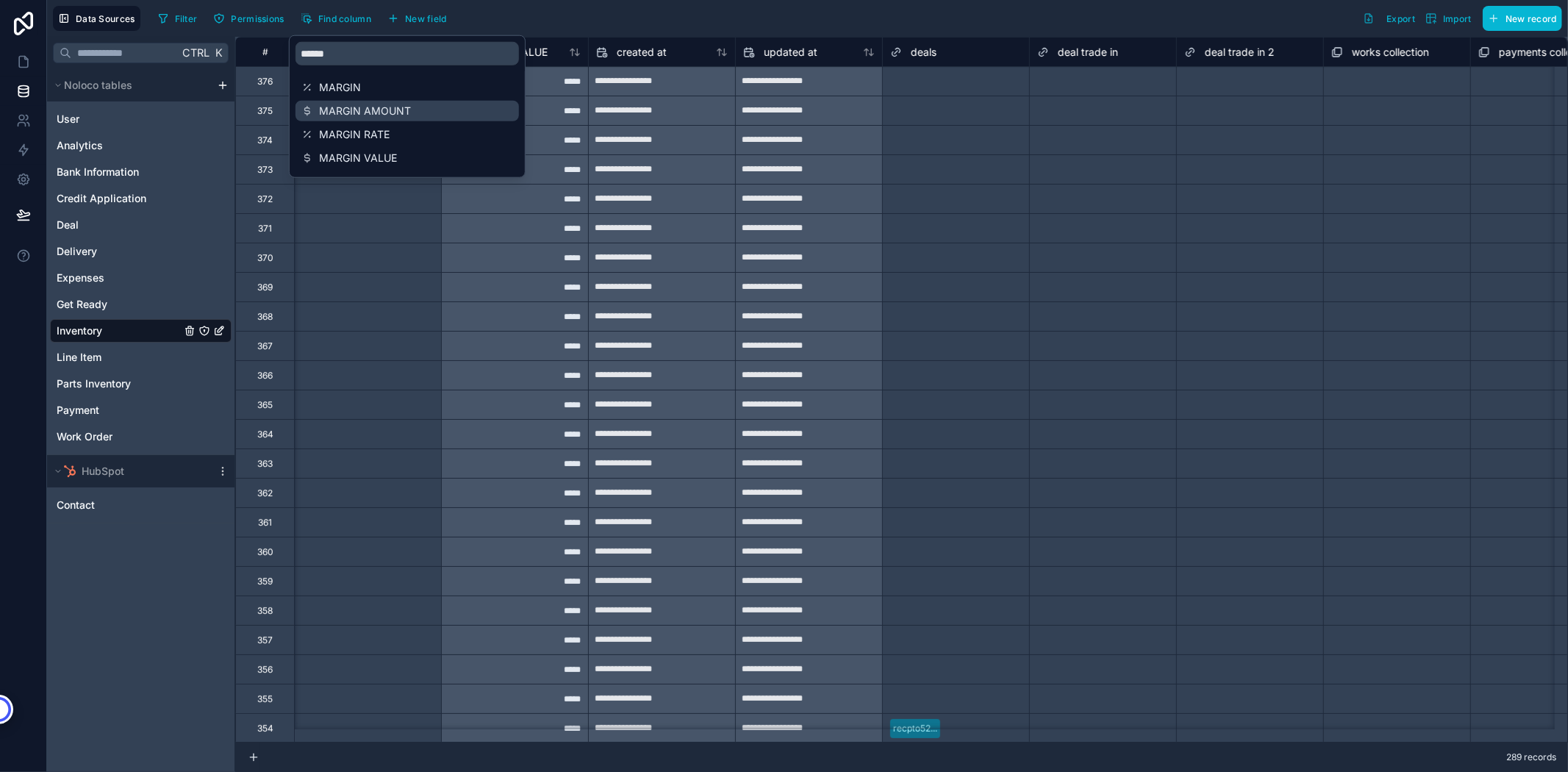 click on "MARGIN AMOUNT" at bounding box center (408, 111) 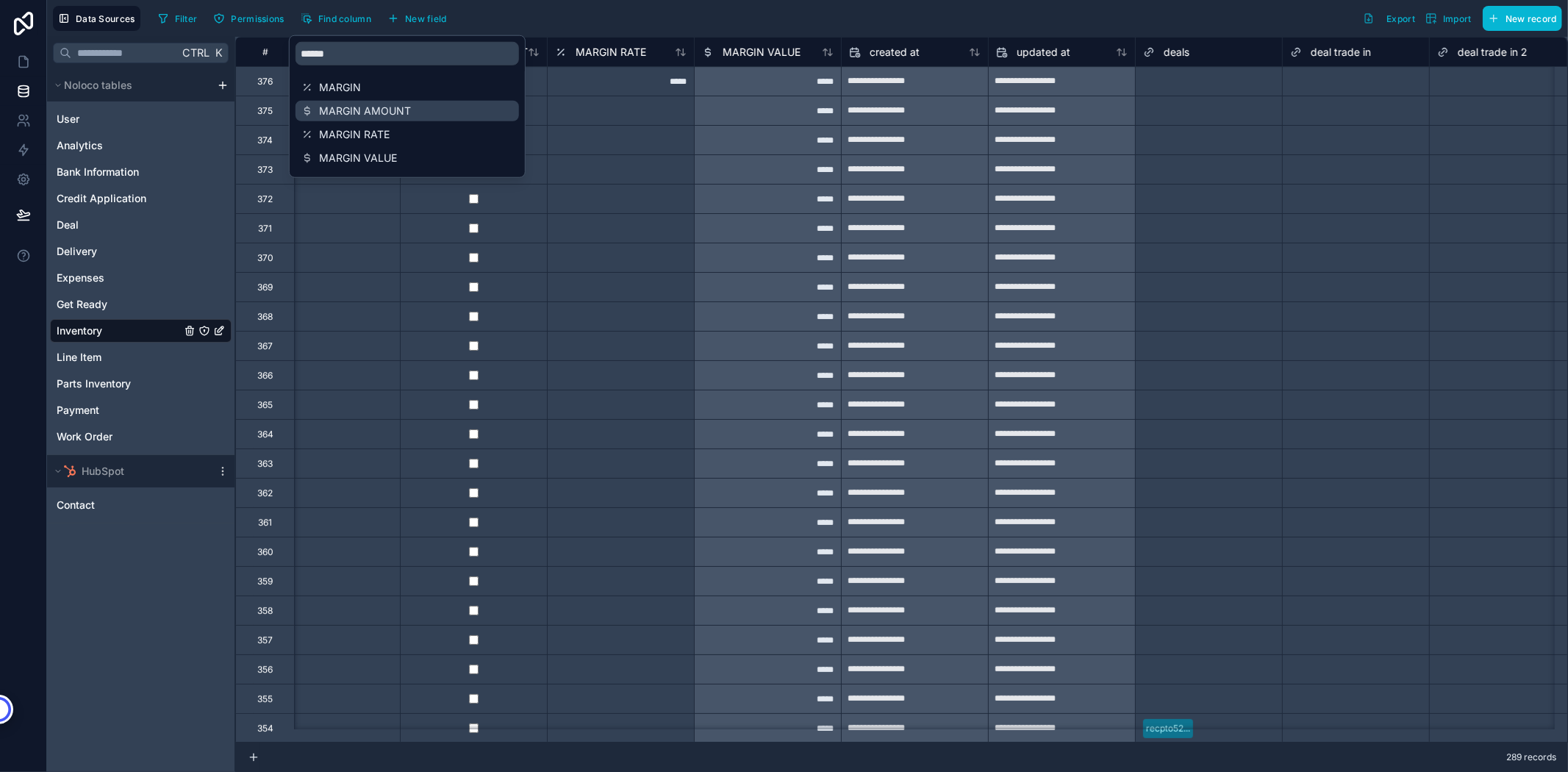 scroll, scrollTop: 0, scrollLeft: 9556, axis: horizontal 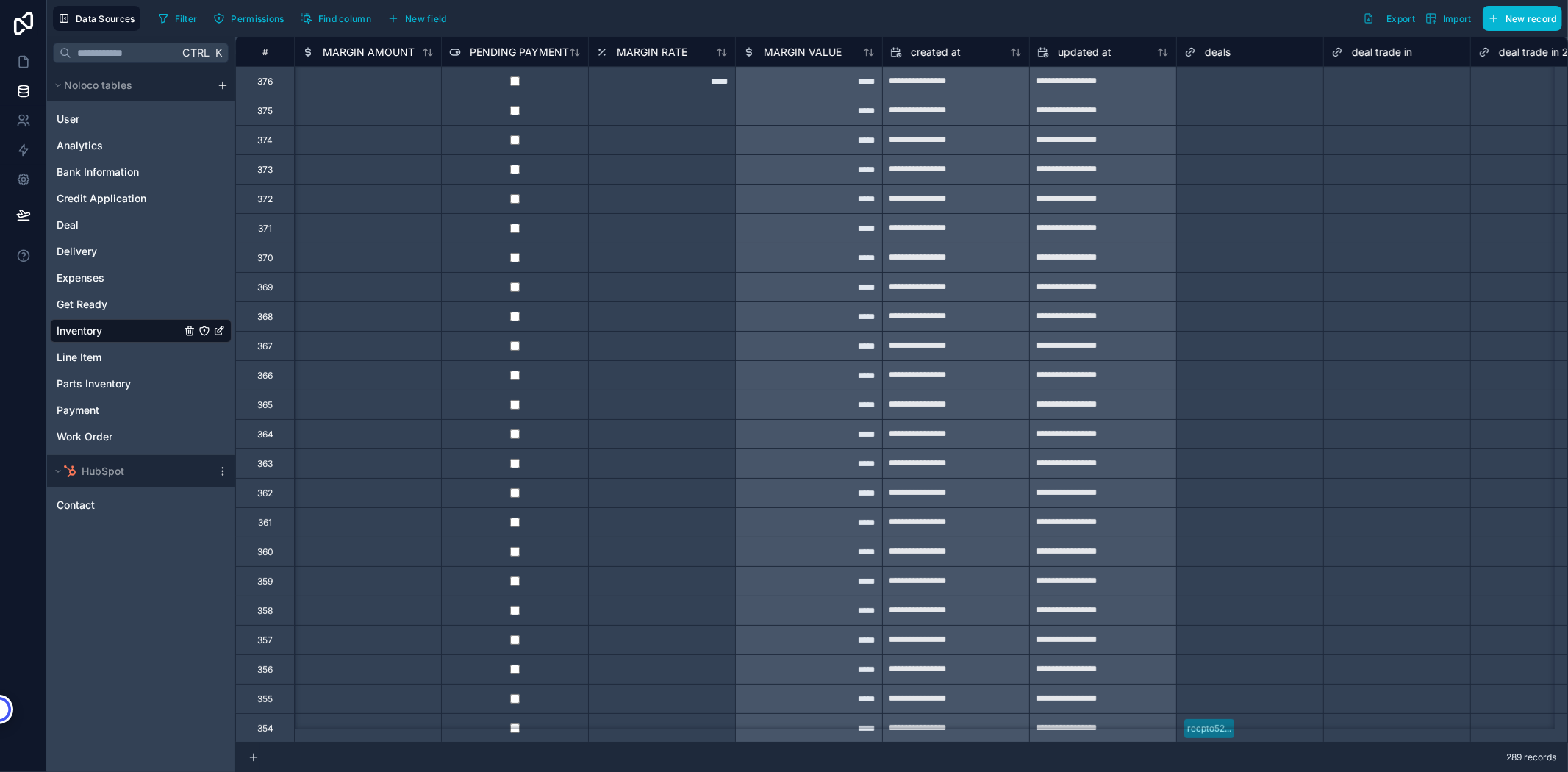 click on "Filter Permissions Find column New field Export Import New record" at bounding box center (857, 18) 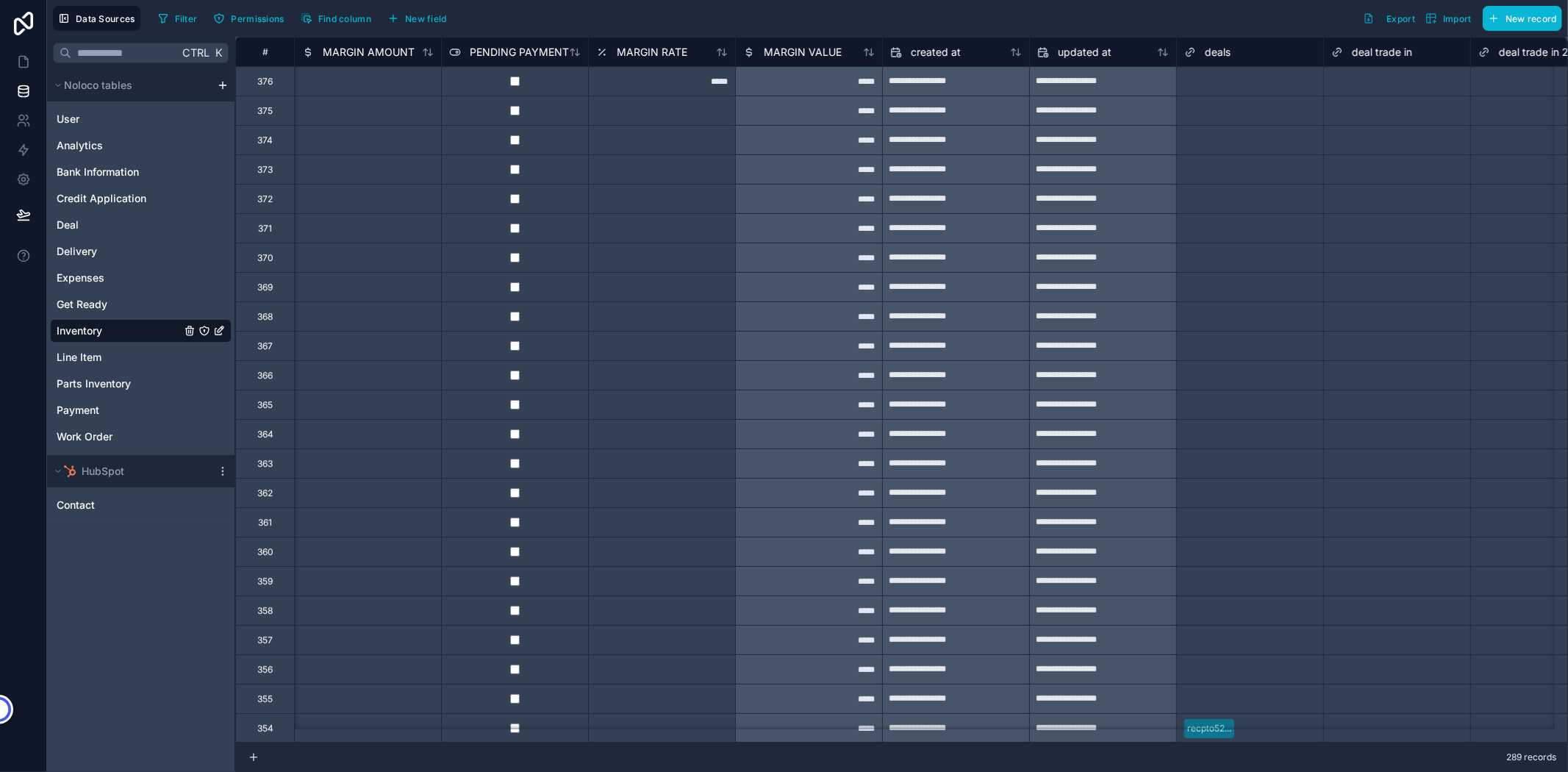 click on "*****" at bounding box center [809, 81] 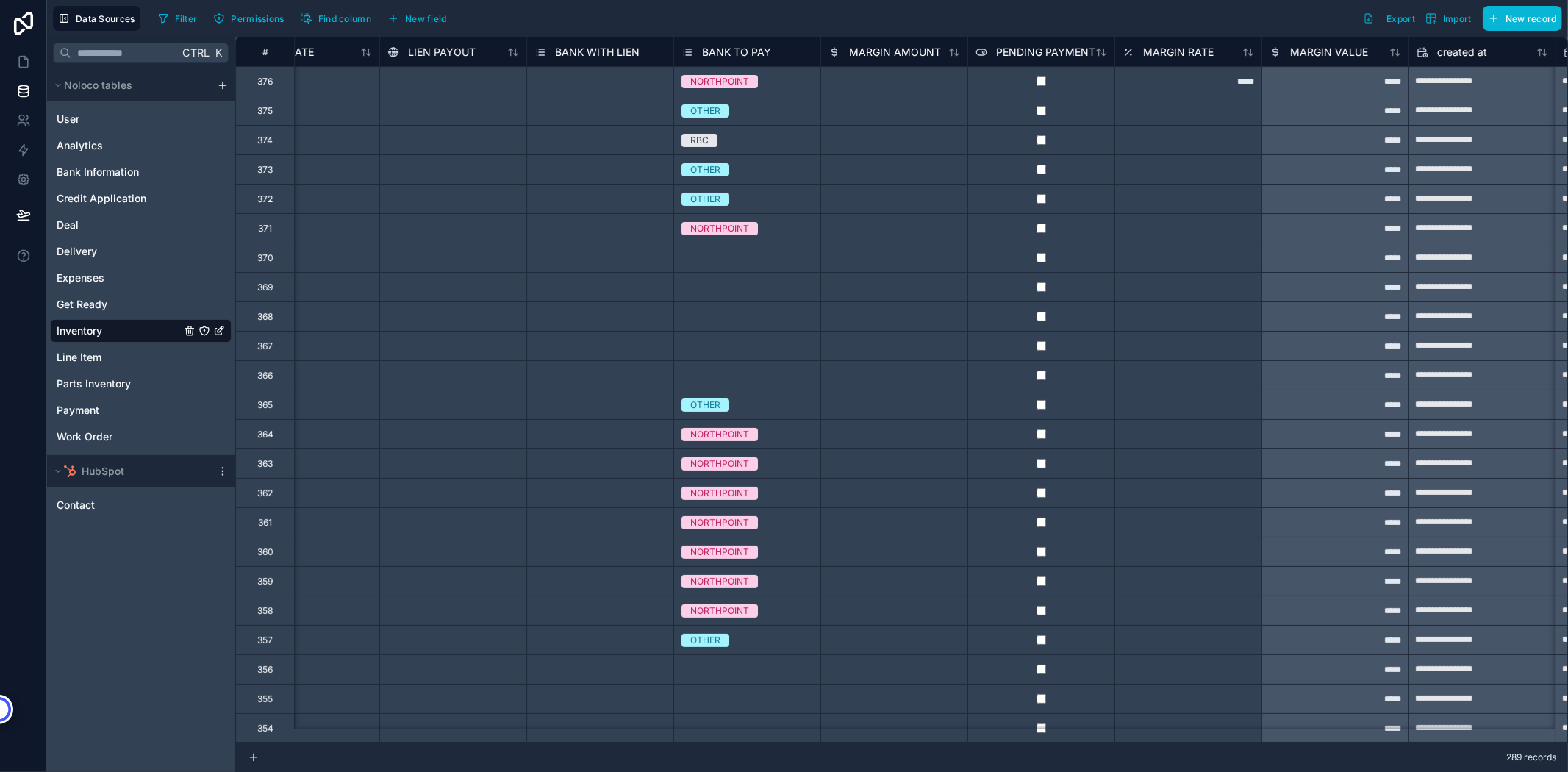 scroll, scrollTop: 0, scrollLeft: 8964, axis: horizontal 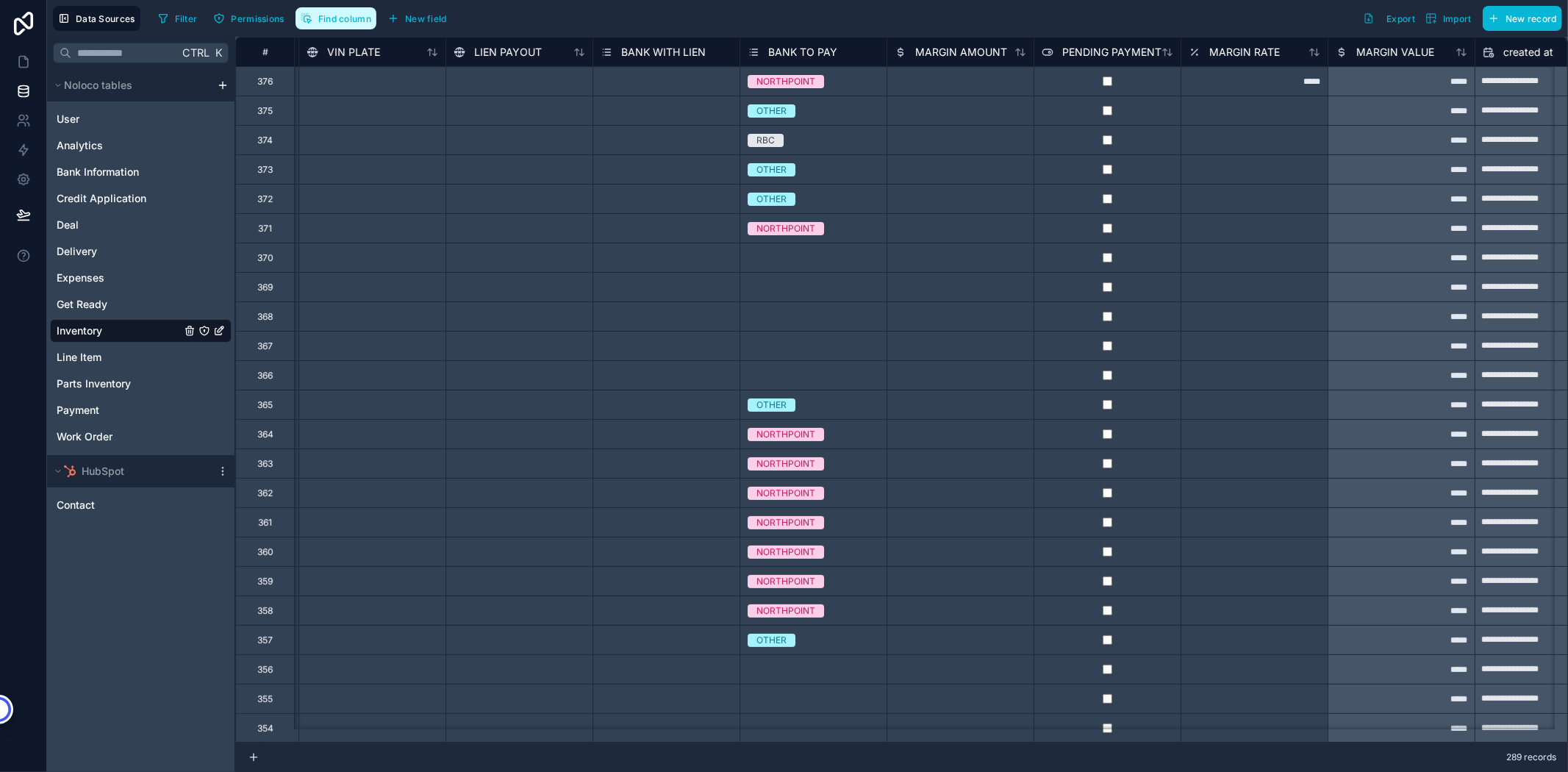 click on "Find column" at bounding box center [345, 18] 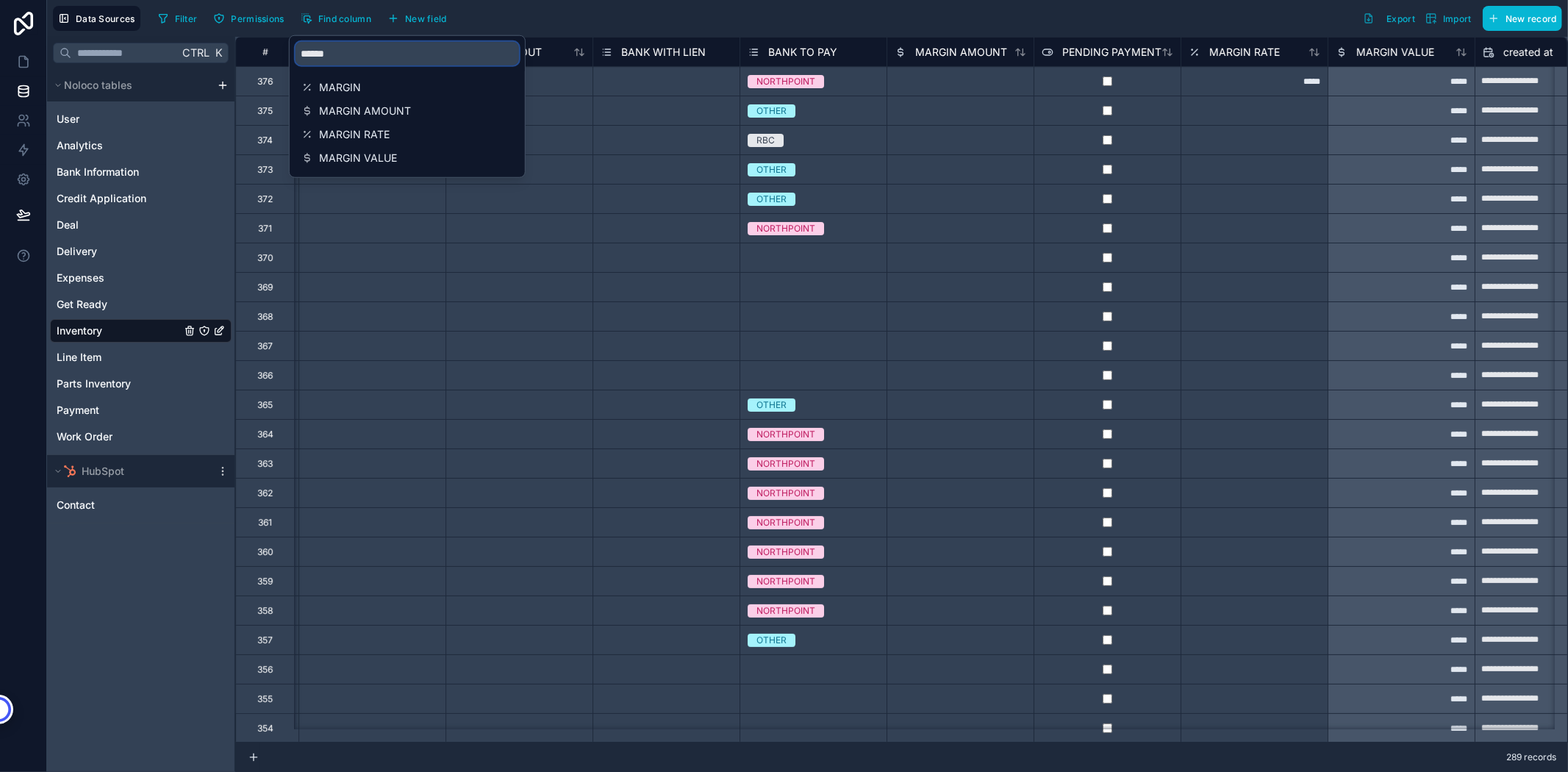 click on "******" at bounding box center [407, 54] 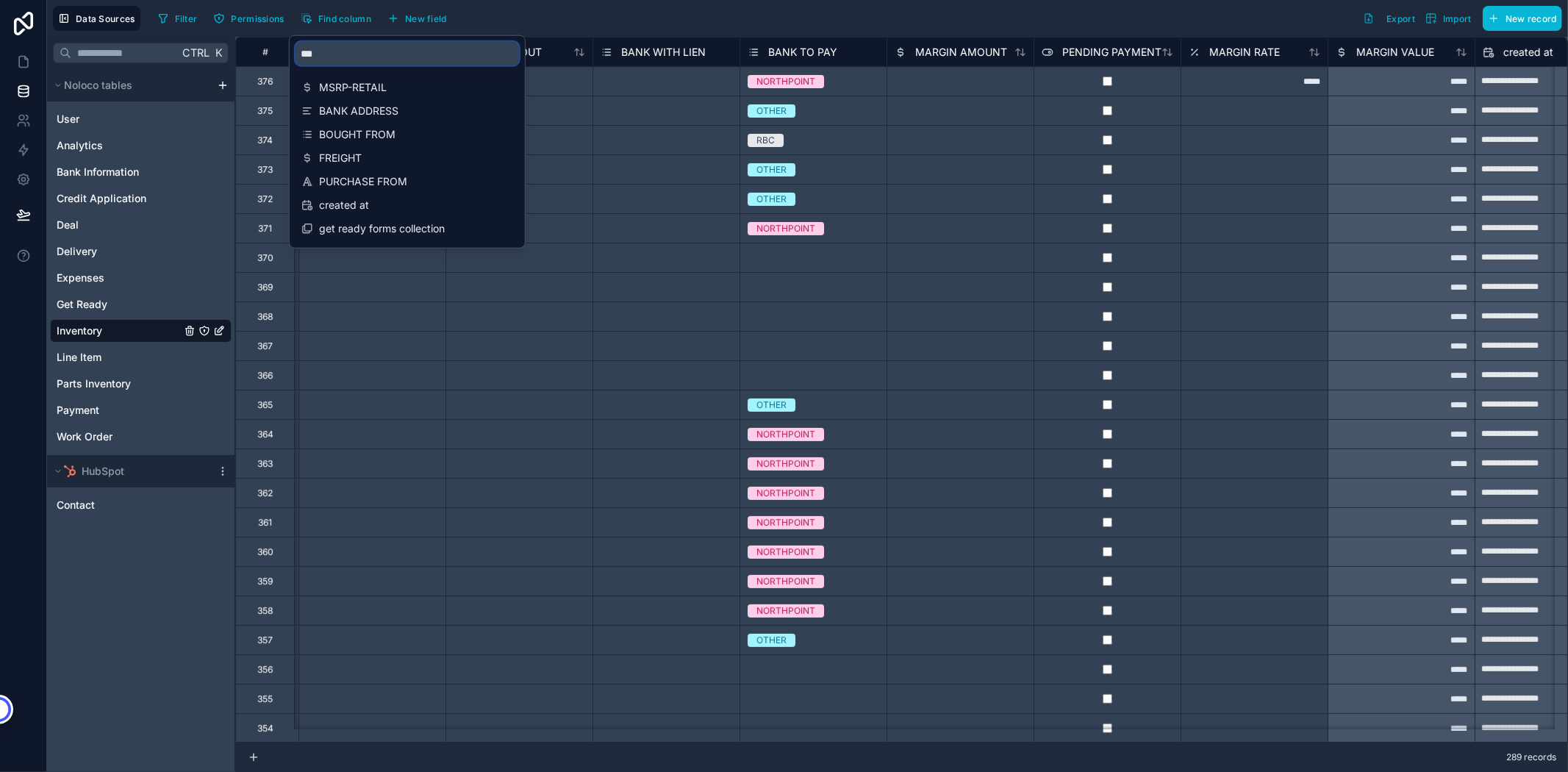 type on "***" 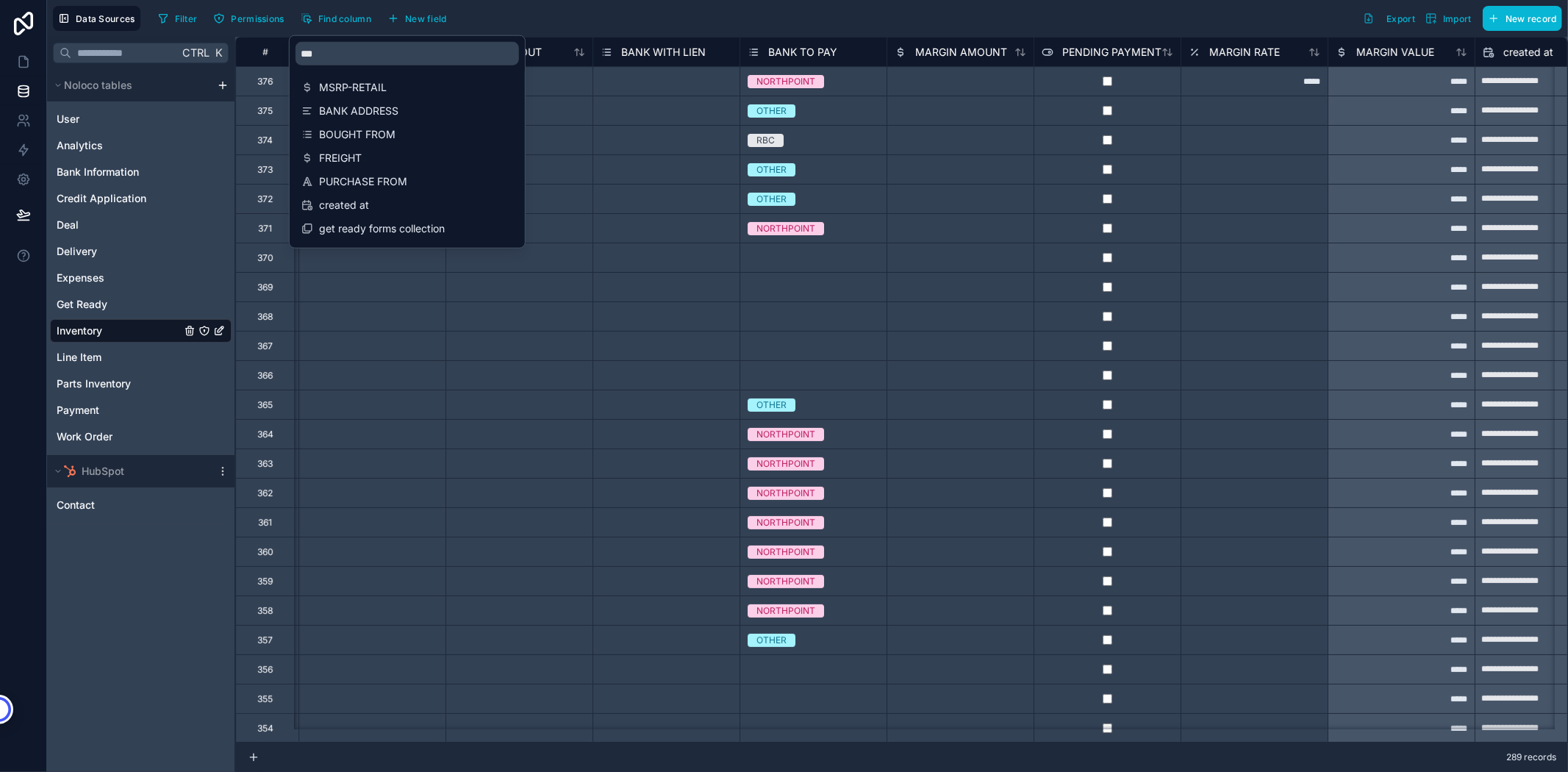 click on "MSRP-RETAIL BANK ADDRESS BOUGHT FROM FREIGHT PURCHASE FROM created at get ready forms collection" at bounding box center (407, 160) 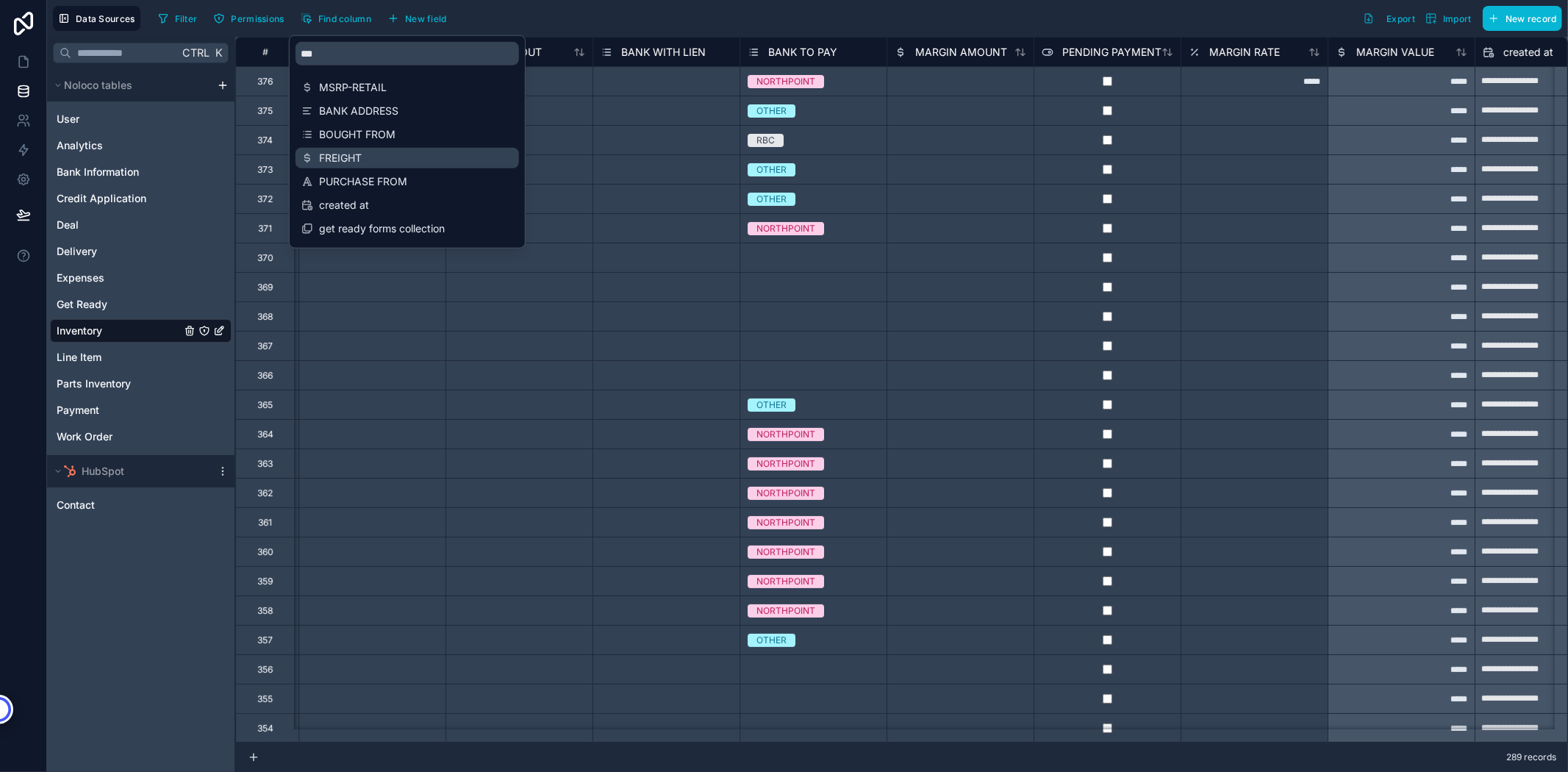 click on "FREIGHT" at bounding box center (408, 158) 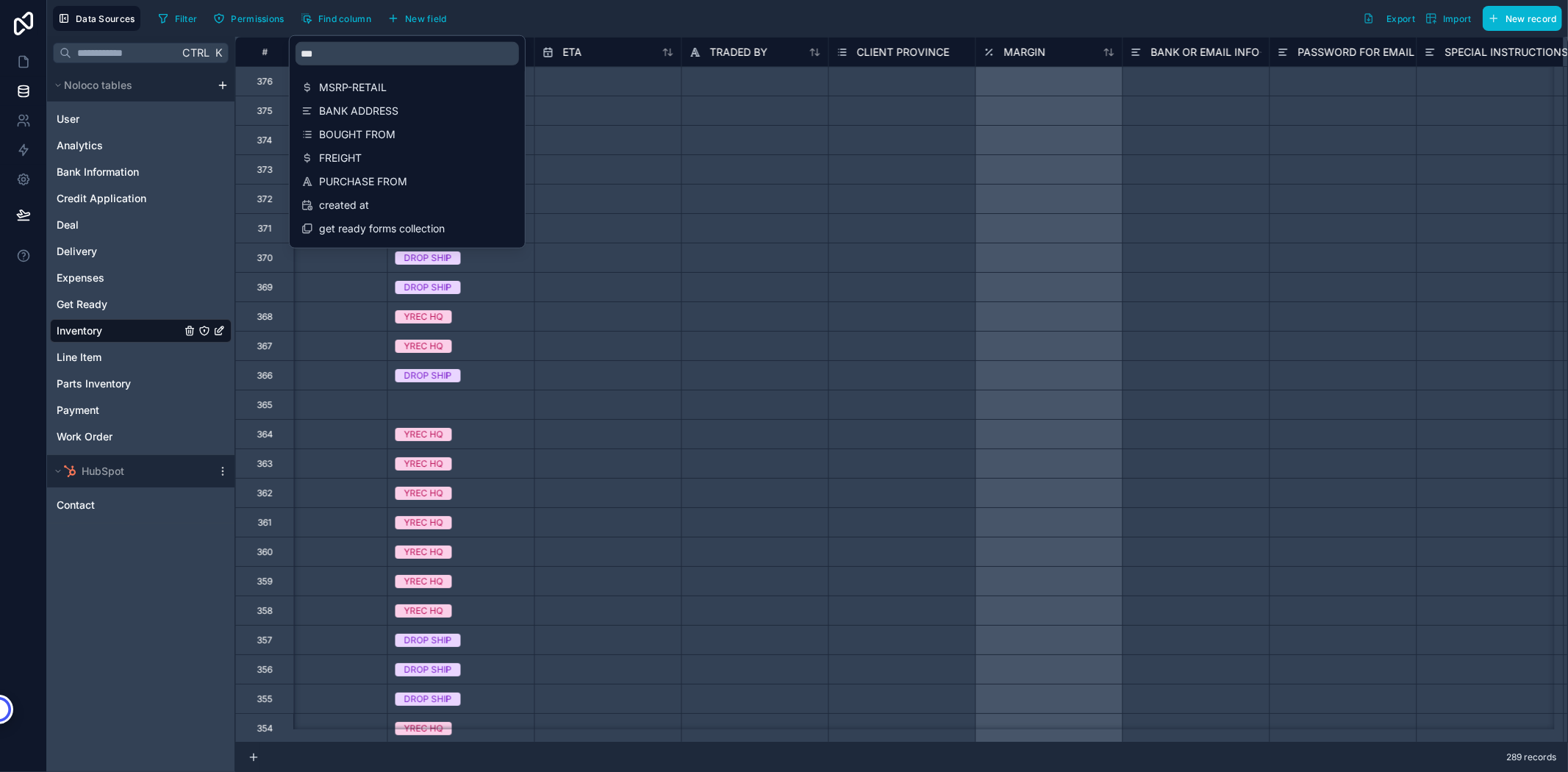 scroll, scrollTop: 0, scrollLeft: 6910, axis: horizontal 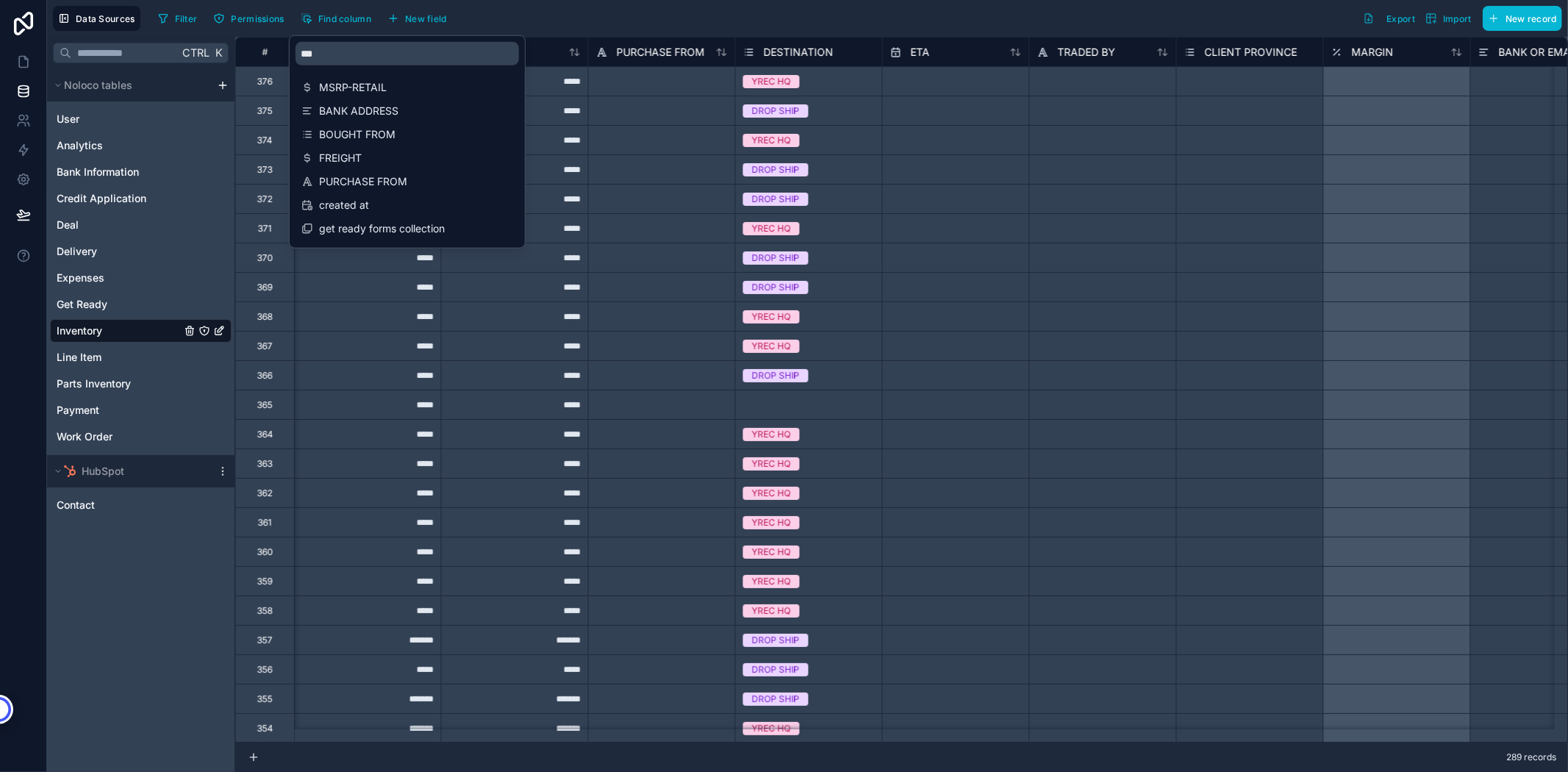 click on "Data Sources Filter Permissions Find column New field Export Import New record" at bounding box center [807, 18] 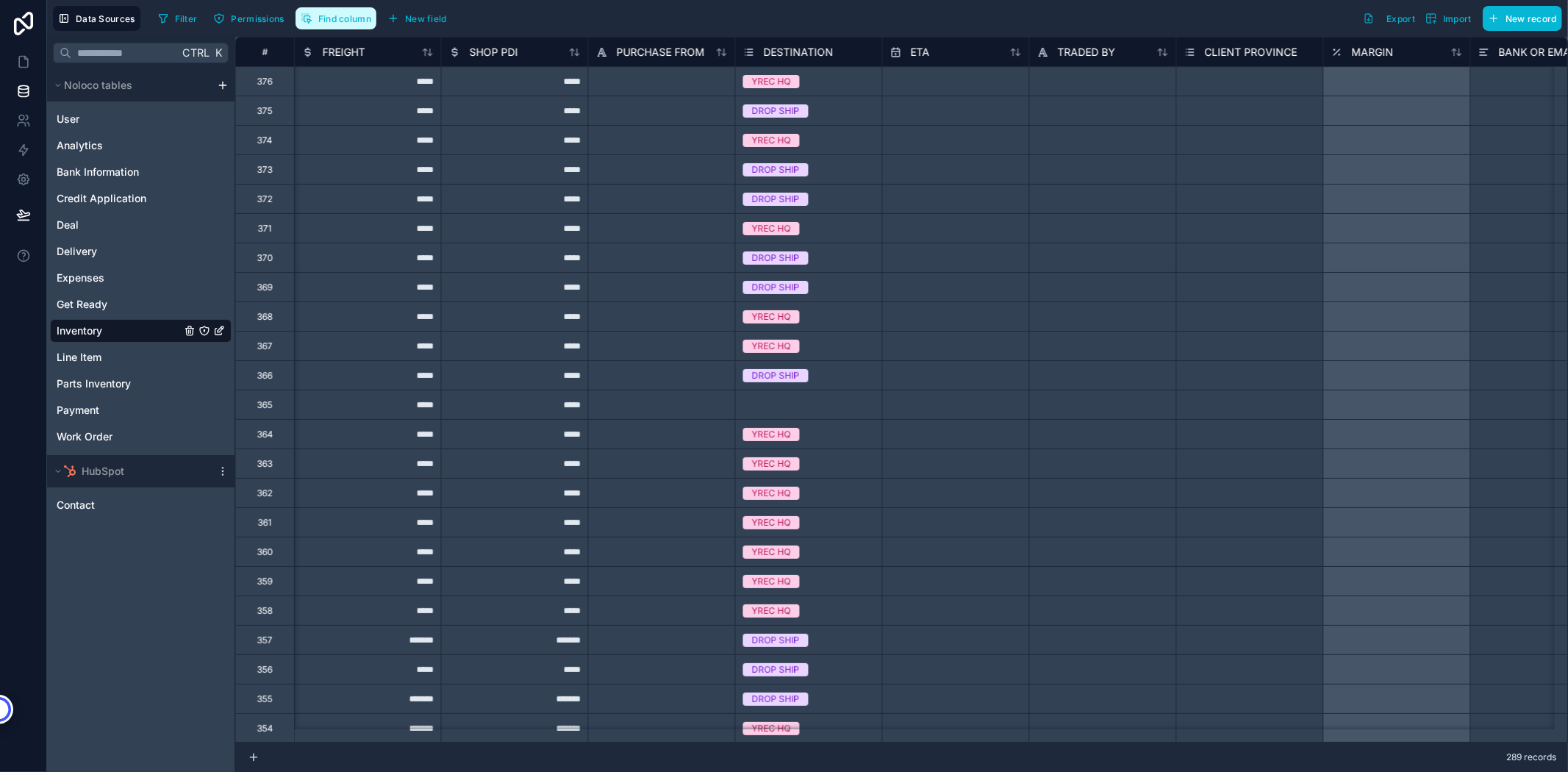 click on "Find column" at bounding box center (336, 18) 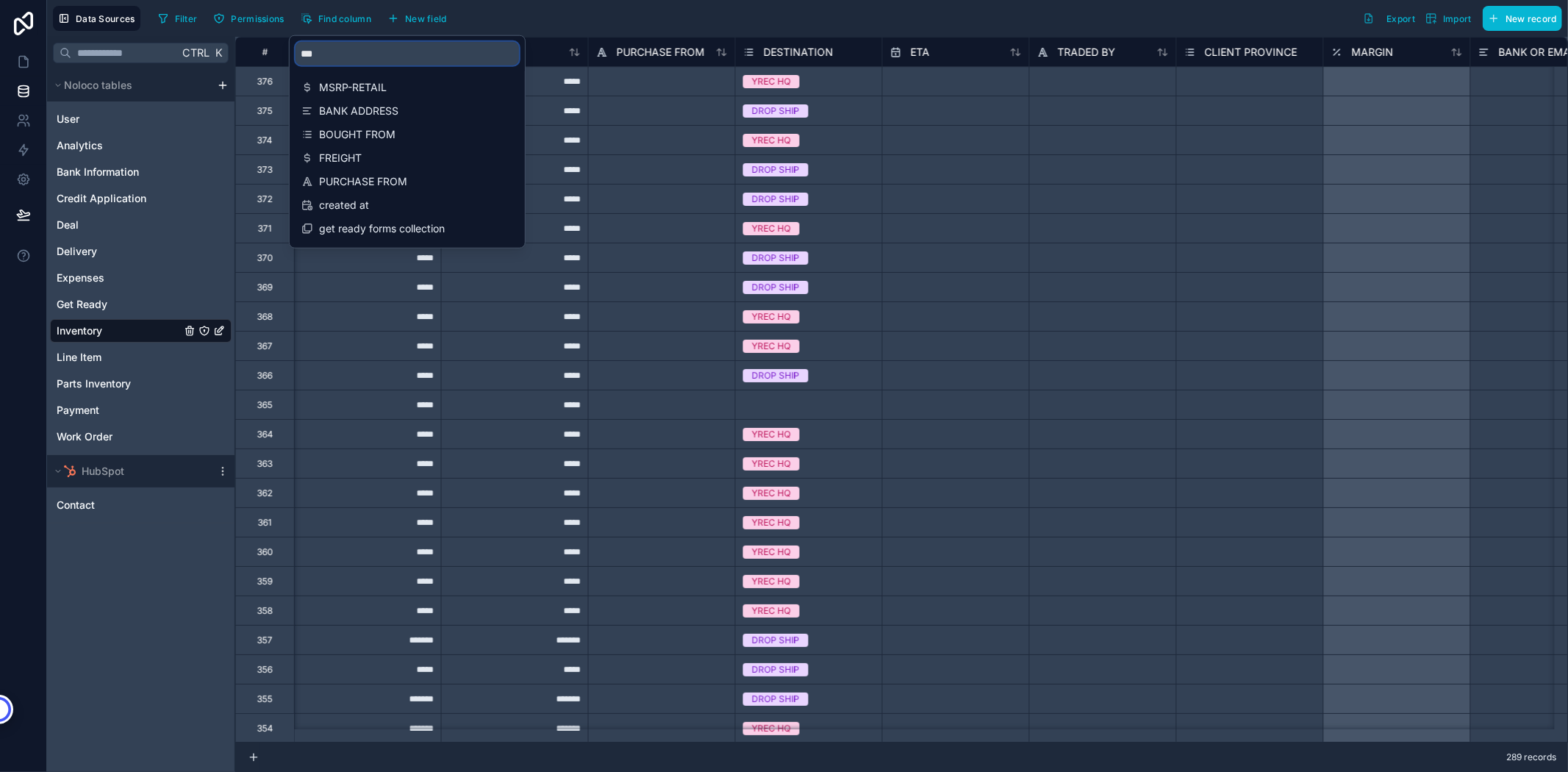 click on "***" at bounding box center (407, 54) 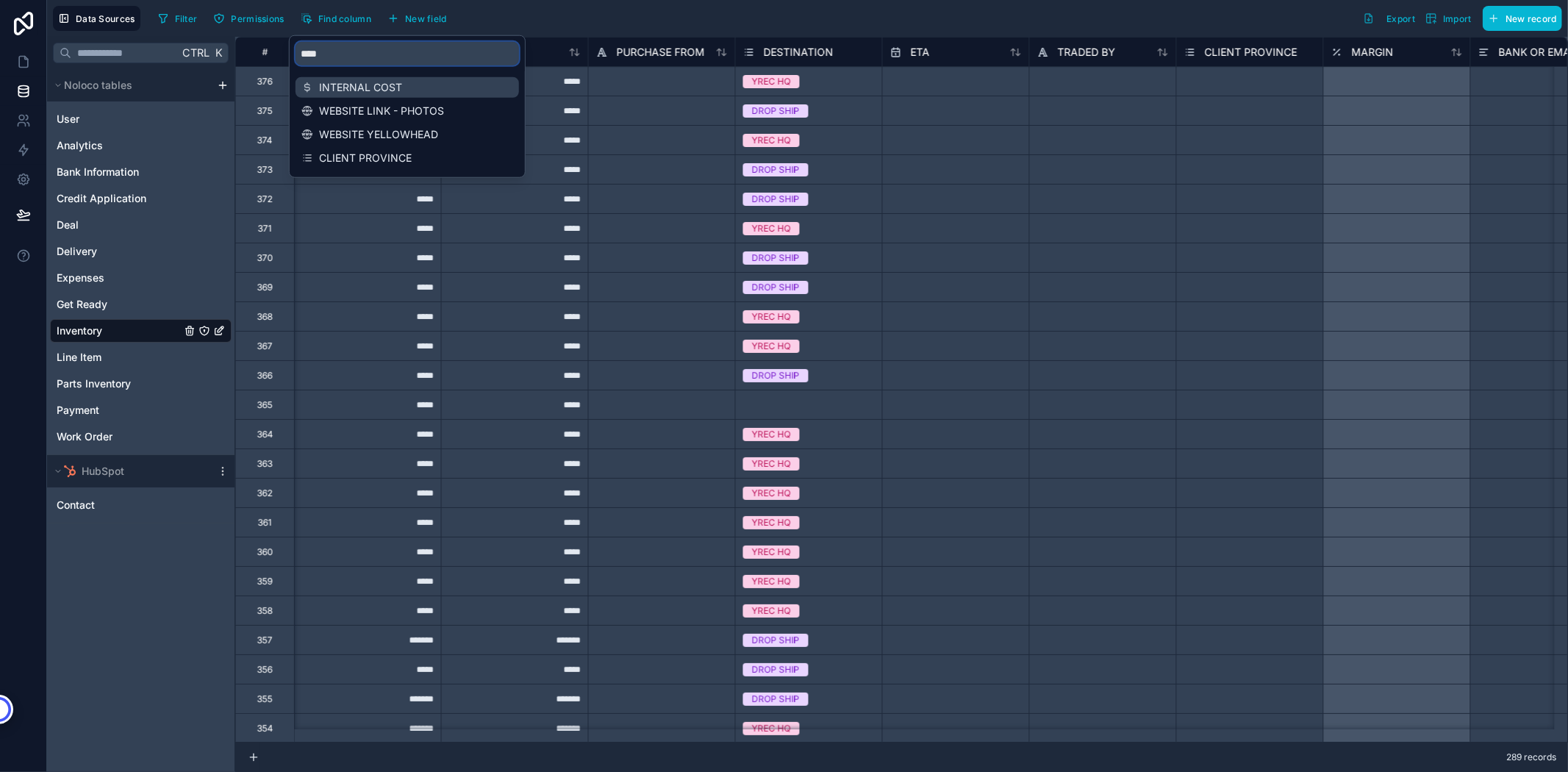 type on "****" 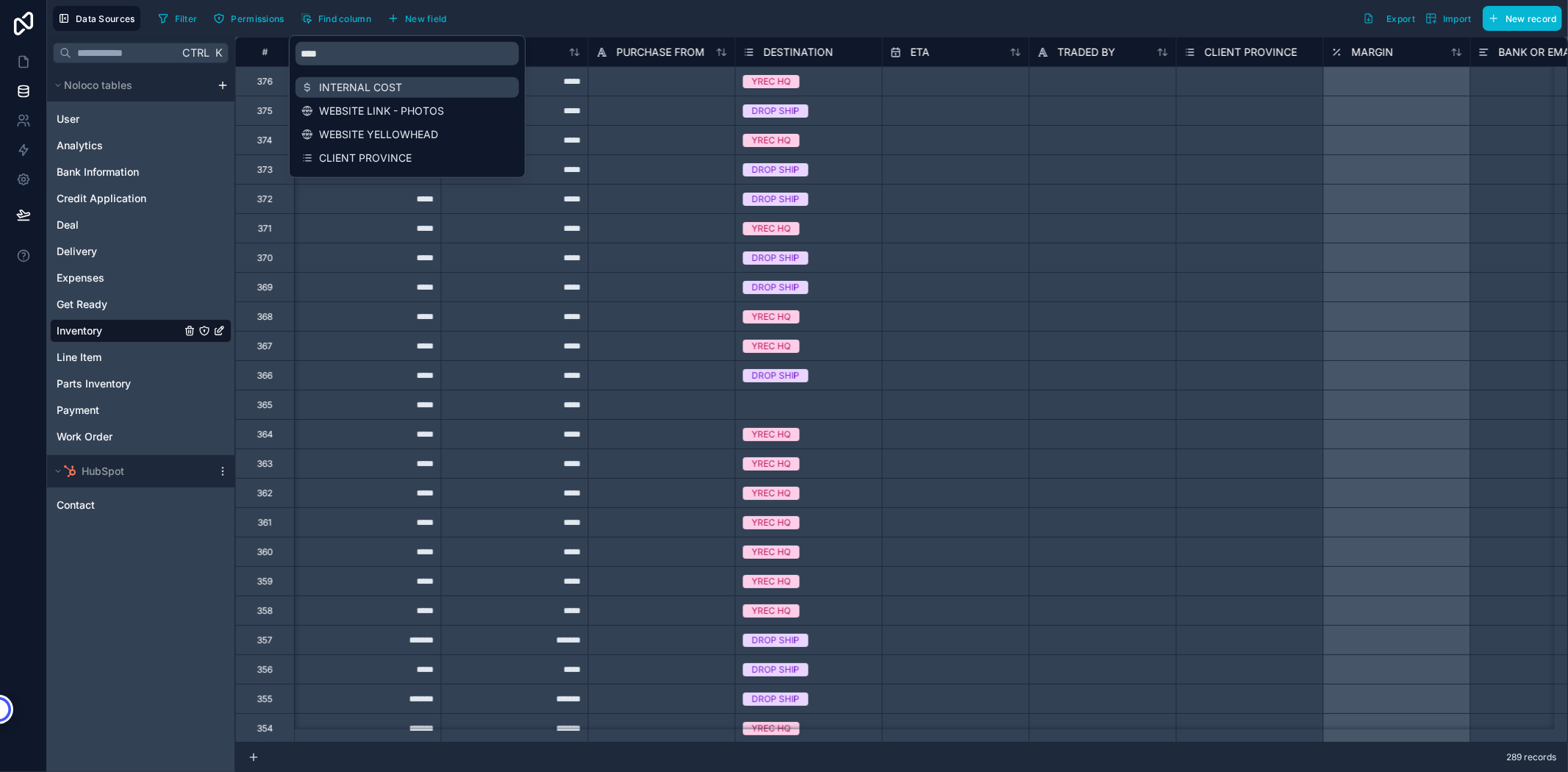 click on "INTERNAL COST" at bounding box center (408, 87) 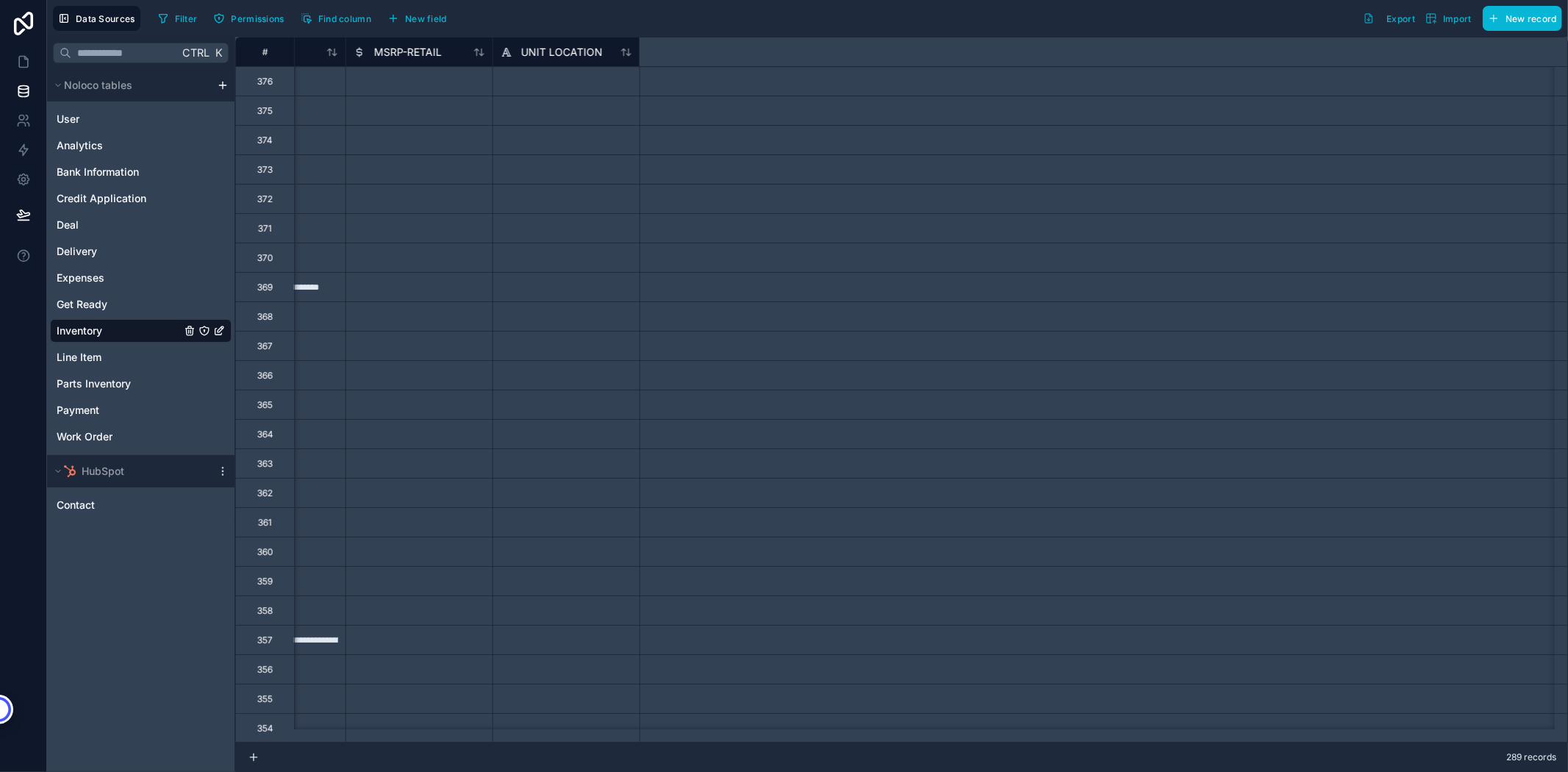 scroll, scrollTop: 0, scrollLeft: 294, axis: horizontal 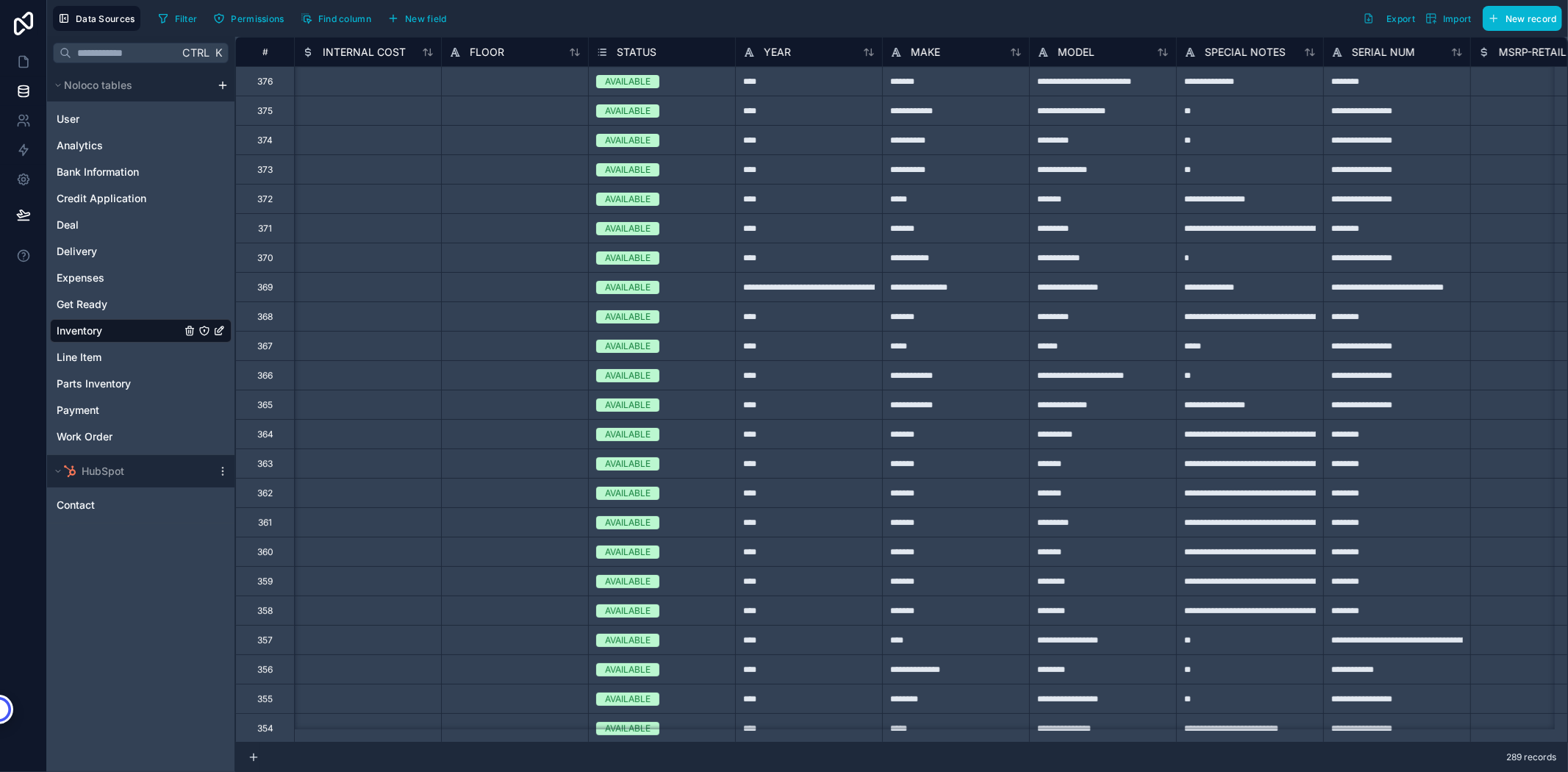click on "Filter Permissions Find column New field Export Import New record" at bounding box center [857, 18] 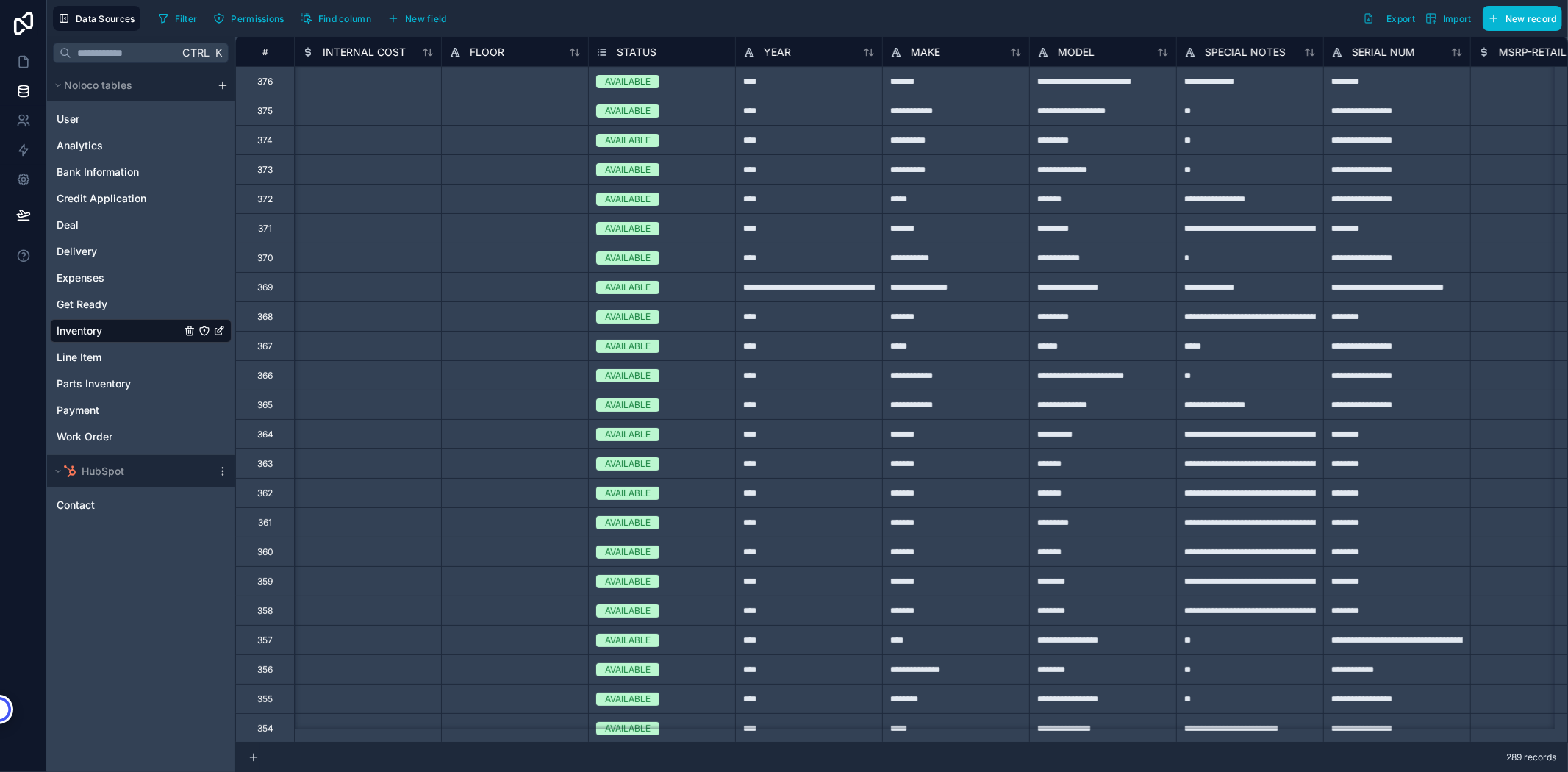 scroll, scrollTop: 0, scrollLeft: 0, axis: both 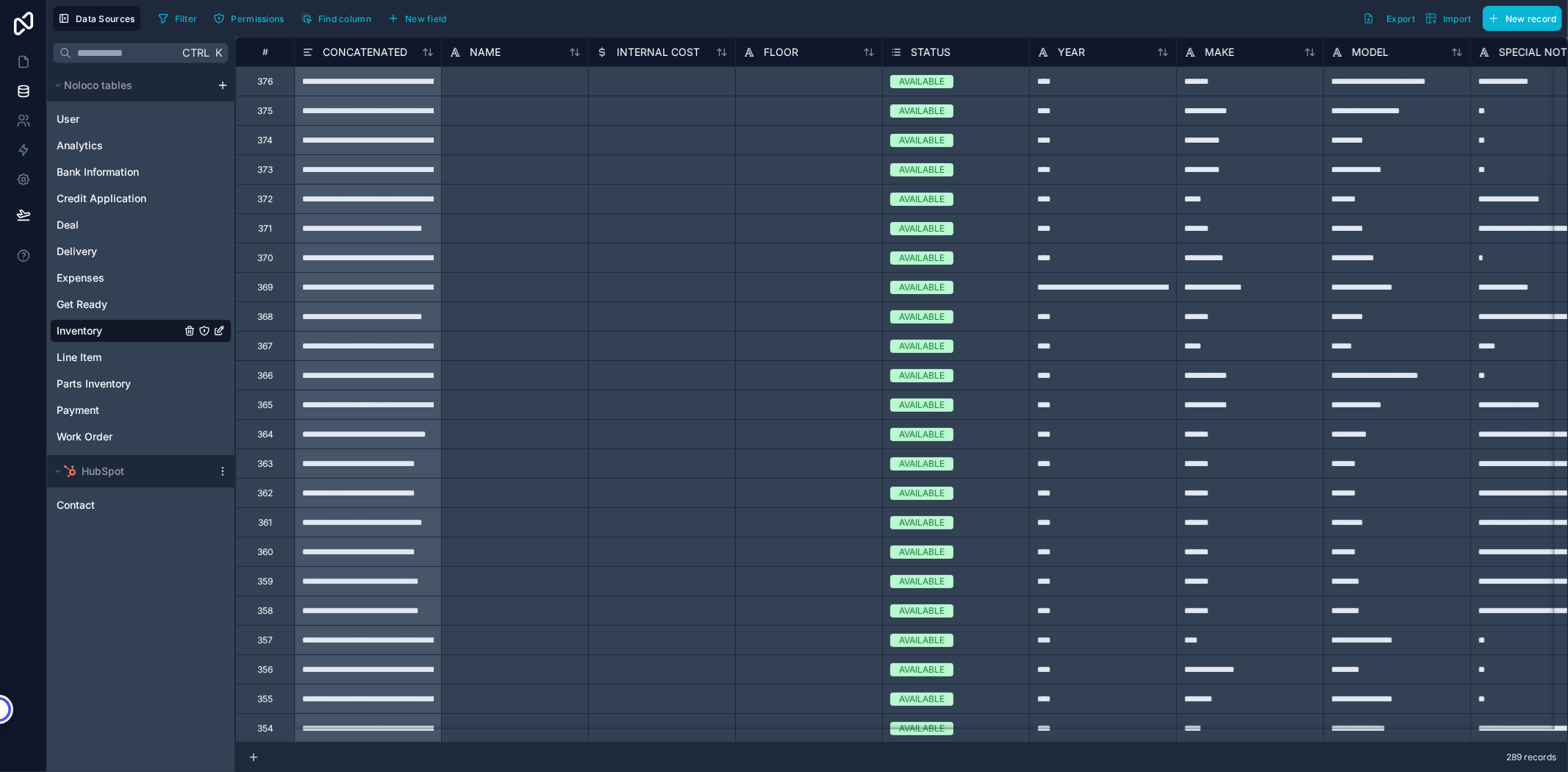 click at bounding box center [662, 81] 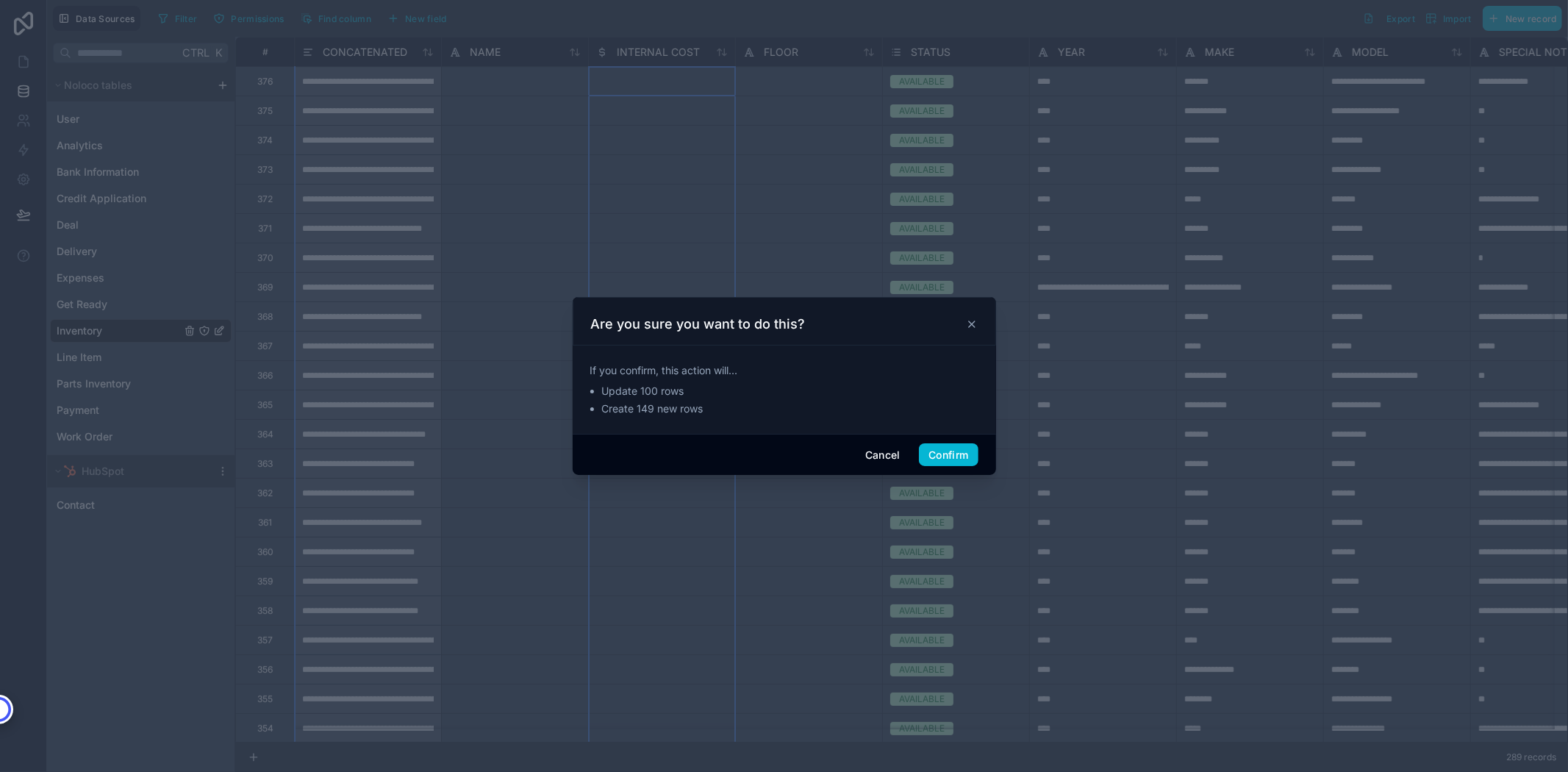 scroll, scrollTop: 0, scrollLeft: 0, axis: both 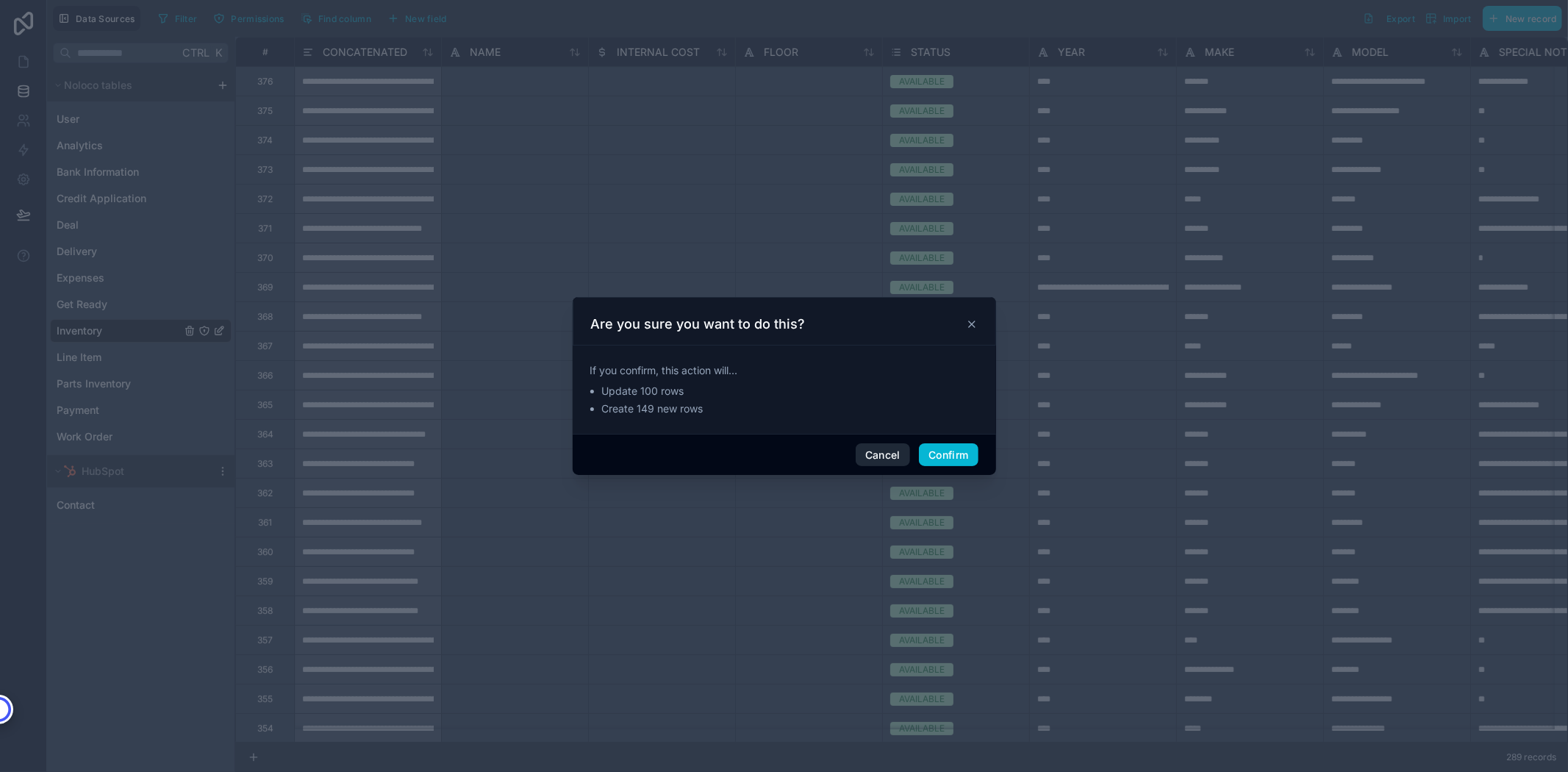 click on "Cancel" at bounding box center [883, 455] 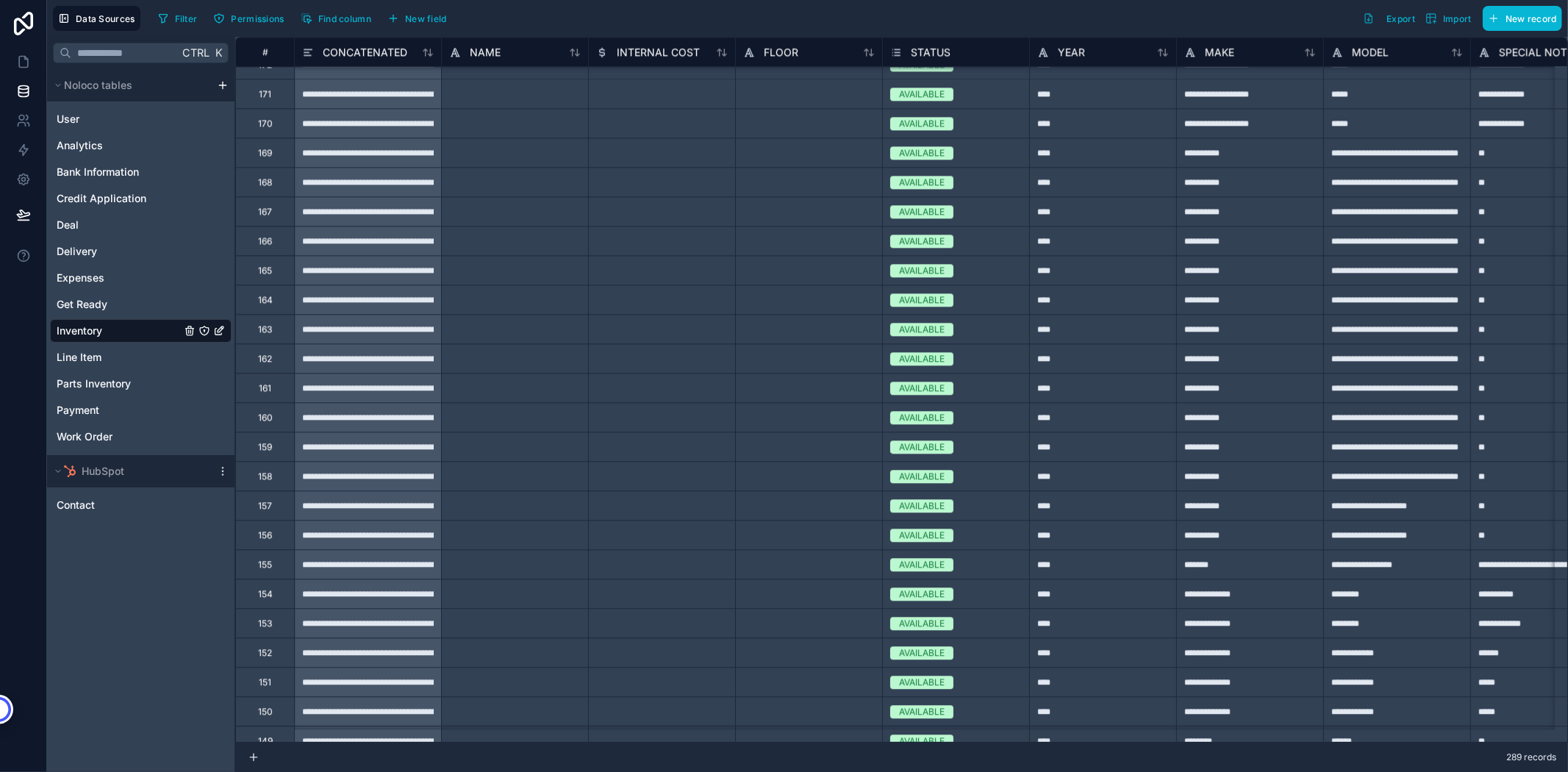 scroll, scrollTop: 7424, scrollLeft: 0, axis: vertical 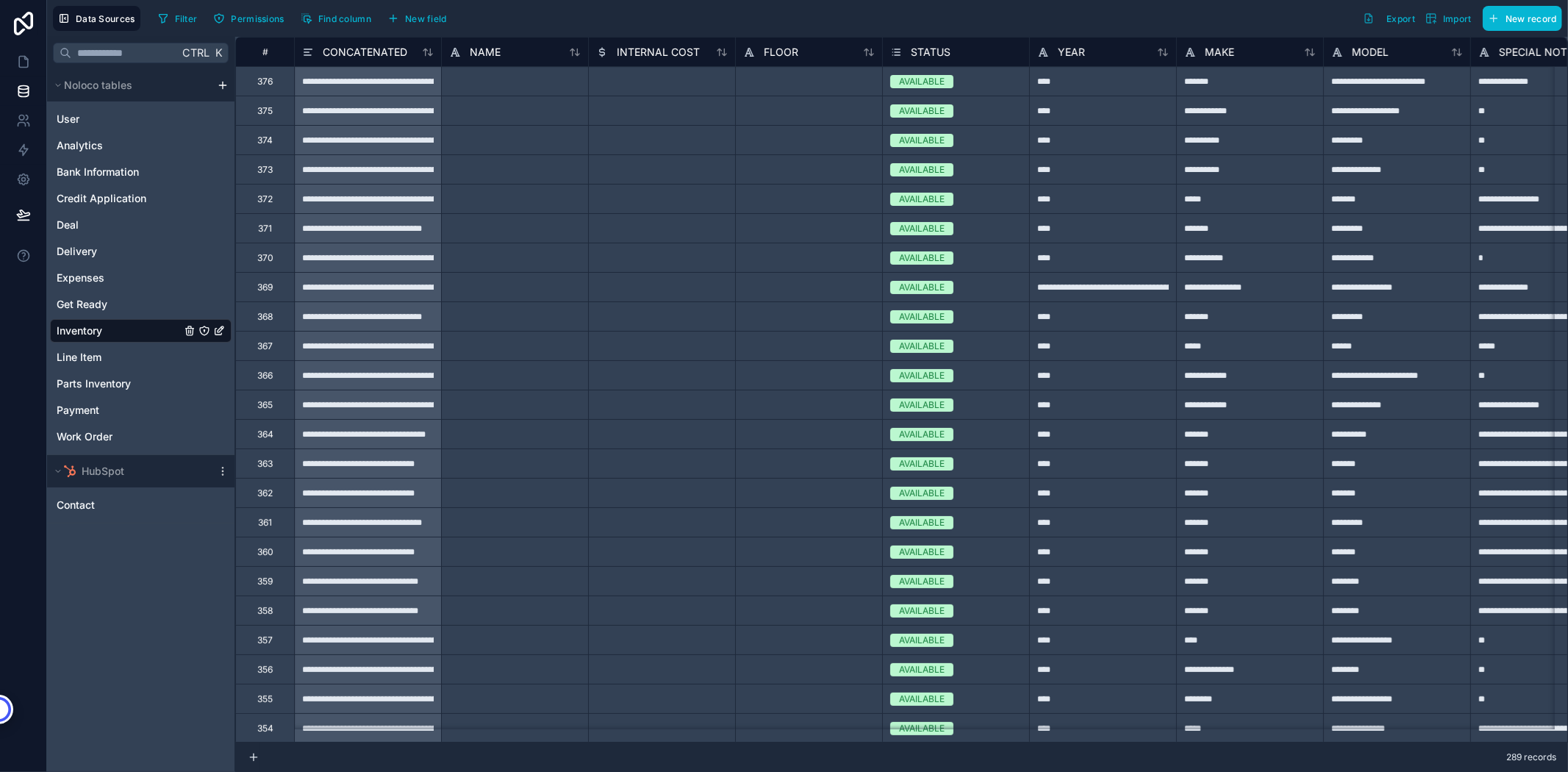 click at bounding box center [662, 81] 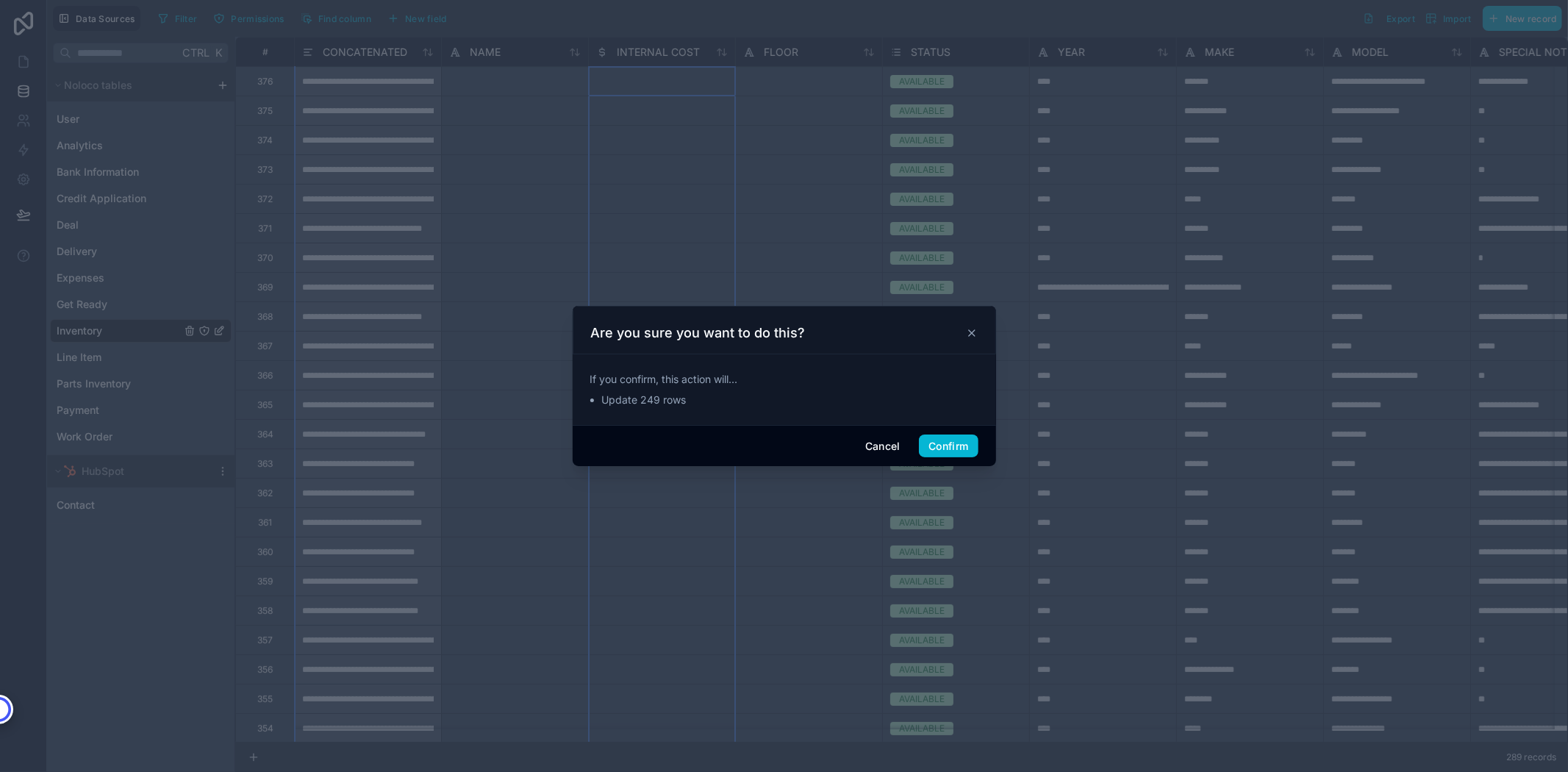 scroll, scrollTop: 0, scrollLeft: 0, axis: both 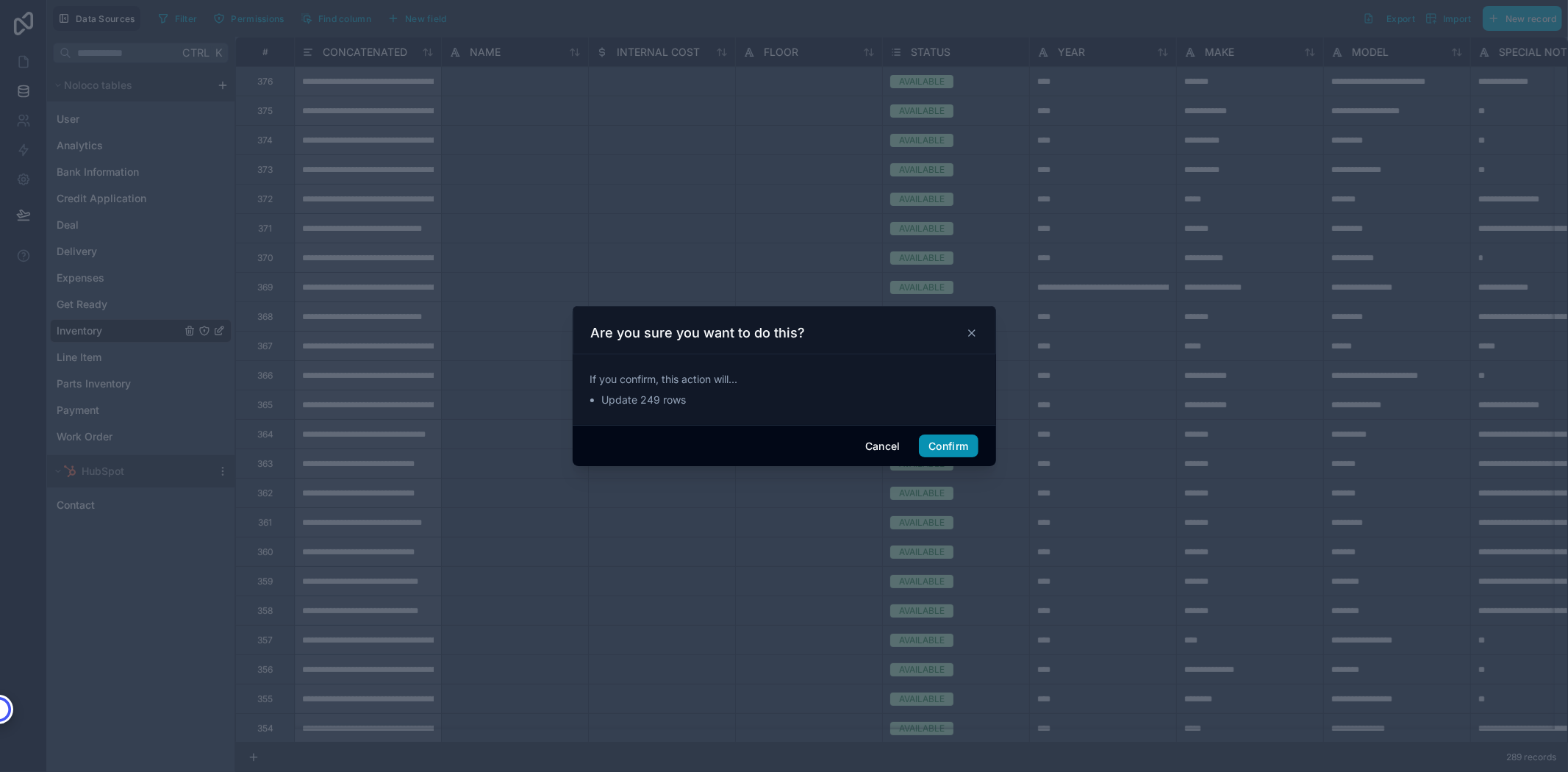 click on "Confirm" at bounding box center [948, 446] 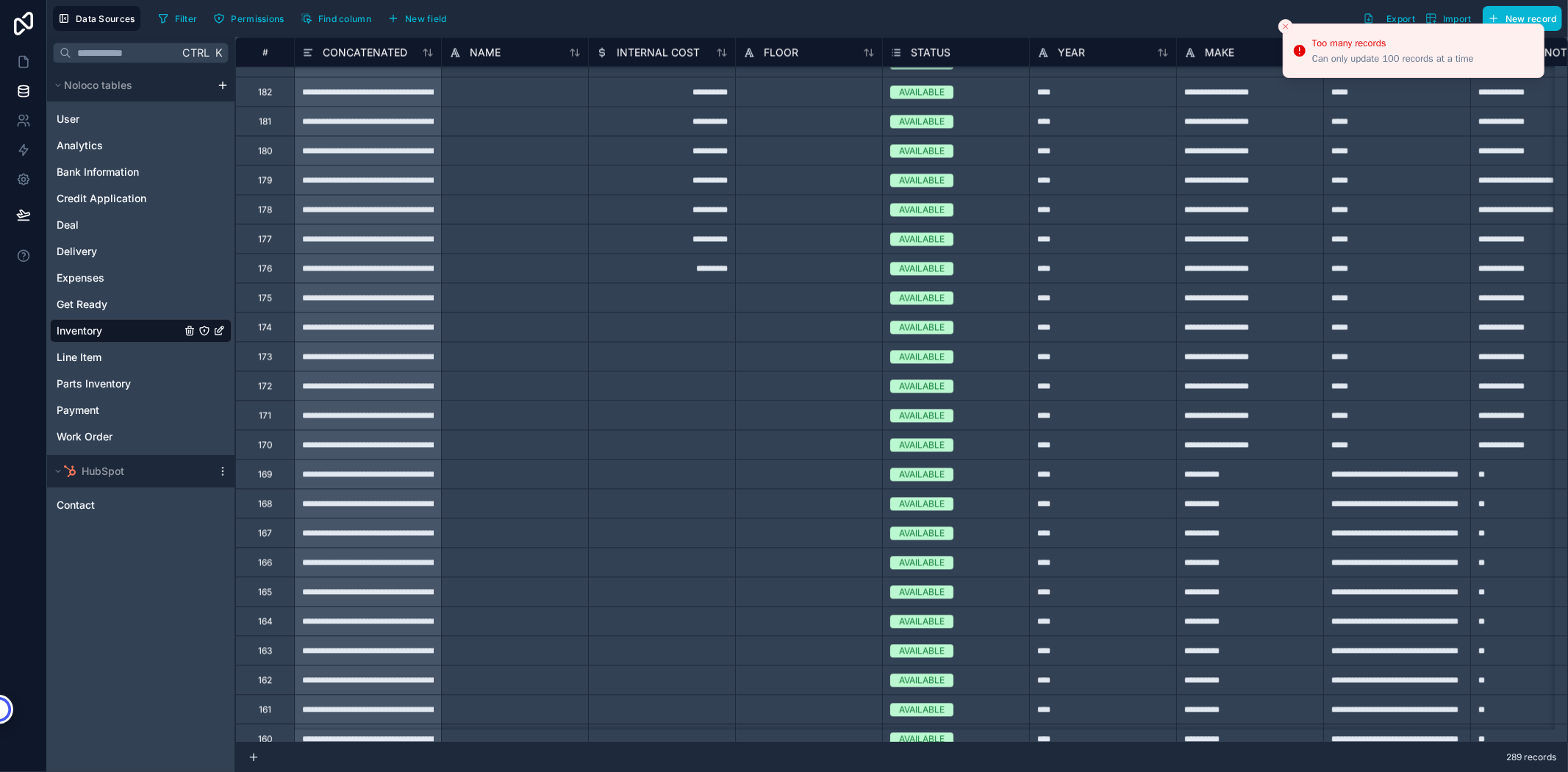 scroll, scrollTop: 7188, scrollLeft: 0, axis: vertical 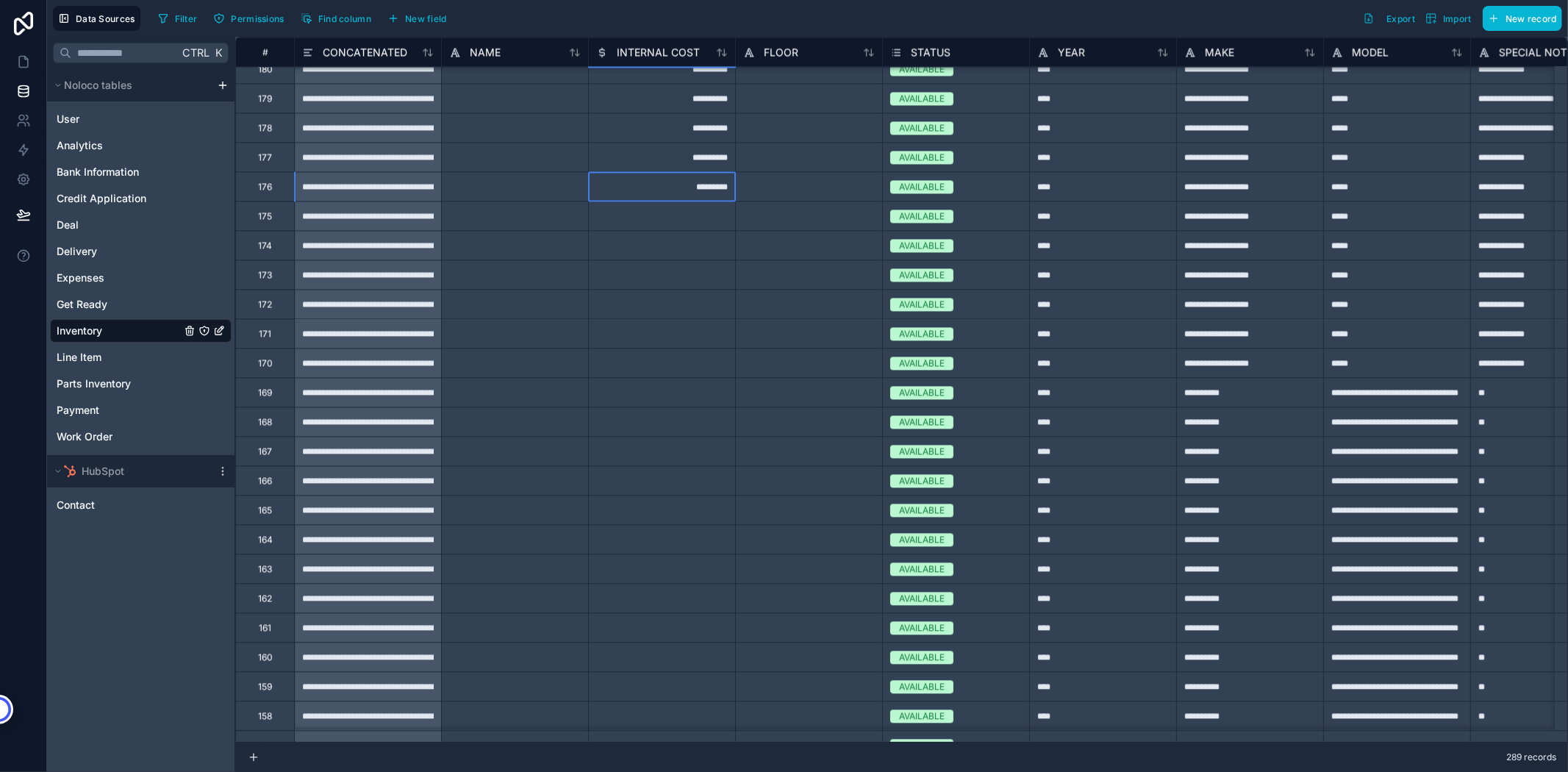 click on "*********" at bounding box center (662, 186) 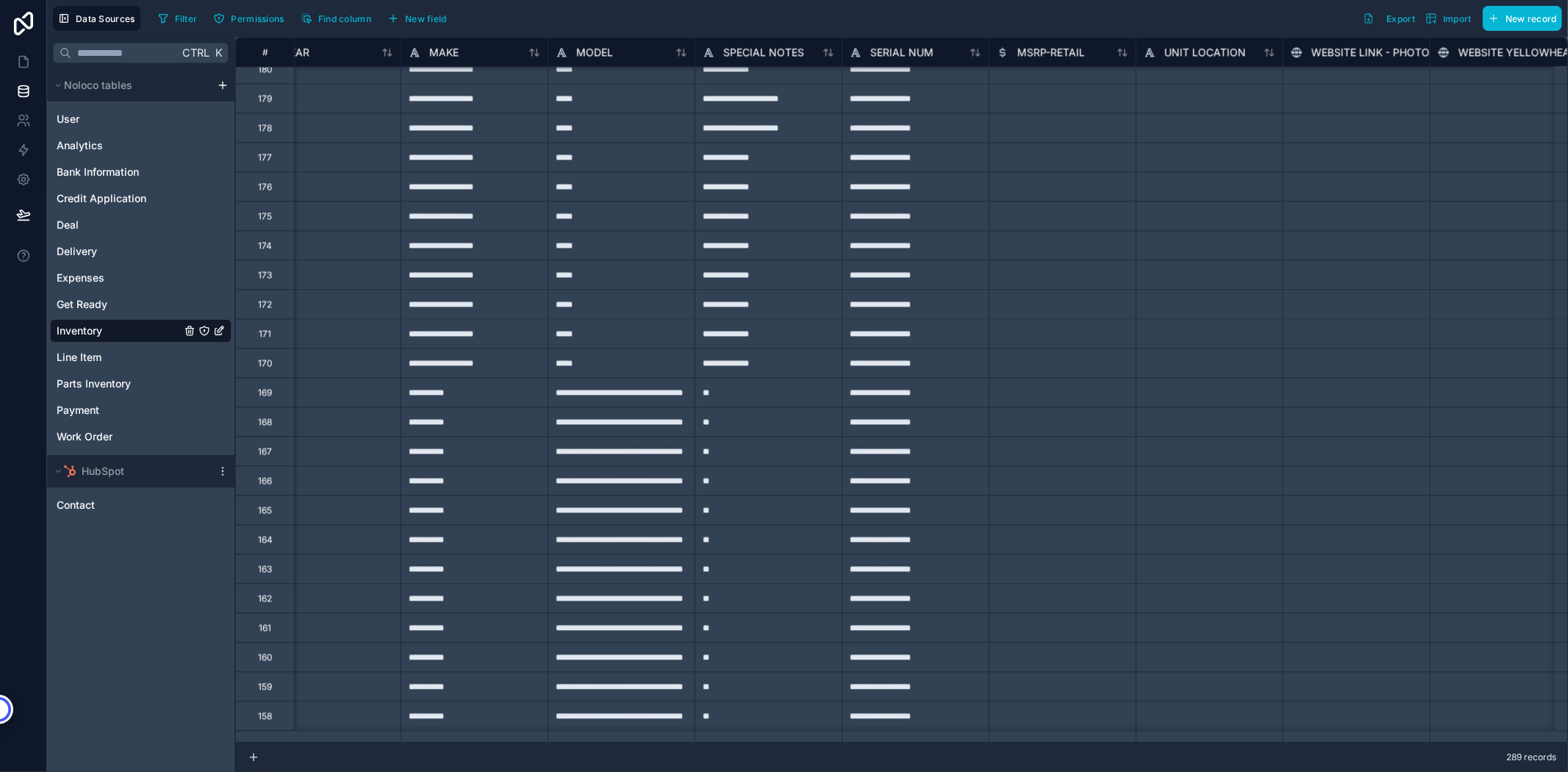 scroll, scrollTop: 7188, scrollLeft: 761, axis: both 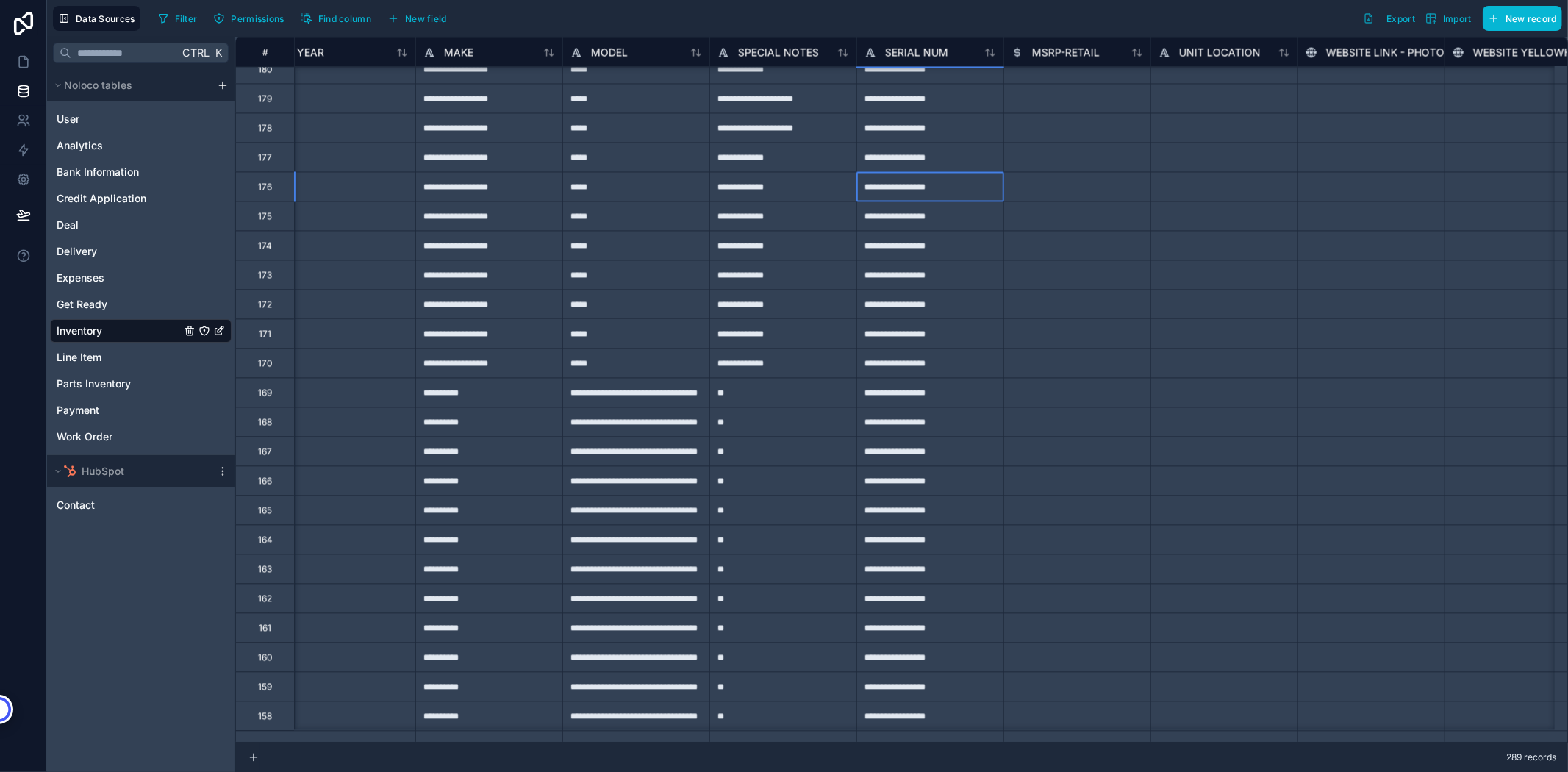 click on "**********" at bounding box center (930, 186) 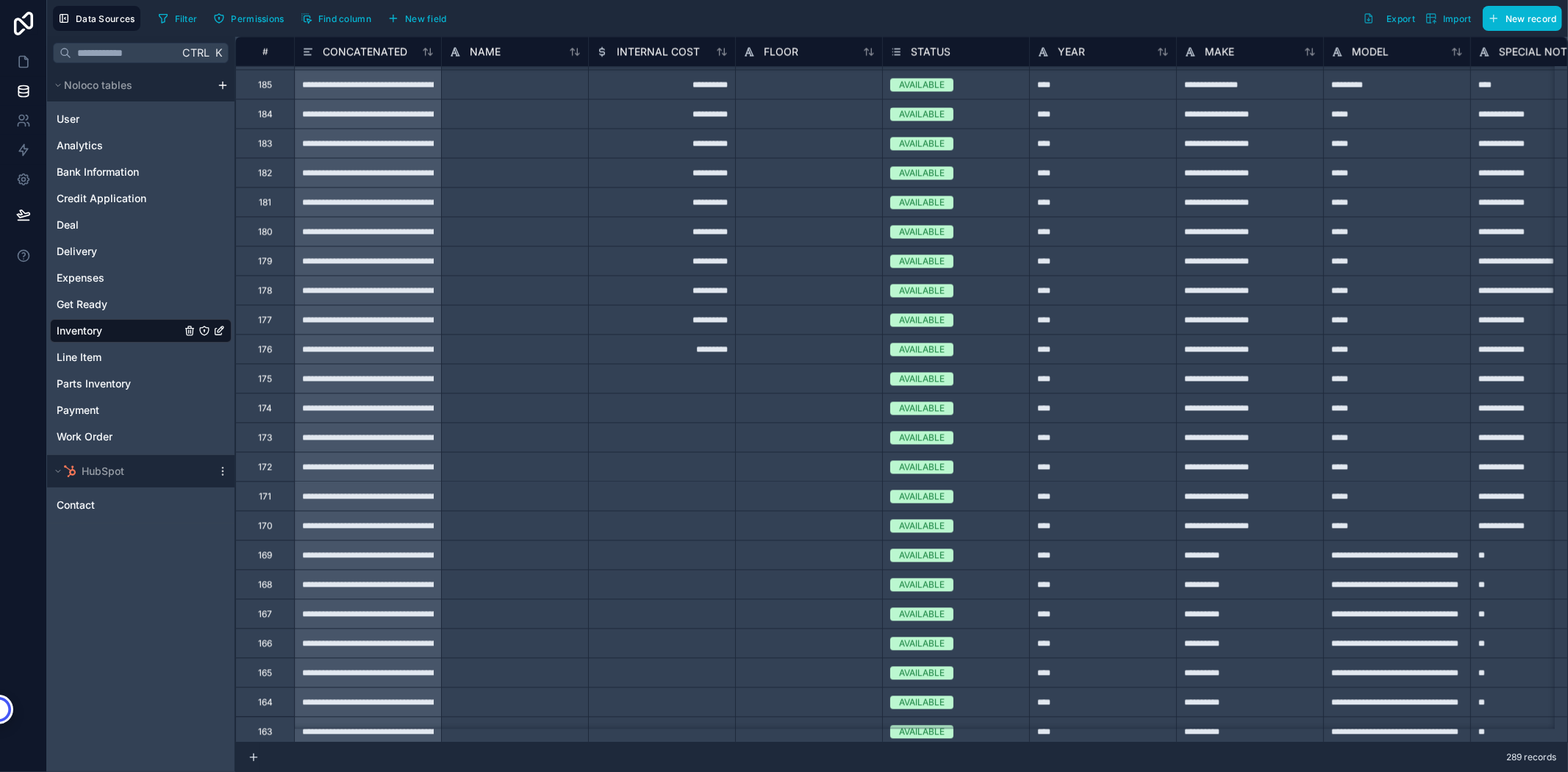 scroll, scrollTop: 6862, scrollLeft: 0, axis: vertical 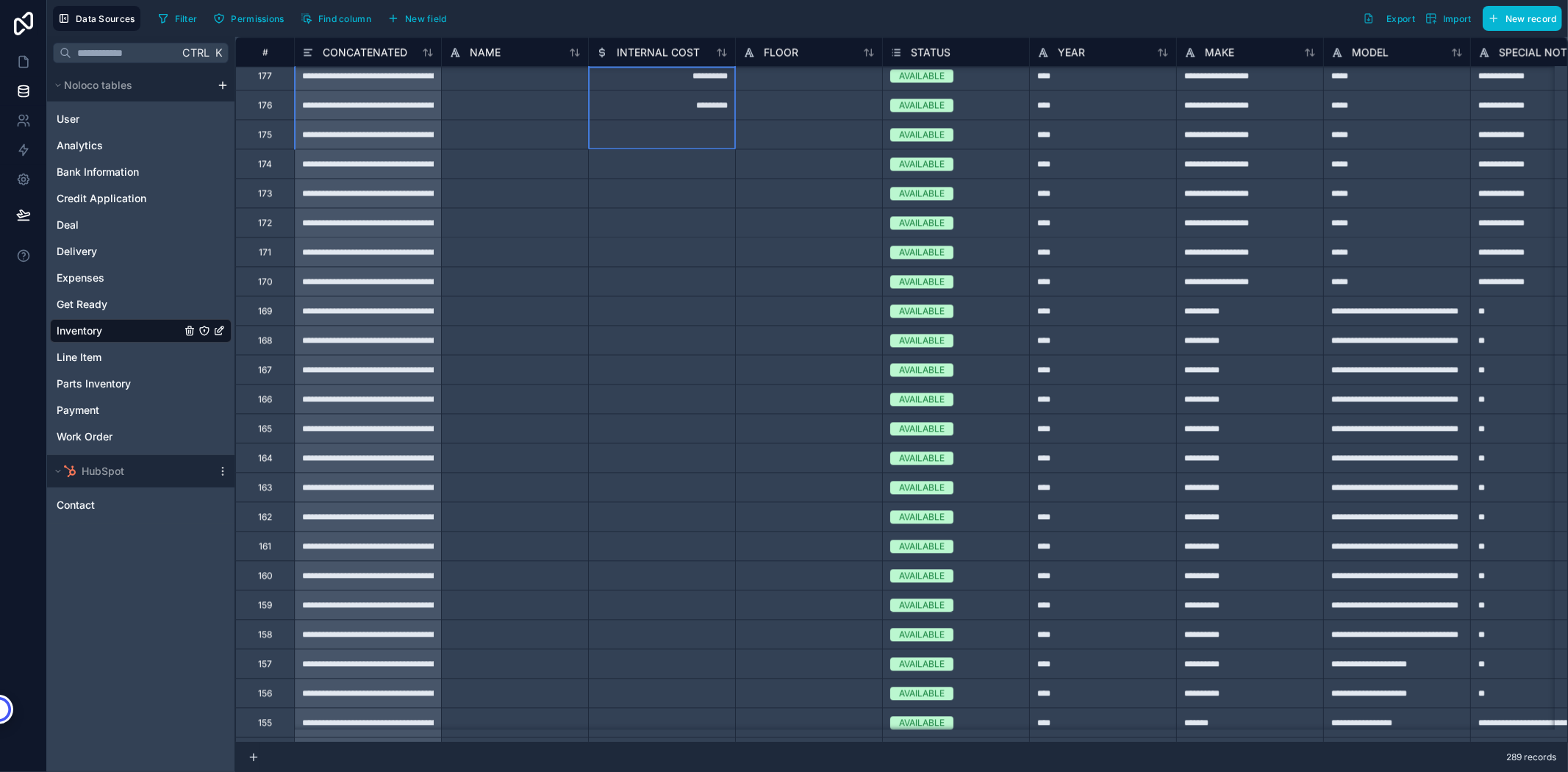 drag, startPoint x: 669, startPoint y: 81, endPoint x: 672, endPoint y: 124, distance: 43.104524 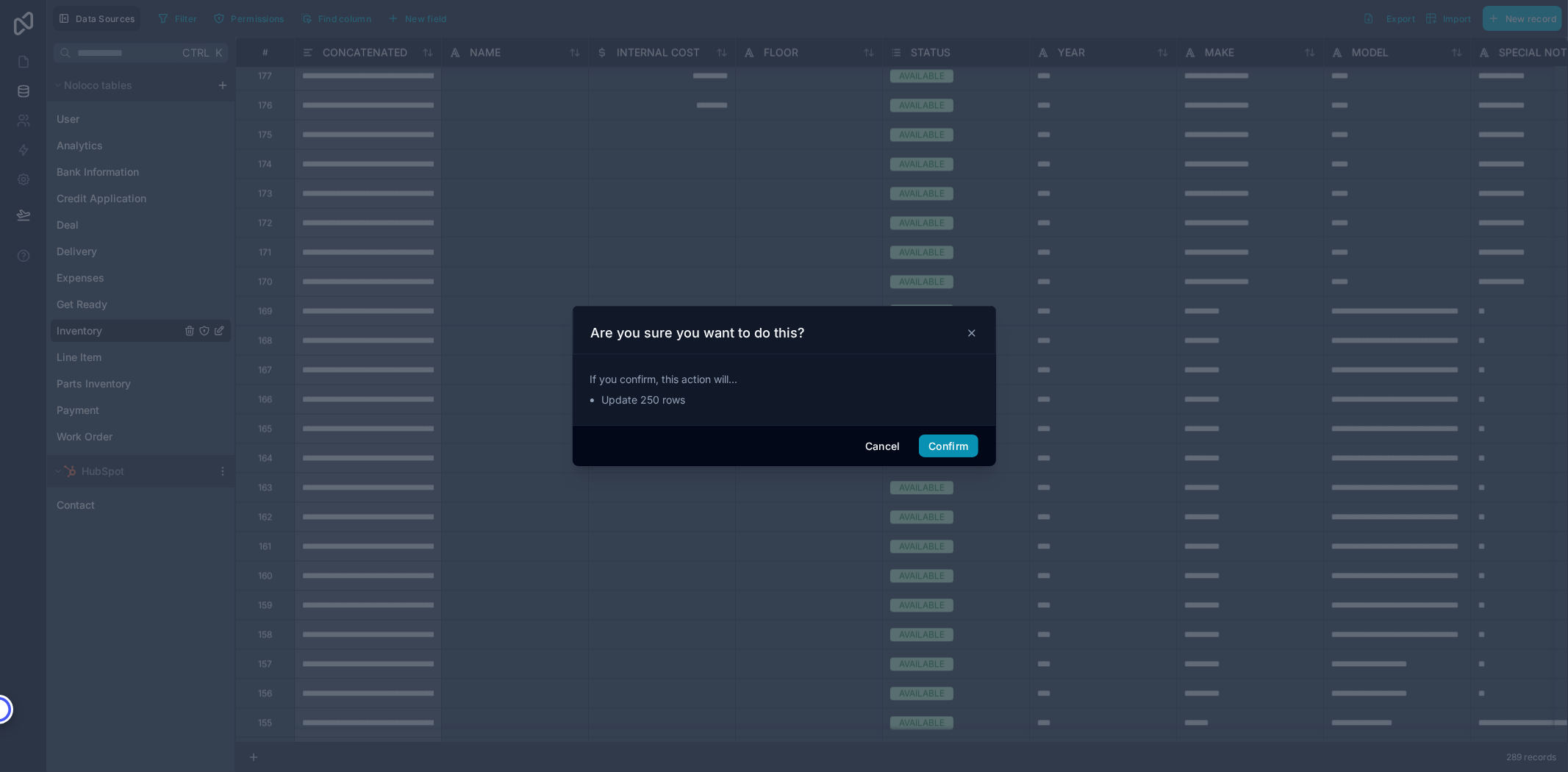 click on "Confirm" at bounding box center (948, 446) 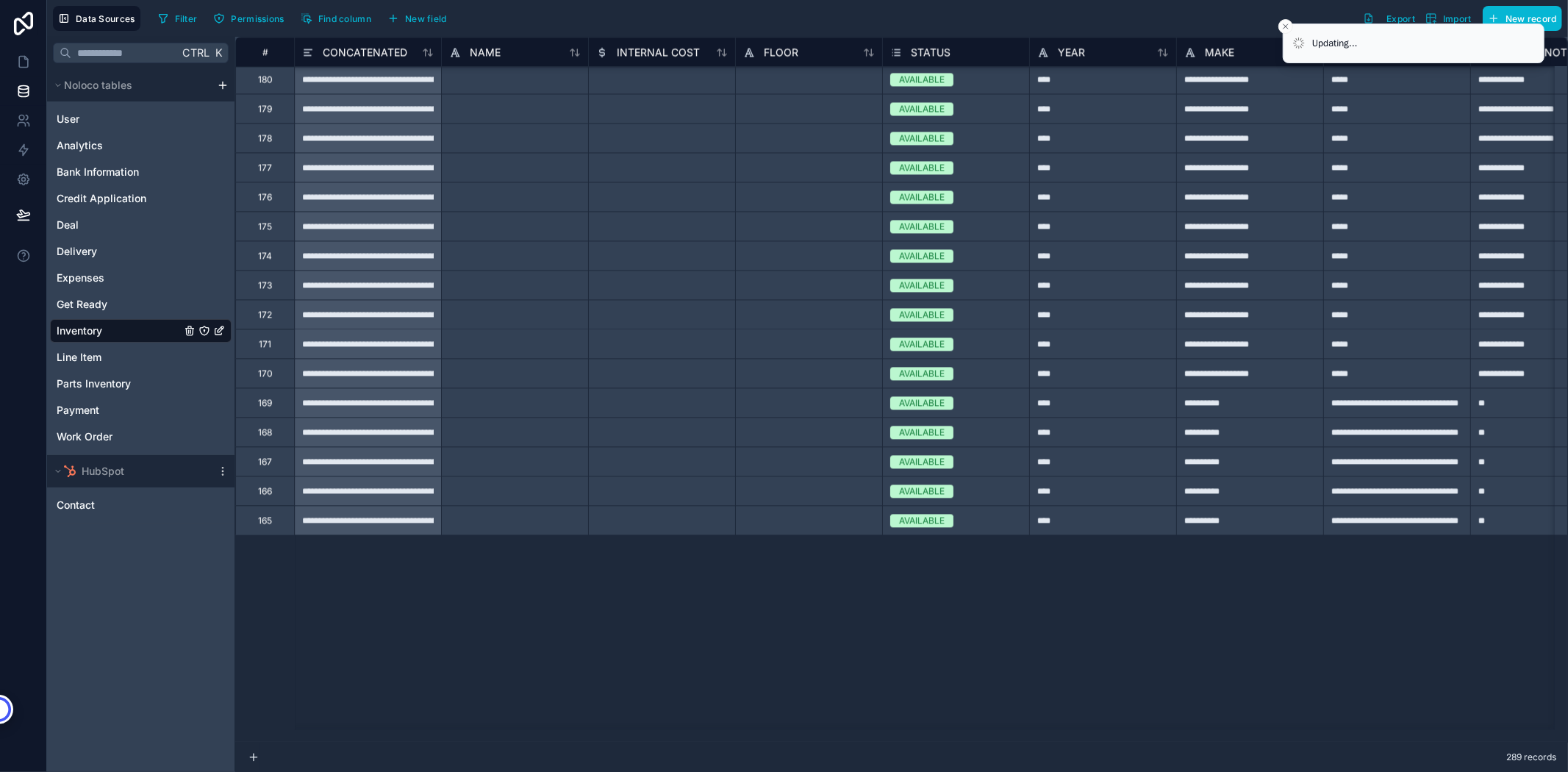 scroll, scrollTop: 6780, scrollLeft: 0, axis: vertical 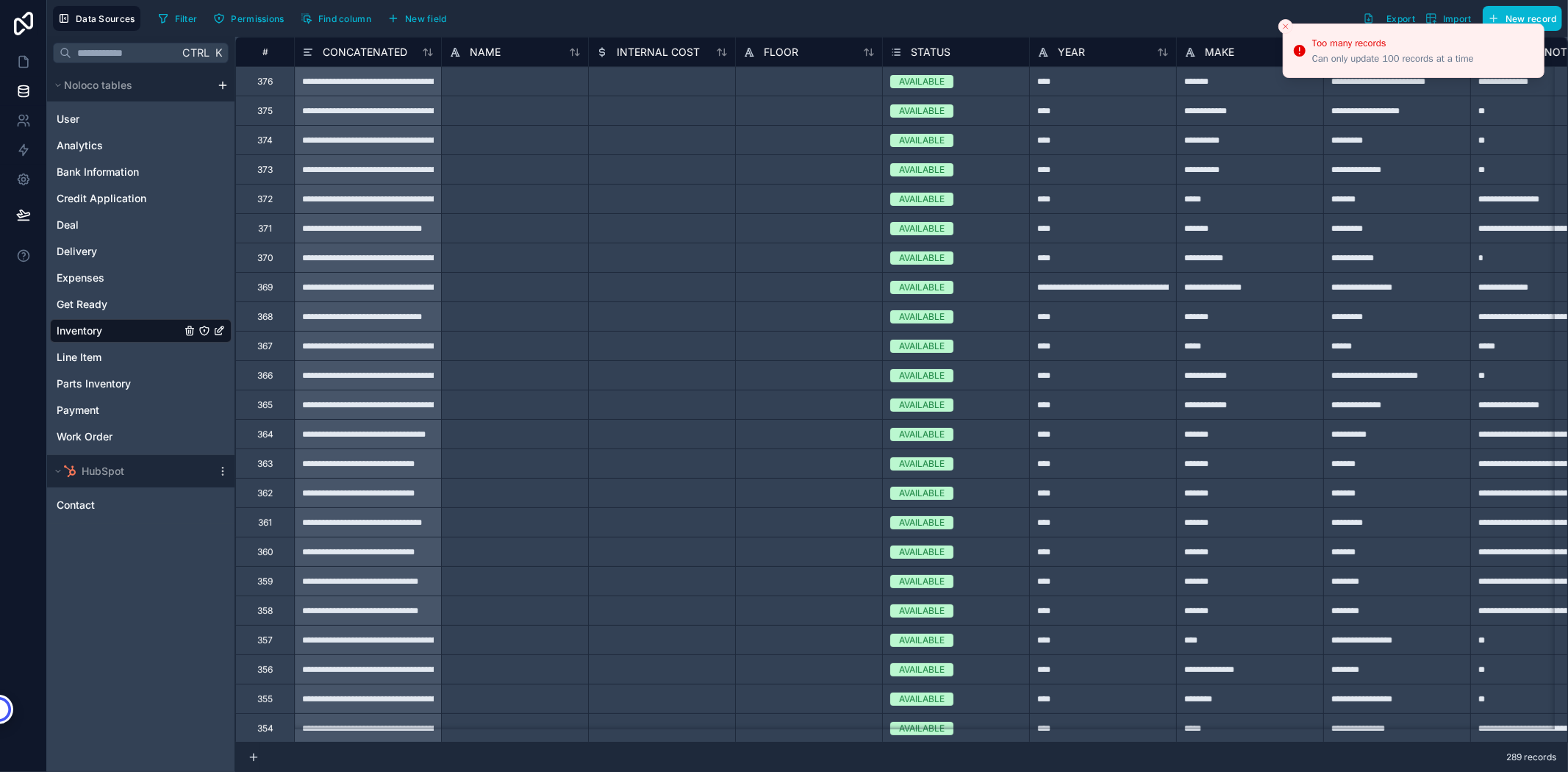 click at bounding box center (662, 81) 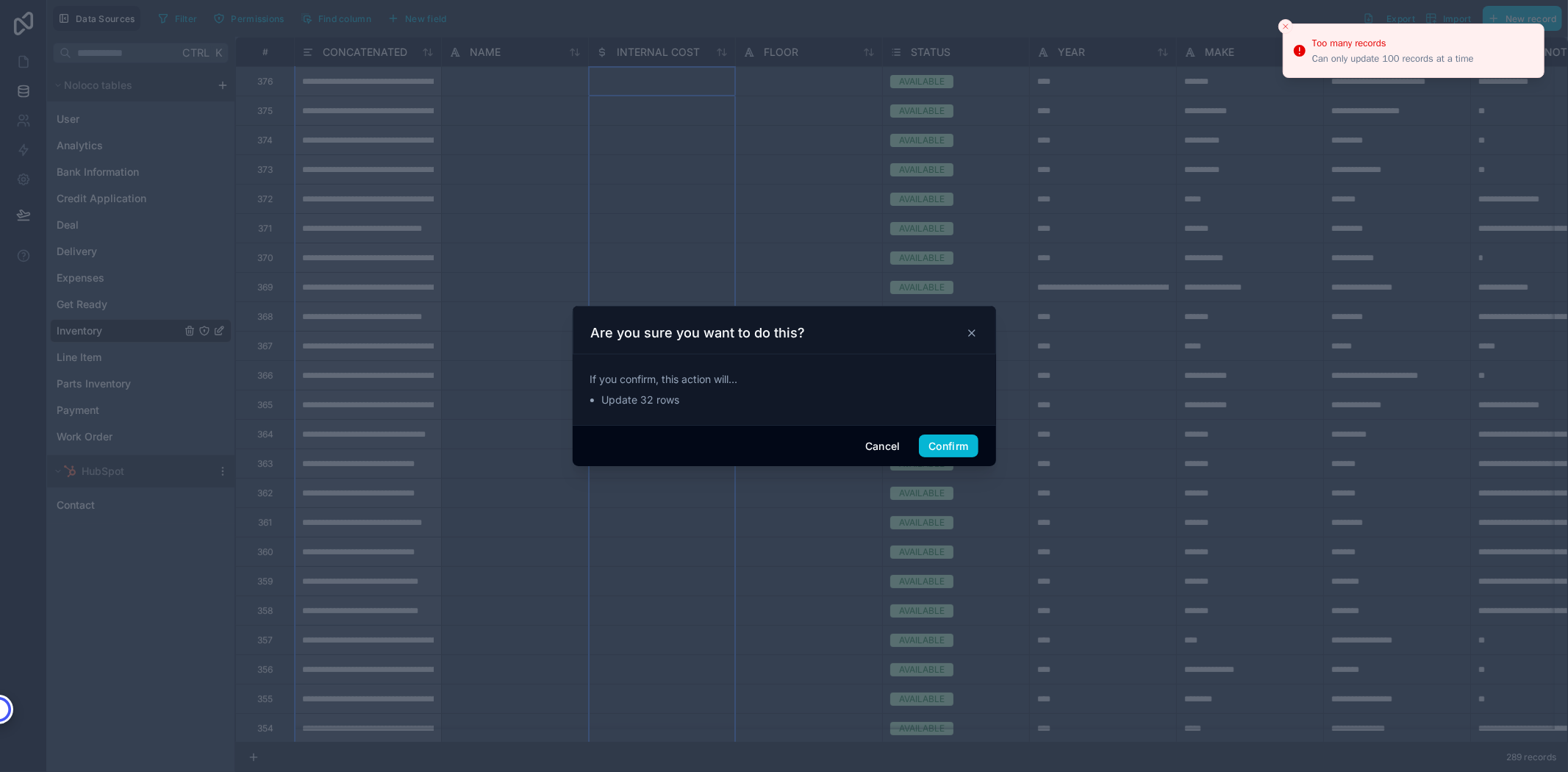 scroll, scrollTop: 0, scrollLeft: 0, axis: both 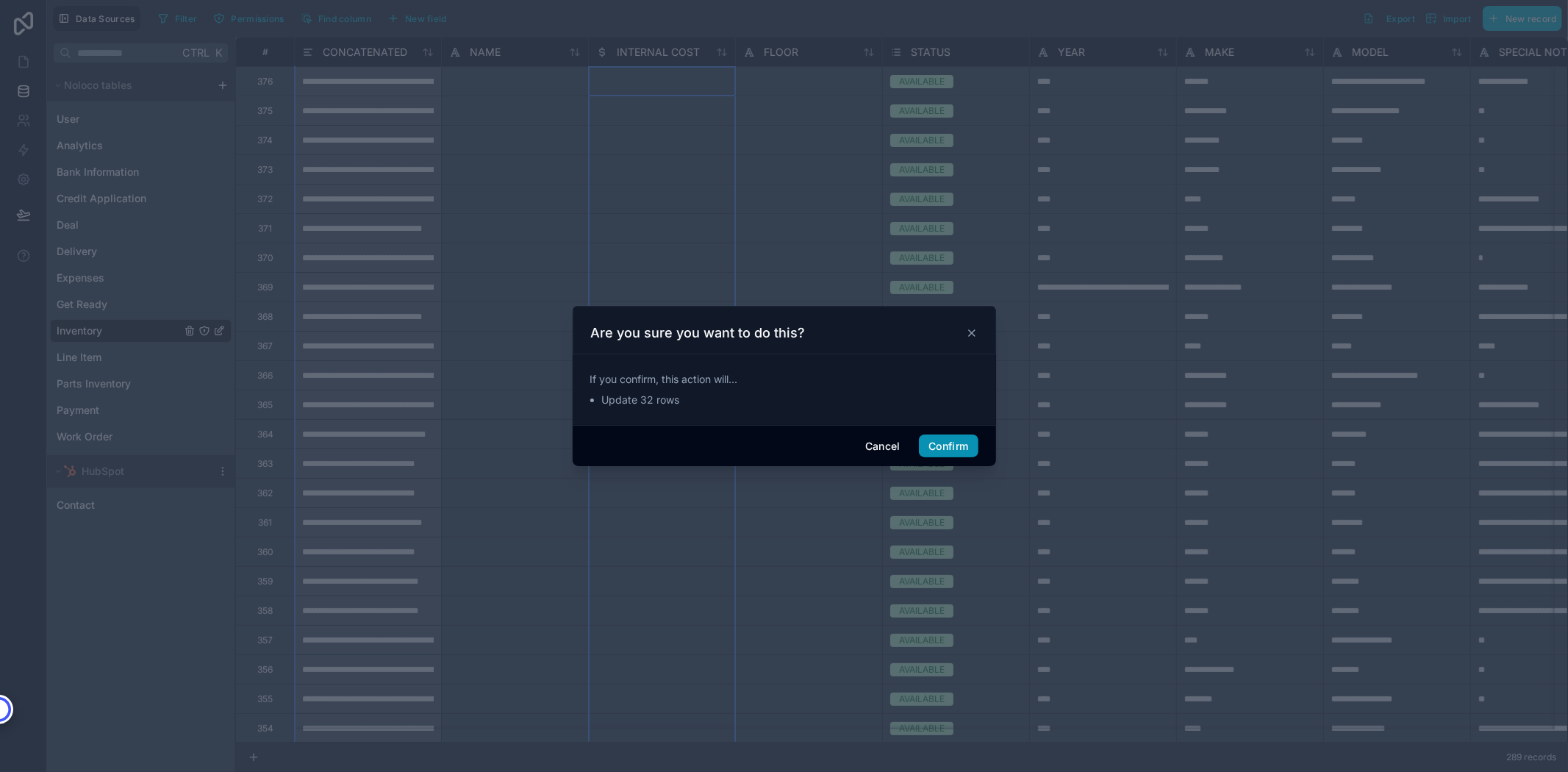 click on "Confirm" at bounding box center (948, 446) 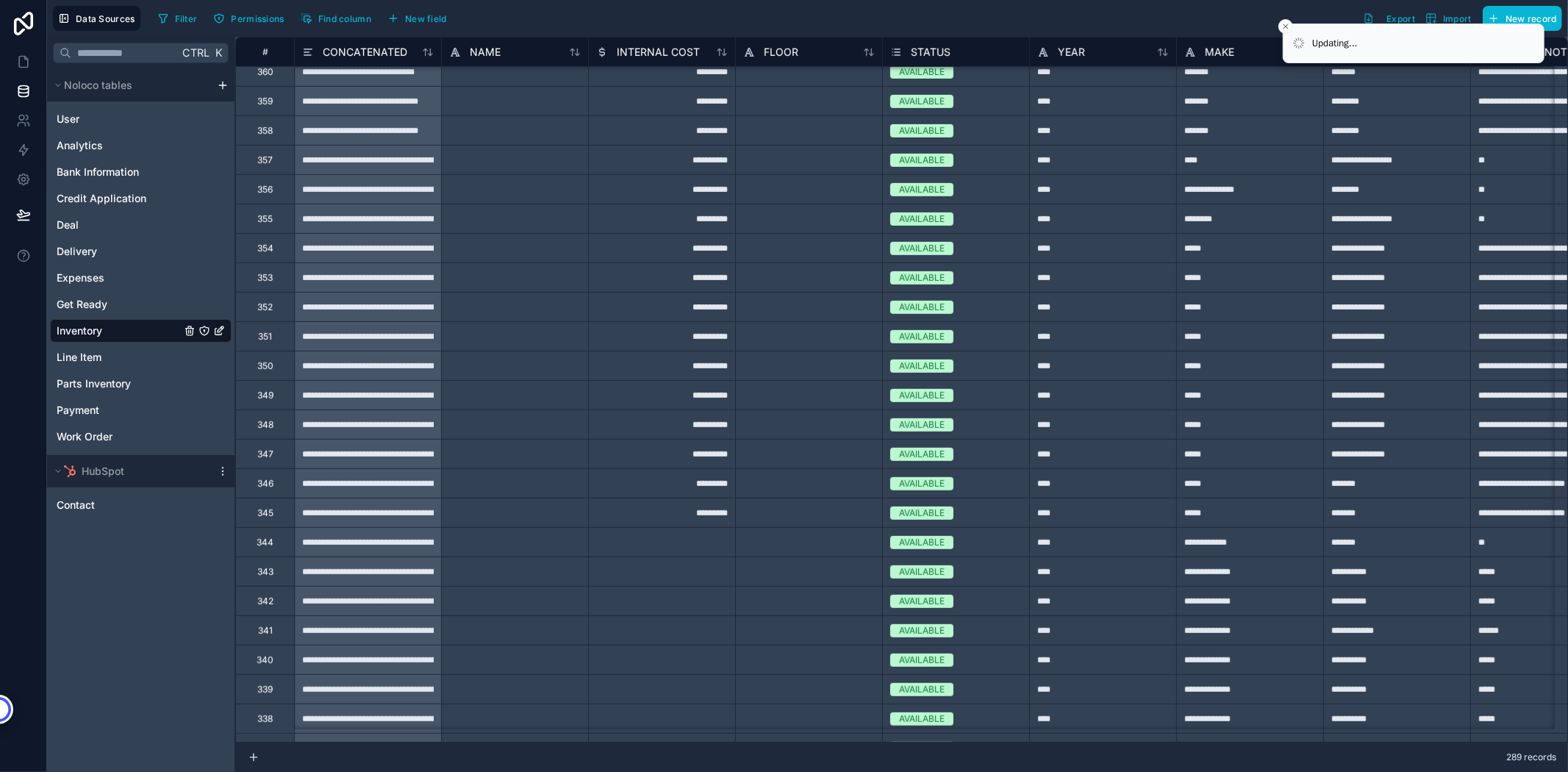 scroll, scrollTop: 490, scrollLeft: 0, axis: vertical 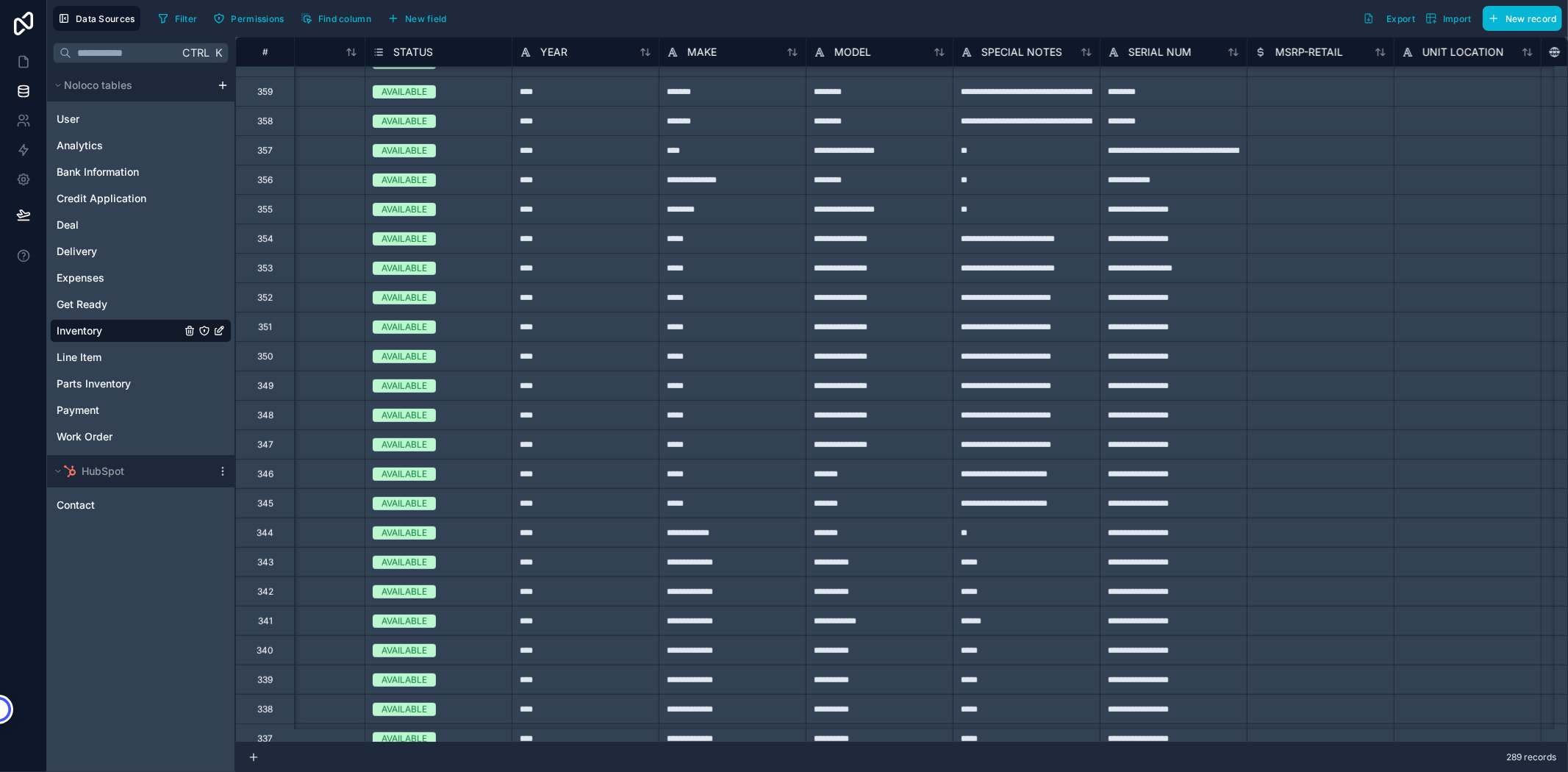click on "**********" at bounding box center (1173, 503) 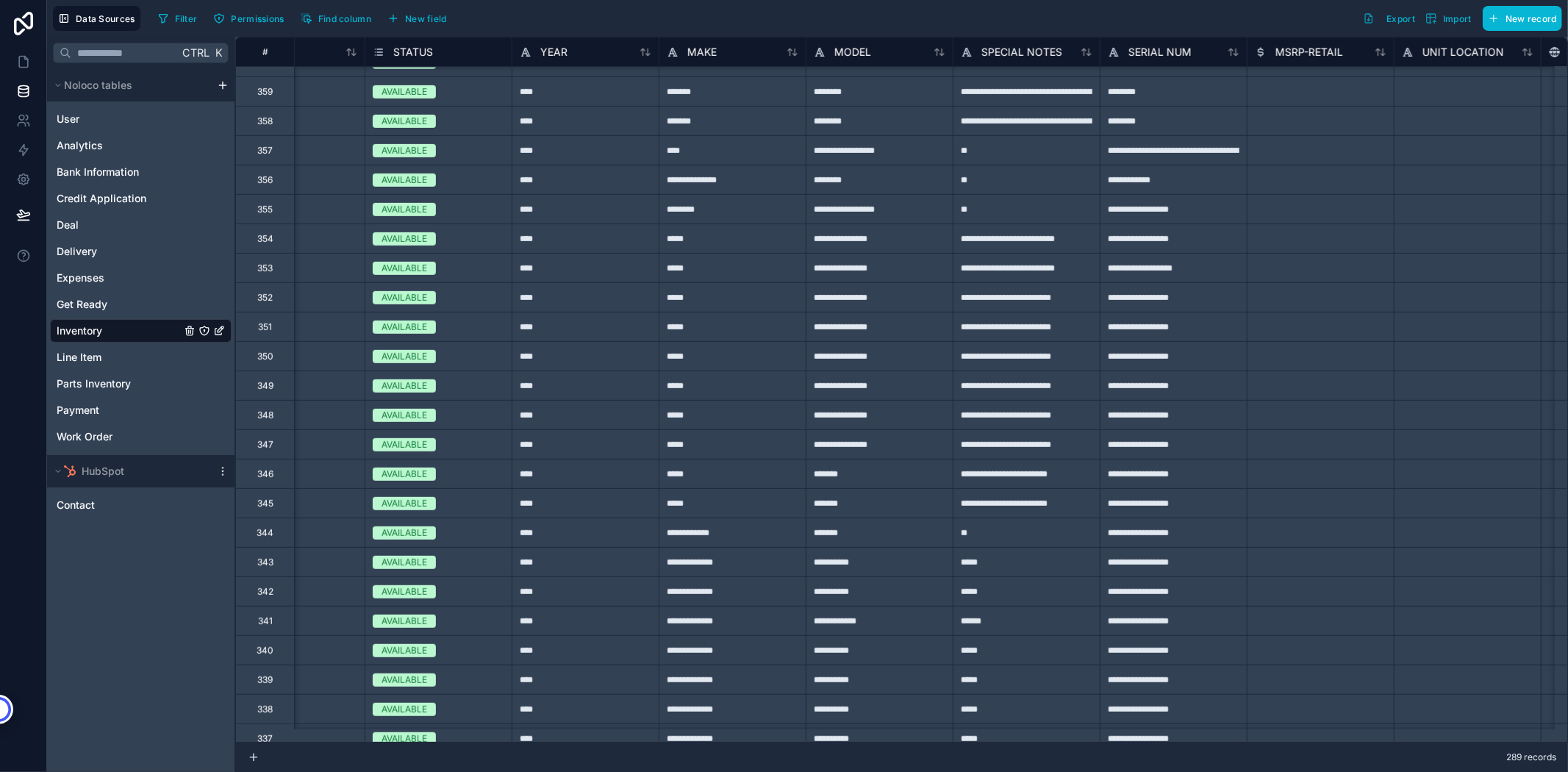 scroll, scrollTop: 490, scrollLeft: 0, axis: vertical 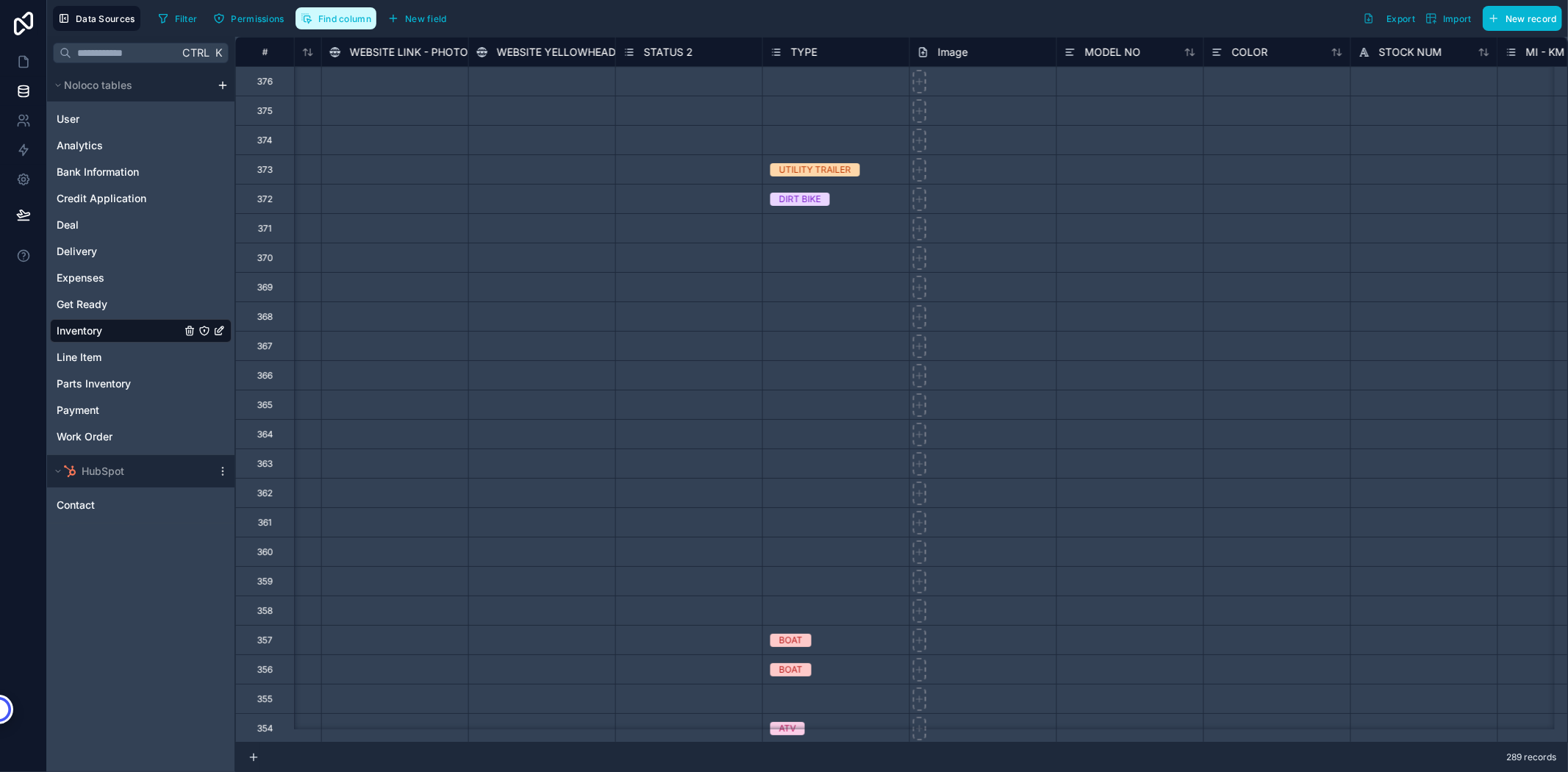 click on "Find column" at bounding box center (345, 18) 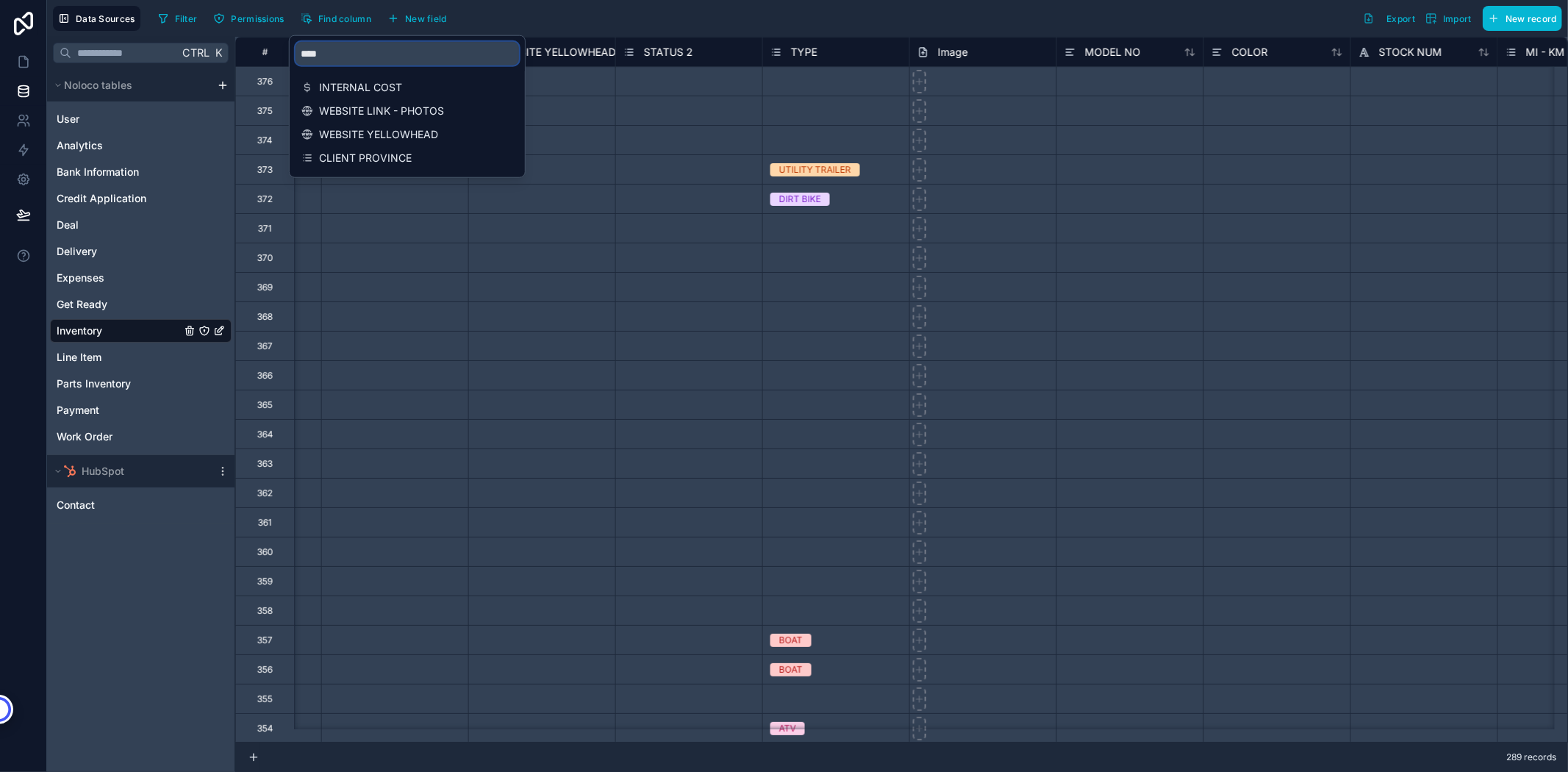click on "****" at bounding box center (407, 54) 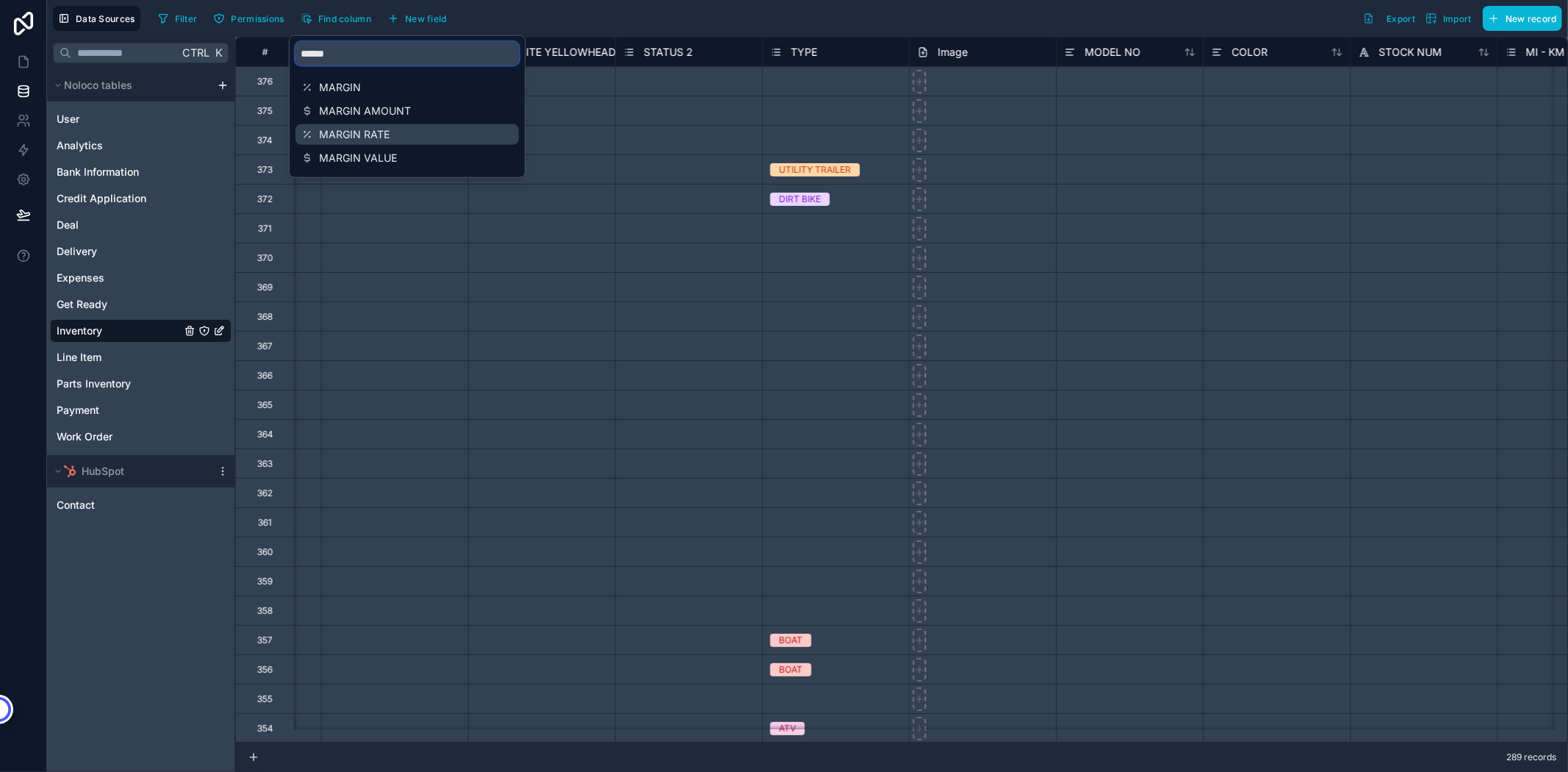 type on "******" 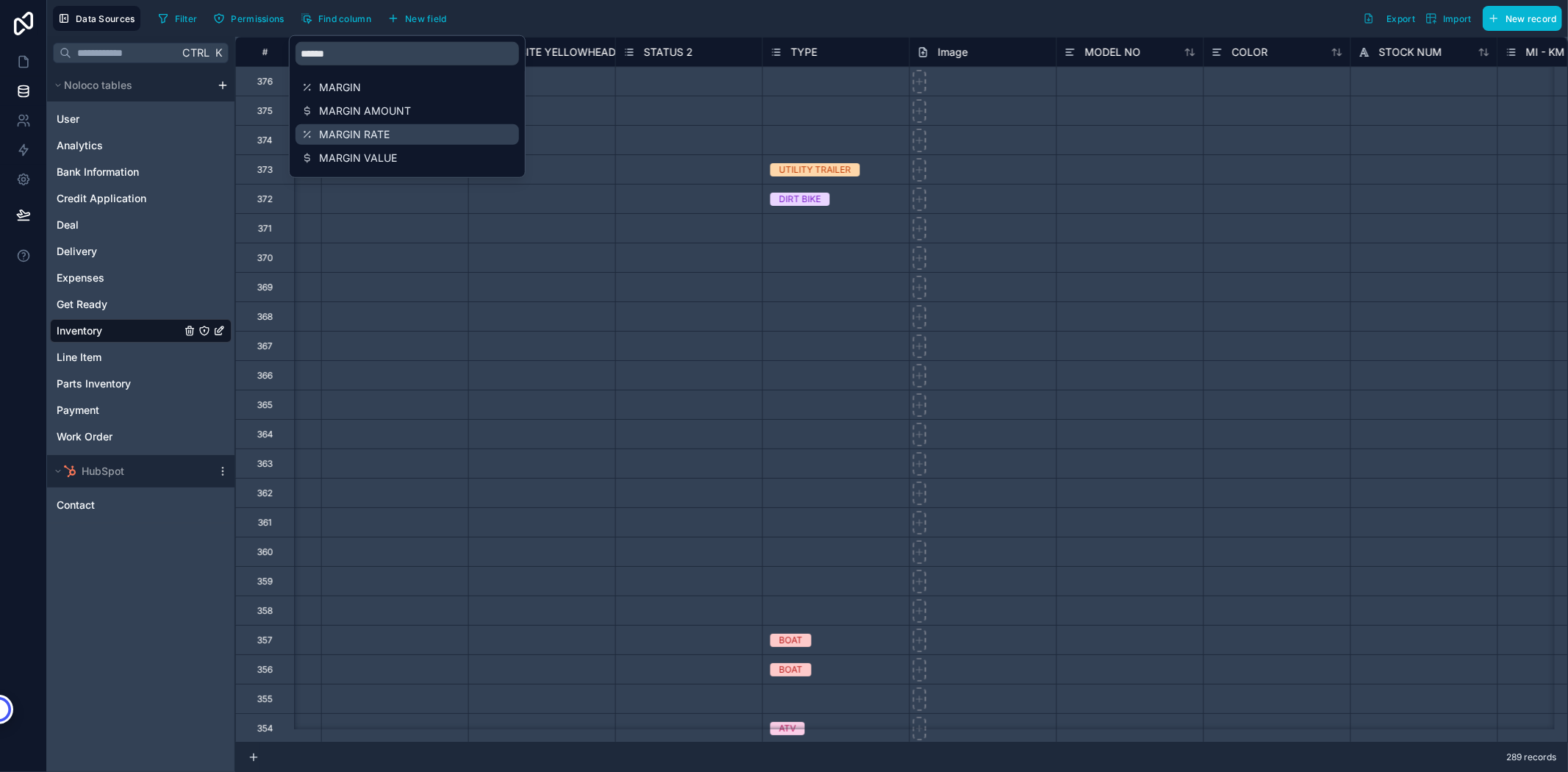 click on "MARGIN RATE" at bounding box center (407, 135) 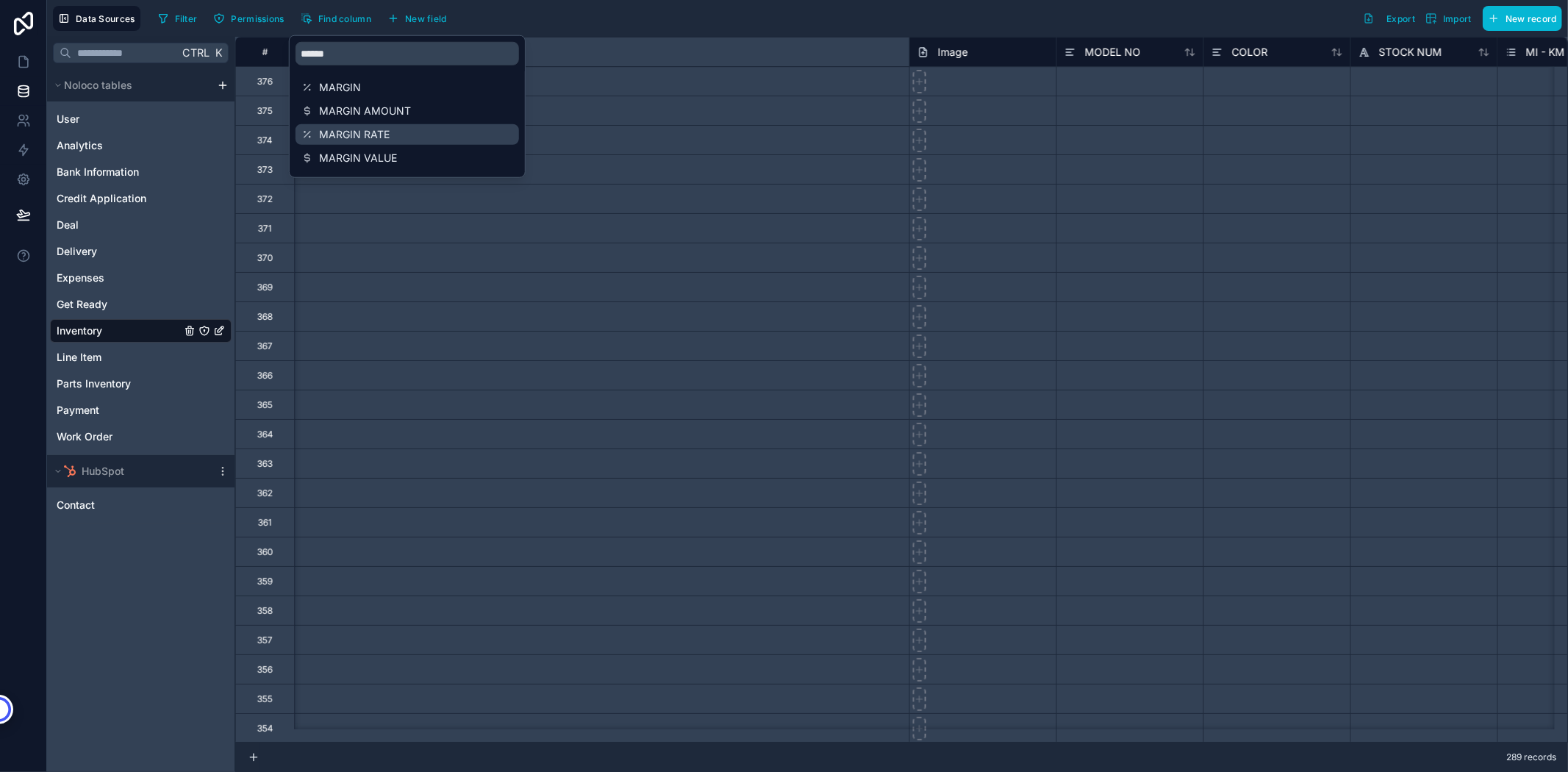 scroll, scrollTop: 0, scrollLeft: 2686, axis: horizontal 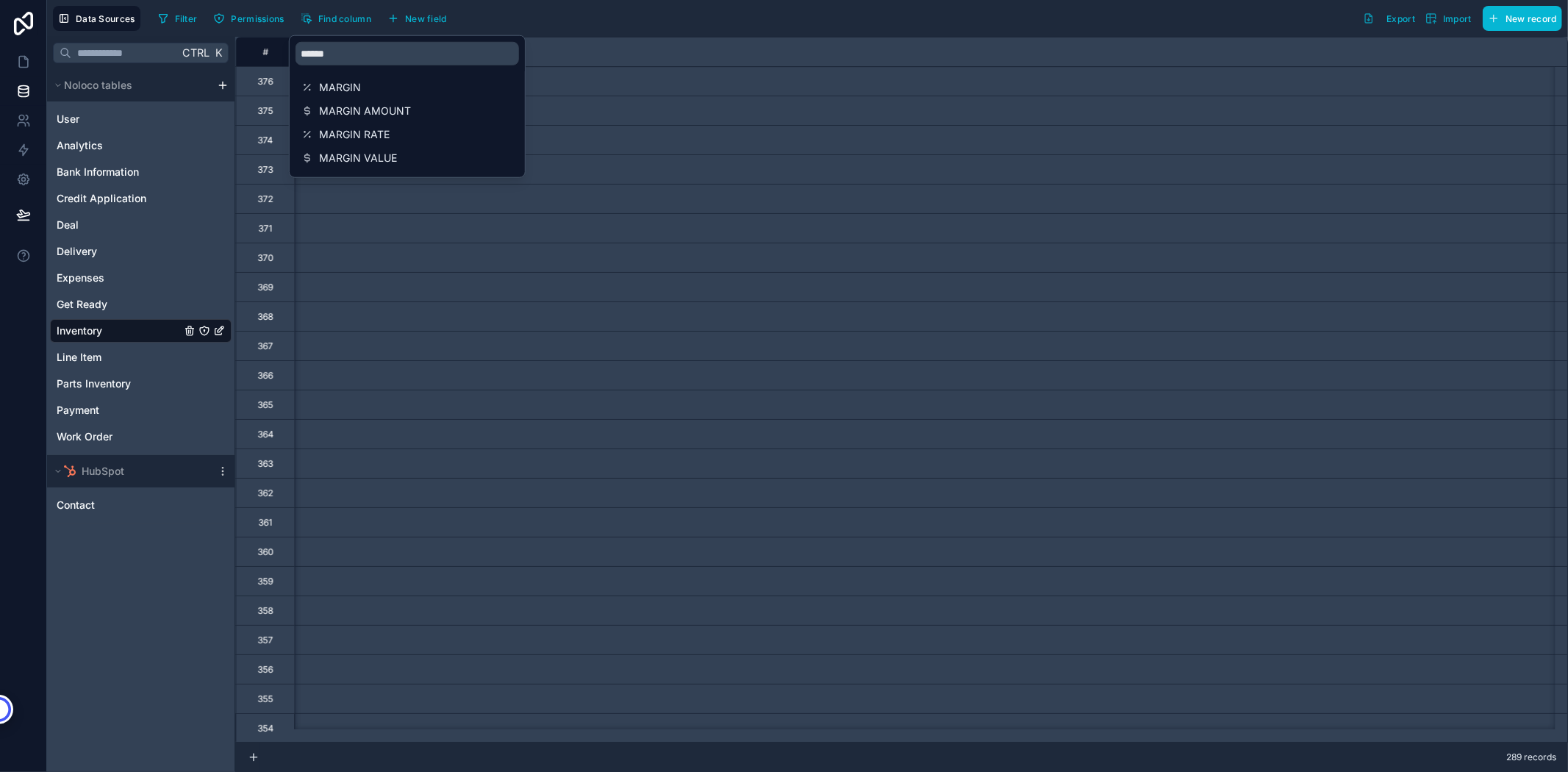 click on "Filter Permissions Find column New field Export Import New record" at bounding box center (857, 18) 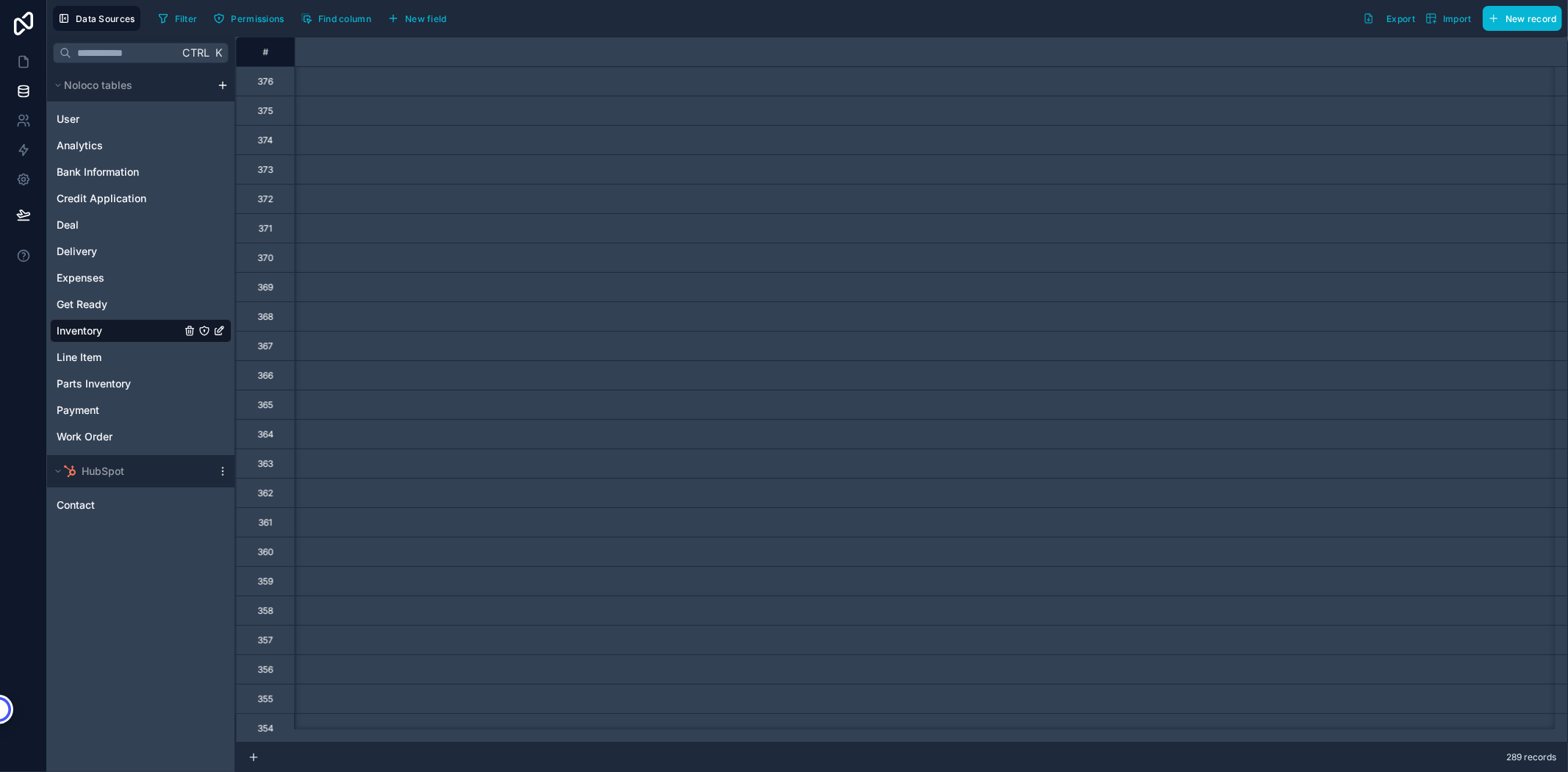 scroll, scrollTop: 0, scrollLeft: 9851, axis: horizontal 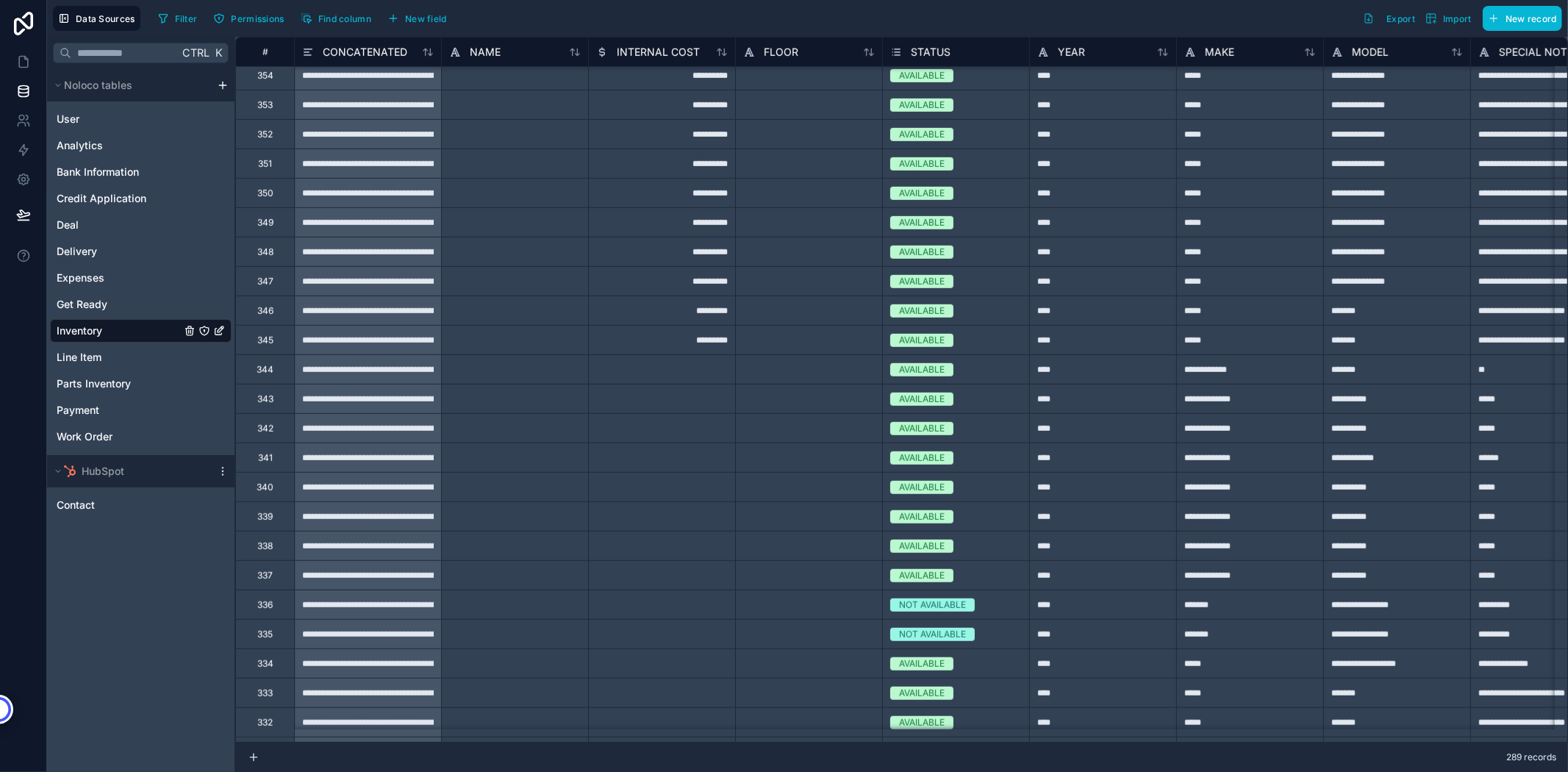 click at bounding box center [662, 398] 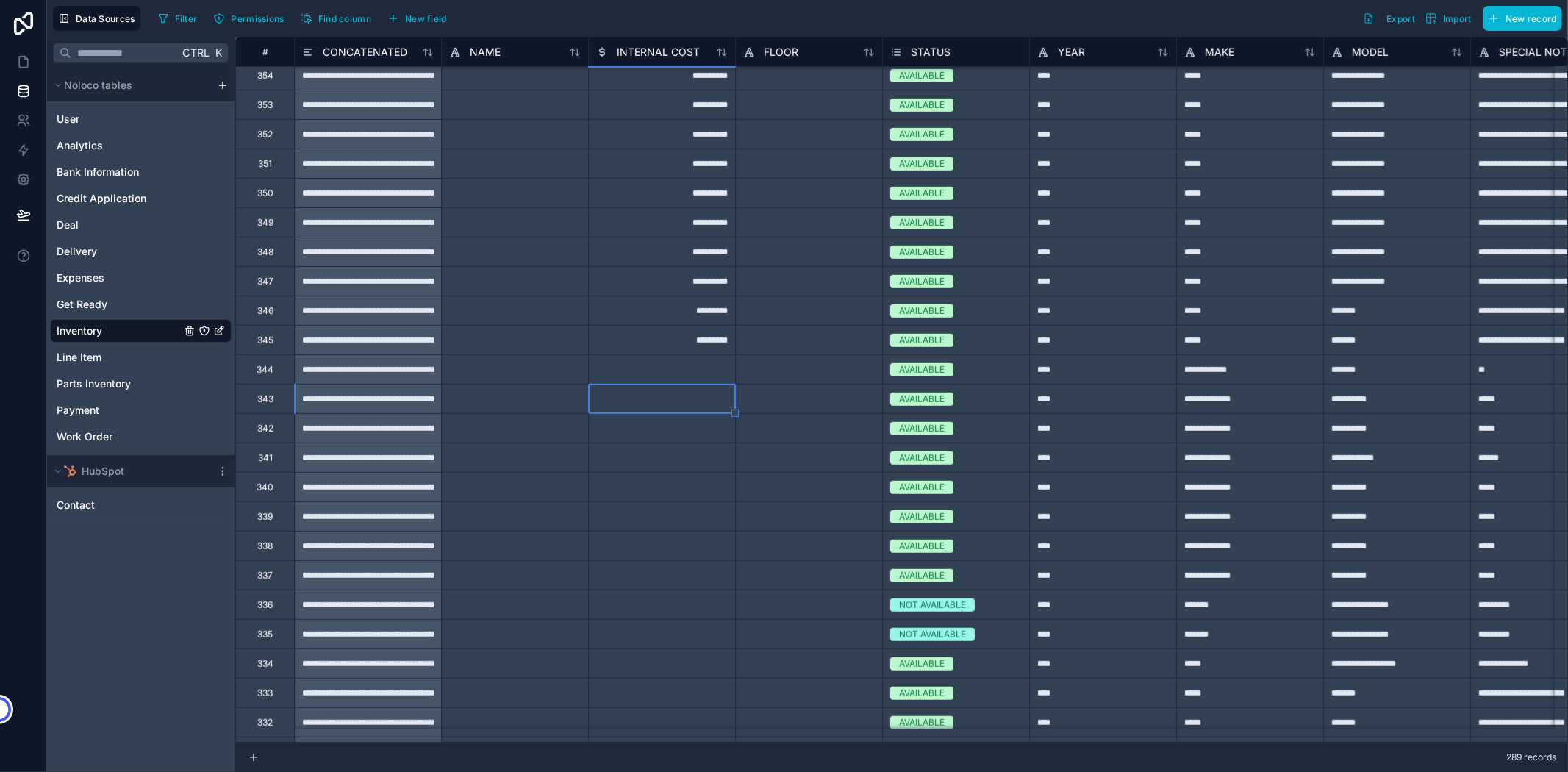 click at bounding box center [662, 369] 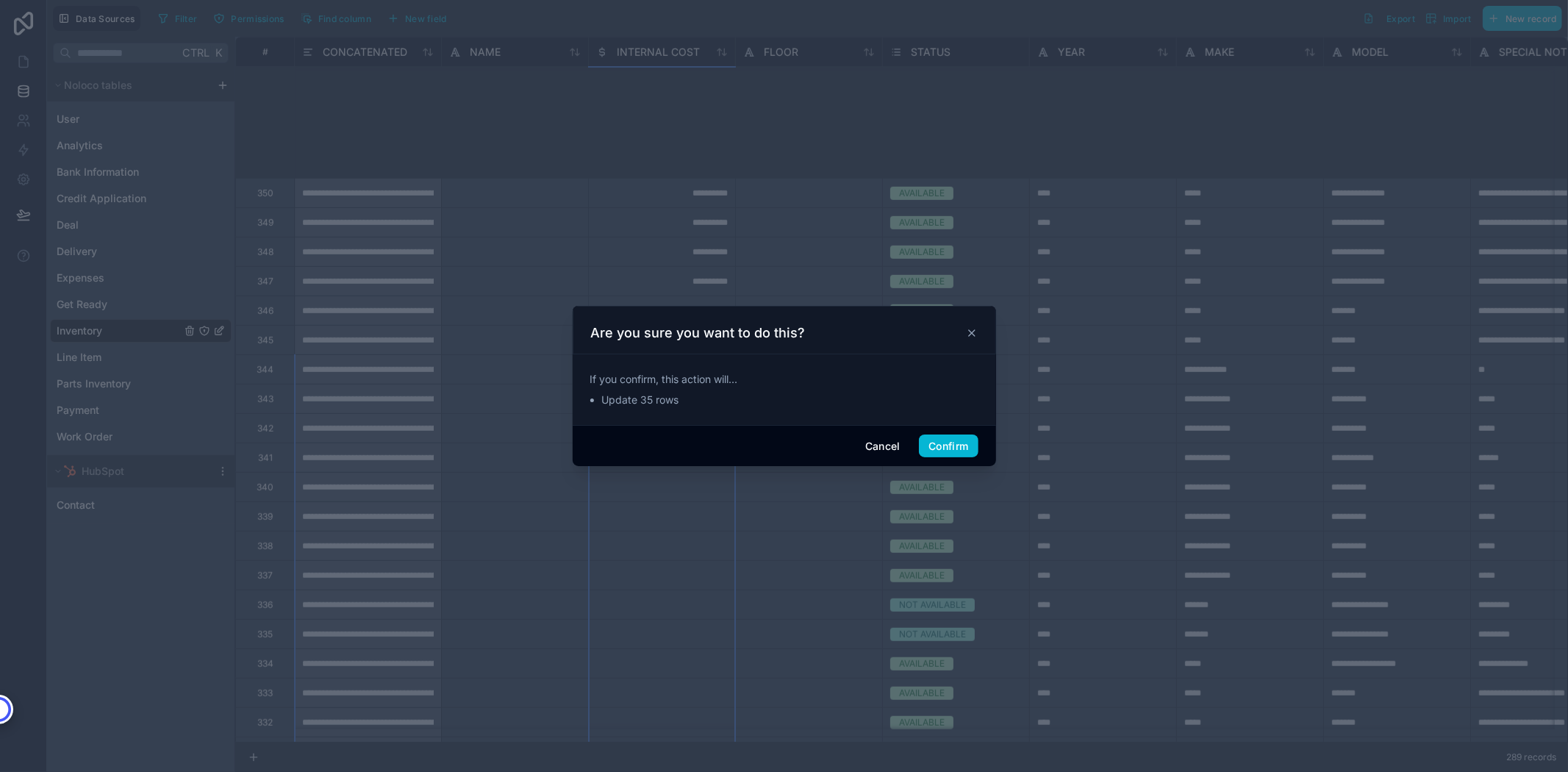 scroll, scrollTop: 941, scrollLeft: 0, axis: vertical 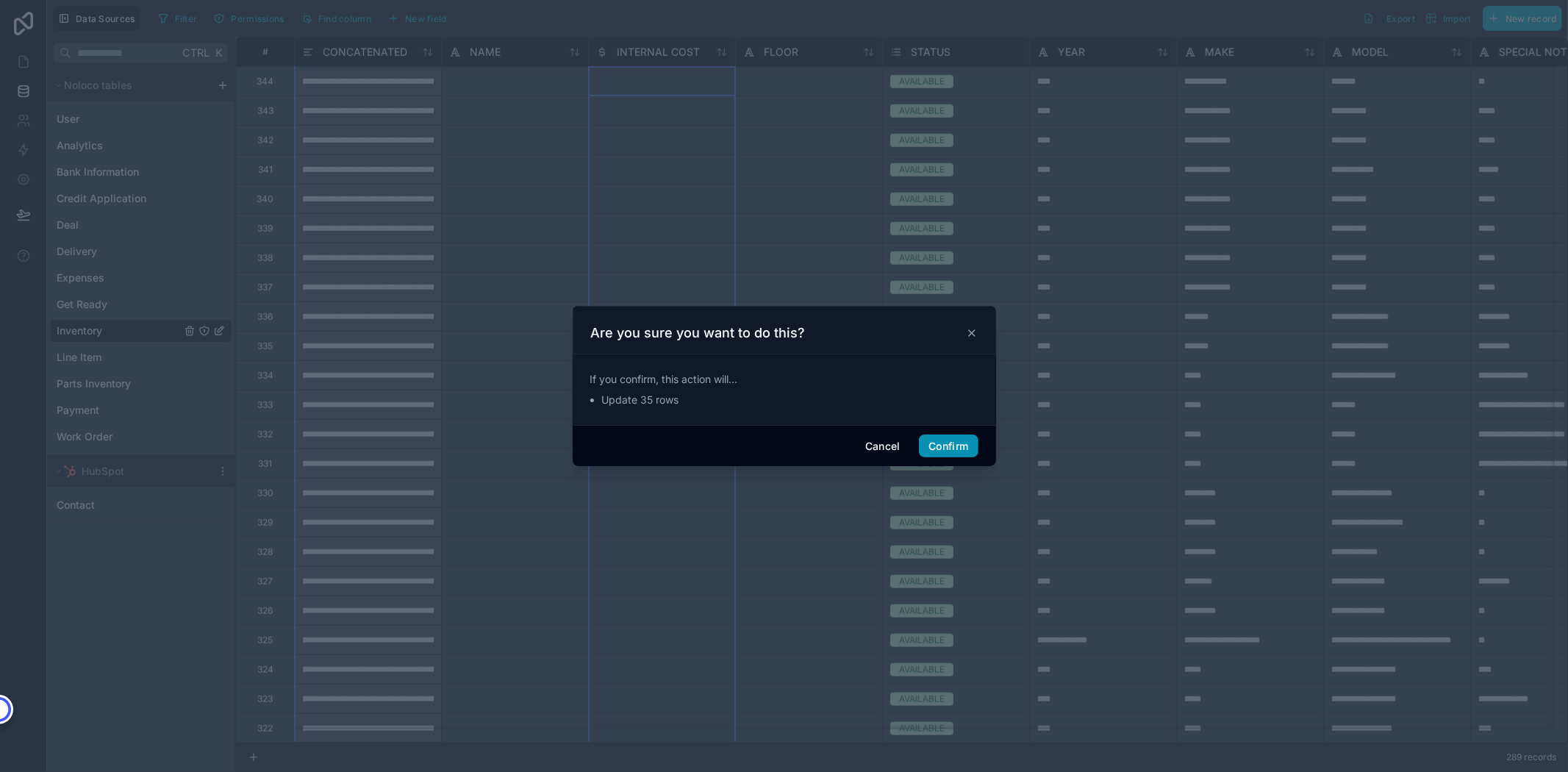 click on "Confirm" at bounding box center [948, 446] 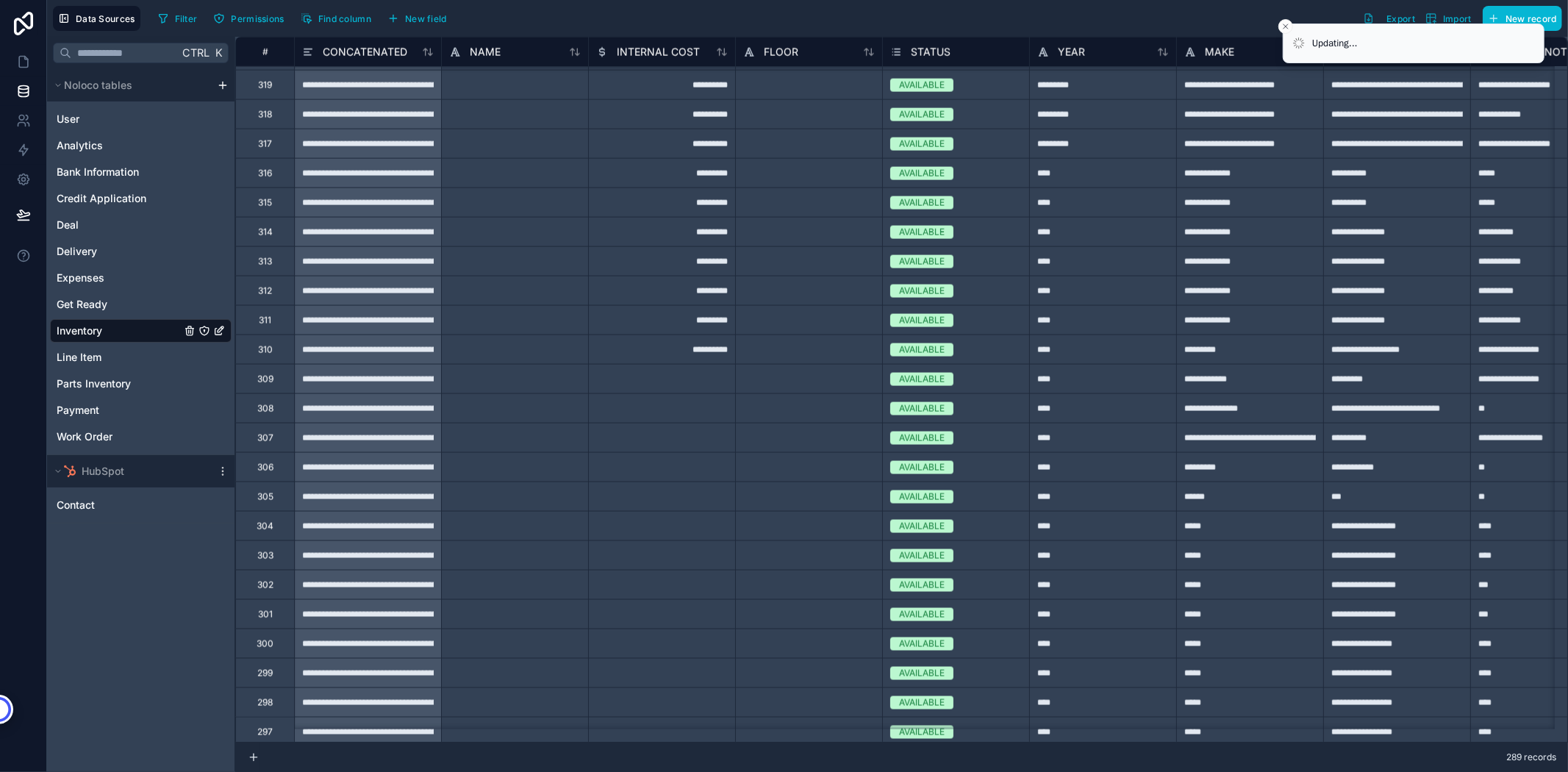scroll, scrollTop: 1758, scrollLeft: 0, axis: vertical 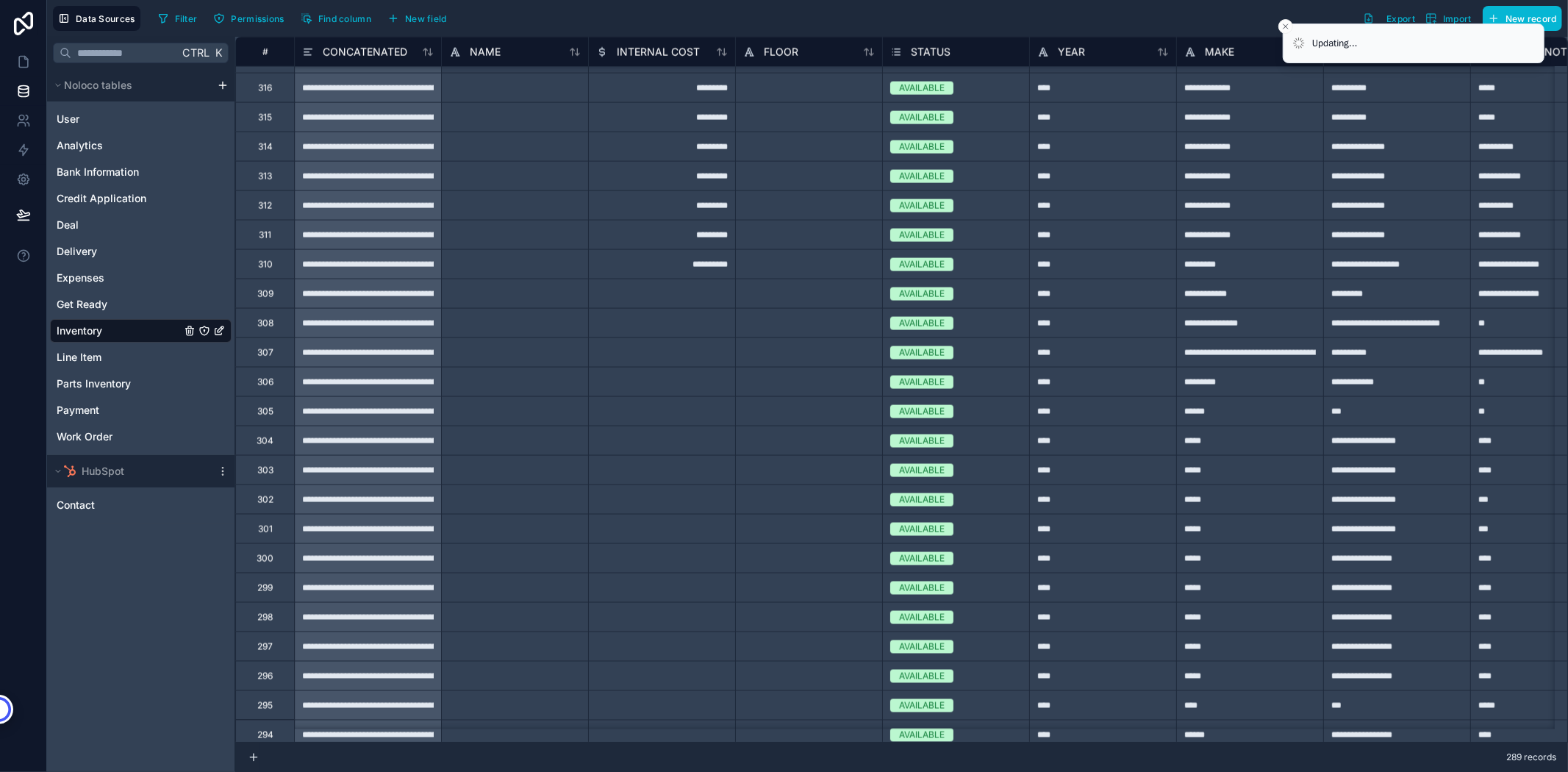 click on "**********" at bounding box center (662, 264) 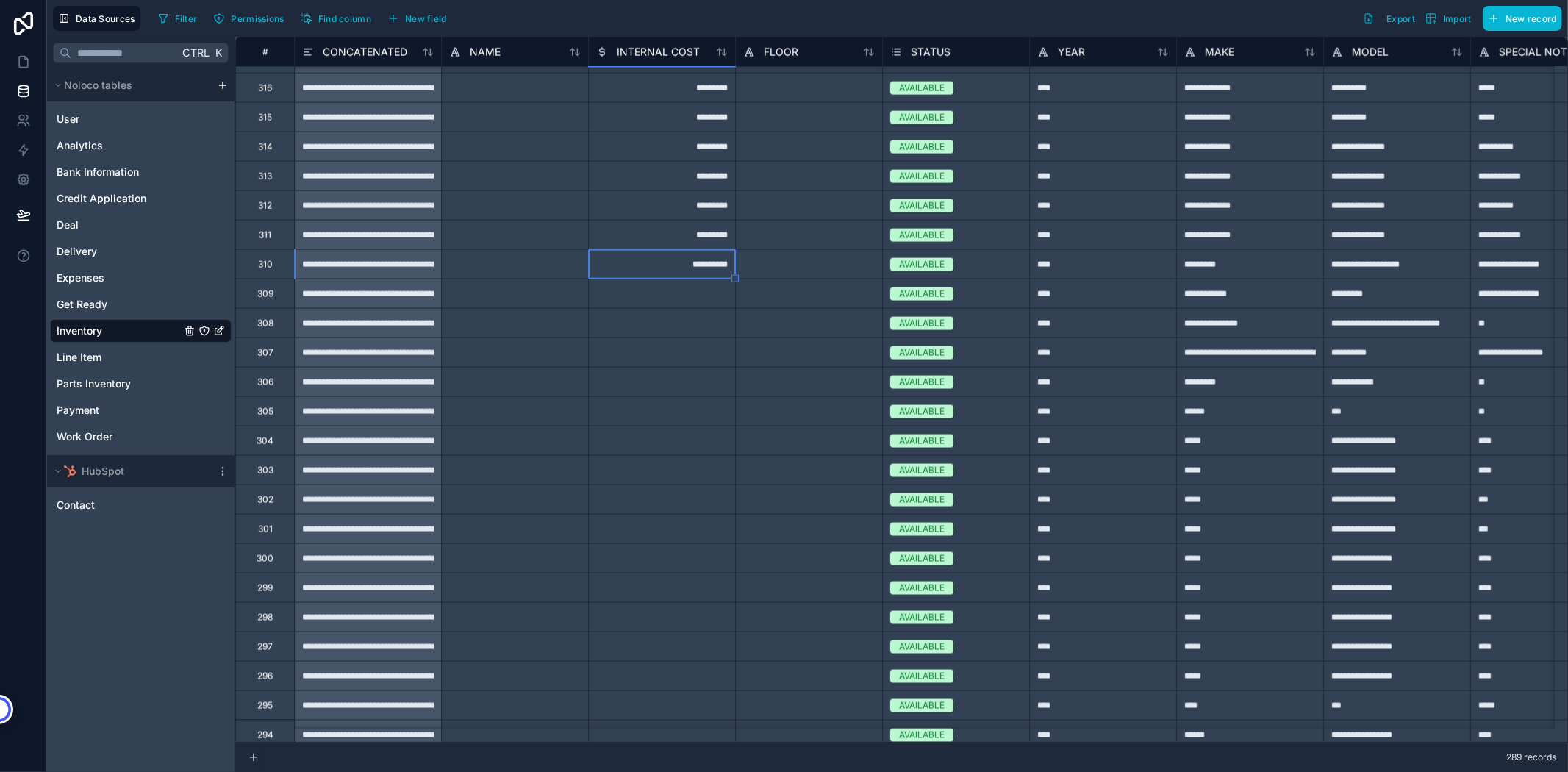 click at bounding box center (662, 293) 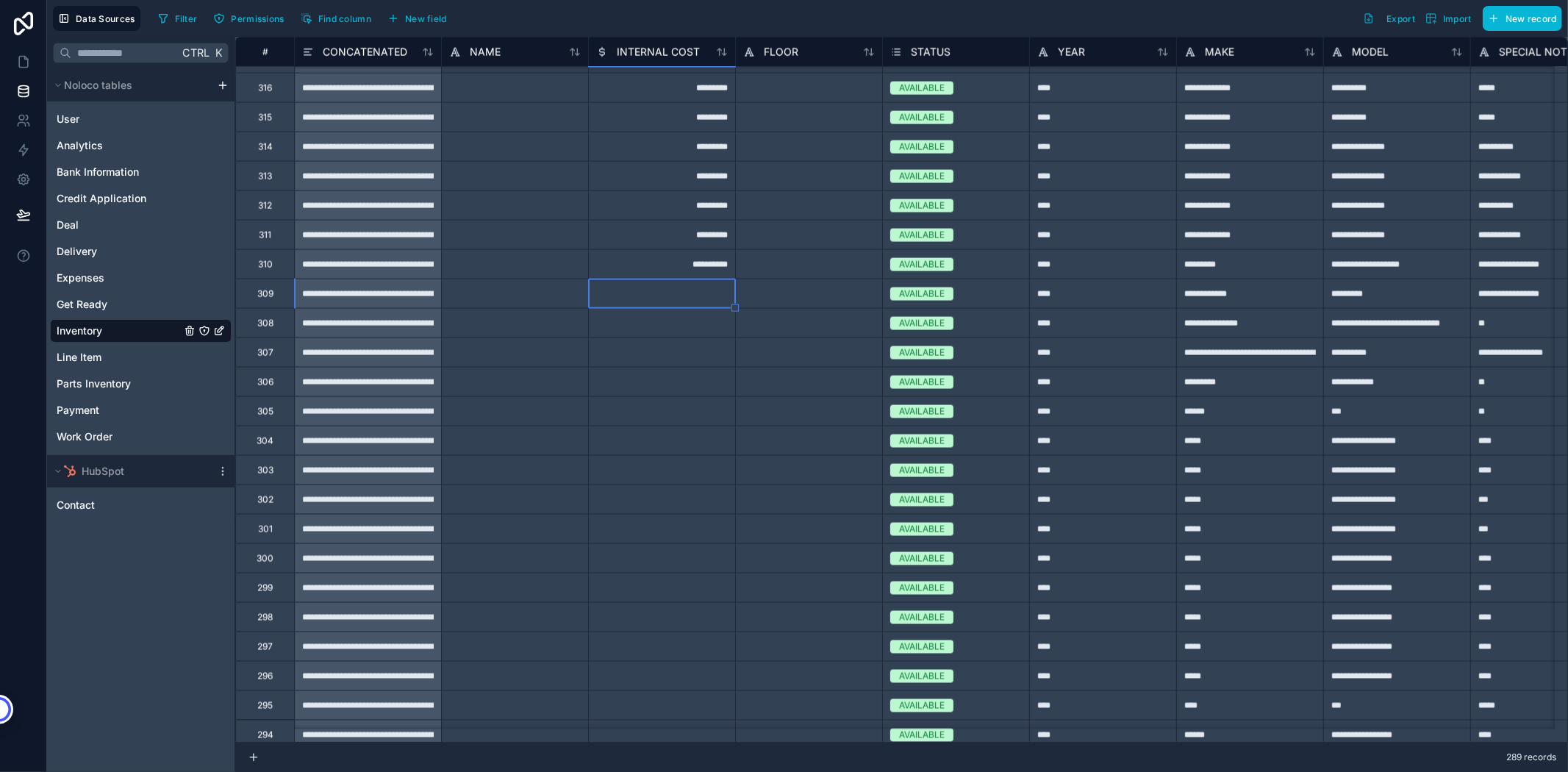 click at bounding box center (662, 293) 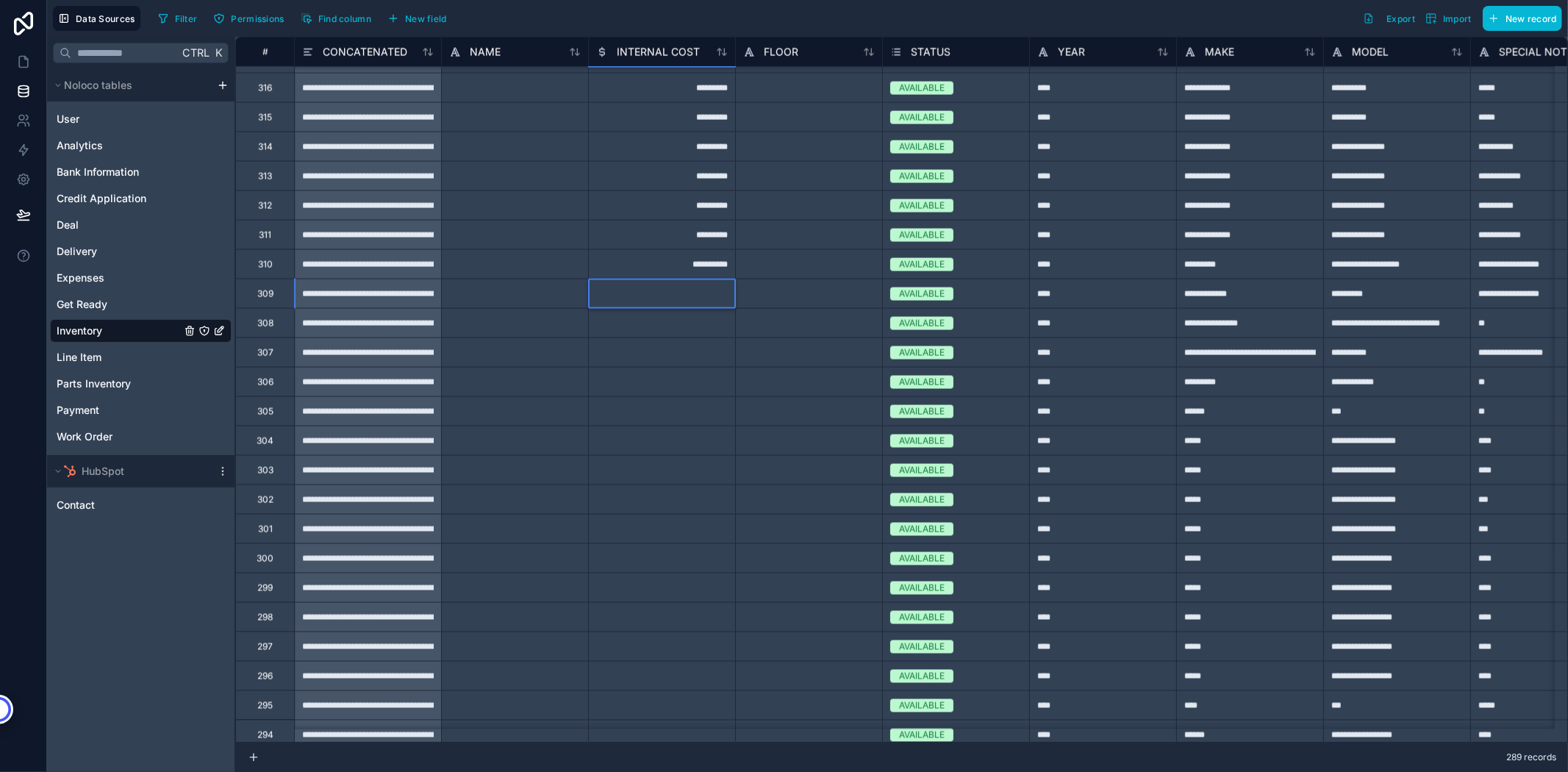paste on "**********" 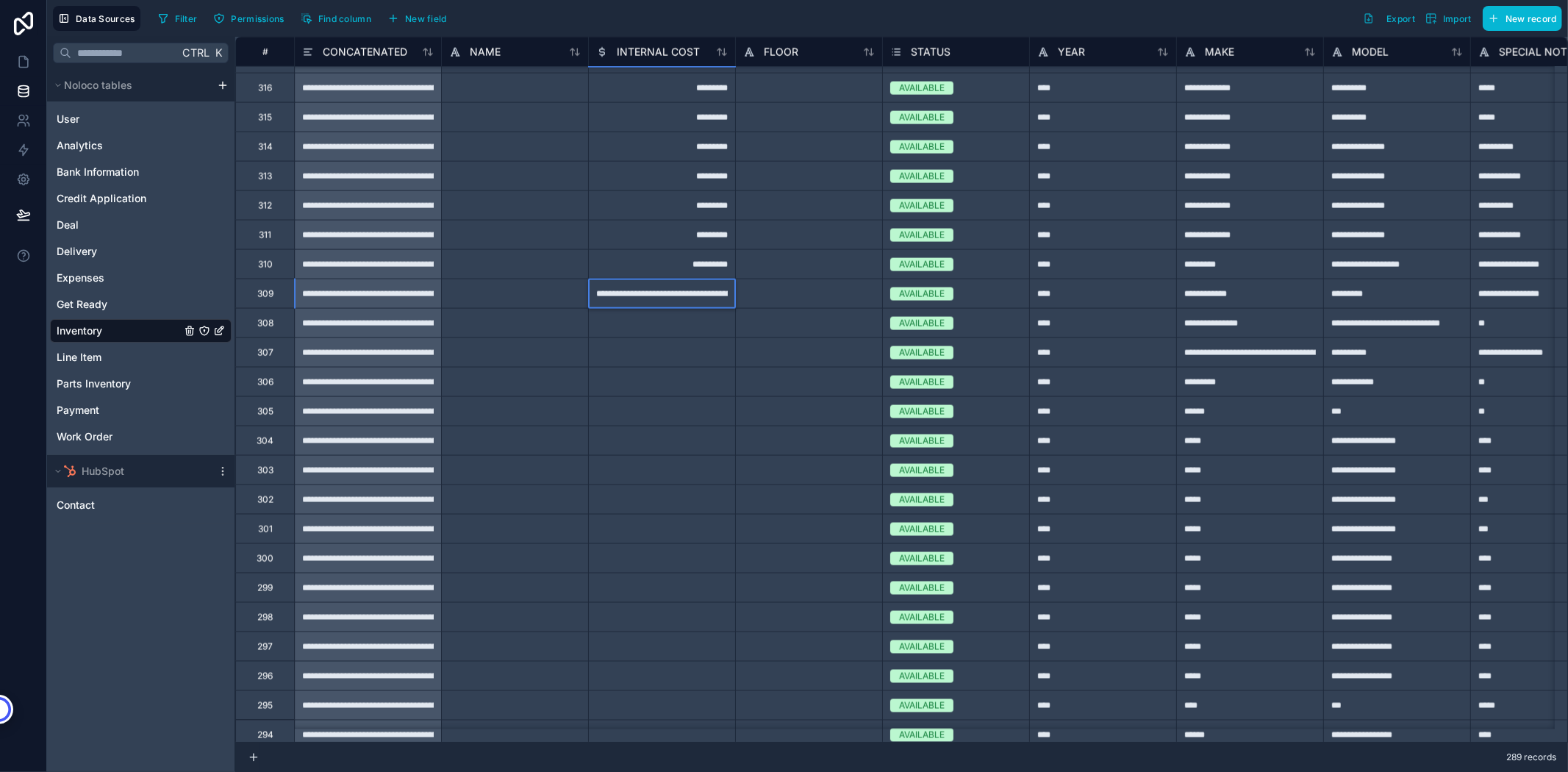 scroll, scrollTop: 0, scrollLeft: 3143, axis: horizontal 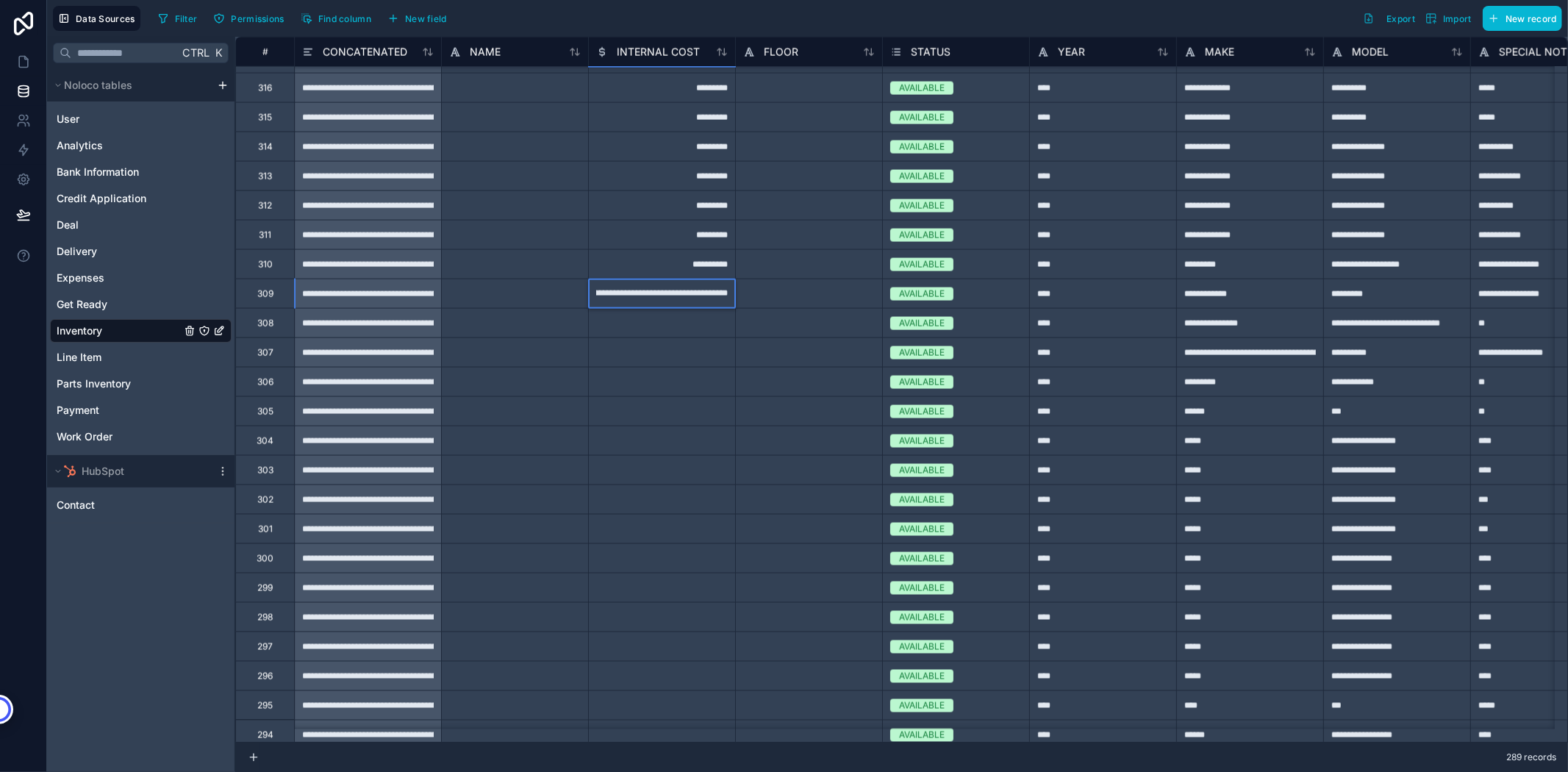 click on "**********" at bounding box center [662, 293] 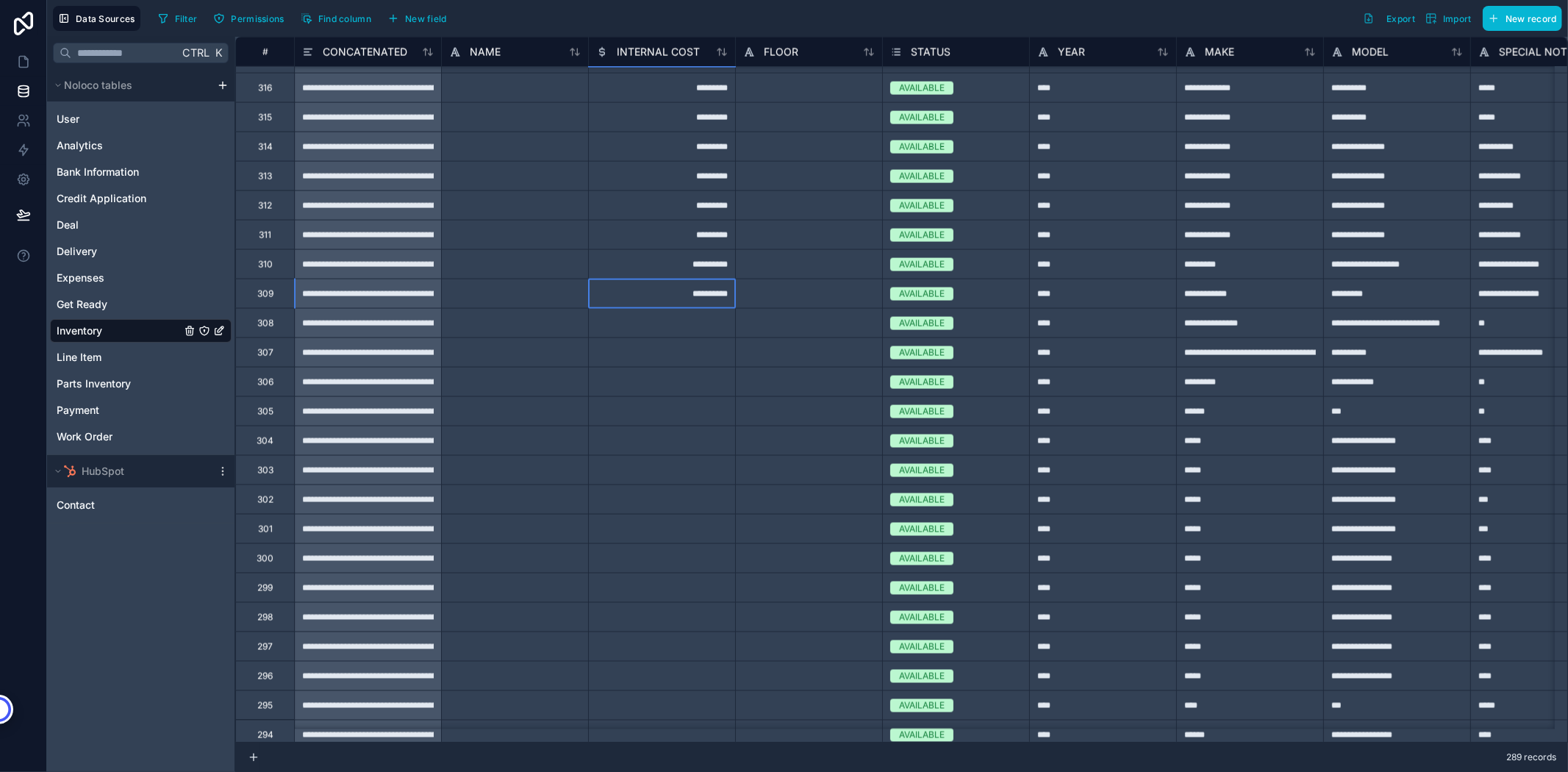 click on "**********" at bounding box center (662, 293) 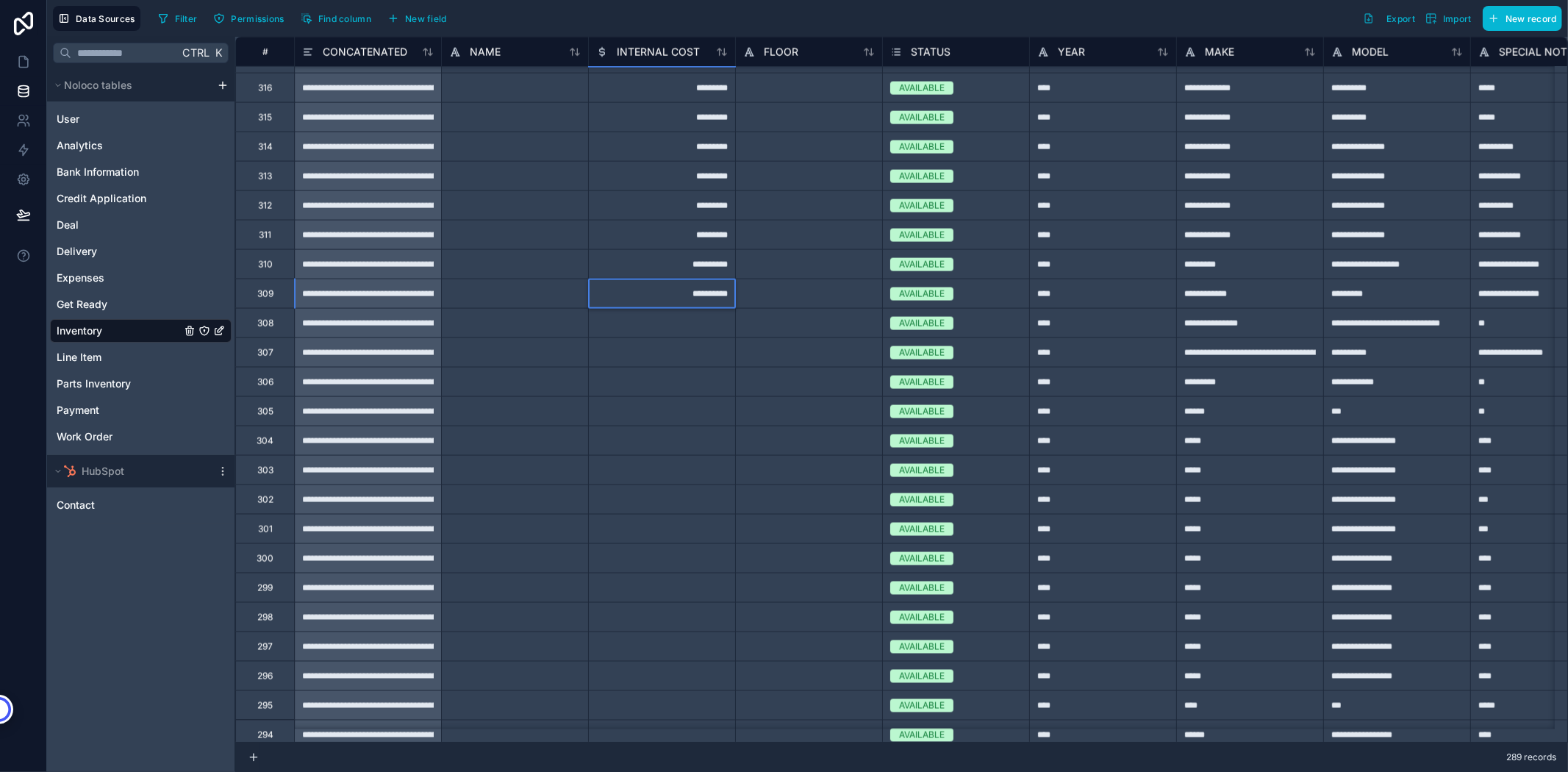 type 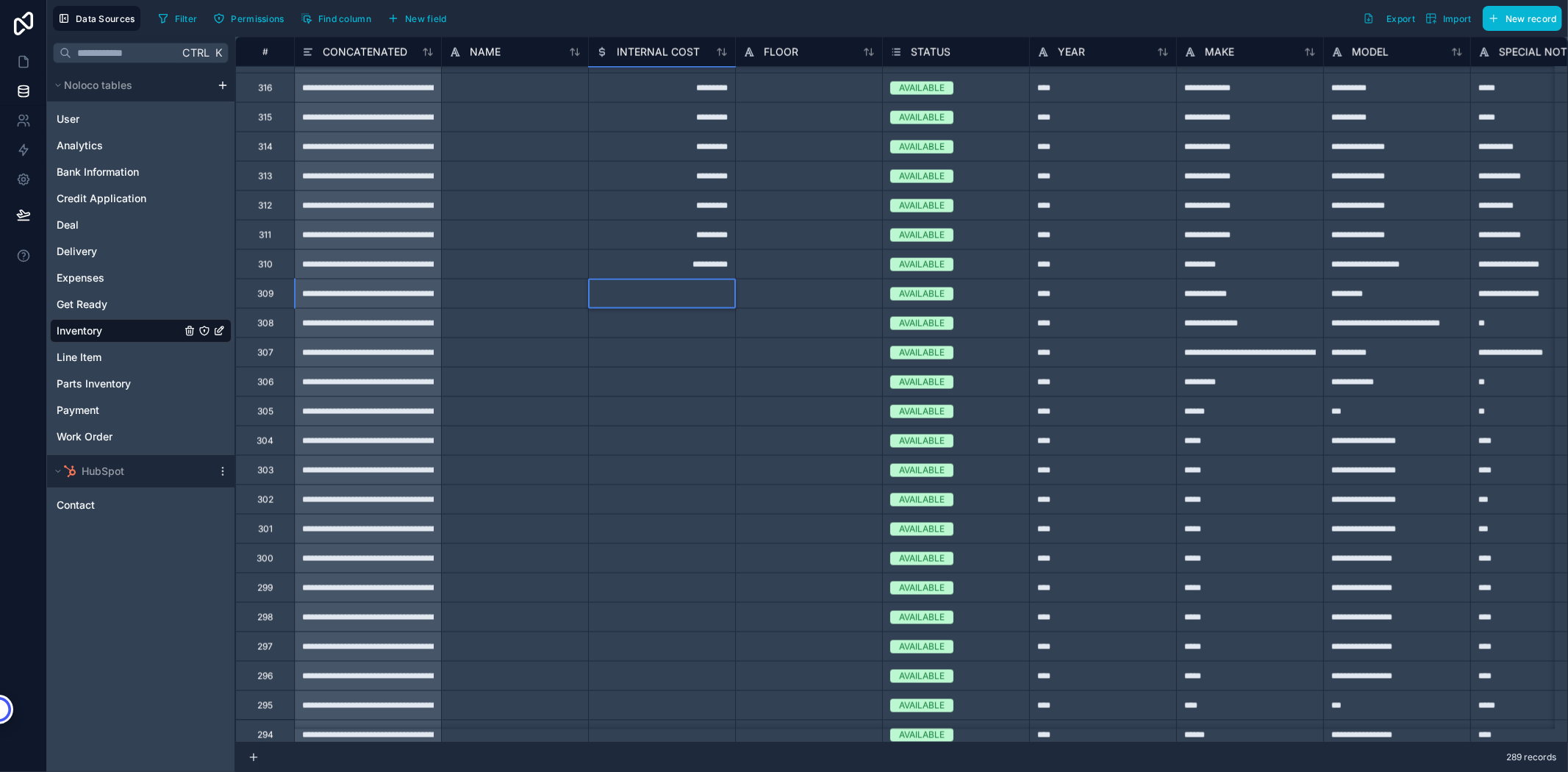 click at bounding box center [662, 323] 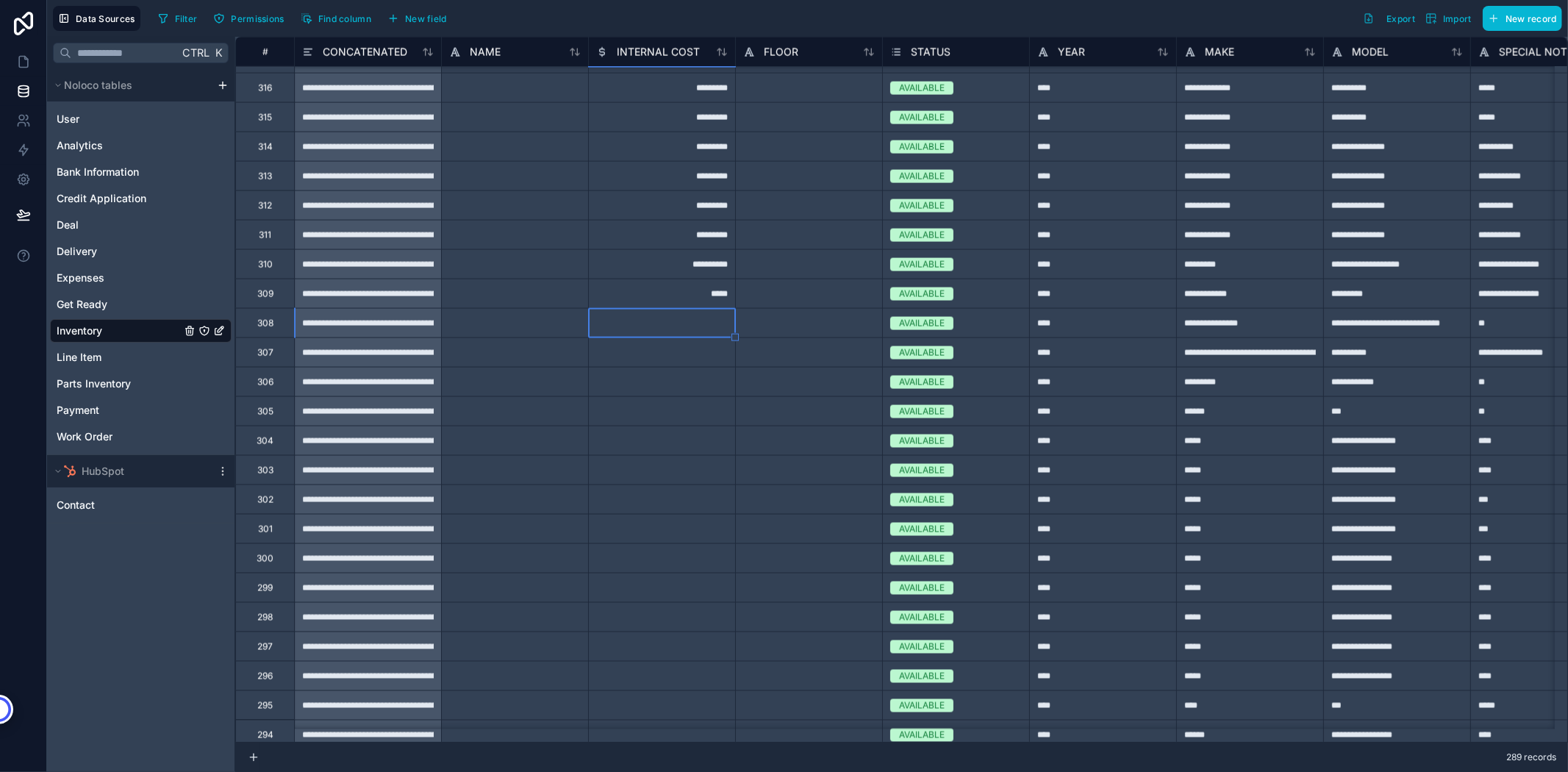 click on "*****" at bounding box center [662, 293] 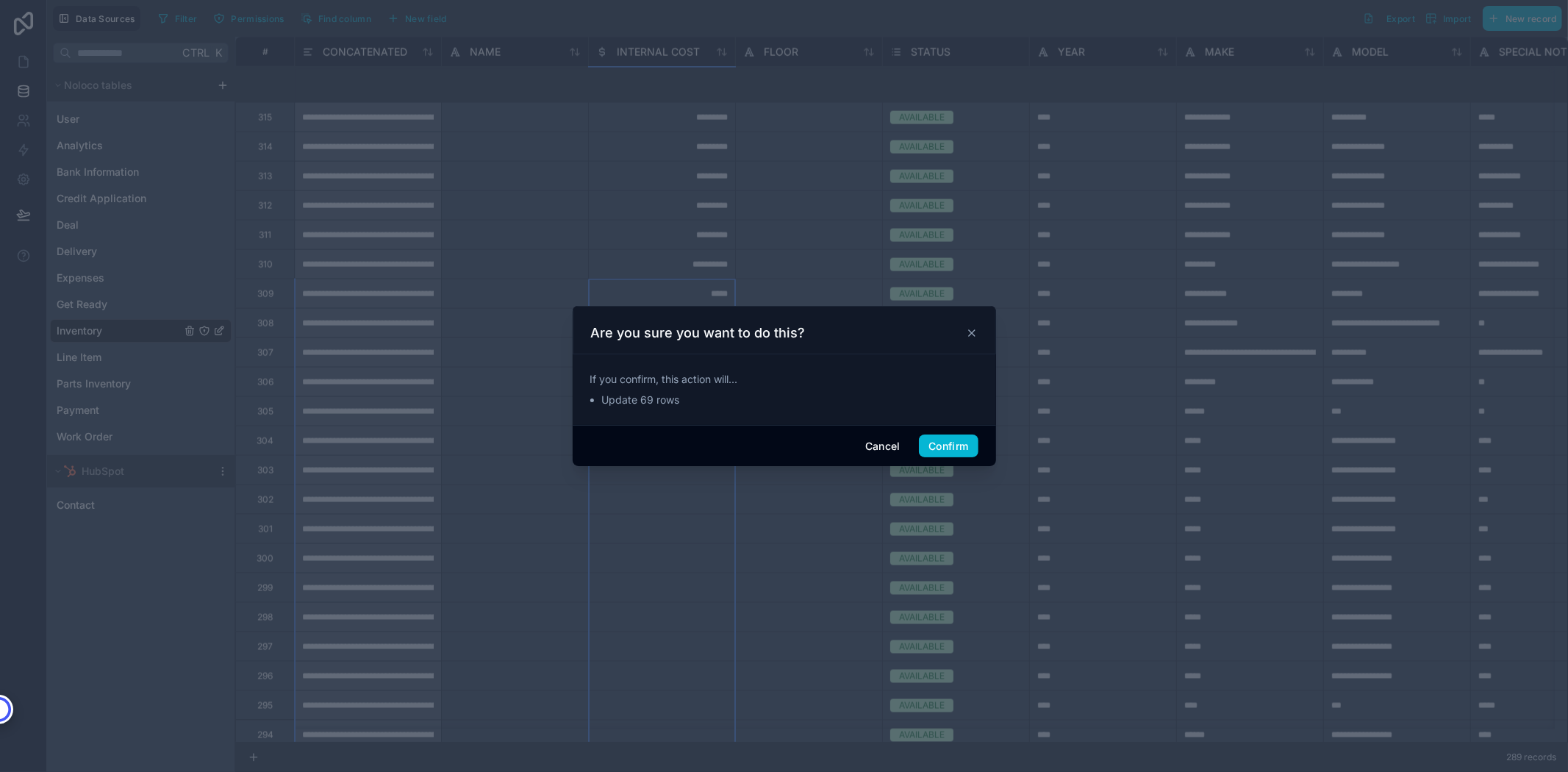 scroll, scrollTop: 1970, scrollLeft: 0, axis: vertical 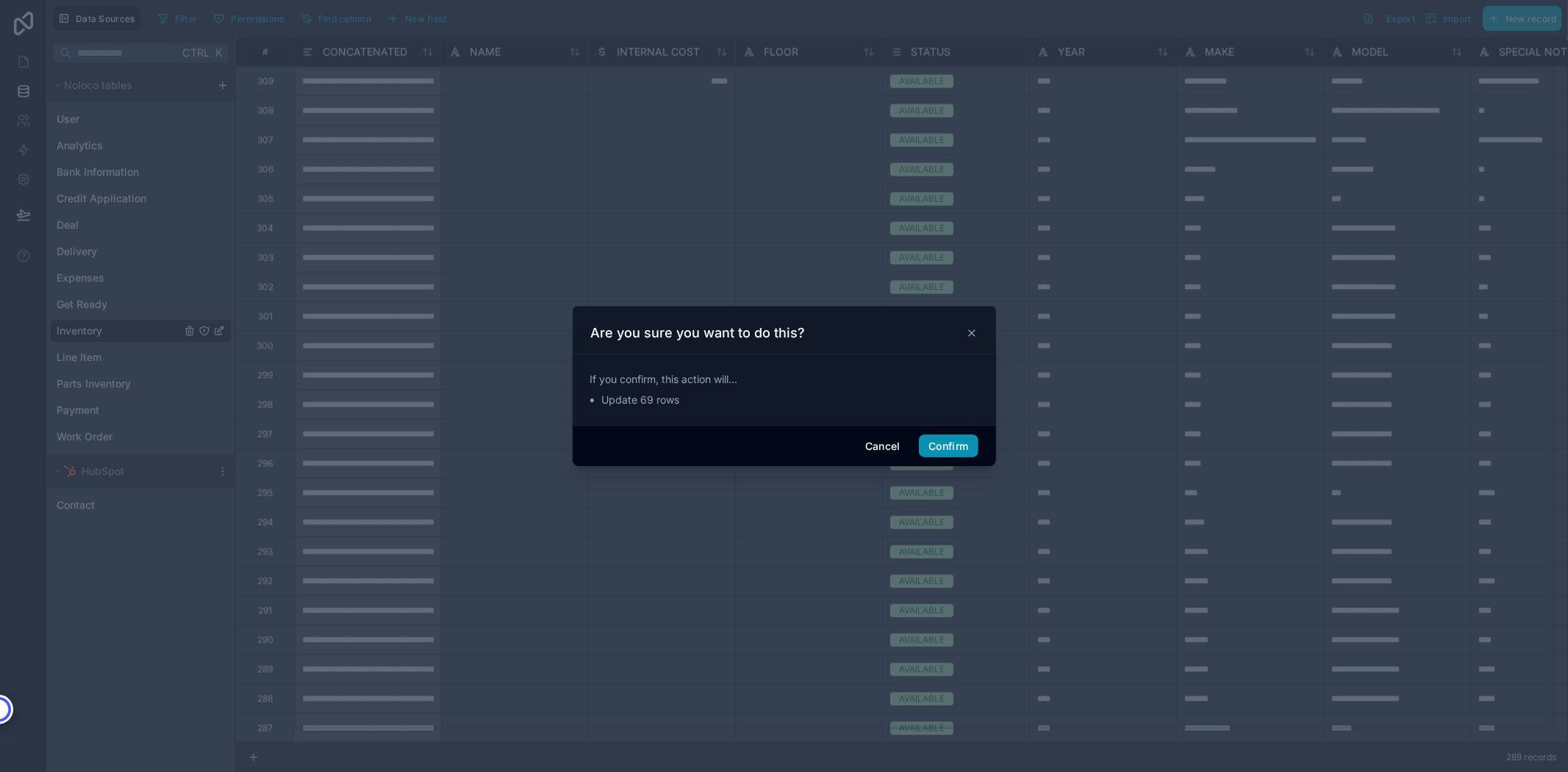 click on "Confirm" at bounding box center [948, 446] 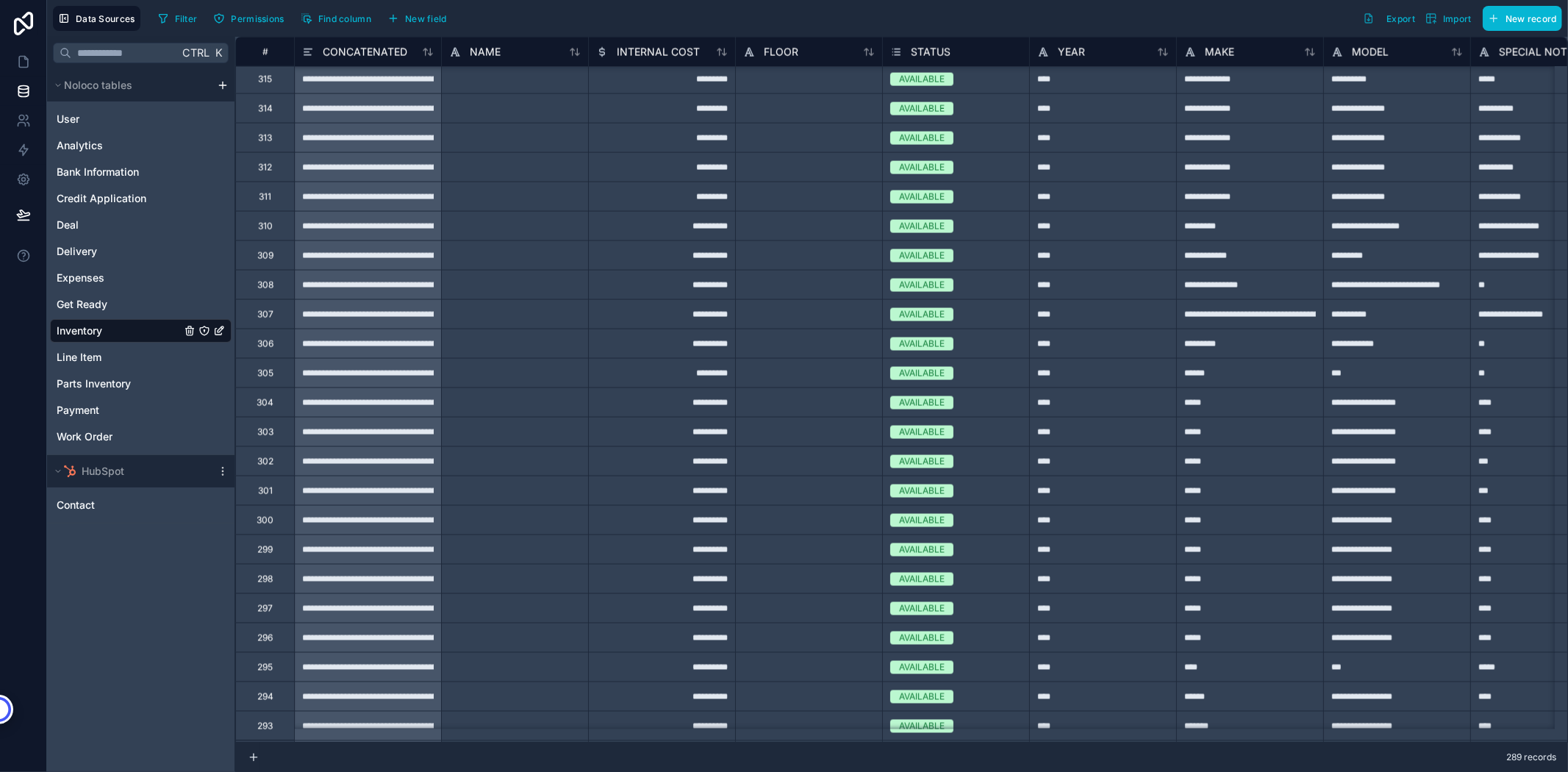 scroll, scrollTop: 1725, scrollLeft: 0, axis: vertical 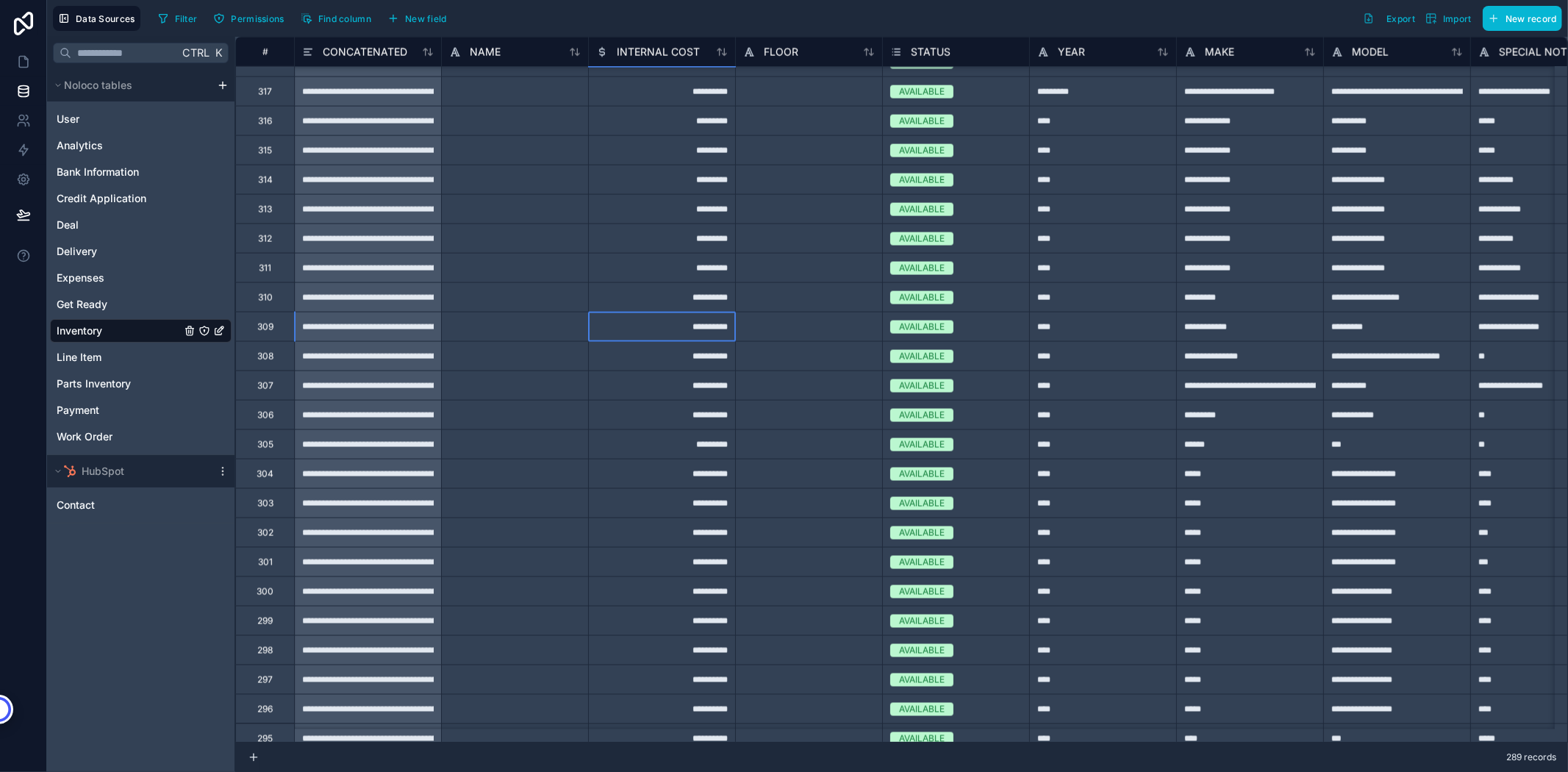 click on "**********" at bounding box center [662, 326] 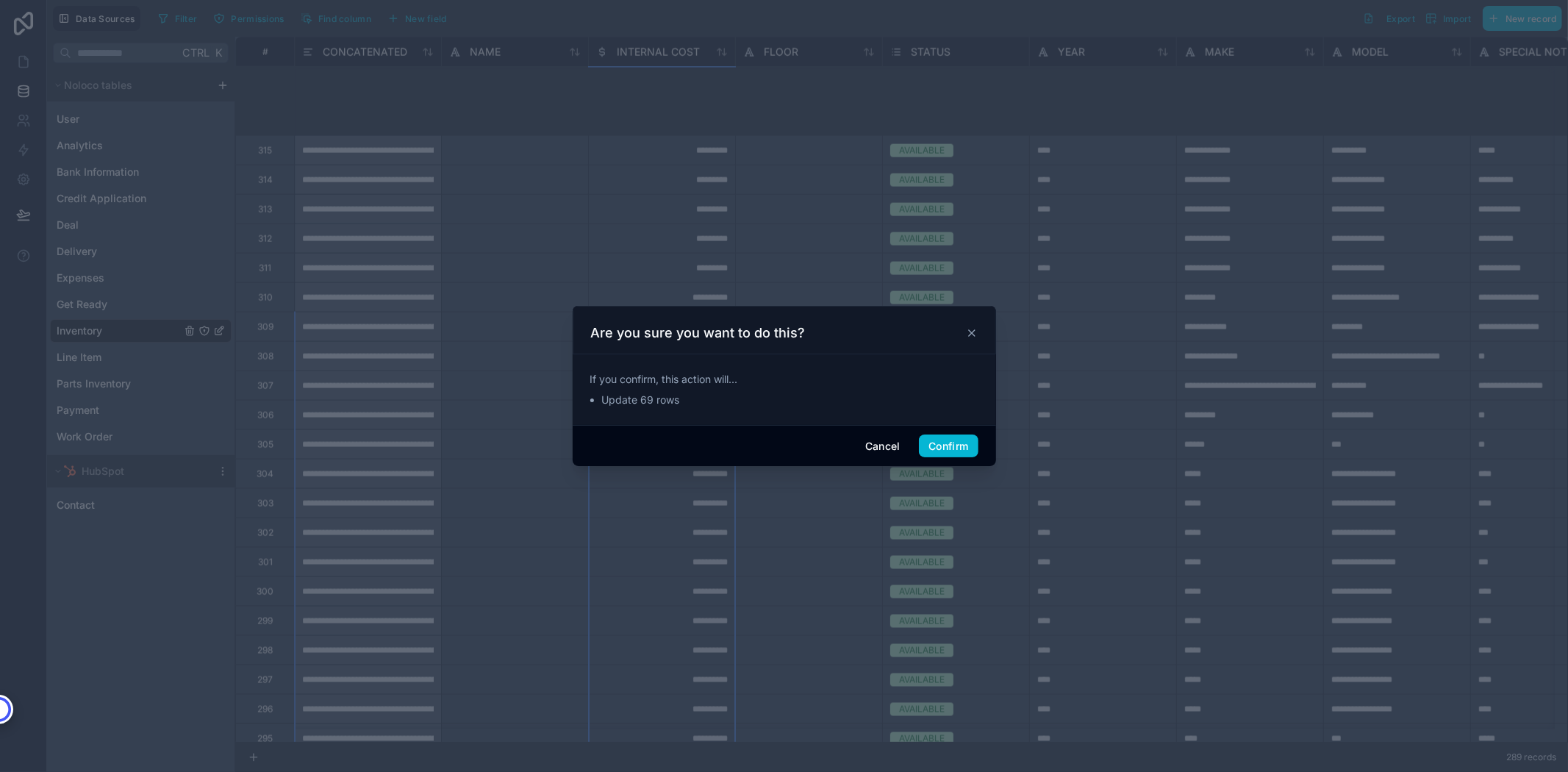scroll, scrollTop: 1970, scrollLeft: 0, axis: vertical 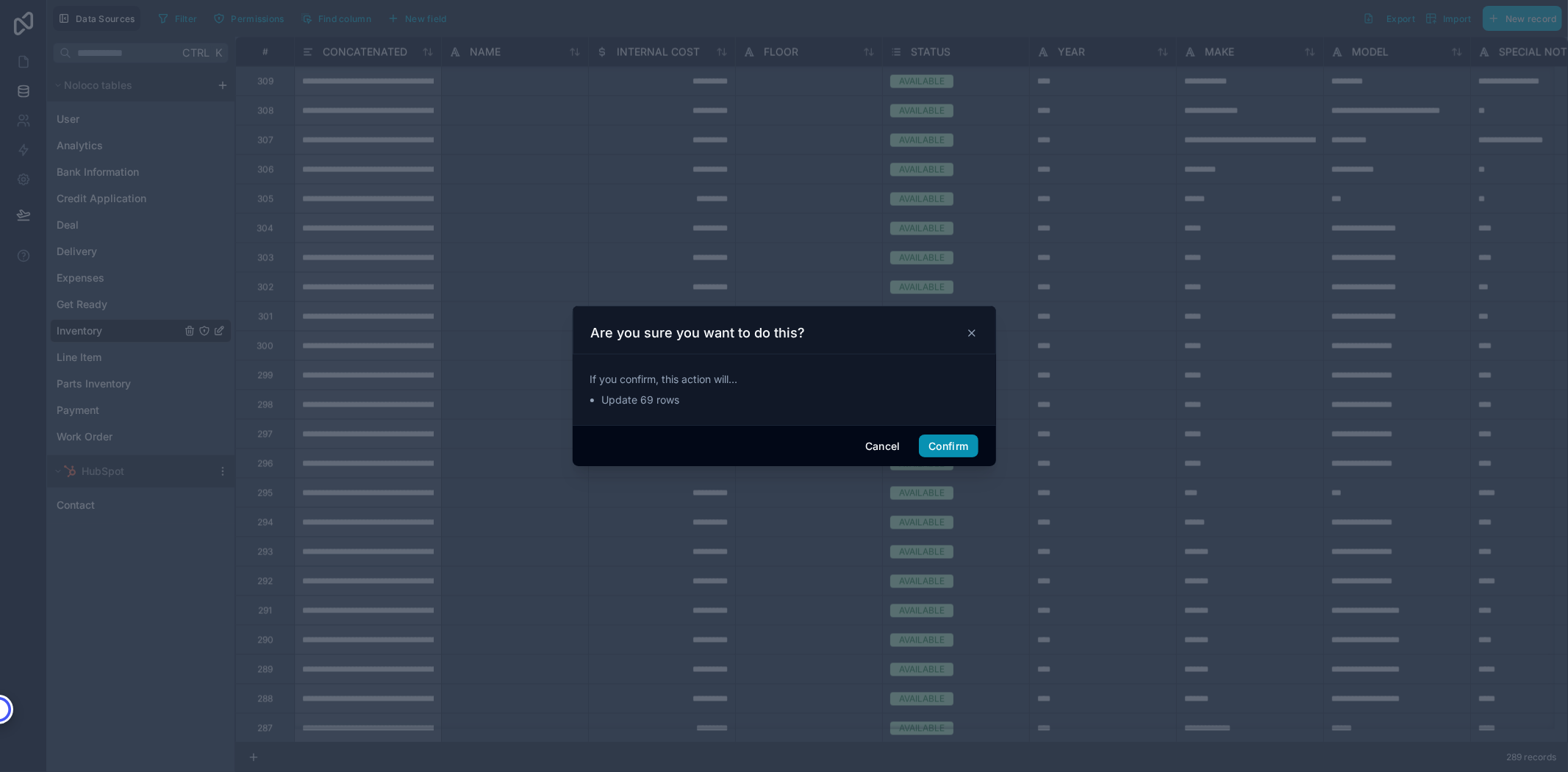 click on "Confirm" at bounding box center (948, 446) 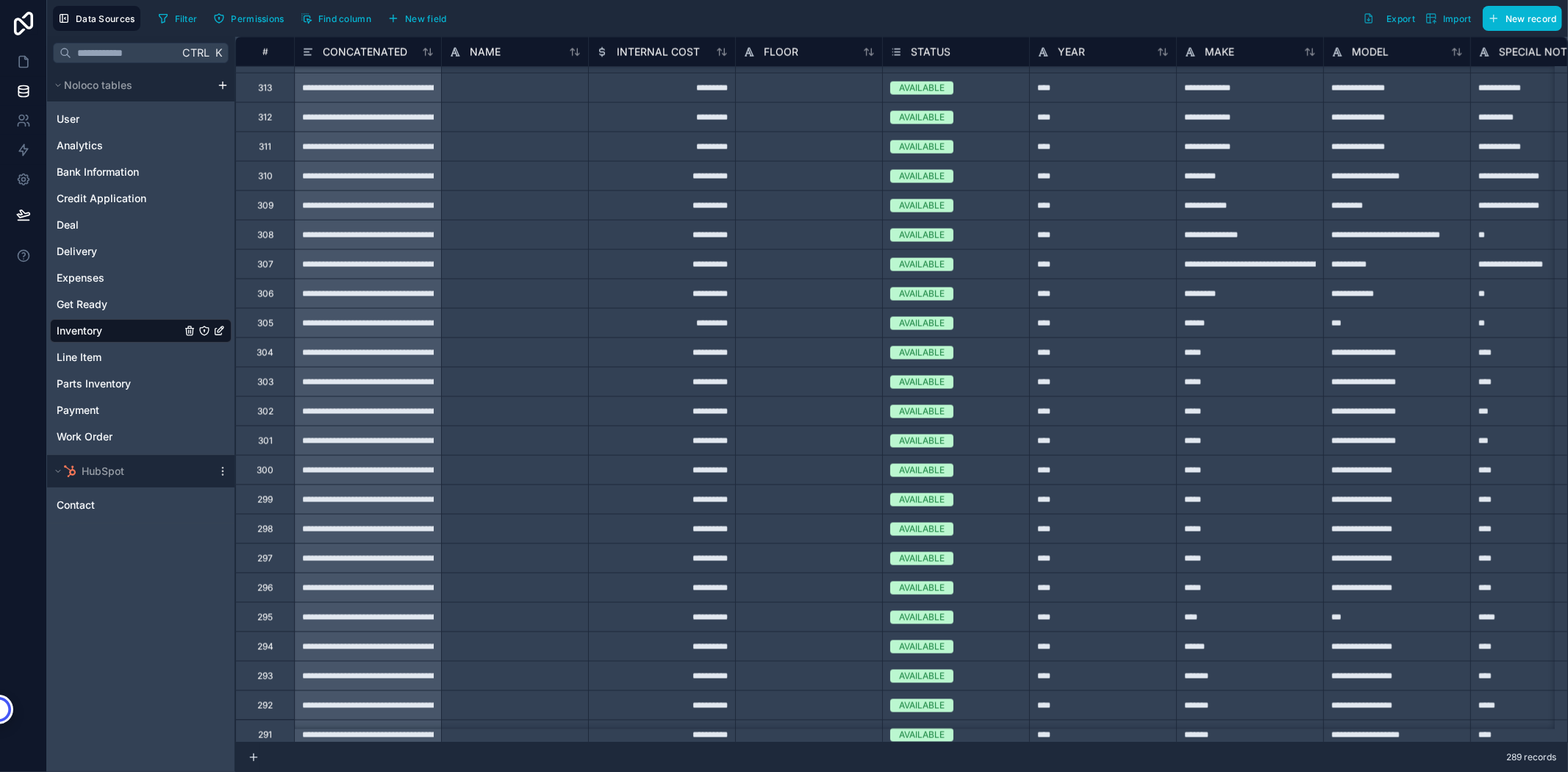scroll, scrollTop: 1806, scrollLeft: 0, axis: vertical 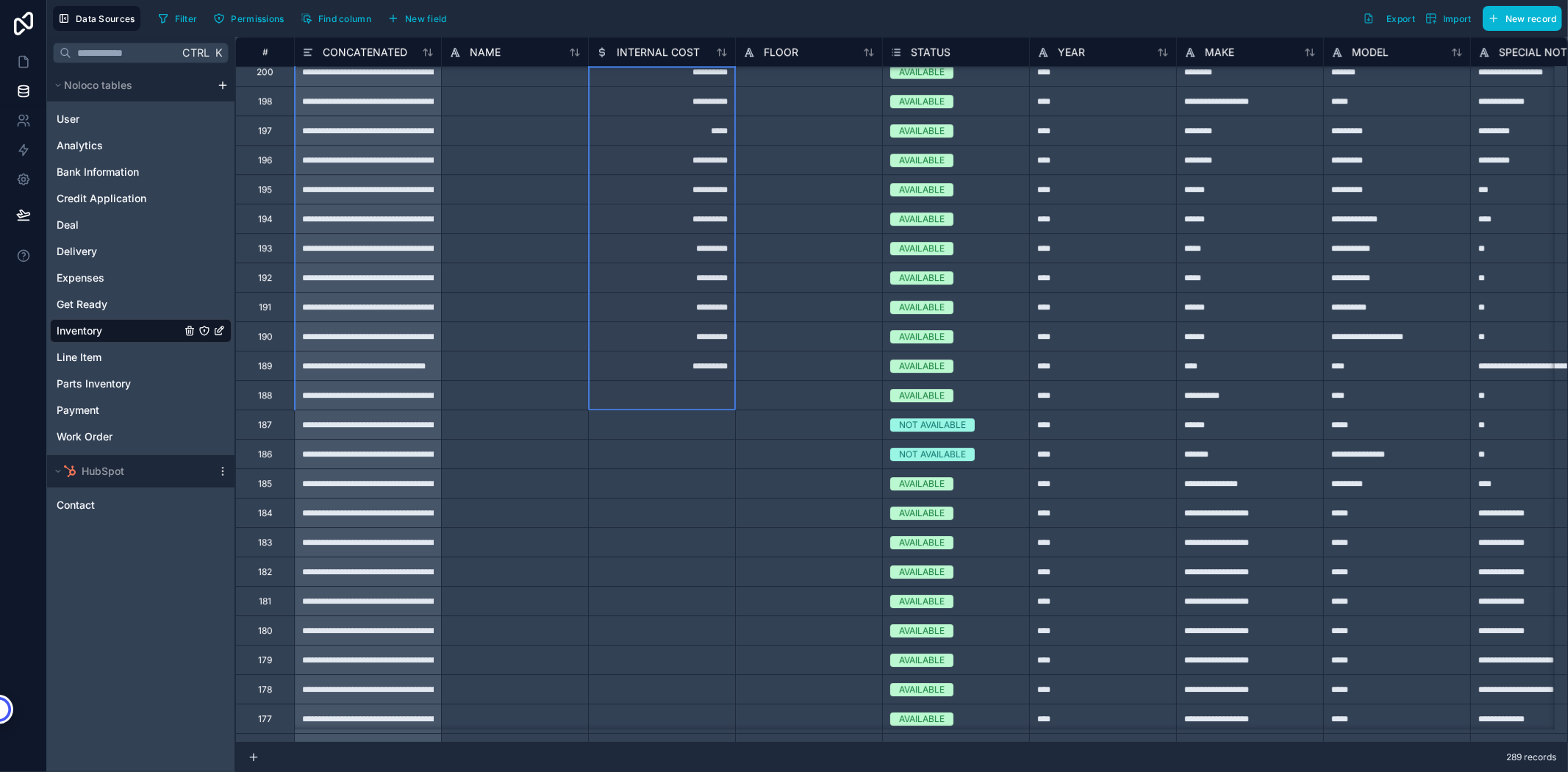 drag, startPoint x: 684, startPoint y: 250, endPoint x: 681, endPoint y: 383, distance: 133.03383 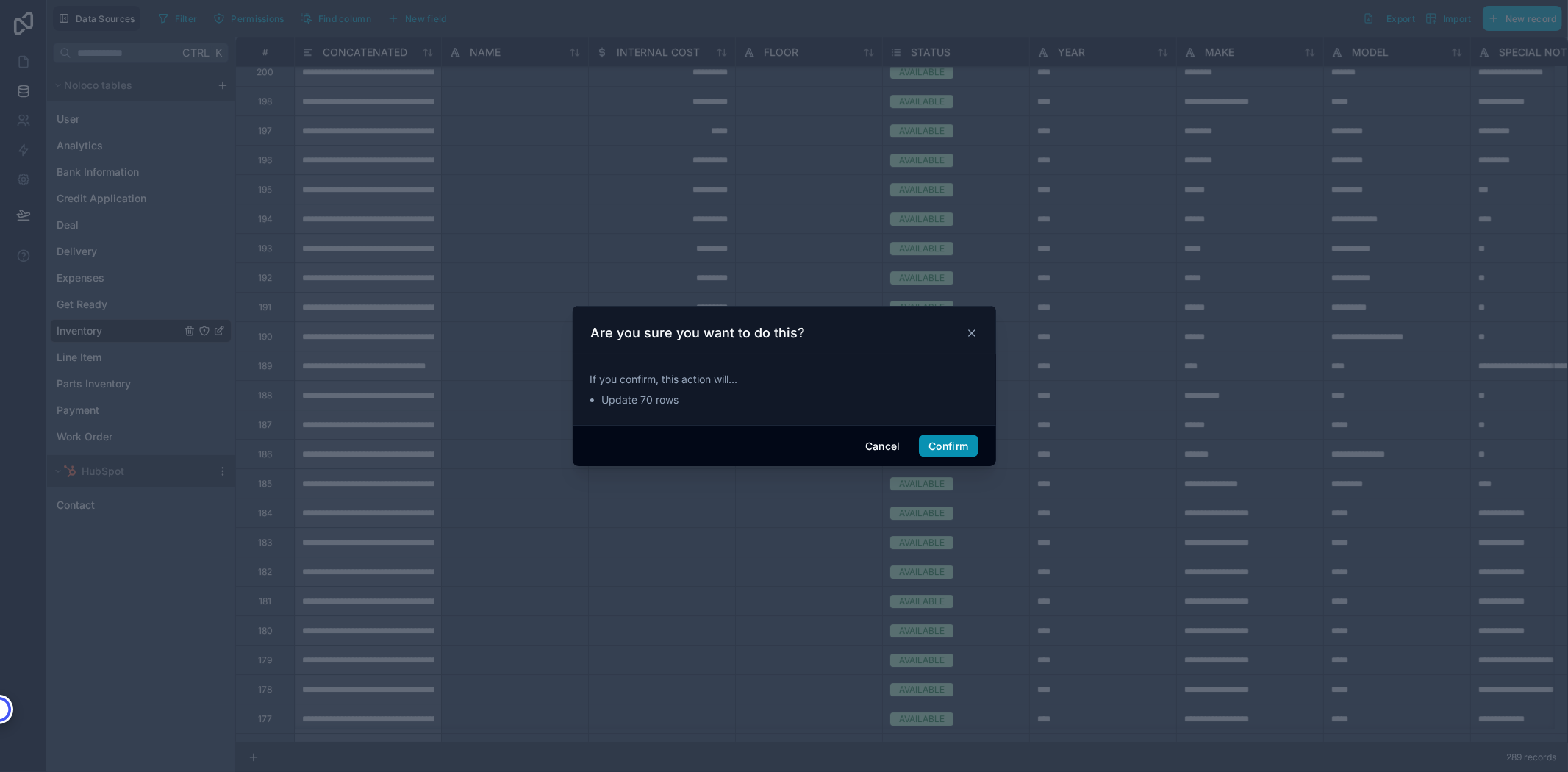 click on "Confirm" at bounding box center [948, 446] 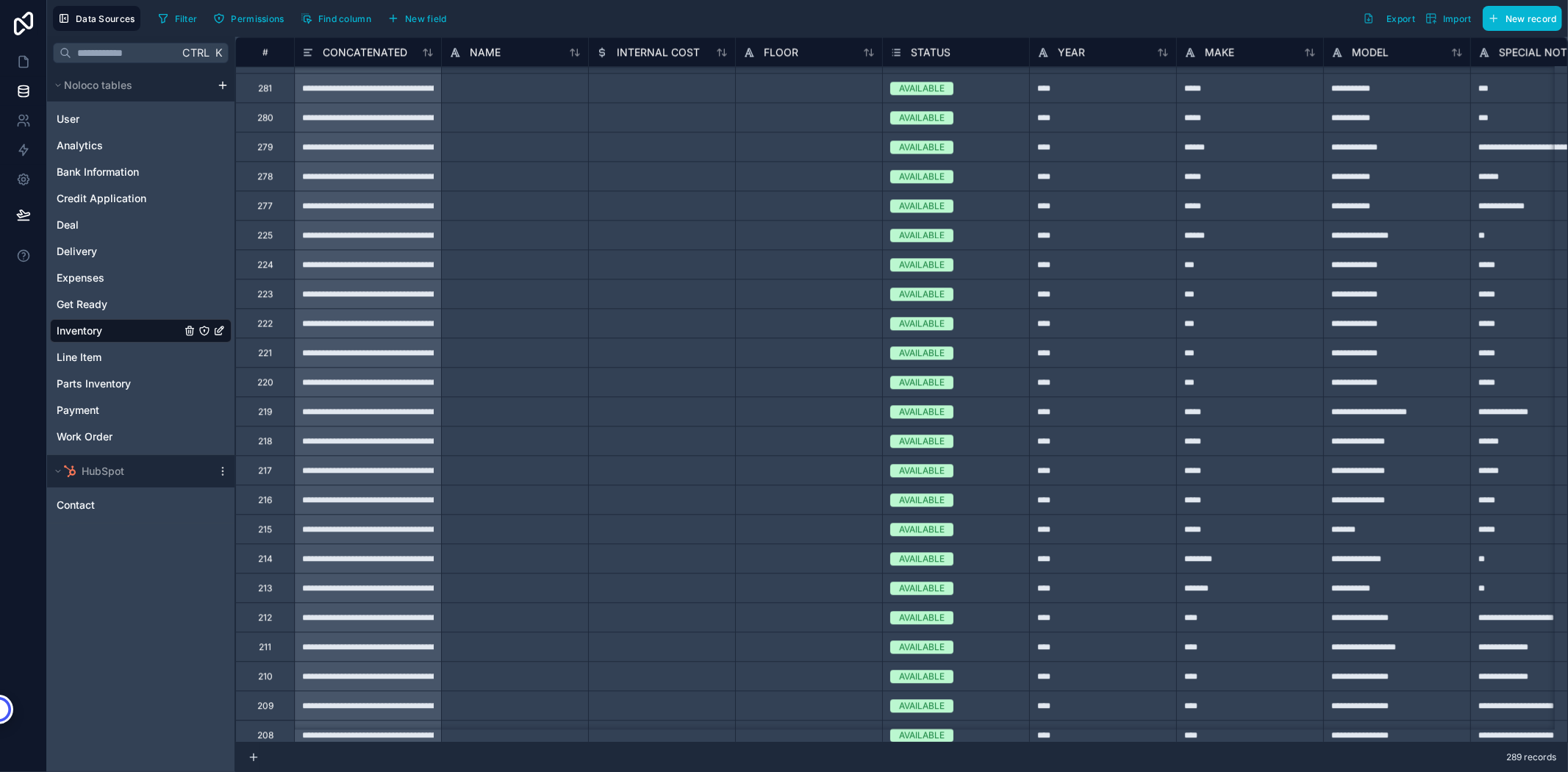 scroll, scrollTop: 2706, scrollLeft: 0, axis: vertical 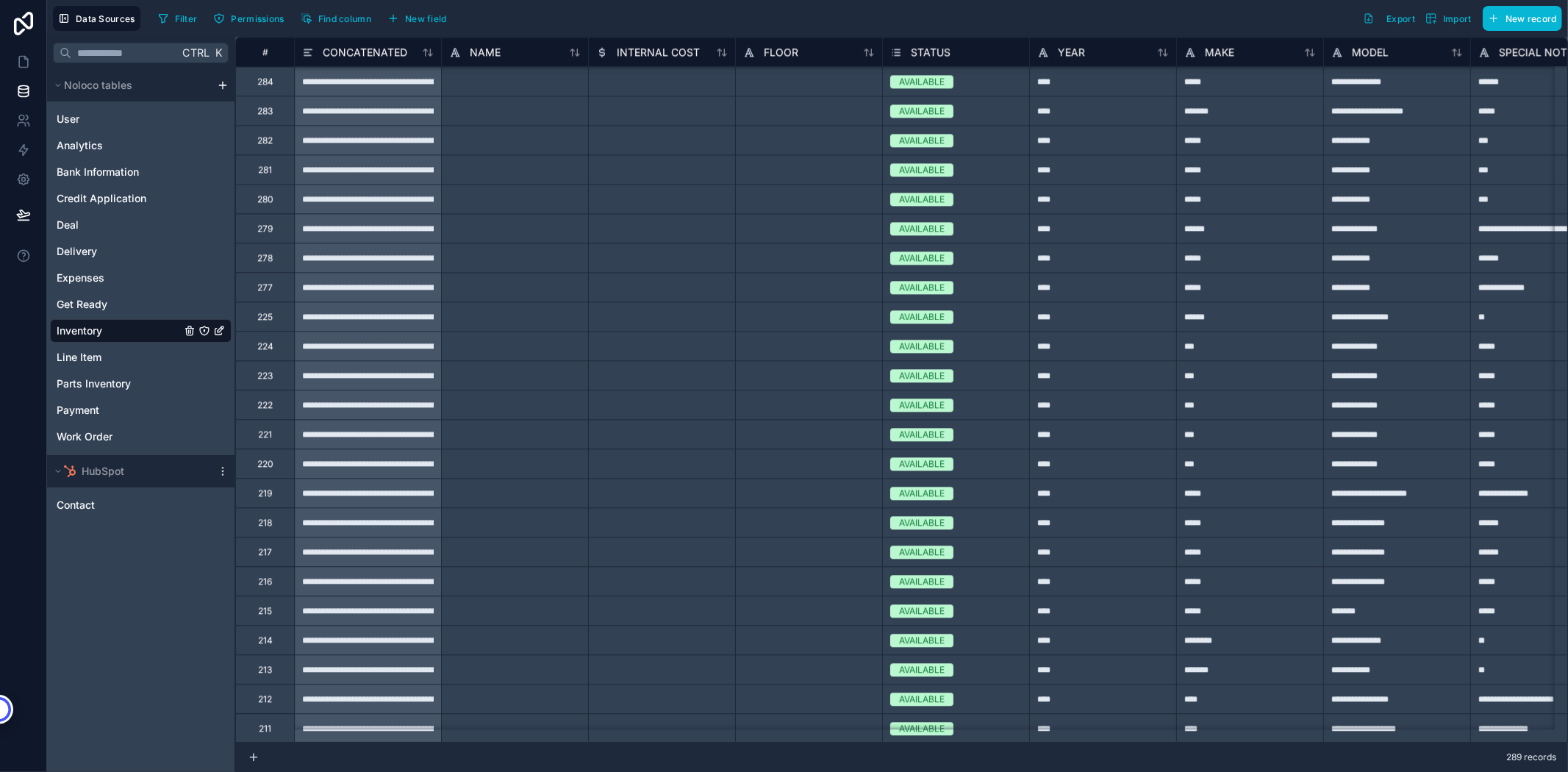 click on "277" at bounding box center (265, 287) 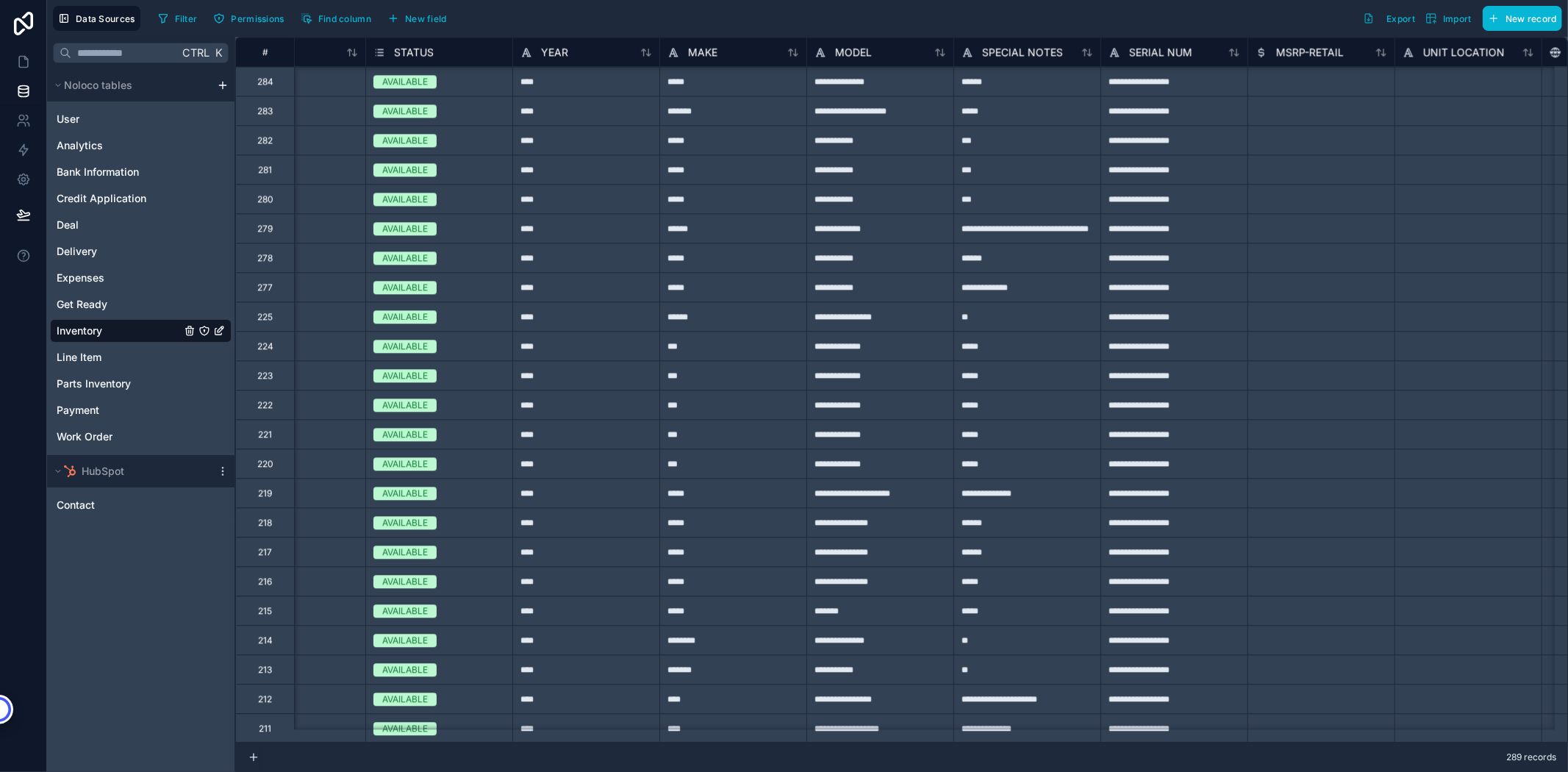 scroll, scrollTop: 2706, scrollLeft: 620, axis: both 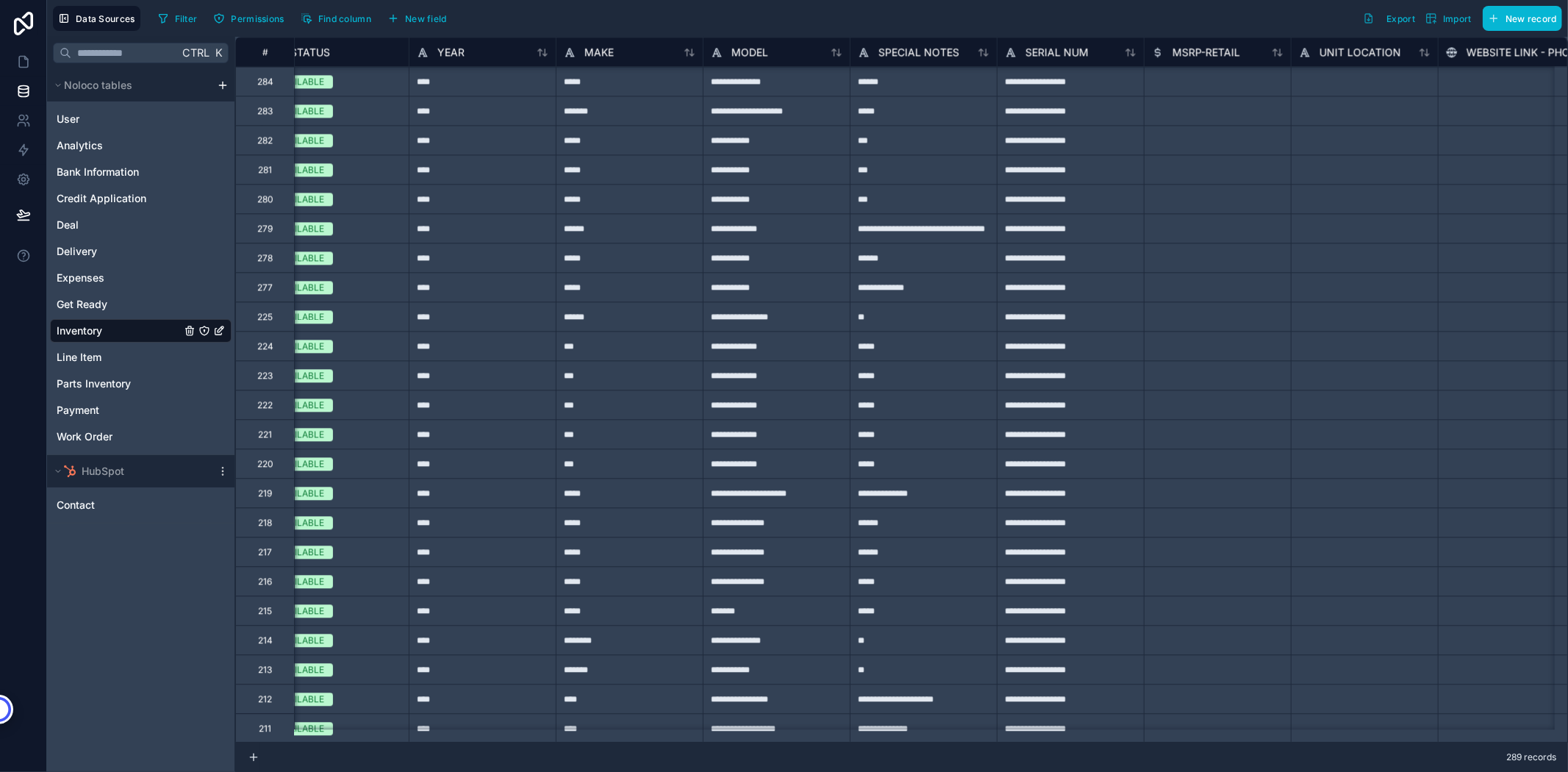 click on "**********" at bounding box center [1070, 287] 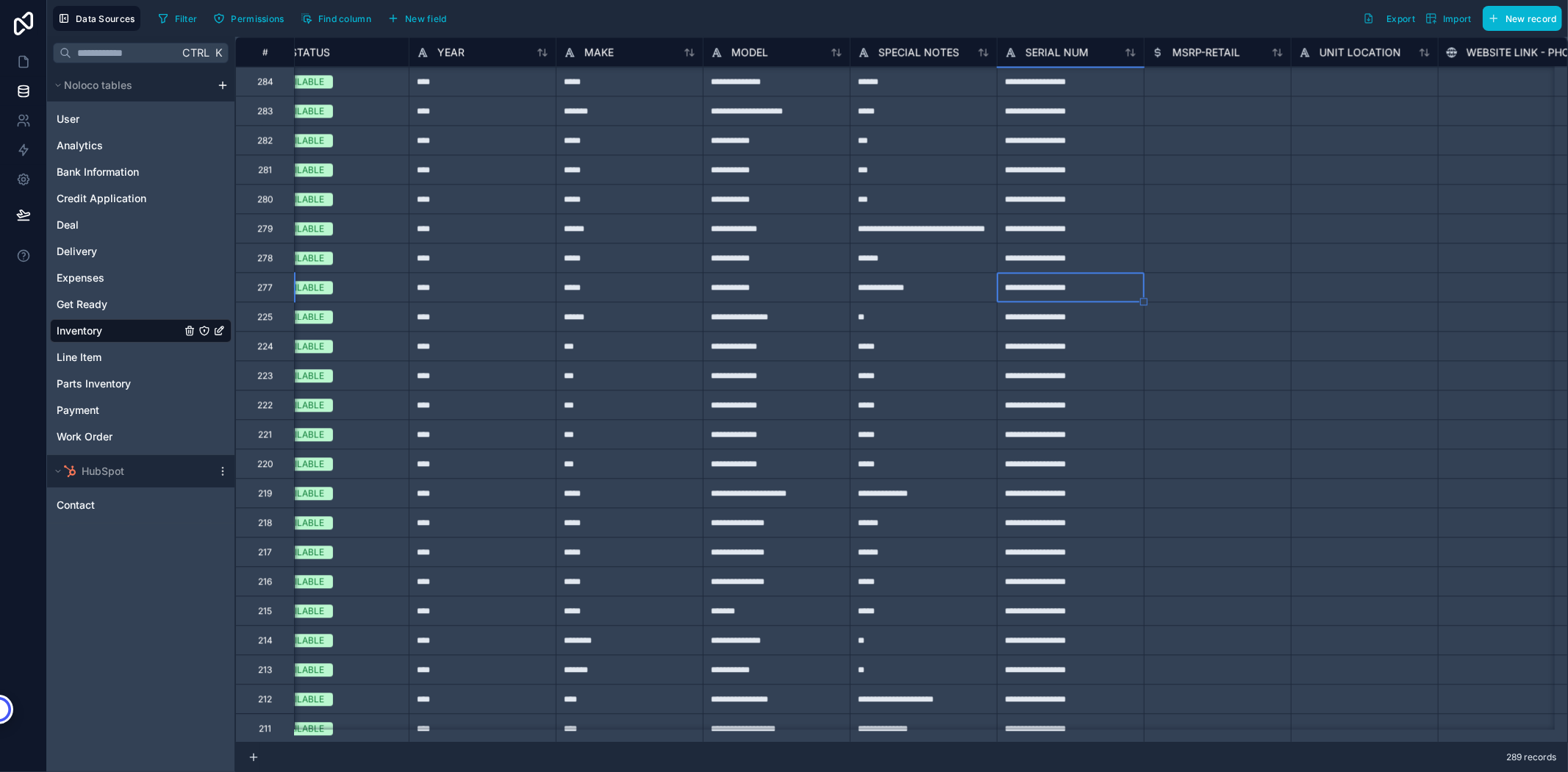 click on "**********" at bounding box center (1070, 316) 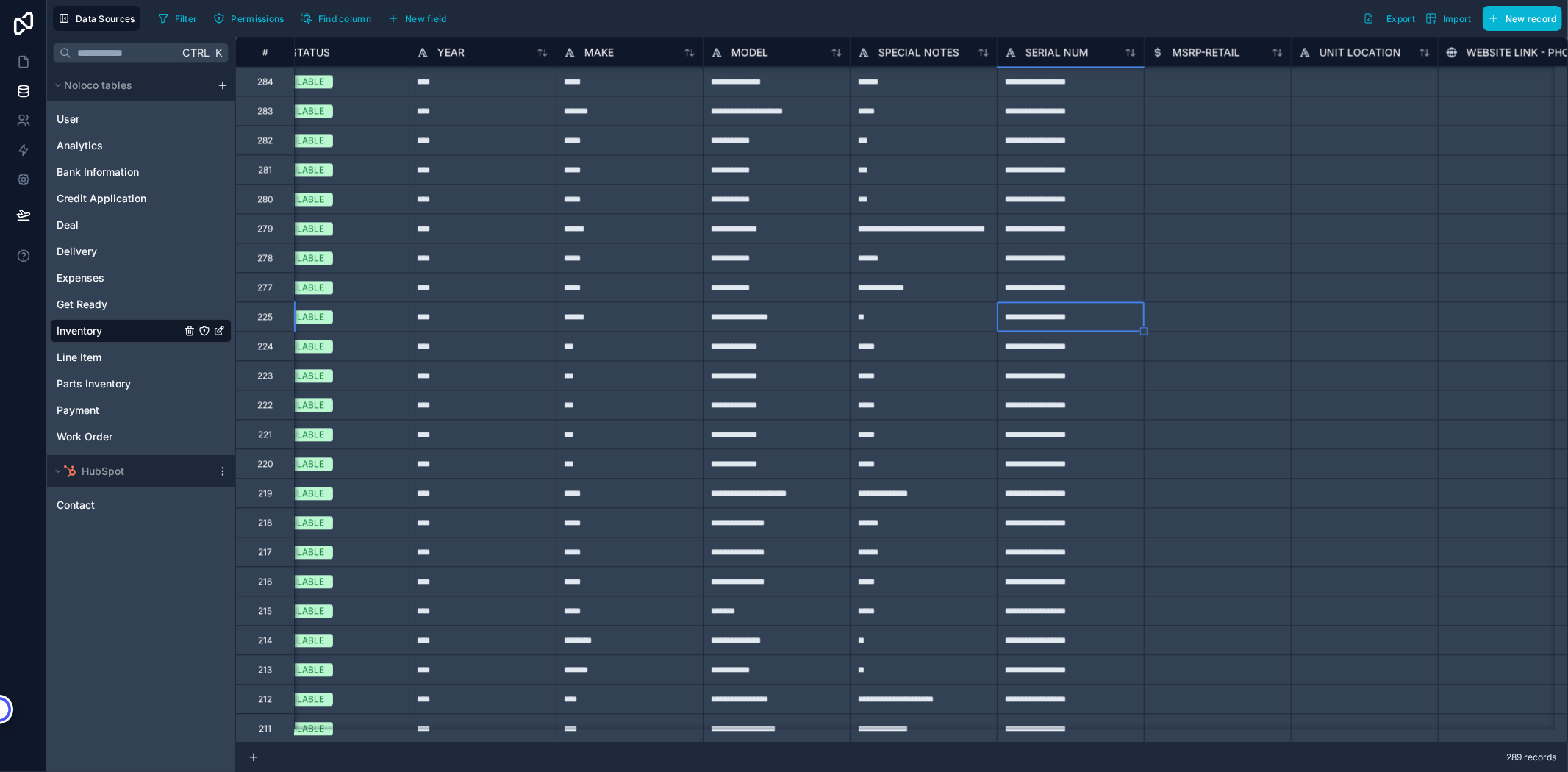 click on "***" at bounding box center (629, 346) 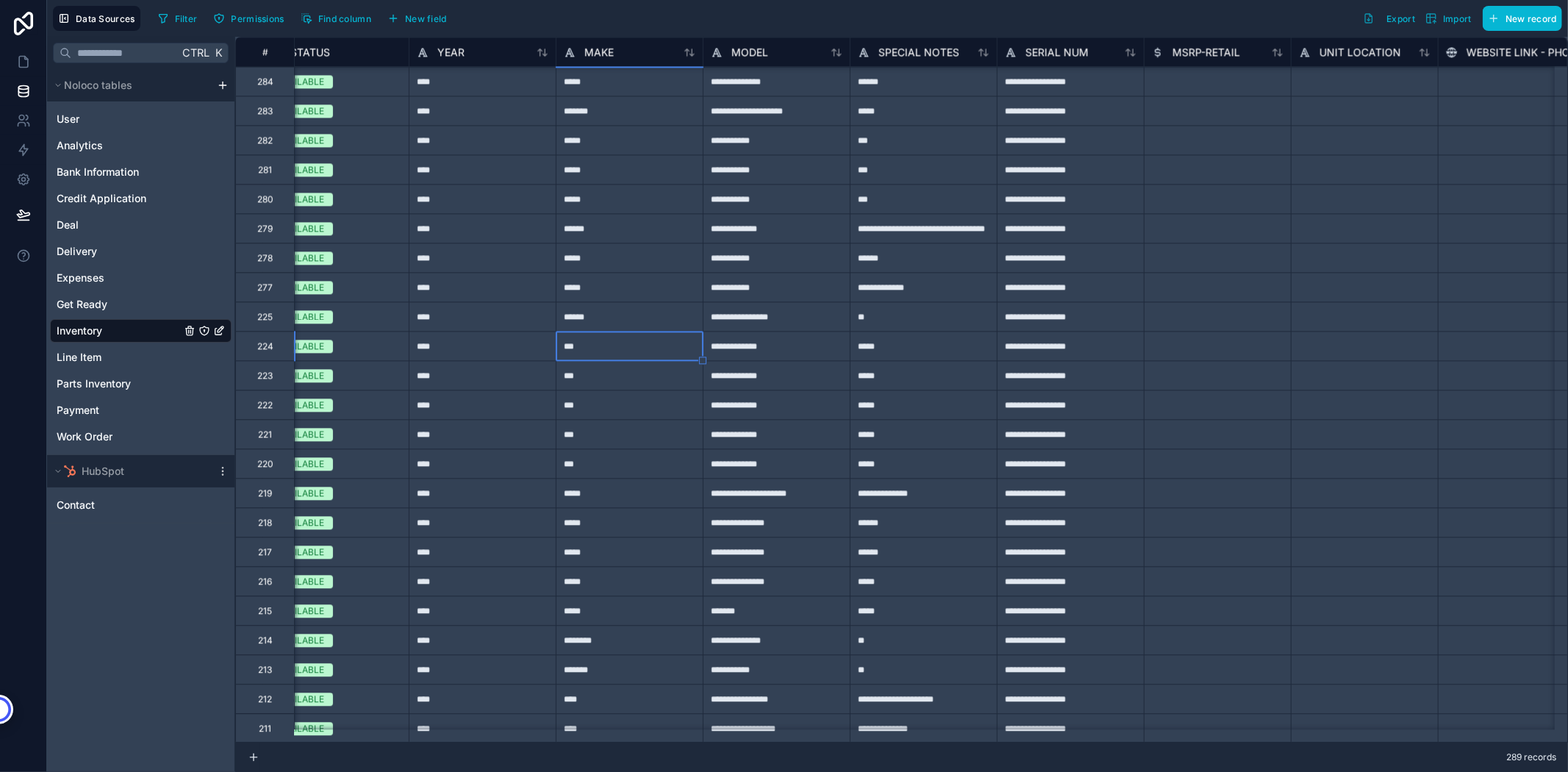 click on "**********" at bounding box center [1070, 316] 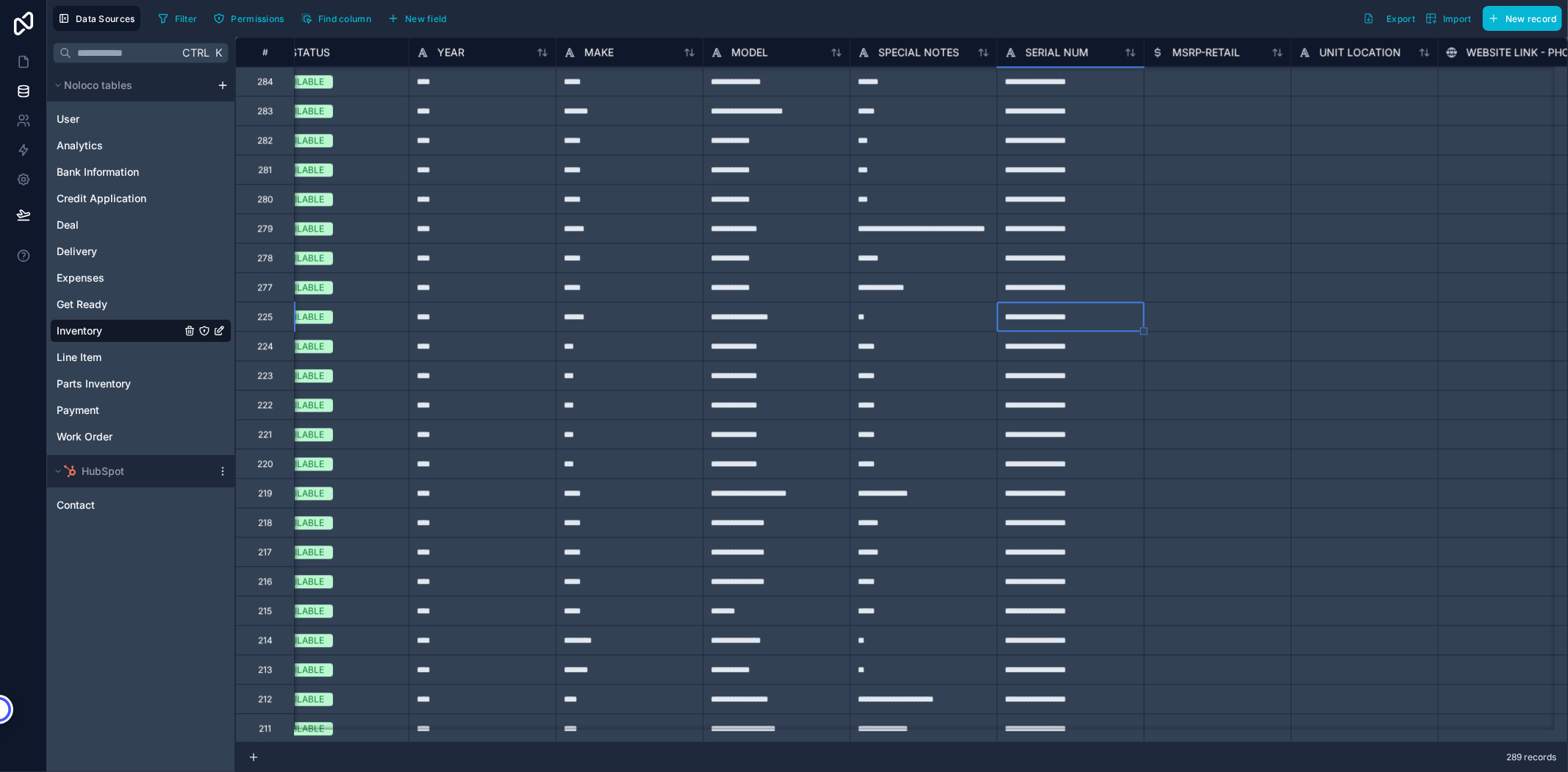 click on "**********" at bounding box center [1070, 287] 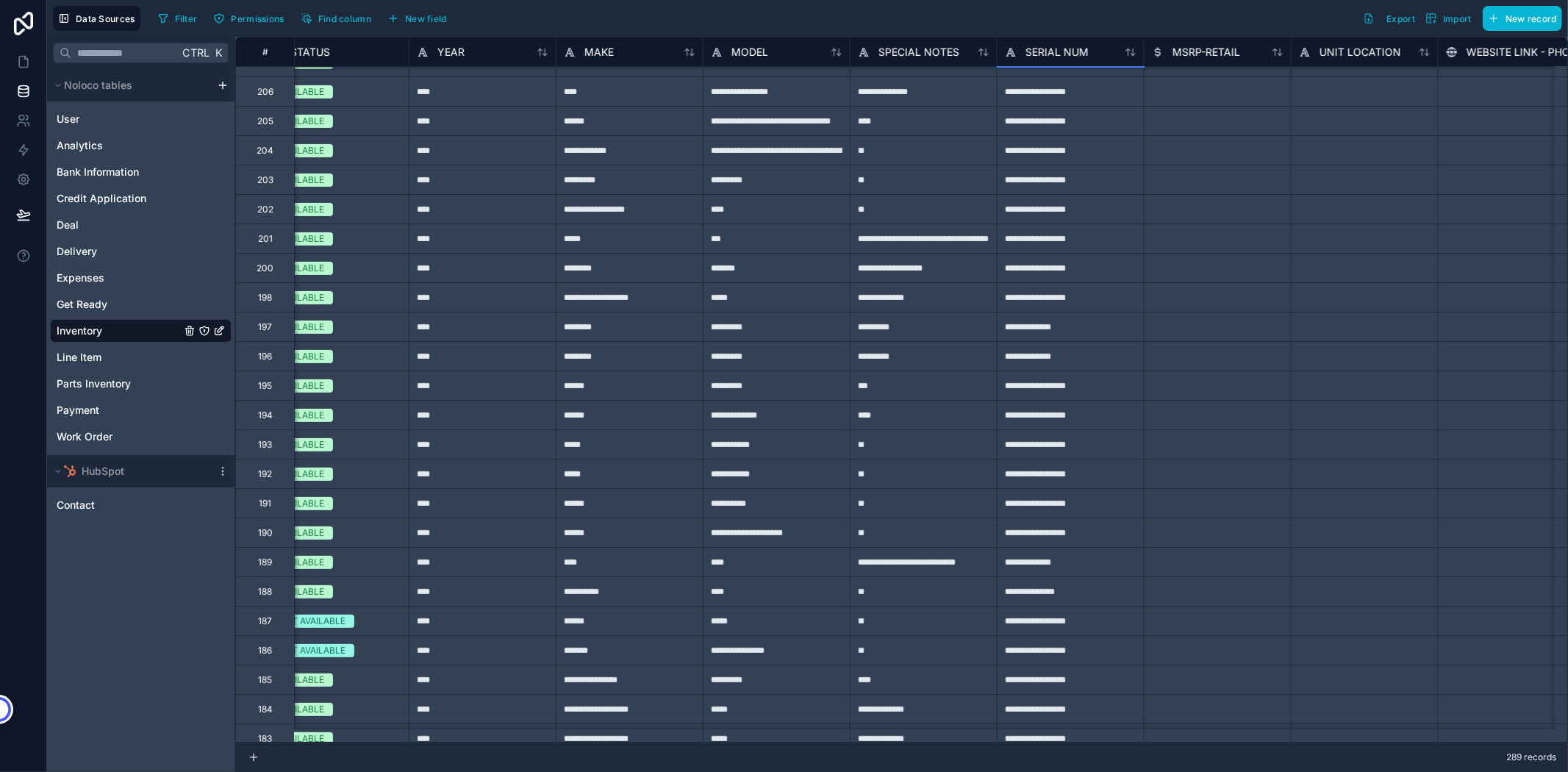 scroll, scrollTop: 5075, scrollLeft: 620, axis: both 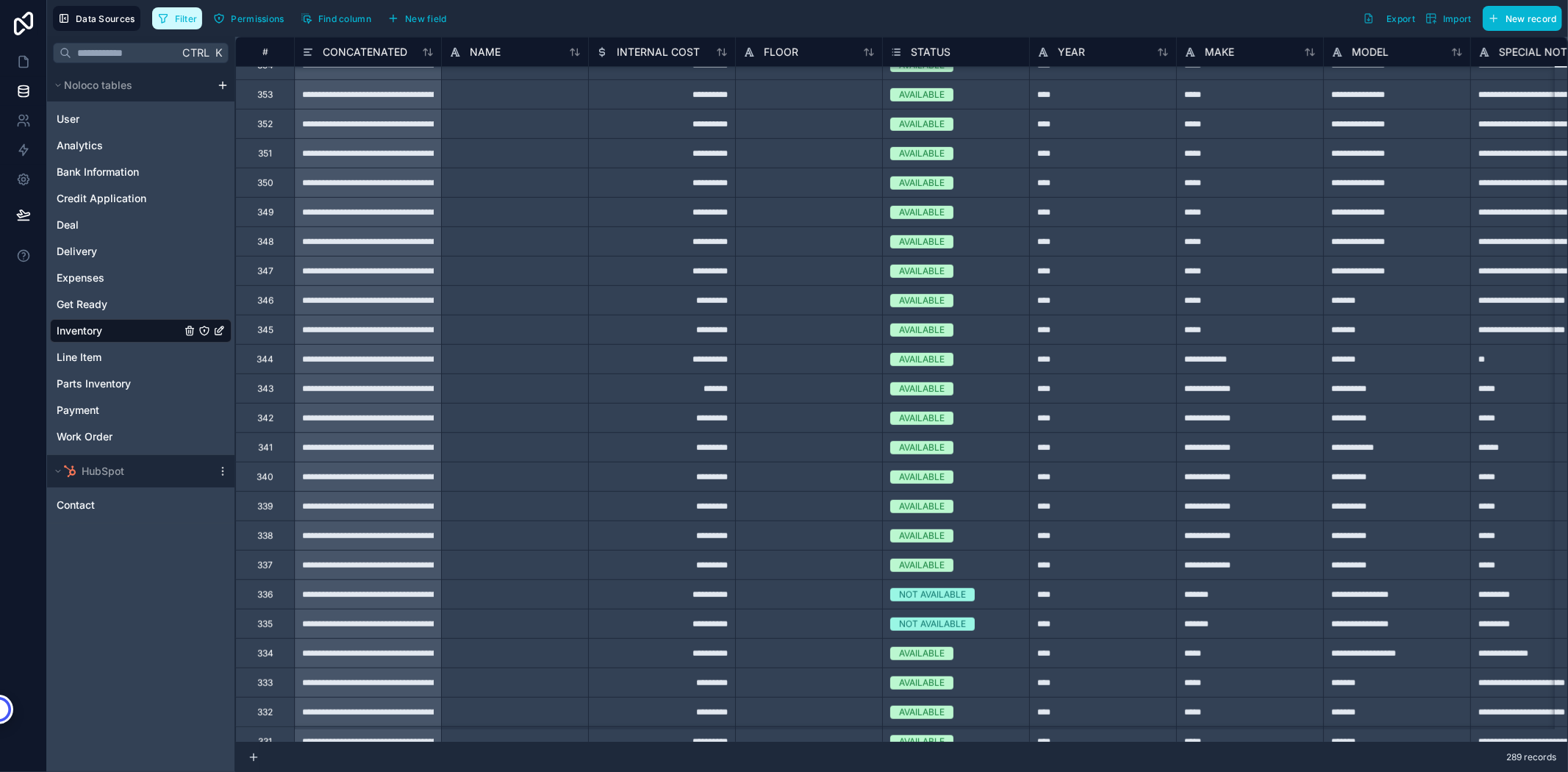 click on "Filter" at bounding box center [177, 18] 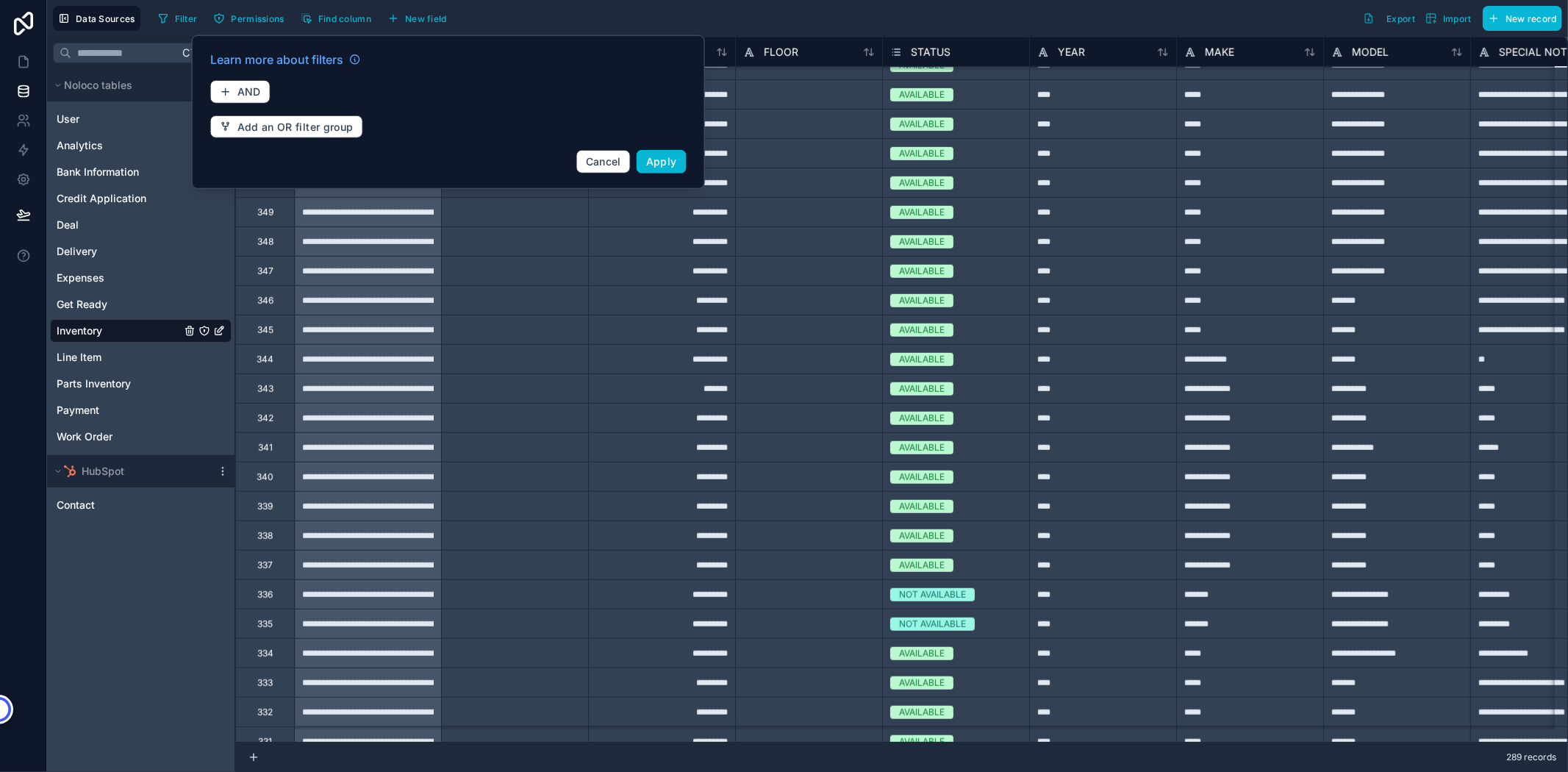 click on "Filter Permissions Find column New field Export Import New record" at bounding box center [857, 18] 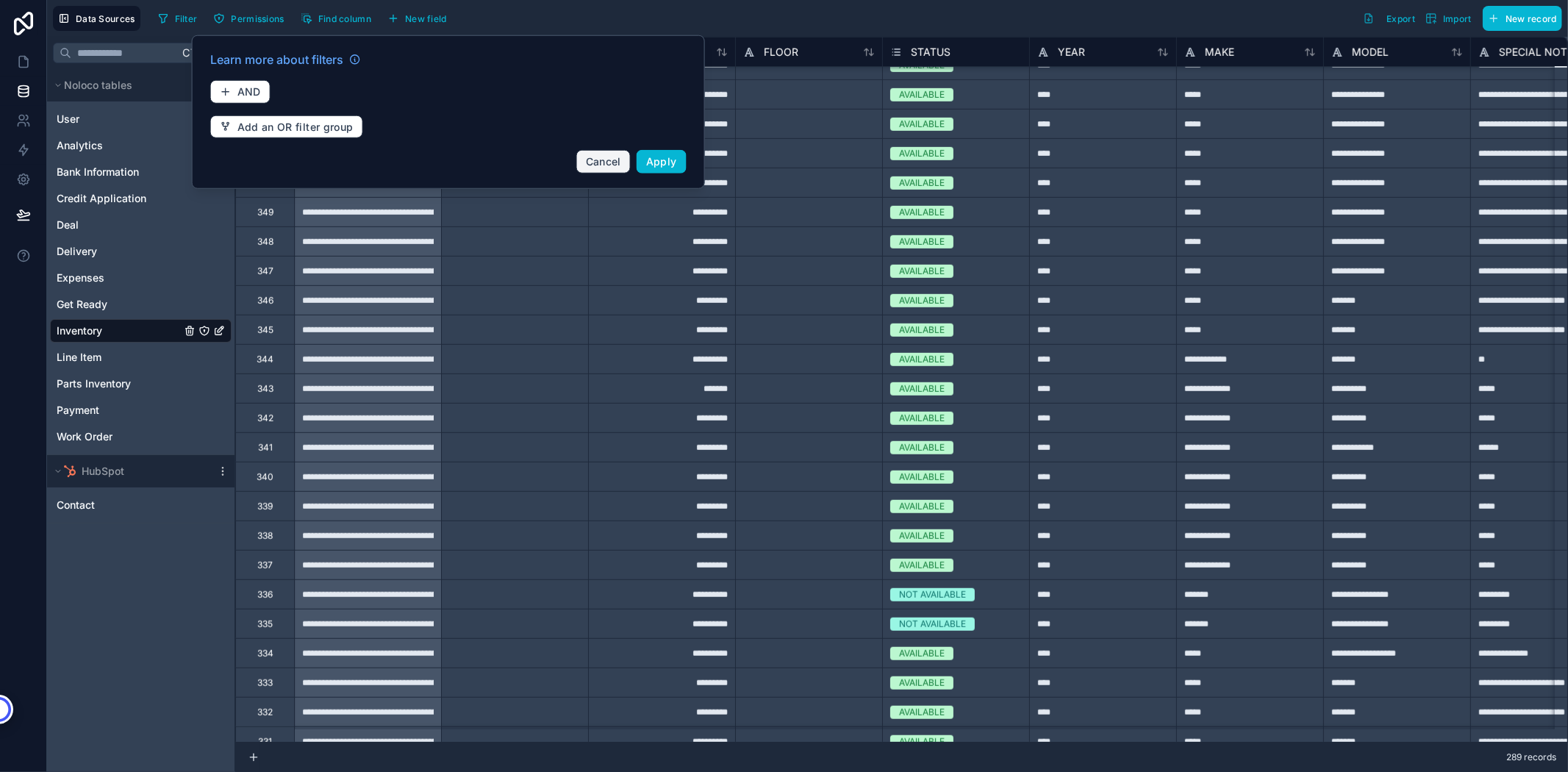 click on "Cancel" at bounding box center (604, 161) 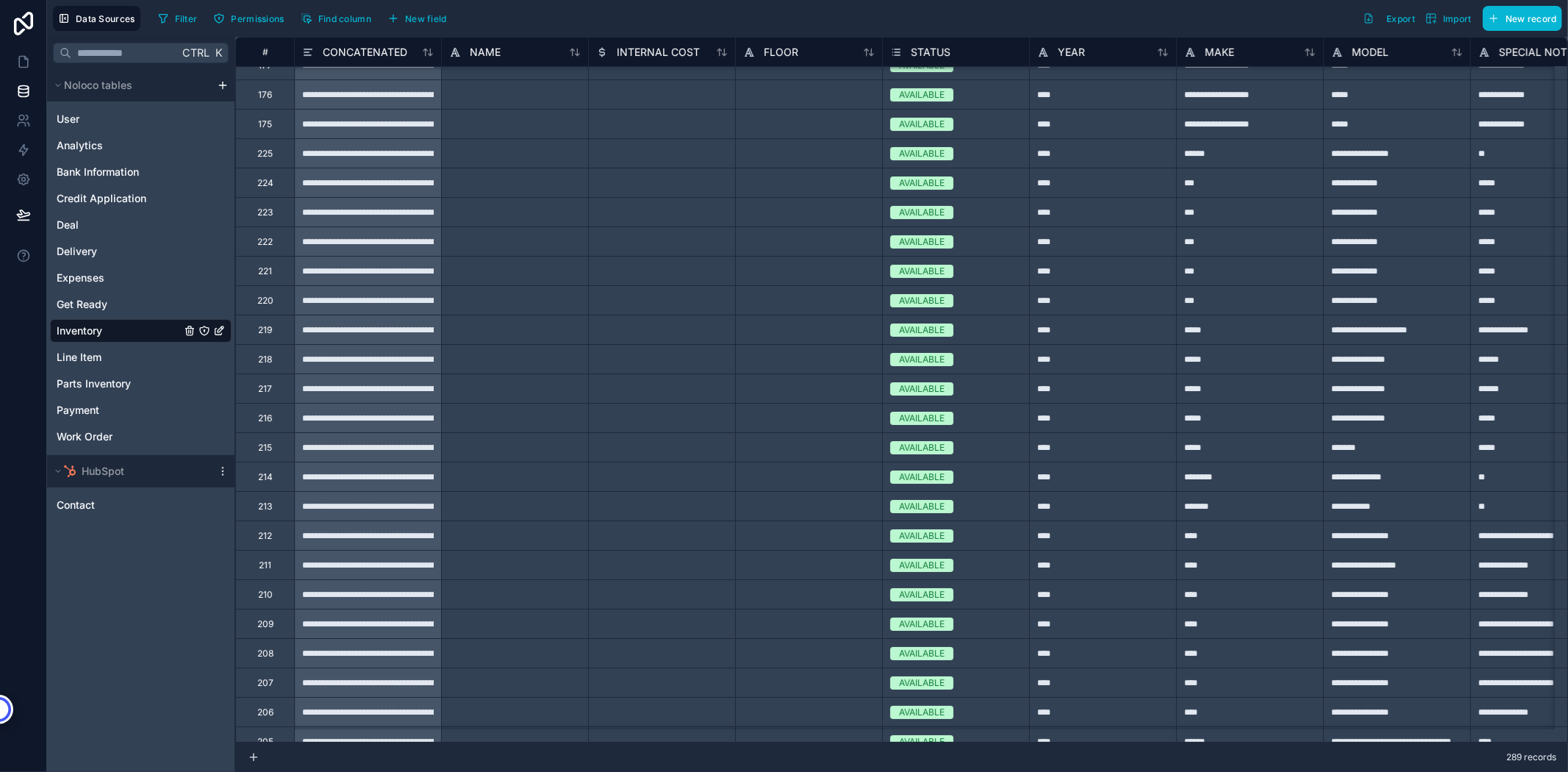 scroll, scrollTop: 4503, scrollLeft: 0, axis: vertical 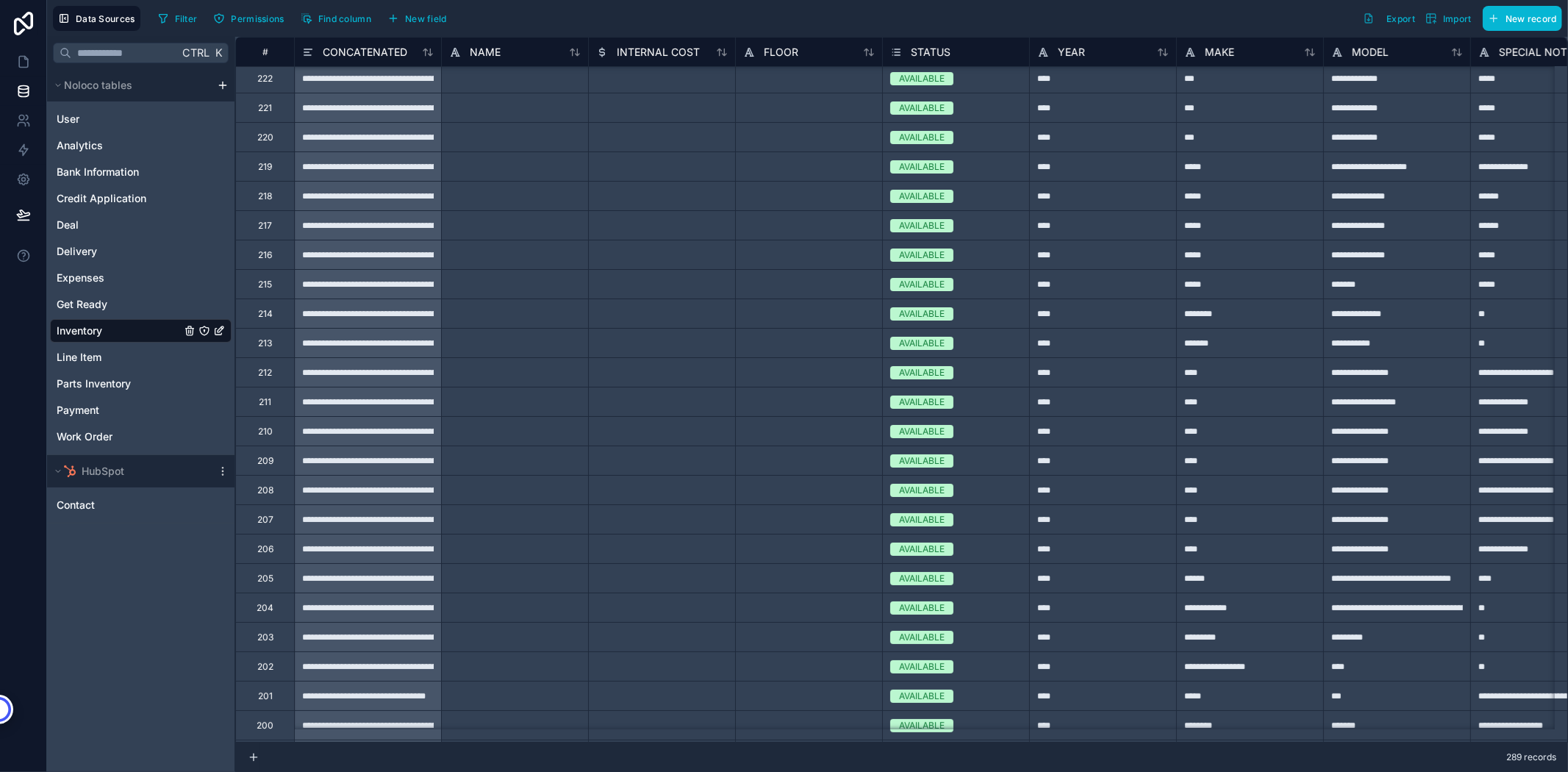 click on "216" at bounding box center [265, 254] 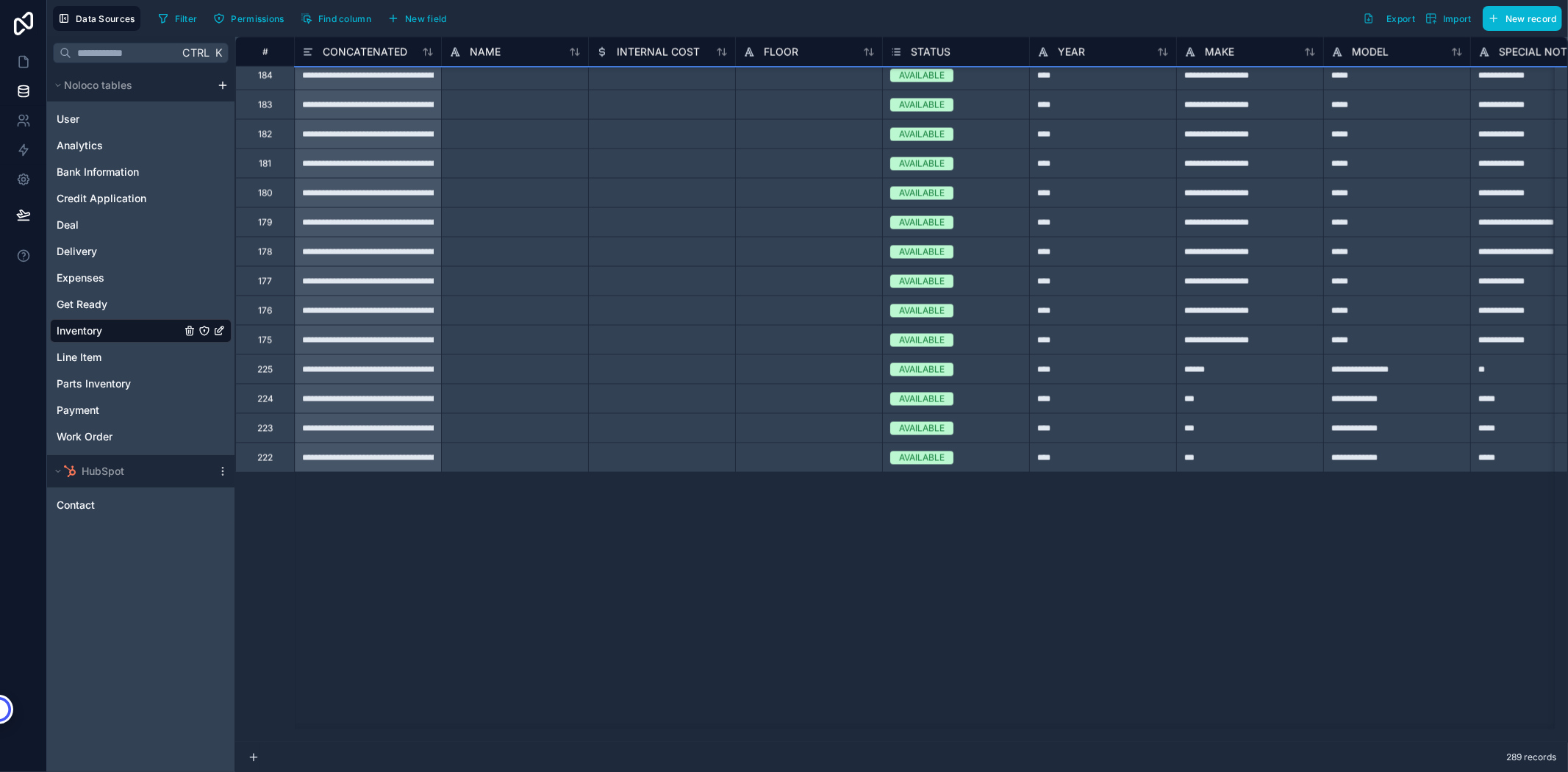 scroll, scrollTop: 11529, scrollLeft: 0, axis: vertical 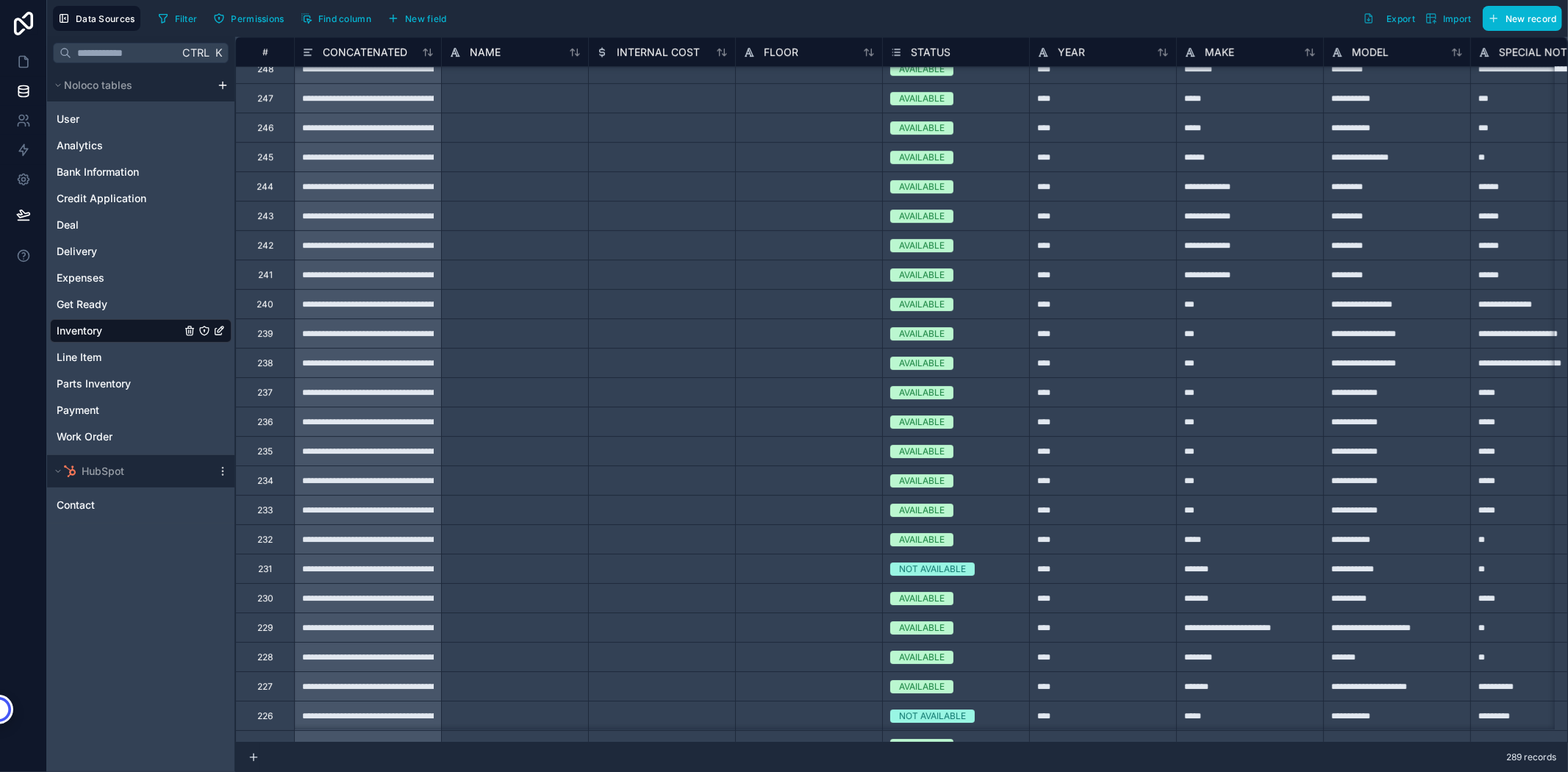 click on "#" at bounding box center (265, 51) 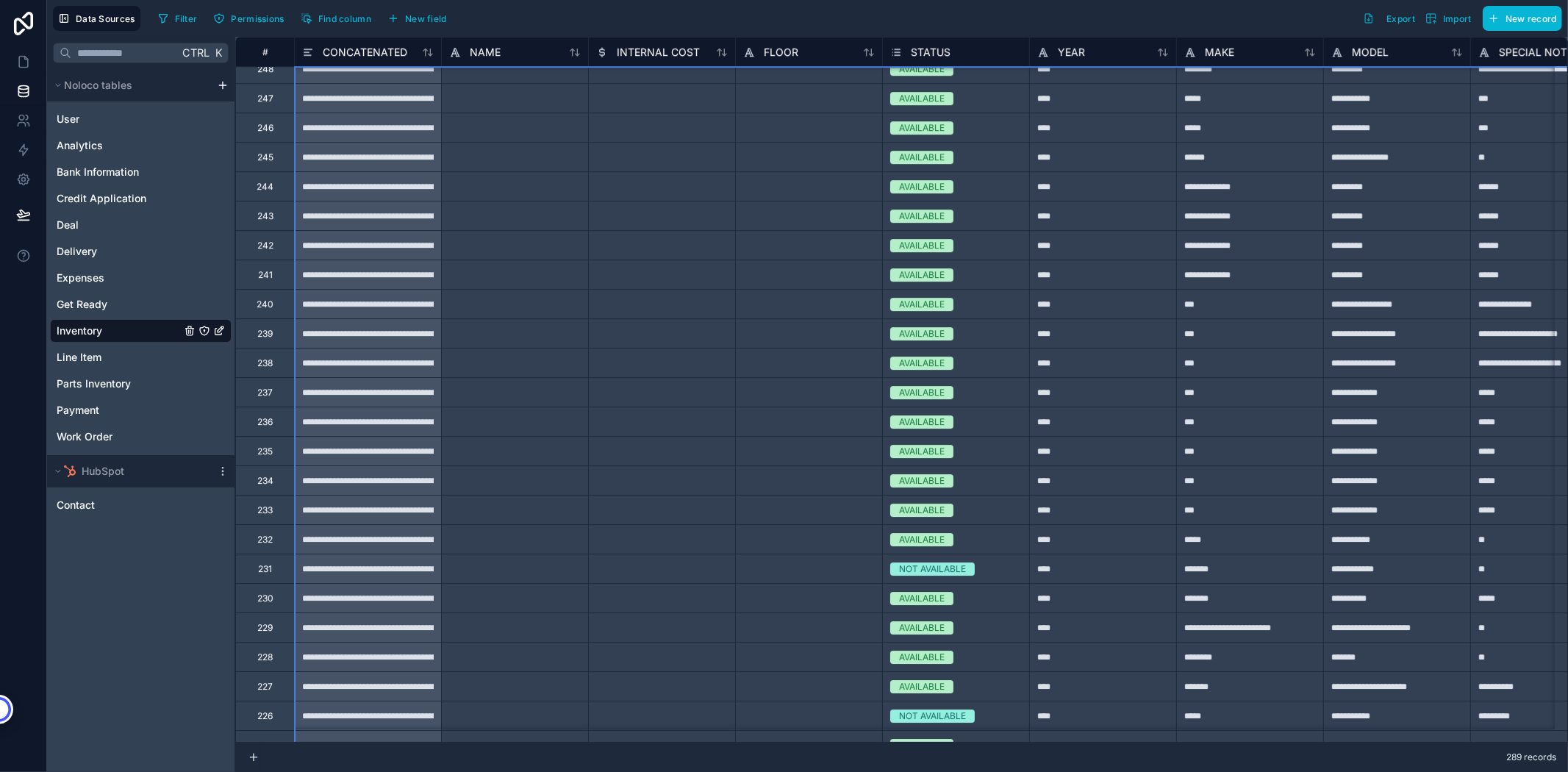 click on "#" at bounding box center [265, 51] 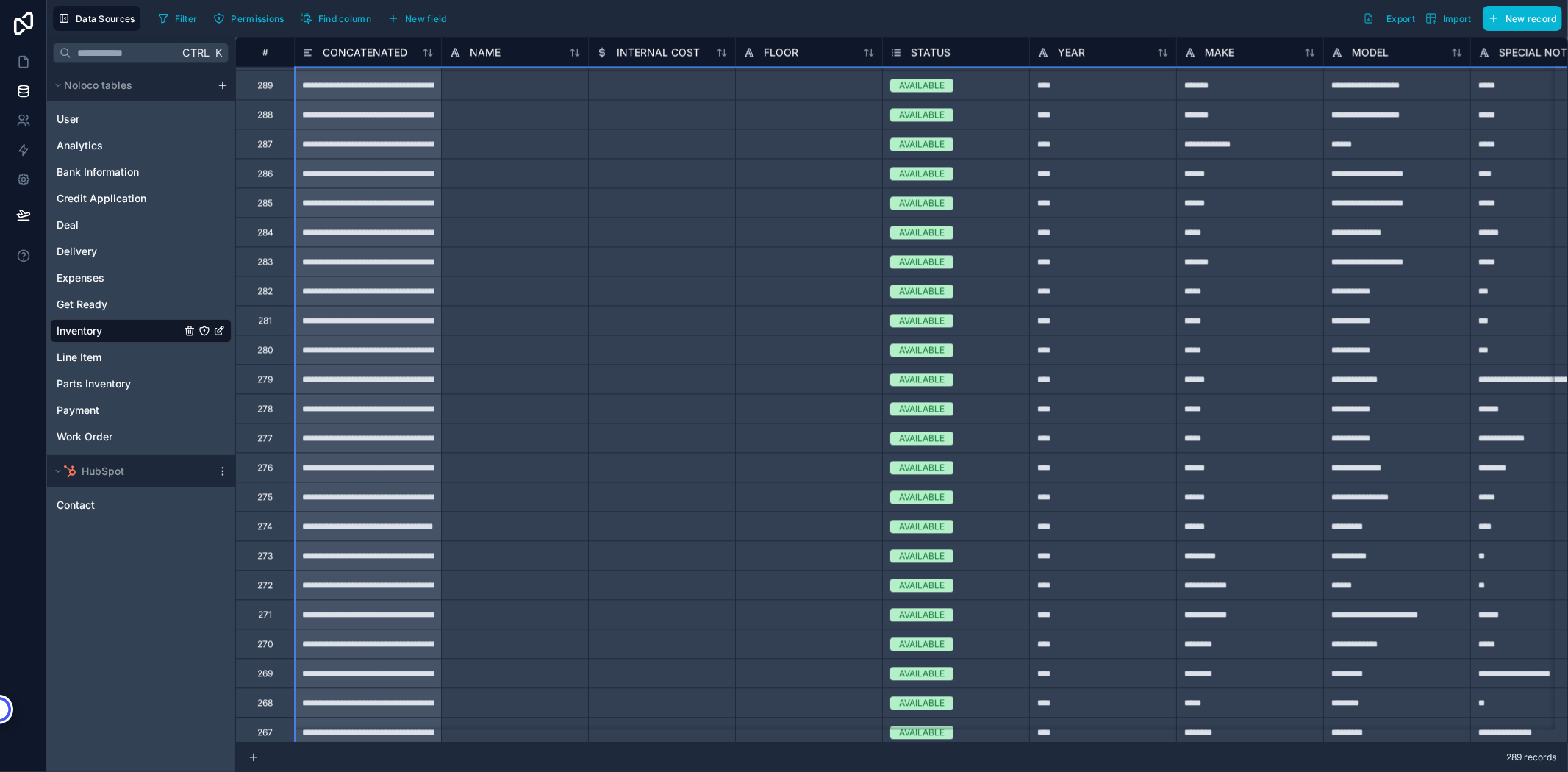 scroll, scrollTop: 2441, scrollLeft: 0, axis: vertical 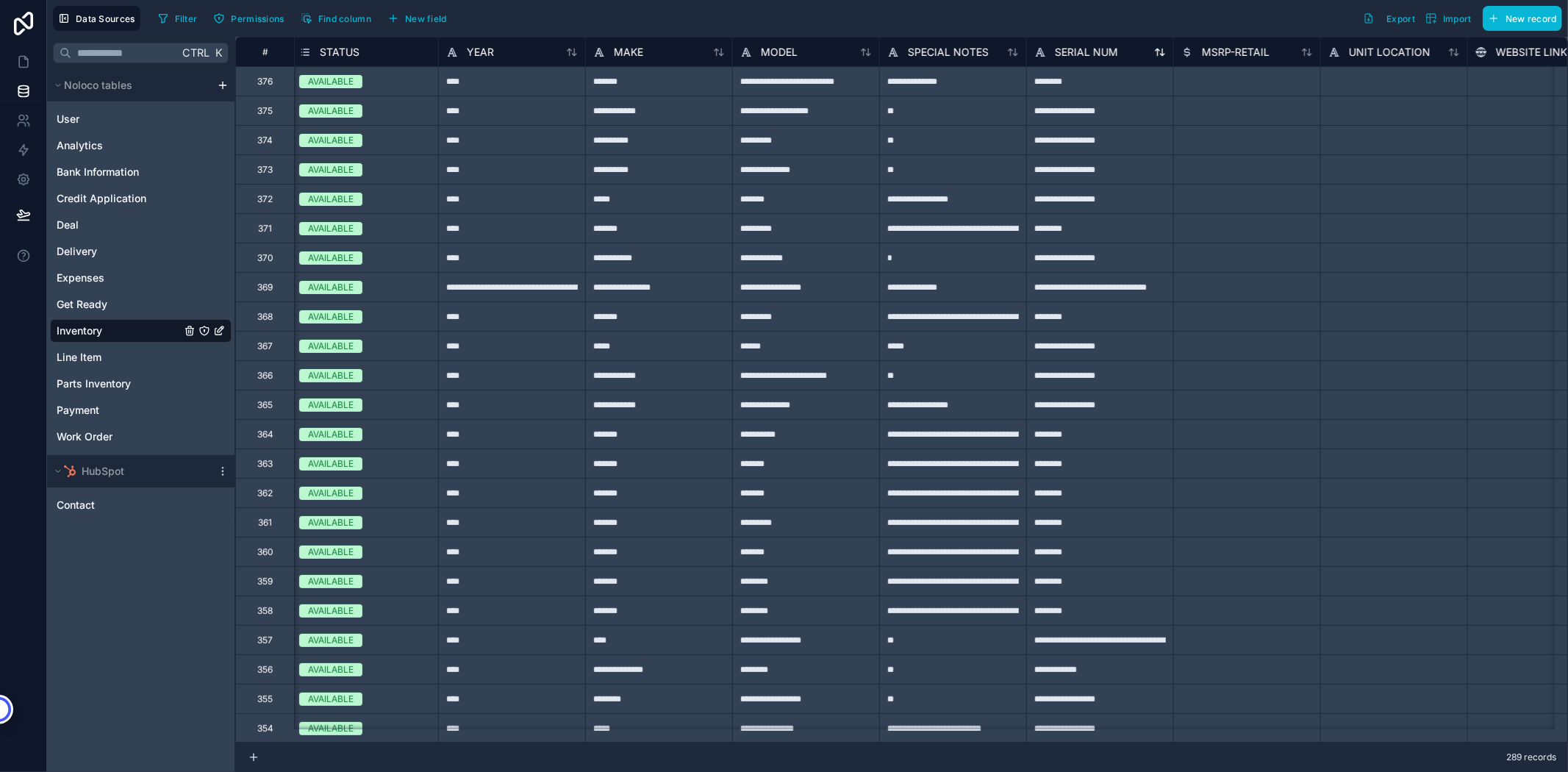 click 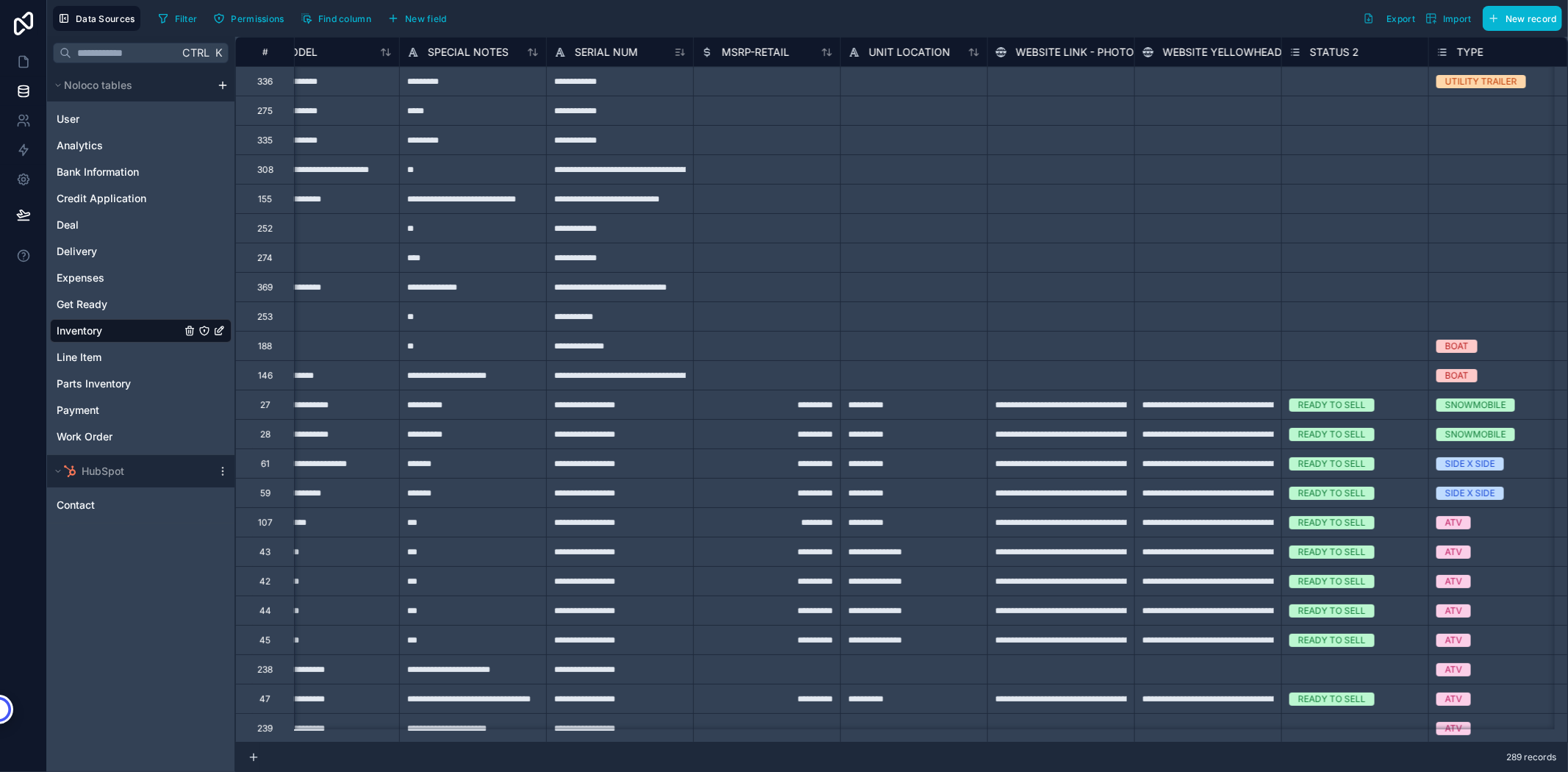 scroll, scrollTop: 0, scrollLeft: 1064, axis: horizontal 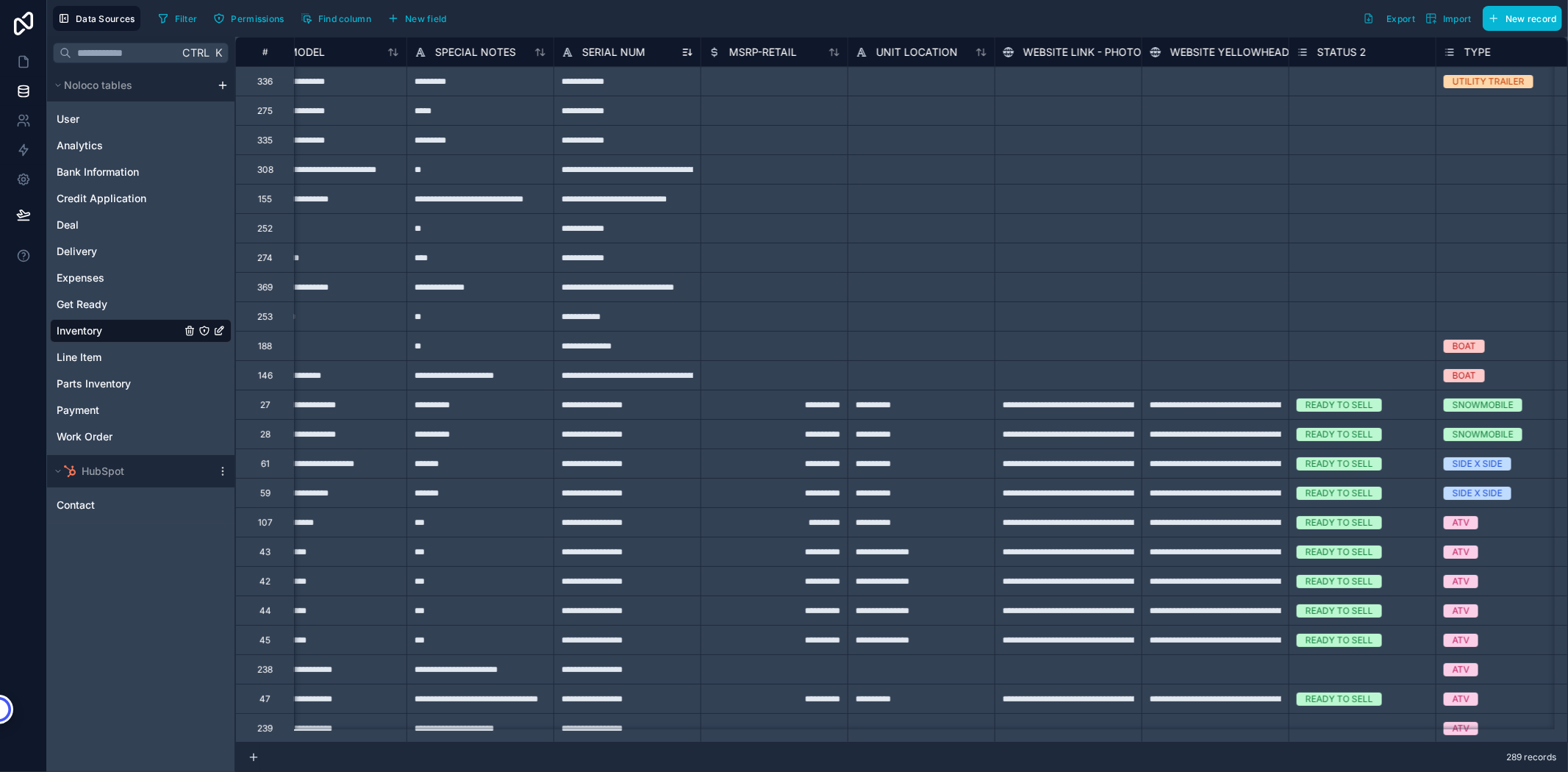 click 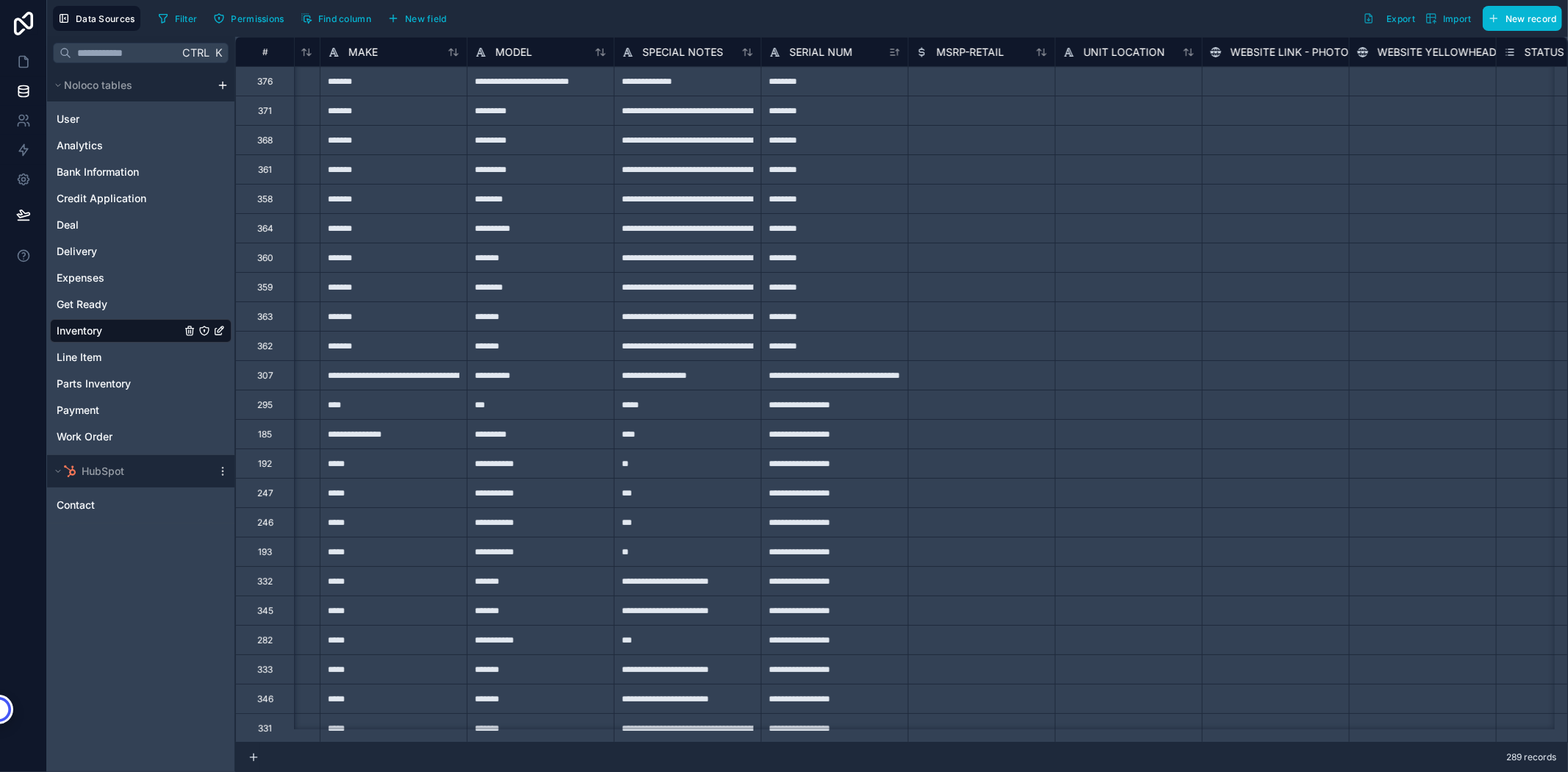 scroll, scrollTop: 0, scrollLeft: 864, axis: horizontal 